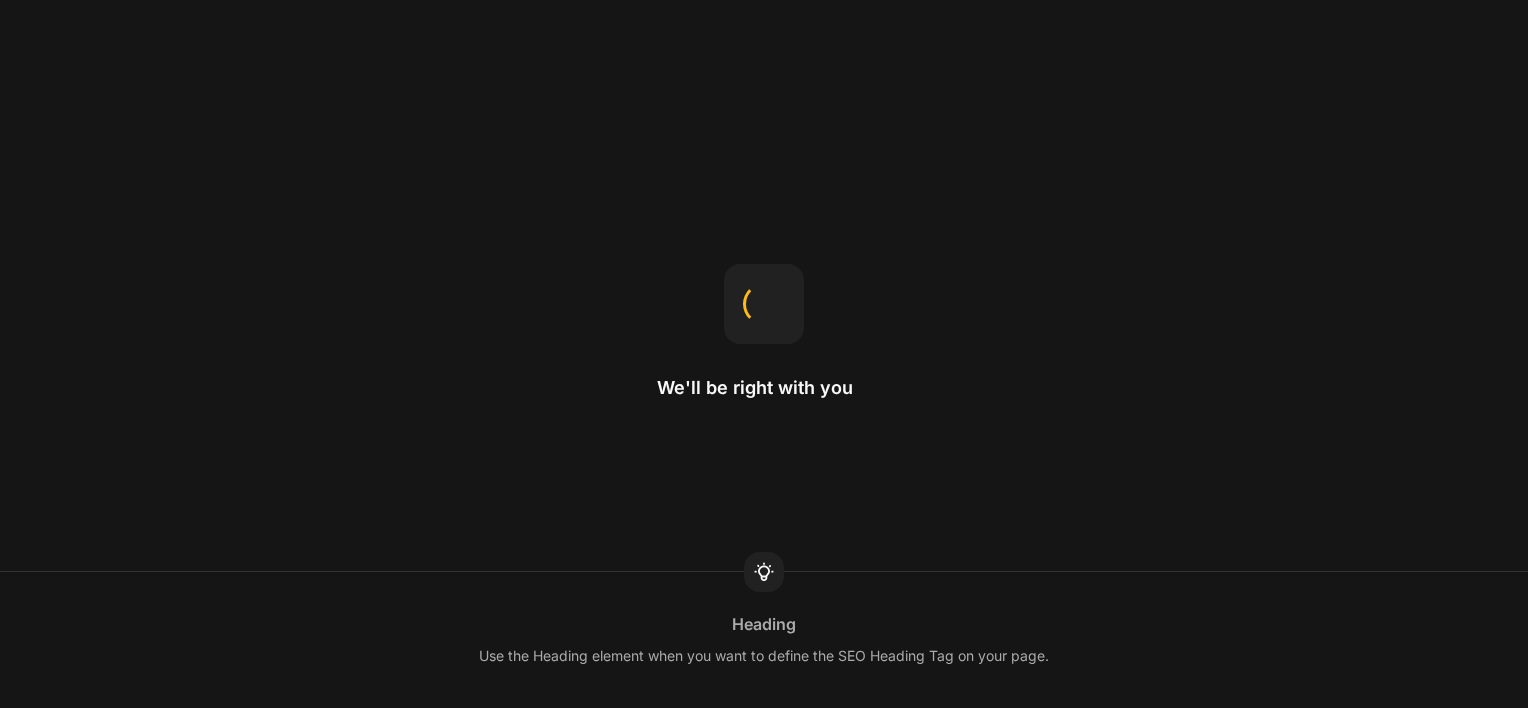 scroll, scrollTop: 0, scrollLeft: 0, axis: both 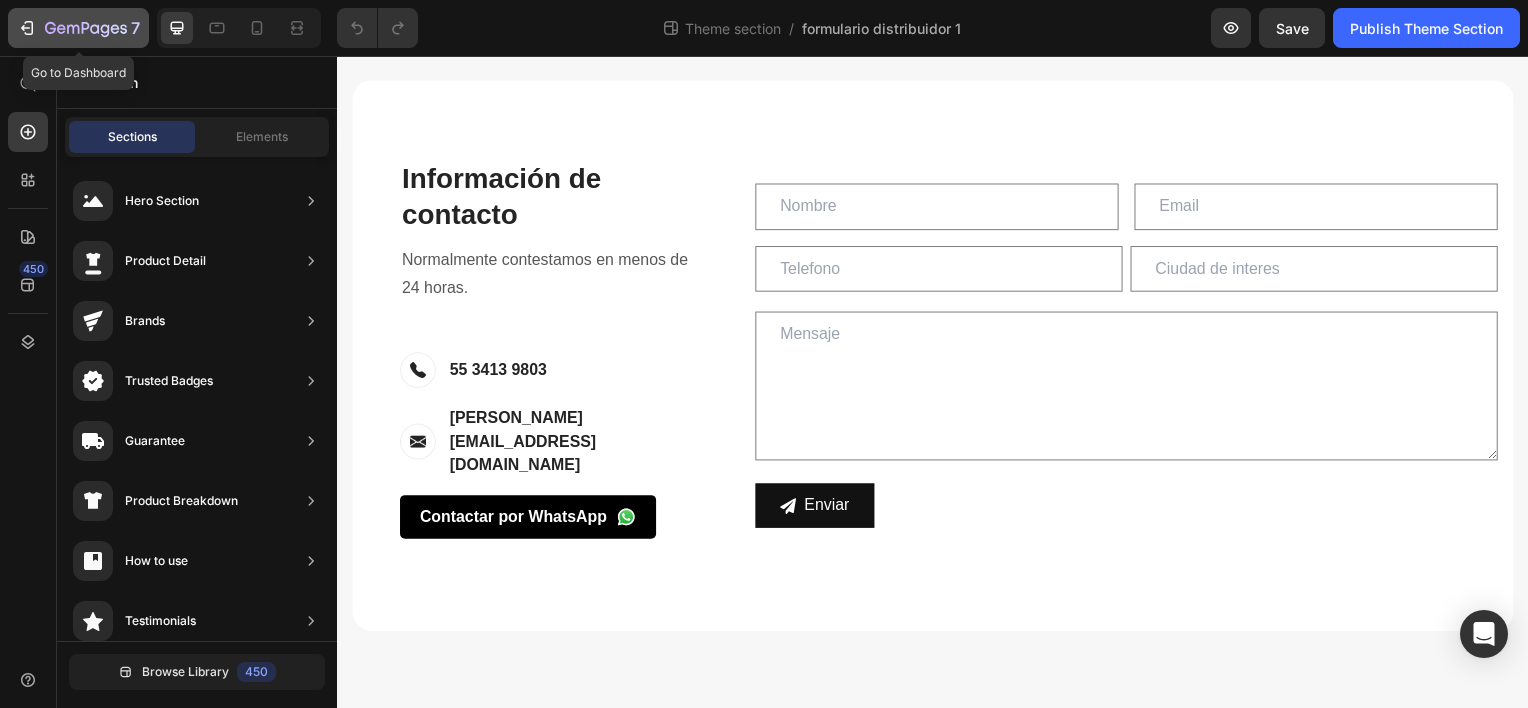 click 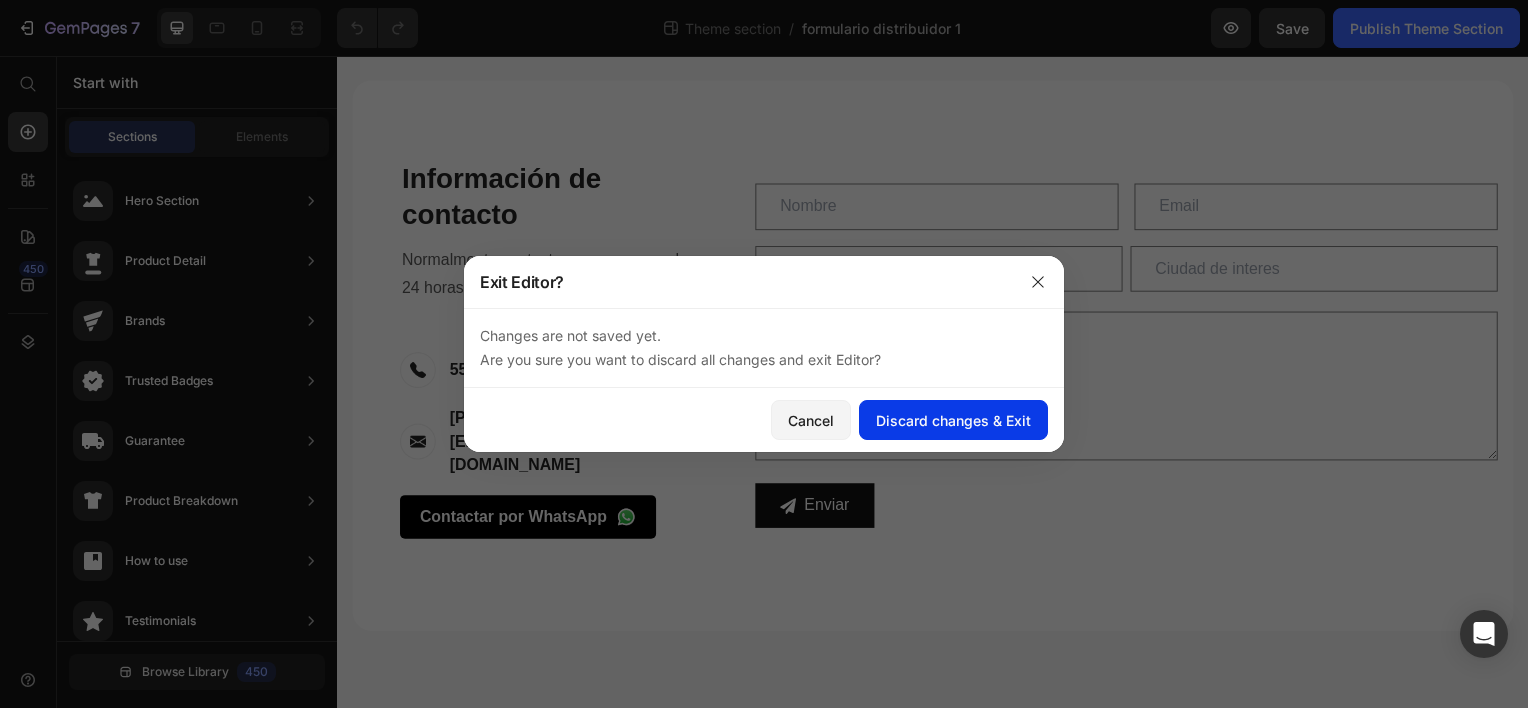 click on "Discard changes & Exit" at bounding box center [953, 420] 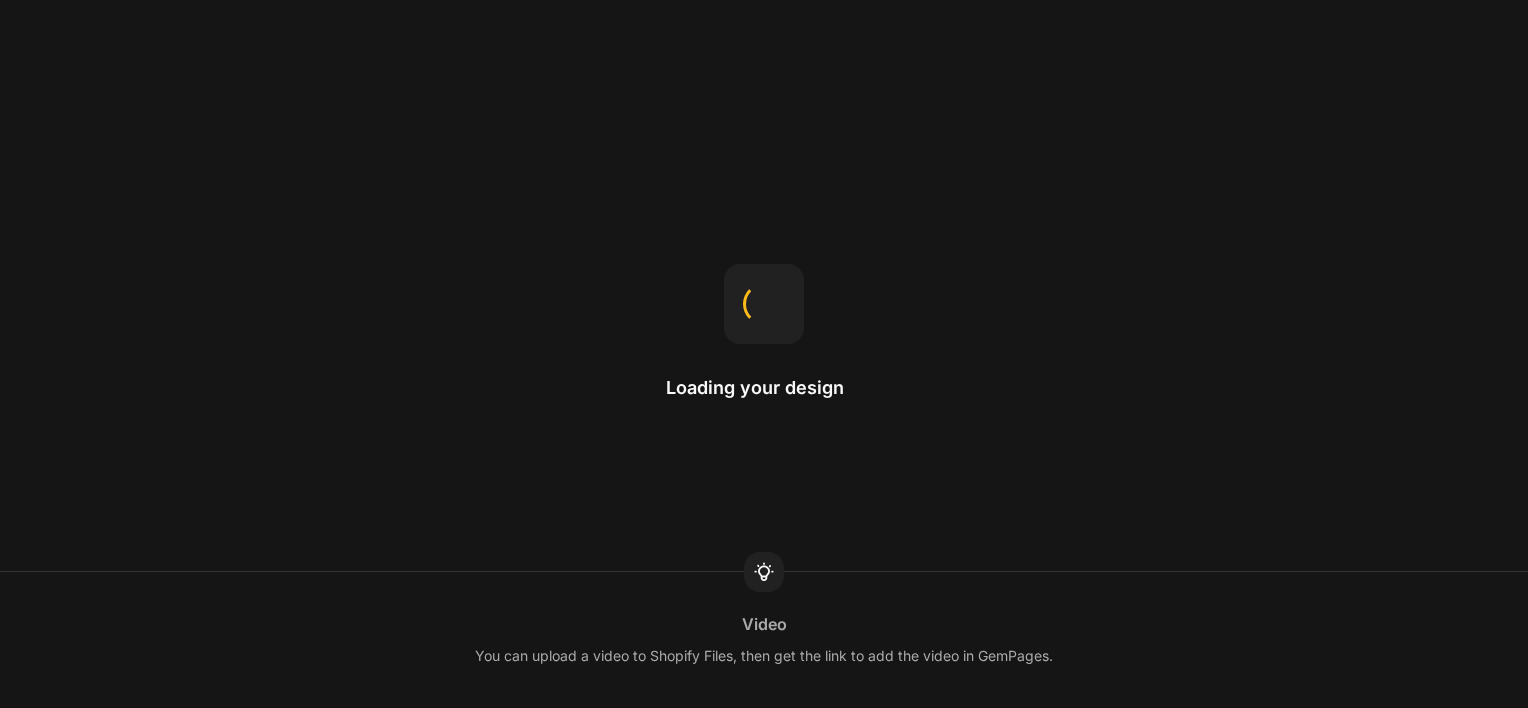 scroll, scrollTop: 0, scrollLeft: 0, axis: both 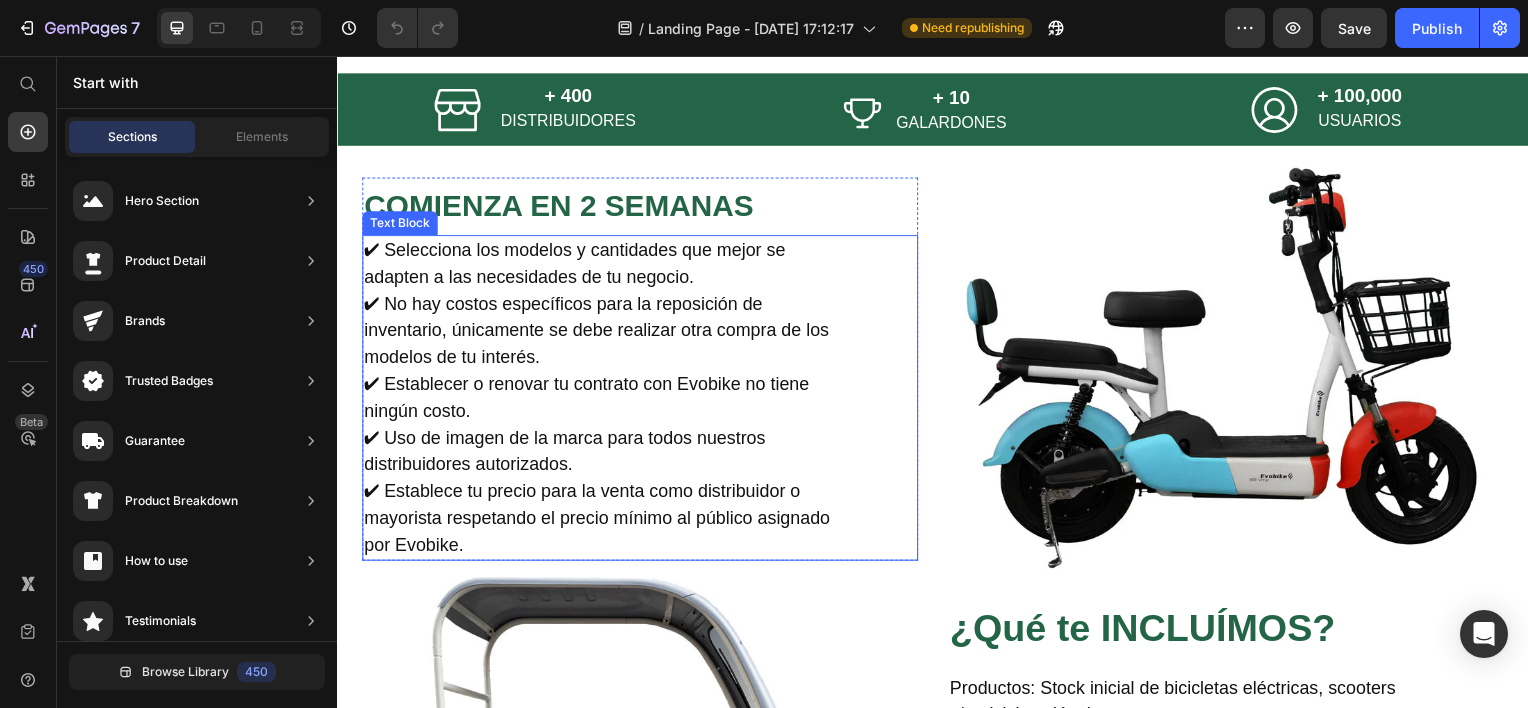 click on "✔ Selecciona los modelos y cantidades que mejor se adapten a las necesidades de tu negocio. ✔ No hay costos específicos para la reposición de inventario, únicamente se debe realizar otra compra de los modelos de tu interés. ✔ Establecer o renovar tu contrato con Evobike no tiene ningún costo. ✔ Uso de imagen de la marca para todos nuestros distribuidores autorizados. ✔ Establece tu precio para la venta como distribuidor o mayorista respetando el precio mínimo al público asignado por Evobike." at bounding box center (602, 400) 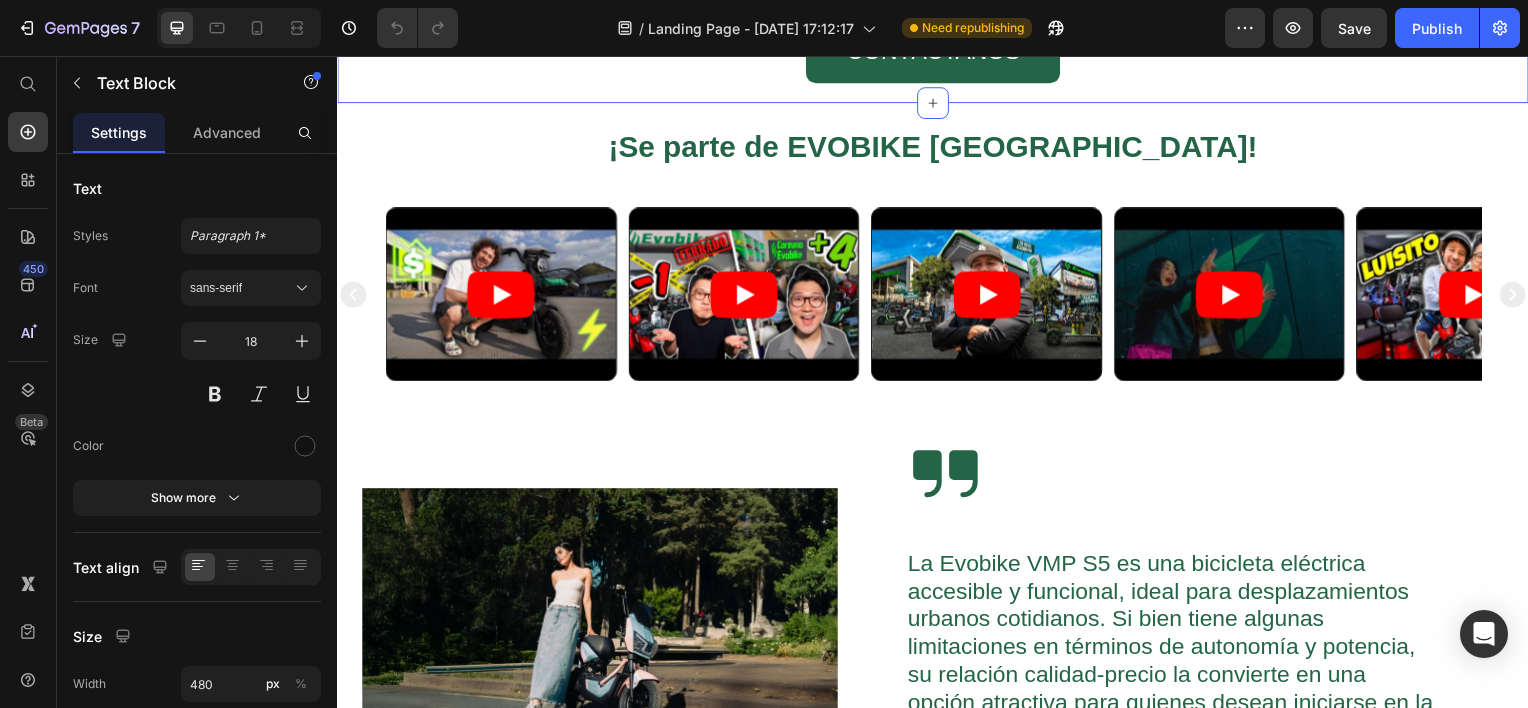 scroll, scrollTop: 2500, scrollLeft: 0, axis: vertical 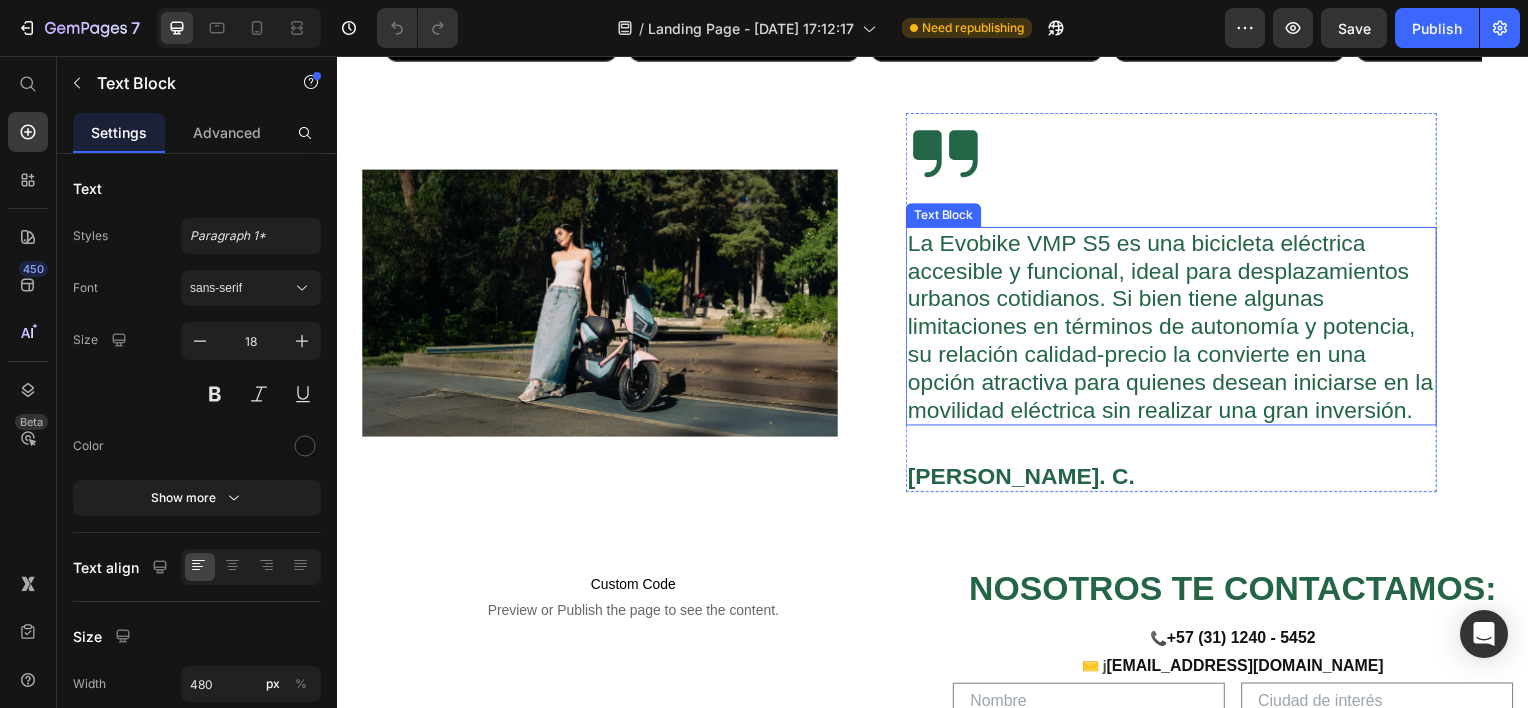 click on "La Evobike VMP S5 es una bicicleta eléctrica accesible y funcional, ideal para desplazamientos urbanos cotidianos. Si bien tiene algunas limitaciones en términos de autonomía y potencia, su relación calidad-precio la convierte en una opción atractiva para quienes desean iniciarse en la movilidad eléctrica sin realizar una gran inversión." at bounding box center [1176, 328] 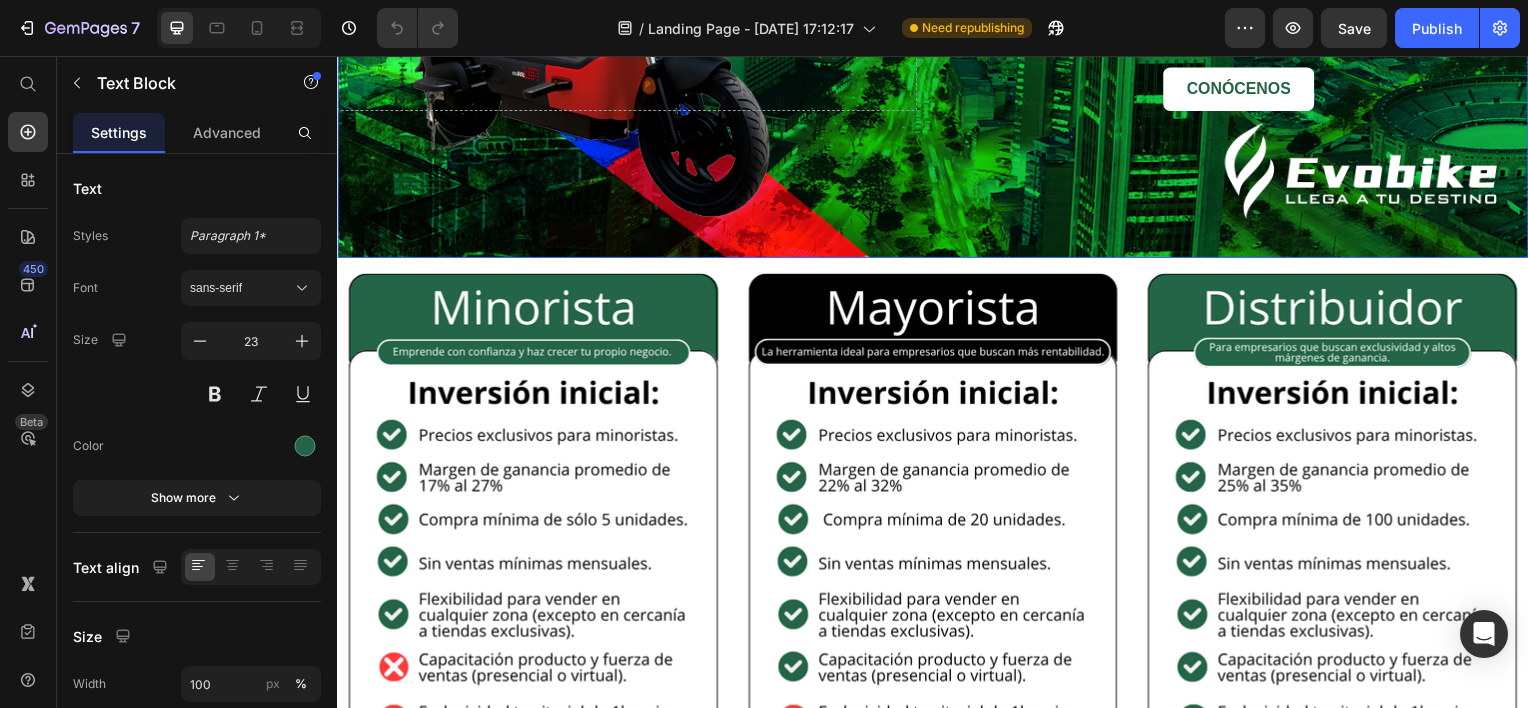 scroll, scrollTop: 197, scrollLeft: 0, axis: vertical 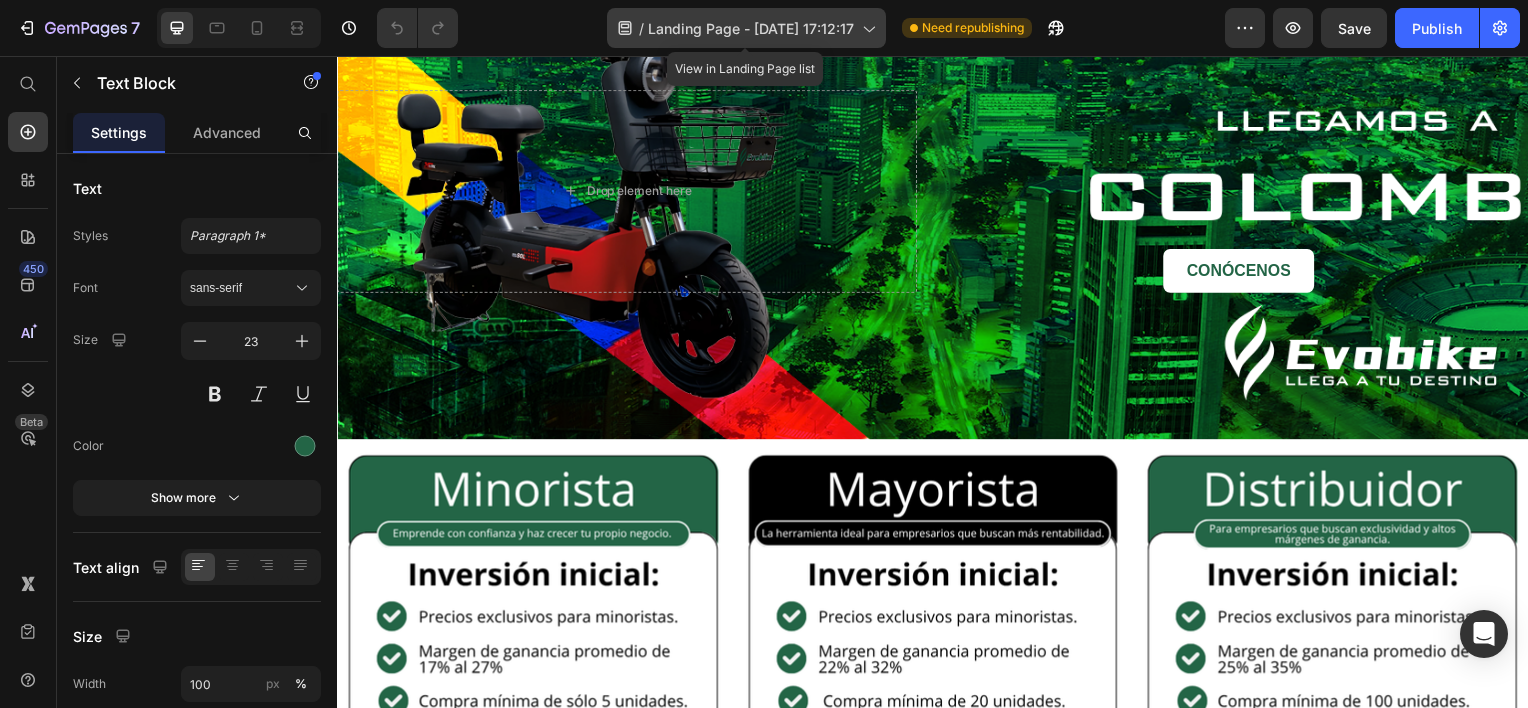 click on "Landing Page - [DATE] 17:12:17" at bounding box center [751, 28] 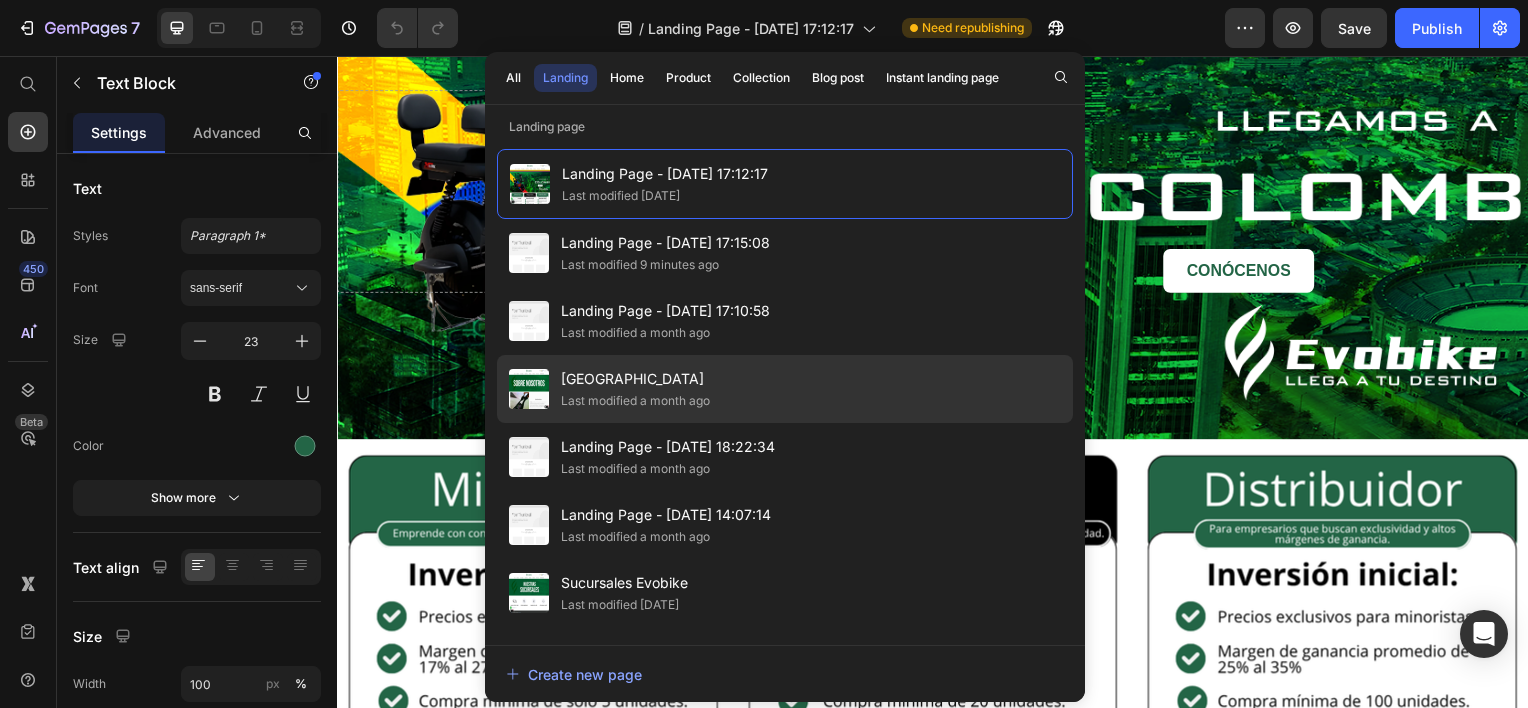 click on "Last modified a month ago" 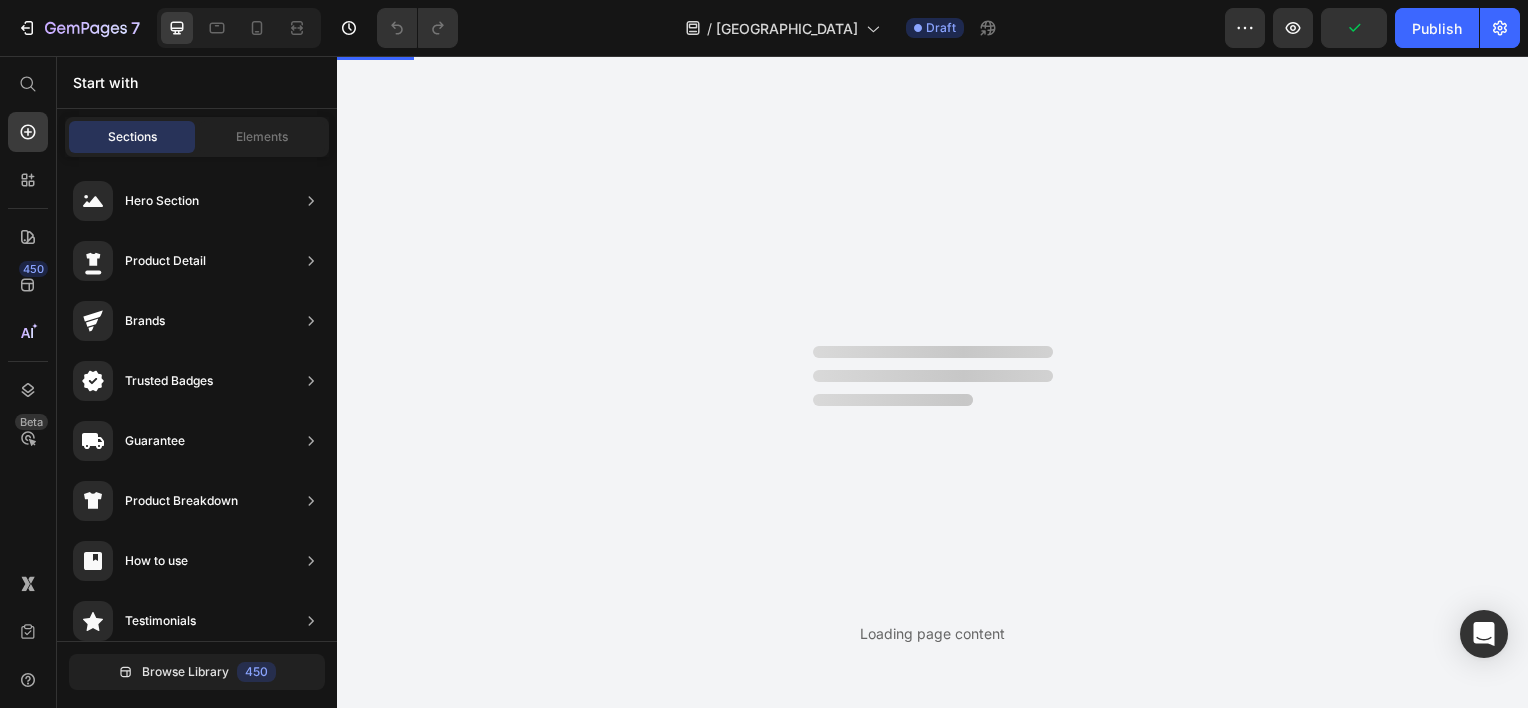 scroll, scrollTop: 0, scrollLeft: 0, axis: both 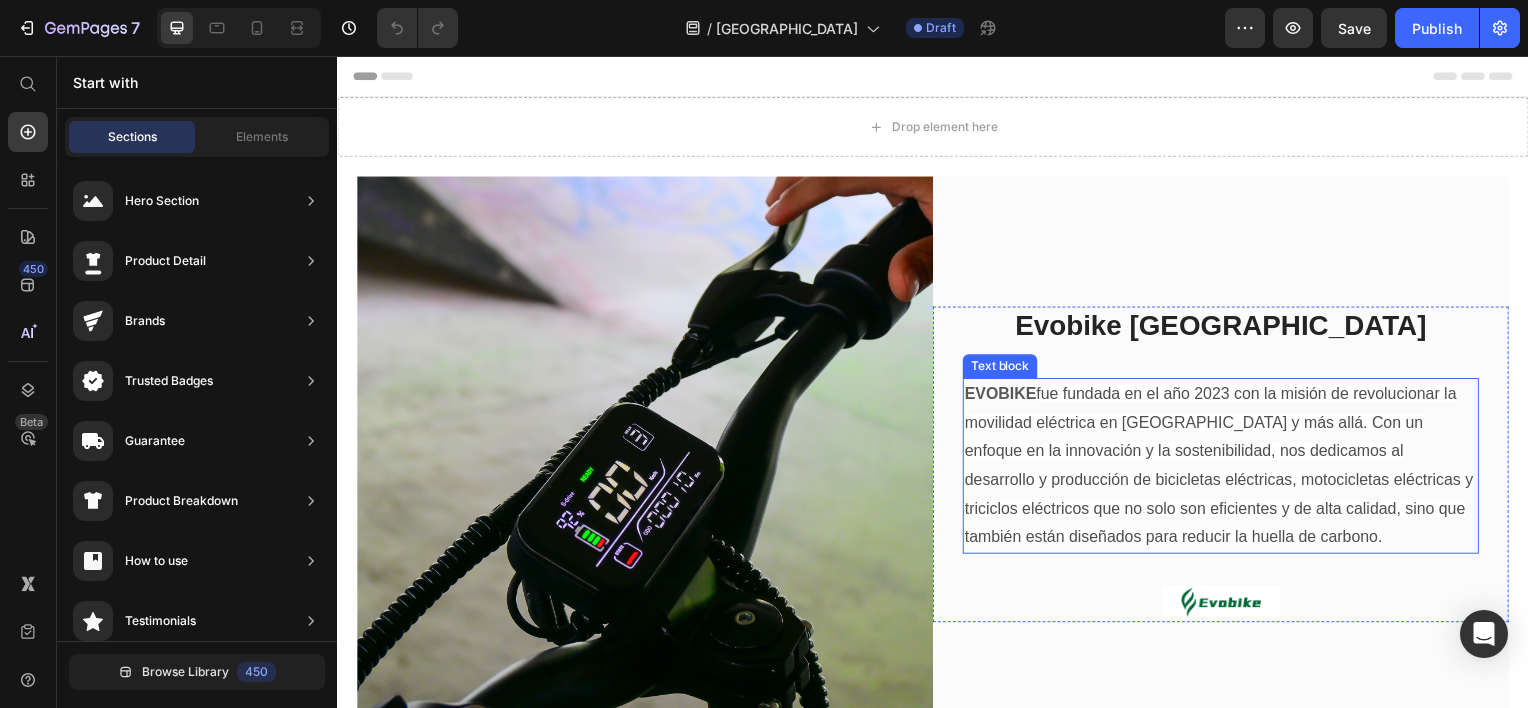 click on "fue fundada en el año 2023 con la misión de revolucionar la movilidad eléctrica en México y más allá. Con un enfoque en la innovación y la sostenibilidad, nos dedicamos al desarrollo y producción de bicicletas eléctricas, motocicletas eléctricas y triciclos eléctricos que no solo son eficientes y de alta calidad, sino que también están diseñados para reducir la huella de carbono." at bounding box center [1225, 467] 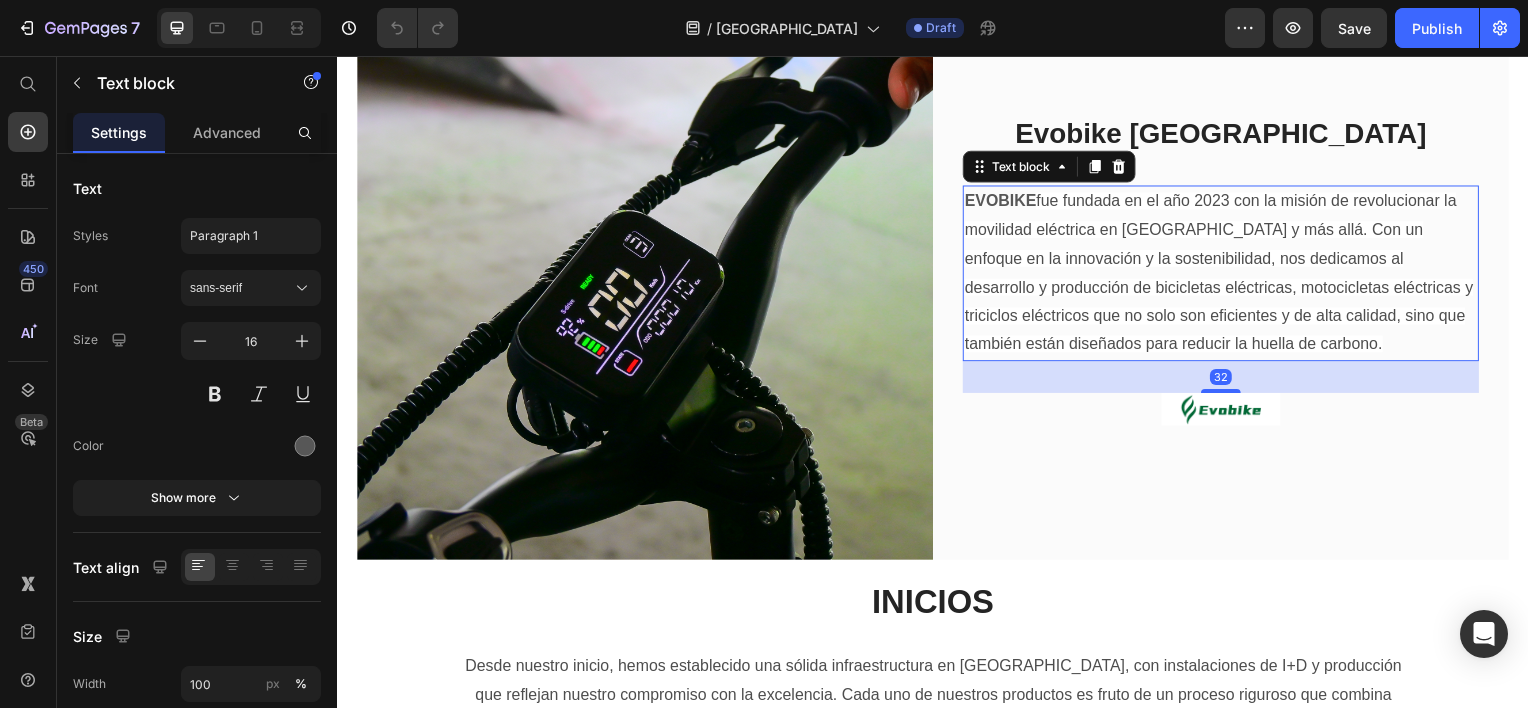 scroll, scrollTop: 700, scrollLeft: 0, axis: vertical 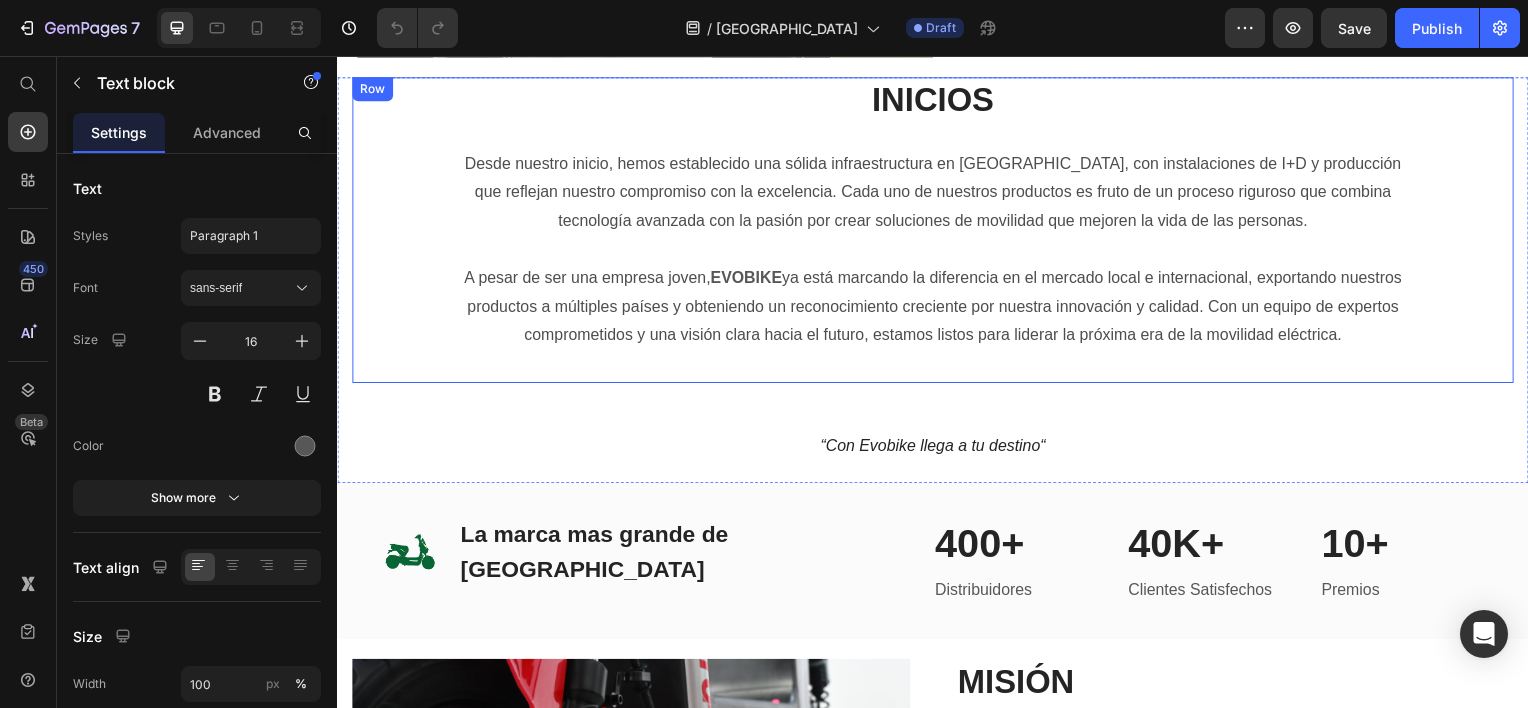 click on "ya está marcando la diferencia en el mercado local e internacional, exportando nuestros productos a múltiples países y obteniendo un reconocimiento creciente por nuestra innovación y calidad. Con un equipo de expertos comprometidos y una visión clara hacia el futuro, estamos listos para liderar la próxima era de la movilidad eléctrica." at bounding box center (938, 307) 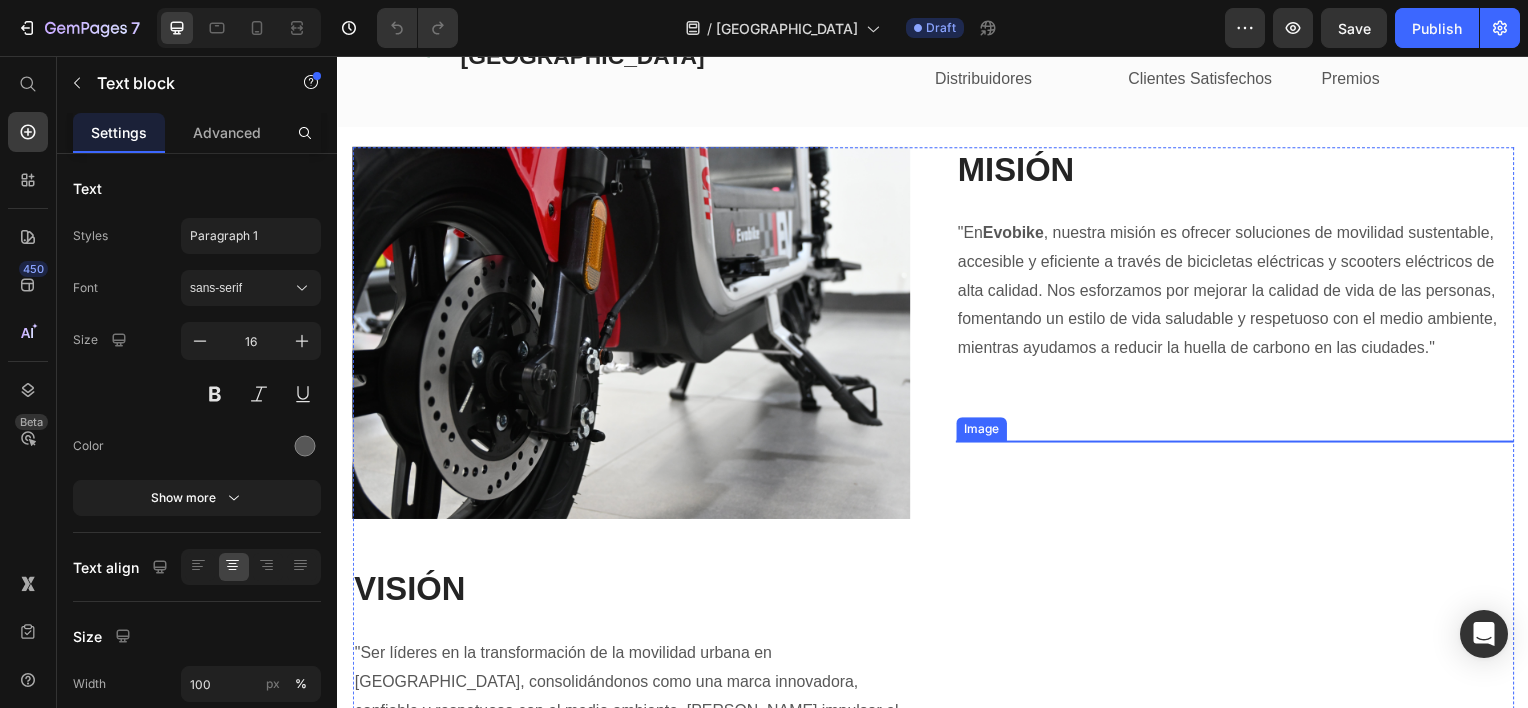 scroll, scrollTop: 1500, scrollLeft: 0, axis: vertical 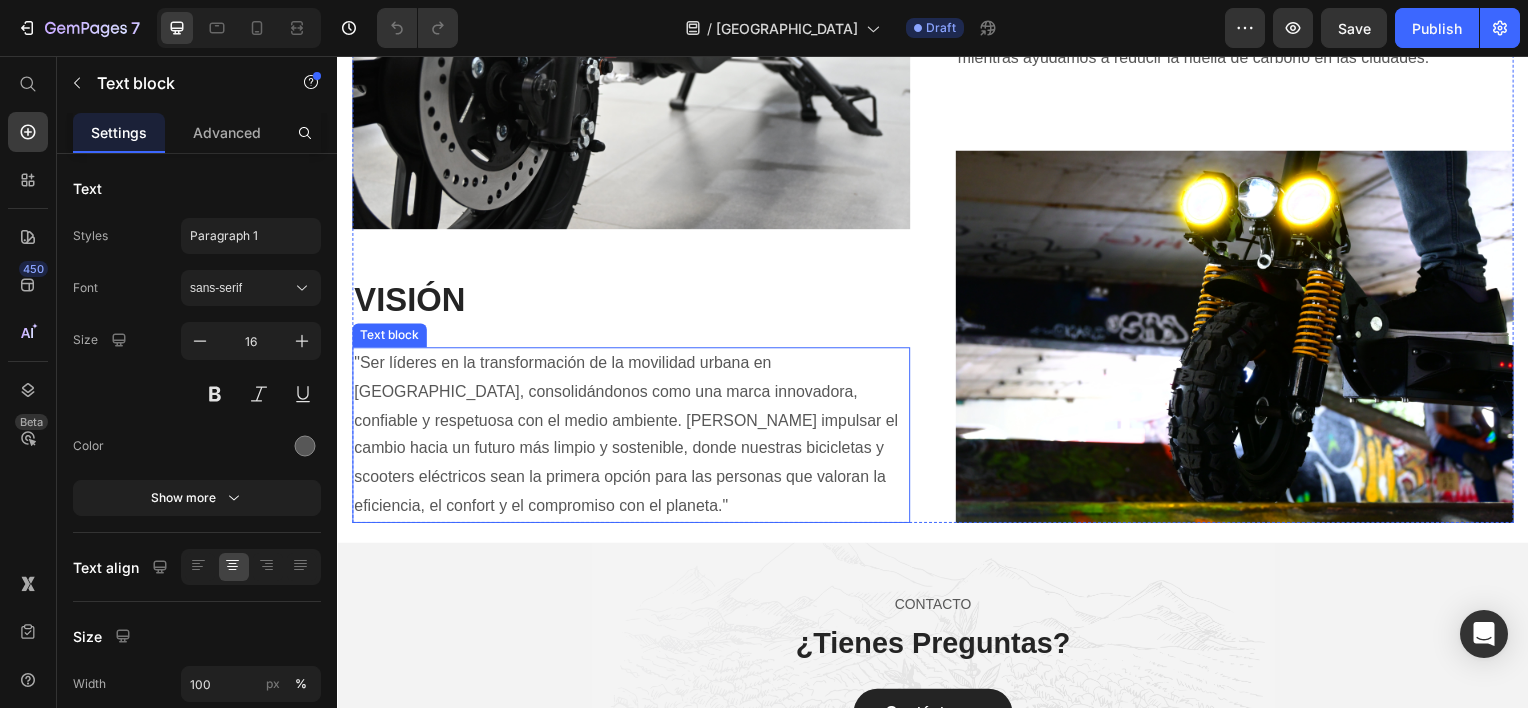 click on ""Ser líderes en la transformación de la movilidad urbana en América Latina, consolidándonos como una marca innovadora, confiable y respetuosa con el medio ambiente. Buscamos impulsar el cambio hacia un futuro más limpio y sostenible, donde nuestras bicicletas y scooters eléctricos sean la primera opción para las personas que valoran la eficiencia, el confort y el compromiso con el planeta."" at bounding box center [633, 437] 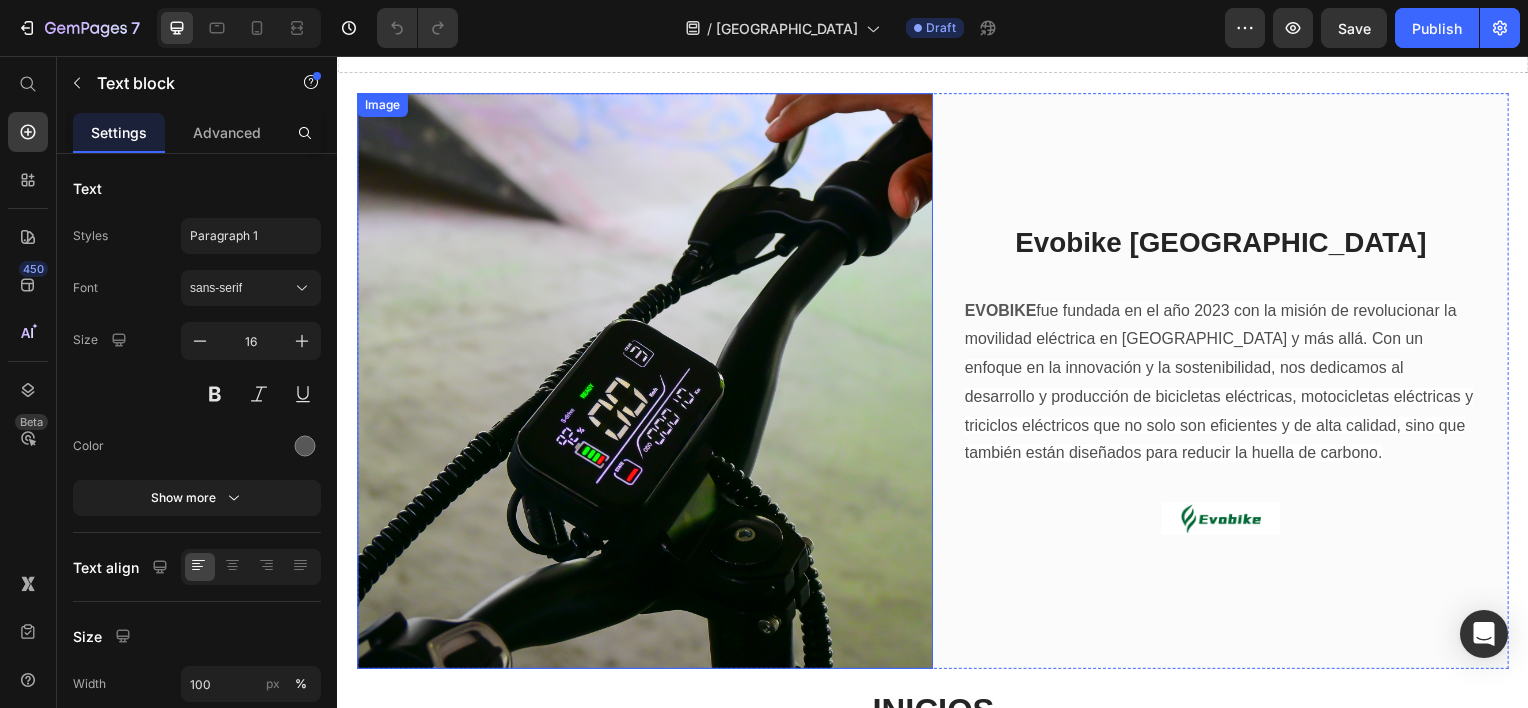 scroll, scrollTop: 0, scrollLeft: 0, axis: both 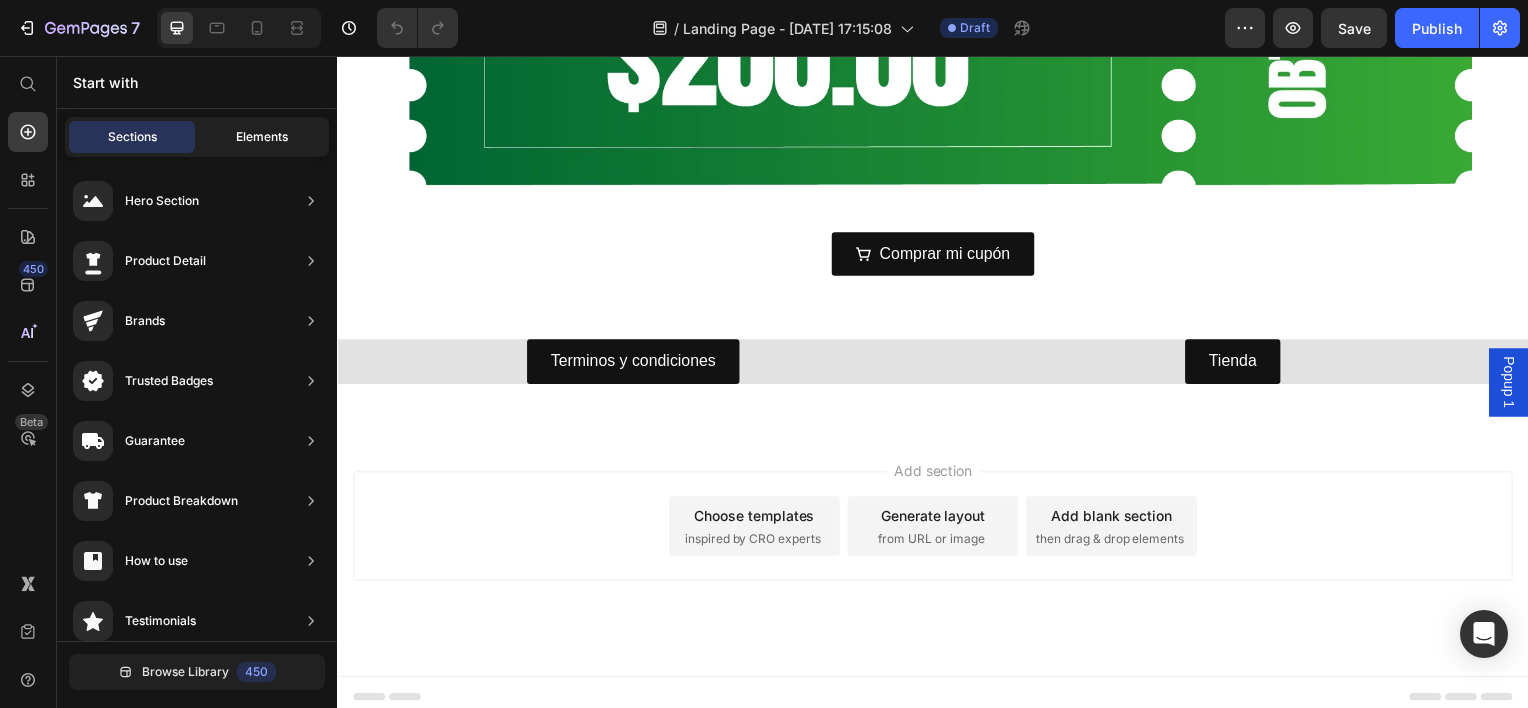 click on "Elements" 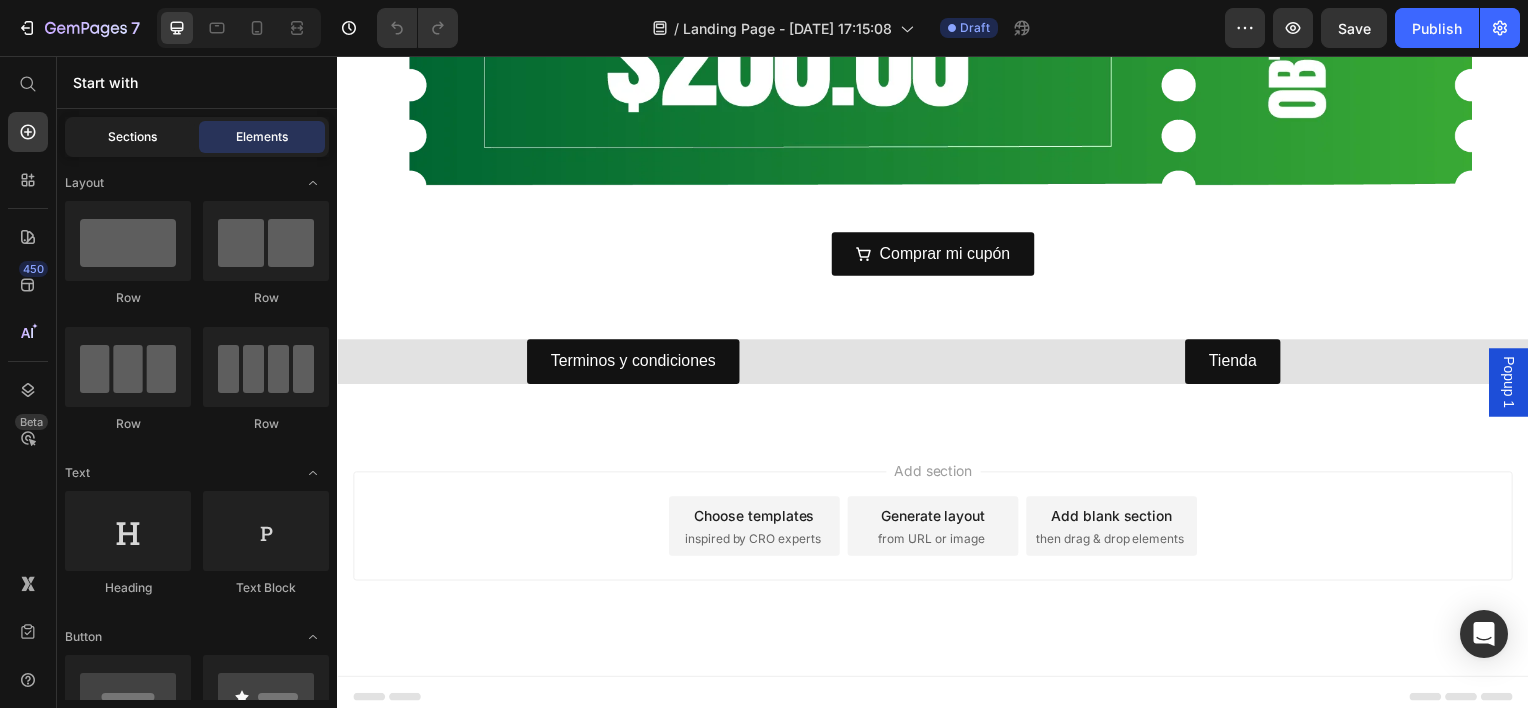 click on "Sections" 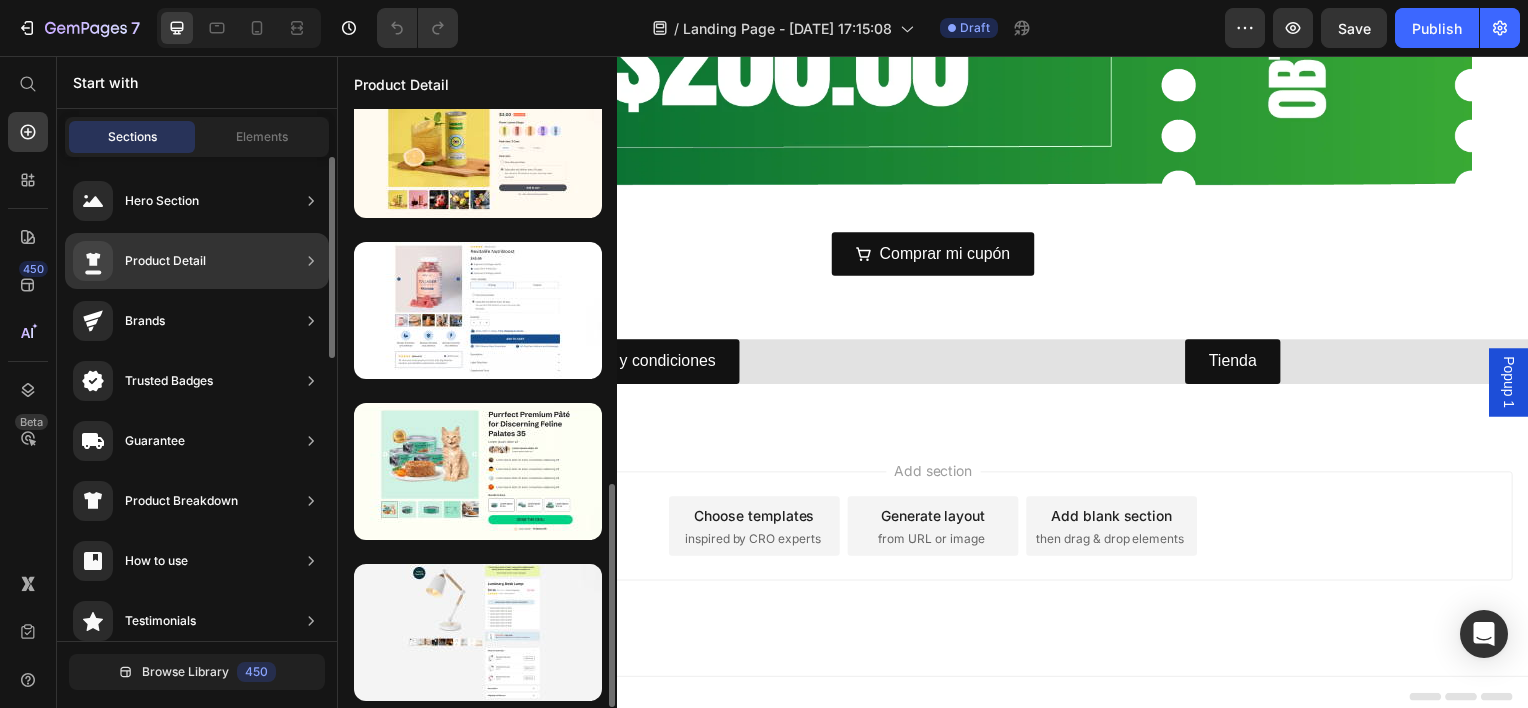 scroll, scrollTop: 1000, scrollLeft: 0, axis: vertical 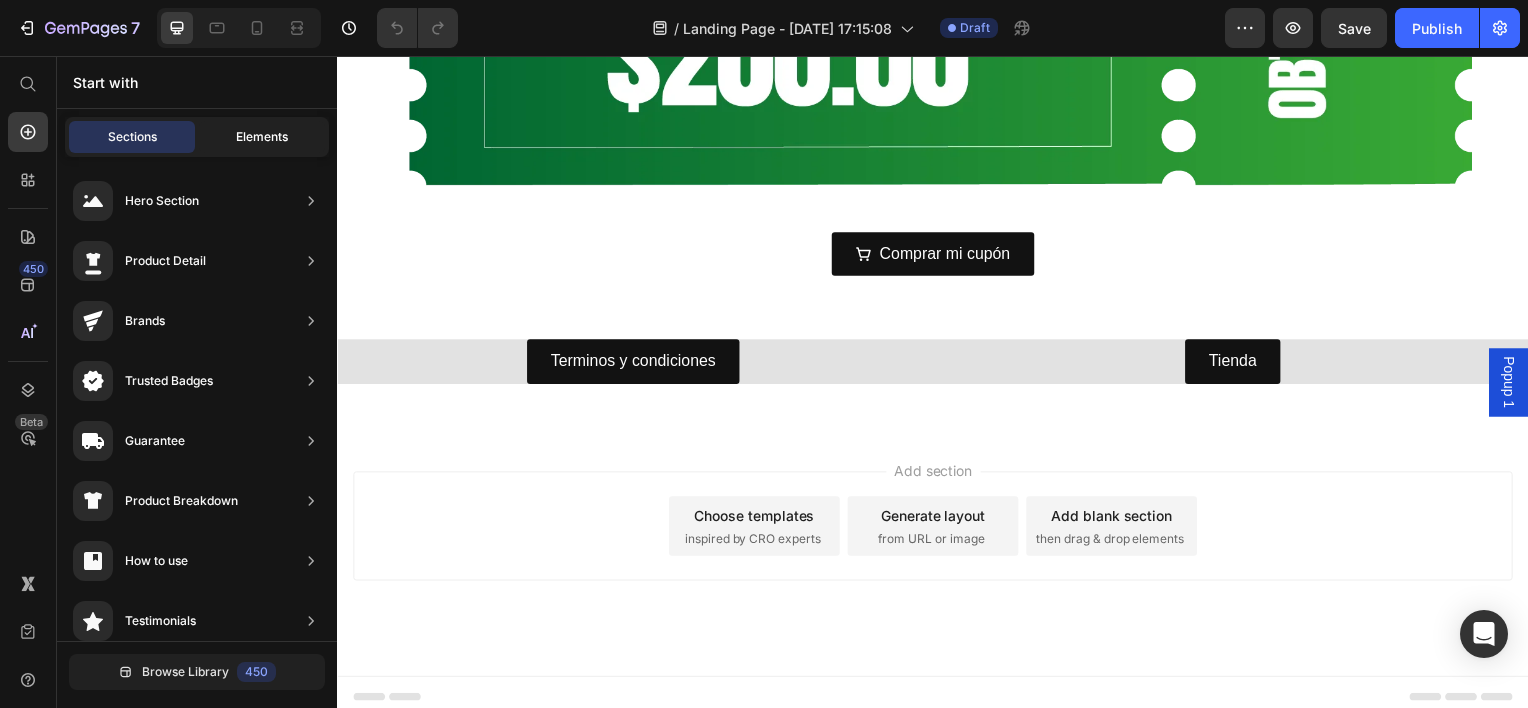 click on "Elements" 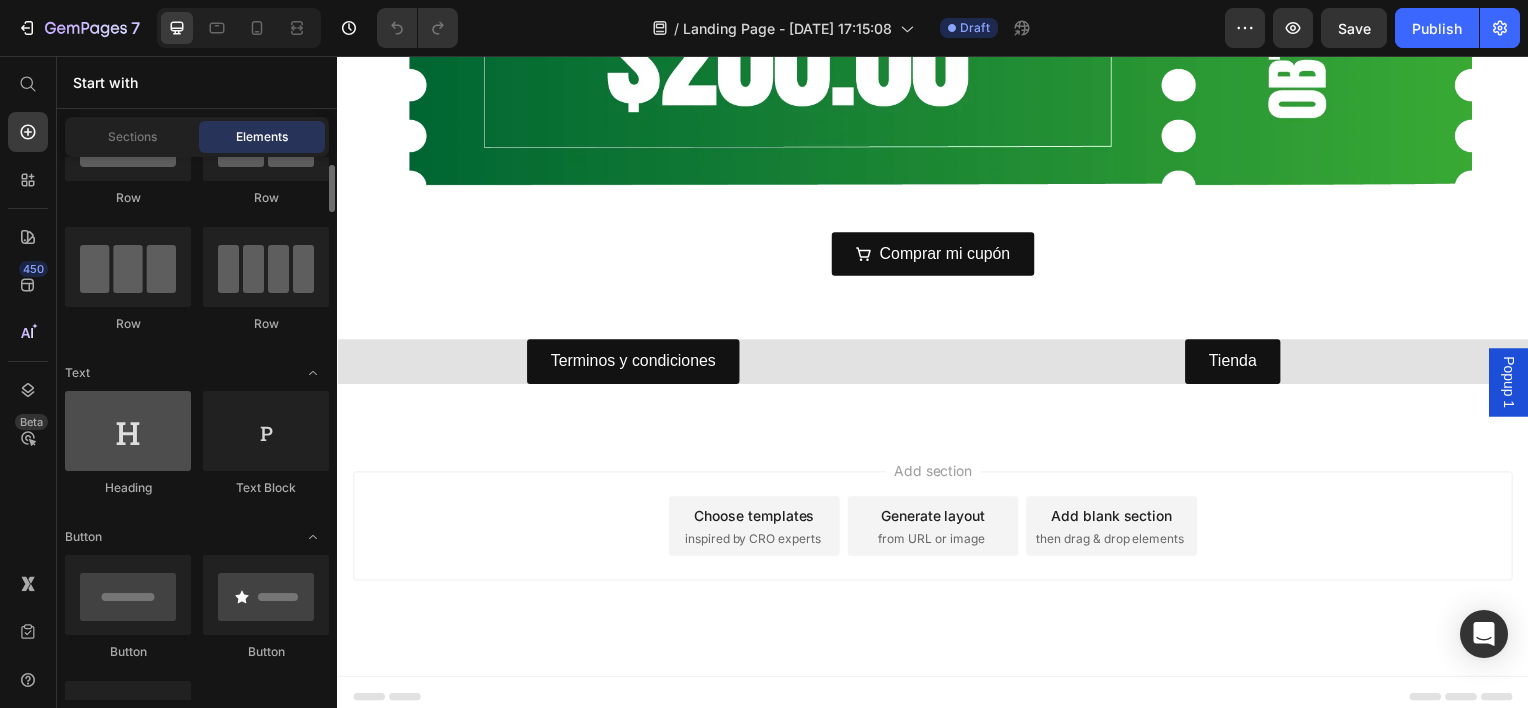 scroll, scrollTop: 500, scrollLeft: 0, axis: vertical 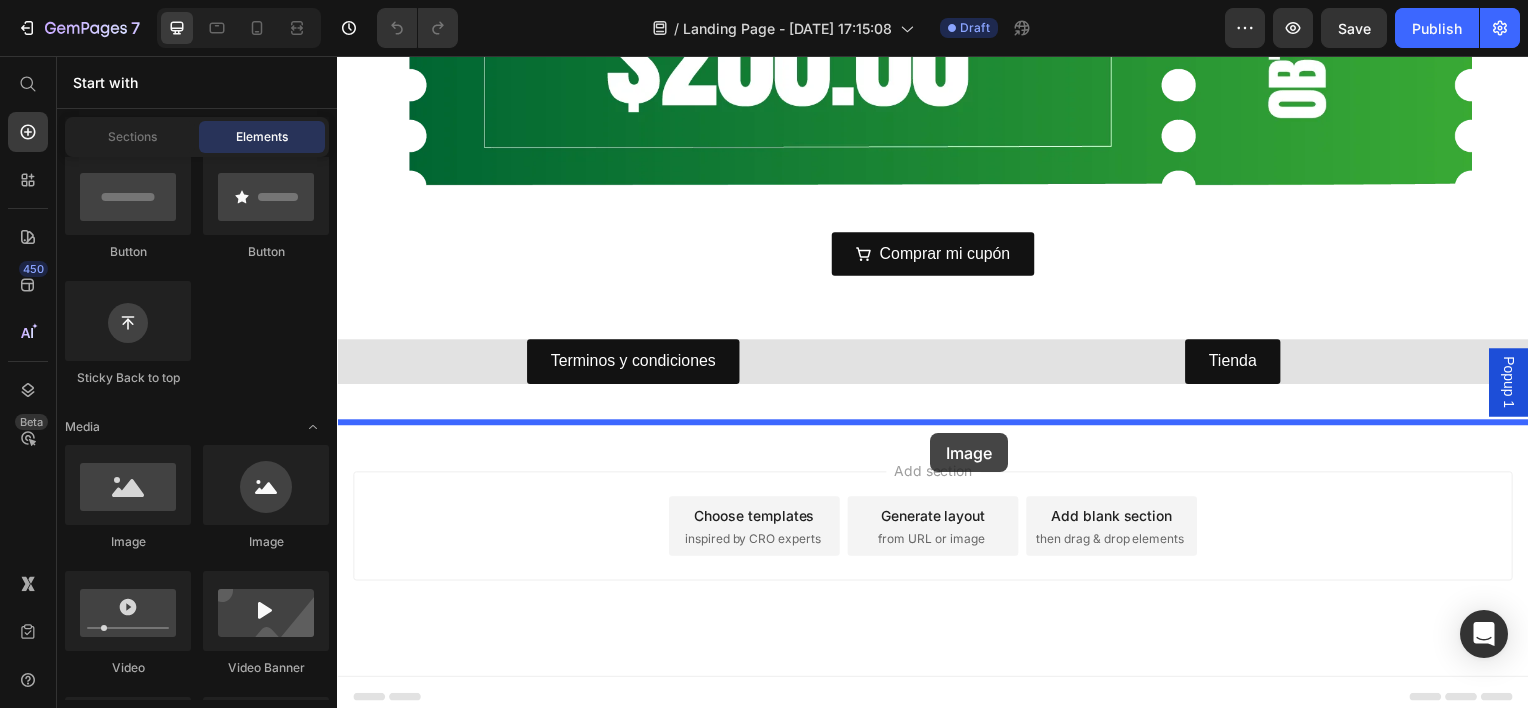 drag, startPoint x: 482, startPoint y: 554, endPoint x: 934, endPoint y: 436, distance: 467.1488 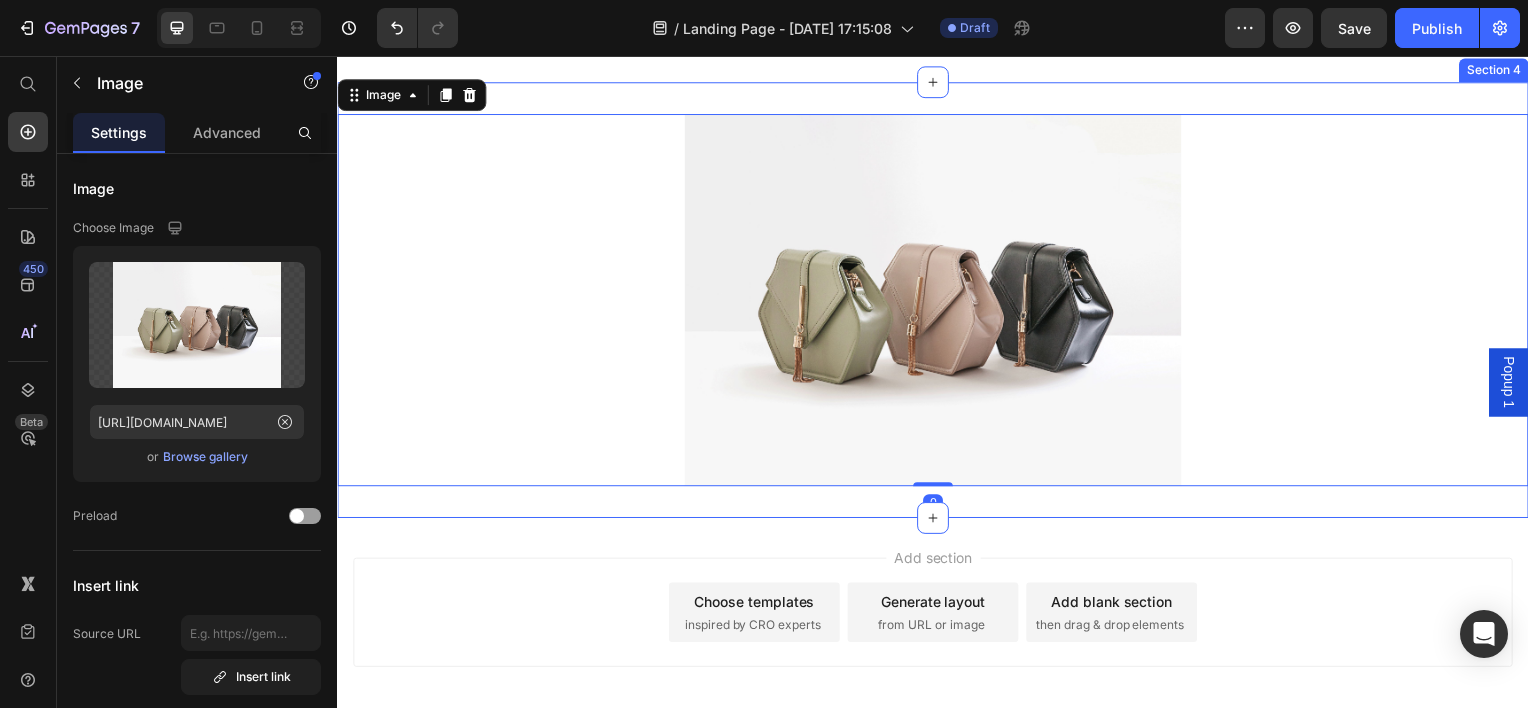 scroll, scrollTop: 1328, scrollLeft: 0, axis: vertical 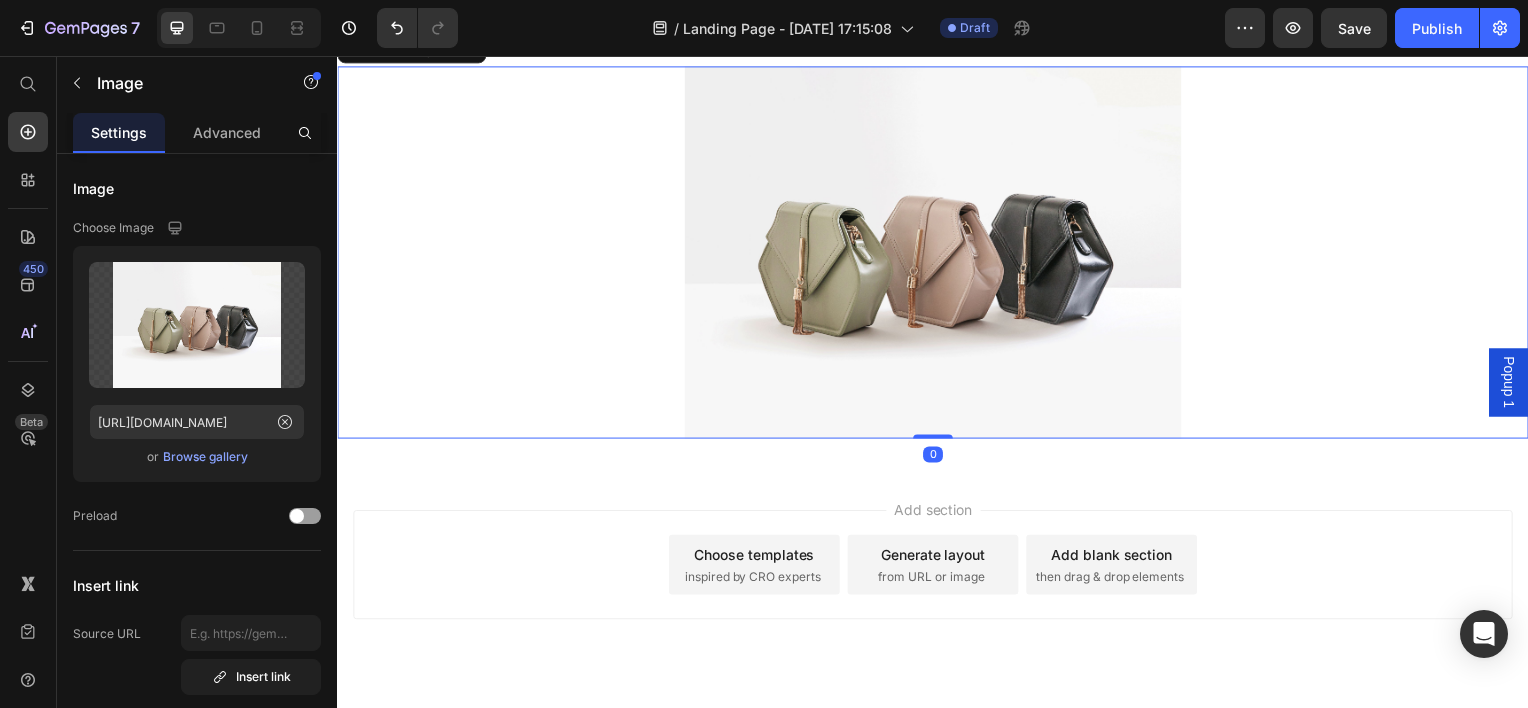 click at bounding box center [937, 253] 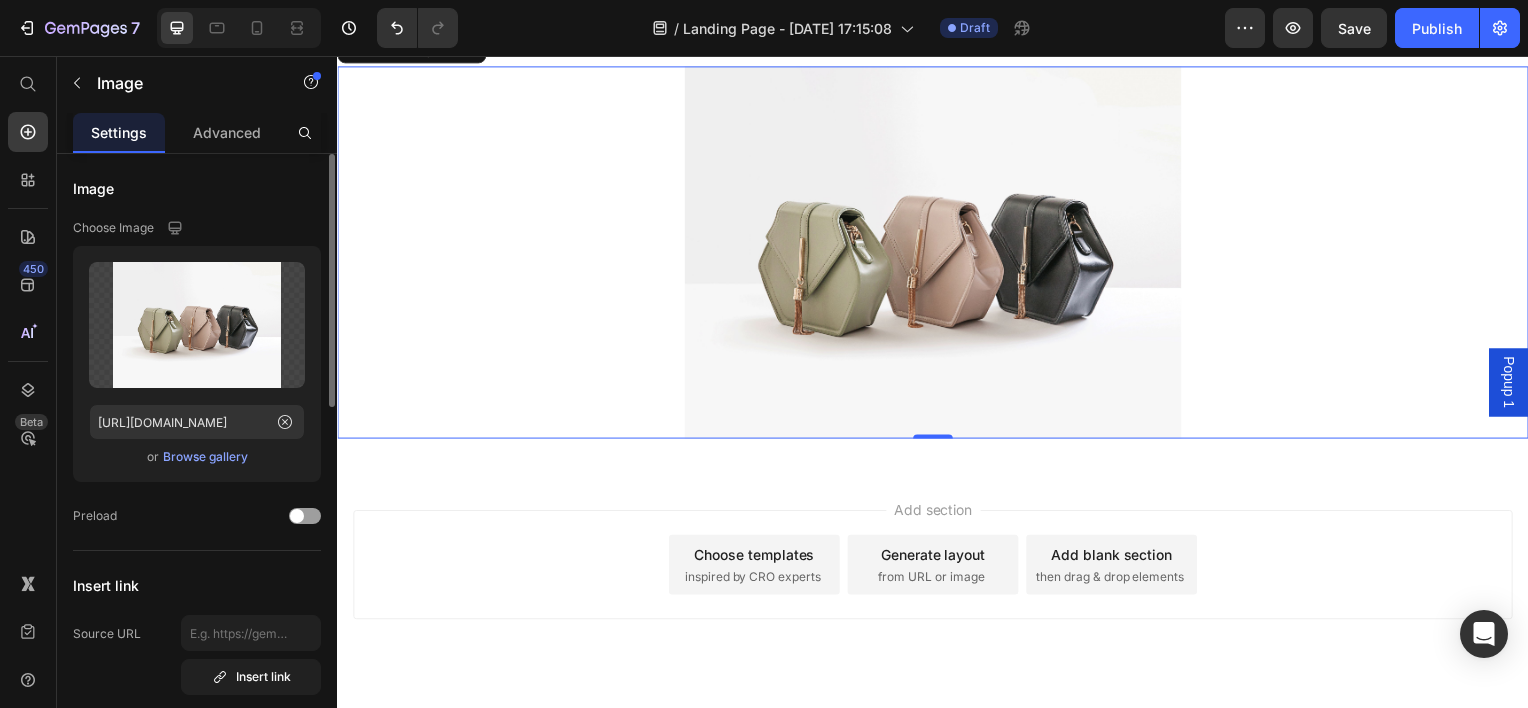 click on "Browse gallery" at bounding box center [205, 457] 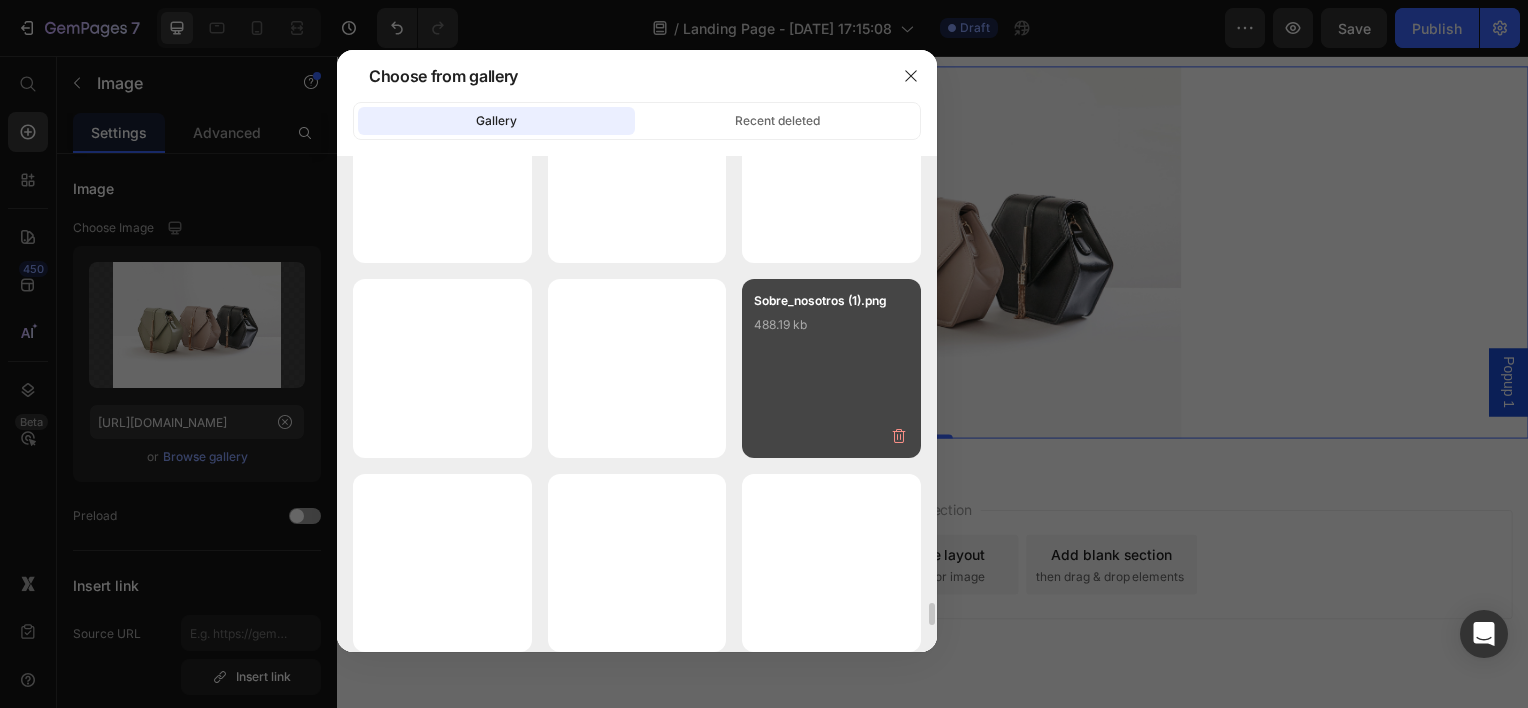 scroll, scrollTop: 9916, scrollLeft: 0, axis: vertical 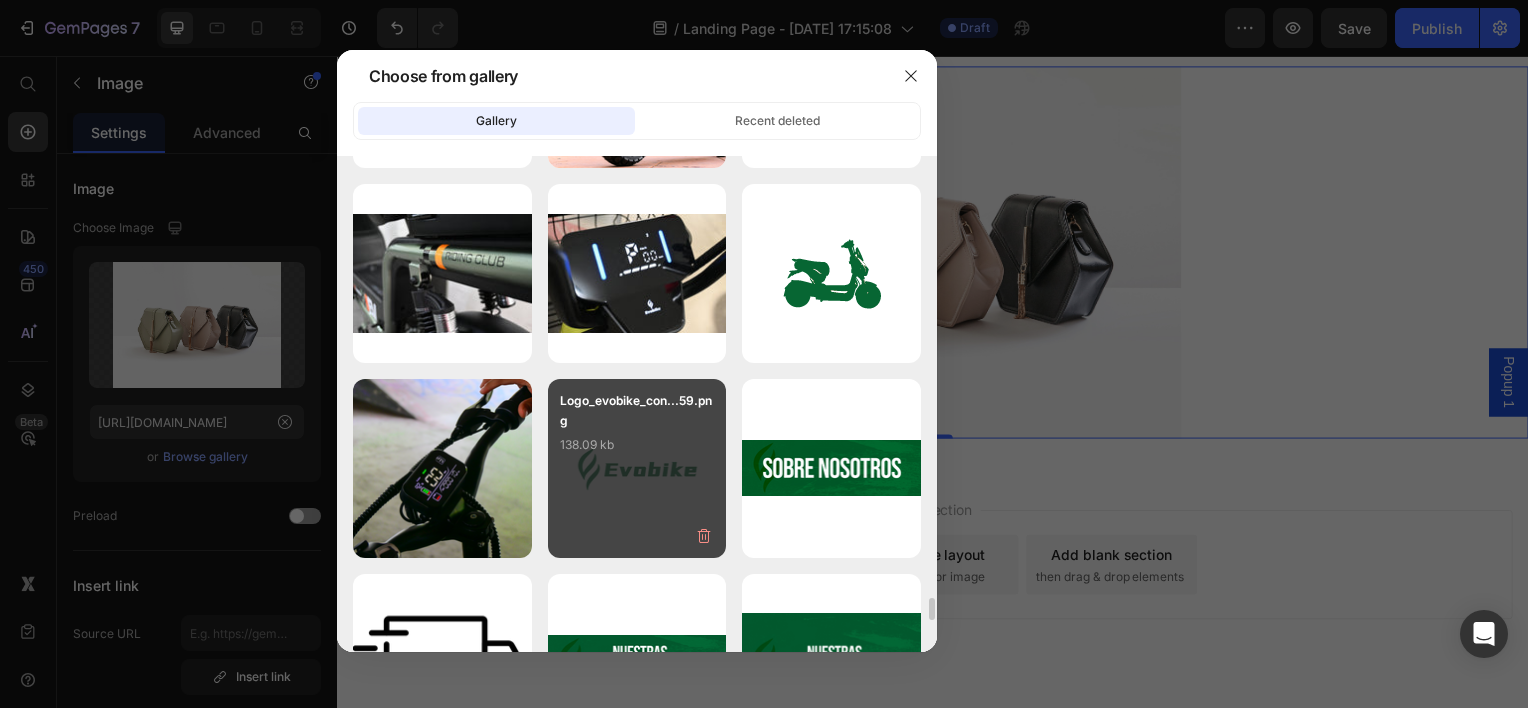 click on "Logo_evobike_con...59.png" at bounding box center [637, 411] 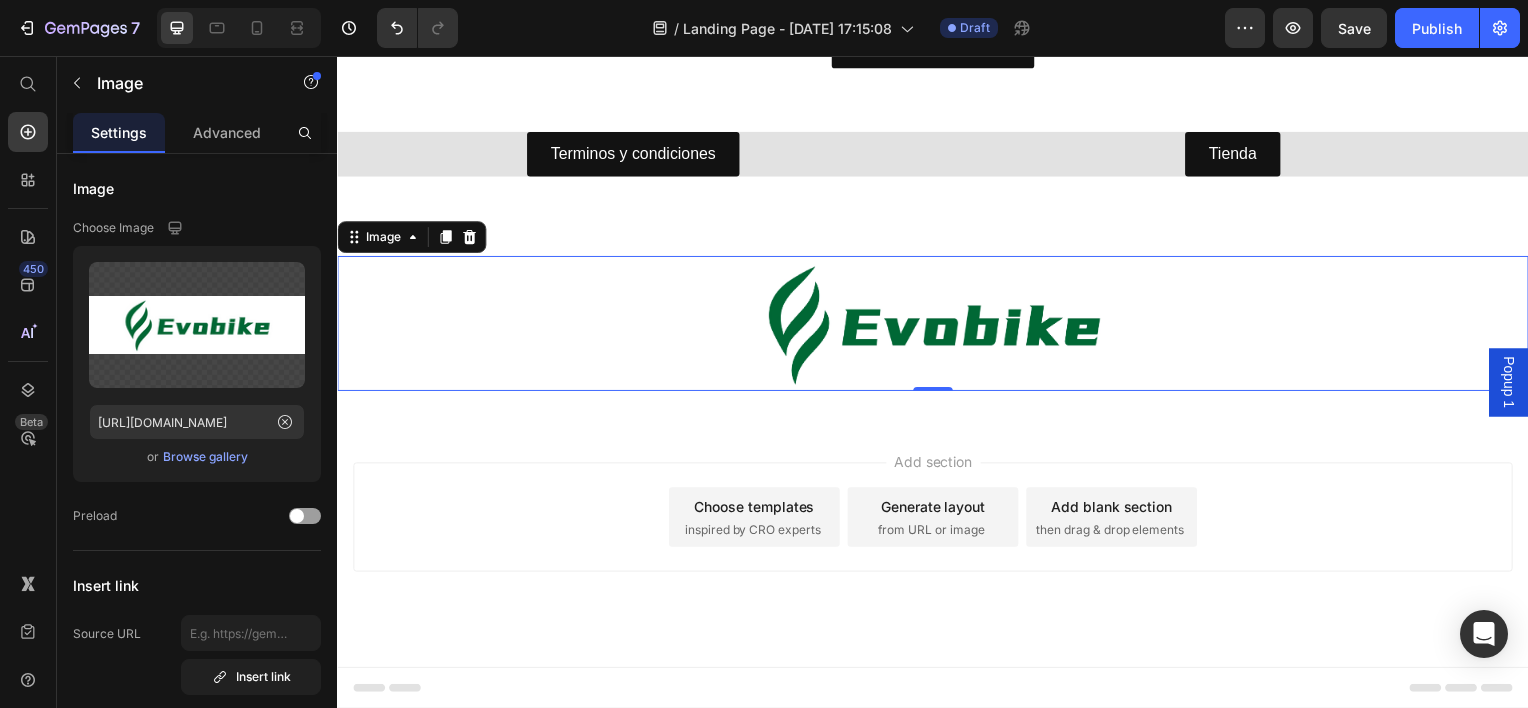 scroll, scrollTop: 1128, scrollLeft: 0, axis: vertical 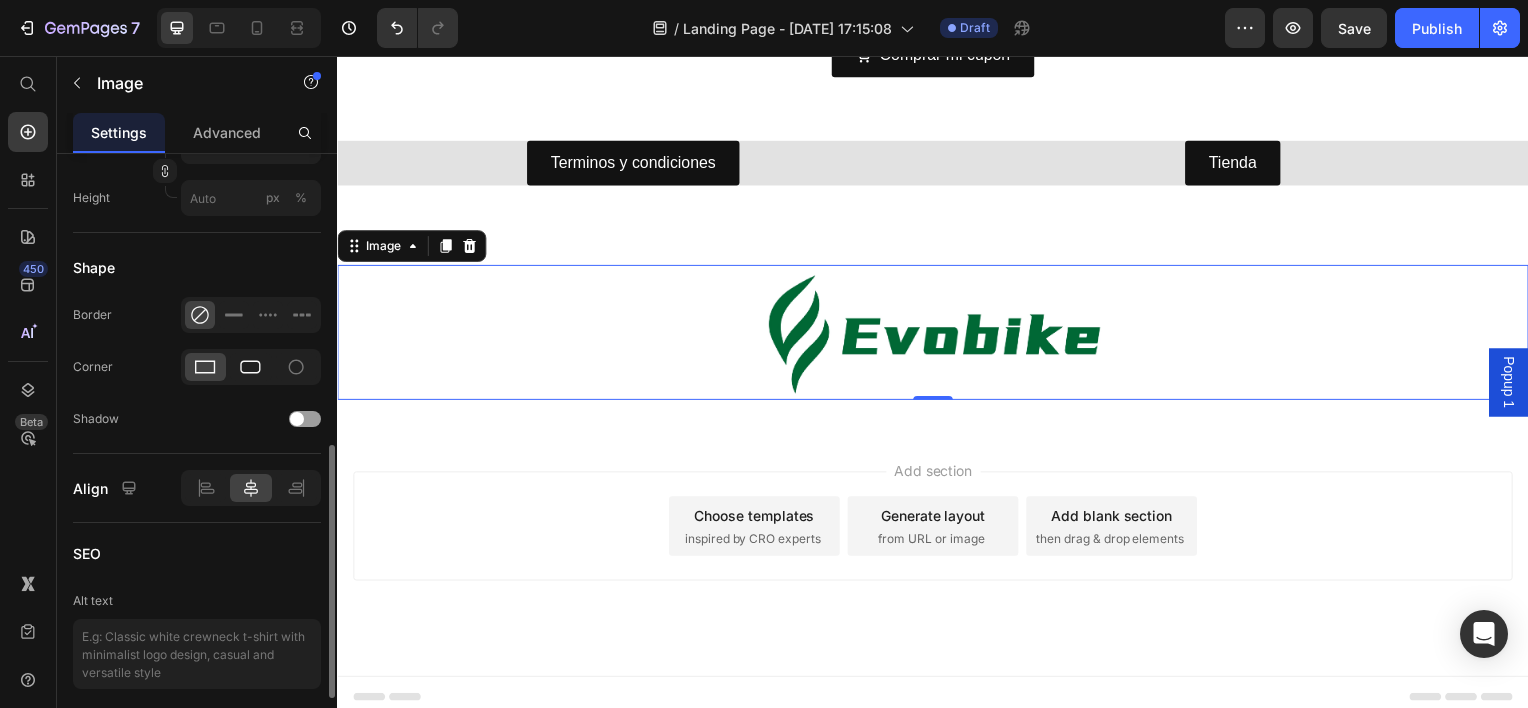 click 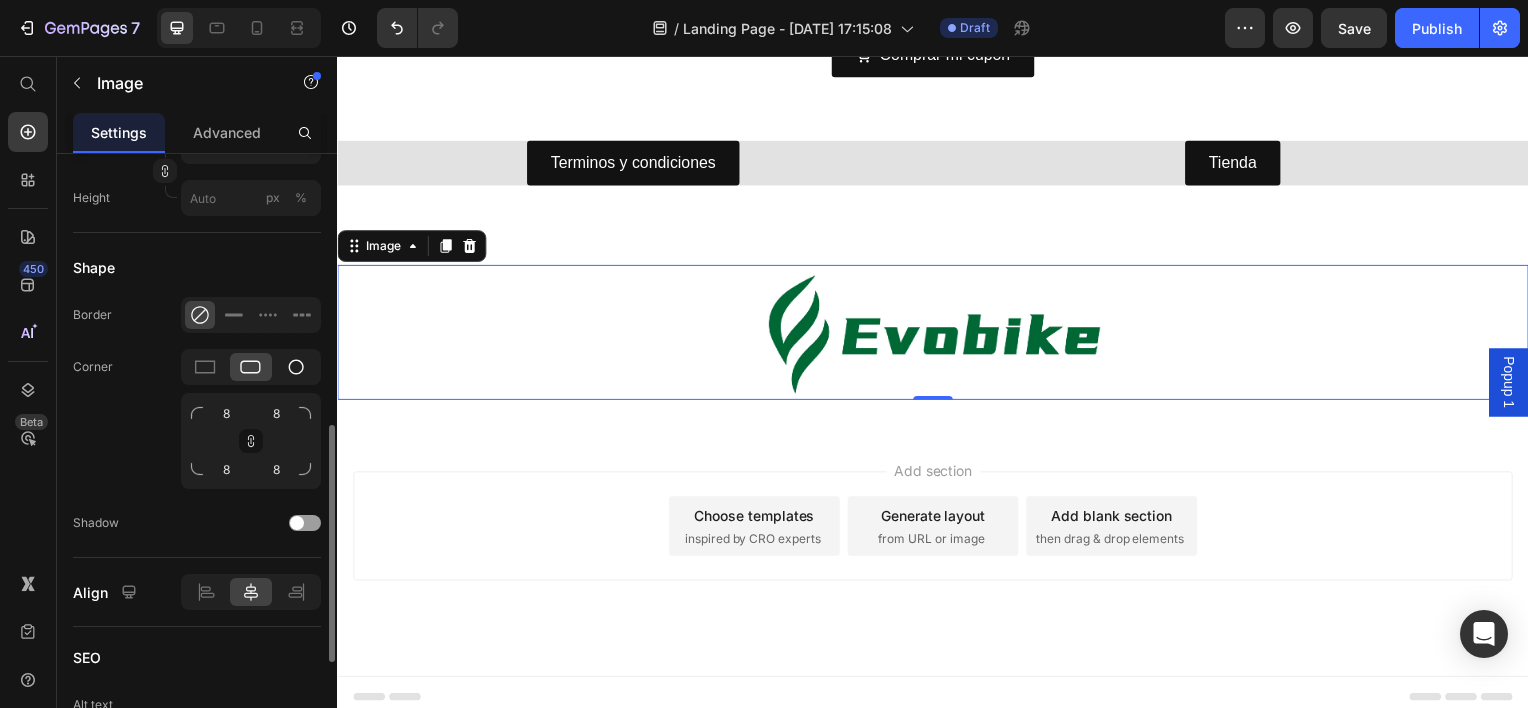 click 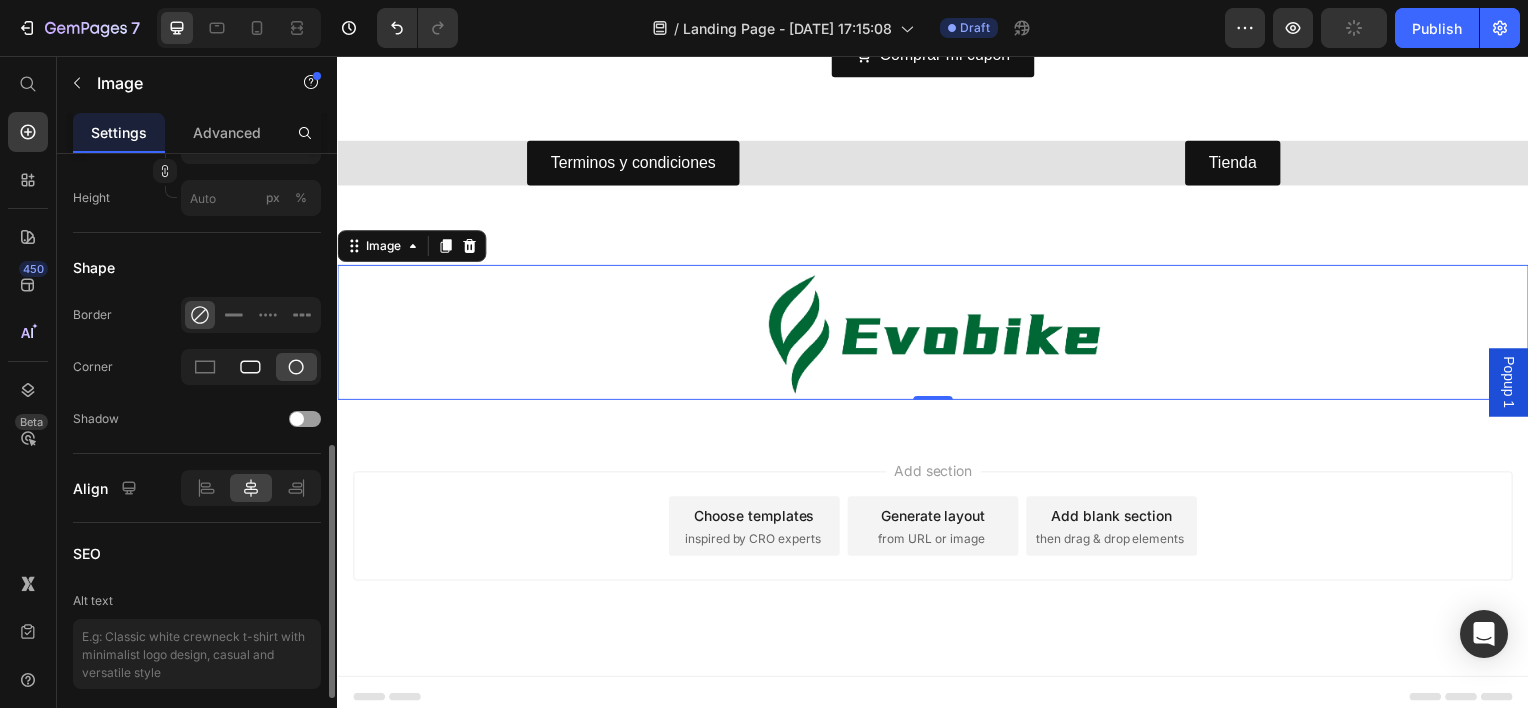 click 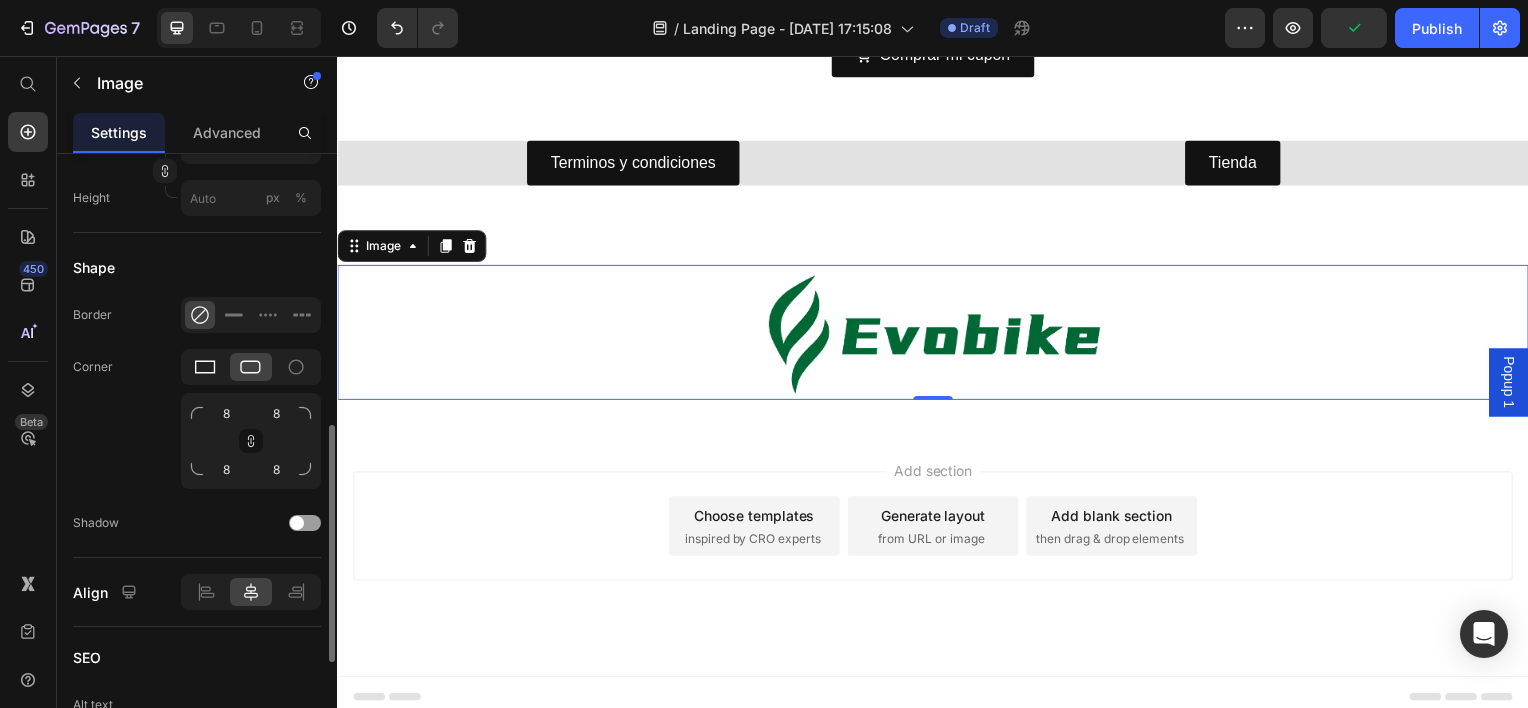 click 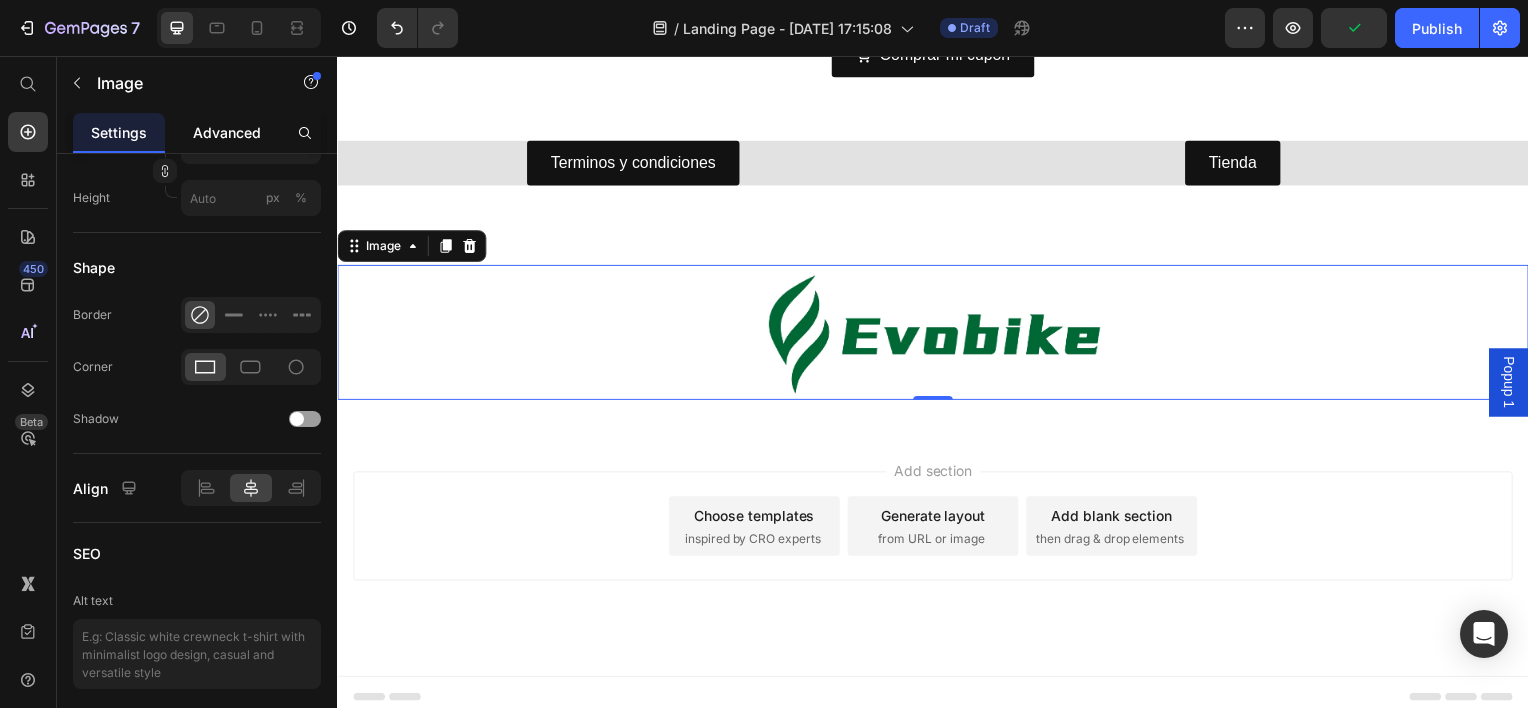 click on "Advanced" at bounding box center [227, 132] 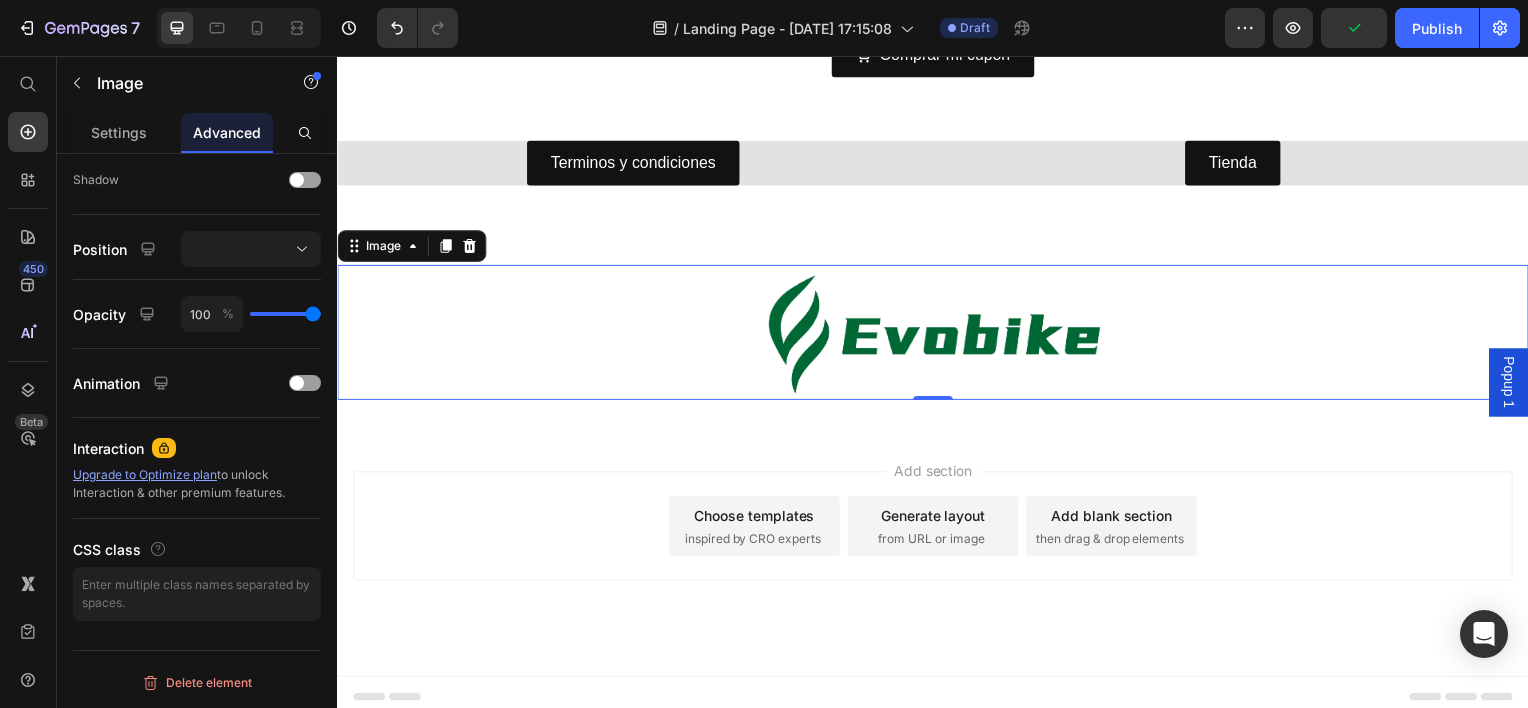 scroll, scrollTop: 0, scrollLeft: 0, axis: both 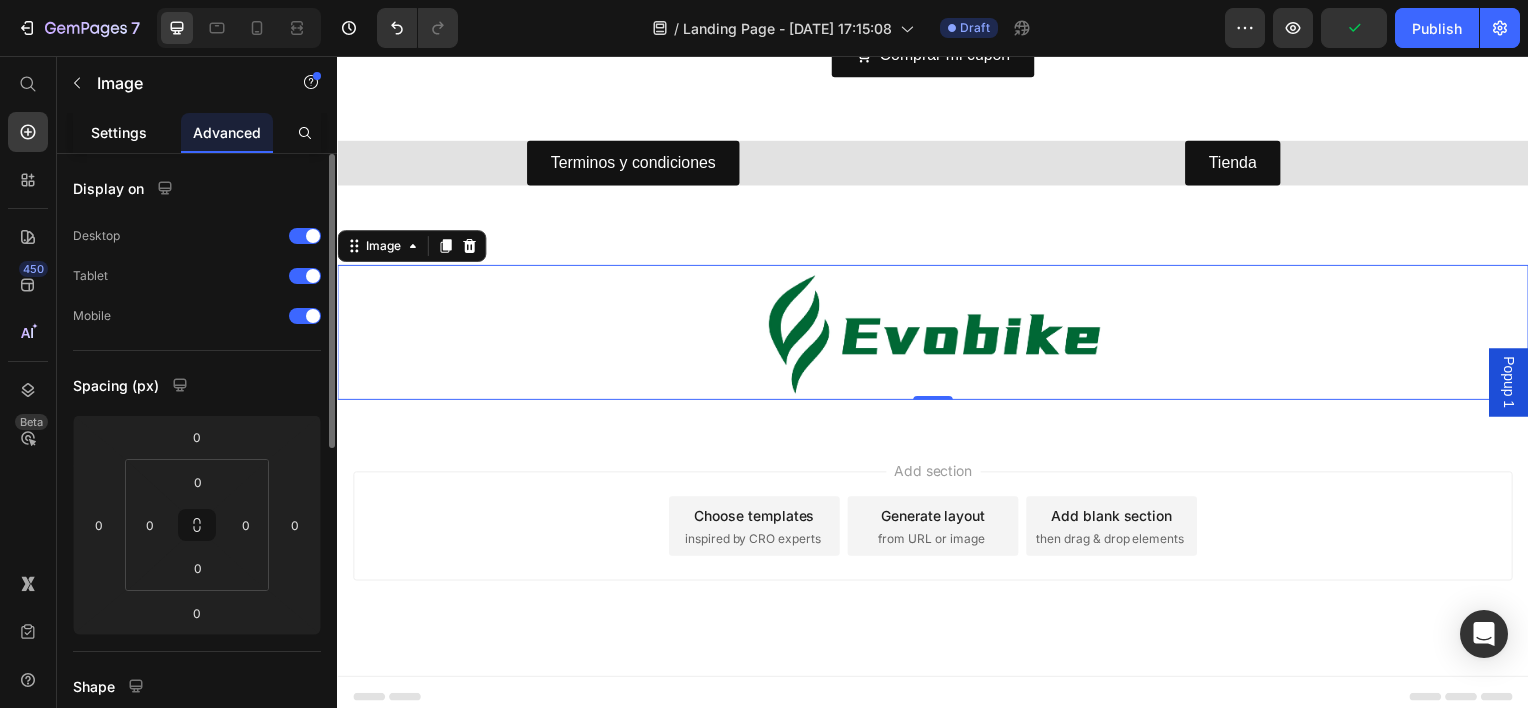 click on "Settings" 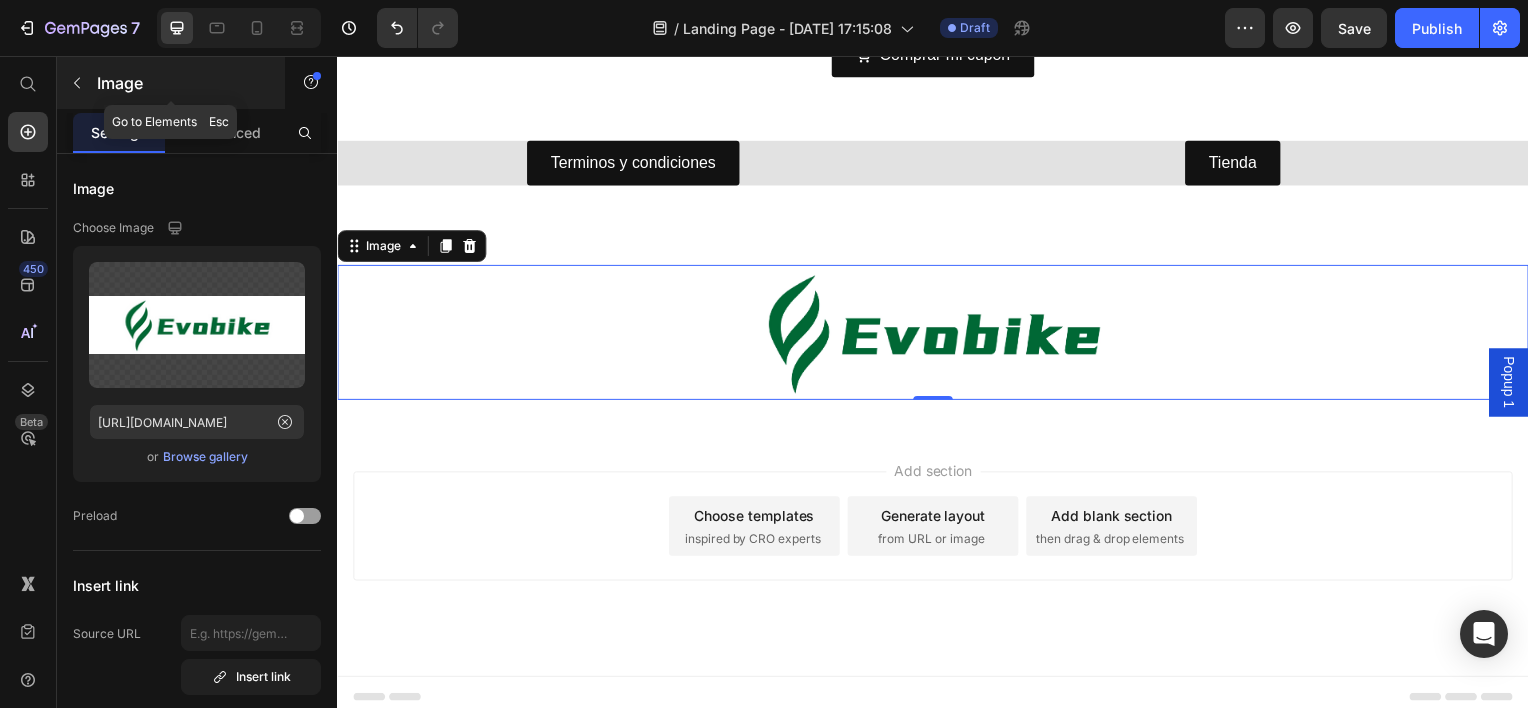 click 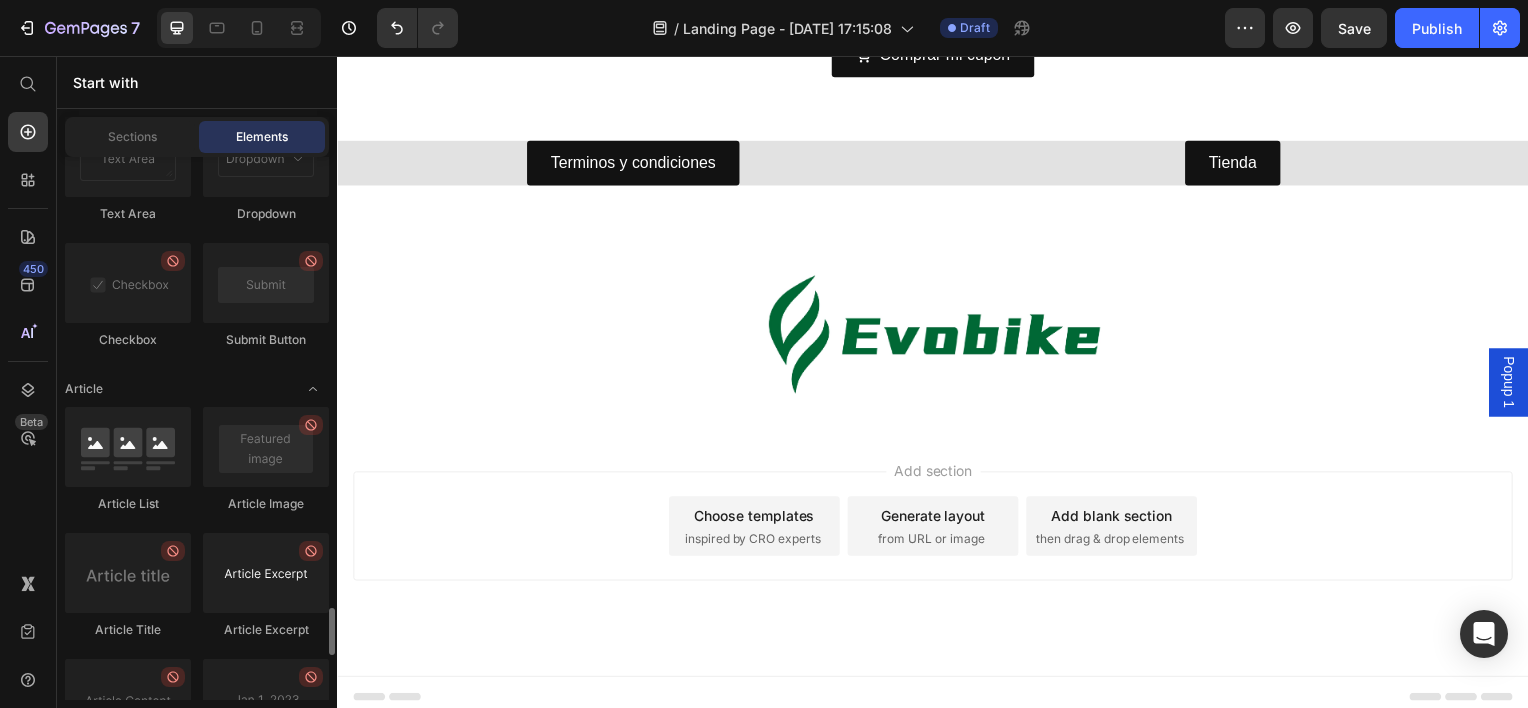 scroll, scrollTop: 4636, scrollLeft: 0, axis: vertical 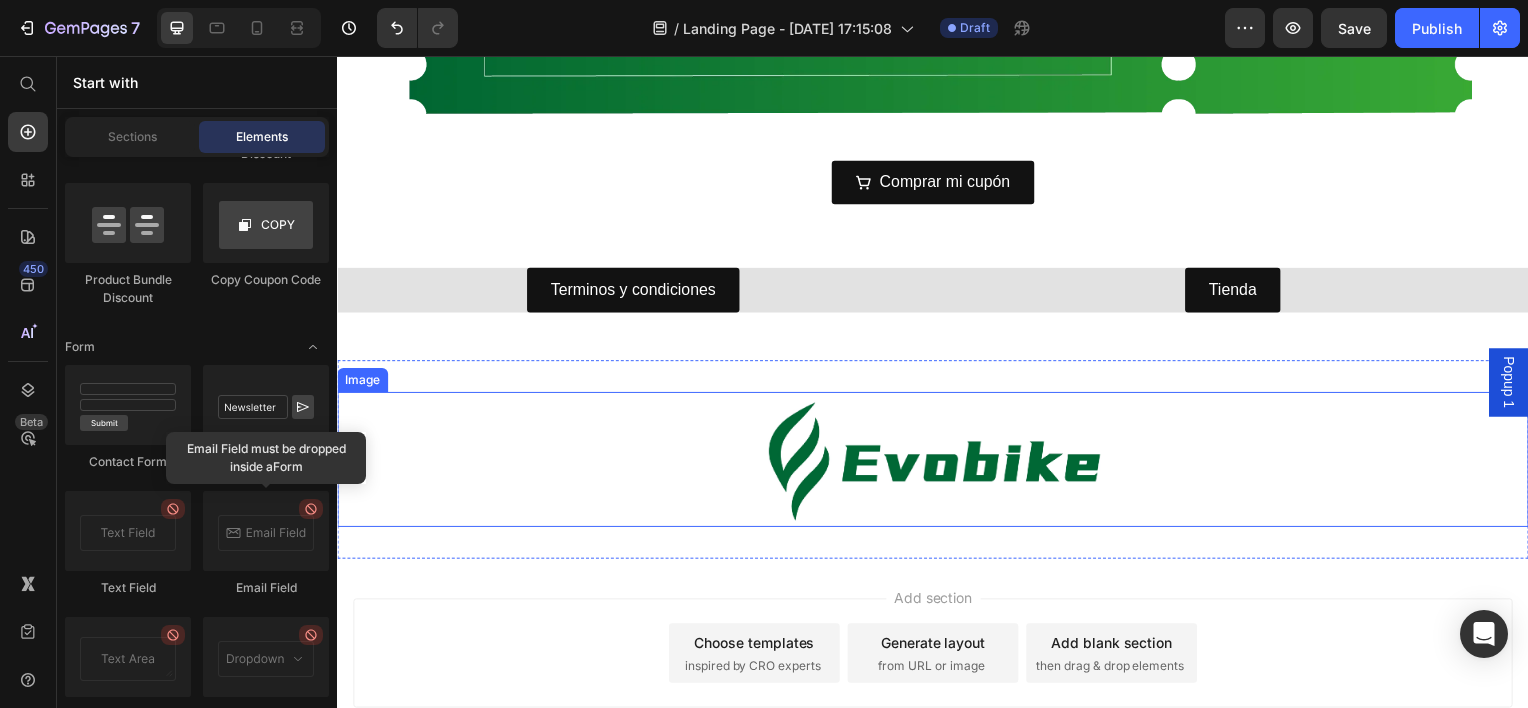 click at bounding box center (937, 462) 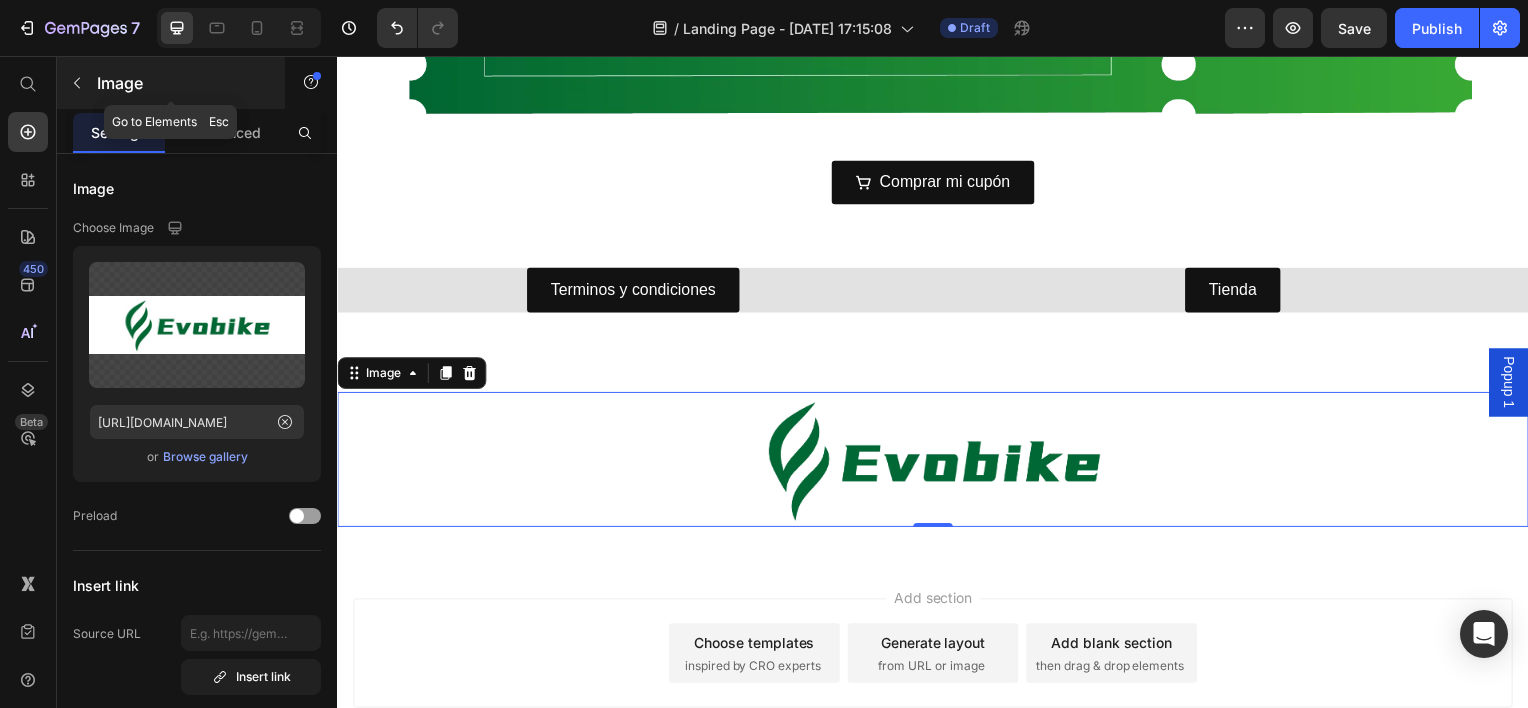 click at bounding box center (77, 83) 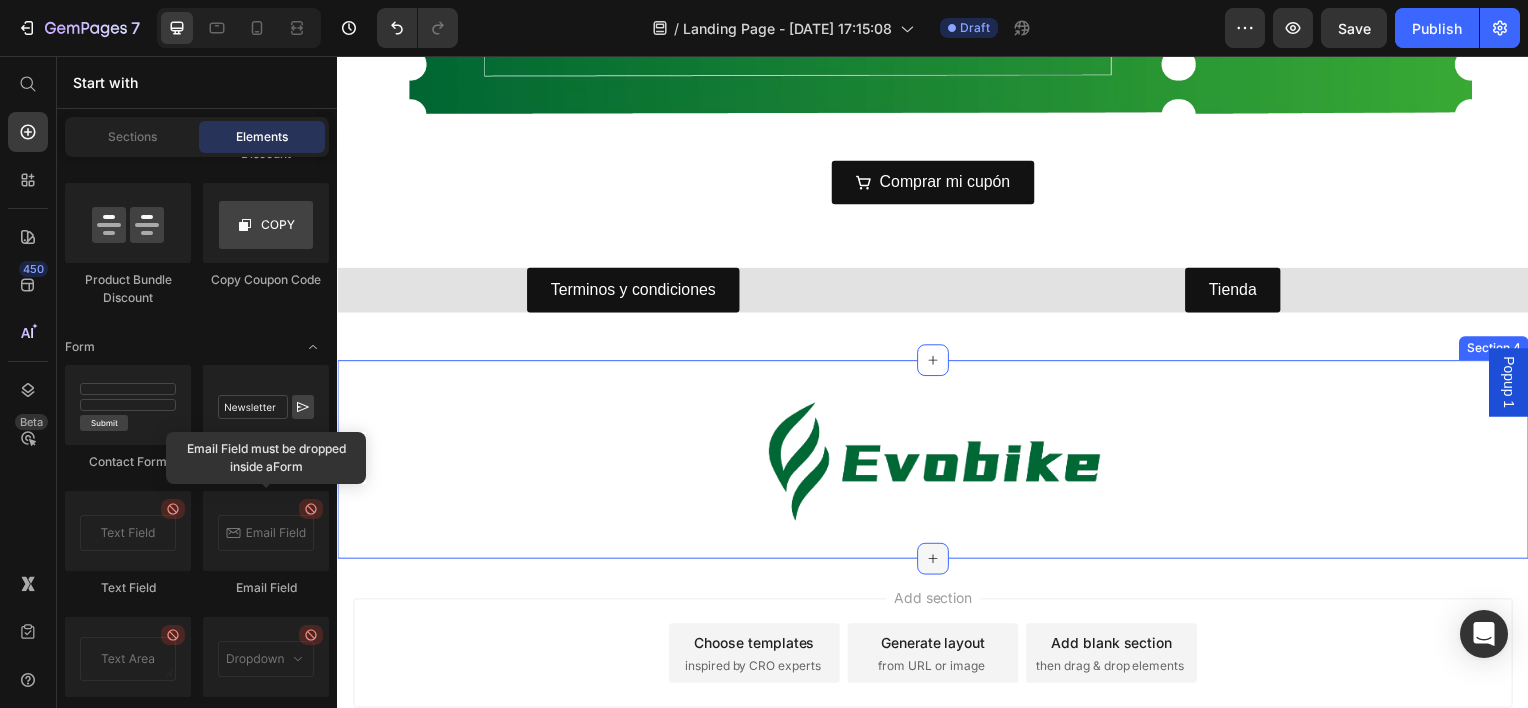 click 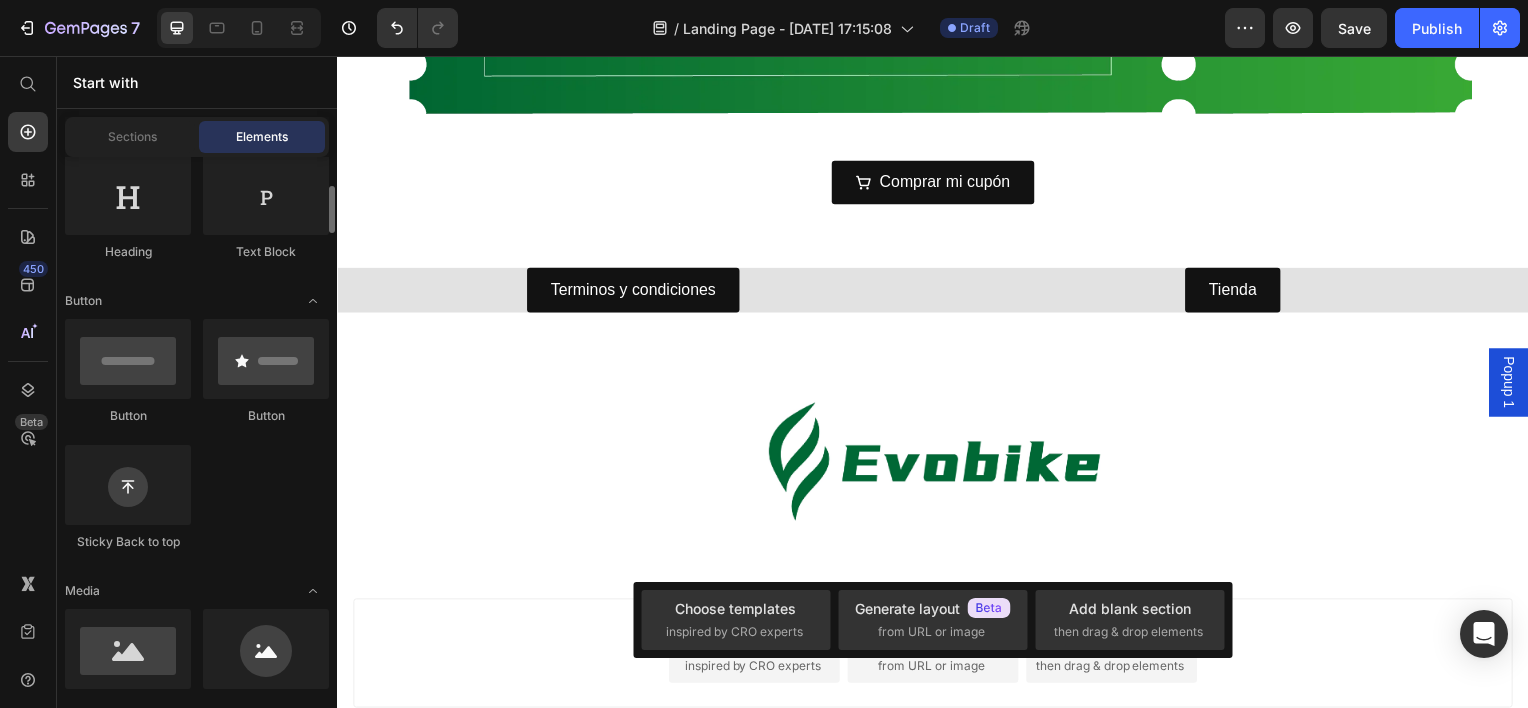 scroll, scrollTop: 236, scrollLeft: 0, axis: vertical 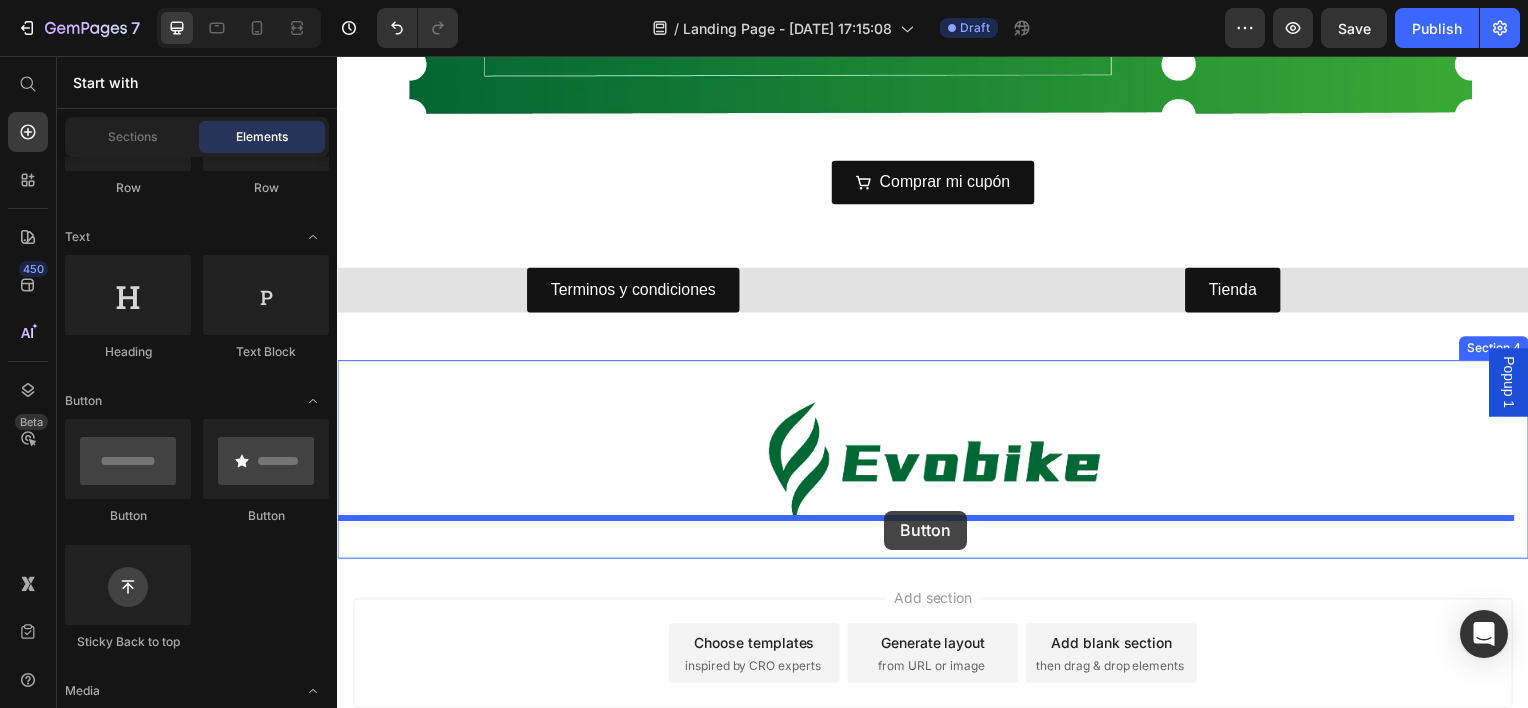 drag, startPoint x: 585, startPoint y: 520, endPoint x: 888, endPoint y: 514, distance: 303.0594 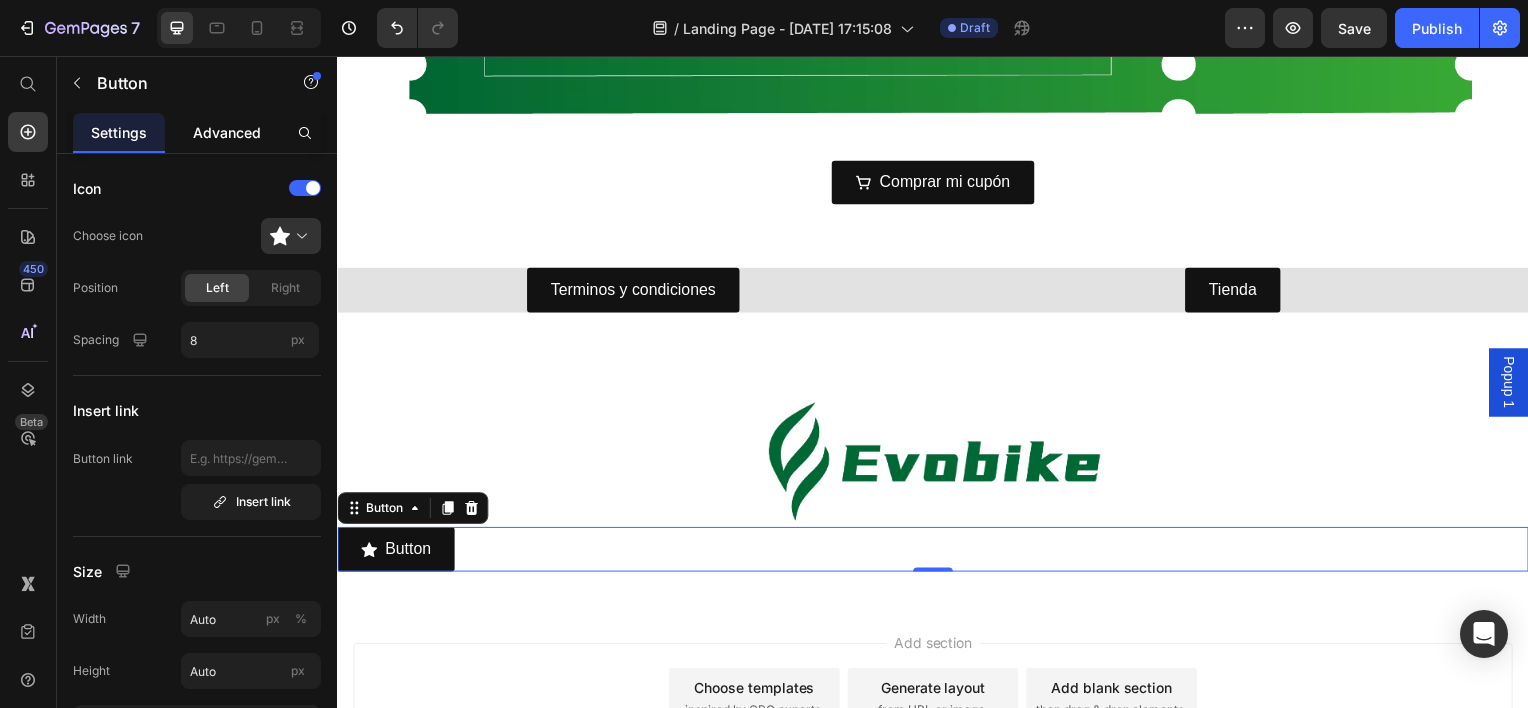 click on "Advanced" at bounding box center (227, 132) 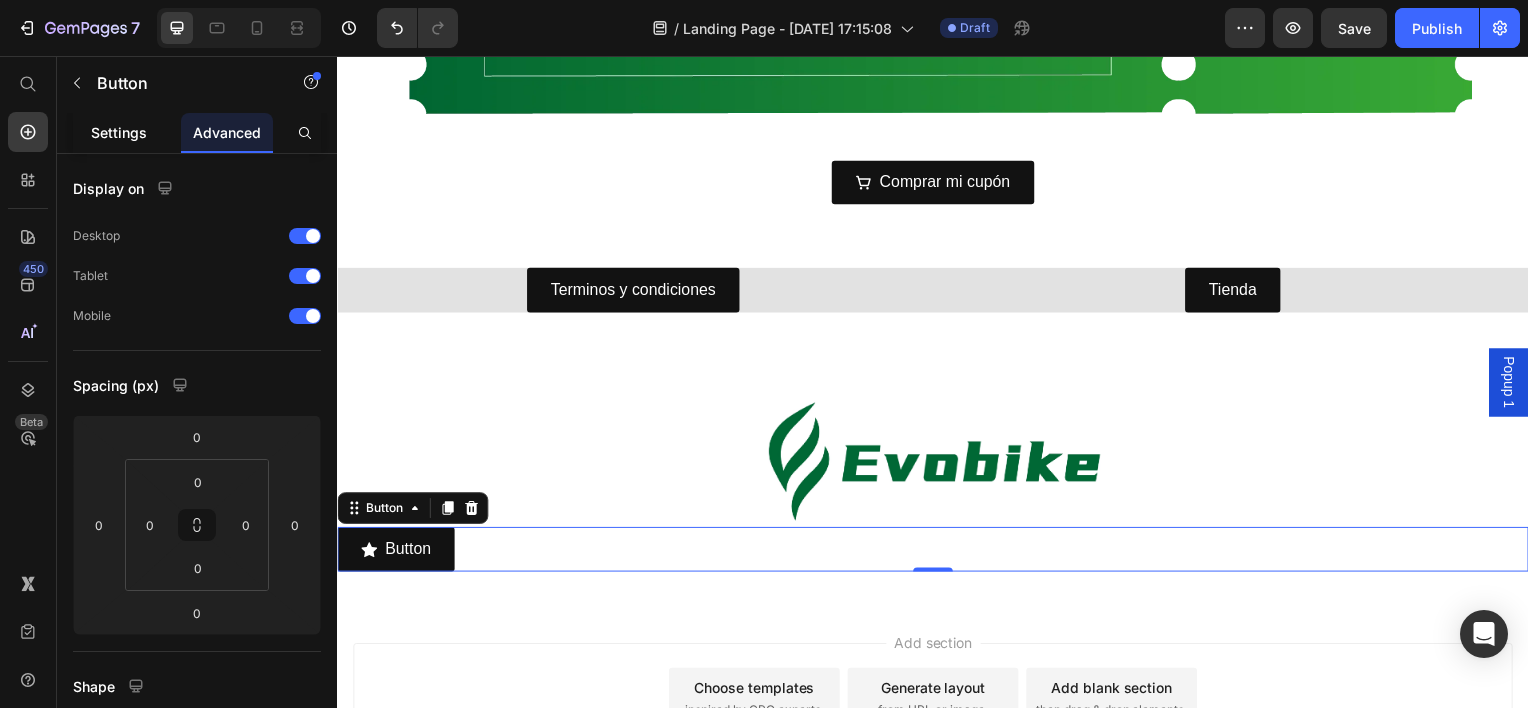 click on "Settings" 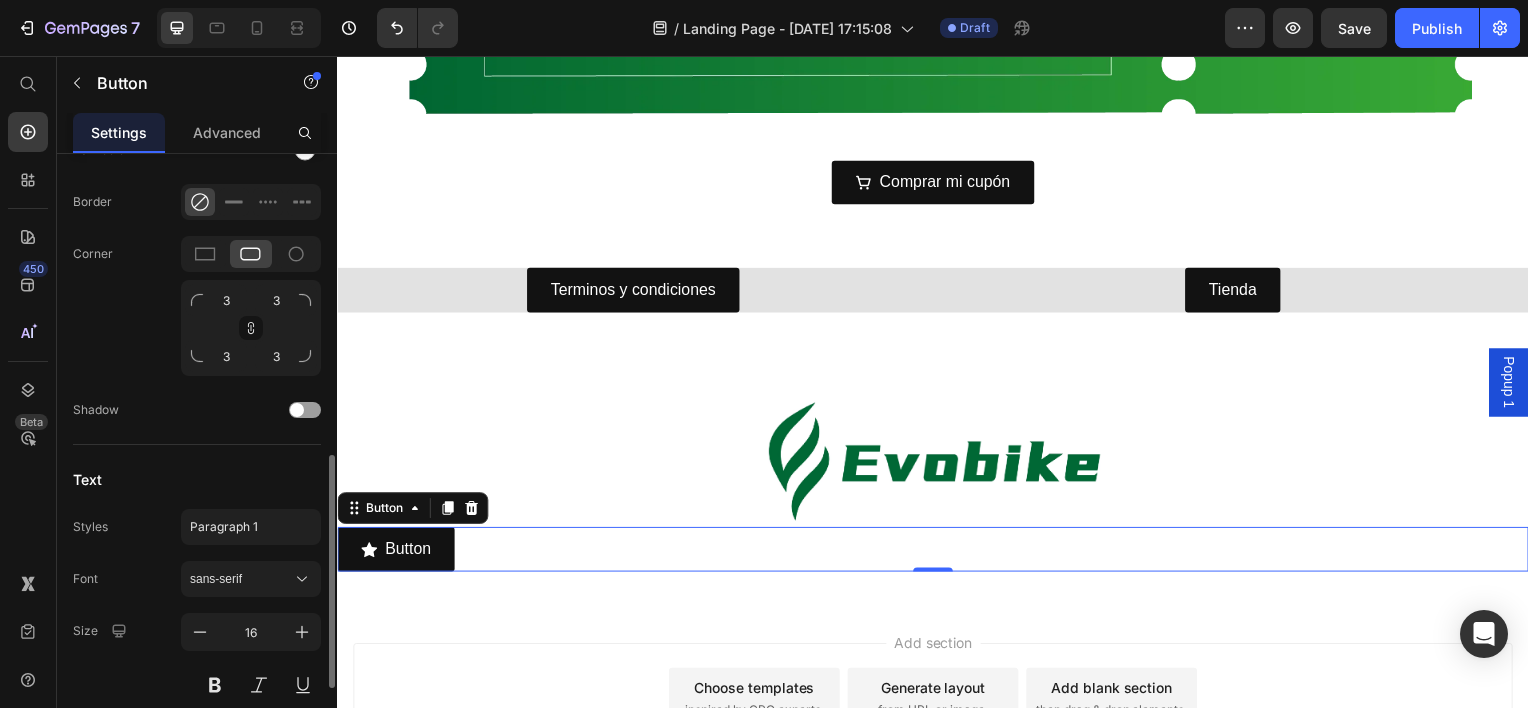 scroll, scrollTop: 988, scrollLeft: 0, axis: vertical 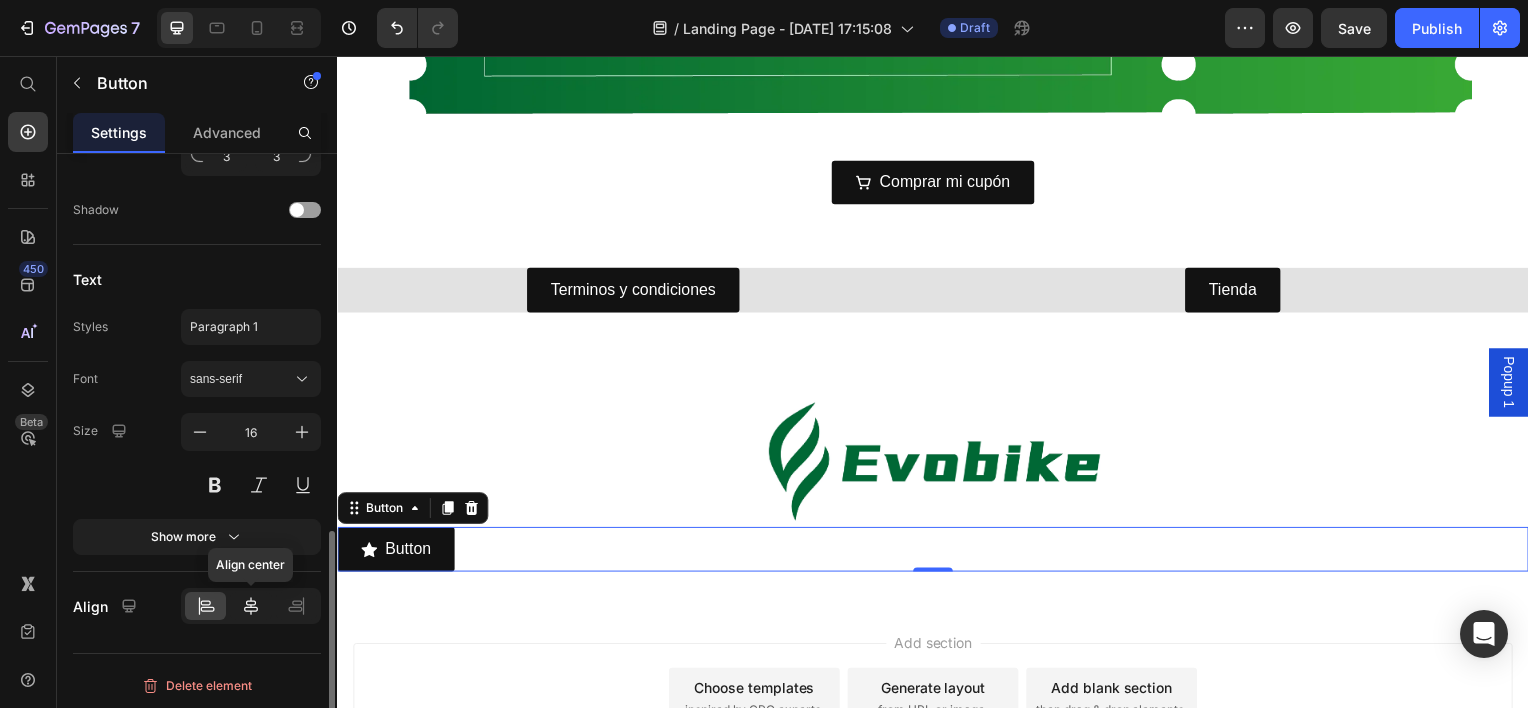 click 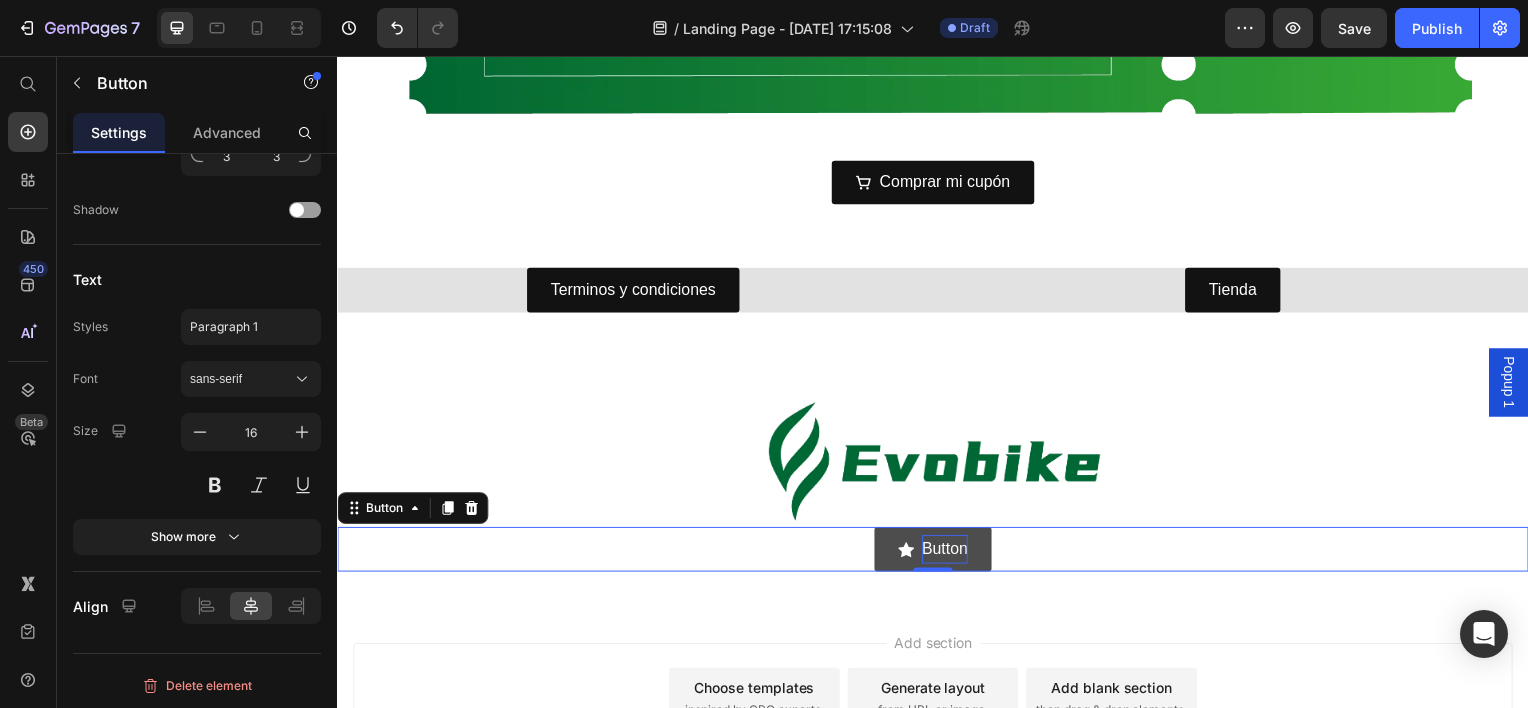 click on "Button" at bounding box center [949, 552] 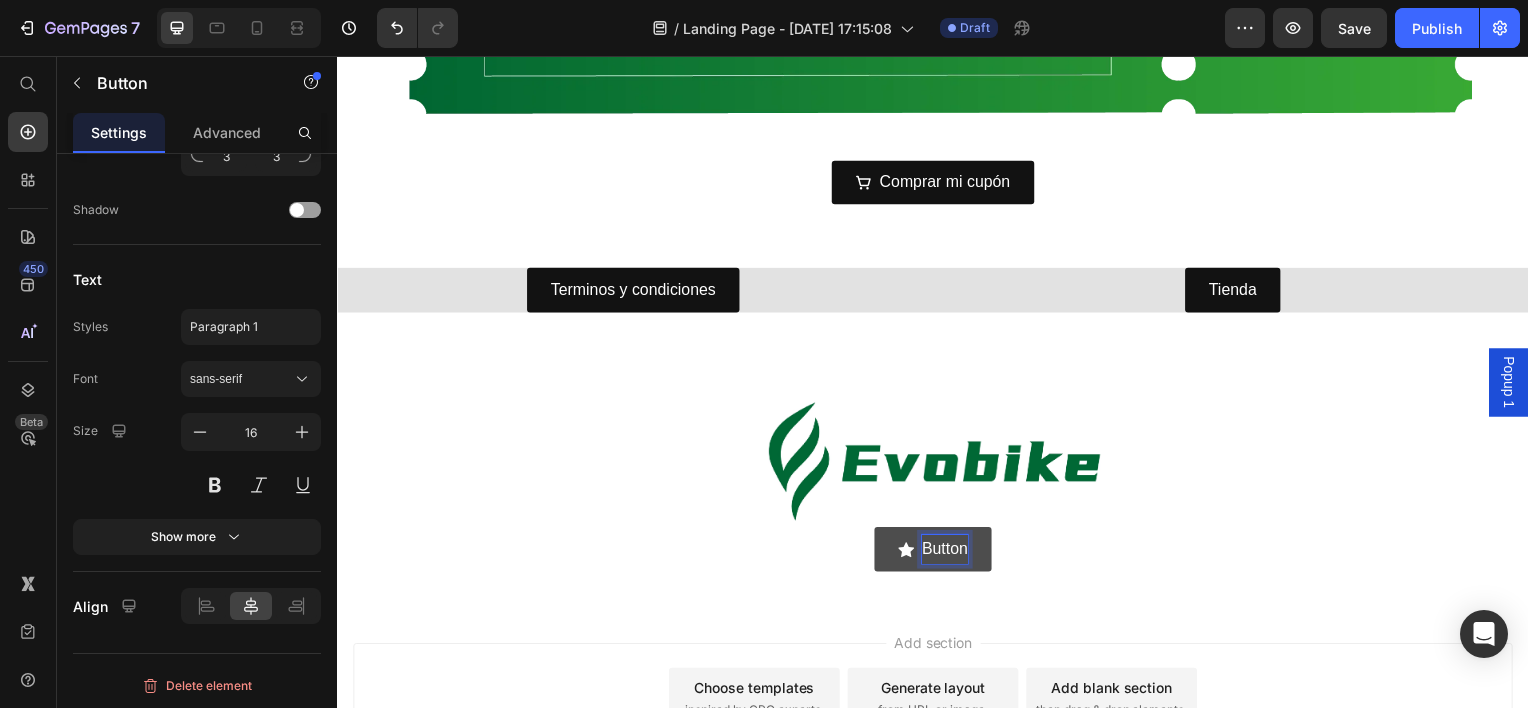 click on "Button" at bounding box center (937, 552) 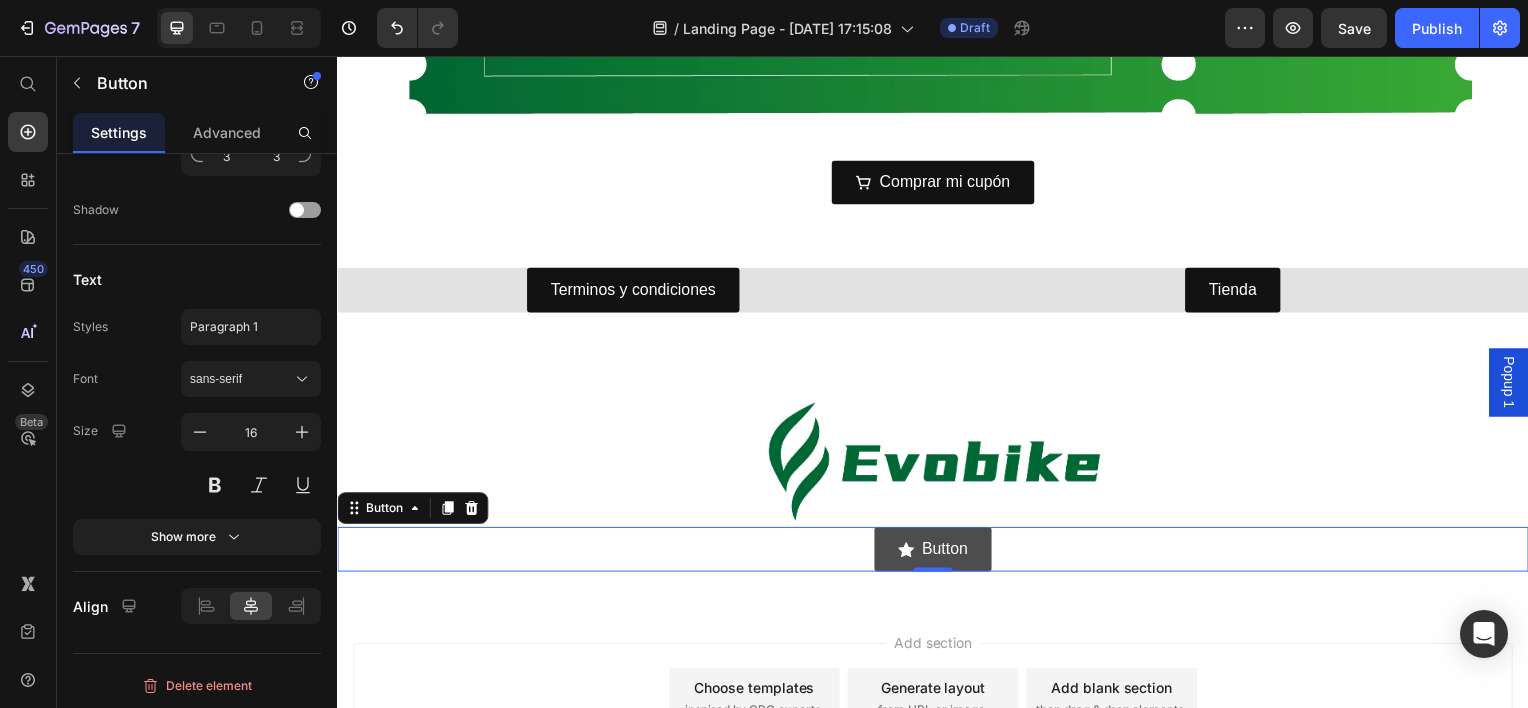 click on "Button" at bounding box center [937, 552] 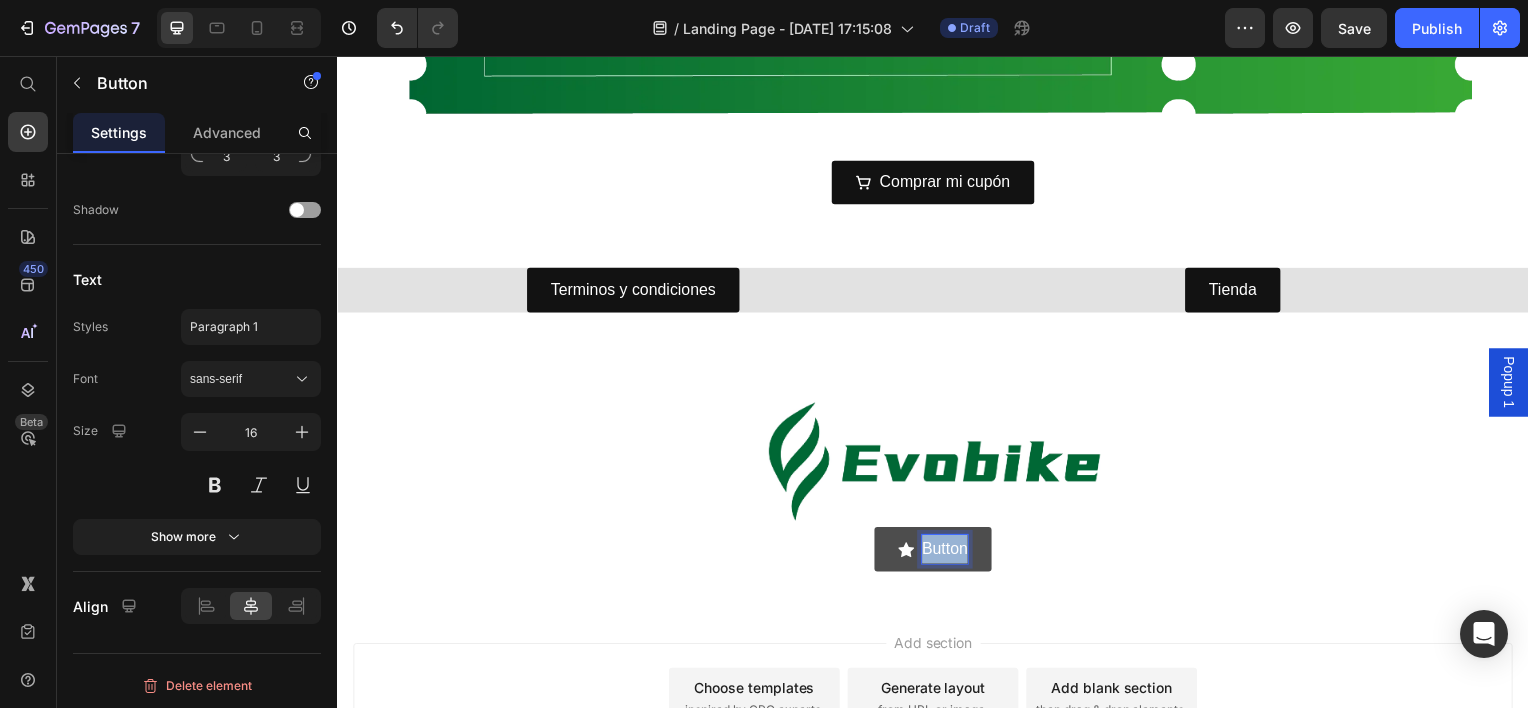 click on "Button" at bounding box center (949, 552) 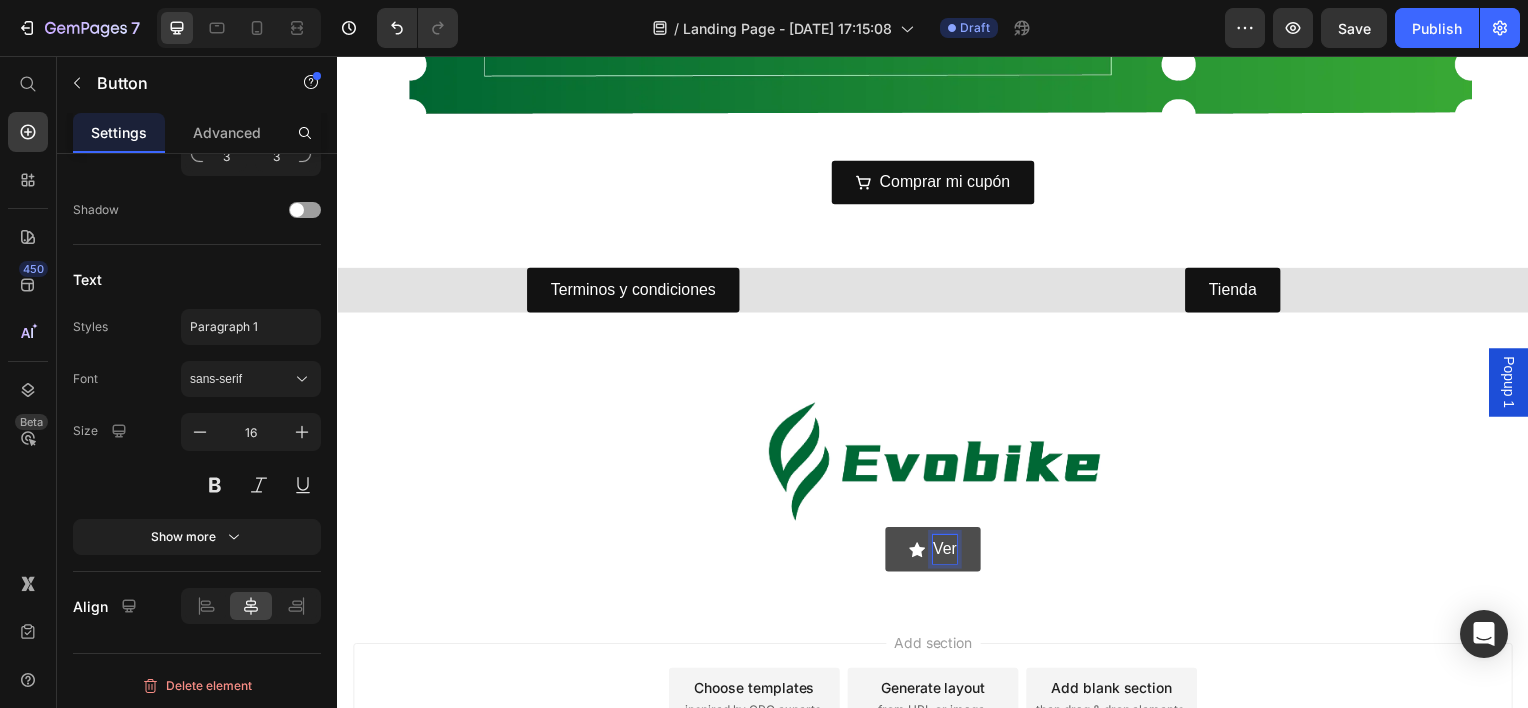 click on "Ver" at bounding box center [937, 552] 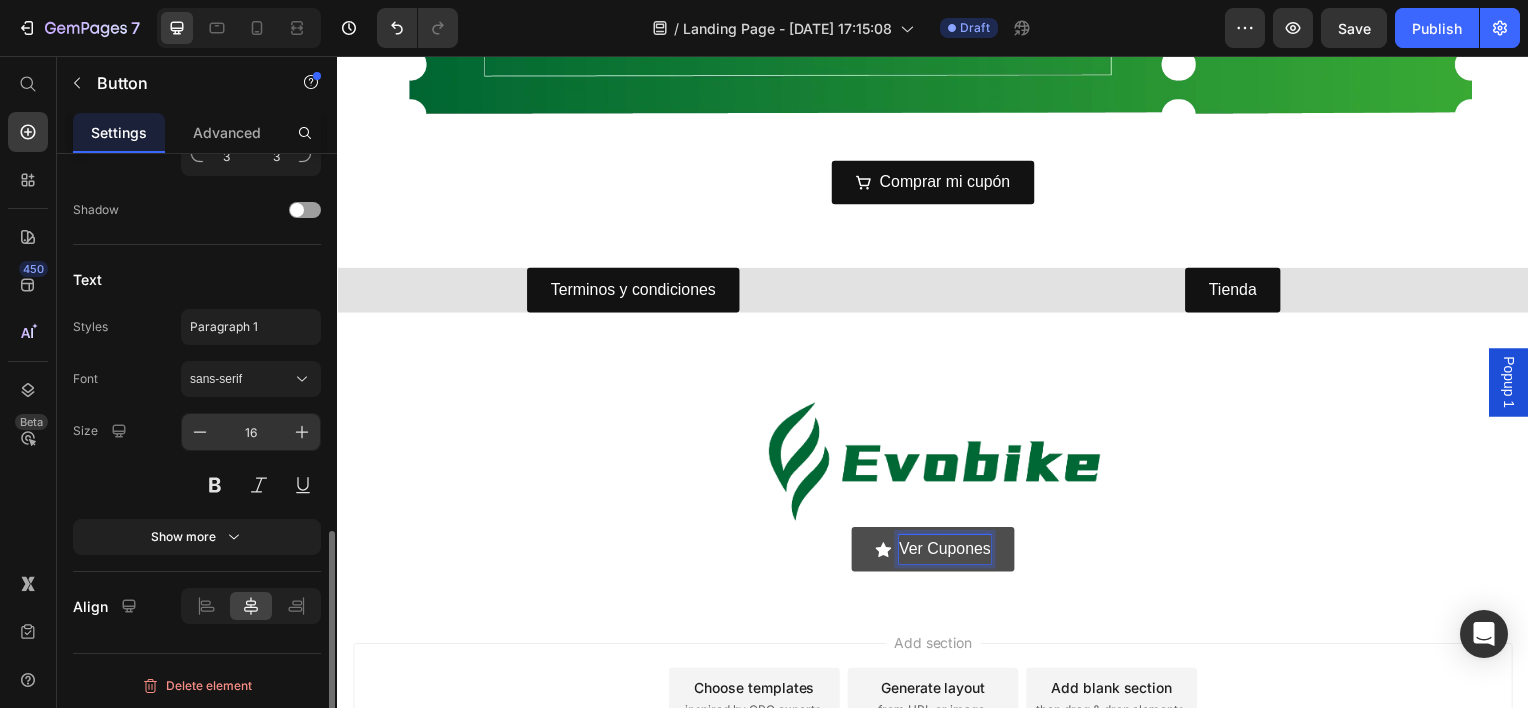 scroll, scrollTop: 688, scrollLeft: 0, axis: vertical 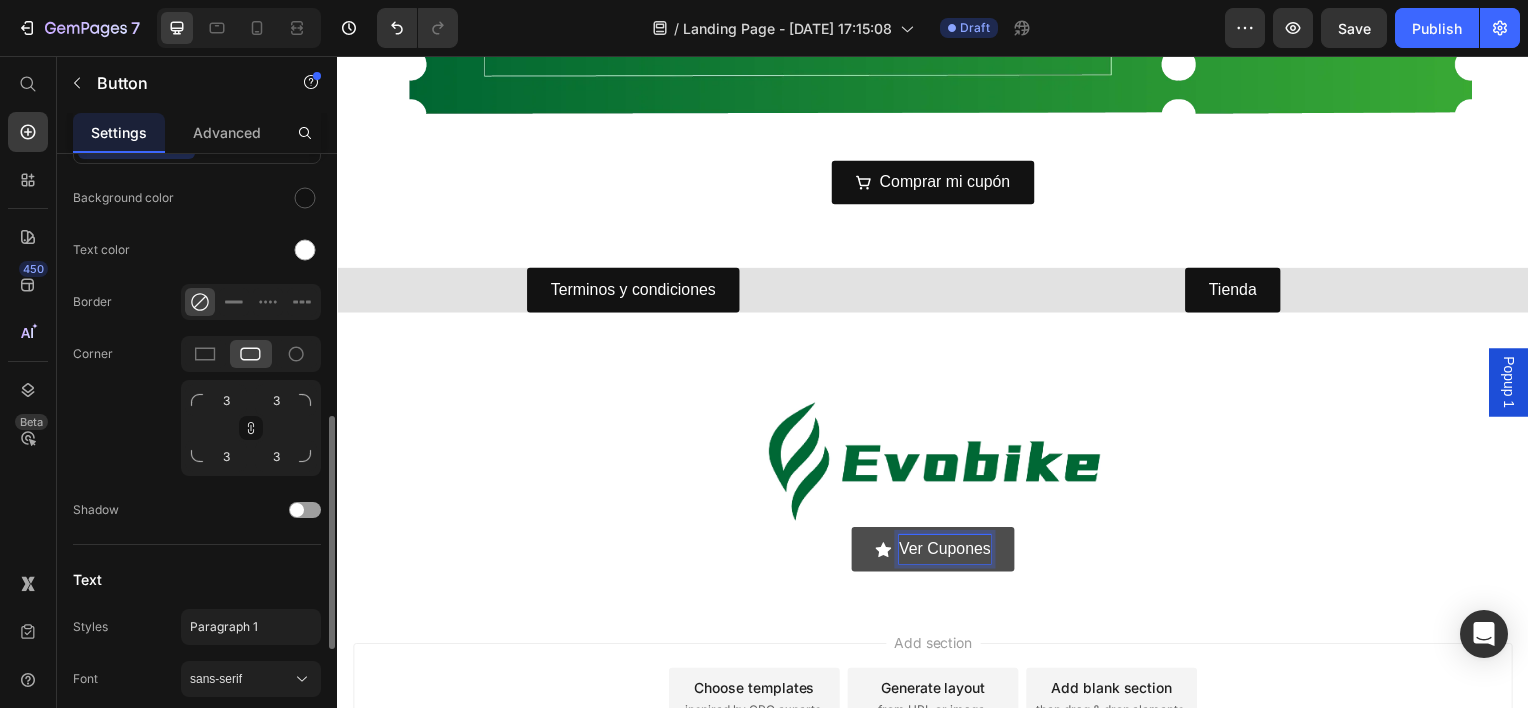 click 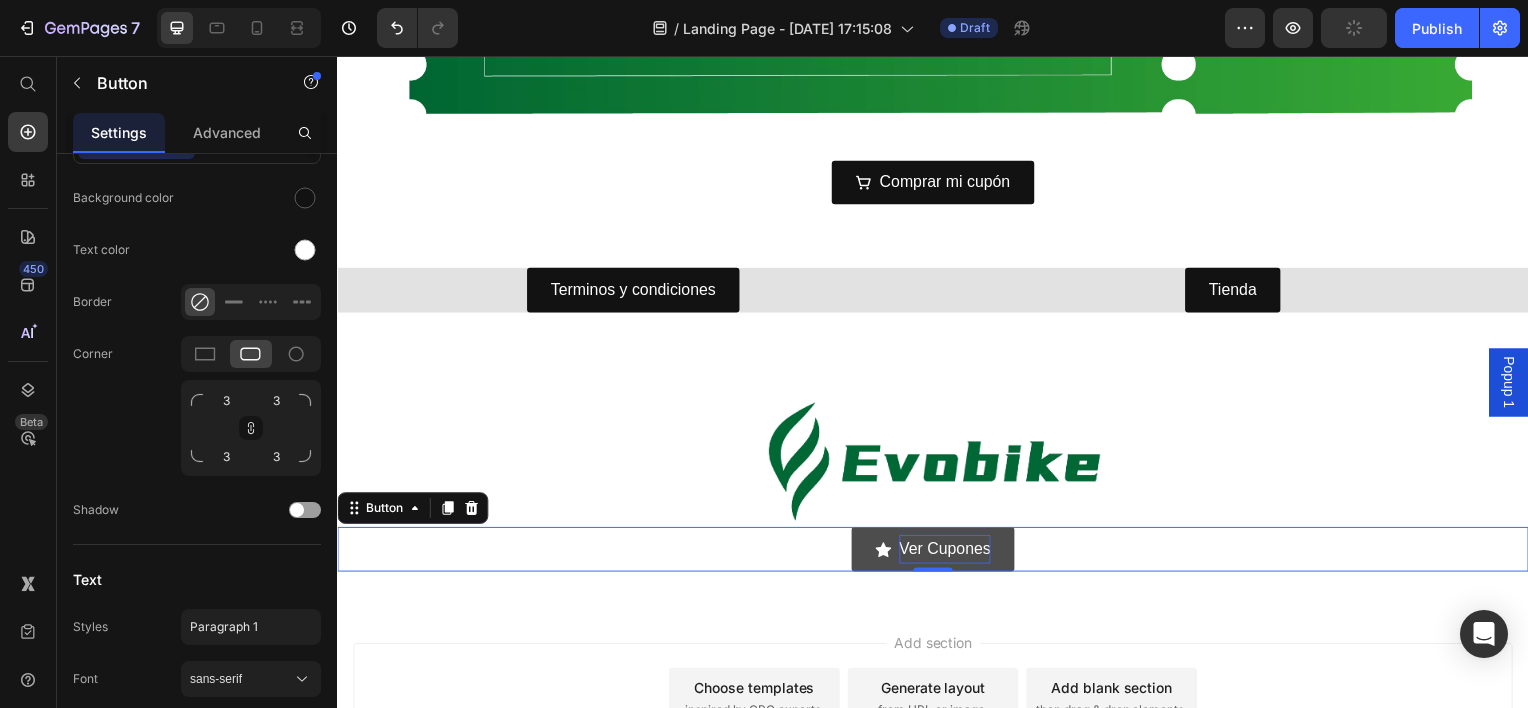 click on "Ver Cupones Button   0" at bounding box center (937, 552) 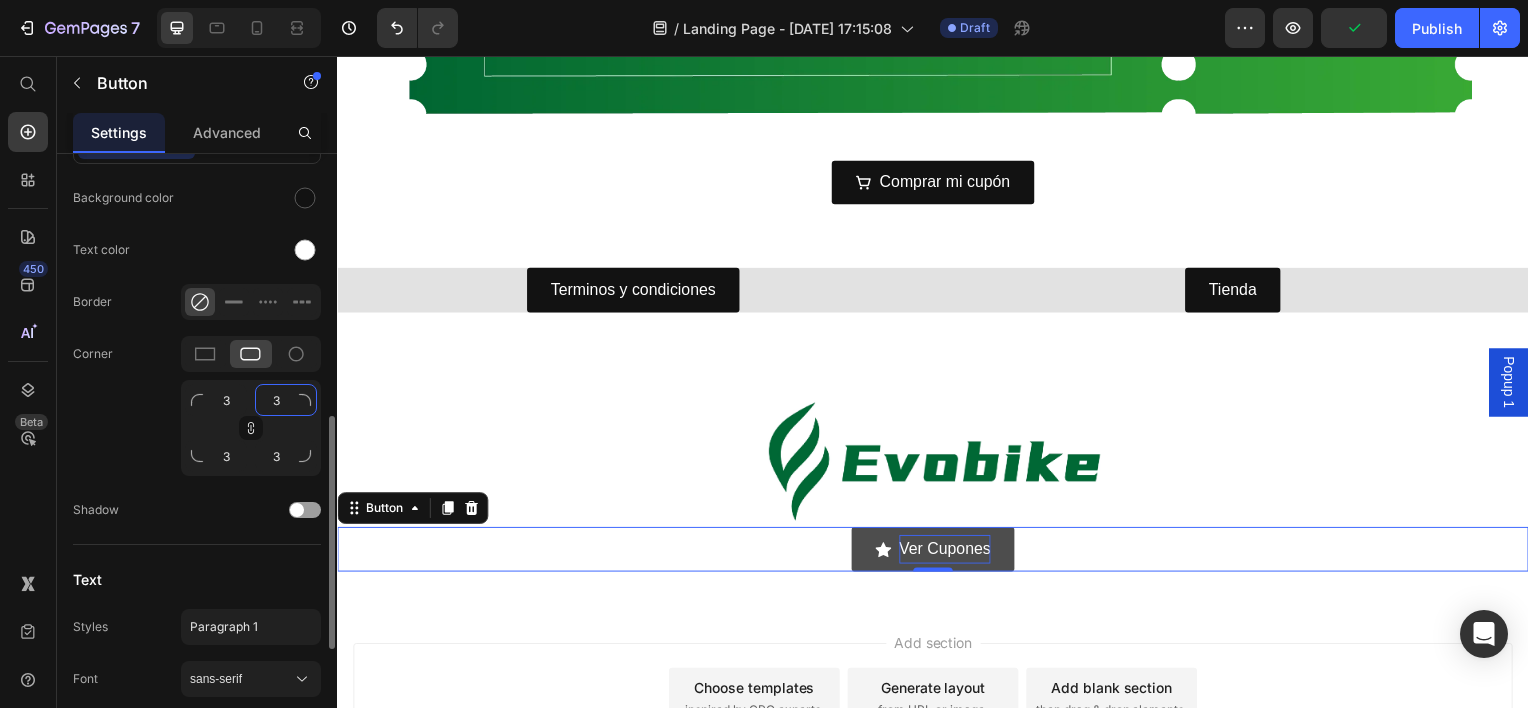click on "3" 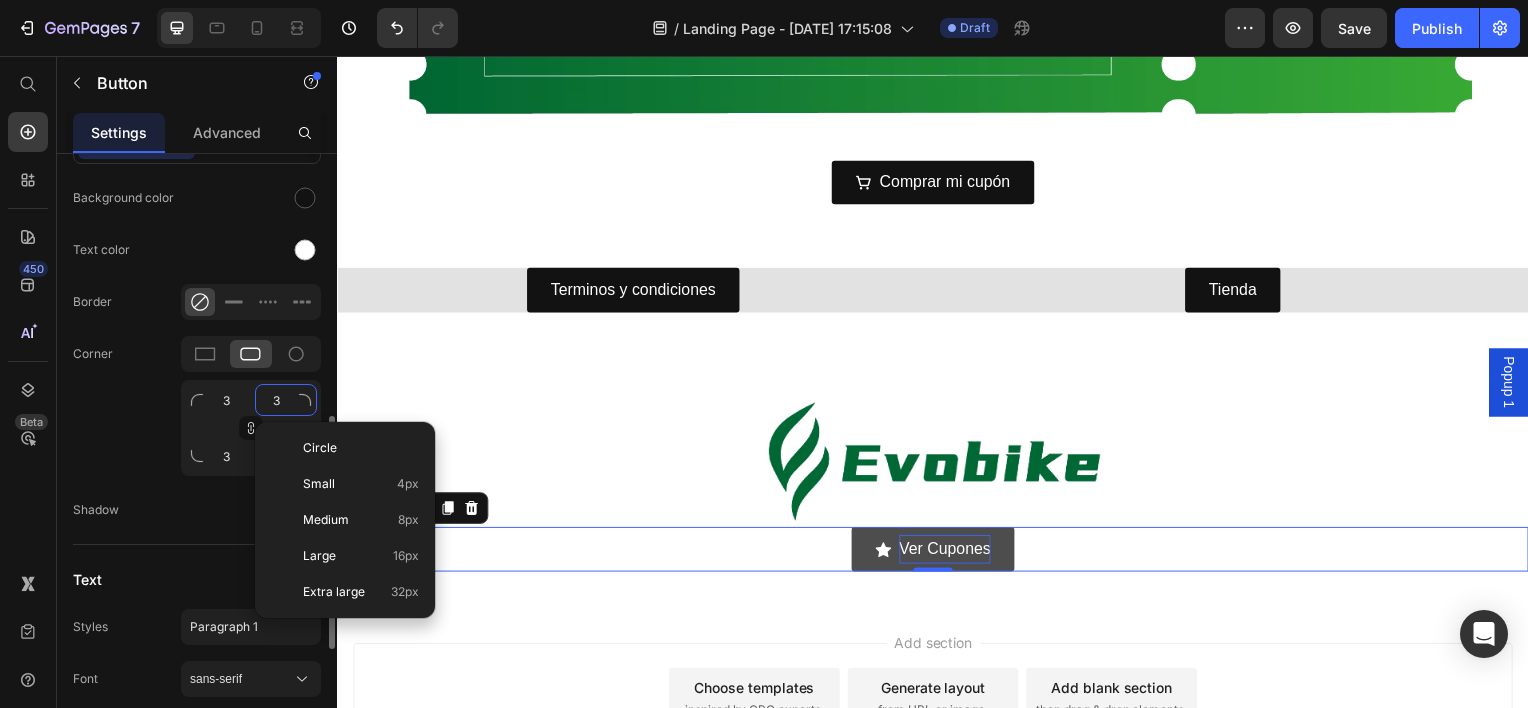 type on "6" 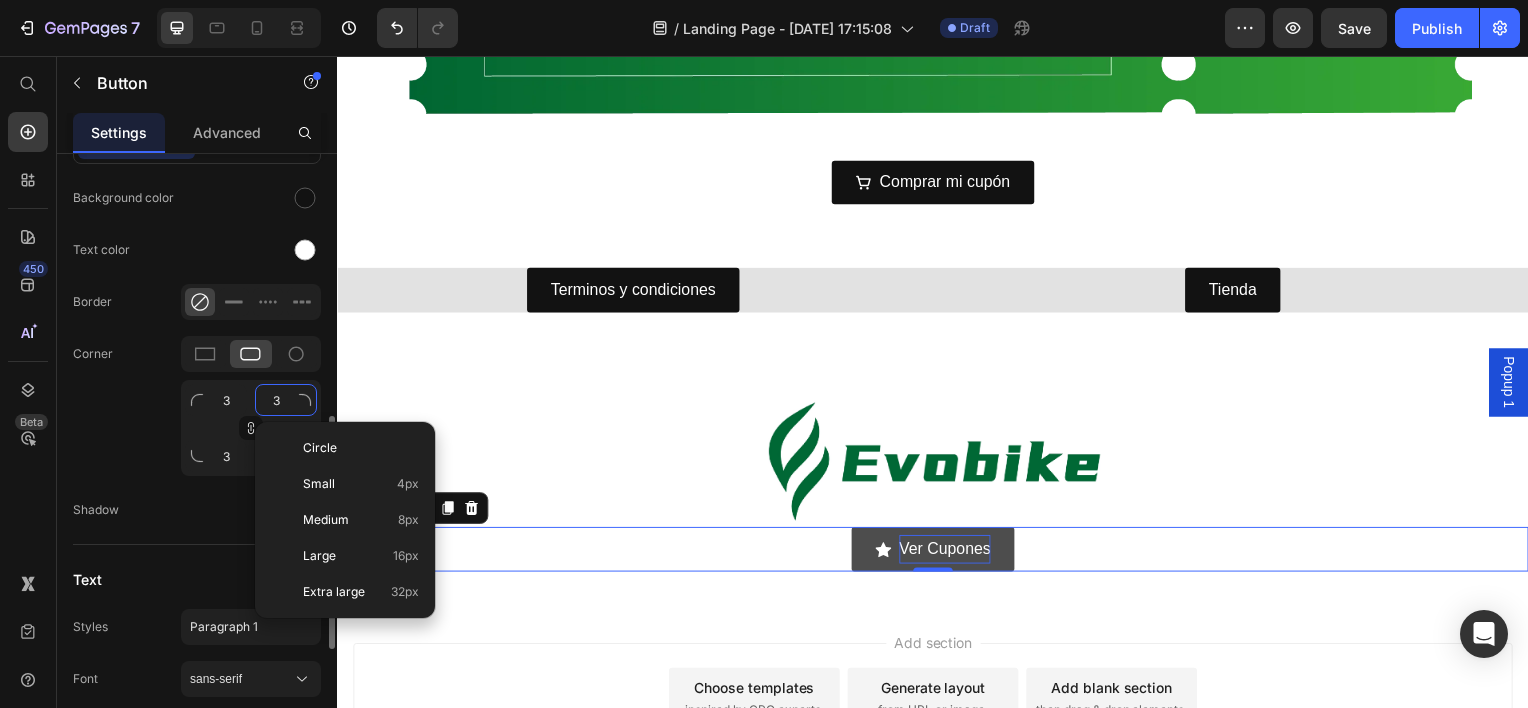 type on "6" 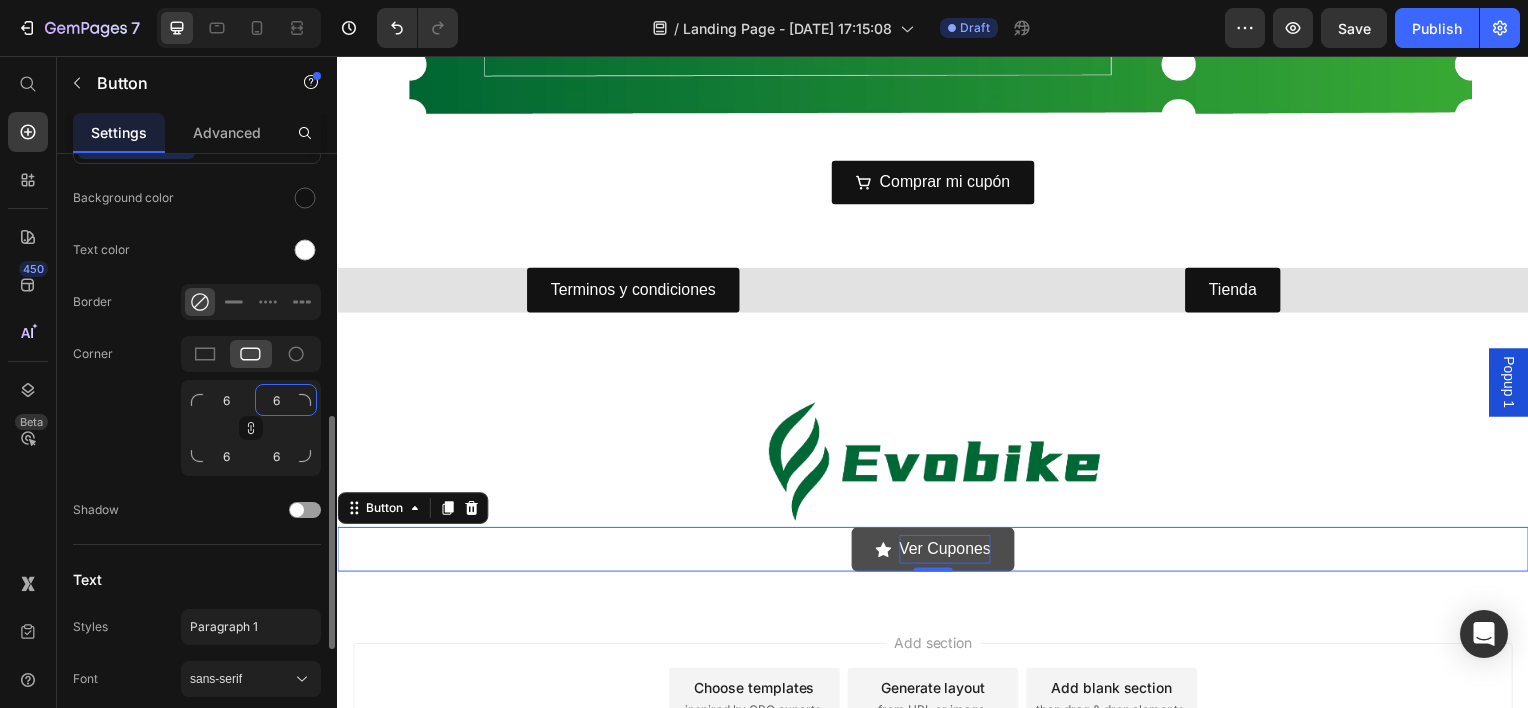 type on "6" 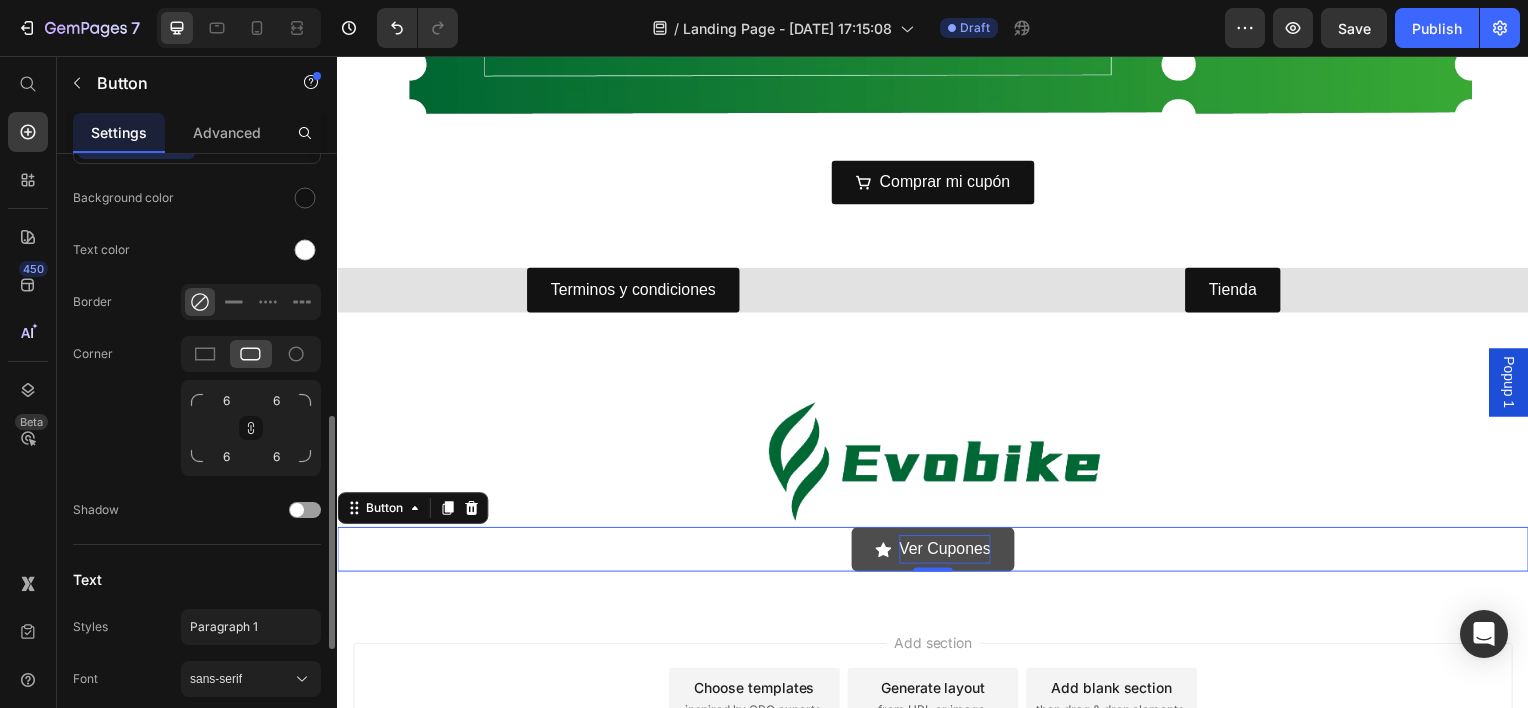 click on "Icon Choose icon   Position Left Right Spacing 8 px Insert link Button link  Insert link  Size Width Auto px % Height Auto px Show more States Normal Hover Background color Text color Border Corner 6 6 6 6 Shadow Text Styles Paragraph 1 Font sans-serif Size 16 Show more Align" at bounding box center [197, 217] 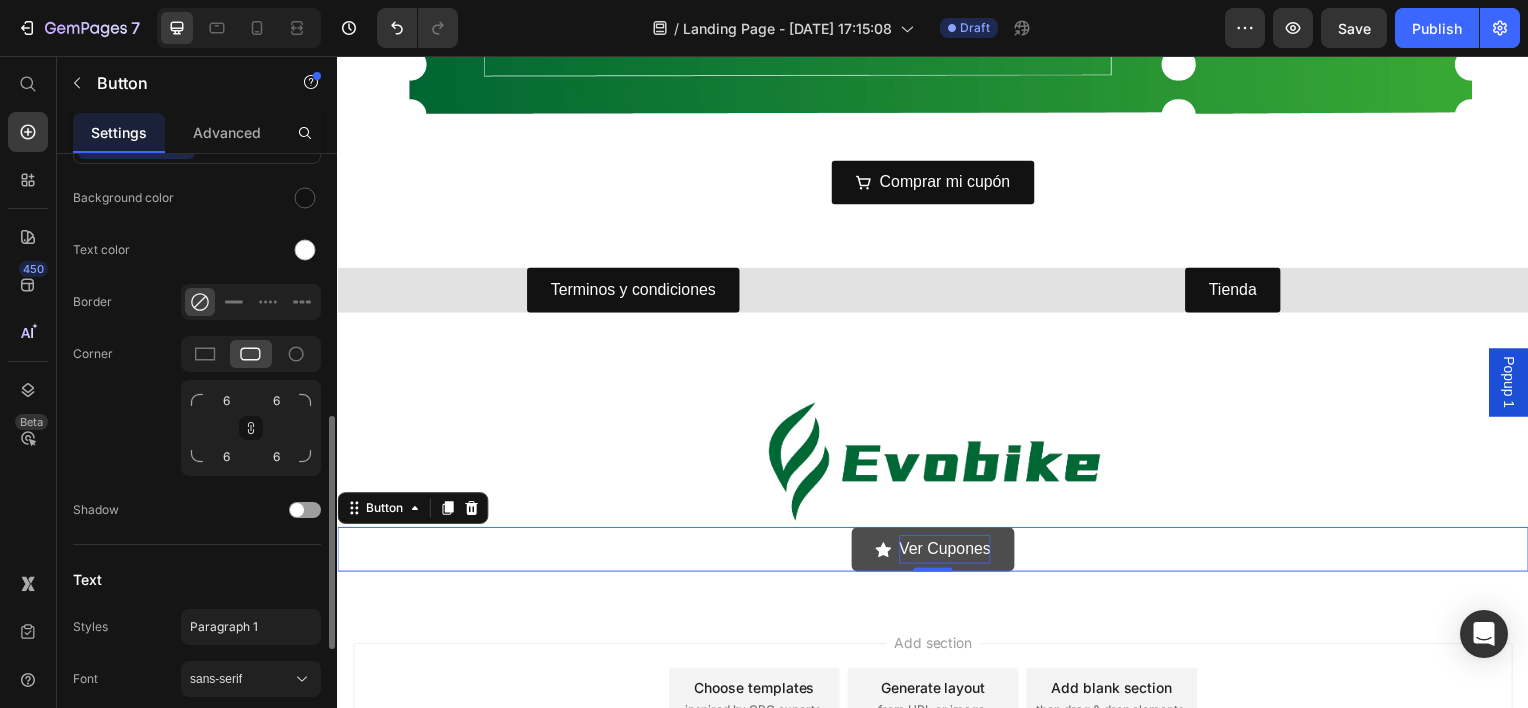 click at bounding box center (305, 400) 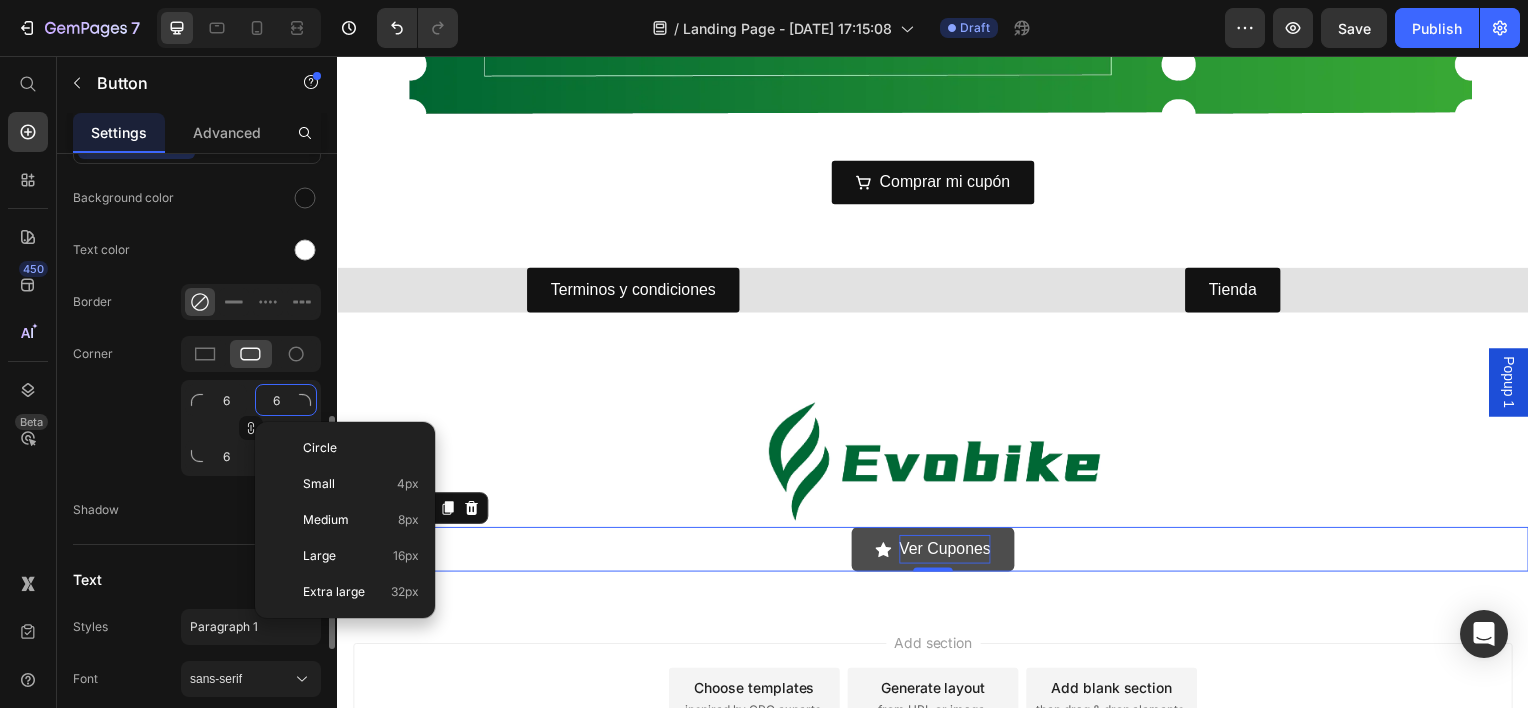 click on "6" 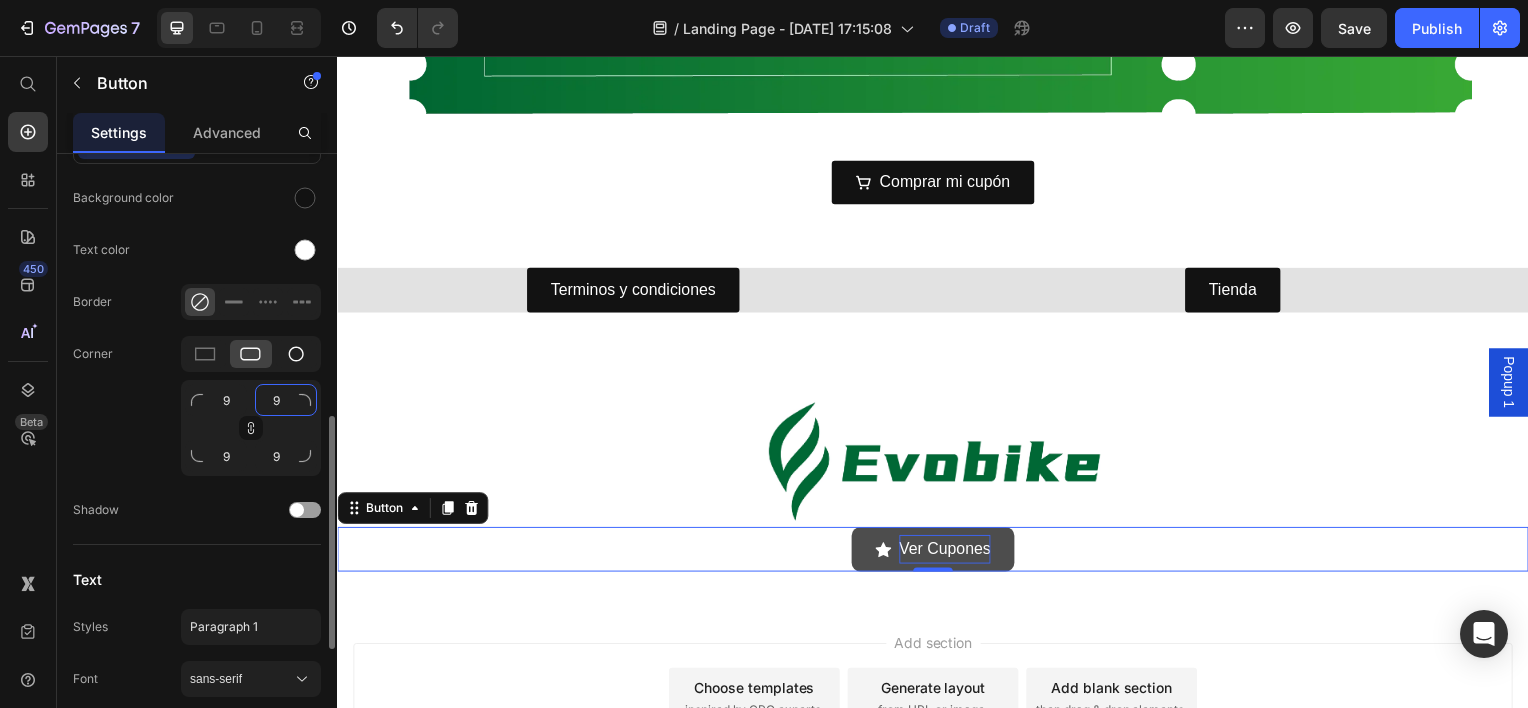 type on "9" 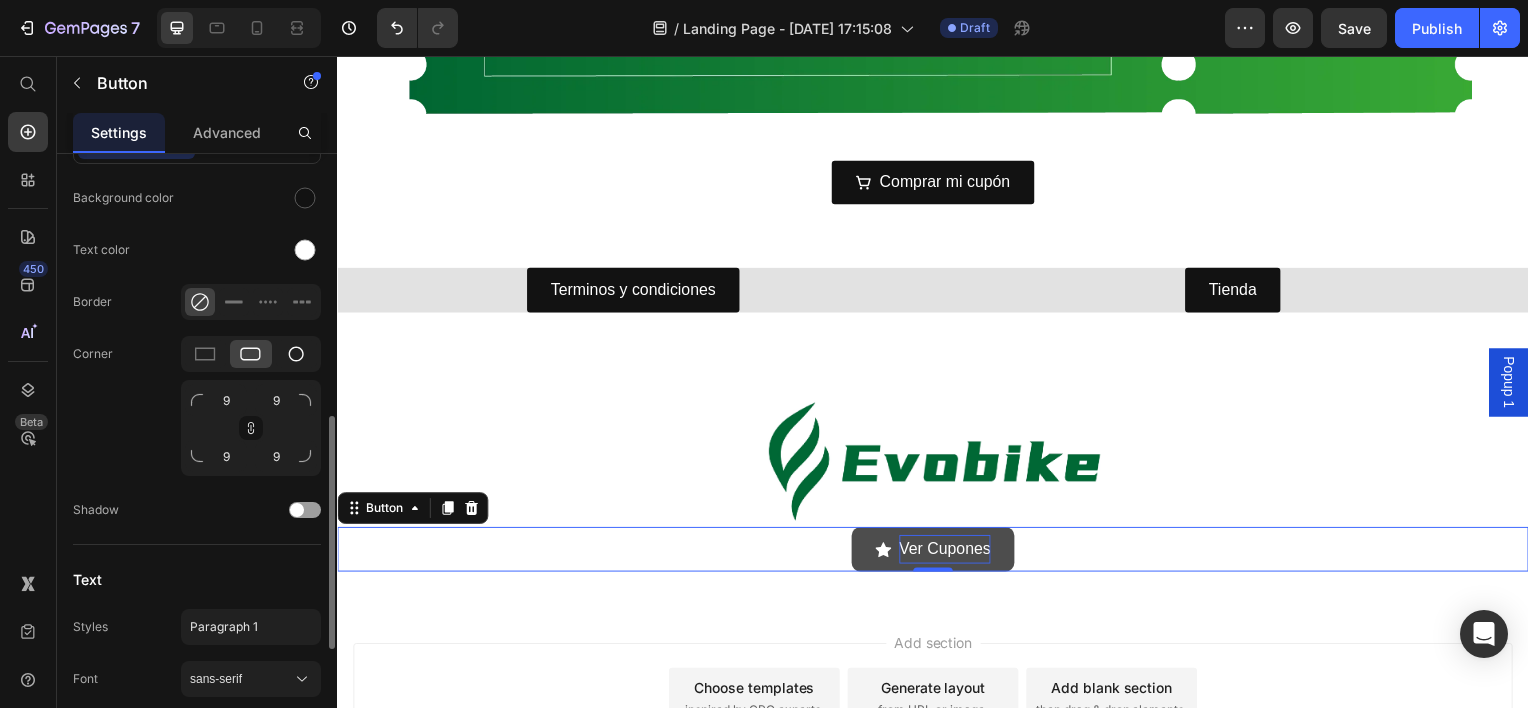 click 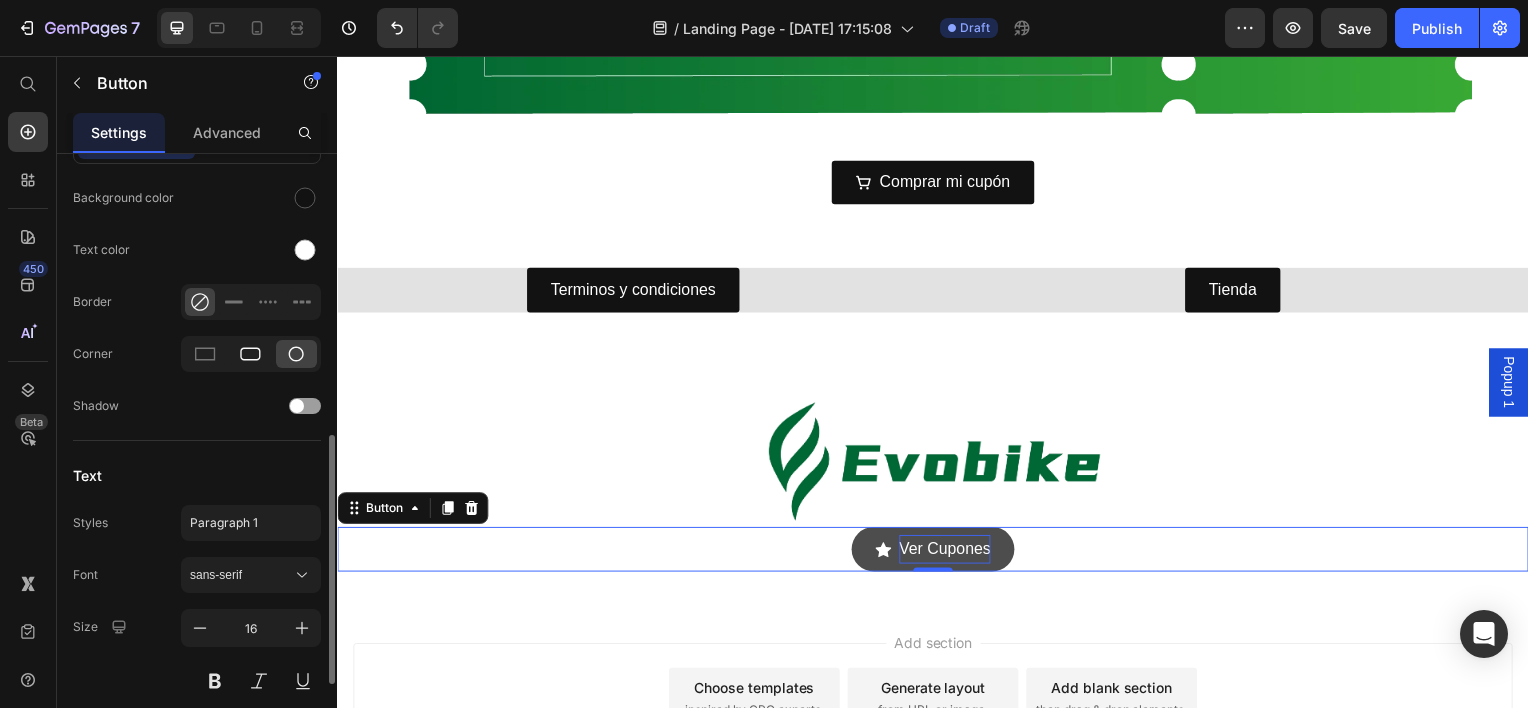 click 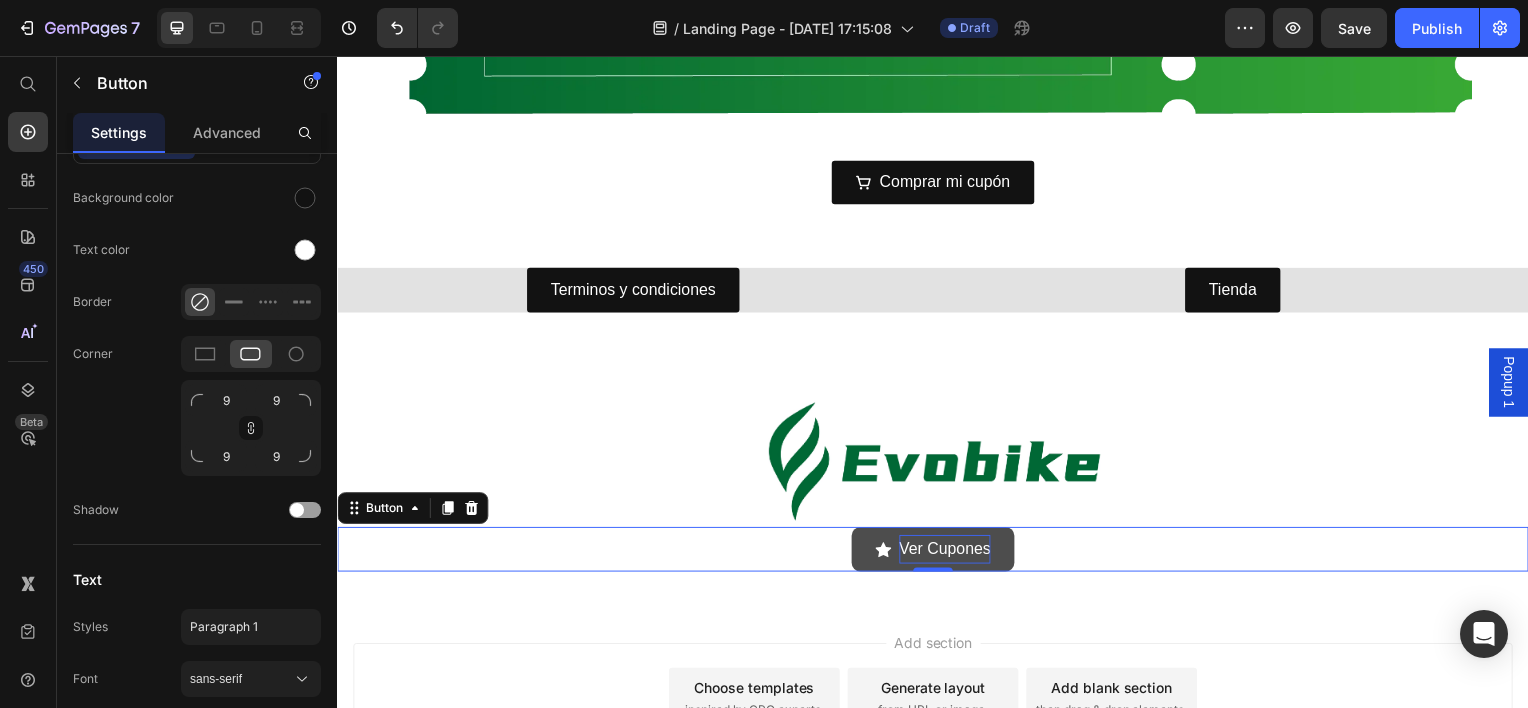 click 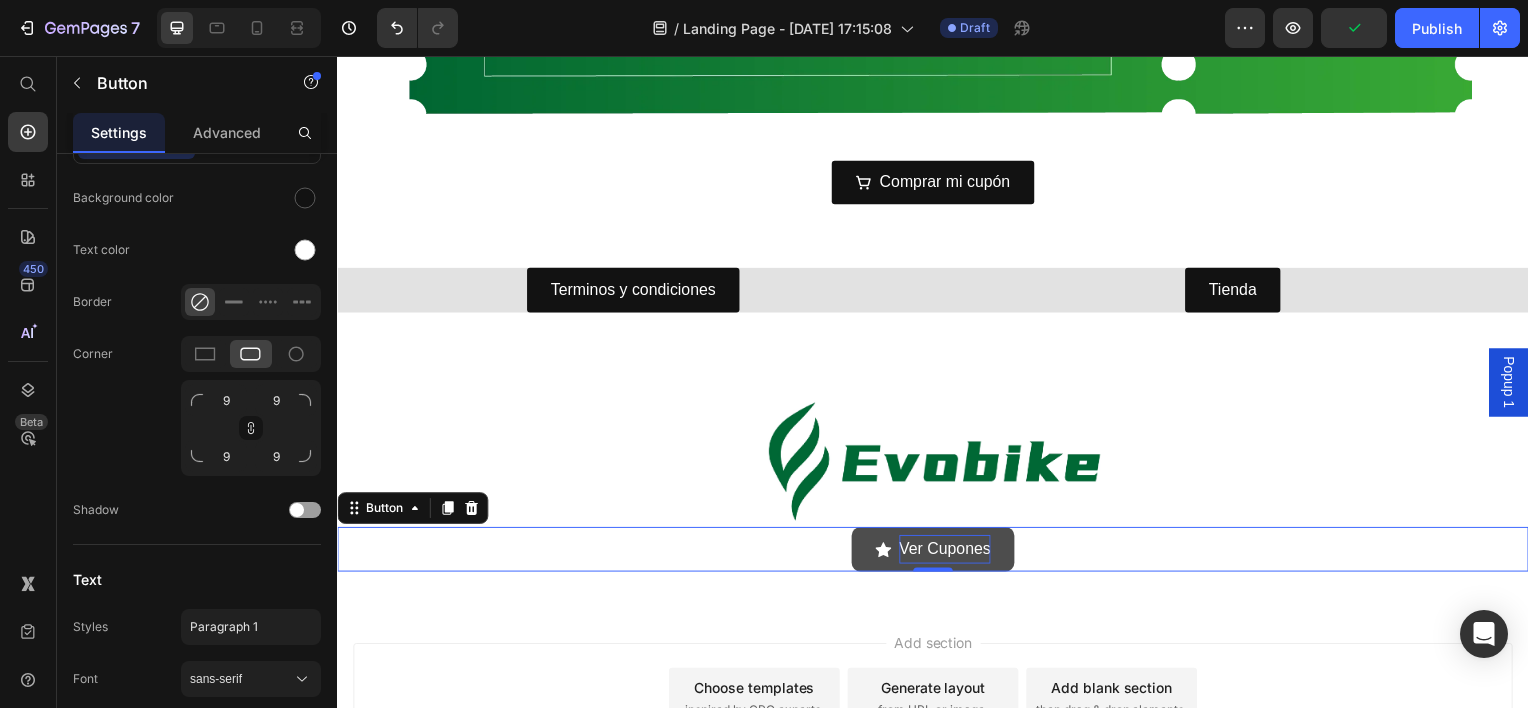 click 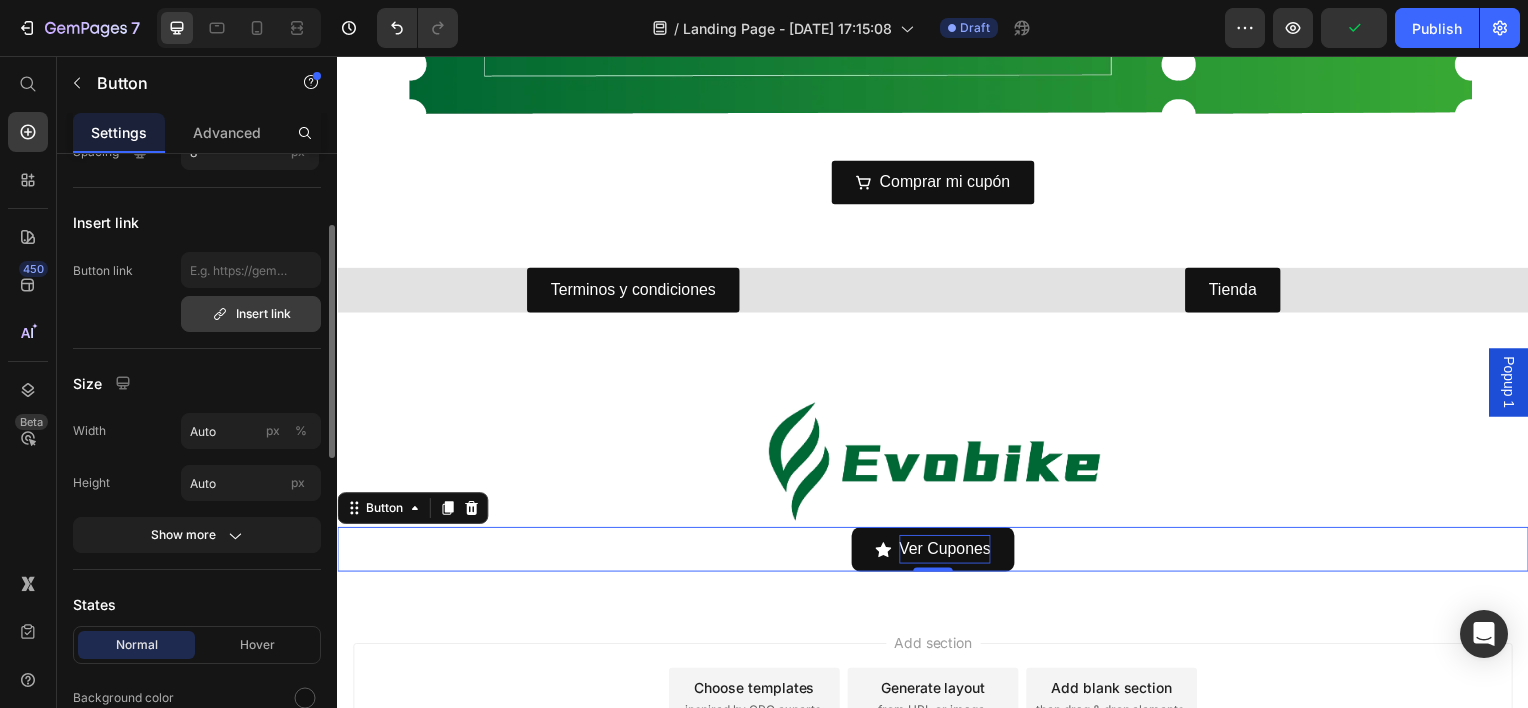 scroll, scrollTop: 0, scrollLeft: 0, axis: both 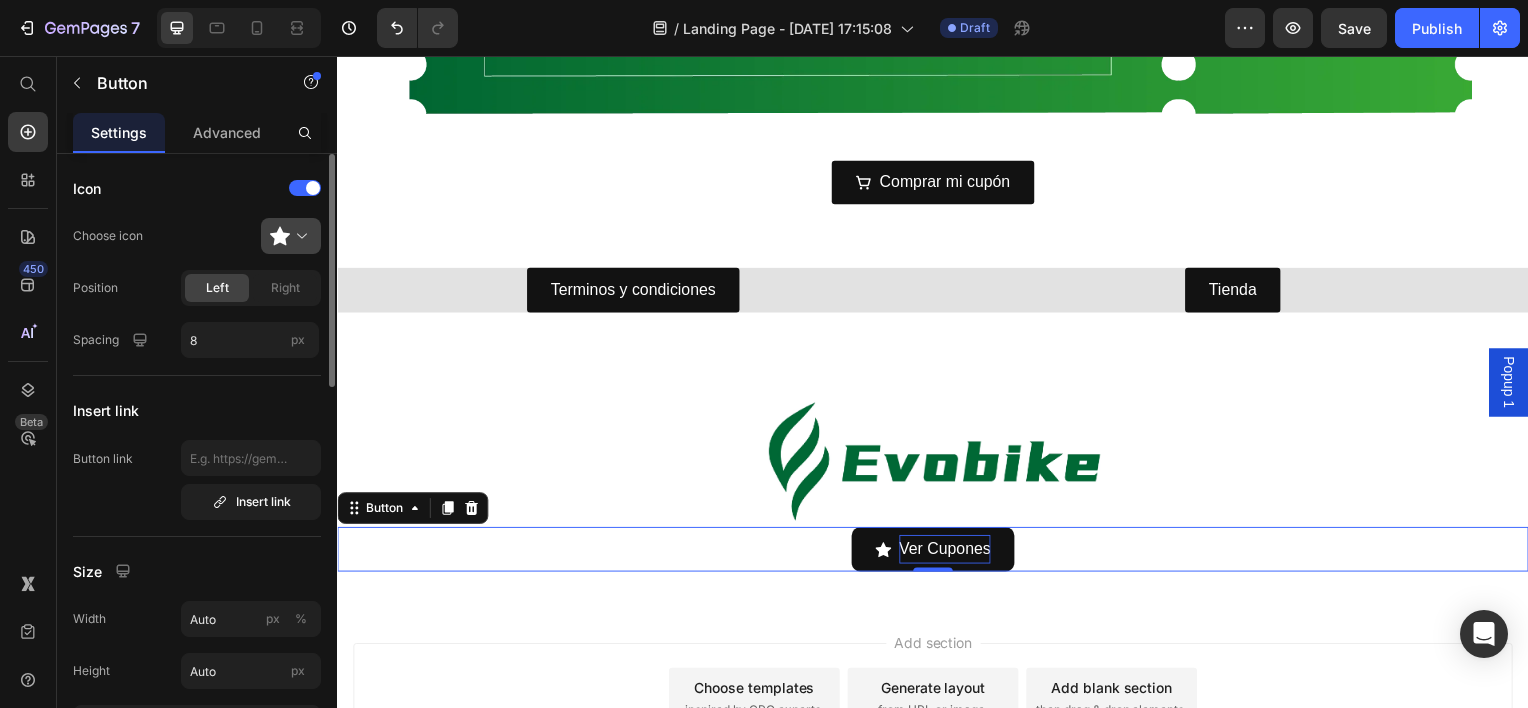 click at bounding box center [299, 236] 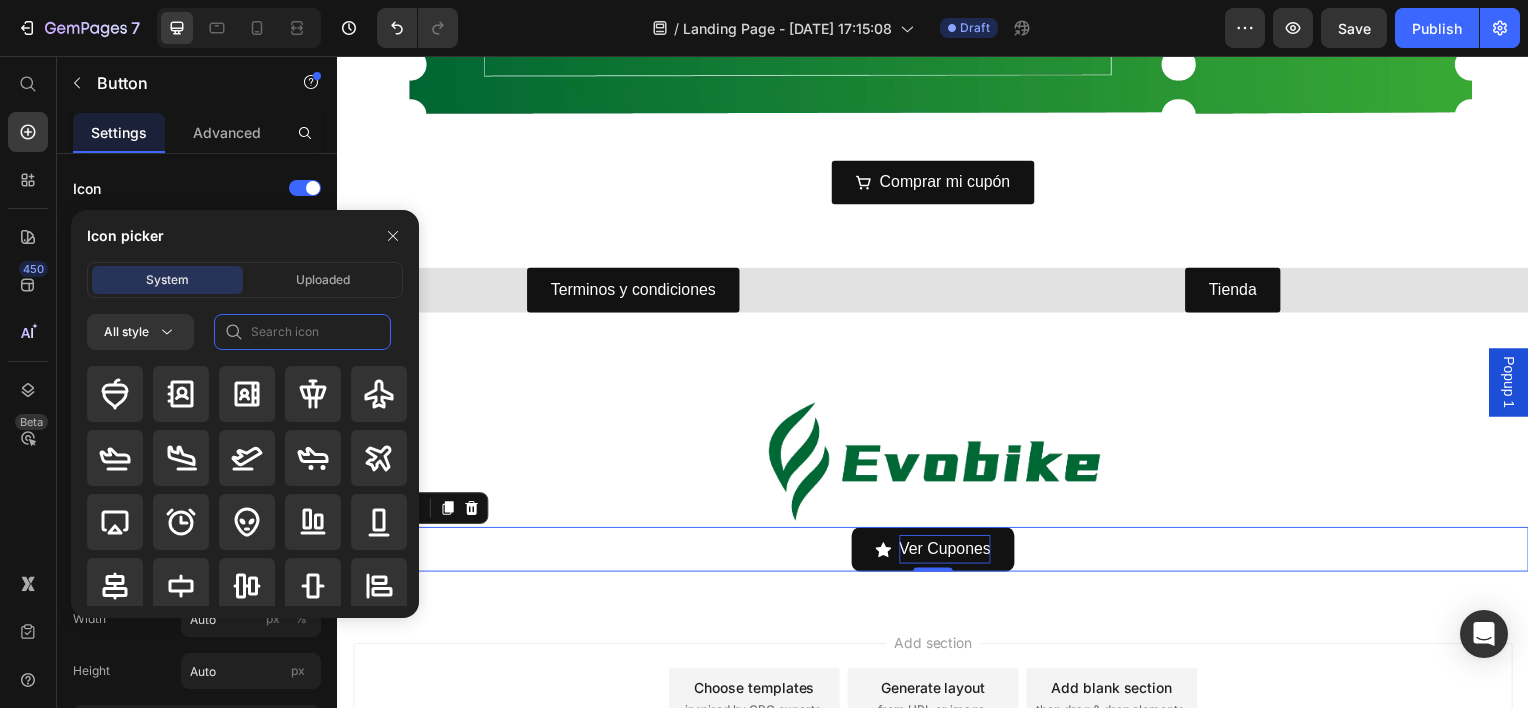 click 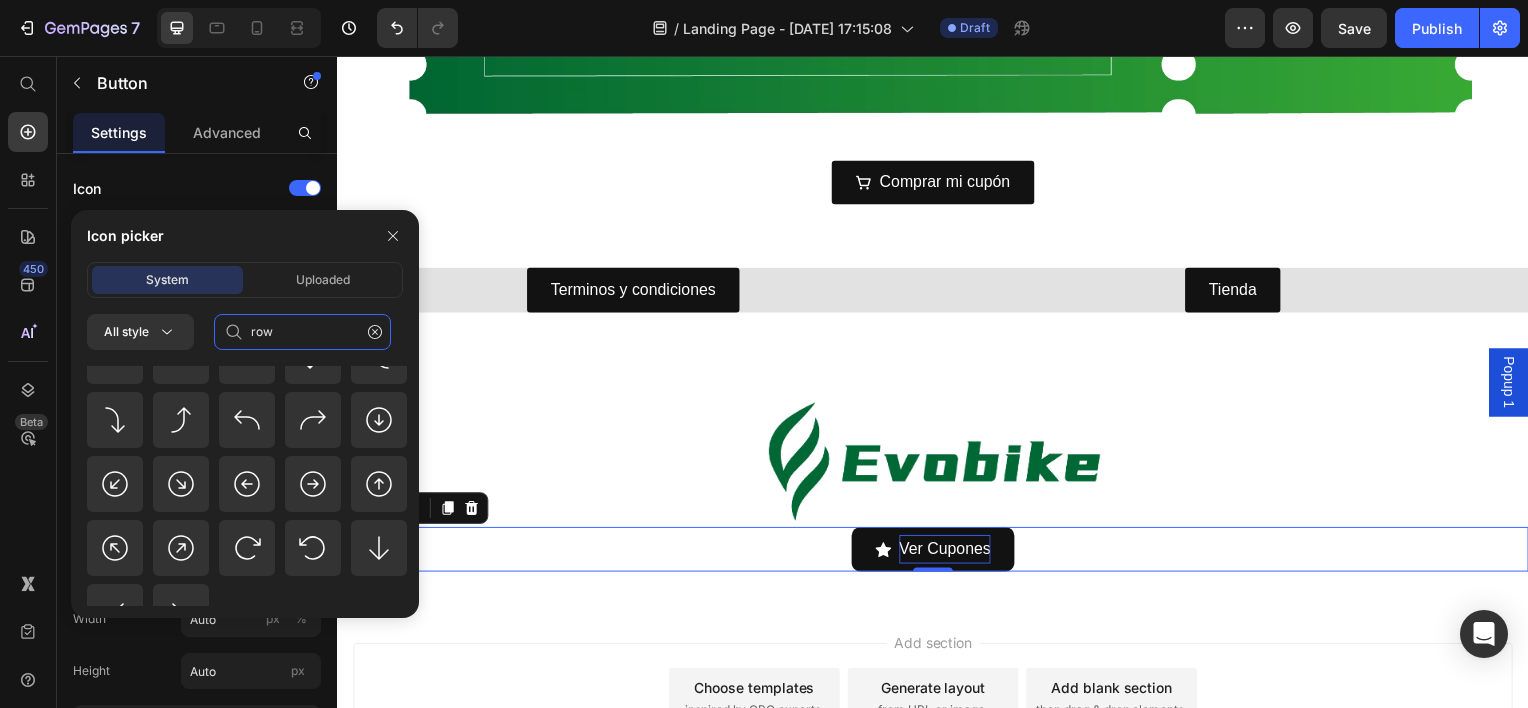 scroll, scrollTop: 1992, scrollLeft: 0, axis: vertical 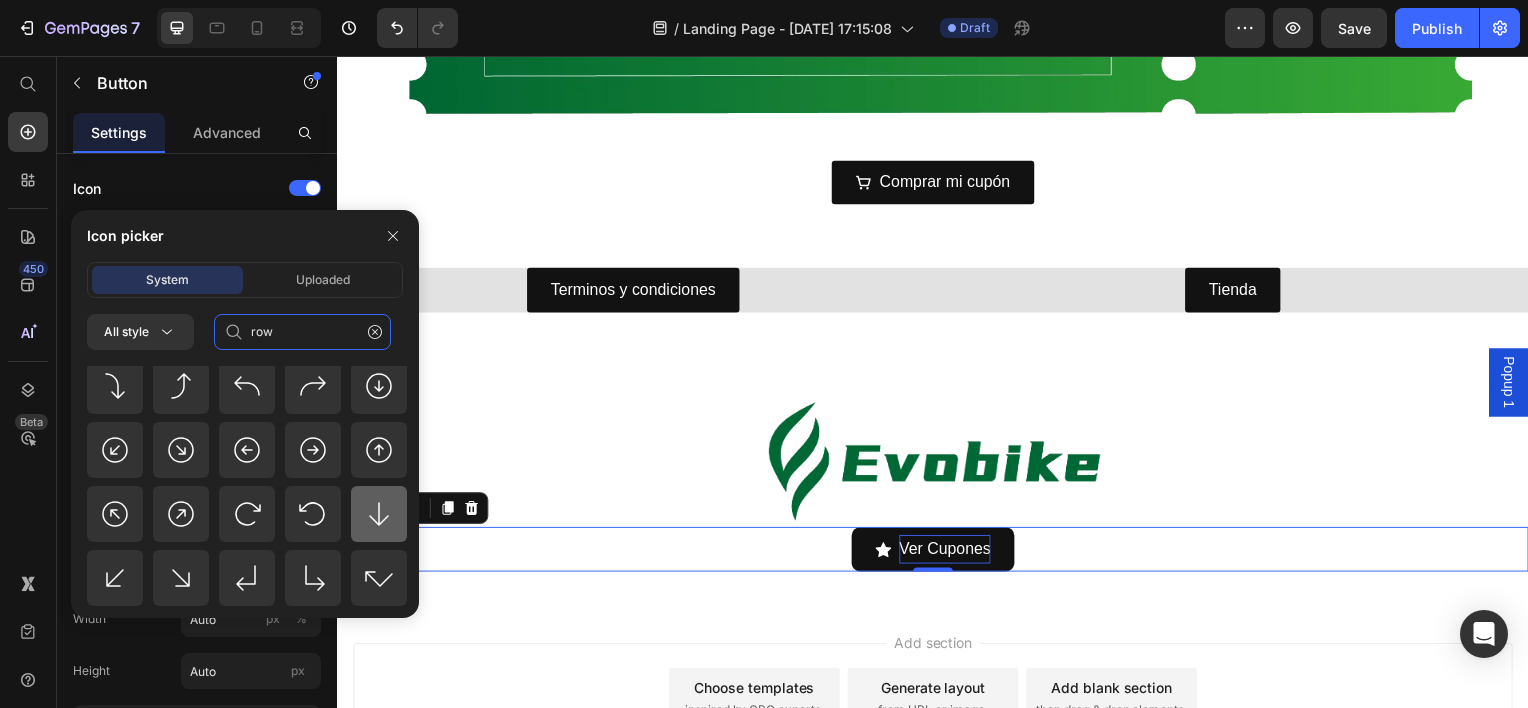 type on "row" 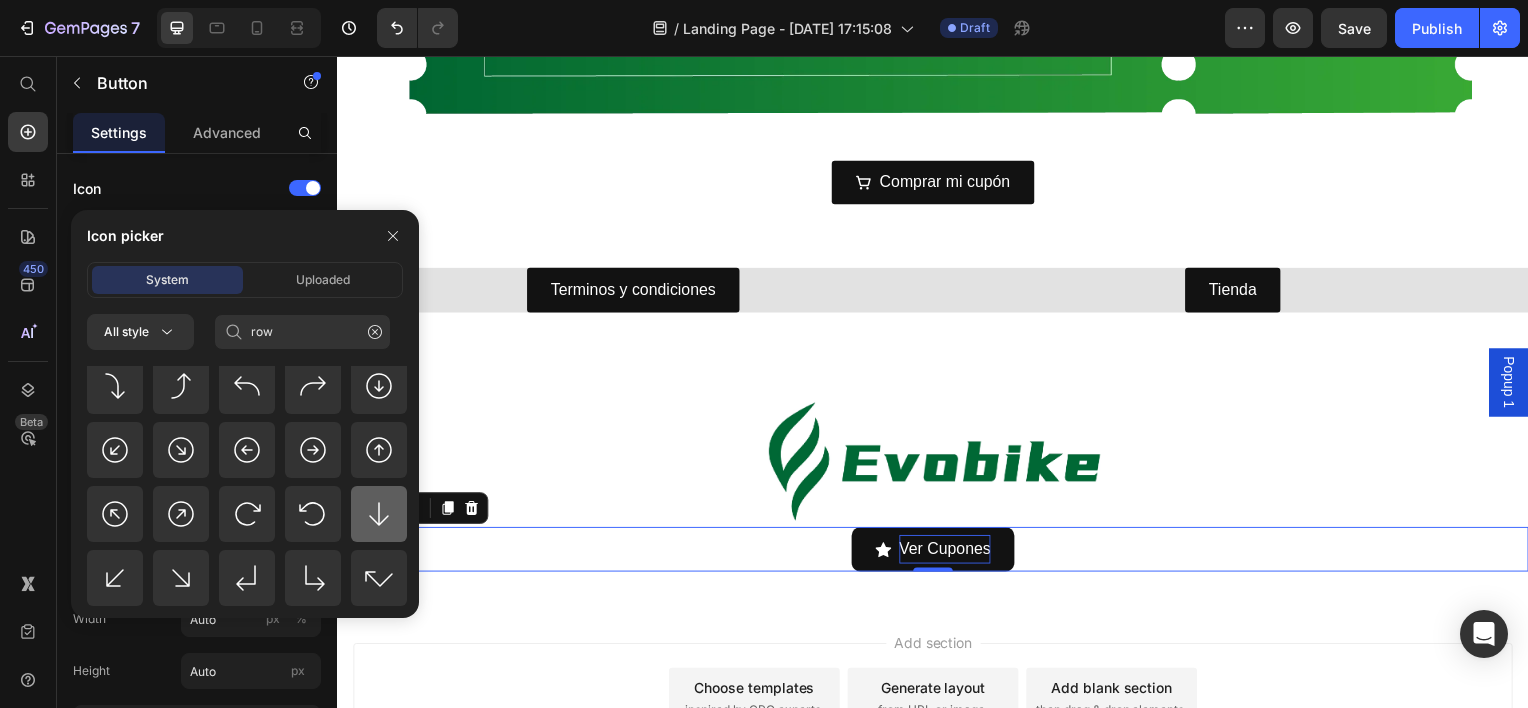 click 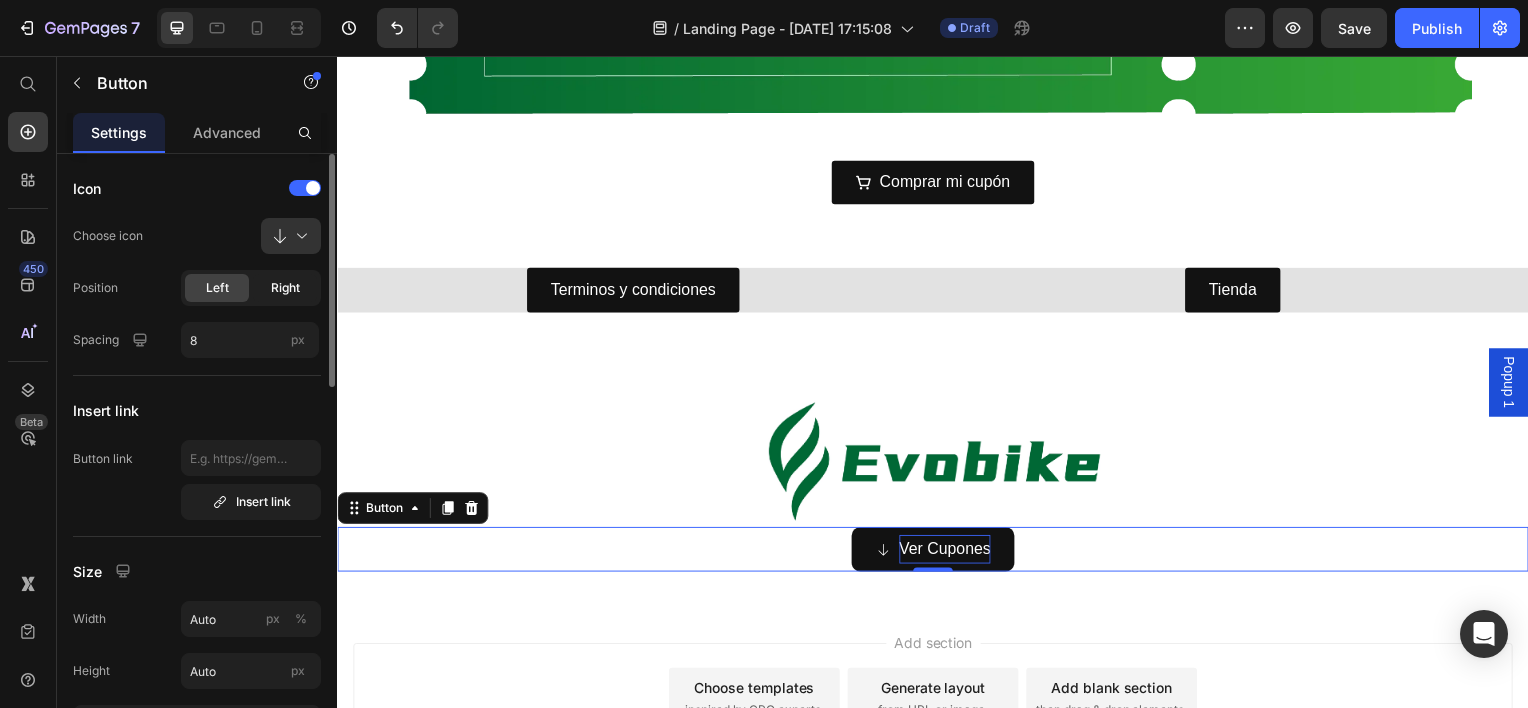 click on "Right" 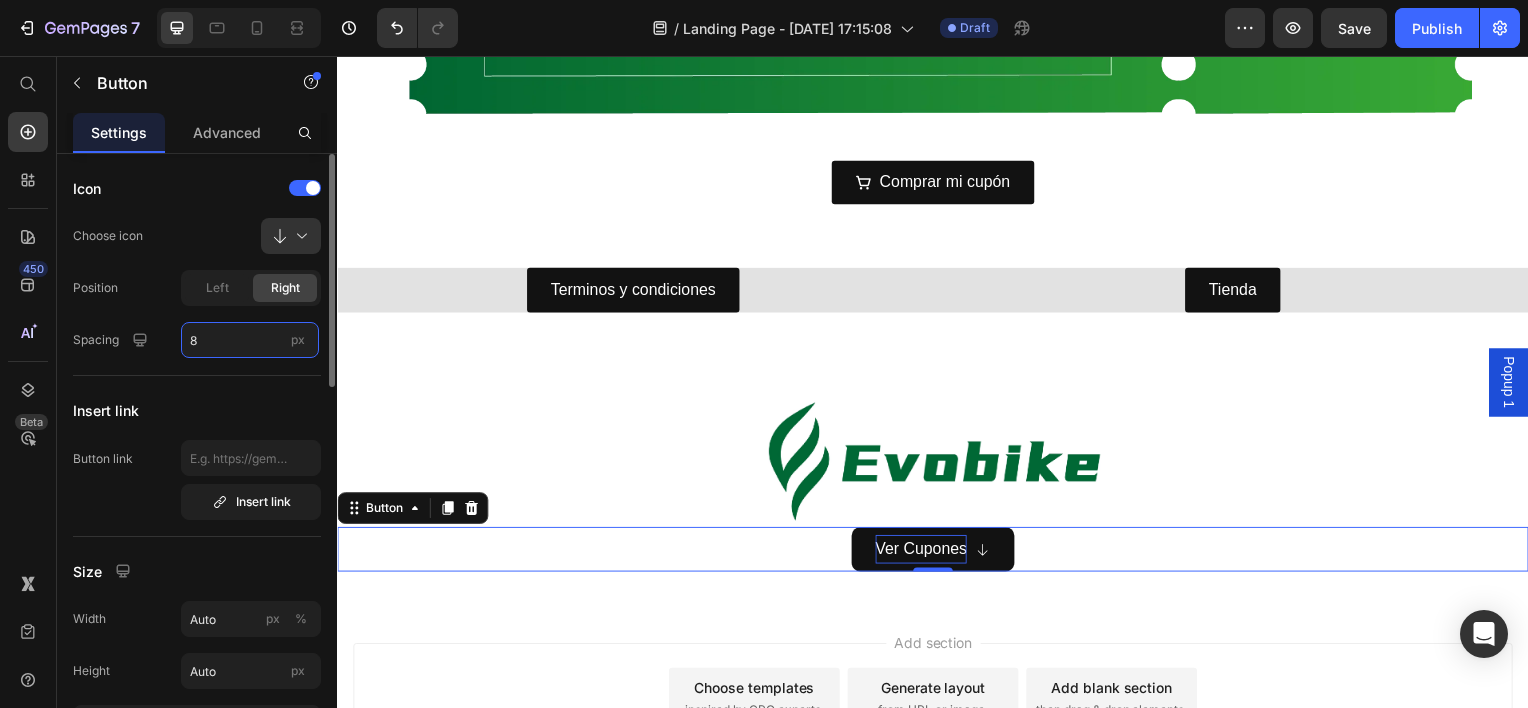 click on "8" at bounding box center (250, 340) 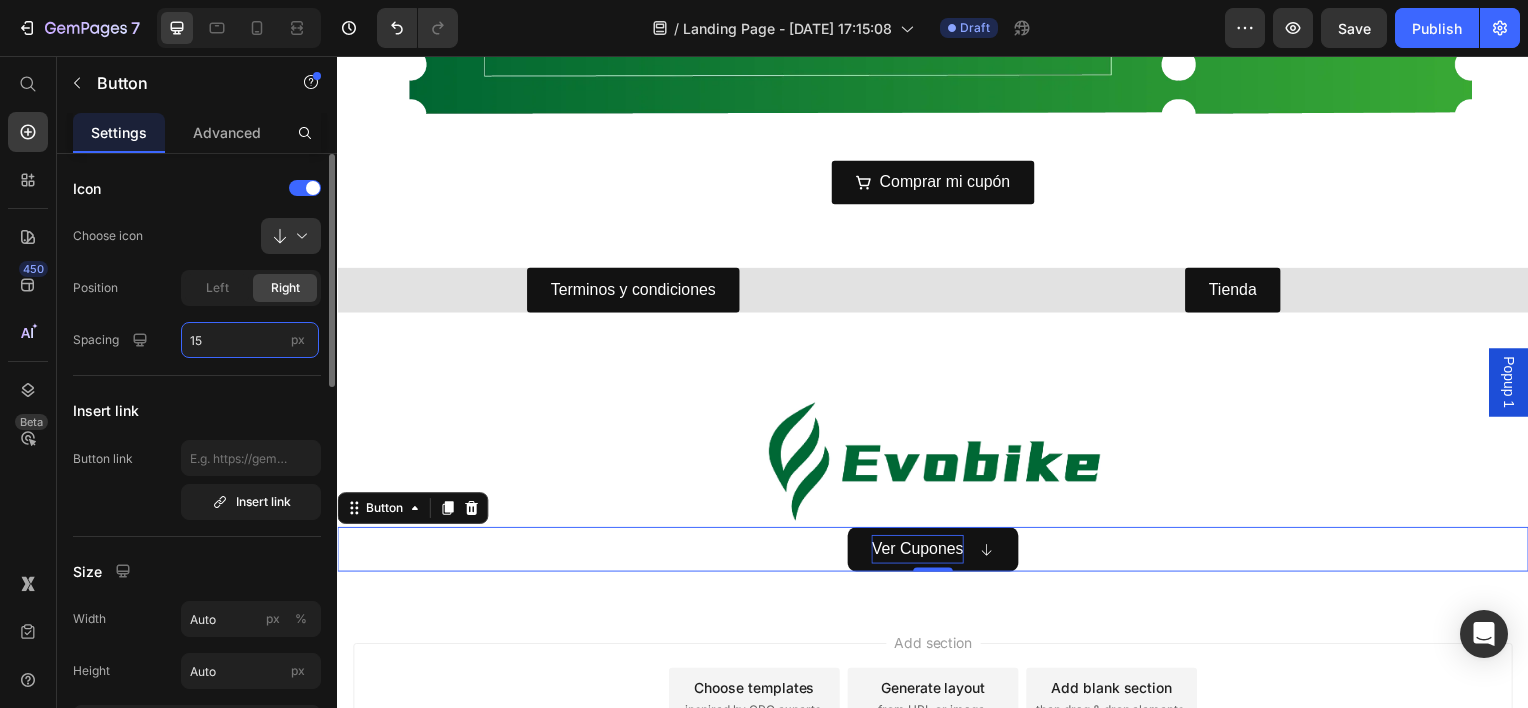 type on "1" 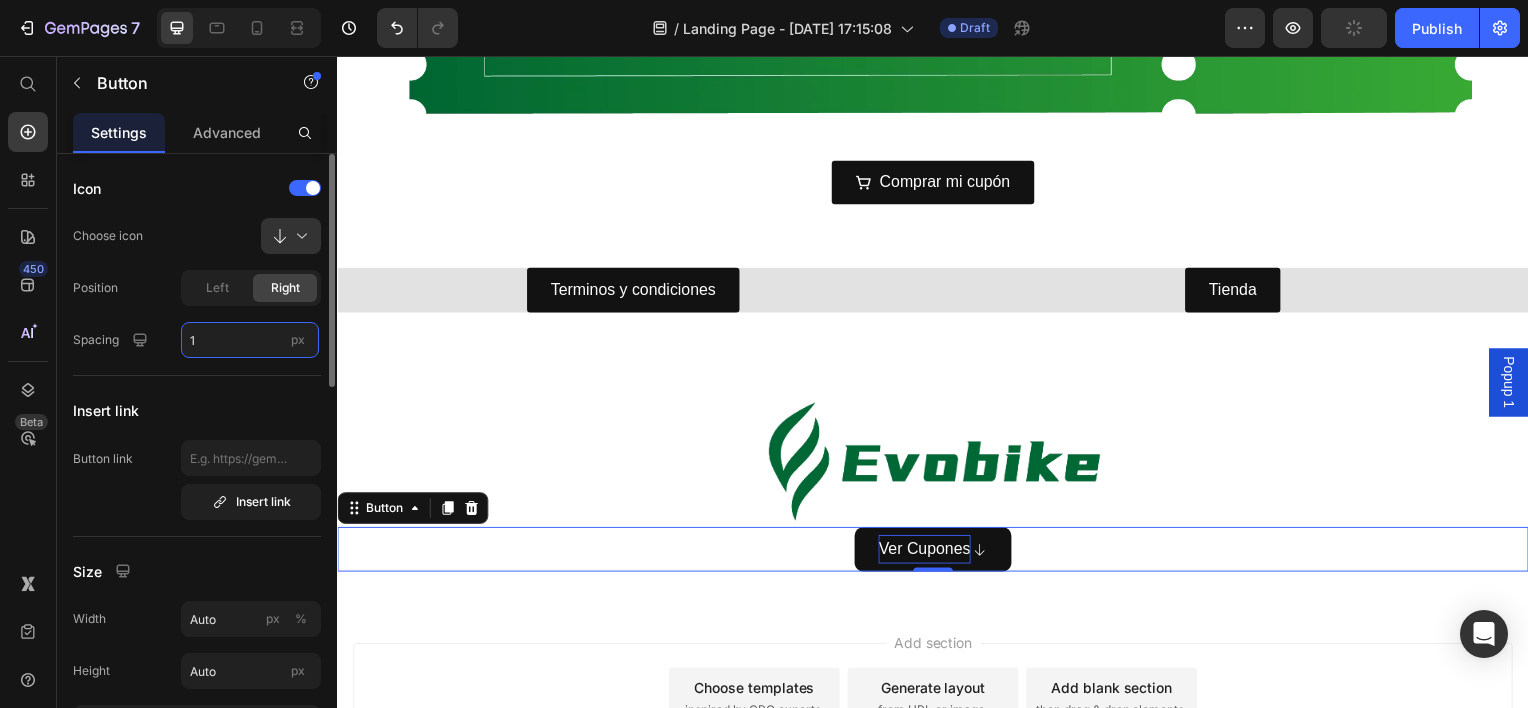 type on "8" 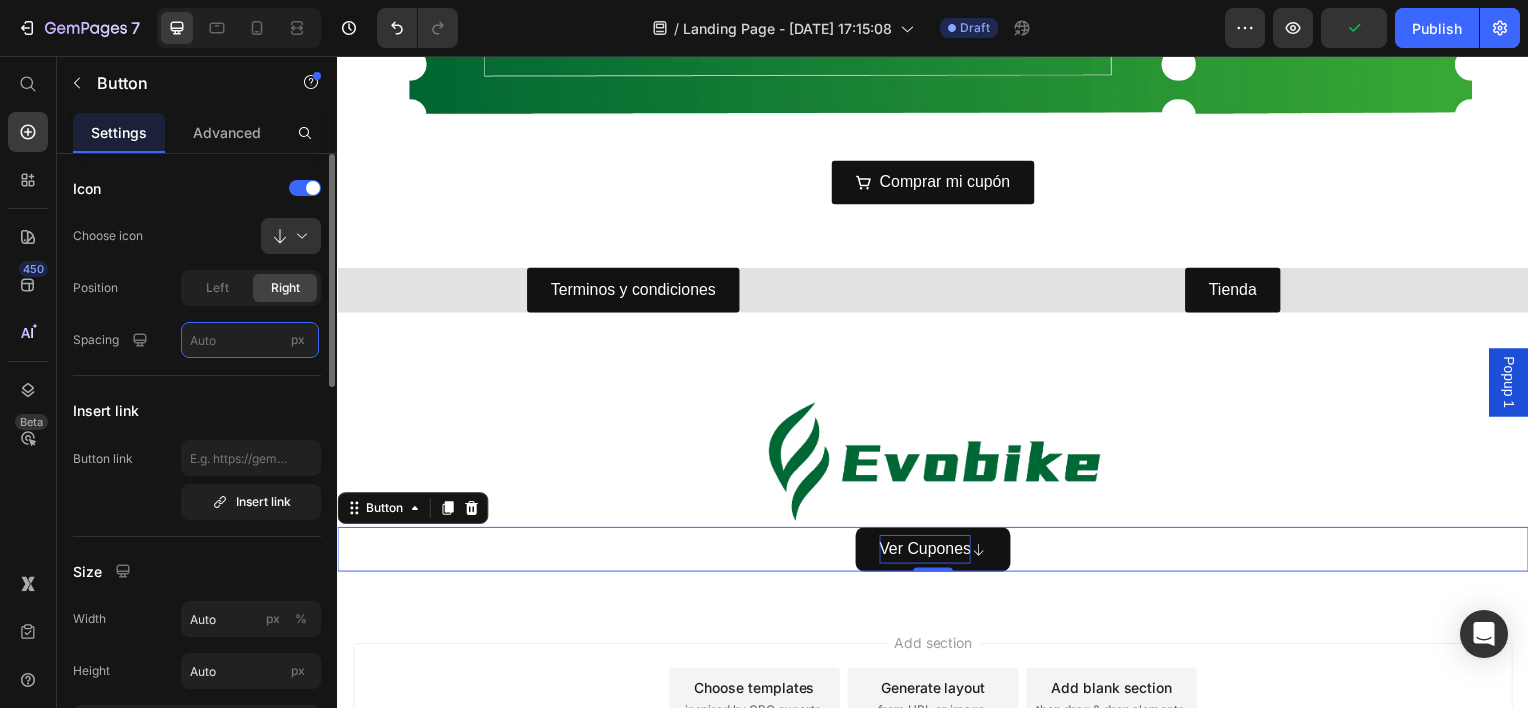 type on "8" 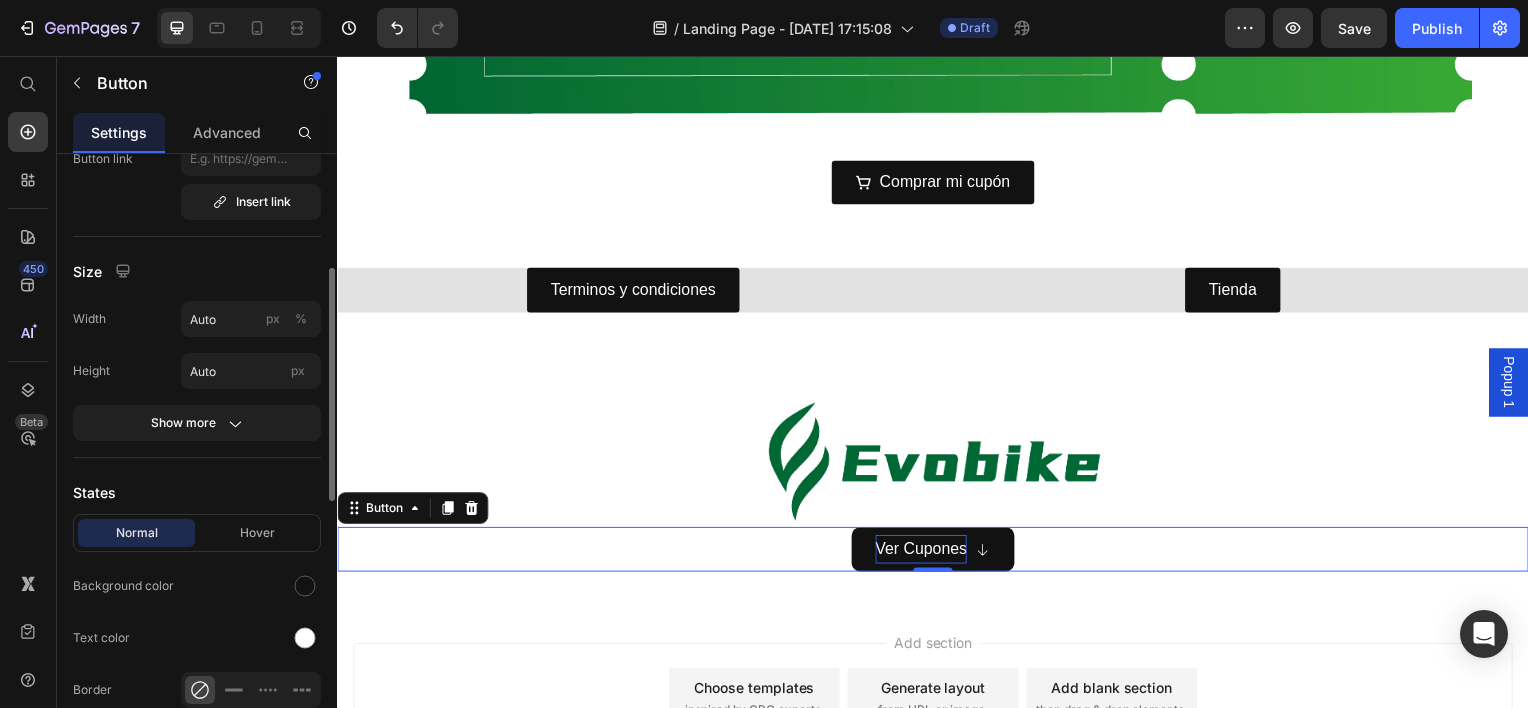 scroll, scrollTop: 0, scrollLeft: 0, axis: both 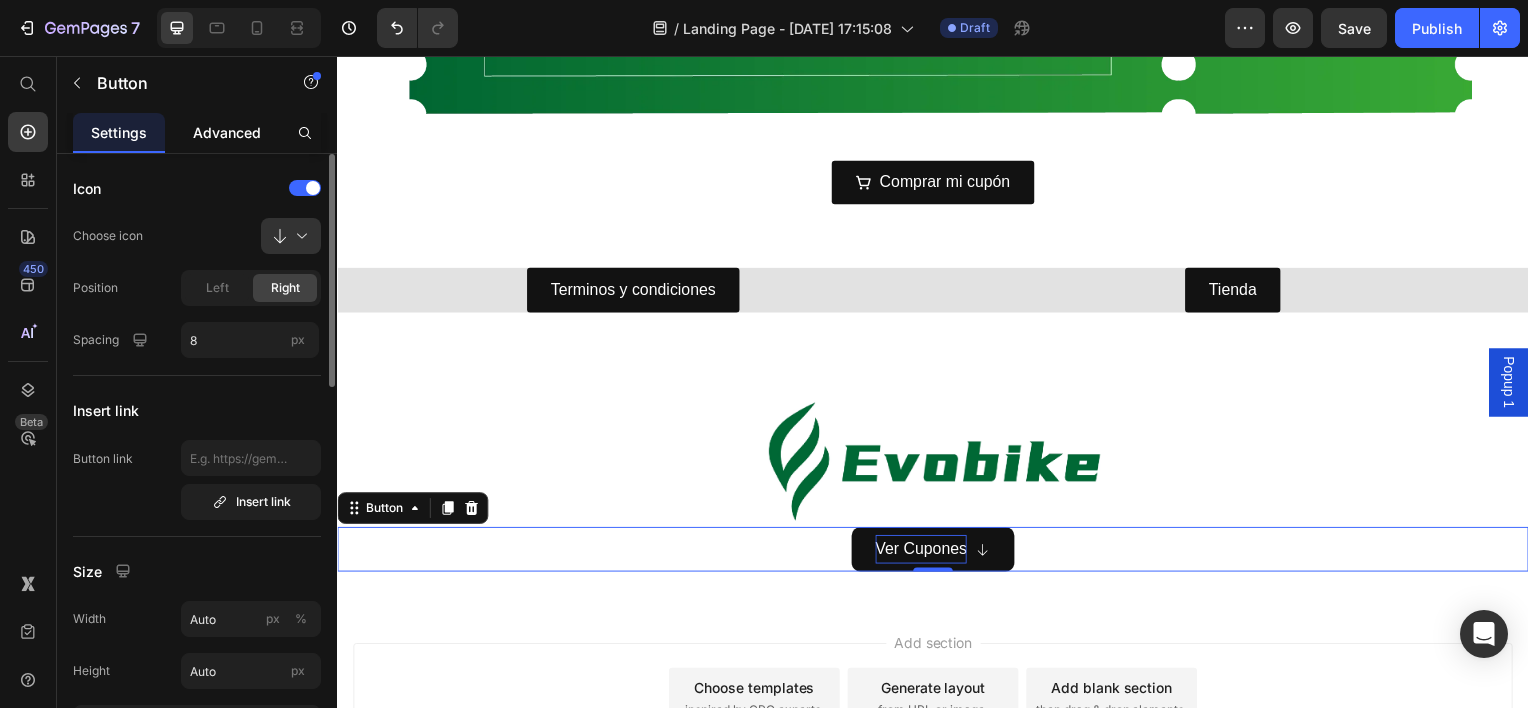 click on "Advanced" 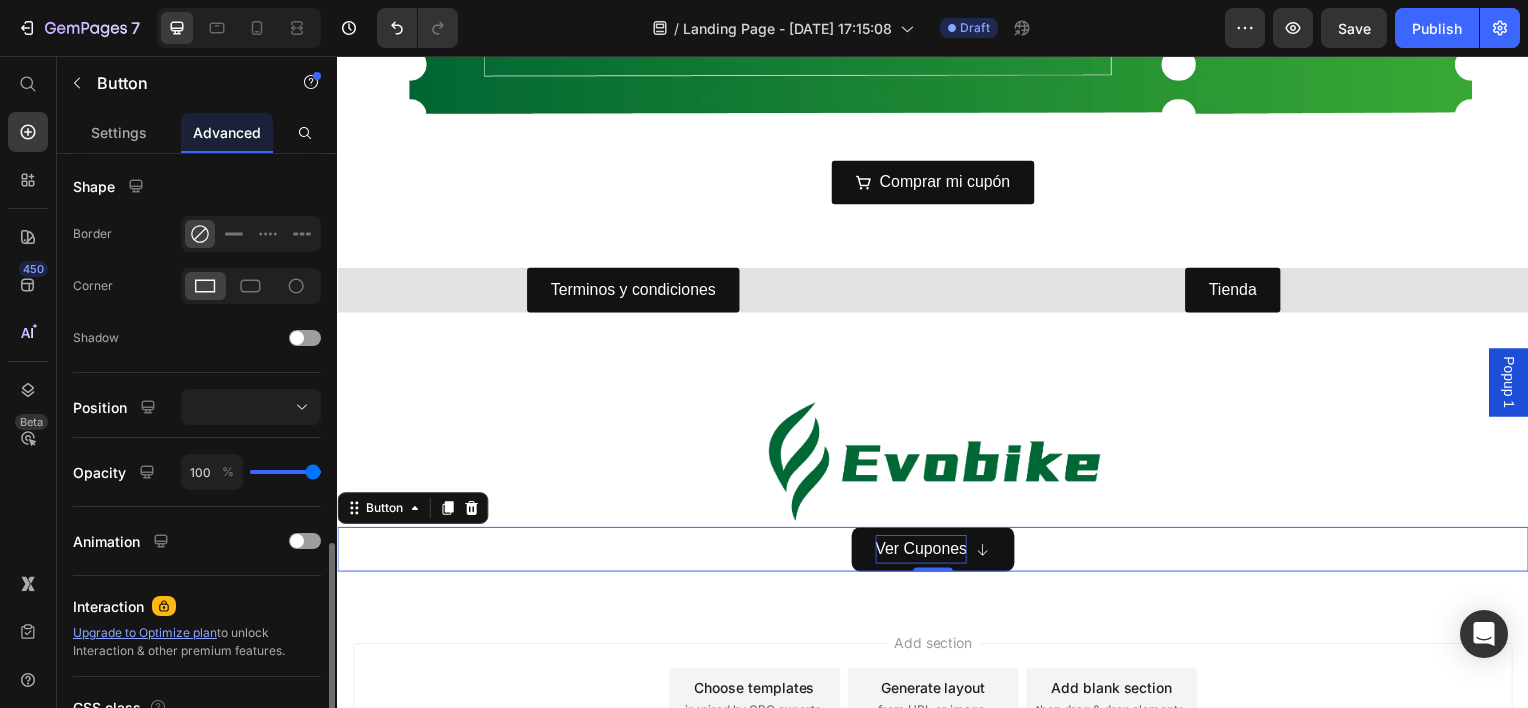 scroll, scrollTop: 600, scrollLeft: 0, axis: vertical 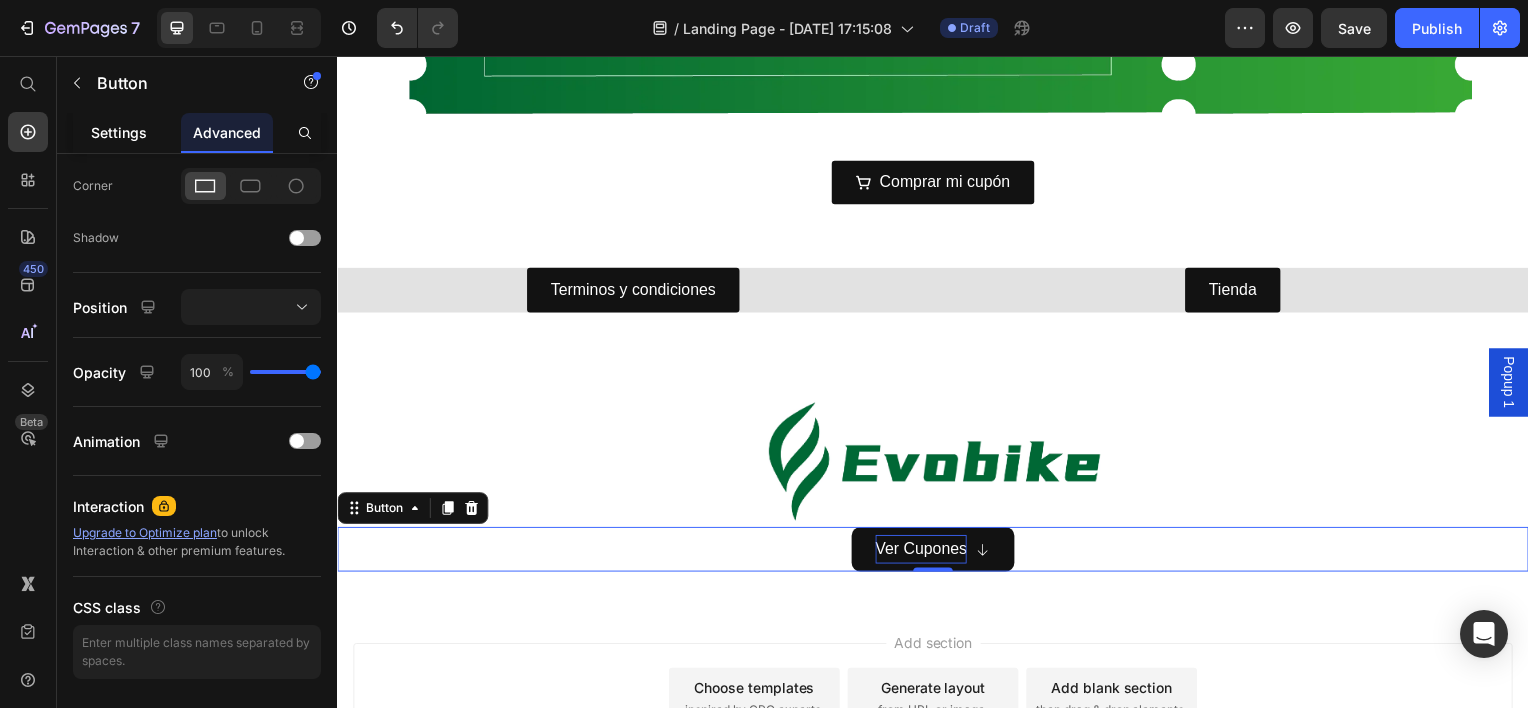 click on "Settings" at bounding box center [119, 132] 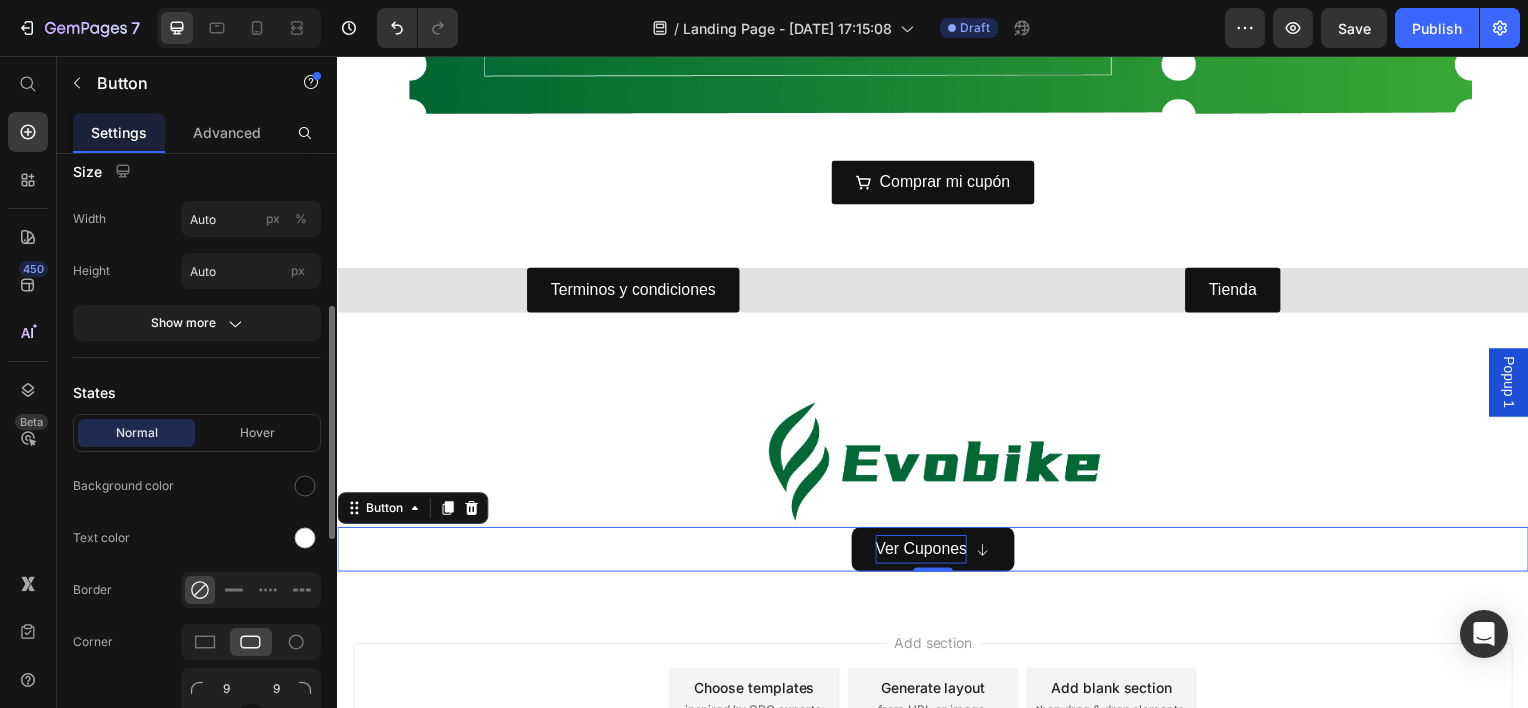 scroll, scrollTop: 600, scrollLeft: 0, axis: vertical 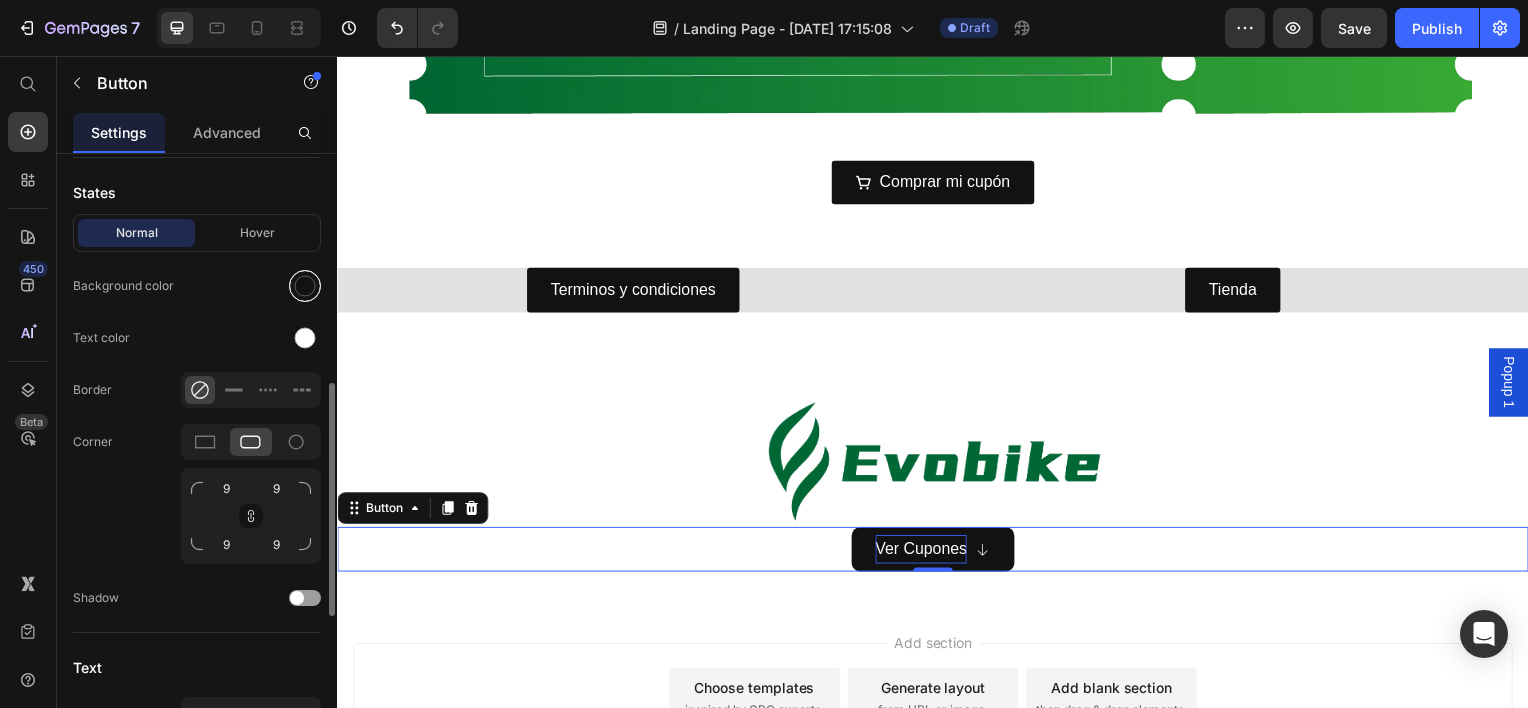 click at bounding box center (305, 286) 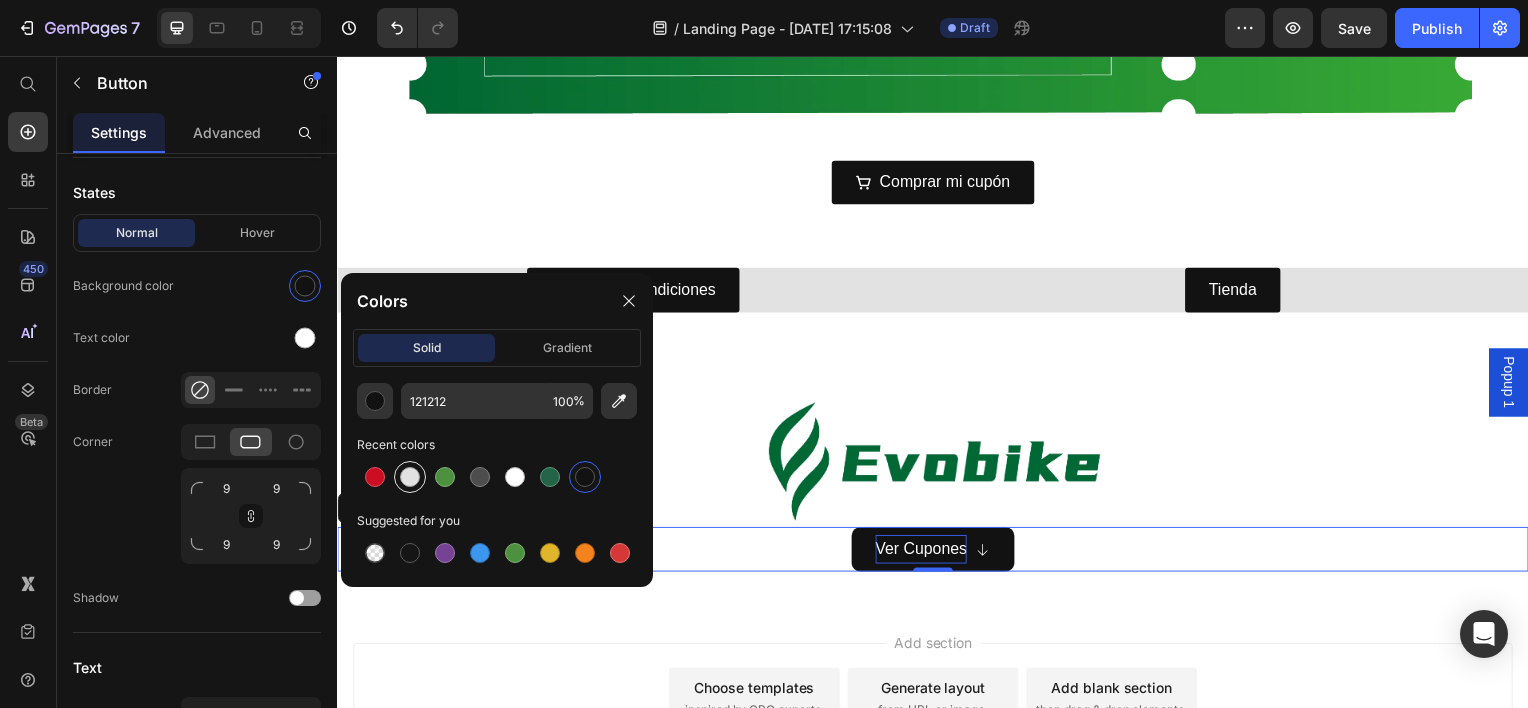 click at bounding box center (410, 477) 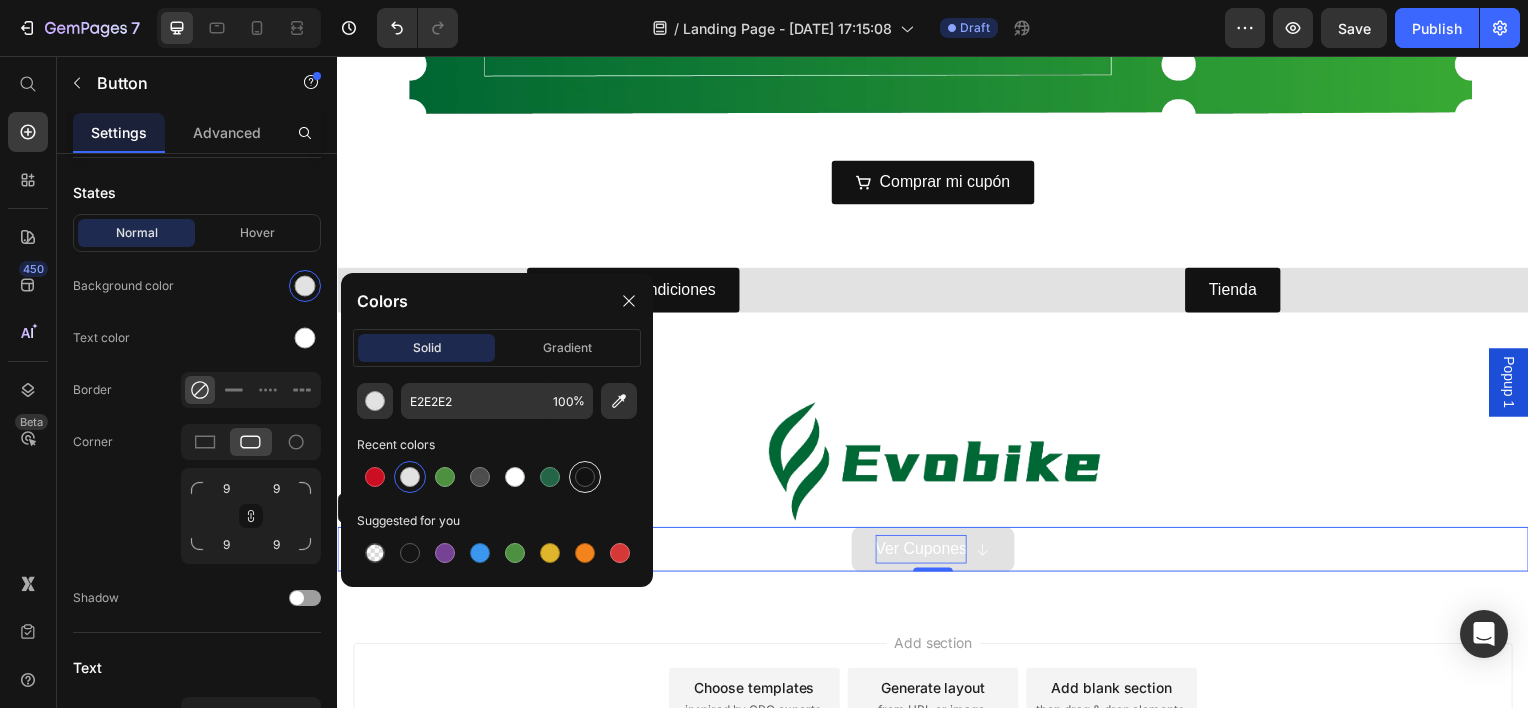 click at bounding box center (585, 477) 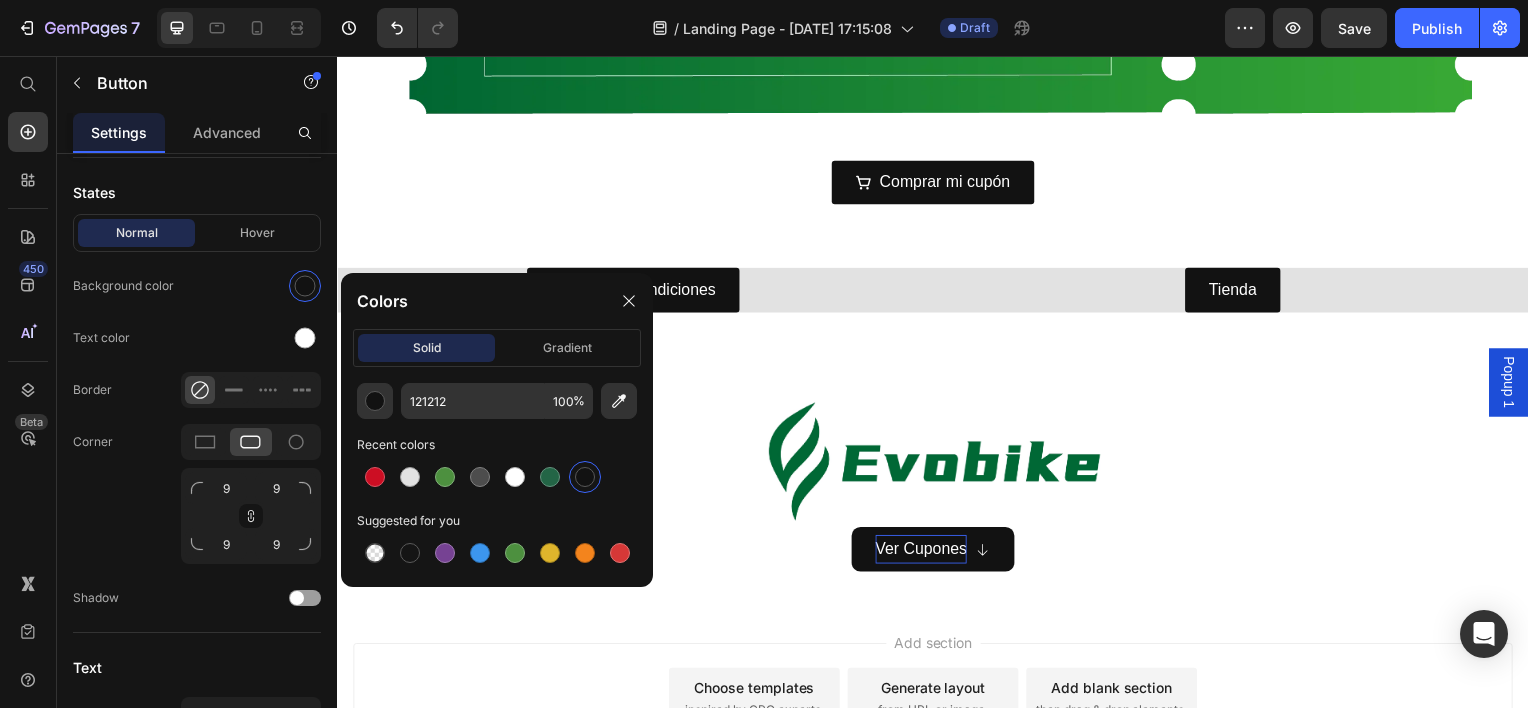 click on "Add section Choose templates inspired by CRO experts Generate layout from URL or image Add blank section then drag & drop elements" at bounding box center [937, 730] 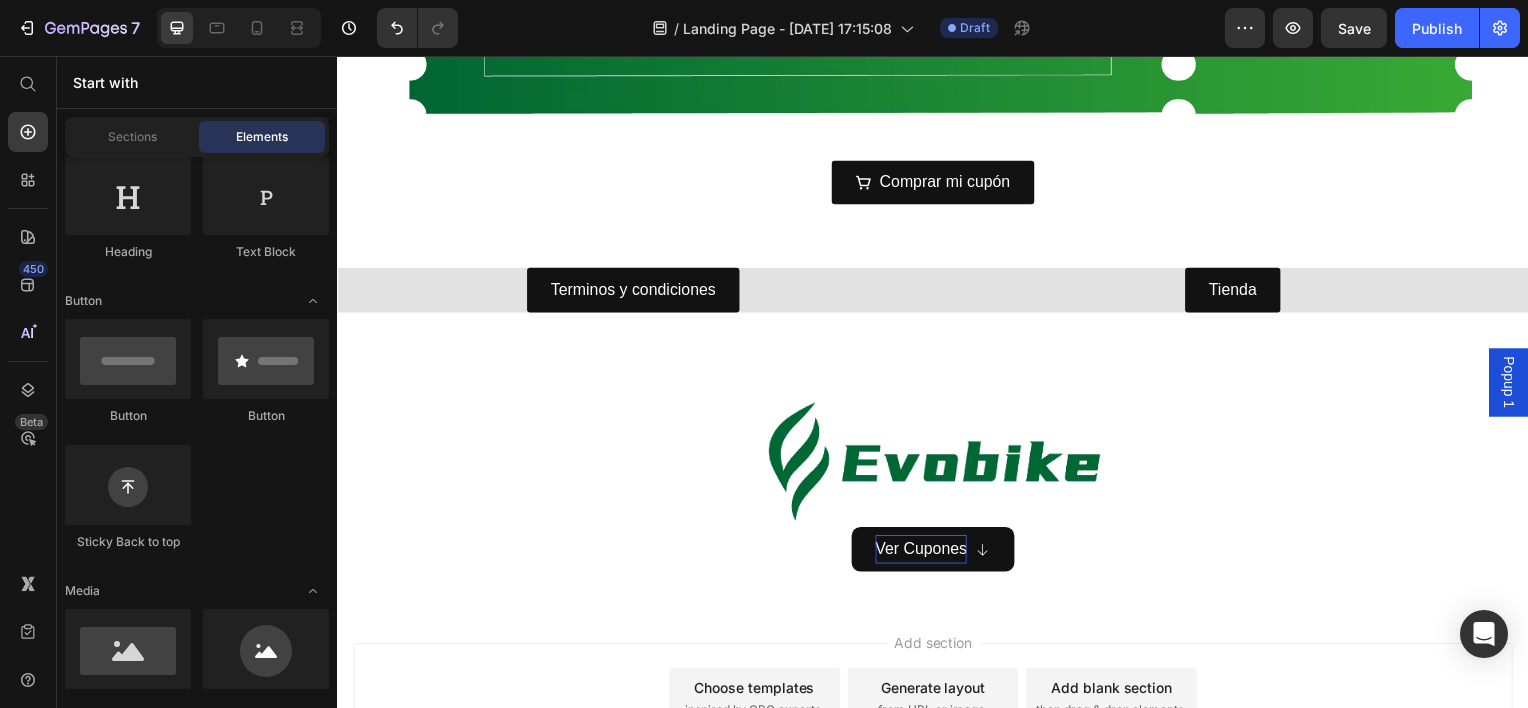 scroll, scrollTop: 0, scrollLeft: 0, axis: both 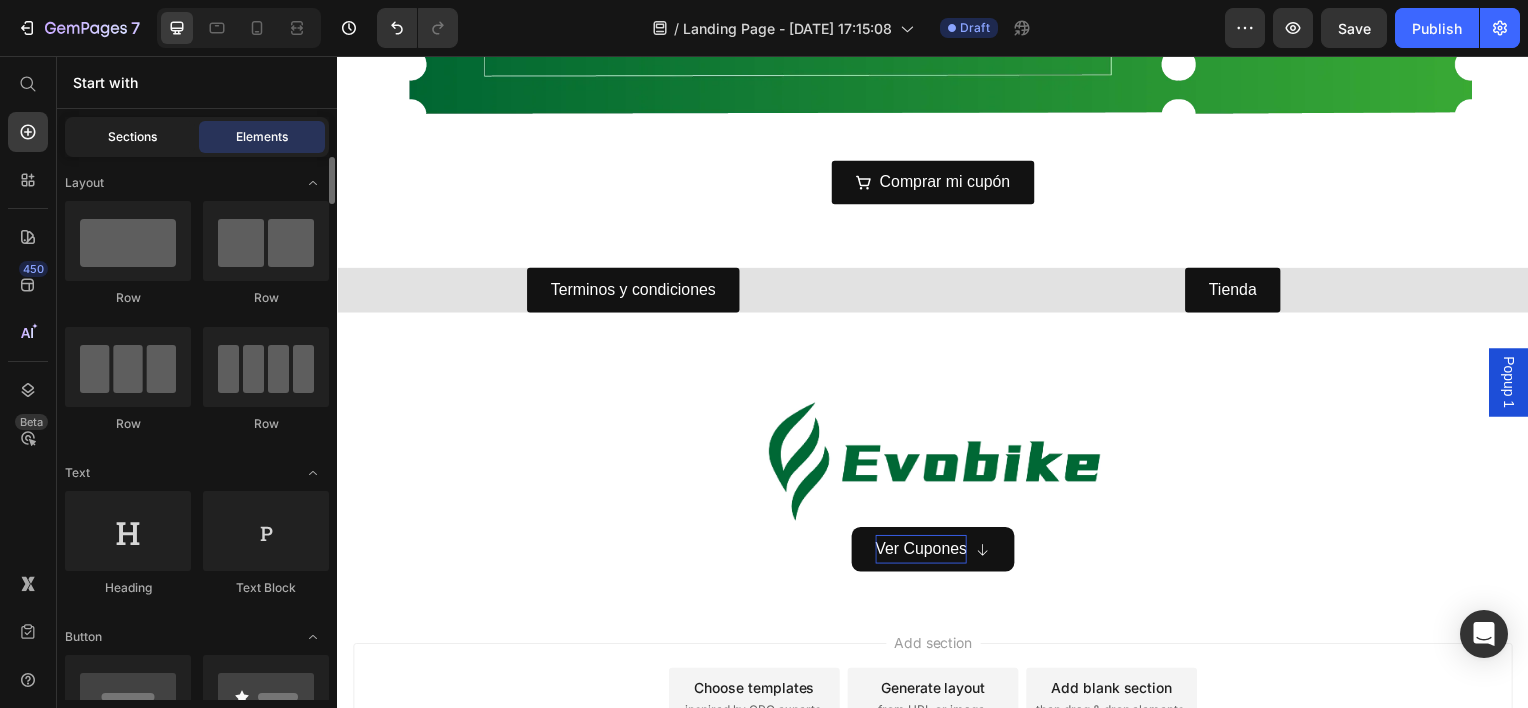 click on "Sections" at bounding box center (132, 137) 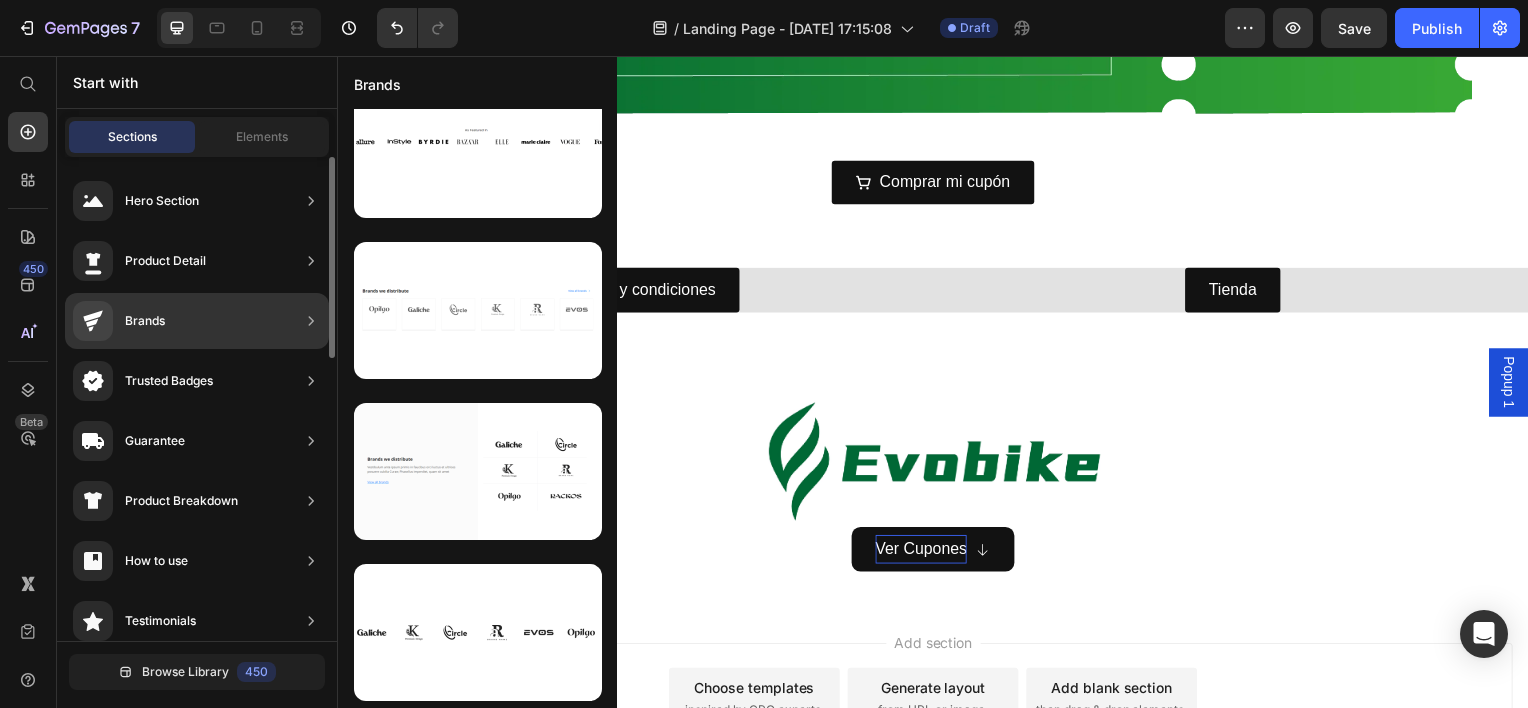 scroll, scrollTop: 356, scrollLeft: 0, axis: vertical 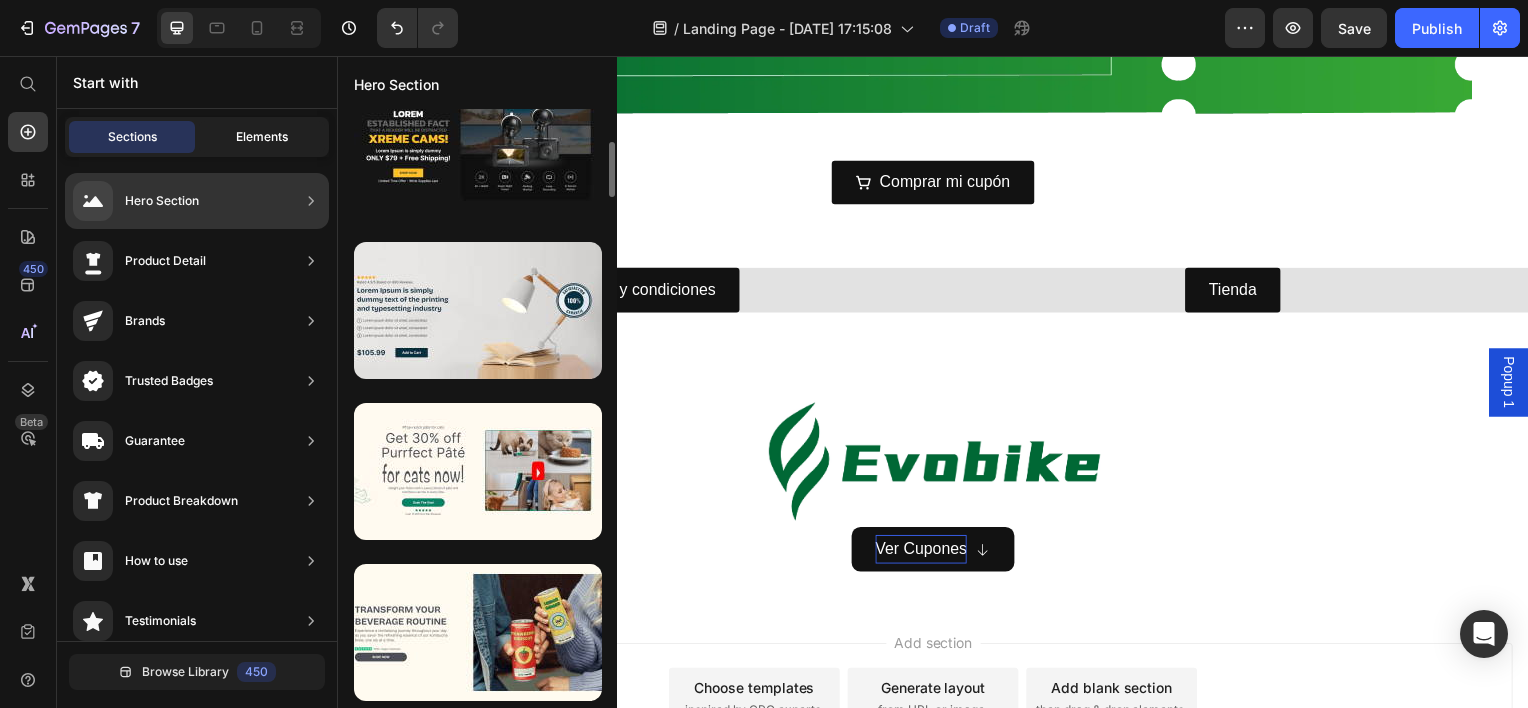 click on "Elements" 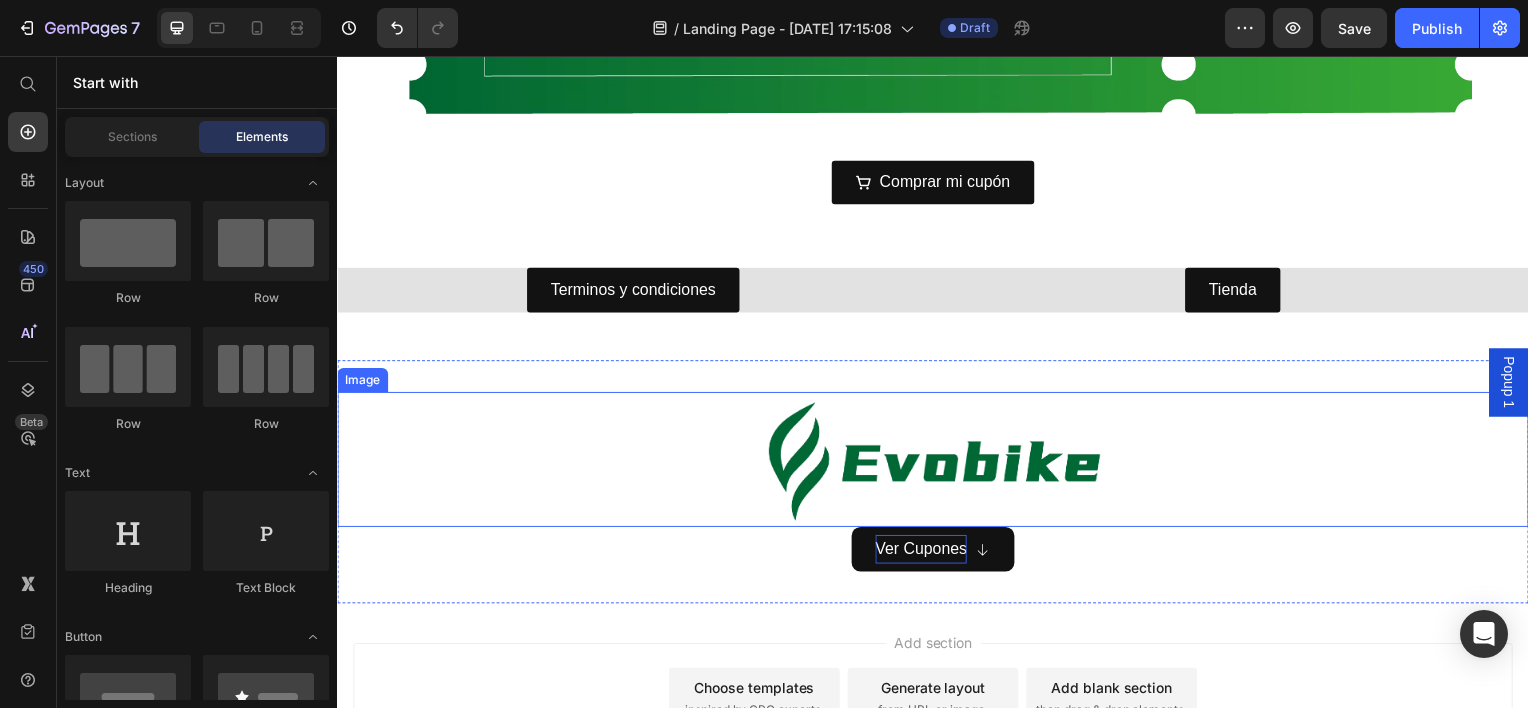 click on "Ver Cupones Button" at bounding box center [937, 552] 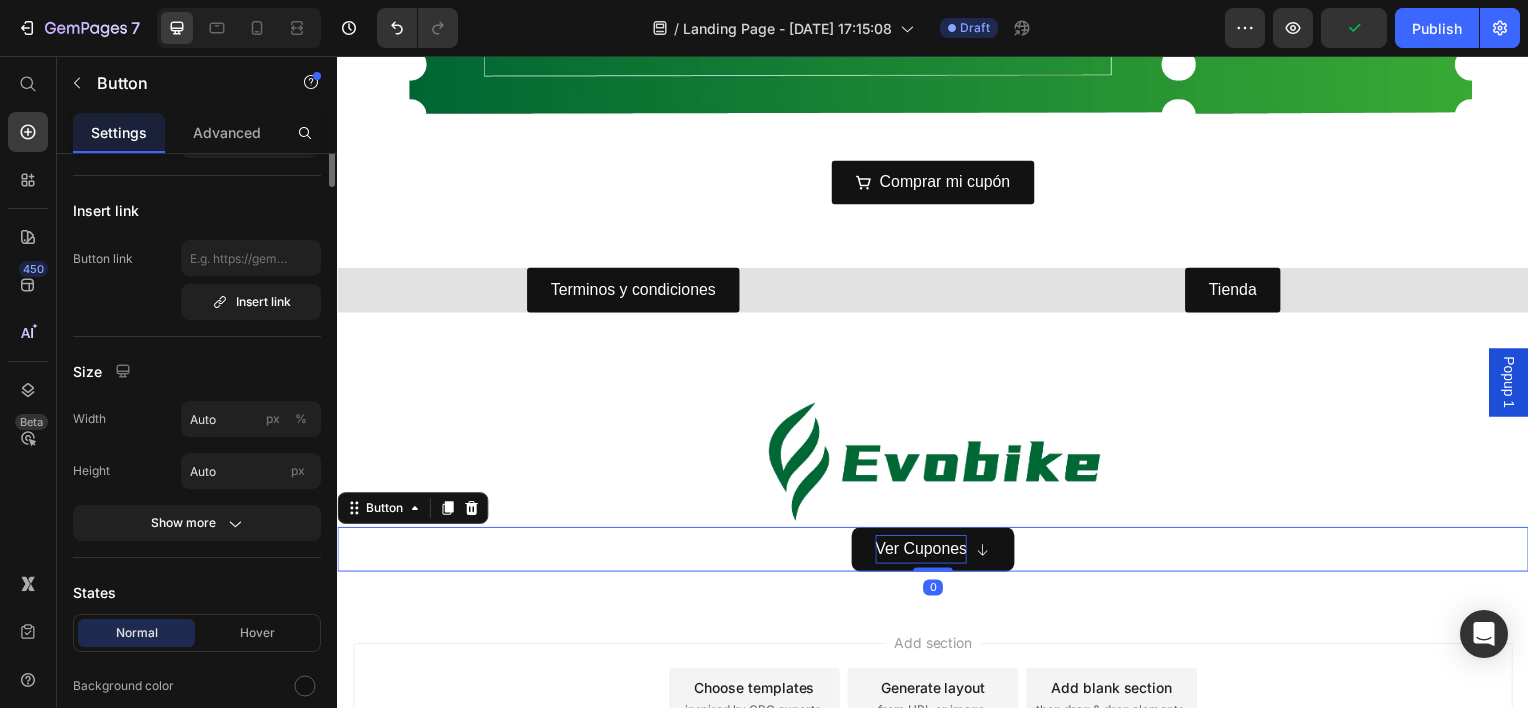 scroll, scrollTop: 0, scrollLeft: 0, axis: both 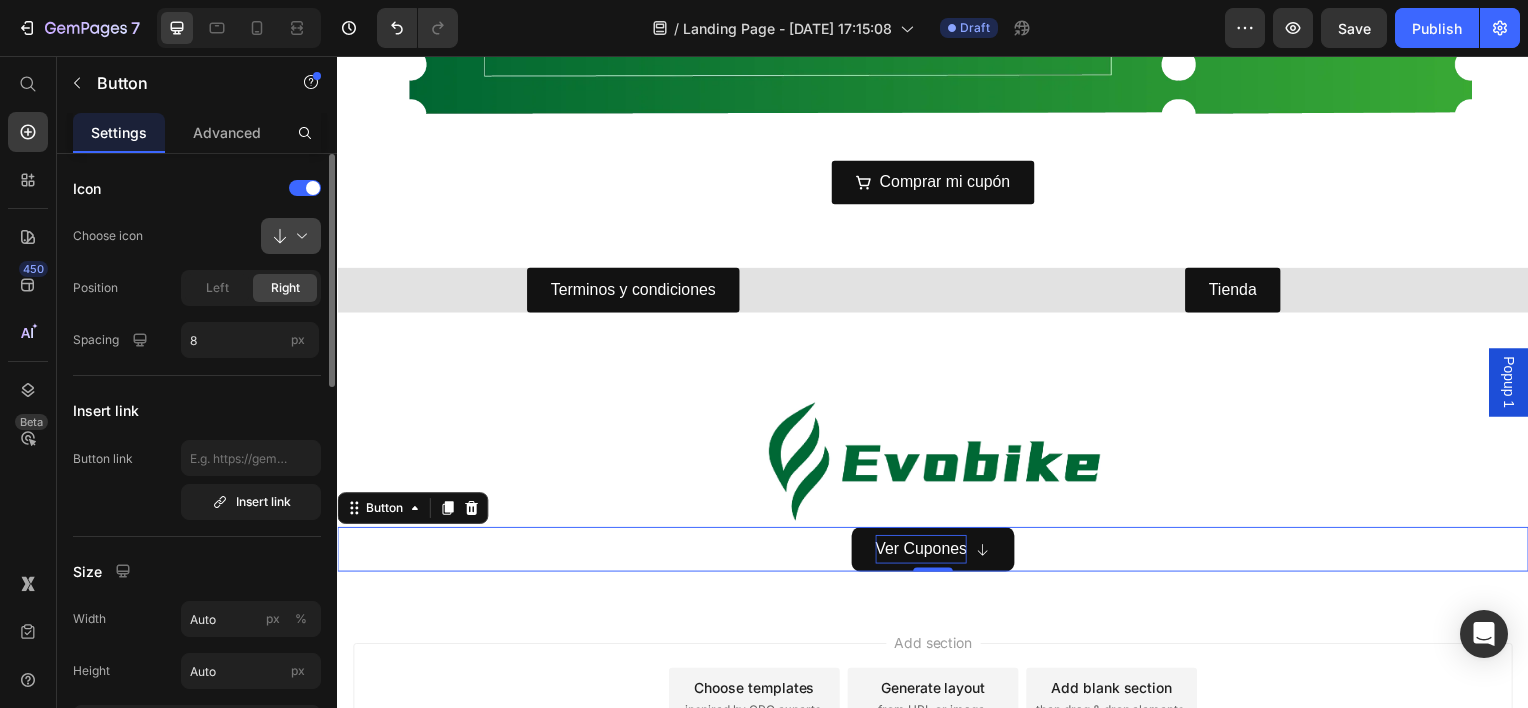 click at bounding box center [299, 236] 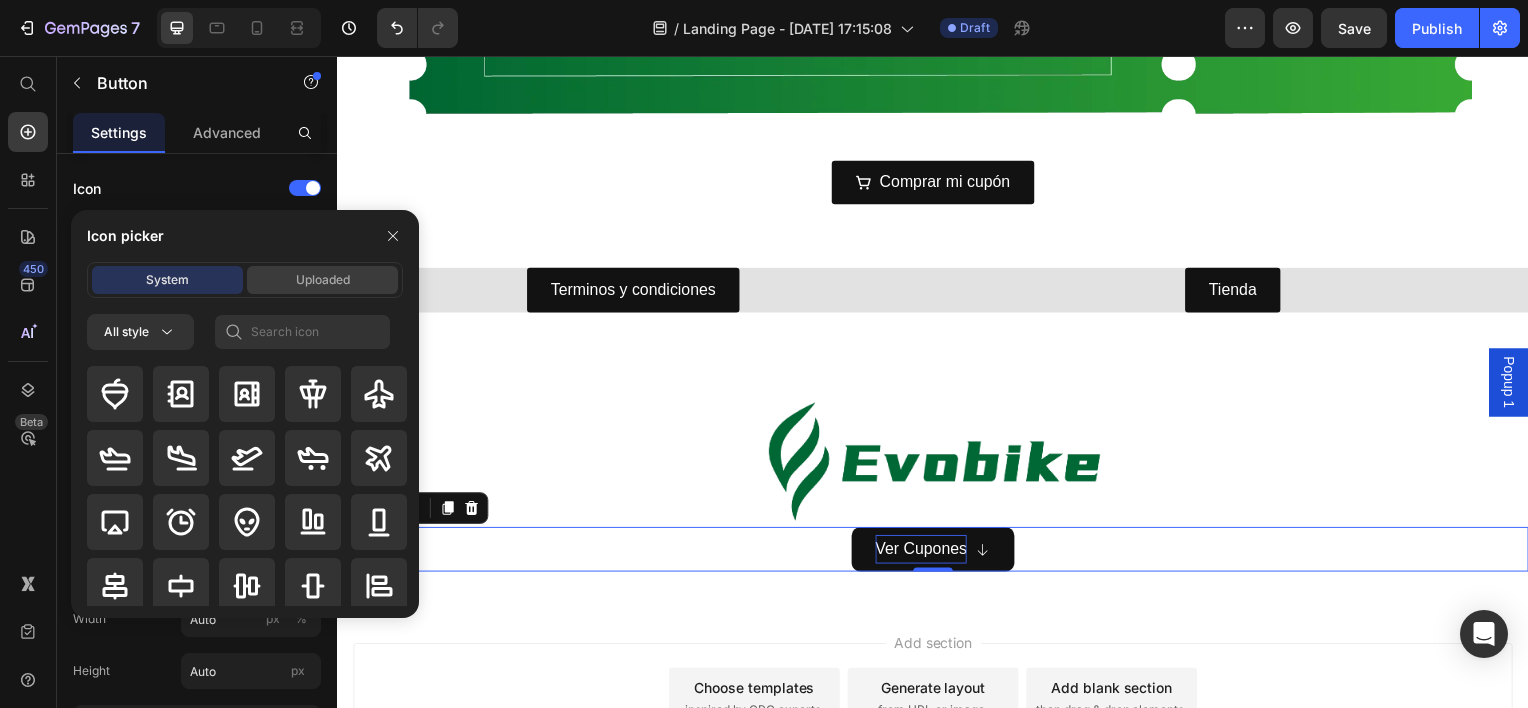 click on "Uploaded" at bounding box center [323, 280] 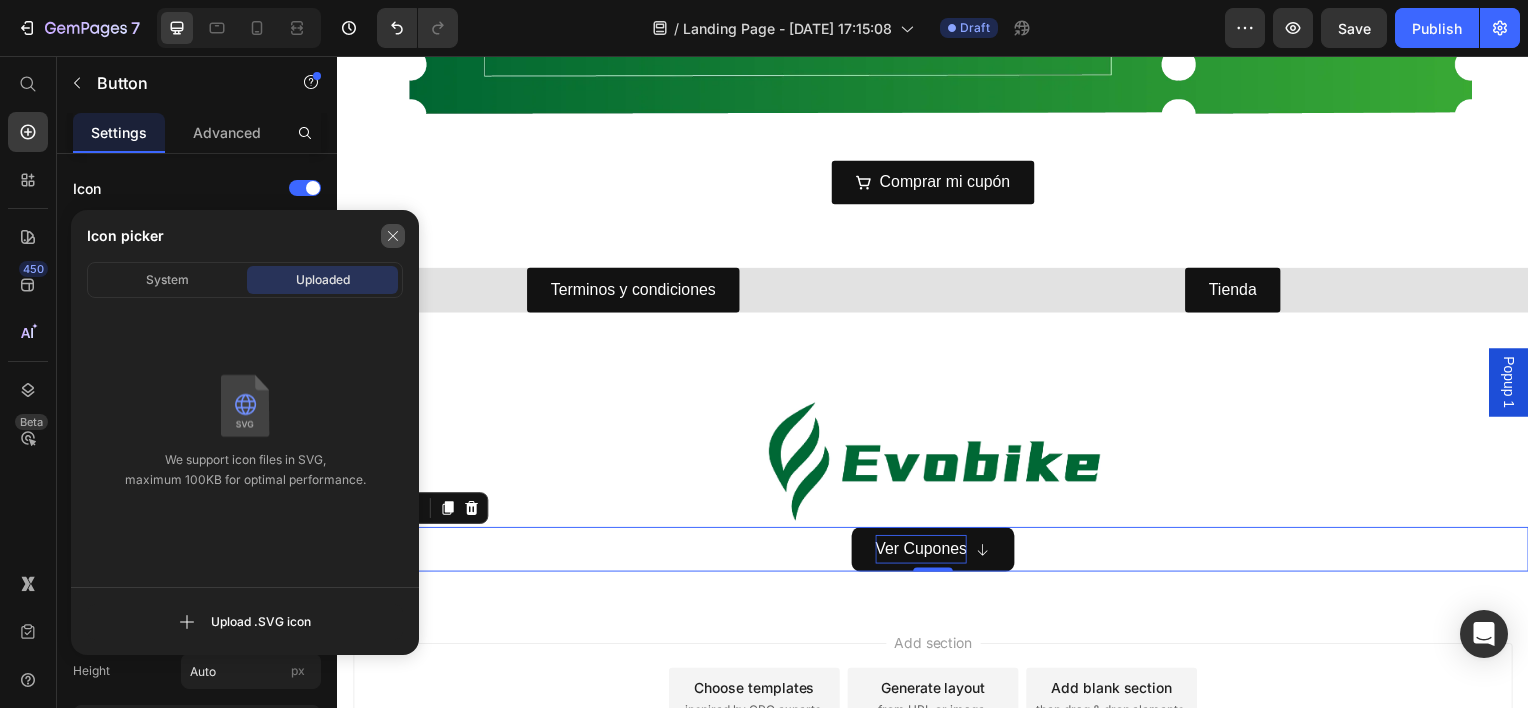 click 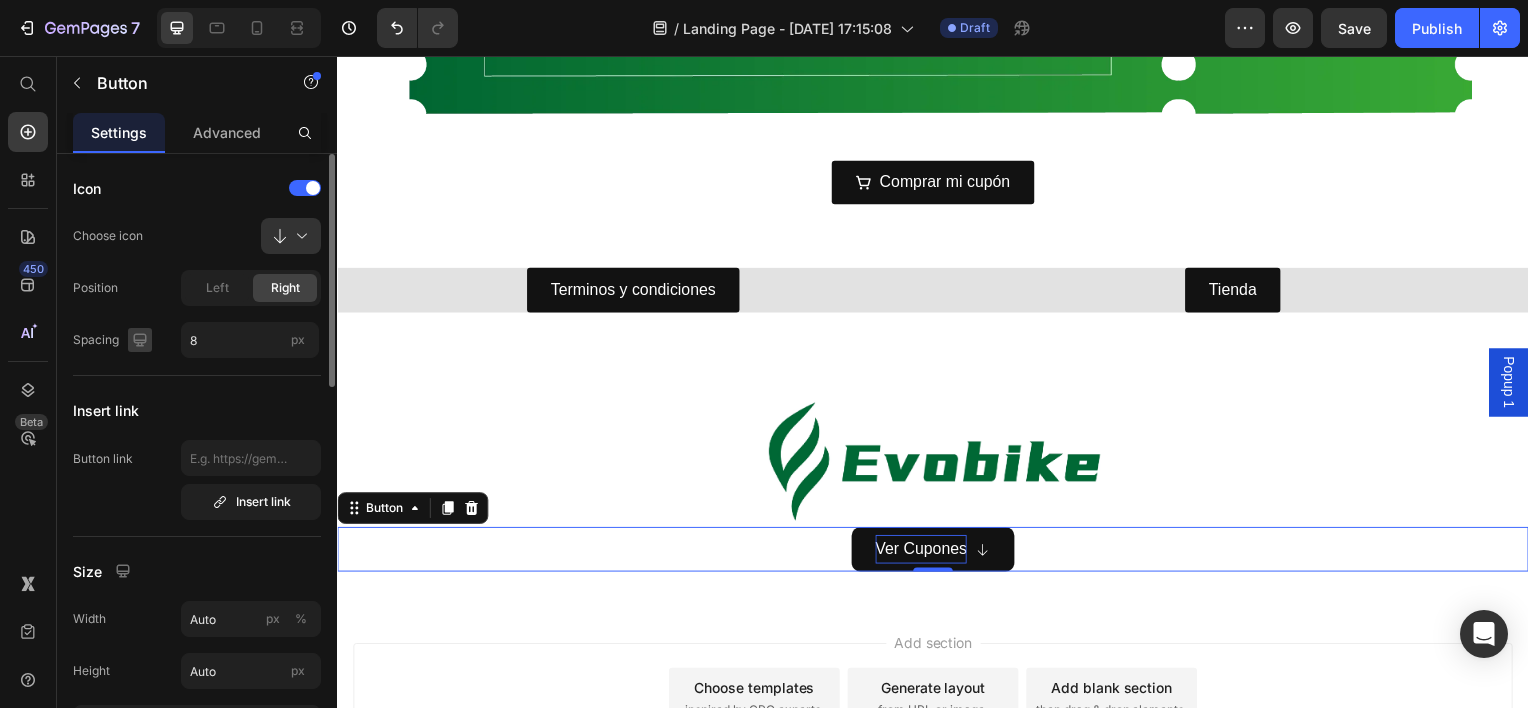 drag, startPoint x: 173, startPoint y: 348, endPoint x: 135, endPoint y: 347, distance: 38.013157 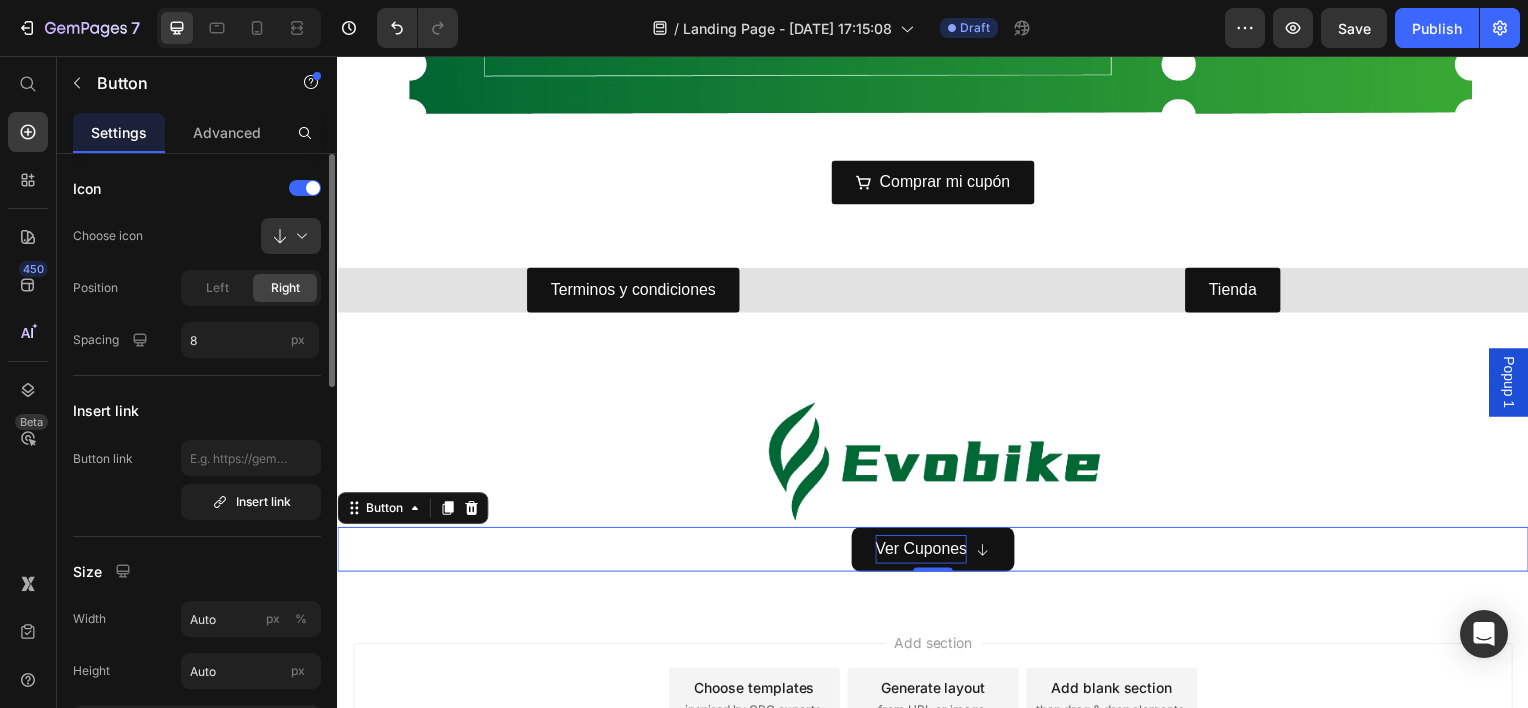 click on "Icon Choose icon
Position Left Right Spacing 8 px" 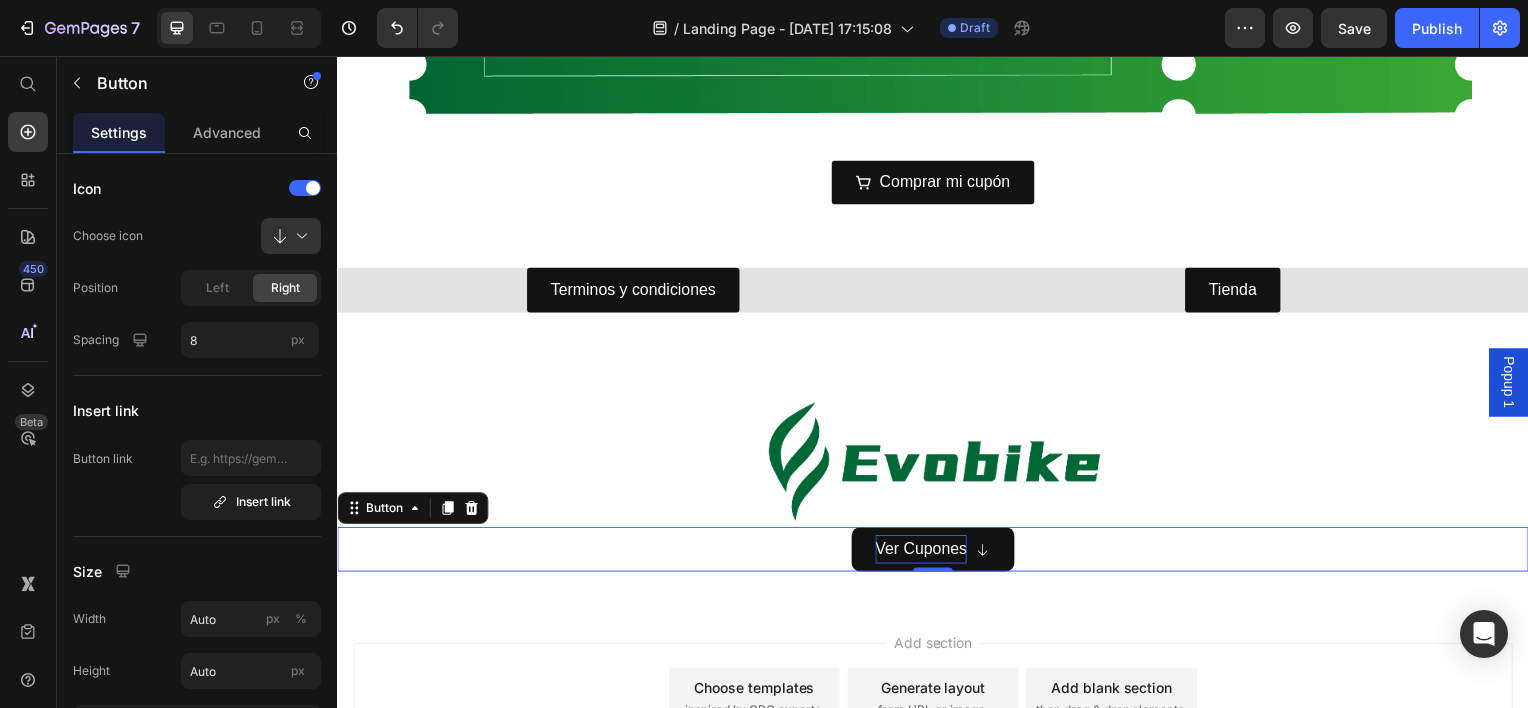 click 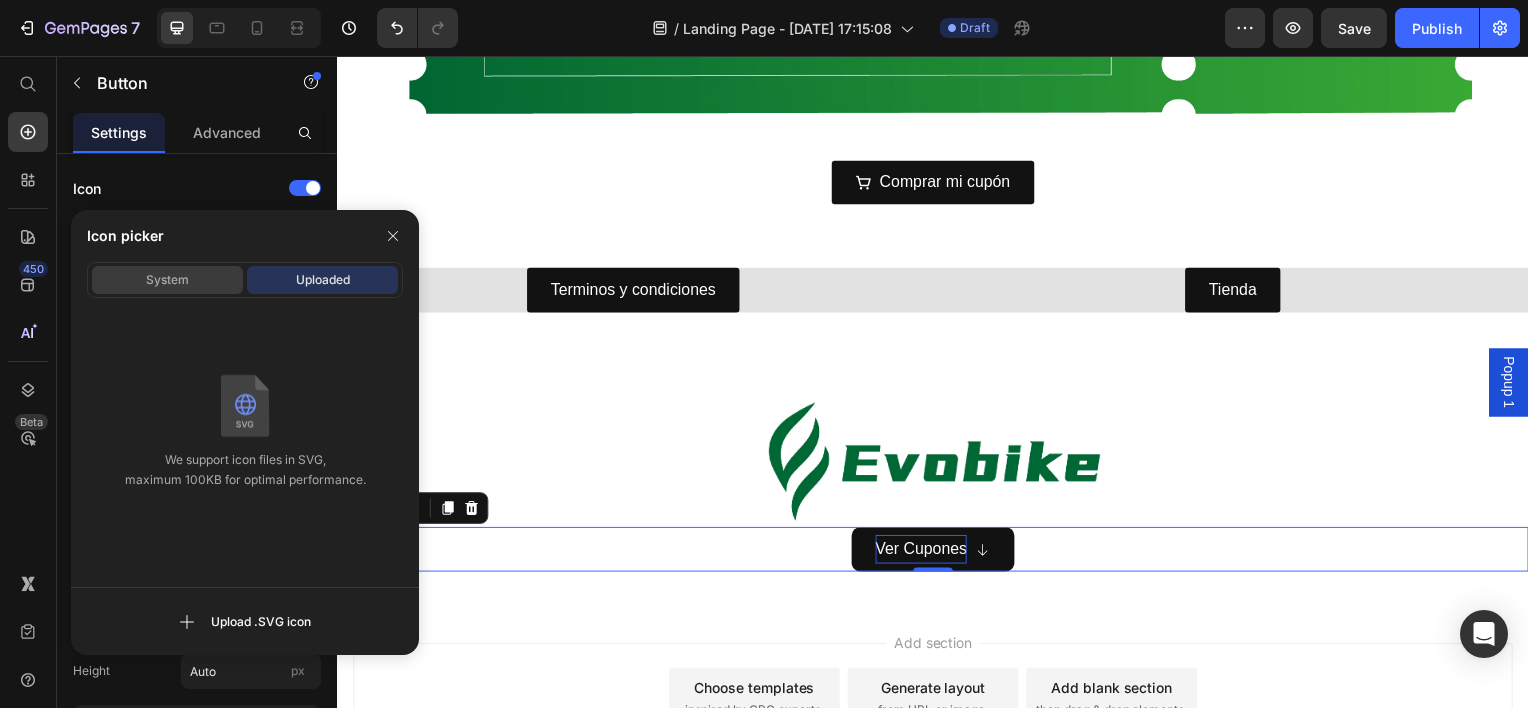 click on "System" at bounding box center [167, 280] 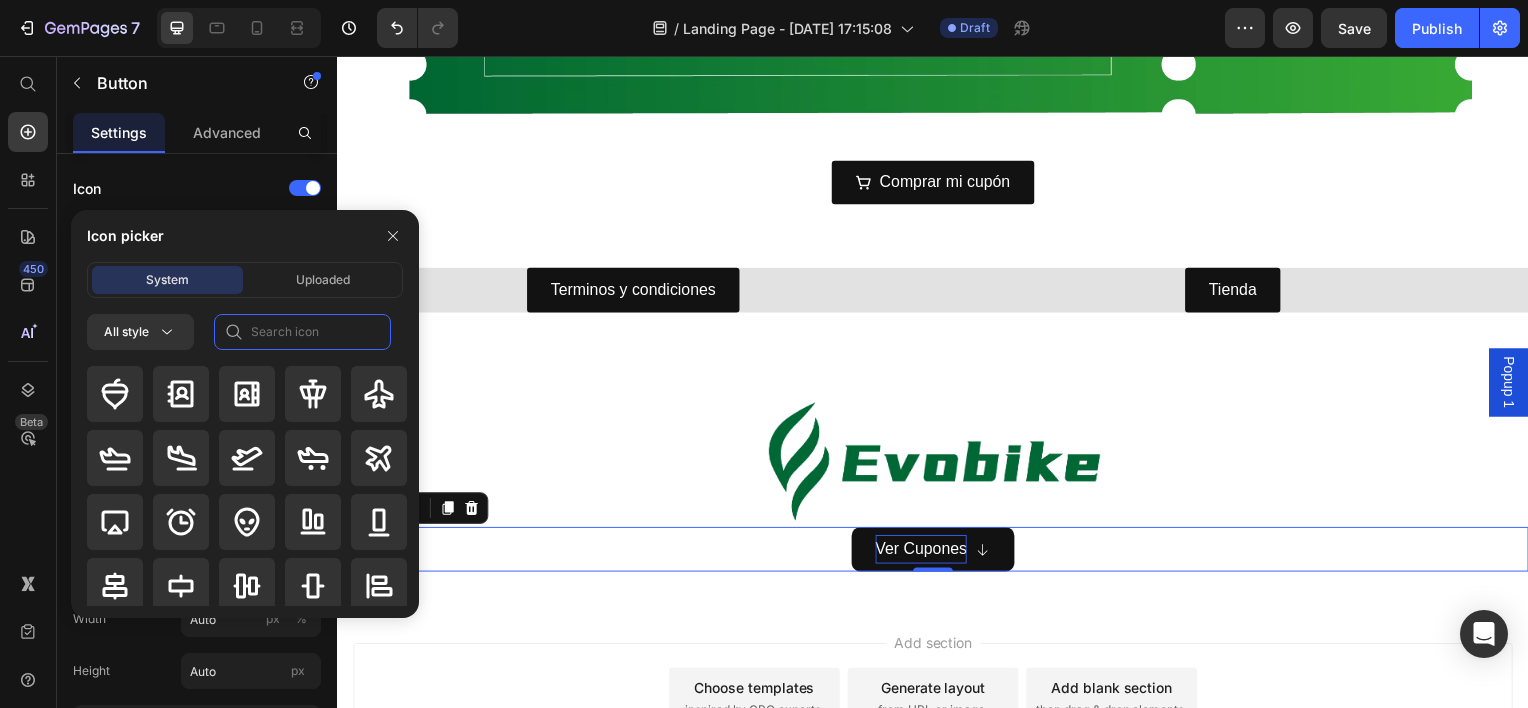 click 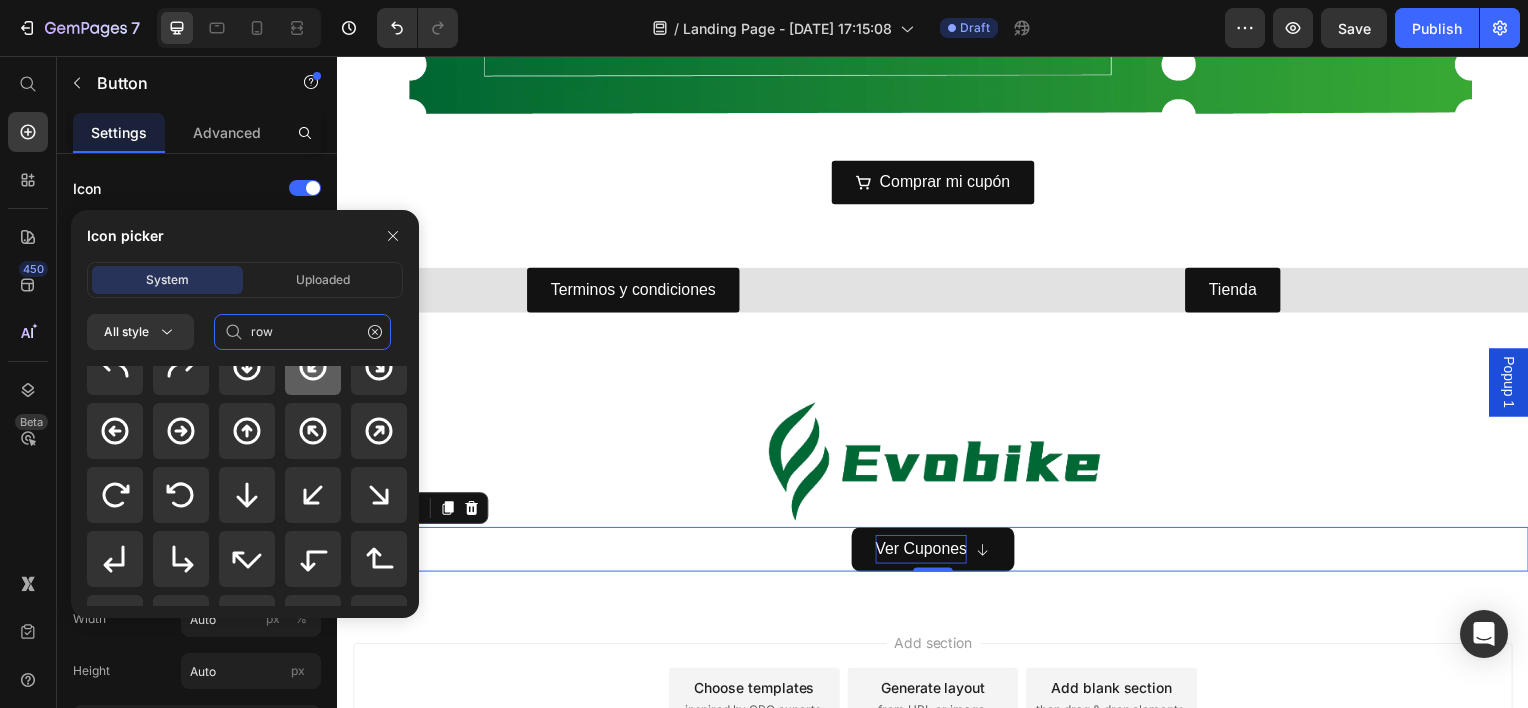 scroll, scrollTop: 200, scrollLeft: 0, axis: vertical 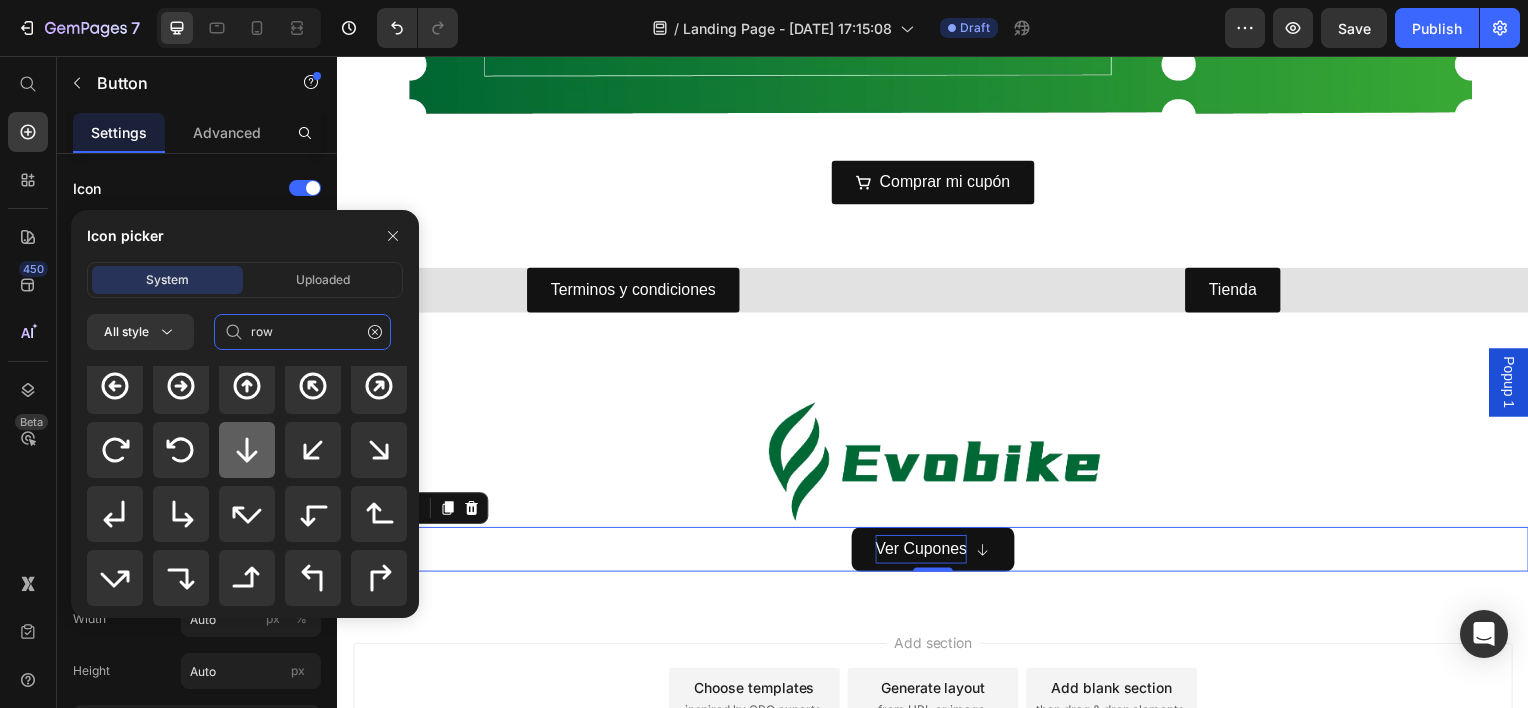 type on "row" 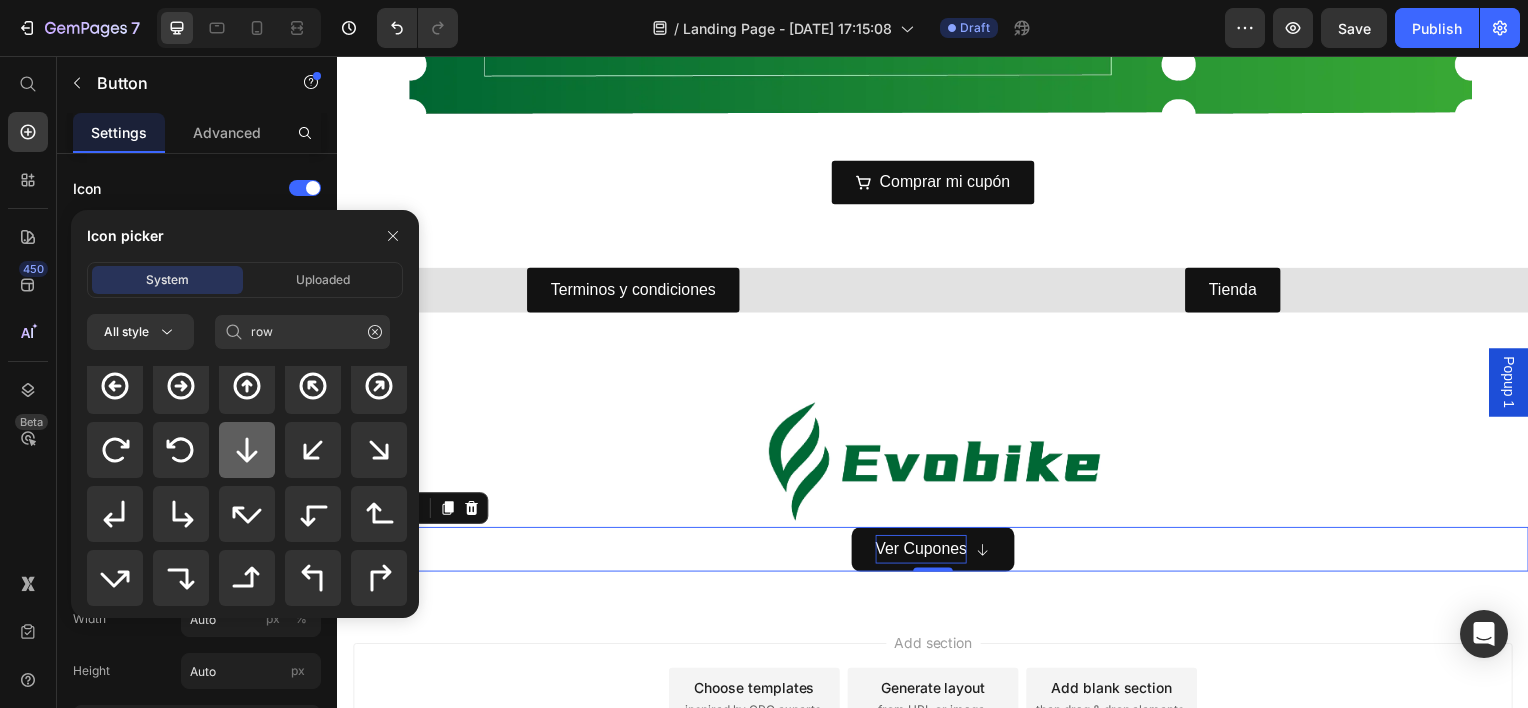 click 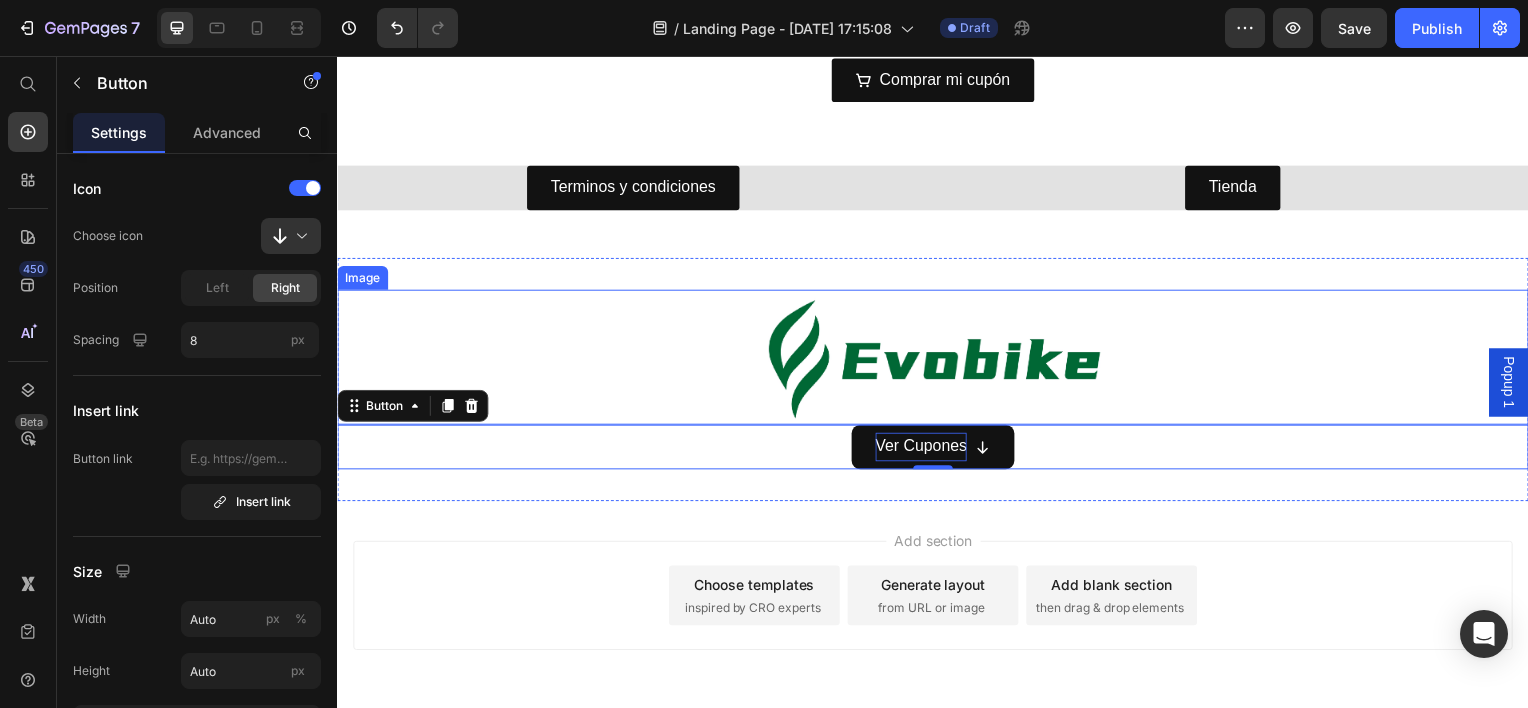 scroll, scrollTop: 1172, scrollLeft: 0, axis: vertical 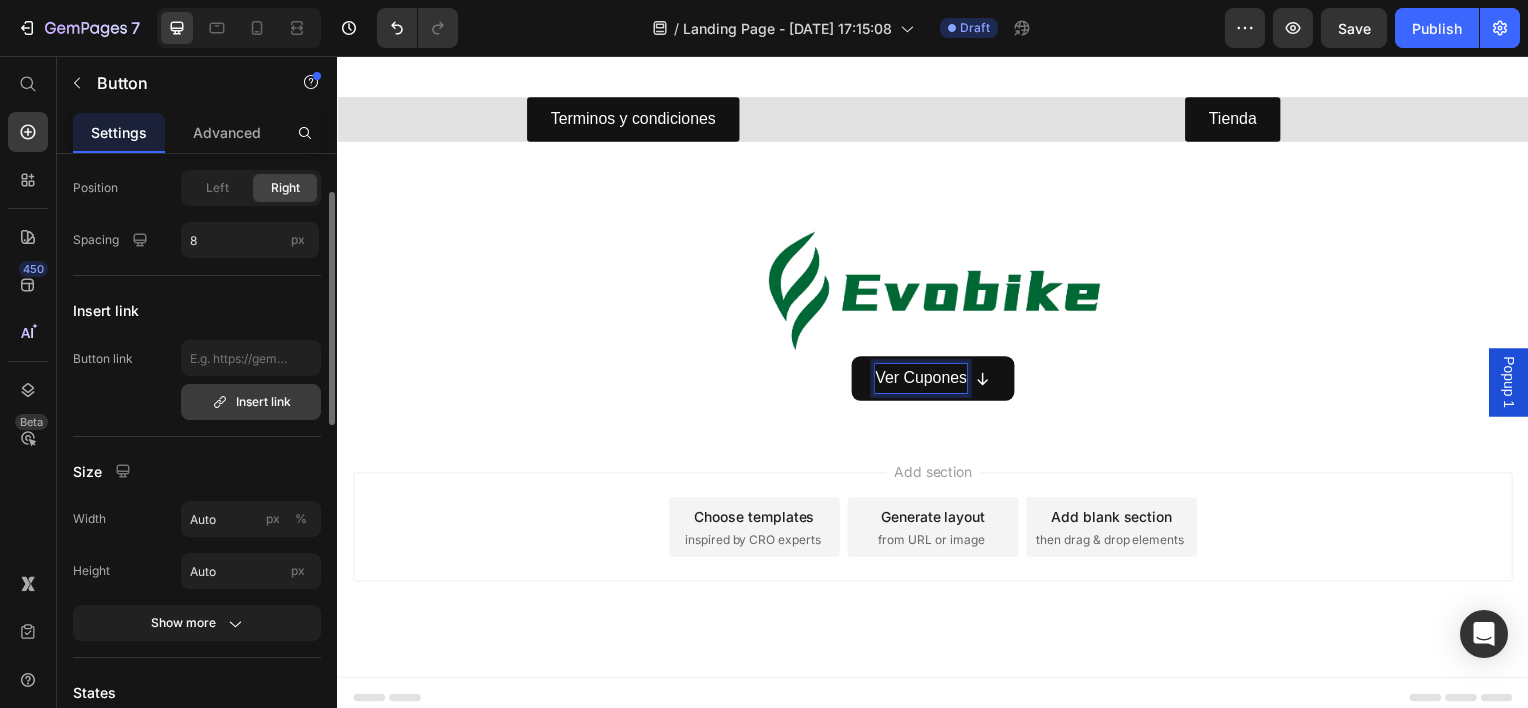 click on "Insert link" at bounding box center (251, 402) 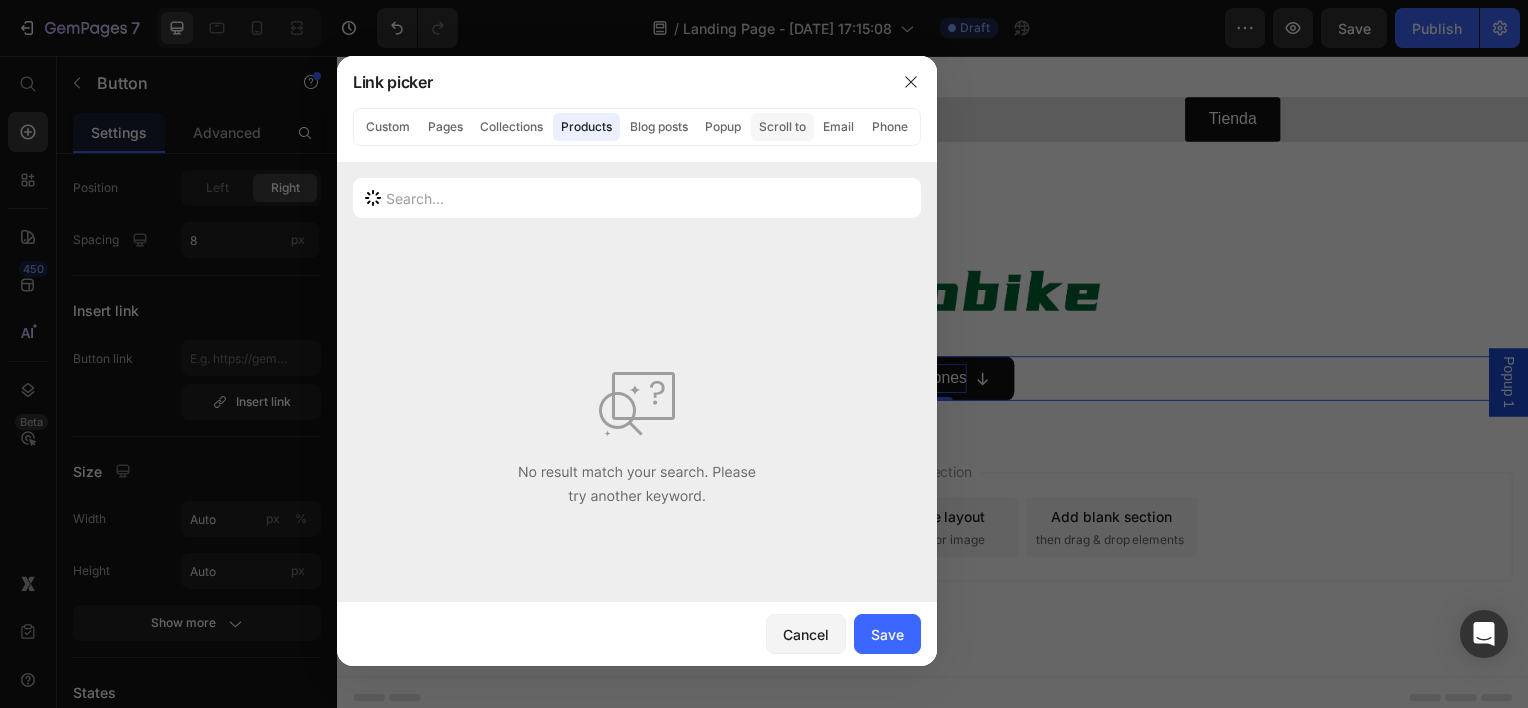 click on "Scroll to" 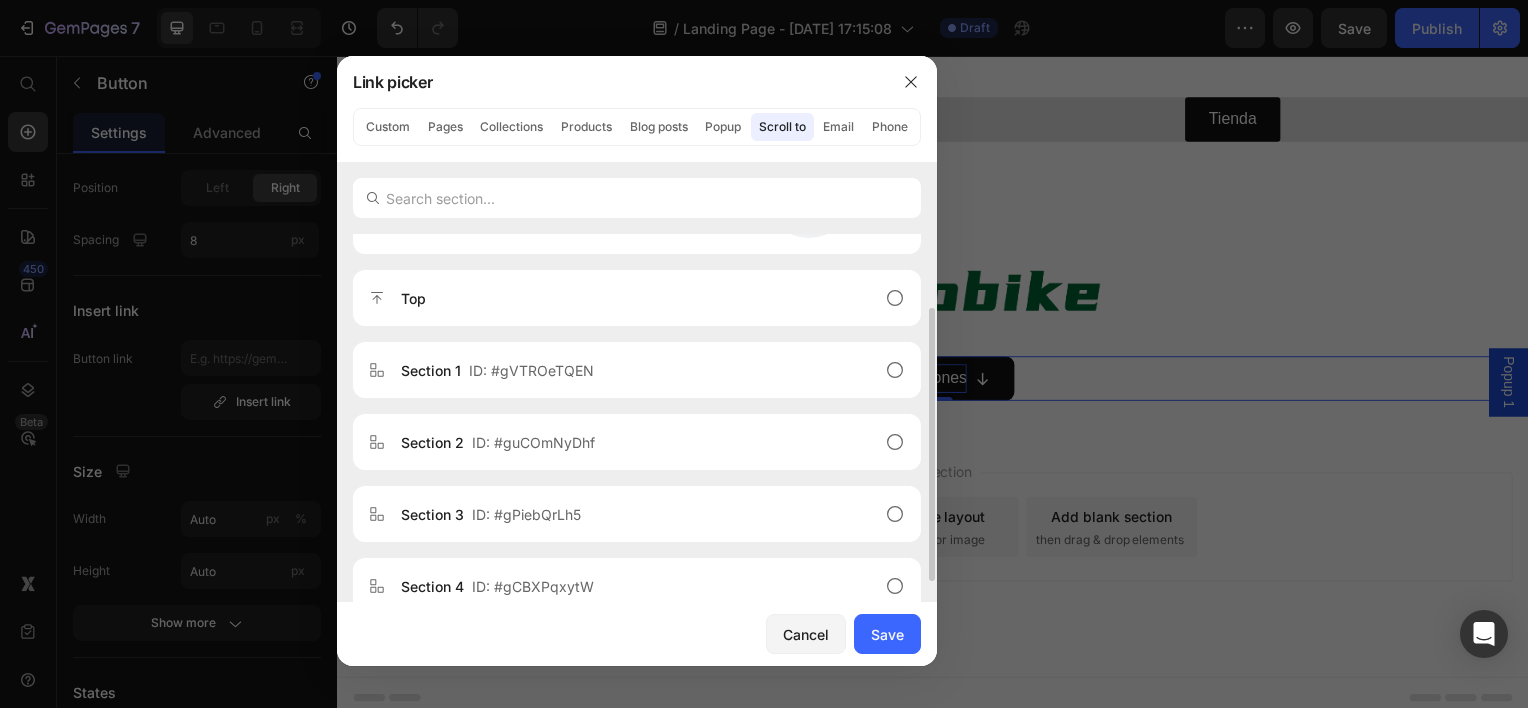 scroll, scrollTop: 128, scrollLeft: 0, axis: vertical 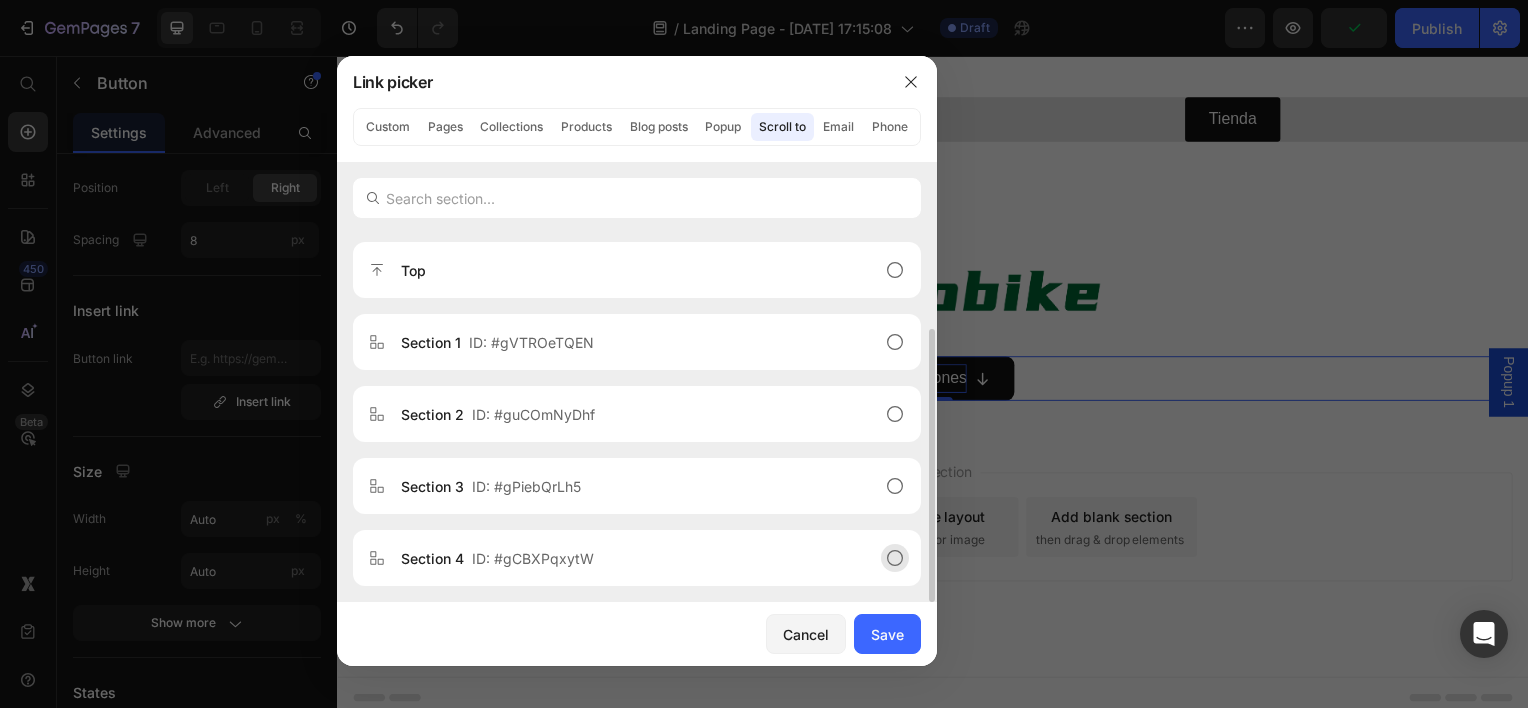 click on "Section 4  ID: #gCBXPqxytW" 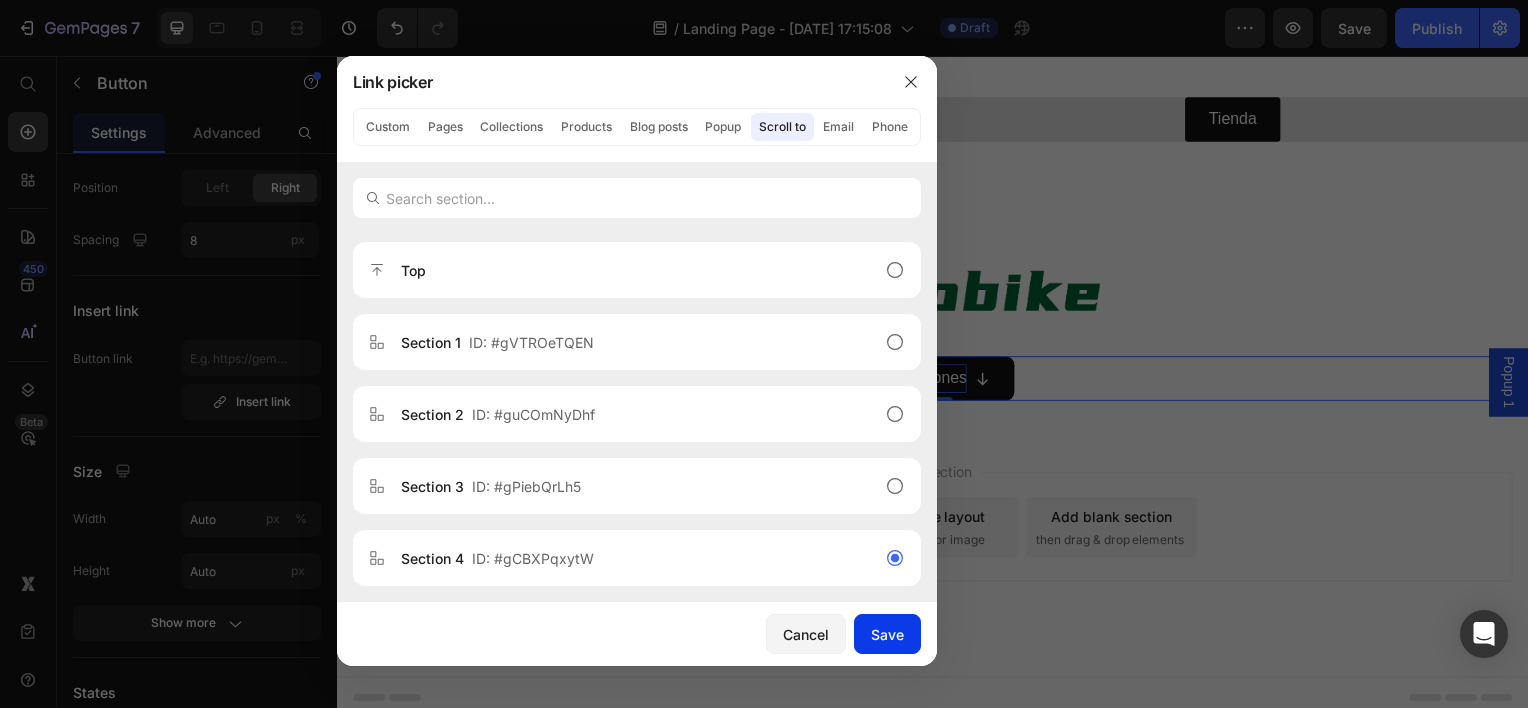 click on "Save" 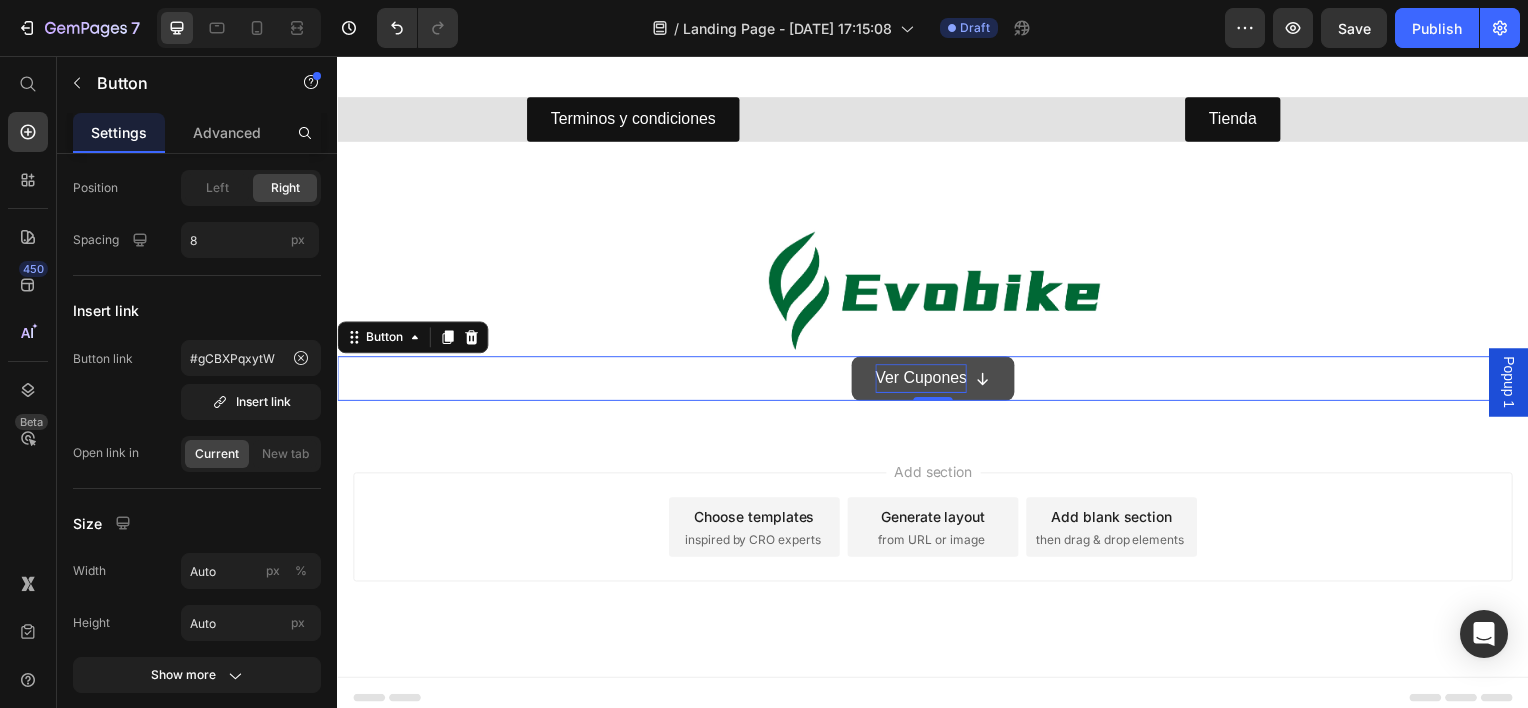 click on "Ver Cupones" at bounding box center (925, 380) 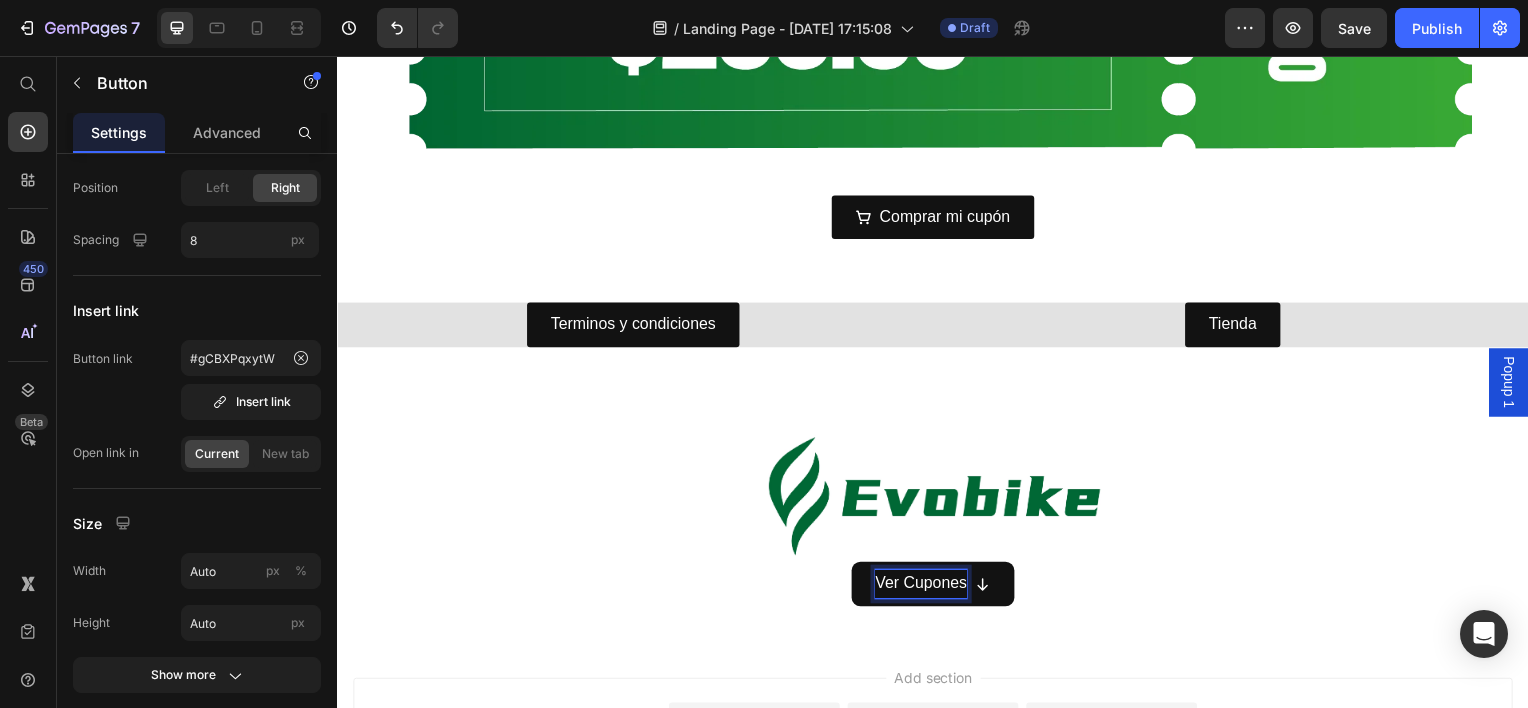 scroll, scrollTop: 872, scrollLeft: 0, axis: vertical 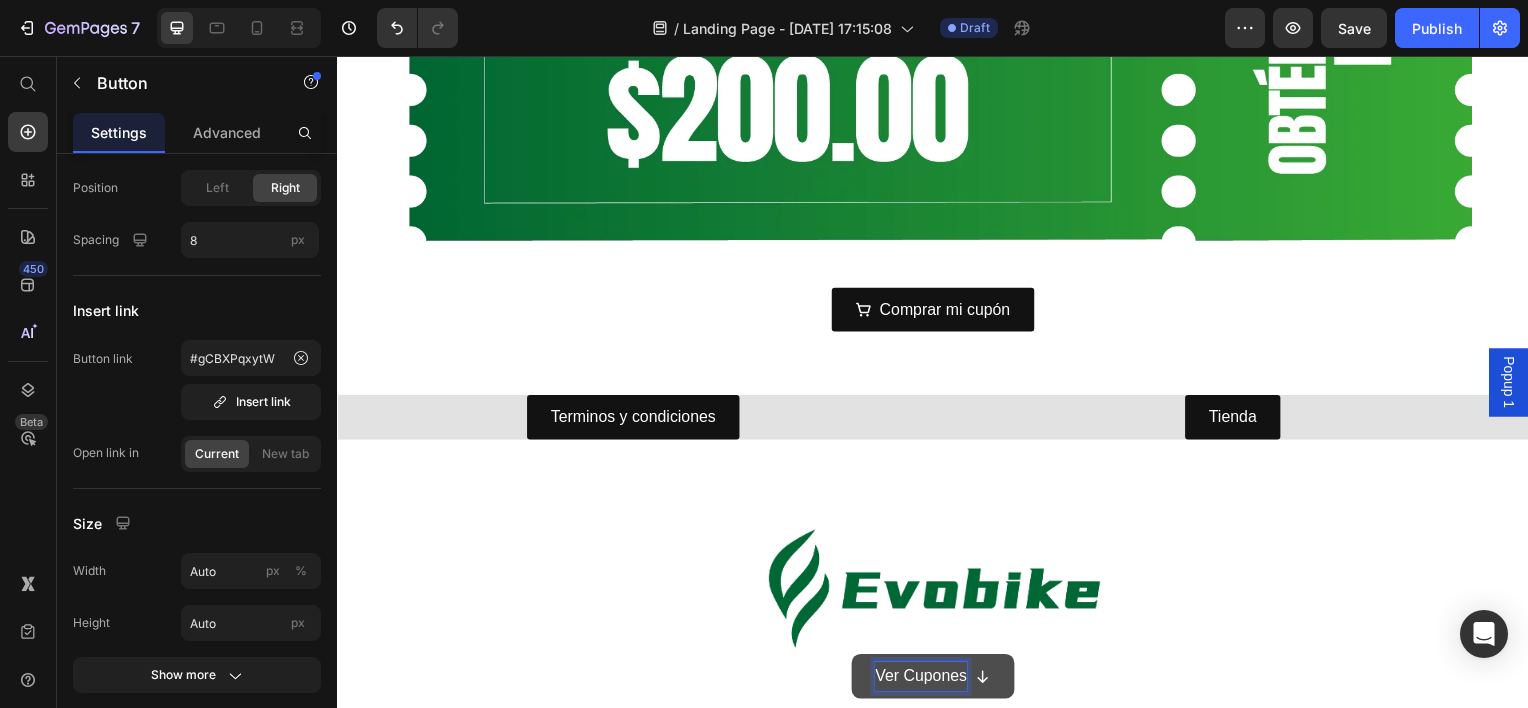 click at bounding box center [987, 680] 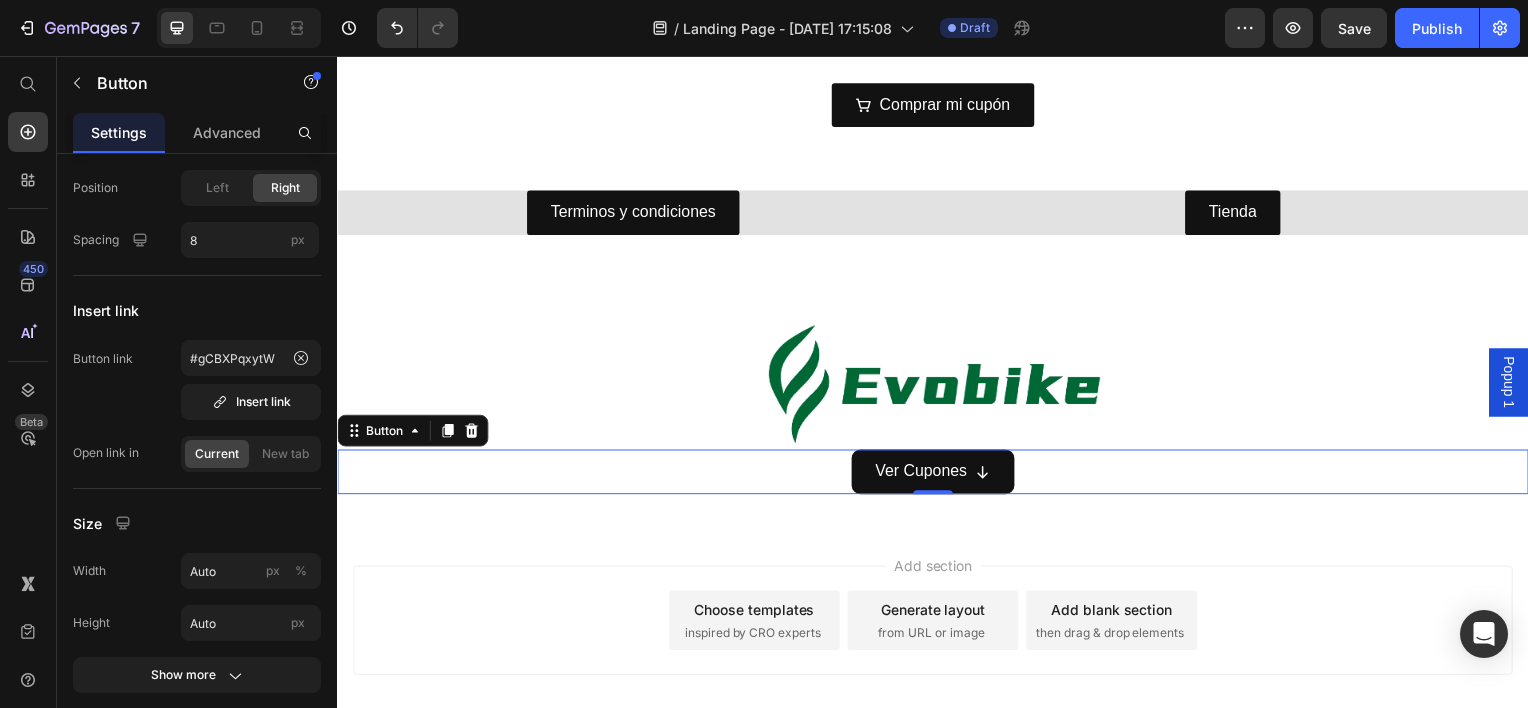 scroll, scrollTop: 1172, scrollLeft: 0, axis: vertical 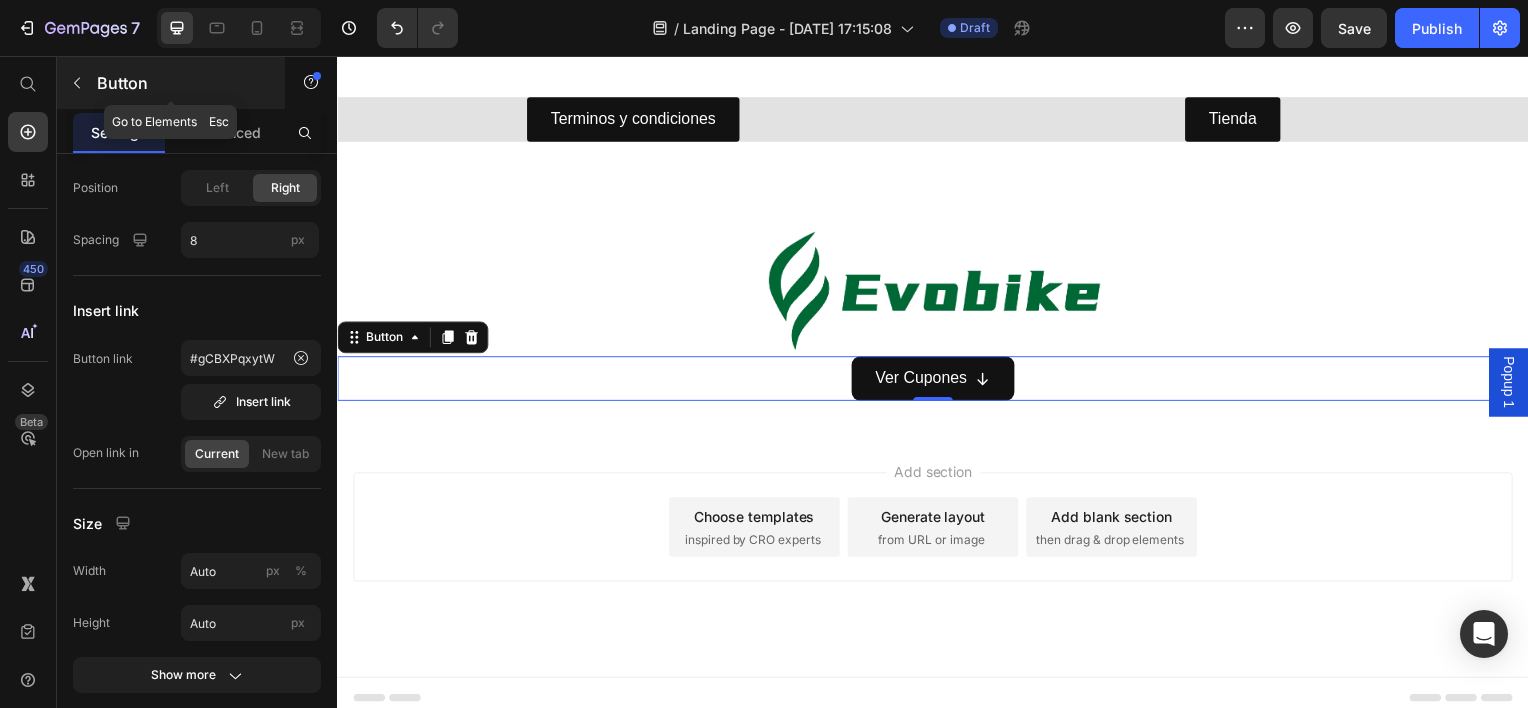 click on "Button" at bounding box center (171, 83) 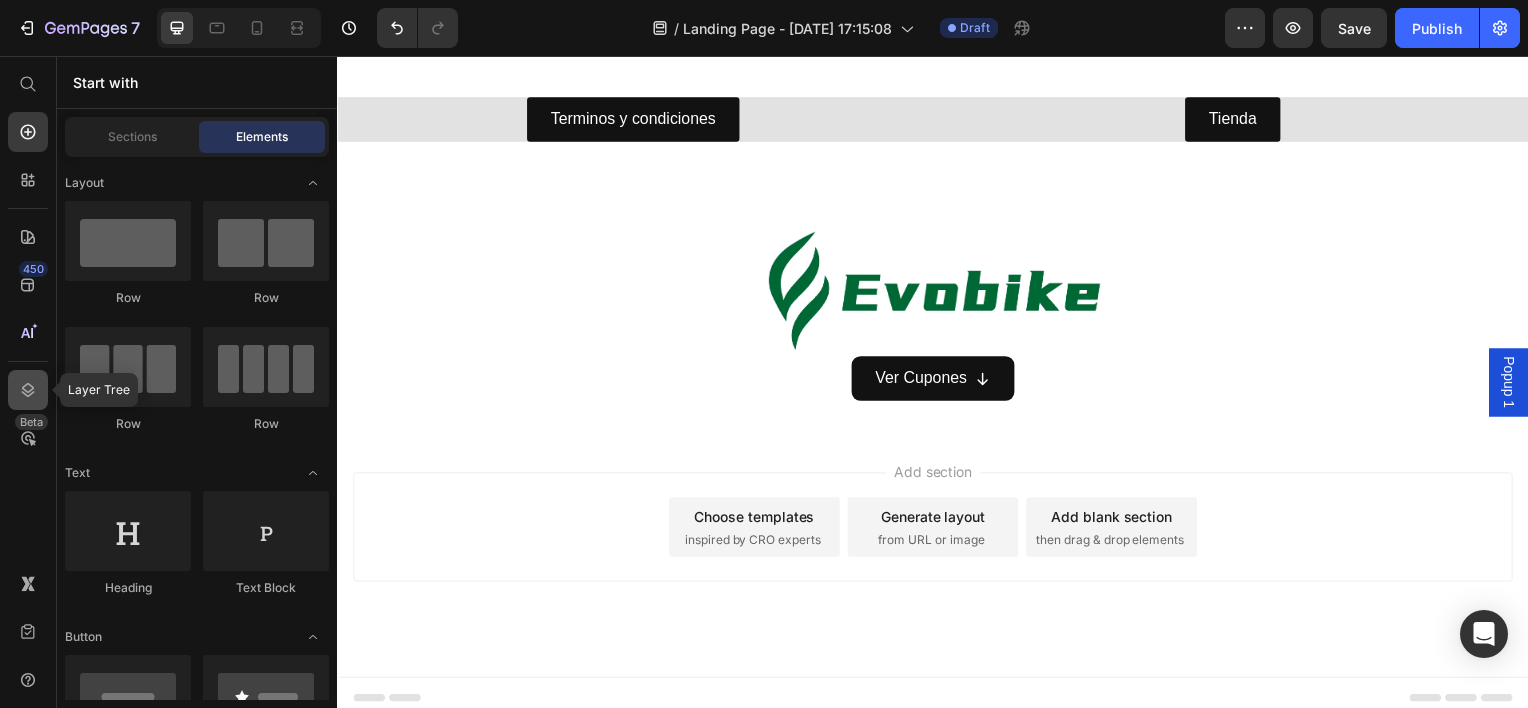 click 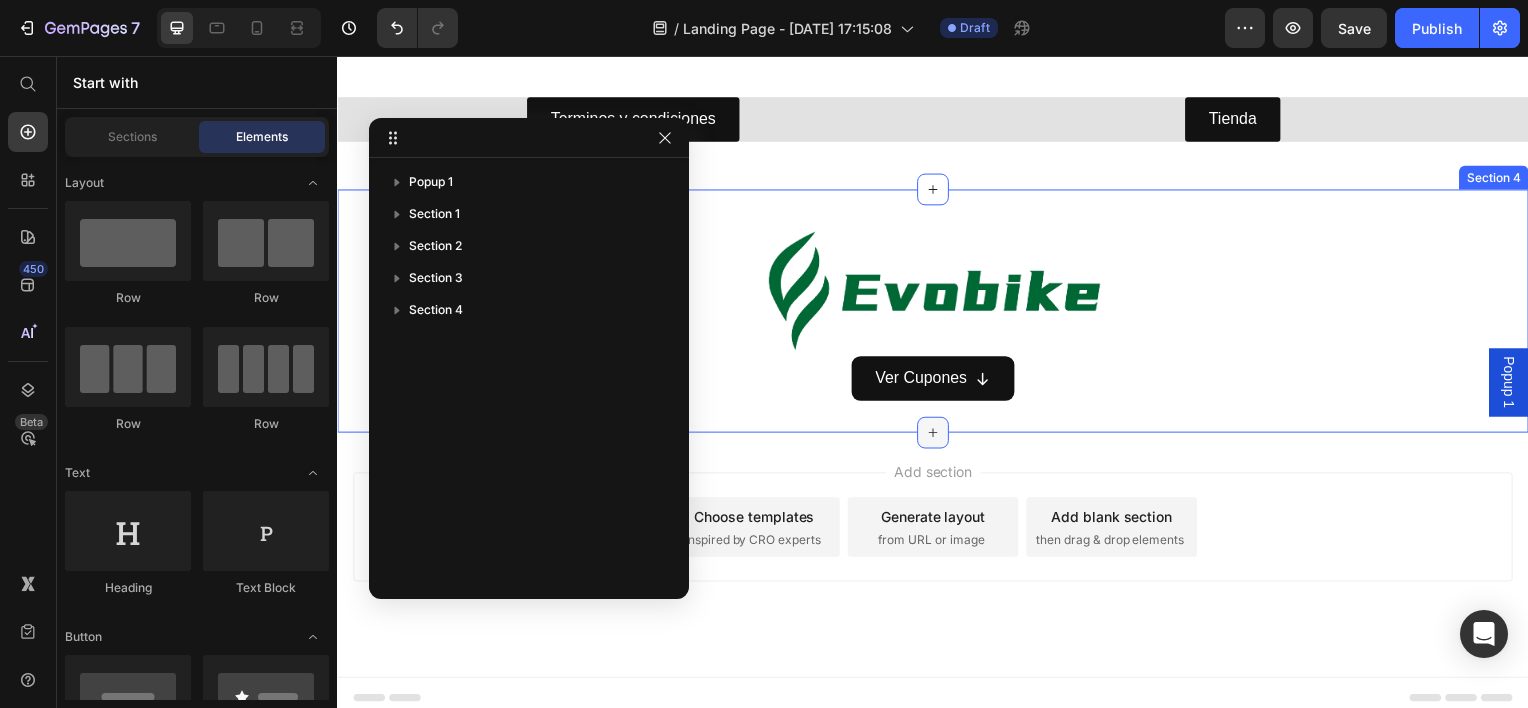 click 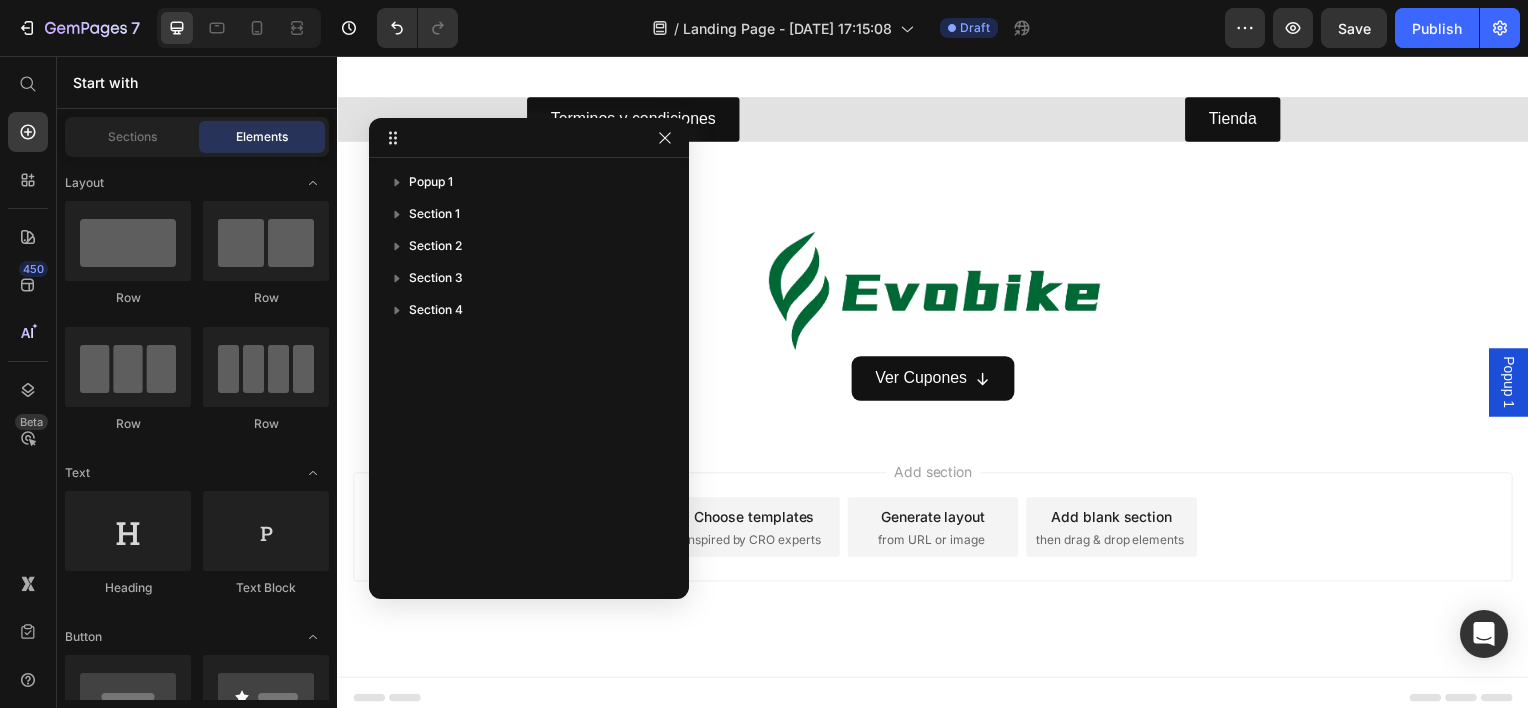 click on "Add section Choose templates inspired by CRO experts Generate layout from URL or image Add blank section then drag & drop elements" at bounding box center (937, 558) 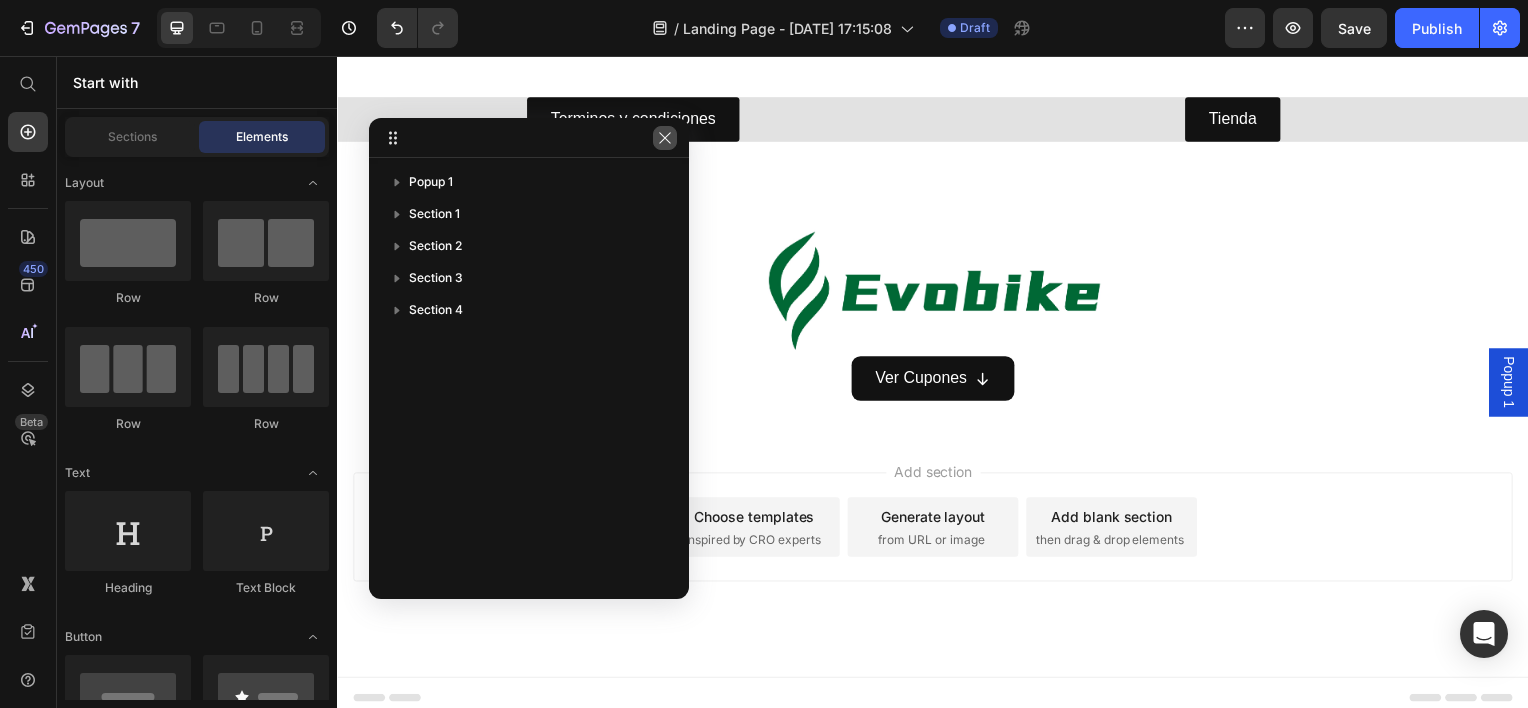 click 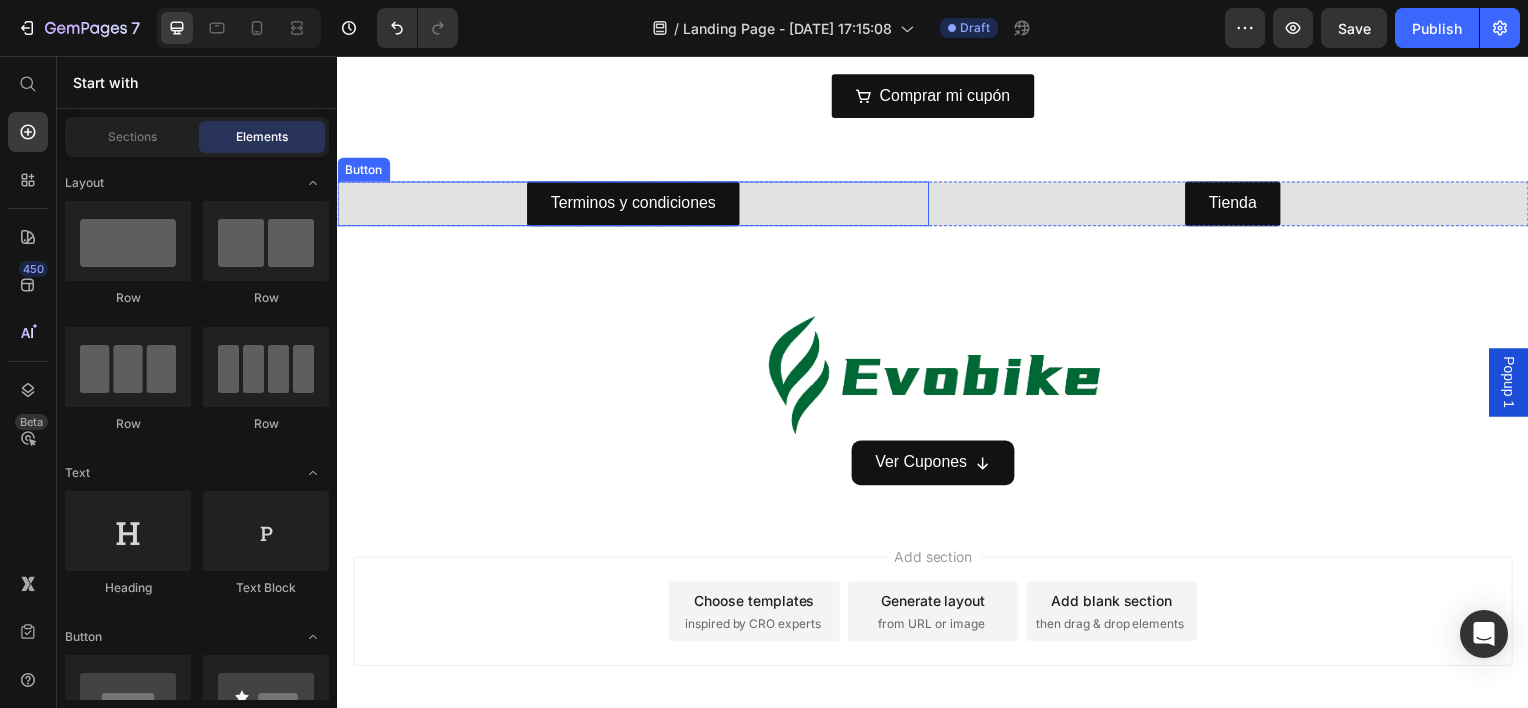scroll, scrollTop: 1172, scrollLeft: 0, axis: vertical 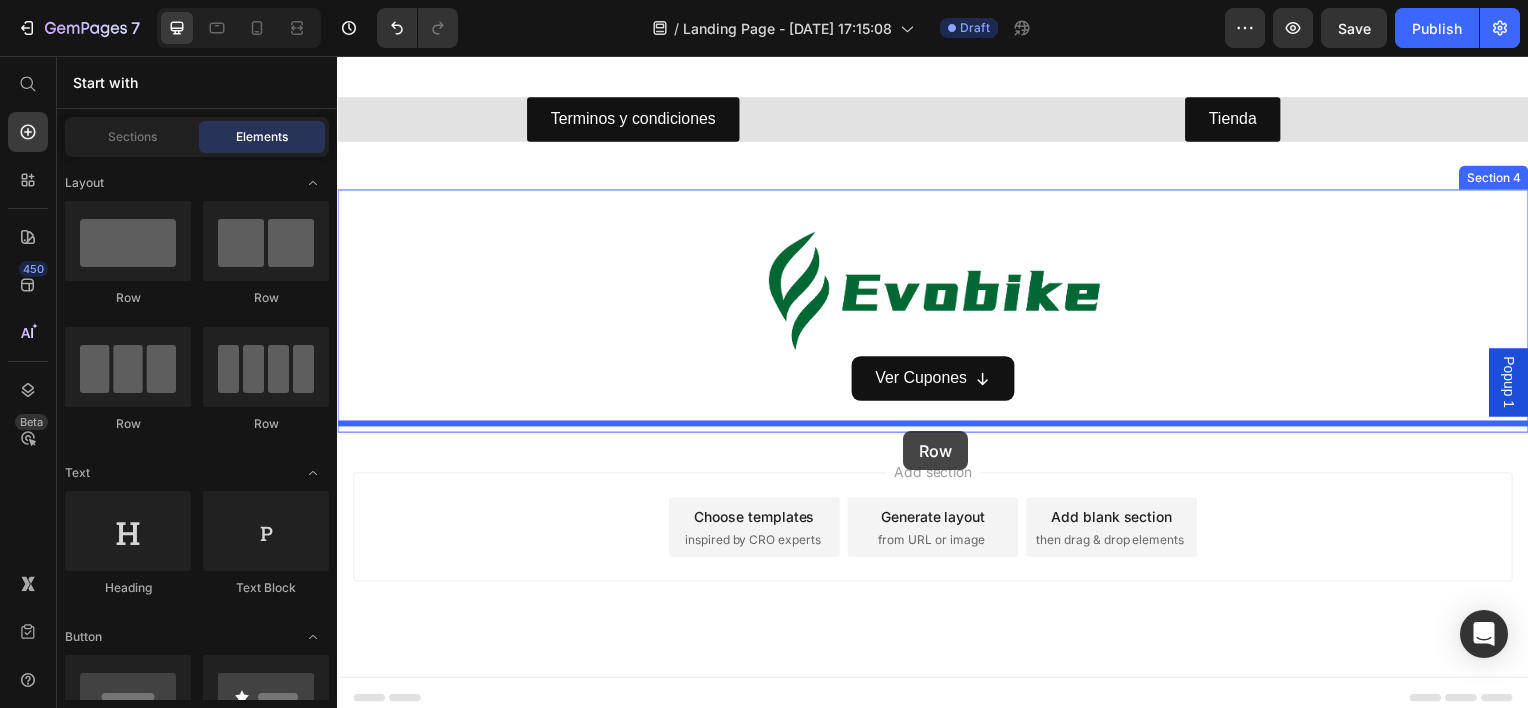 drag, startPoint x: 457, startPoint y: 319, endPoint x: 907, endPoint y: 434, distance: 464.46207 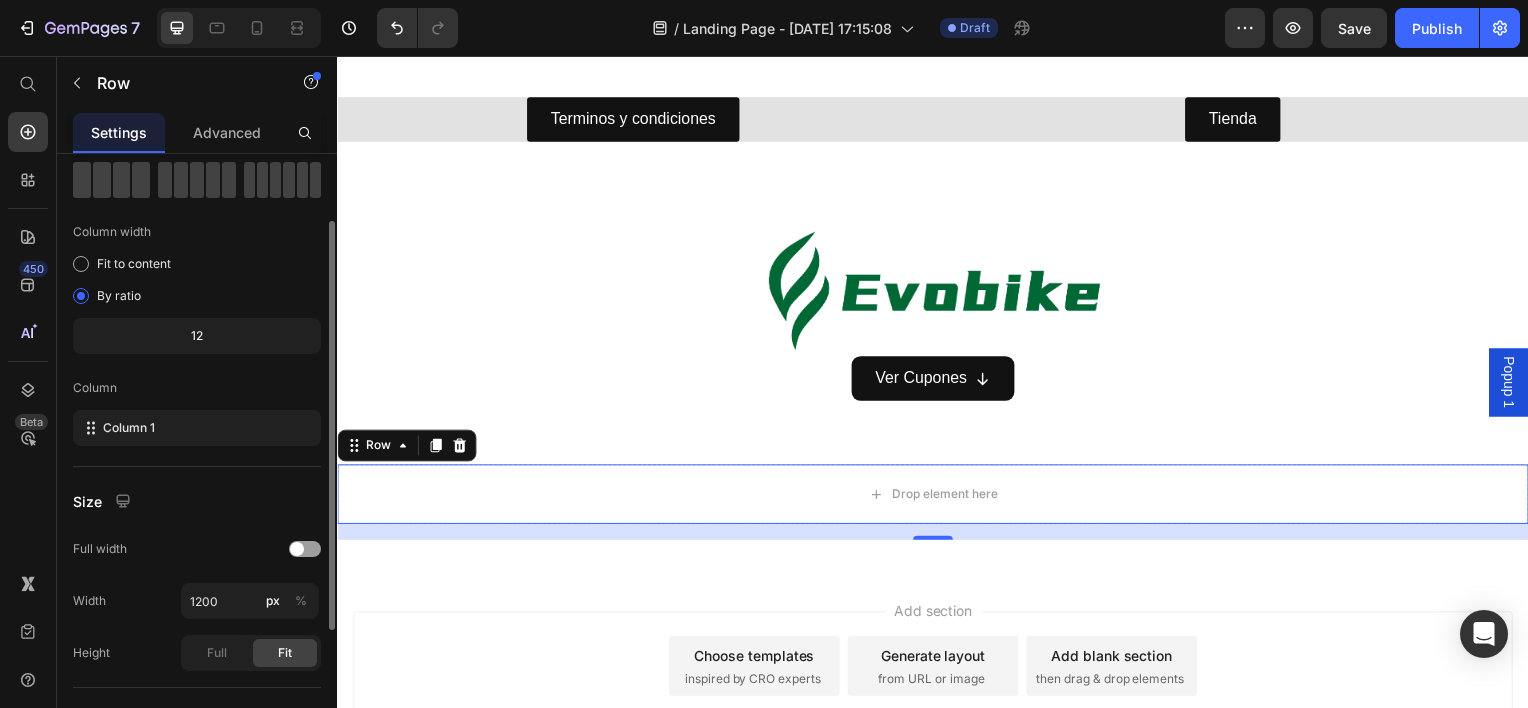 scroll, scrollTop: 0, scrollLeft: 0, axis: both 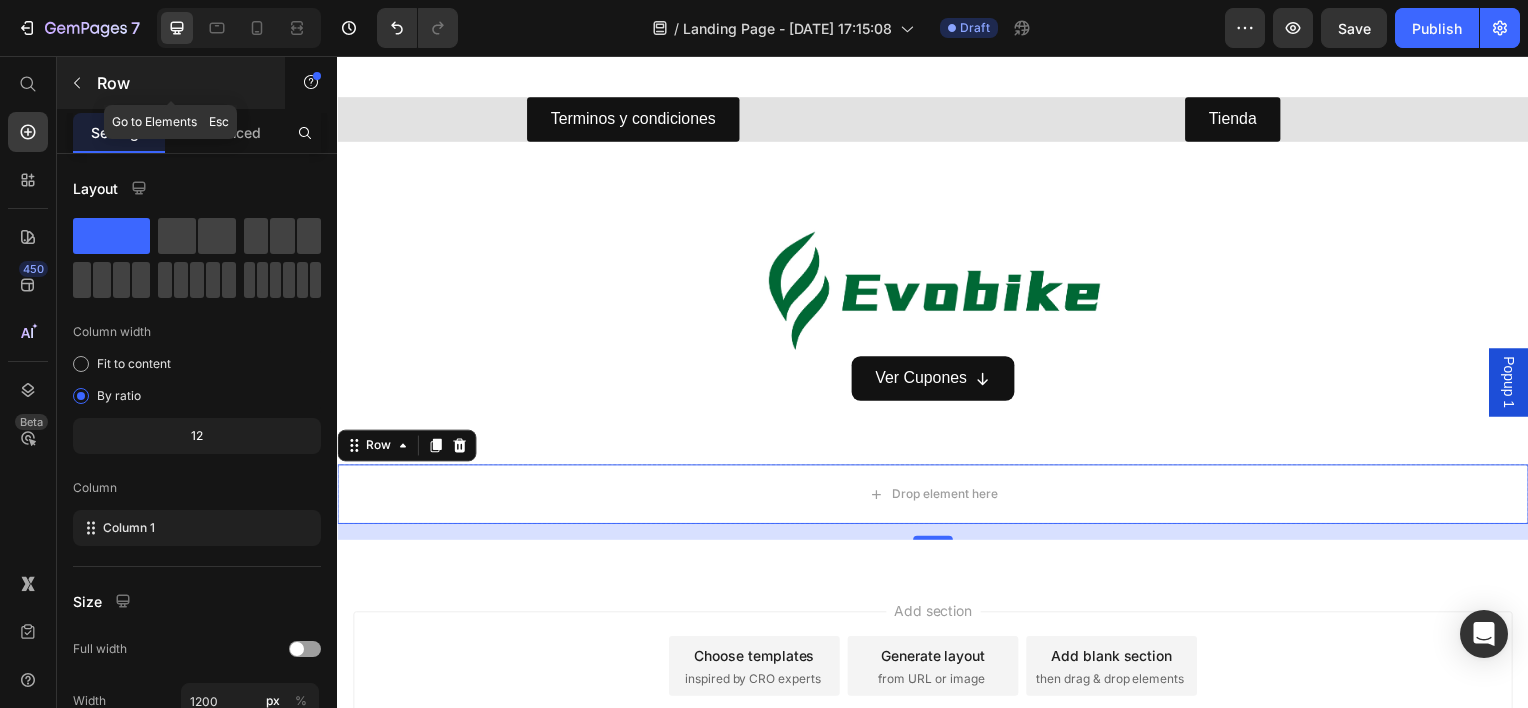 click on "Row" at bounding box center [171, 83] 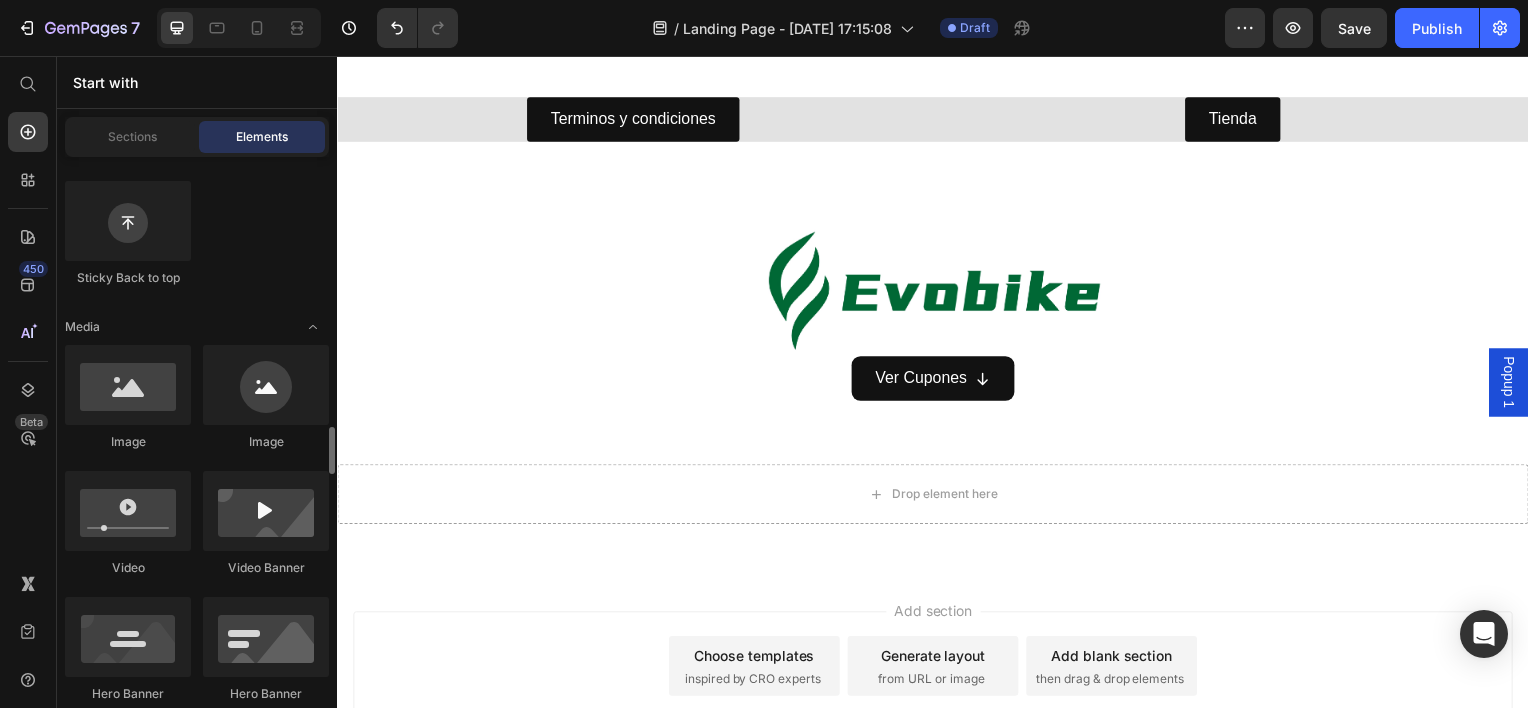 scroll, scrollTop: 800, scrollLeft: 0, axis: vertical 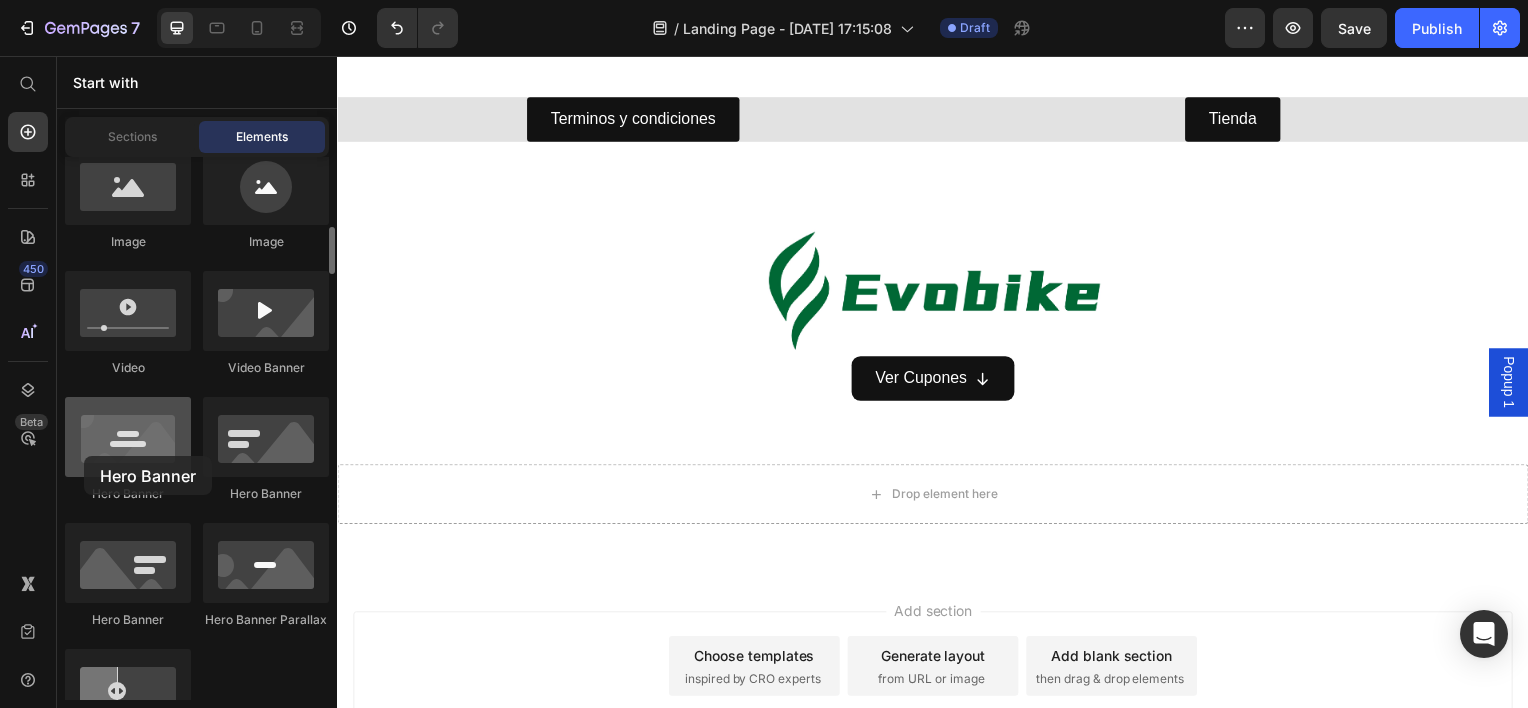 drag, startPoint x: 131, startPoint y: 455, endPoint x: 84, endPoint y: 456, distance: 47.010635 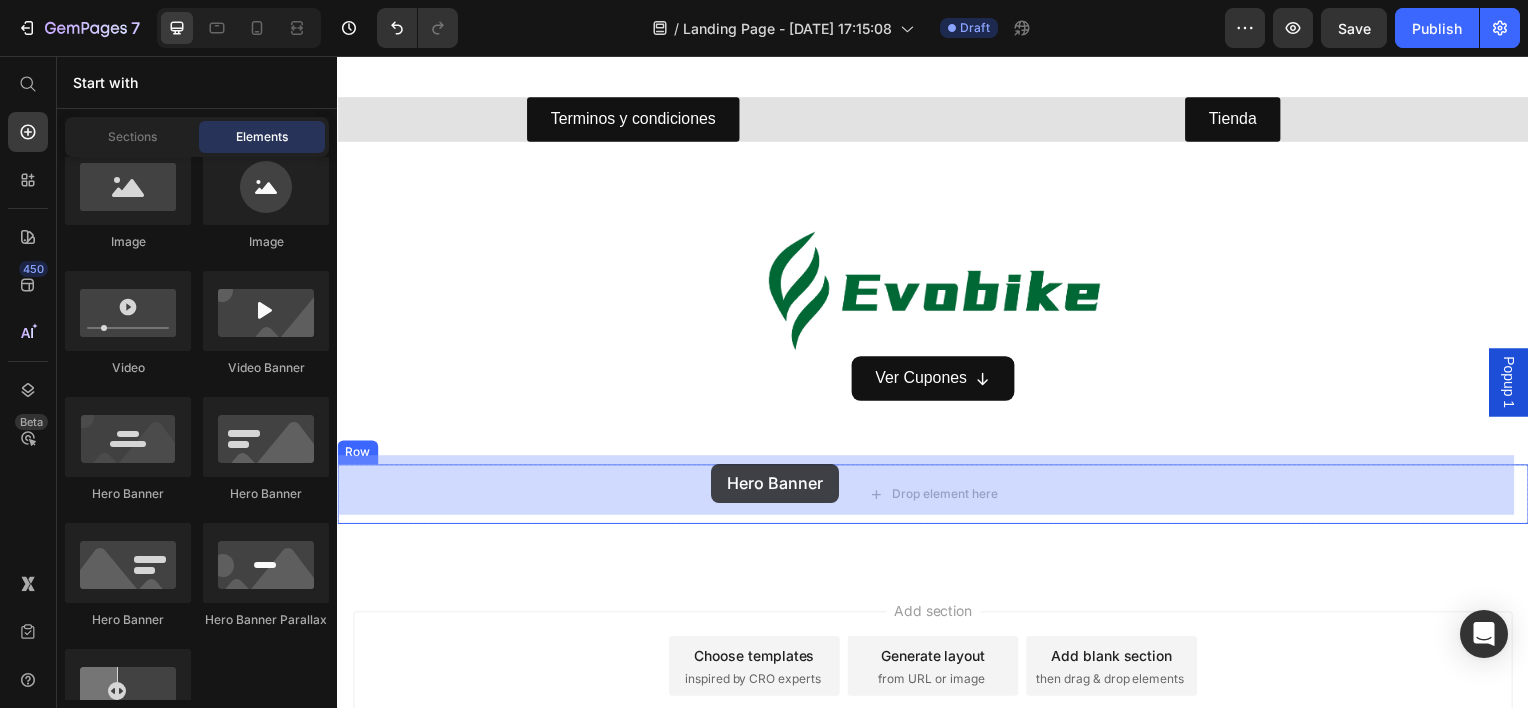 drag, startPoint x: 595, startPoint y: 522, endPoint x: 714, endPoint y: 467, distance: 131.09538 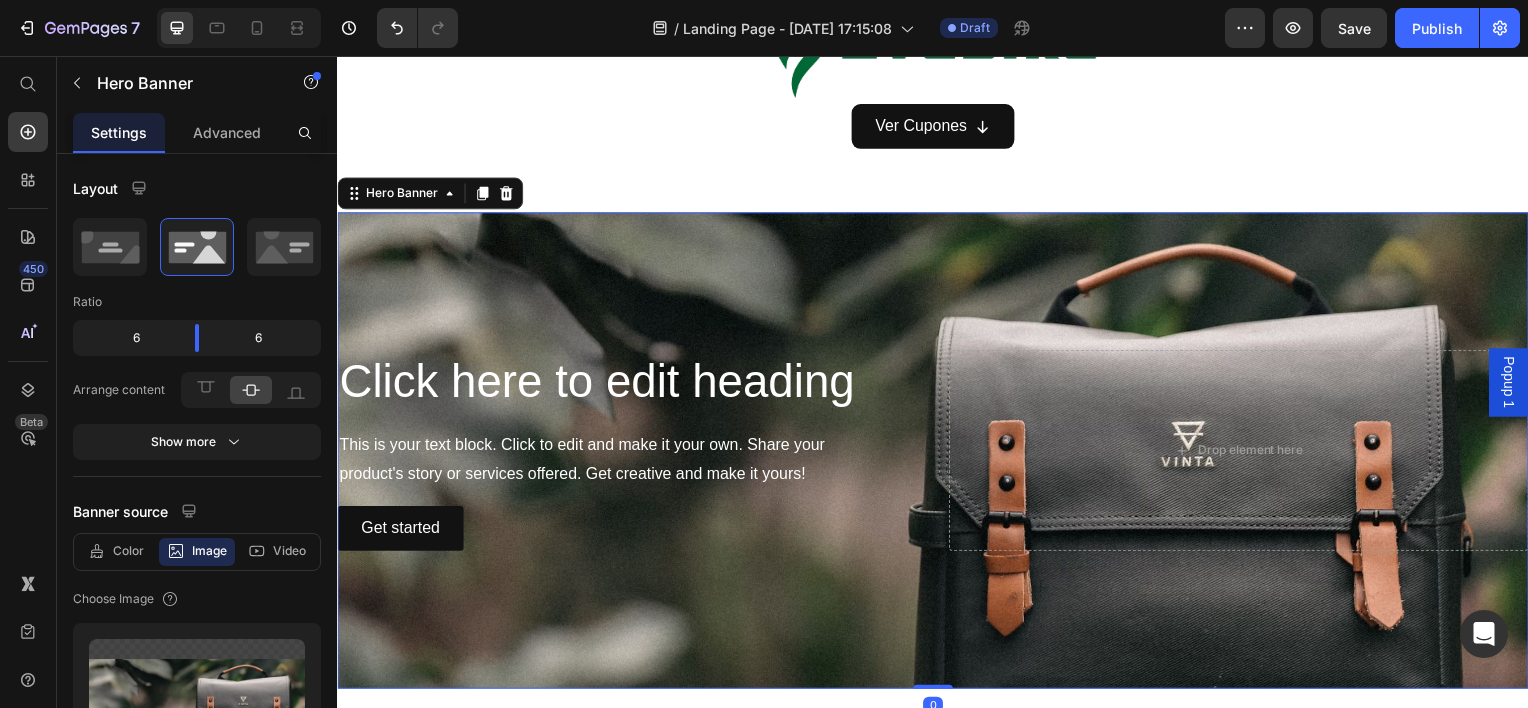 scroll, scrollTop: 1472, scrollLeft: 0, axis: vertical 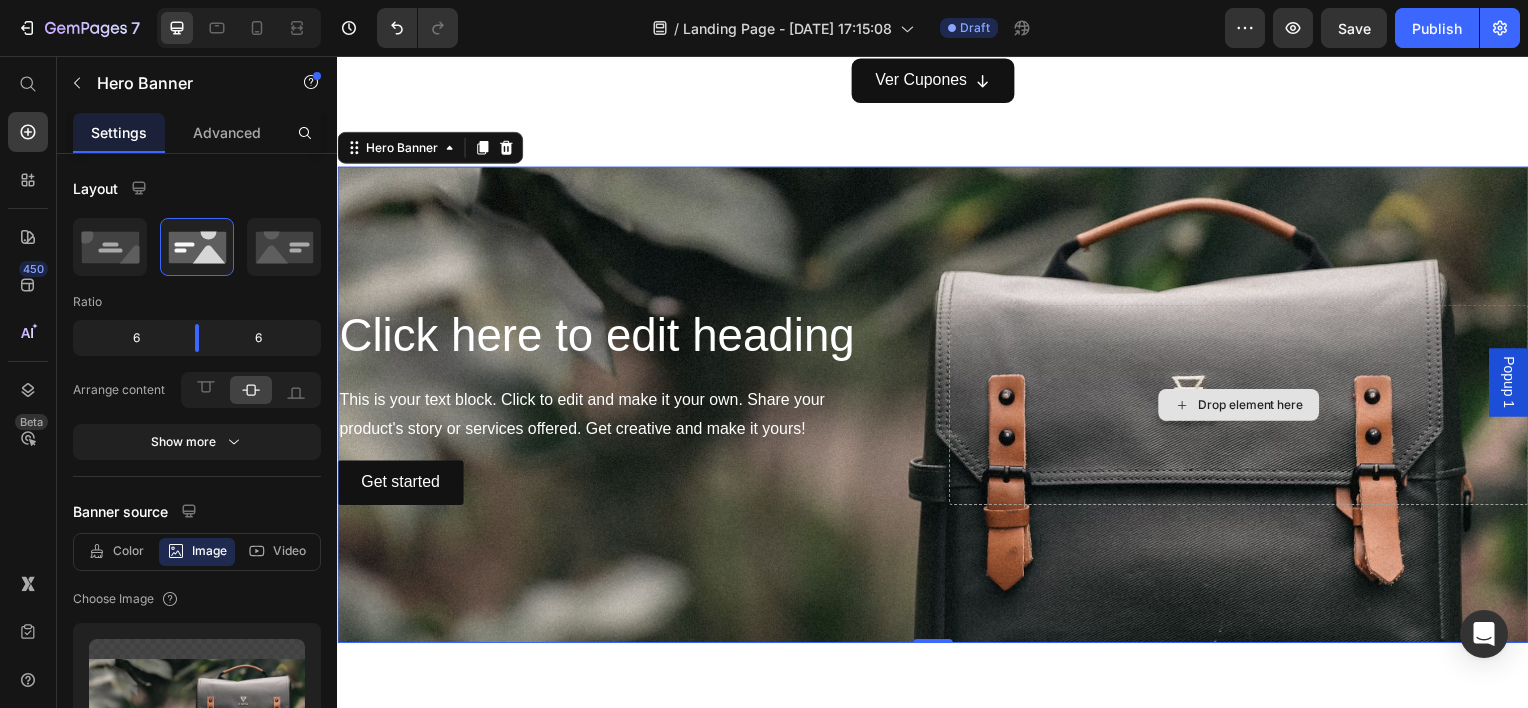click on "Drop element here" at bounding box center [1245, 407] 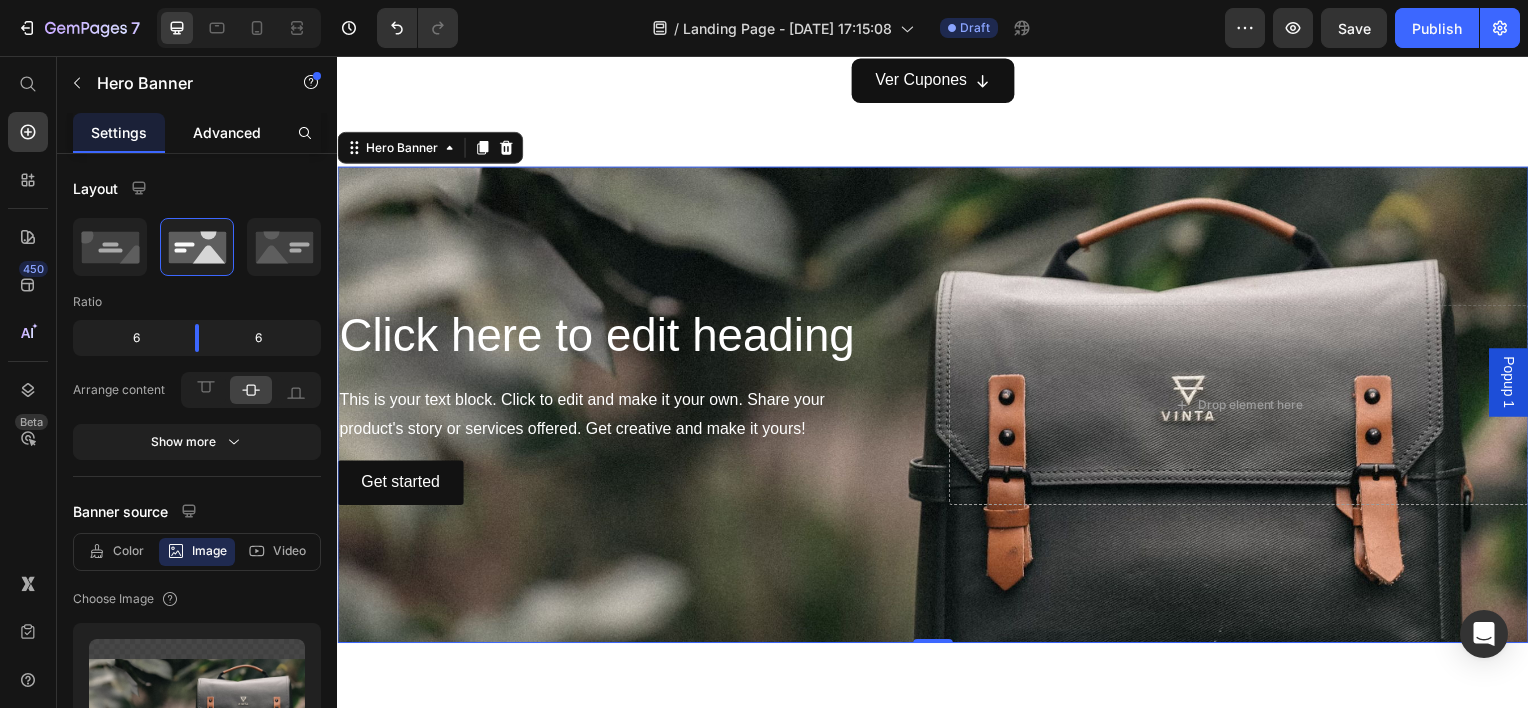 click on "Advanced" at bounding box center (227, 132) 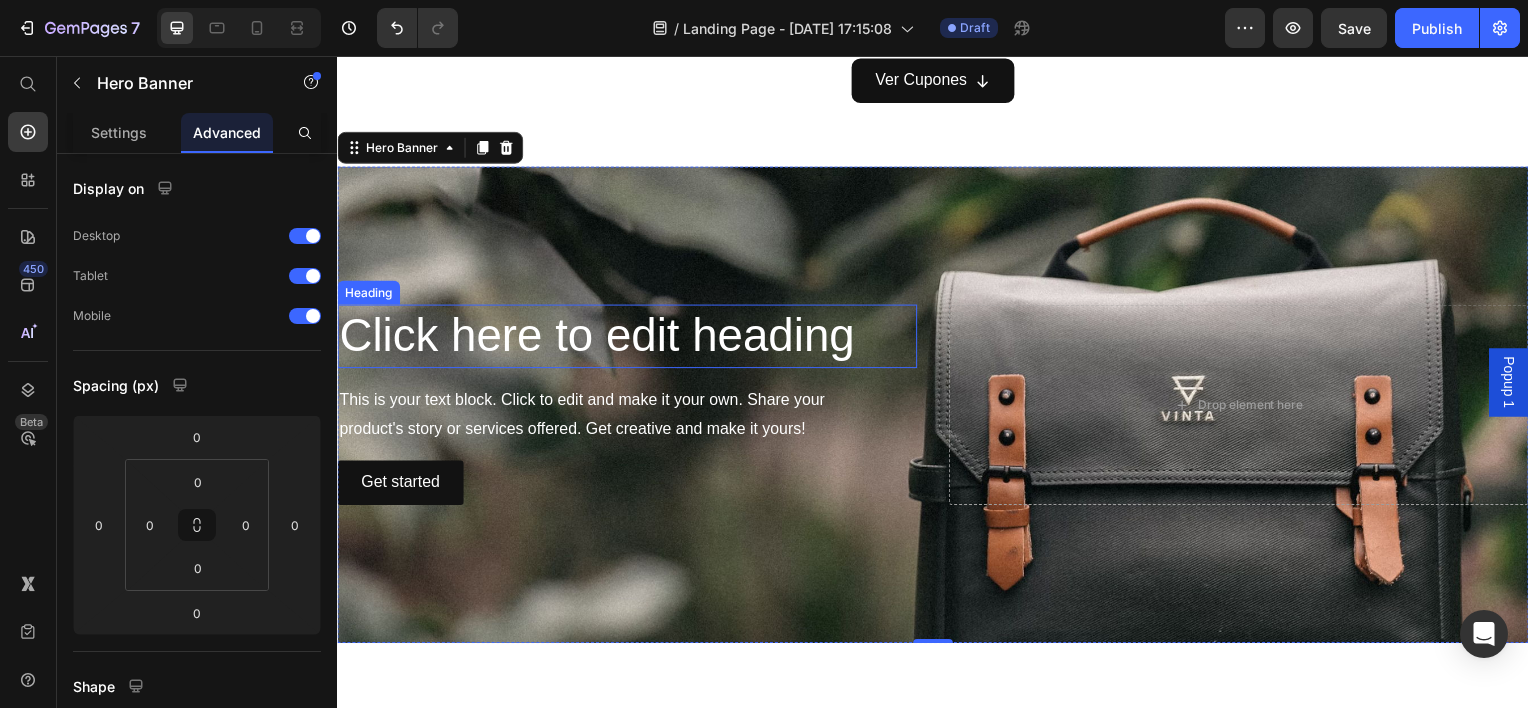 click on "Click here to edit heading Heading This is your text block. Click to edit and make it your own. Share your                       product's story or services offered. Get creative and make it yours! Text Block Get started Button
Drop element here" at bounding box center [937, 407] 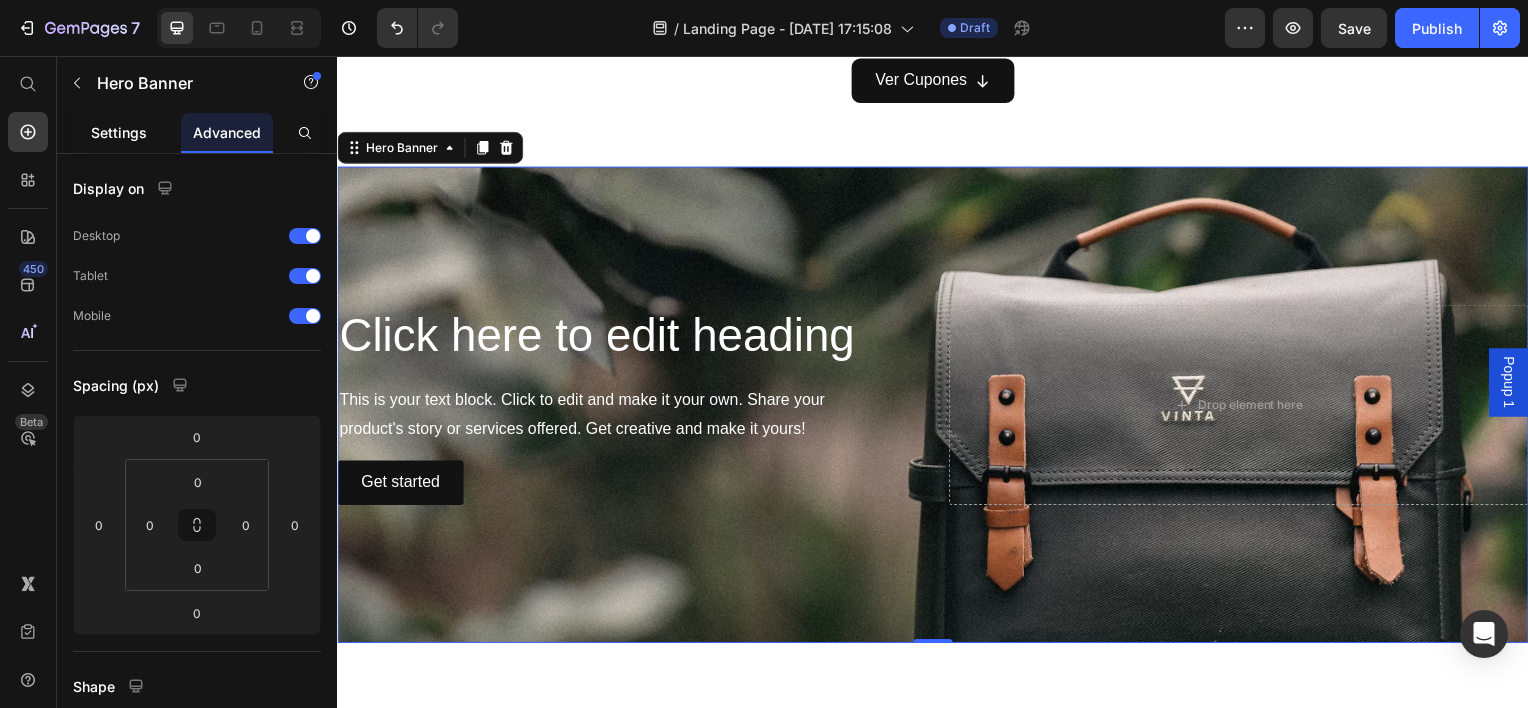 click on "Settings" at bounding box center (119, 132) 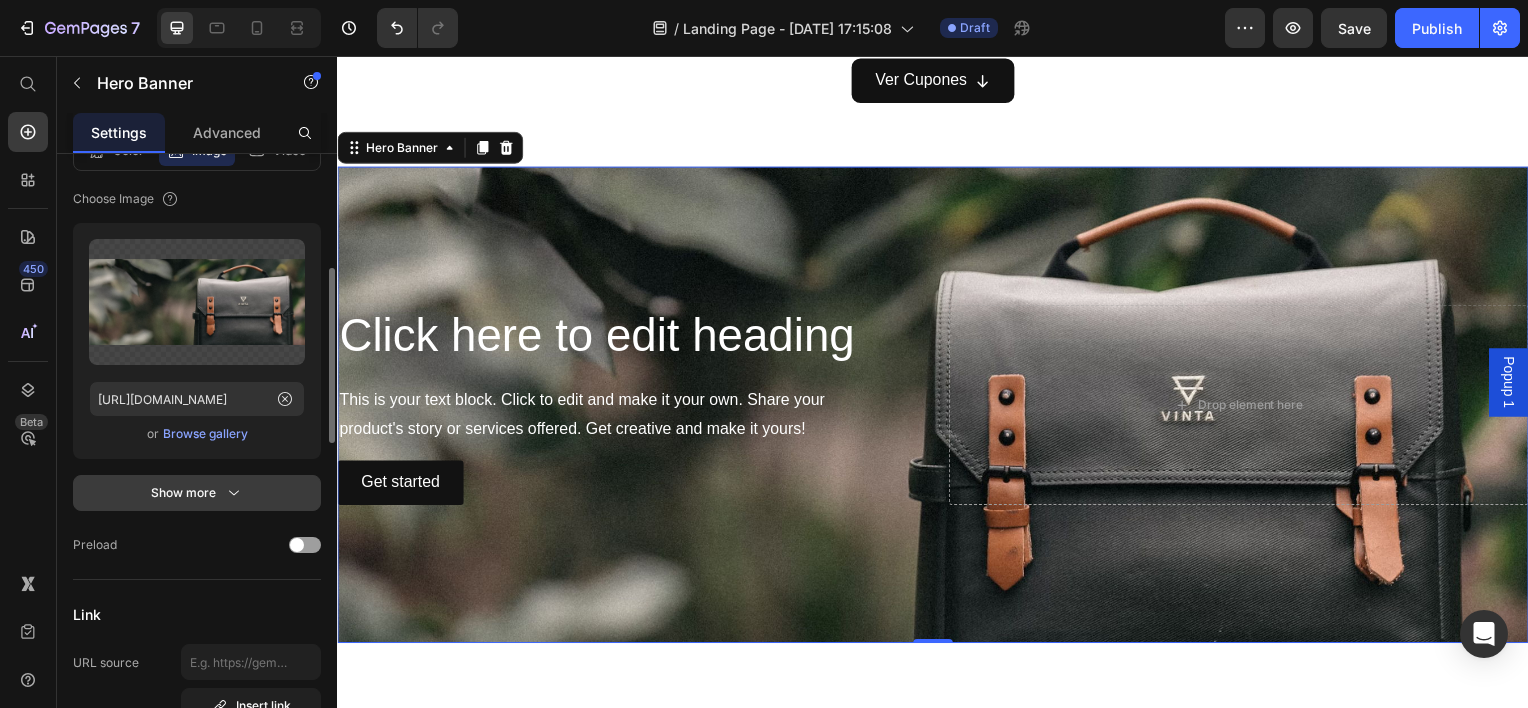 scroll, scrollTop: 300, scrollLeft: 0, axis: vertical 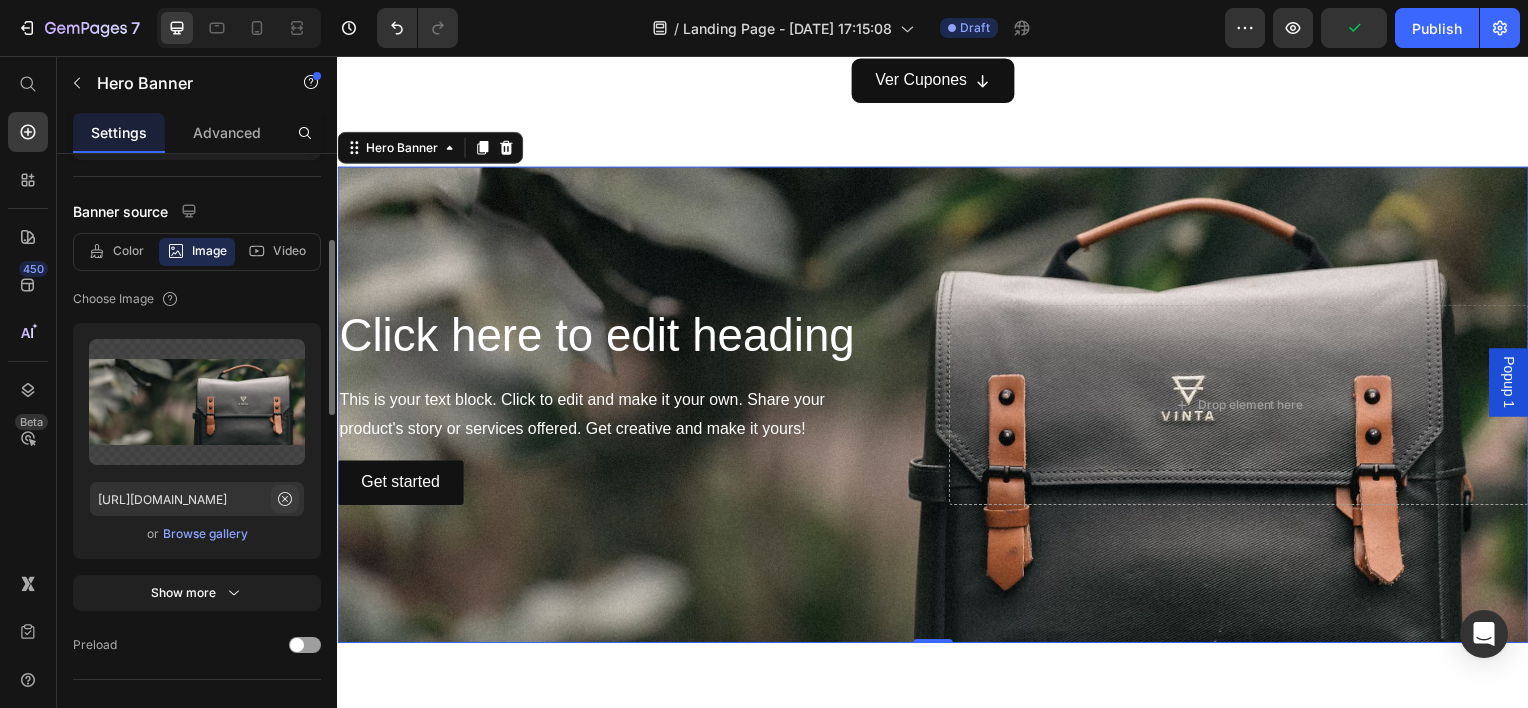 click 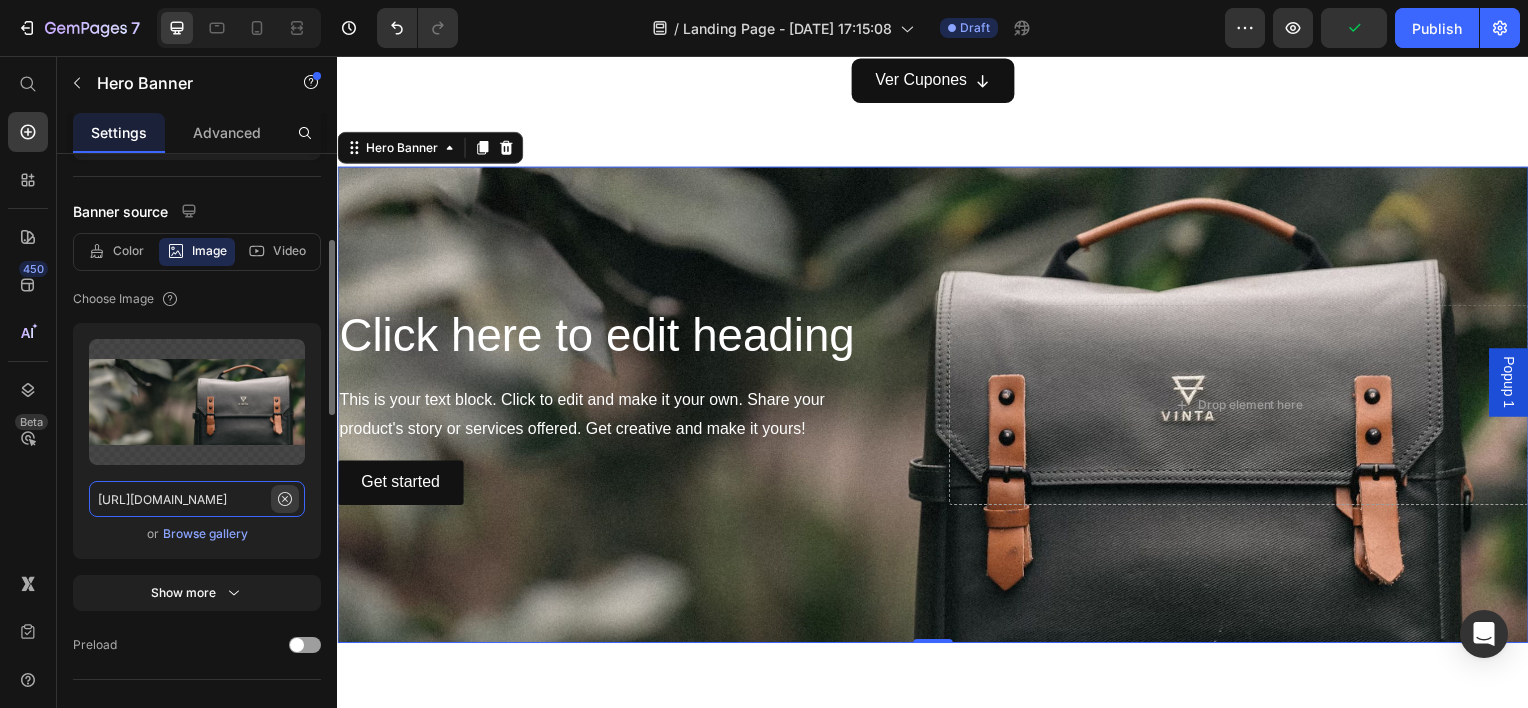 type 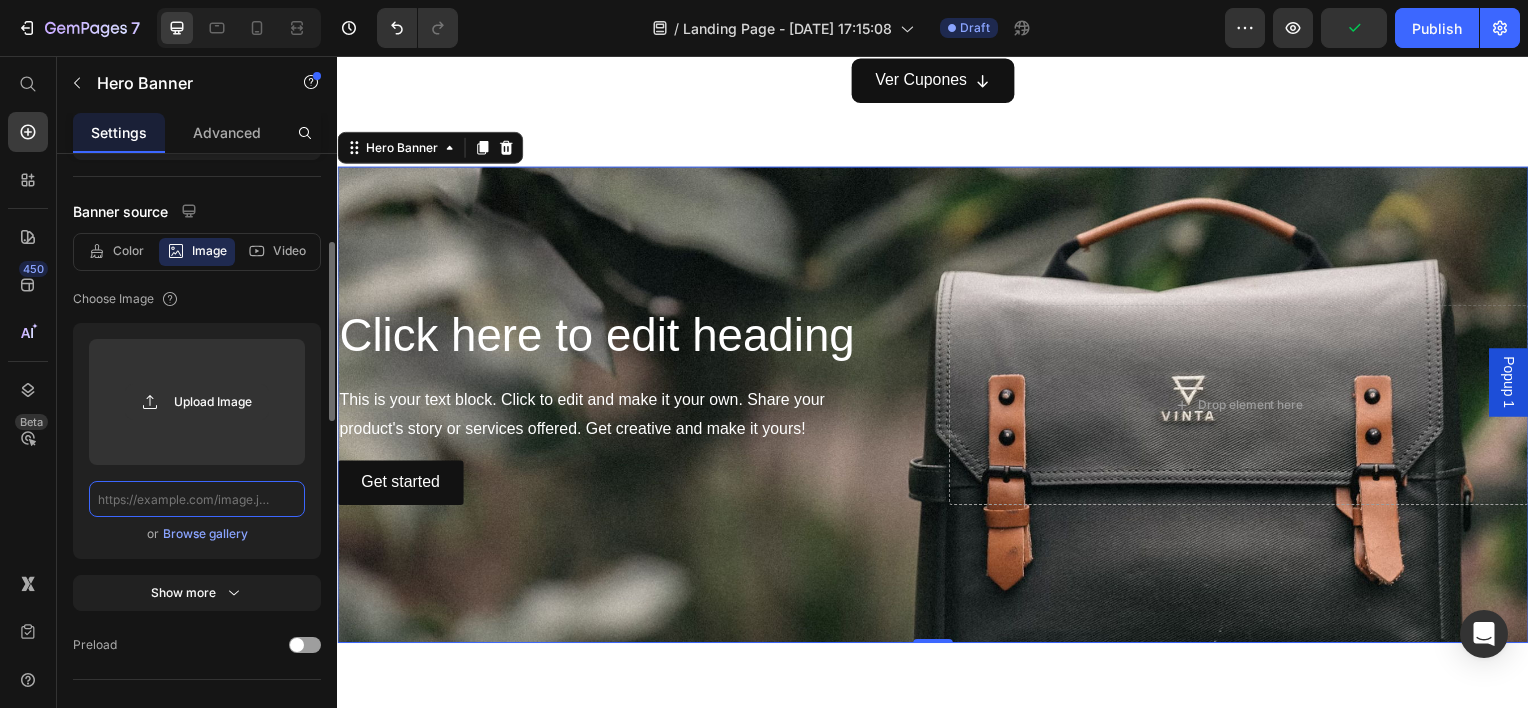 scroll, scrollTop: 0, scrollLeft: 0, axis: both 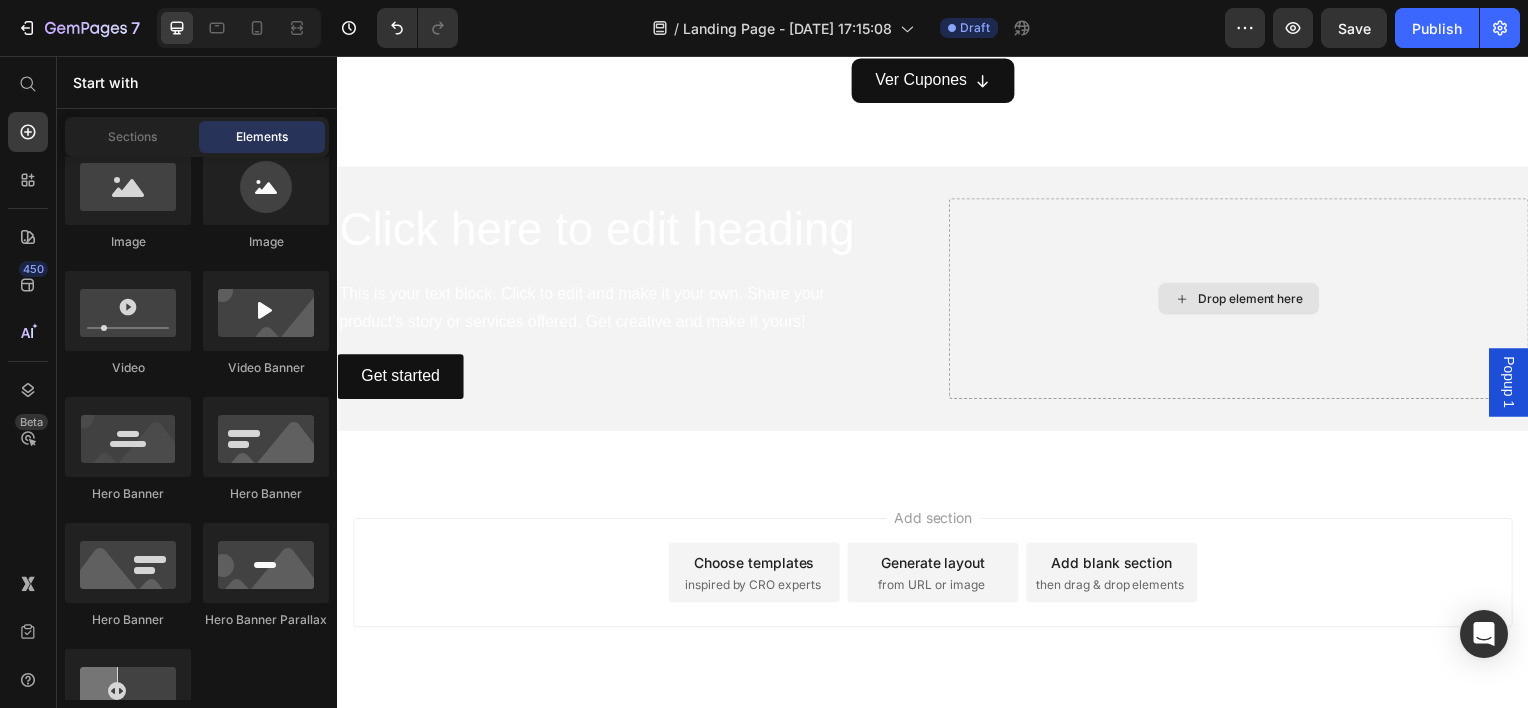click on "Drop element here" at bounding box center (1245, 300) 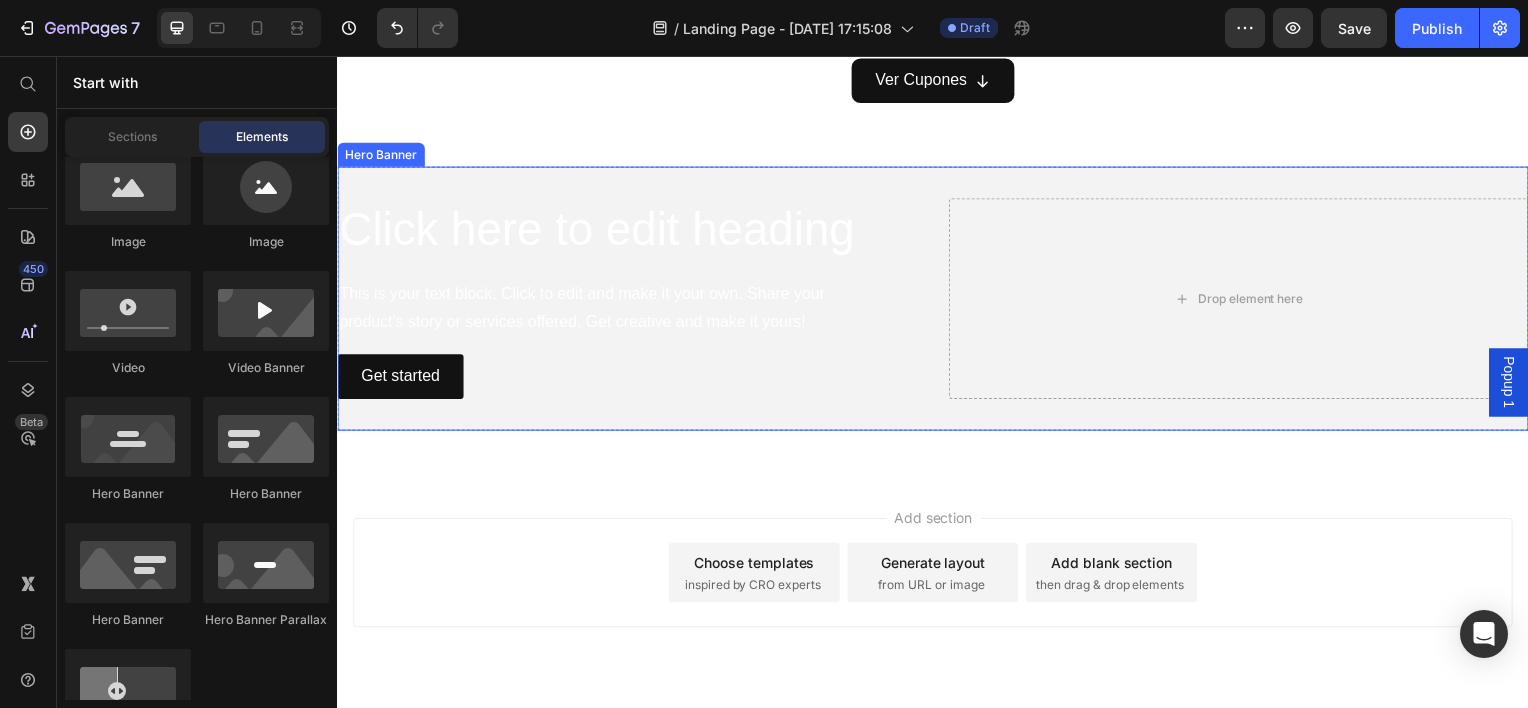 click on "Click here to edit heading Heading This is your text block. Click to edit and make it your own. Share your                       product's story or services offered. Get creative and make it yours! Text Block Get started Button
Drop element here" at bounding box center (937, 300) 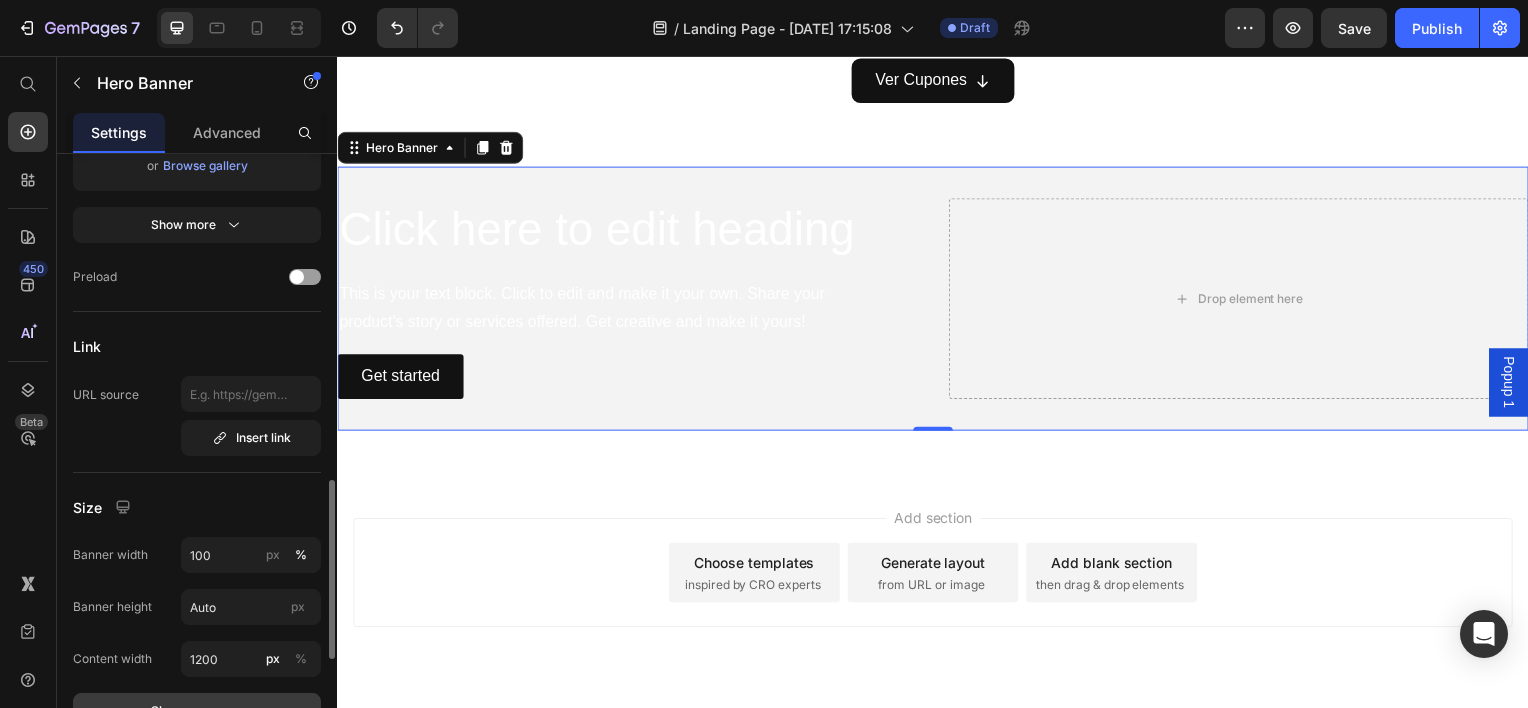 scroll, scrollTop: 768, scrollLeft: 0, axis: vertical 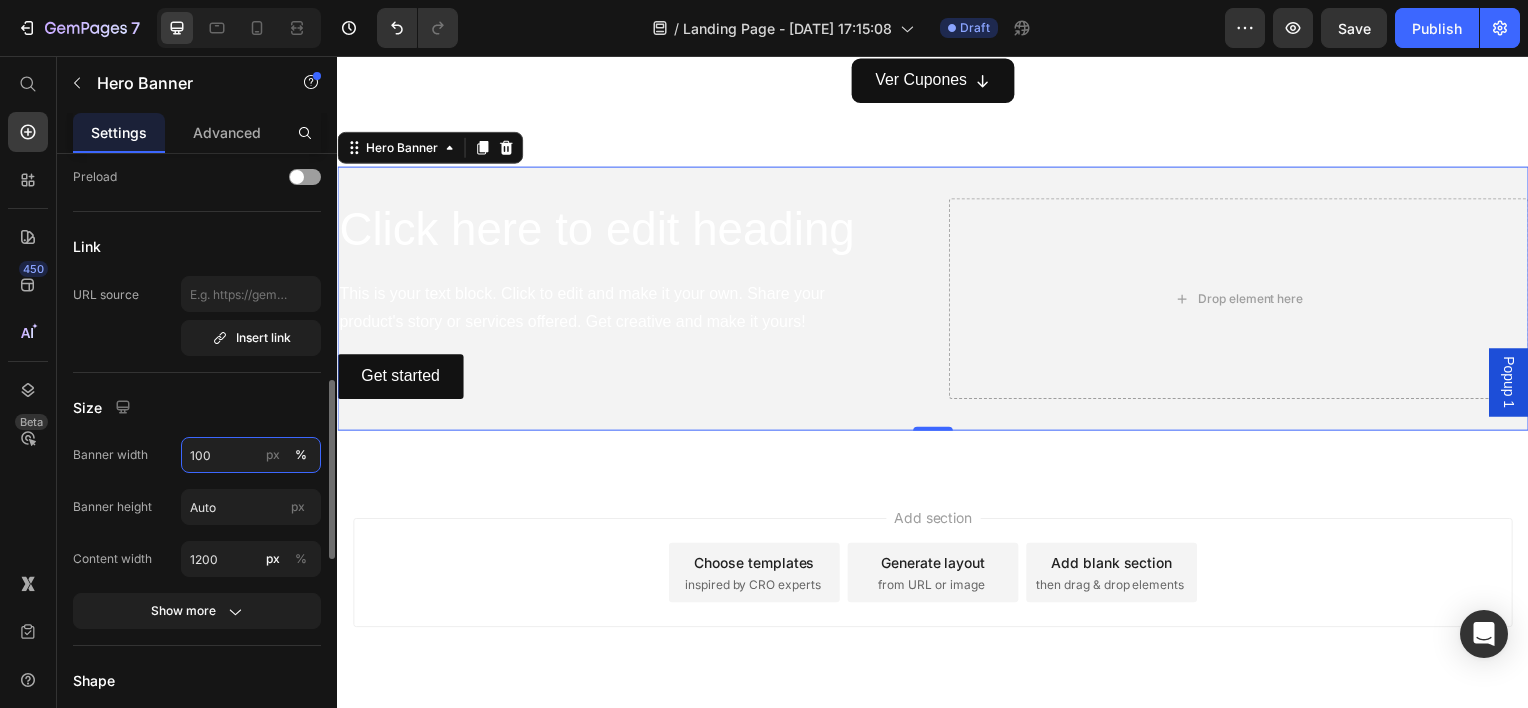 click on "100" at bounding box center [251, 455] 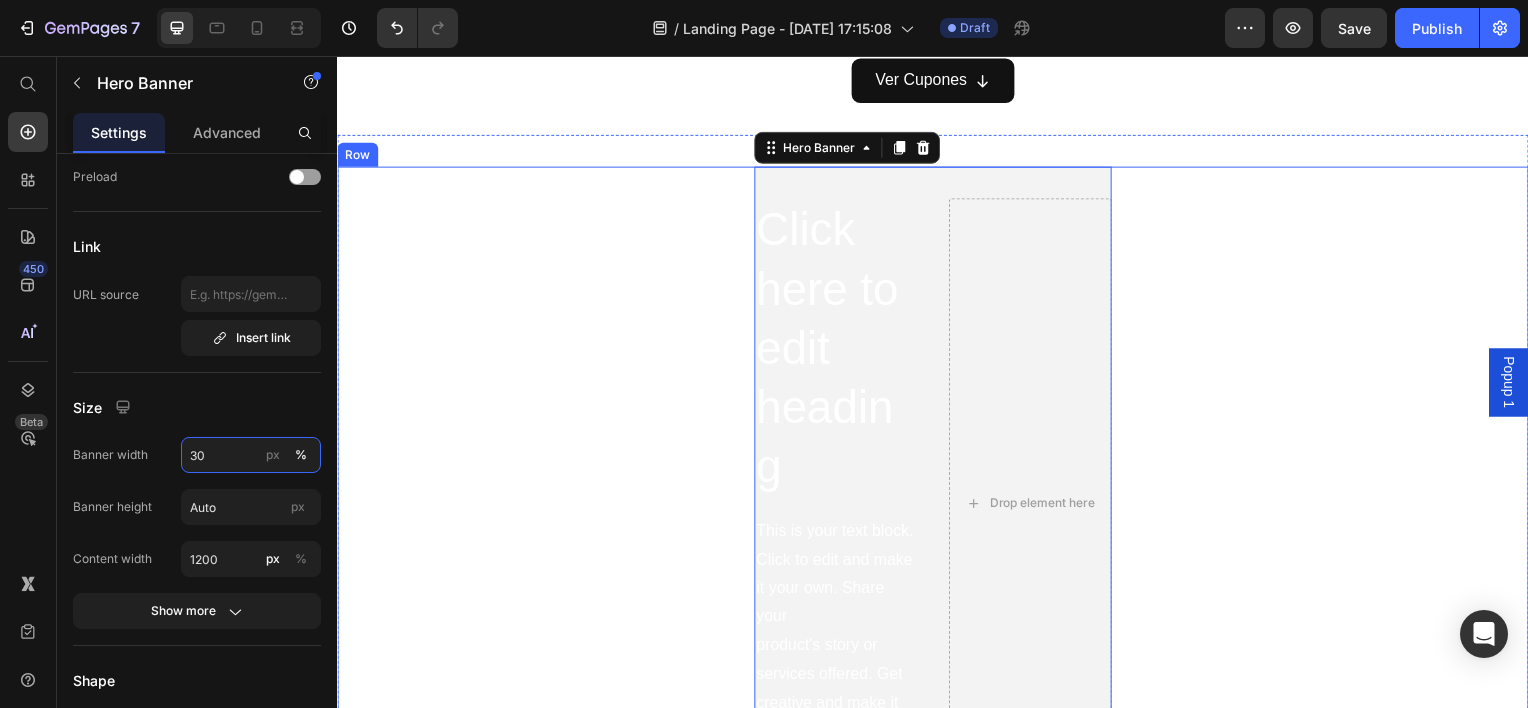 type on "3" 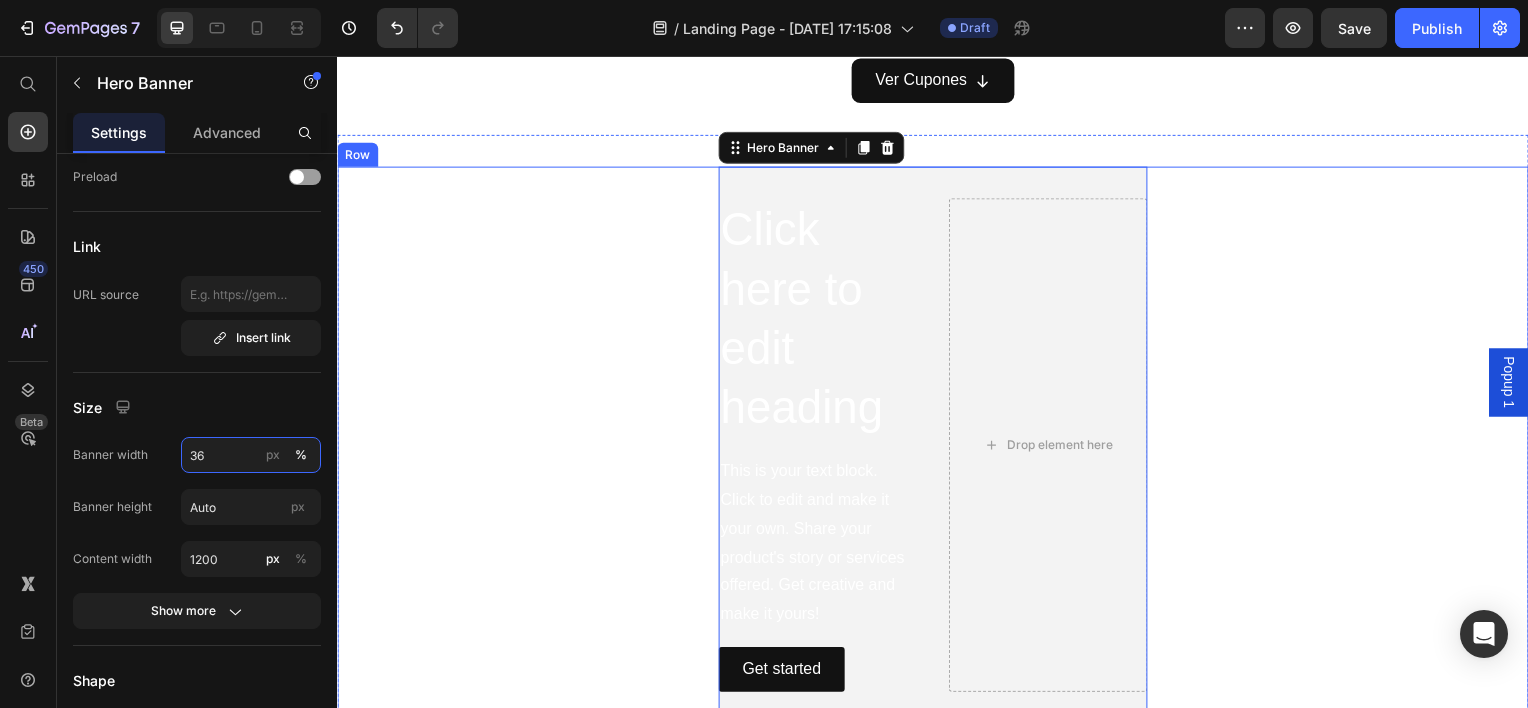 type on "3" 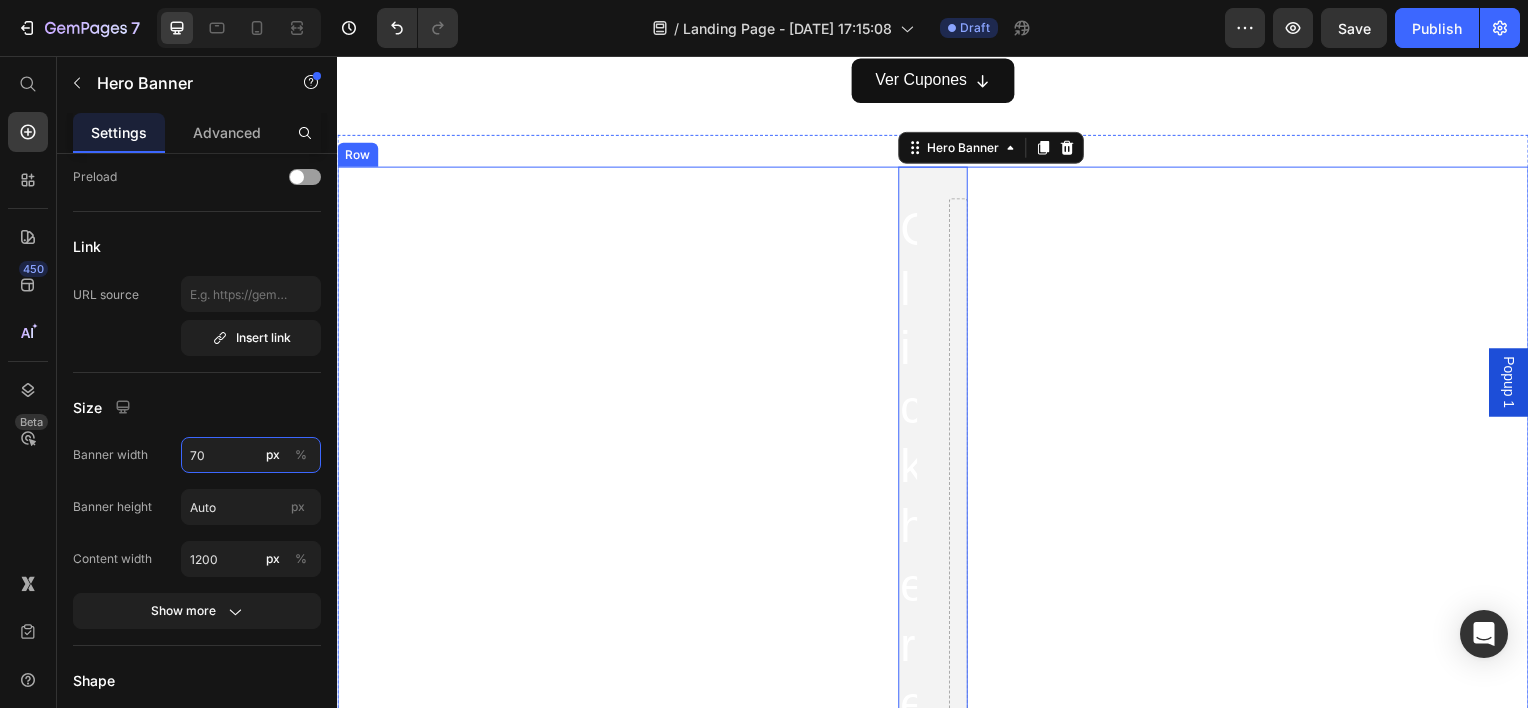 type on "7" 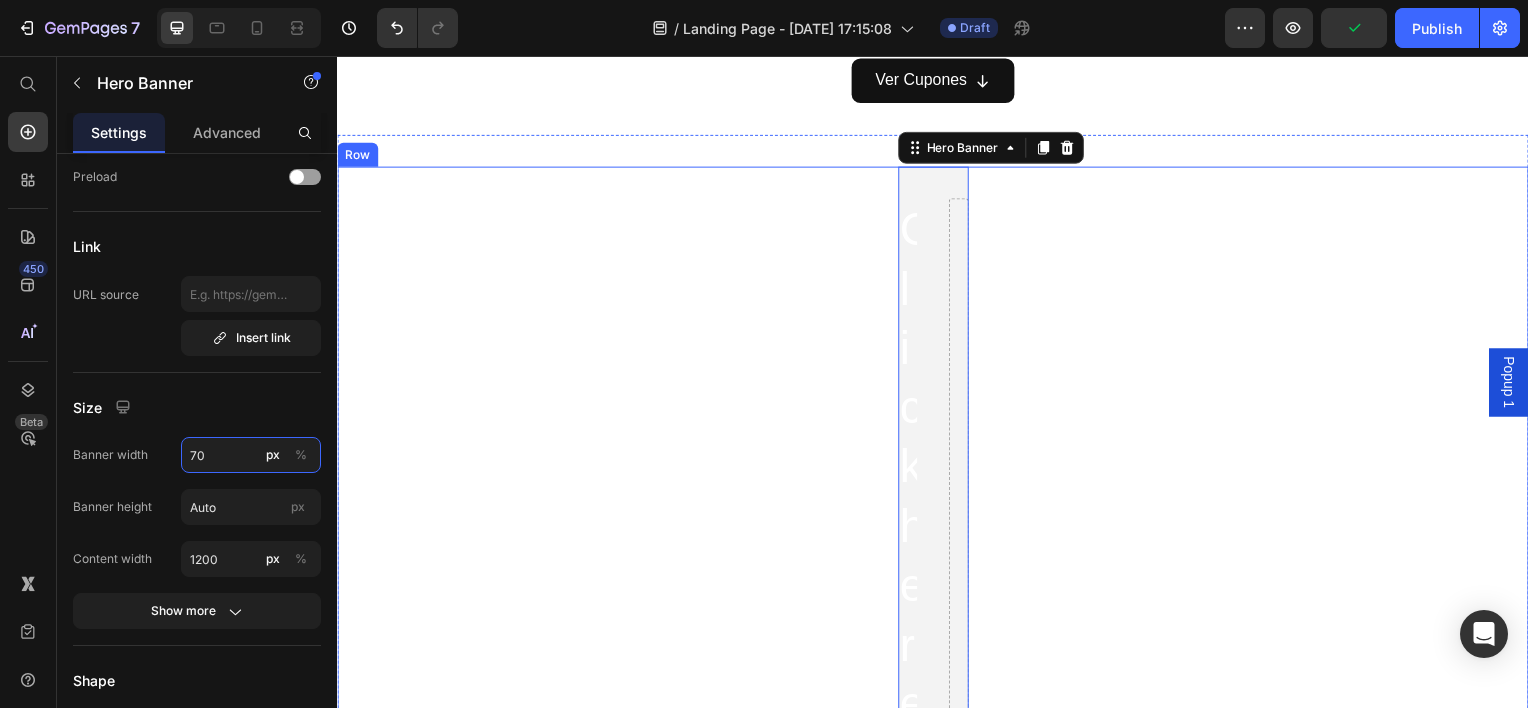 type on "700" 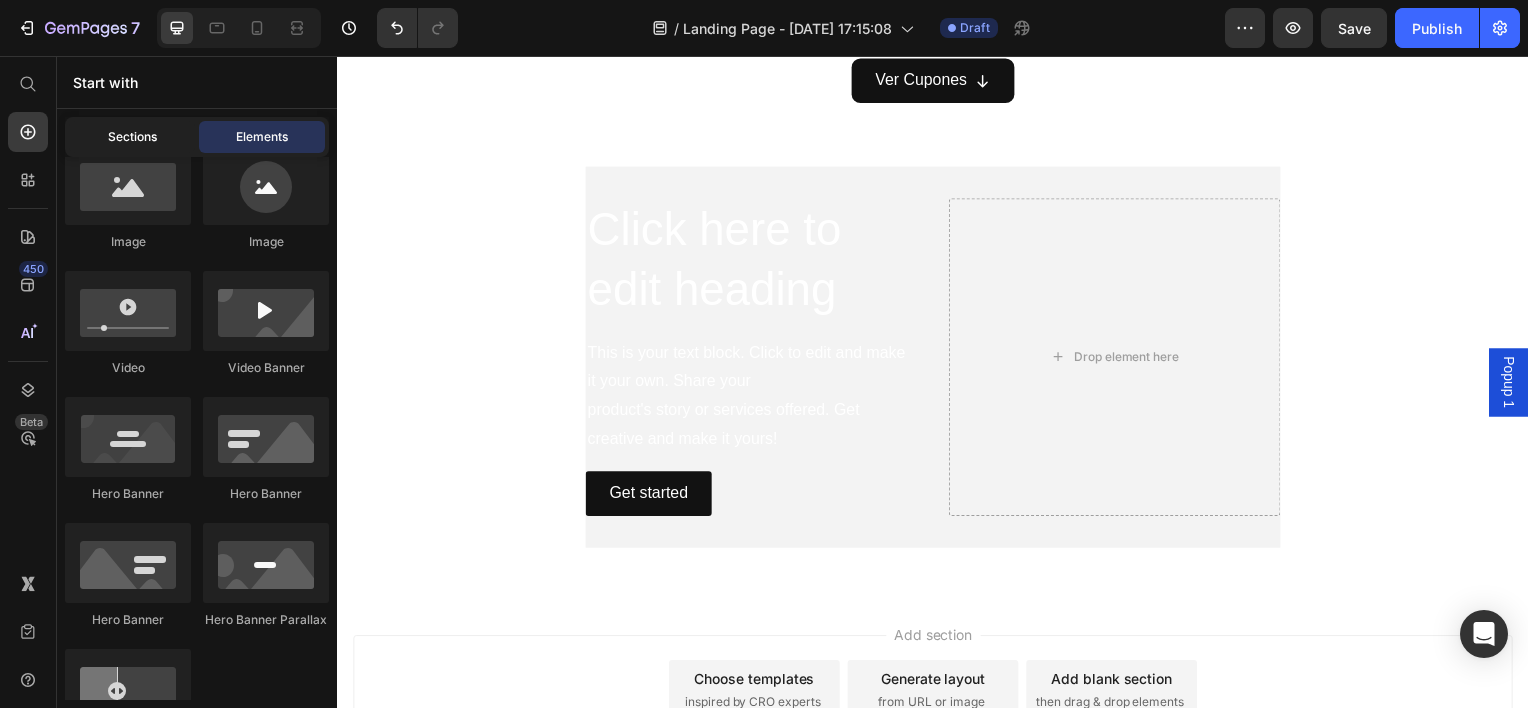 click on "Sections" 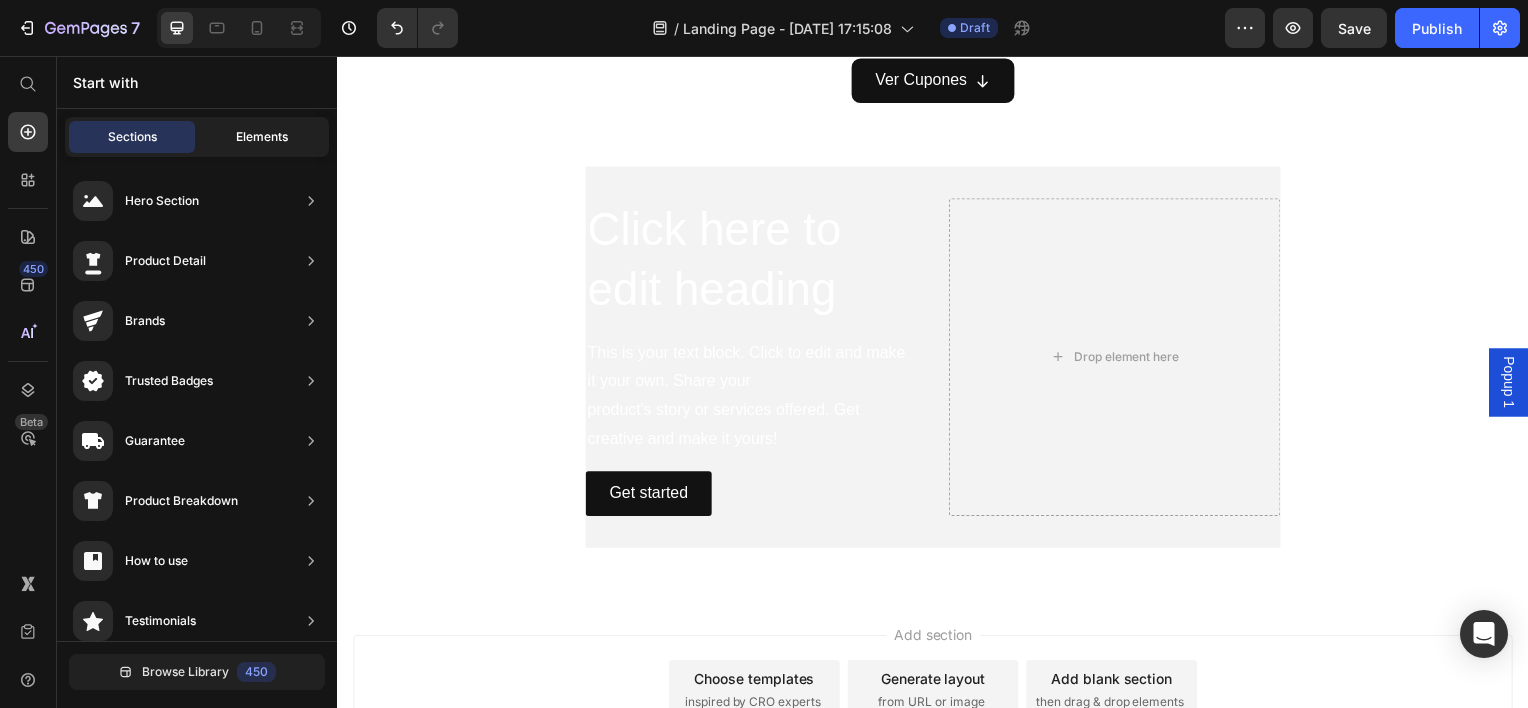 click on "Elements" 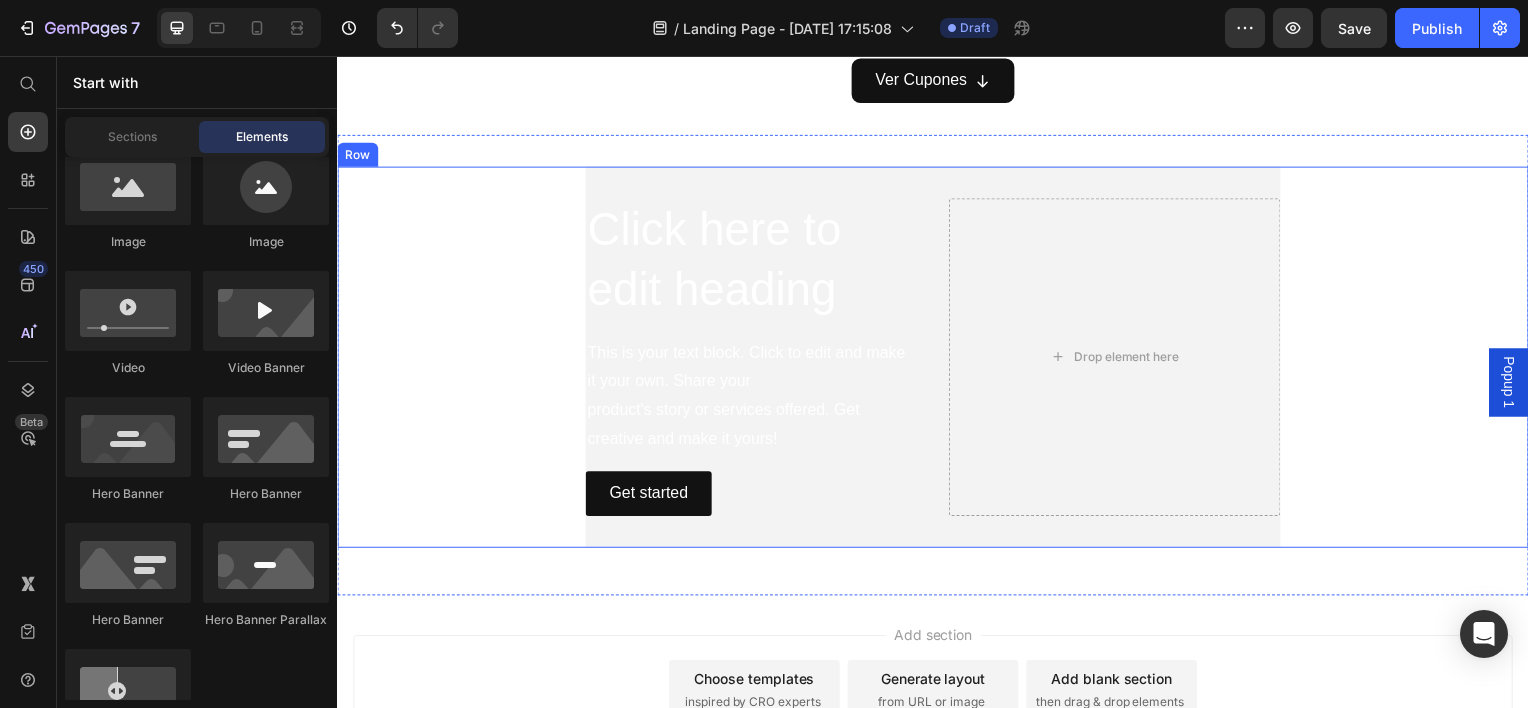 click on "Click here to edit heading Heading This is your text block. Click to edit and make it your own. Share your                       product's story or services offered. Get creative and make it yours! Text Block Get started Button
Drop element here Hero Banner" at bounding box center [937, 359] 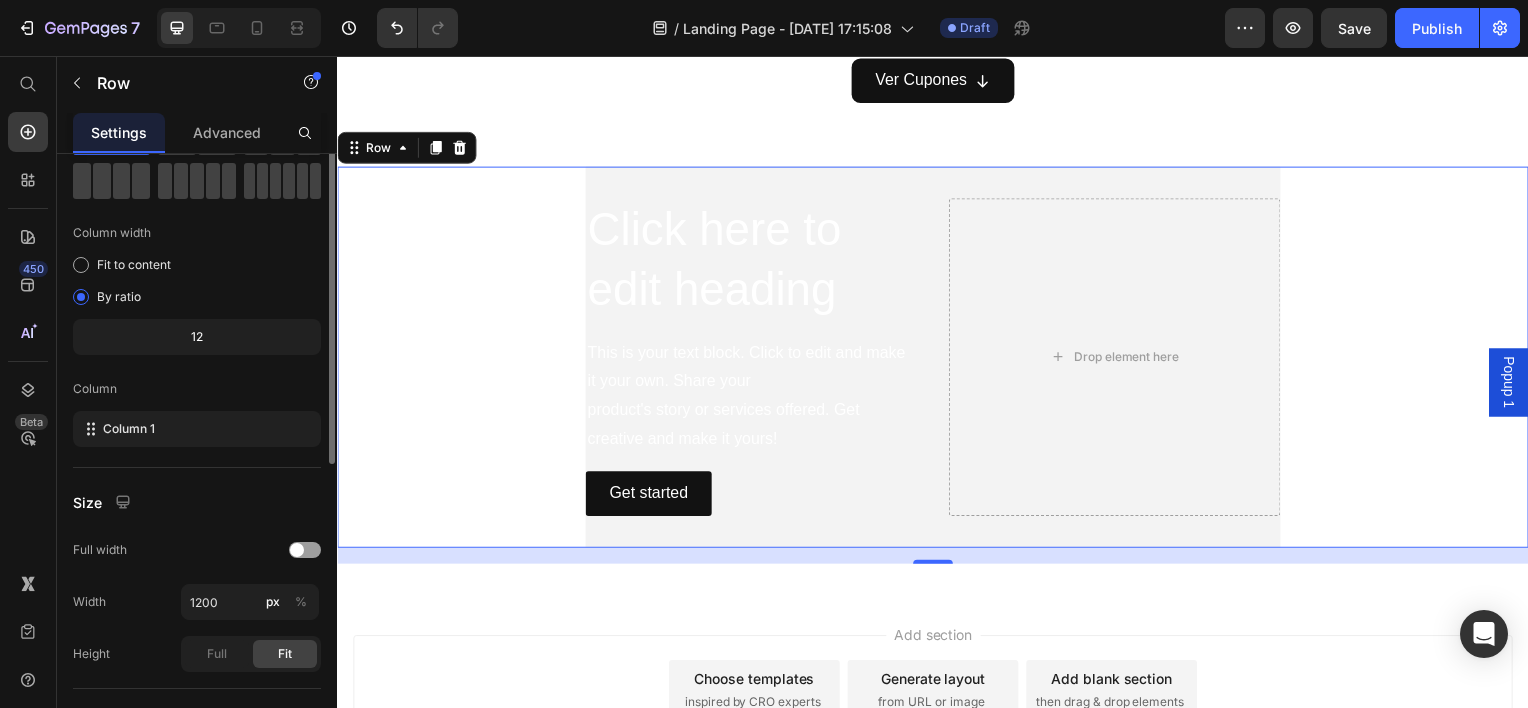 scroll, scrollTop: 0, scrollLeft: 0, axis: both 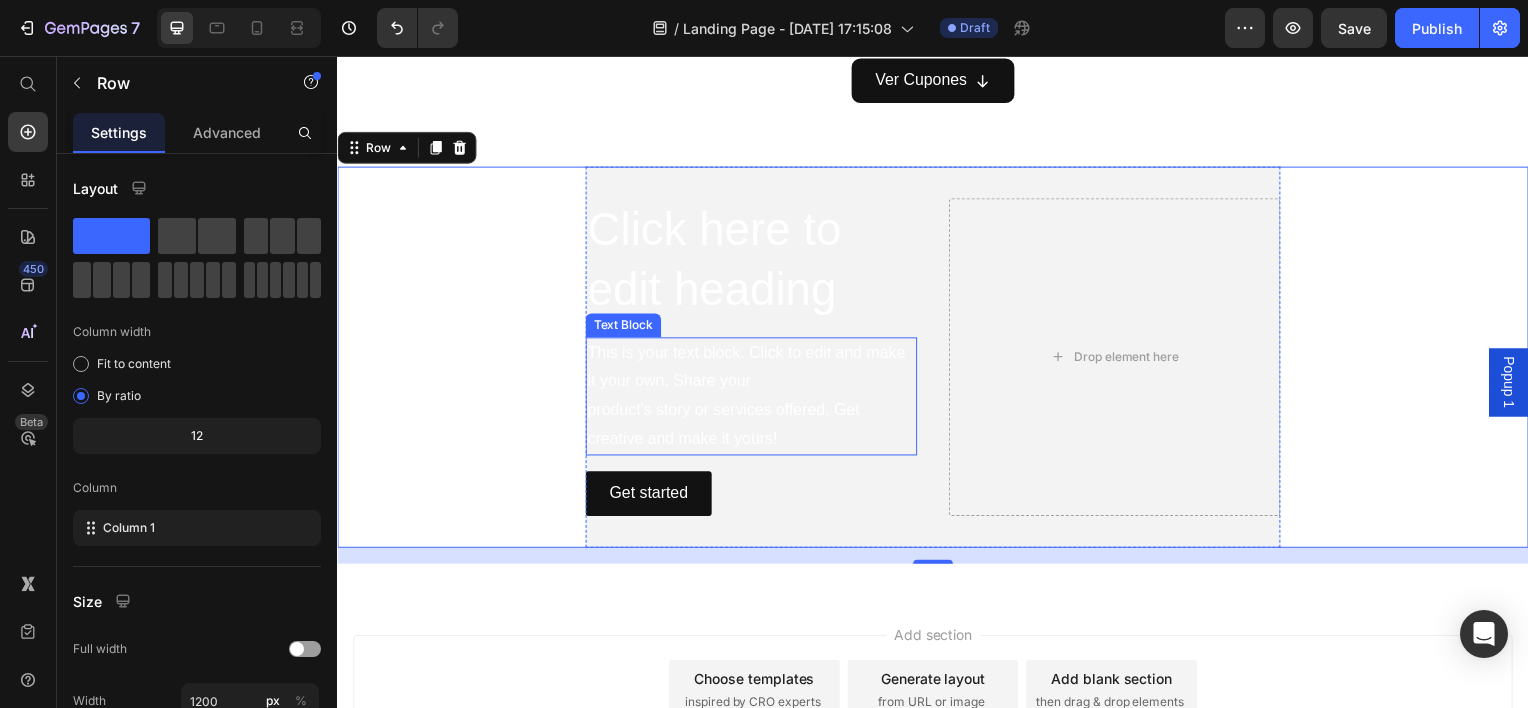 click on "Drop element here" at bounding box center [1120, 359] 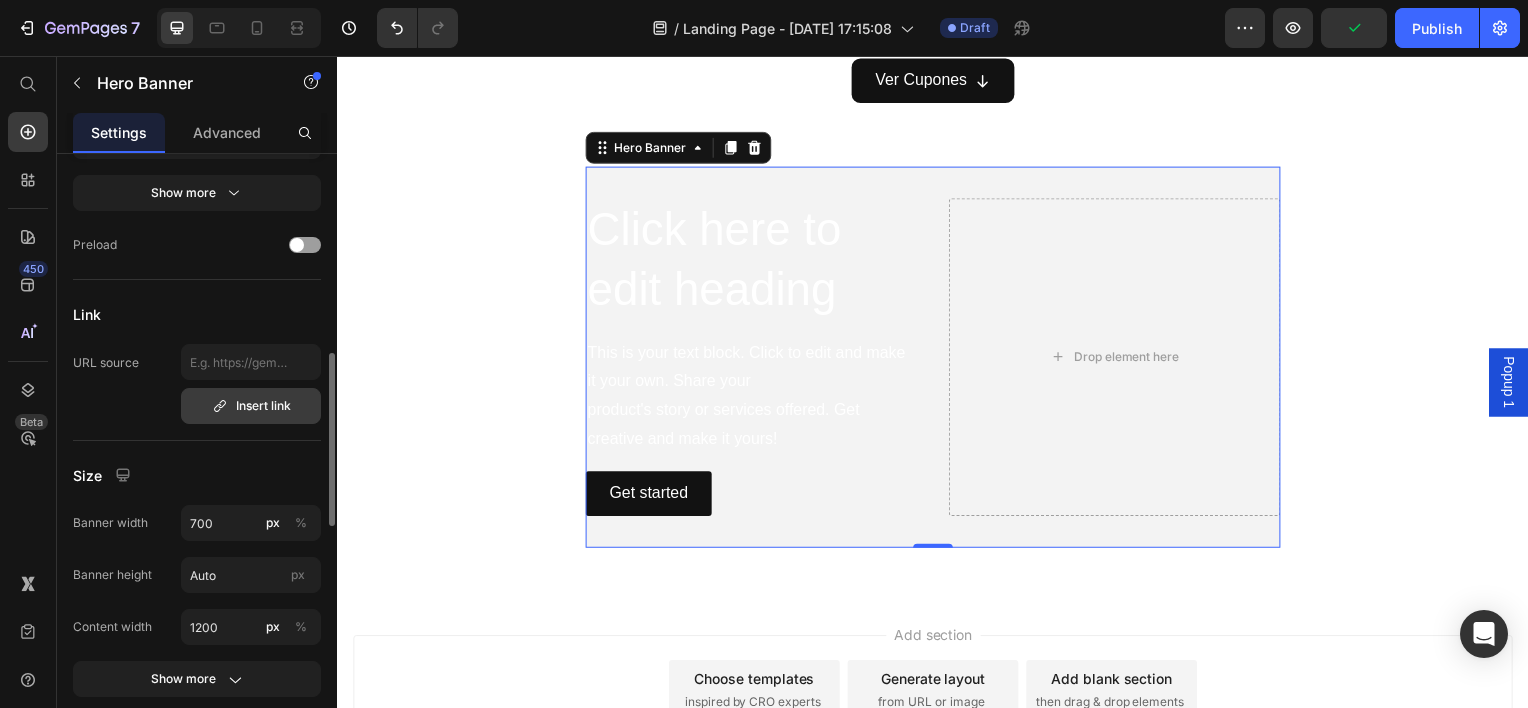 scroll, scrollTop: 1000, scrollLeft: 0, axis: vertical 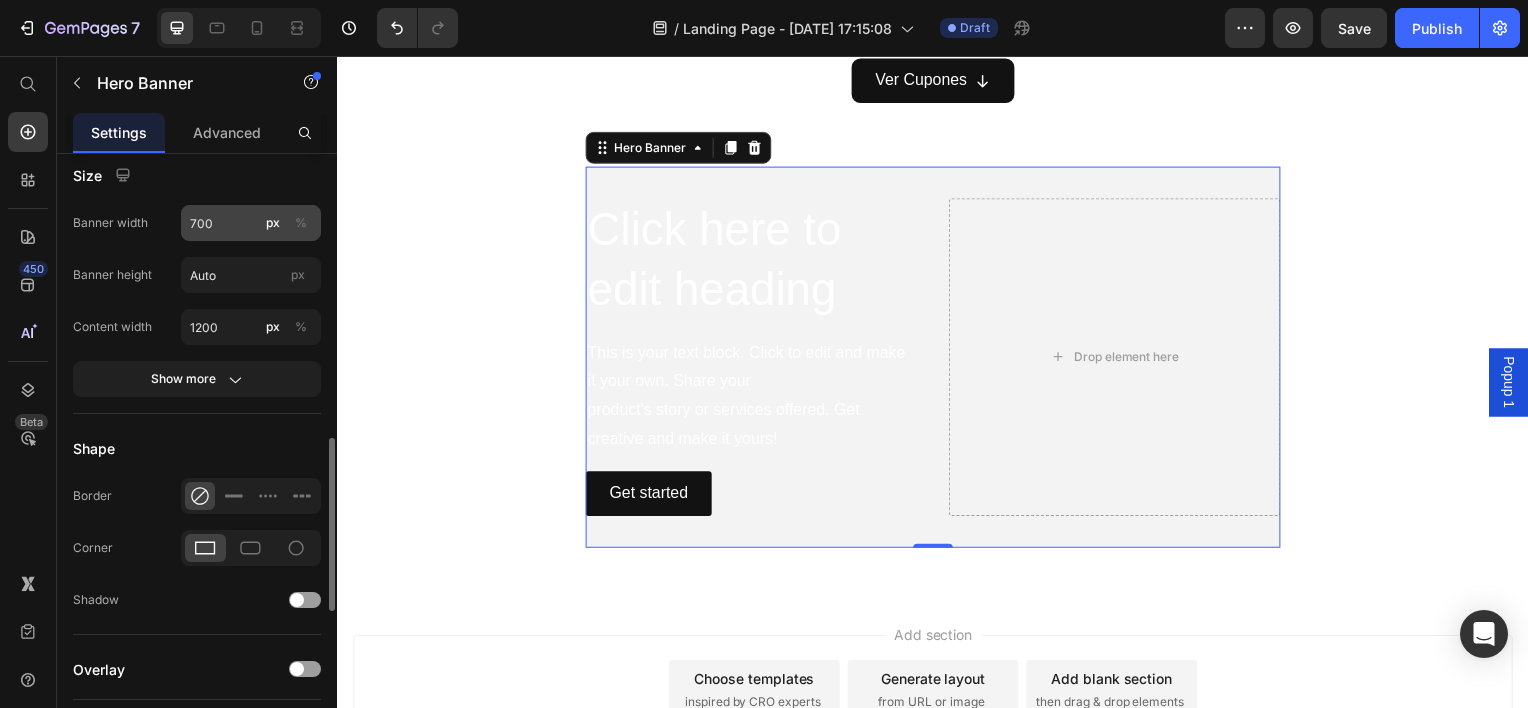 click on "%" at bounding box center (301, 223) 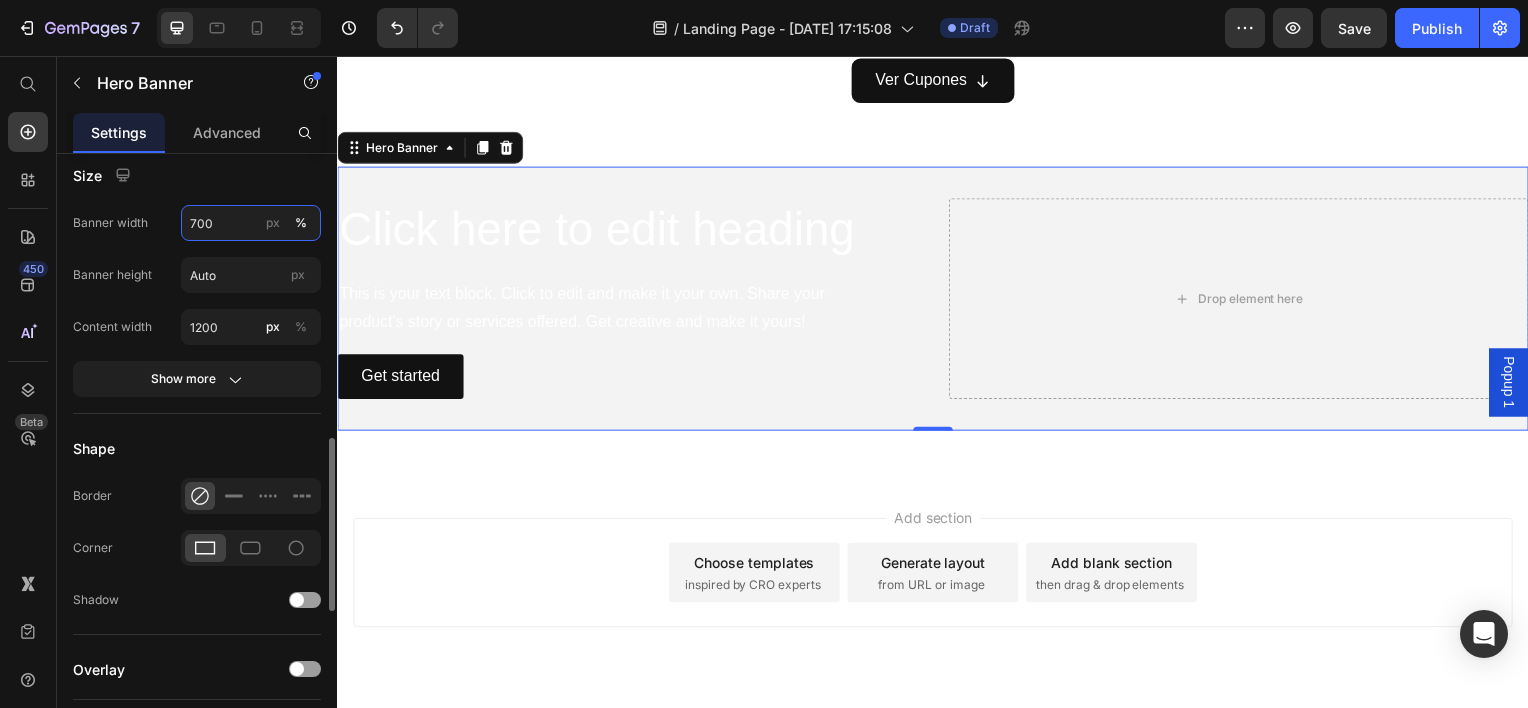 click on "700" at bounding box center [251, 223] 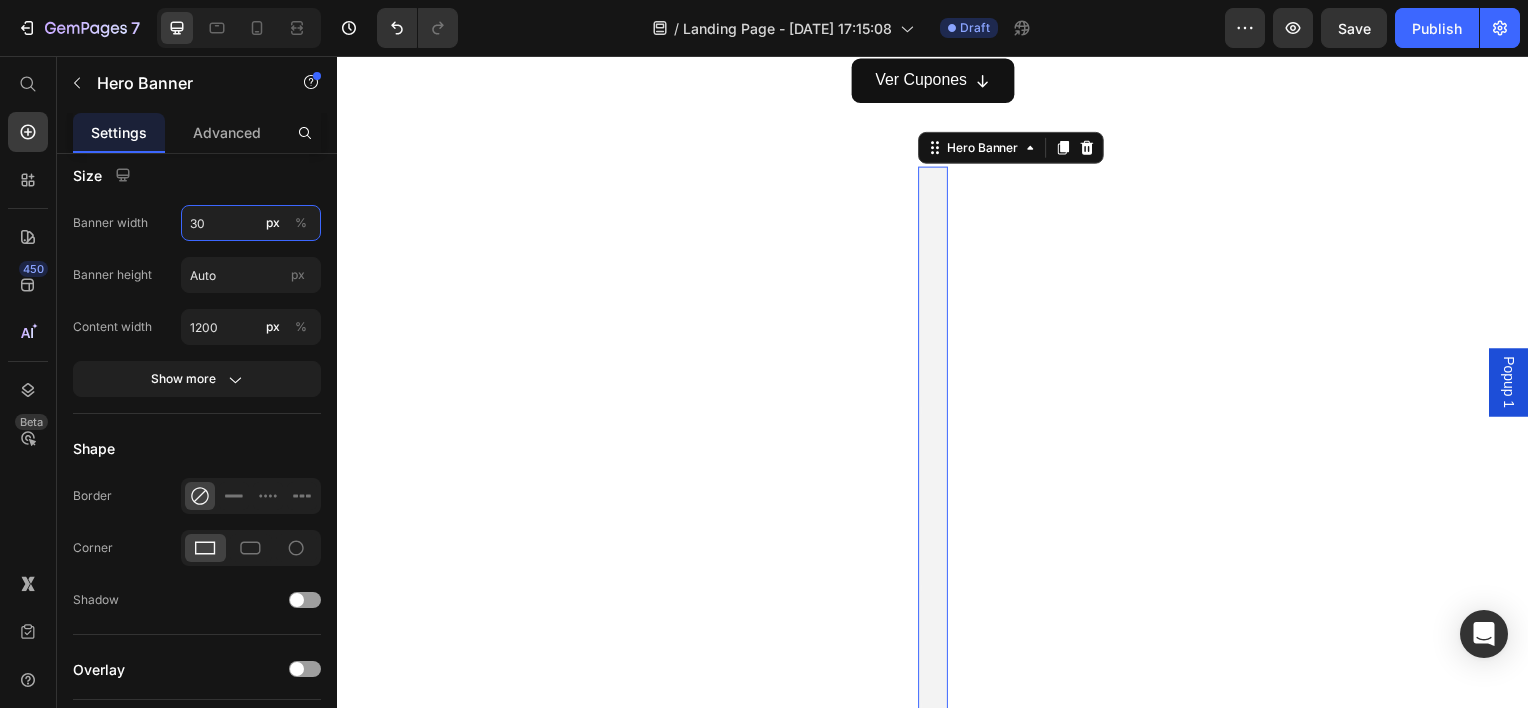 type on "3" 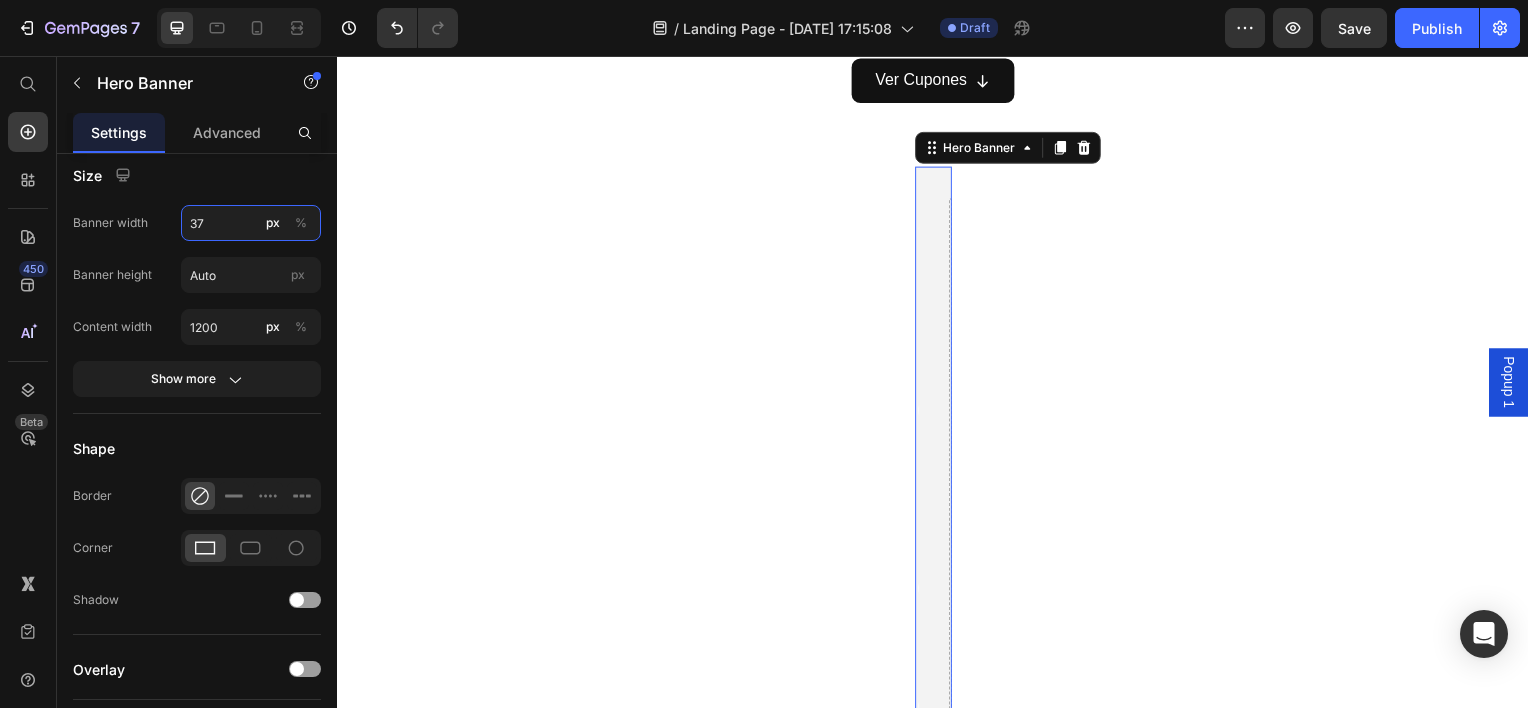 type on "3" 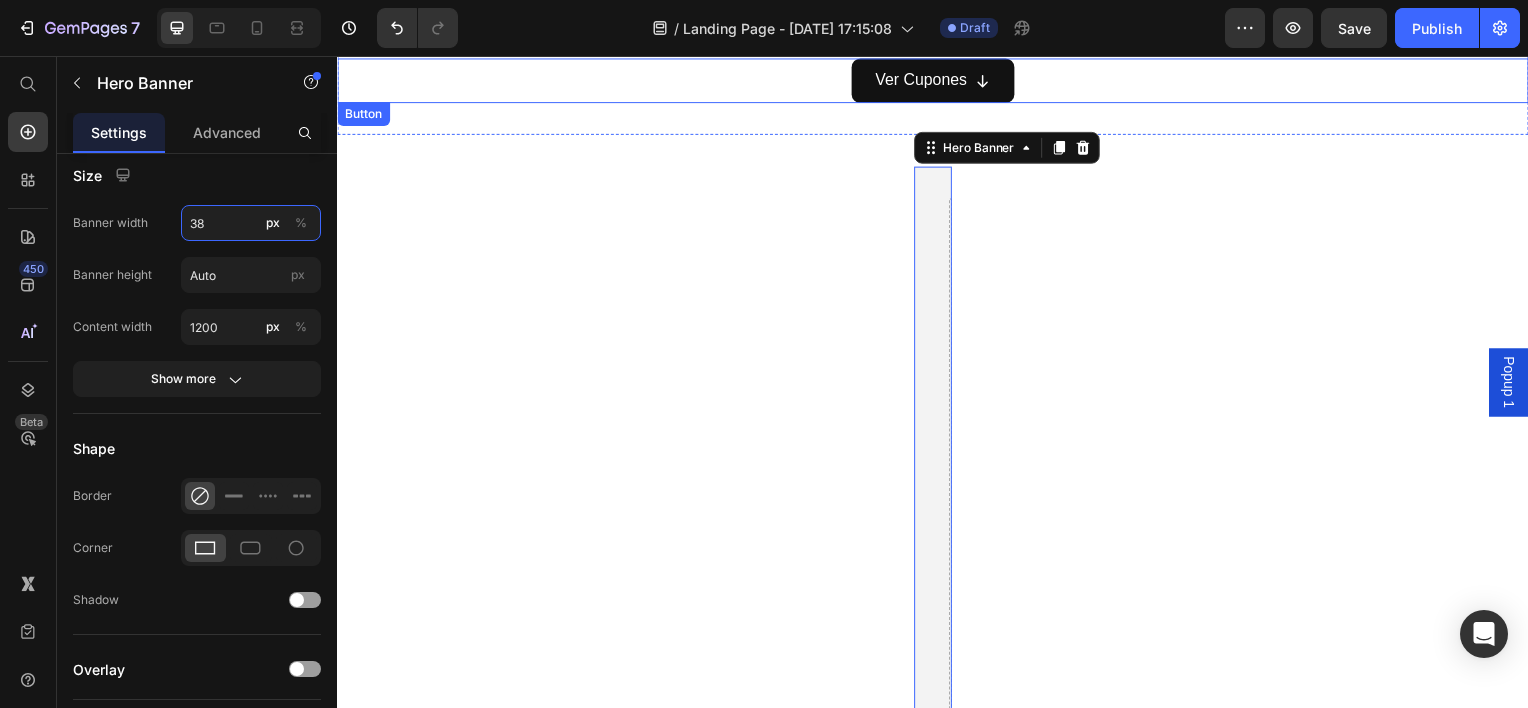 type on "3" 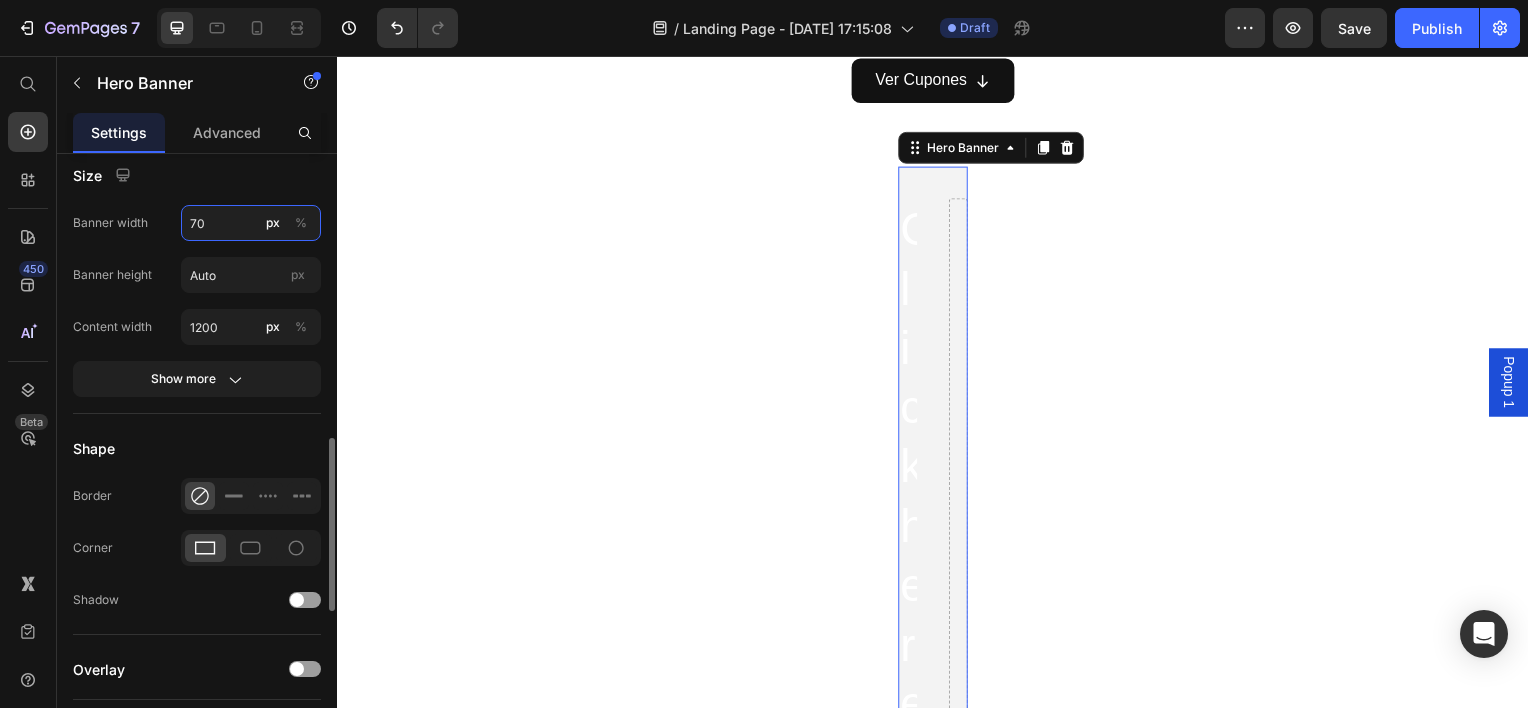type on "70" 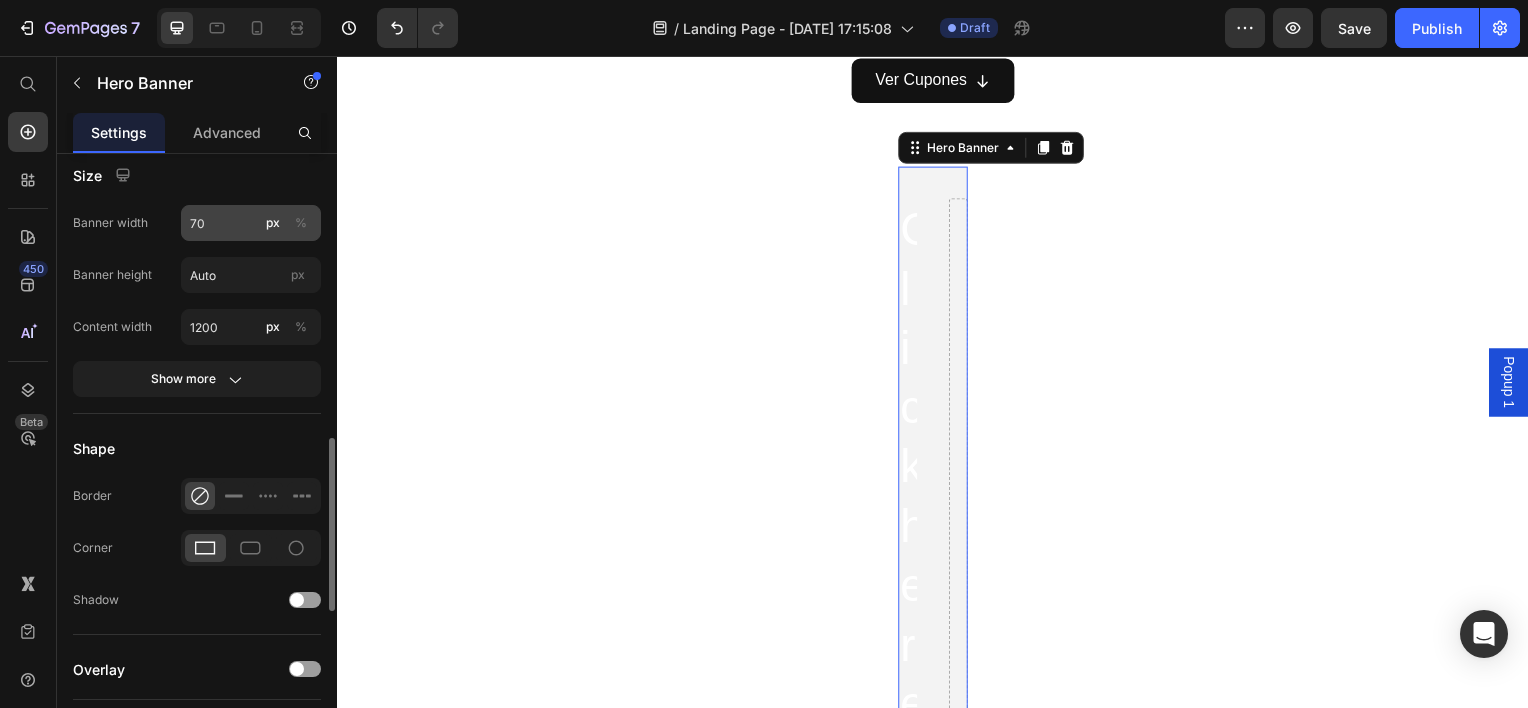 click on "%" 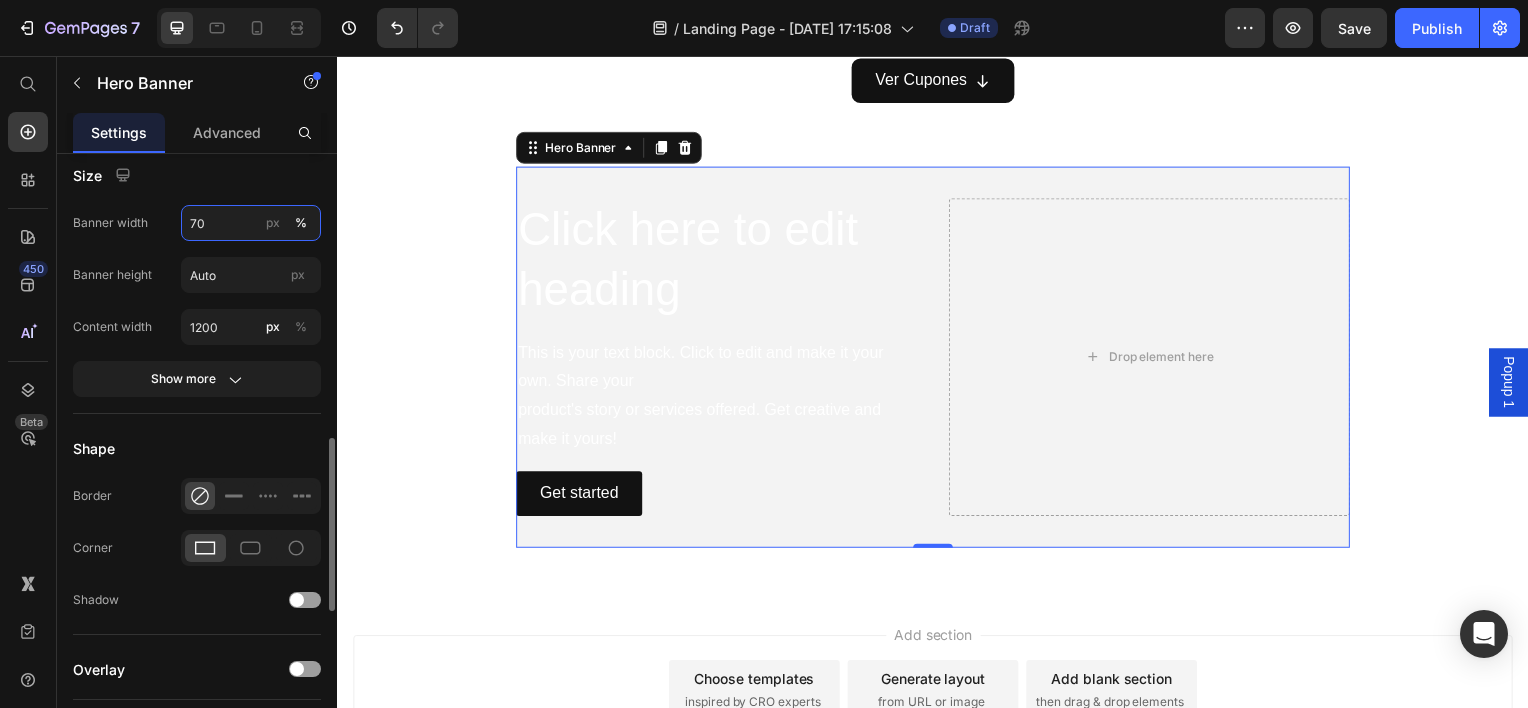 click on "70" at bounding box center [251, 223] 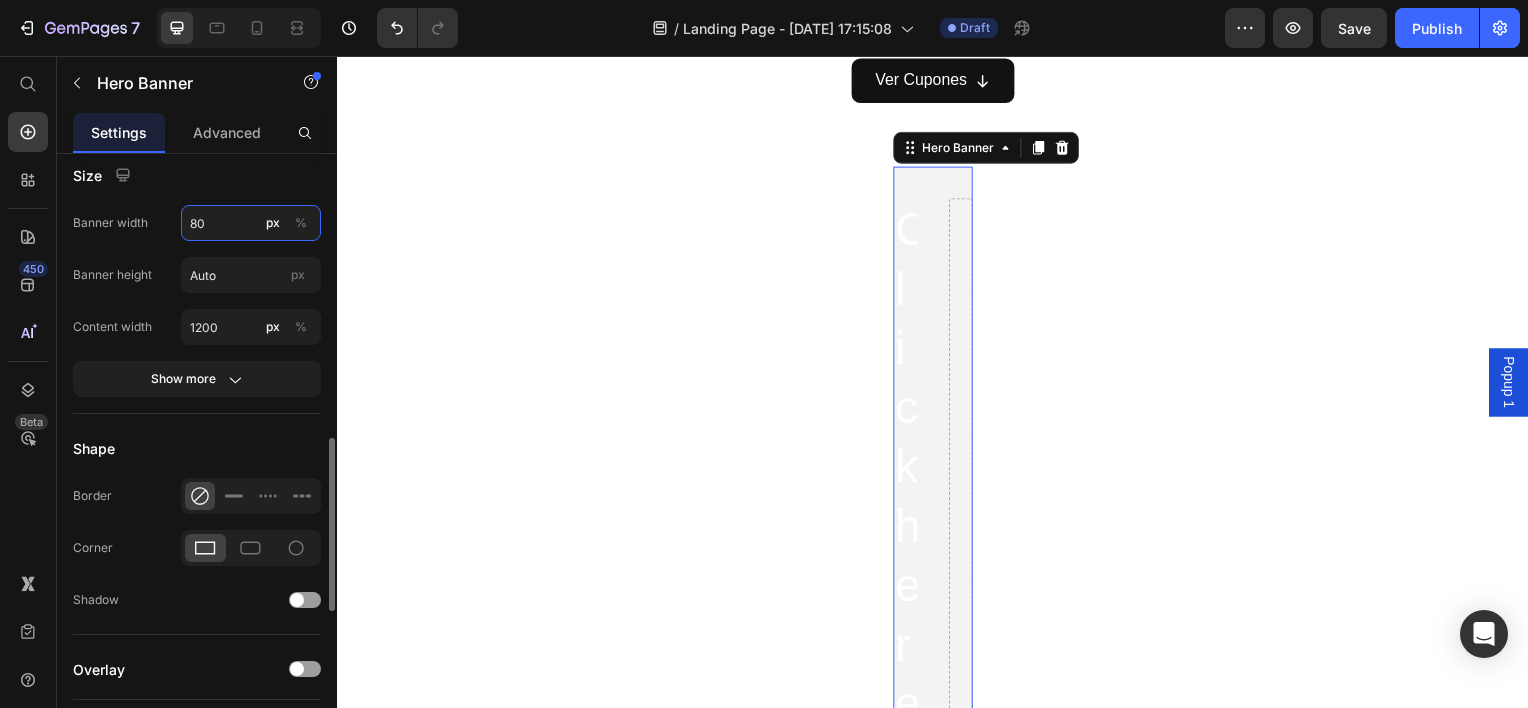 type on "80" 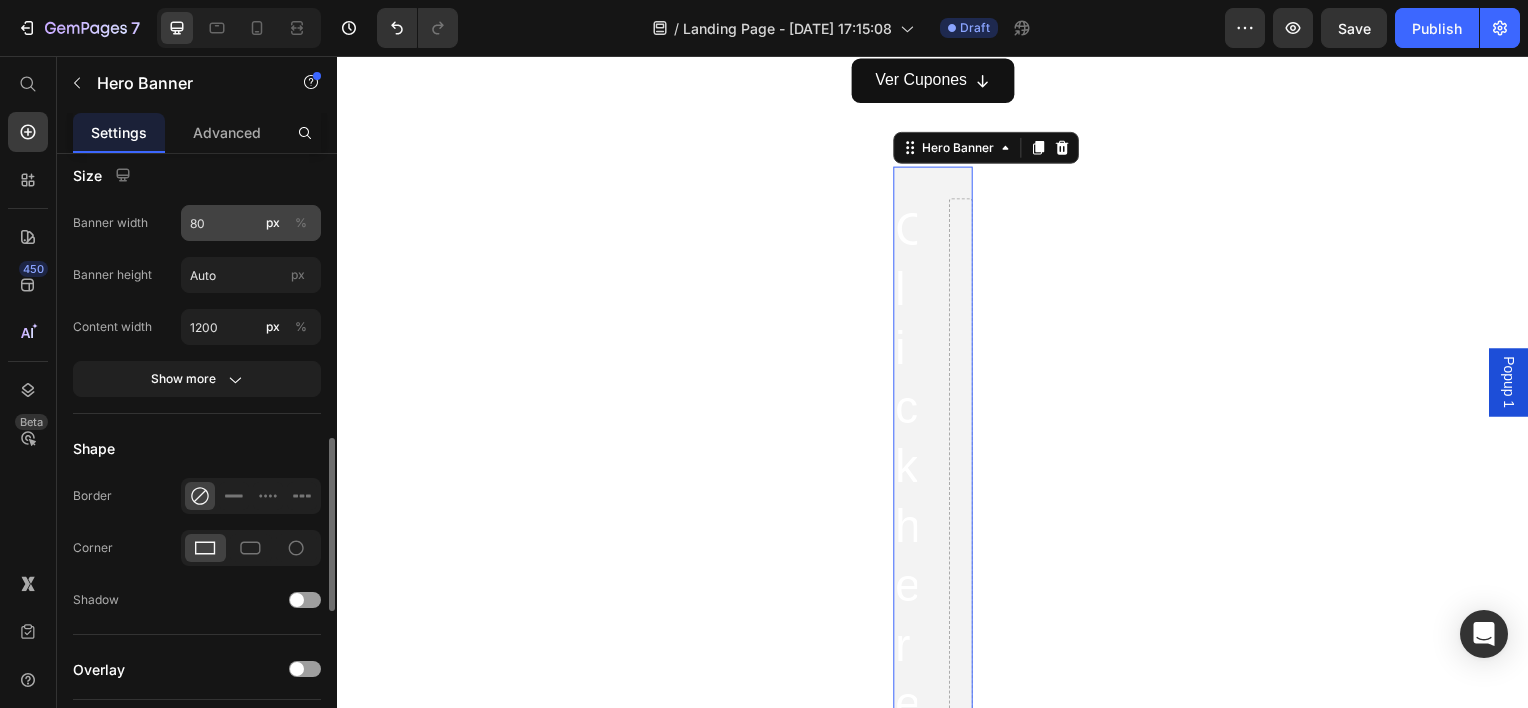 click on "%" 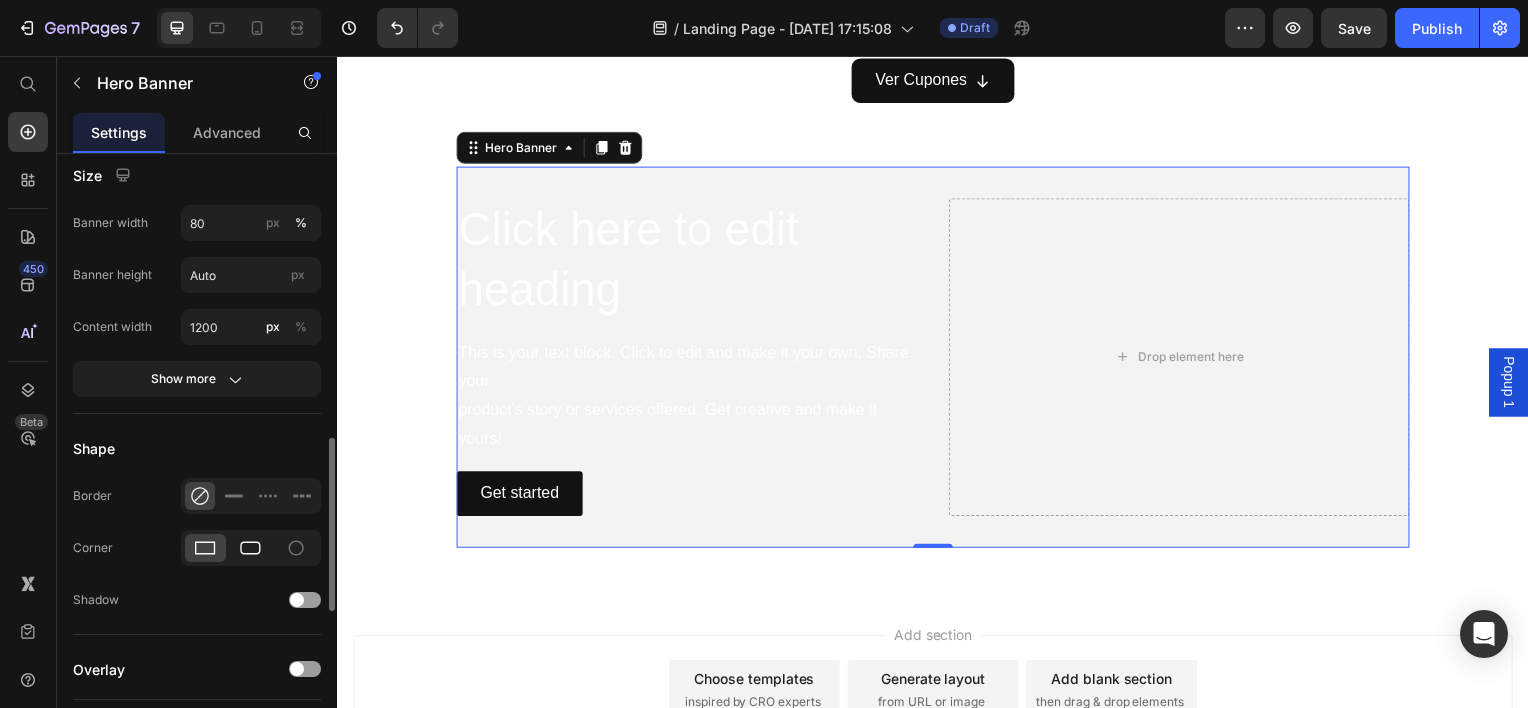 click 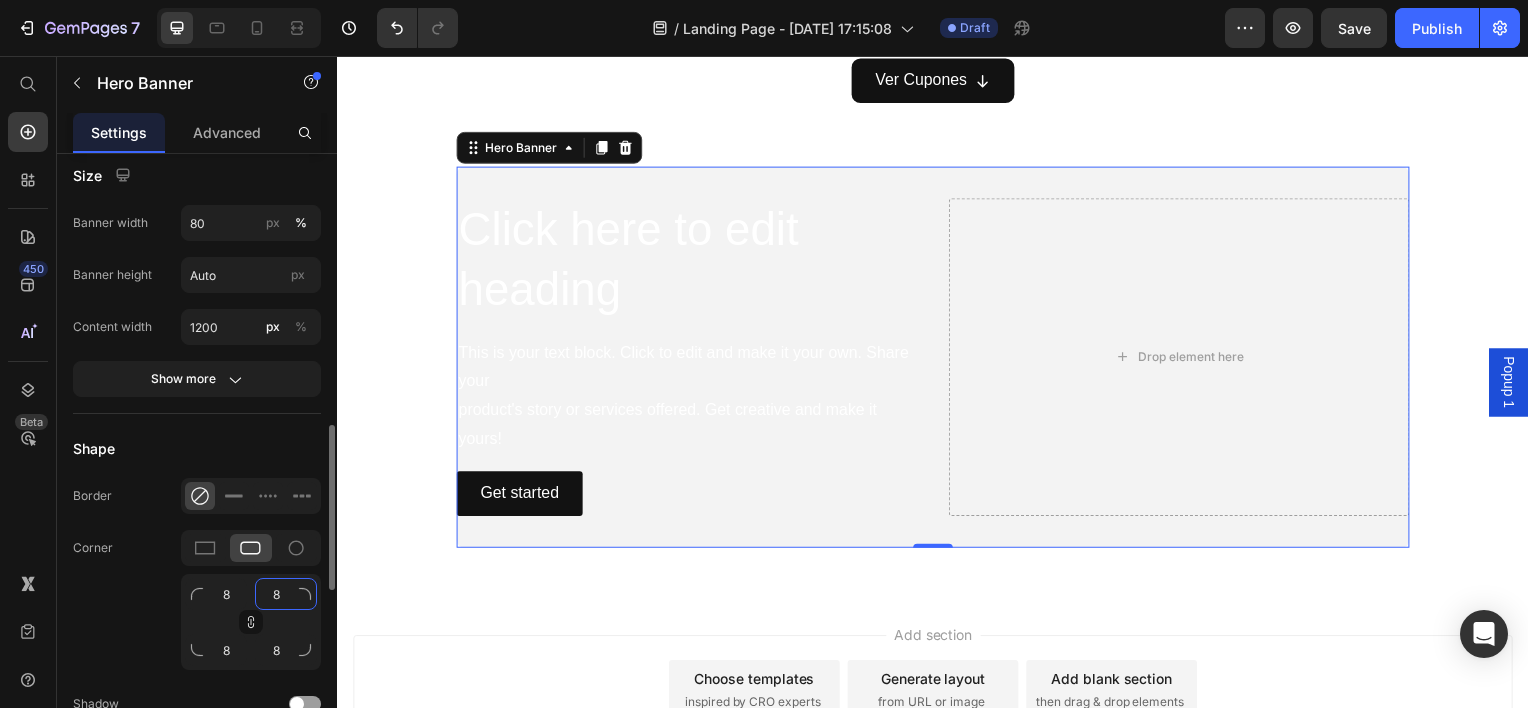 click on "8" 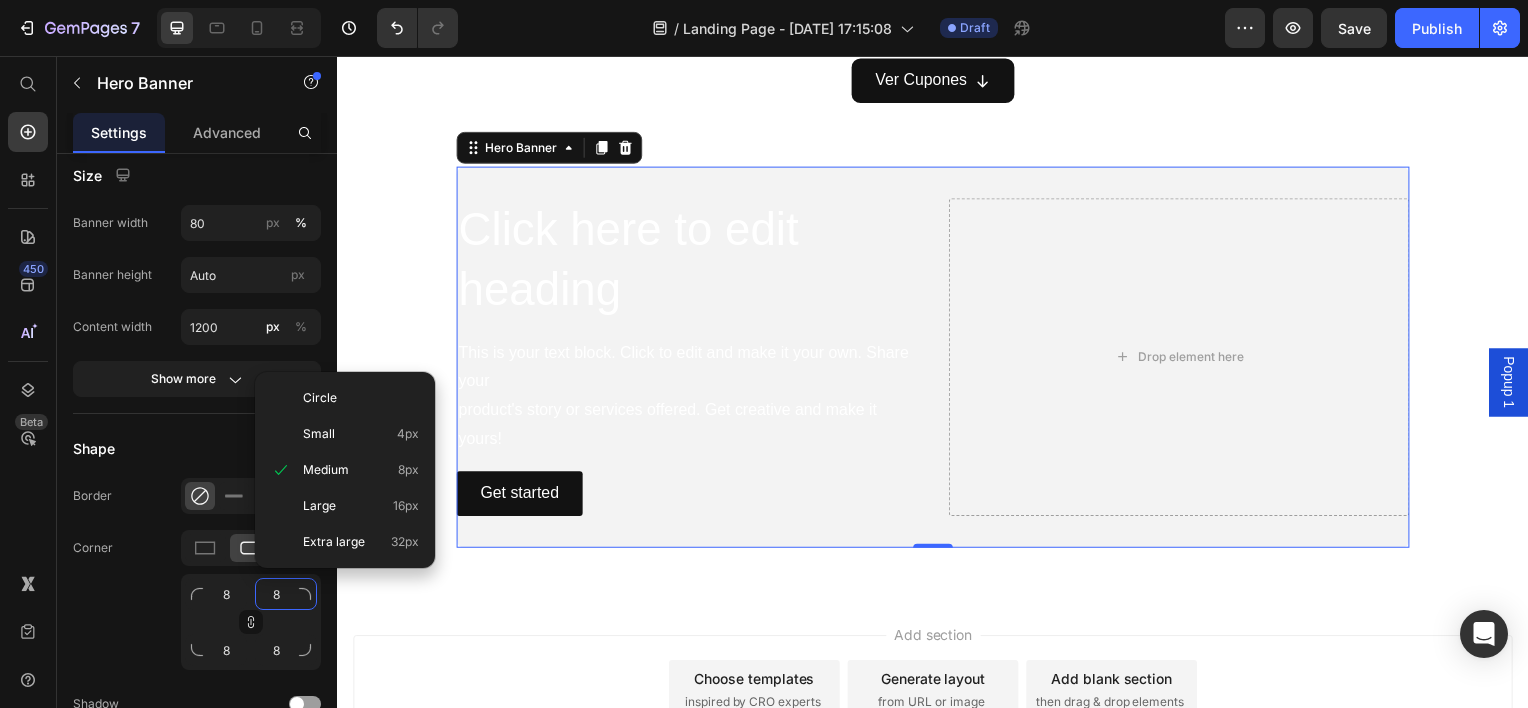 type on "1" 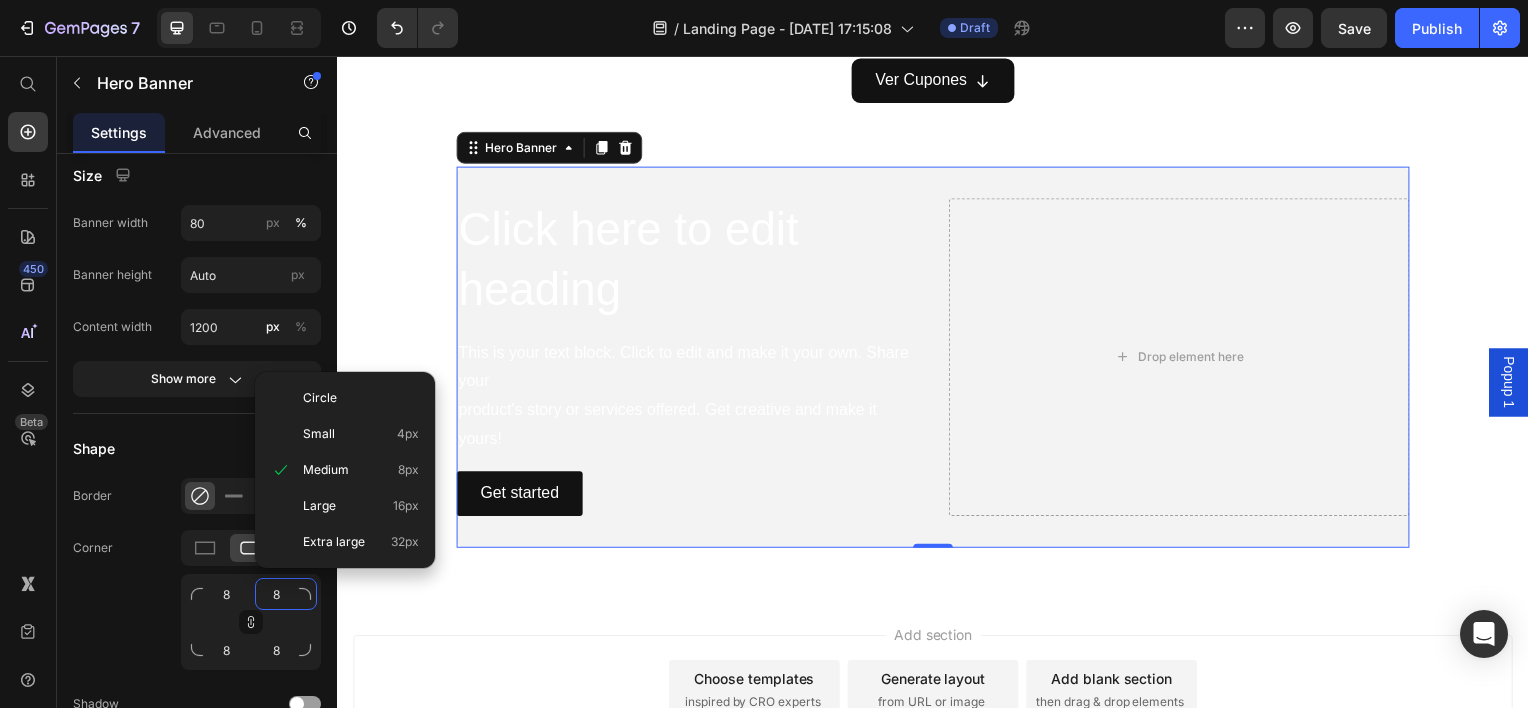 type on "1" 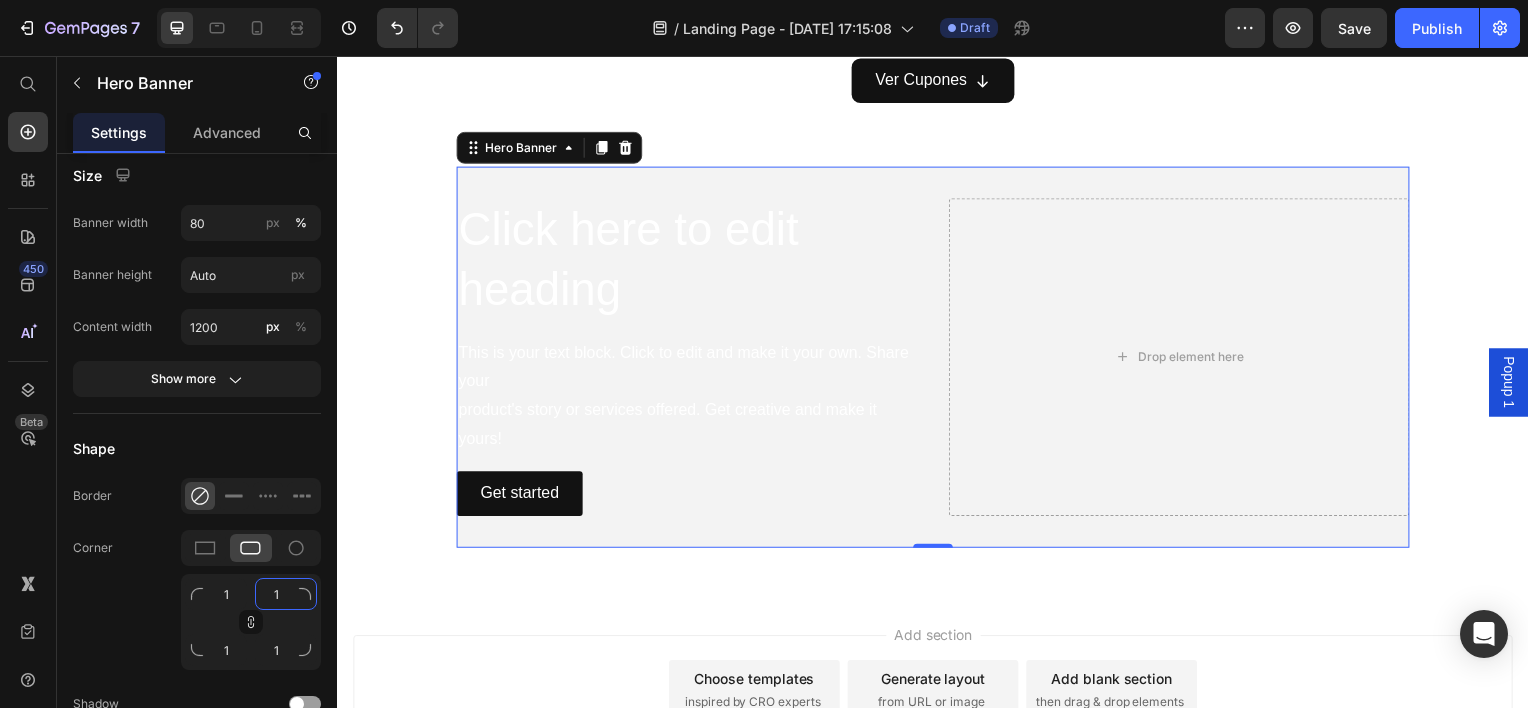type on "12" 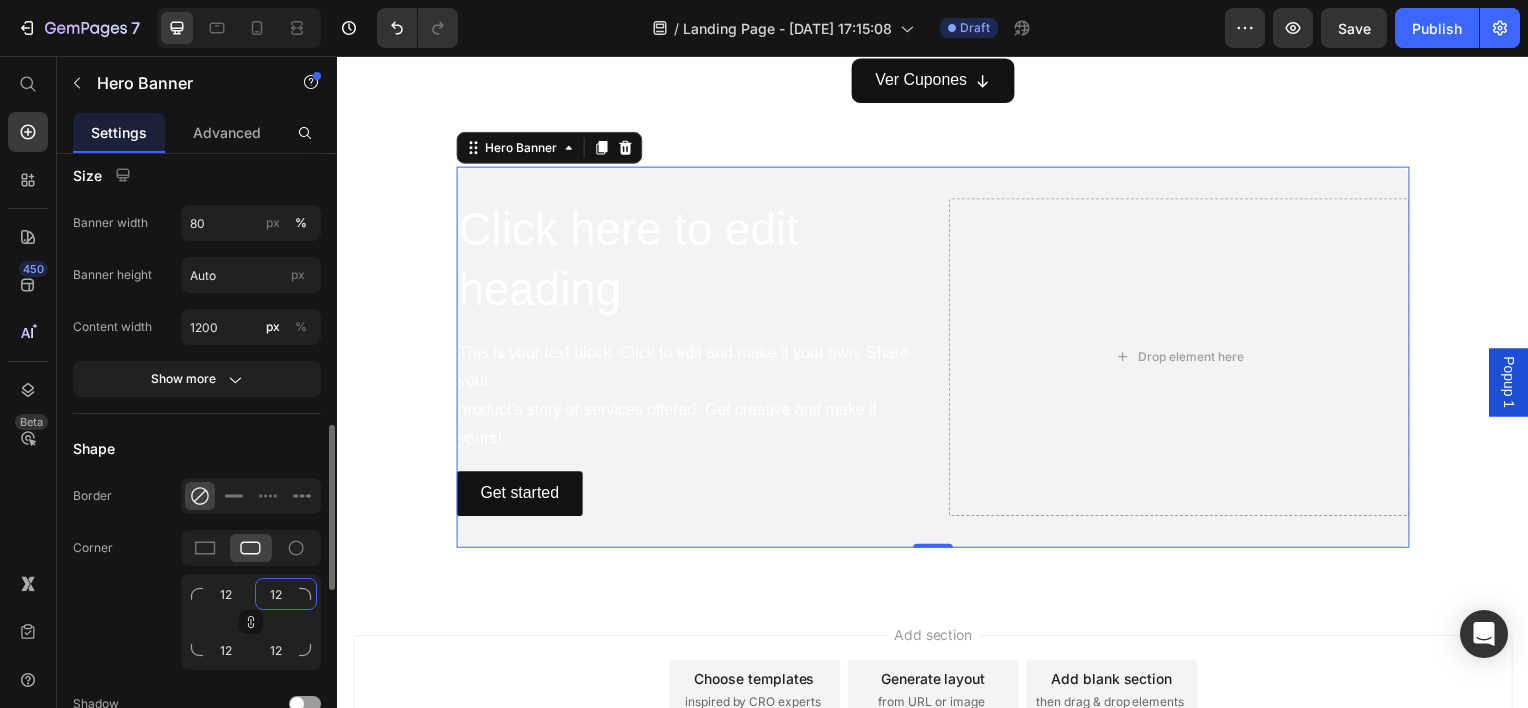 type on "12" 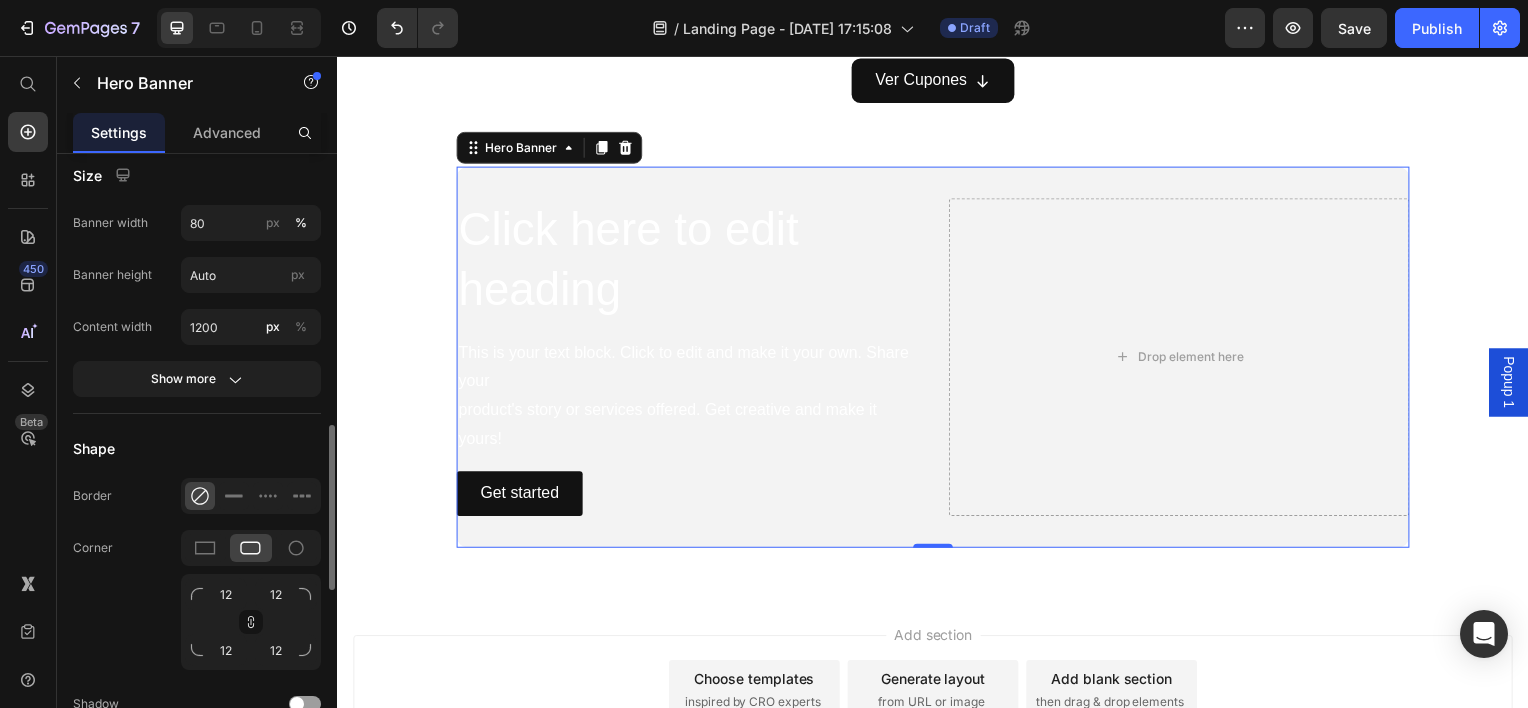 click on "Corner 12 12 12 12" 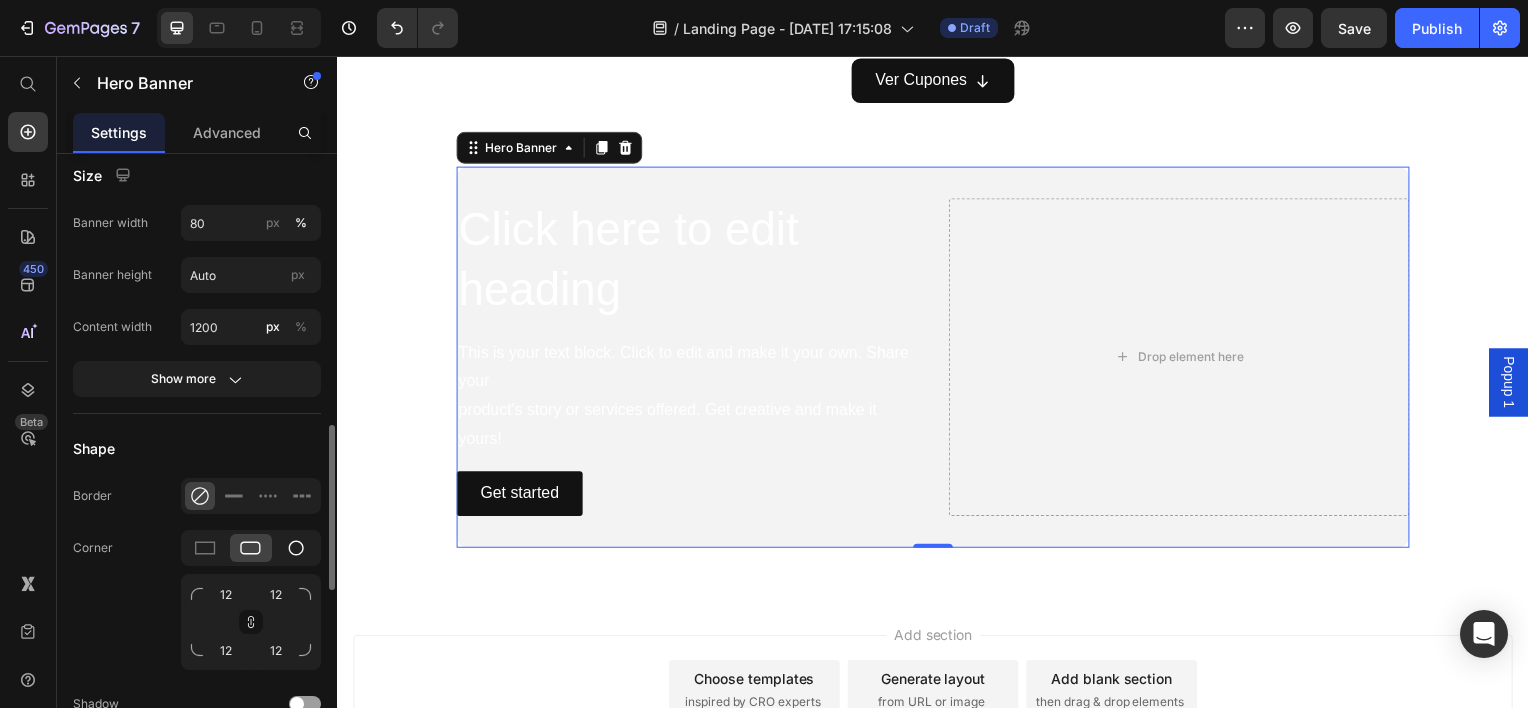click 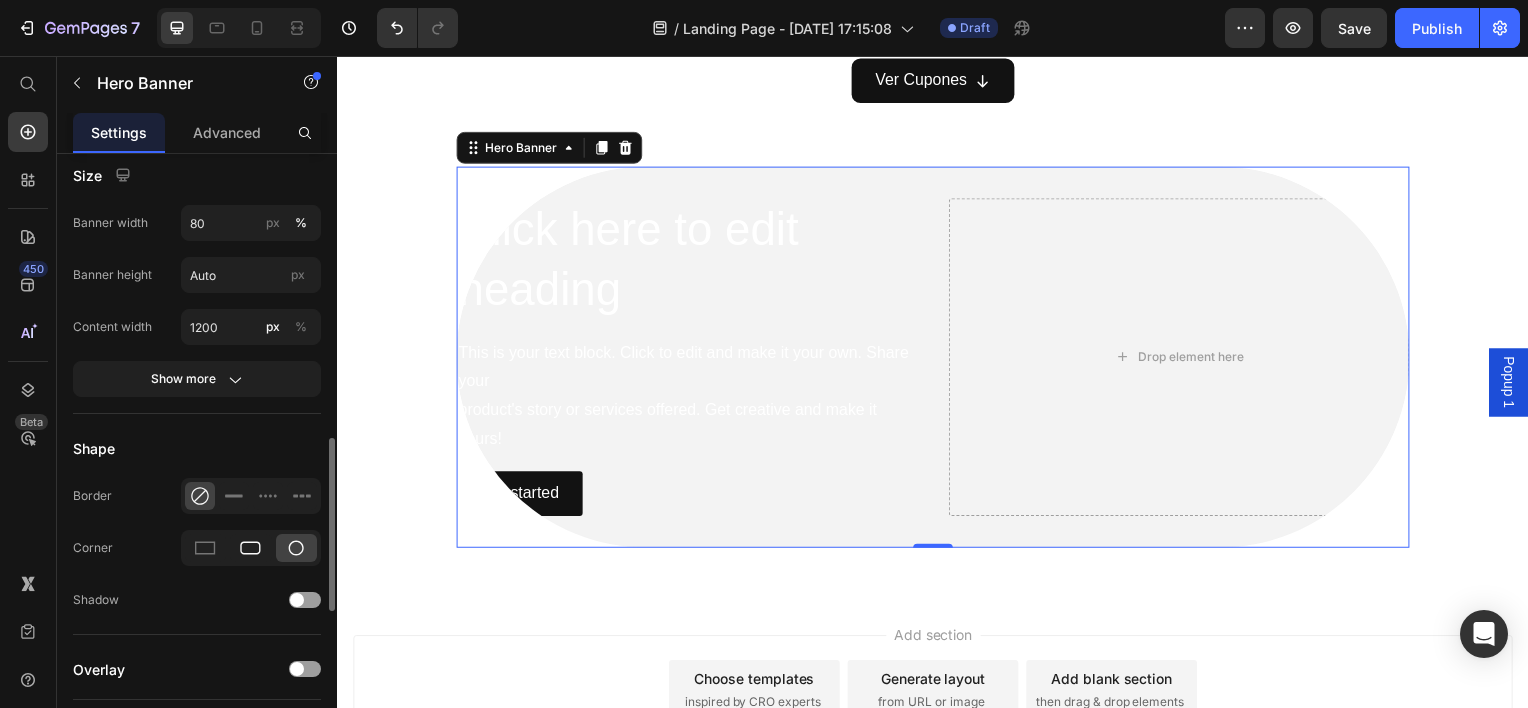click 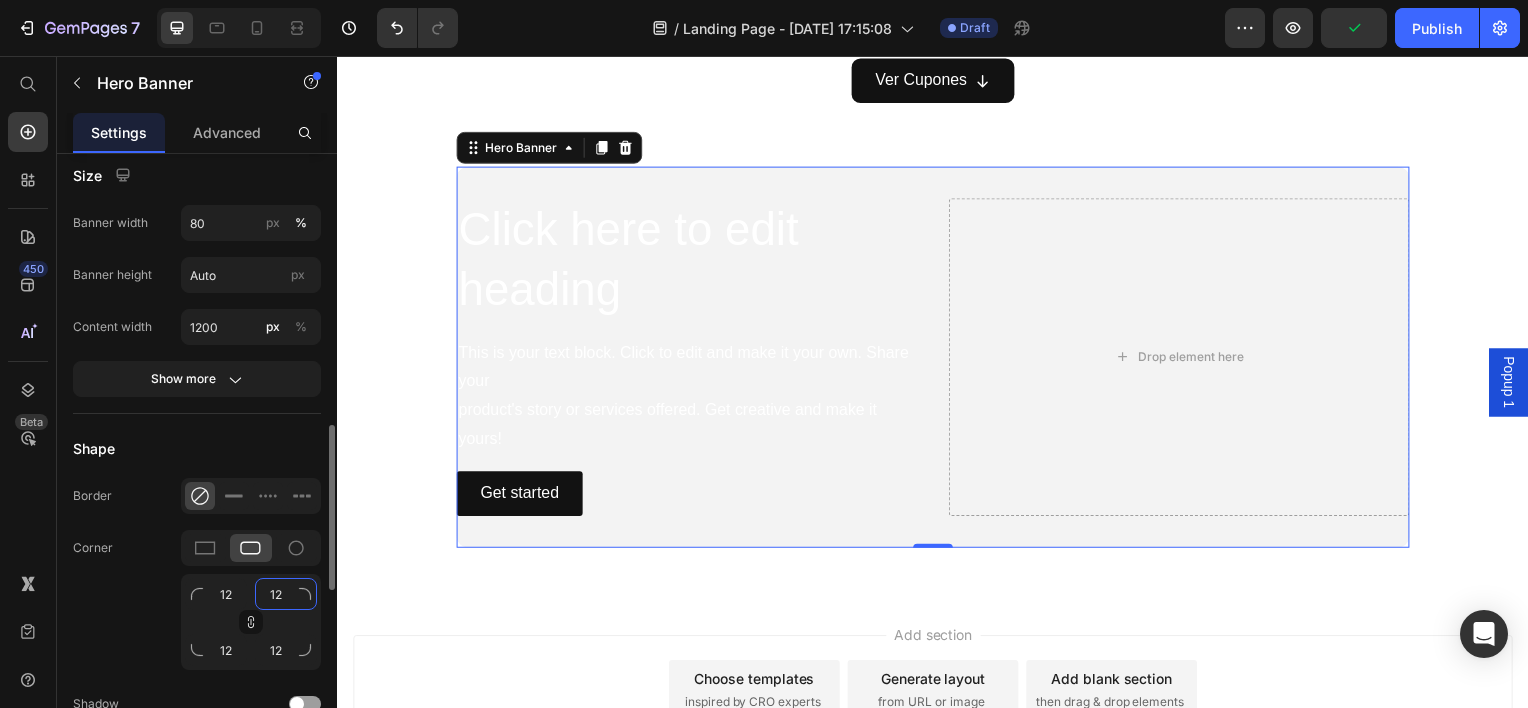 click on "12" 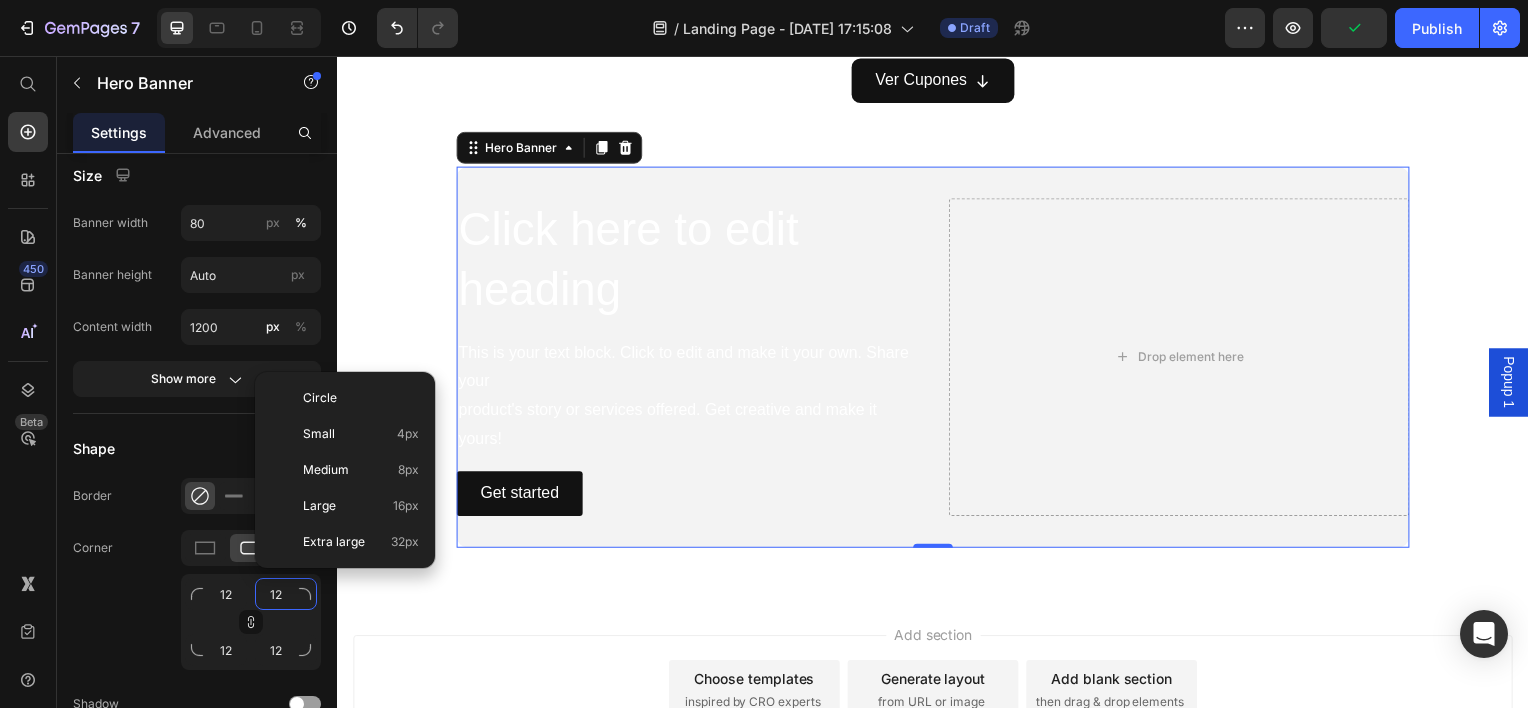 type on "2" 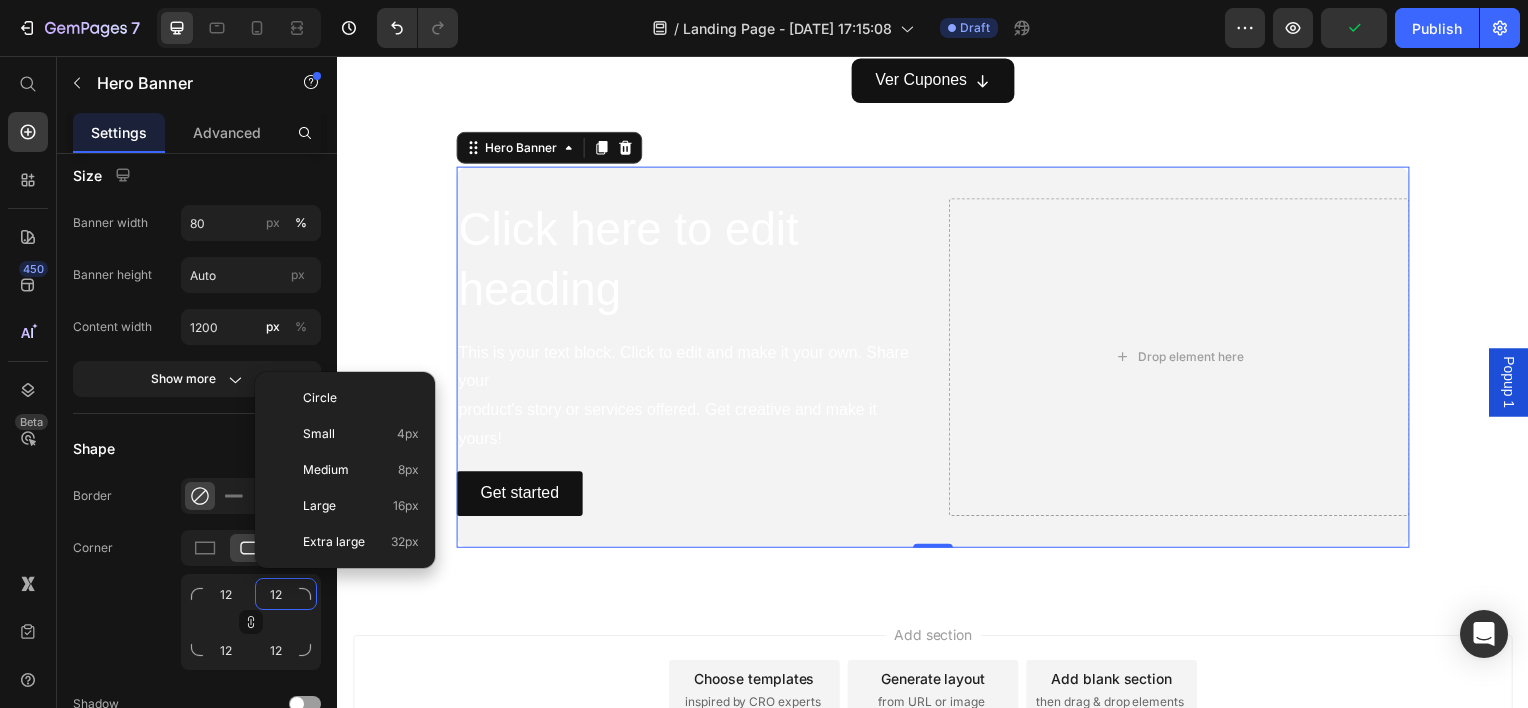 type on "2" 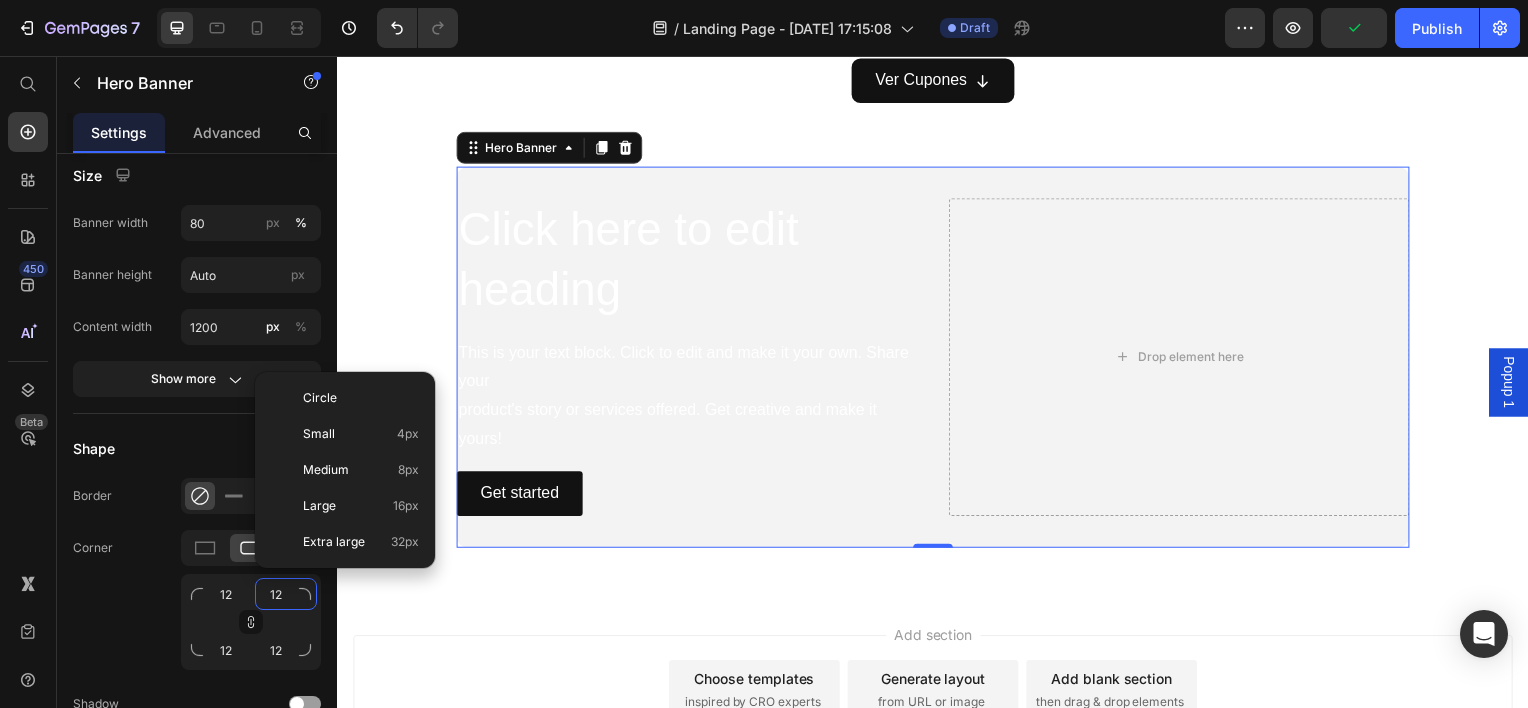 type on "2" 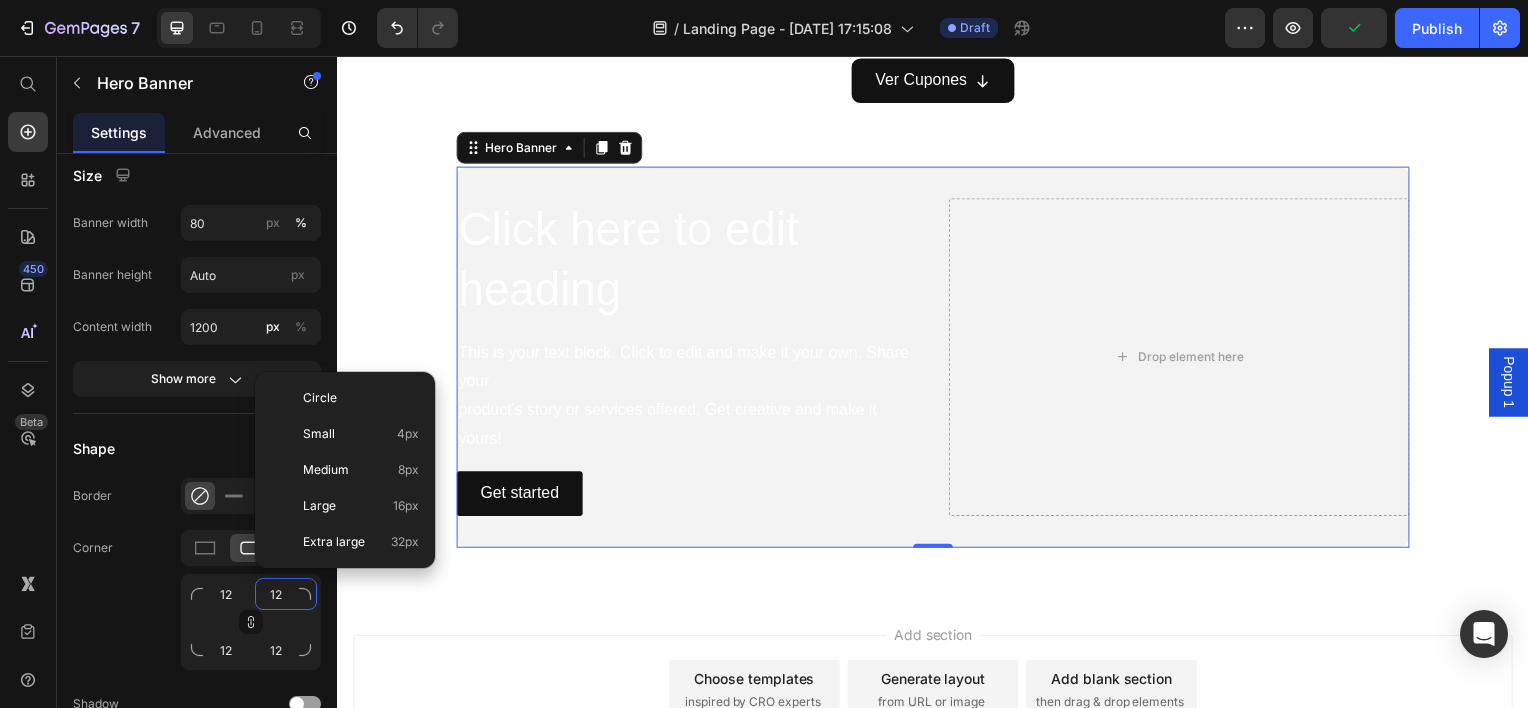type on "2" 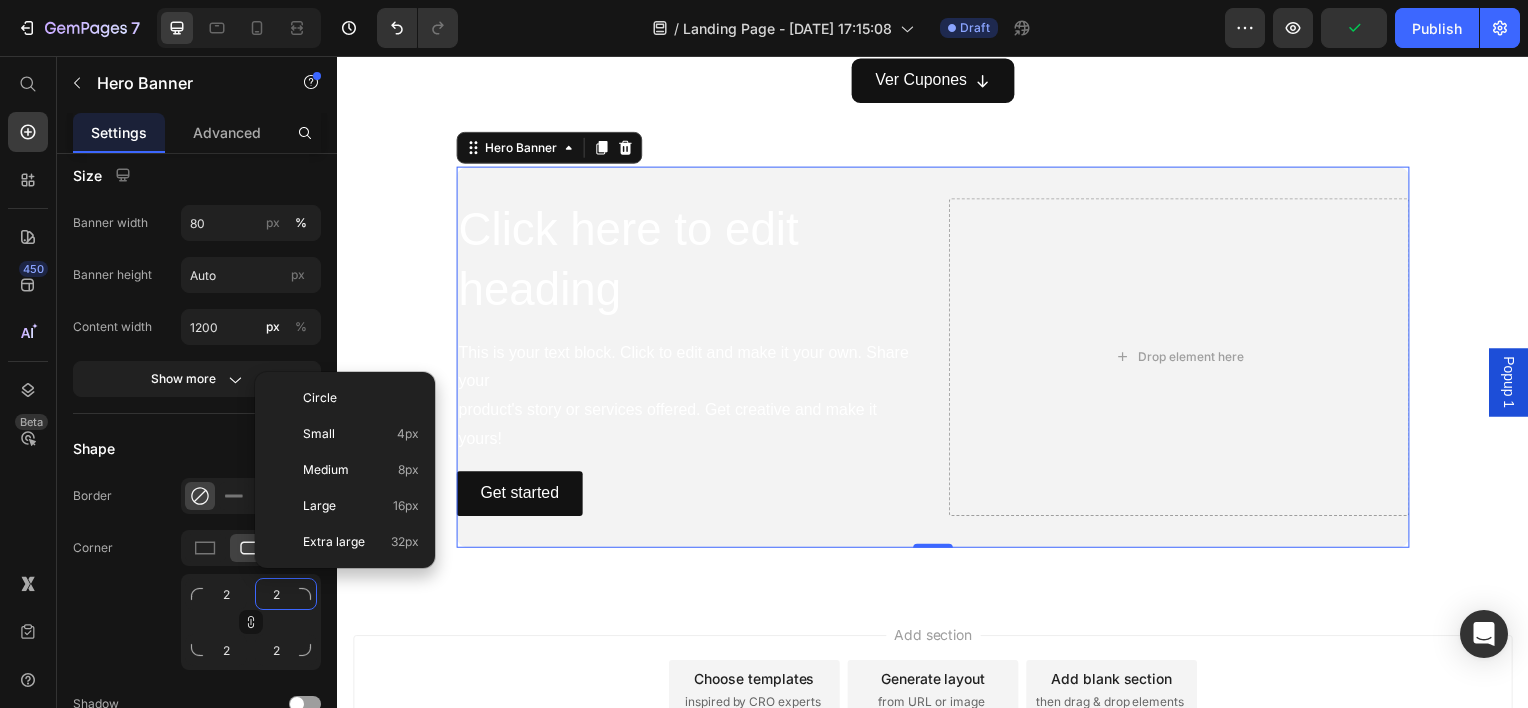 type on "20" 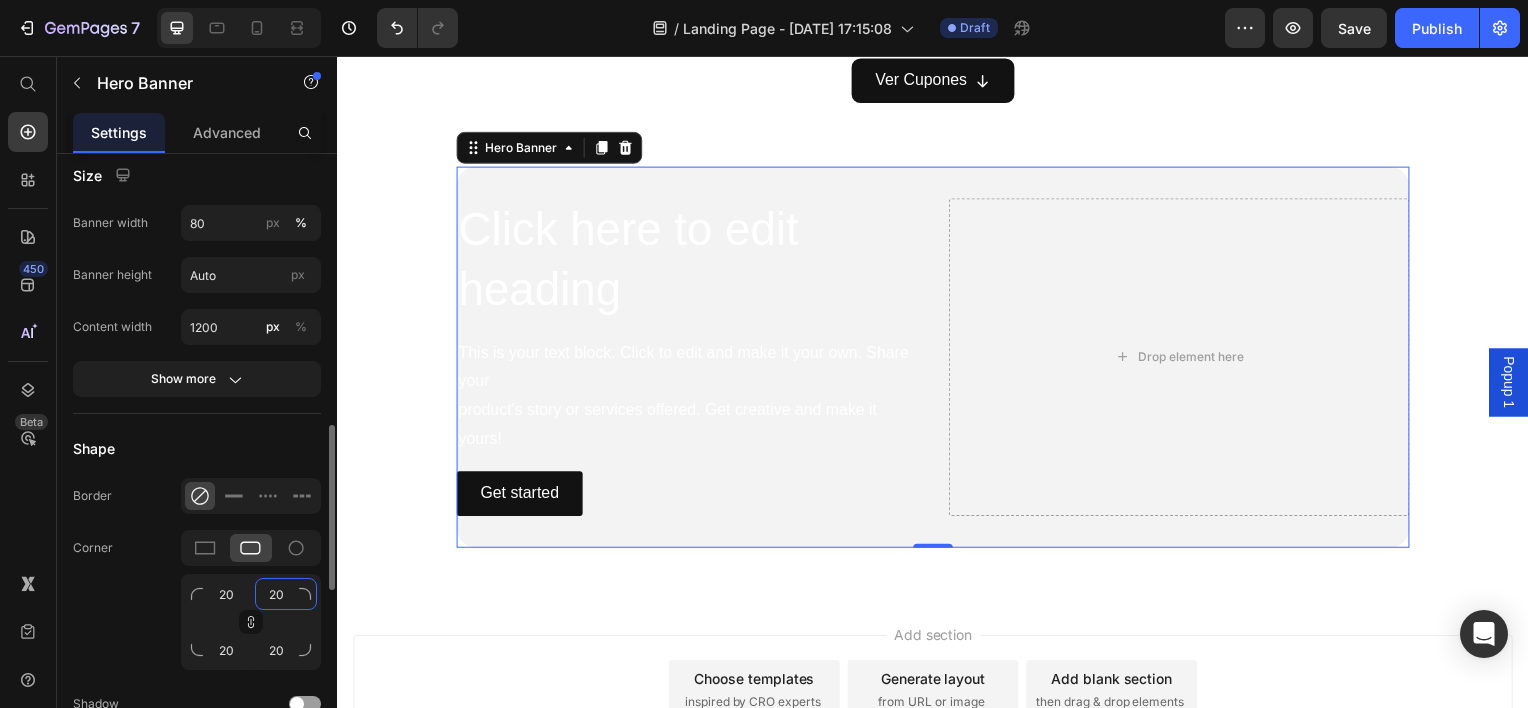 type on "20" 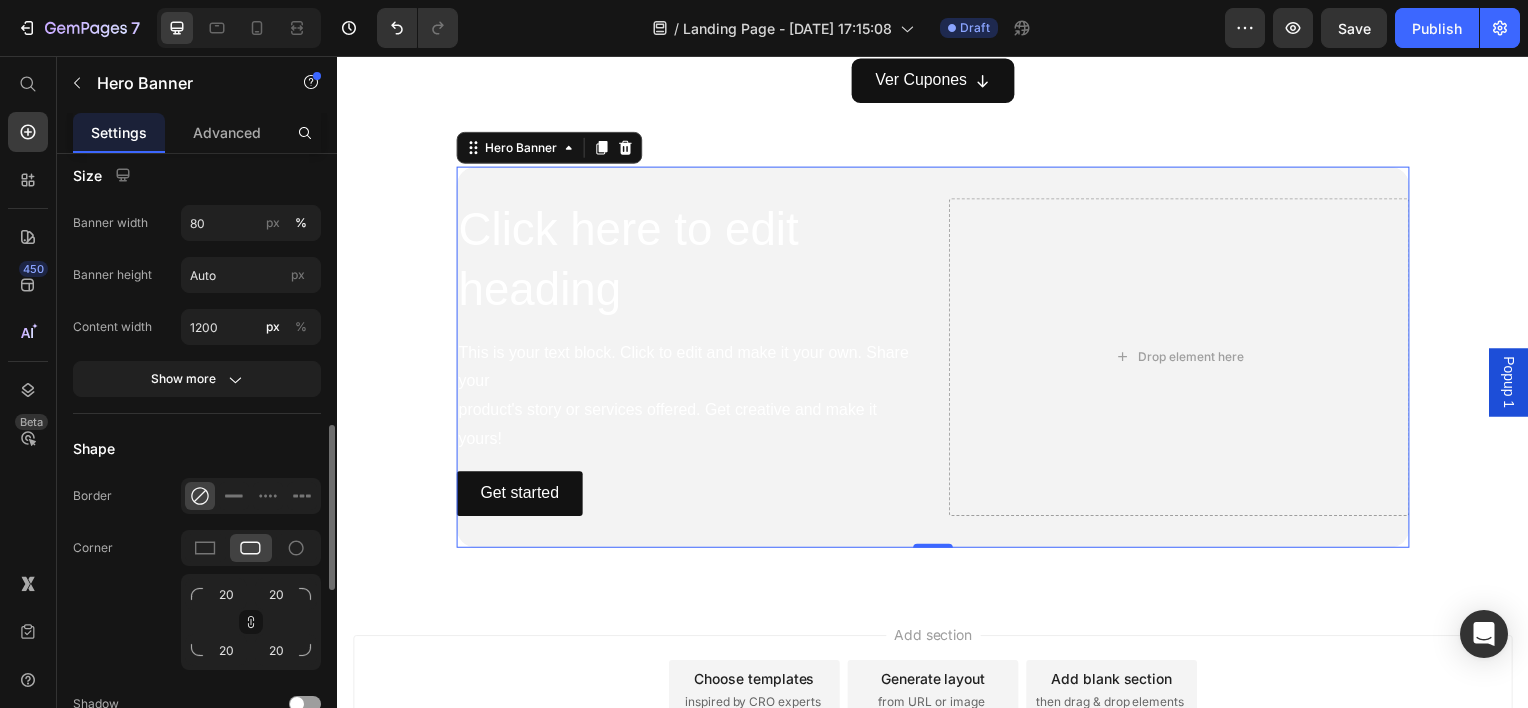 click on "Corner 20 20 20 20" 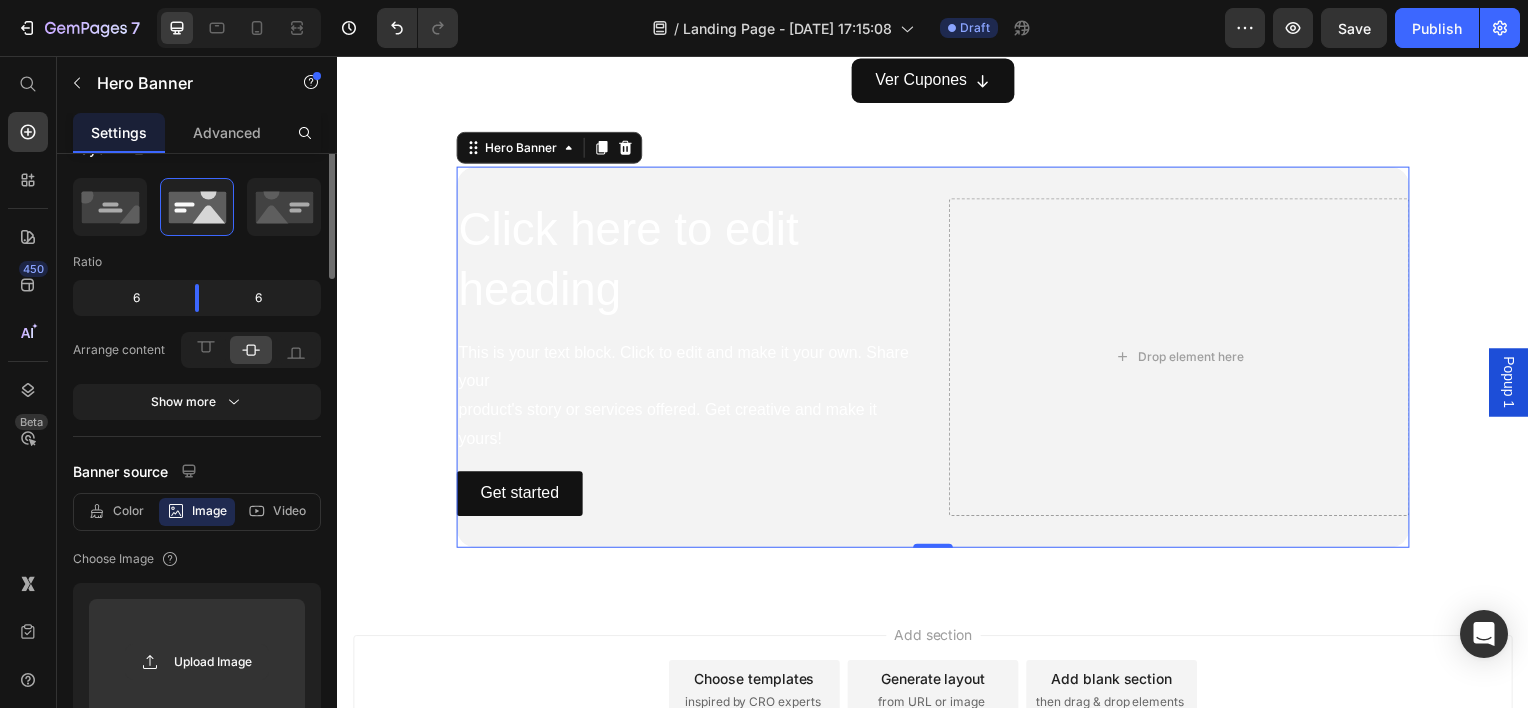 scroll, scrollTop: 0, scrollLeft: 0, axis: both 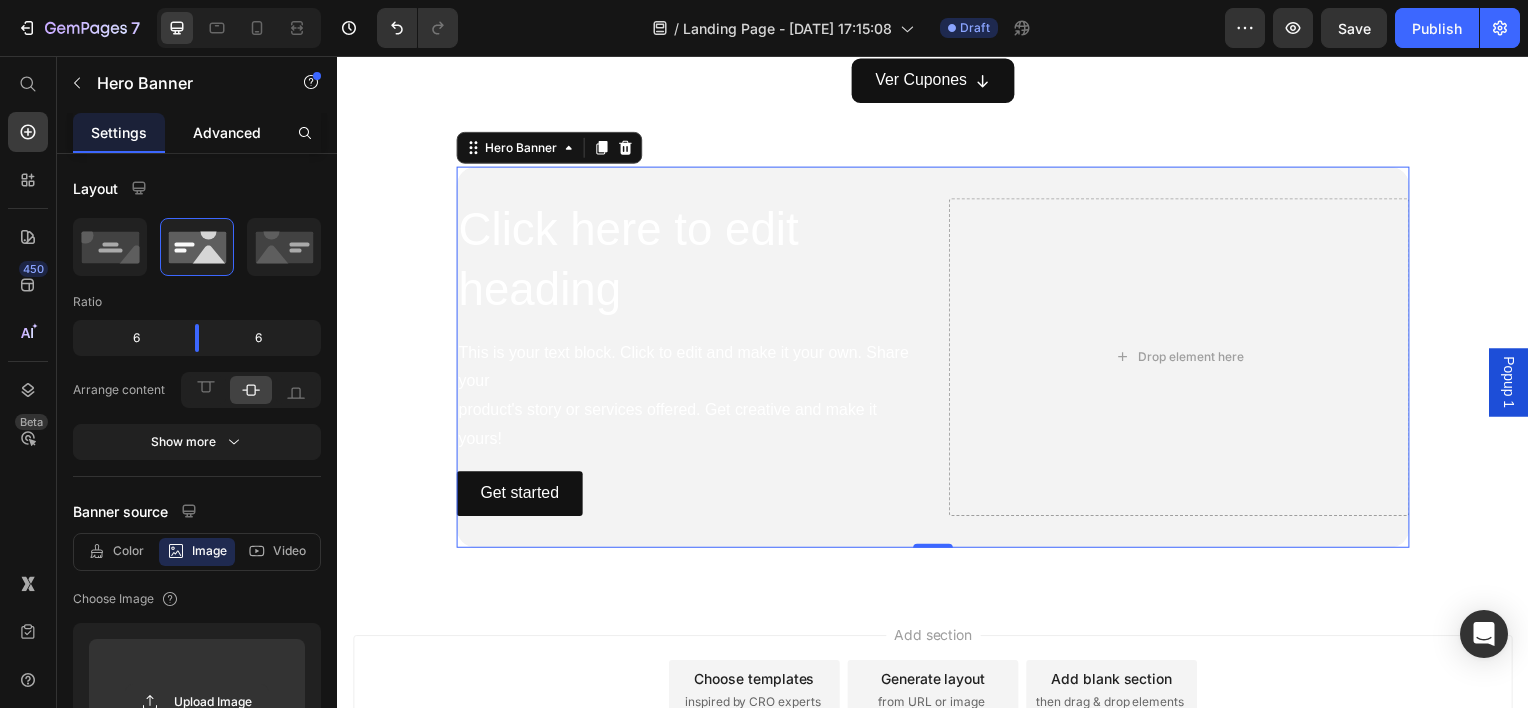 click on "Advanced" 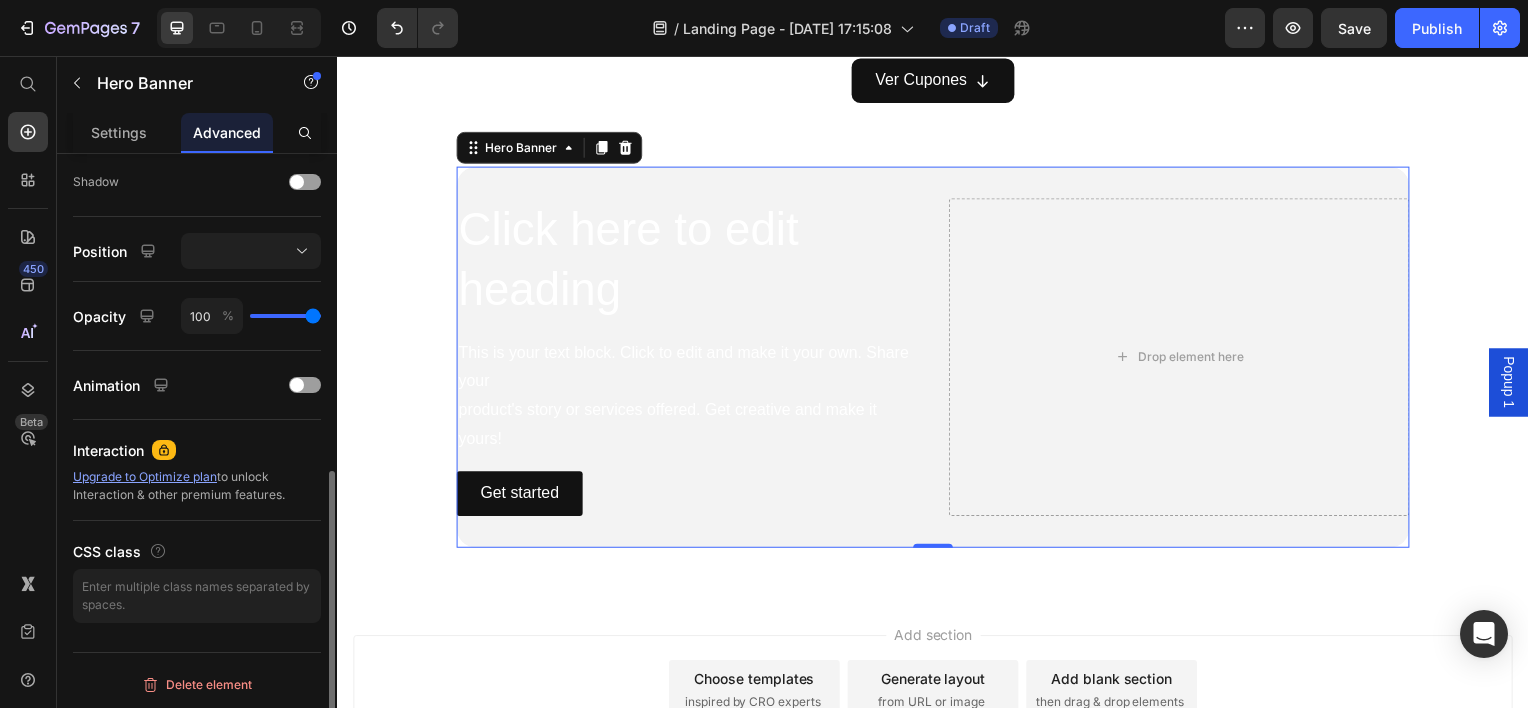 scroll, scrollTop: 56, scrollLeft: 0, axis: vertical 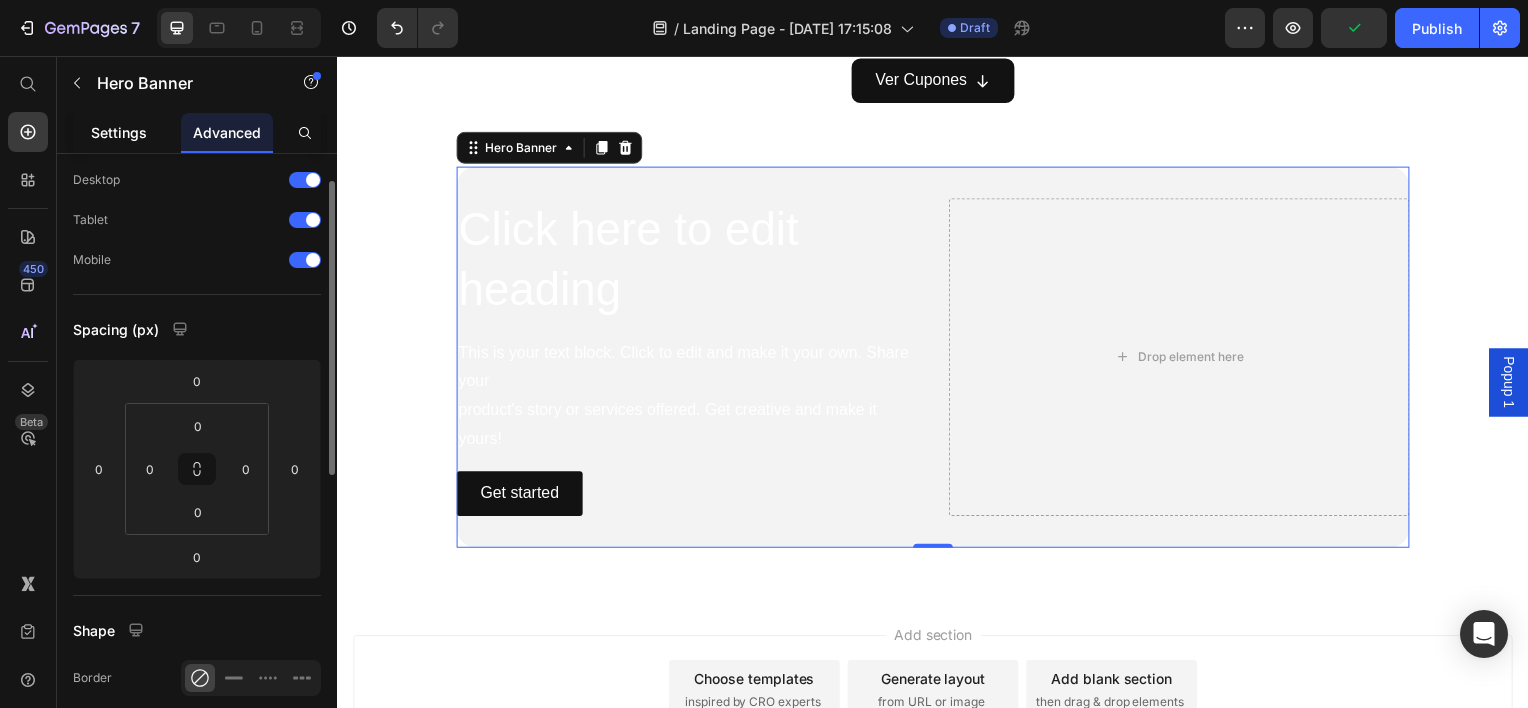 click on "Settings" at bounding box center (119, 132) 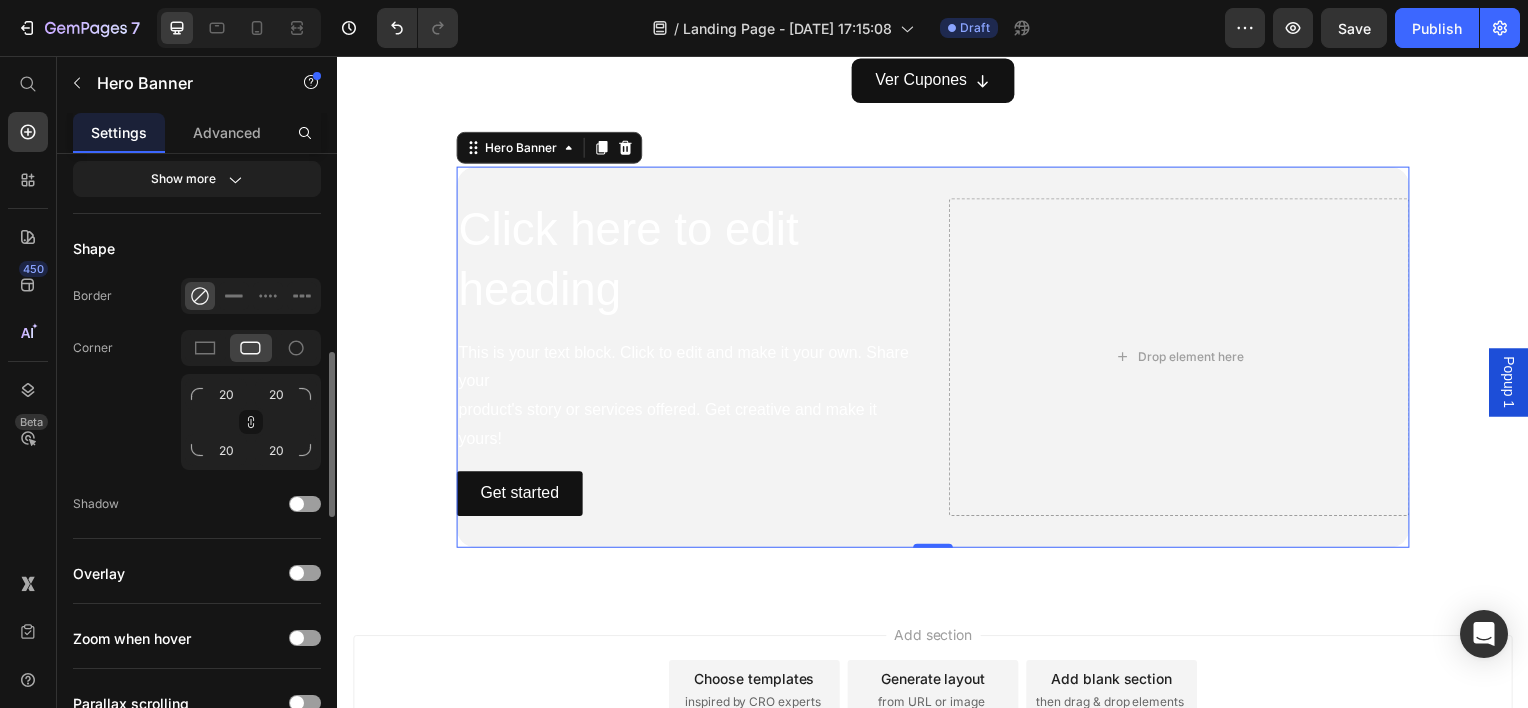scroll, scrollTop: 1000, scrollLeft: 0, axis: vertical 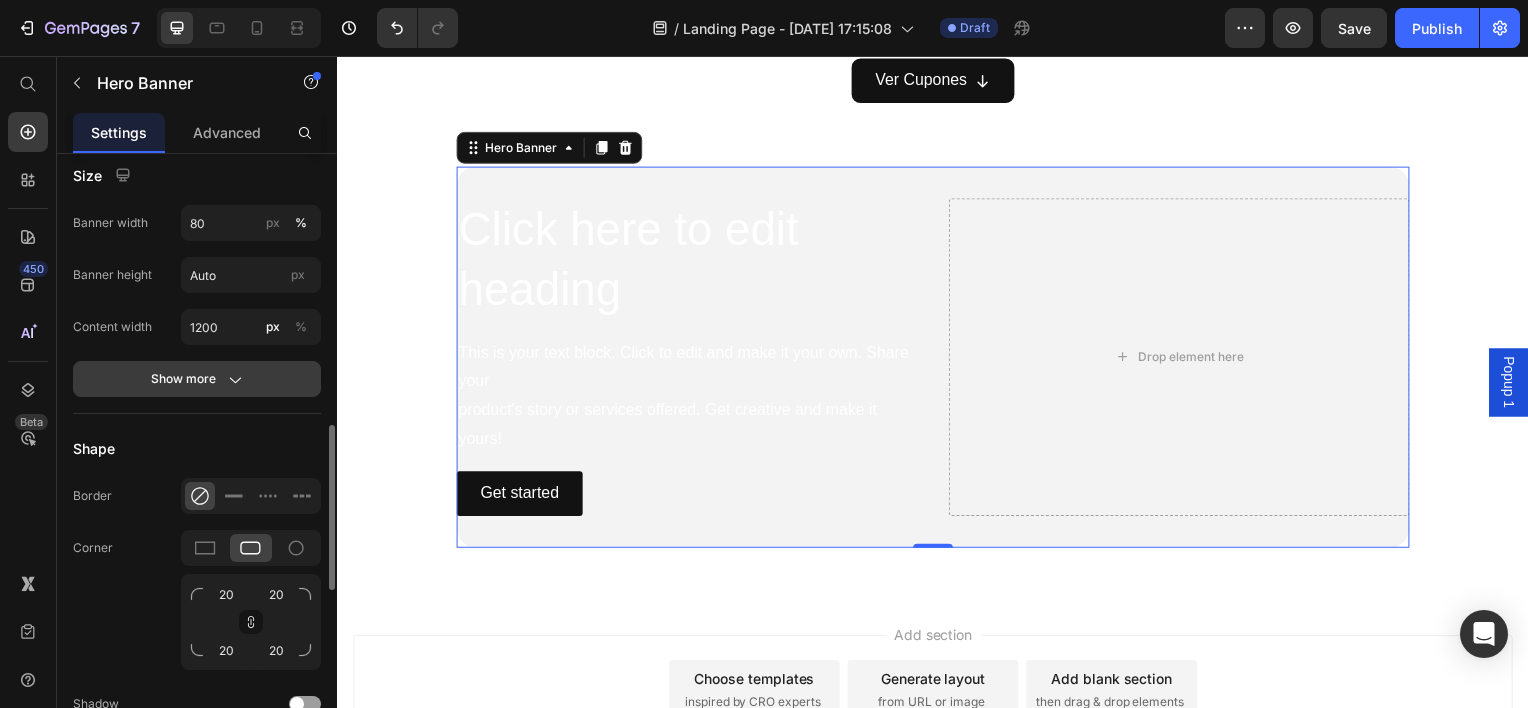 click on "Show more" at bounding box center [197, 379] 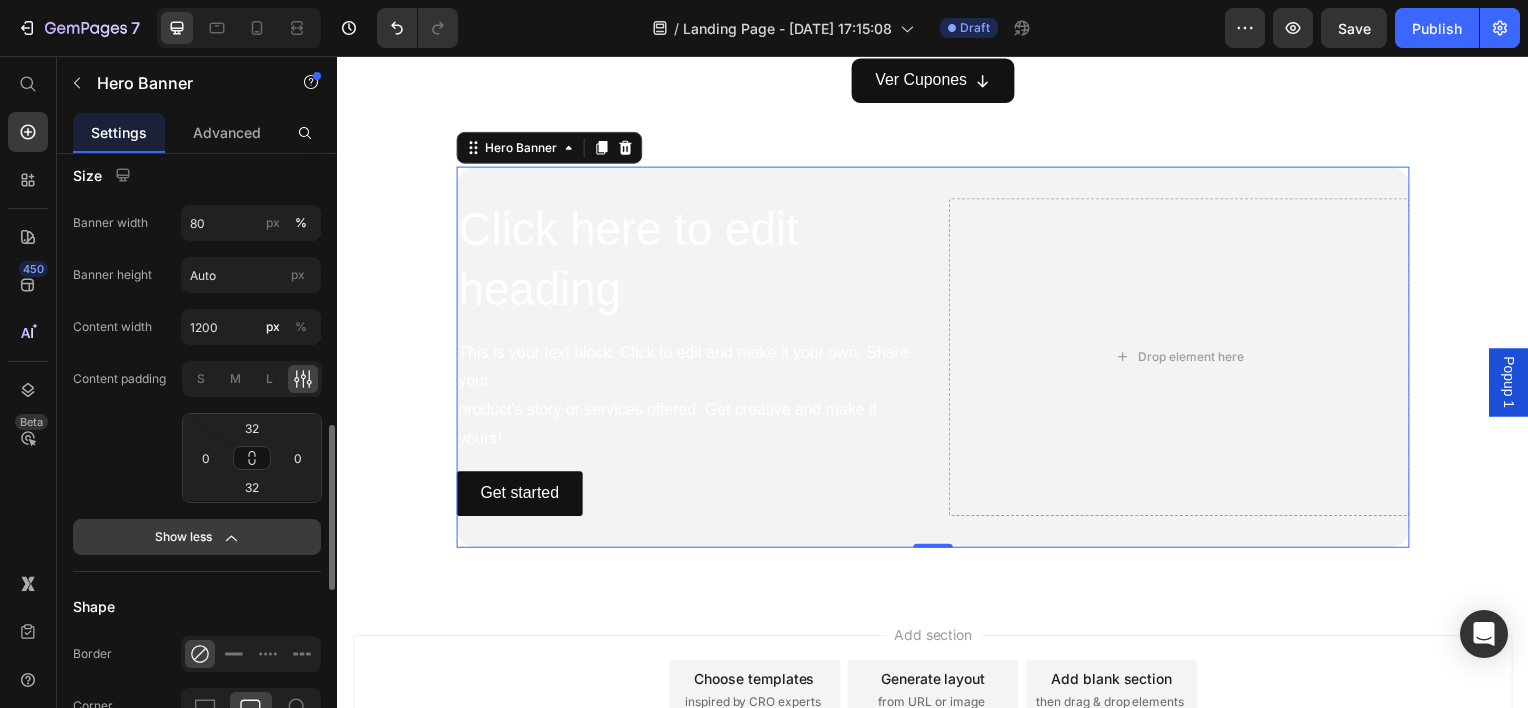 click on "Show less" at bounding box center [197, 537] 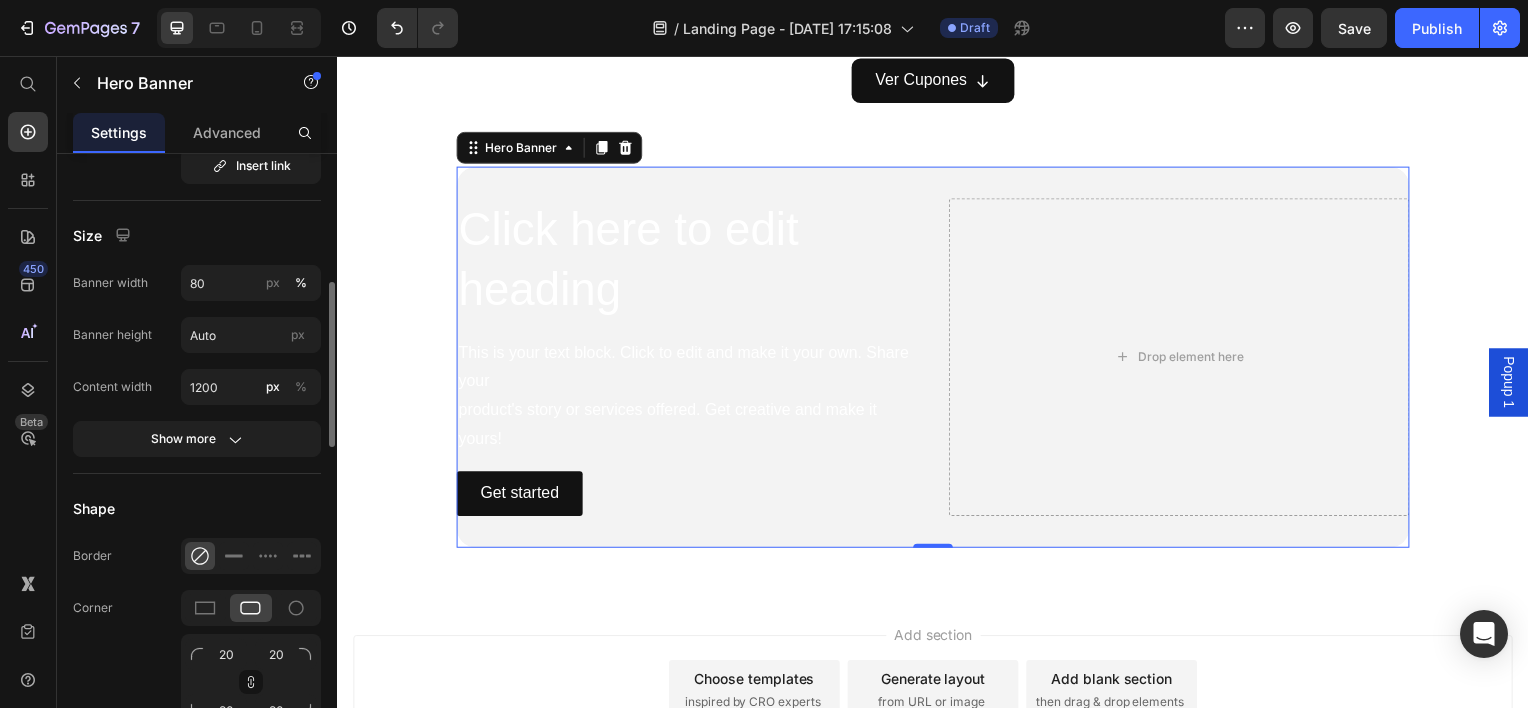scroll, scrollTop: 640, scrollLeft: 0, axis: vertical 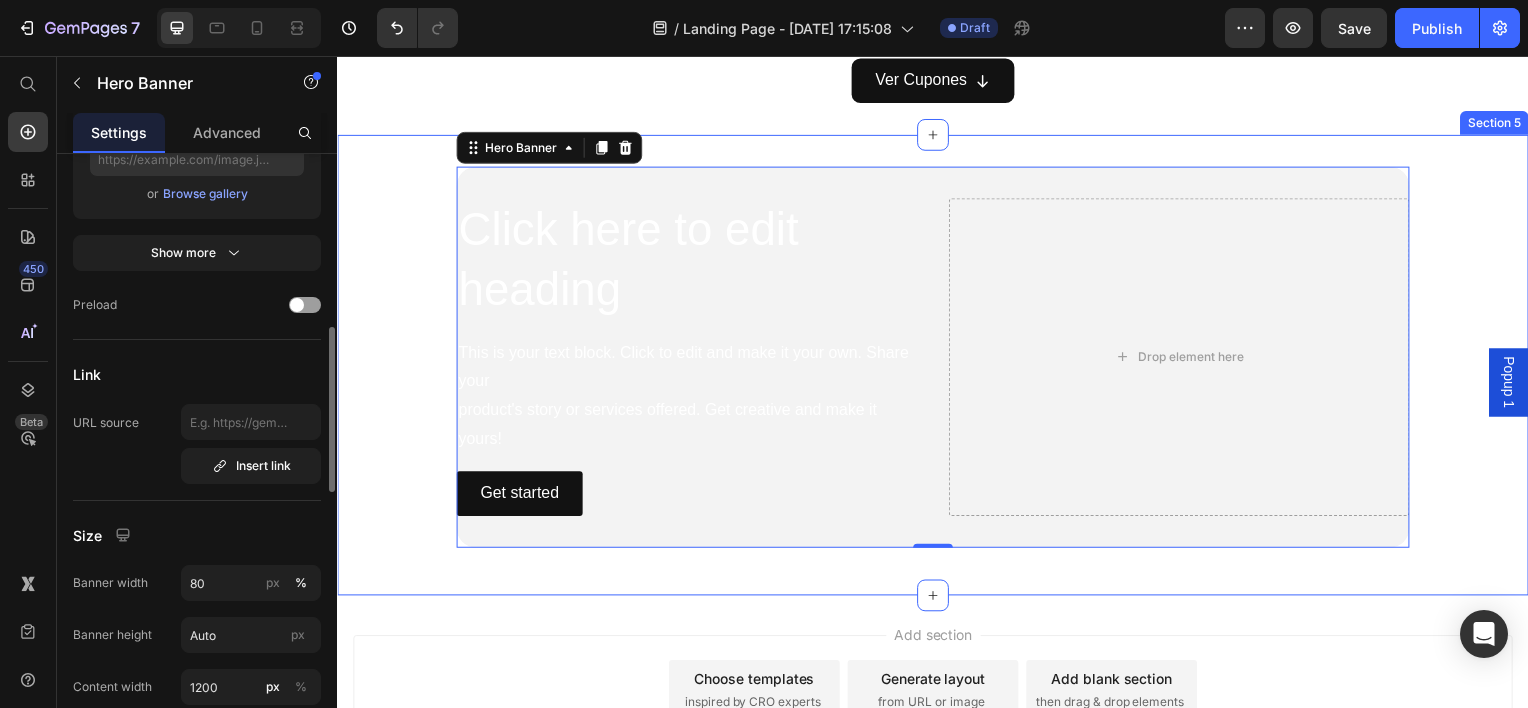 click on "Click here to edit heading Heading This is your text block. Click to edit and make it your own. Share your                       product's story or services offered. Get creative and make it yours! Text Block Get started Button
Drop element here Hero Banner   0" at bounding box center [937, 359] 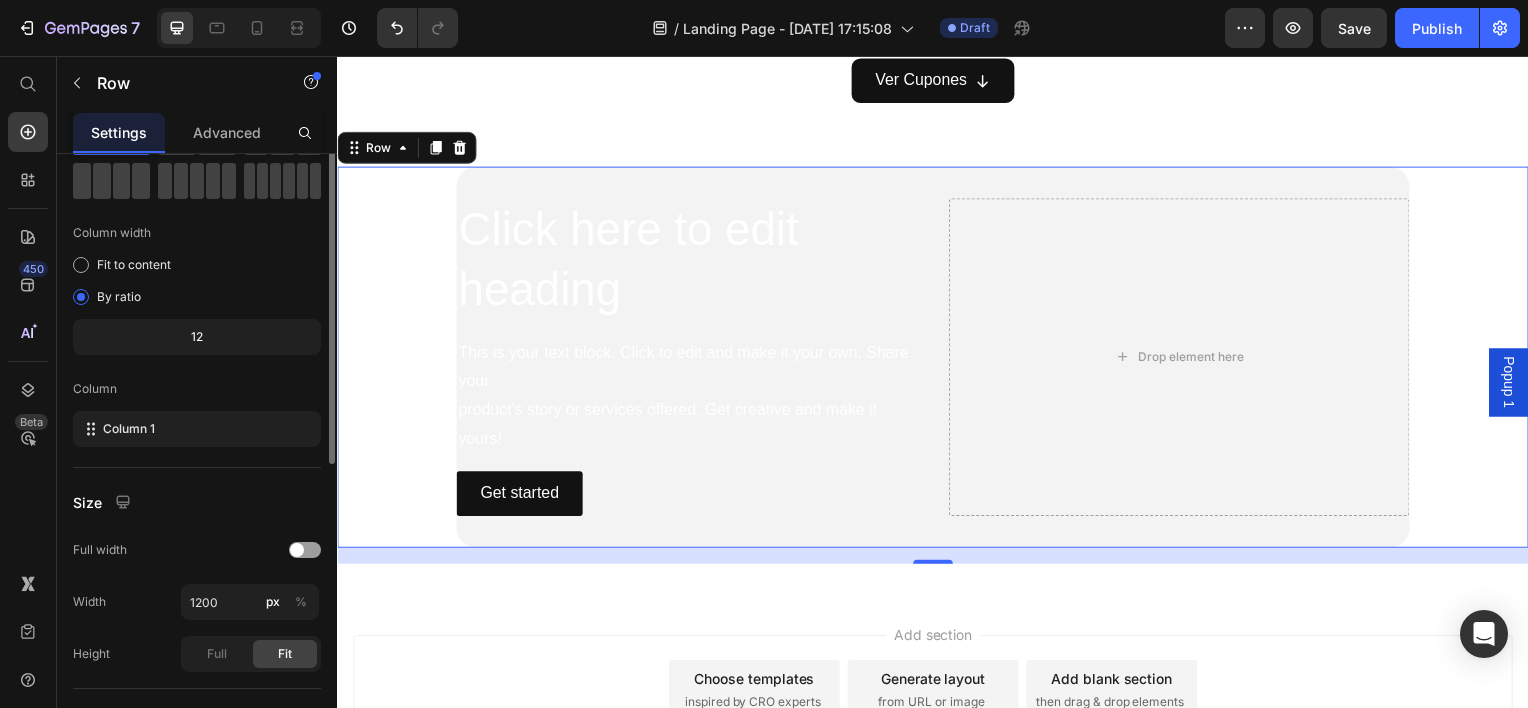 scroll, scrollTop: 0, scrollLeft: 0, axis: both 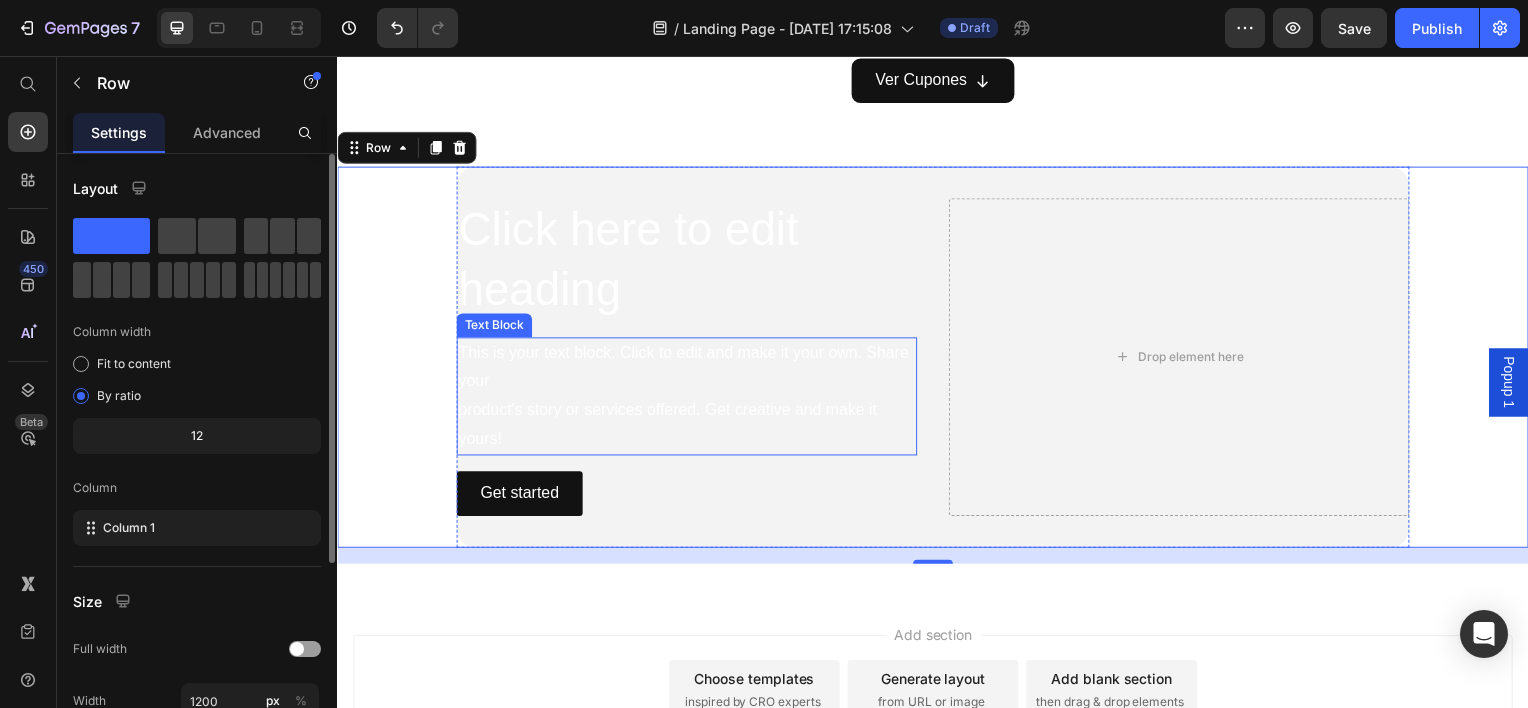click on "This is your text block. Click to edit and make it your own. Share your                       product's story or services offered. Get creative and make it yours!" at bounding box center [689, 398] 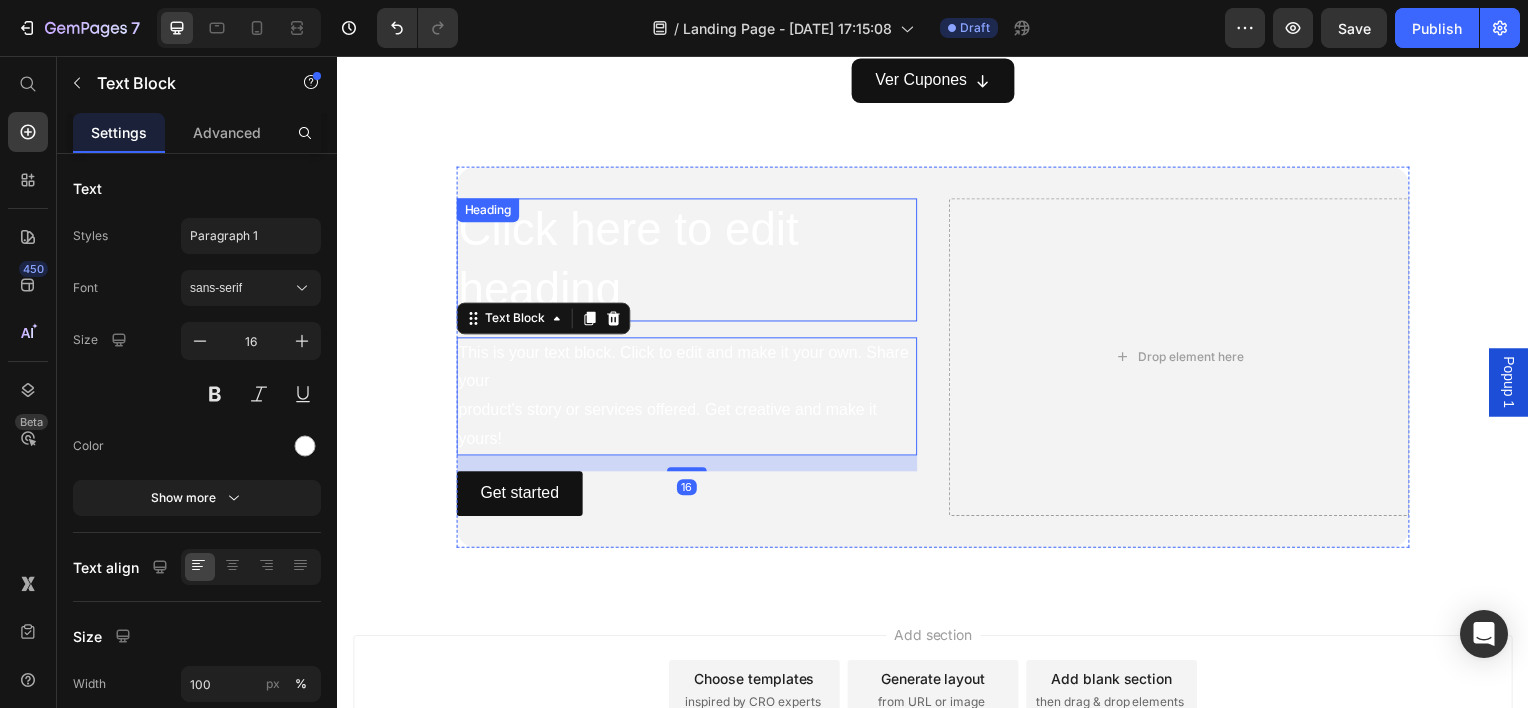 click on "Click here to edit heading" at bounding box center [689, 261] 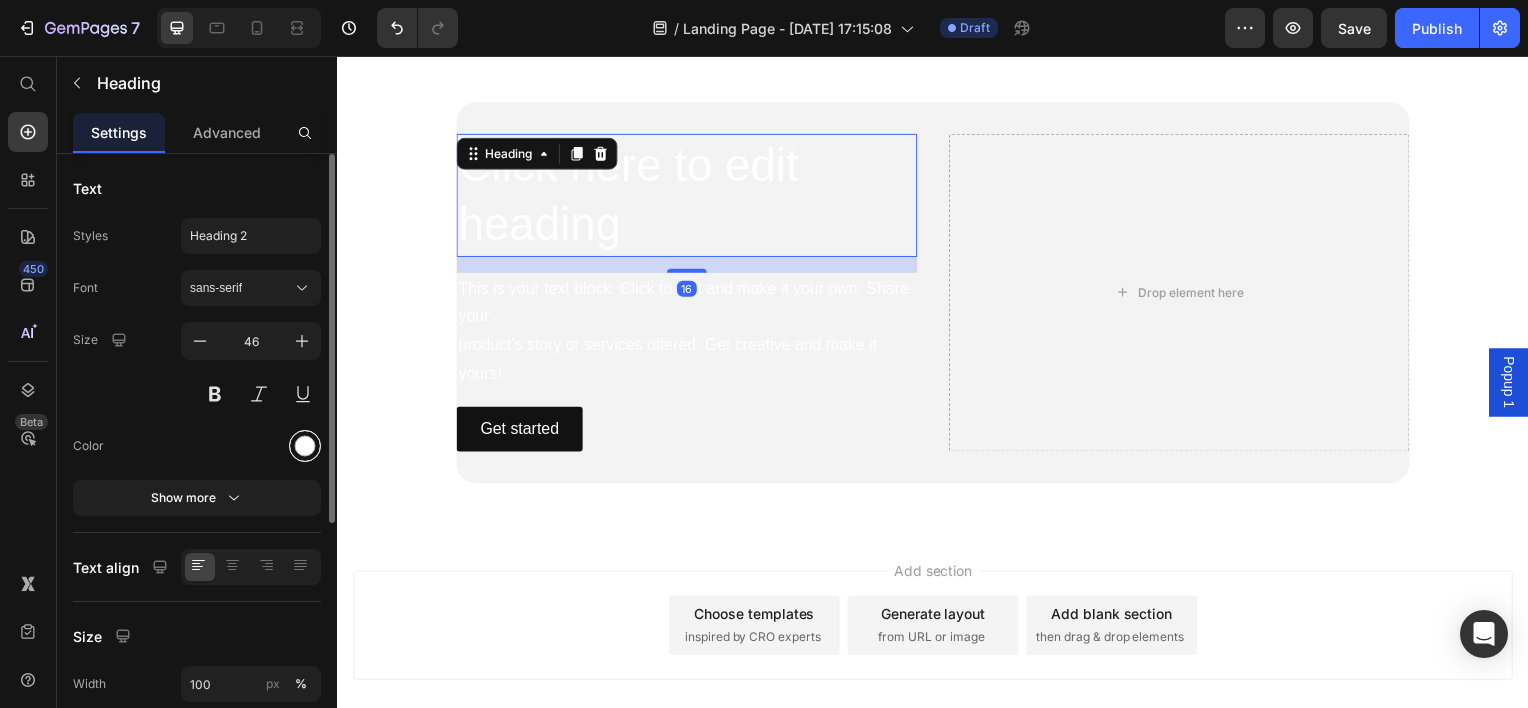 scroll, scrollTop: 1572, scrollLeft: 0, axis: vertical 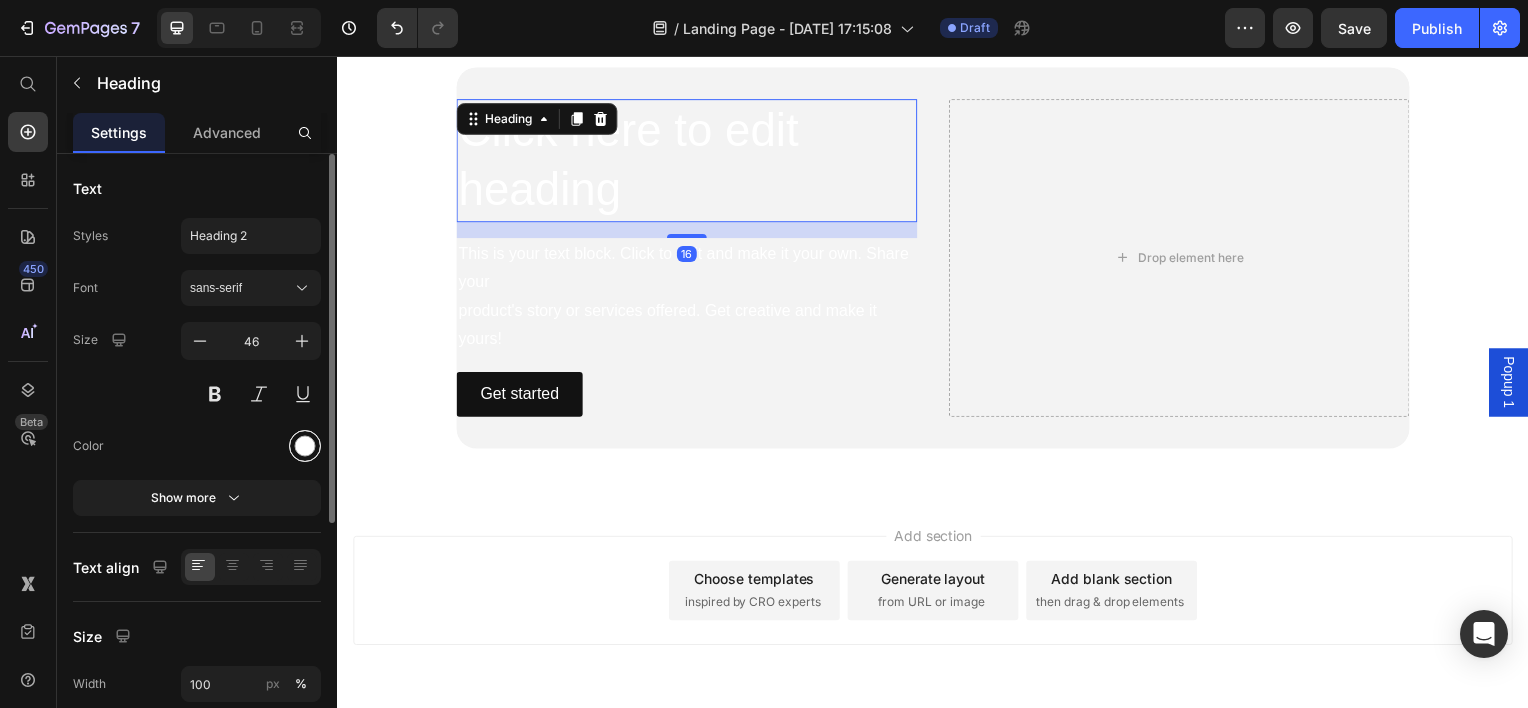 click at bounding box center (305, 446) 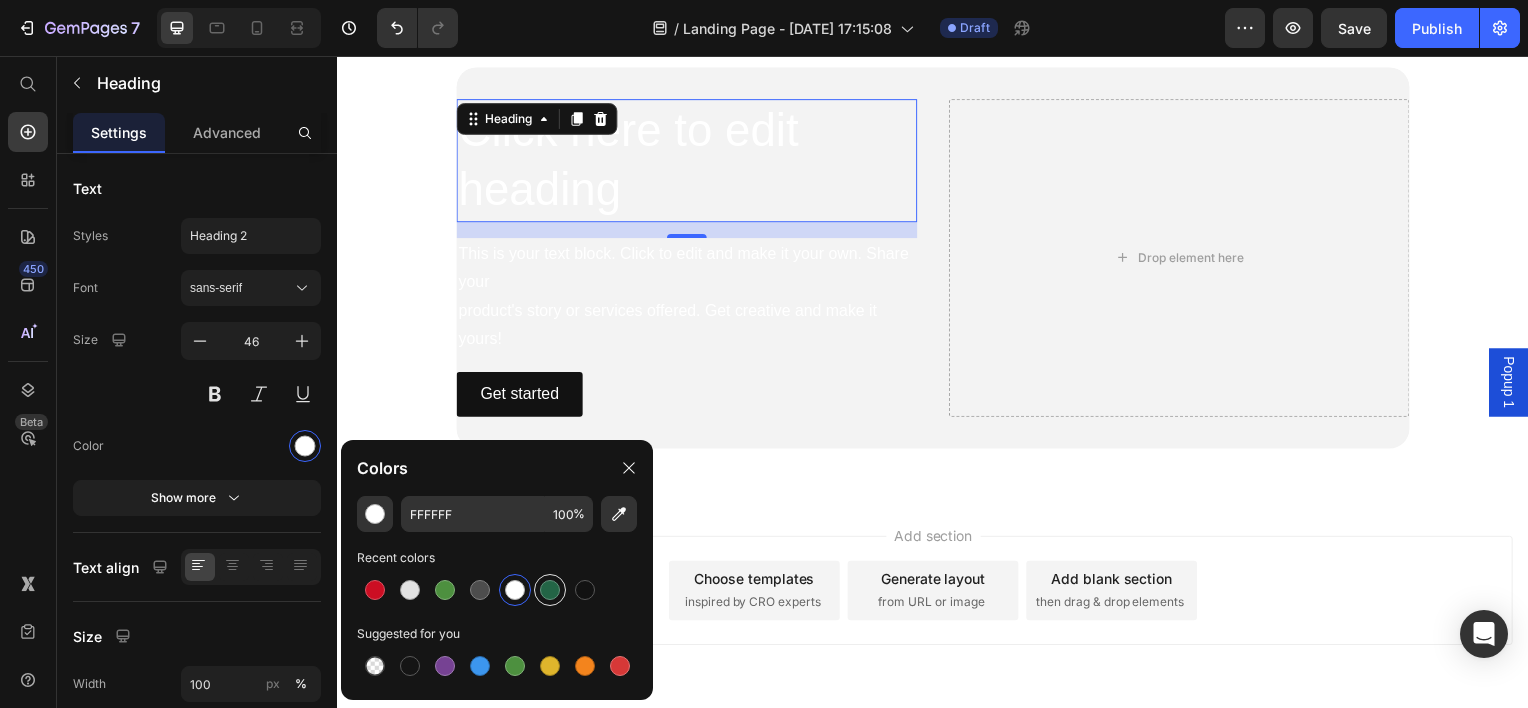 click at bounding box center (550, 590) 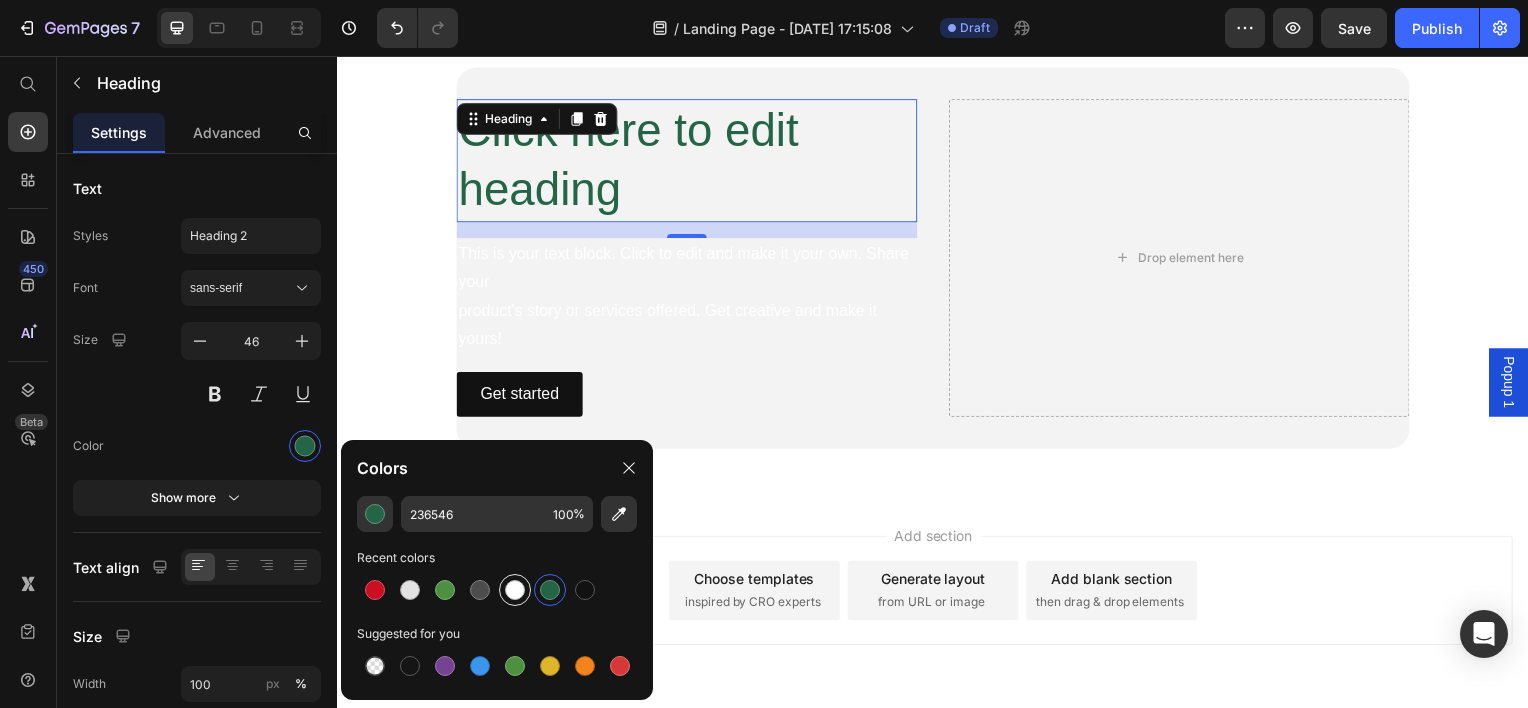 click at bounding box center [515, 590] 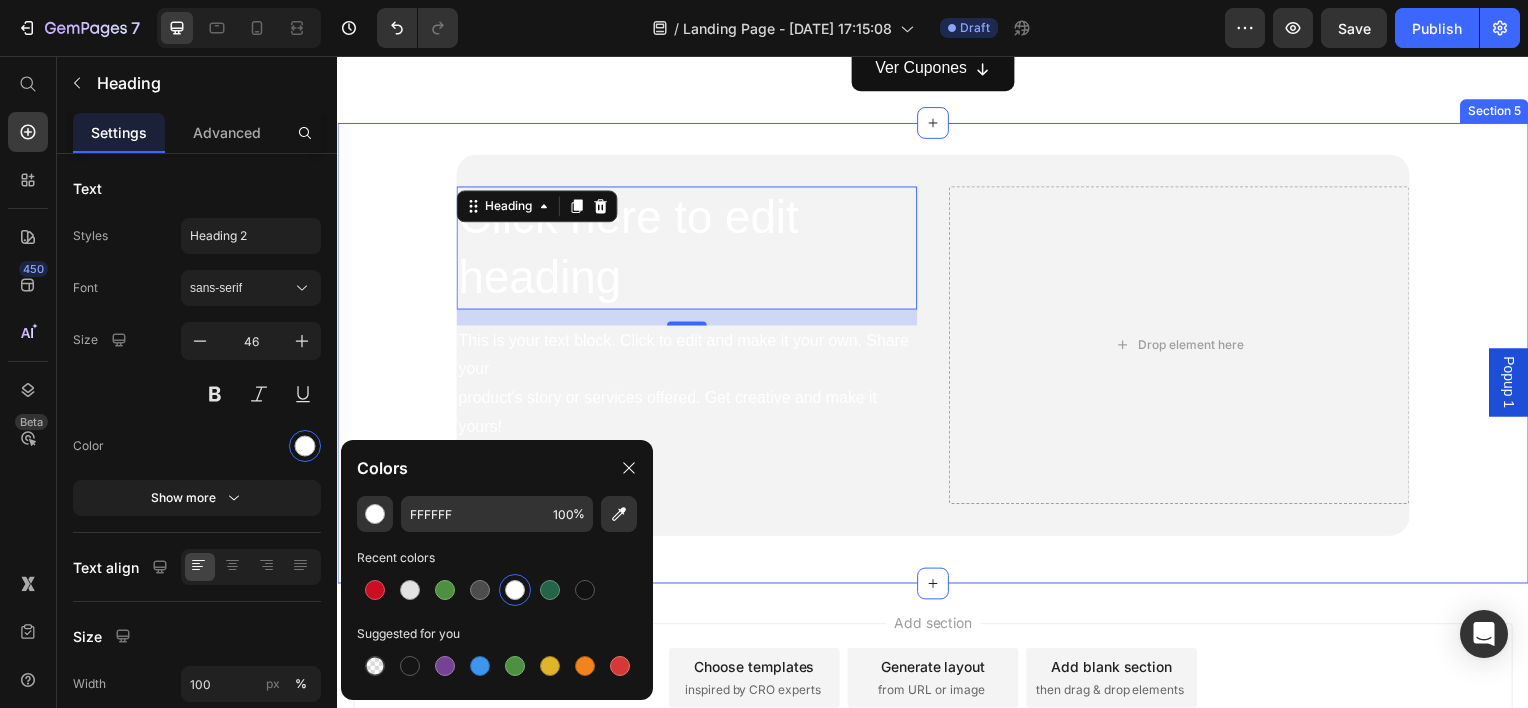 scroll, scrollTop: 1372, scrollLeft: 0, axis: vertical 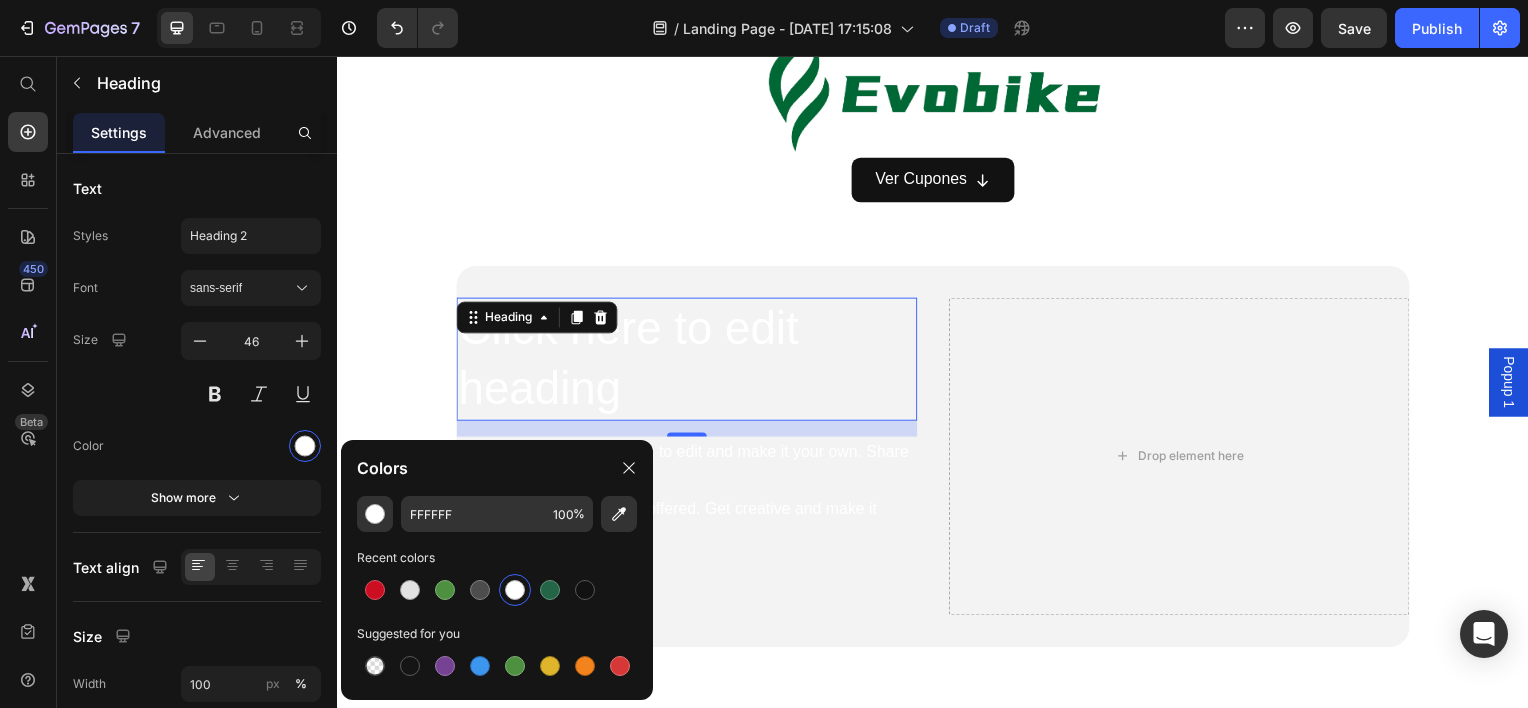 click on "Click here to edit heading" at bounding box center (689, 361) 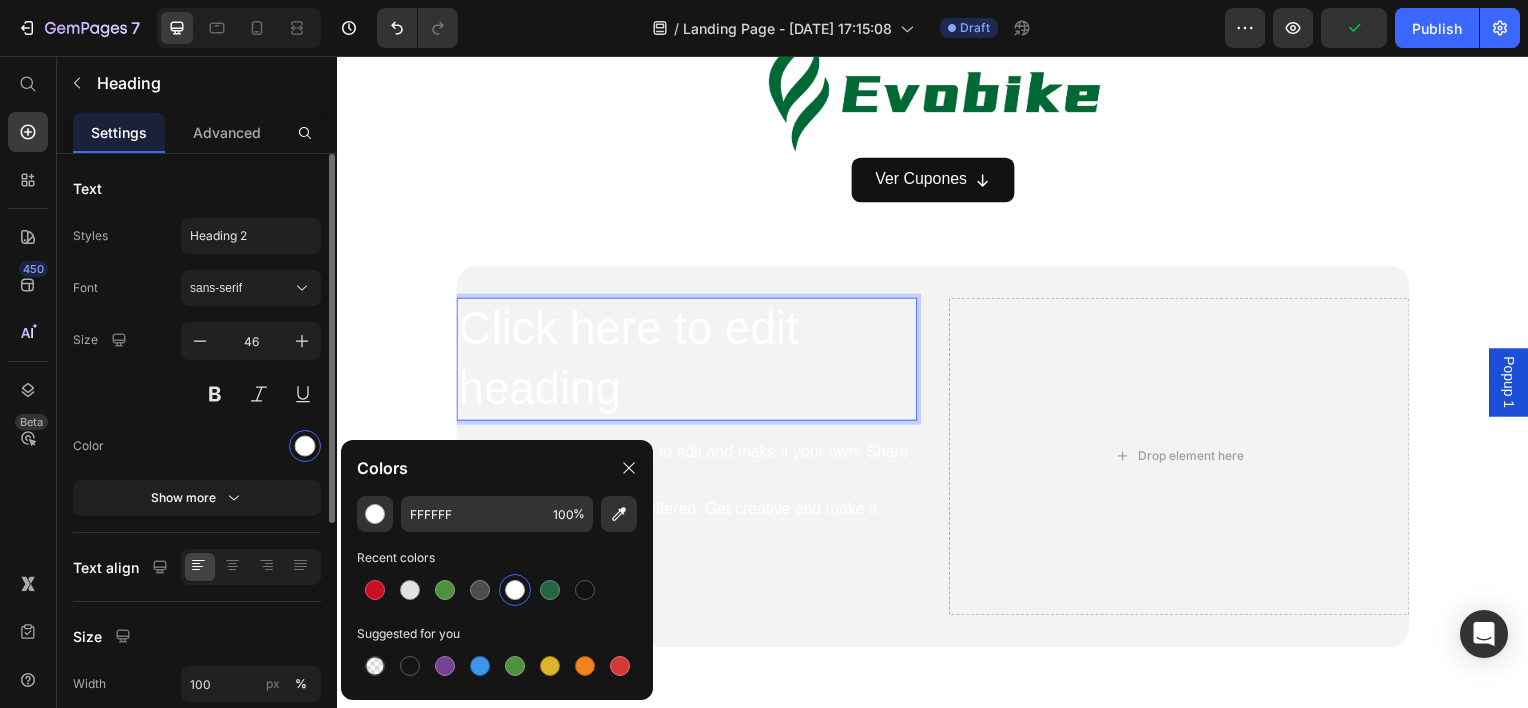 click on "Font sans-serif Size 46 Color Show more" at bounding box center (197, 393) 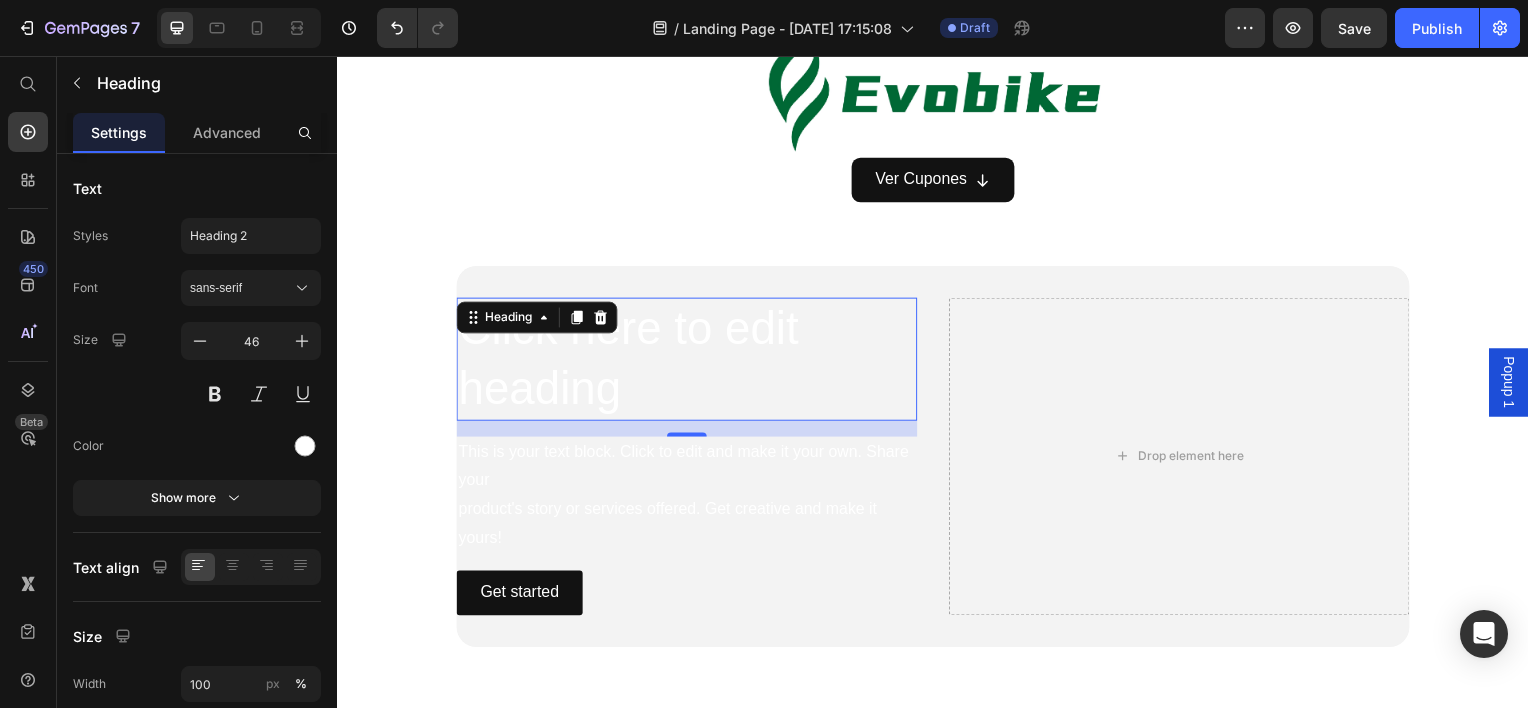 click on "Click here to edit heading" at bounding box center (689, 361) 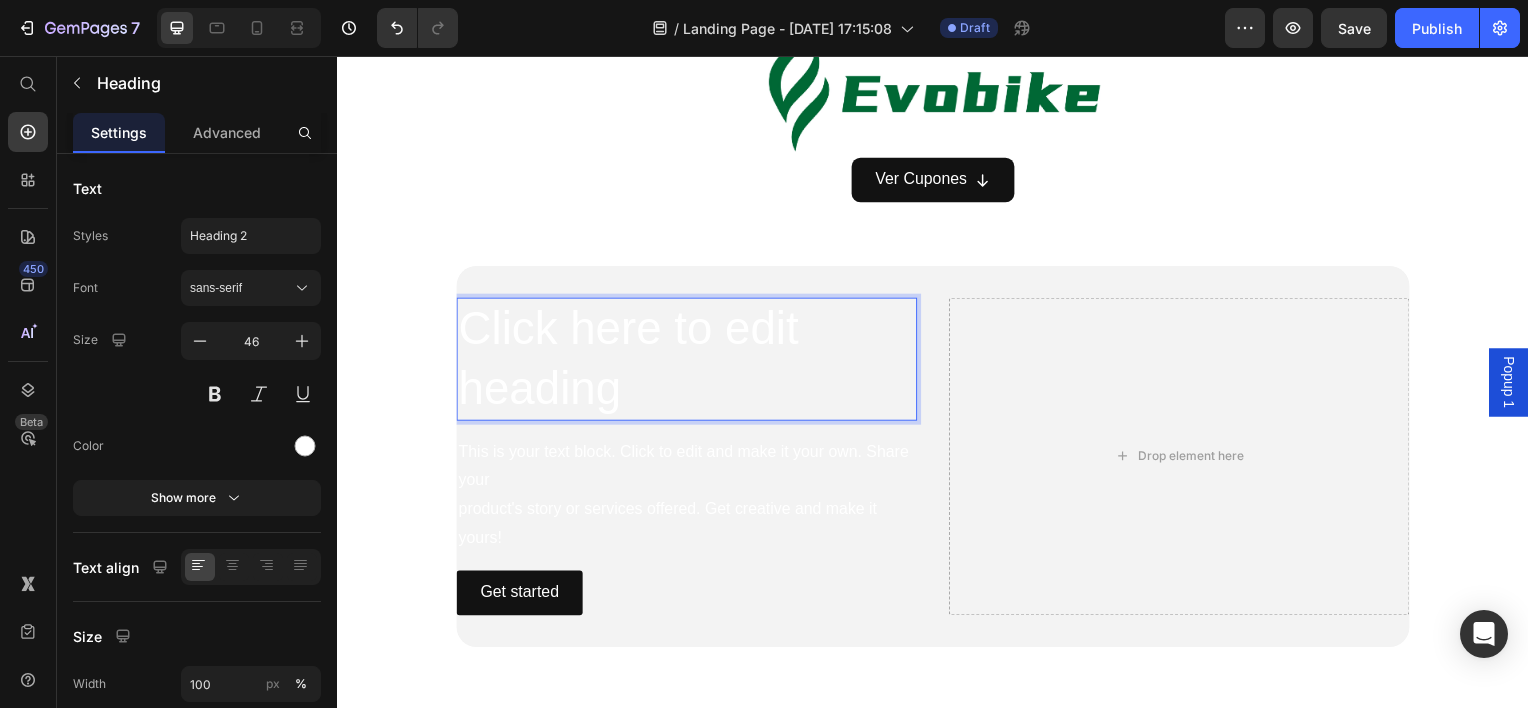click on "This is your text block. Click to edit and make it your own. Share your                       product's story or services offered. Get creative and make it yours!" at bounding box center [689, 498] 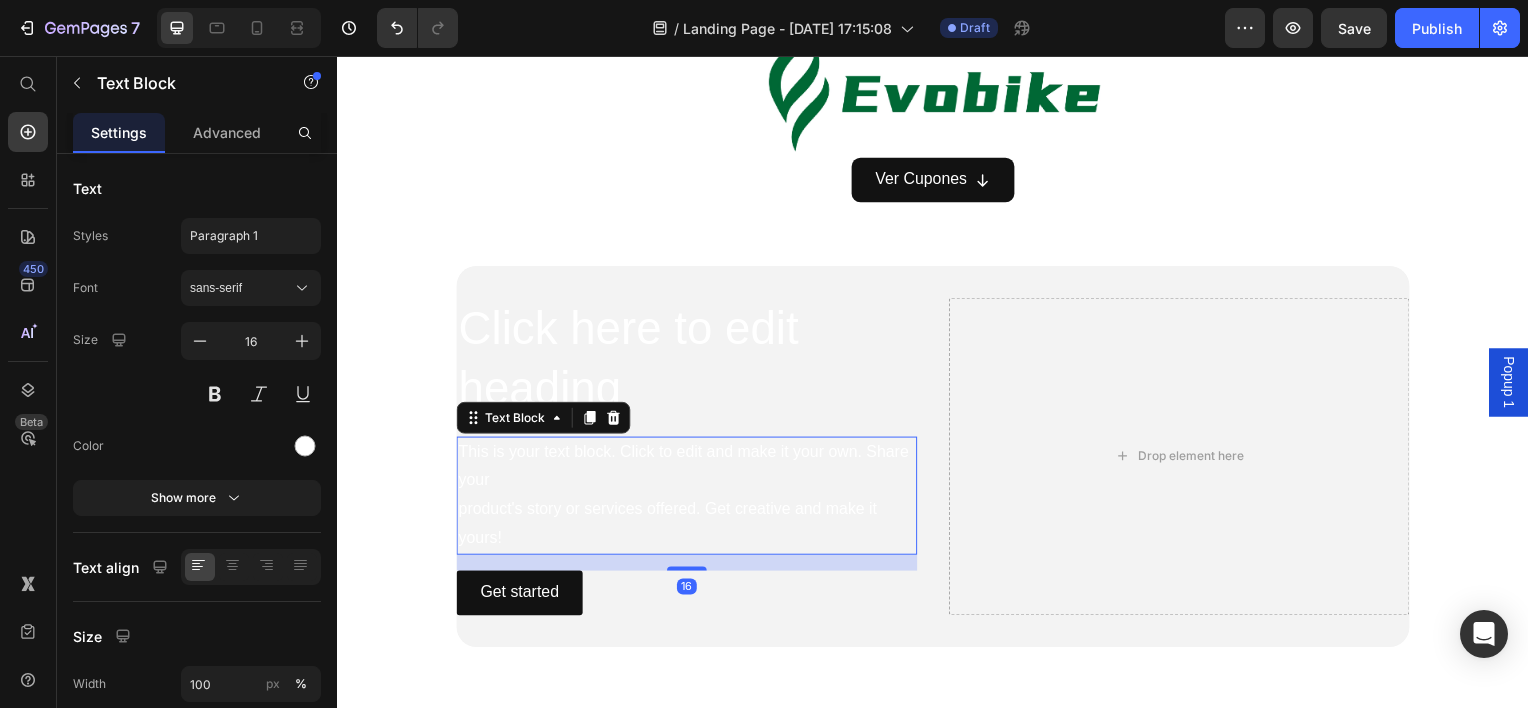 click on "This is your text block. Click to edit and make it your own. Share your                       product's story or services offered. Get creative and make it yours!" at bounding box center (689, 498) 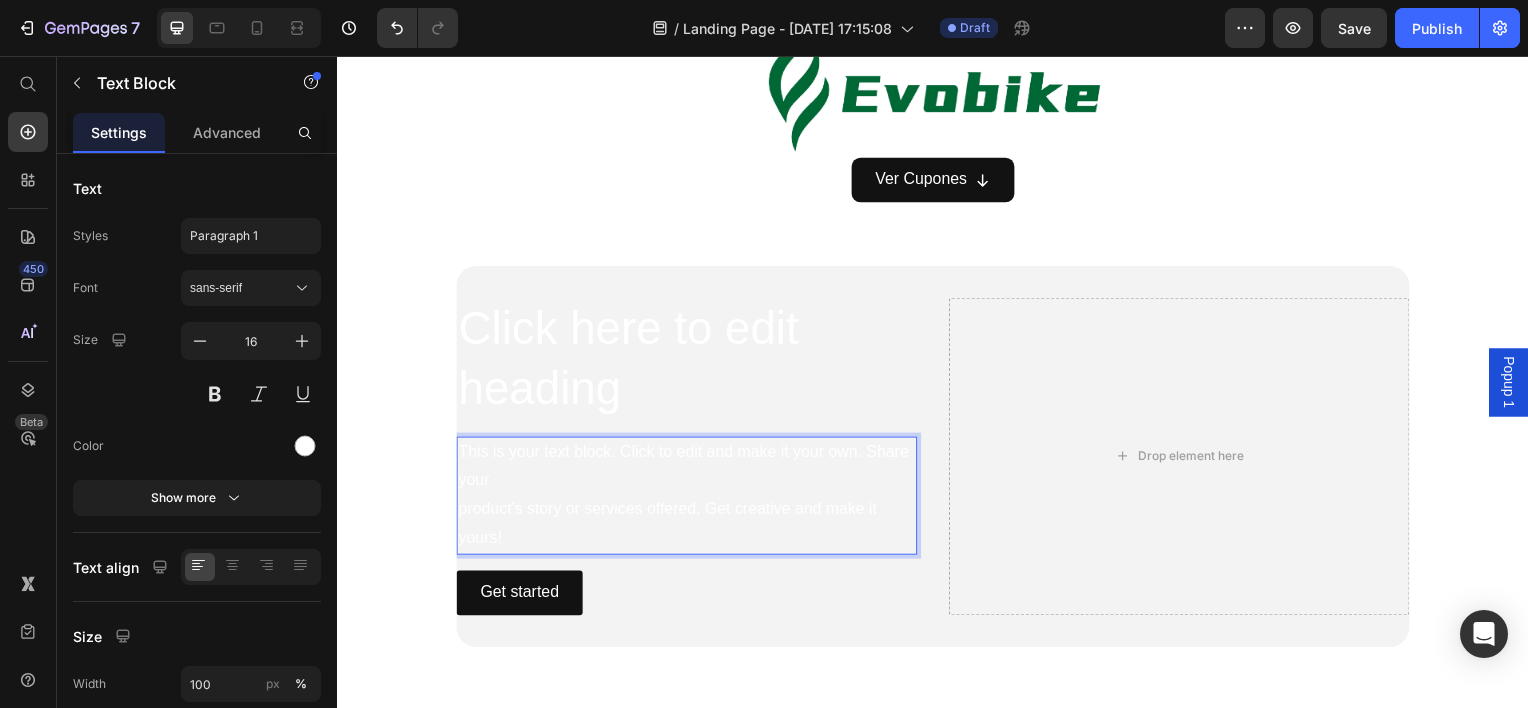 click on "This is your text block. Click to edit and make it your own. Share your product's story or services offered. Get creative and make it yours!" at bounding box center (689, 498) 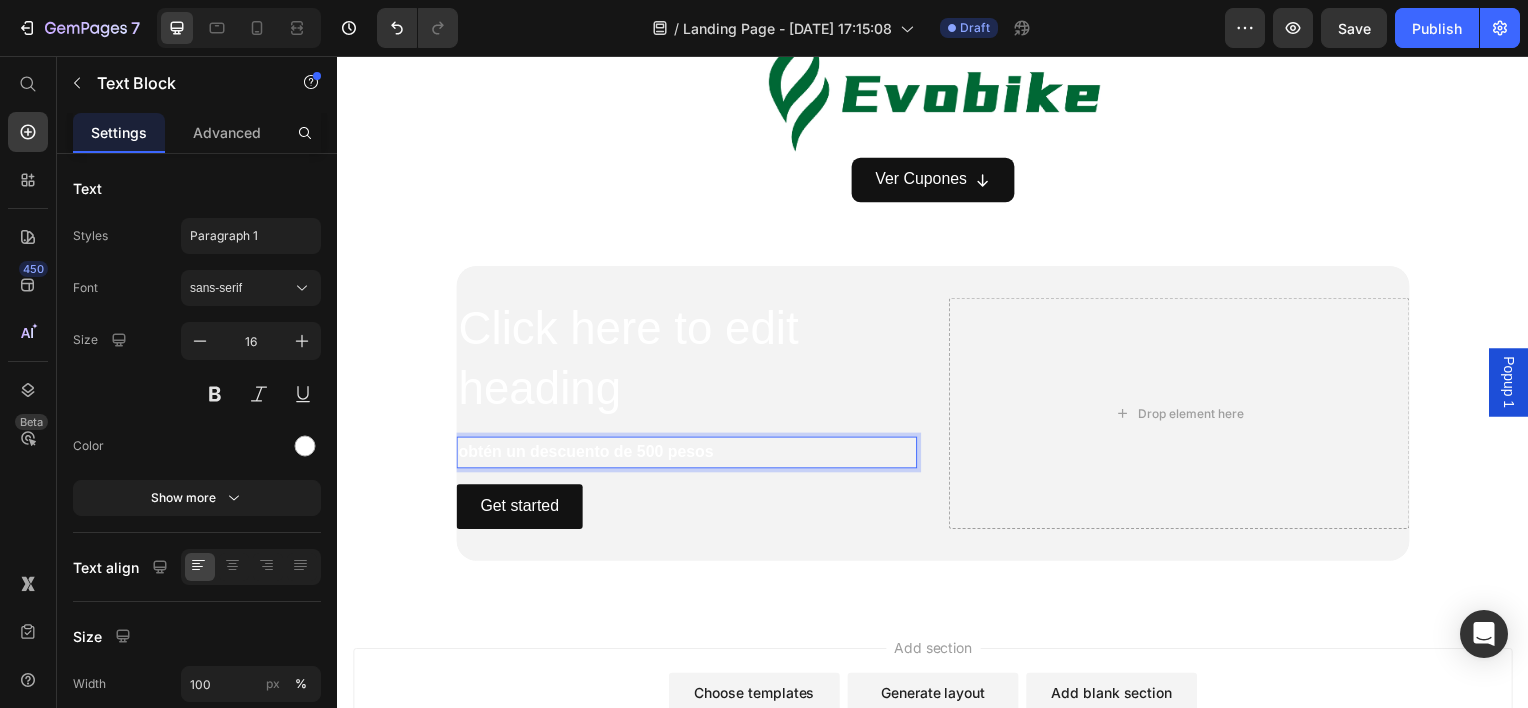 click on "obtén un descuento de 500 pesos" at bounding box center (689, 455) 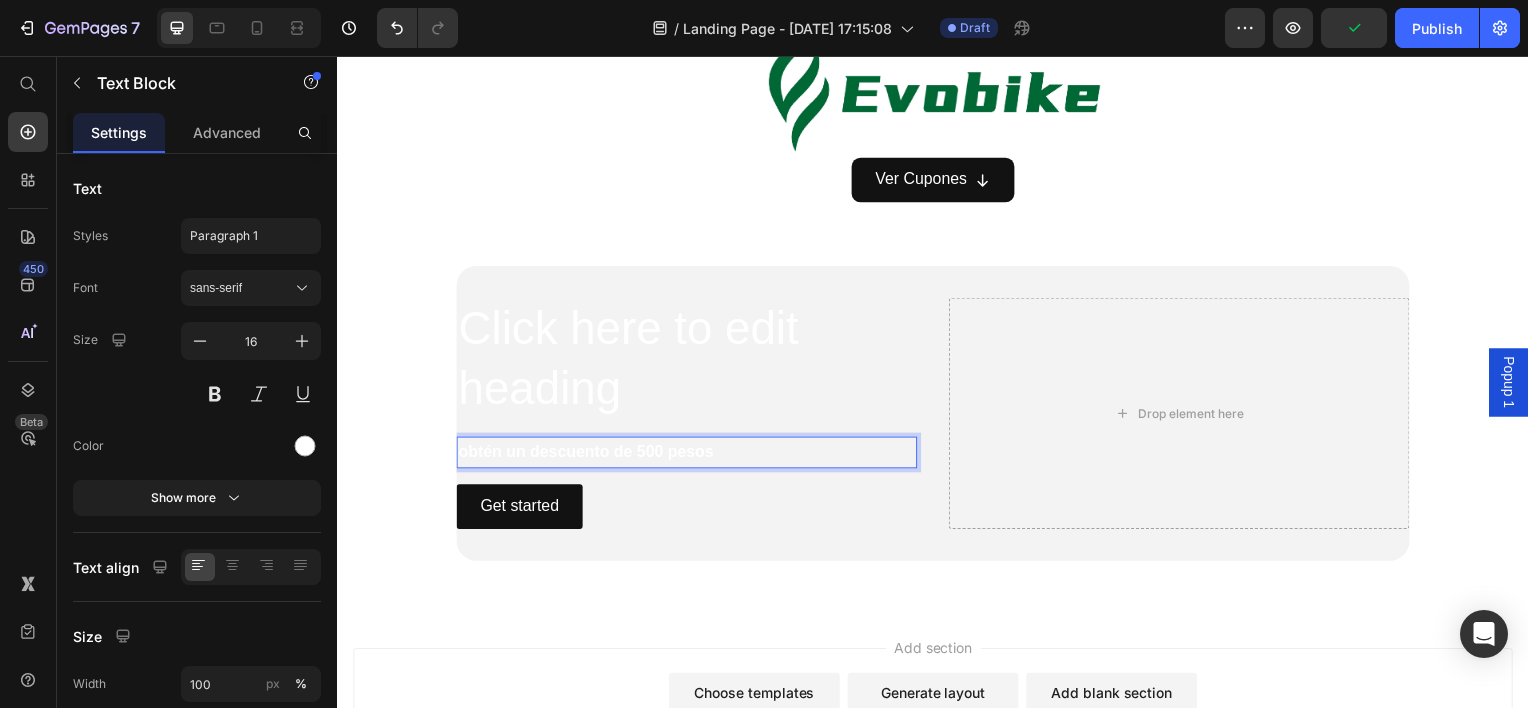 click on "obtén un descuento de 500 pesos" at bounding box center (587, 454) 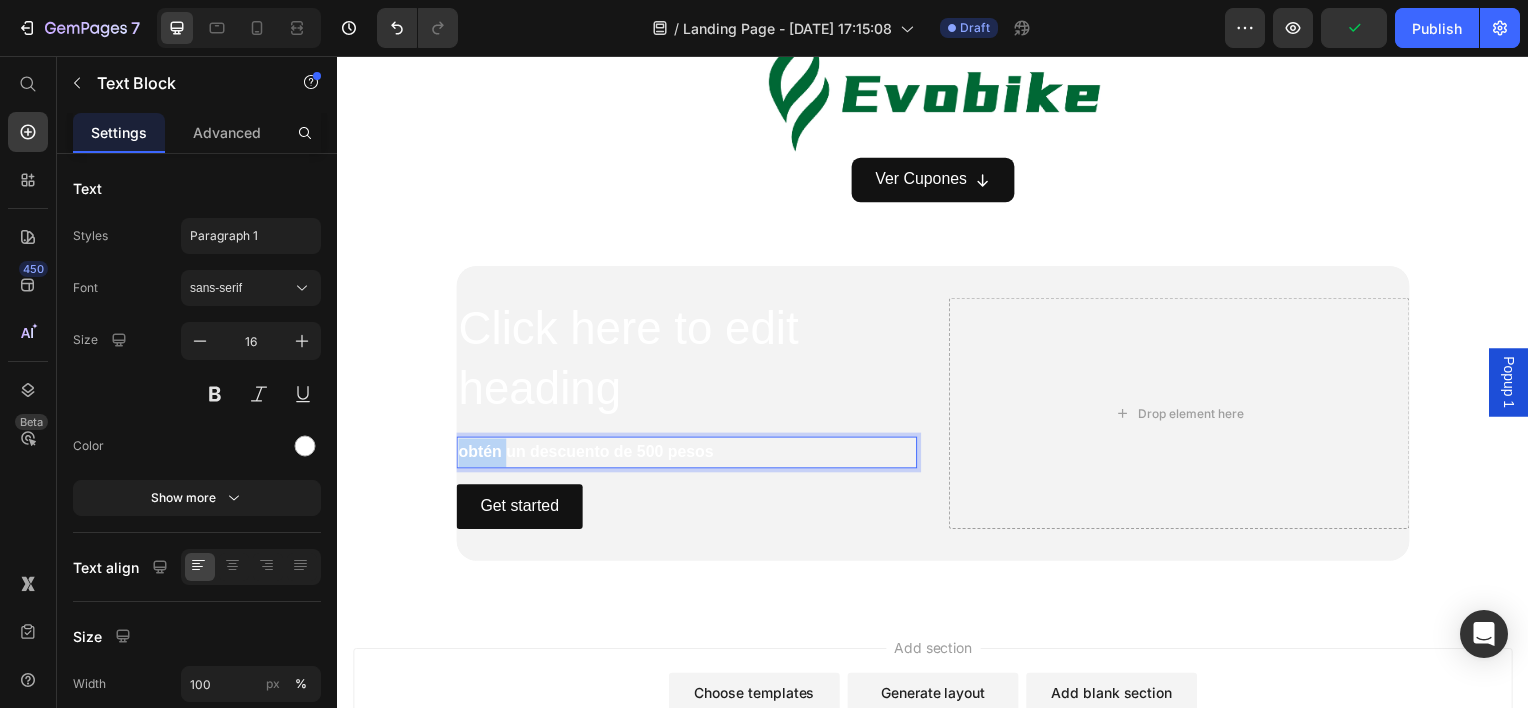 click on "obtén un descuento de 500 pesos" at bounding box center [587, 454] 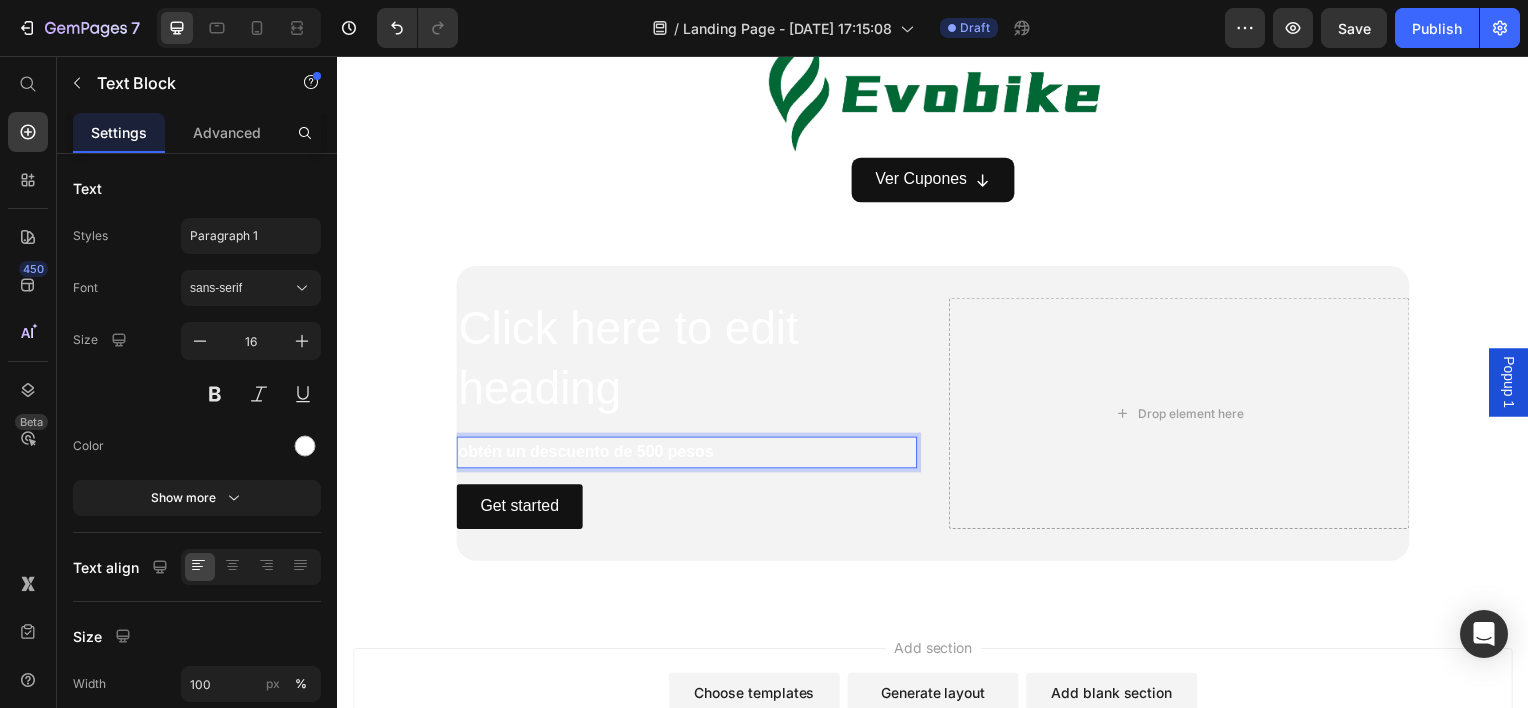 click on "obtén un descuento de 500 pesos" at bounding box center [587, 454] 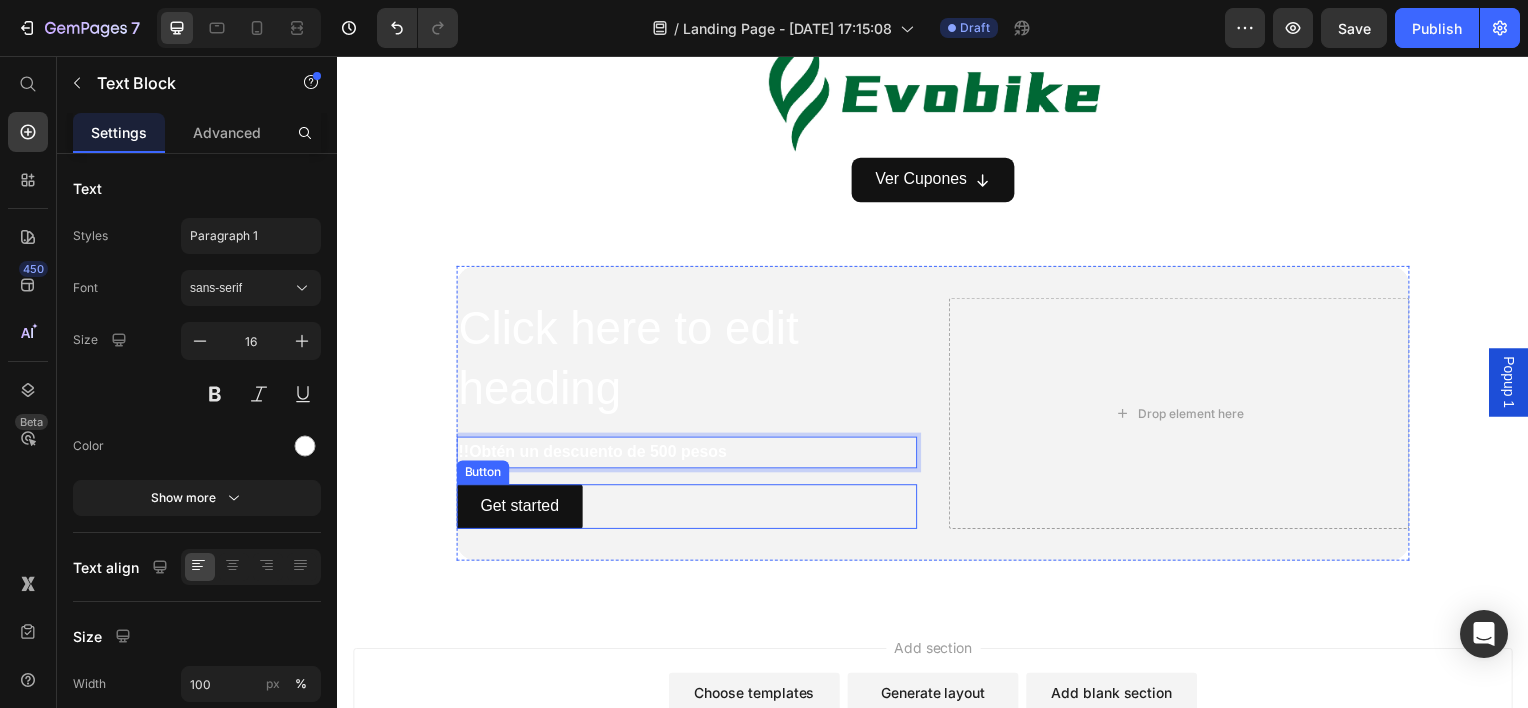 click on "Get started Button" at bounding box center (689, 509) 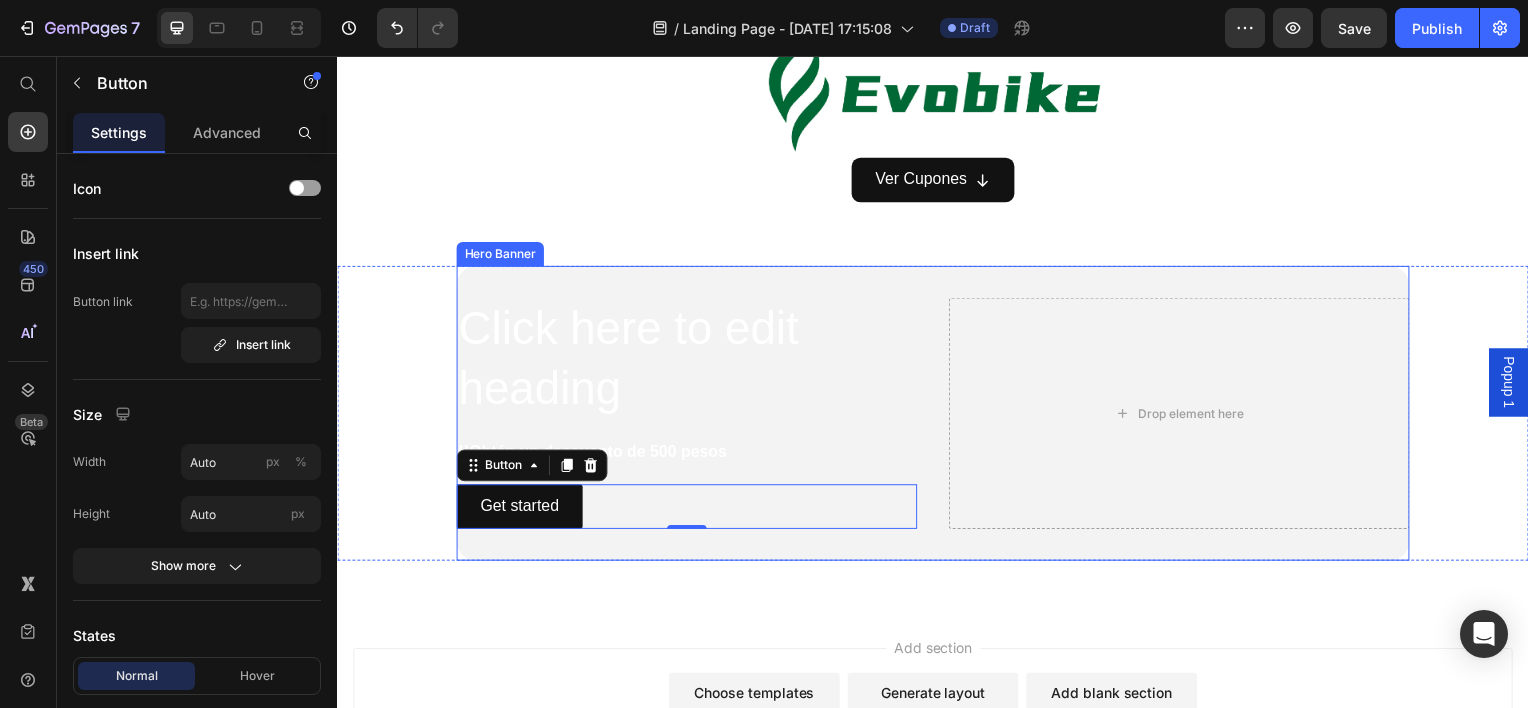 click on "Click here to edit heading Heading !!Obtén un descuento de 500 pesos Text Block Get started Button   0" at bounding box center [689, 415] 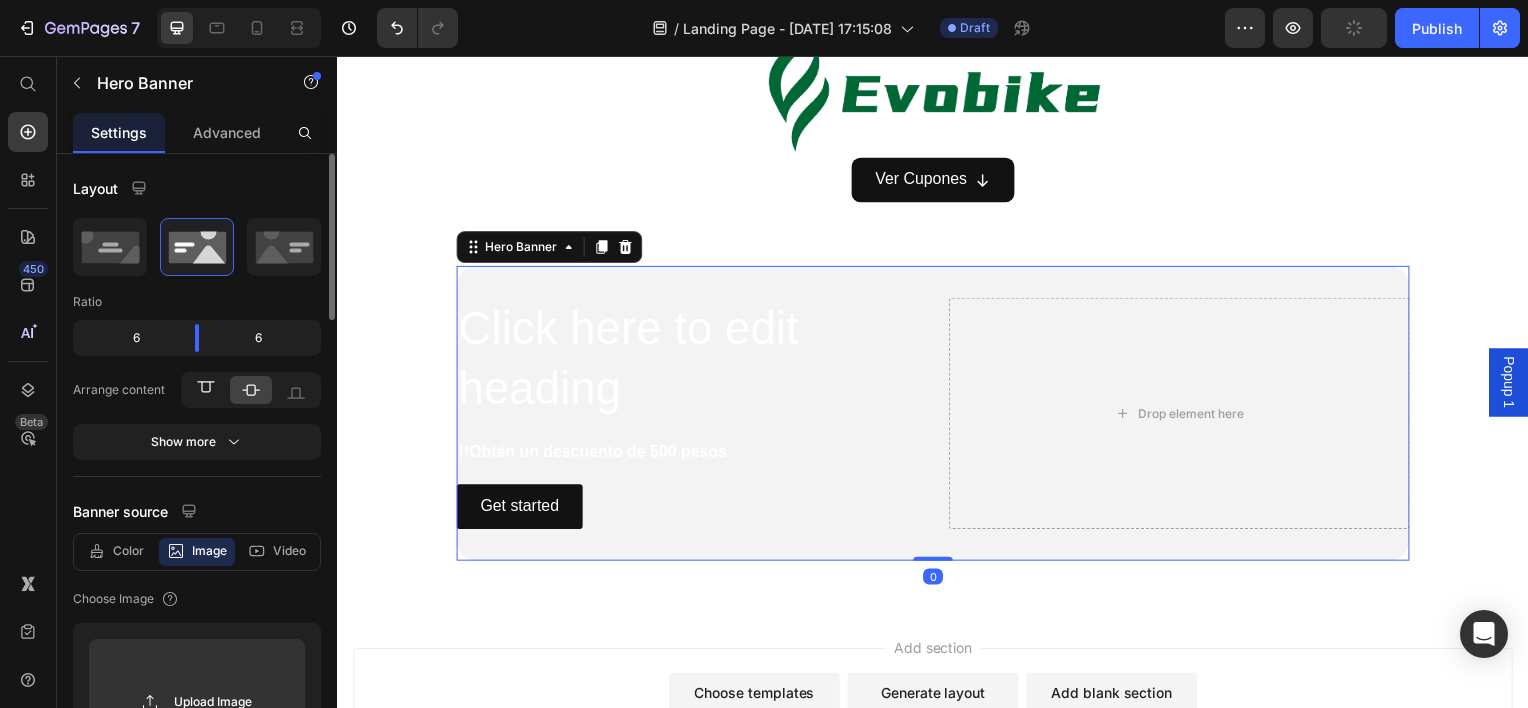 scroll, scrollTop: 100, scrollLeft: 0, axis: vertical 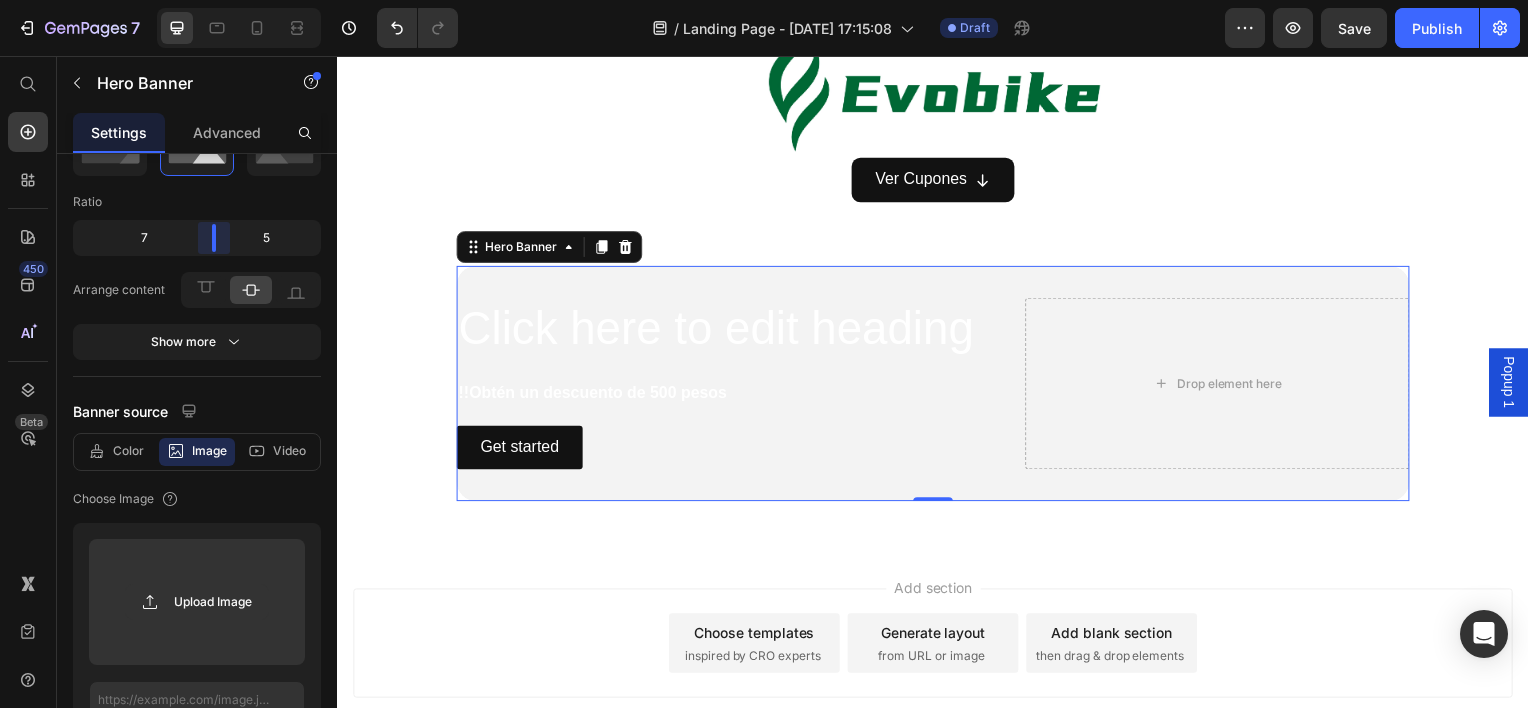 drag, startPoint x: 204, startPoint y: 244, endPoint x: 216, endPoint y: 248, distance: 12.649111 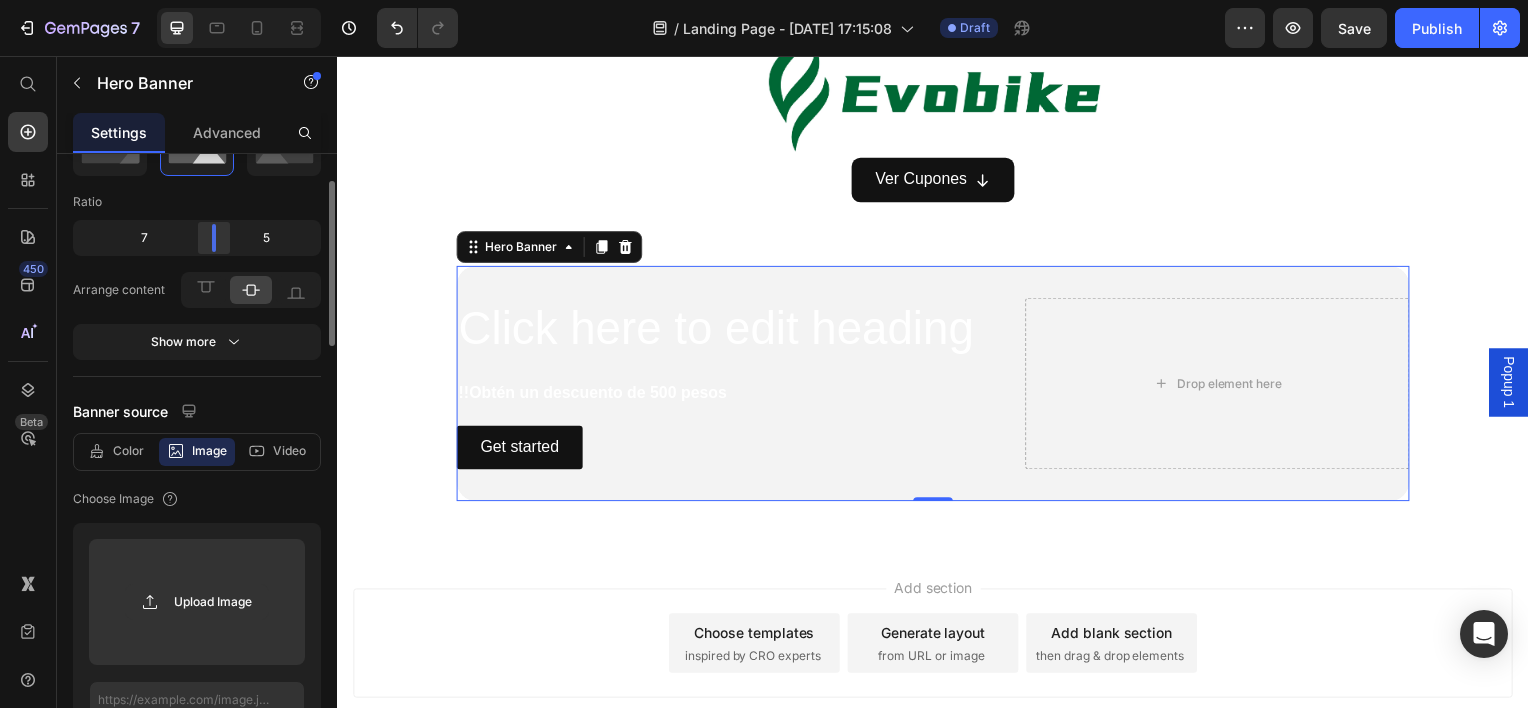 click on "7  Version history  /  Landing Page - Jul 8, 17:15:08 Draft Preview  Save   Publish  450 Beta Start with Sections Elements Hero Section Product Detail Brands Trusted Badges Guarantee Product Breakdown How to use Testimonials Compare Bundle FAQs Social Proof Brand Story Product List Collection Blog List Contact Sticky Add to Cart Custom Footer Browse Library 450 Layout
Row
Row
Row
Row Text
Heading
Text Block Button
Button
Button
Sticky Back to top Media
Image" at bounding box center (764, 0) 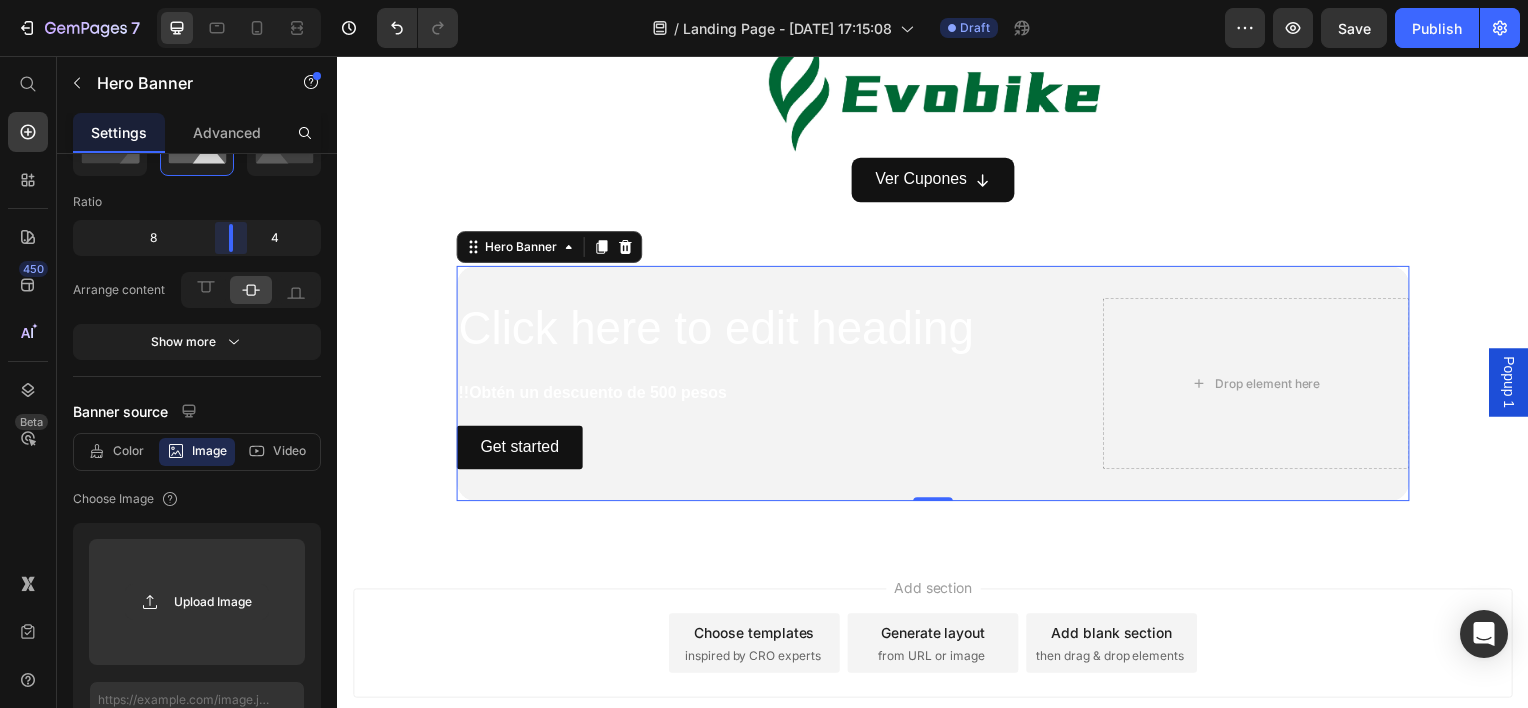 drag, startPoint x: 214, startPoint y: 248, endPoint x: 234, endPoint y: 251, distance: 20.22375 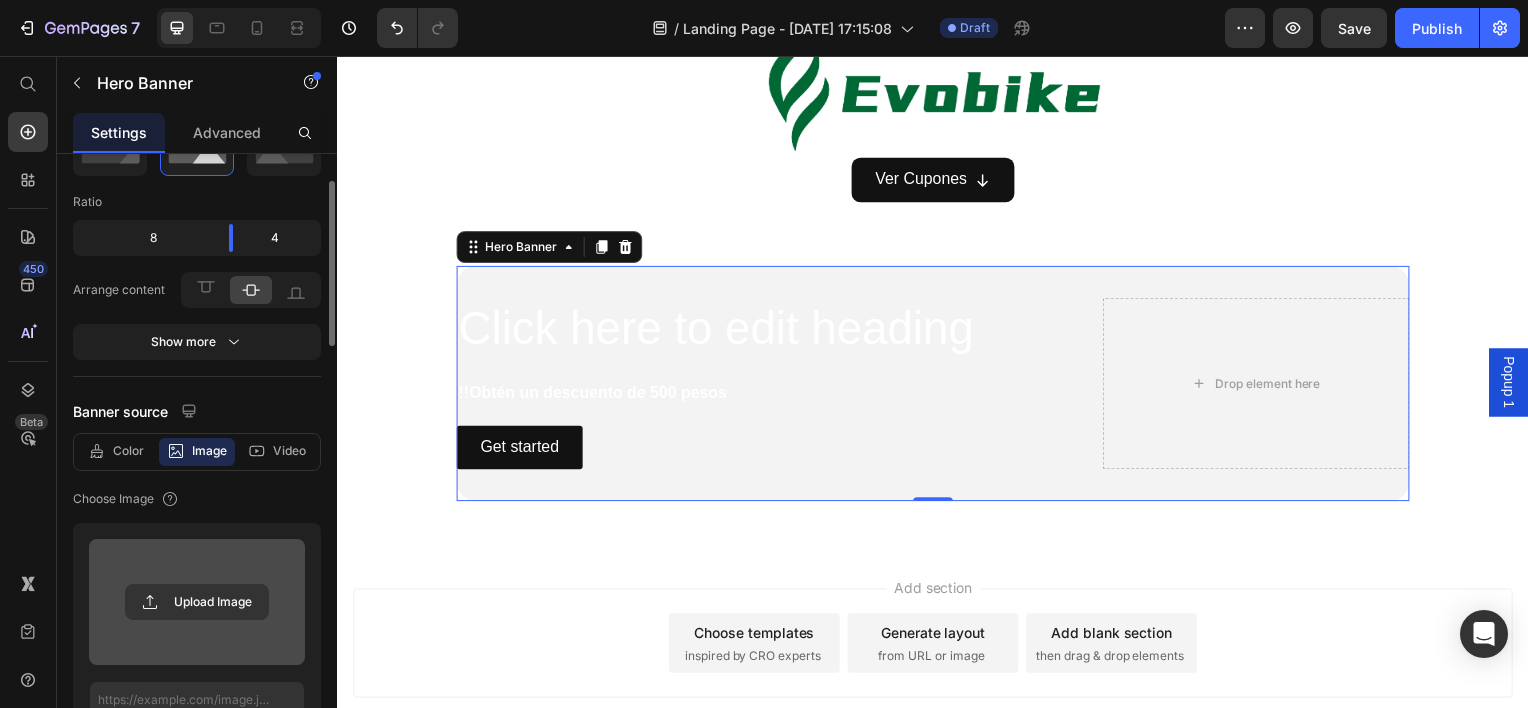 scroll, scrollTop: 200, scrollLeft: 0, axis: vertical 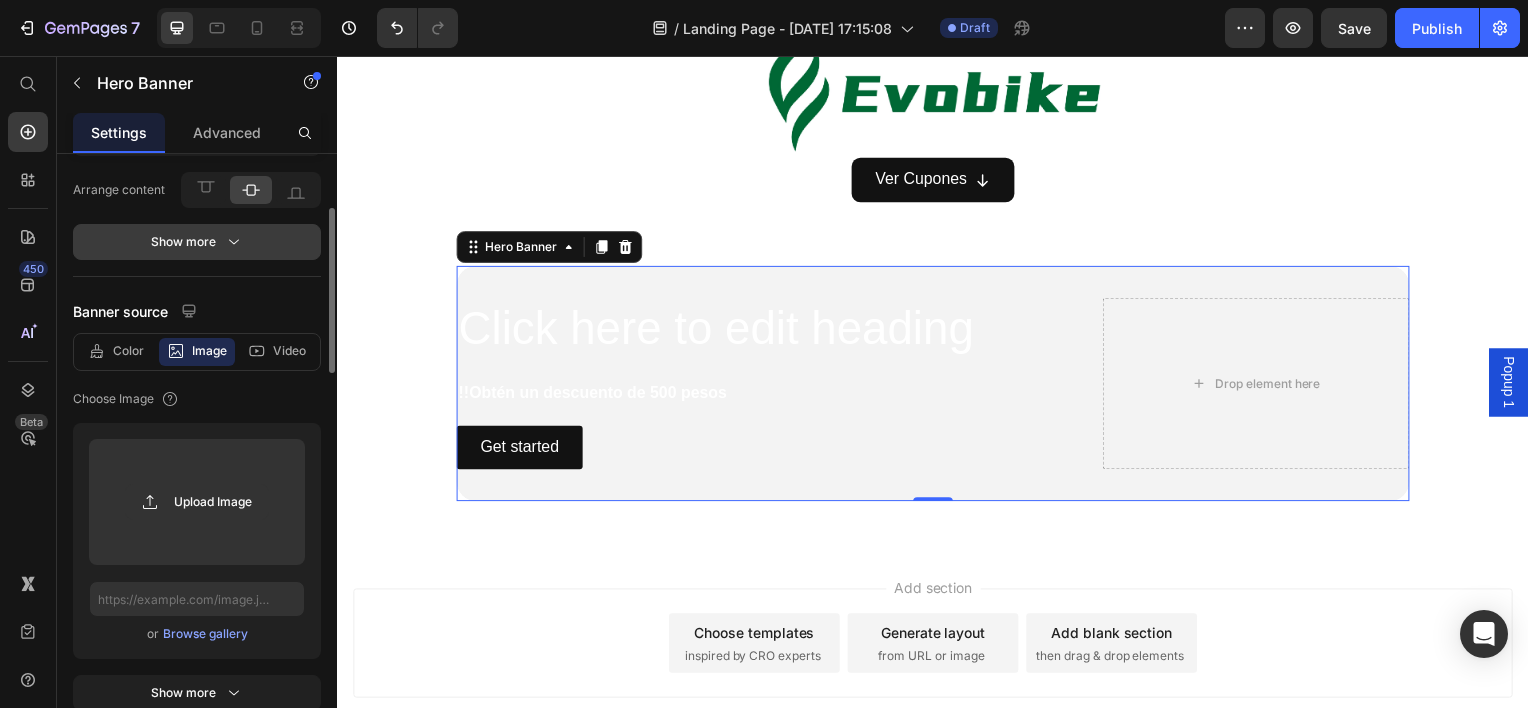 click on "Show more" at bounding box center [197, 242] 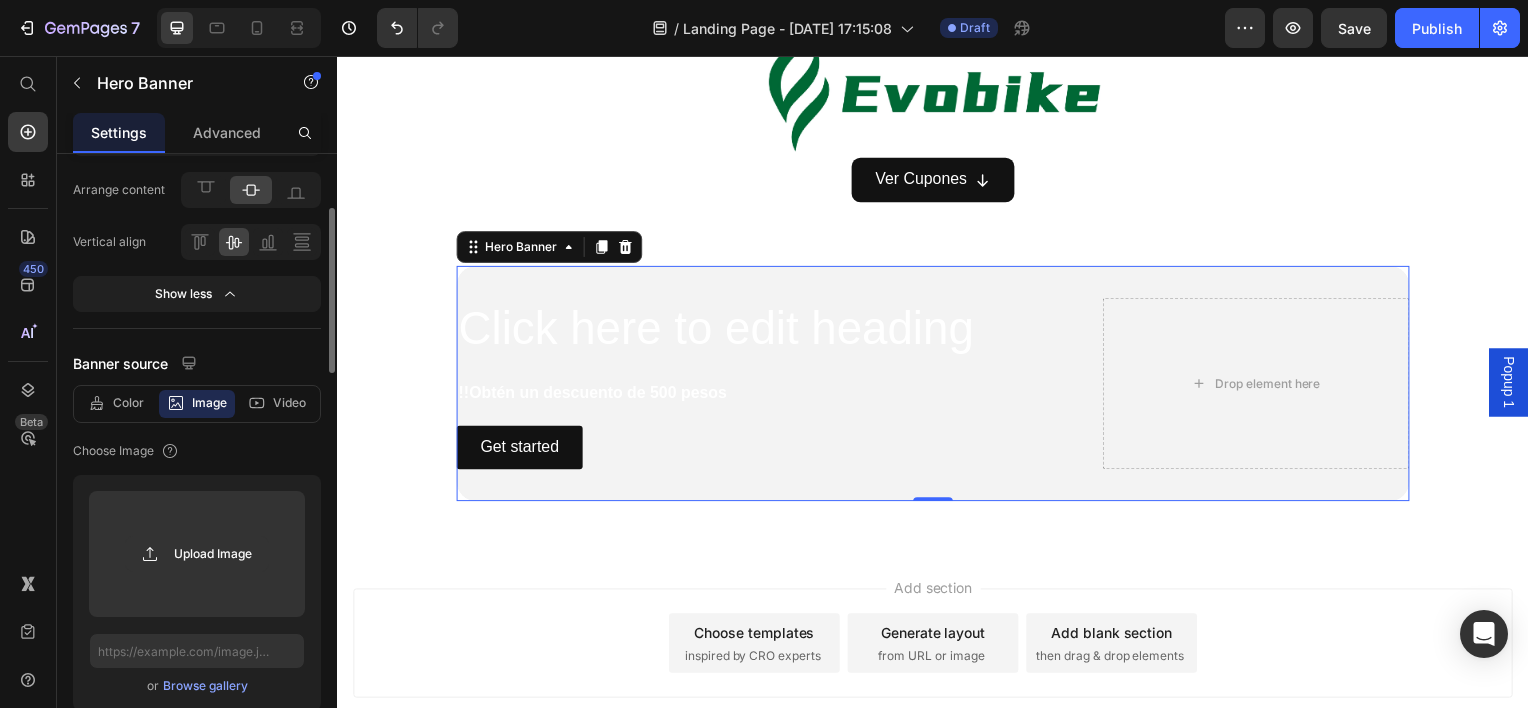 scroll, scrollTop: 100, scrollLeft: 0, axis: vertical 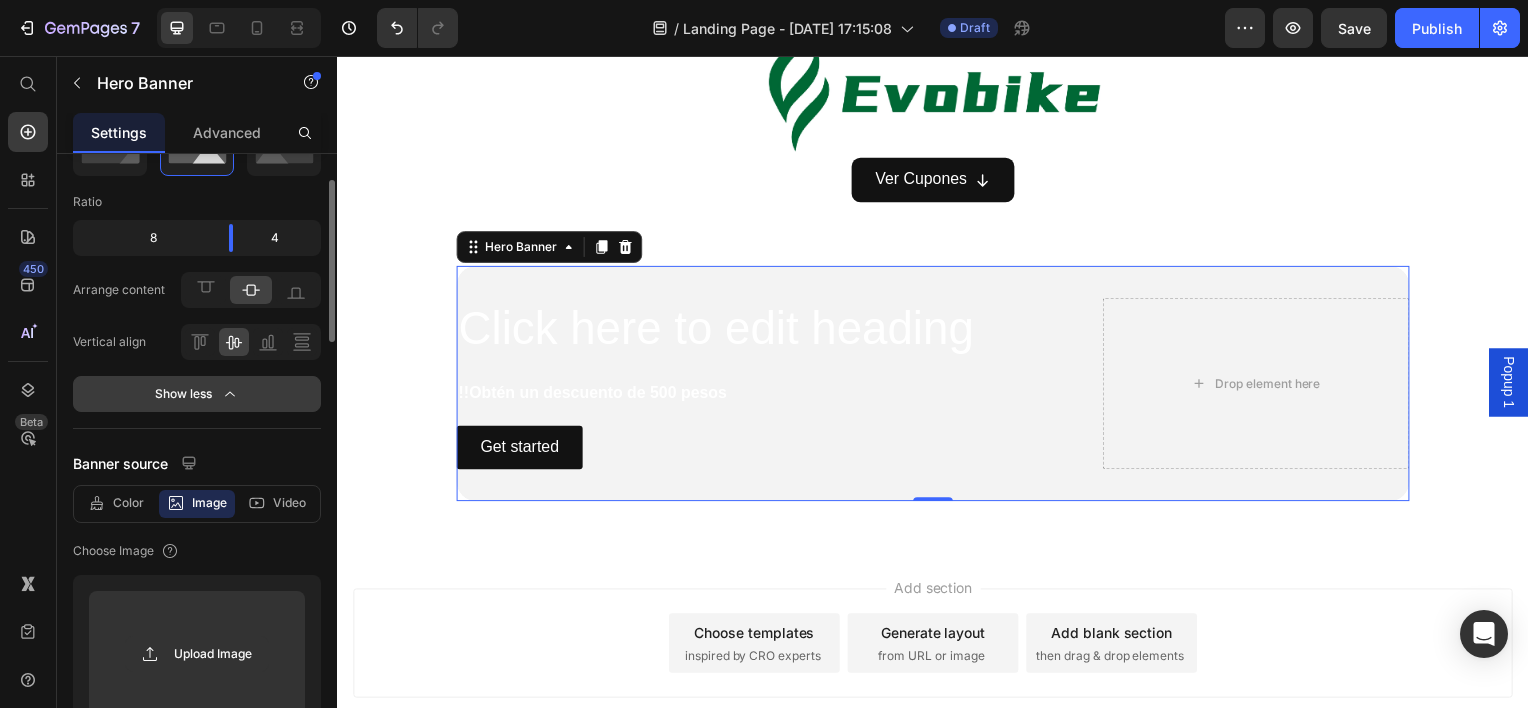 click on "Show less" at bounding box center [197, 394] 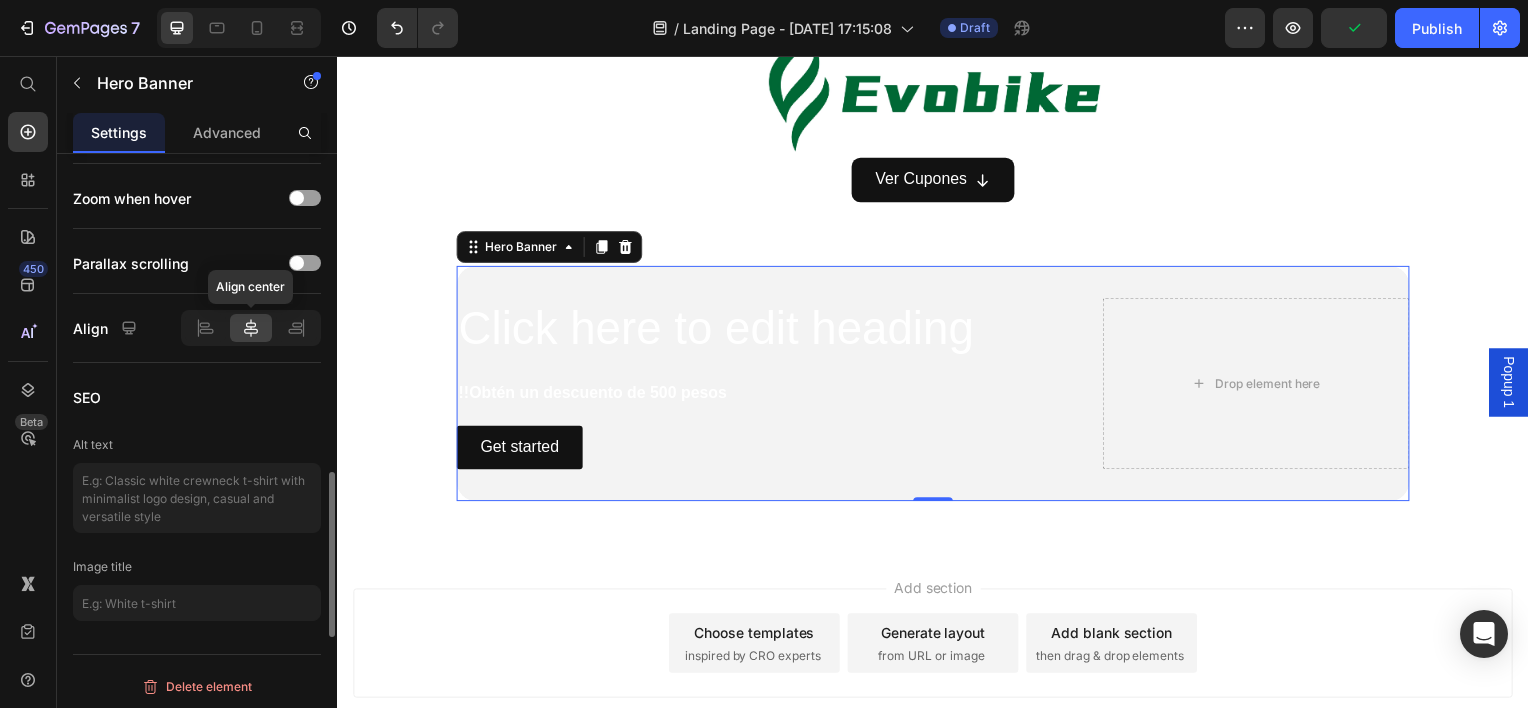 scroll, scrollTop: 1440, scrollLeft: 0, axis: vertical 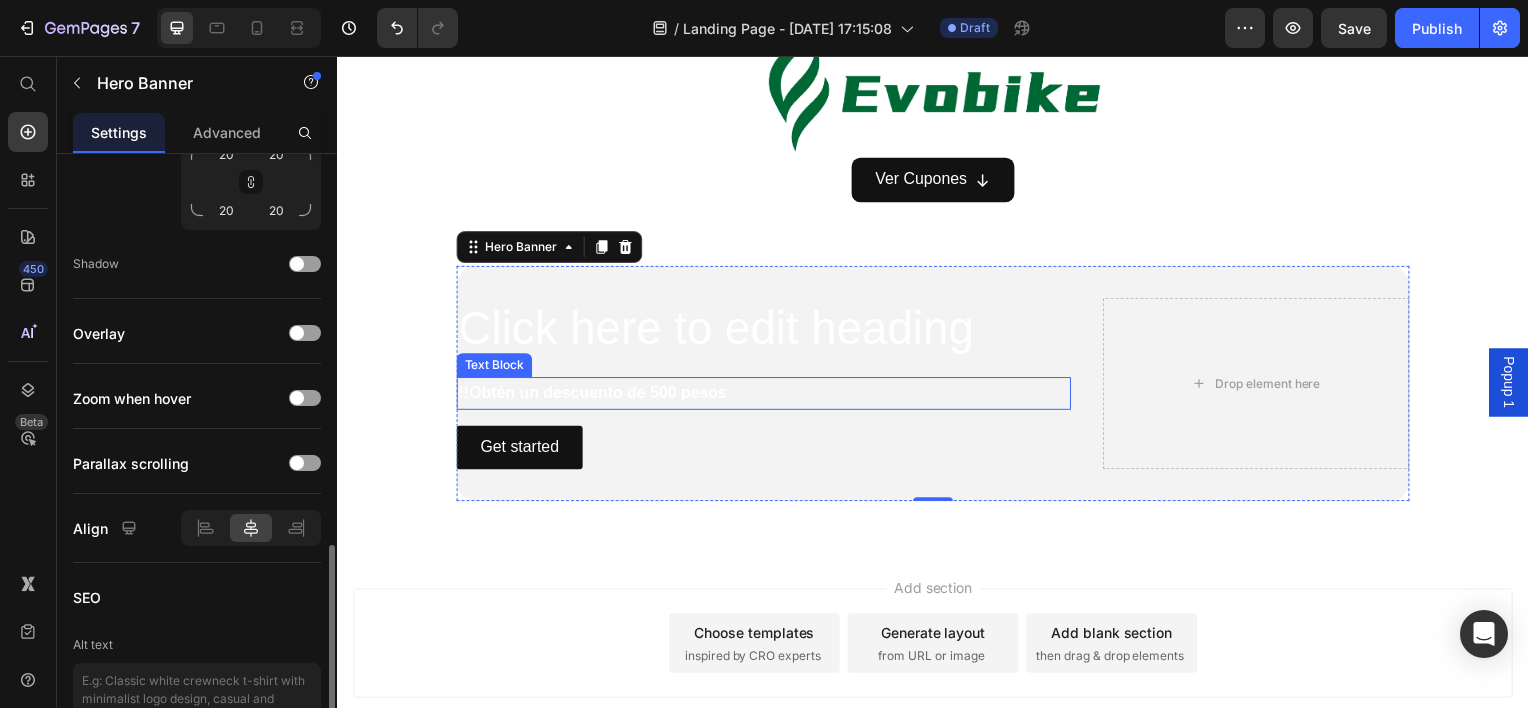 click on "!!Obtén un descuento de 500 pesos" at bounding box center (766, 395) 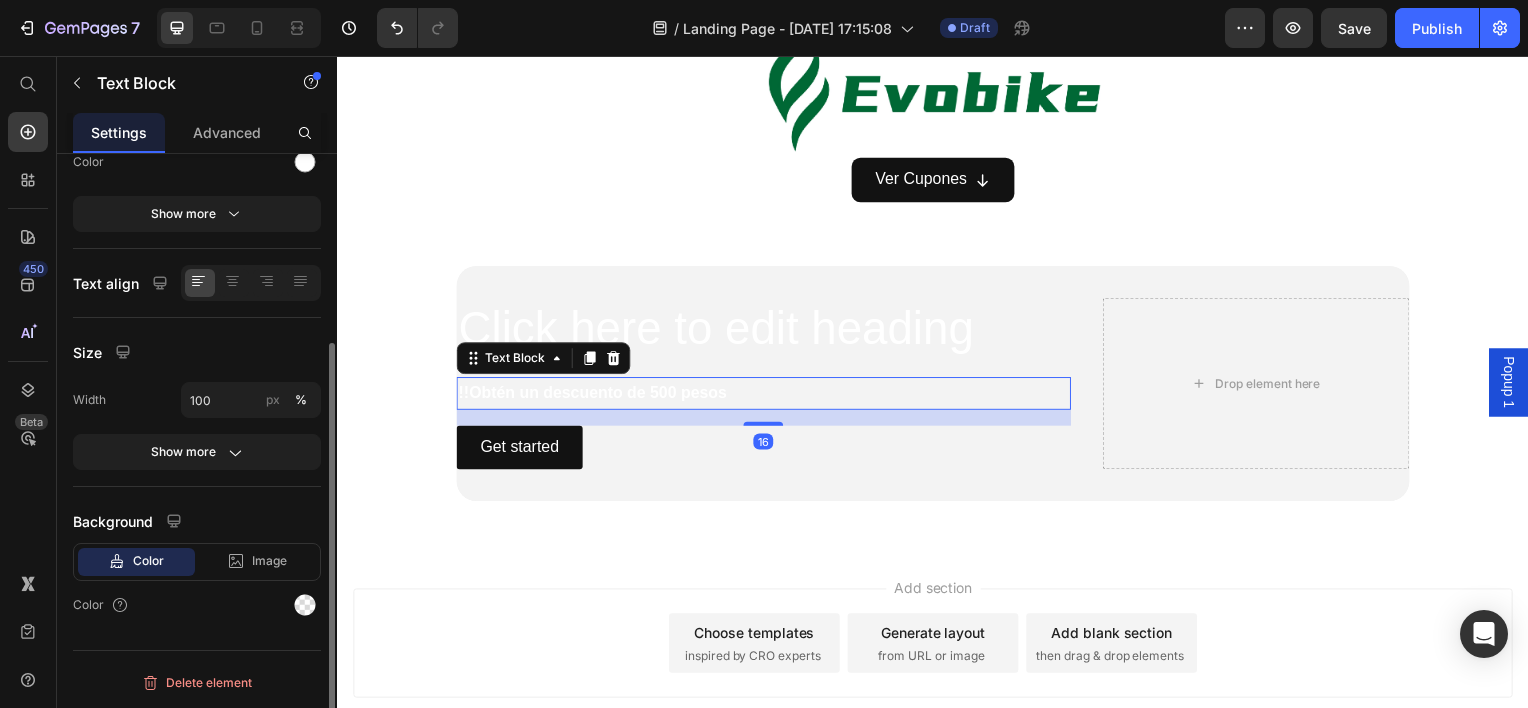 scroll, scrollTop: 0, scrollLeft: 0, axis: both 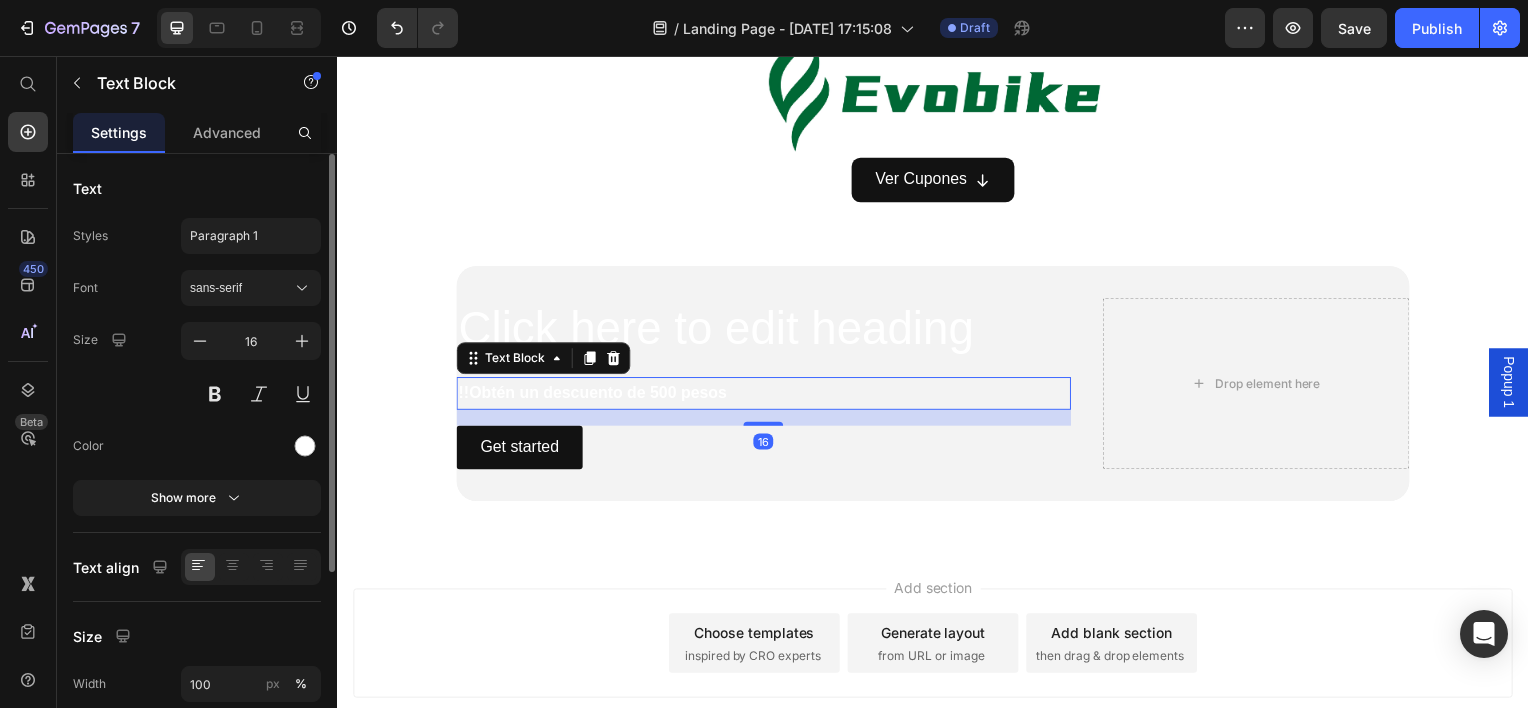click on "Click here to edit heading" at bounding box center (766, 331) 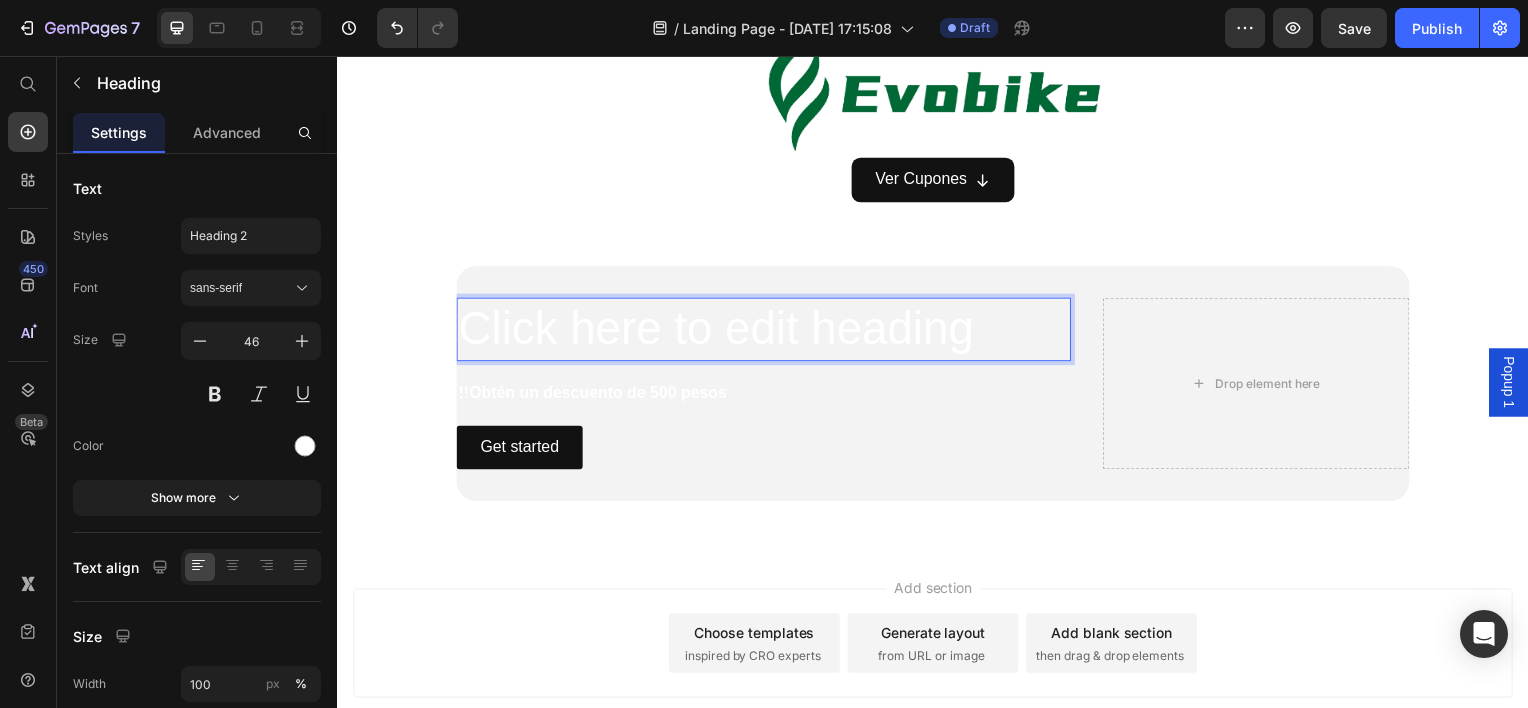 click on "Click here to edit heading" at bounding box center [766, 331] 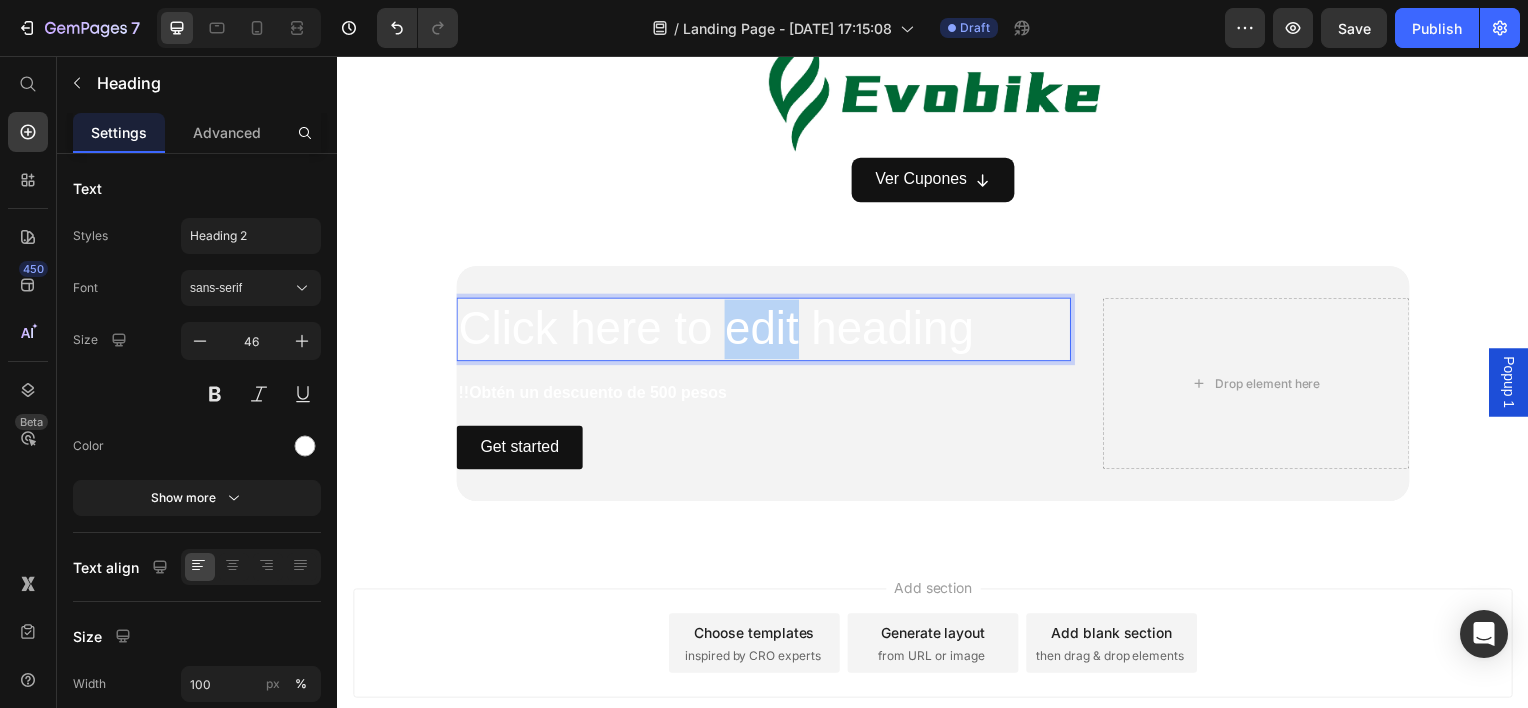 click on "Click here to edit heading" at bounding box center (766, 331) 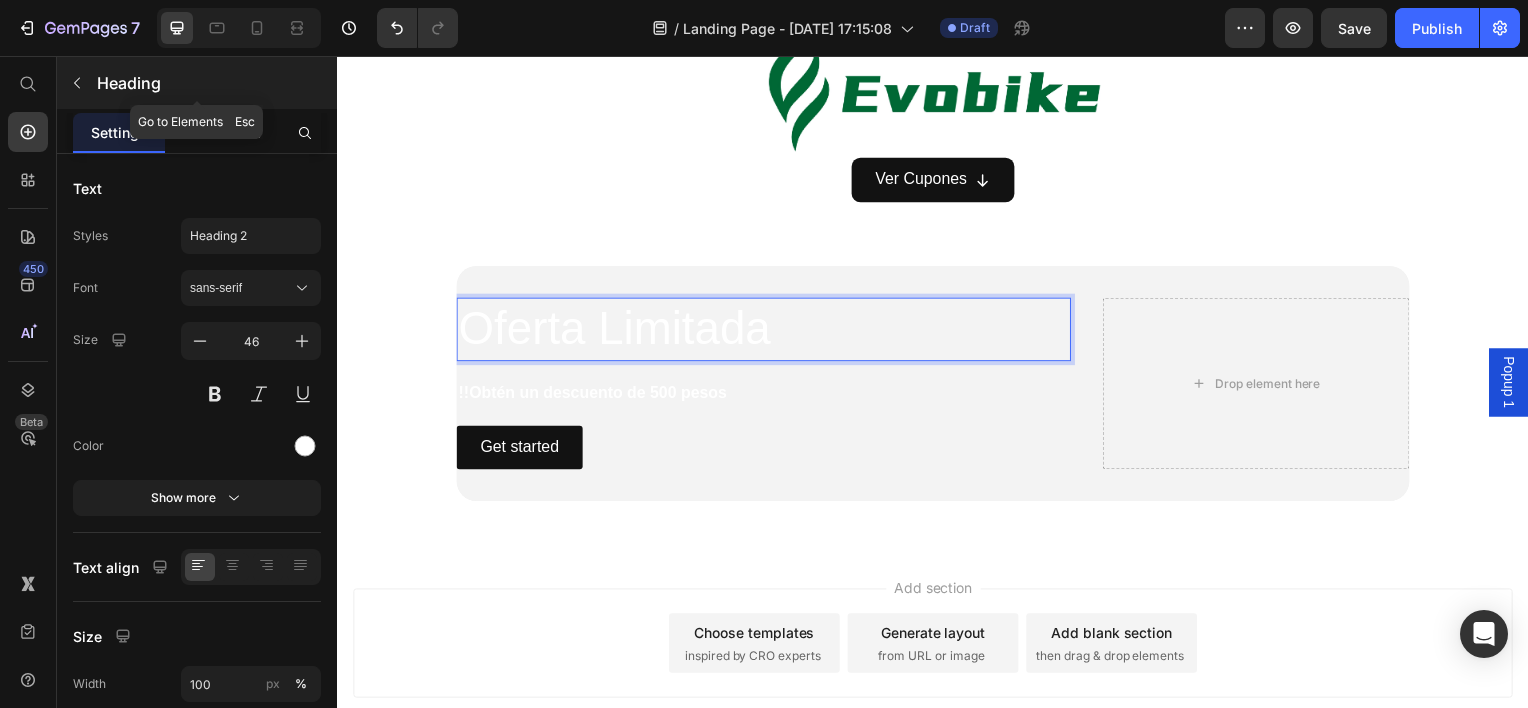 click 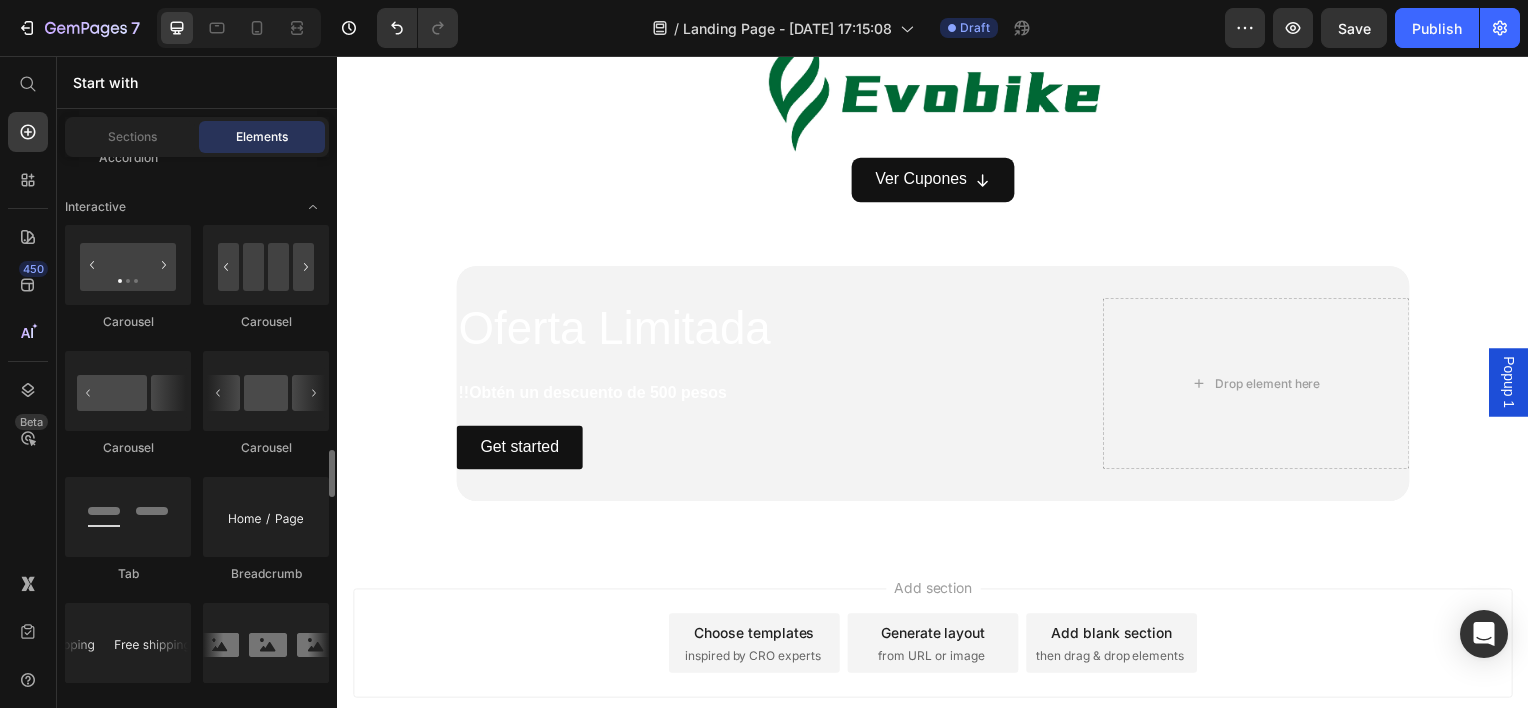 scroll, scrollTop: 2300, scrollLeft: 0, axis: vertical 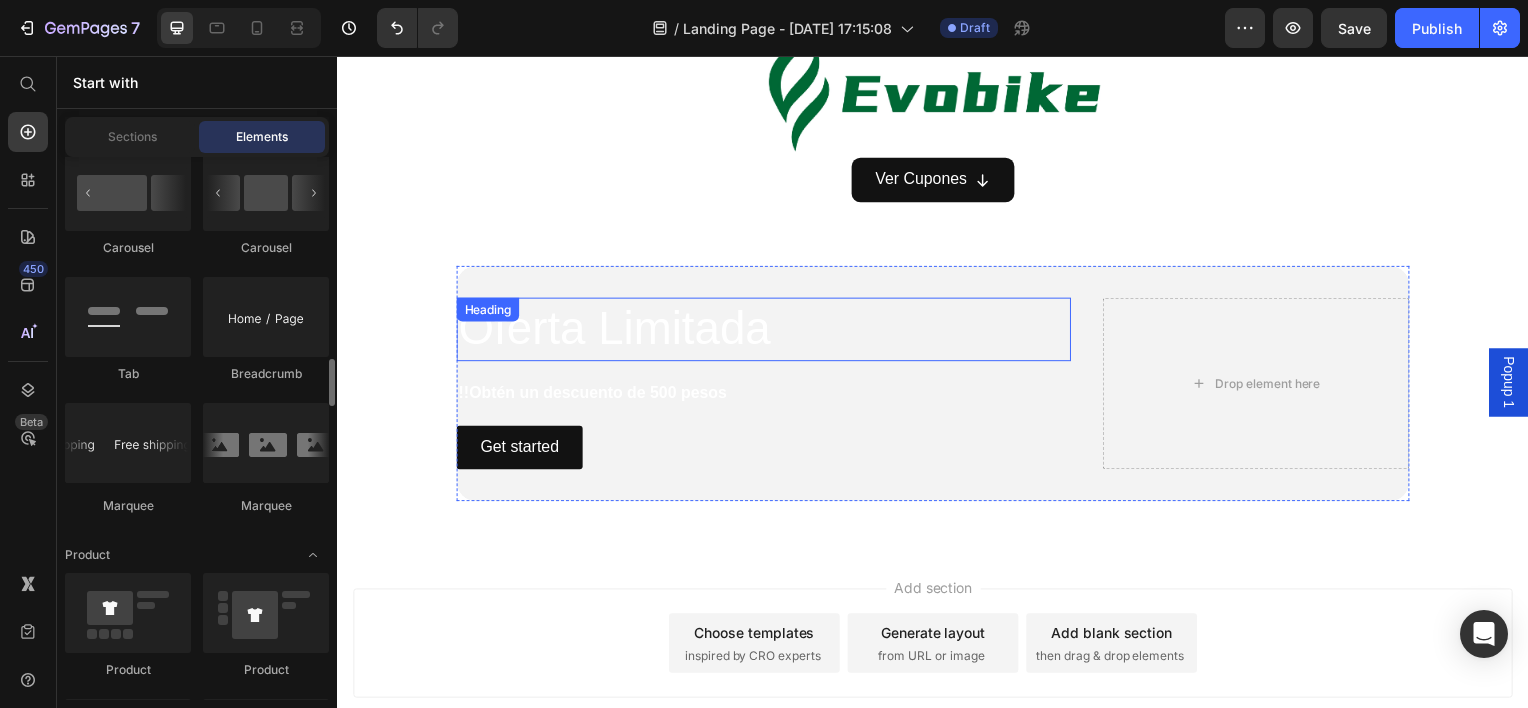 click on "Oferta Limitada" at bounding box center [766, 331] 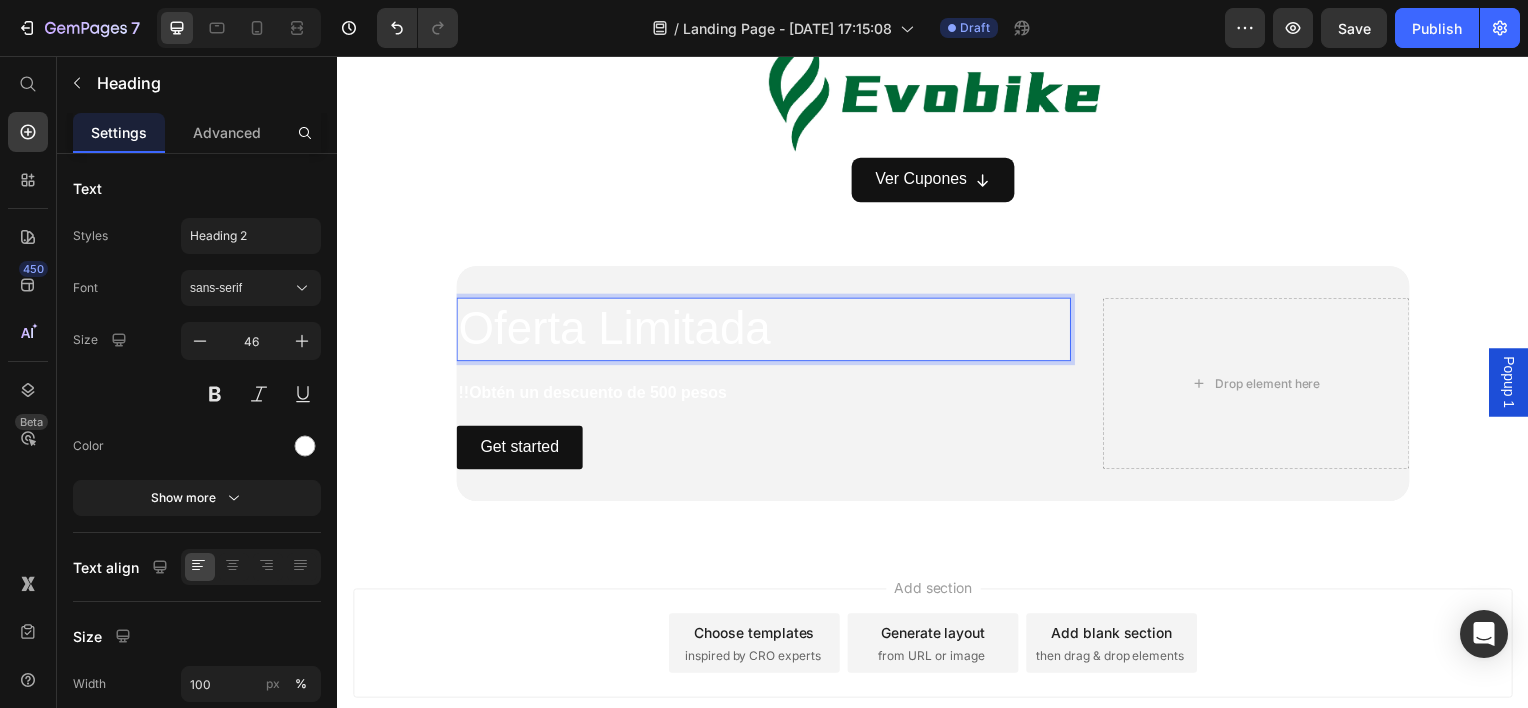 click on "Oferta Limitada Heading   16 !!Obtén un descuento de 500 pesos Text Block Get started Button" at bounding box center (766, 385) 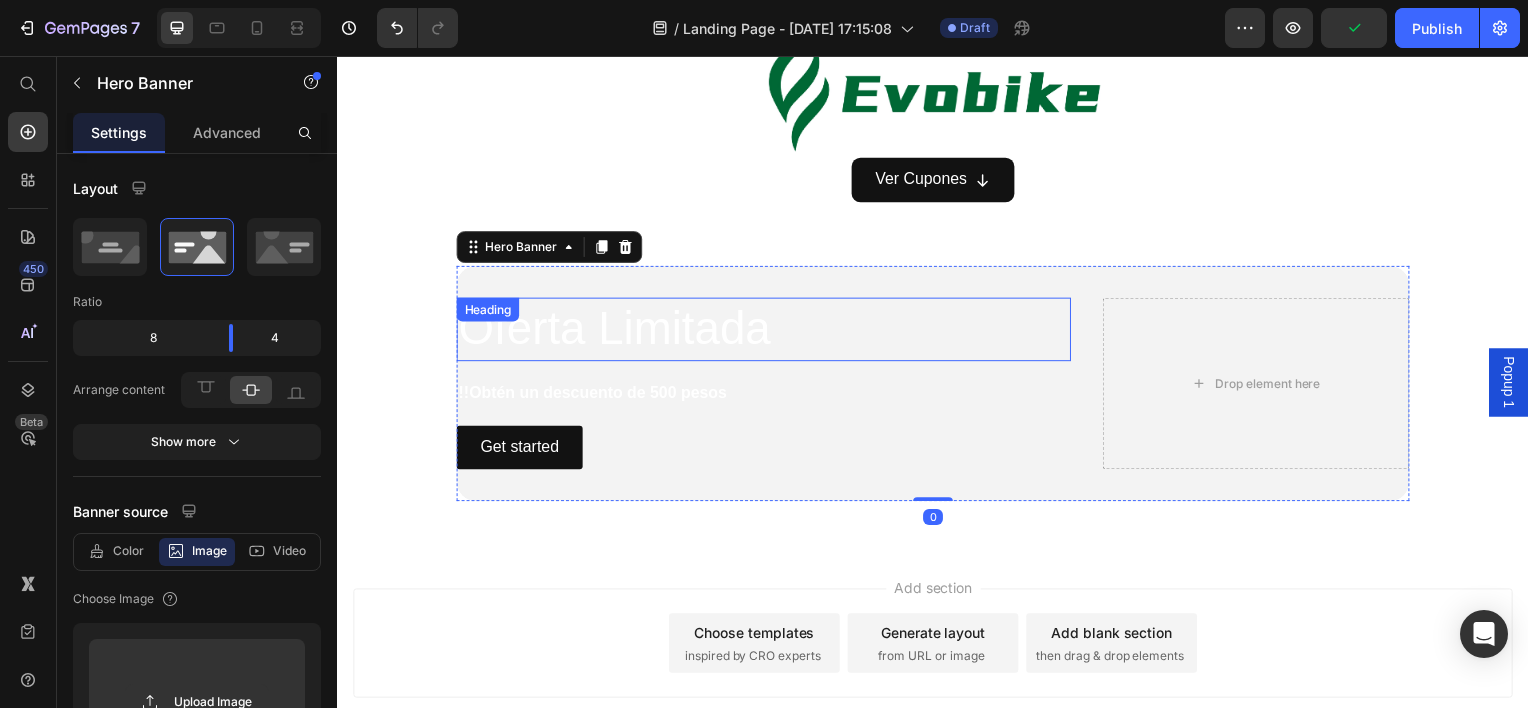 click on "Oferta Limitada" at bounding box center [766, 331] 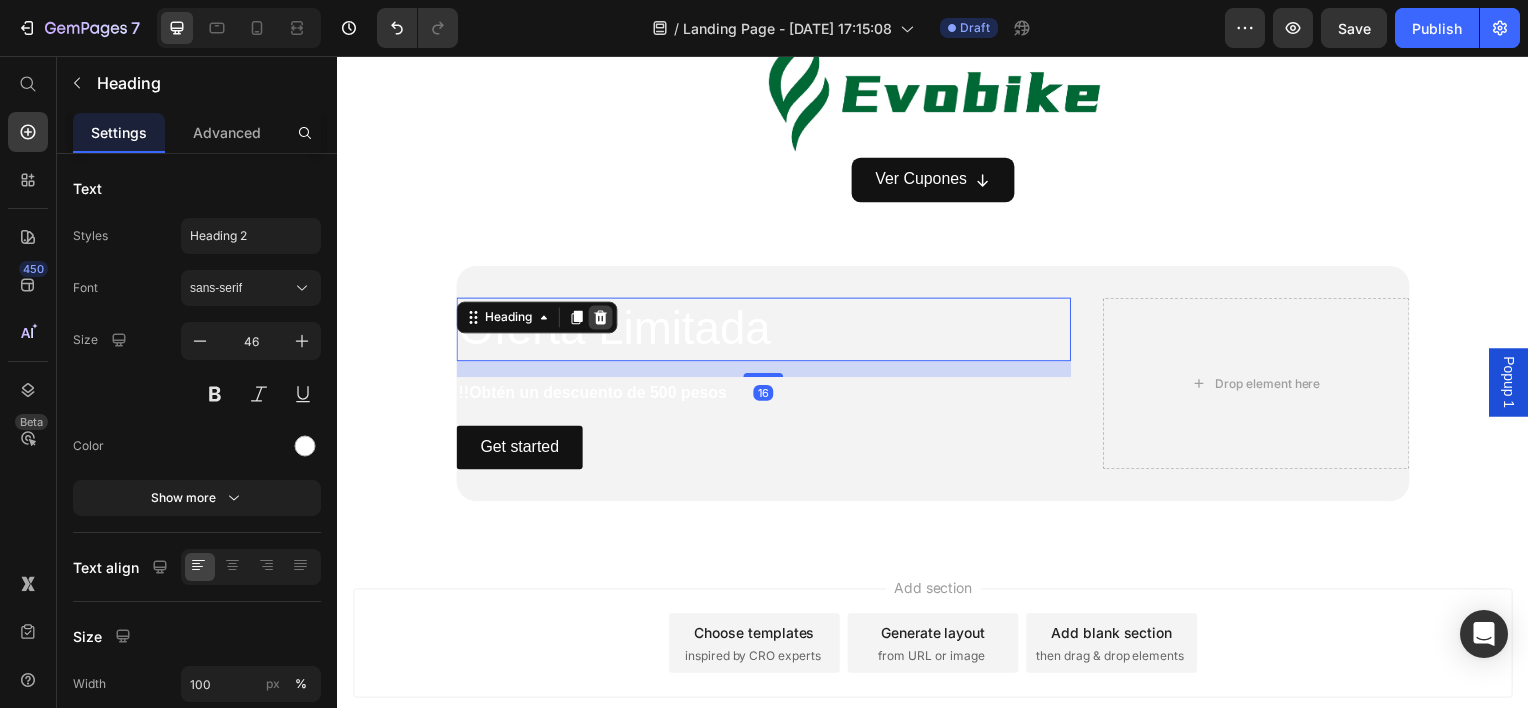 click on "Heading" at bounding box center [538, 319] 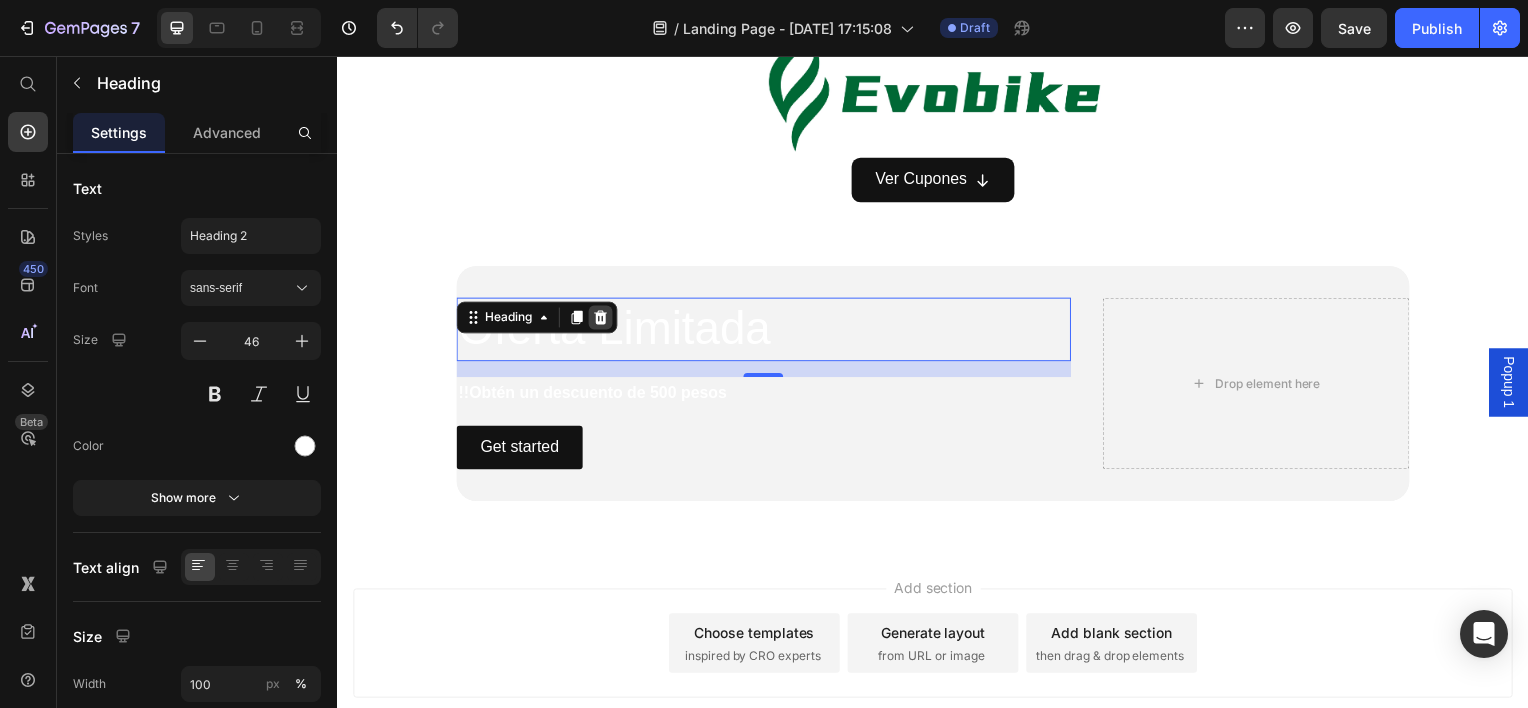 click 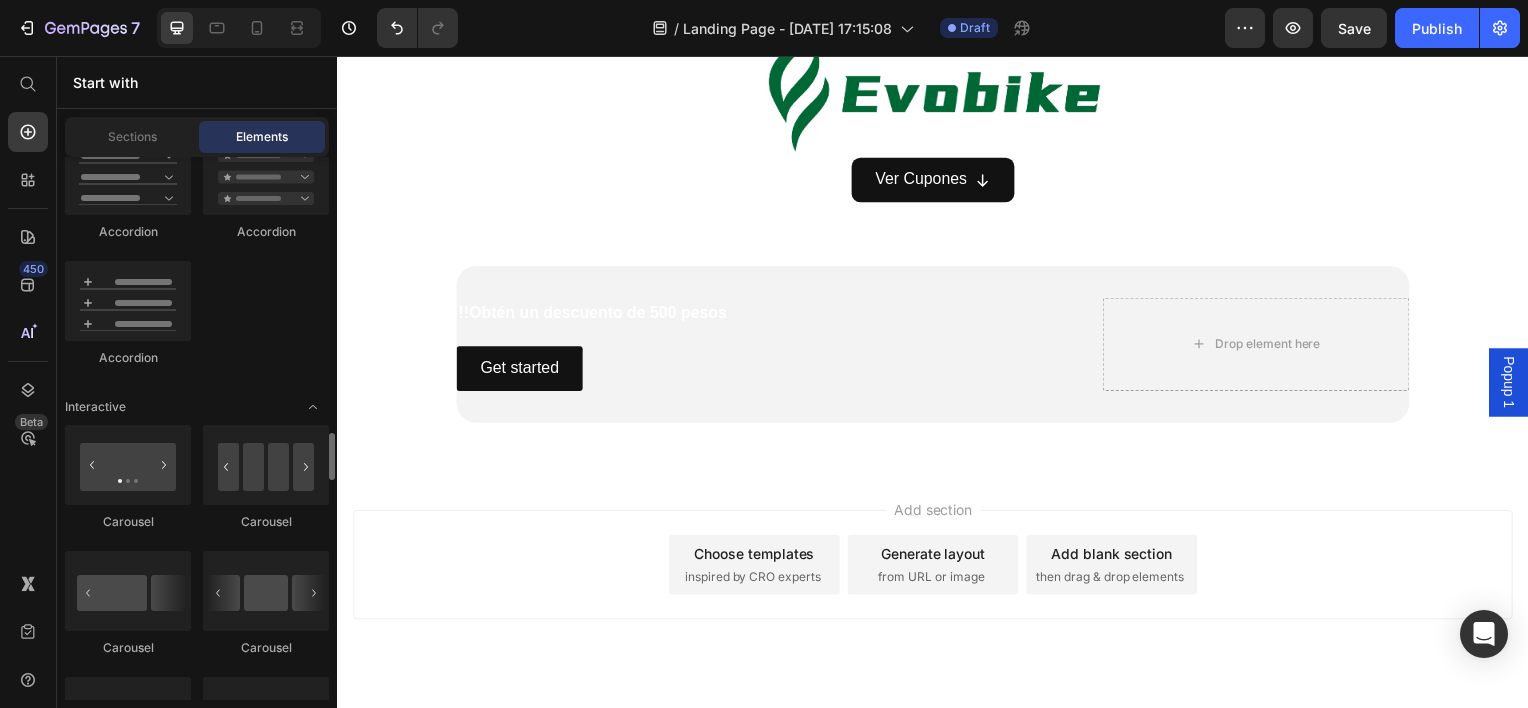 scroll, scrollTop: 2300, scrollLeft: 0, axis: vertical 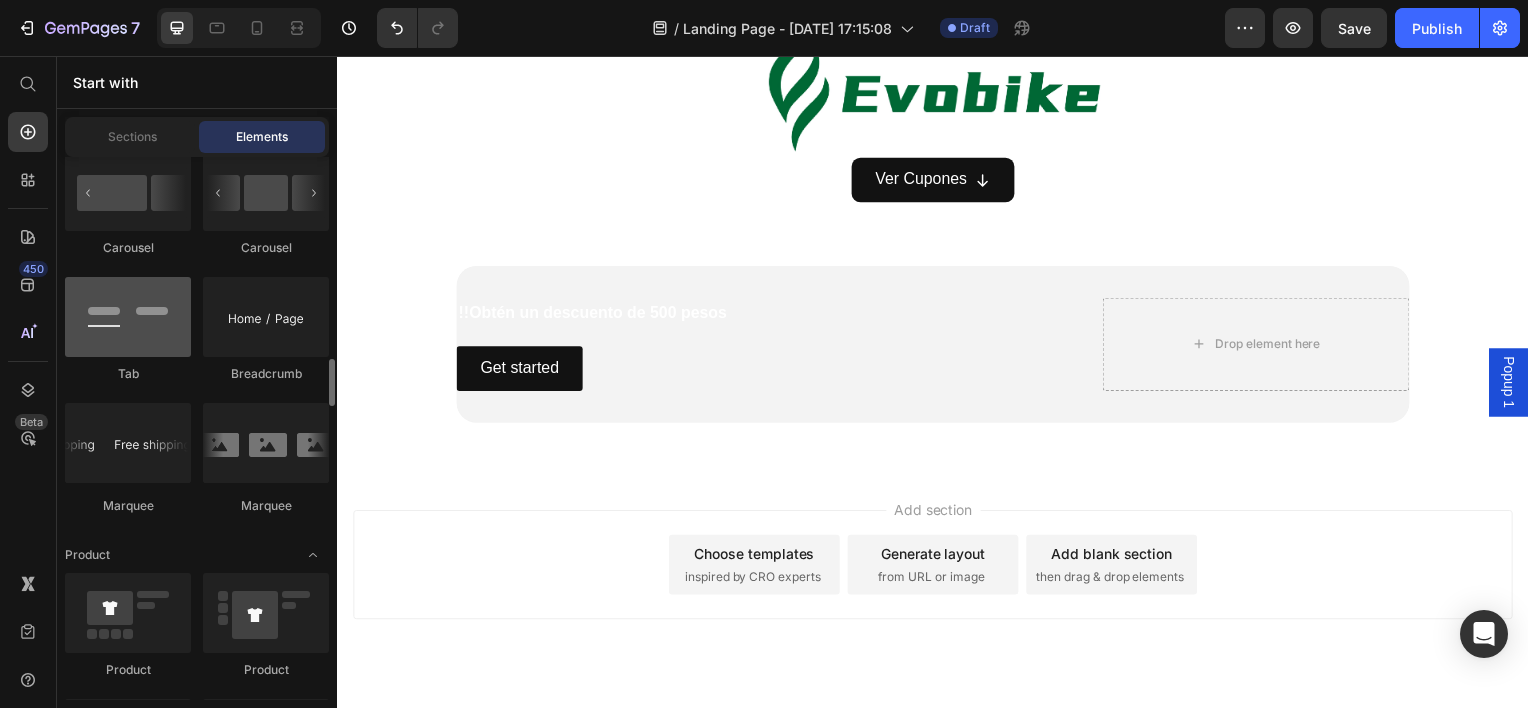click at bounding box center [128, 317] 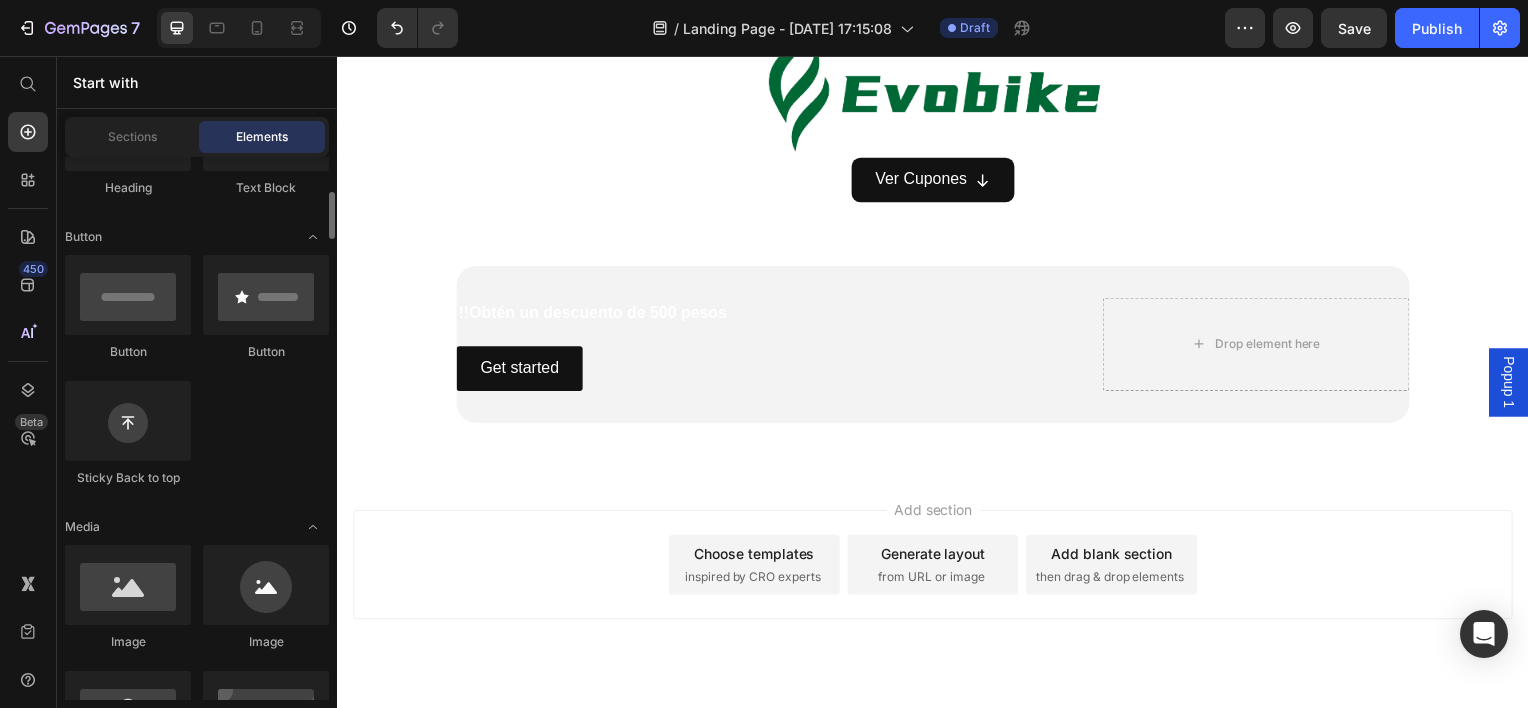 scroll, scrollTop: 300, scrollLeft: 0, axis: vertical 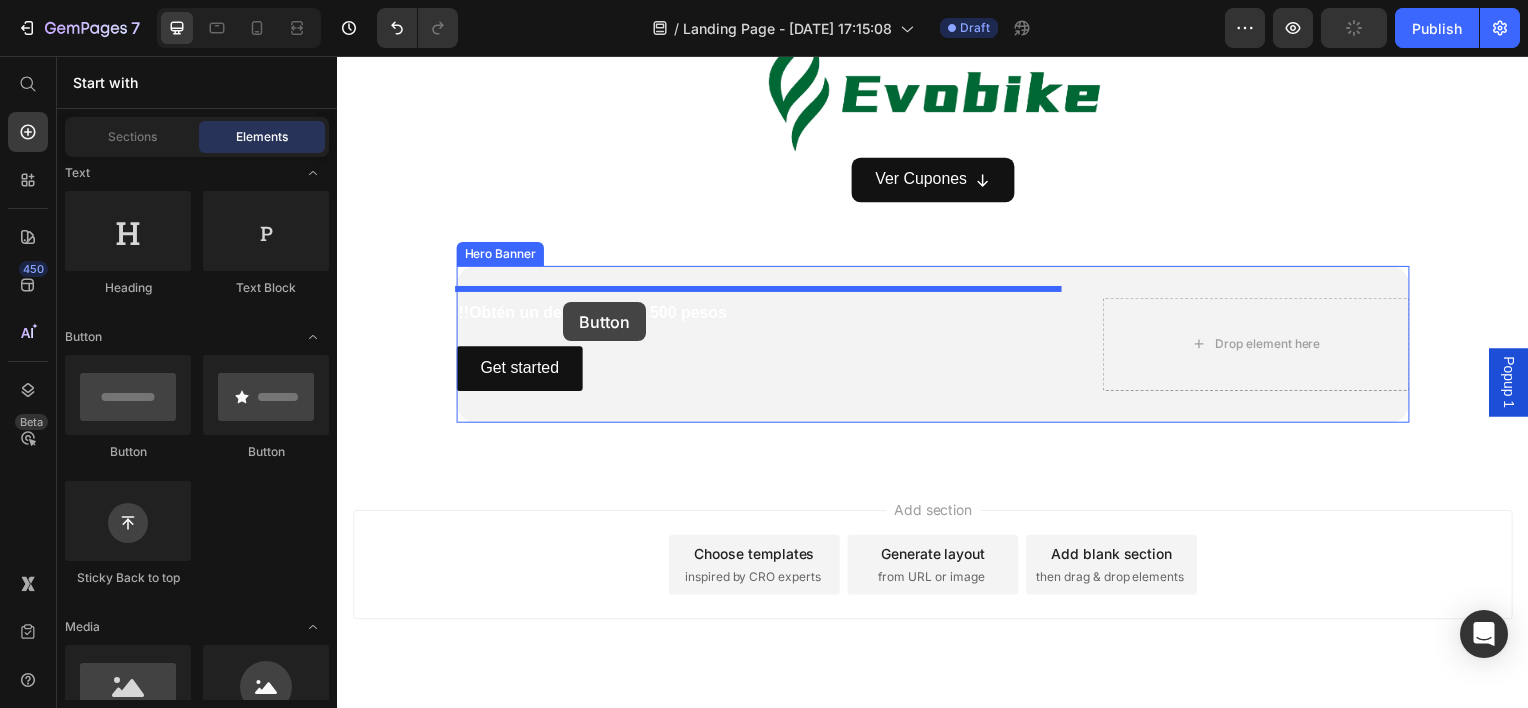drag, startPoint x: 477, startPoint y: 463, endPoint x: 566, endPoint y: 302, distance: 183.96196 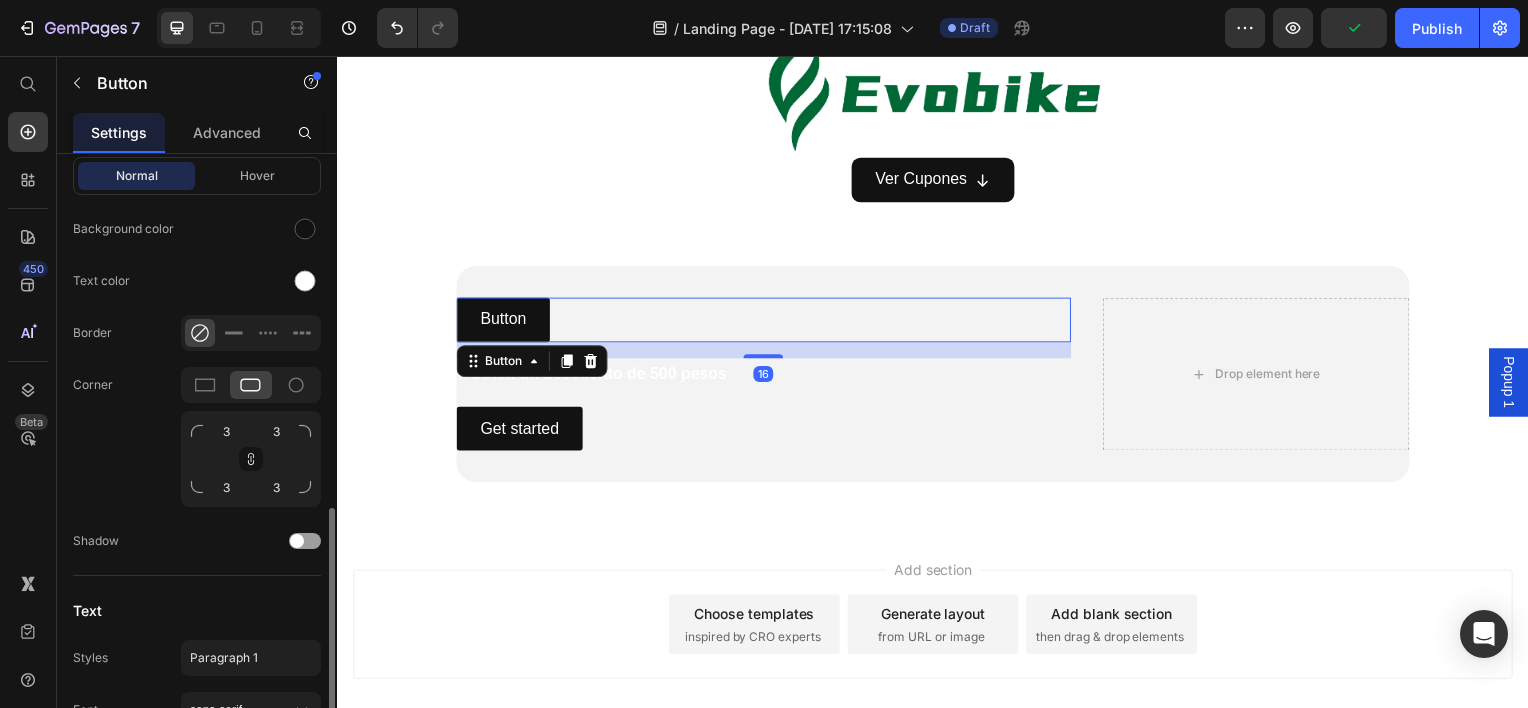 scroll, scrollTop: 832, scrollLeft: 0, axis: vertical 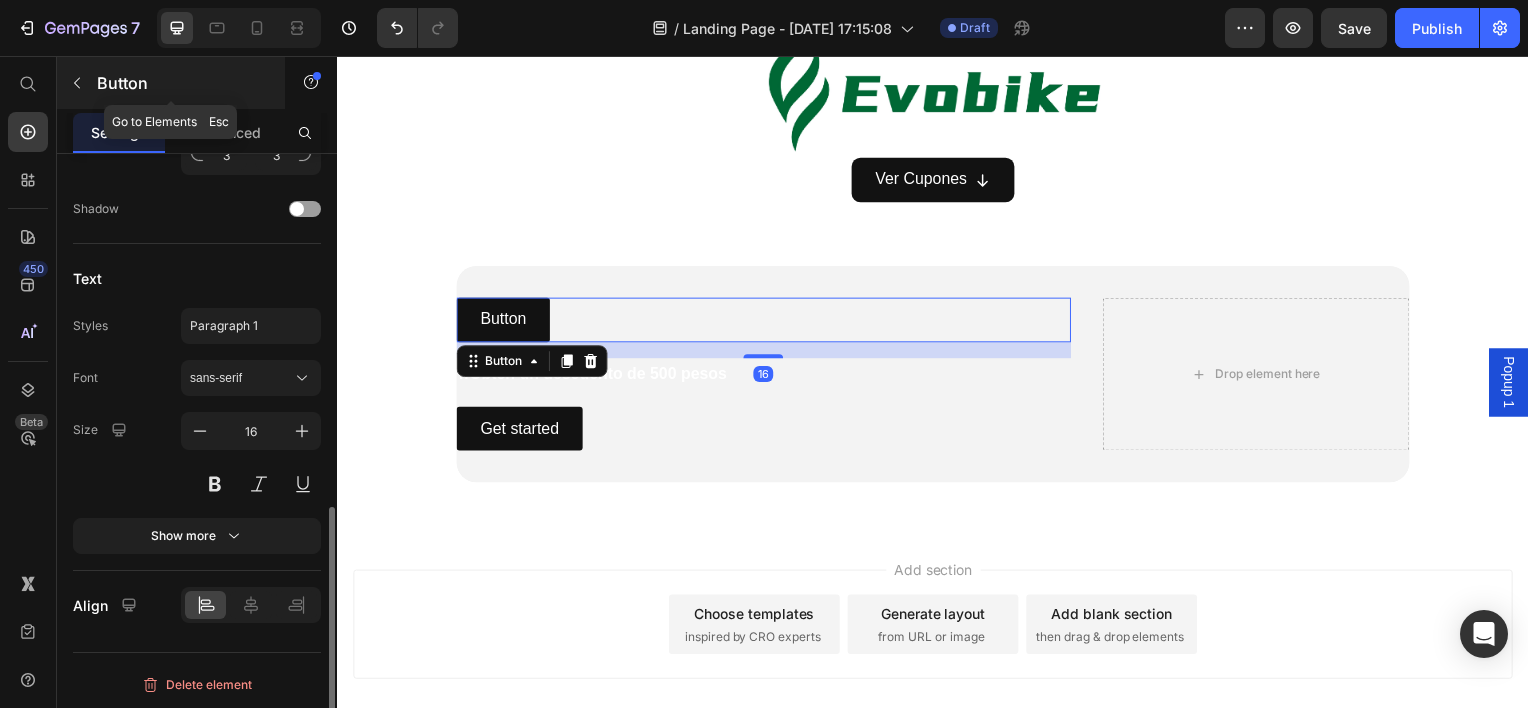 click 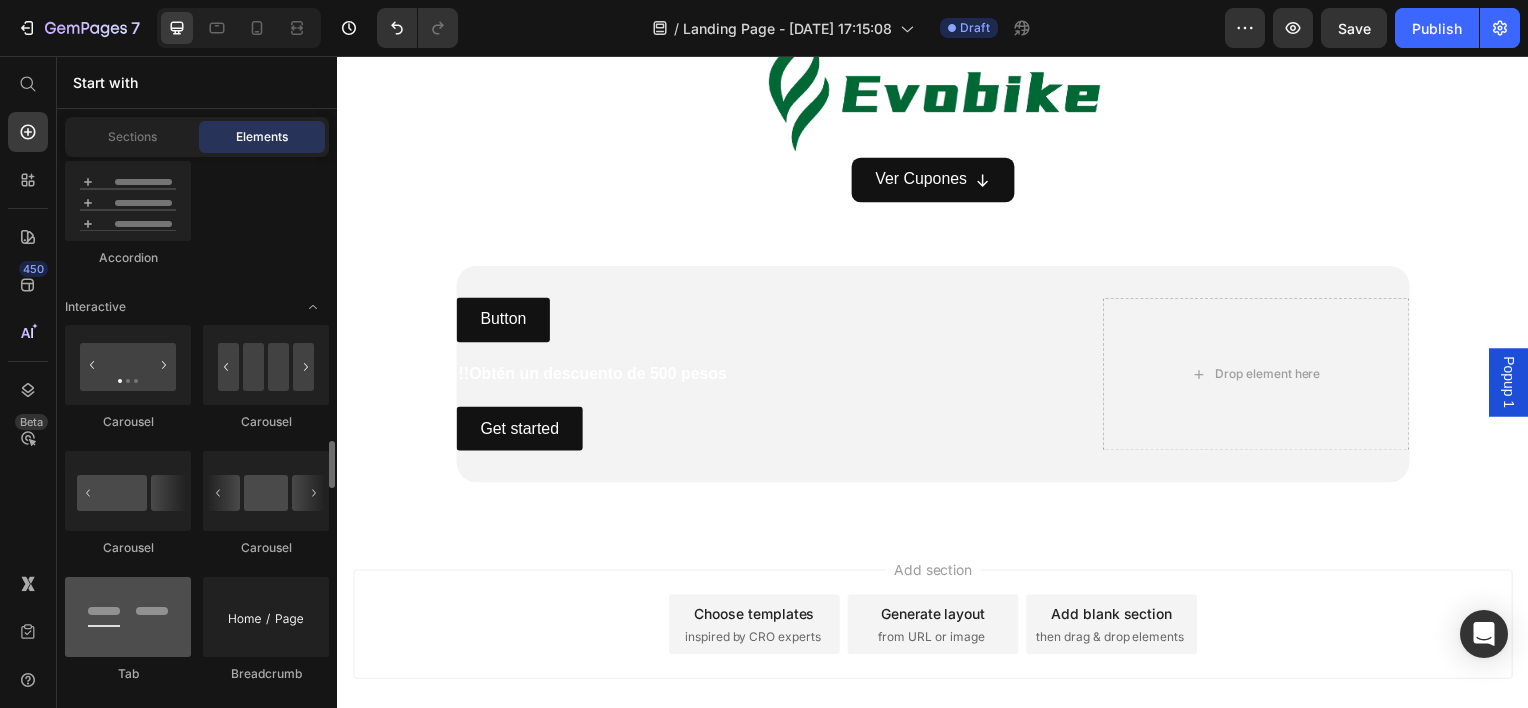 scroll, scrollTop: 2200, scrollLeft: 0, axis: vertical 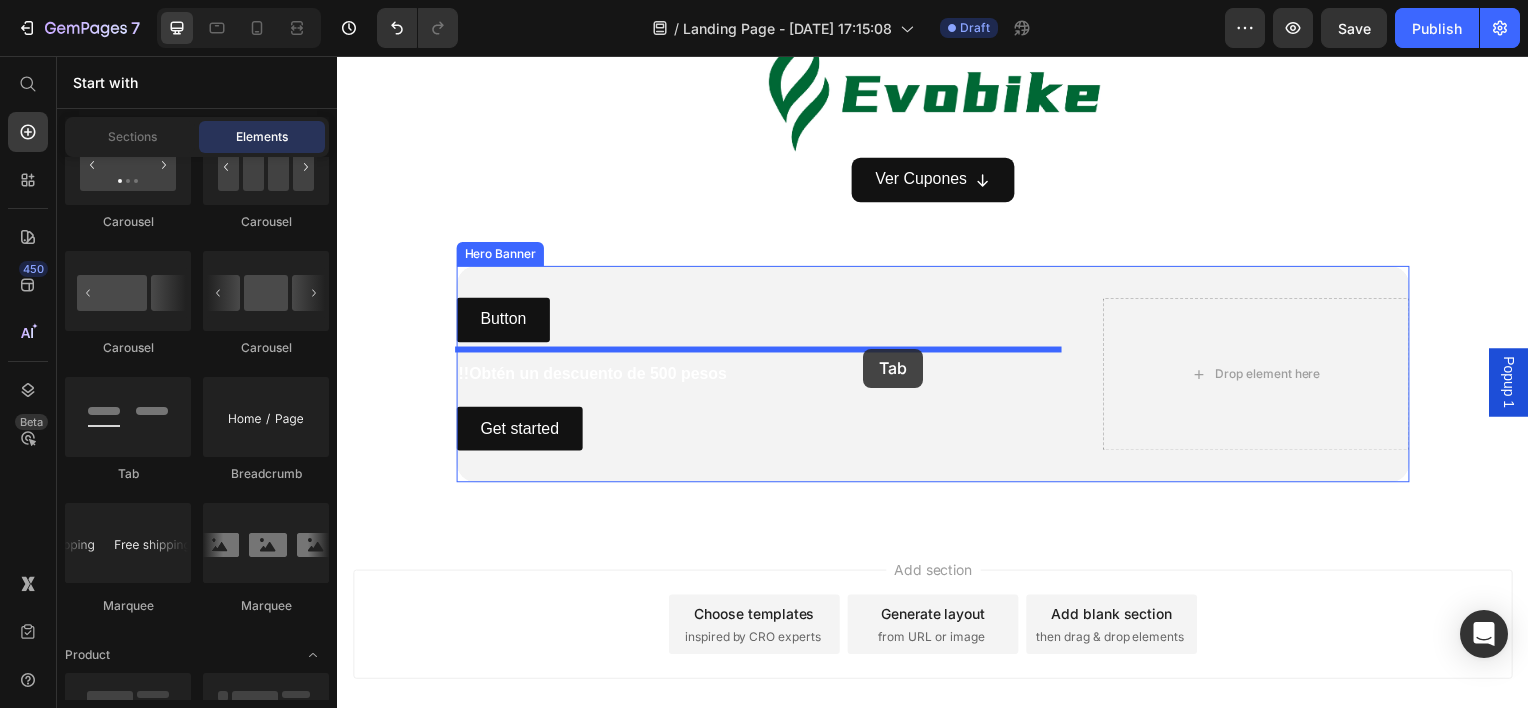 drag, startPoint x: 443, startPoint y: 496, endPoint x: 867, endPoint y: 351, distance: 448.10825 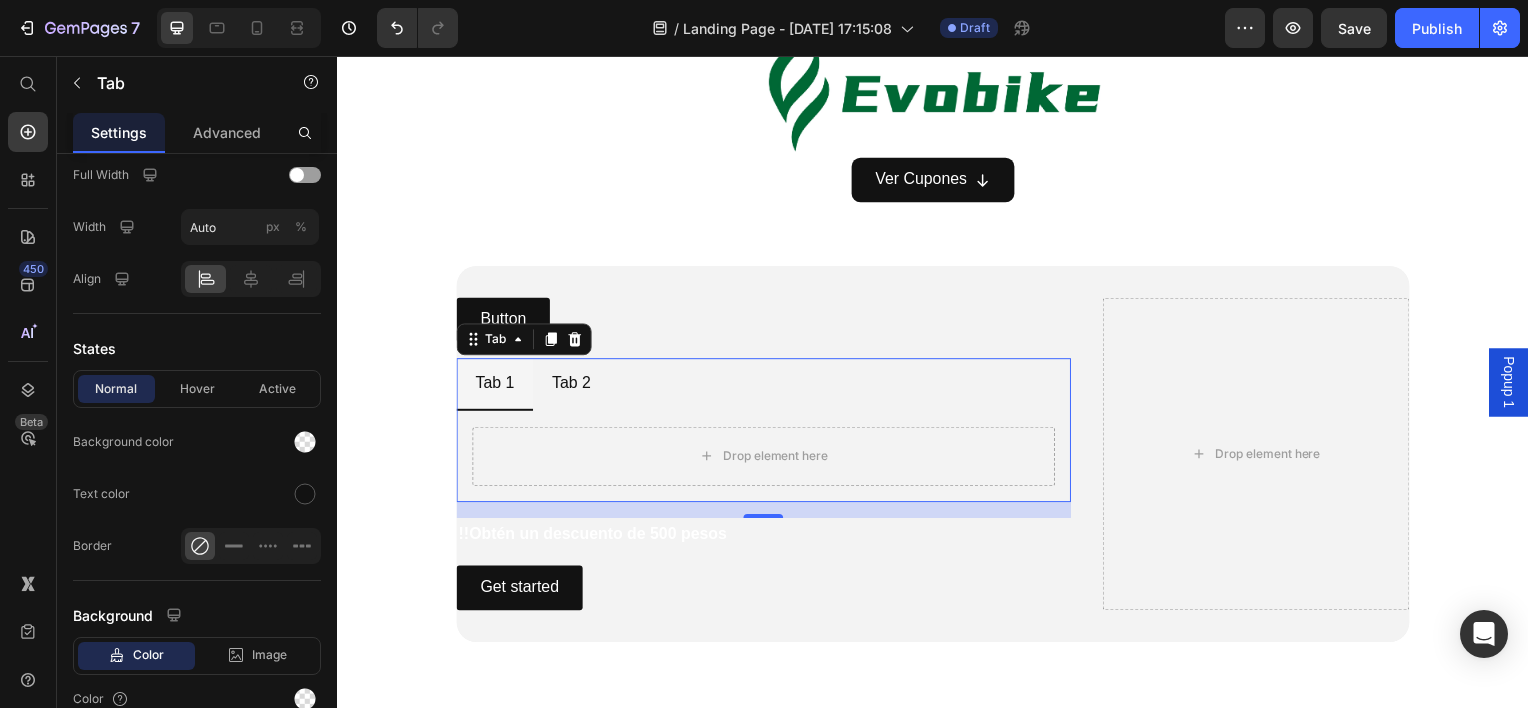 scroll, scrollTop: 0, scrollLeft: 0, axis: both 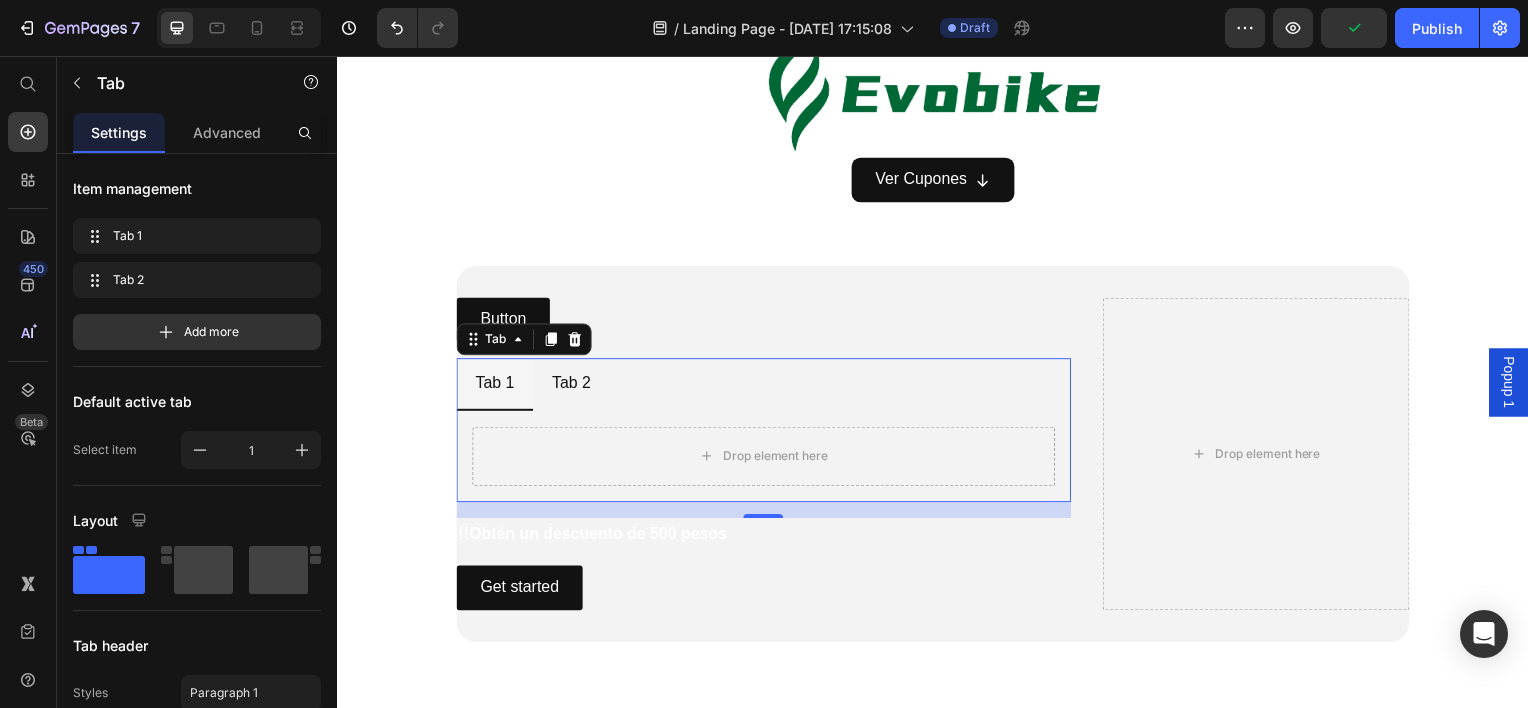 click on "Tab 2" at bounding box center [572, 385] 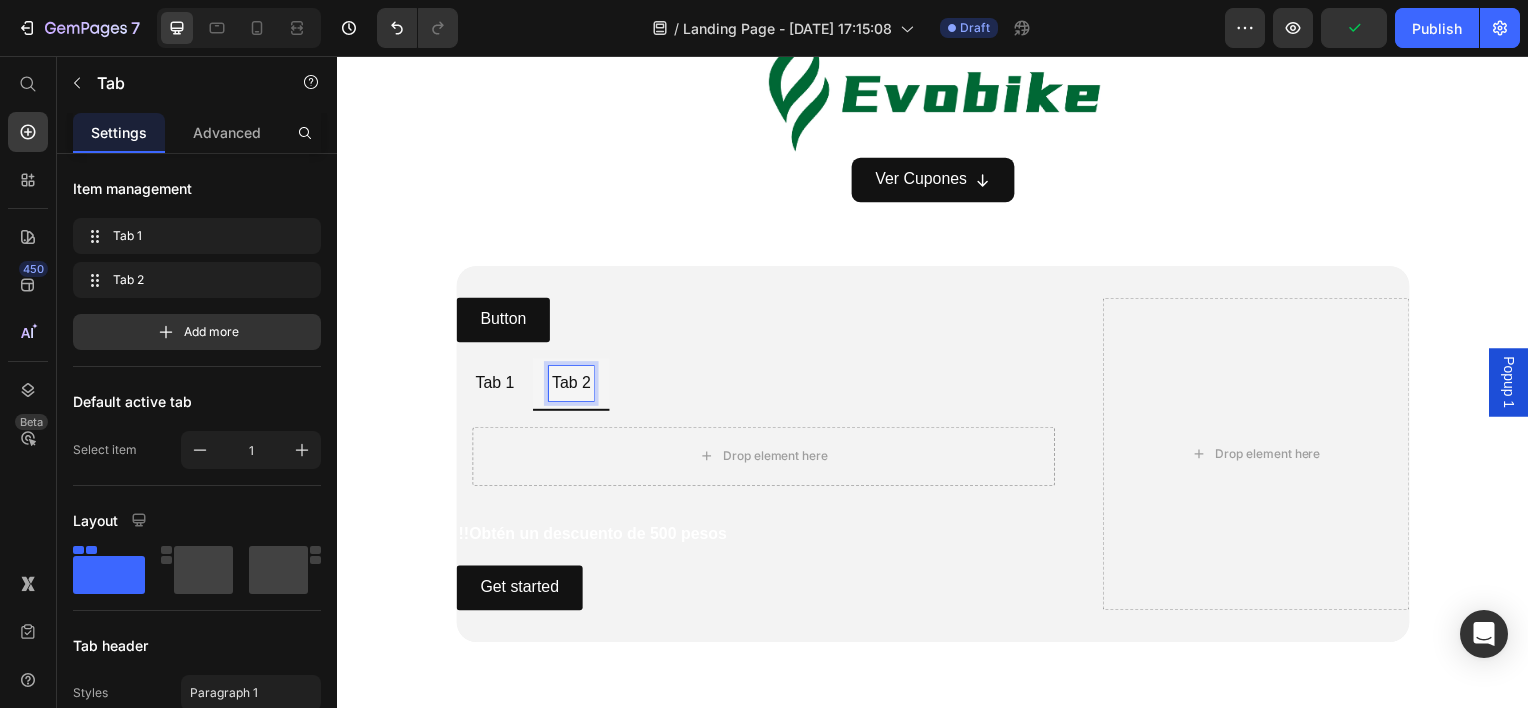 click on "Tab 1" at bounding box center [495, 385] 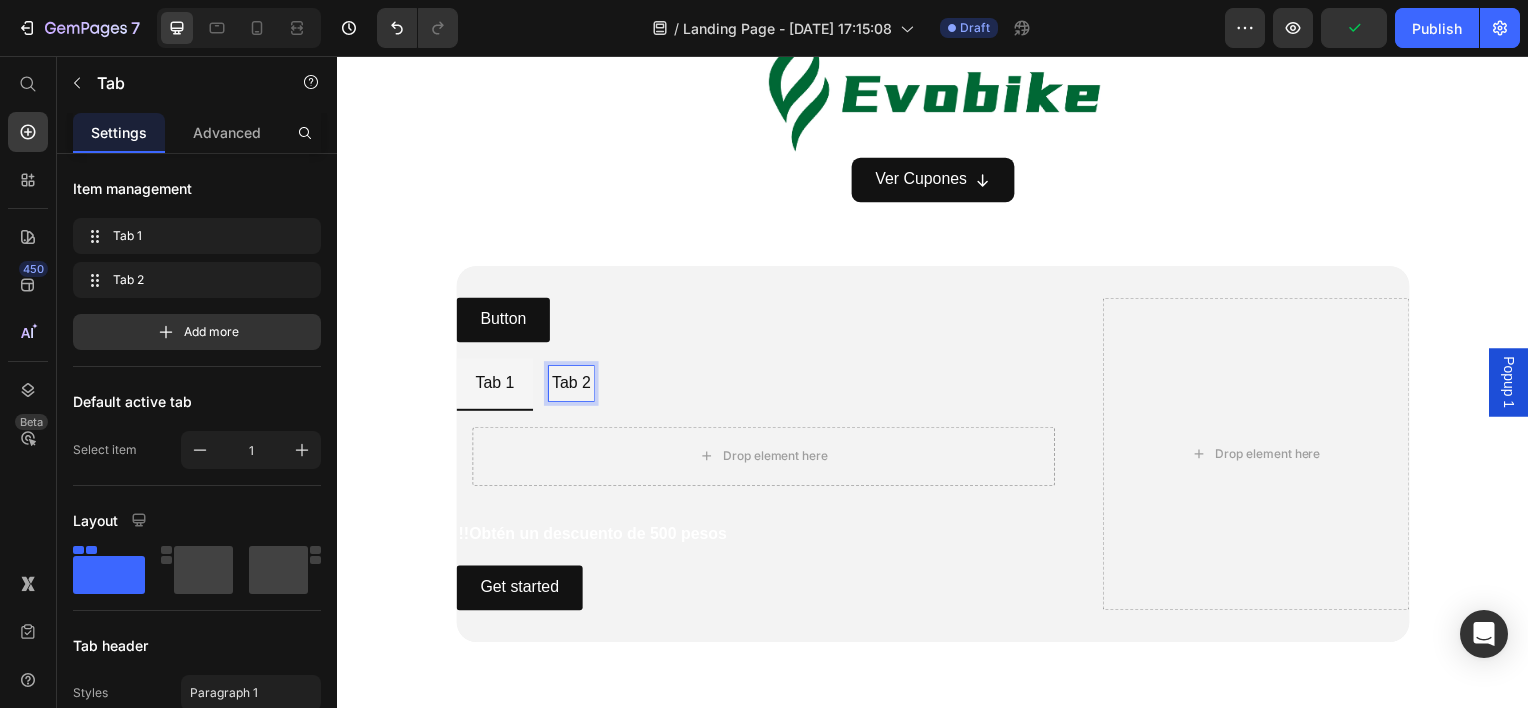 click on "Tab 2" at bounding box center [572, 385] 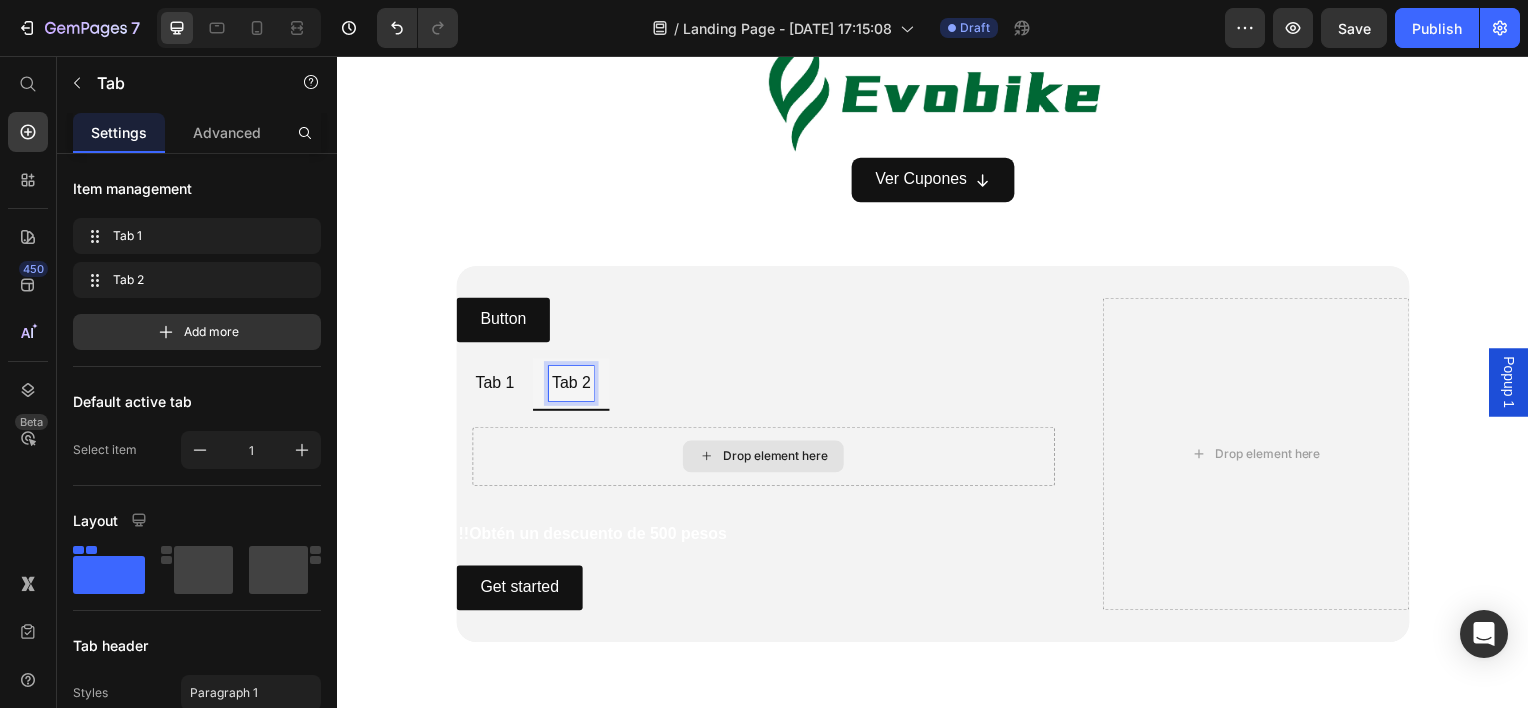 click on "Tab 1 Tab 2" at bounding box center (766, 386) 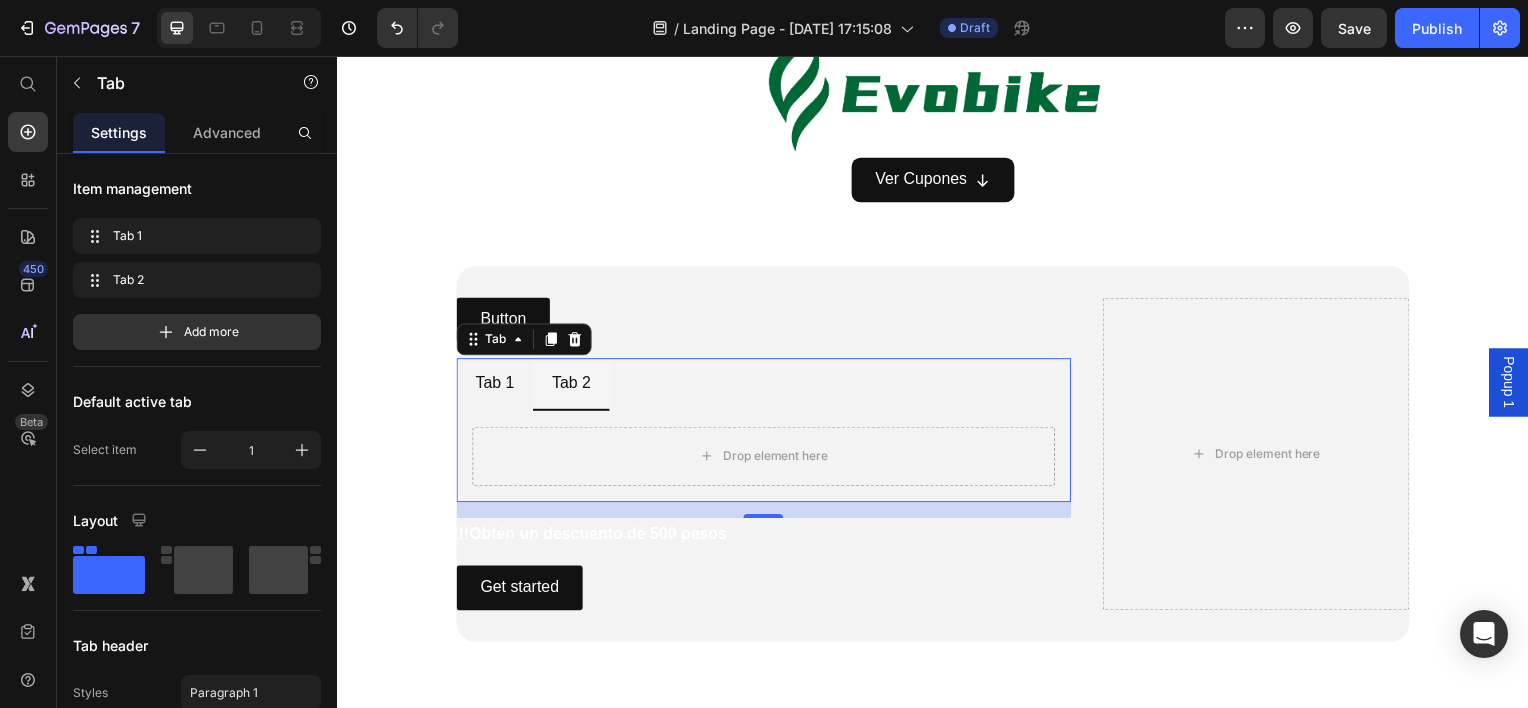 click 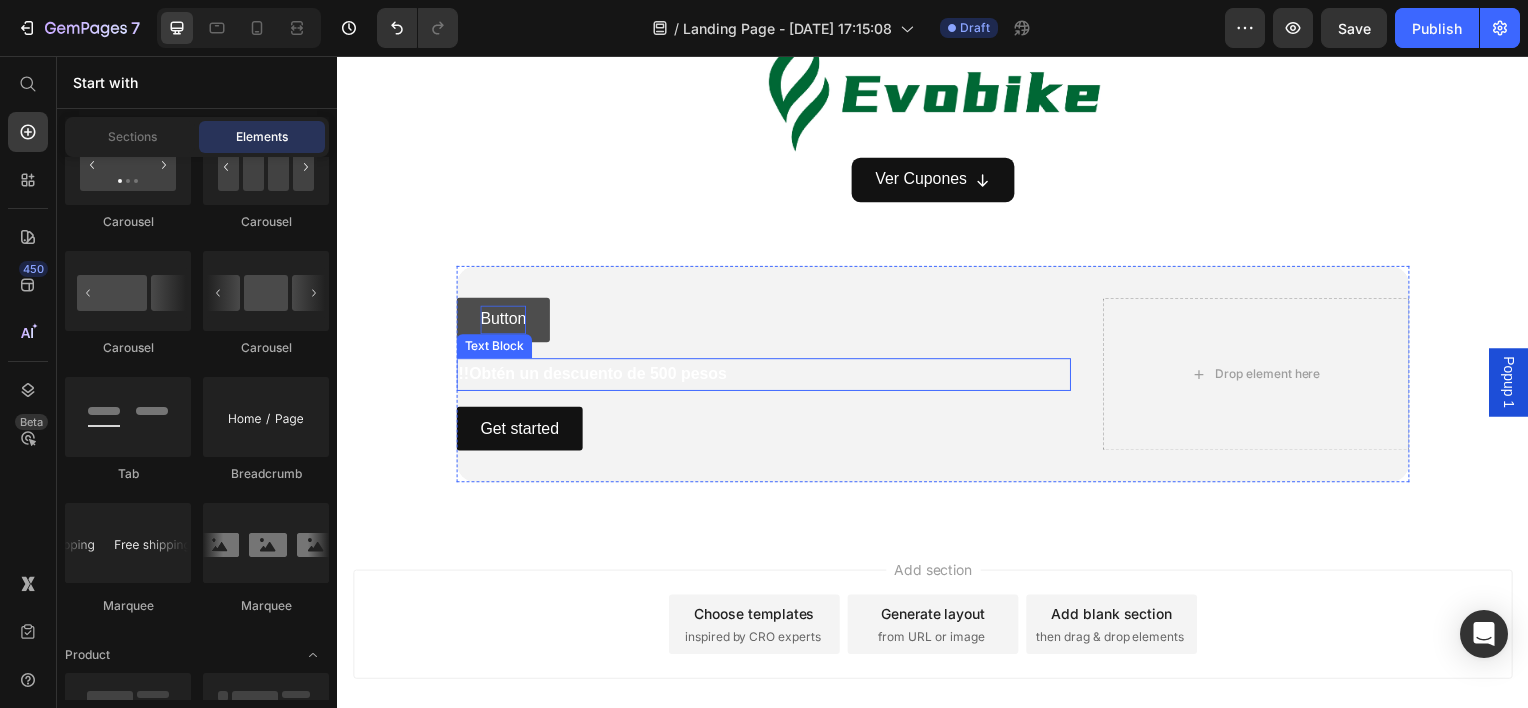 click on "Button" at bounding box center [504, 321] 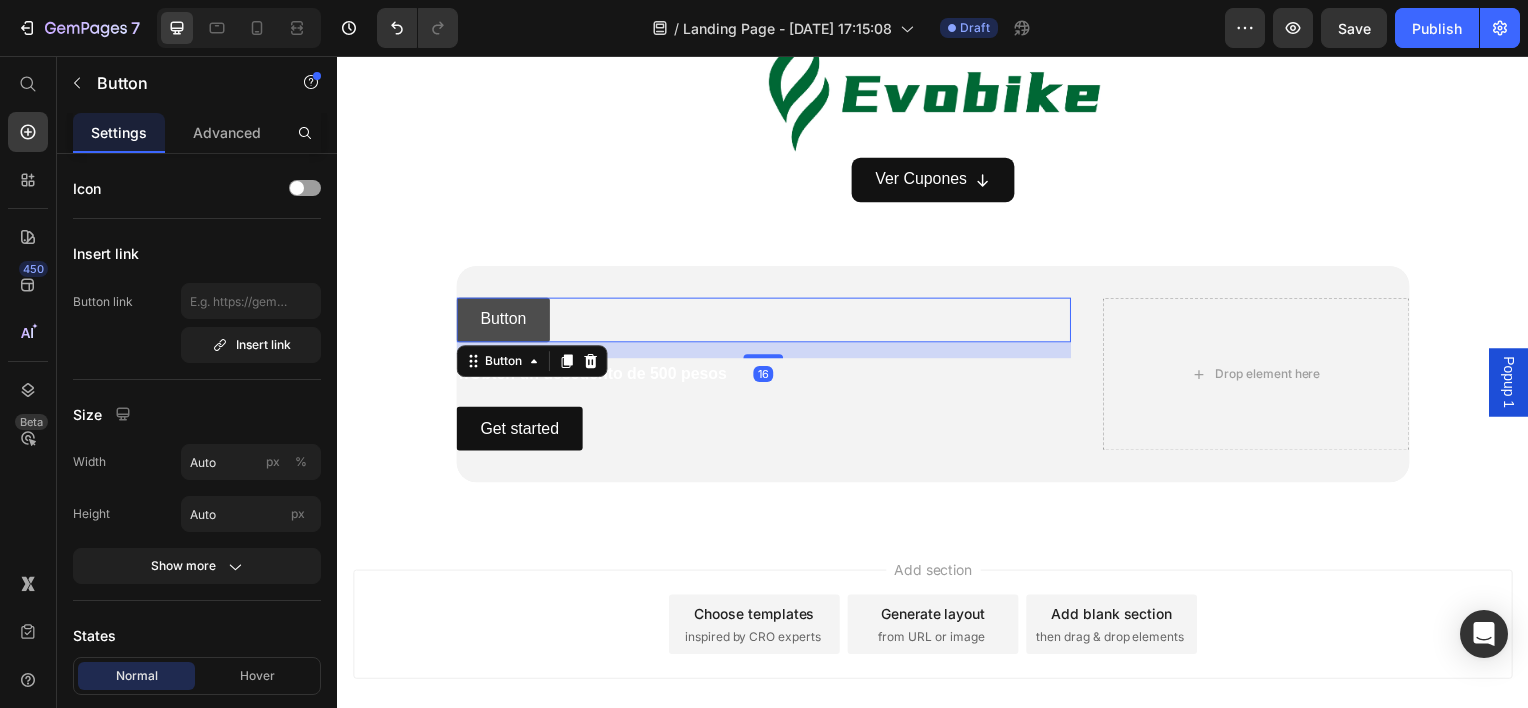 click on "Button" at bounding box center (504, 321) 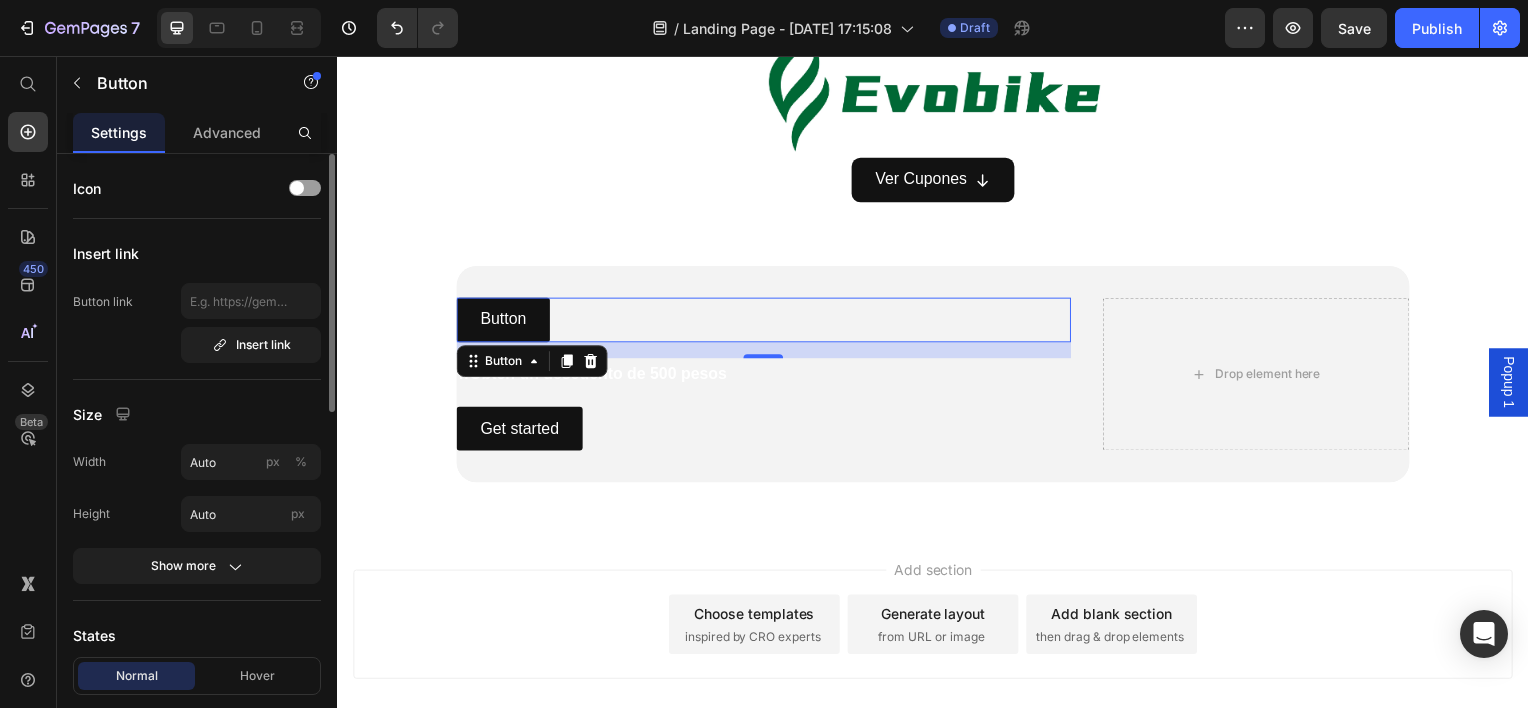 scroll, scrollTop: 500, scrollLeft: 0, axis: vertical 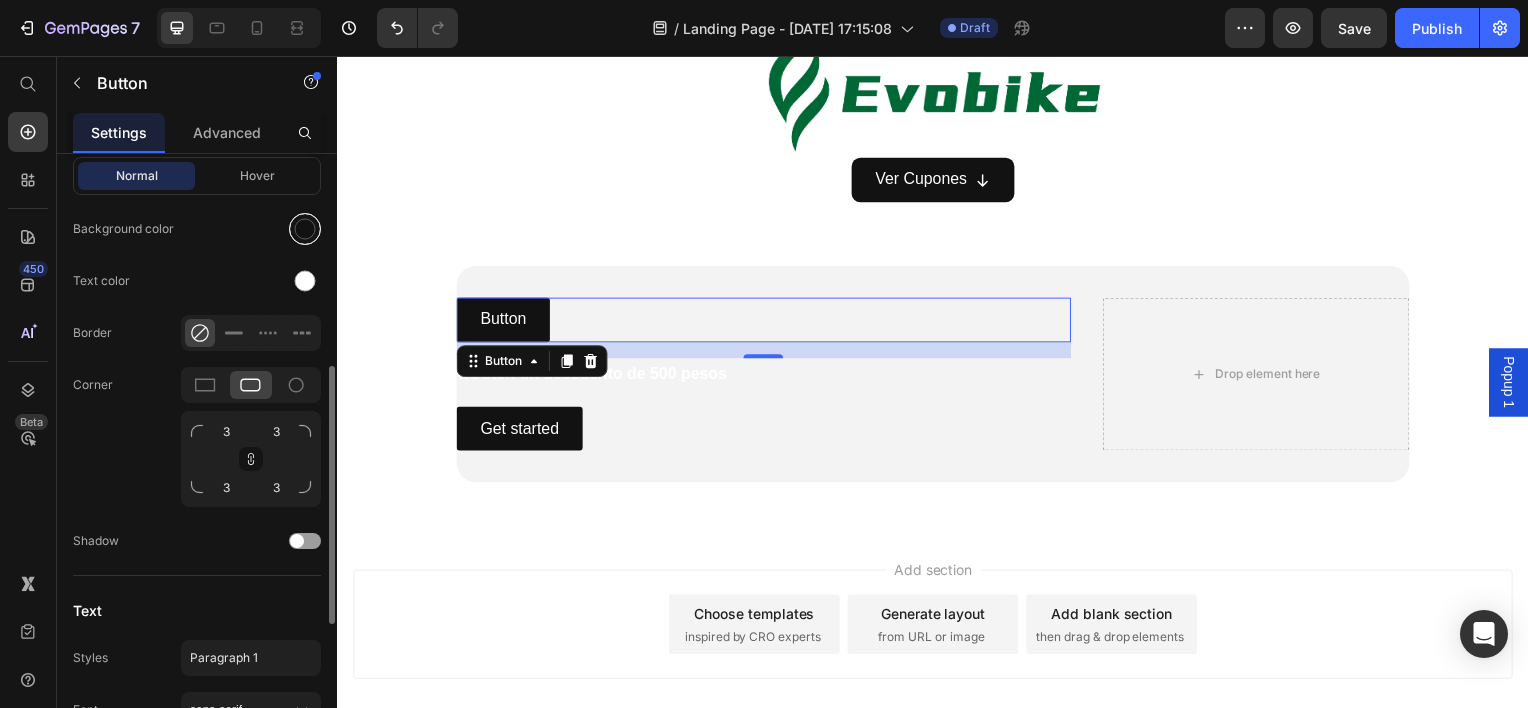 click at bounding box center [305, 229] 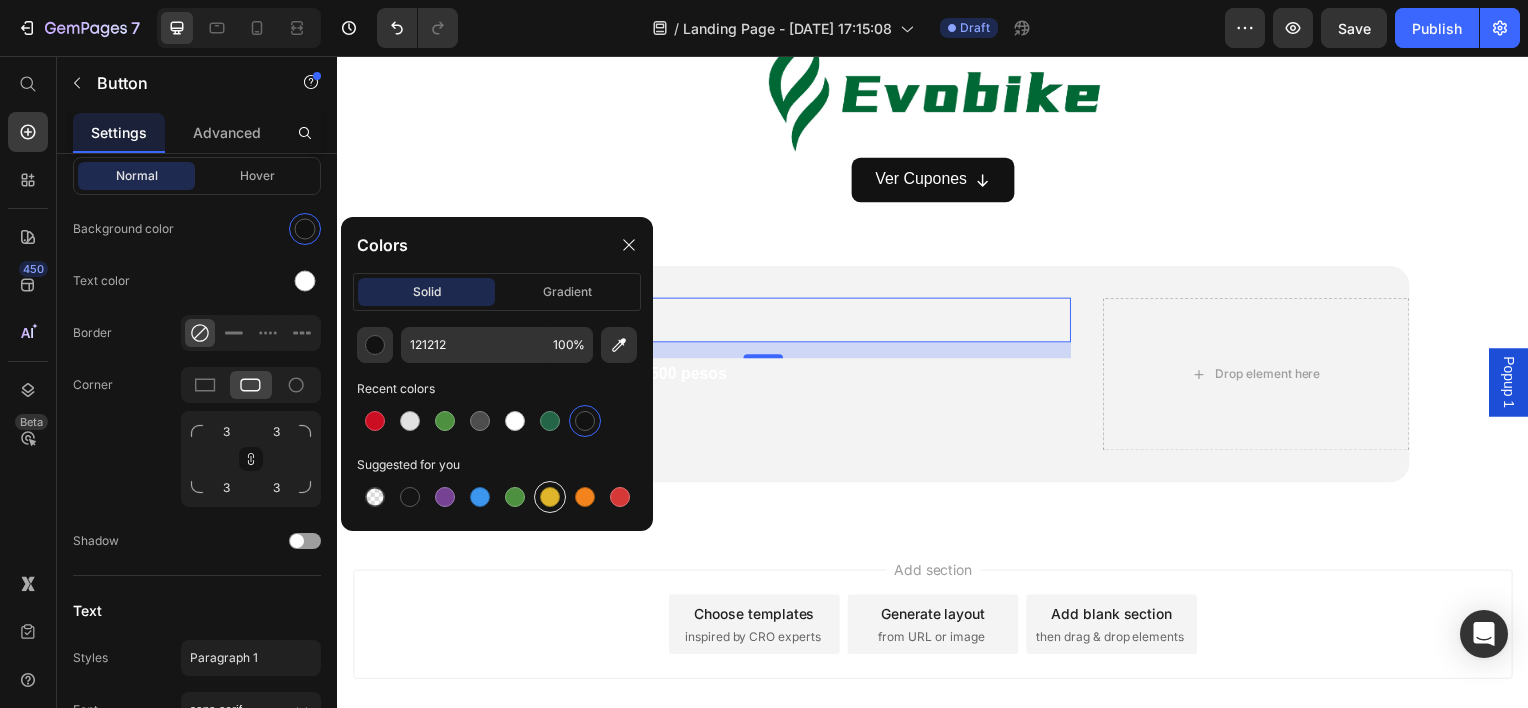 click at bounding box center [550, 497] 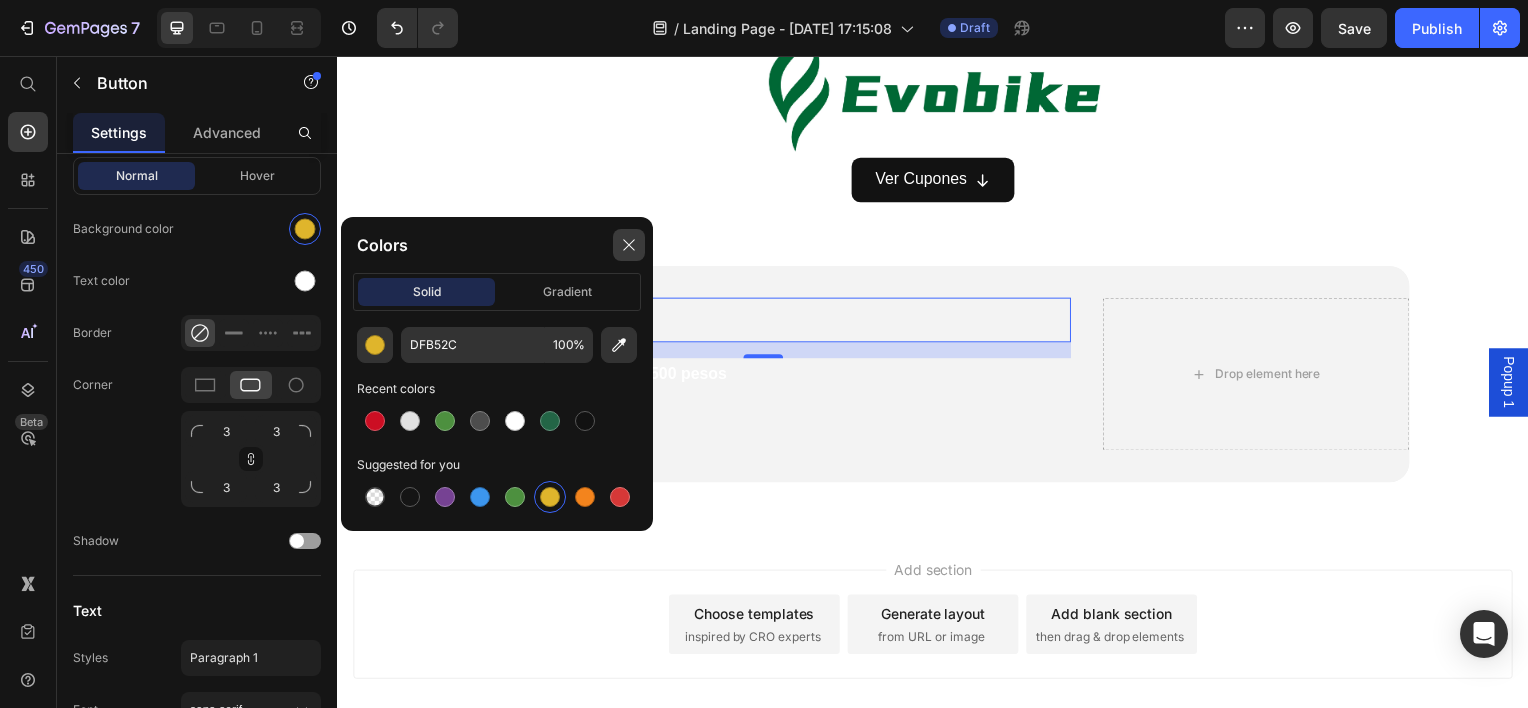 click at bounding box center (629, 245) 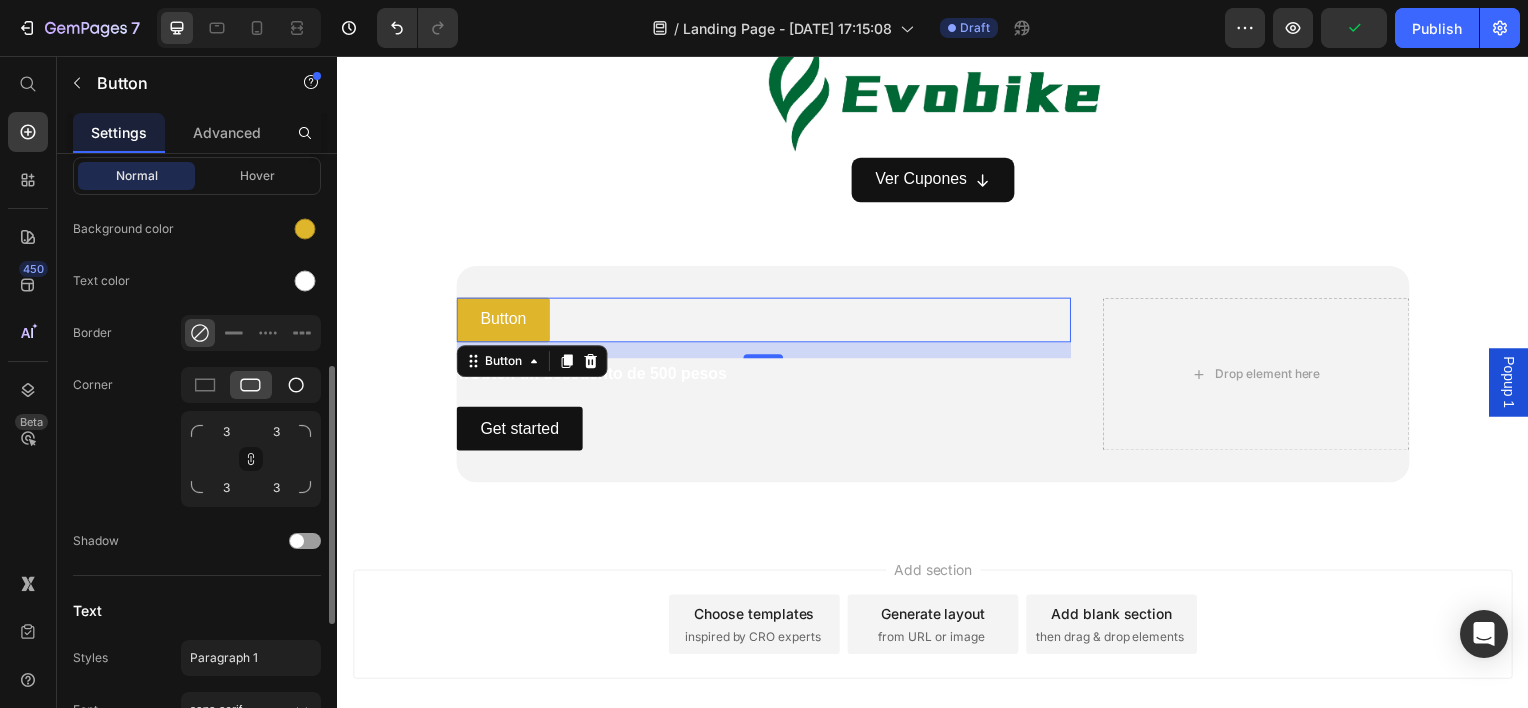 click 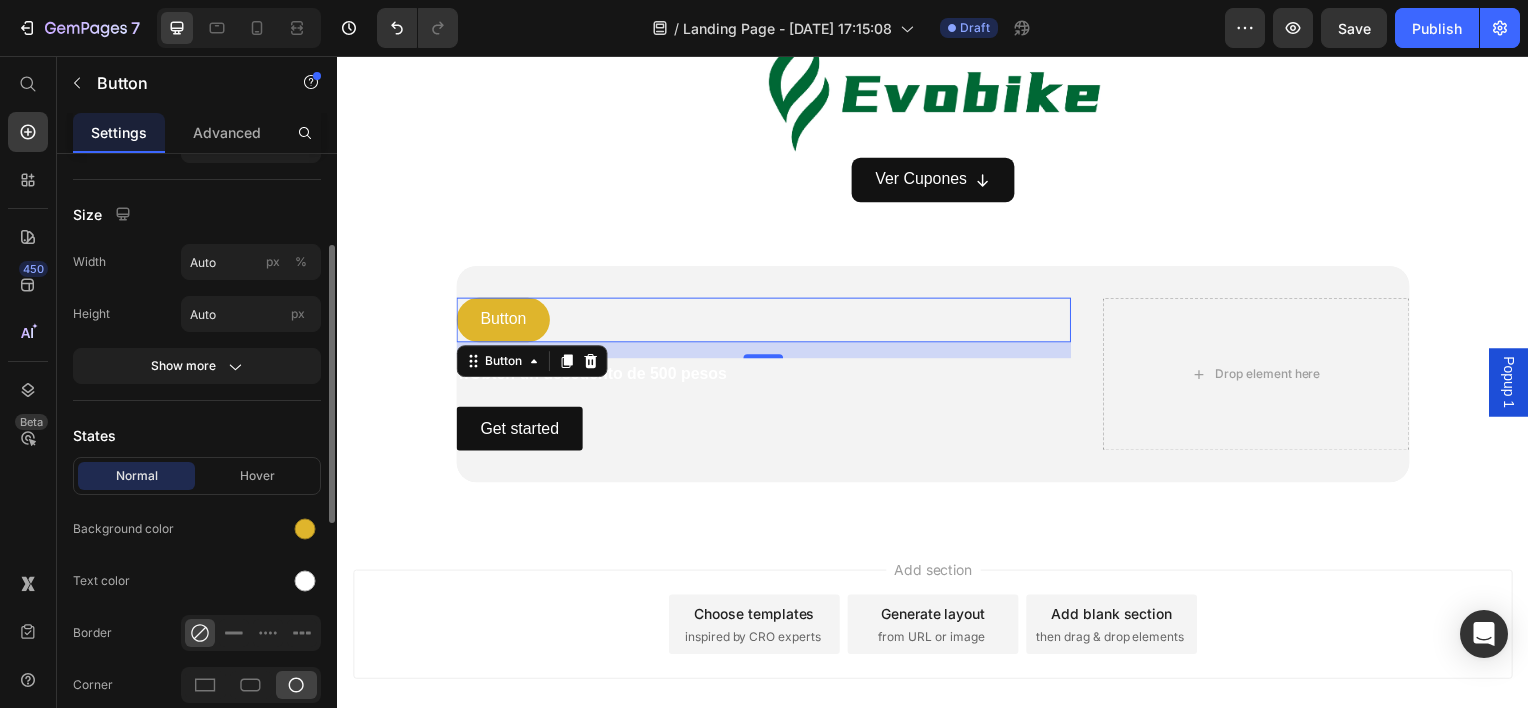 scroll, scrollTop: 300, scrollLeft: 0, axis: vertical 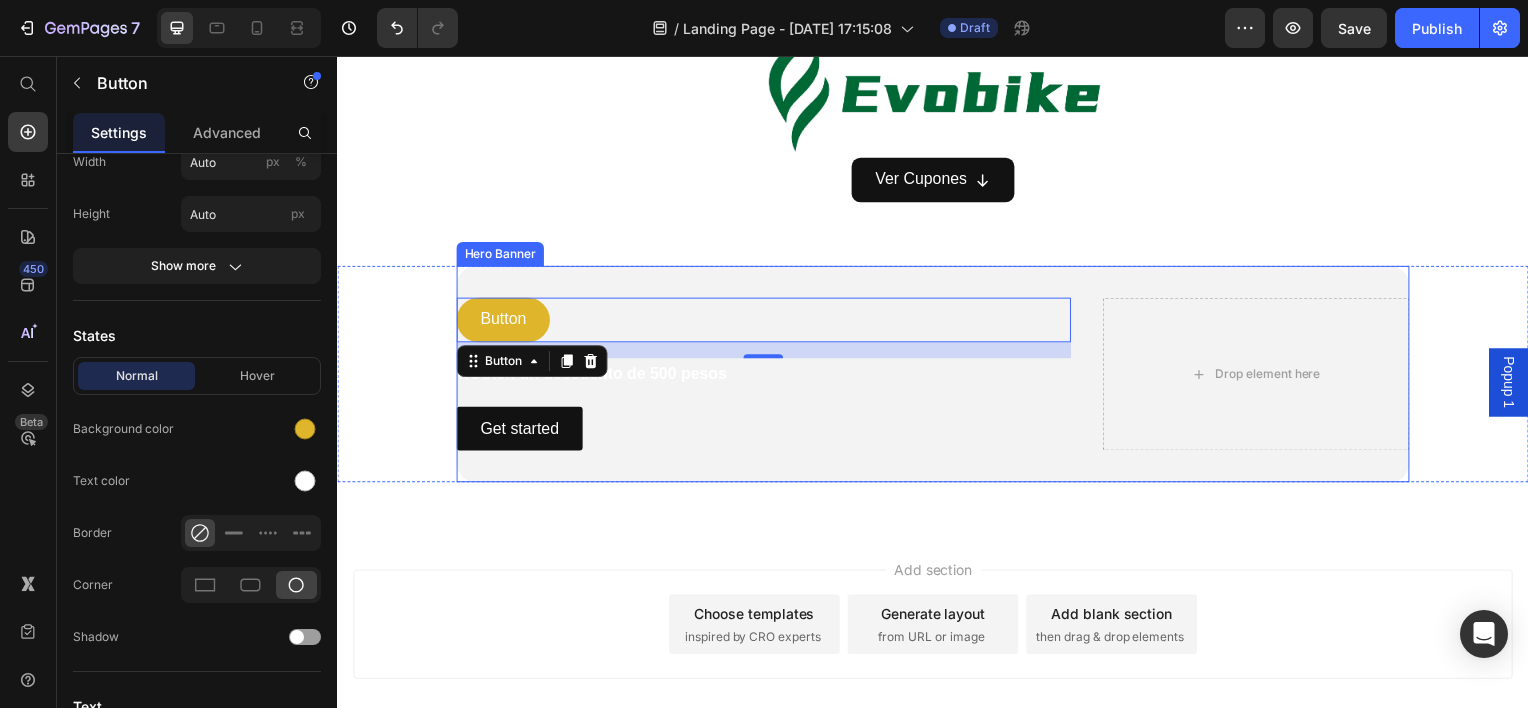 click on "Button Button   16 !!Obtén un descuento de 500 pesos Text Block Get started Button" at bounding box center [766, 376] 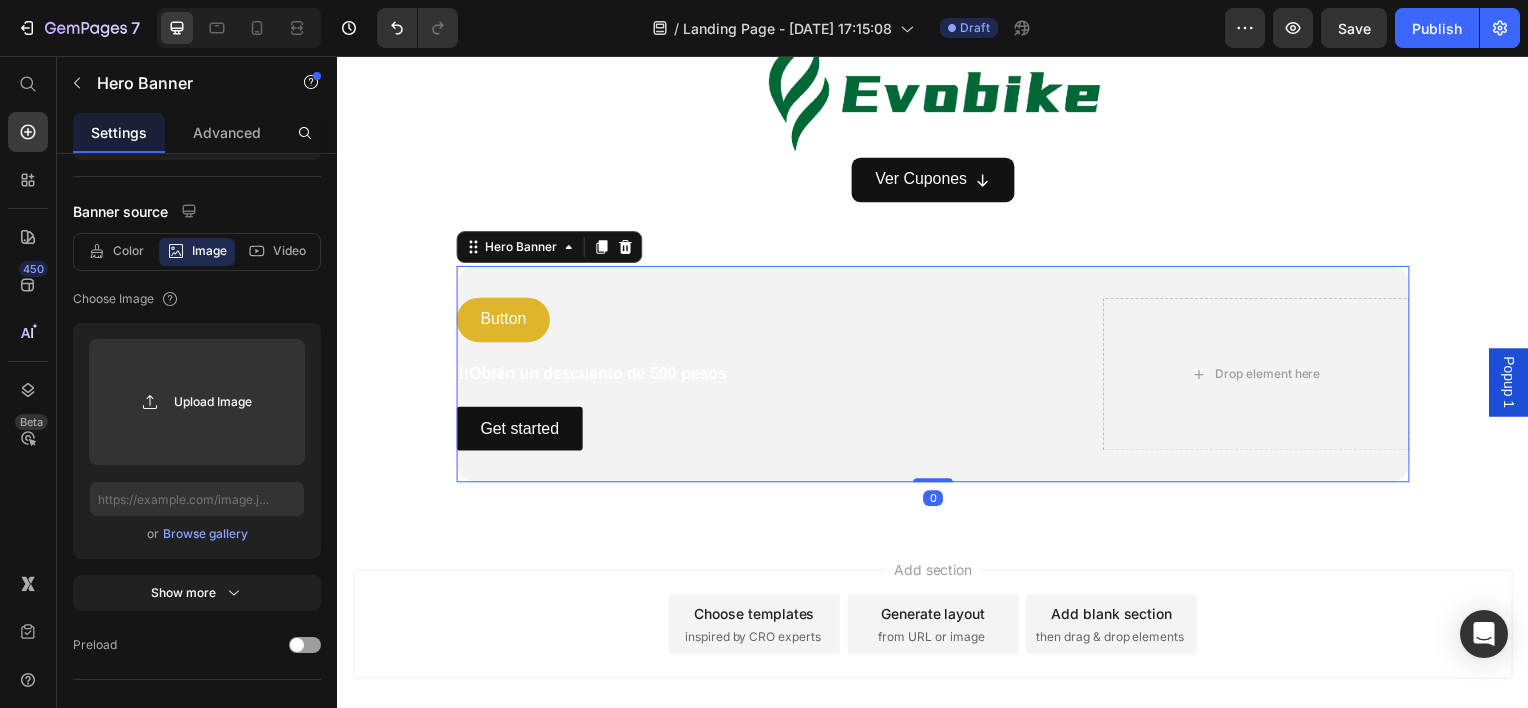scroll, scrollTop: 0, scrollLeft: 0, axis: both 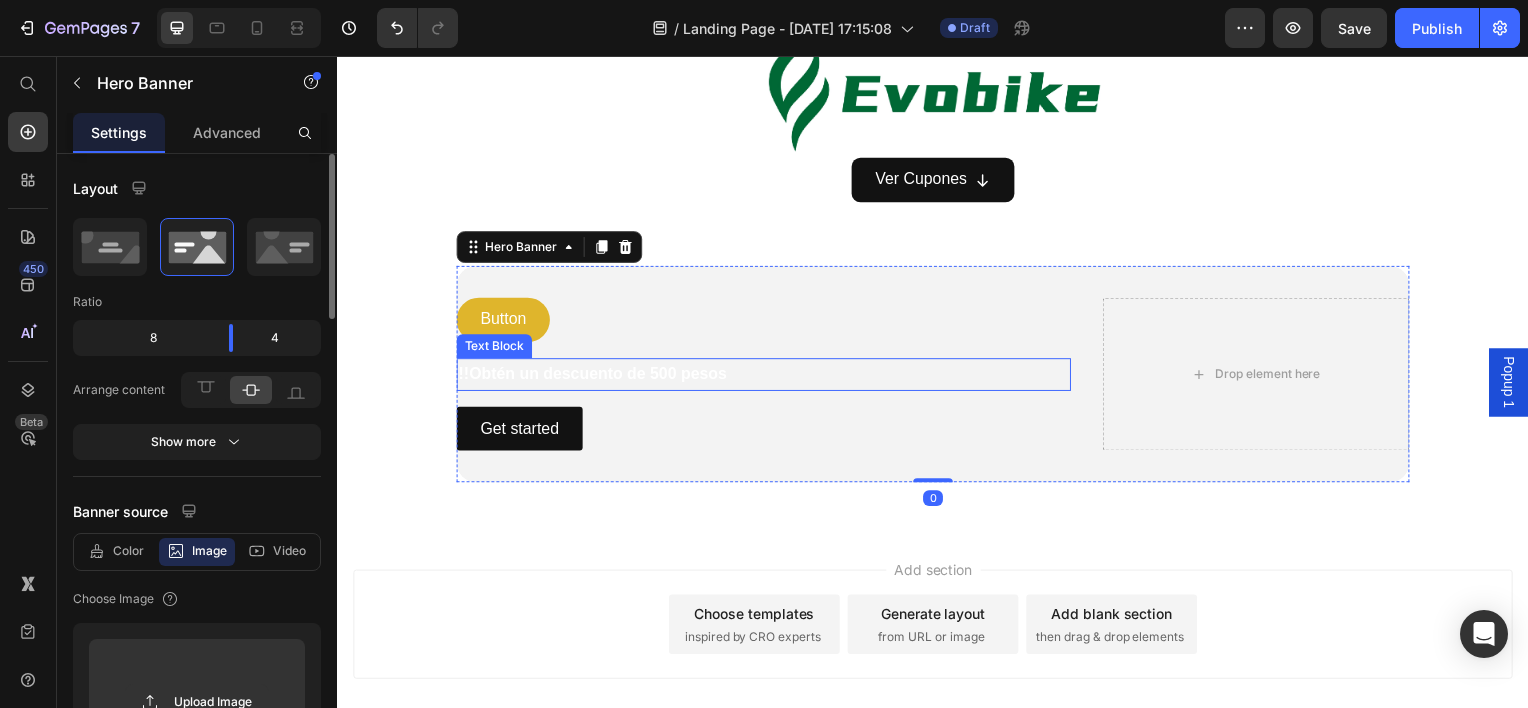 click on "!!Obtén un descuento de 500 pesos" at bounding box center (594, 375) 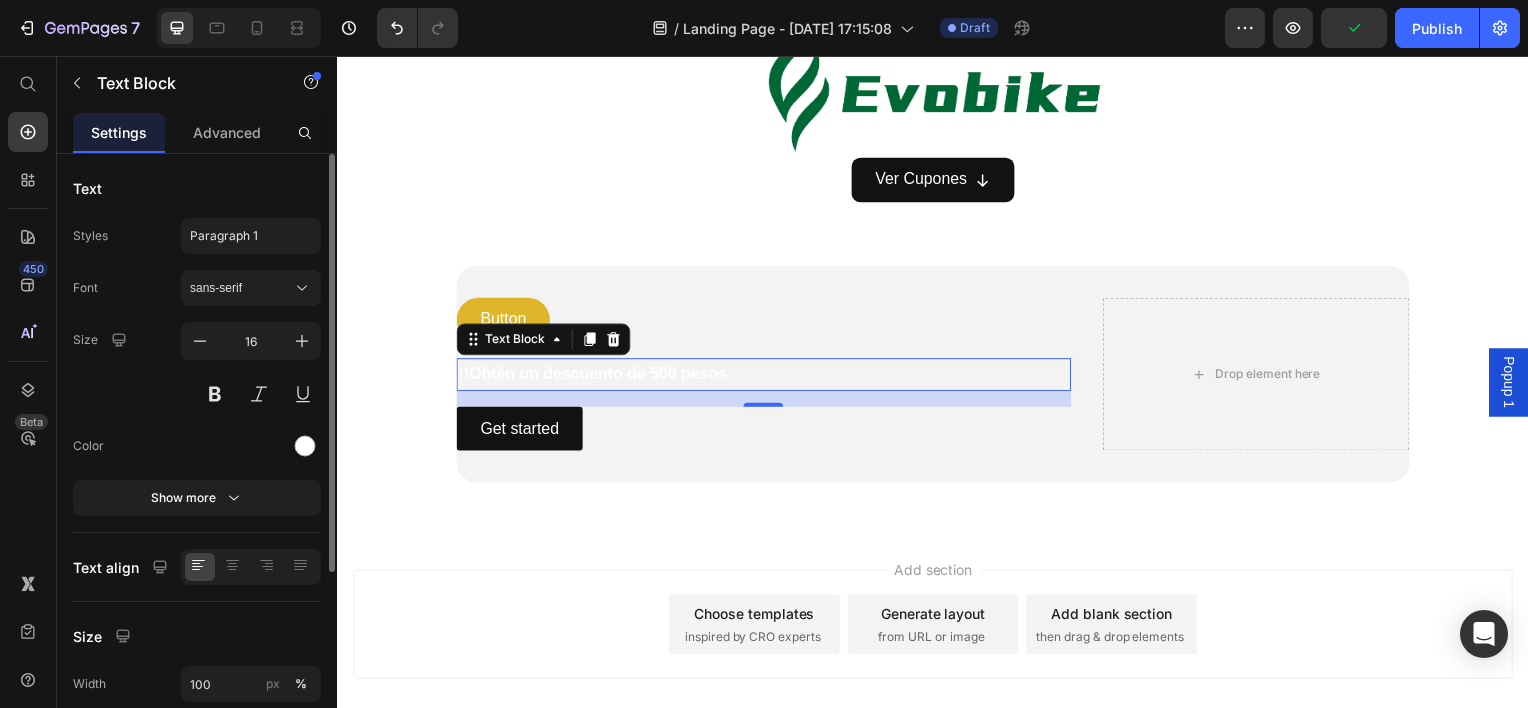 scroll, scrollTop: 281, scrollLeft: 0, axis: vertical 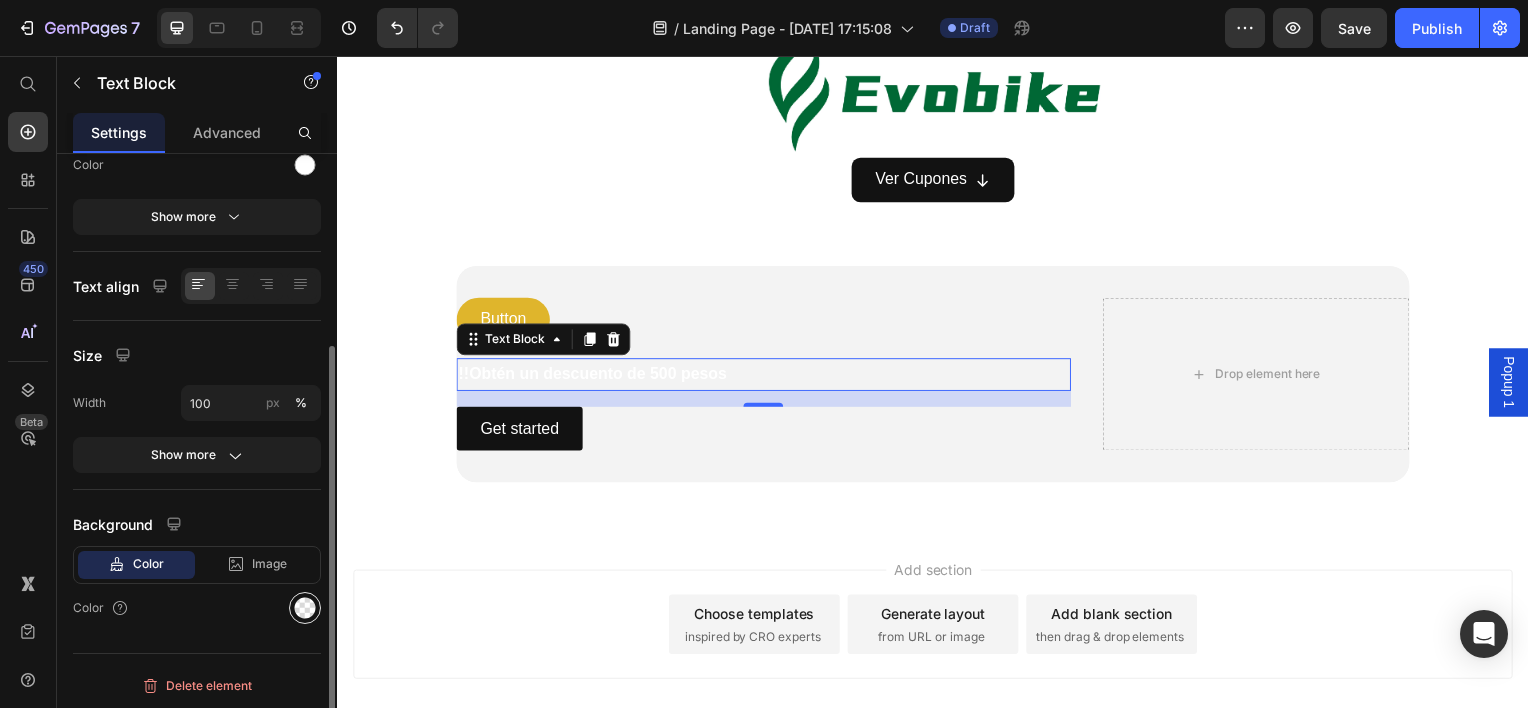 click at bounding box center [305, 608] 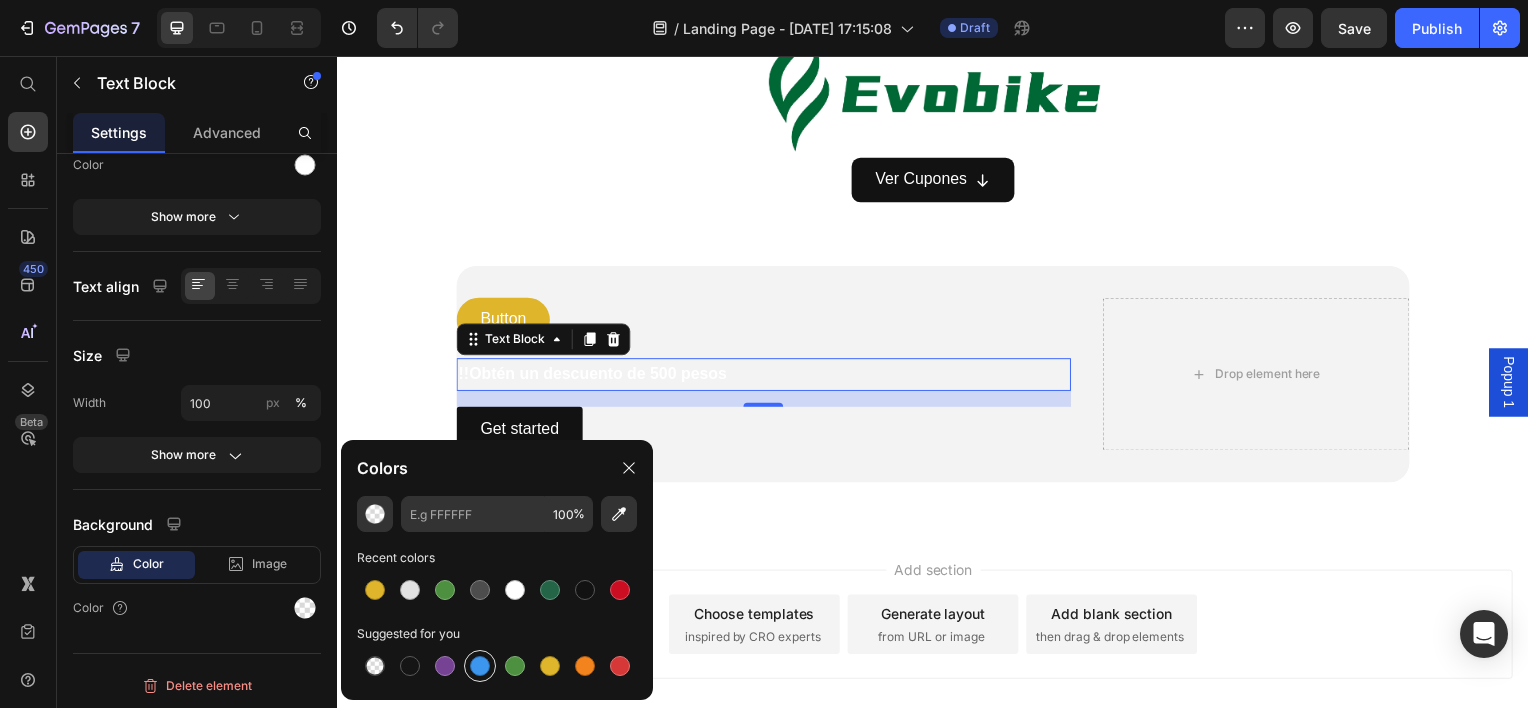 click at bounding box center [480, 666] 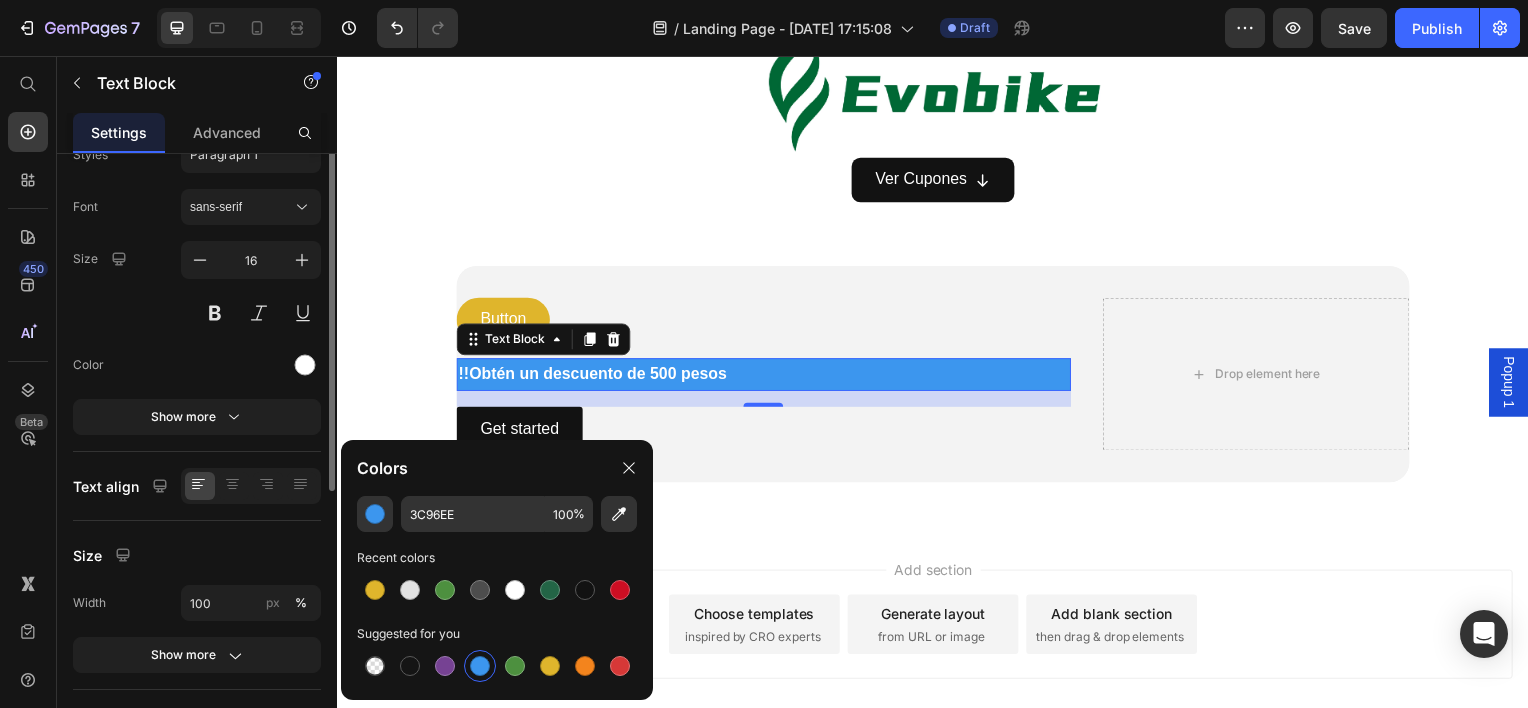 scroll, scrollTop: 0, scrollLeft: 0, axis: both 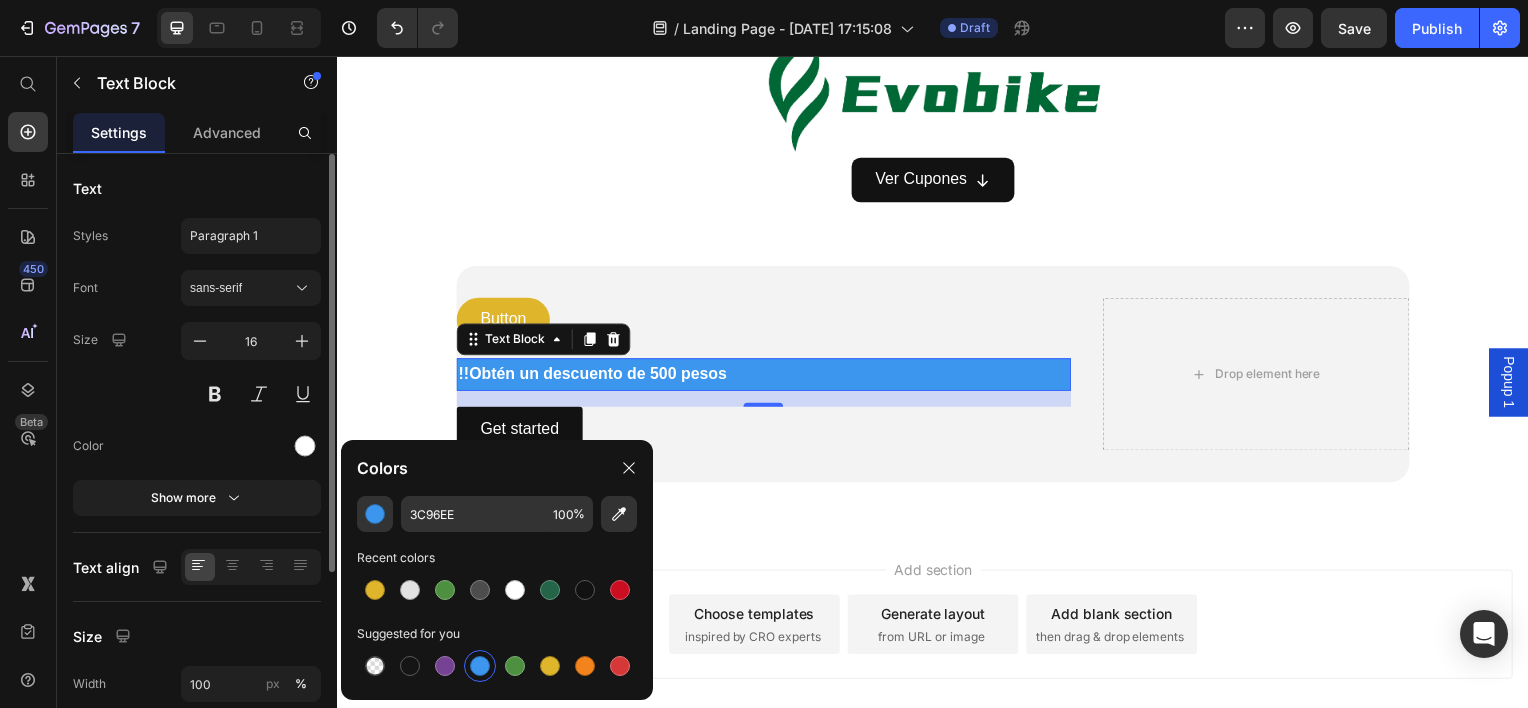 click on "Color" at bounding box center [197, 446] 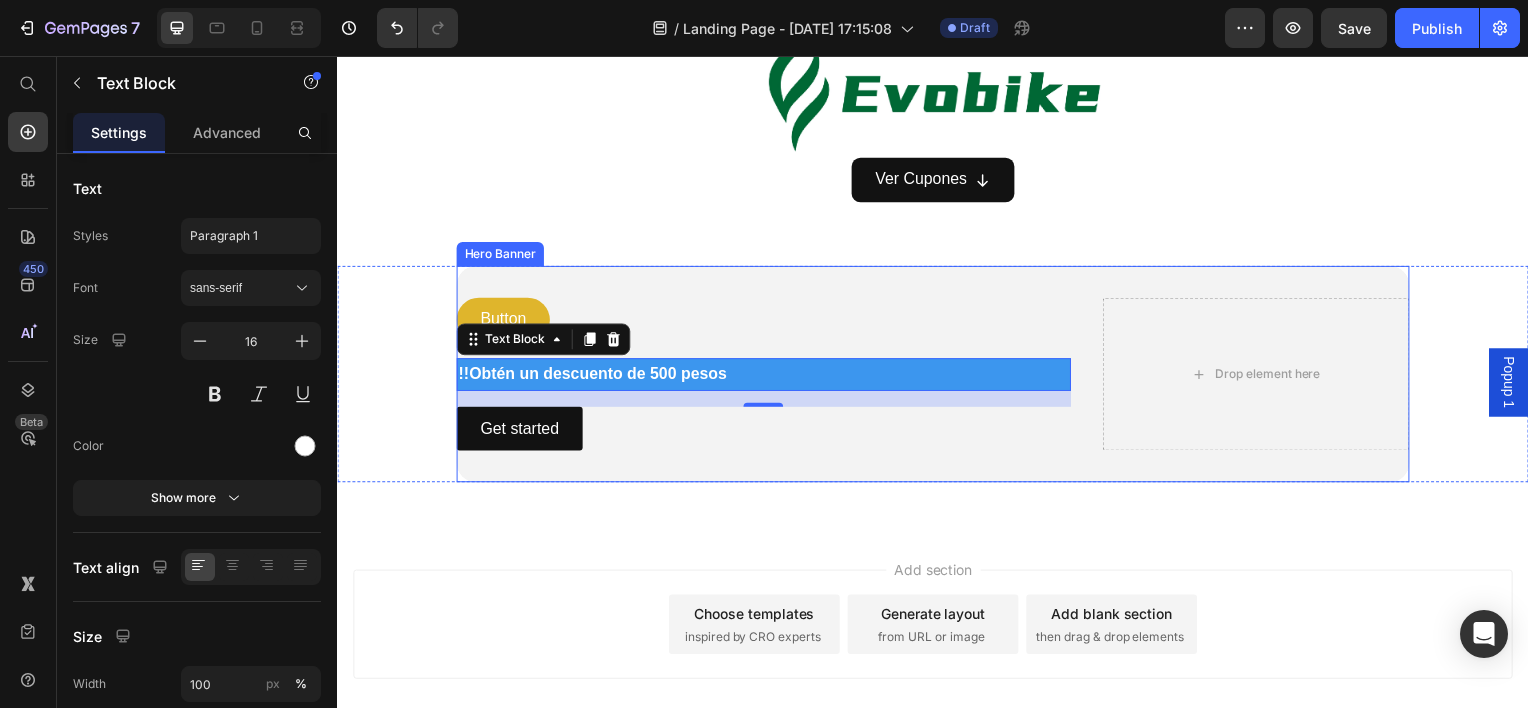 scroll, scrollTop: 1471, scrollLeft: 0, axis: vertical 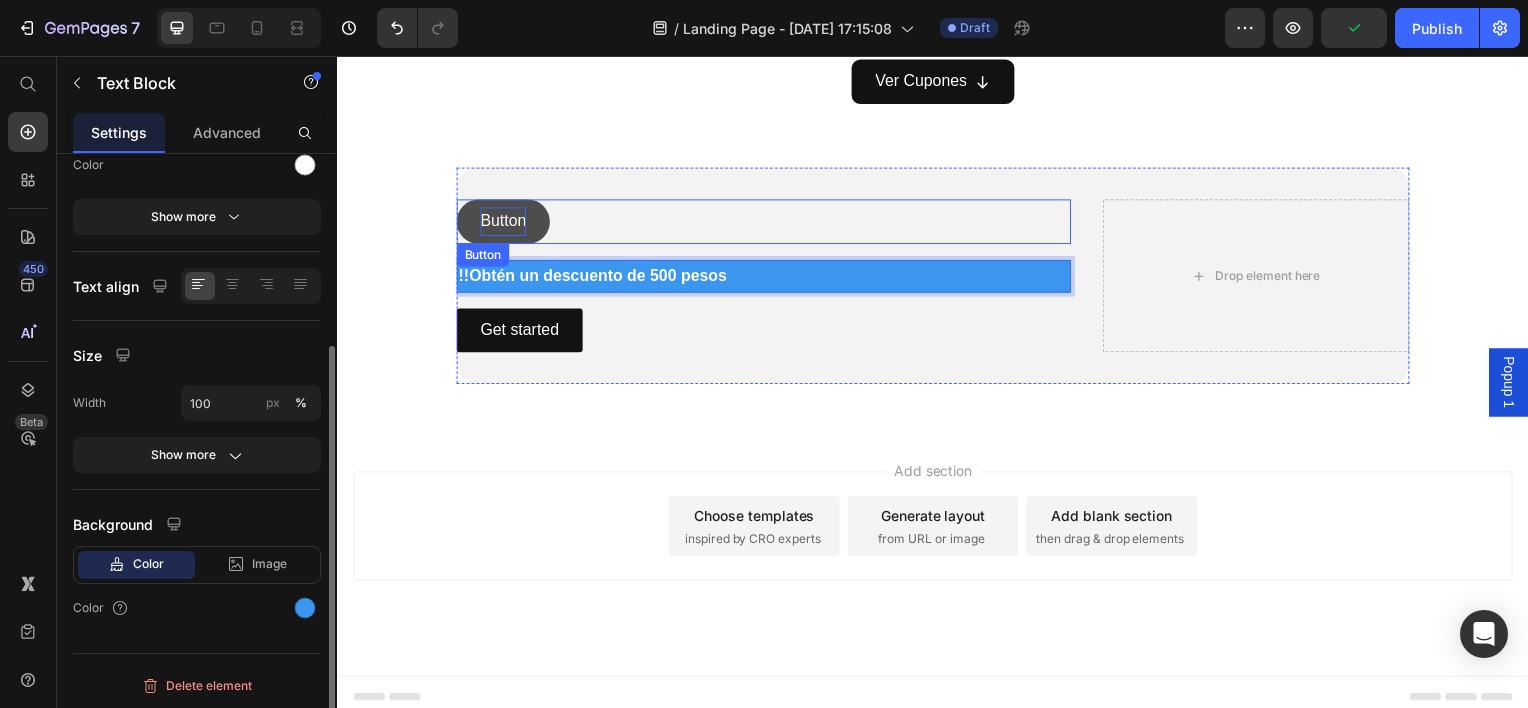 click on "Button" at bounding box center [504, 222] 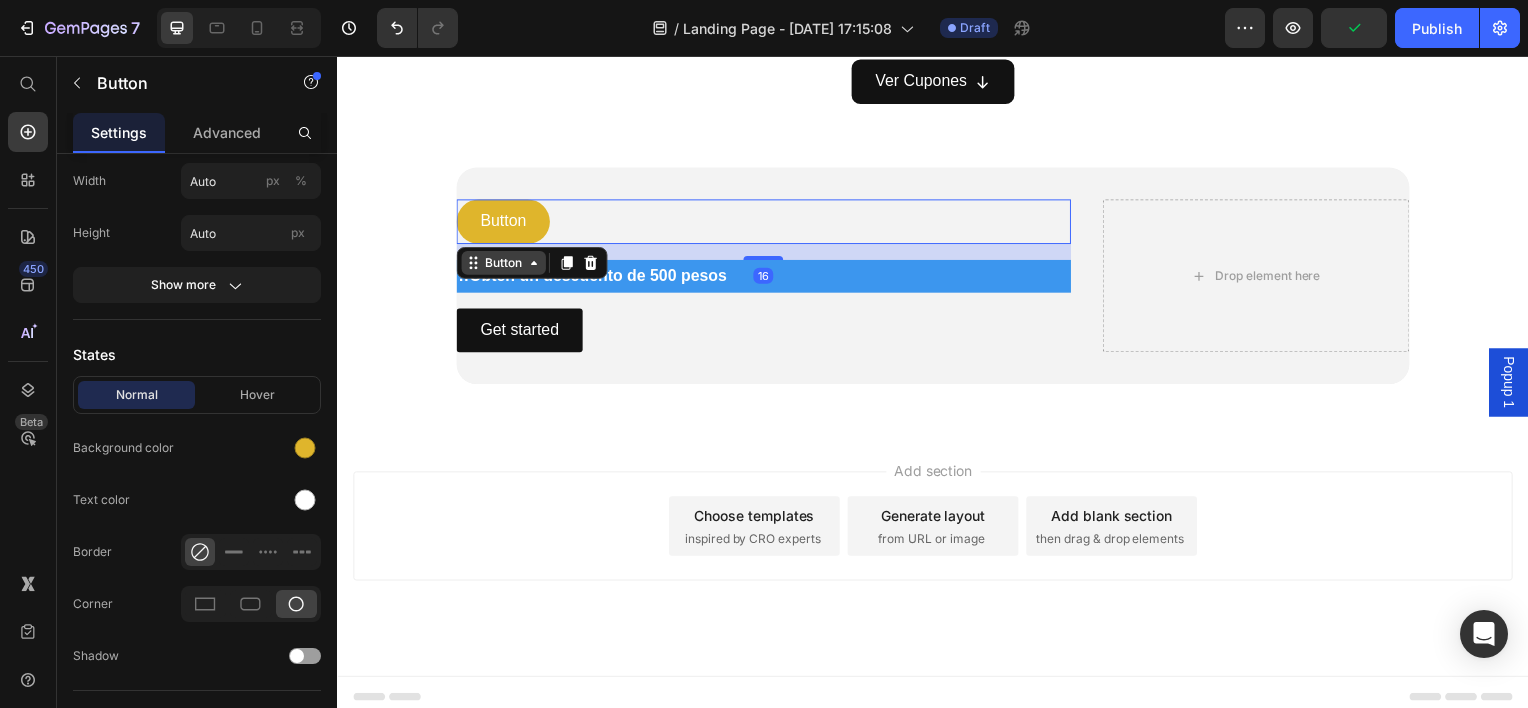 scroll, scrollTop: 0, scrollLeft: 0, axis: both 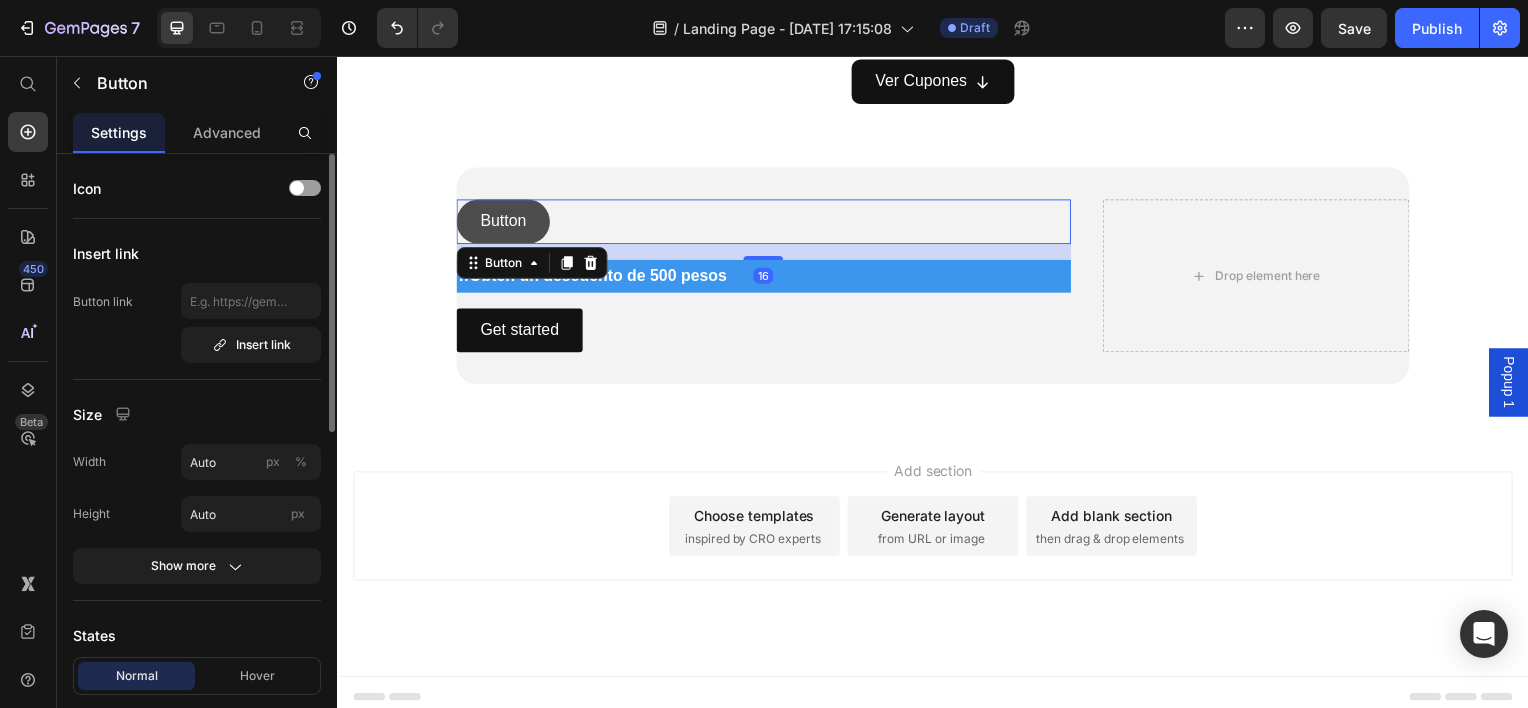click on "Button" at bounding box center (504, 222) 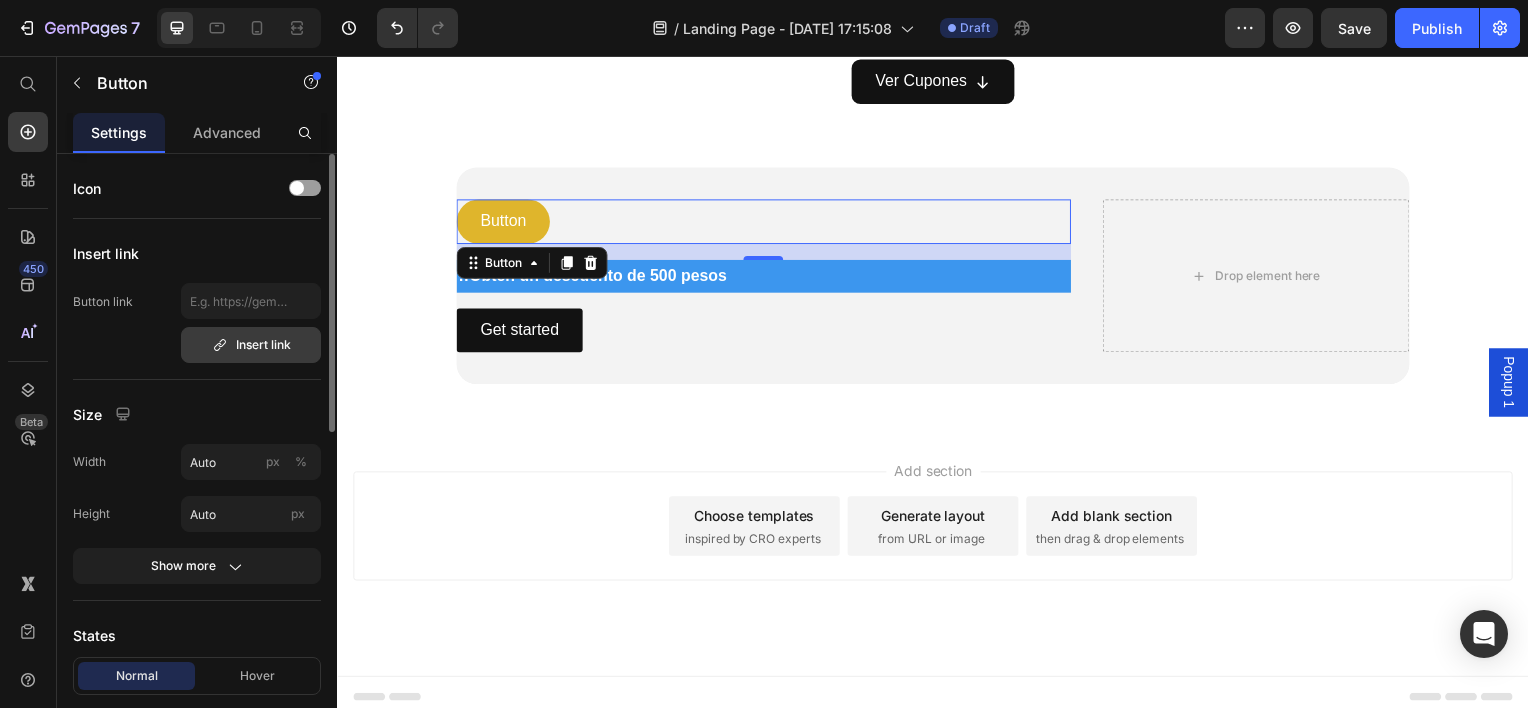 click on "Insert link" at bounding box center [251, 345] 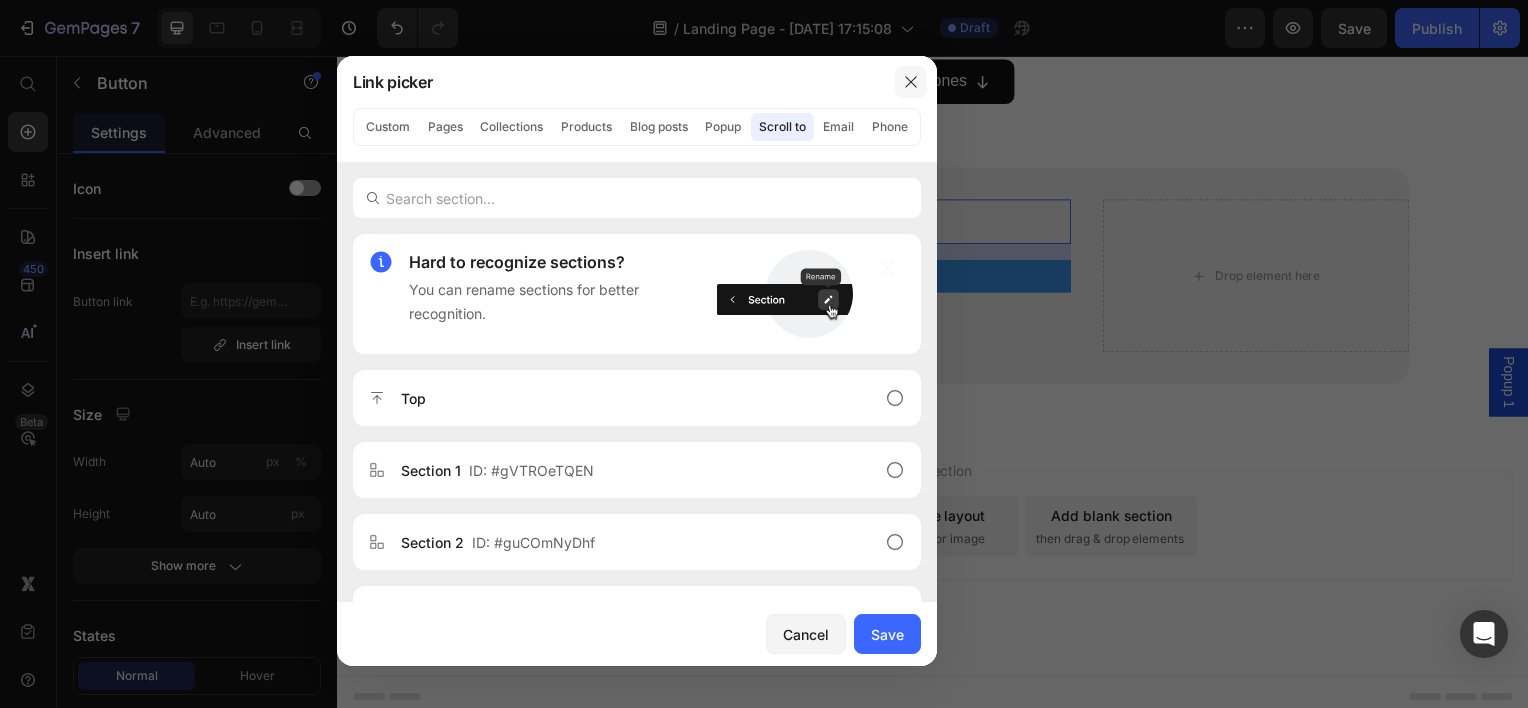 click 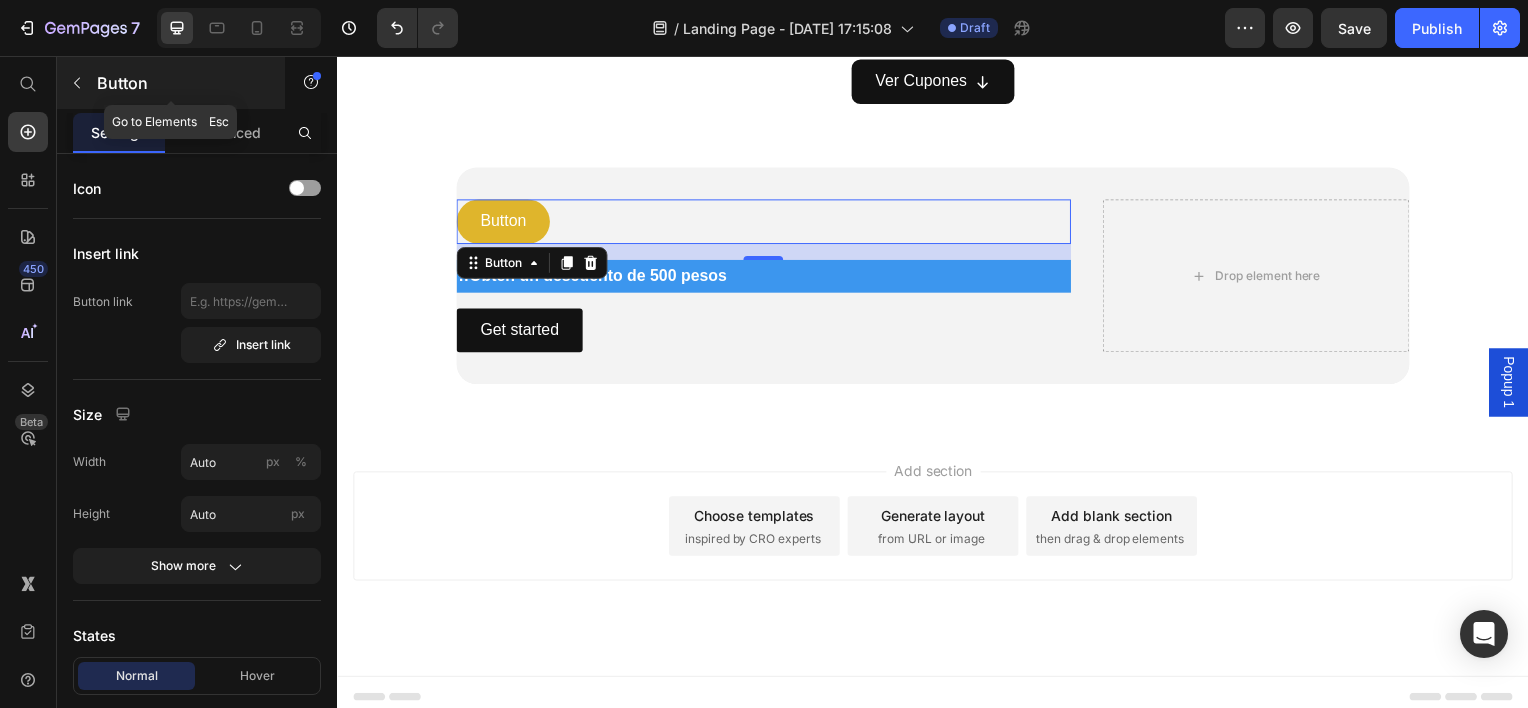click at bounding box center [77, 83] 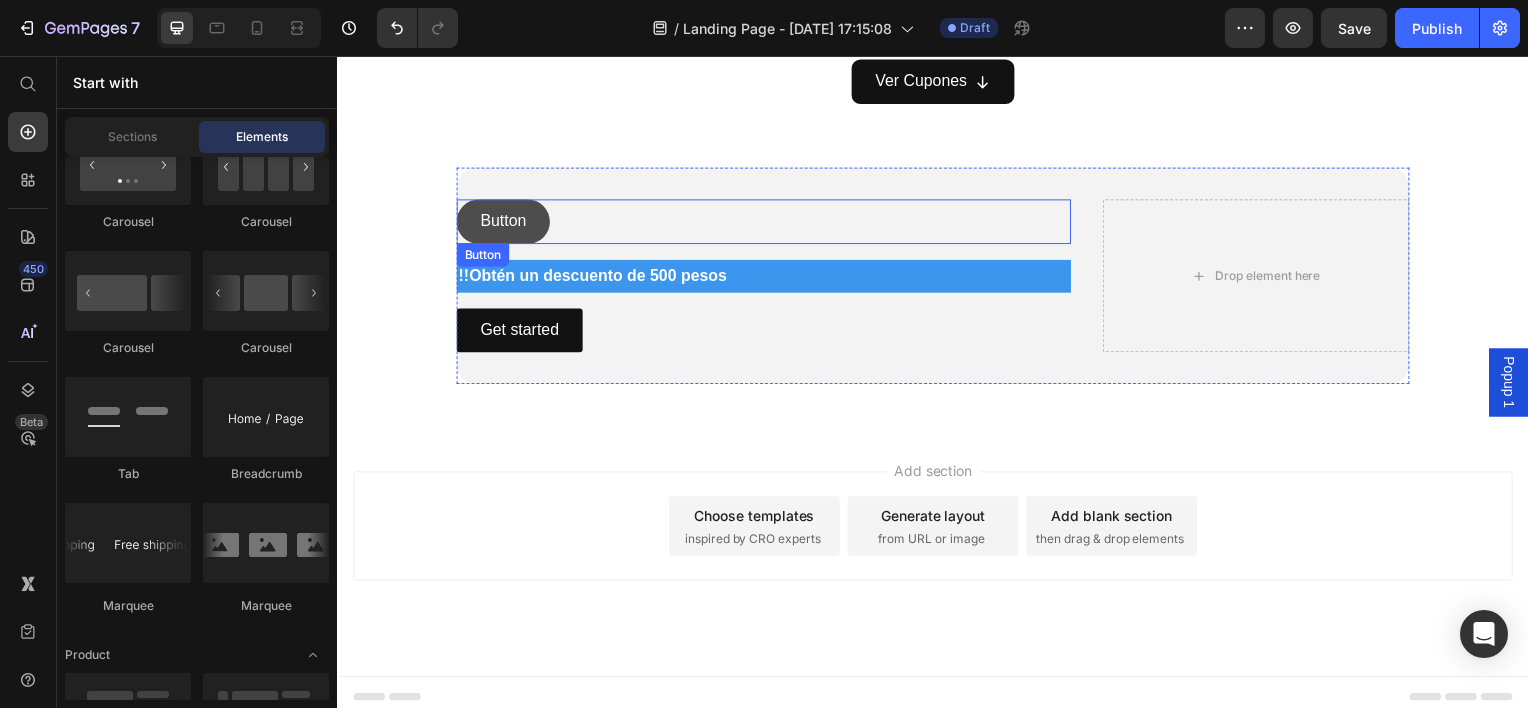 click on "Button" at bounding box center [504, 222] 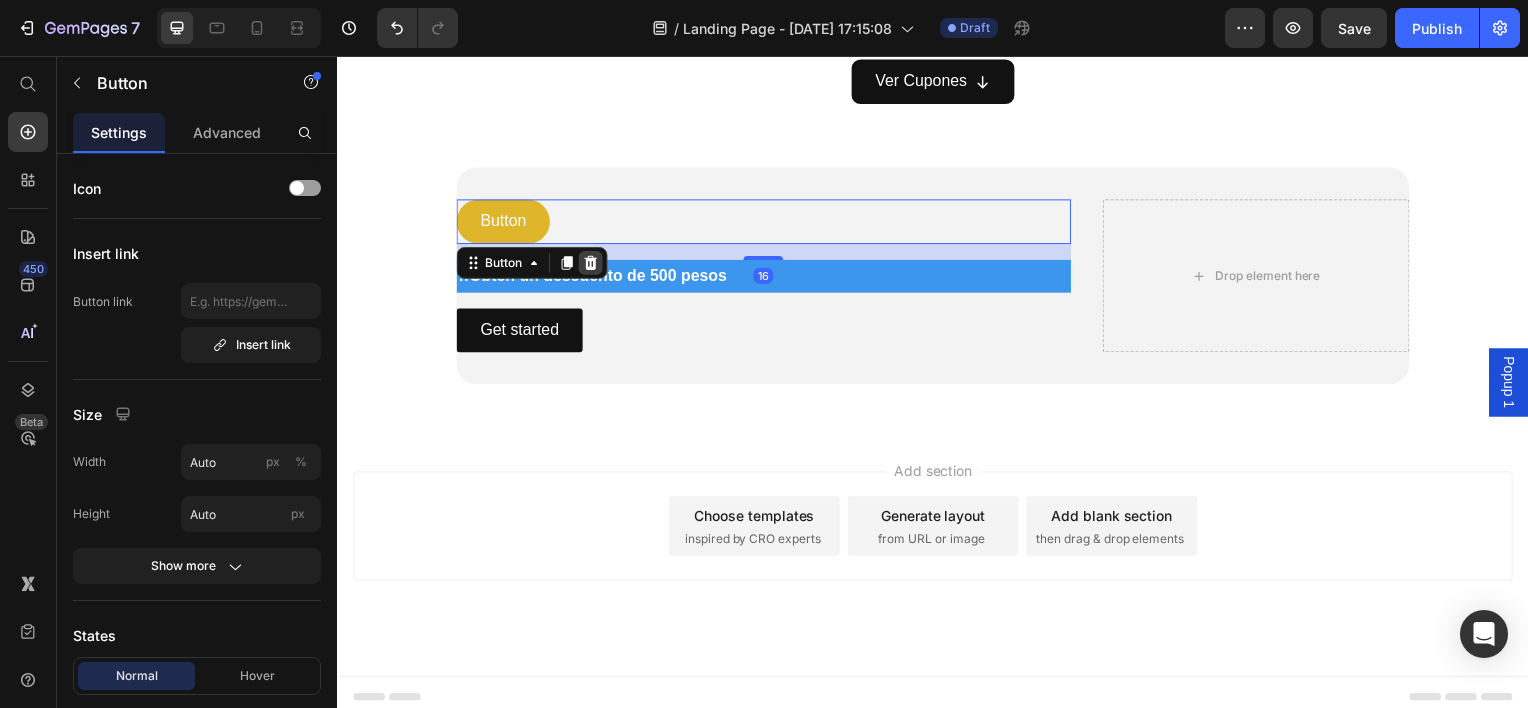 click 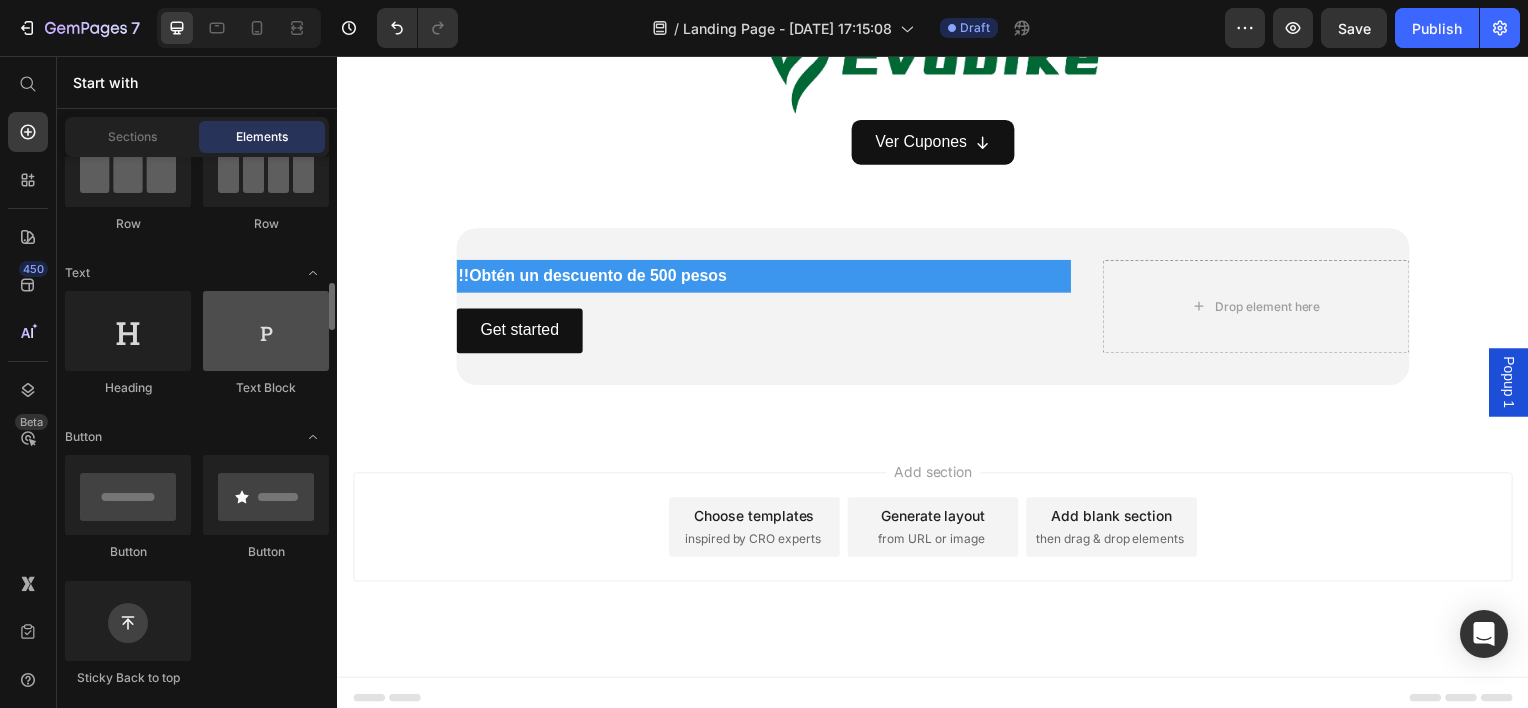 scroll, scrollTop: 300, scrollLeft: 0, axis: vertical 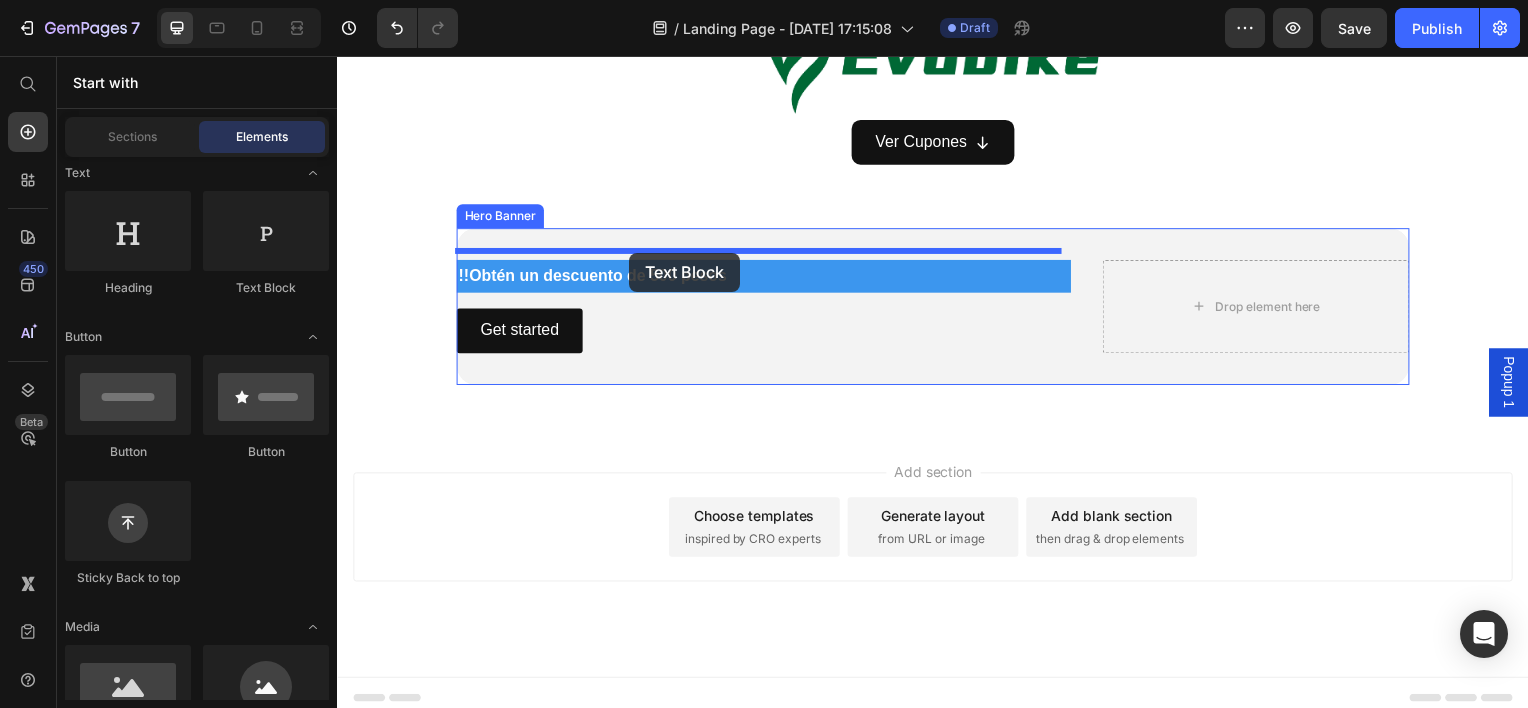 drag, startPoint x: 601, startPoint y: 297, endPoint x: 631, endPoint y: 254, distance: 52.43091 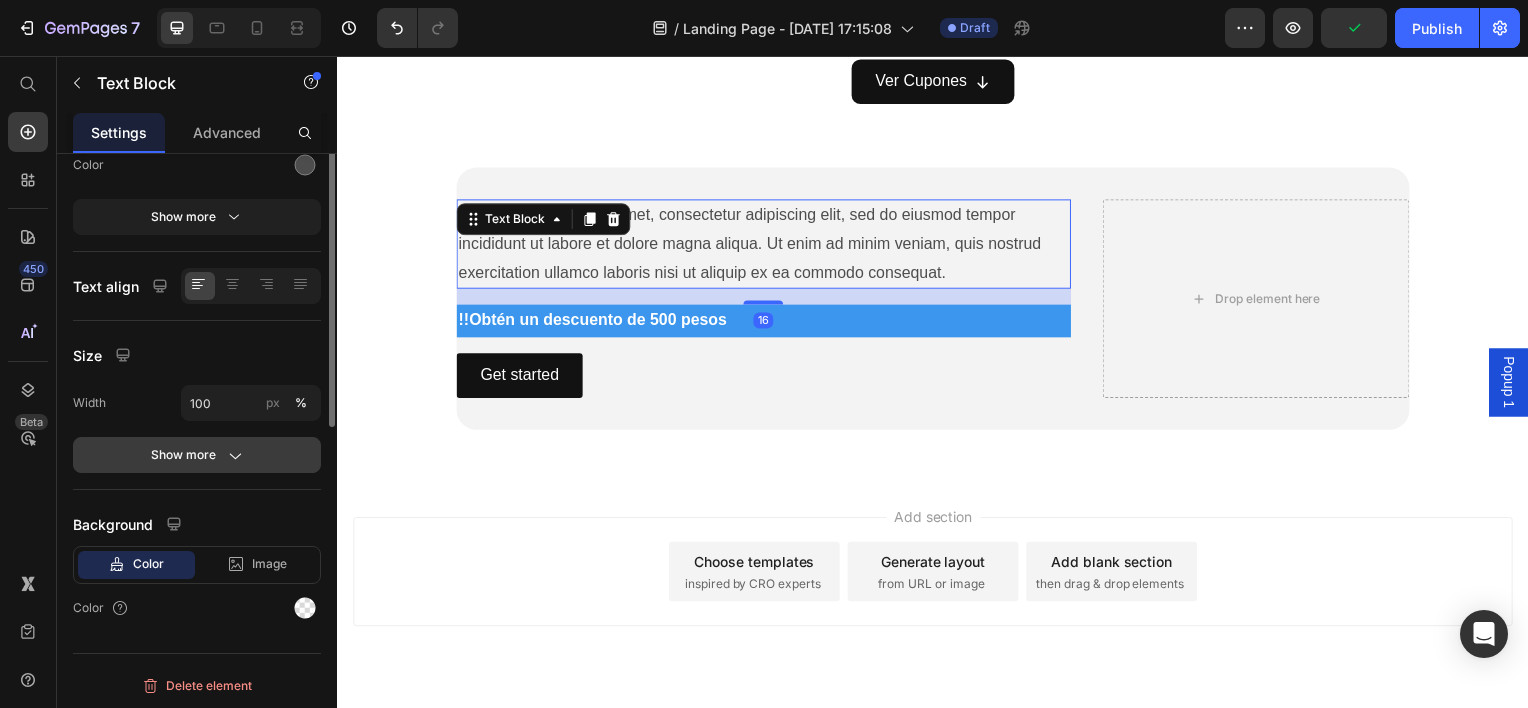 scroll, scrollTop: 0, scrollLeft: 0, axis: both 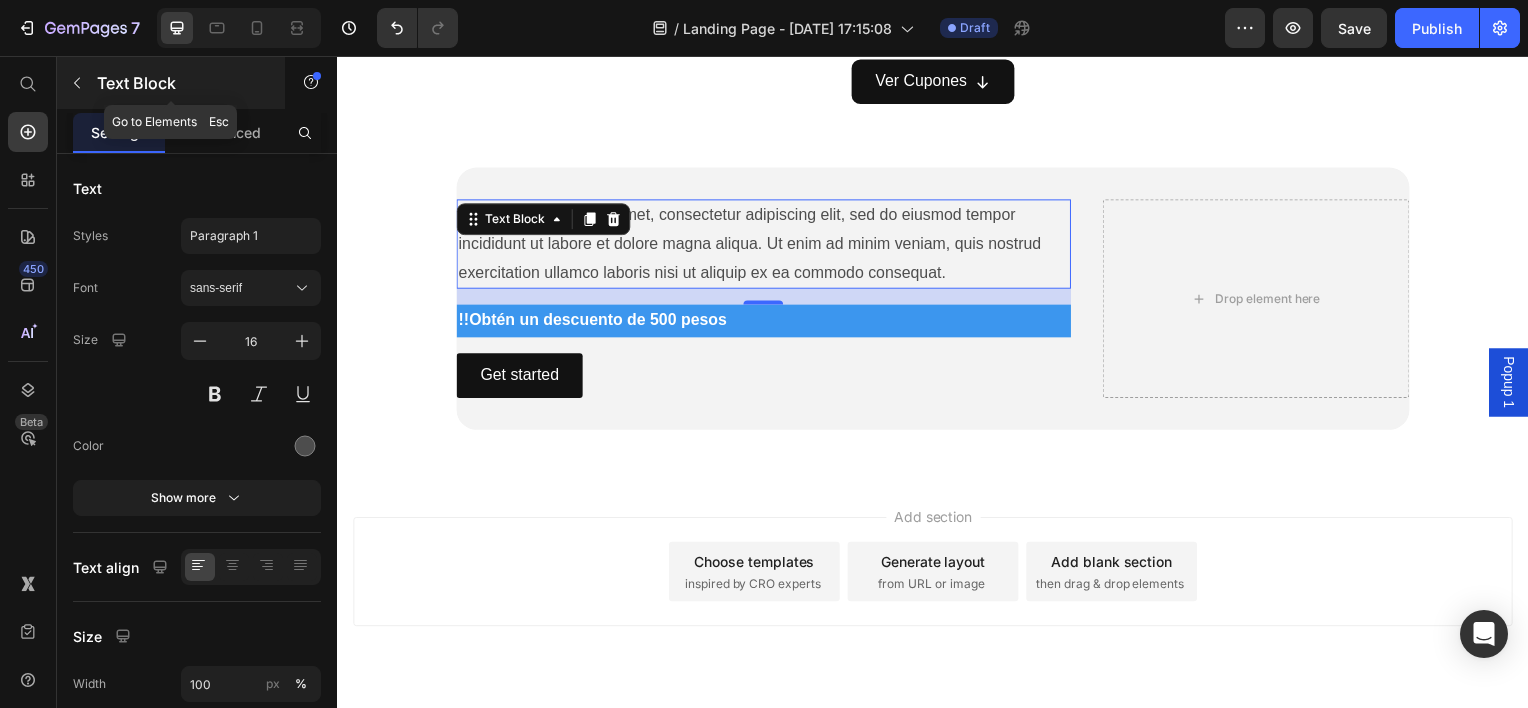 click at bounding box center (77, 83) 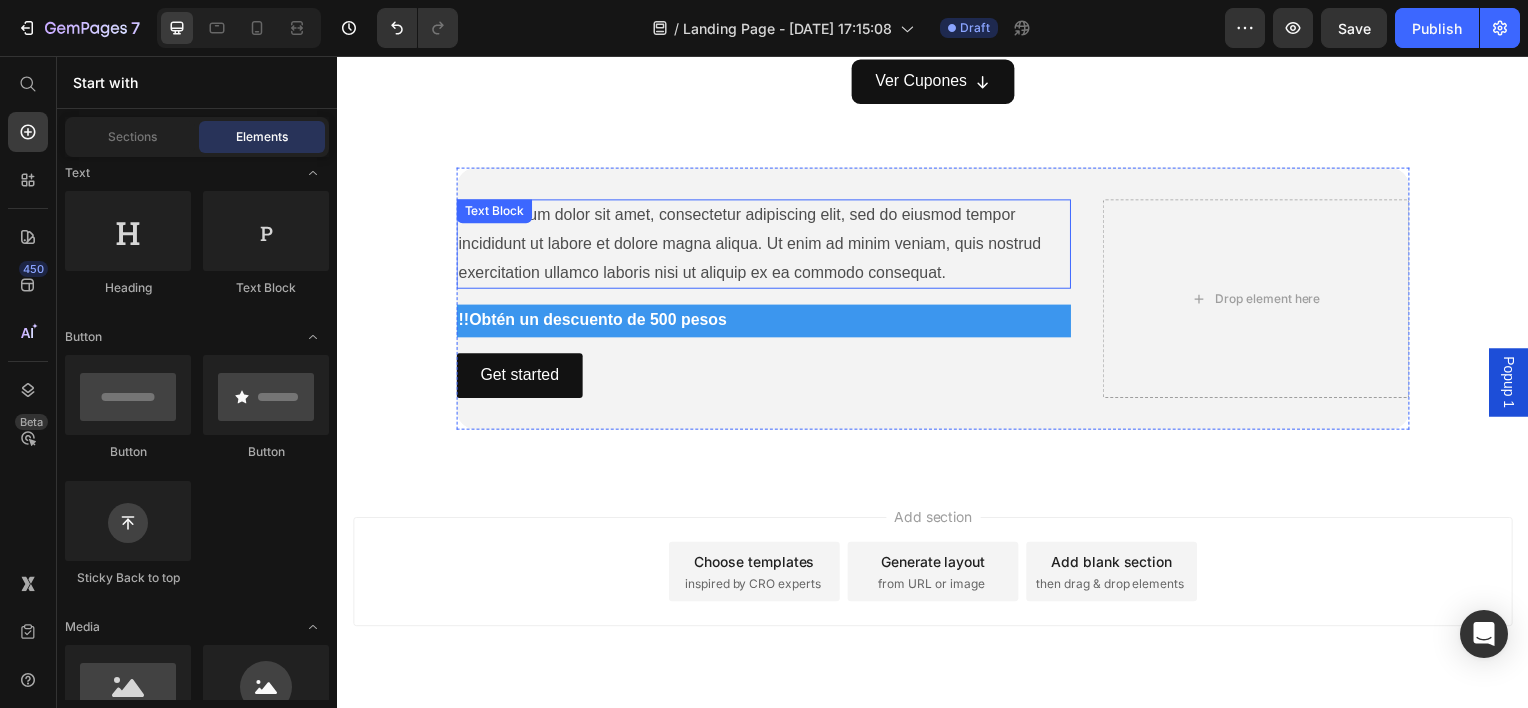 click on "Lorem ipsum dolor sit amet, consectetur adipiscing elit, sed do eiusmod tempor incididunt ut labore et dolore magna aliqua. Ut enim ad minim veniam, quis nostrud exercitation ullamco laboris nisi ut aliquip ex ea commodo consequat." at bounding box center [766, 245] 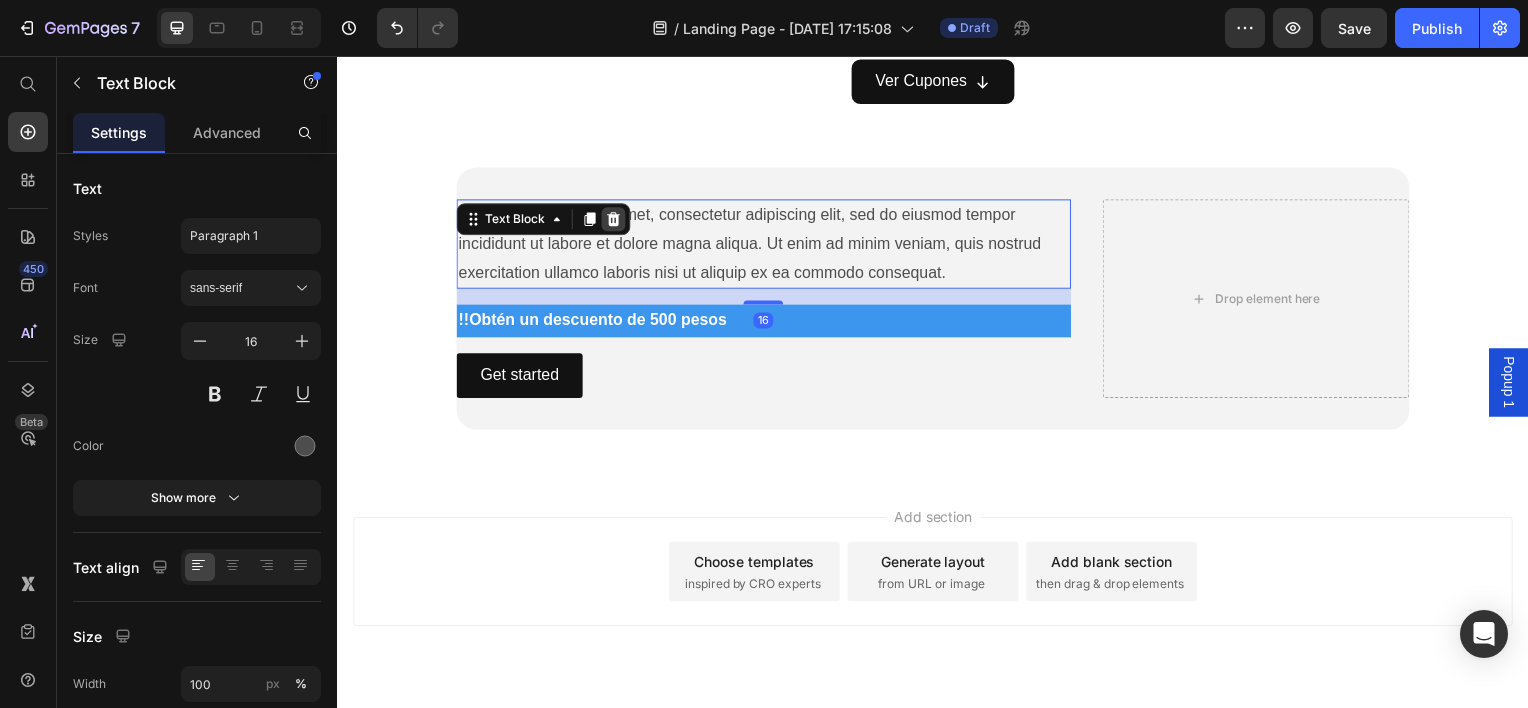 click at bounding box center (615, 220) 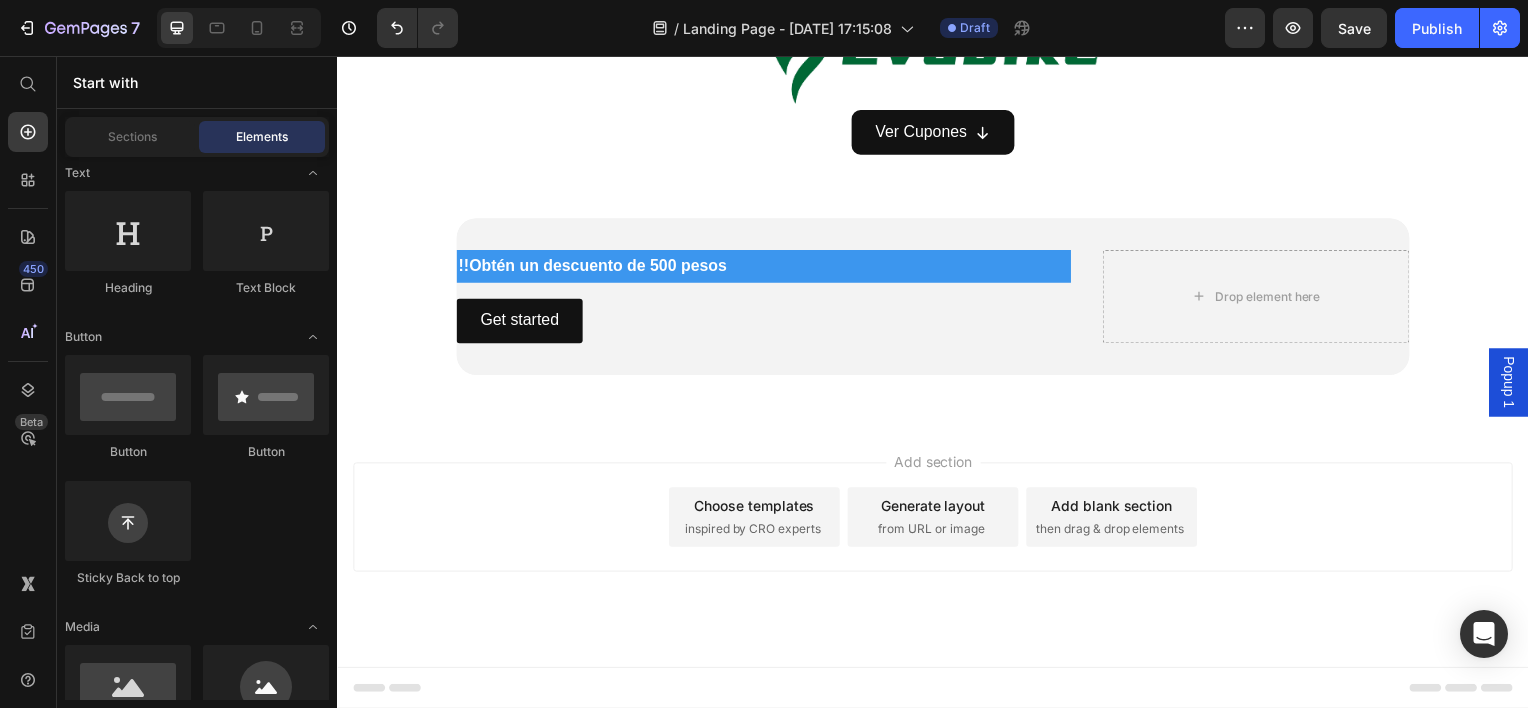scroll, scrollTop: 1410, scrollLeft: 0, axis: vertical 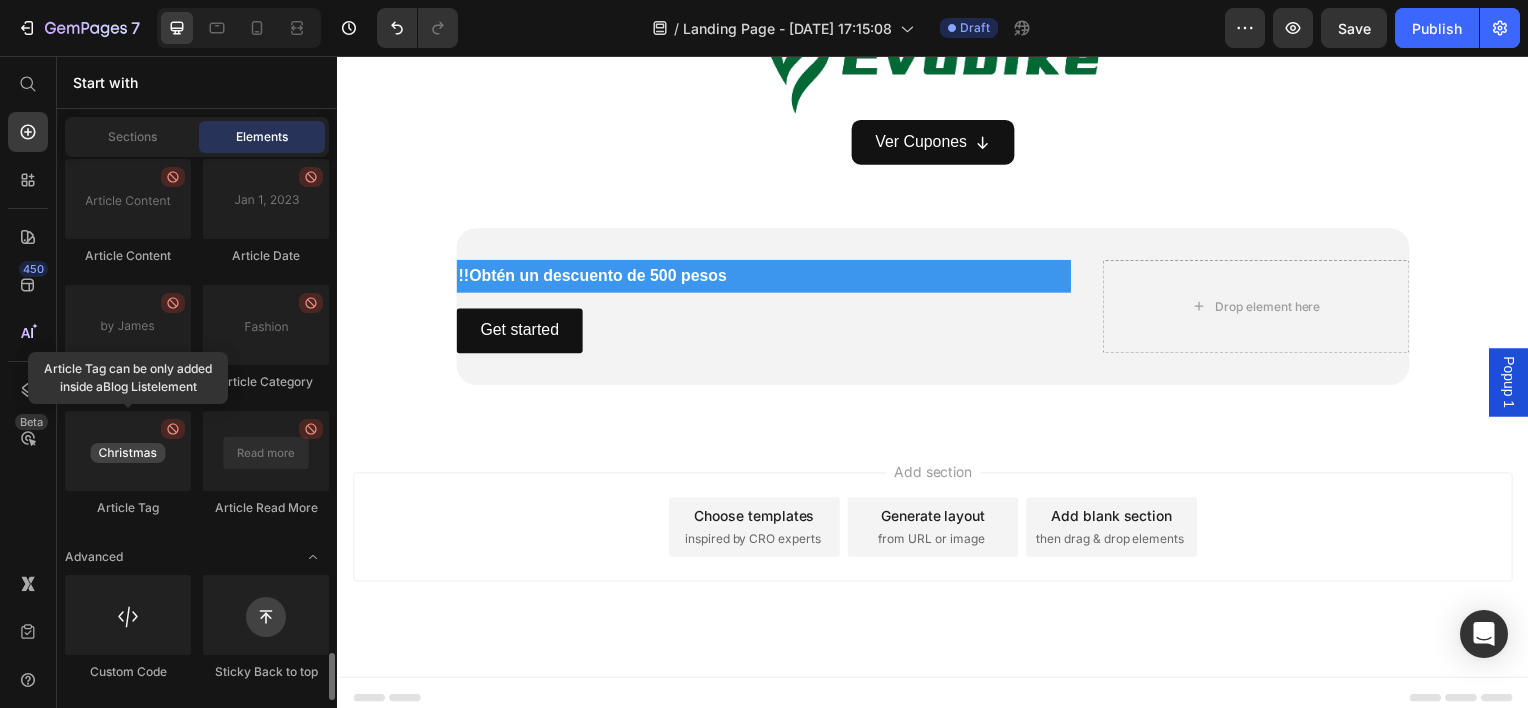 click at bounding box center [128, 451] 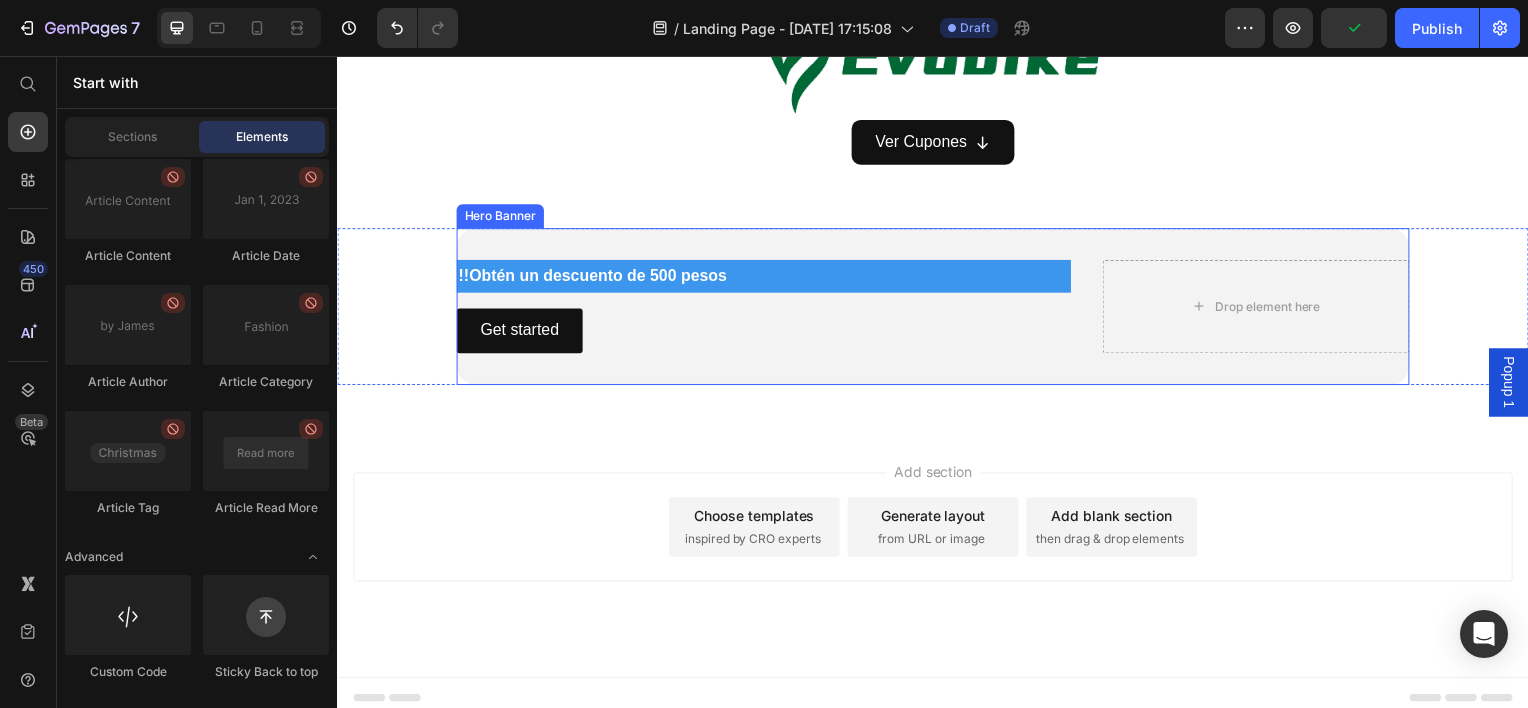 drag, startPoint x: 469, startPoint y: 516, endPoint x: 700, endPoint y: 250, distance: 352.30243 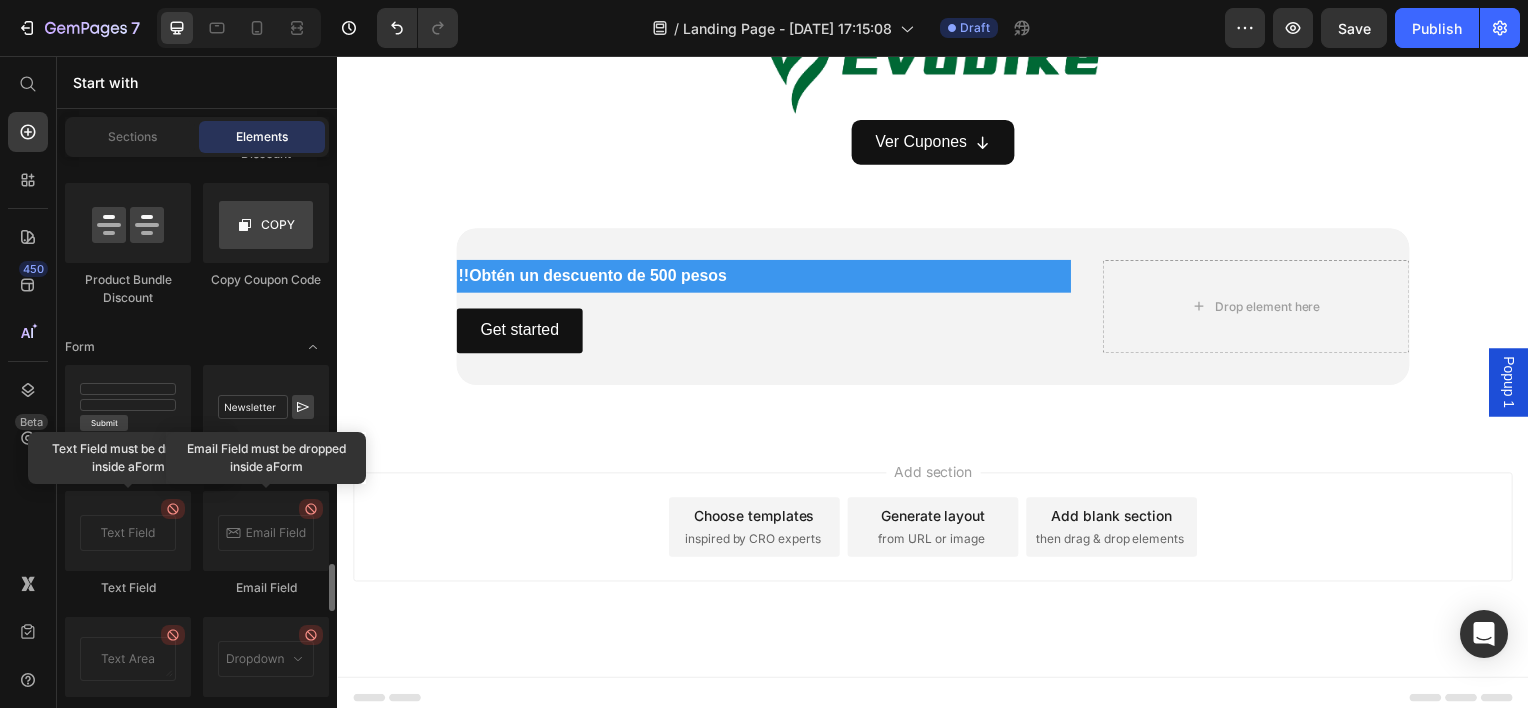 scroll, scrollTop: 4536, scrollLeft: 0, axis: vertical 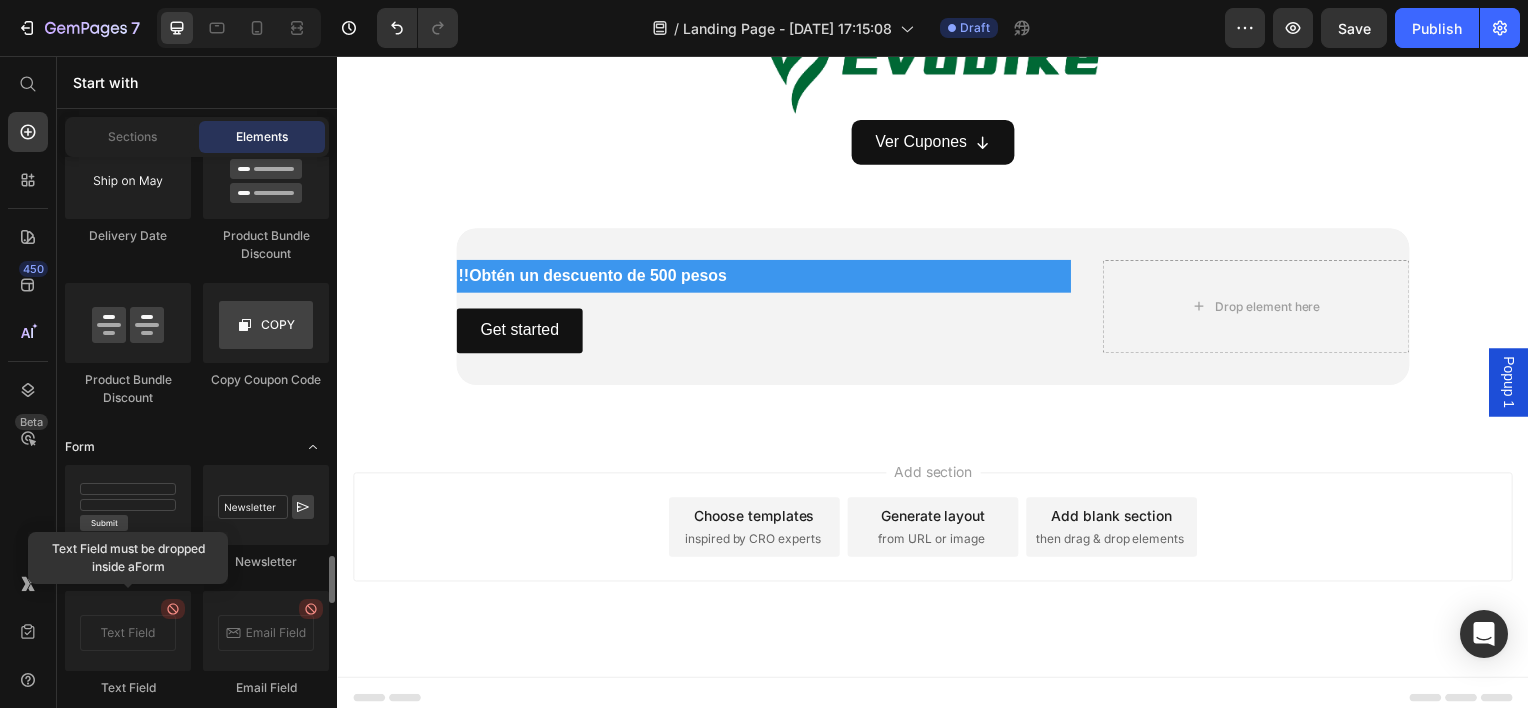 click on "Form" 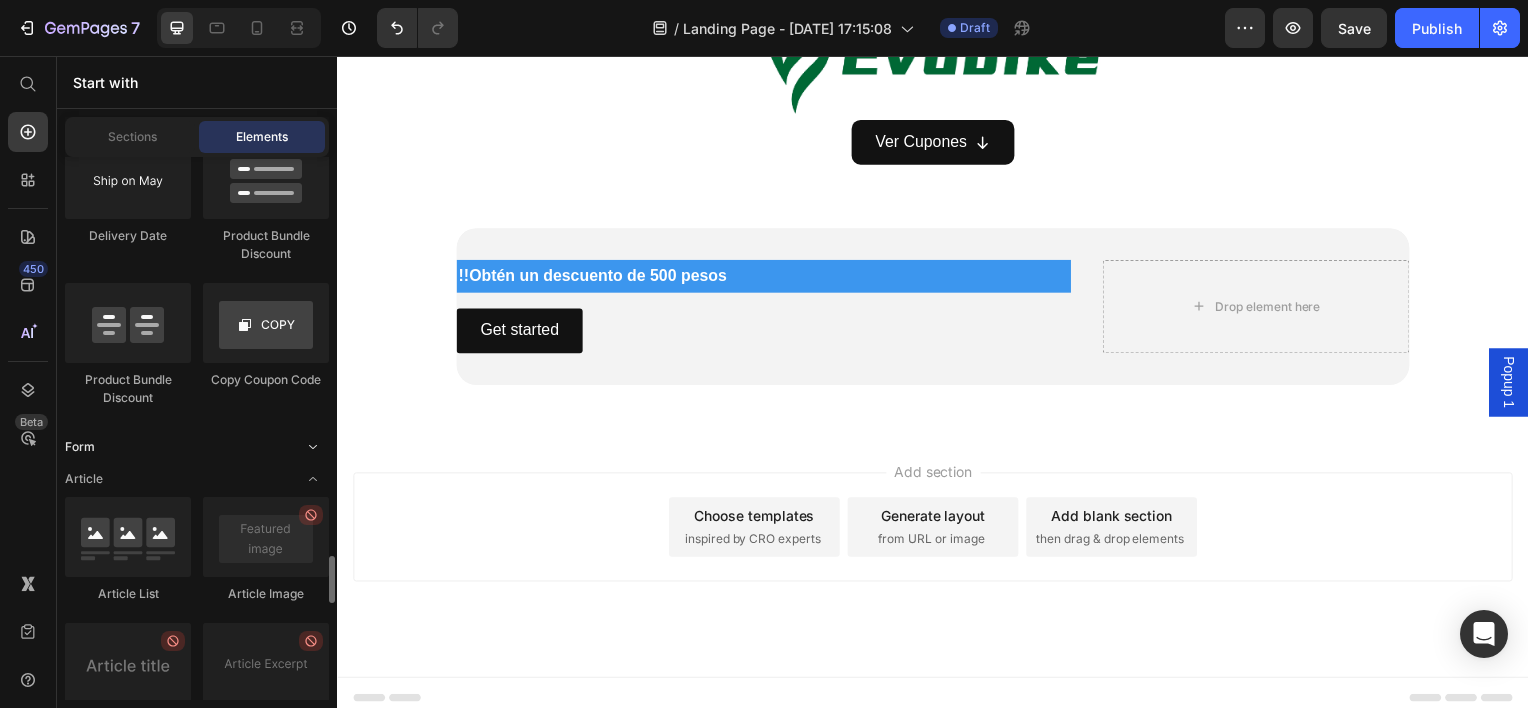 click on "Form" 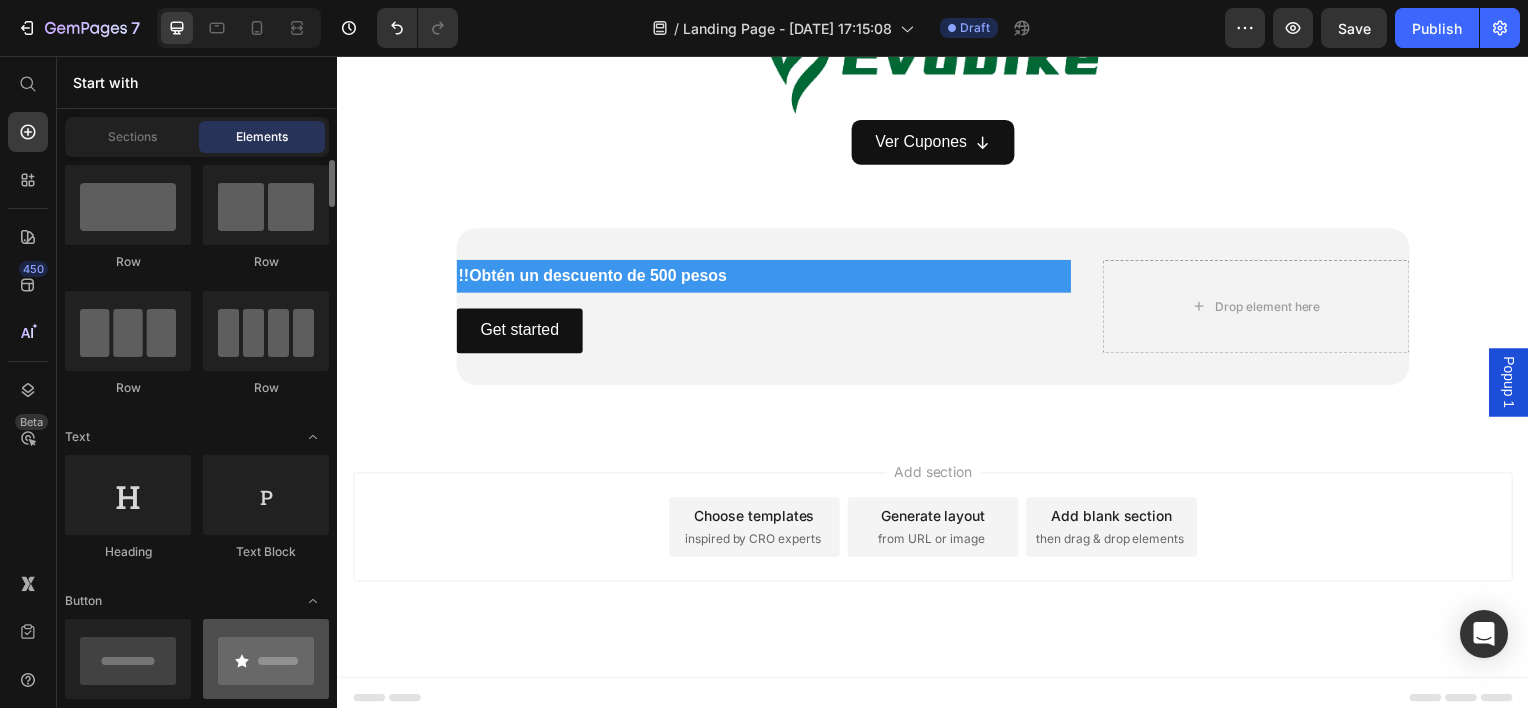 scroll, scrollTop: 0, scrollLeft: 0, axis: both 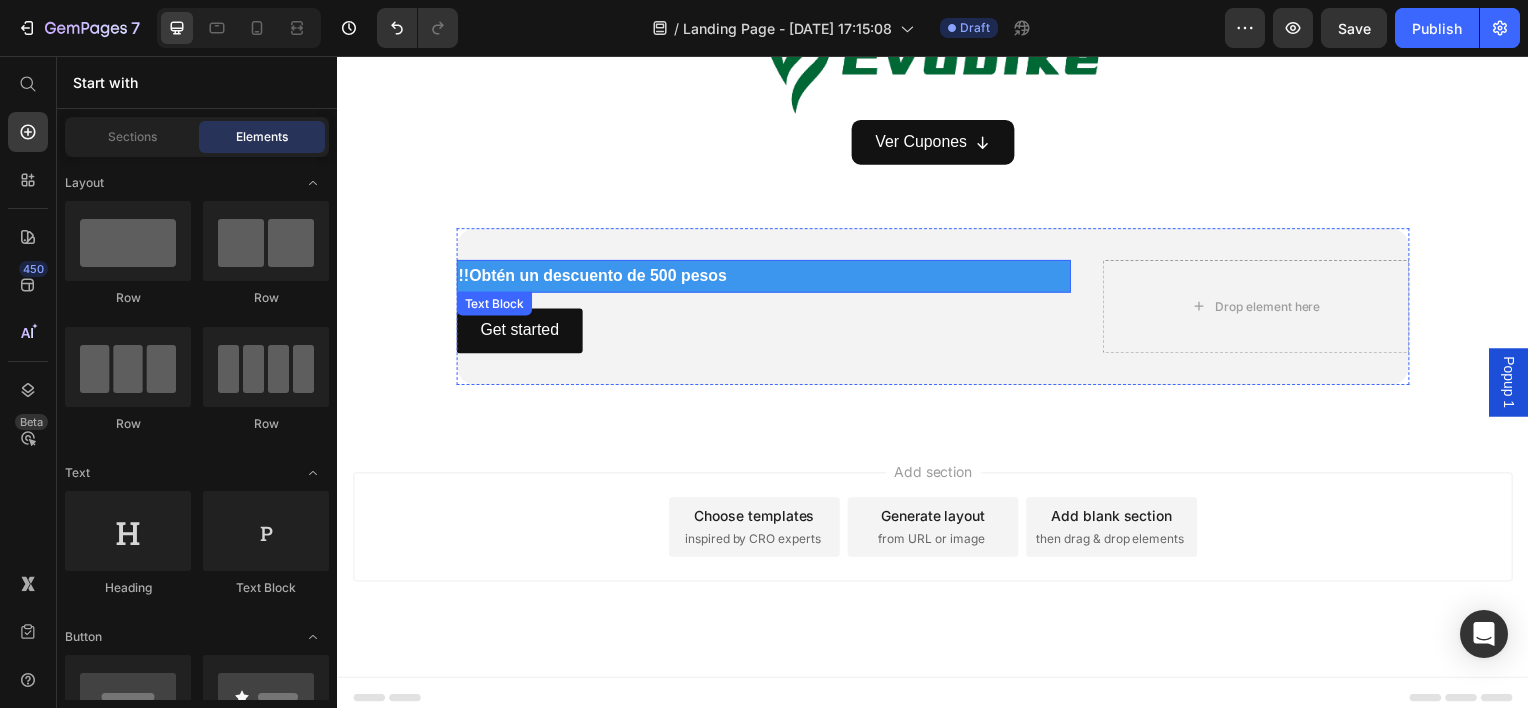 click on "!!Obtén un descuento de 500 pesos" at bounding box center [766, 277] 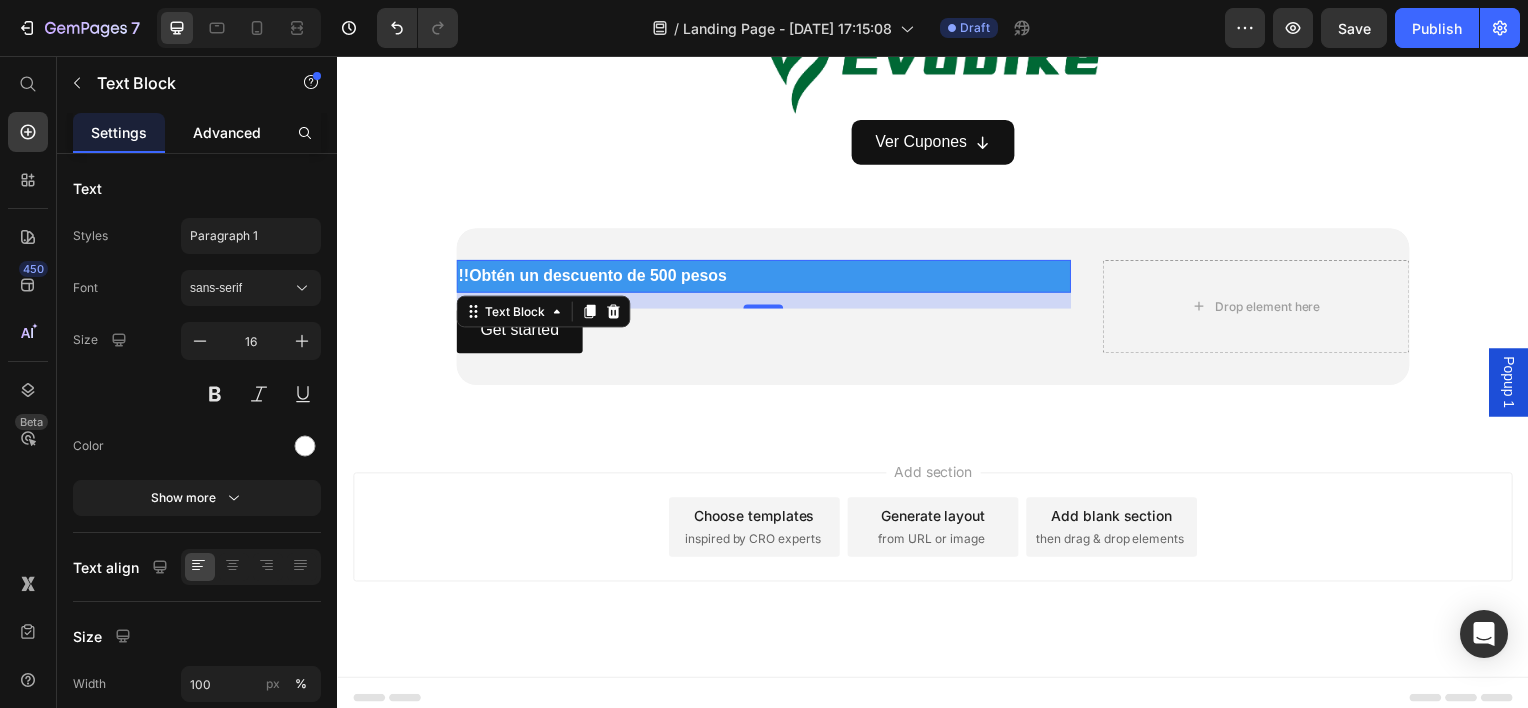 click on "Advanced" 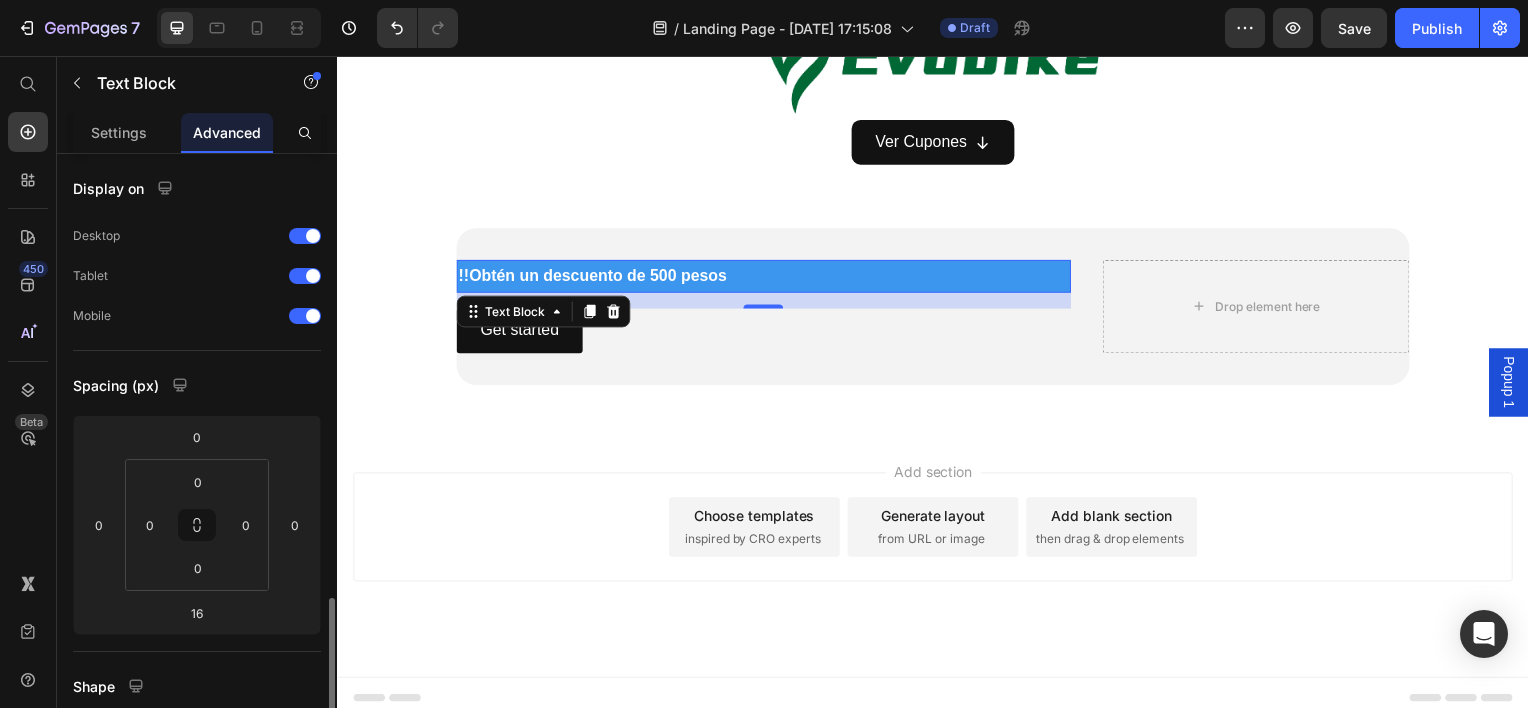 scroll, scrollTop: 600, scrollLeft: 0, axis: vertical 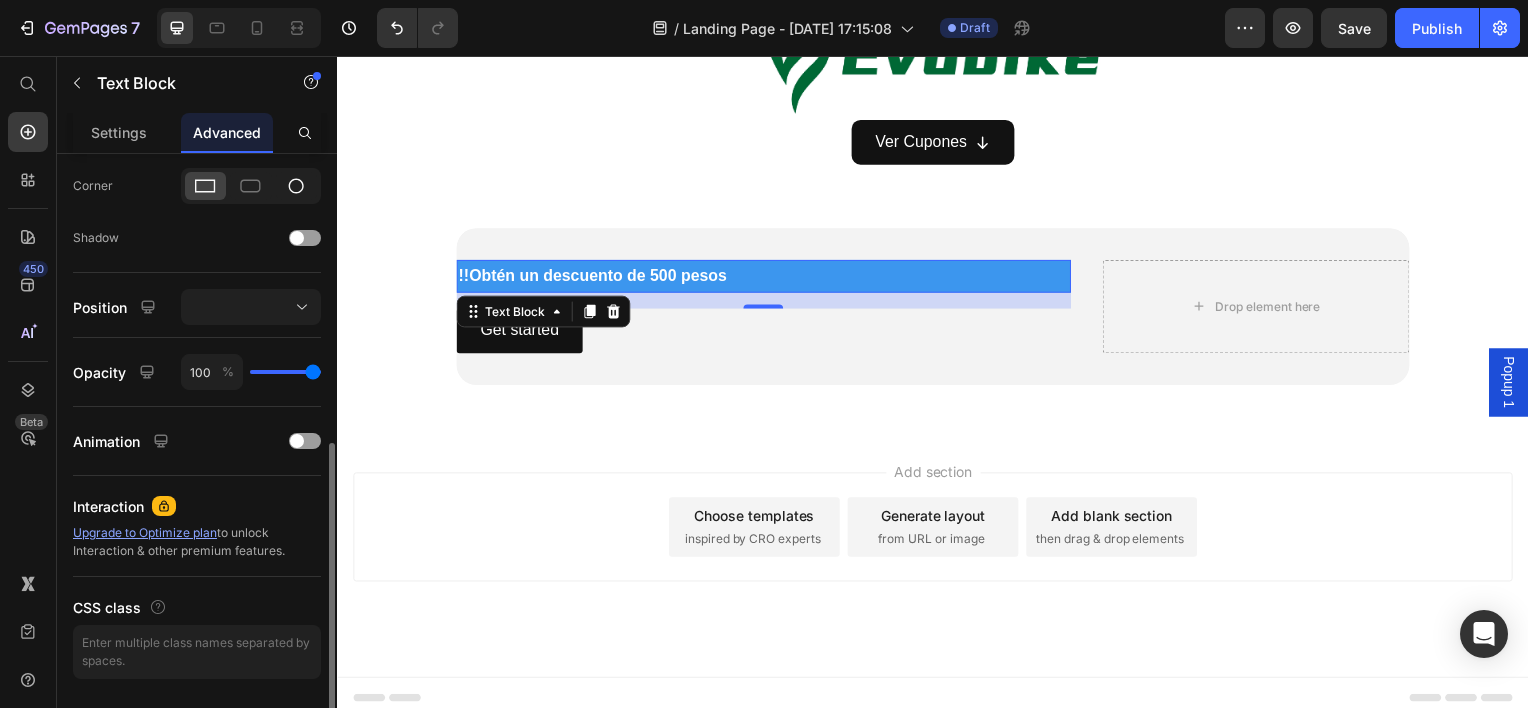 click 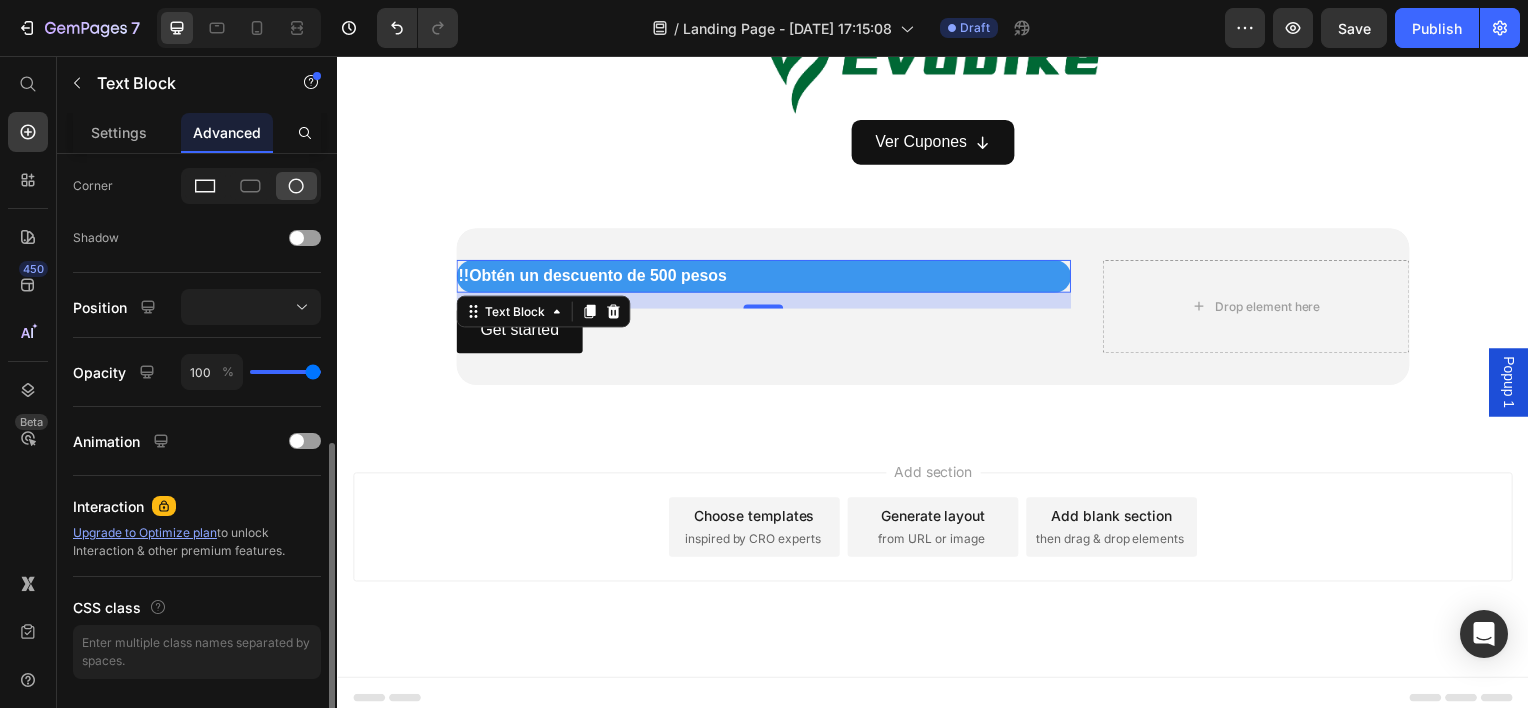 click 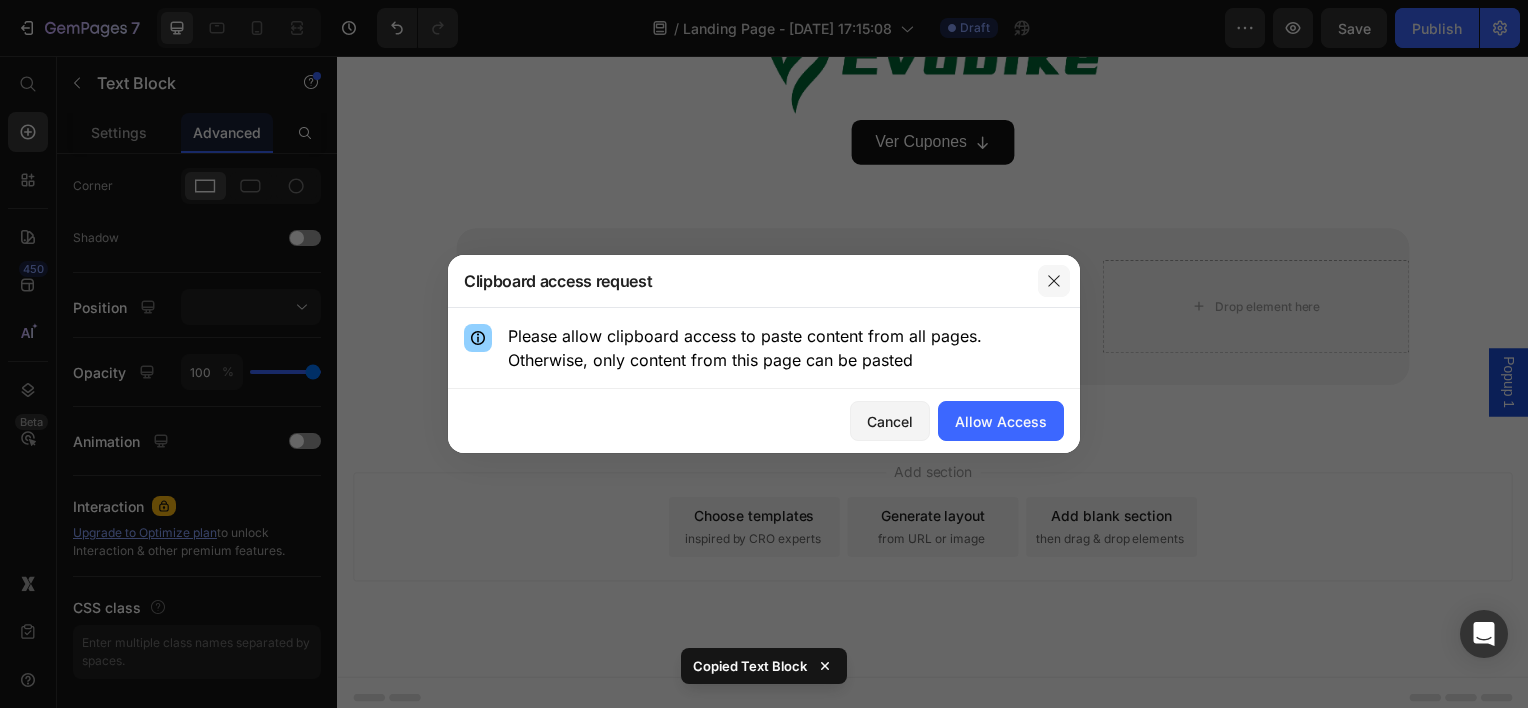 click 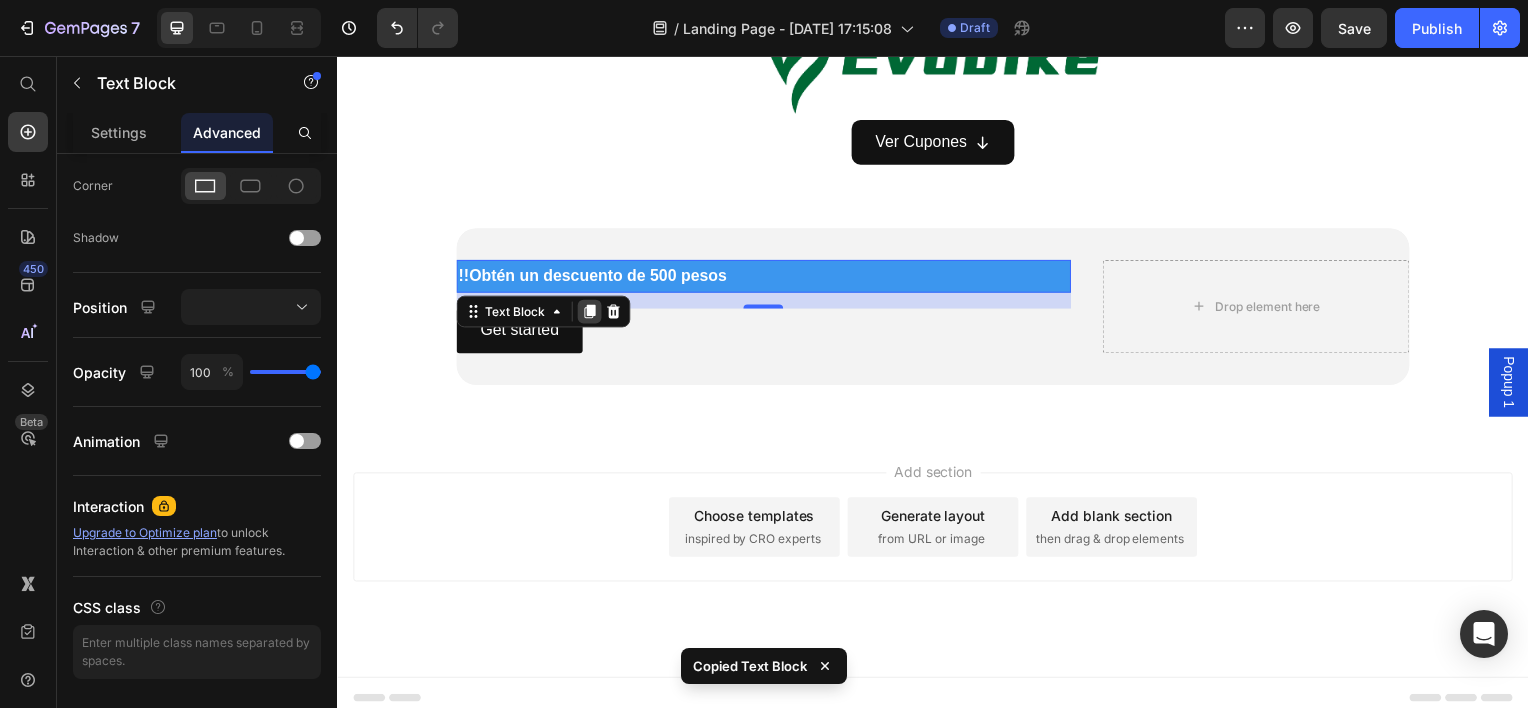 click 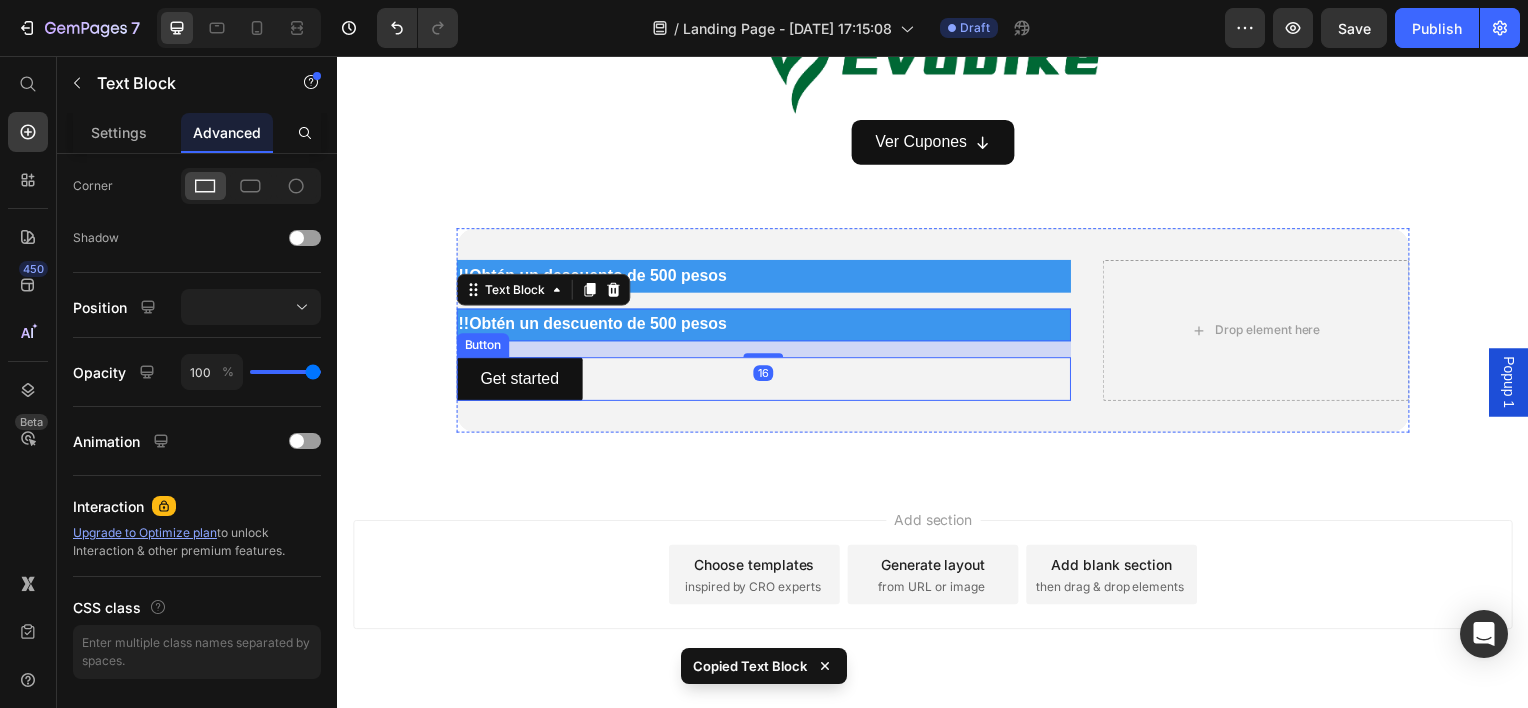 scroll, scrollTop: 1459, scrollLeft: 0, axis: vertical 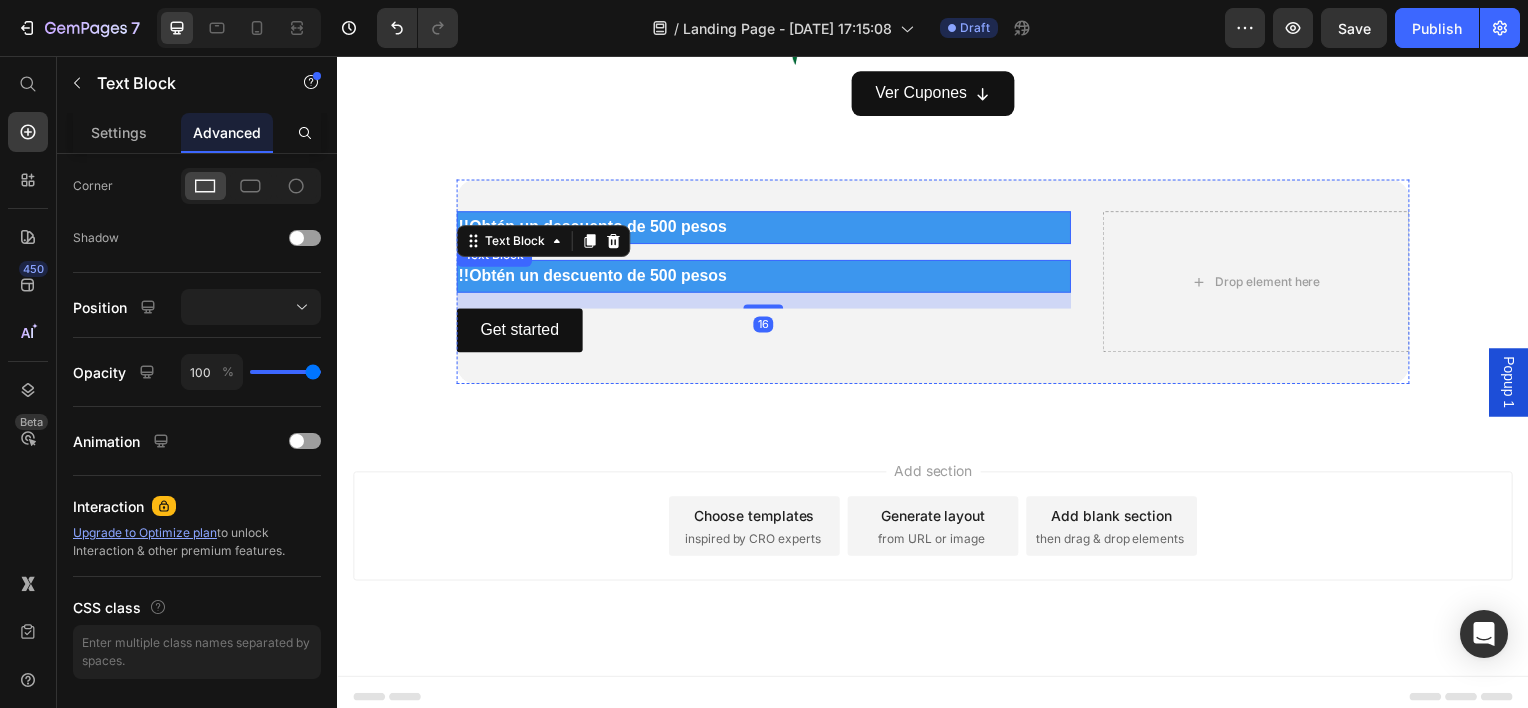 click on "!!Obtén un descuento de 500 pesos" at bounding box center [766, 228] 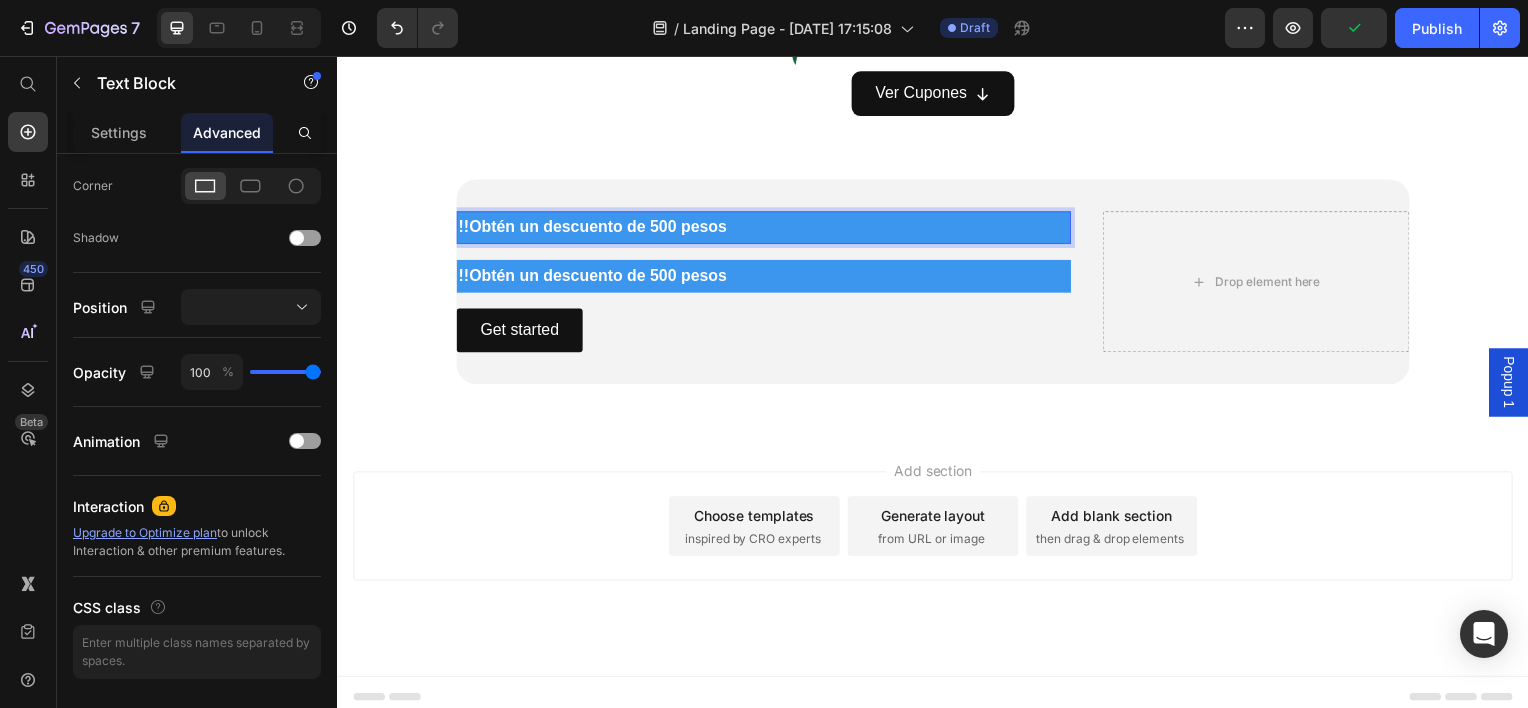 click on "!!Obtén un descuento de 500 pesos" at bounding box center (766, 228) 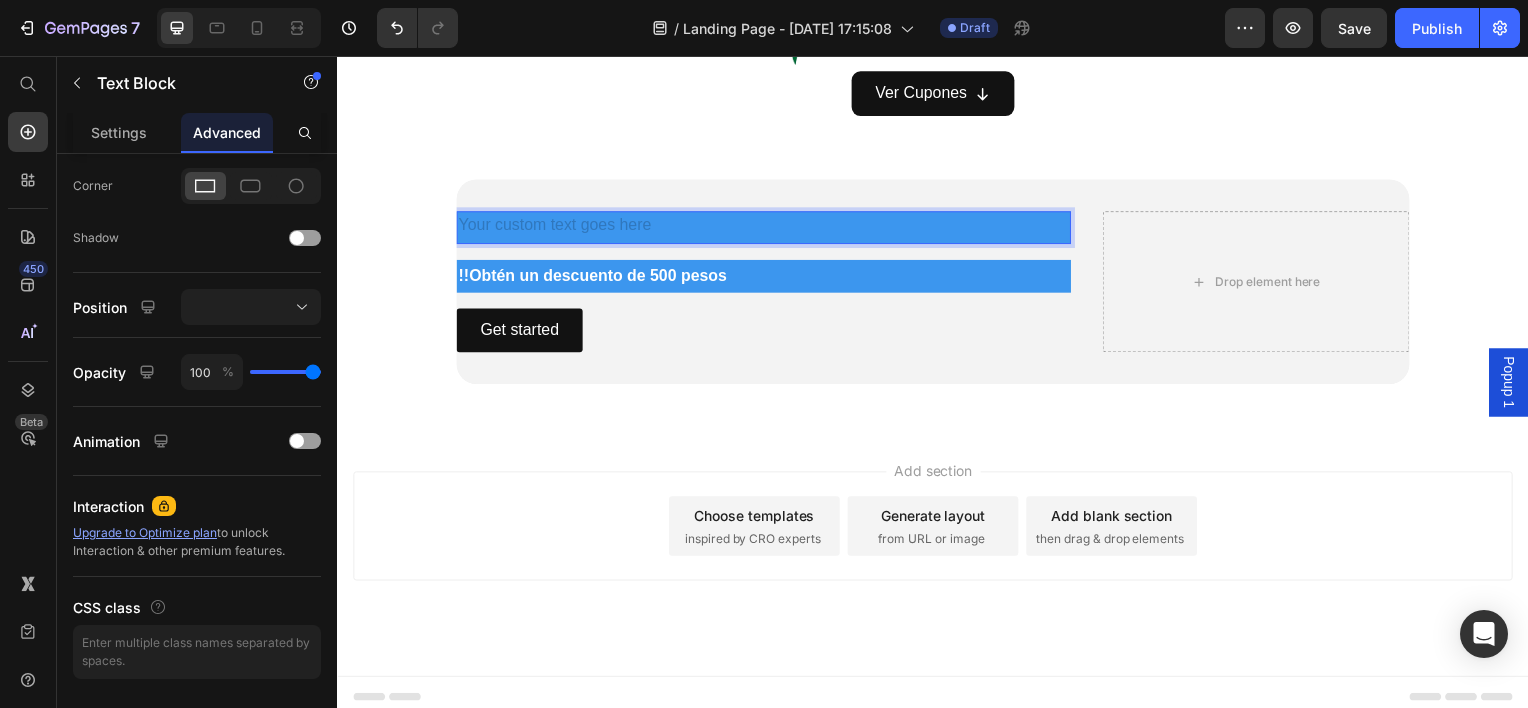 scroll, scrollTop: 1430, scrollLeft: 0, axis: vertical 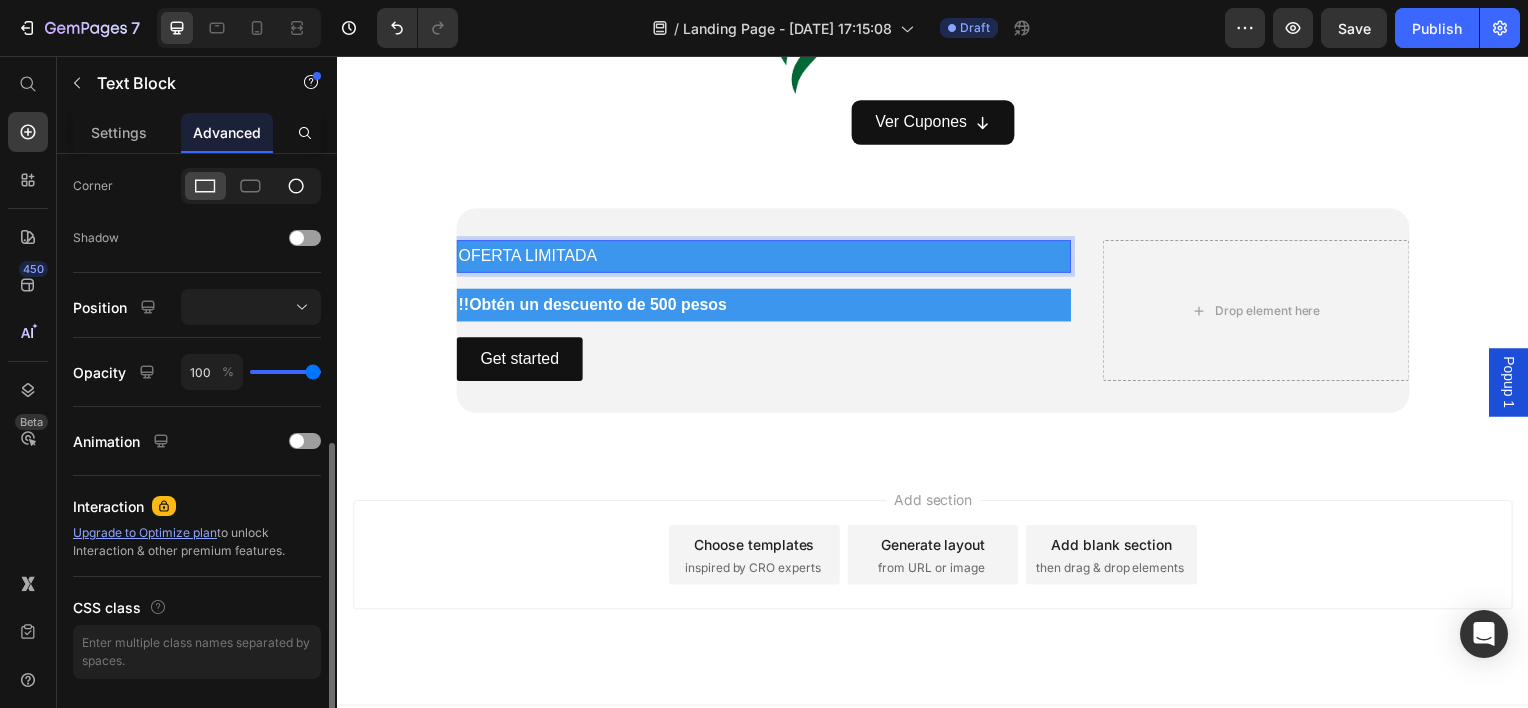 click 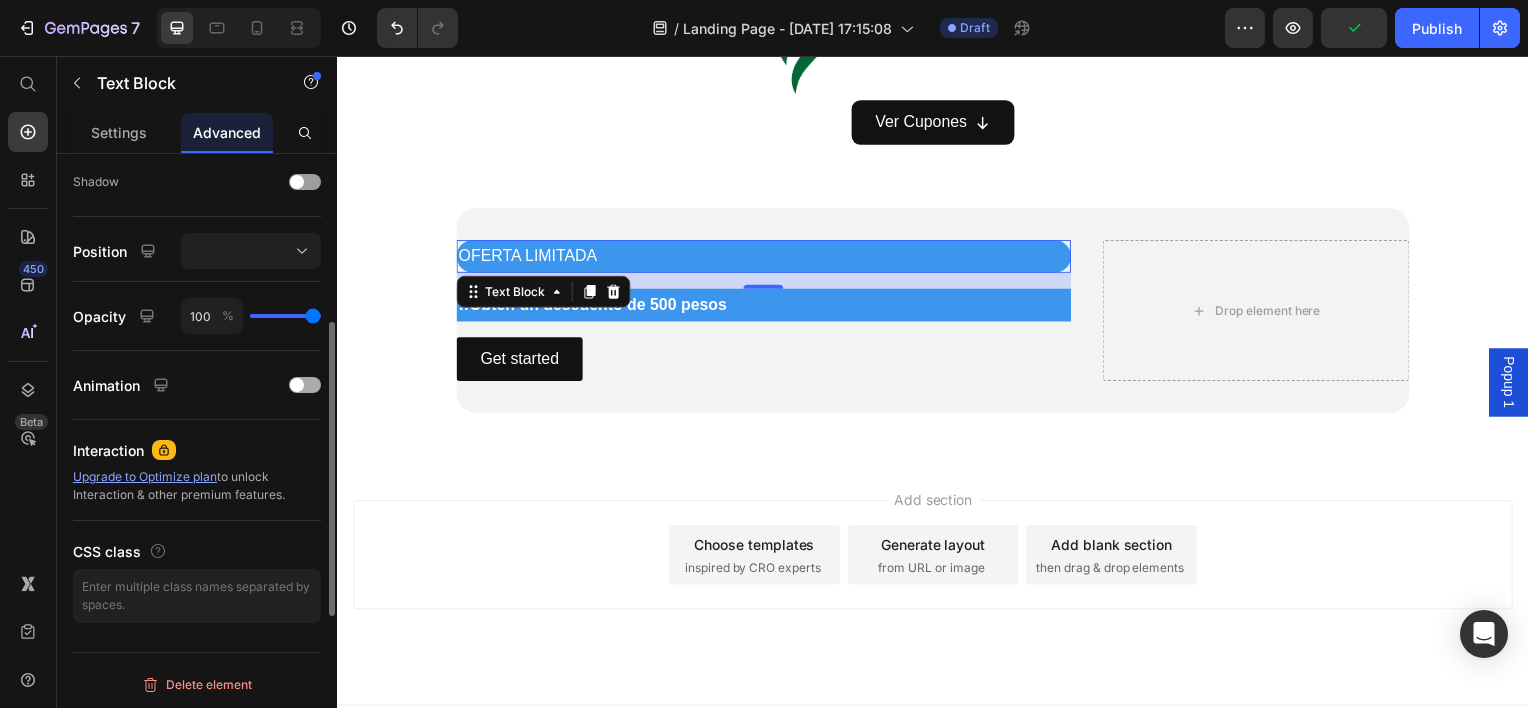 scroll, scrollTop: 56, scrollLeft: 0, axis: vertical 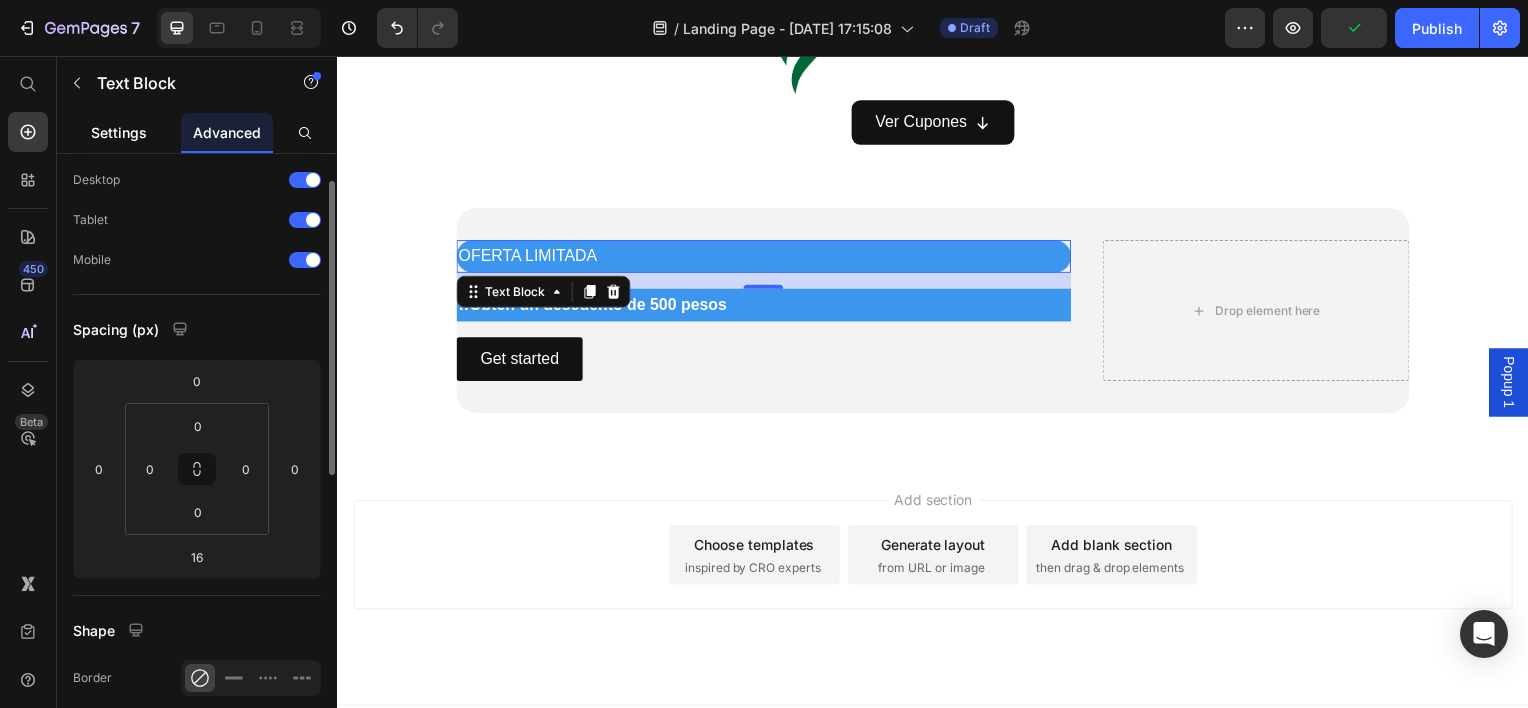 click on "Settings" 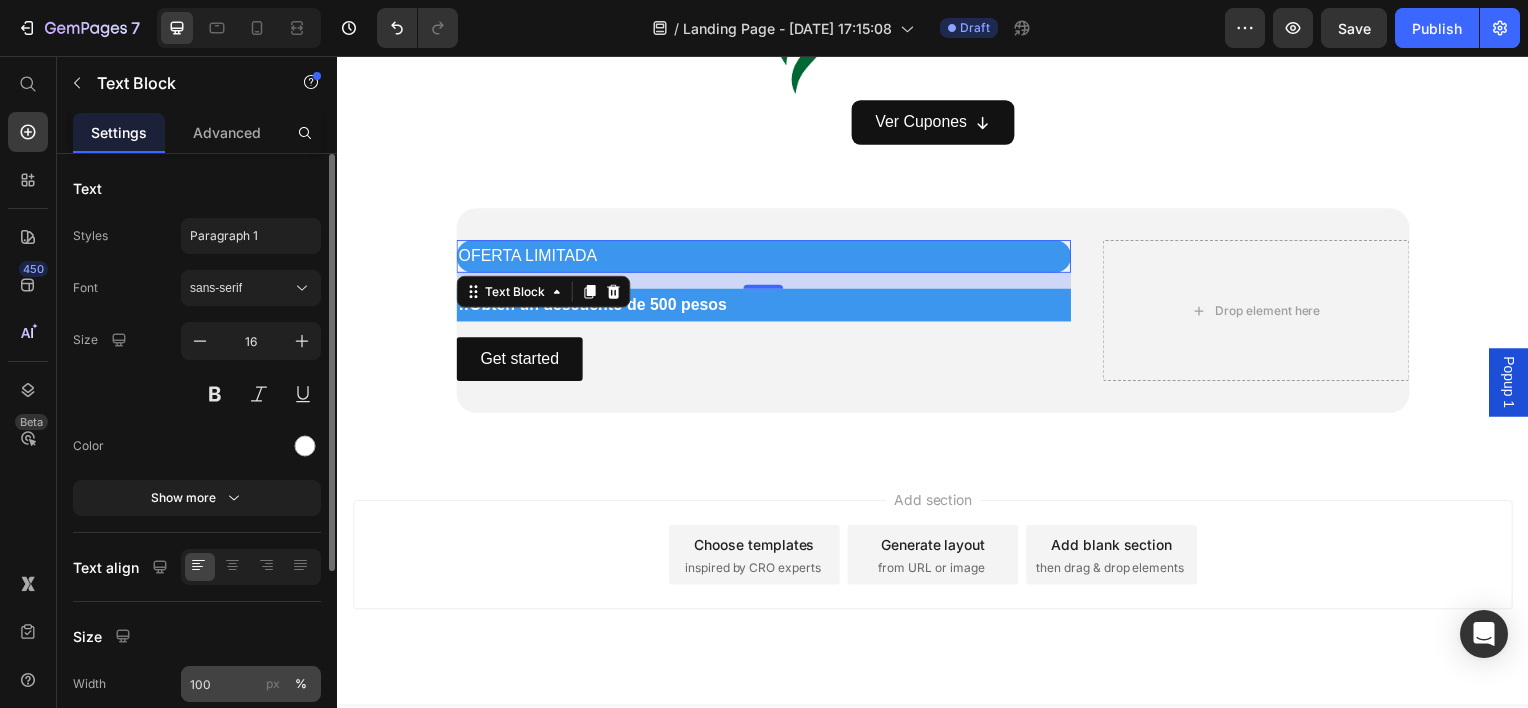 scroll, scrollTop: 281, scrollLeft: 0, axis: vertical 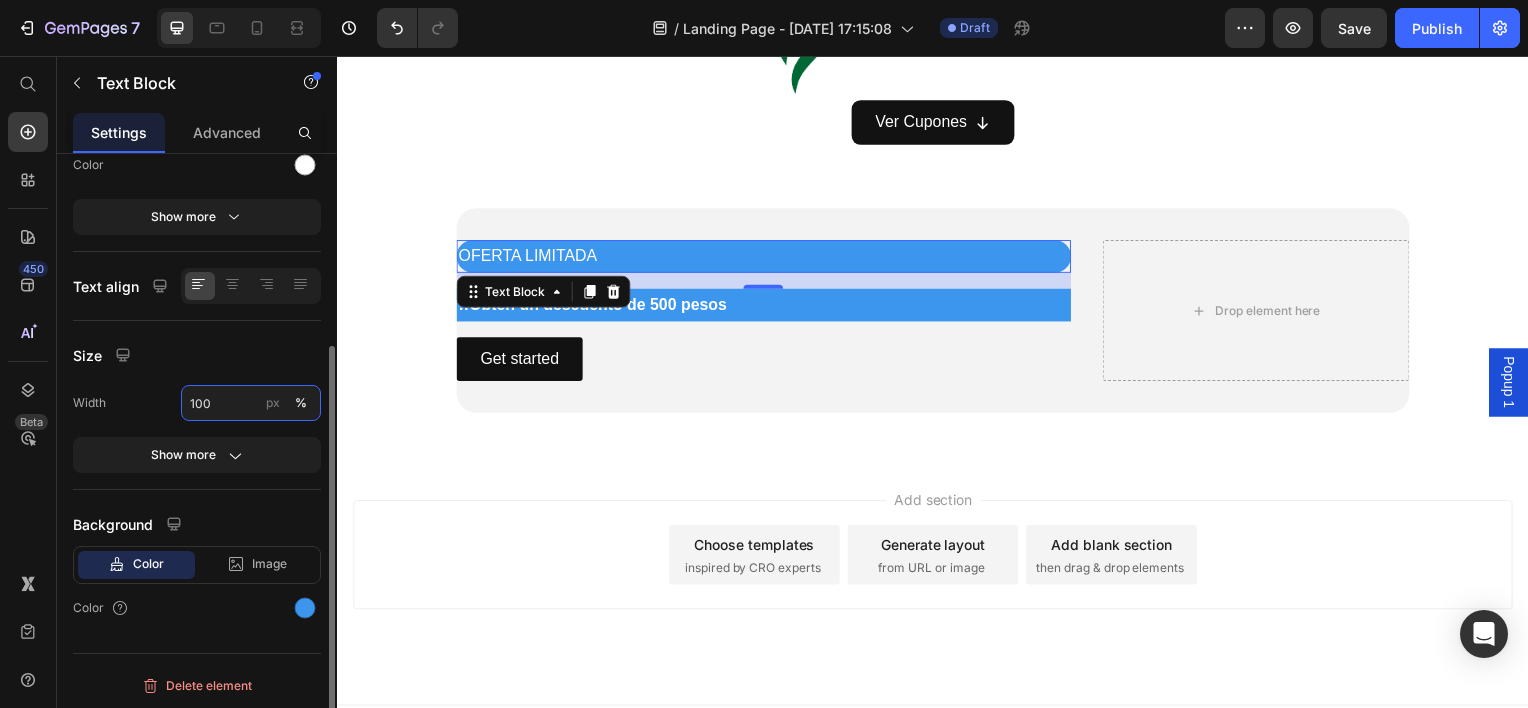 click on "100" at bounding box center [251, 403] 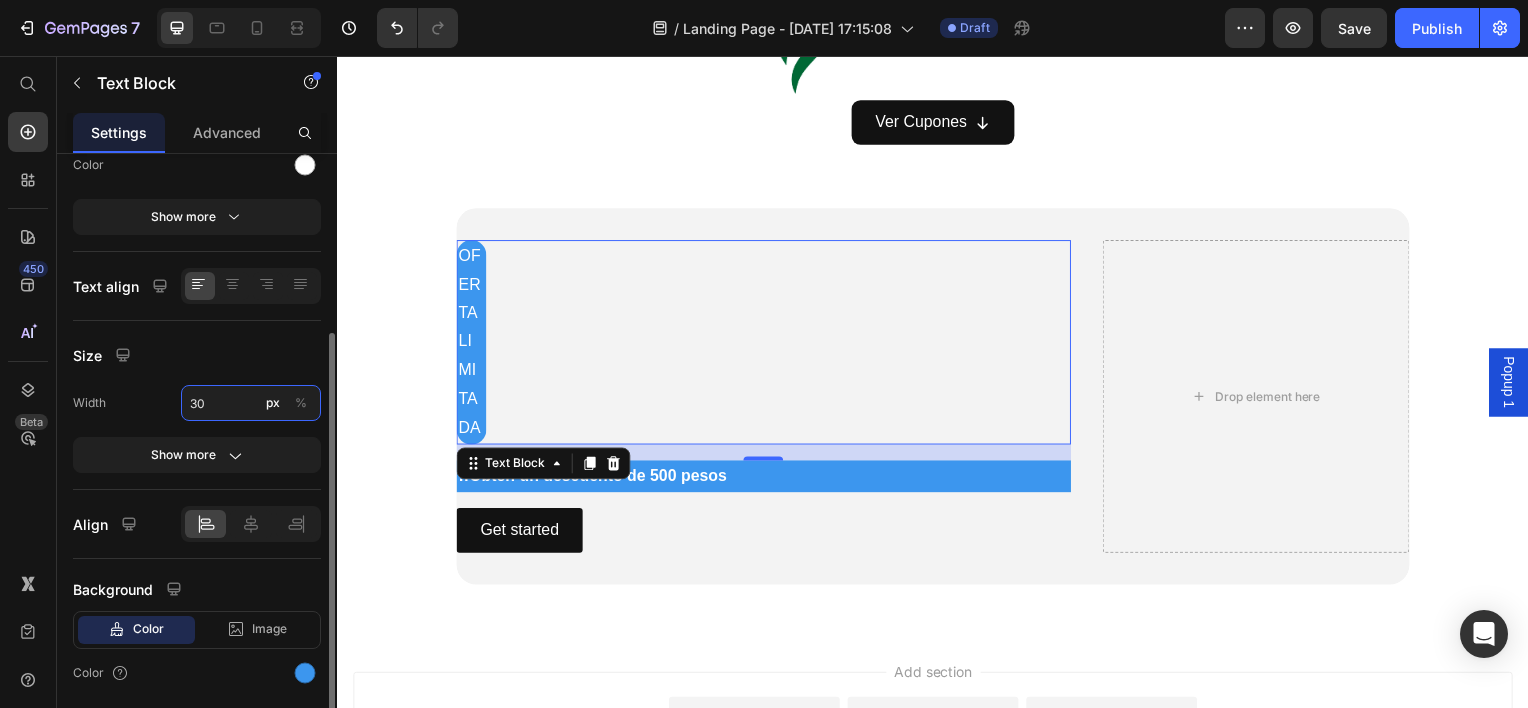 type on "30" 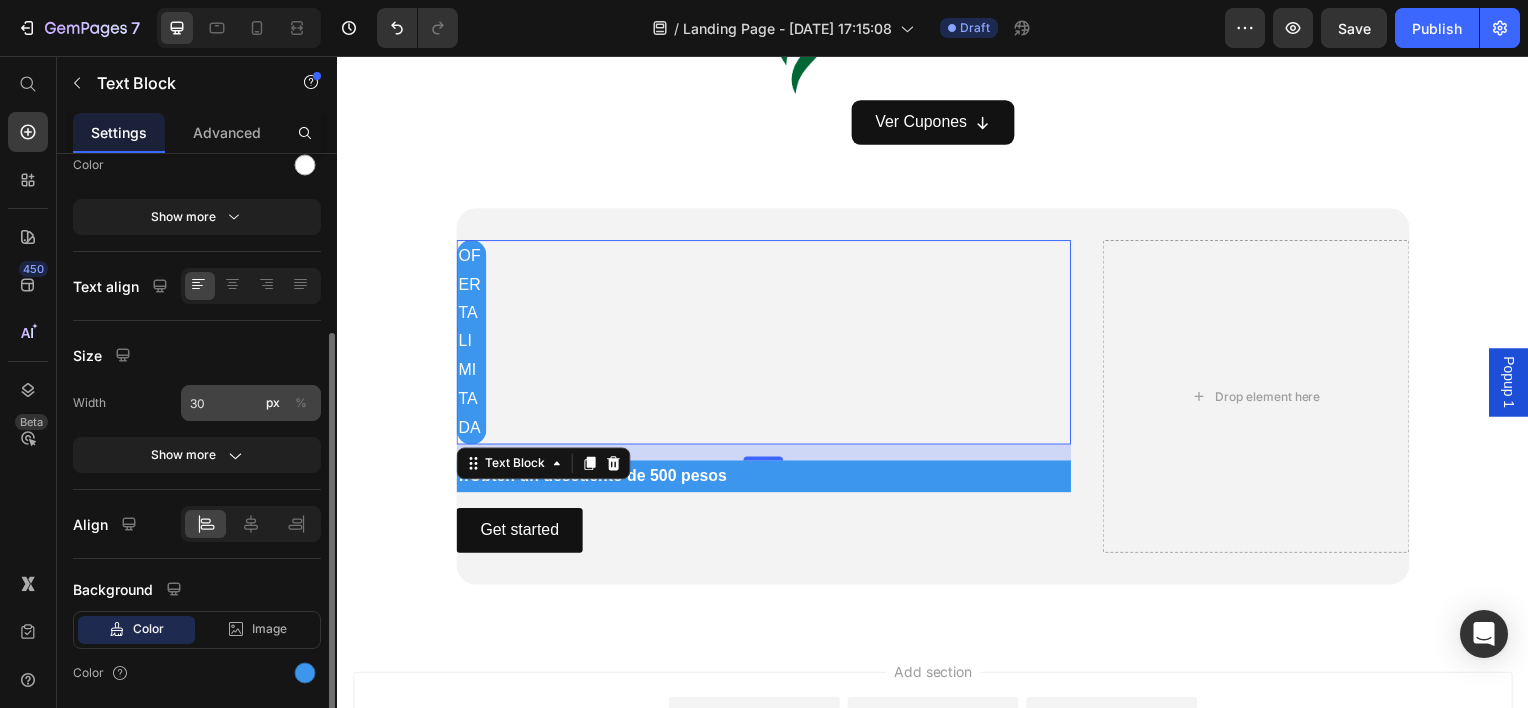click on "%" at bounding box center (301, 403) 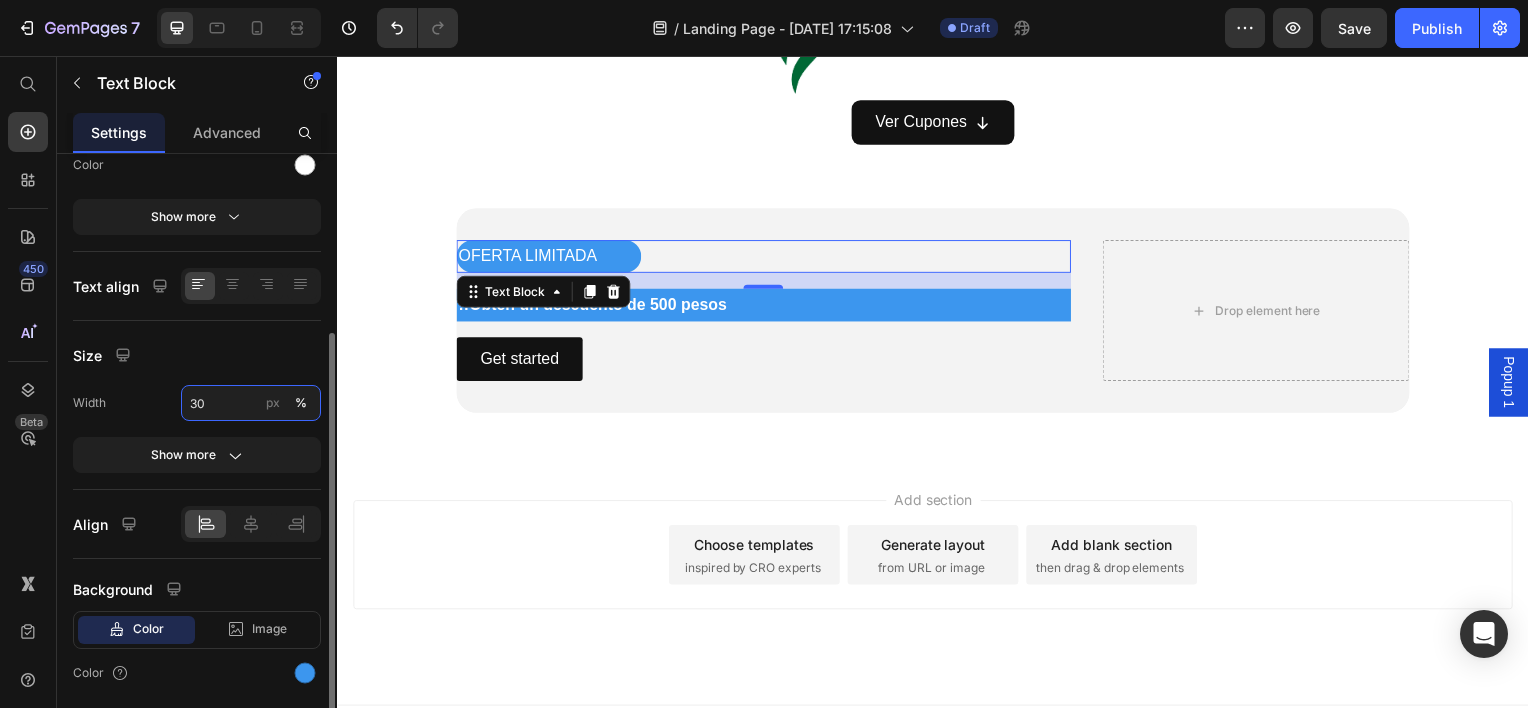 click on "30" at bounding box center [251, 403] 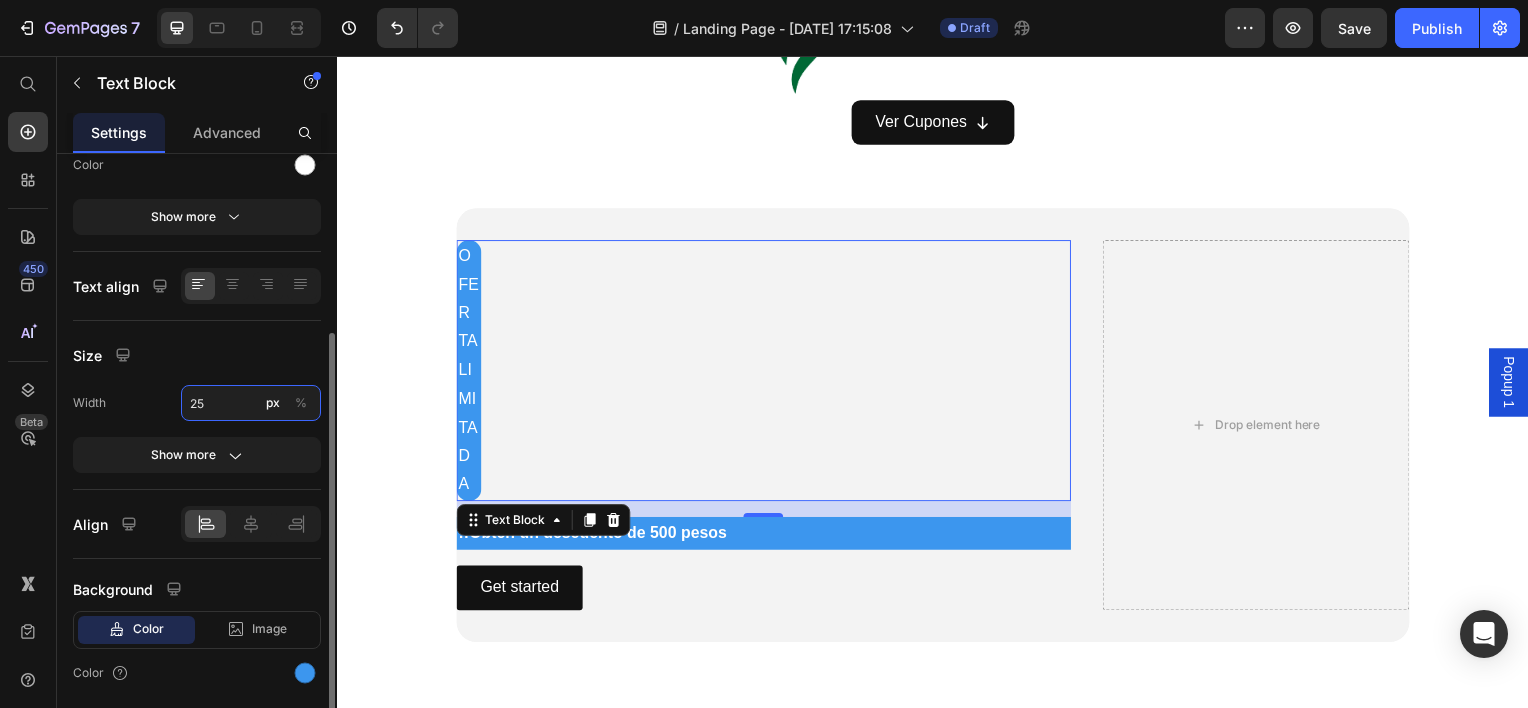 type on "25" 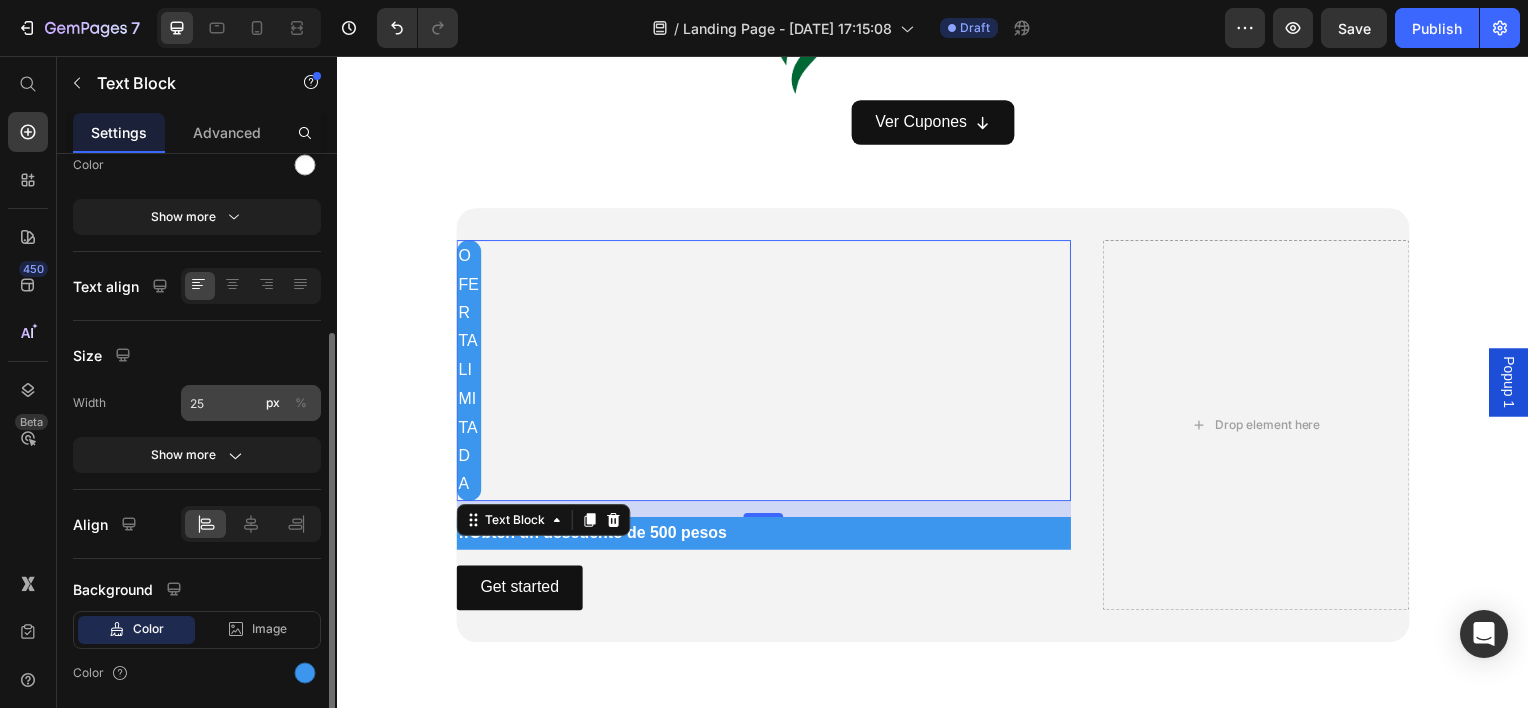 click on "%" at bounding box center (301, 403) 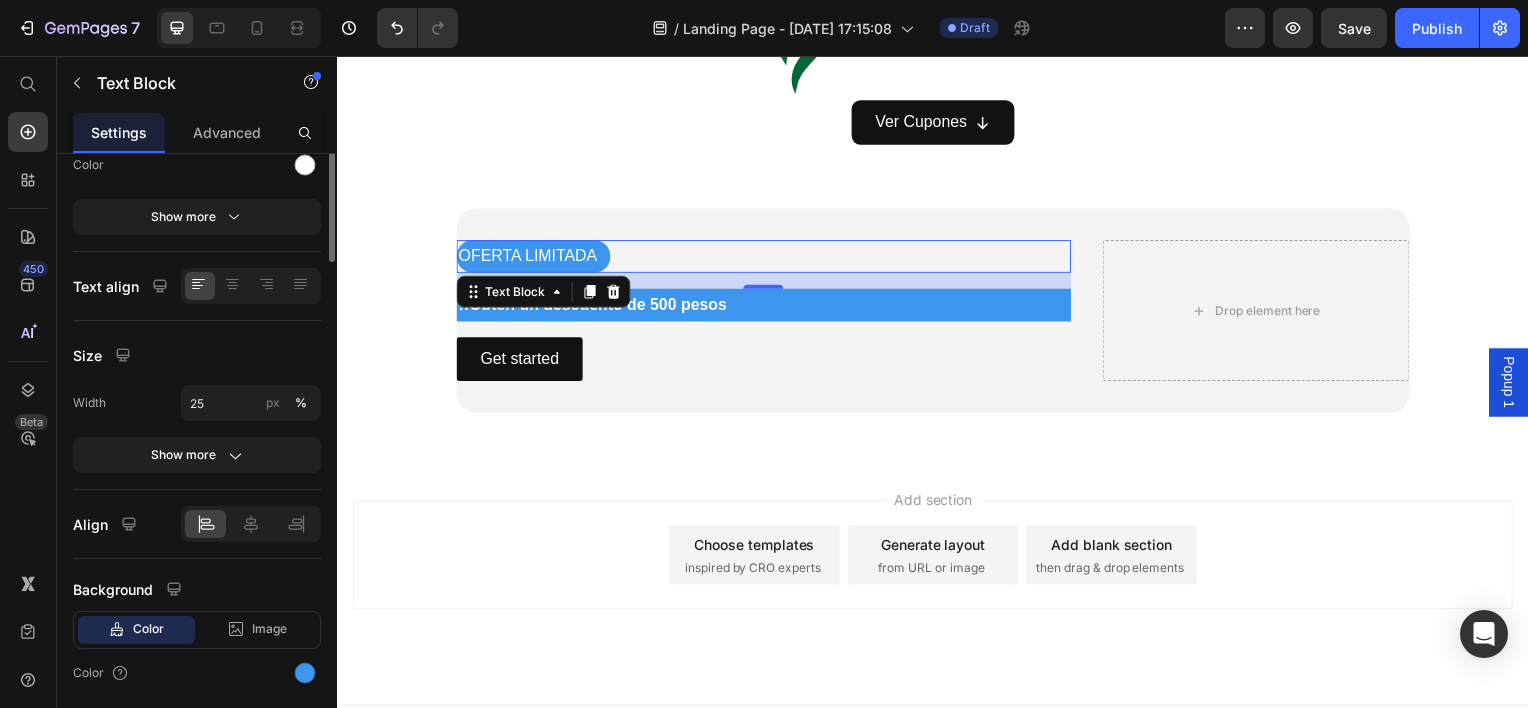 scroll, scrollTop: 0, scrollLeft: 0, axis: both 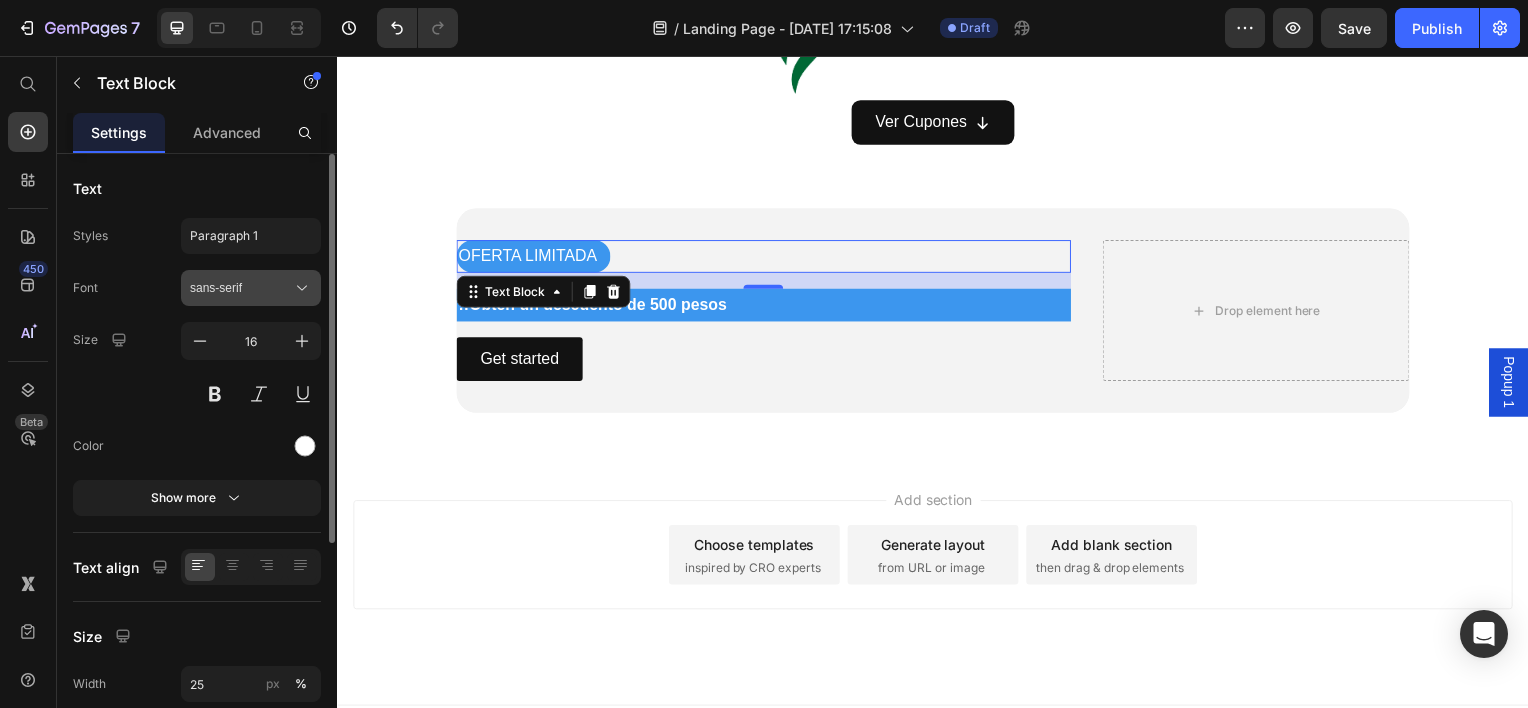 click on "sans-serif" at bounding box center [251, 288] 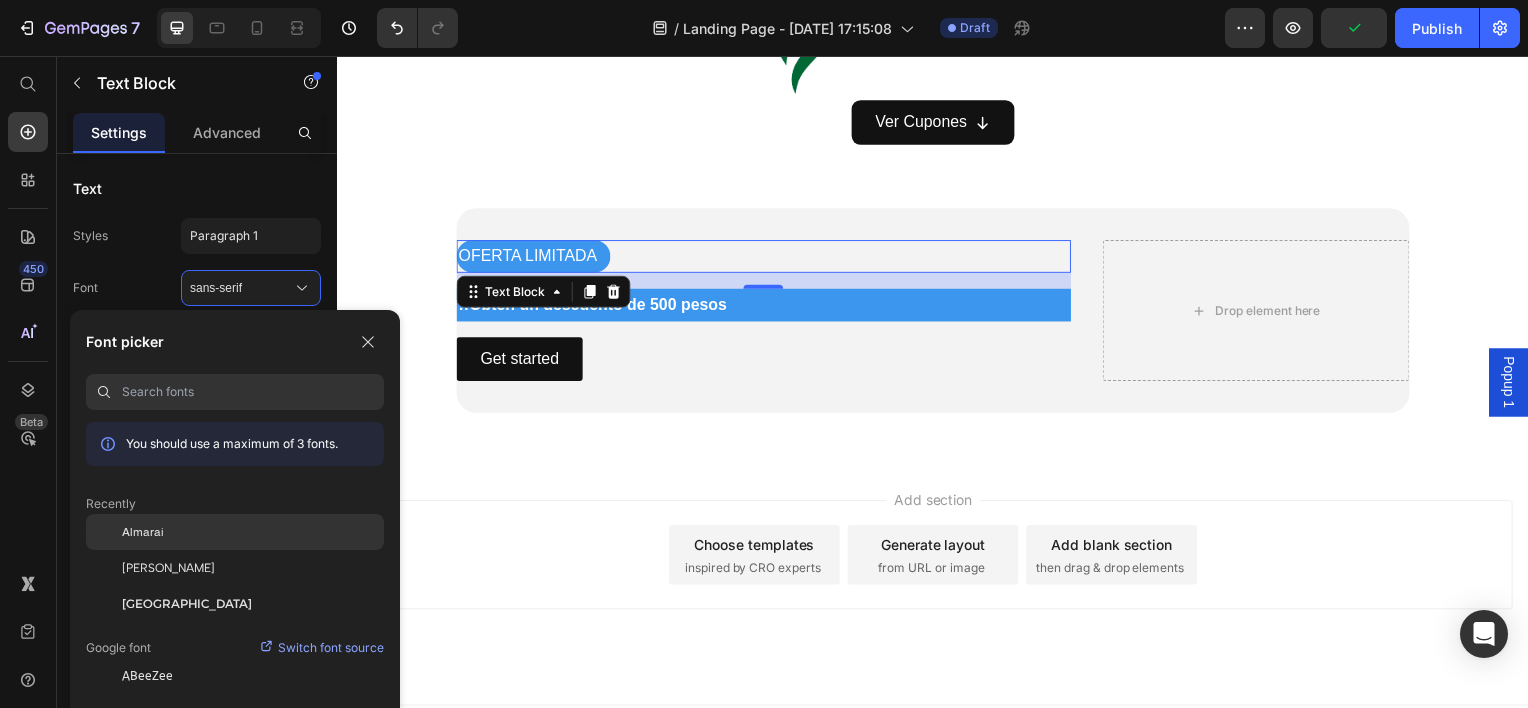 click on "Almarai" 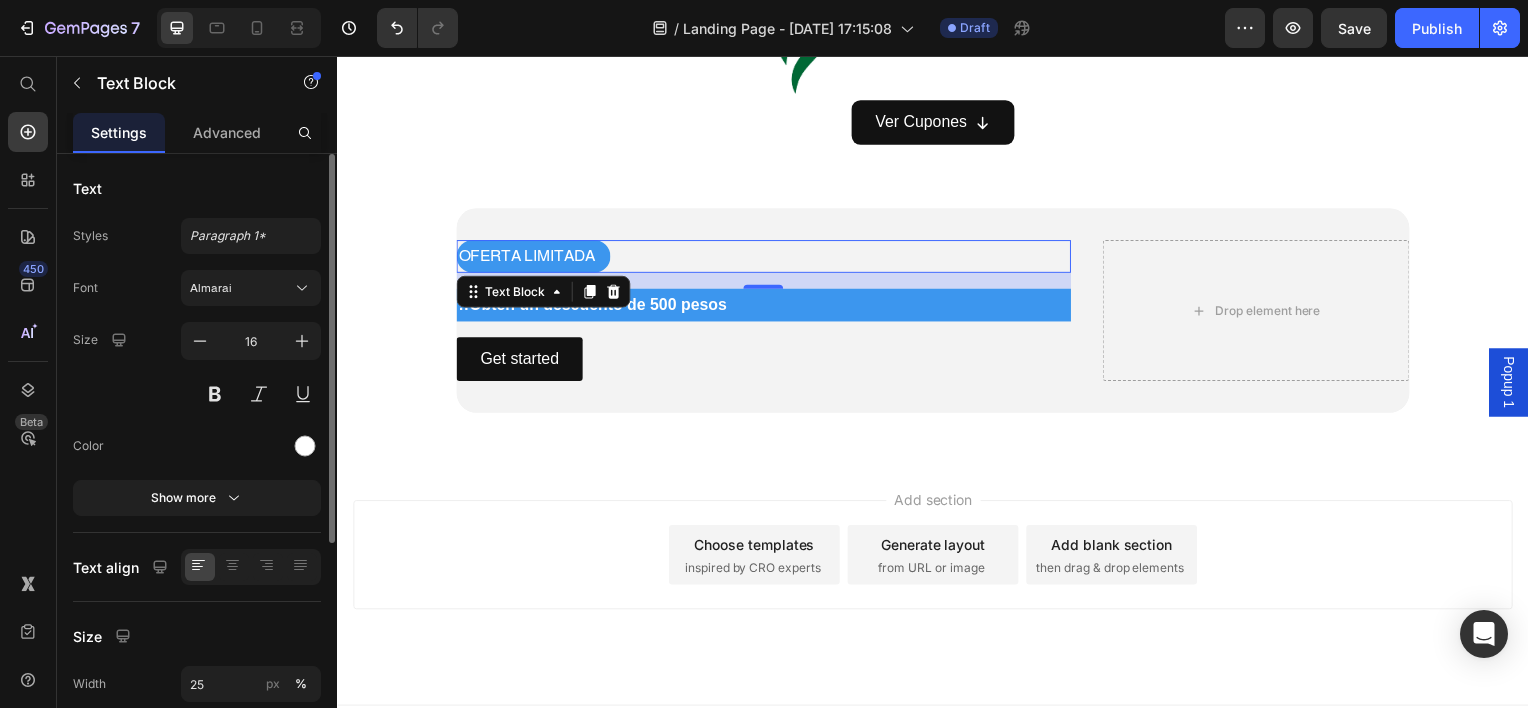scroll, scrollTop: 346, scrollLeft: 0, axis: vertical 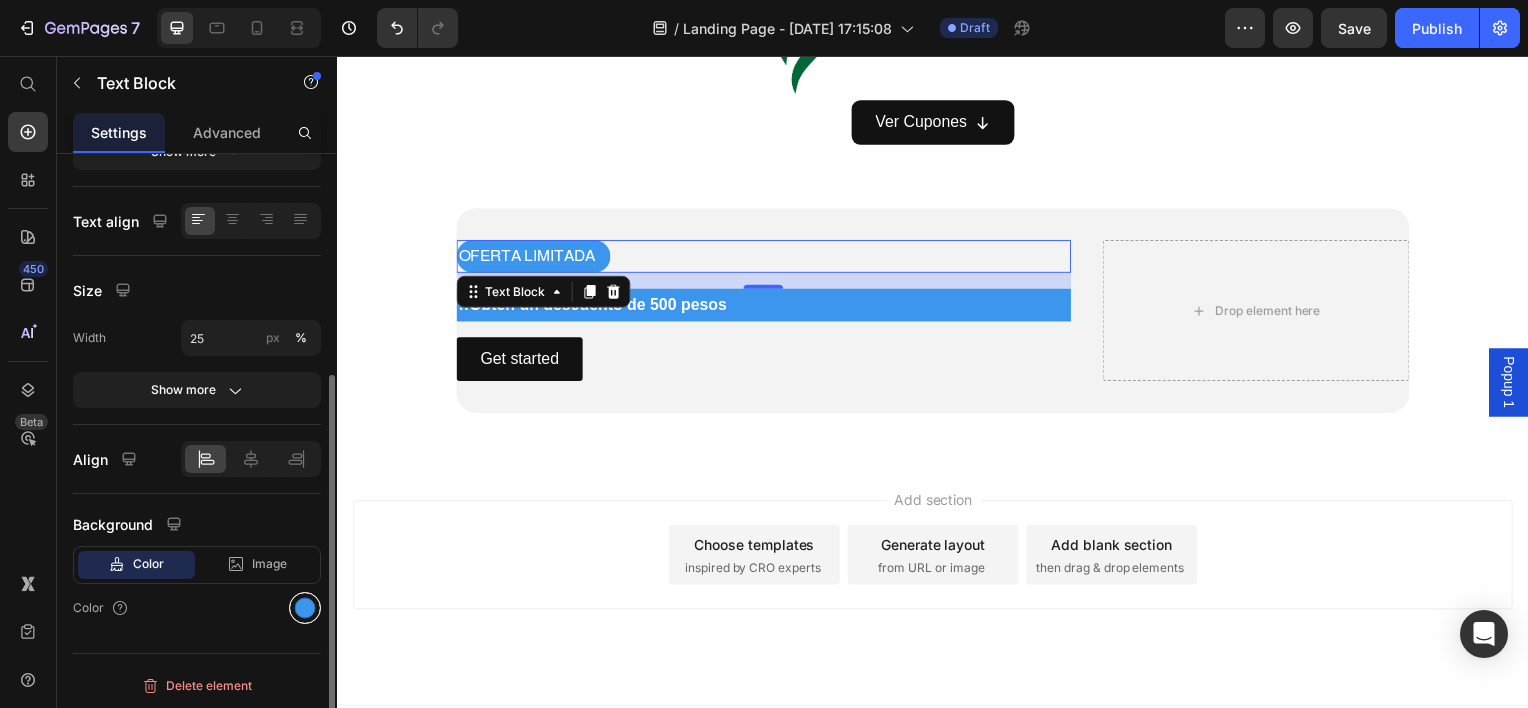 click at bounding box center (305, 608) 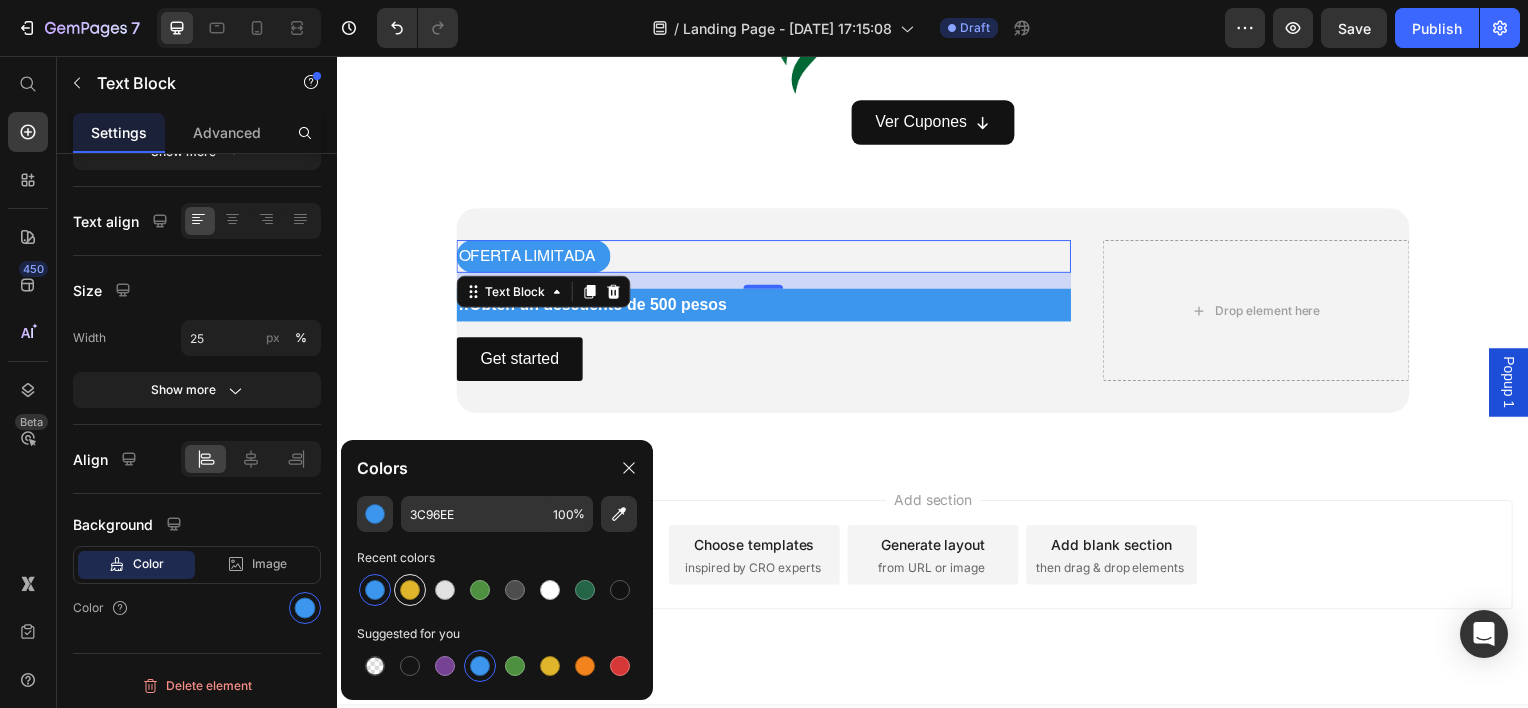 click at bounding box center [410, 590] 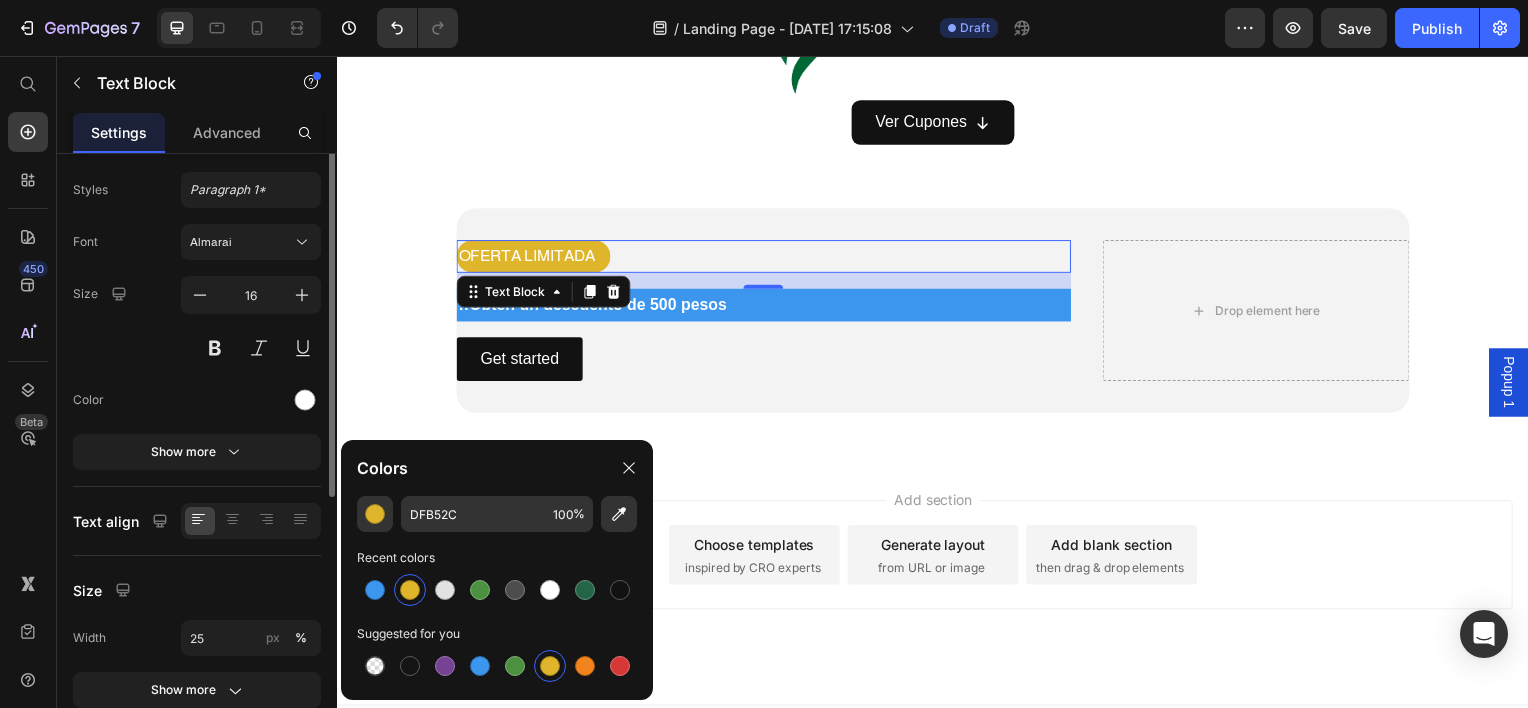 scroll, scrollTop: 0, scrollLeft: 0, axis: both 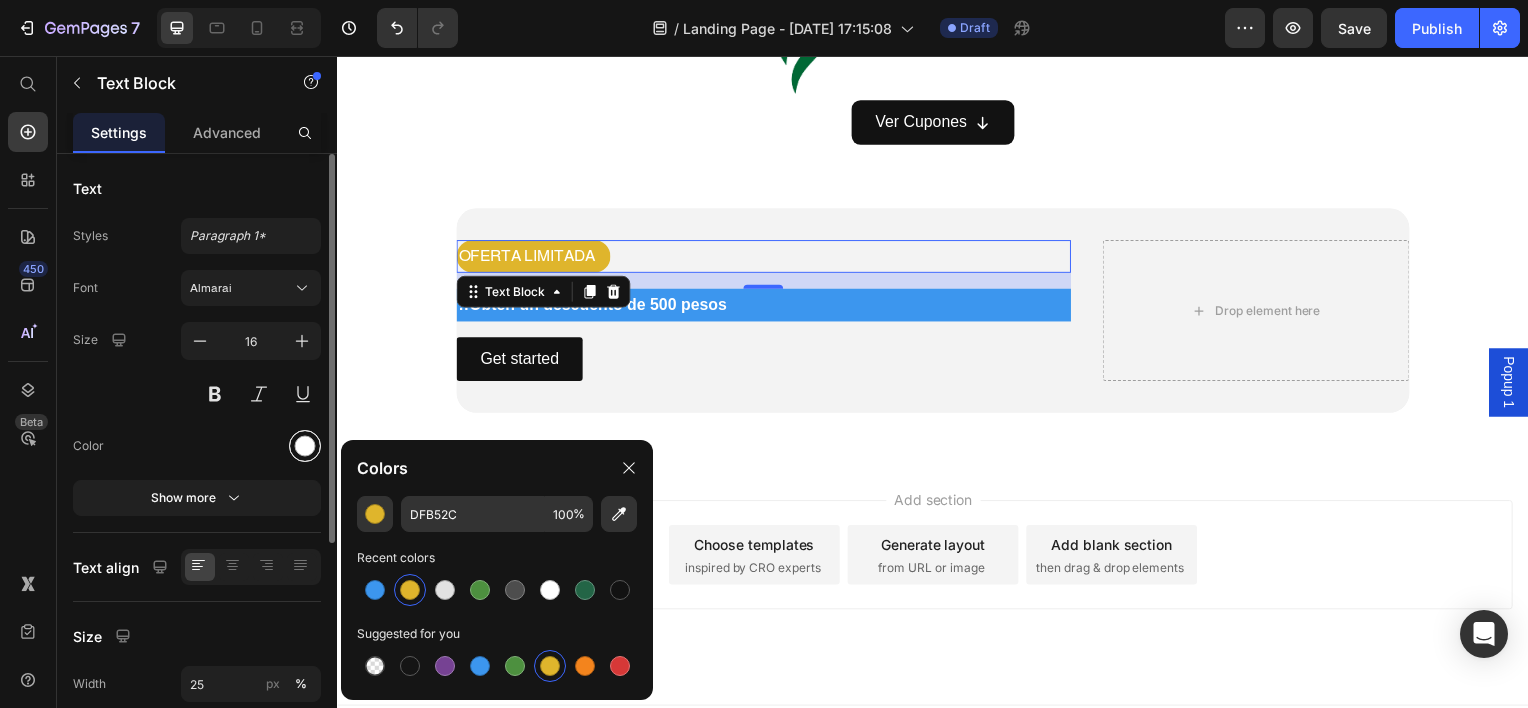 click at bounding box center [305, 446] 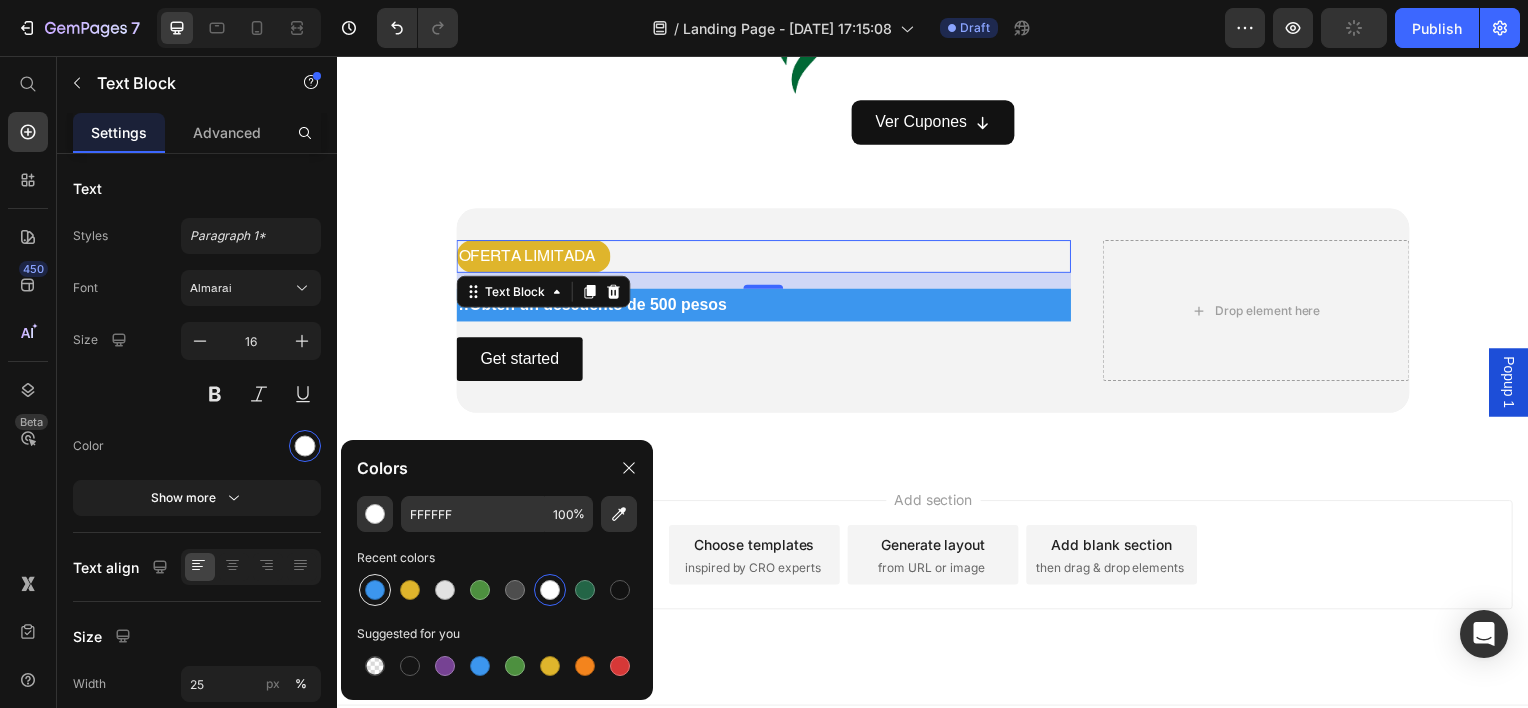 click at bounding box center [375, 590] 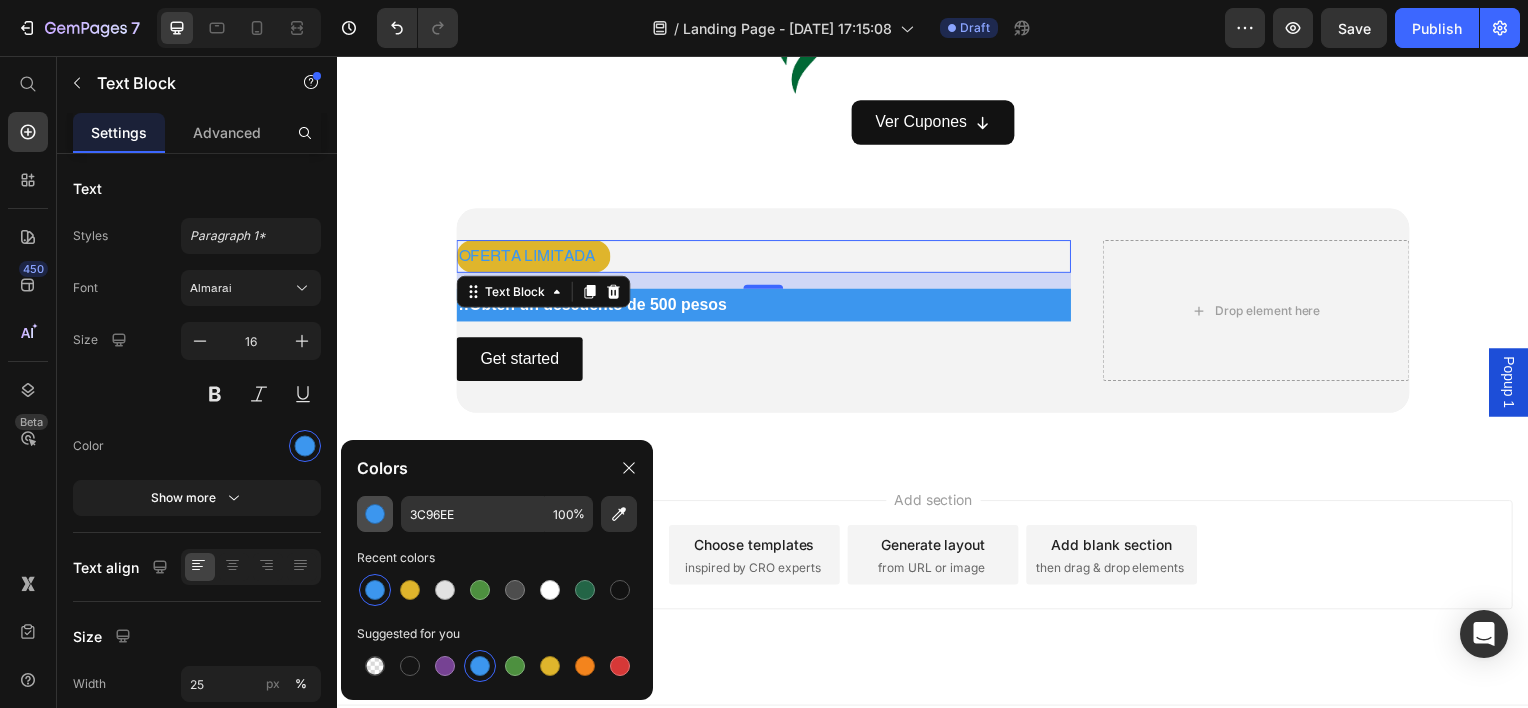 click at bounding box center [375, 514] 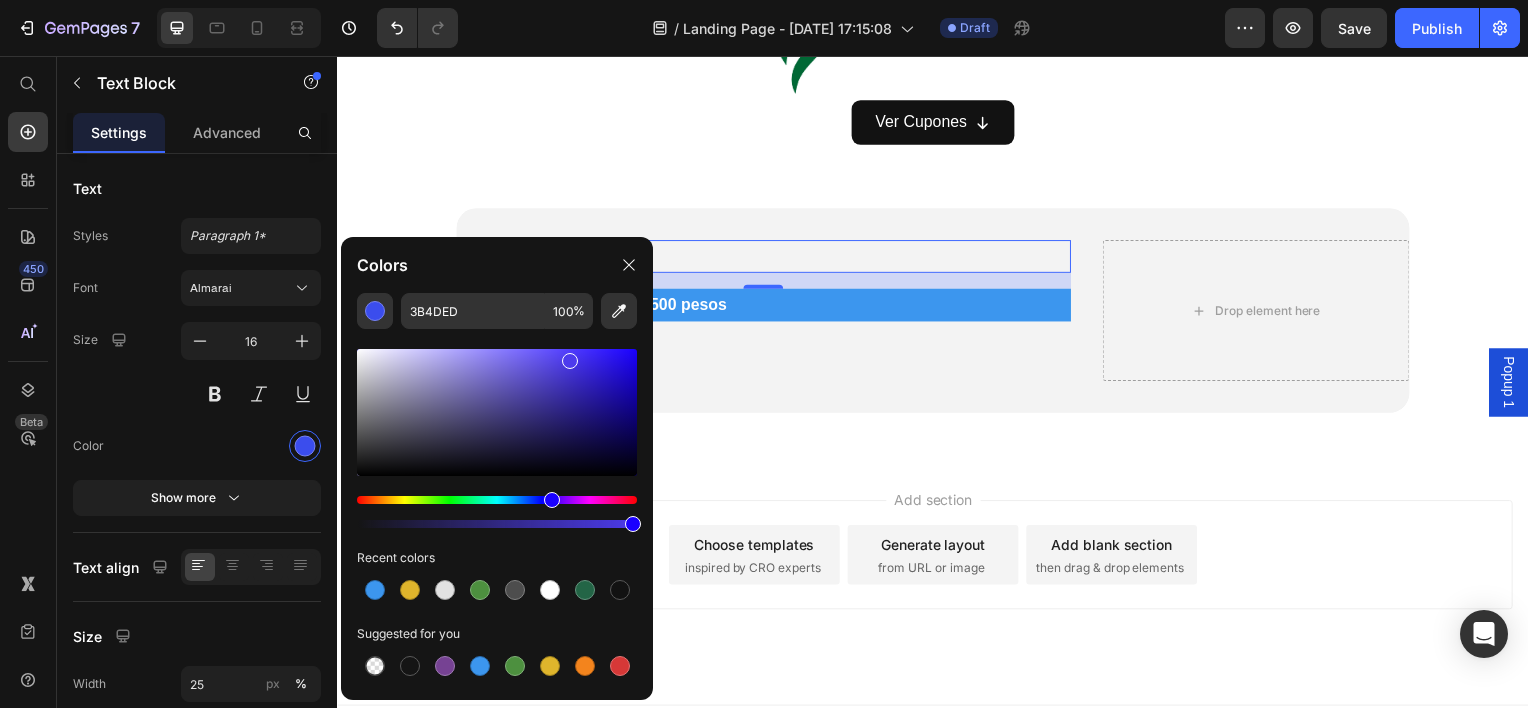 type on "4D3BED" 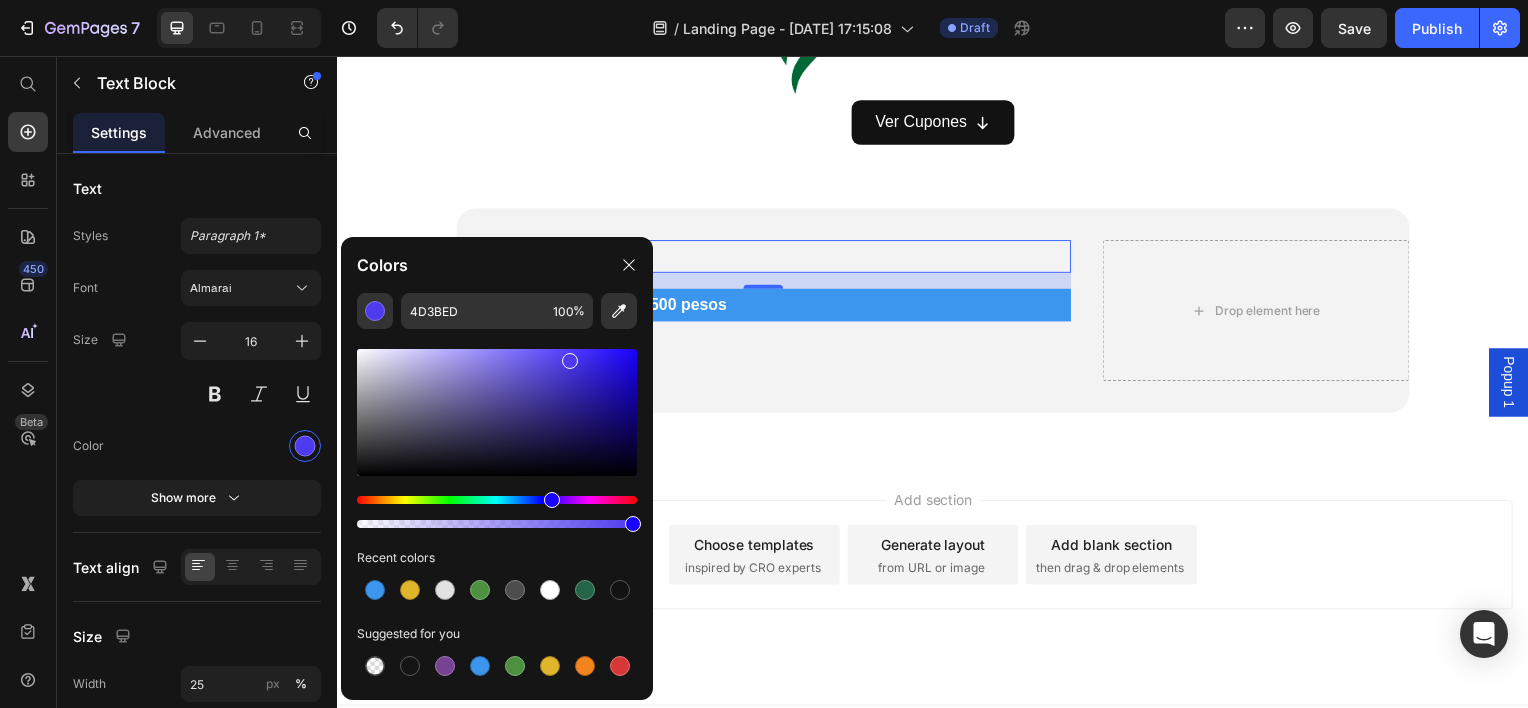 drag, startPoint x: 529, startPoint y: 501, endPoint x: 549, endPoint y: 497, distance: 20.396078 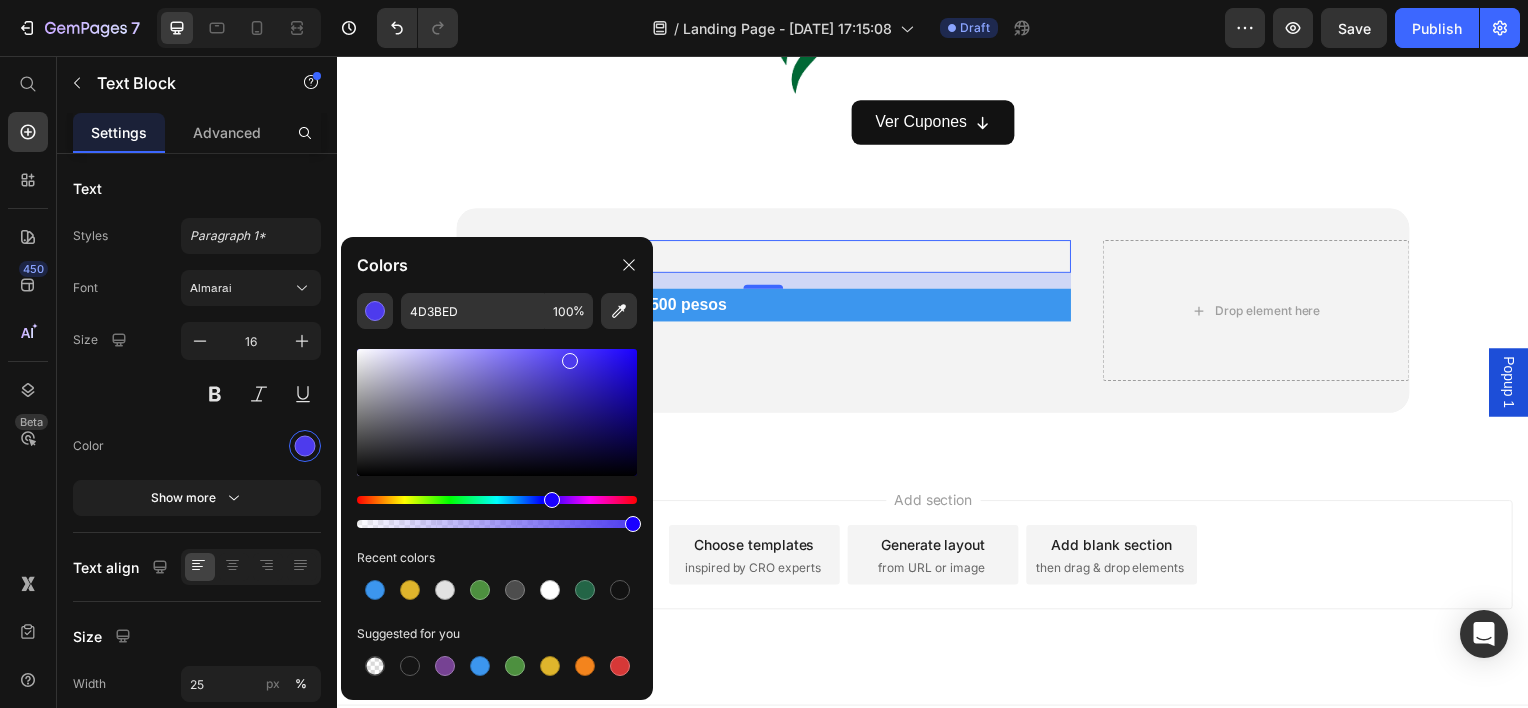 click on "Choose templates inspired by CRO experts" at bounding box center (757, 558) 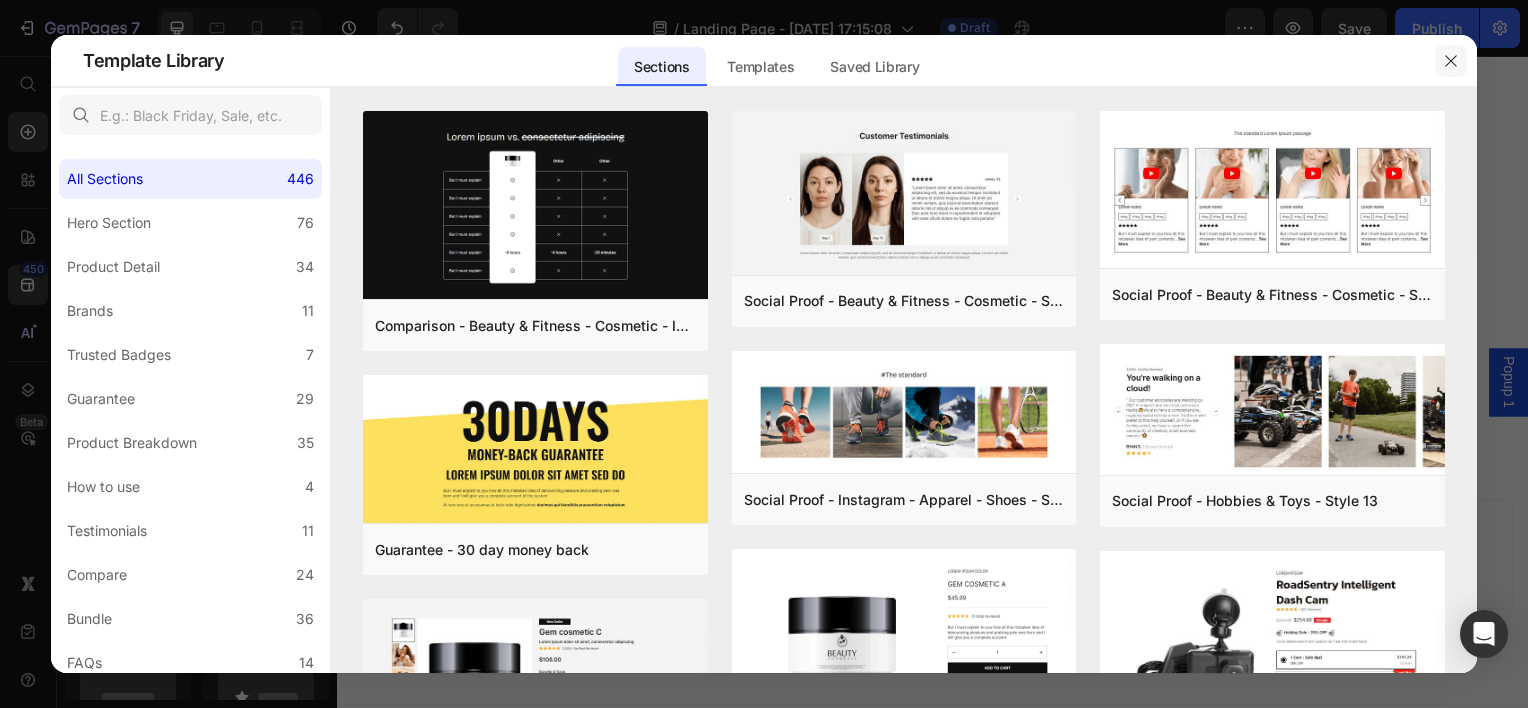 click 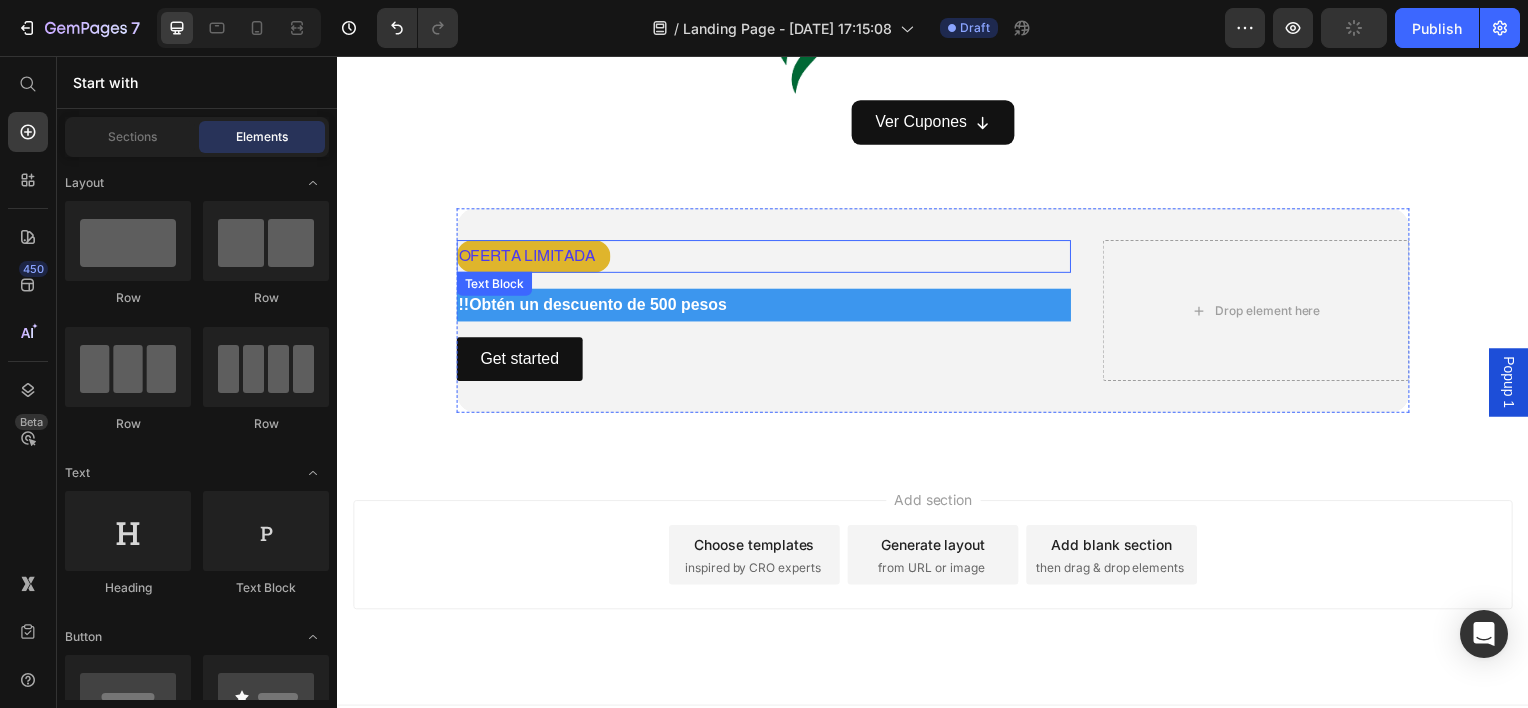 click on "OFERTA LIMITADA" at bounding box center [534, 257] 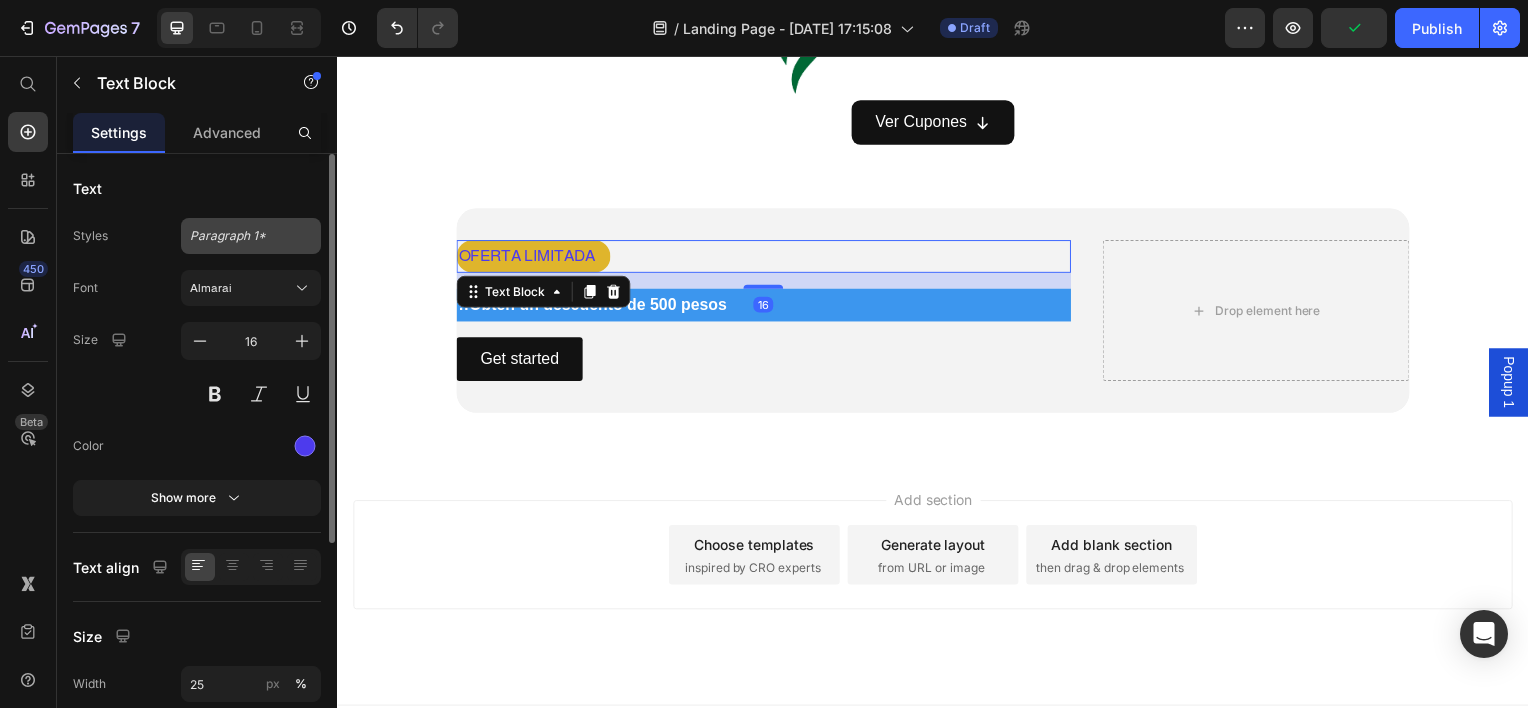 click on "Paragraph 1*" 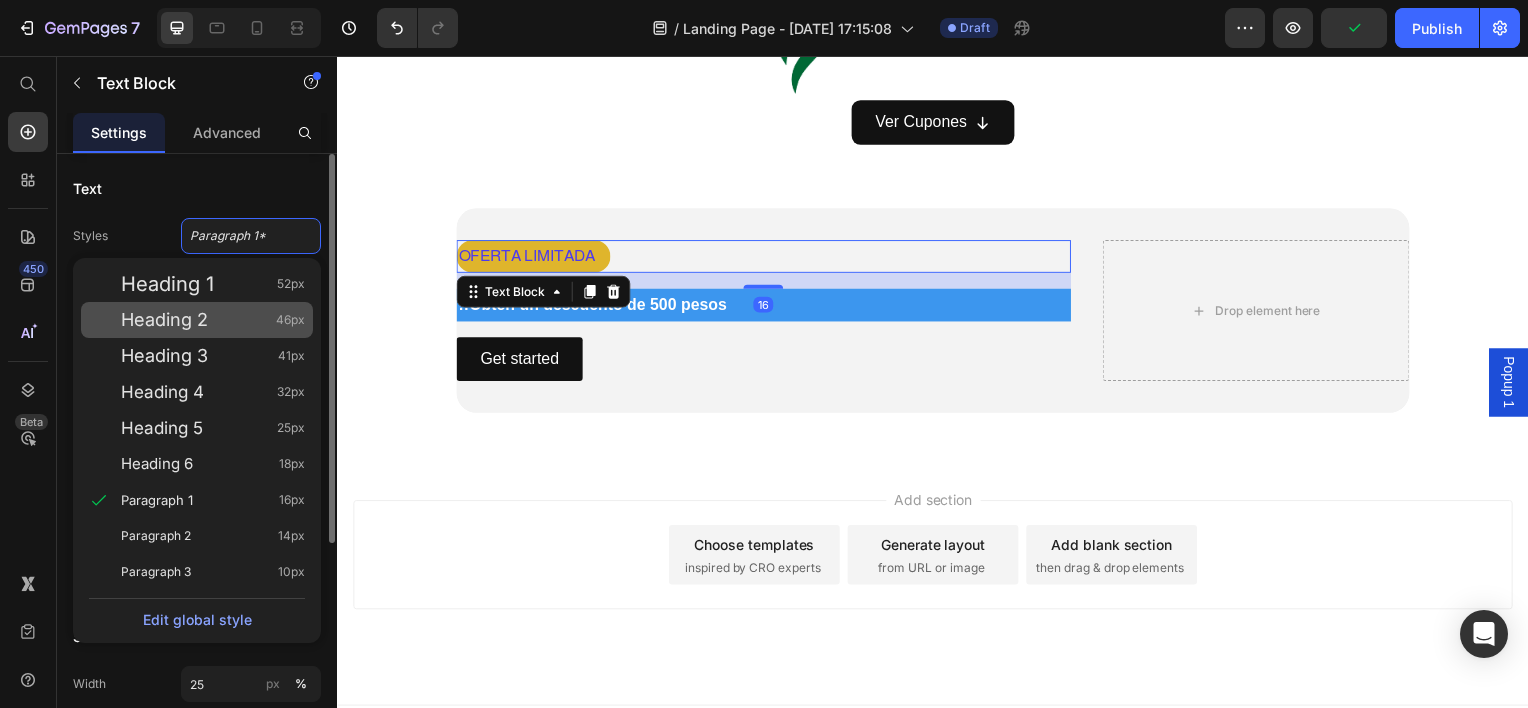 click on "Heading 2 46px" 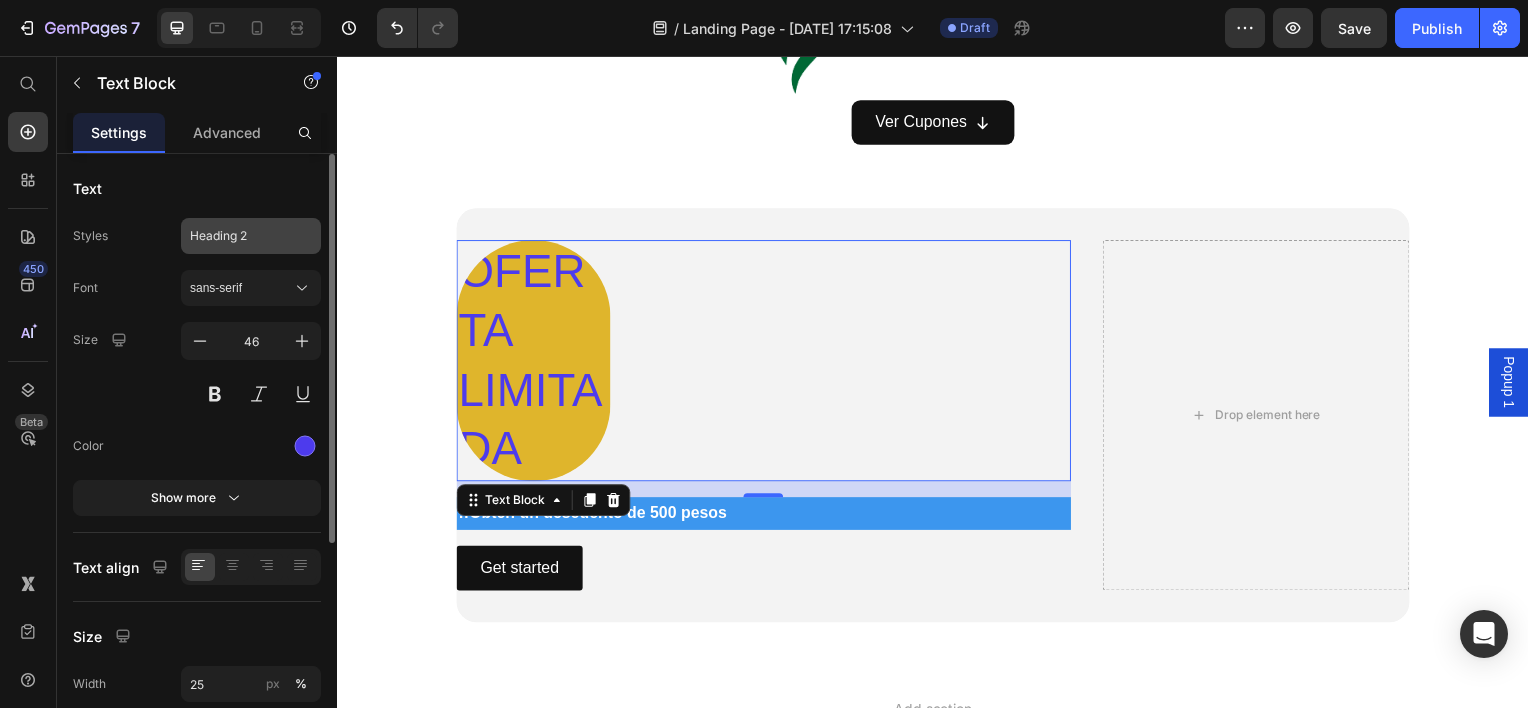 click on "Heading 2" at bounding box center (251, 236) 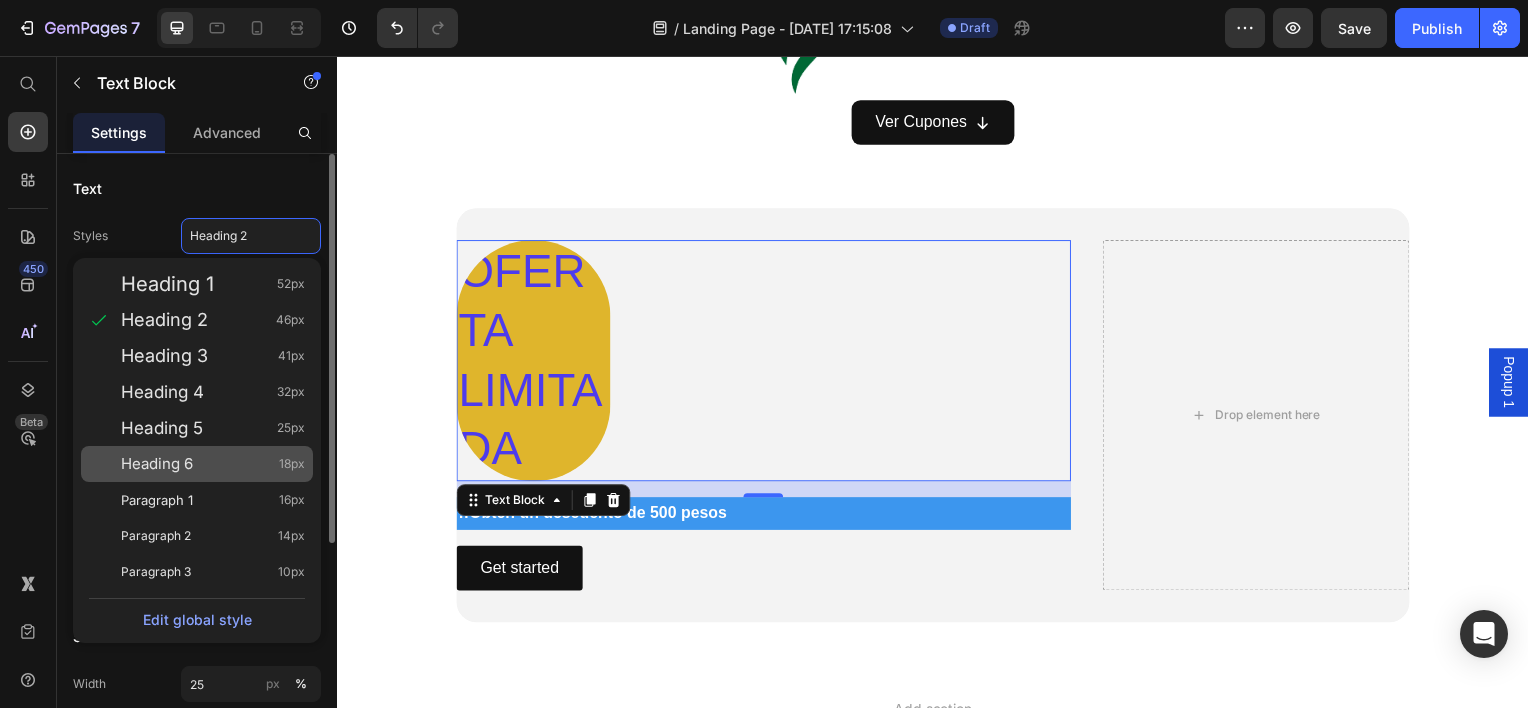 click on "Heading 6 18px" 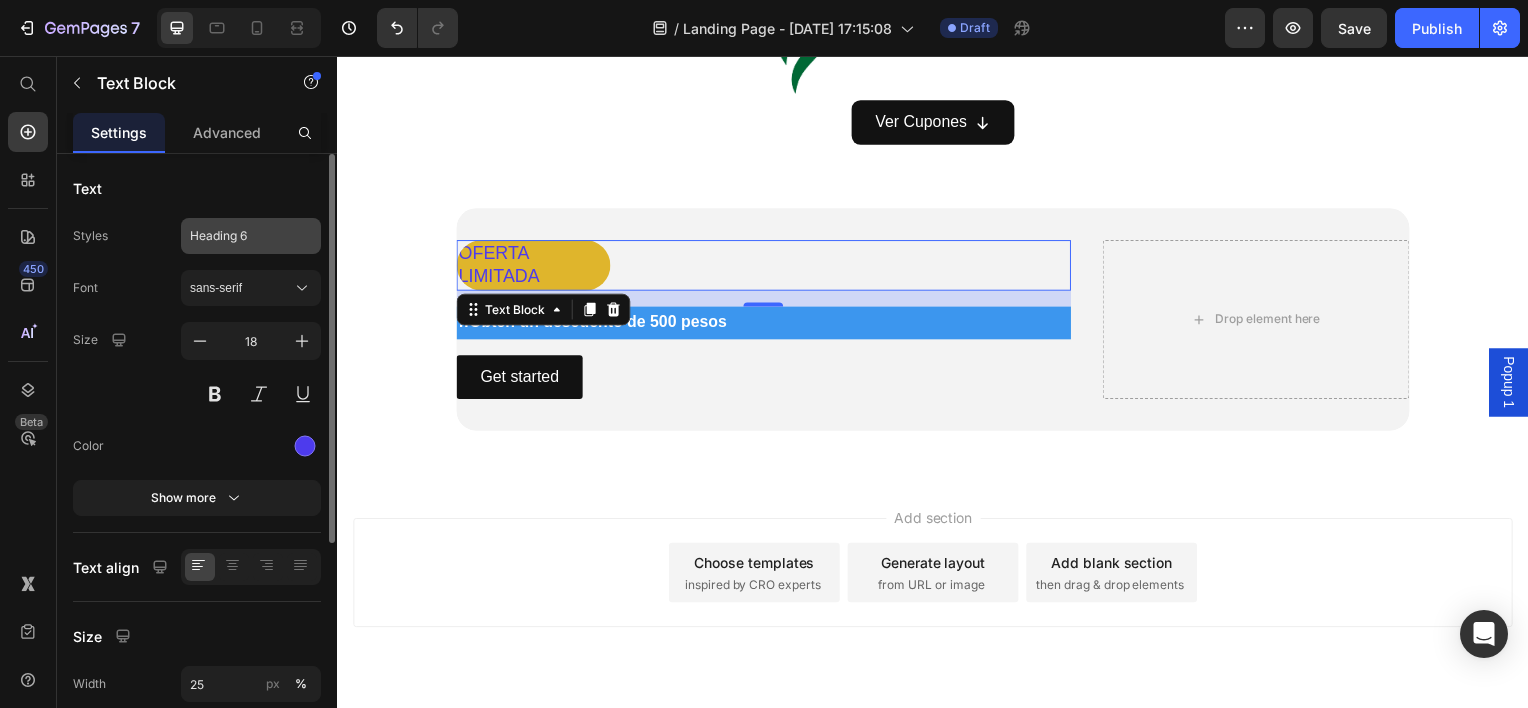 click on "Heading 6" at bounding box center [251, 236] 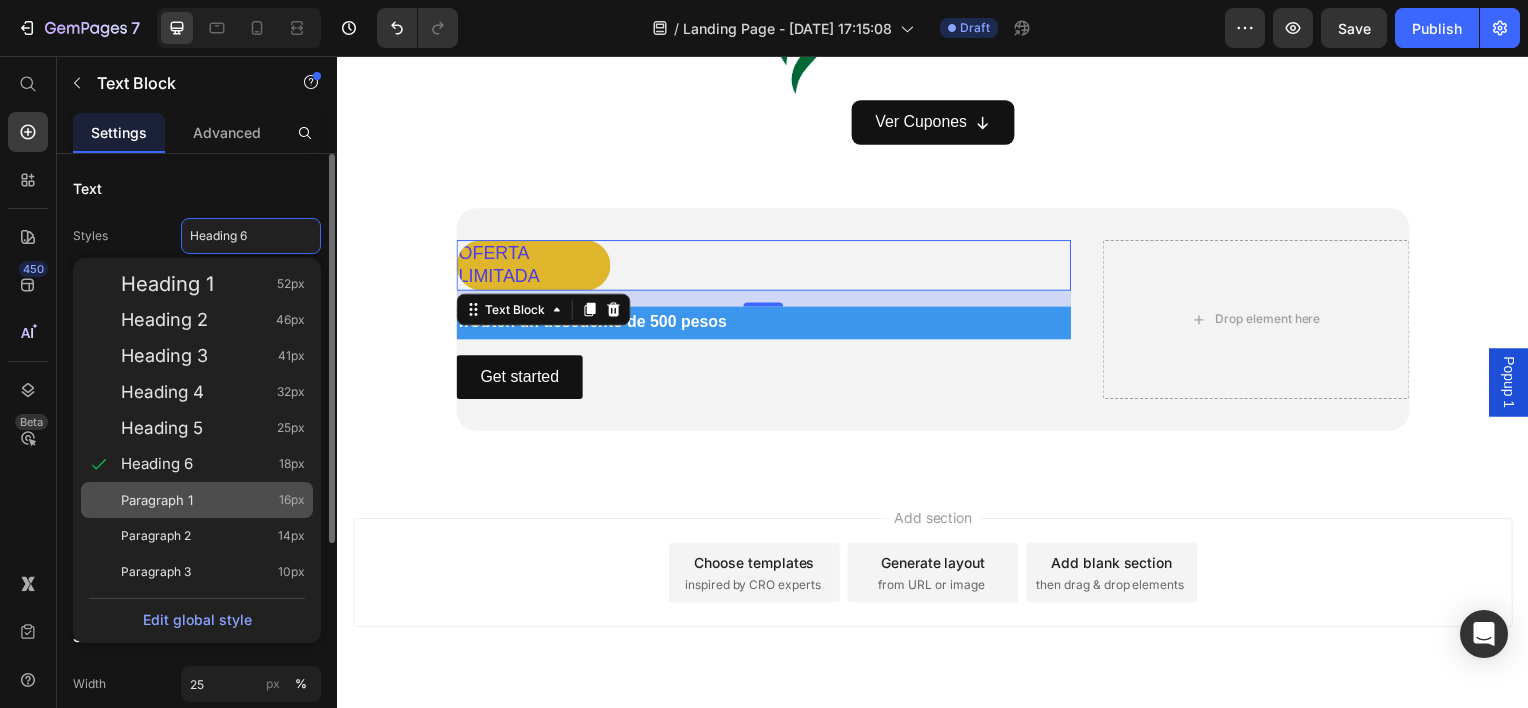 click on "Paragraph 1" at bounding box center (157, 500) 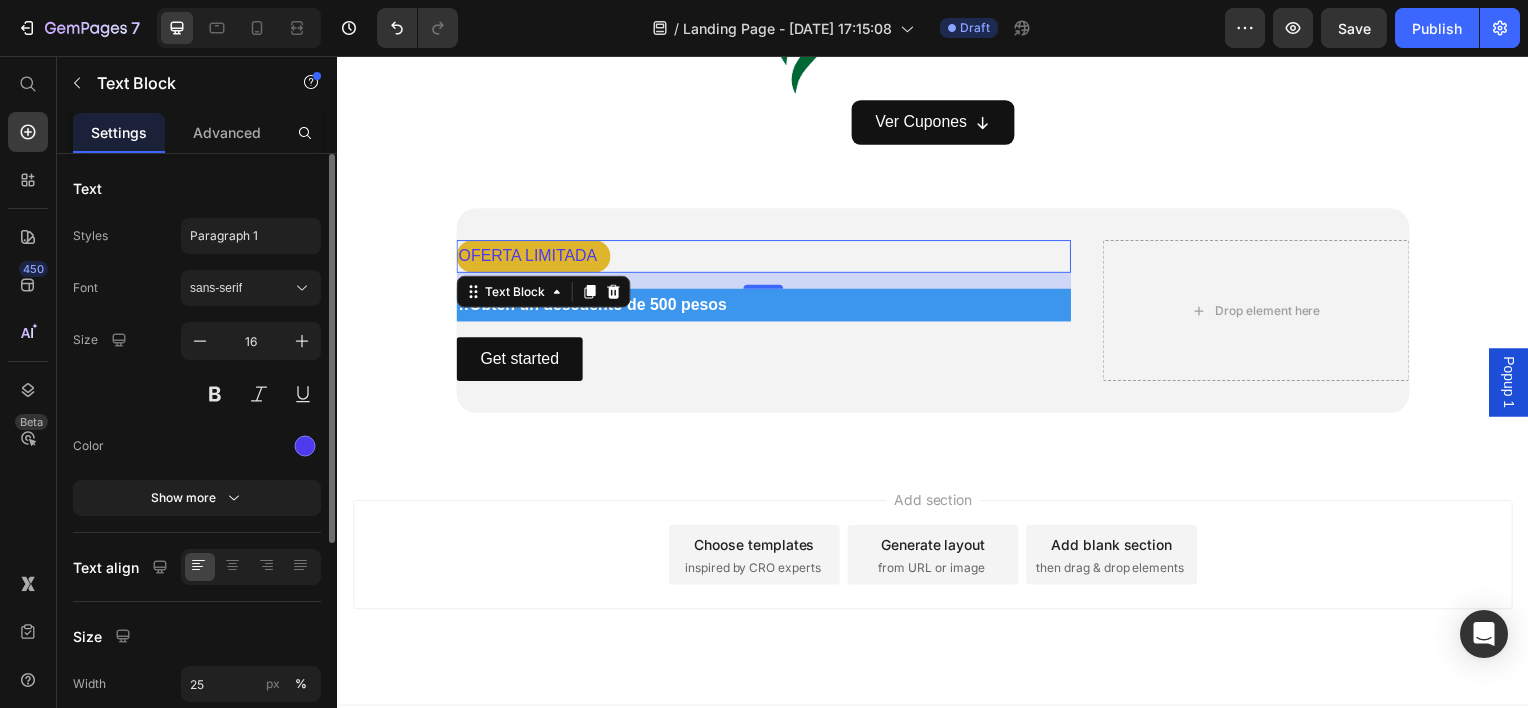 click on "Add section Choose templates inspired by CRO experts Generate layout from URL or image Add blank section then drag & drop elements" at bounding box center [937, 558] 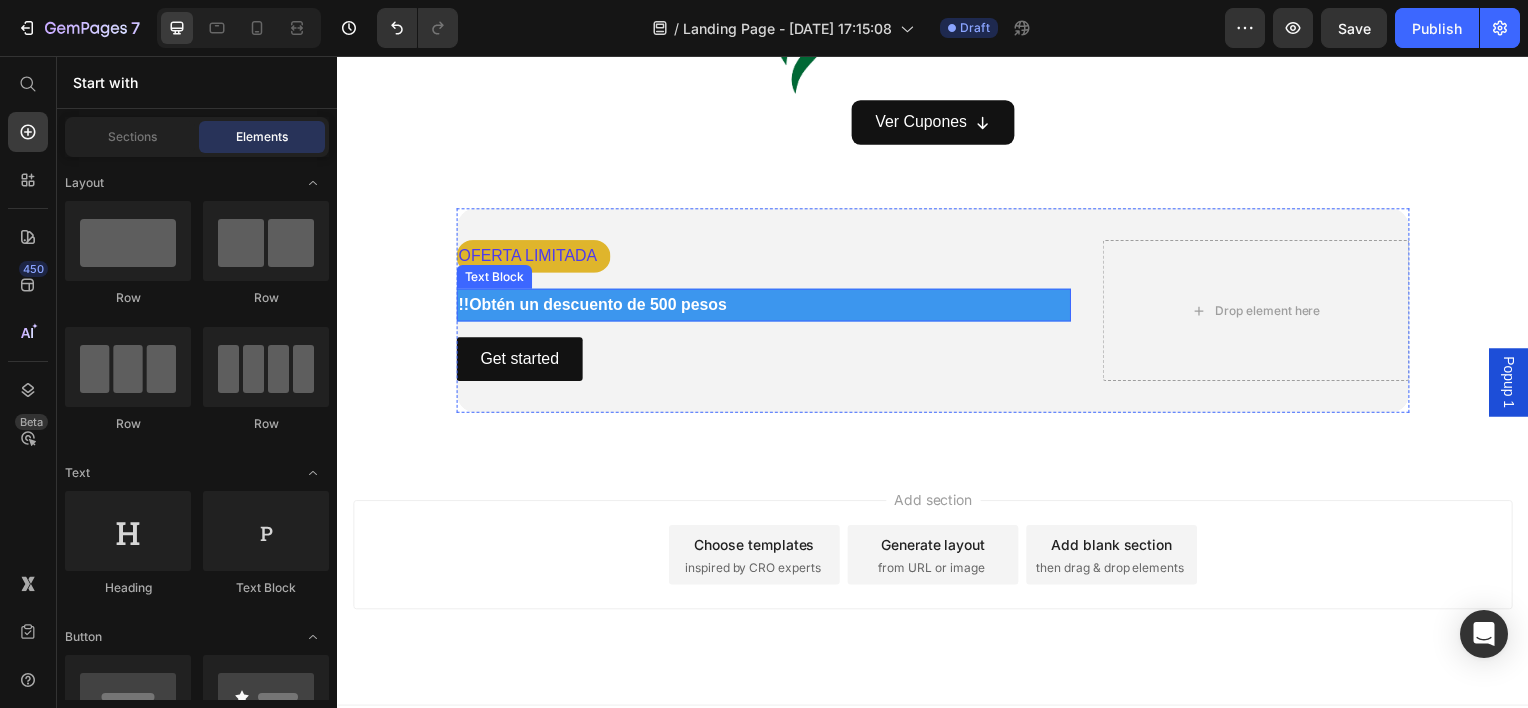 click on "OFERTA LIMITADA" at bounding box center [766, 257] 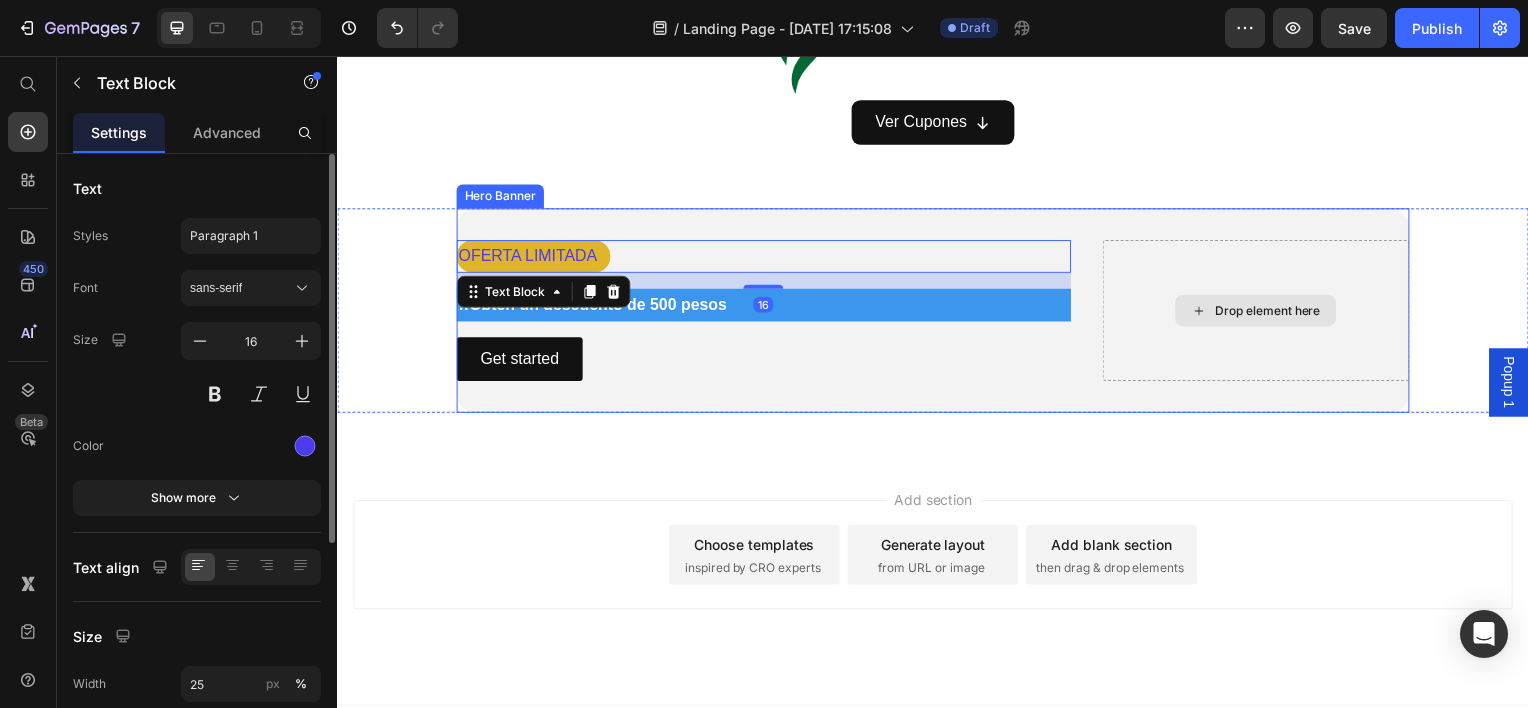 click on "Drop element here" at bounding box center (1262, 312) 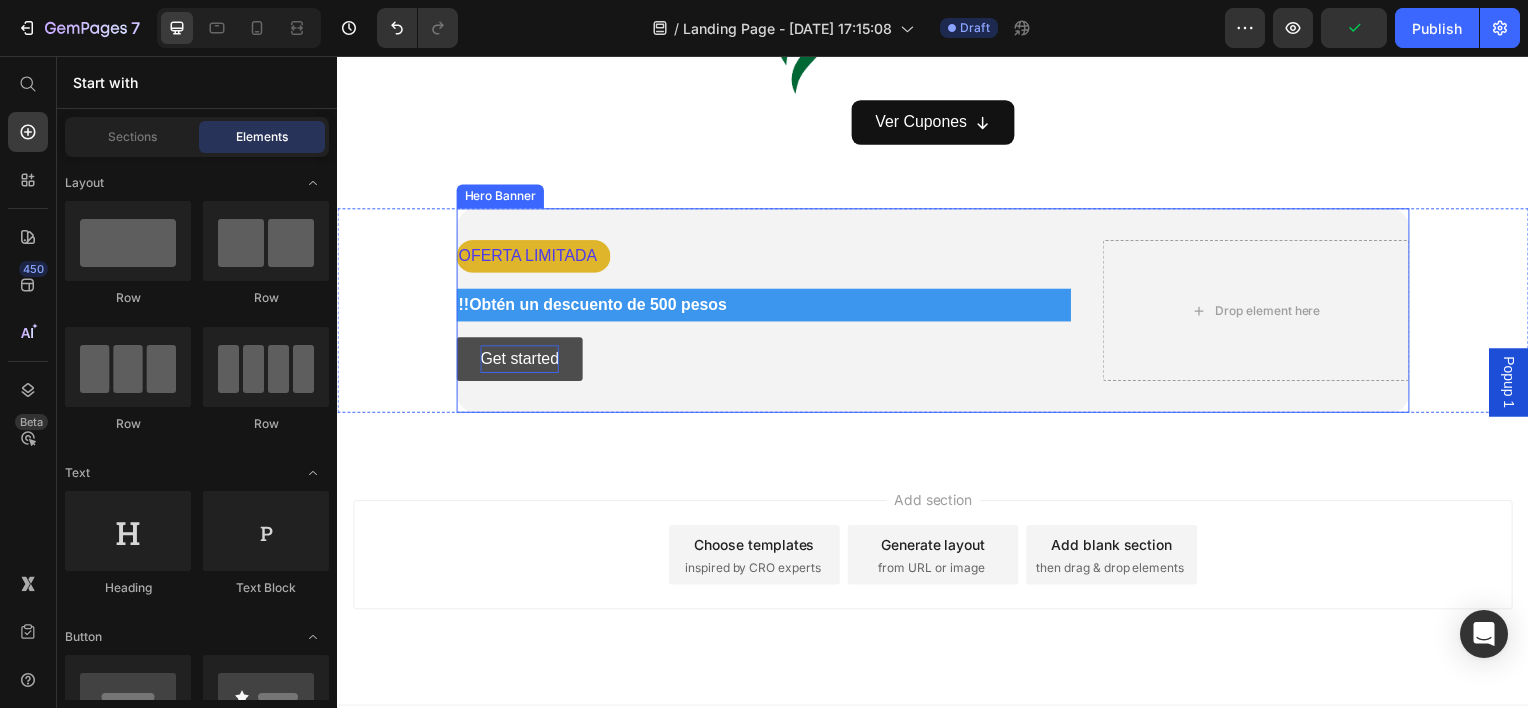 click on "Get started" at bounding box center (520, 361) 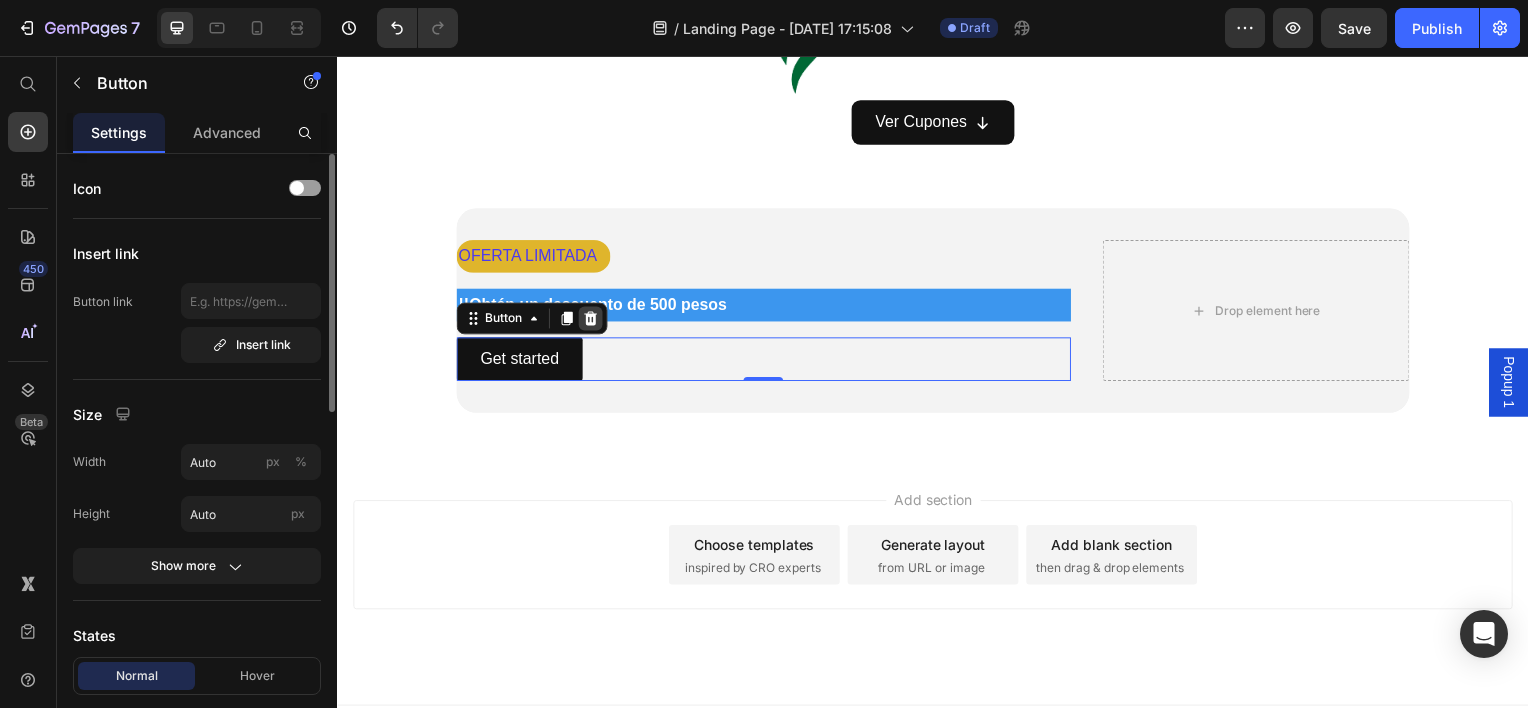 click 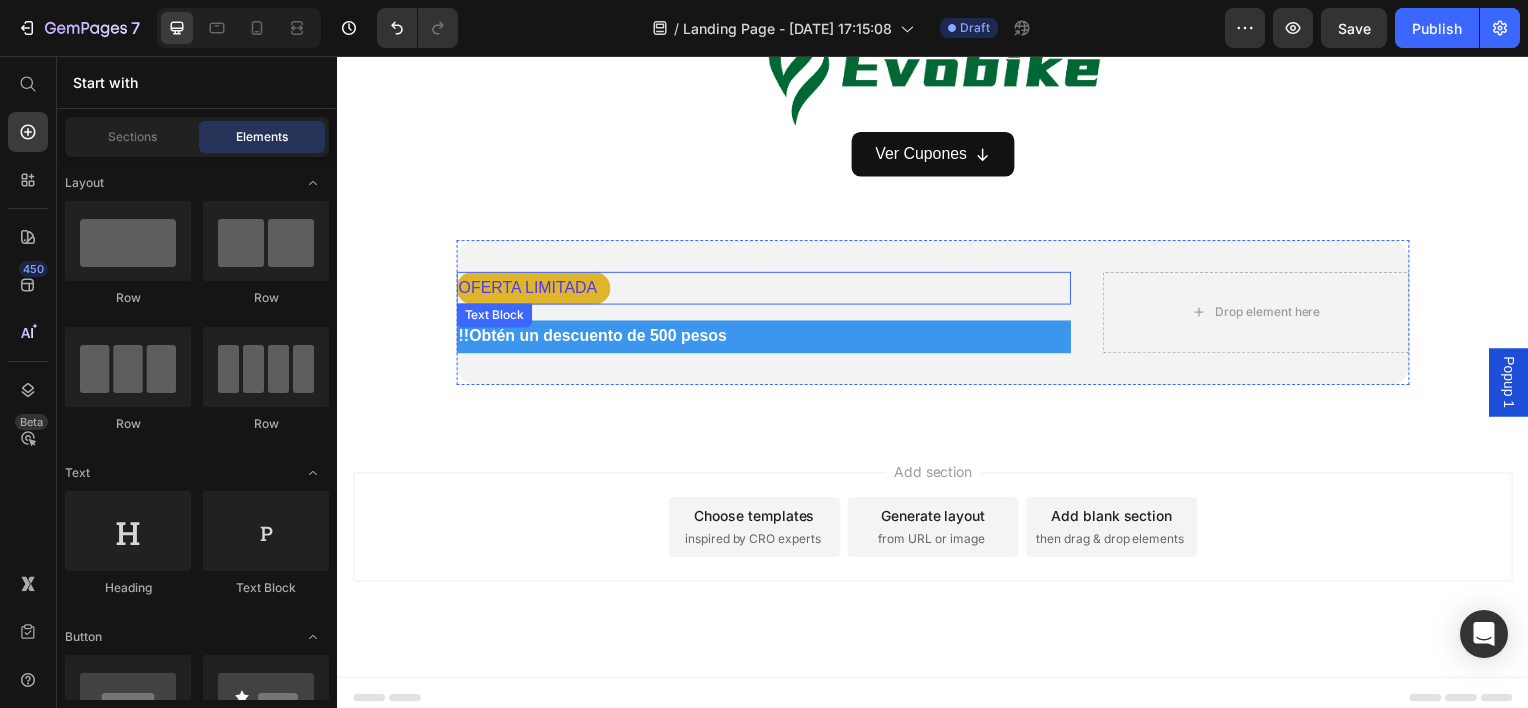 click on "OFERTA LIMITADA" at bounding box center (534, 289) 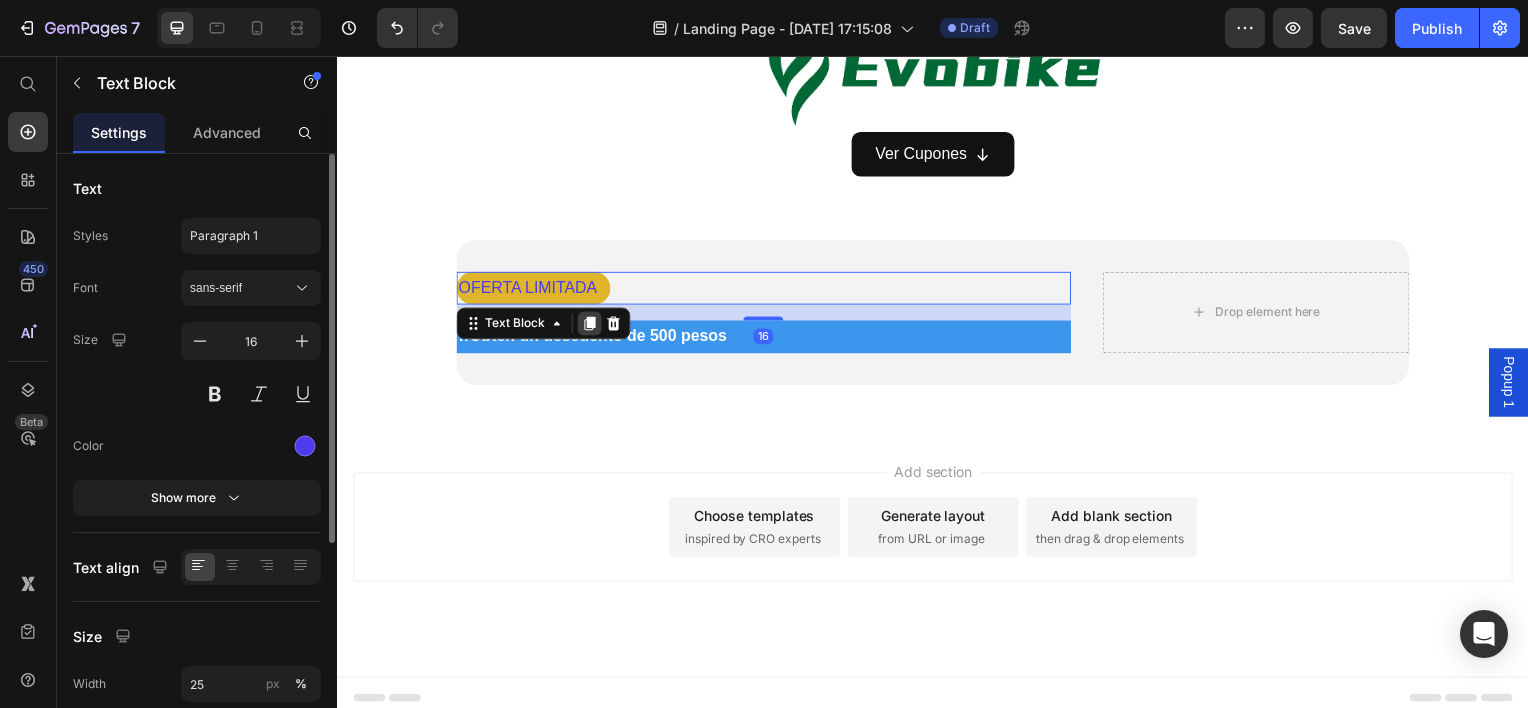click 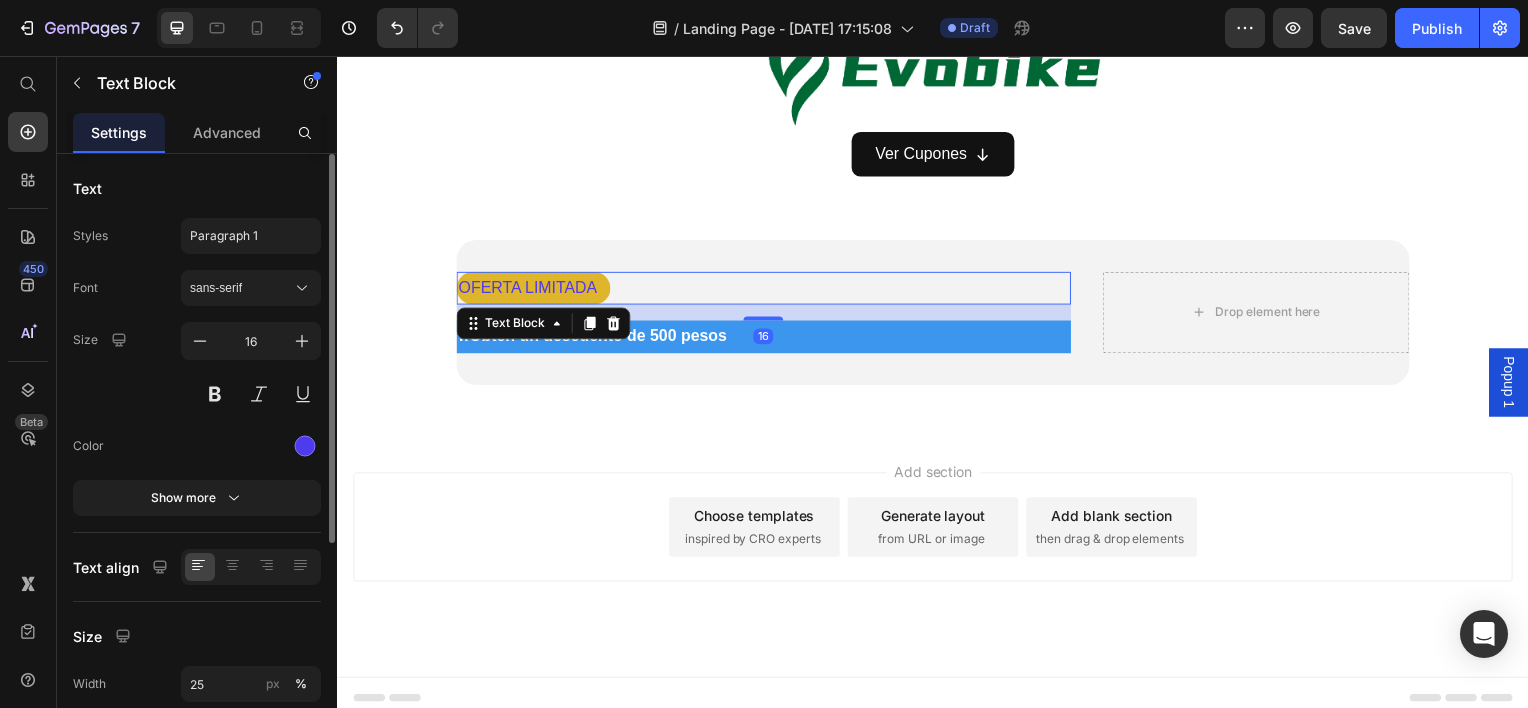 scroll, scrollTop: 1430, scrollLeft: 0, axis: vertical 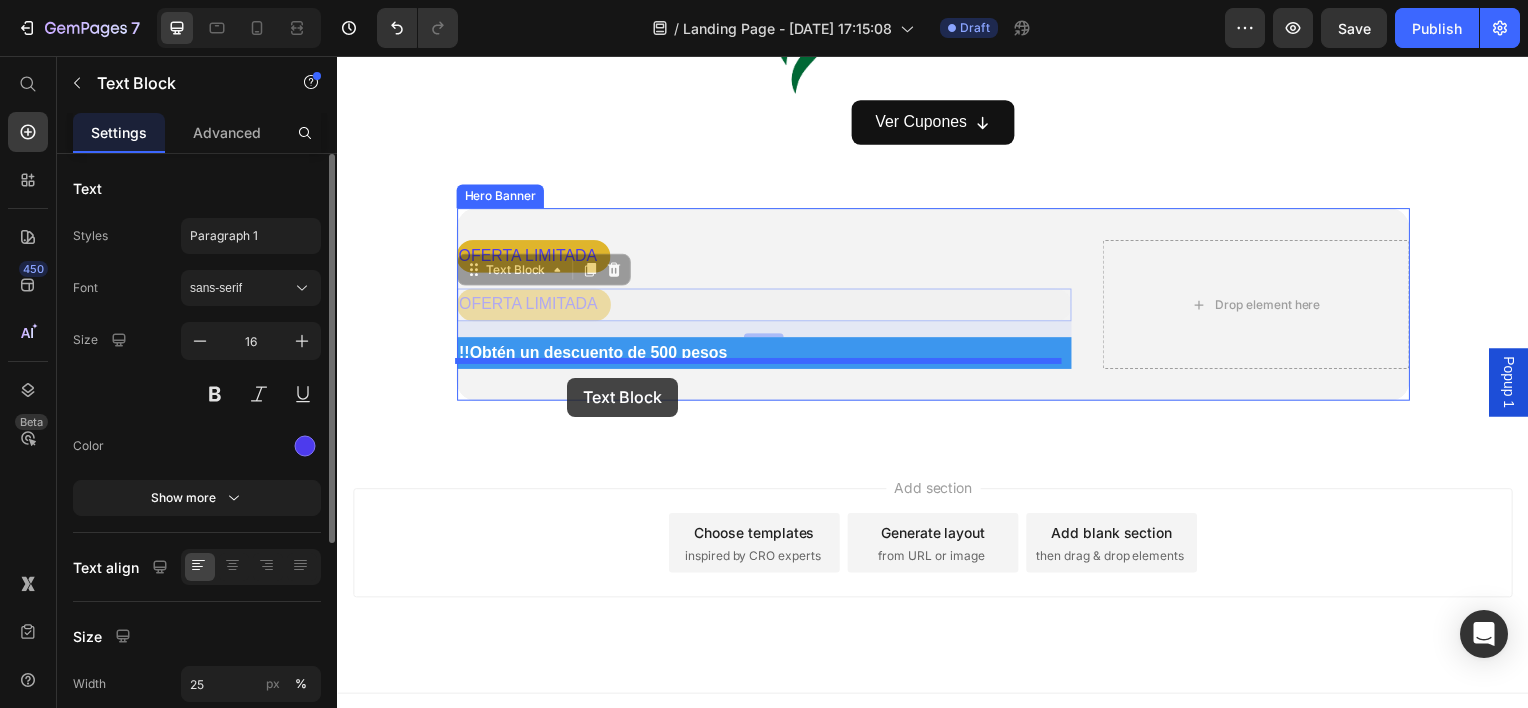drag, startPoint x: 580, startPoint y: 301, endPoint x: 569, endPoint y: 380, distance: 79.762146 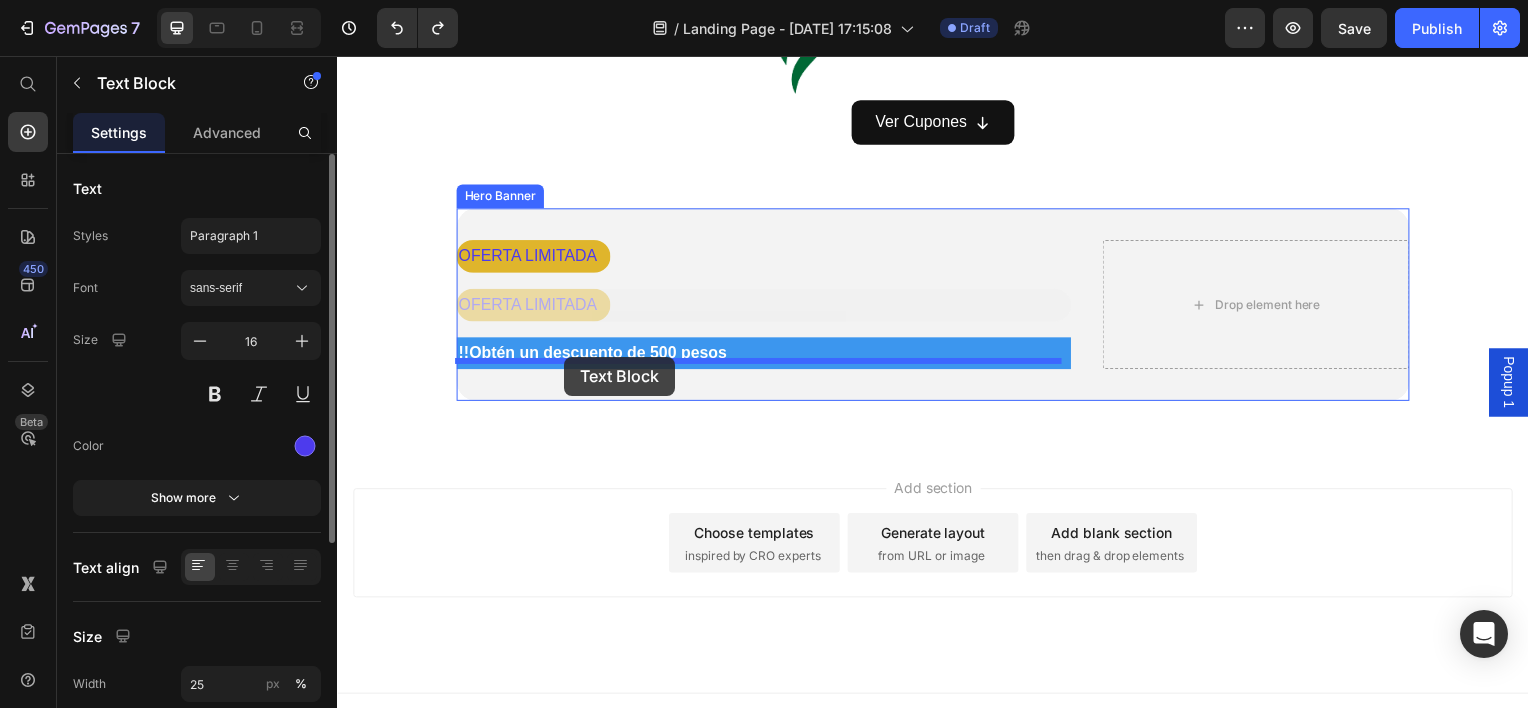 drag, startPoint x: 543, startPoint y: 291, endPoint x: 566, endPoint y: 359, distance: 71.7844 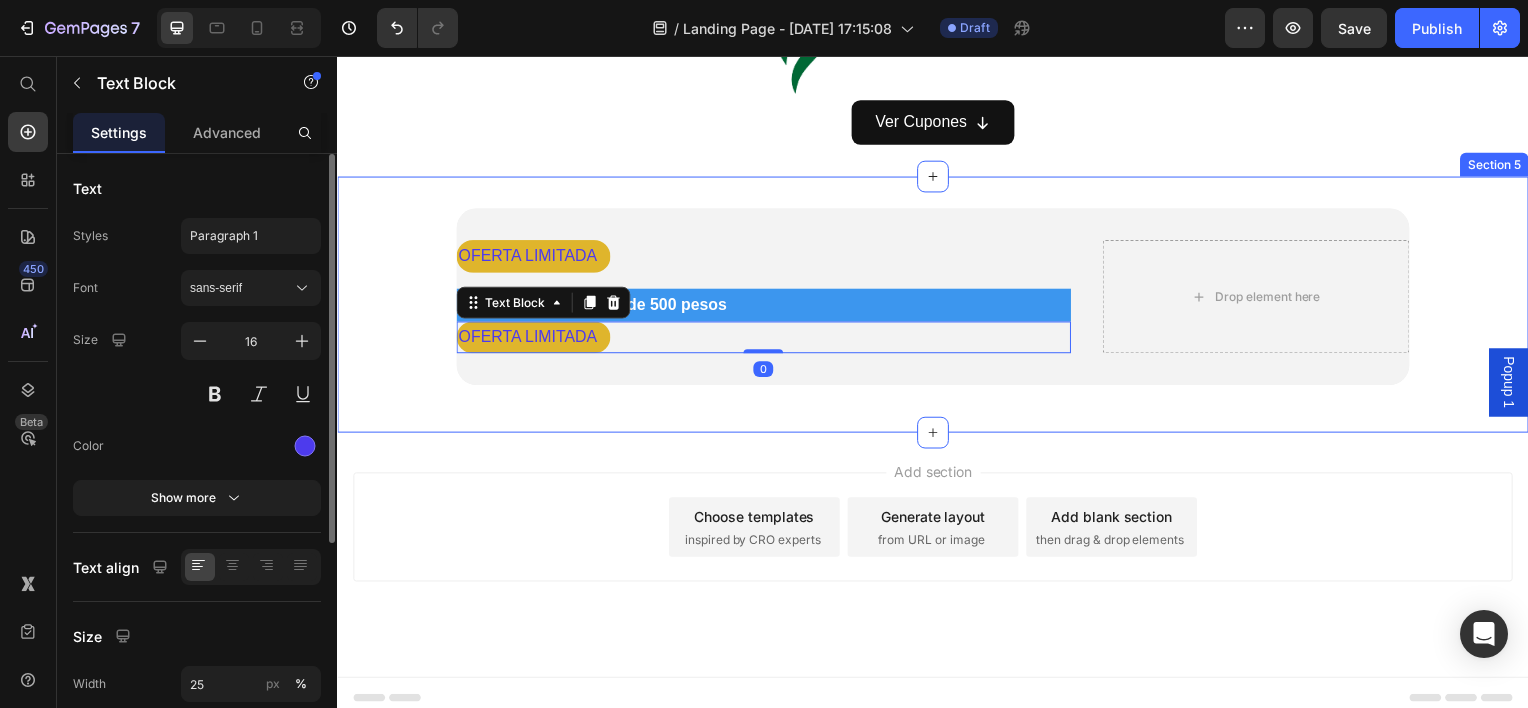 click on "OFERTA LIMITADA Text Block !!Obtén un descuento de 500 pesos Text Block OFERTA LIMITADA Text Block   0
Drop element here Hero Banner Row Section 5" at bounding box center (937, 306) 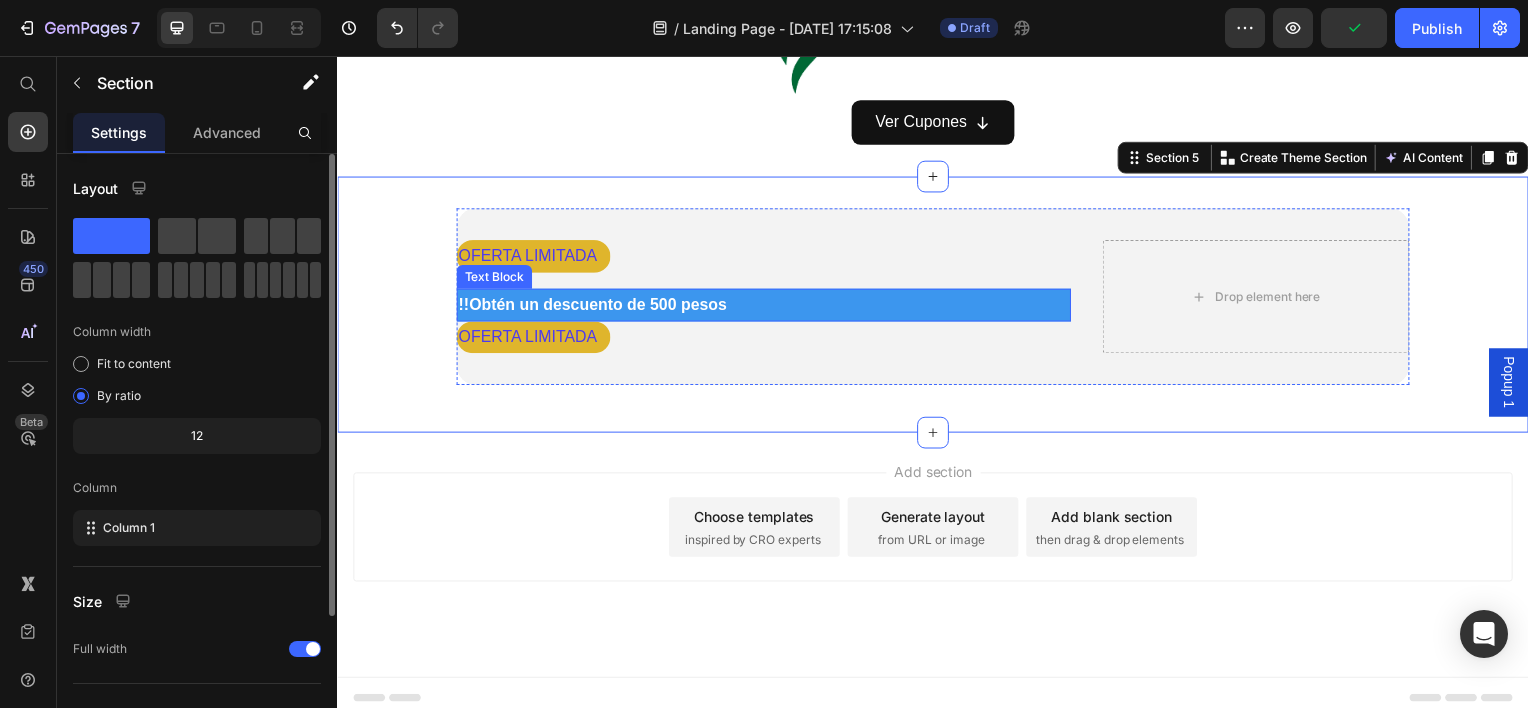 click on "!!Obtén un descuento de 500 pesos" at bounding box center (766, 306) 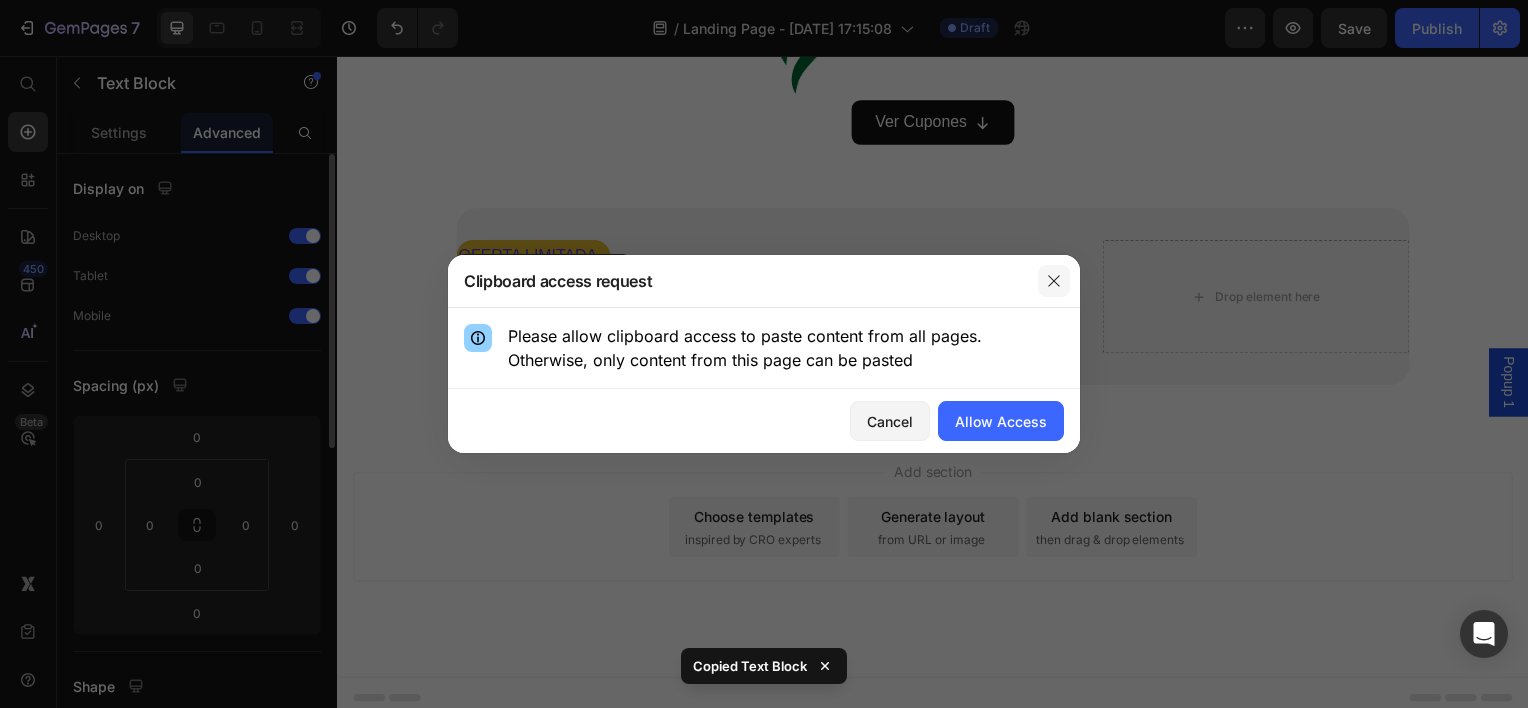 click at bounding box center [1054, 281] 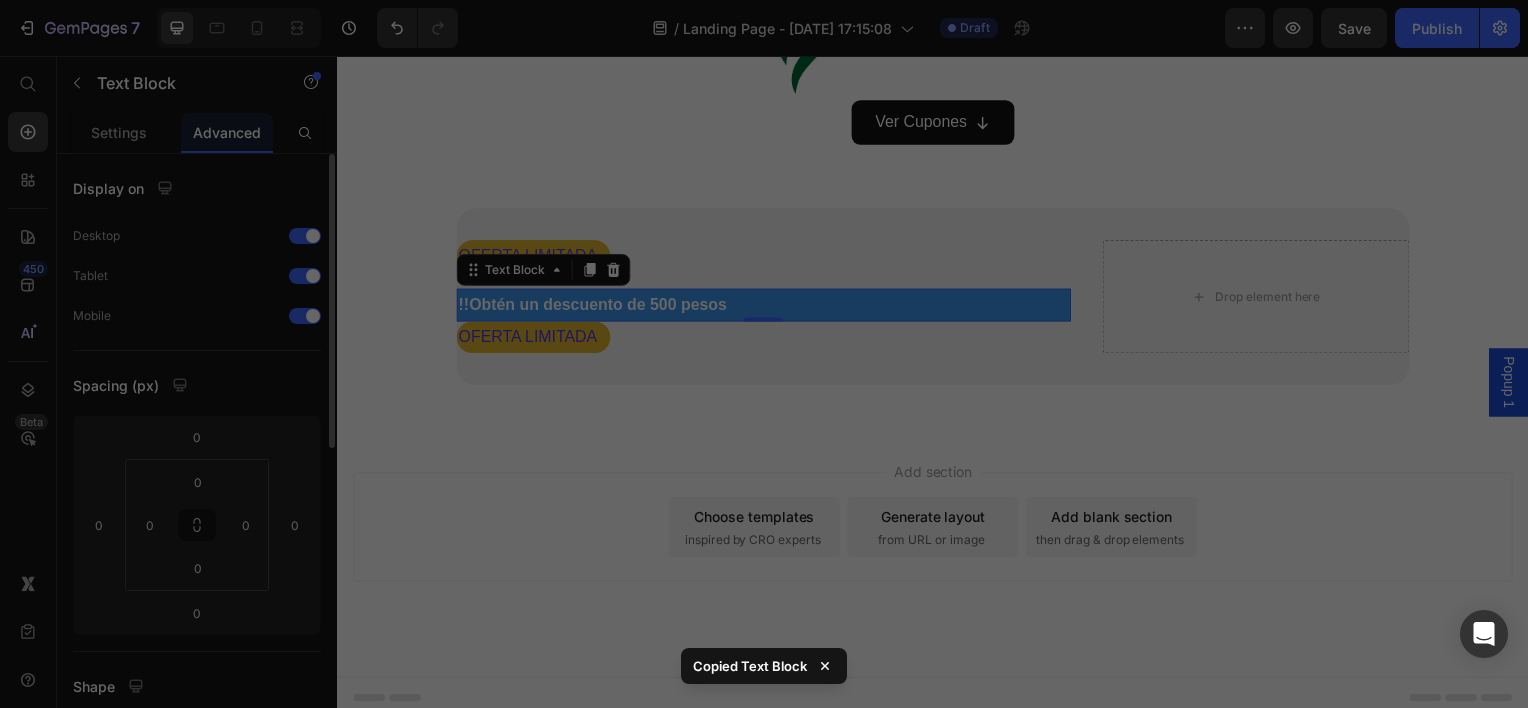 click on "OFERTA LIMITADA Text Block !!Obtén un descuento de 500 pesos Text Block   0 OFERTA LIMITADA Text Block" at bounding box center [766, 298] 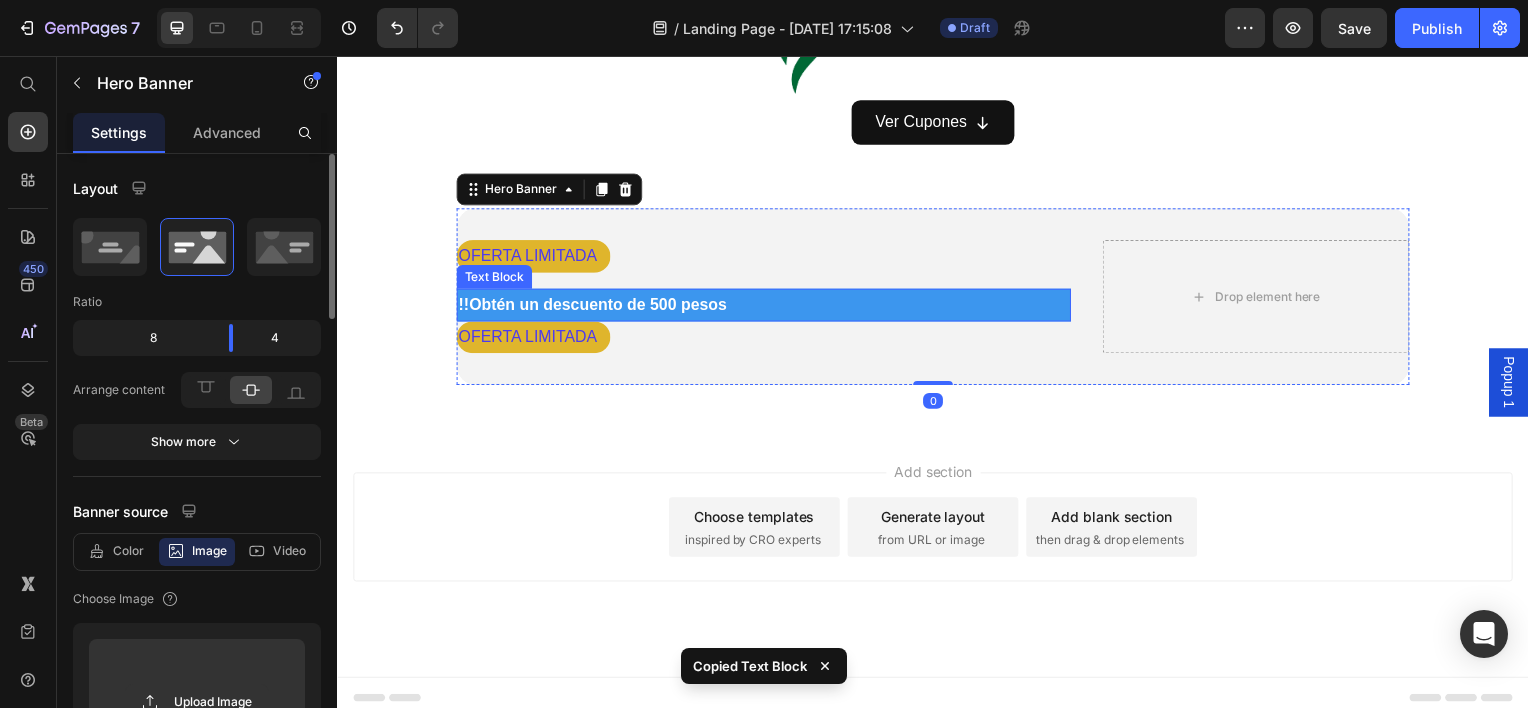 click on "!!Obtén un descuento de 500 pesos" at bounding box center (766, 306) 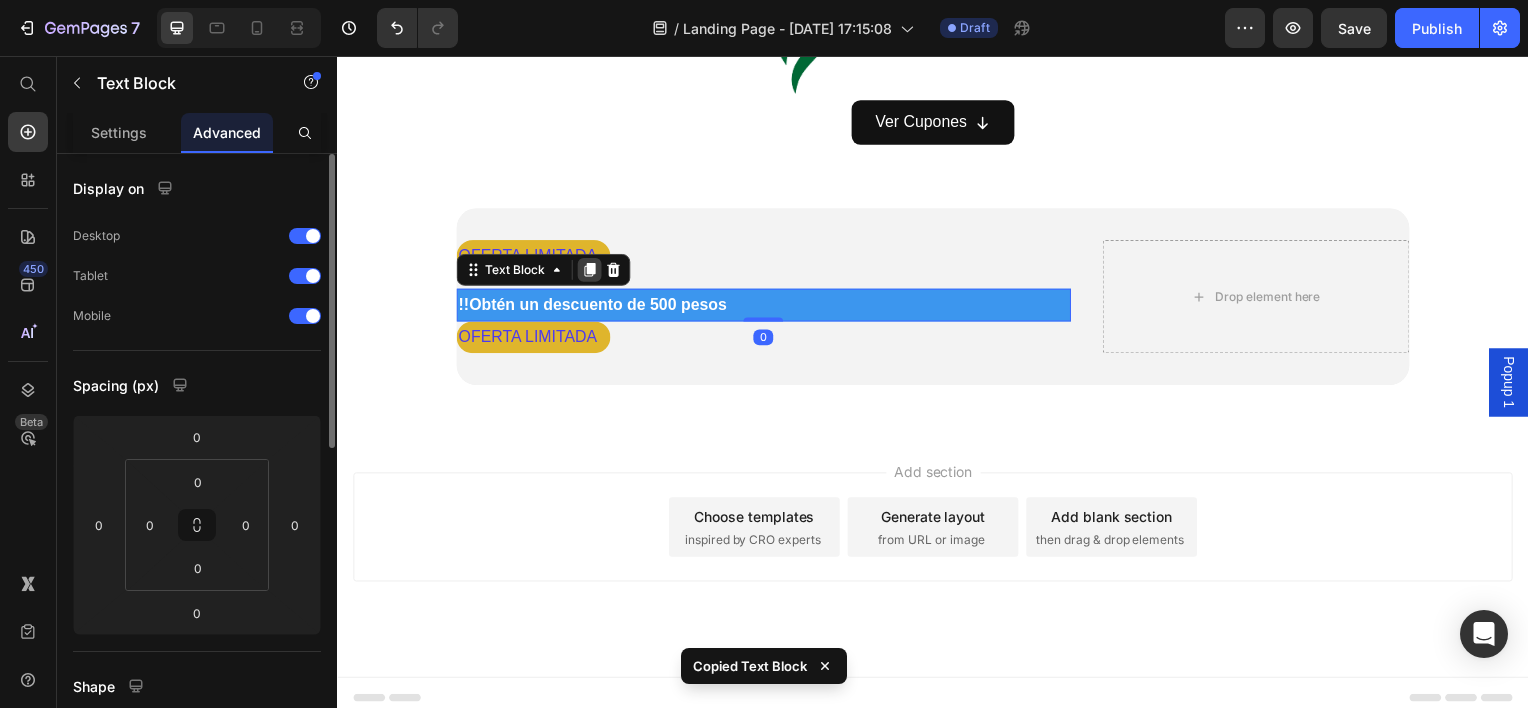click 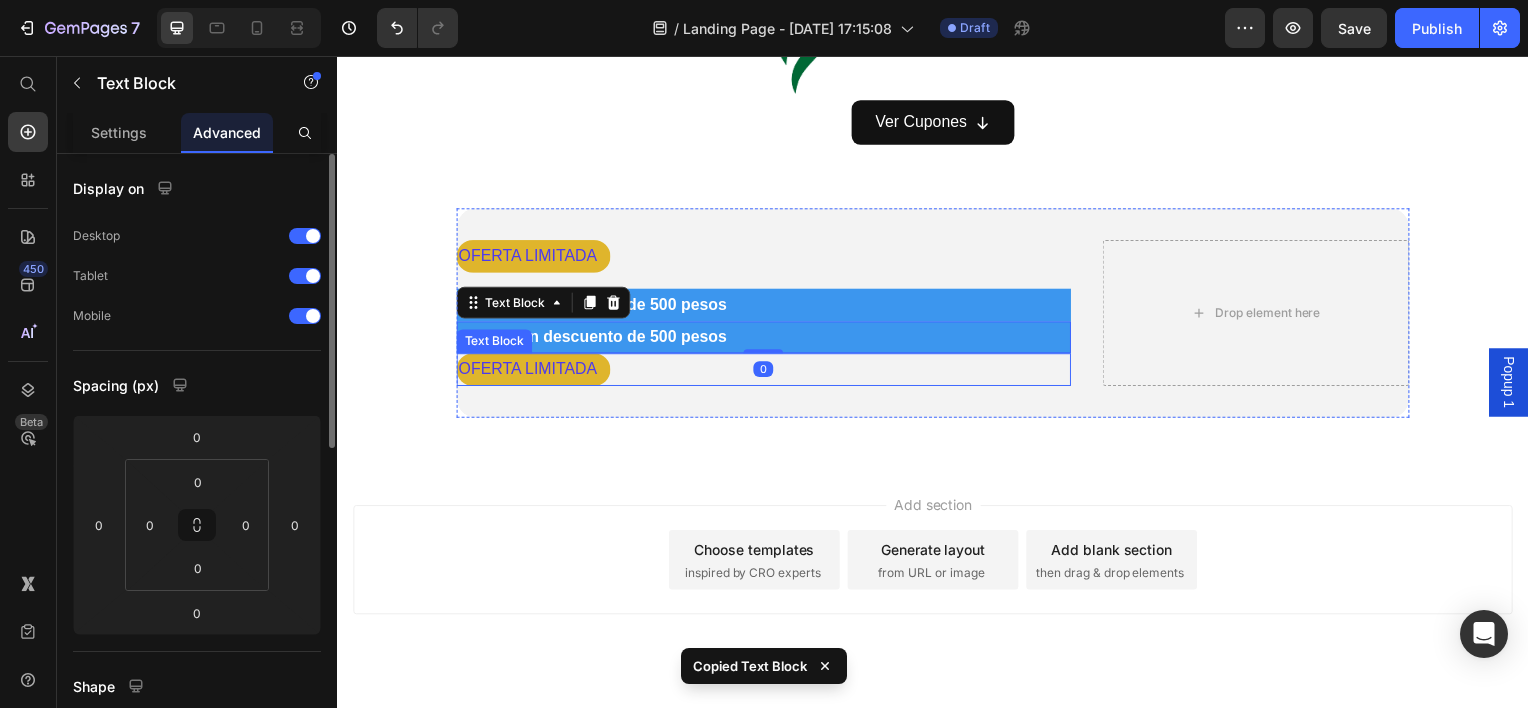 click on "!!Obtén un descuento de 500 pesos" at bounding box center [594, 338] 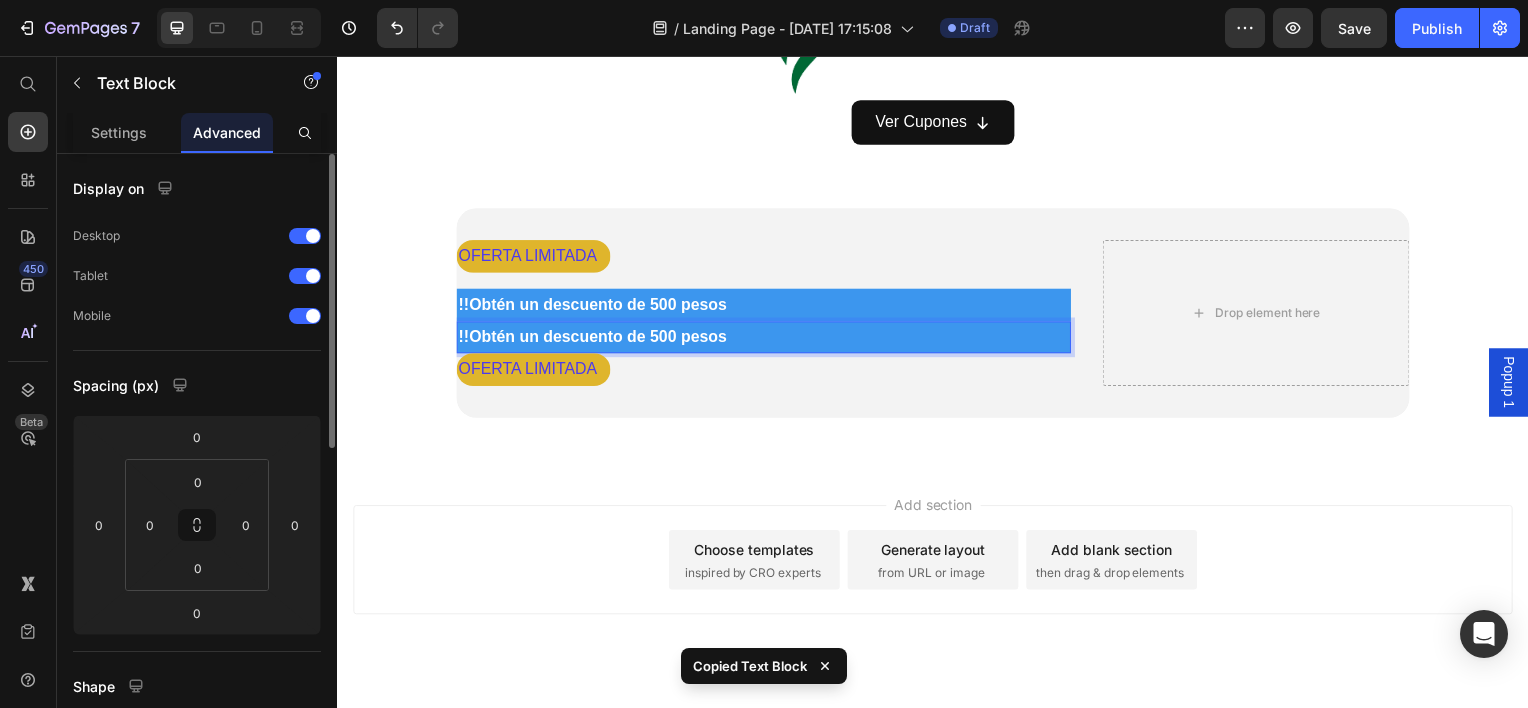 click on "!!Obtén un descuento de 500 pesos" at bounding box center (766, 339) 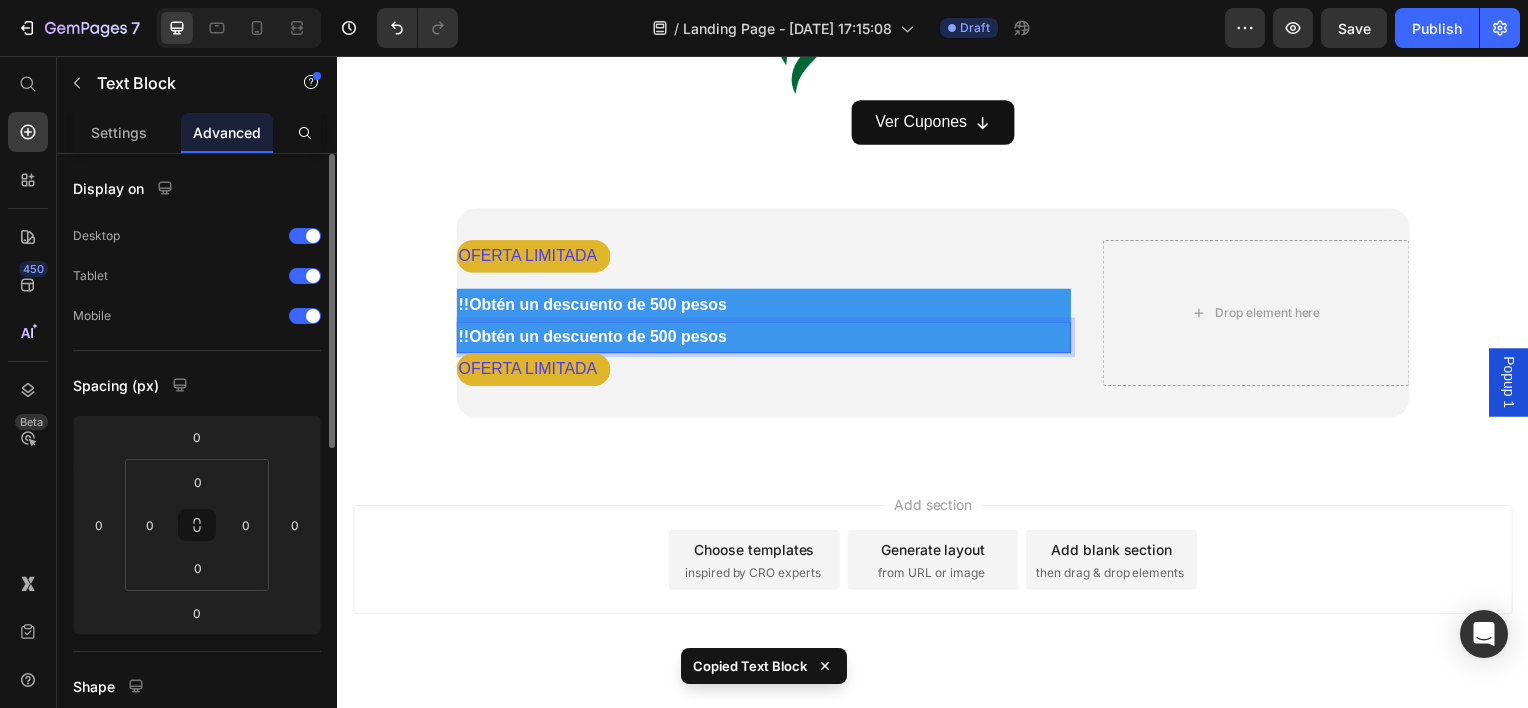 click on "!!Obtén un descuento de 500 pesos" at bounding box center [766, 339] 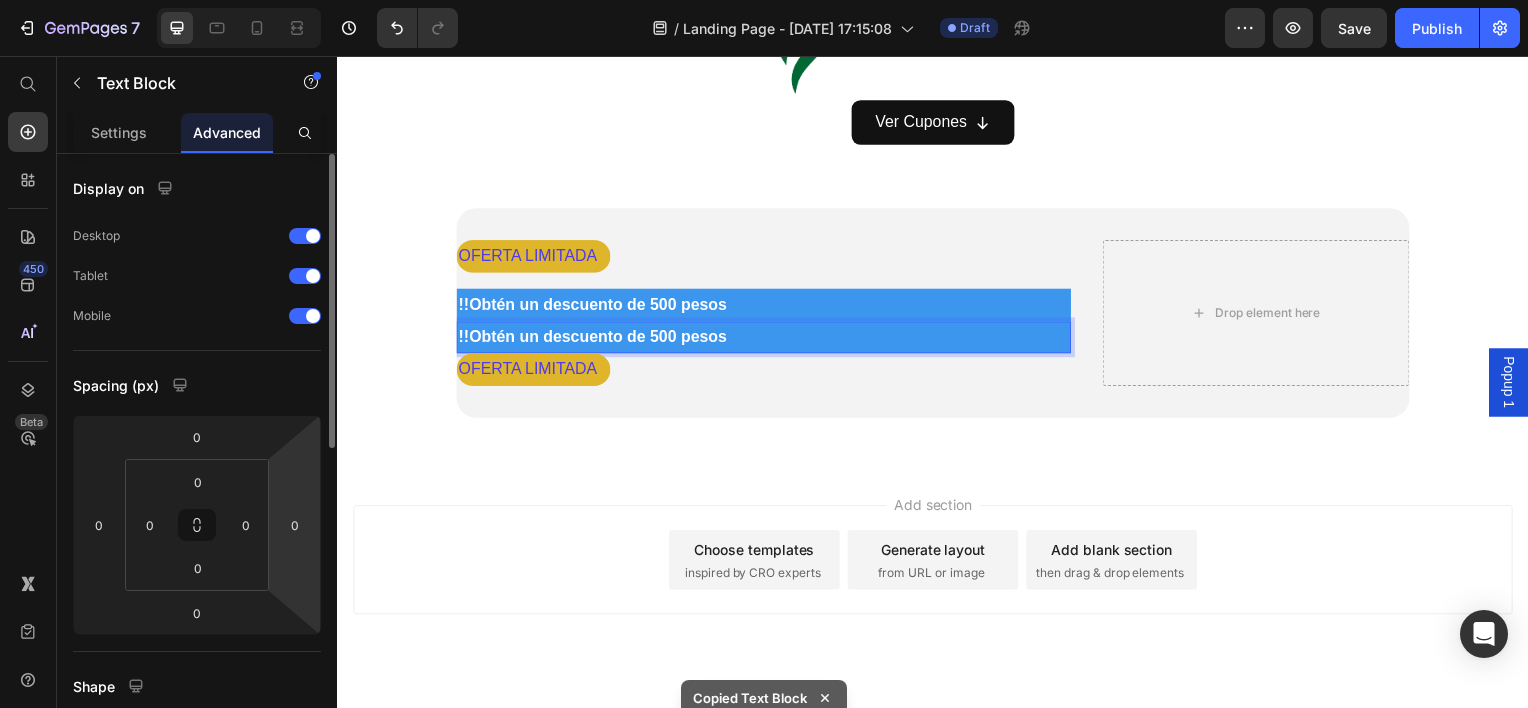 click on "7  Version history  /  Landing Page - [DATE] 17:15:08 Draft Preview  Save   Publish  450 Beta Start with Sections Elements Hero Section Product Detail Brands Trusted Badges Guarantee Product Breakdown How to use Testimonials Compare Bundle FAQs Social Proof Brand Story Product List Collection Blog List Contact Sticky Add to Cart Custom Footer Browse Library 450 Layout
Row
Row
Row
Row Text
Heading
Text Block Button
Button
Button
Sticky Back to top Media
Image Image" at bounding box center (764, 0) 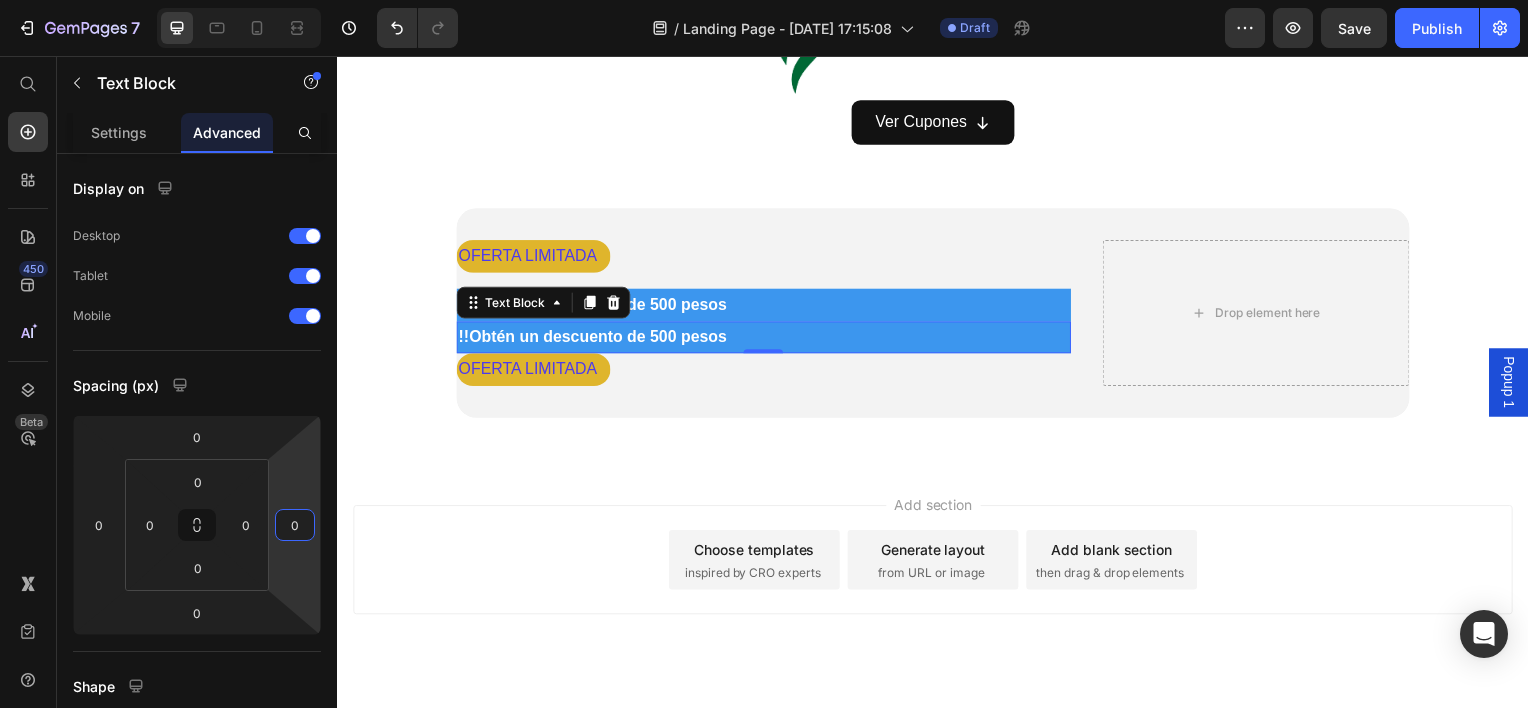 click on "!!Obtén un descuento de 500 pesos" at bounding box center [766, 339] 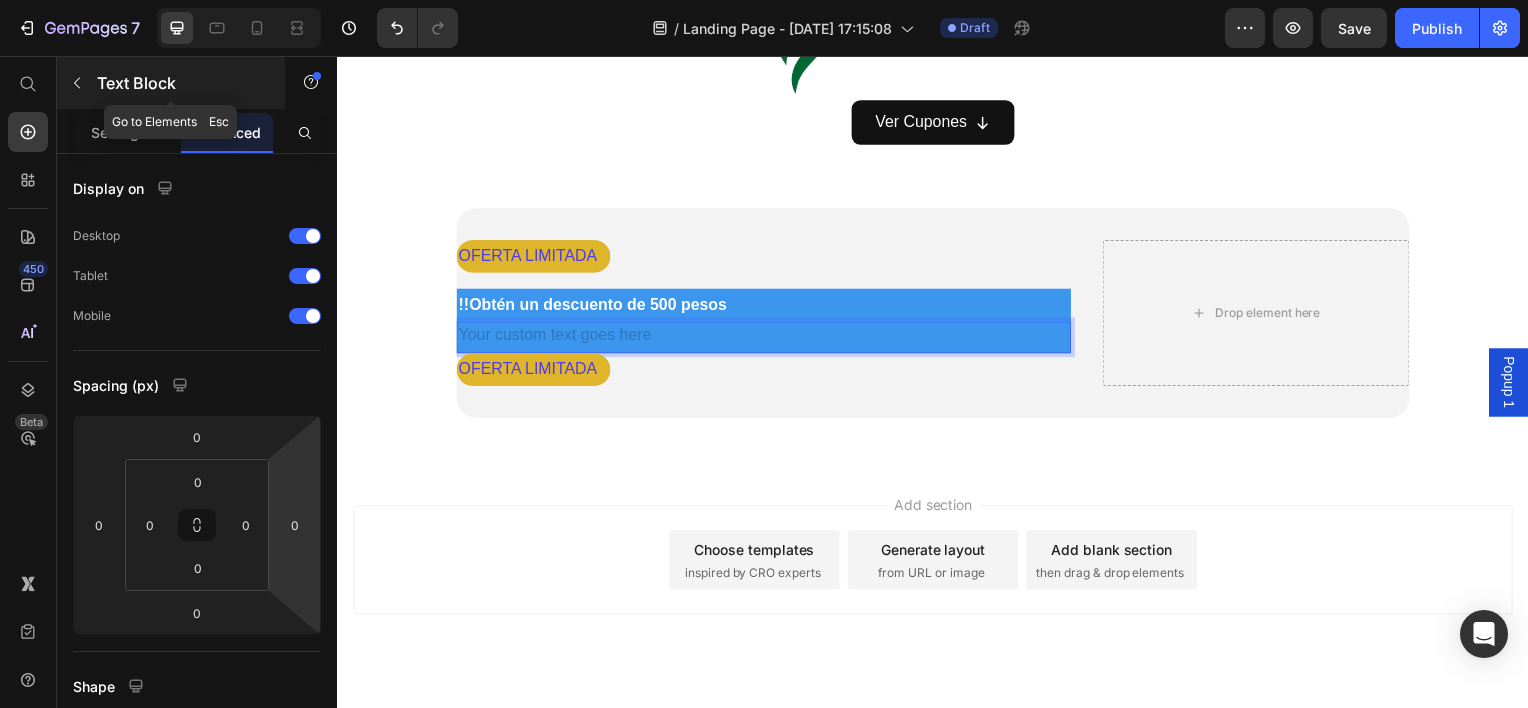 click 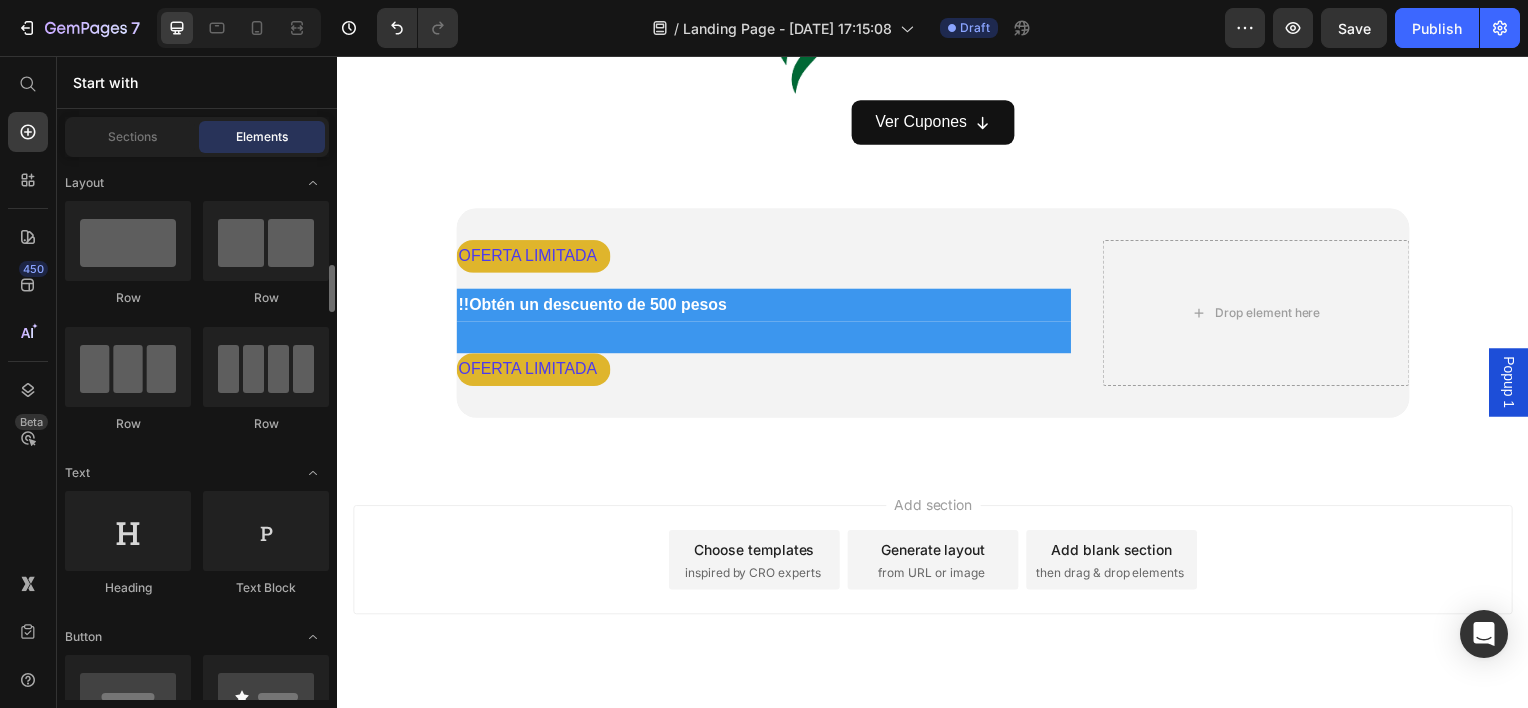 scroll, scrollTop: 100, scrollLeft: 0, axis: vertical 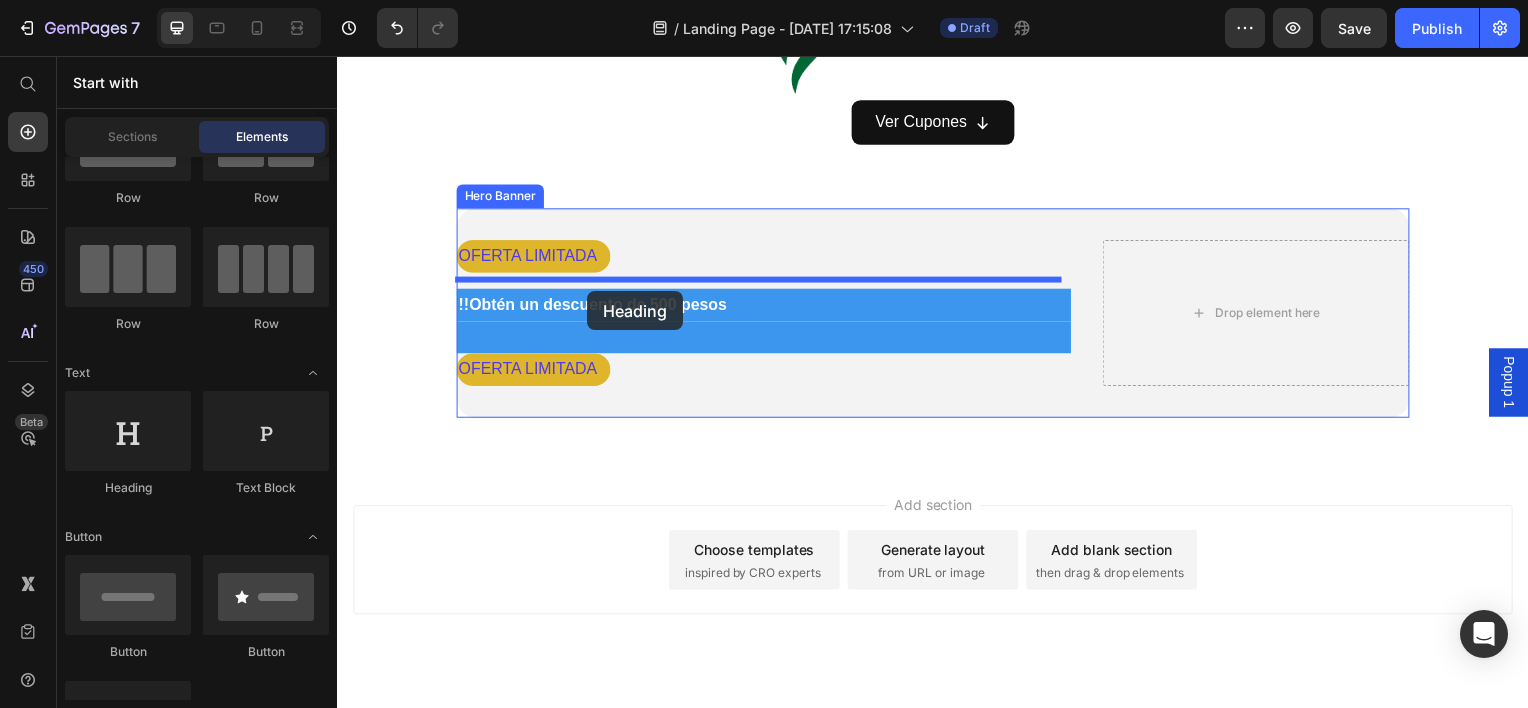 drag, startPoint x: 469, startPoint y: 508, endPoint x: 589, endPoint y: 293, distance: 246.22145 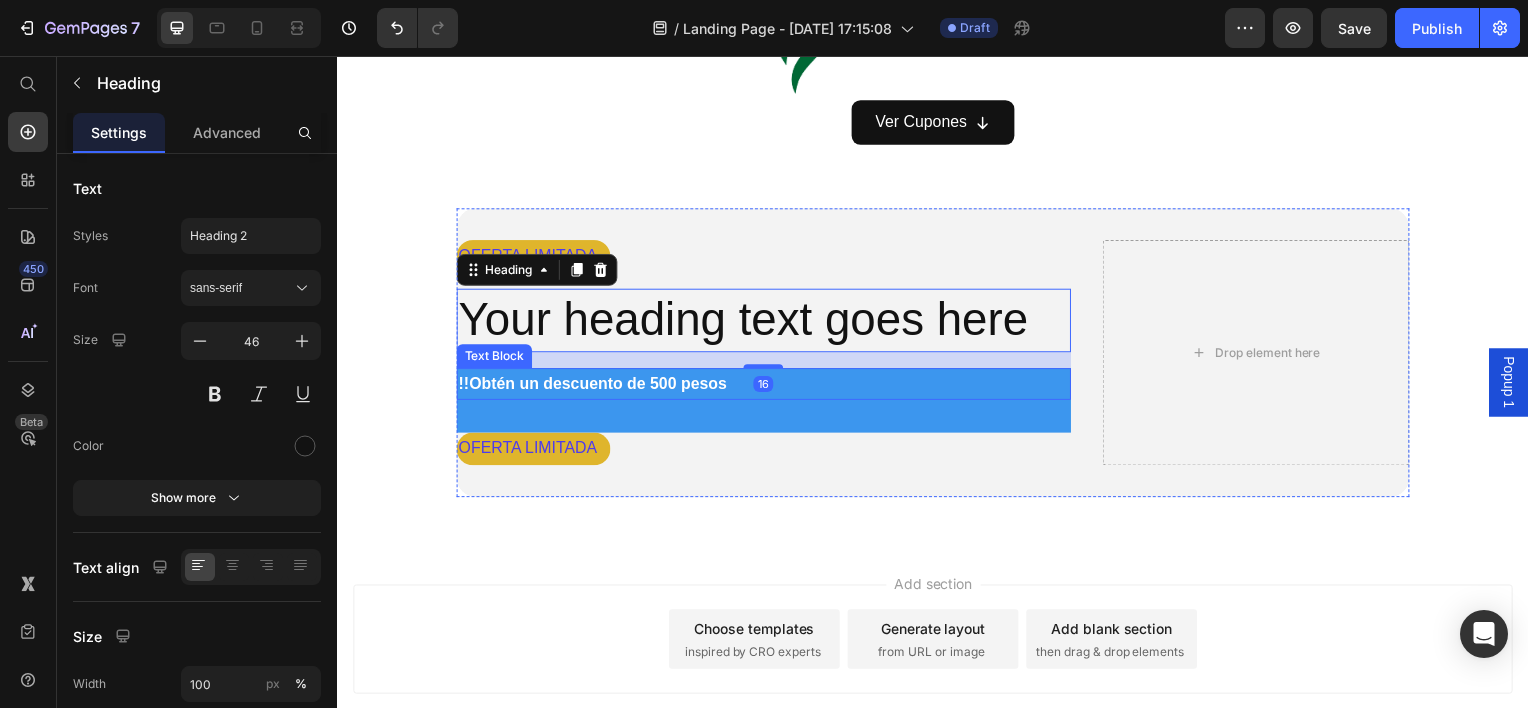 click on "!!Obtén un descuento de 500 pesos" at bounding box center [766, 386] 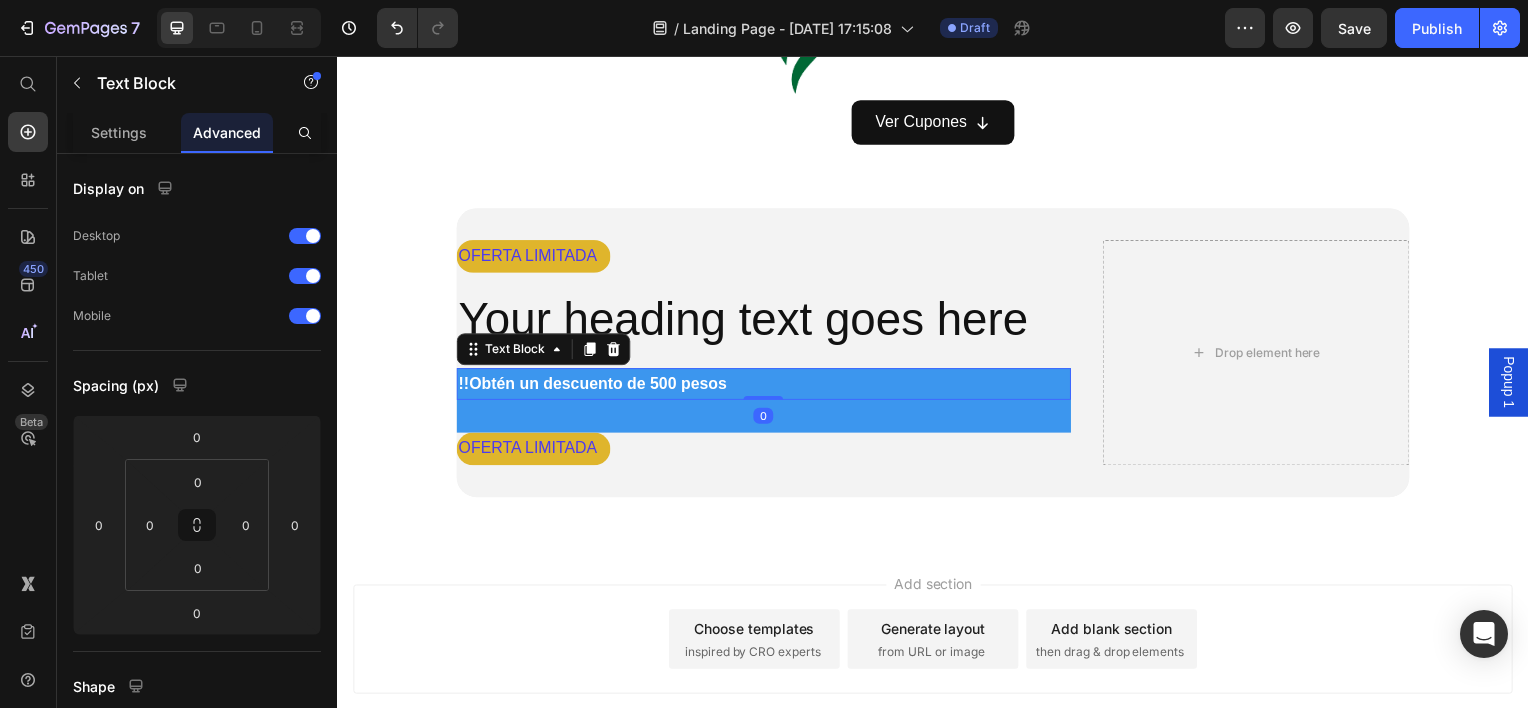 click on "!!Obtén un descuento de 500 pesos" at bounding box center (594, 385) 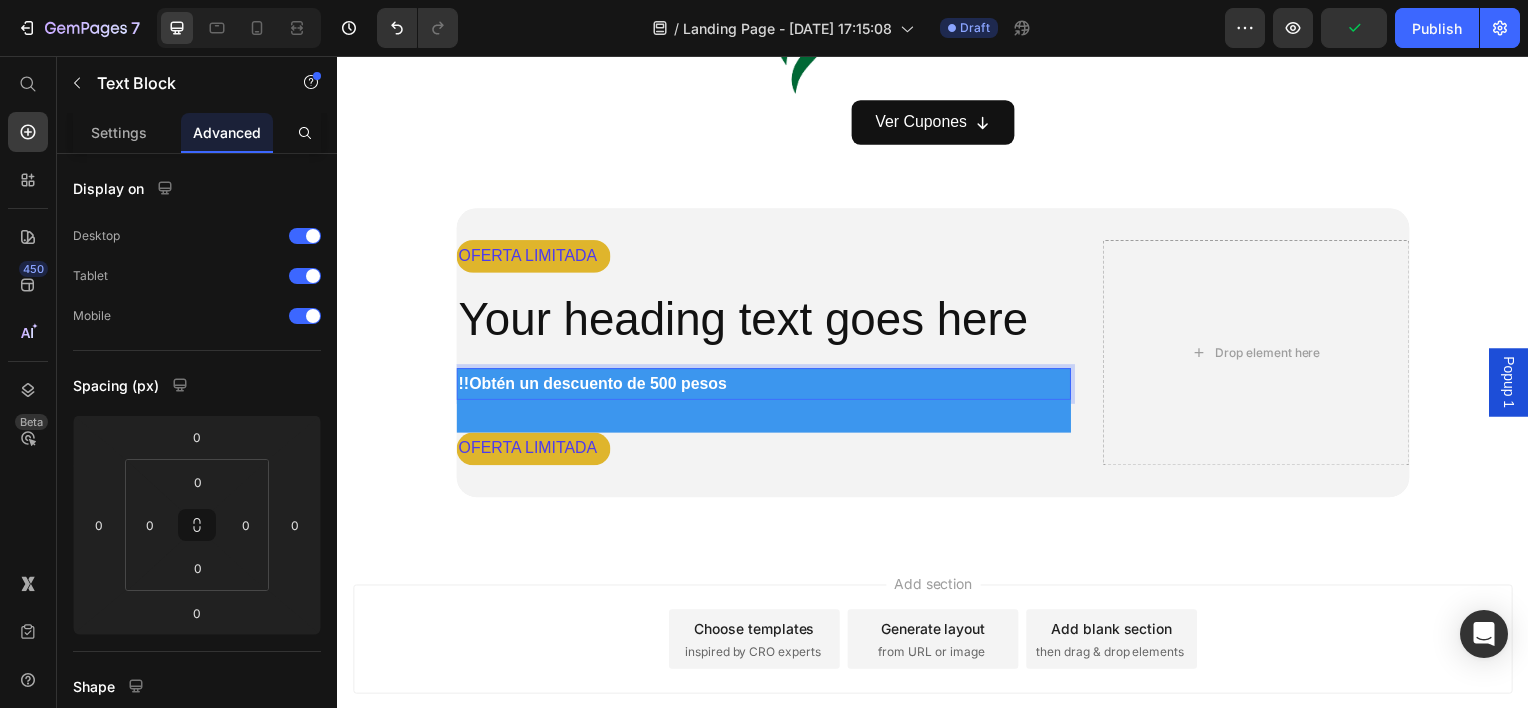 click on "!!Obtén un descuento de 500 pesos" at bounding box center [766, 386] 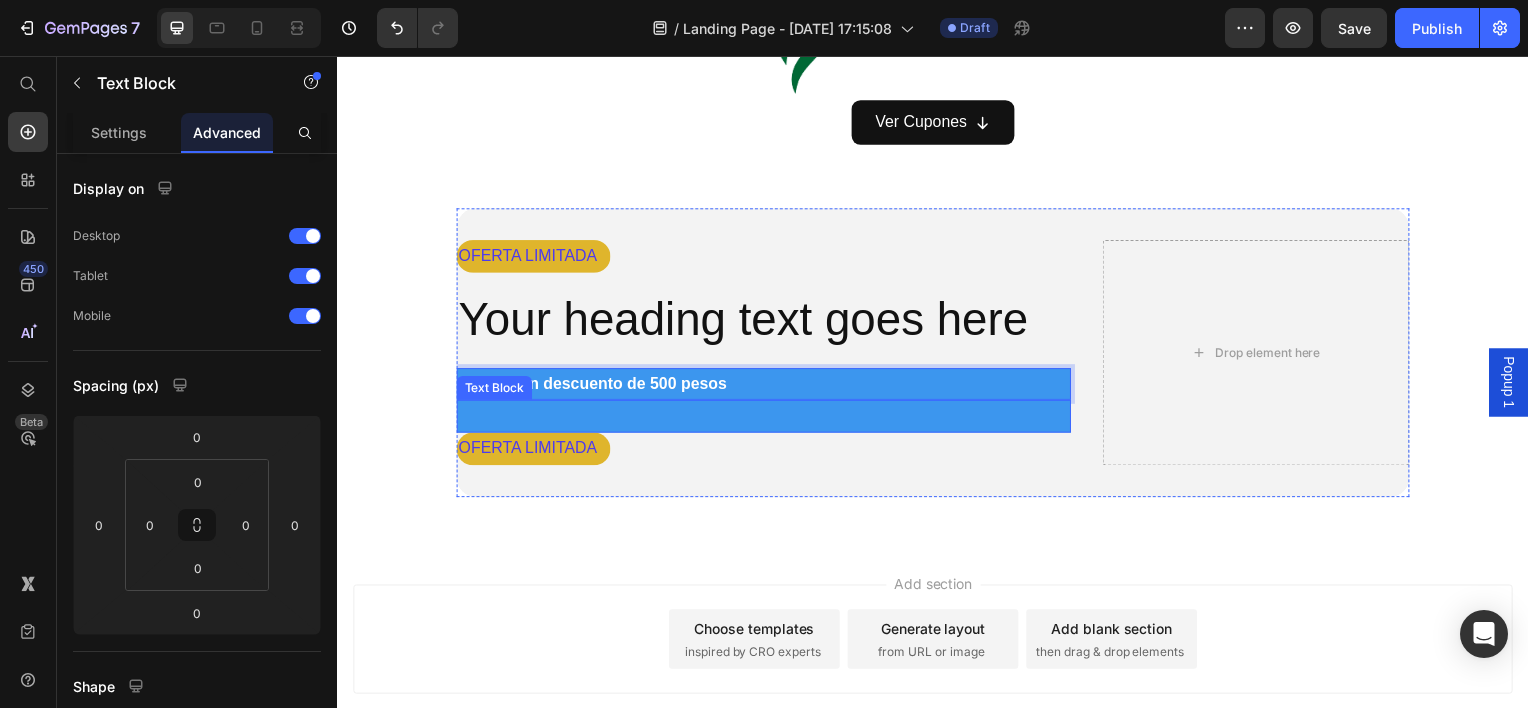 click on "!!Obtén un descuento de 500 pesos" at bounding box center (766, 386) 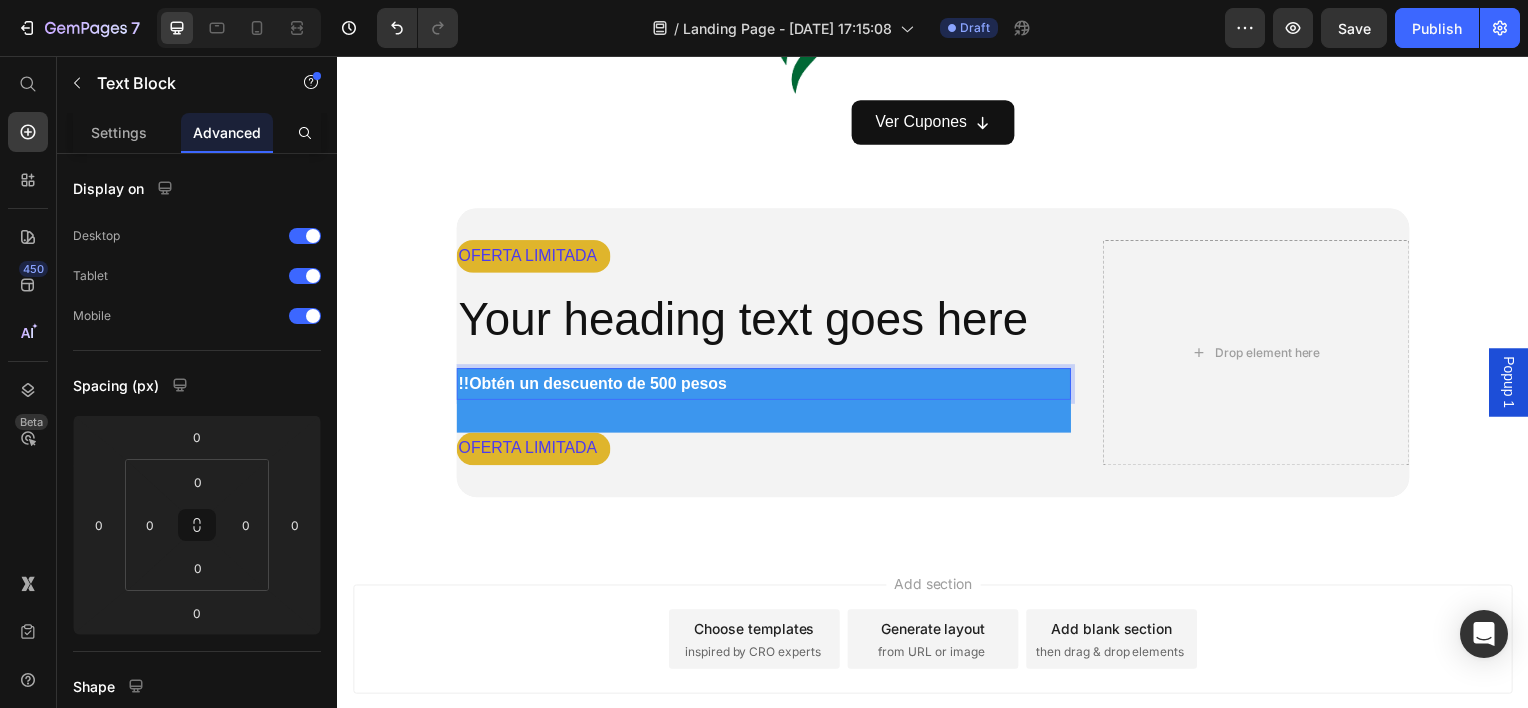click on "!!Obtén un descuento de 500 pesos" at bounding box center (766, 386) 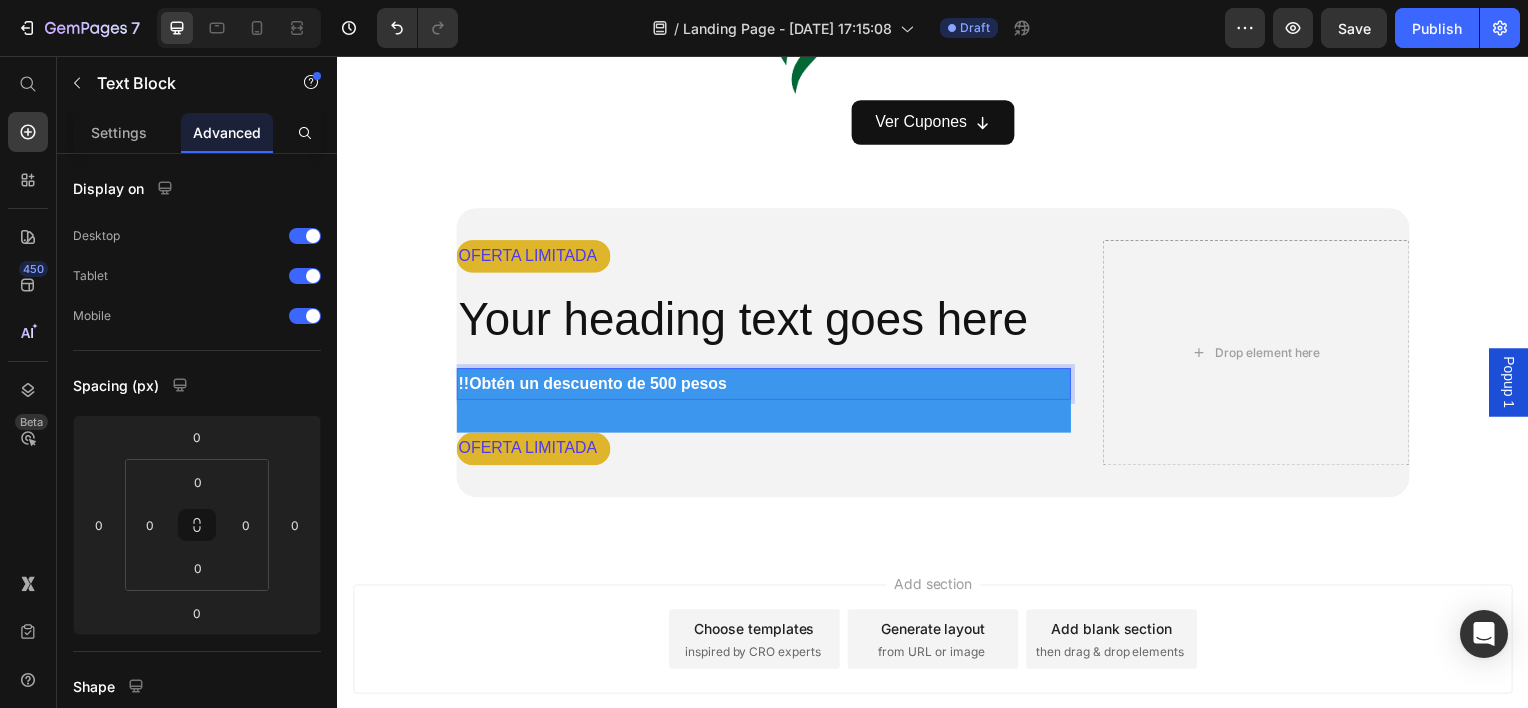 click on "!!Obtén un descuento de 500 pesos" at bounding box center (766, 386) 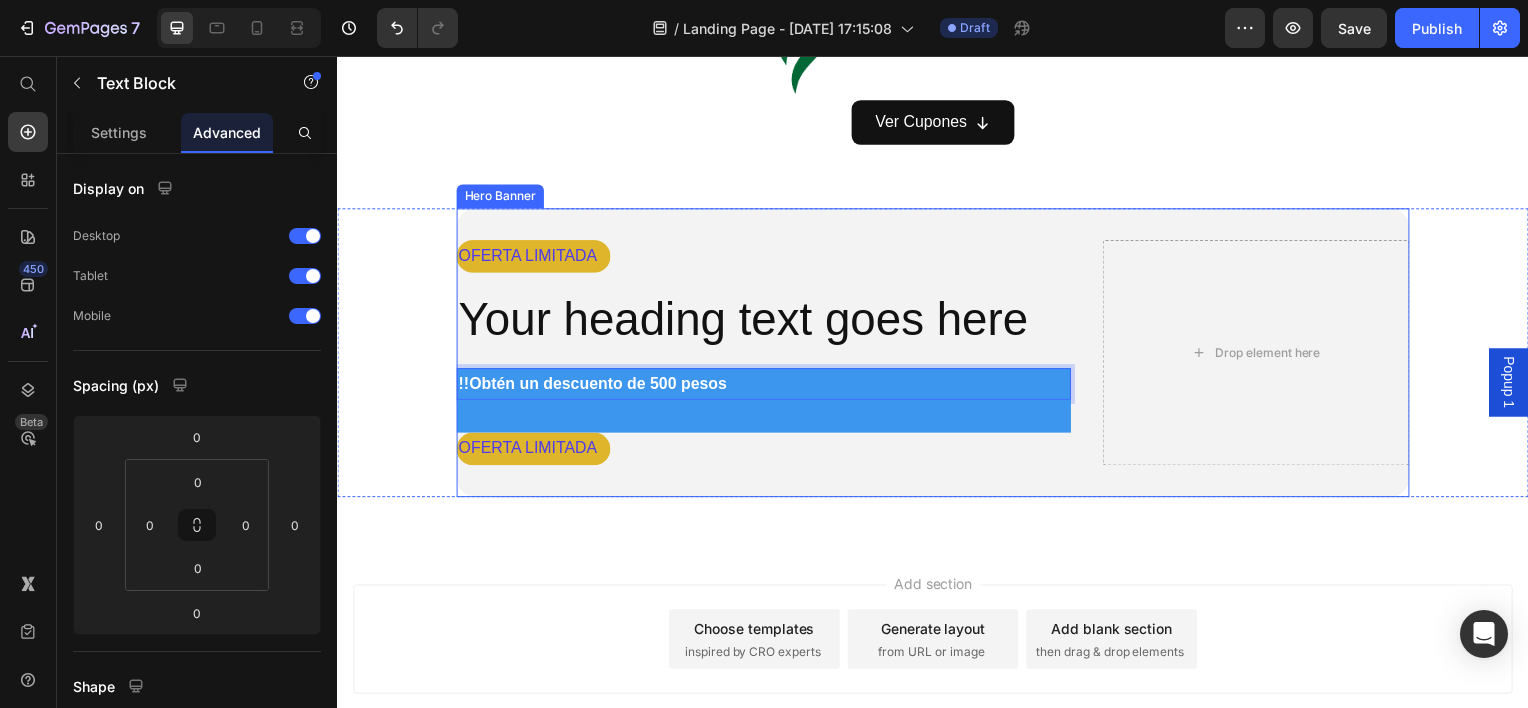 click on "OFERTA LIMITADA Text Block Your heading text goes here Heading !!Obtén un descuento de 500 pesos Text Block   0 Text Block OFERTA LIMITADA Text Block" at bounding box center [766, 354] 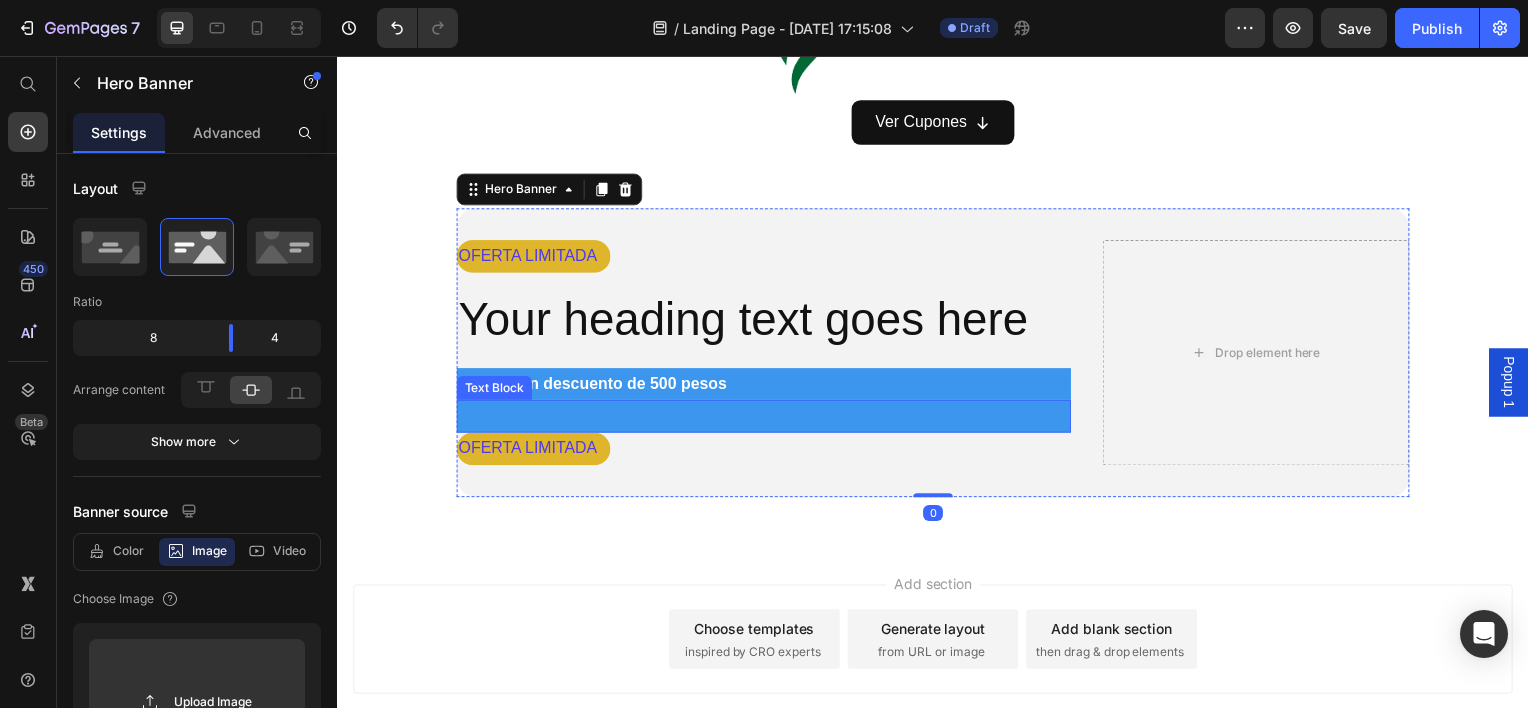 click on "!!Obtén un descuento de 500 pesos" at bounding box center (766, 386) 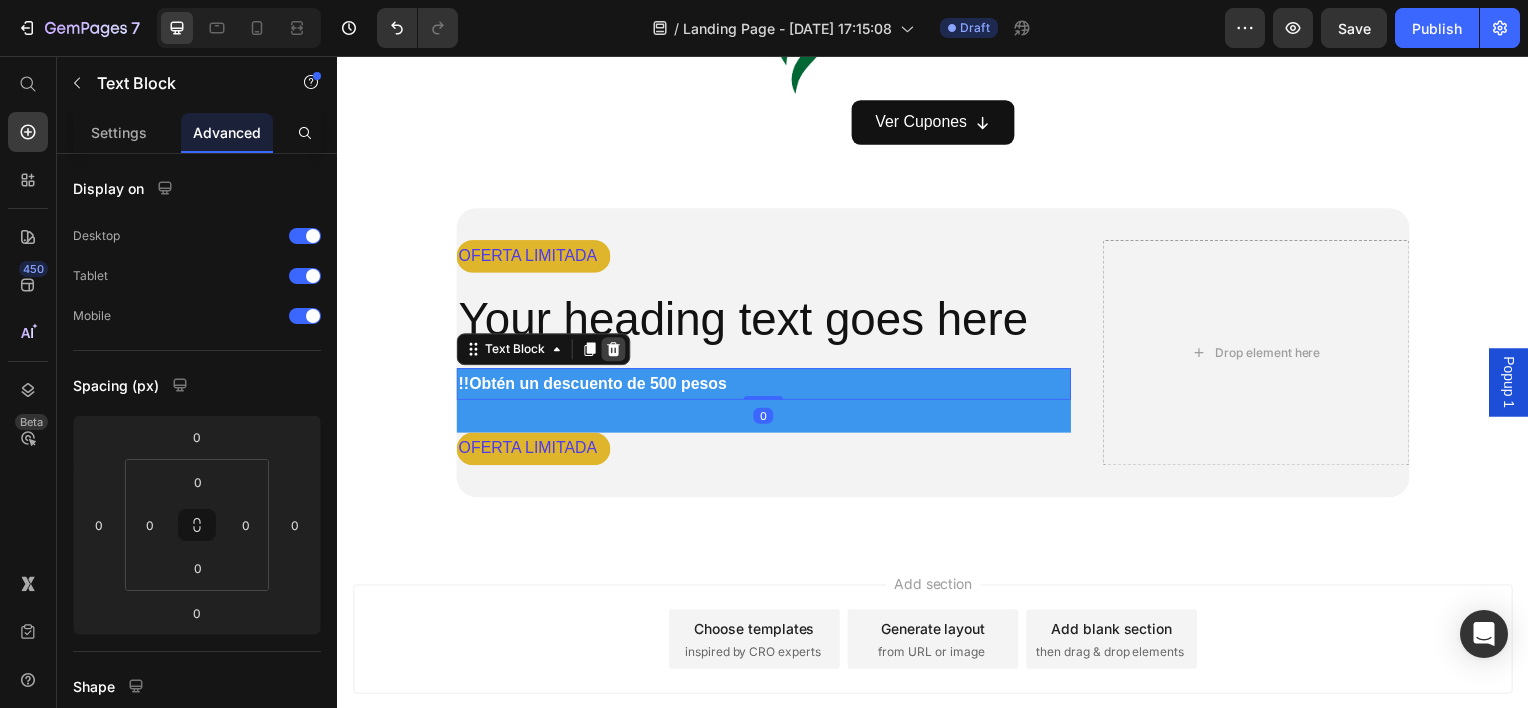 click 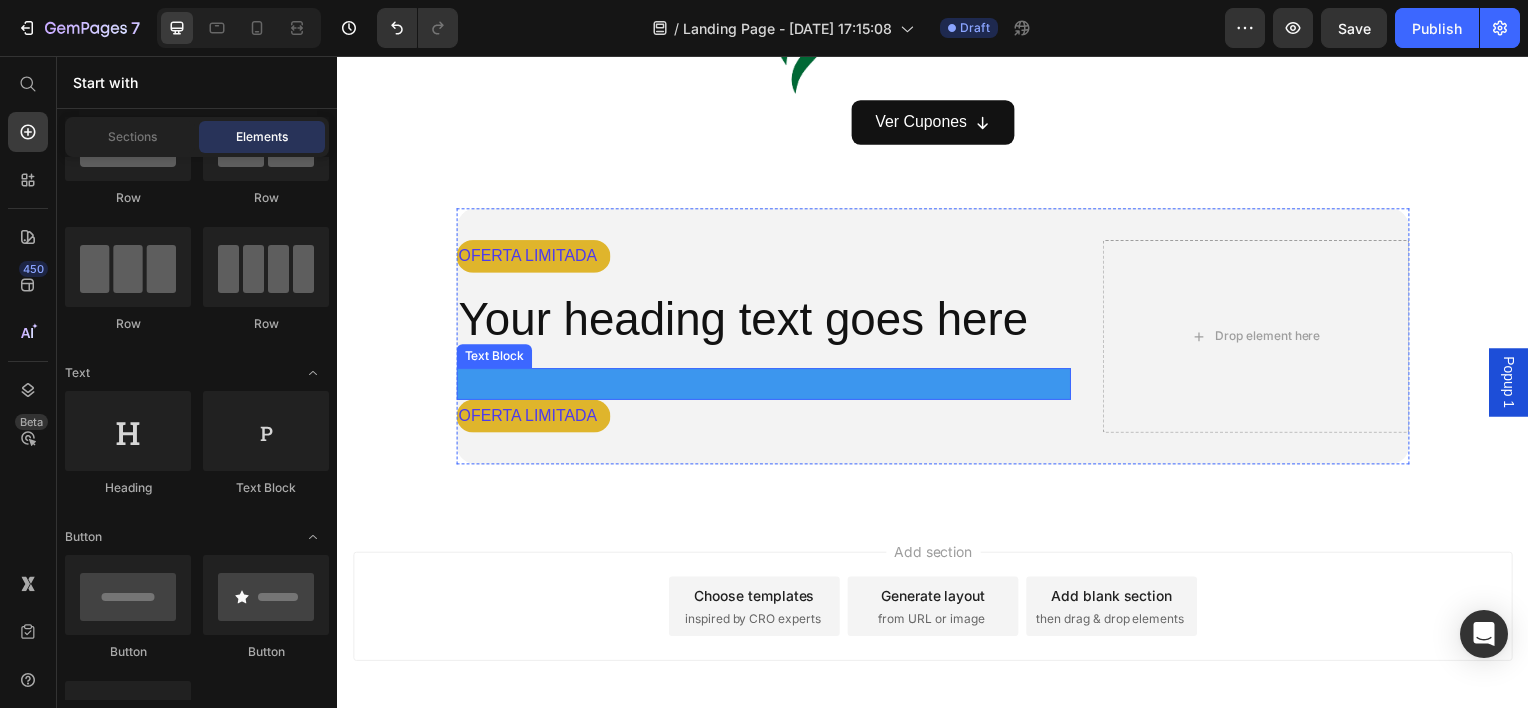 click at bounding box center [766, 386] 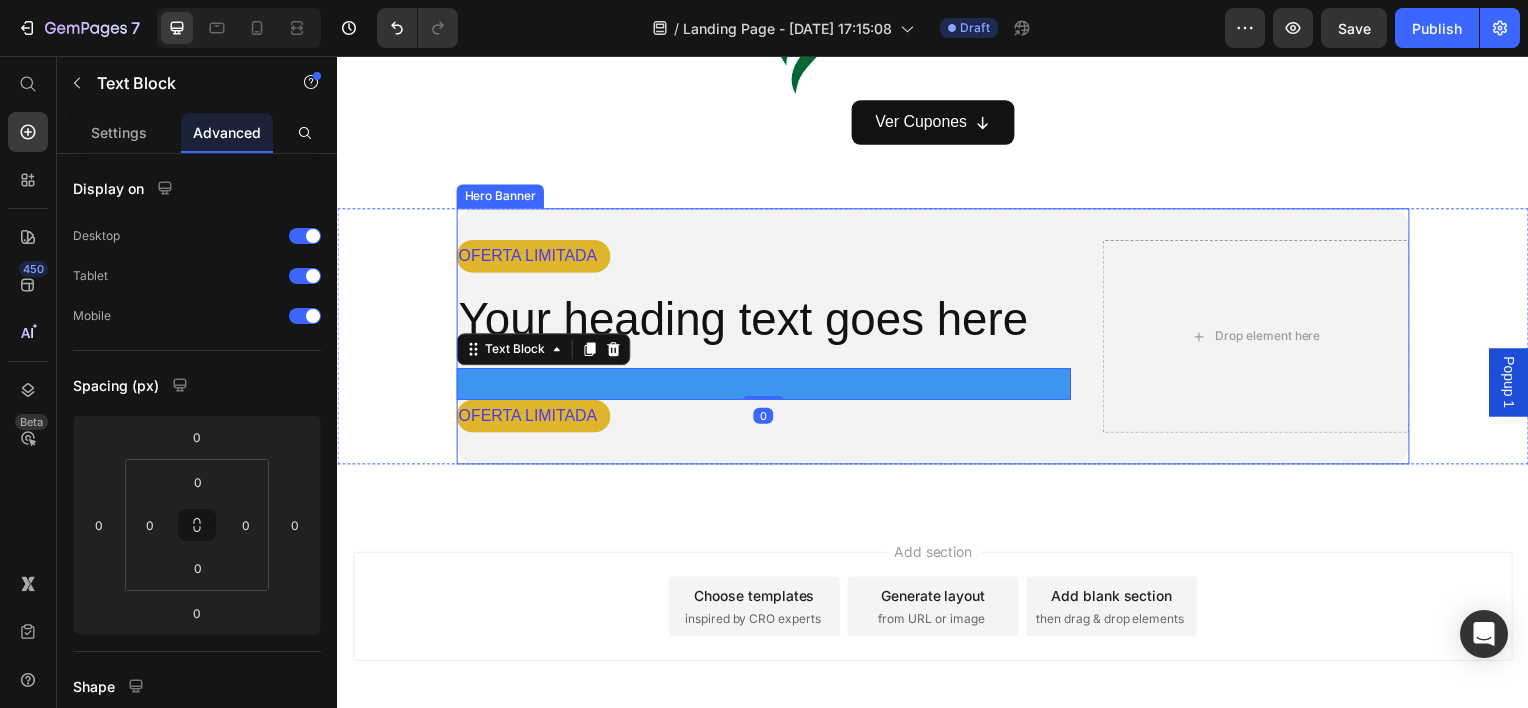 click on "OFERTA LIMITADA Text Block Your heading text goes here Heading Text Block   0 OFERTA LIMITADA Text Block" at bounding box center (766, 338) 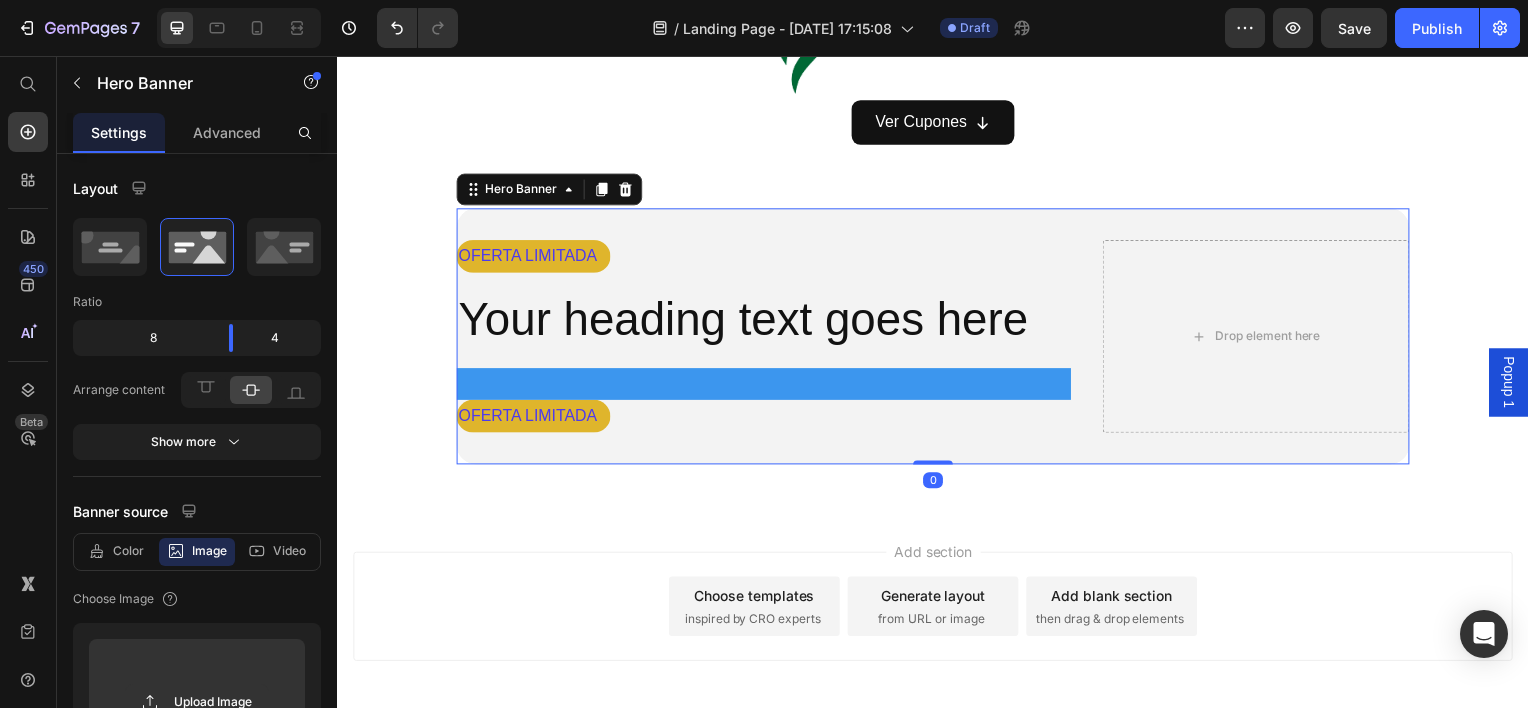 click at bounding box center [766, 386] 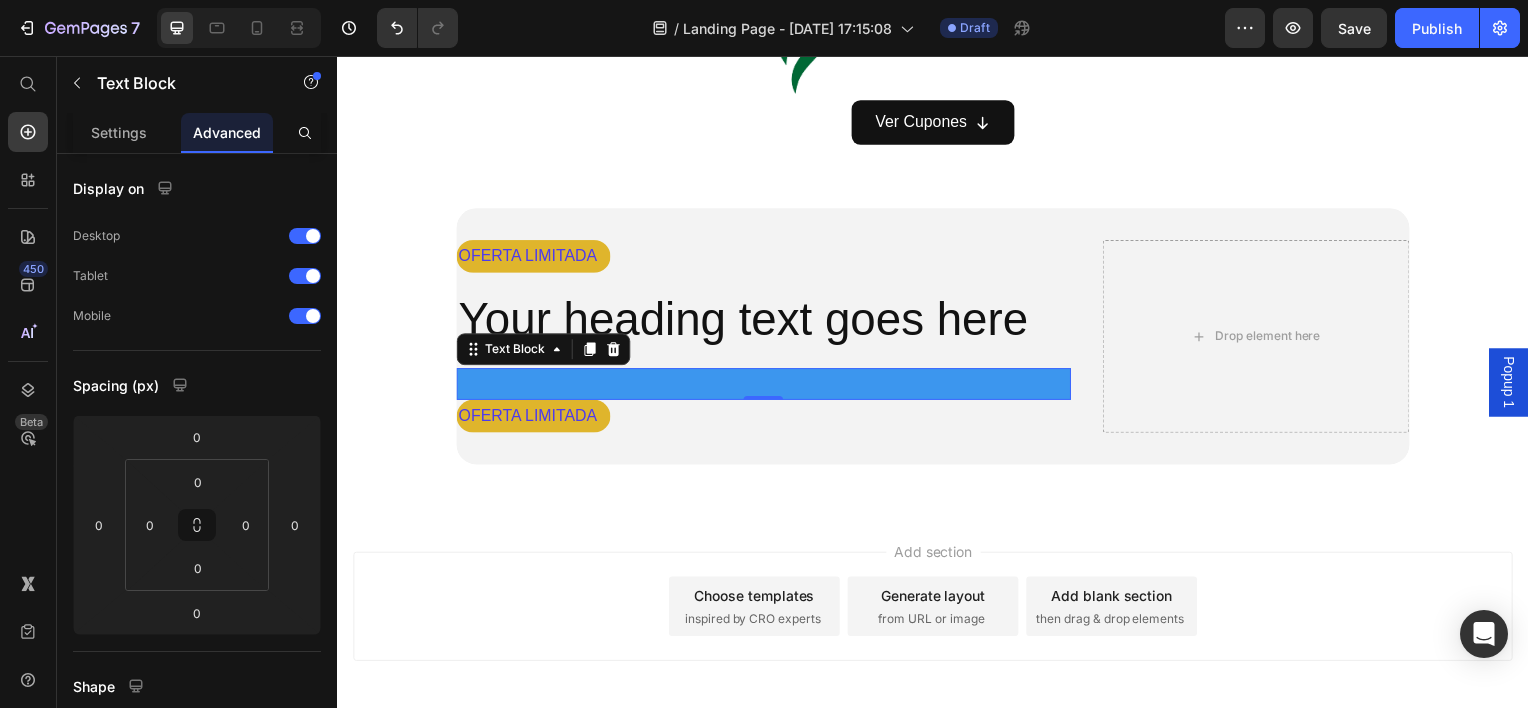 click at bounding box center [766, 386] 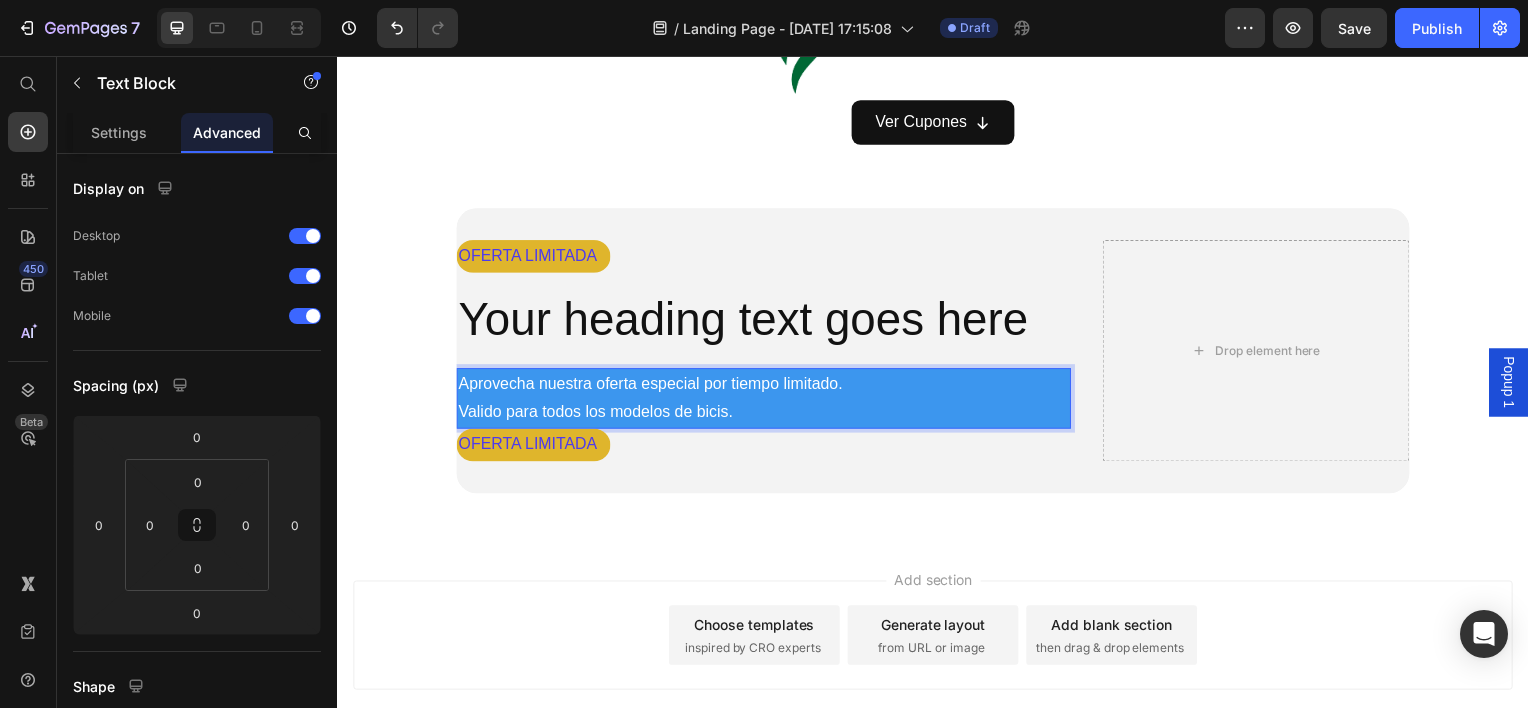 click on "Aprovecha nuestra oferta especial por tiempo limitado. Valido para todos los modelos de bicis." at bounding box center (766, 401) 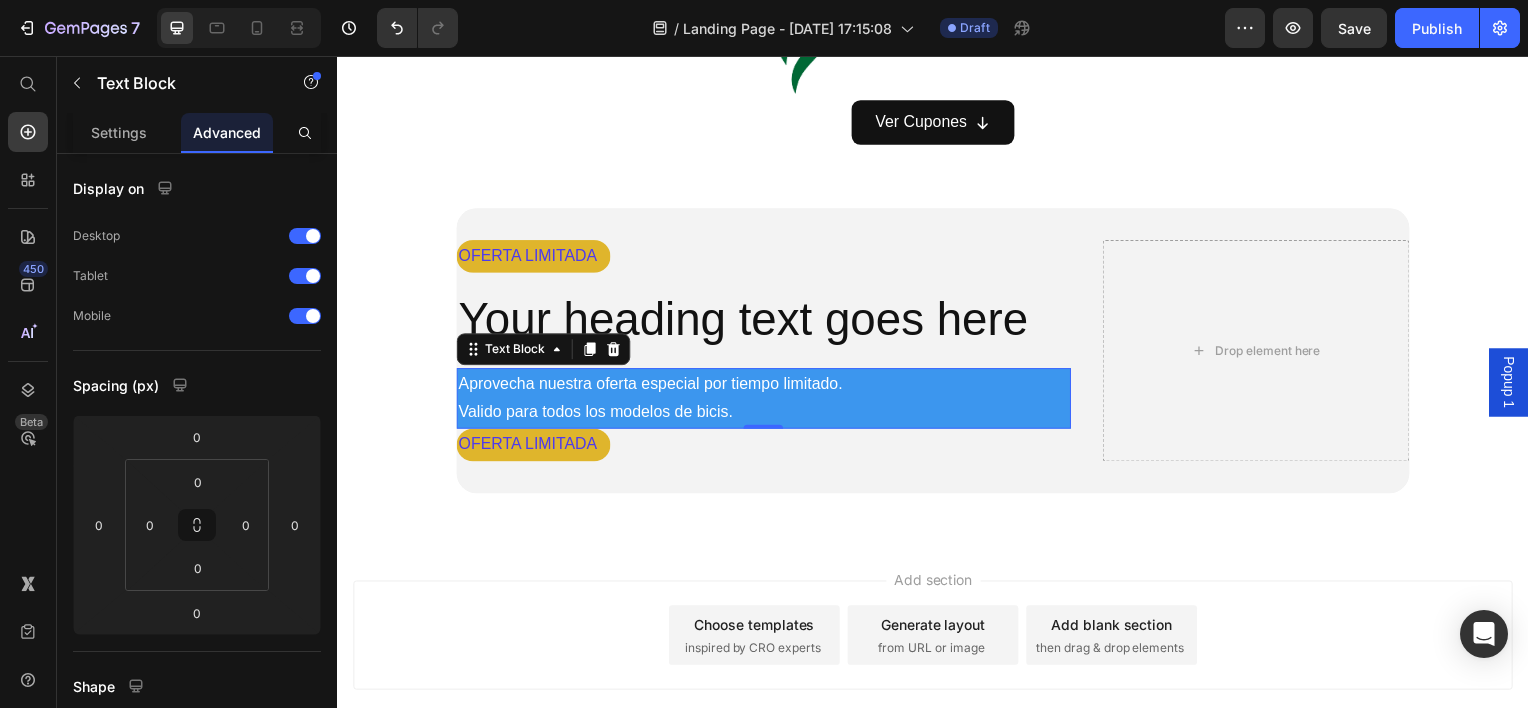 click on "Settings Advanced" at bounding box center (197, 133) 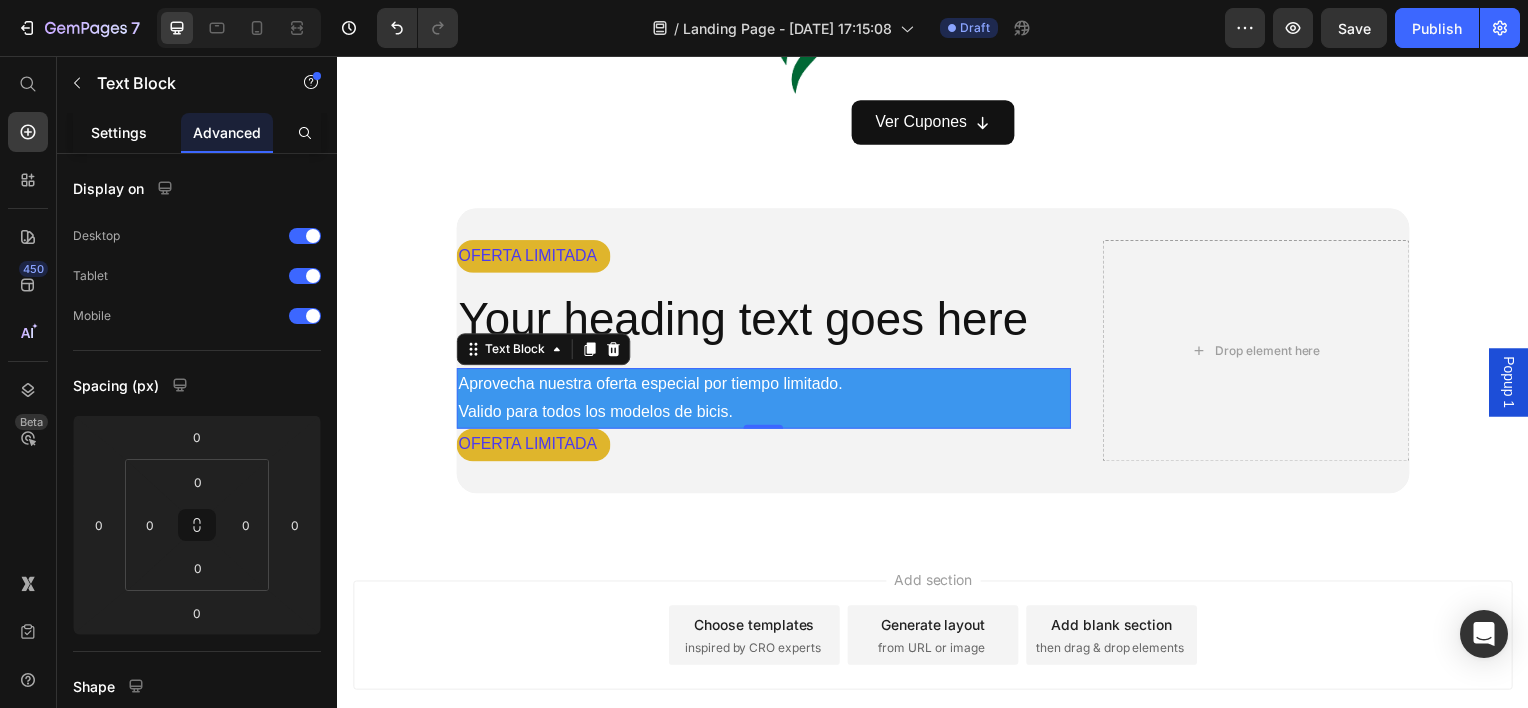 click on "Settings" at bounding box center [119, 132] 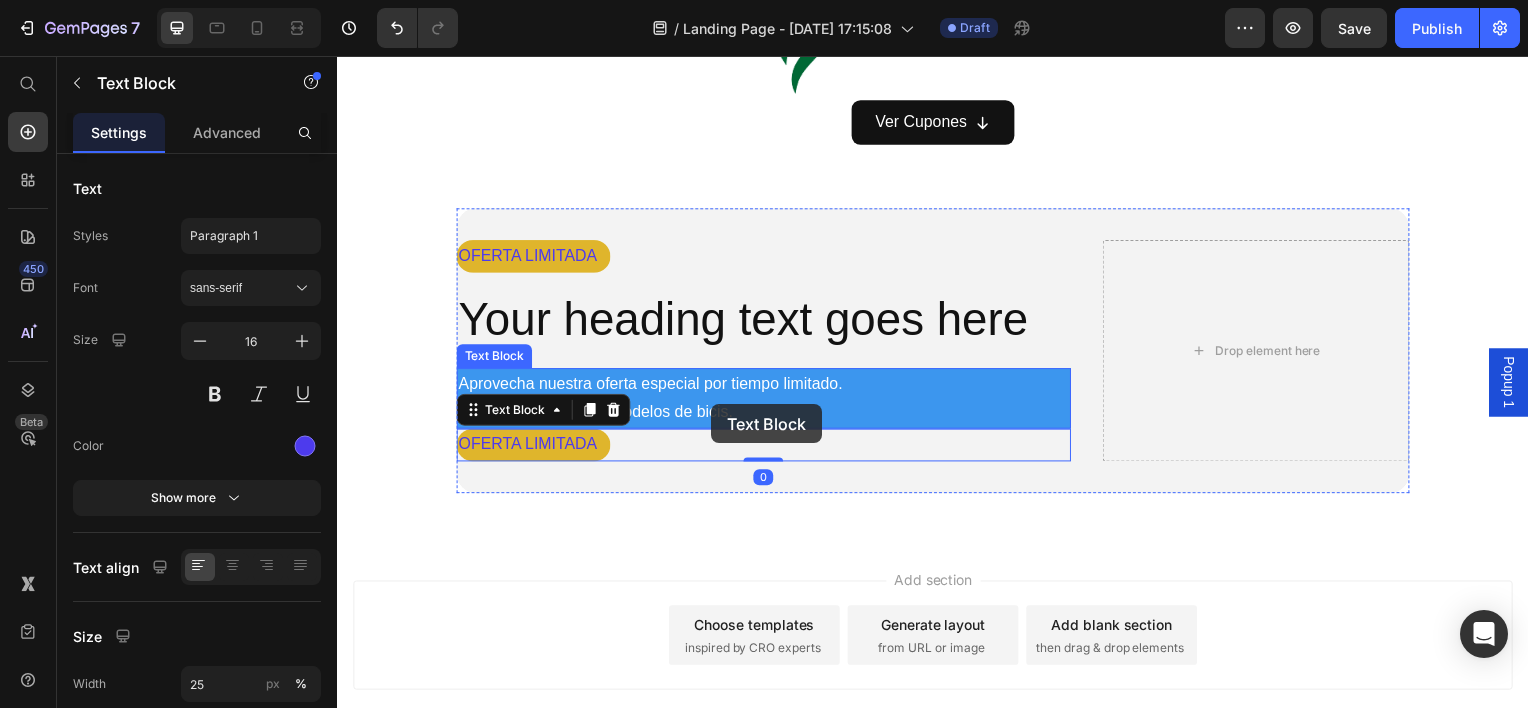 drag, startPoint x: 774, startPoint y: 421, endPoint x: 718, endPoint y: 407, distance: 57.72348 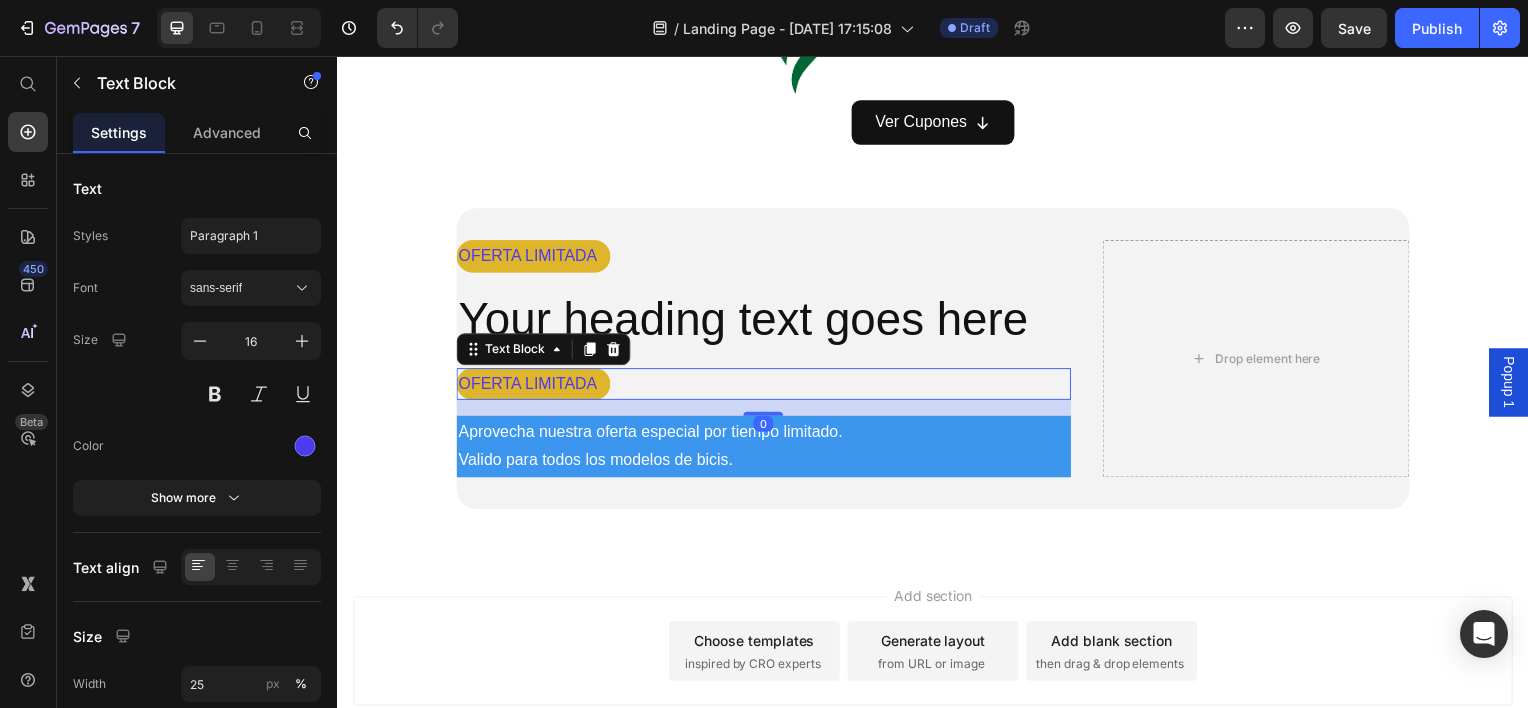 click on "0" at bounding box center (766, 410) 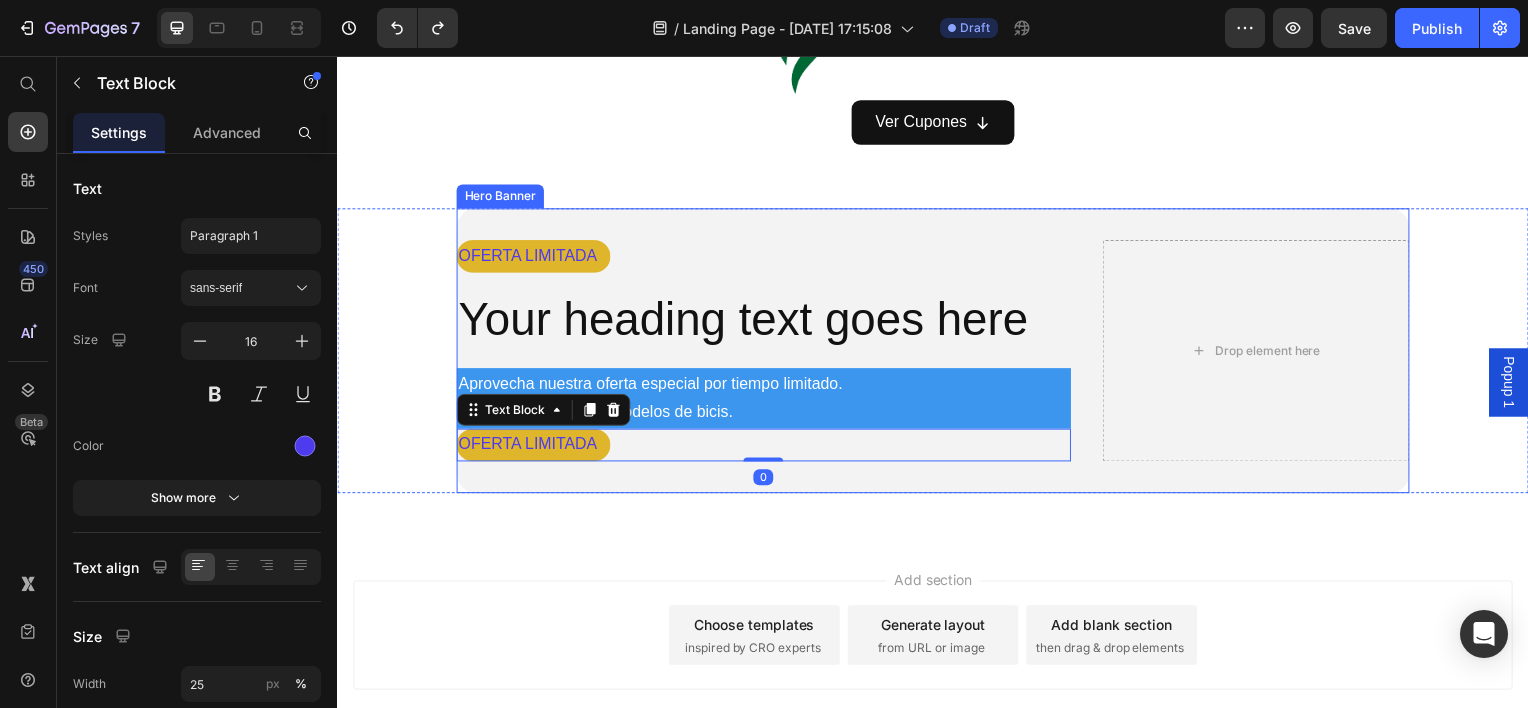 click on "Aprovecha nuestra oferta especial por tiempo limitado. Valido para todos los modelos de bicis." at bounding box center (766, 401) 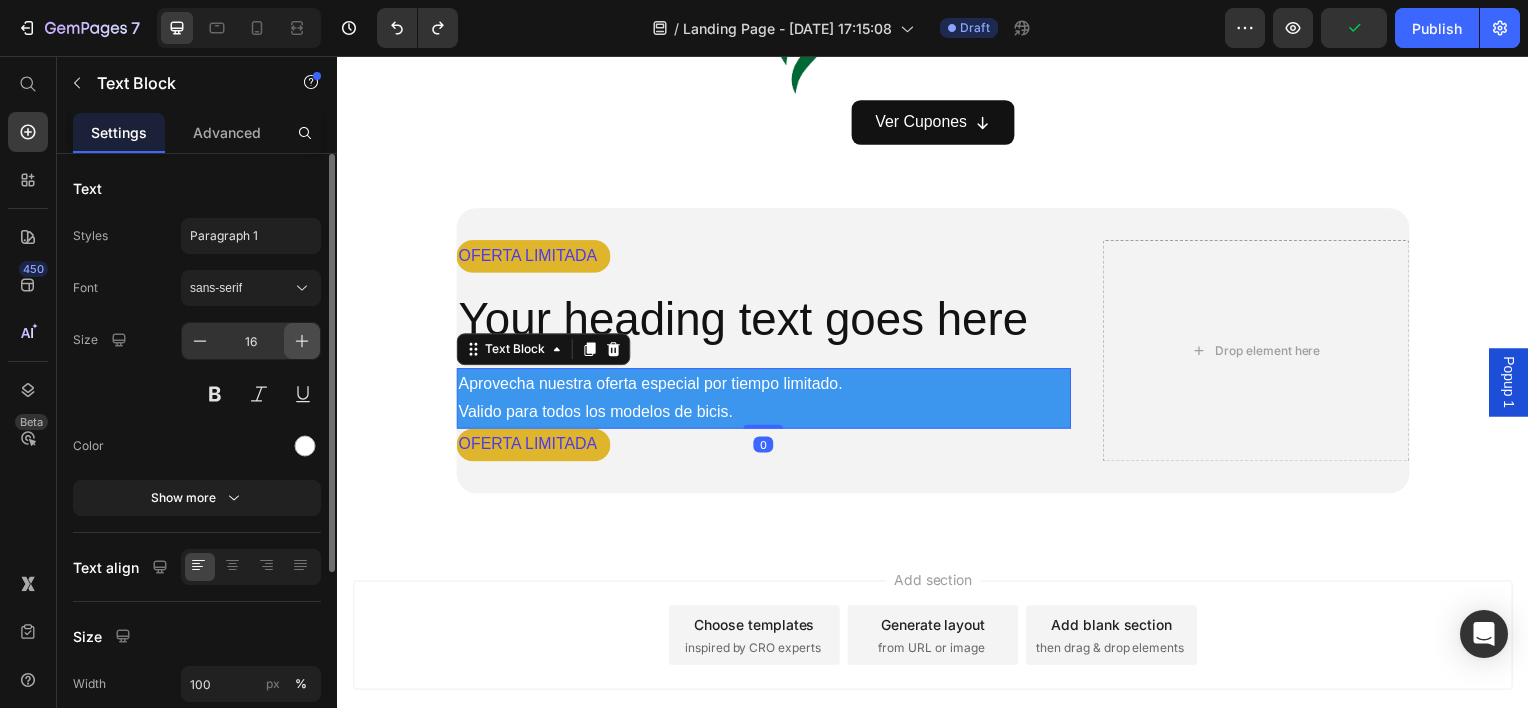 click 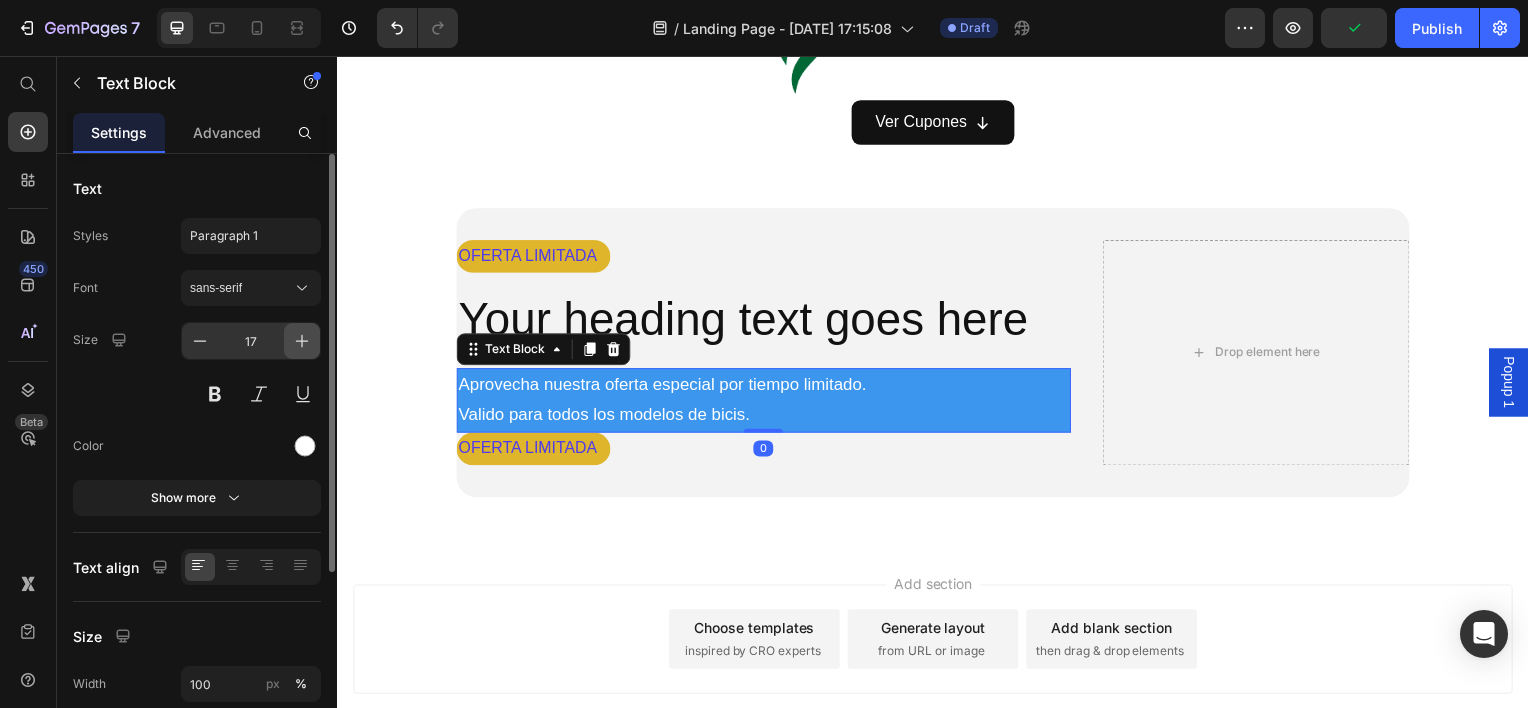 click 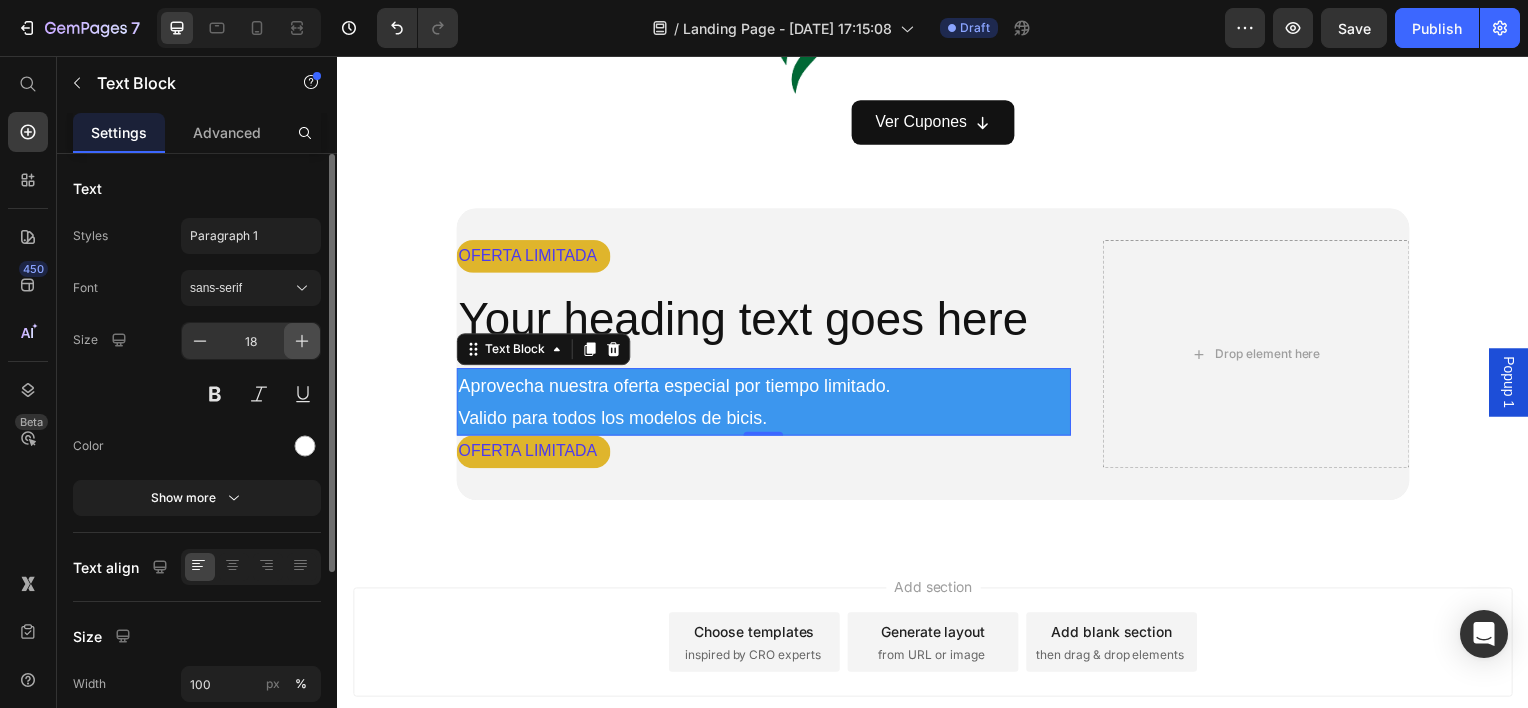 click 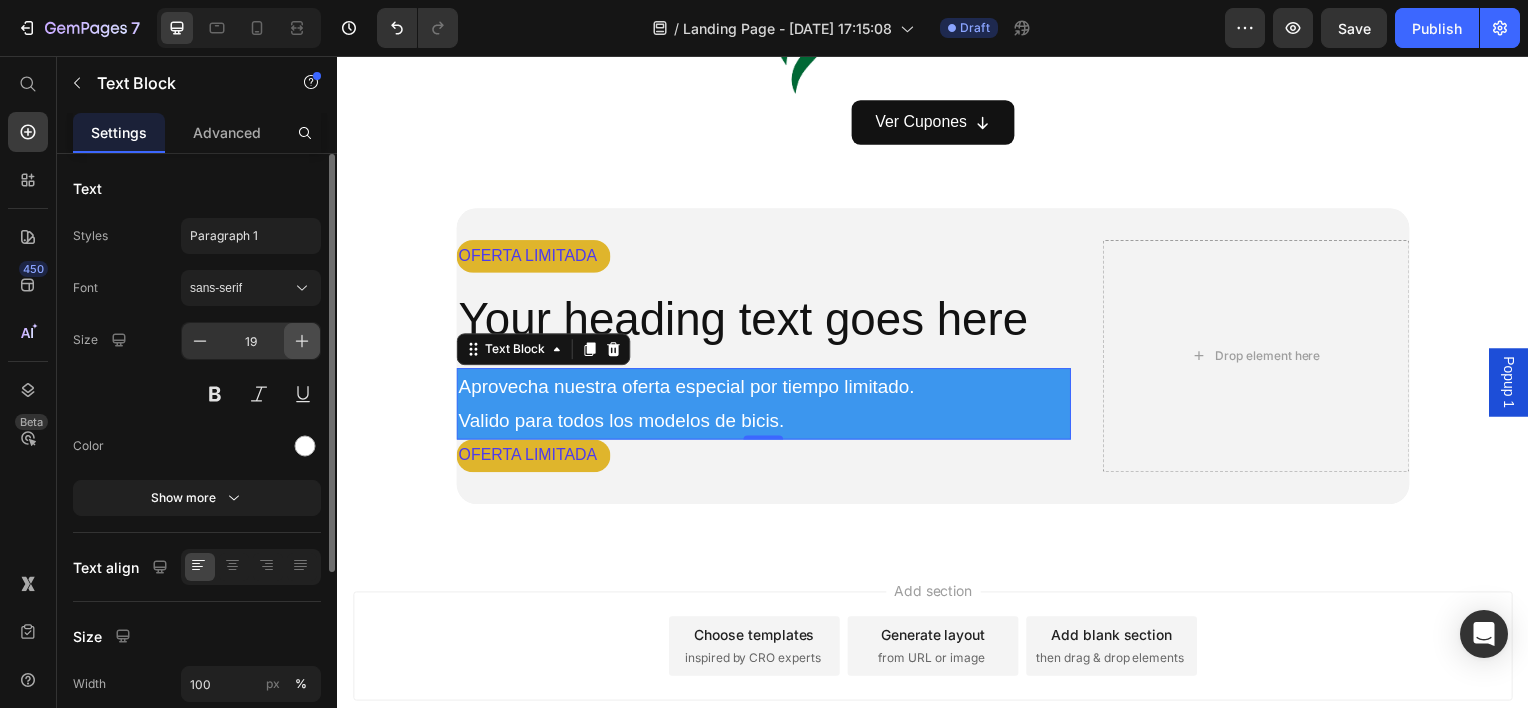 click 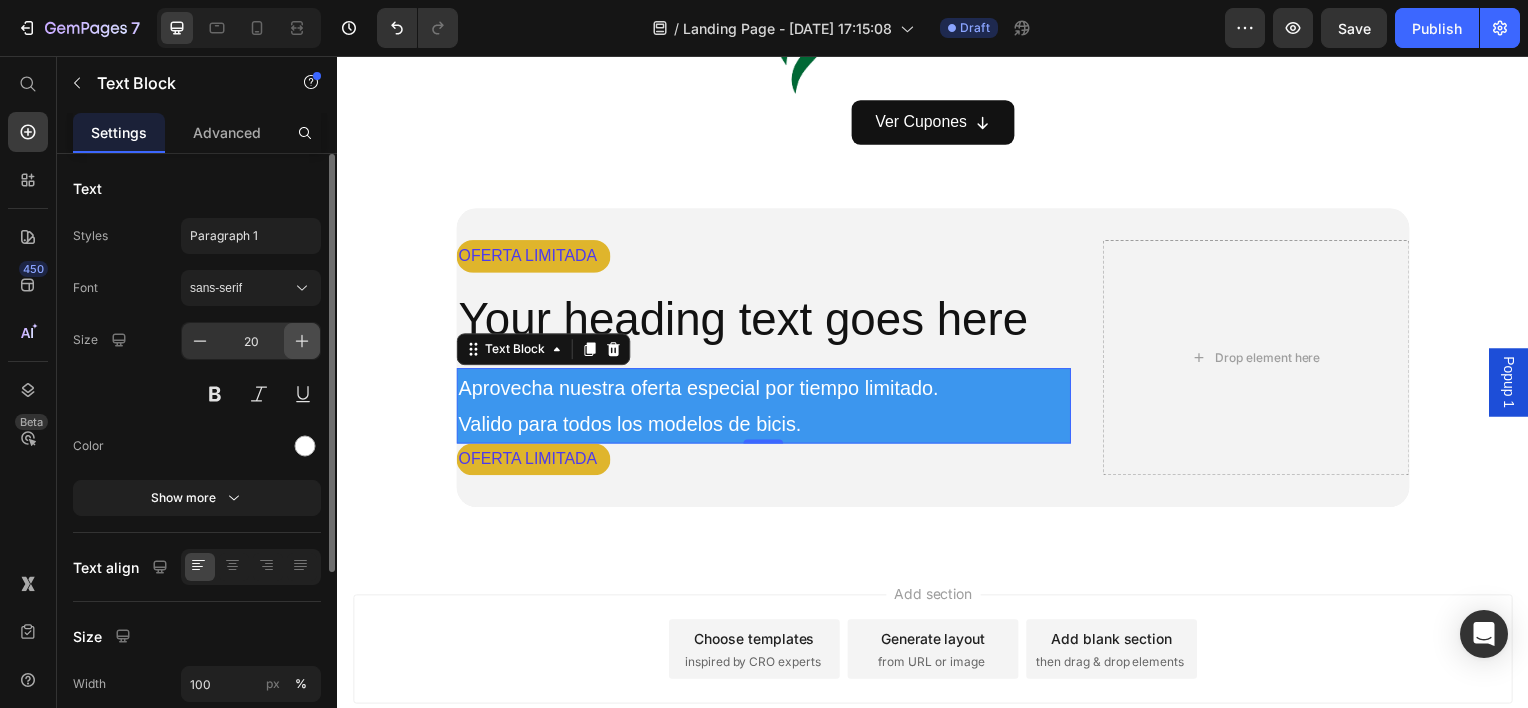 click 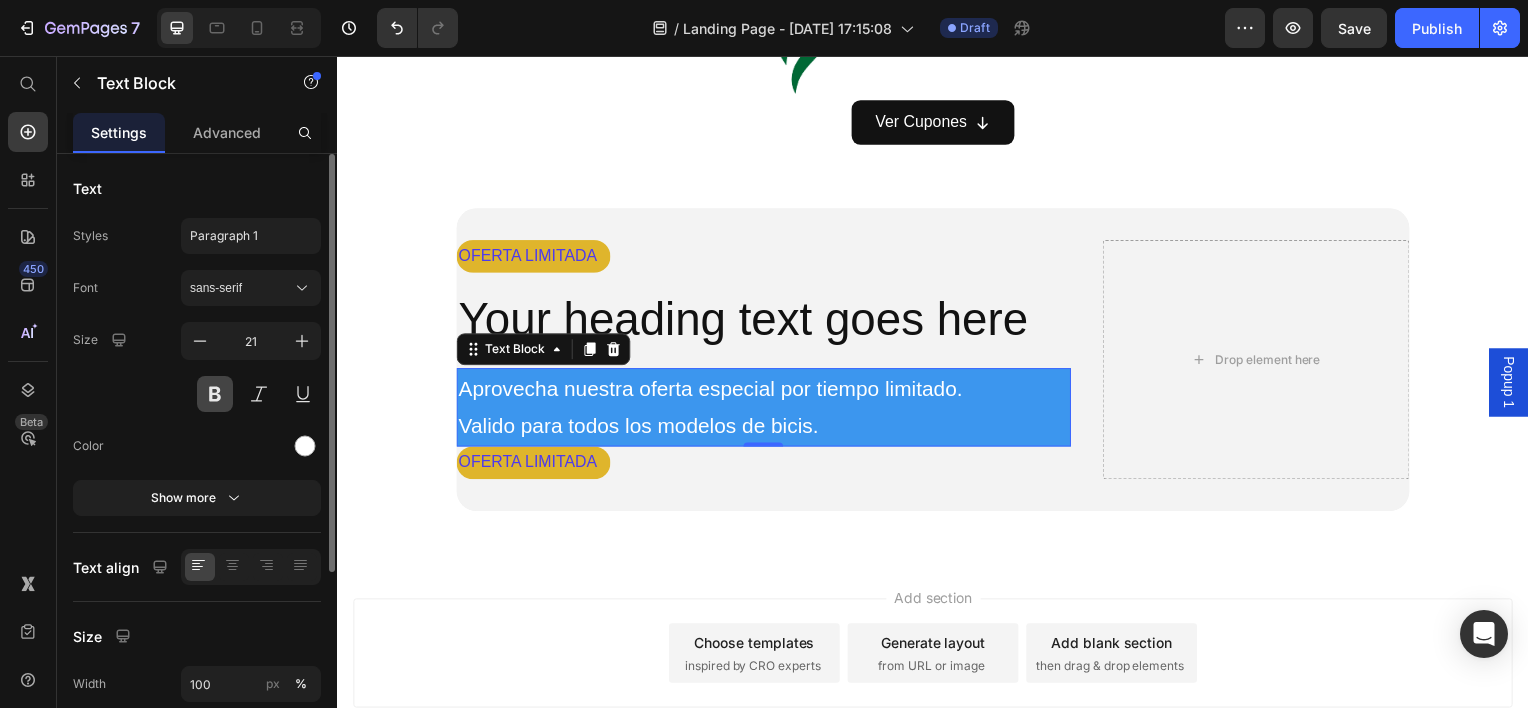 click at bounding box center [215, 394] 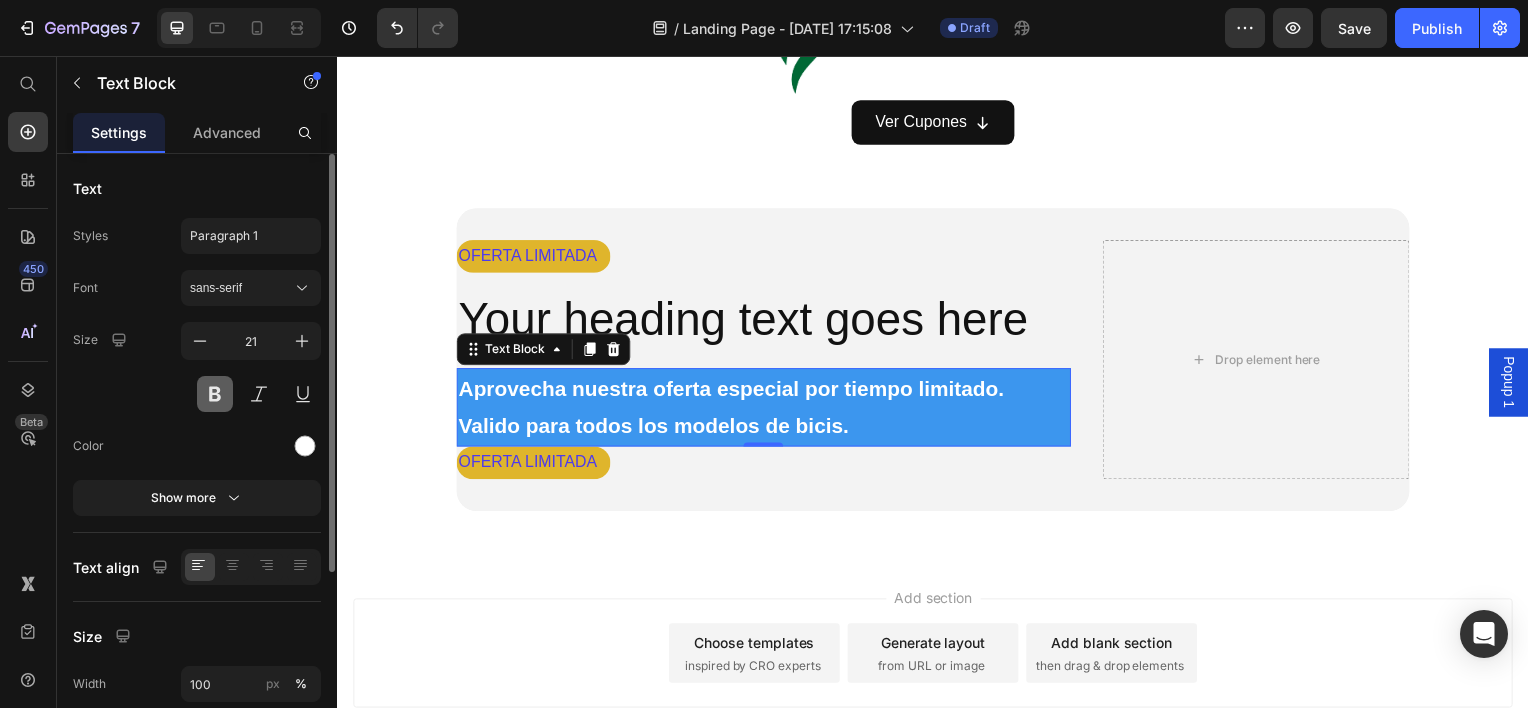 click at bounding box center [215, 394] 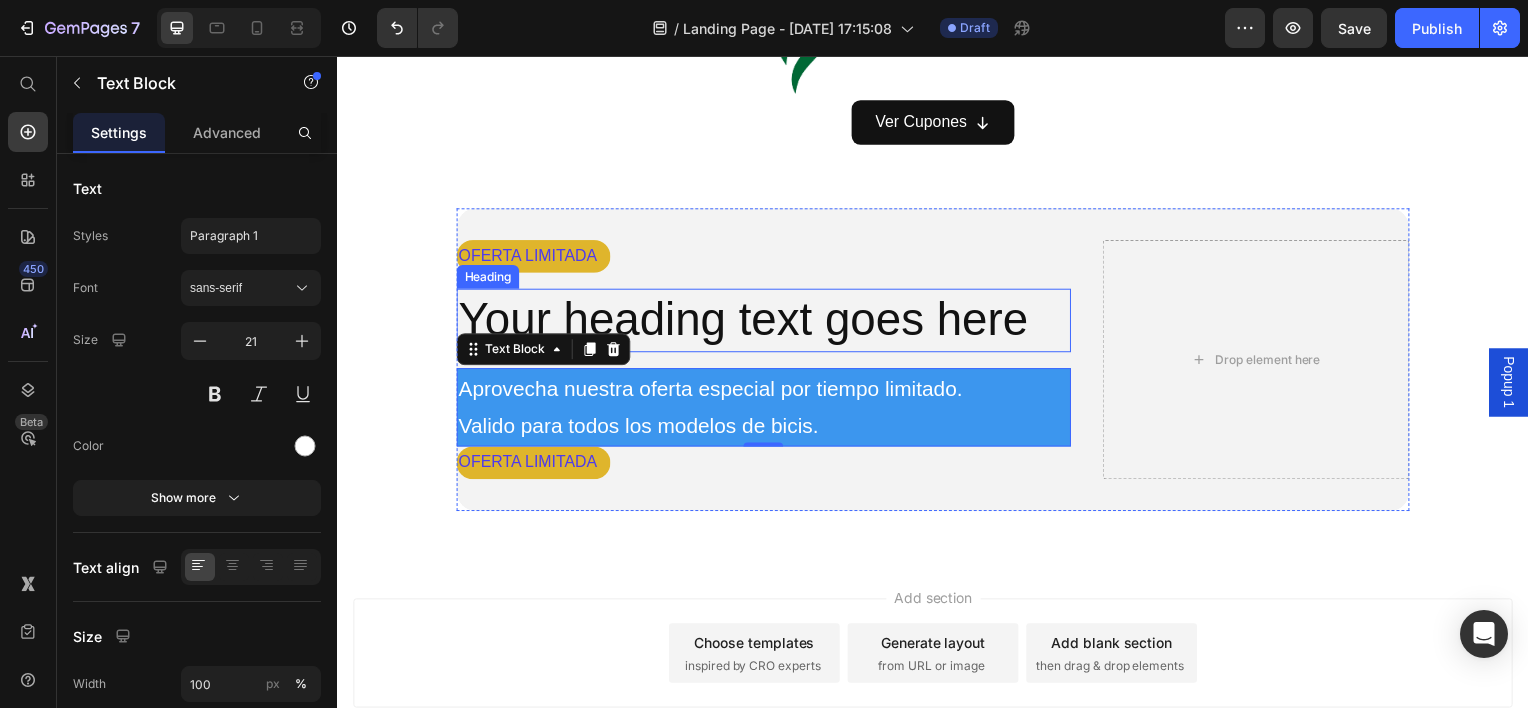 click on "Your heading text goes here" at bounding box center [766, 322] 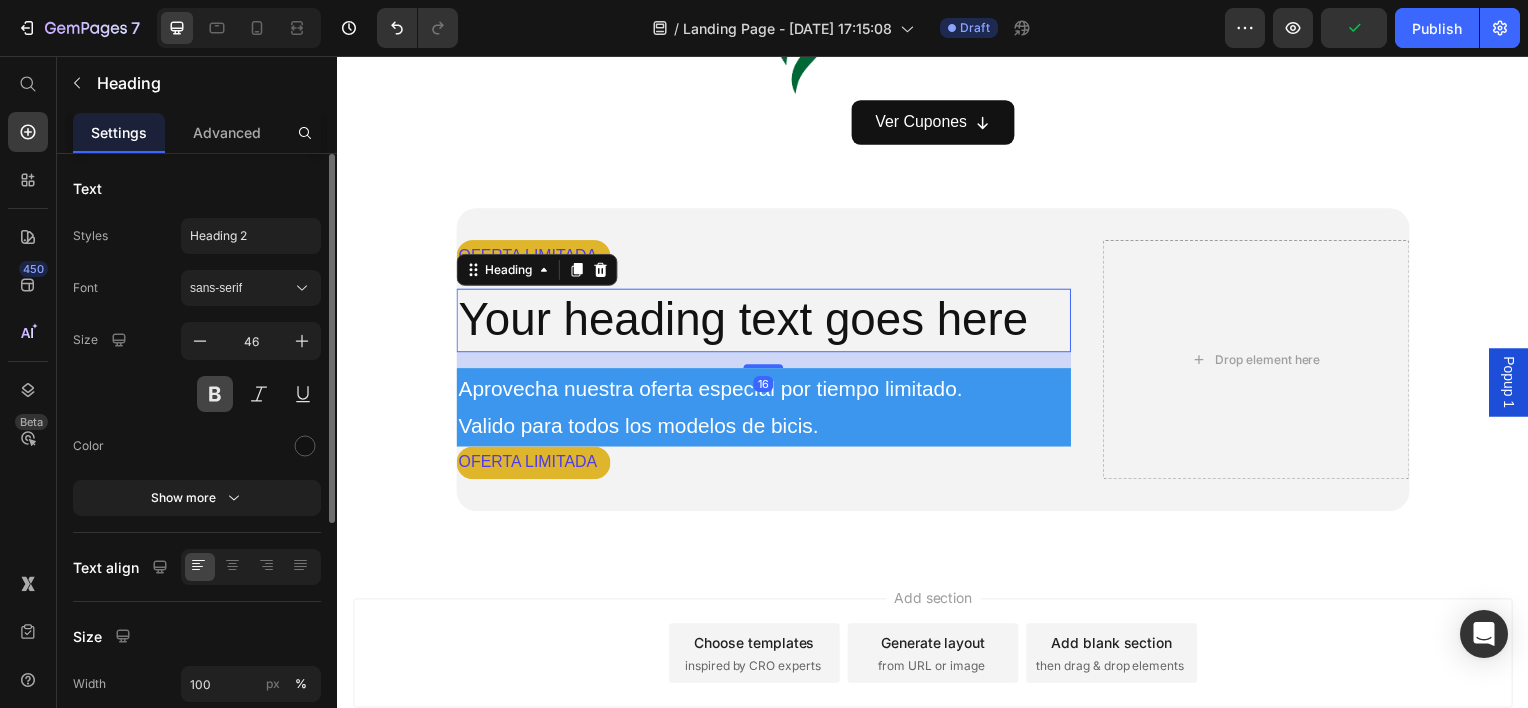 click at bounding box center (215, 394) 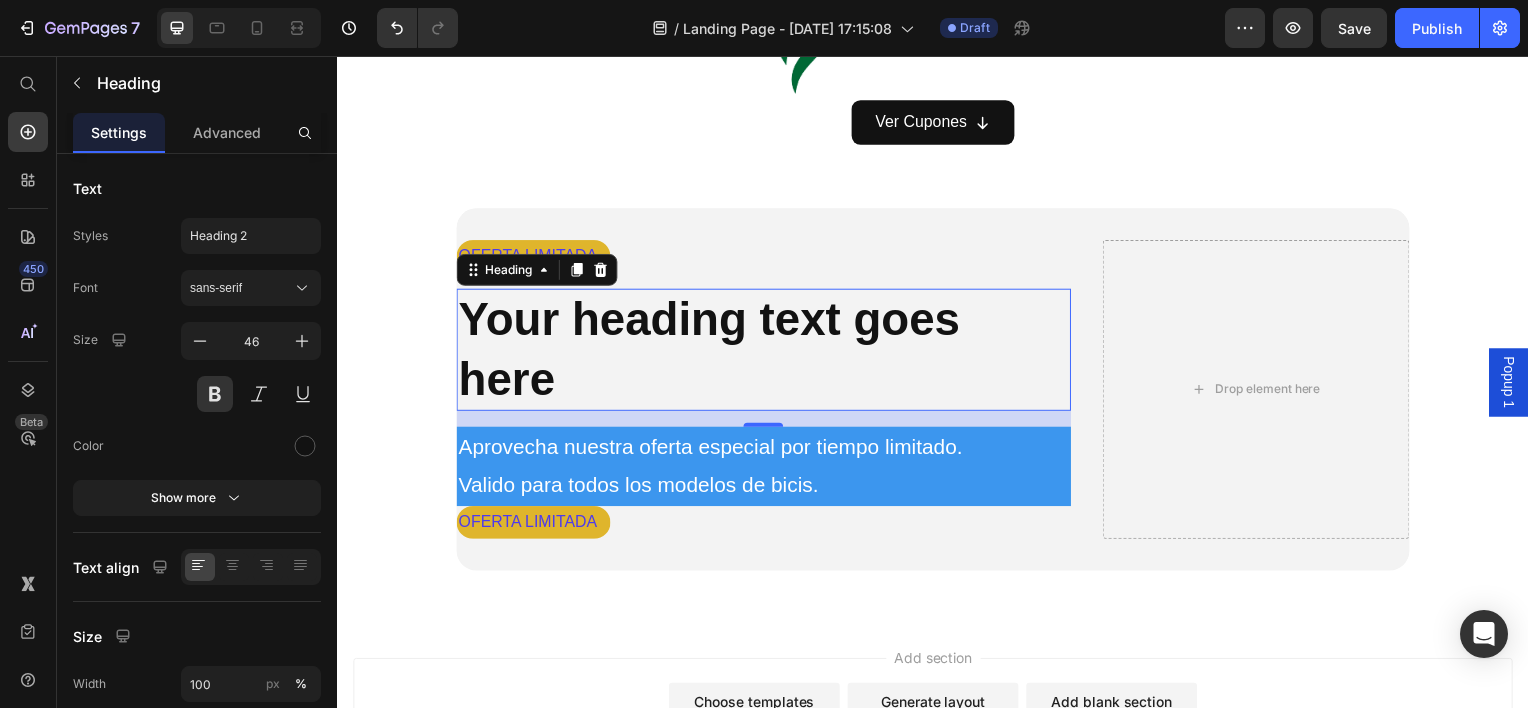 click on "Your heading text goes here" at bounding box center [766, 352] 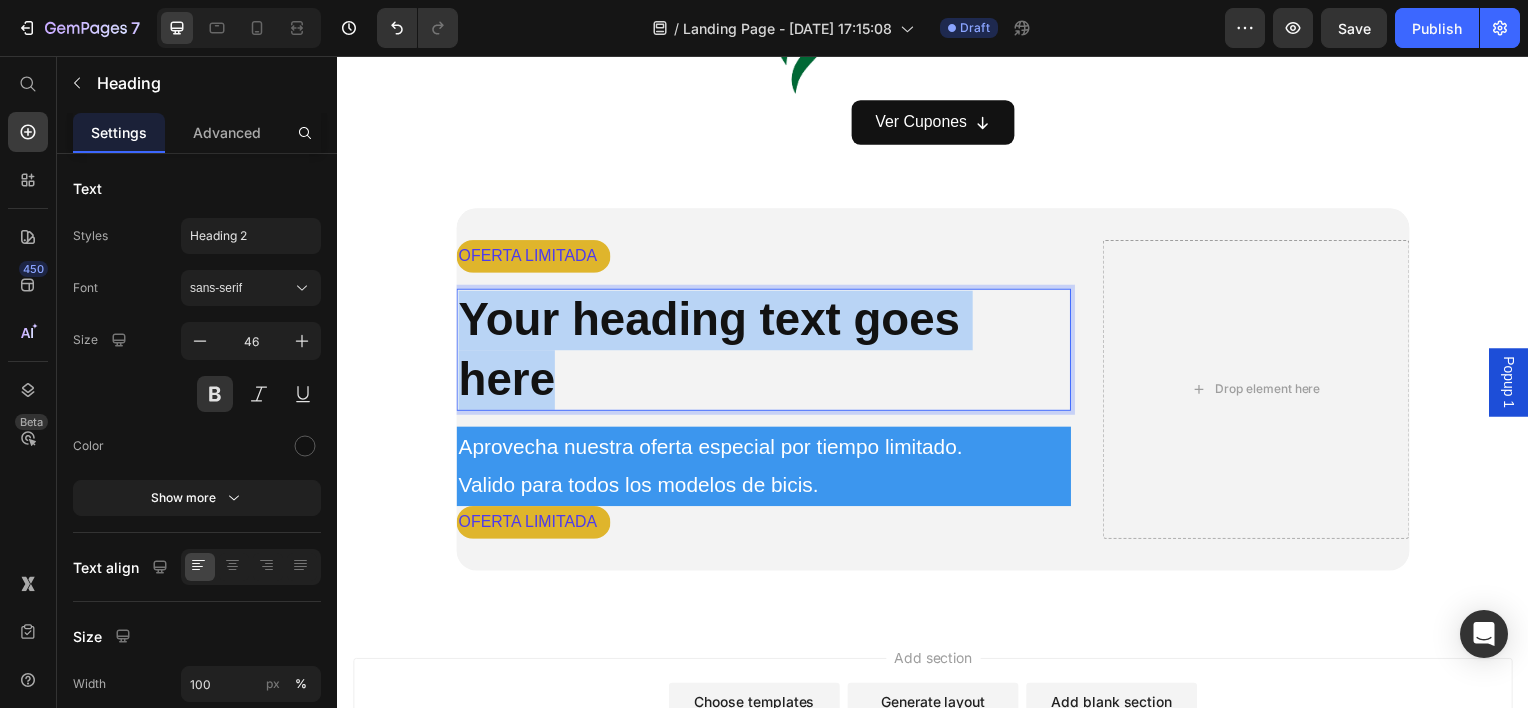 drag, startPoint x: 654, startPoint y: 385, endPoint x: 456, endPoint y: 289, distance: 220.04546 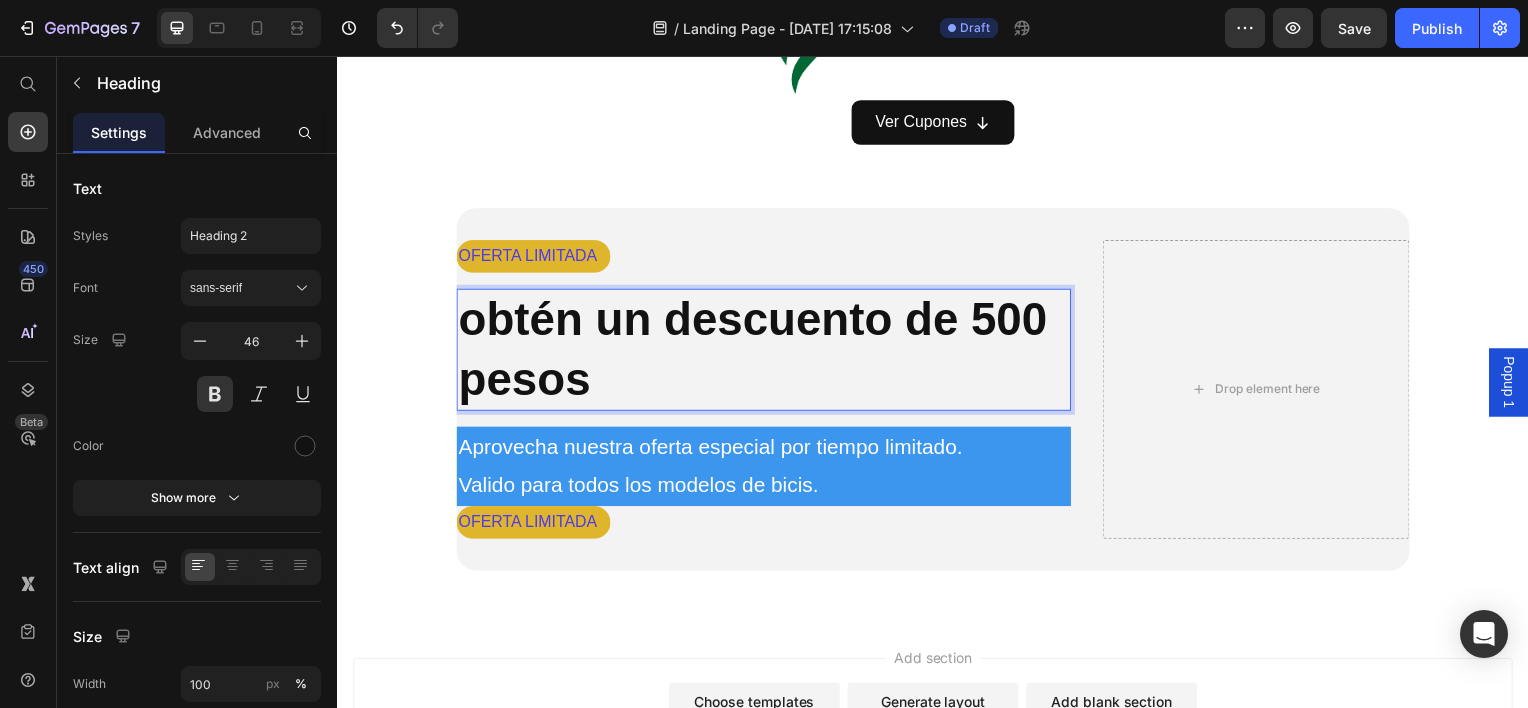 click on "obtén un descuento de 500 pesos" at bounding box center [755, 351] 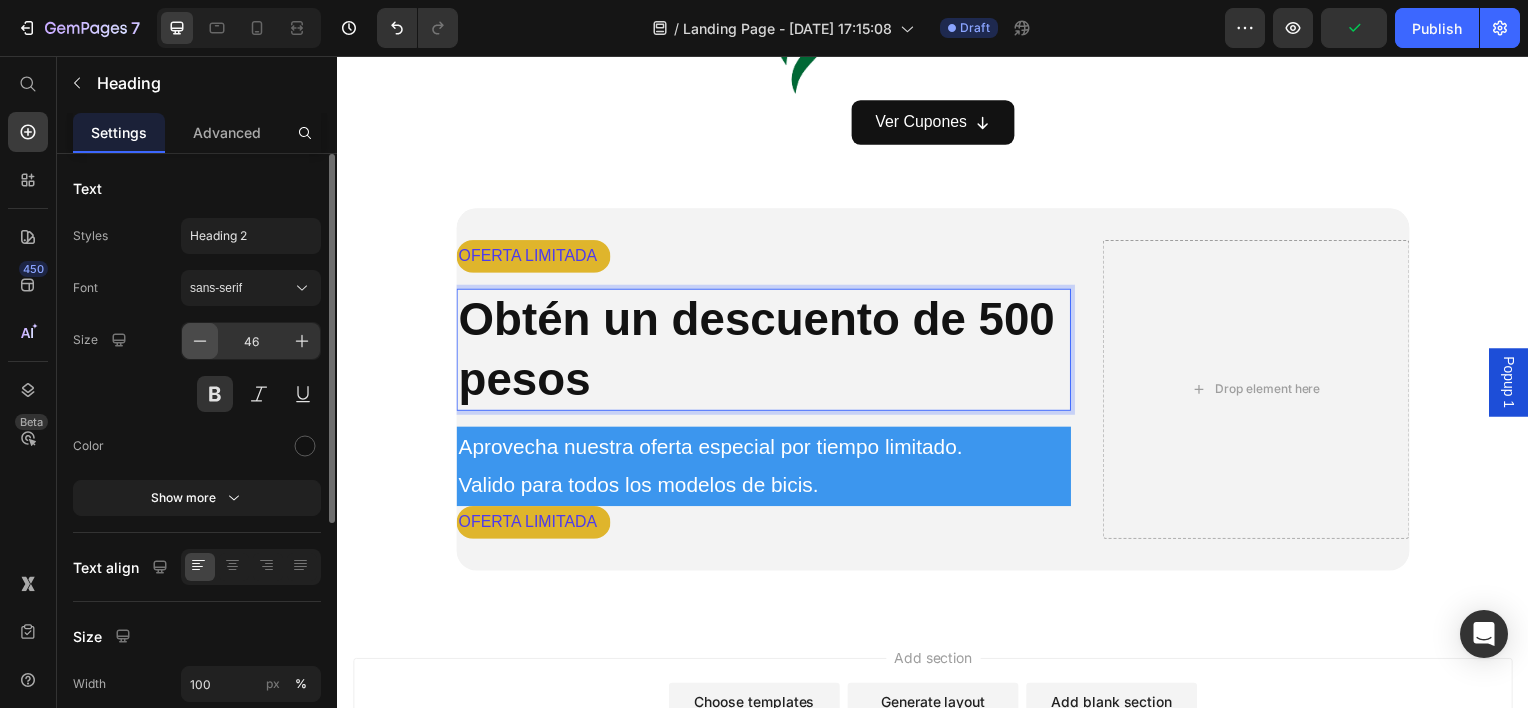 click 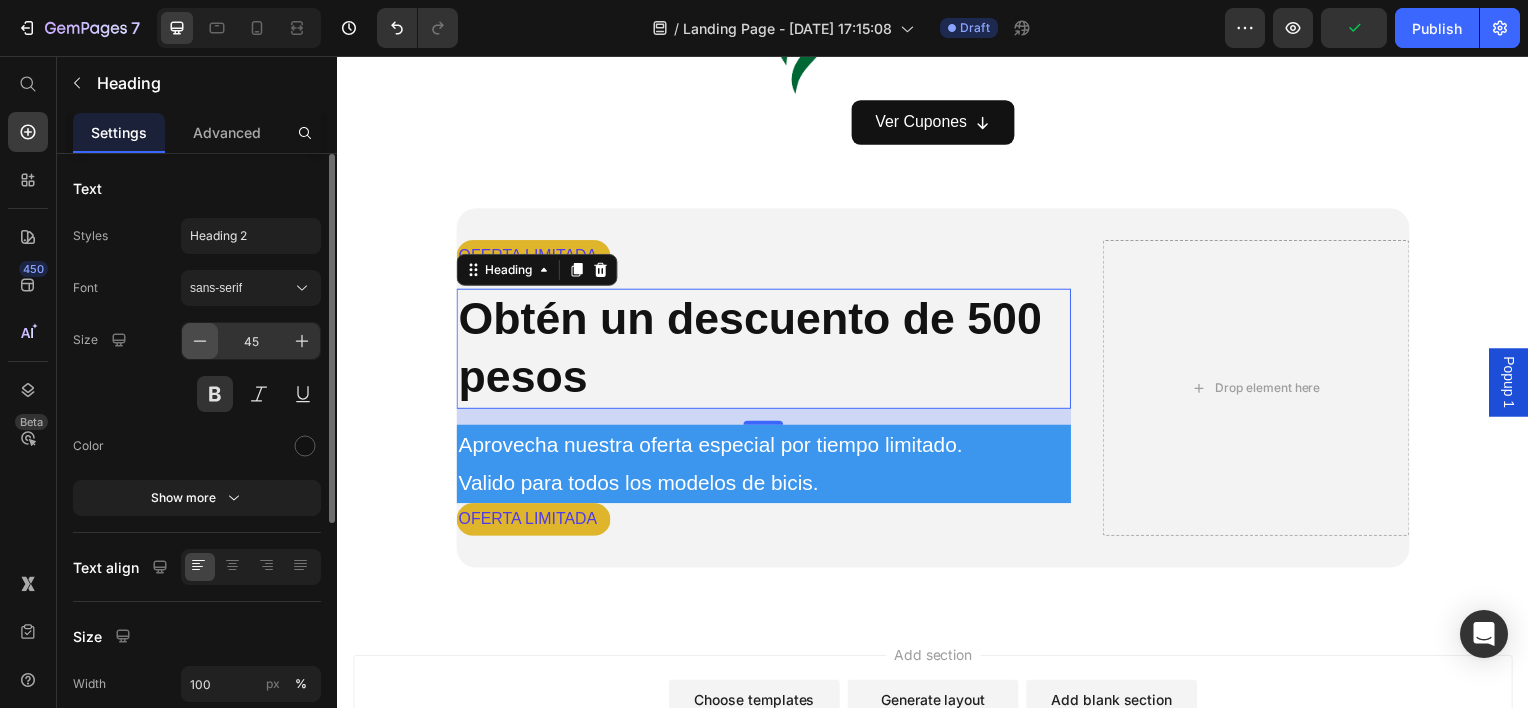 click 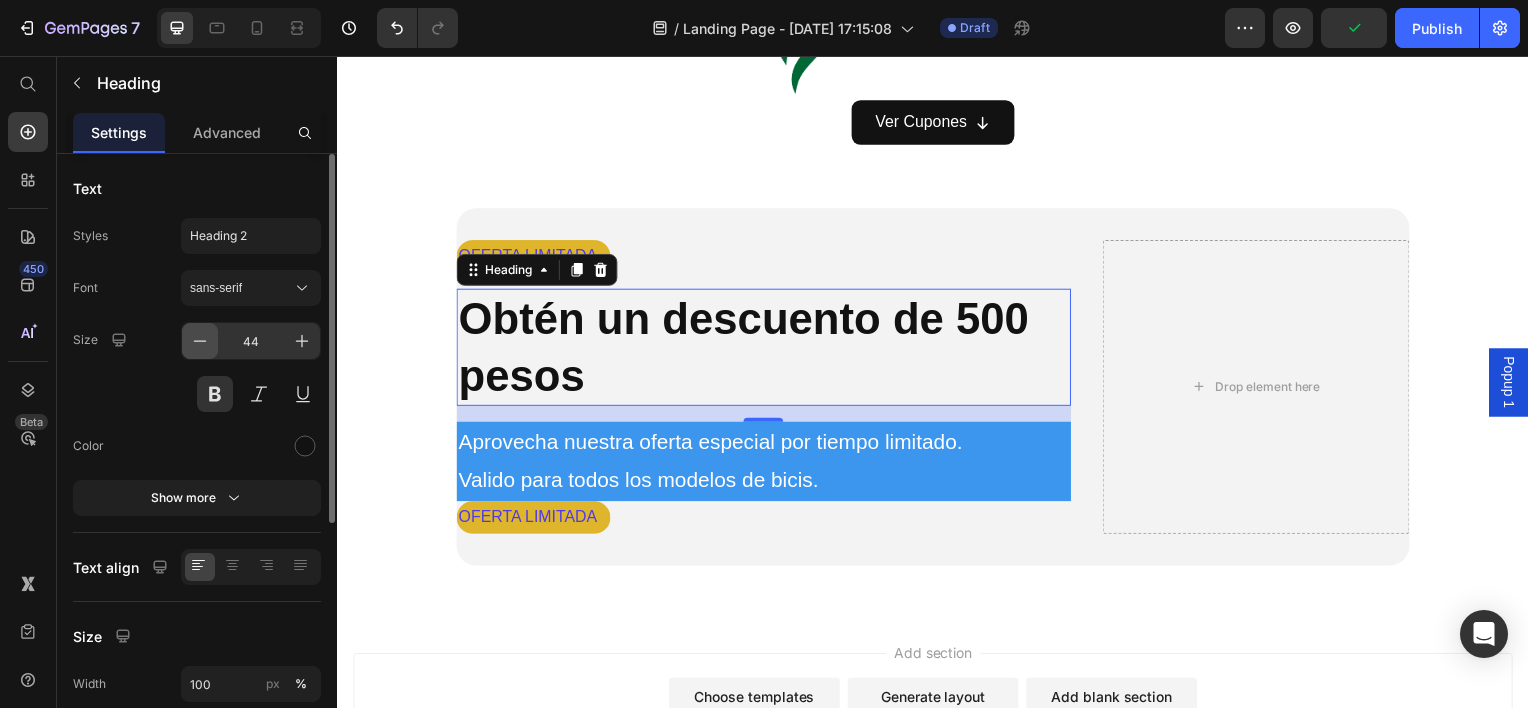 click 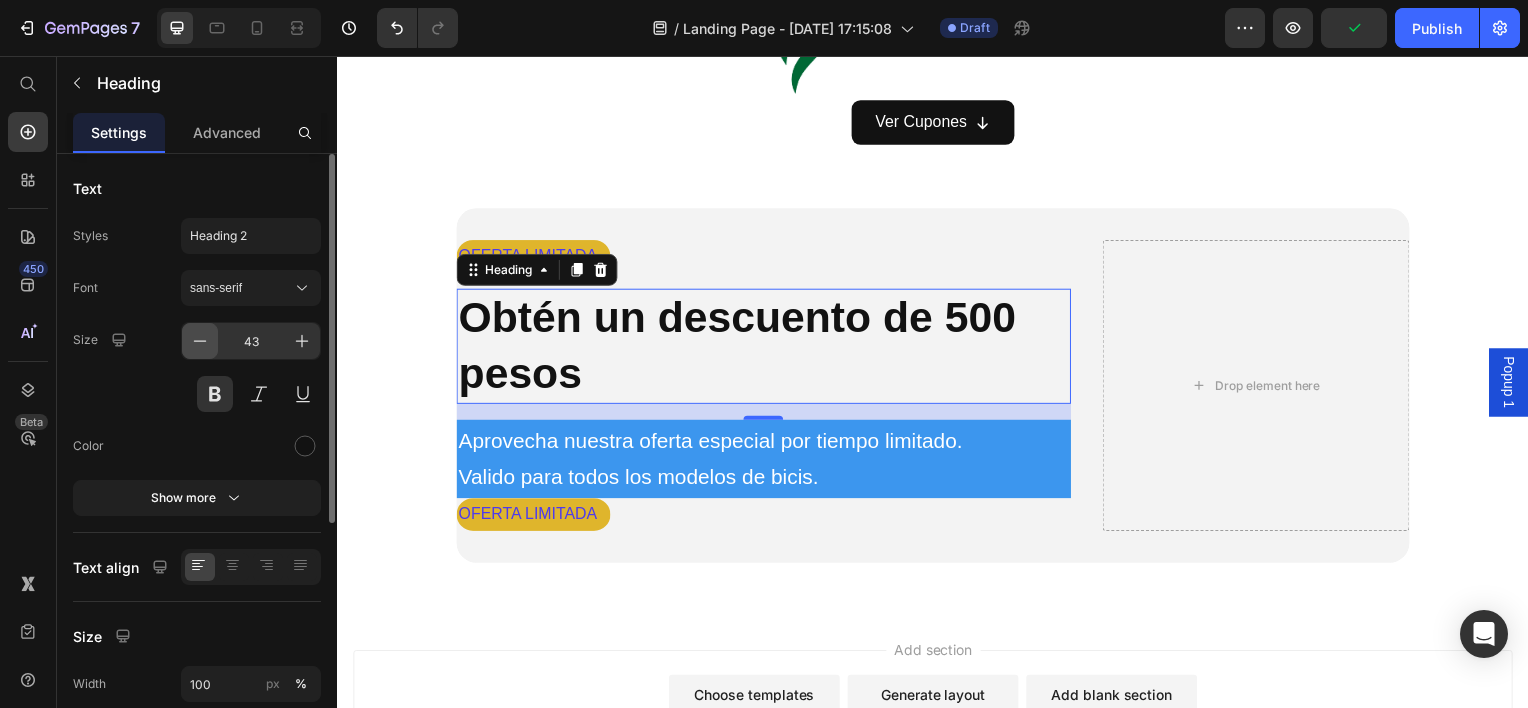 click 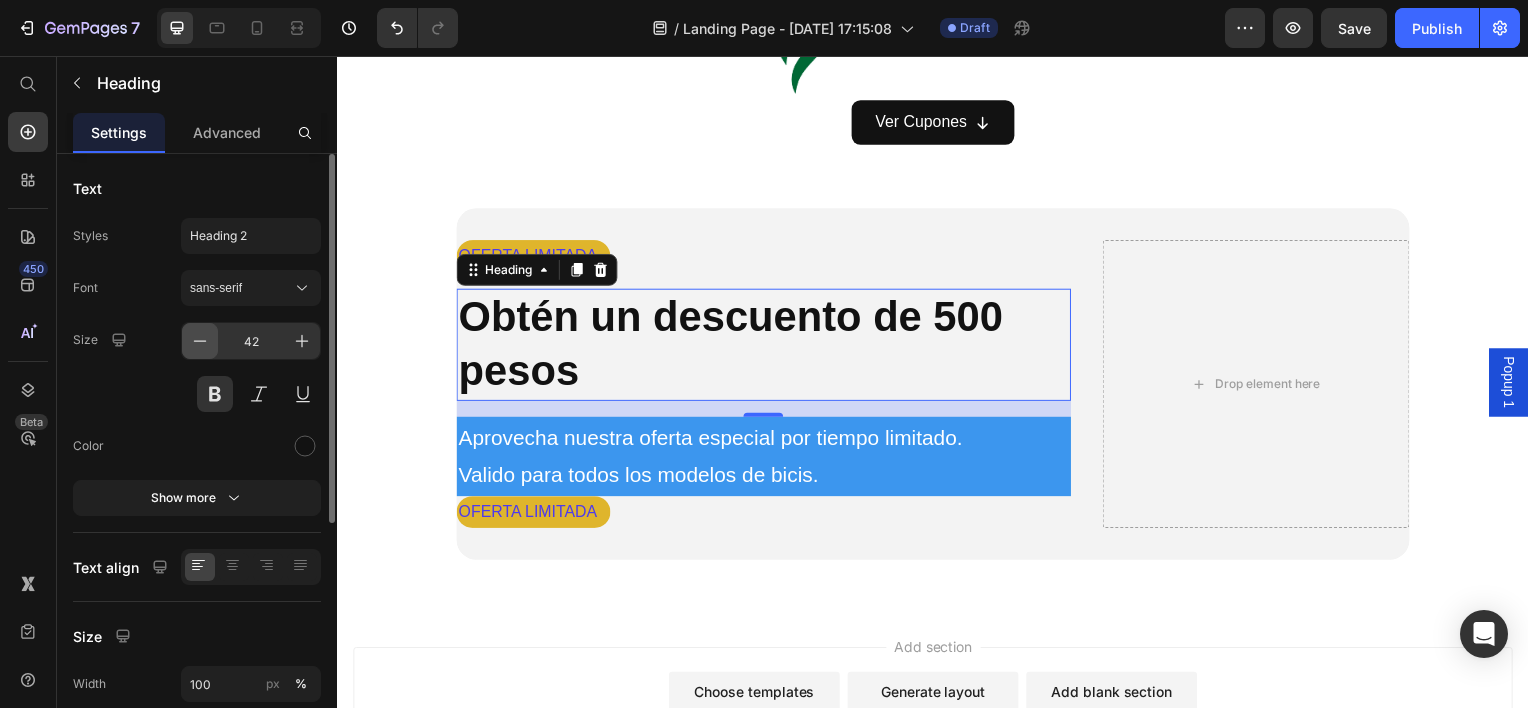click 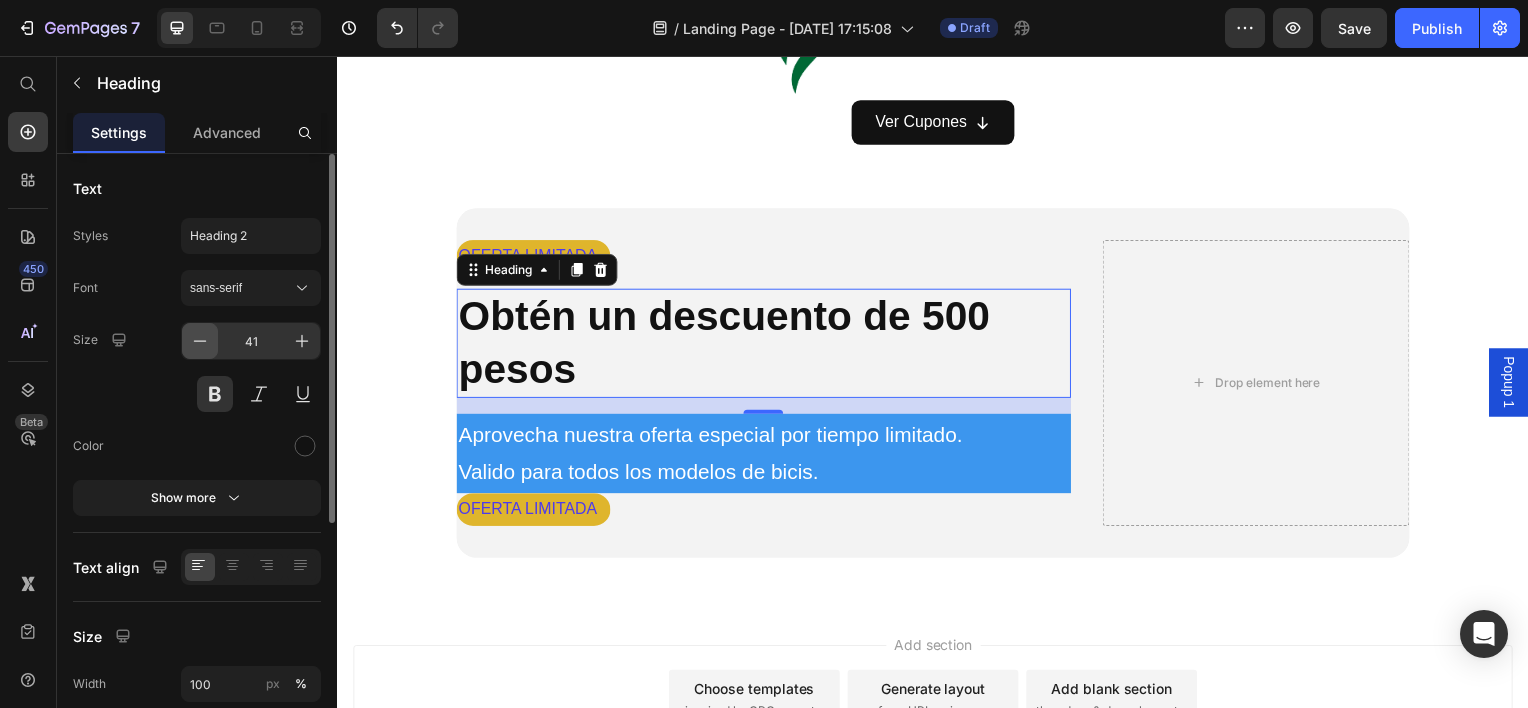 click 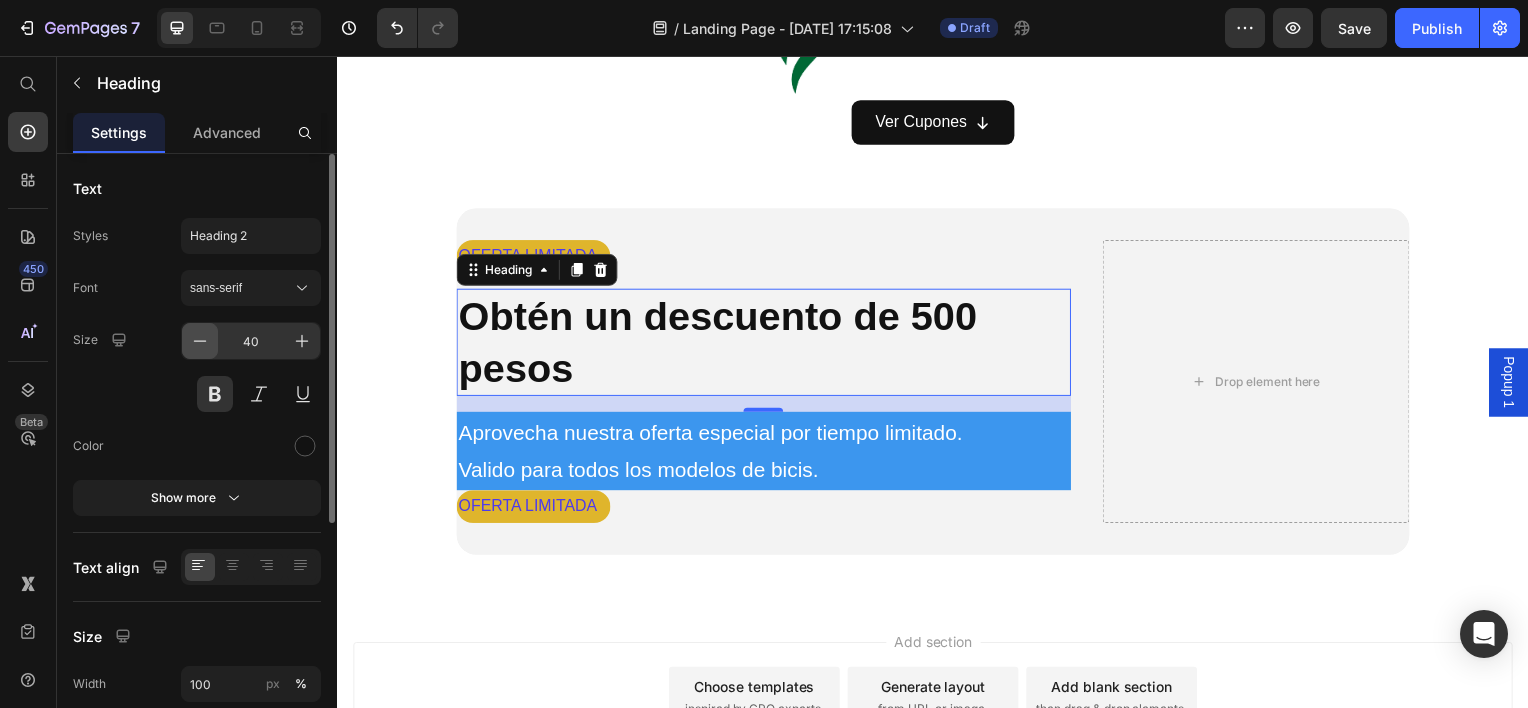 click 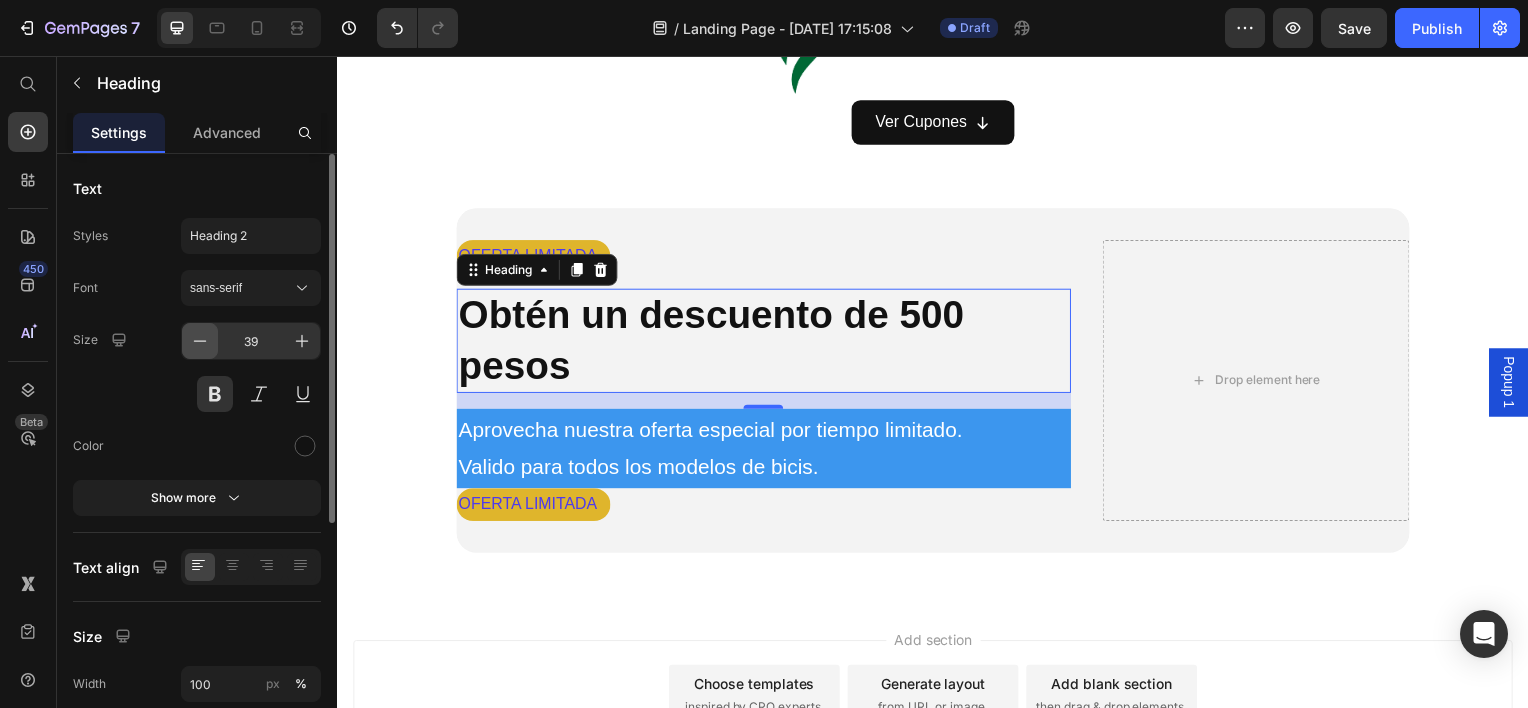 click 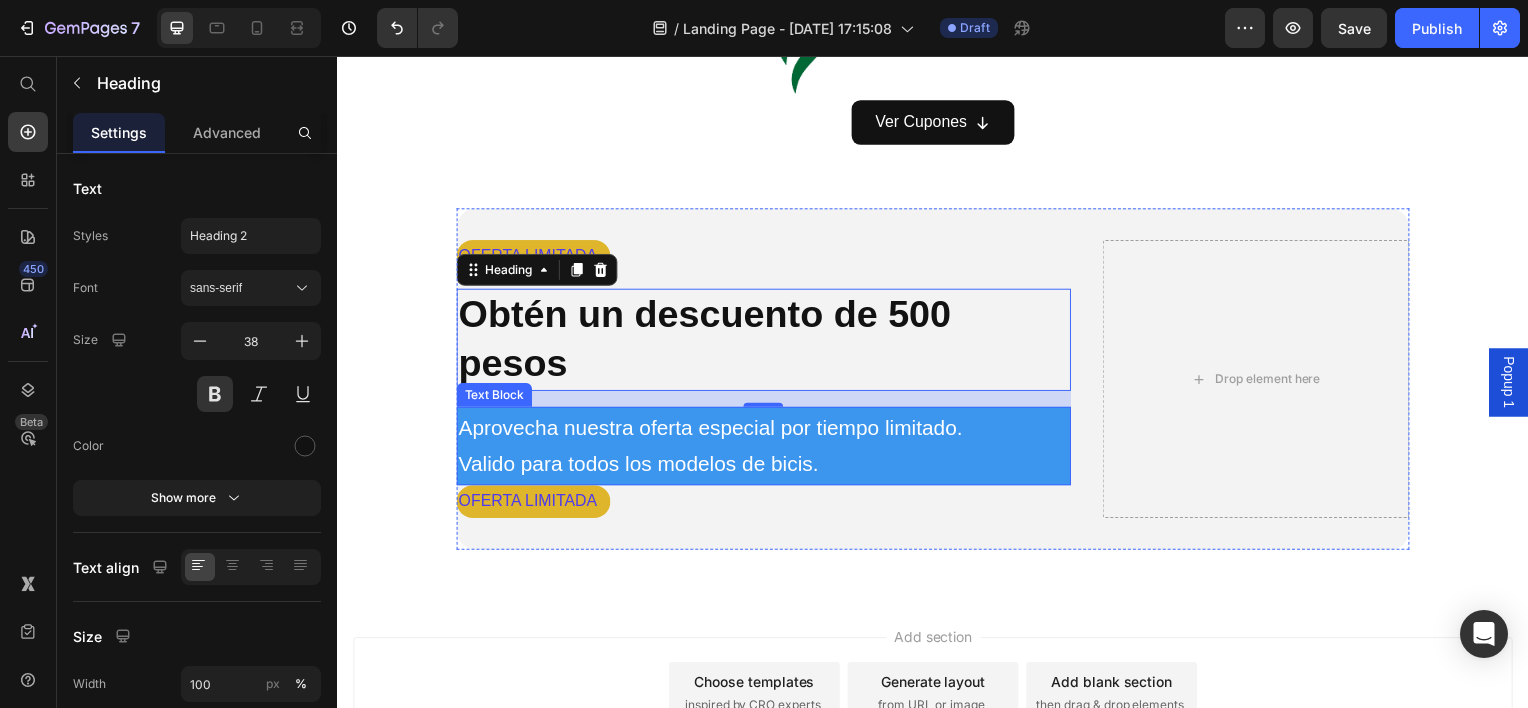 click on "Obtén un descuento de 500 pesos" at bounding box center [766, 341] 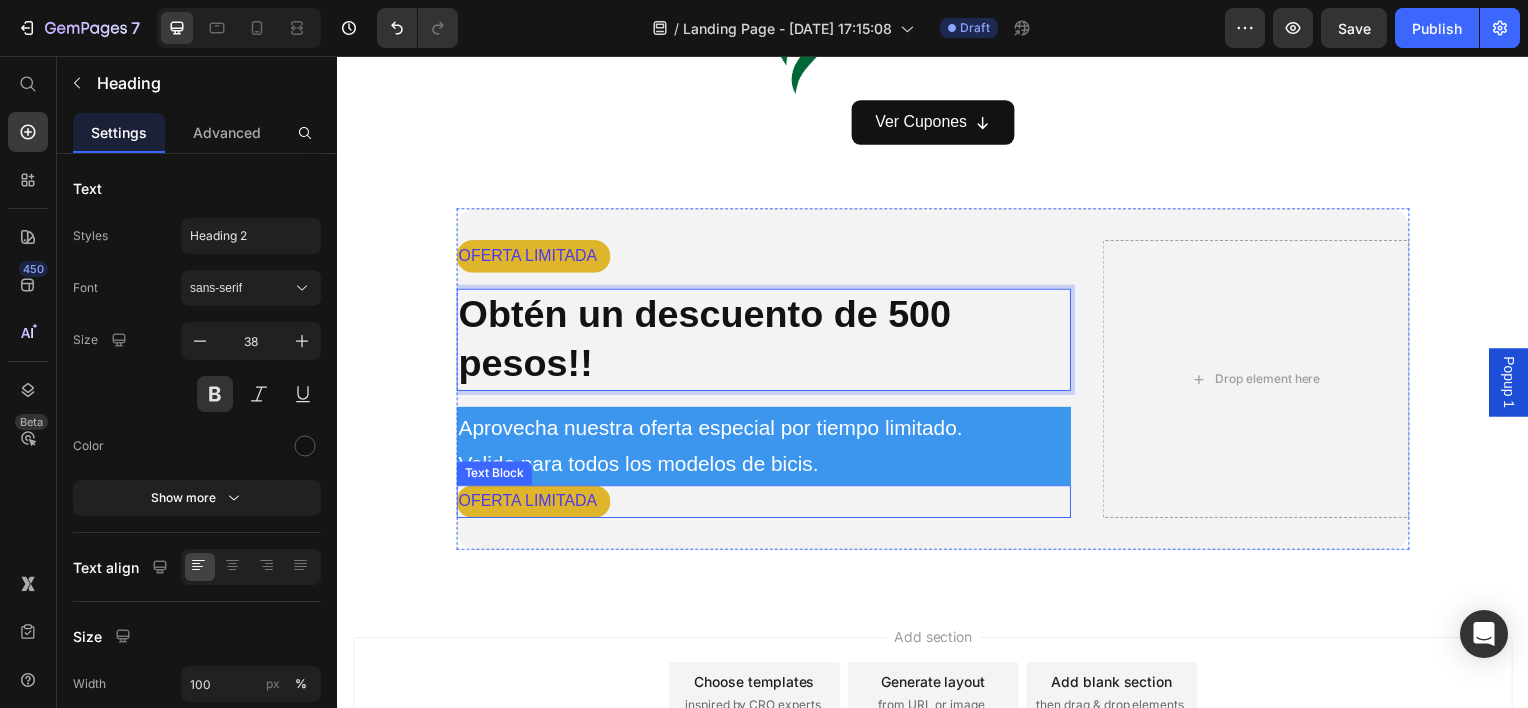 click on "OFERTA LIMITADA" at bounding box center (766, 504) 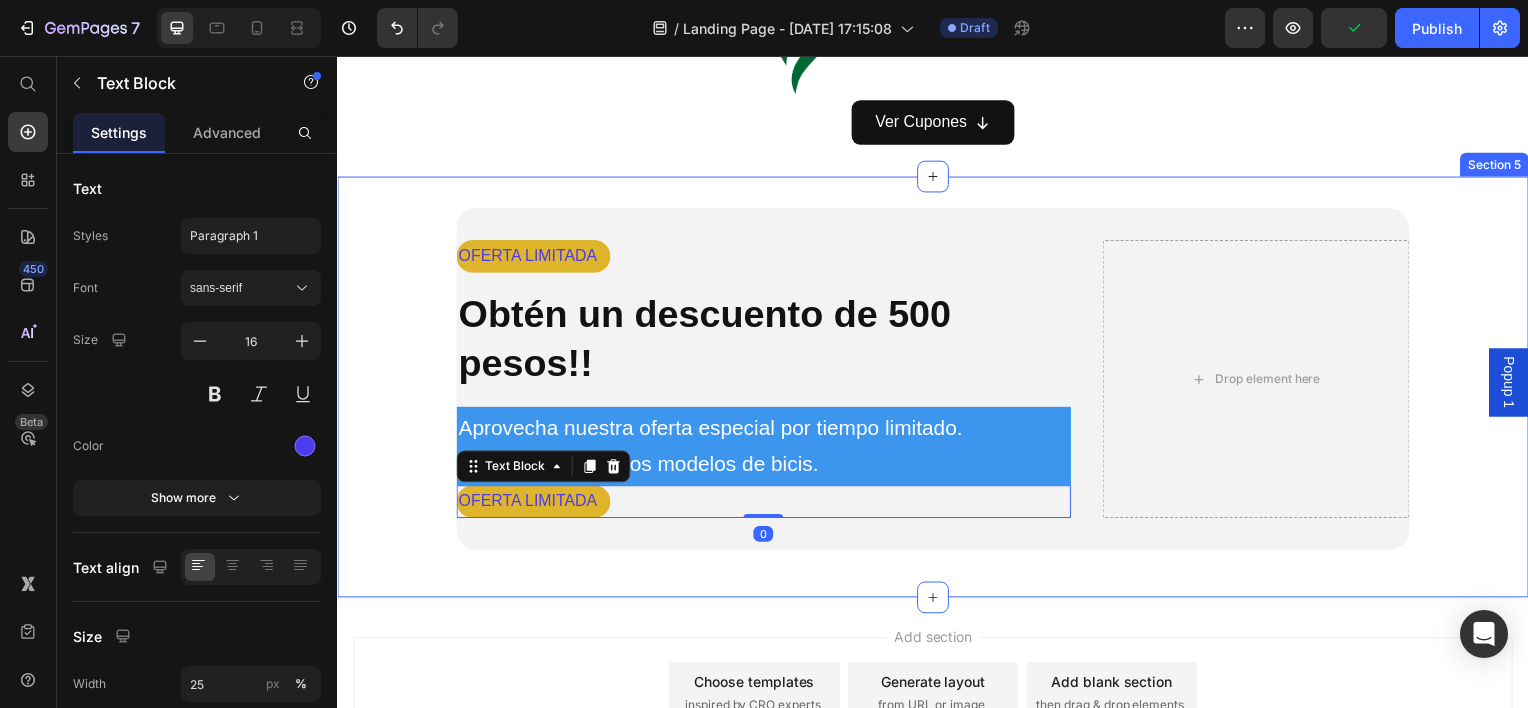 click on "OFERTA LIMITADA Text Block ⁠⁠⁠⁠⁠⁠⁠ Obtén un descuento de 500 pesos!! Heading Aprovecha nuestra oferta especial por tiempo limitado. Valido para todos los modelos de bicis. Text Block OFERTA LIMITADA Text Block   0
Drop element here" at bounding box center [937, 381] 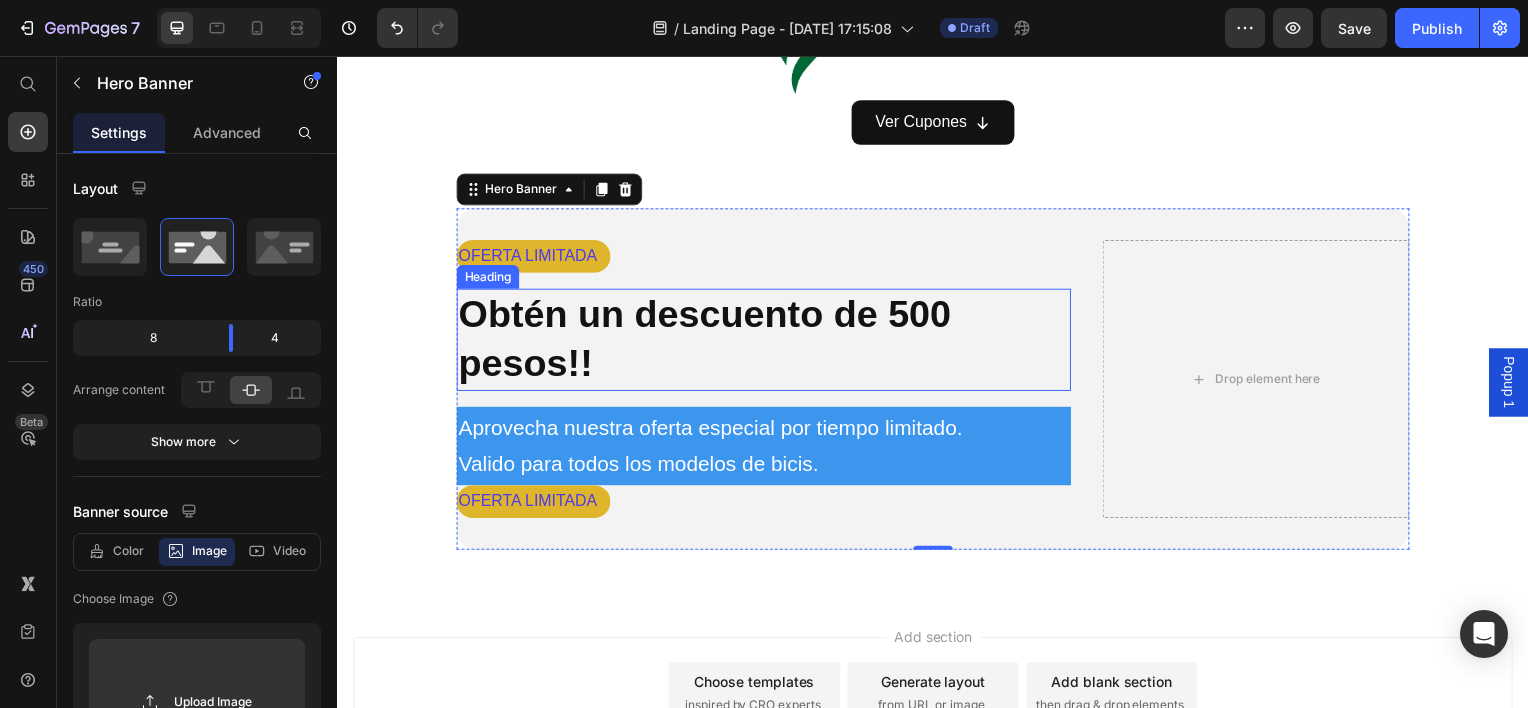 click on "Obtén un descuento de 500 pesos!!" at bounding box center [707, 340] 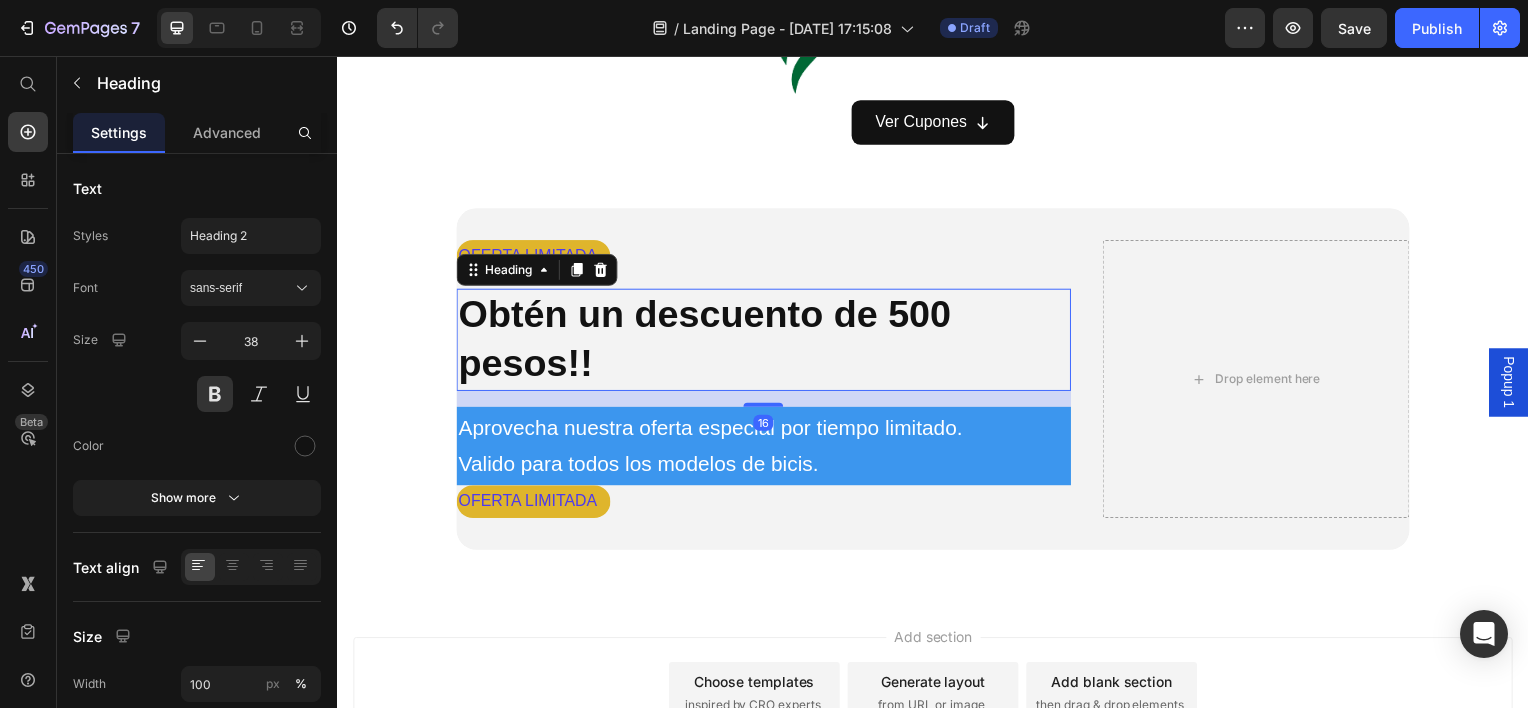 click on "Obtén un descuento de 500 pesos!!" at bounding box center (707, 340) 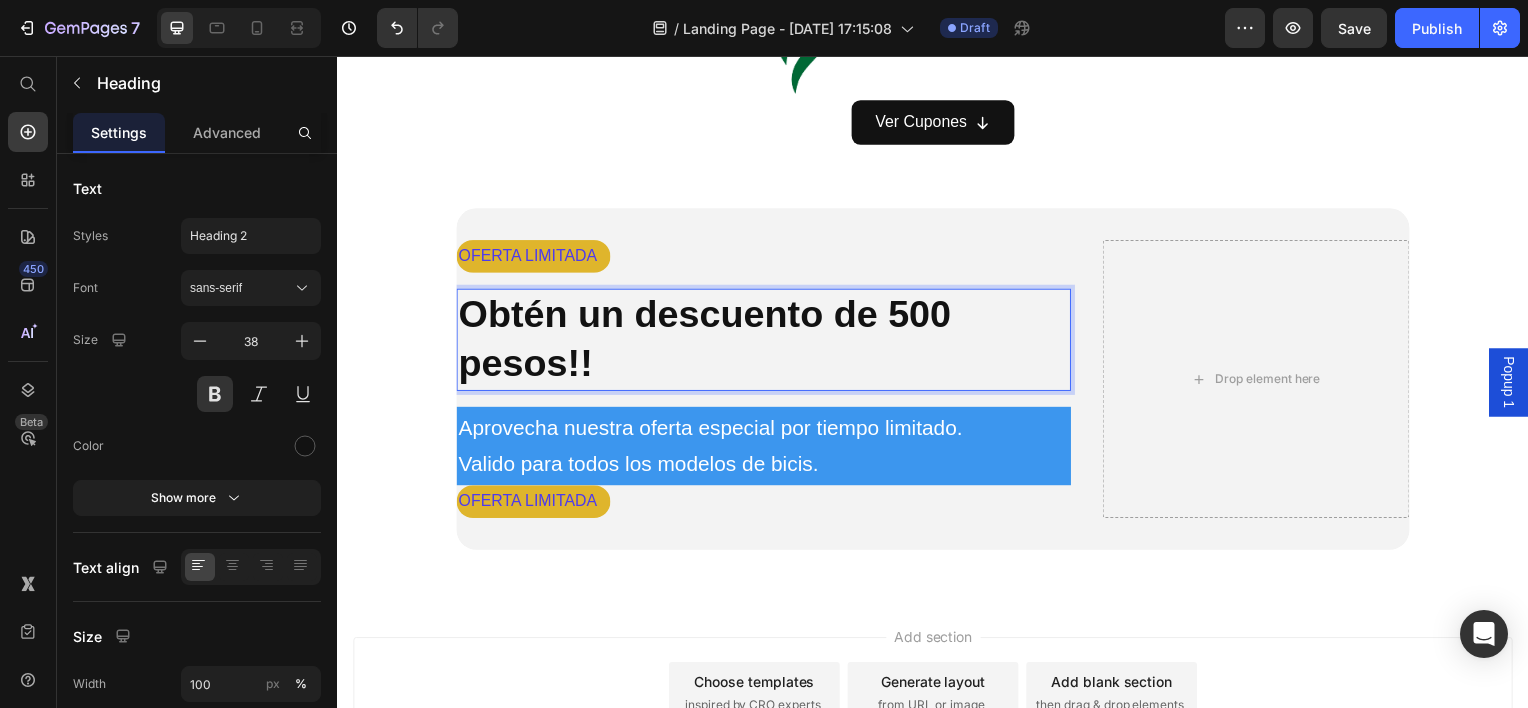 click on "Obtén un descuento de 500 pesos!!" at bounding box center [707, 340] 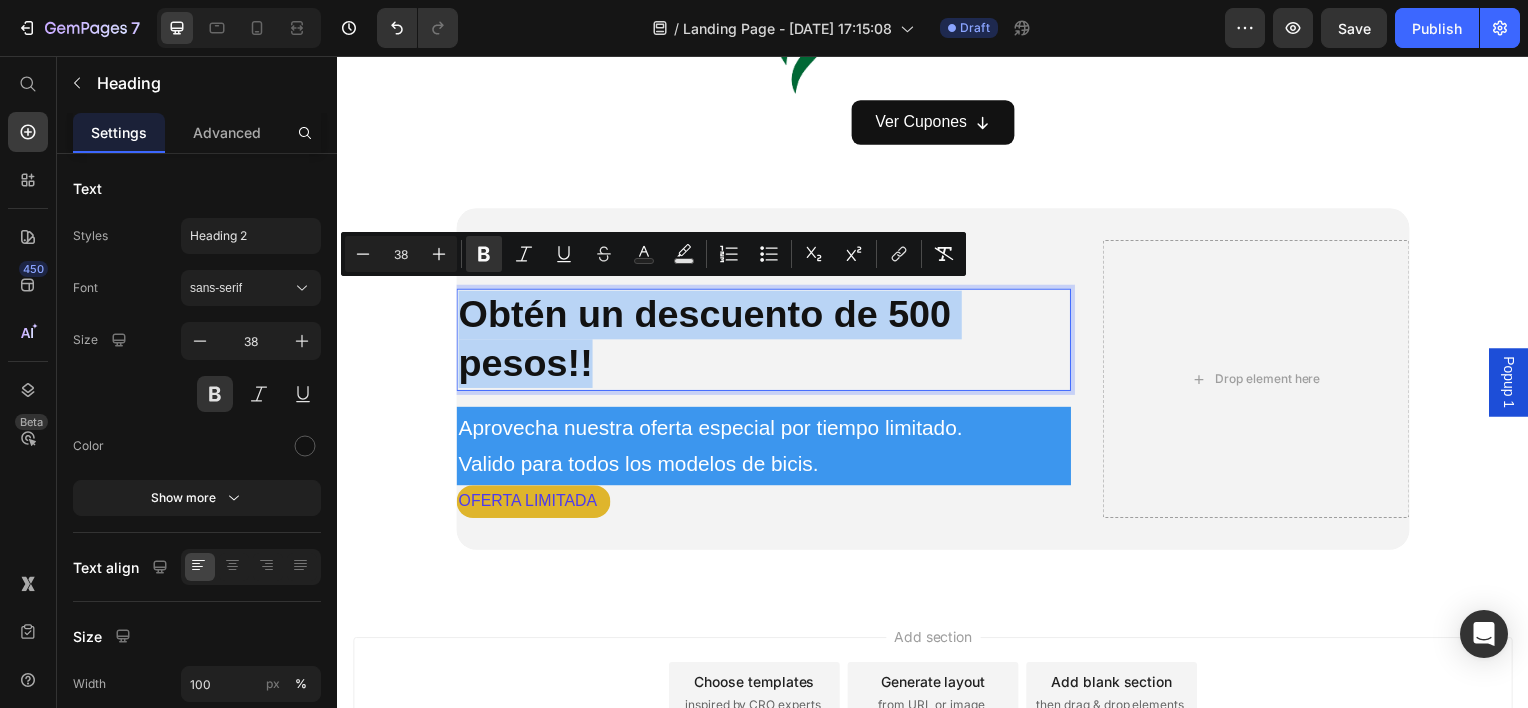 click on "Obtén un descuento de 500 pesos!!" at bounding box center (707, 340) 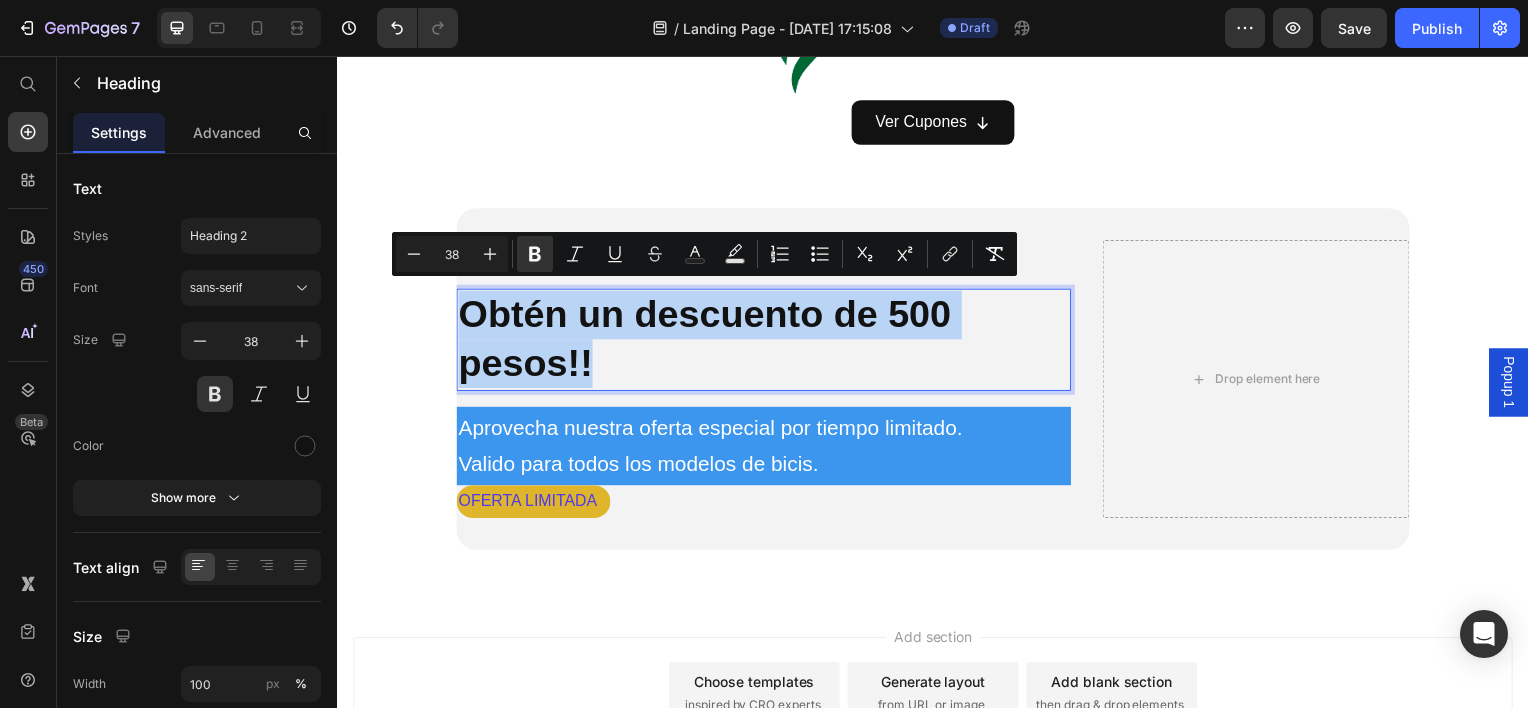 click on "Obtén un descuento de 500 pesos!!" at bounding box center (707, 340) 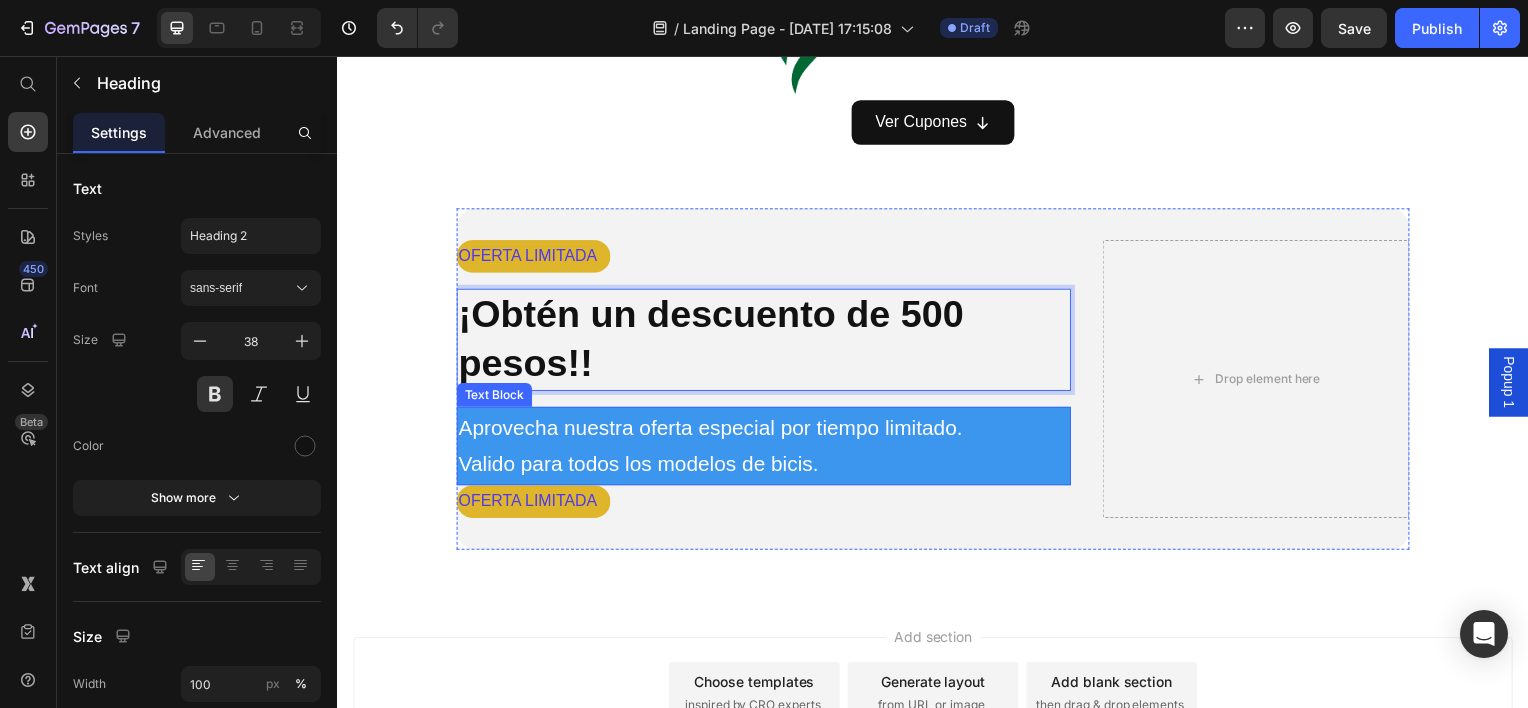 click on "Aprovecha nuestra oferta especial por tiempo limitado. Valido para todos los modelos de bicis." at bounding box center [766, 449] 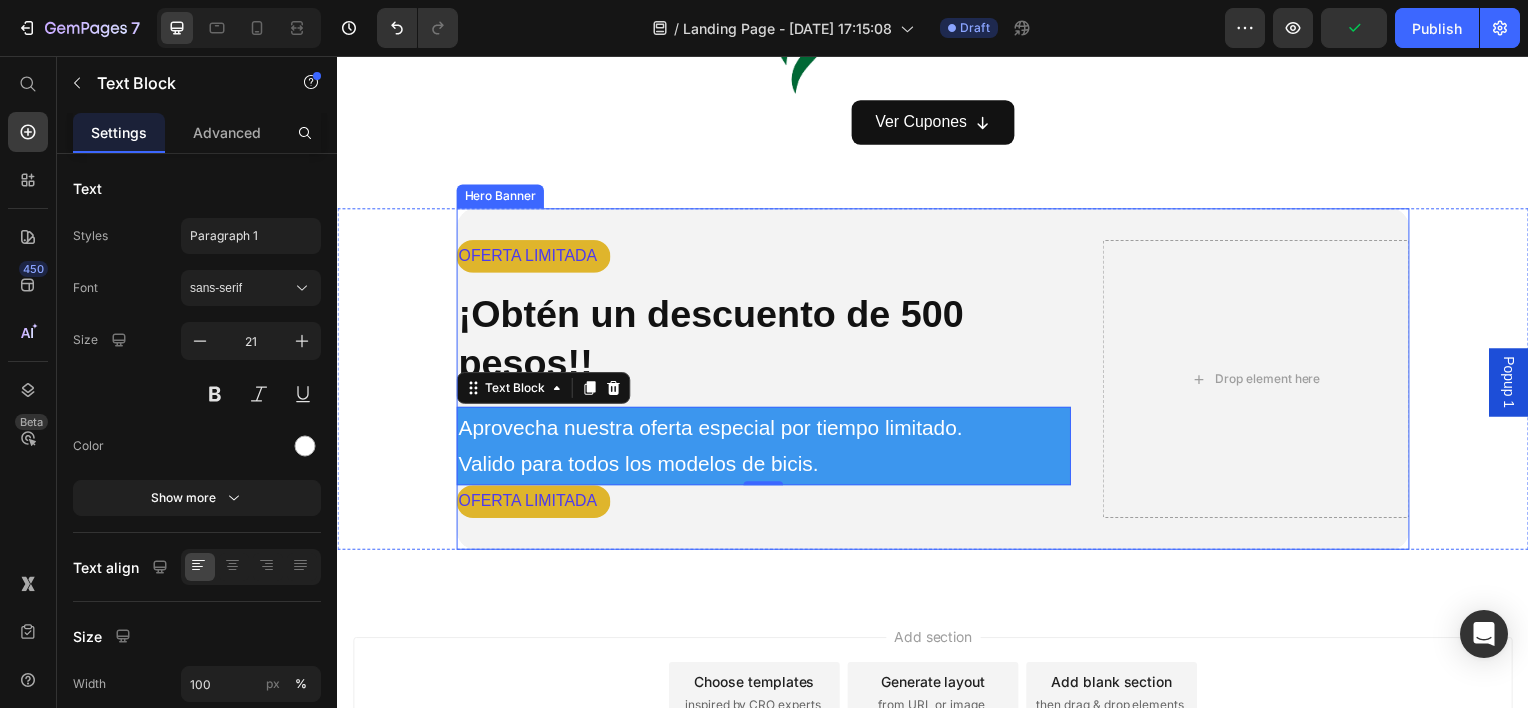 click on "OFERTA LIMITADA Text Block ⁠⁠⁠⁠⁠⁠⁠ ¡Obtén un descuento de 500 pesos!! Heading Aprovecha nuestra oferta especial por tiempo limitado. Valido para todos los modelos de bicis. Text Block   0 OFERTA LIMITADA Text Block
Drop element here" at bounding box center (937, 381) 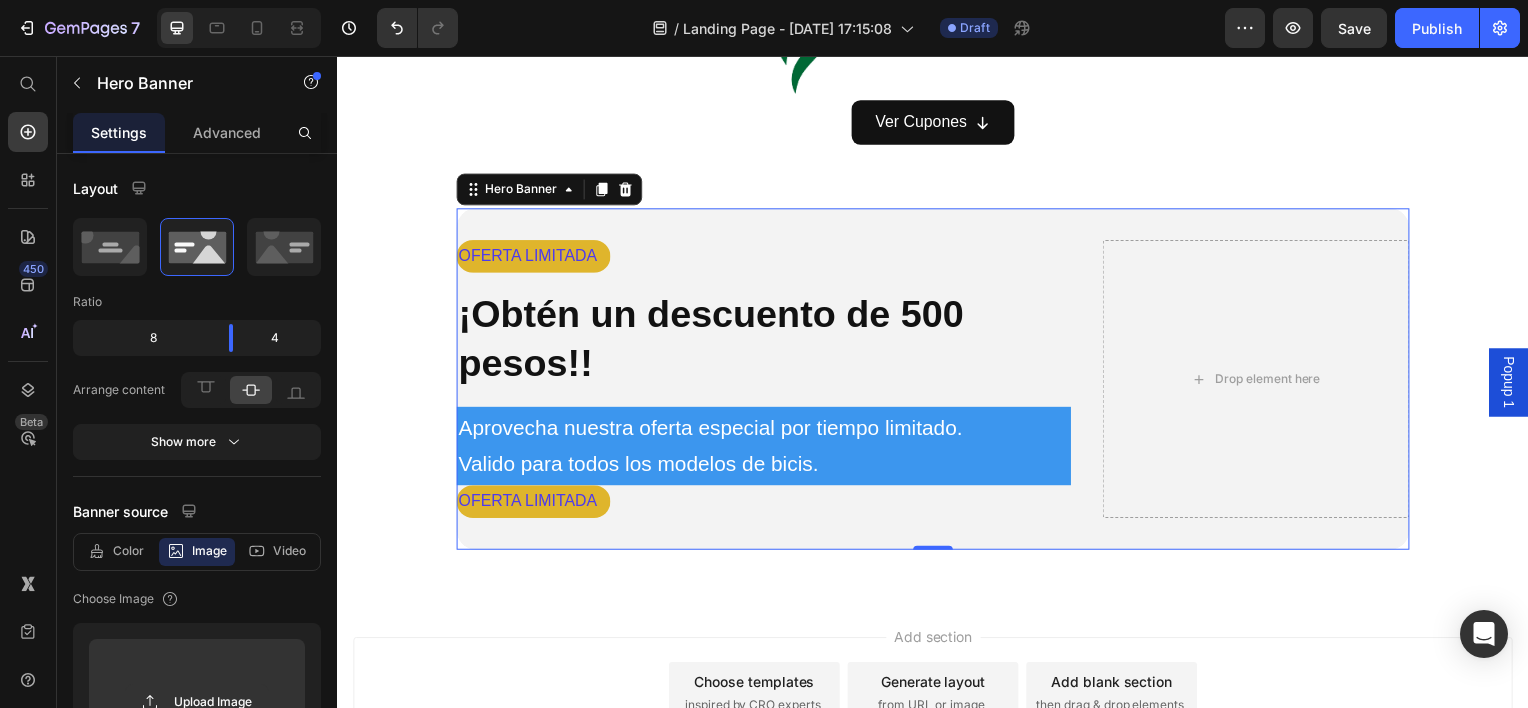 click on "Popup 1" at bounding box center (1517, 384) 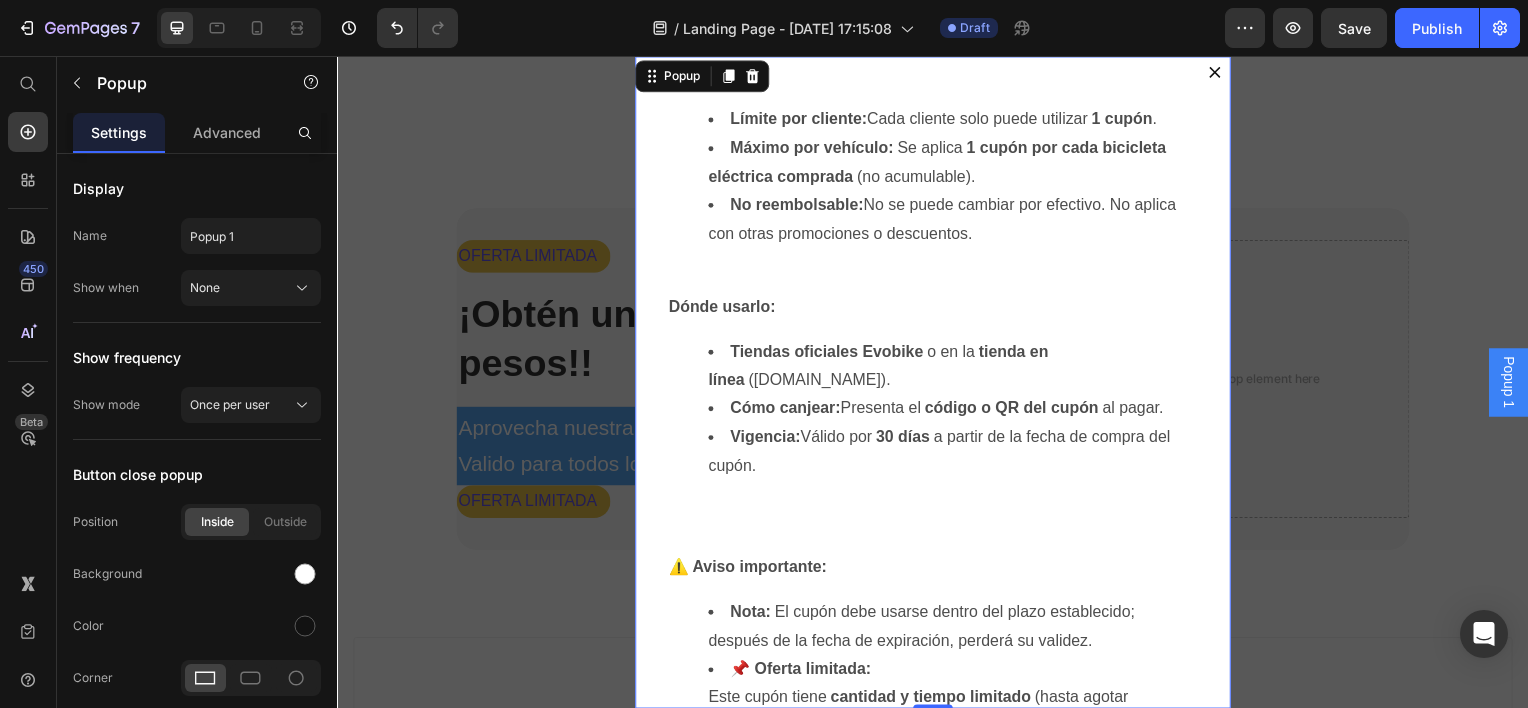 click 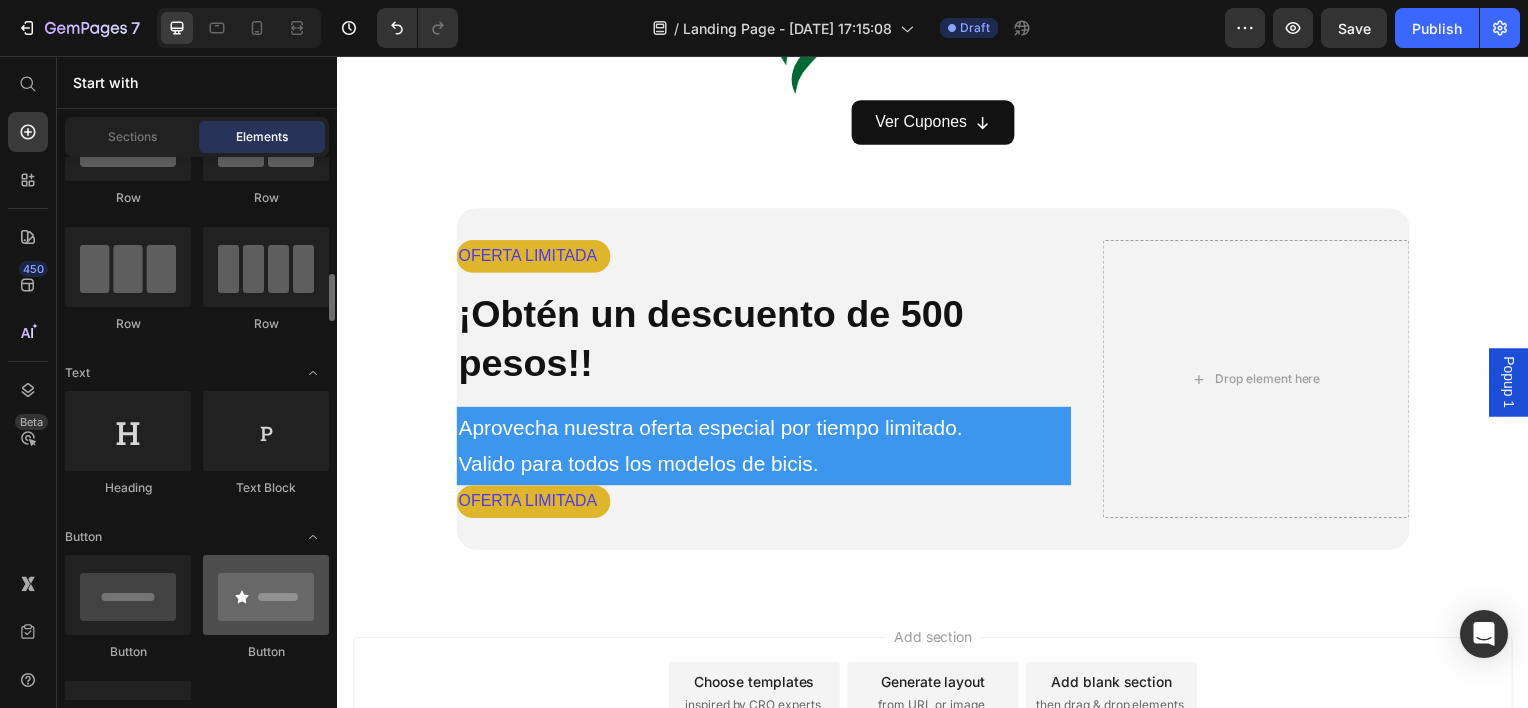 scroll, scrollTop: 300, scrollLeft: 0, axis: vertical 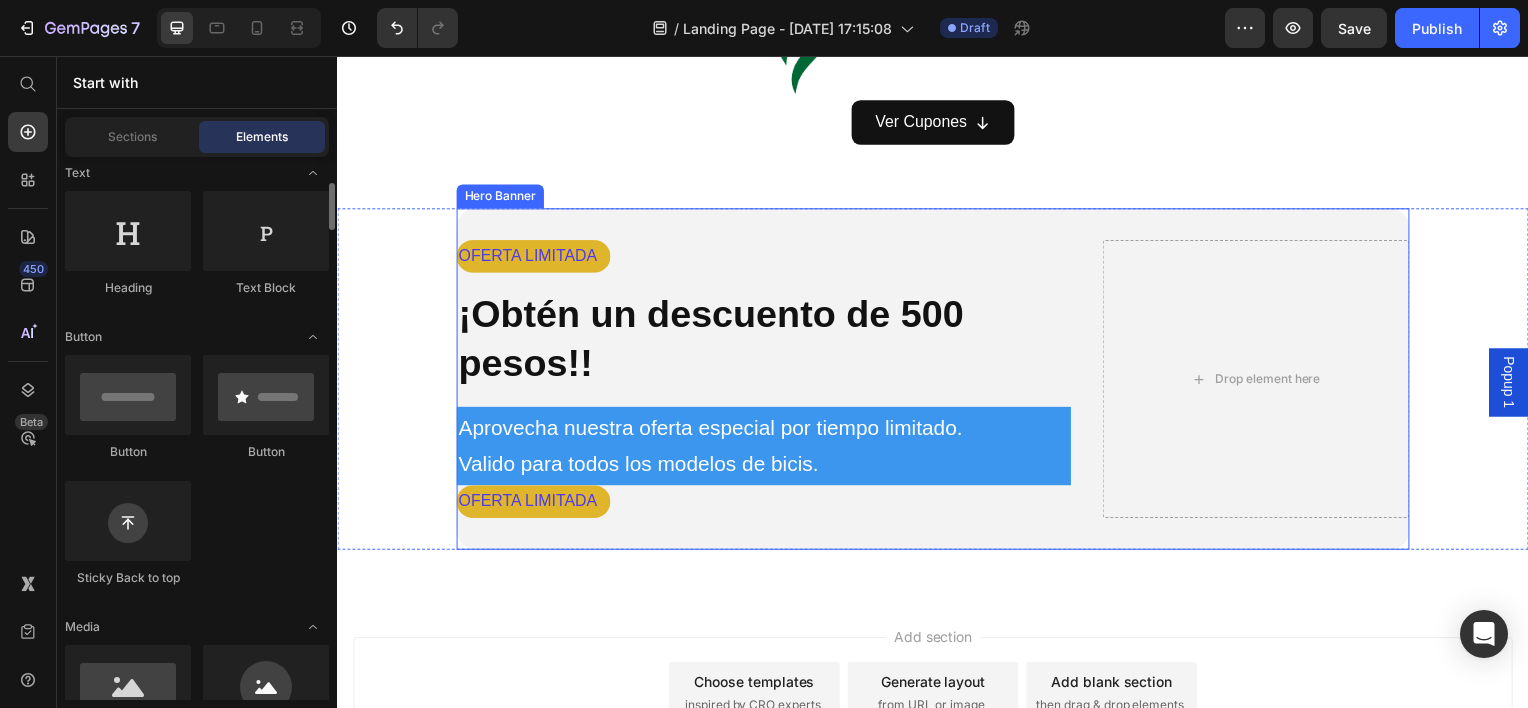 click on "OFERTA LIMITADA Text Block ⁠⁠⁠⁠⁠⁠⁠ ¡Obtén un descuento de 500 pesos!! Heading Aprovecha nuestra oferta especial por tiempo limitado. Valido para todos los modelos de bicis. Text Block OFERTA LIMITADA Text Block
Drop element here" at bounding box center [937, 381] 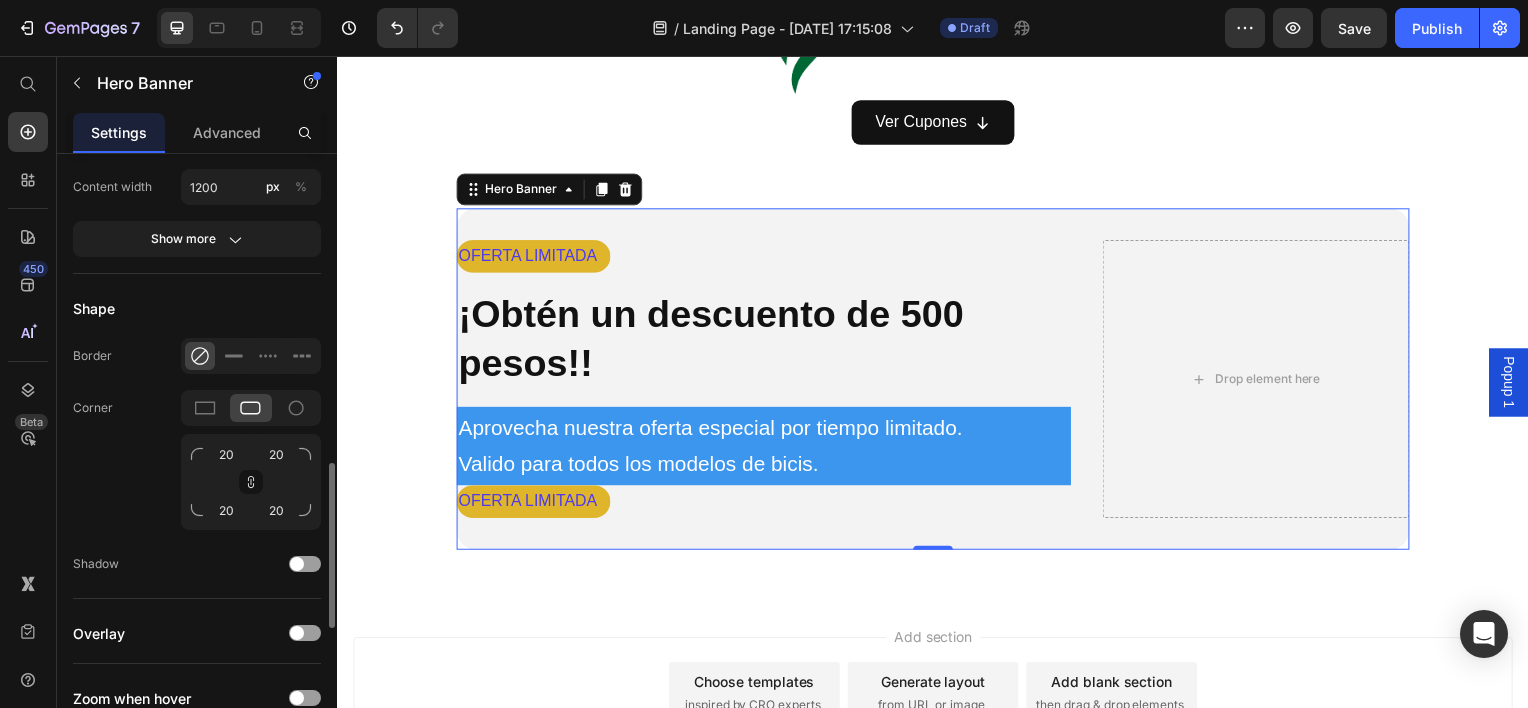scroll, scrollTop: 1340, scrollLeft: 0, axis: vertical 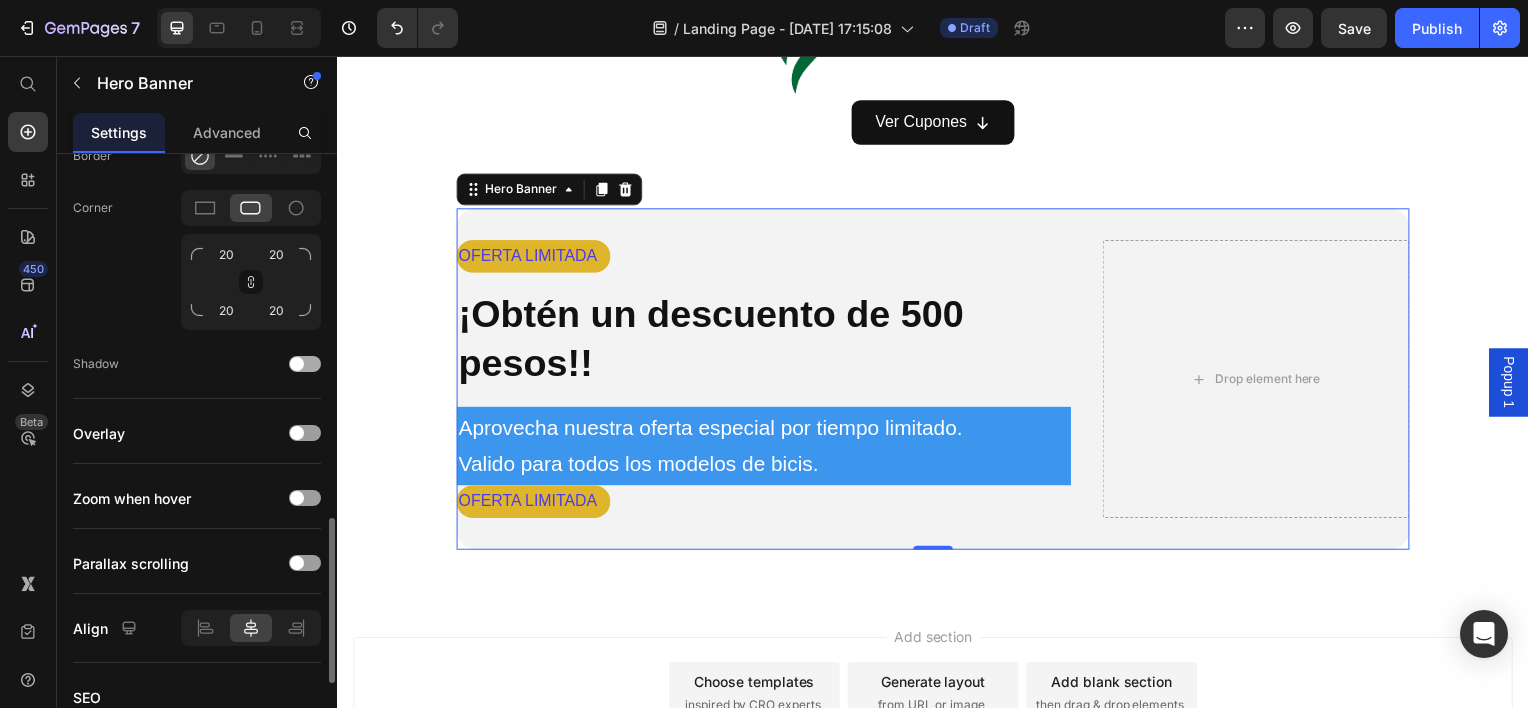 click at bounding box center (305, 364) 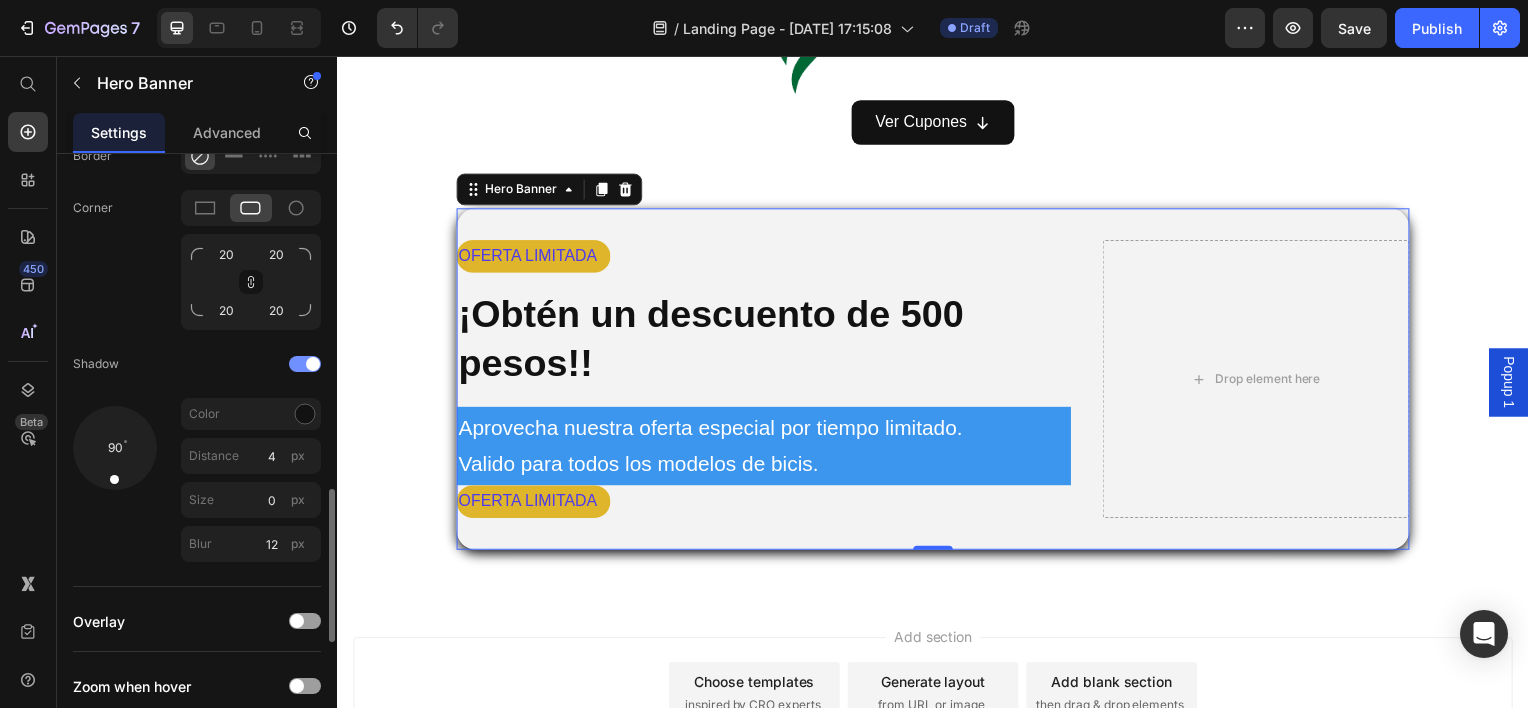 click at bounding box center (313, 364) 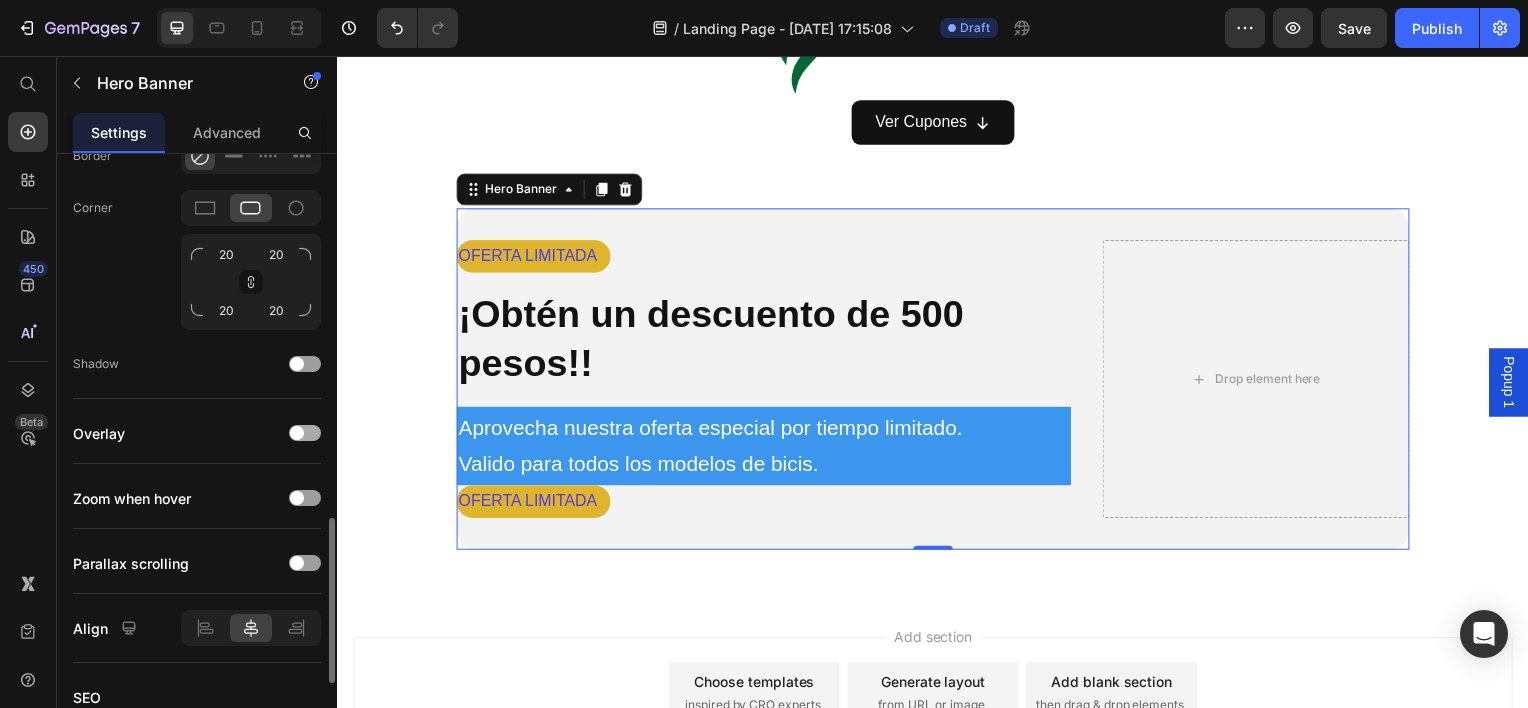 drag, startPoint x: 300, startPoint y: 423, endPoint x: 302, endPoint y: 434, distance: 11.18034 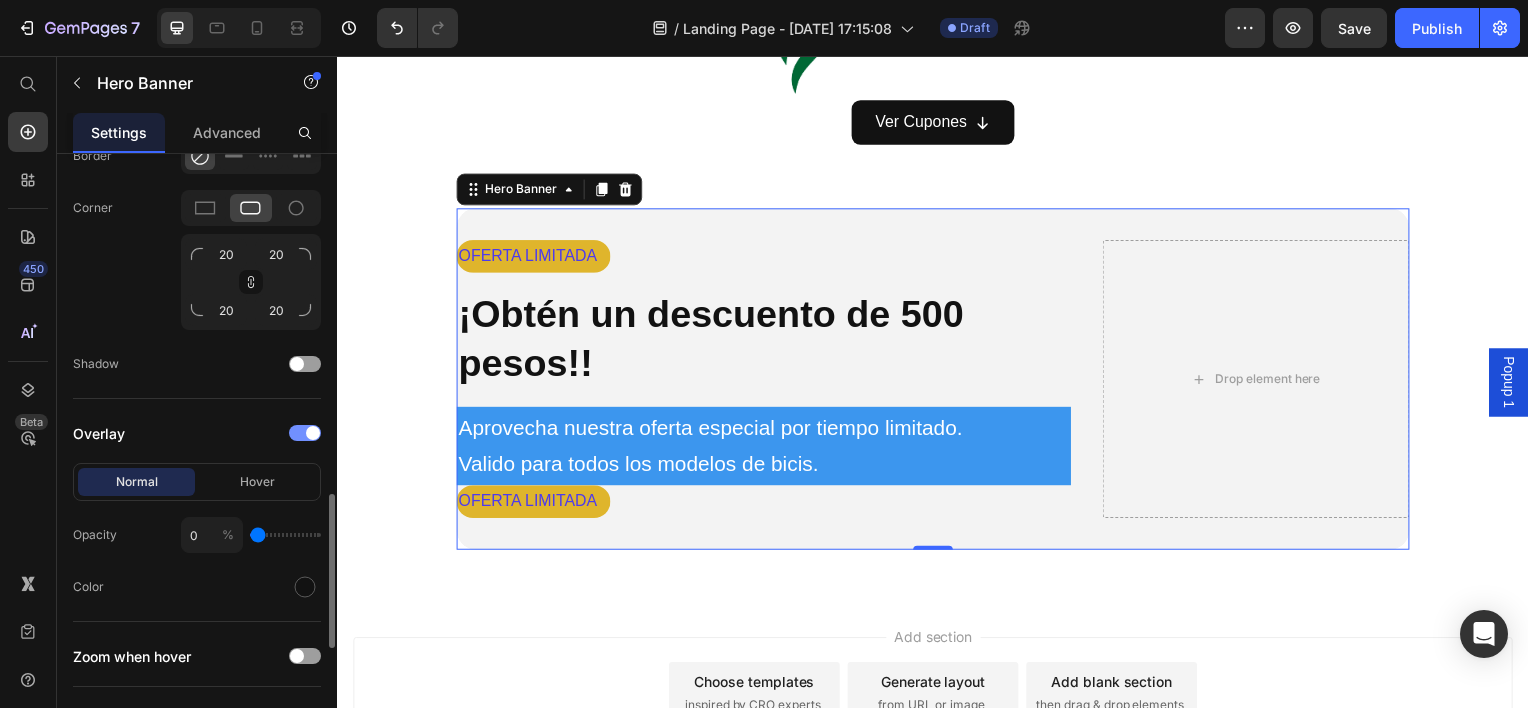 click at bounding box center [305, 433] 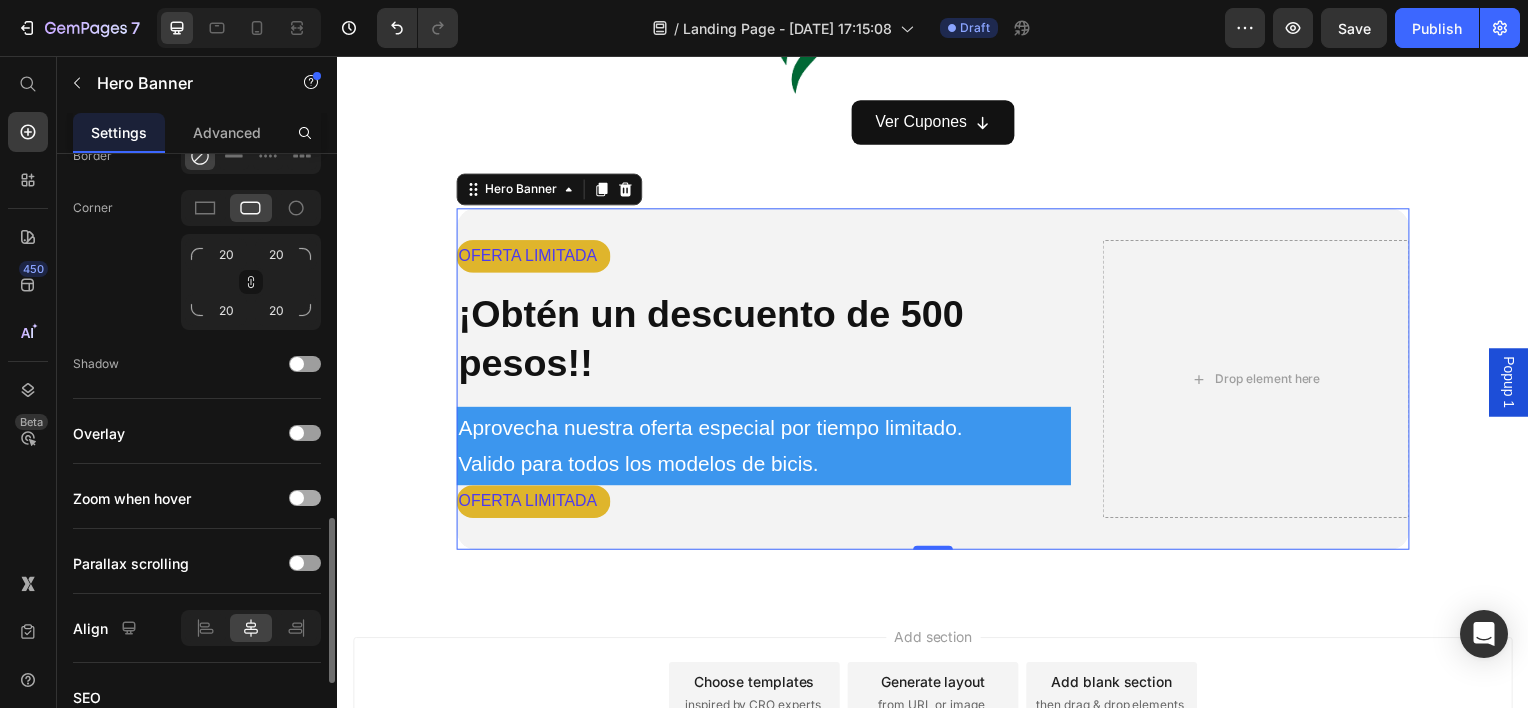 click at bounding box center [305, 498] 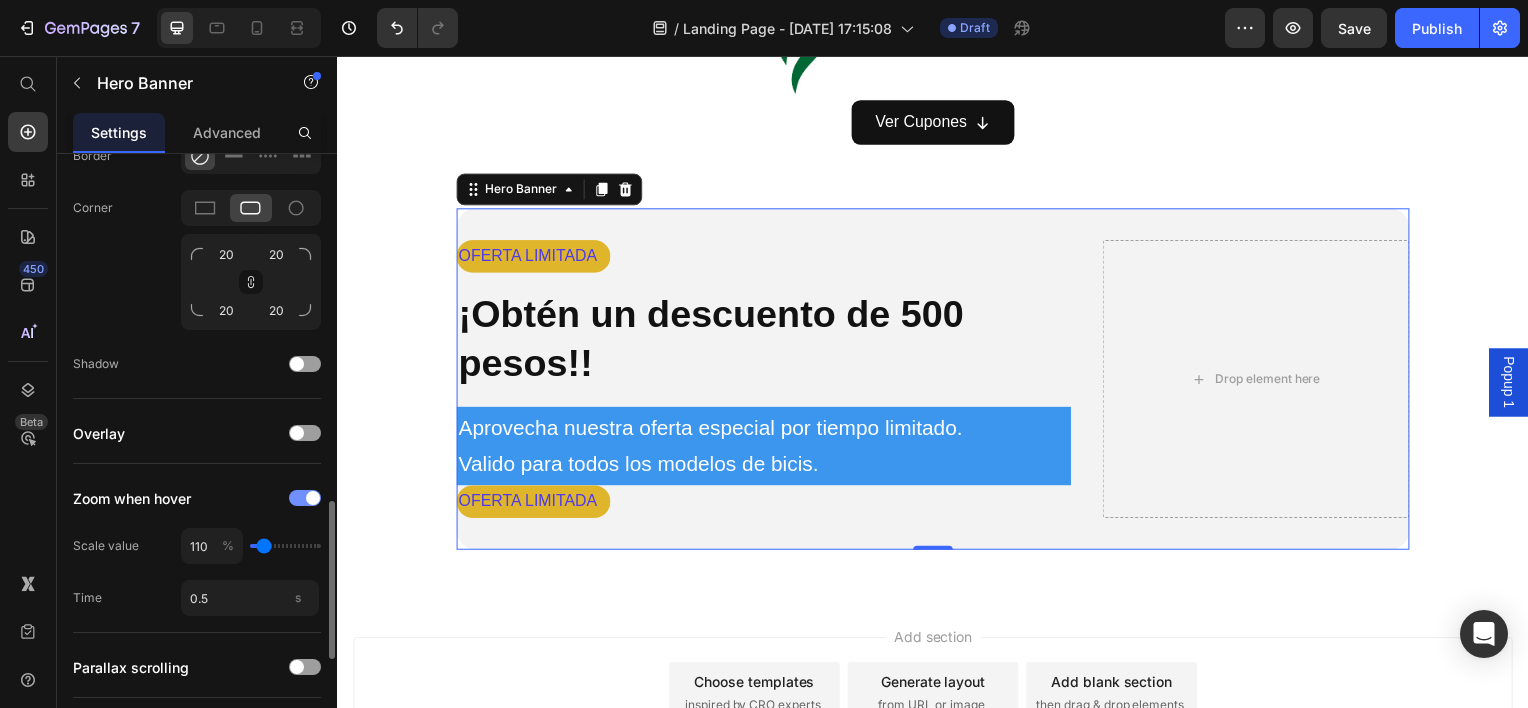 click at bounding box center [313, 498] 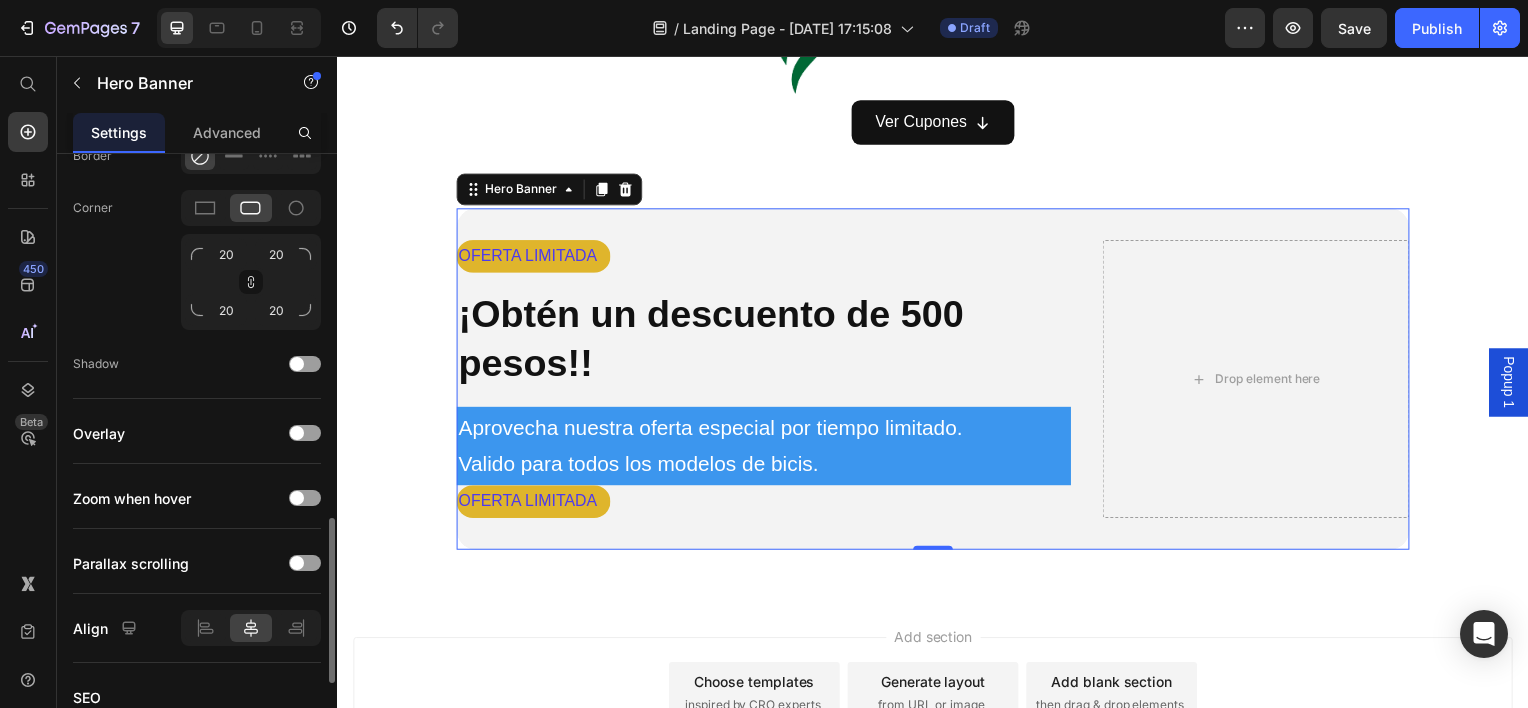 scroll, scrollTop: 1540, scrollLeft: 0, axis: vertical 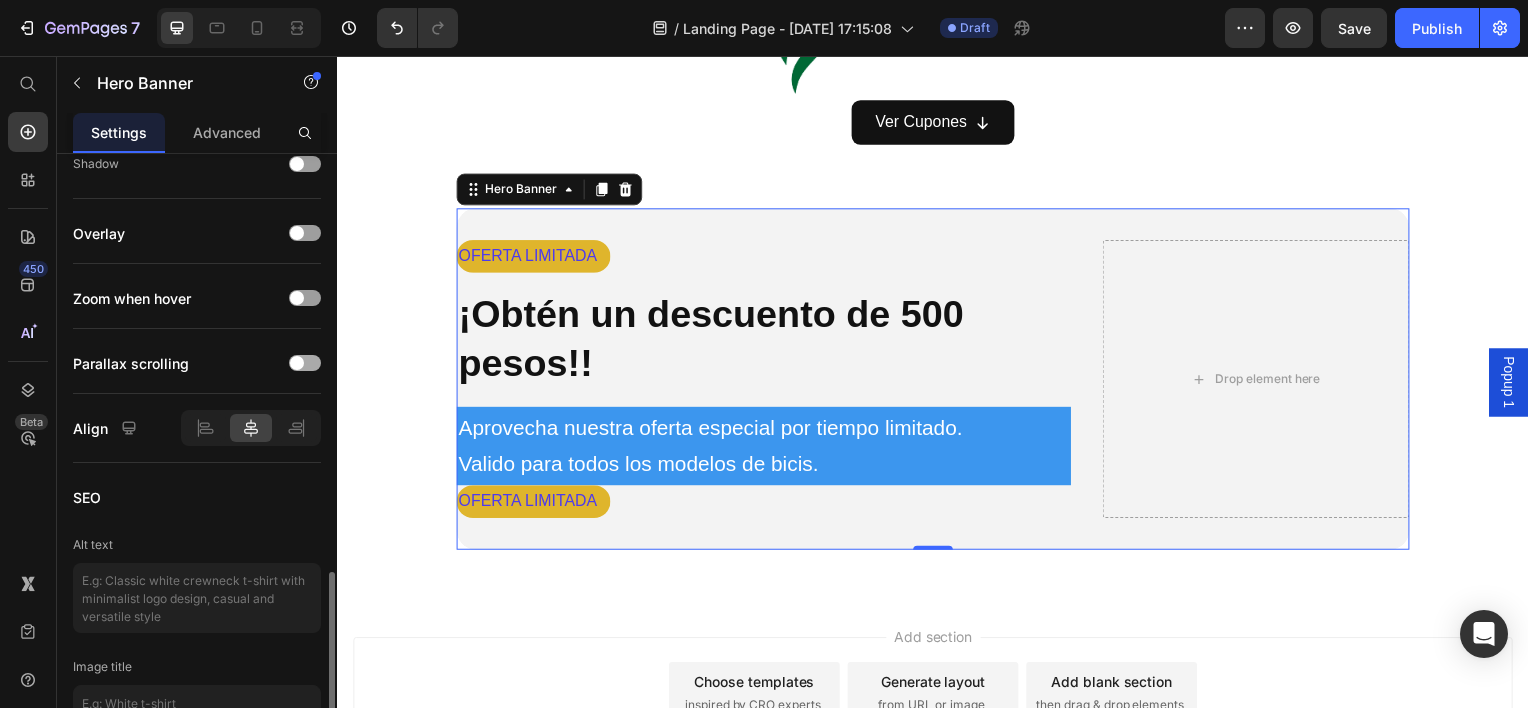 click at bounding box center [305, 363] 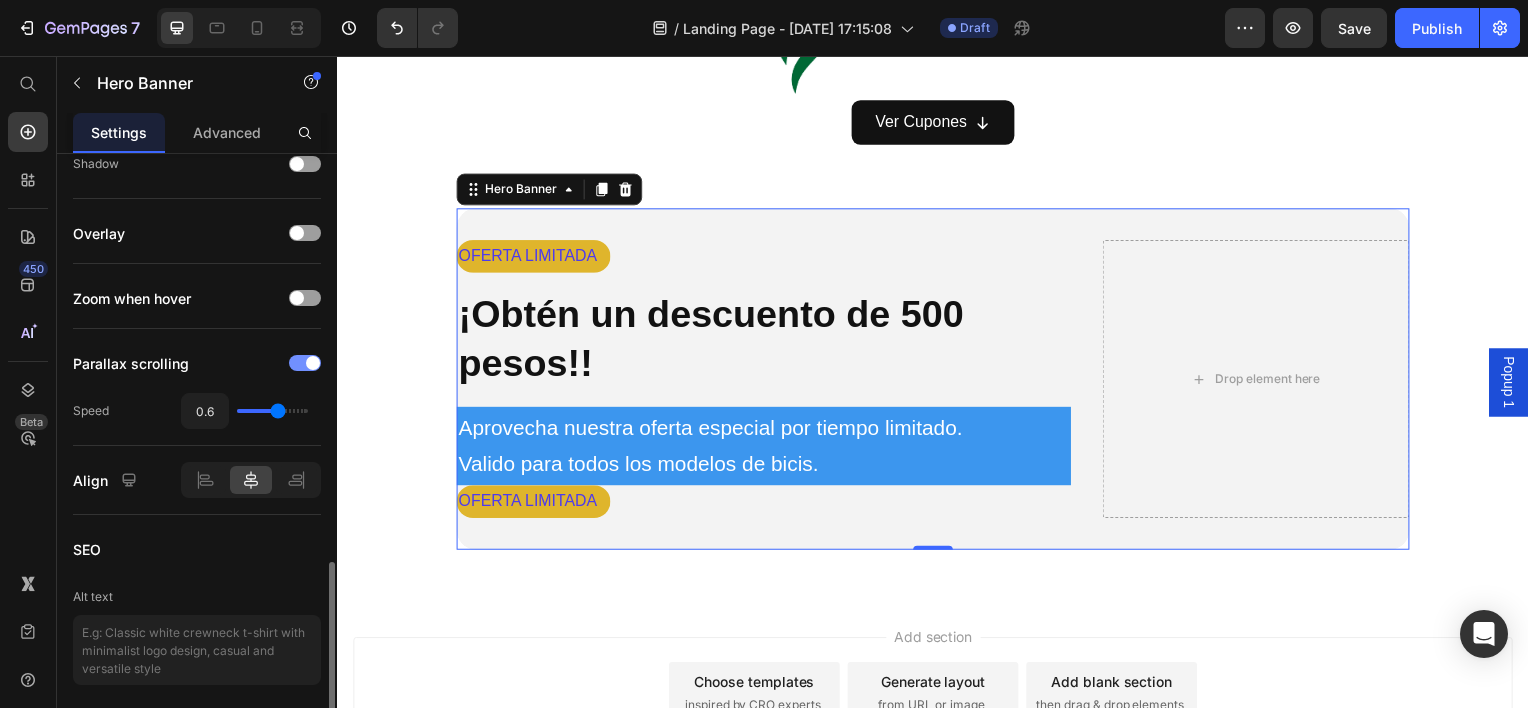 click at bounding box center [313, 363] 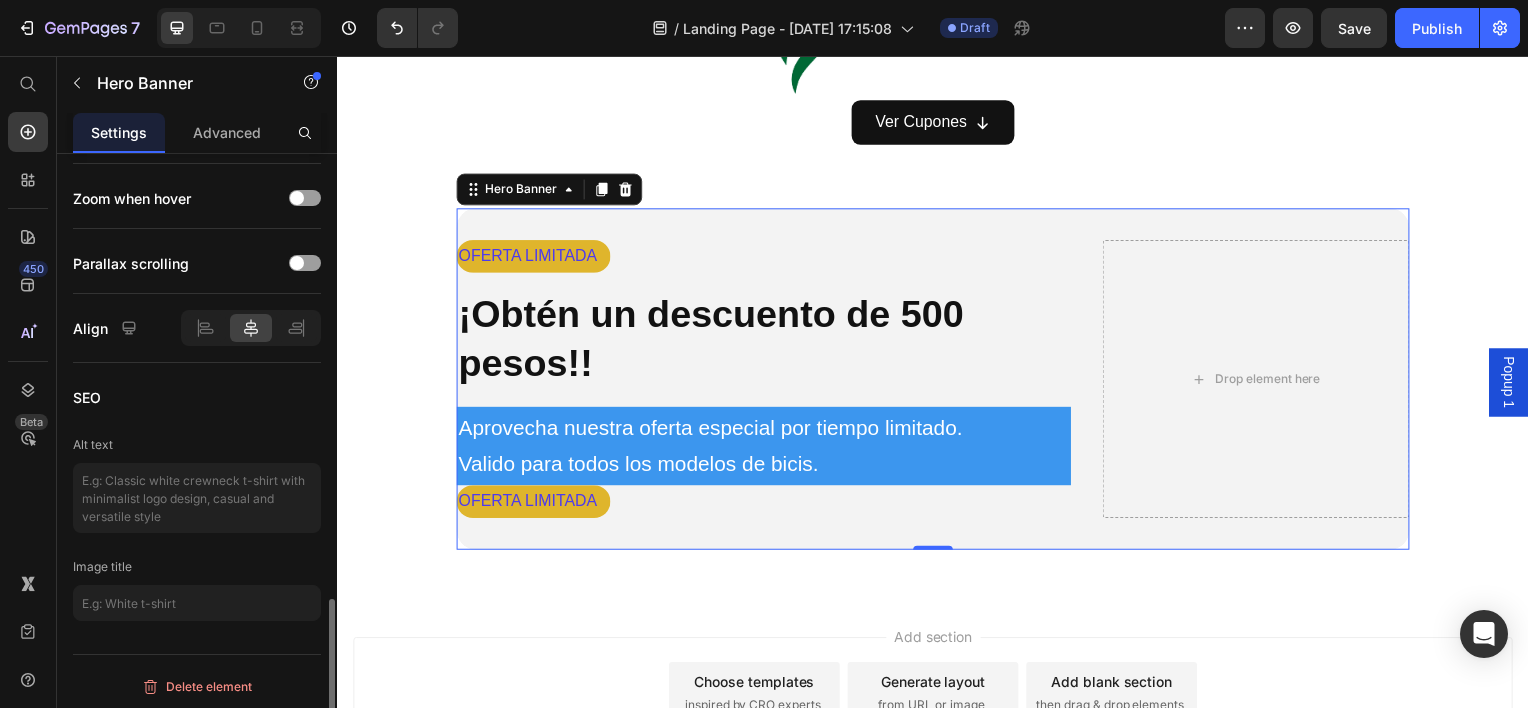 scroll, scrollTop: 1040, scrollLeft: 0, axis: vertical 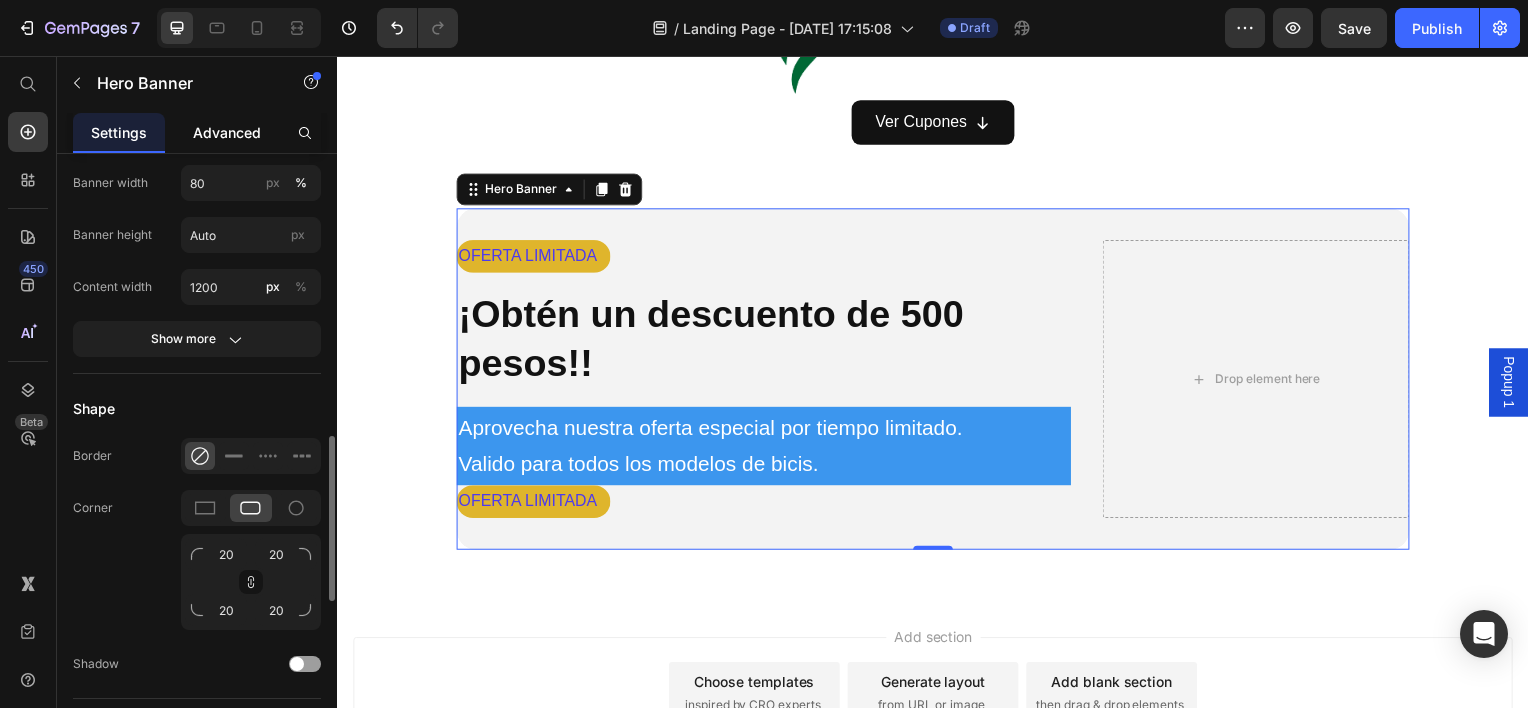 click on "Advanced" 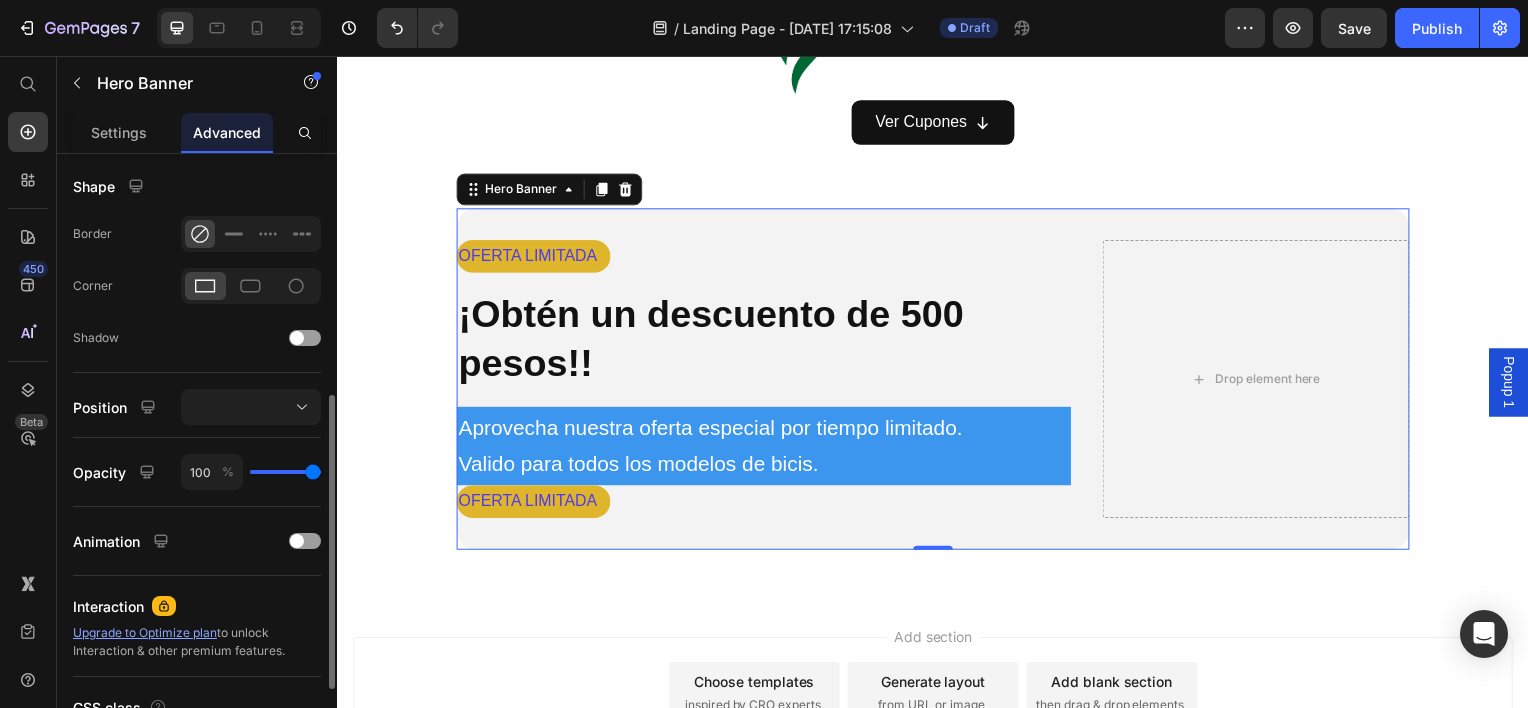 scroll, scrollTop: 656, scrollLeft: 0, axis: vertical 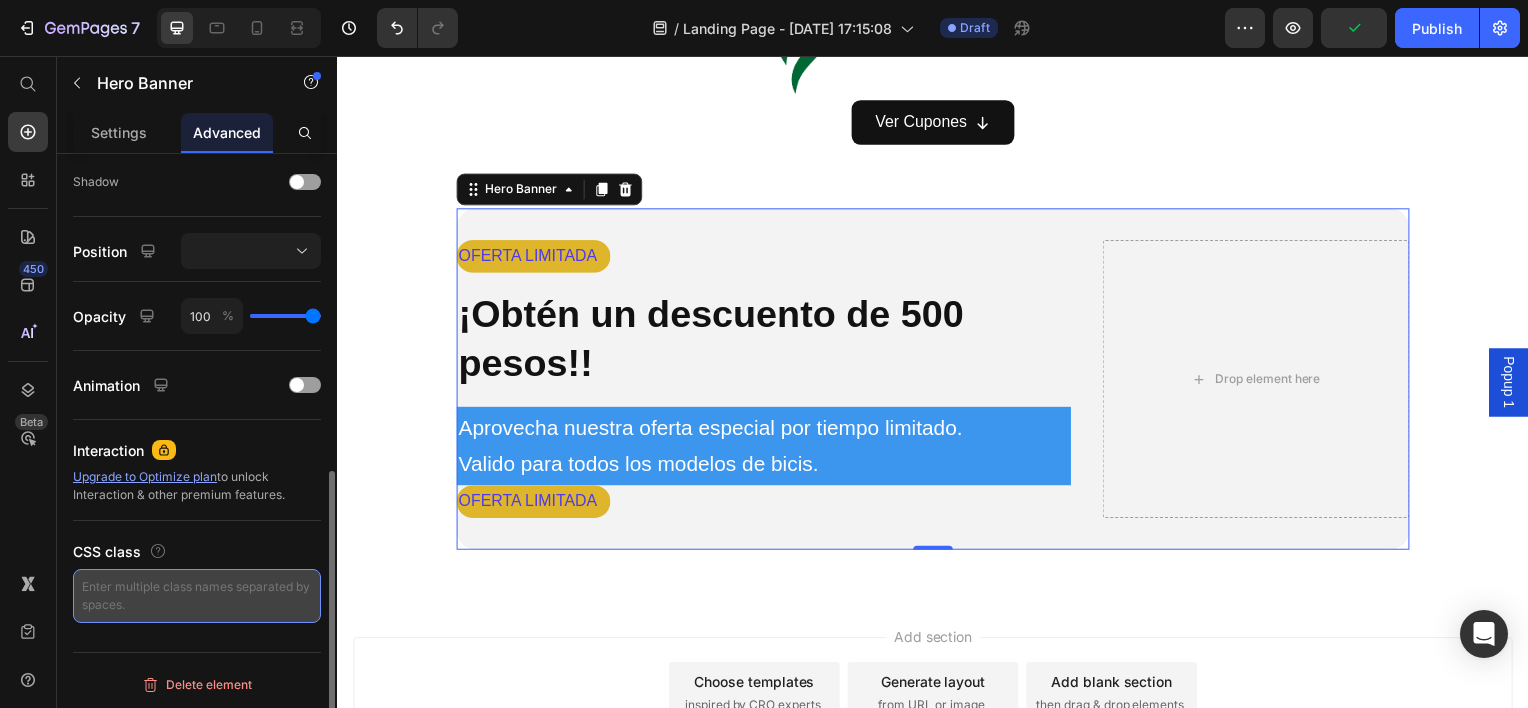 click at bounding box center (197, 596) 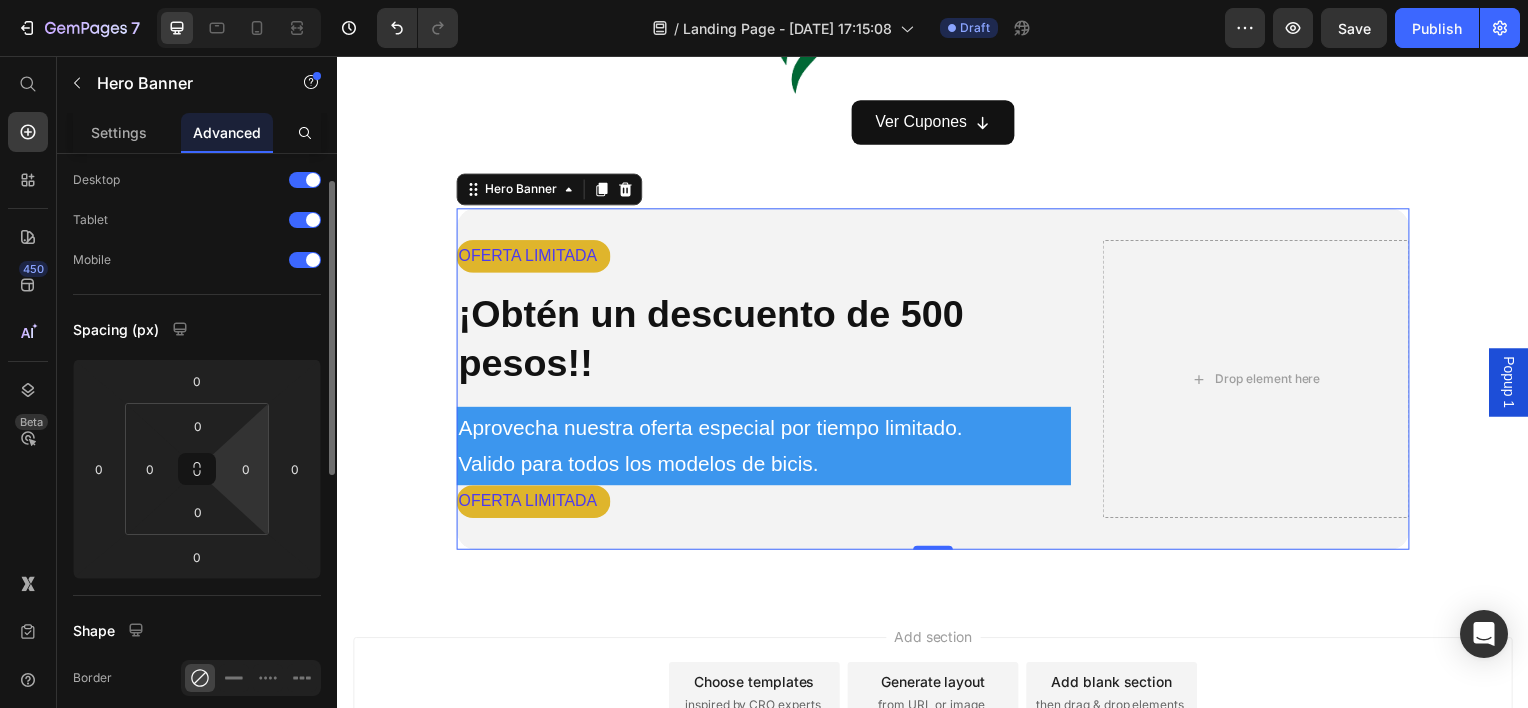 scroll, scrollTop: 0, scrollLeft: 0, axis: both 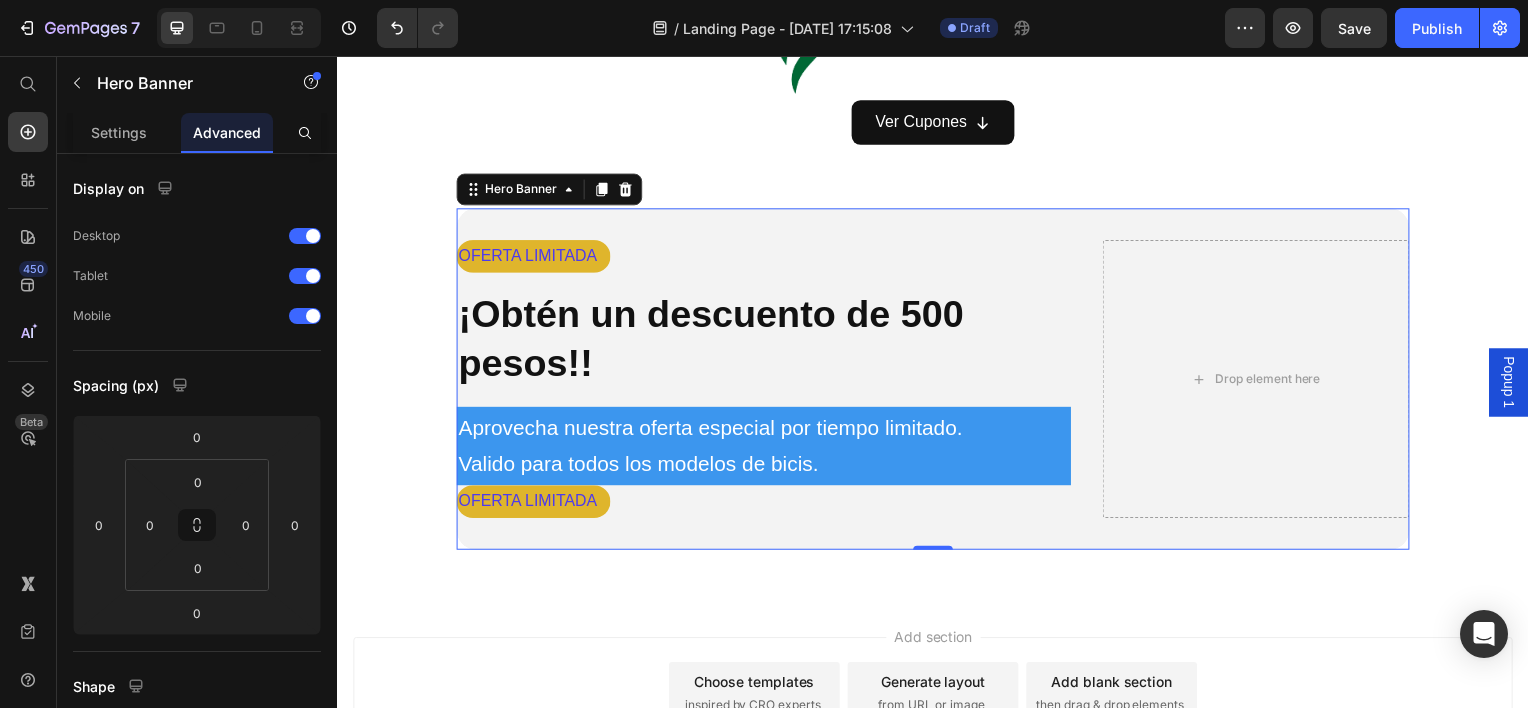 click on "OFERTA LIMITADA Text Block ⁠⁠⁠⁠⁠⁠⁠ ¡Obtén un descuento de 500 pesos!! Heading Aprovecha nuestra oferta especial por tiempo limitado. Valido para todos los modelos de bicis. Text Block OFERTA LIMITADA Text Block
Drop element here" at bounding box center [937, 381] 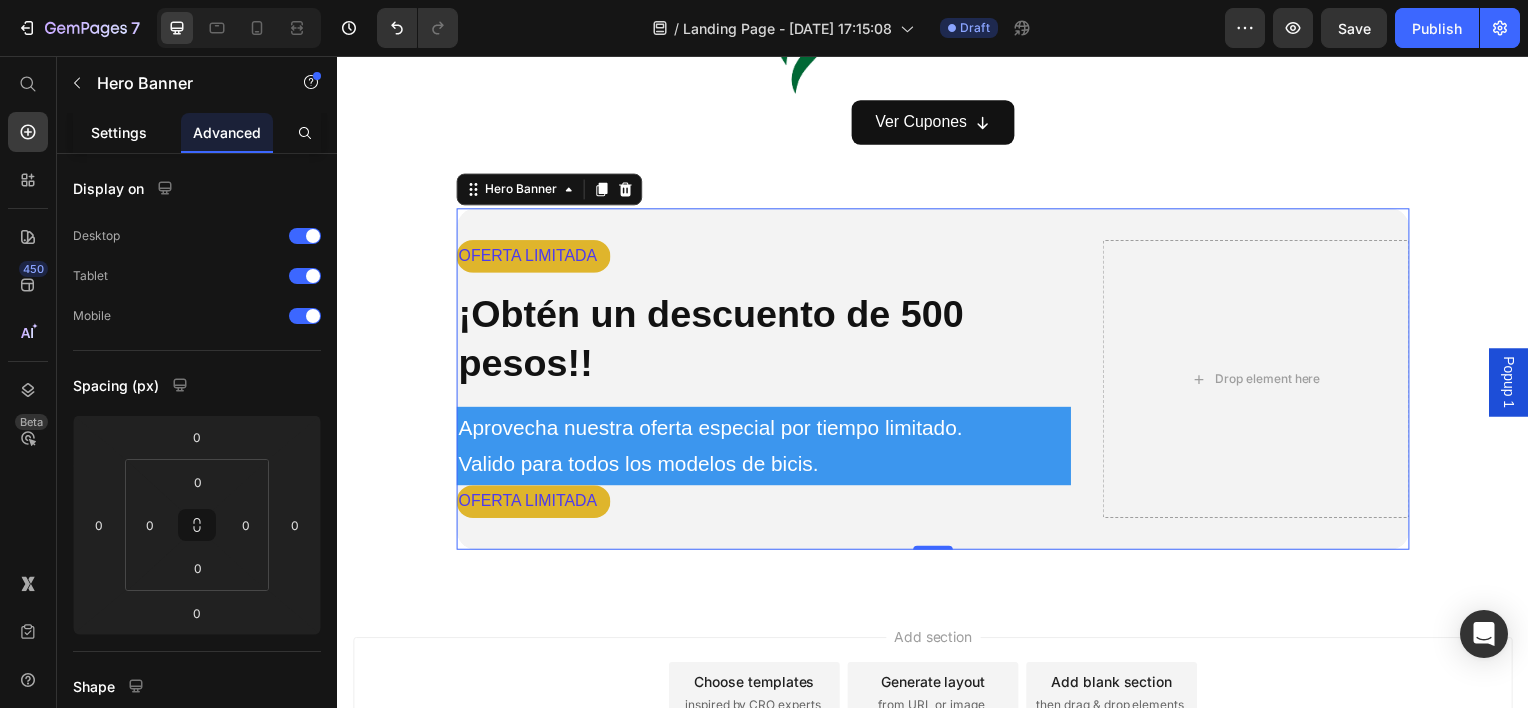 click on "Settings" at bounding box center [119, 132] 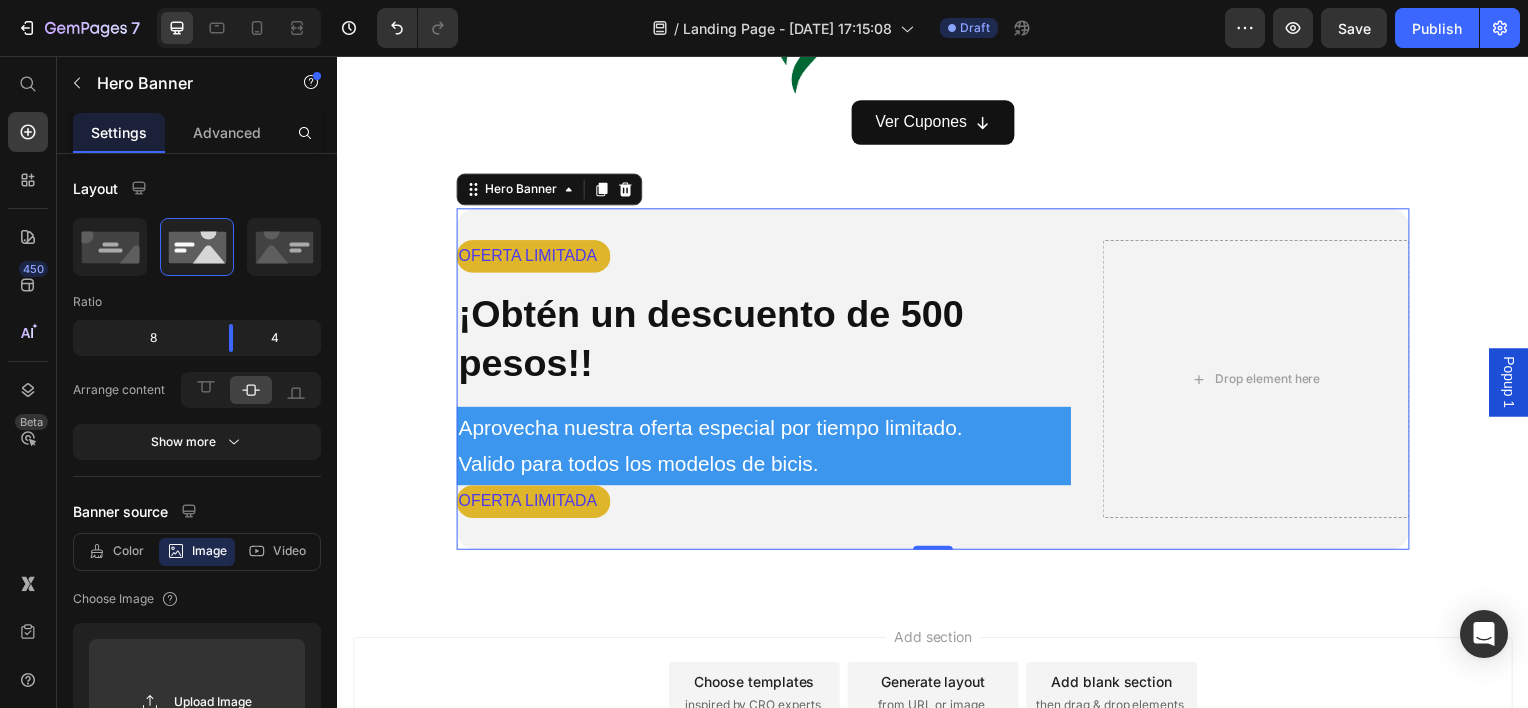 click on "OFERTA LIMITADA Text Block ⁠⁠⁠⁠⁠⁠⁠ ¡Obtén un descuento de 500 pesos!! Heading Aprovecha nuestra oferta especial por tiempo limitado. Valido para todos los modelos de bicis. Text Block OFERTA LIMITADA Text Block
Drop element here" at bounding box center (937, 381) 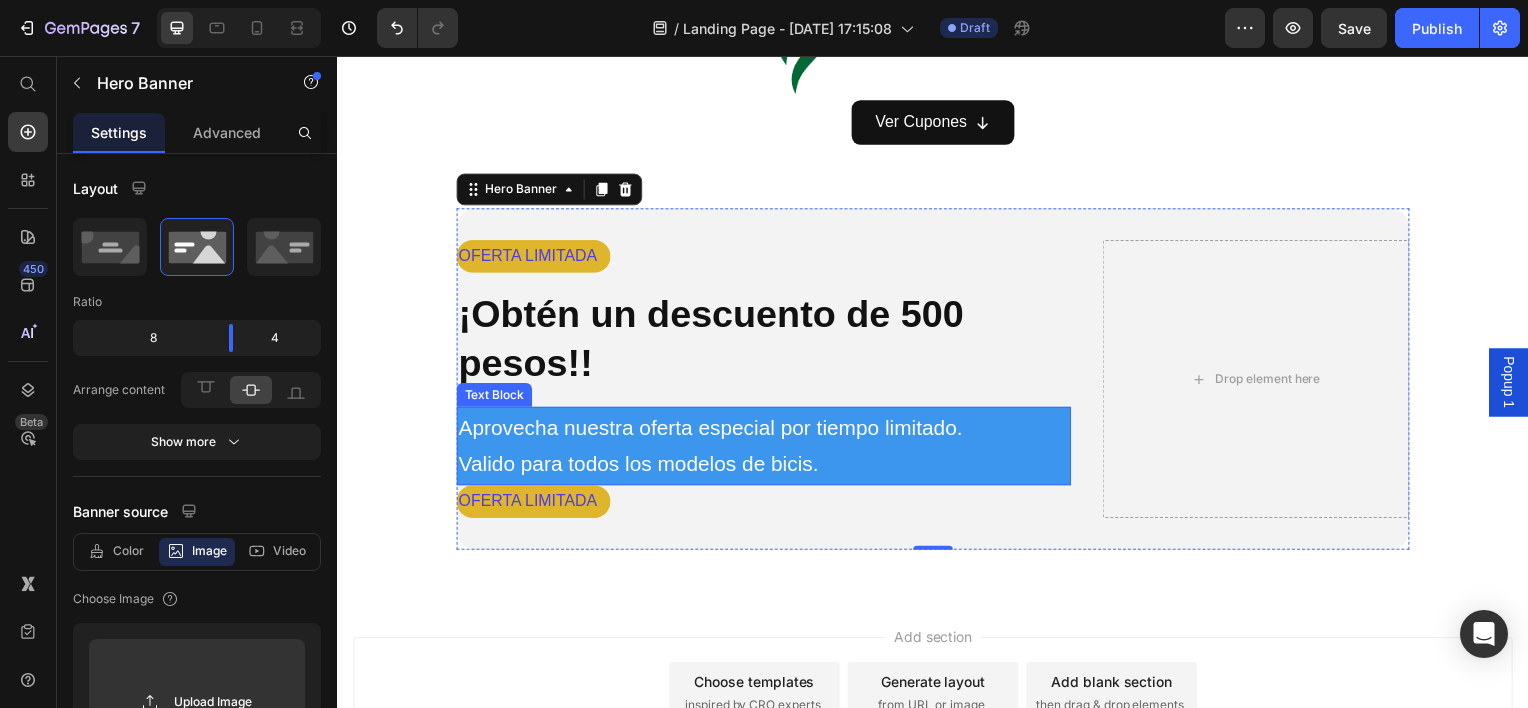 click on "Aprovecha nuestra oferta especial por tiempo limitado. Valido para todos los modelos de bicis." at bounding box center [766, 449] 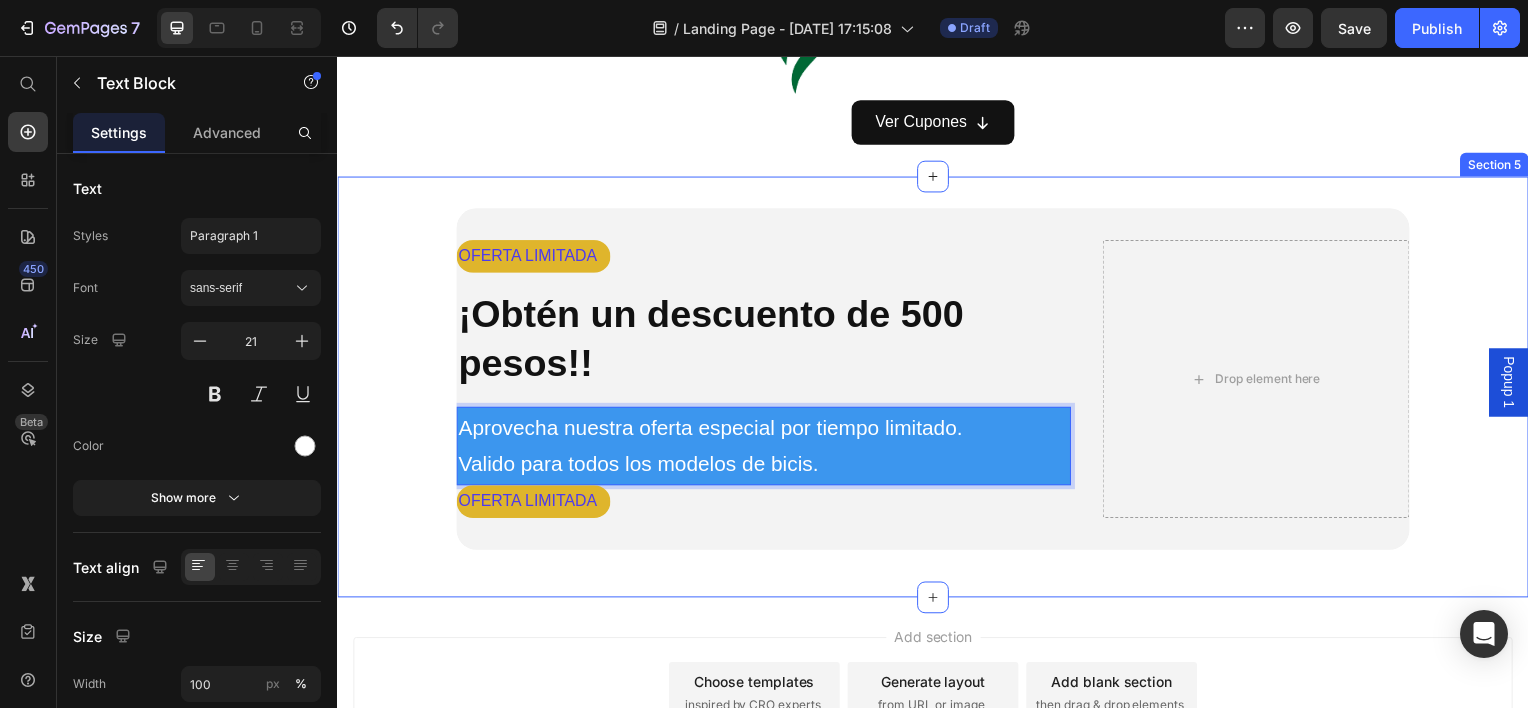 drag, startPoint x: 597, startPoint y: 439, endPoint x: 591, endPoint y: 579, distance: 140.12851 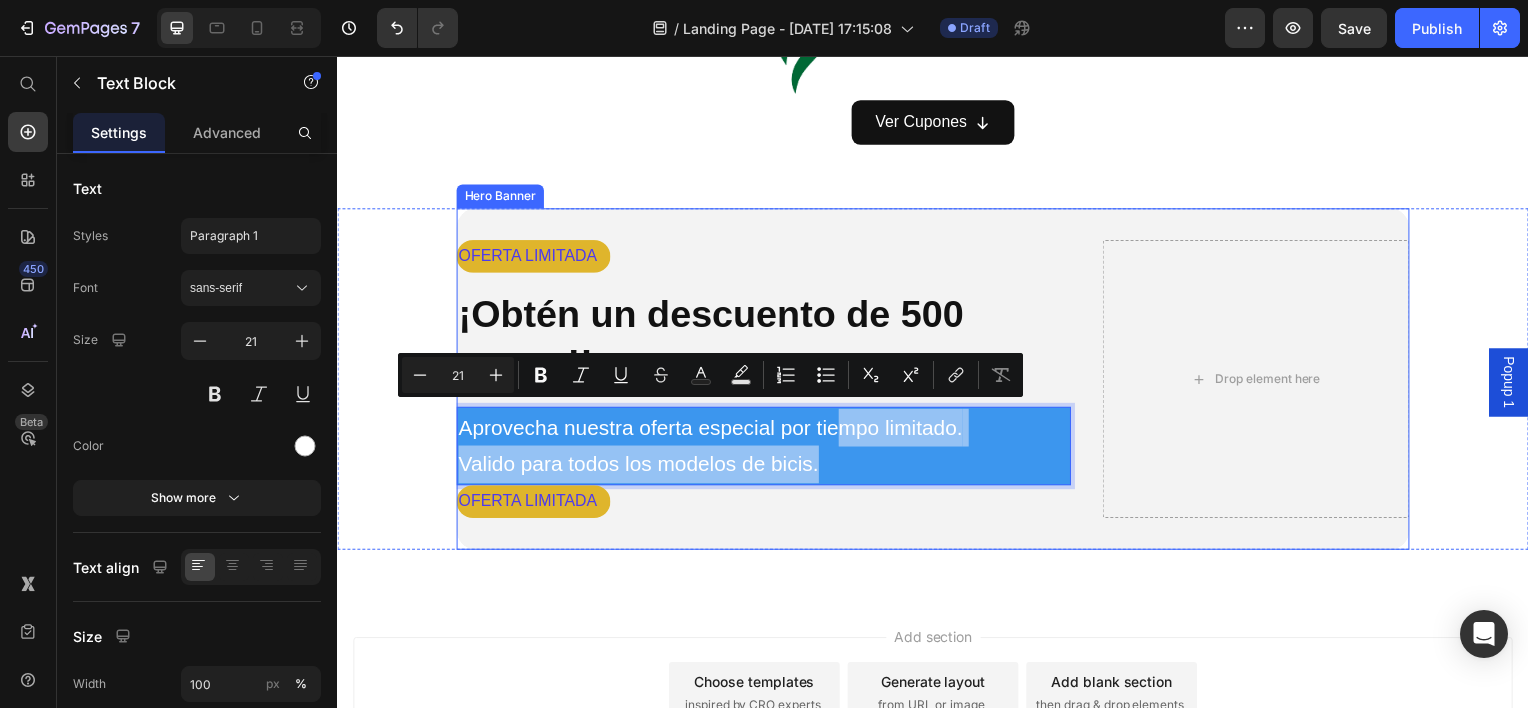 drag, startPoint x: 843, startPoint y: 426, endPoint x: 848, endPoint y: 552, distance: 126.09917 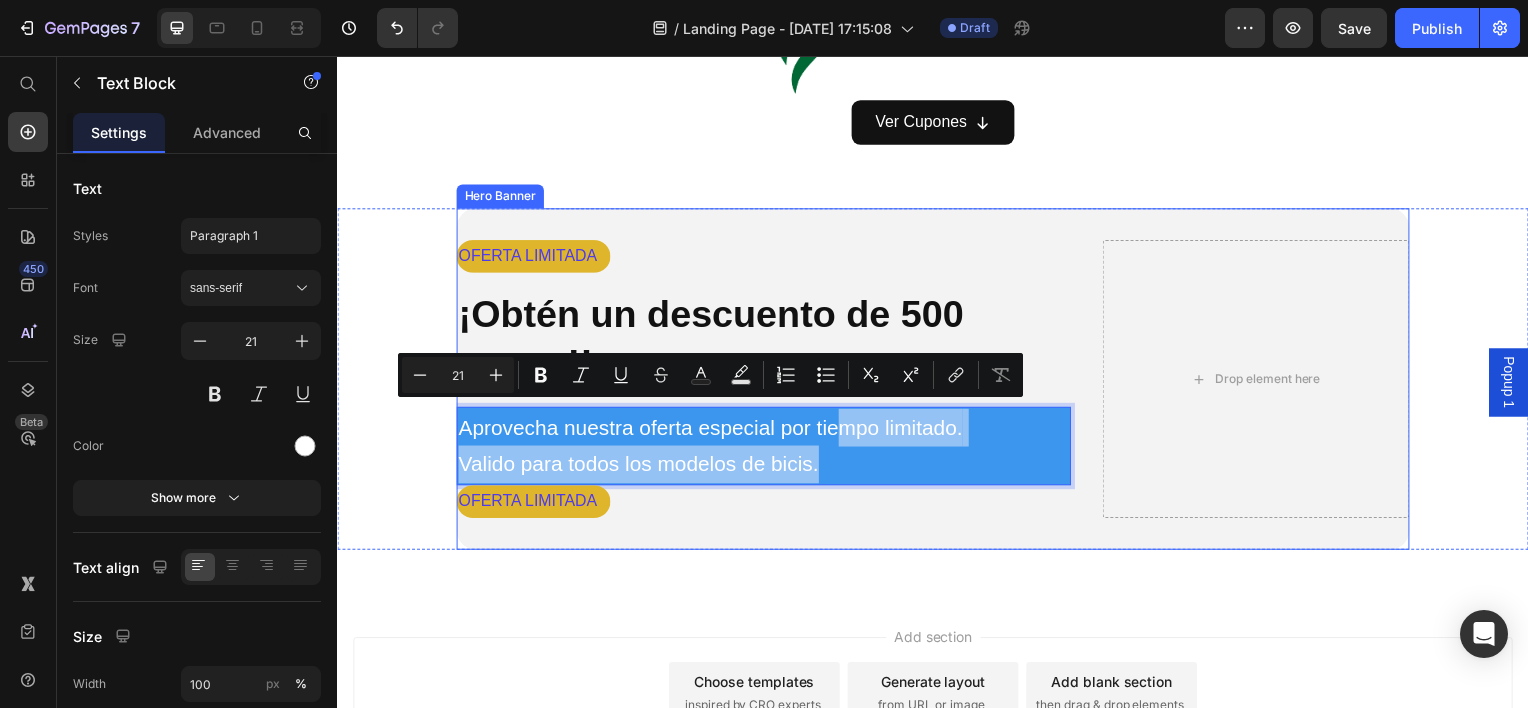 click on "OFERTA LIMITADA Text Block ⁠⁠⁠⁠⁠⁠⁠ ¡Obtén un descuento de 500 pesos!! Heading Aprovecha nuestra oferta especial por tiempo limitado. Valido para todos los modelos de bicis. Text Block   0 OFERTA LIMITADA Text Block
Drop element here Hero Banner Row" at bounding box center (937, 389) 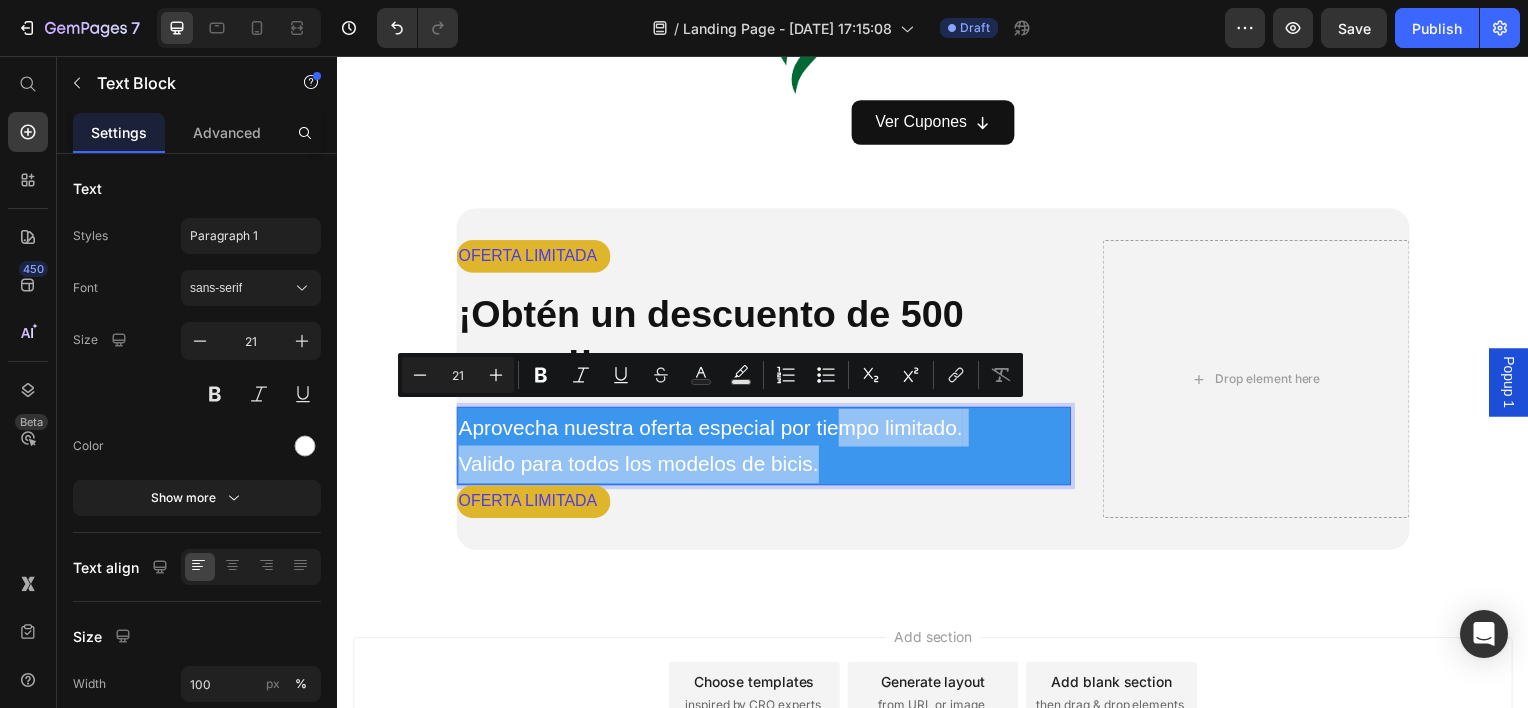 click on "Aprovecha nuestra oferta especial por tiempo limitado. Valido para todos los modelos de bicis." at bounding box center [766, 449] 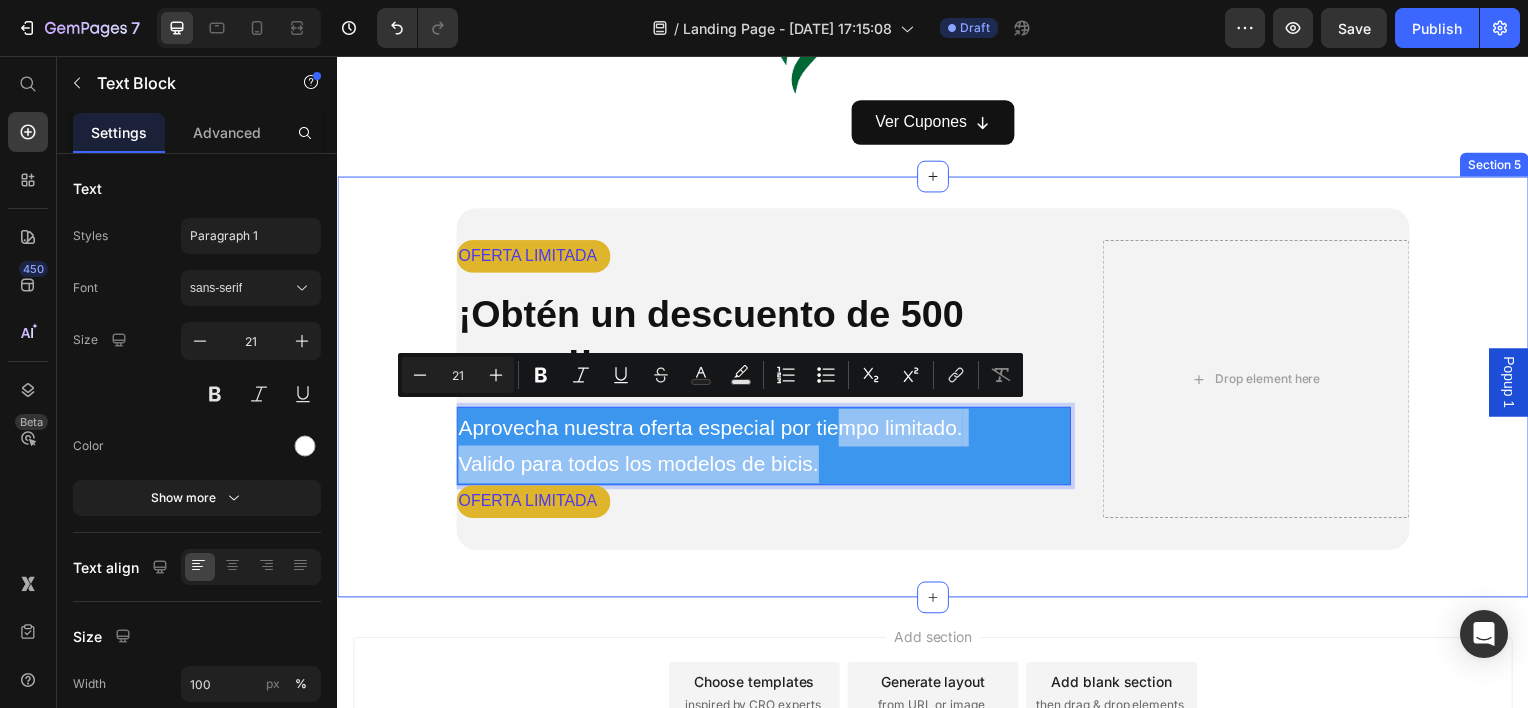 click on "OFERTA LIMITADA Text Block ⁠⁠⁠⁠⁠⁠⁠ ¡Obtén un descuento de 500 pesos!! Heading Aprovecha nuestra oferta especial por tiempo limitado. Valido para todos los modelos de bicis. Text Block   0 OFERTA LIMITADA Text Block
Drop element here Hero Banner Row Section 5" at bounding box center (937, 389) 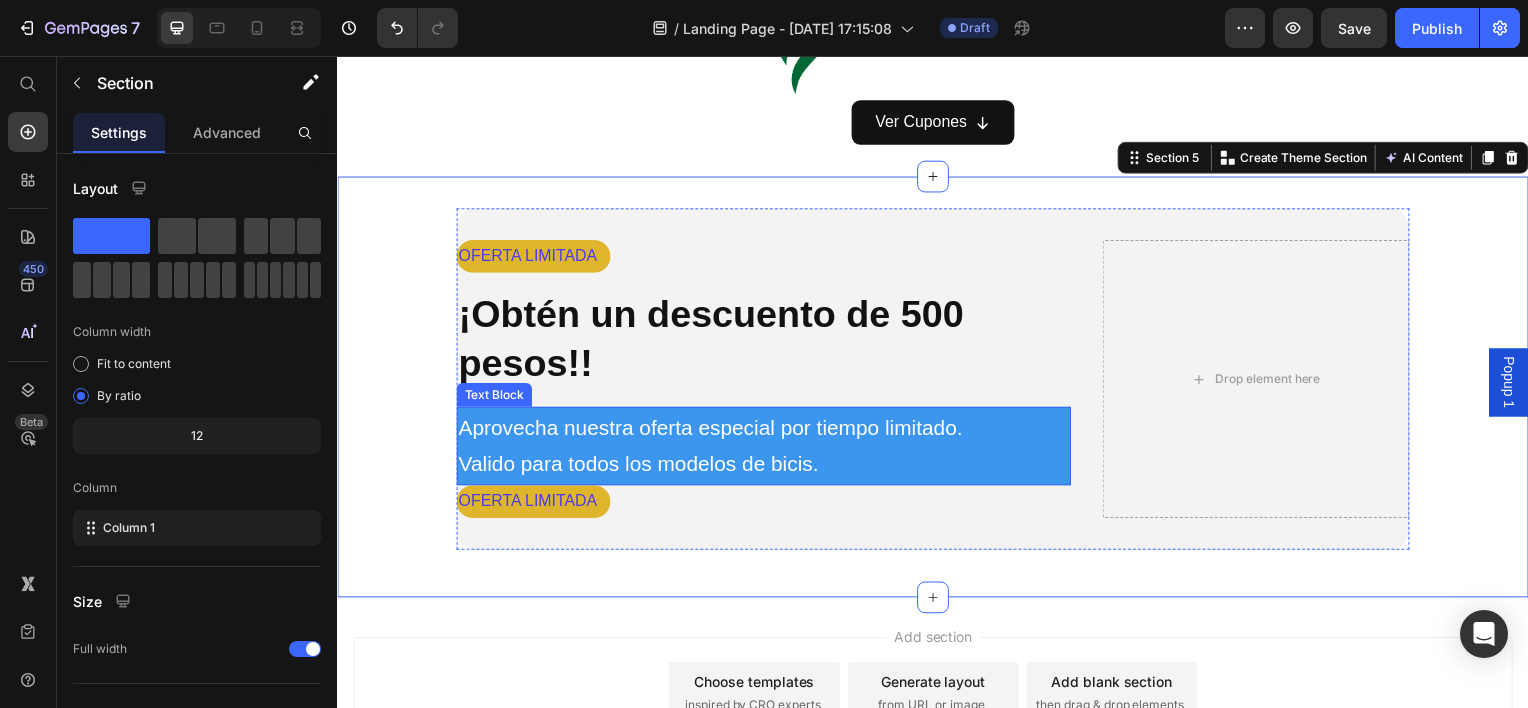 click on "Aprovecha nuestra oferta especial por tiempo limitado. Valido para todos los modelos de bicis." at bounding box center (766, 449) 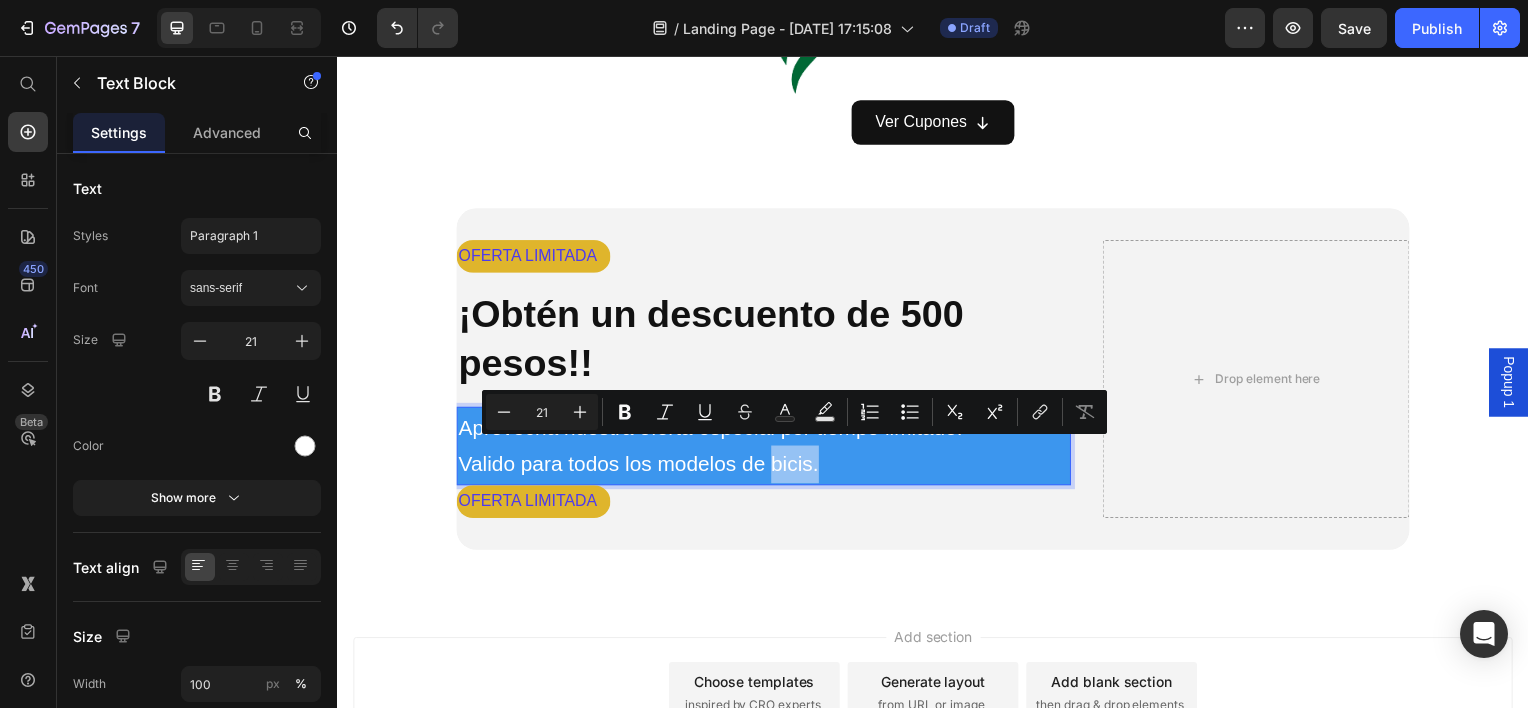 drag, startPoint x: 884, startPoint y: 453, endPoint x: 774, endPoint y: 605, distance: 187.62729 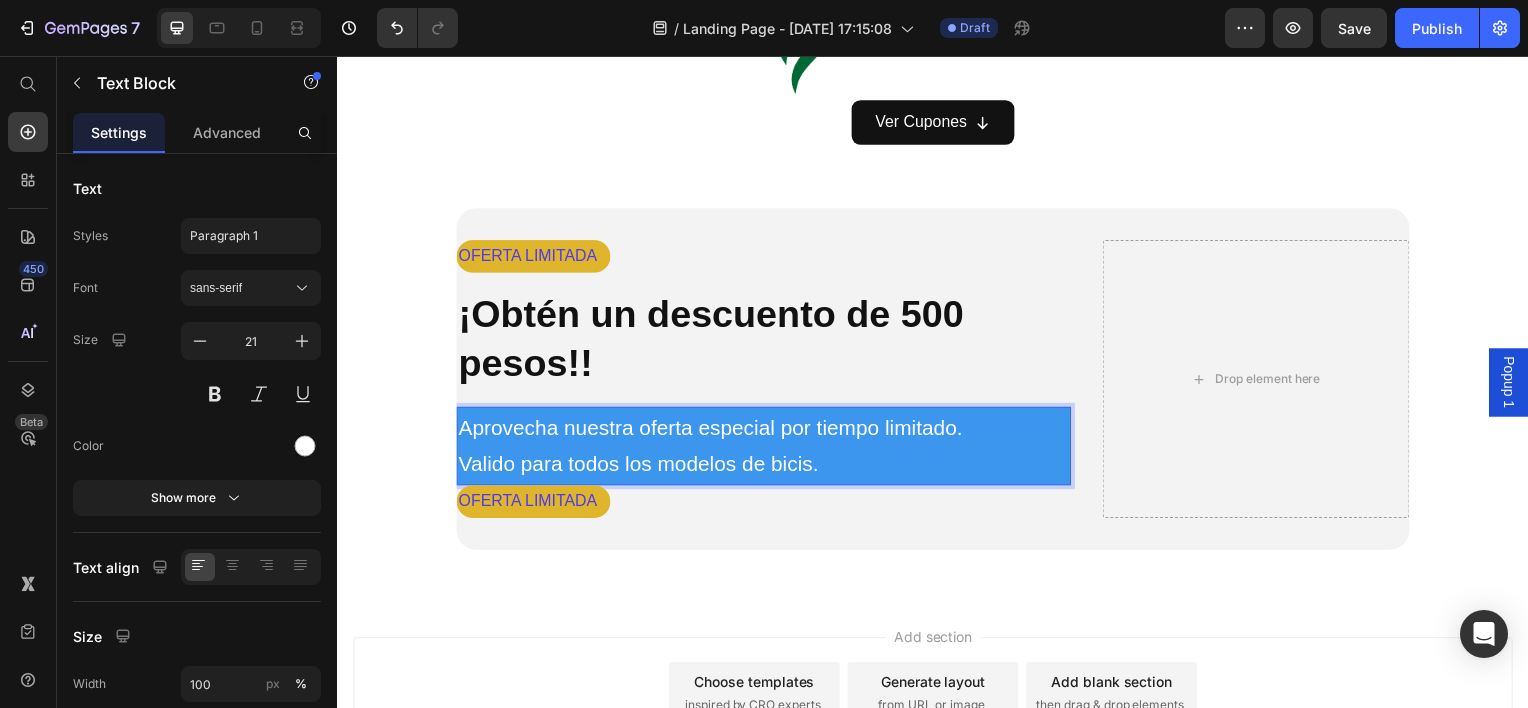 click on "Aprovecha nuestra oferta especial por tiempo limitado. Valido para todos los modelos de bicis." at bounding box center [766, 449] 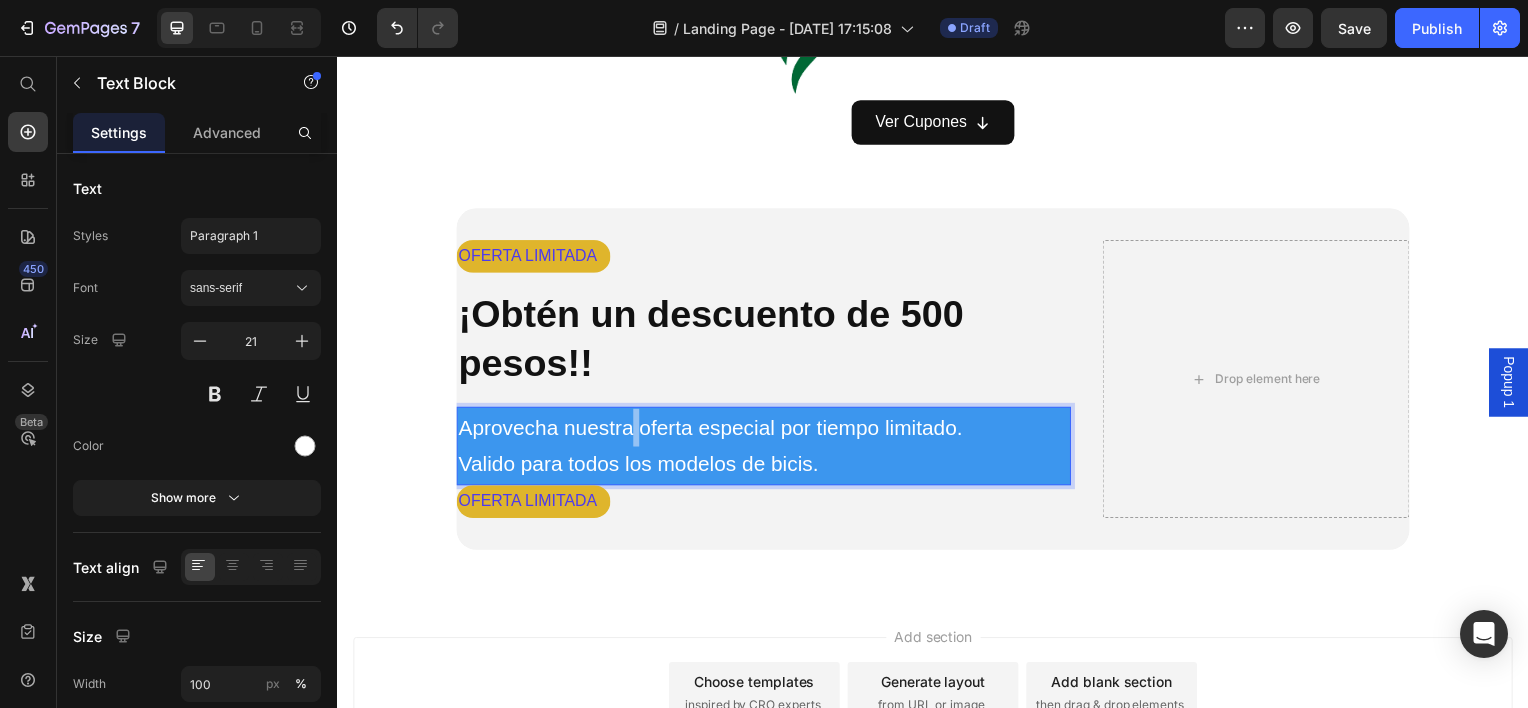 click on "Aprovecha nuestra oferta especial por tiempo limitado. Valido para todos los modelos de bicis." at bounding box center (766, 449) 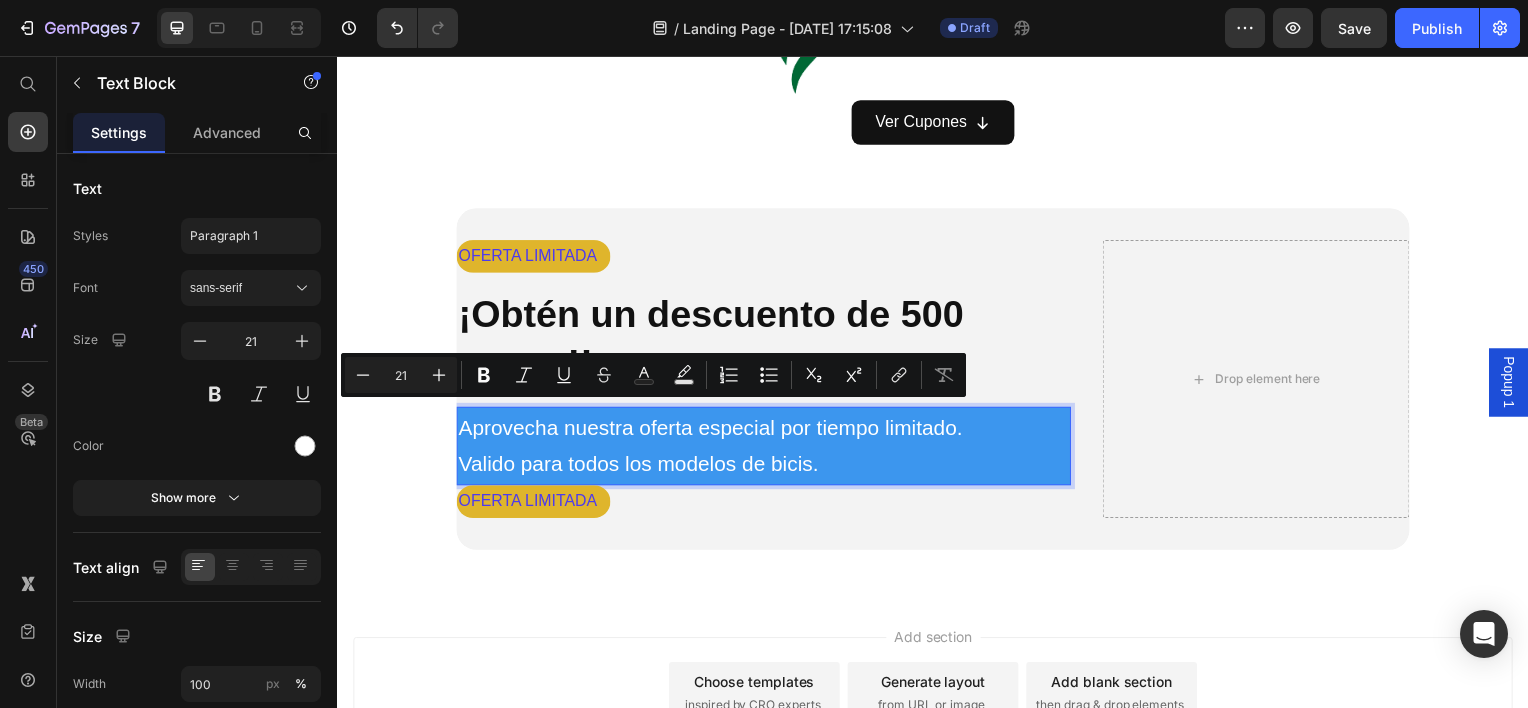 click on "Aprovecha nuestra oferta especial por tiempo limitado. Valido para todos los modelos de bicis." at bounding box center (766, 449) 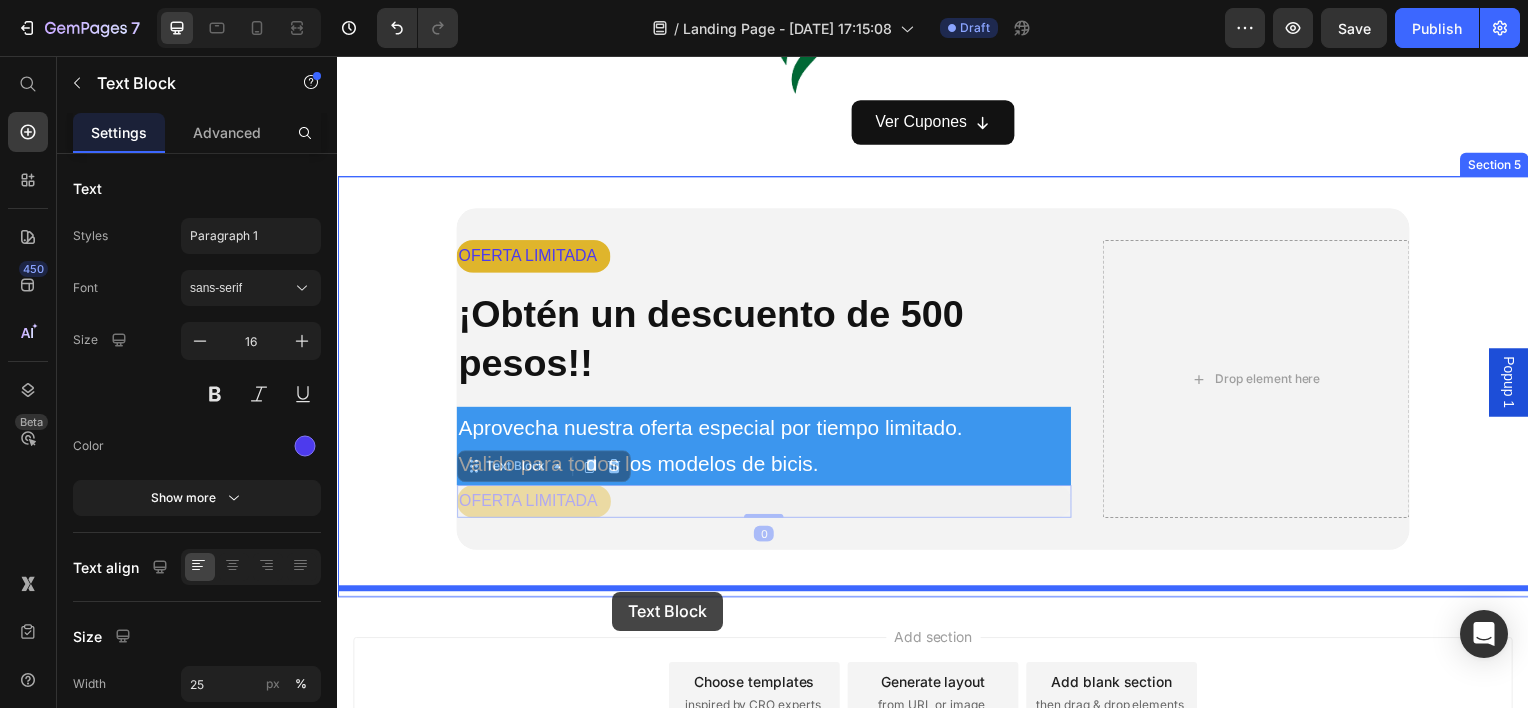 drag, startPoint x: 517, startPoint y: 507, endPoint x: 614, endPoint y: 596, distance: 131.64346 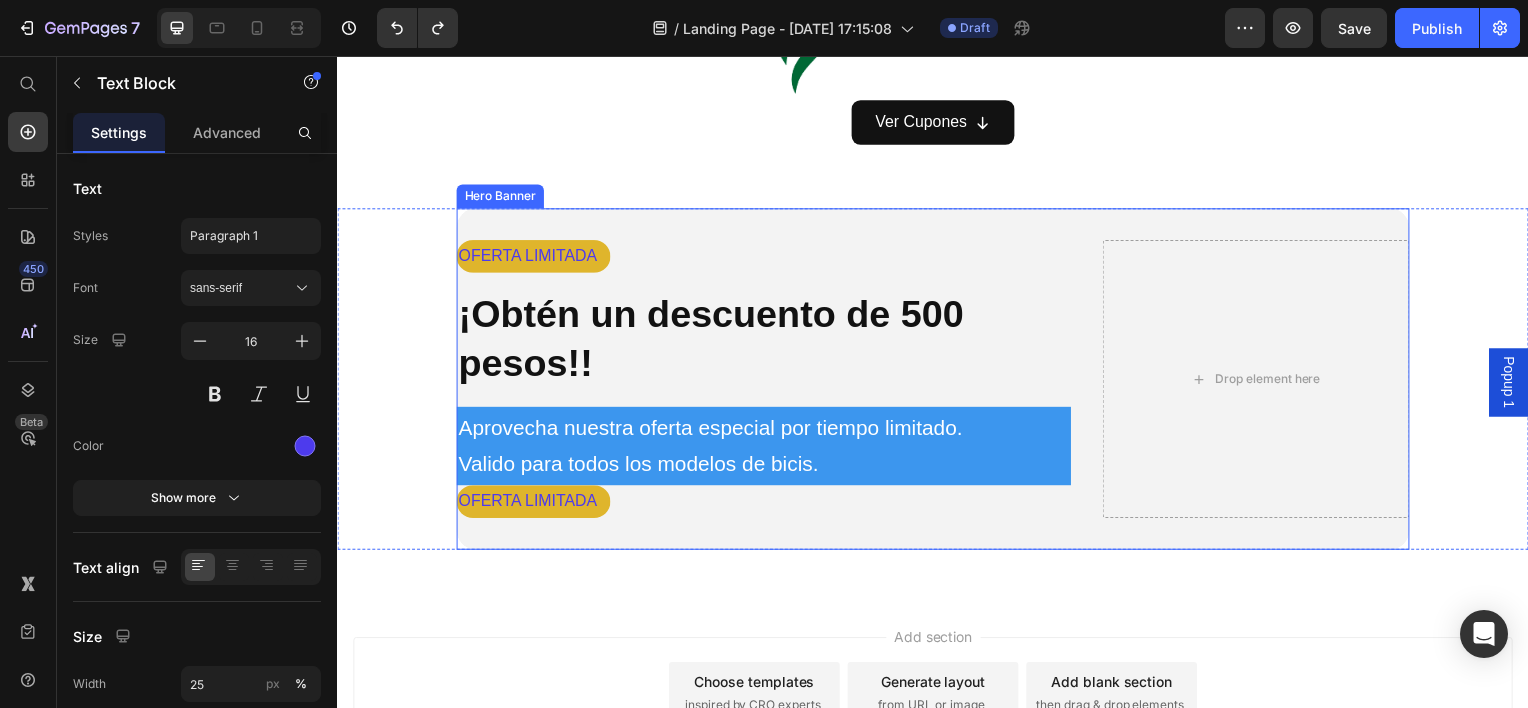 click on "OFERTA LIMITADA Text Block ⁠⁠⁠⁠⁠⁠⁠ ¡Obtén un descuento de 500 pesos!! Heading Aprovecha nuestra oferta especial por tiempo limitado. Valido para todos los modelos de bicis. Text Block OFERTA LIMITADA Text Block
Drop element here" at bounding box center (937, 381) 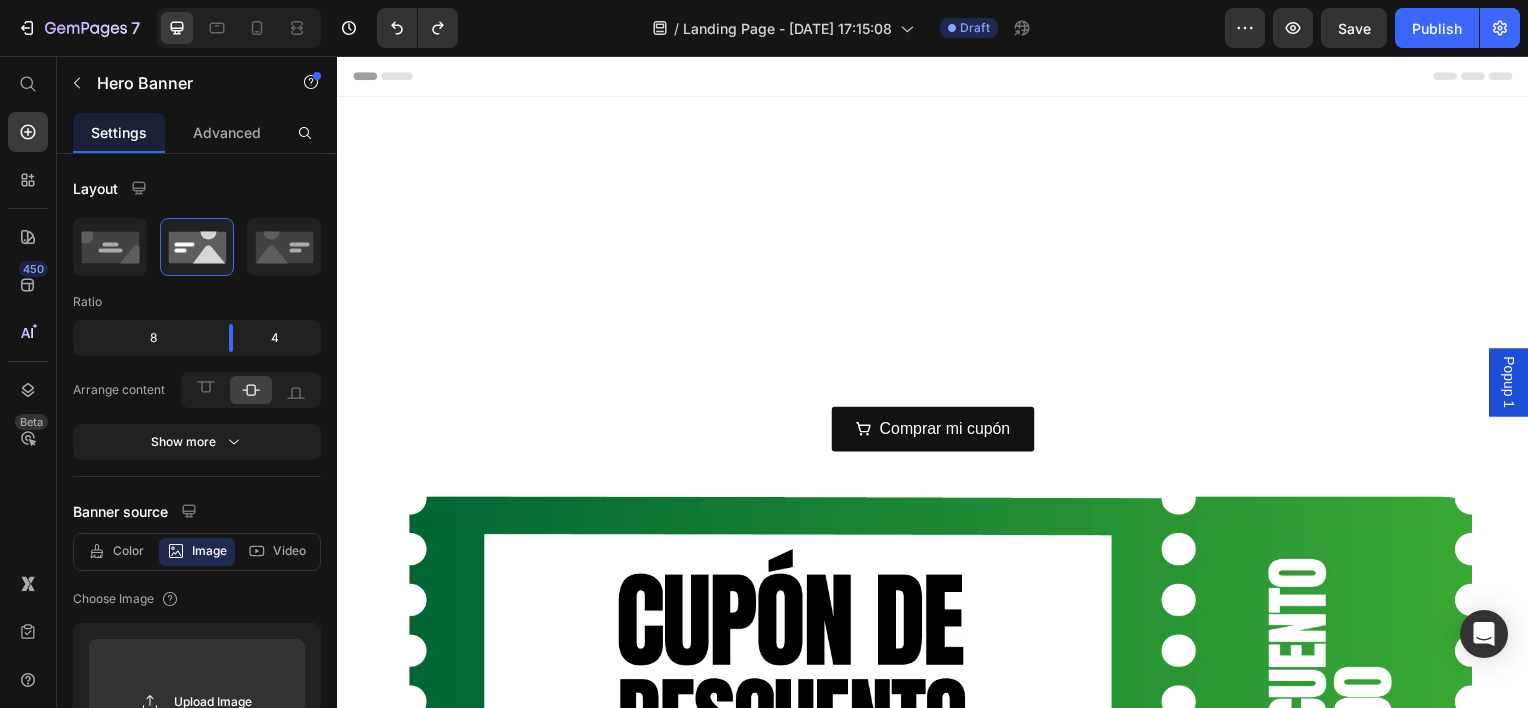 scroll, scrollTop: 1430, scrollLeft: 0, axis: vertical 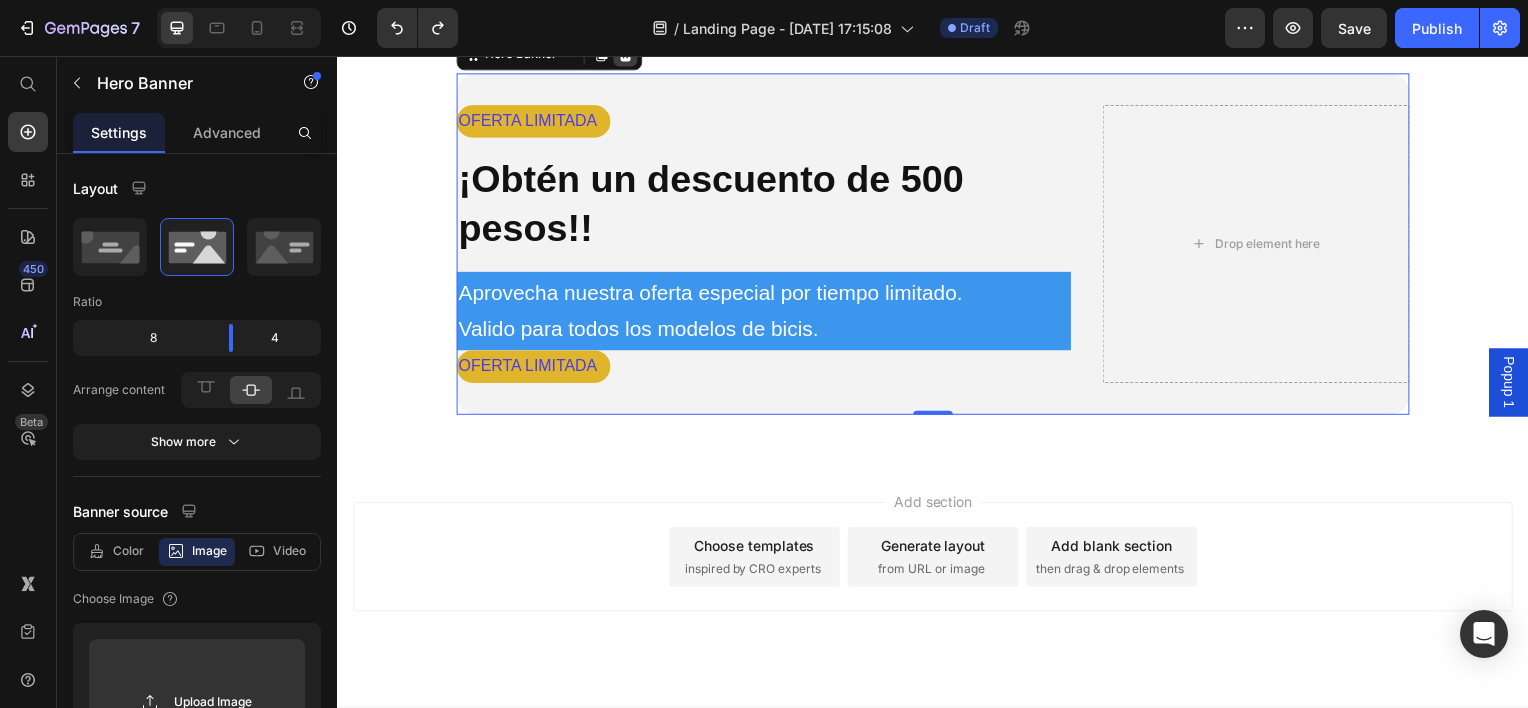 click 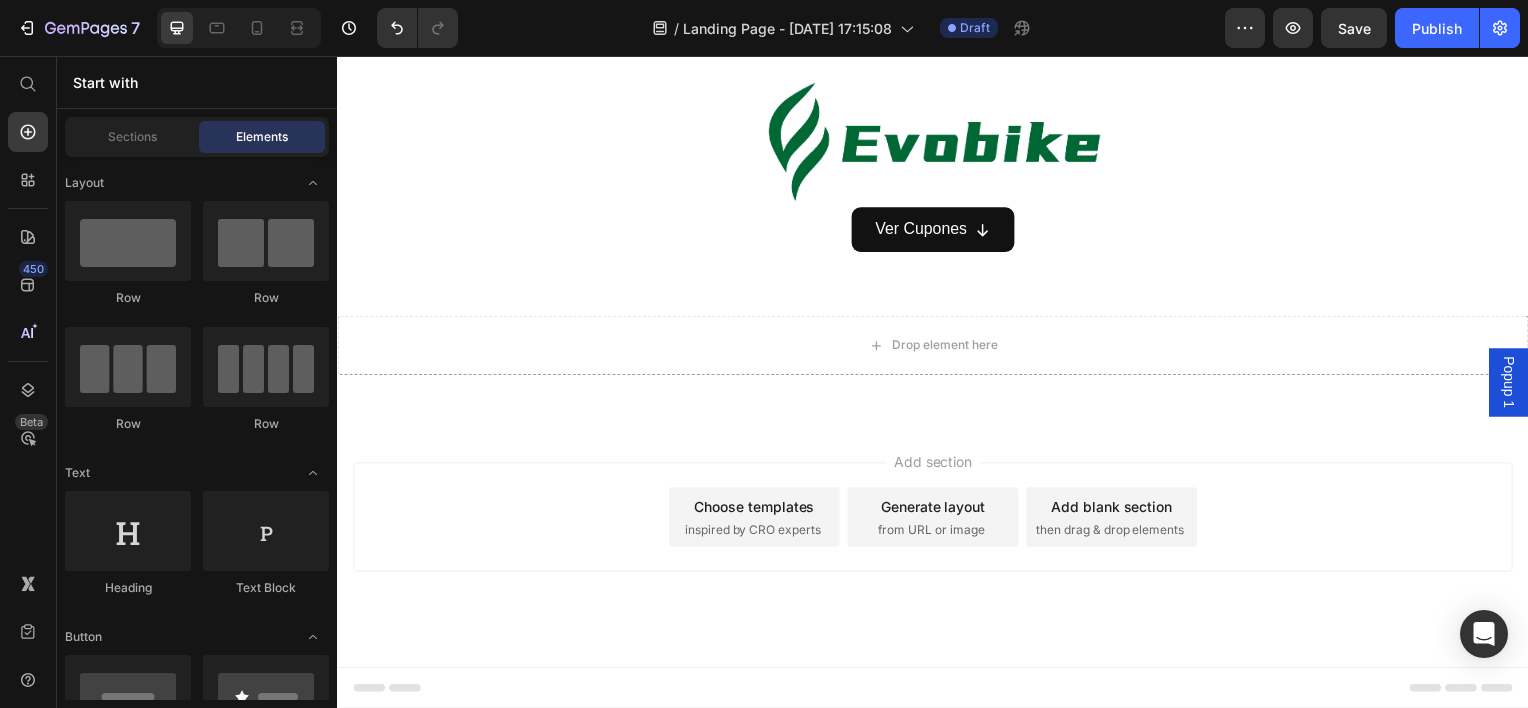 scroll, scrollTop: 1312, scrollLeft: 0, axis: vertical 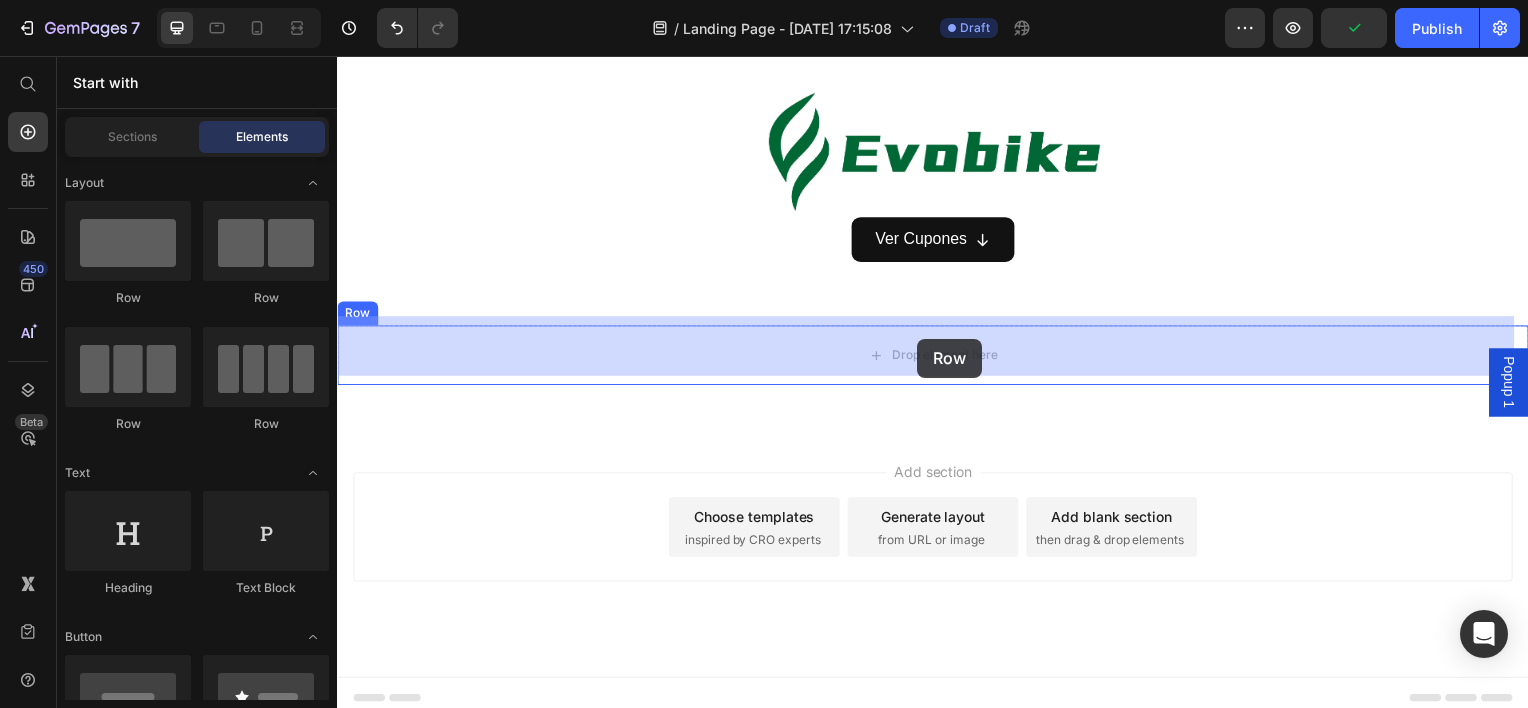 drag, startPoint x: 500, startPoint y: 328, endPoint x: 921, endPoint y: 342, distance: 421.23273 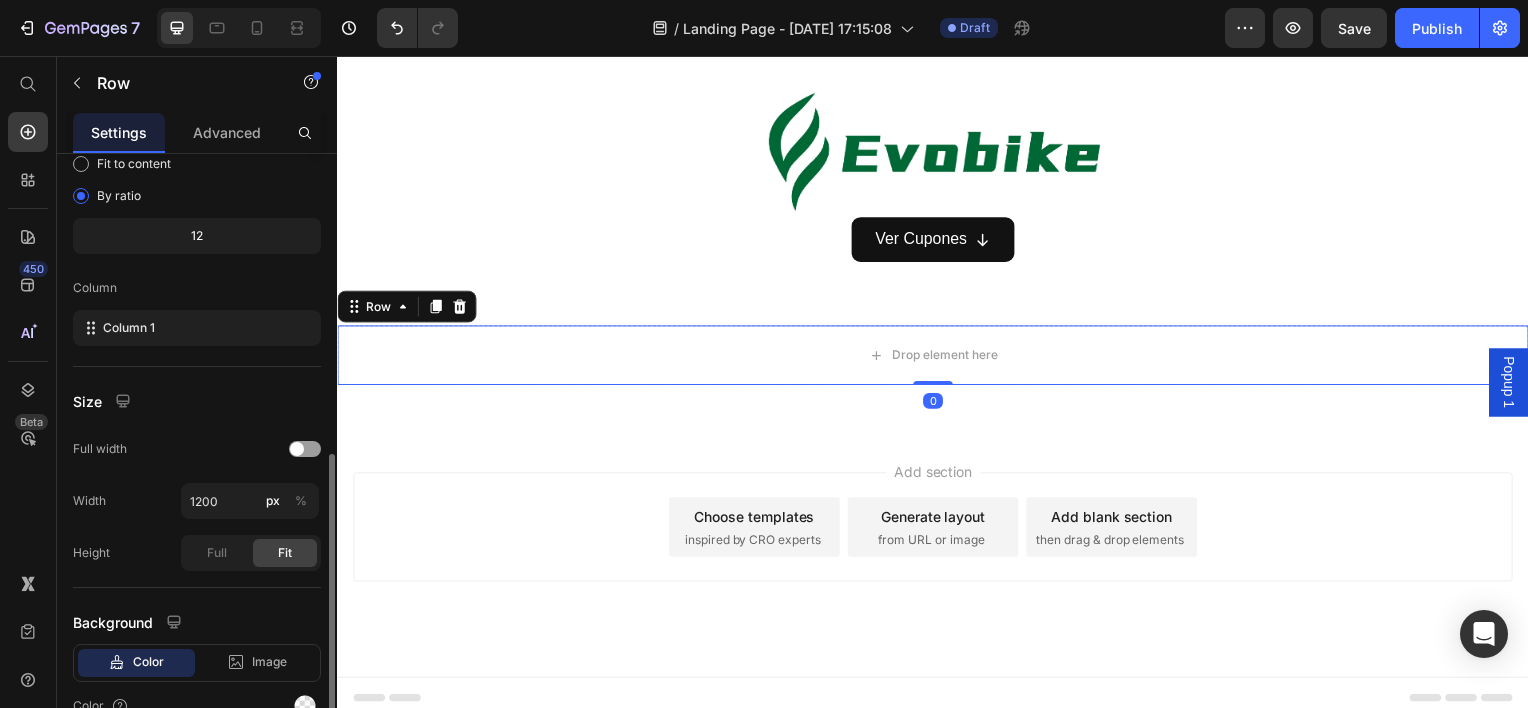 scroll, scrollTop: 299, scrollLeft: 0, axis: vertical 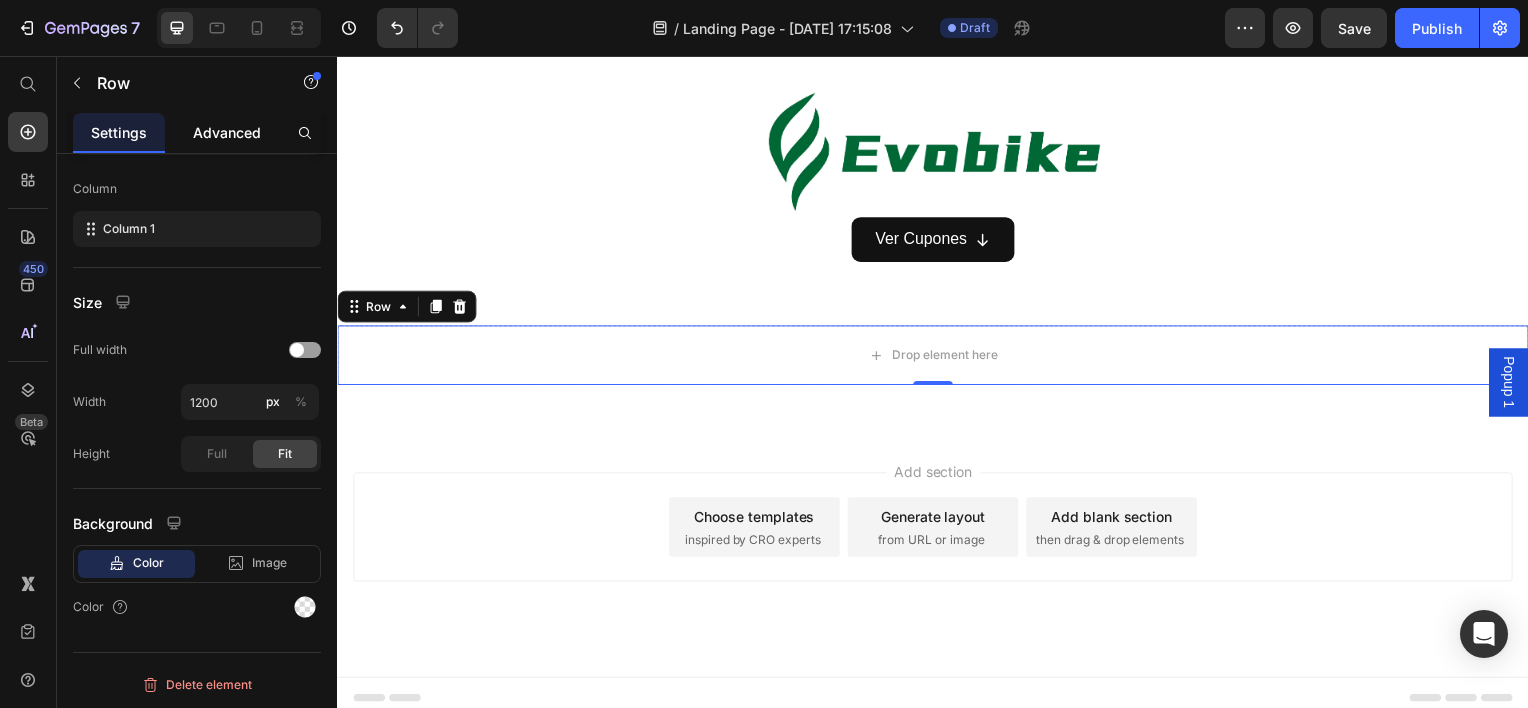click on "Advanced" at bounding box center [227, 132] 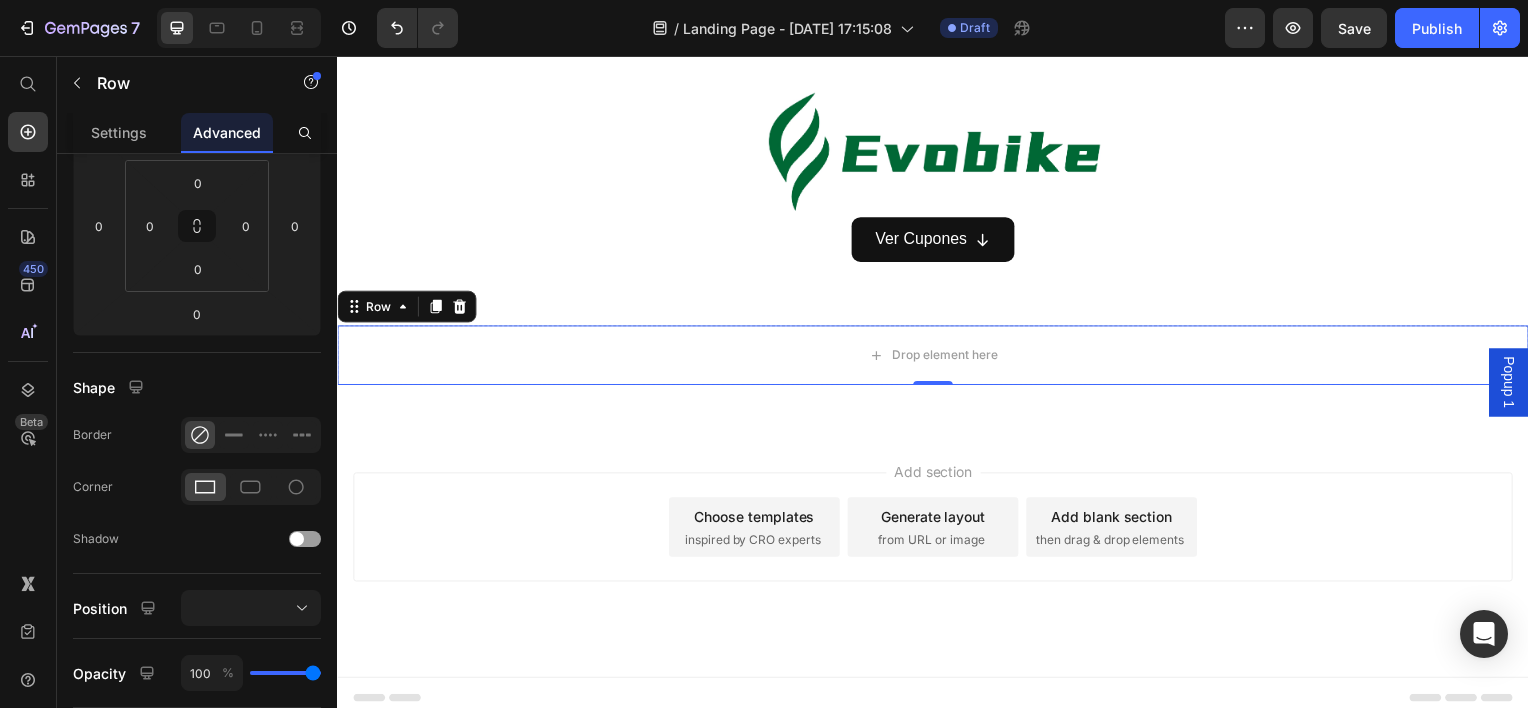 scroll, scrollTop: 0, scrollLeft: 0, axis: both 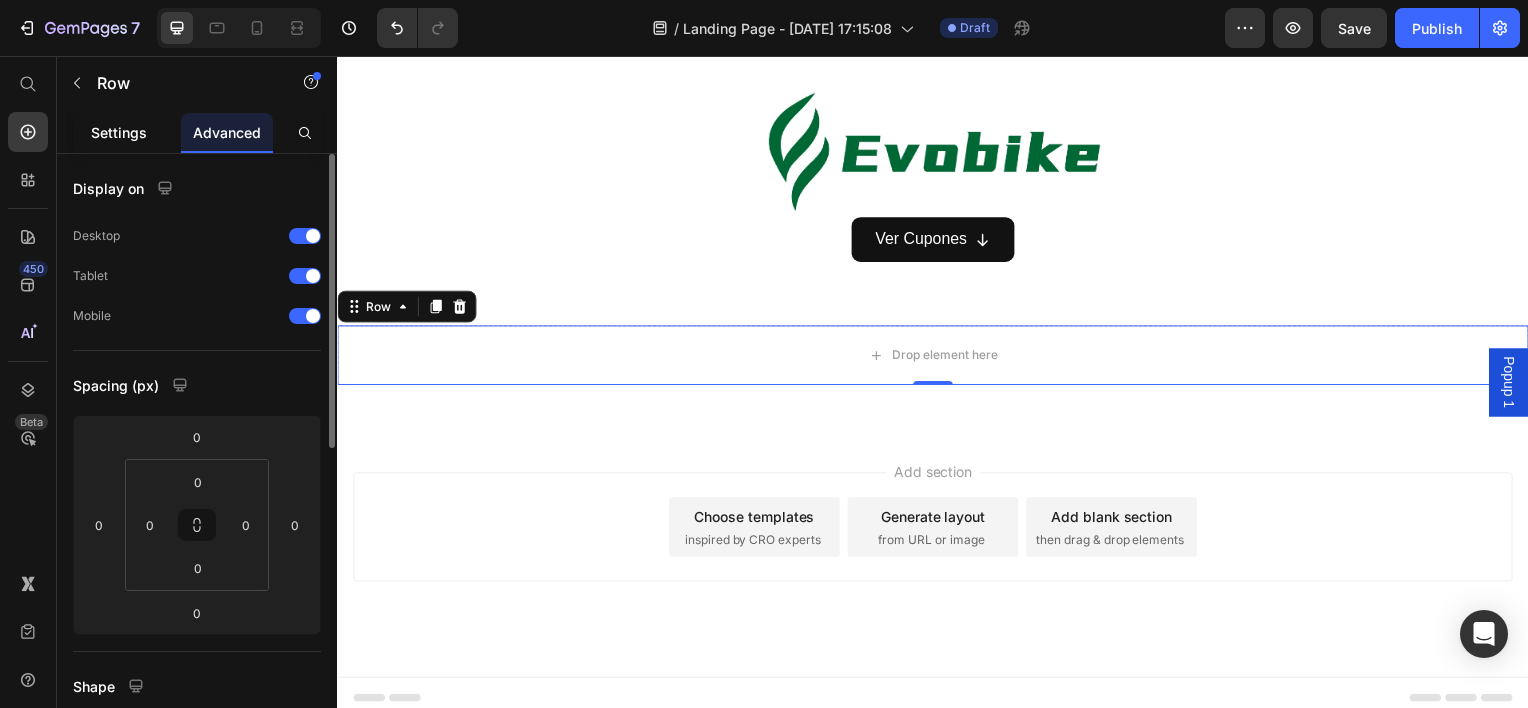 click on "Settings" at bounding box center [119, 132] 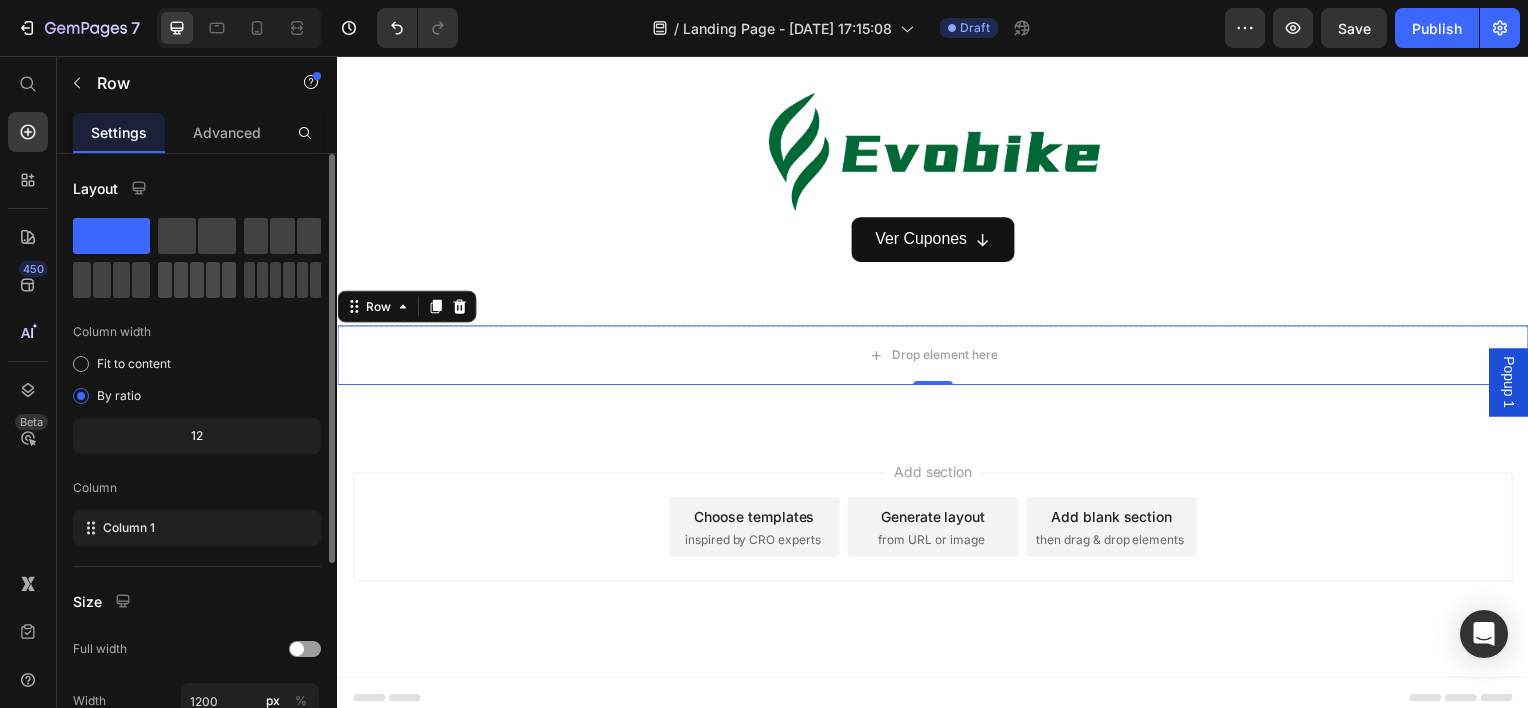 scroll, scrollTop: 100, scrollLeft: 0, axis: vertical 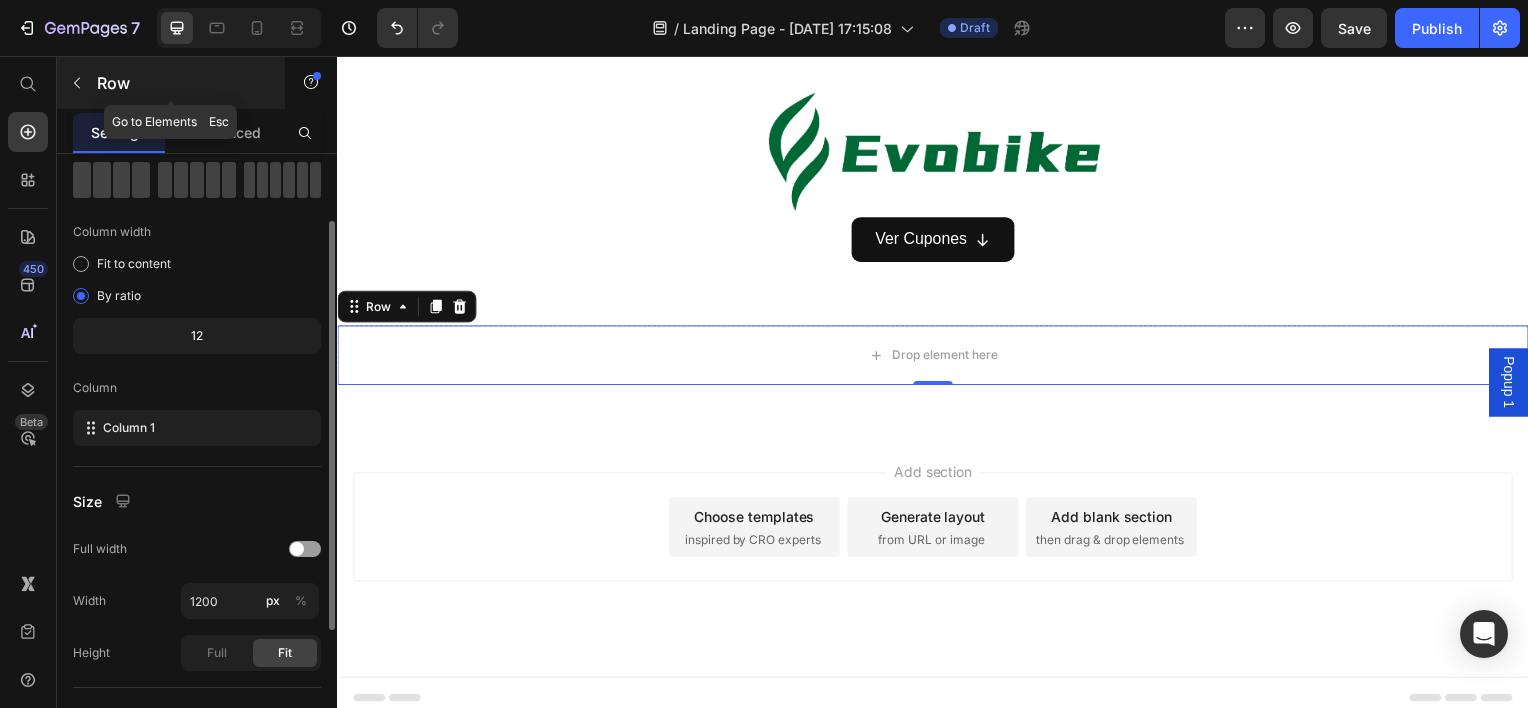 click on "Row" at bounding box center [182, 83] 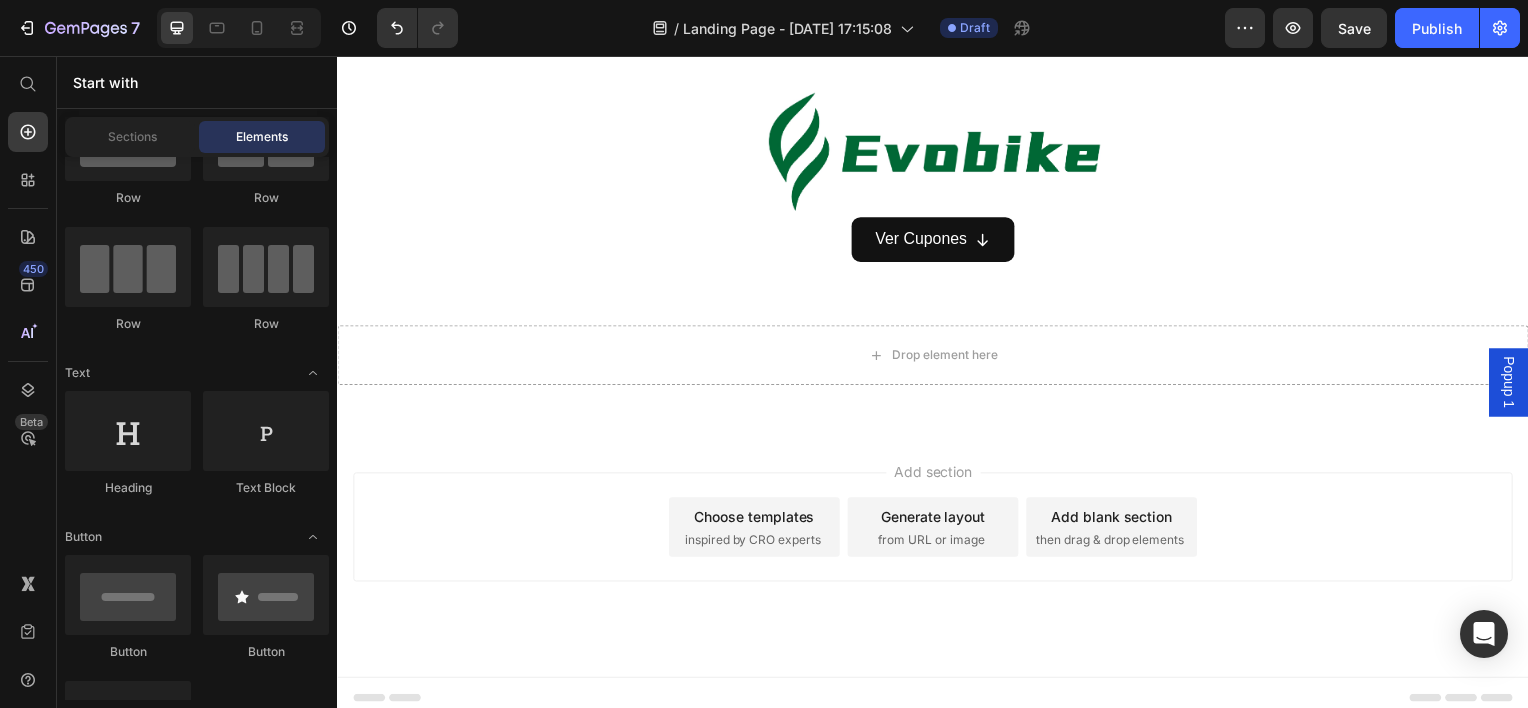 scroll, scrollTop: 0, scrollLeft: 0, axis: both 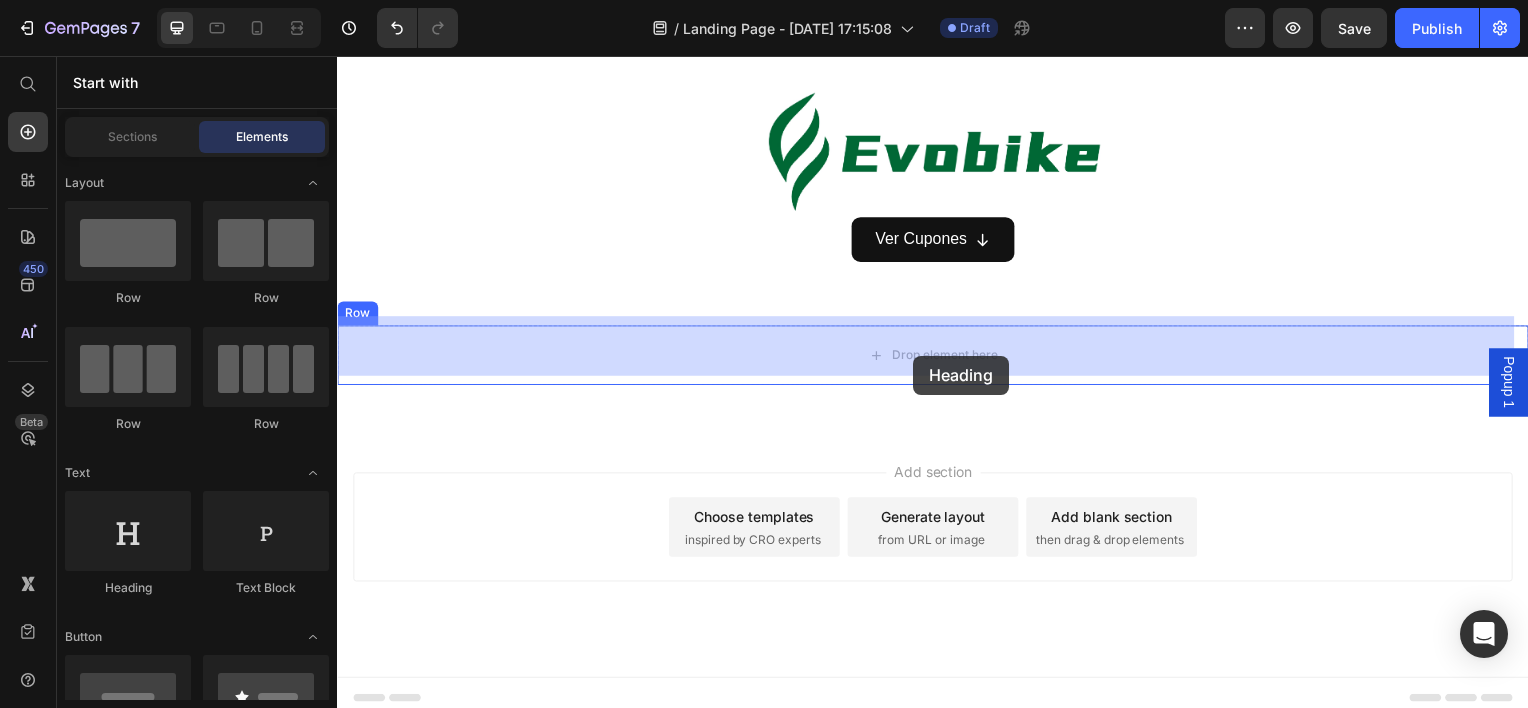 drag, startPoint x: 478, startPoint y: 592, endPoint x: 917, endPoint y: 358, distance: 497.4706 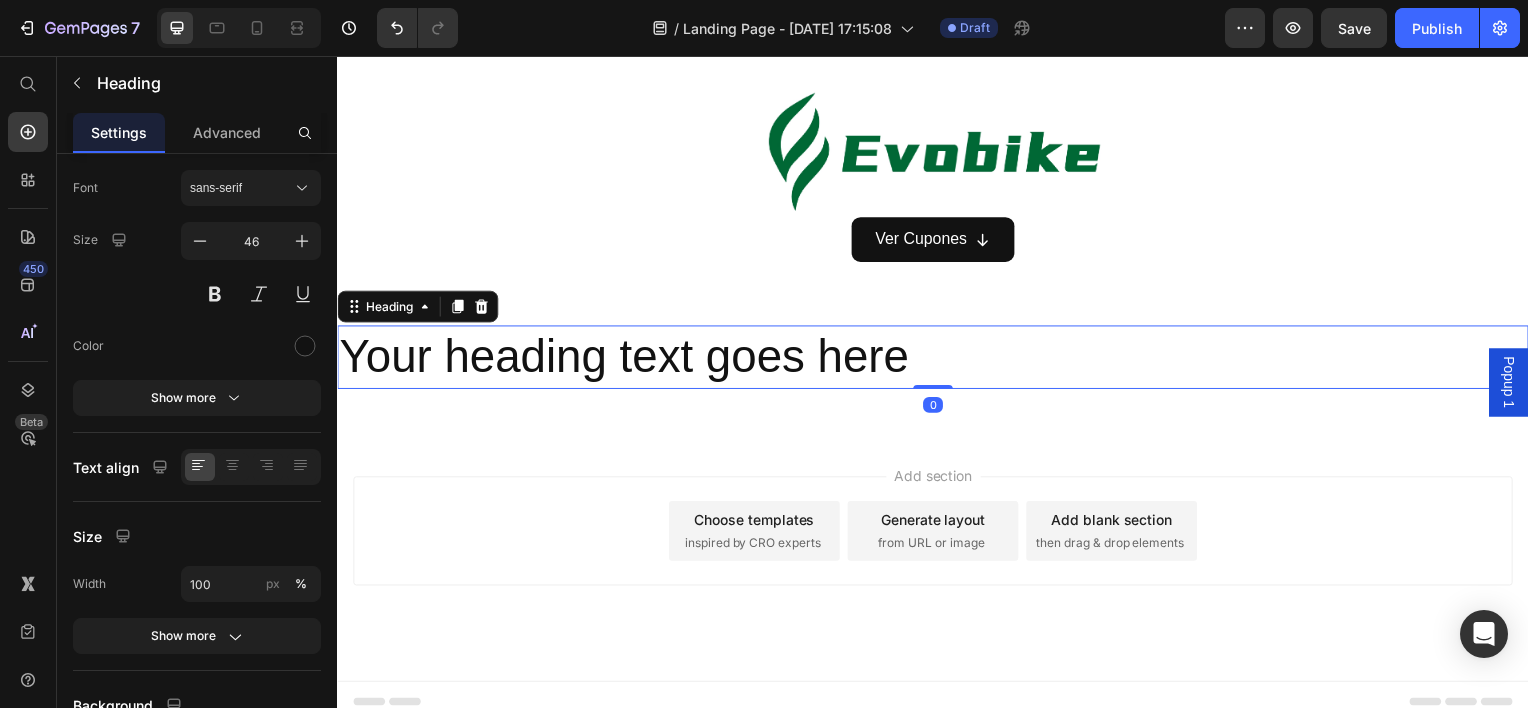 scroll, scrollTop: 1316, scrollLeft: 0, axis: vertical 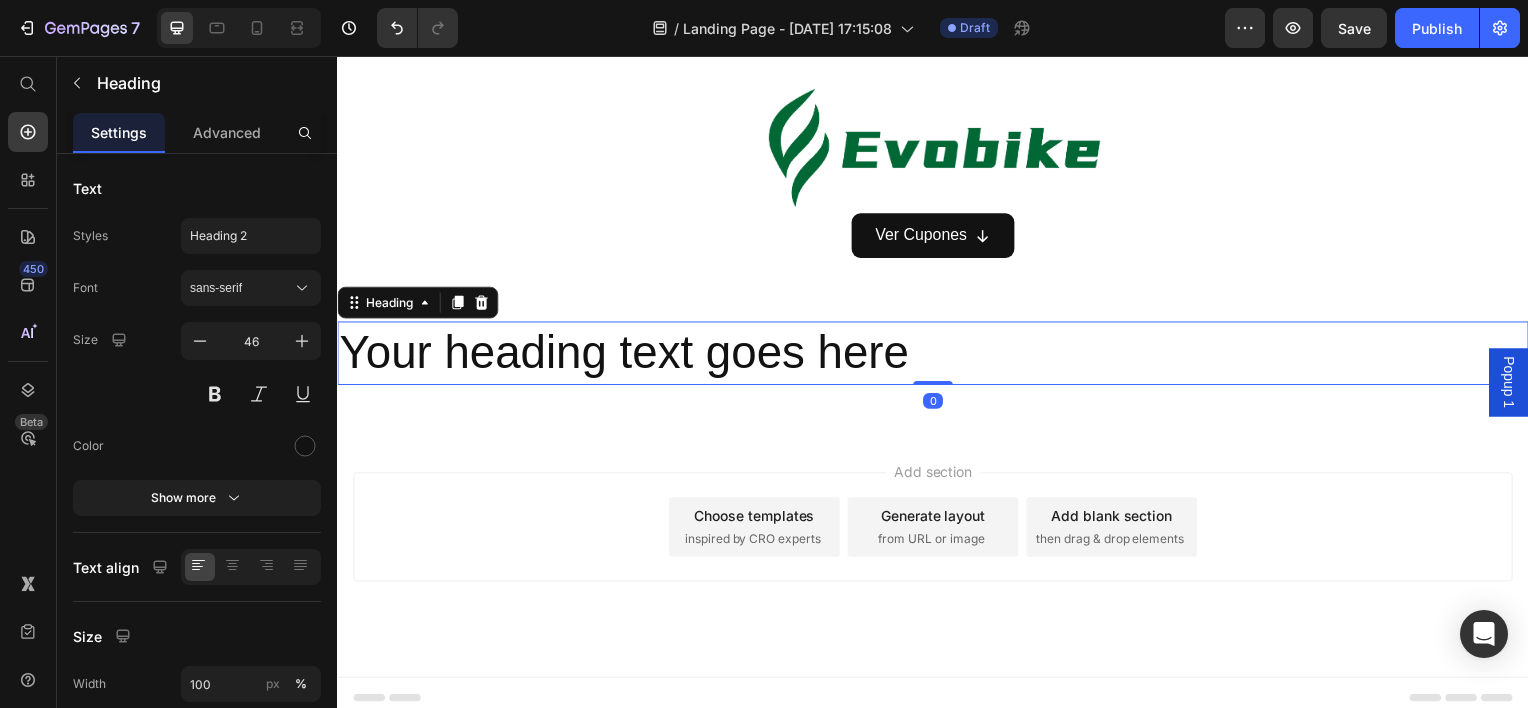 click on "Your heading text goes here" at bounding box center [937, 355] 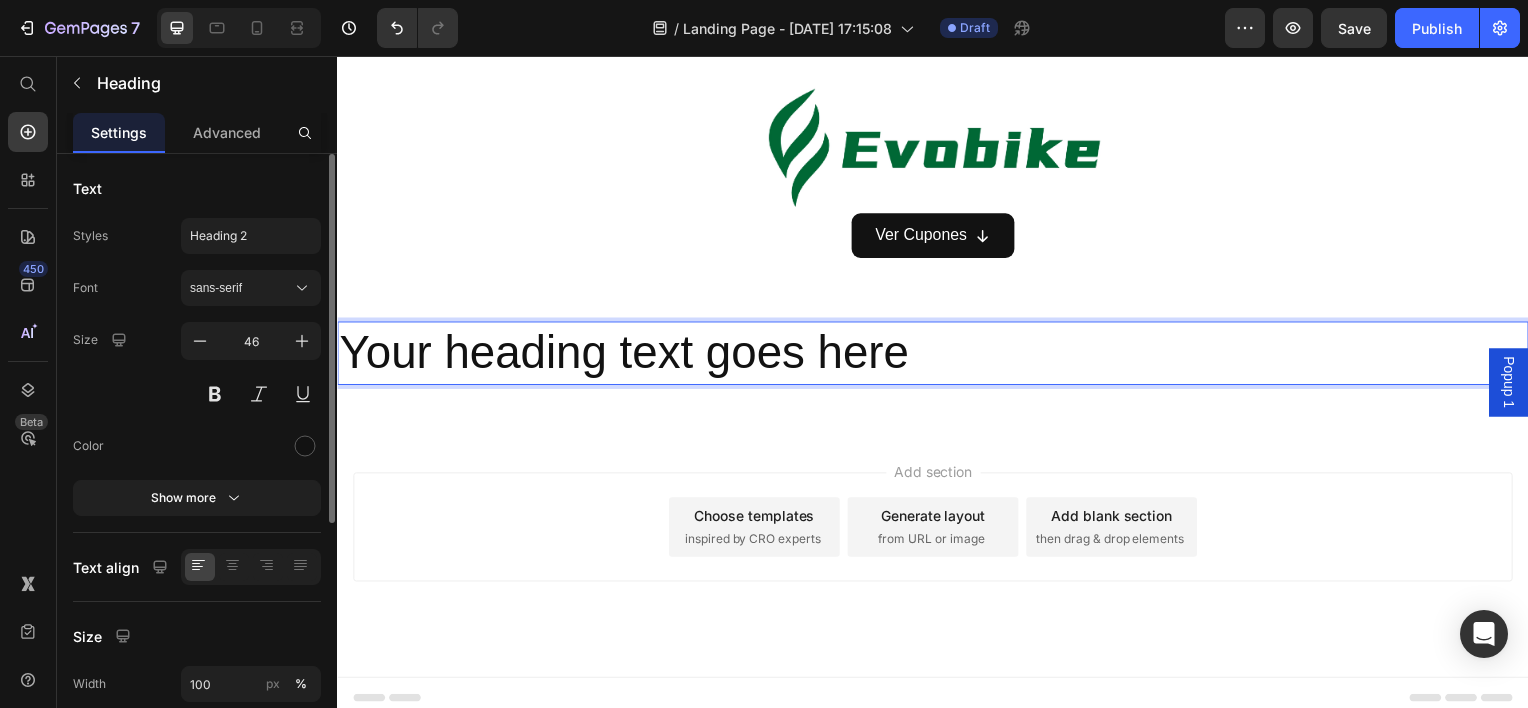 scroll, scrollTop: 300, scrollLeft: 0, axis: vertical 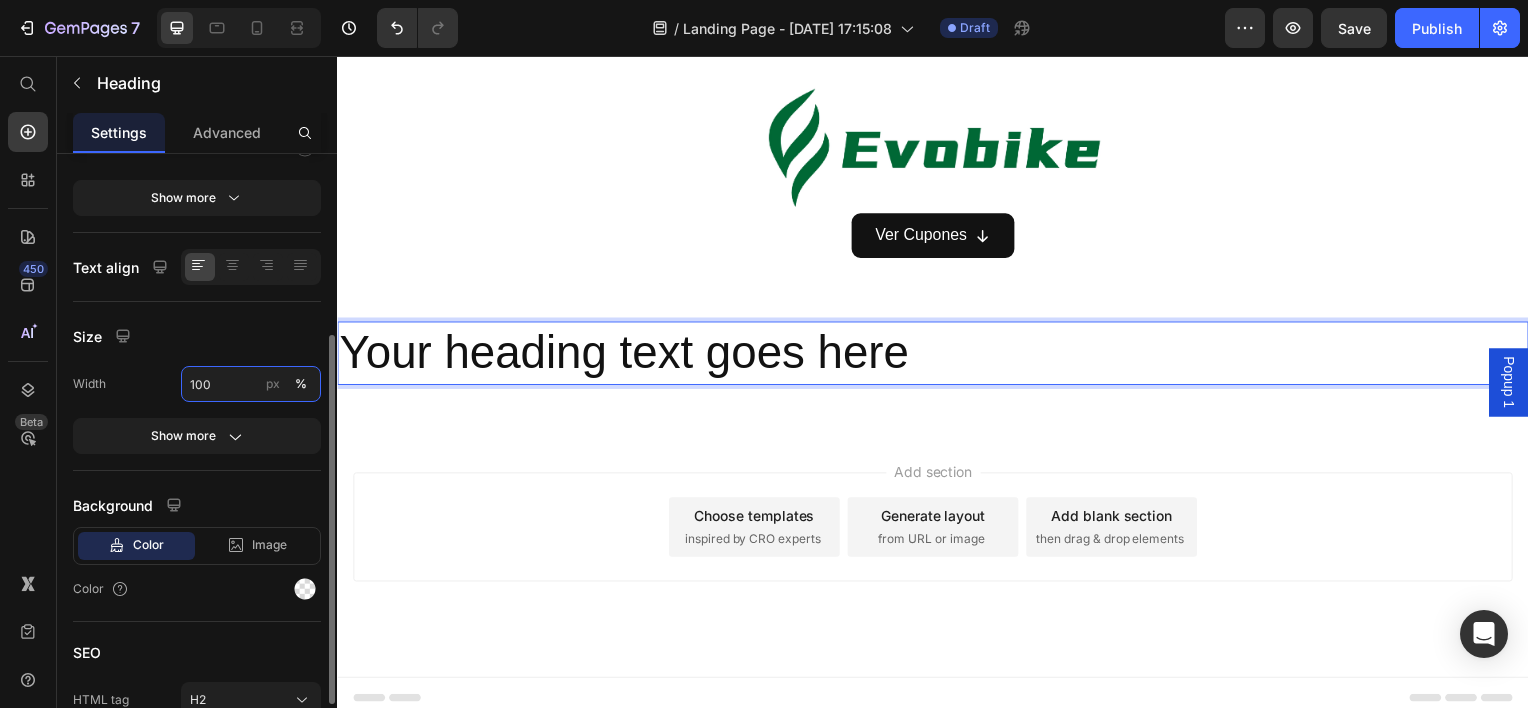 click on "100" at bounding box center [251, 384] 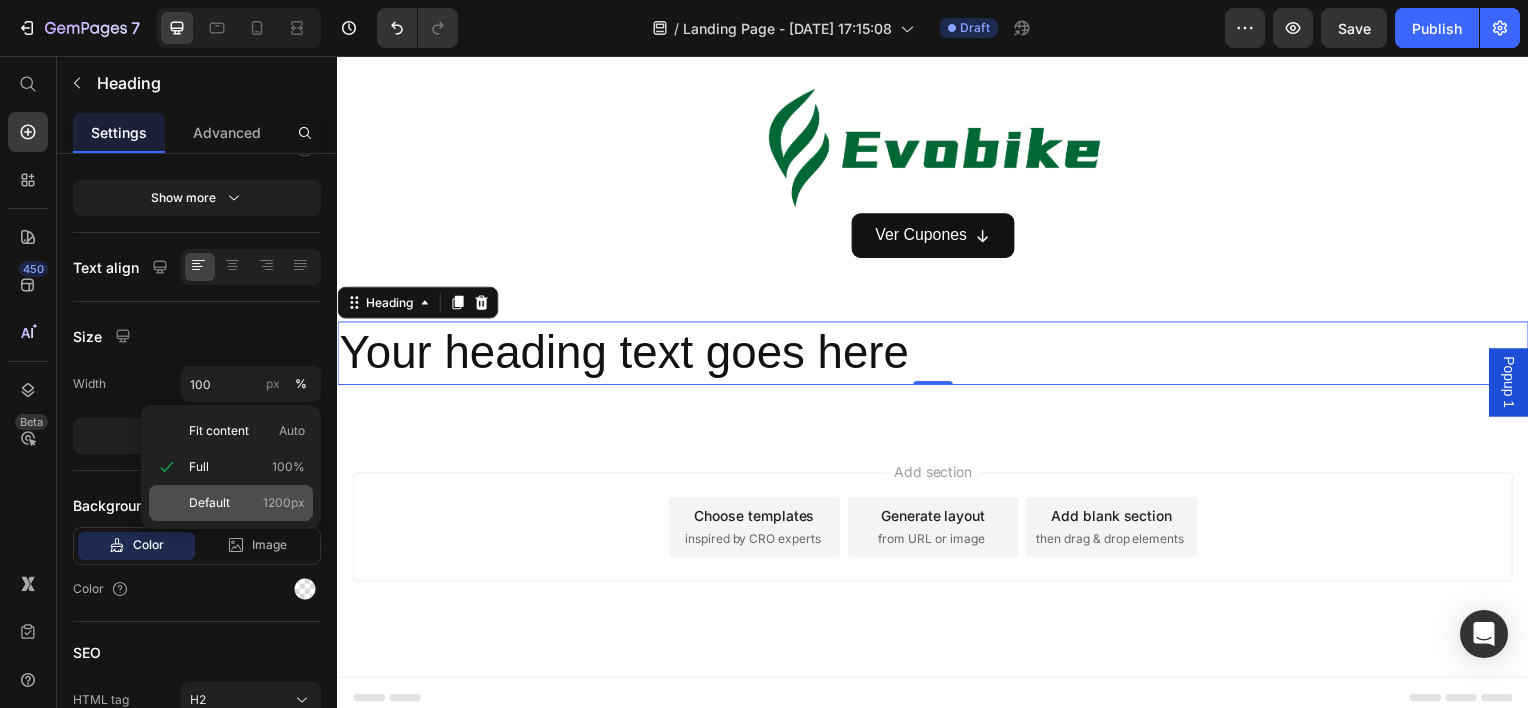 click on "Default" at bounding box center [209, 503] 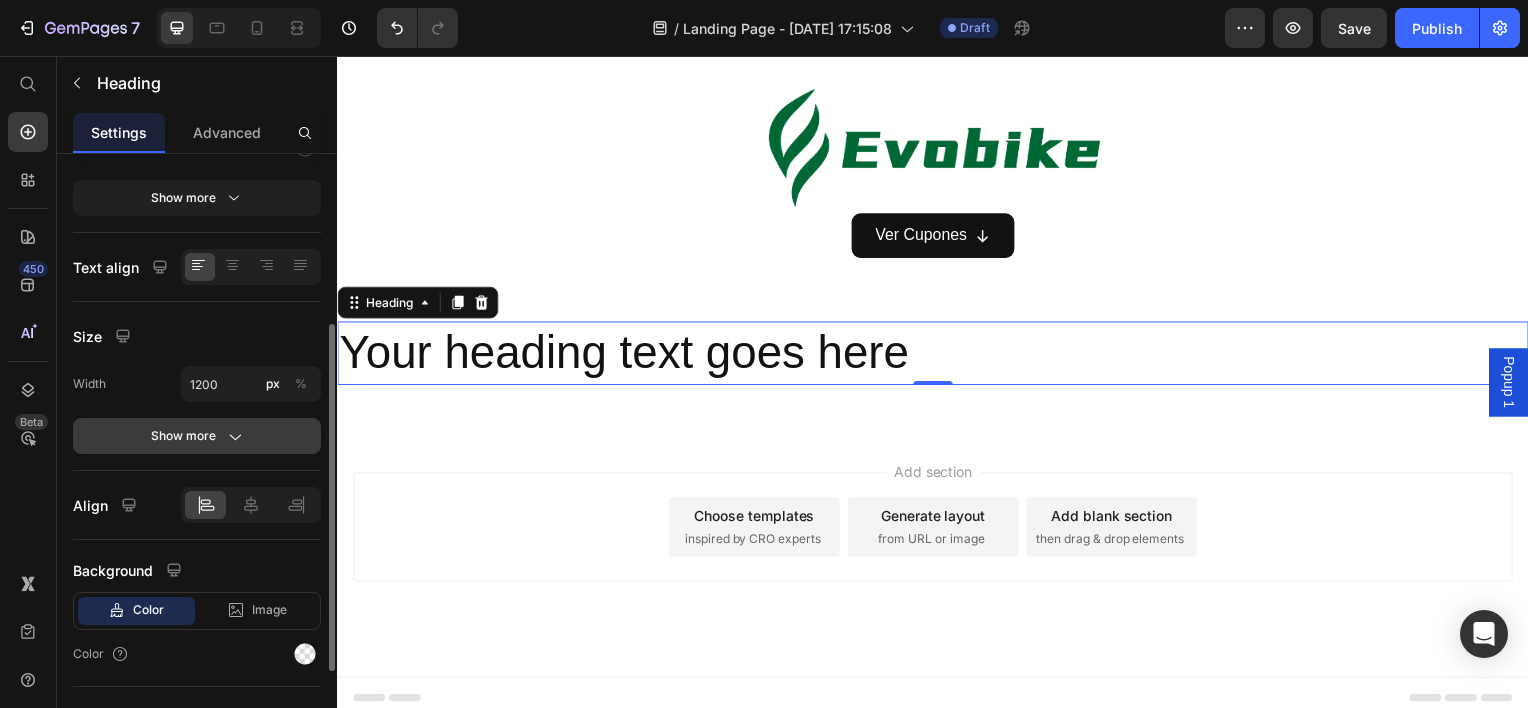 click on "Show more" 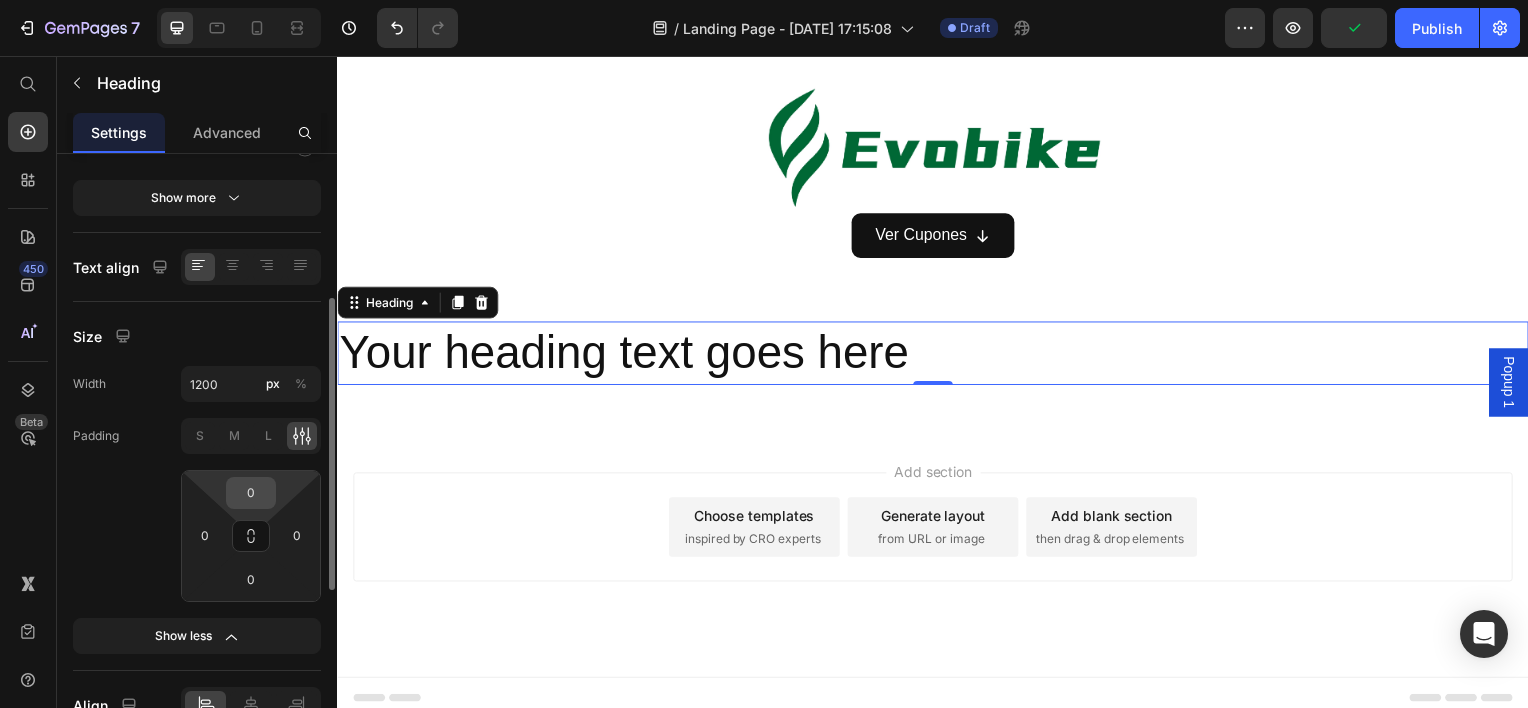 scroll, scrollTop: 400, scrollLeft: 0, axis: vertical 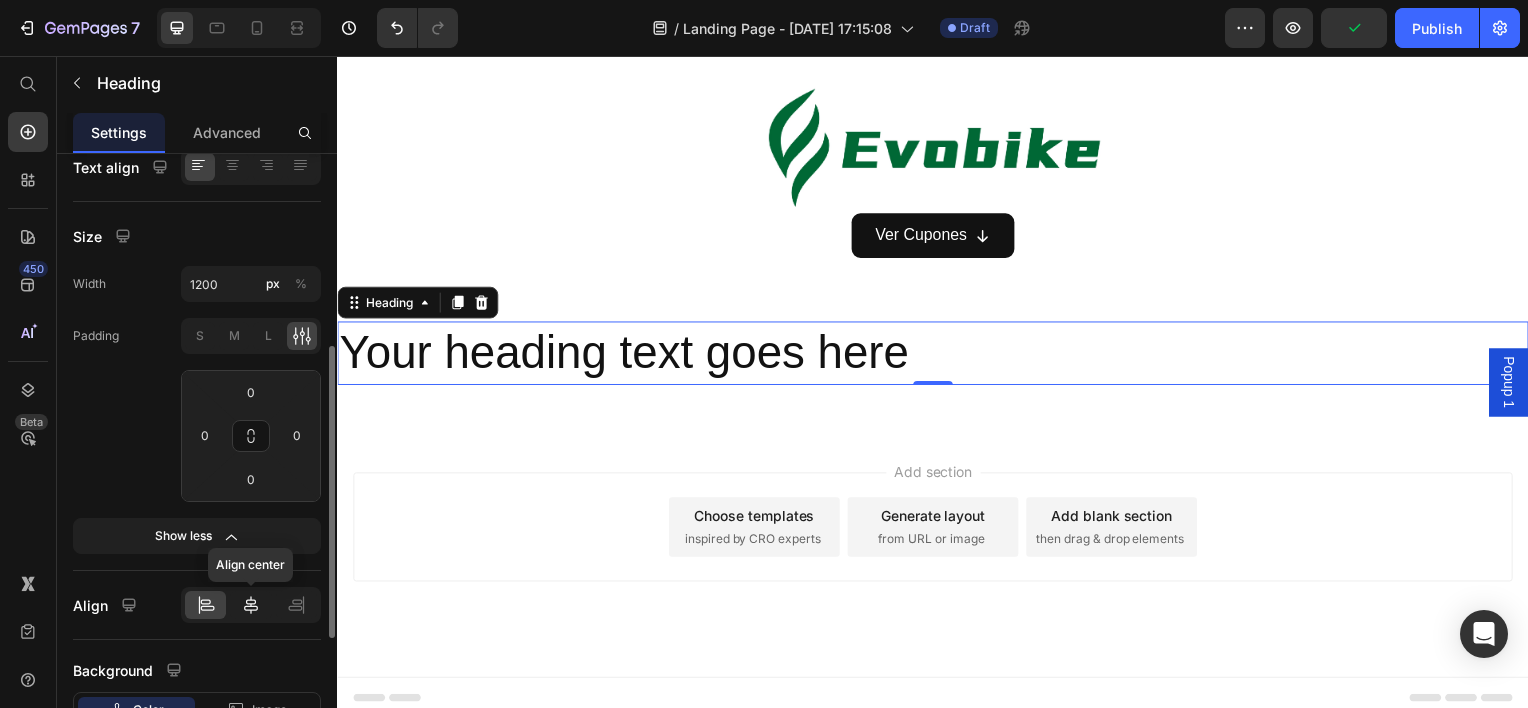 click 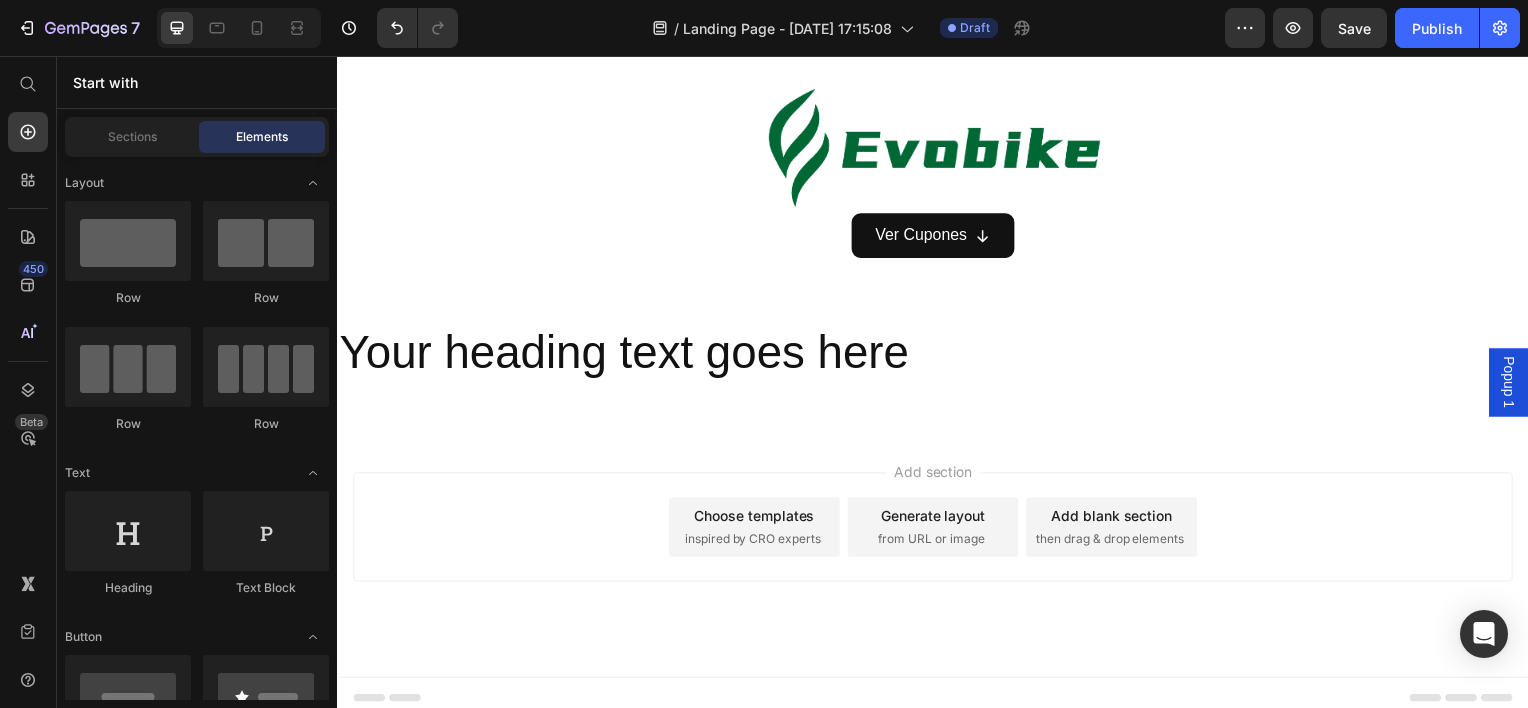 click on "Add section Choose templates inspired by CRO experts Generate layout from URL or image Add blank section then drag & drop elements" at bounding box center (937, 558) 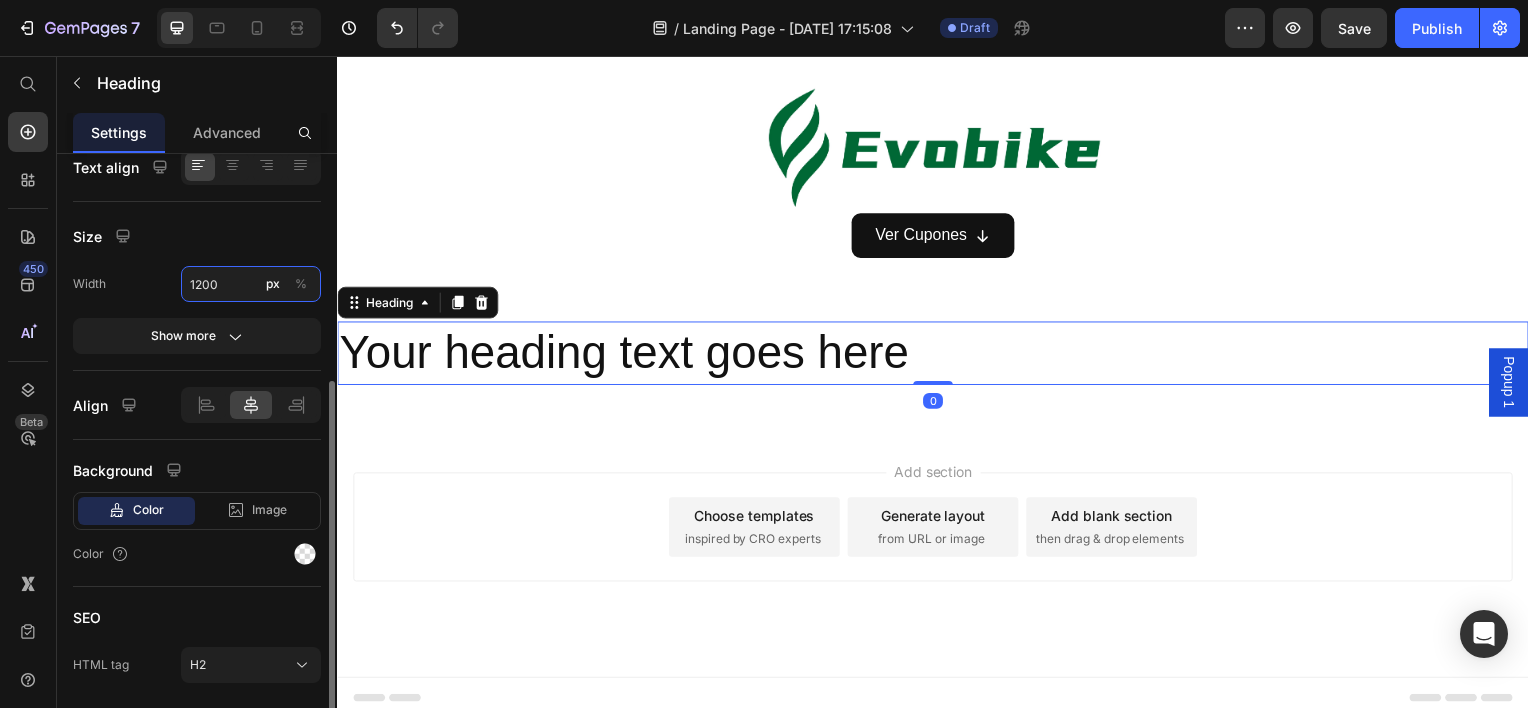 click on "1200" at bounding box center (251, 284) 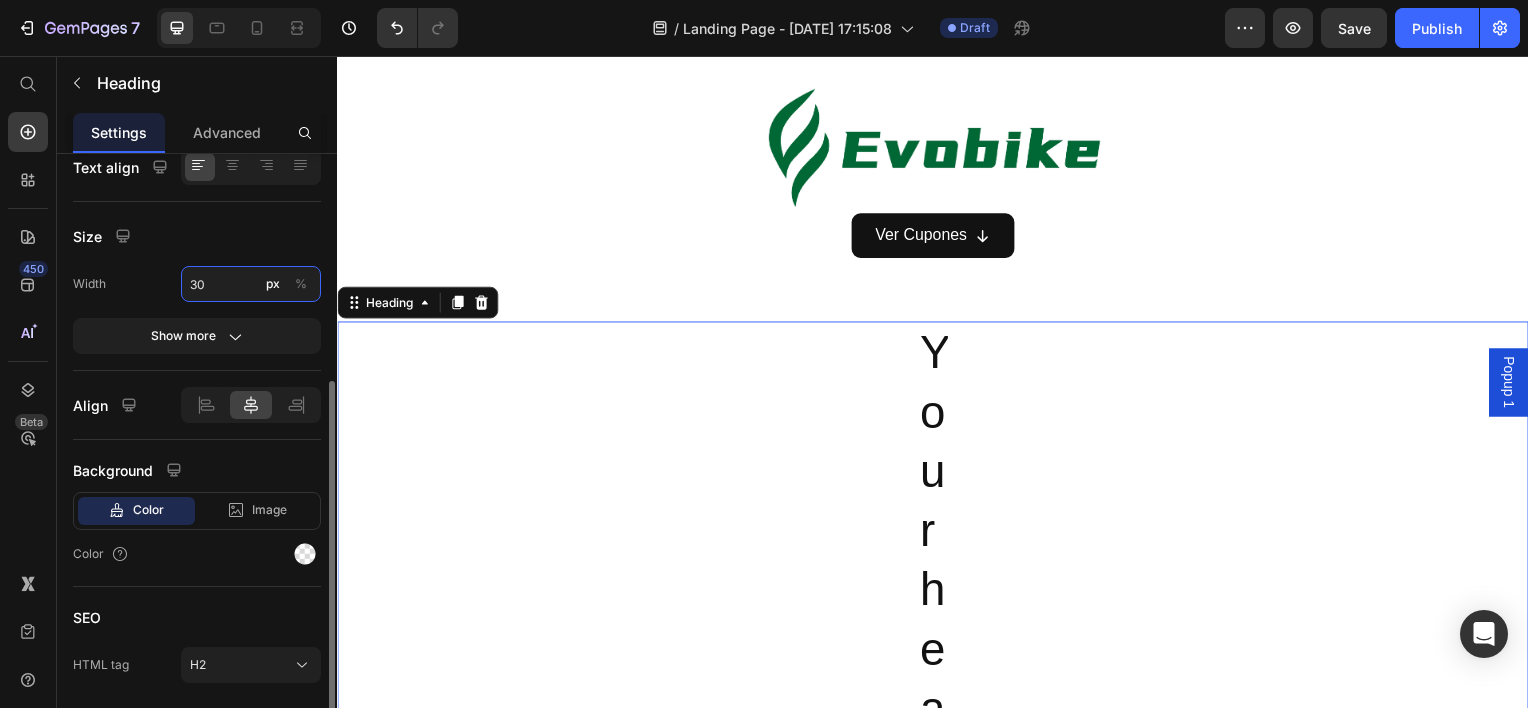 type on "30" 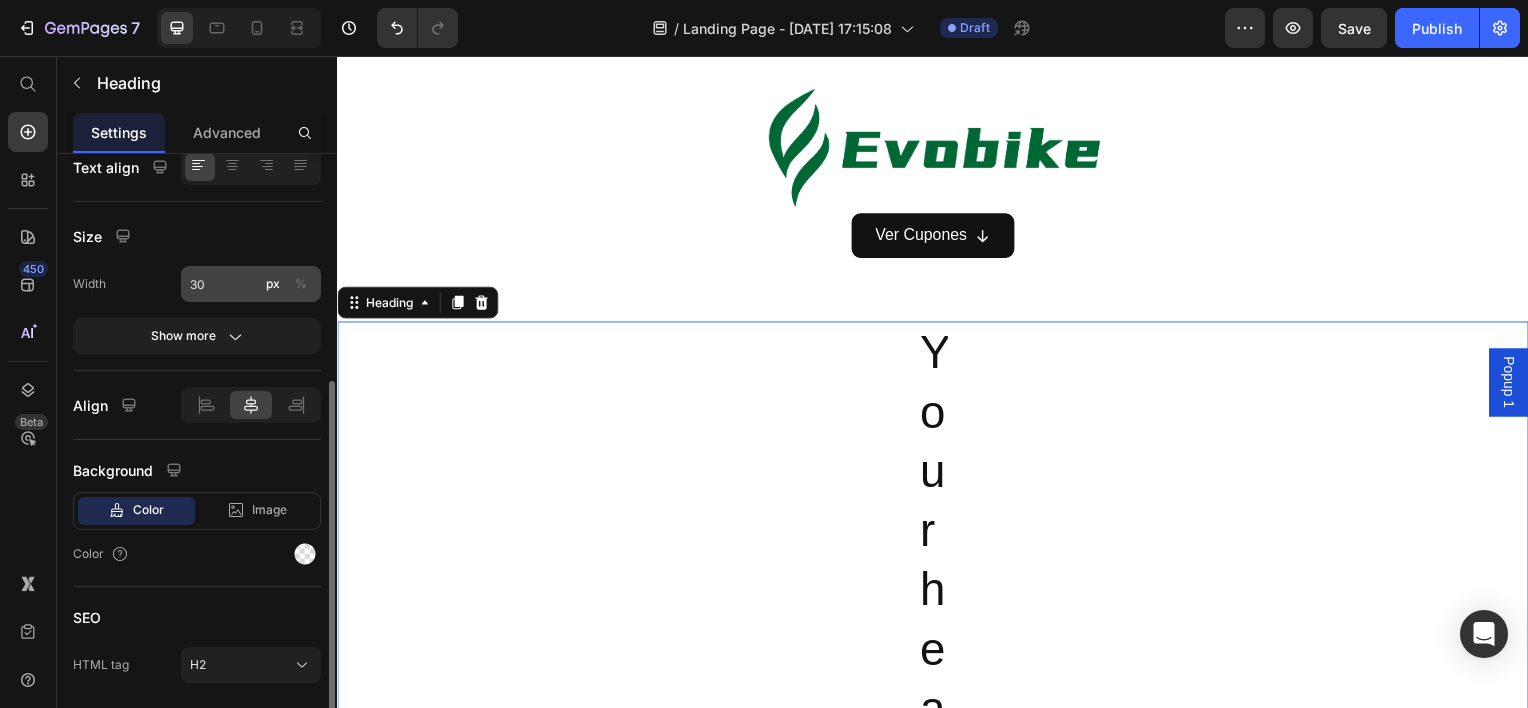 click on "%" at bounding box center [301, 284] 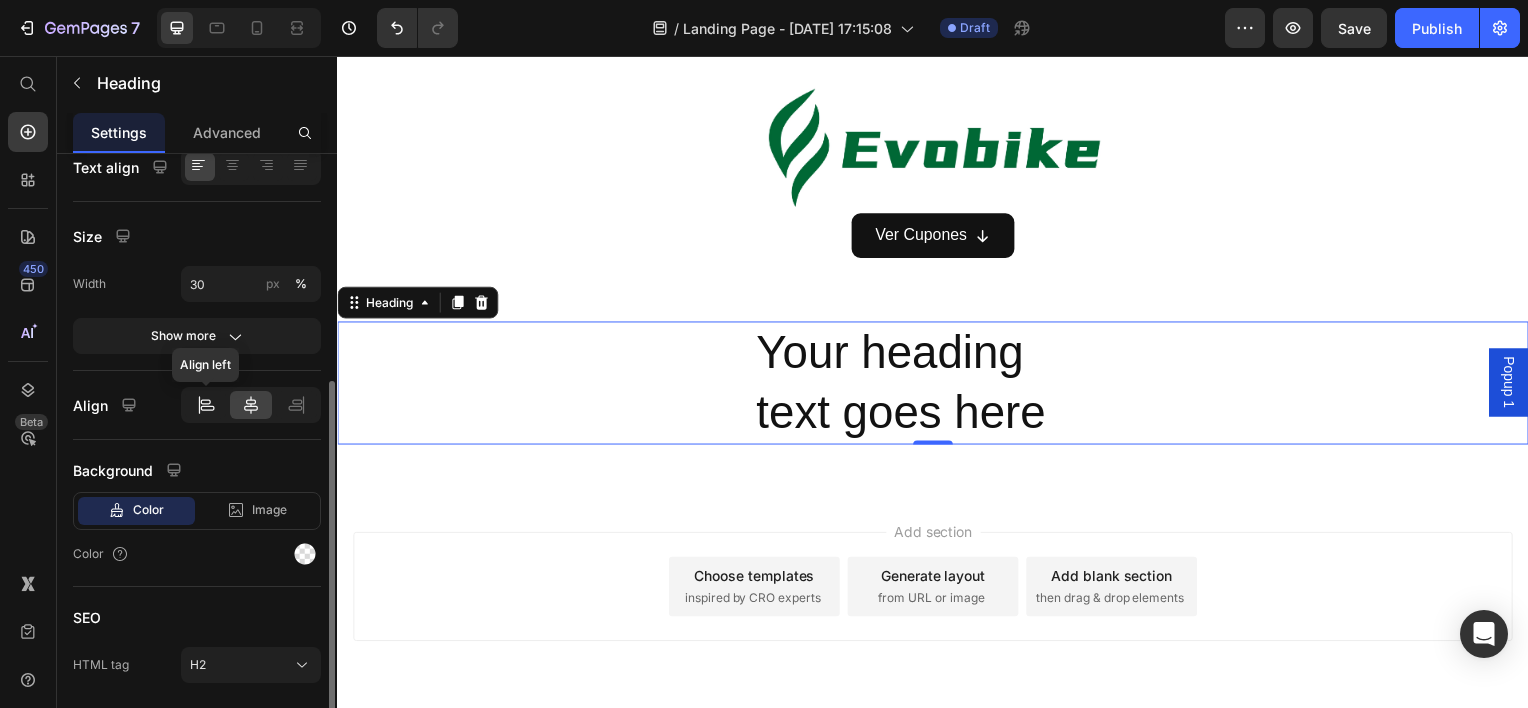 click 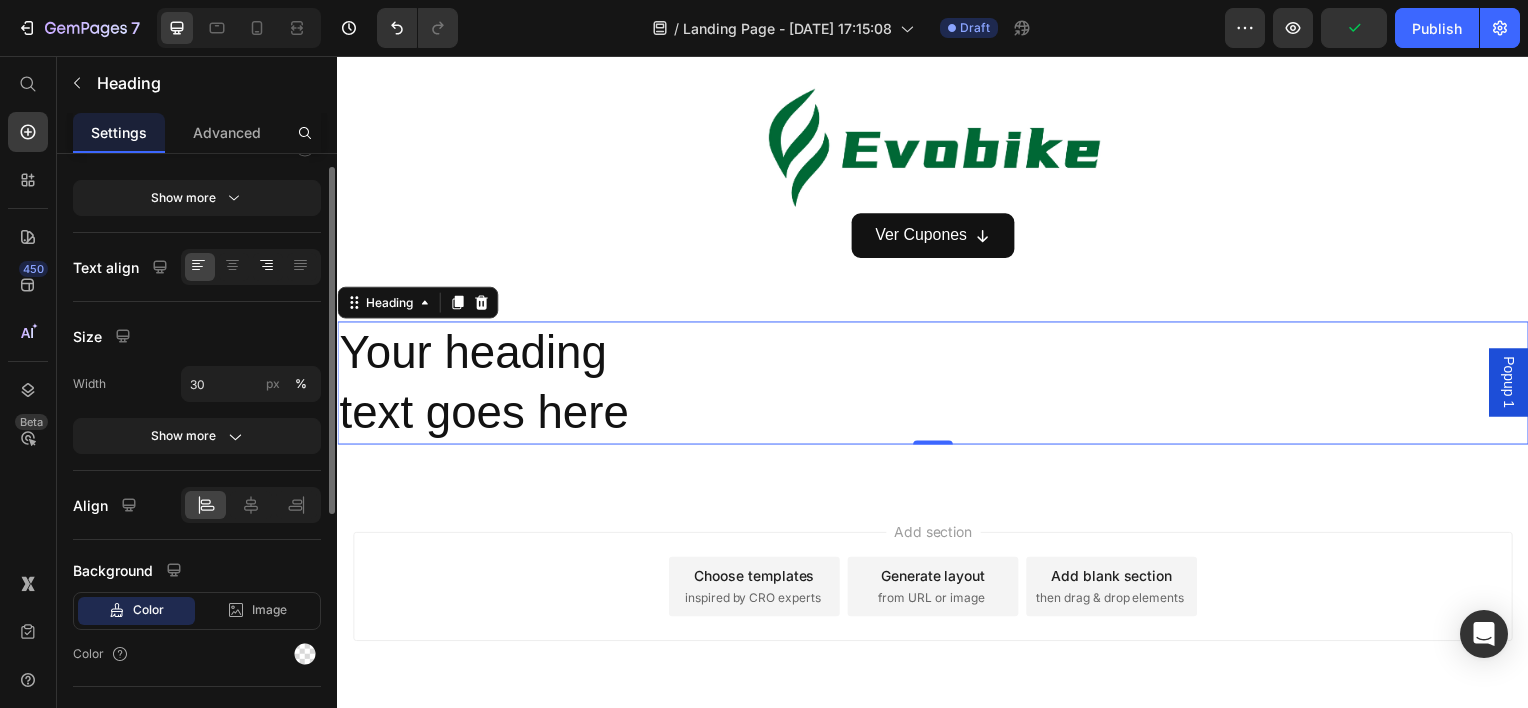scroll, scrollTop: 200, scrollLeft: 0, axis: vertical 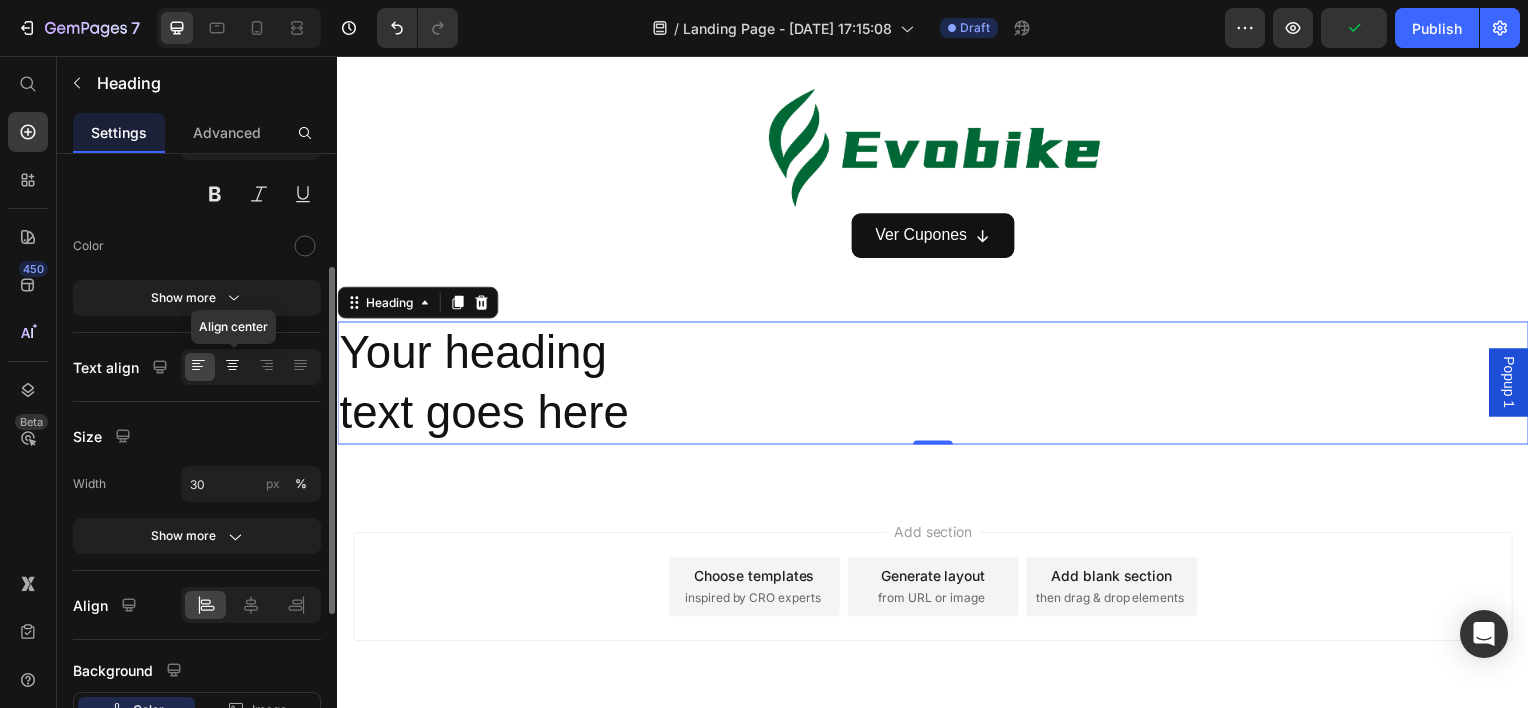 click 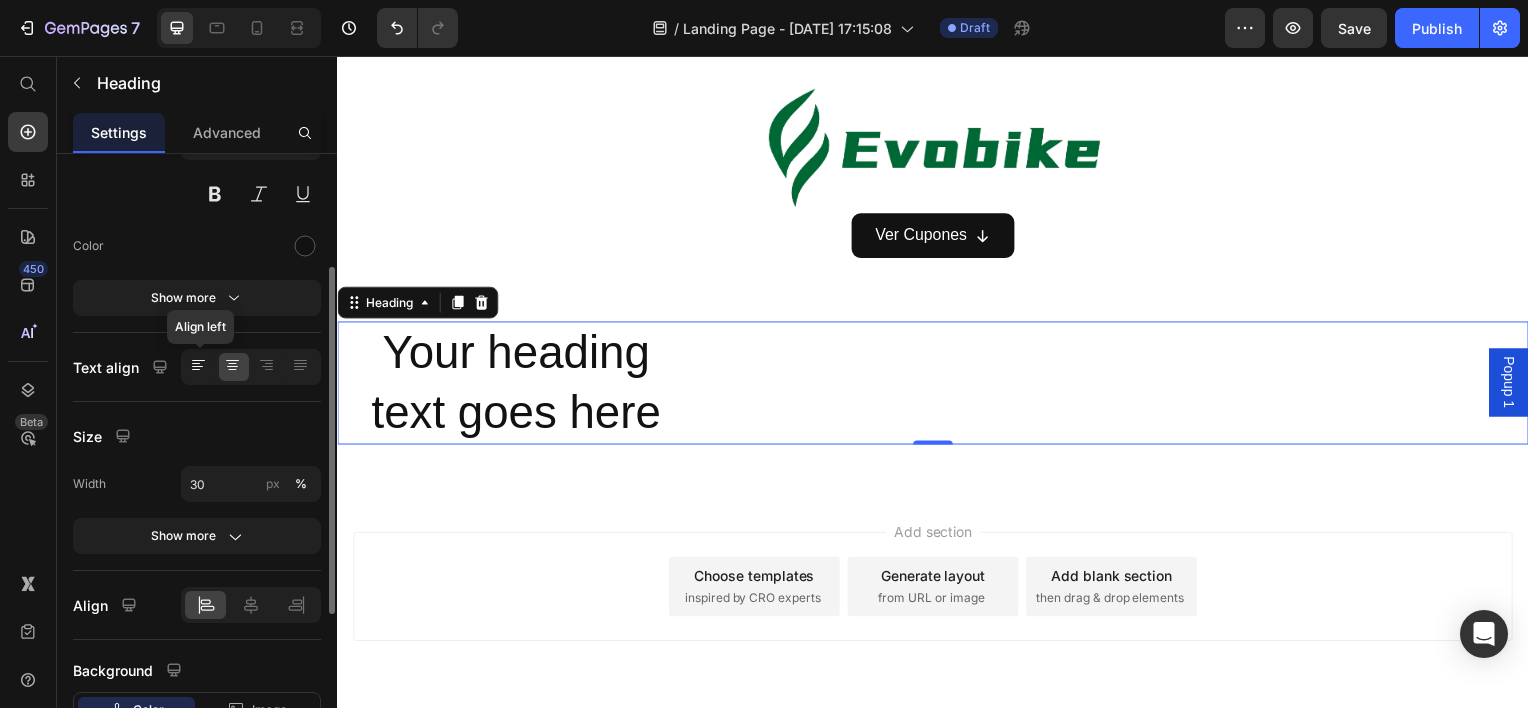 click 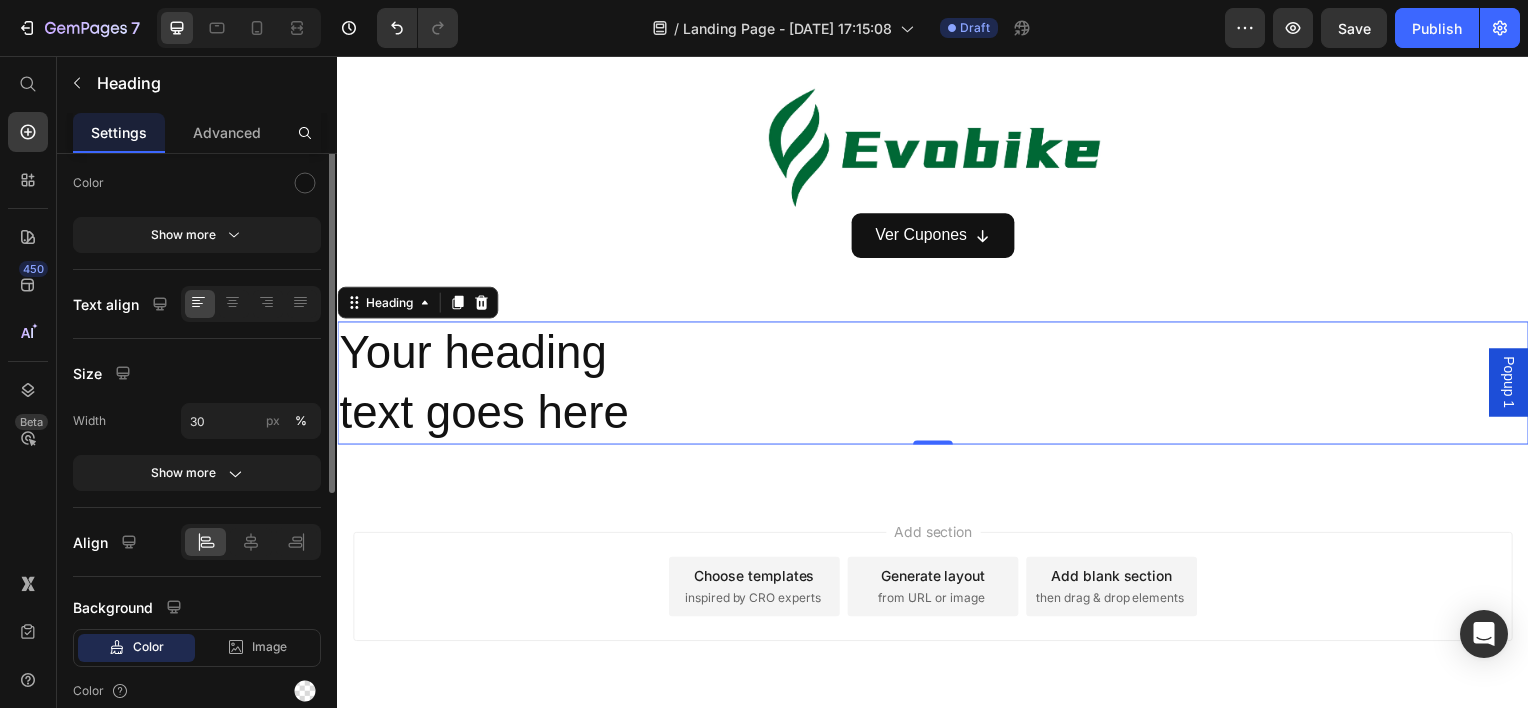 scroll, scrollTop: 0, scrollLeft: 0, axis: both 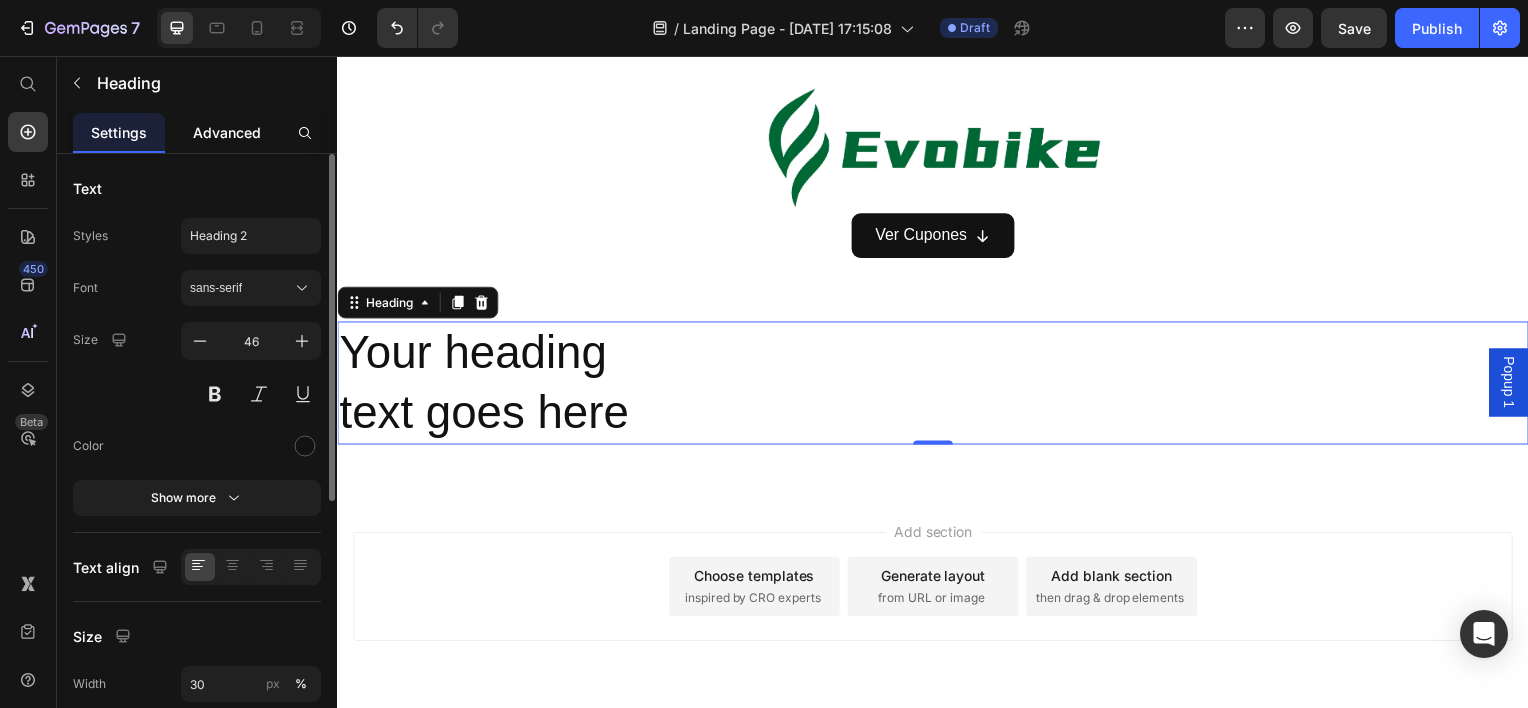 click on "Advanced" 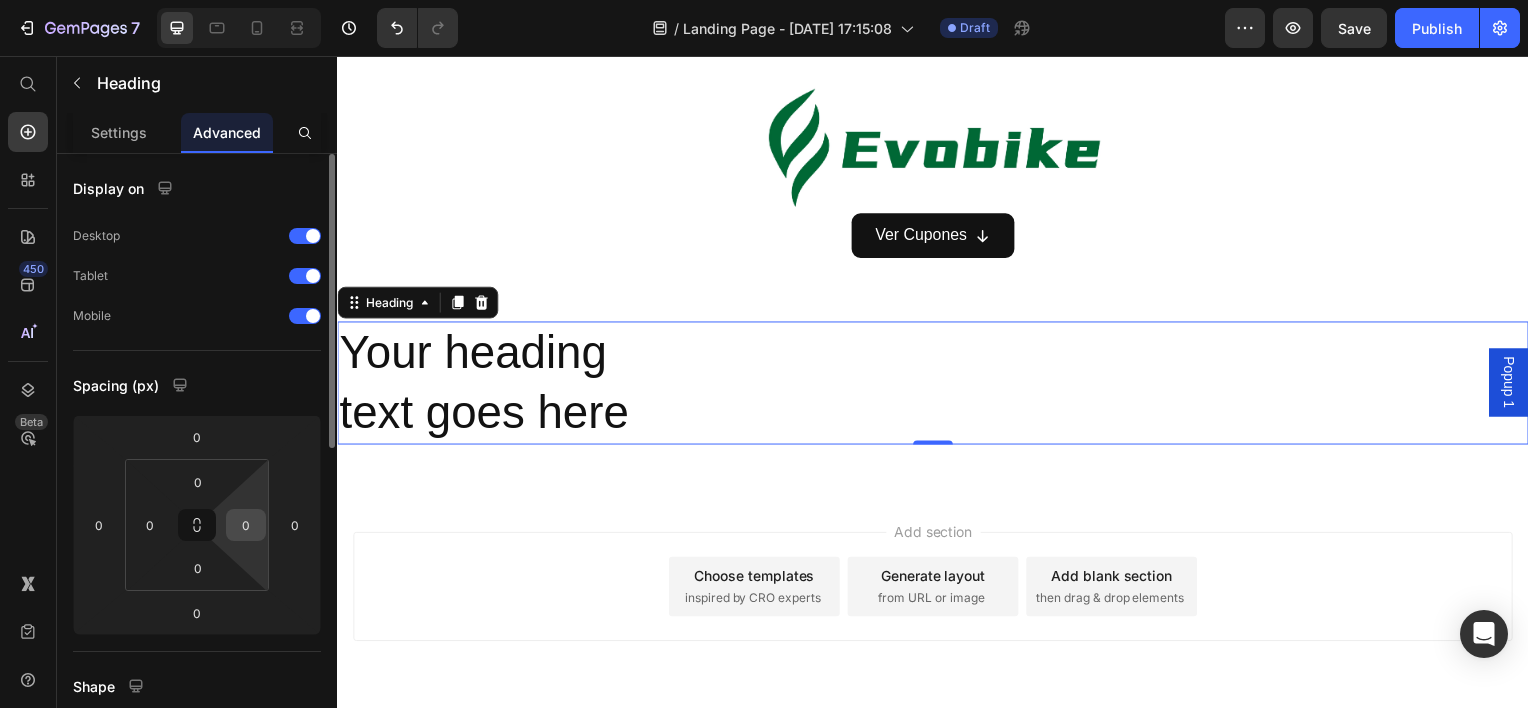 click on "0" at bounding box center [246, 525] 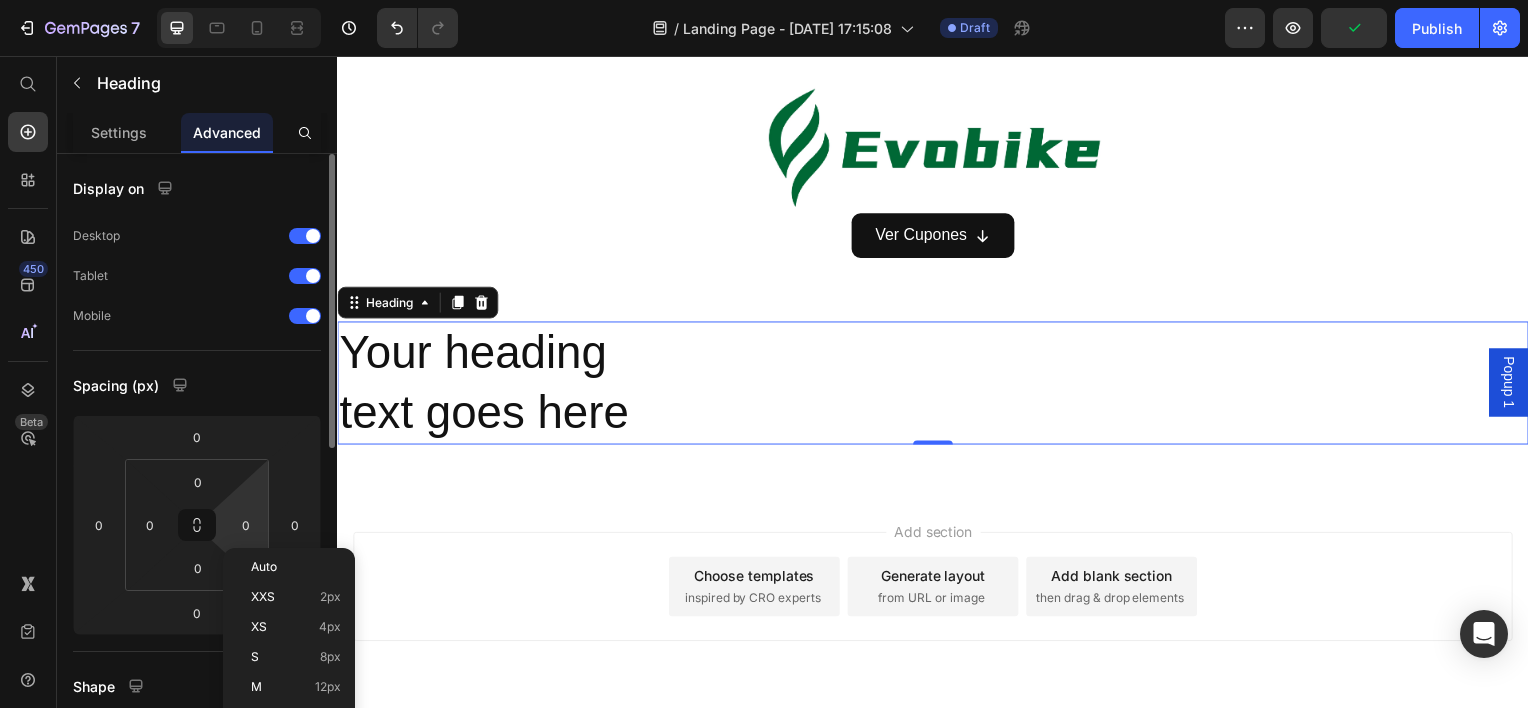 click on "7  Version history  /  Landing Page - [DATE] 17:15:08 Draft Preview  Publish  450 Beta Start with Sections Elements Hero Section Product Detail Brands Trusted Badges Guarantee Product Breakdown How to use Testimonials Compare Bundle FAQs Social Proof Brand Story Product List Collection Blog List Contact Sticky Add to Cart Custom Footer Browse Library 450 Layout
Row
Row
Row
Row Text
Heading
Text Block Button
Button
Button
Sticky Back to top Media
Image" at bounding box center [764, 0] 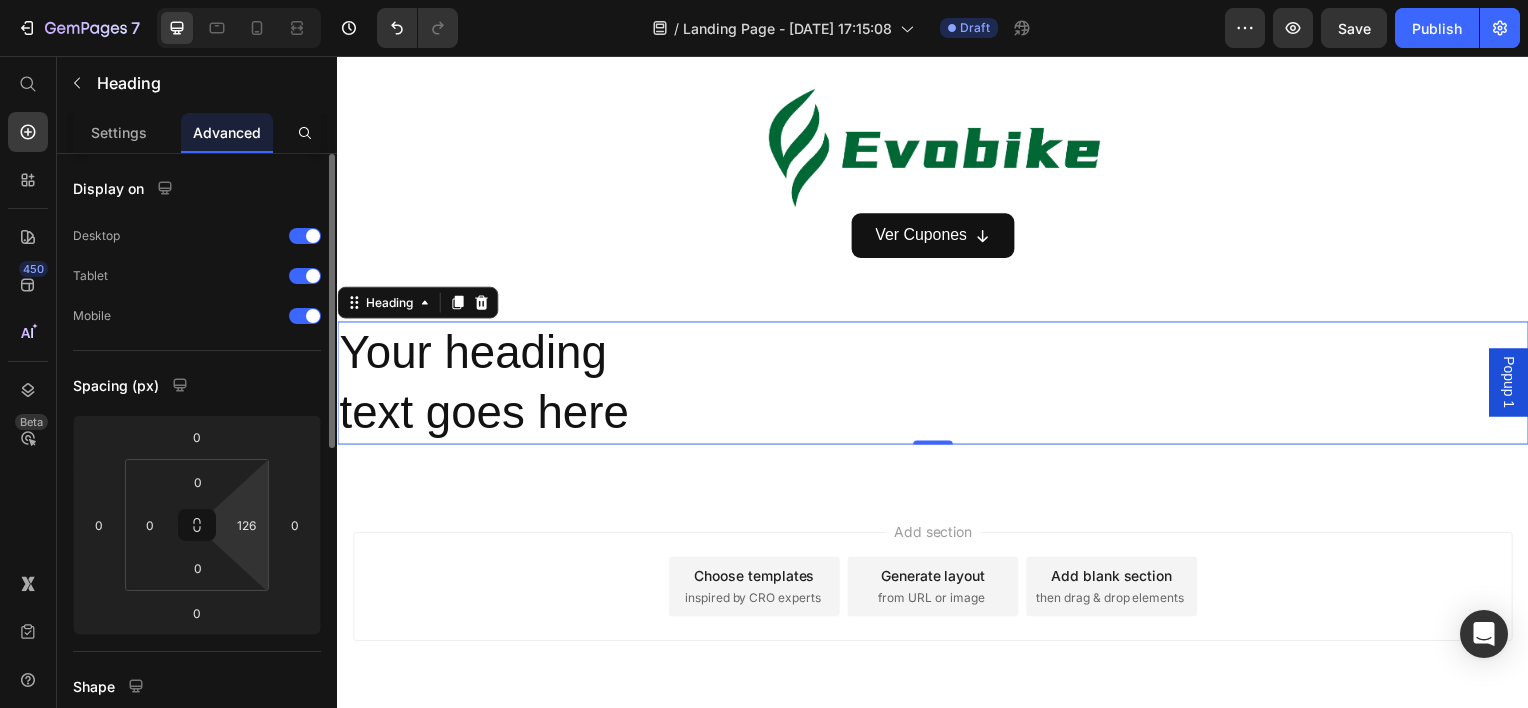 type on "128" 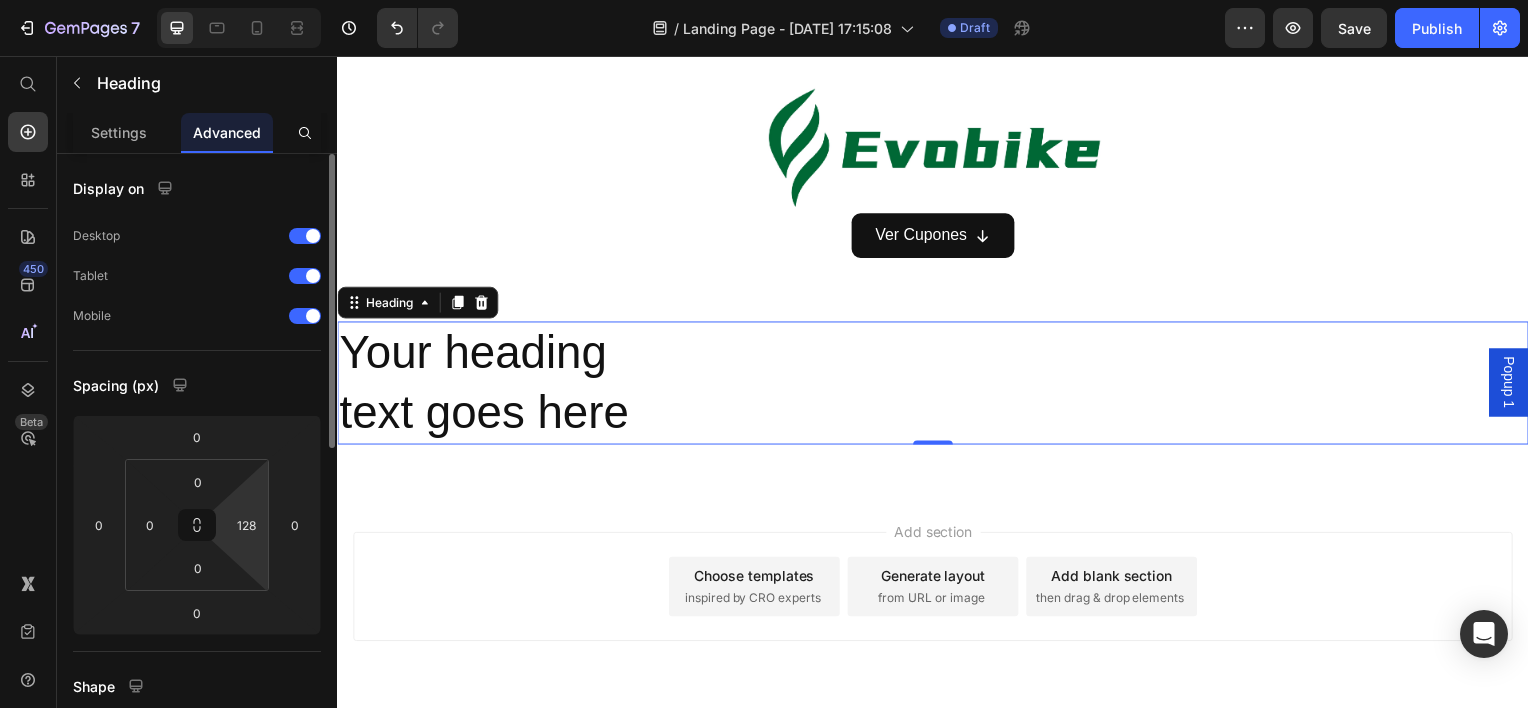 drag, startPoint x: 240, startPoint y: 543, endPoint x: 249, endPoint y: 479, distance: 64.629715 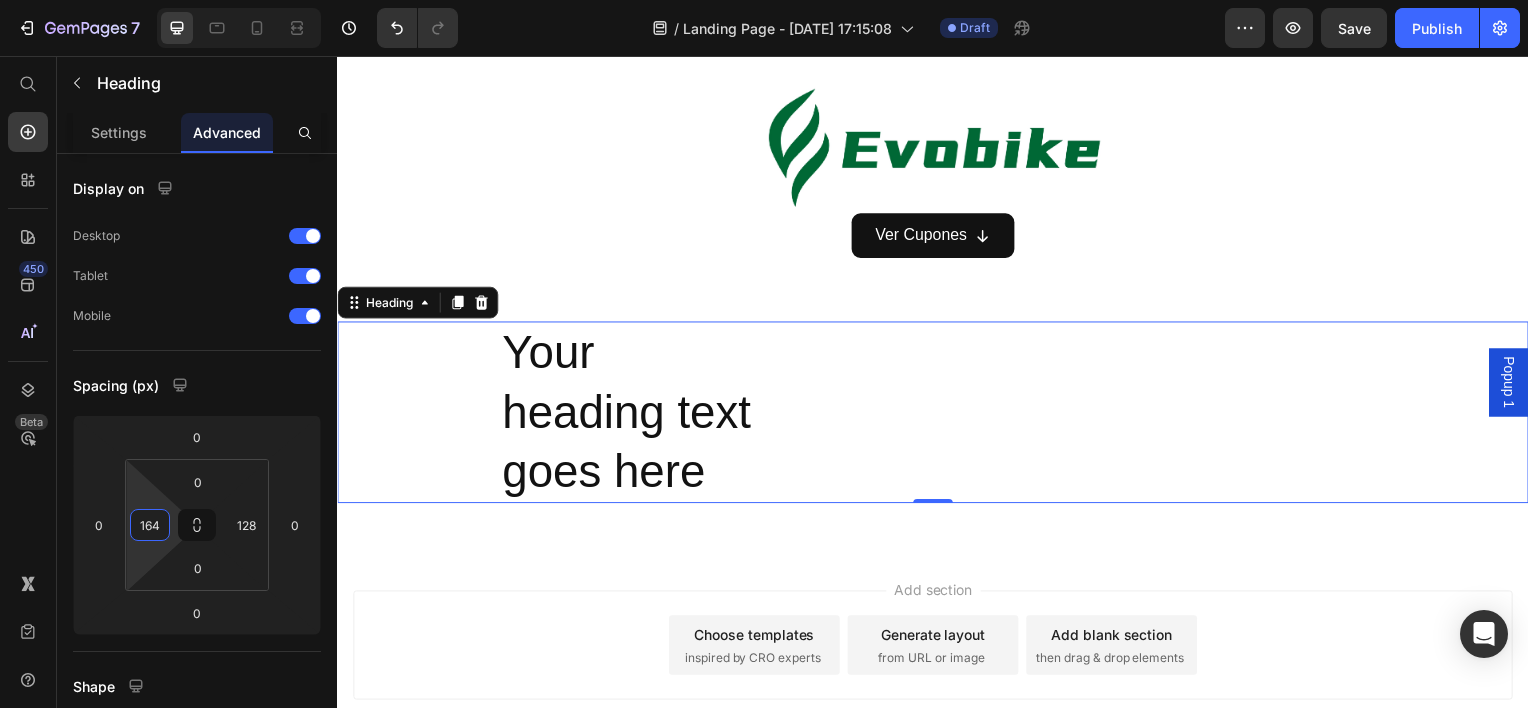type on "168" 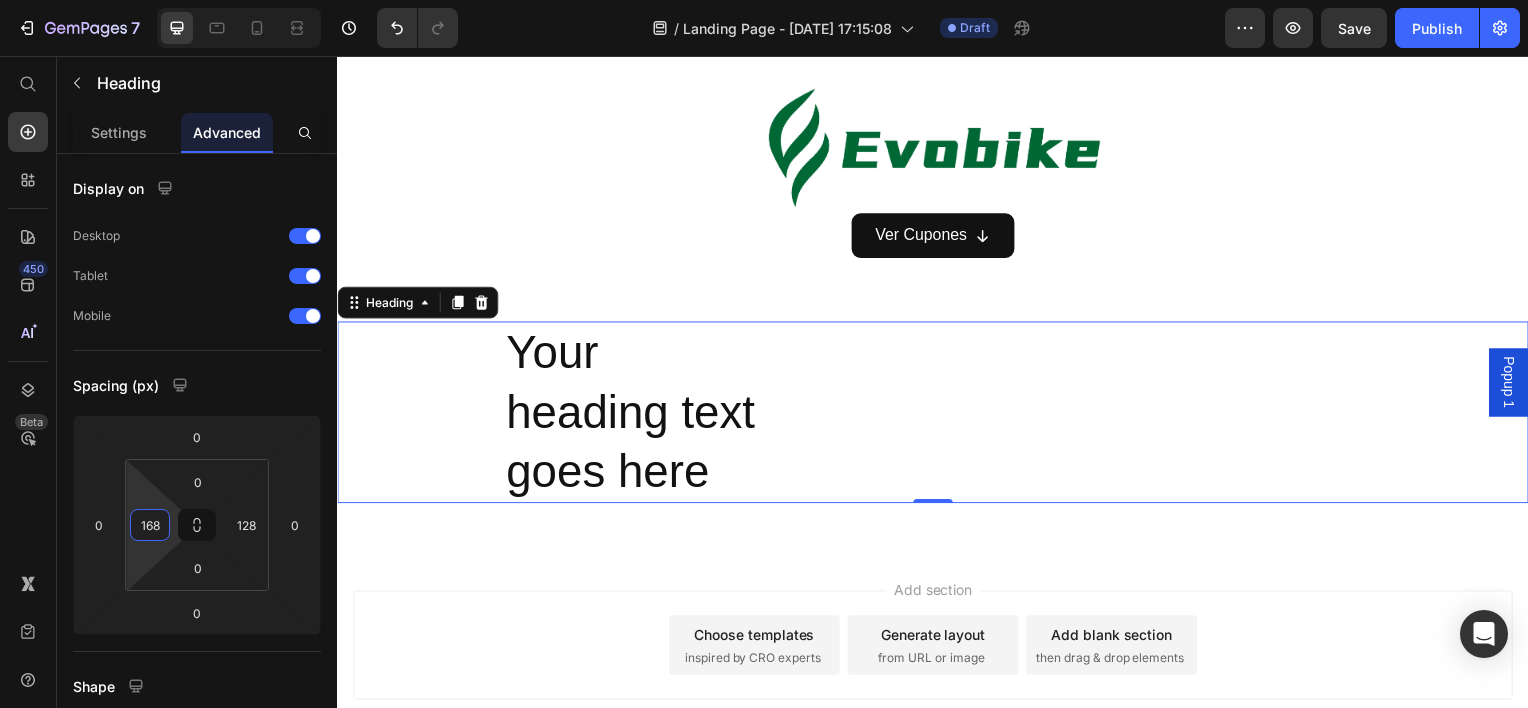 drag, startPoint x: 145, startPoint y: 545, endPoint x: 162, endPoint y: 461, distance: 85.70297 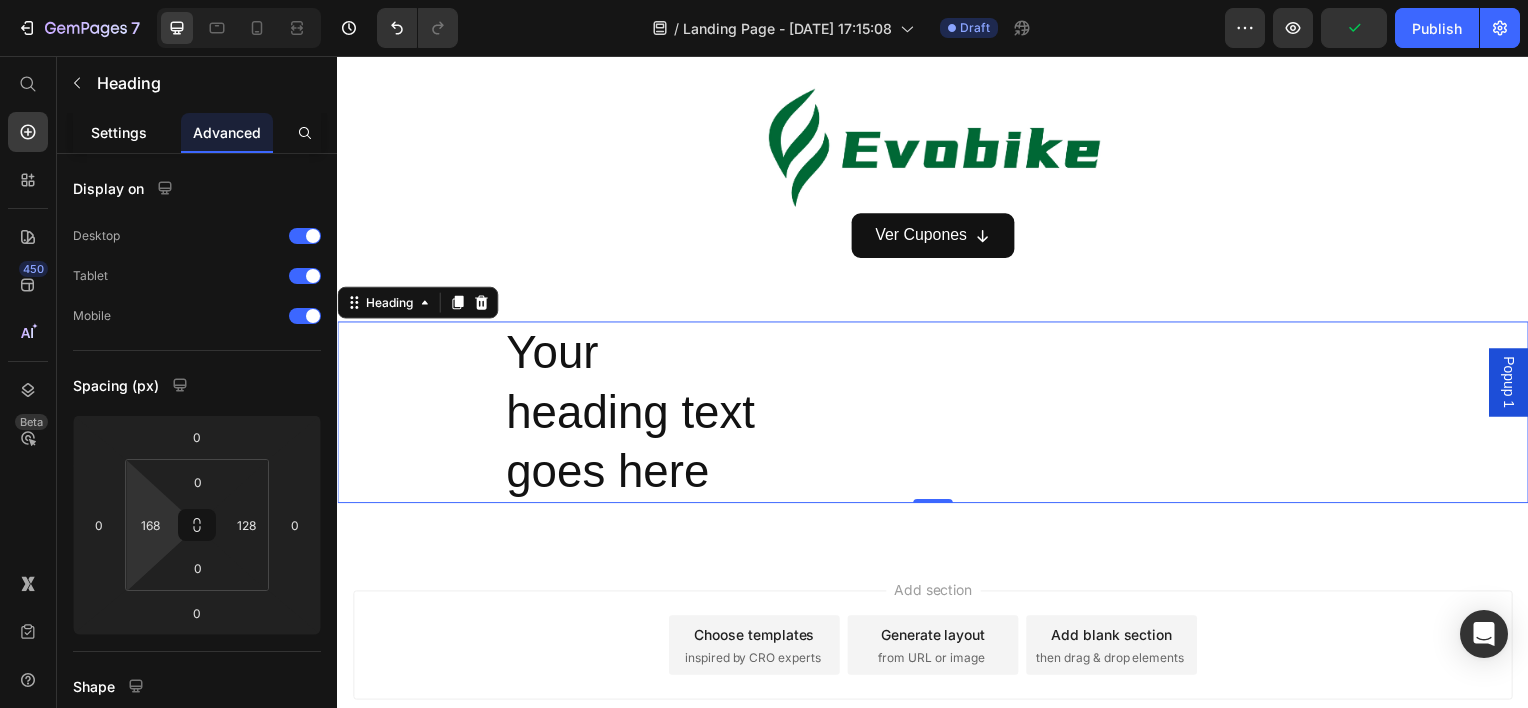 click on "Settings" at bounding box center (119, 132) 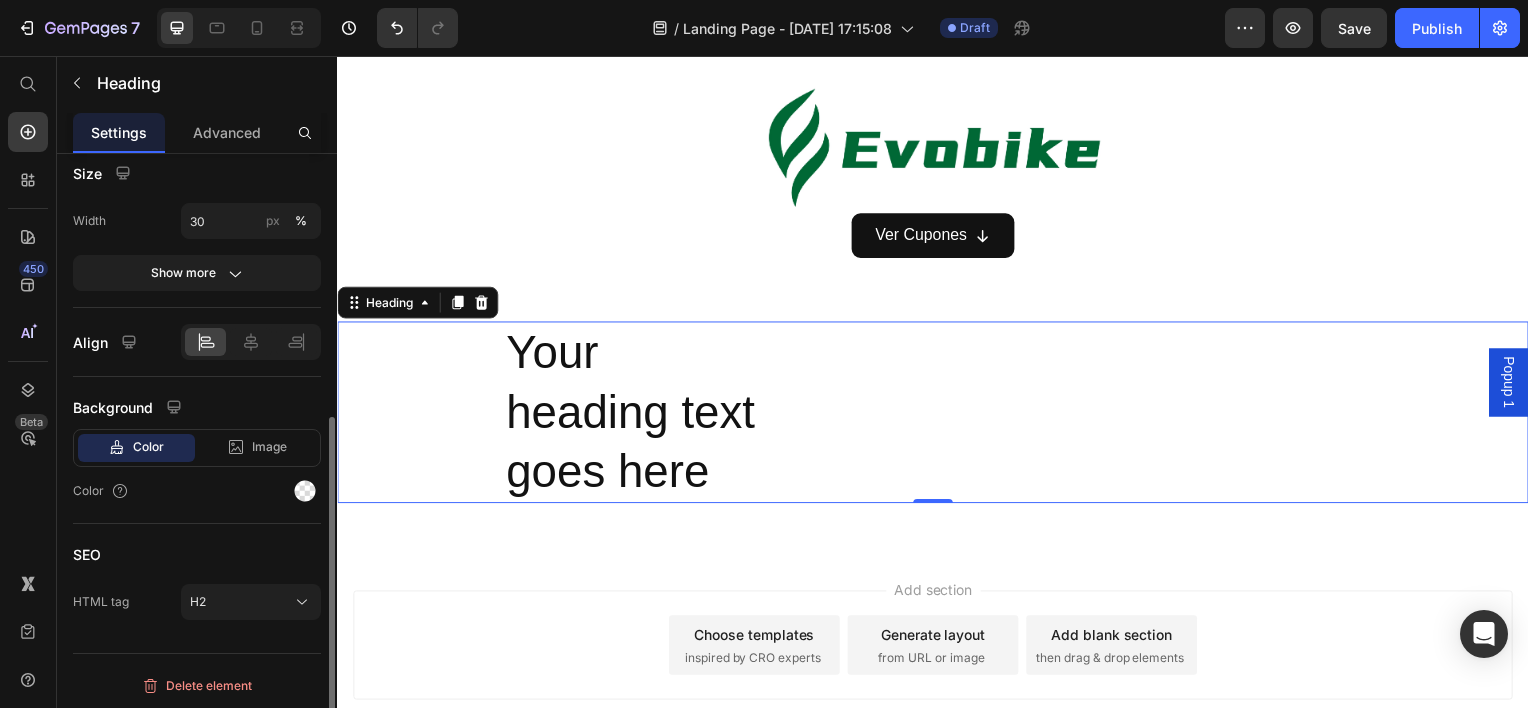 scroll, scrollTop: 363, scrollLeft: 0, axis: vertical 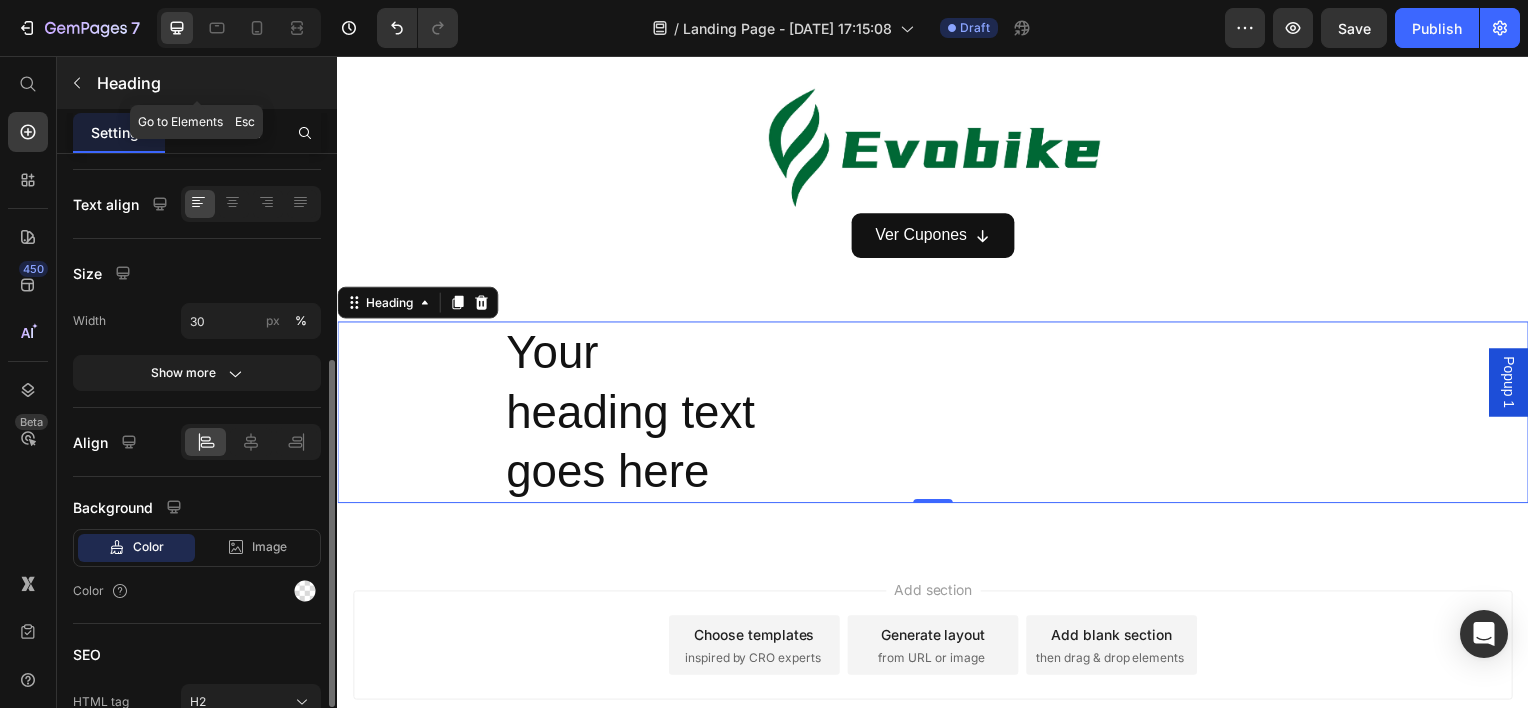 click 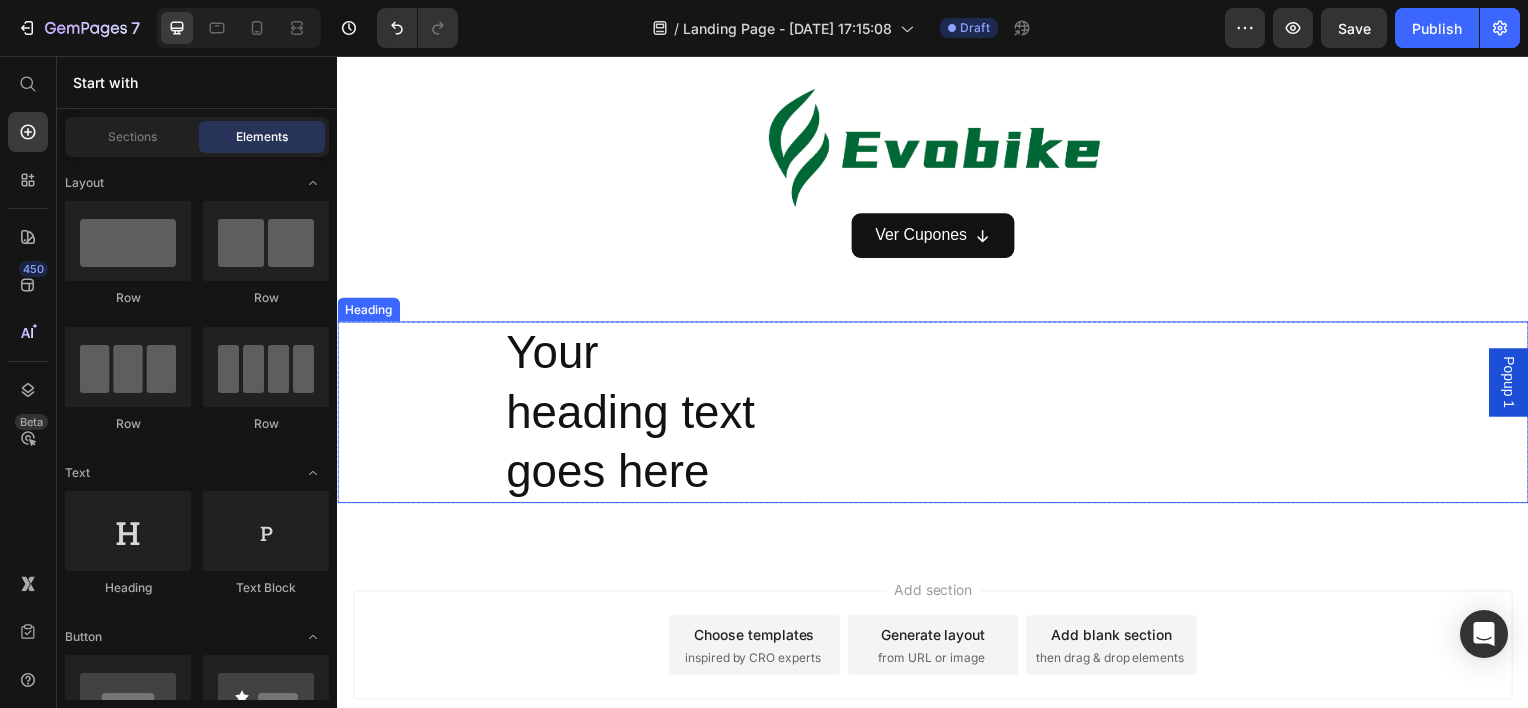 click on "Your heading text goes here" at bounding box center (957, 414) 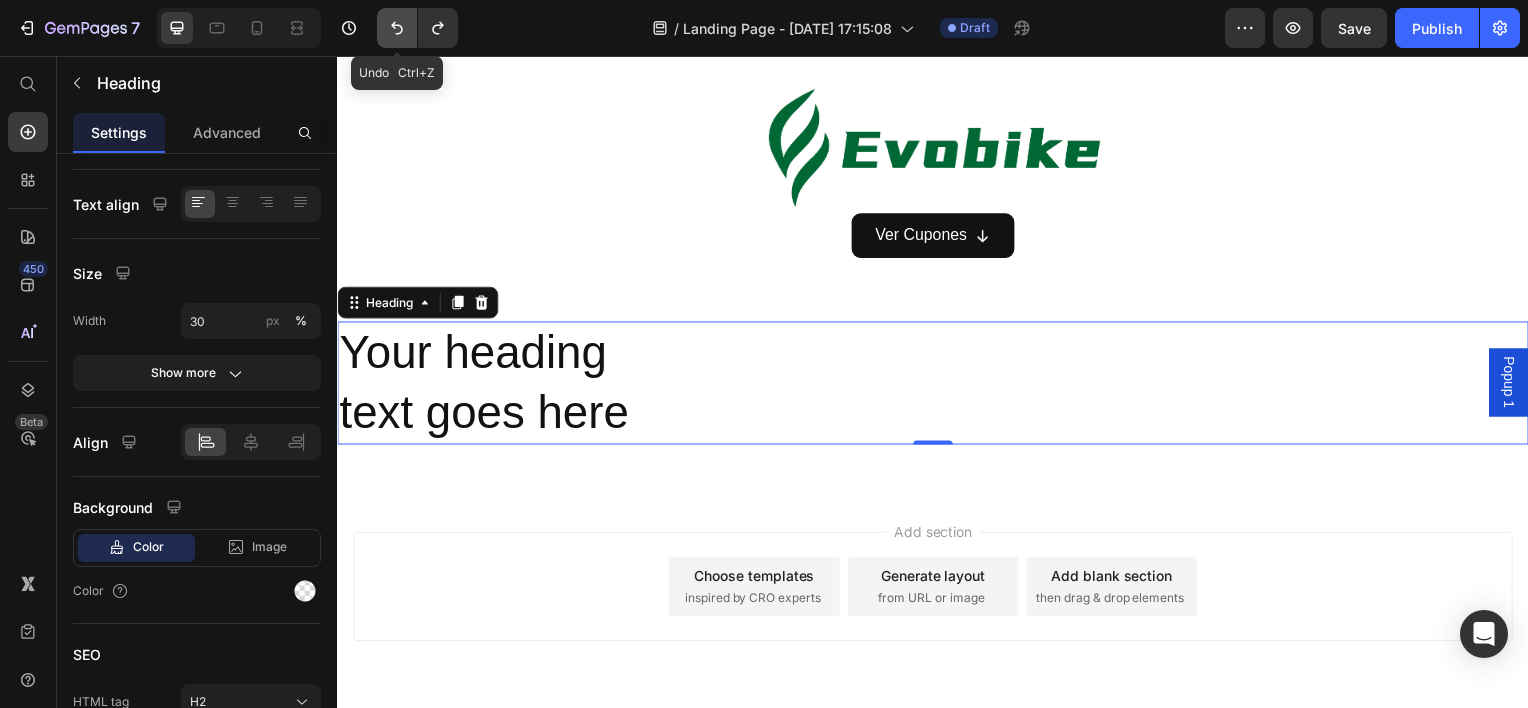 click 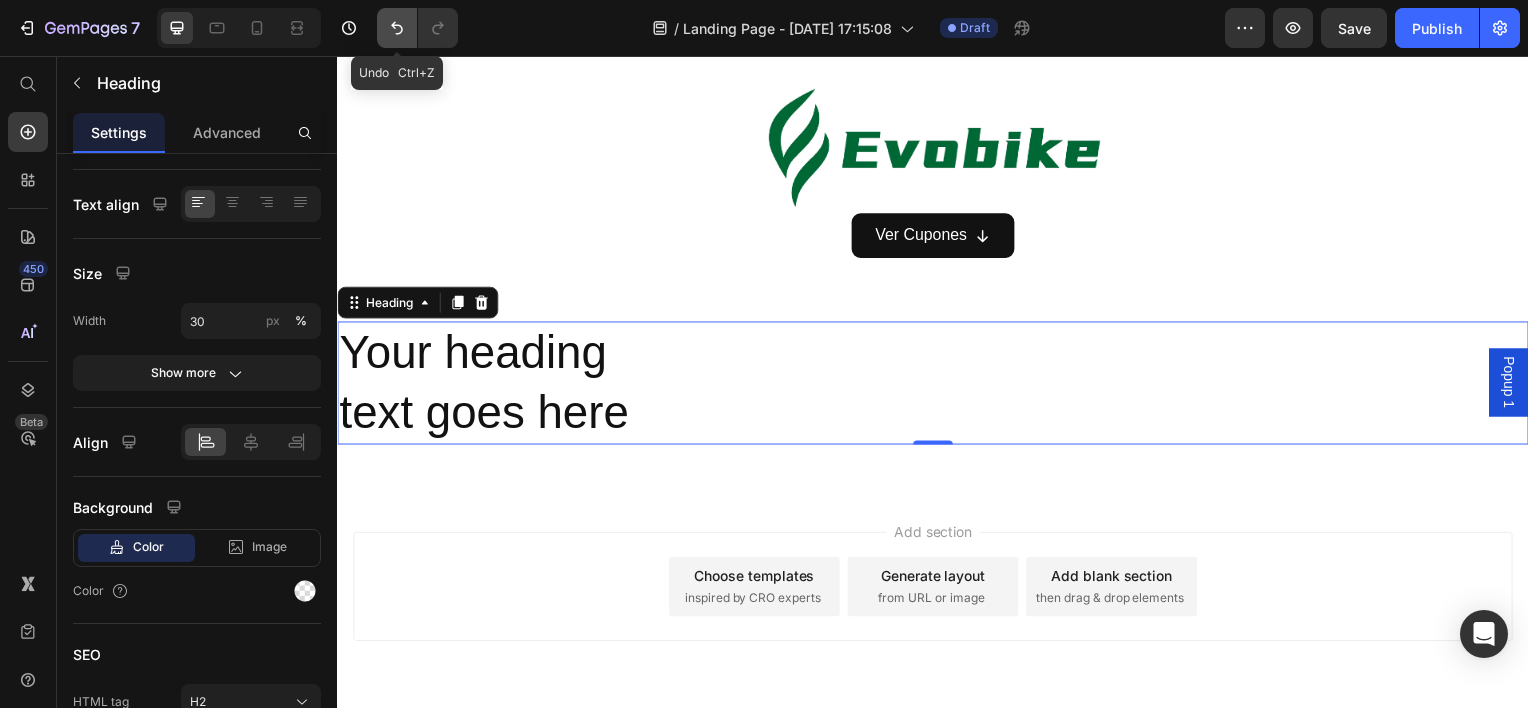 click 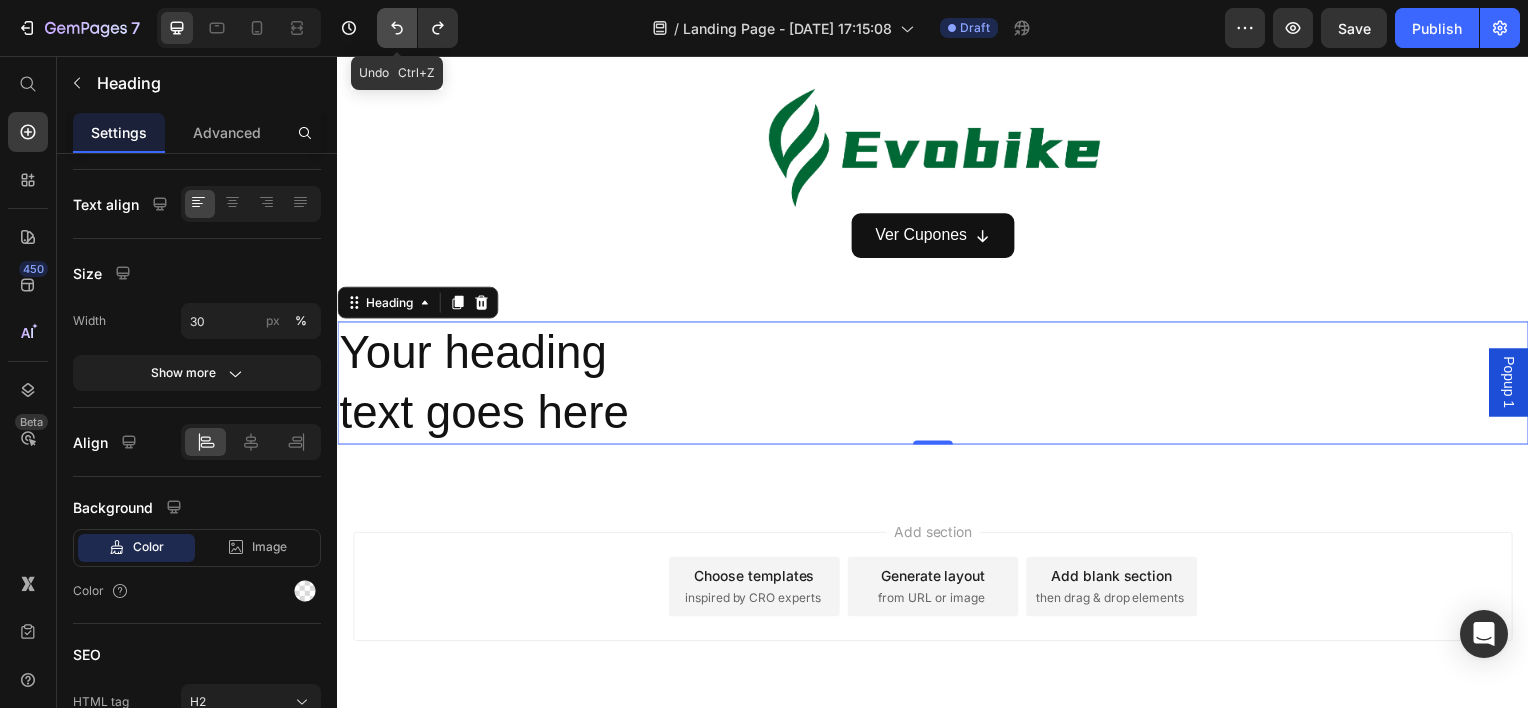 click 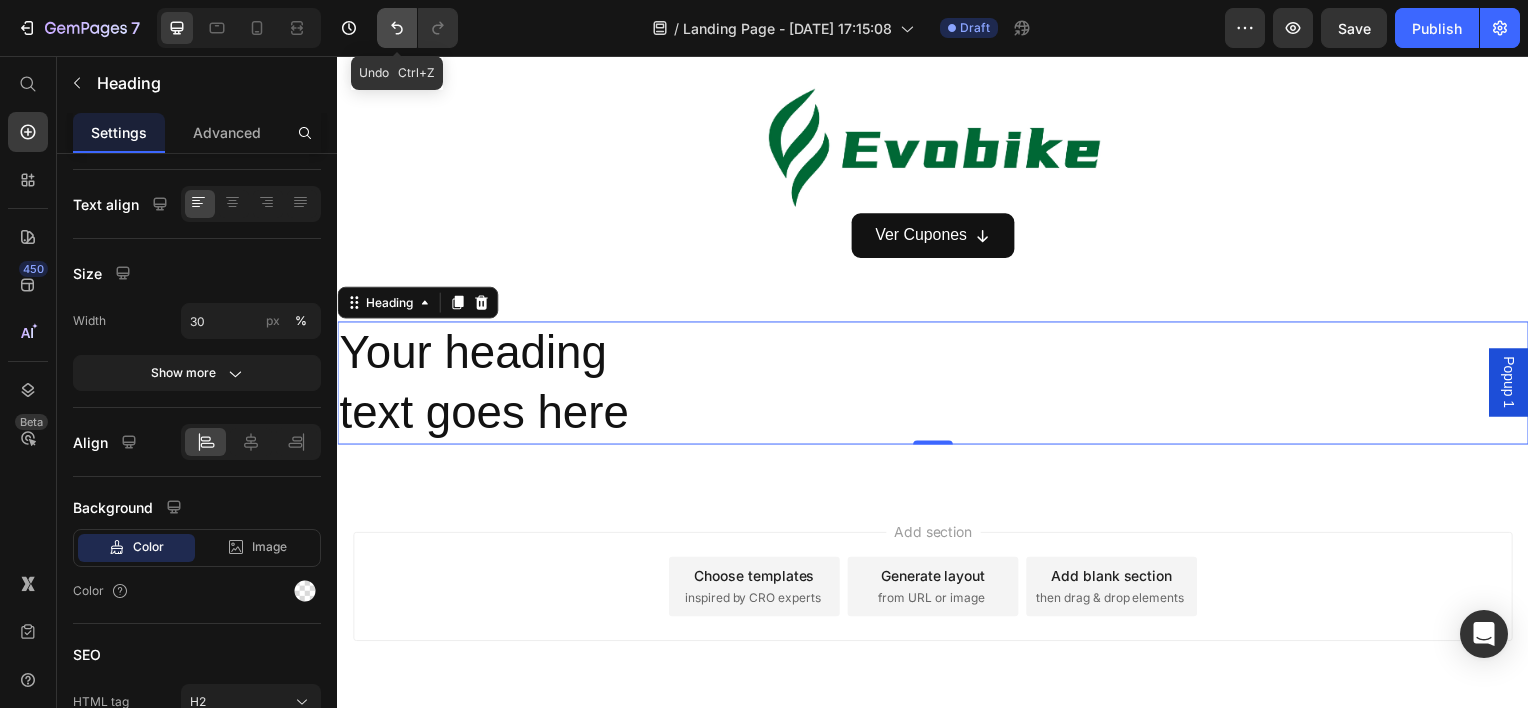 click 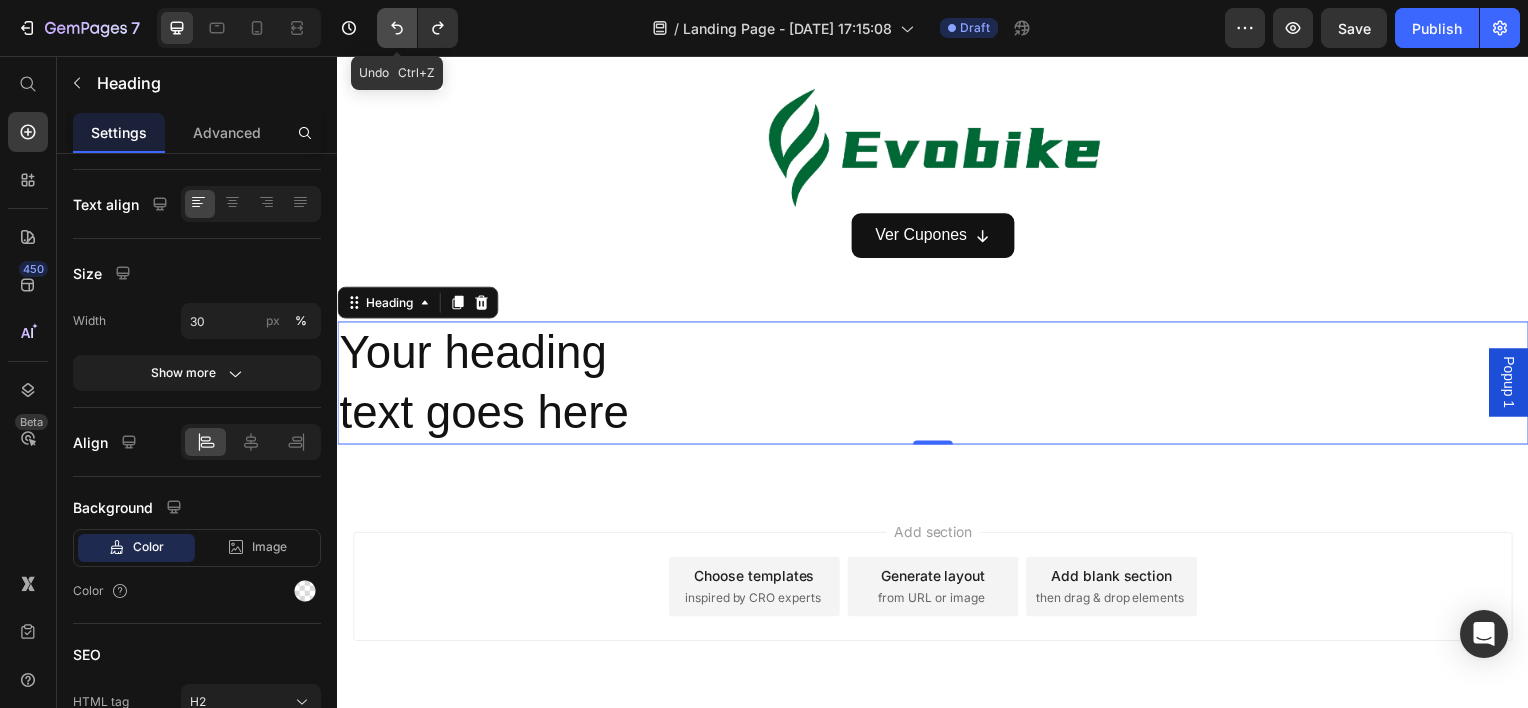 click 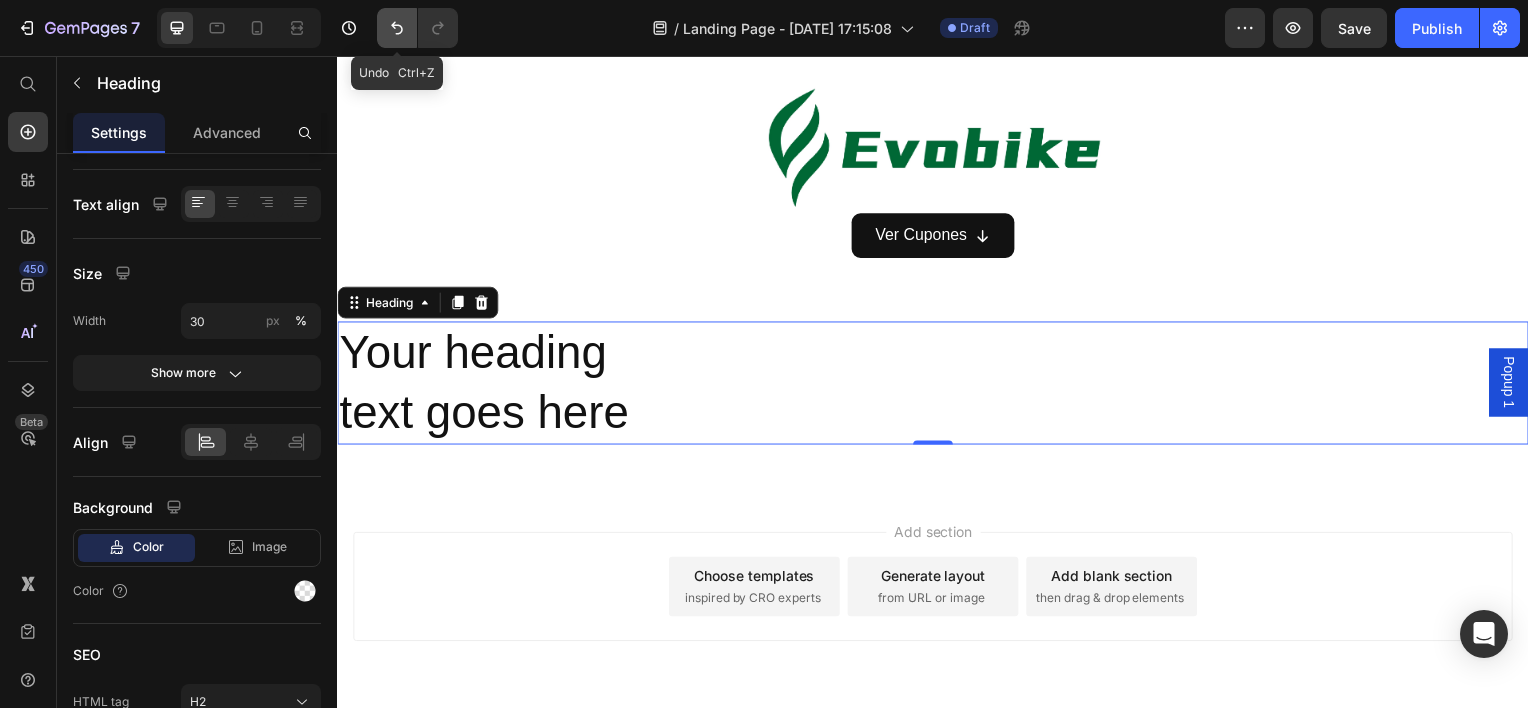 click 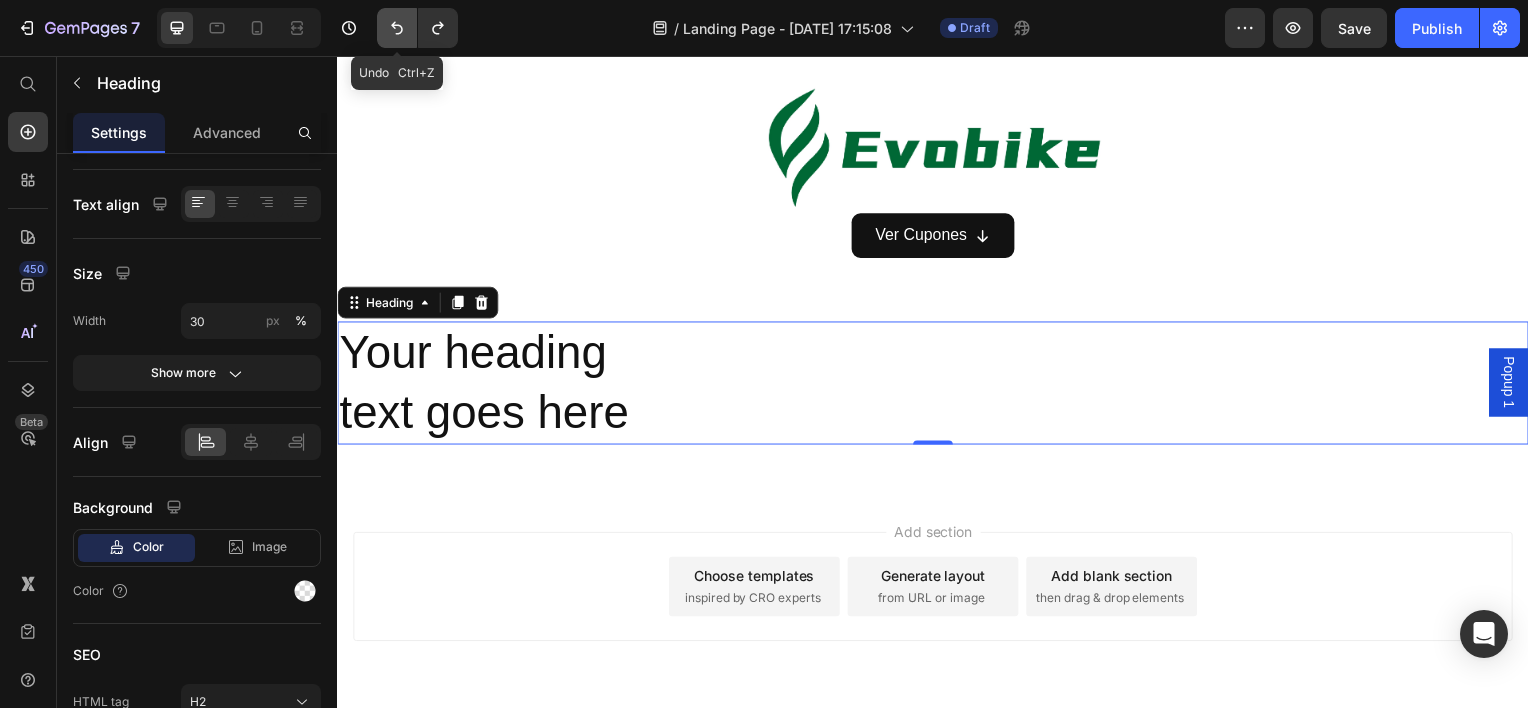 click 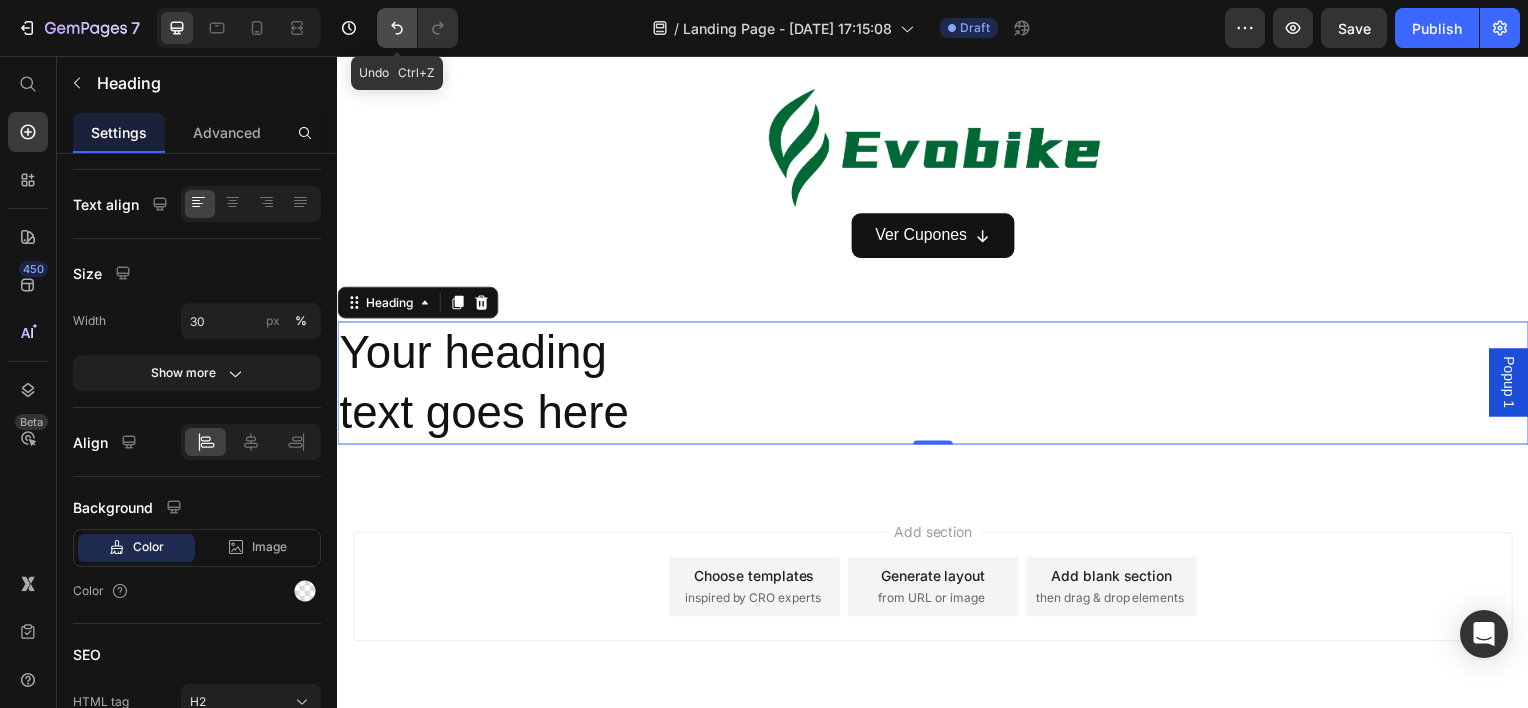 click 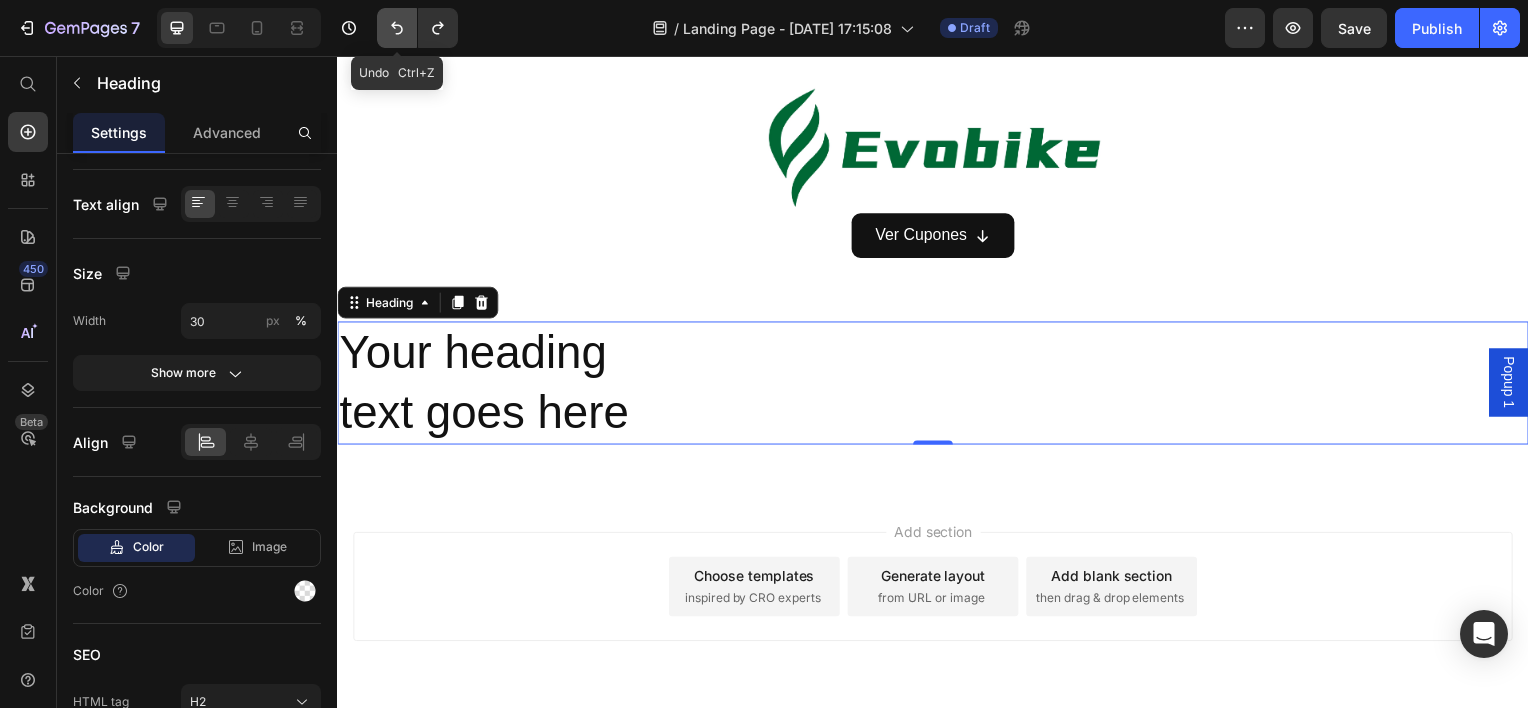 click 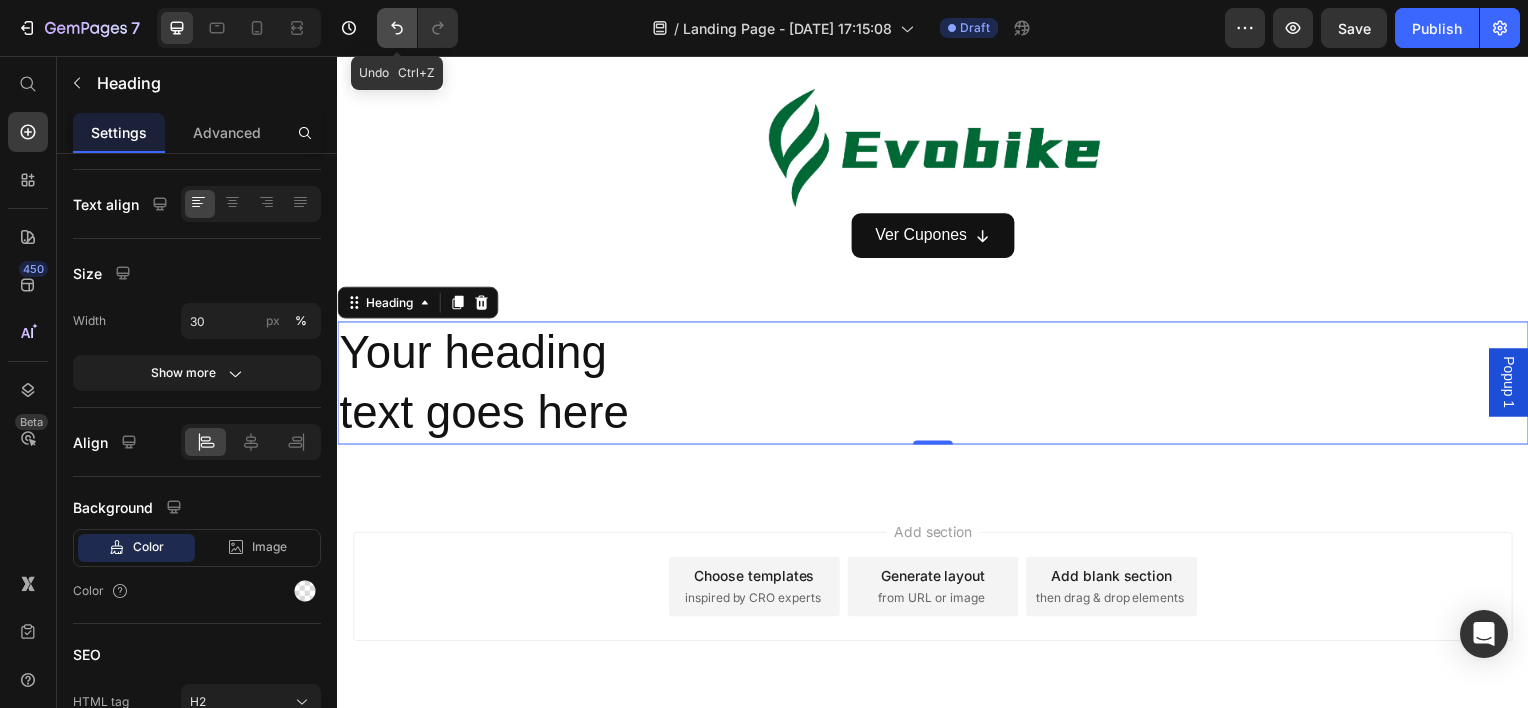 click 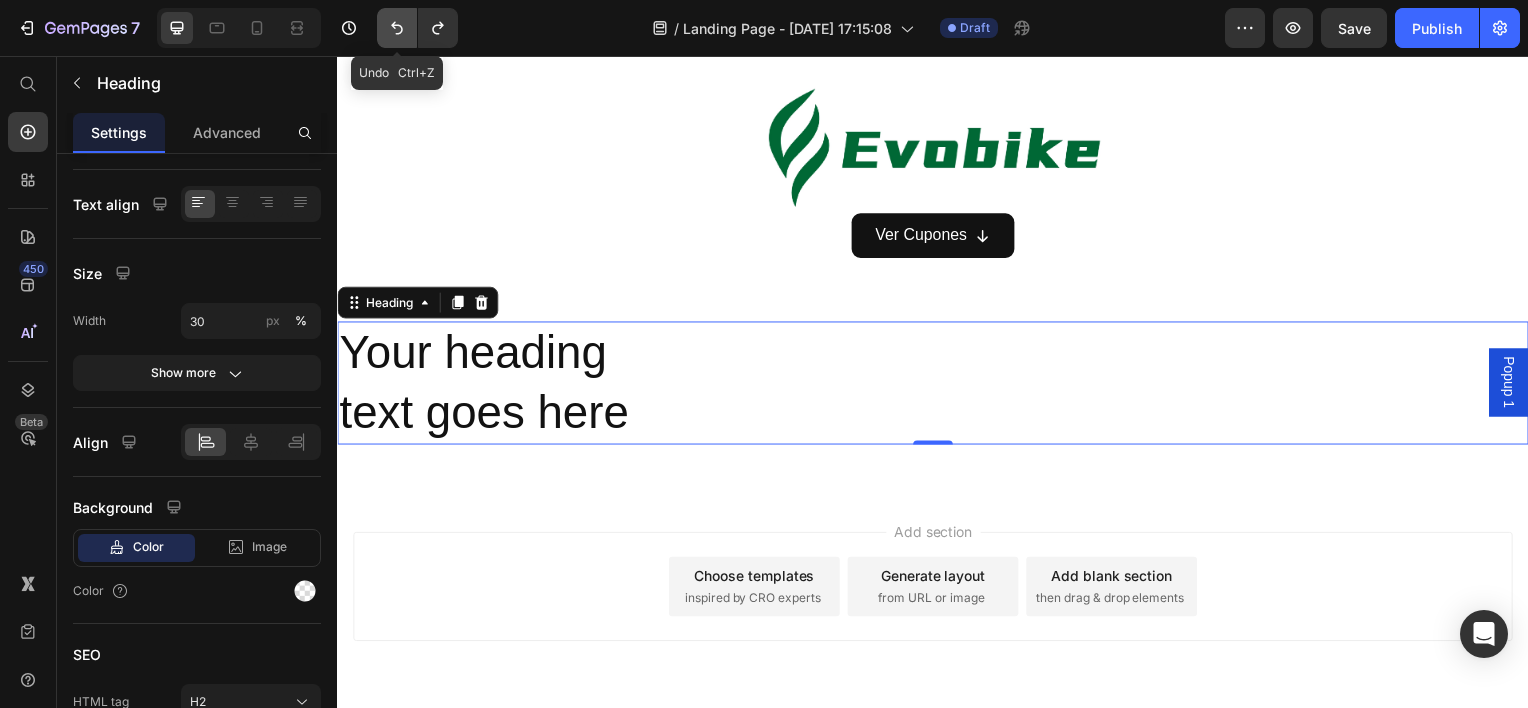 click 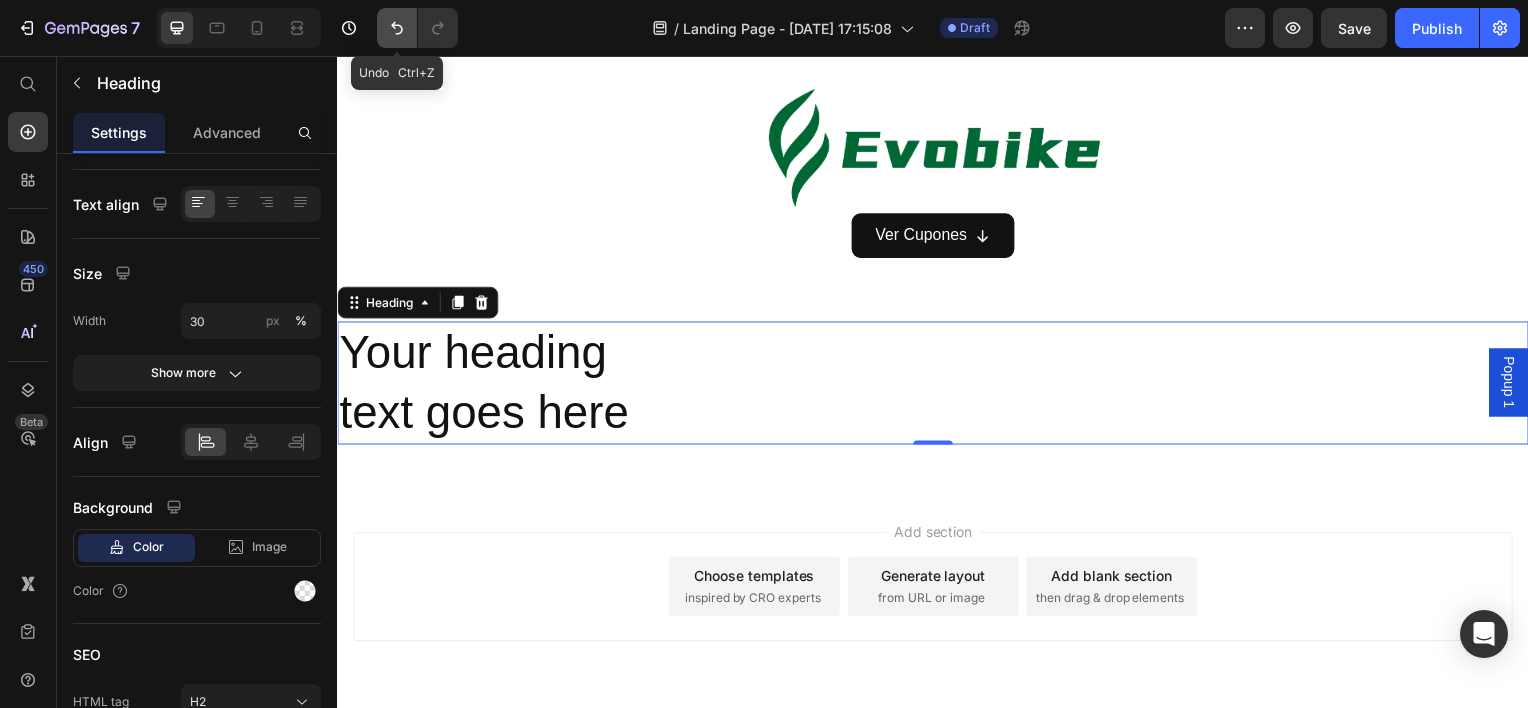 click 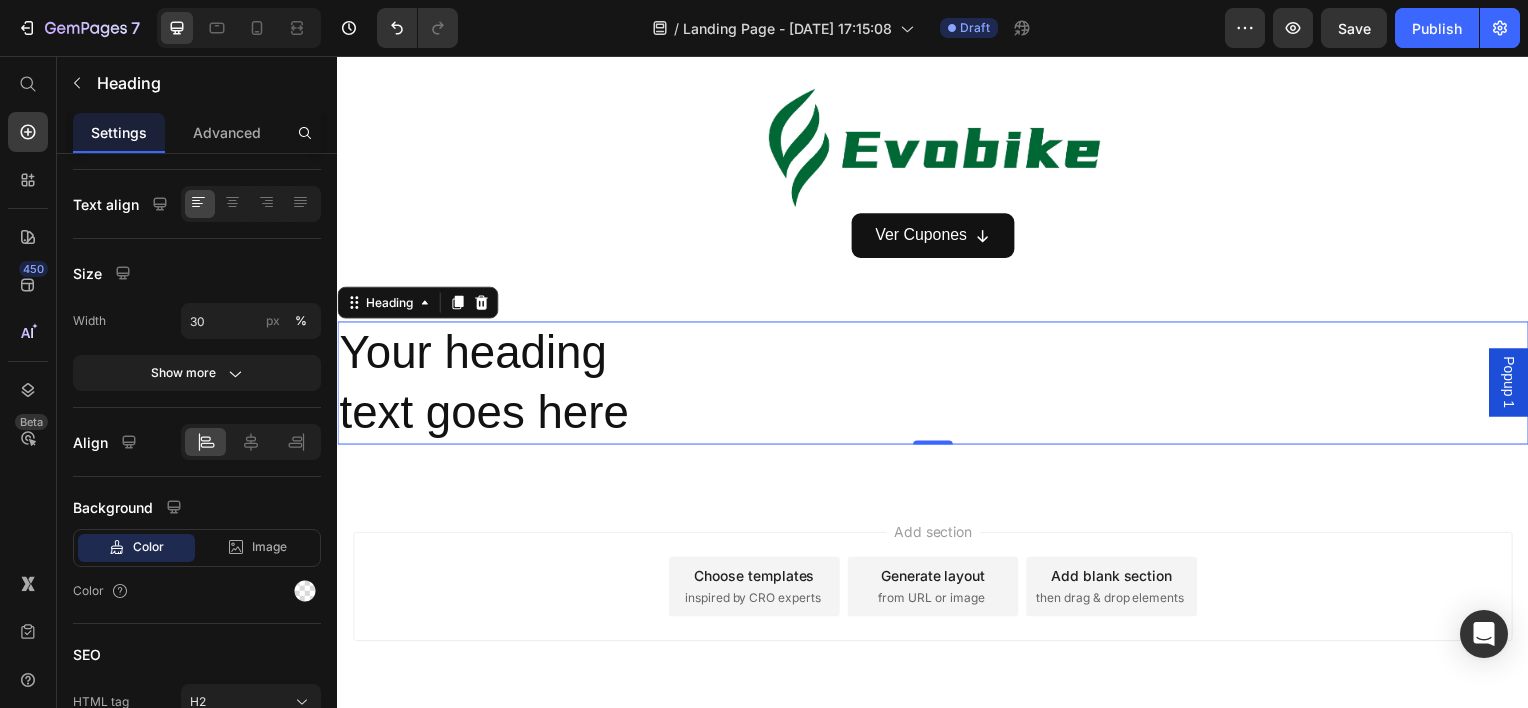 click on "Add section Choose templates inspired by CRO experts Generate layout from URL or image Add blank section then drag & drop elements" at bounding box center (937, 590) 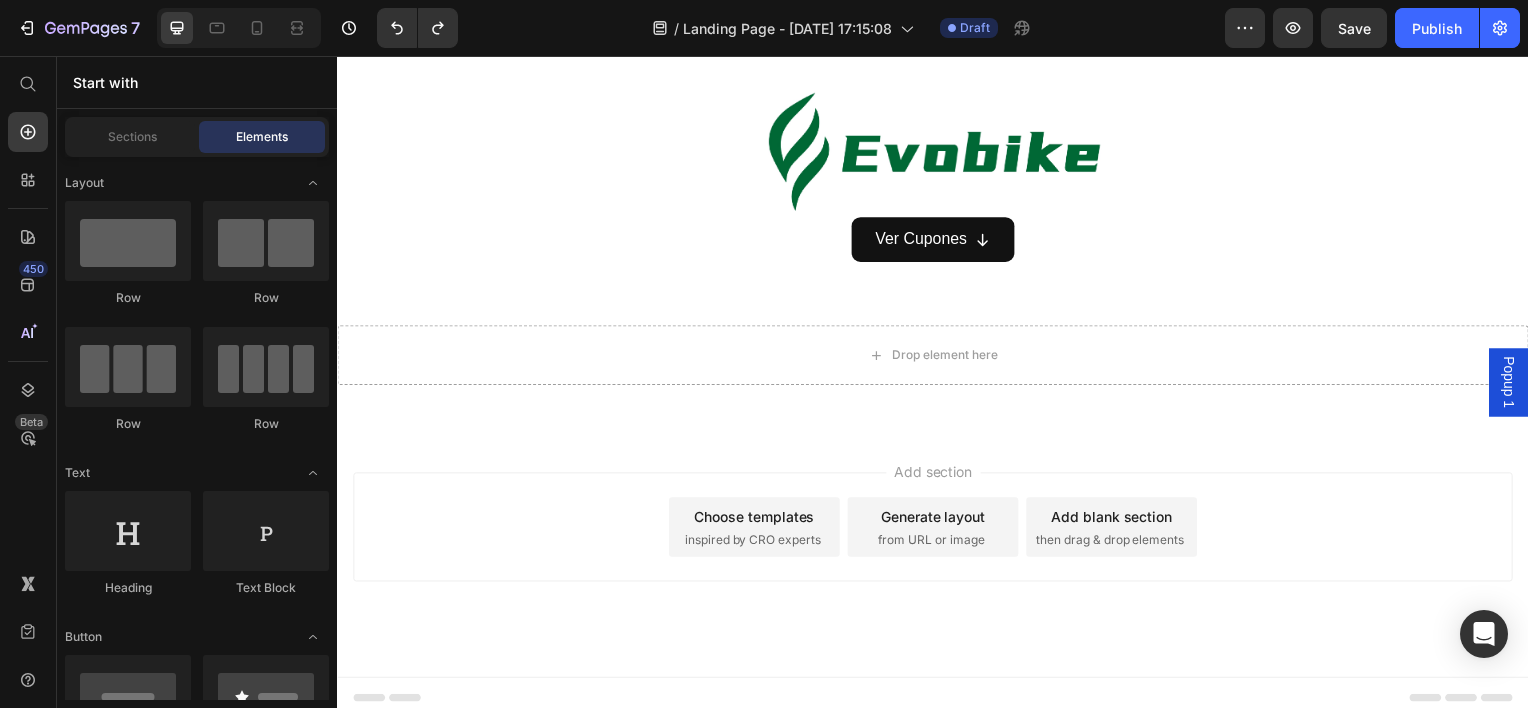scroll, scrollTop: 1316, scrollLeft: 0, axis: vertical 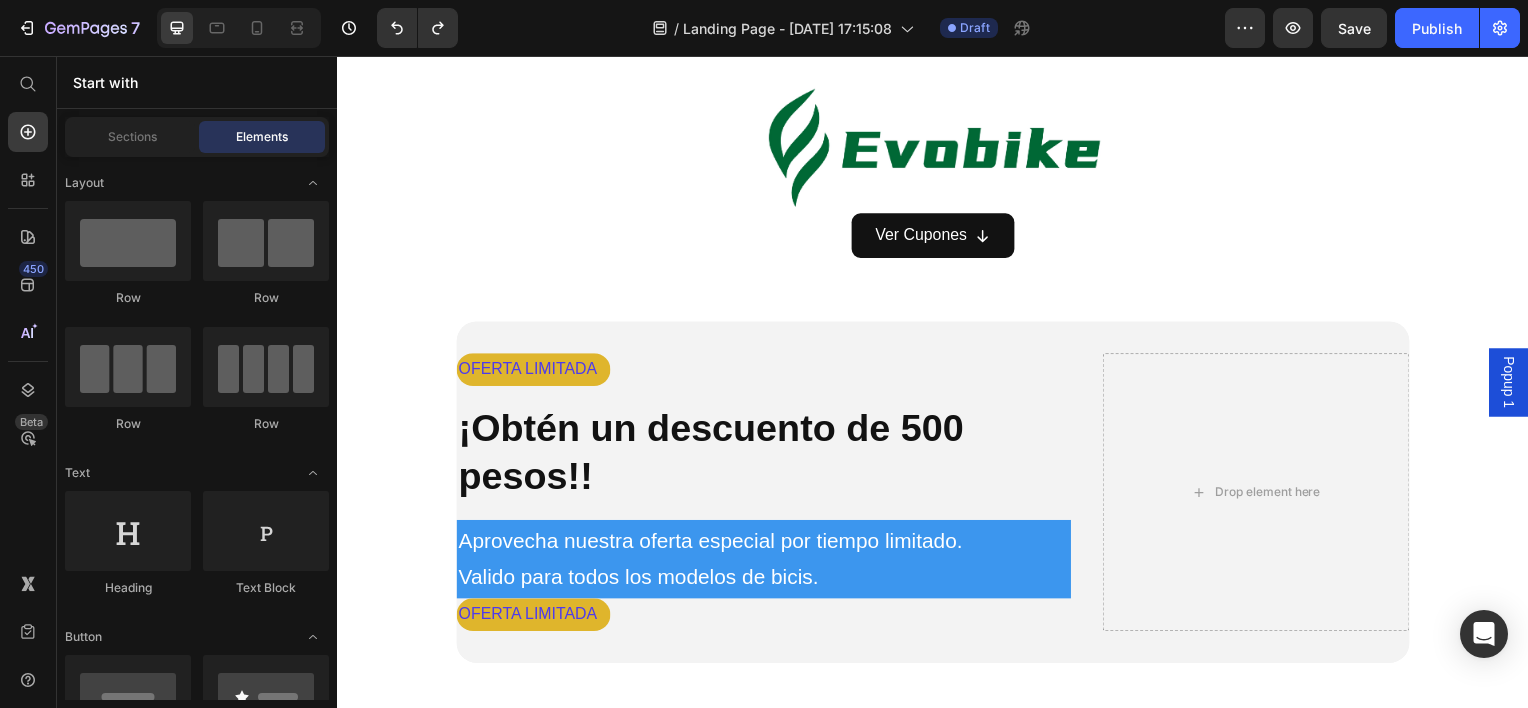click on "OFERTA LIMITADA Text Block ¡Obtén un descuento de 500 pesos!! Heading Aprovecha nuestra oferta especial por tiempo limitado. Valido para todos los modelos de bicis. Text Block OFERTA LIMITADA Text Block
Drop element here" at bounding box center [937, 495] 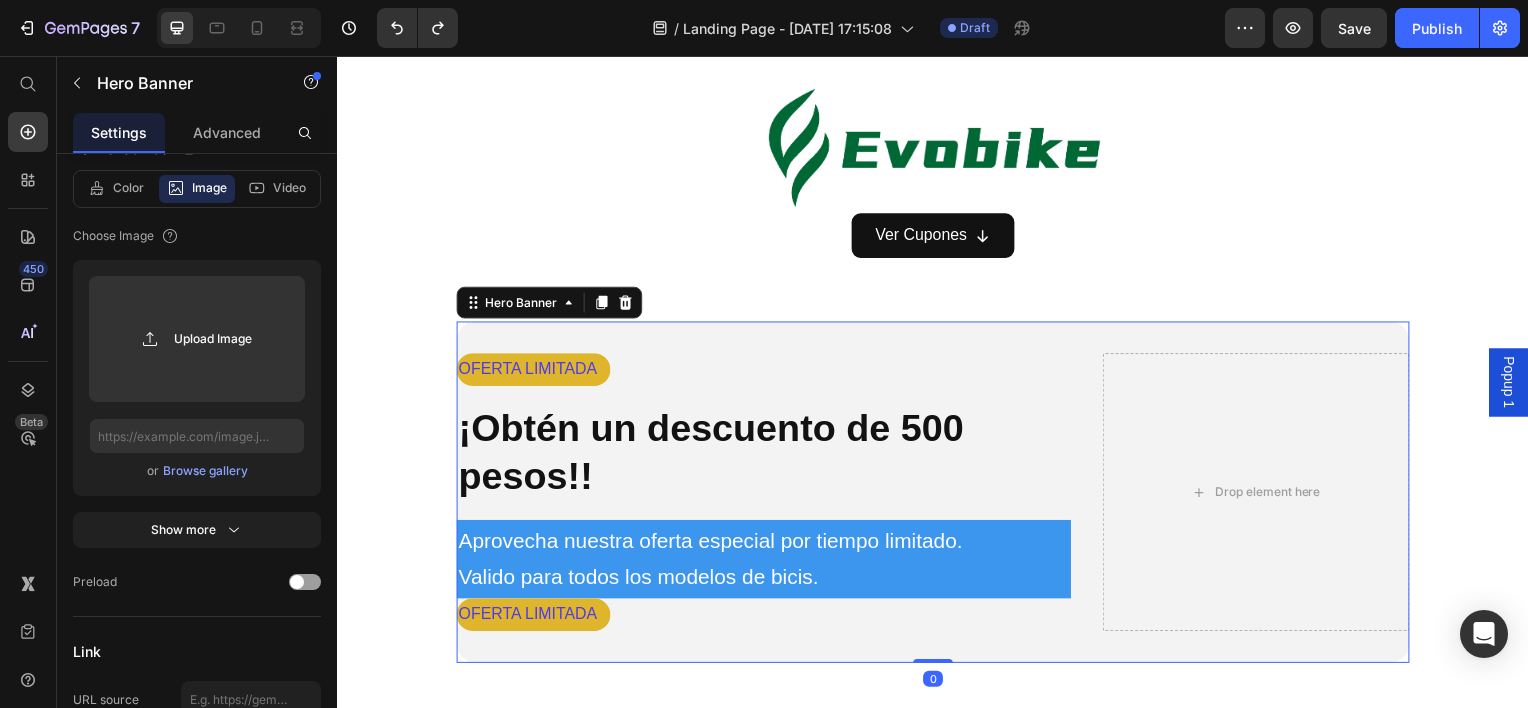 scroll, scrollTop: 0, scrollLeft: 0, axis: both 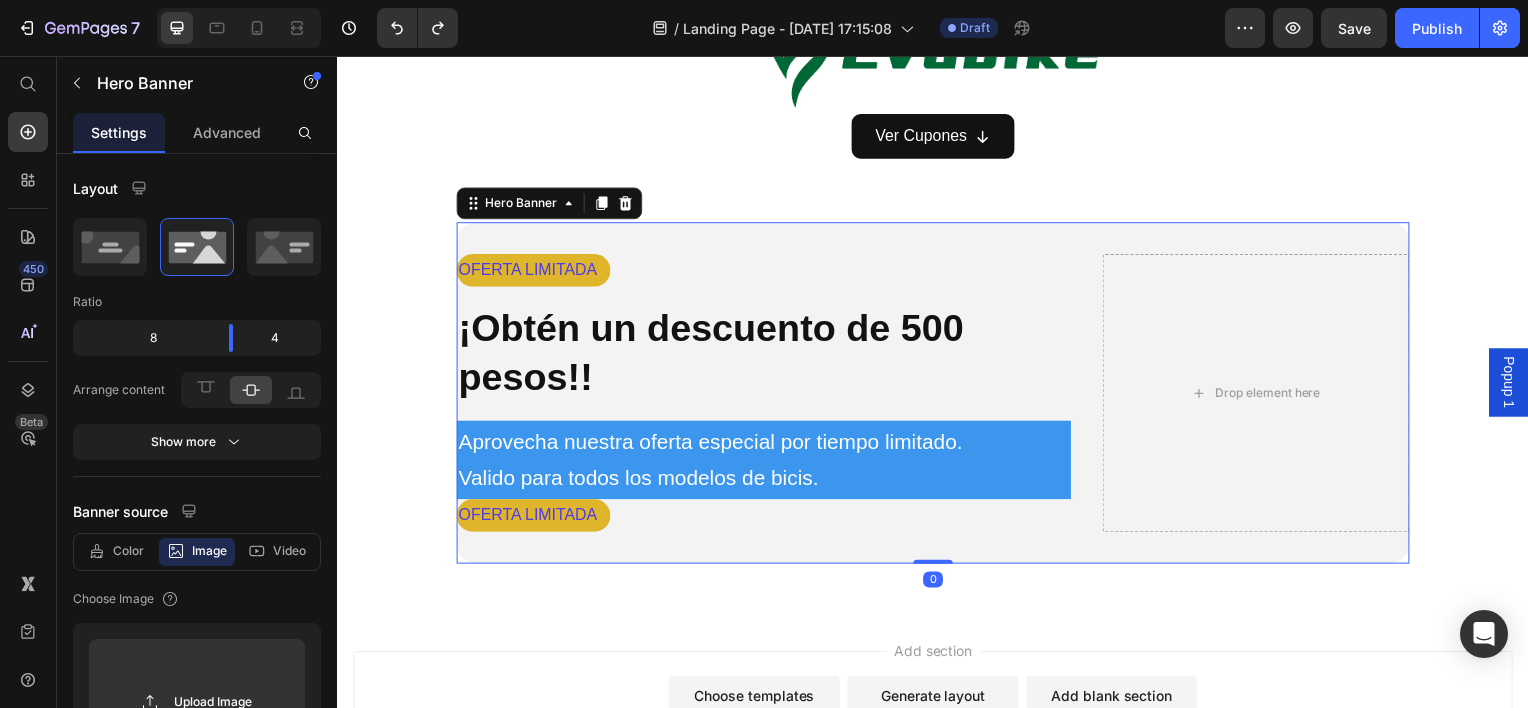 click on "OFERTA LIMITADA Text Block ¡Obtén un descuento de 500 pesos!! Heading Aprovecha nuestra oferta especial por tiempo limitado. Valido para todos los modelos de bicis. Text Block OFERTA LIMITADA Text Block
Drop element here" at bounding box center [937, 395] 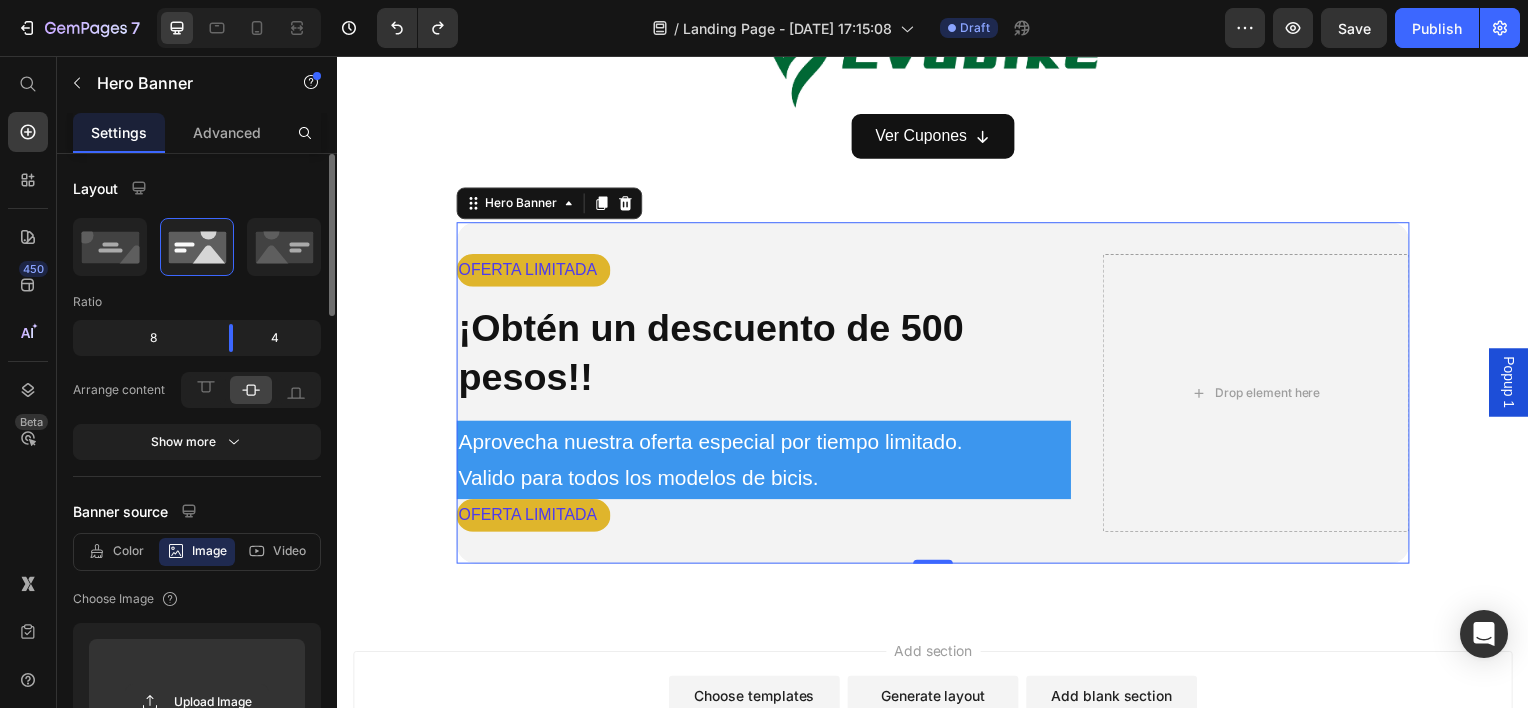 scroll, scrollTop: 200, scrollLeft: 0, axis: vertical 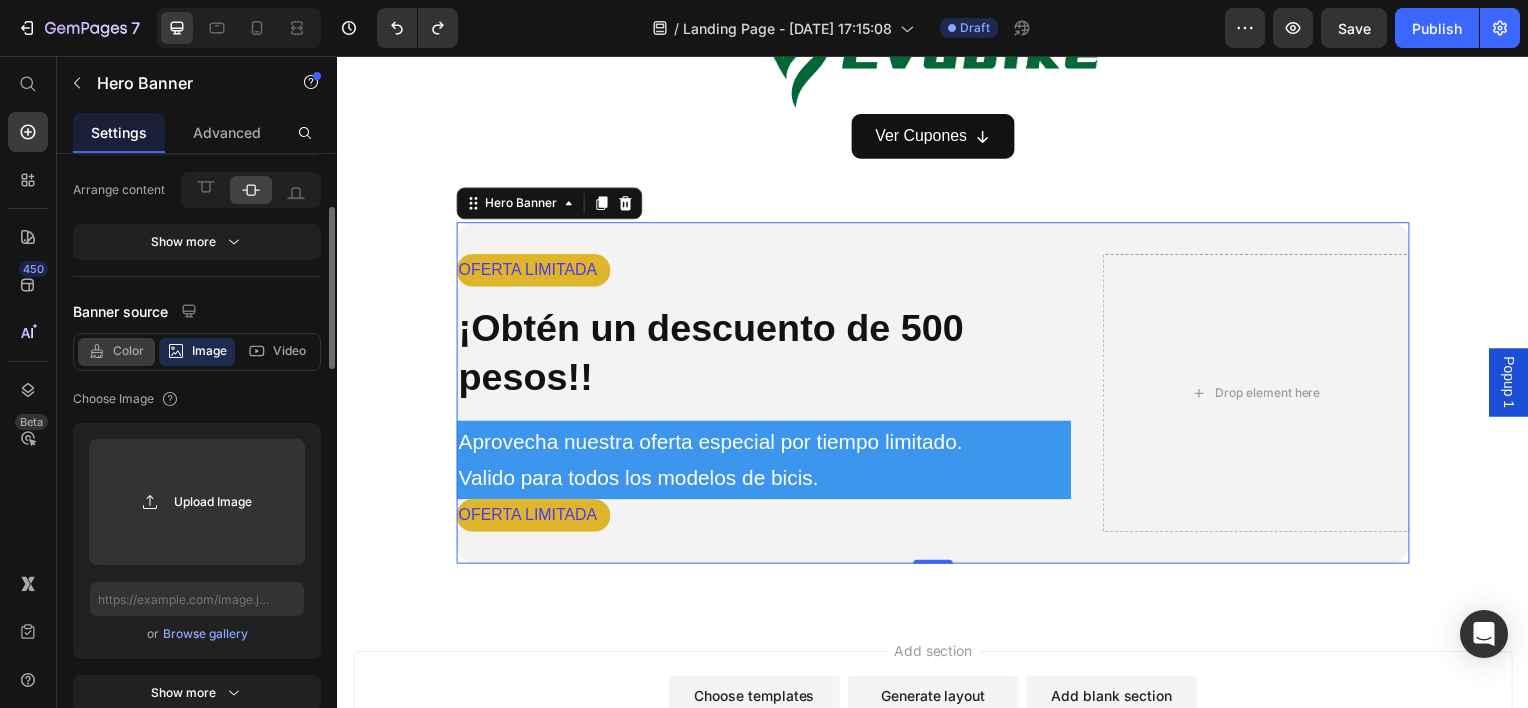 click on "Color" 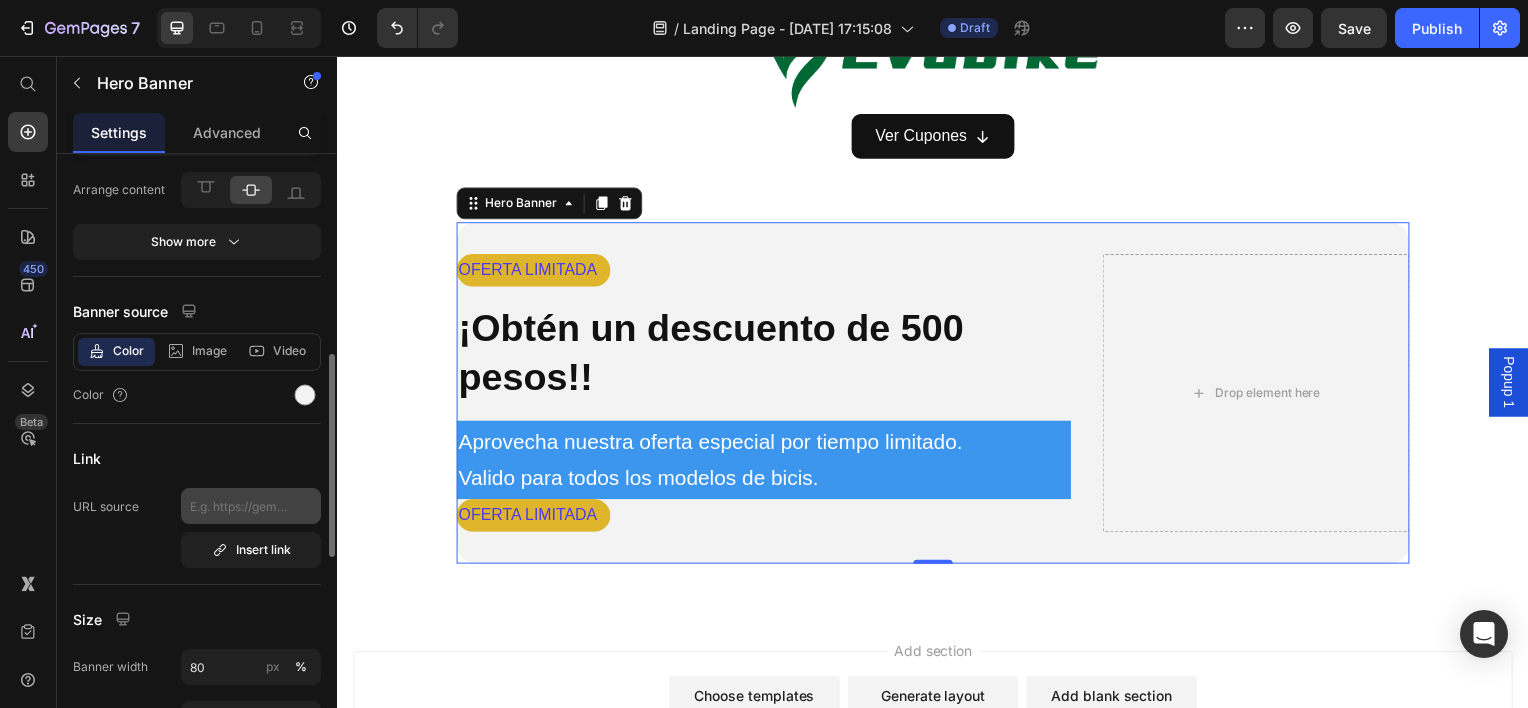 scroll, scrollTop: 400, scrollLeft: 0, axis: vertical 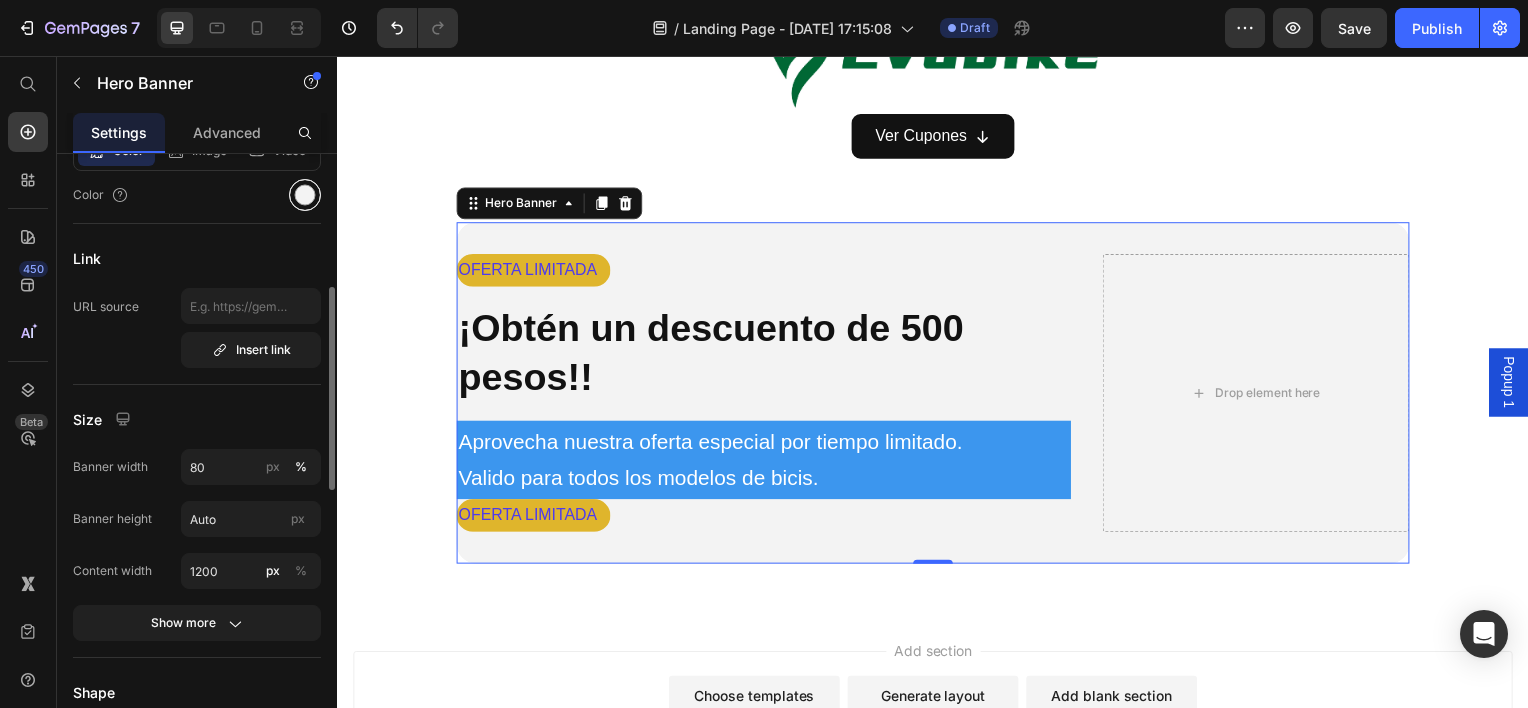 click at bounding box center [305, 195] 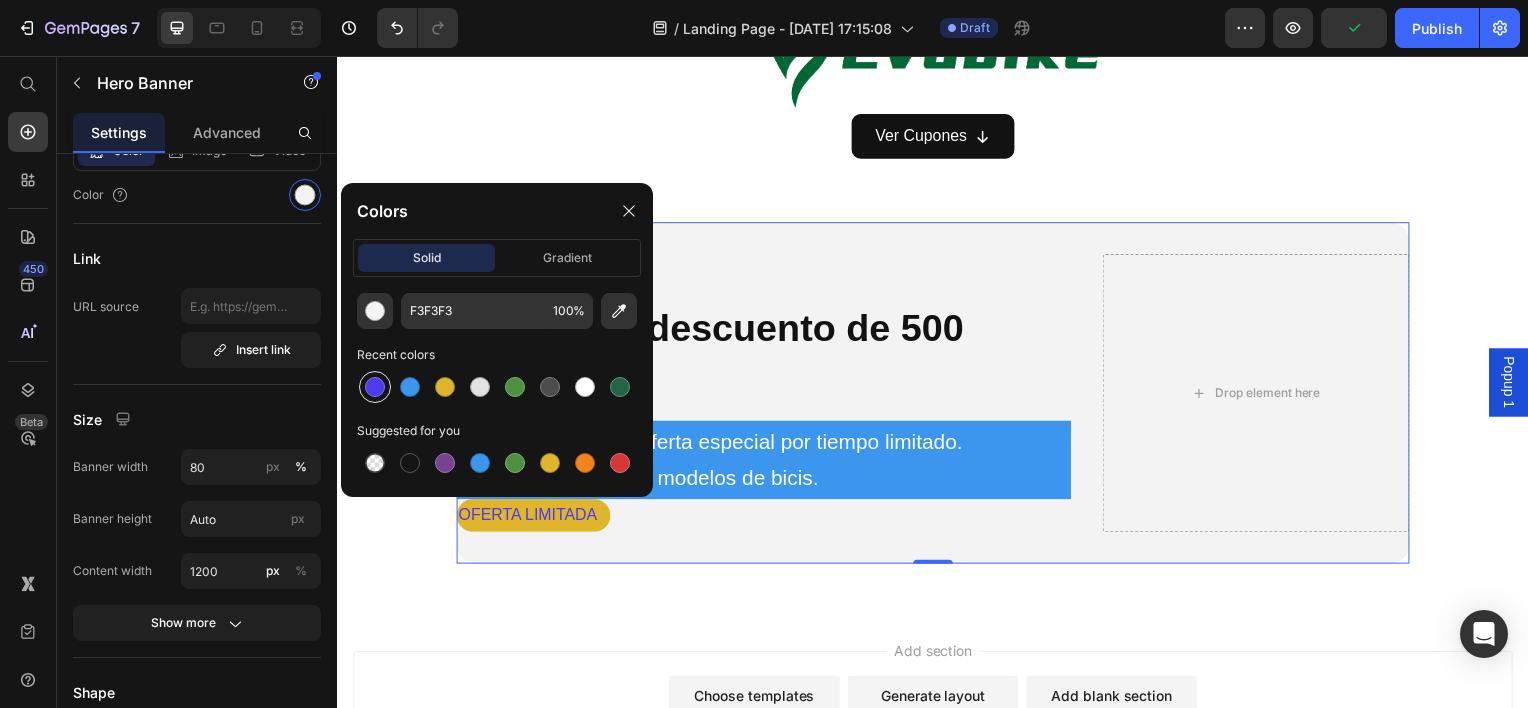 click at bounding box center (375, 387) 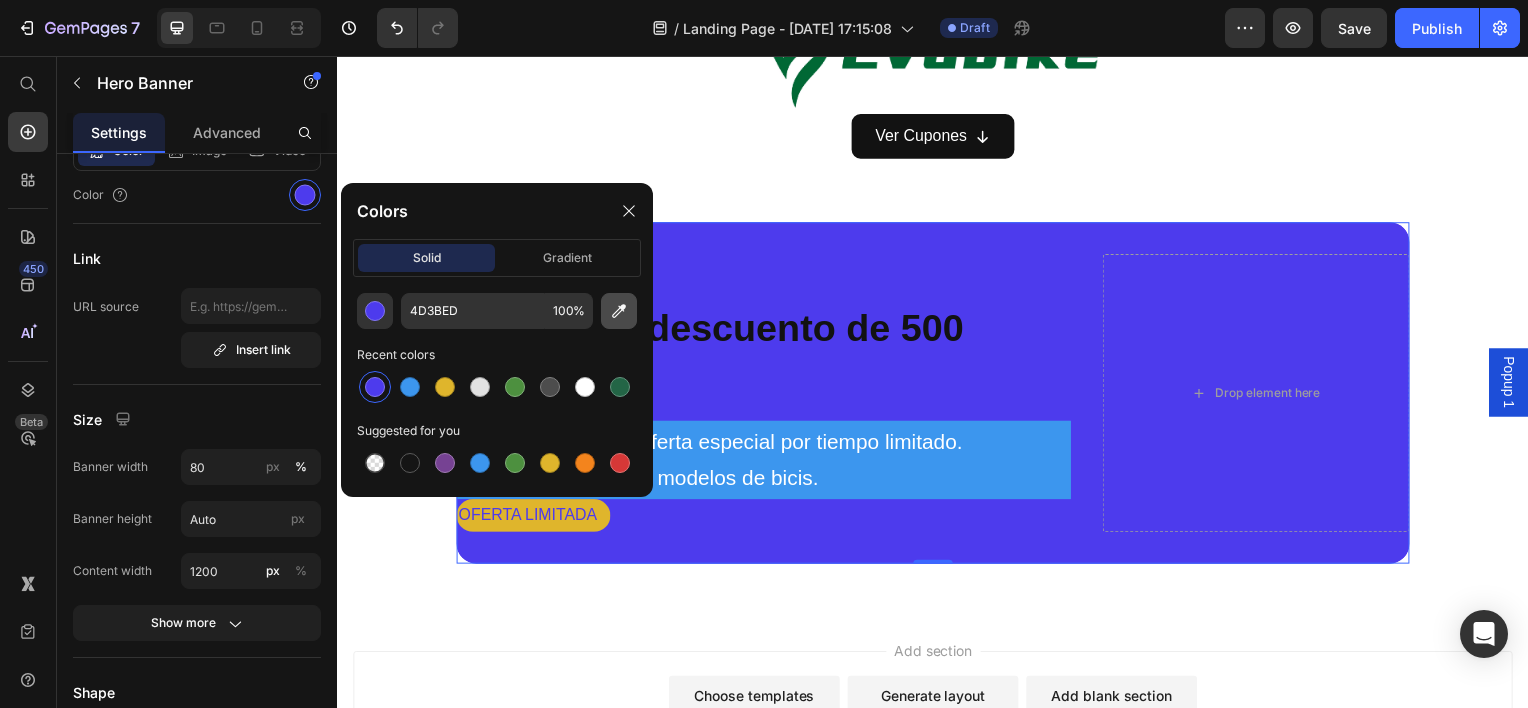 click 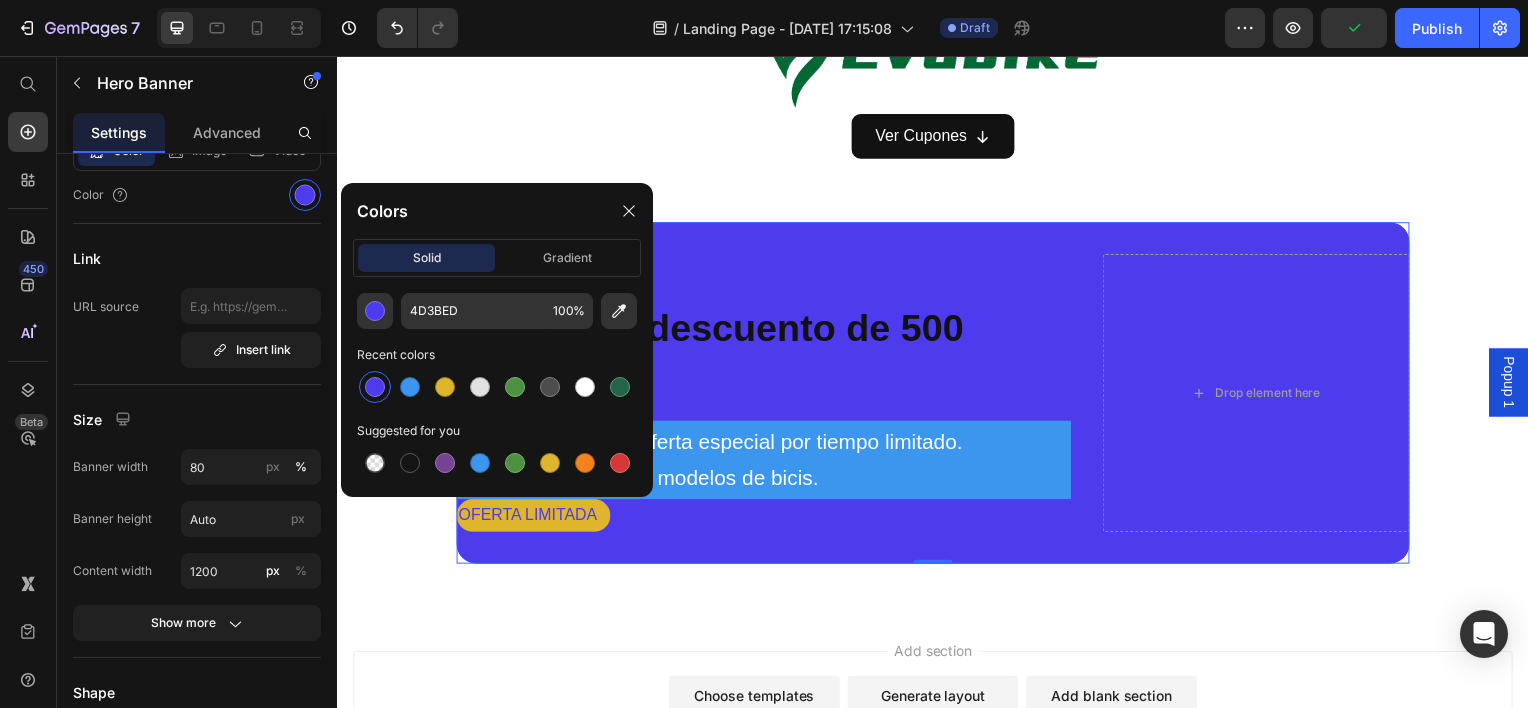 type 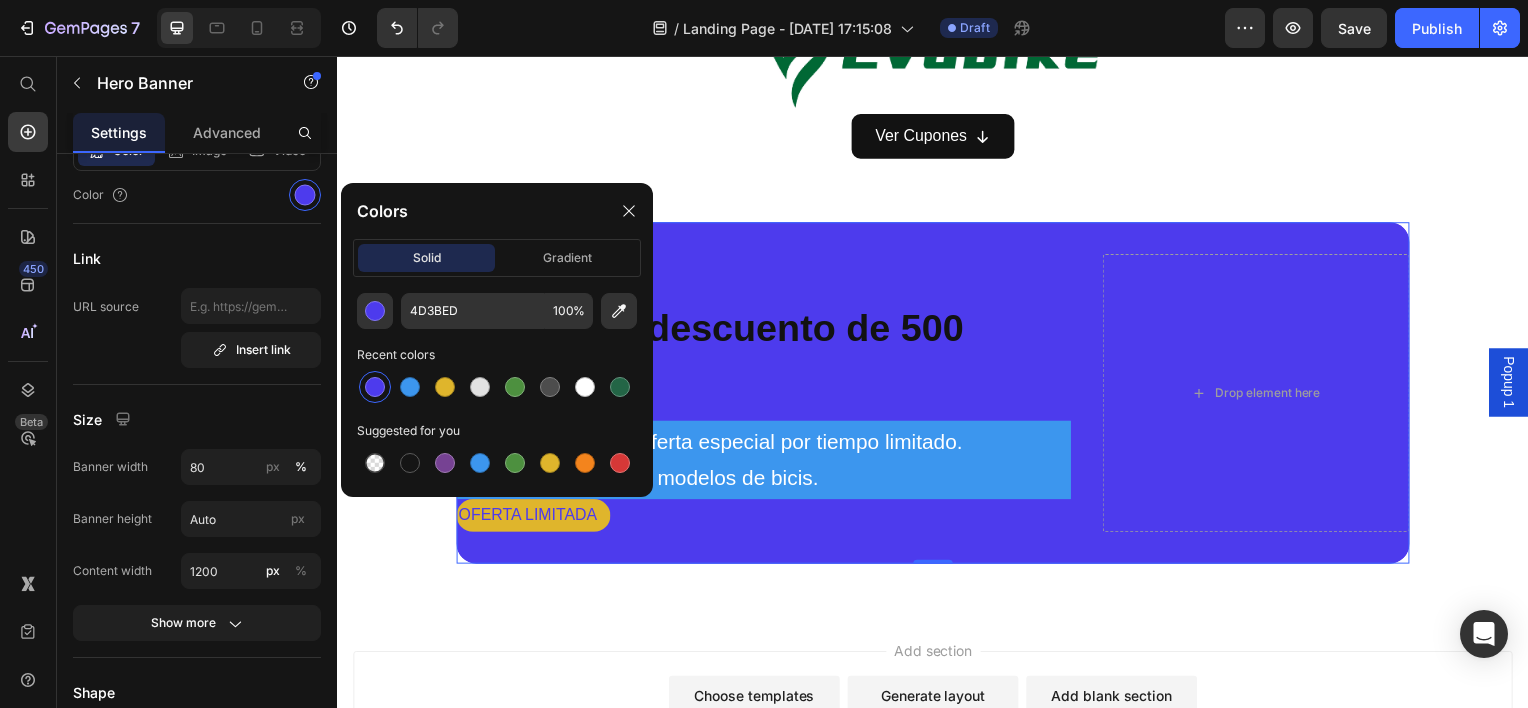 click on "4D3BED 100 % Recent colors Suggested for you" 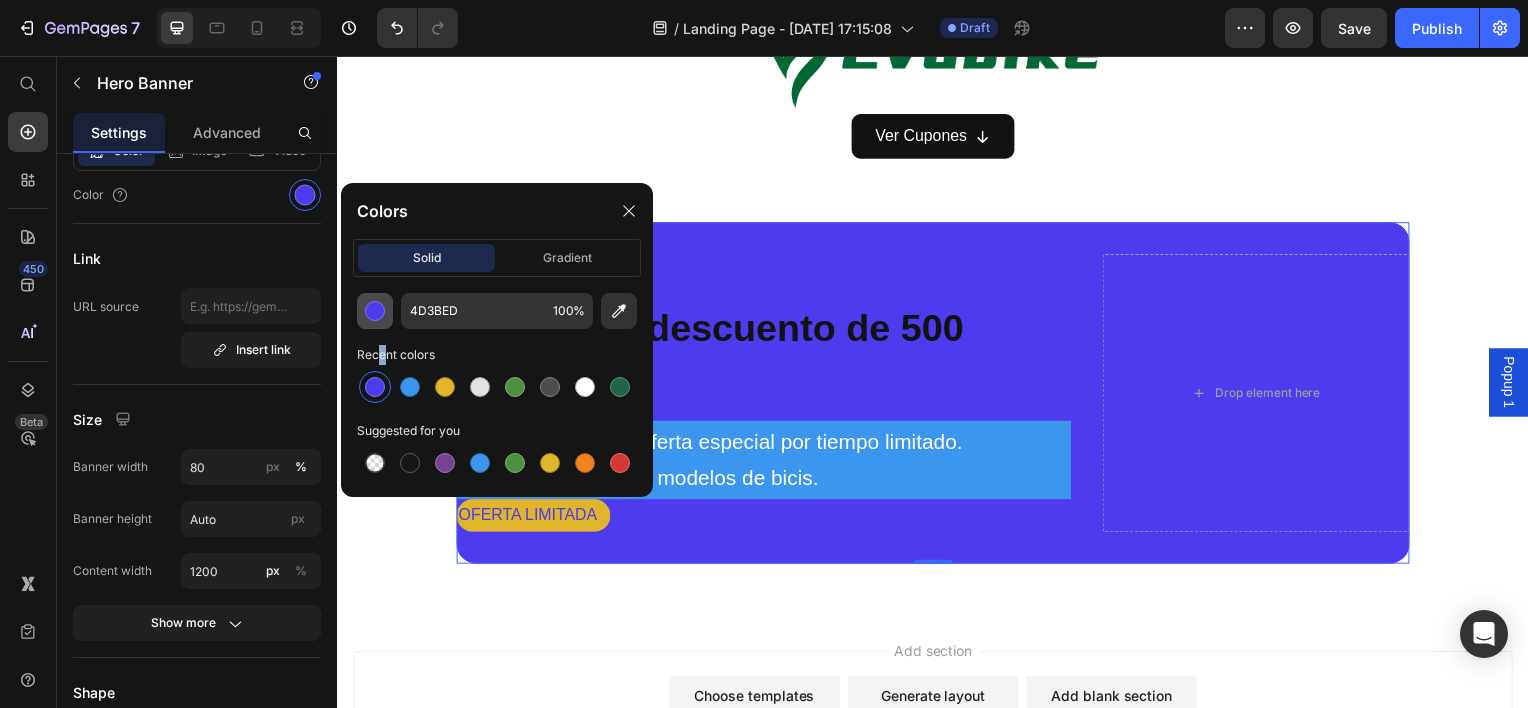 click at bounding box center (375, 311) 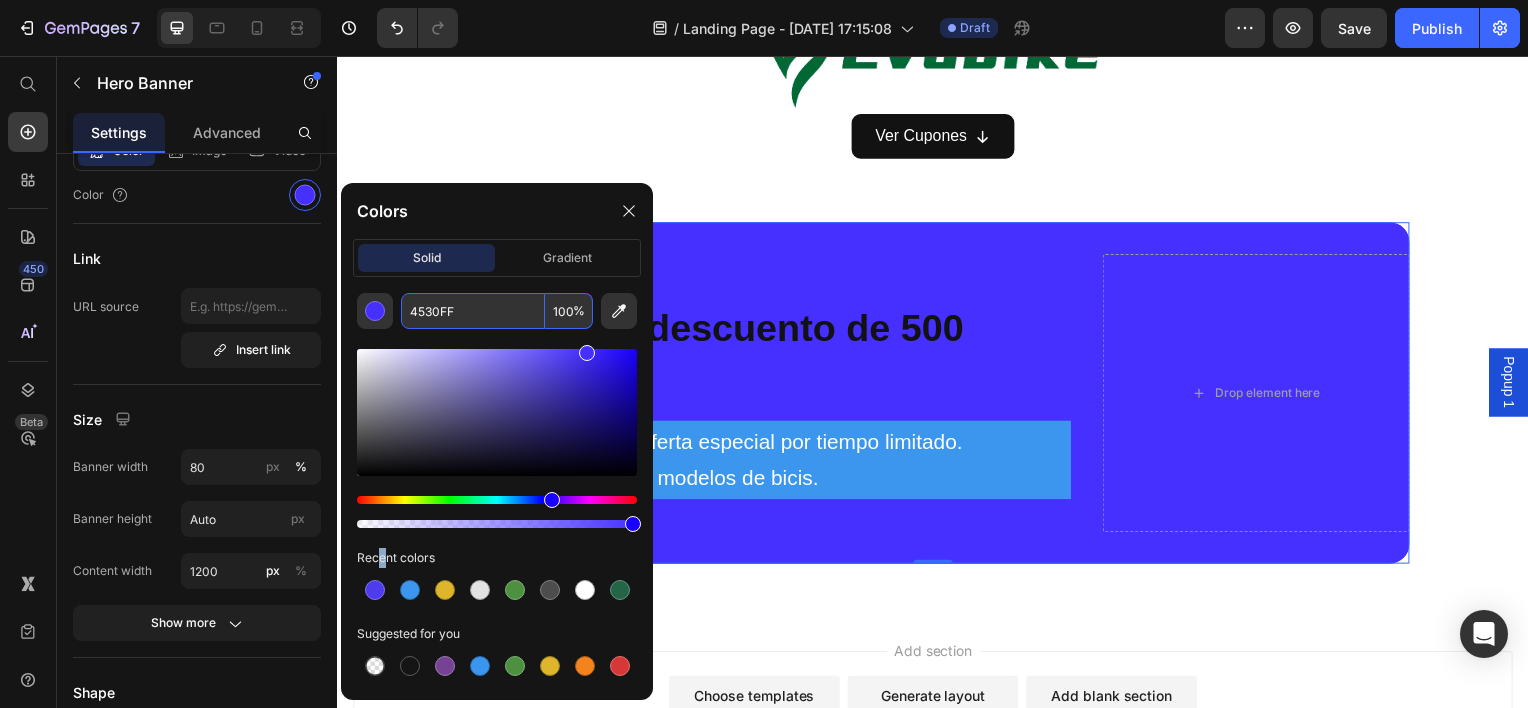 drag, startPoint x: 573, startPoint y: 361, endPoint x: 586, endPoint y: 314, distance: 48.76474 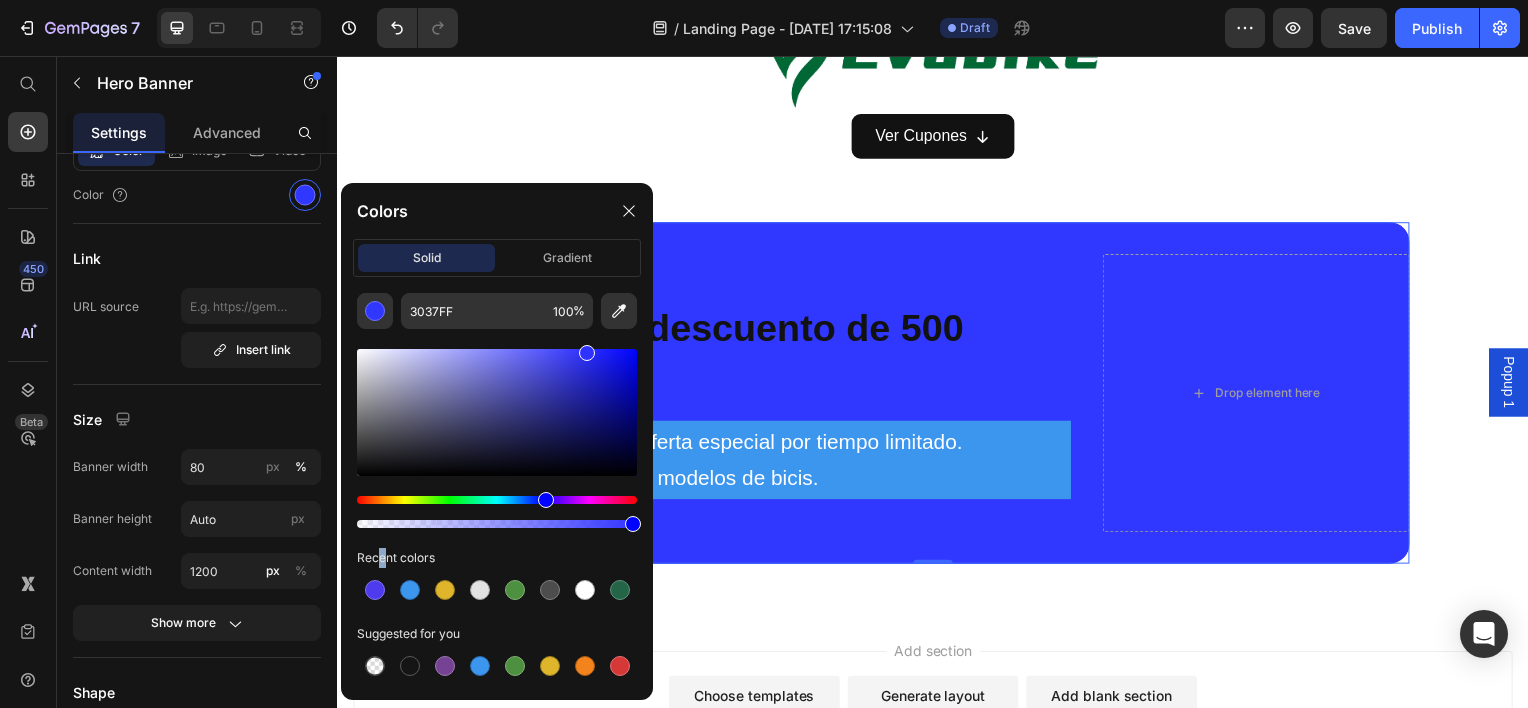 drag, startPoint x: 552, startPoint y: 504, endPoint x: 544, endPoint y: 516, distance: 14.422205 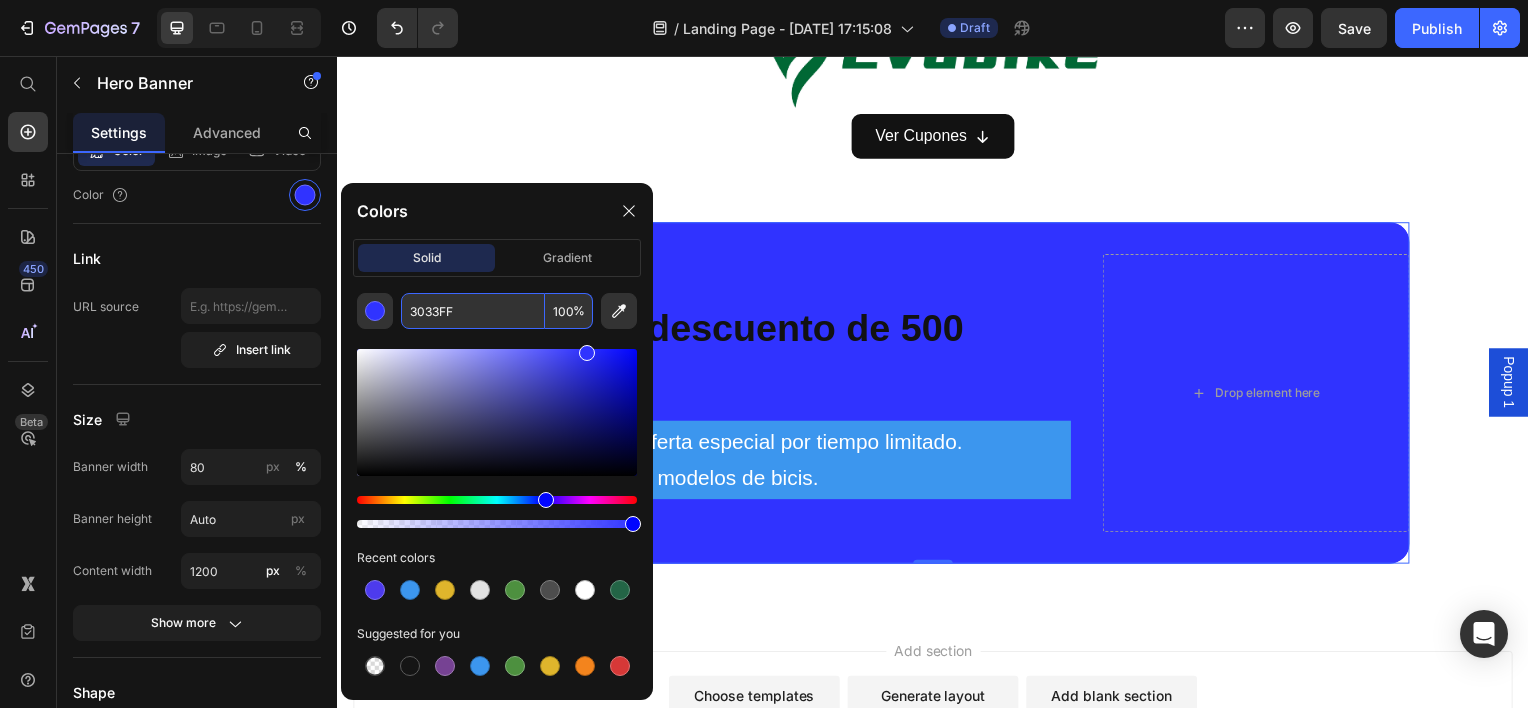 click on "3033FF" at bounding box center [473, 311] 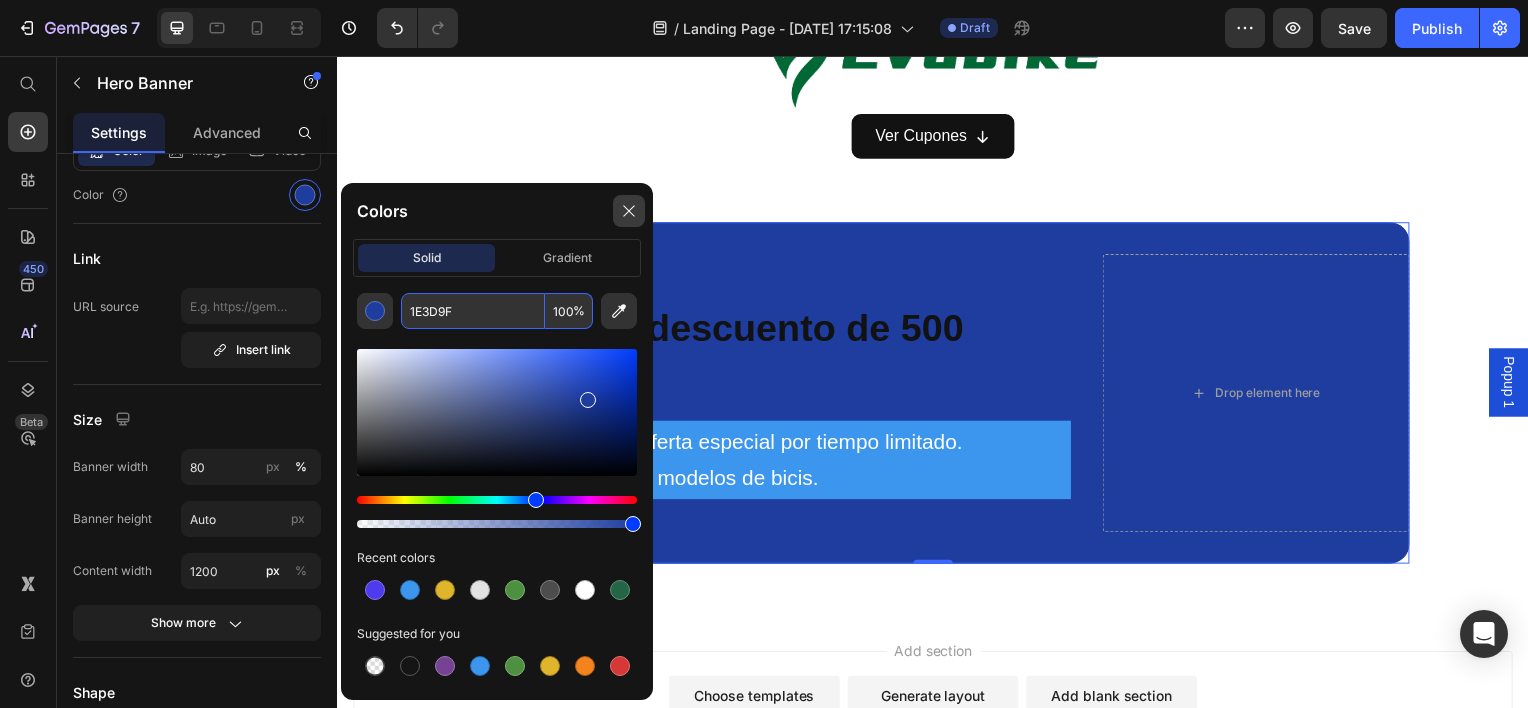type on "1E3D9F" 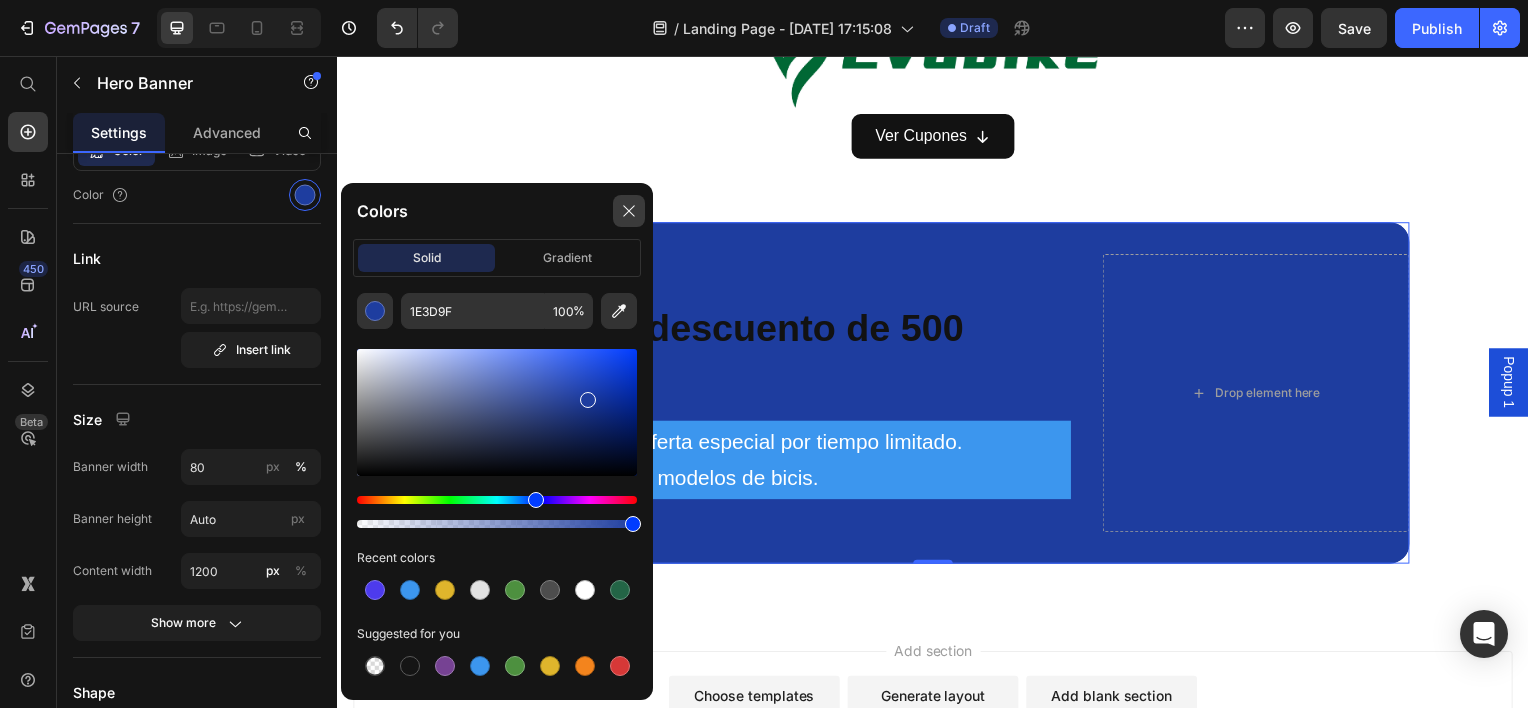 click at bounding box center [629, 211] 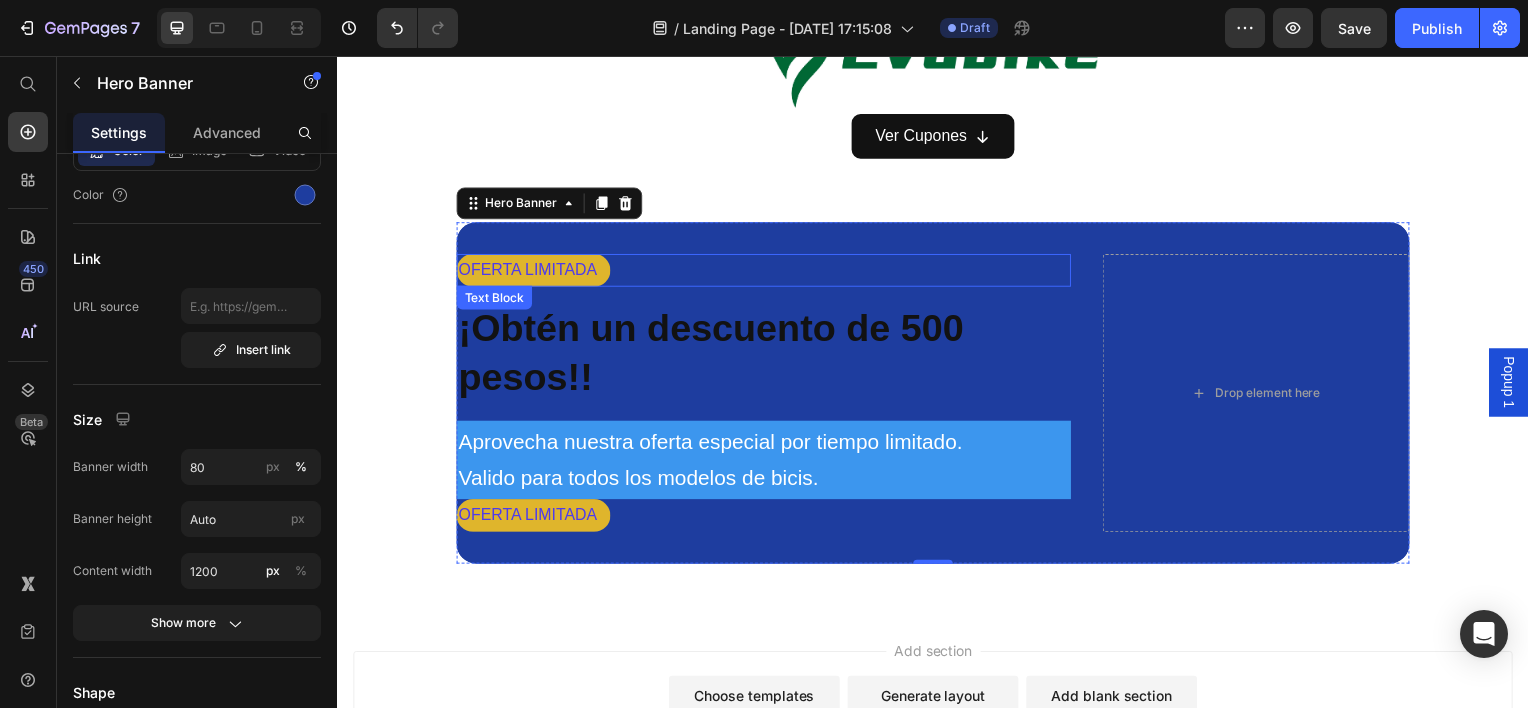 click on "OFERTA LIMITADA" at bounding box center (534, 271) 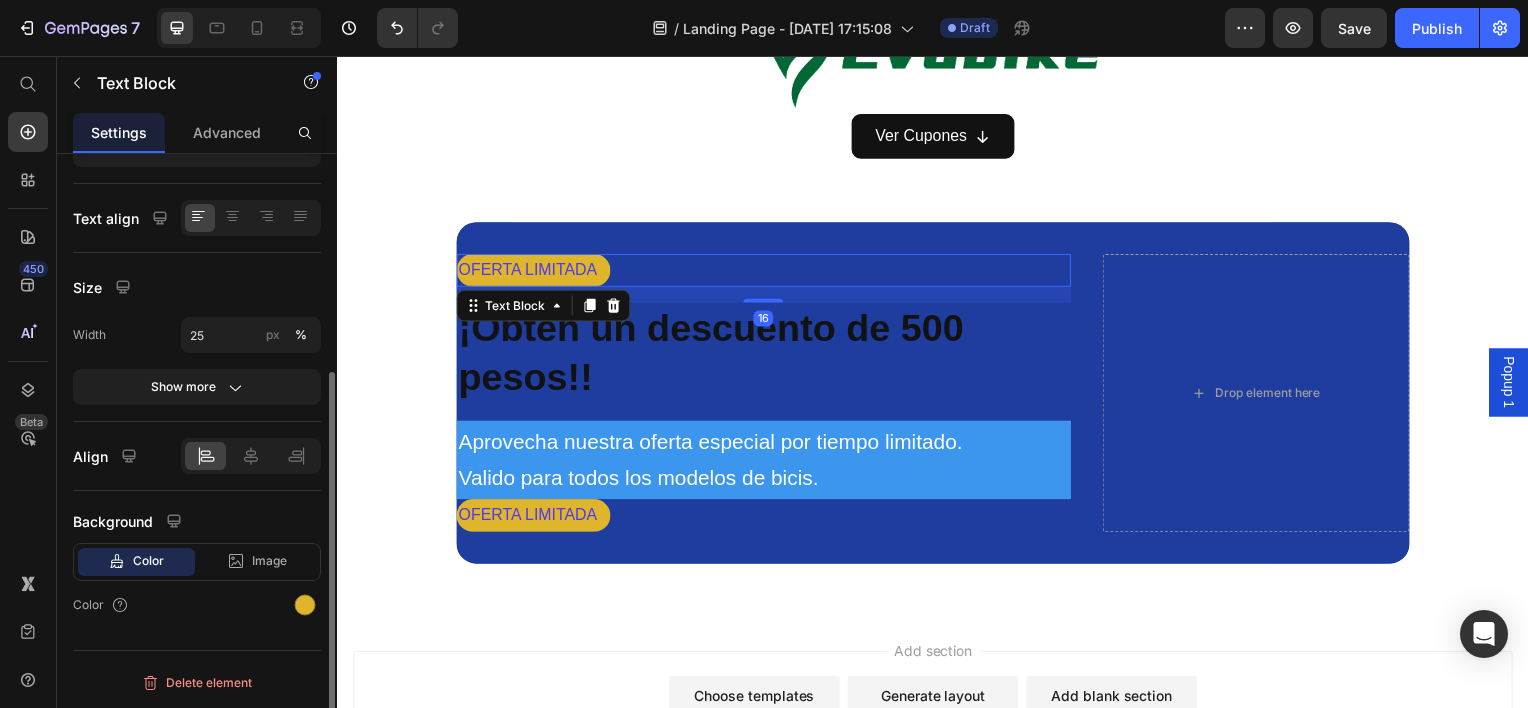 scroll, scrollTop: 0, scrollLeft: 0, axis: both 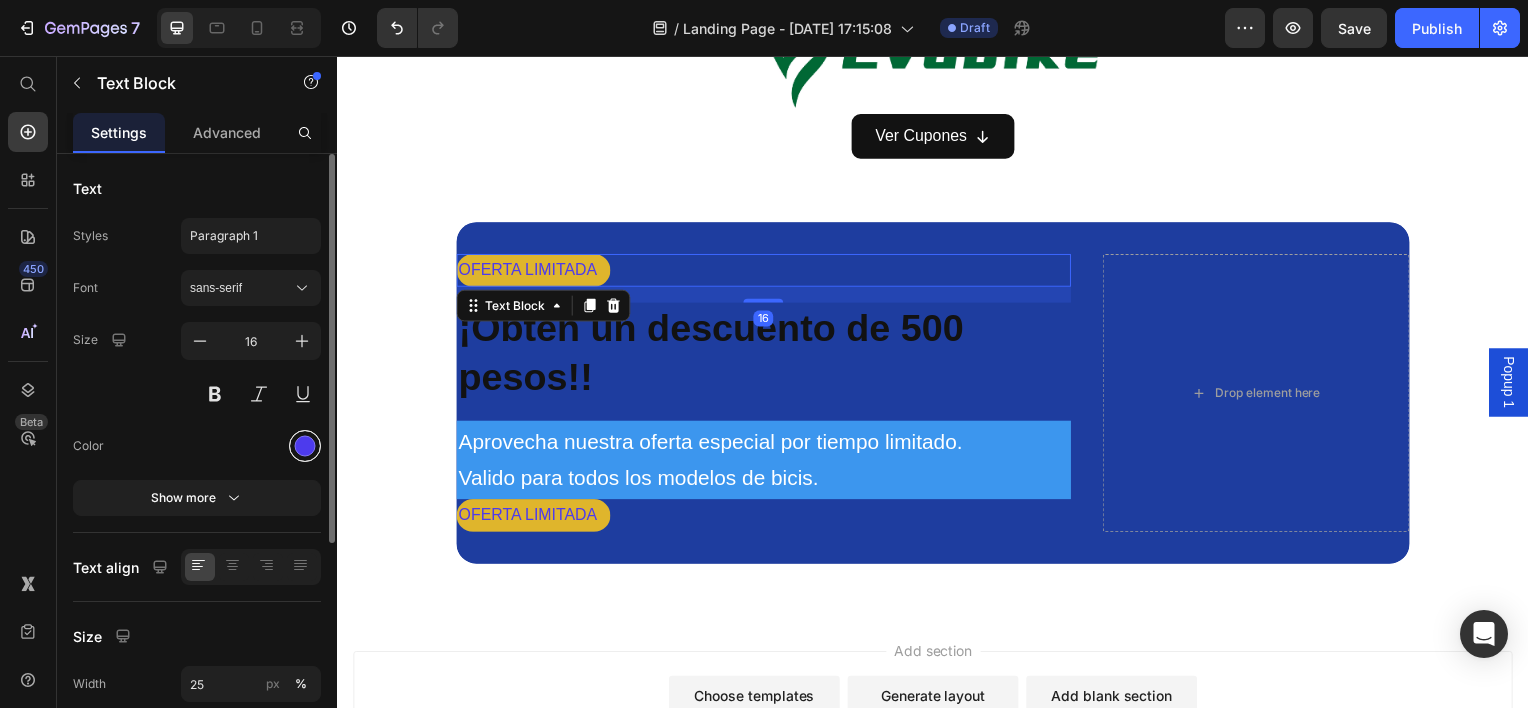click at bounding box center [305, 446] 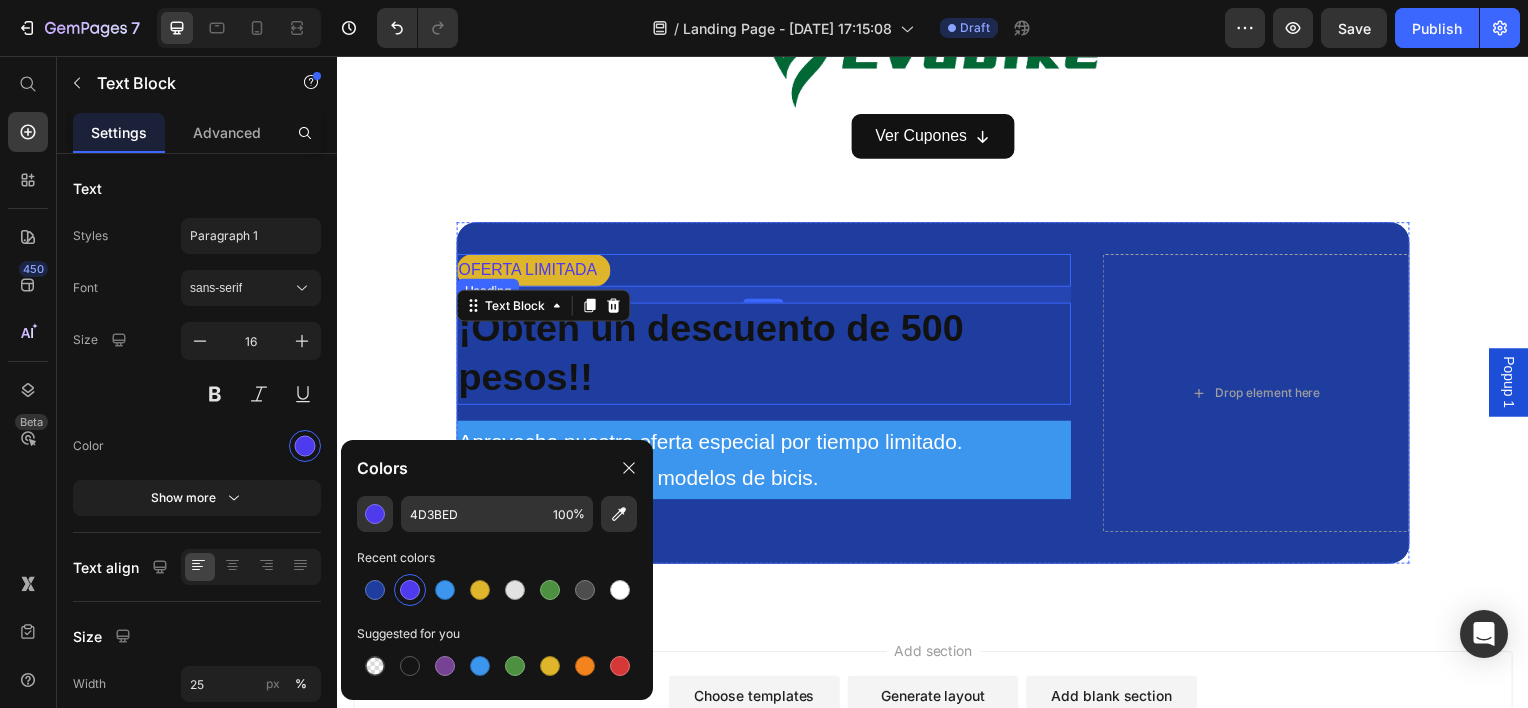 click on "¡Obtén un descuento de 500 pesos!!" at bounding box center [766, 355] 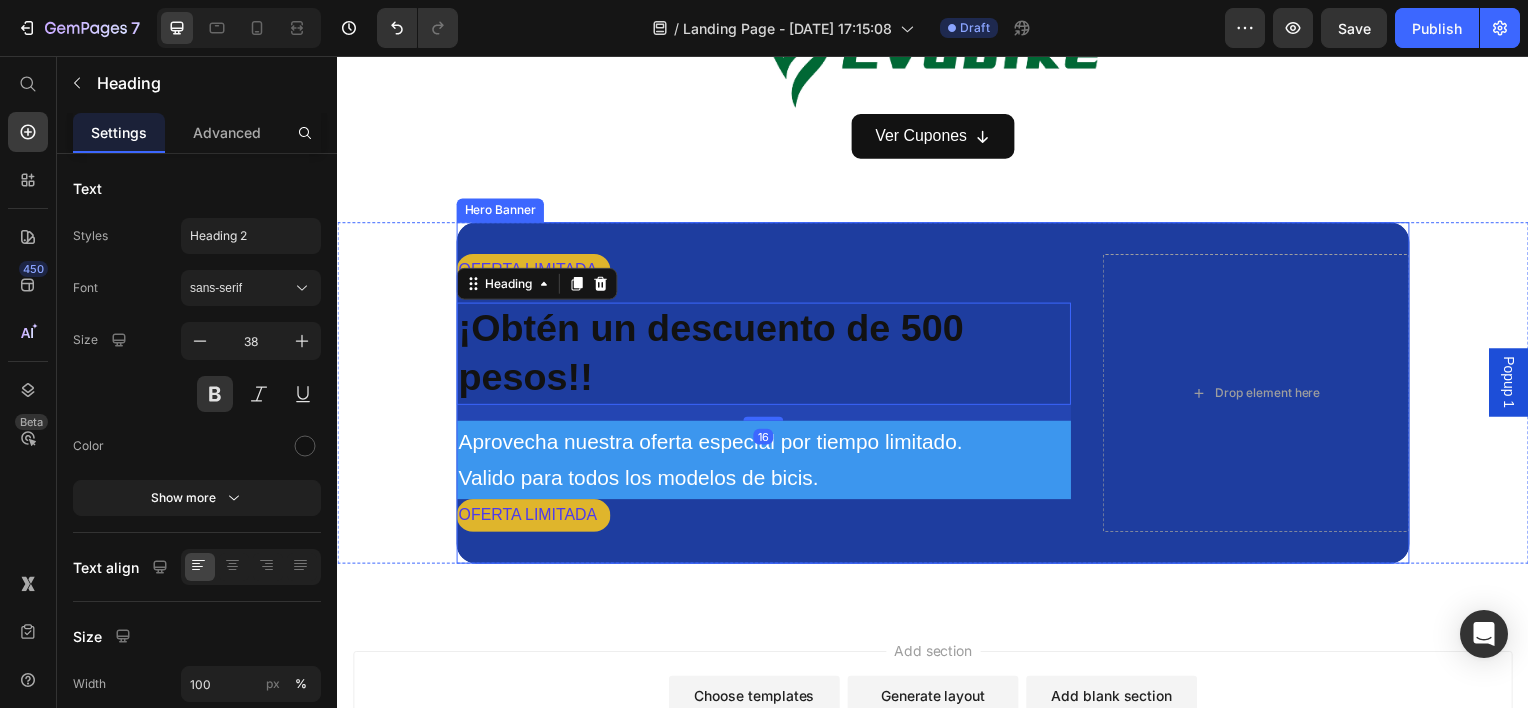 click on "OFERTA LIMITADA Text Block ¡Obtén un descuento de 500 pesos!! Heading   16 Aprovecha nuestra oferta especial por tiempo limitado. Valido para todos los modelos de bicis. Text Block OFERTA LIMITADA Text Block
Drop element here" at bounding box center (937, 395) 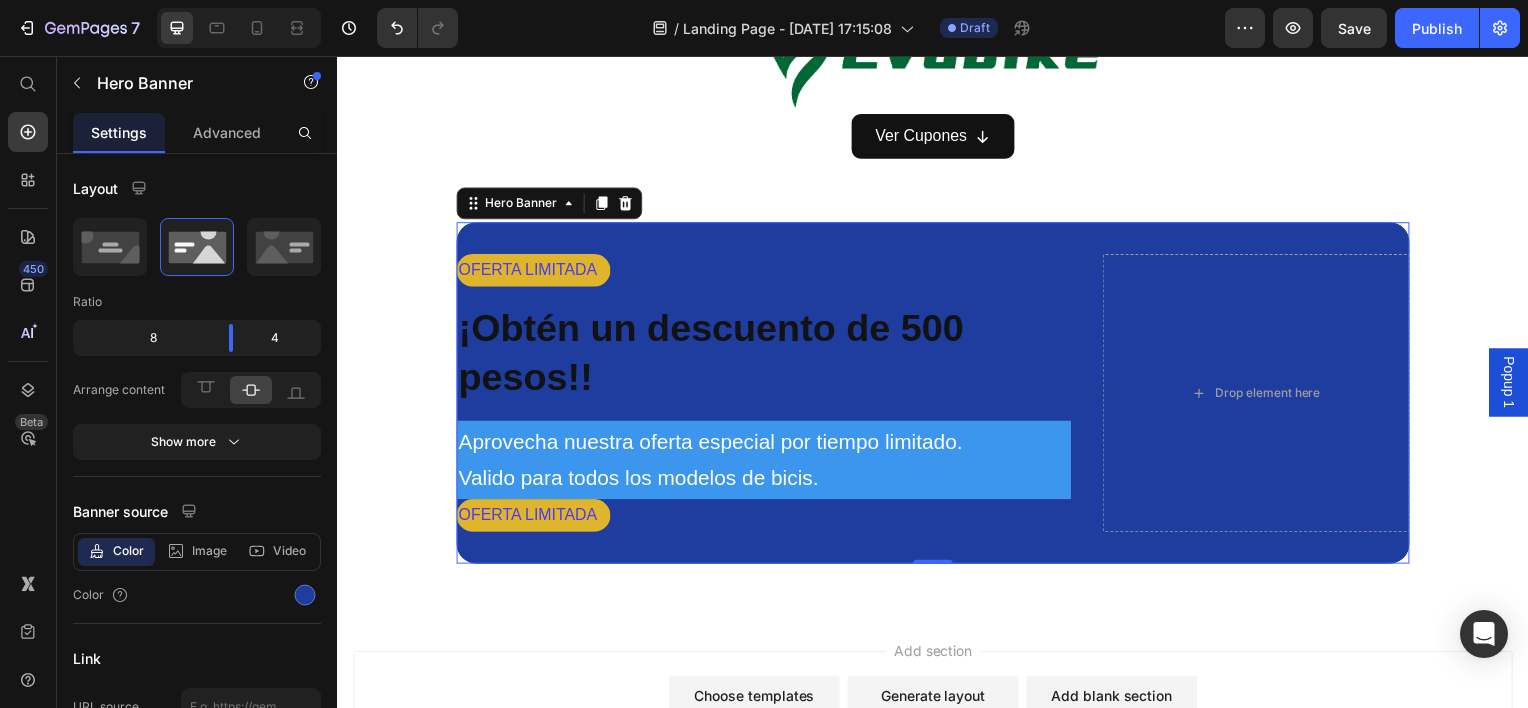 click on "¡Obtén un descuento de 500 pesos!!" at bounding box center [766, 355] 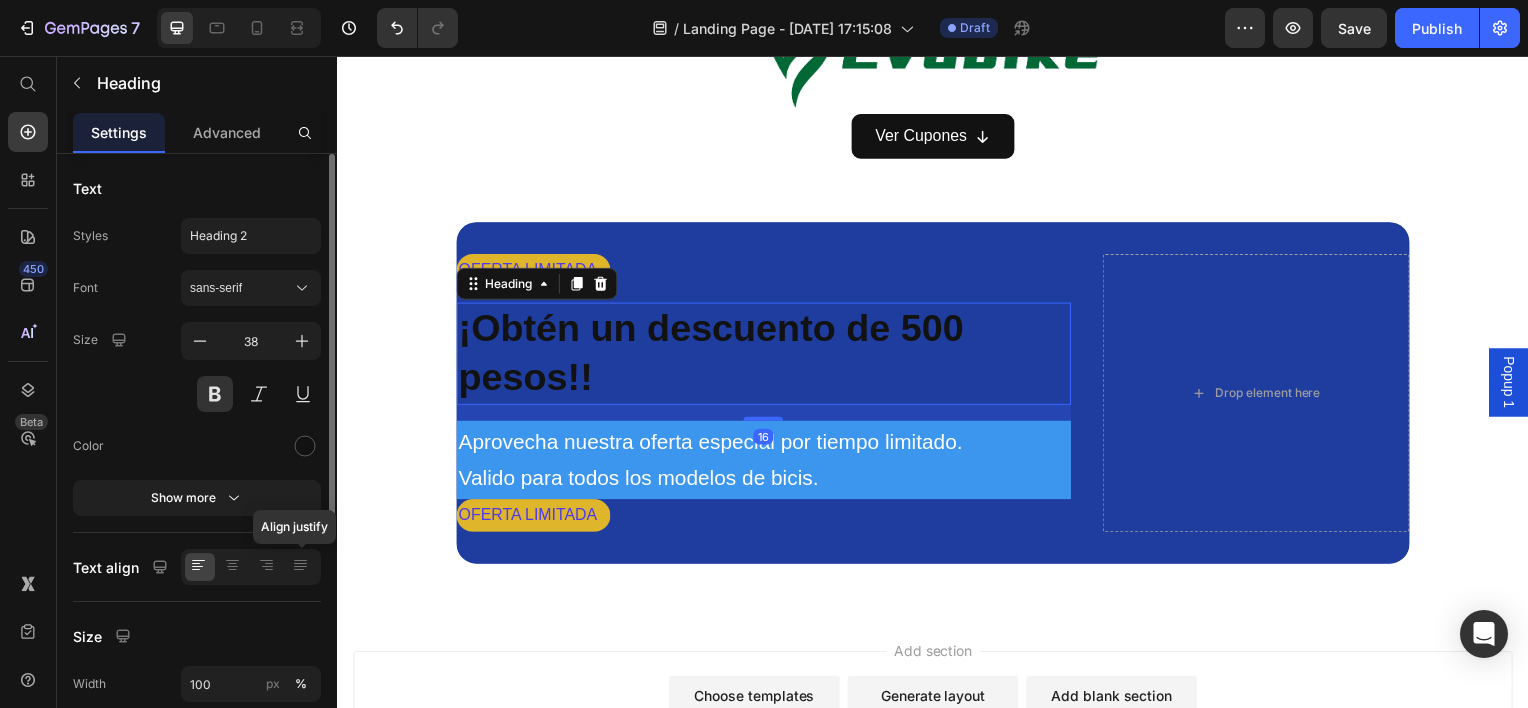 scroll, scrollTop: 398, scrollLeft: 0, axis: vertical 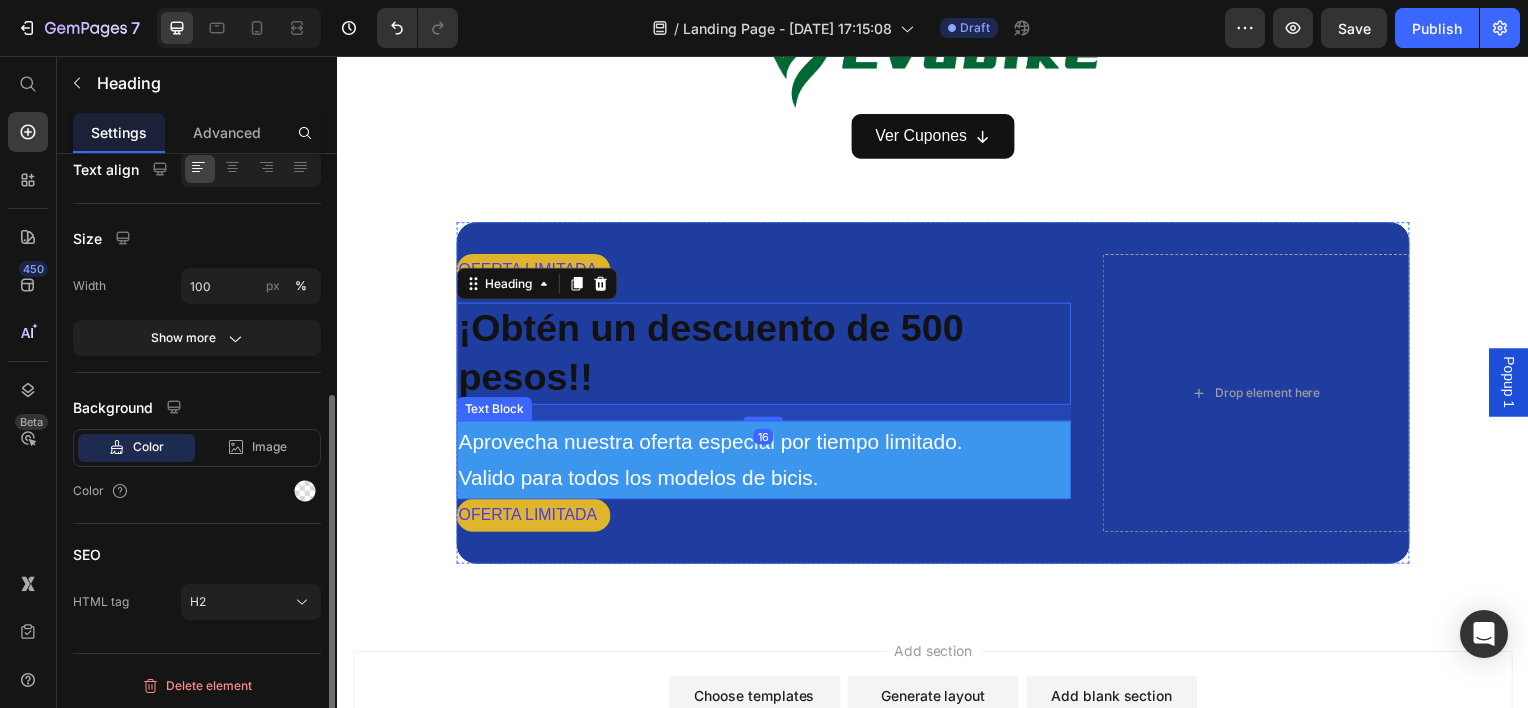 click on "OFERTA LIMITADA" at bounding box center [766, 518] 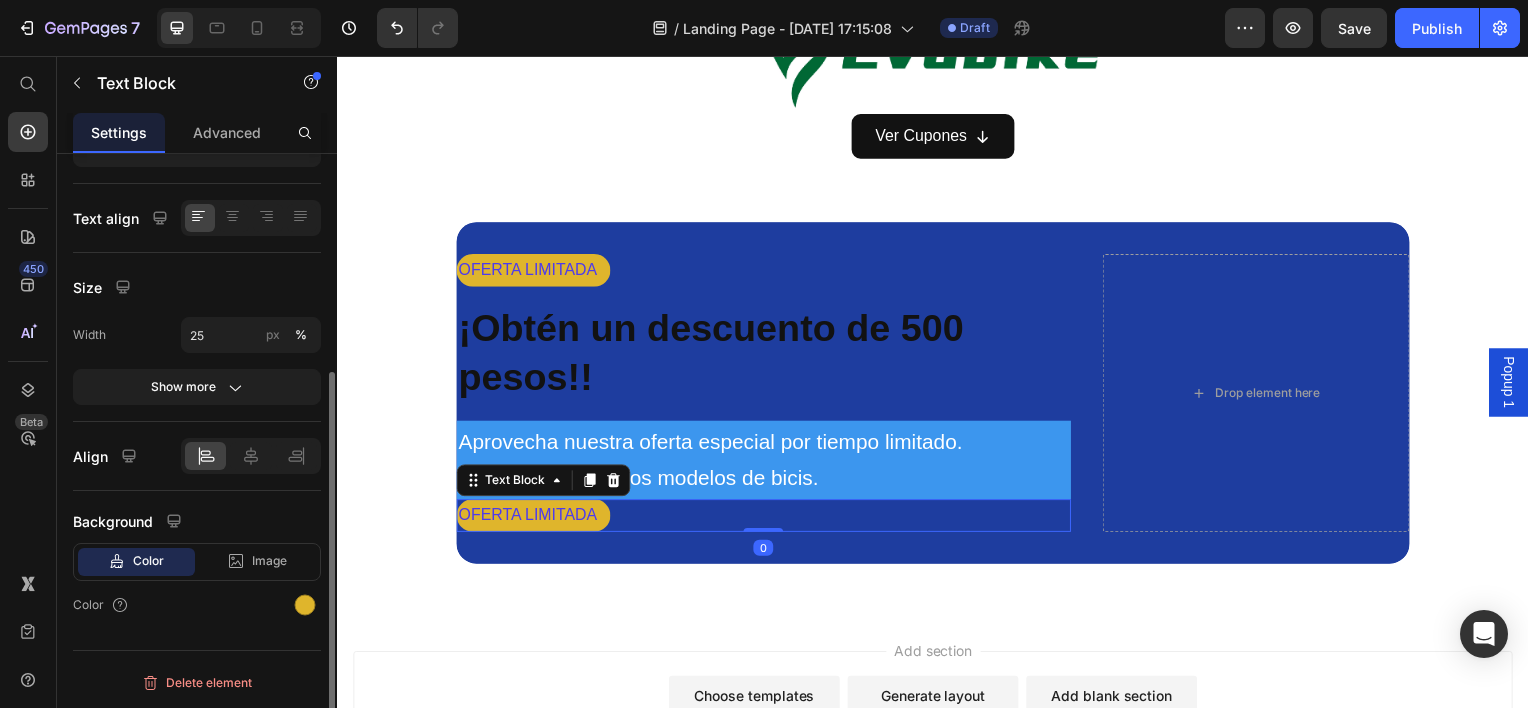scroll, scrollTop: 0, scrollLeft: 0, axis: both 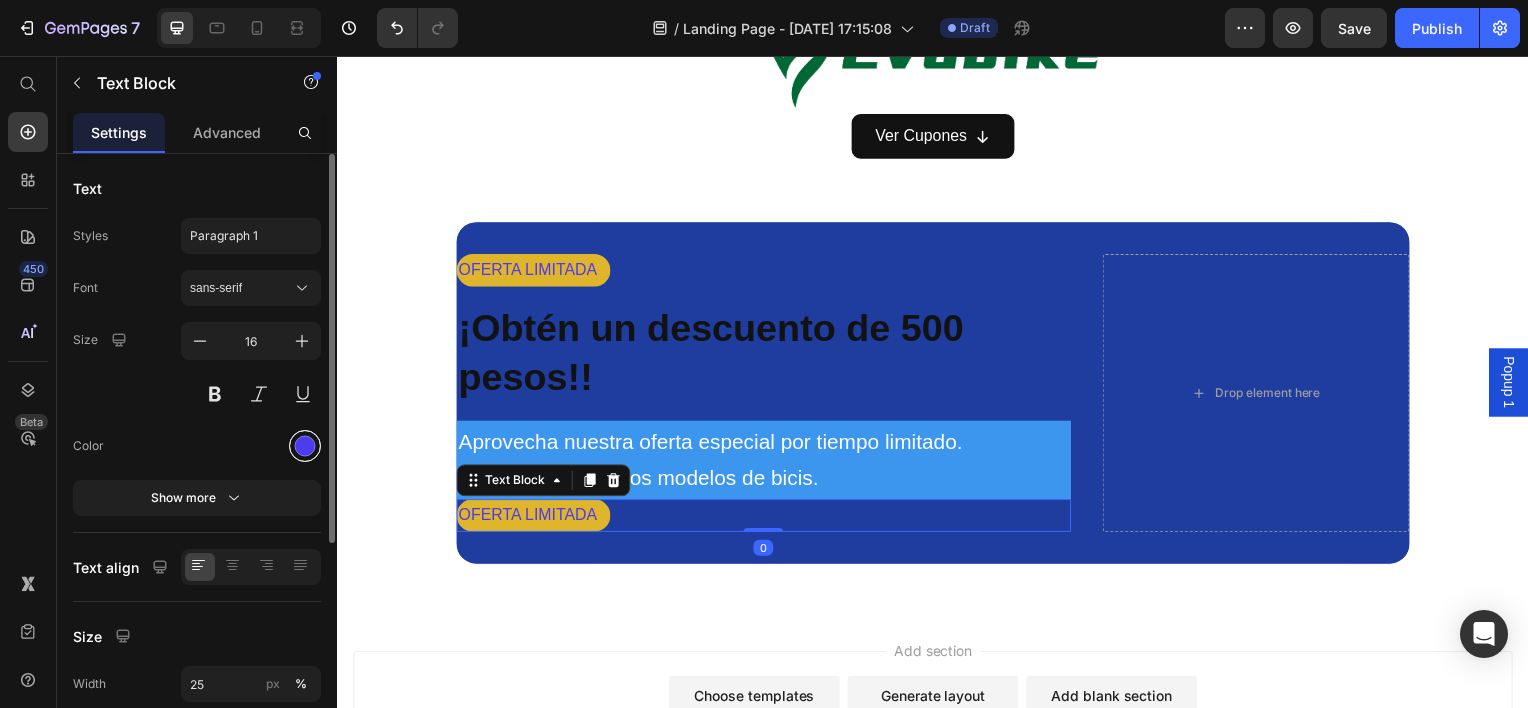 click at bounding box center (305, 446) 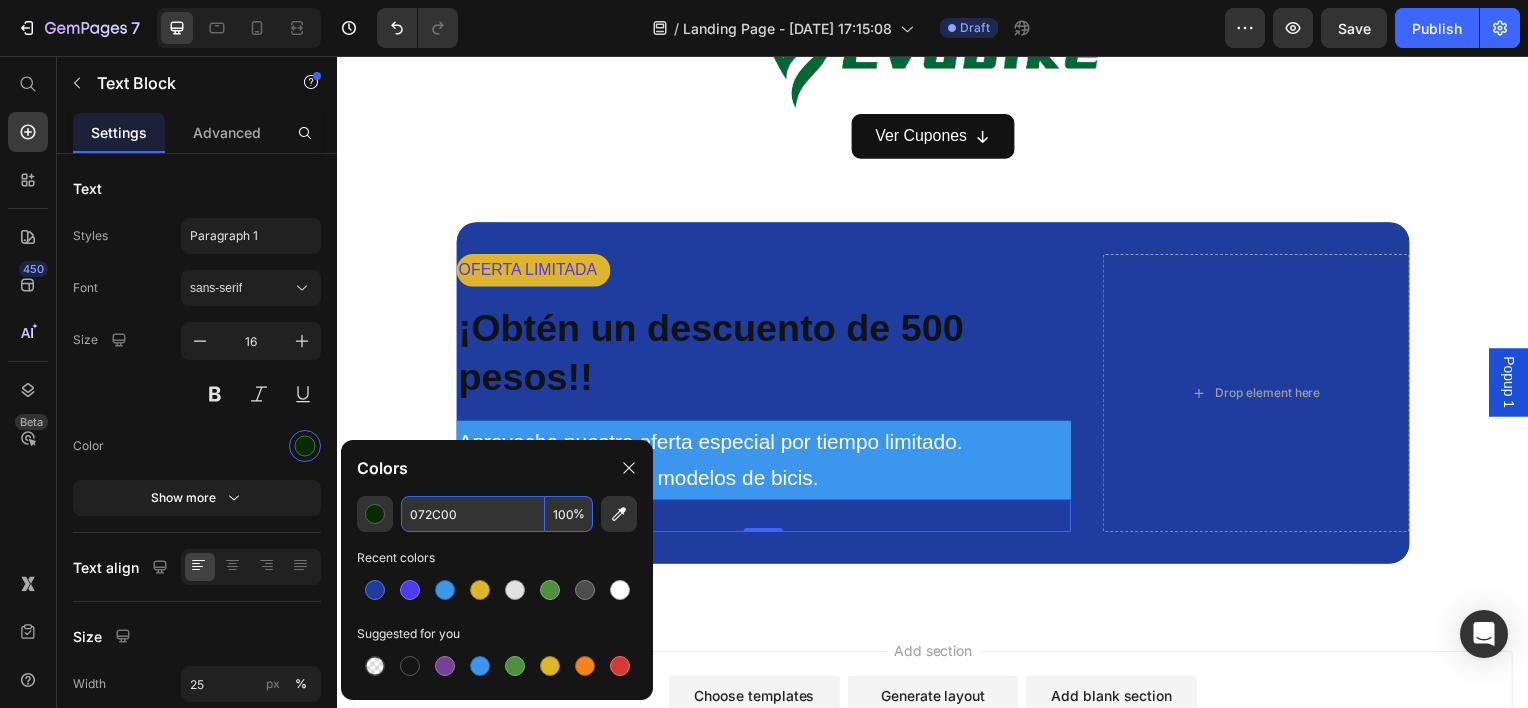 type on "072C00" 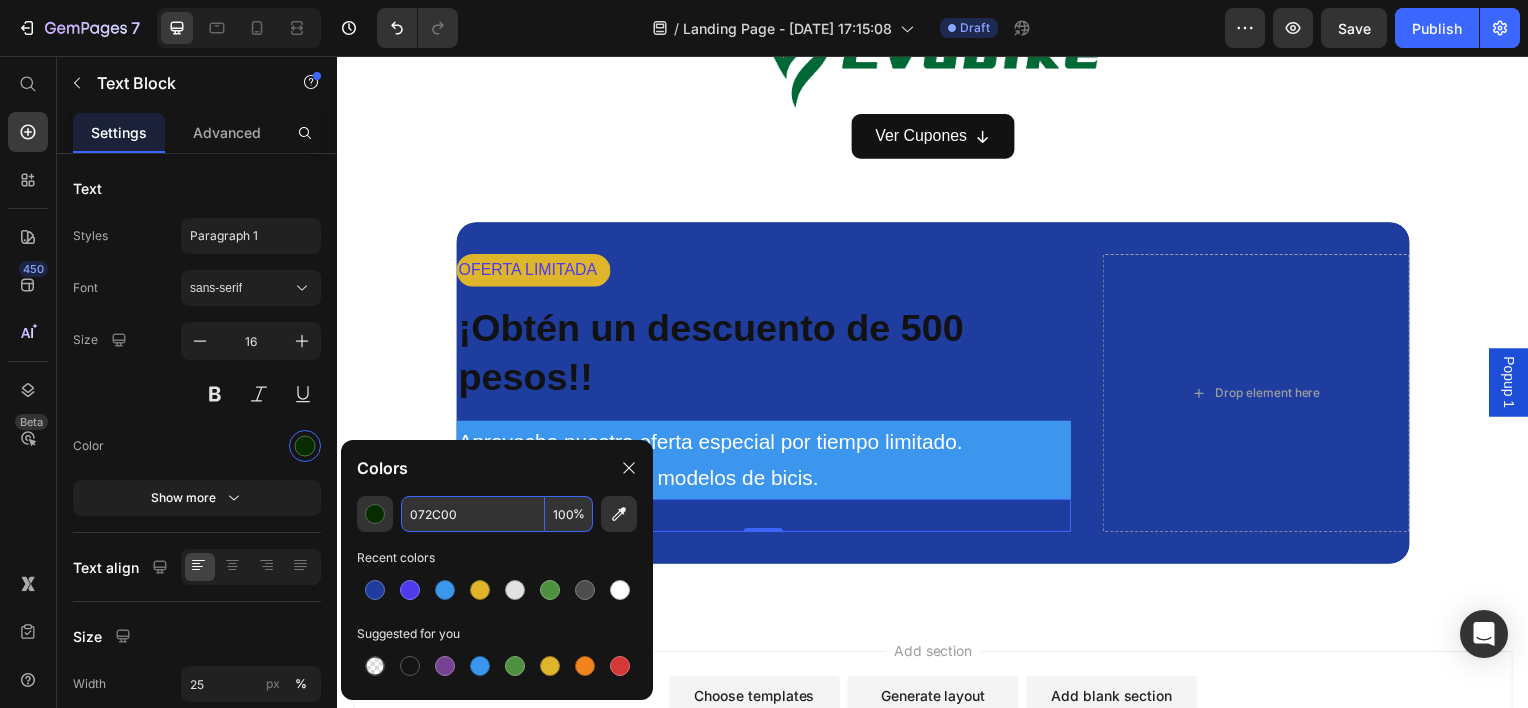 click on "Add section Choose templates inspired by CRO experts Generate layout from URL or image Add blank section then drag & drop elements" at bounding box center [937, 738] 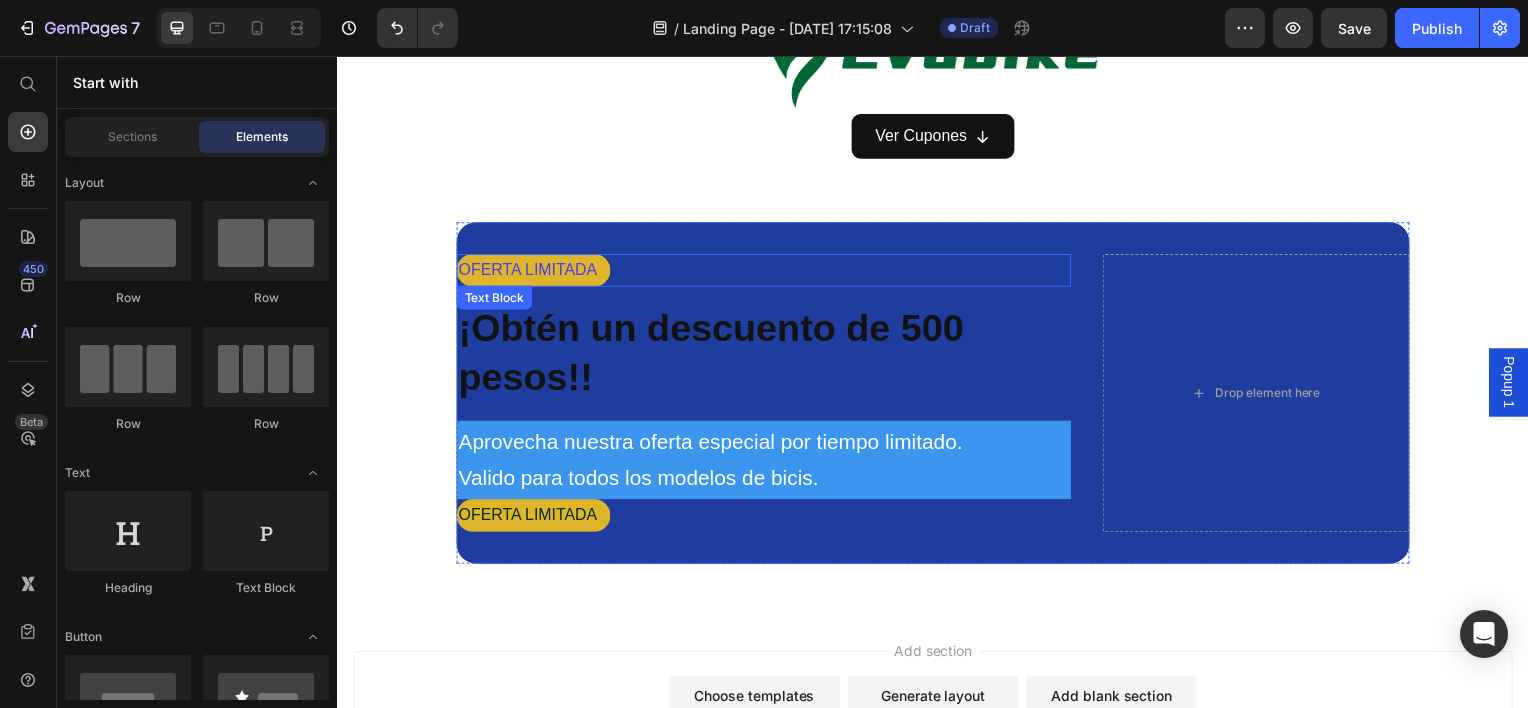 click on "OFERTA LIMITADA" at bounding box center (766, 271) 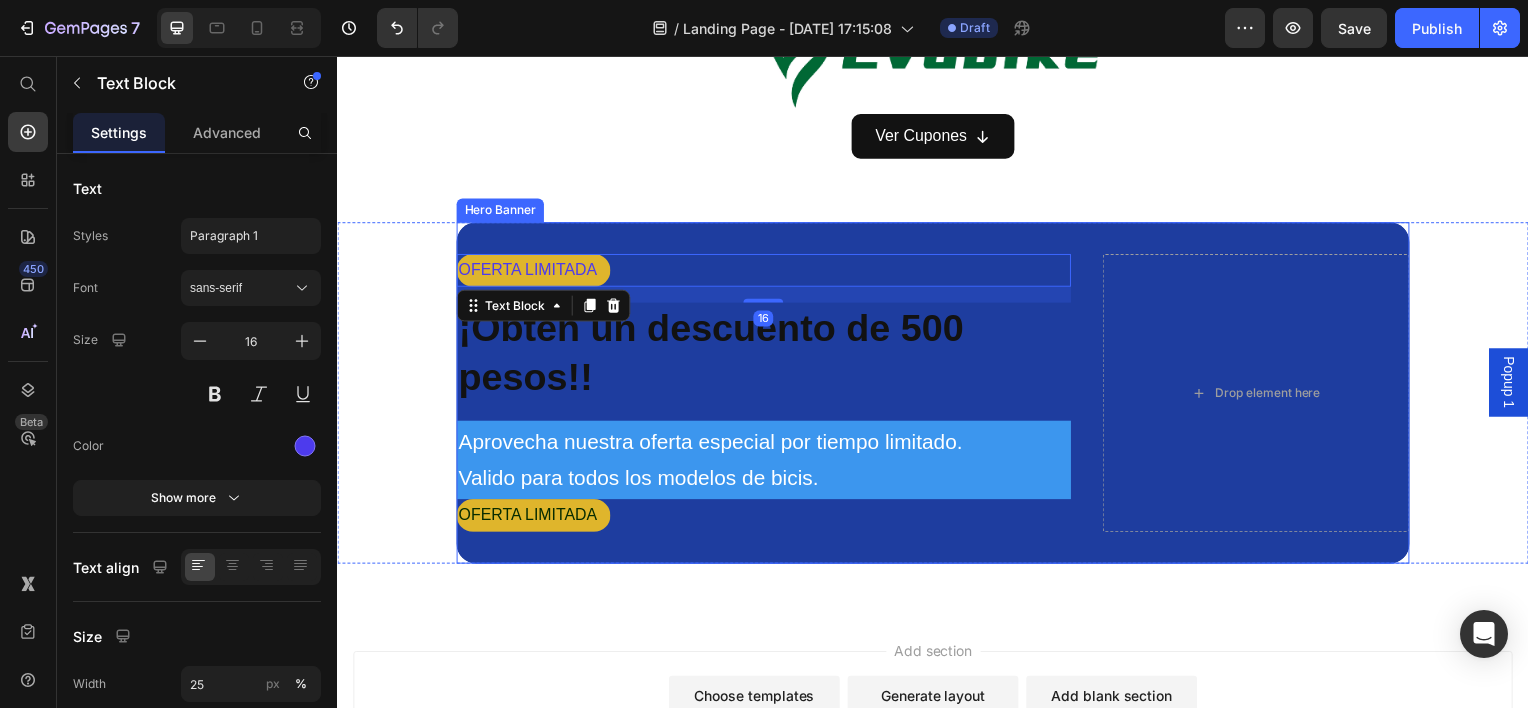 click on "OFERTA LIMITADA Text Block   16 ¡Obtén un descuento de 500 pesos!! Heading Aprovecha nuestra oferta especial por tiempo limitado. Valido para todos los modelos de bicis. Text Block OFERTA LIMITADA Text Block
Drop element here" at bounding box center (937, 395) 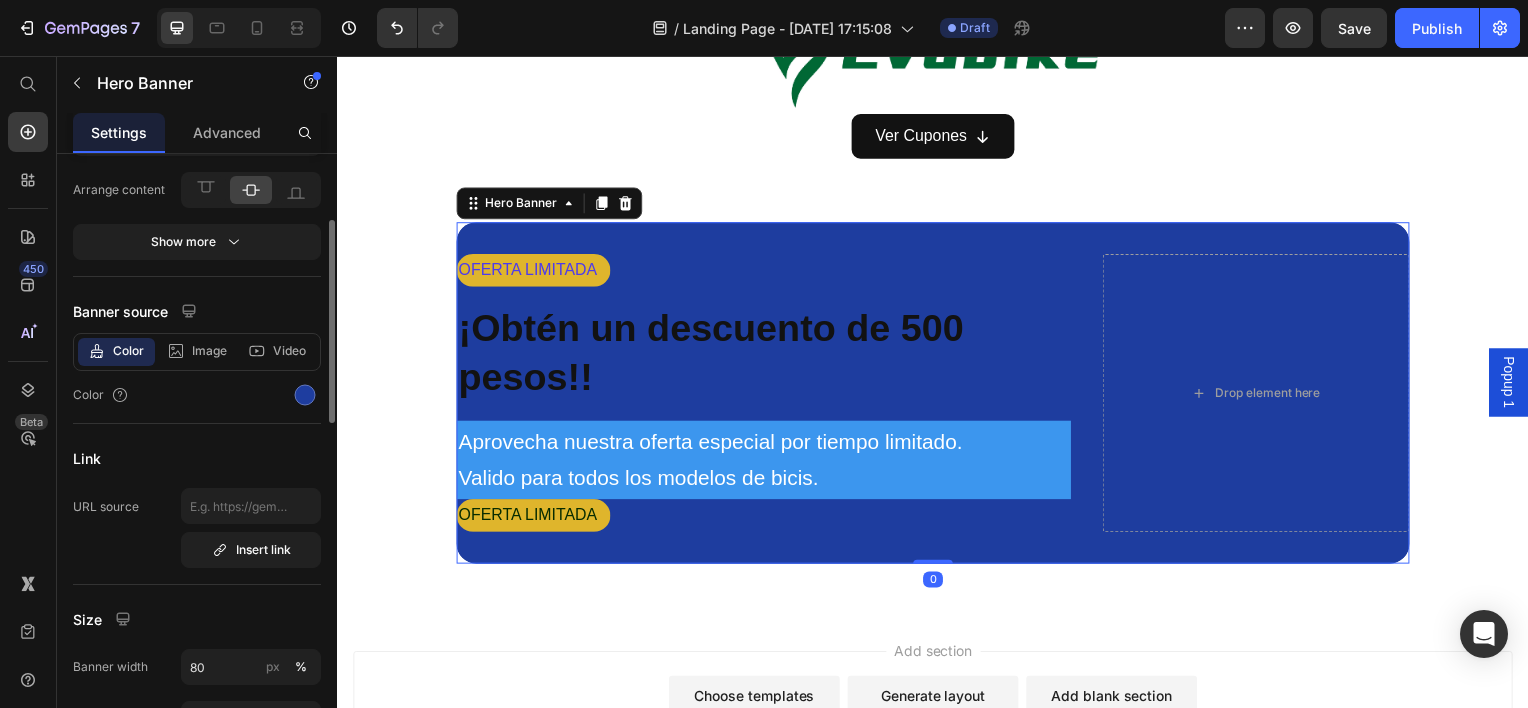 scroll, scrollTop: 300, scrollLeft: 0, axis: vertical 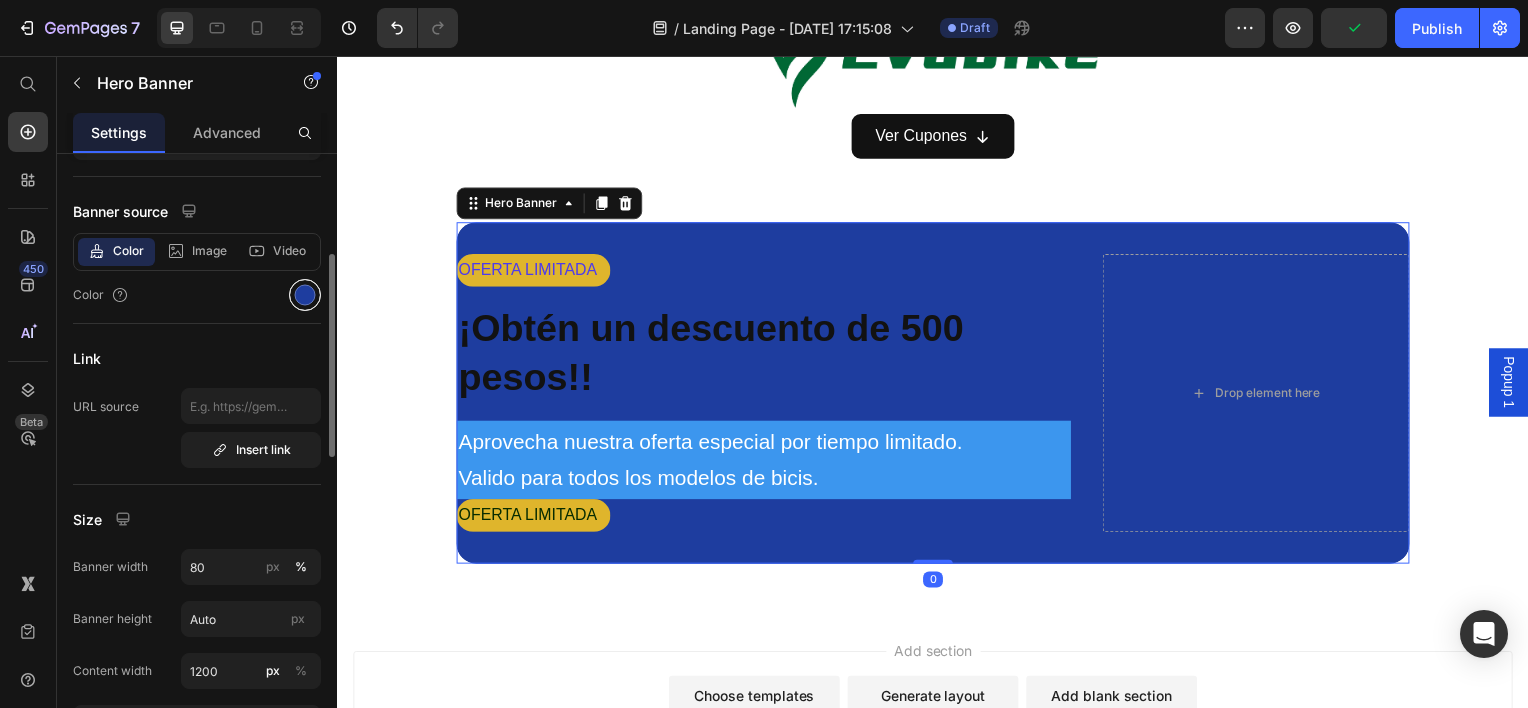 click at bounding box center [305, 295] 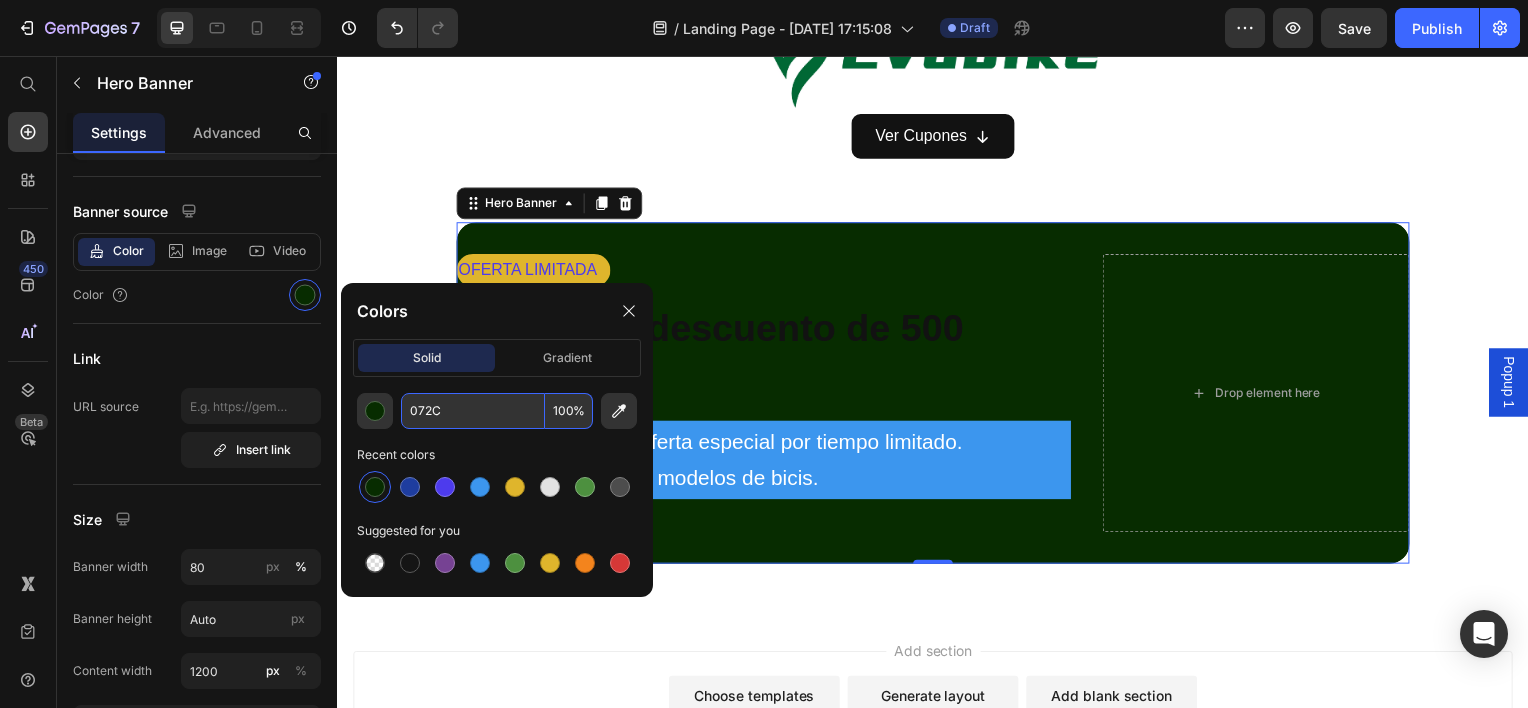type on "072" 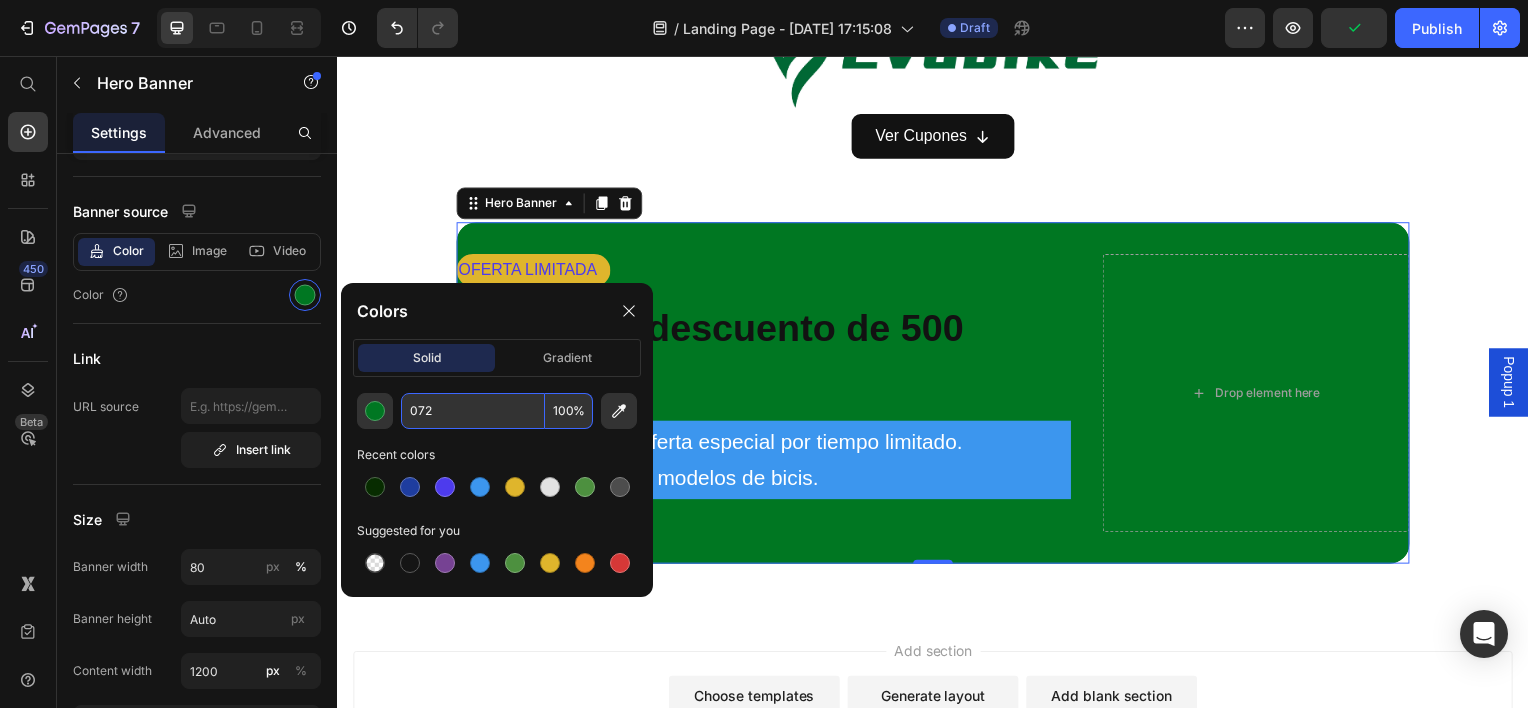 click on "Add section Choose templates inspired by CRO experts Generate layout from URL or image Add blank section then drag & drop elements" at bounding box center (937, 710) 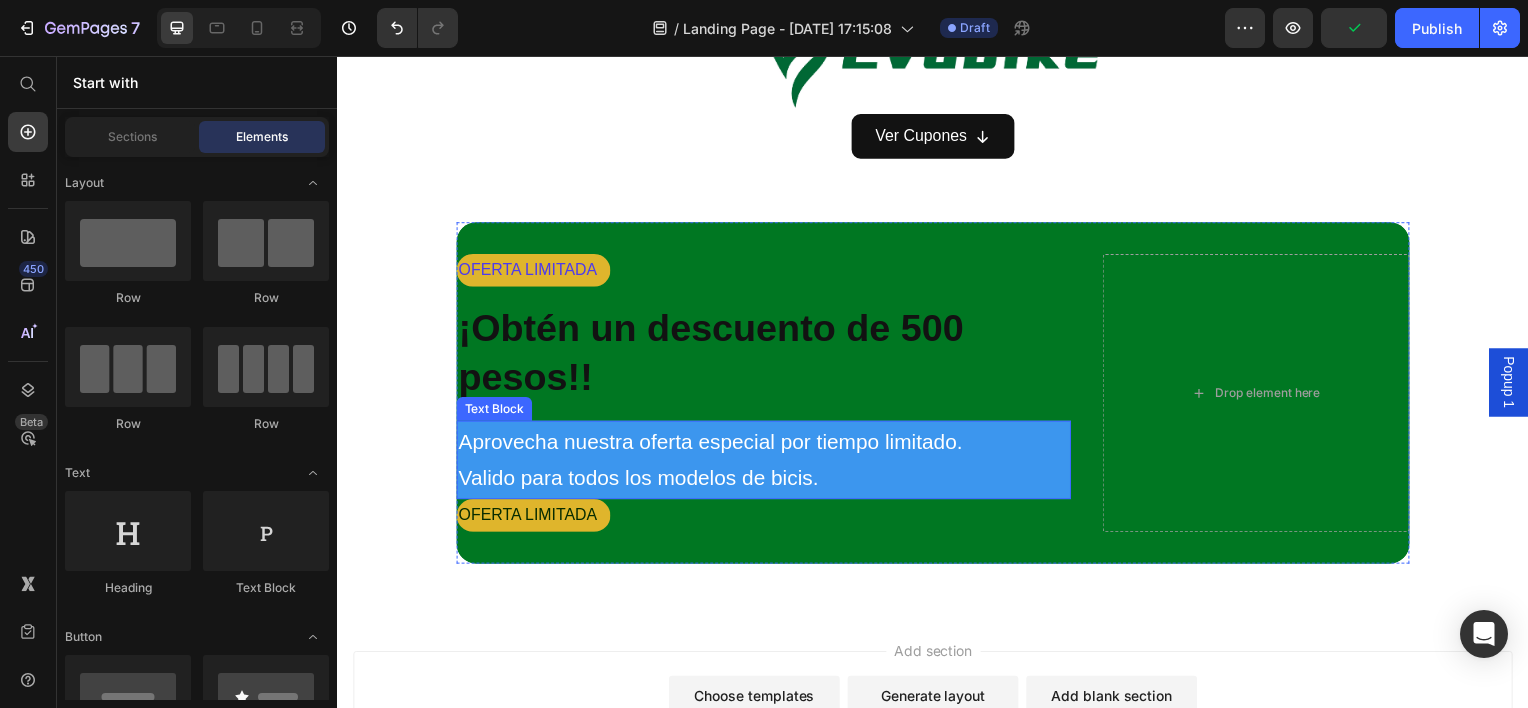 click on "Aprovecha nuestra oferta especial por tiempo limitado. Valido para todos los modelos de bicis." at bounding box center [766, 463] 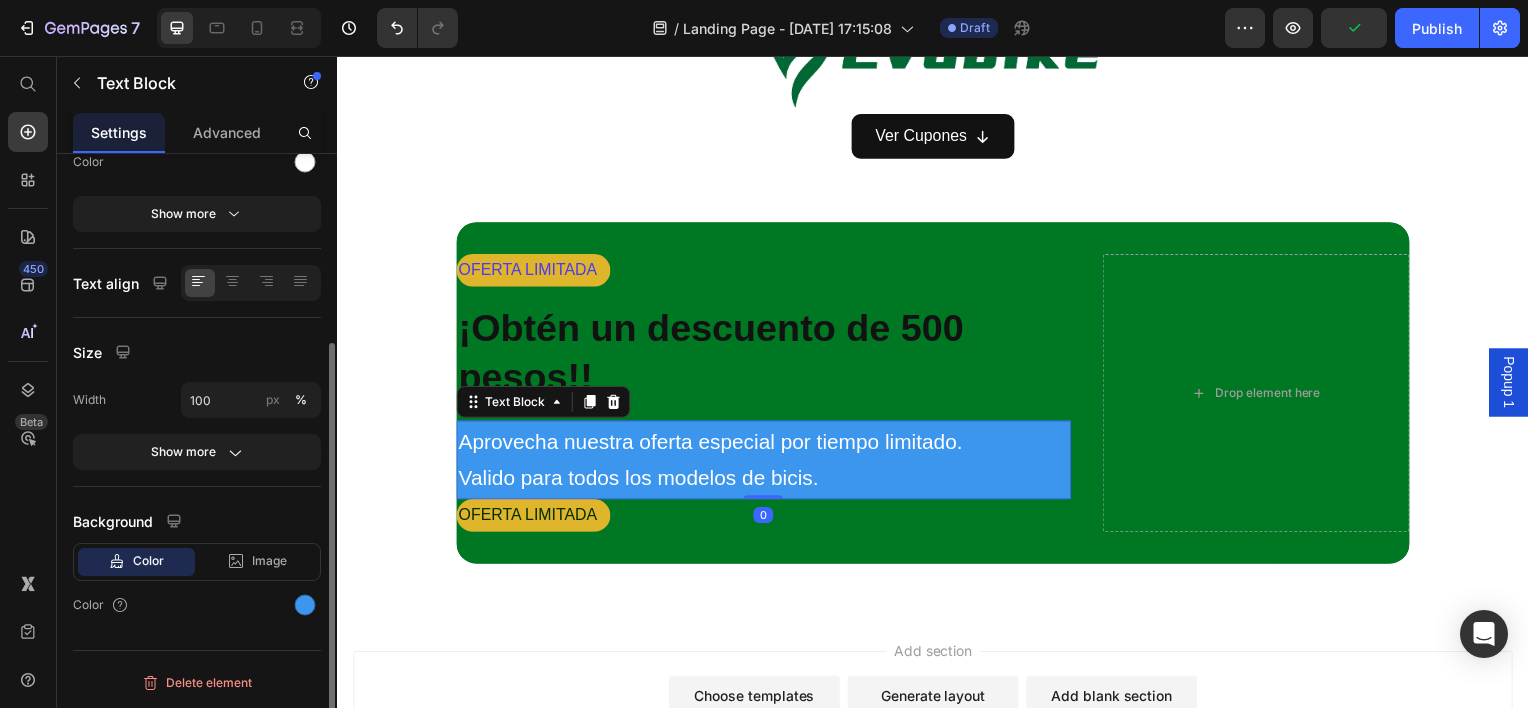 scroll, scrollTop: 0, scrollLeft: 0, axis: both 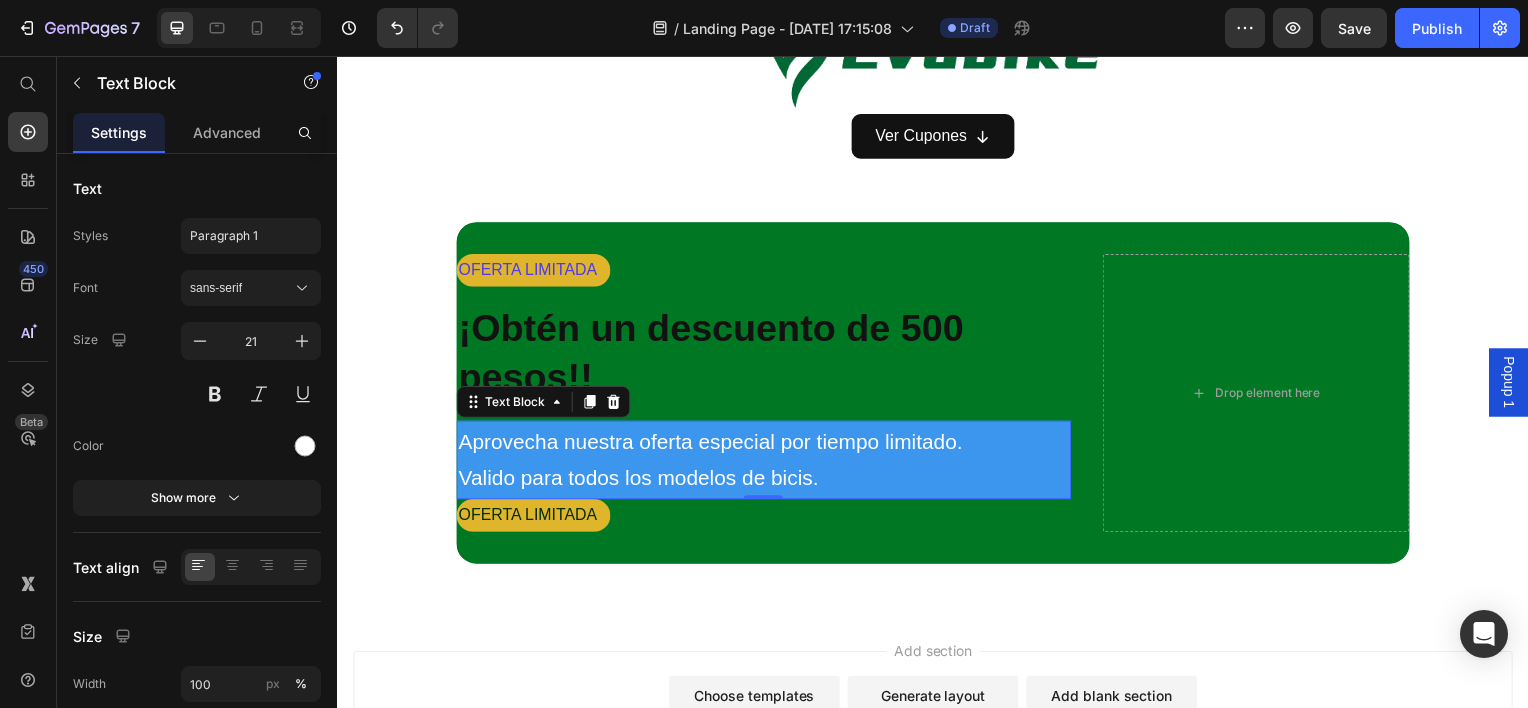 click on "Aprovecha nuestra oferta especial por tiempo limitado. Valido para todos los modelos de bicis." at bounding box center [766, 463] 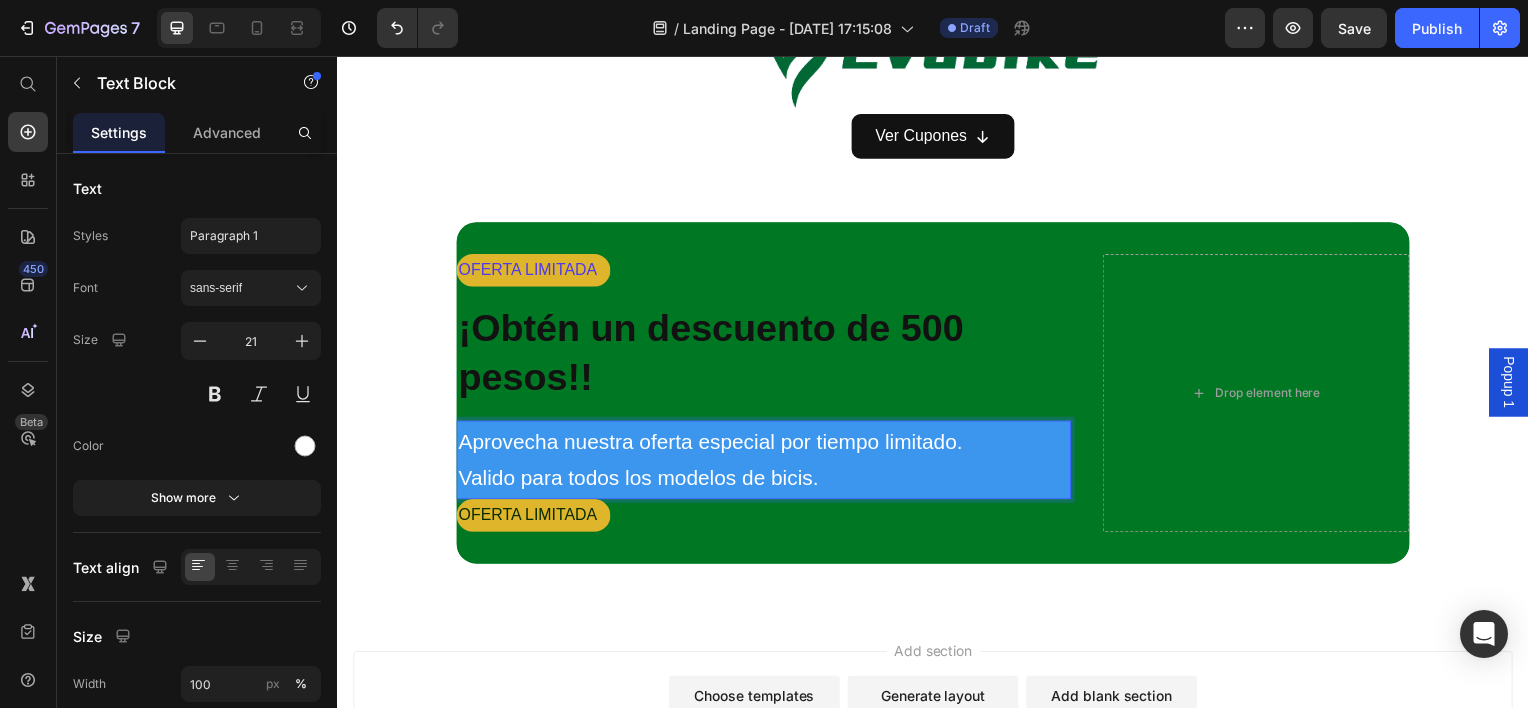 click on "¡Obtén un descuento de 500 pesos!!" at bounding box center (766, 355) 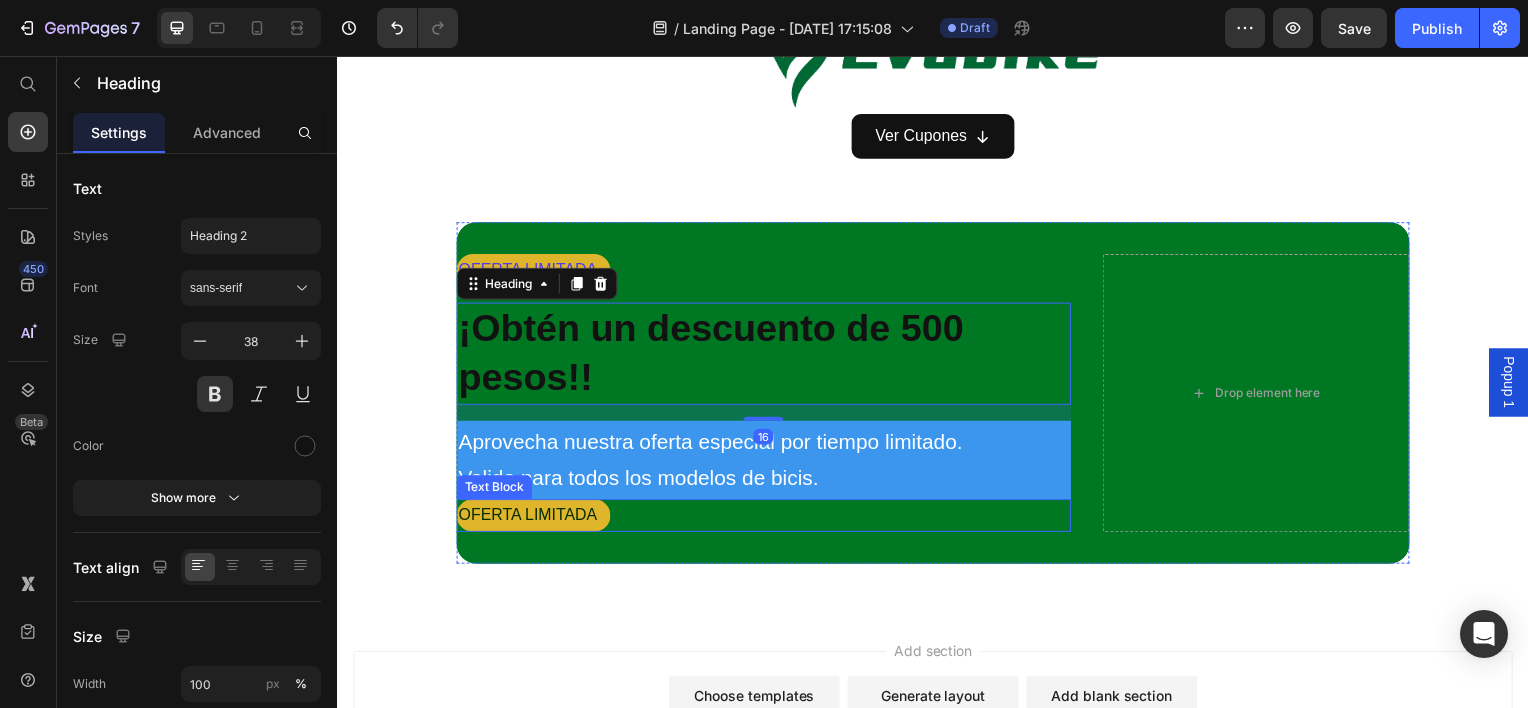 click on "OFERTA LIMITADA" at bounding box center (766, 518) 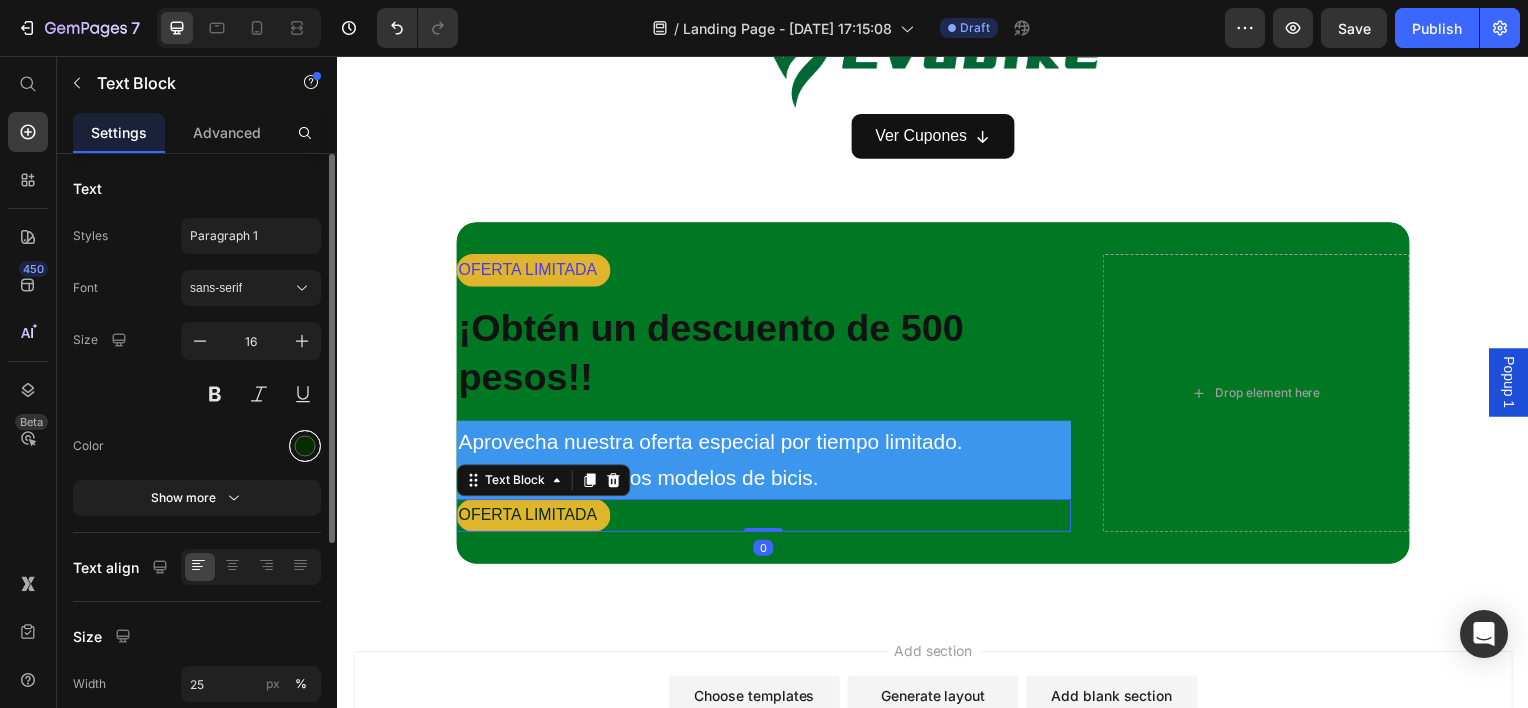 click at bounding box center [305, 446] 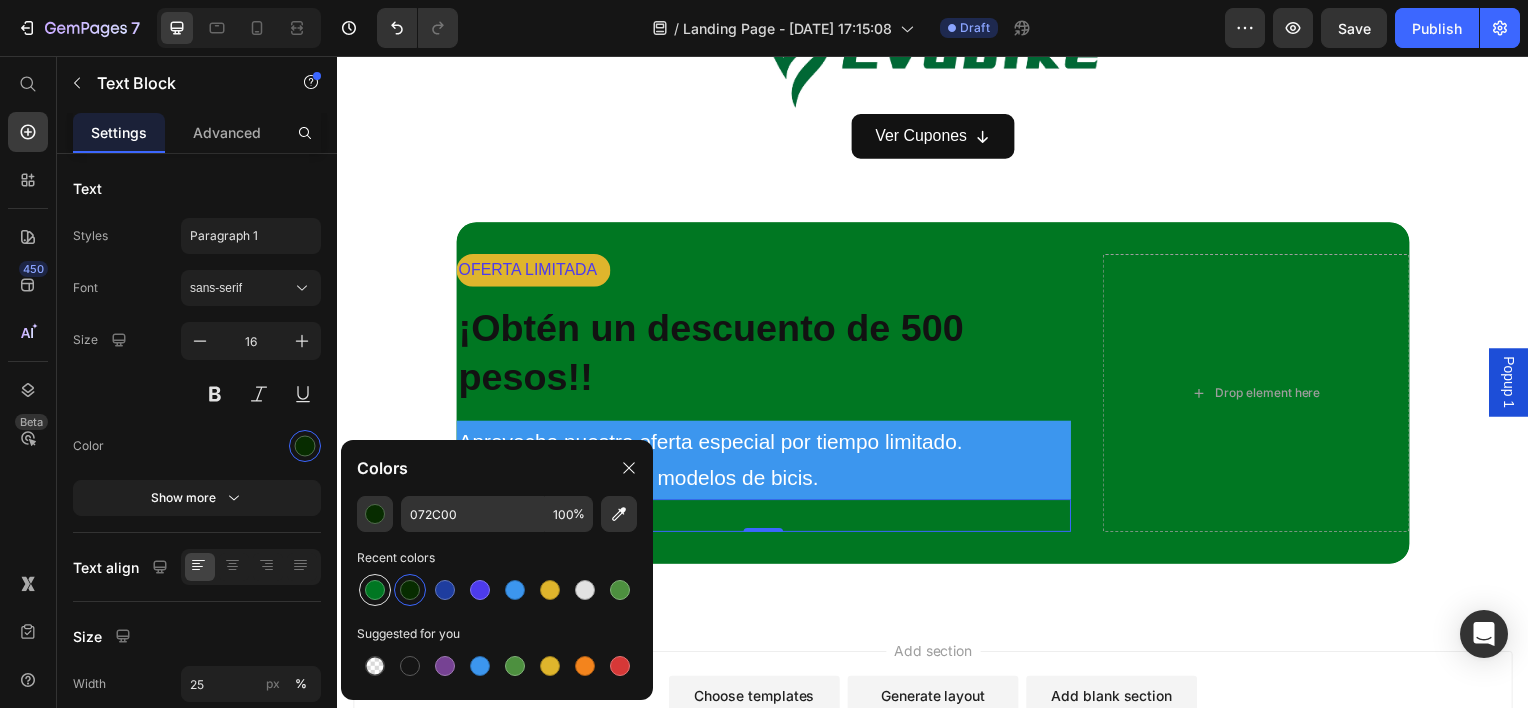click at bounding box center [375, 590] 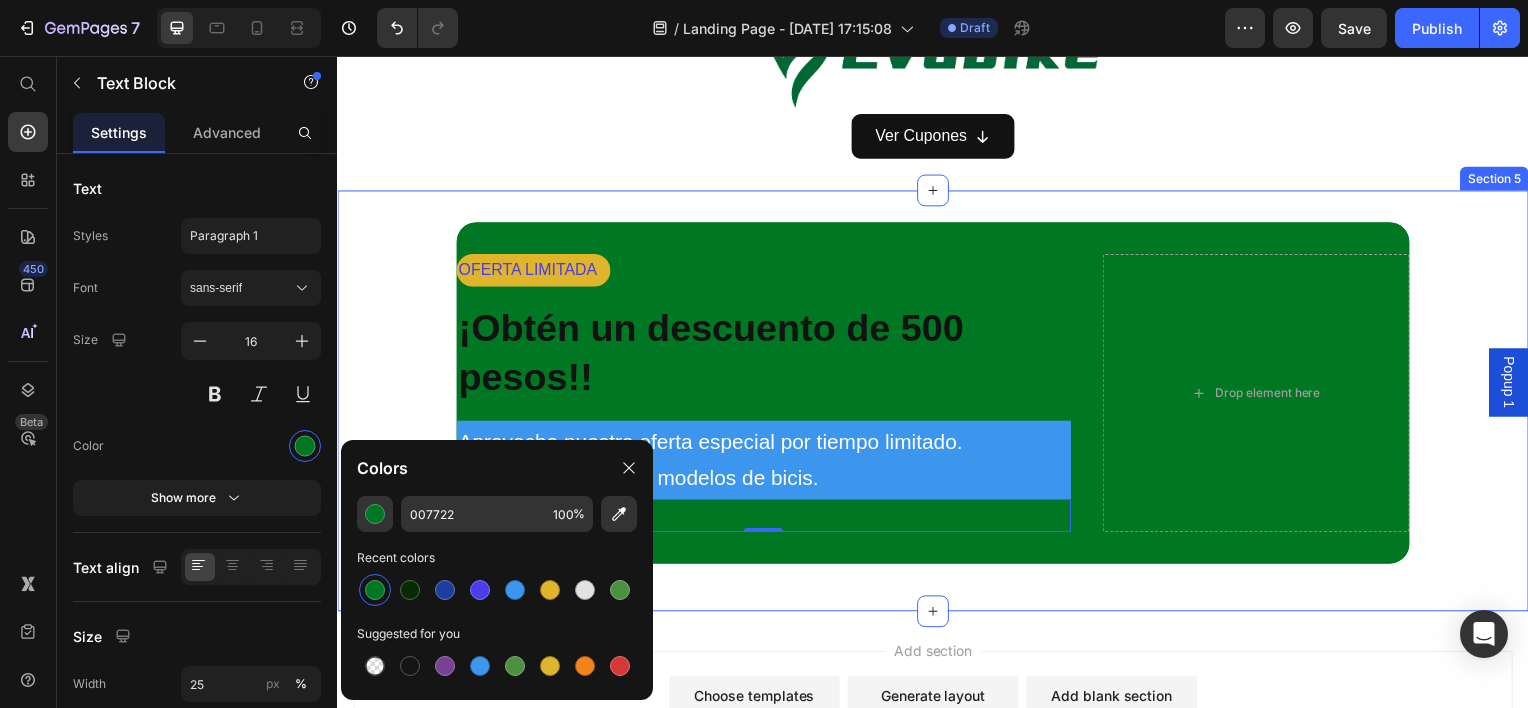 click on "OFERTA LIMITADA Text Block ¡Obtén un descuento de 500 pesos!! Heading Aprovecha nuestra oferta especial por tiempo limitado. Valido para todos los modelos de bicis. Text Block OFERTA LIMITADA Text Block   0
Drop element here Hero Banner Row Section 5" at bounding box center [937, 403] 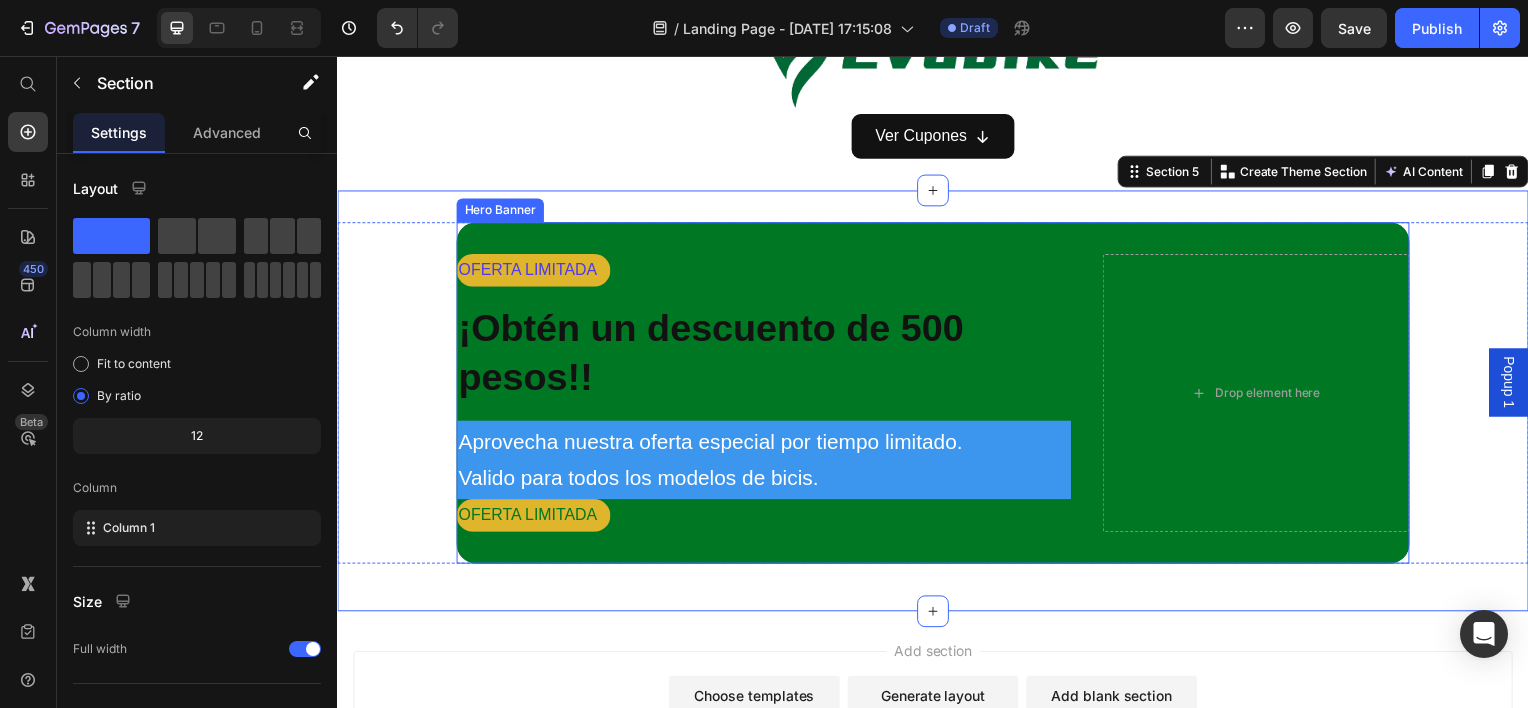 click on "OFERTA LIMITADA Text Block ¡Obtén un descuento de 500 pesos!! Heading Aprovecha nuestra oferta especial por tiempo limitado. Valido para todos los modelos de bicis. Text Block OFERTA LIMITADA Text Block
Drop element here" at bounding box center [937, 395] 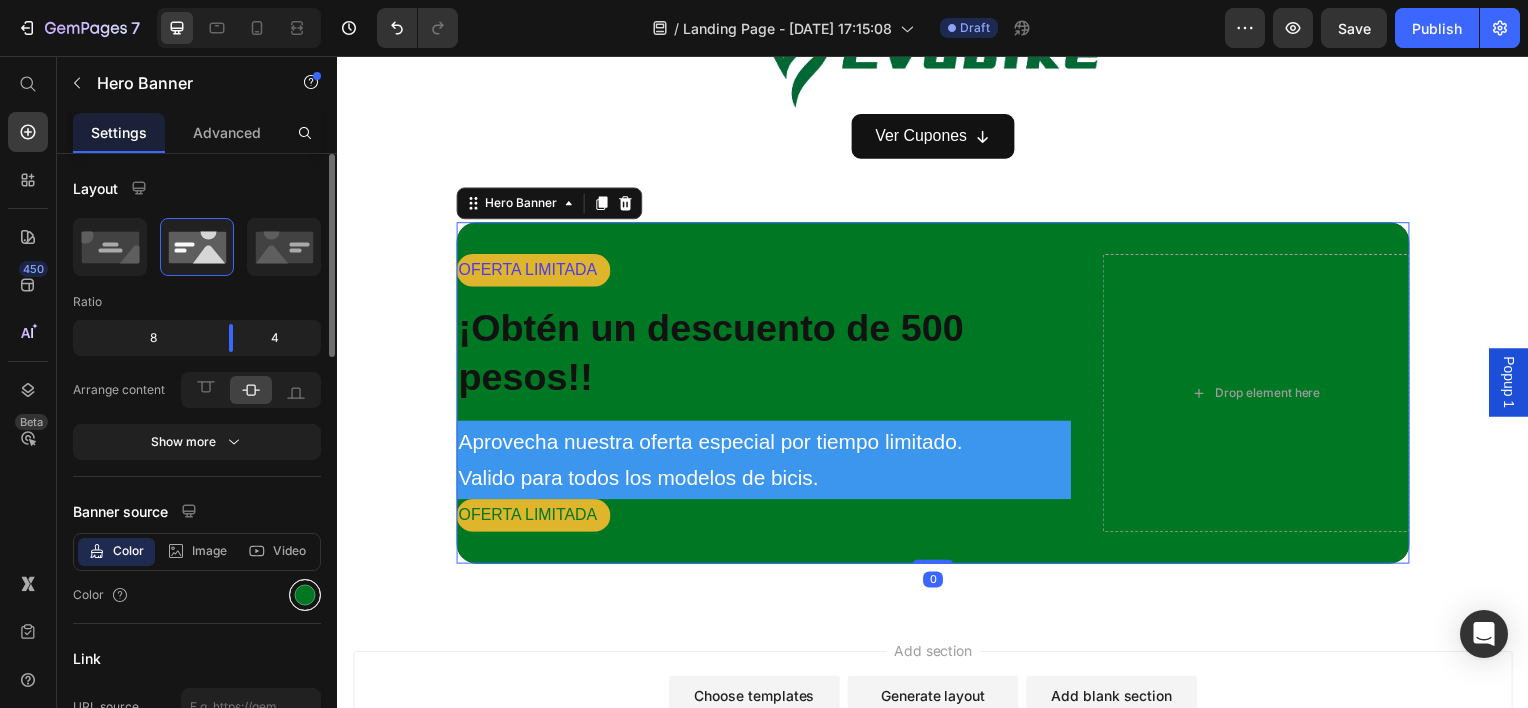 click at bounding box center (305, 595) 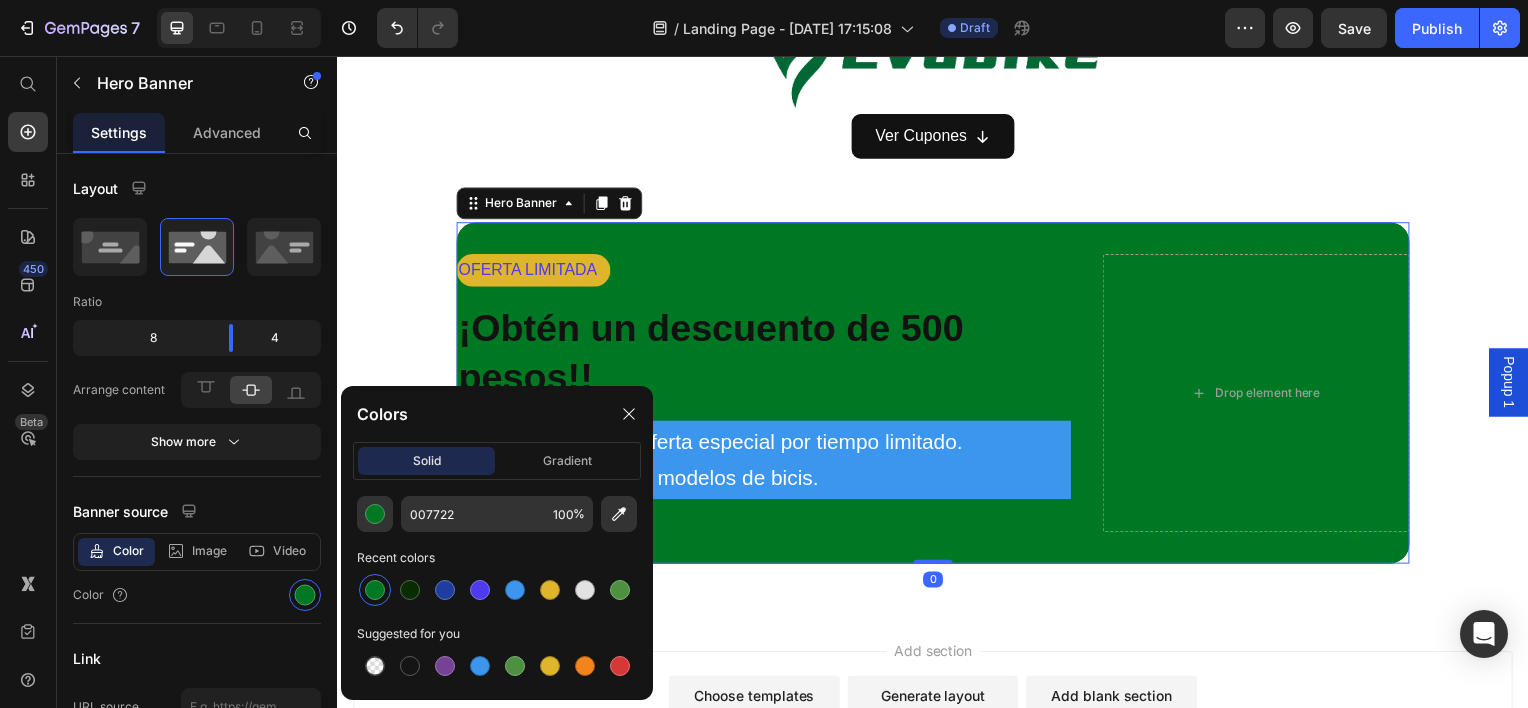 click at bounding box center [375, 590] 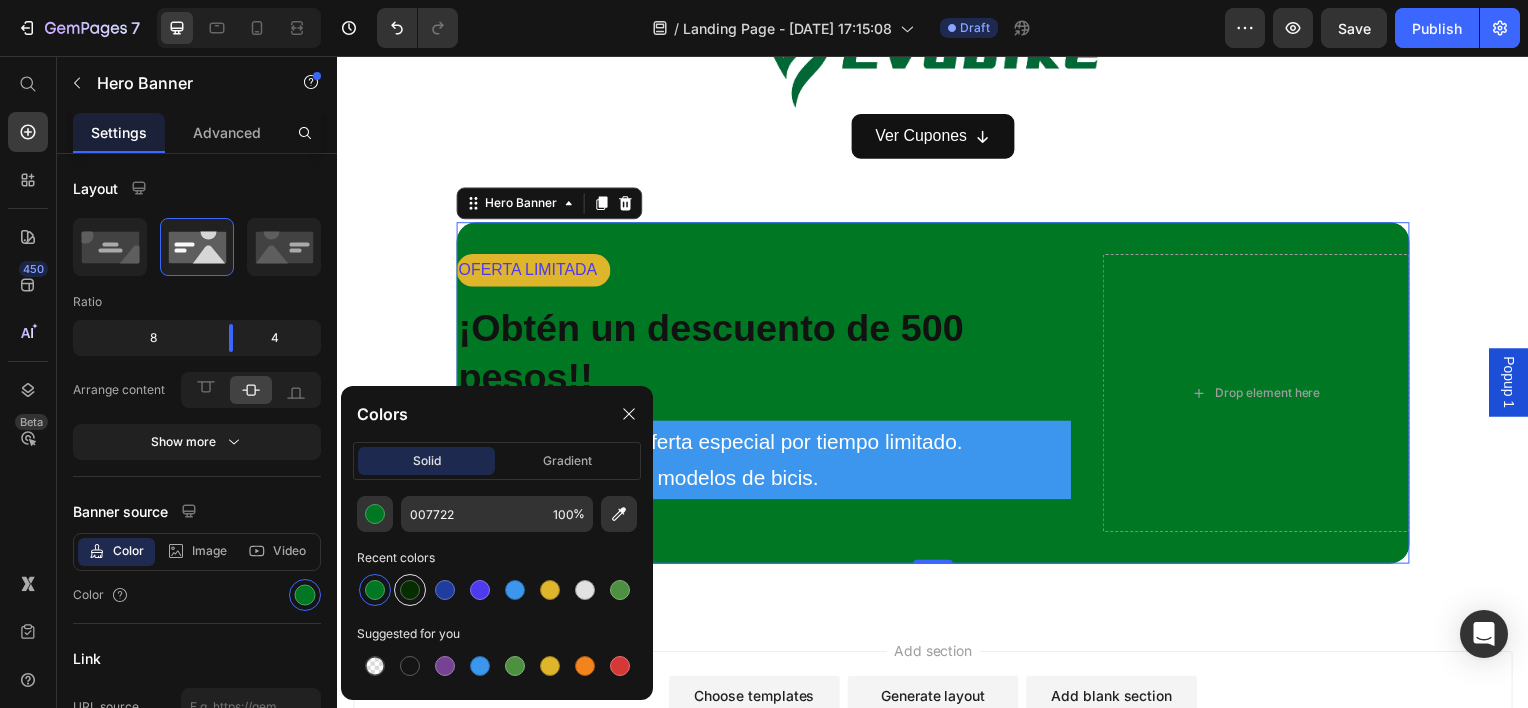 click at bounding box center (410, 590) 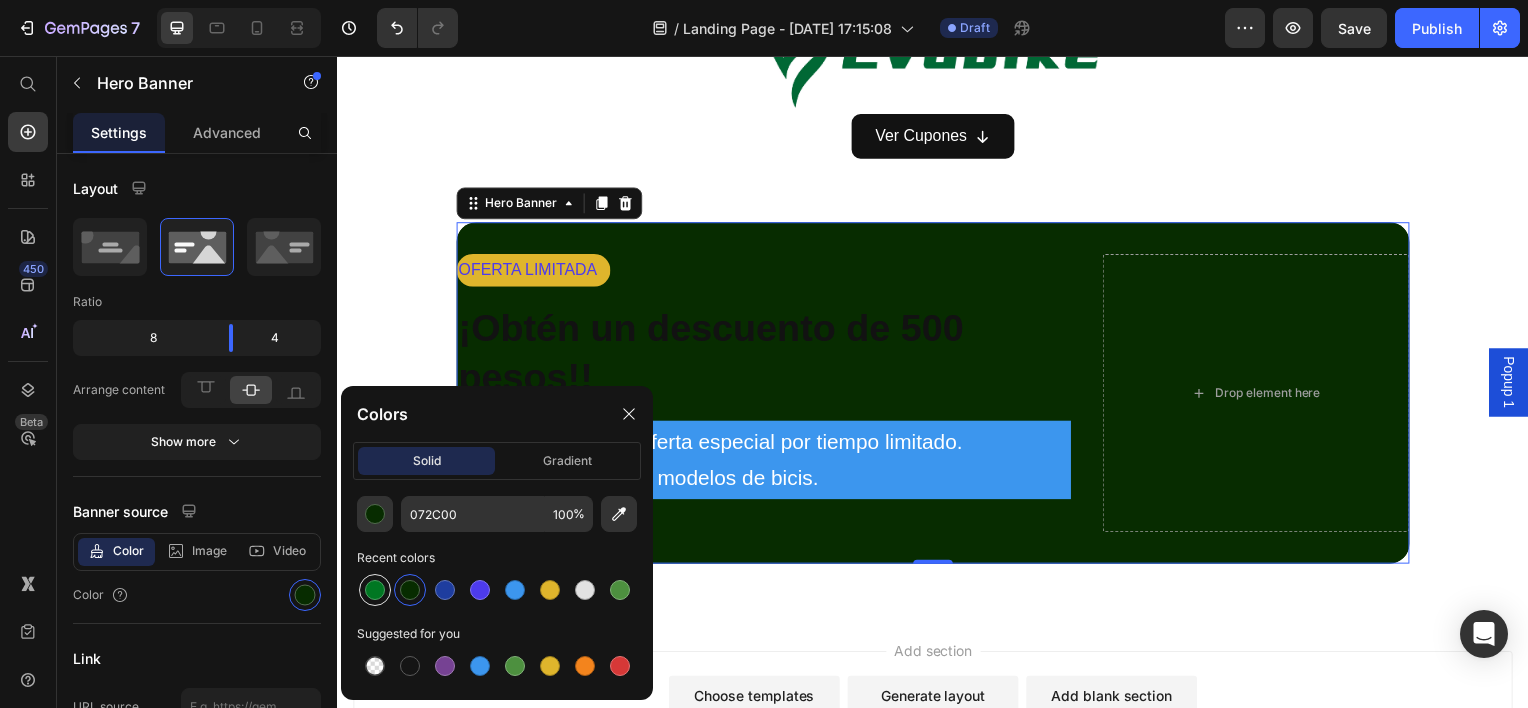 click at bounding box center (375, 590) 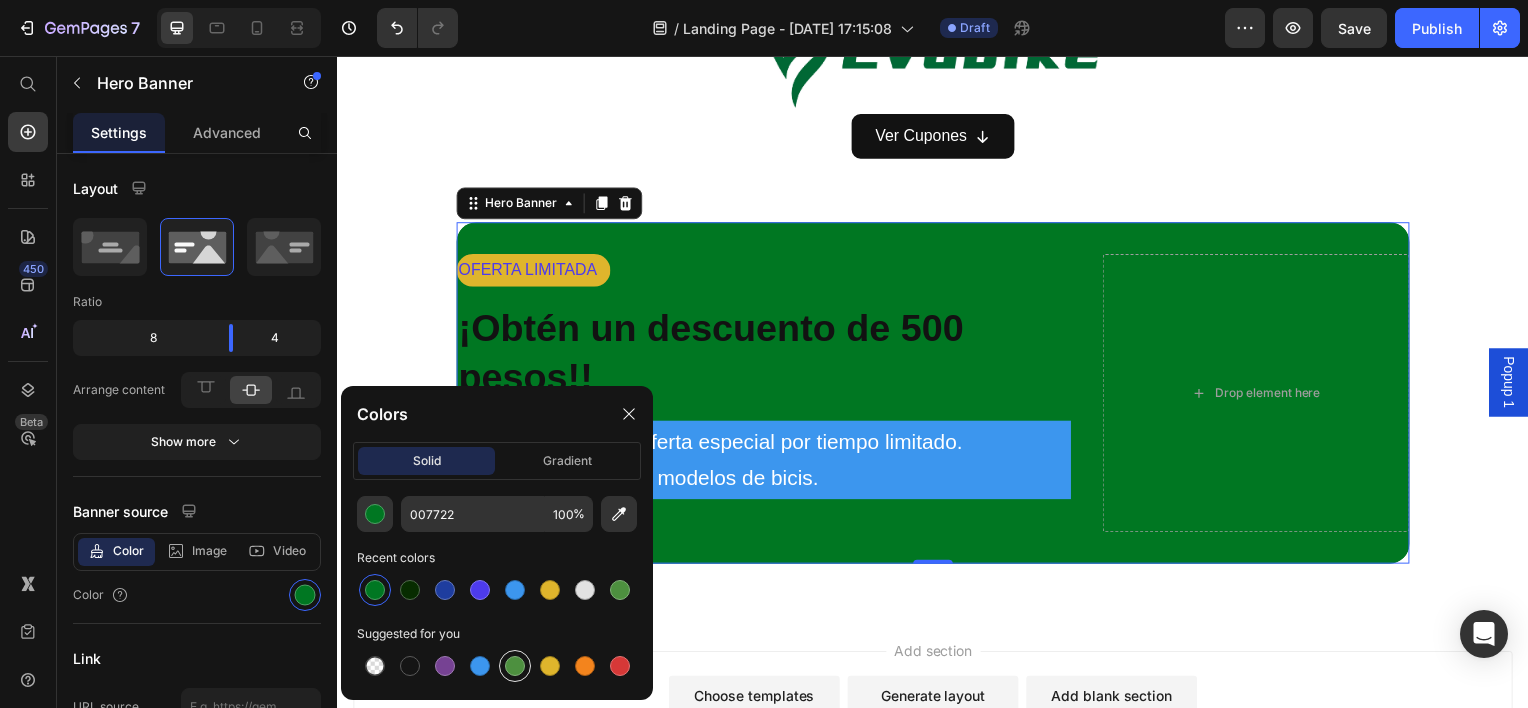 click at bounding box center (515, 666) 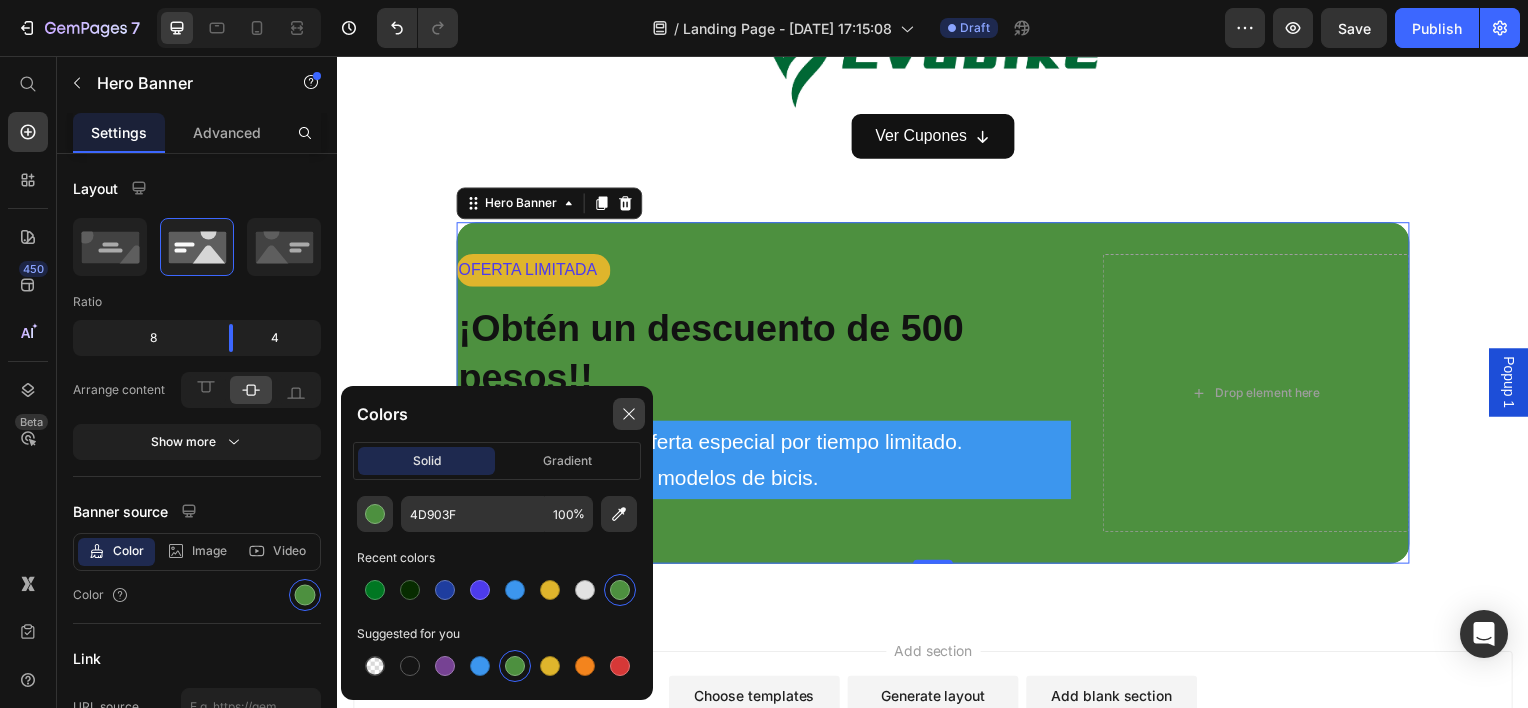click at bounding box center (629, 414) 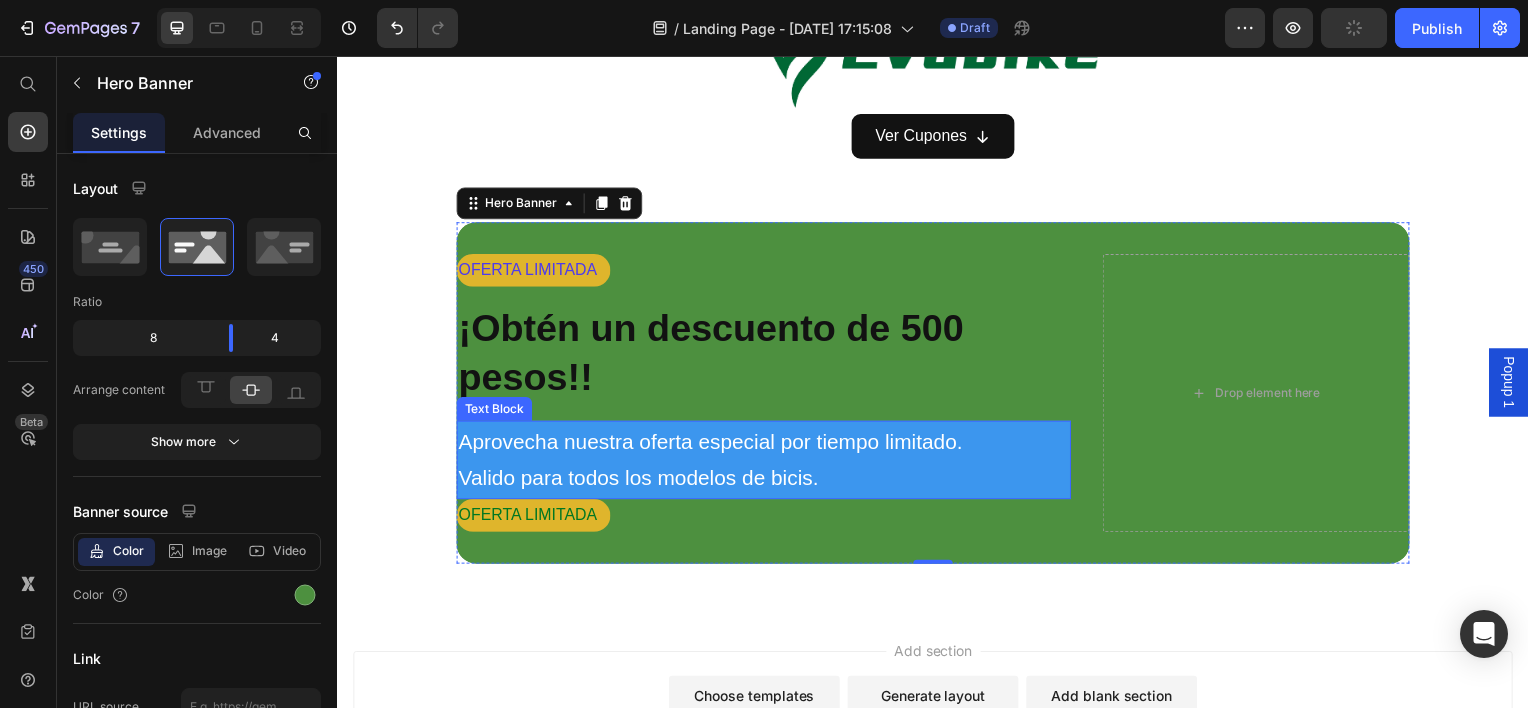 click on "Aprovecha nuestra oferta especial por tiempo limitado. Valido para todos los modelos de bicis." at bounding box center (766, 463) 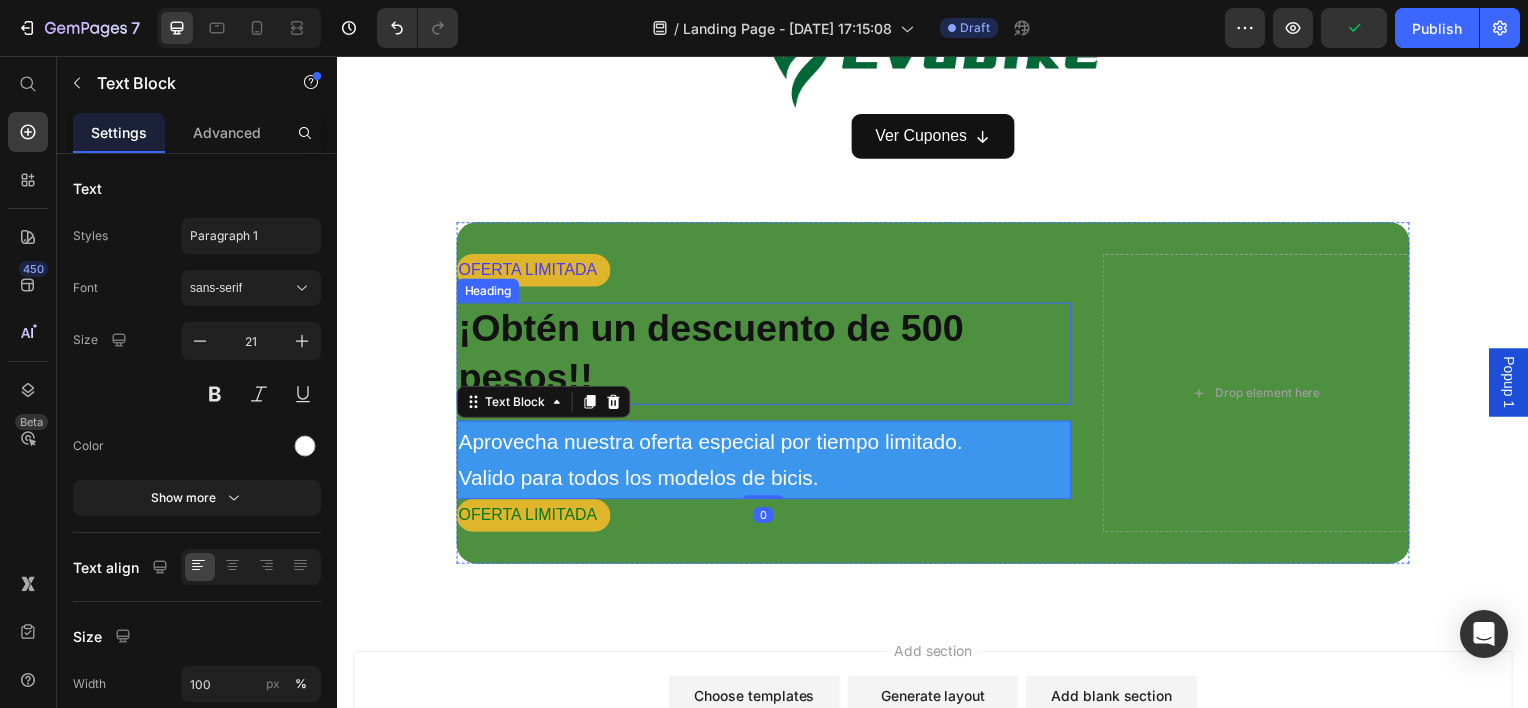 click on "OFERTA LIMITADA" at bounding box center [766, 271] 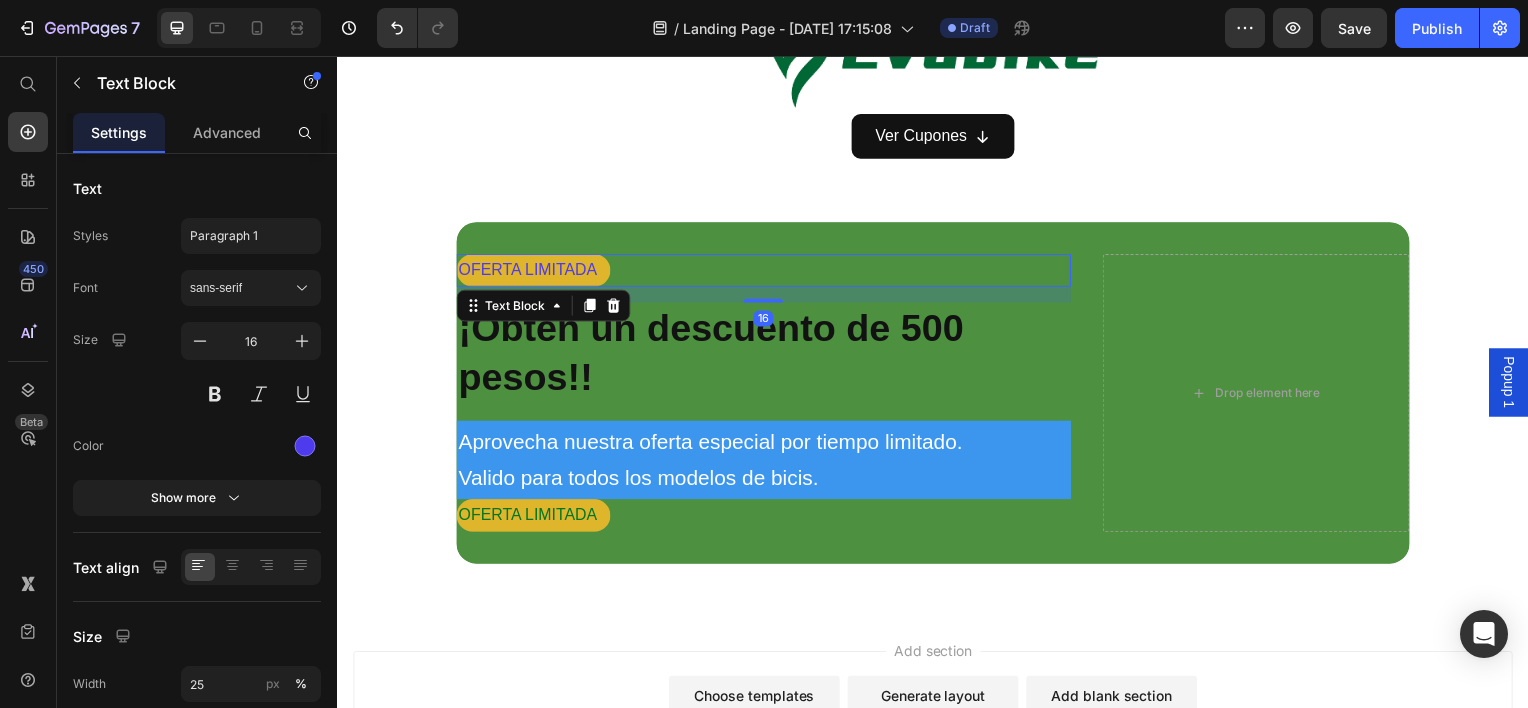 click on "OFERTA LIMITADA" at bounding box center [534, 271] 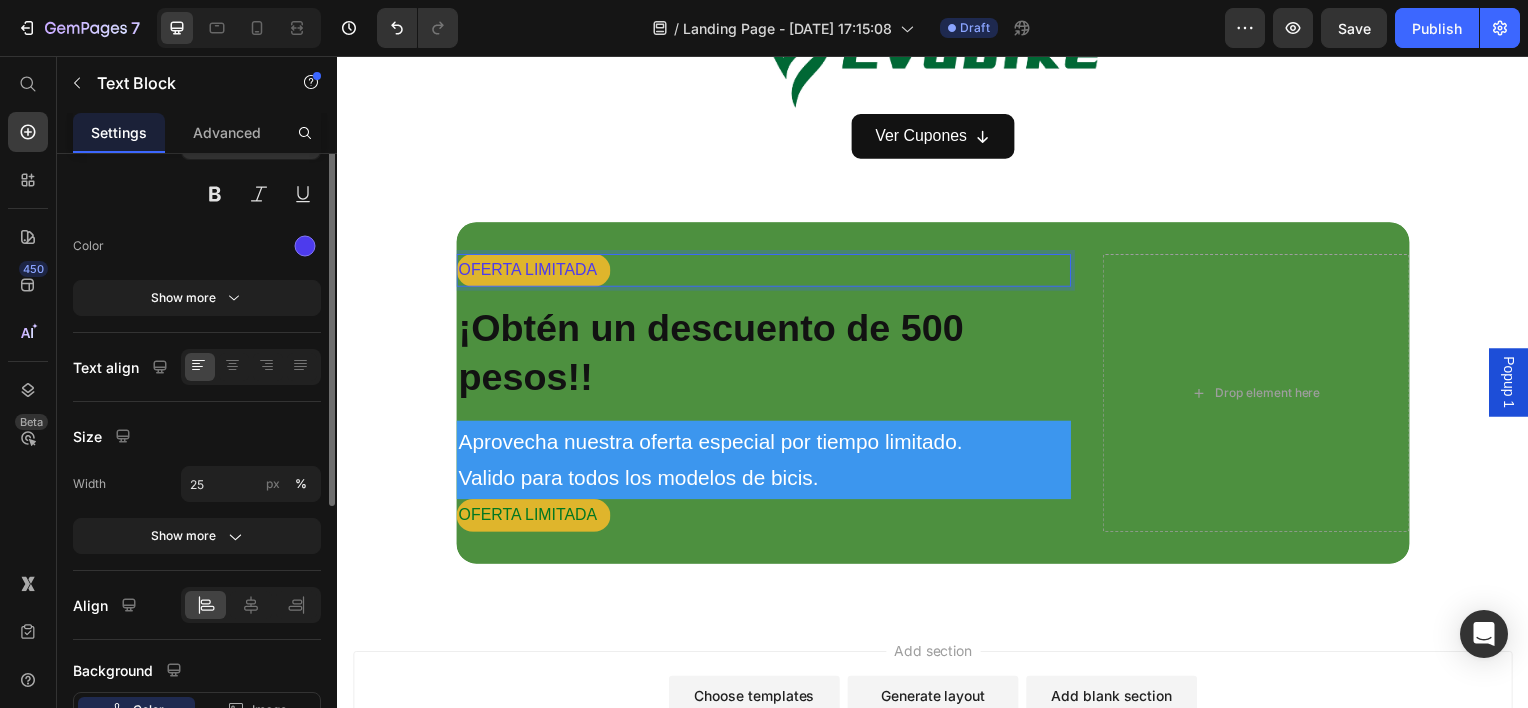 scroll, scrollTop: 346, scrollLeft: 0, axis: vertical 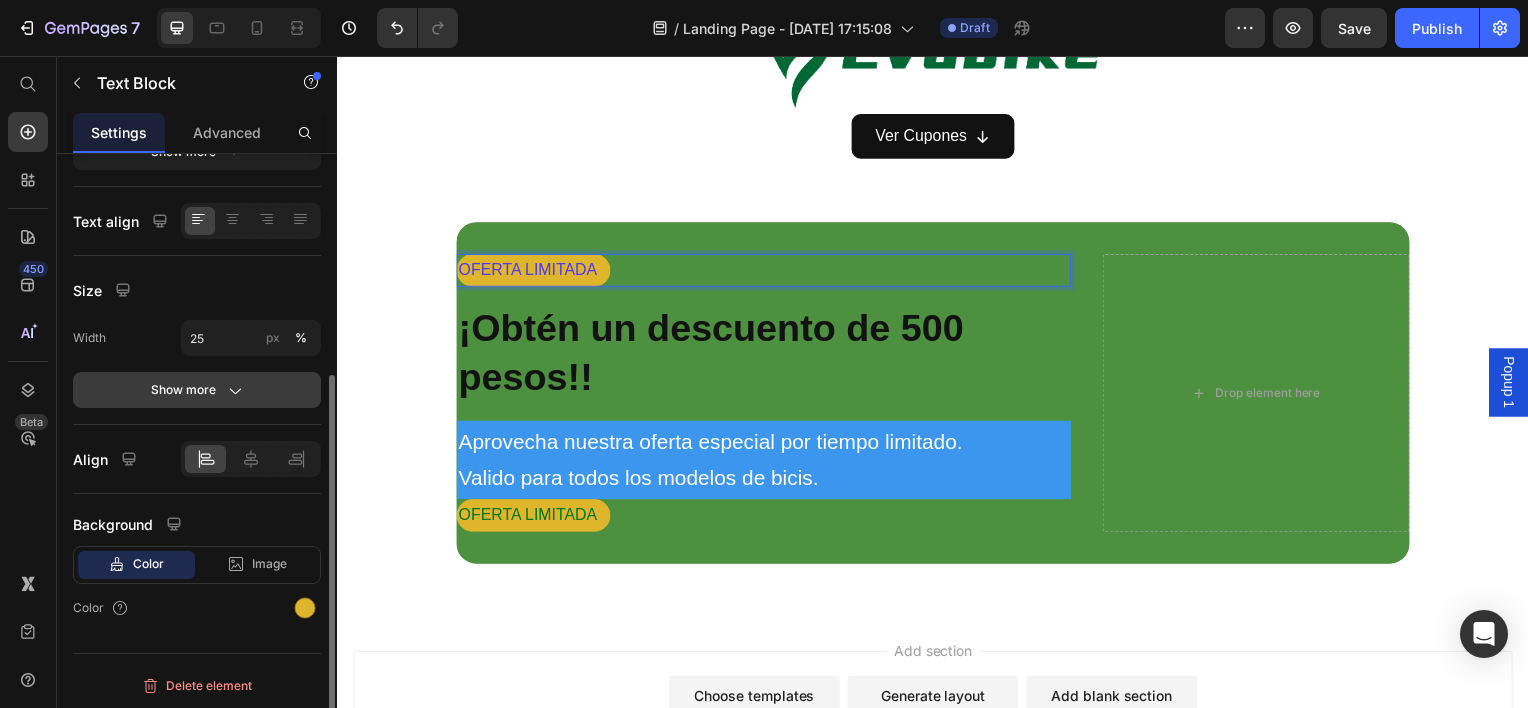 click on "Show more" 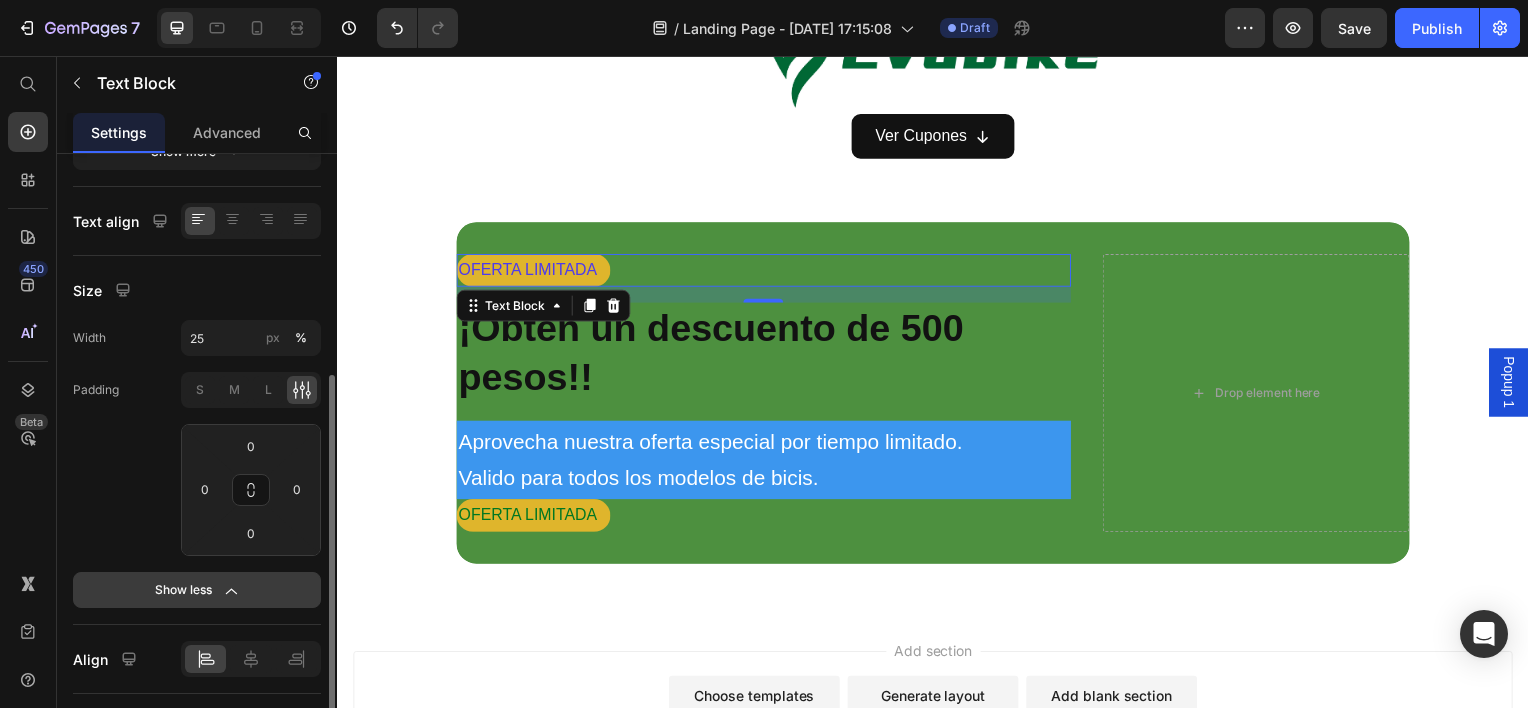 click on "Show less" at bounding box center (197, 590) 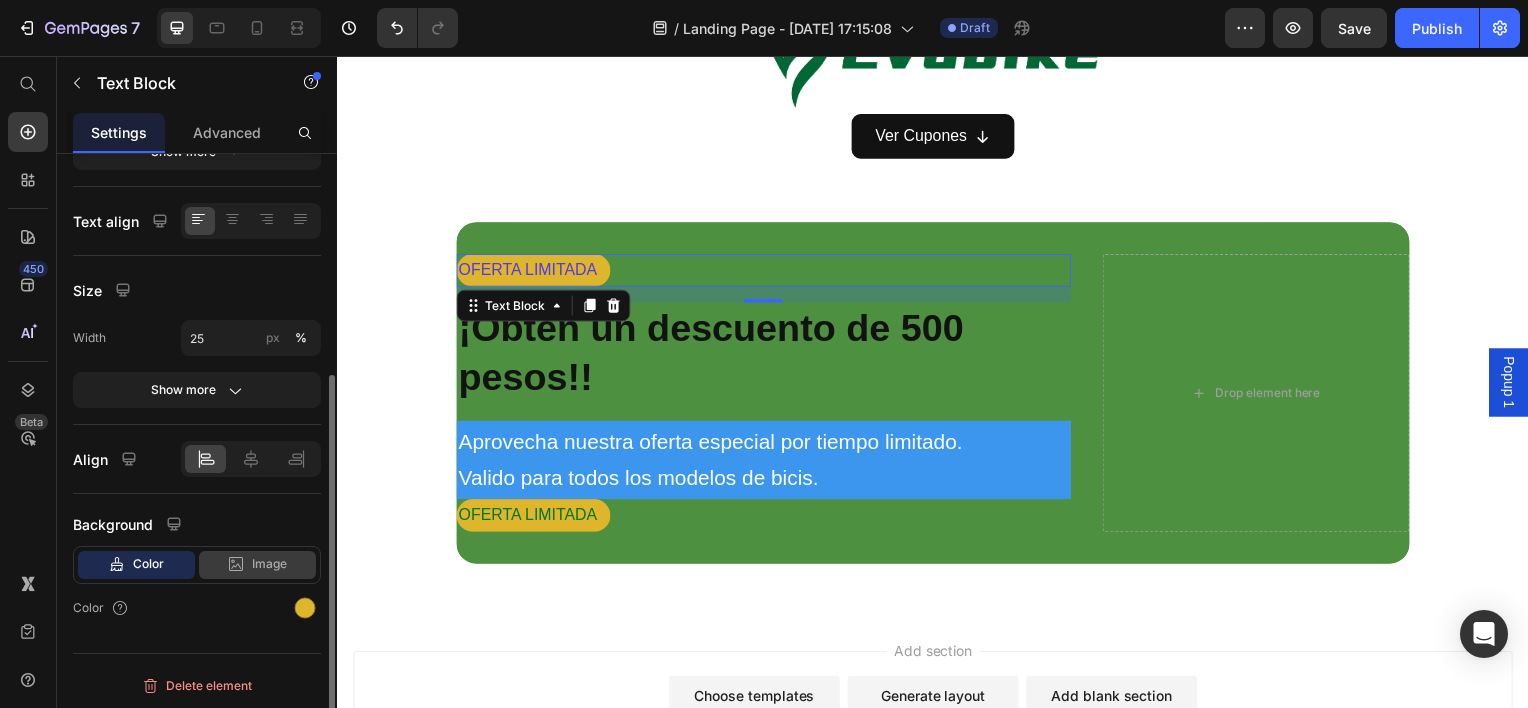 scroll, scrollTop: 146, scrollLeft: 0, axis: vertical 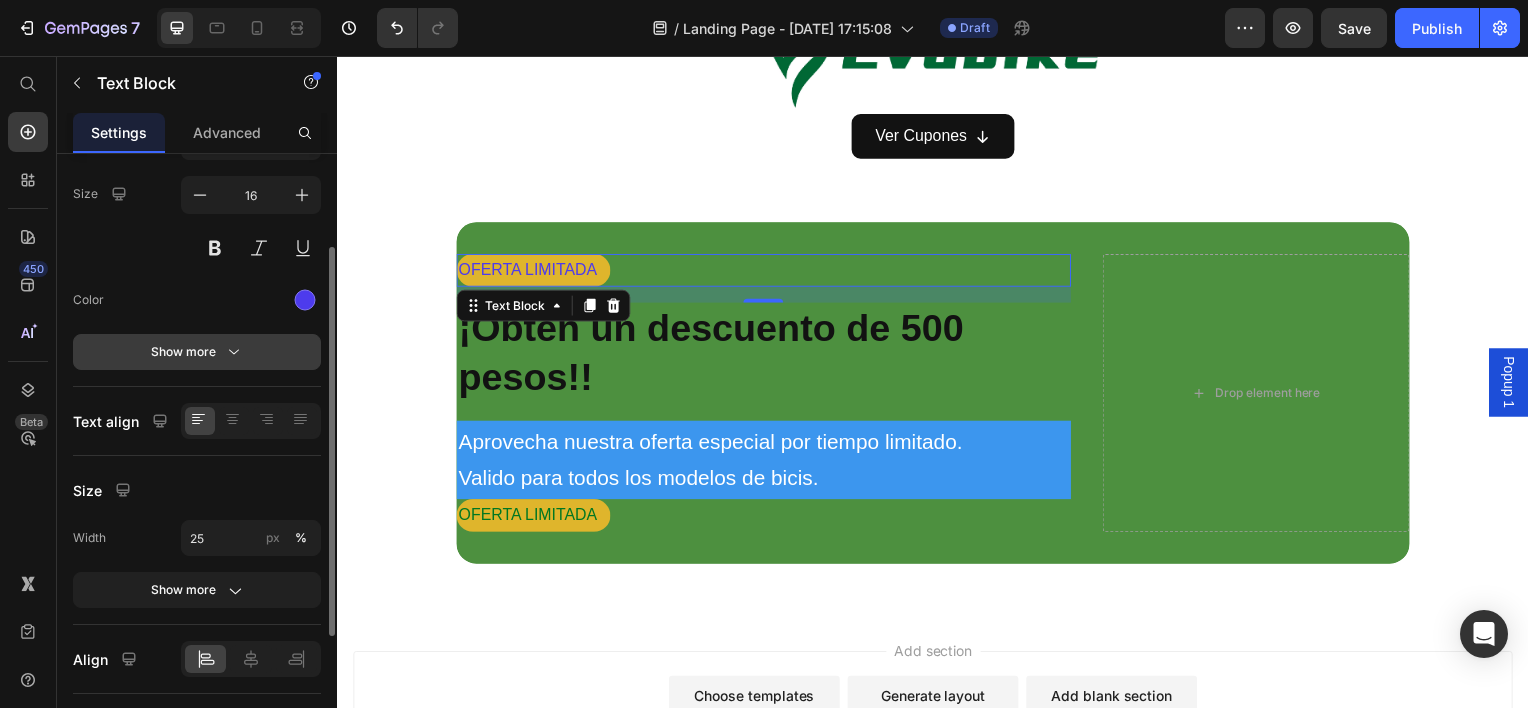 click on "Show more" at bounding box center [197, 352] 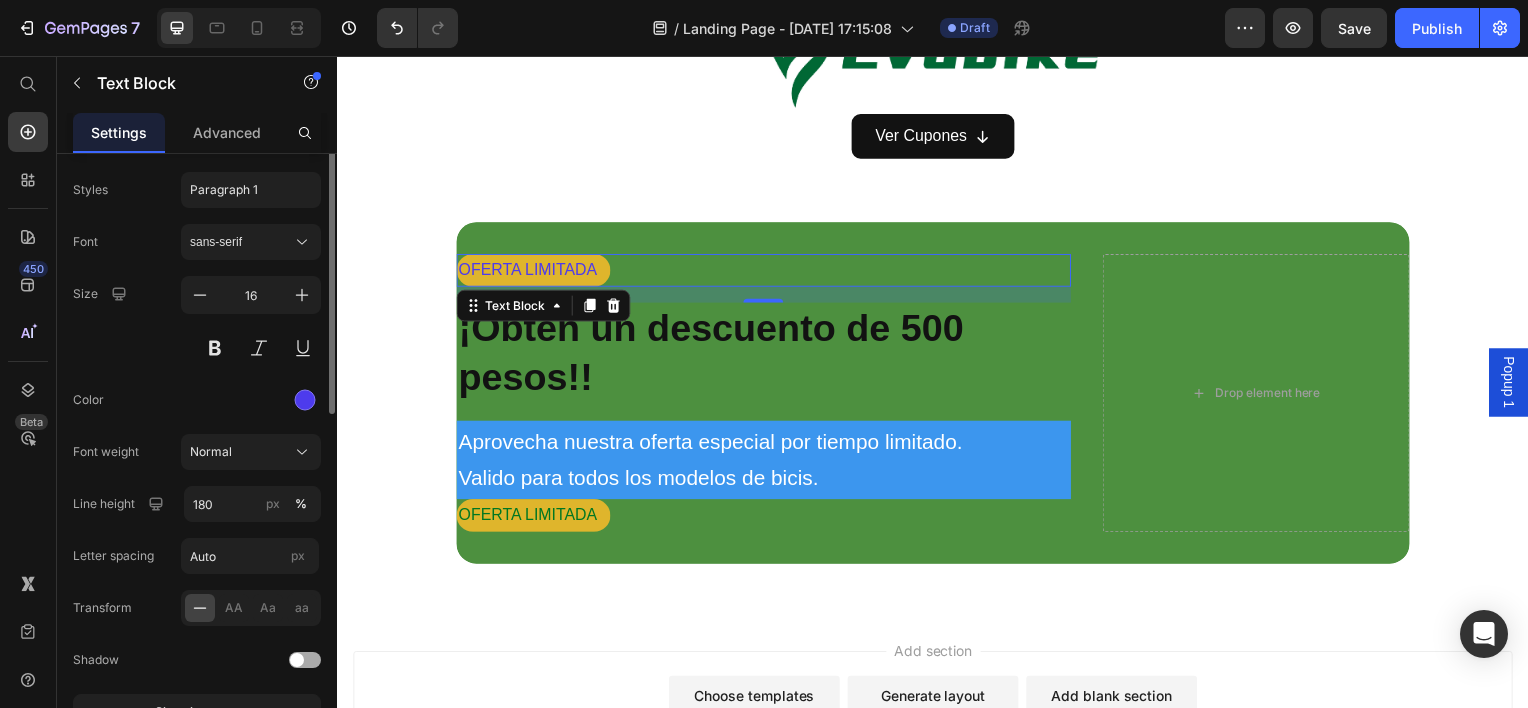 scroll, scrollTop: 0, scrollLeft: 0, axis: both 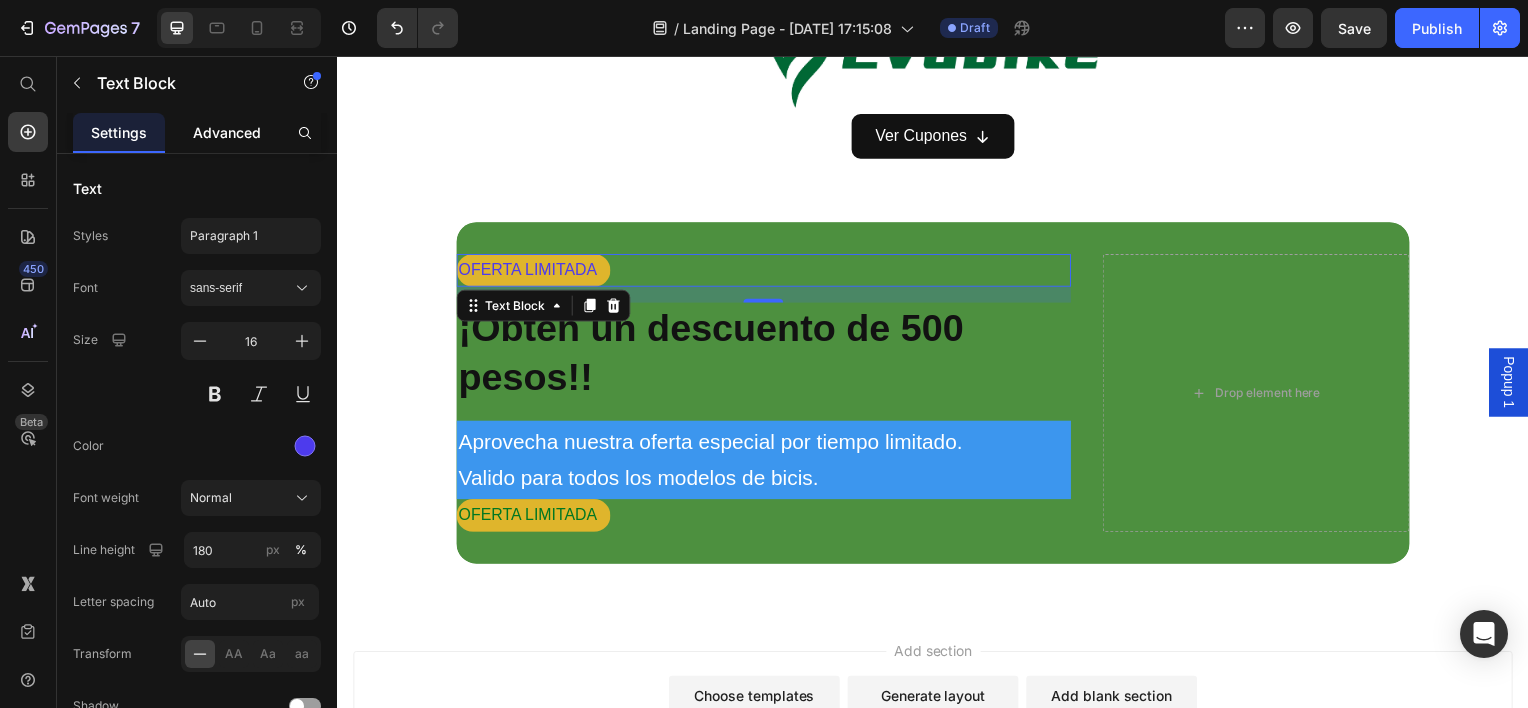 click on "Advanced" at bounding box center [227, 132] 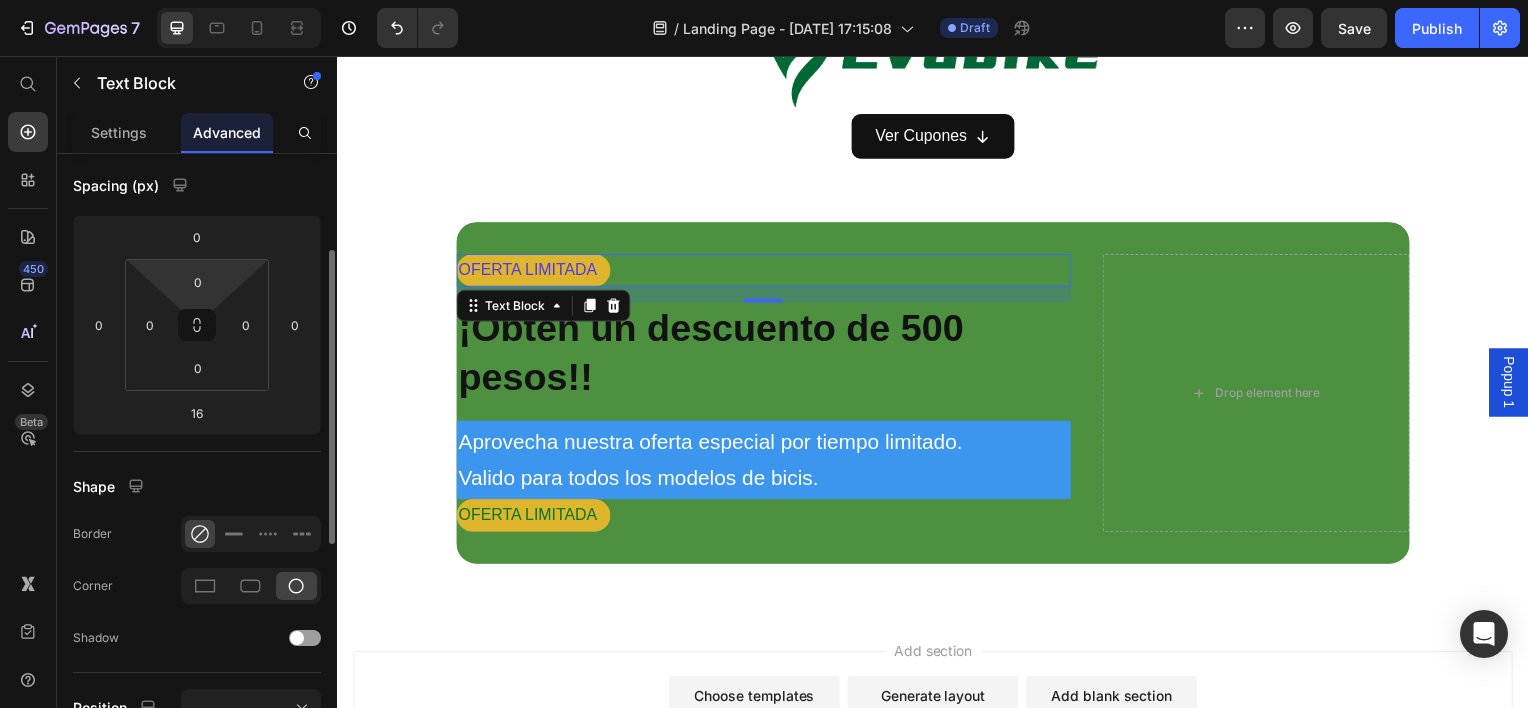scroll, scrollTop: 400, scrollLeft: 0, axis: vertical 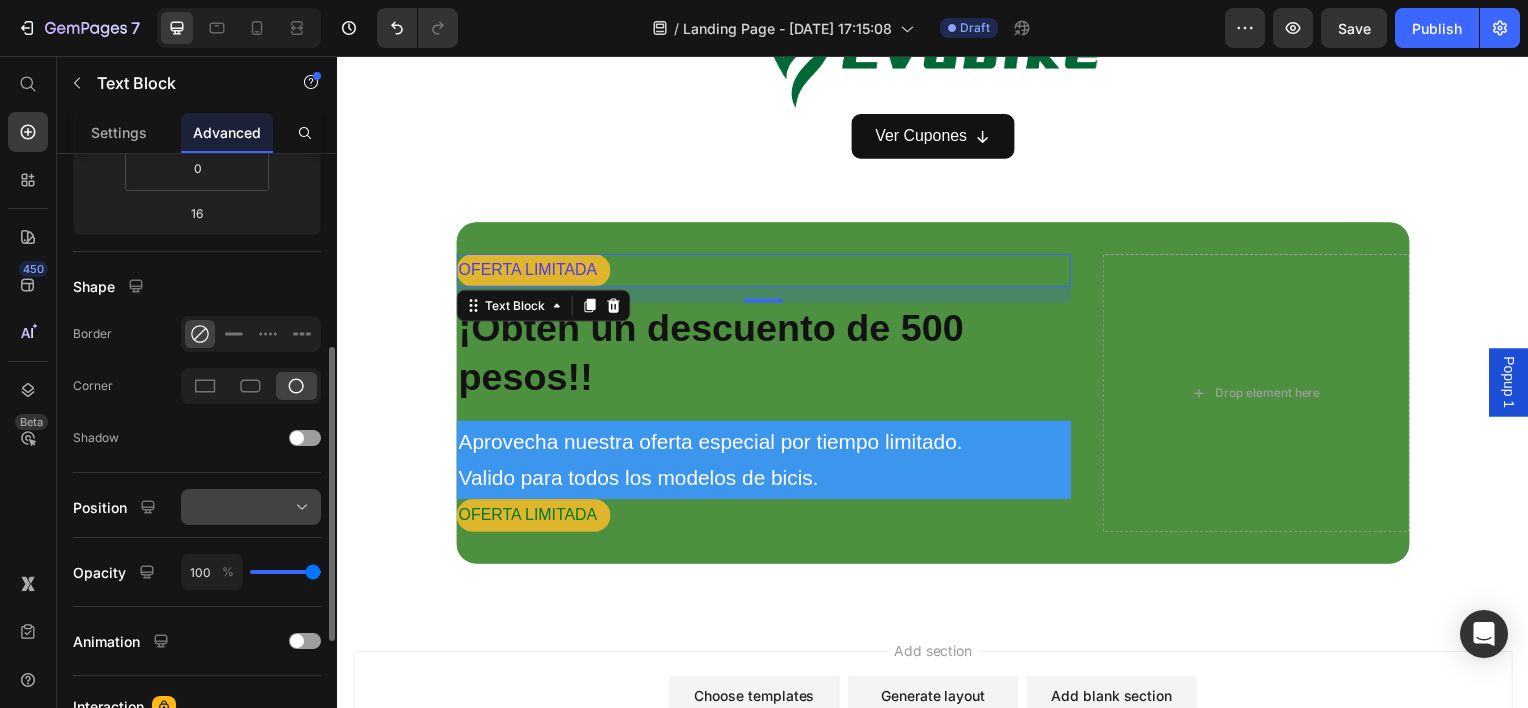 click at bounding box center [251, 507] 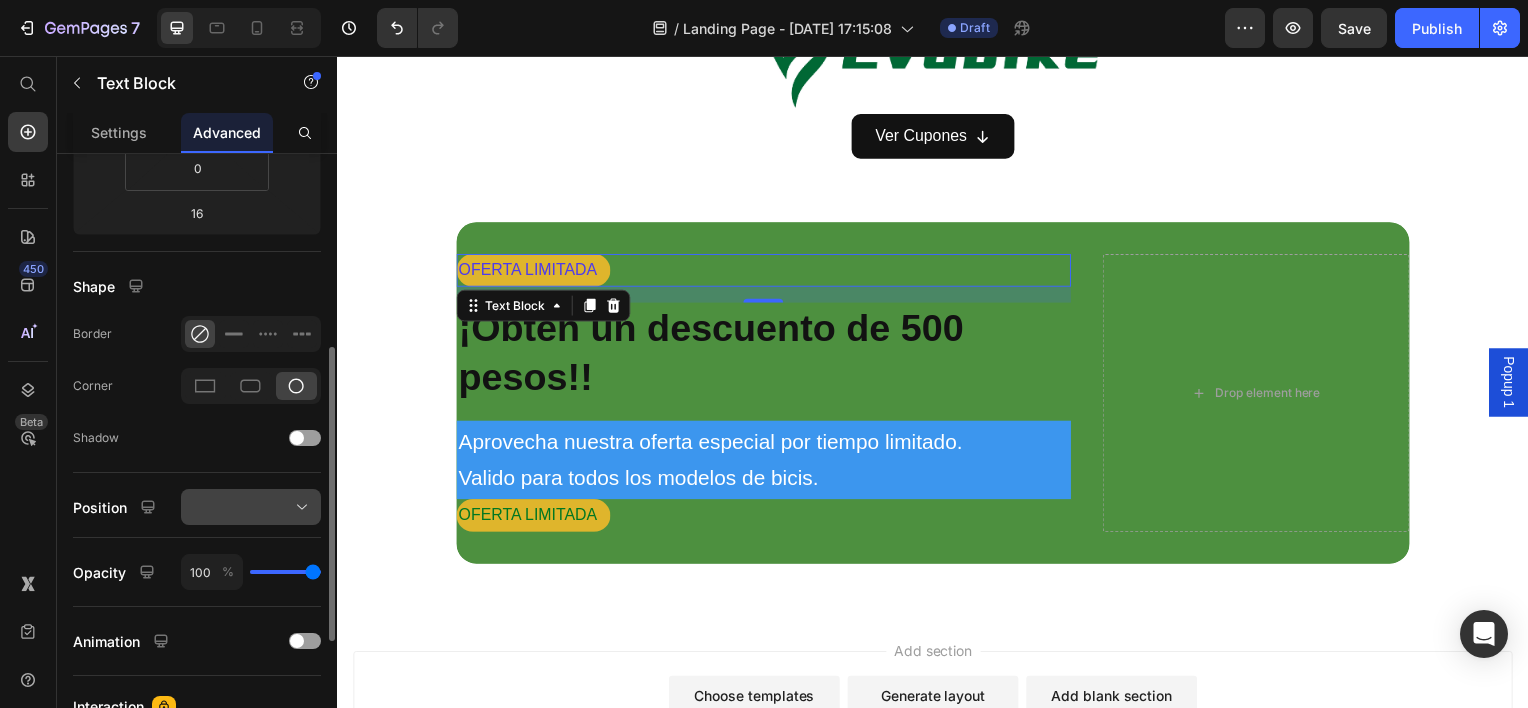 click on "Display on Desktop Tablet Mobile Spacing (px) 0 0 16 0 0 0 0 0 Shape Border Corner Shadow Position Opacity 100 % Animation Interaction Upgrade to Optimize plan  to unlock Interaction & other premium features. CSS class" at bounding box center [197, 339] 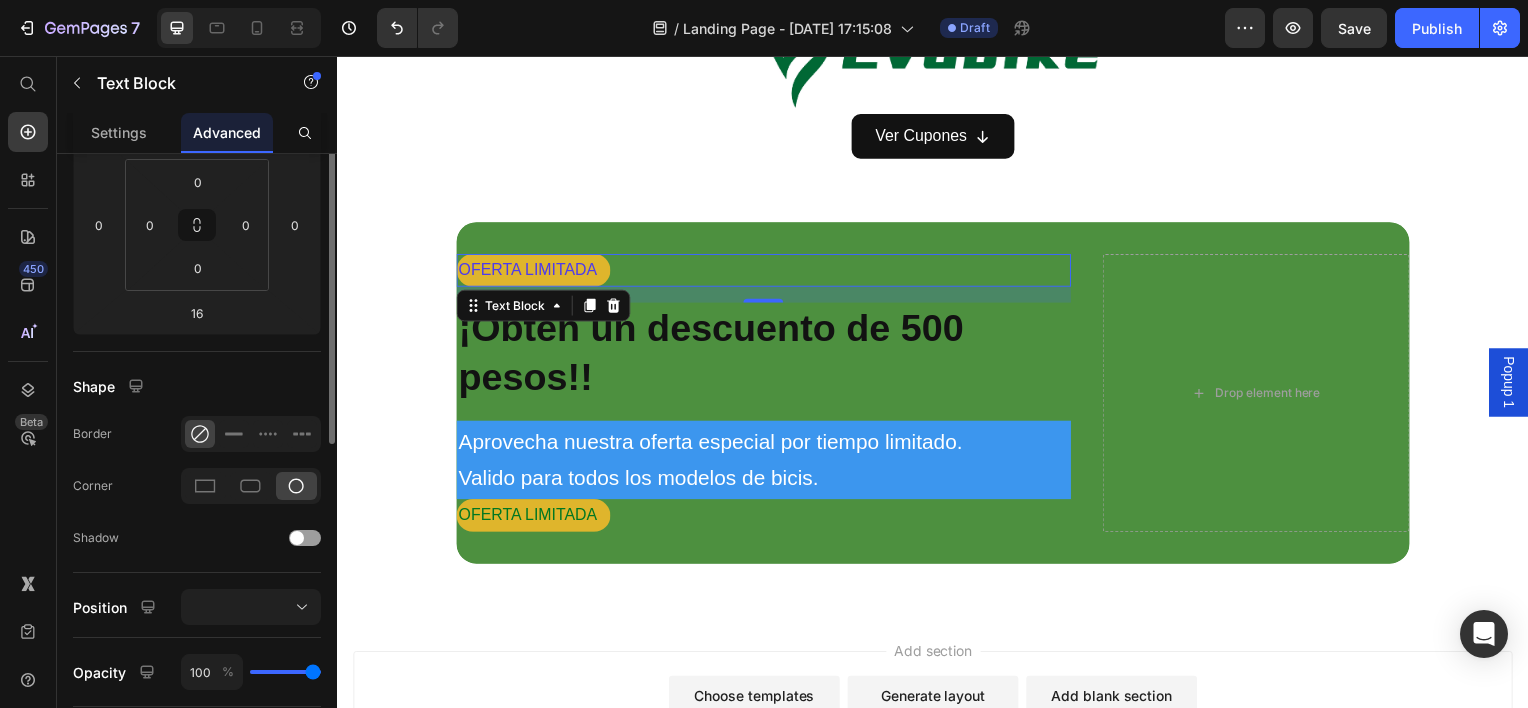 scroll, scrollTop: 200, scrollLeft: 0, axis: vertical 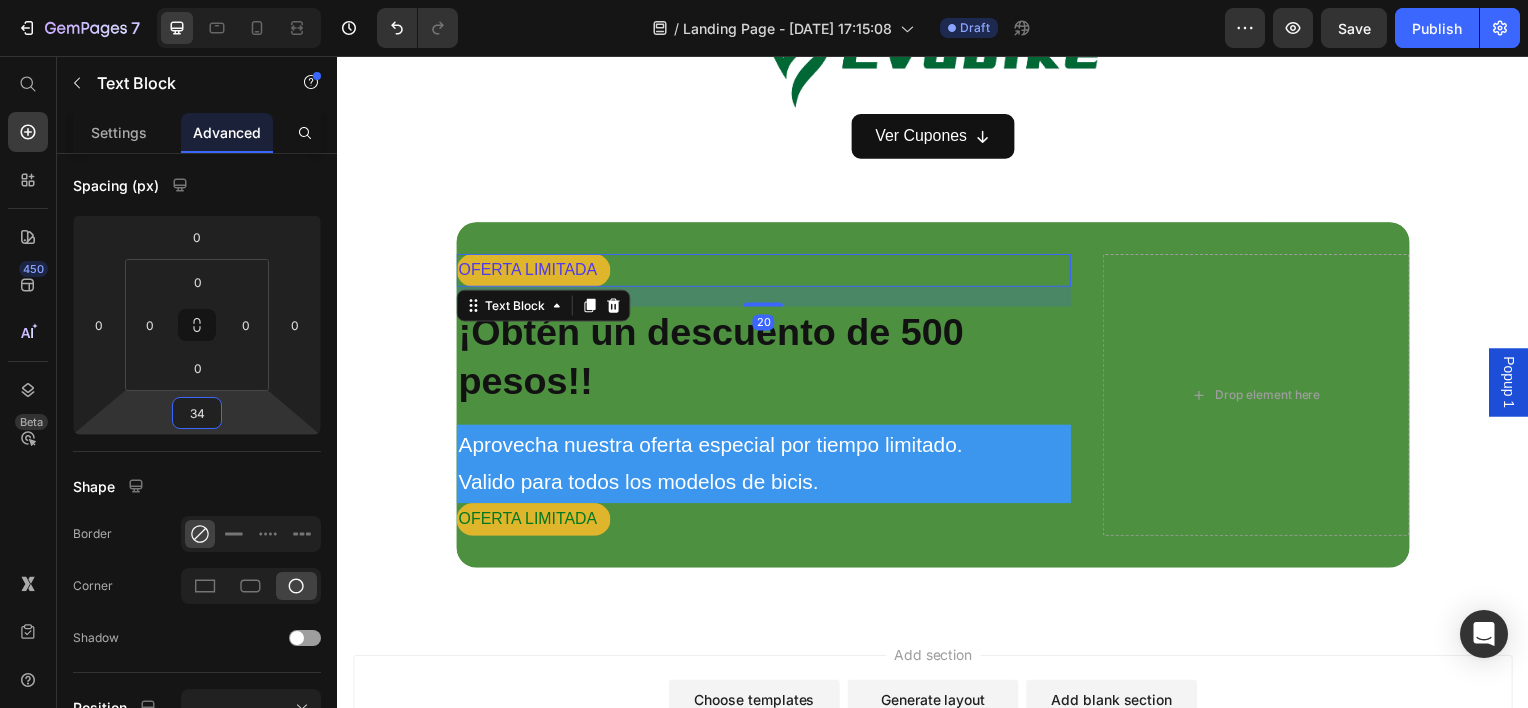 type on "36" 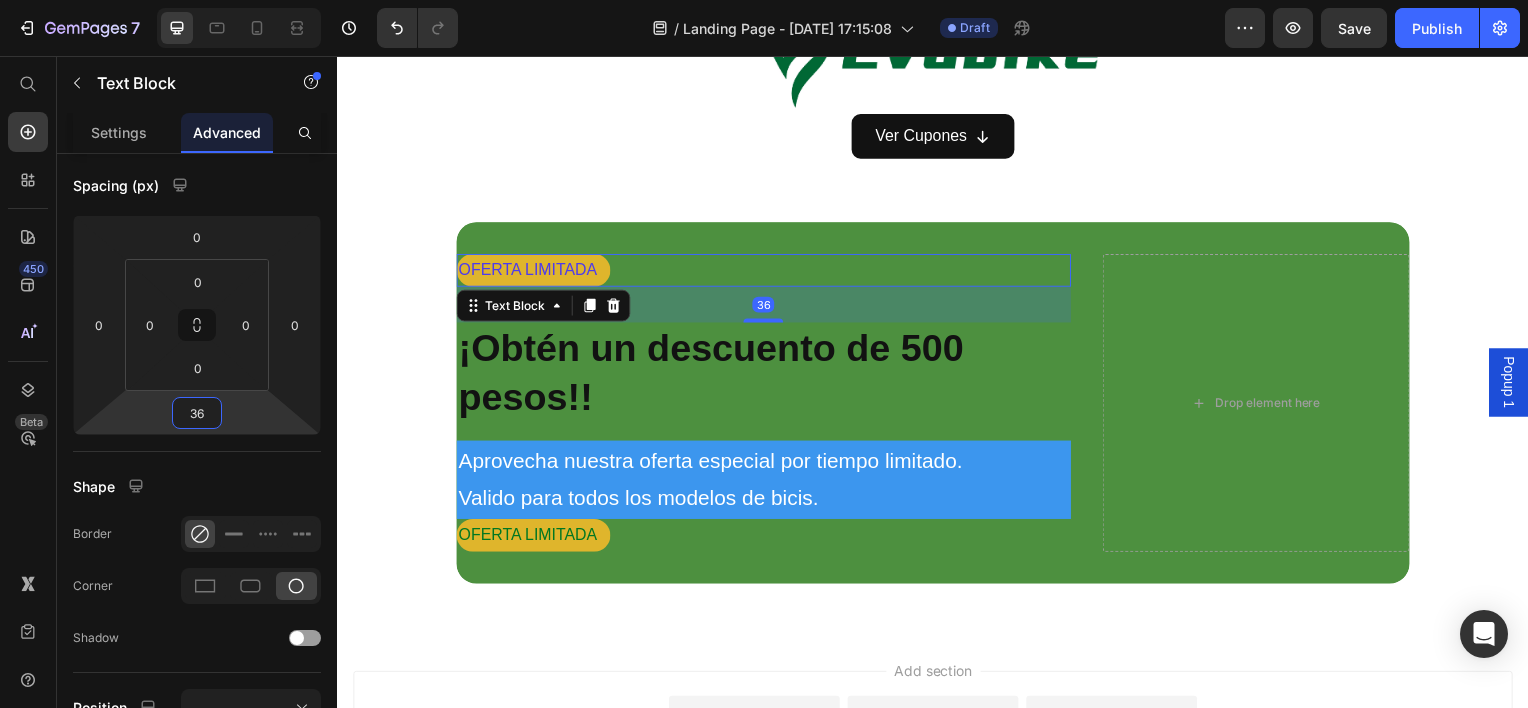 drag, startPoint x: 252, startPoint y: 422, endPoint x: 255, endPoint y: 412, distance: 10.440307 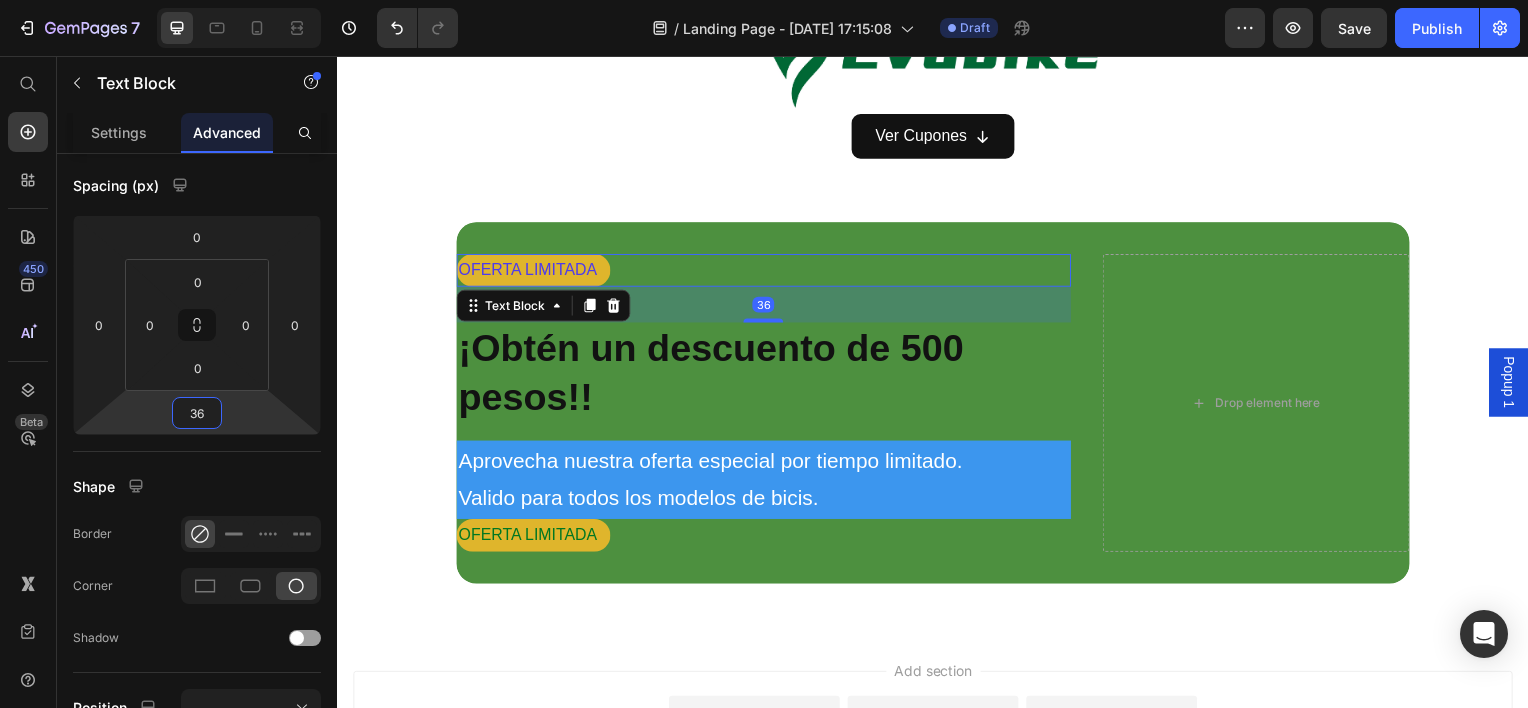 click on "7  Version history  /  Landing Page - [DATE] 17:15:08 Draft Preview  Save   Publish  450 Beta Start with Sections Elements Hero Section Product Detail Brands Trusted Badges Guarantee Product Breakdown How to use Testimonials Compare Bundle FAQs Social Proof Brand Story Product List Collection Blog List Contact Sticky Add to Cart Custom Footer Browse Library 450 Layout
Row
Row
Row
Row Text
Heading
Text Block Button
Button
Button
Sticky Back to top Media
Image Image" at bounding box center [764, 0] 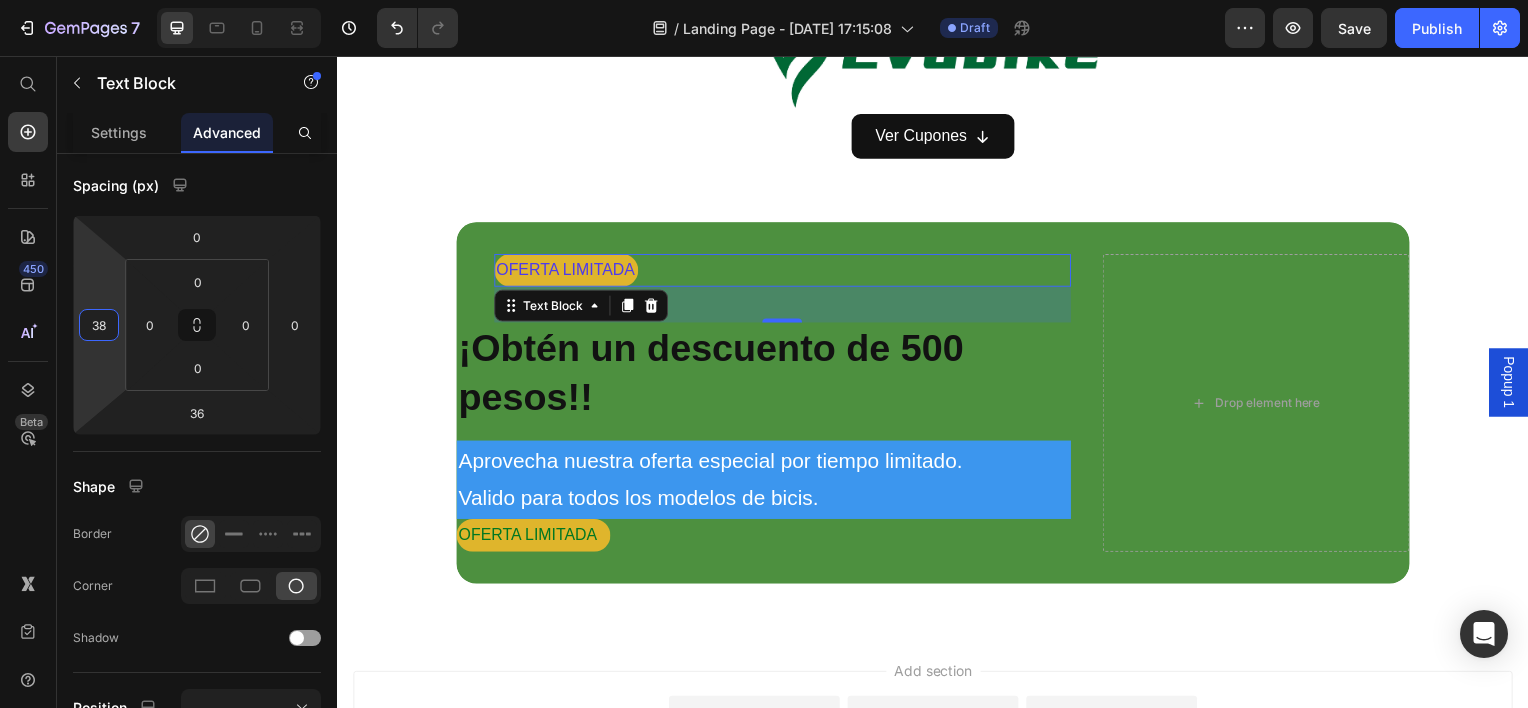type on "34" 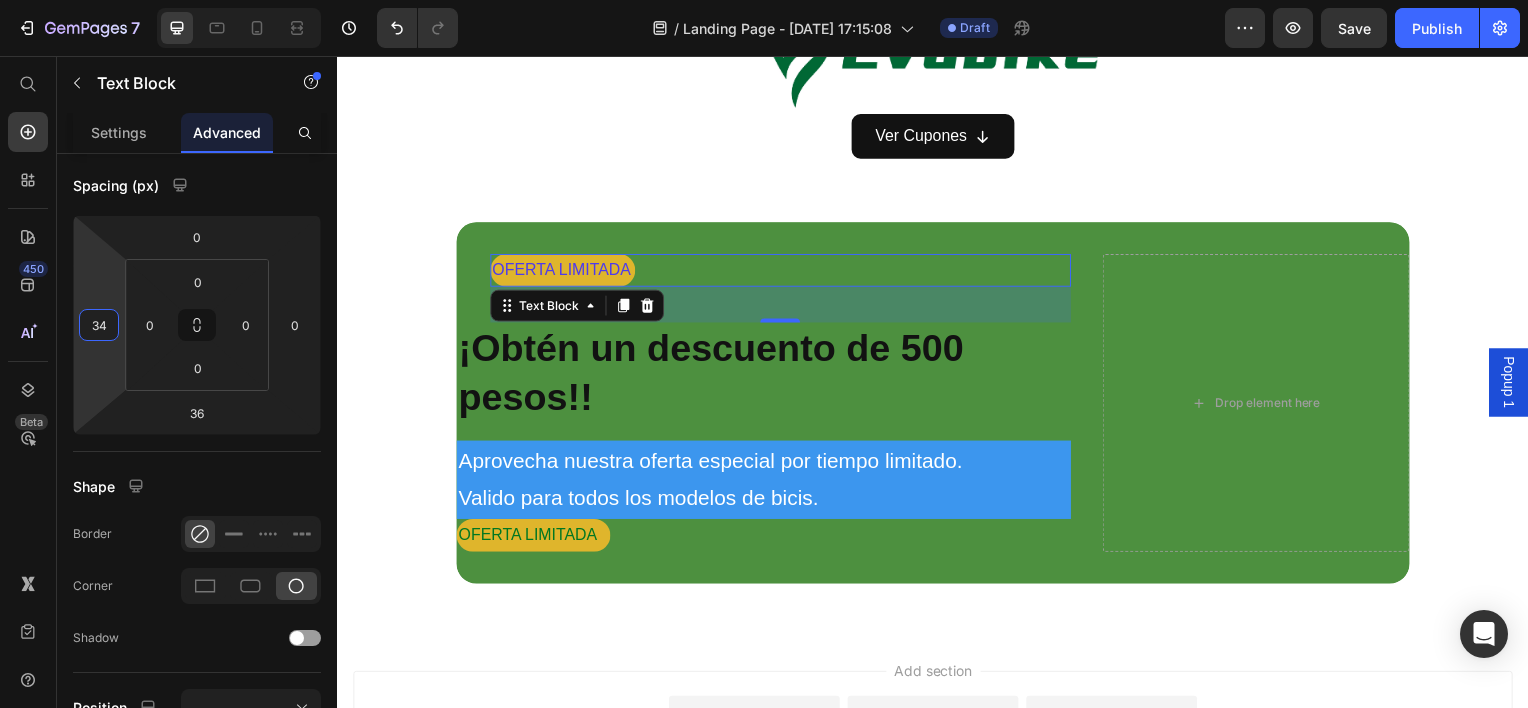 drag, startPoint x: 108, startPoint y: 363, endPoint x: 108, endPoint y: 346, distance: 17 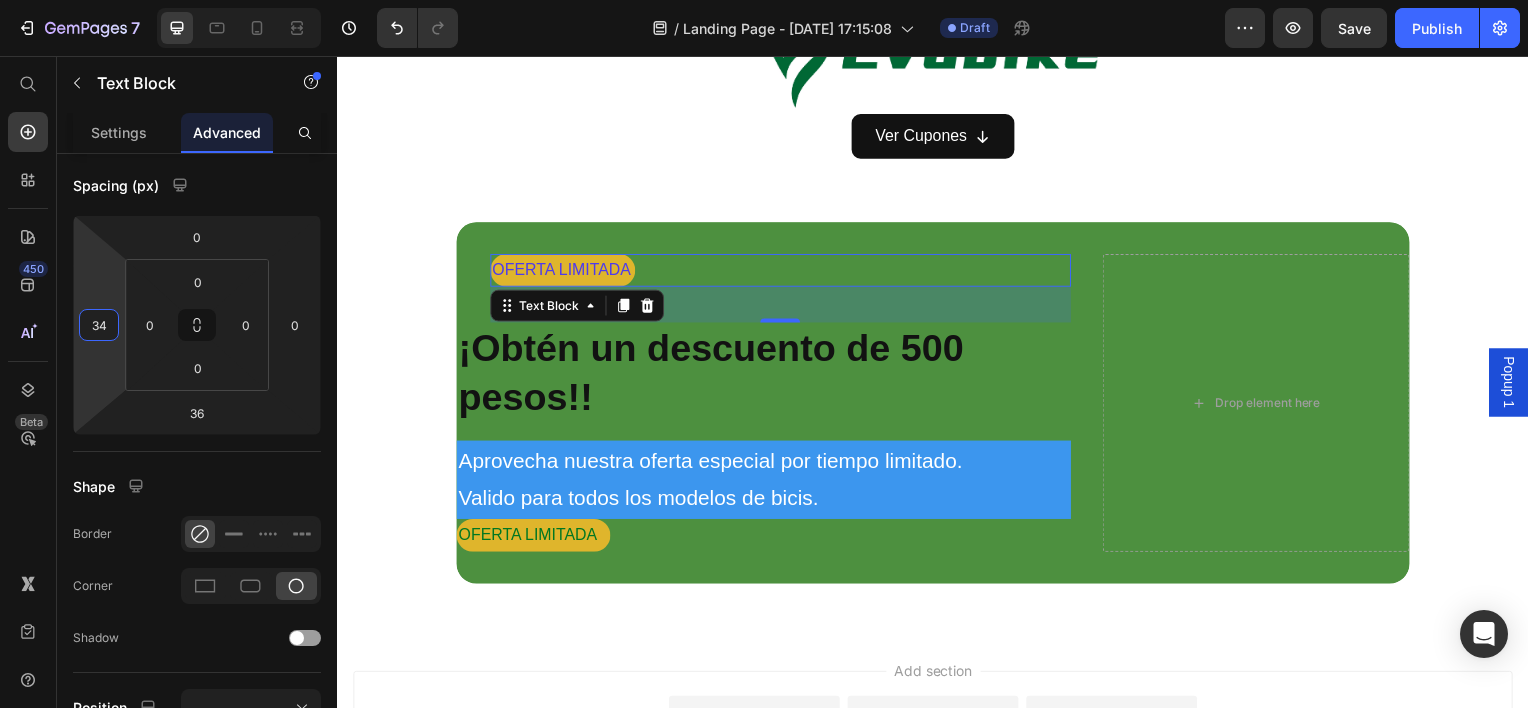 click on "7  Version history  /  Landing Page - [DATE] 17:15:08 Draft Preview  Save   Publish  450 Beta Start with Sections Elements Hero Section Product Detail Brands Trusted Badges Guarantee Product Breakdown How to use Testimonials Compare Bundle FAQs Social Proof Brand Story Product List Collection Blog List Contact Sticky Add to Cart Custom Footer Browse Library 450 Layout
Row
Row
Row
Row Text
Heading
Text Block Button
Button
Button
Sticky Back to top Media
Image Image" at bounding box center [764, 0] 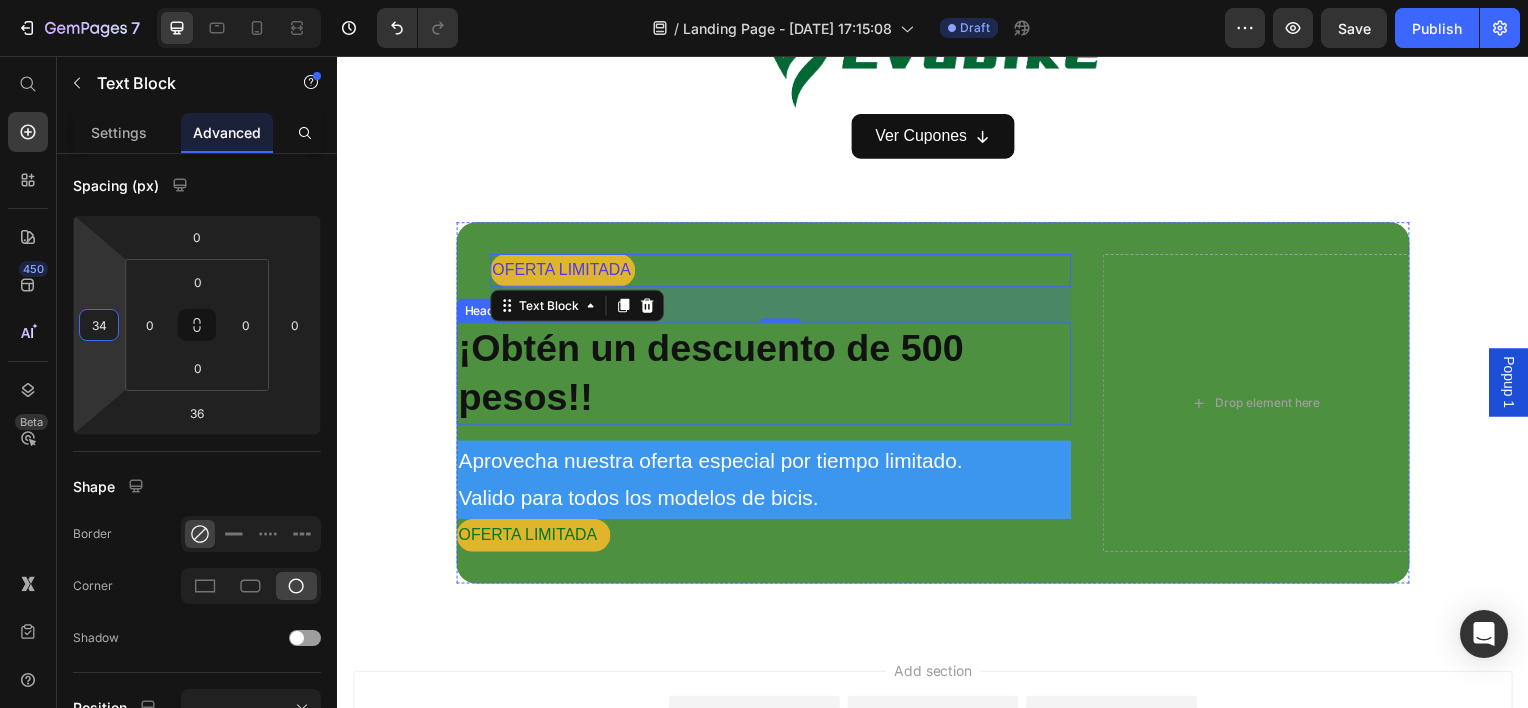 click on "¡Obtén un descuento de 500 pesos!!" at bounding box center (766, 375) 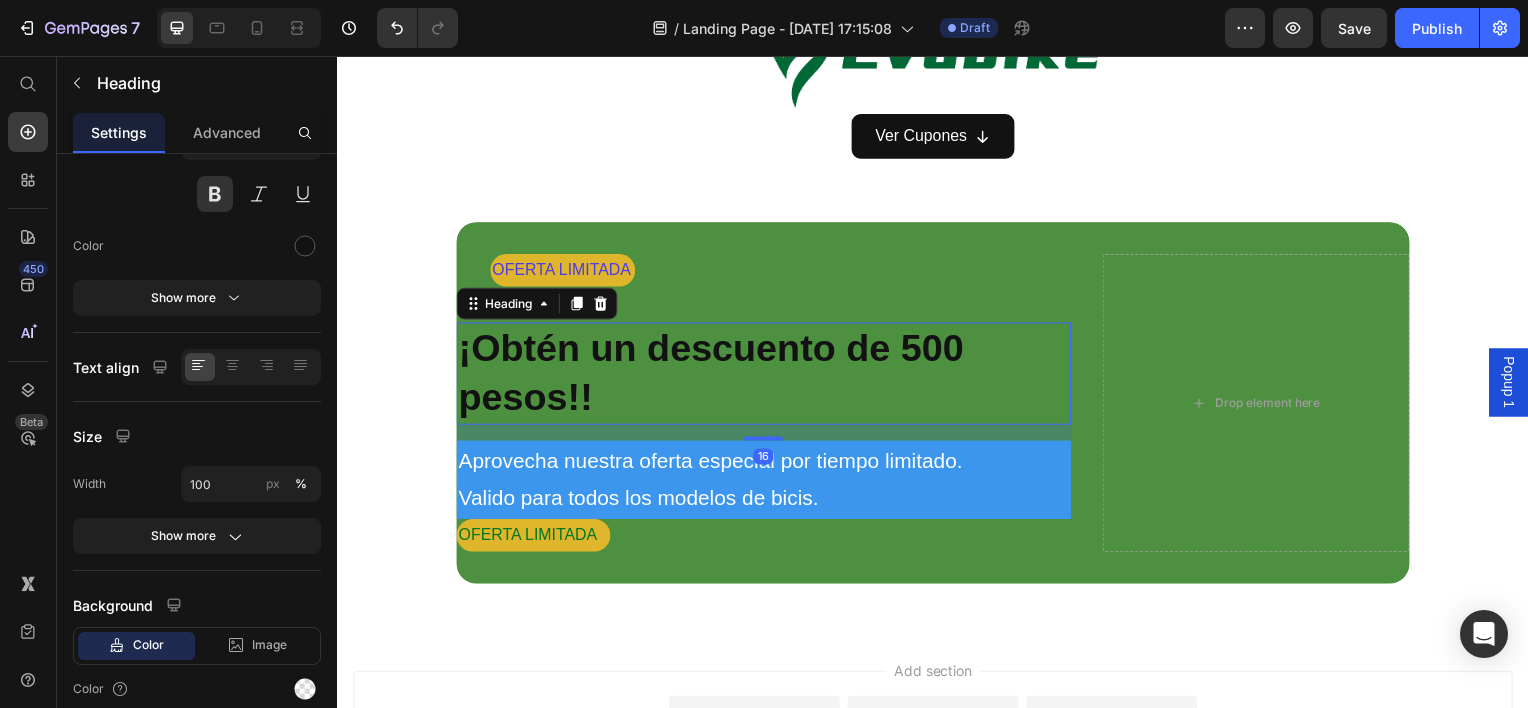 scroll, scrollTop: 0, scrollLeft: 0, axis: both 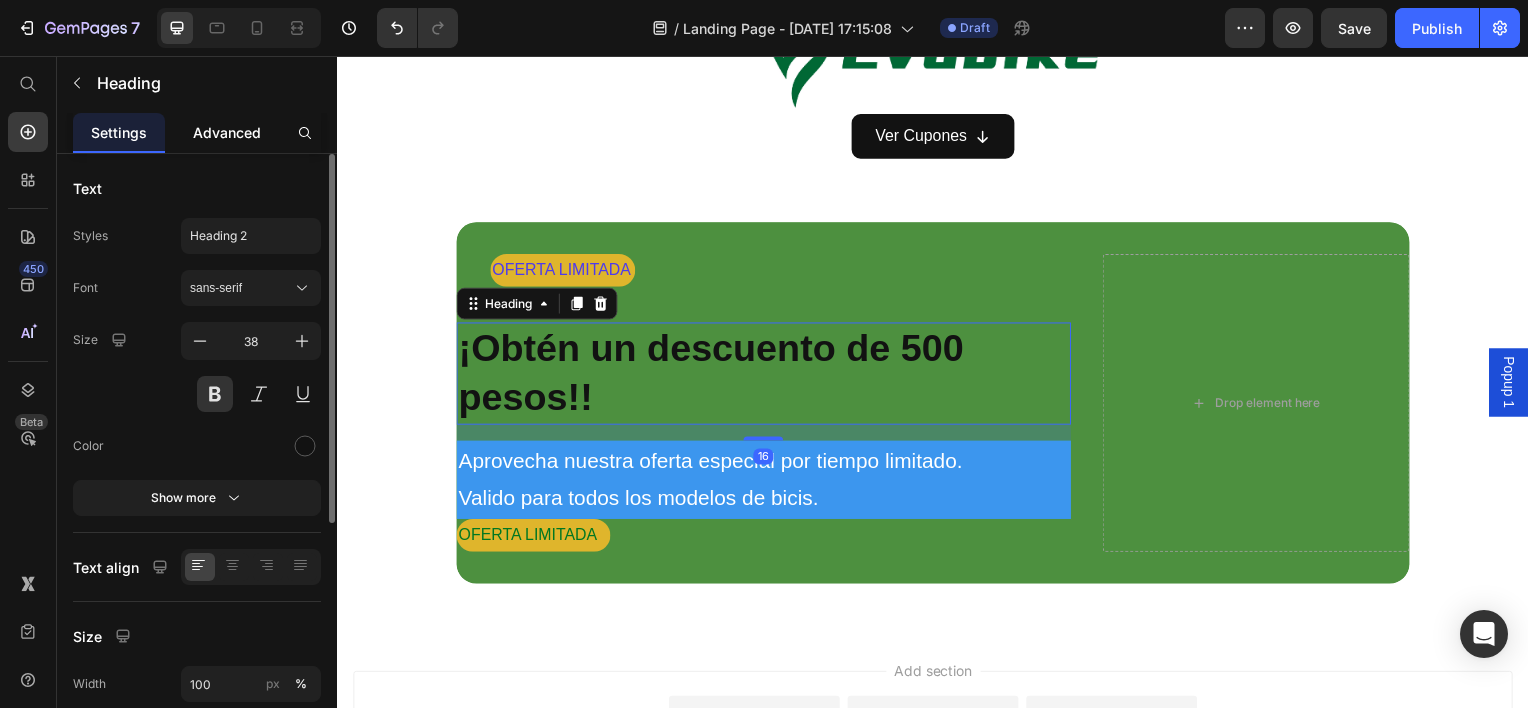 click on "Advanced" 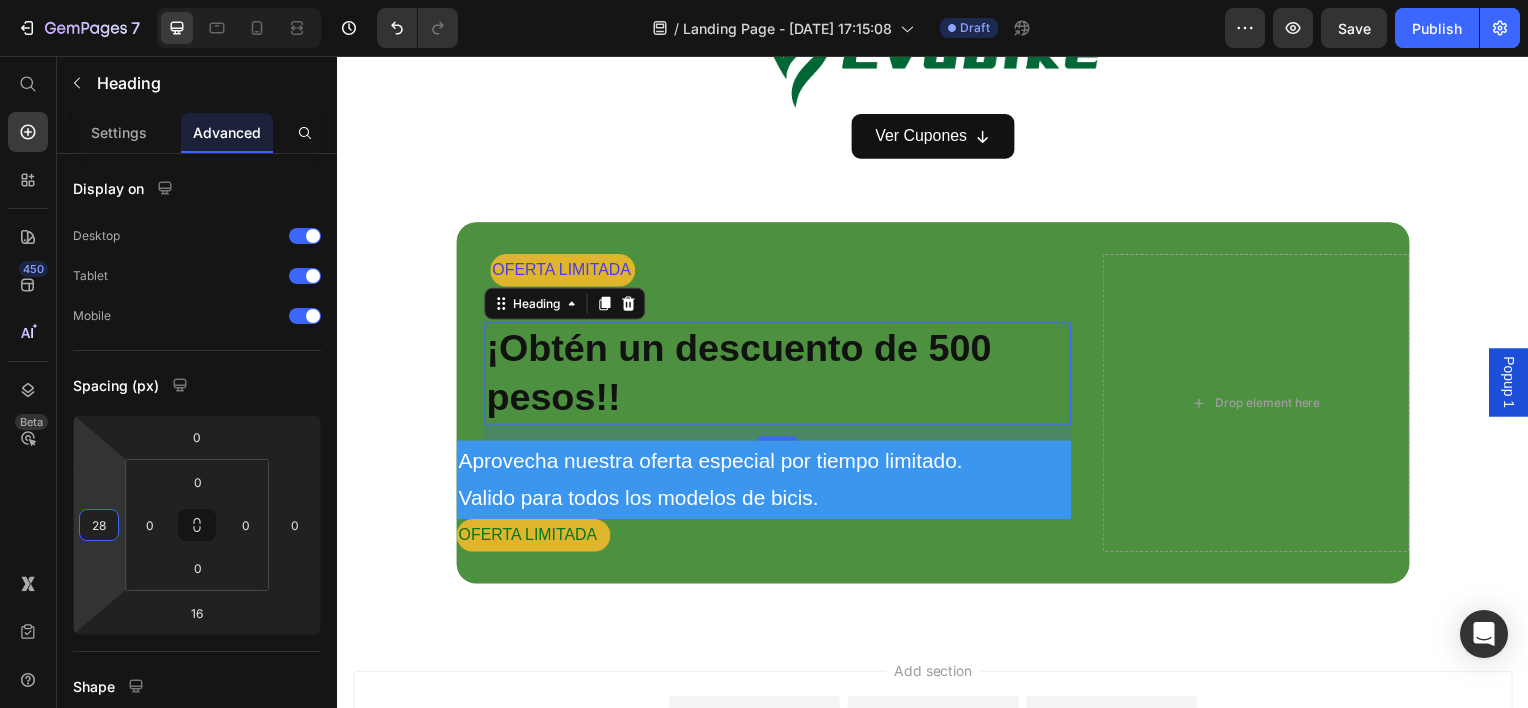 drag, startPoint x: 92, startPoint y: 578, endPoint x: 90, endPoint y: 564, distance: 14.142136 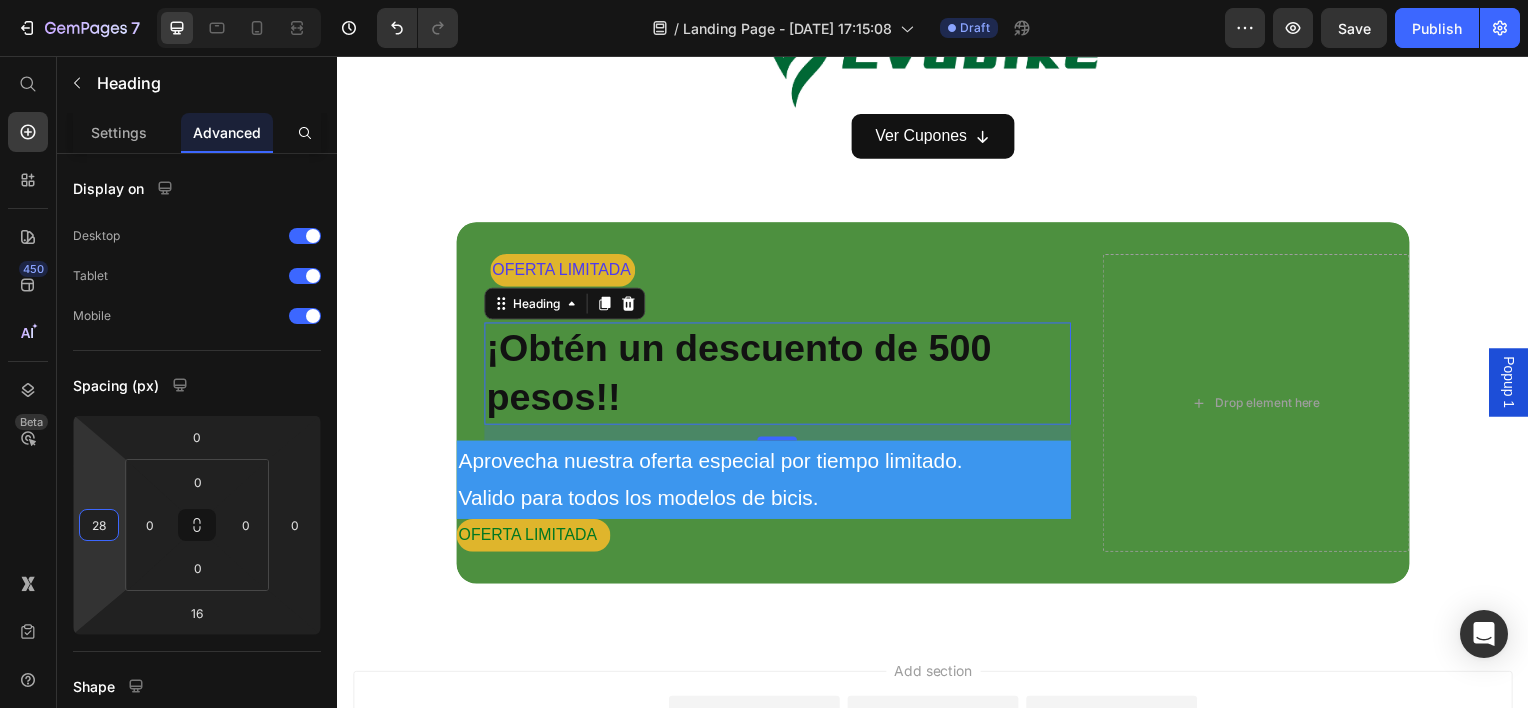 click on "7  Version history  /  Landing Page - [DATE] 17:15:08 Draft Preview  Save   Publish  450 Beta Start with Sections Elements Hero Section Product Detail Brands Trusted Badges Guarantee Product Breakdown How to use Testimonials Compare Bundle FAQs Social Proof Brand Story Product List Collection Blog List Contact Sticky Add to Cart Custom Footer Browse Library 450 Layout
Row
Row
Row
Row Text
Heading
Text Block Button
Button
Button
Sticky Back to top Media
Image Image" at bounding box center [764, 0] 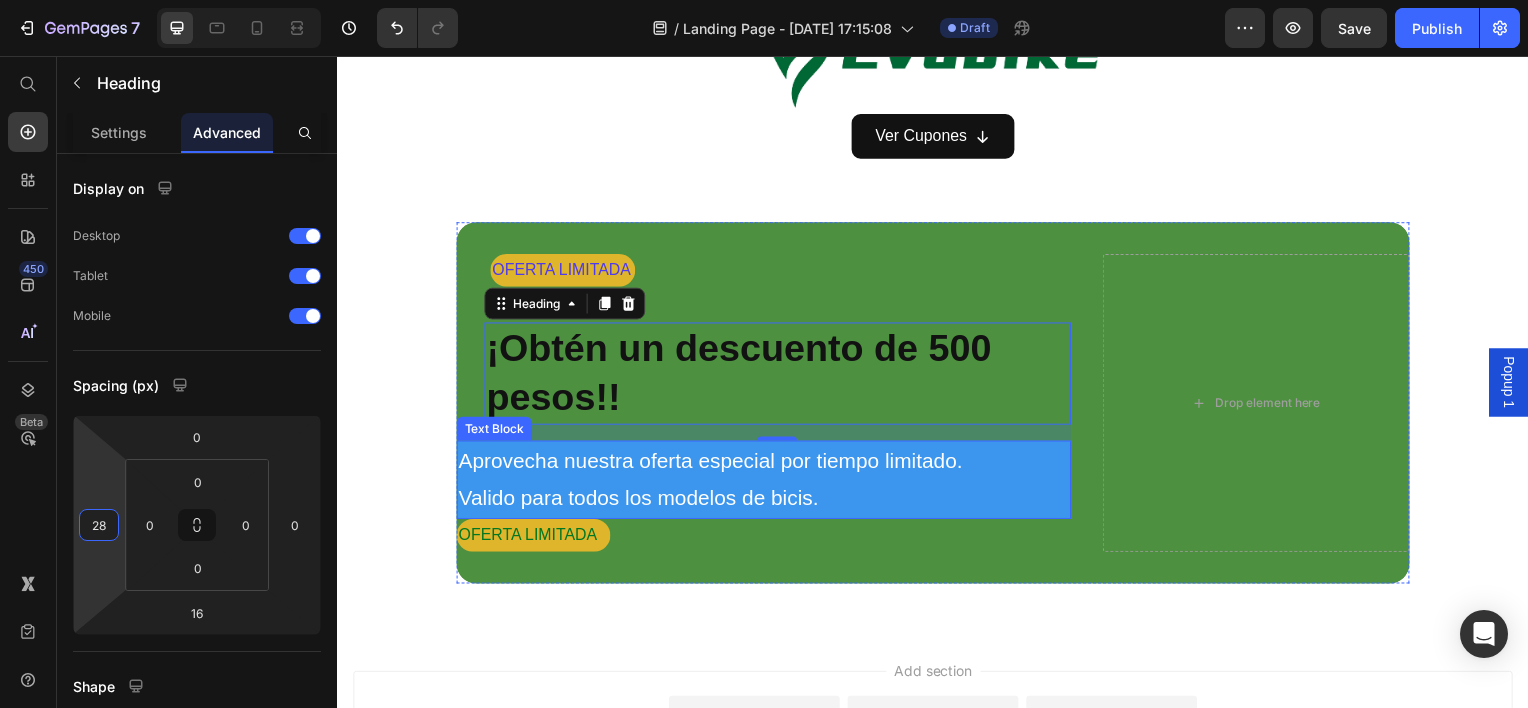 type on "2" 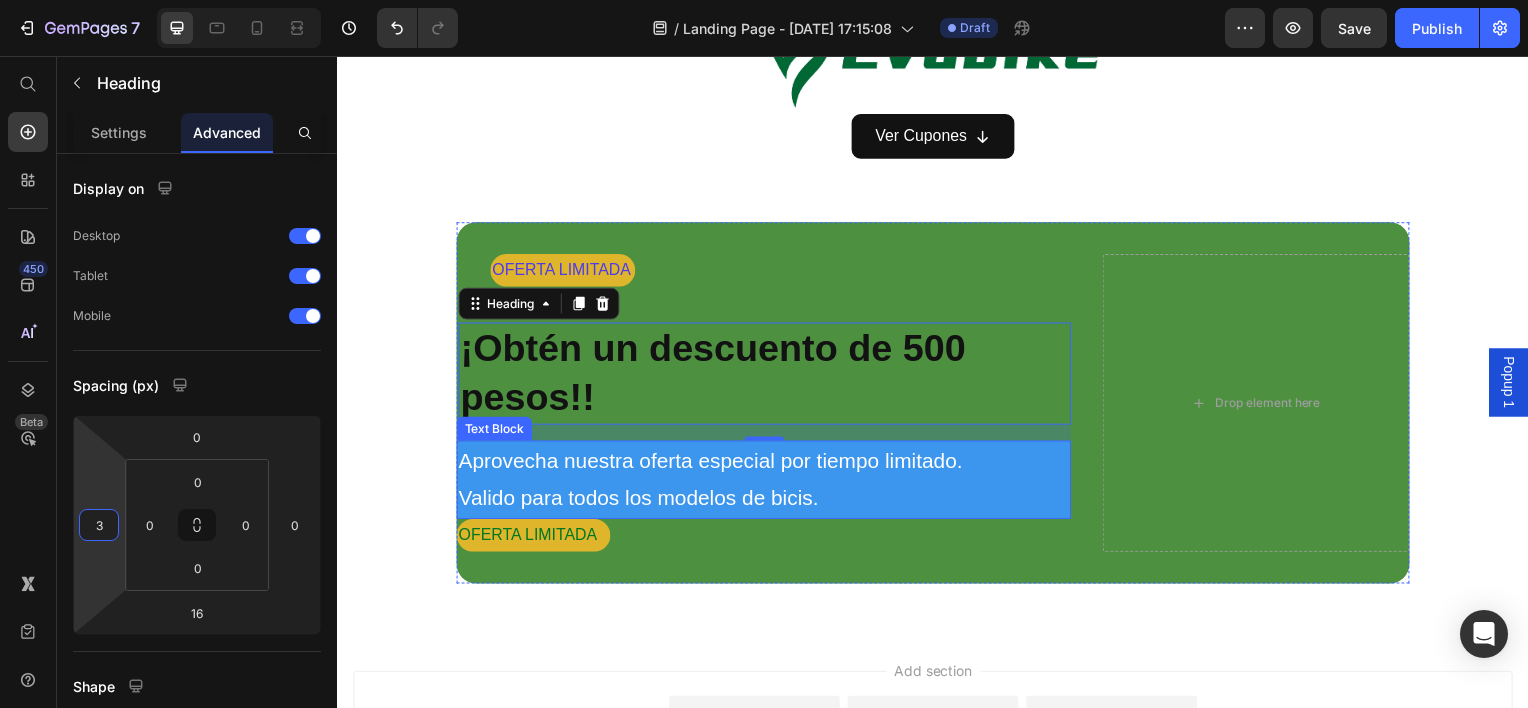 type on "34" 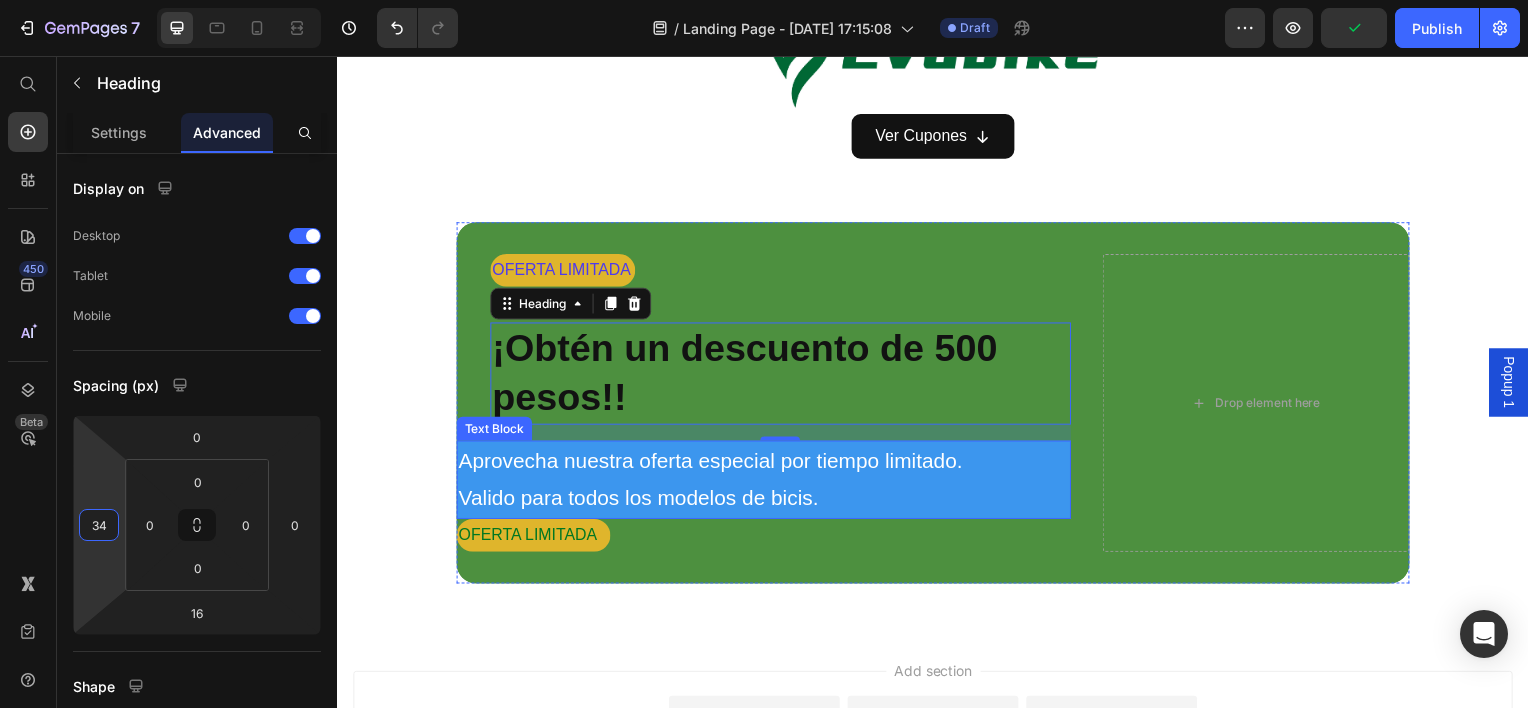 click on "Aprovecha nuestra oferta especial por tiempo limitado. Valido para todos los modelos de bicis." at bounding box center (766, 483) 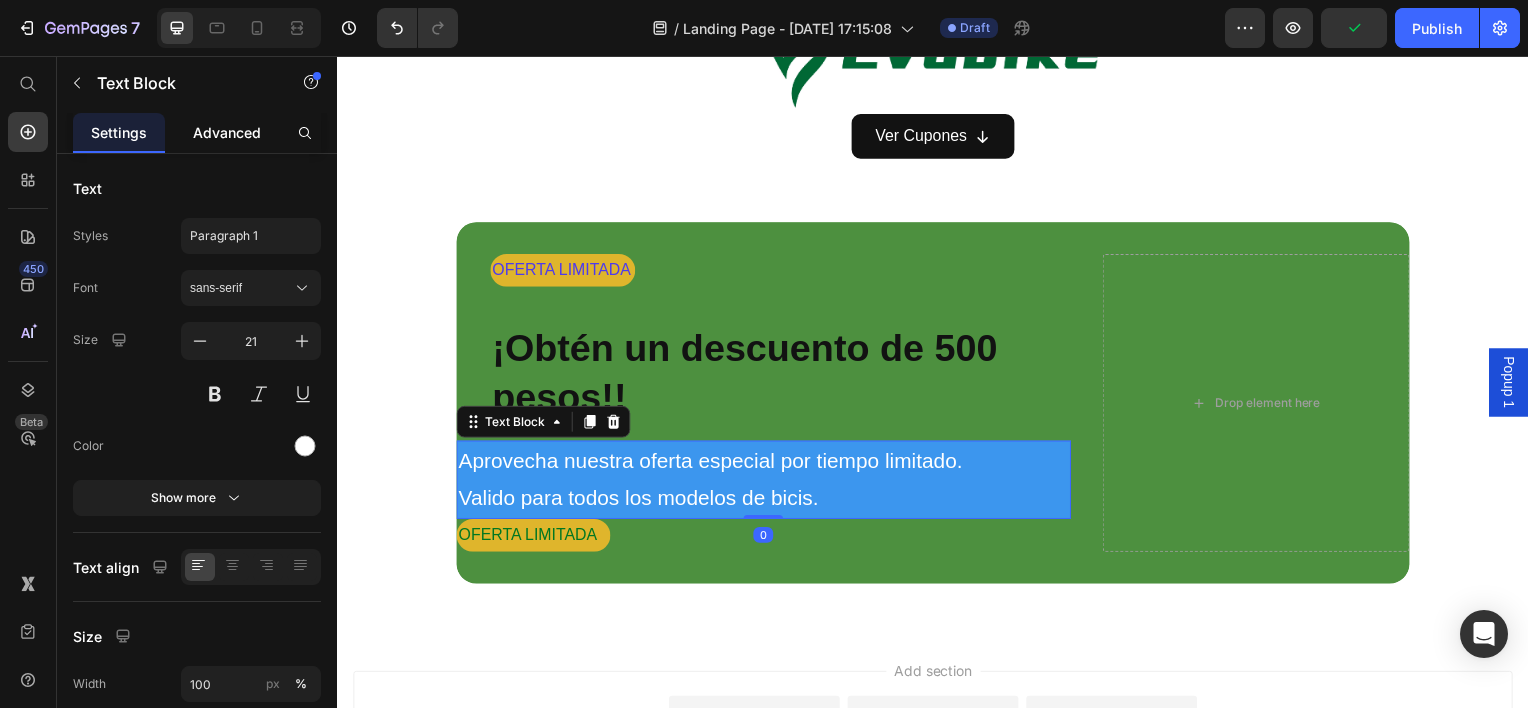 click on "Advanced" at bounding box center [227, 132] 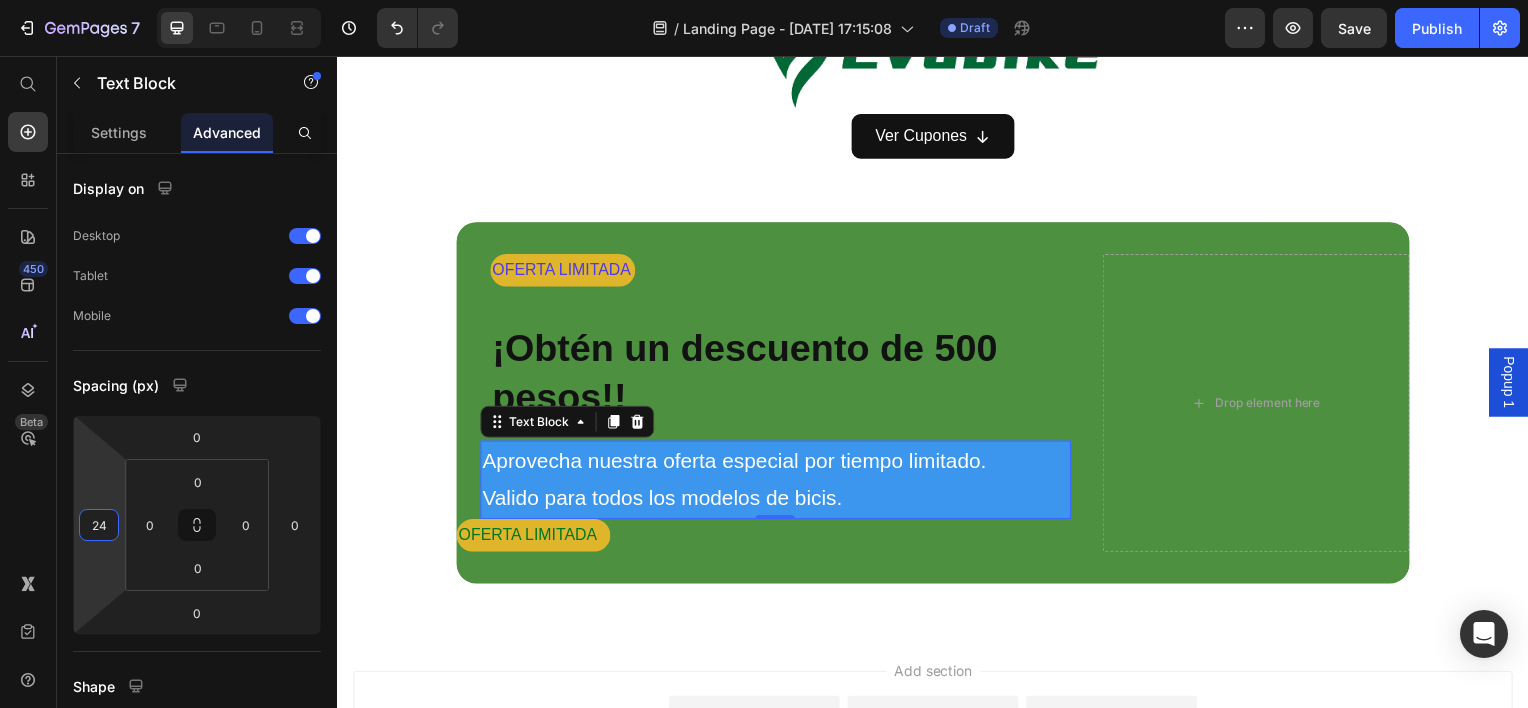 drag, startPoint x: 119, startPoint y: 564, endPoint x: 118, endPoint y: 552, distance: 12.0415945 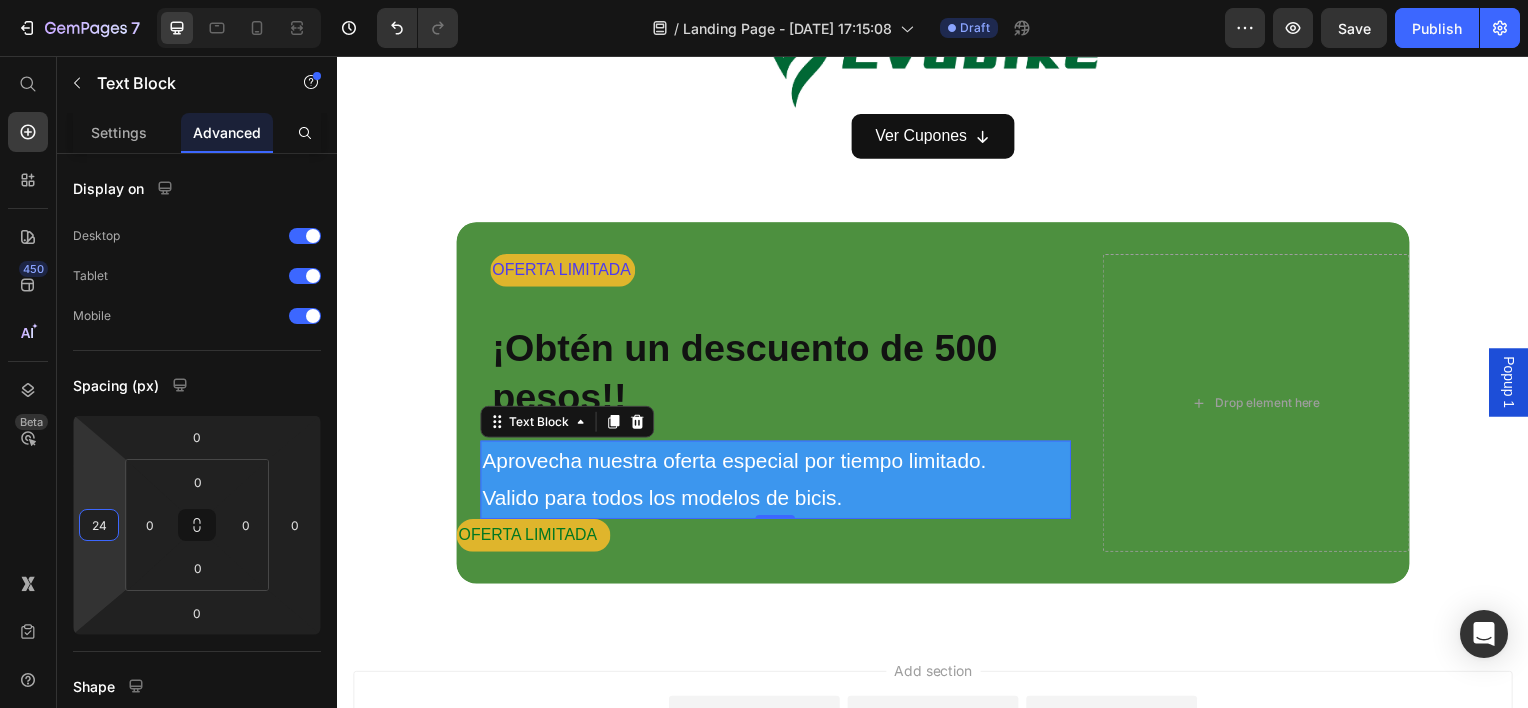 click on "7  Version history  /  Landing Page - [DATE] 17:15:08 Draft Preview  Save   Publish  450 Beta Start with Sections Elements Hero Section Product Detail Brands Trusted Badges Guarantee Product Breakdown How to use Testimonials Compare Bundle FAQs Social Proof Brand Story Product List Collection Blog List Contact Sticky Add to Cart Custom Footer Browse Library 450 Layout
Row
Row
Row
Row Text
Heading
Text Block Button
Button
Button
Sticky Back to top Media
Image Image" at bounding box center (764, 0) 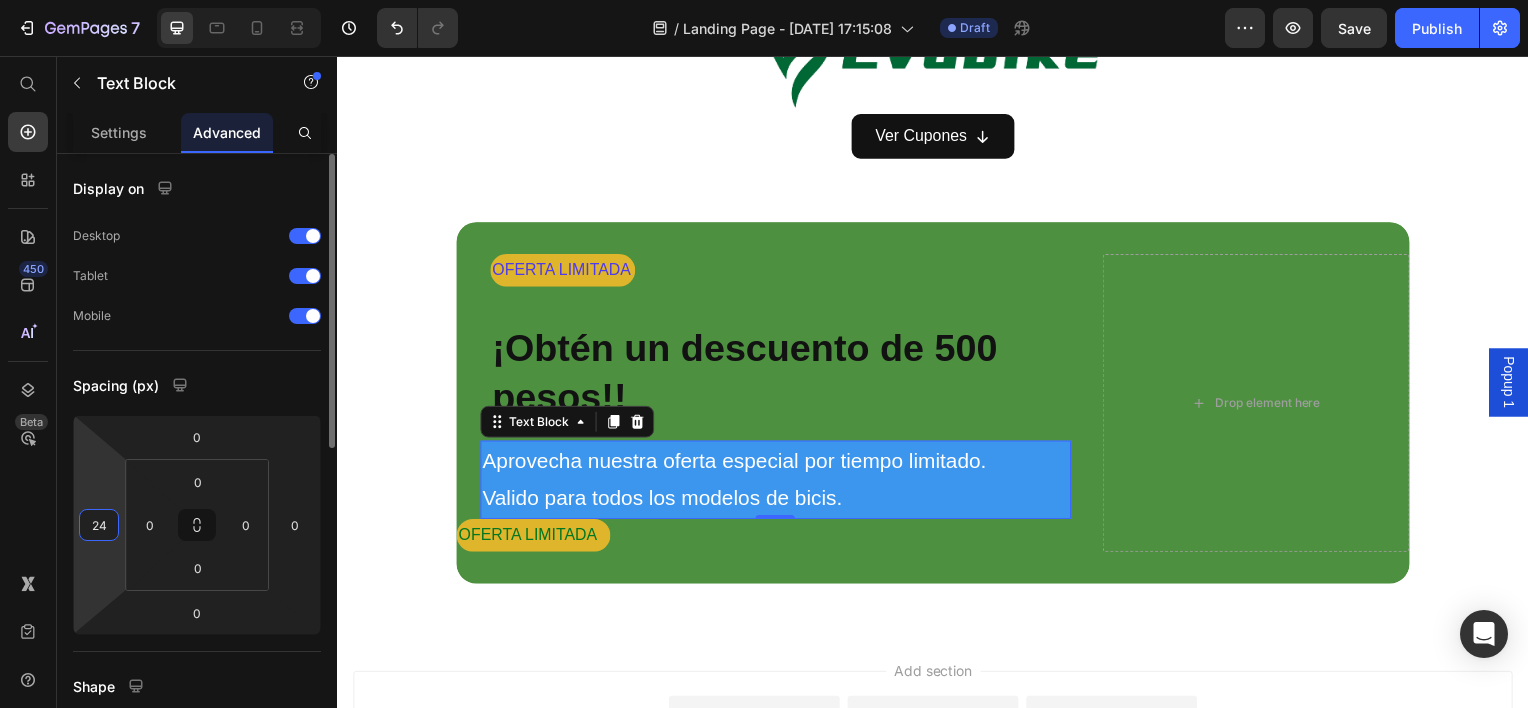 type on "2" 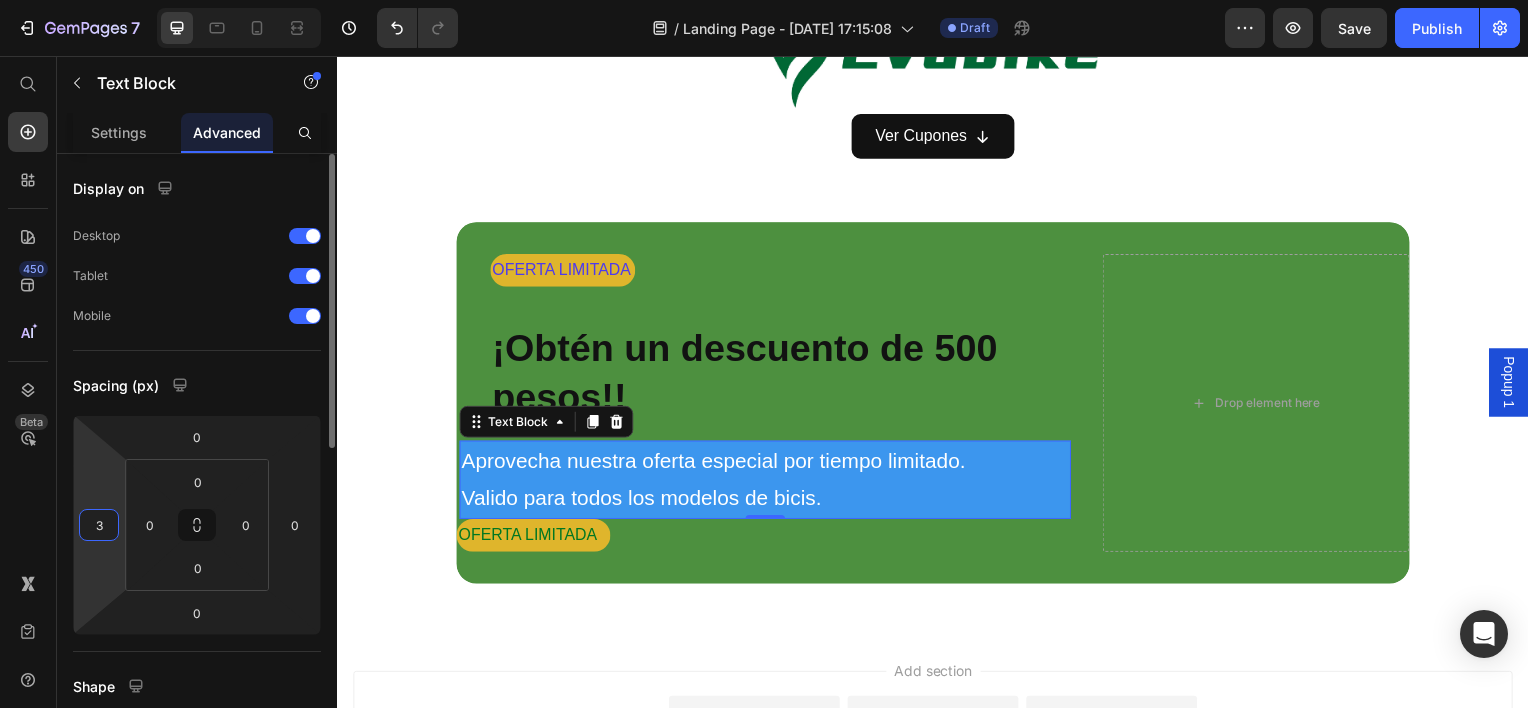 type on "34" 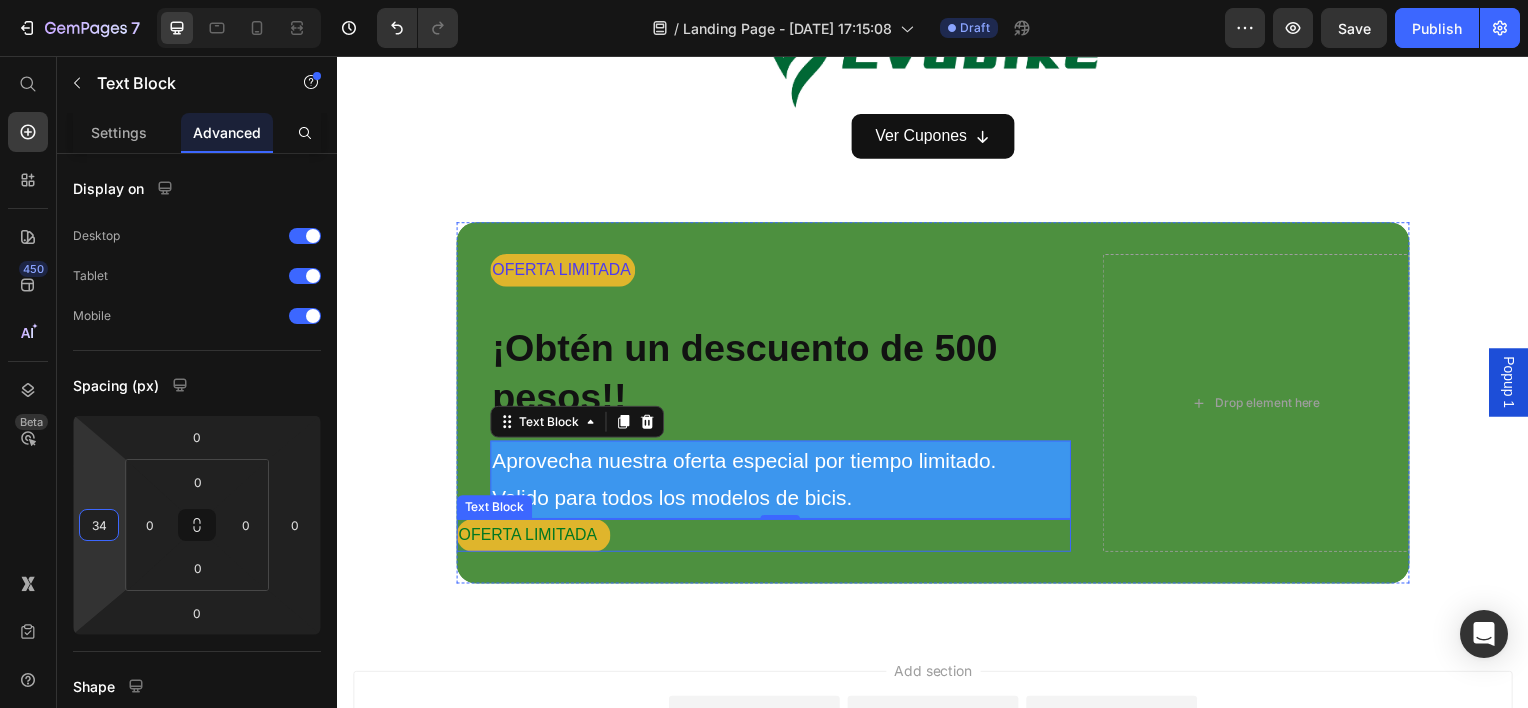 click on "OFERTA LIMITADA" at bounding box center (534, 538) 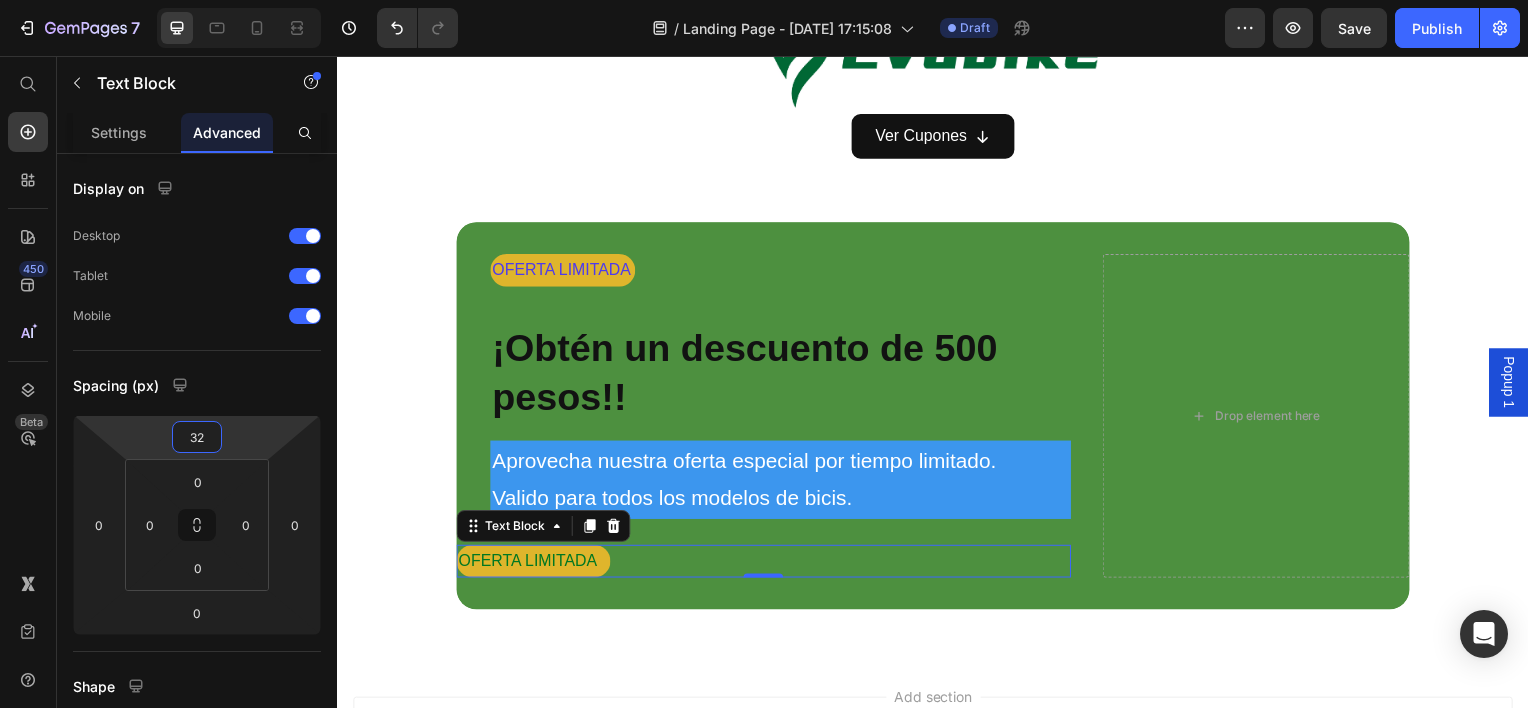 type on "34" 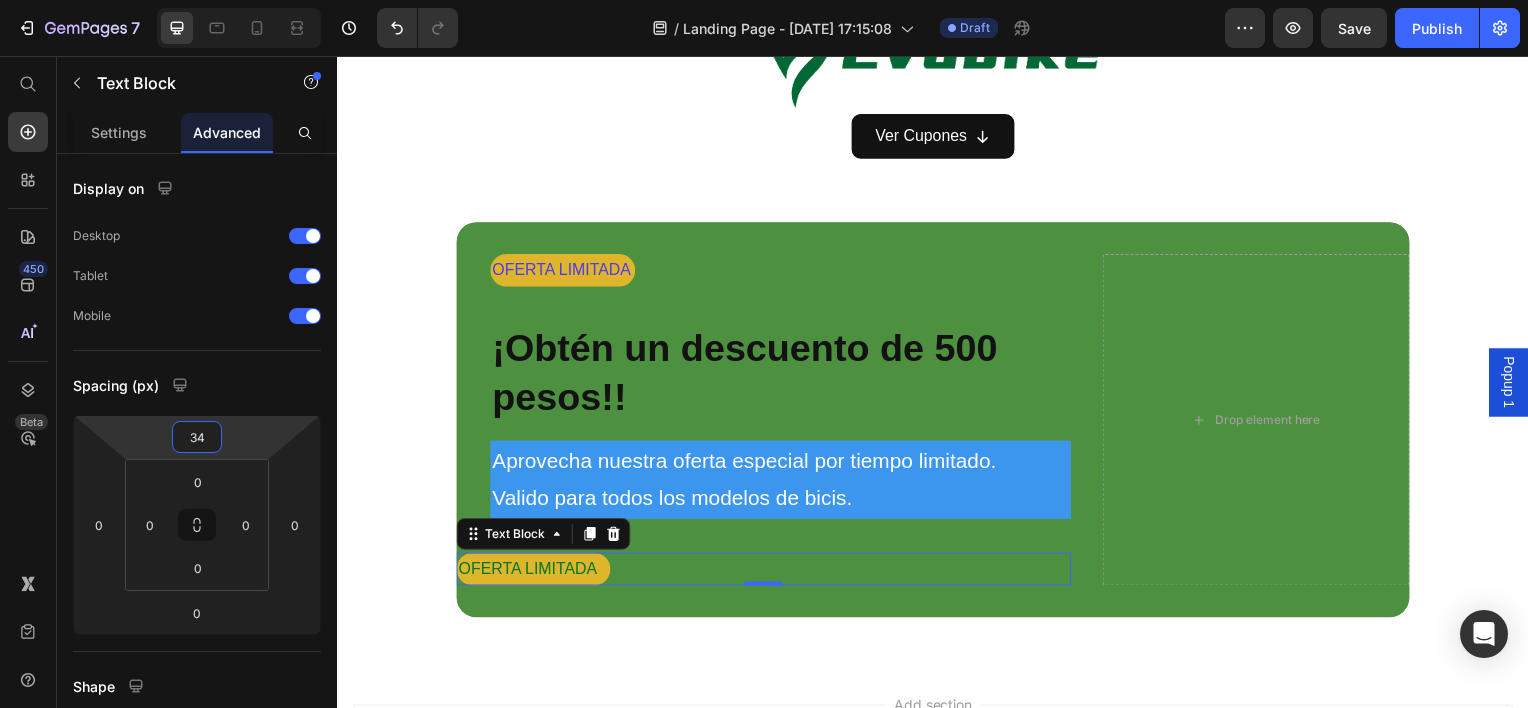 drag, startPoint x: 242, startPoint y: 433, endPoint x: 237, endPoint y: 416, distance: 17.720045 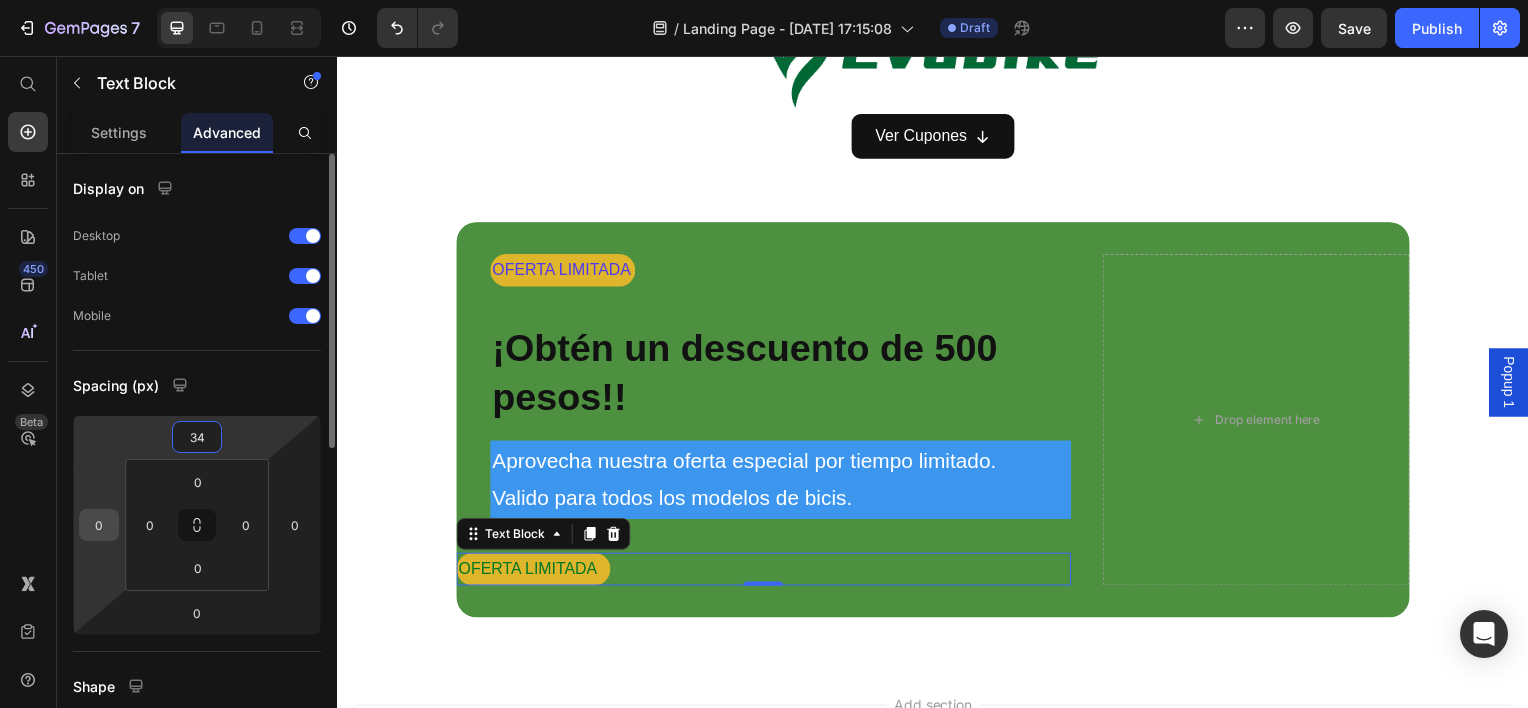 click on "0" at bounding box center [99, 525] 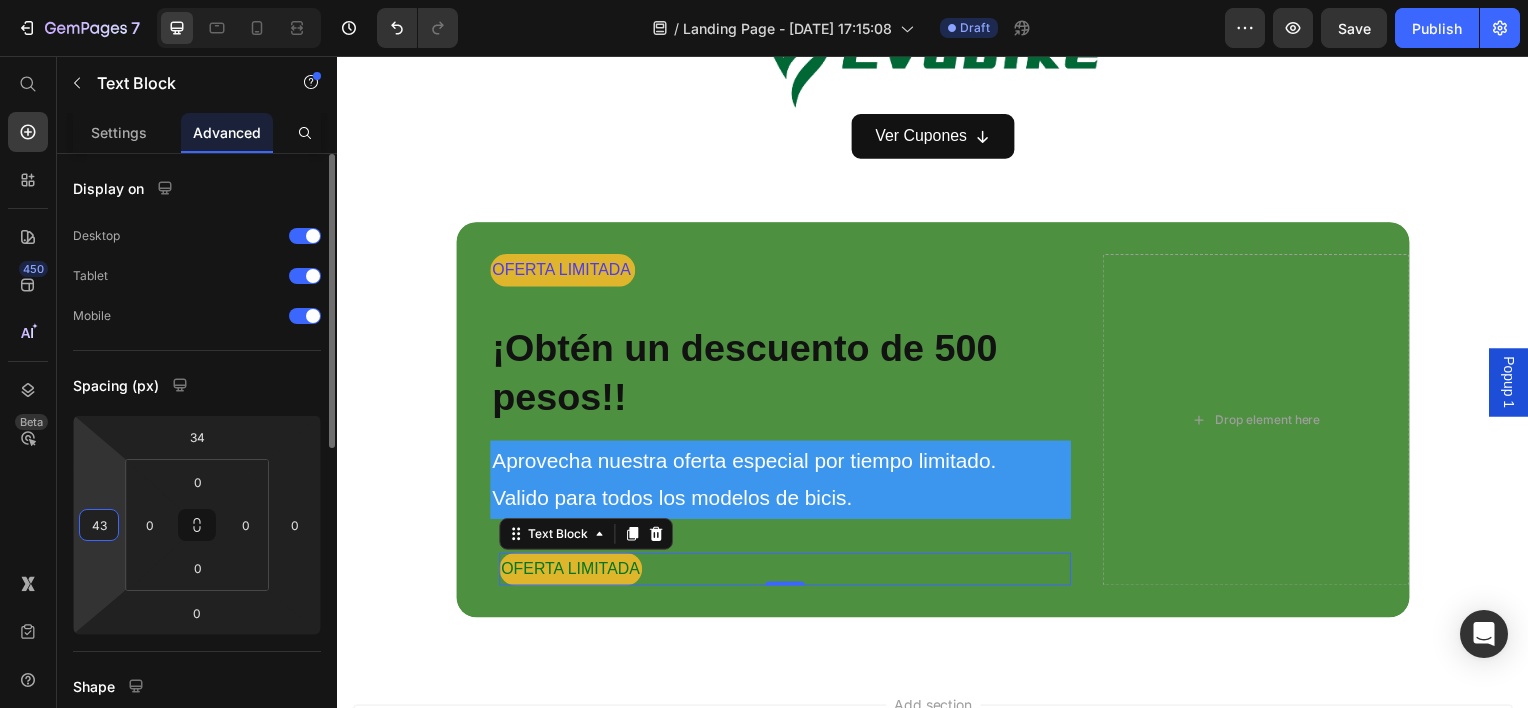 type on "4" 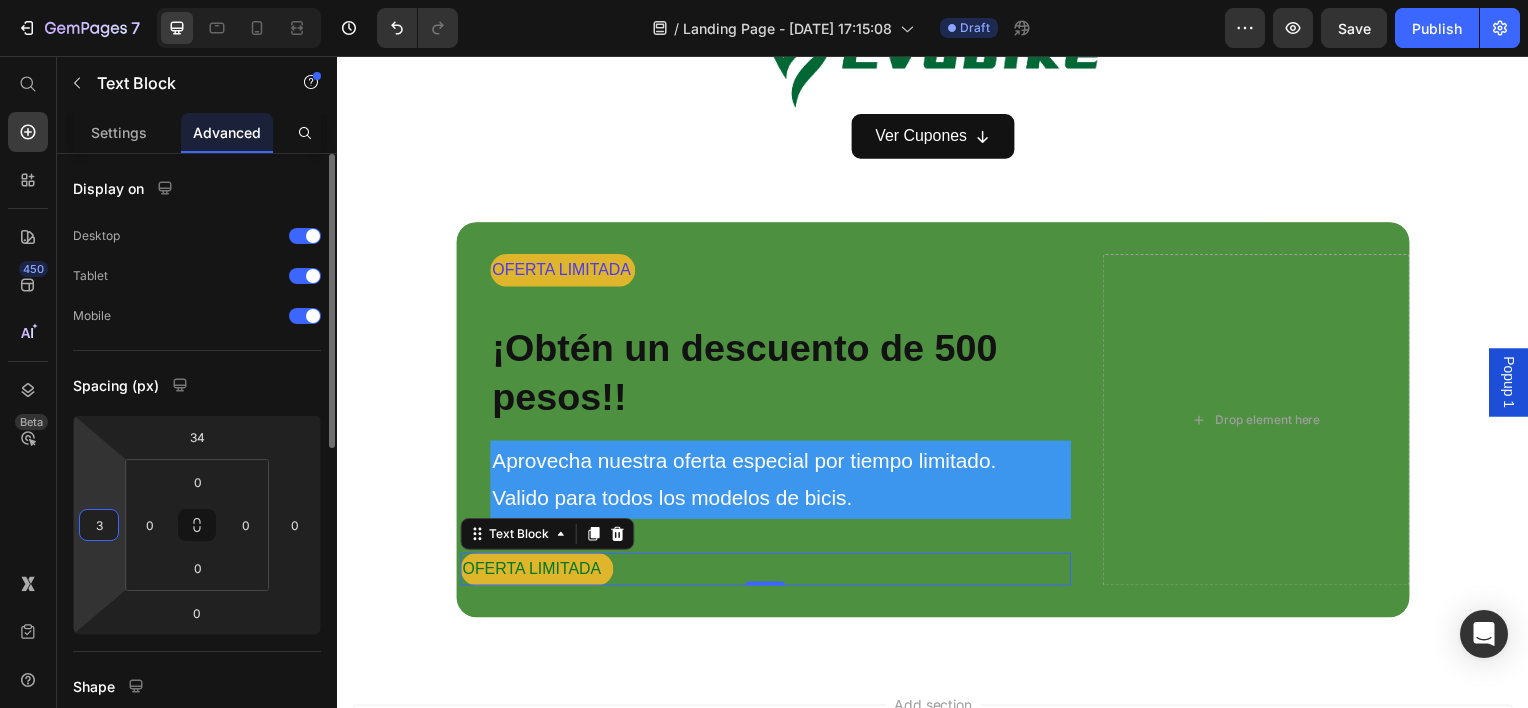 type on "34" 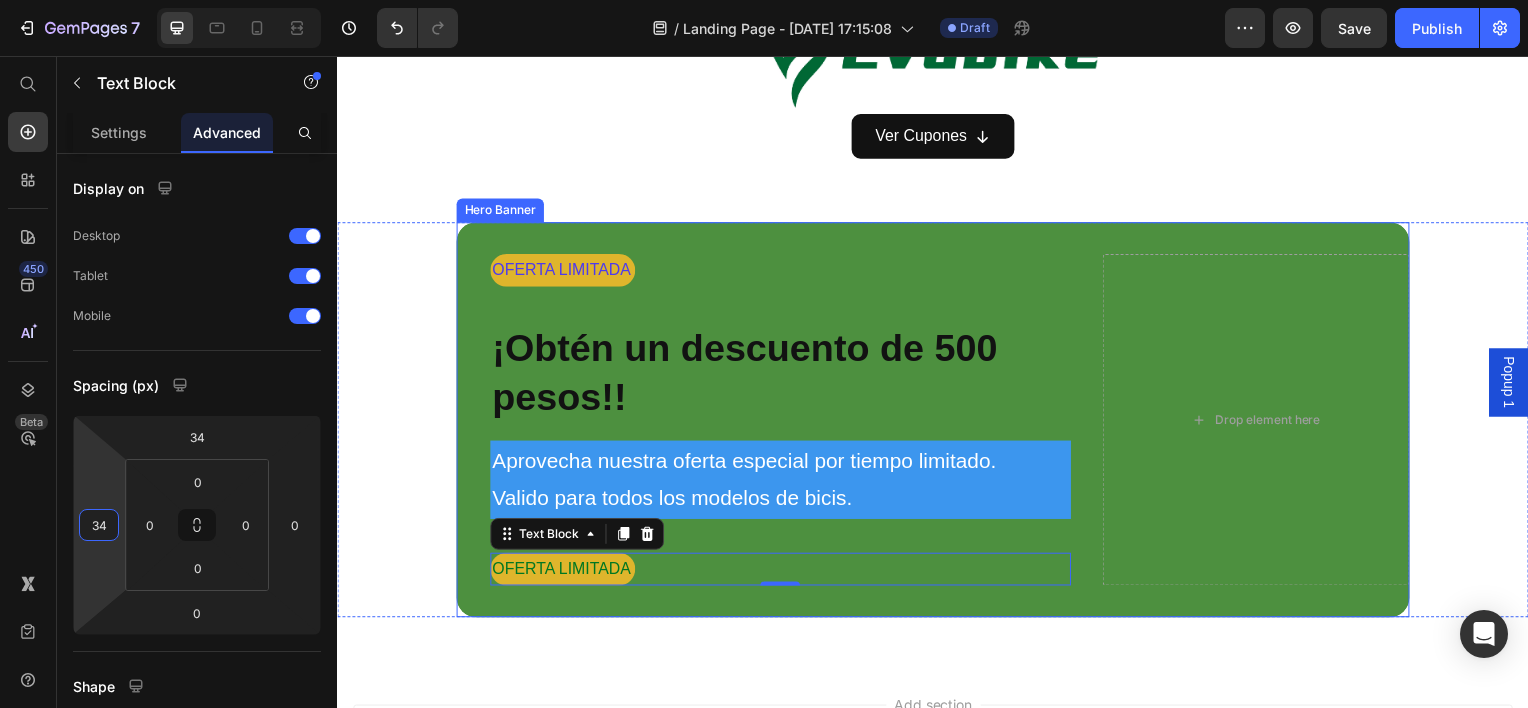 click on "Aprovecha nuestra oferta especial por tiempo limitado. Valido para todos los modelos de bicis." at bounding box center [783, 483] 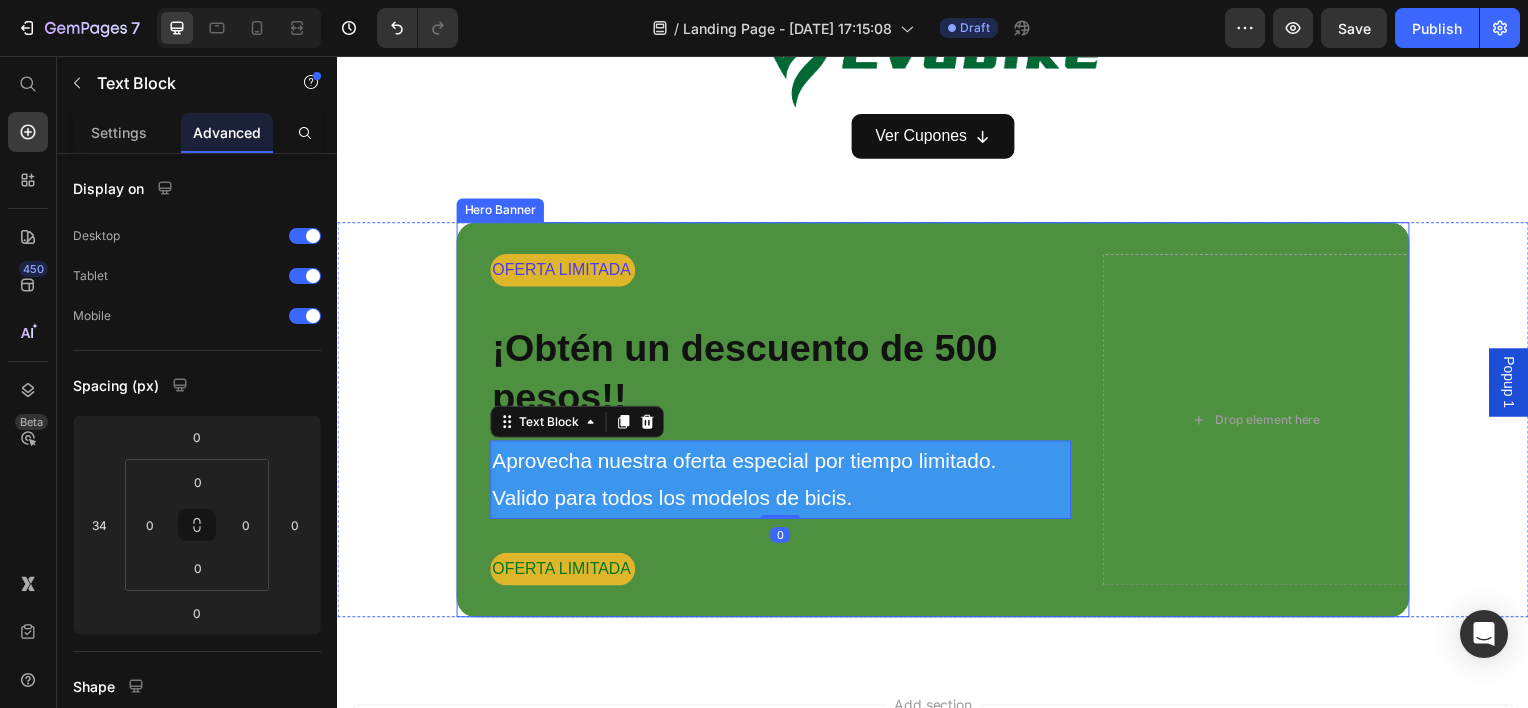 click on "Drop element here" at bounding box center [1262, 422] 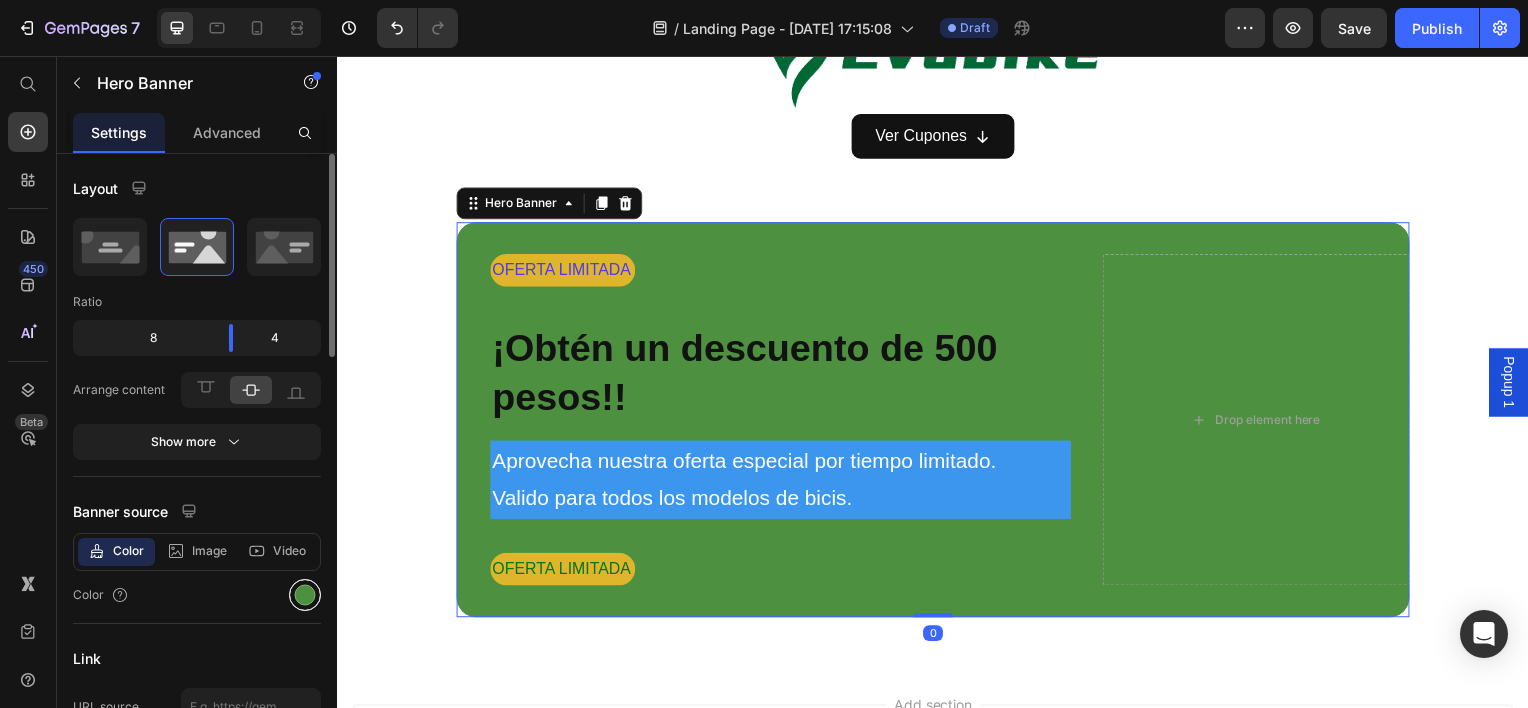 click at bounding box center [305, 595] 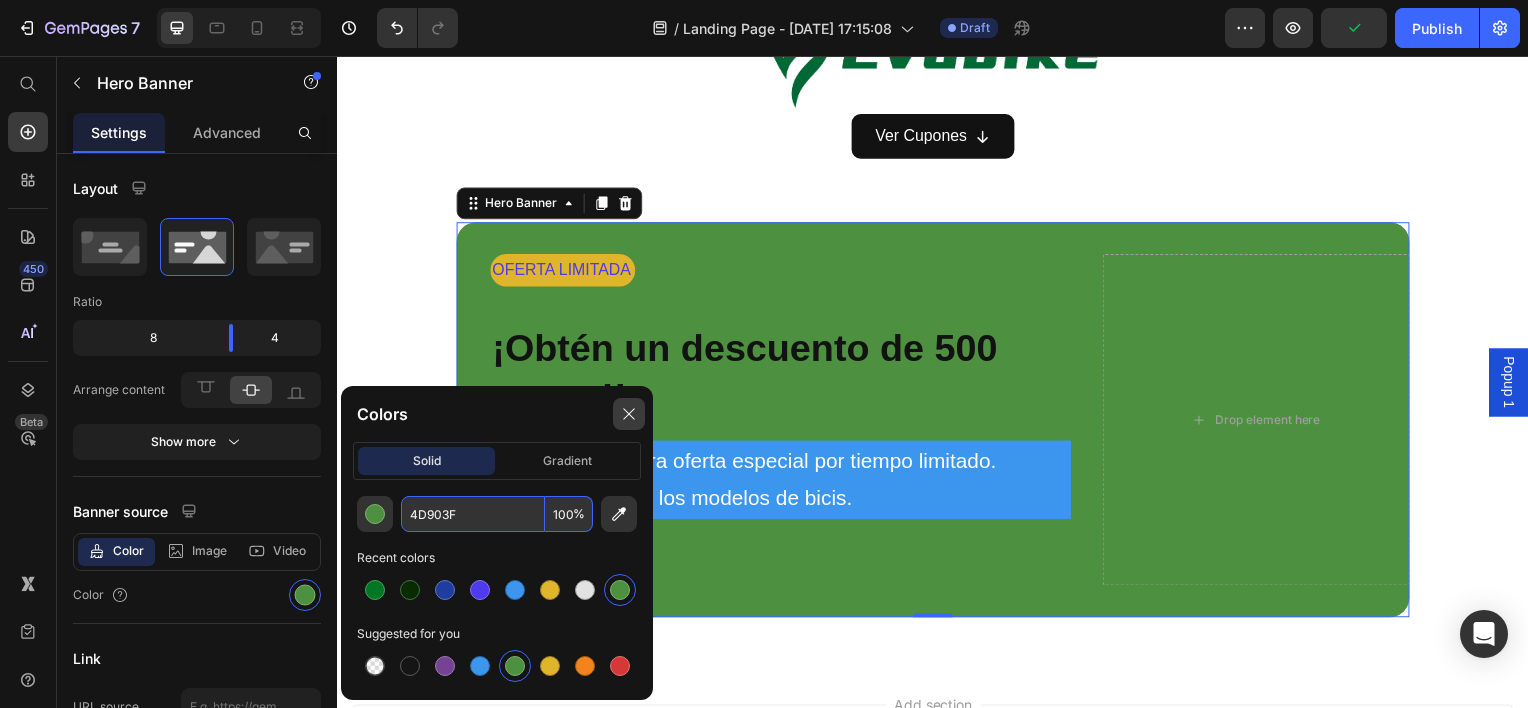 click at bounding box center [629, 414] 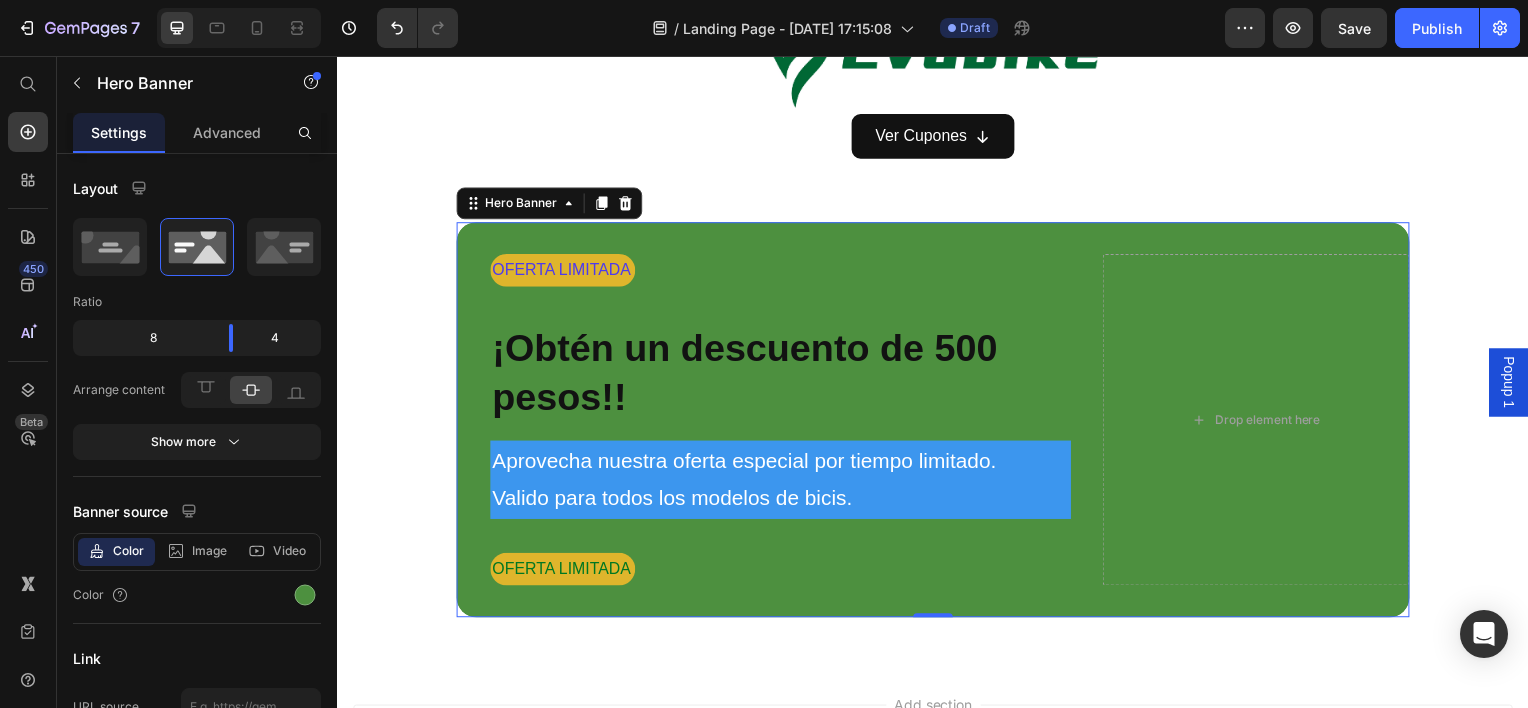 click on "Aprovecha nuestra oferta especial por tiempo limitado. Valido para todos los modelos de bicis." at bounding box center [783, 483] 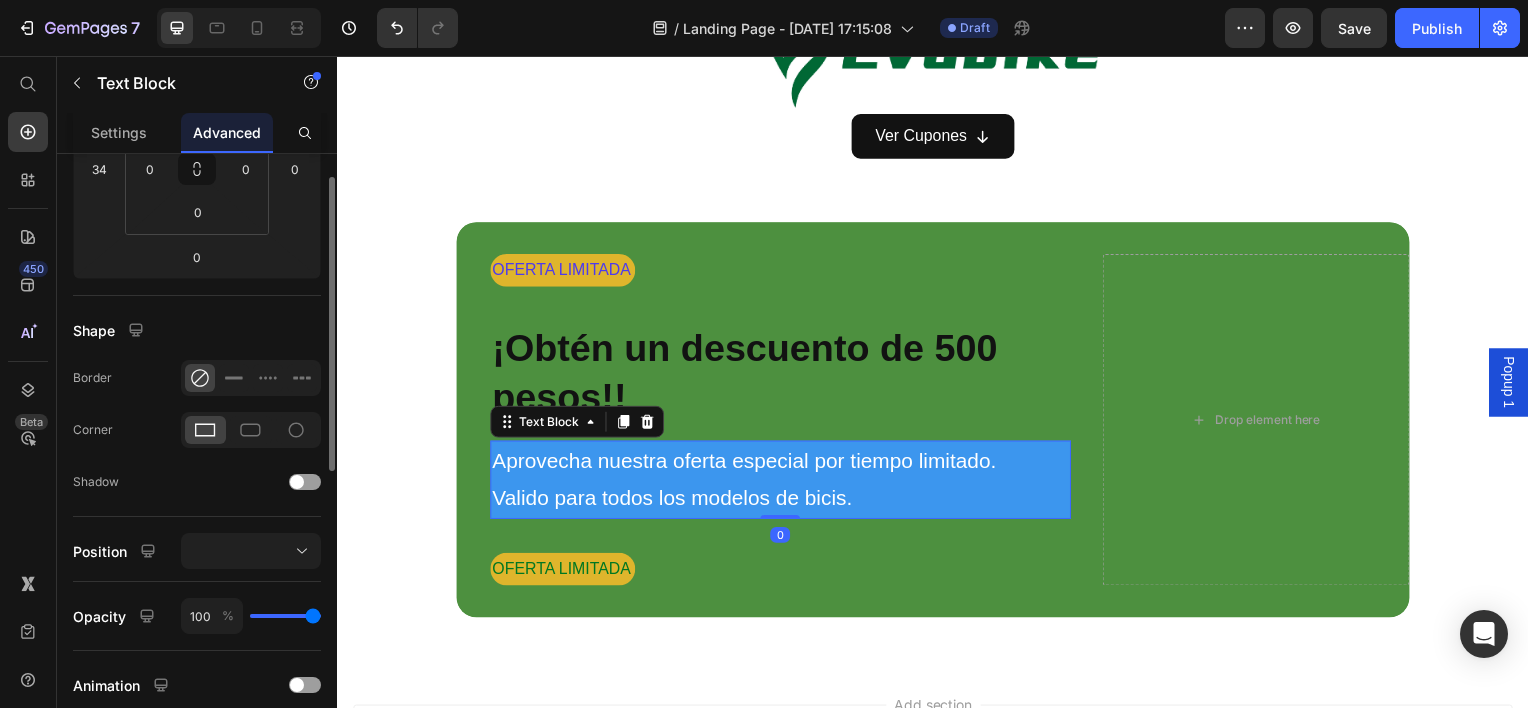 scroll, scrollTop: 256, scrollLeft: 0, axis: vertical 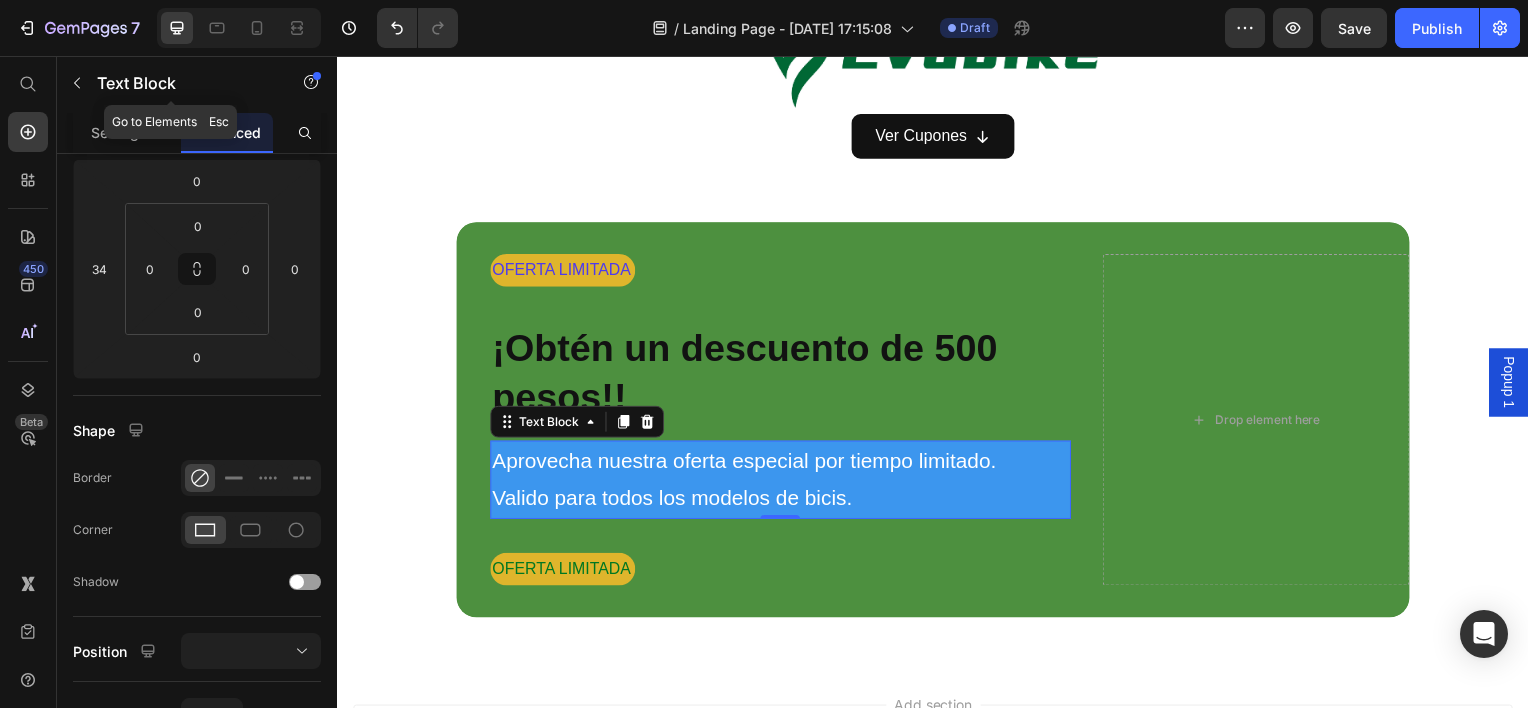 click on "Text Block" 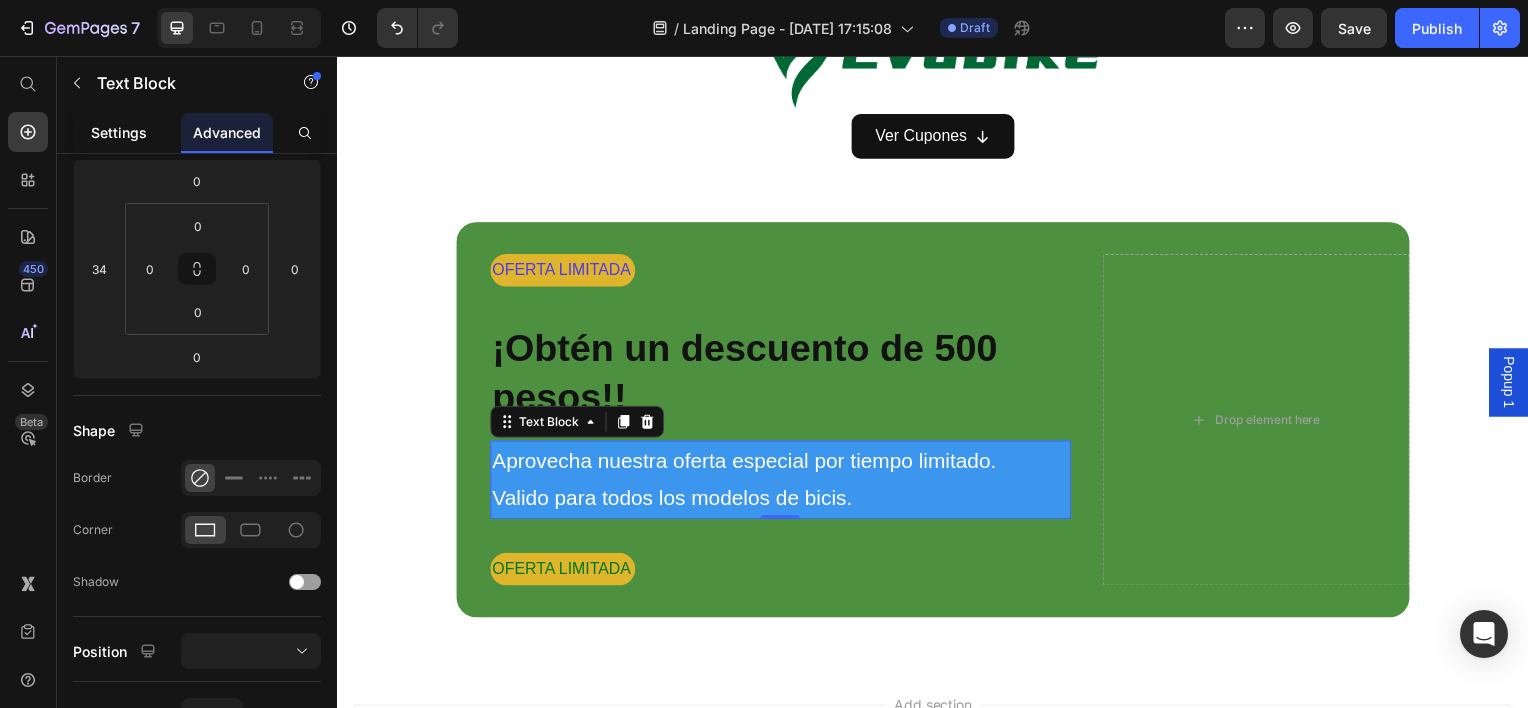 click on "Settings" at bounding box center (119, 132) 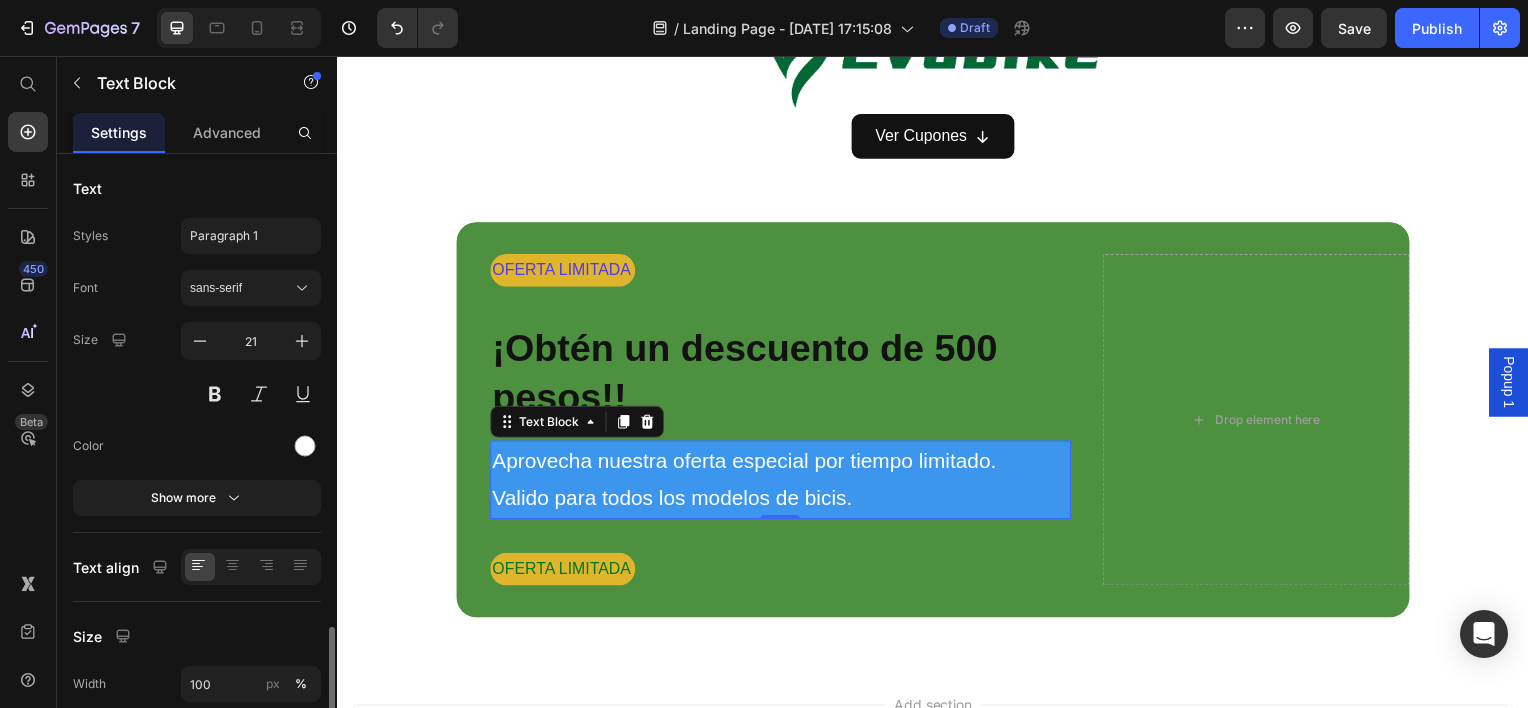 scroll, scrollTop: 281, scrollLeft: 0, axis: vertical 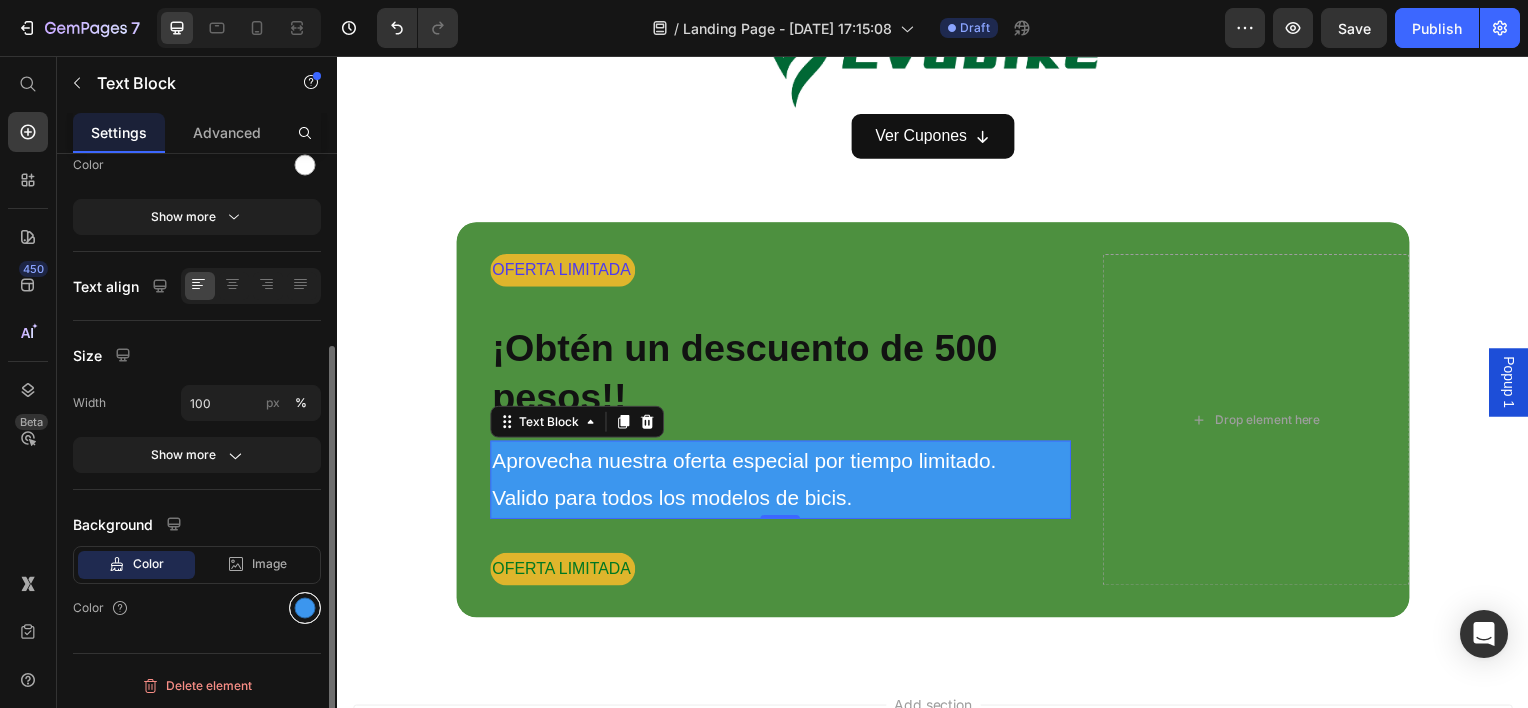 click at bounding box center (305, 608) 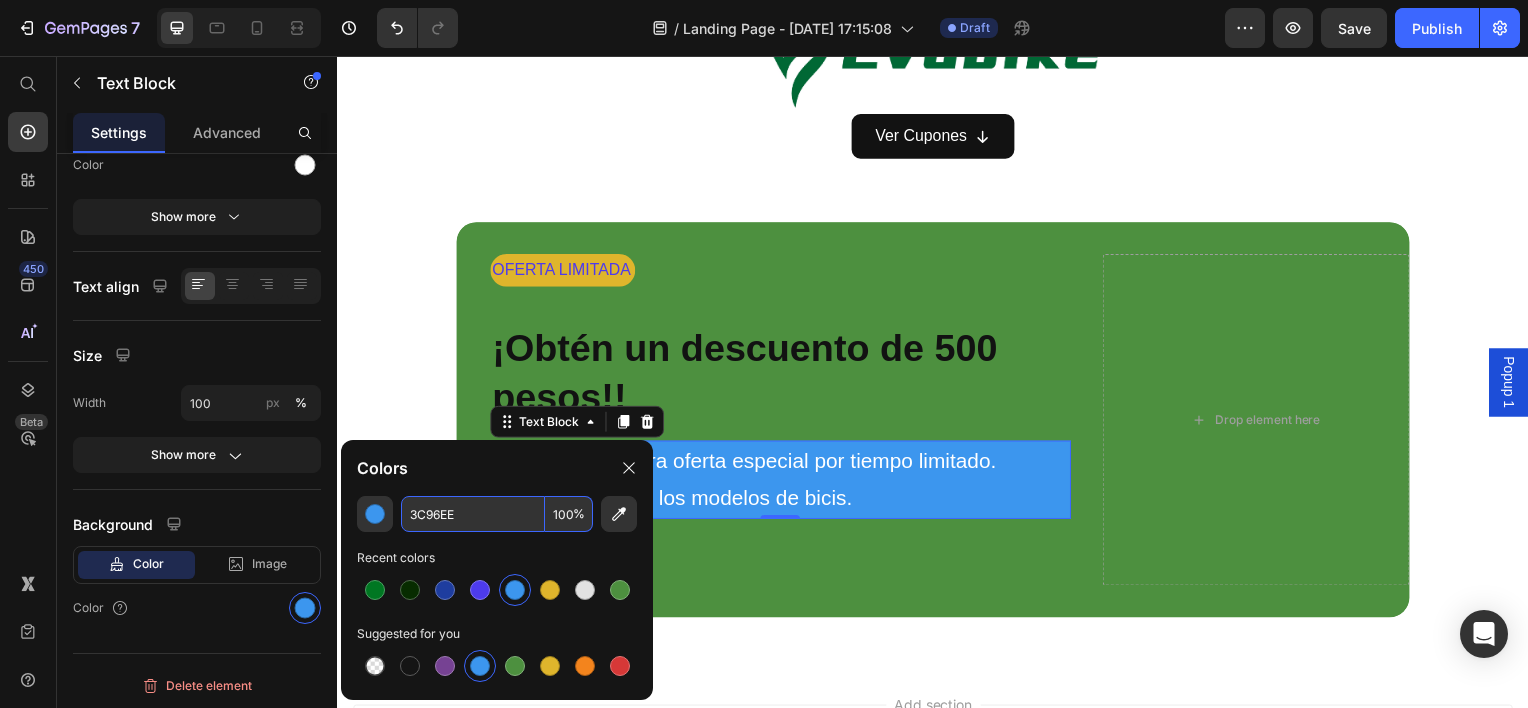 click on "3C96EE" at bounding box center [473, 514] 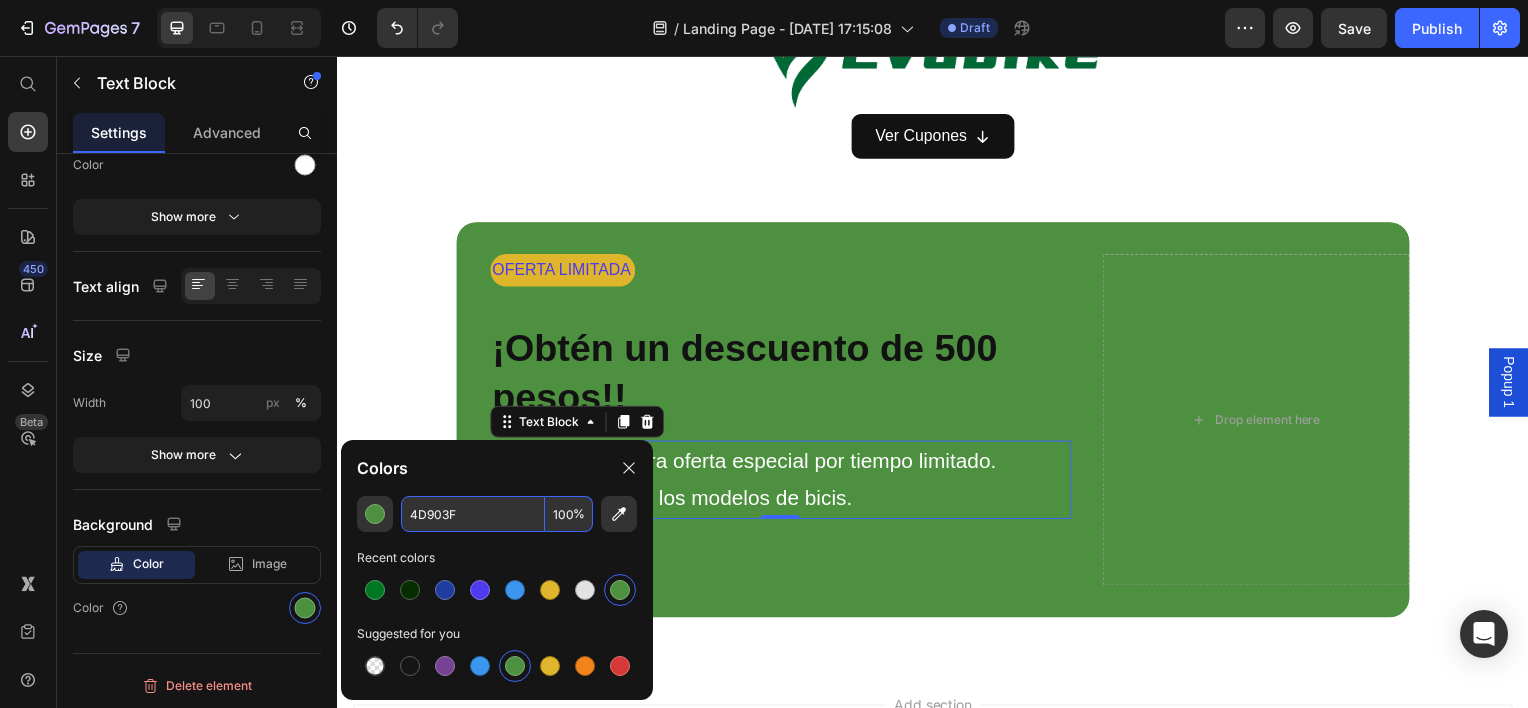 type on "4D903F" 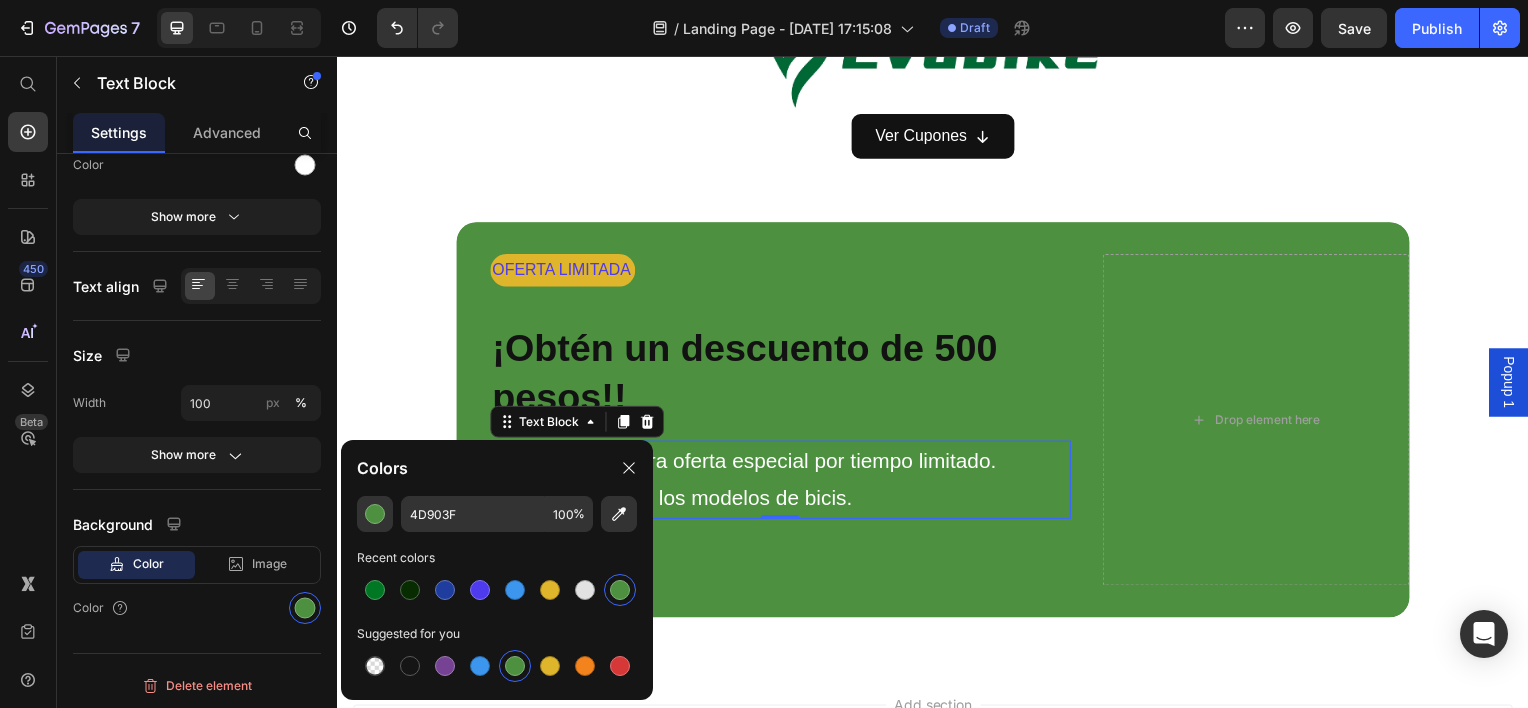 click on "4D903F 100 % Recent colors Suggested for you" 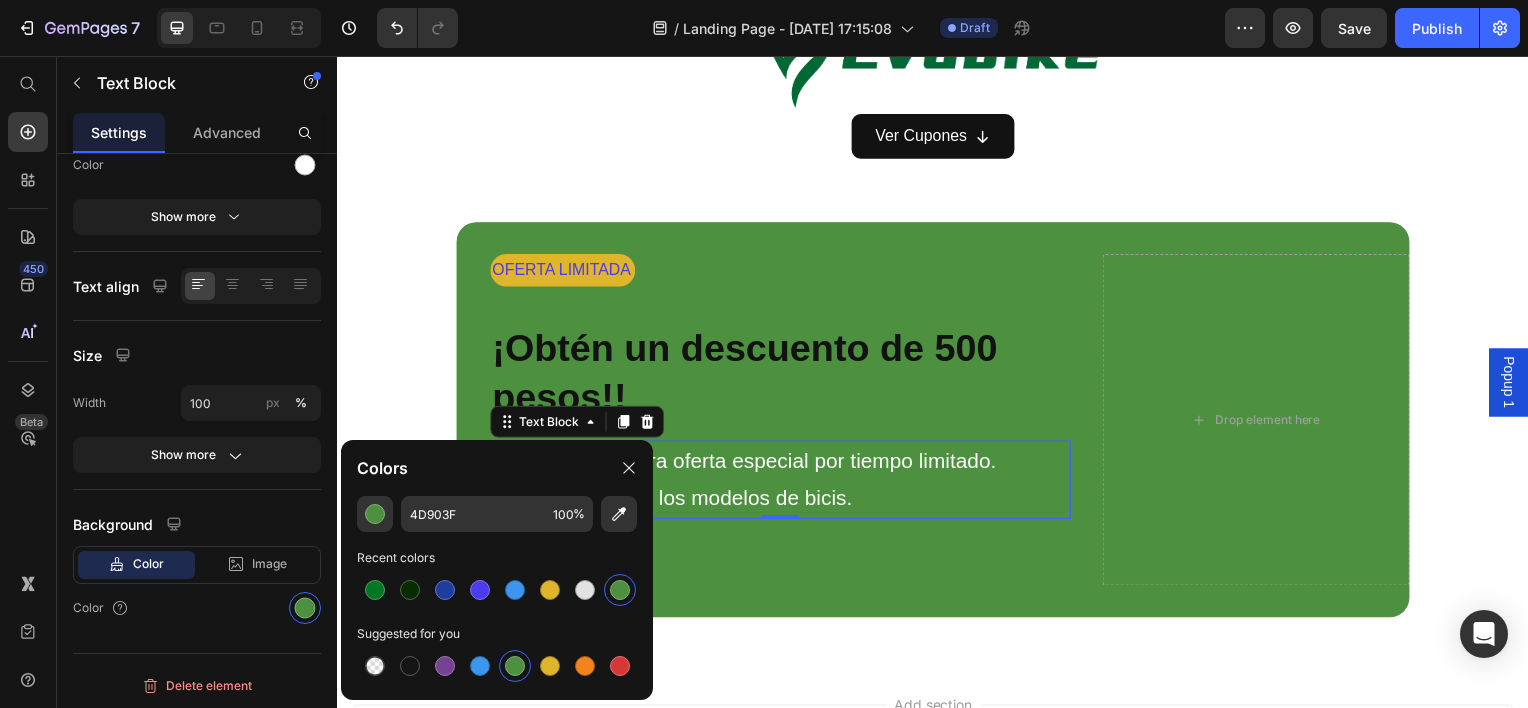 click on "OFERTA LIMITADA" at bounding box center (783, 572) 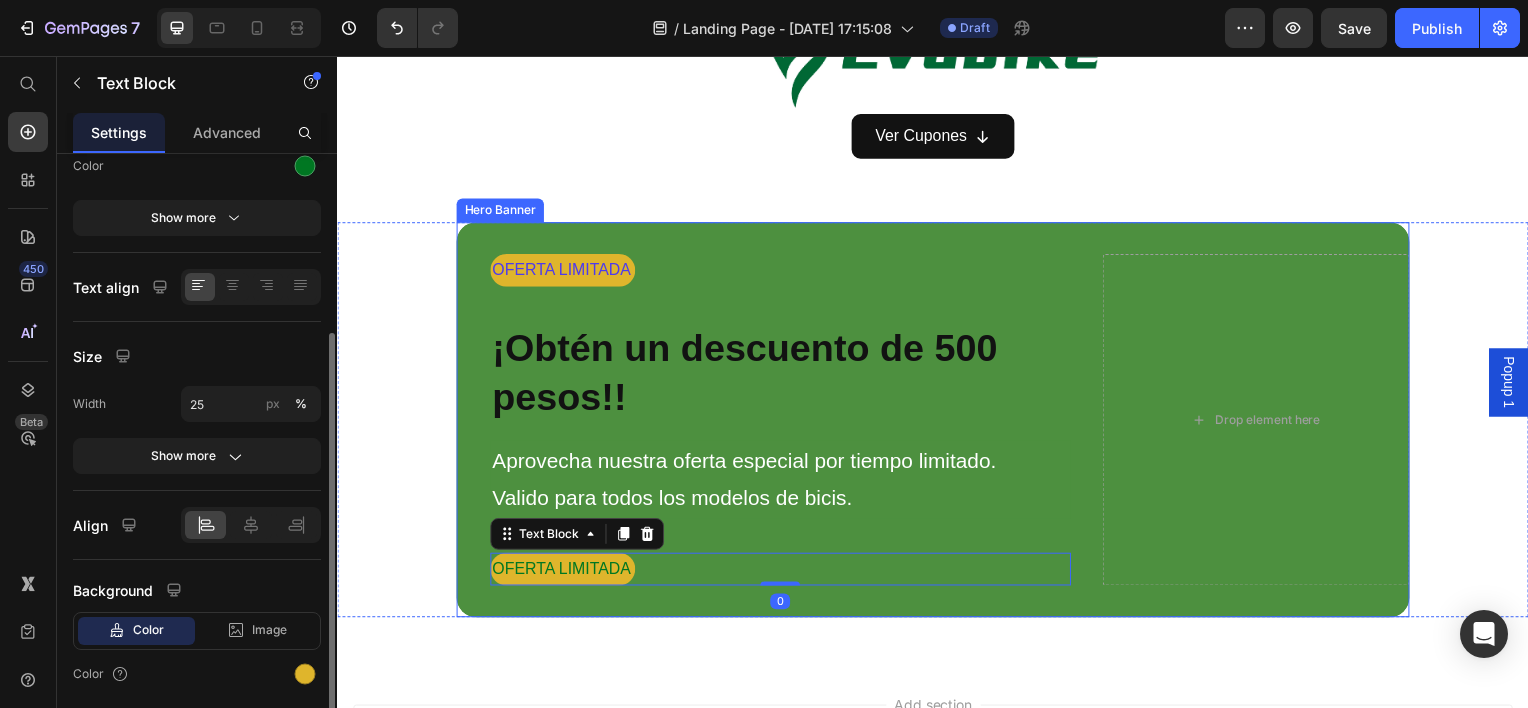 click on "Aprovecha nuestra oferta especial por tiempo limitado. Valido para todos los modelos de bicis." at bounding box center [783, 483] 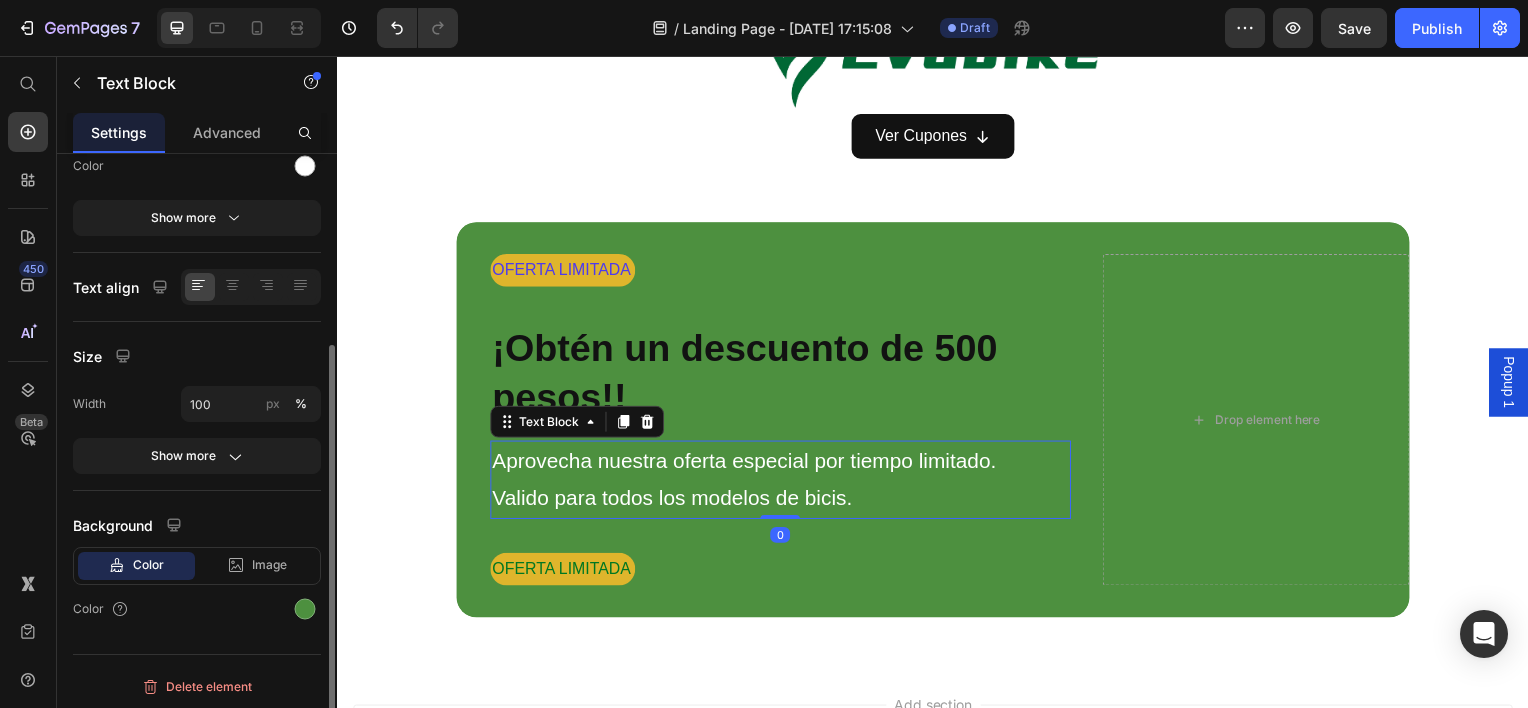 scroll, scrollTop: 280, scrollLeft: 0, axis: vertical 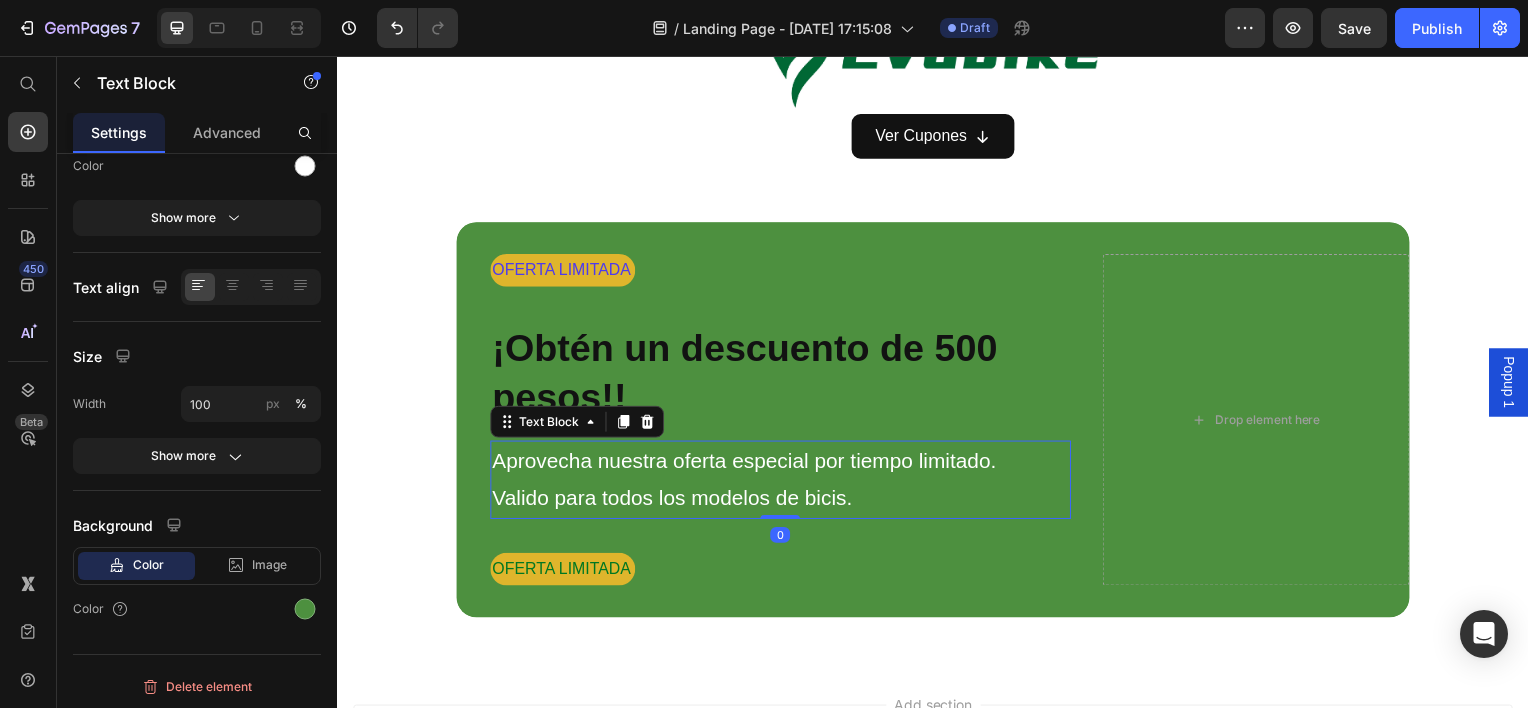 click on "¡Obtén un descuento de 500 pesos!!" at bounding box center [783, 375] 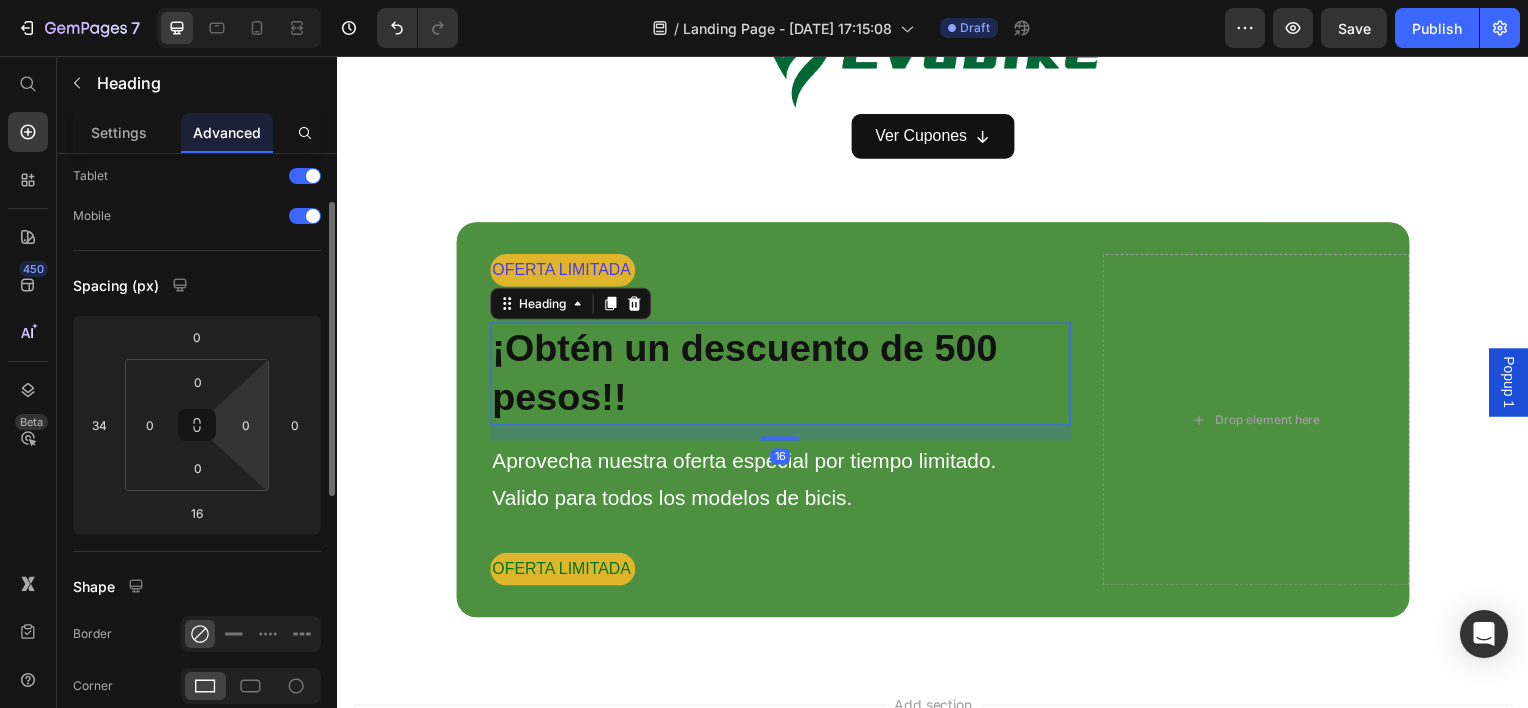 scroll, scrollTop: 0, scrollLeft: 0, axis: both 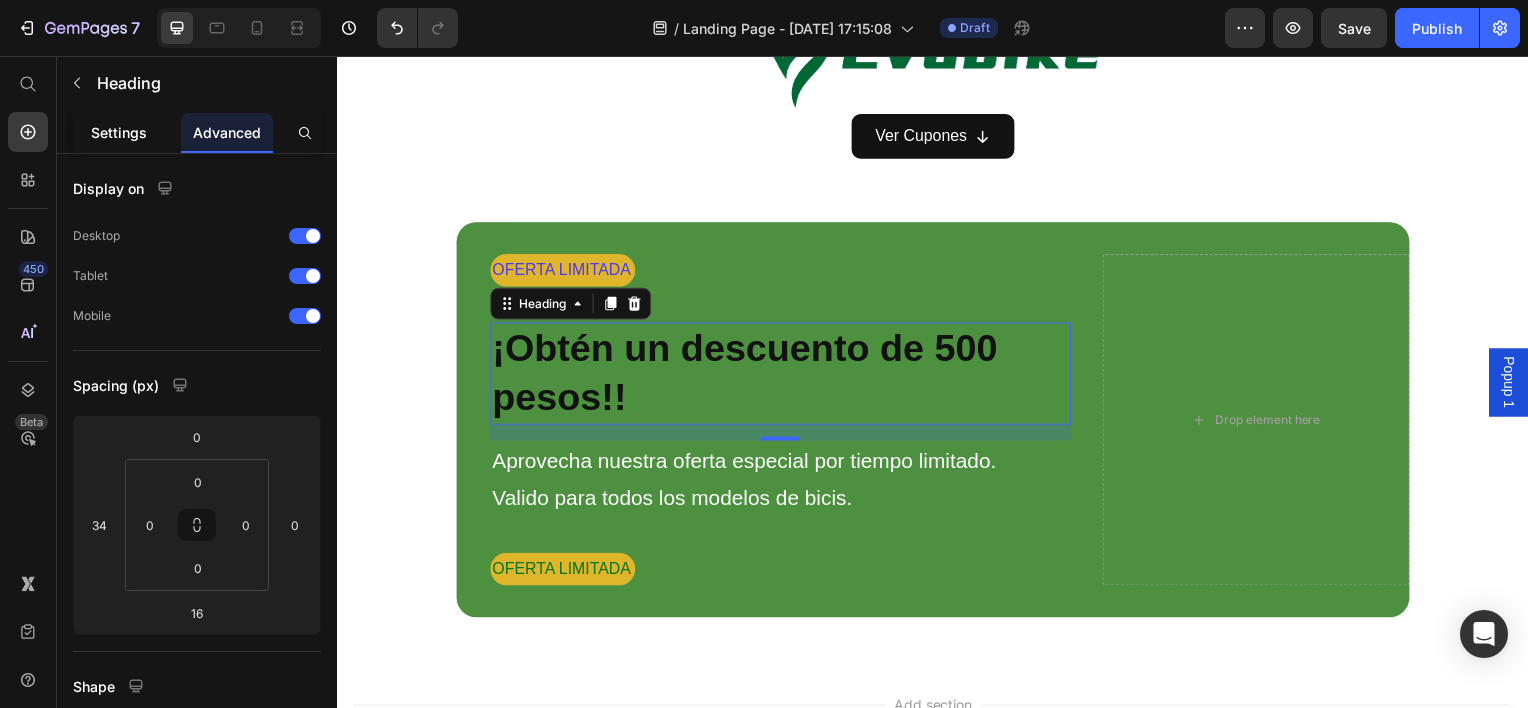 click on "Settings" at bounding box center (119, 132) 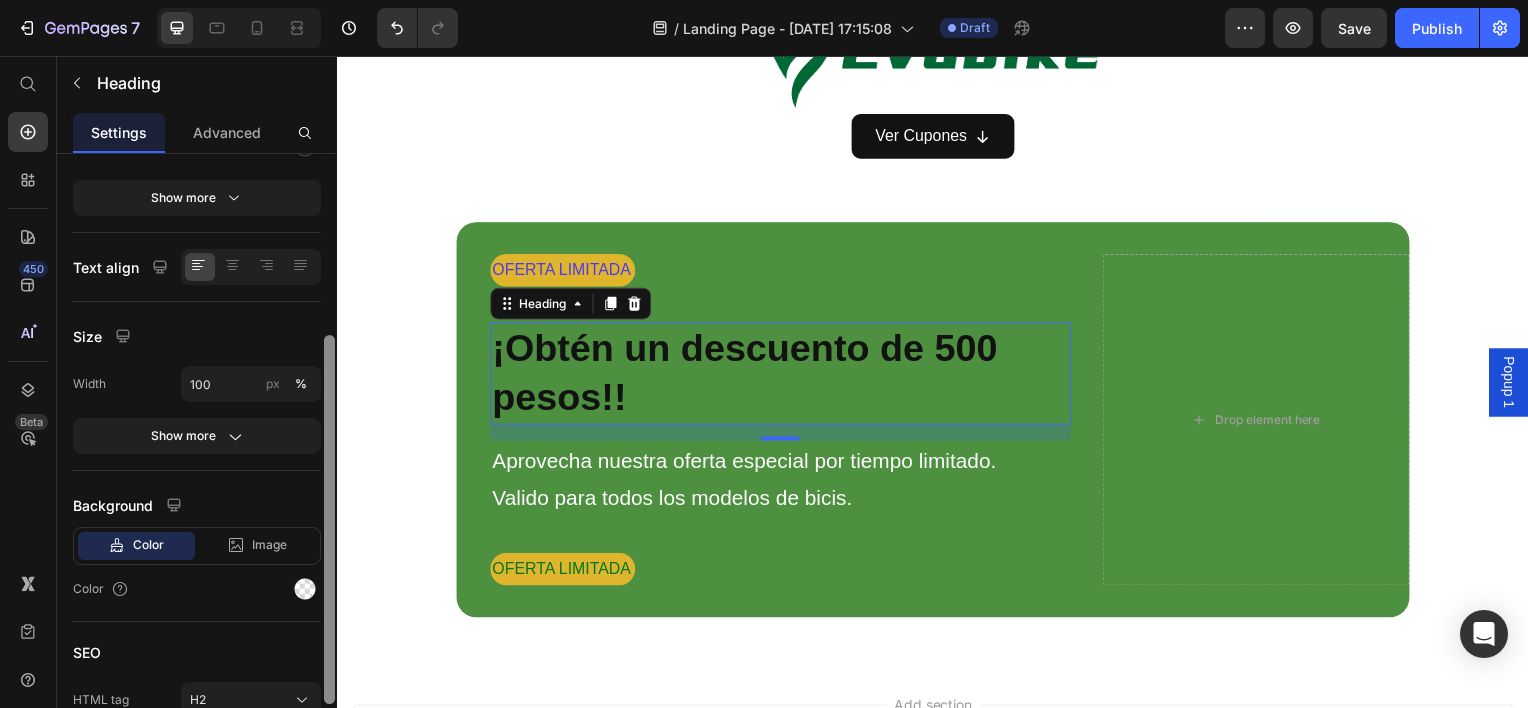 scroll, scrollTop: 0, scrollLeft: 0, axis: both 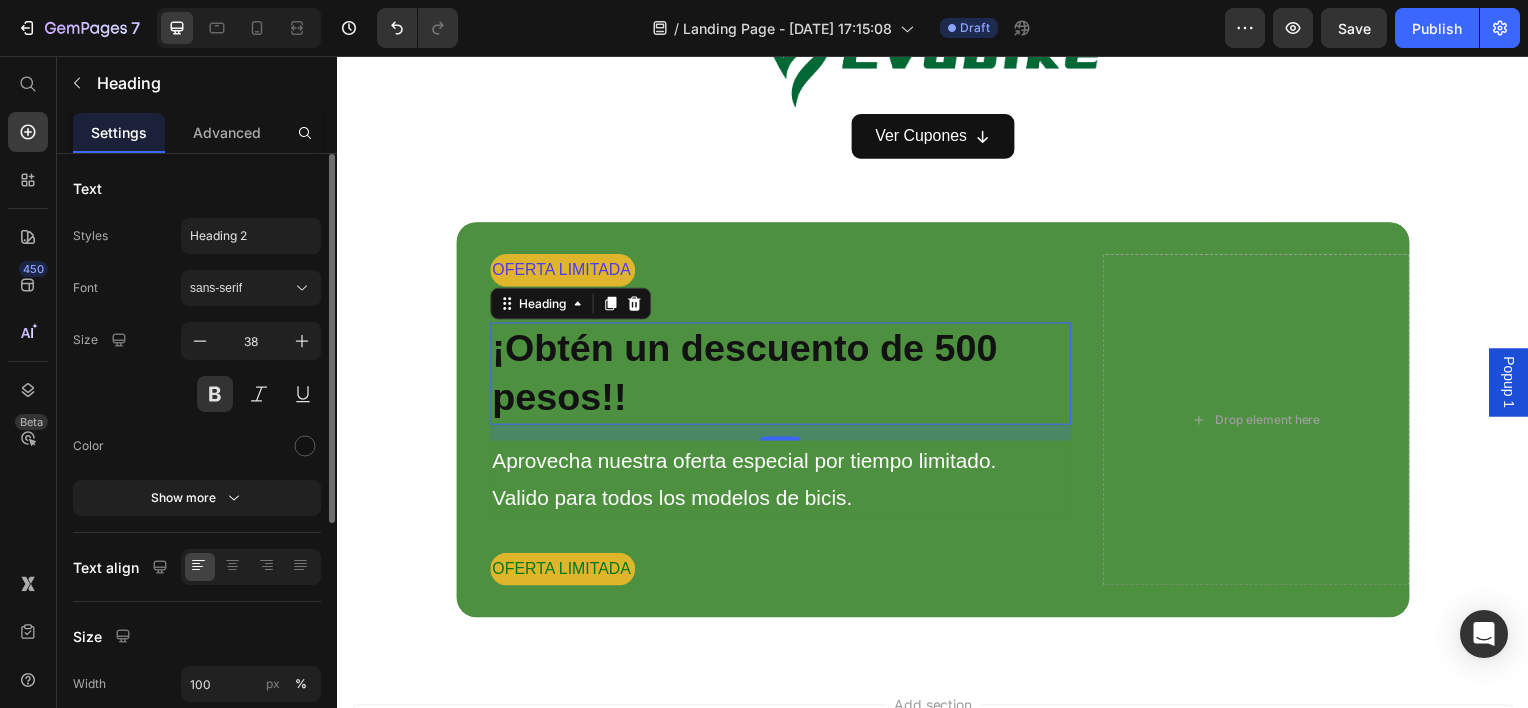 click on "Font sans-serif Size 38 Color Show more" at bounding box center [197, 393] 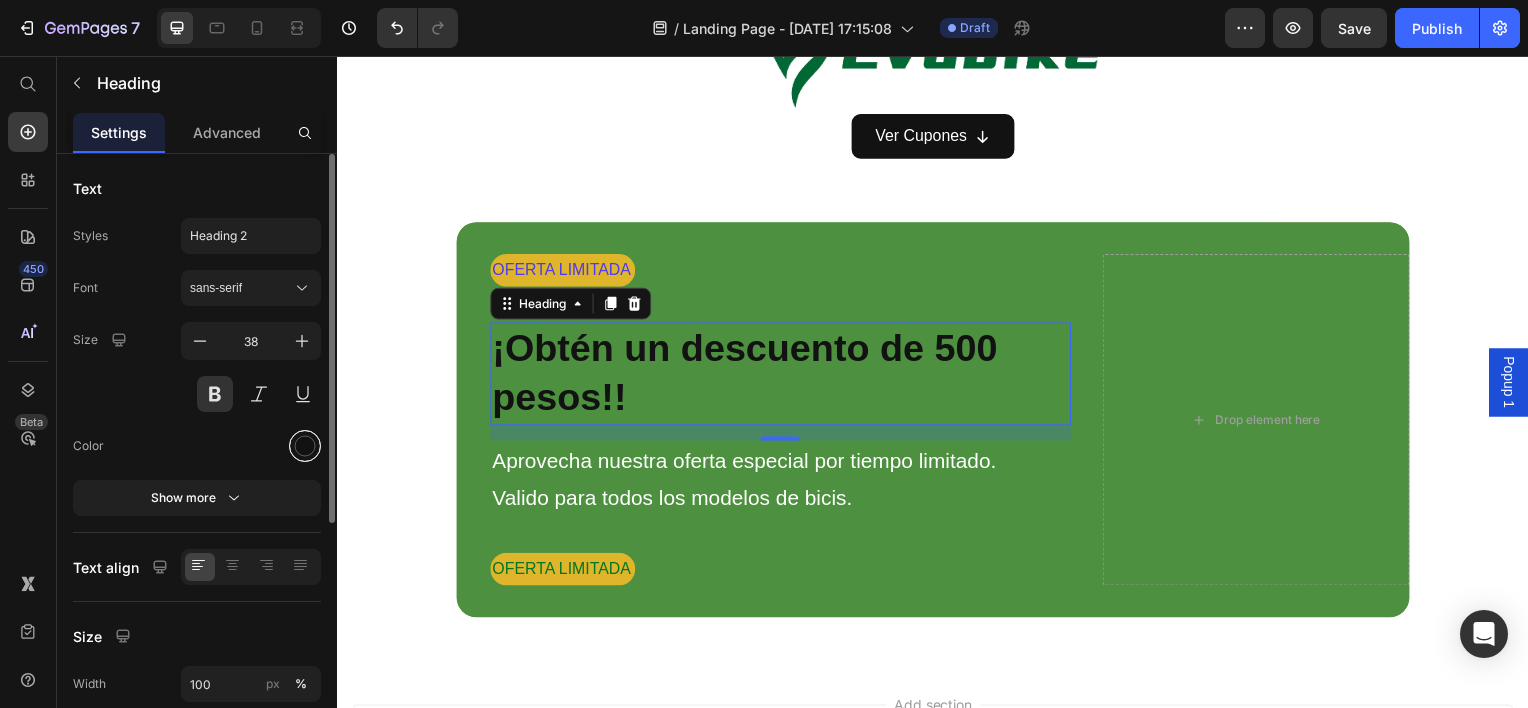 click at bounding box center (305, 446) 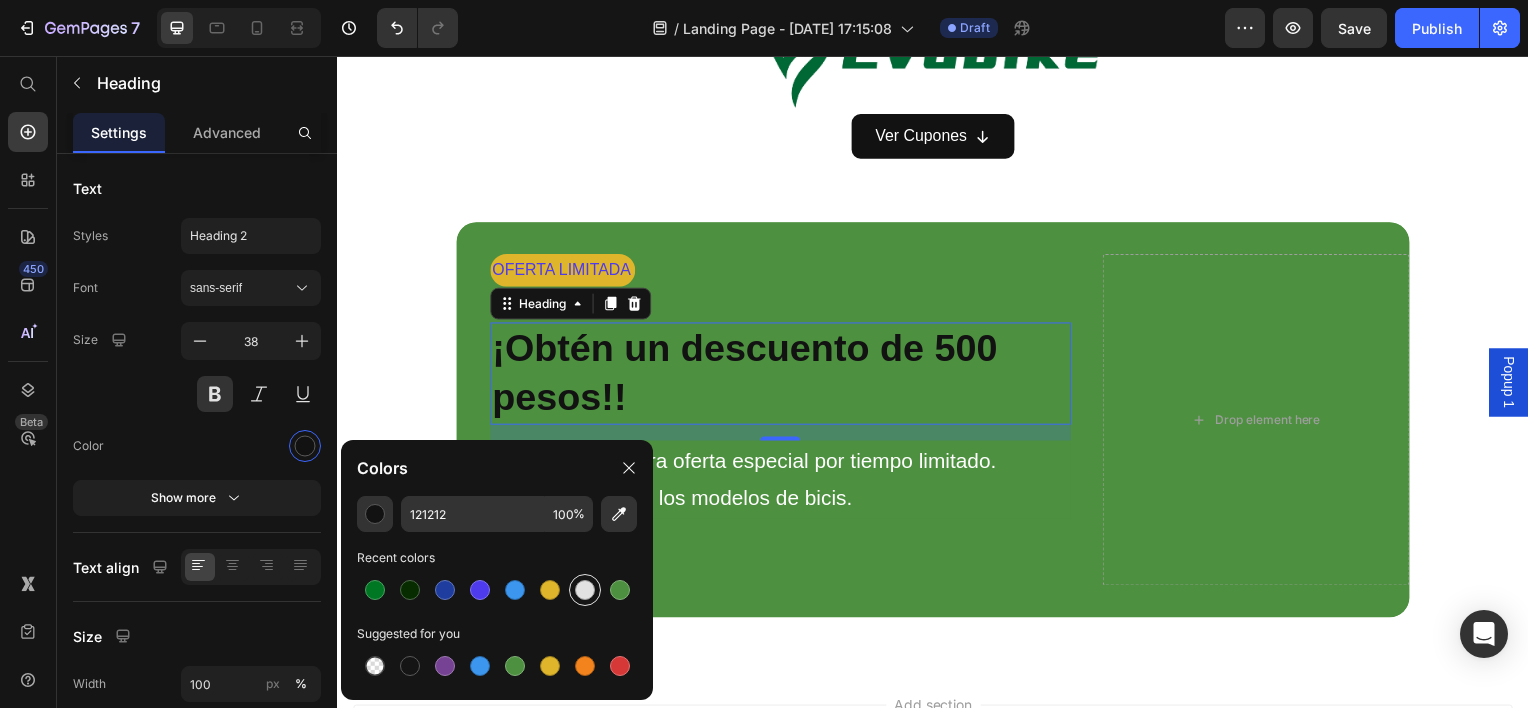 click at bounding box center (585, 590) 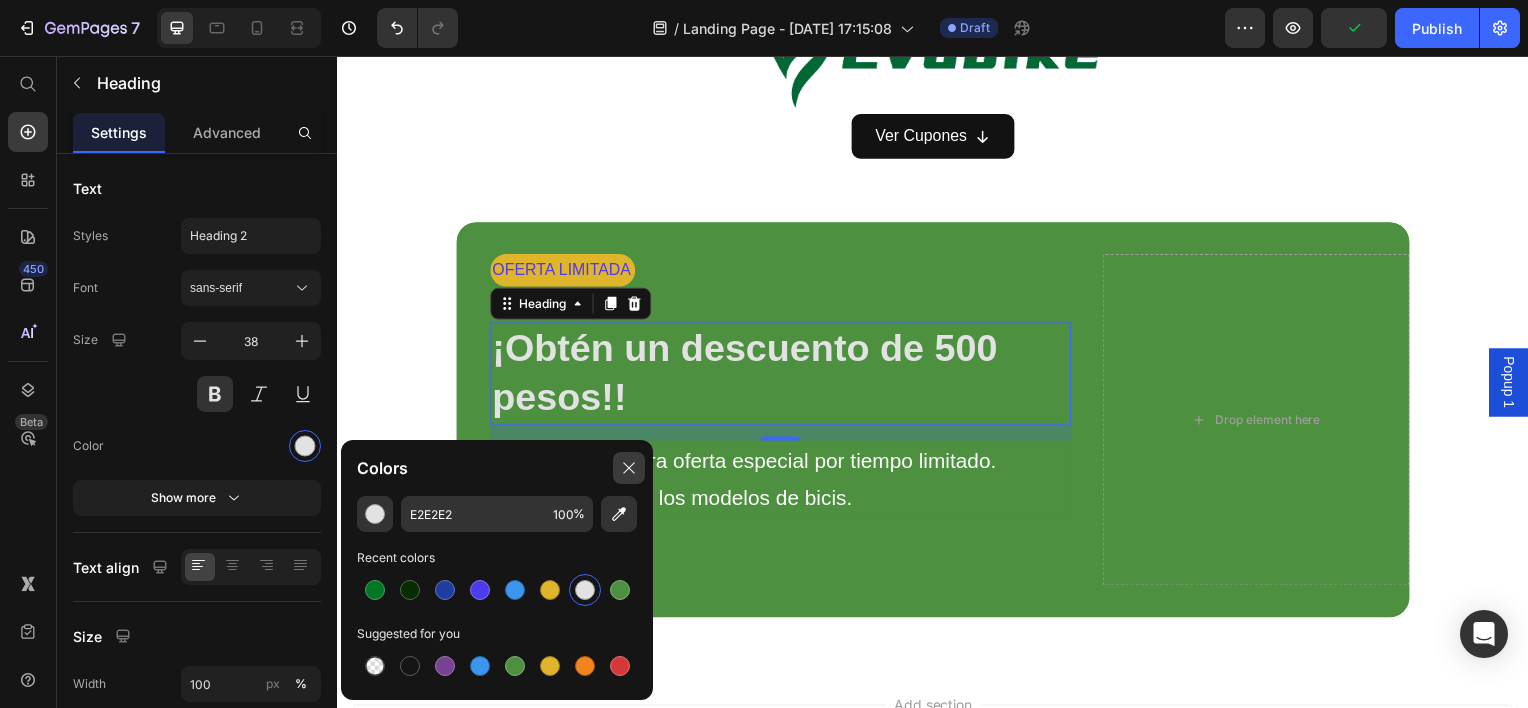click 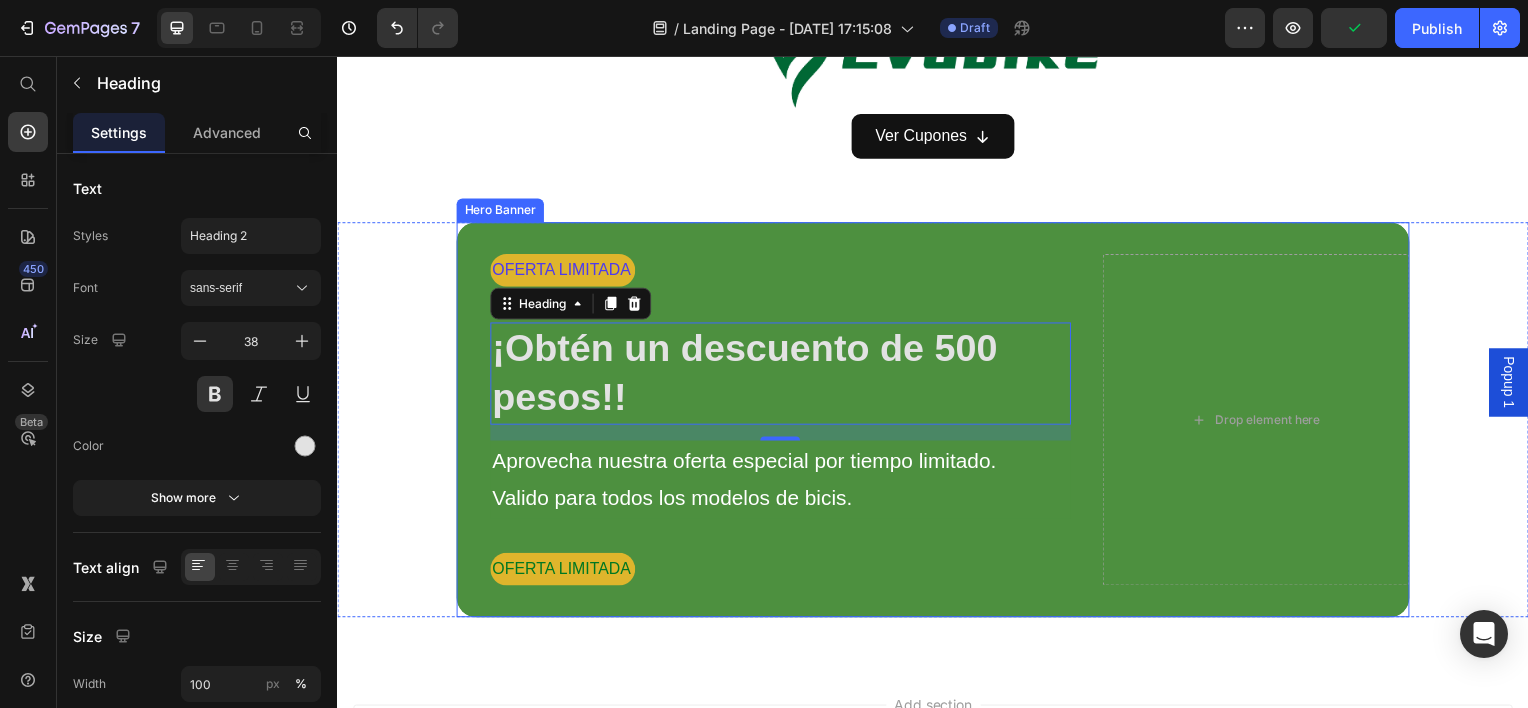 click on "OFERTA LIMITADA Text Block ⁠⁠⁠⁠⁠⁠⁠ ¡Obtén un descuento de 500 pesos!! Heading   16 Aprovecha nuestra oferta especial por tiempo limitado. Valido para todos los modelos de bicis. Text Block OFERTA LIMITADA Text Block
Drop element here" at bounding box center (937, 422) 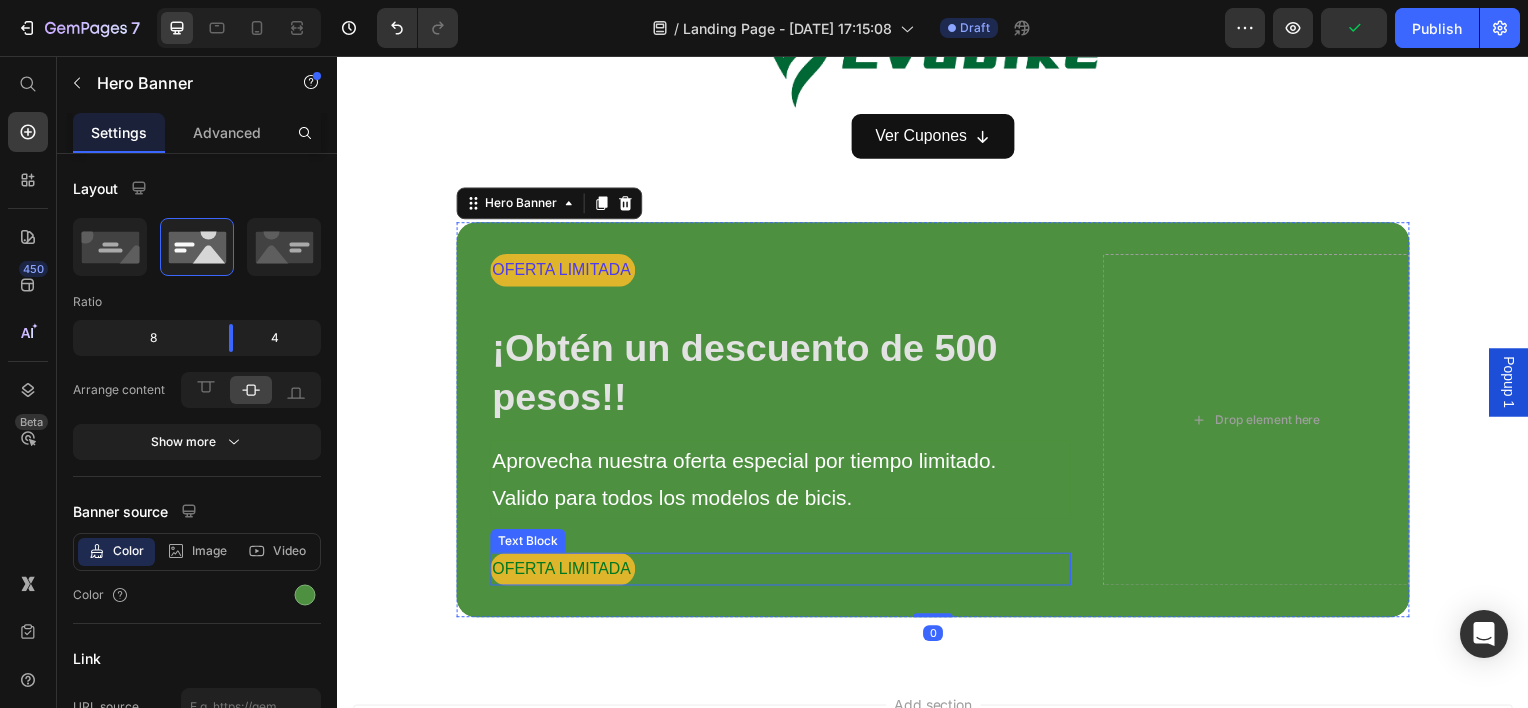 click on "OFERTA LIMITADA" at bounding box center (564, 572) 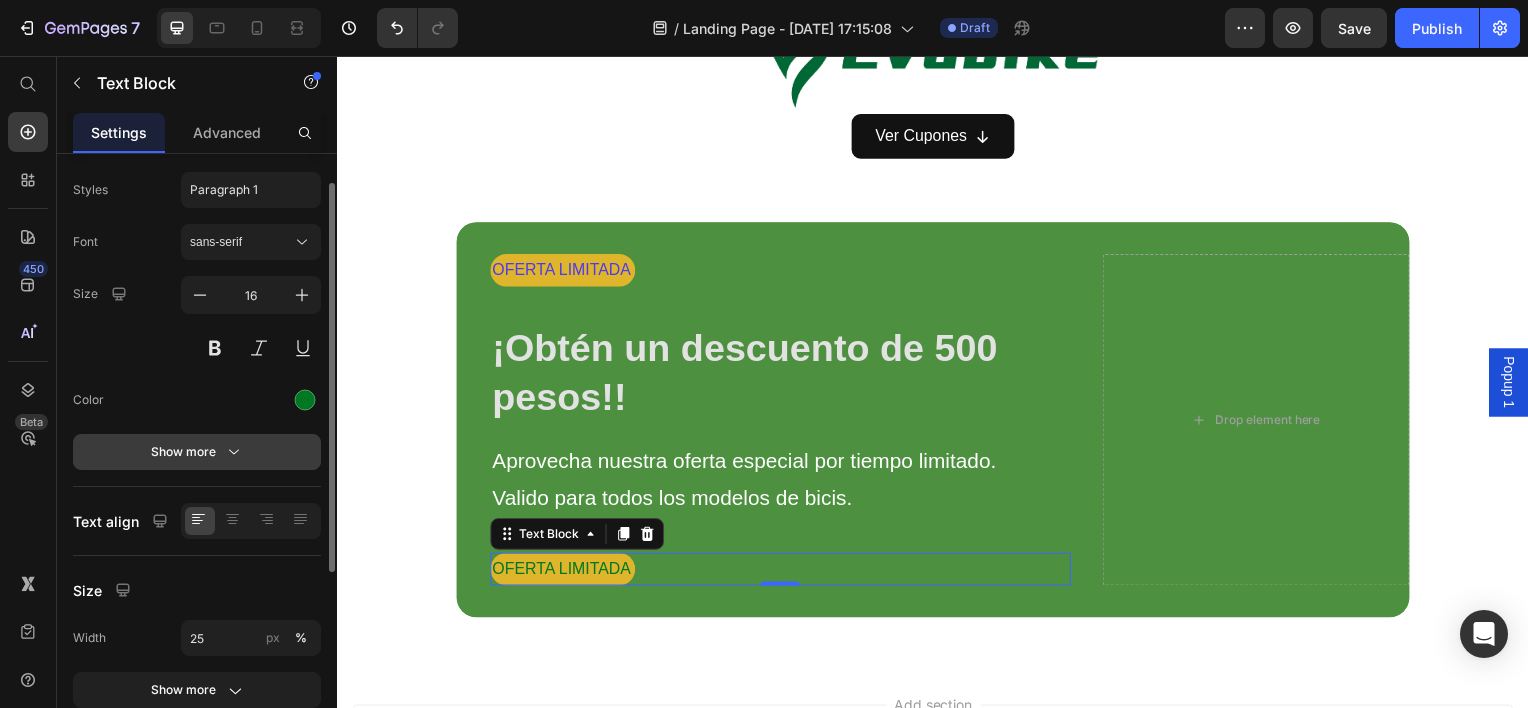 scroll, scrollTop: 0, scrollLeft: 0, axis: both 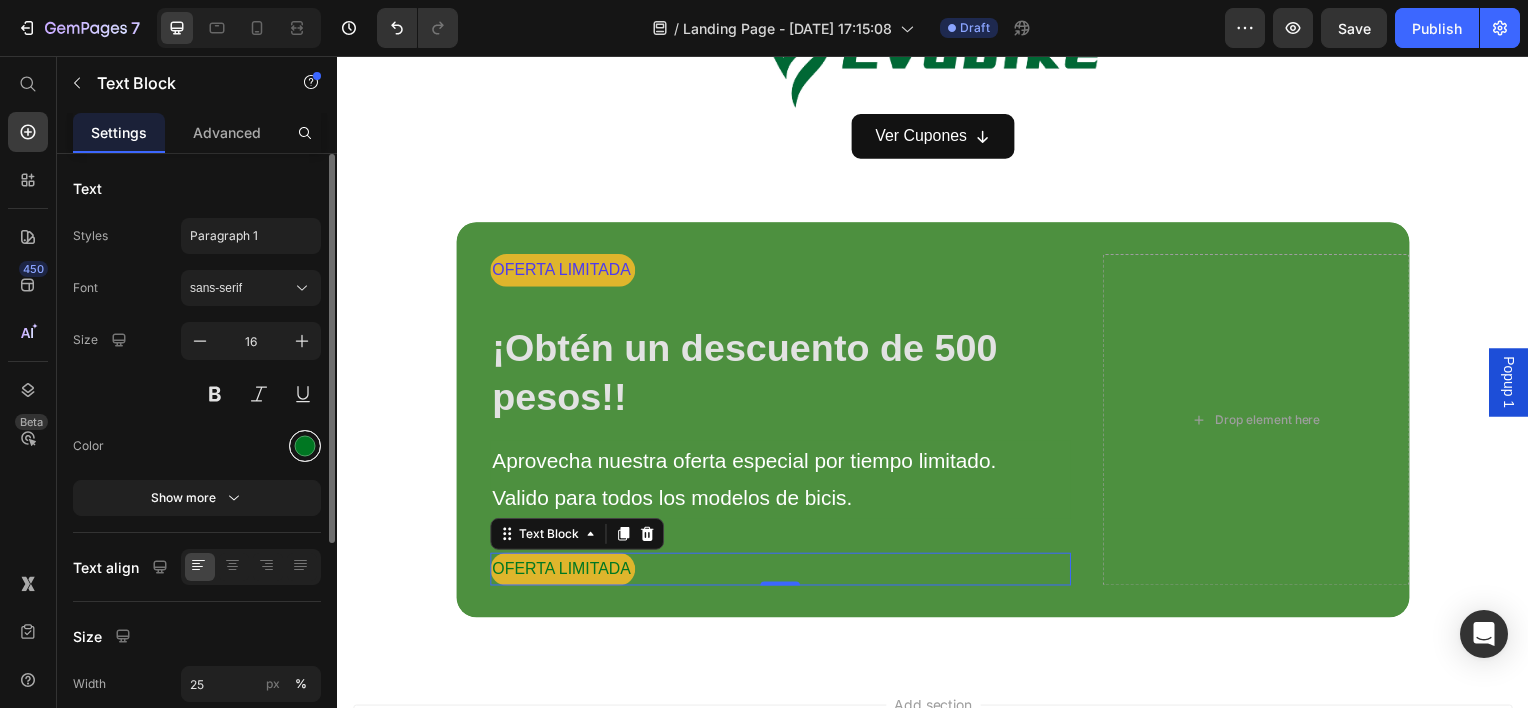 click at bounding box center (305, 446) 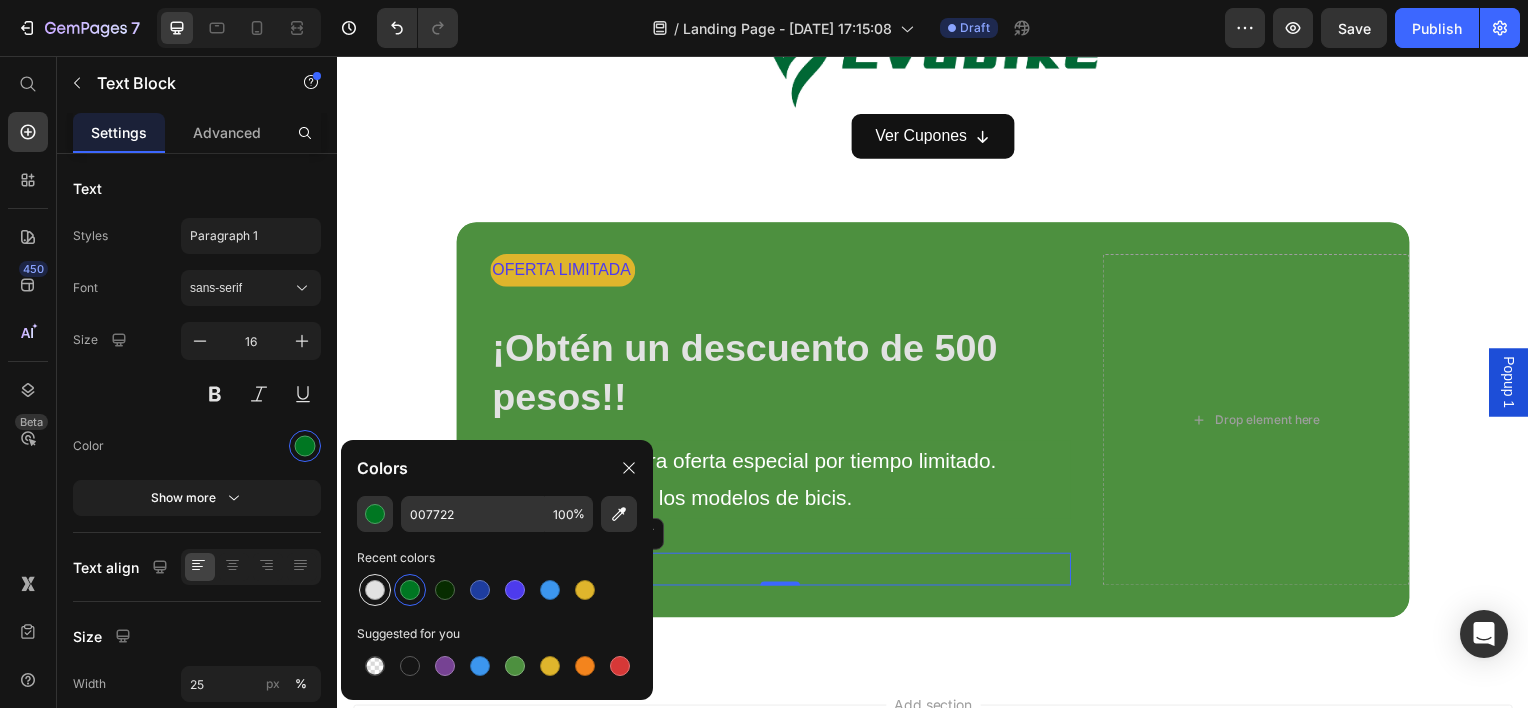 click at bounding box center [375, 590] 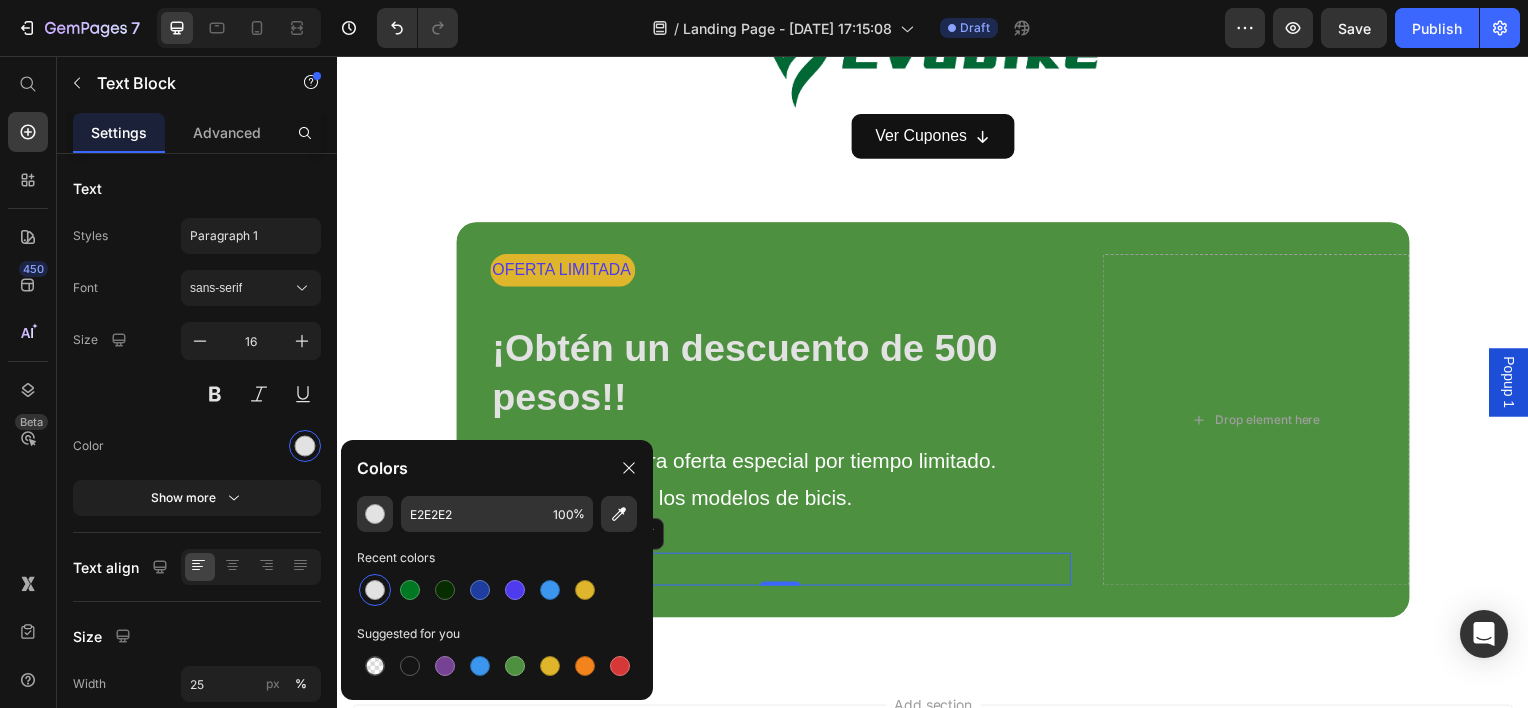 click on "Aprovecha nuestra oferta especial por tiempo limitado. Valido para todos los modelos de bicis." at bounding box center [783, 483] 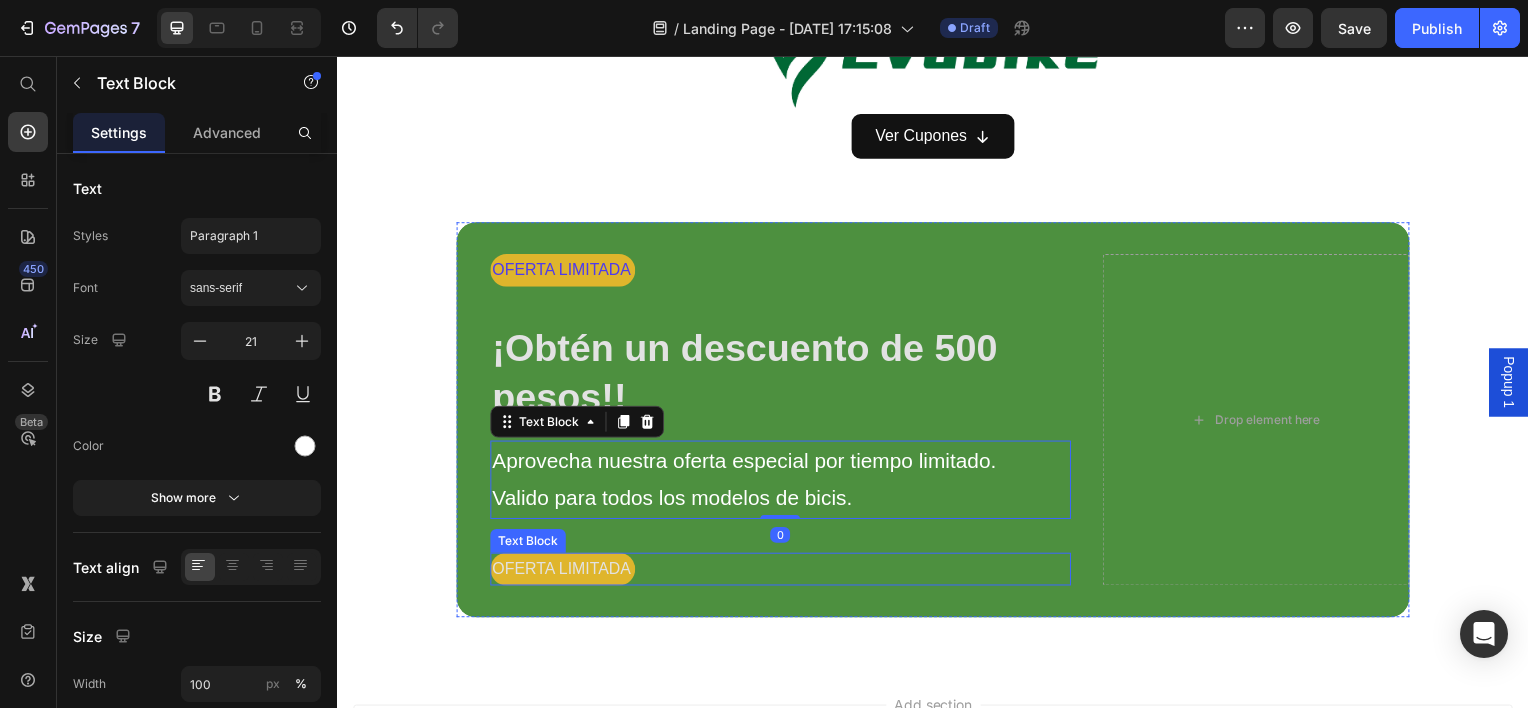 click on "OFERTA LIMITADA" at bounding box center [564, 572] 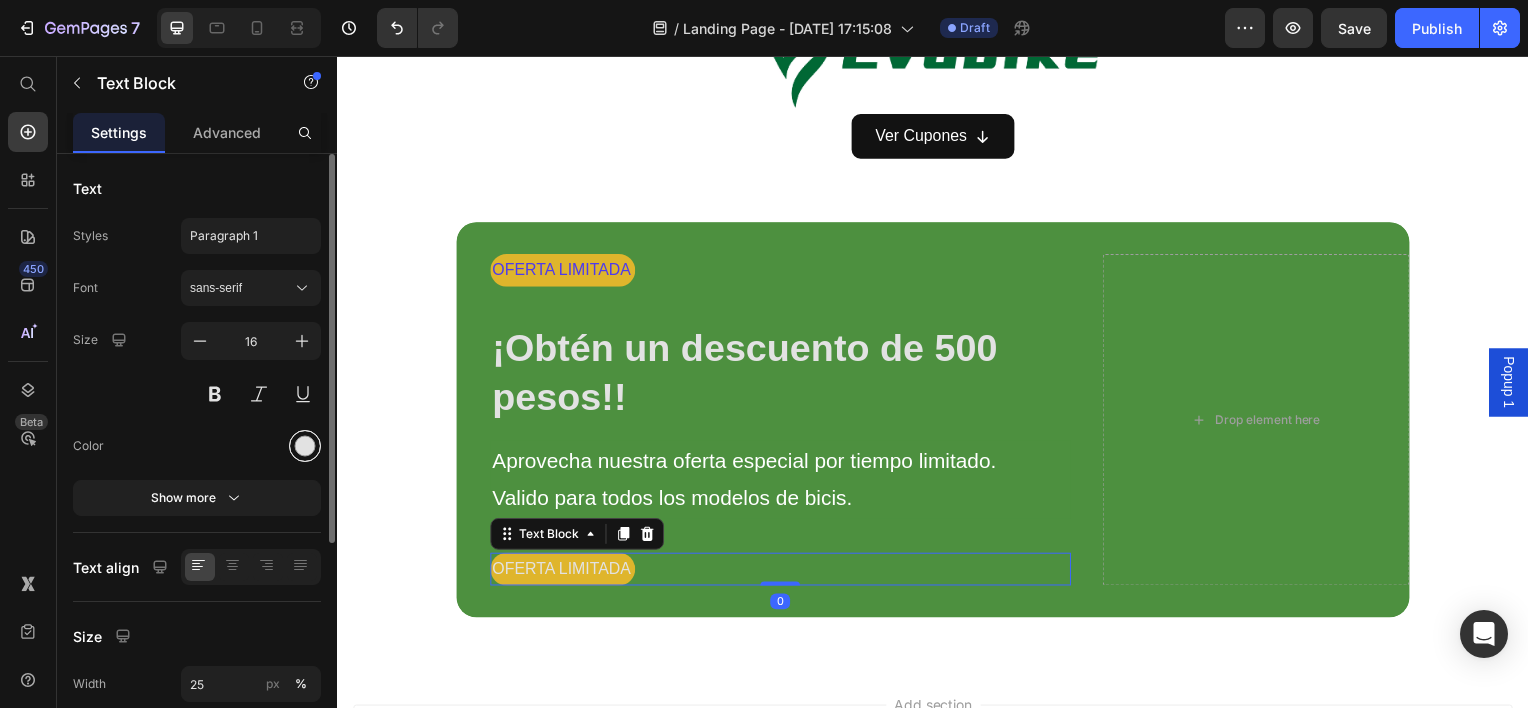 click at bounding box center [305, 446] 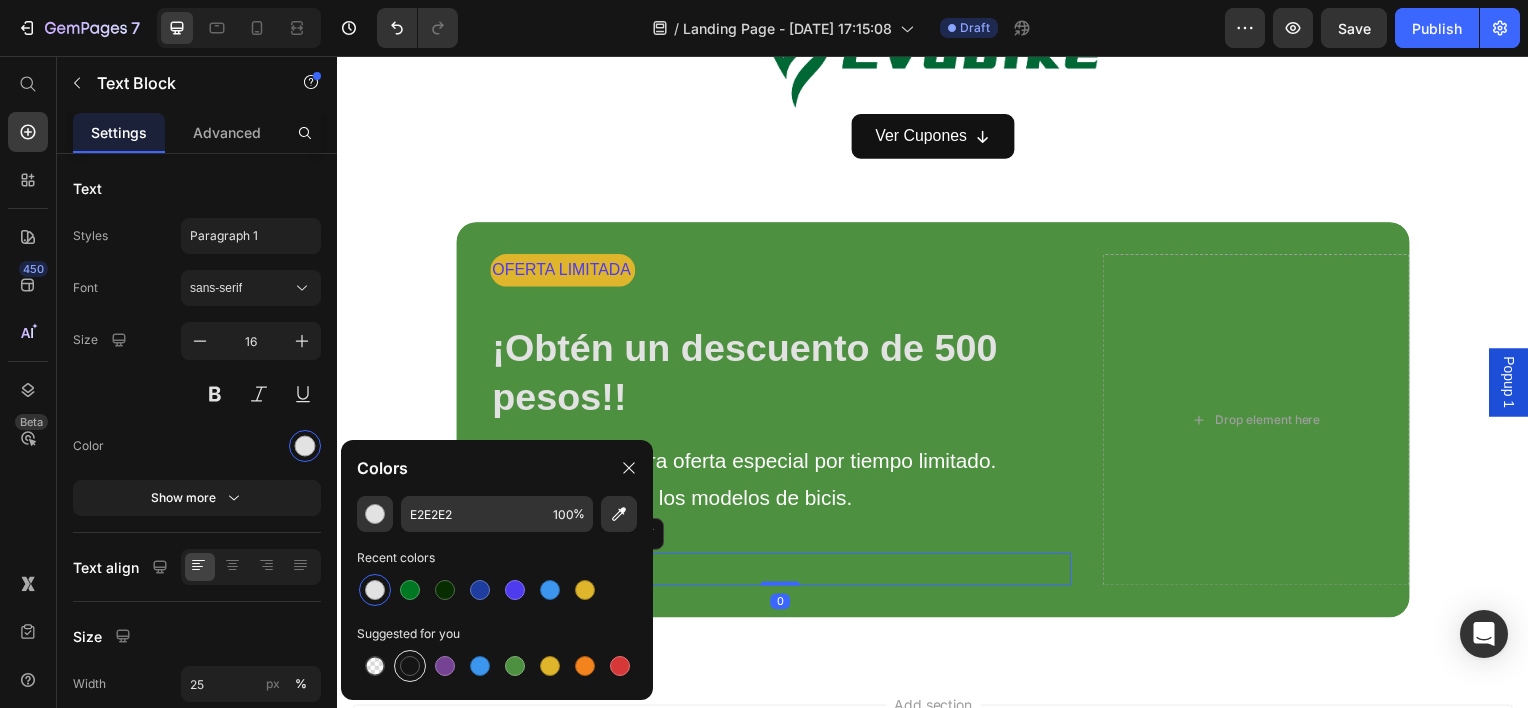 click at bounding box center [410, 666] 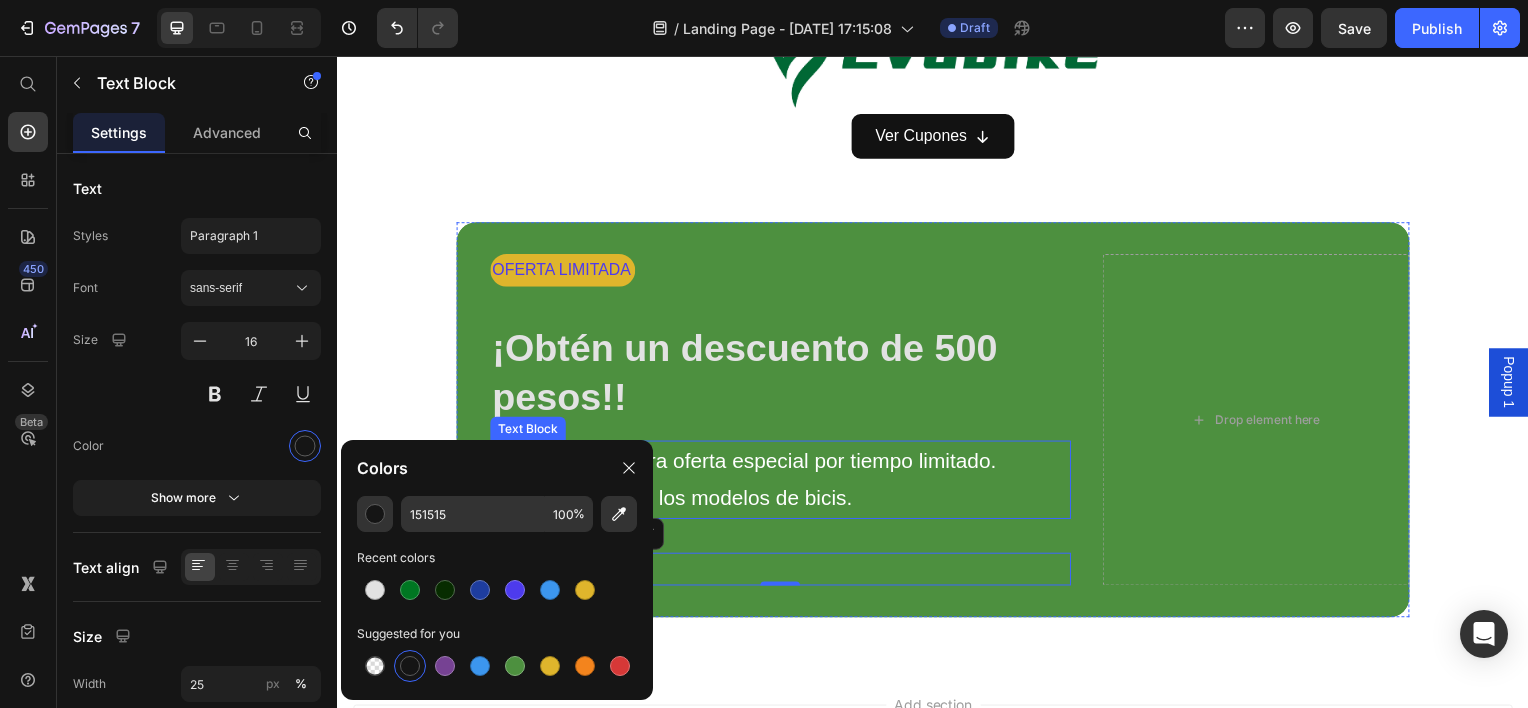click on "Aprovecha nuestra oferta especial por tiempo limitado. Valido para todos los modelos de bicis." at bounding box center [783, 483] 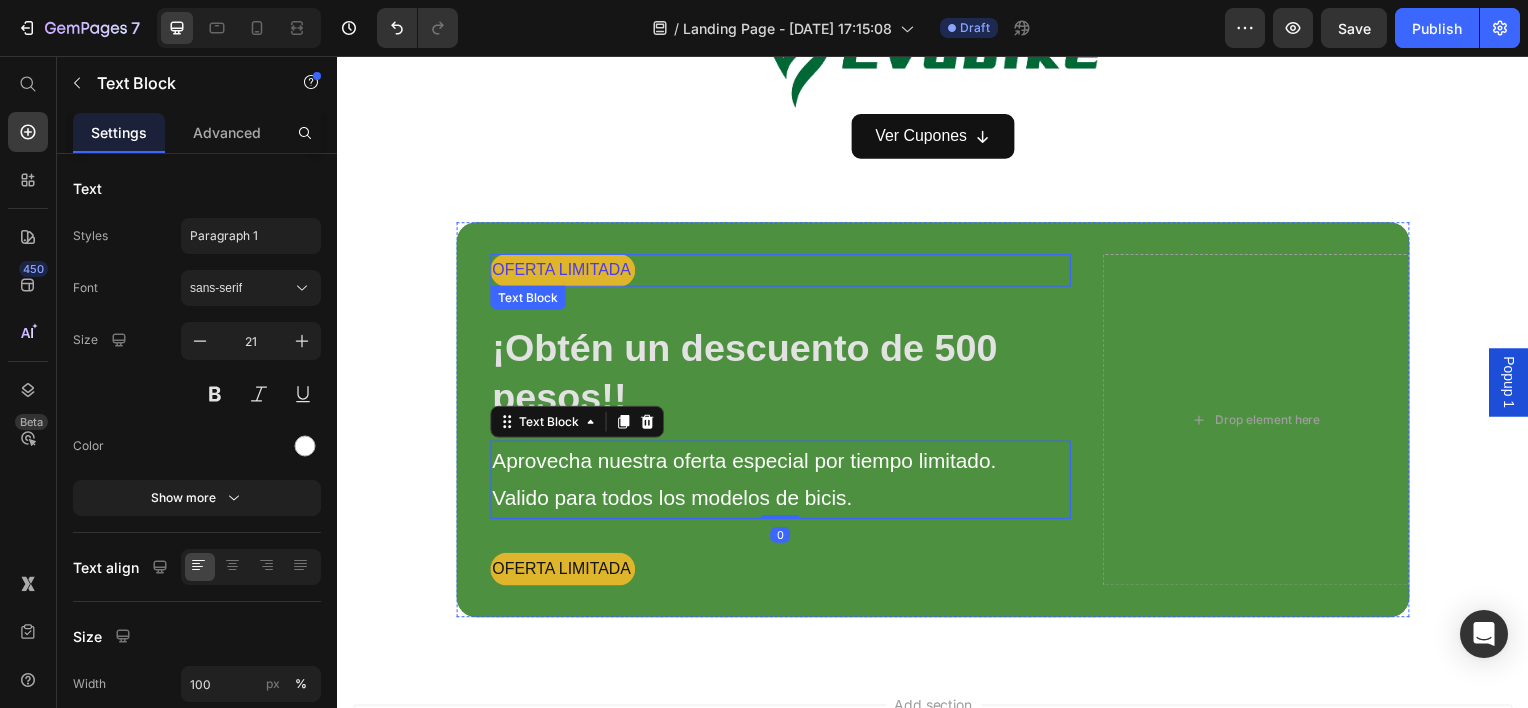 click on "OFERTA LIMITADA" at bounding box center (564, 271) 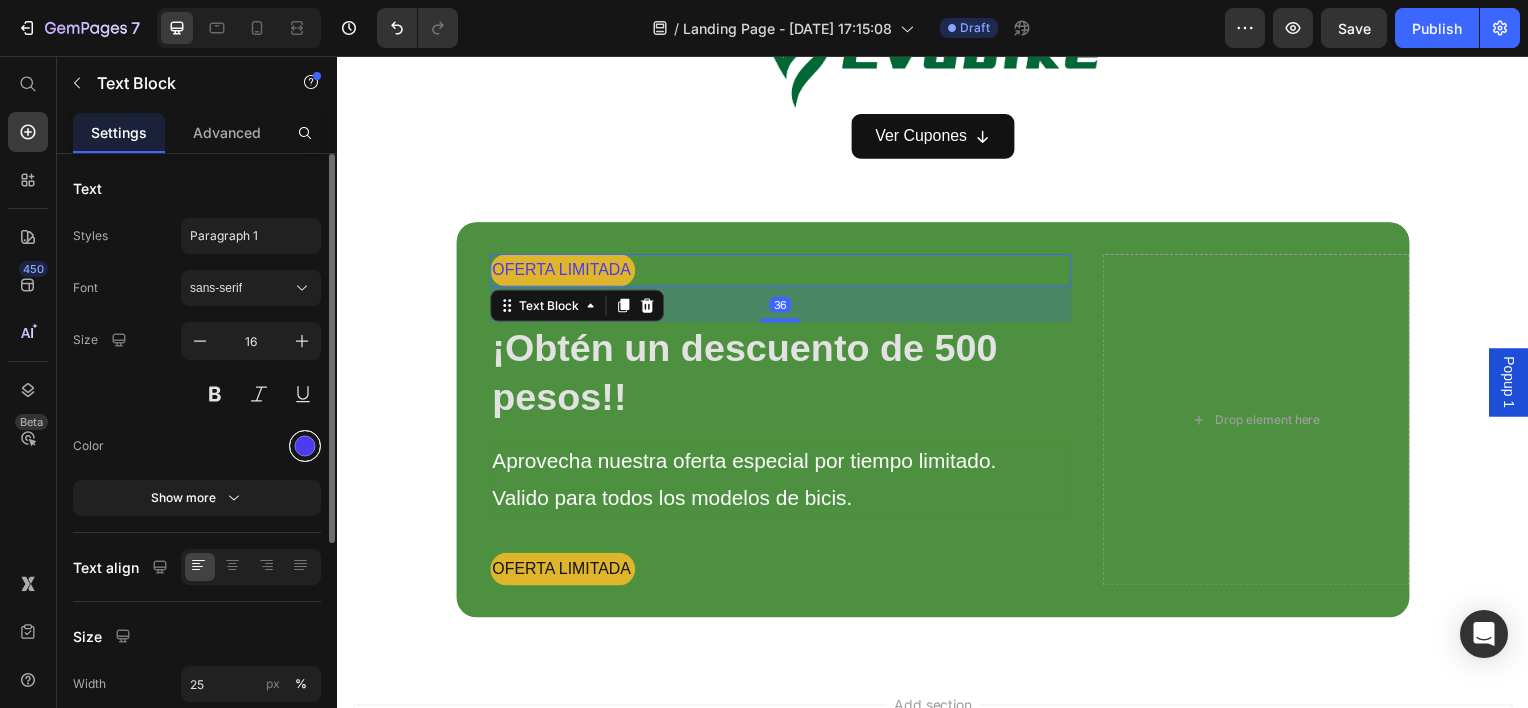 click at bounding box center (305, 446) 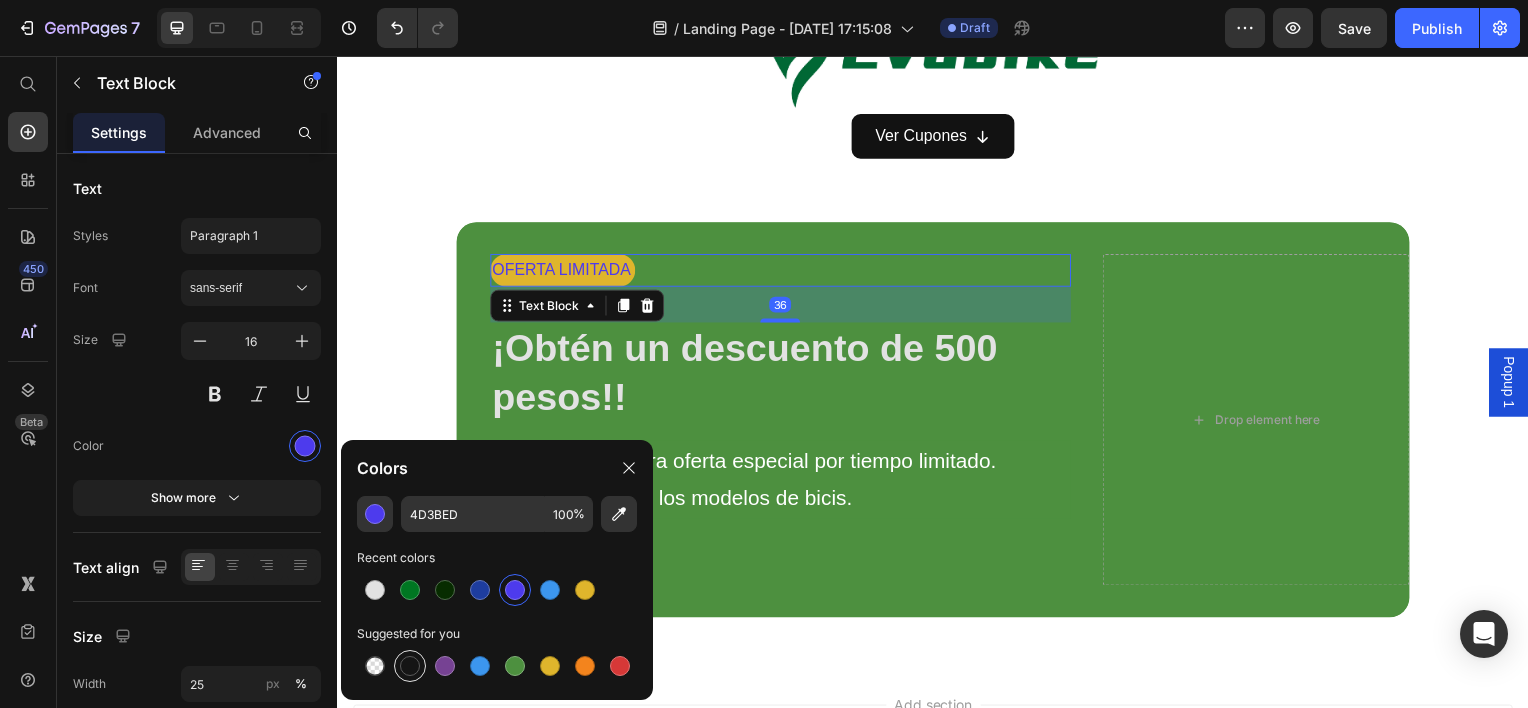 click at bounding box center (410, 666) 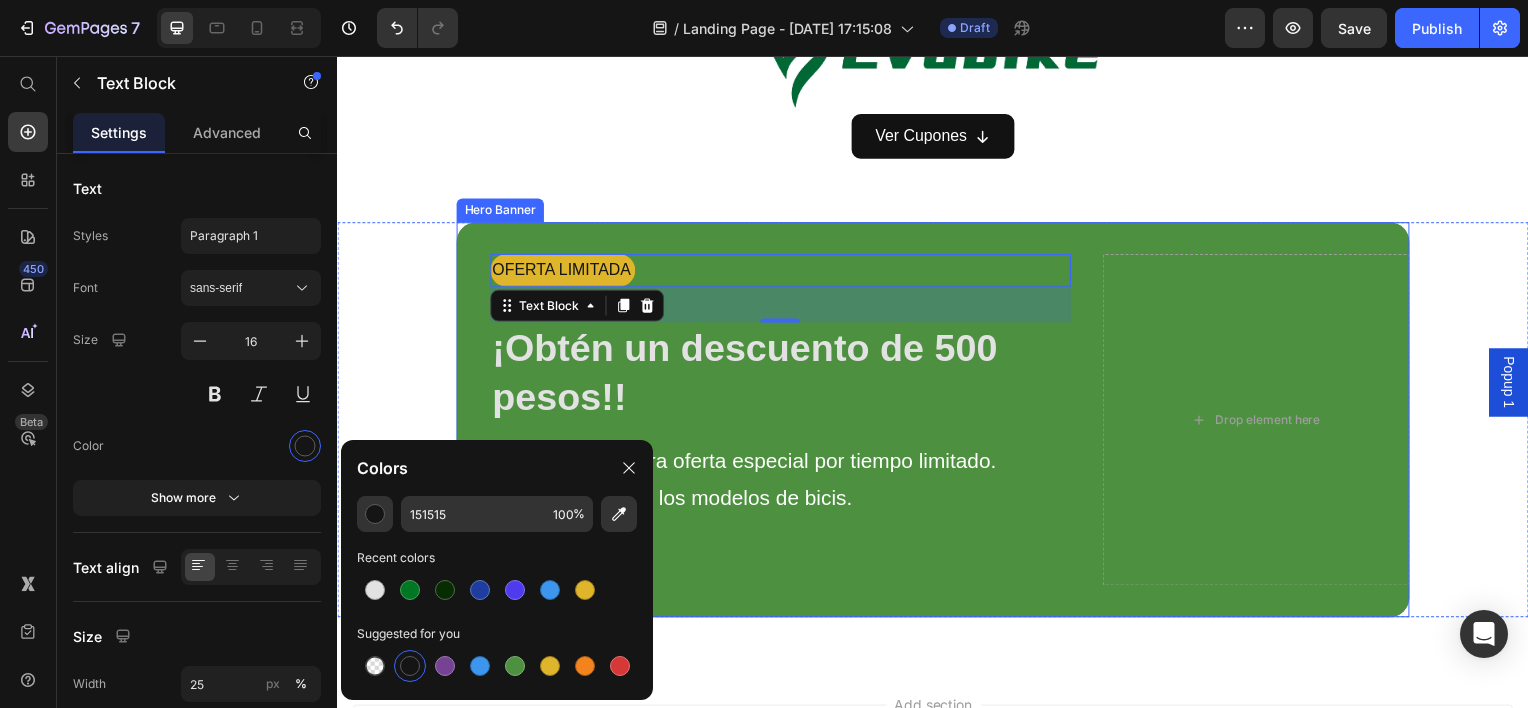 click on "OFERTA LIMITADA Text Block   36 ⁠⁠⁠⁠⁠⁠⁠ ¡Obtén un descuento de 500 pesos!! Heading Aprovecha nuestra oferta especial por tiempo limitado. Valido para todos los modelos de bicis. Text Block OFERTA LIMITADA Text Block" at bounding box center [766, 422] 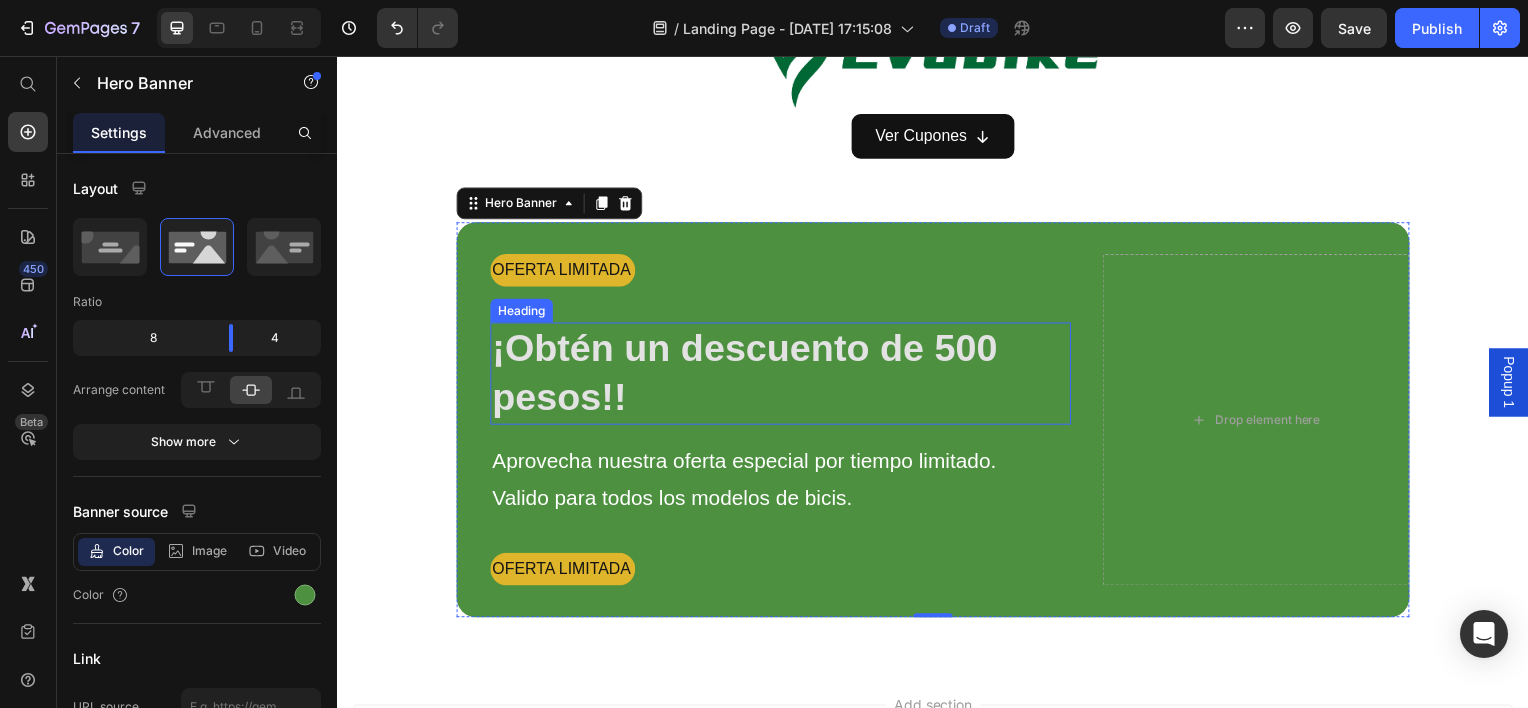 click on "⁠⁠⁠⁠⁠⁠⁠ ¡Obtén un descuento de 500 pesos!!" at bounding box center [783, 375] 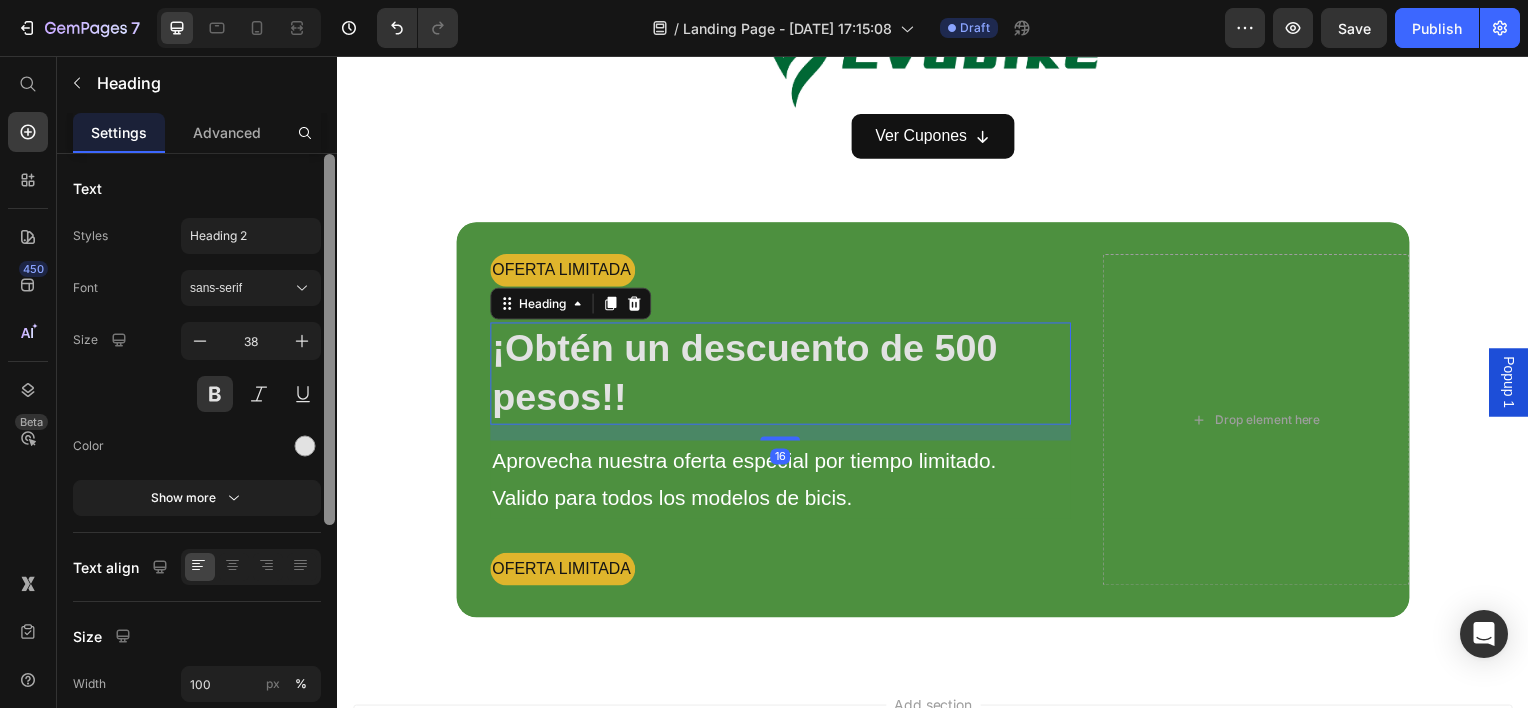 click at bounding box center [329, 459] 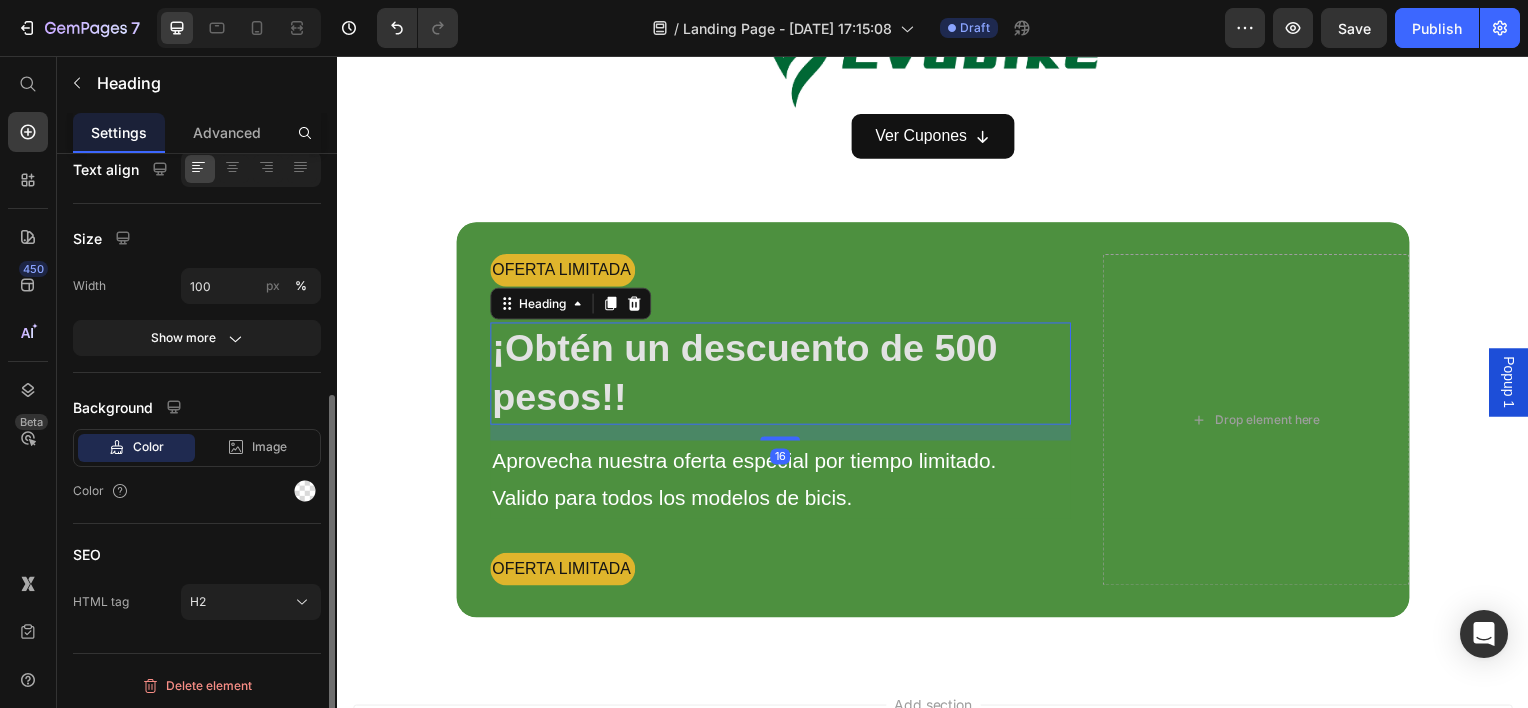 drag, startPoint x: 458, startPoint y: 374, endPoint x: 609, endPoint y: 386, distance: 151.47607 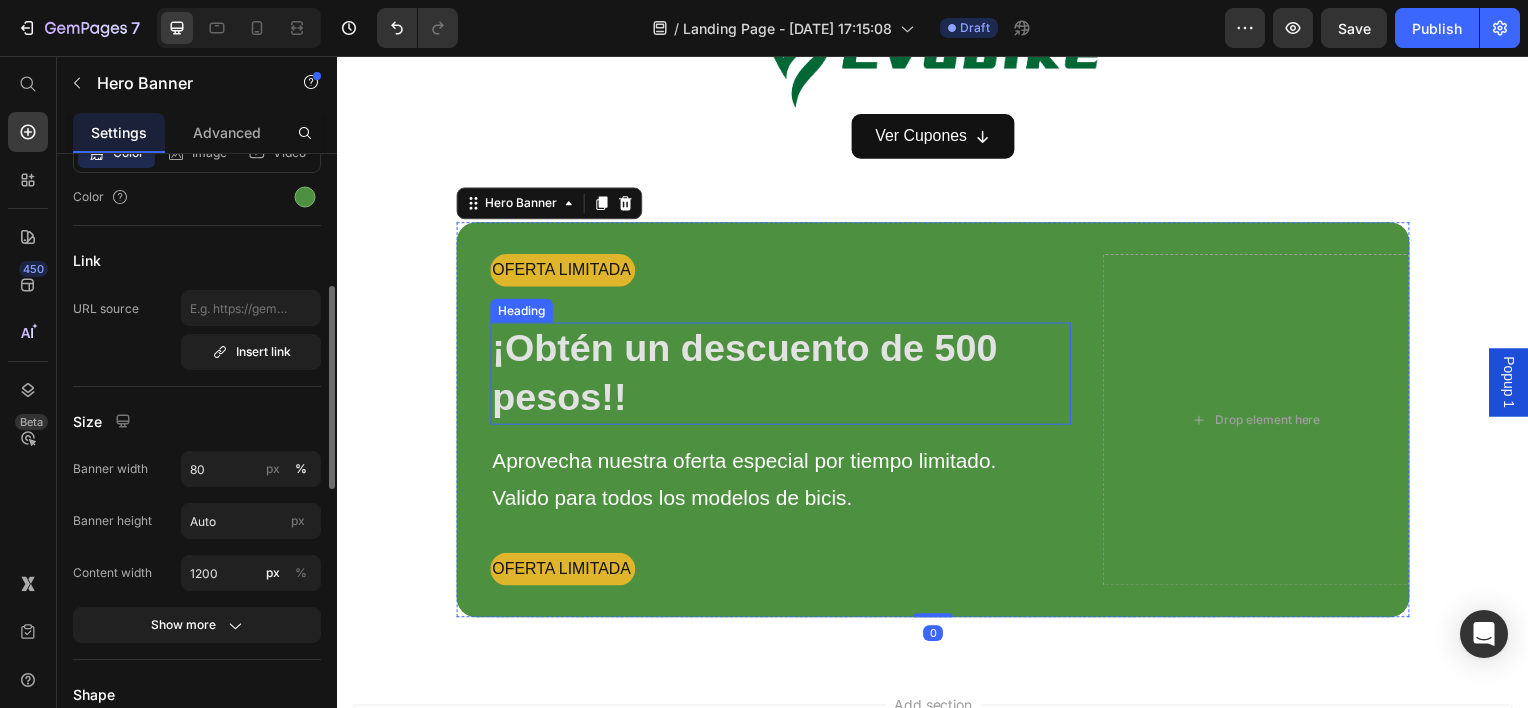 scroll, scrollTop: 0, scrollLeft: 0, axis: both 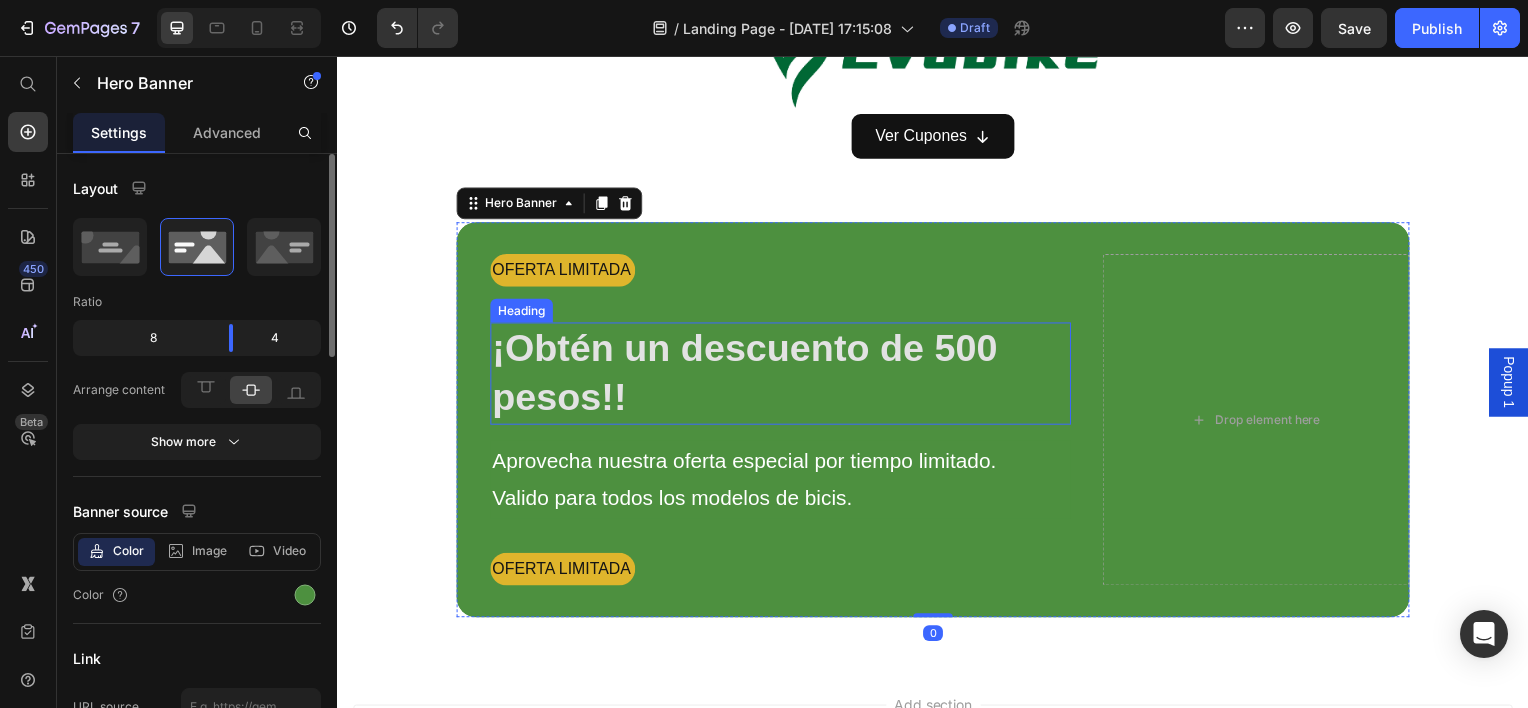 click on "¡Obtén un descuento de 500 pesos!!" at bounding box center [747, 374] 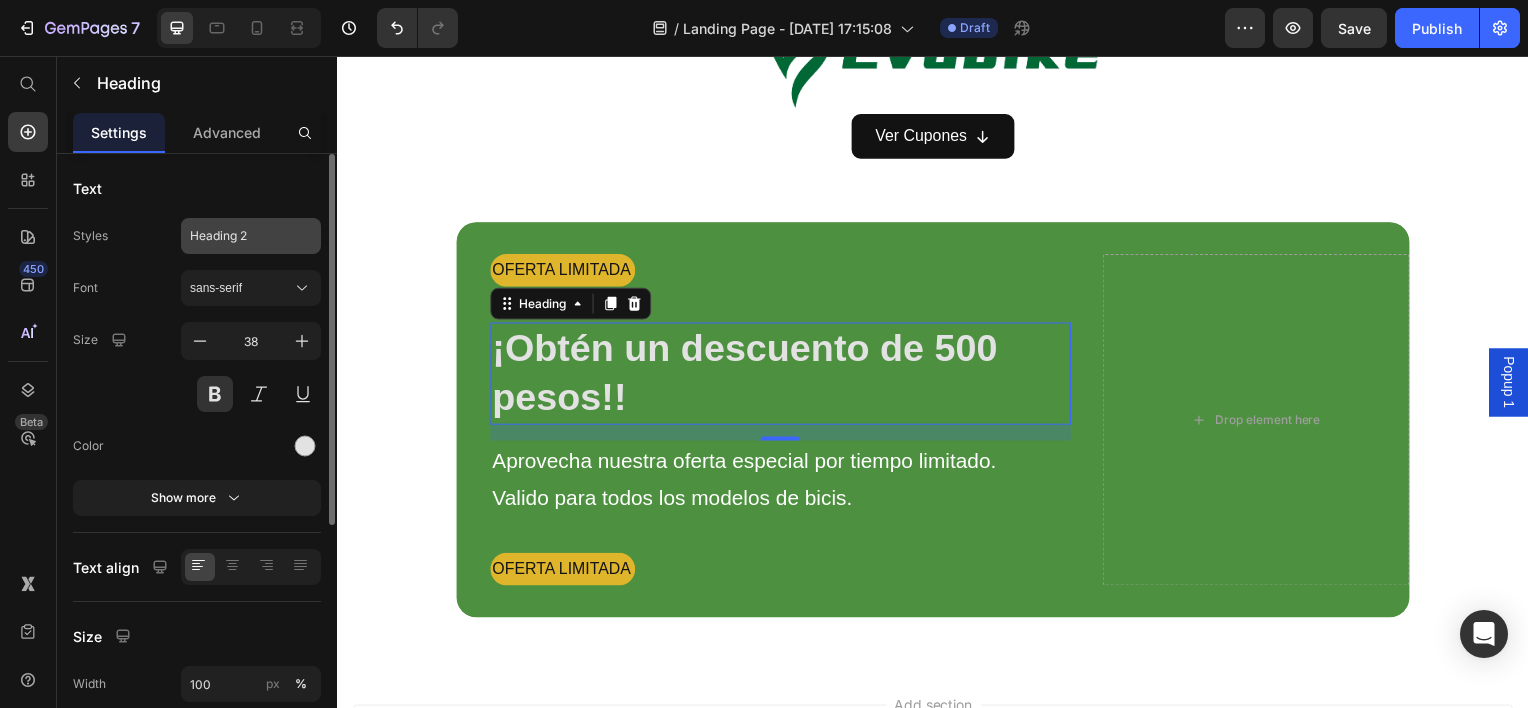 click on "Heading 2" at bounding box center (239, 236) 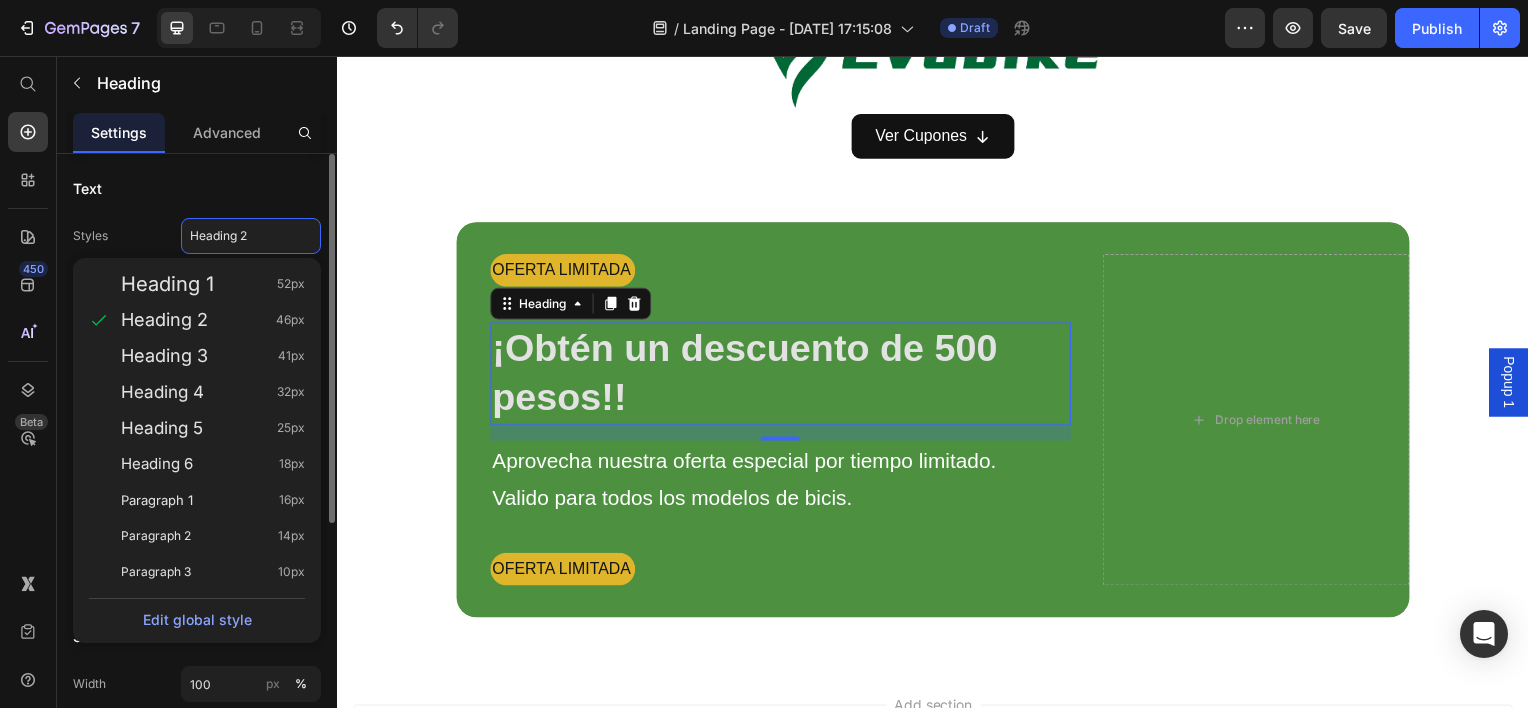 click on "Styles Heading 2 Heading 1 52px Heading 2 46px Heading 3 41px Heading 4 32px Heading 5 25px Heading 6 18px Paragraph 1 16px Paragraph 2 14px Paragraph 3 10px  Edit global style" at bounding box center [197, 236] 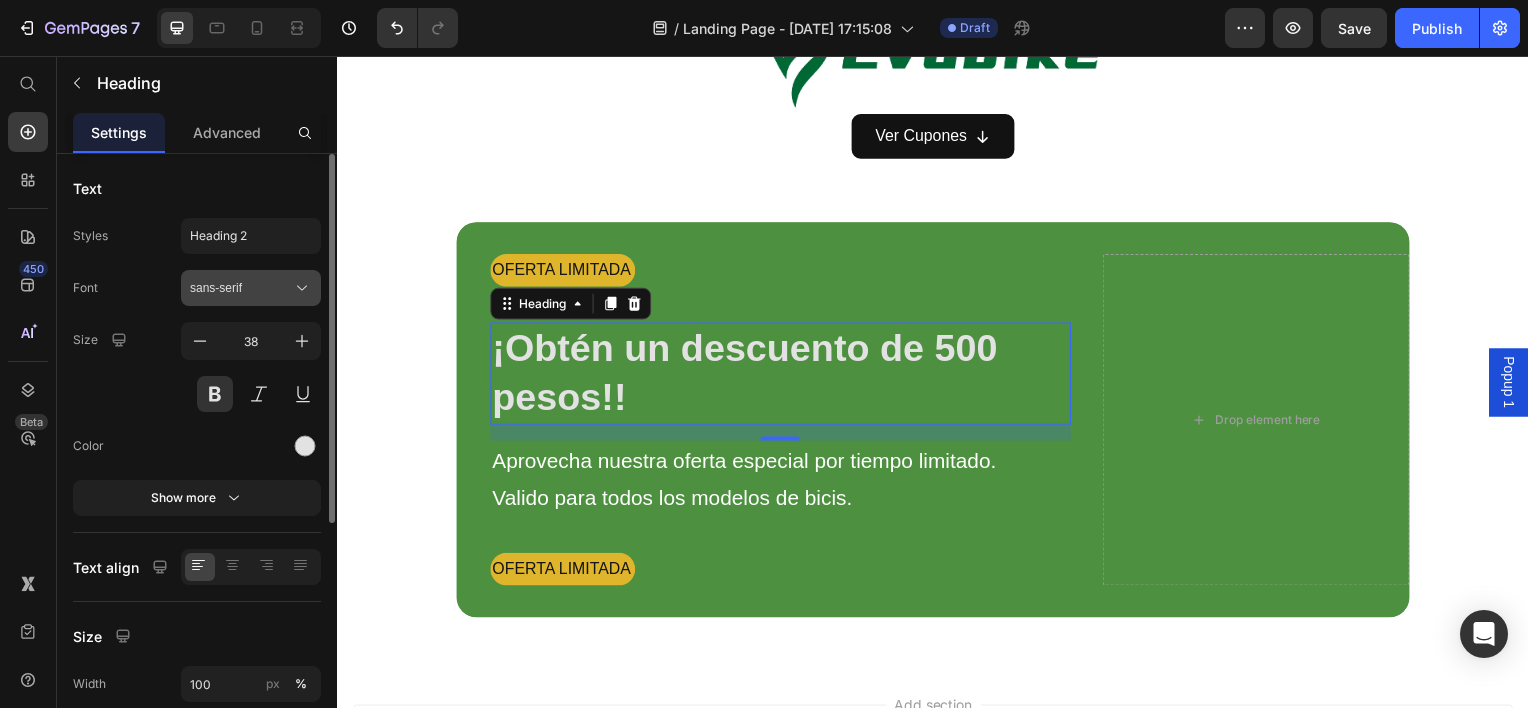 click on "sans-serif" at bounding box center [241, 288] 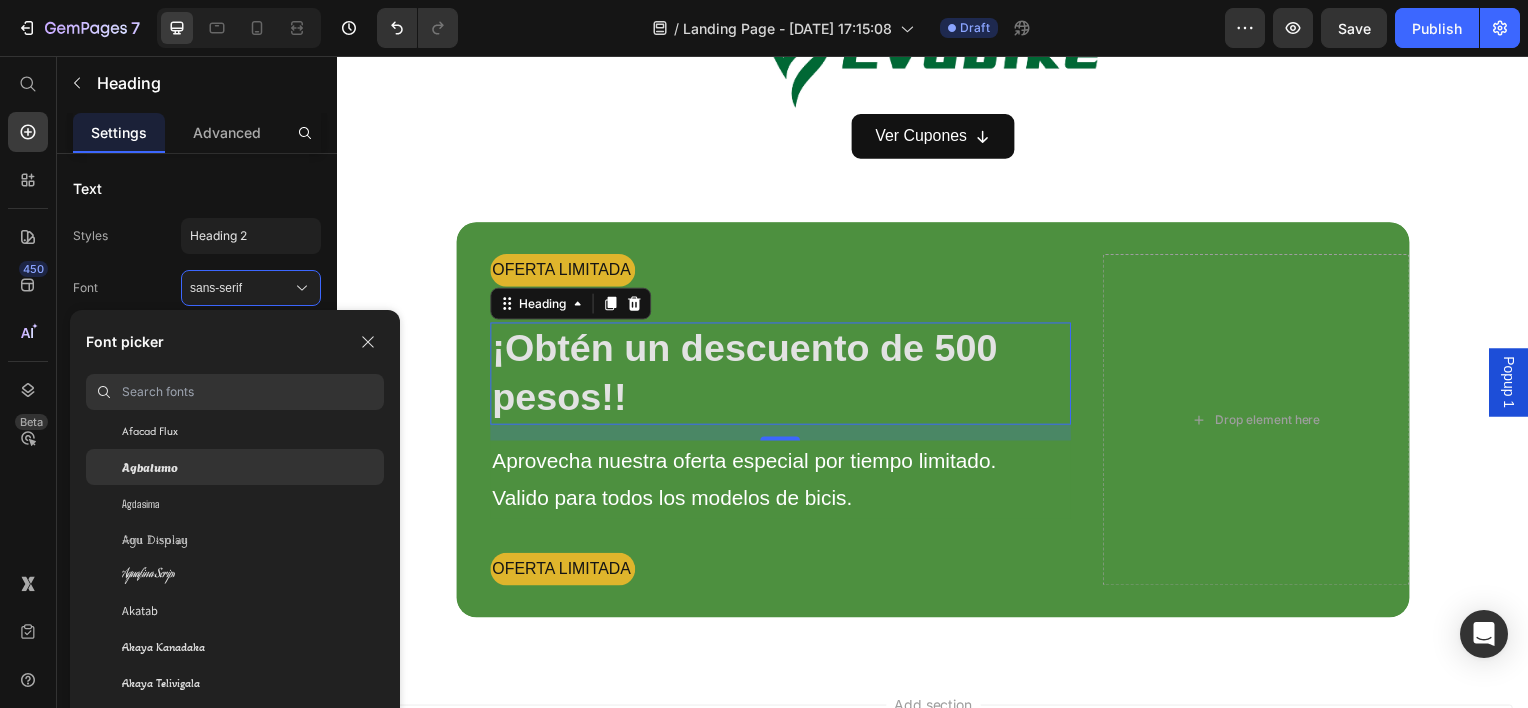scroll, scrollTop: 1000, scrollLeft: 0, axis: vertical 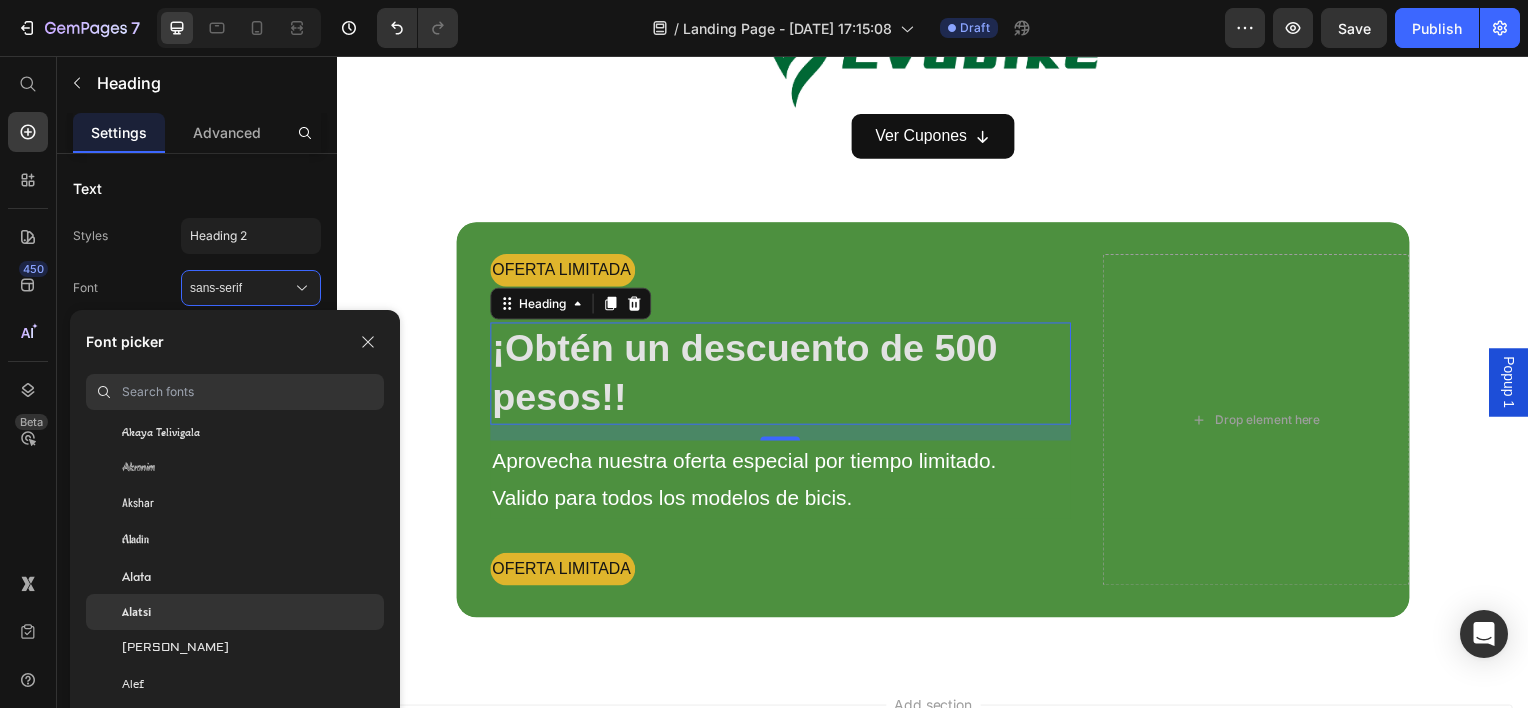 click on "Alatsi" 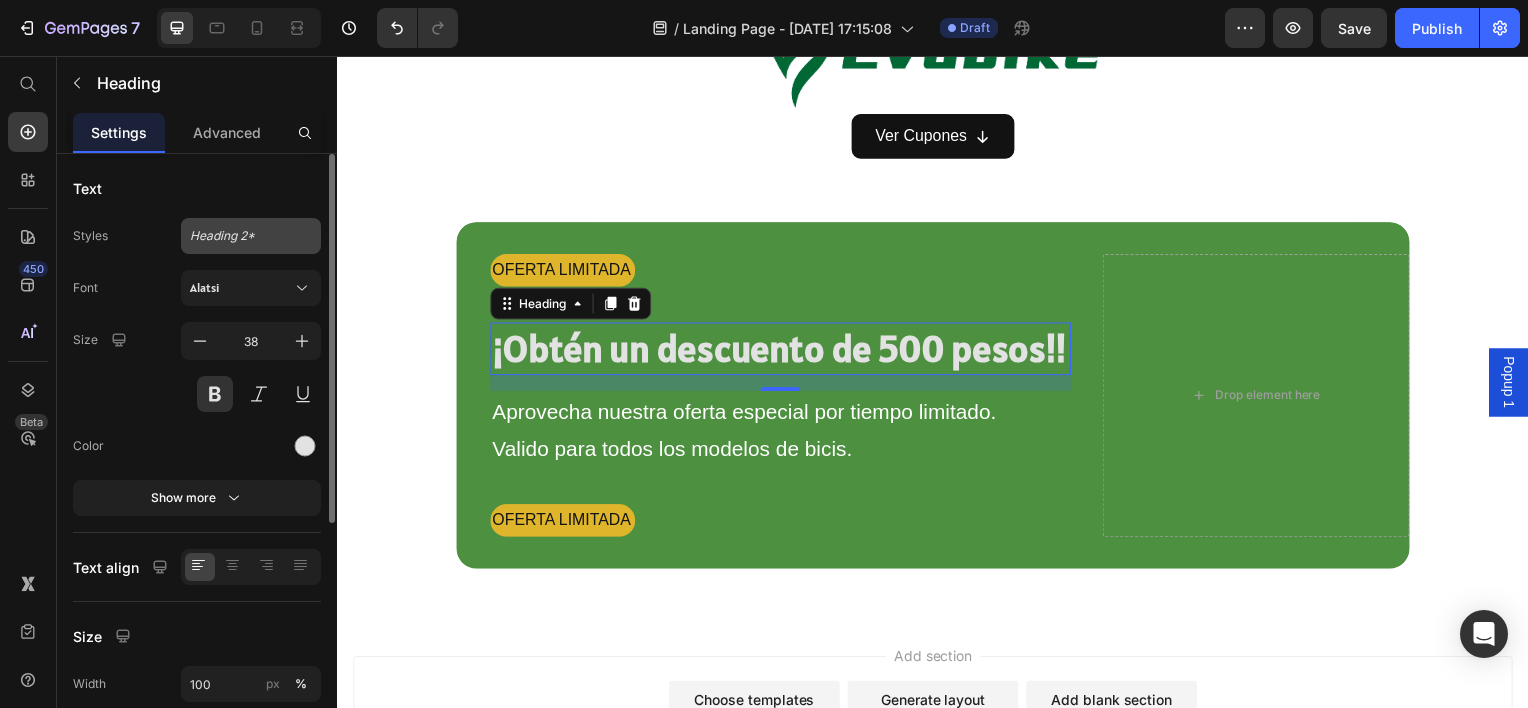 click on "Heading 2*" at bounding box center [251, 236] 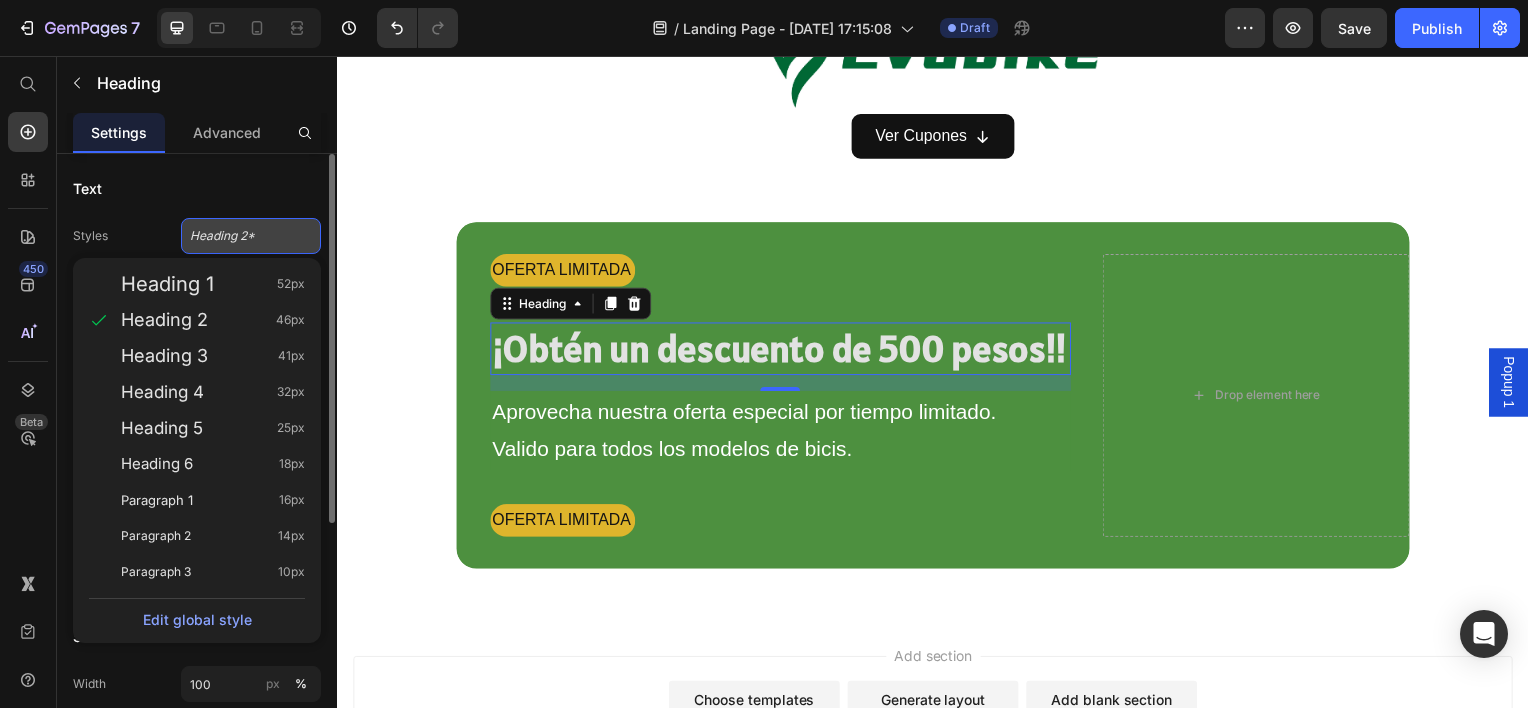 click on "Heading 2*" 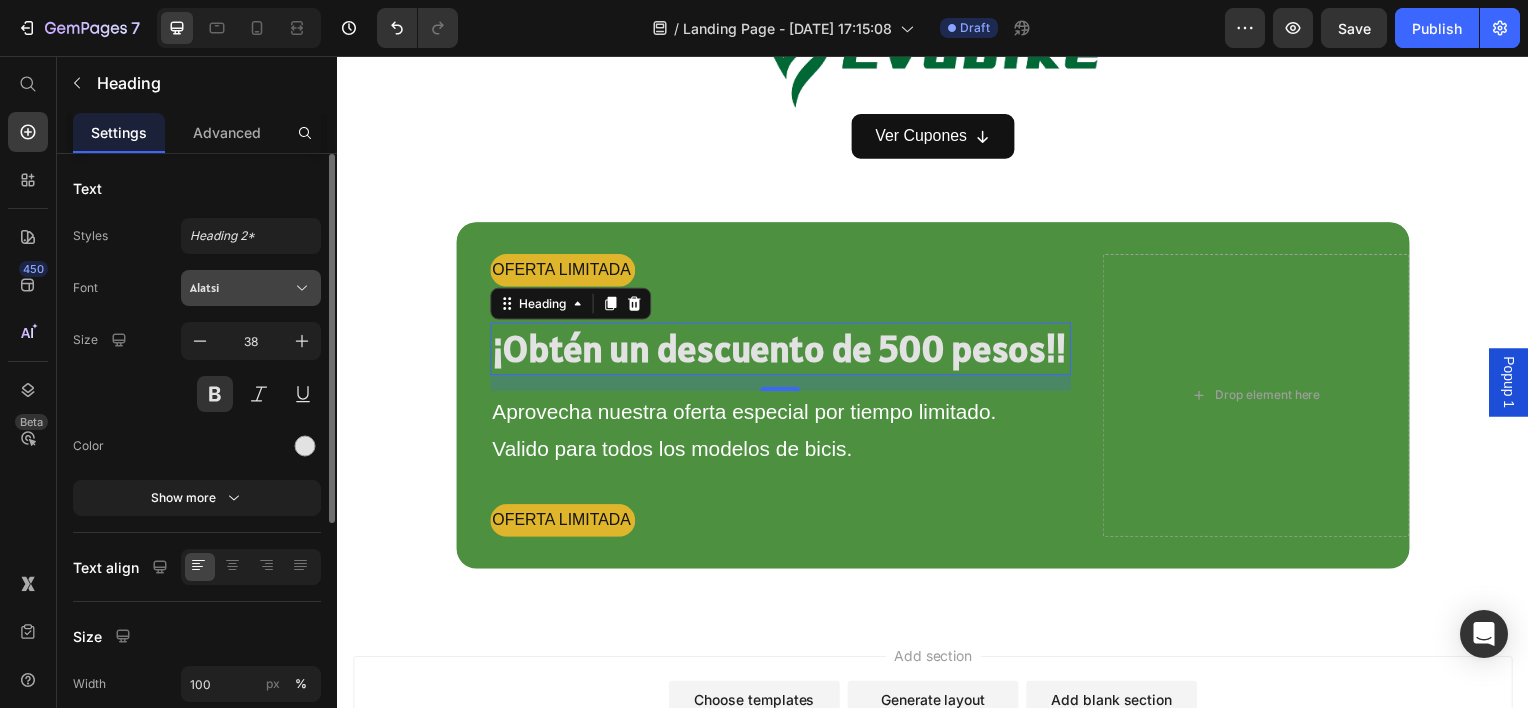 click on "Alatsi" at bounding box center [241, 288] 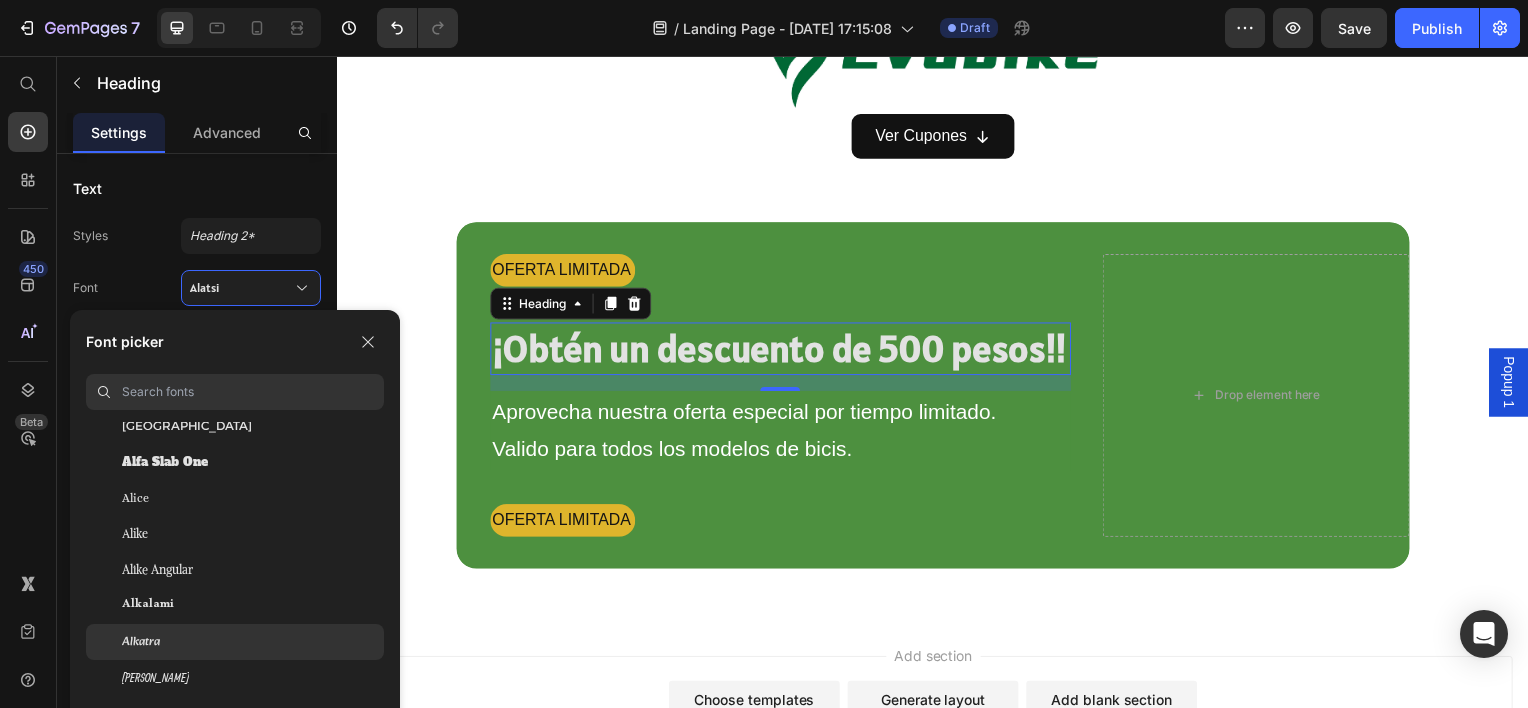 scroll, scrollTop: 1500, scrollLeft: 0, axis: vertical 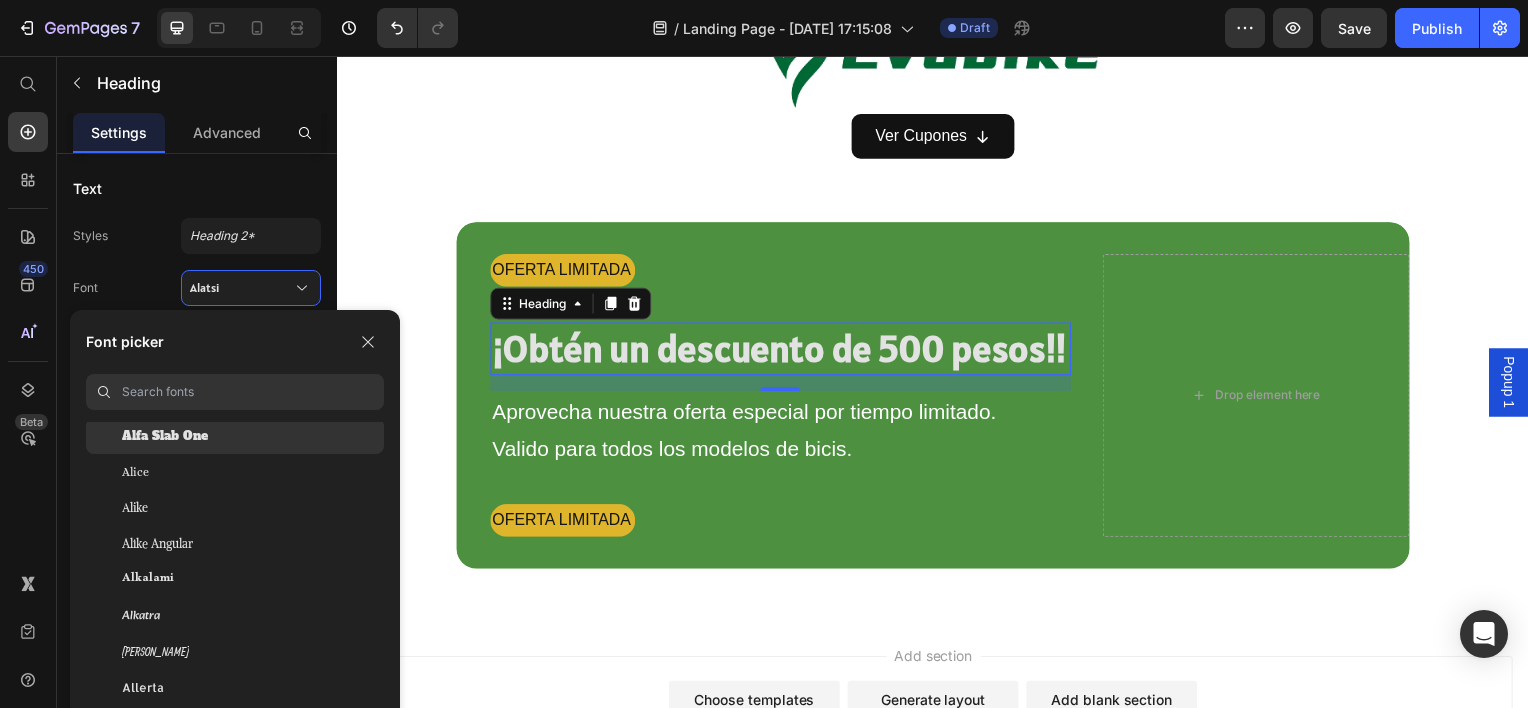 click on "Alfa Slab One" at bounding box center (165, 436) 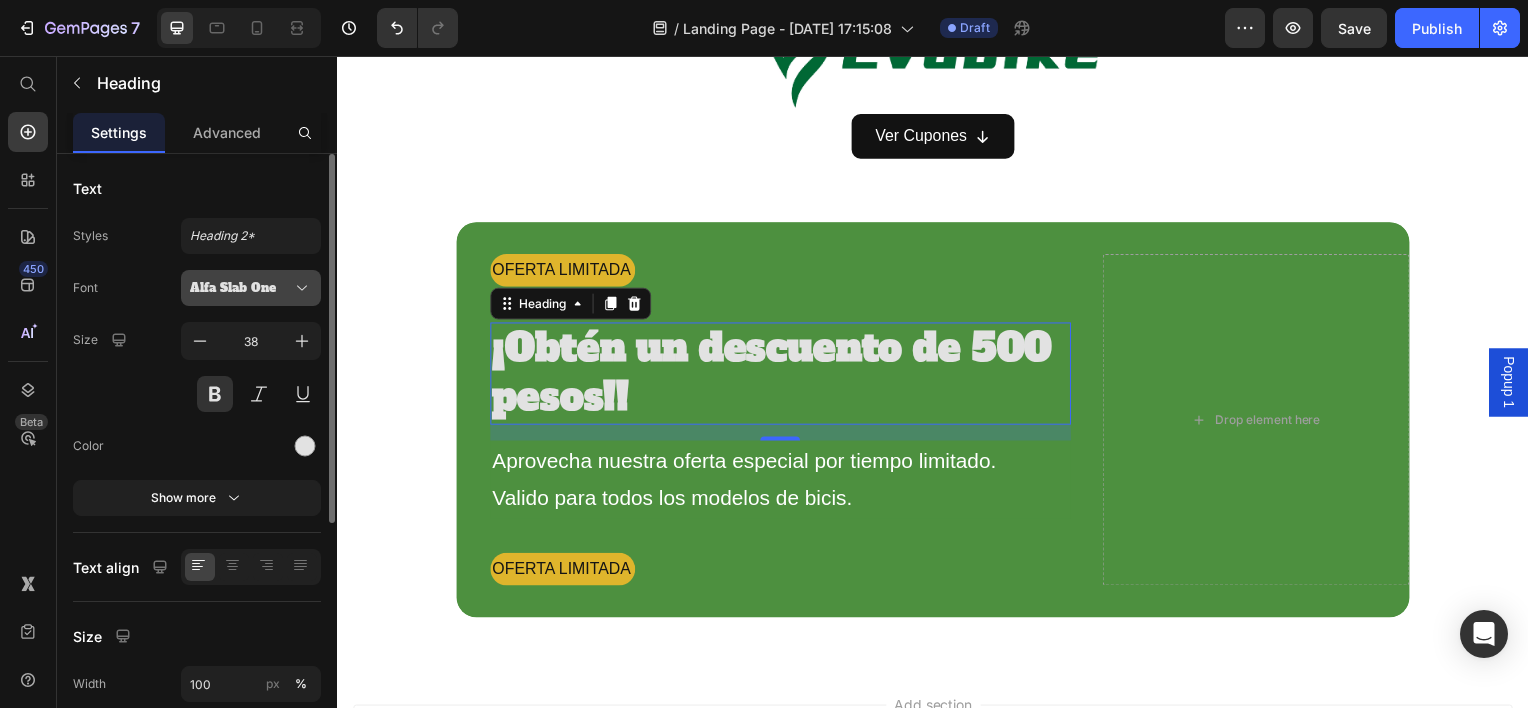 click on "Alfa Slab One" at bounding box center (241, 288) 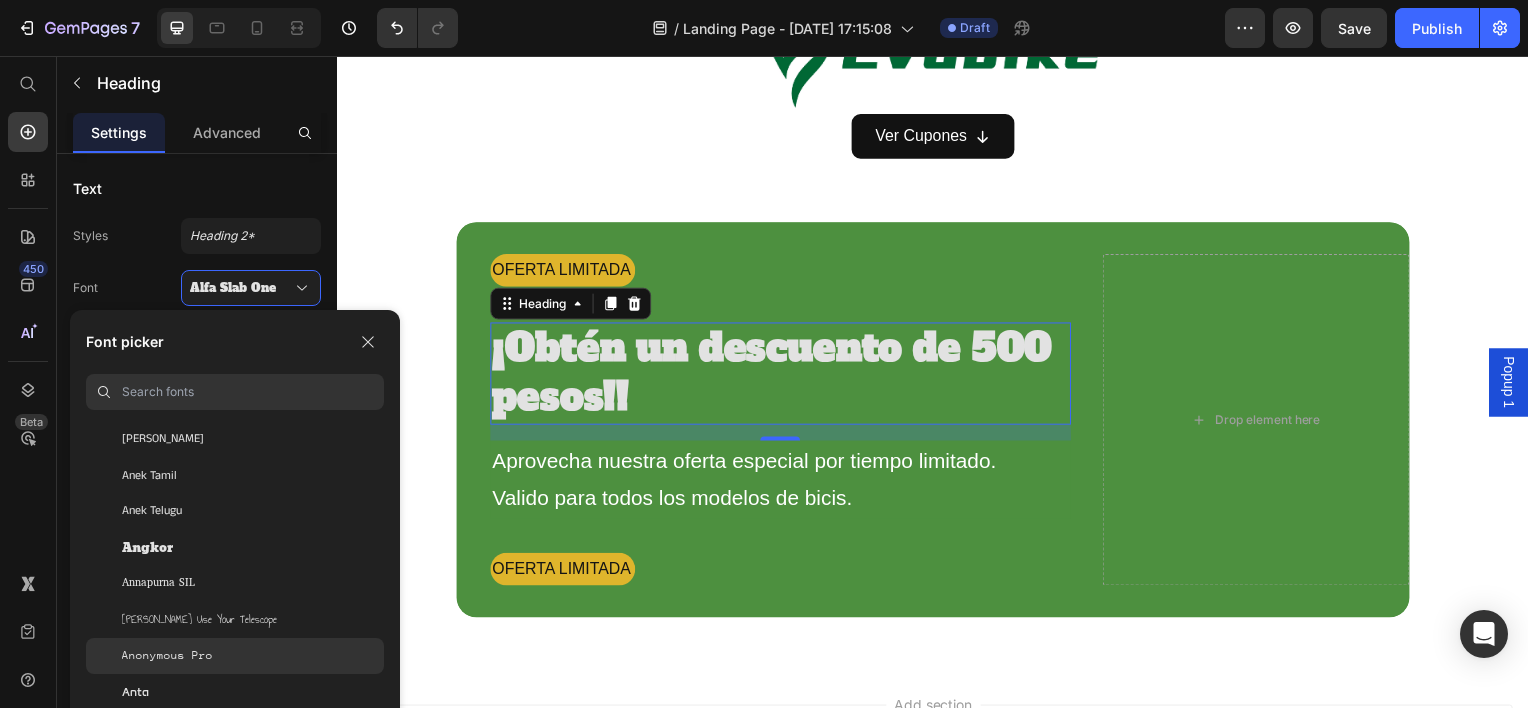scroll, scrollTop: 3000, scrollLeft: 0, axis: vertical 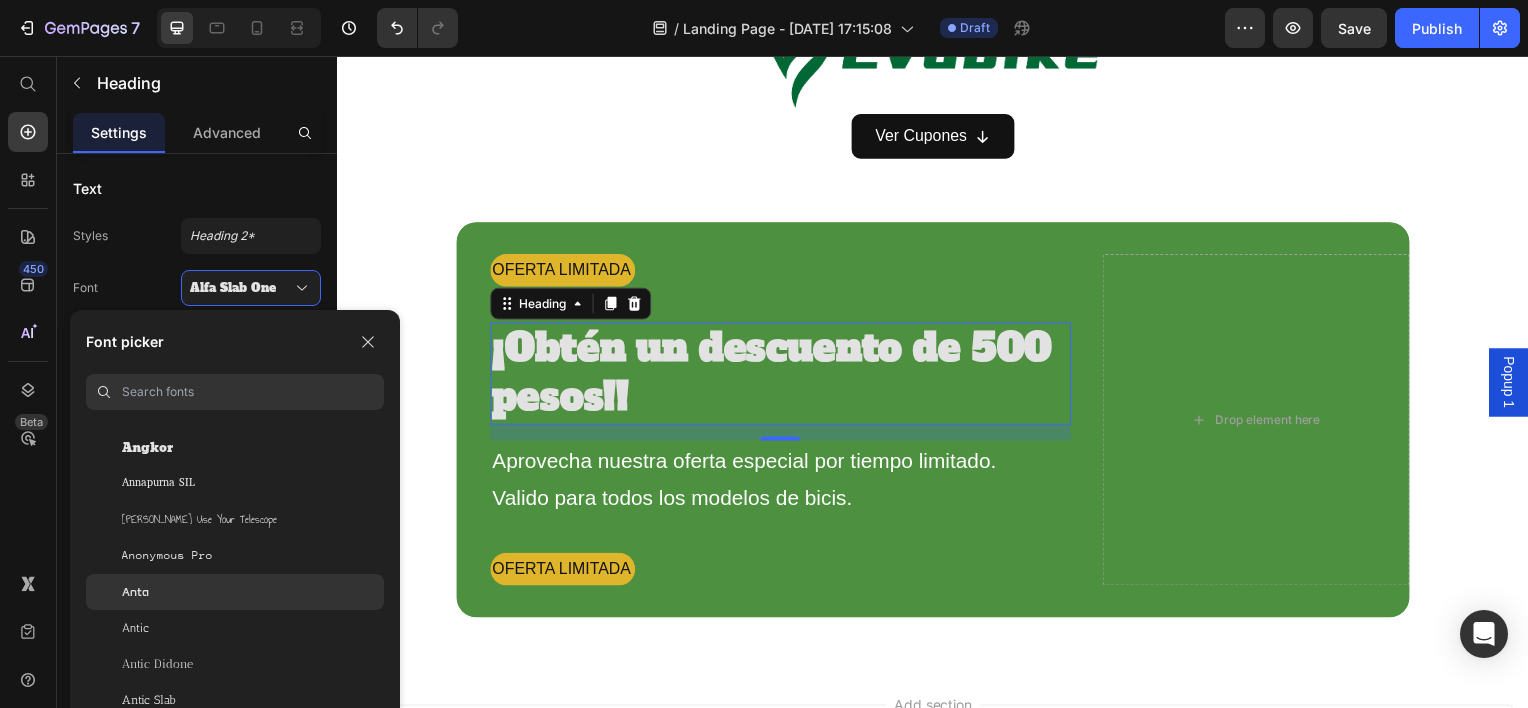 click on "Anta" 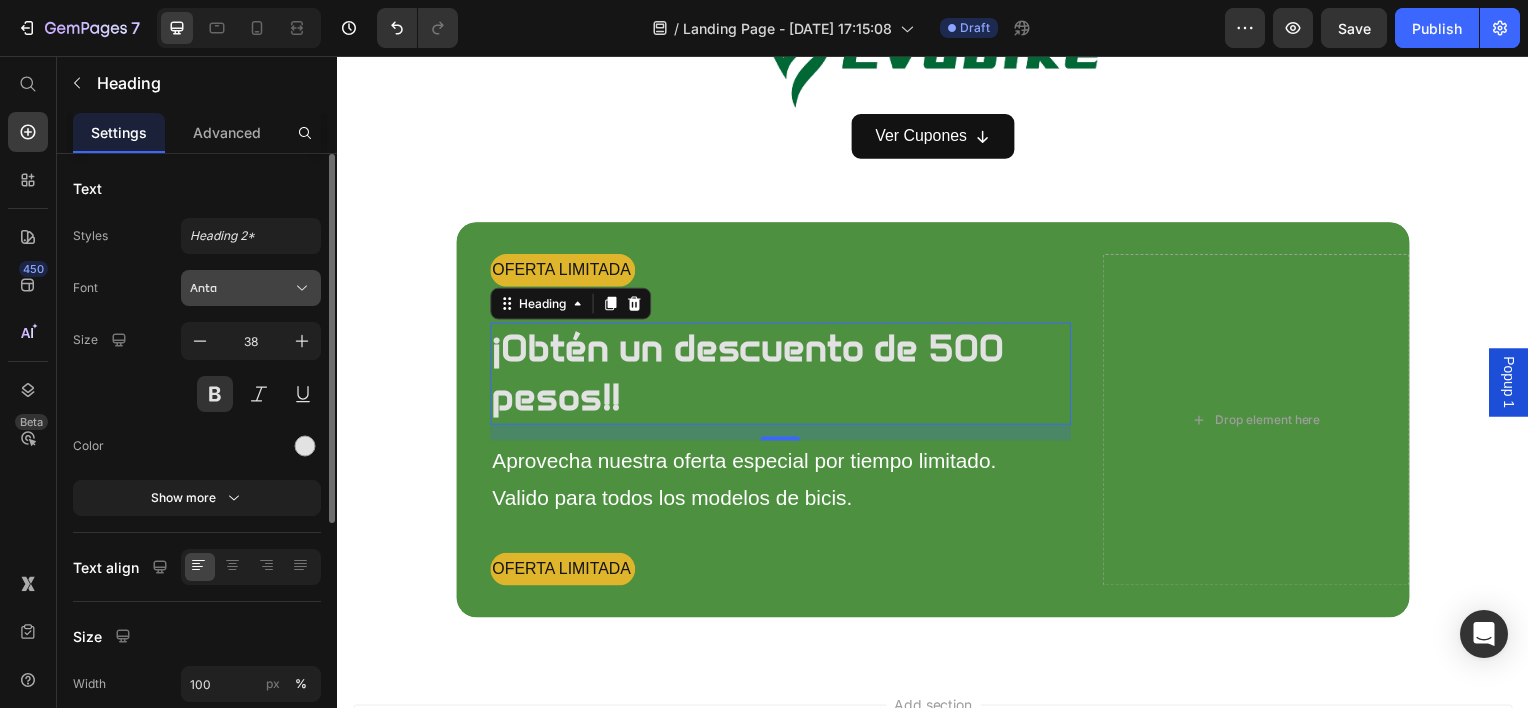 click on "Anta" at bounding box center (241, 288) 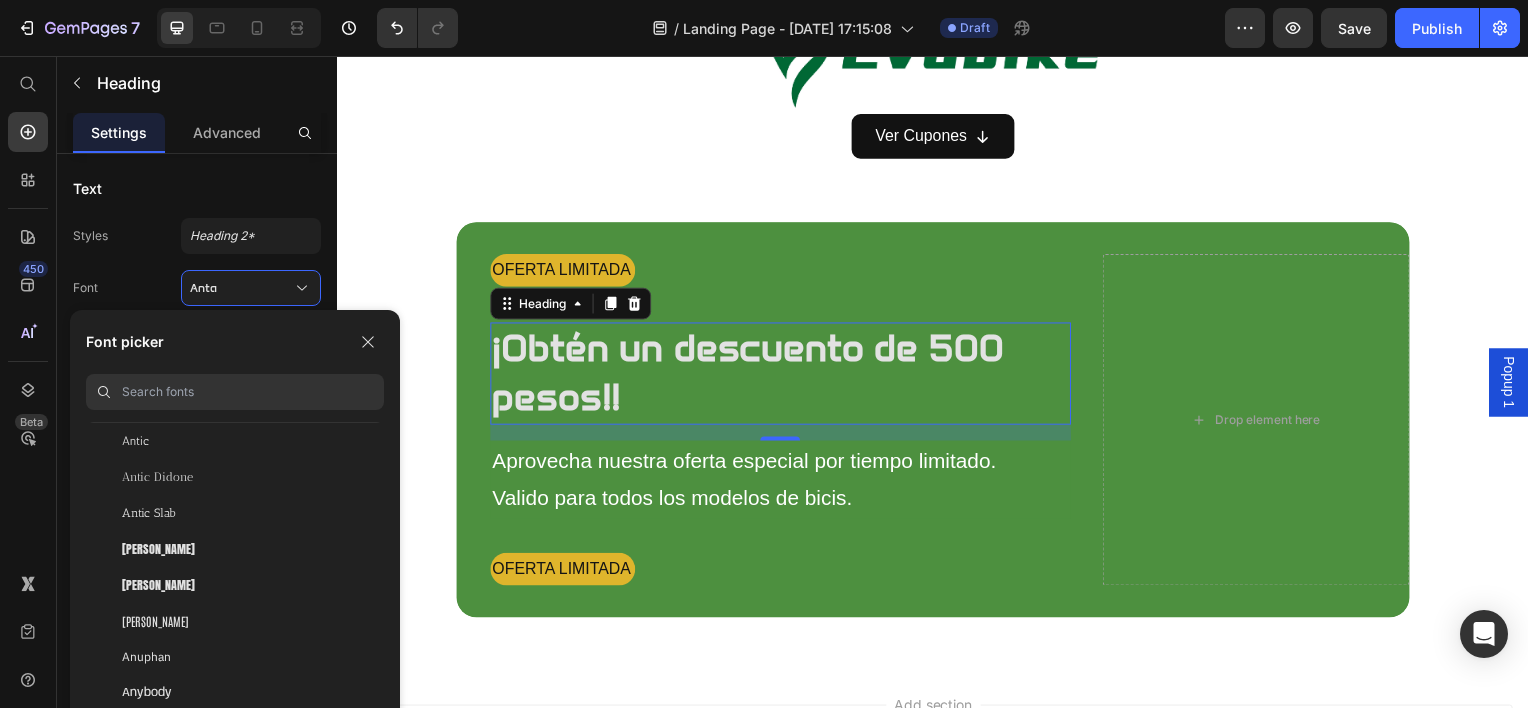 scroll, scrollTop: 3200, scrollLeft: 0, axis: vertical 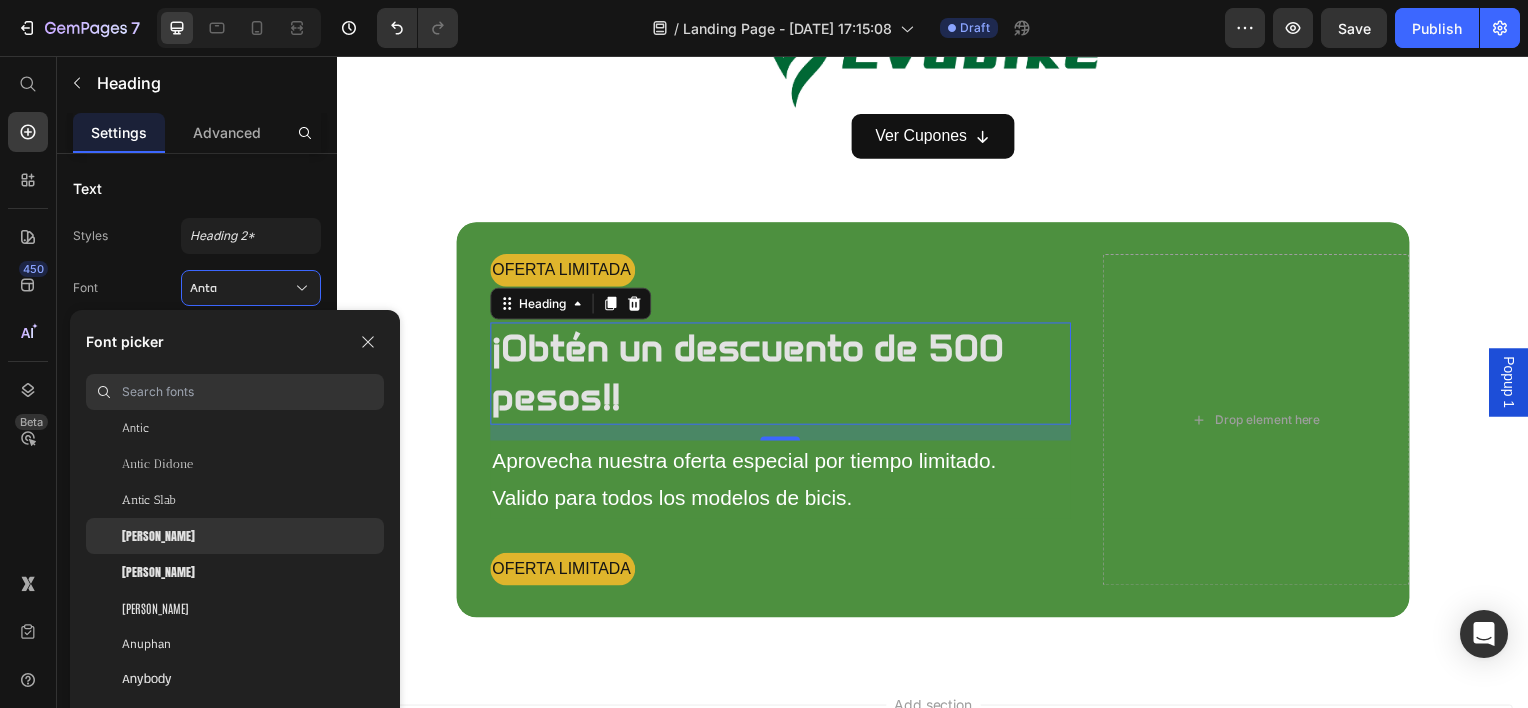 click on "Anton" 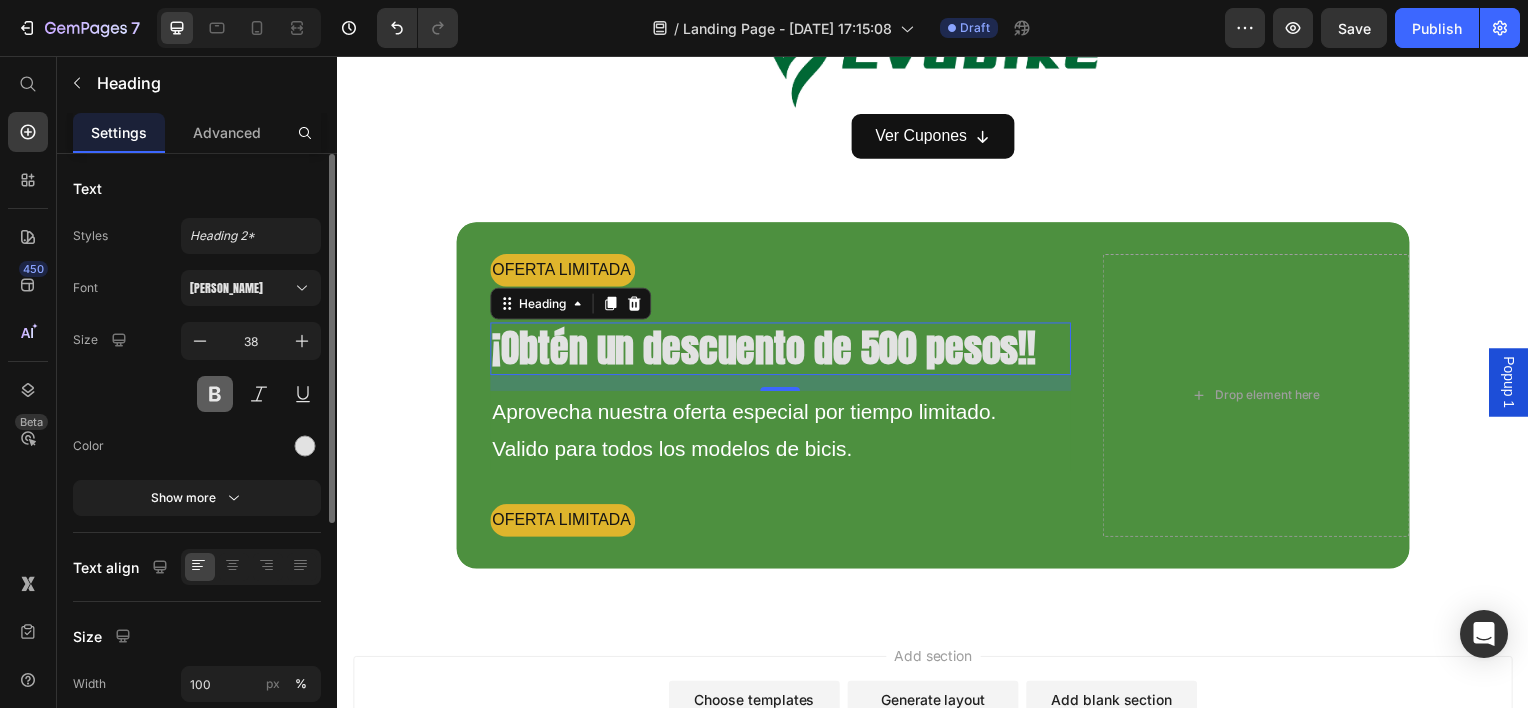 click at bounding box center (215, 394) 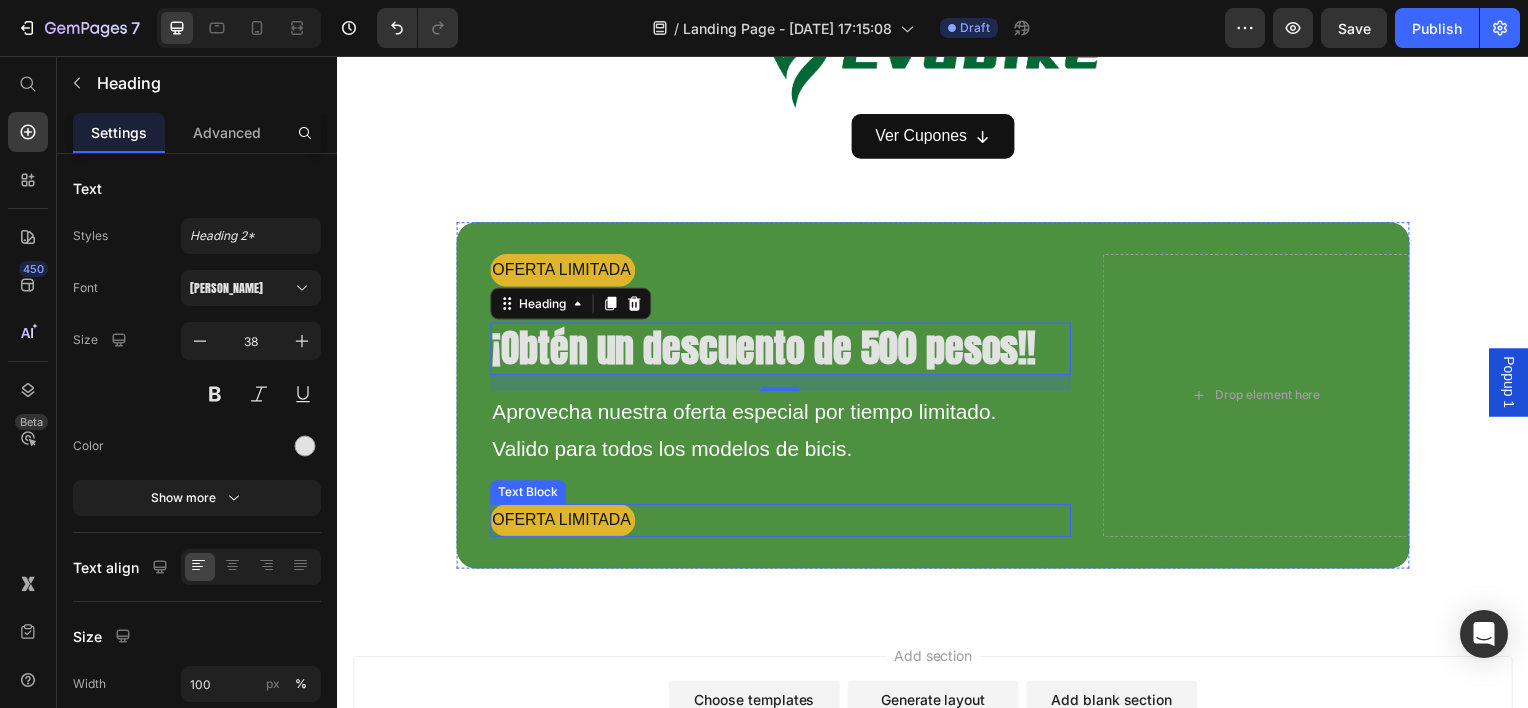 click on "OFERTA LIMITADA" at bounding box center (783, 523) 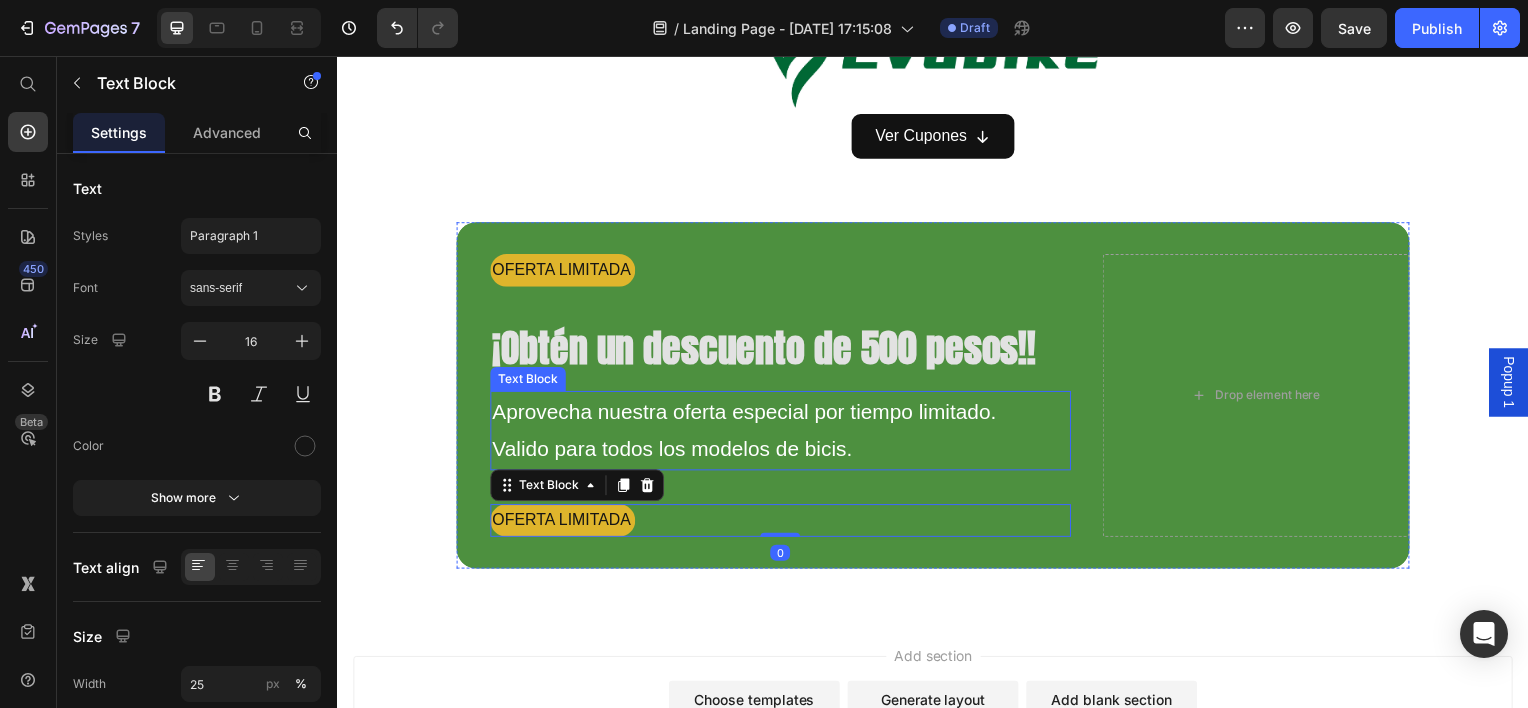 click on "¡Obtén un descuento de 500 pesos!!" at bounding box center [767, 350] 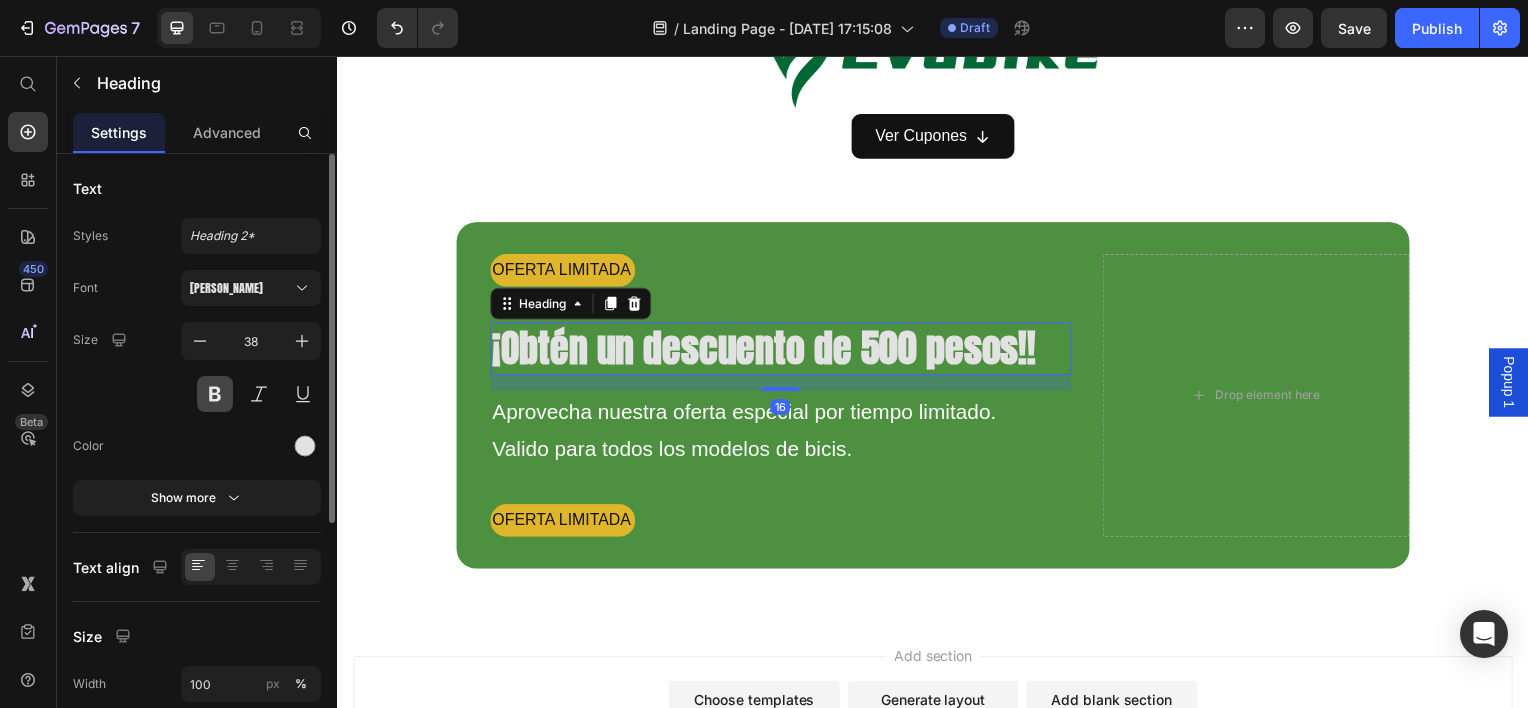 click at bounding box center [215, 394] 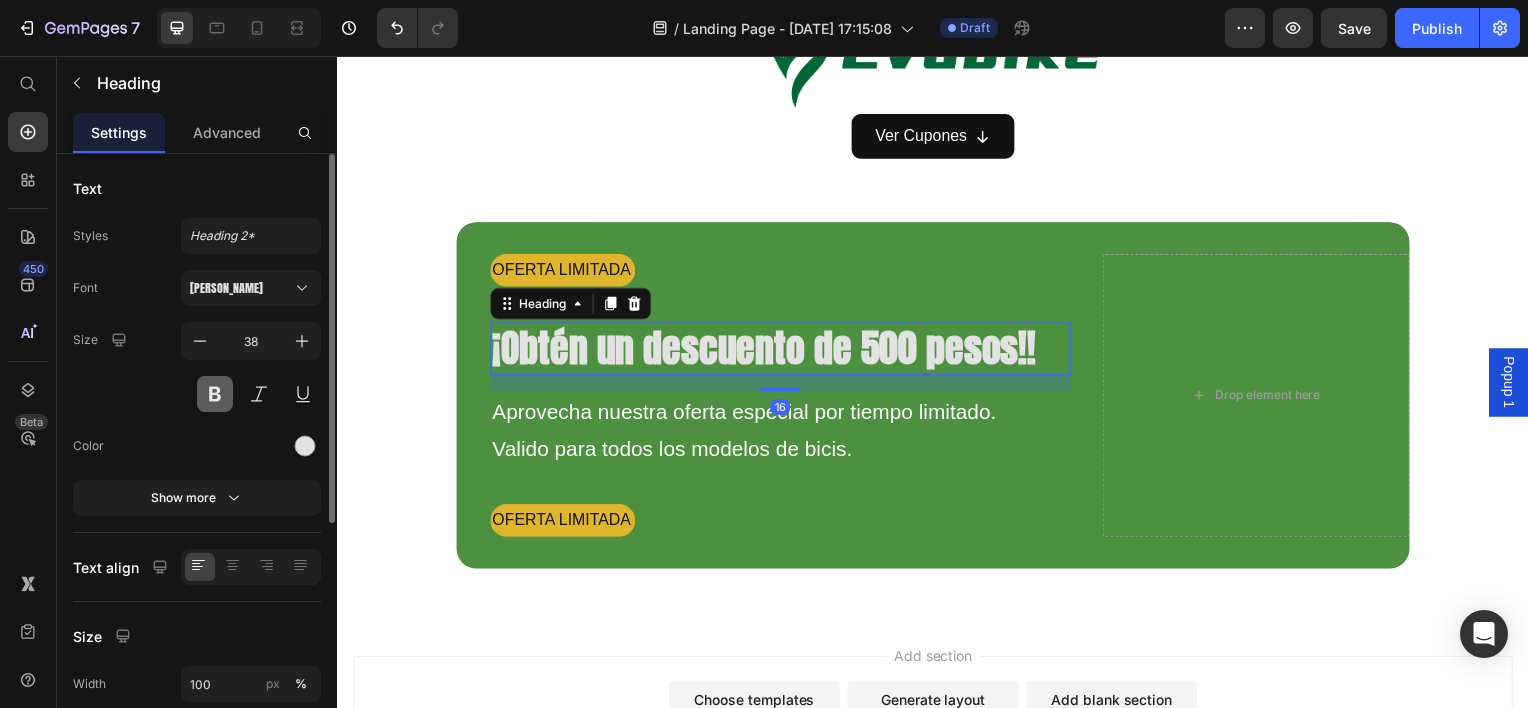 click at bounding box center (215, 394) 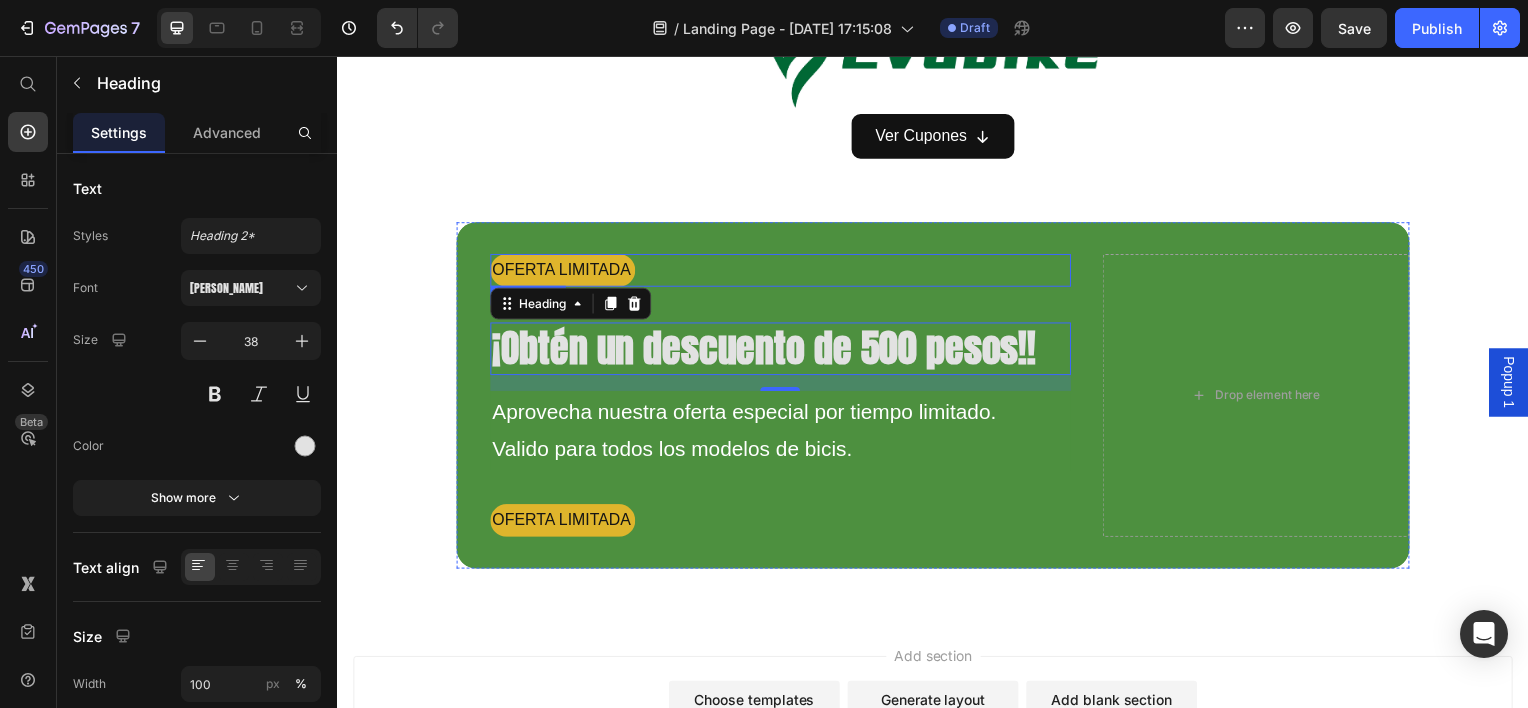 click on "OFERTA LIMITADA" at bounding box center [564, 271] 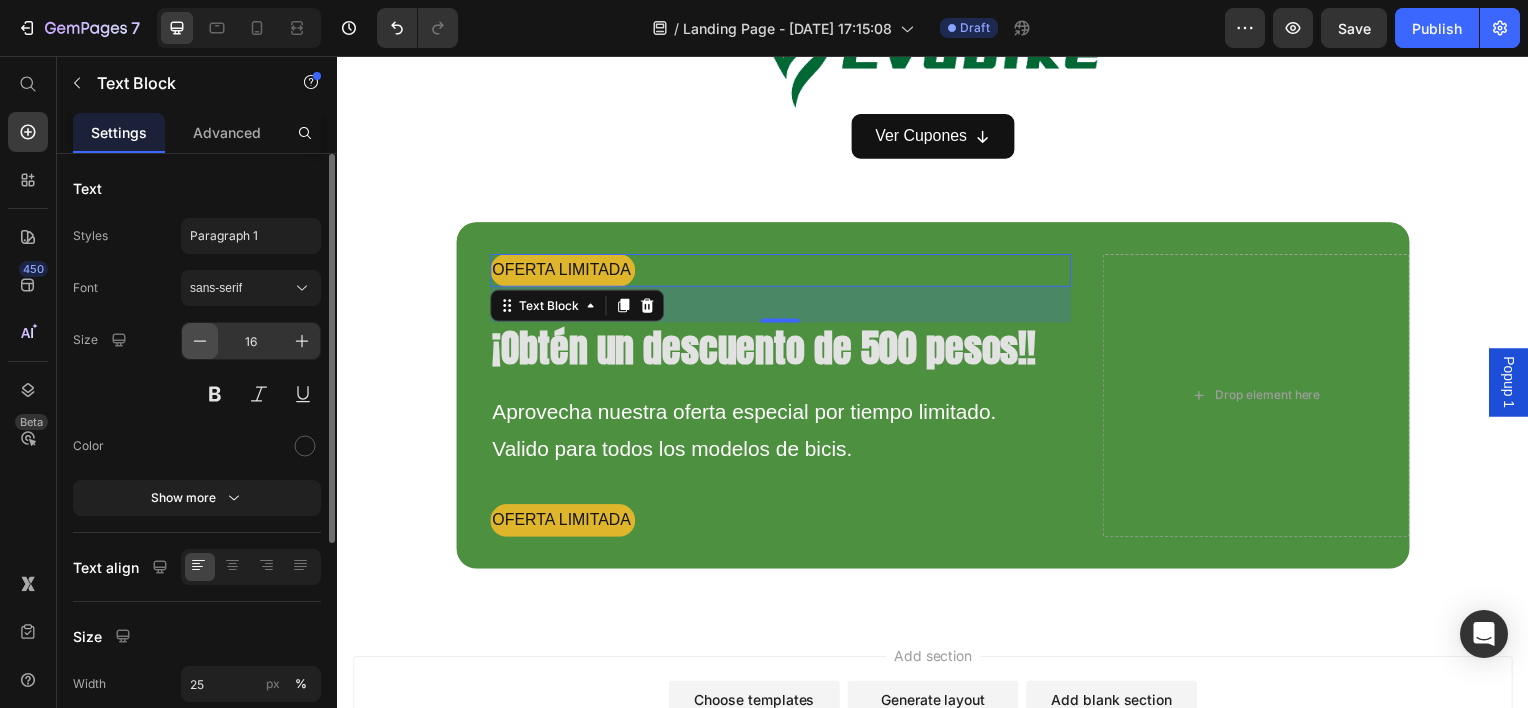 scroll, scrollTop: 346, scrollLeft: 0, axis: vertical 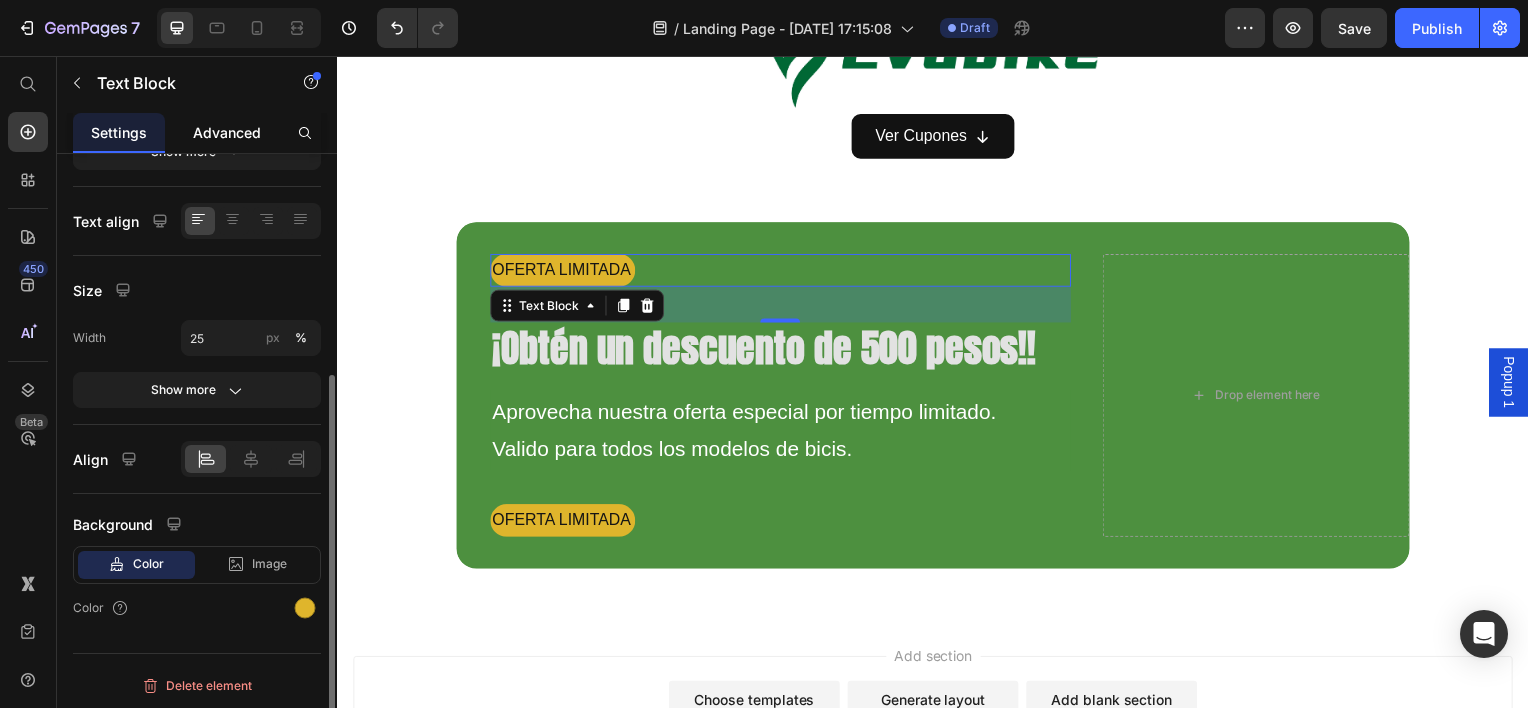 click on "Advanced" at bounding box center [227, 132] 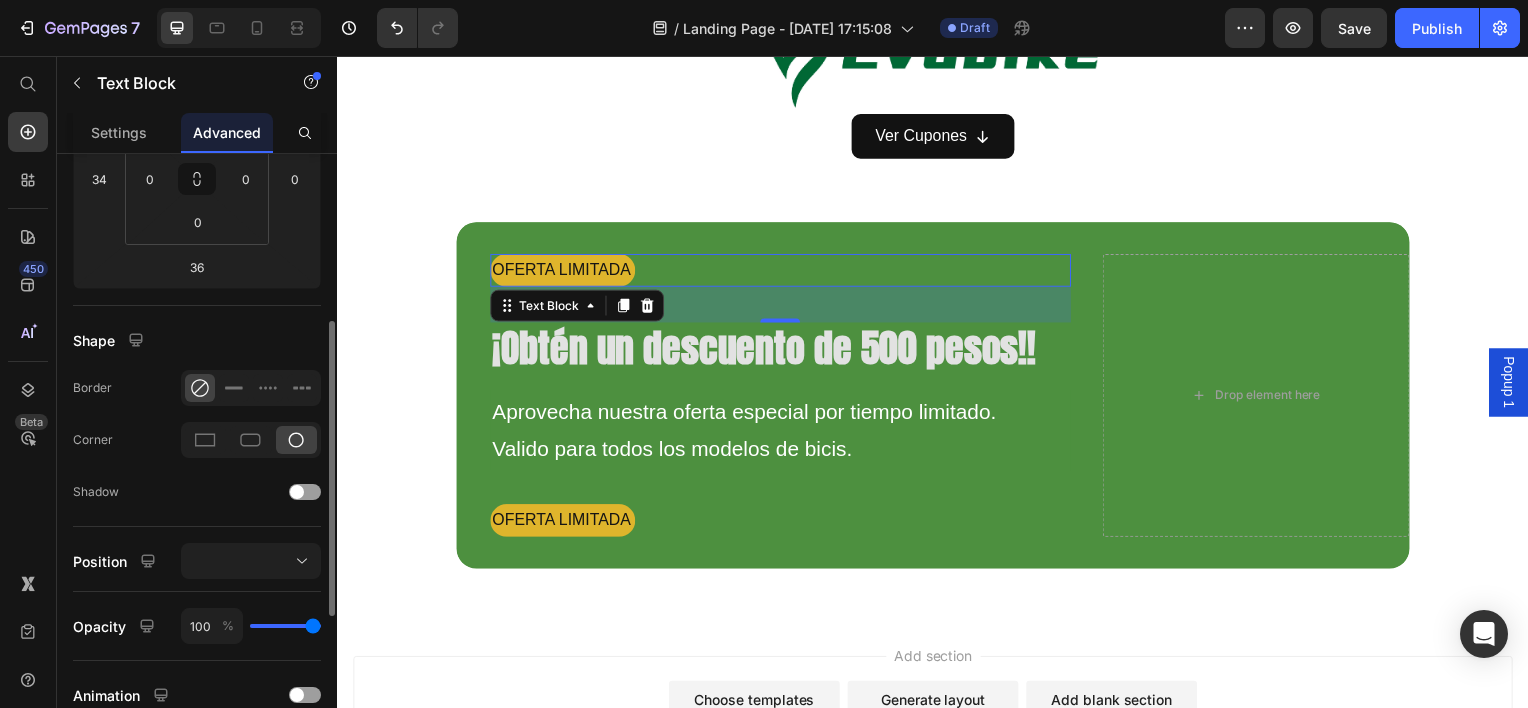 scroll, scrollTop: 0, scrollLeft: 0, axis: both 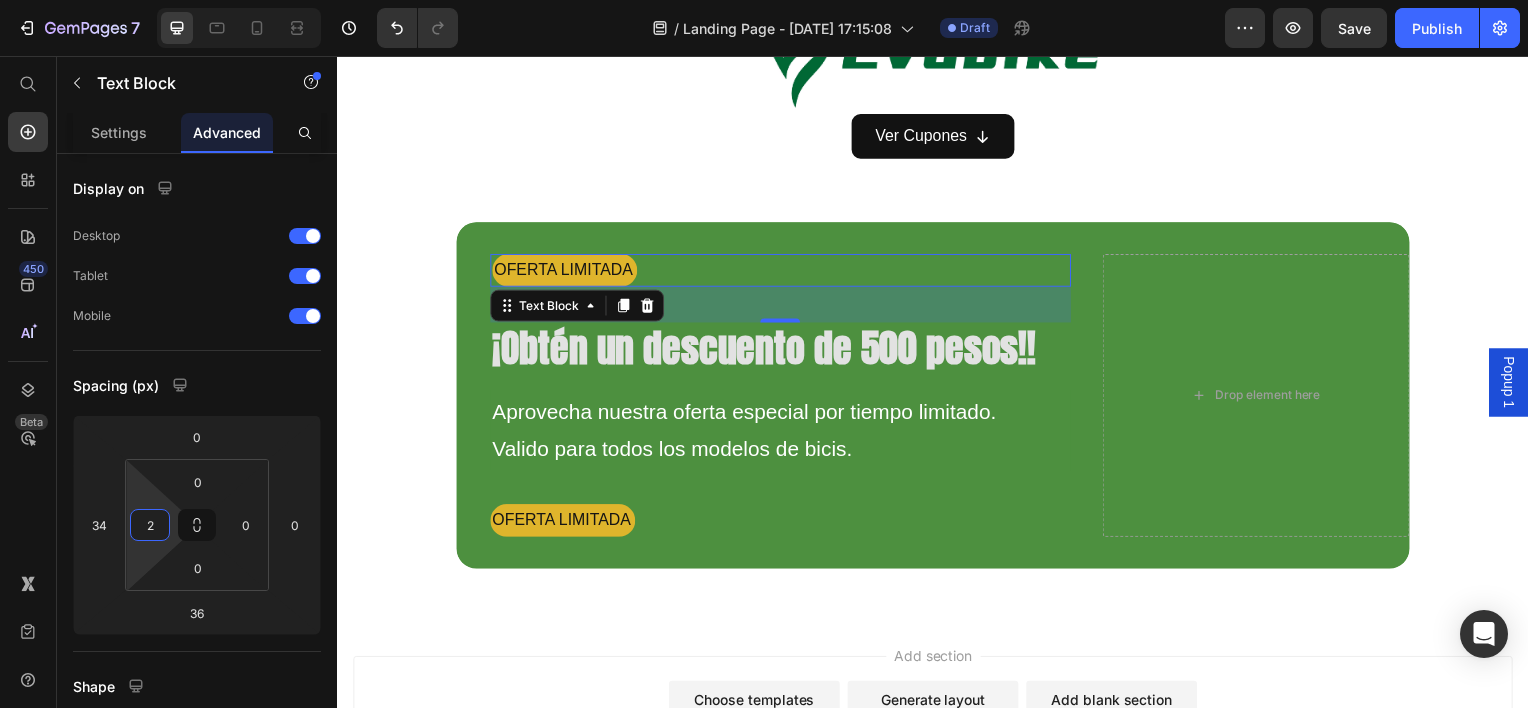 type on "0" 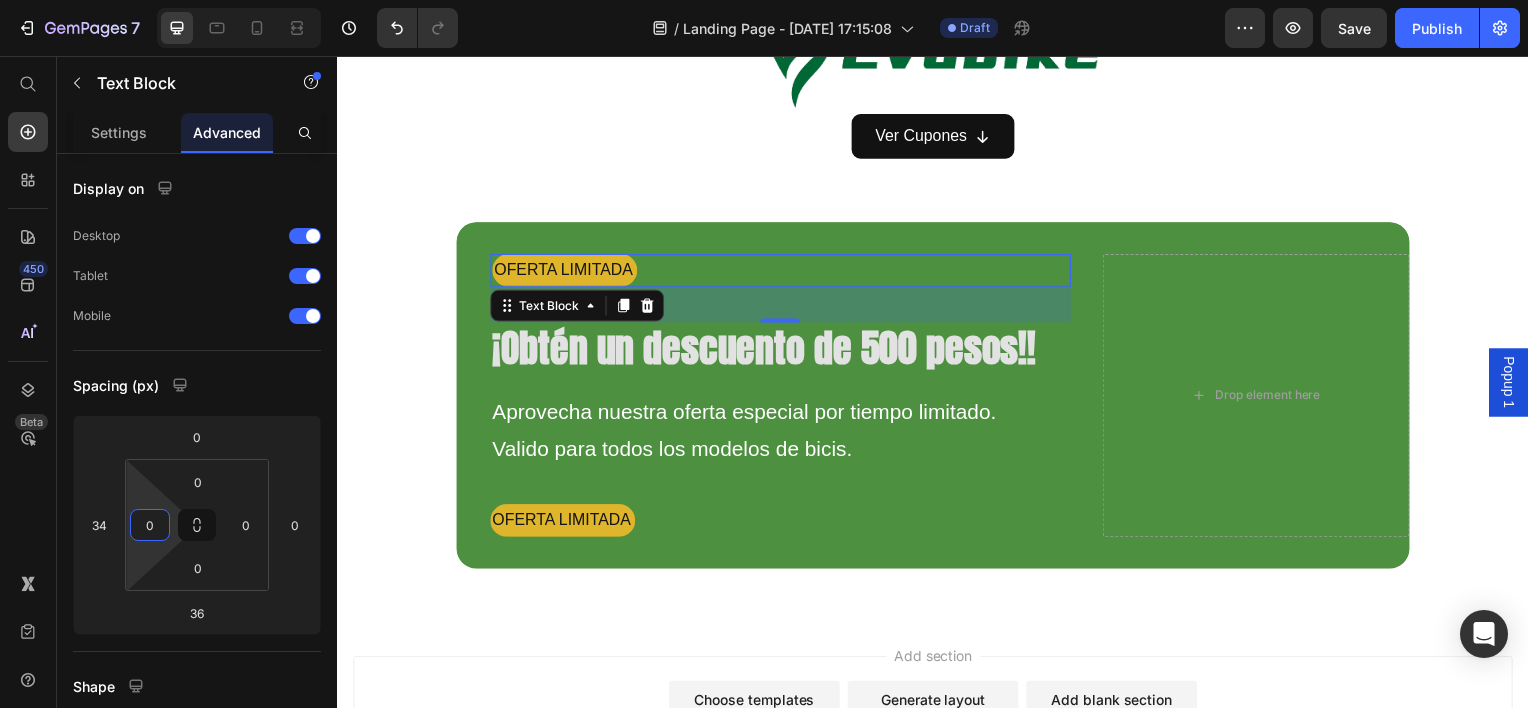 drag, startPoint x: 156, startPoint y: 544, endPoint x: 172, endPoint y: 544, distance: 16 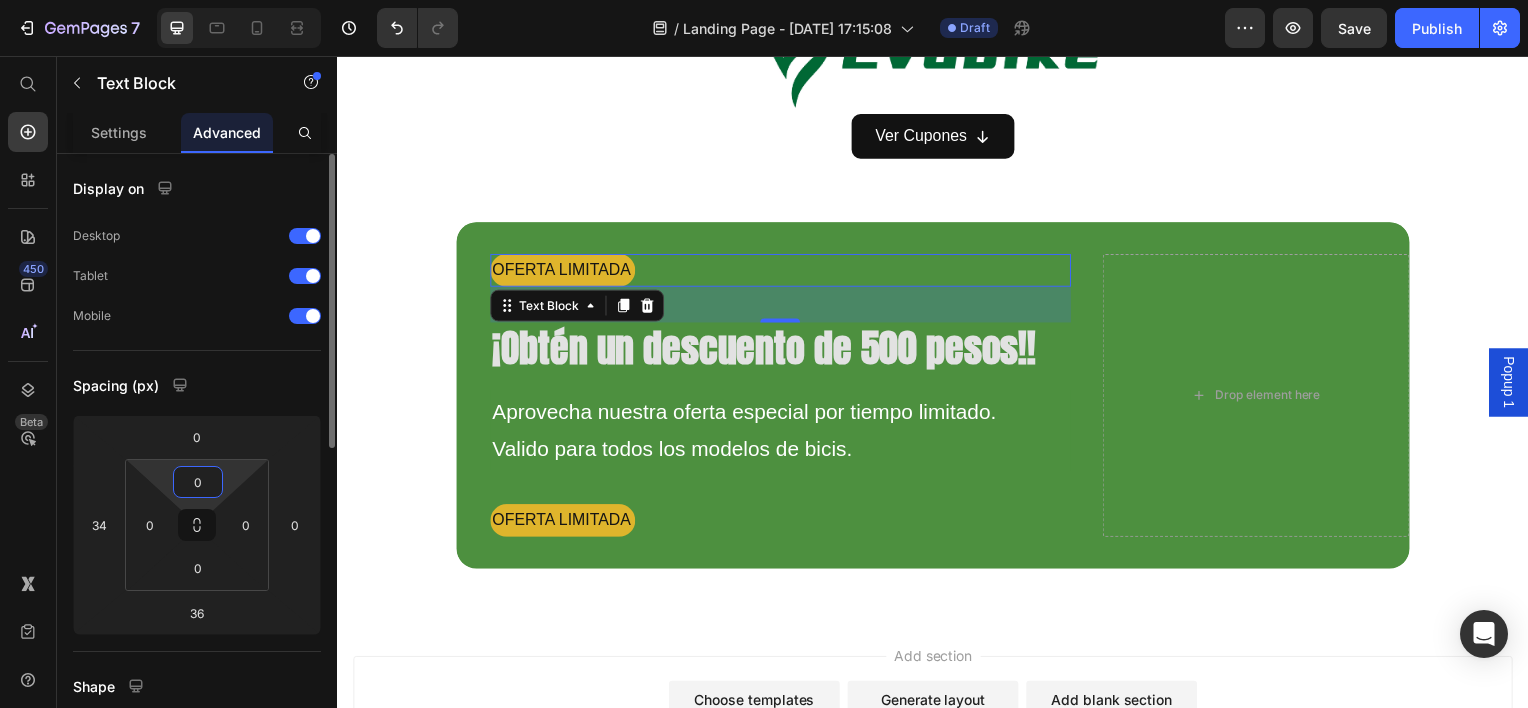 click on "0" at bounding box center (198, 482) 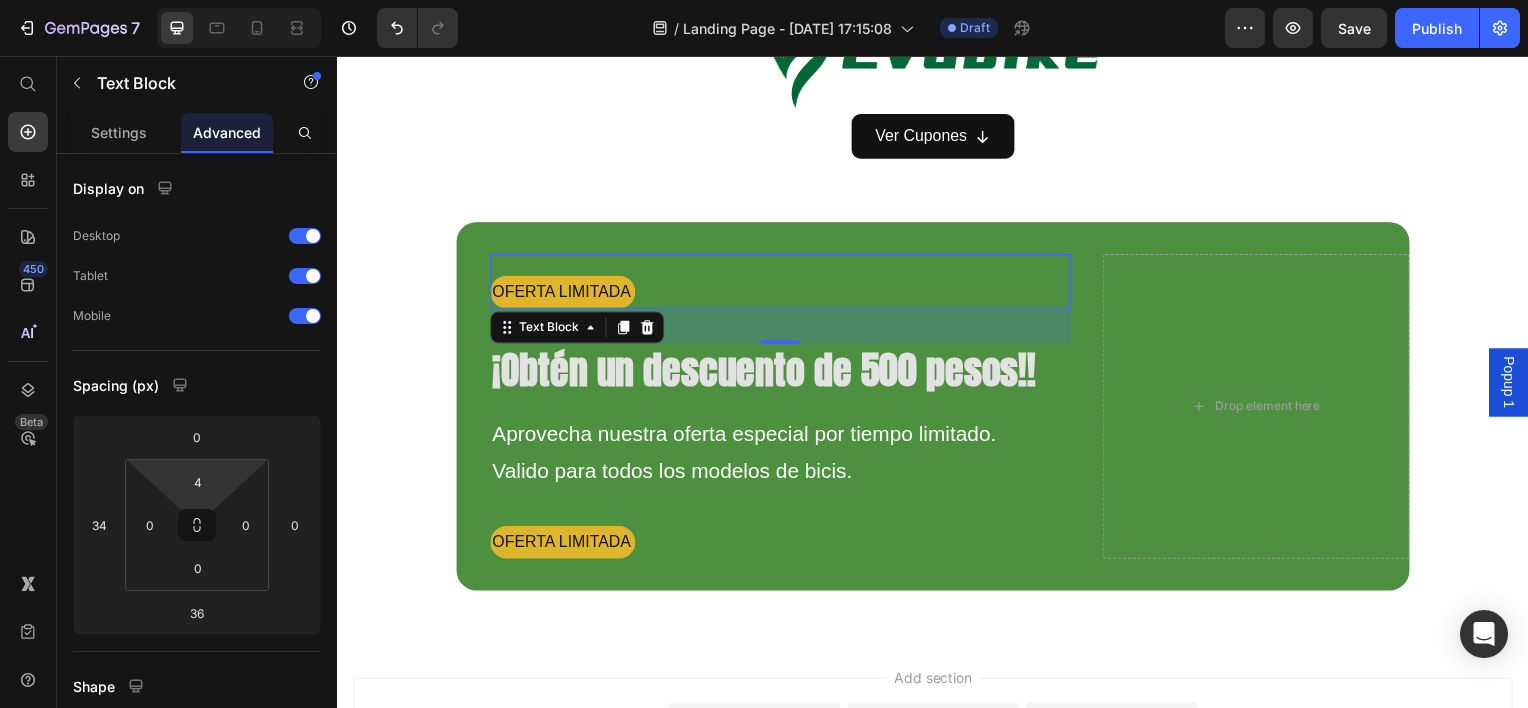 type on "0" 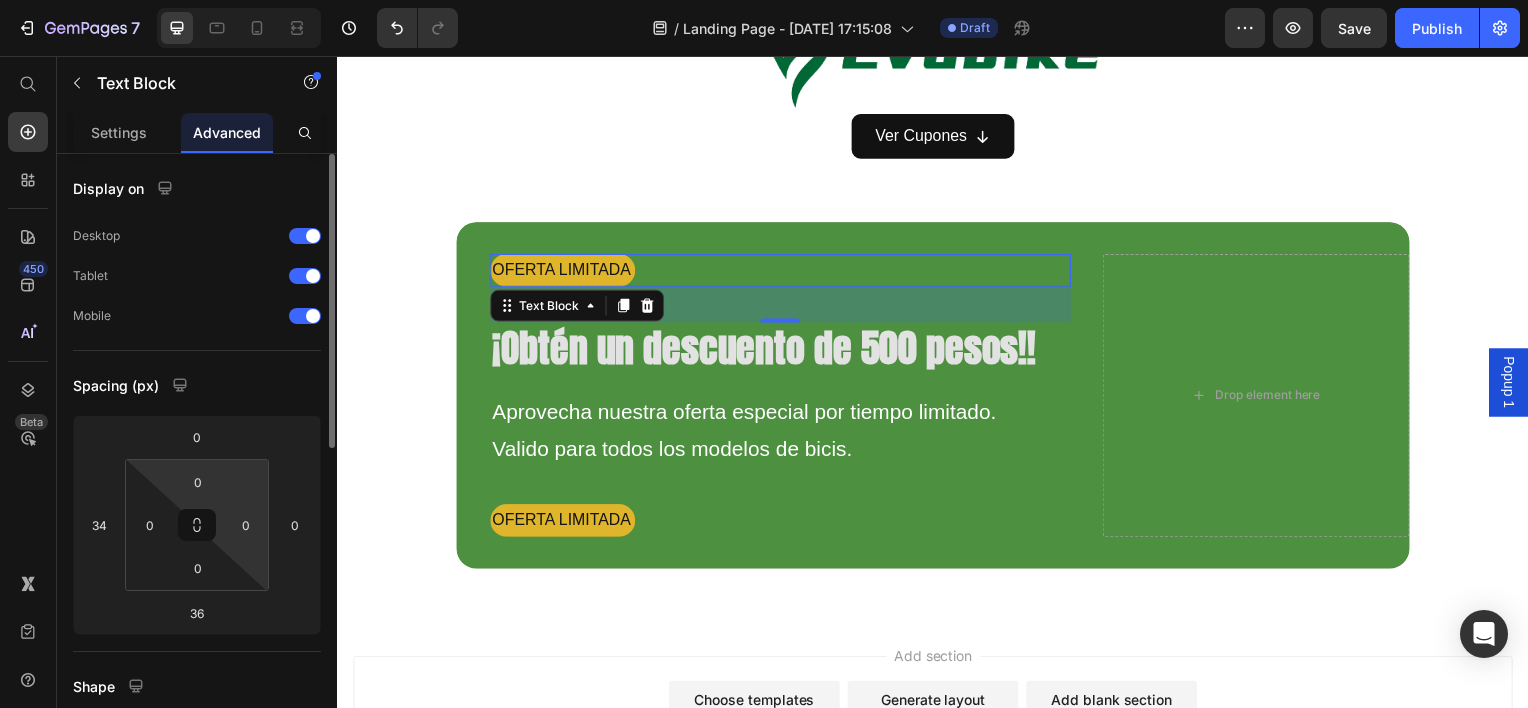 drag, startPoint x: 232, startPoint y: 486, endPoint x: 230, endPoint y: 496, distance: 10.198039 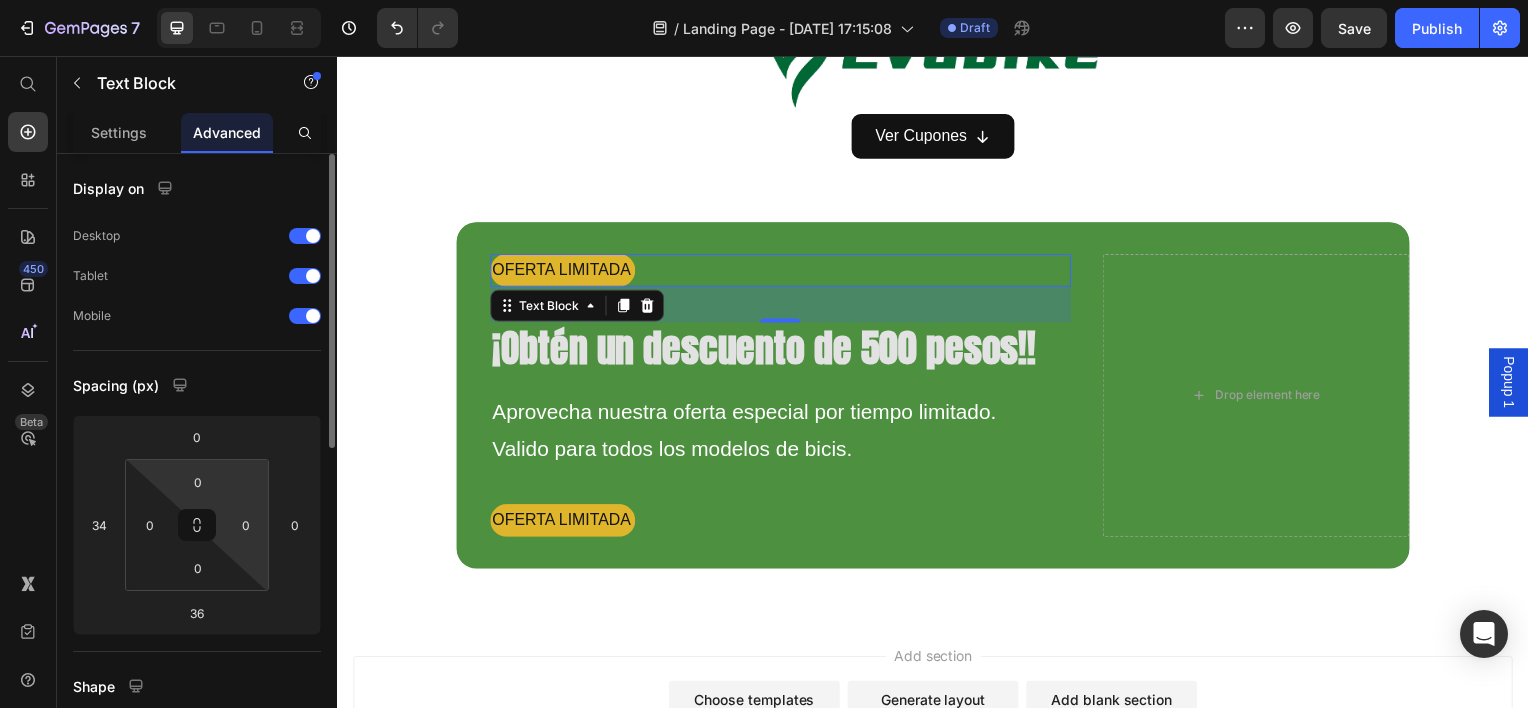 click on "7  Version history  /  Landing Page - [DATE] 17:15:08 Draft Preview  Save   Publish  450 Beta Start with Sections Elements Hero Section Product Detail Brands Trusted Badges Guarantee Product Breakdown How to use Testimonials Compare Bundle FAQs Social Proof Brand Story Product List Collection Blog List Contact Sticky Add to Cart Custom Footer Browse Library 450 Layout
Row
Row
Row
Row Text
Heading
Text Block Button
Button
Button
Sticky Back to top Media
Image Image" at bounding box center [764, 0] 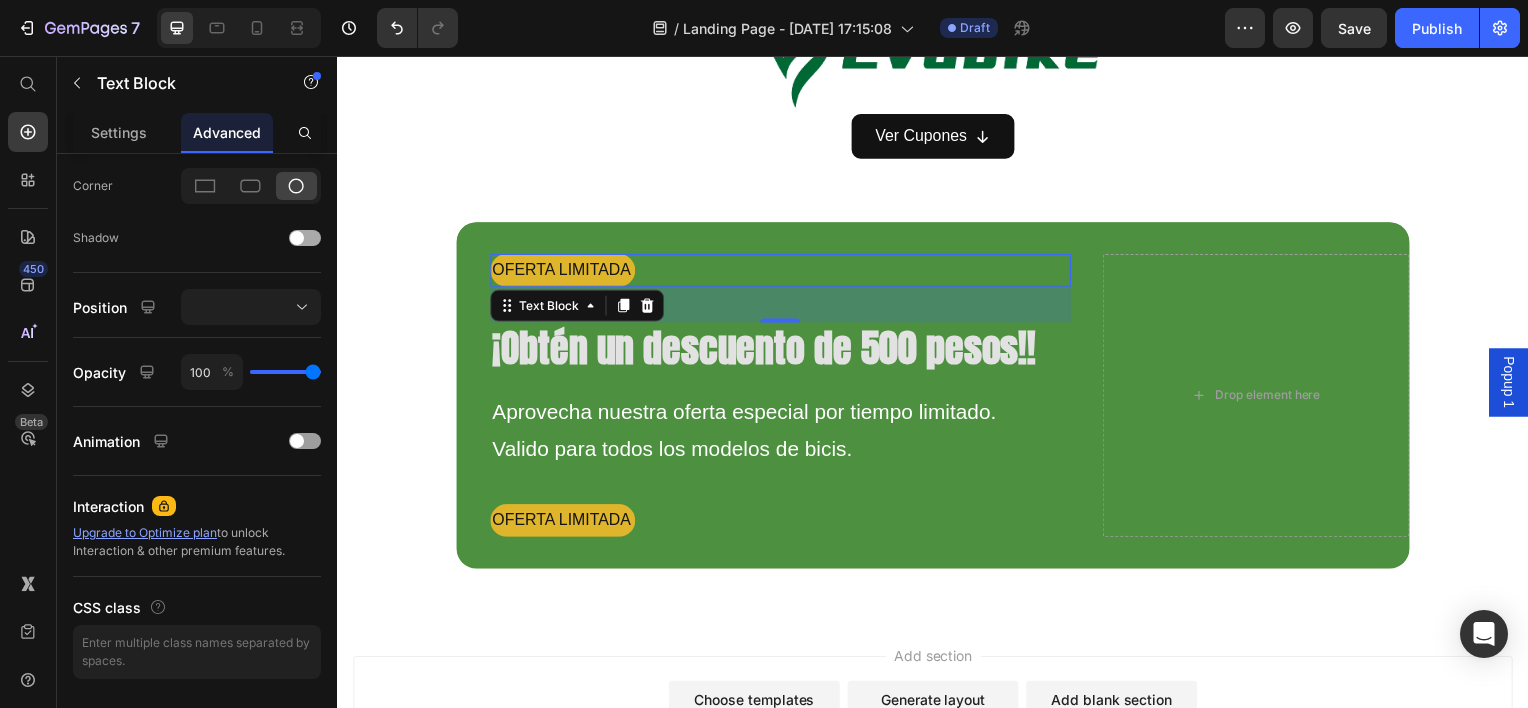 scroll, scrollTop: 0, scrollLeft: 0, axis: both 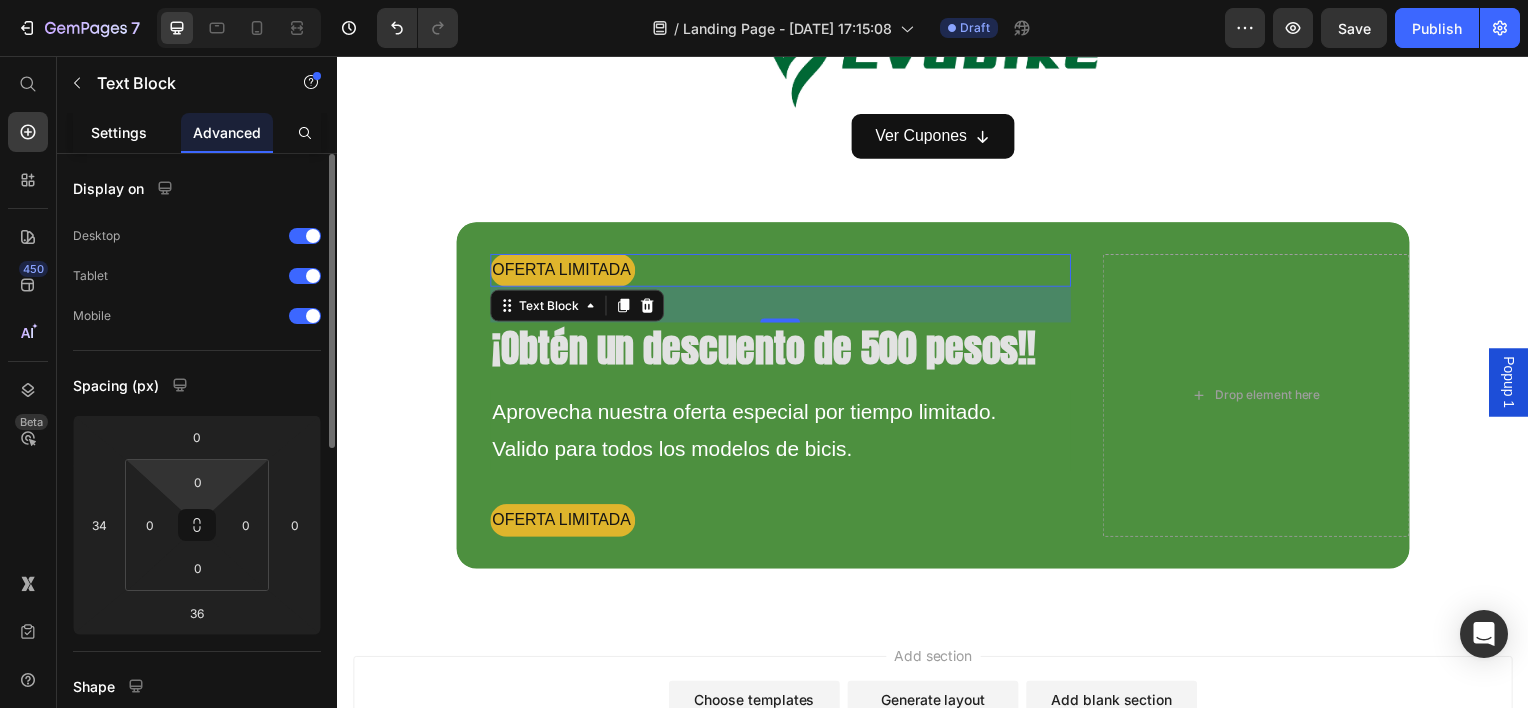 click on "Settings" 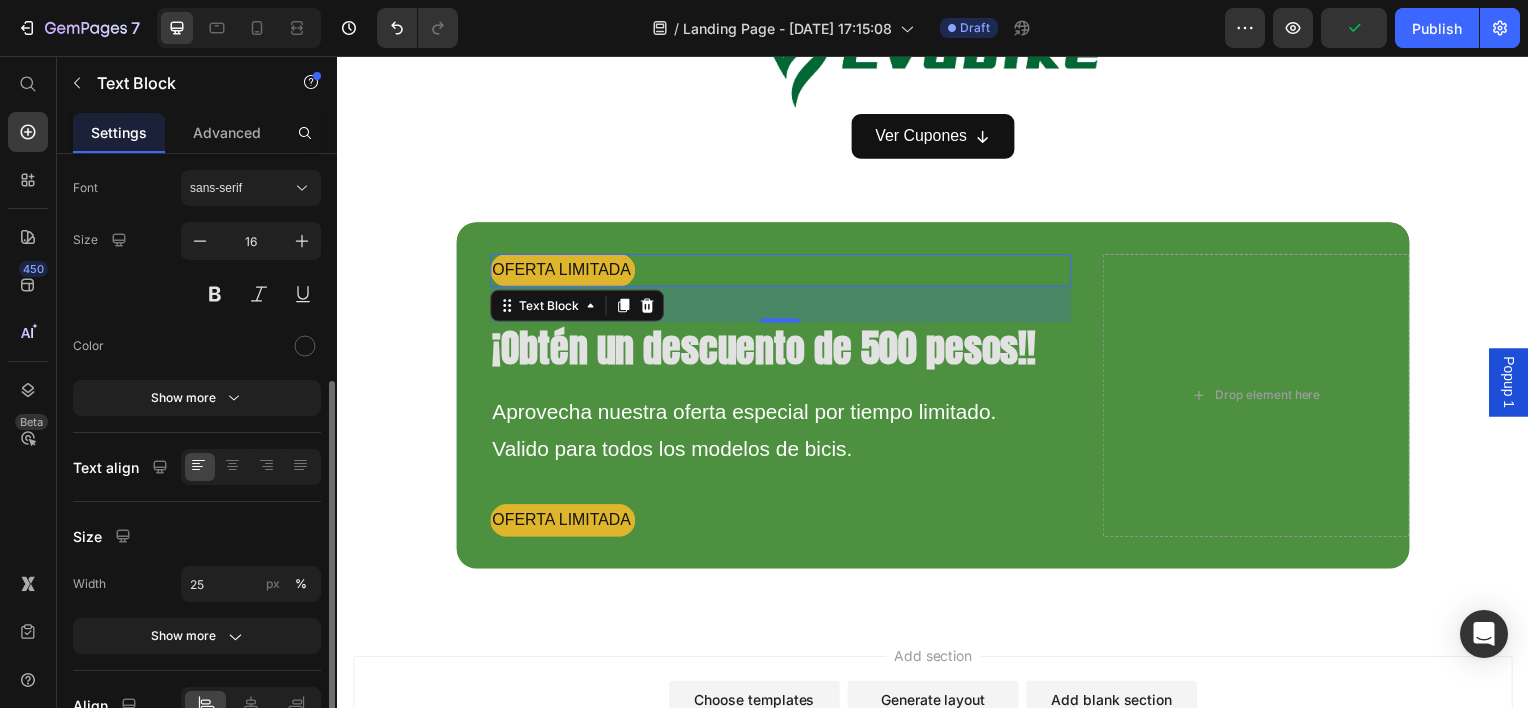 scroll, scrollTop: 200, scrollLeft: 0, axis: vertical 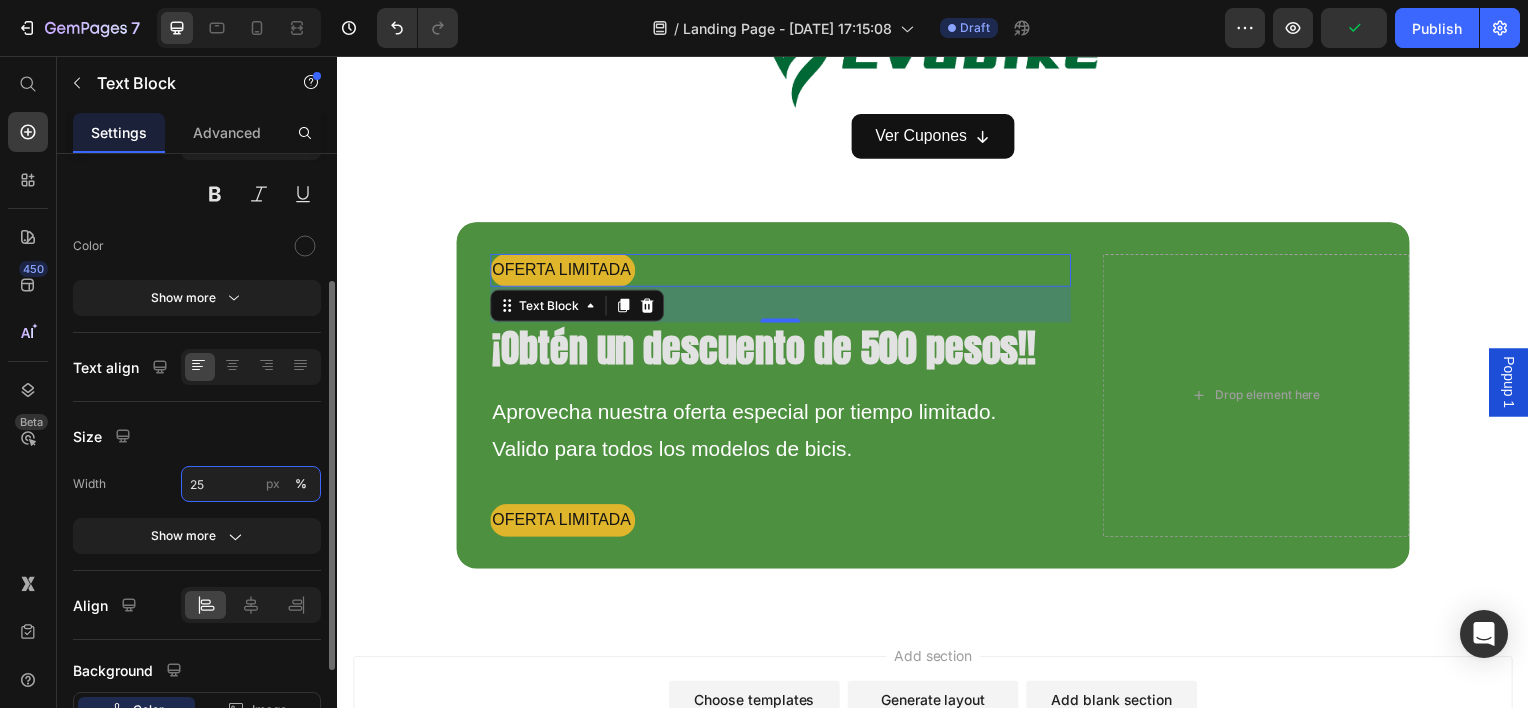 click on "25" at bounding box center [251, 484] 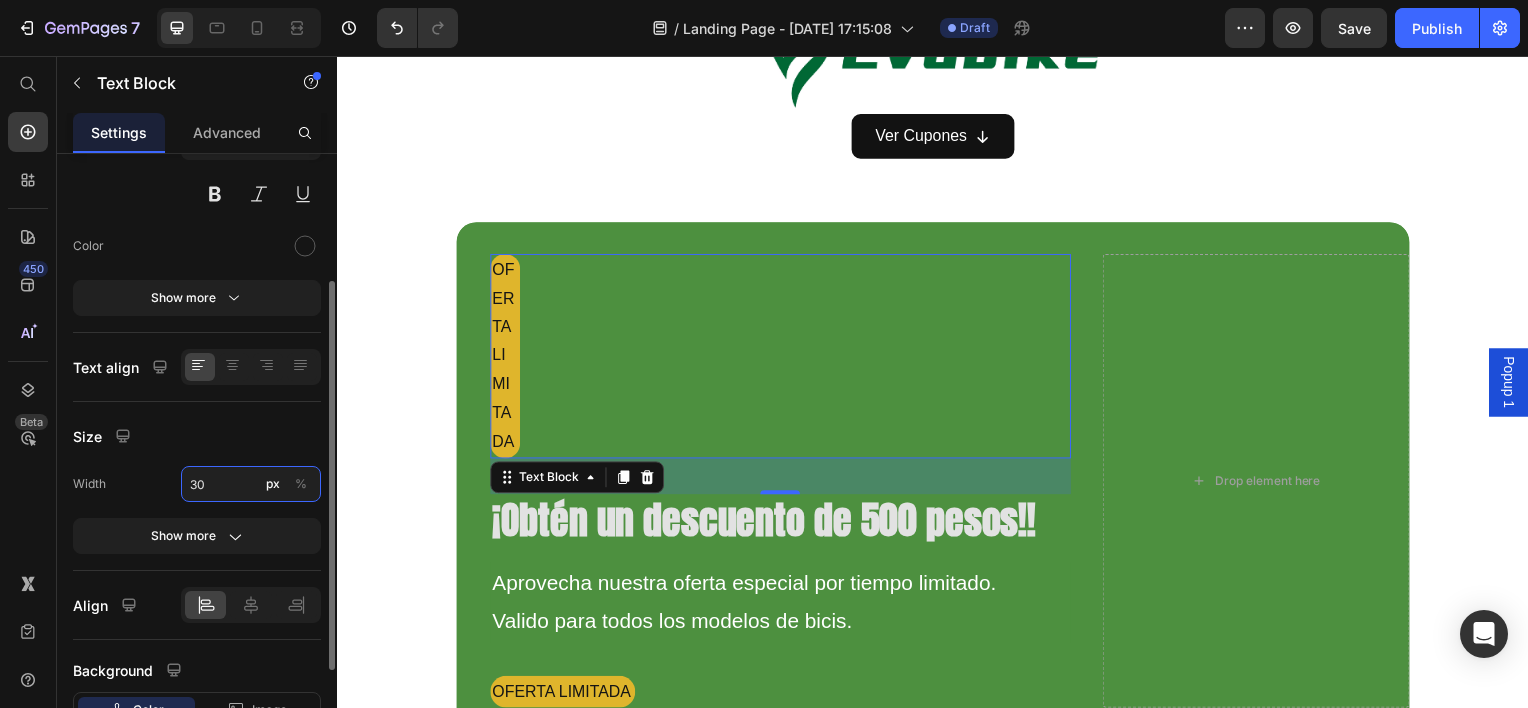 type on "30" 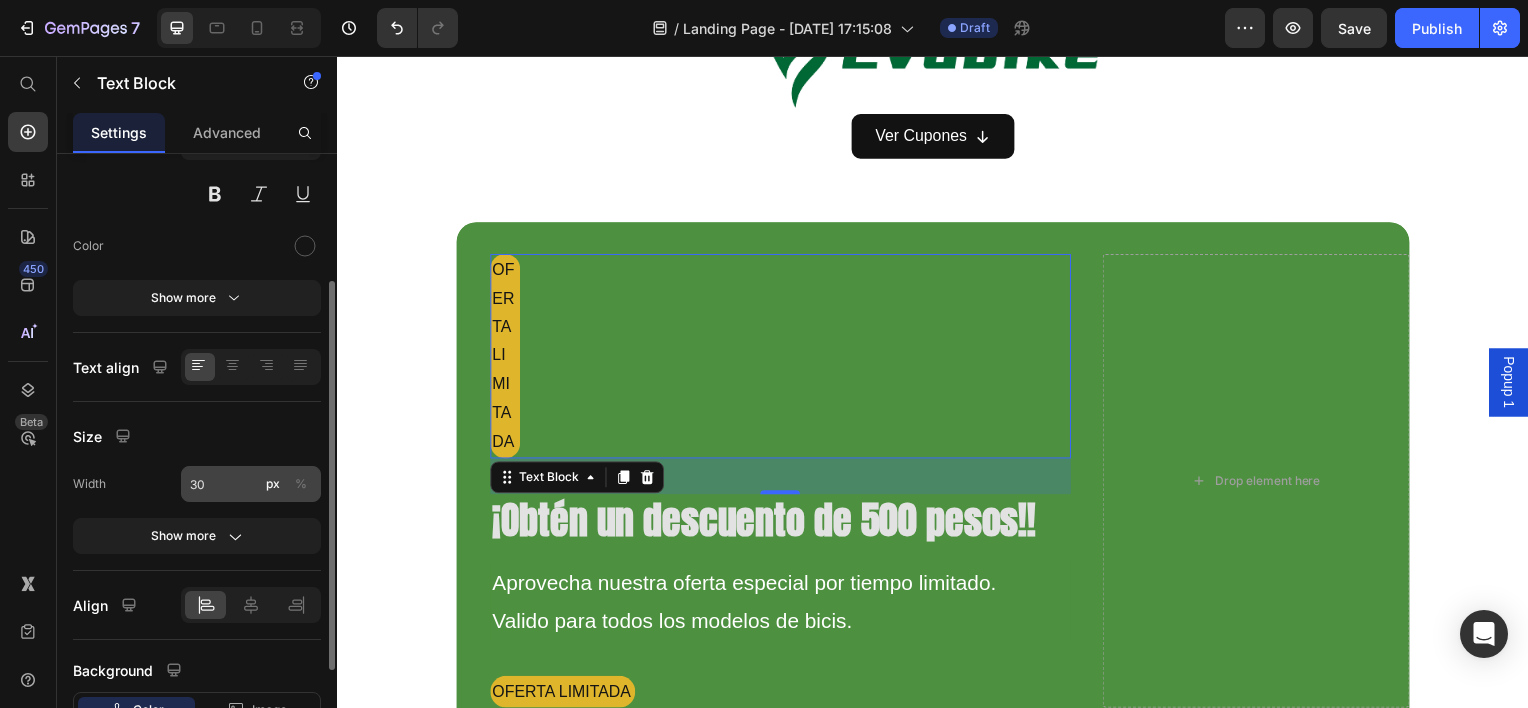 click on "%" 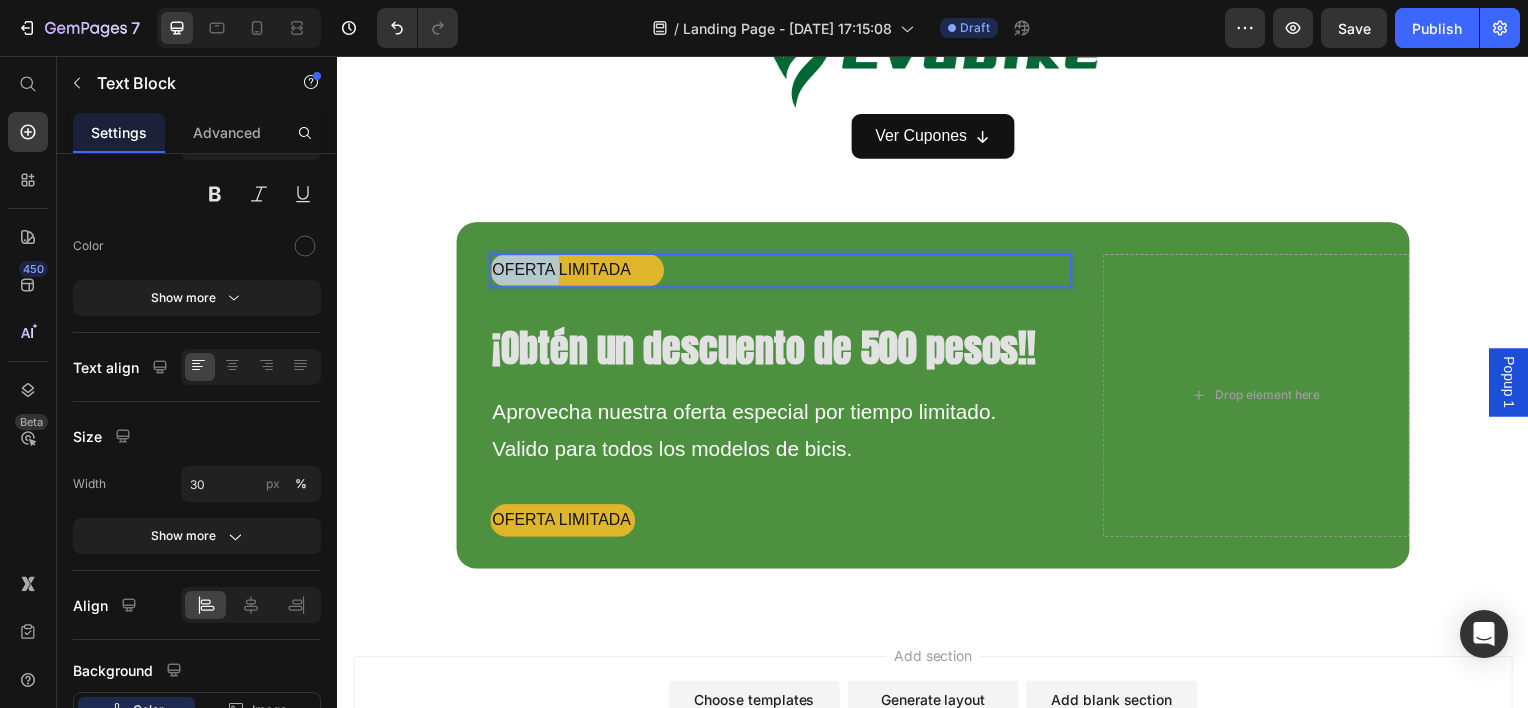 click on "OFERTA LIMITADA" at bounding box center [578, 271] 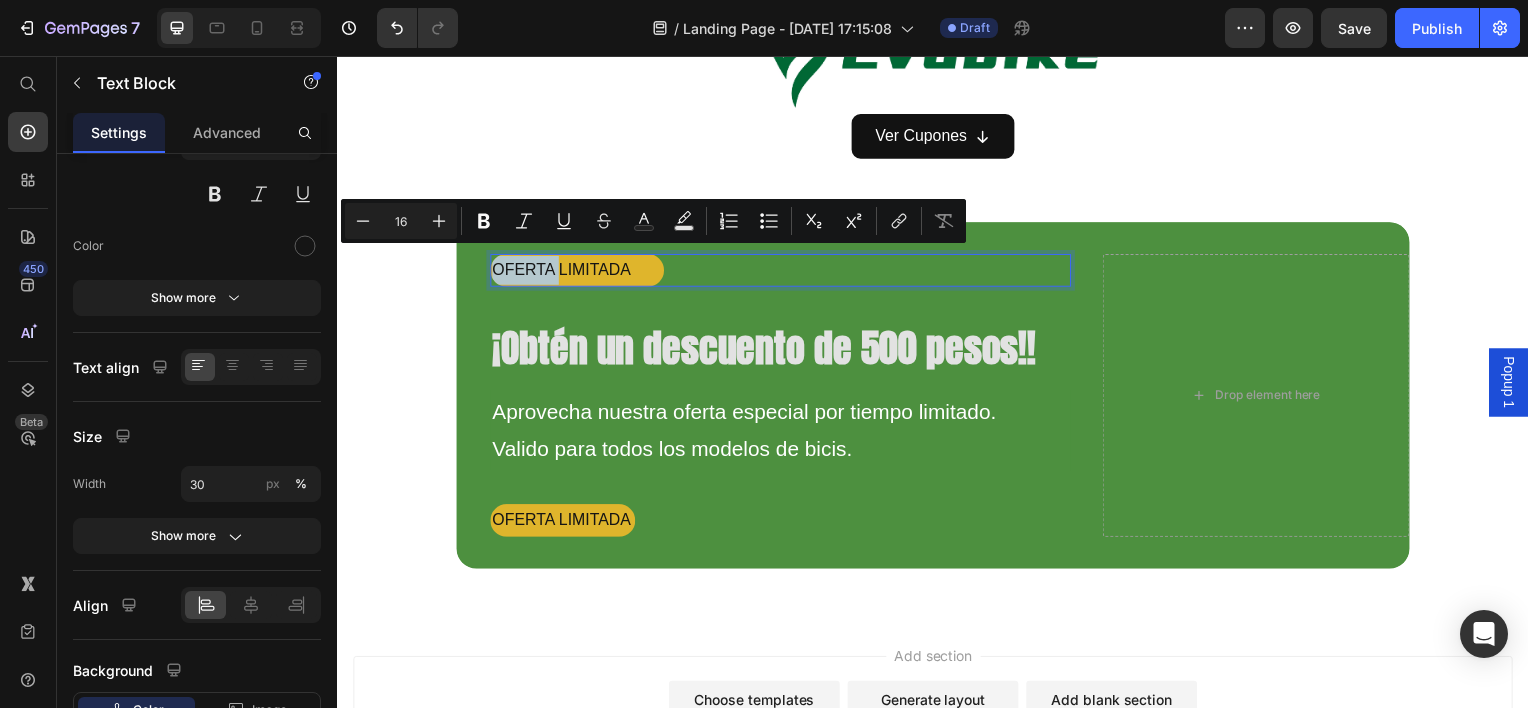 click on "OFERTA LIMITADA" at bounding box center [578, 271] 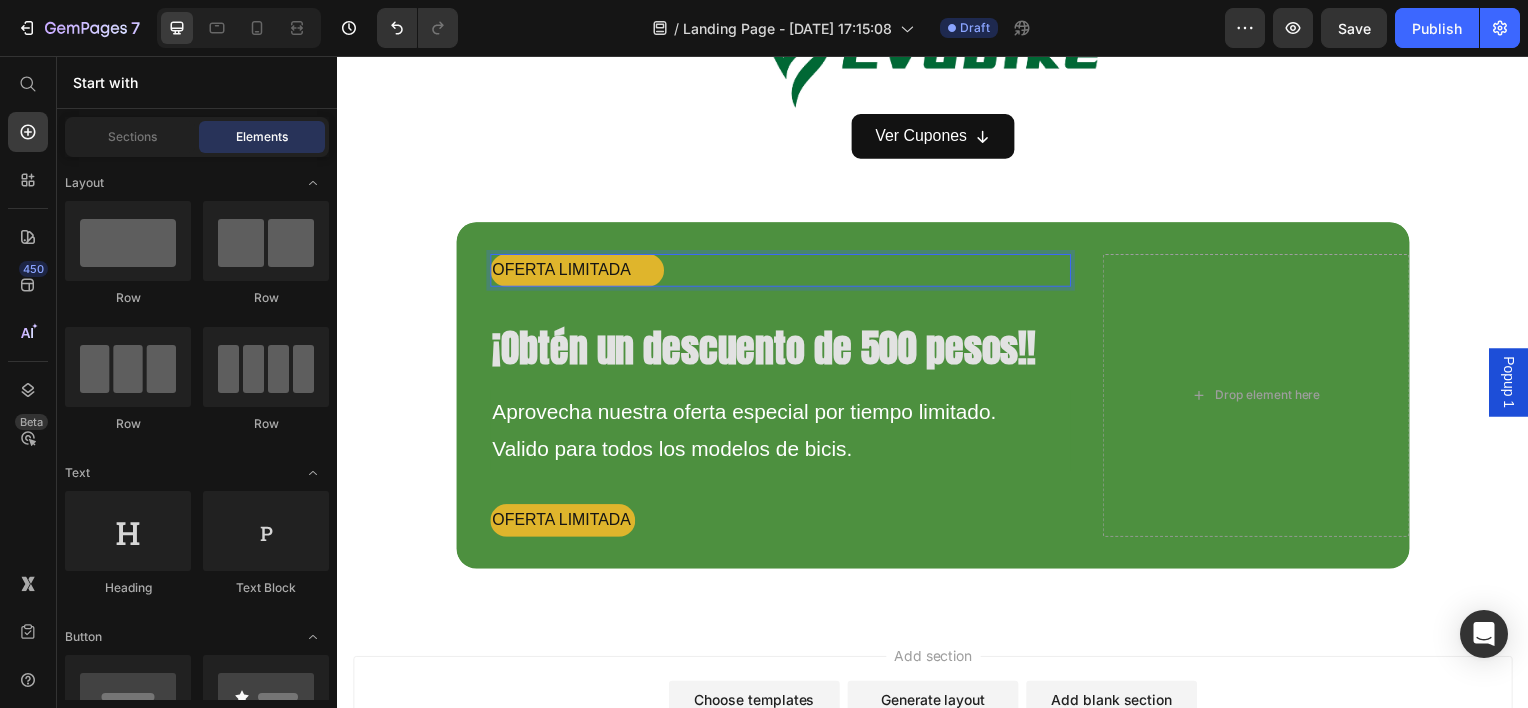 click on "Add section Choose templates inspired by CRO experts Generate layout from URL or image Add blank section then drag & drop elements" at bounding box center (937, 743) 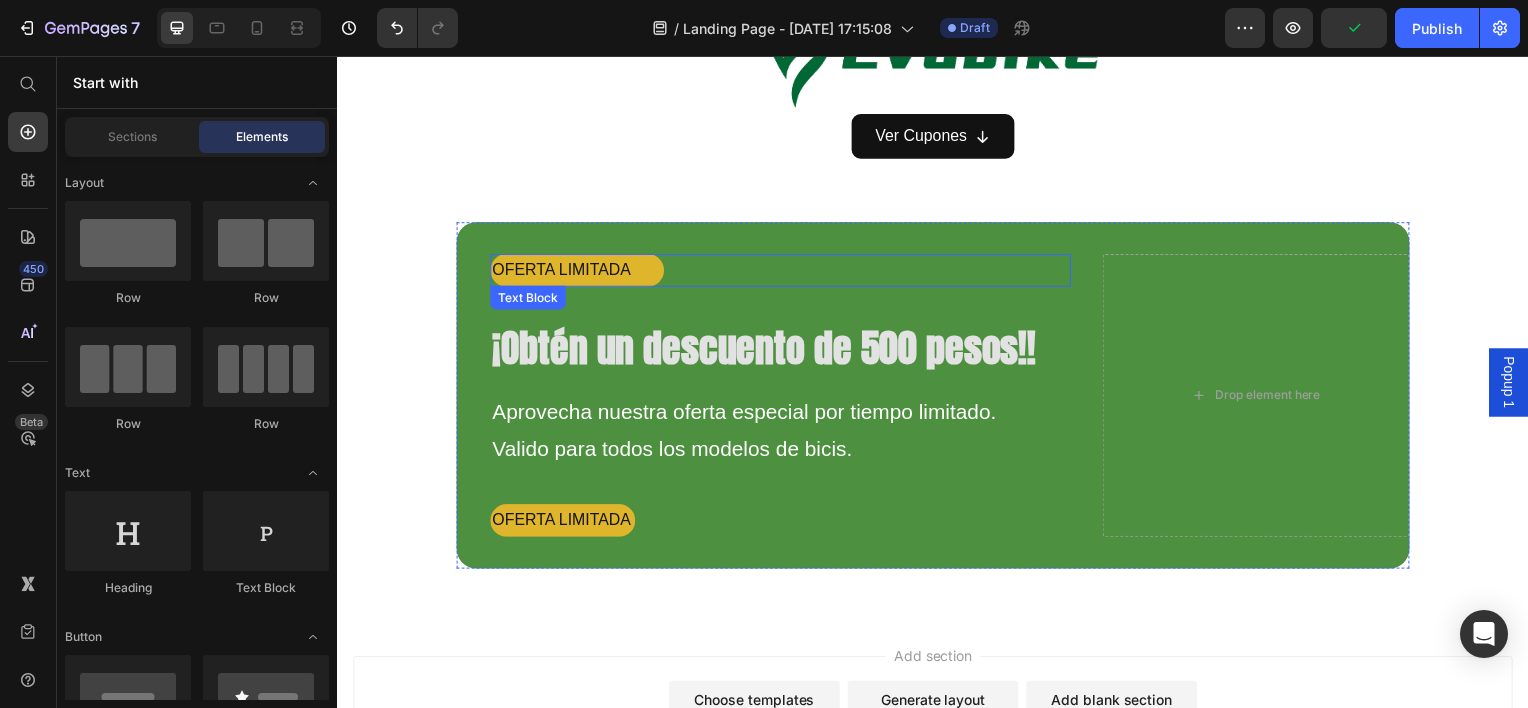click on "OFERTA LIMITADA" at bounding box center (578, 271) 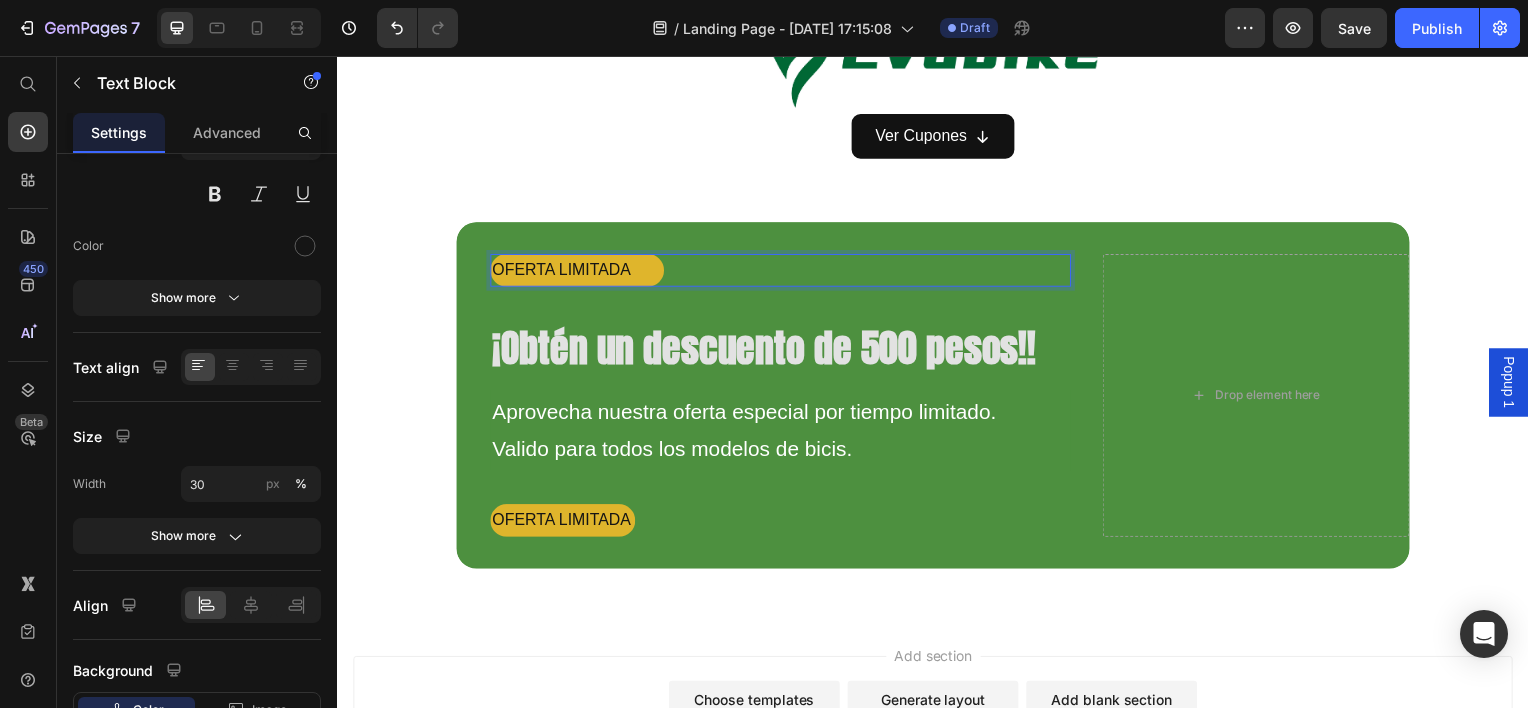 click on "OFERTA LIMITADA" at bounding box center (578, 271) 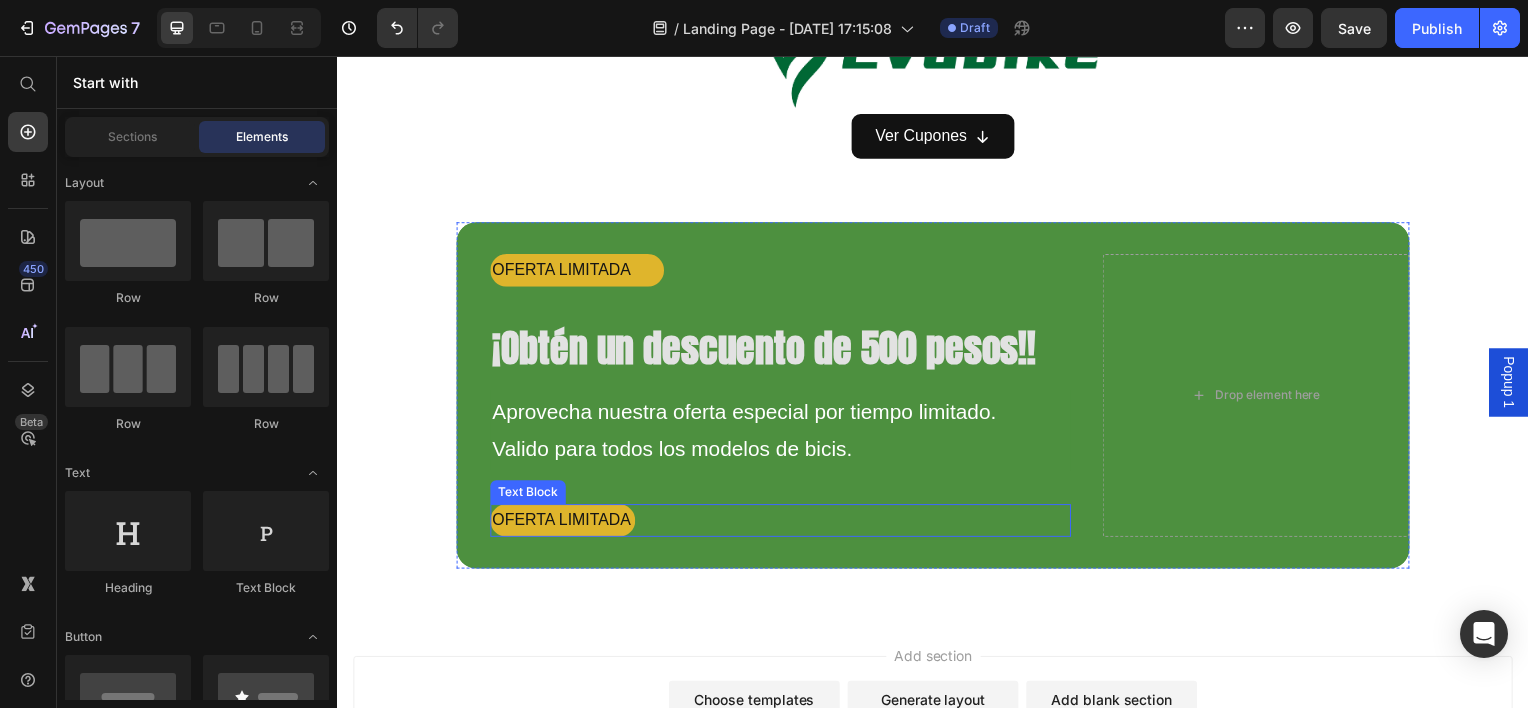 click on "OFERTA LIMITADA" at bounding box center [564, 523] 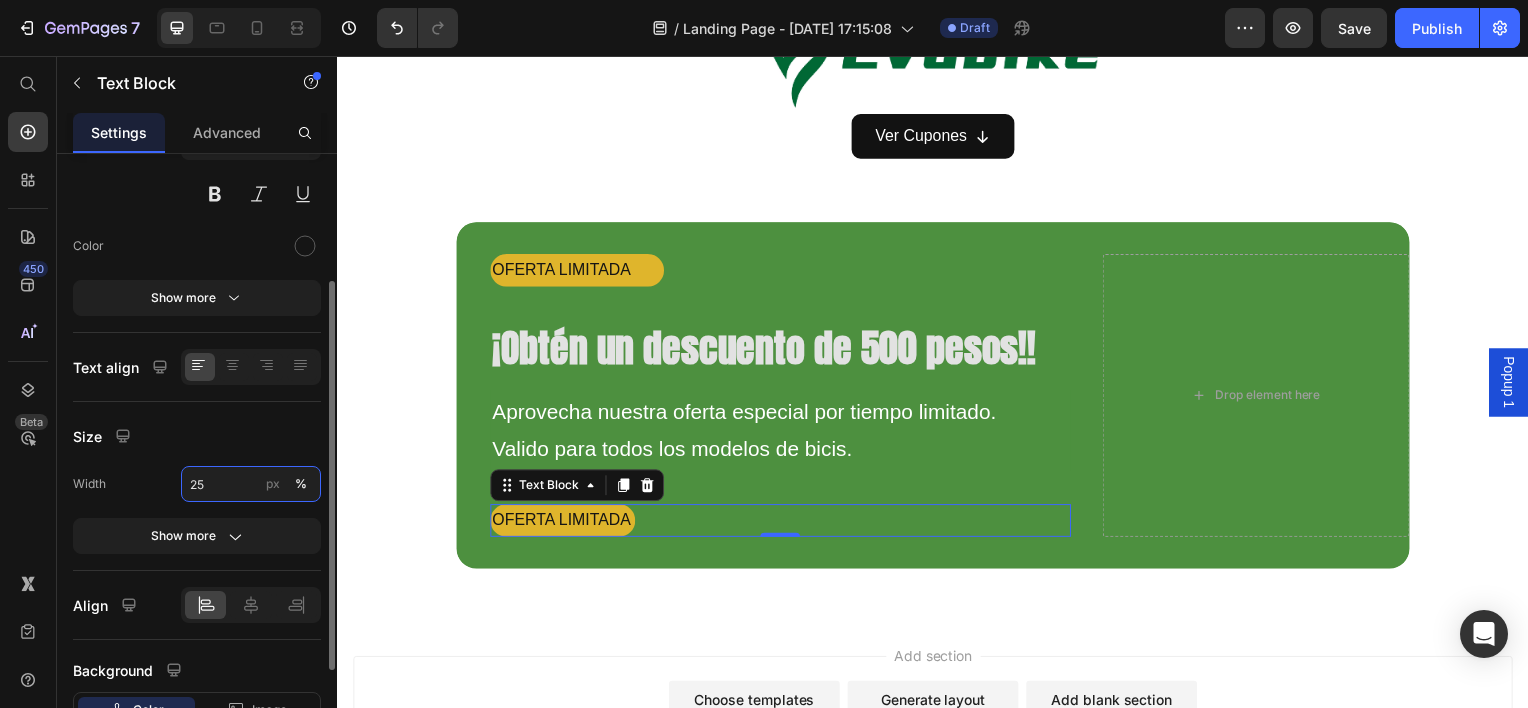click on "25" at bounding box center [251, 484] 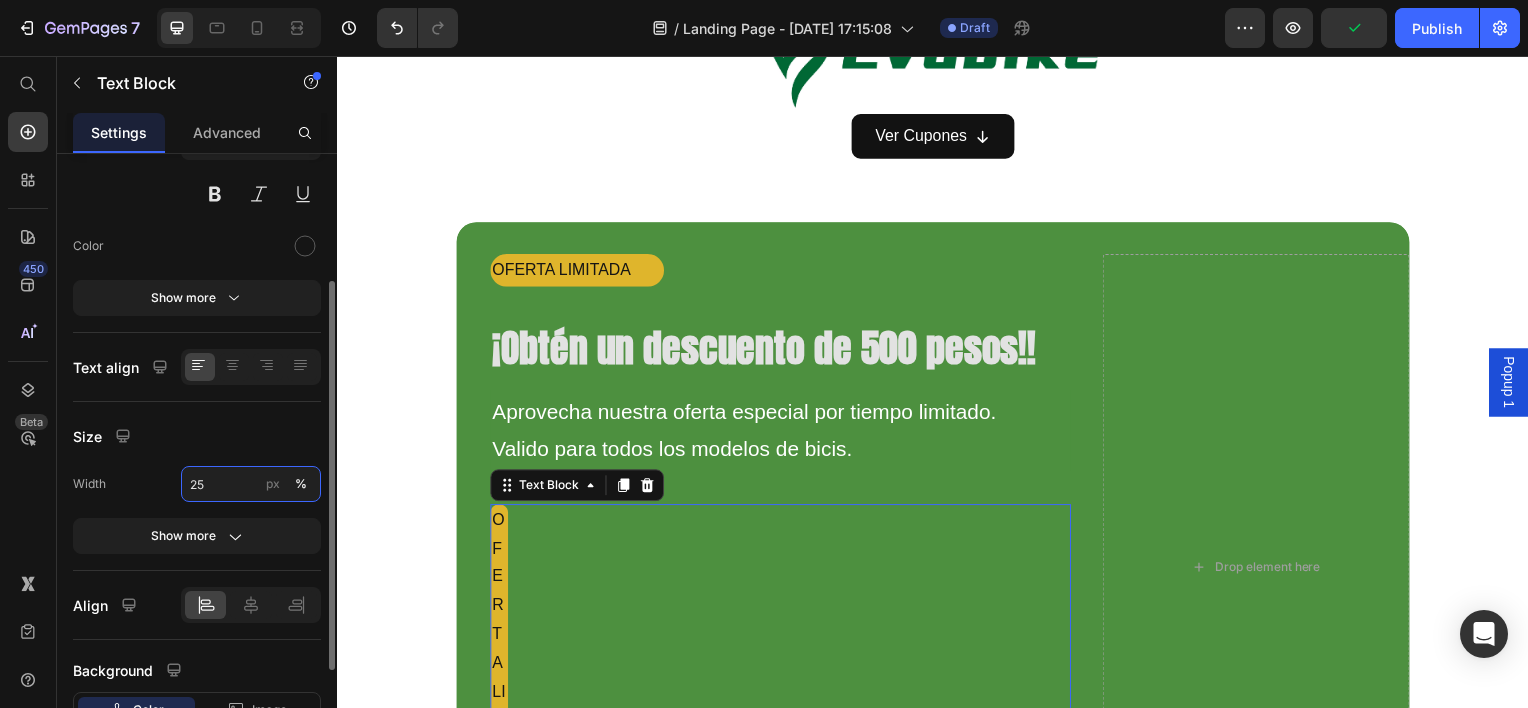 type on "3" 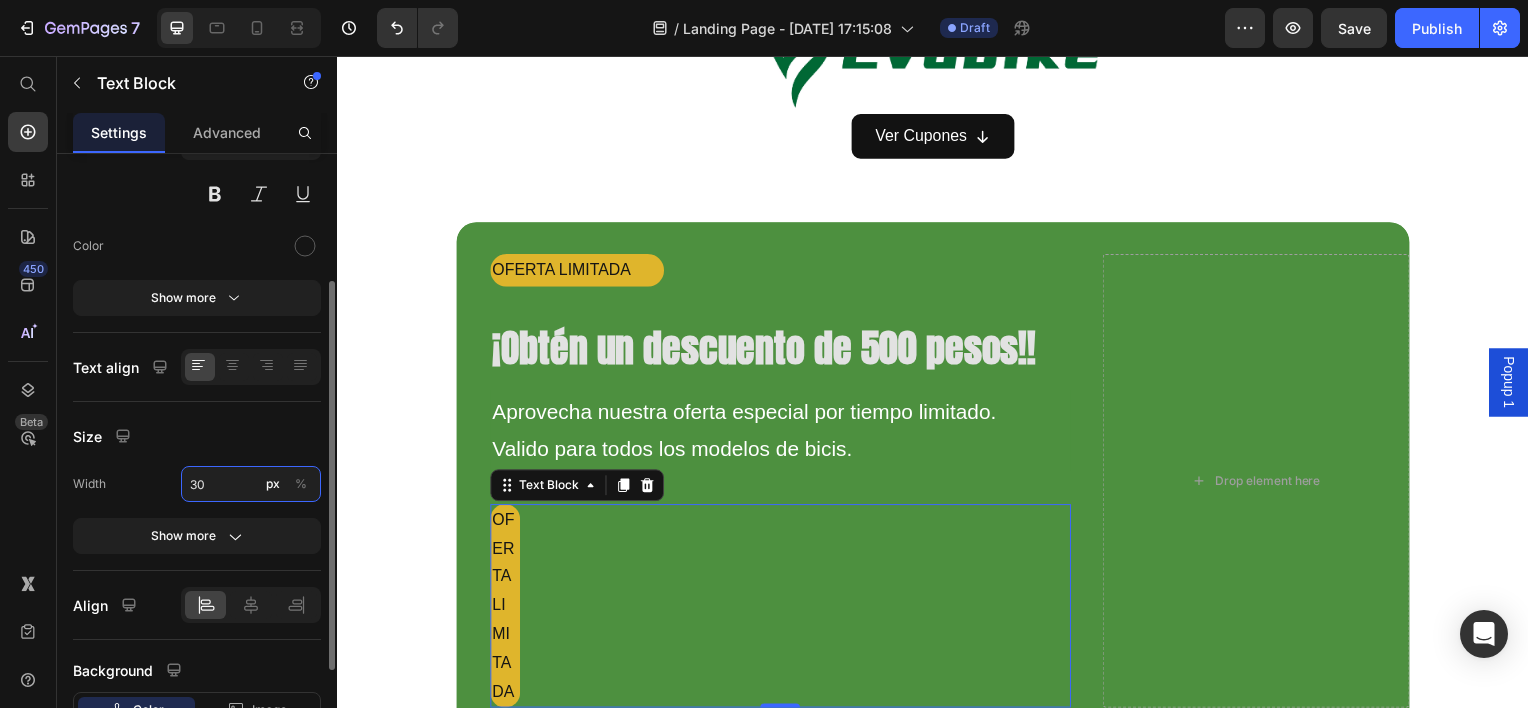 type on "30" 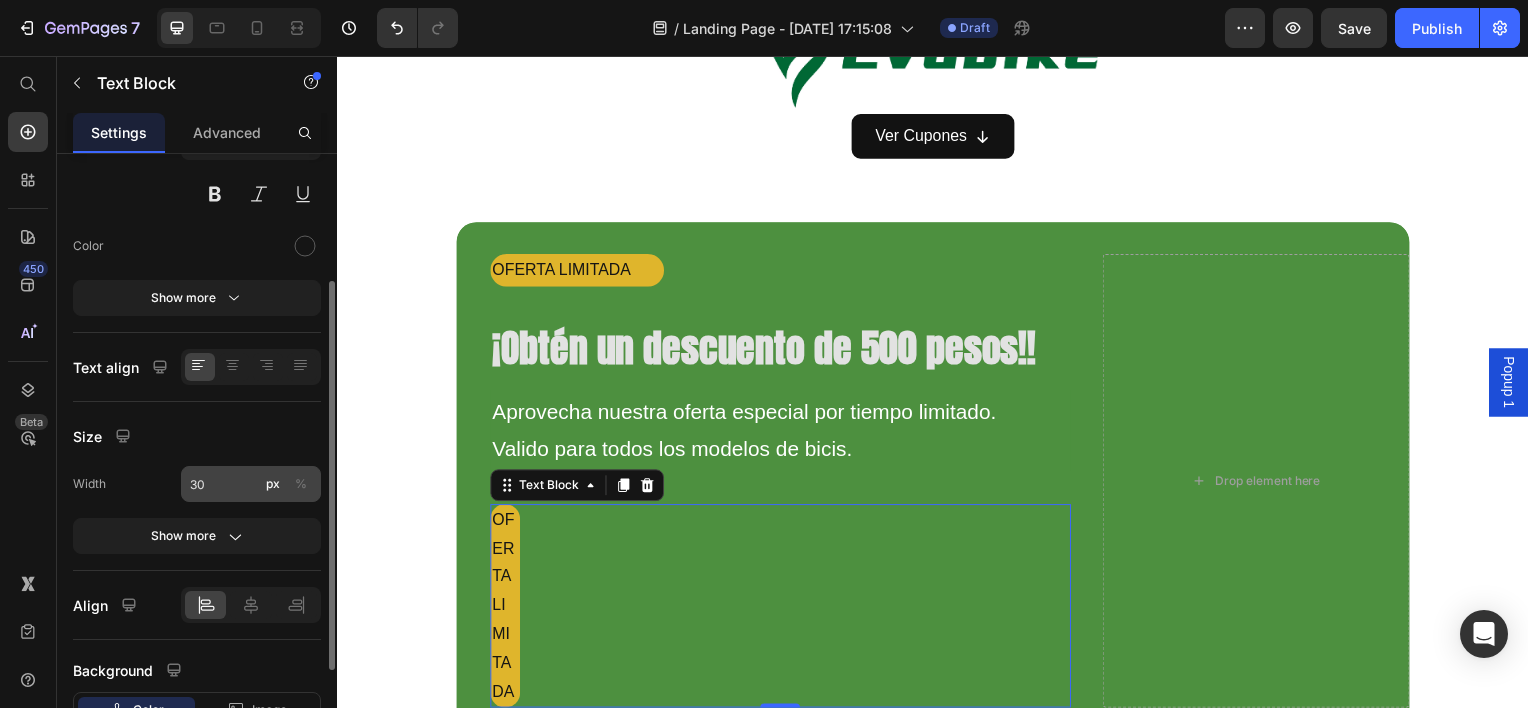 click on "%" at bounding box center [301, 484] 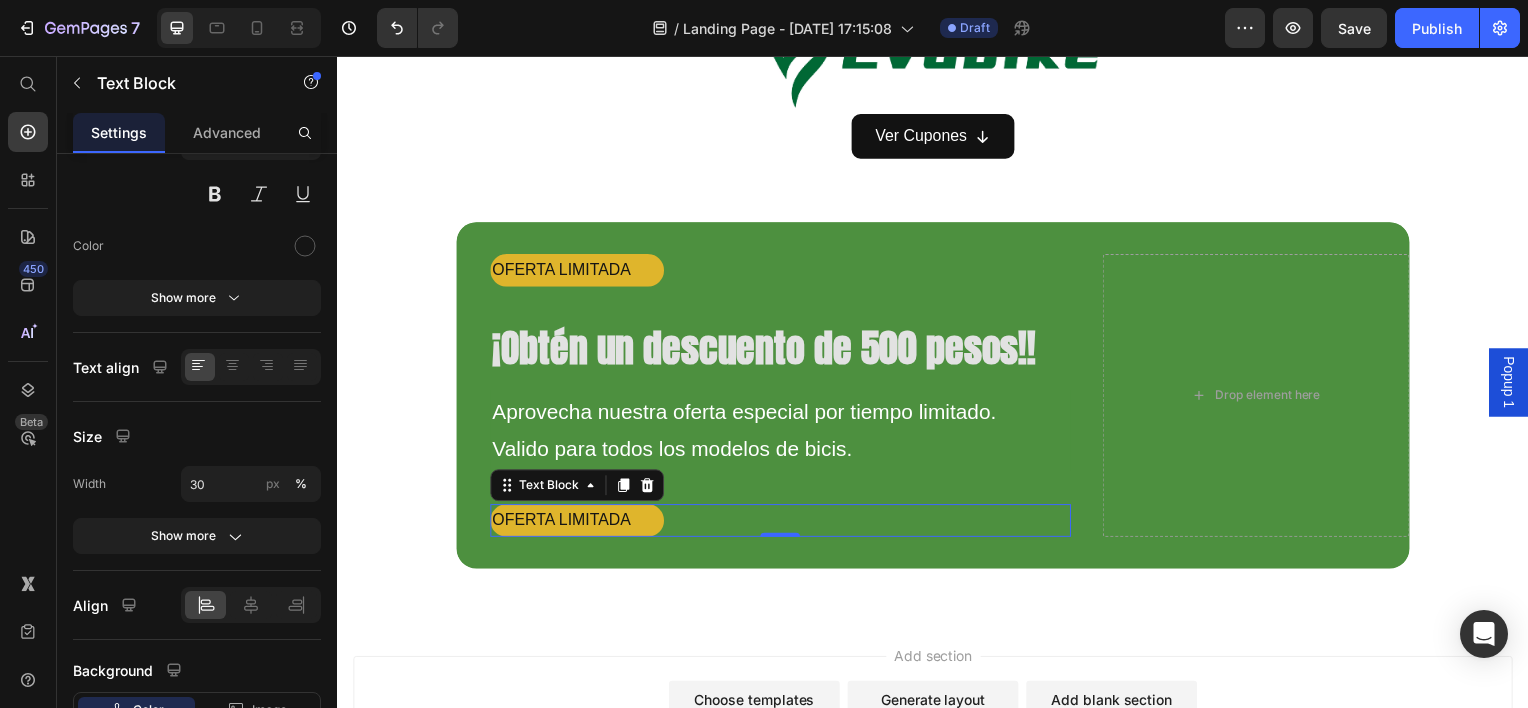 click on "OFERTA LIMITADA" at bounding box center [578, 523] 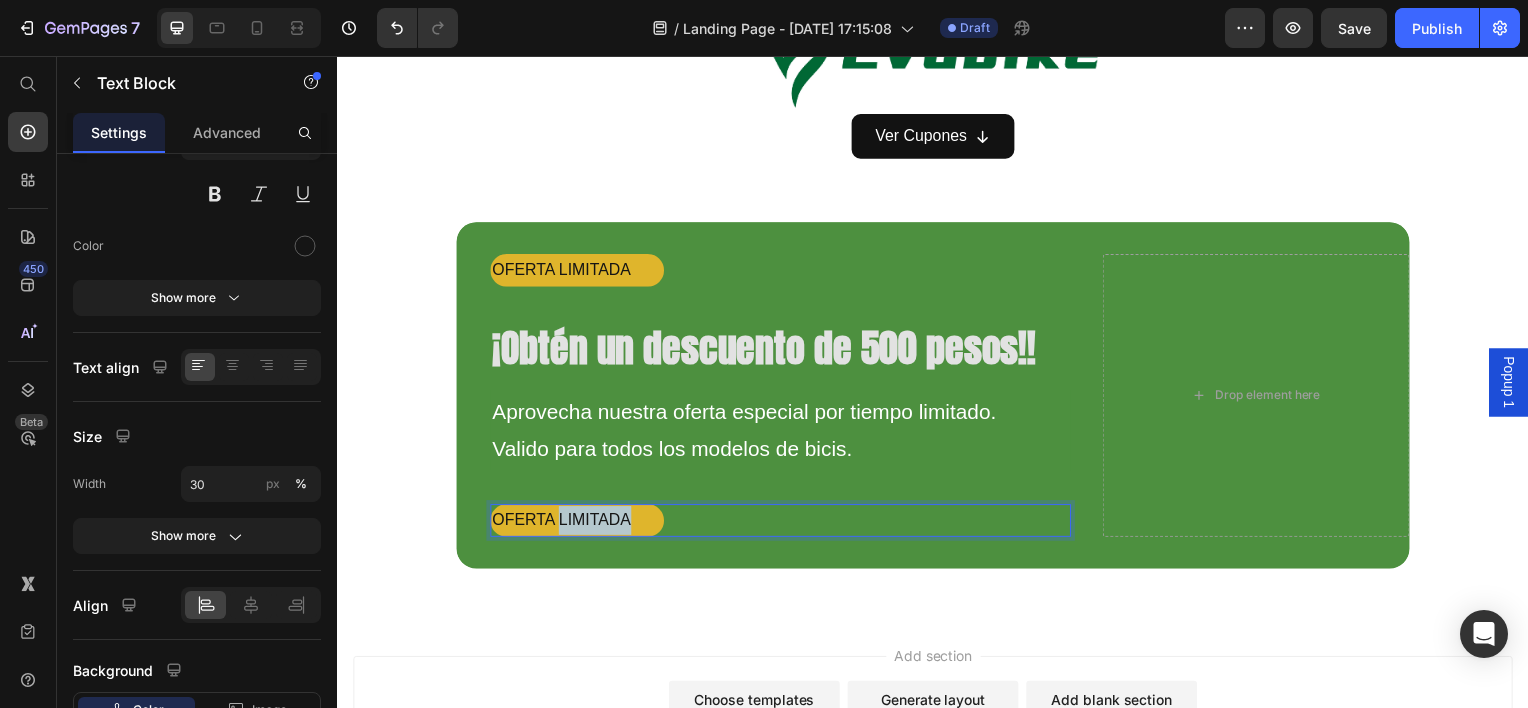 click on "OFERTA LIMITADA" at bounding box center (578, 523) 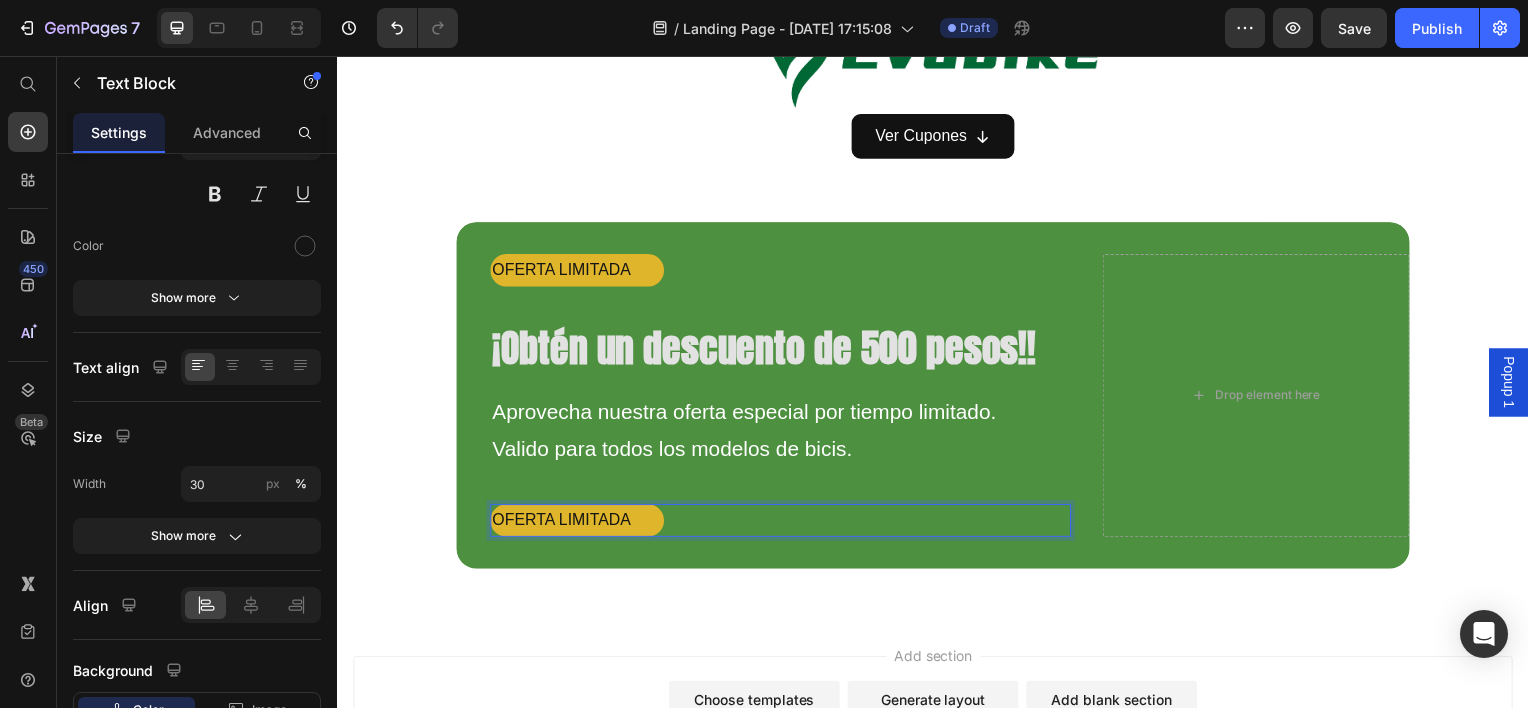 click on "OFERTA LIMITADA" at bounding box center [578, 523] 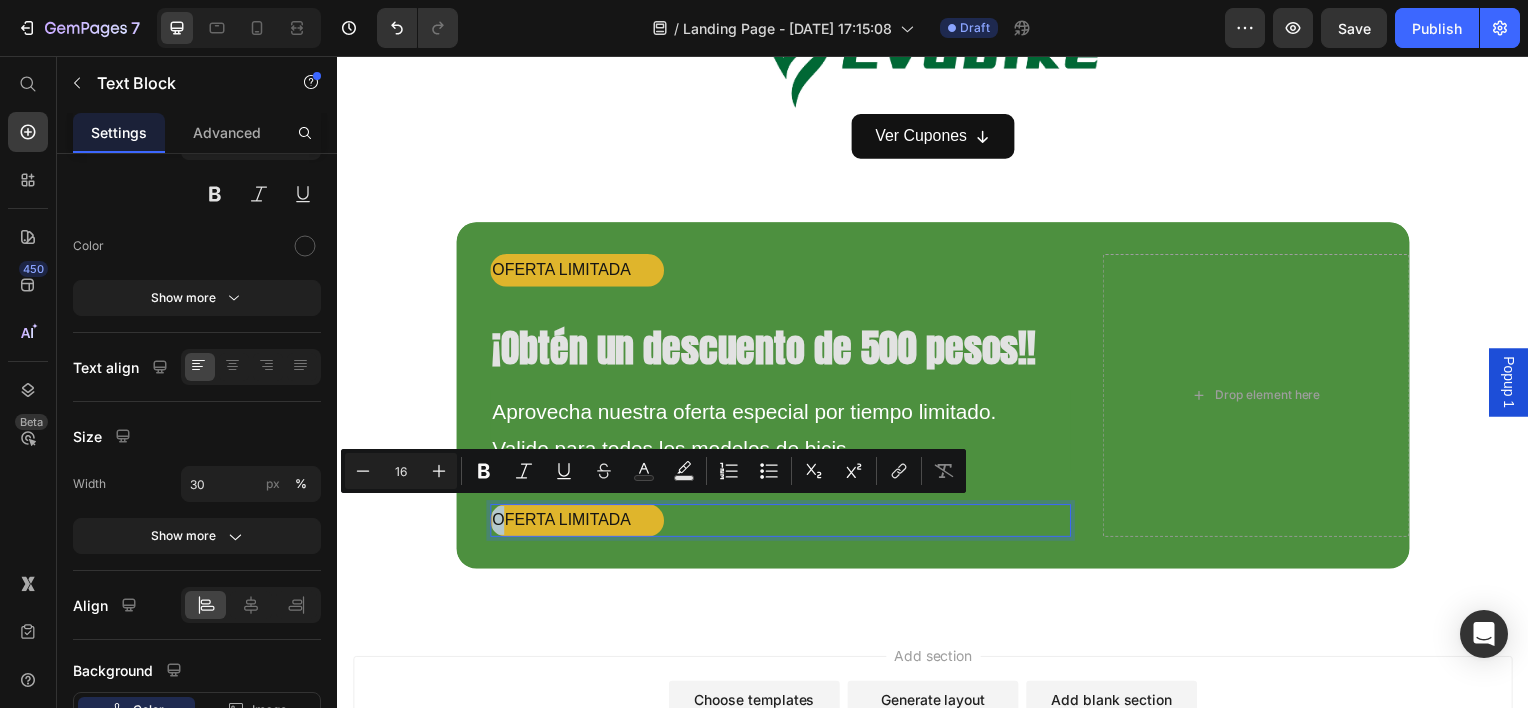 click on "OFERTA LIMITADA" at bounding box center (578, 523) 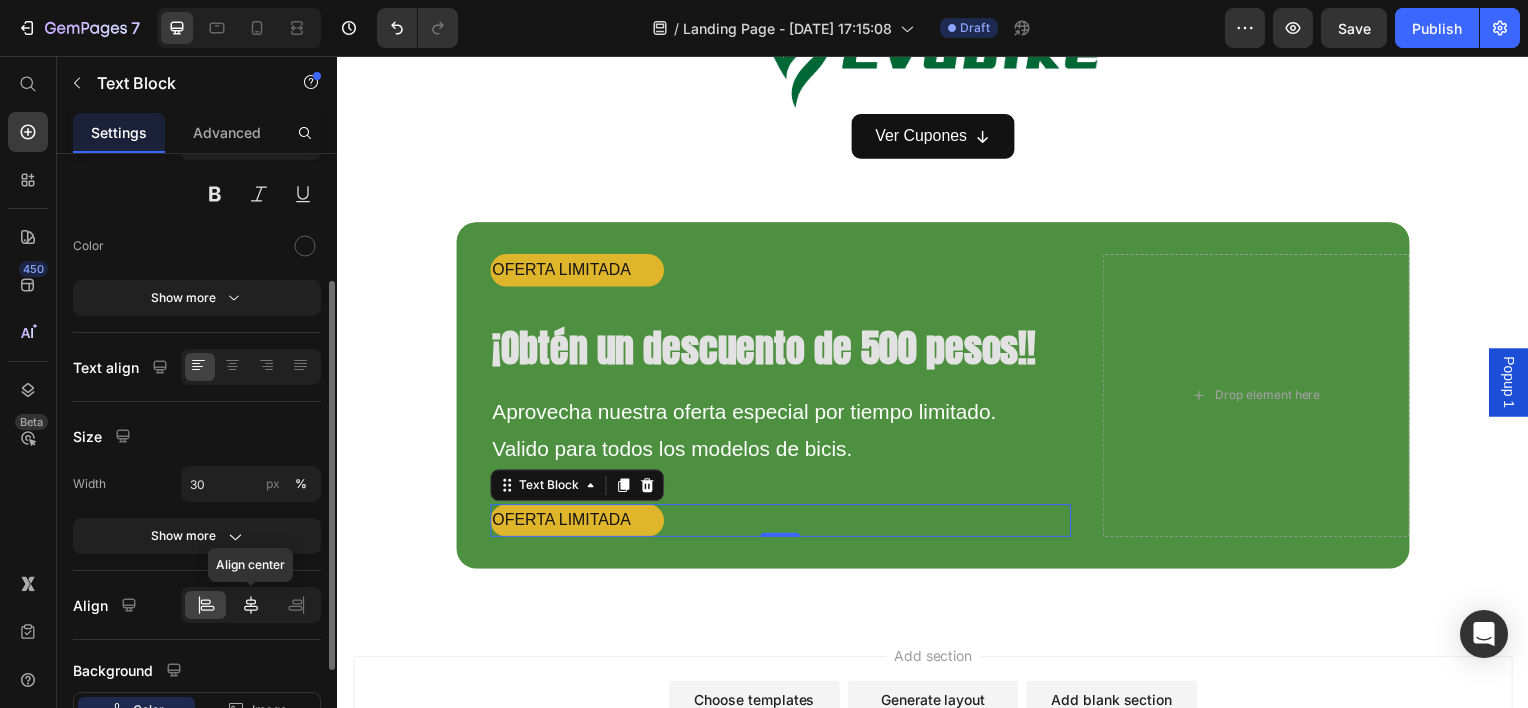 click 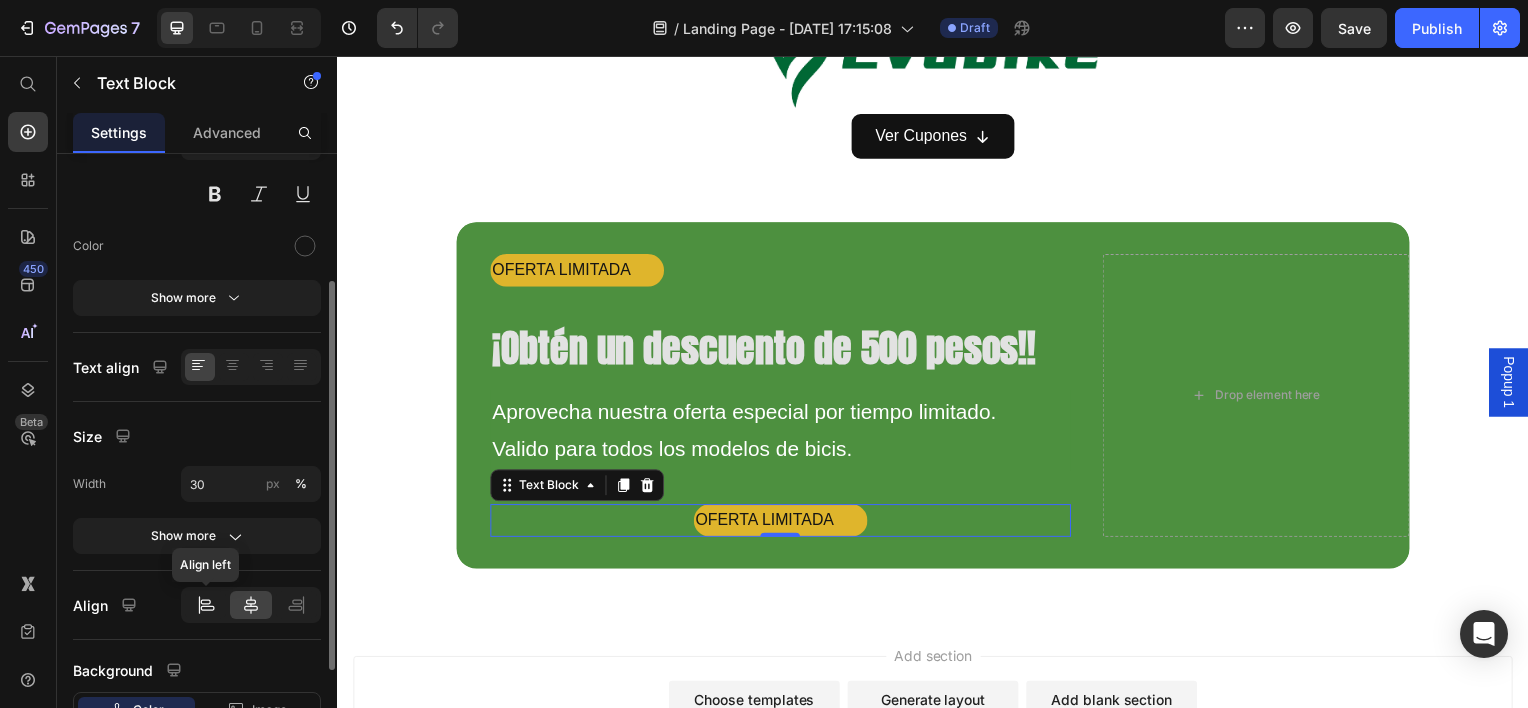 click 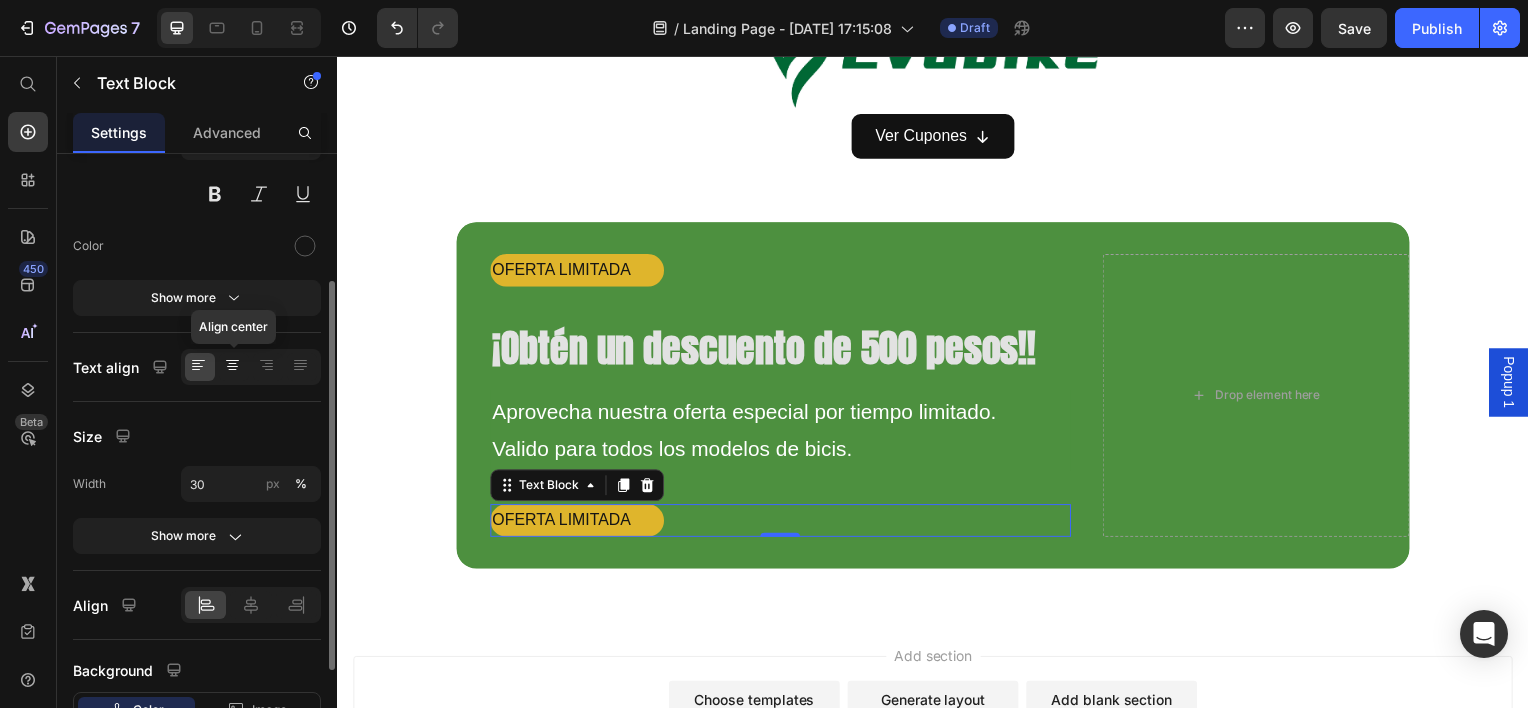click 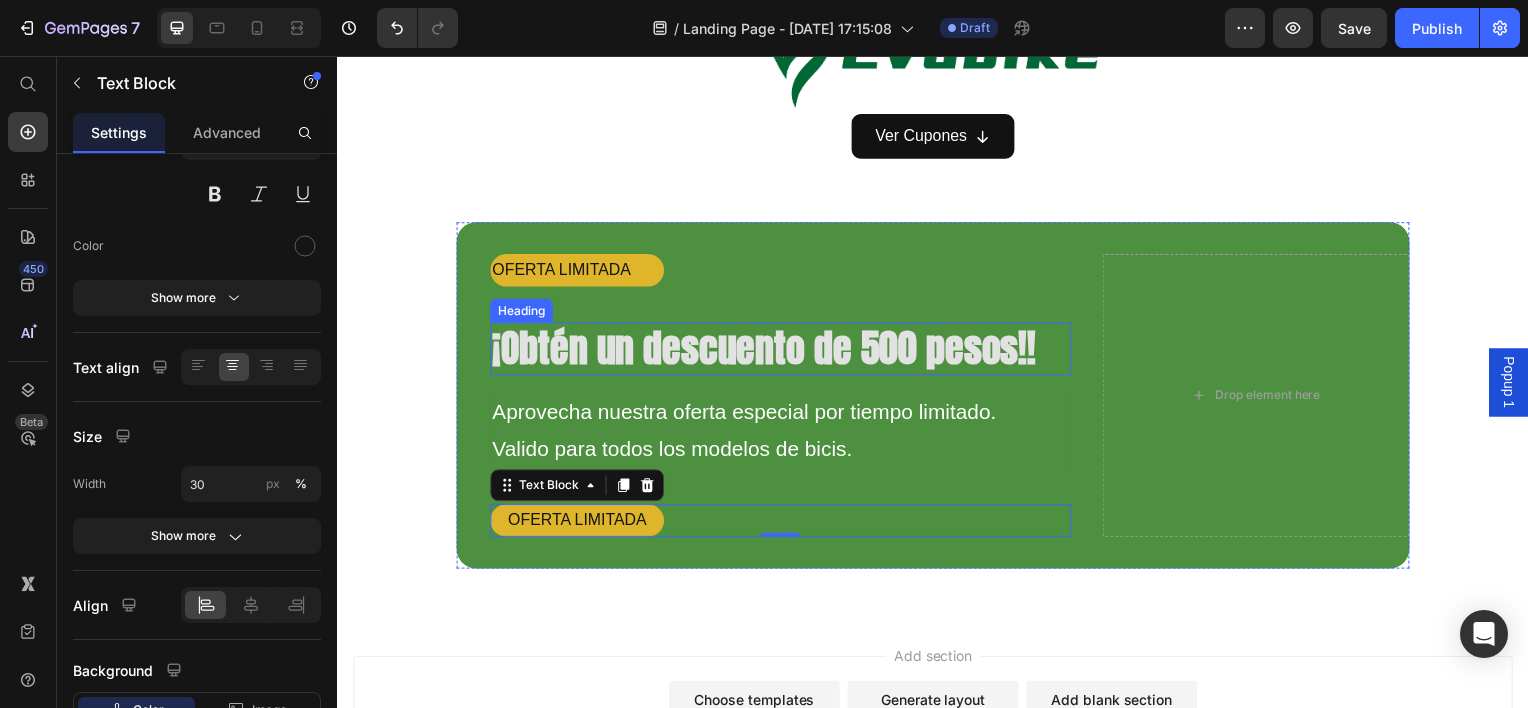 click on "OFERTA LIMITADA" at bounding box center (578, 271) 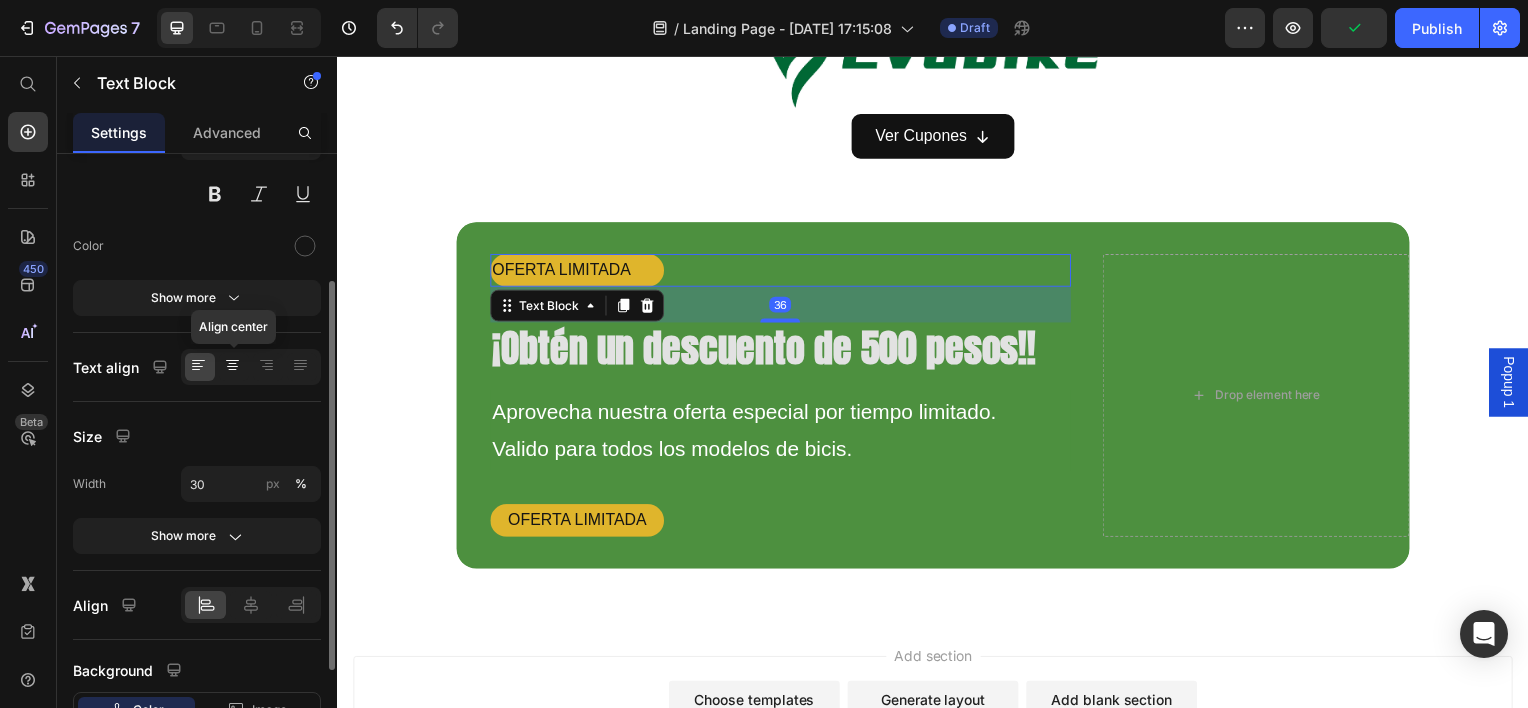 click 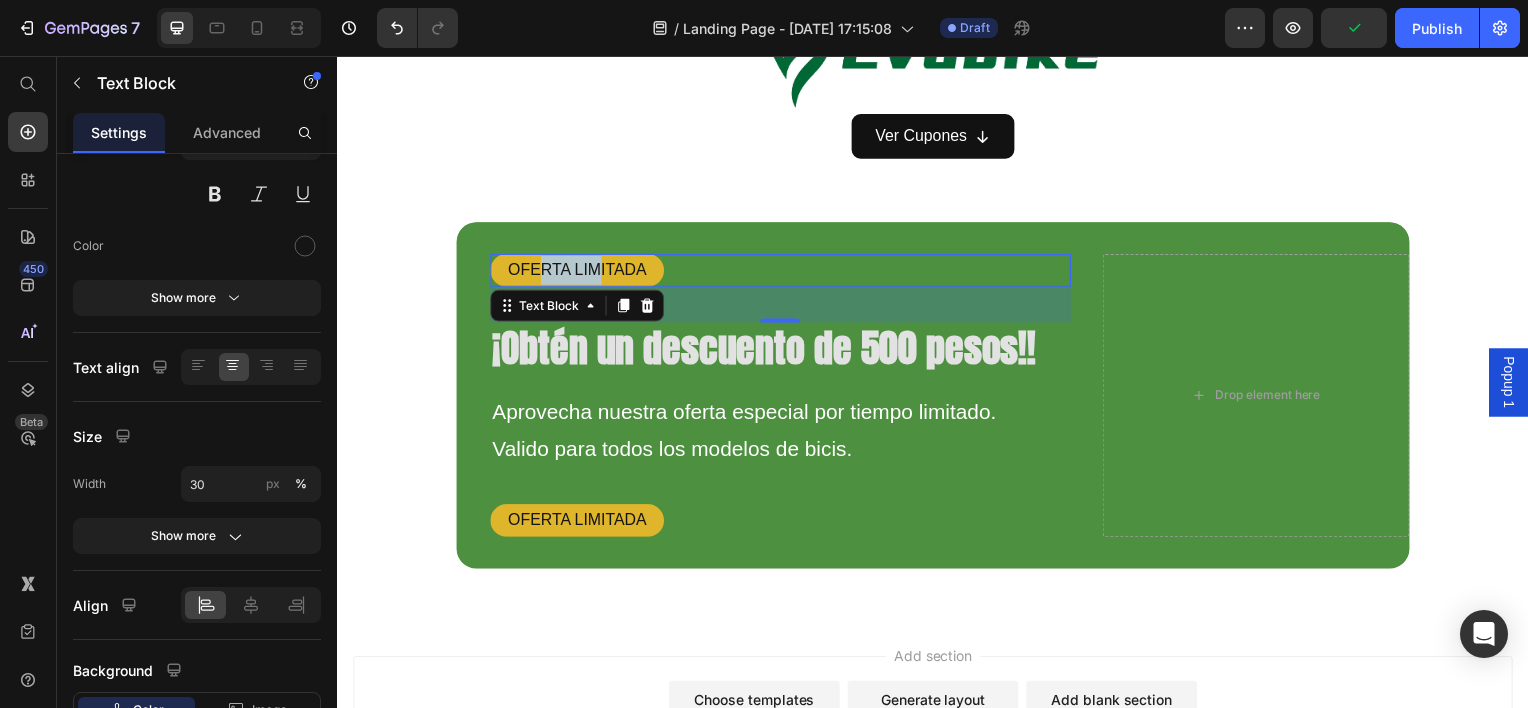 click on "OFERTA LIMITADA" at bounding box center [578, 271] 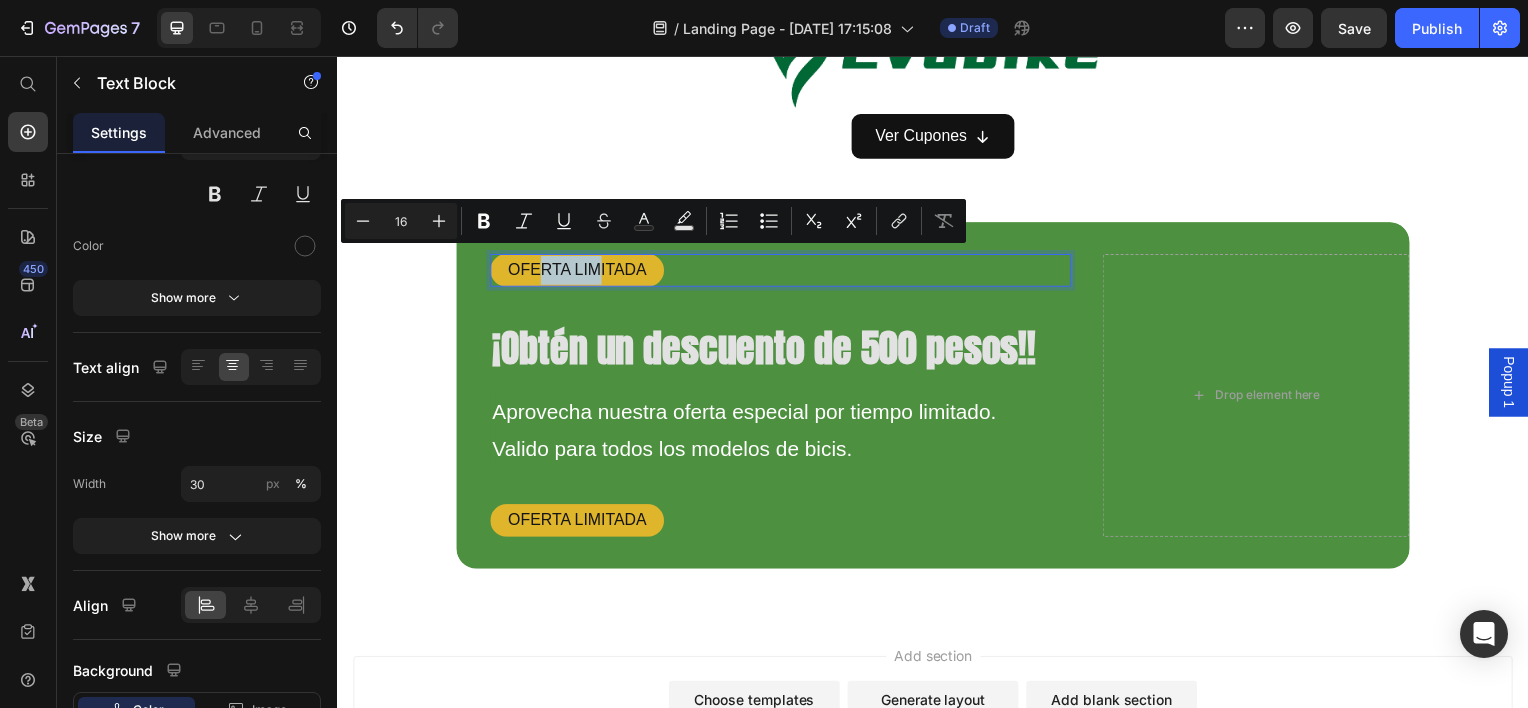 click on "OFERTA LIMITADA" at bounding box center (578, 271) 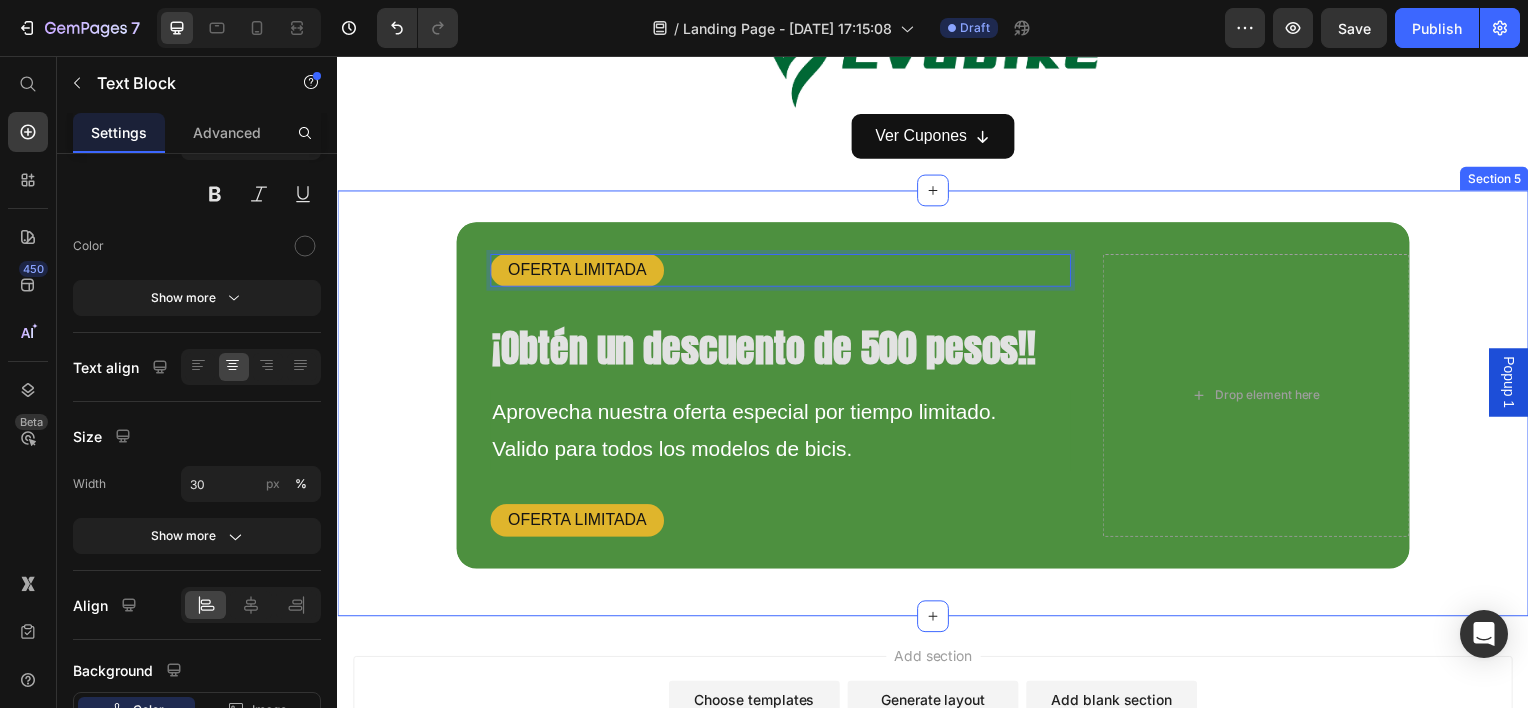 click on "OFERTA LIMITADA Text Block   36 ⁠⁠⁠⁠⁠⁠⁠ ¡Obtén un descuento de 500 pesos!! Heading Aprovecha nuestra oferta especial por tiempo limitado. Valido para todos los modelos de bicis. Text Block OFERTA LIMITADA Text Block
Drop element here Hero Banner Row Section 5" at bounding box center [937, 405] 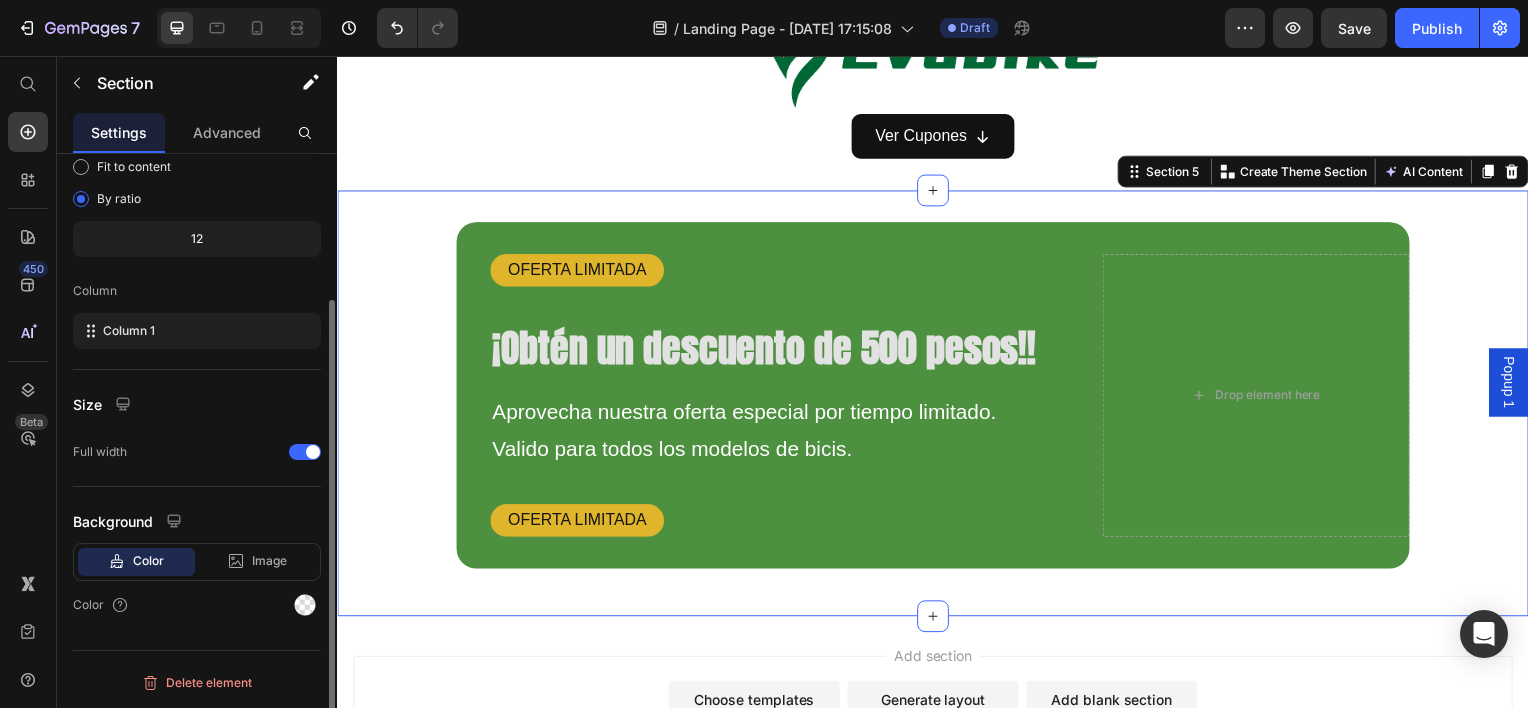 scroll, scrollTop: 0, scrollLeft: 0, axis: both 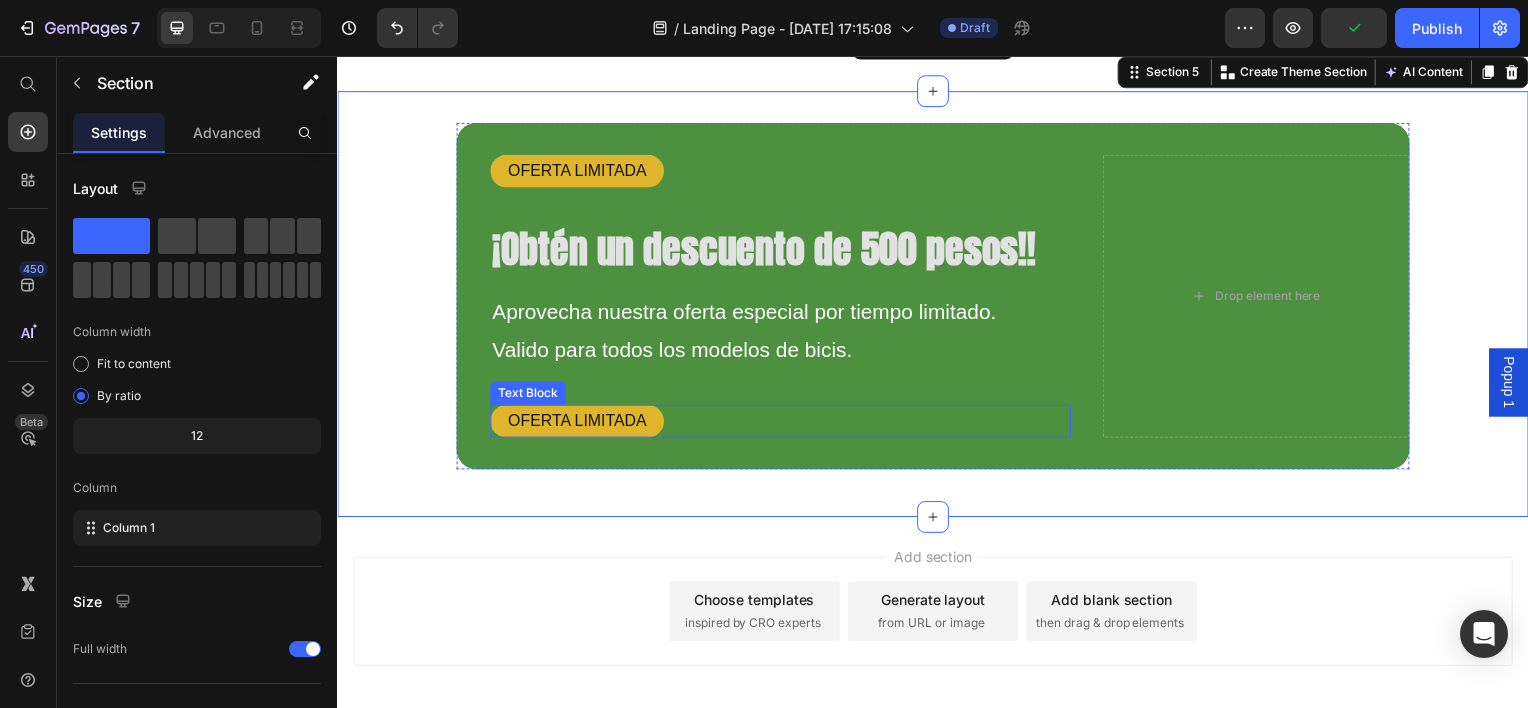 click on "OFERTA LIMITADA" at bounding box center [783, 423] 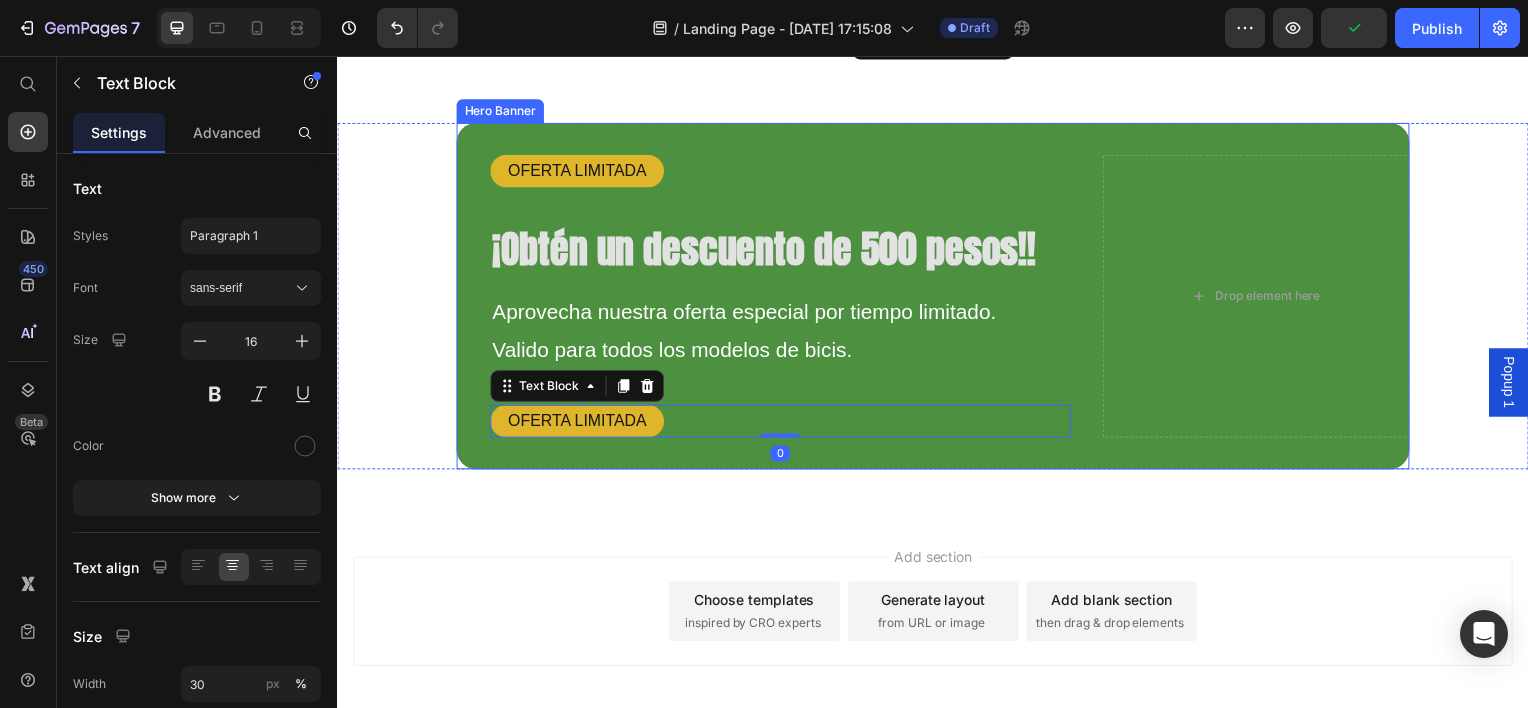 click on "OFERTA LIMITADA Text Block ⁠⁠⁠⁠⁠⁠⁠ ¡Obtén un descuento de 500 pesos!! Heading Aprovecha nuestra oferta especial por tiempo limitado. Valido para todos los modelos de bicis. Text Block OFERTA LIMITADA Text Block   0" at bounding box center [766, 297] 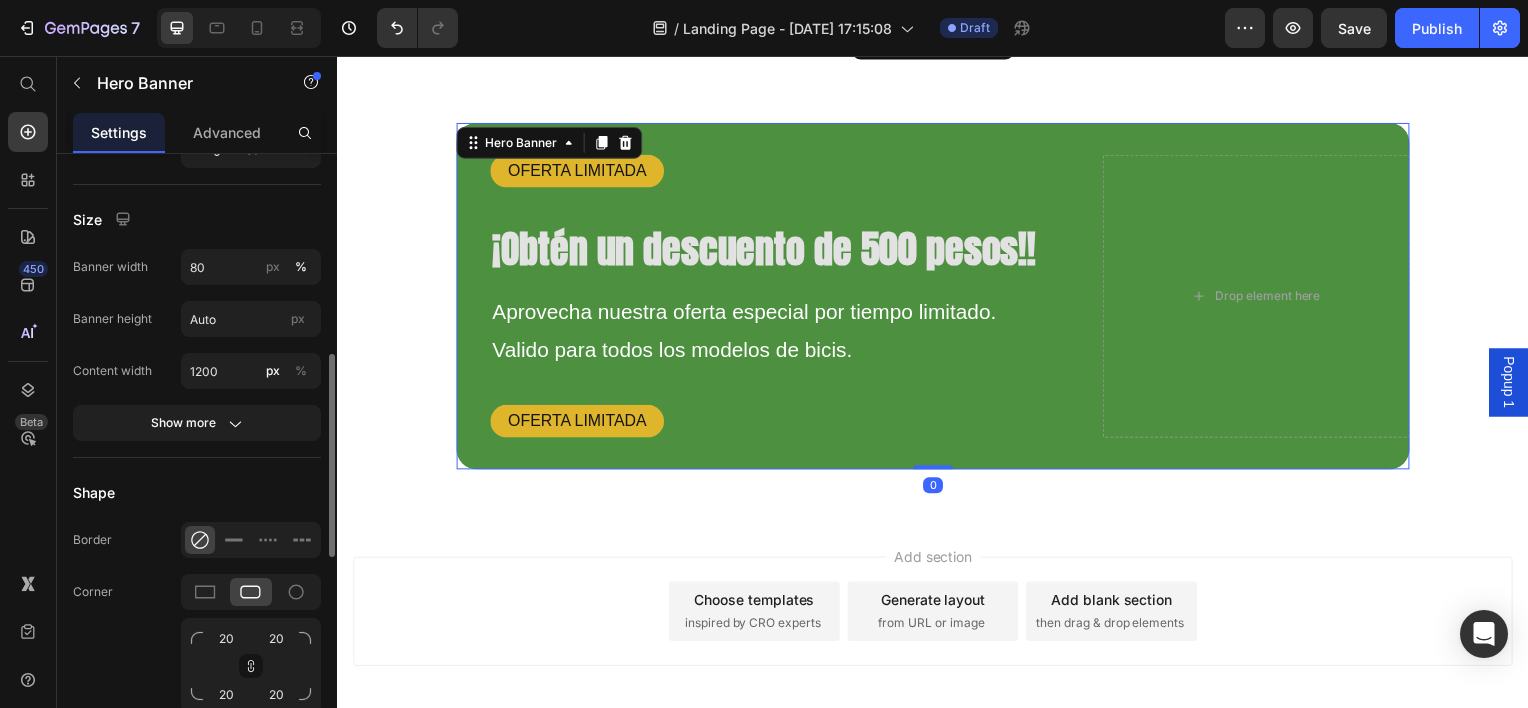 scroll, scrollTop: 1100, scrollLeft: 0, axis: vertical 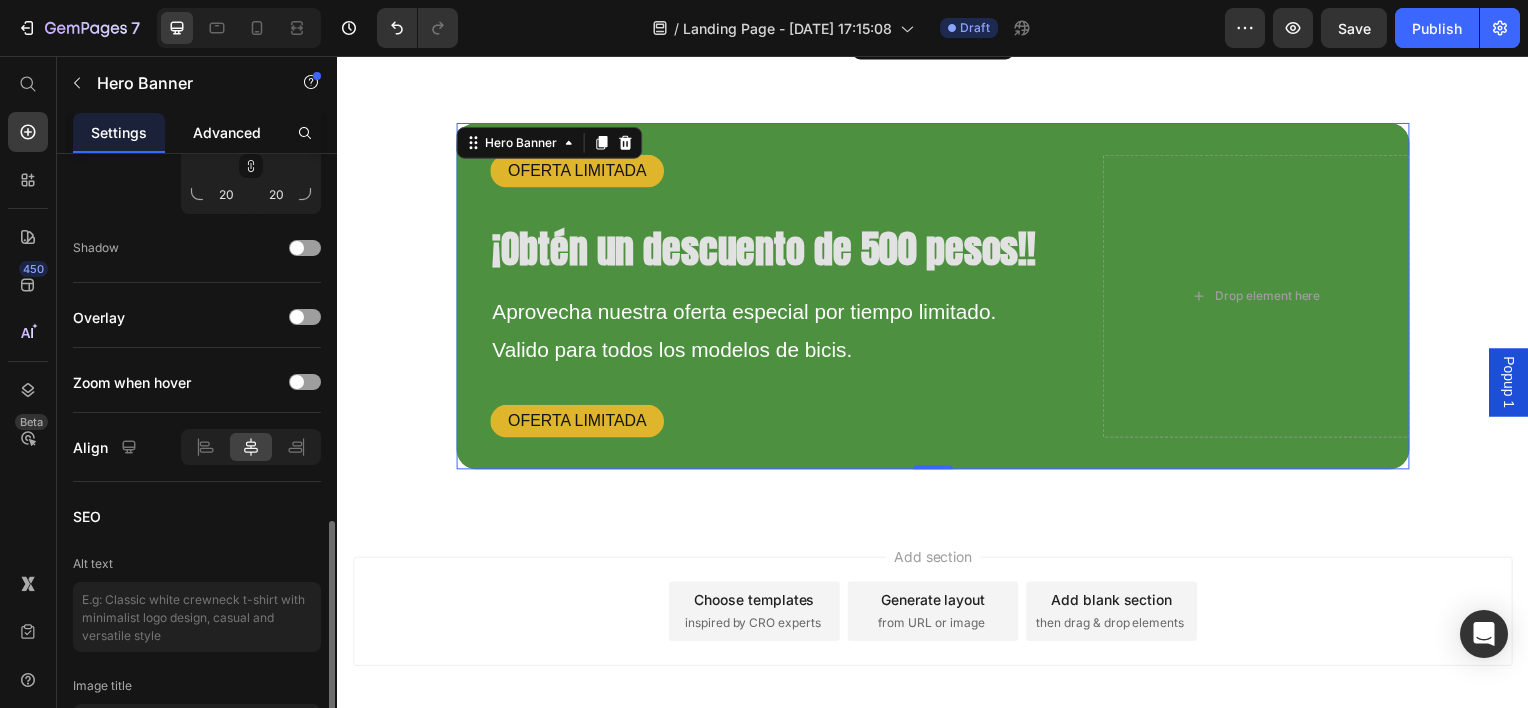 click on "Advanced" 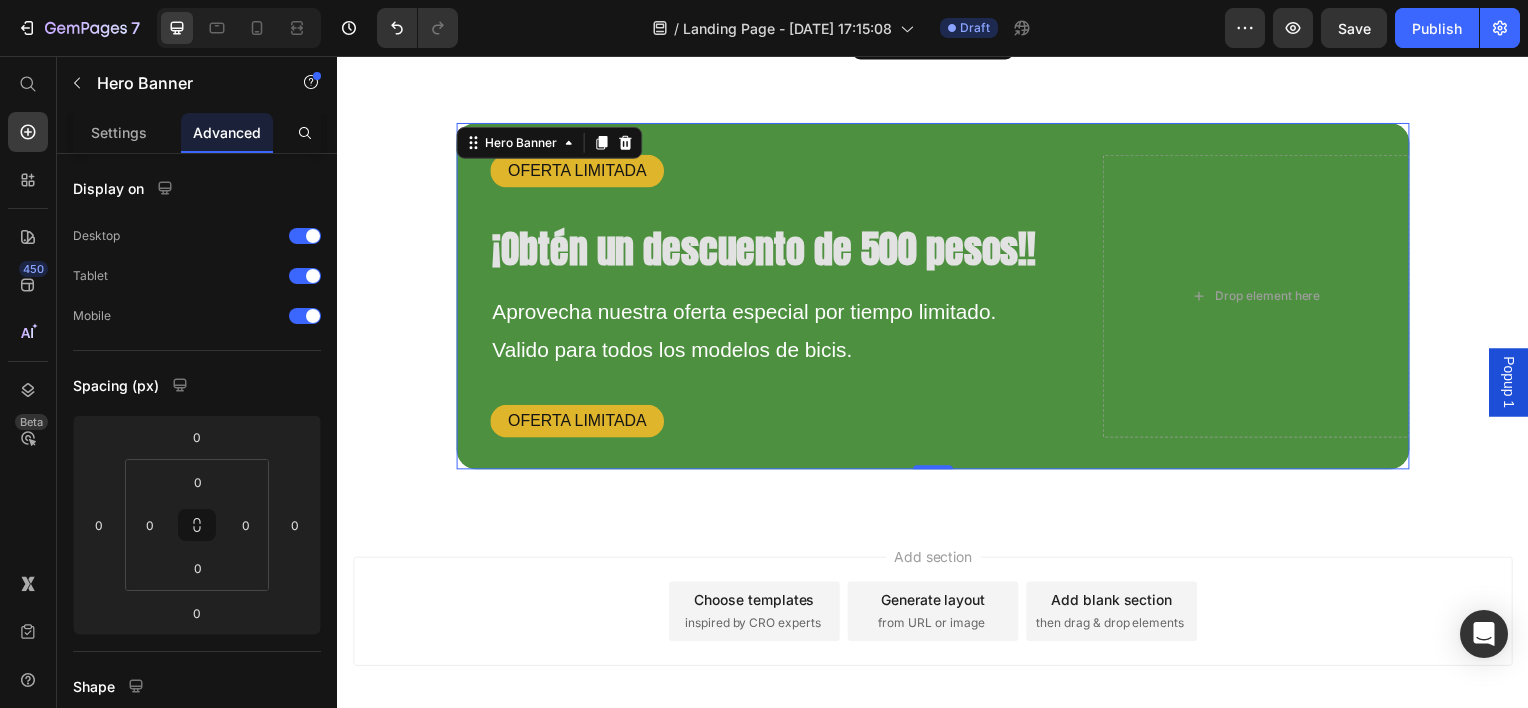scroll, scrollTop: 656, scrollLeft: 0, axis: vertical 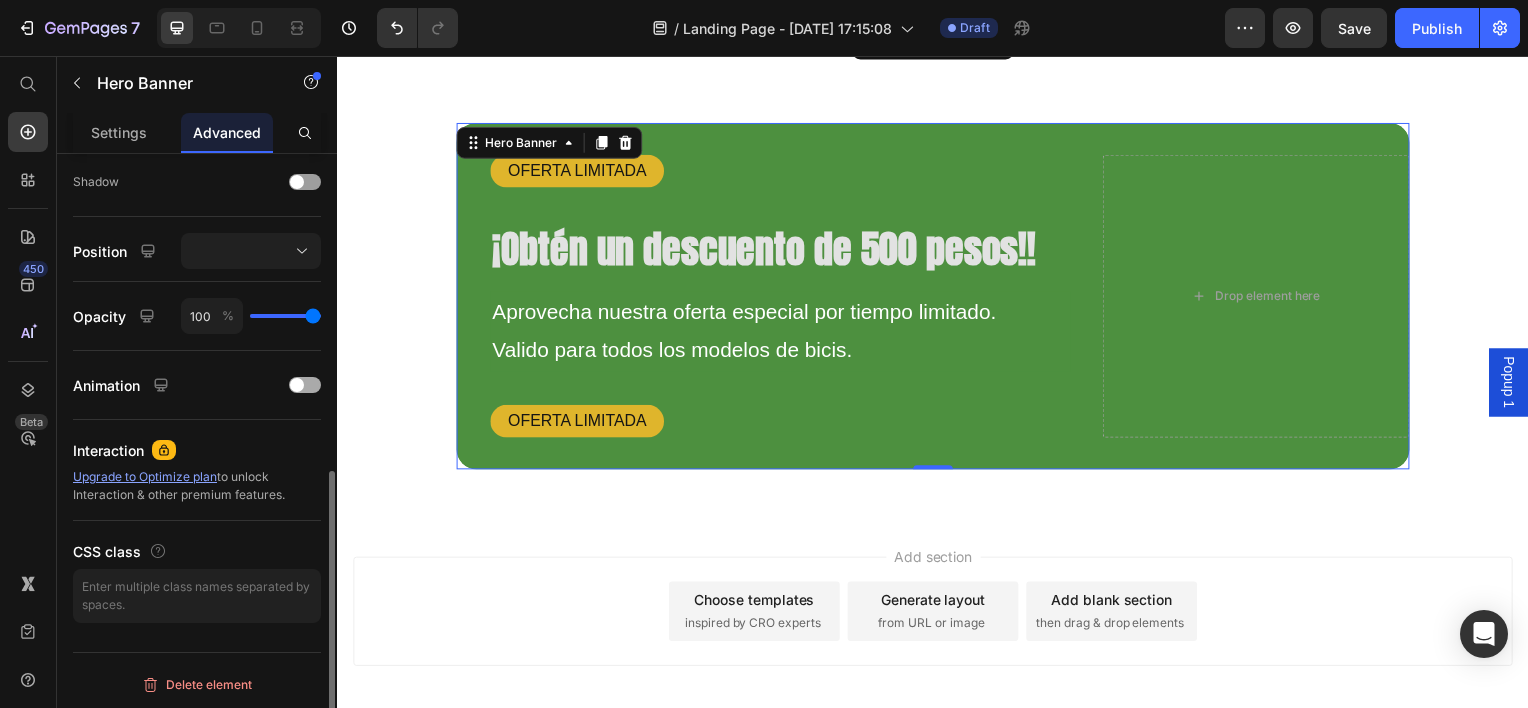 click on "Animation" at bounding box center (197, 385) 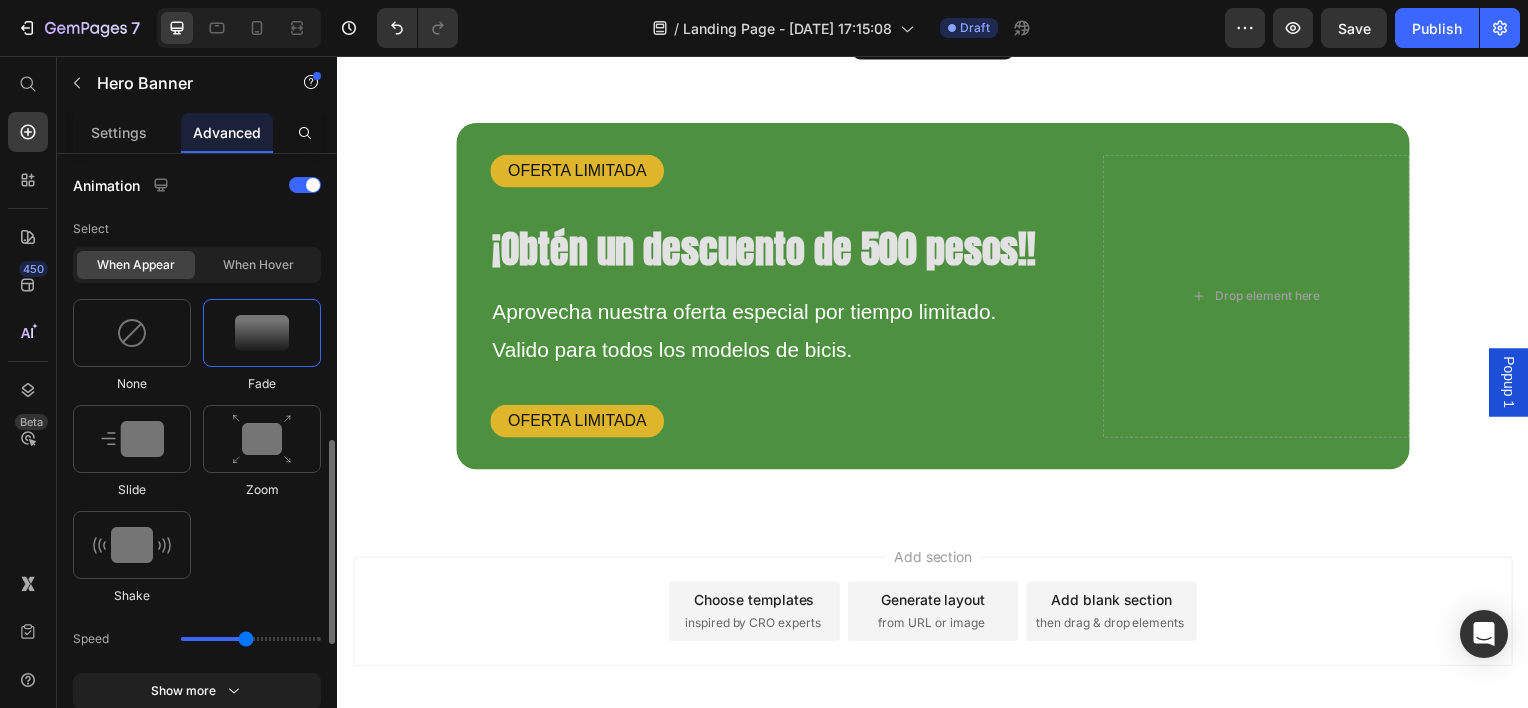 scroll, scrollTop: 956, scrollLeft: 0, axis: vertical 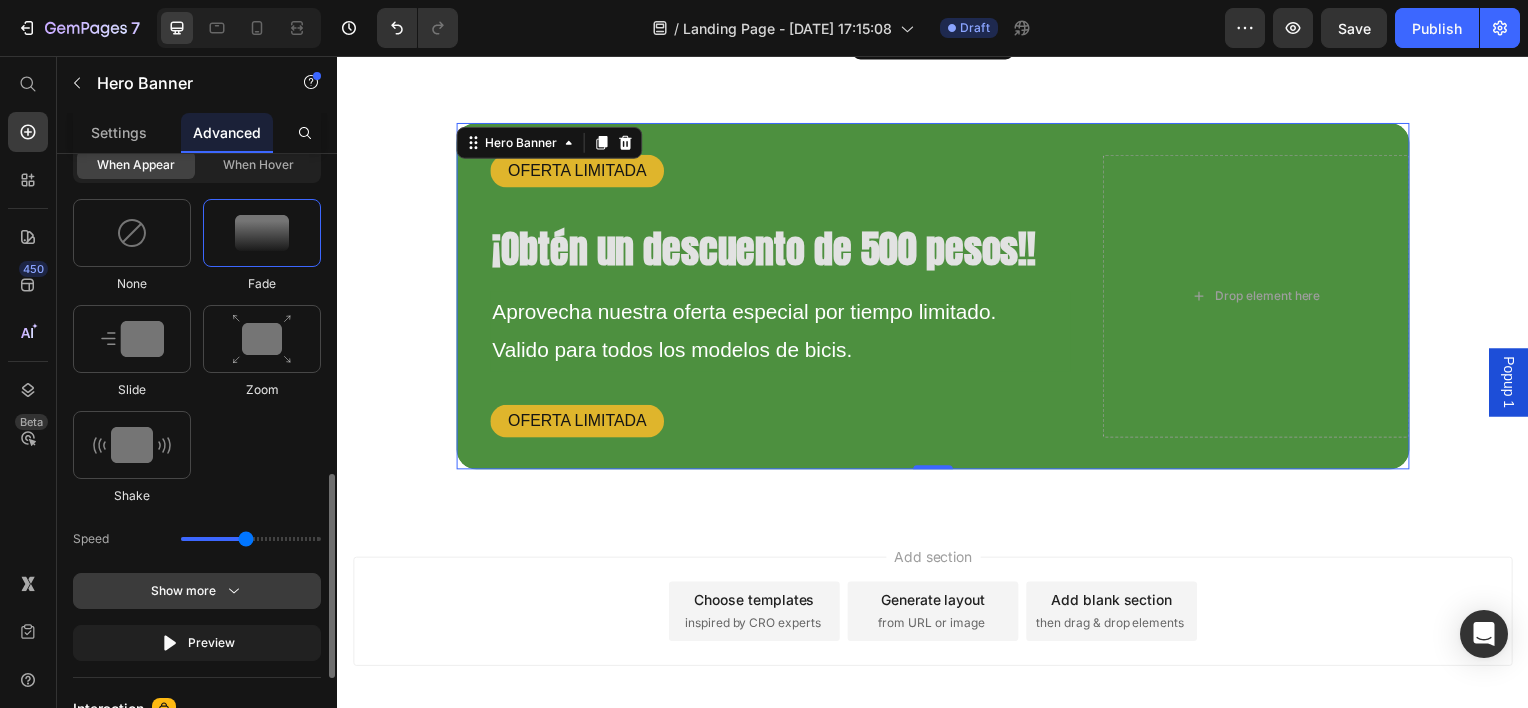 click on "Show more" at bounding box center [197, 591] 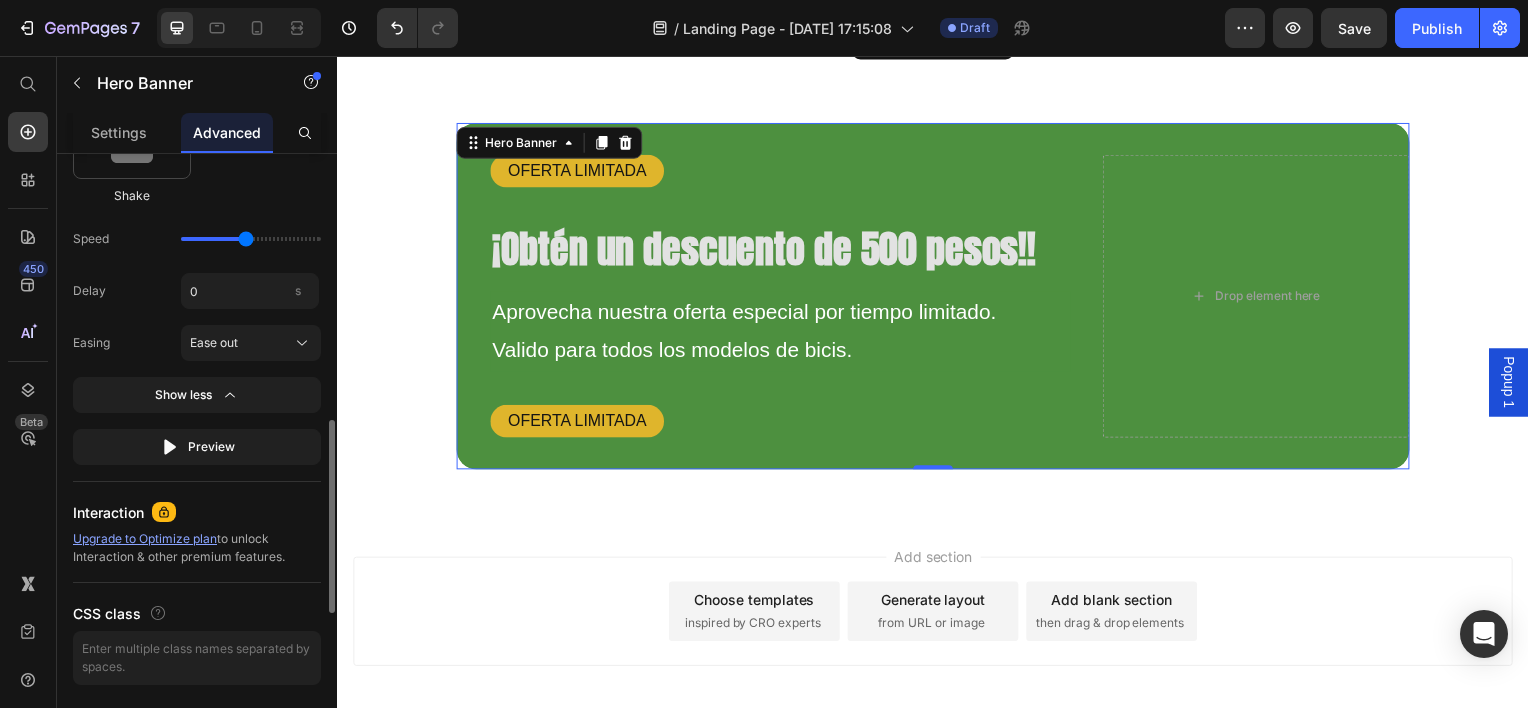 scroll, scrollTop: 956, scrollLeft: 0, axis: vertical 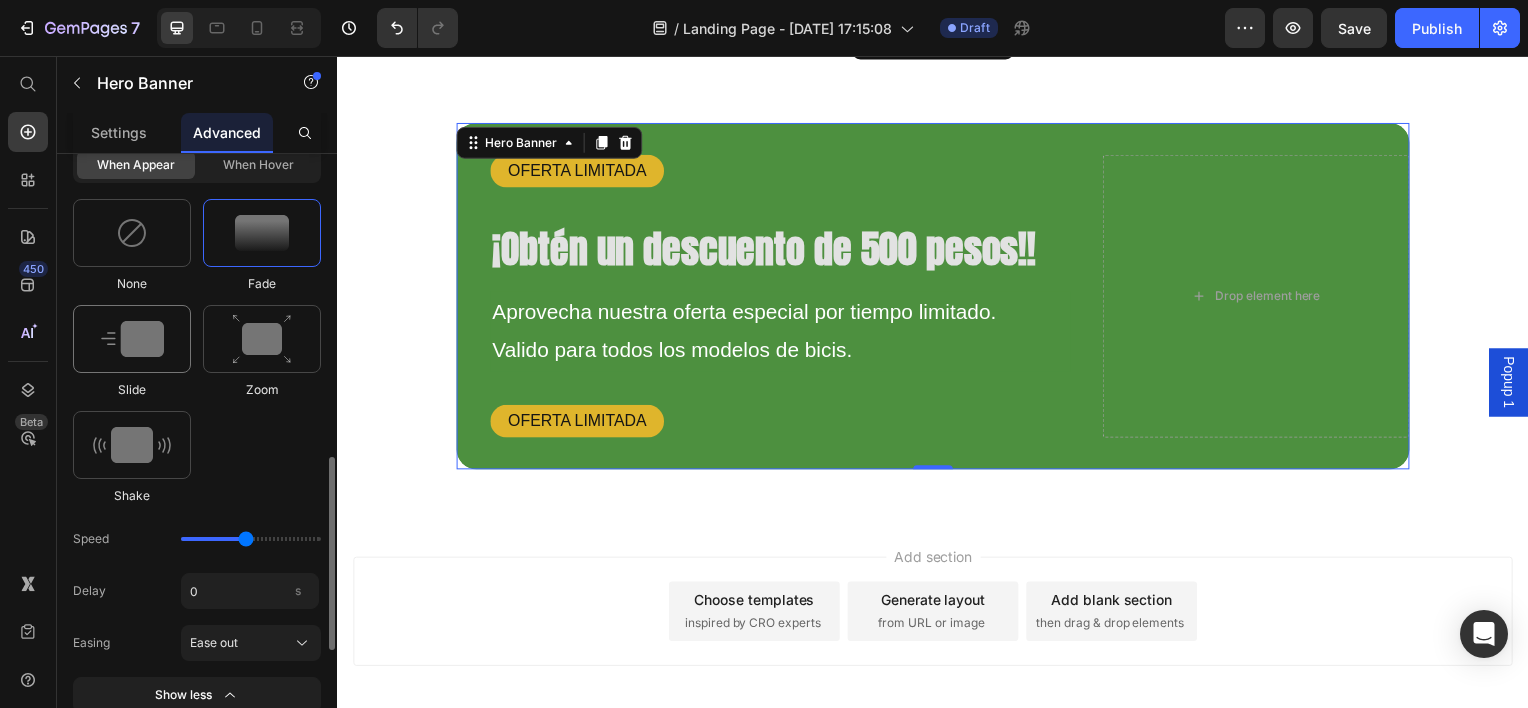 click at bounding box center [132, 339] 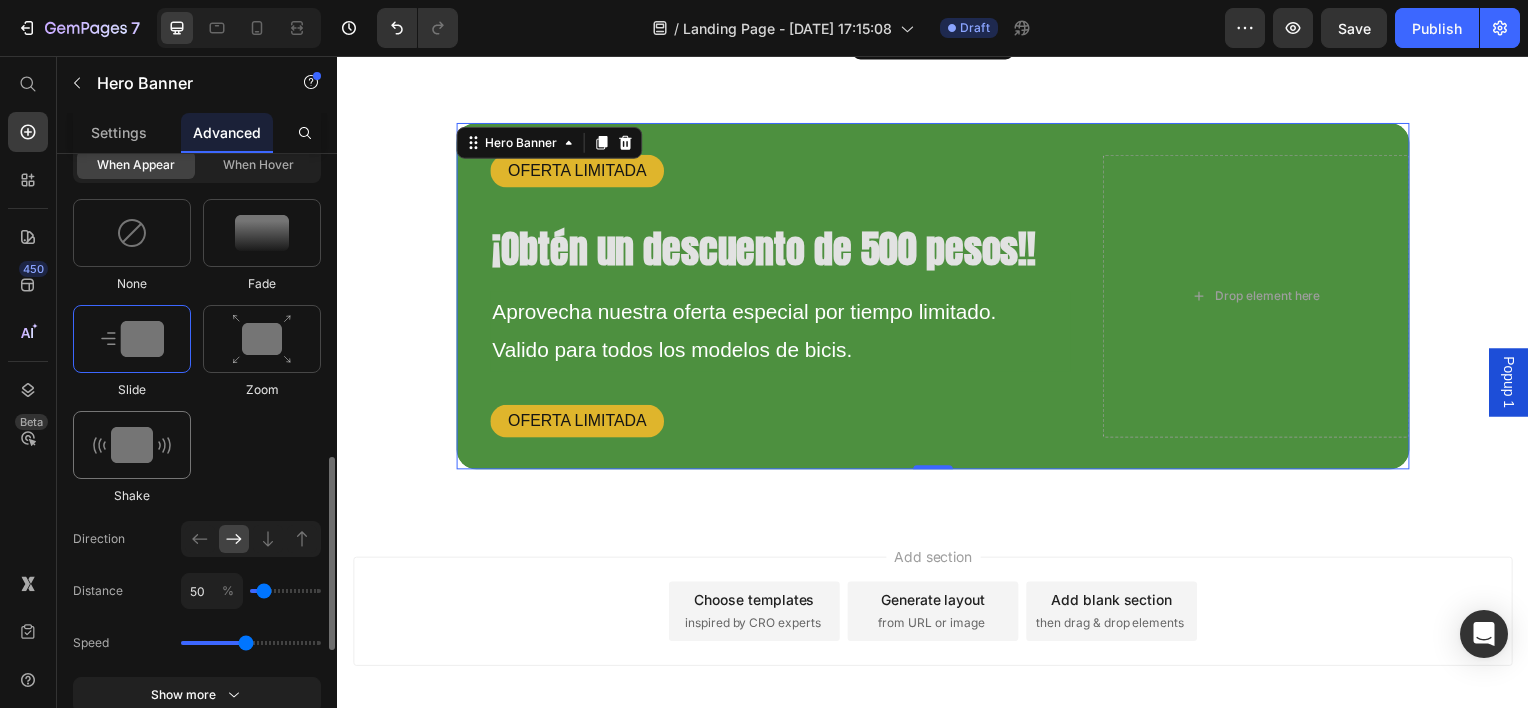 click at bounding box center [132, 445] 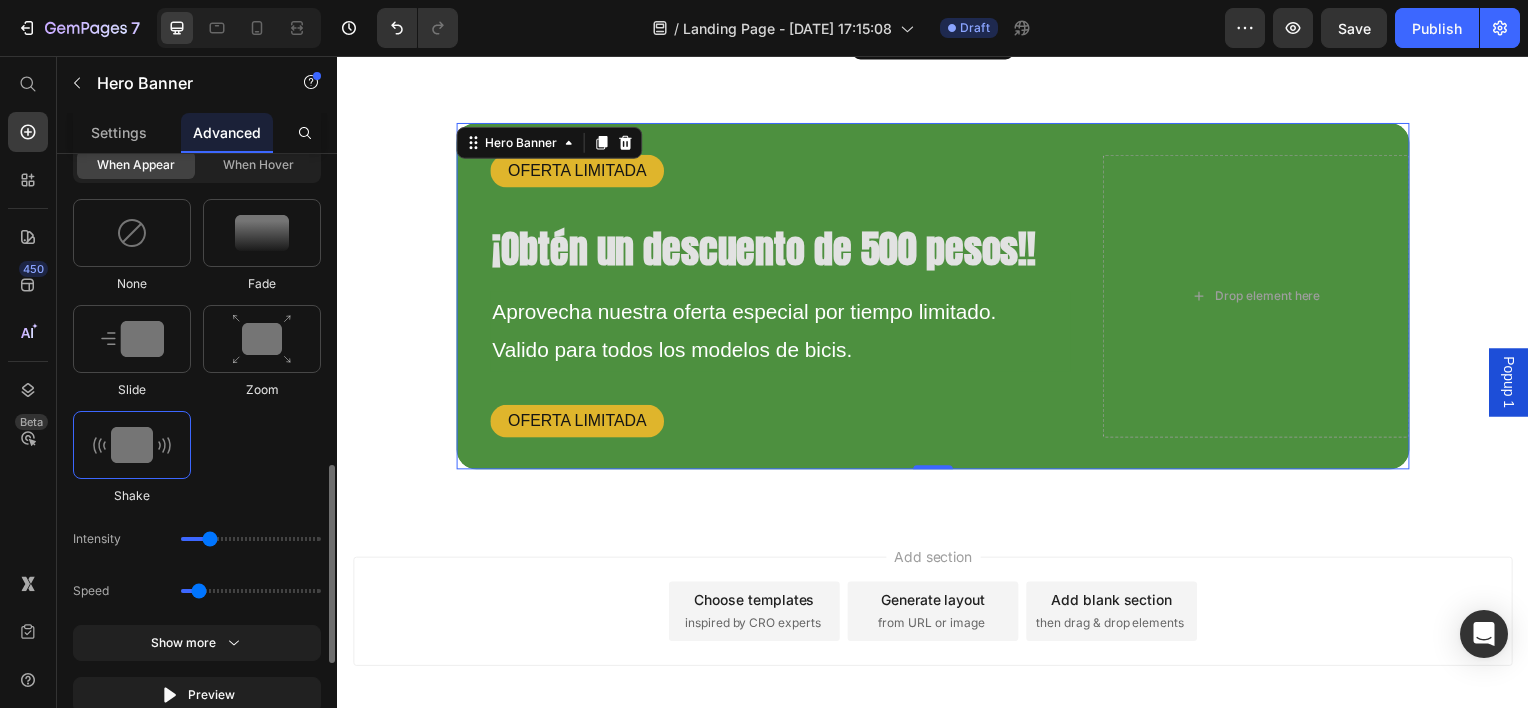 scroll, scrollTop: 856, scrollLeft: 0, axis: vertical 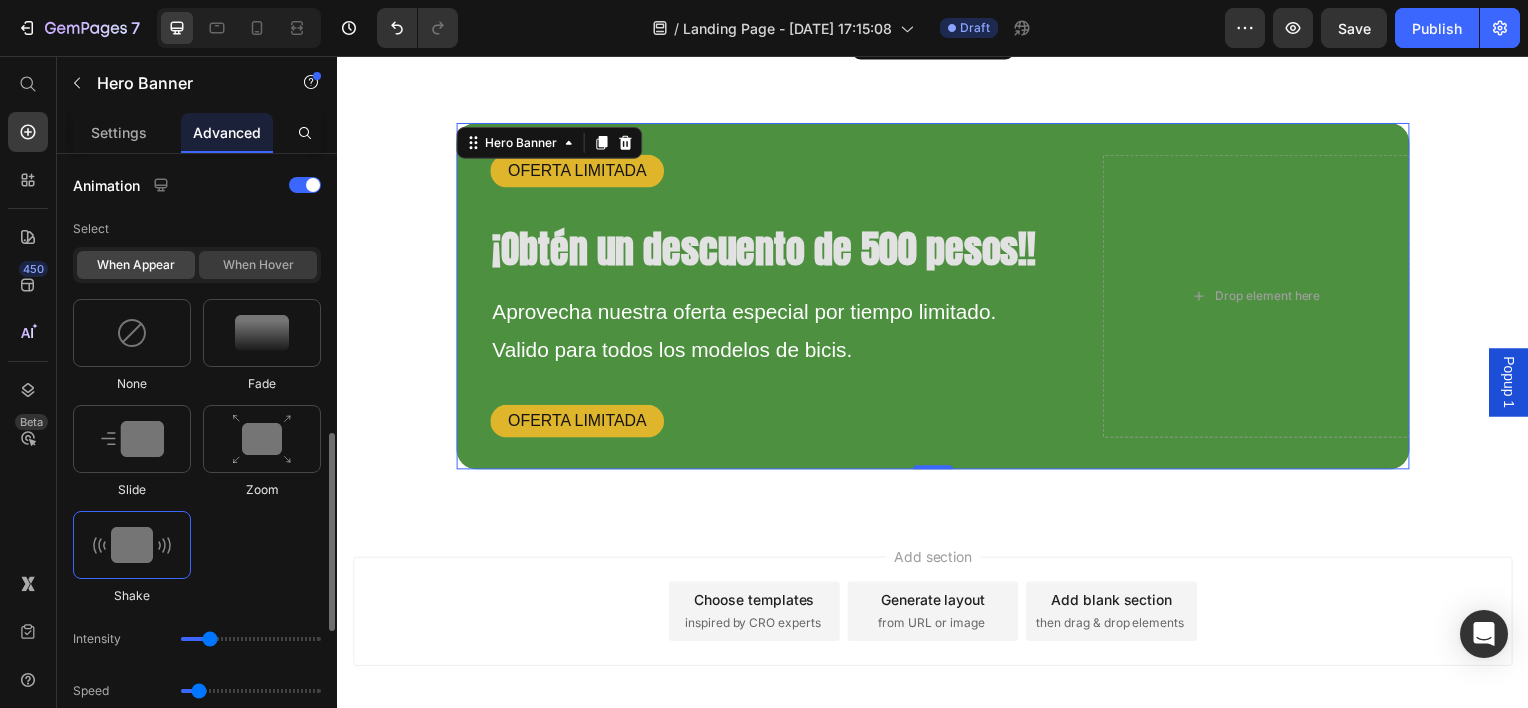 click on "When hover" 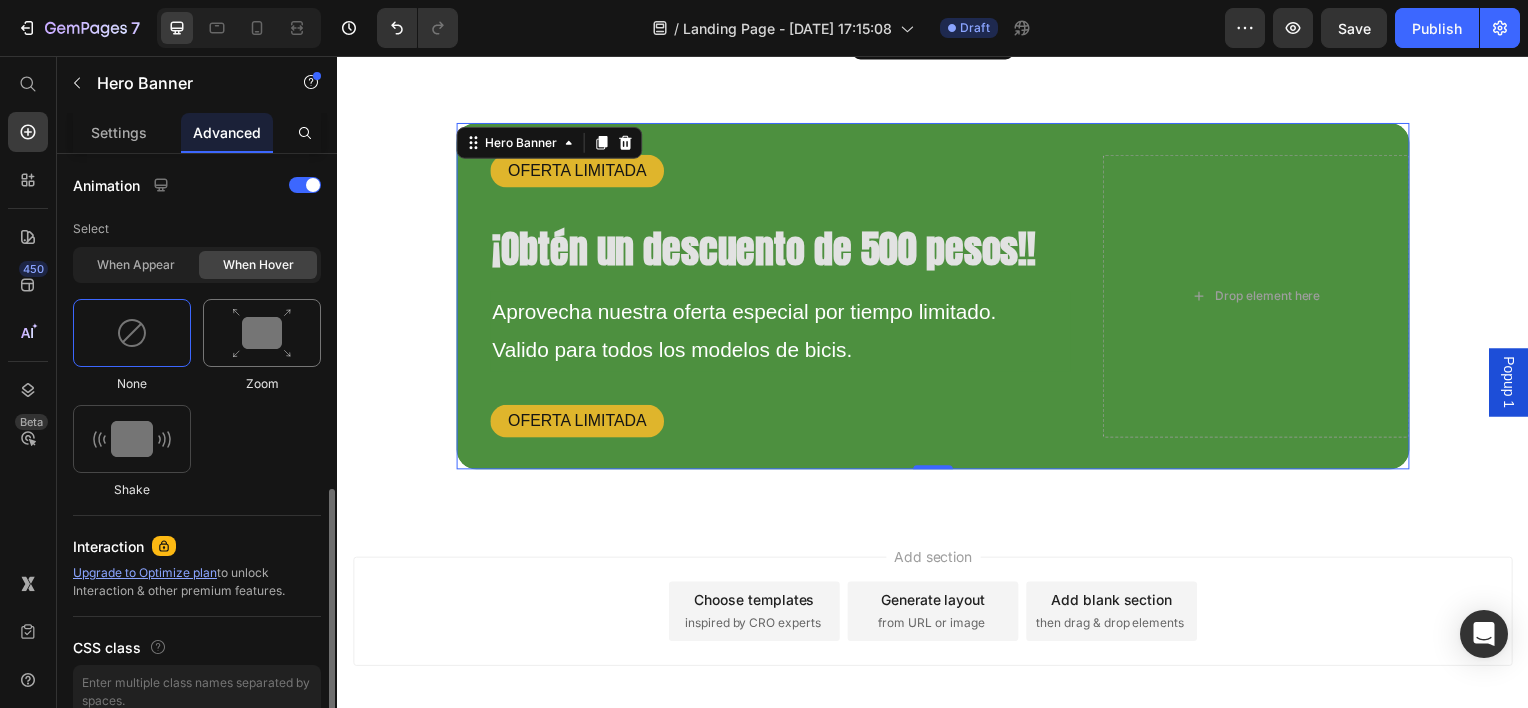 click at bounding box center [262, 333] 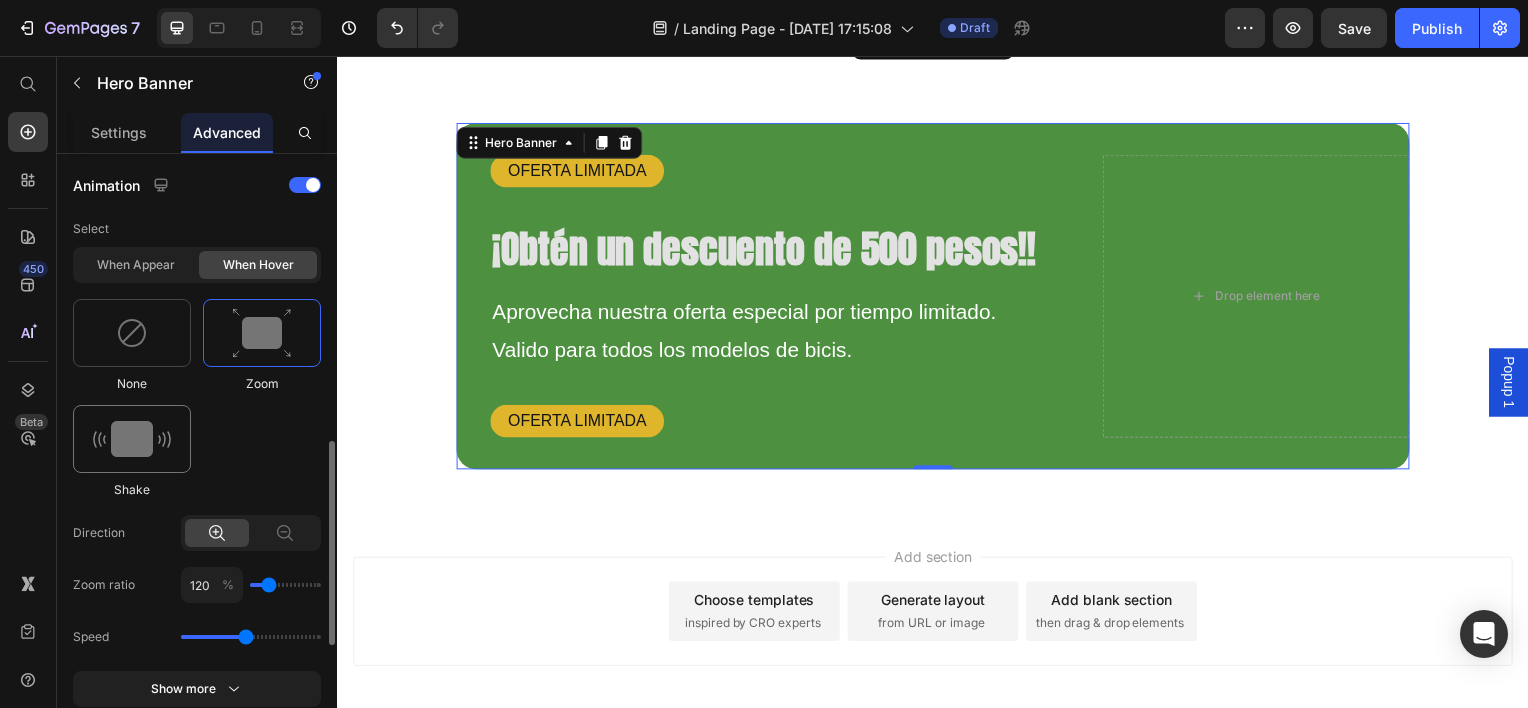 click at bounding box center [132, 439] 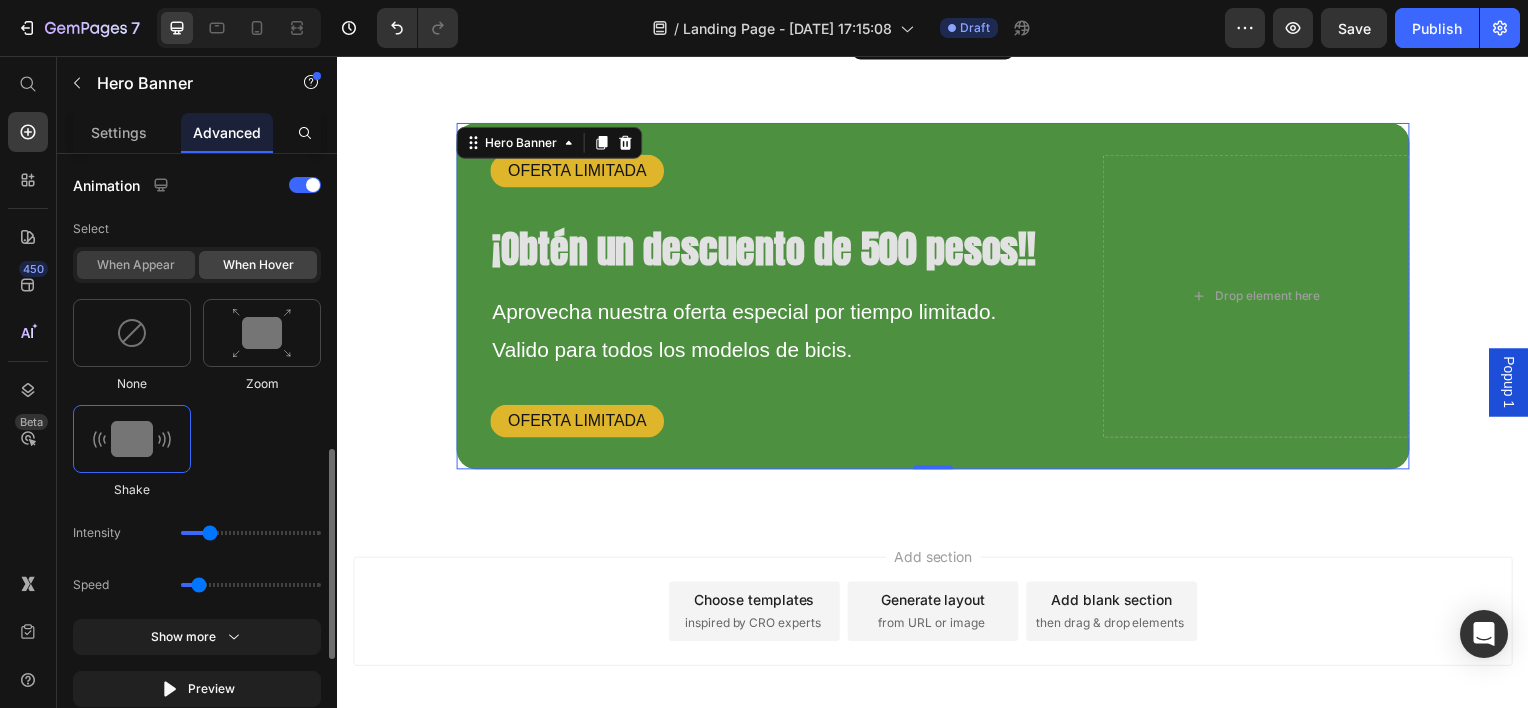 click on "When appear" 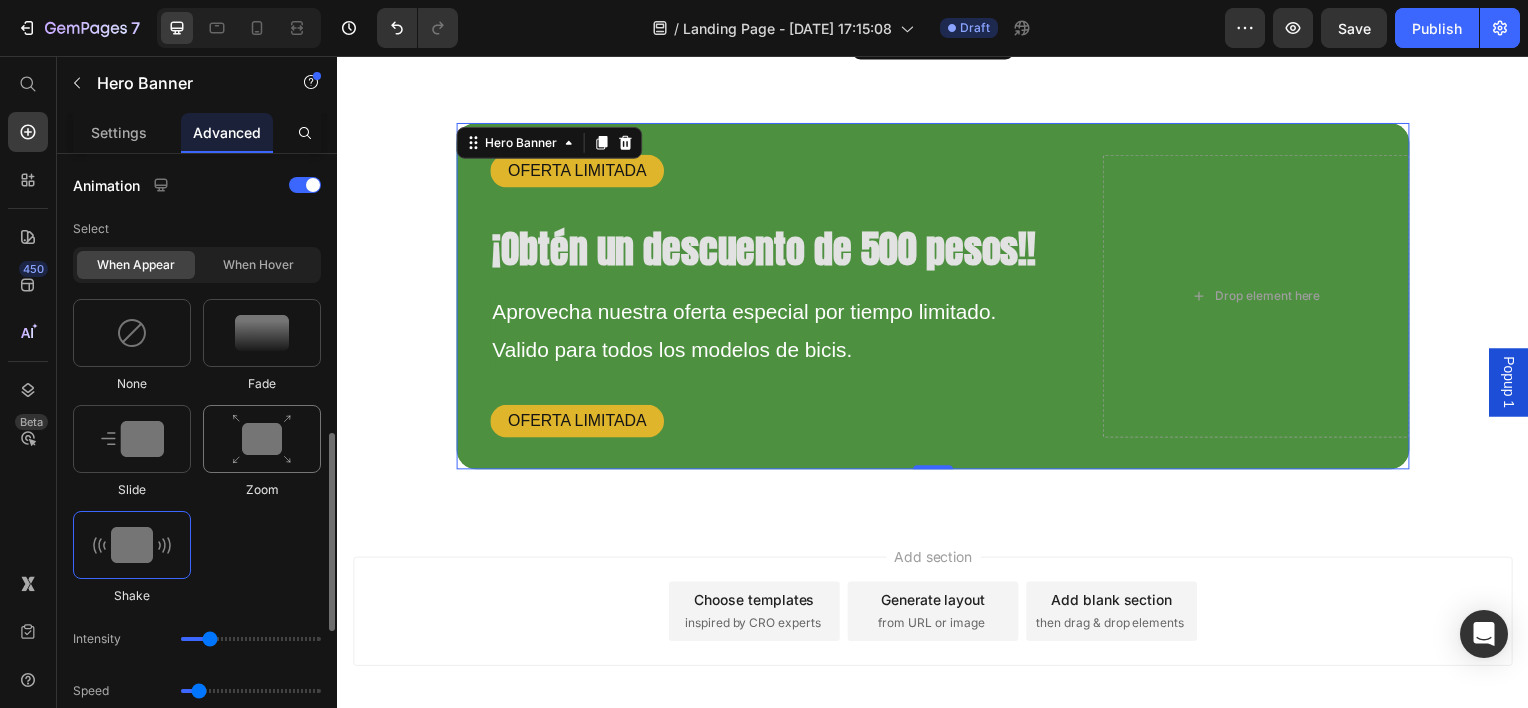click at bounding box center (262, 439) 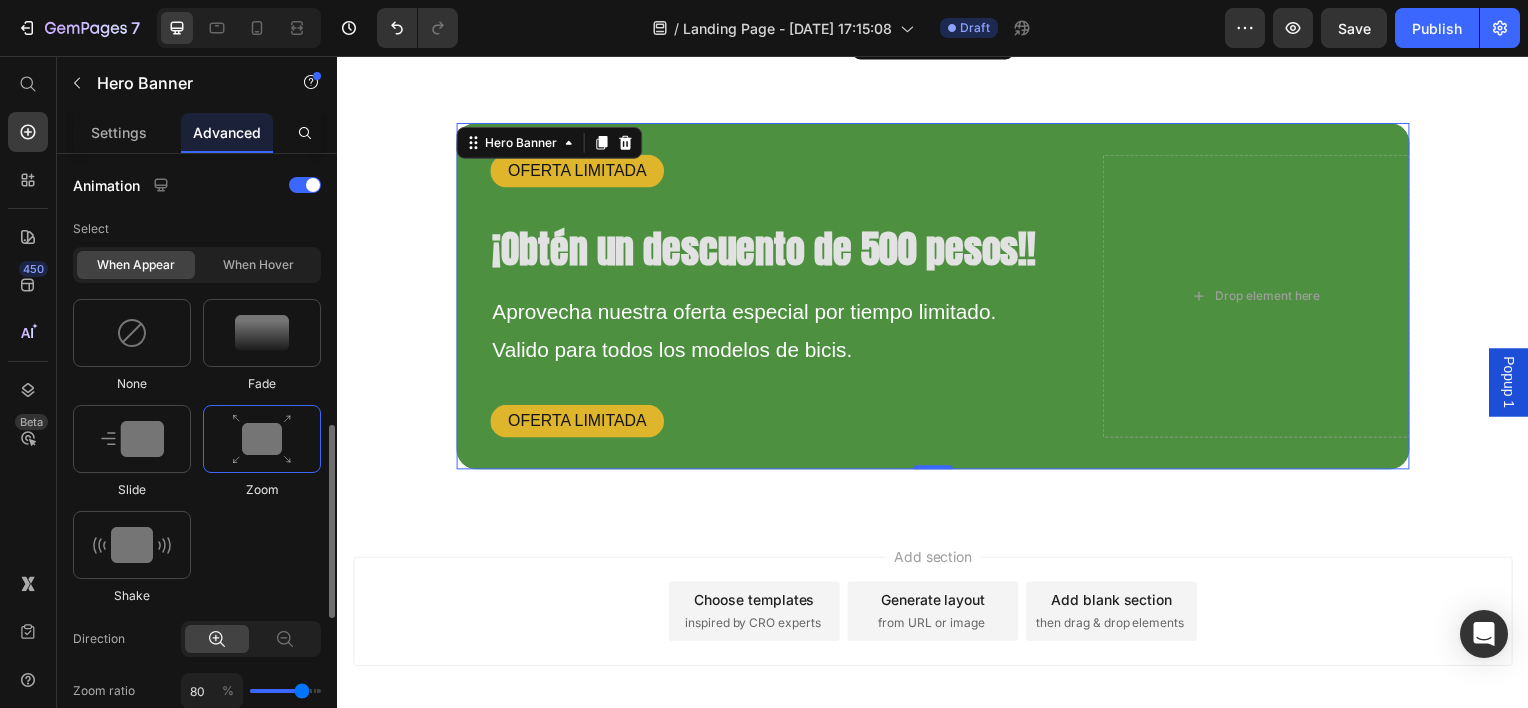 click on "When appear When hover" at bounding box center (197, 265) 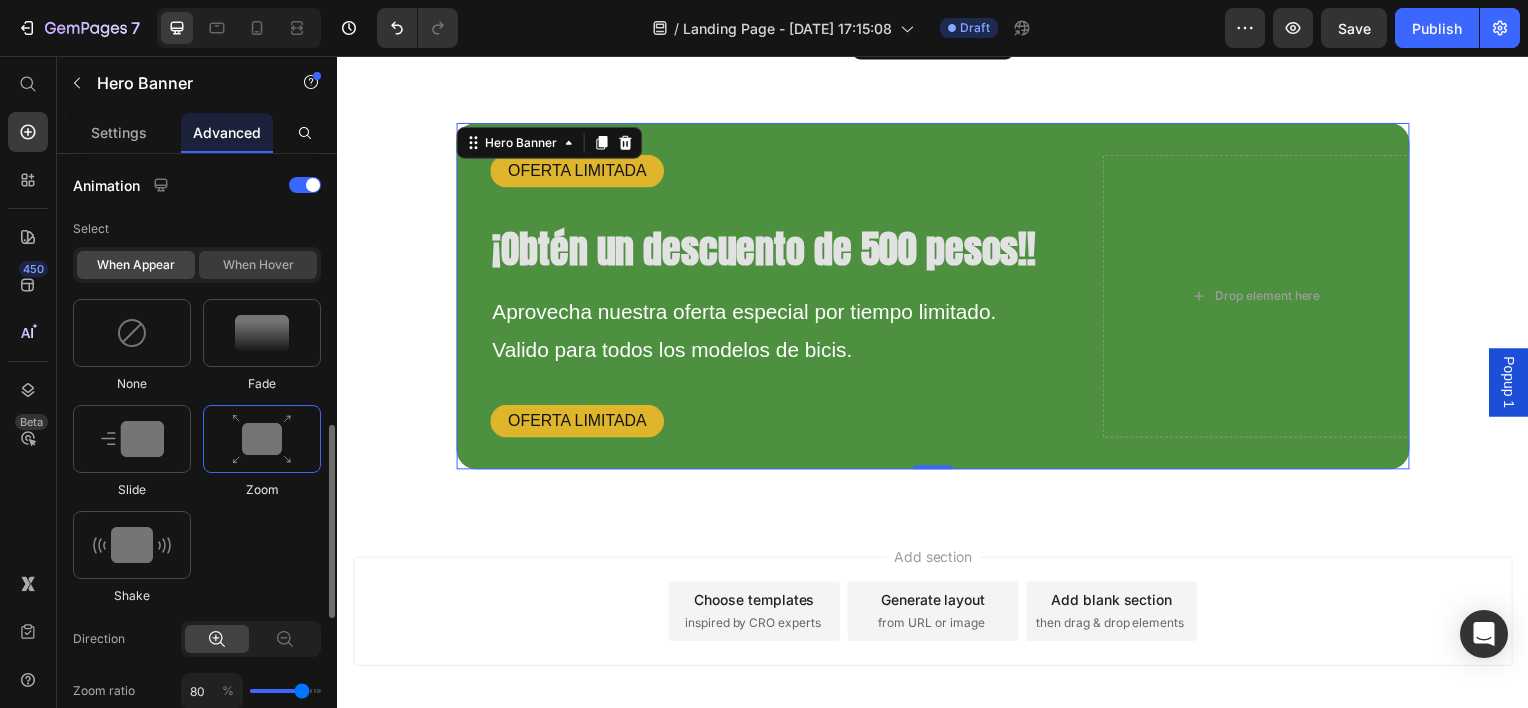 click on "When hover" 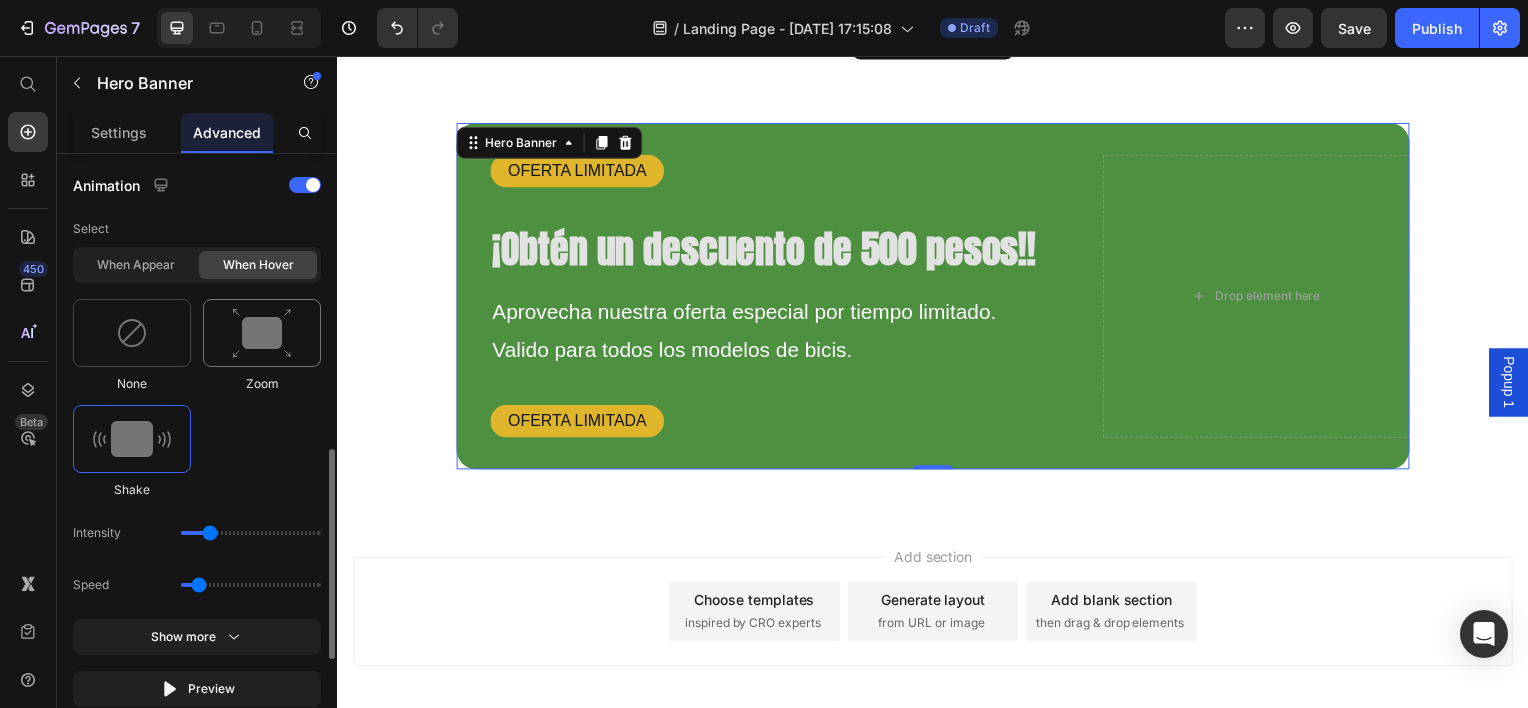 click at bounding box center (262, 333) 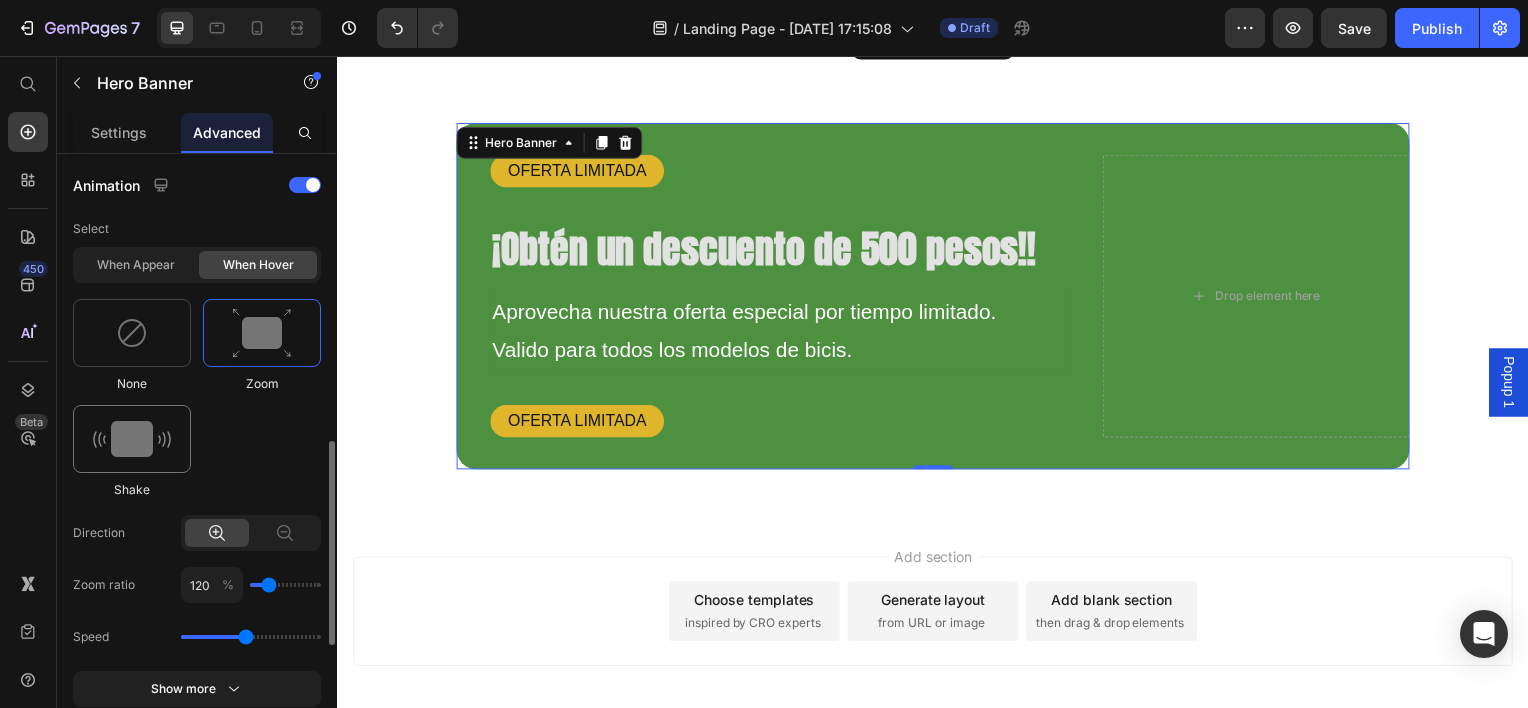 click at bounding box center (132, 439) 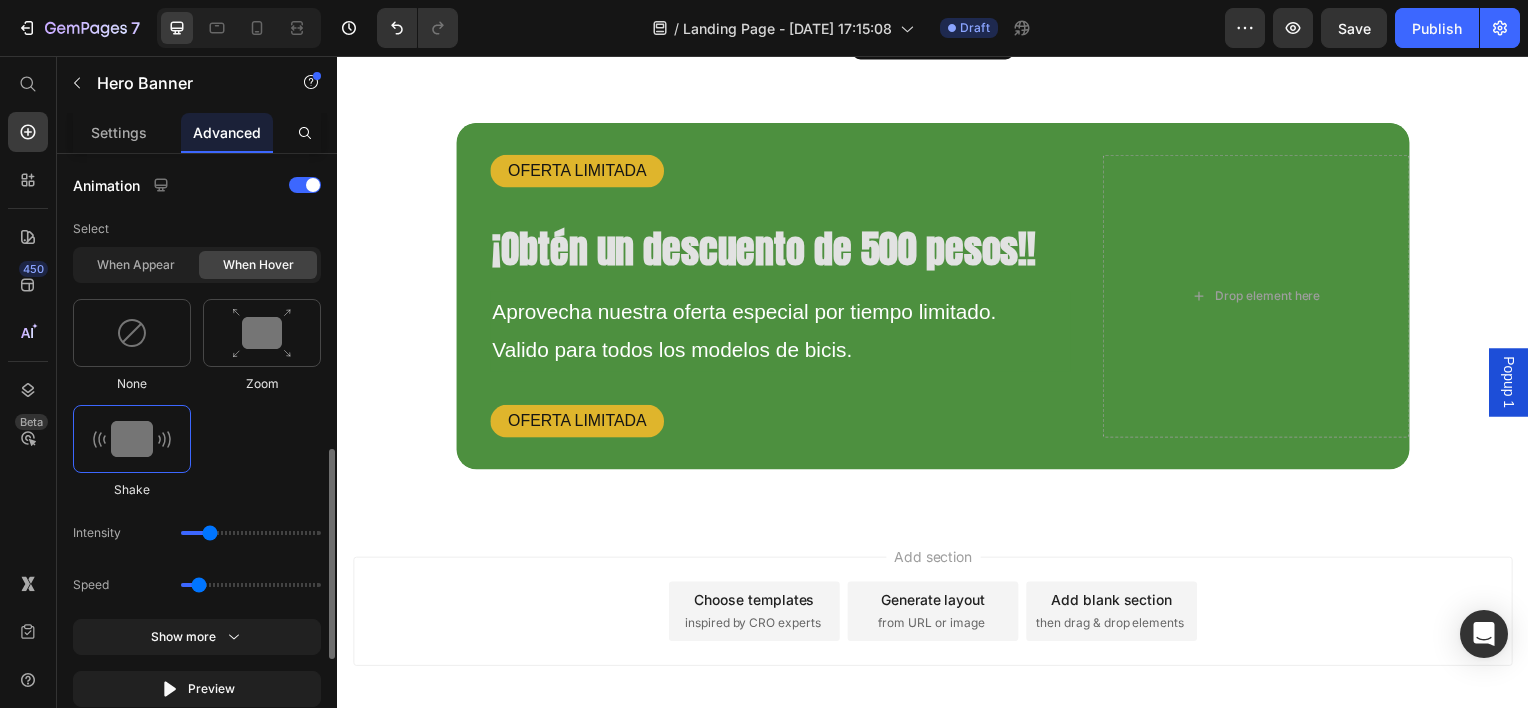 click on "Intensity" 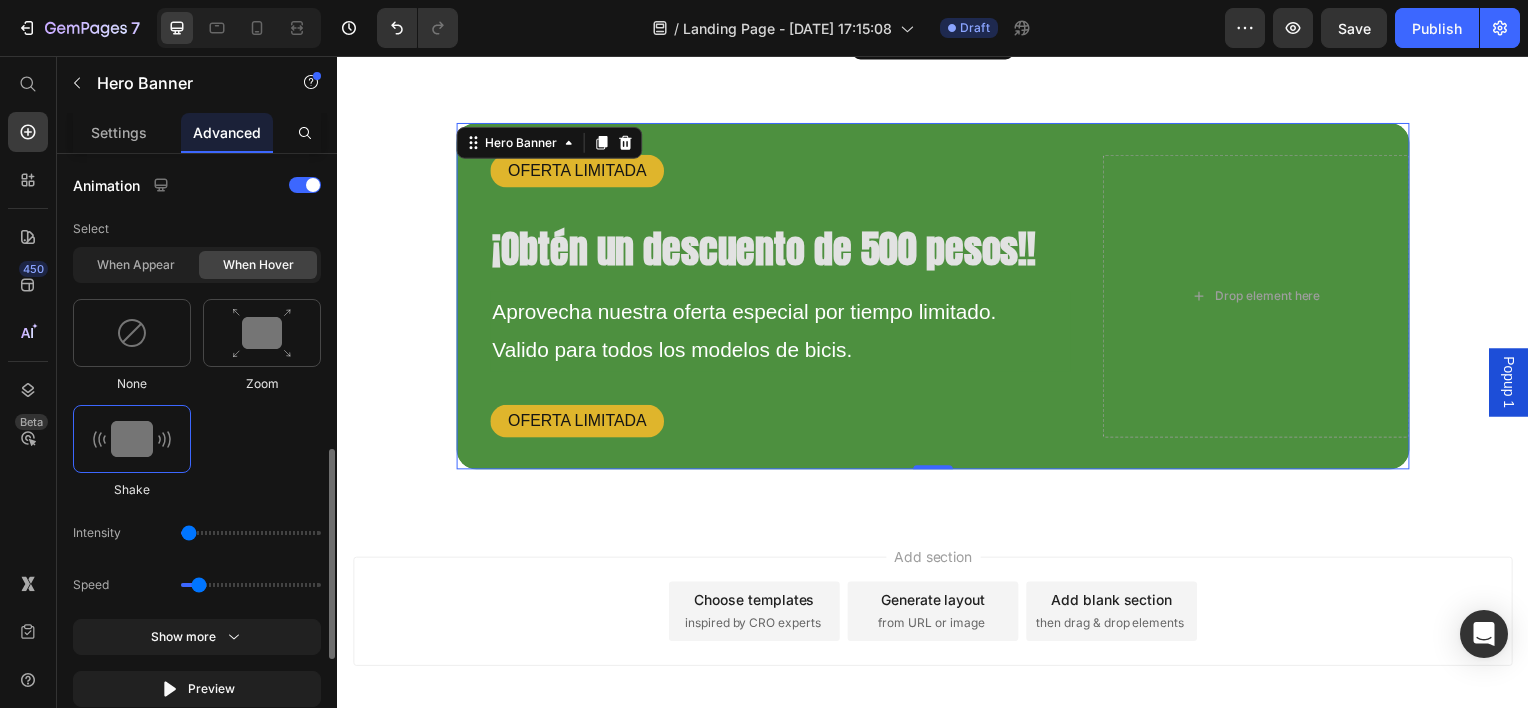 drag, startPoint x: 211, startPoint y: 529, endPoint x: 197, endPoint y: 531, distance: 14.142136 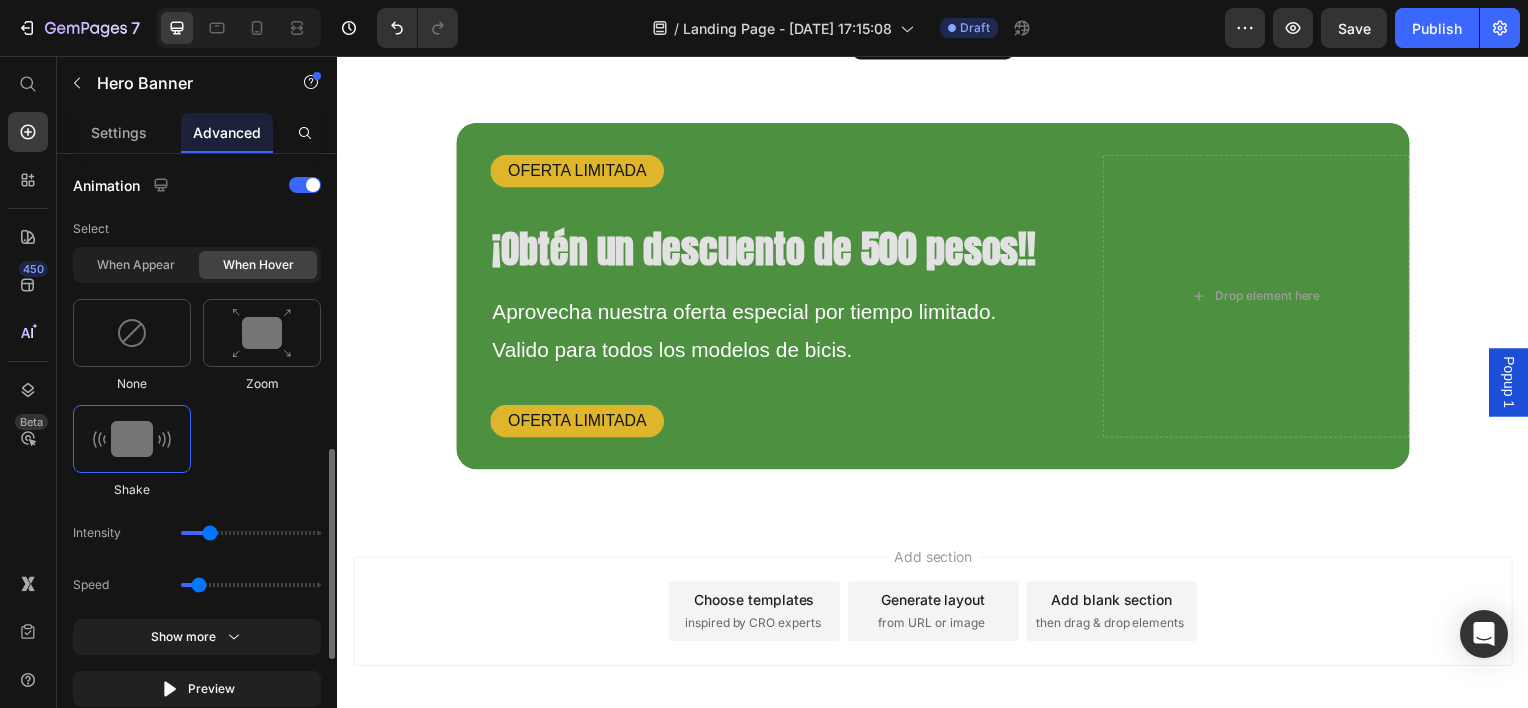 drag, startPoint x: 188, startPoint y: 528, endPoint x: 200, endPoint y: 525, distance: 12.369317 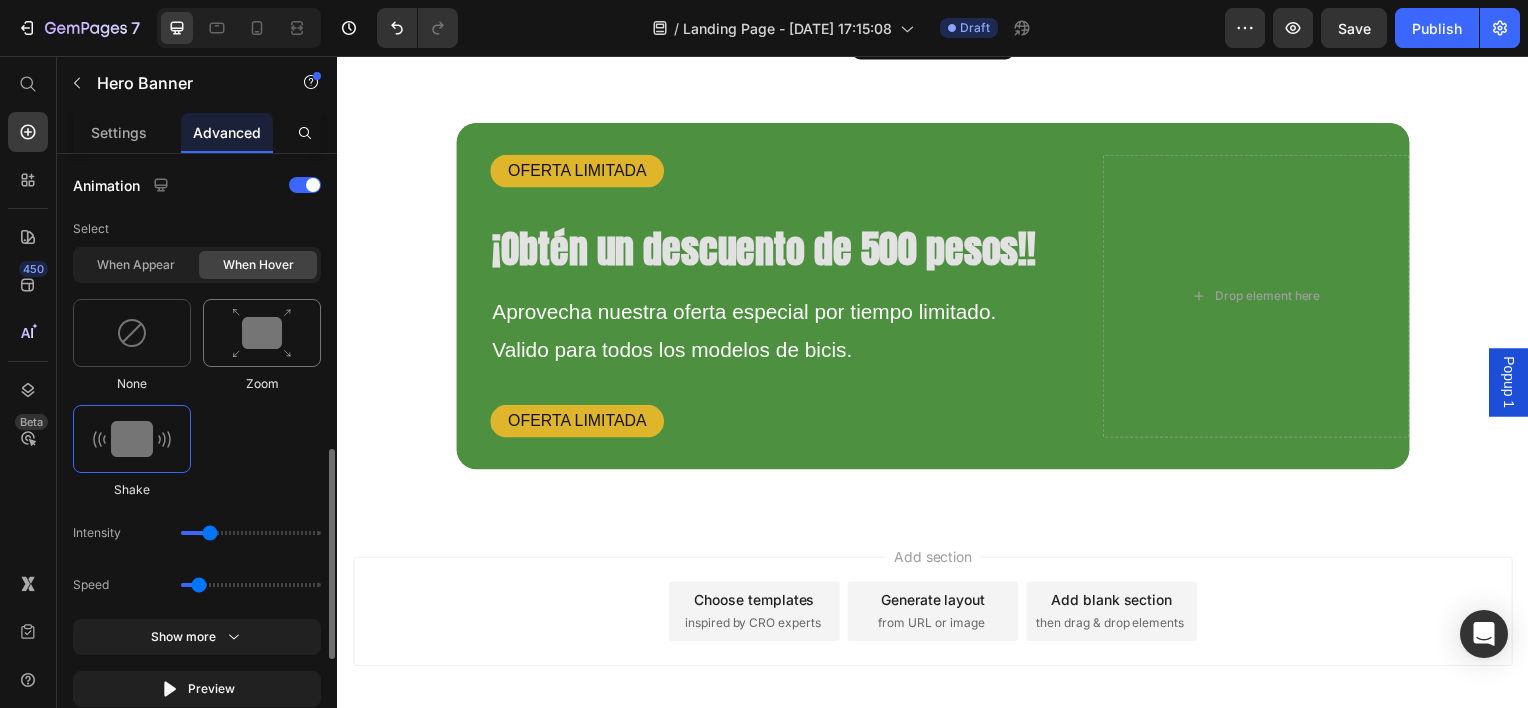 click at bounding box center (262, 333) 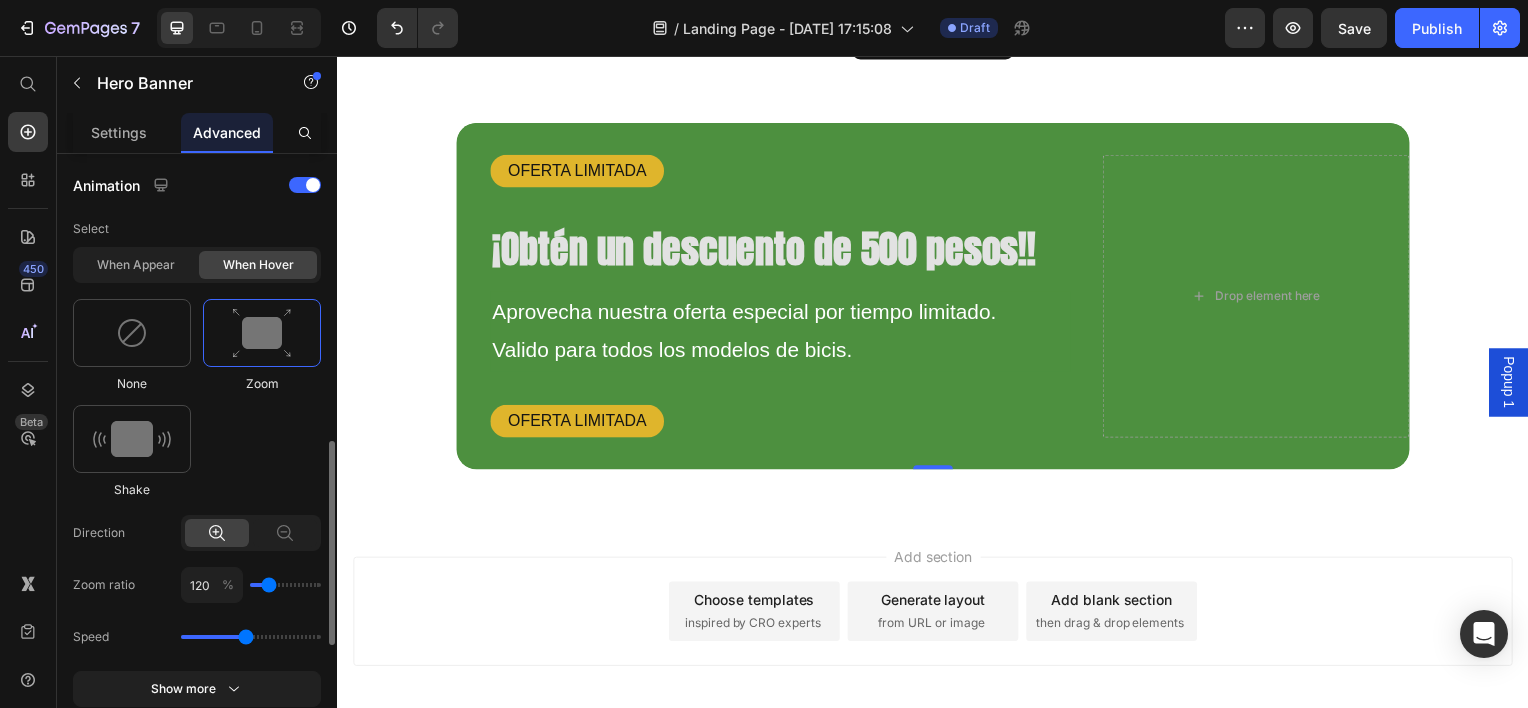 type on "110" 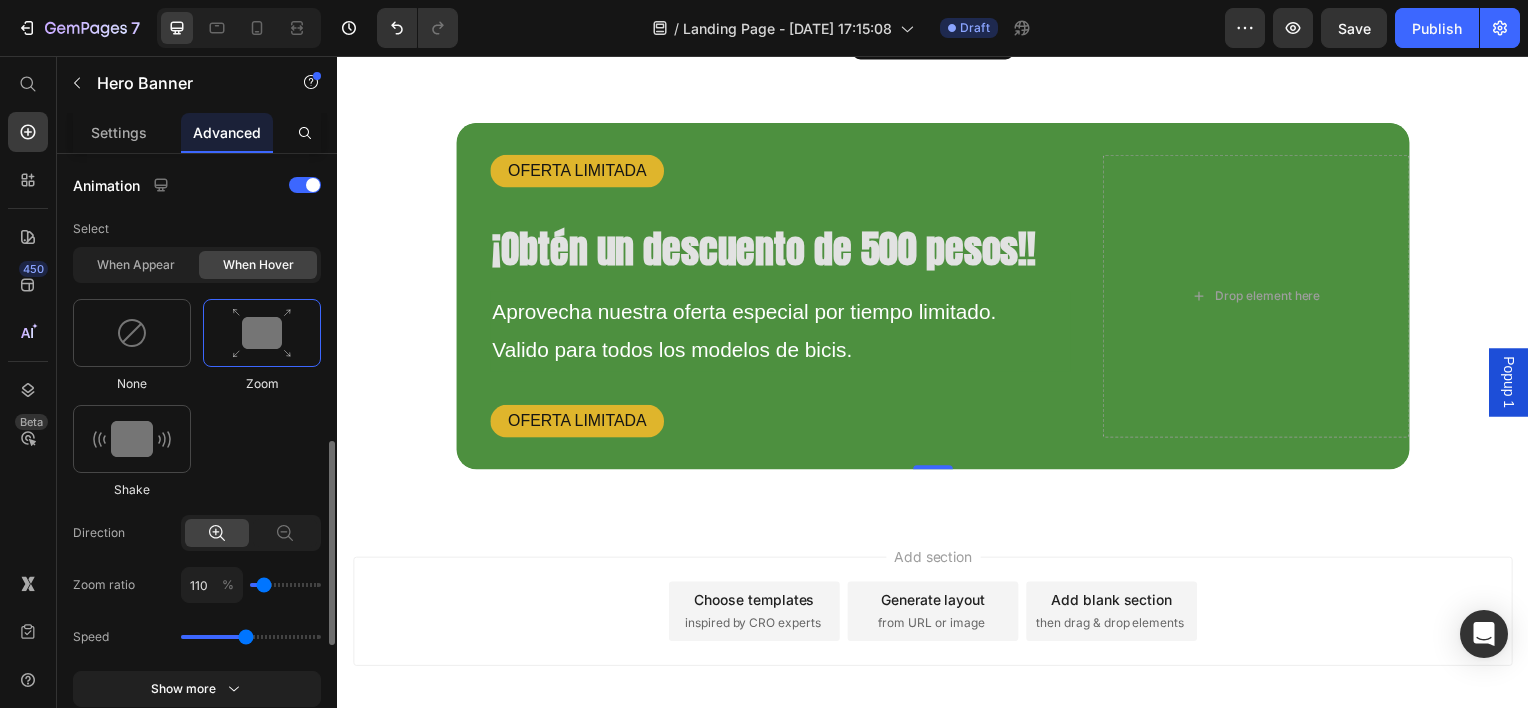 type on "100" 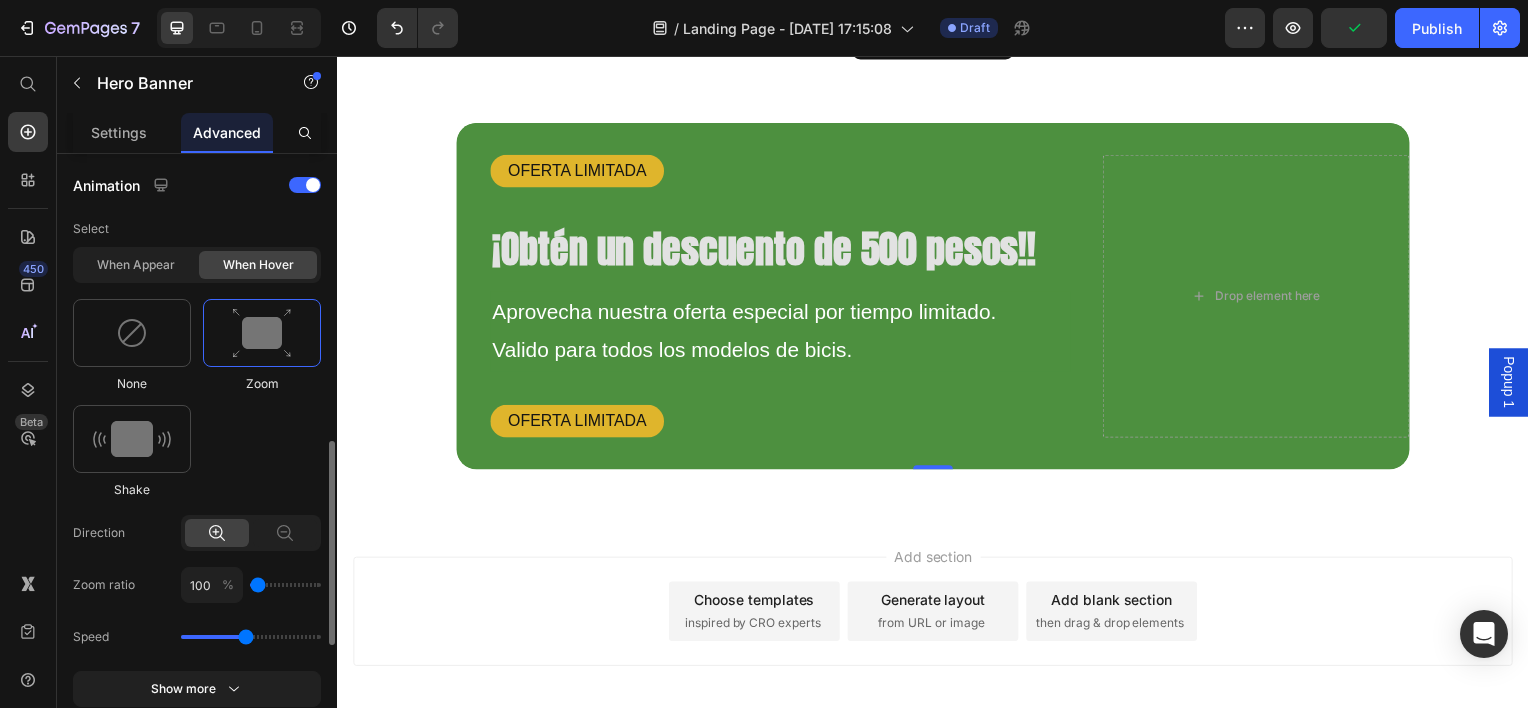 type on "110" 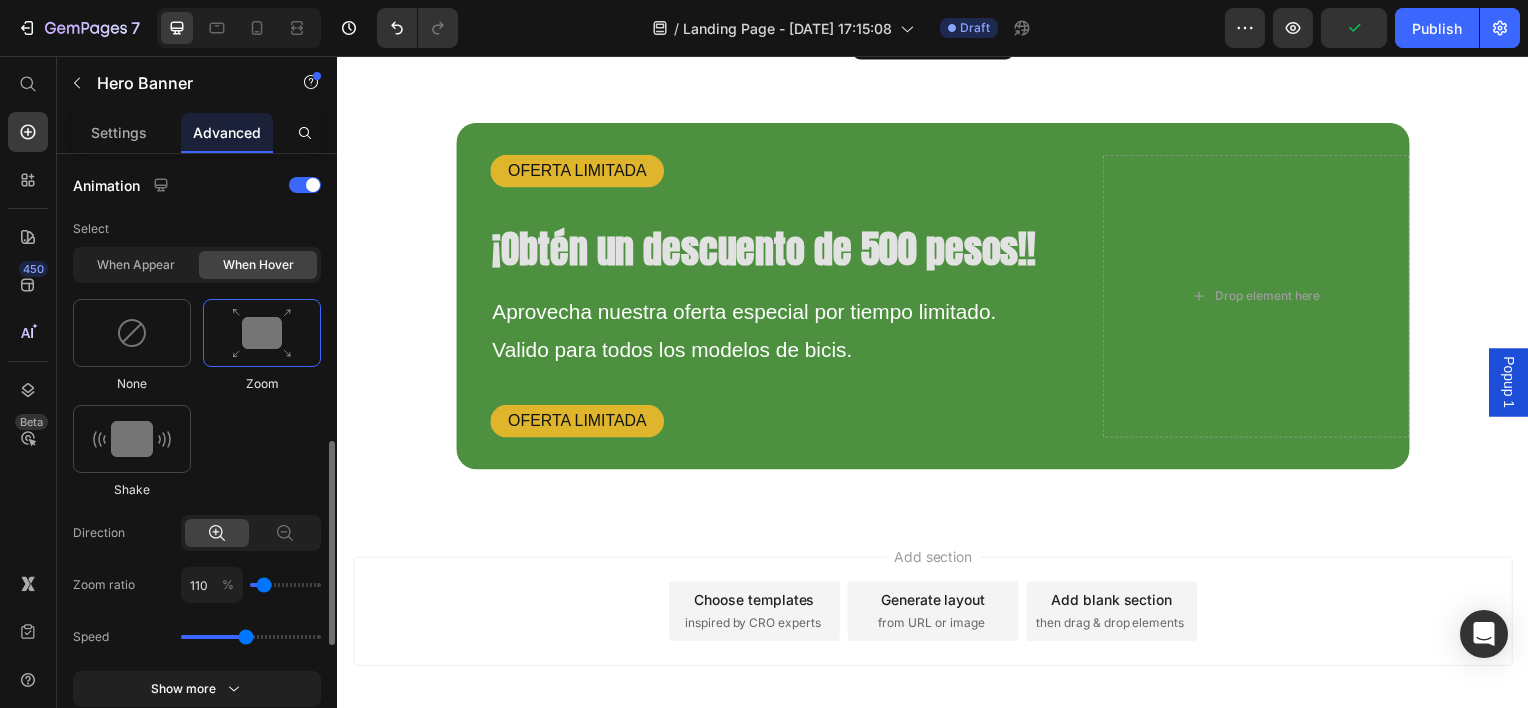 type on "100" 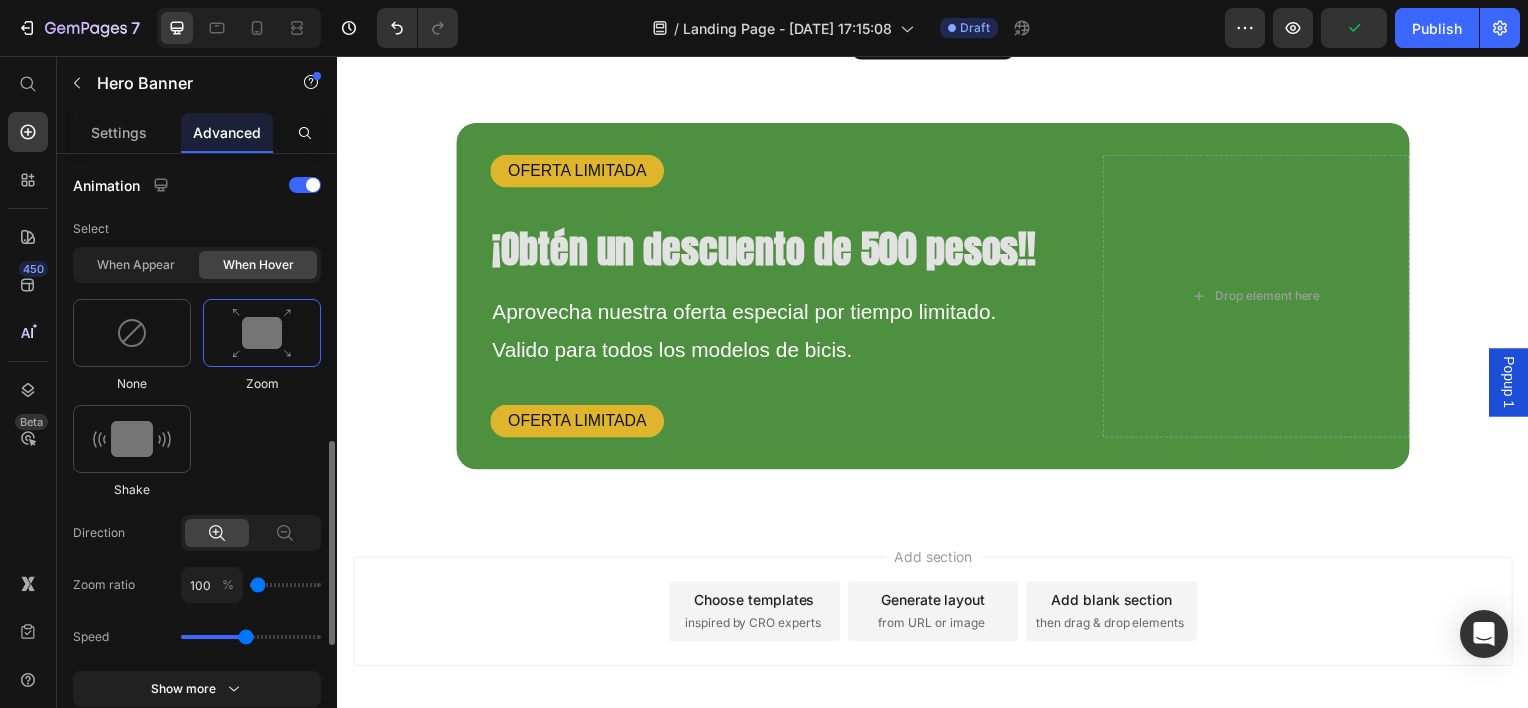drag, startPoint x: 268, startPoint y: 589, endPoint x: 257, endPoint y: 592, distance: 11.401754 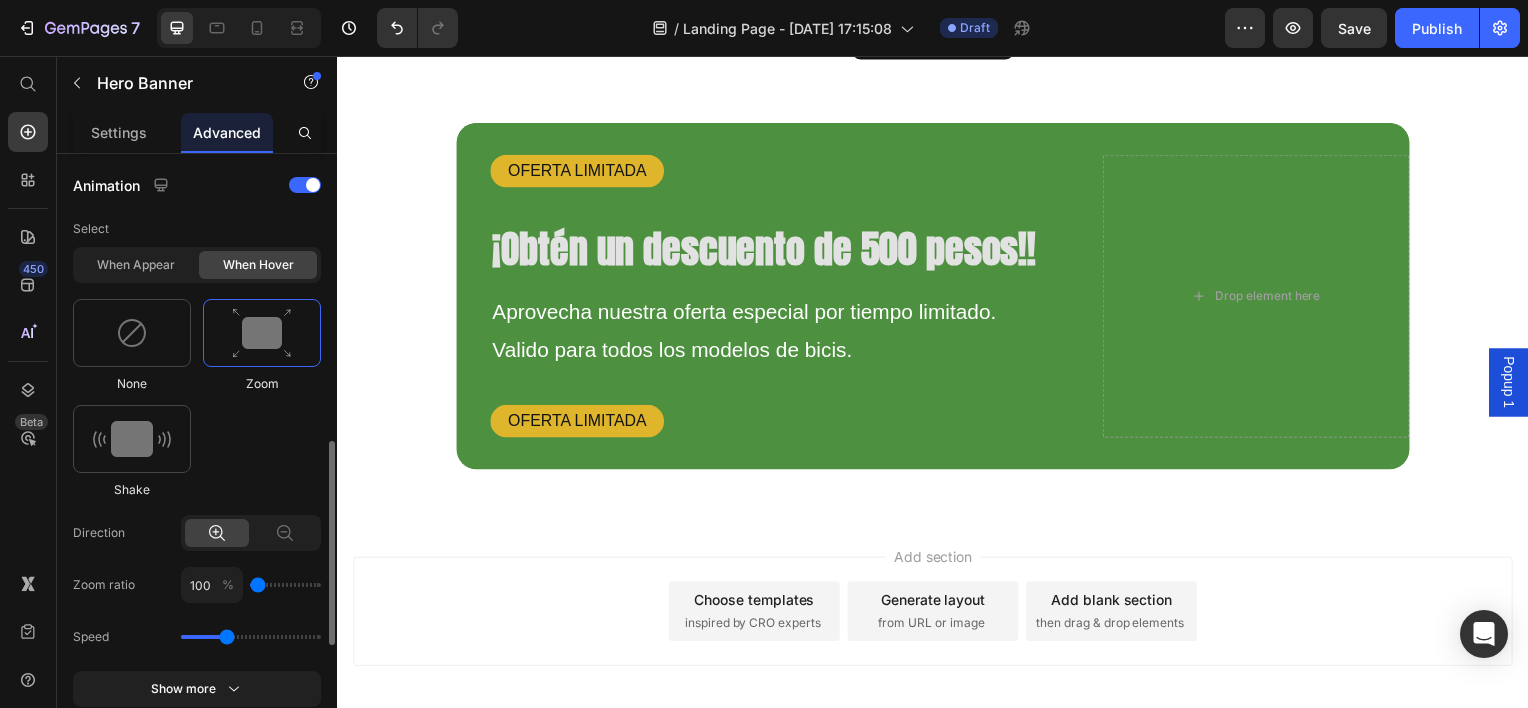 drag, startPoint x: 241, startPoint y: 641, endPoint x: 227, endPoint y: 643, distance: 14.142136 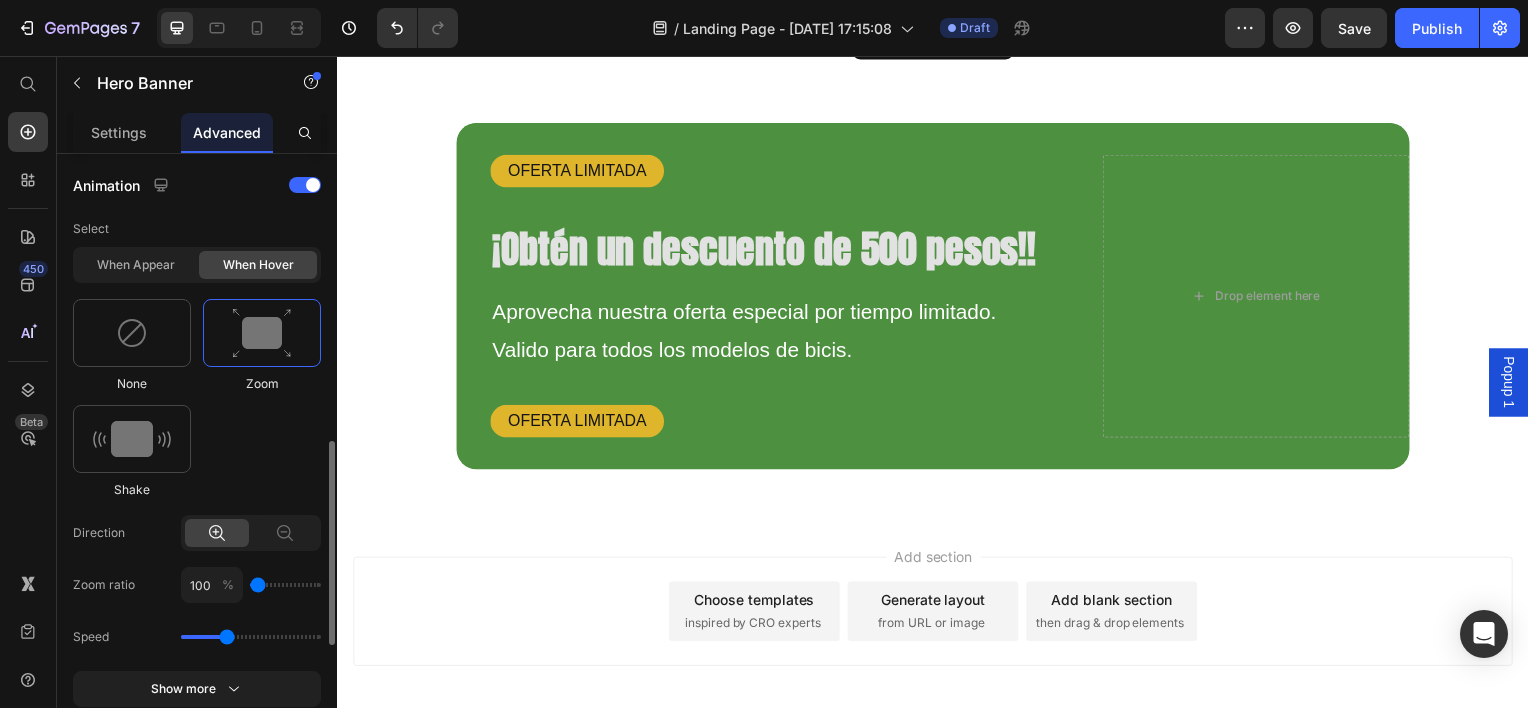 click at bounding box center [262, 333] 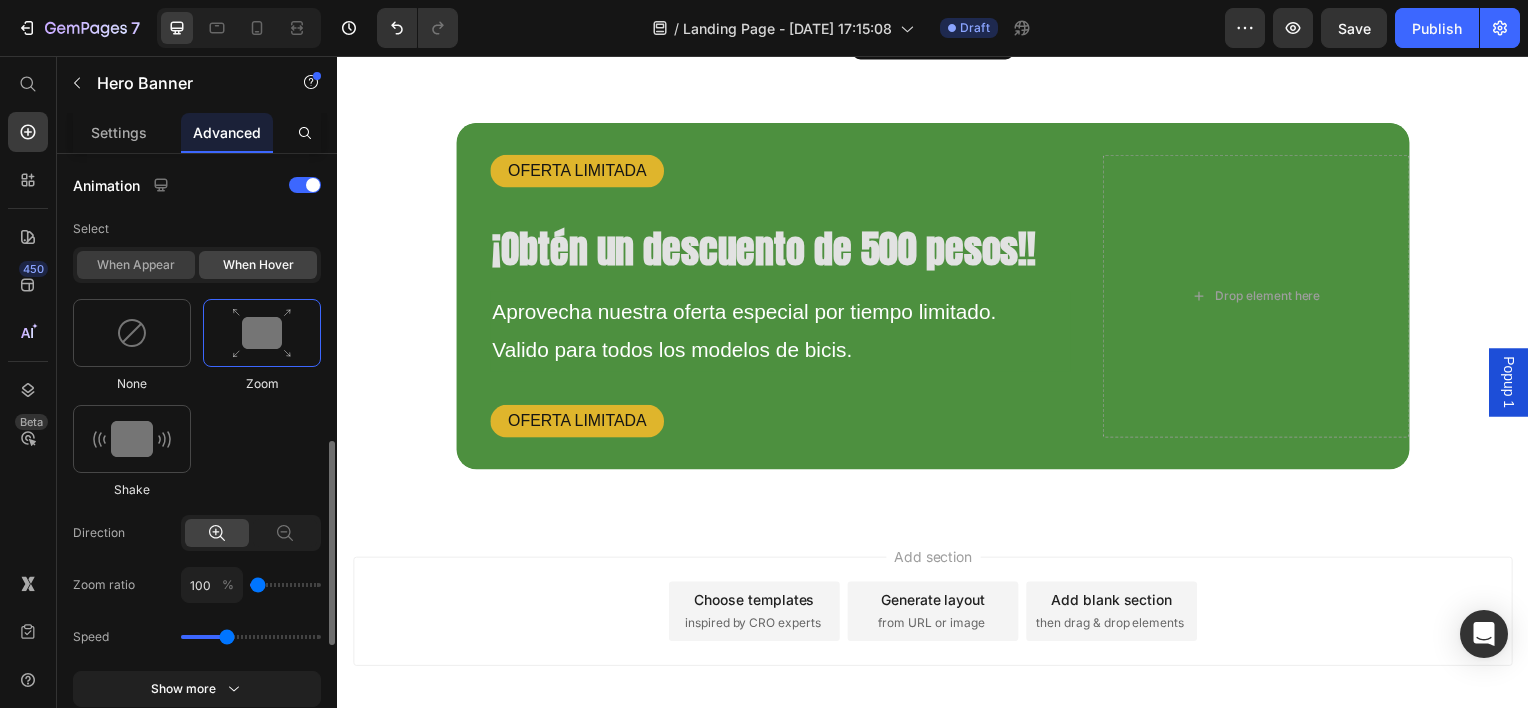 click on "When appear" 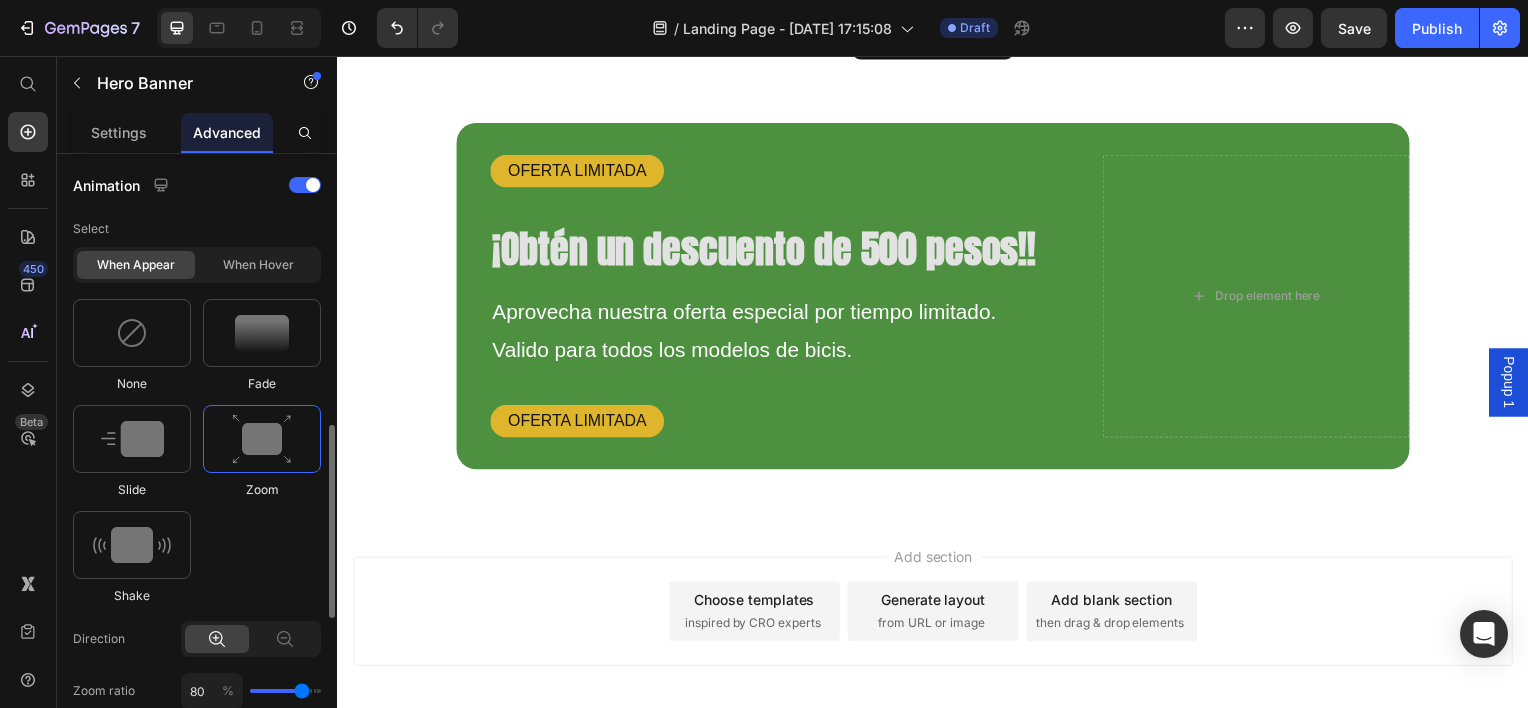 click at bounding box center (262, 439) 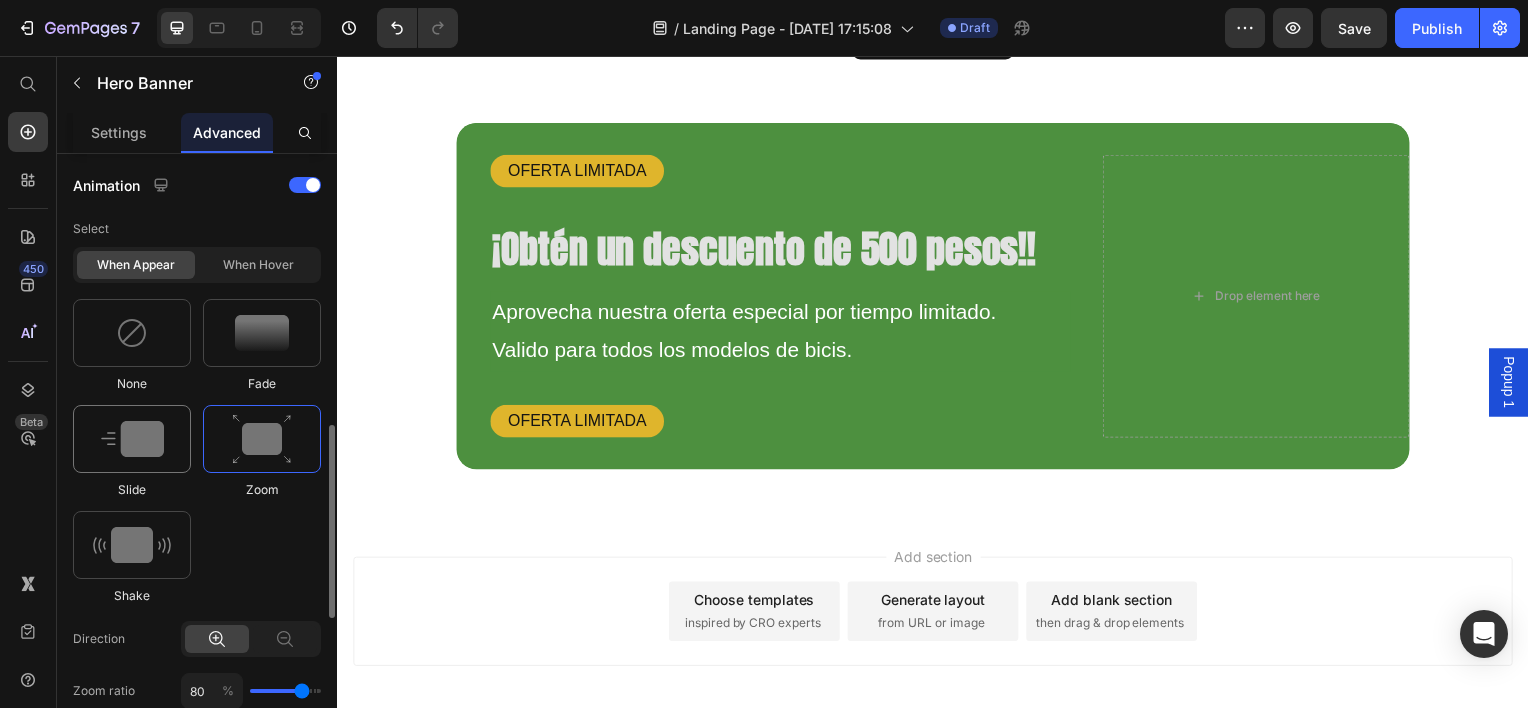 click at bounding box center [132, 439] 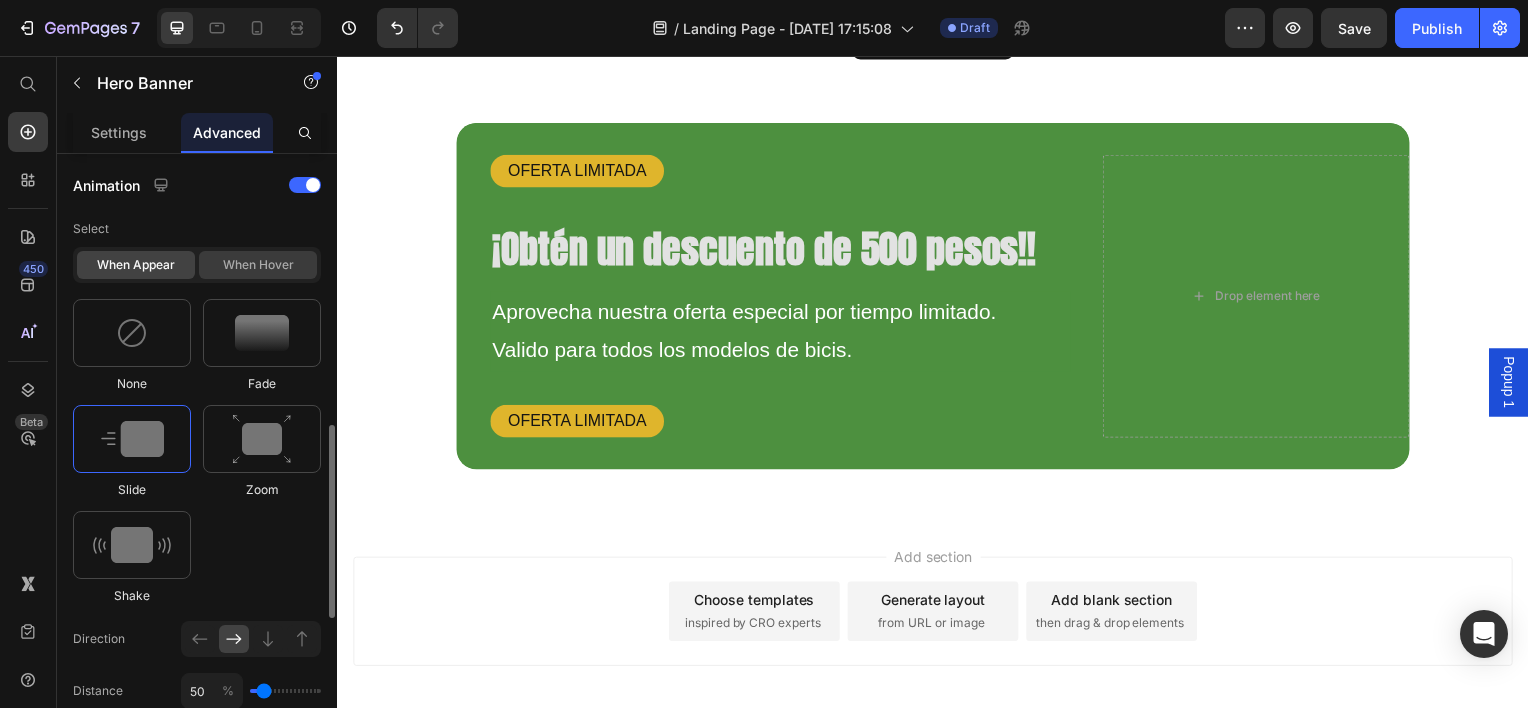 click on "When hover" 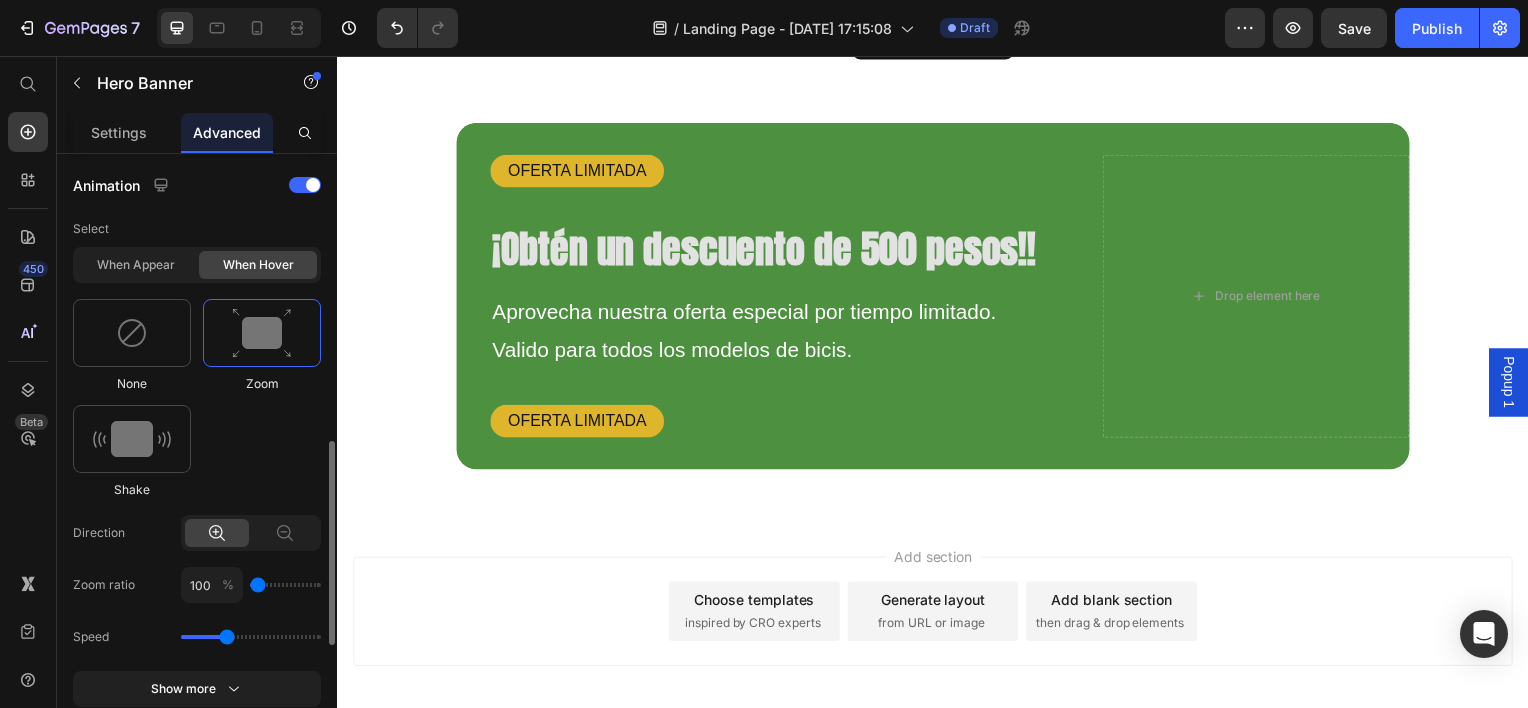 click at bounding box center (262, 333) 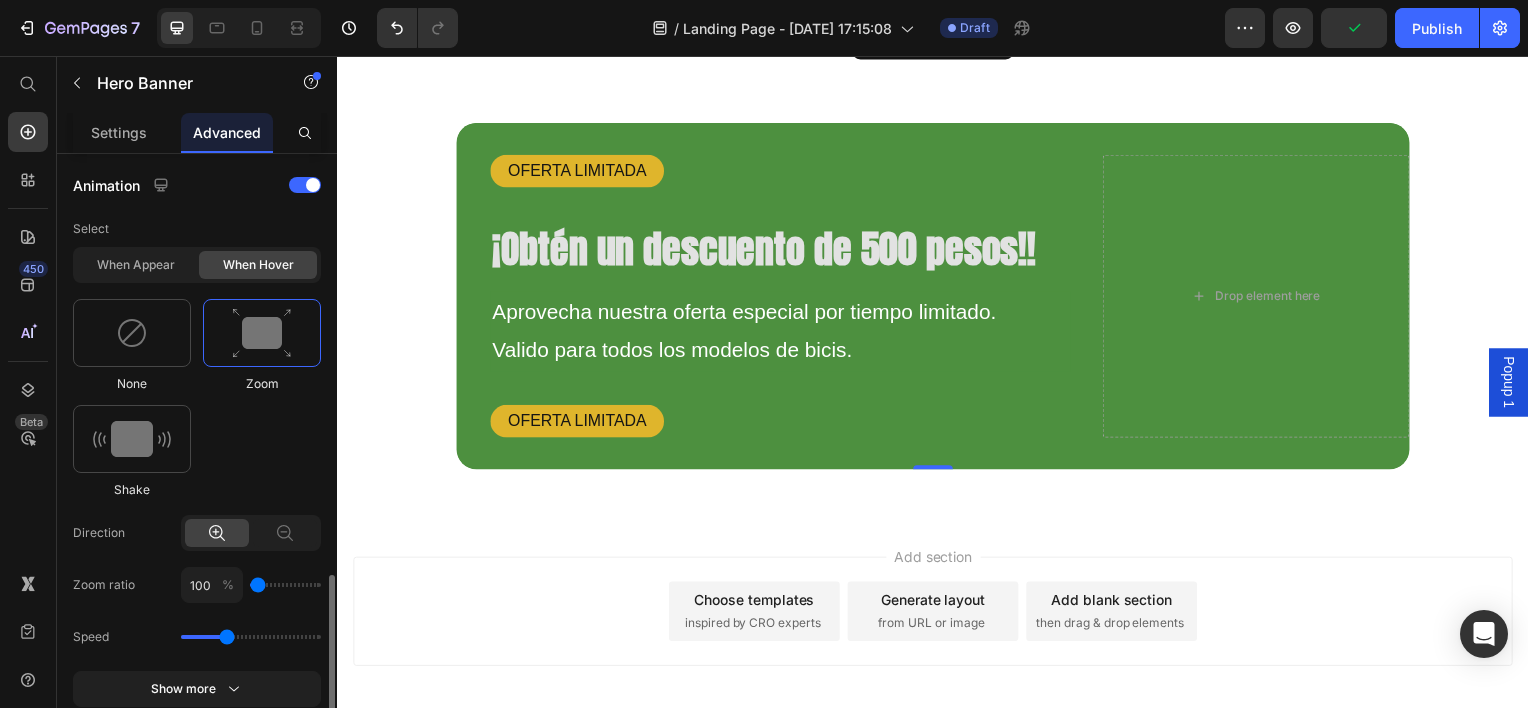 scroll, scrollTop: 1156, scrollLeft: 0, axis: vertical 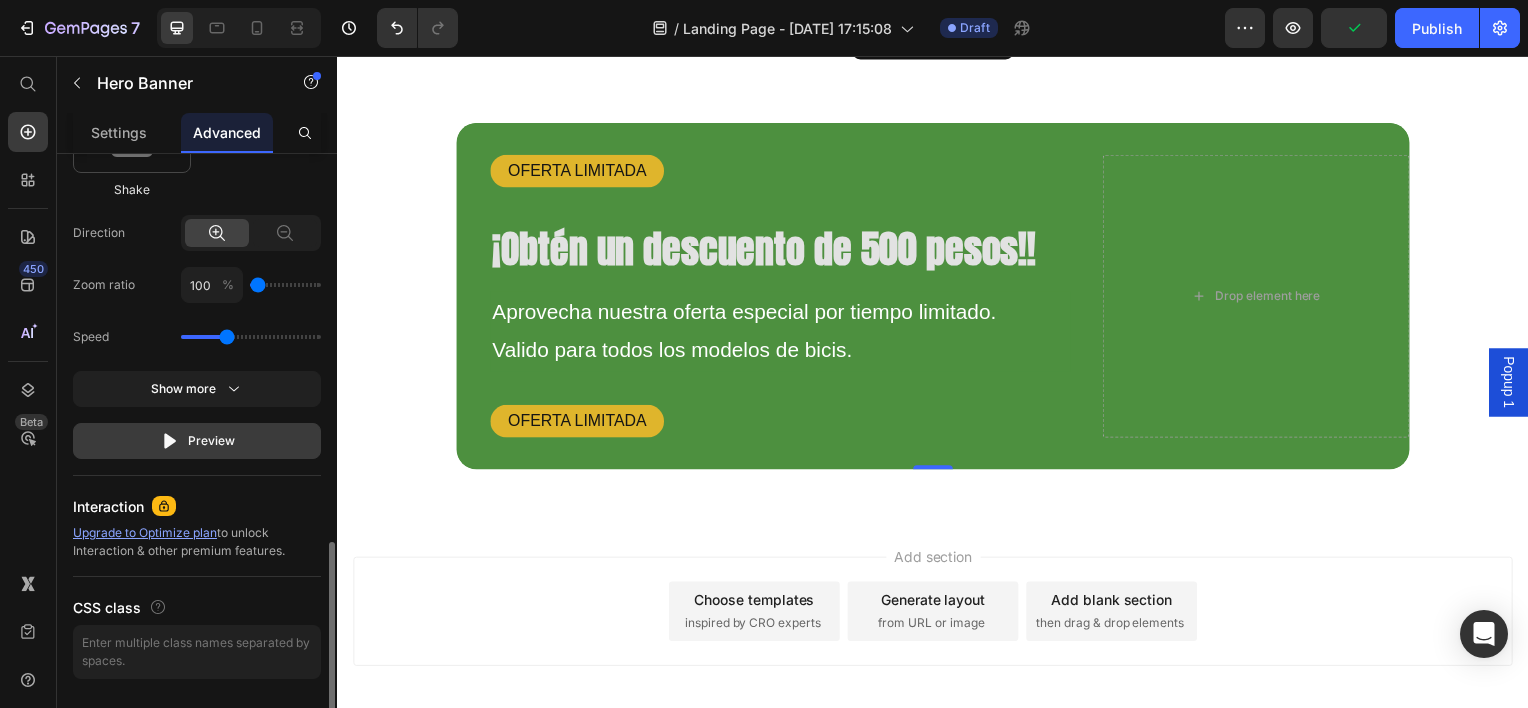 click on "Preview" 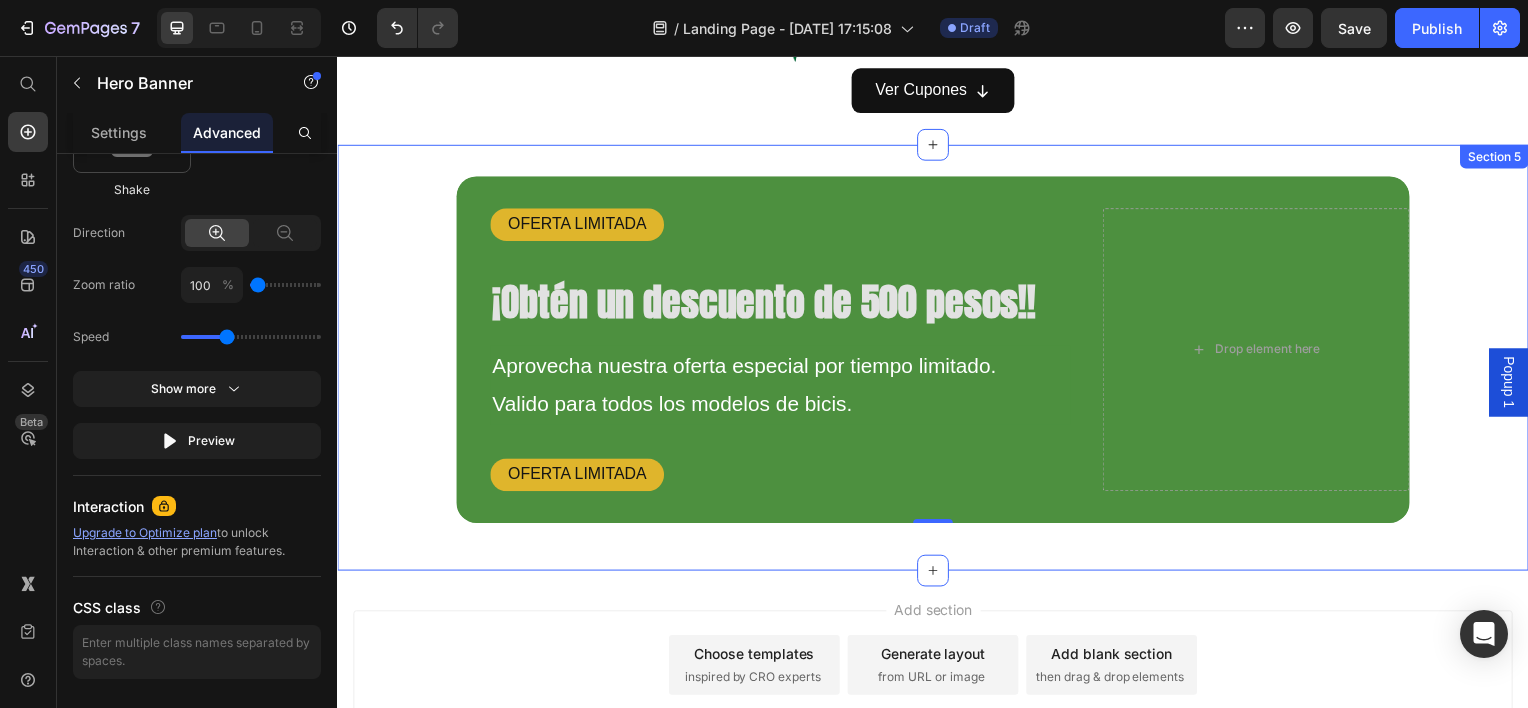scroll, scrollTop: 1416, scrollLeft: 0, axis: vertical 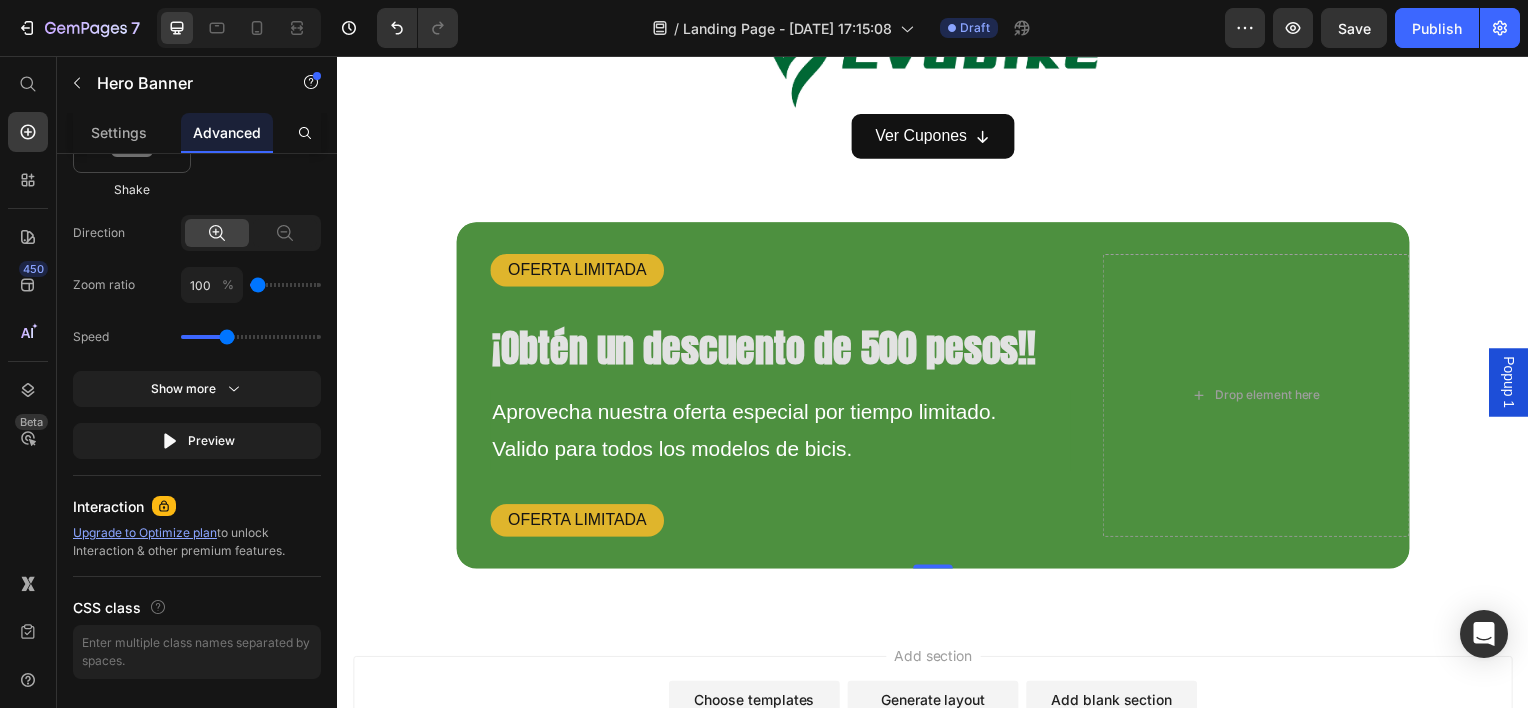 click on "¡Obtén un descuento de 500 pesos!!" at bounding box center (767, 350) 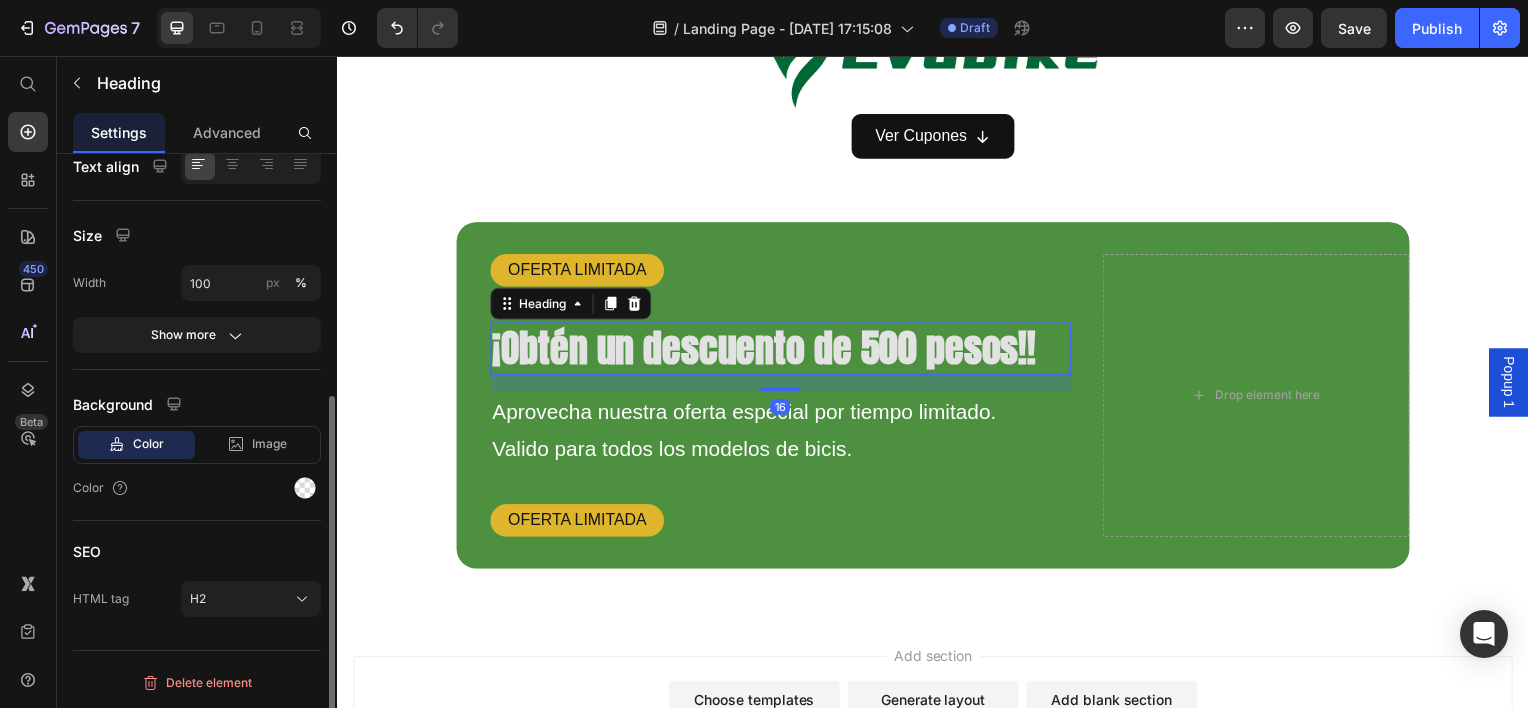 scroll, scrollTop: 0, scrollLeft: 0, axis: both 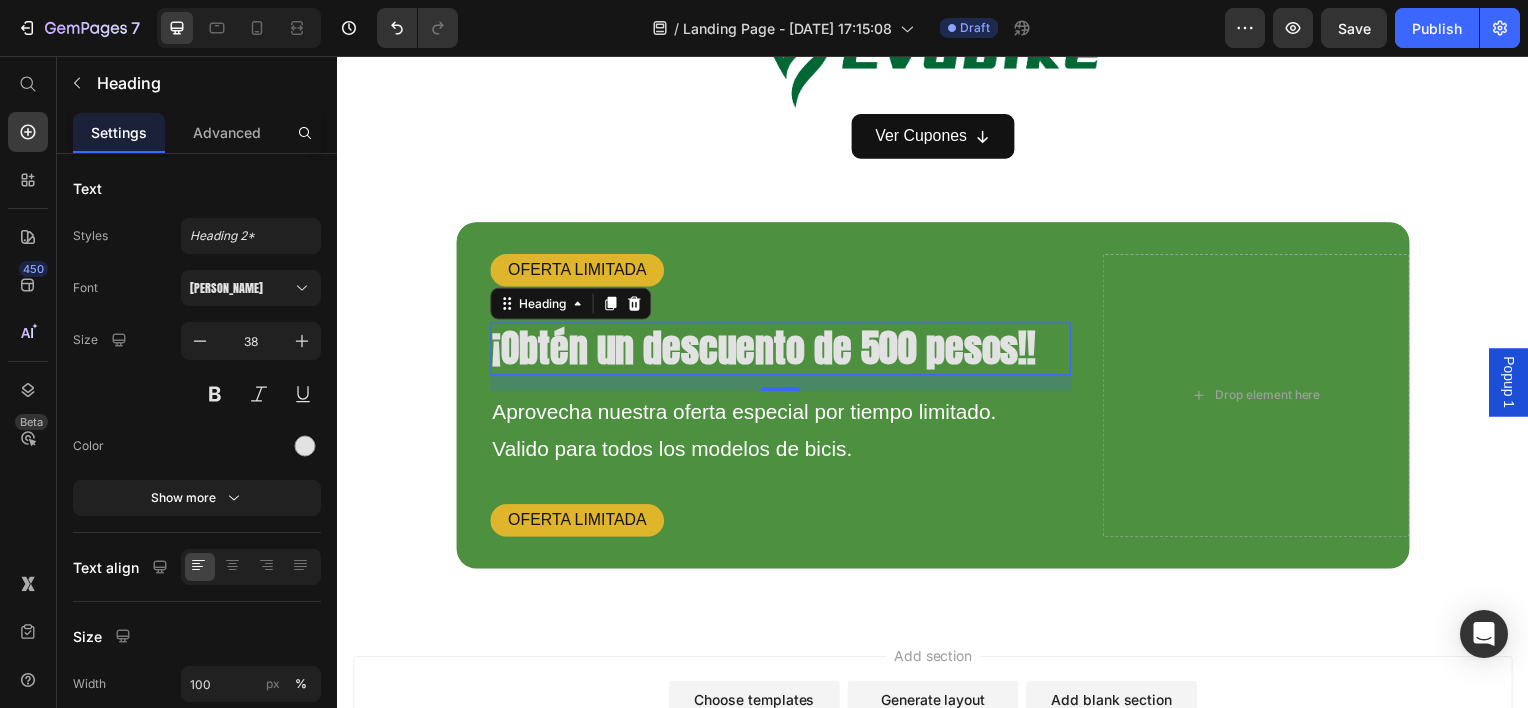 click on "Add section Choose templates inspired by CRO experts Generate layout from URL or image Add blank section then drag & drop elements" at bounding box center [937, 715] 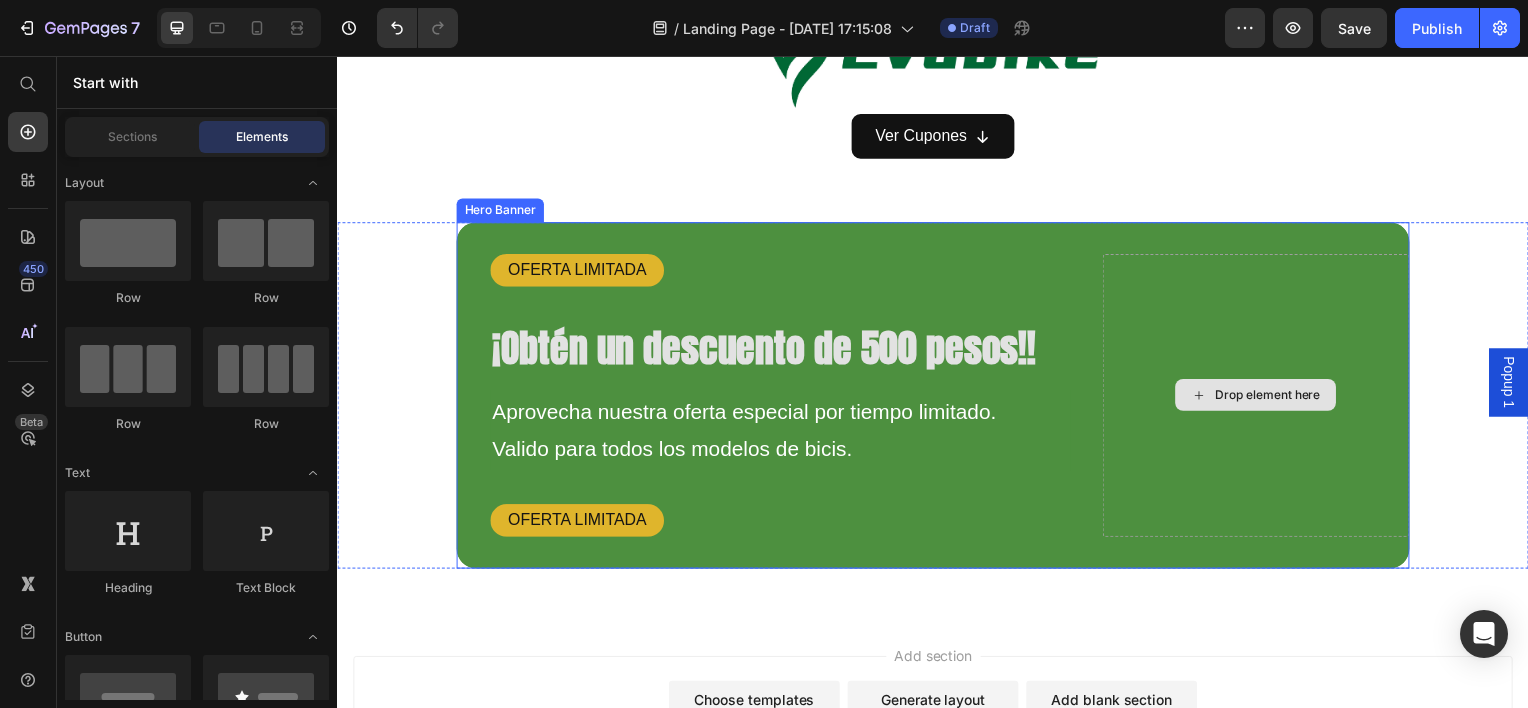 click on "Drop element here" at bounding box center [1262, 397] 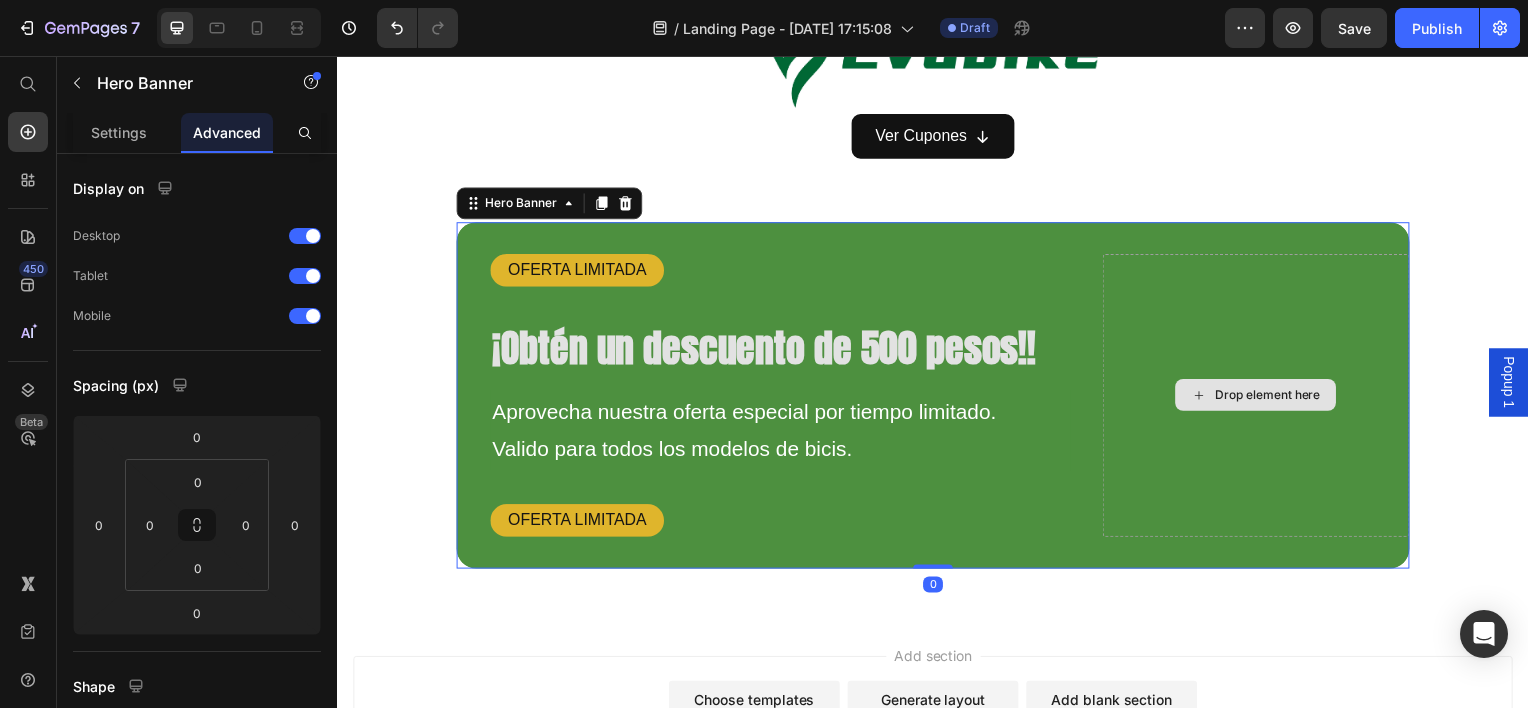 click on "Drop element here" at bounding box center [1274, 397] 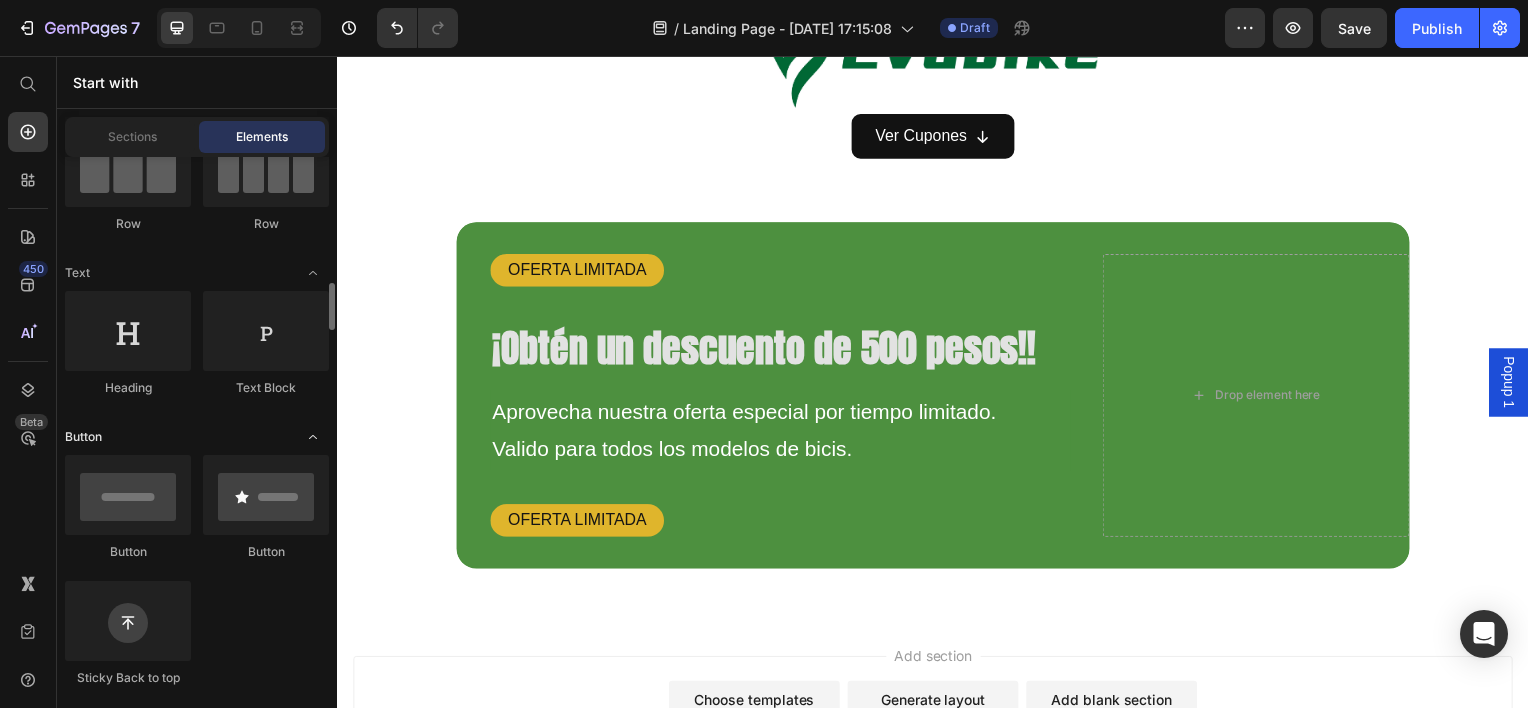 scroll, scrollTop: 500, scrollLeft: 0, axis: vertical 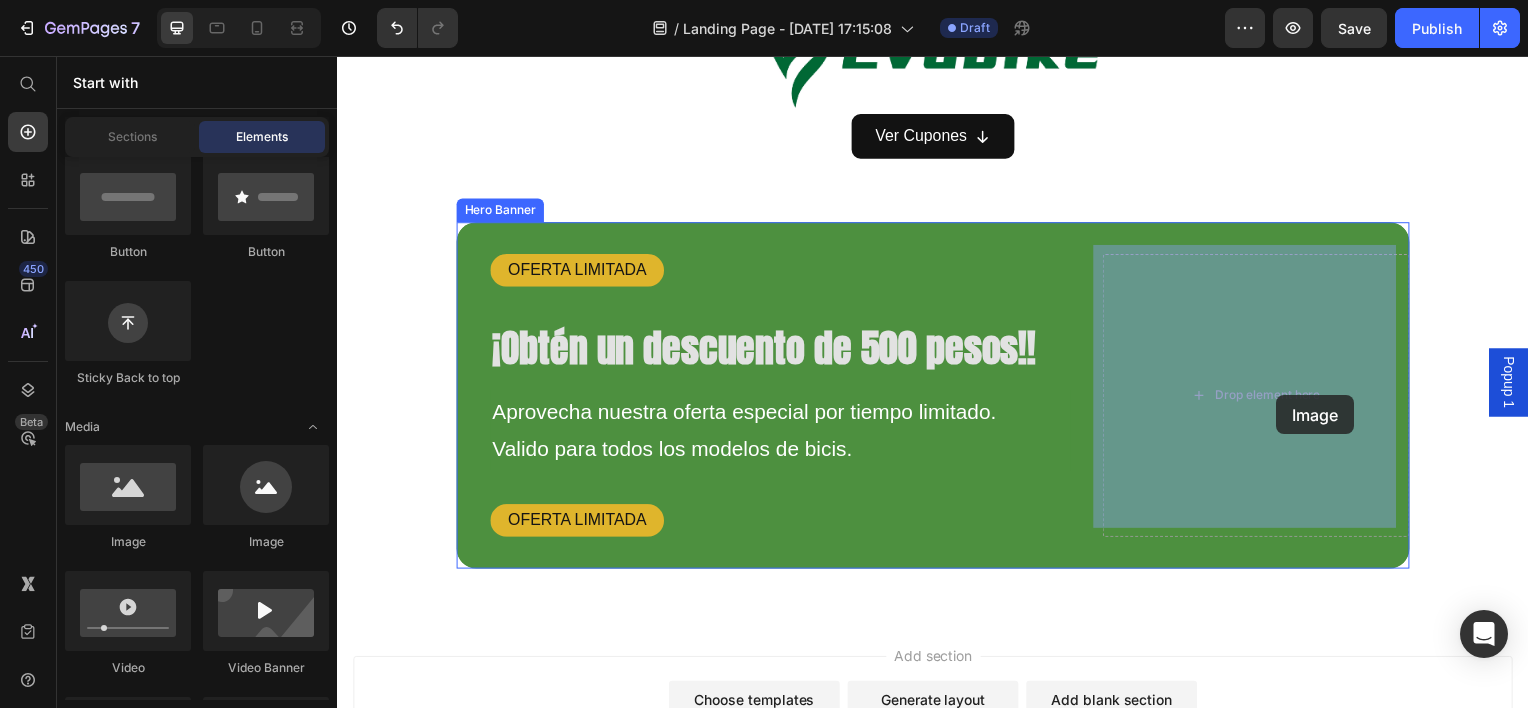 drag, startPoint x: 501, startPoint y: 560, endPoint x: 1287, endPoint y: 388, distance: 804.5993 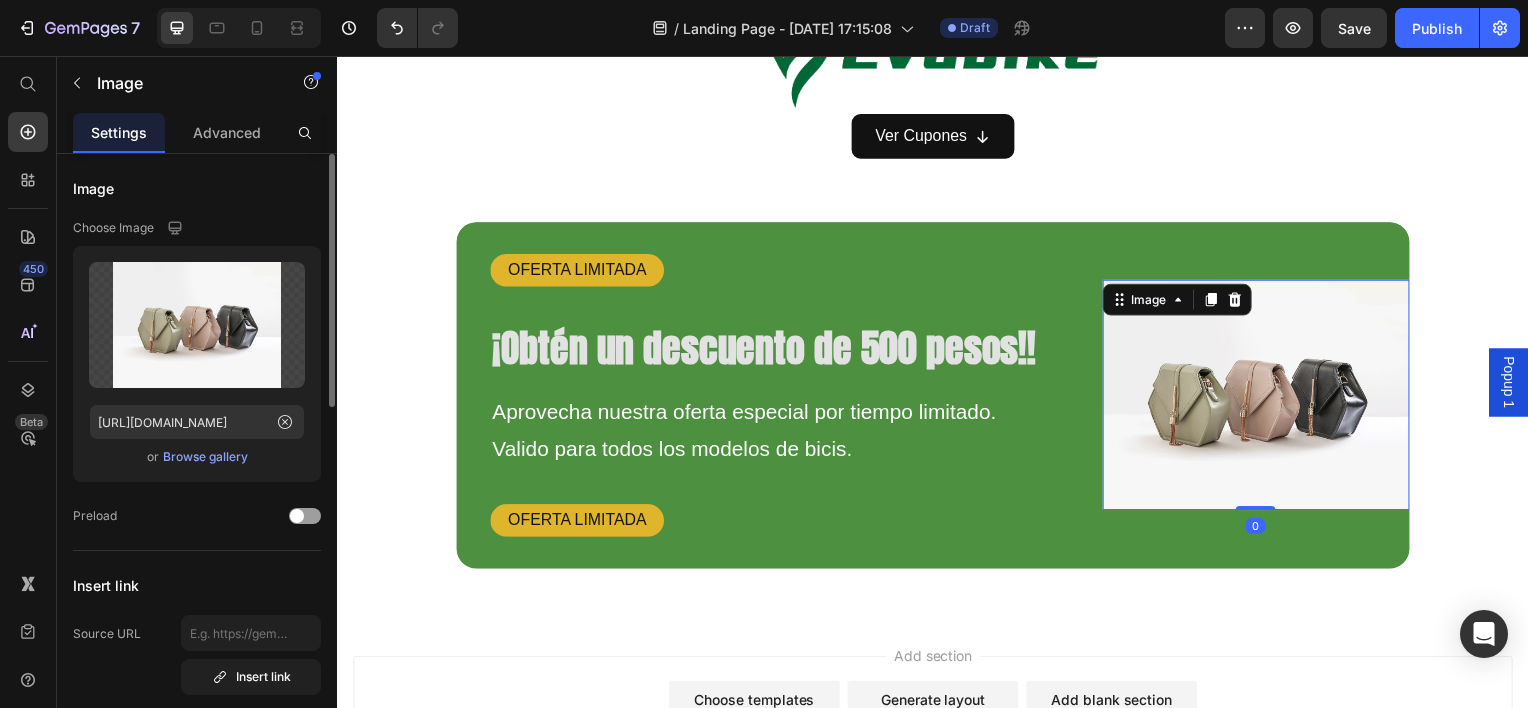 click on "Browse gallery" at bounding box center [205, 457] 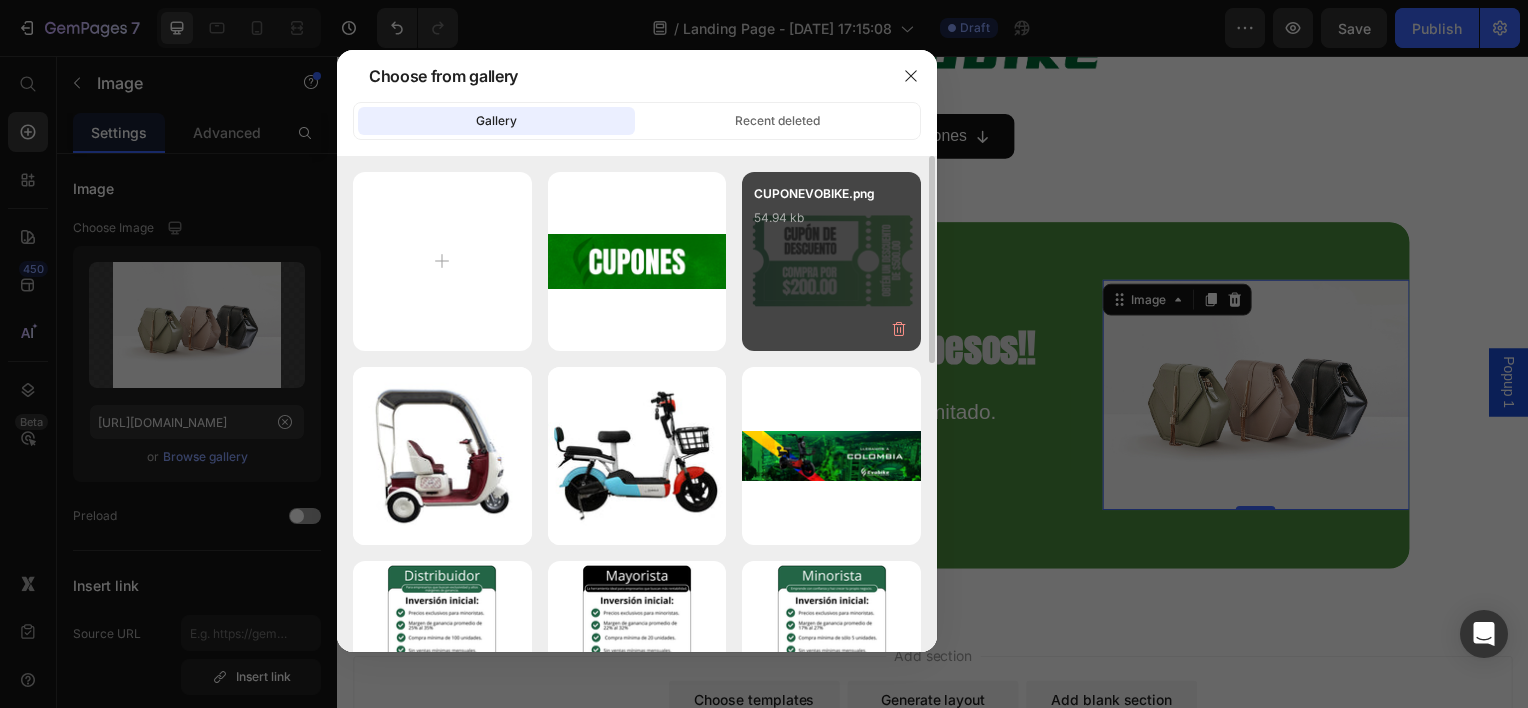 click on "CUPONEVOBIKE.png 54.94 kb" at bounding box center (831, 261) 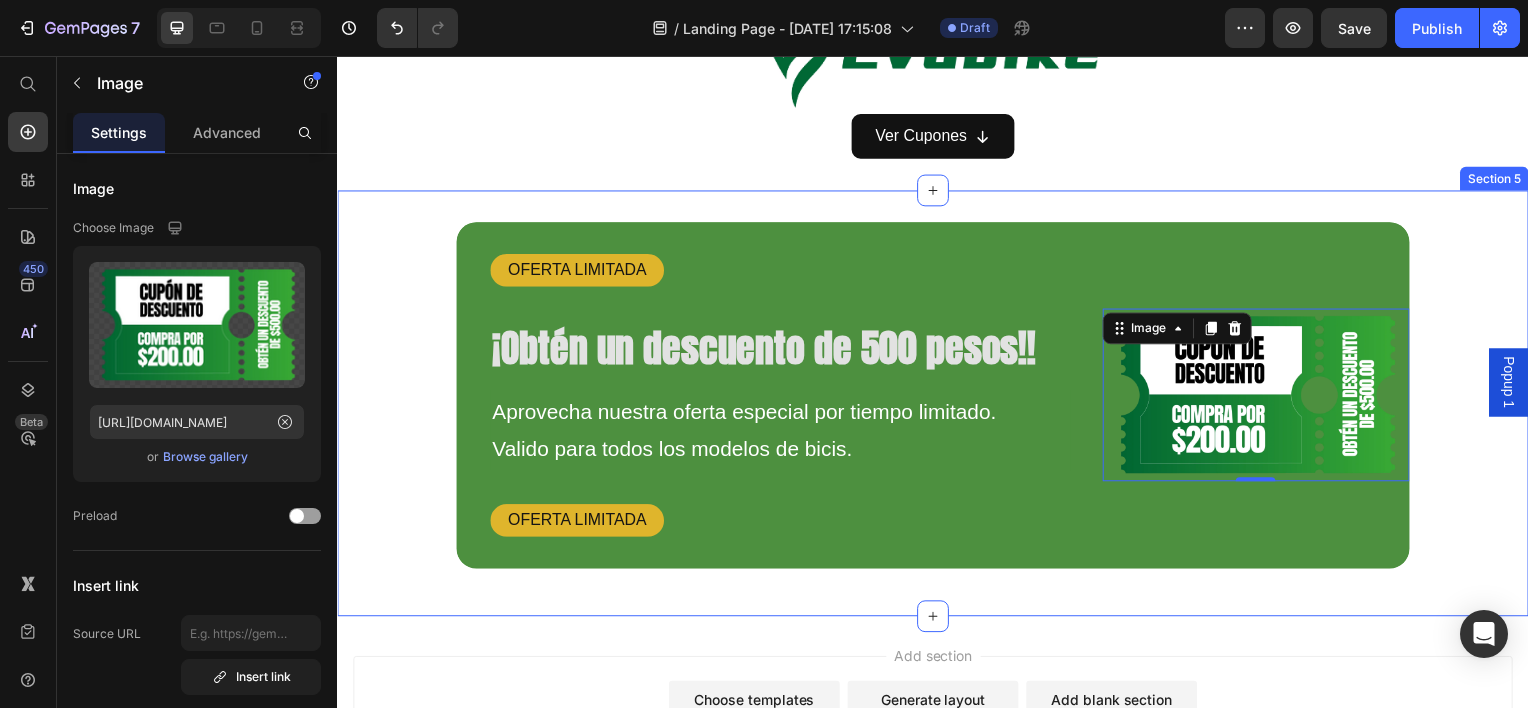 click on "OFERTA LIMITADA Text Block ⁠⁠⁠⁠⁠⁠⁠ ¡Obtén un descuento de 500 pesos!! Heading Aprovecha nuestra oferta especial por tiempo limitado. Valido para todos los modelos de bicis. Text Block OFERTA LIMITADA Text Block Image   0 Hero Banner Row" at bounding box center [937, 405] 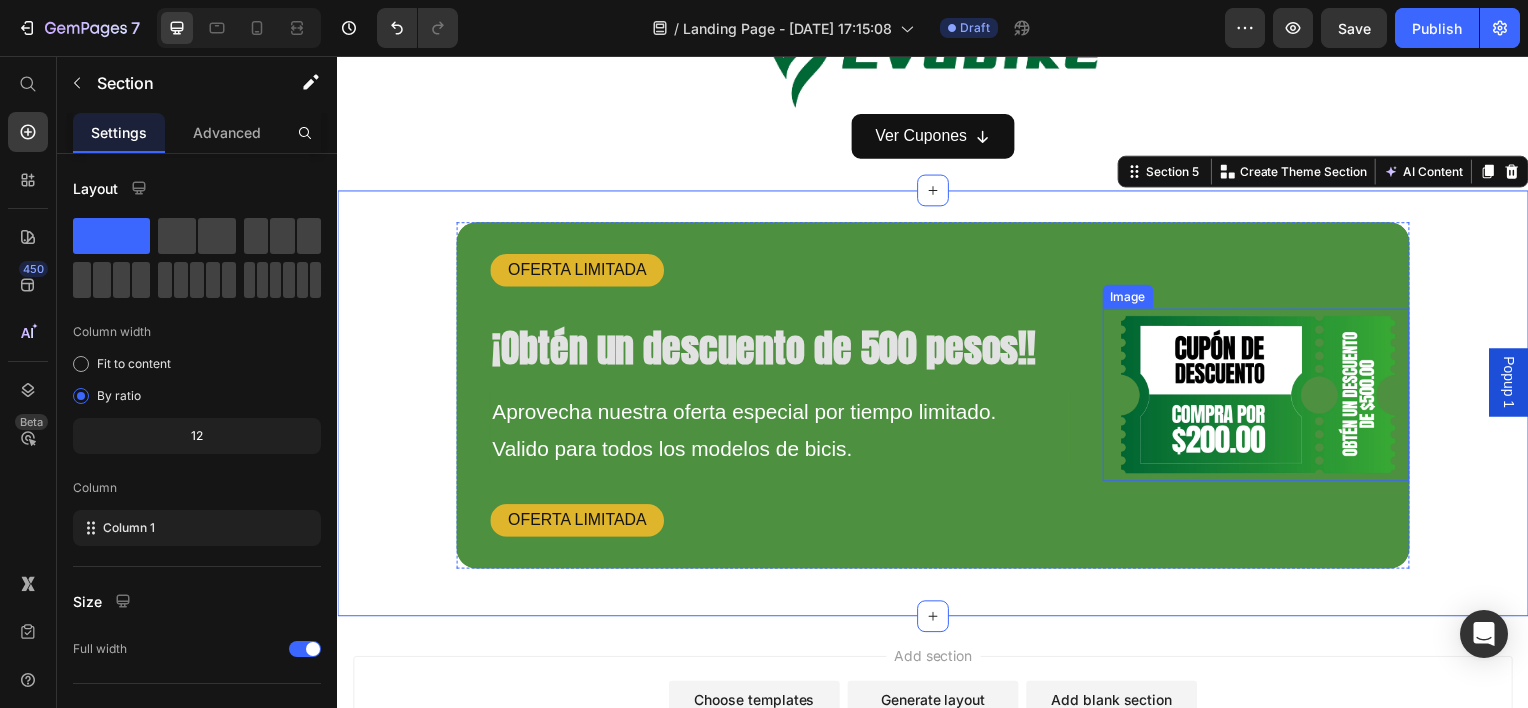 click at bounding box center [1262, 397] 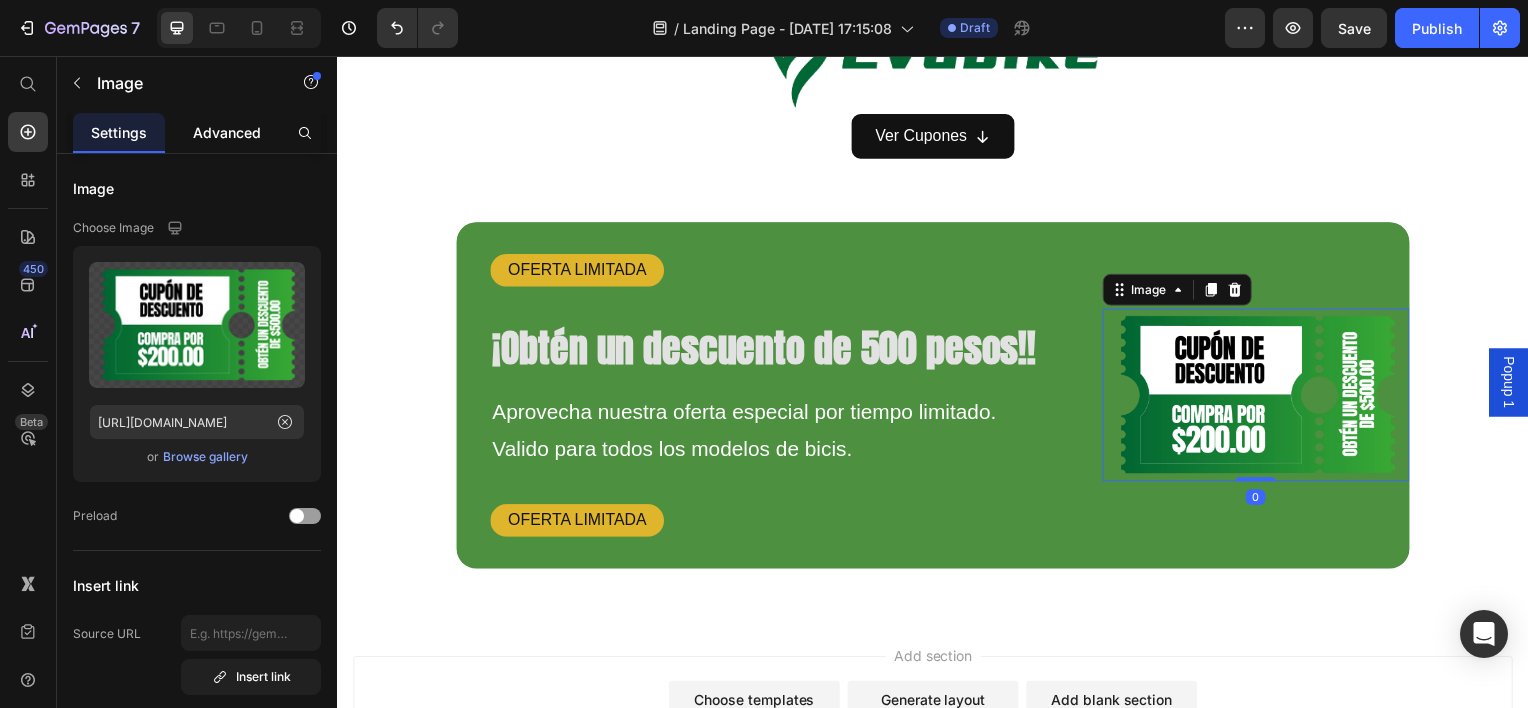 click on "Advanced" at bounding box center (227, 132) 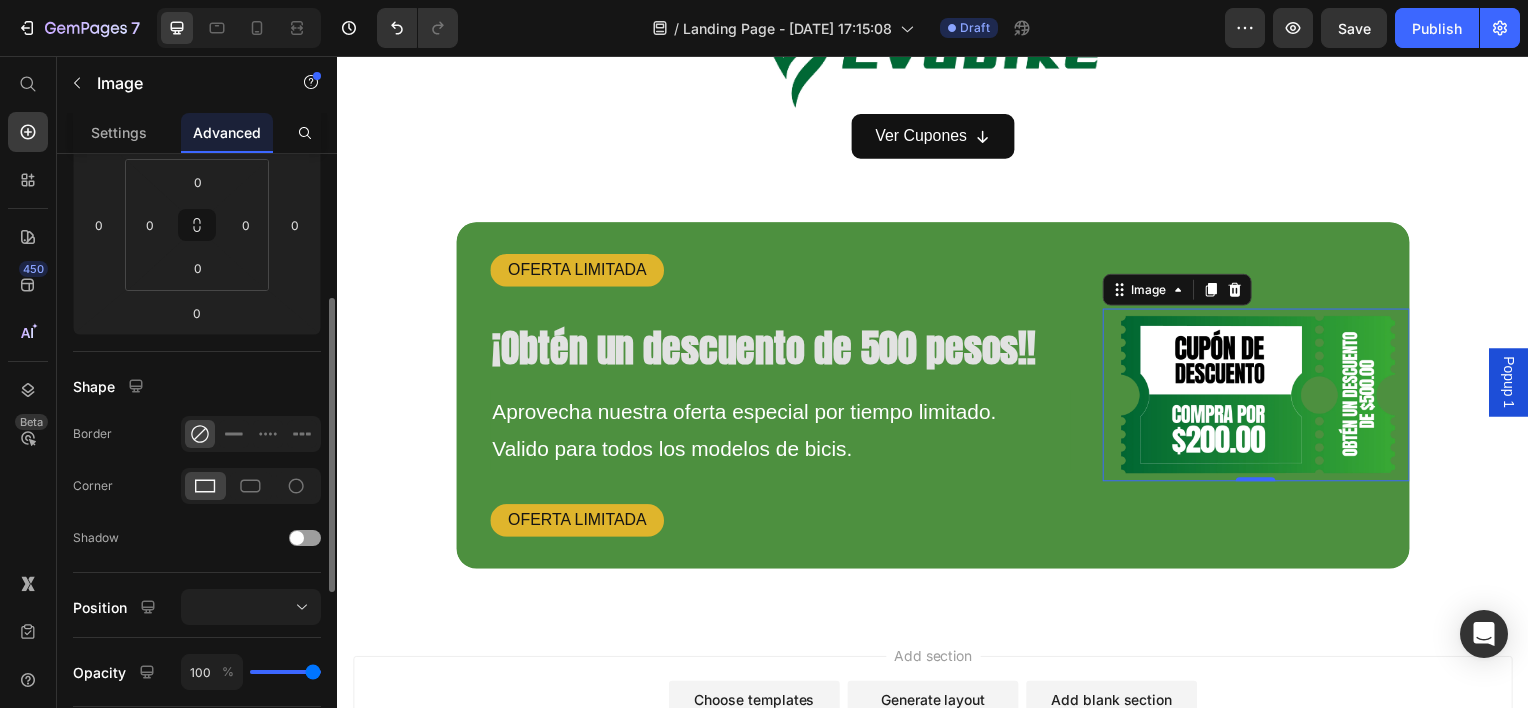 scroll, scrollTop: 200, scrollLeft: 0, axis: vertical 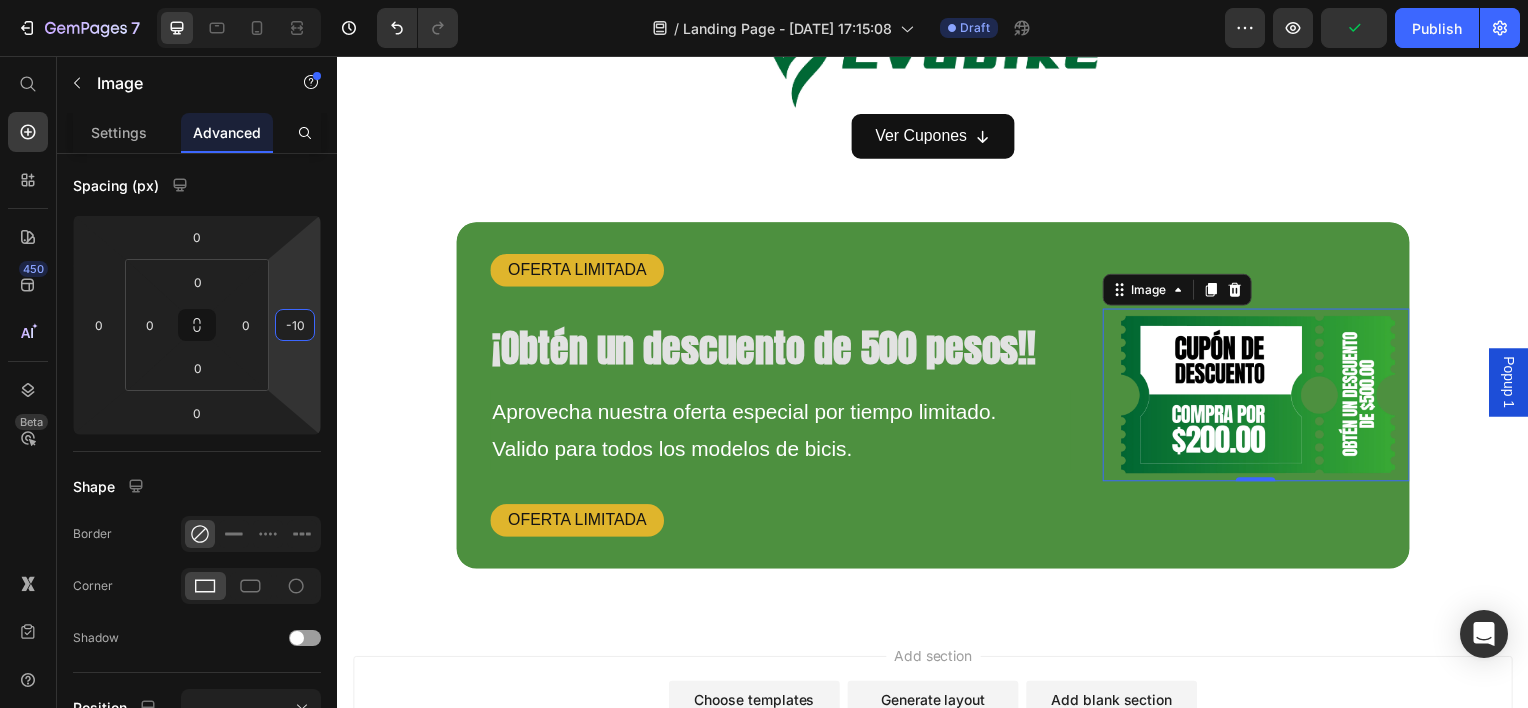 type on "-8" 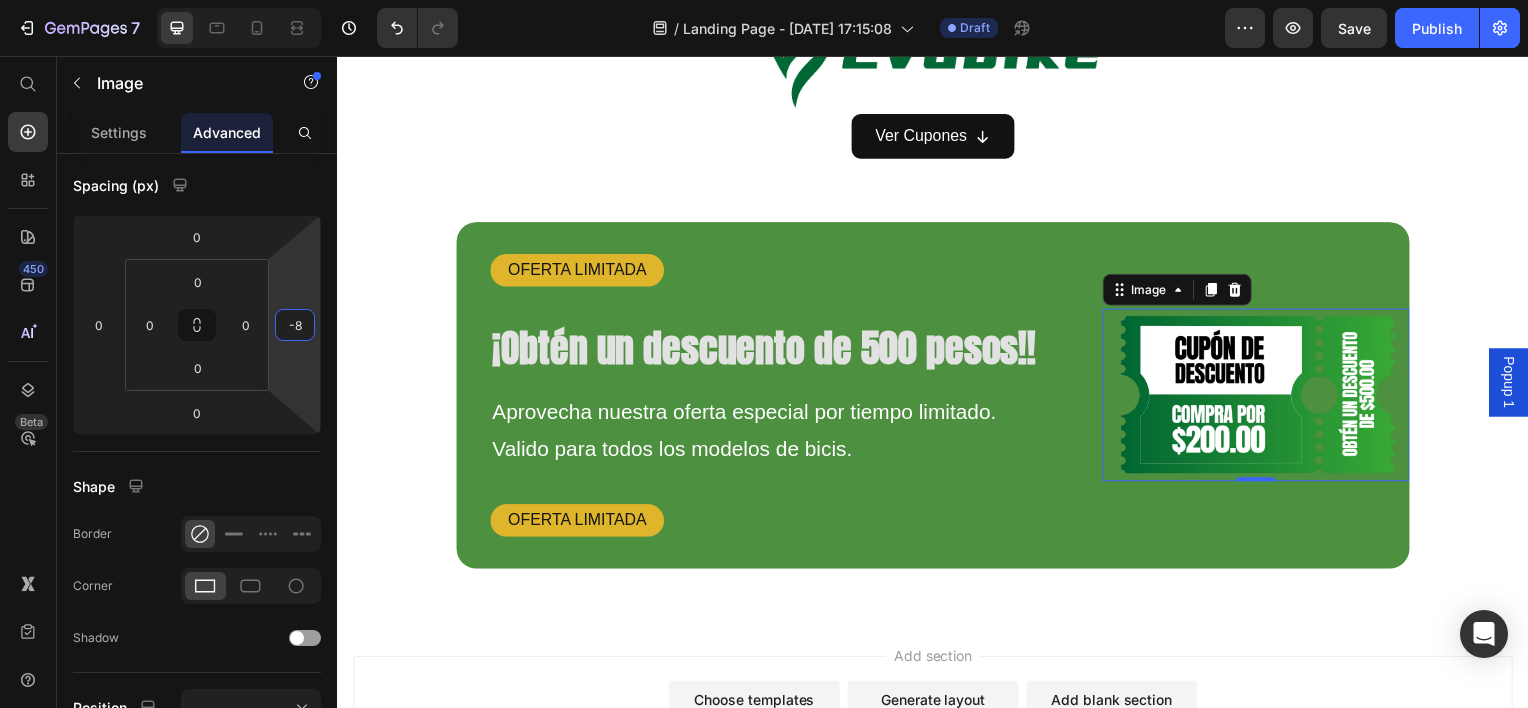 click on "7  Version history  /  Landing Page - [DATE] 17:15:08 Draft Preview  Save   Publish  450 Beta Start with Sections Elements Hero Section Product Detail Brands Trusted Badges Guarantee Product Breakdown How to use Testimonials Compare Bundle FAQs Social Proof Brand Story Product List Collection Blog List Contact Sticky Add to Cart Custom Footer Browse Library 450 Layout
Row
Row
Row
Row Text
Heading
Text Block Button
Button
Button
Sticky Back to top Media
Image Image" at bounding box center [764, 0] 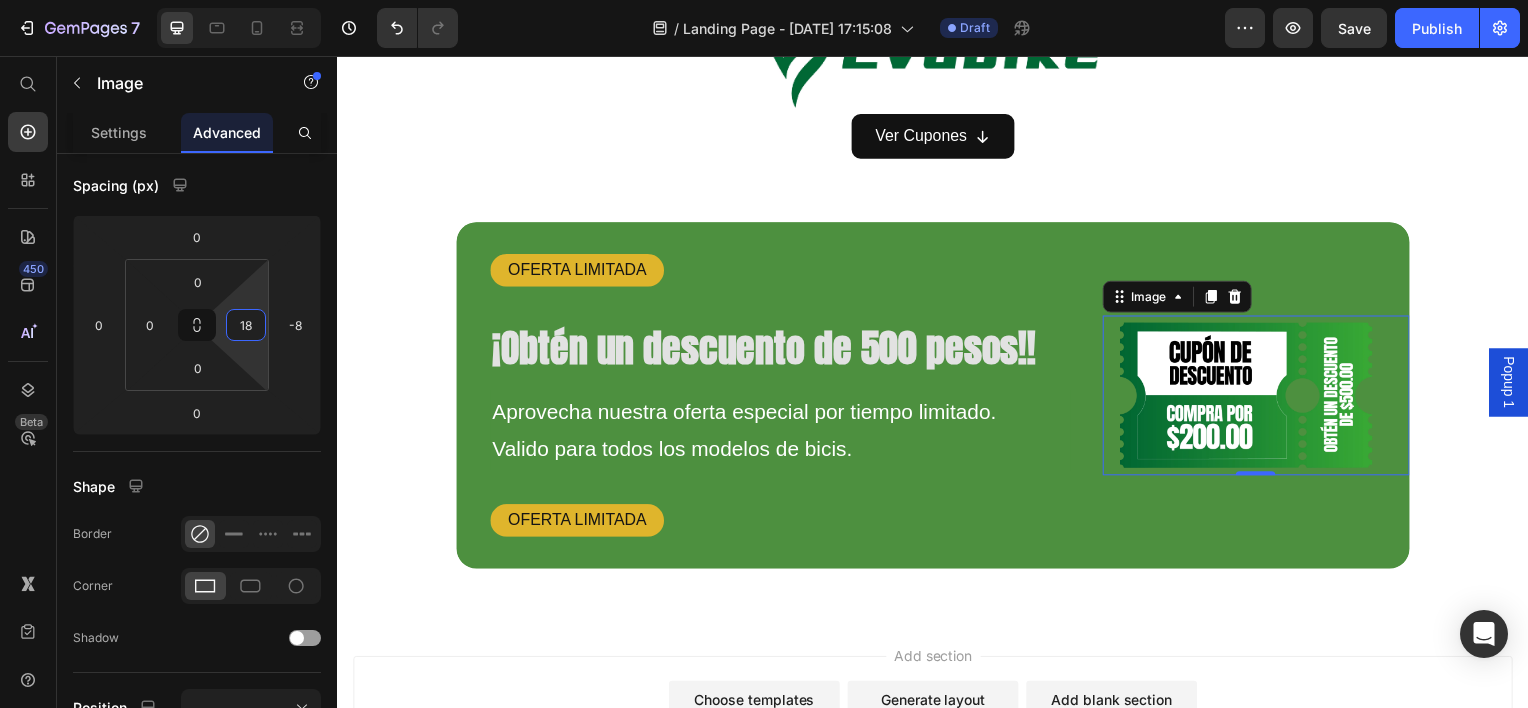 type on "0" 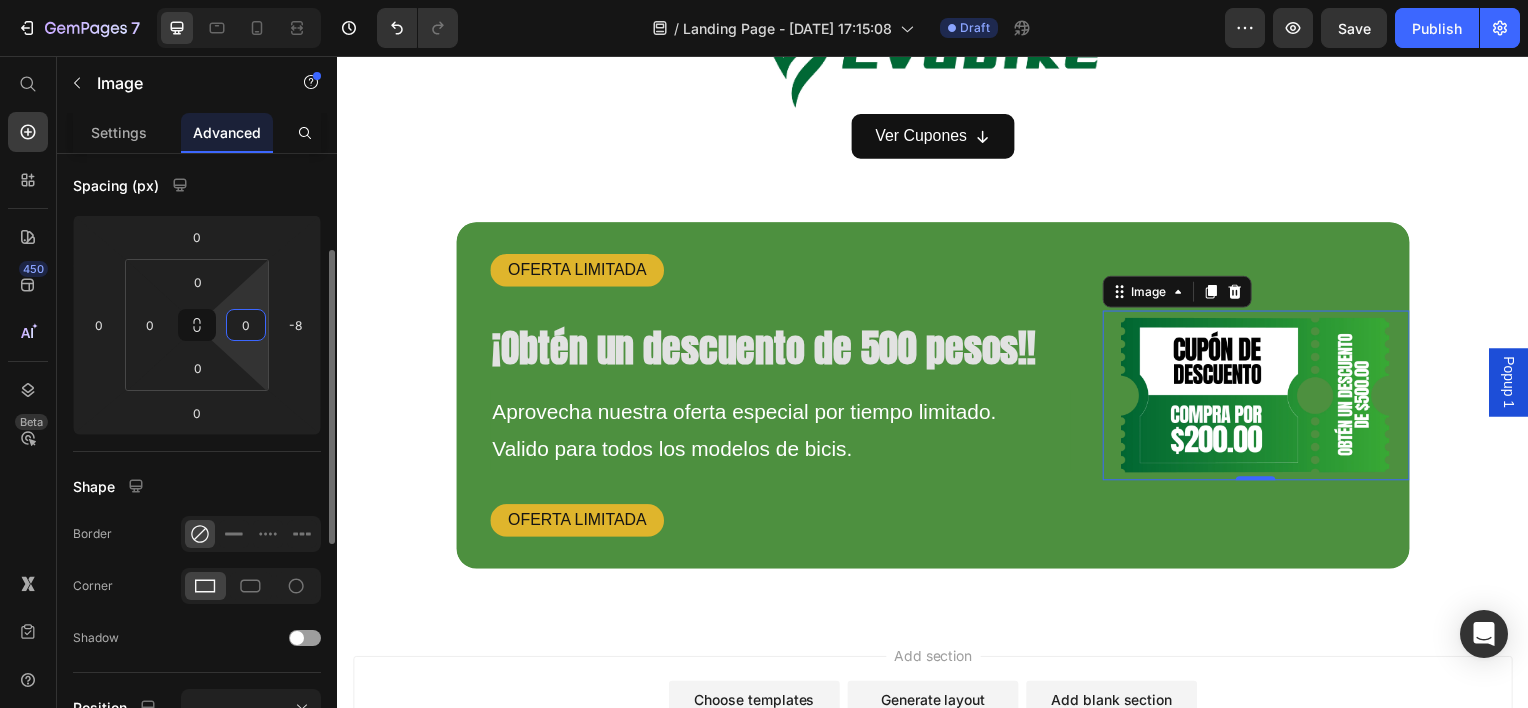 drag, startPoint x: 252, startPoint y: 352, endPoint x: 250, endPoint y: 364, distance: 12.165525 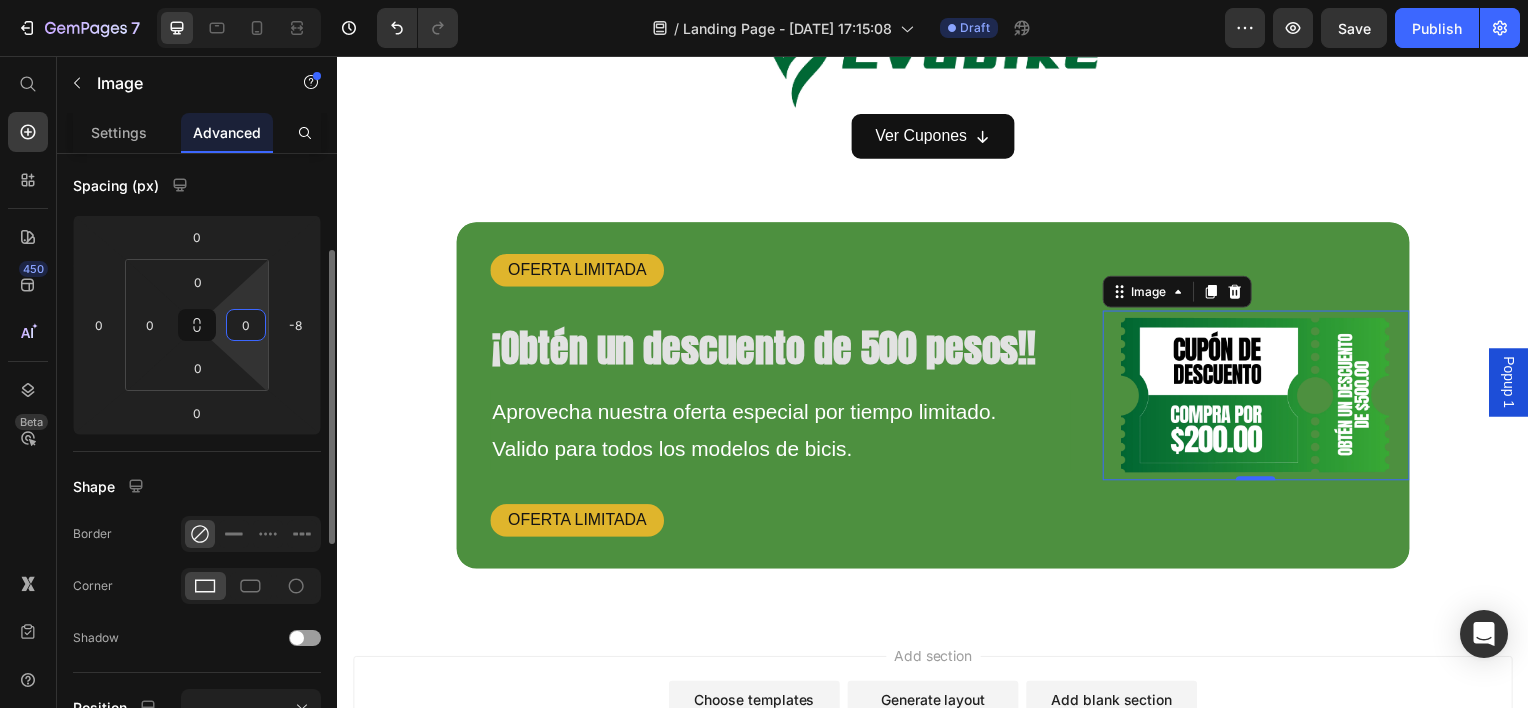 click on "7  Version history  /  Landing Page - [DATE] 17:15:08 Draft Preview  Save   Publish  450 Beta Start with Sections Elements Hero Section Product Detail Brands Trusted Badges Guarantee Product Breakdown How to use Testimonials Compare Bundle FAQs Social Proof Brand Story Product List Collection Blog List Contact Sticky Add to Cart Custom Footer Browse Library 450 Layout
Row
Row
Row
Row Text
Heading
Text Block Button
Button
Button
Sticky Back to top Media
Image Image" at bounding box center [764, 0] 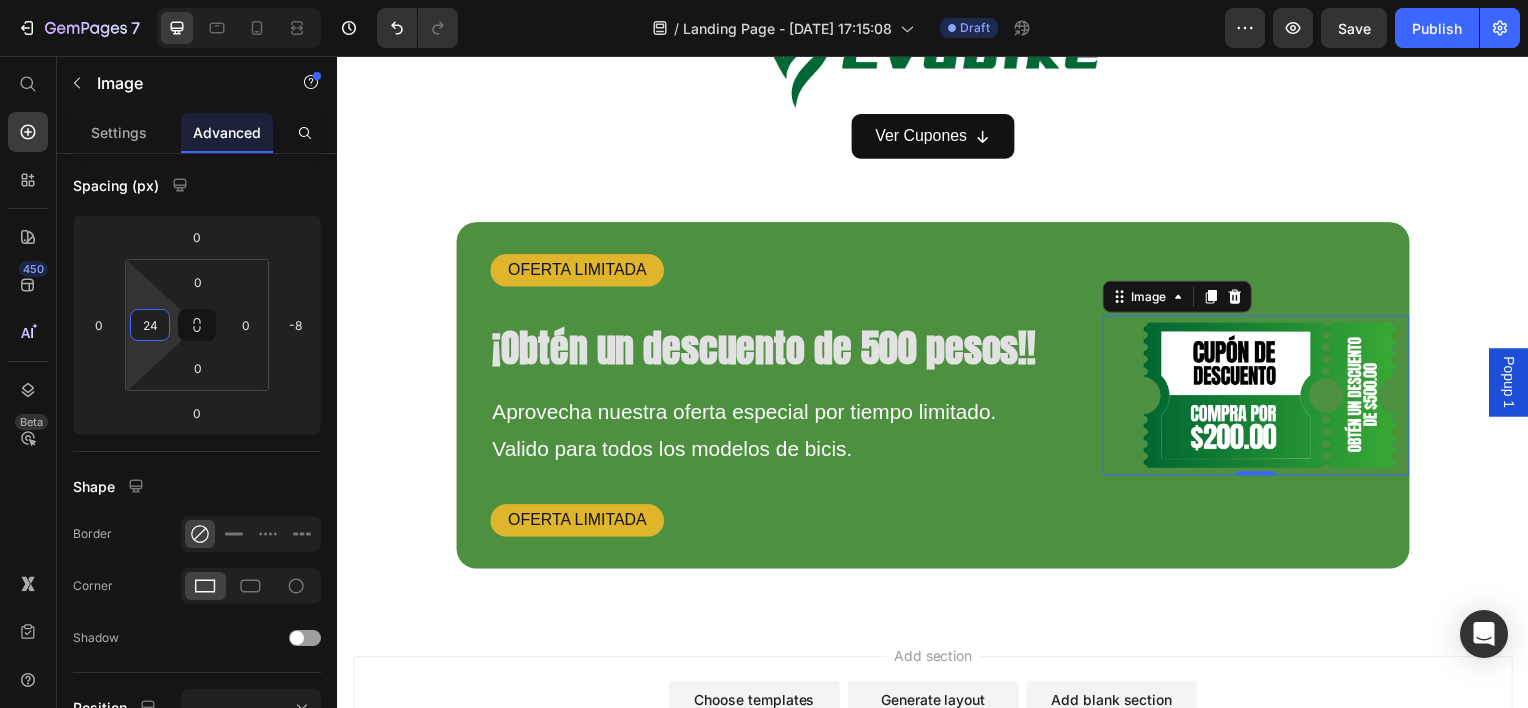 type on "0" 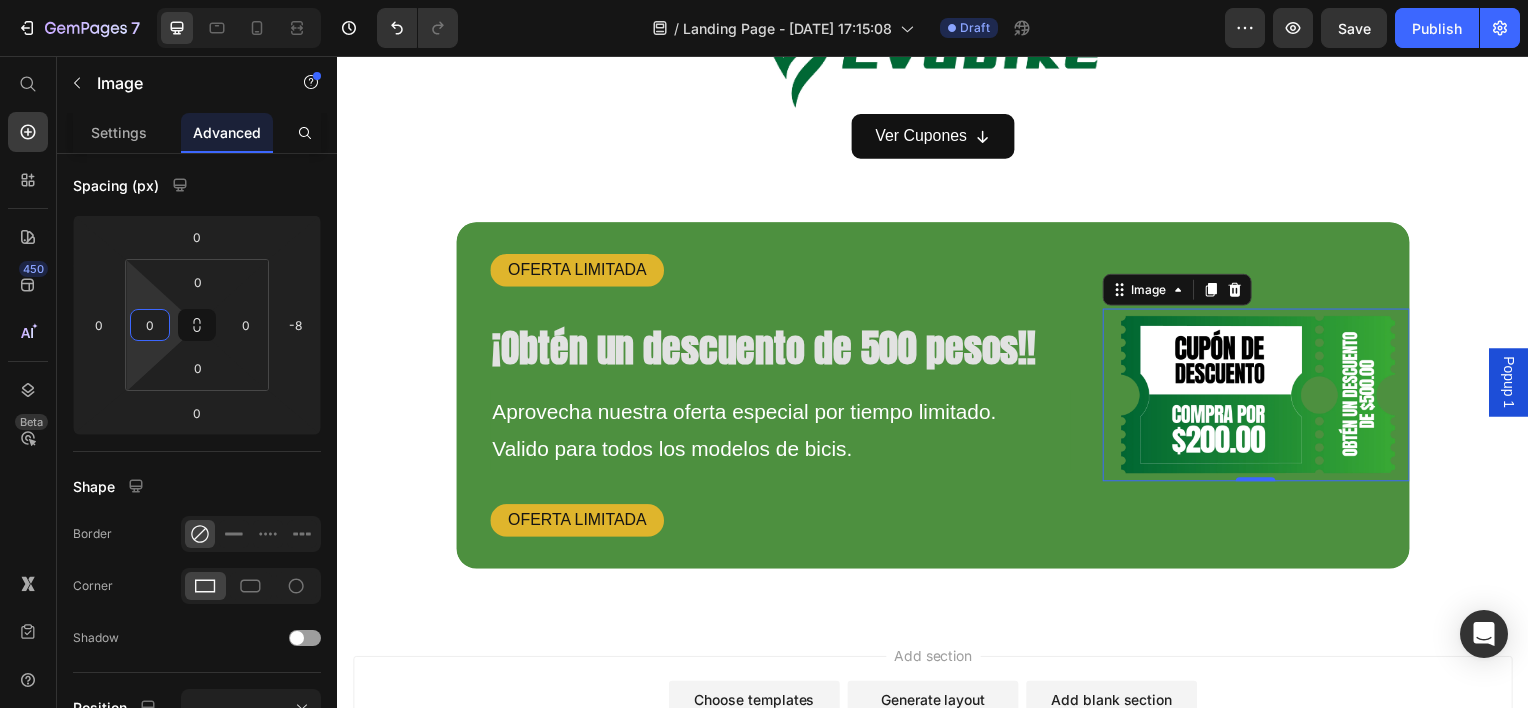 drag, startPoint x: 144, startPoint y: 356, endPoint x: 152, endPoint y: 387, distance: 32.01562 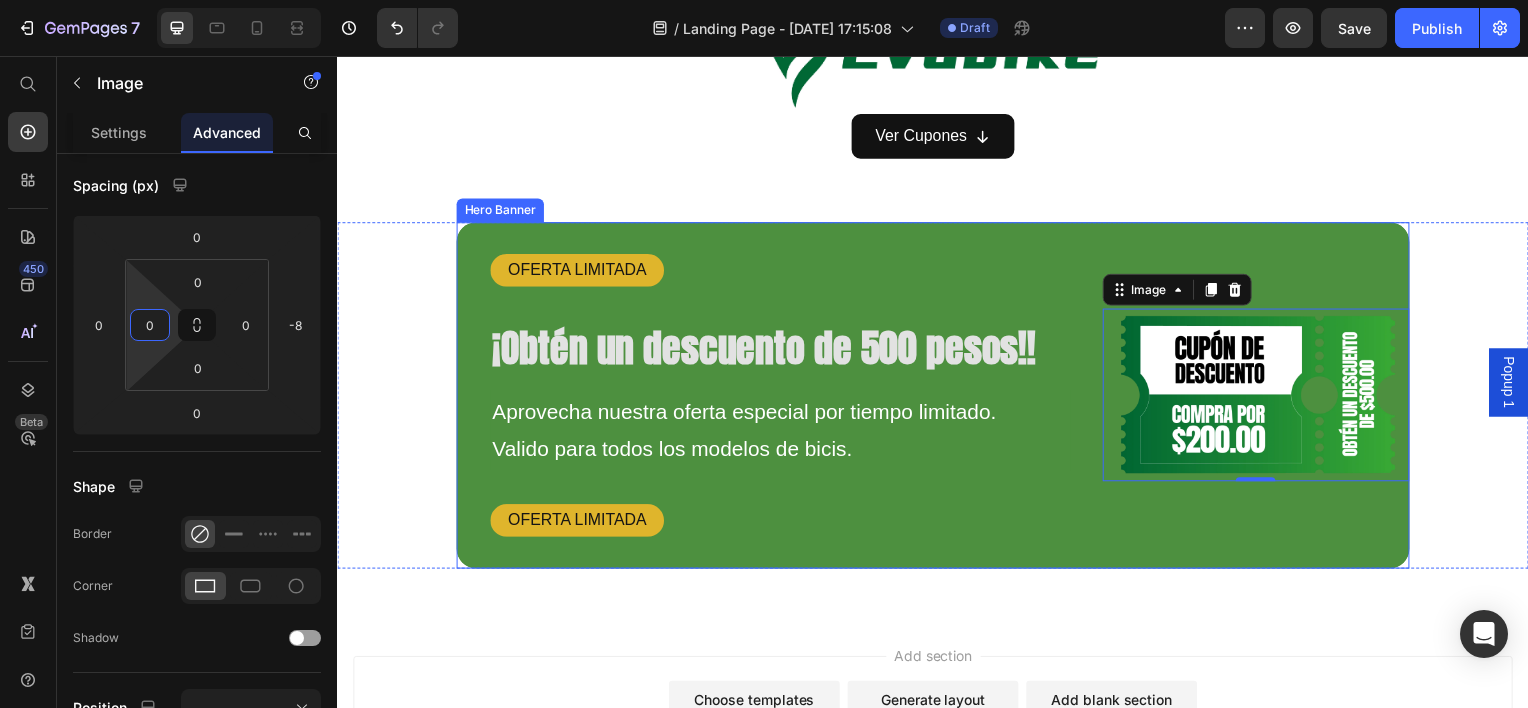 click on "OFERTA LIMITADA Text Block ⁠⁠⁠⁠⁠⁠⁠ ¡Obtén un descuento de 500 pesos!! Heading Aprovecha nuestra oferta especial por tiempo limitado. Valido para todos los modelos de bicis. Text Block OFERTA LIMITADA Text Block Image   0" at bounding box center (937, 397) 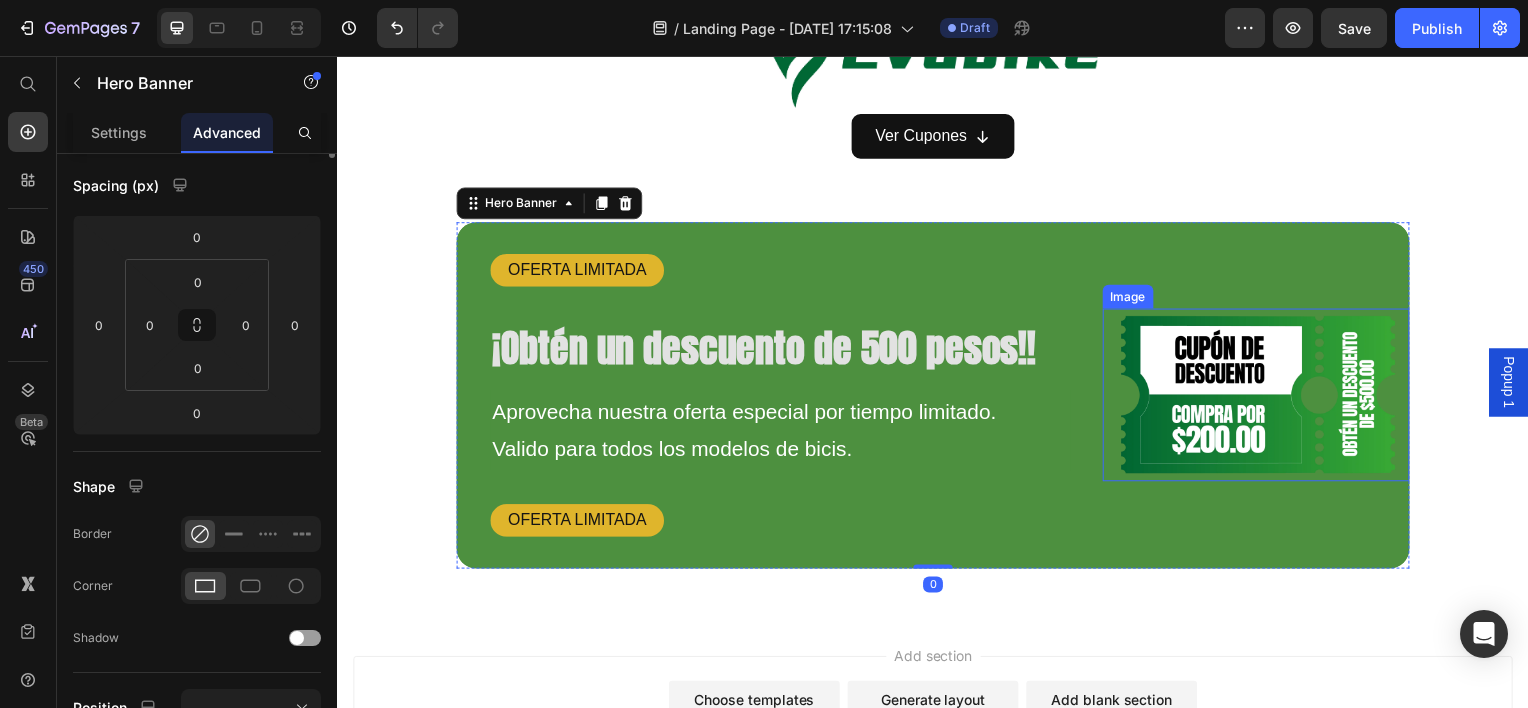 scroll, scrollTop: 0, scrollLeft: 0, axis: both 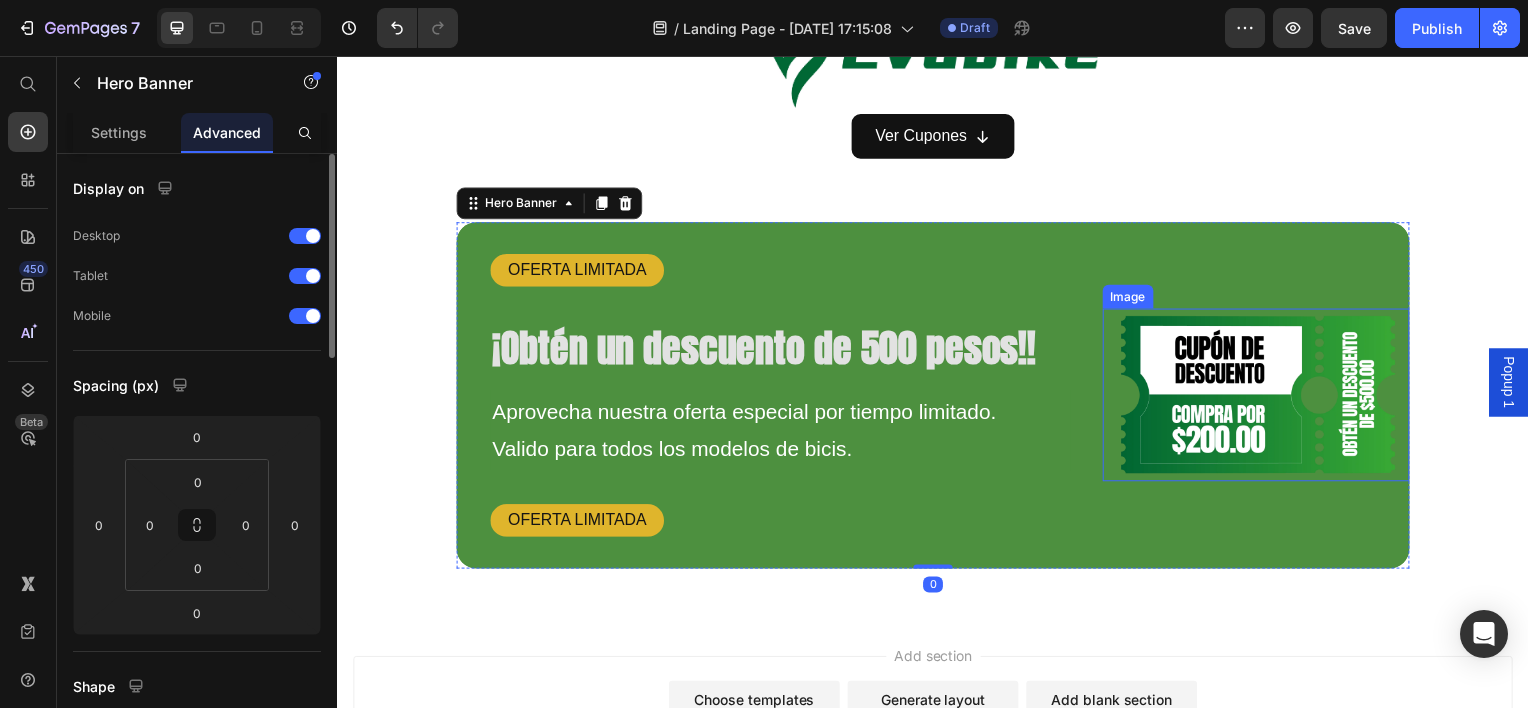 click at bounding box center [1262, 397] 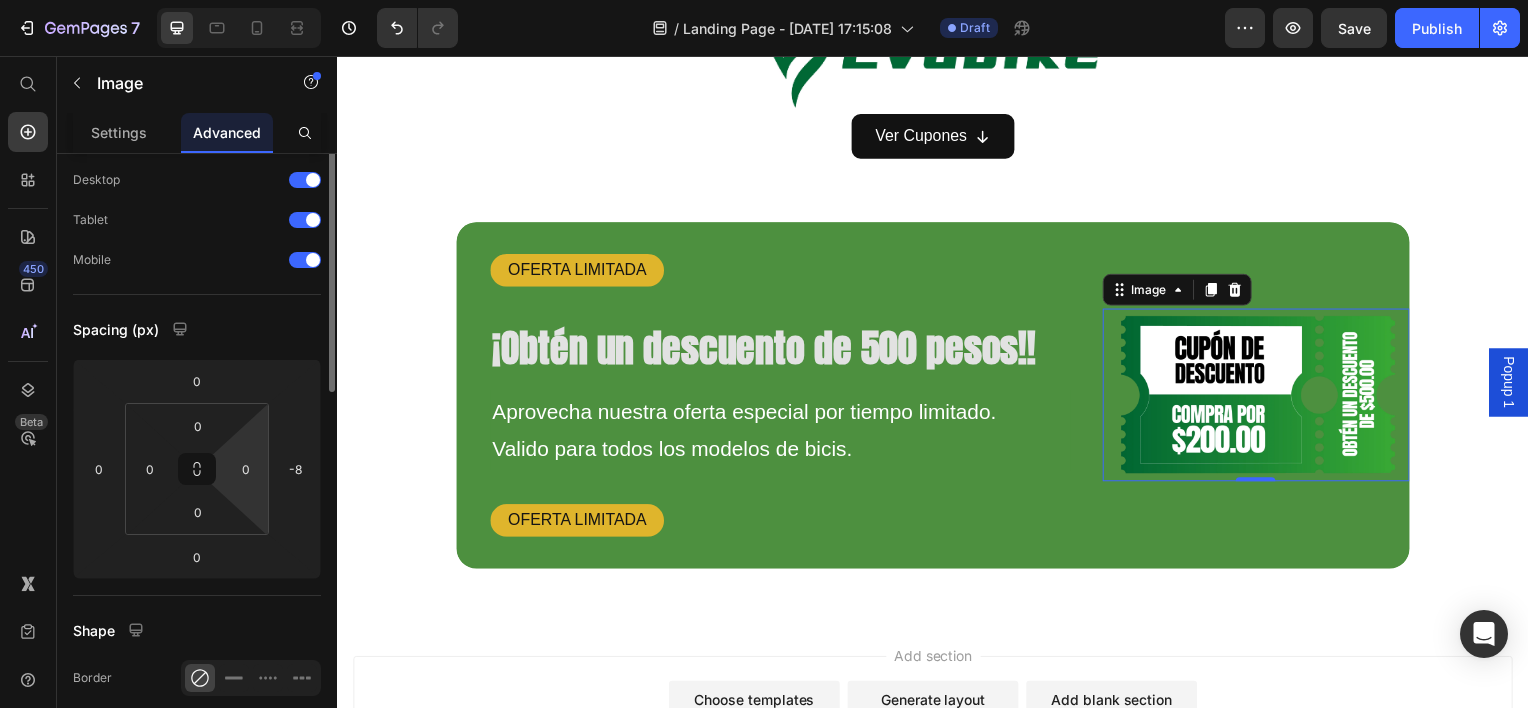 scroll, scrollTop: 0, scrollLeft: 0, axis: both 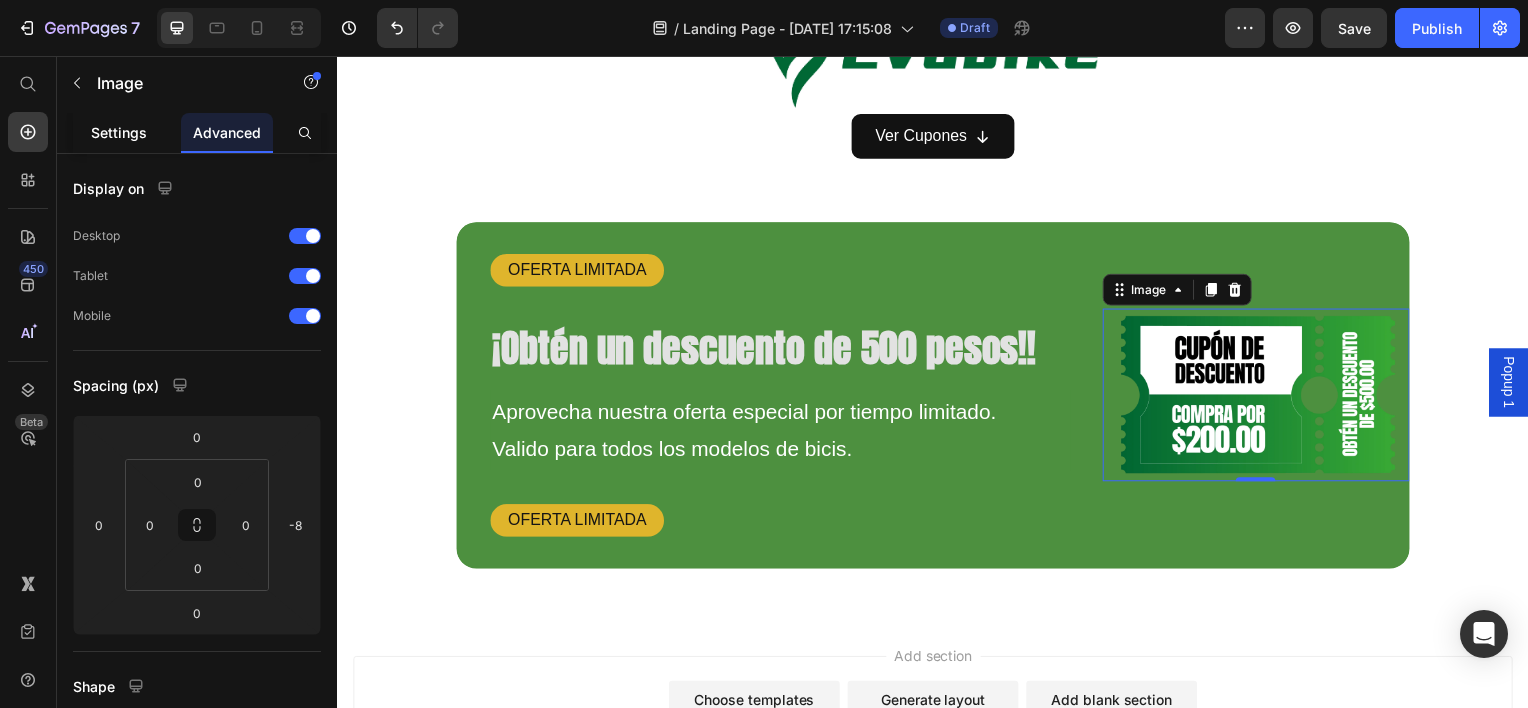 click on "Settings" 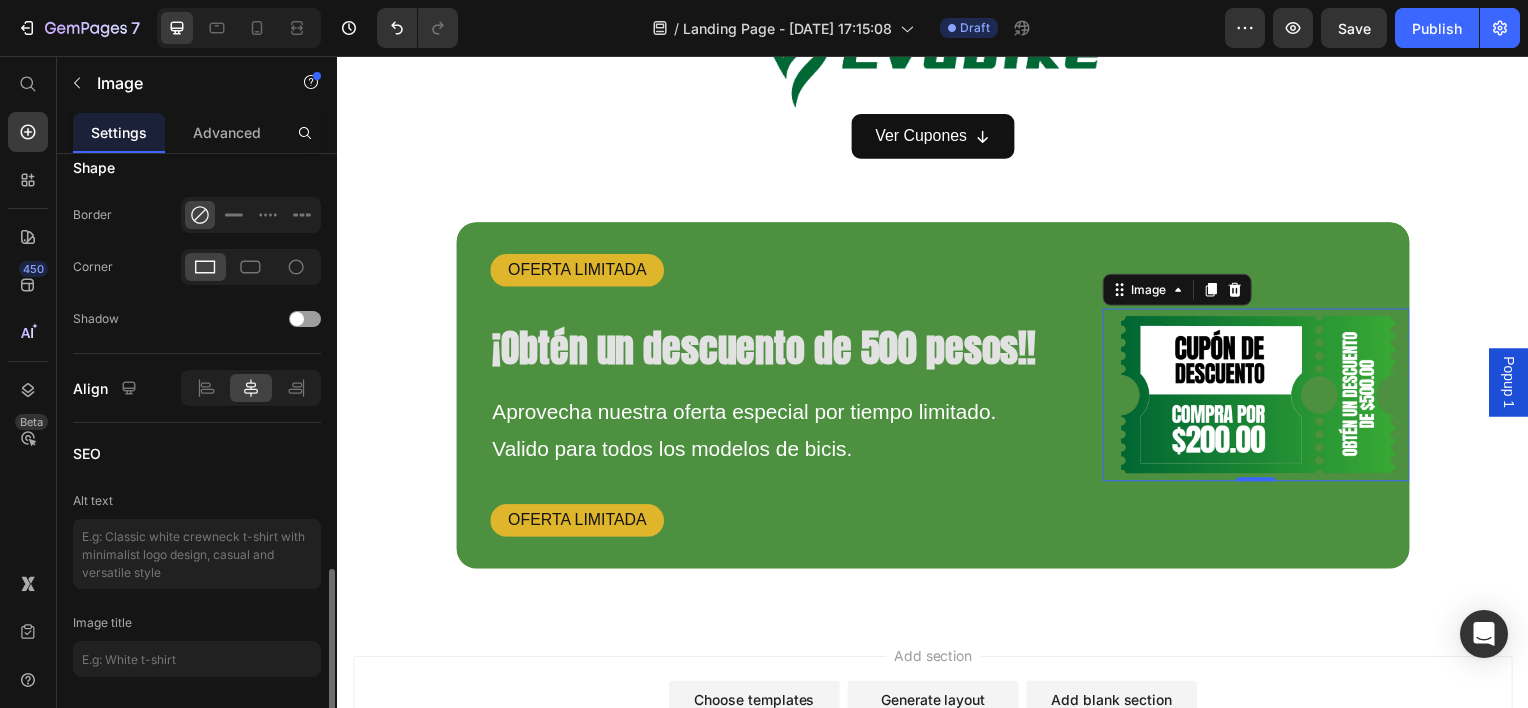 scroll, scrollTop: 858, scrollLeft: 0, axis: vertical 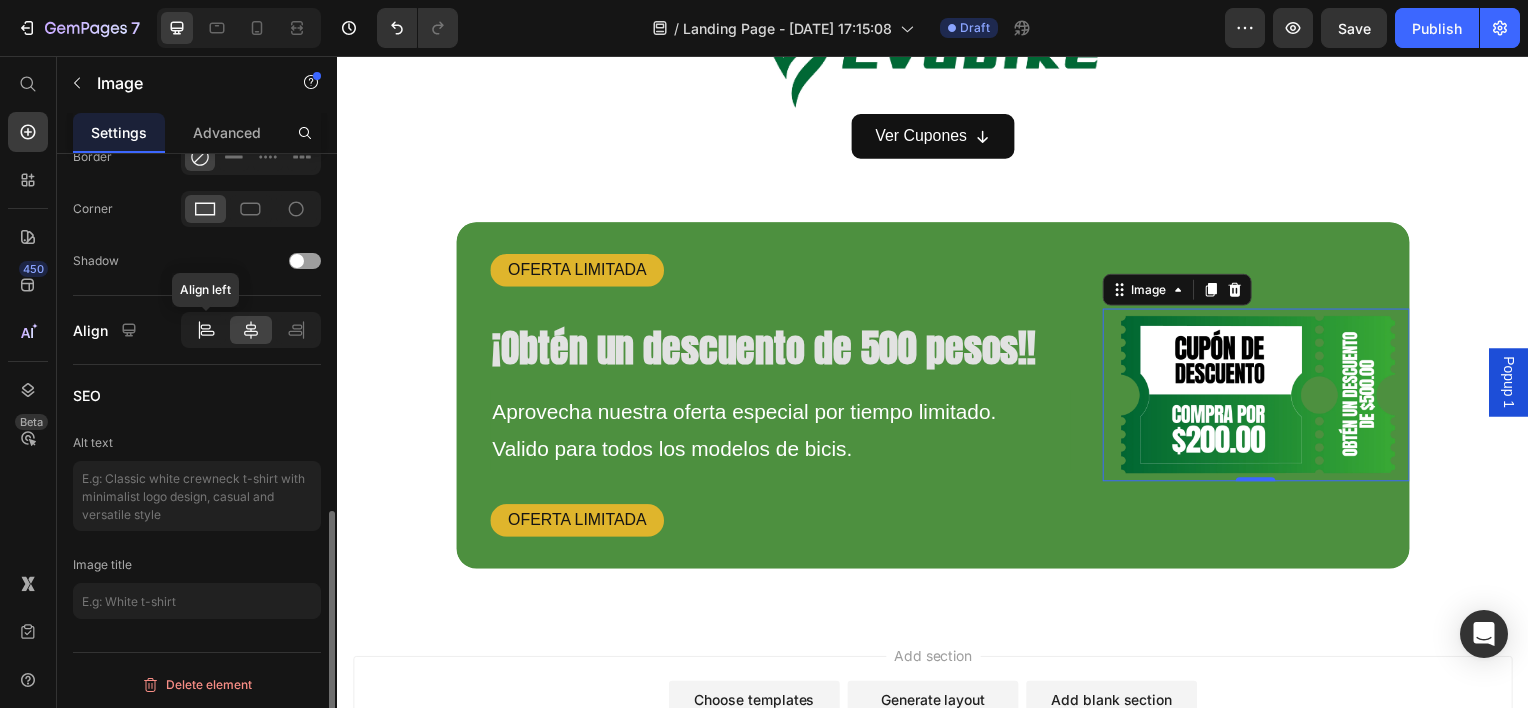 click 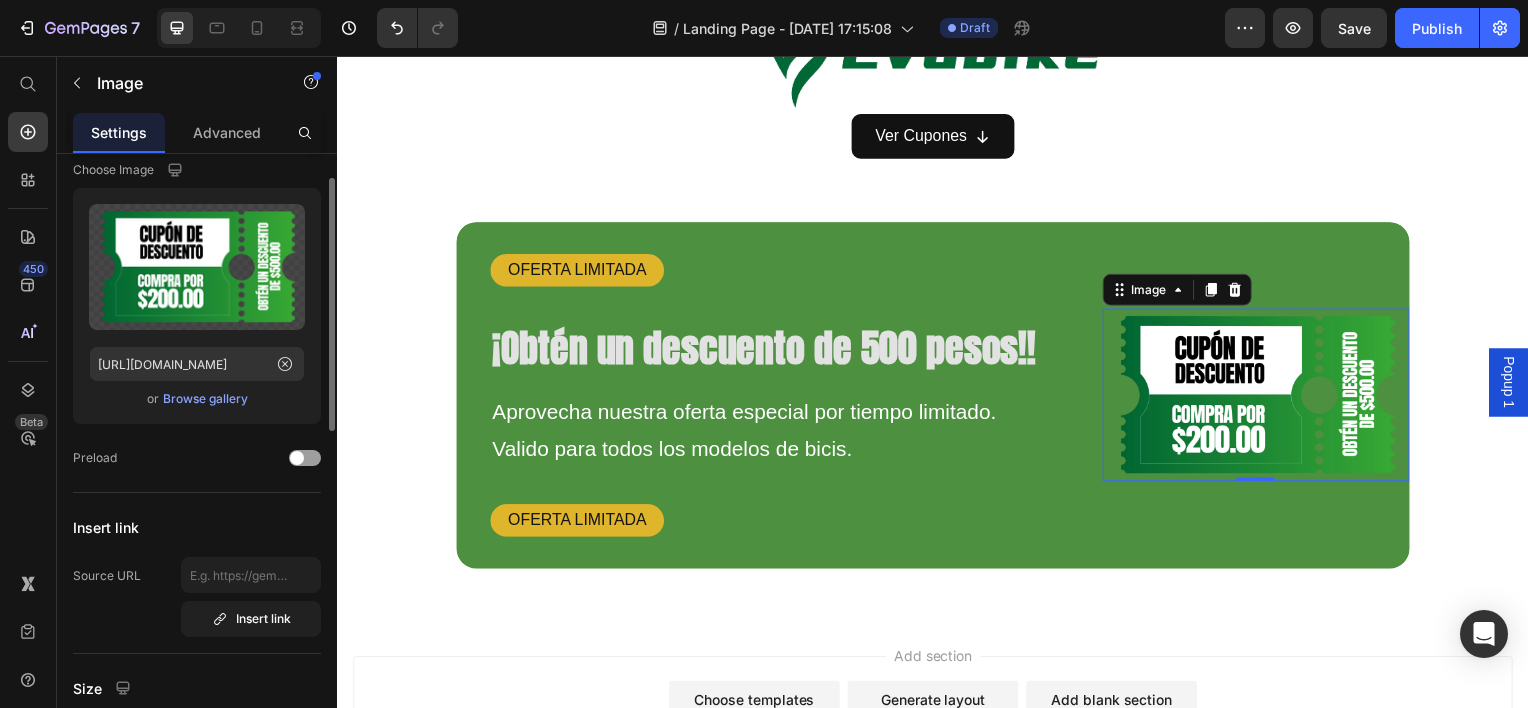 scroll, scrollTop: 0, scrollLeft: 0, axis: both 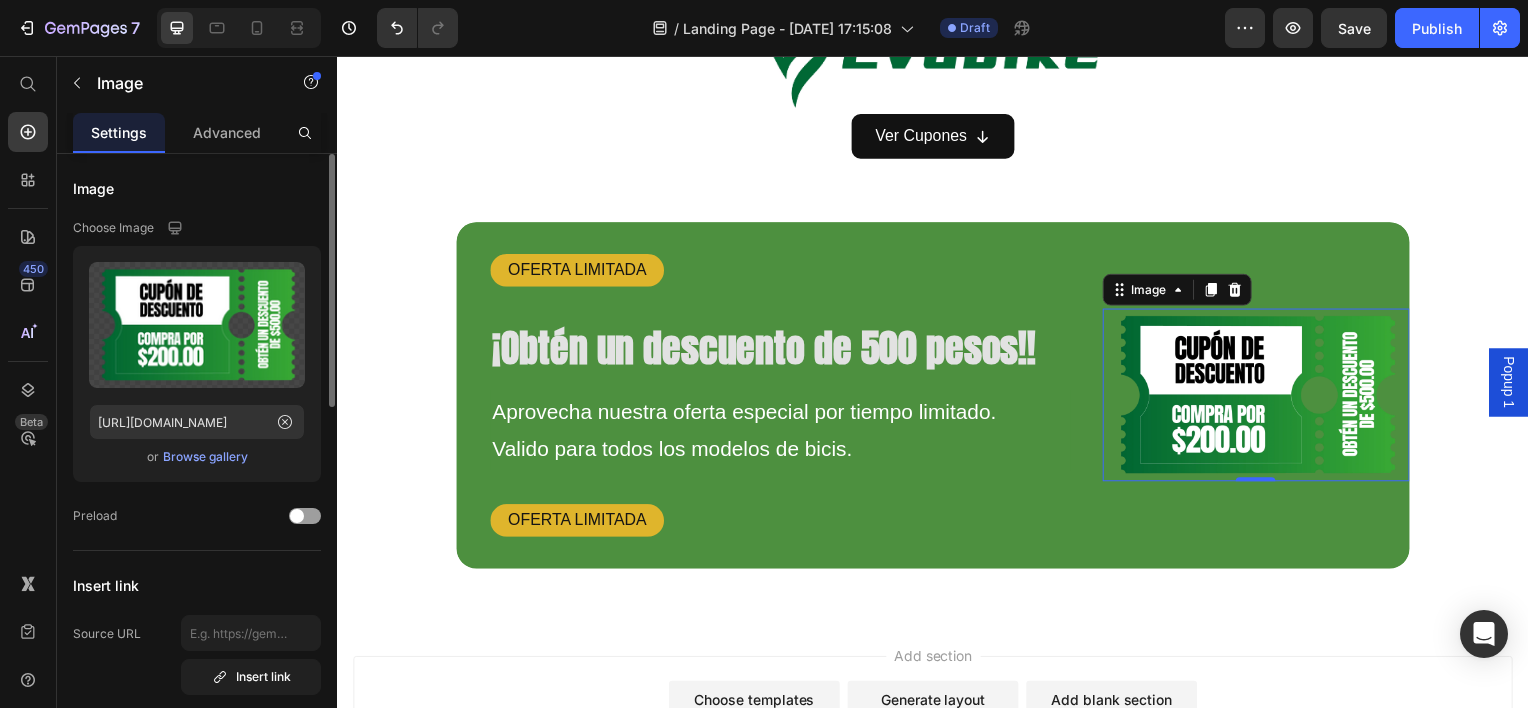 click on "Image Choose Image Upload Image https://cdn.shopify.com/s/files/1/0697/2850/1980/files/gempages_515893512558871780-4c133fa6-2f24-4f4e-9128-a9f10faa5b85.webp  or   Browse gallery  Preload Insert link Source URL  Insert link  Size Proportion Original Width px % Height px % Shape Border Corner Shadow Align SEO Alt text Image title  Delete element" at bounding box center (197, 889) 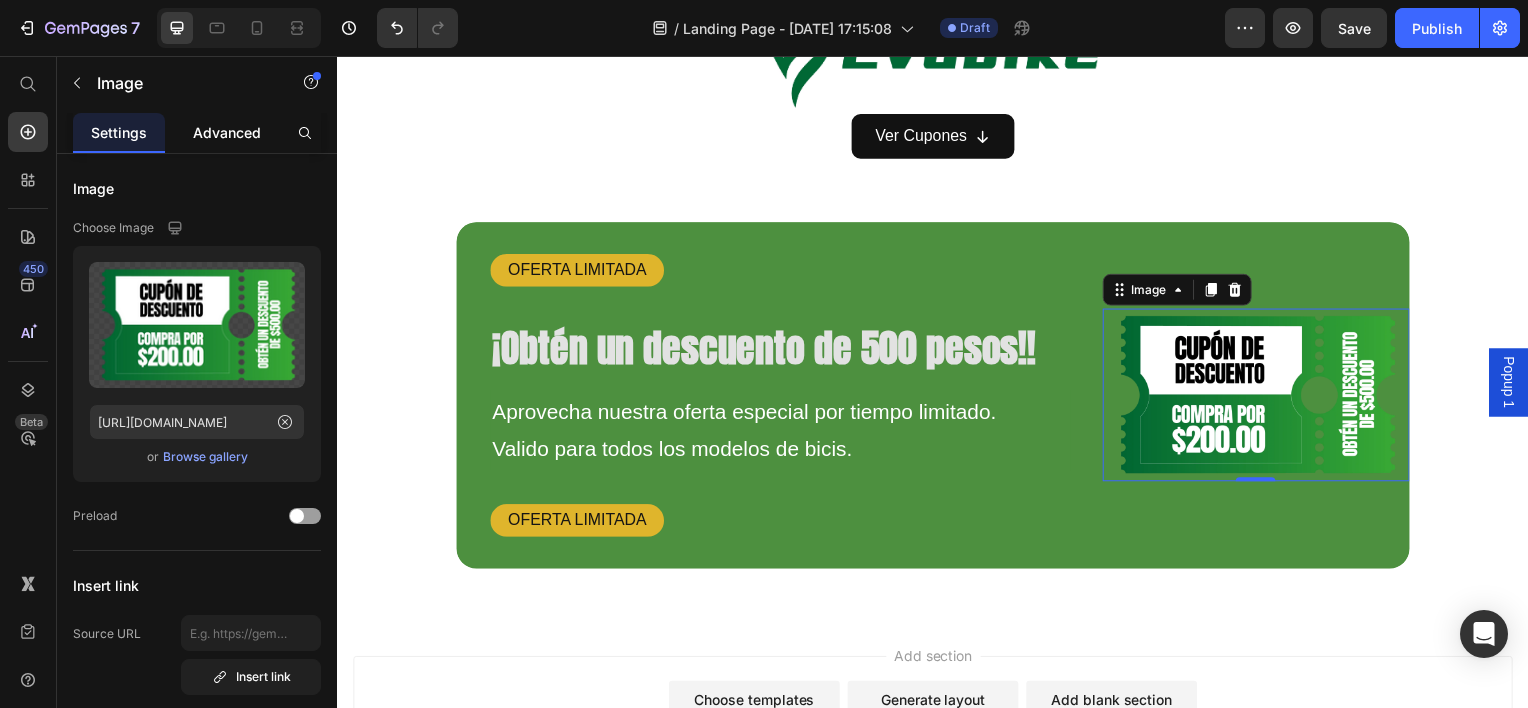 click on "Advanced" at bounding box center [227, 132] 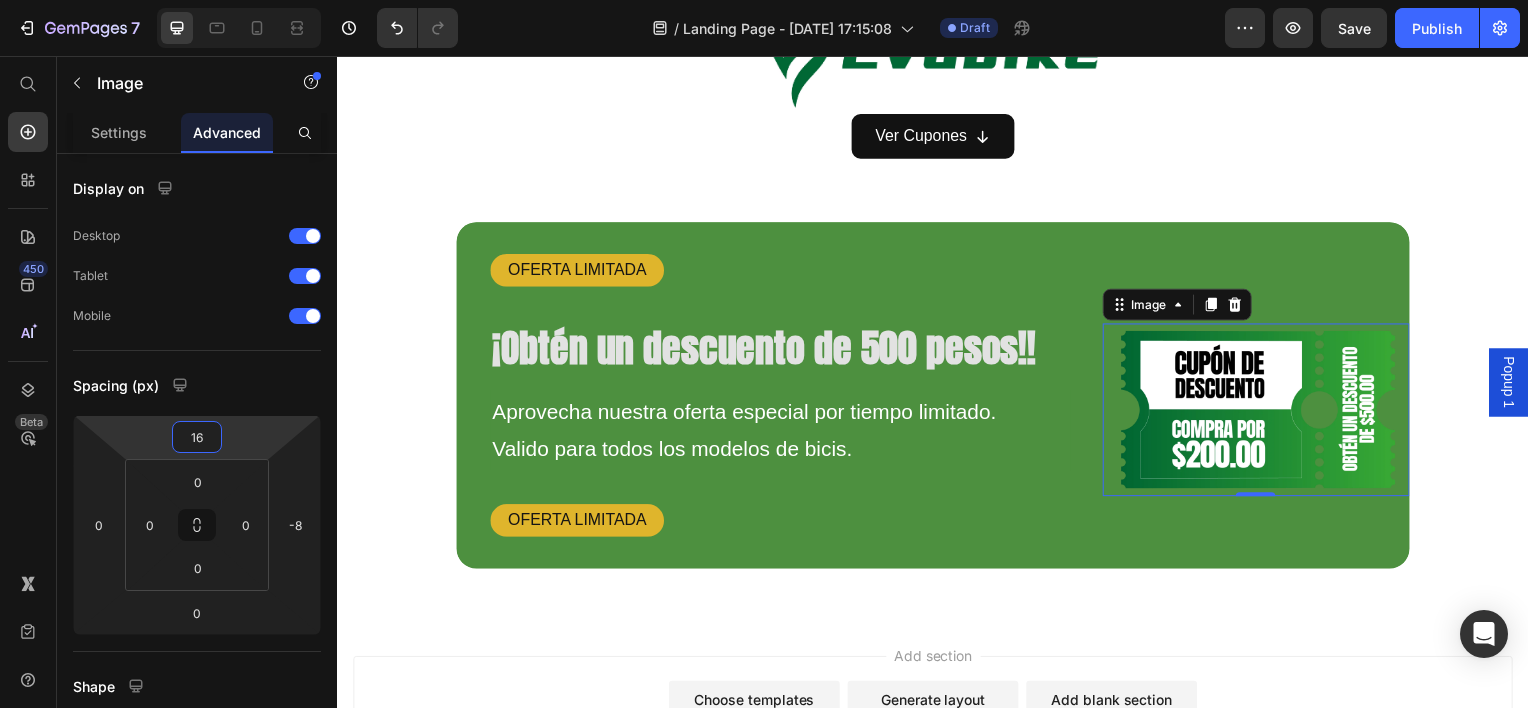 type on "14" 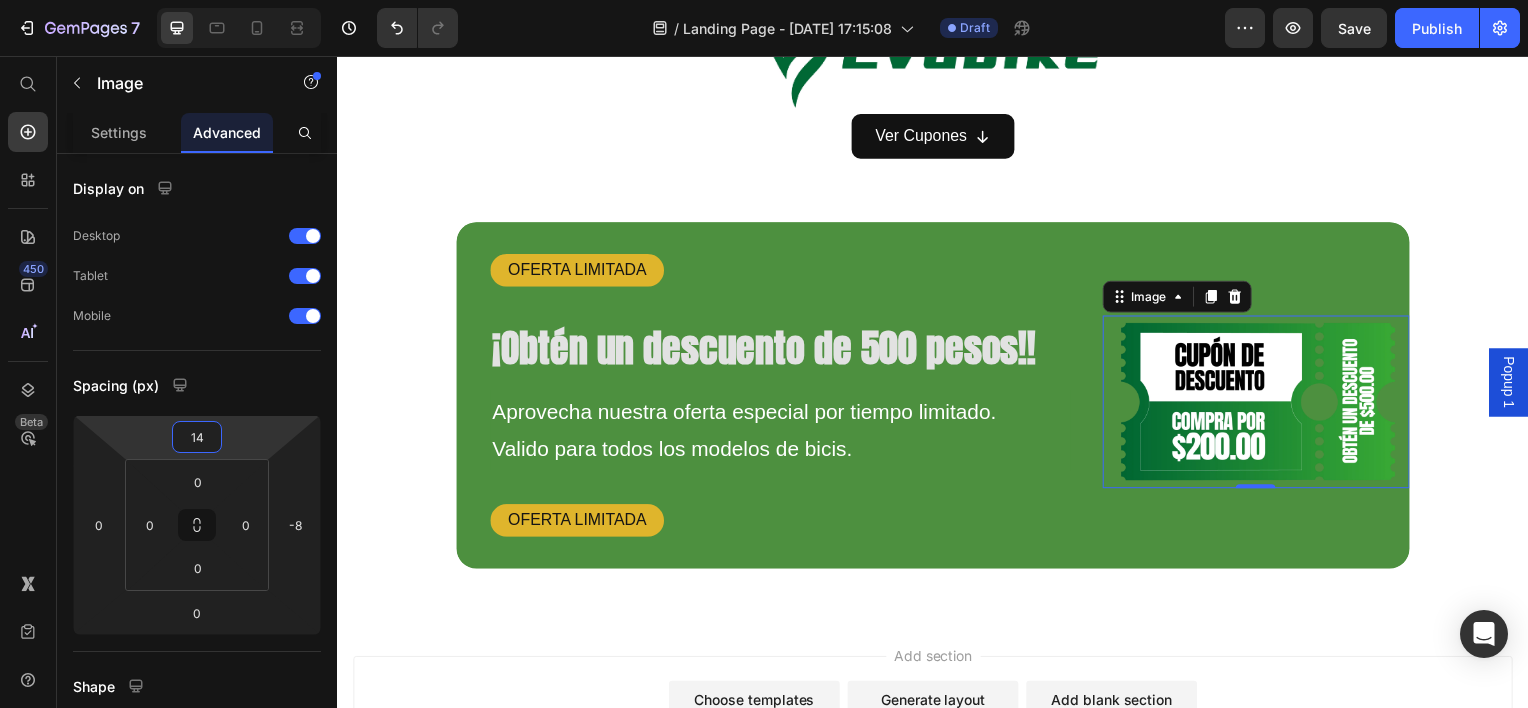 drag, startPoint x: 269, startPoint y: 444, endPoint x: 260, endPoint y: 437, distance: 11.401754 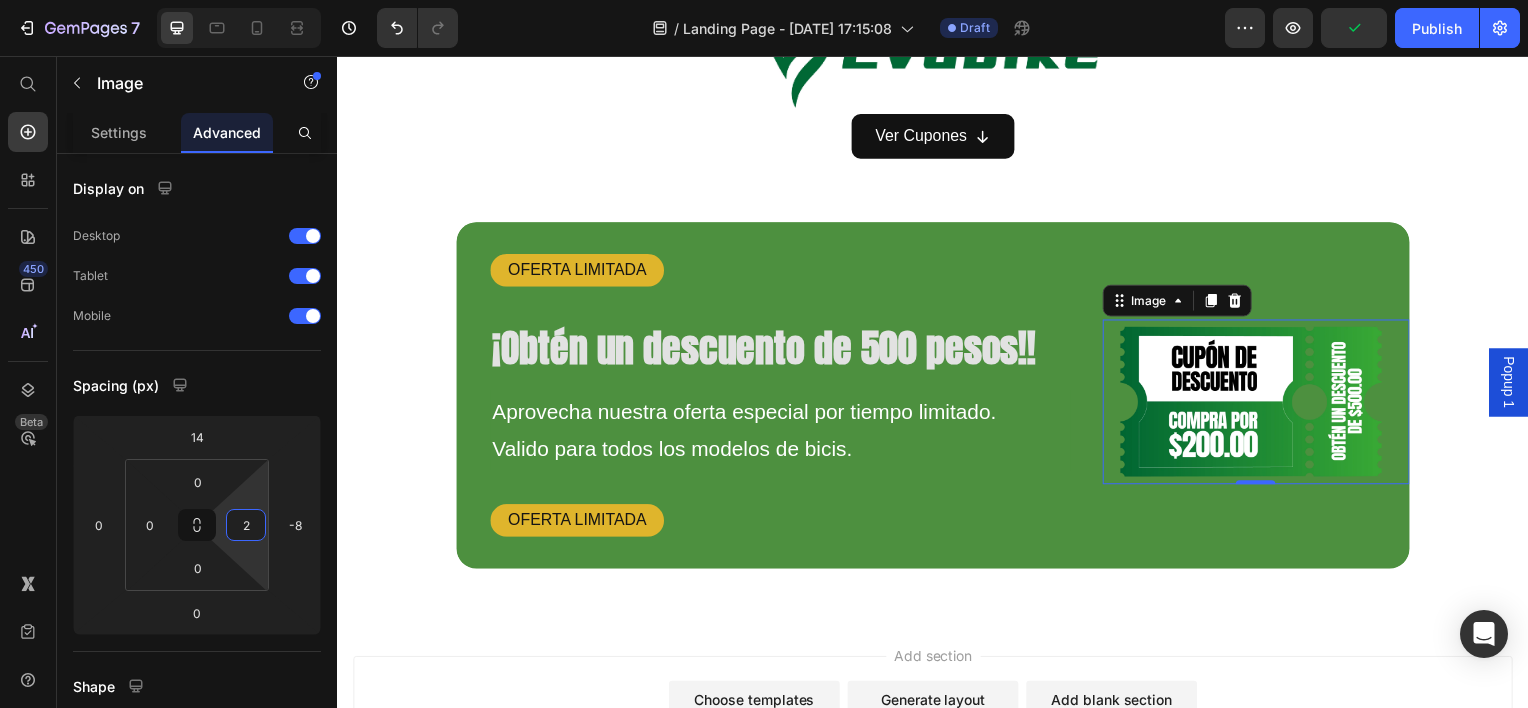 type on "0" 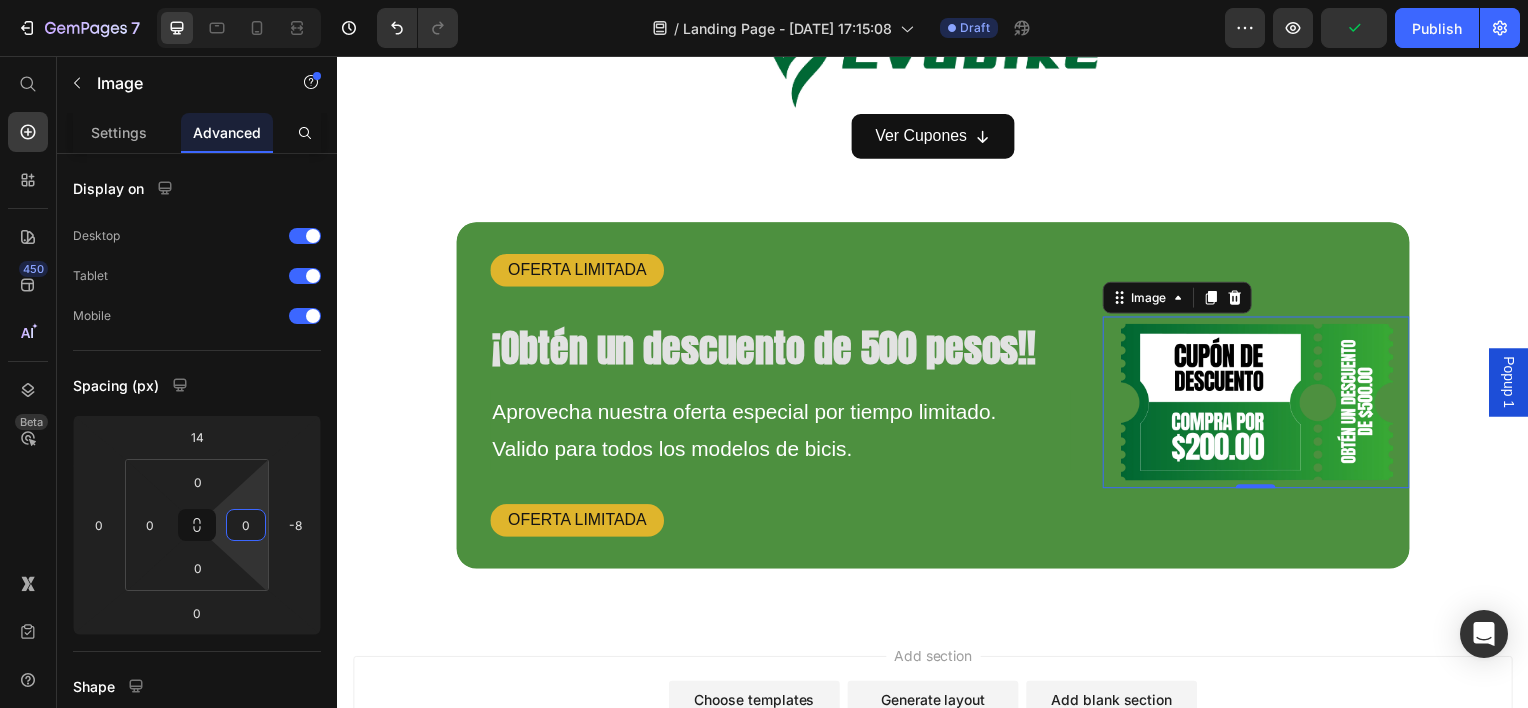 click on "7  Version history  /  Landing Page - [DATE] 17:15:08 Draft Preview  Publish  450 Beta Start with Sections Elements Hero Section Product Detail Brands Trusted Badges Guarantee Product Breakdown How to use Testimonials Compare Bundle FAQs Social Proof Brand Story Product List Collection Blog List Contact Sticky Add to Cart Custom Footer Browse Library 450 Layout
Row
Row
Row
Row Text
Heading
Text Block Button
Button
Button
Sticky Back to top Media
Image" at bounding box center (764, 0) 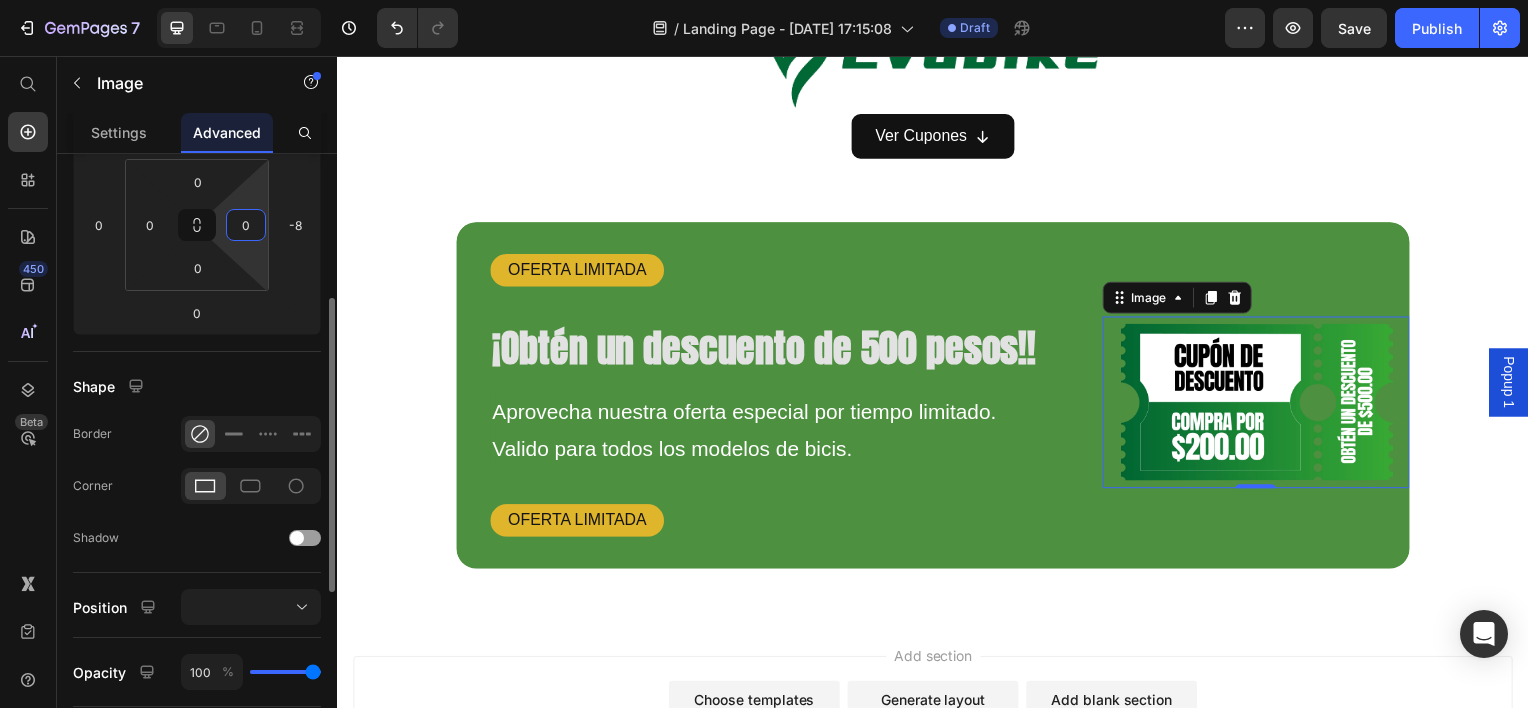 scroll, scrollTop: 500, scrollLeft: 0, axis: vertical 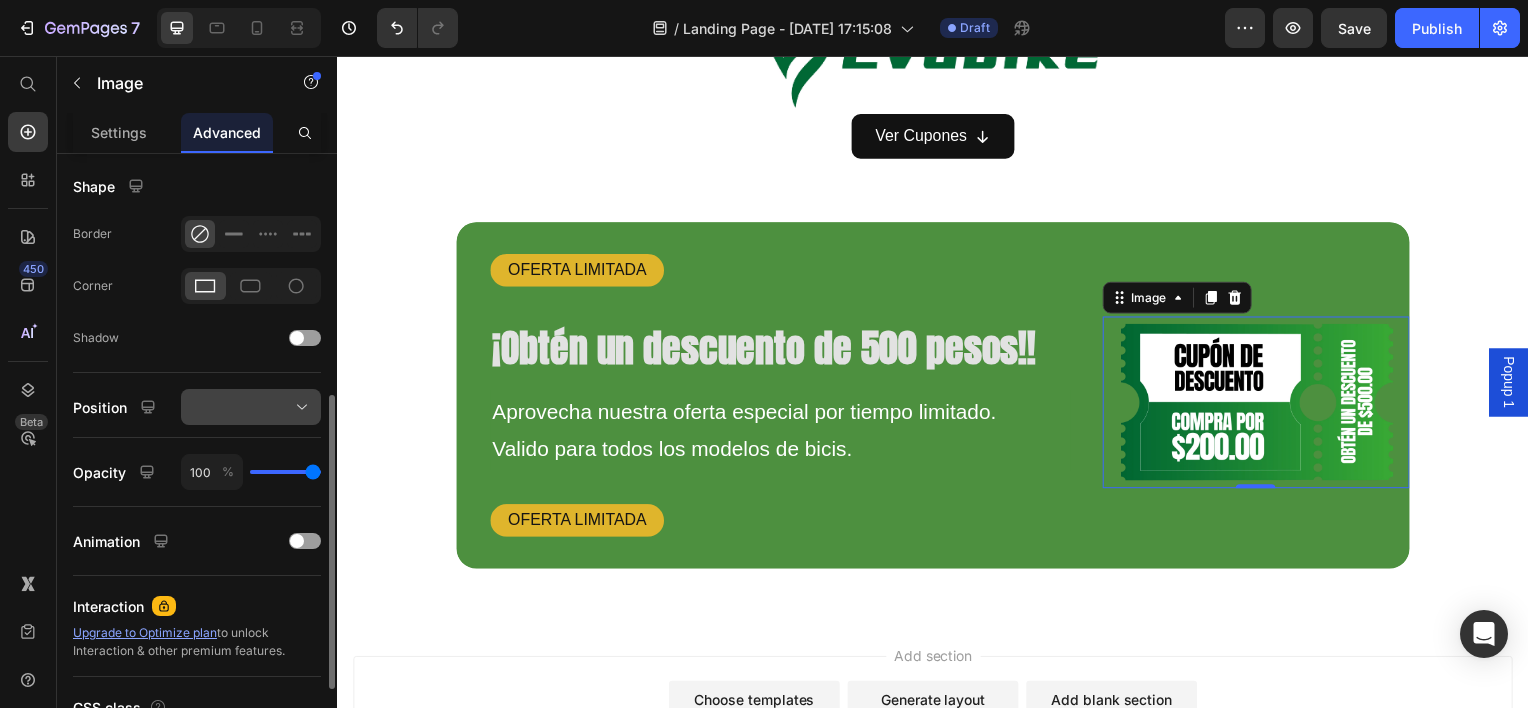 click at bounding box center [251, 407] 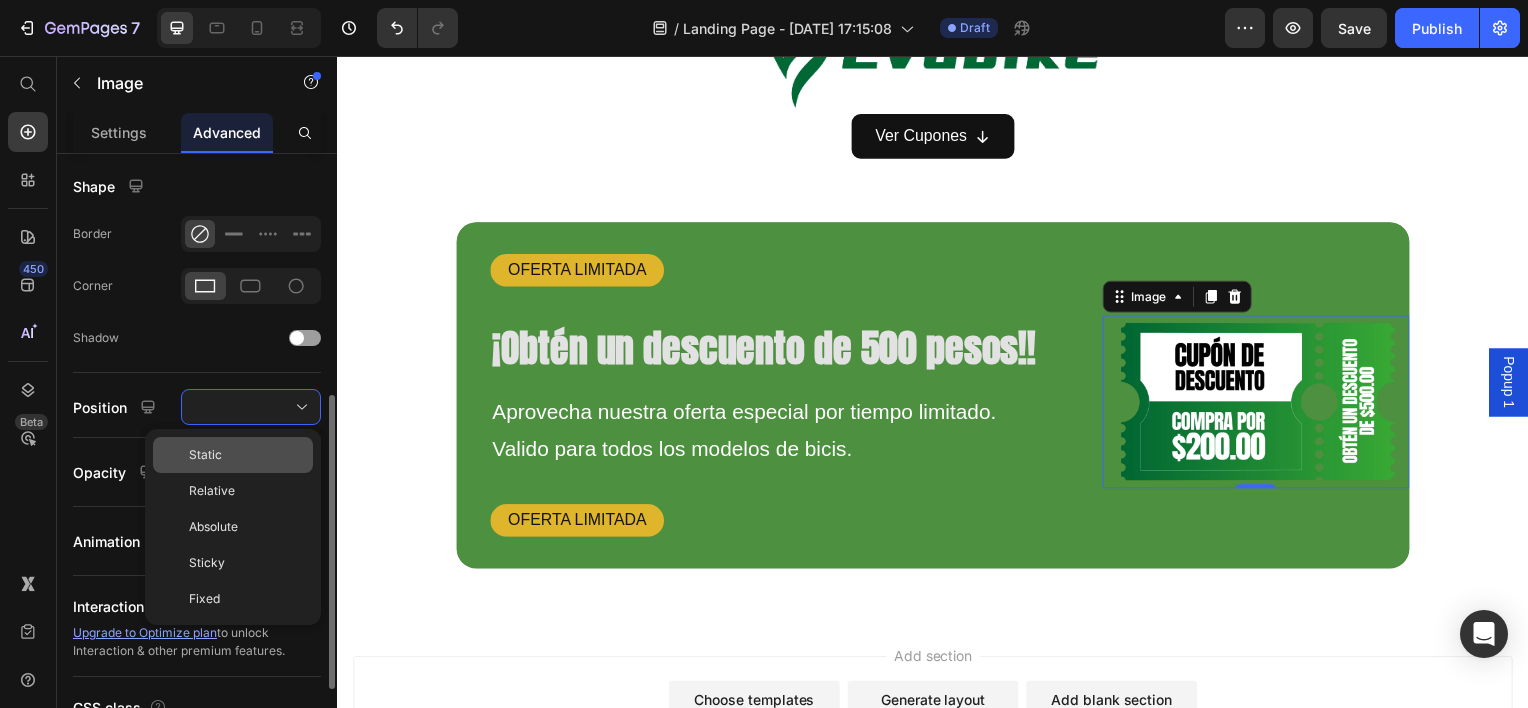 click on "Static" at bounding box center (247, 455) 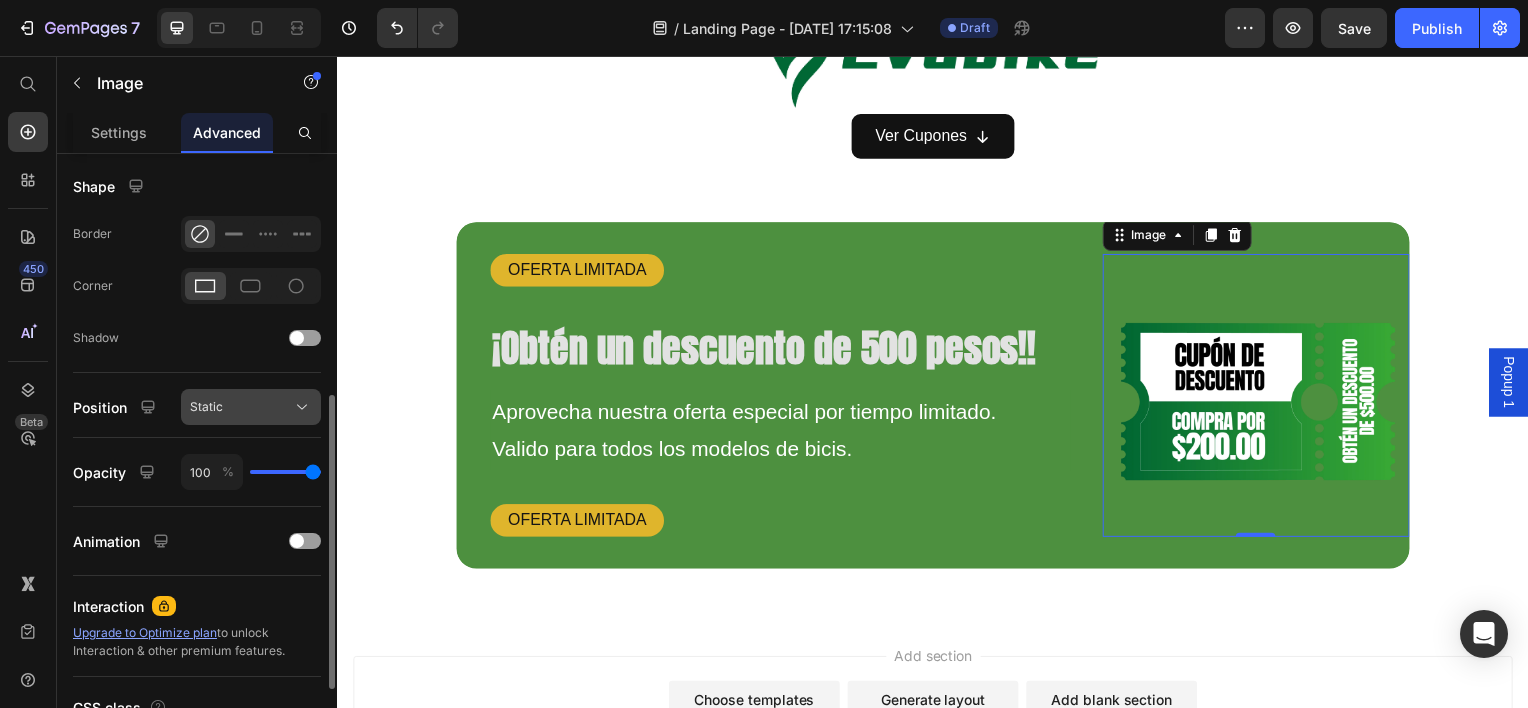 click on "Static" at bounding box center (251, 407) 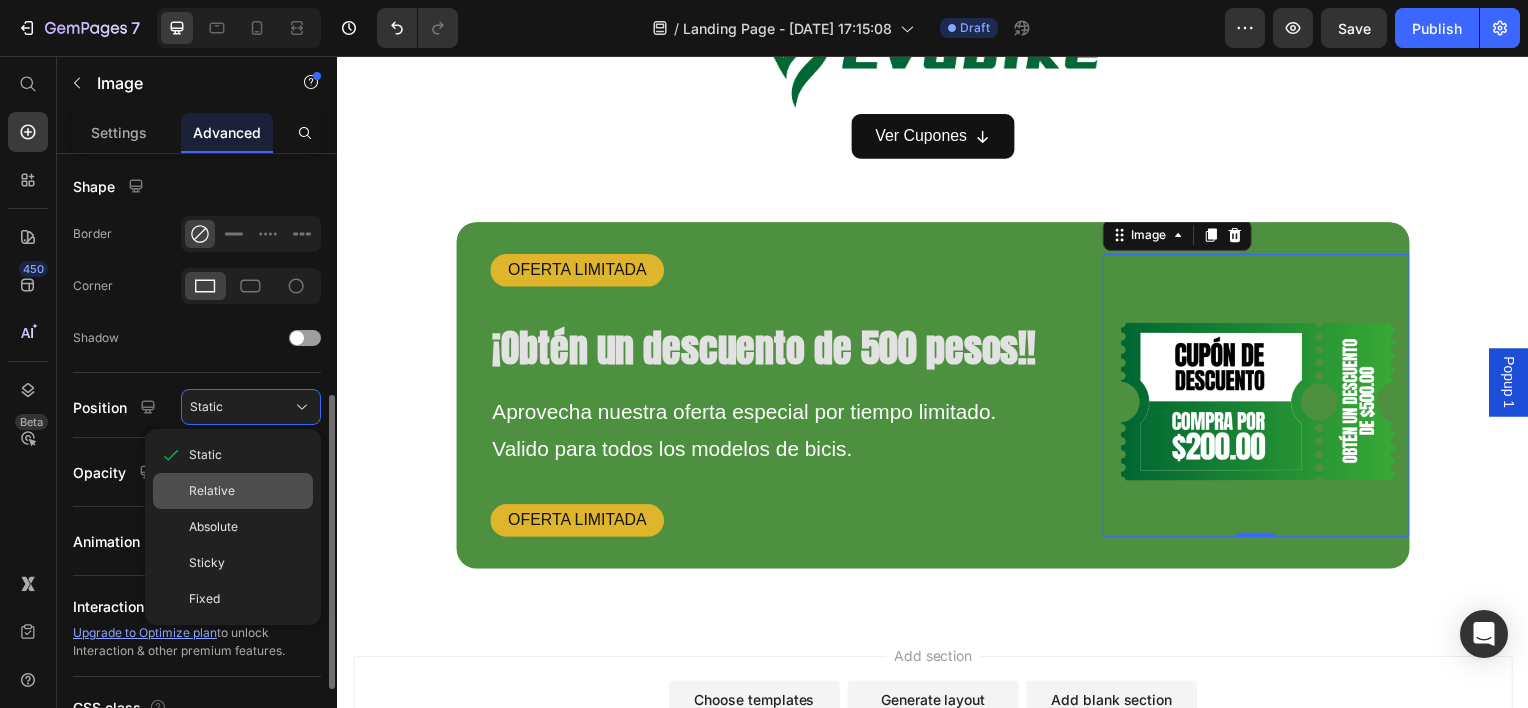 click on "Relative" 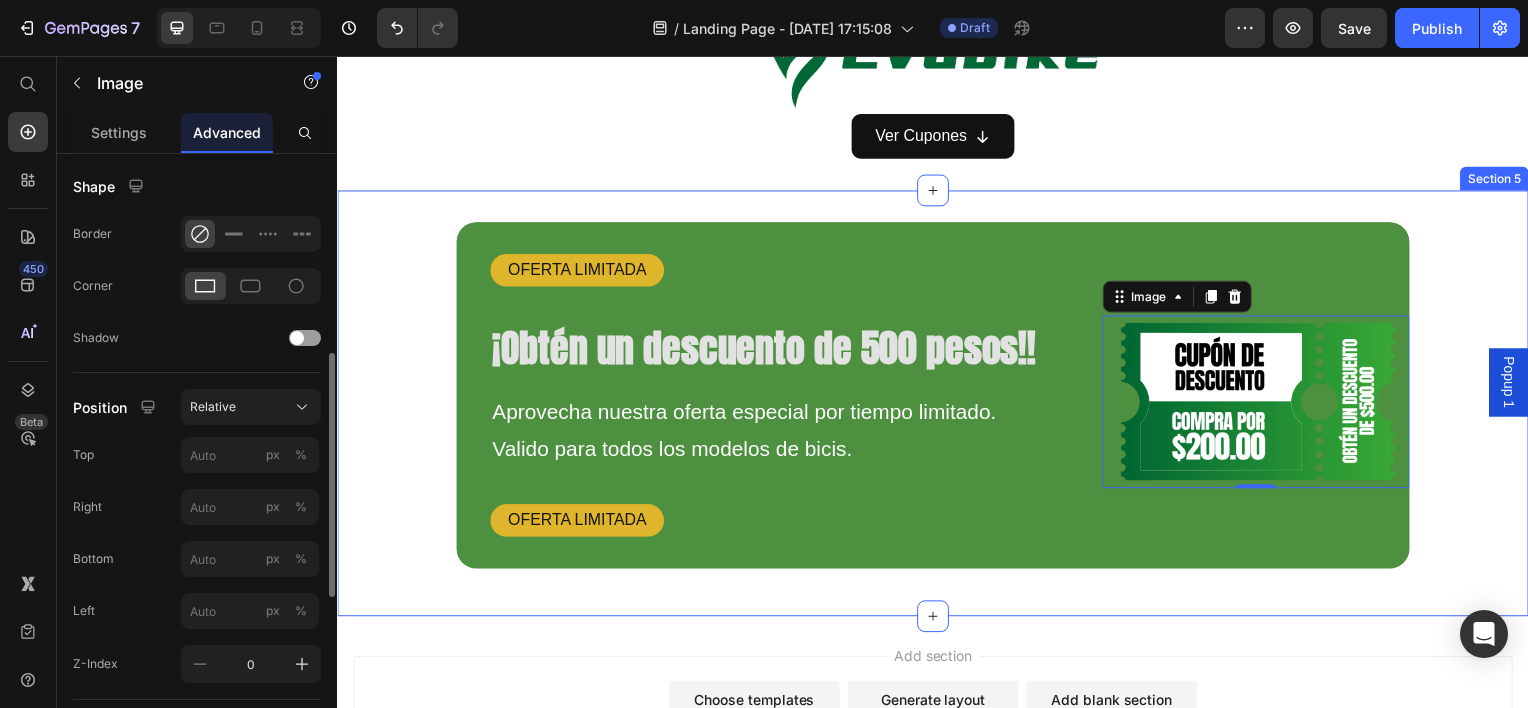 click on "OFERTA LIMITADA Text Block ⁠⁠⁠⁠⁠⁠⁠ ¡Obtén un descuento de 500 pesos!! Heading Aprovecha nuestra oferta especial por tiempo limitado. Valido para todos los modelos de bicis. Text Block OFERTA LIMITADA Text Block Image   0" at bounding box center (937, 397) 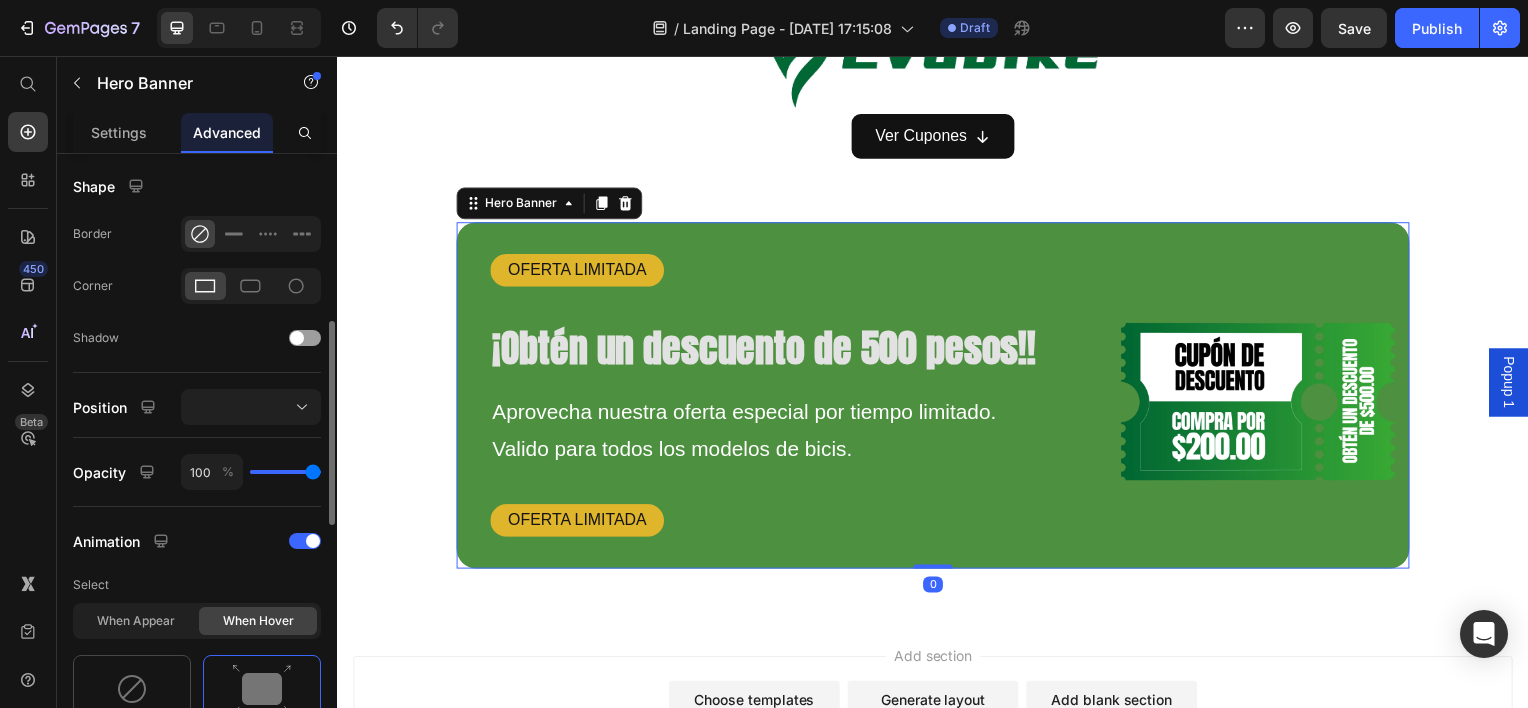 scroll, scrollTop: 0, scrollLeft: 0, axis: both 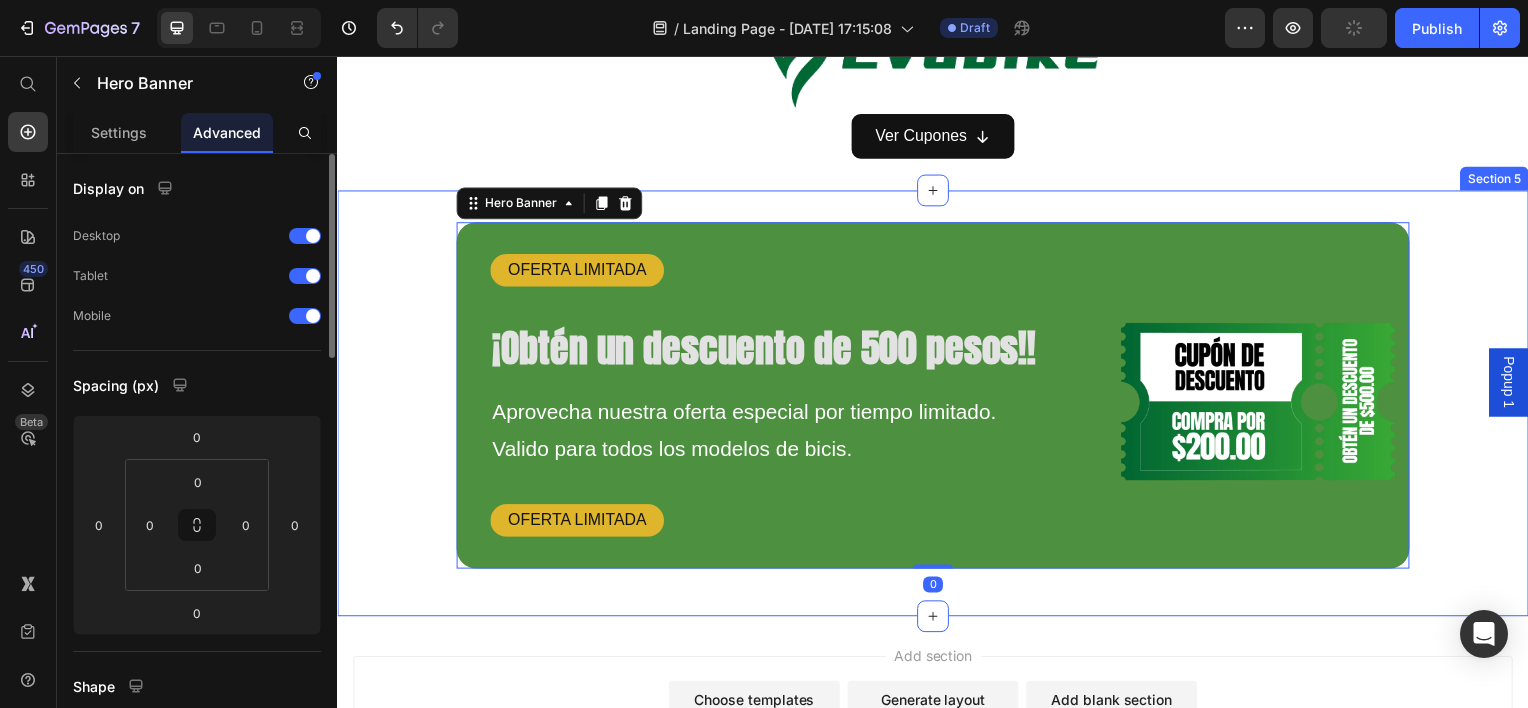 click on "OFERTA LIMITADA Text Block ⁠⁠⁠⁠⁠⁠⁠ ¡Obtén un descuento de 500 pesos!! Heading Aprovecha nuestra oferta especial por tiempo limitado. Valido para todos los modelos de bicis. Text Block OFERTA LIMITADA Text Block Image Hero Banner   0 Row Section 5" at bounding box center (937, 405) 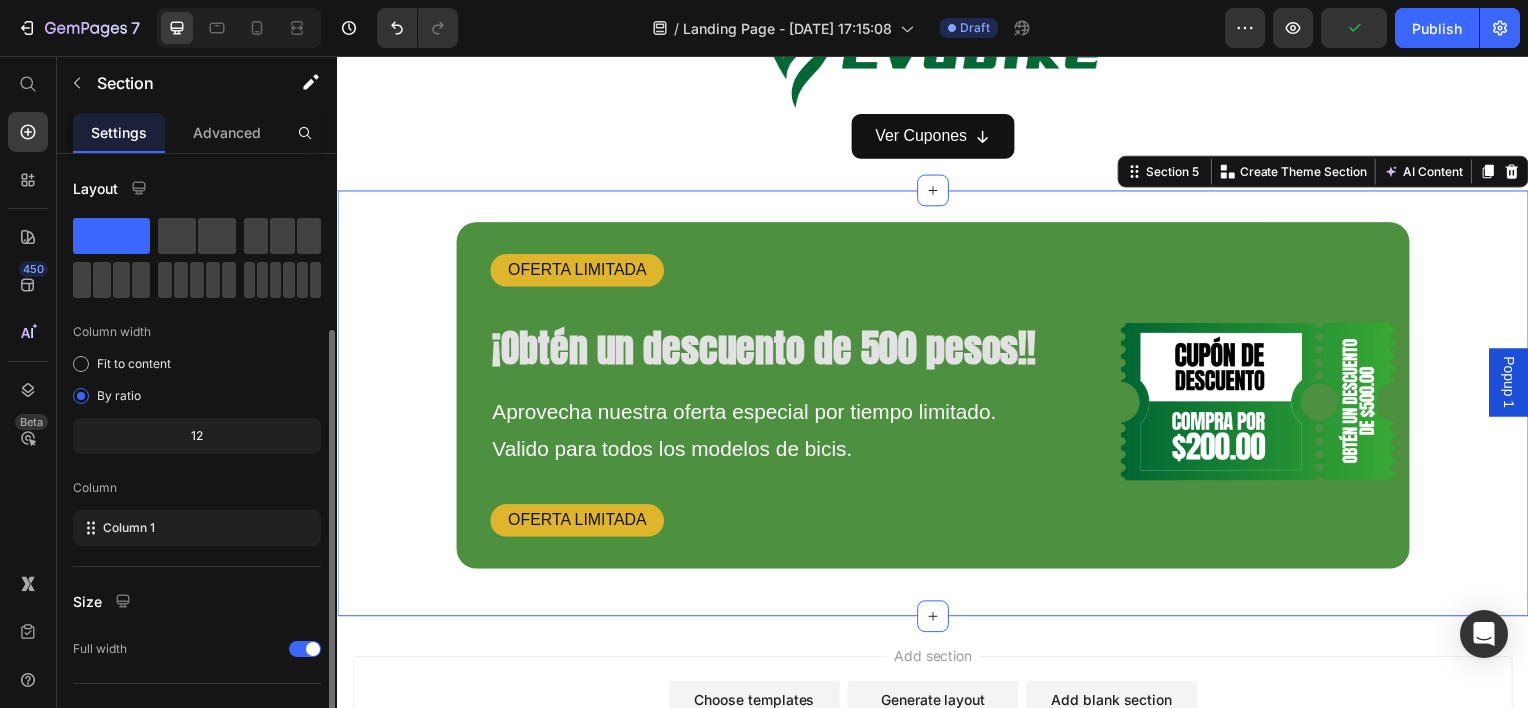 scroll, scrollTop: 195, scrollLeft: 0, axis: vertical 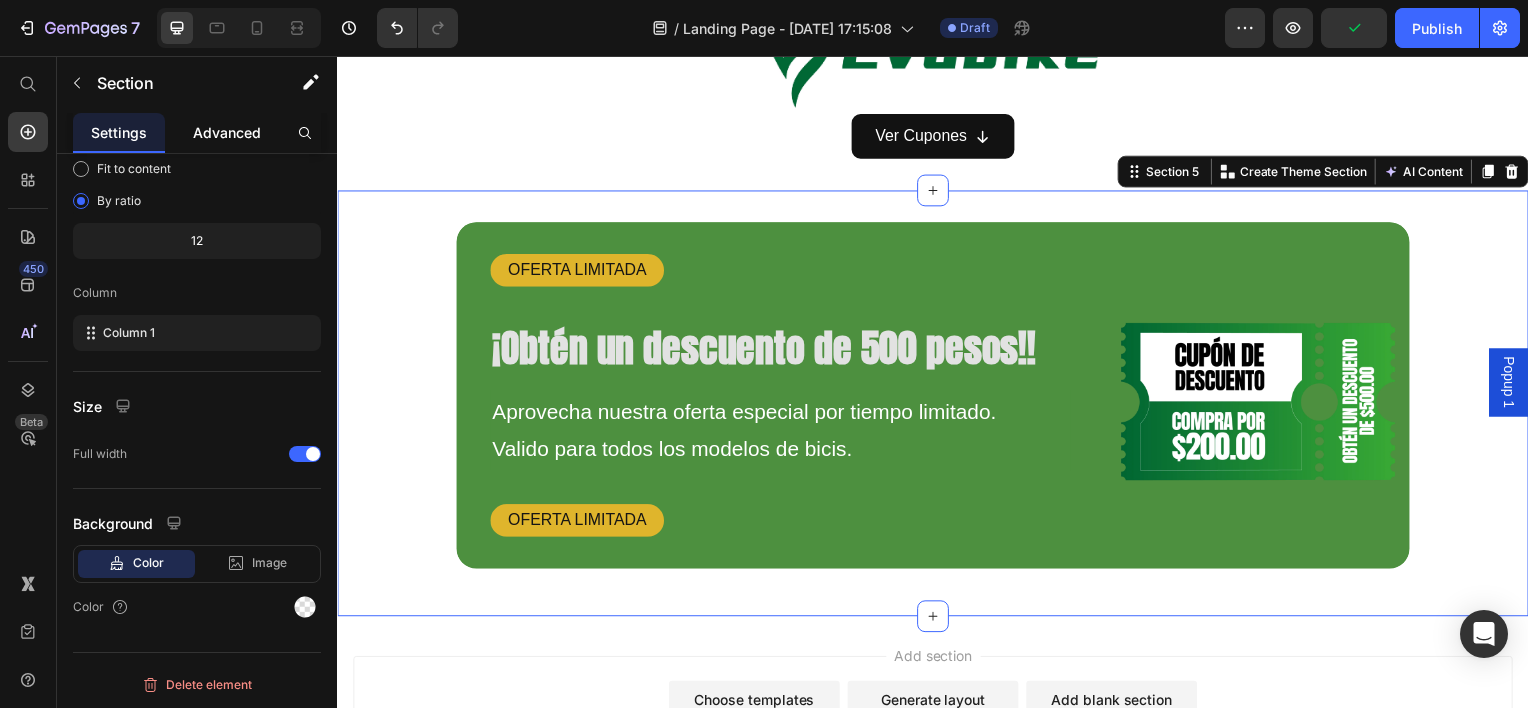 click on "Advanced" at bounding box center [227, 132] 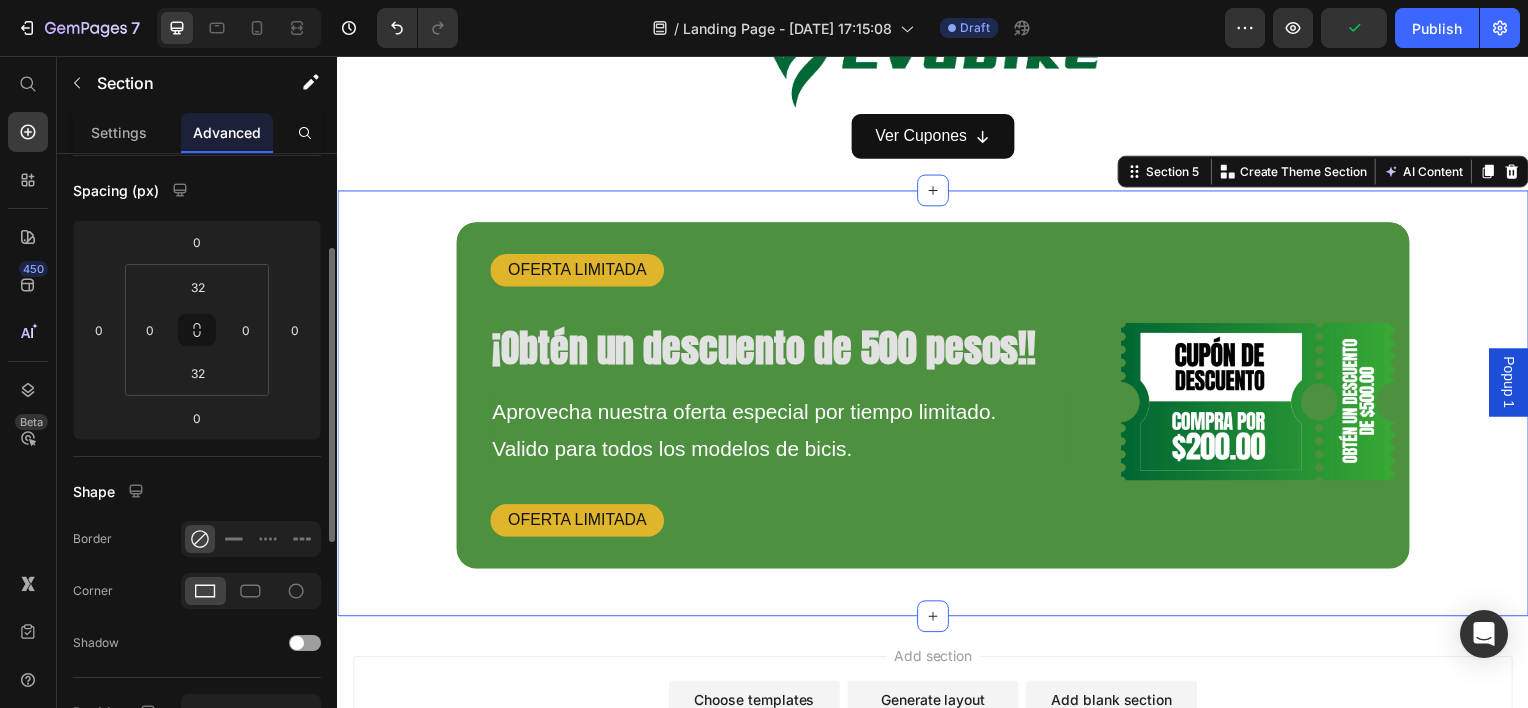 scroll, scrollTop: 0, scrollLeft: 0, axis: both 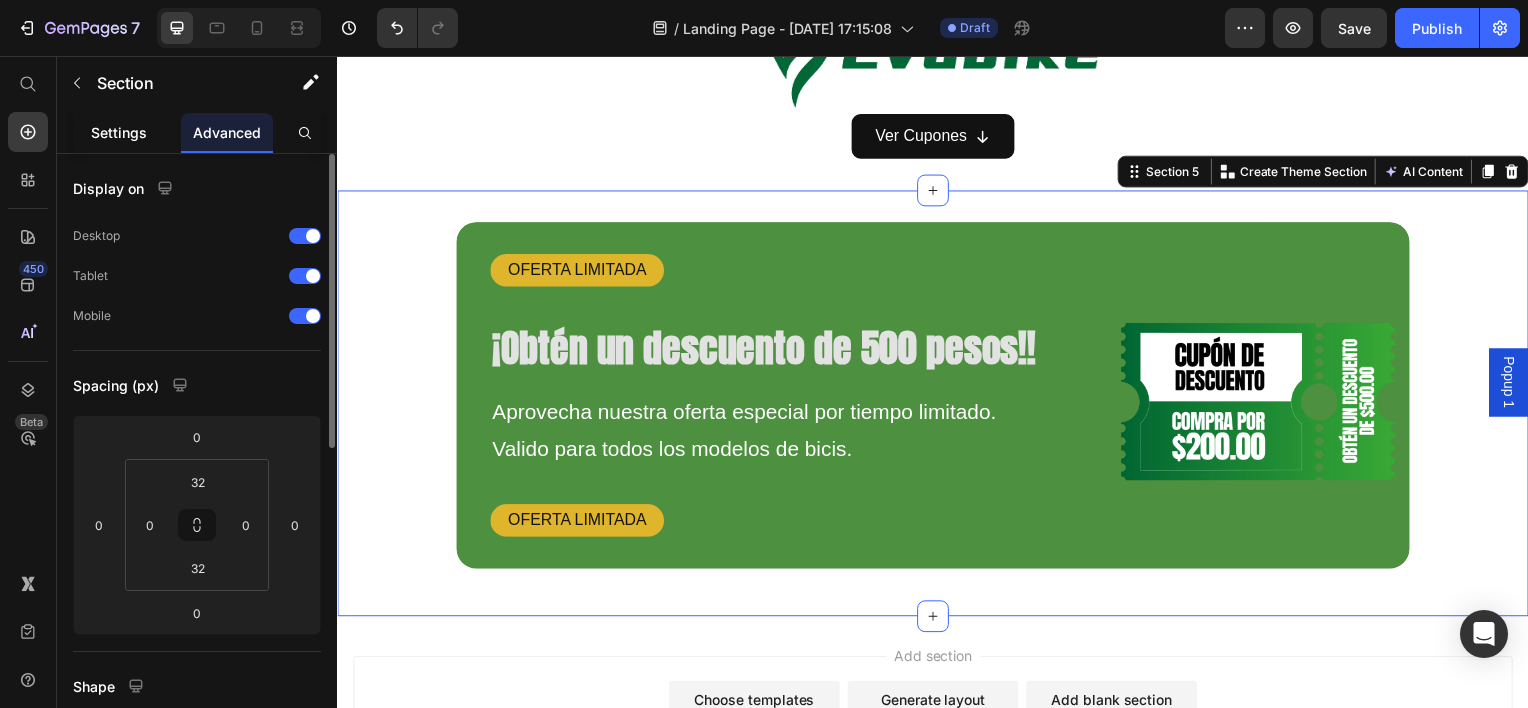 click on "Settings" at bounding box center (119, 132) 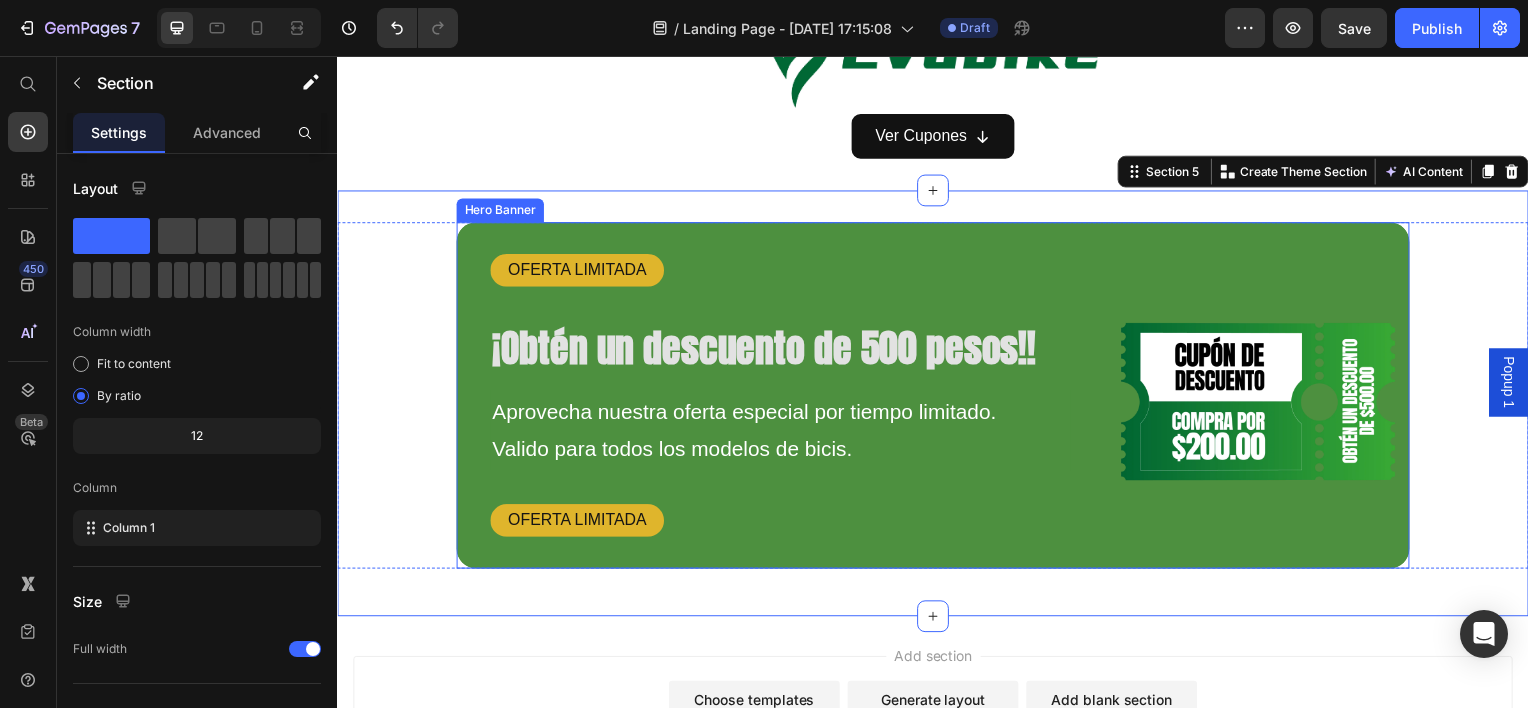 click on "OFERTA LIMITADA Text Block ⁠⁠⁠⁠⁠⁠⁠ ¡Obtén un descuento de 500 pesos!! Heading Aprovecha nuestra oferta especial por tiempo limitado. Valido para todos los modelos de bicis. Text Block OFERTA LIMITADA Text Block Image" at bounding box center (937, 397) 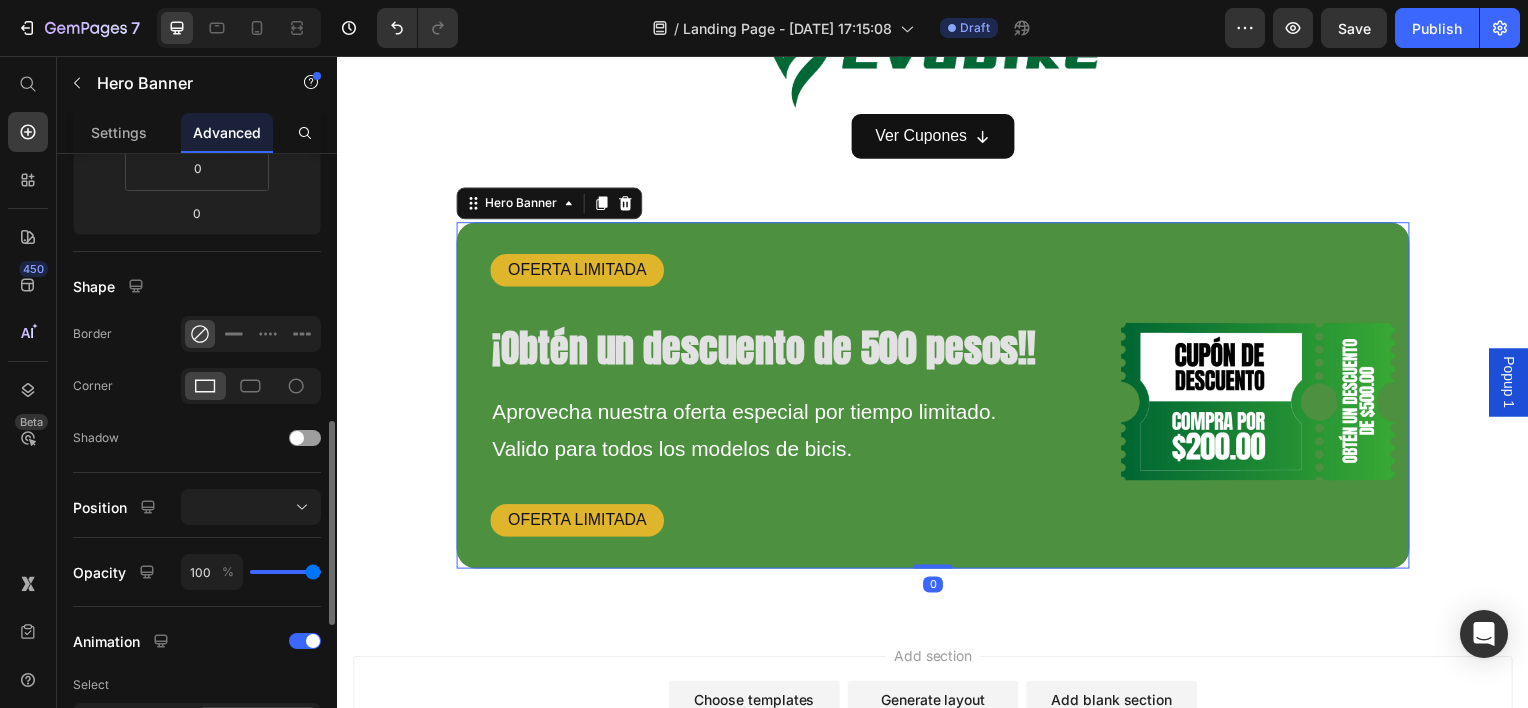 scroll, scrollTop: 500, scrollLeft: 0, axis: vertical 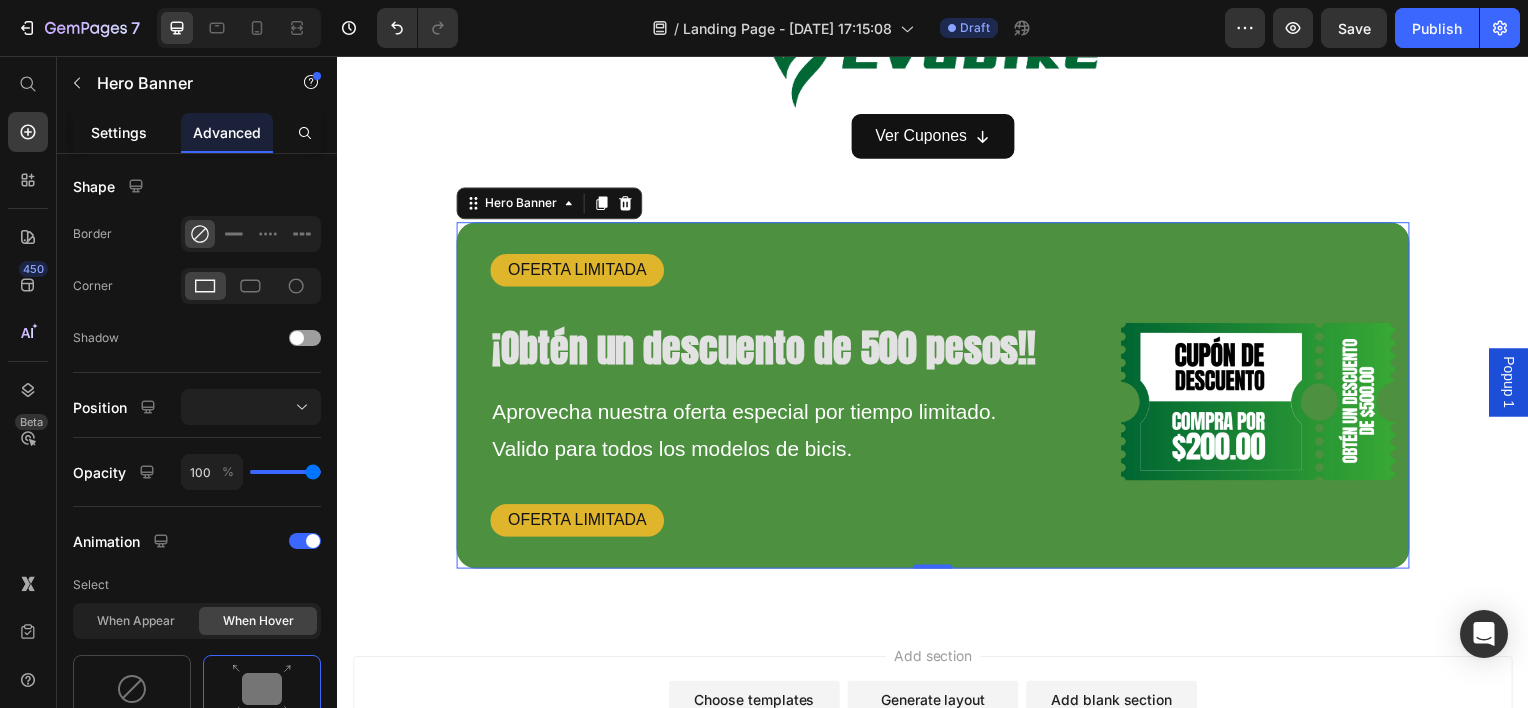 click on "Settings" 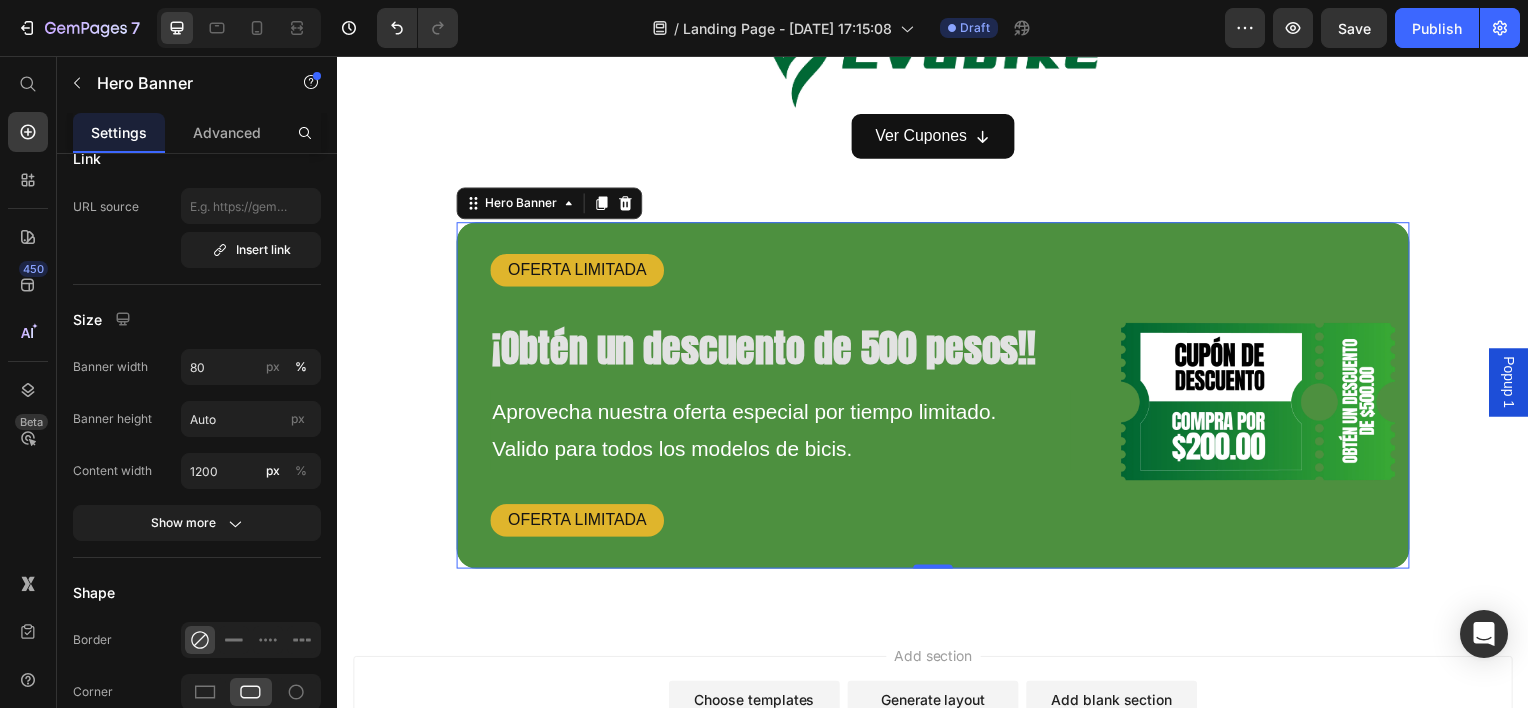 scroll, scrollTop: 0, scrollLeft: 0, axis: both 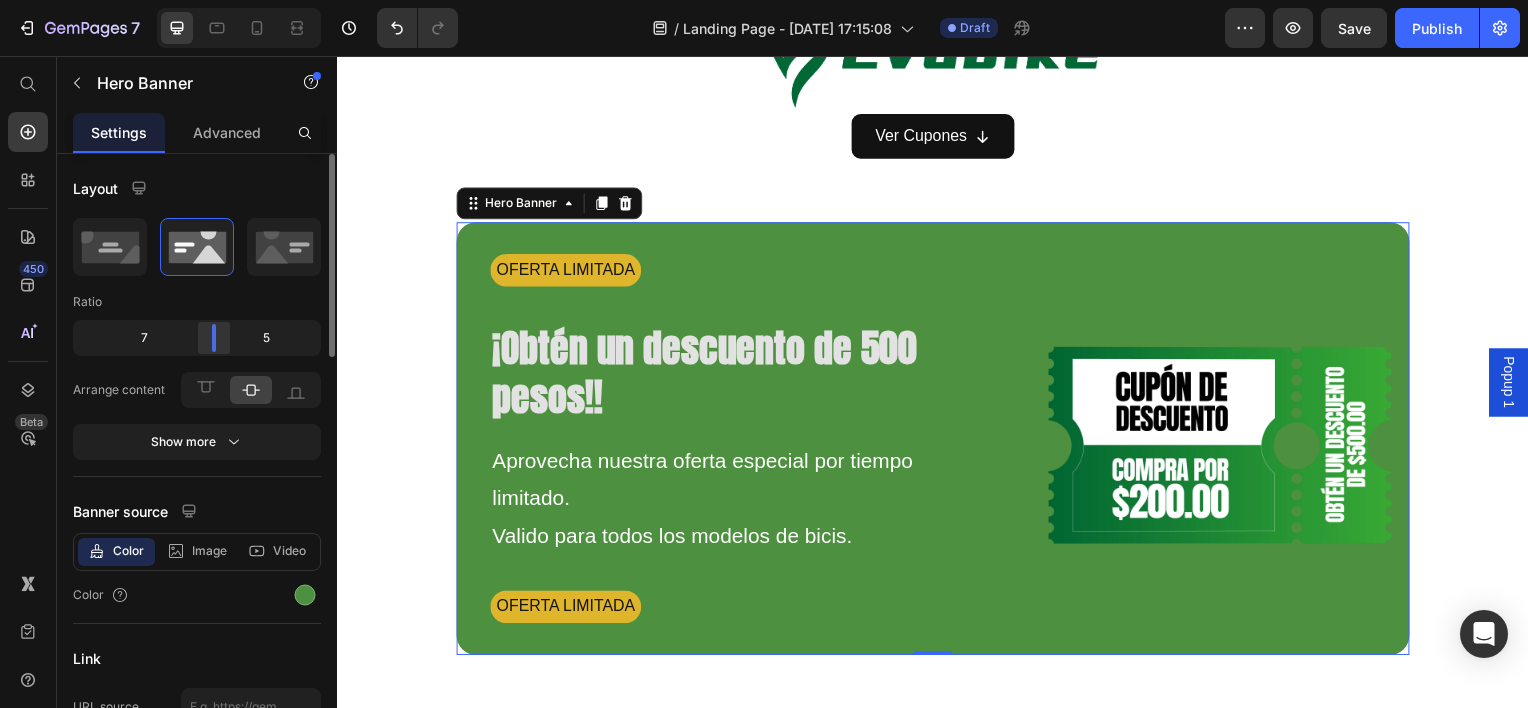 click 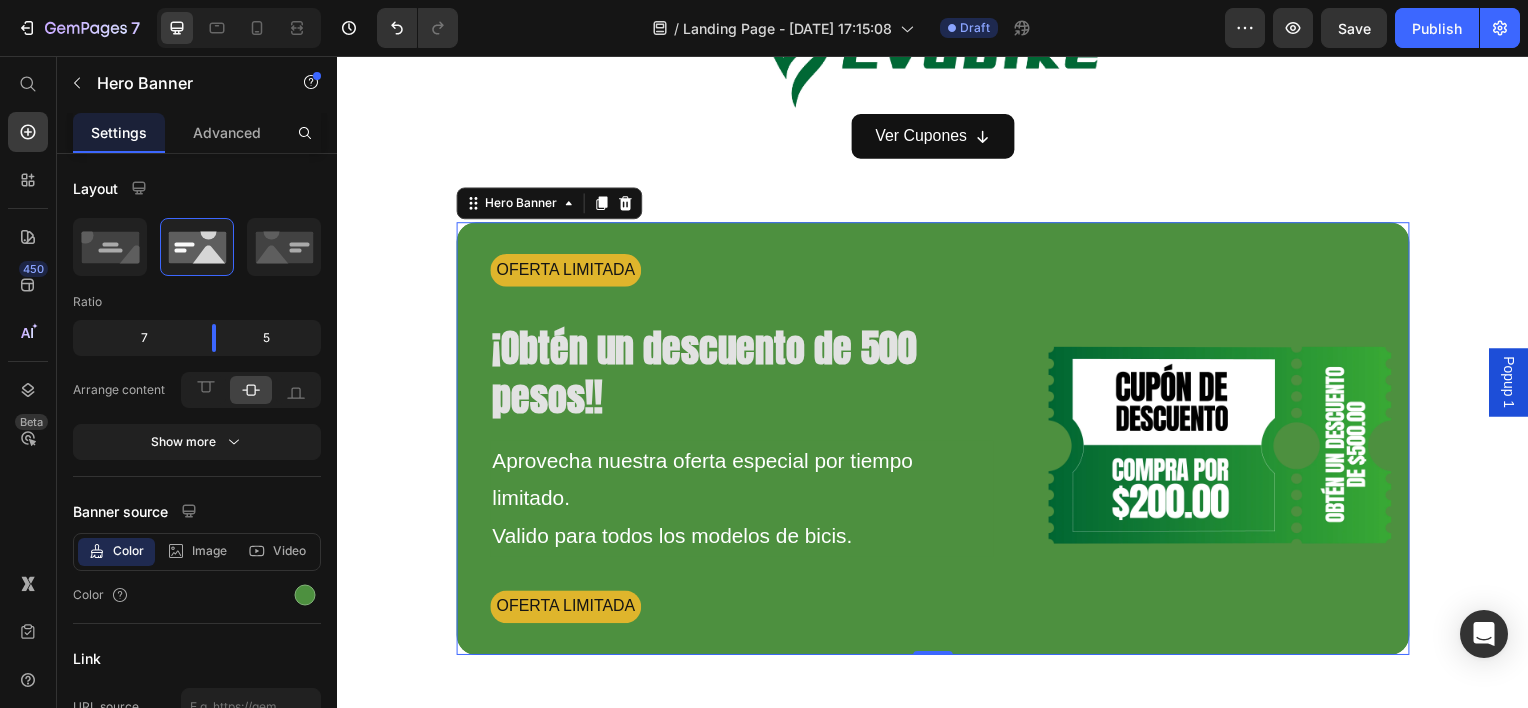 click at bounding box center [1223, 448] 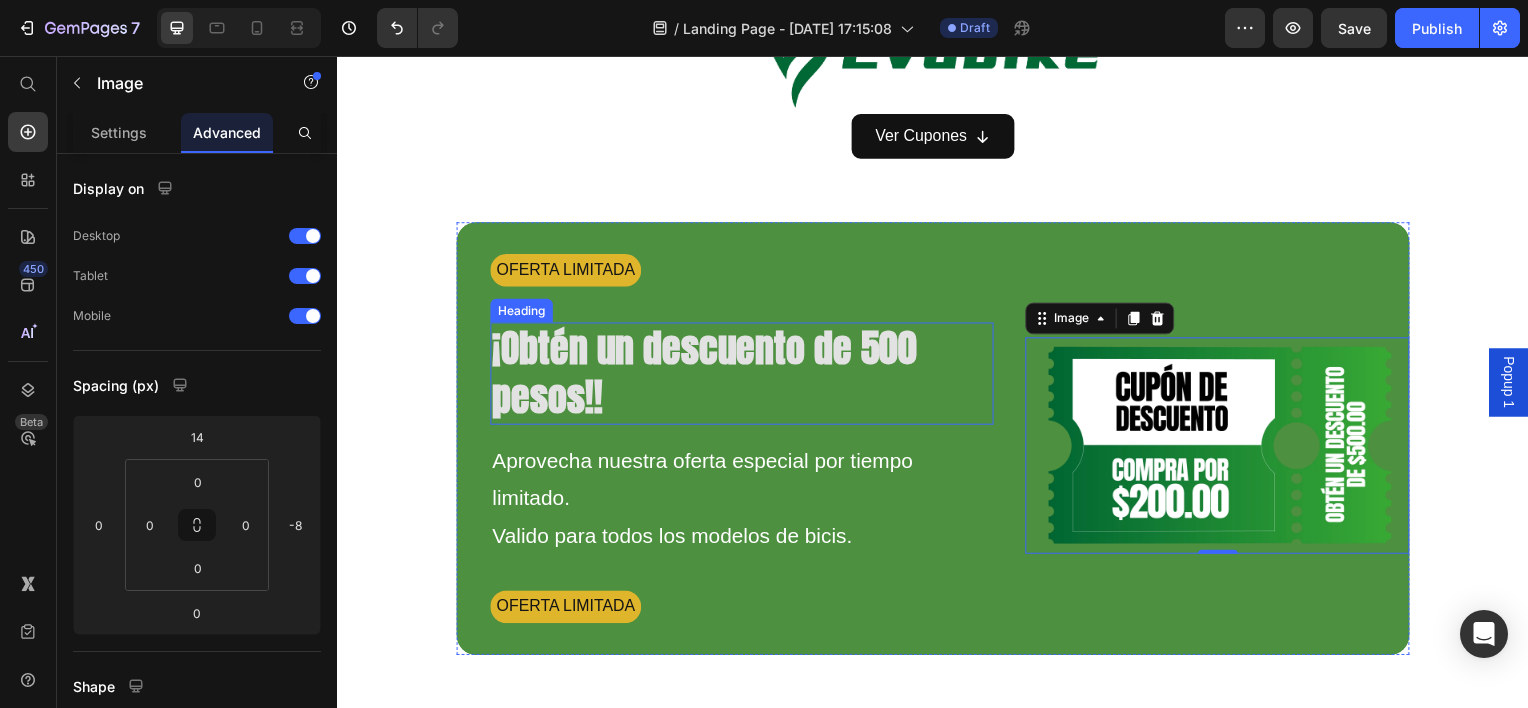 click on "¡Obtén un descuento de 500 pesos!!" at bounding box center (707, 374) 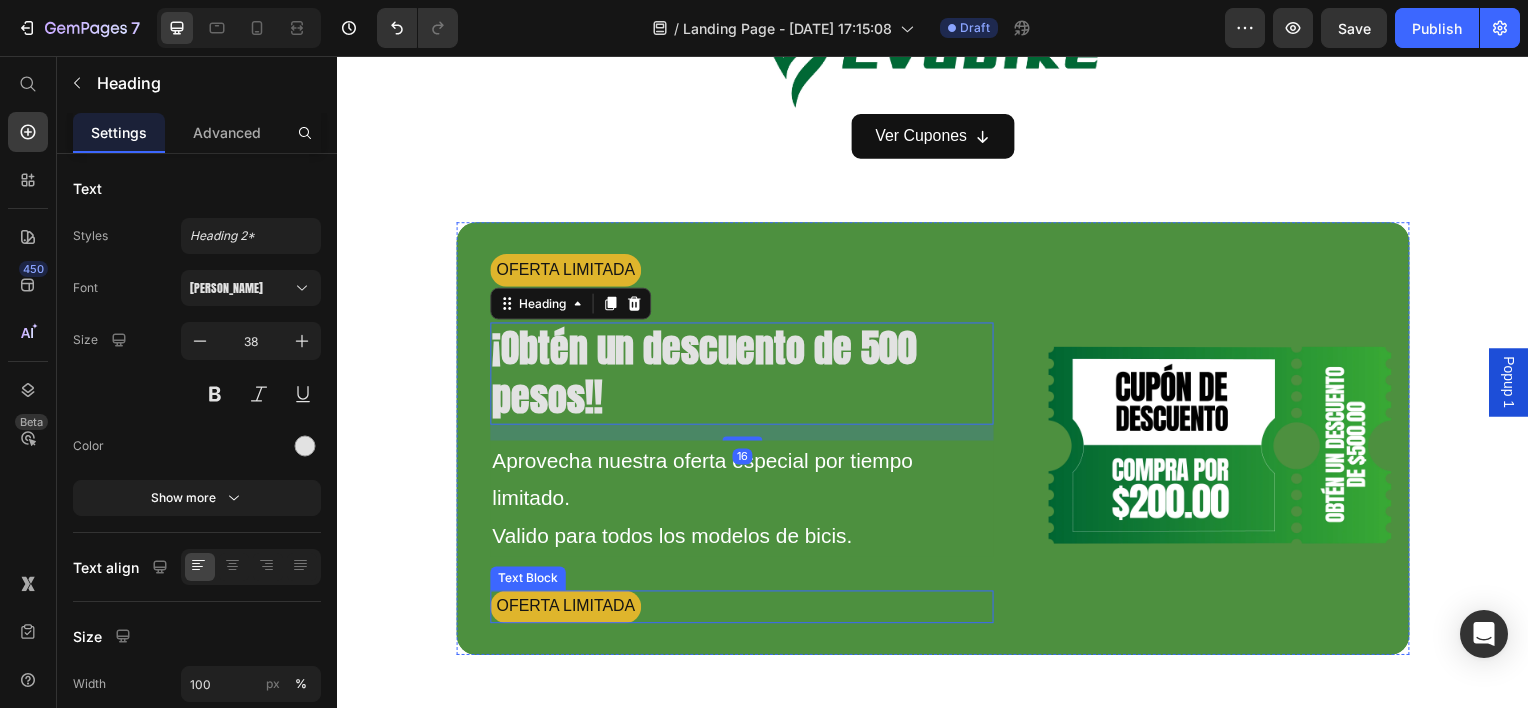 click on "OFERTA LIMITADA" at bounding box center [744, 610] 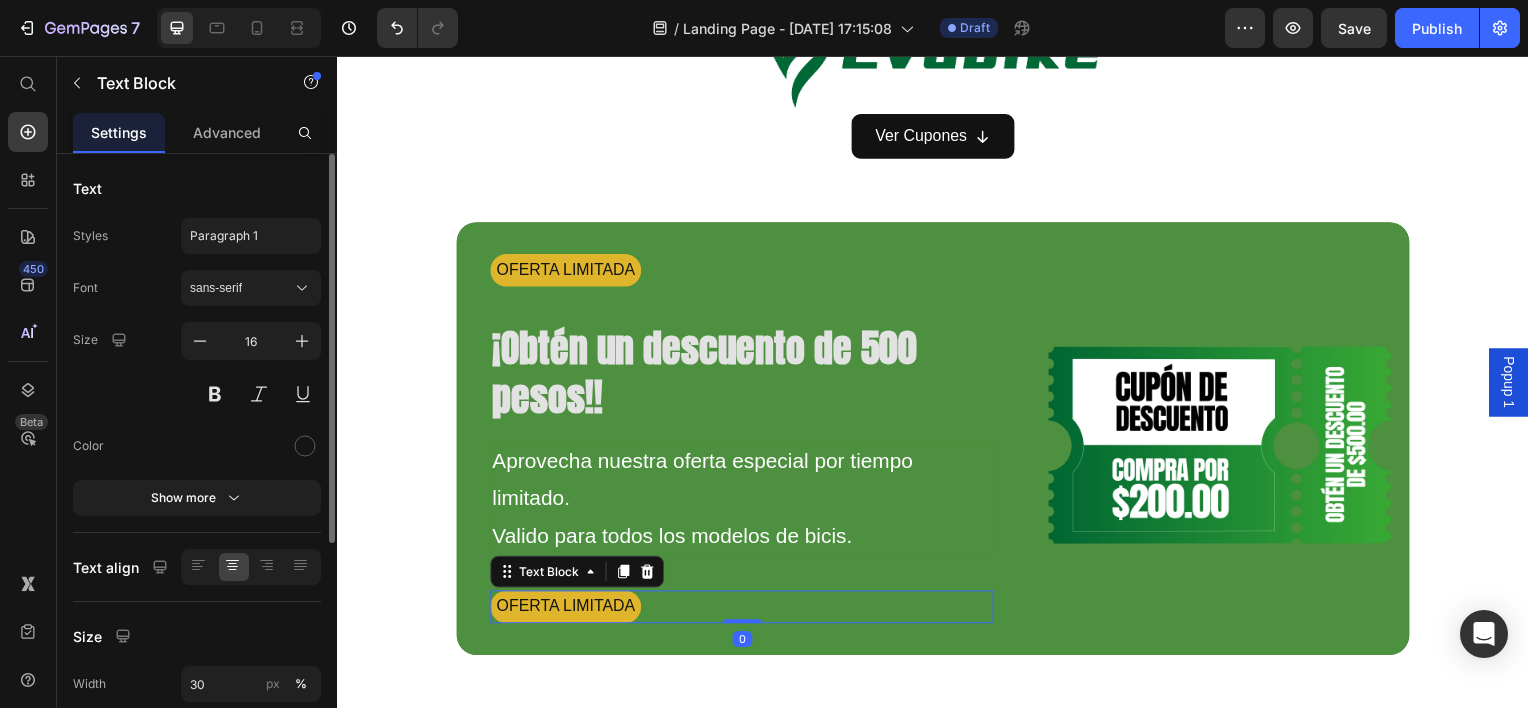 scroll, scrollTop: 346, scrollLeft: 0, axis: vertical 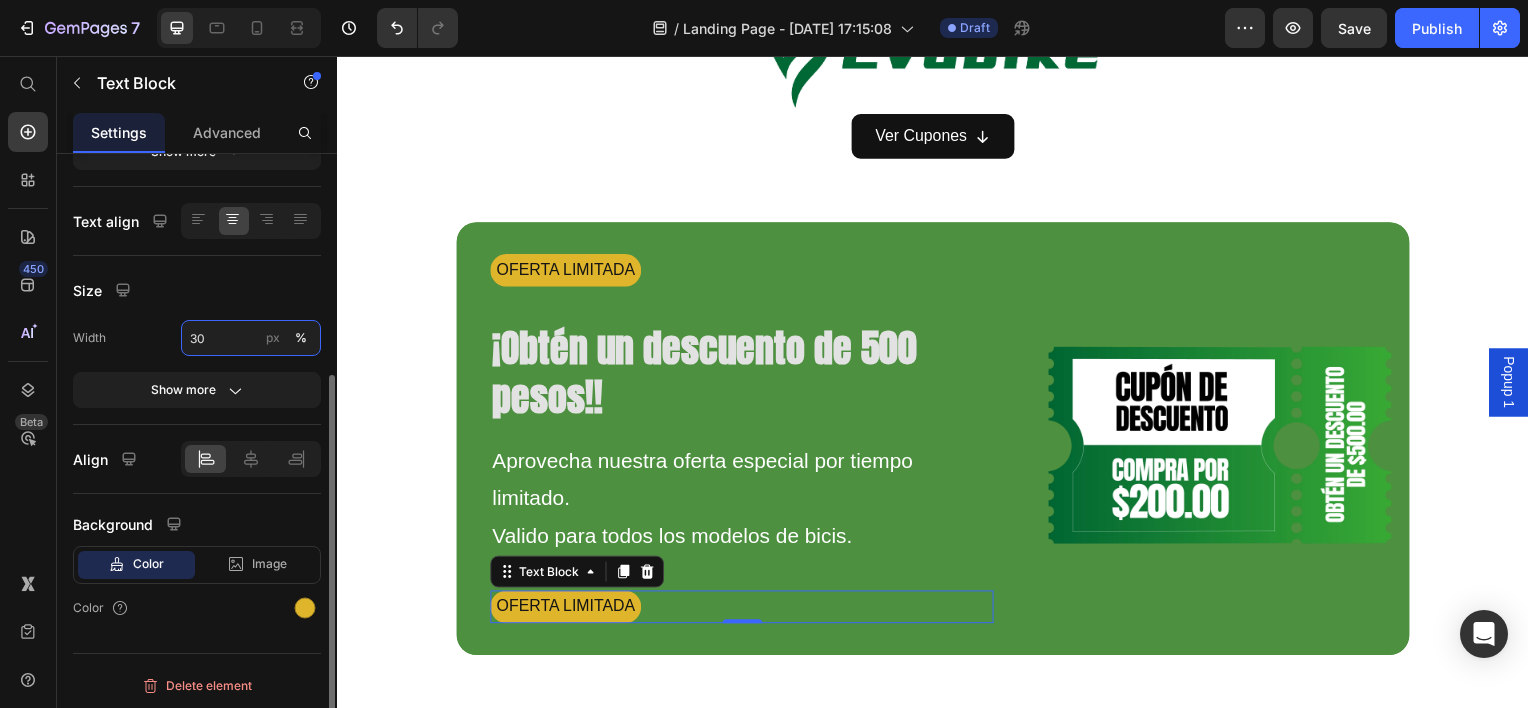 click on "30" at bounding box center (251, 338) 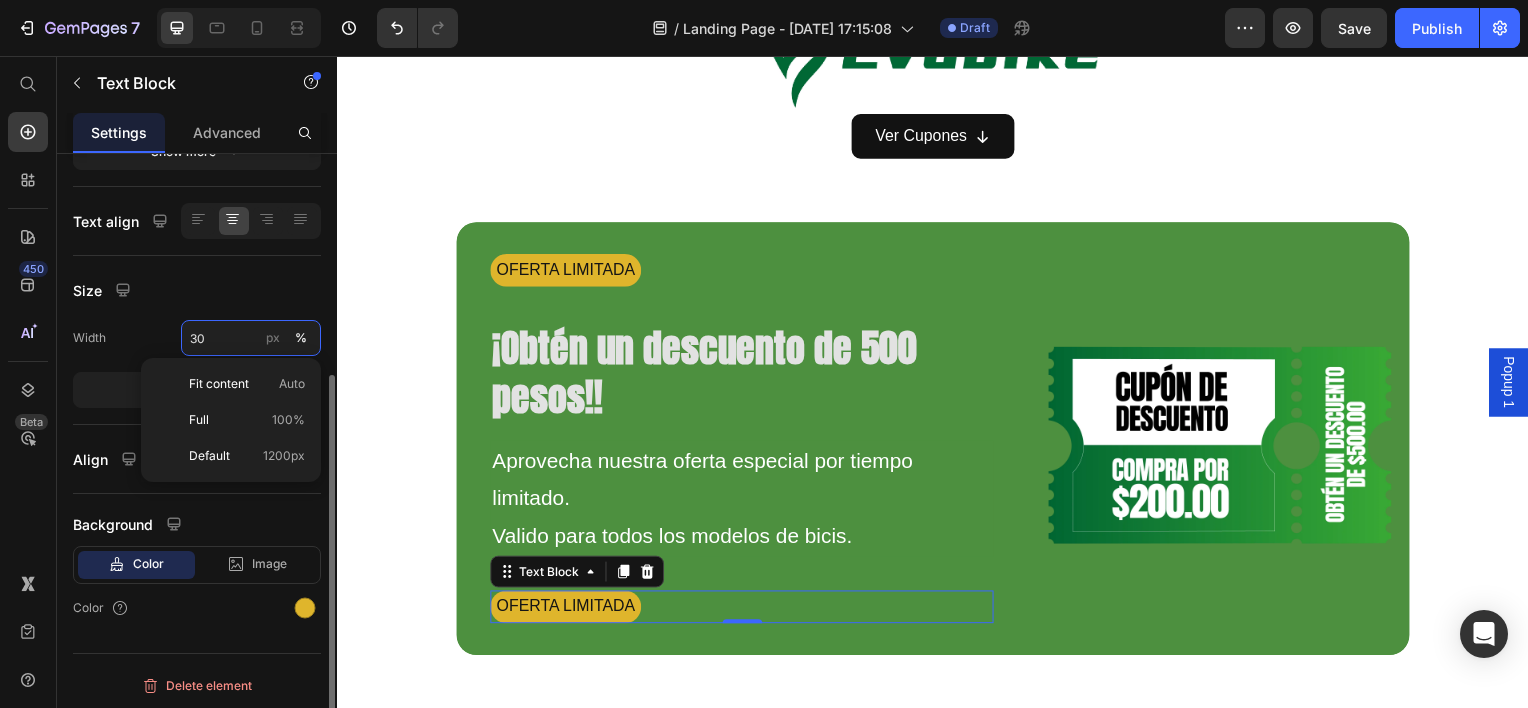 click on "30" at bounding box center [251, 338] 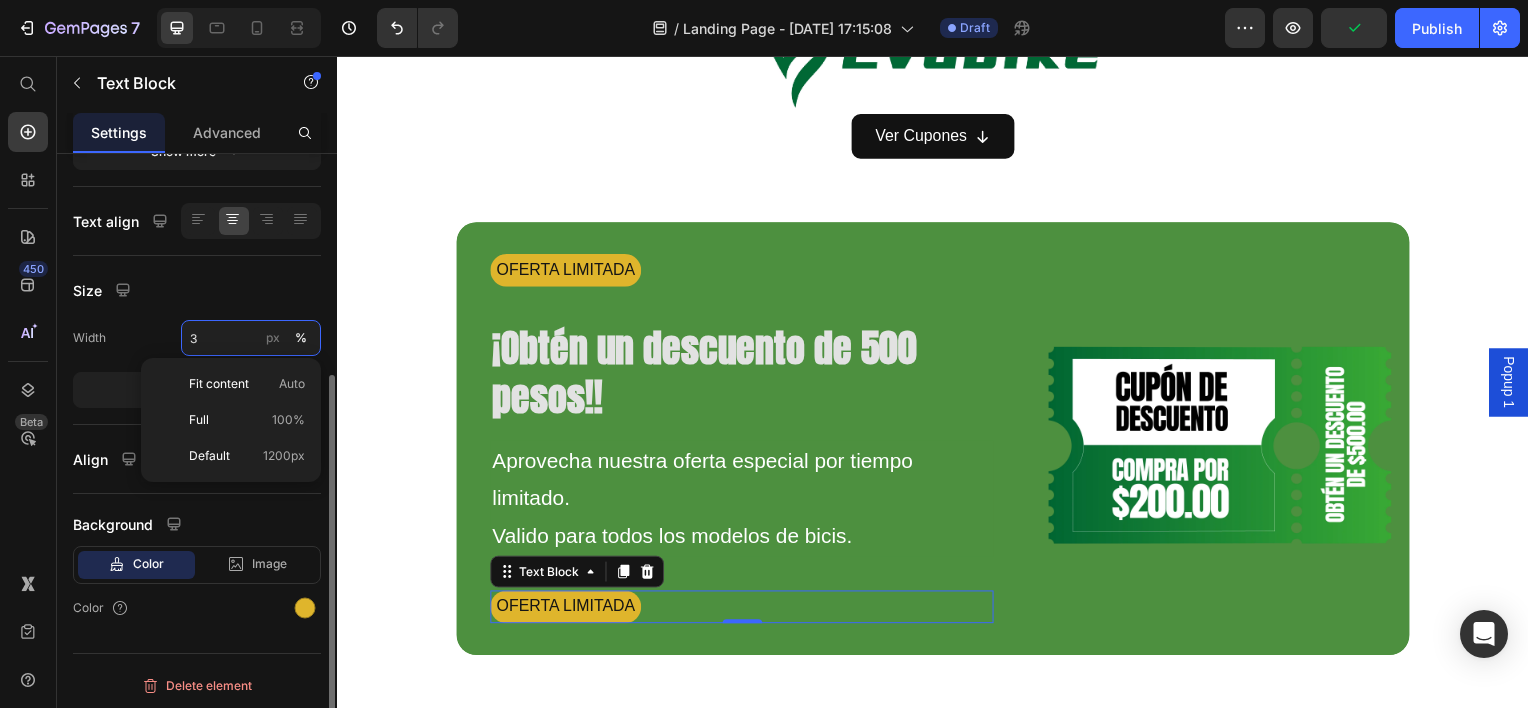 type on "35" 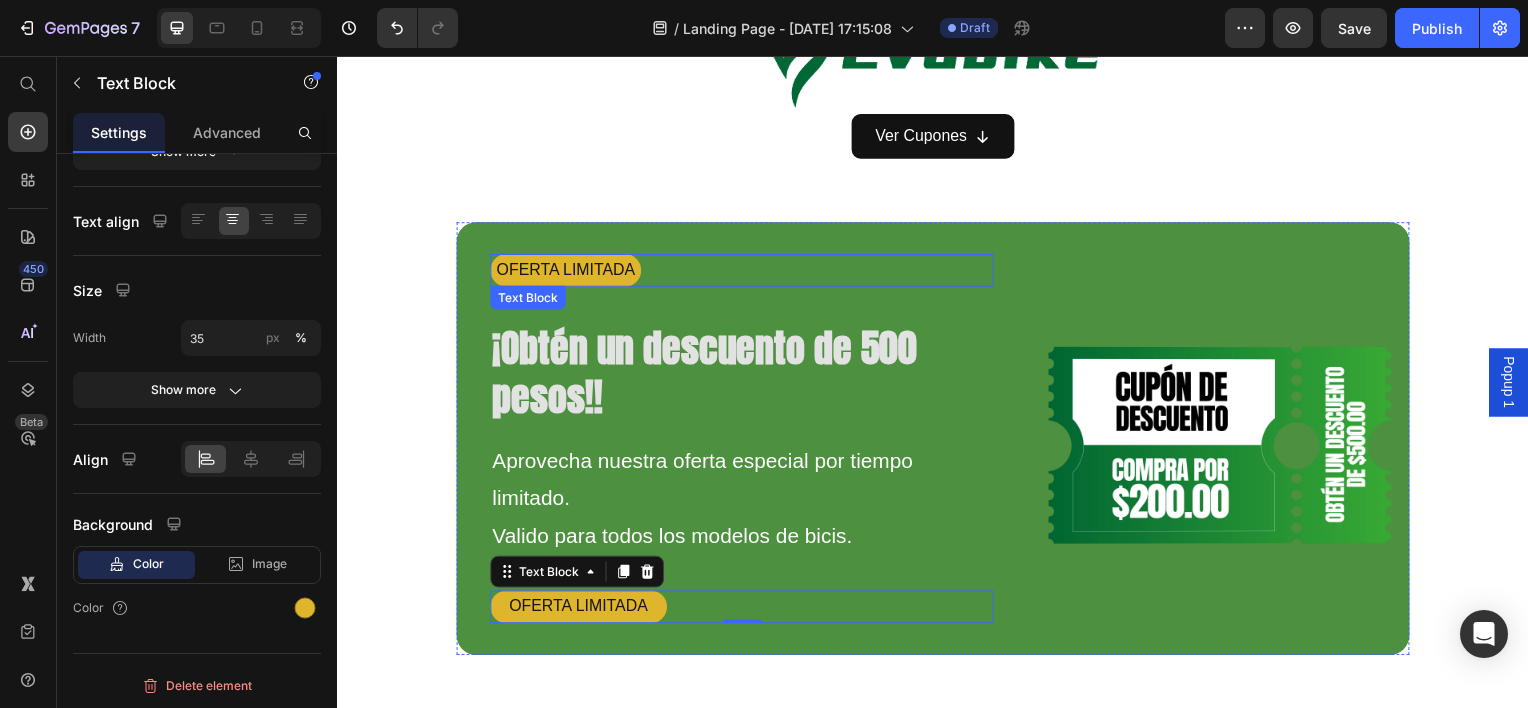 click on "OFERTA LIMITADA" at bounding box center (567, 271) 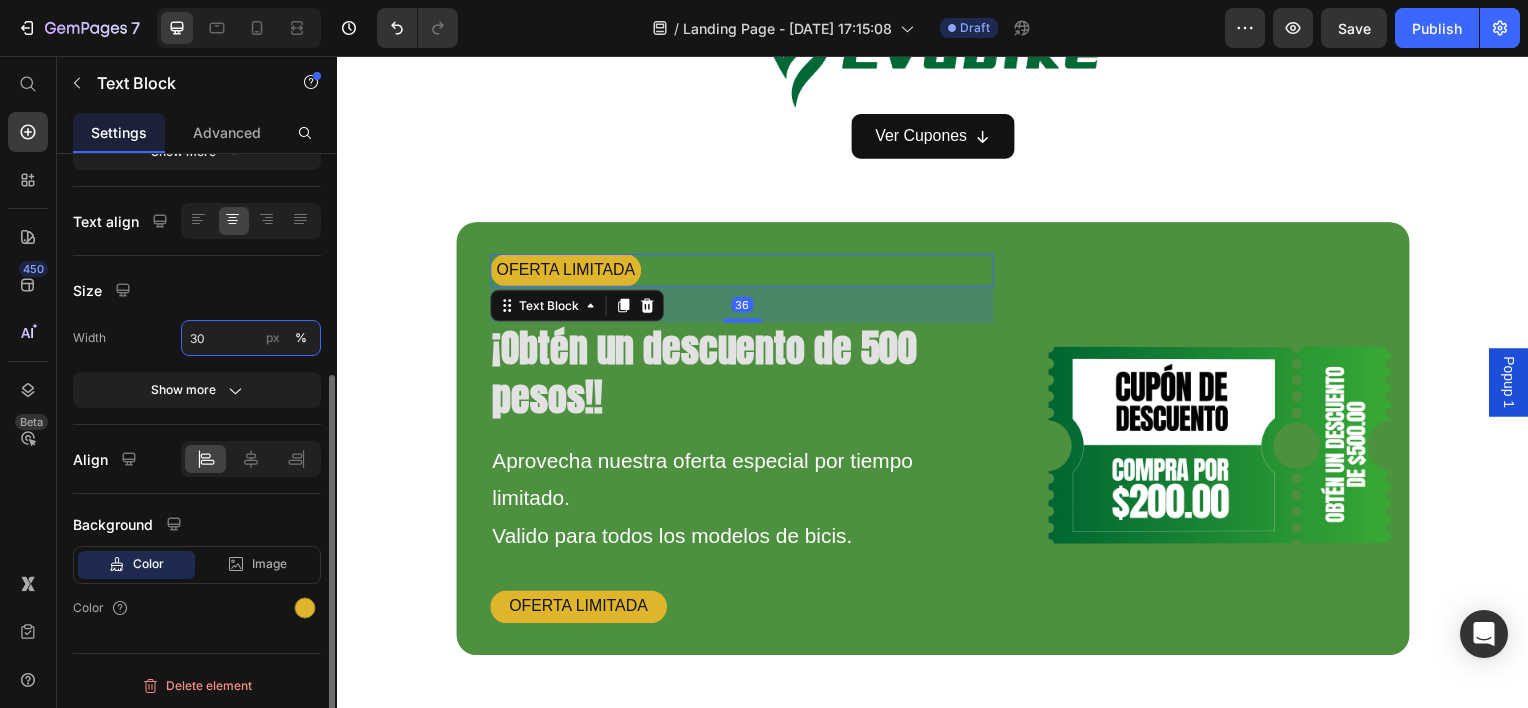 click on "30" at bounding box center (251, 338) 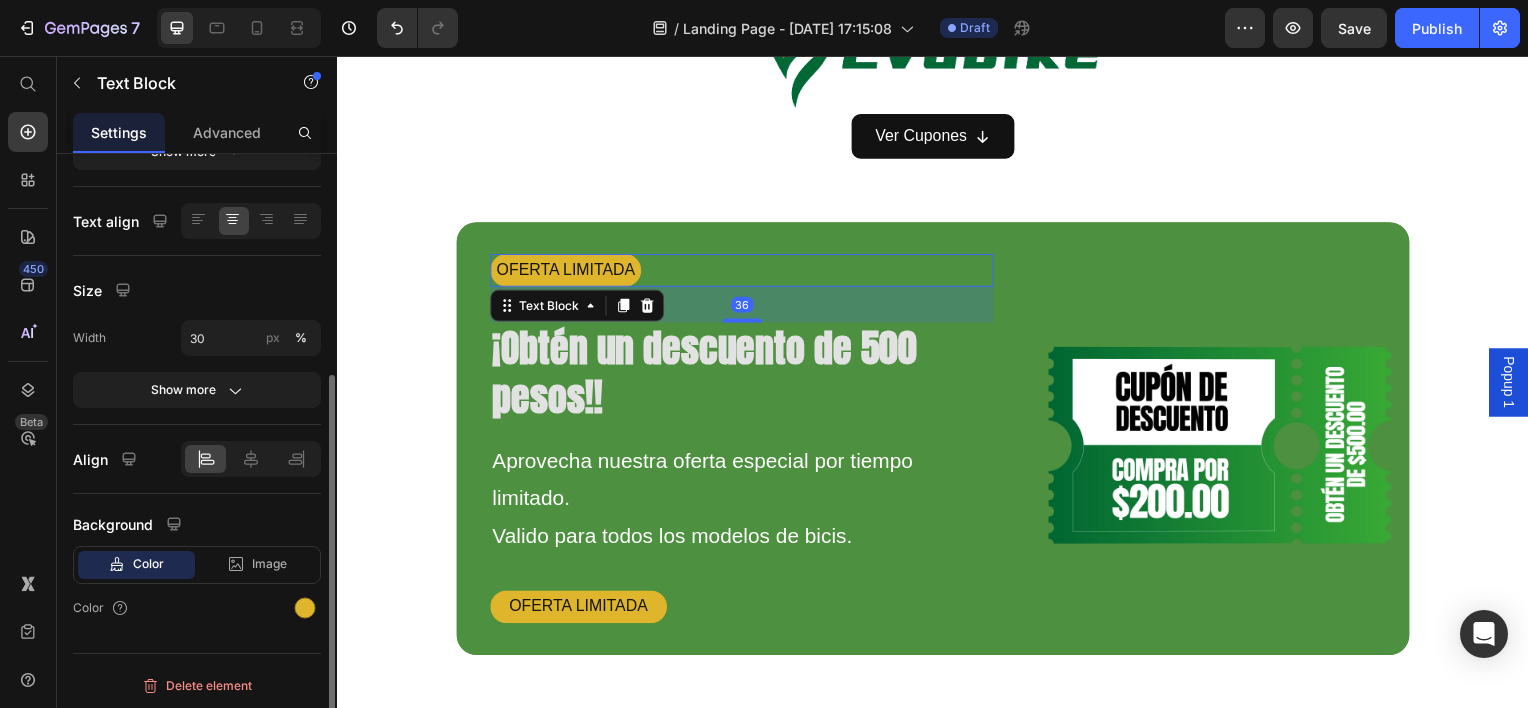 click on "Size Width 30 px % Show more" 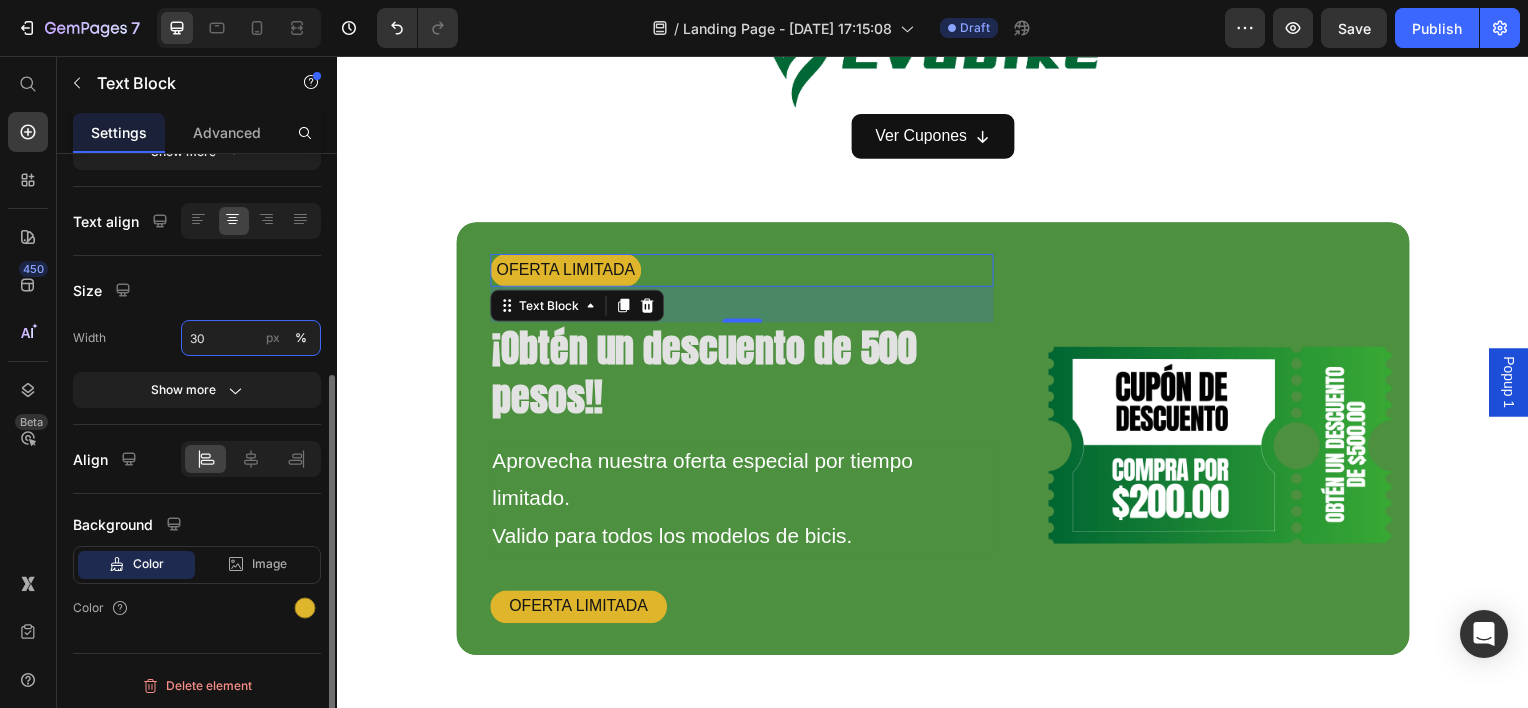 click on "30" at bounding box center [251, 338] 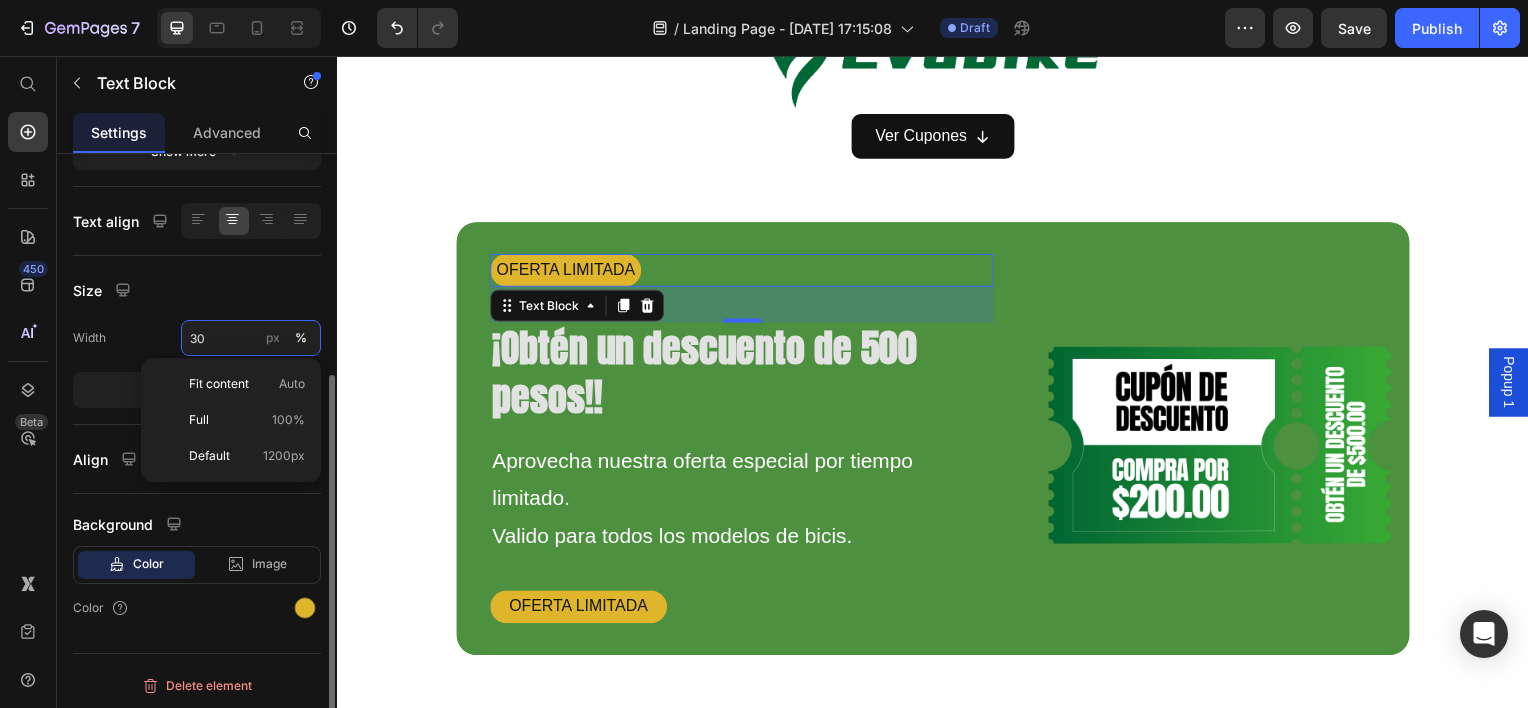 click on "30" at bounding box center [251, 338] 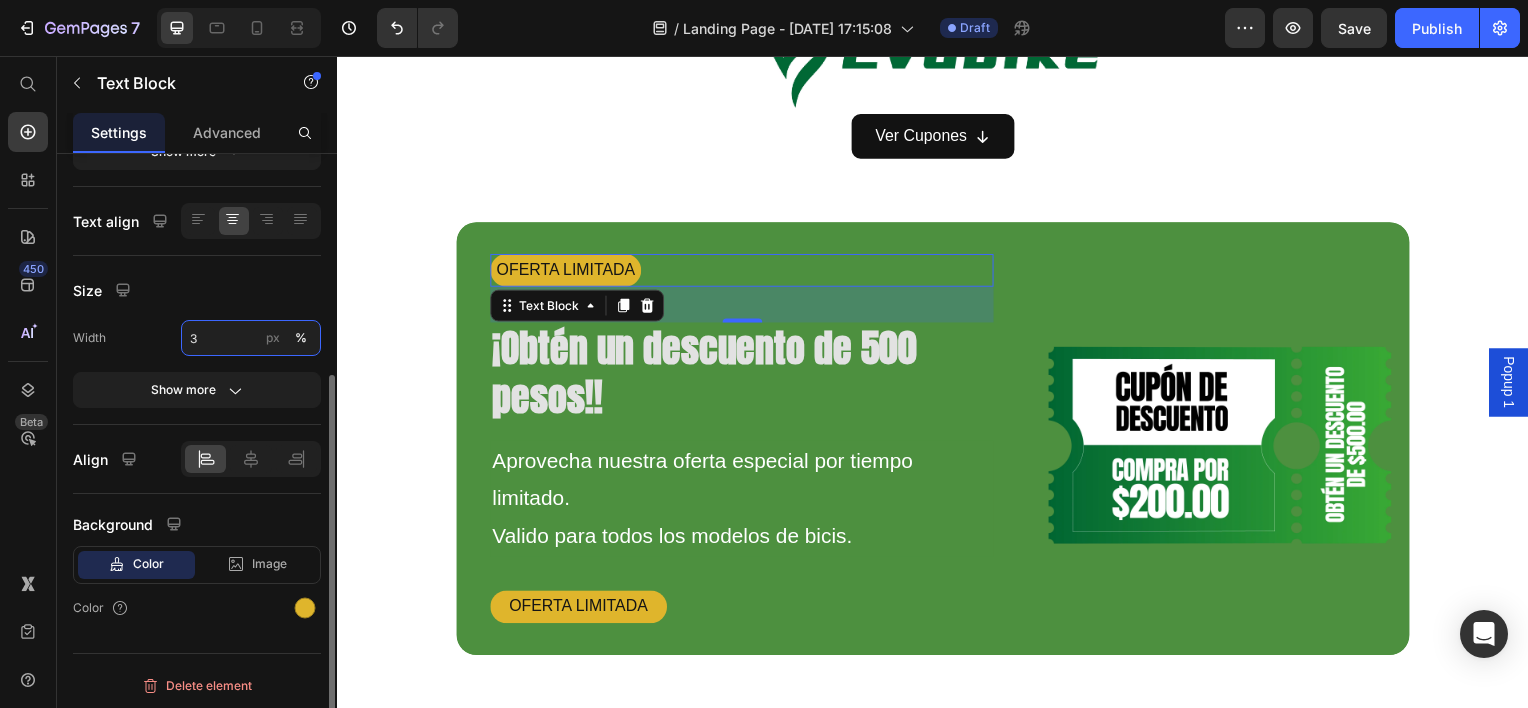 type on "35" 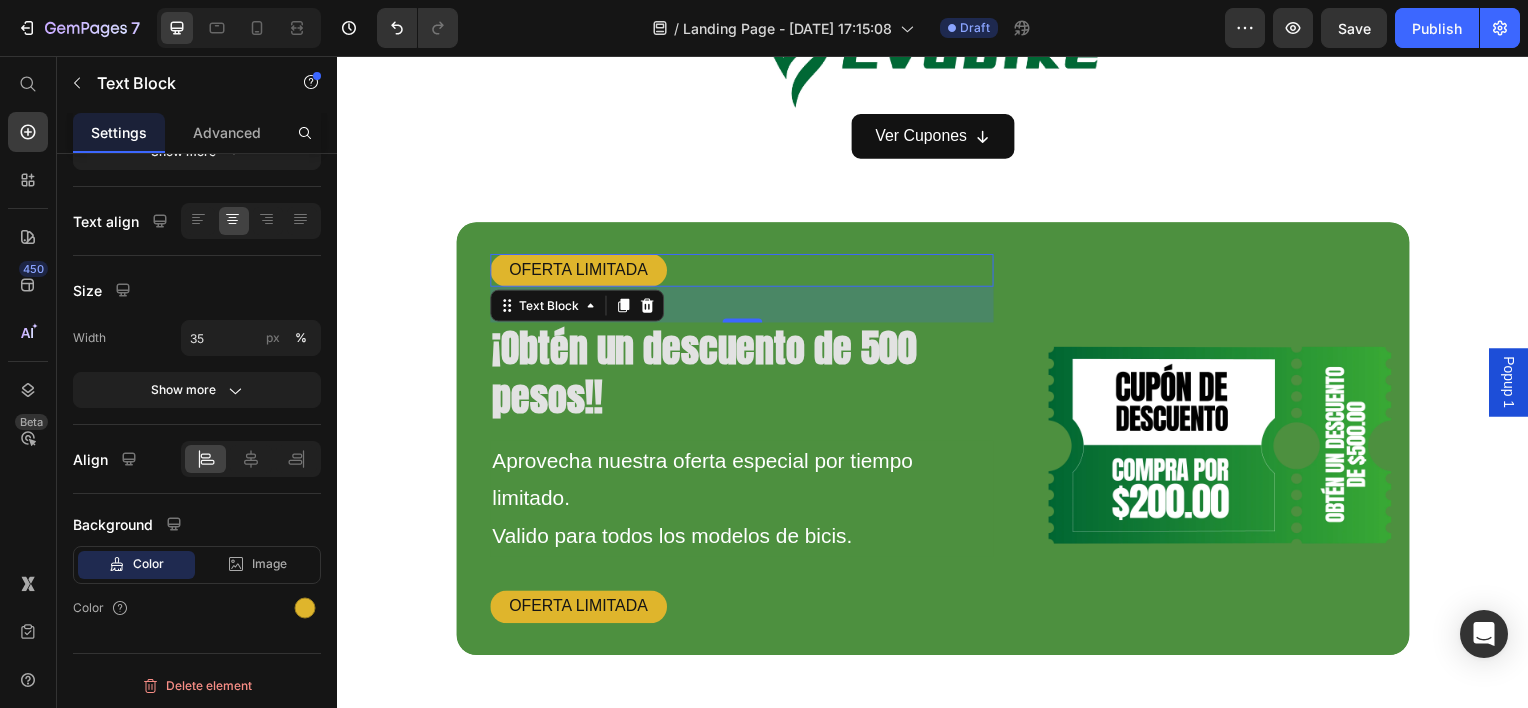 click on "OFERTA LIMITADA" at bounding box center [744, 610] 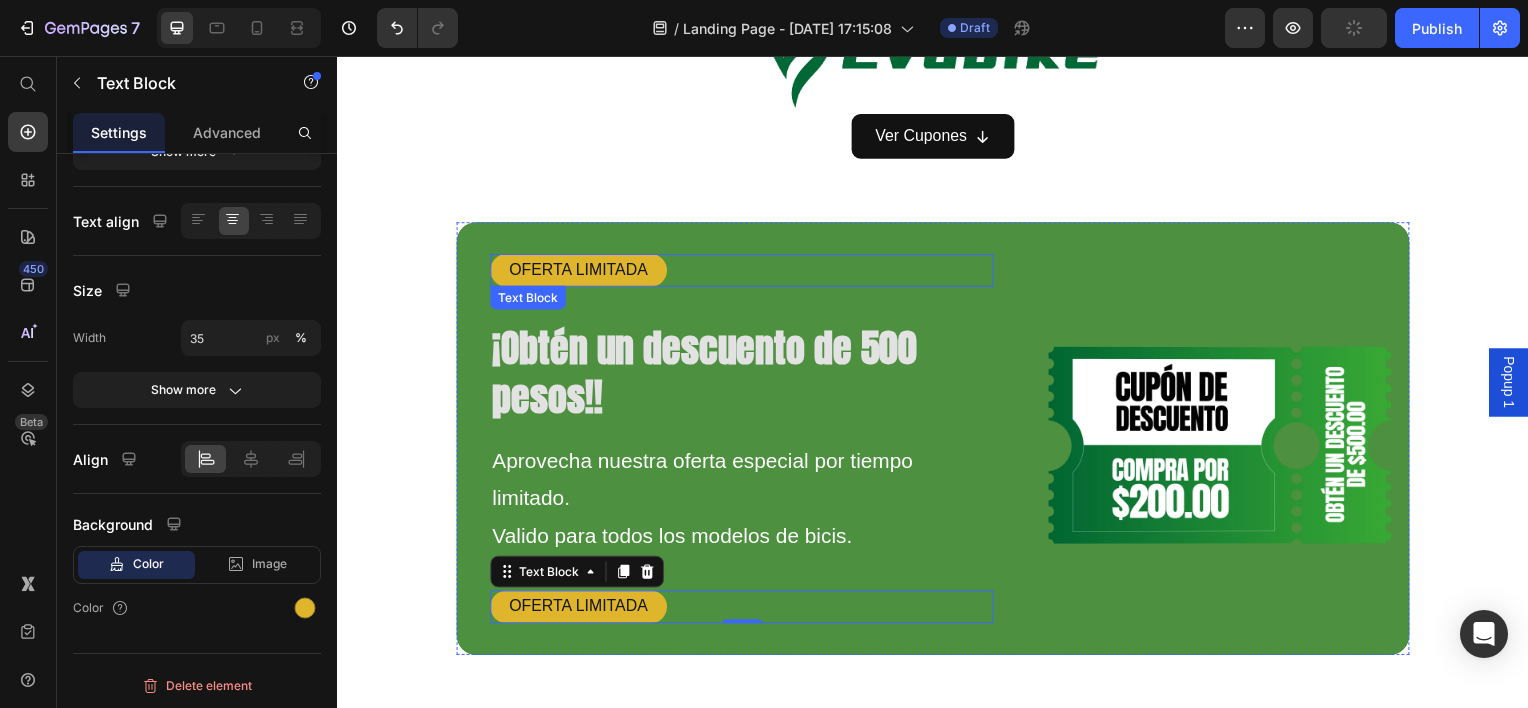 click on "OFERTA LIMITADA" at bounding box center (580, 271) 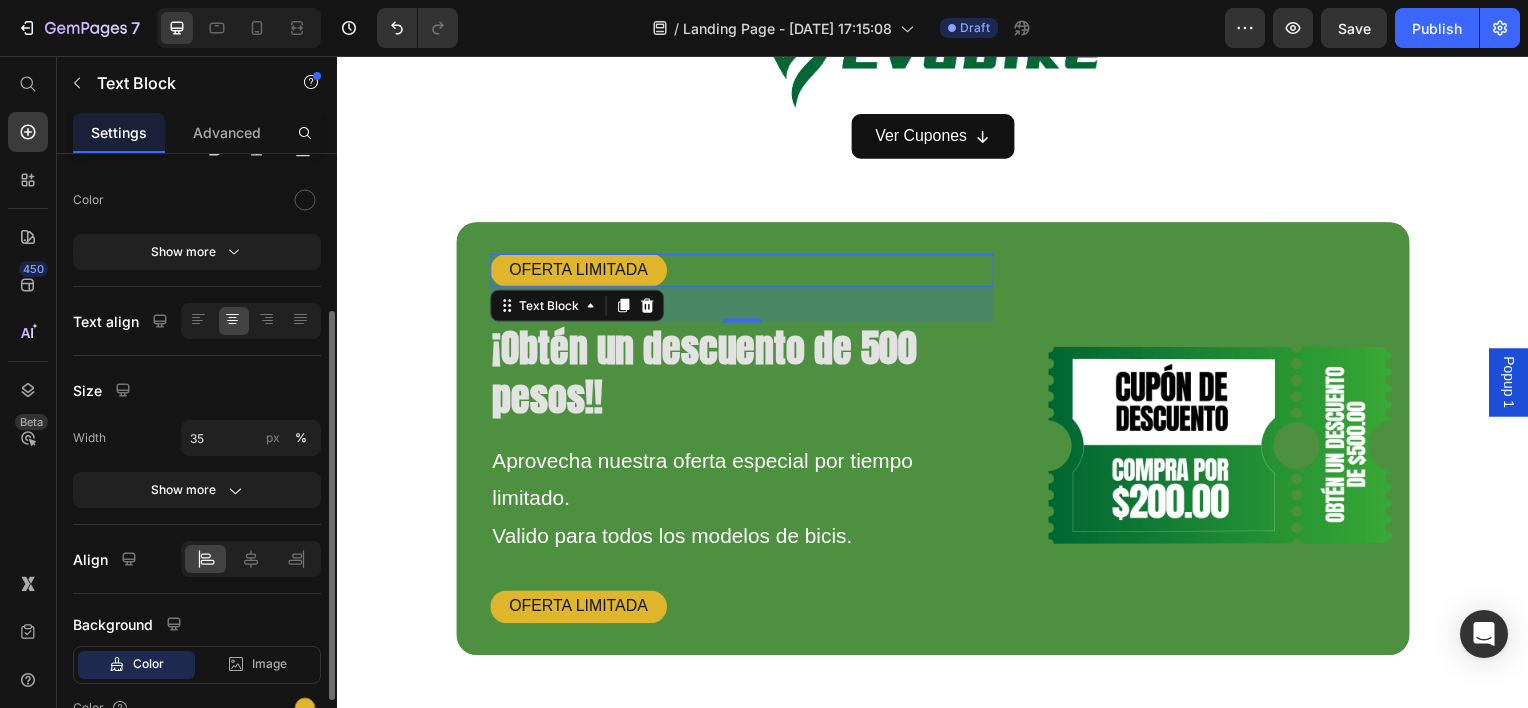 scroll, scrollTop: 346, scrollLeft: 0, axis: vertical 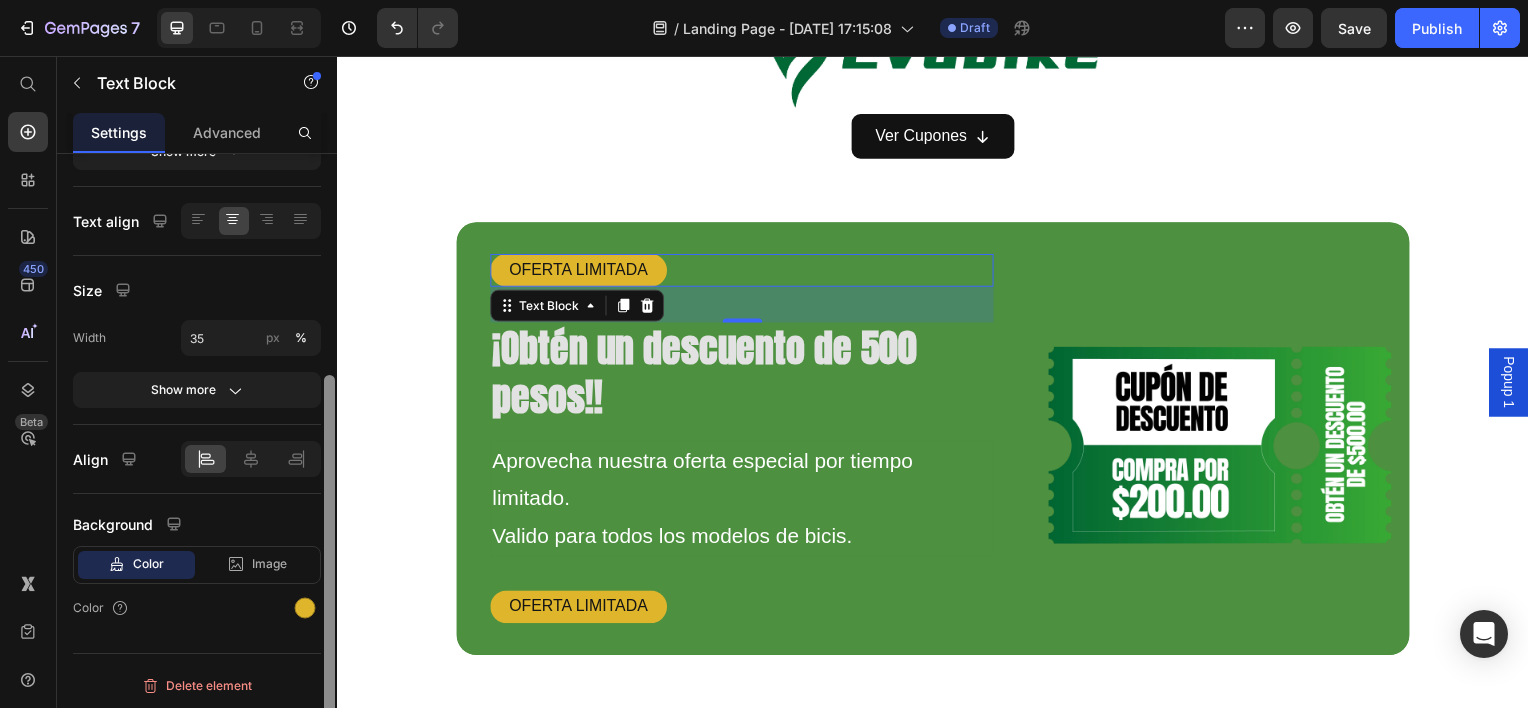click on "Advanced" at bounding box center [227, 132] 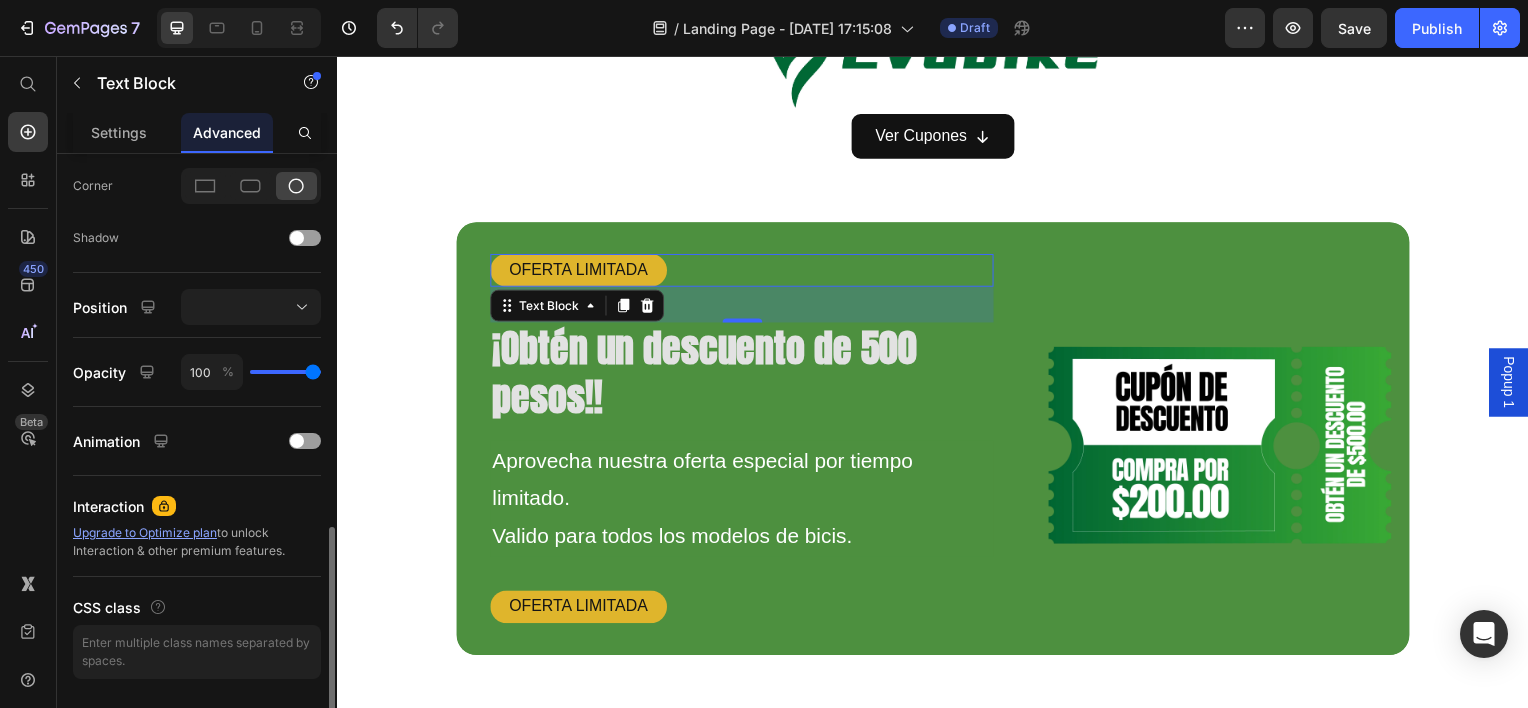 scroll, scrollTop: 656, scrollLeft: 0, axis: vertical 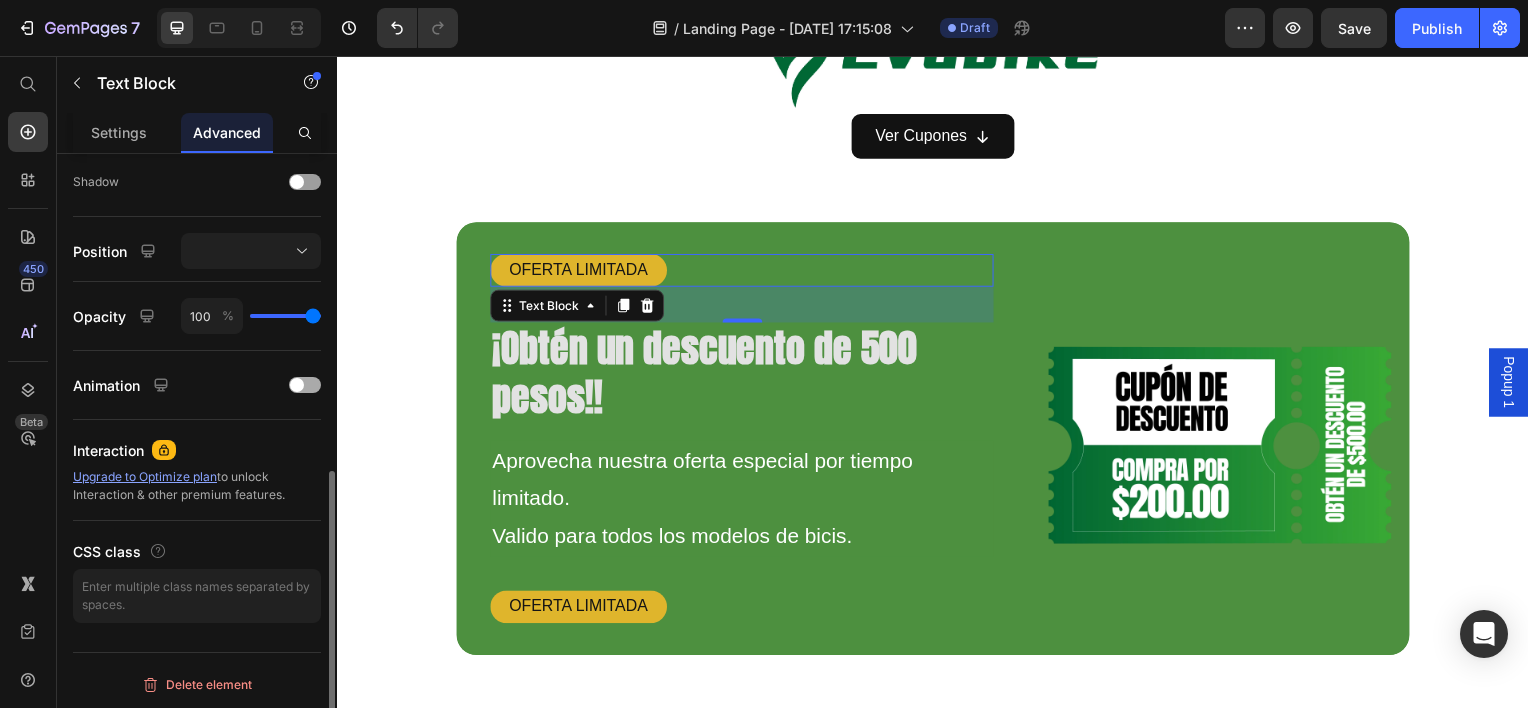 click at bounding box center [305, 385] 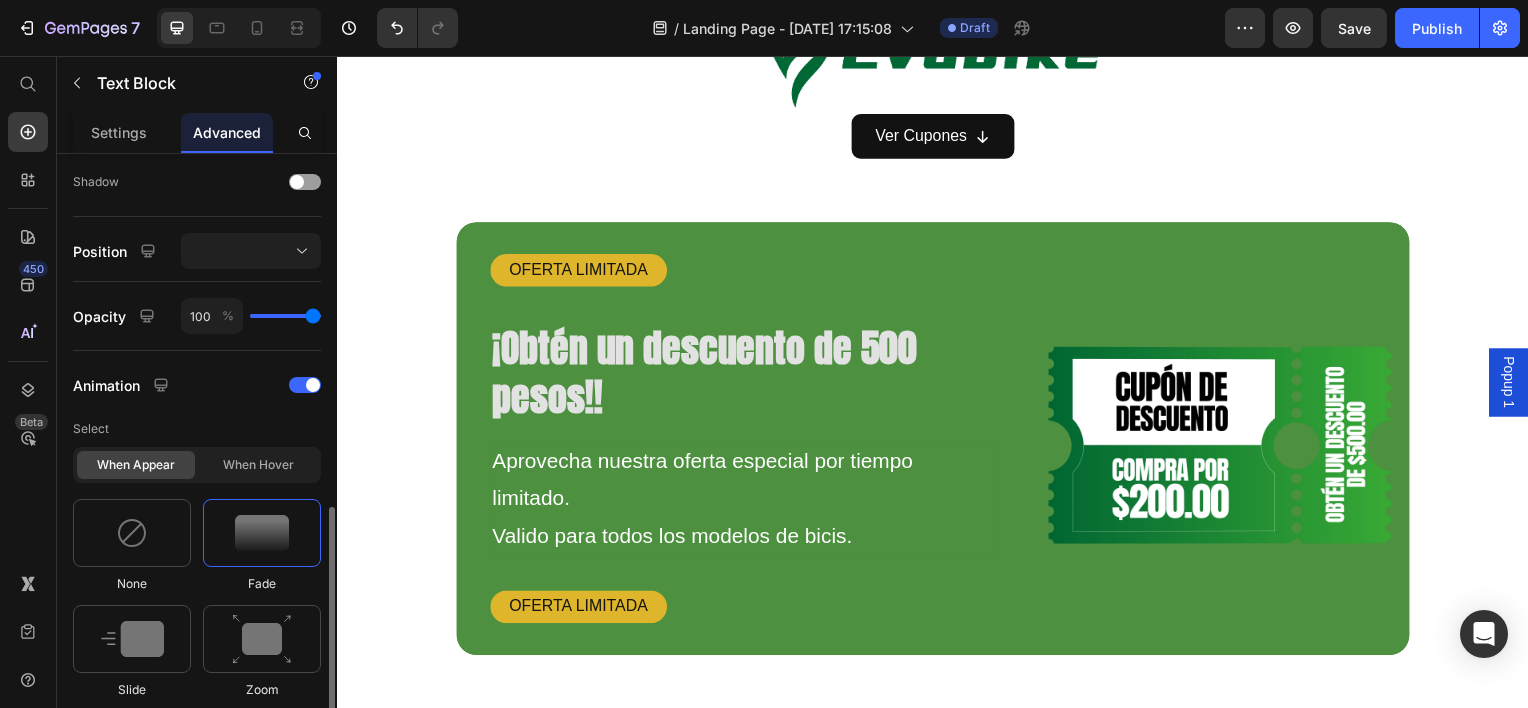scroll, scrollTop: 756, scrollLeft: 0, axis: vertical 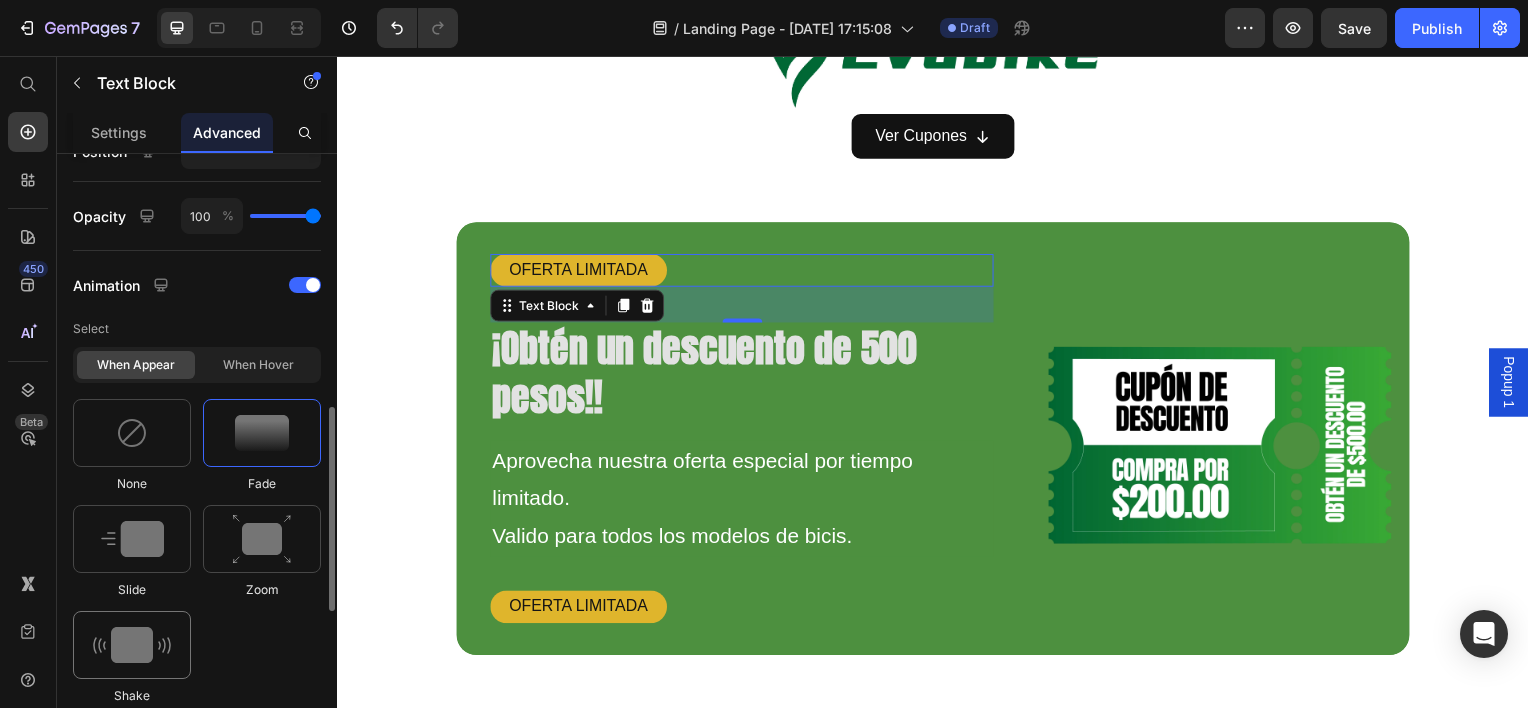 click at bounding box center (132, 645) 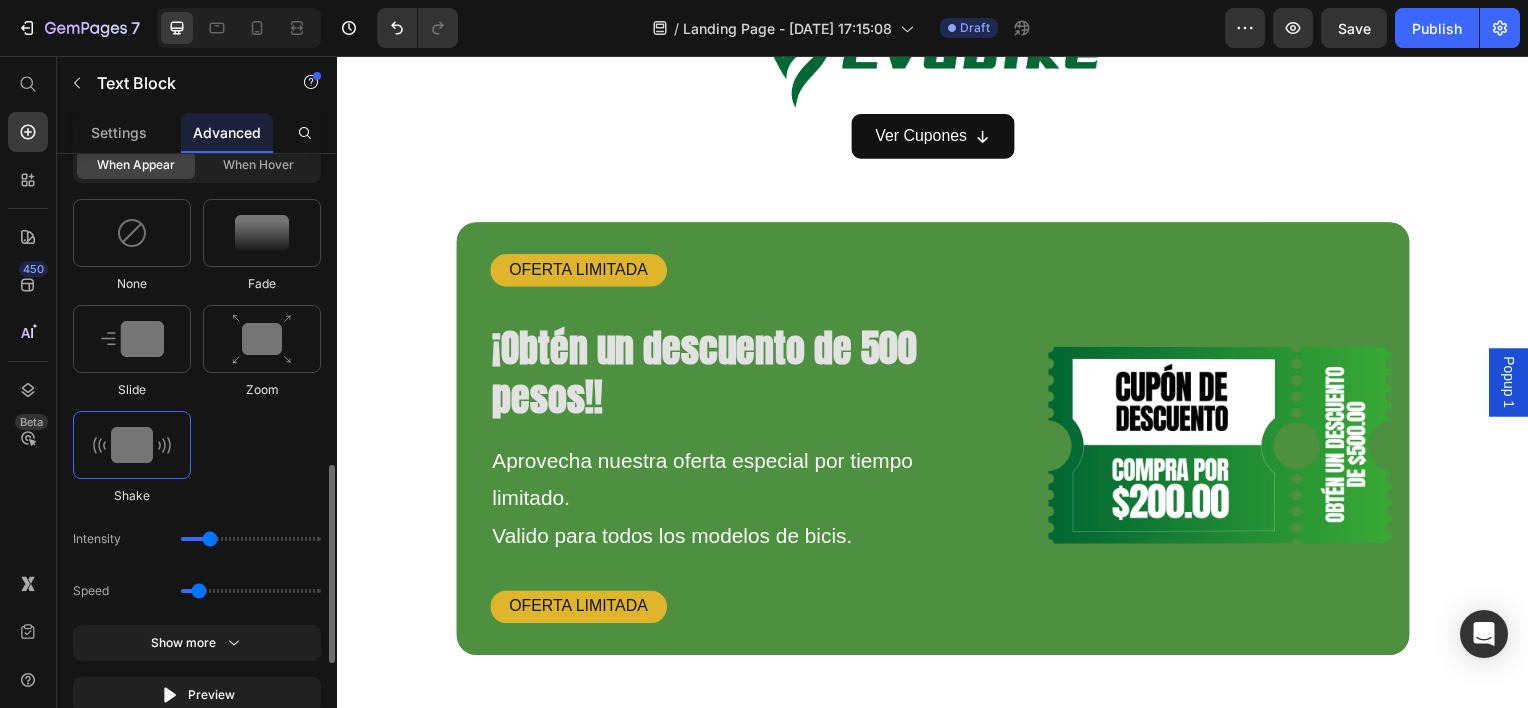 scroll, scrollTop: 1056, scrollLeft: 0, axis: vertical 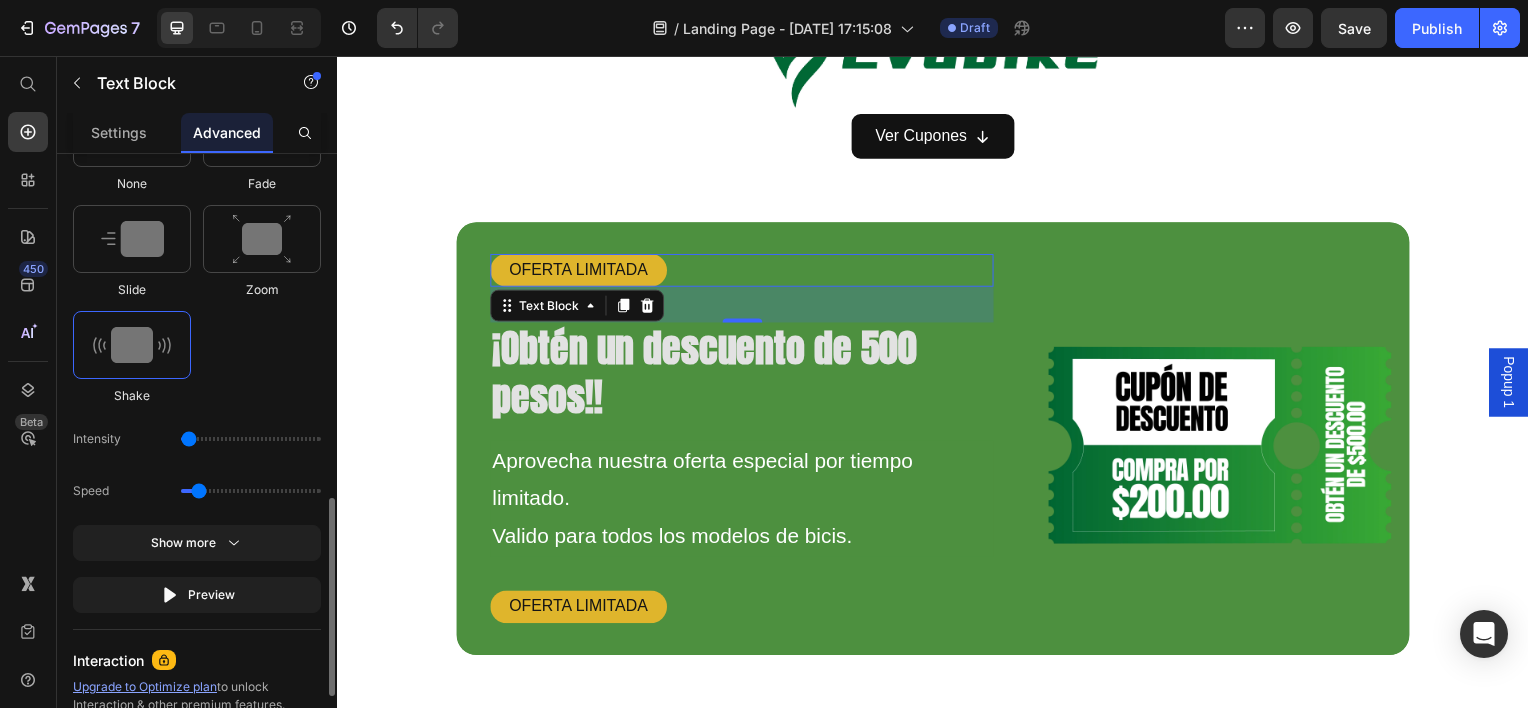 click at bounding box center (251, 439) 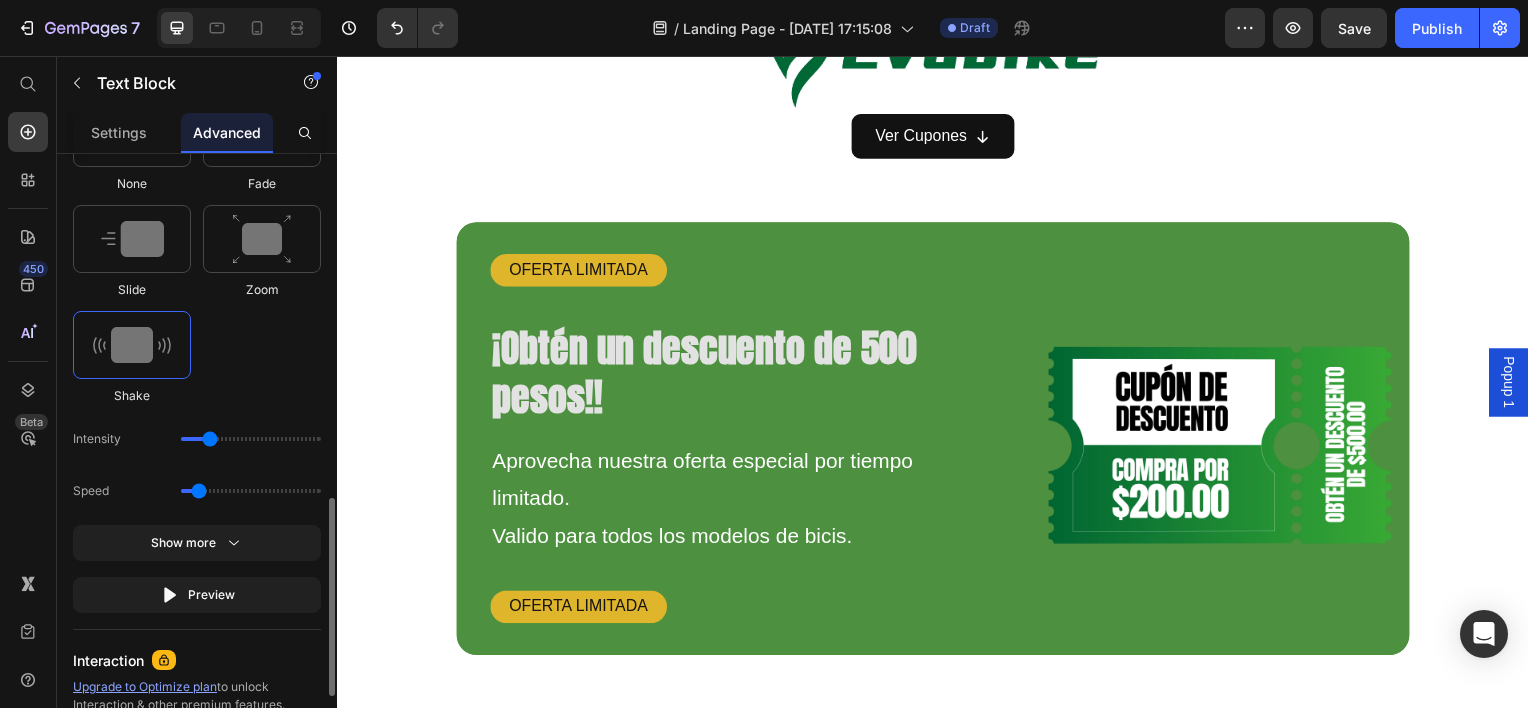 type on "11" 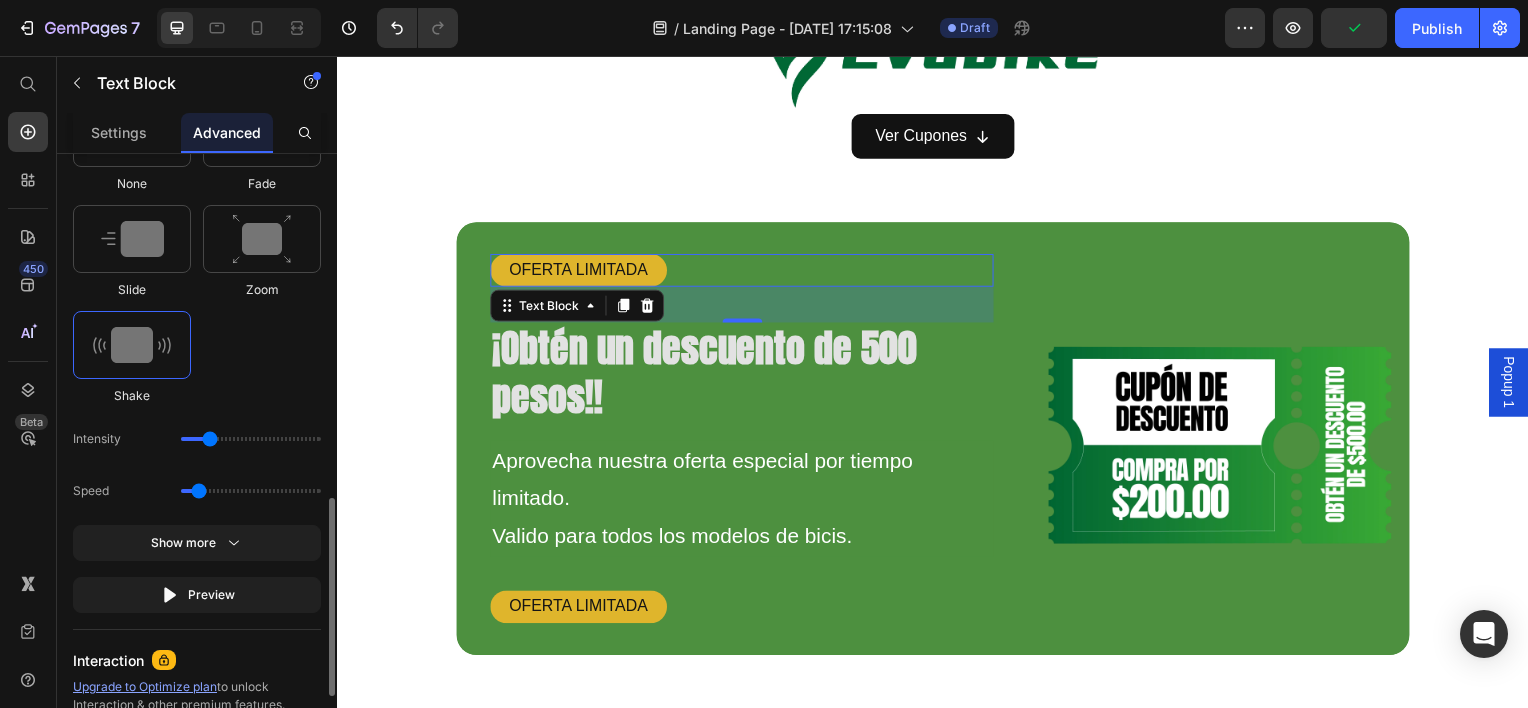 click on "Select When appear When hover None Fade Slide Zoom Shake  Intensity   Speed  Show more Preview" at bounding box center [197, 312] 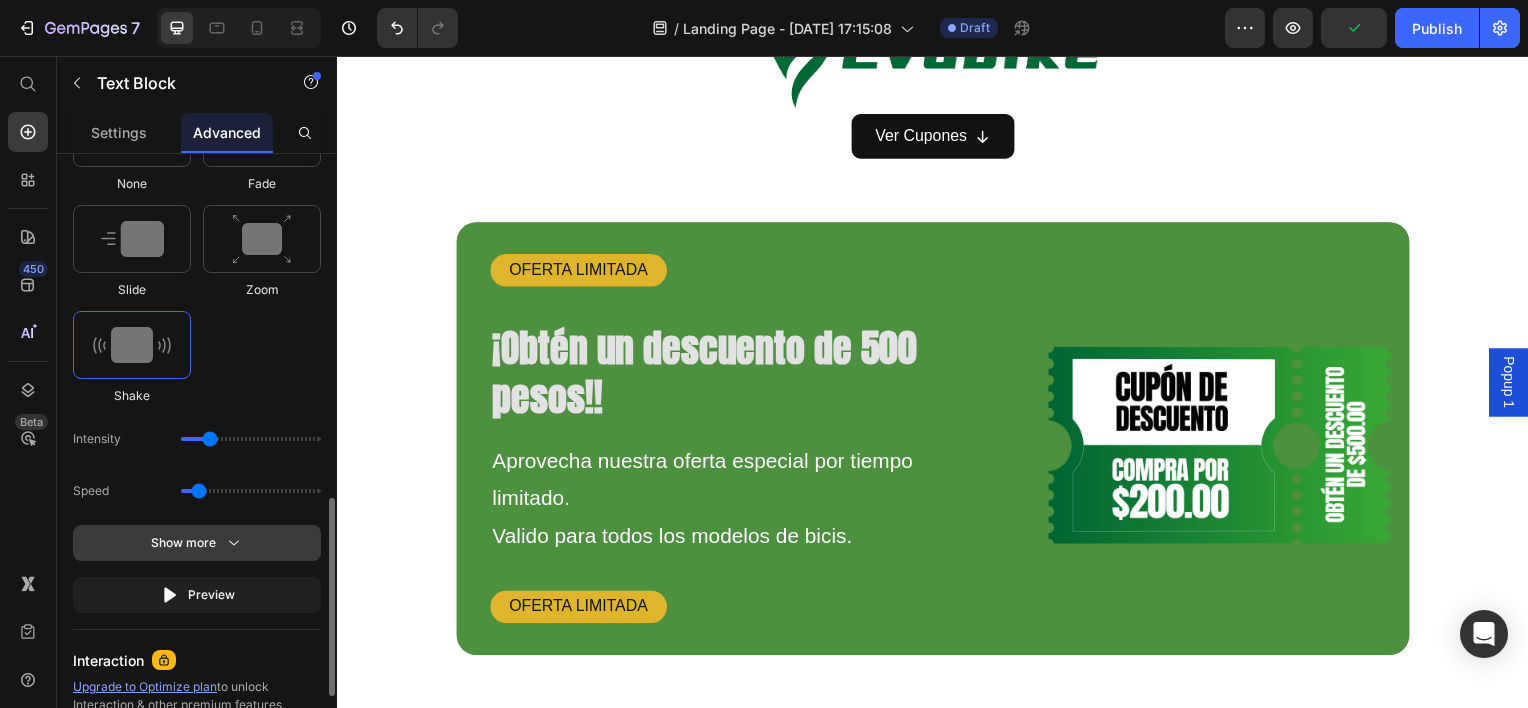 click 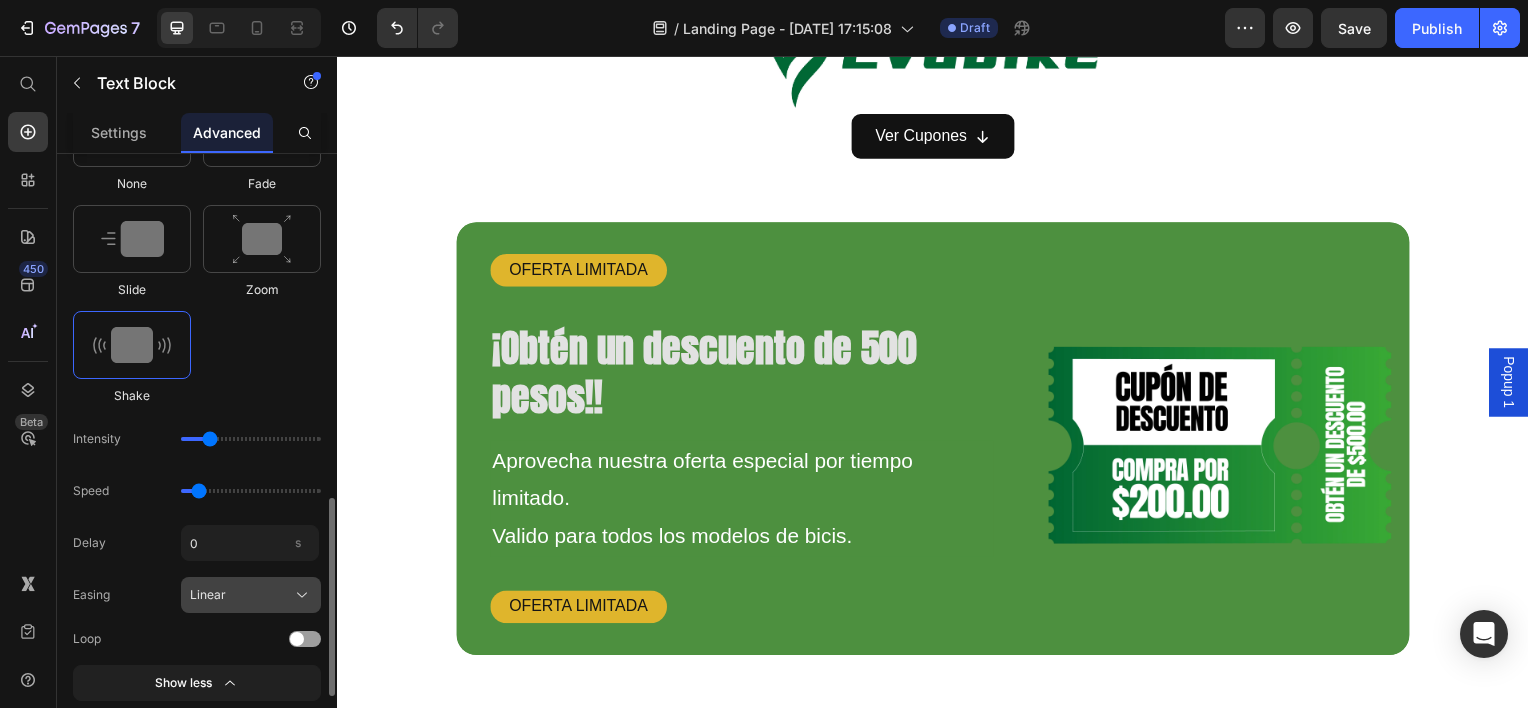 click on "Linear" 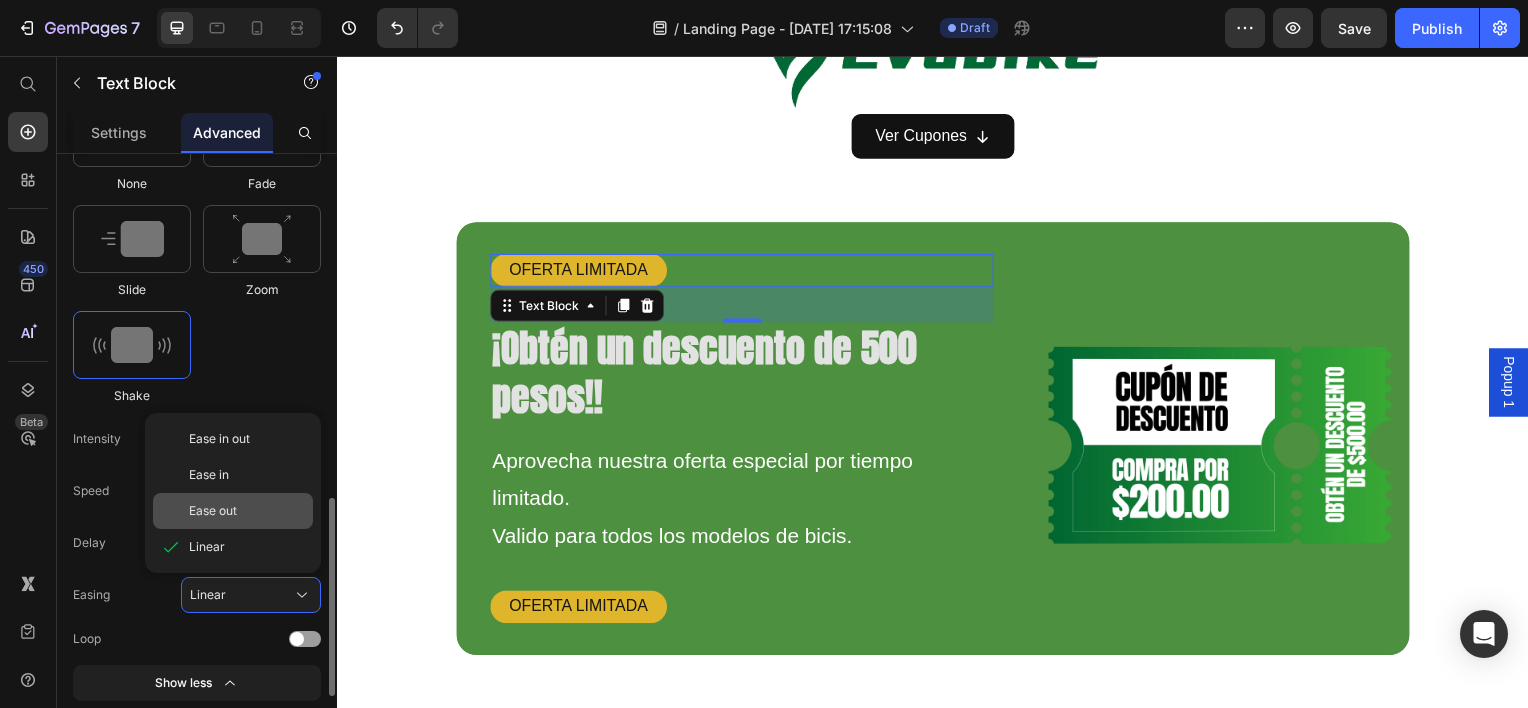 click on "Ease out" 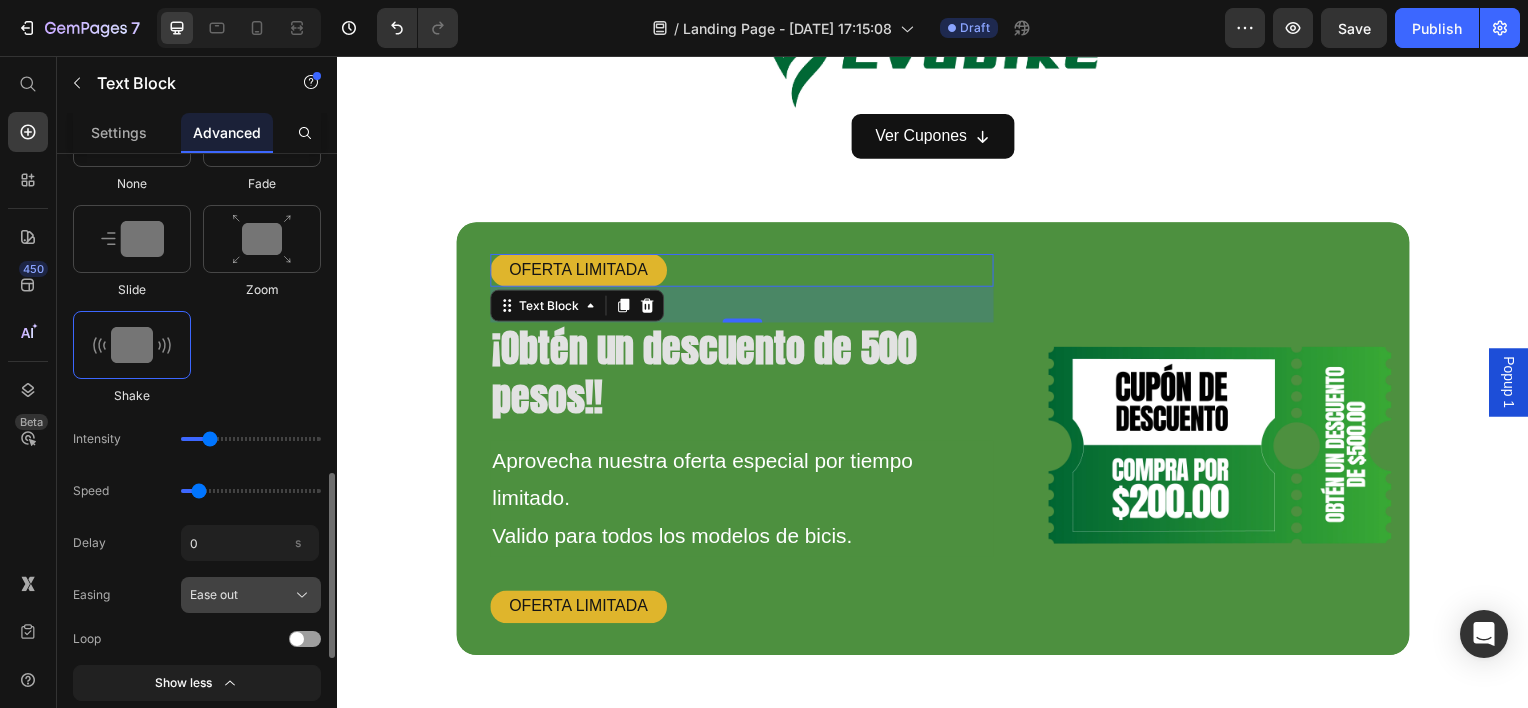 click on "Ease out" at bounding box center [251, 595] 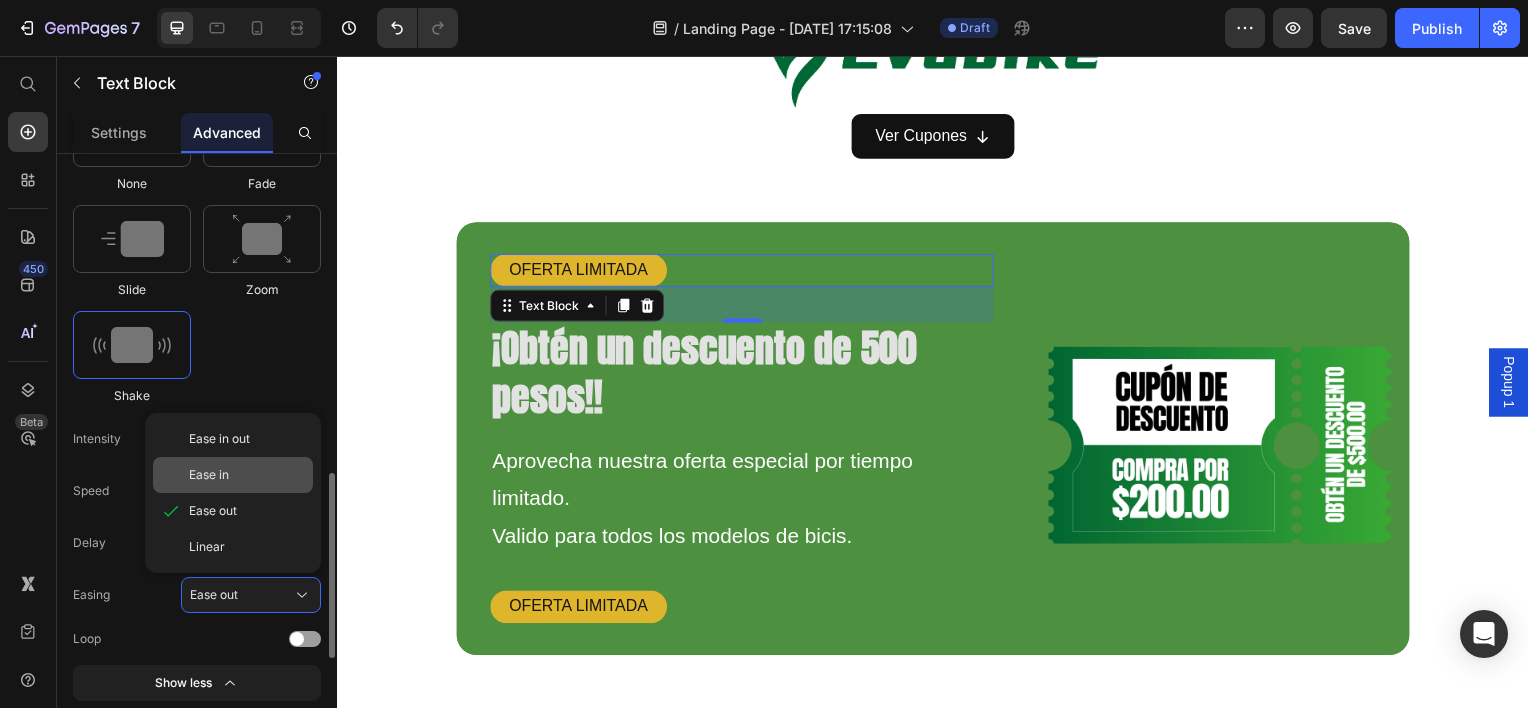 click on "Ease in" 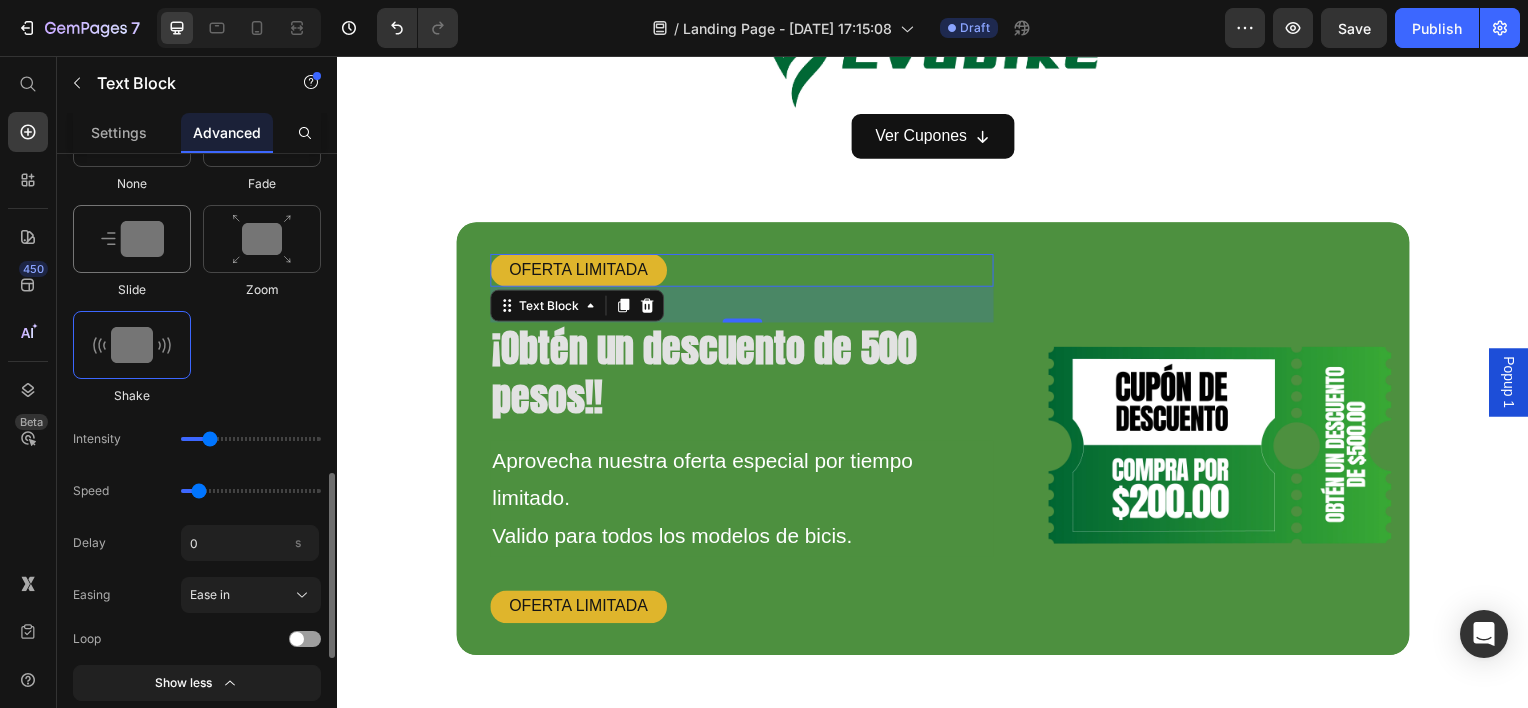 click at bounding box center (132, 239) 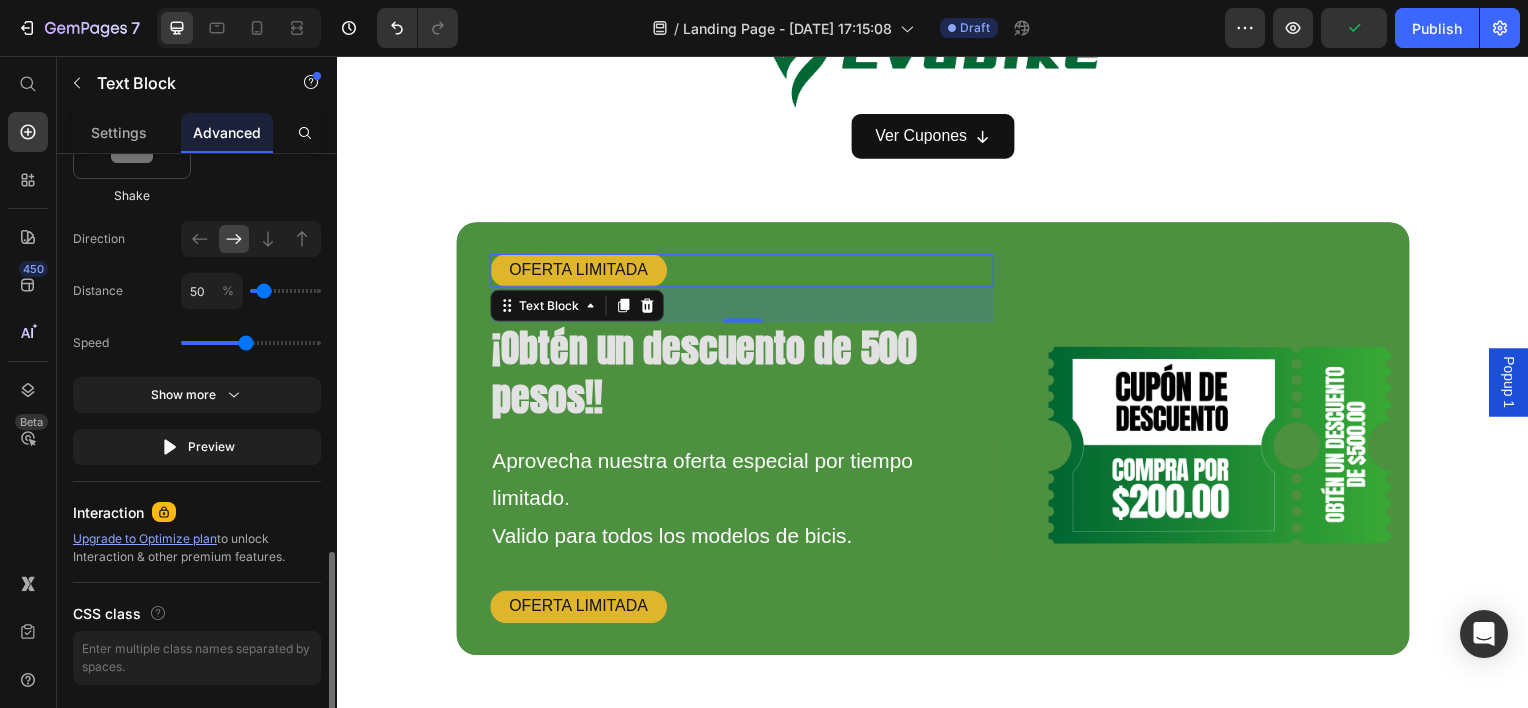 scroll, scrollTop: 1056, scrollLeft: 0, axis: vertical 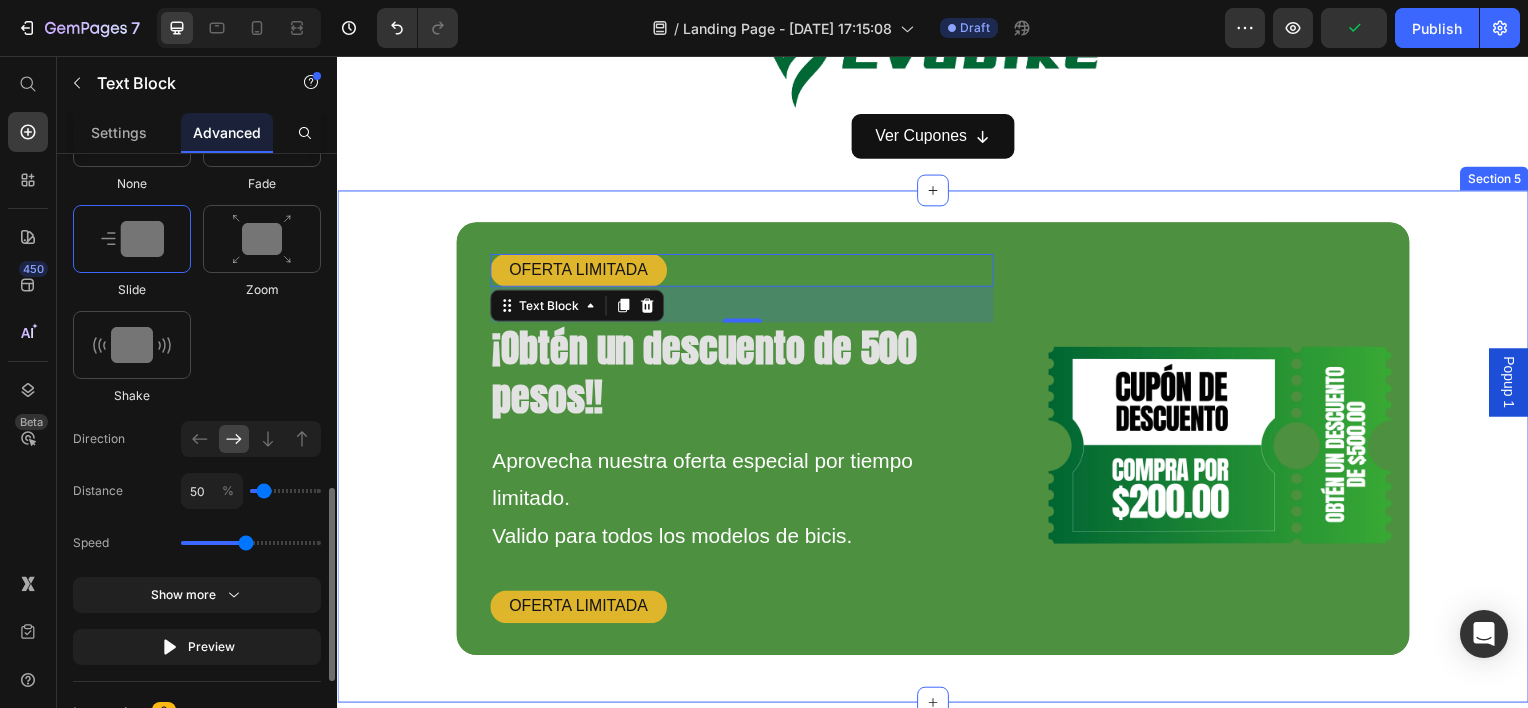 click on "OFERTA LIMITADA Text Block   36 ⁠⁠⁠⁠⁠⁠⁠ ¡Obtén un descuento de 500 pesos!! Heading Aprovecha nuestra oferta especial por tiempo limitado. Valido para todos los modelos de bicis. Text Block OFERTA LIMITADA Text Block Image Hero Banner Row" at bounding box center (937, 449) 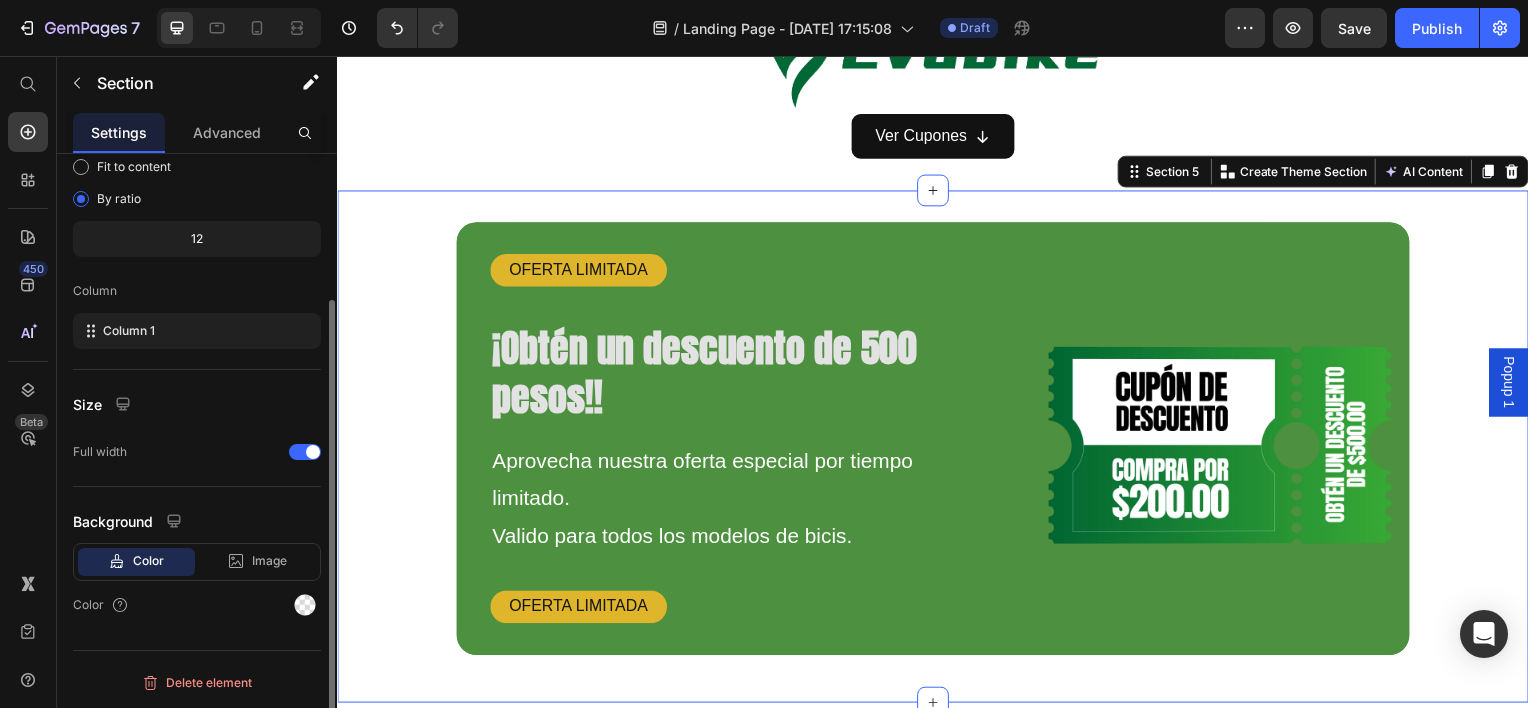 scroll, scrollTop: 0, scrollLeft: 0, axis: both 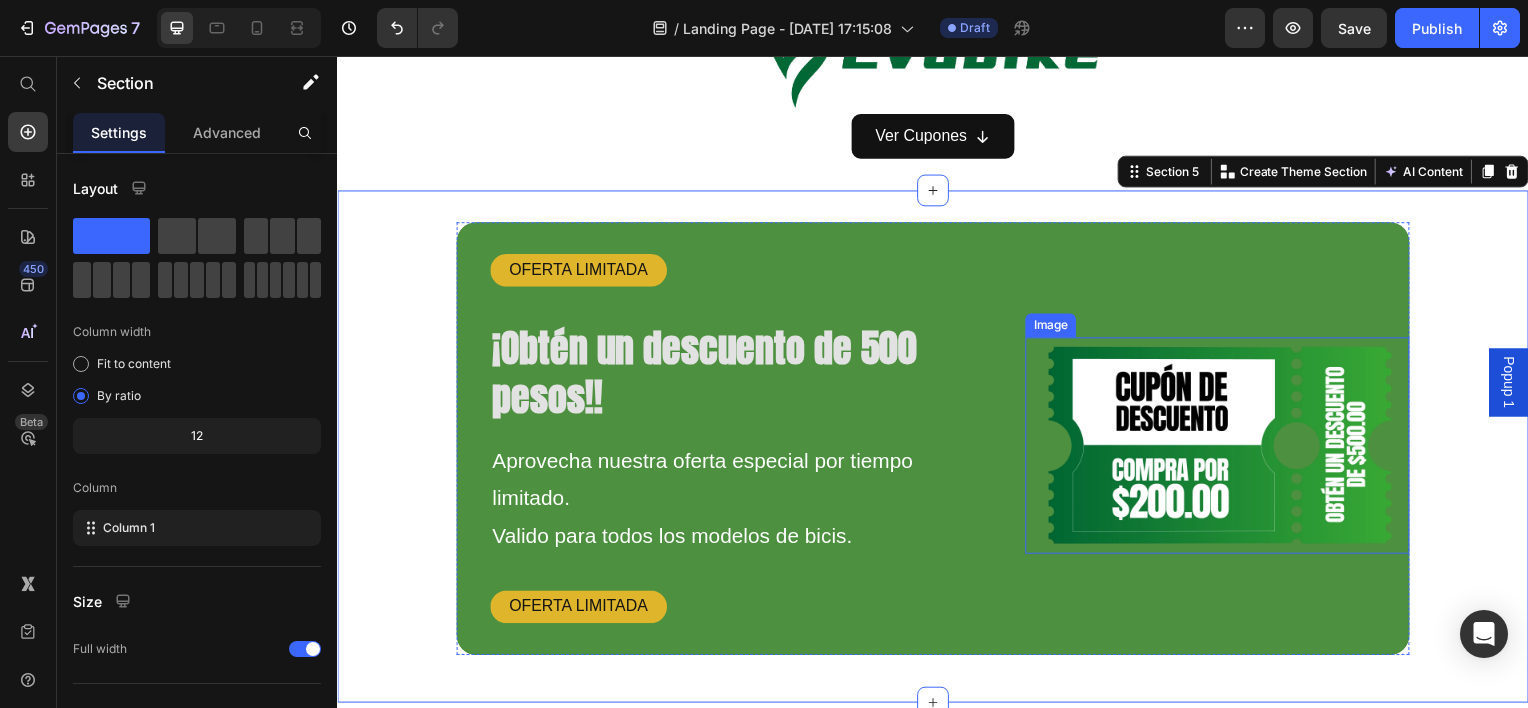 click on "Image" at bounding box center (1223, 441) 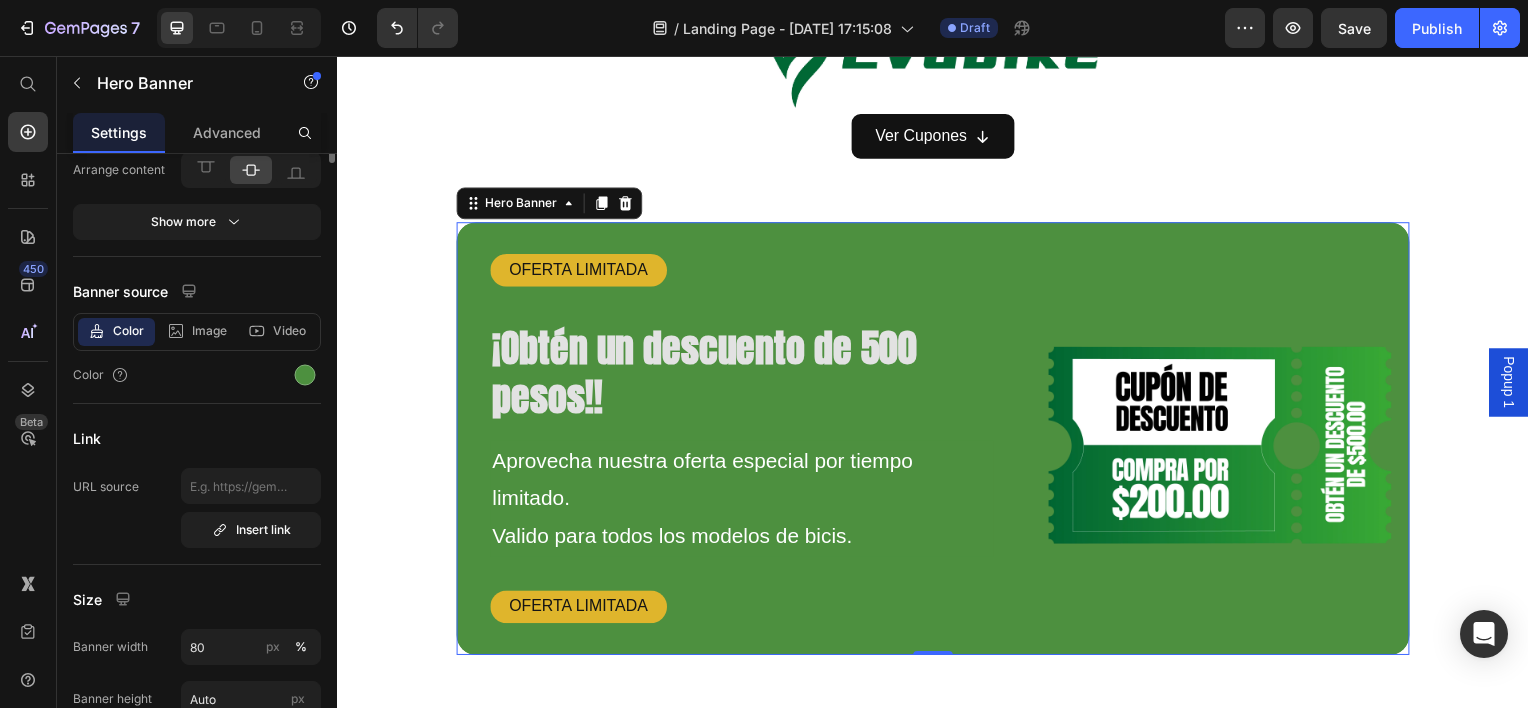 scroll, scrollTop: 0, scrollLeft: 0, axis: both 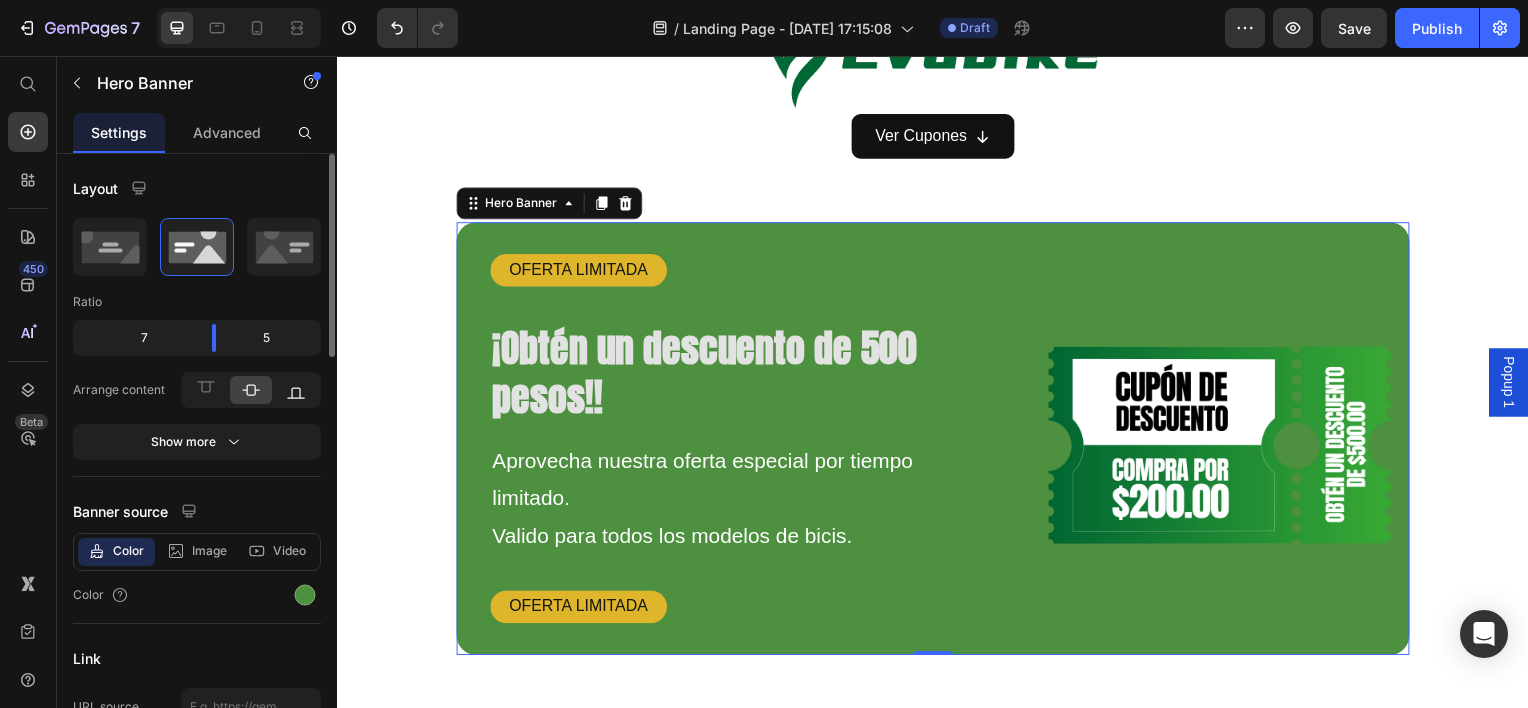 click 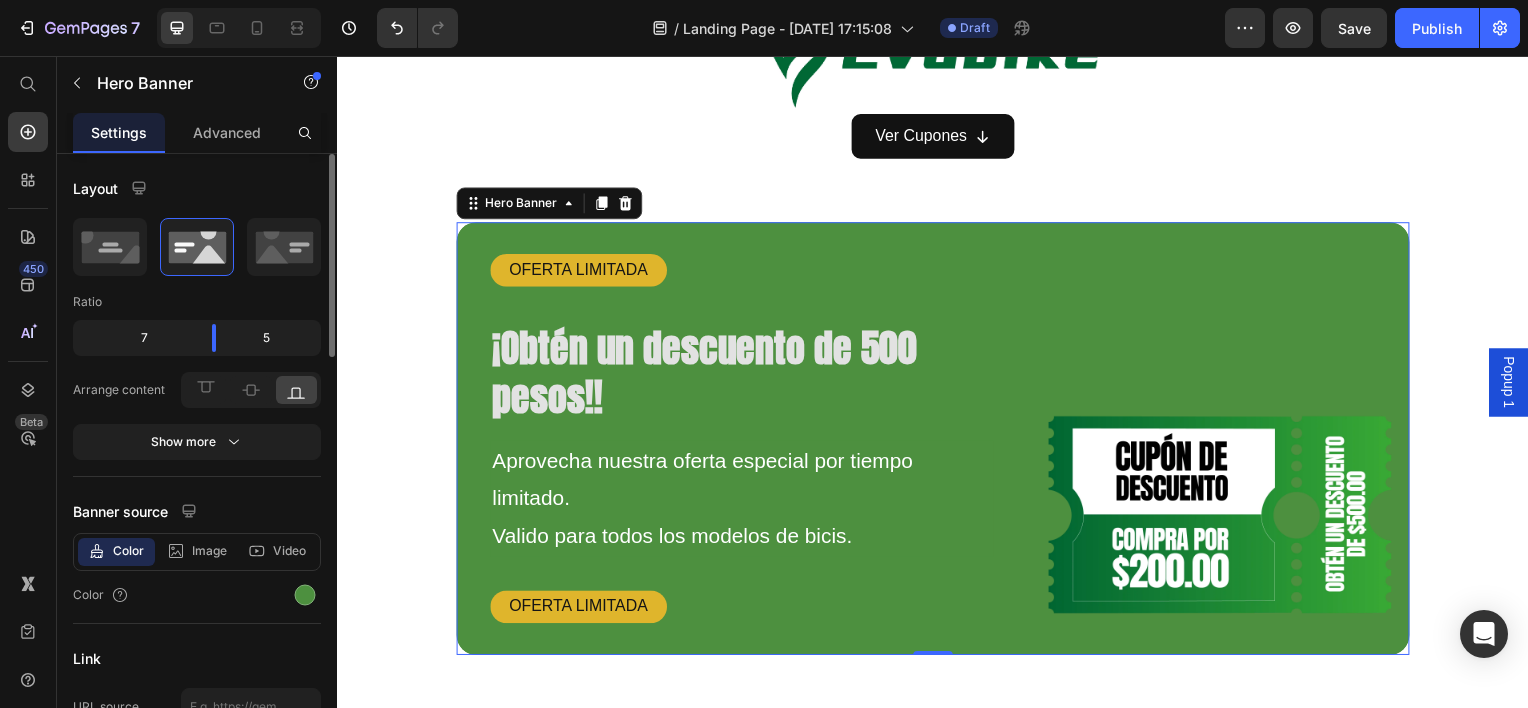 click 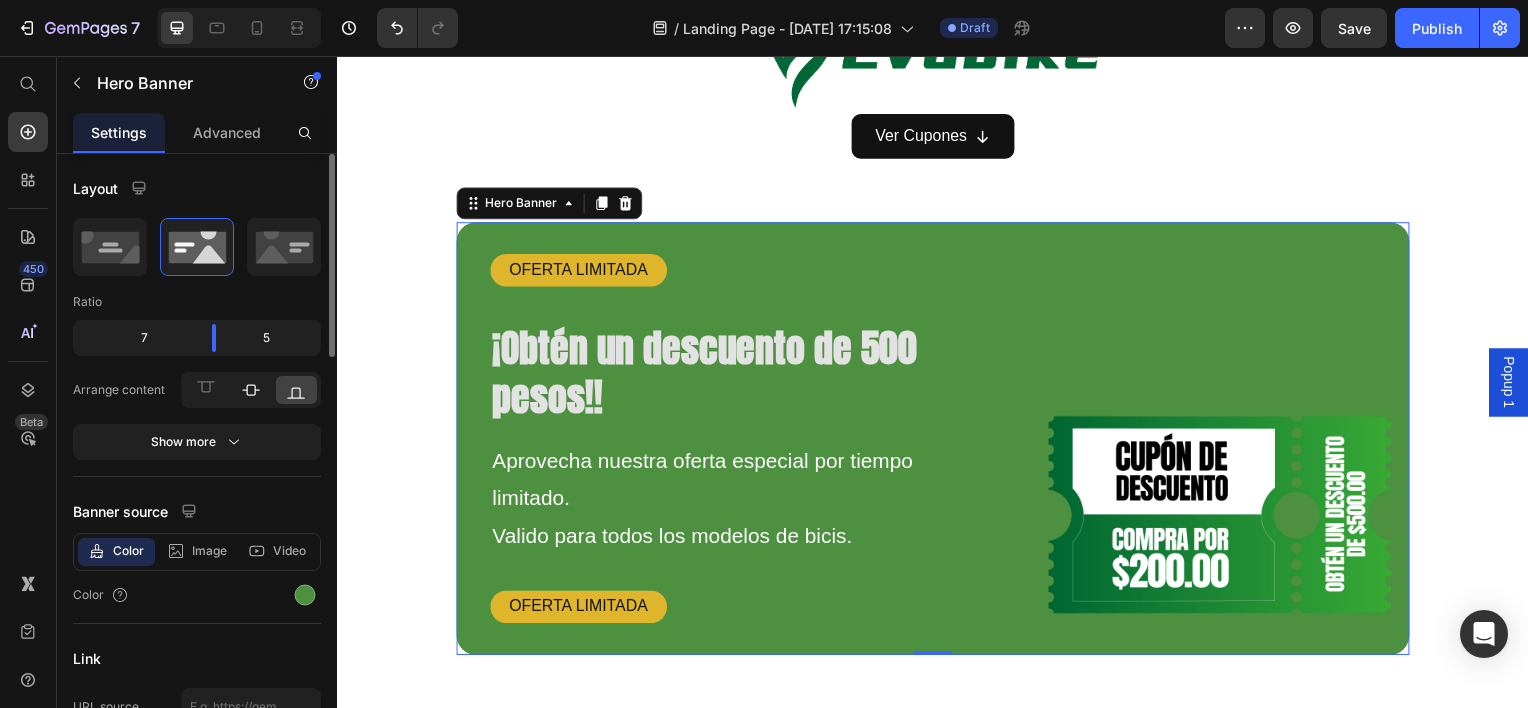 click 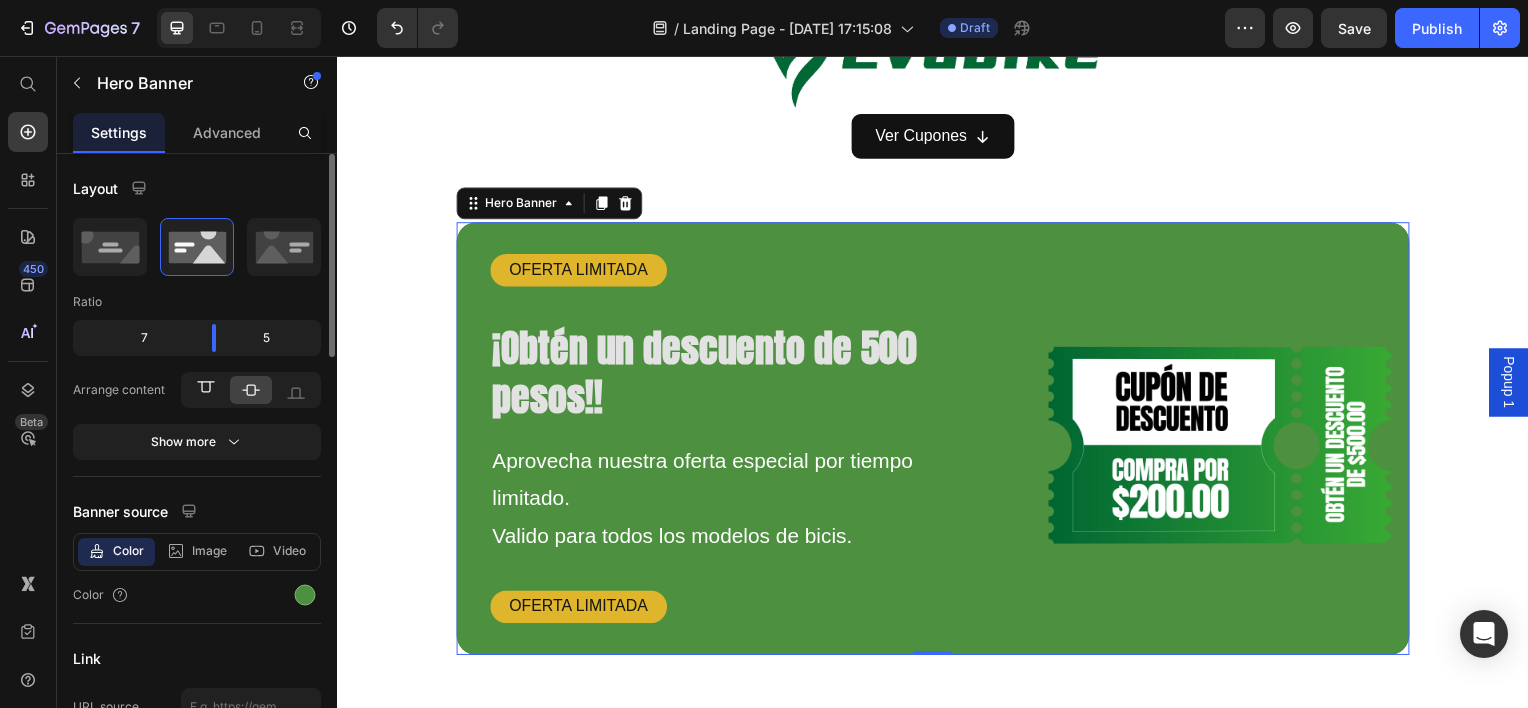 click 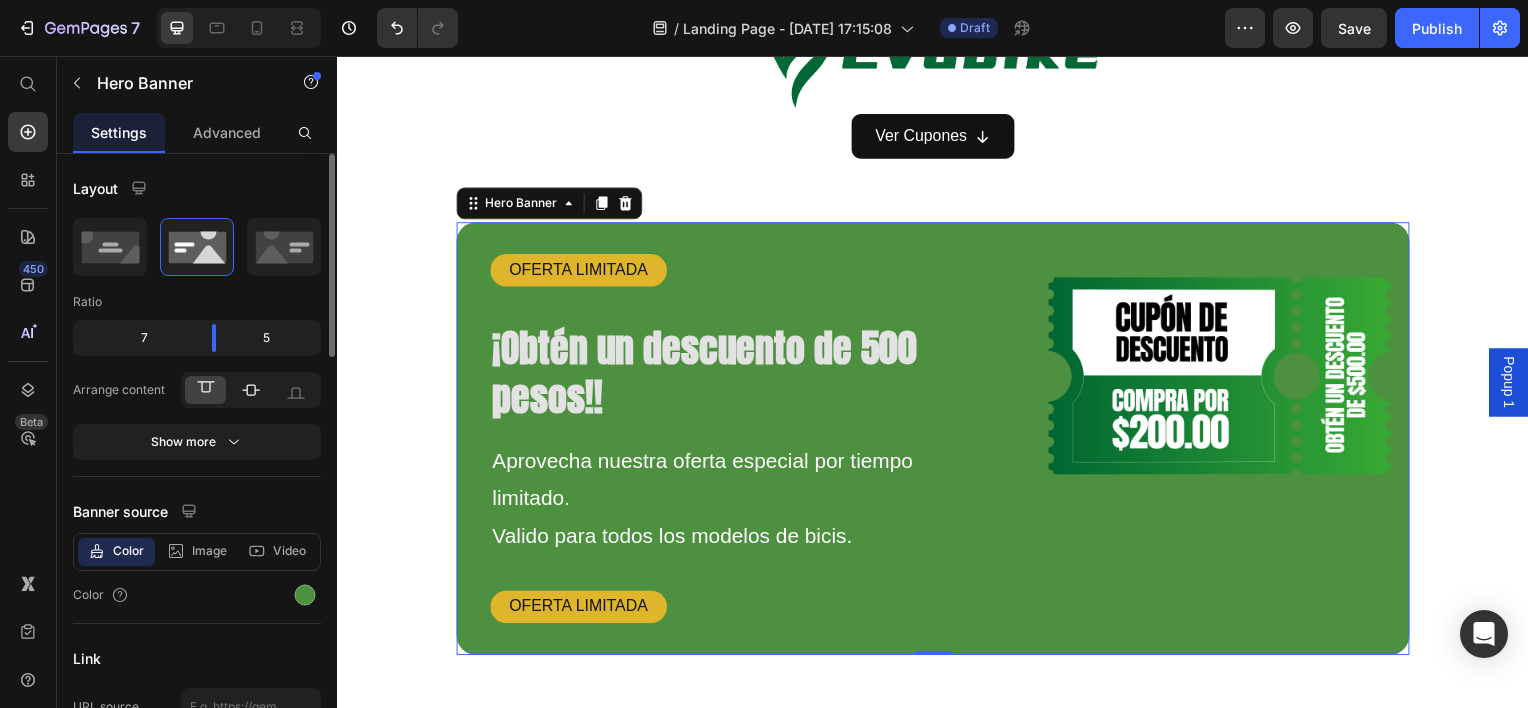 click 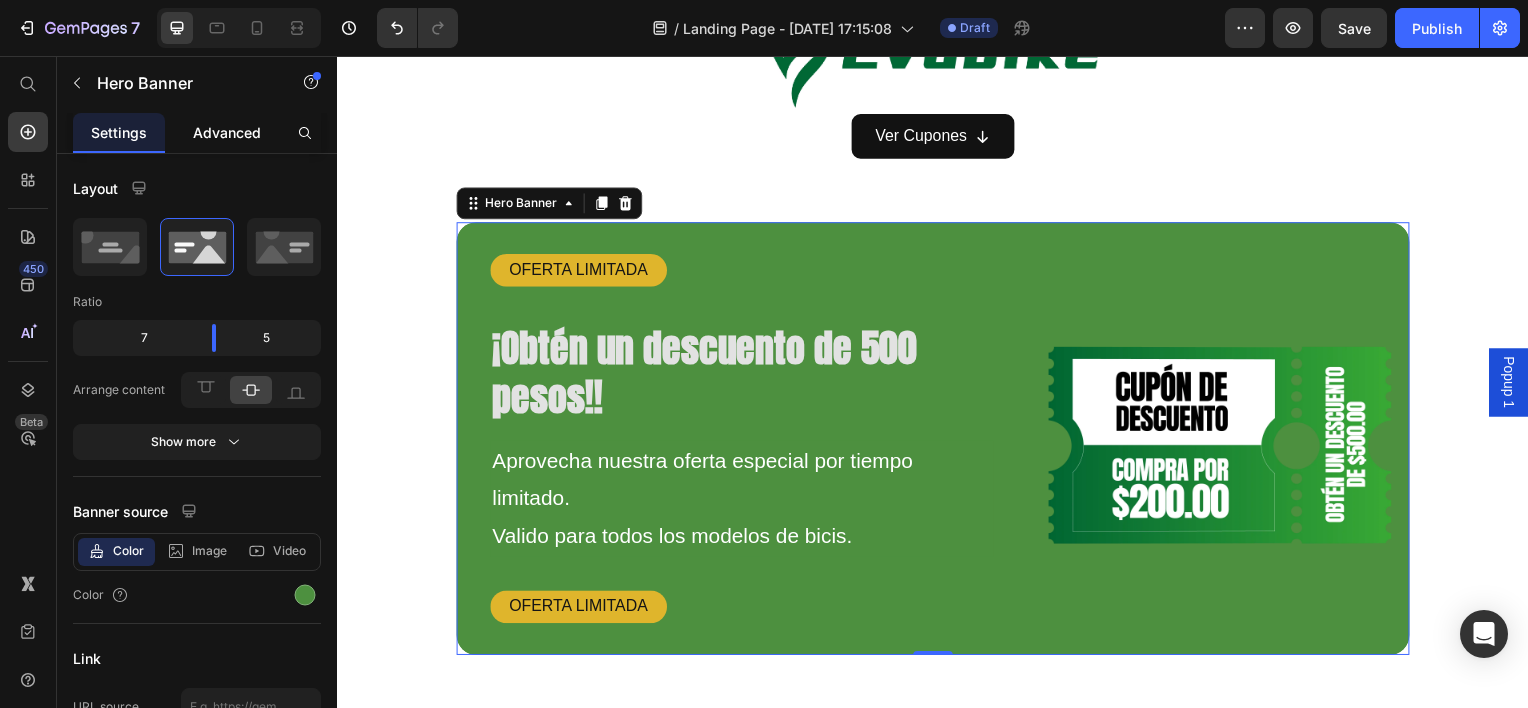 click on "Advanced" 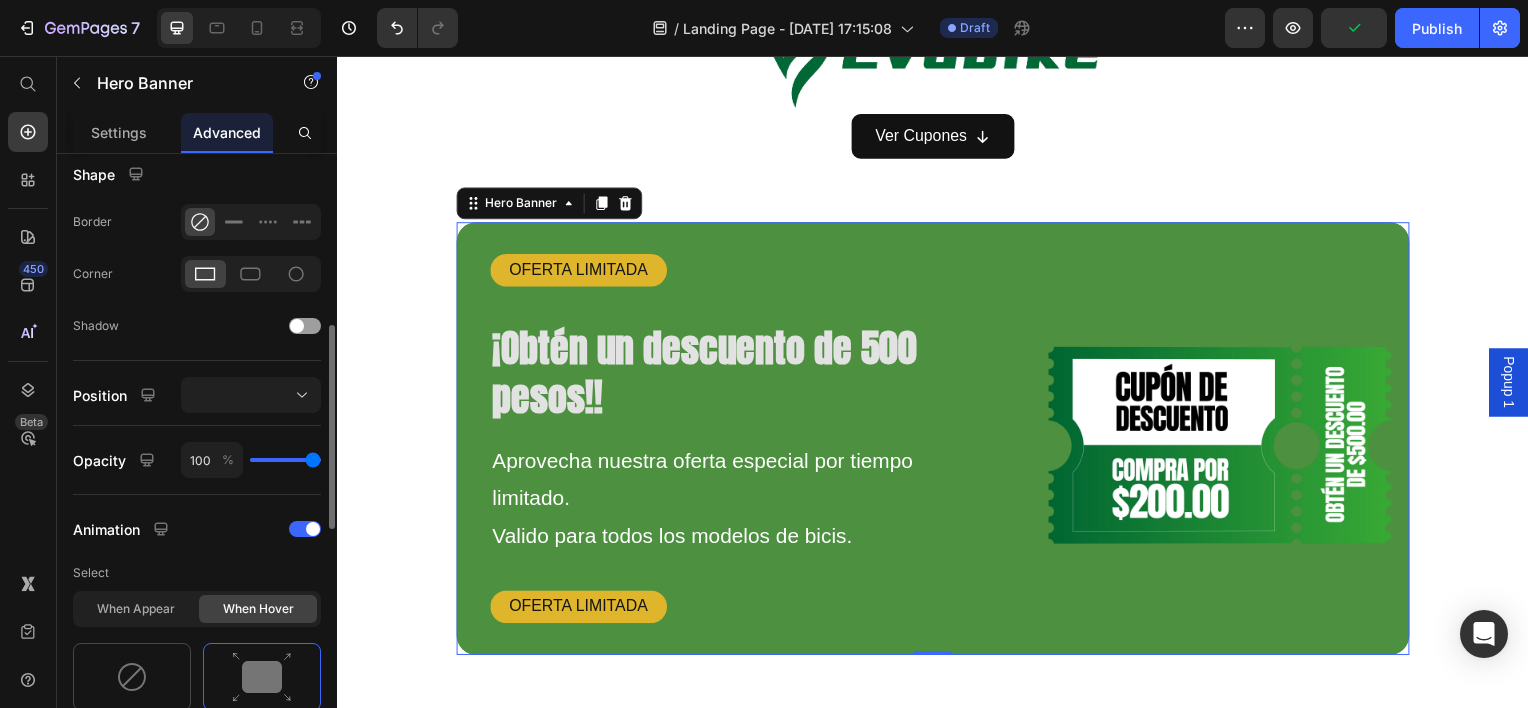 scroll, scrollTop: 412, scrollLeft: 0, axis: vertical 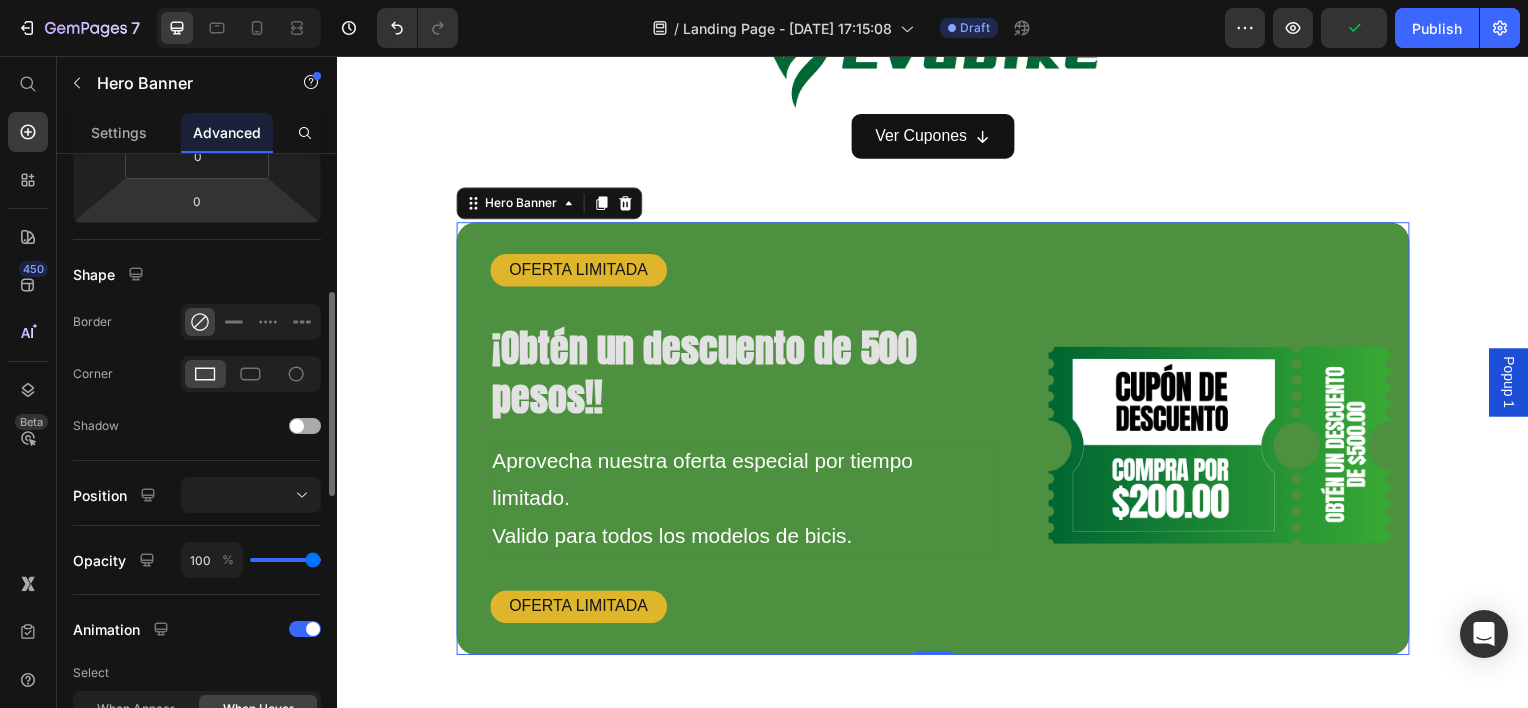 click at bounding box center [297, 426] 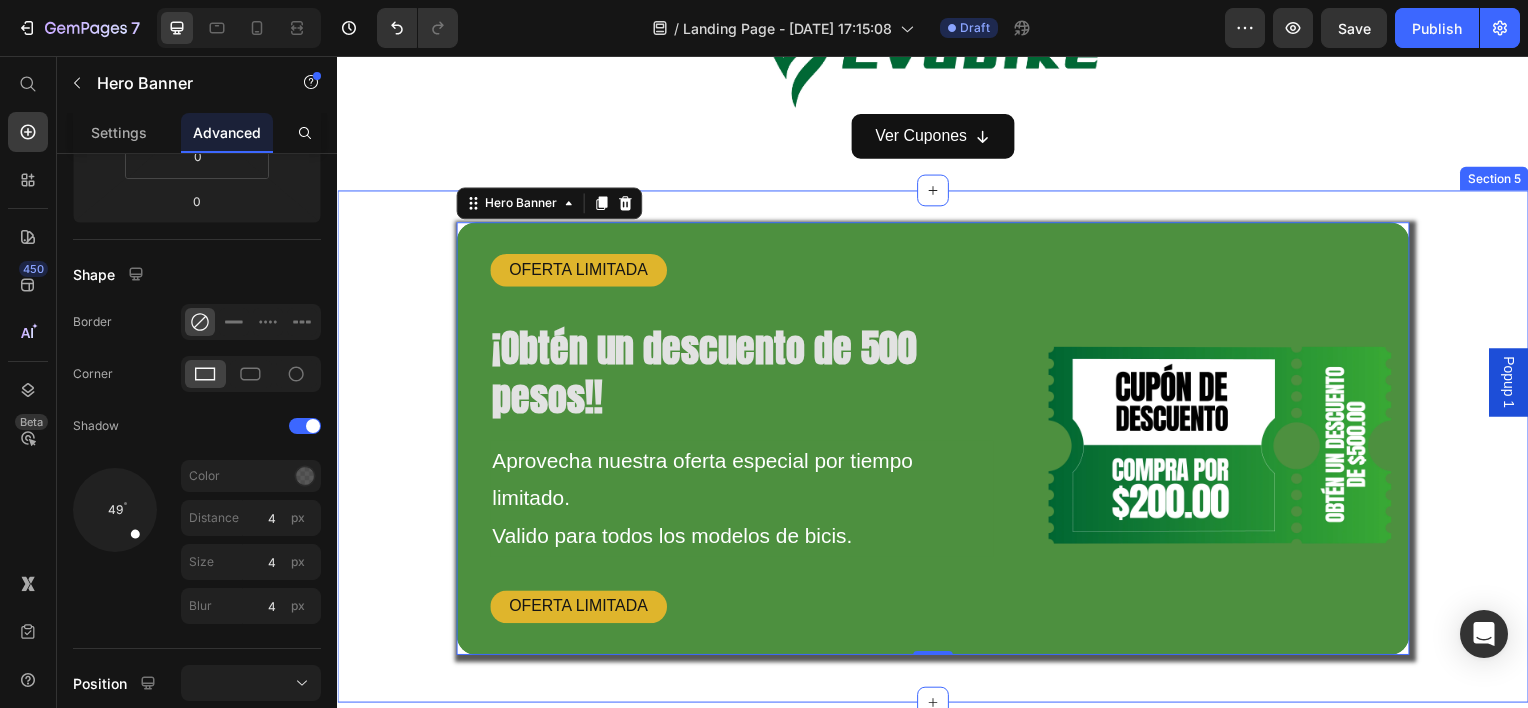 click on "OFERTA LIMITADA Text Block ⁠⁠⁠⁠⁠⁠⁠ ¡Obtén un descuento de 500 pesos!! Heading Aprovecha nuestra oferta especial por tiempo limitado. Valido para todos los modelos de bicis. Text Block OFERTA LIMITADA Text Block Image Hero Banner   0 Row Section 5" at bounding box center (937, 449) 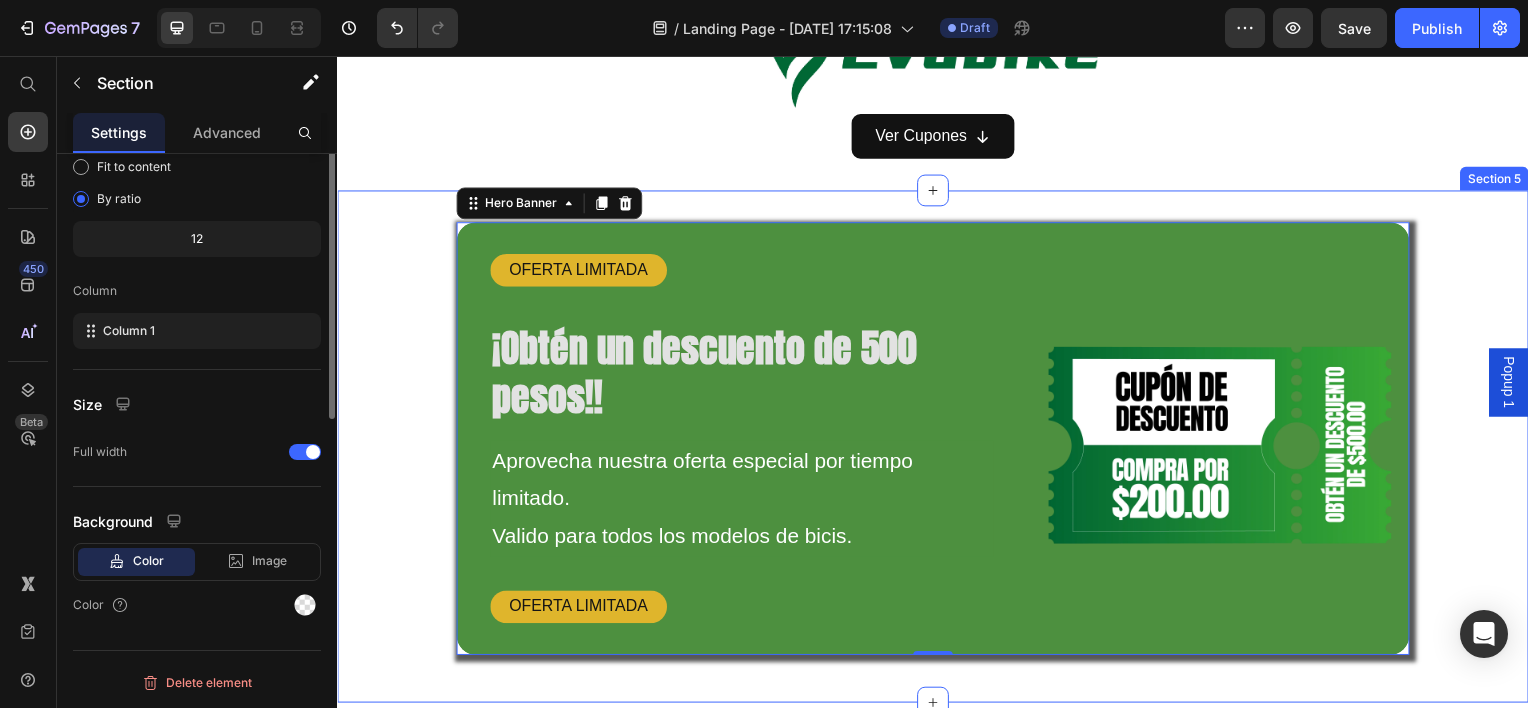 scroll, scrollTop: 0, scrollLeft: 0, axis: both 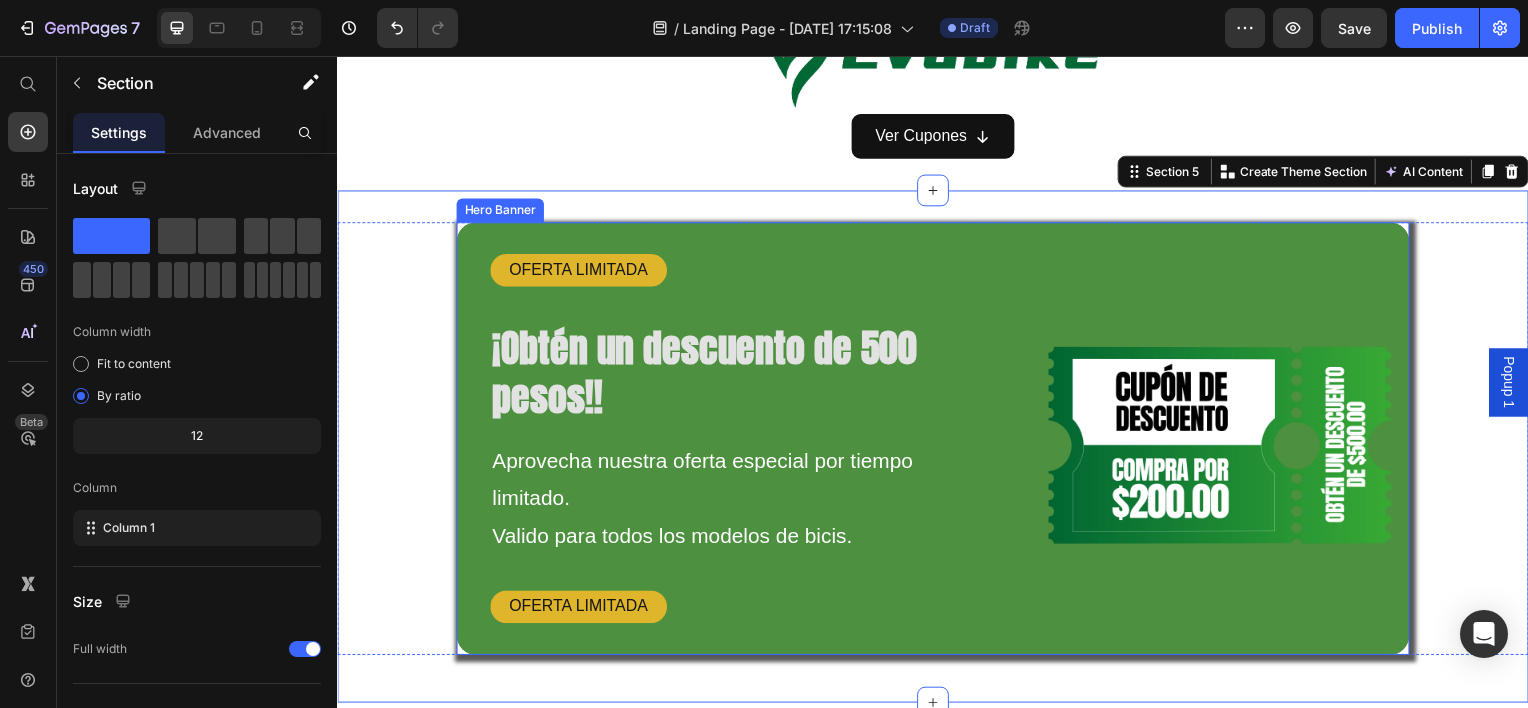 click on "OFERTA LIMITADA Text Block ⁠⁠⁠⁠⁠⁠⁠ ¡Obtén un descuento de 500 pesos!! Heading Aprovecha nuestra oferta especial por tiempo limitado. Valido para todos los modelos de bicis. Text Block OFERTA LIMITADA Text Block" at bounding box center (727, 441) 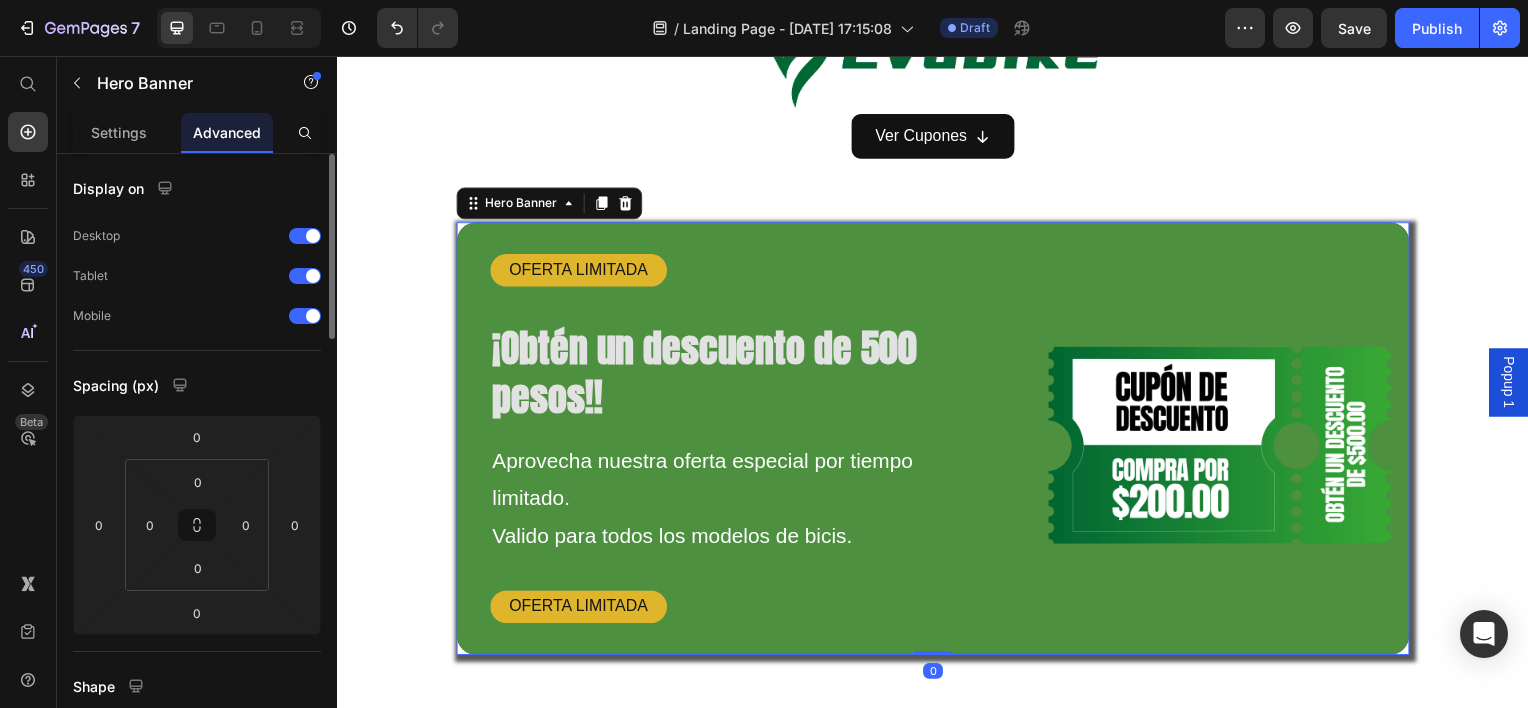 scroll, scrollTop: 500, scrollLeft: 0, axis: vertical 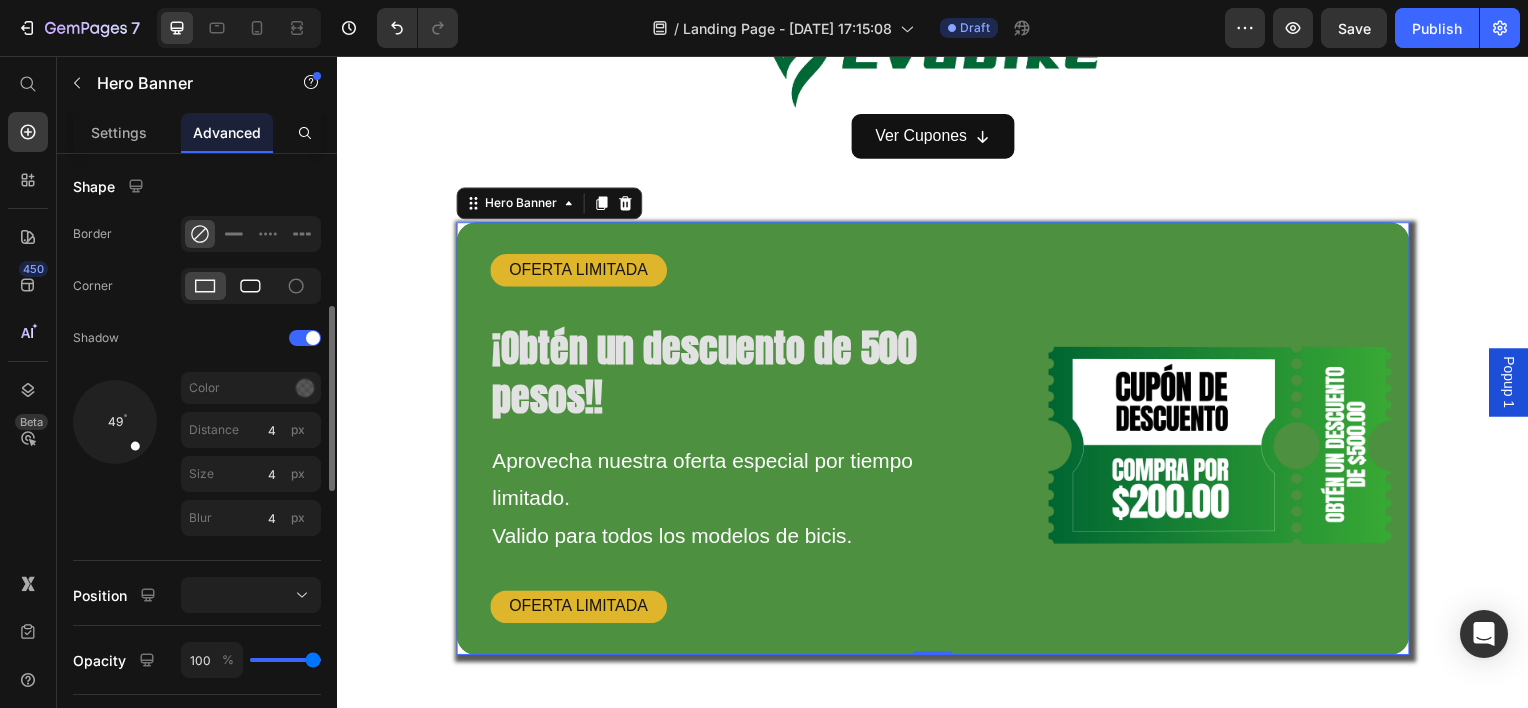 click 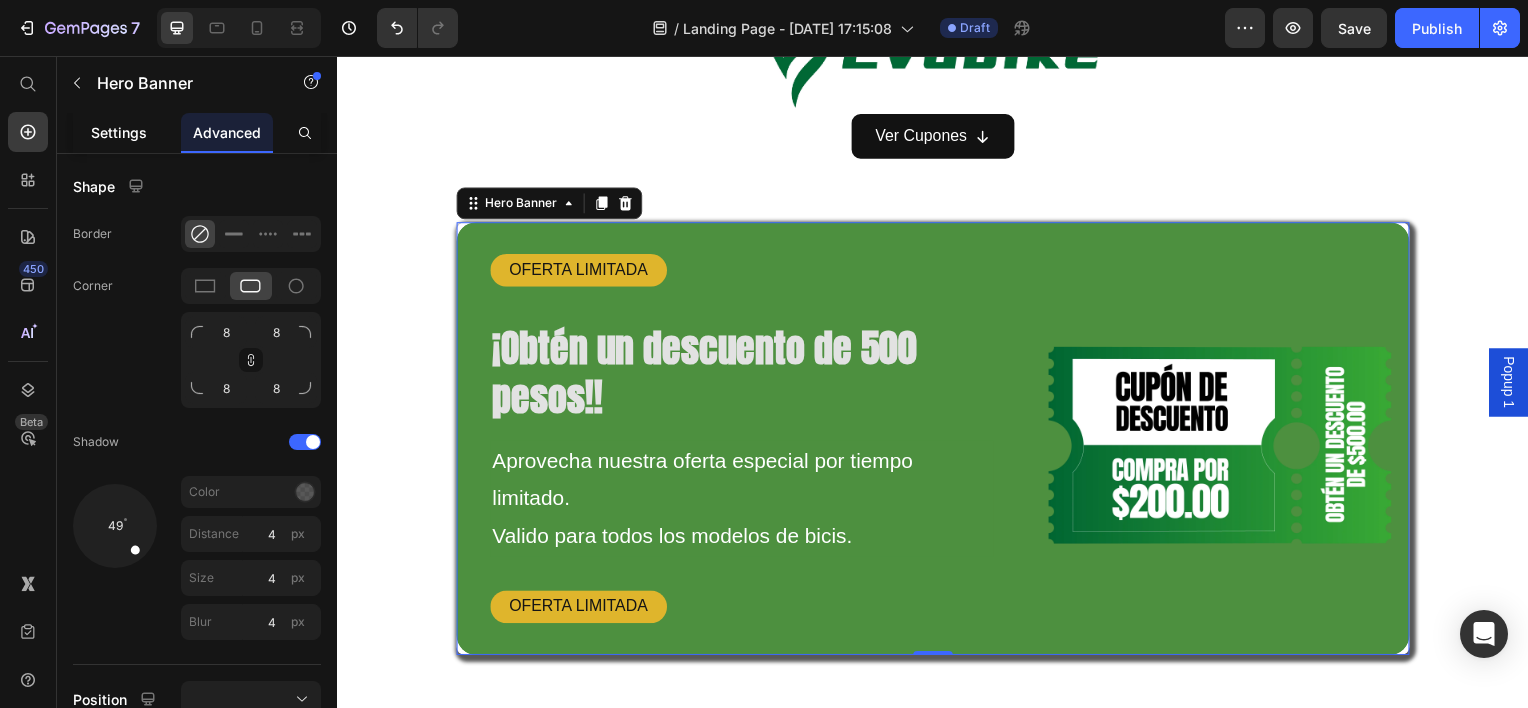 click on "Settings" 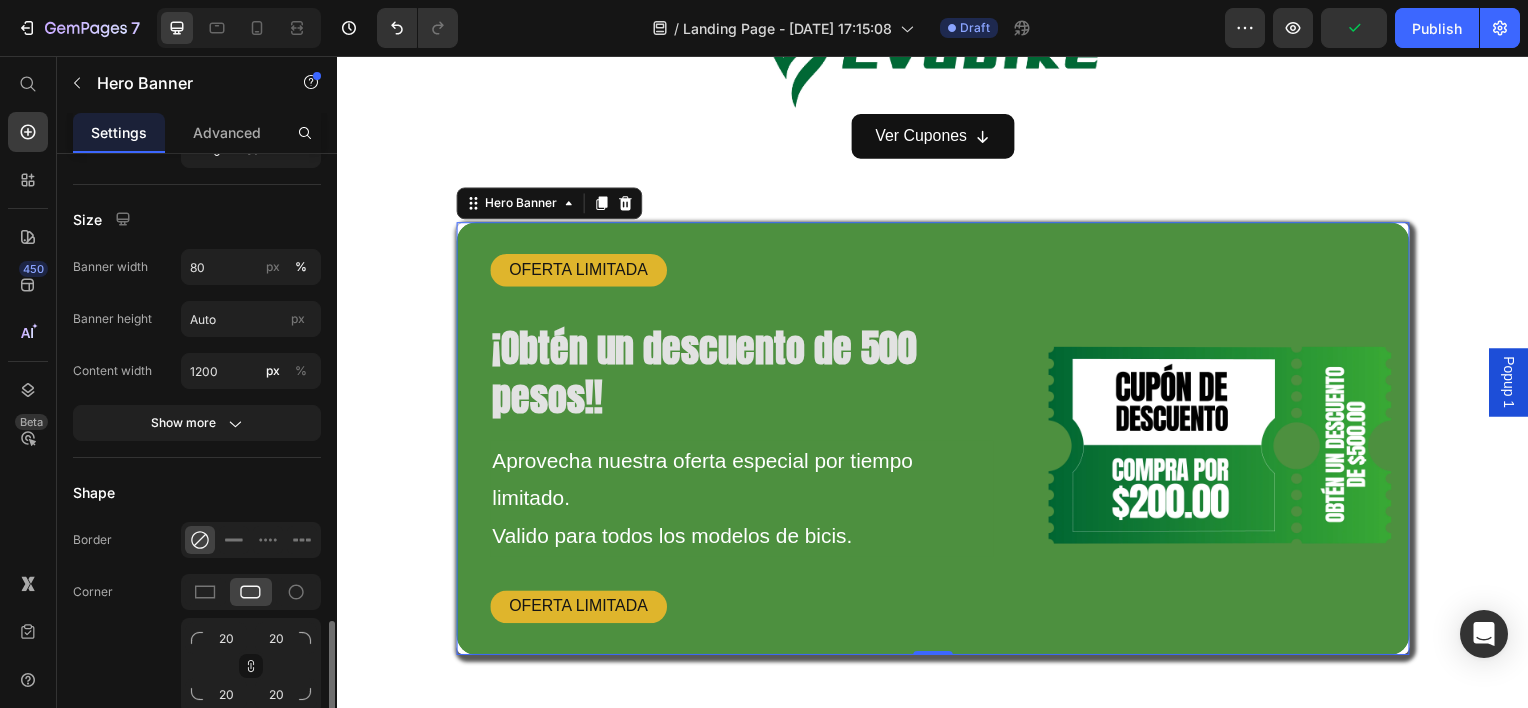 scroll, scrollTop: 800, scrollLeft: 0, axis: vertical 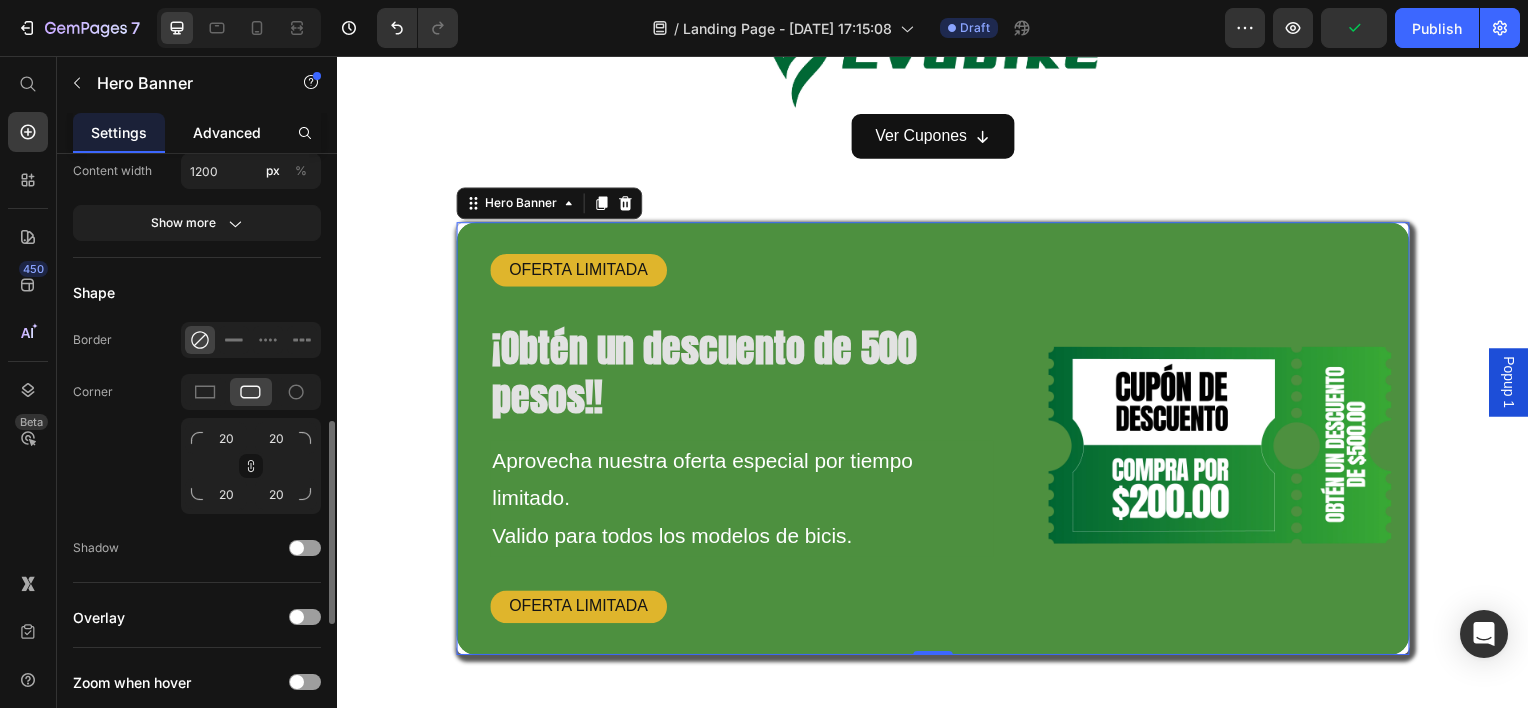 click on "Advanced" at bounding box center [227, 132] 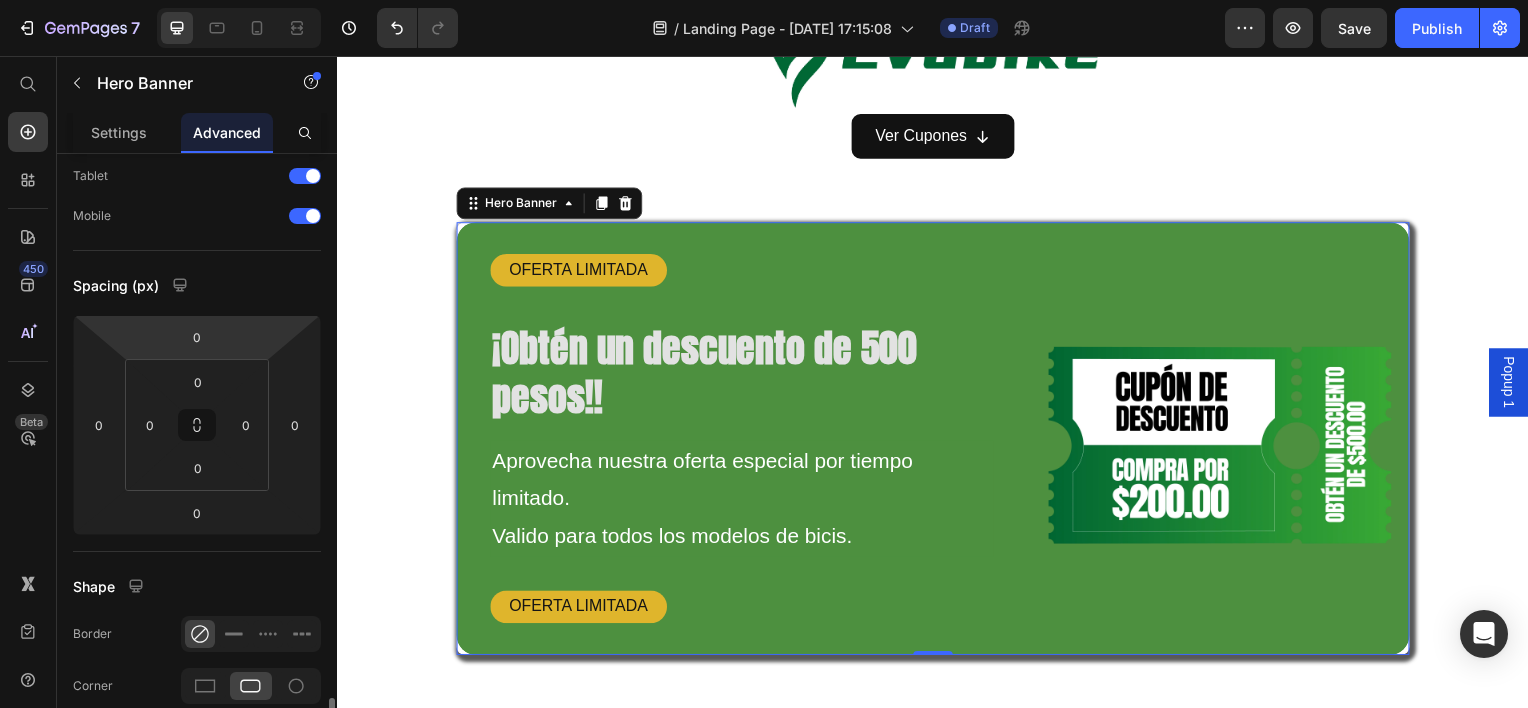 scroll, scrollTop: 500, scrollLeft: 0, axis: vertical 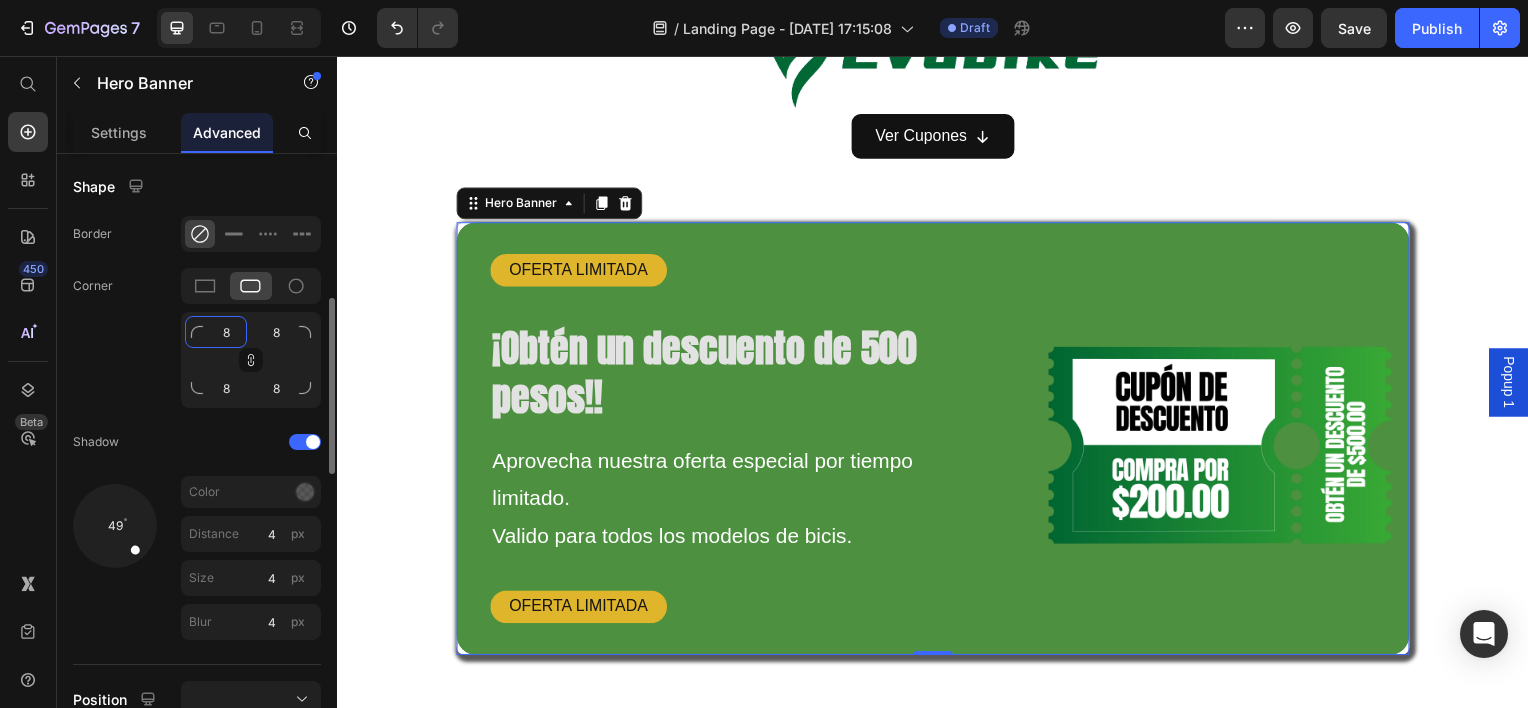 click on "8" 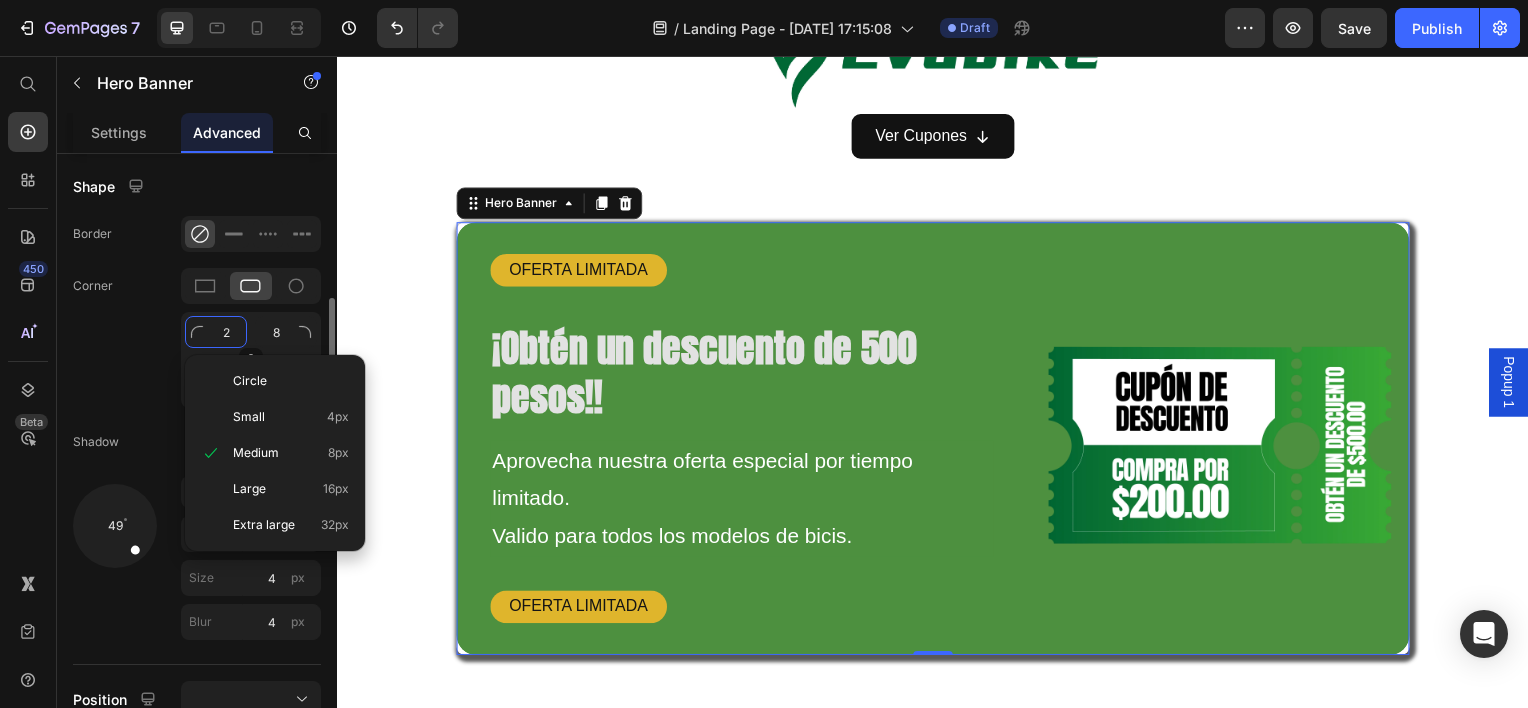 type on "20" 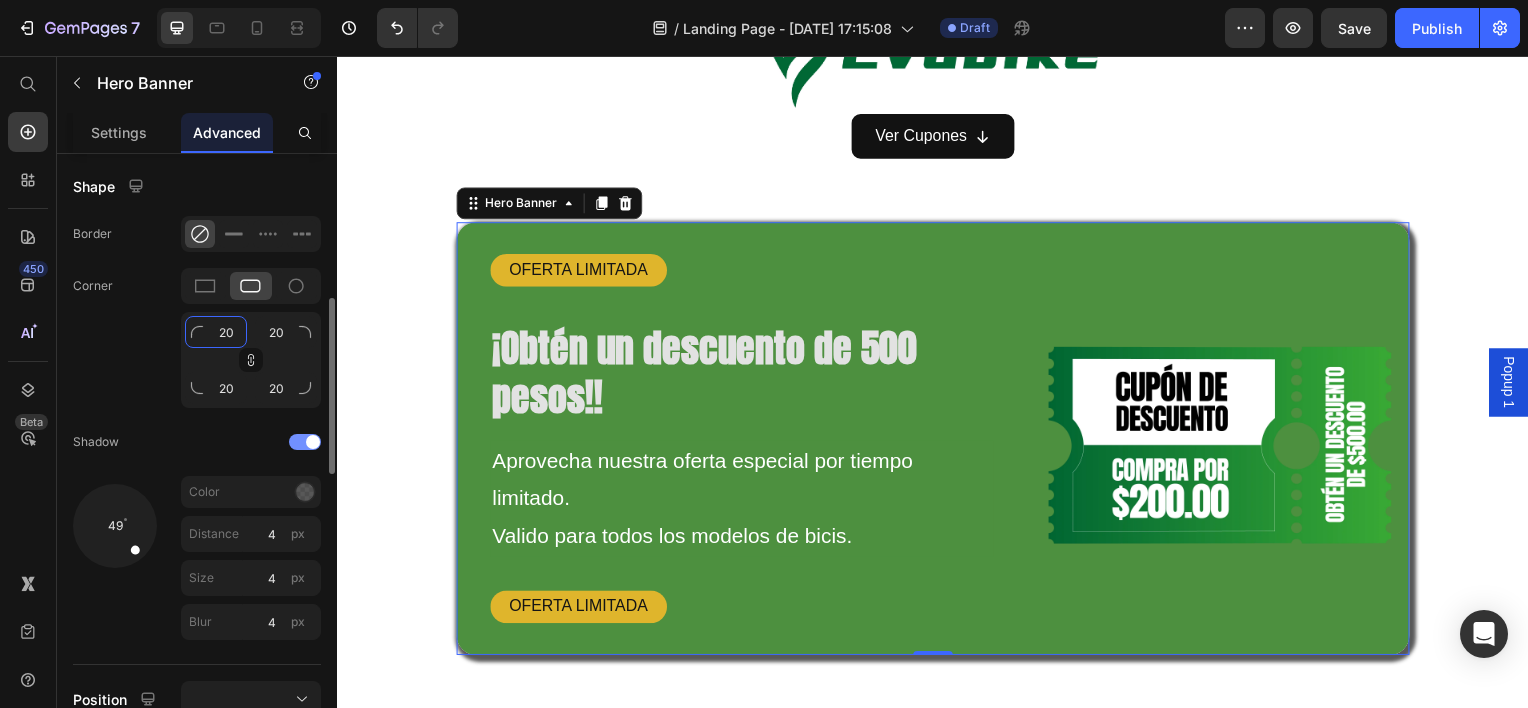 type on "20" 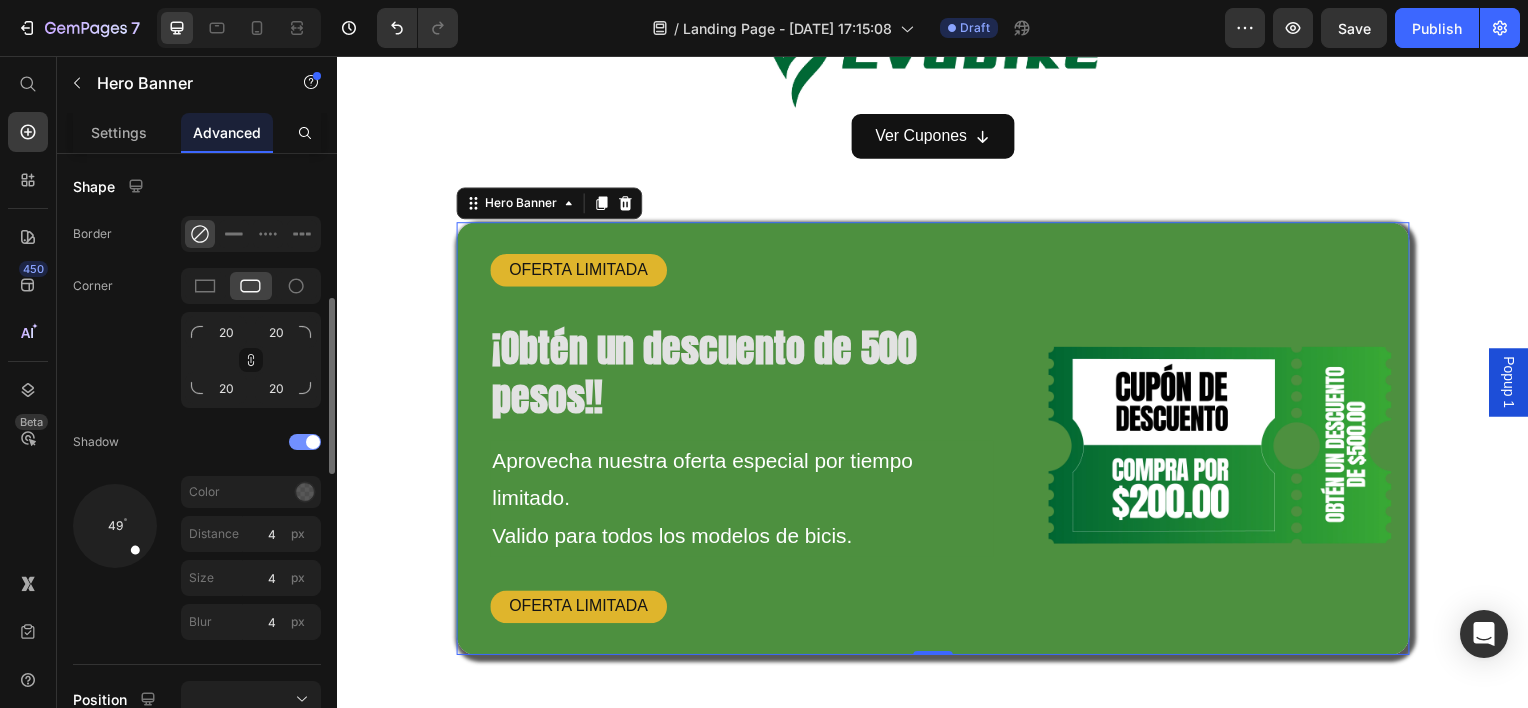 click on "Shadow" 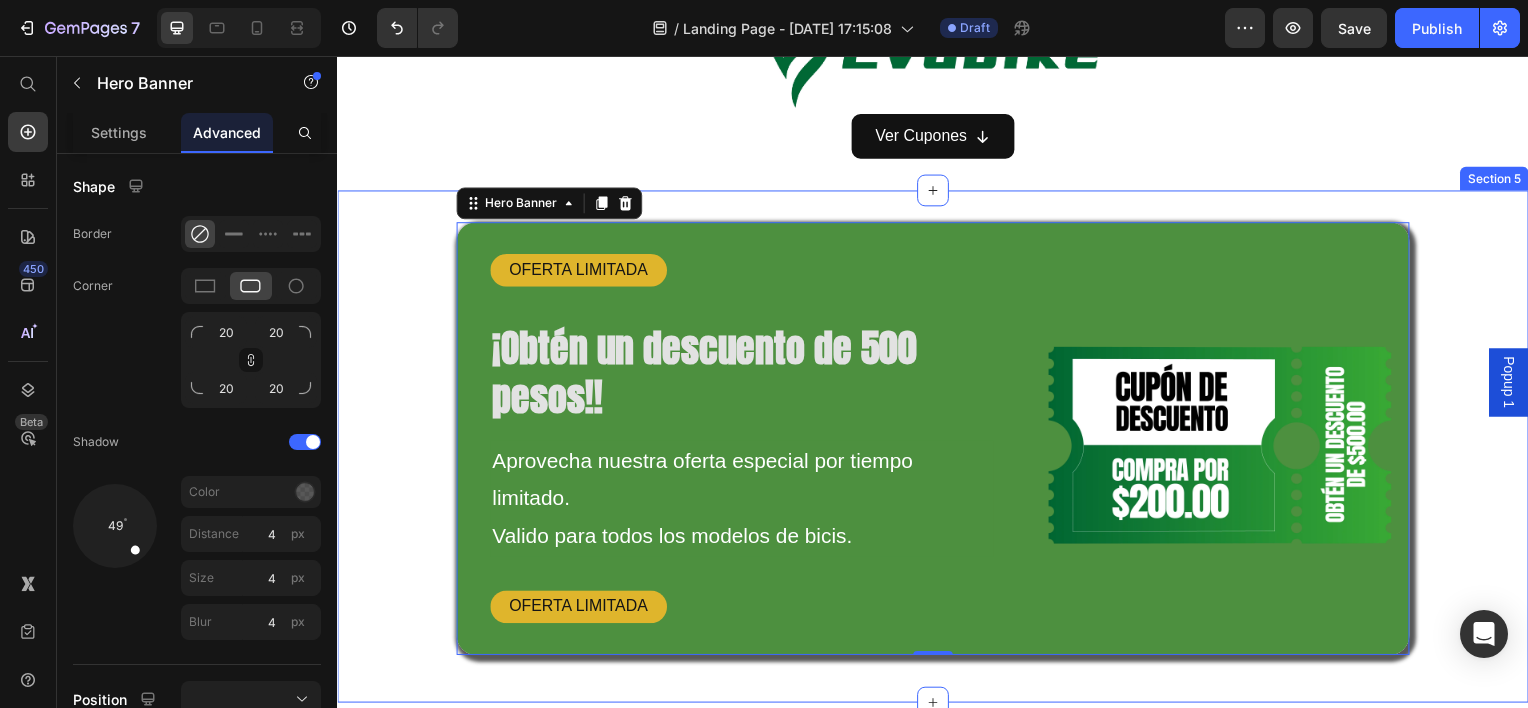 click on "OFERTA LIMITADA Text Block ⁠⁠⁠⁠⁠⁠⁠ ¡Obtén un descuento de 500 pesos!! Heading Aprovecha nuestra oferta especial por tiempo limitado. Valido para todos los modelos de bicis. Text Block OFERTA LIMITADA Text Block Image Hero Banner   0 Row Section 5" at bounding box center [937, 449] 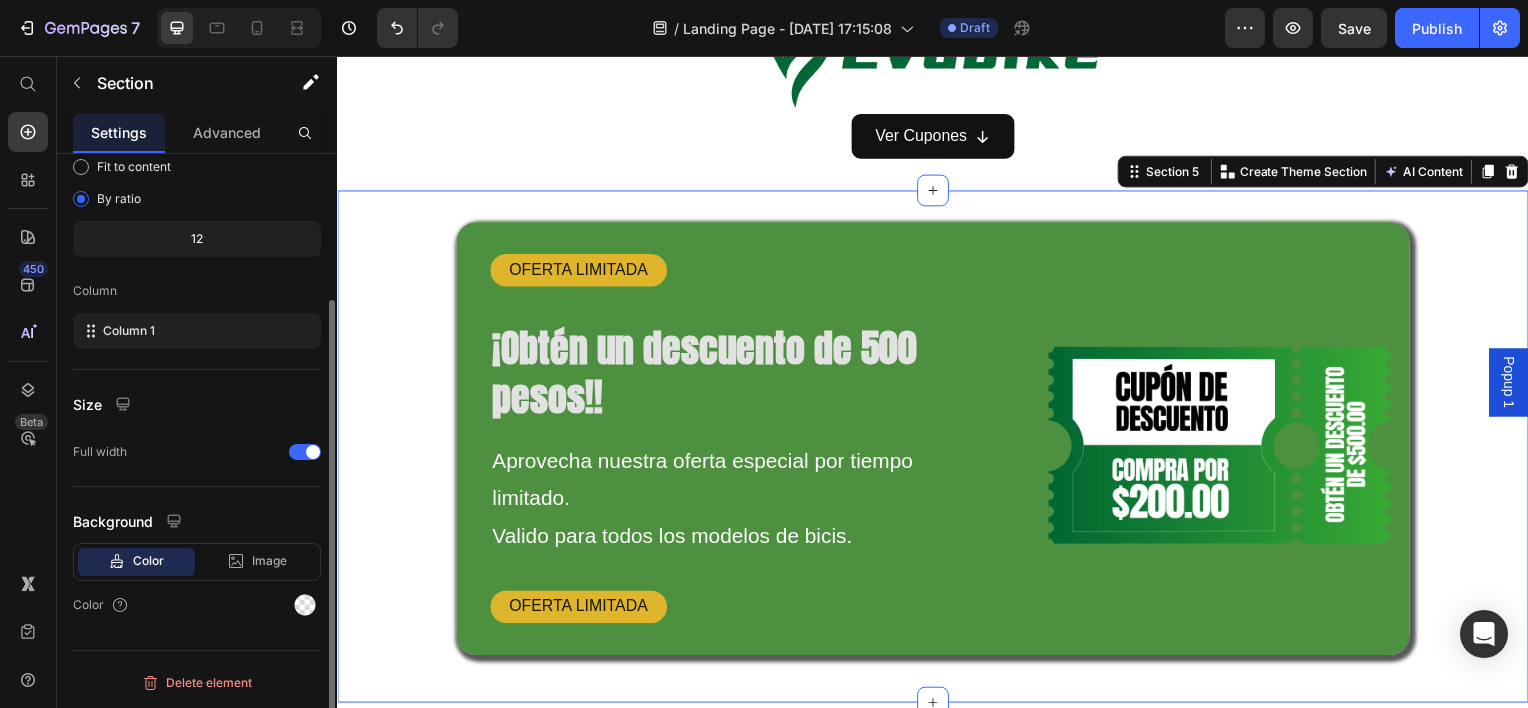 scroll, scrollTop: 0, scrollLeft: 0, axis: both 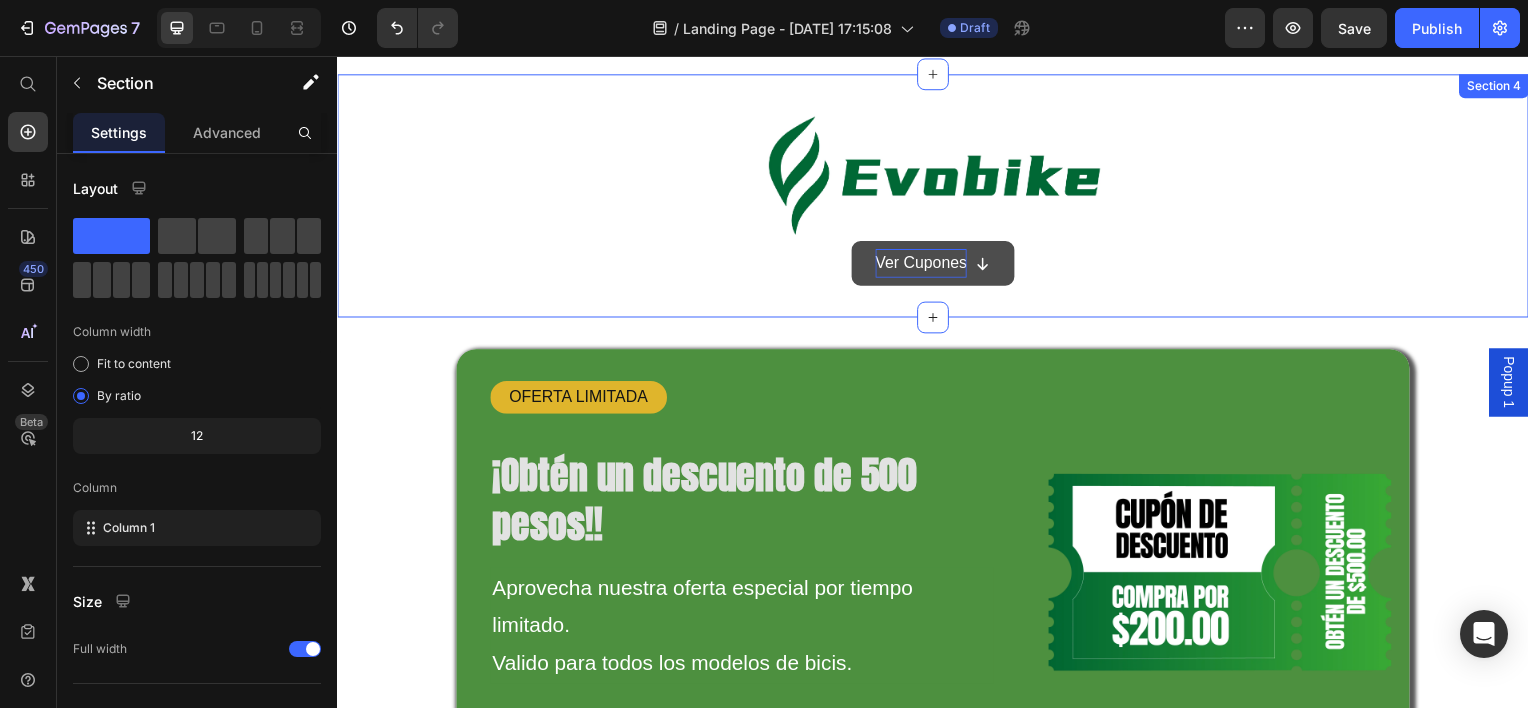 click on "Ver Cupones" at bounding box center (925, 264) 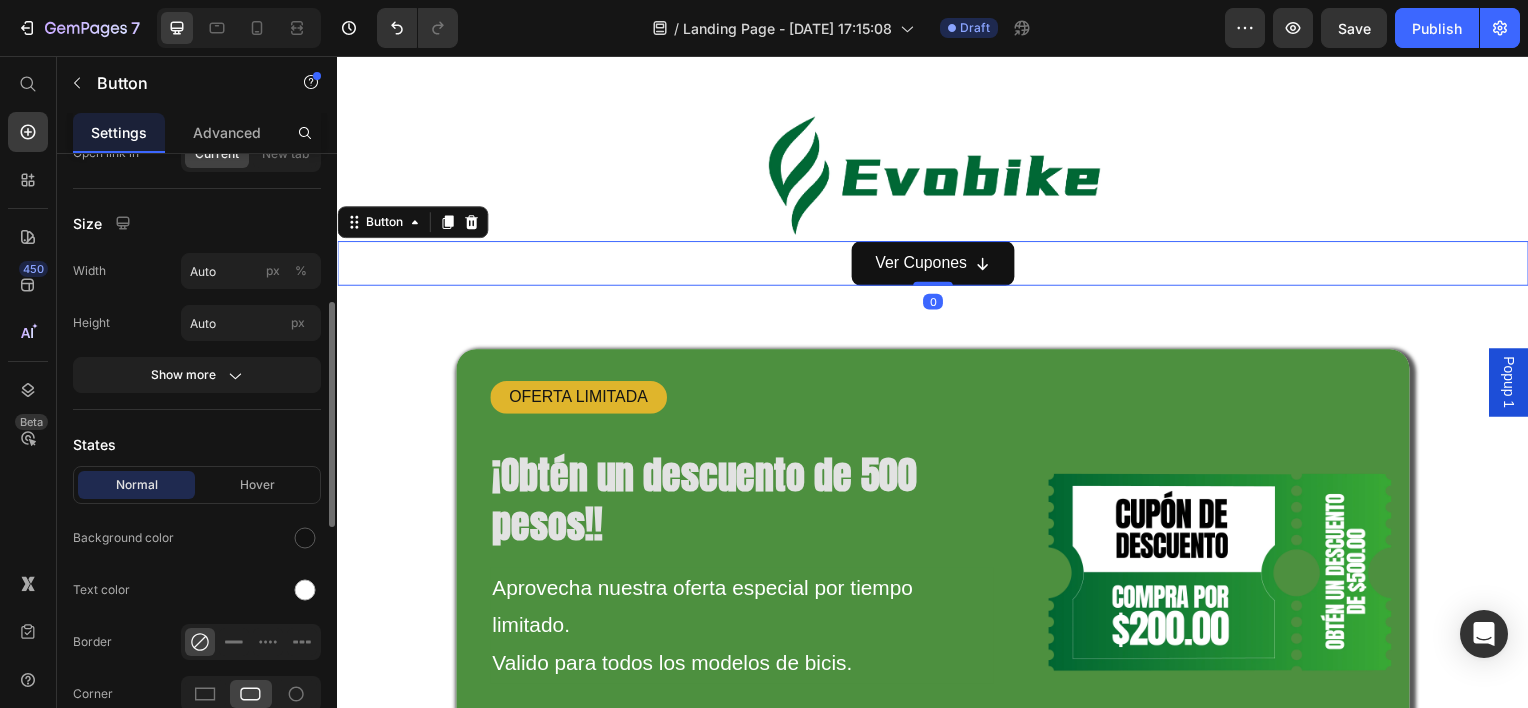 scroll, scrollTop: 700, scrollLeft: 0, axis: vertical 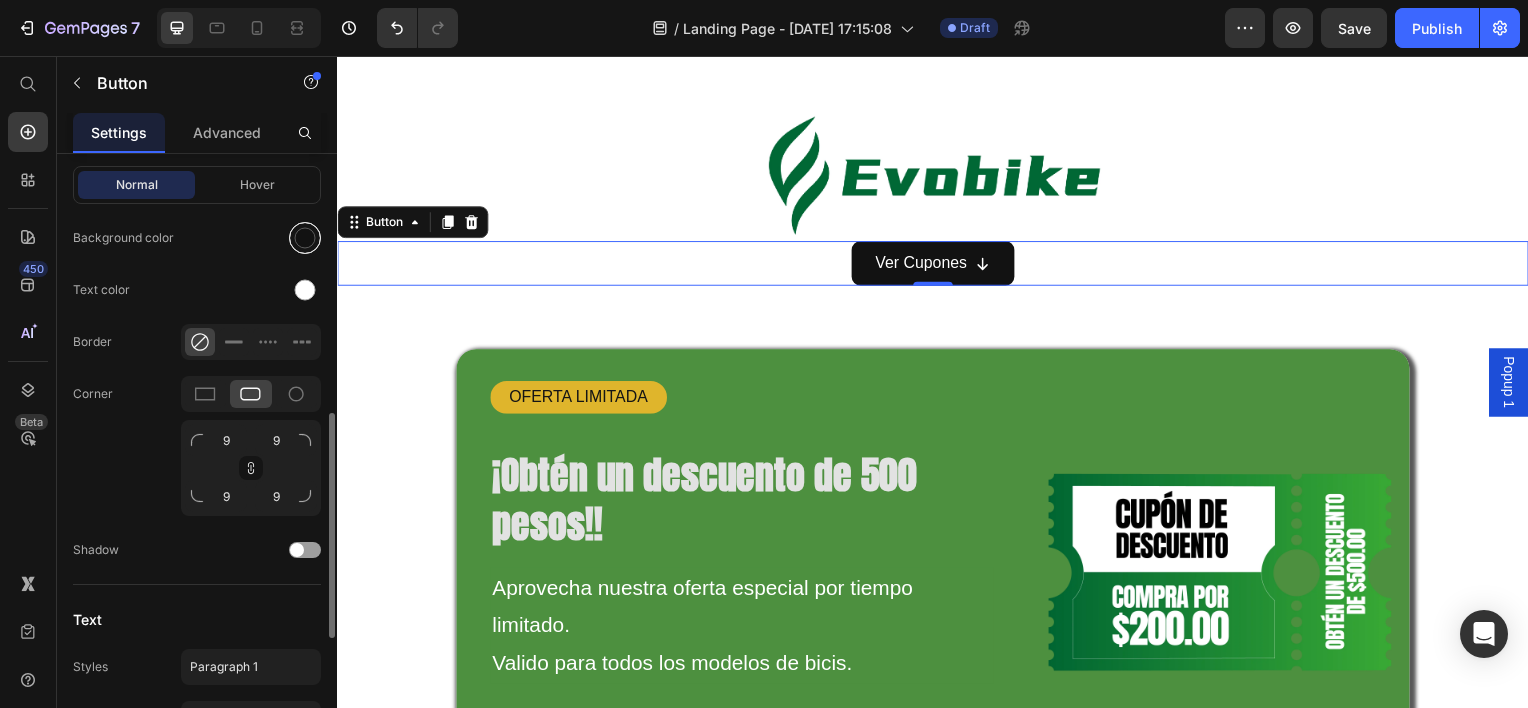 click at bounding box center [305, 238] 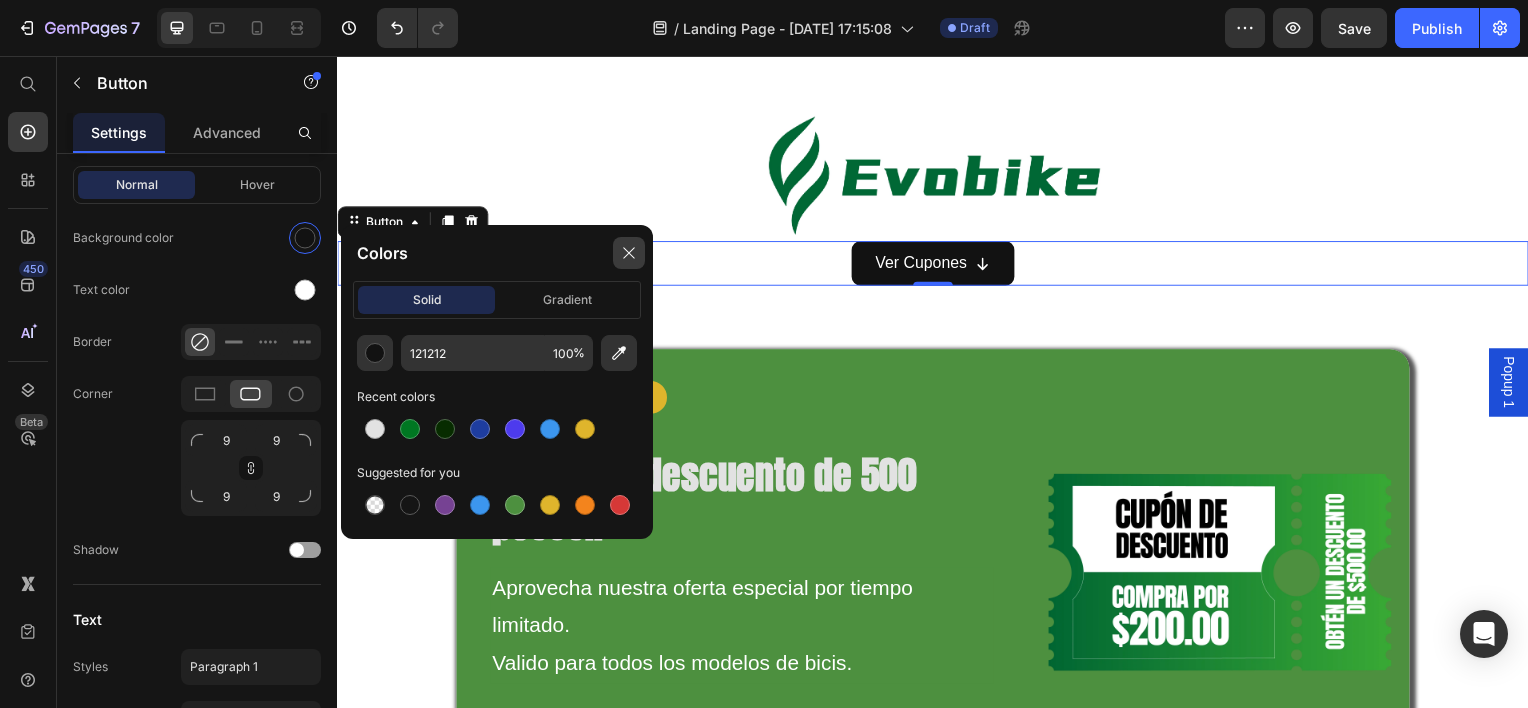 click at bounding box center [629, 253] 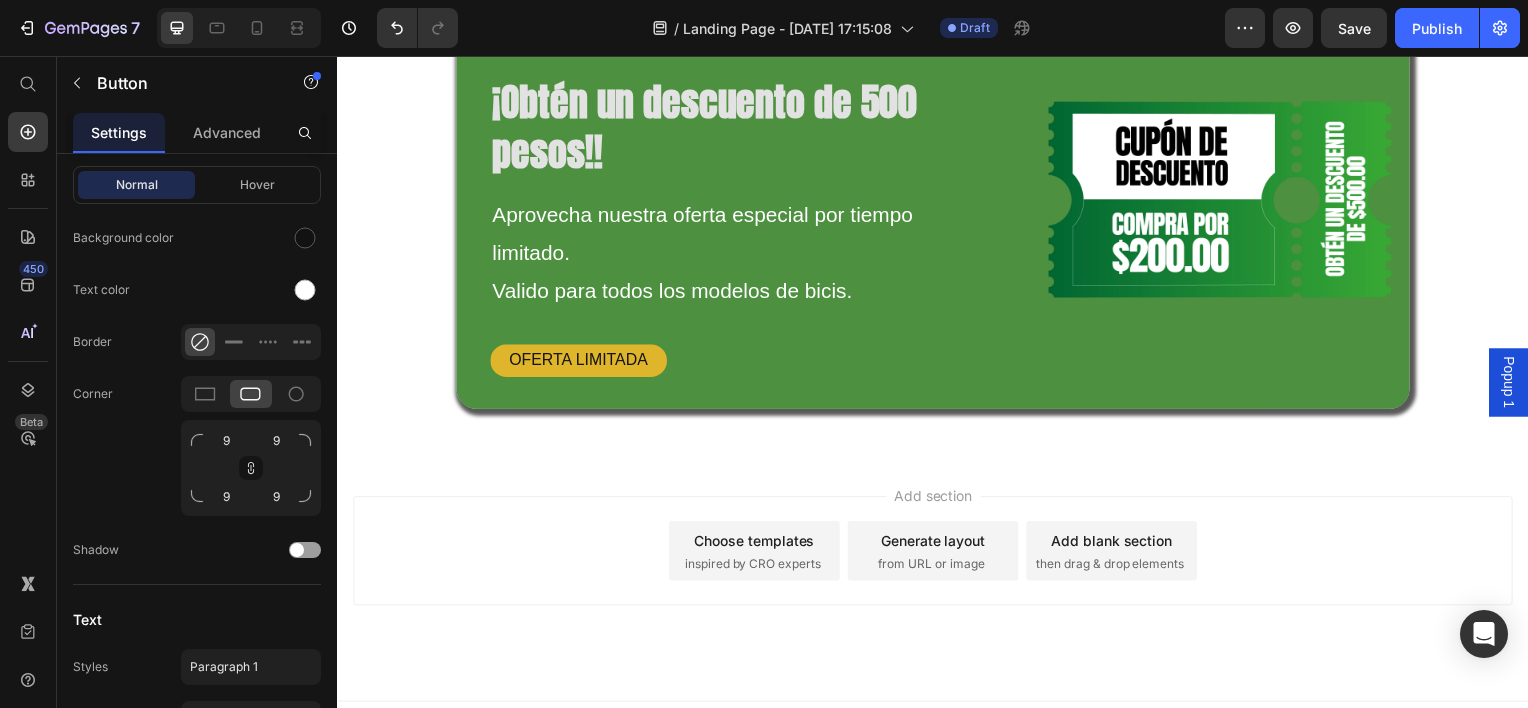 scroll, scrollTop: 1688, scrollLeft: 0, axis: vertical 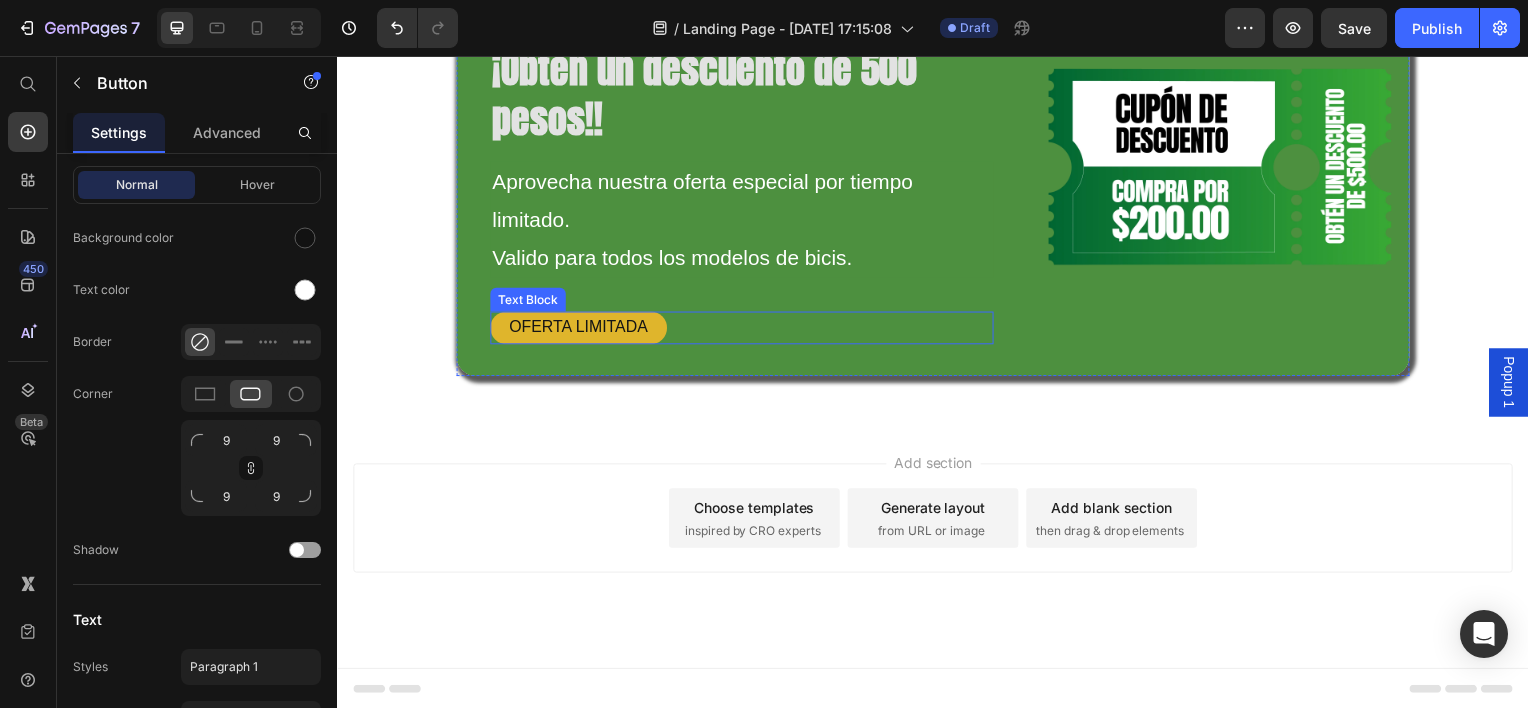click on "OFERTA LIMITADA Text Block ¡Obtén un descuento de 500 pesos!! Heading Aprovecha nuestra oferta especial por tiempo limitado. Valido para todos los modelos de bicis. Text Block OFERTA LIMITADA Text Block" at bounding box center (727, 160) 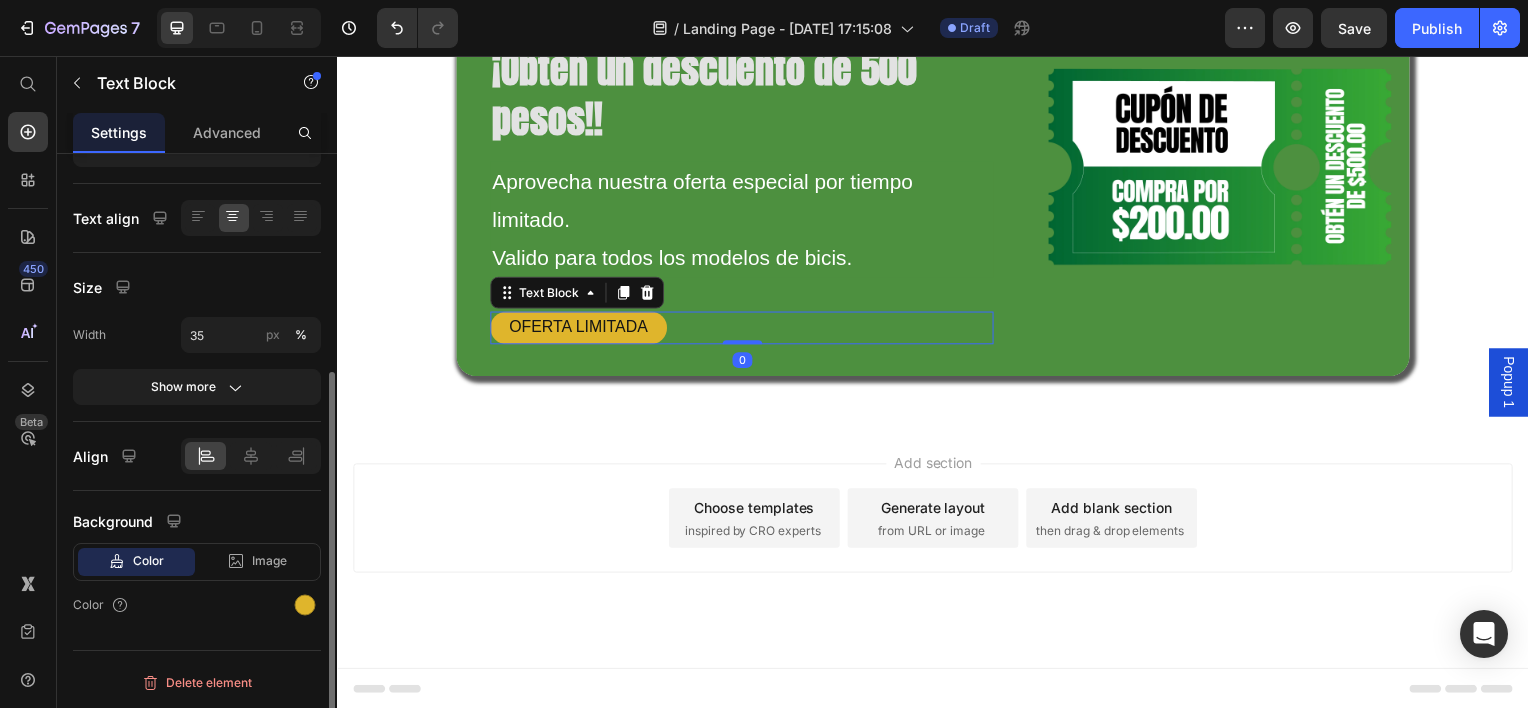scroll, scrollTop: 0, scrollLeft: 0, axis: both 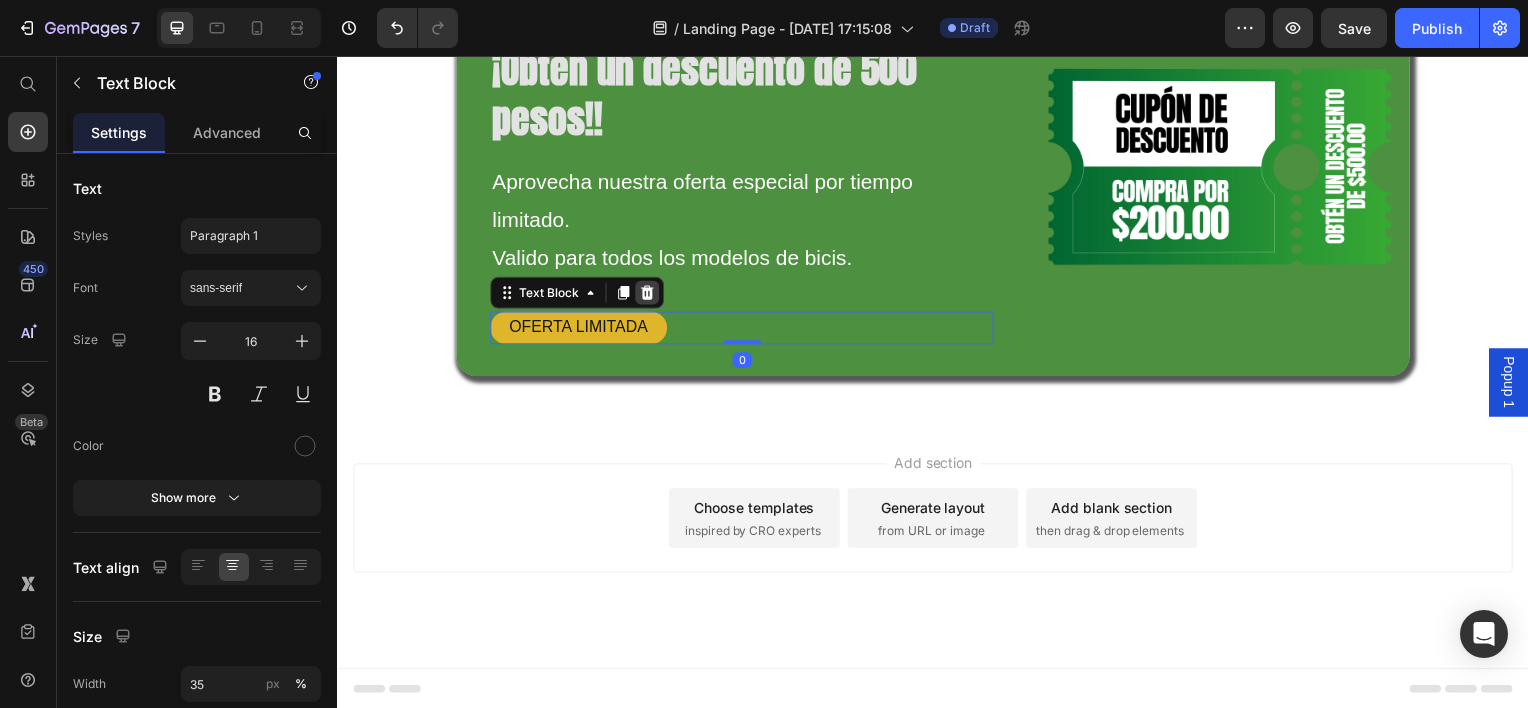 click 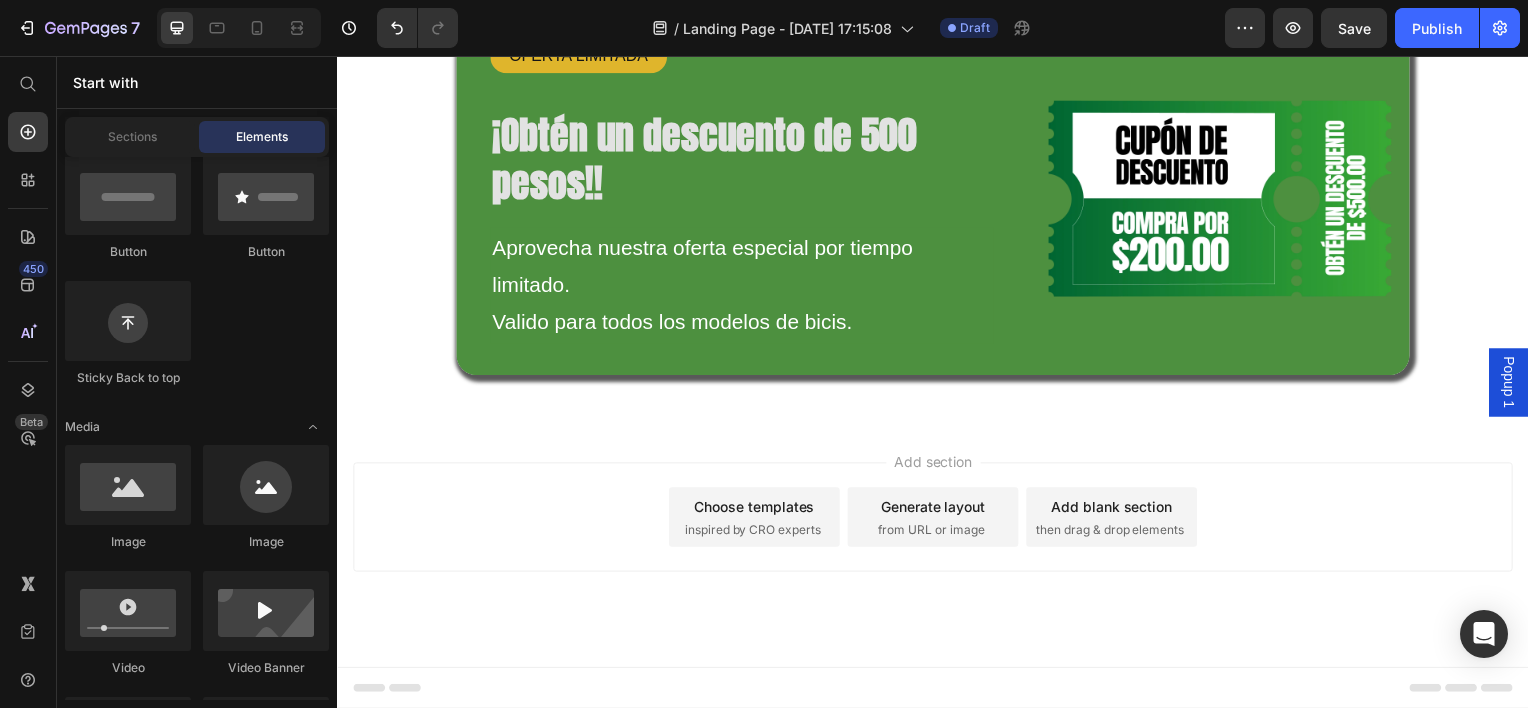 scroll, scrollTop: 1621, scrollLeft: 0, axis: vertical 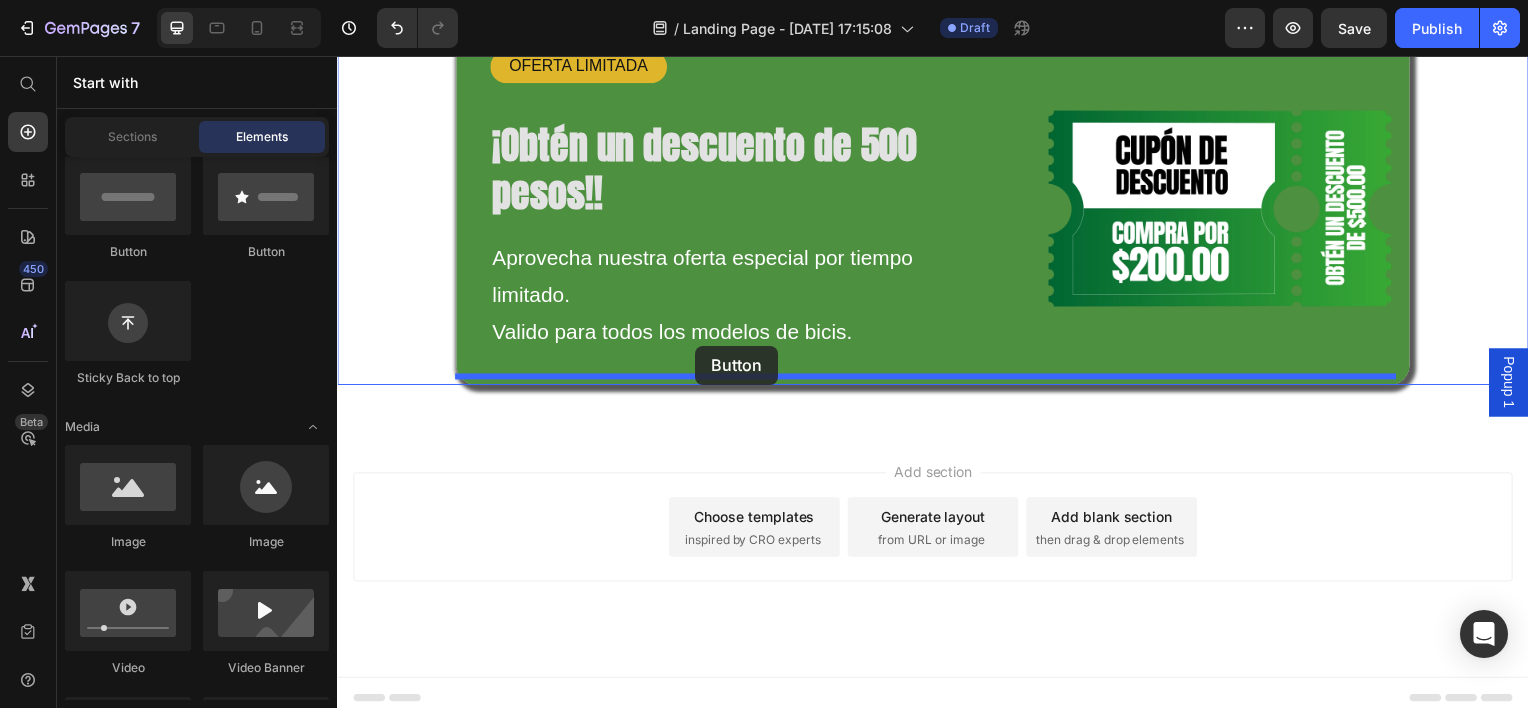 drag, startPoint x: 577, startPoint y: 273, endPoint x: 700, endPoint y: 353, distance: 146.72765 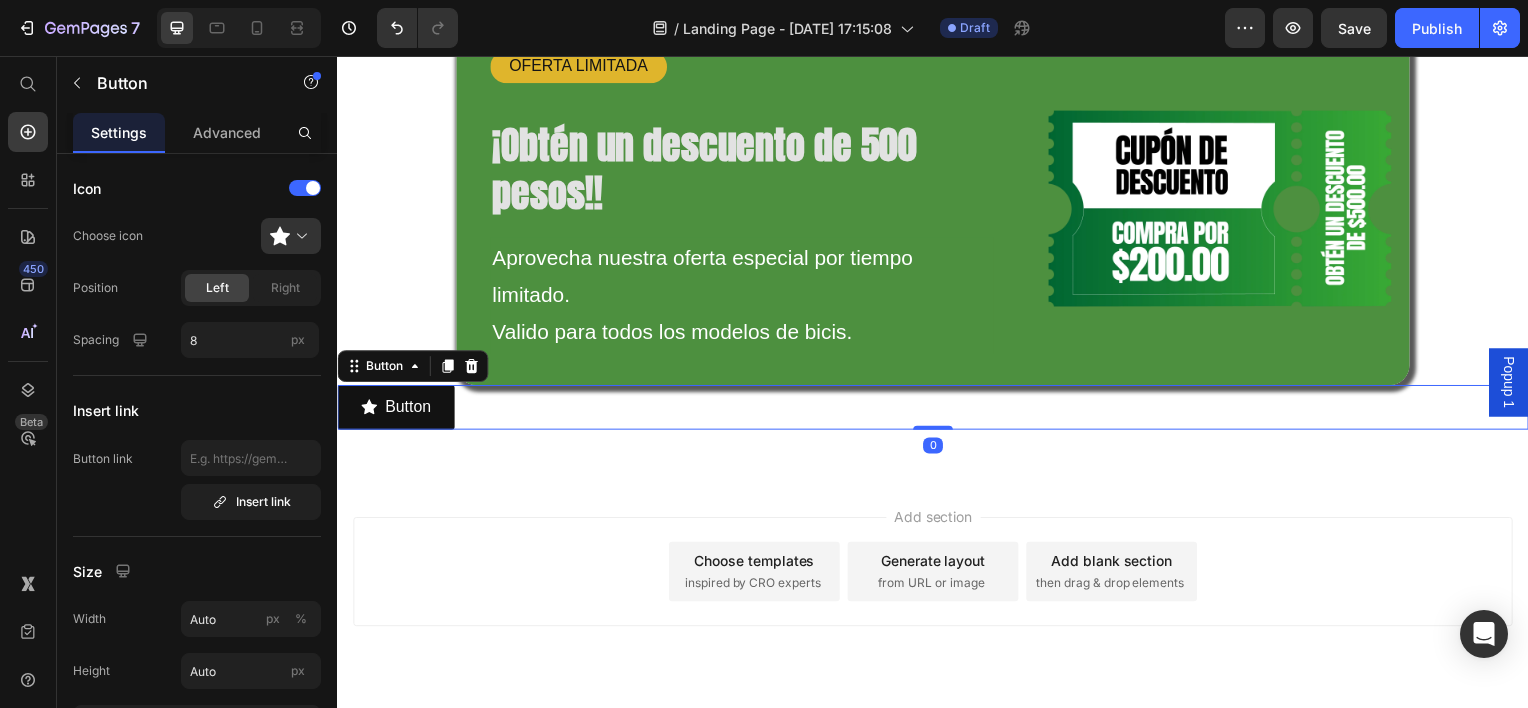 scroll, scrollTop: 1666, scrollLeft: 0, axis: vertical 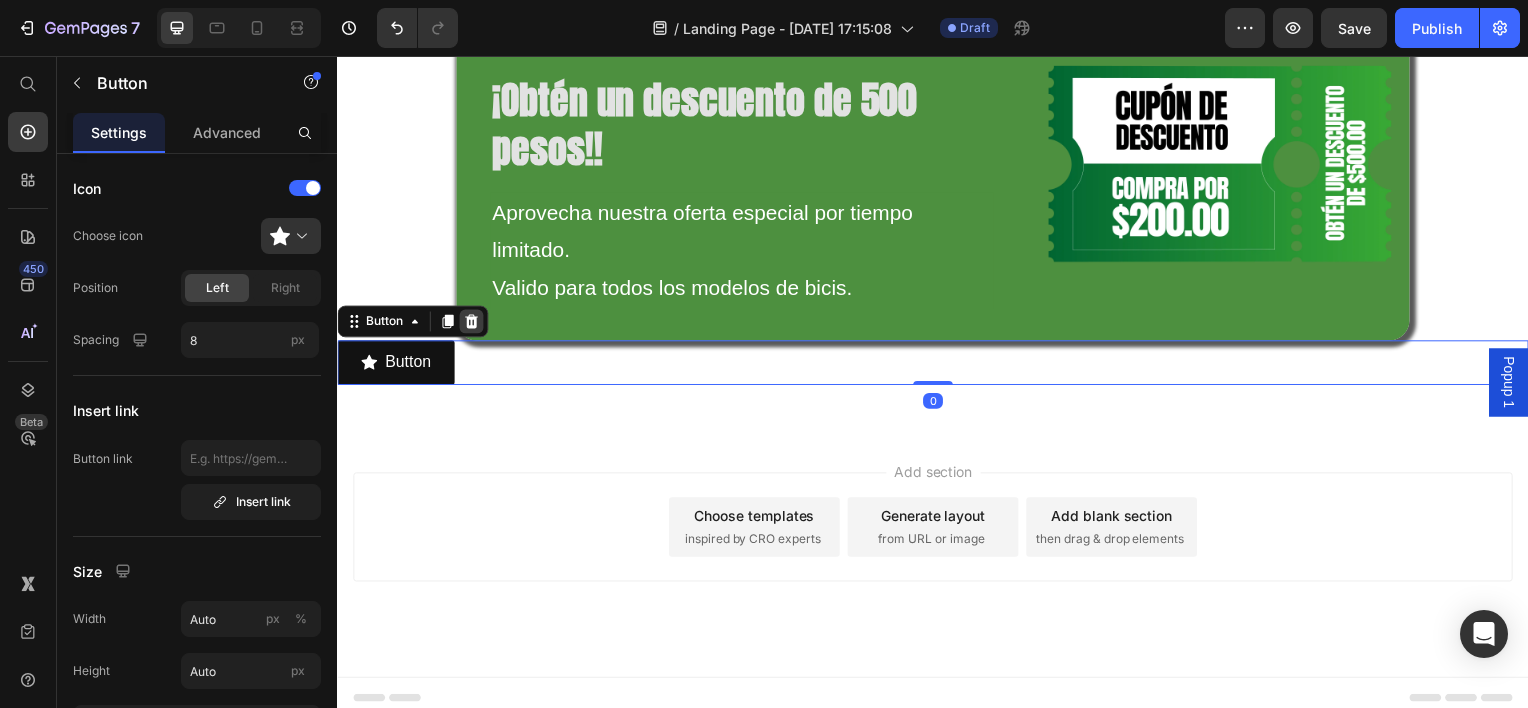 click 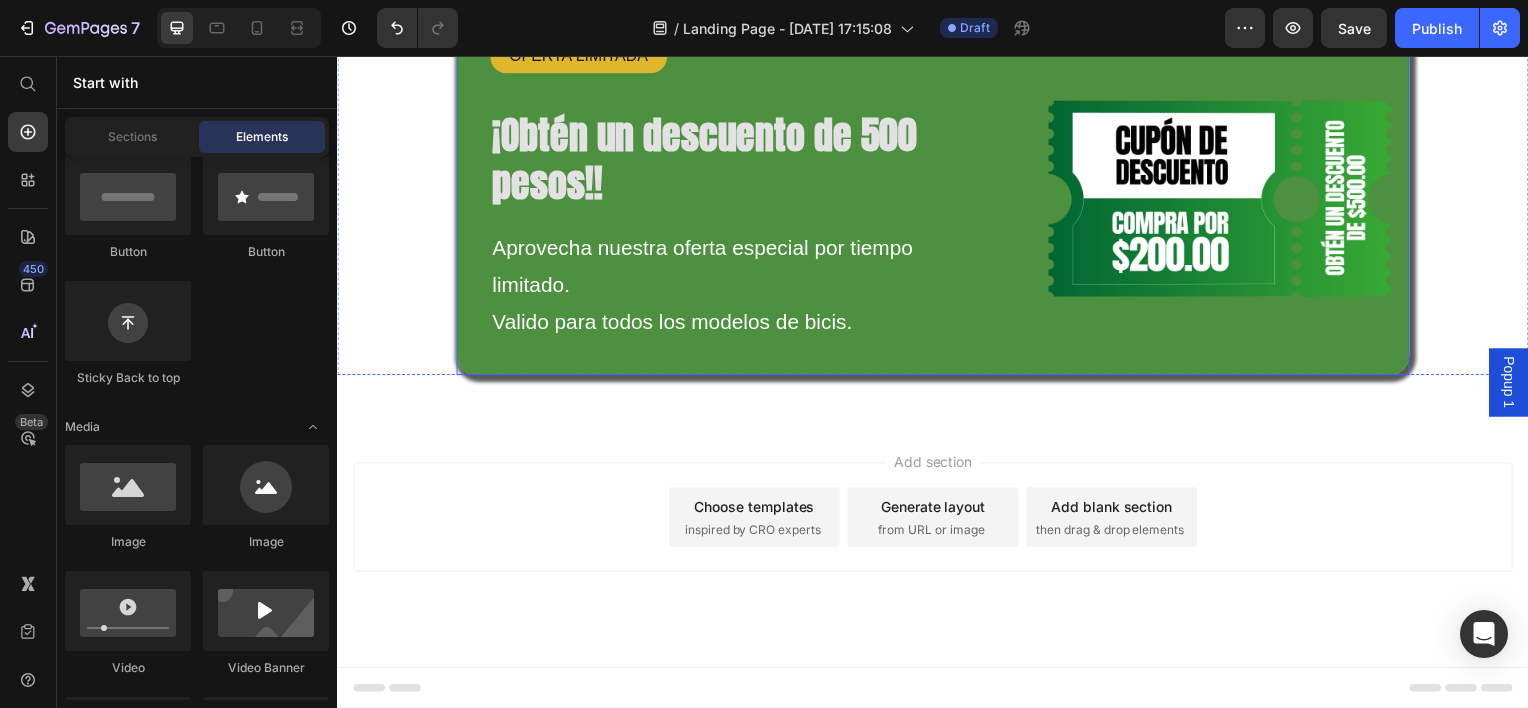 scroll, scrollTop: 1621, scrollLeft: 0, axis: vertical 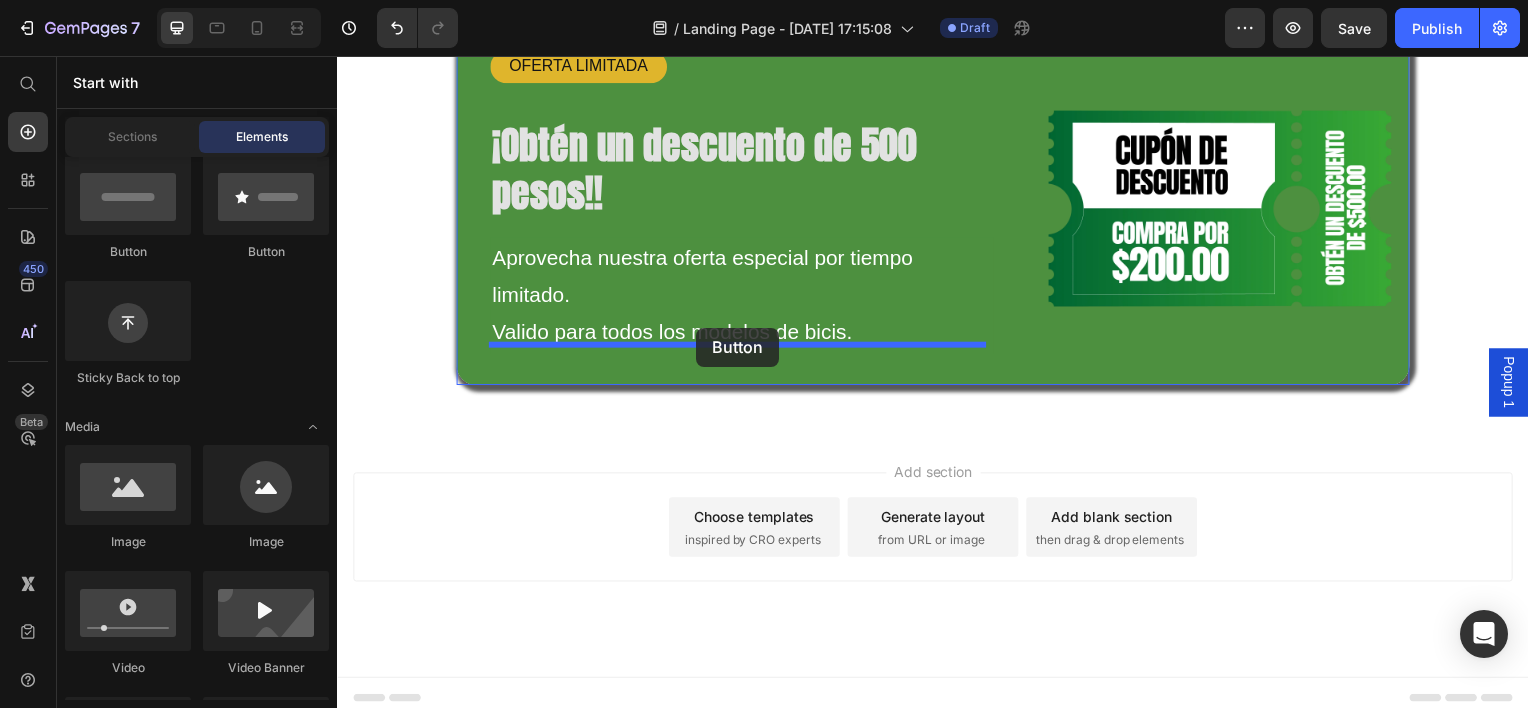 drag, startPoint x: 566, startPoint y: 251, endPoint x: 699, endPoint y: 330, distance: 154.69324 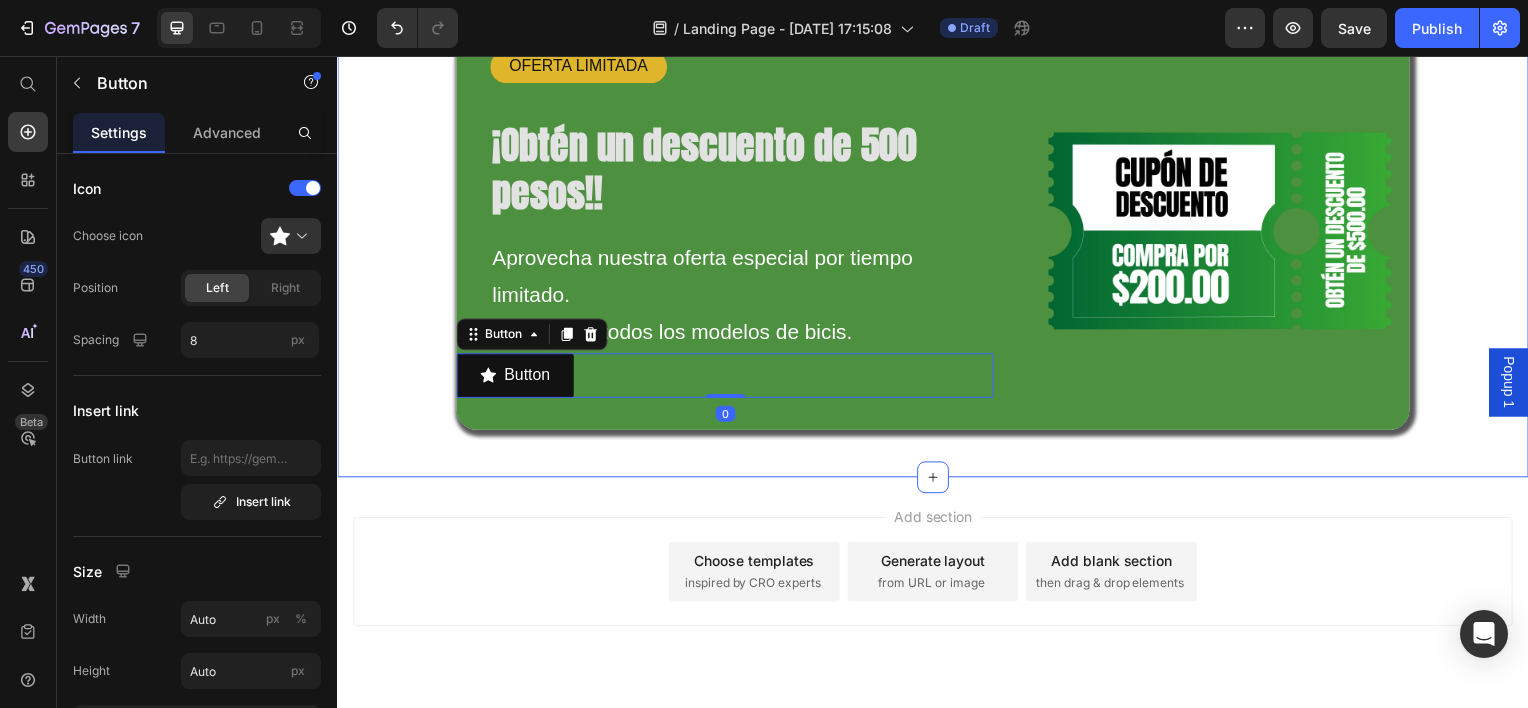 scroll, scrollTop: 1666, scrollLeft: 0, axis: vertical 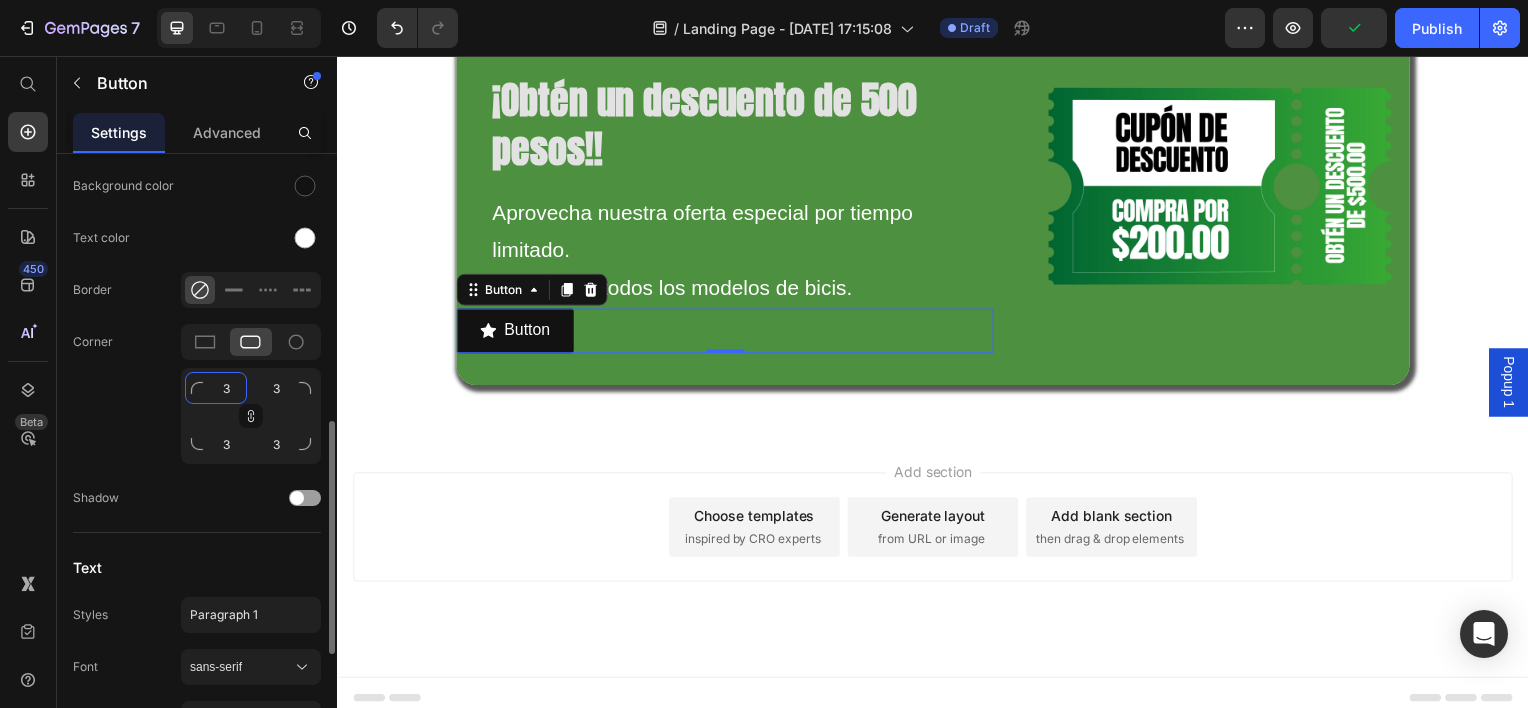 click on "3" 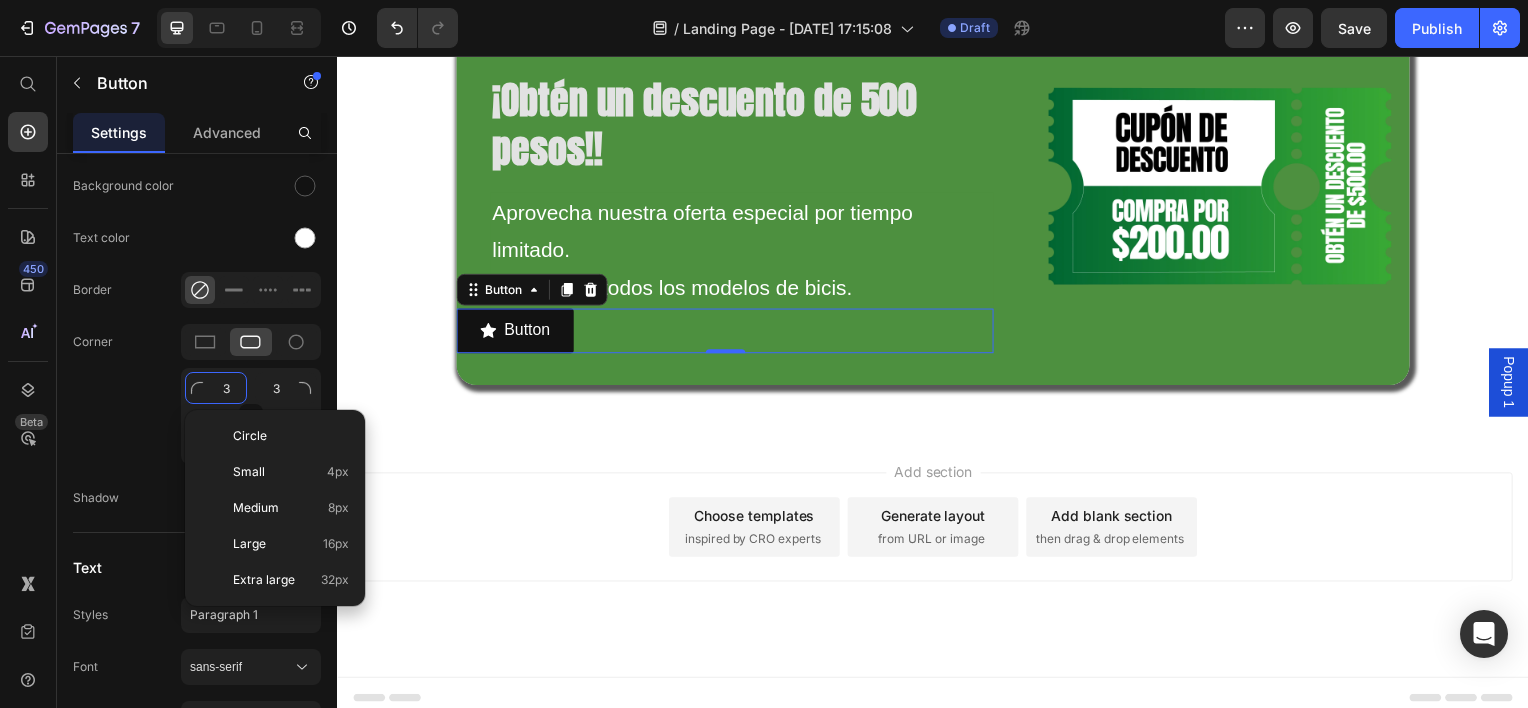 type on "2" 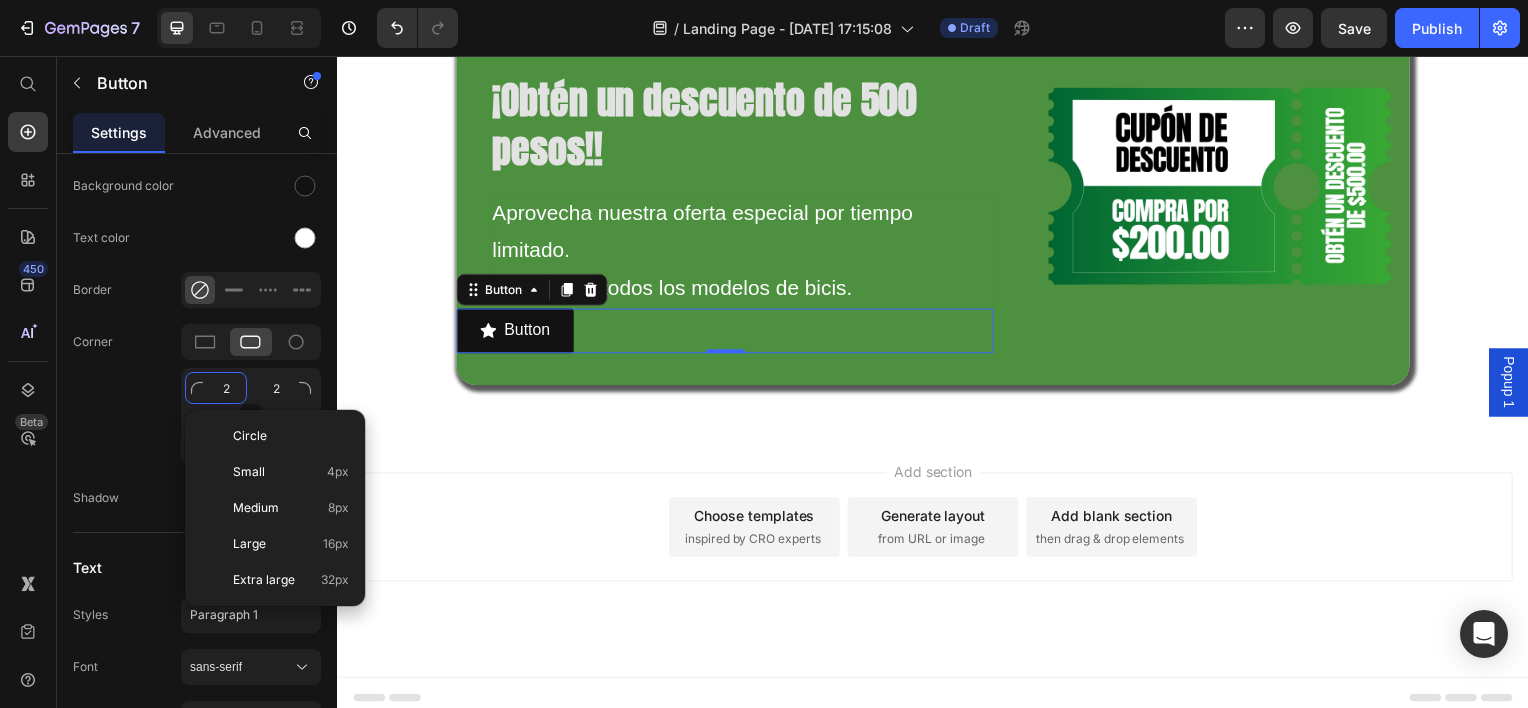 type on "20" 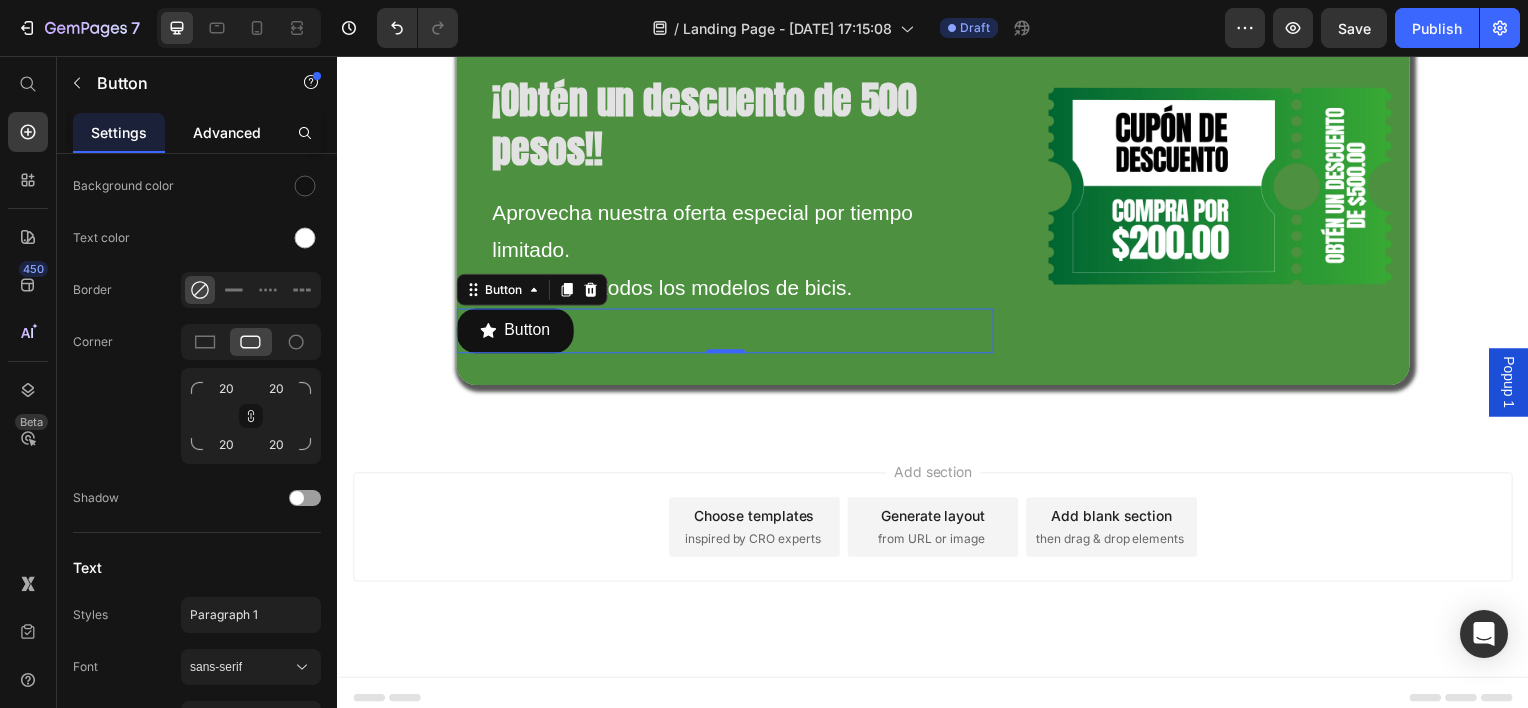 click on "Advanced" 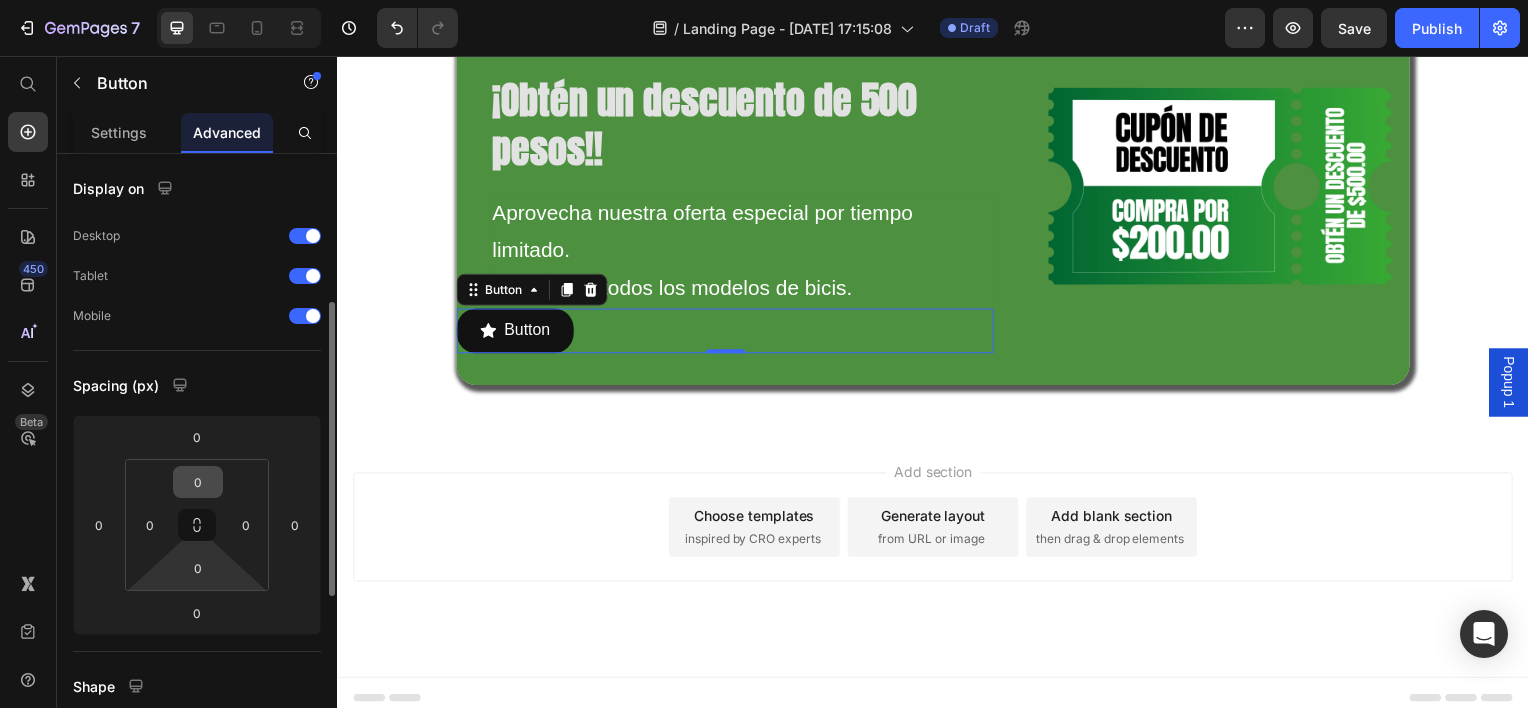 scroll, scrollTop: 500, scrollLeft: 0, axis: vertical 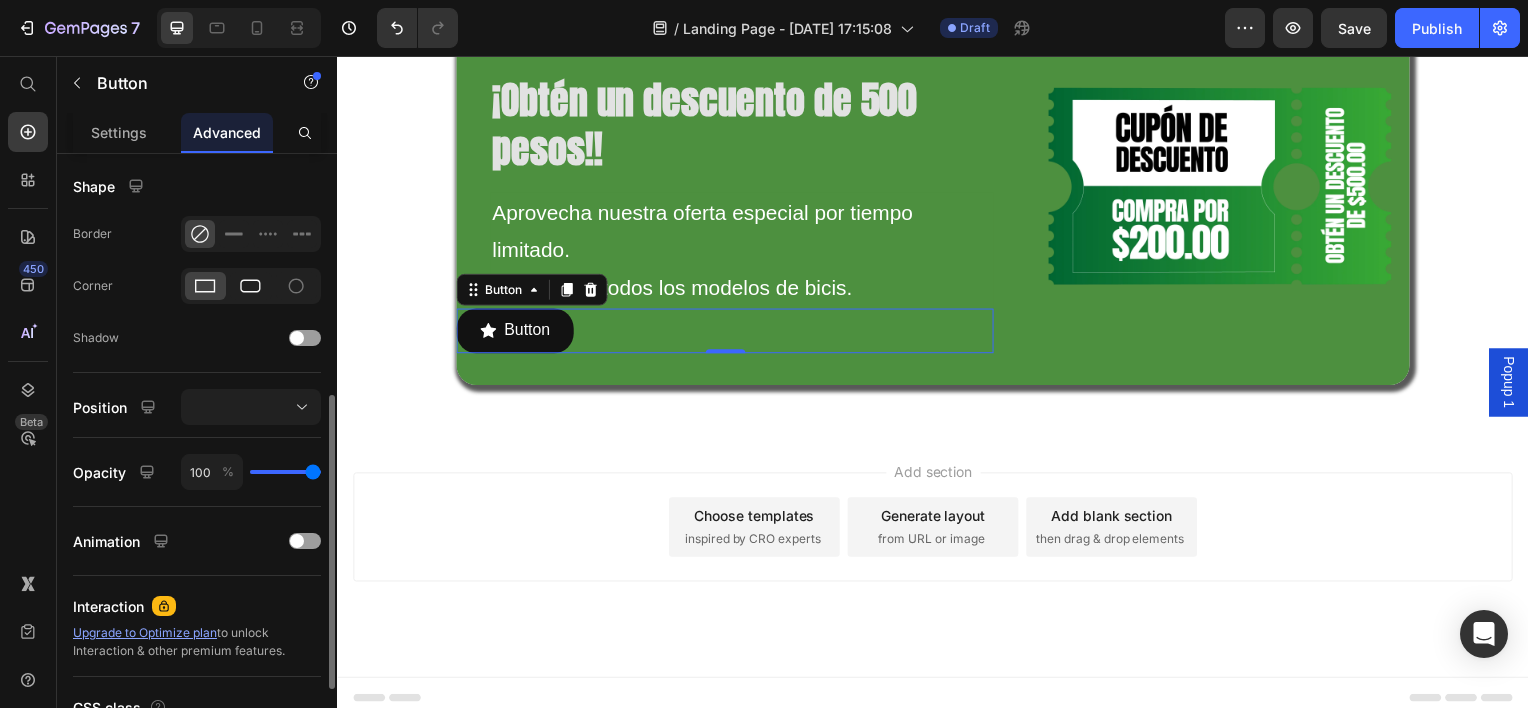 click 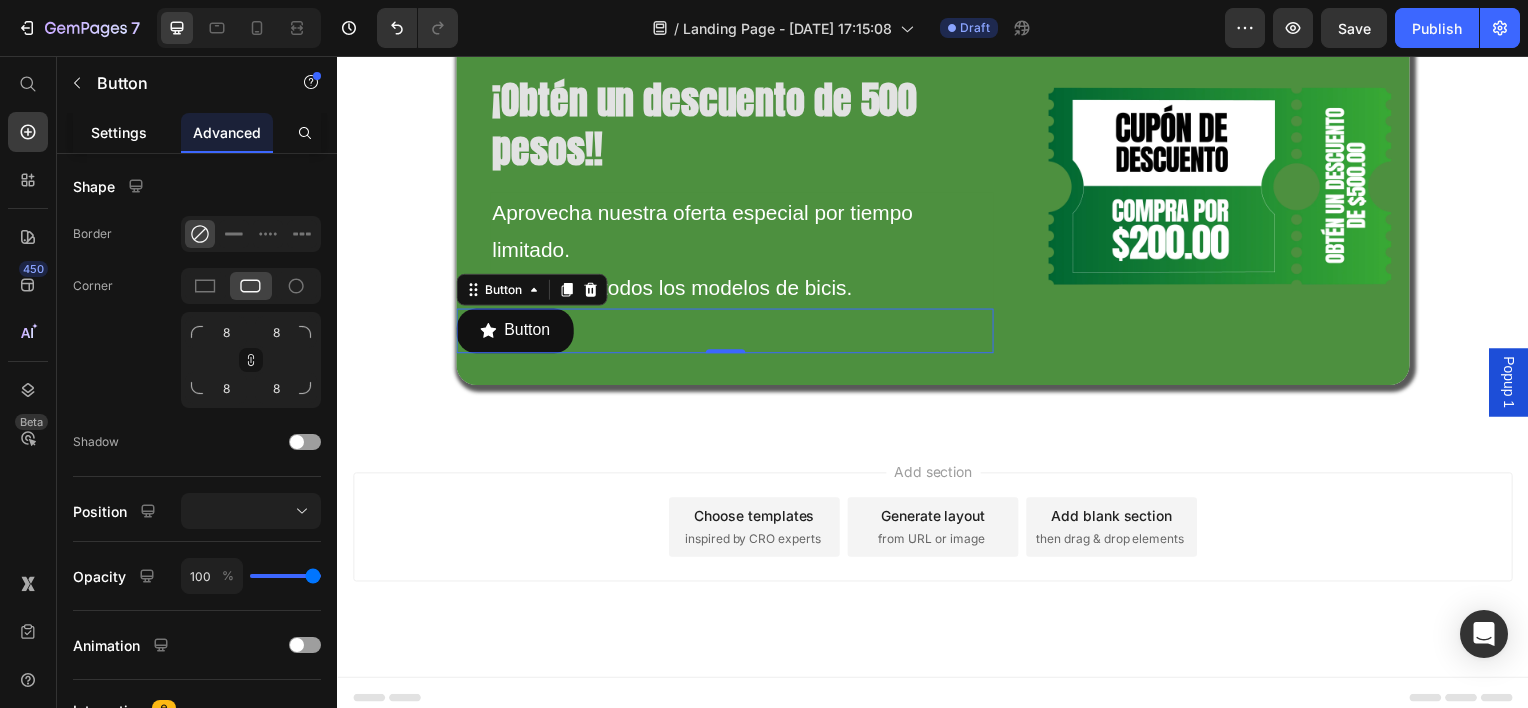 click on "Settings" 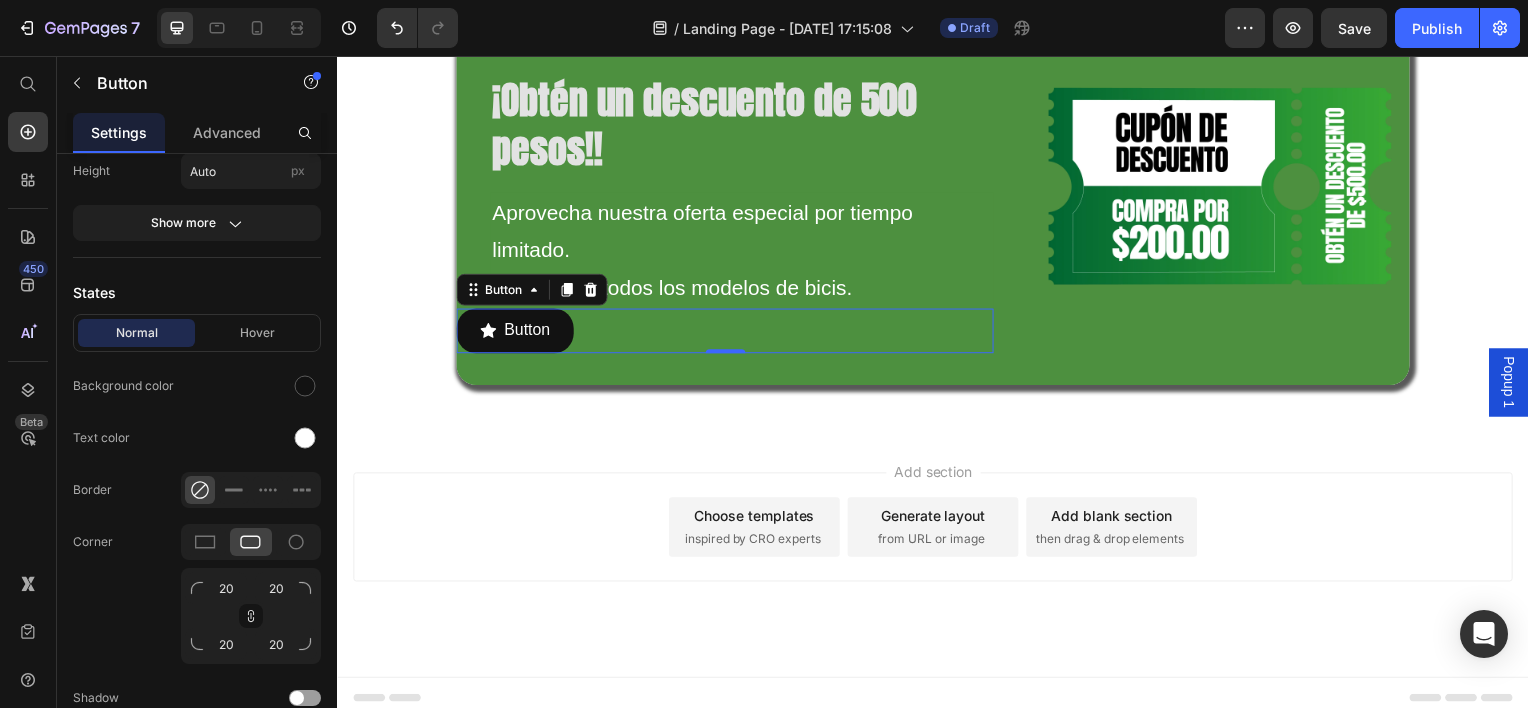 scroll, scrollTop: 0, scrollLeft: 0, axis: both 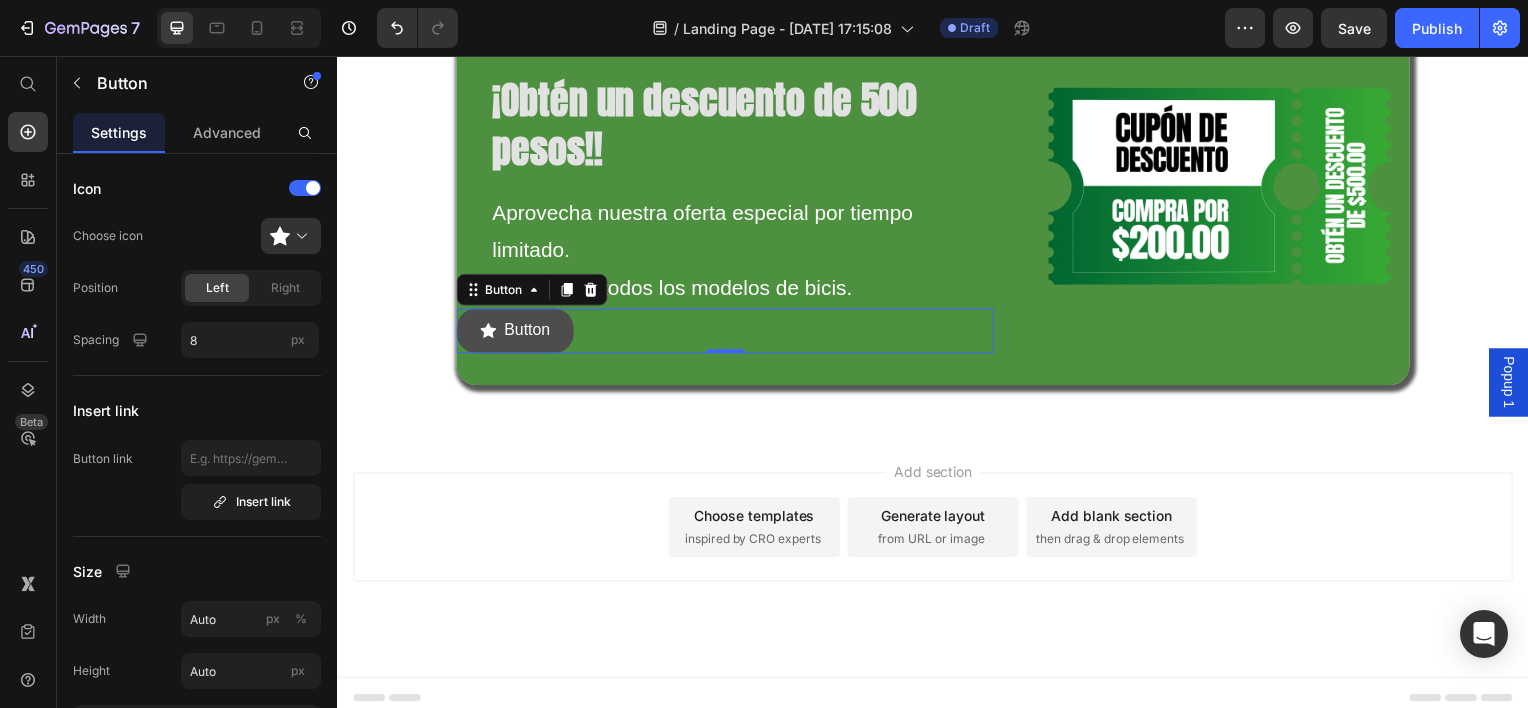 click on "Button" at bounding box center [516, 332] 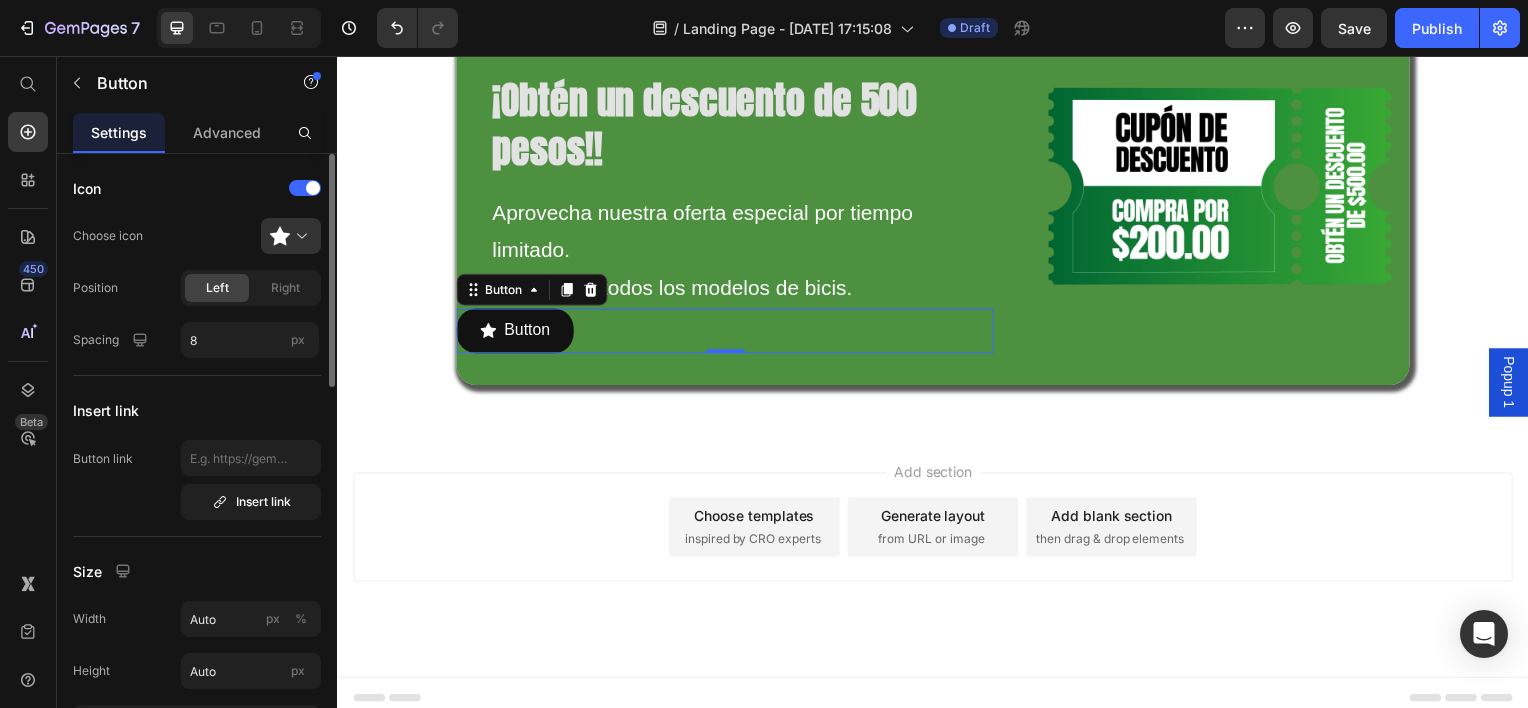 scroll, scrollTop: 500, scrollLeft: 0, axis: vertical 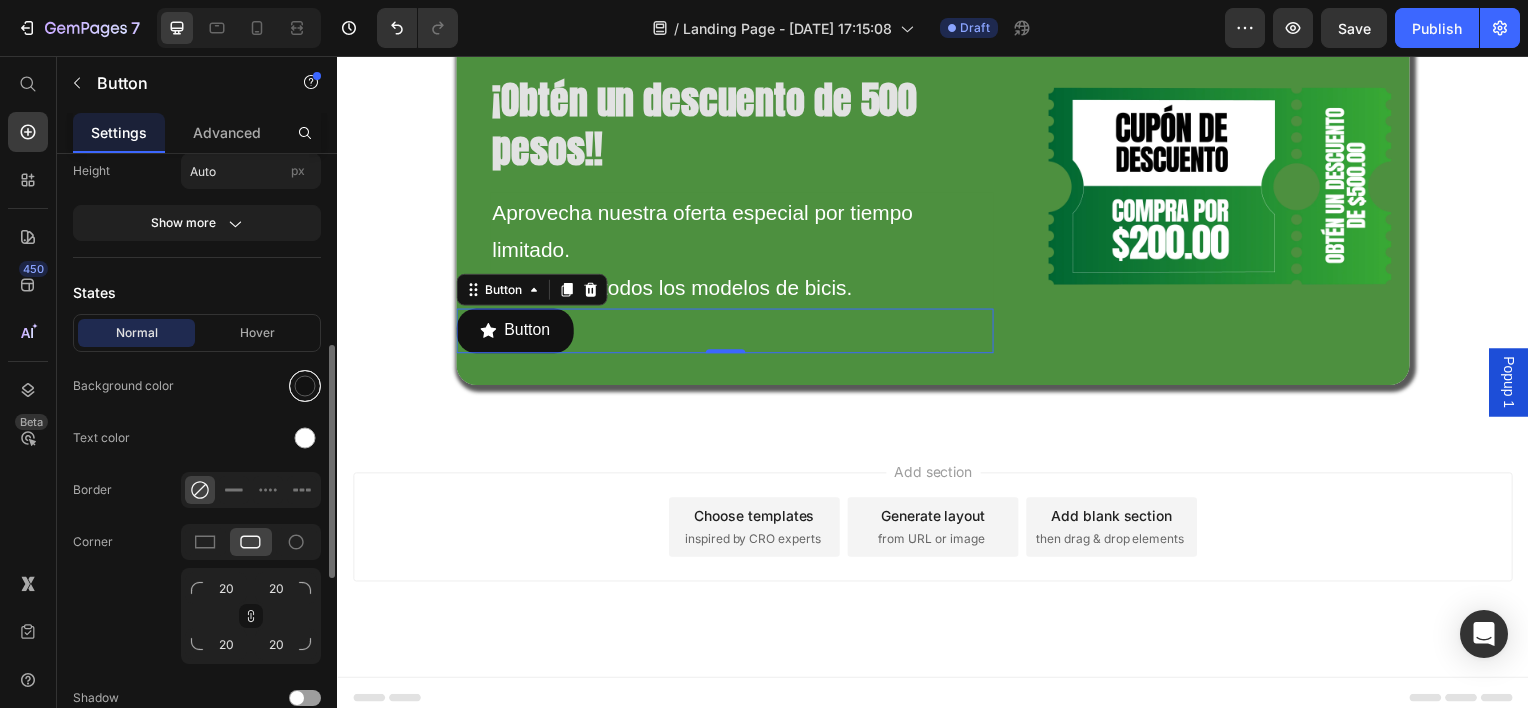 click at bounding box center [305, 386] 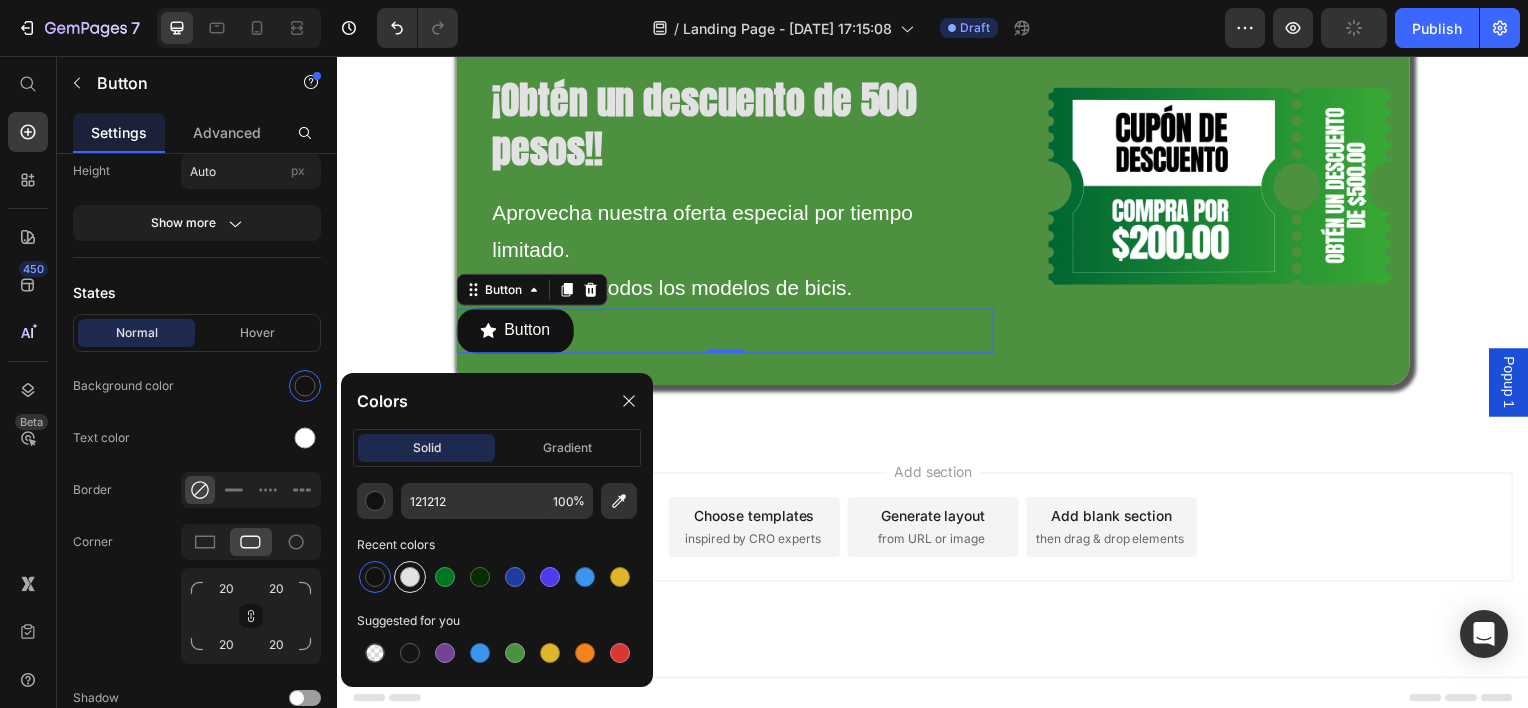 click at bounding box center (410, 577) 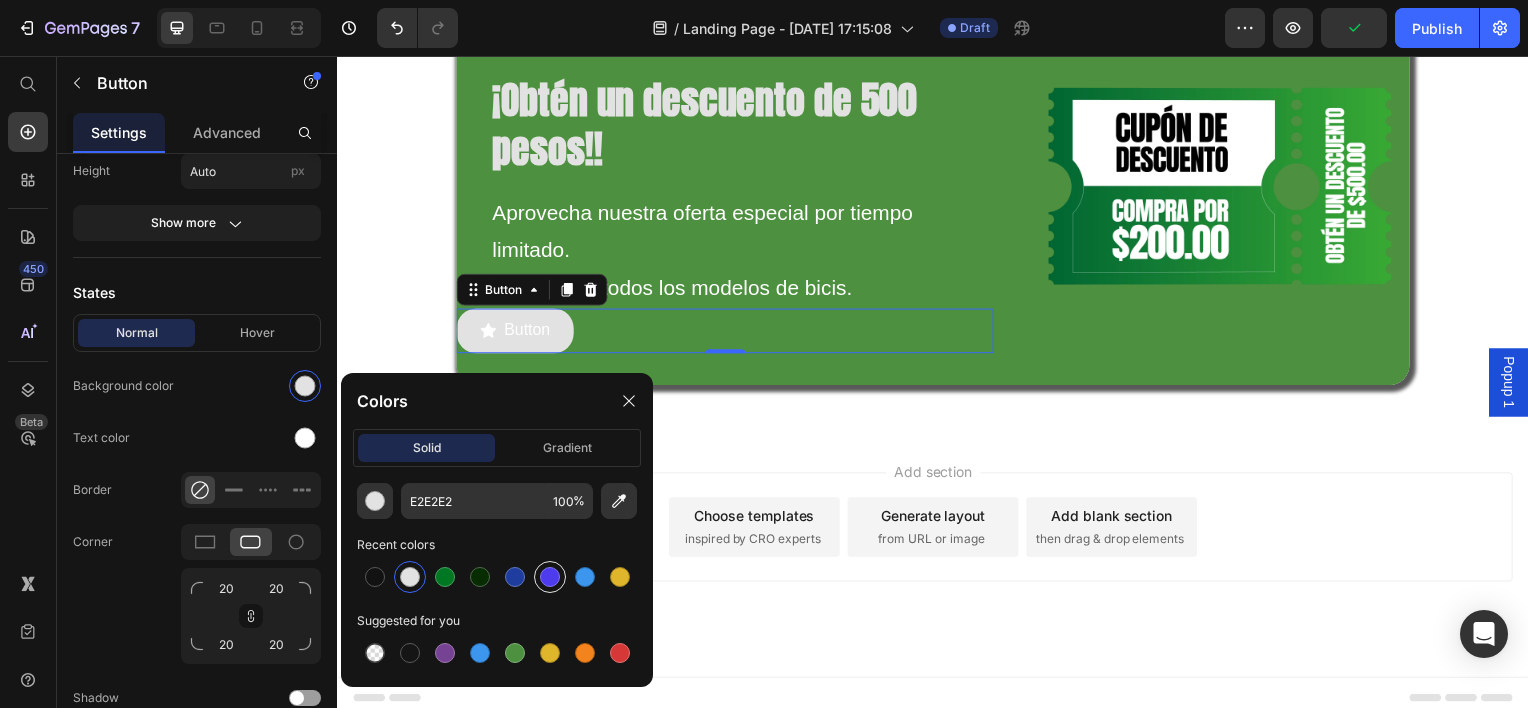 click at bounding box center (550, 577) 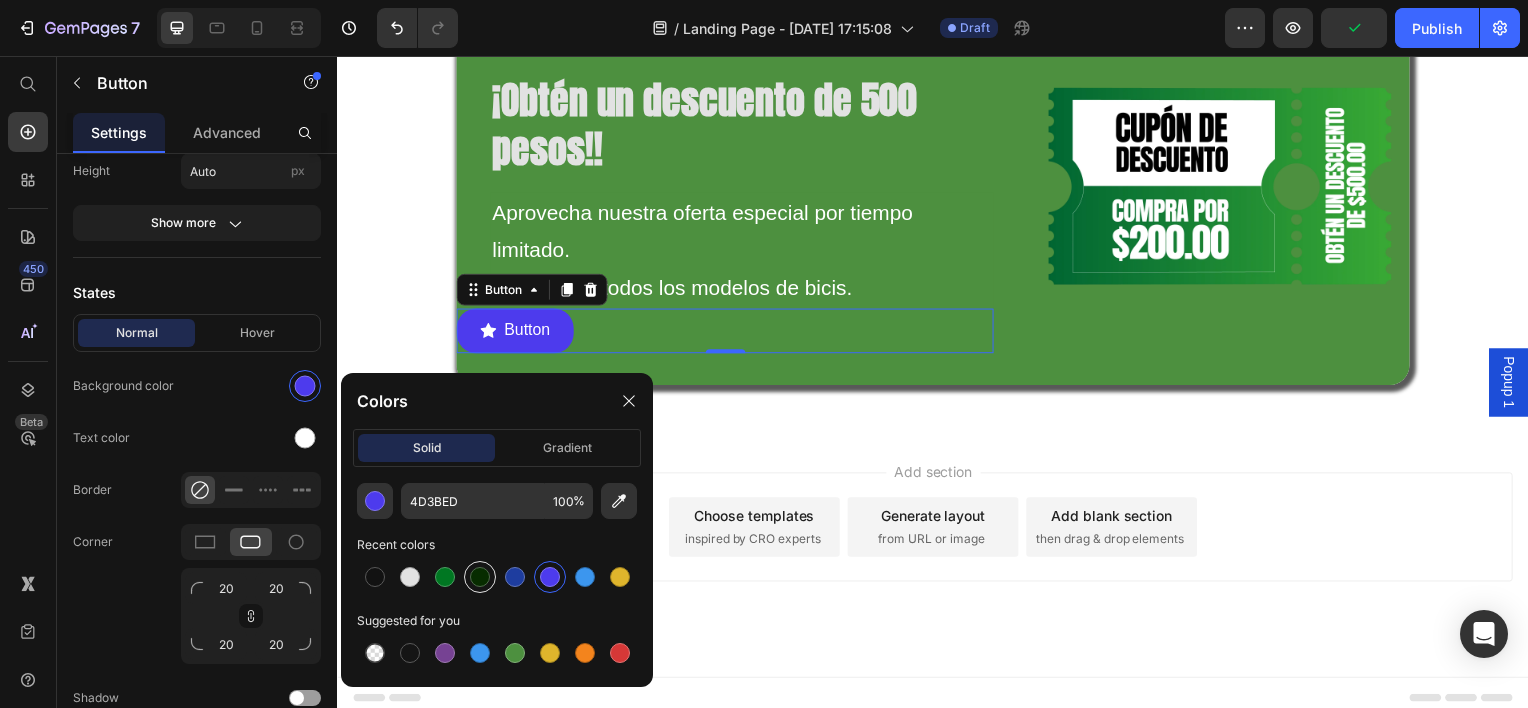 click at bounding box center [480, 577] 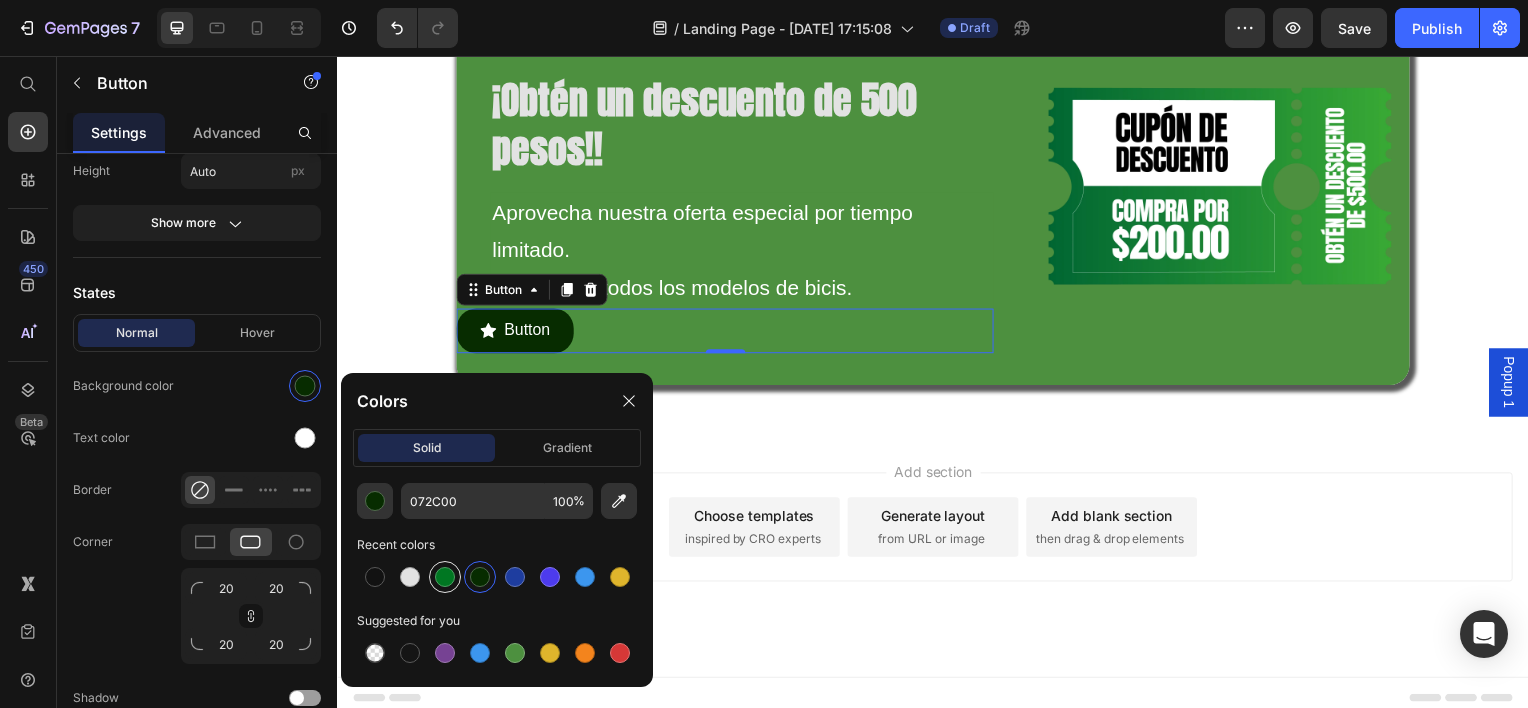 click at bounding box center (445, 577) 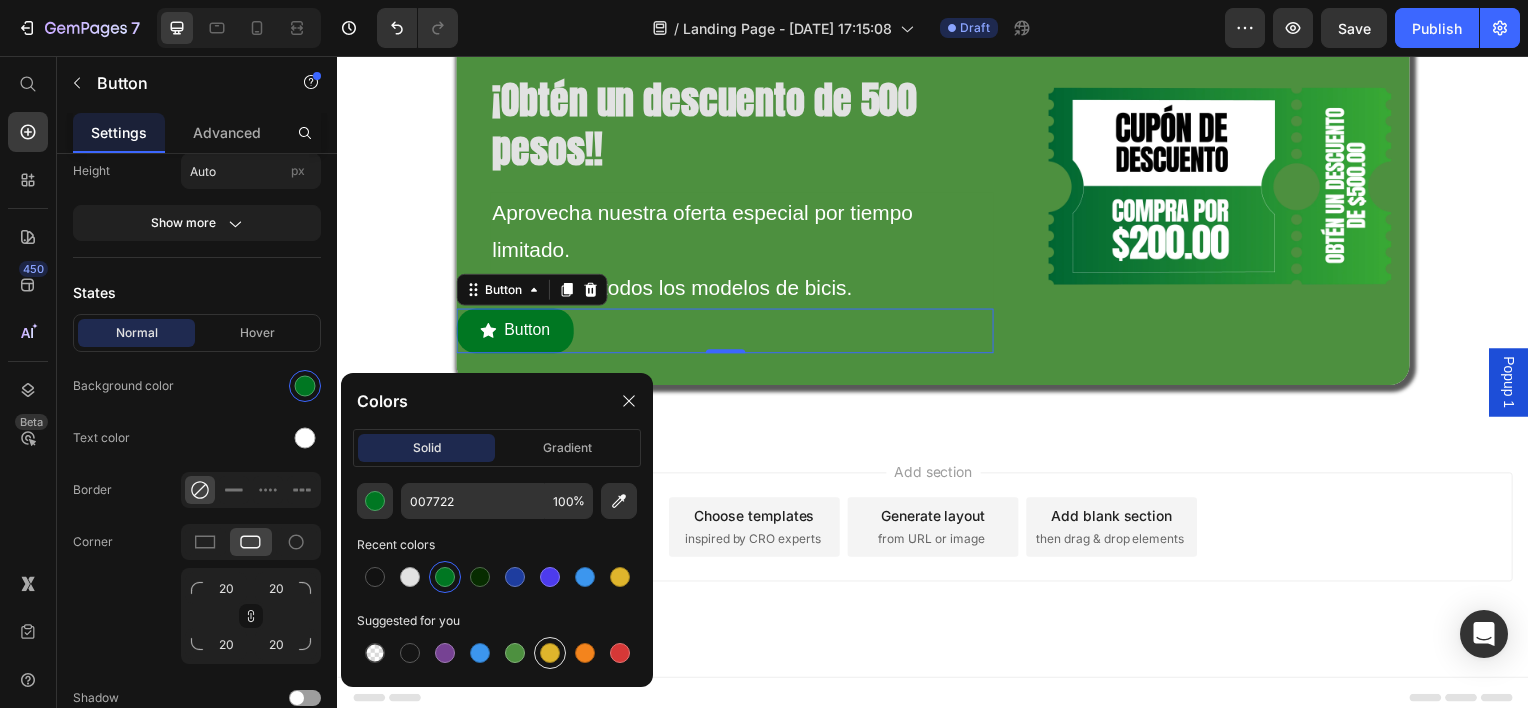 click at bounding box center (550, 653) 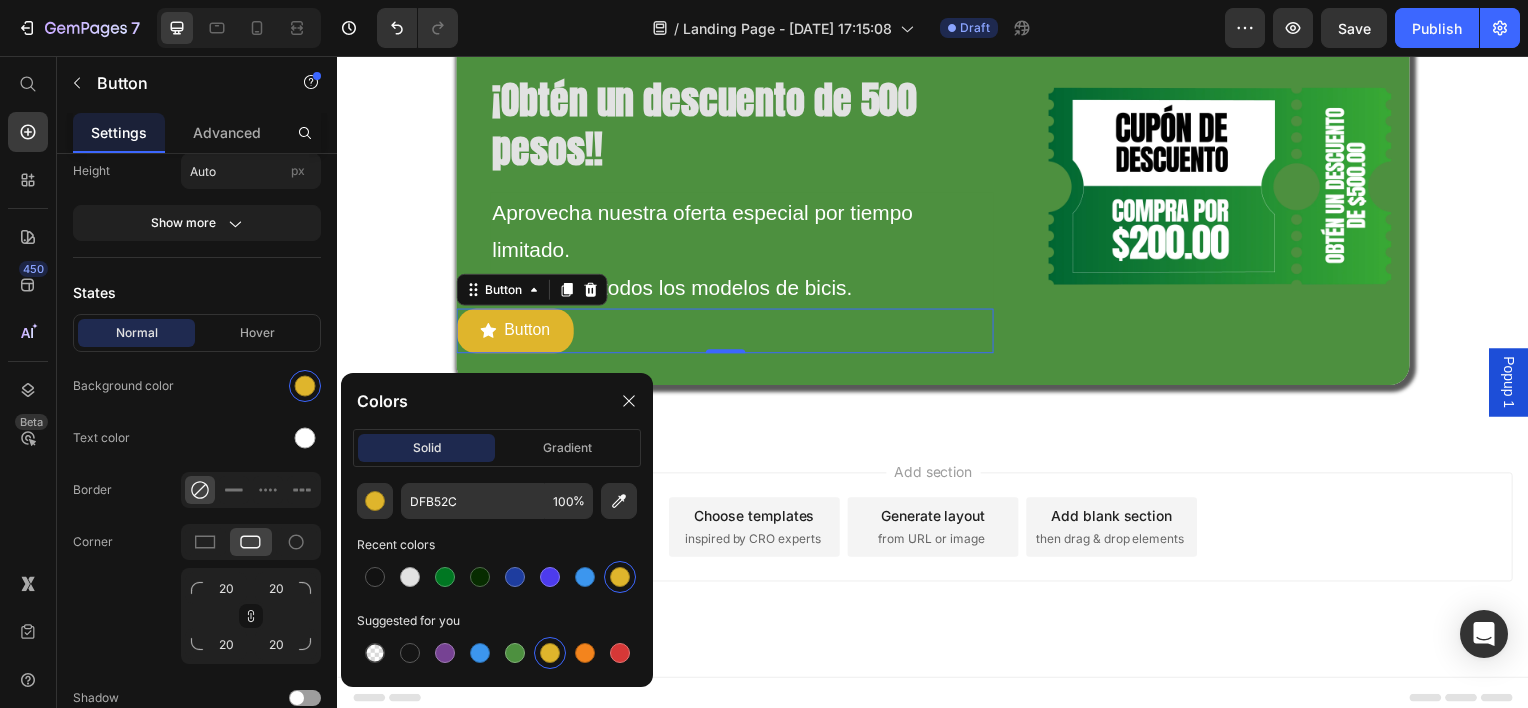 click on "solid gradient" 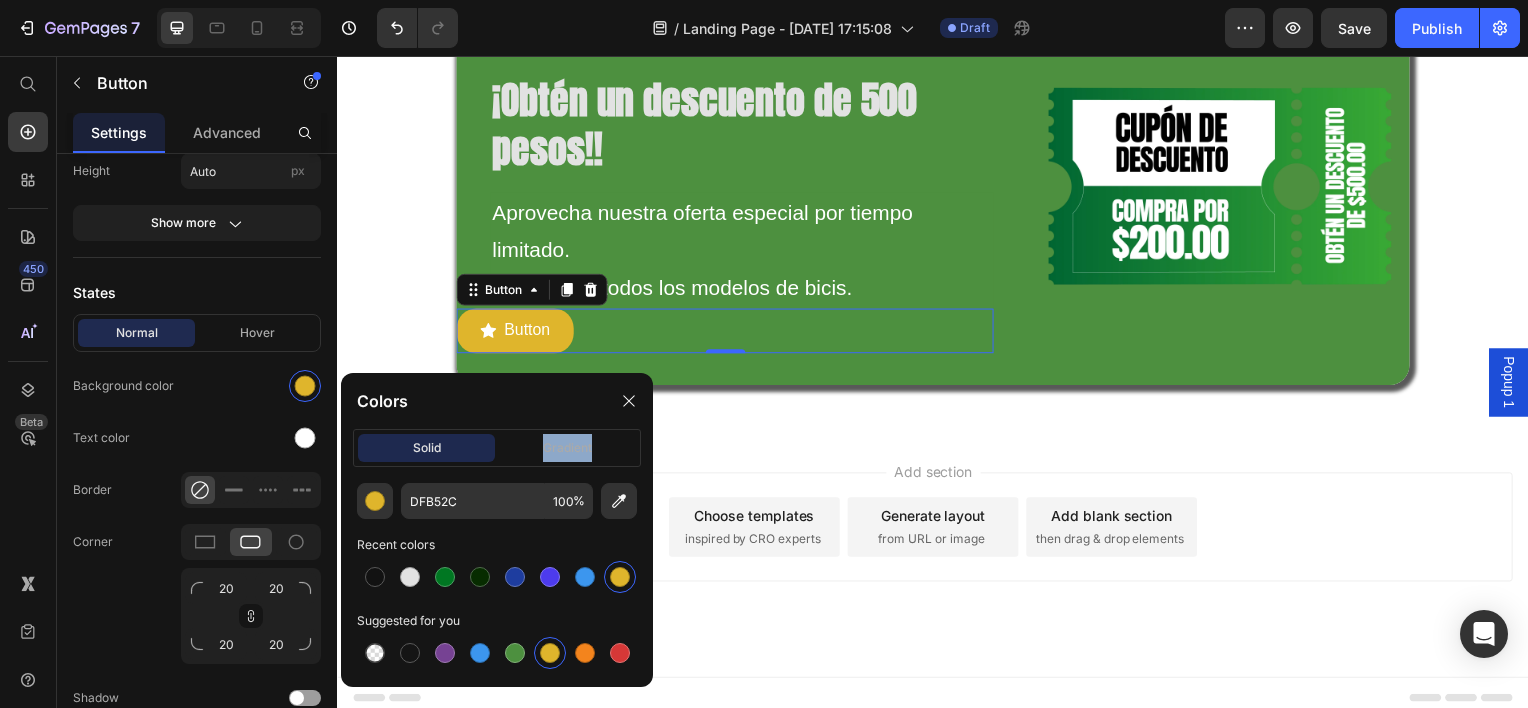 click on "solid gradient" 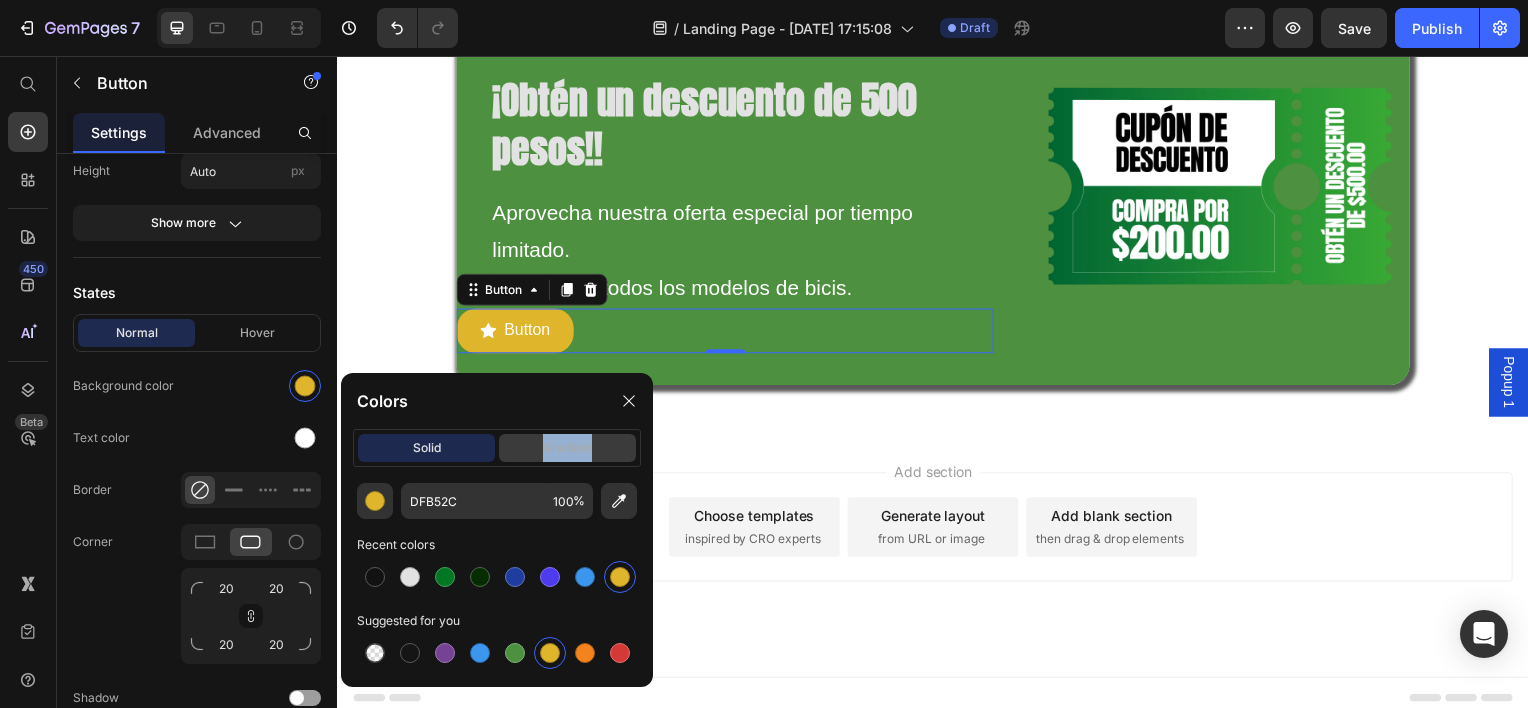 drag, startPoint x: 545, startPoint y: 462, endPoint x: 537, endPoint y: 452, distance: 12.806249 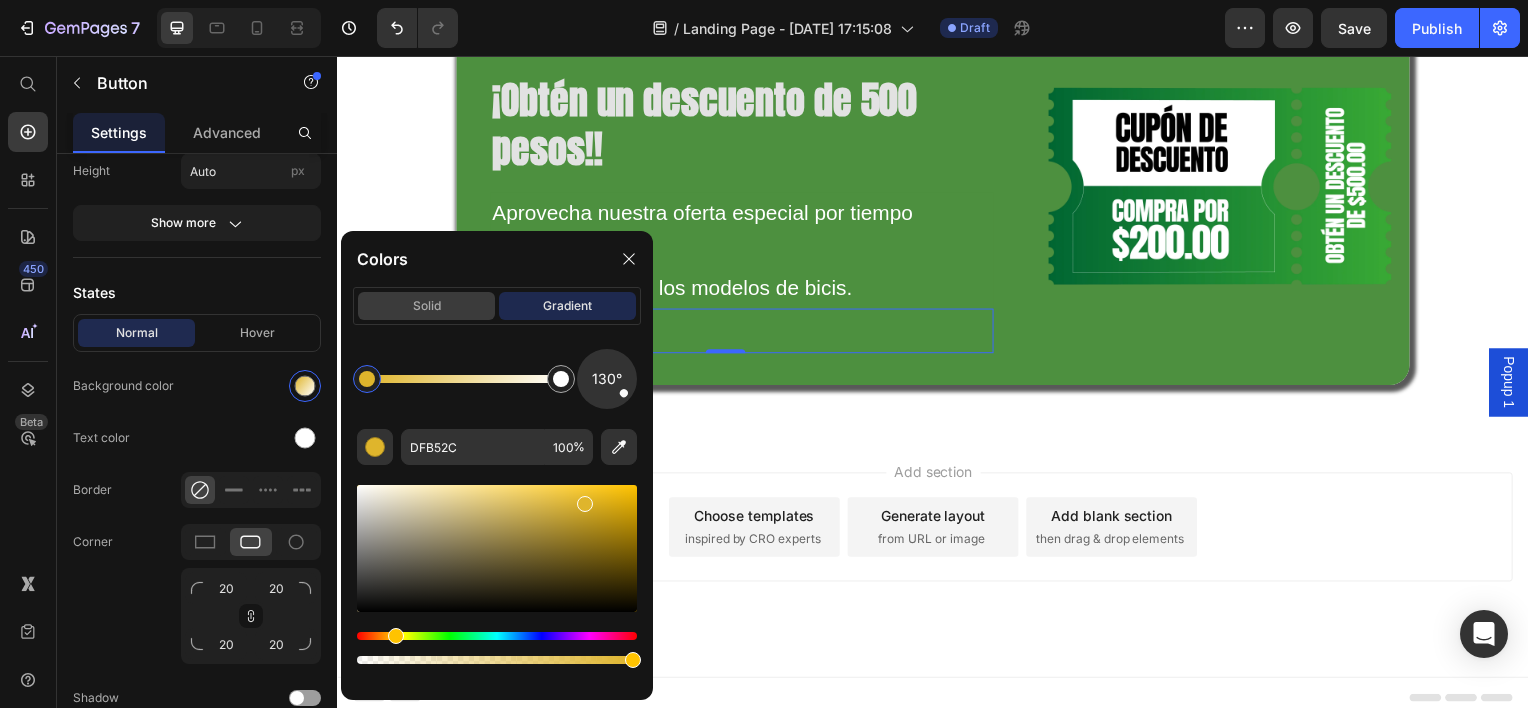 click on "solid" 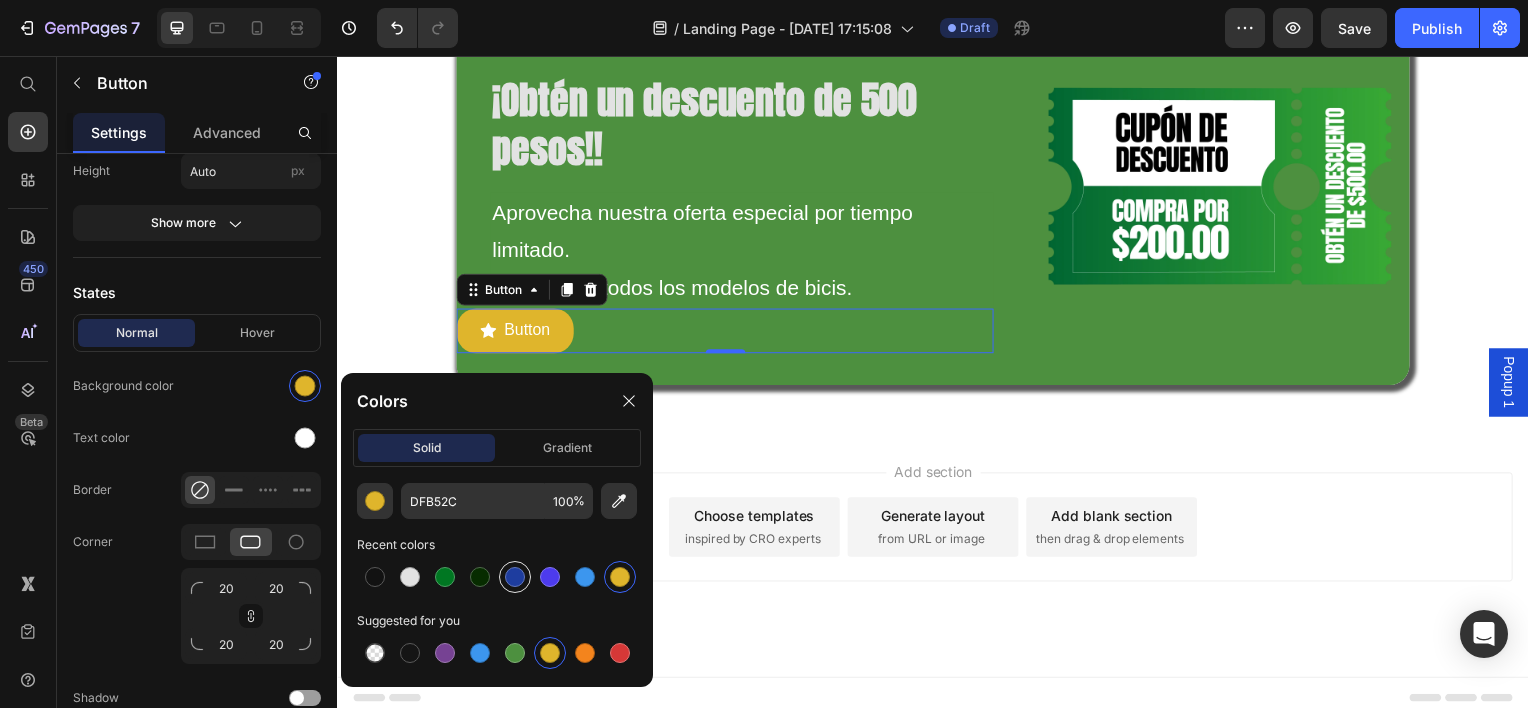 click at bounding box center [515, 577] 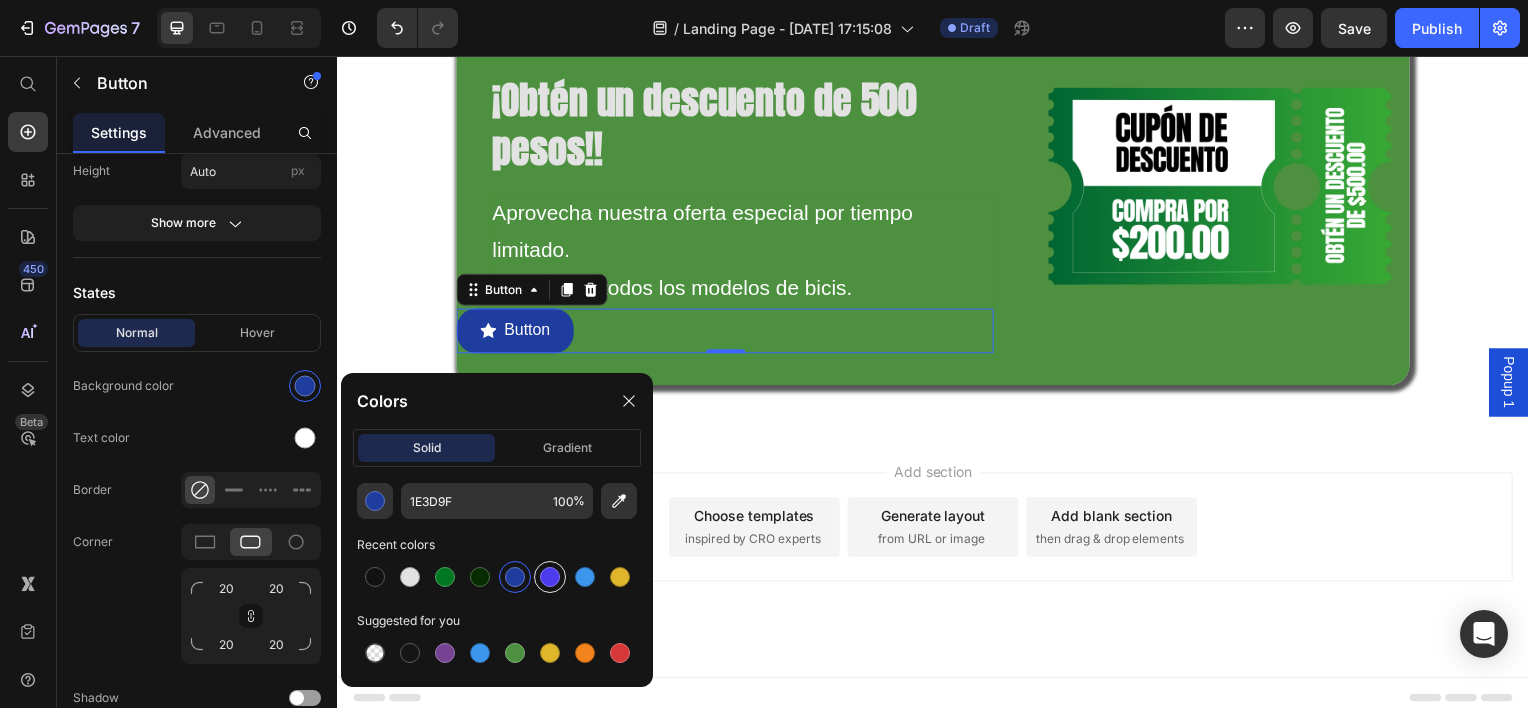 click at bounding box center (550, 577) 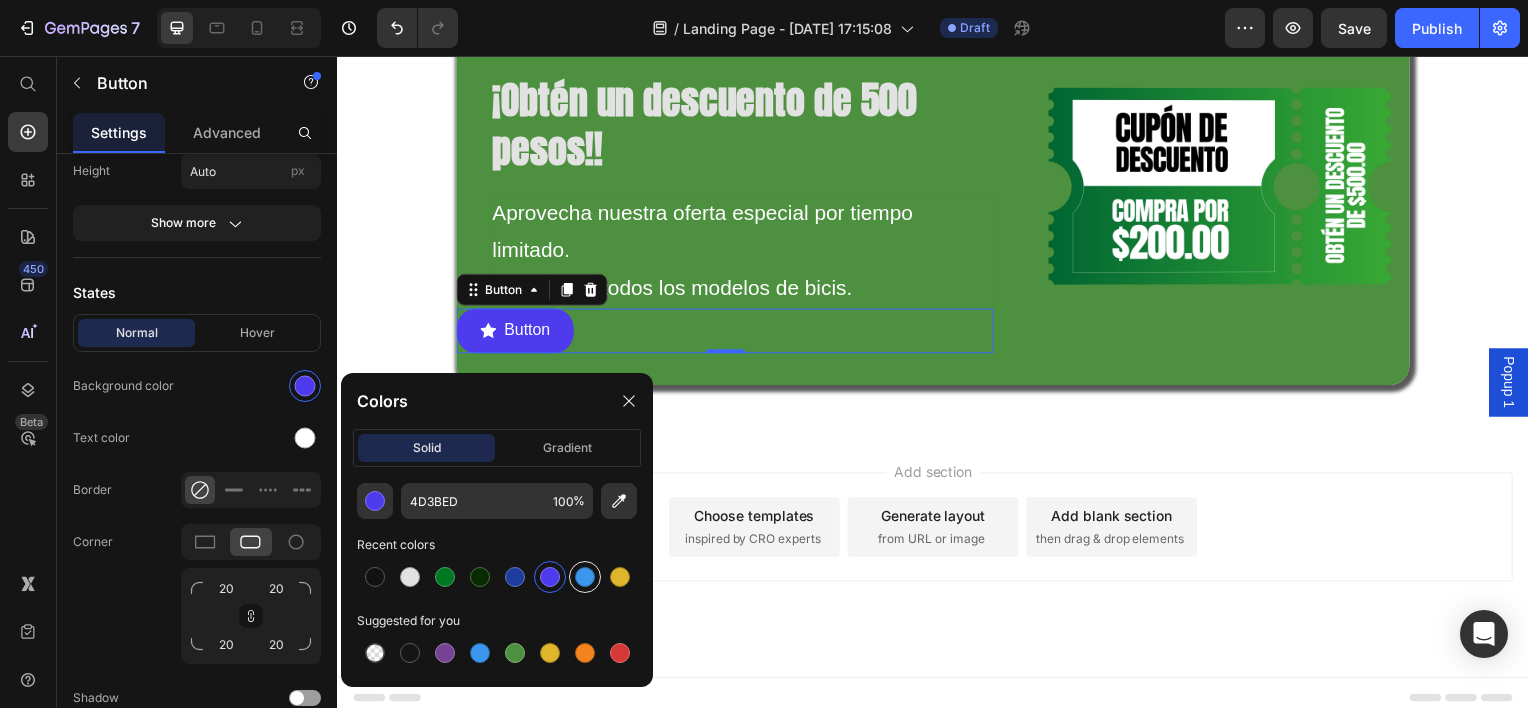 click at bounding box center [585, 577] 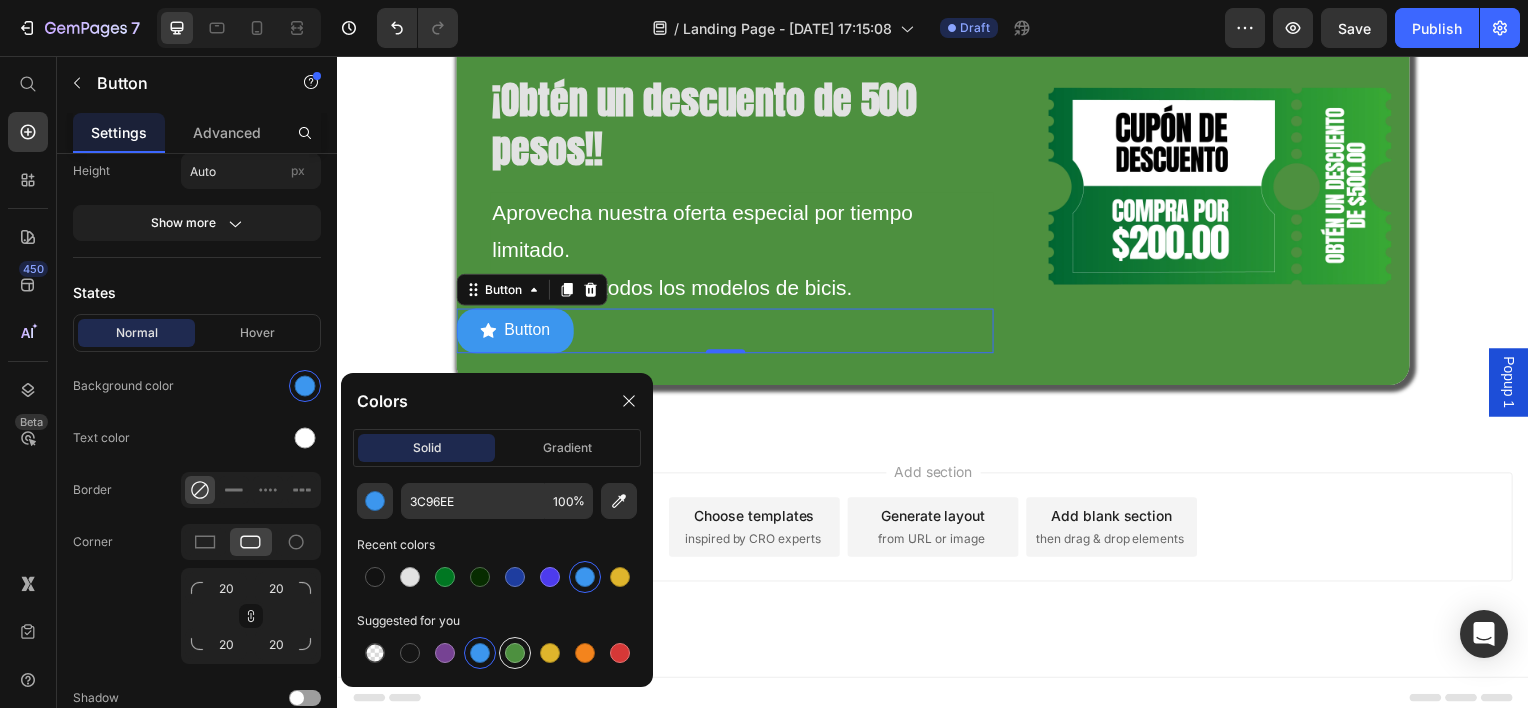 click at bounding box center (515, 653) 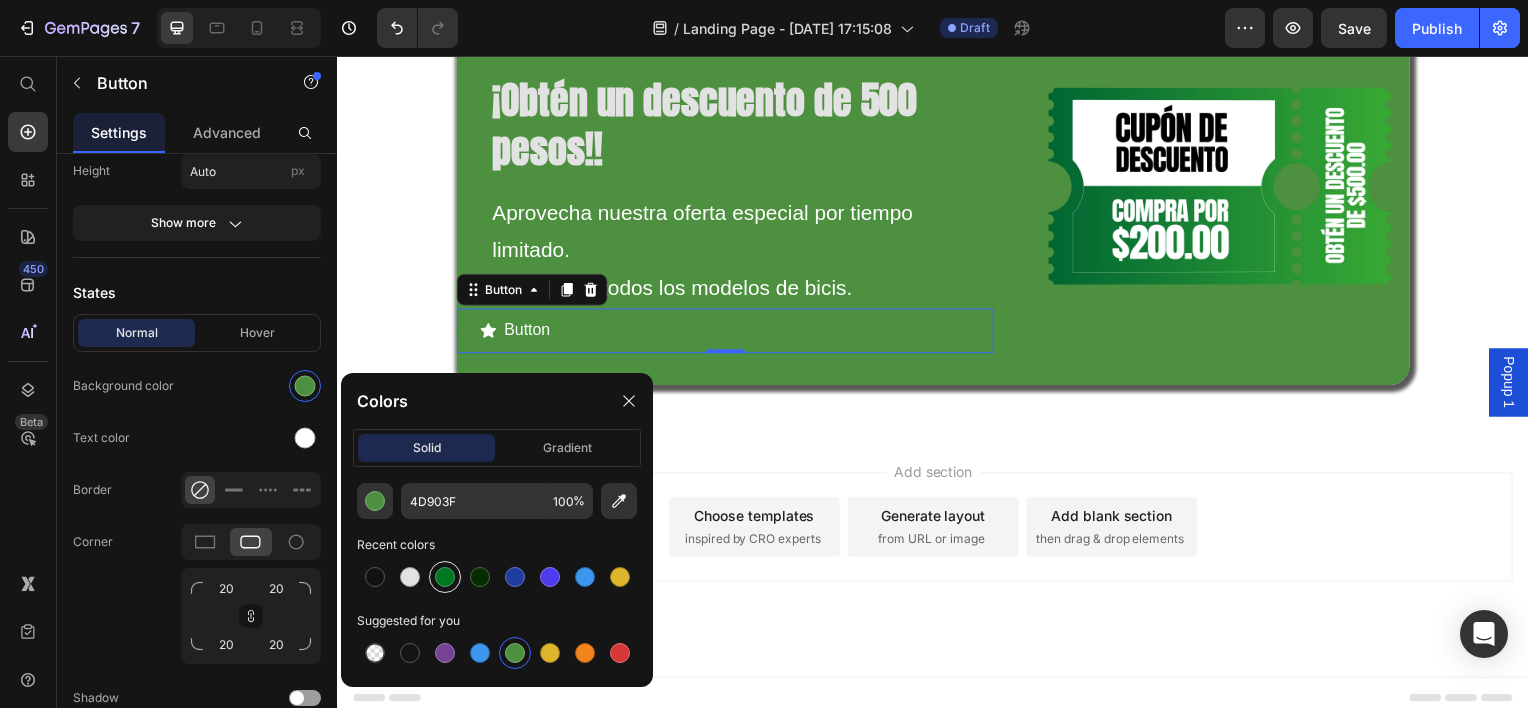 click at bounding box center [445, 577] 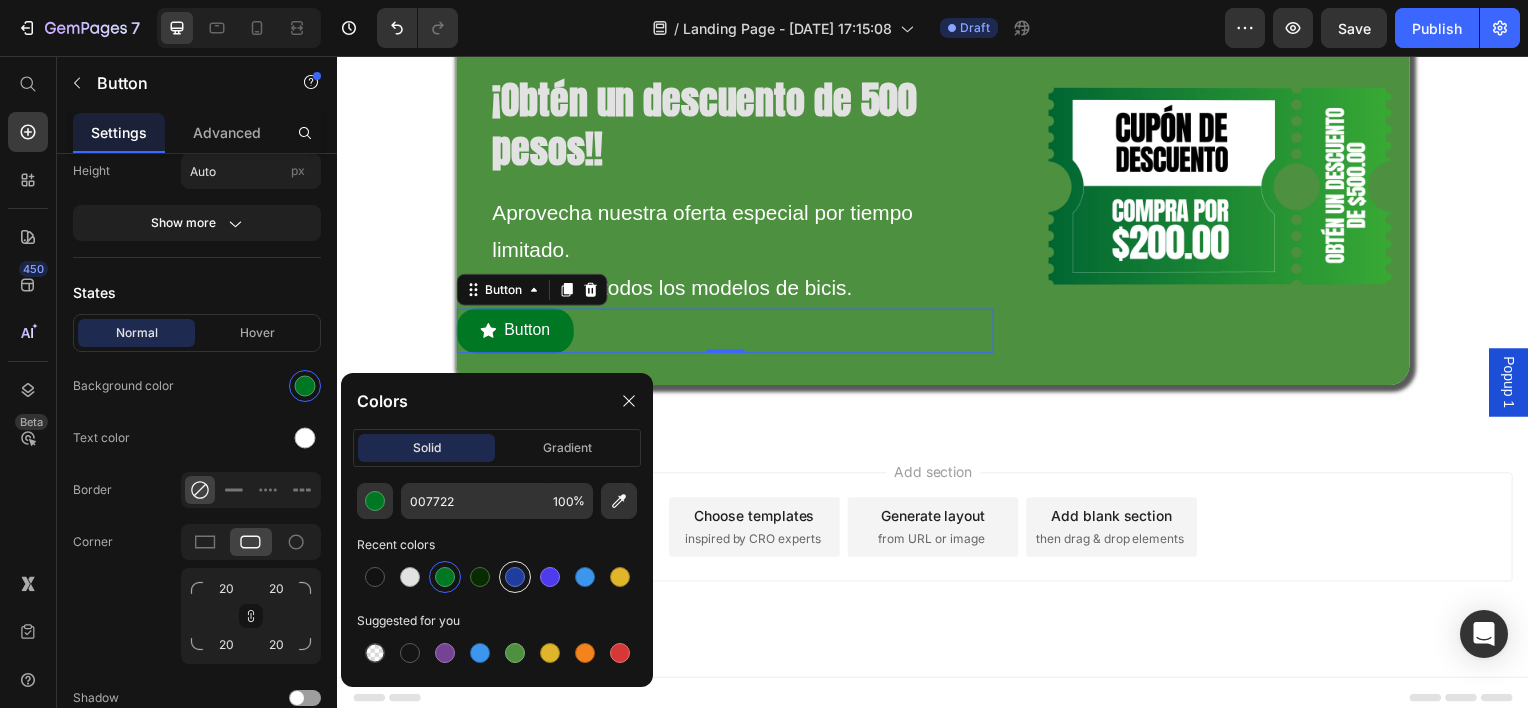 click at bounding box center (515, 577) 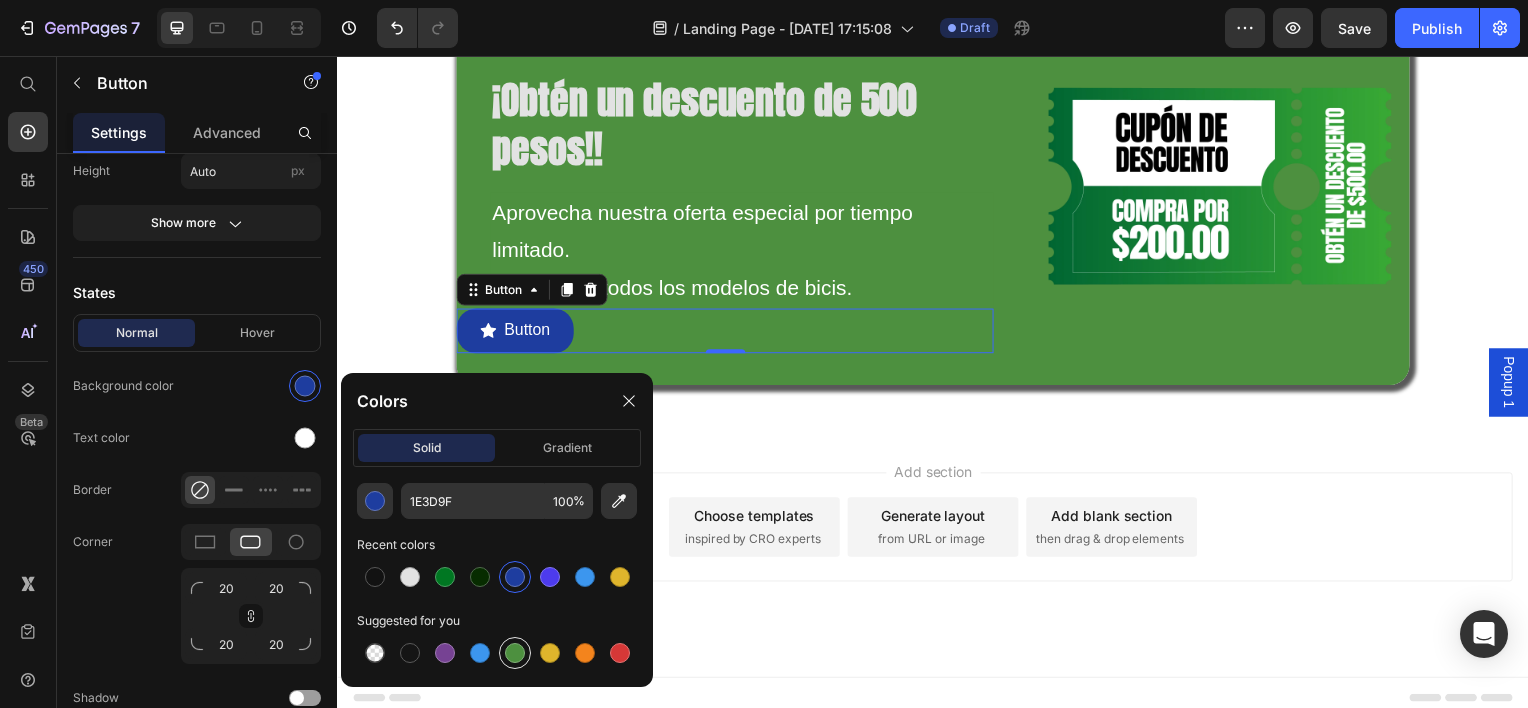 click at bounding box center (515, 653) 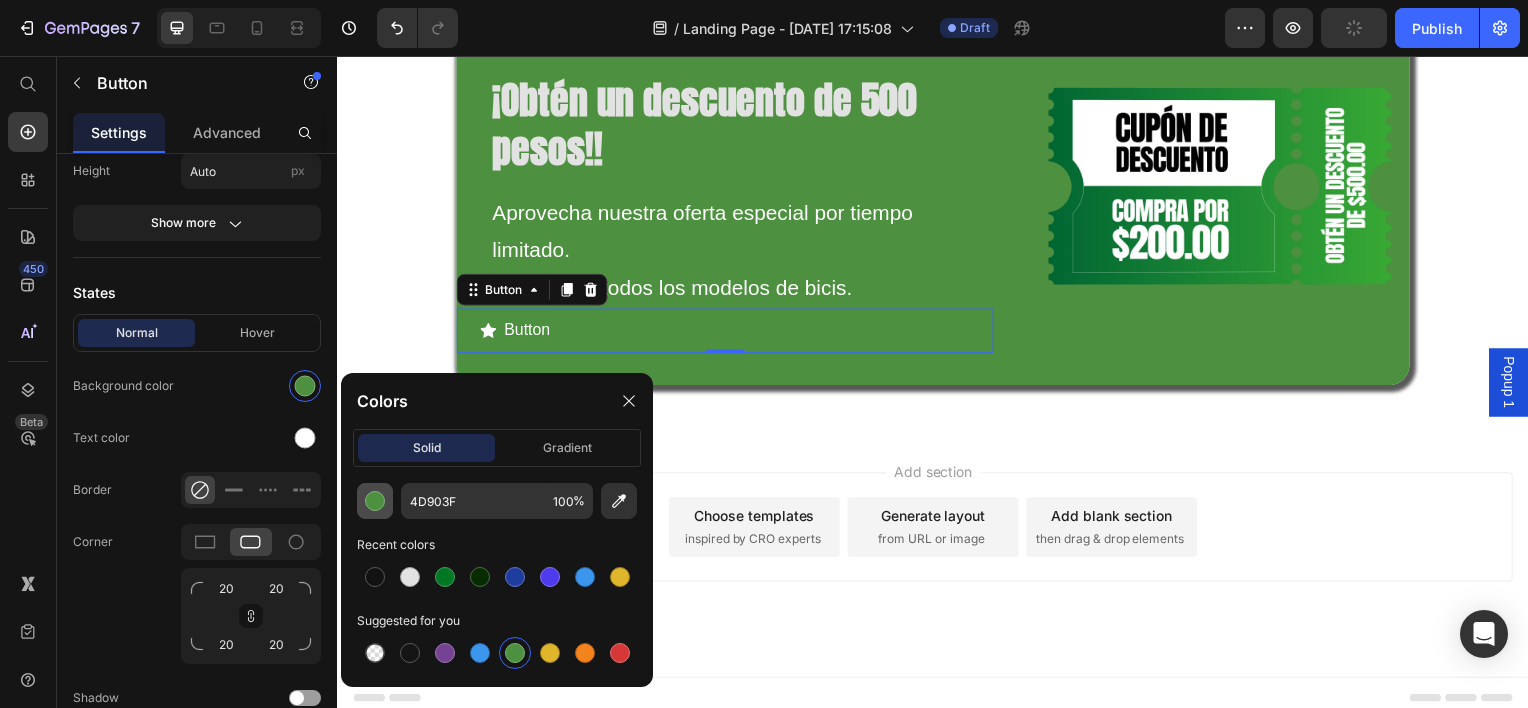 click at bounding box center [375, 501] 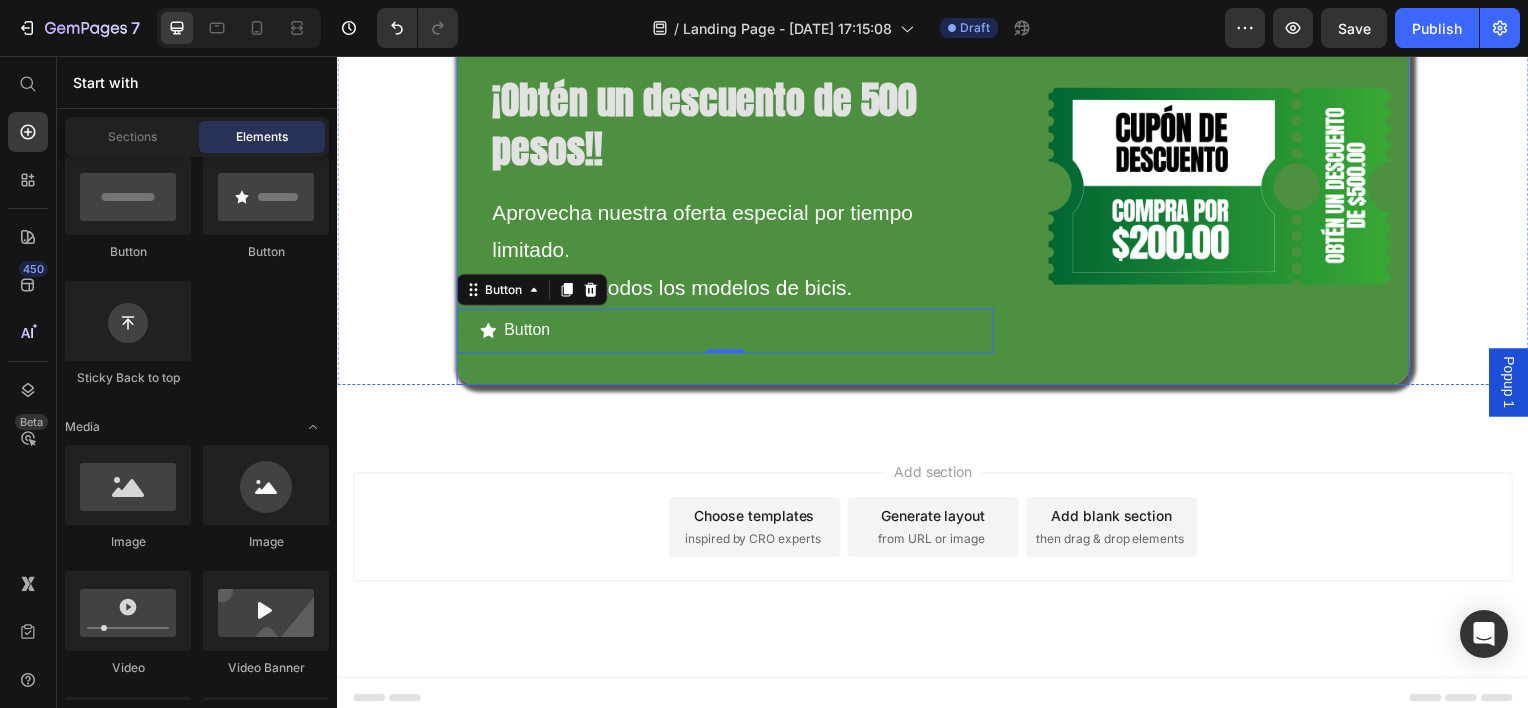 click on "Add section Choose templates inspired by CRO experts Generate layout from URL or image Add blank section then drag & drop elements" at bounding box center [937, 558] 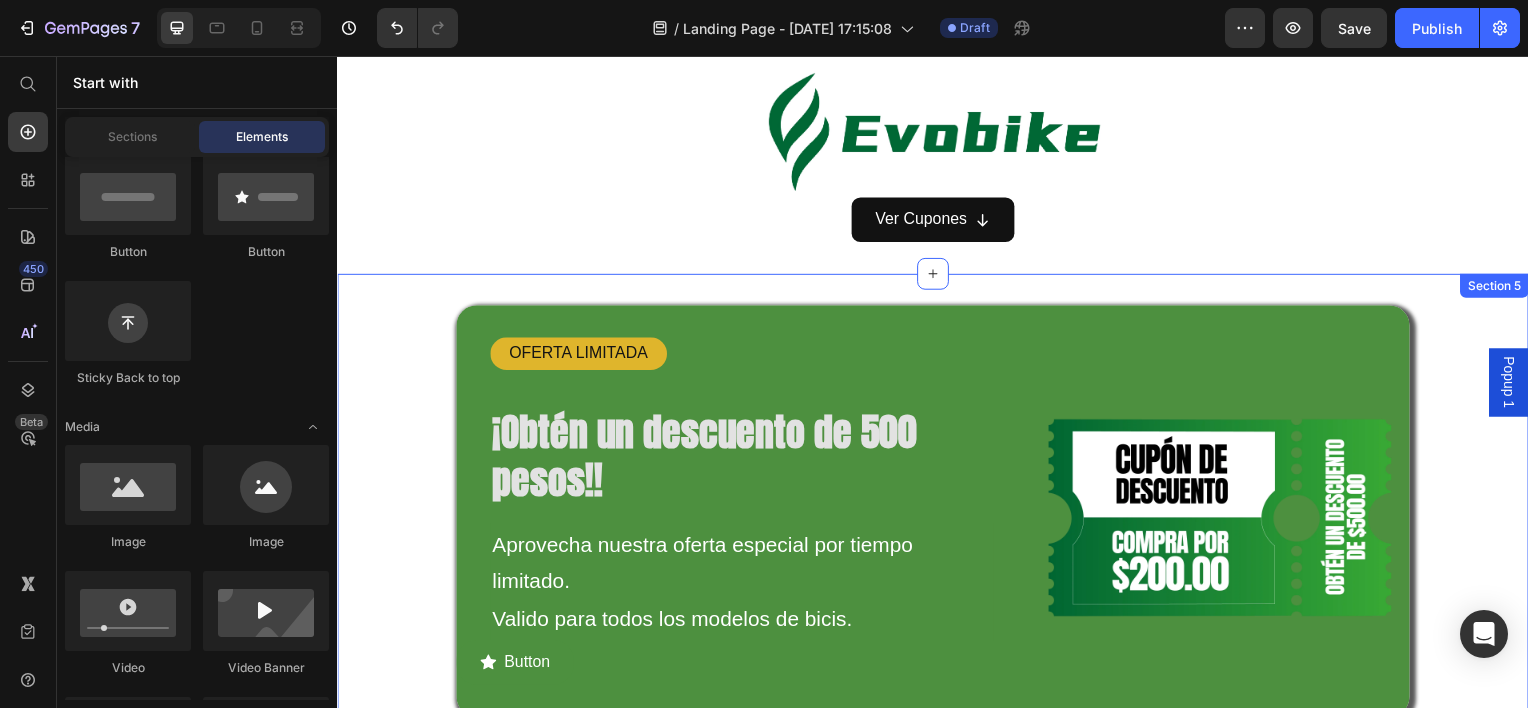 scroll, scrollTop: 1366, scrollLeft: 0, axis: vertical 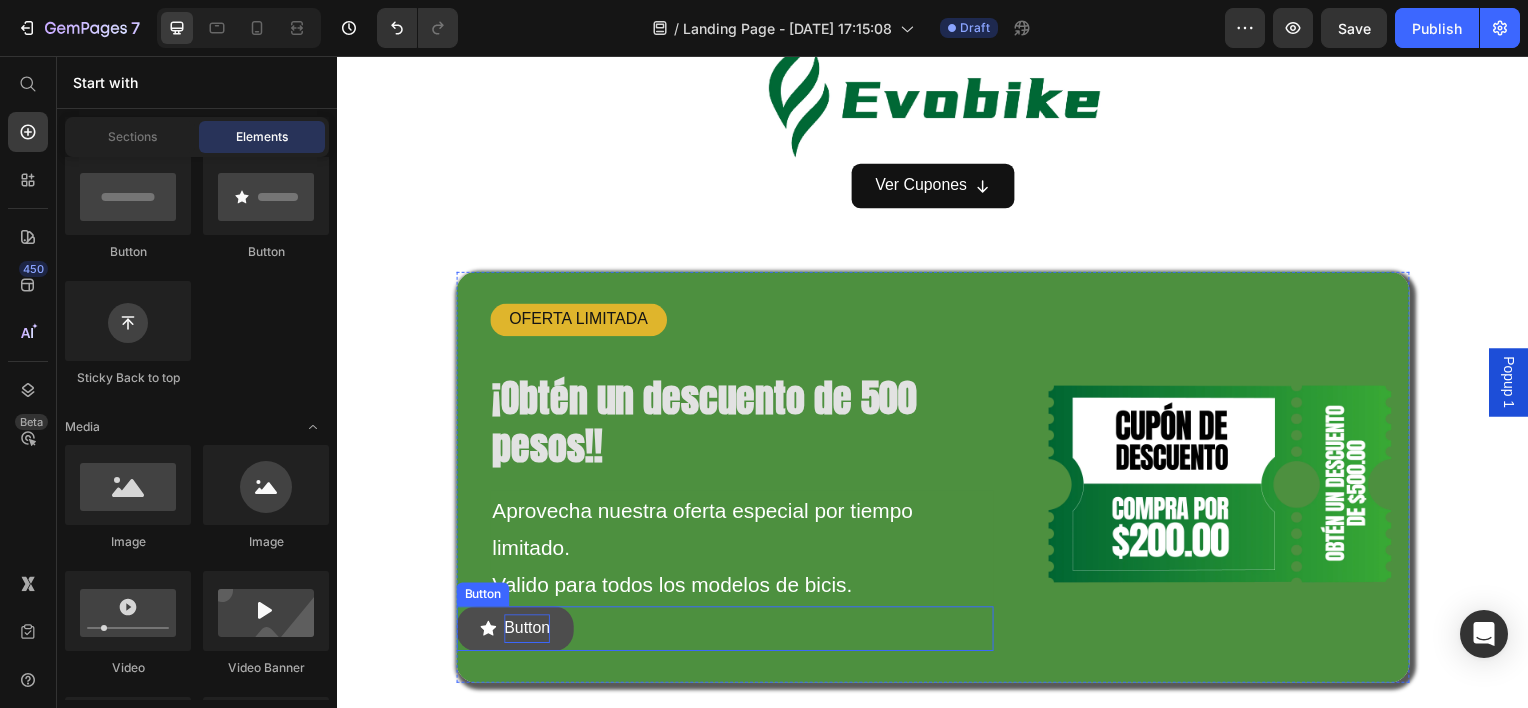 click on "Button" at bounding box center (528, 632) 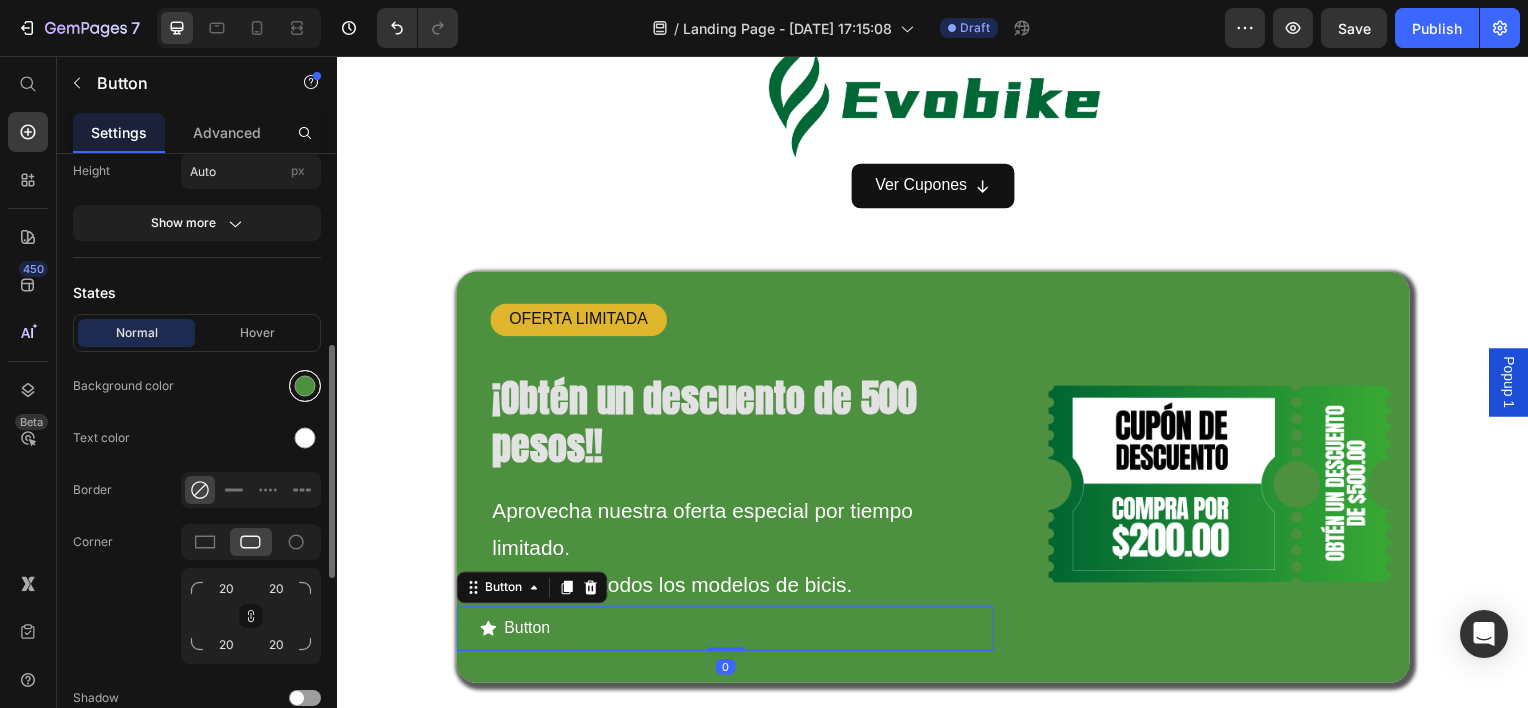 click at bounding box center [305, 386] 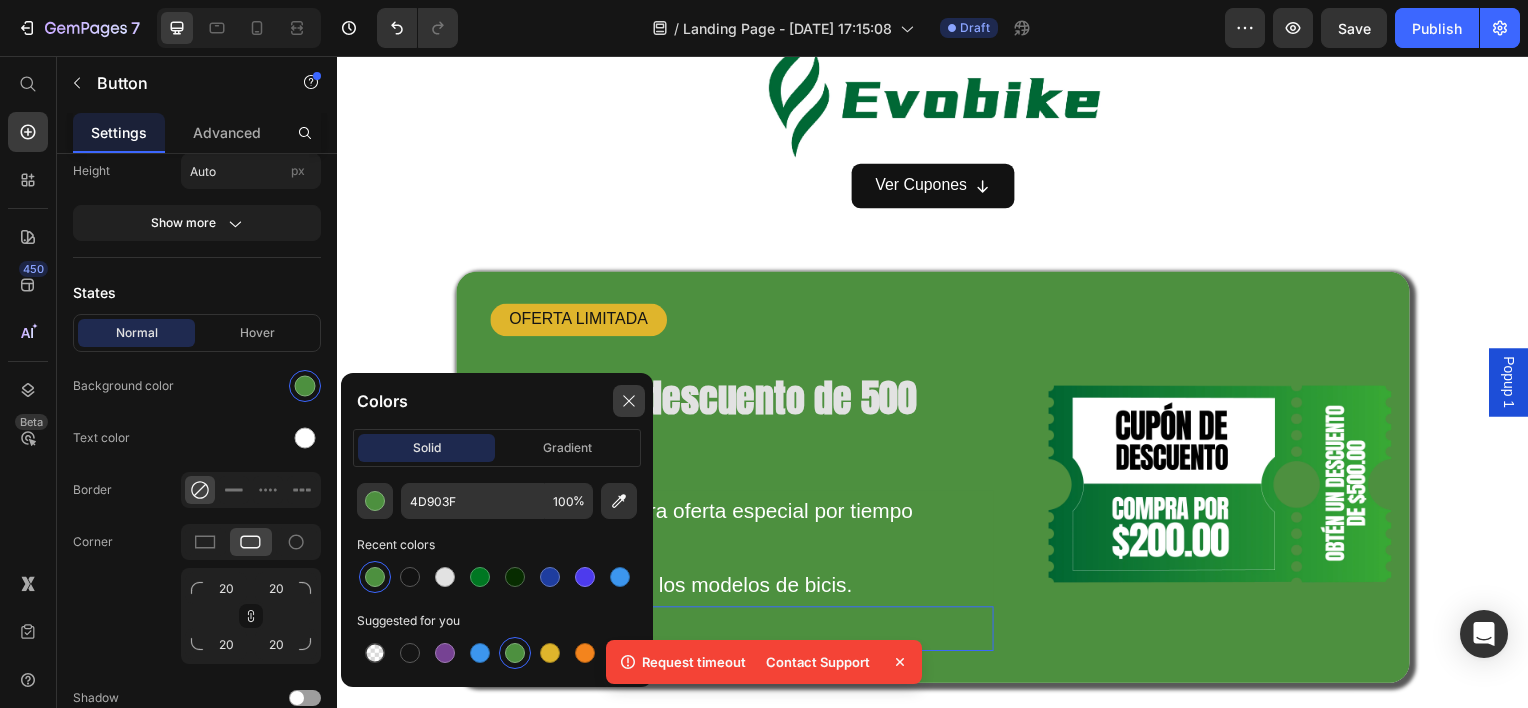 click at bounding box center (629, 401) 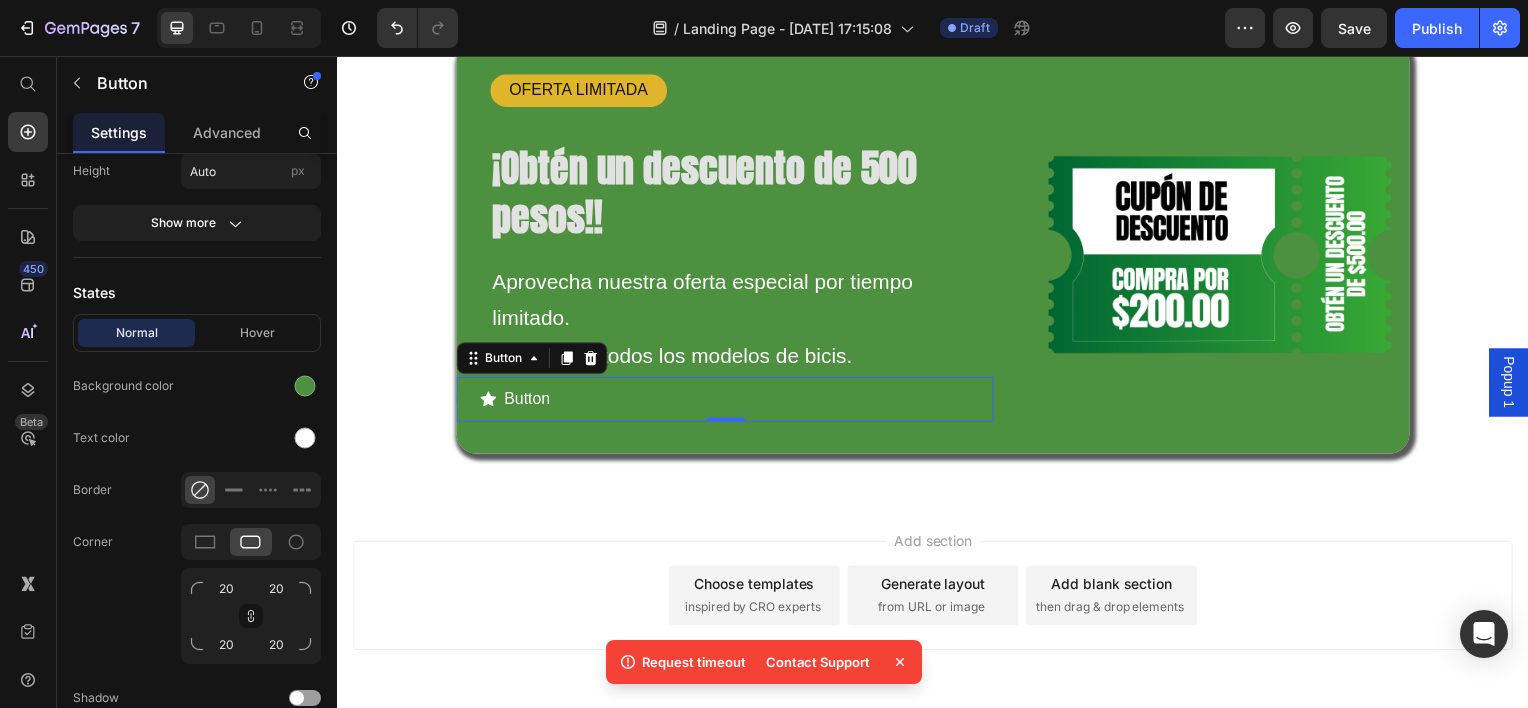 scroll, scrollTop: 1666, scrollLeft: 0, axis: vertical 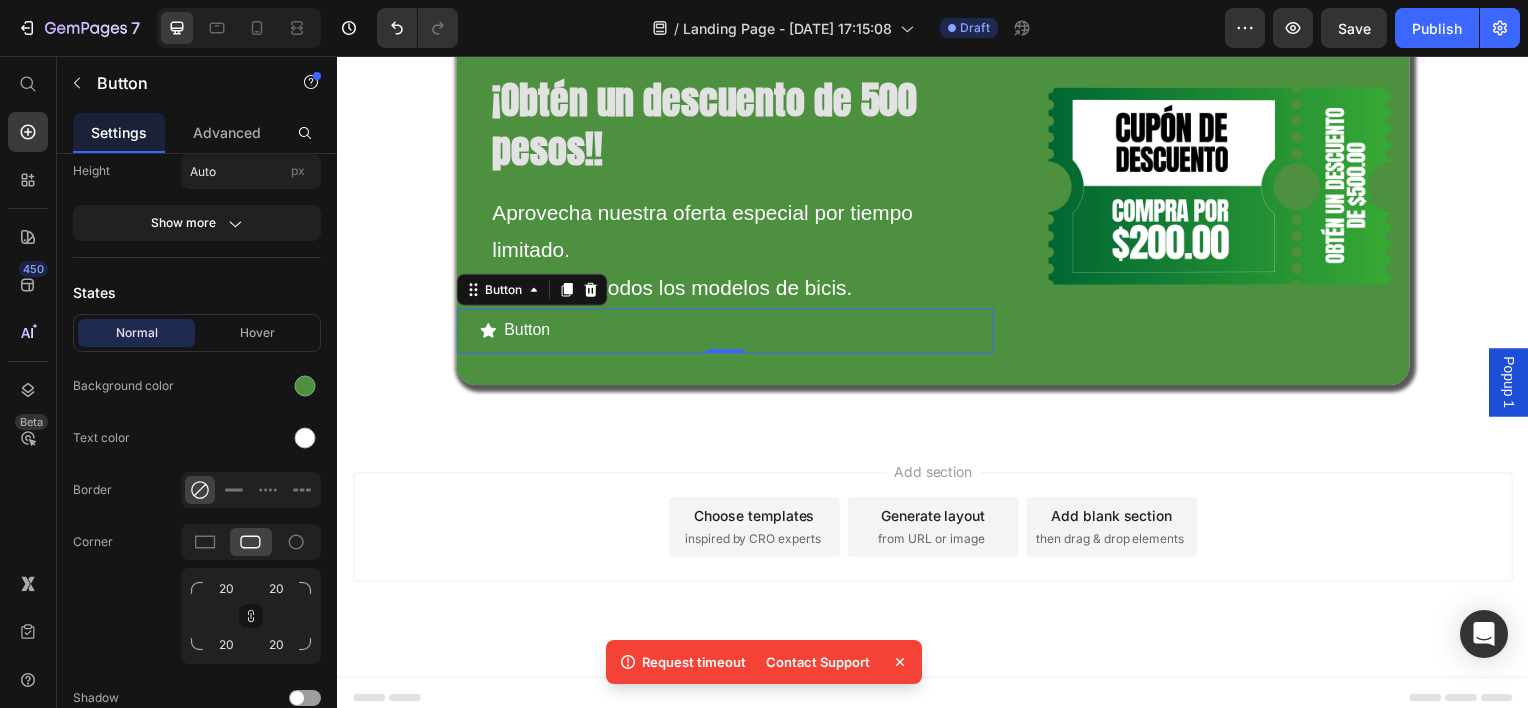 click on "Add section Choose templates inspired by CRO experts Generate layout from URL or image Add blank section then drag & drop elements" at bounding box center (937, 530) 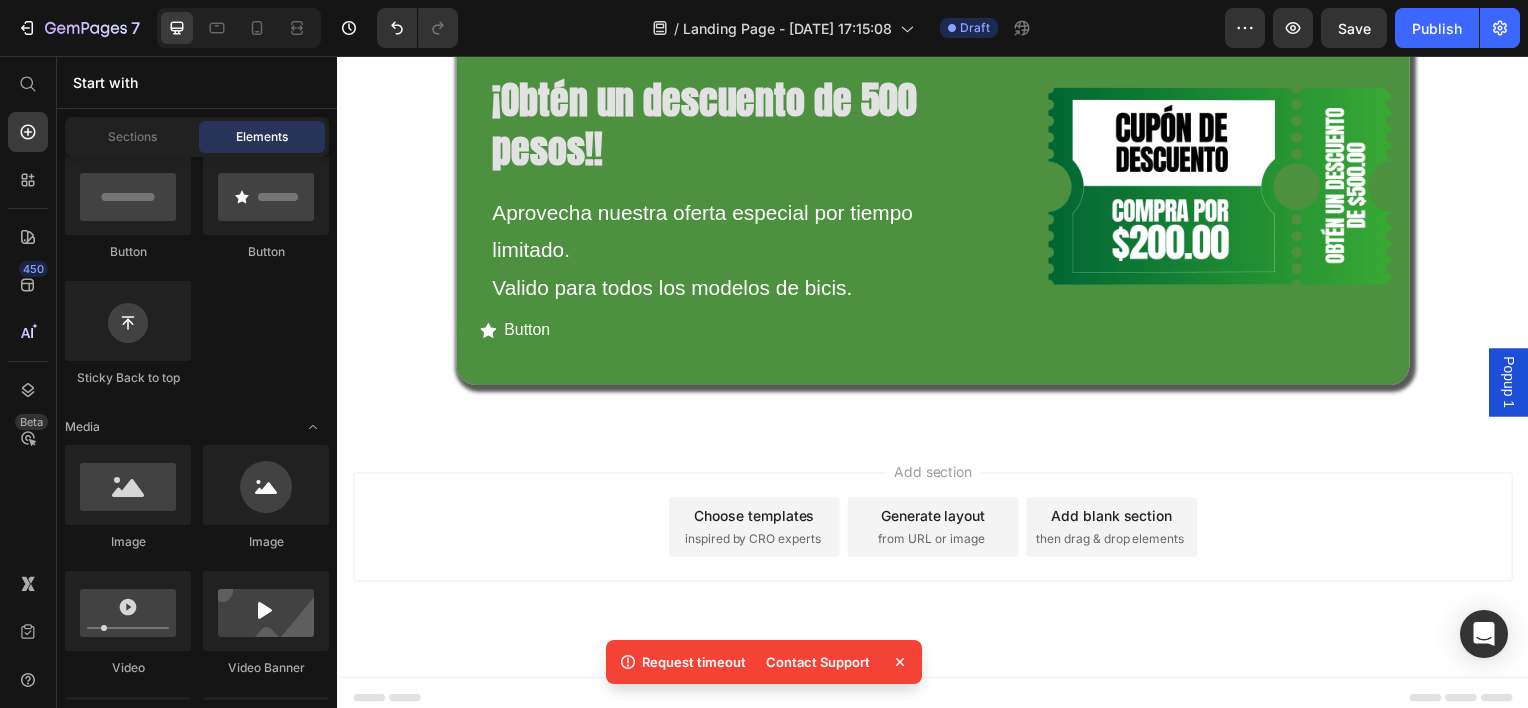 click 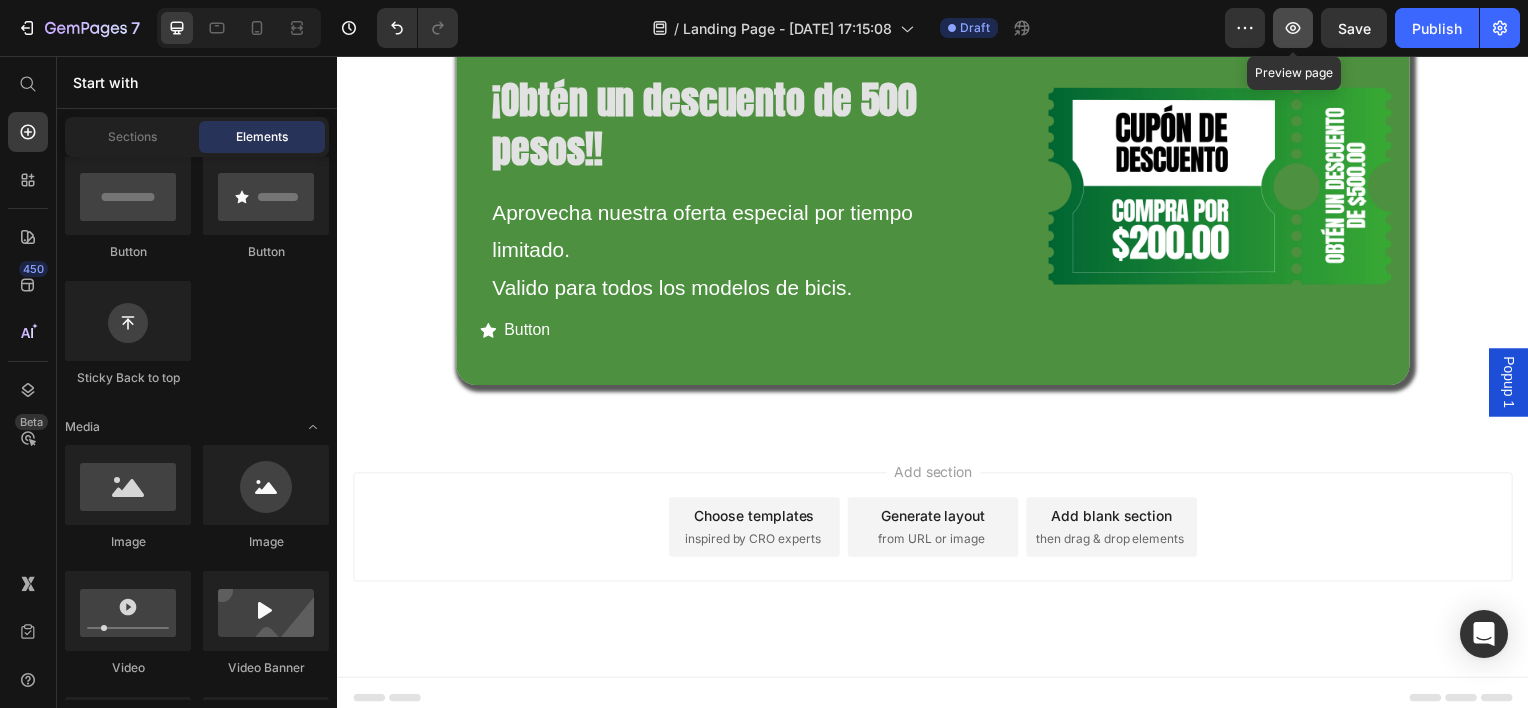 click 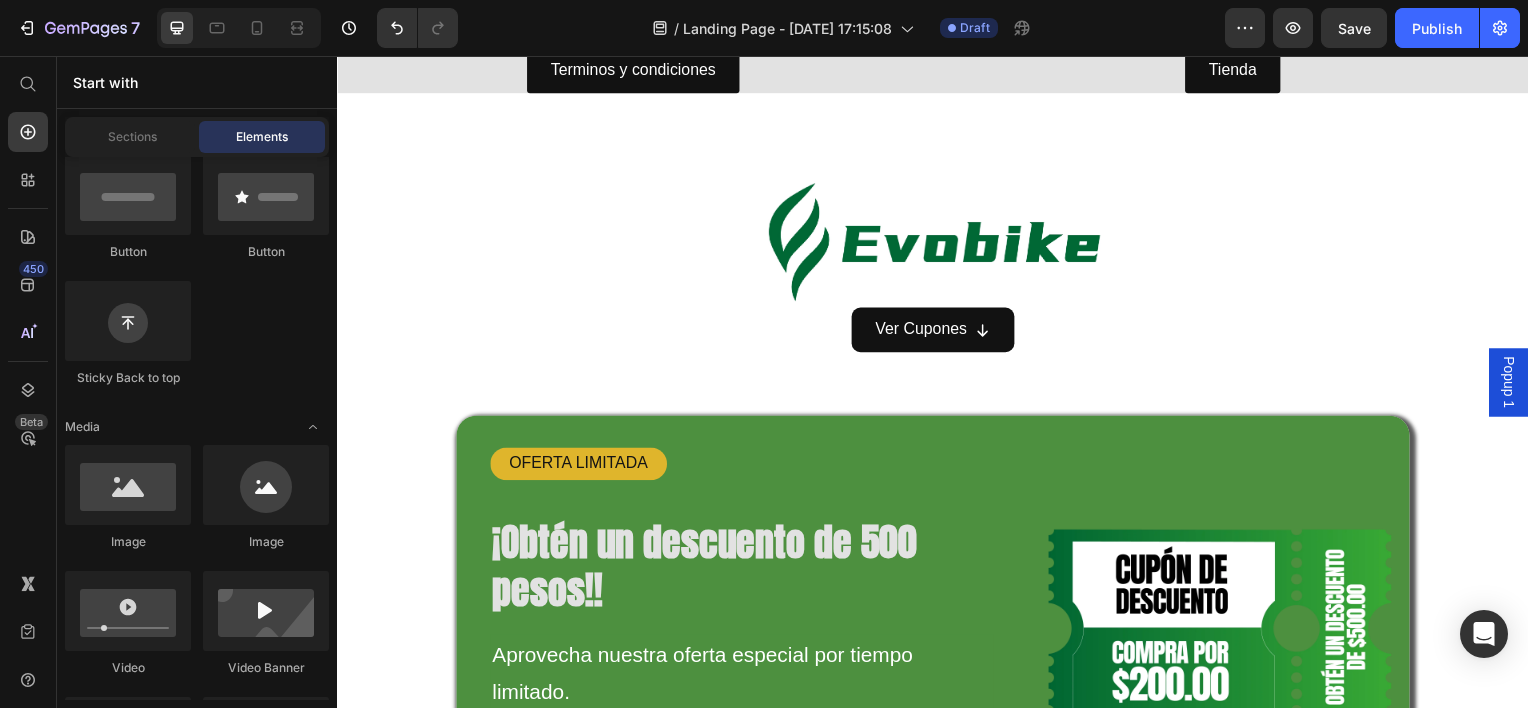 scroll, scrollTop: 1166, scrollLeft: 0, axis: vertical 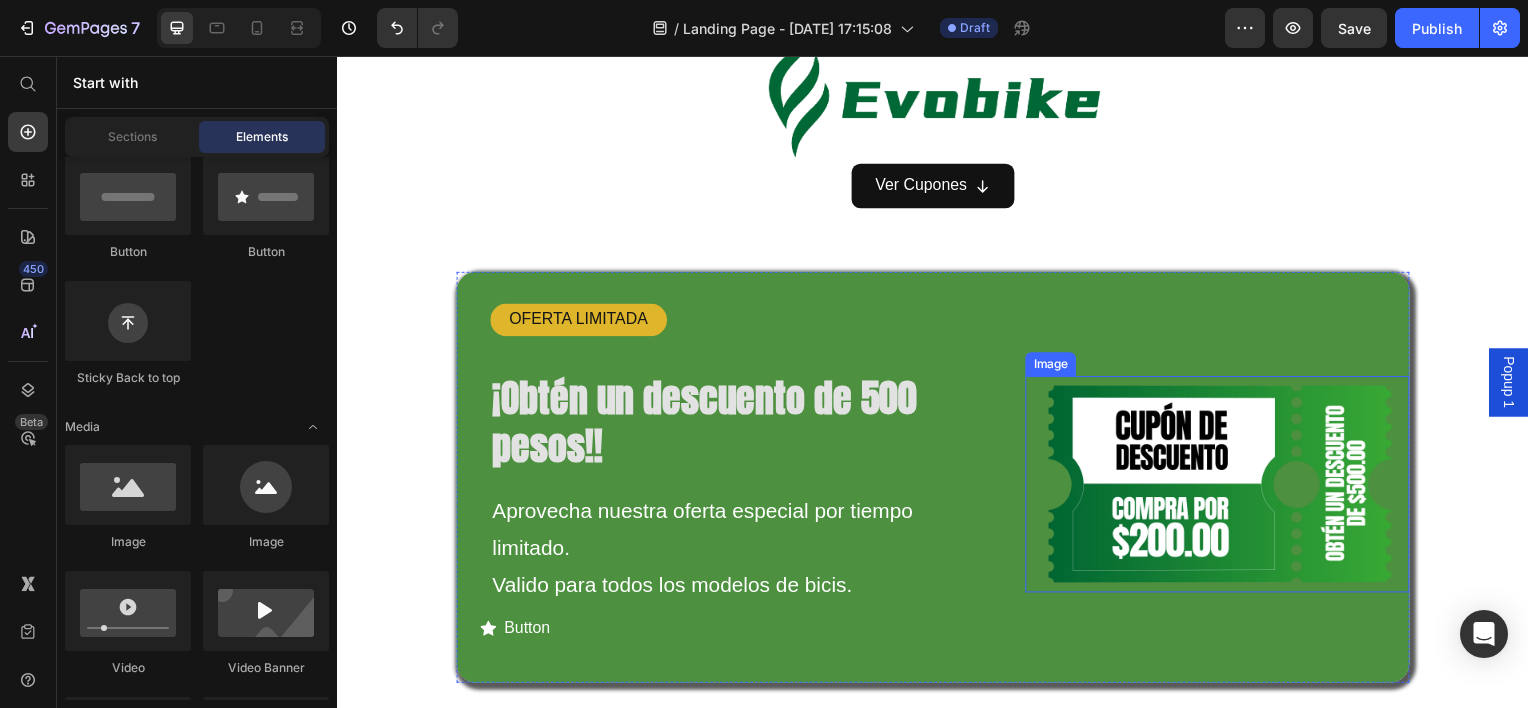 click at bounding box center (1223, 487) 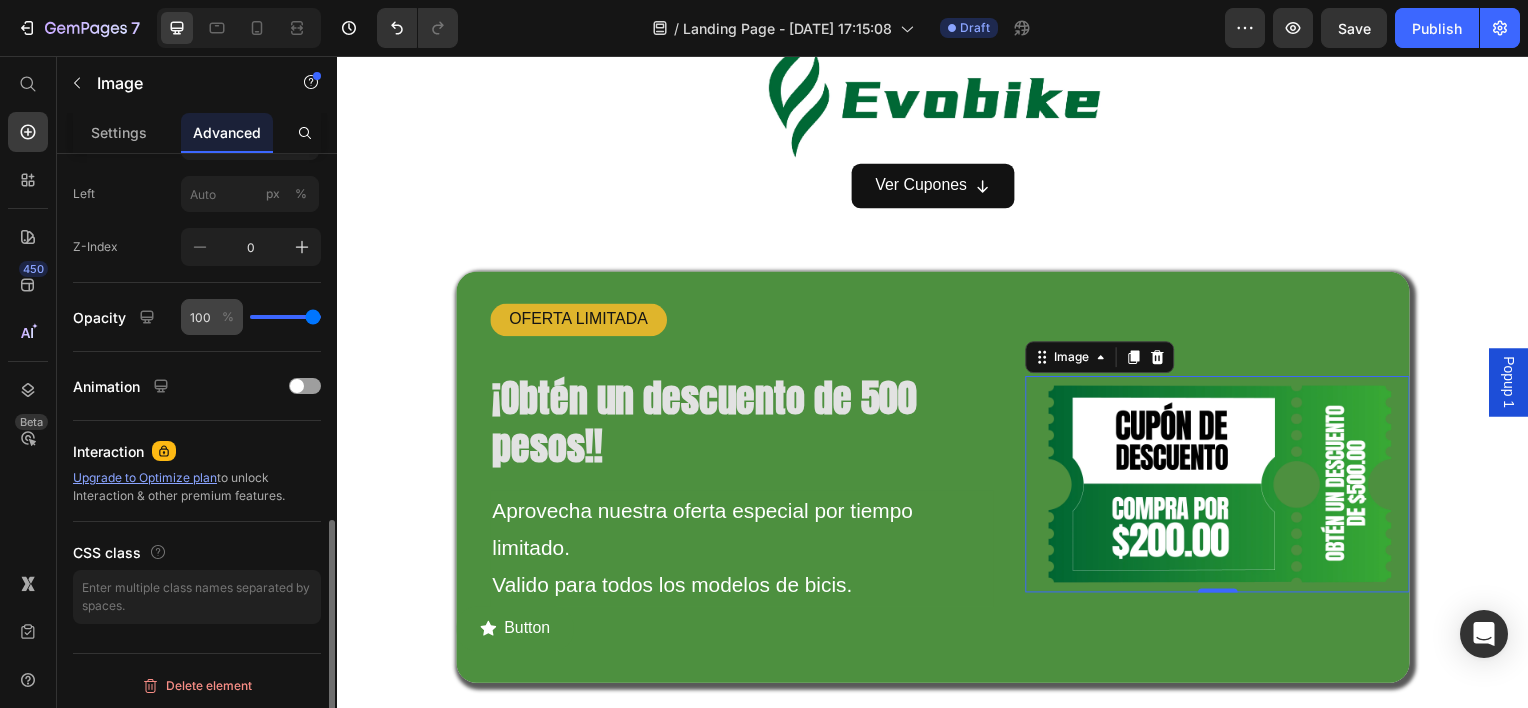 scroll, scrollTop: 617, scrollLeft: 0, axis: vertical 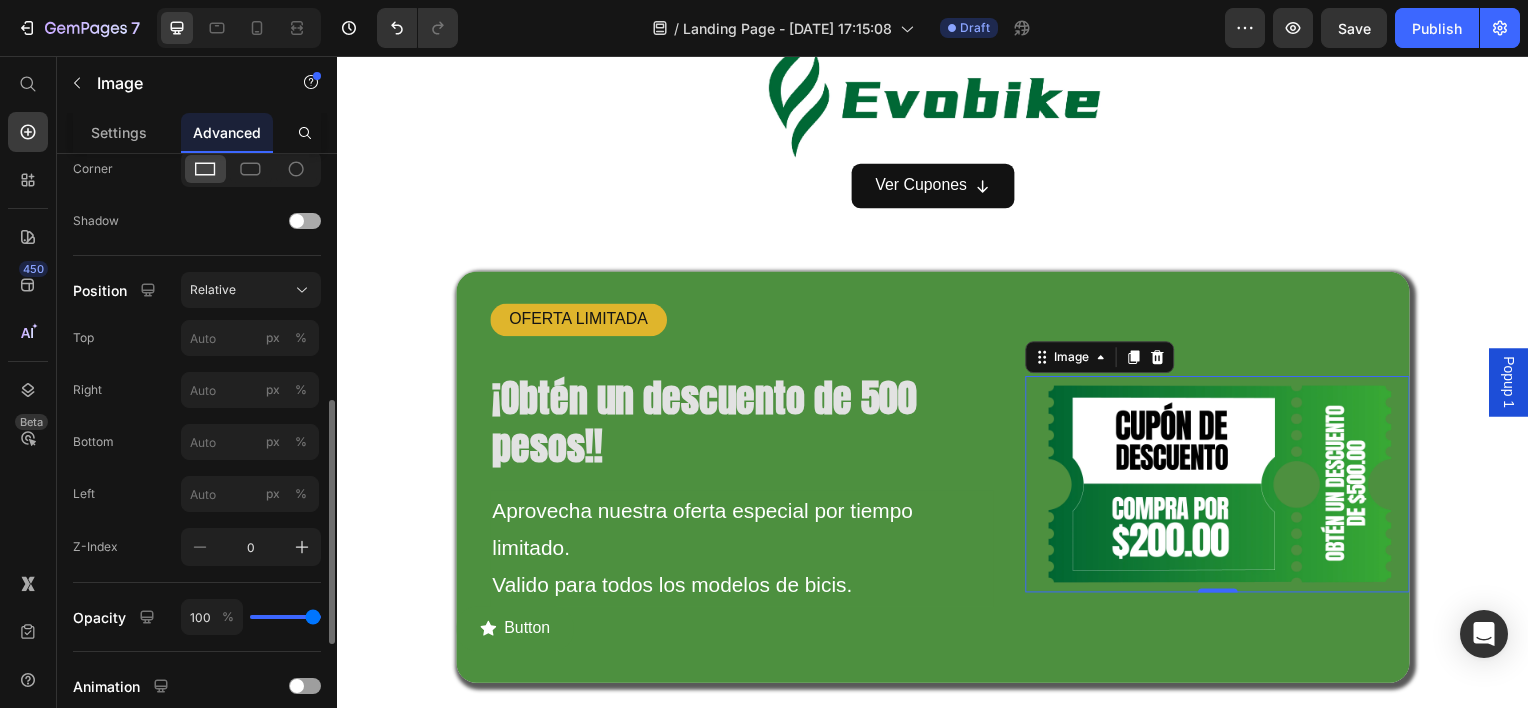 click on "Shadow" 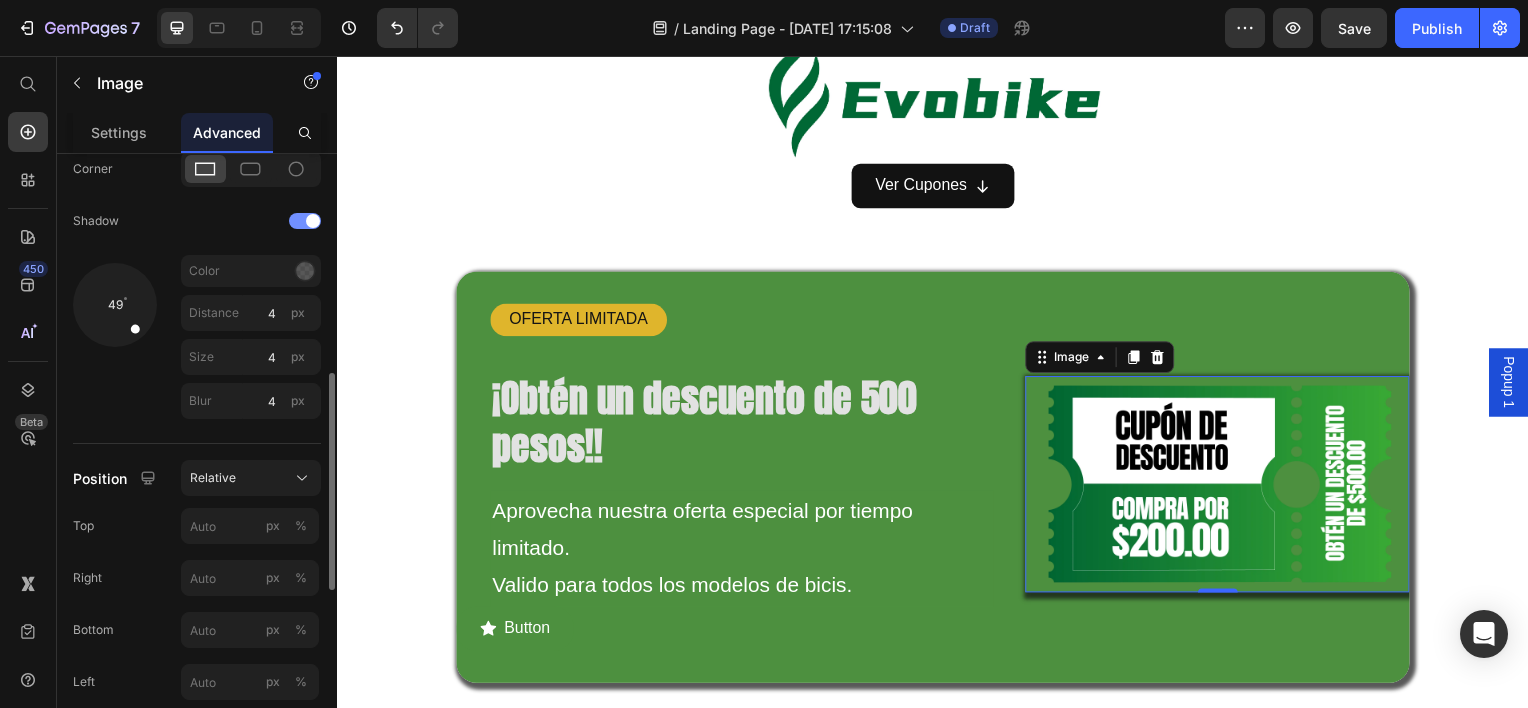 click at bounding box center (305, 221) 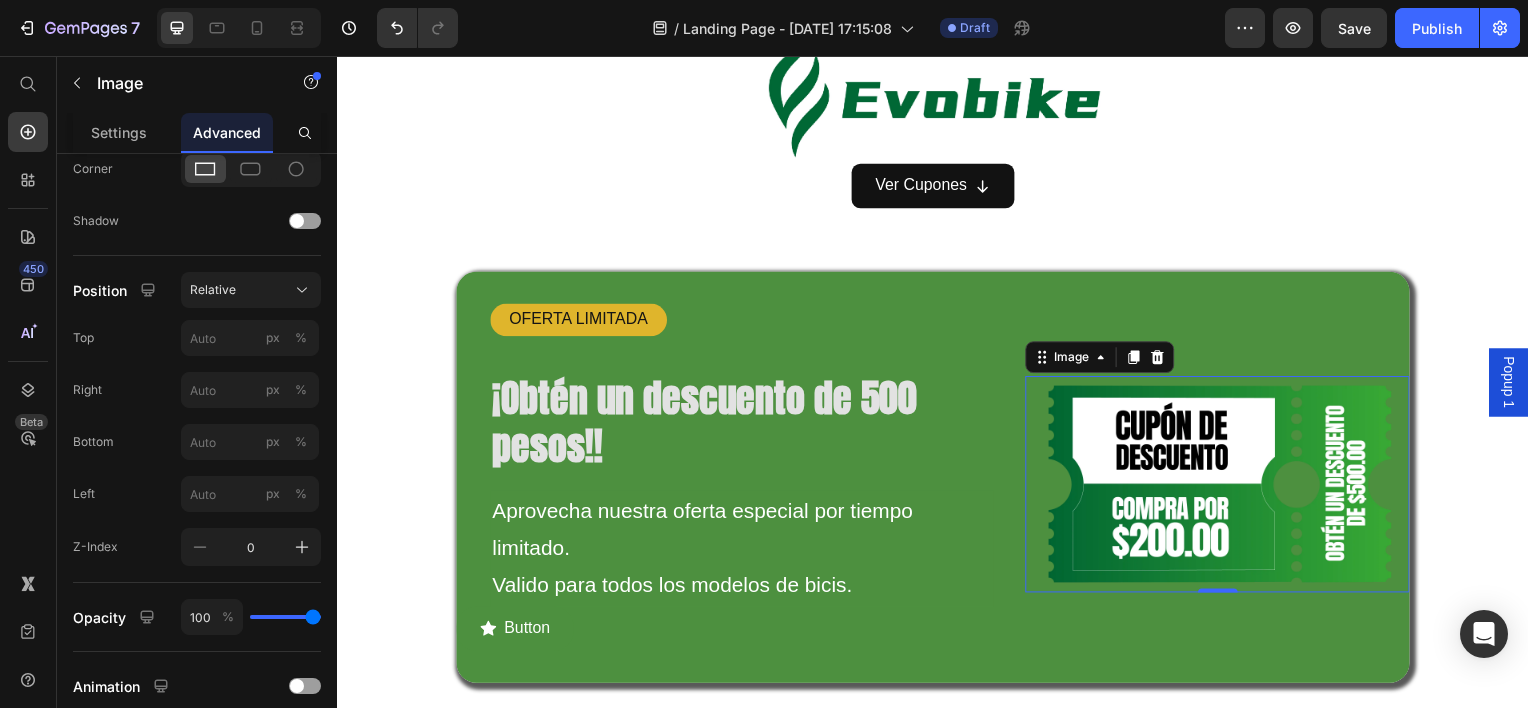 click at bounding box center (1223, 487) 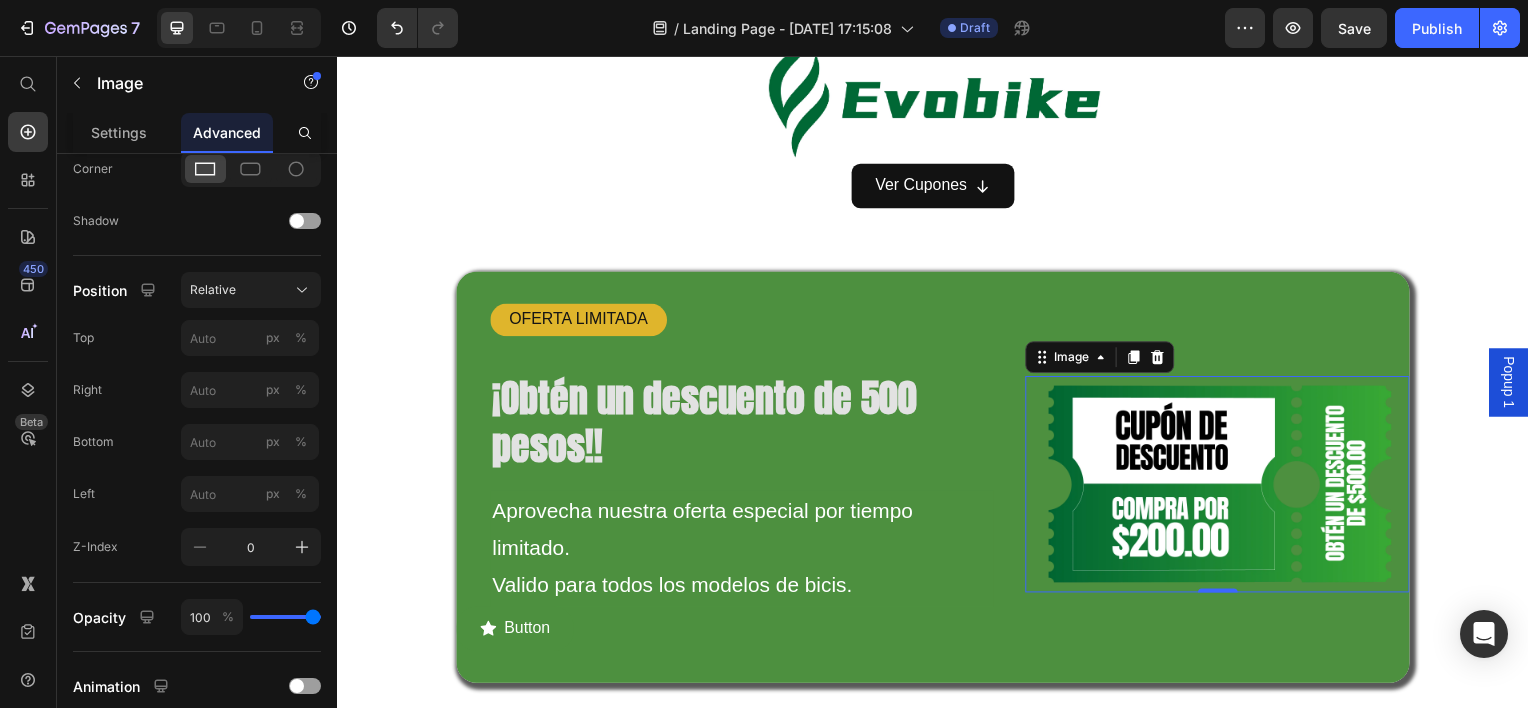 click at bounding box center [1223, 487] 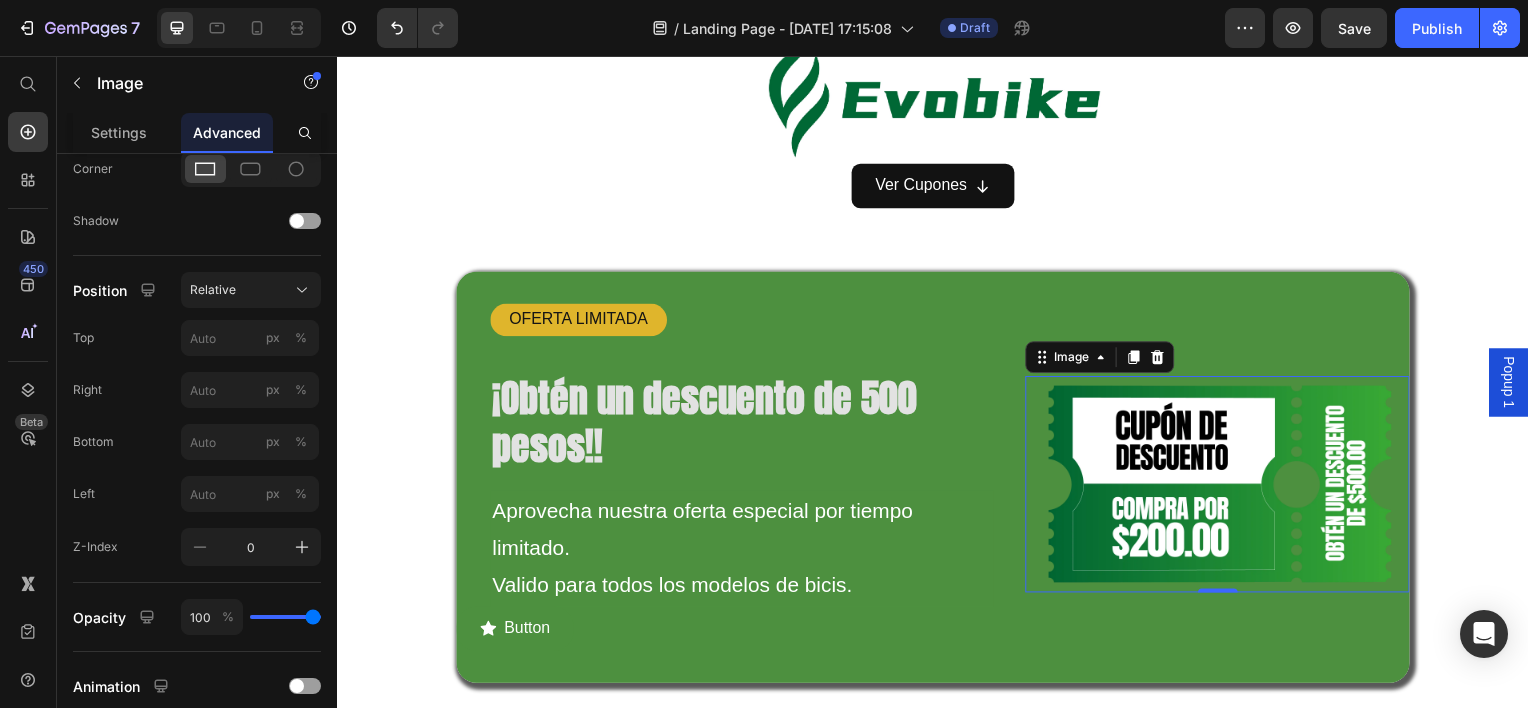click on "Image   0" at bounding box center [1223, 480] 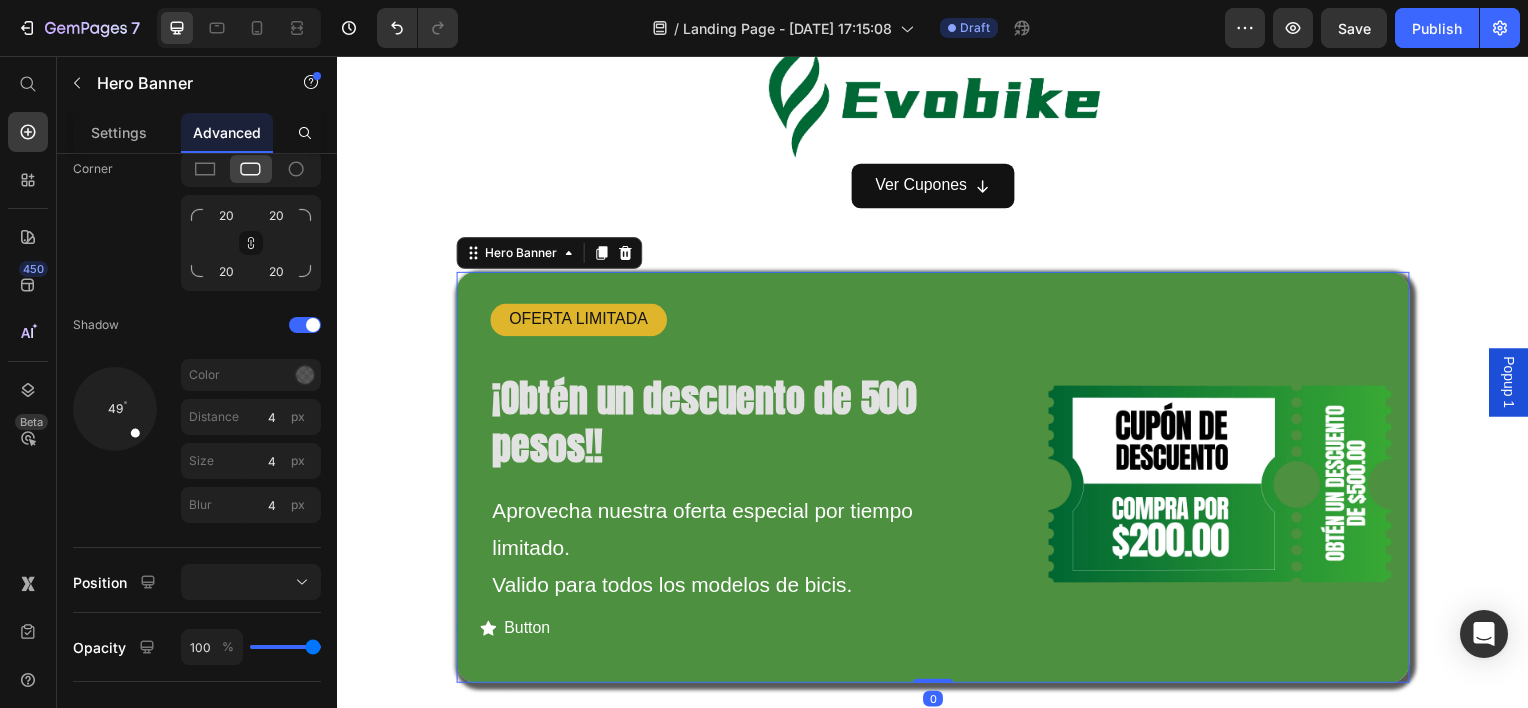 click on "Image" at bounding box center (1223, 480) 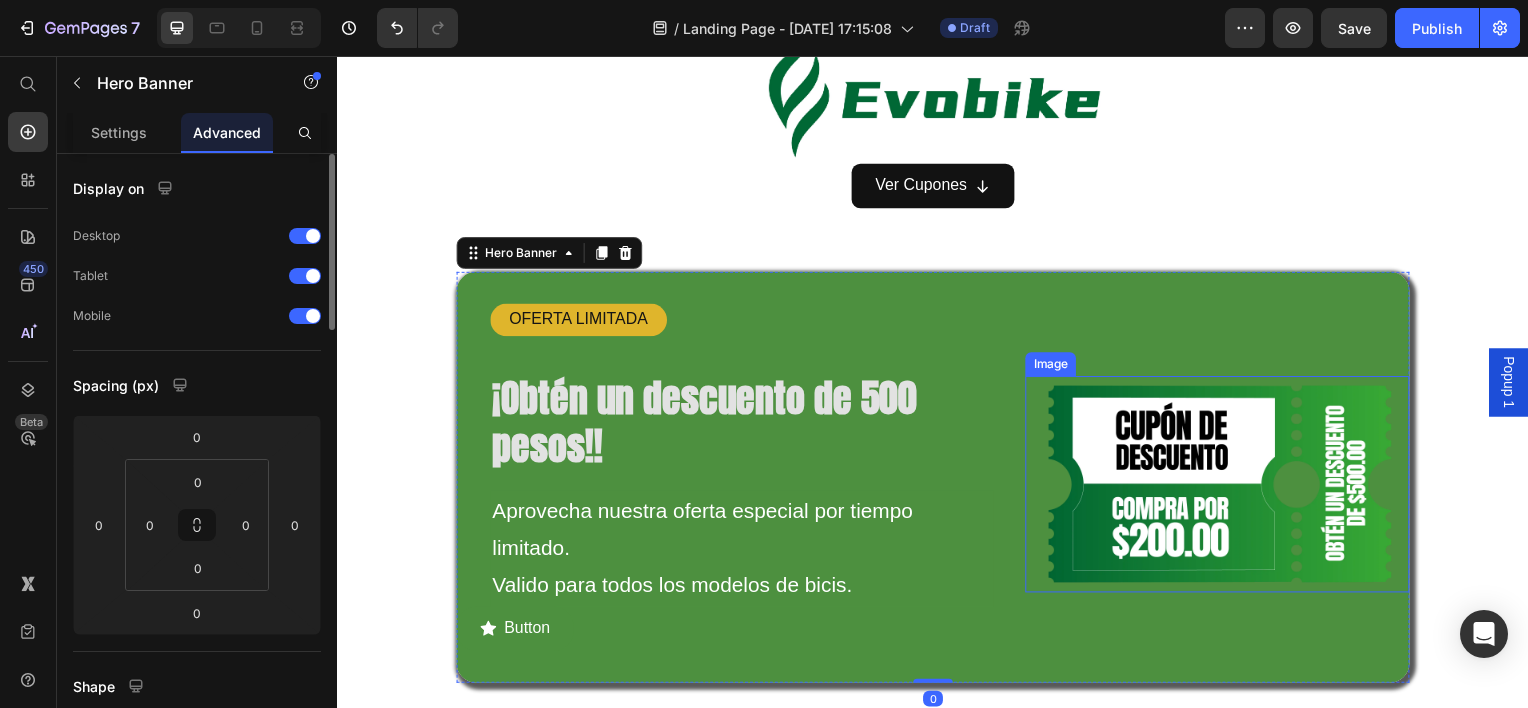 click at bounding box center (1223, 487) 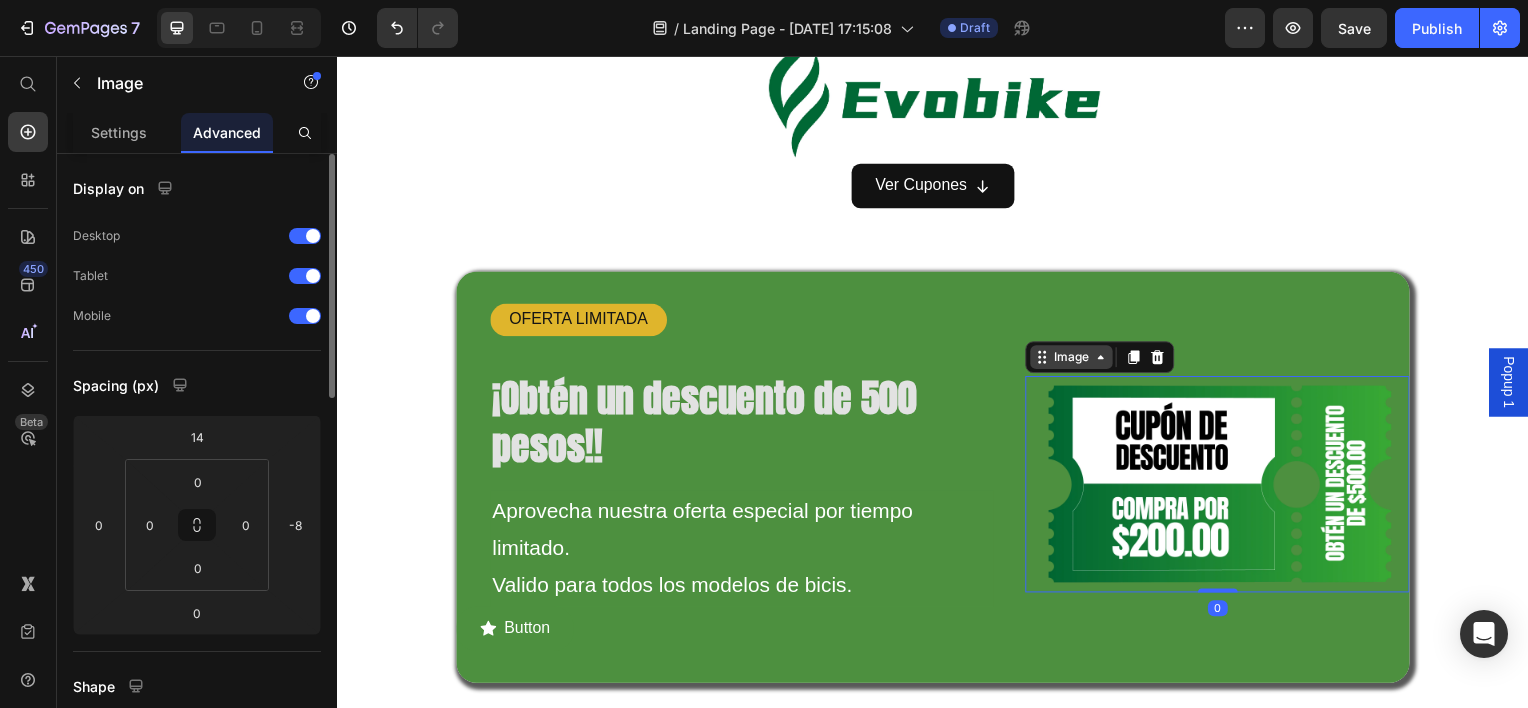 click on "Image" at bounding box center [1076, 359] 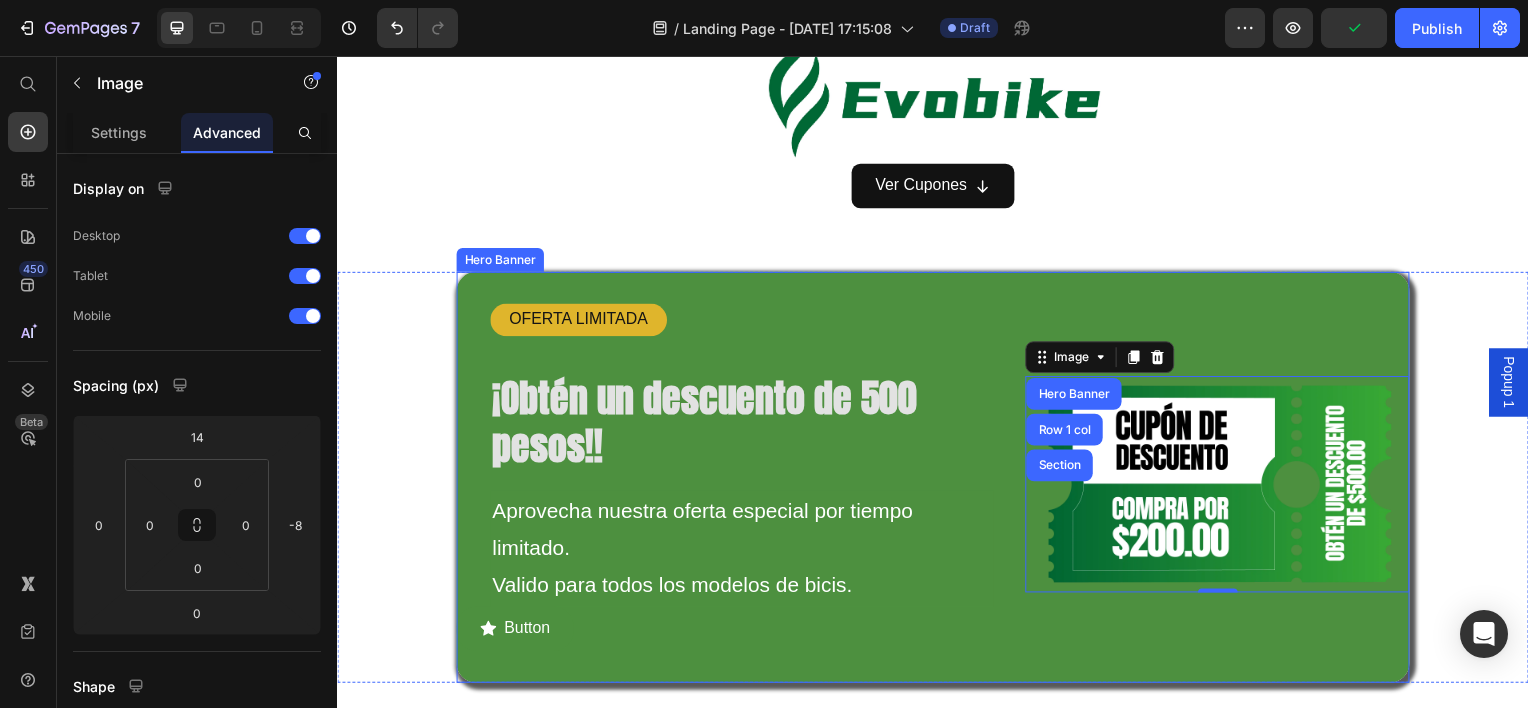 click on "OFERTA LIMITADA Text Block ¡Obtén un descuento de 500 pesos!! Heading Aprovecha nuestra oferta especial por tiempo limitado. Valido para todos los modelos de bicis. Text Block   Button Button Image Hero Banner Row 1 col Section   0 Hero Banner" at bounding box center [937, 480] 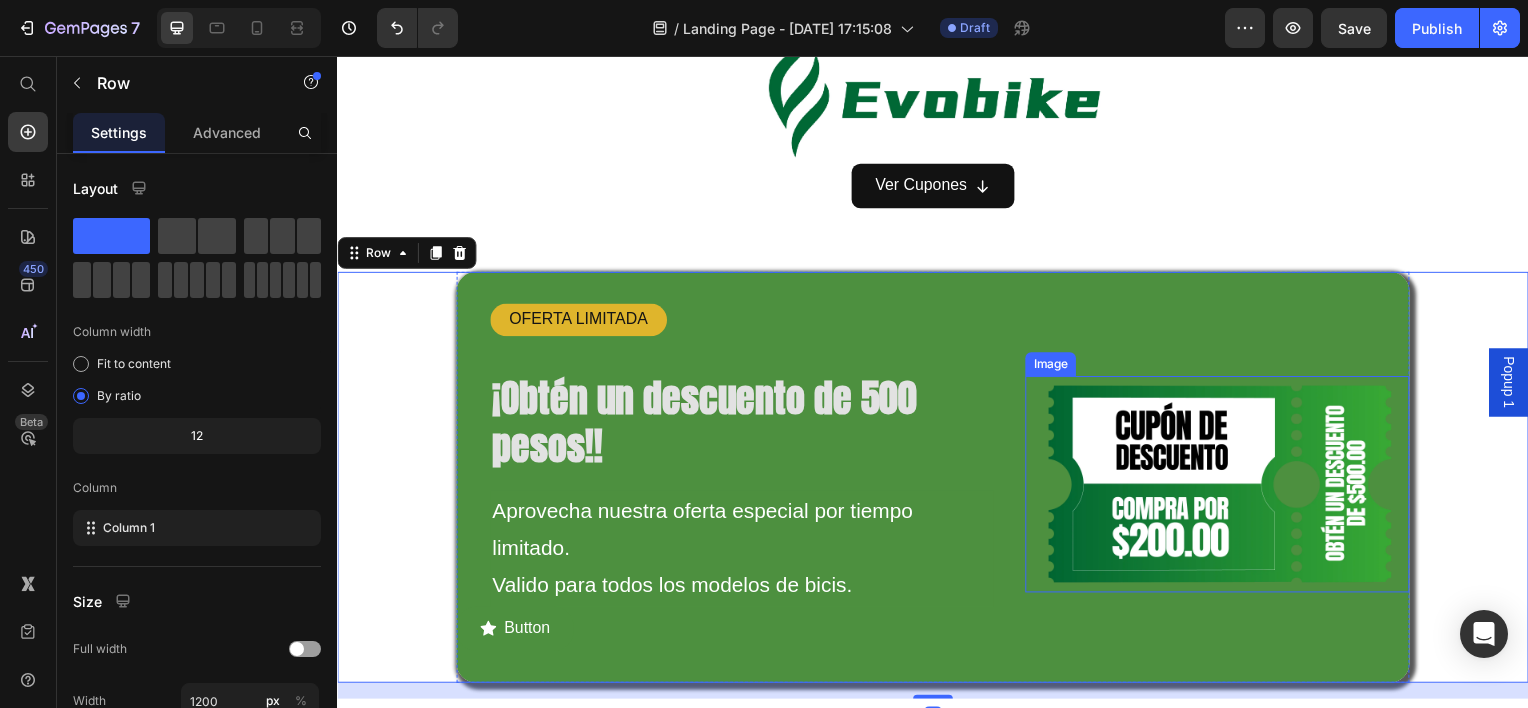 click at bounding box center (1223, 487) 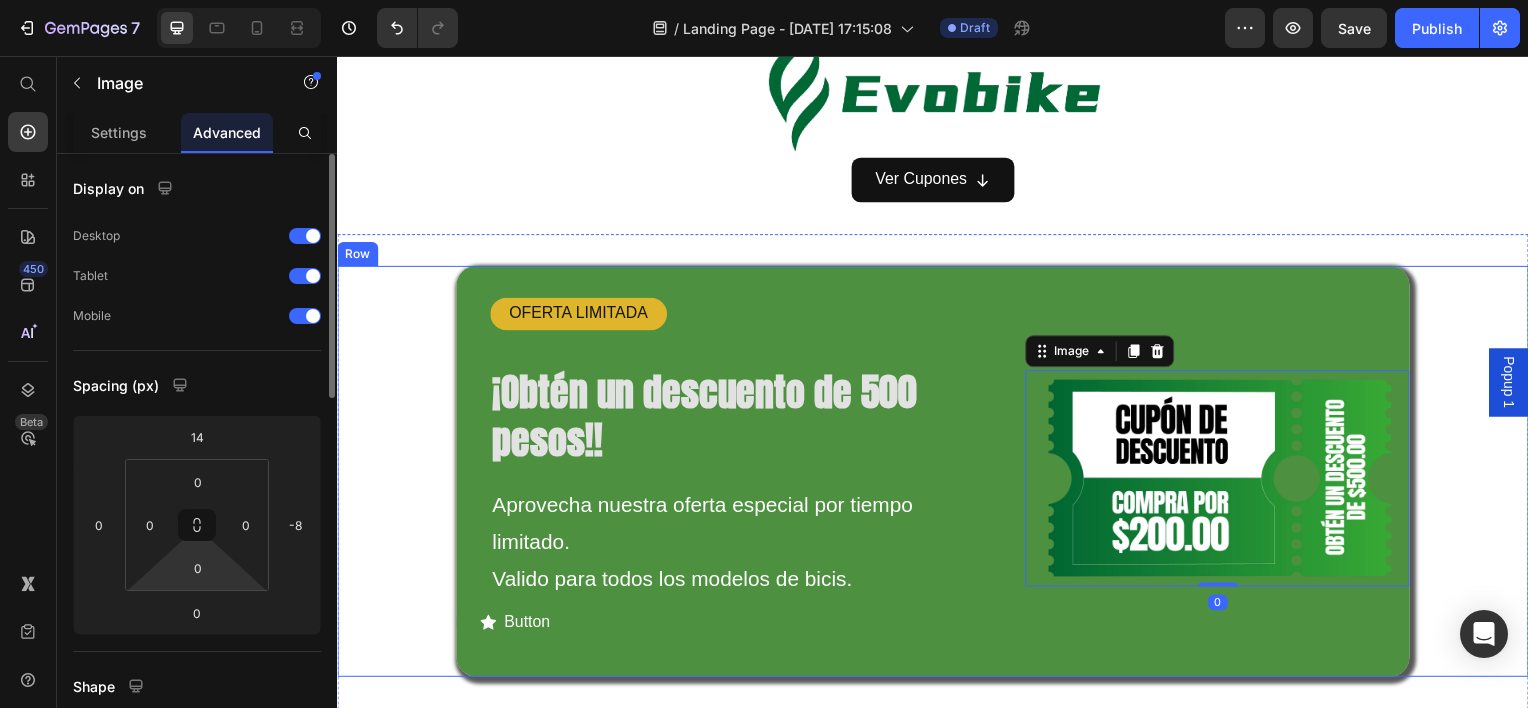 scroll, scrollTop: 1466, scrollLeft: 0, axis: vertical 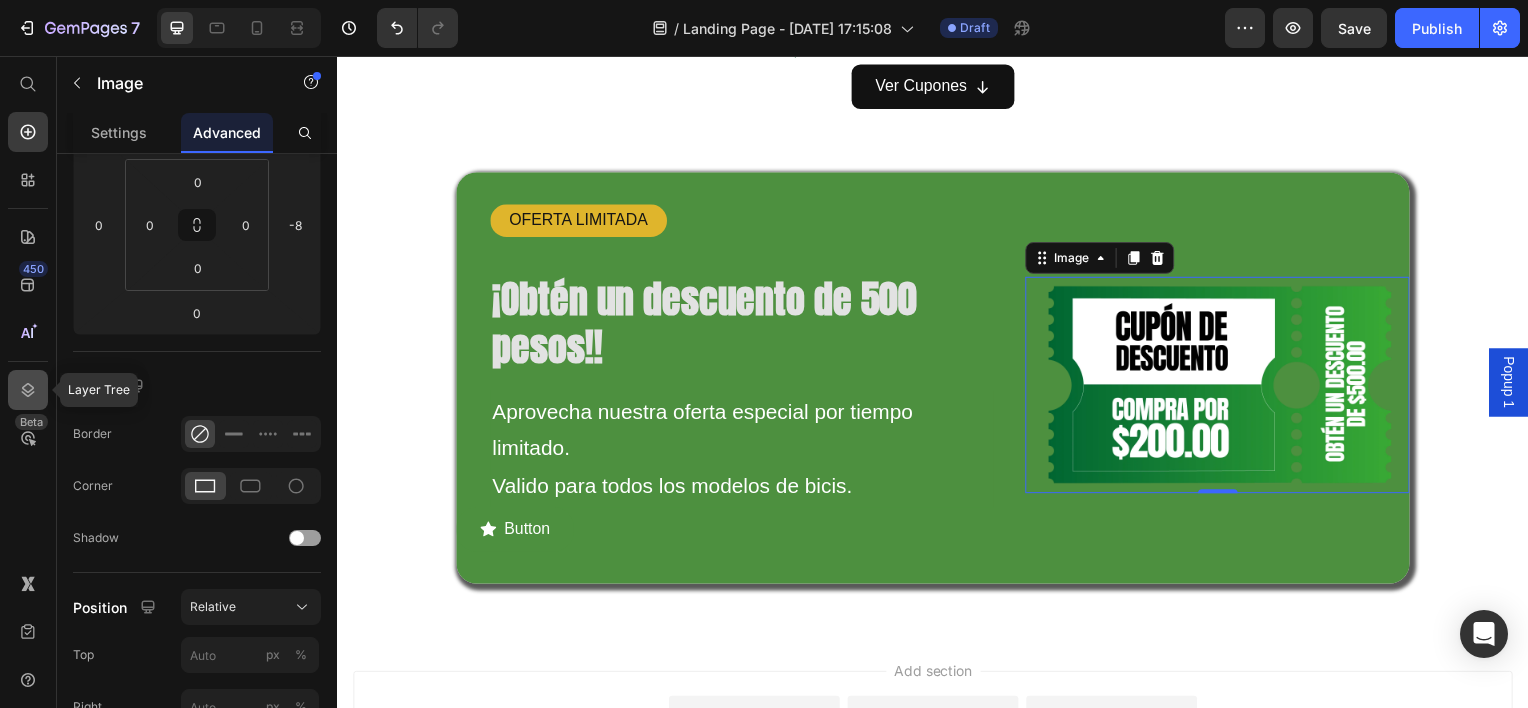 click 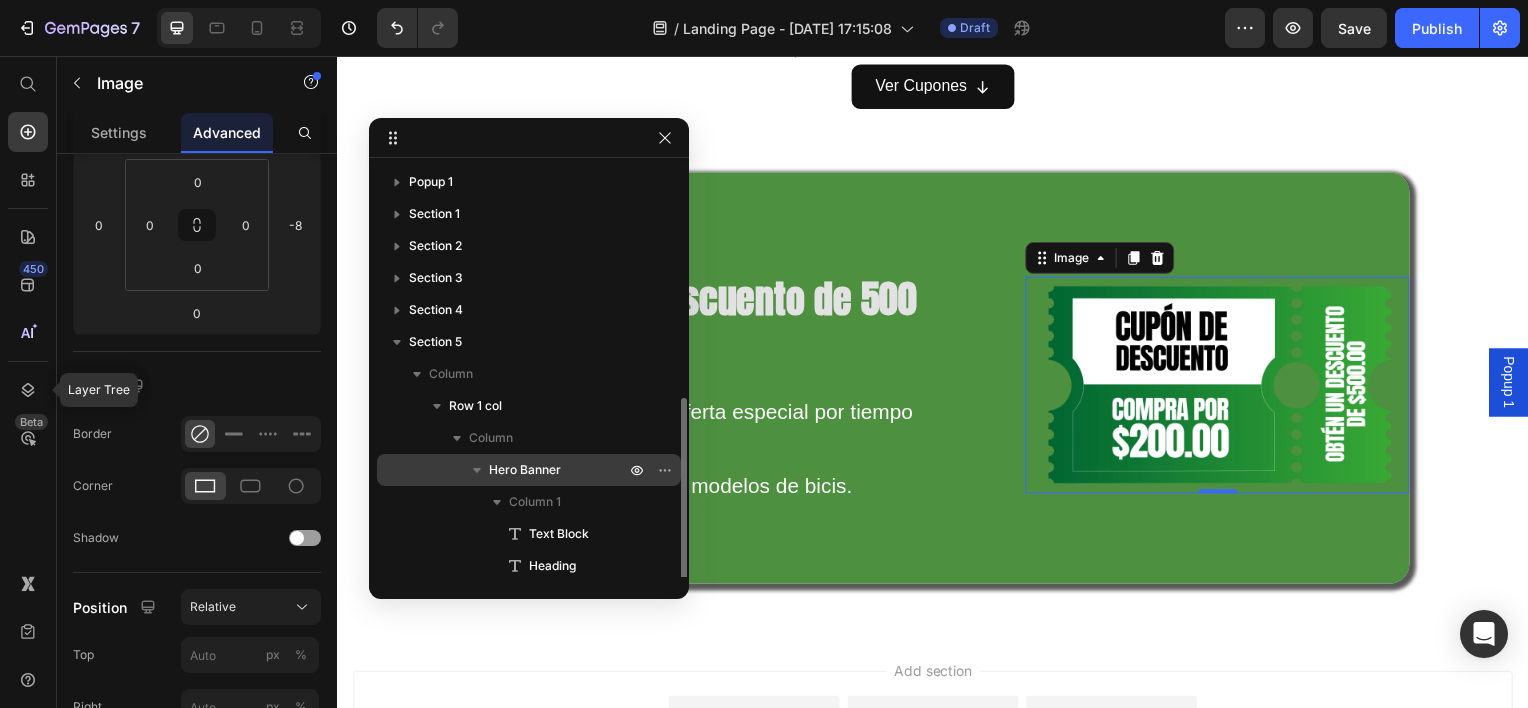 scroll, scrollTop: 132, scrollLeft: 0, axis: vertical 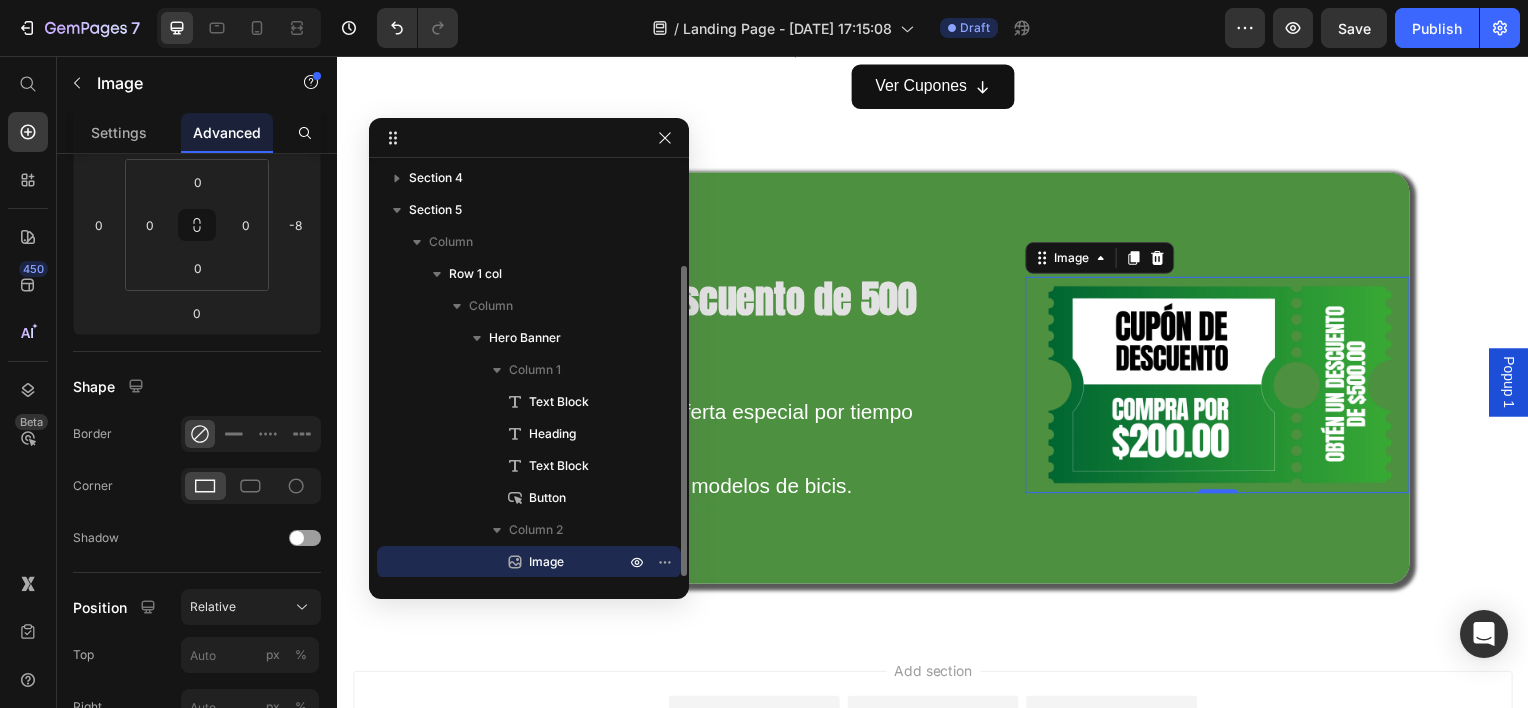 click on "Image" at bounding box center (546, 562) 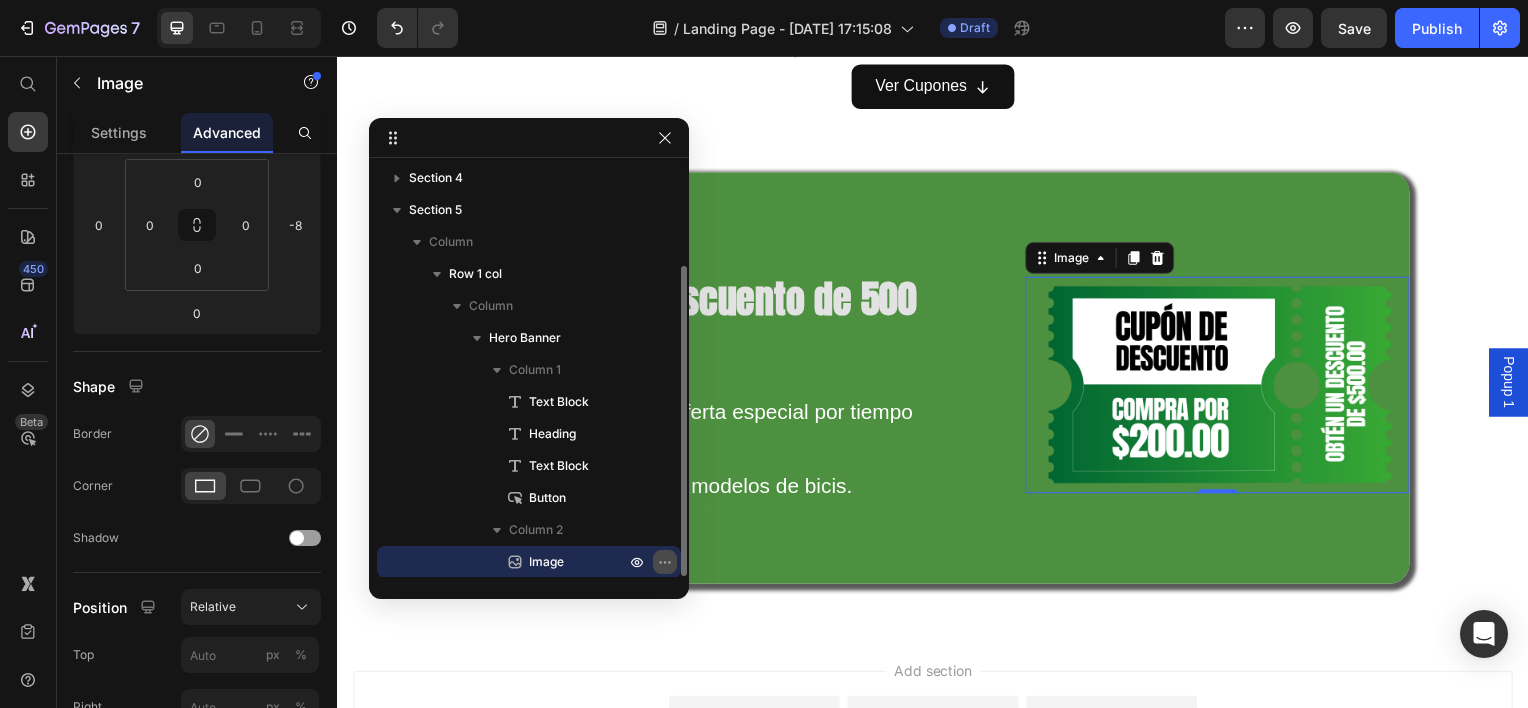 click 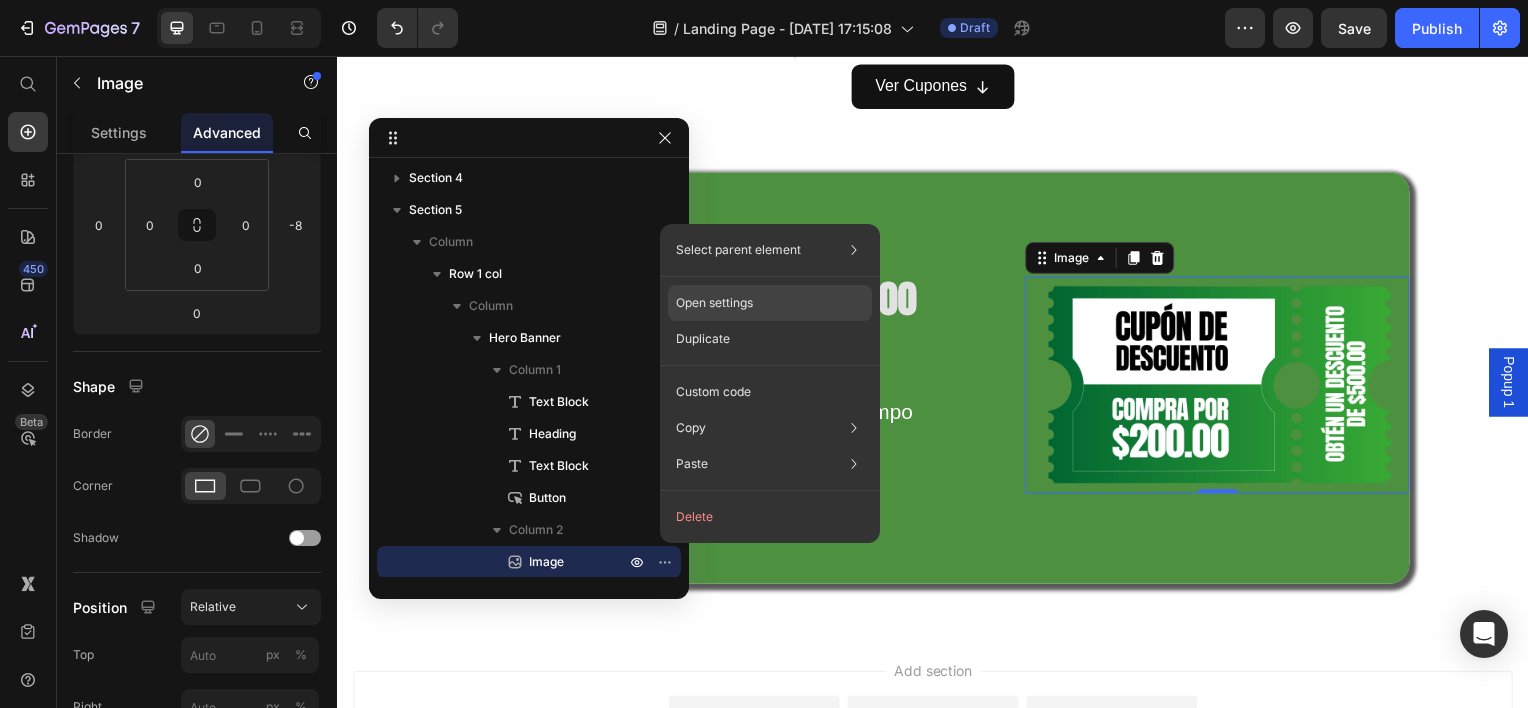 click on "Open settings" at bounding box center (714, 303) 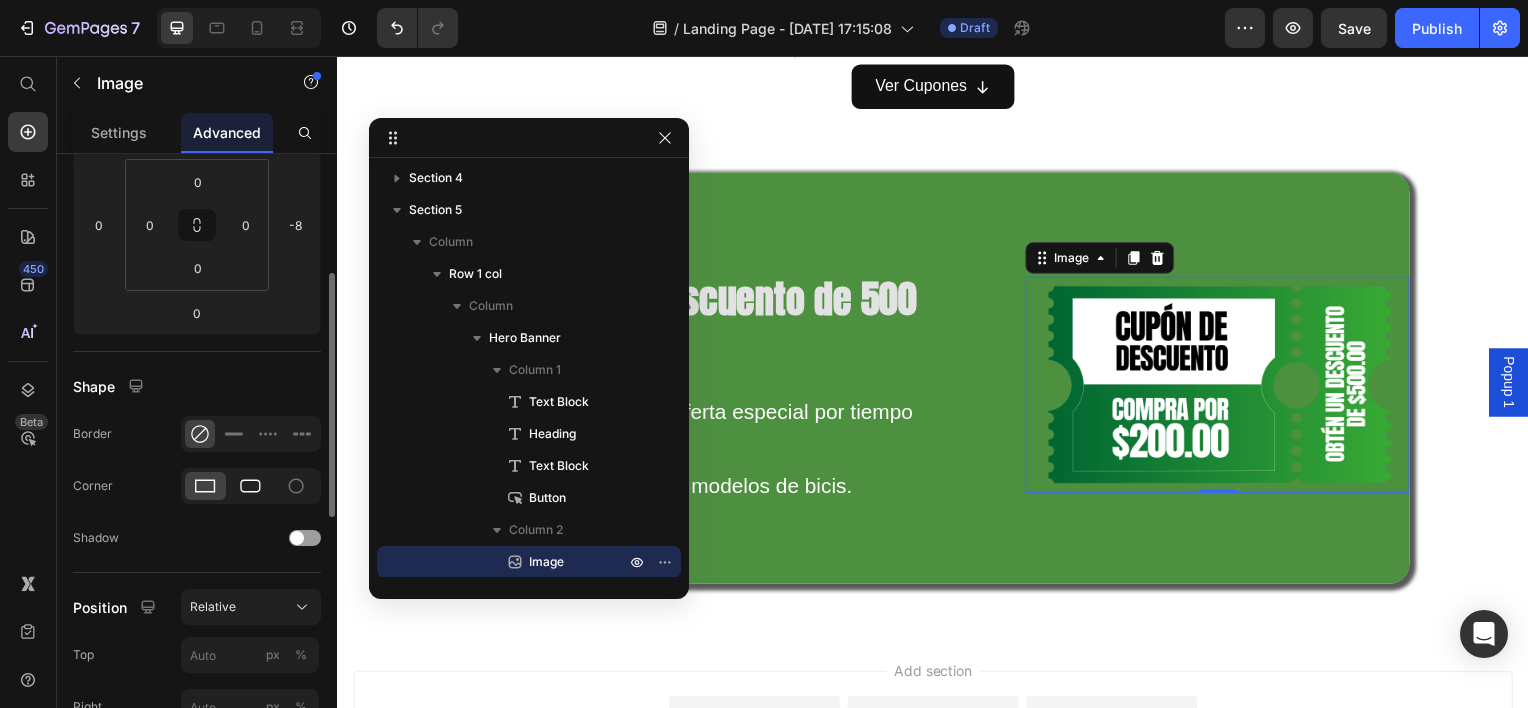 click 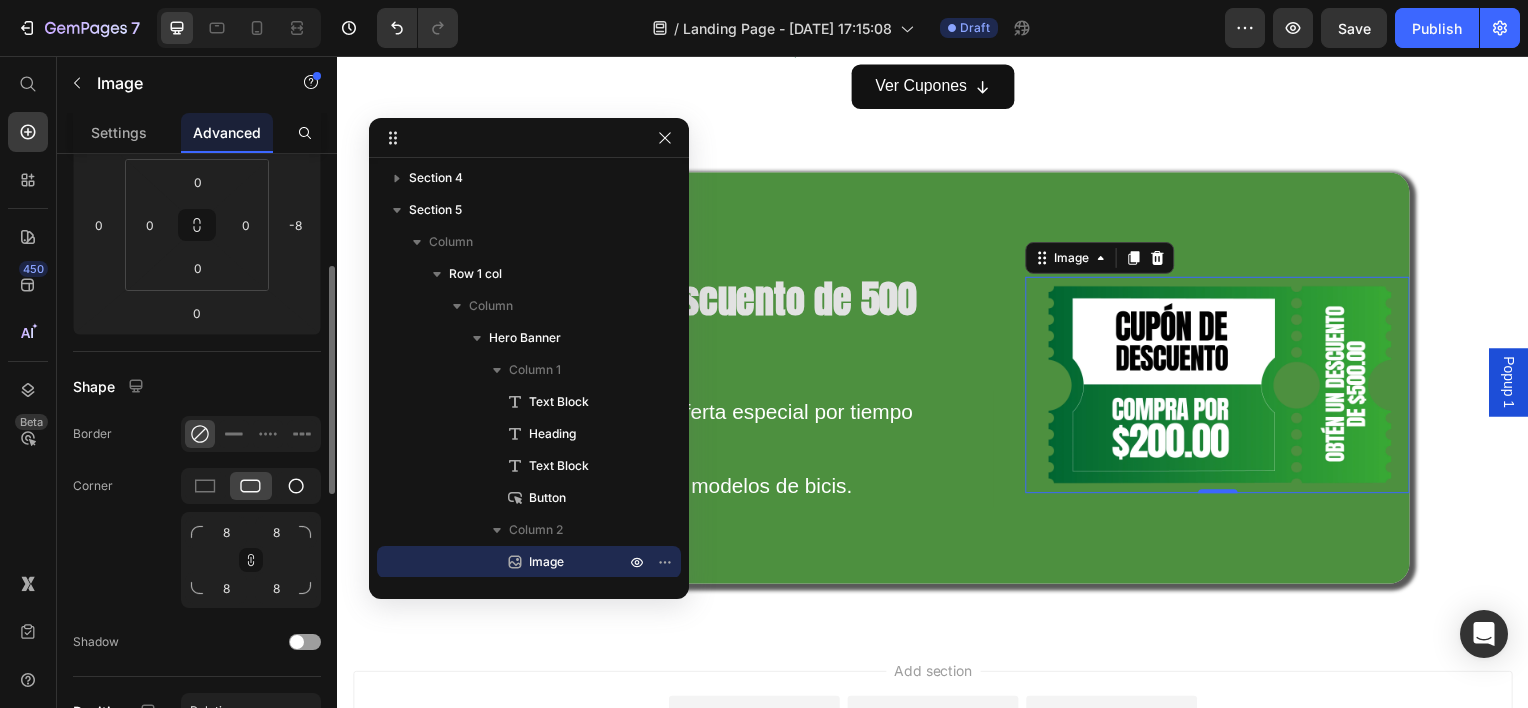 click 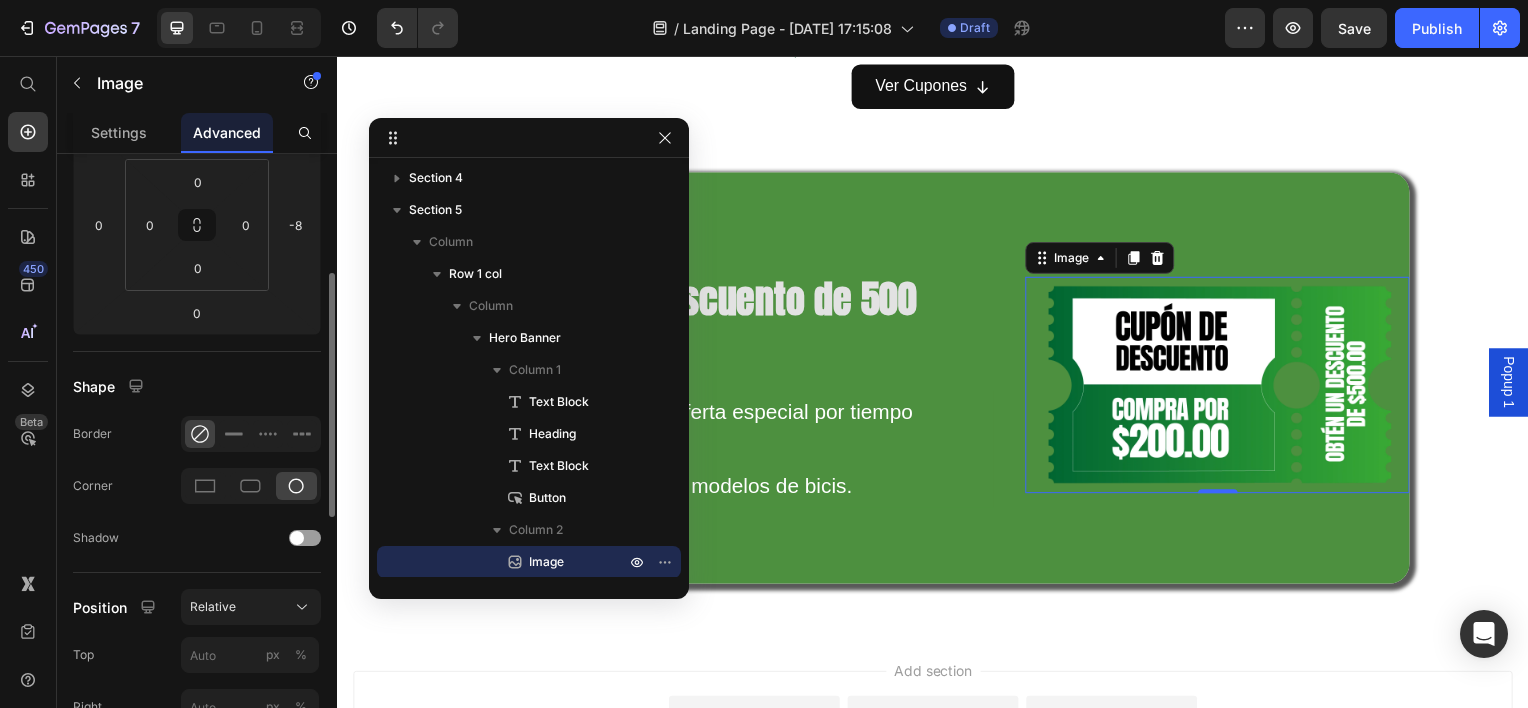 click on "Display on Desktop Tablet Mobile Spacing (px) 14 0 0 -8 0 0 0 0 Shape Border Corner Shadow Position Relative Top px % Right px % Bottom px % Left px % Z-Index 0 Opacity 100 % Animation Interaction Upgrade to Optimize plan  to unlock Interaction & other premium features. CSS class" at bounding box center (197, 570) 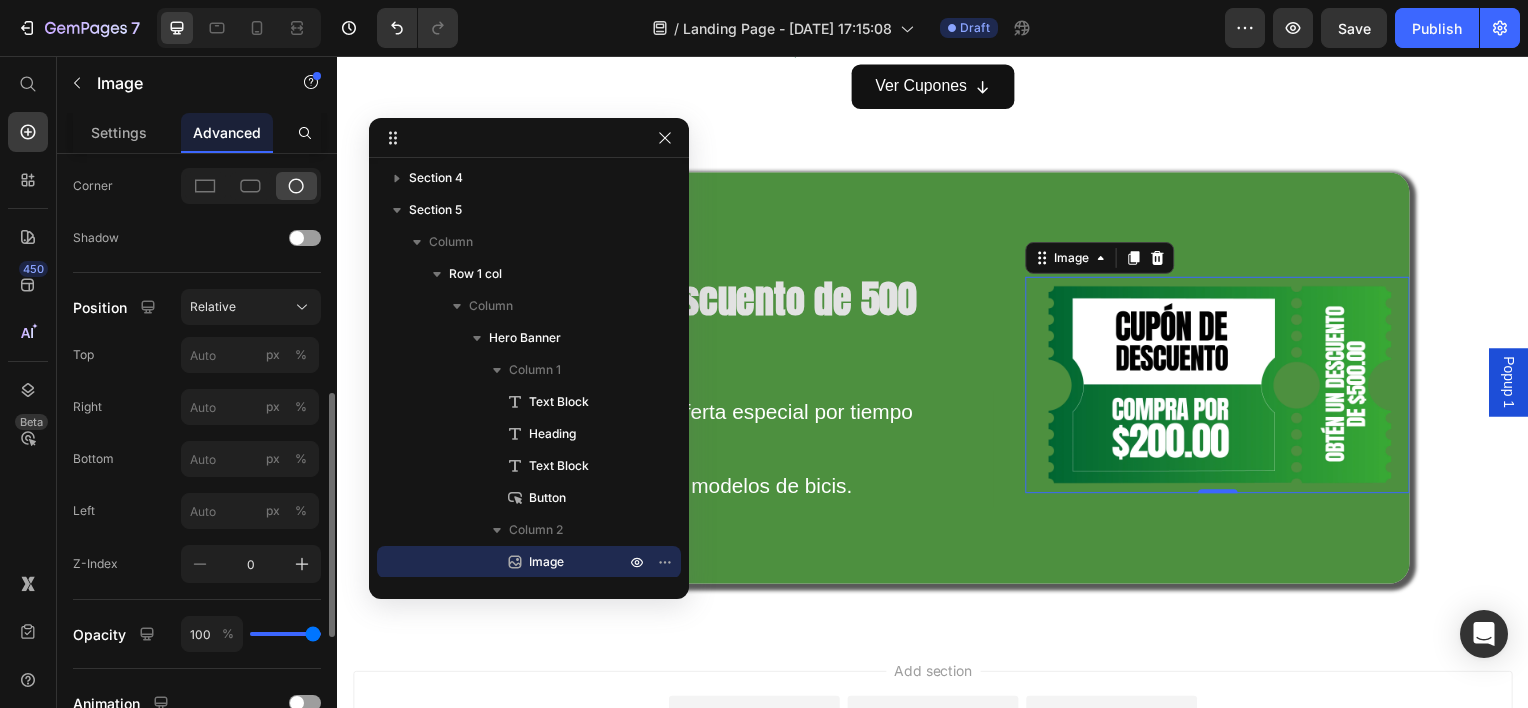 scroll, scrollTop: 800, scrollLeft: 0, axis: vertical 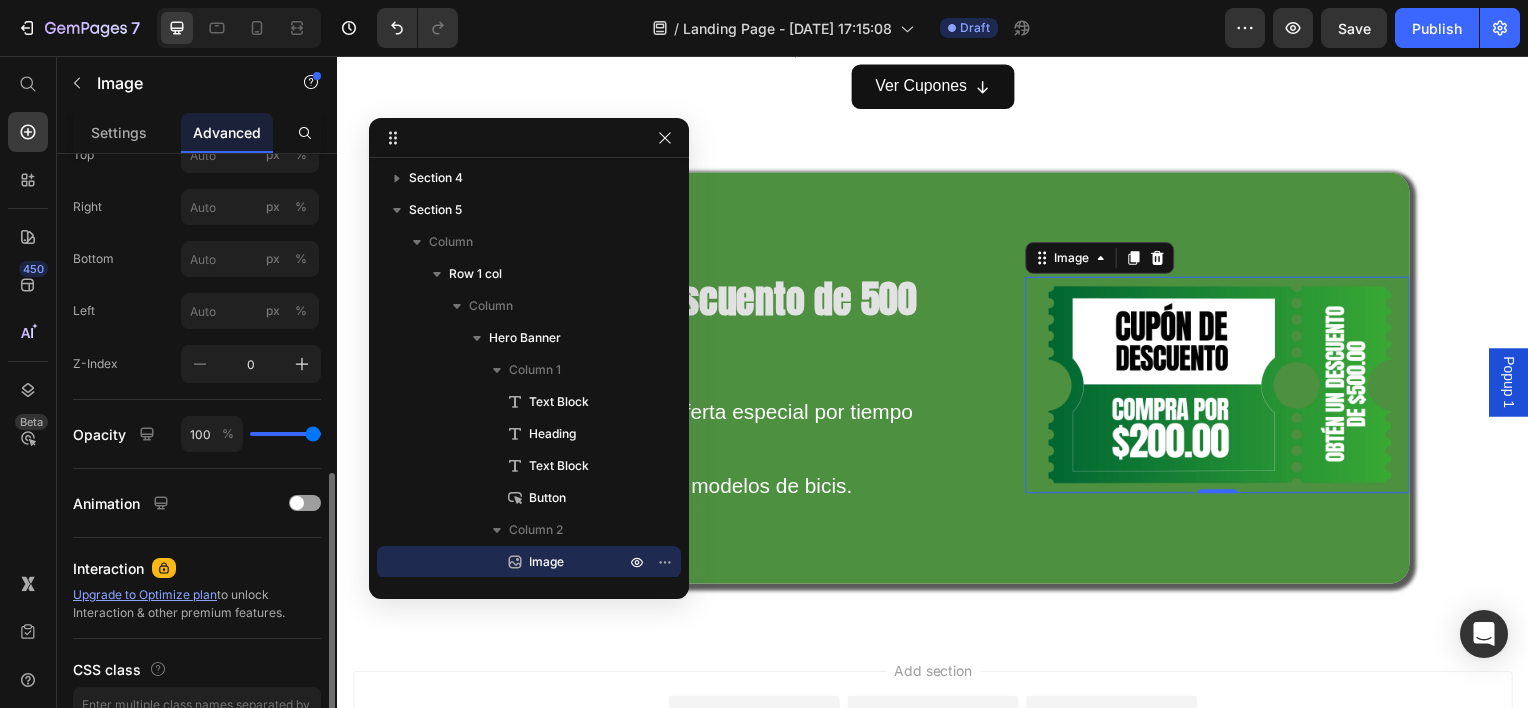 click on "Display on Desktop Tablet Mobile Spacing (px) 14 0 0 -8 0 0 0 0 Shape Border Corner Shadow Position Relative Top px % Right px % Bottom px % Left px % Z-Index 0 Opacity 100 % Animation Interaction Upgrade to Optimize plan  to unlock Interaction & other premium features. CSS class" at bounding box center (197, 70) 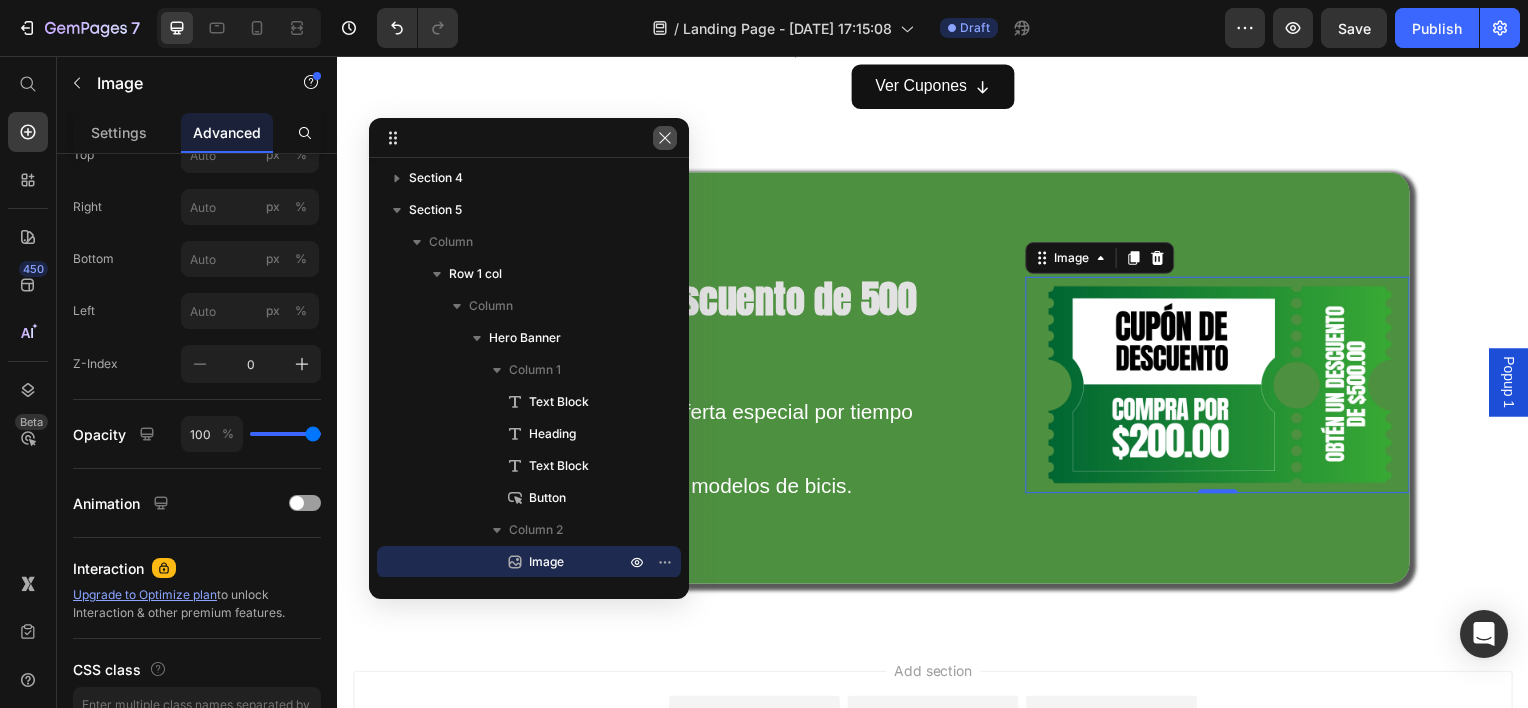 click 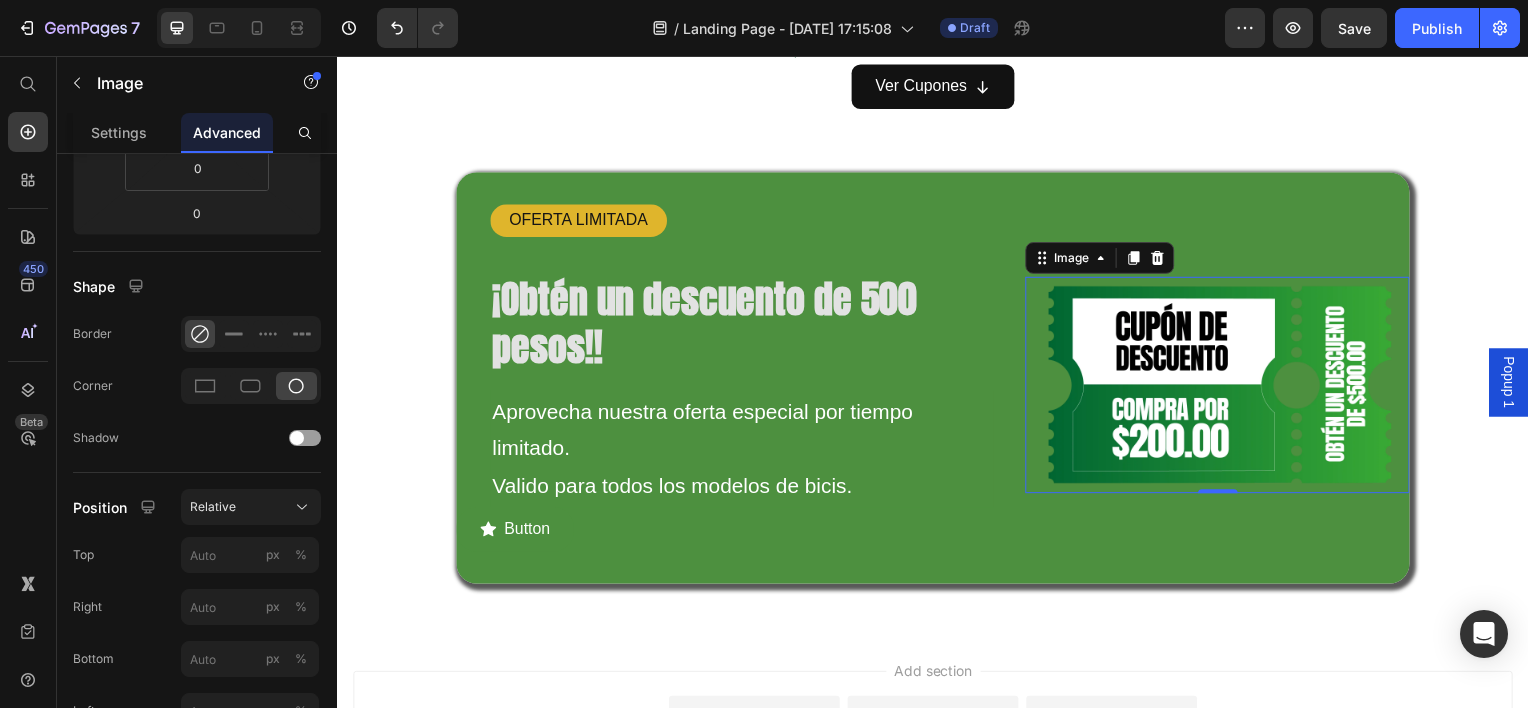 scroll, scrollTop: 0, scrollLeft: 0, axis: both 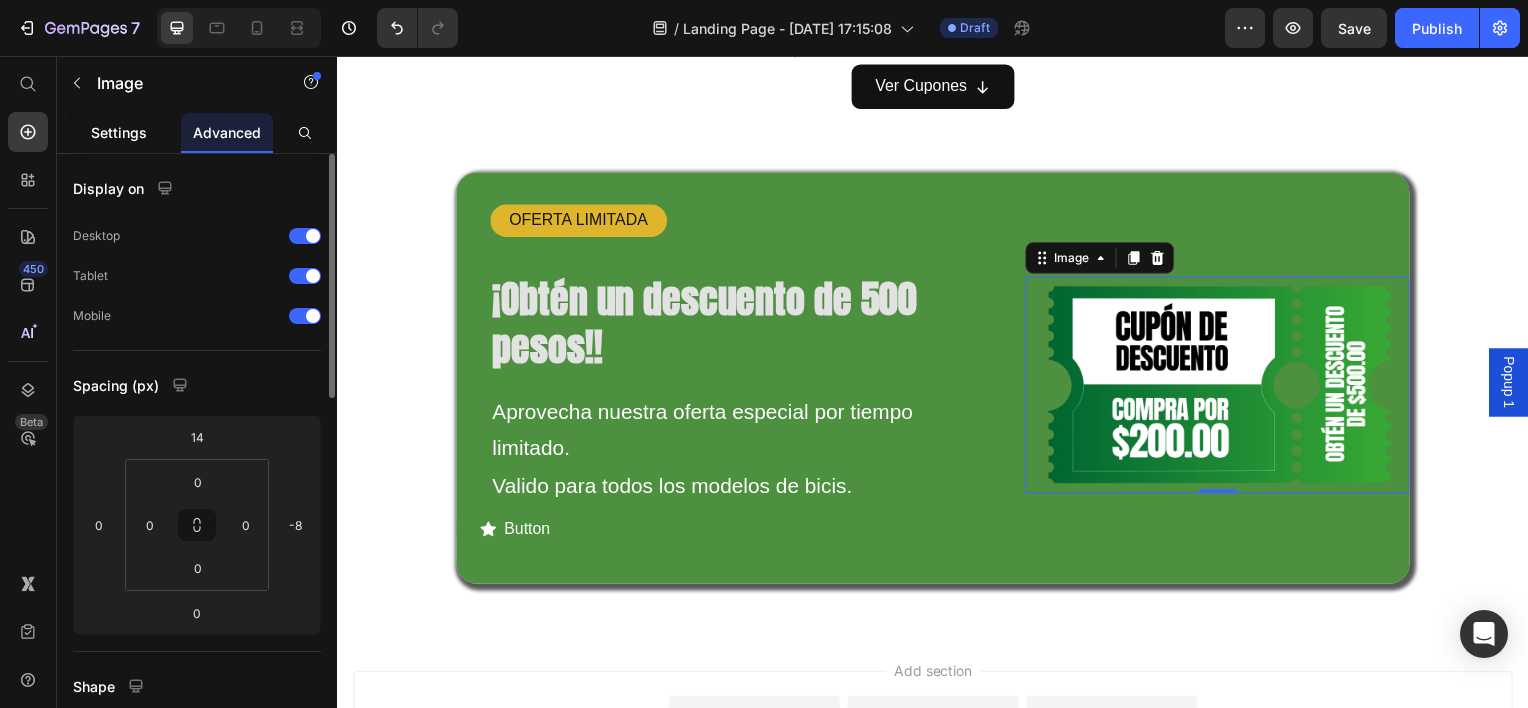 click on "Settings" 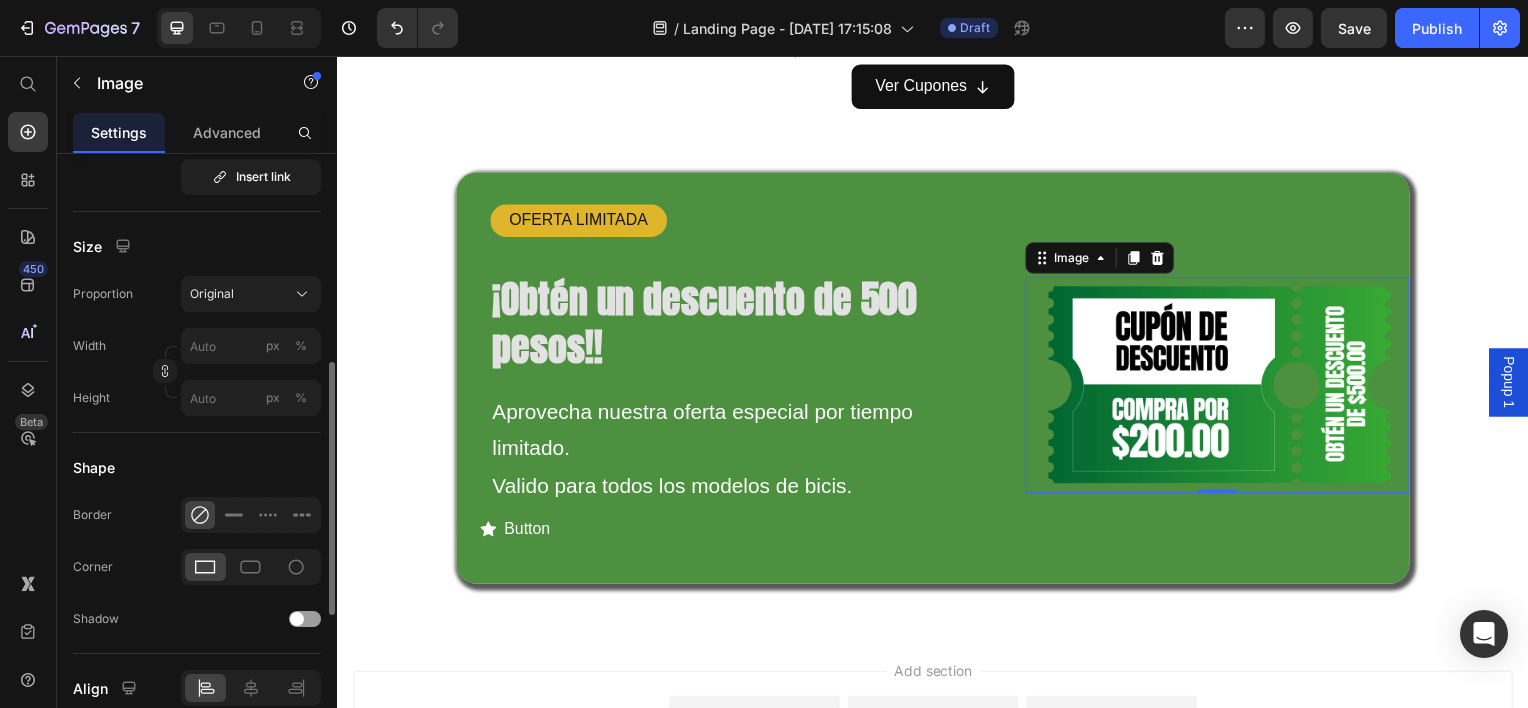 scroll, scrollTop: 700, scrollLeft: 0, axis: vertical 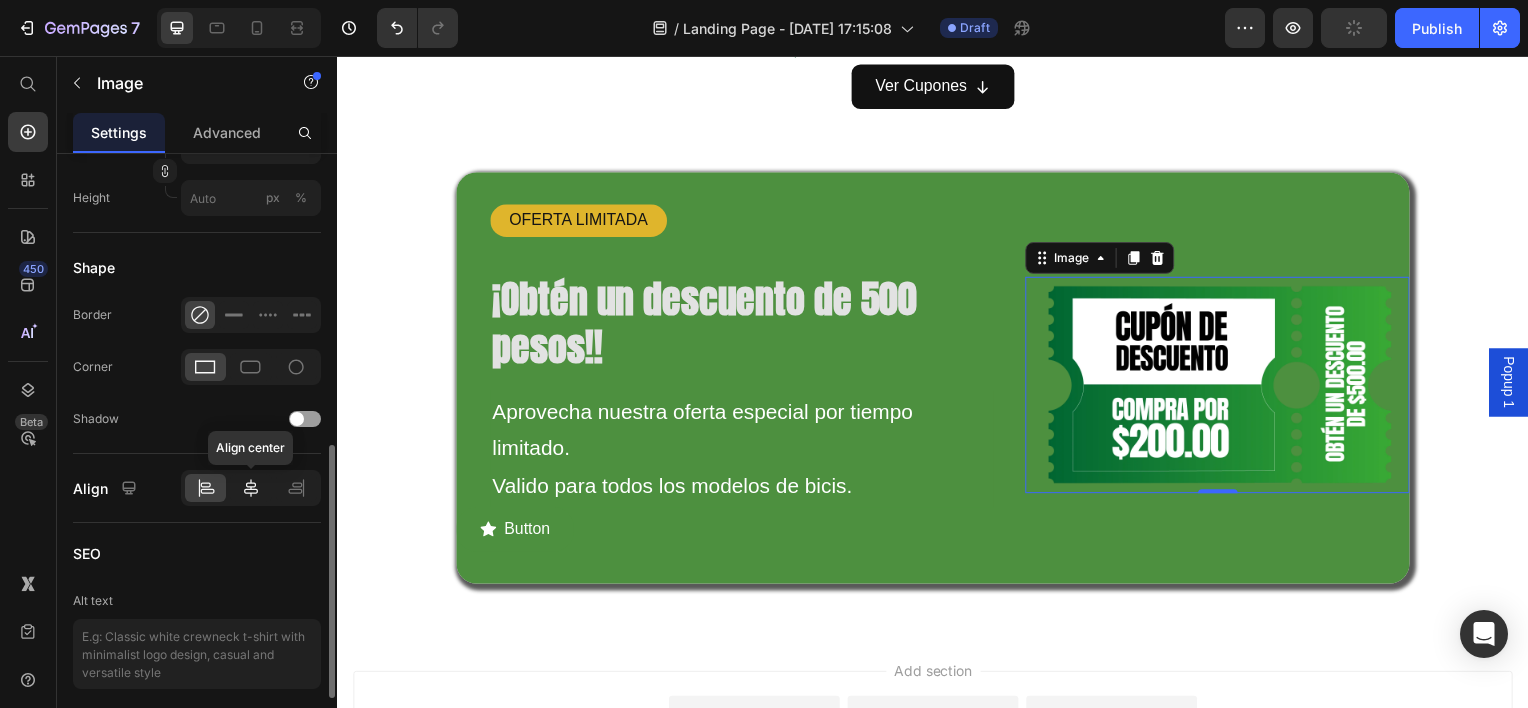 click 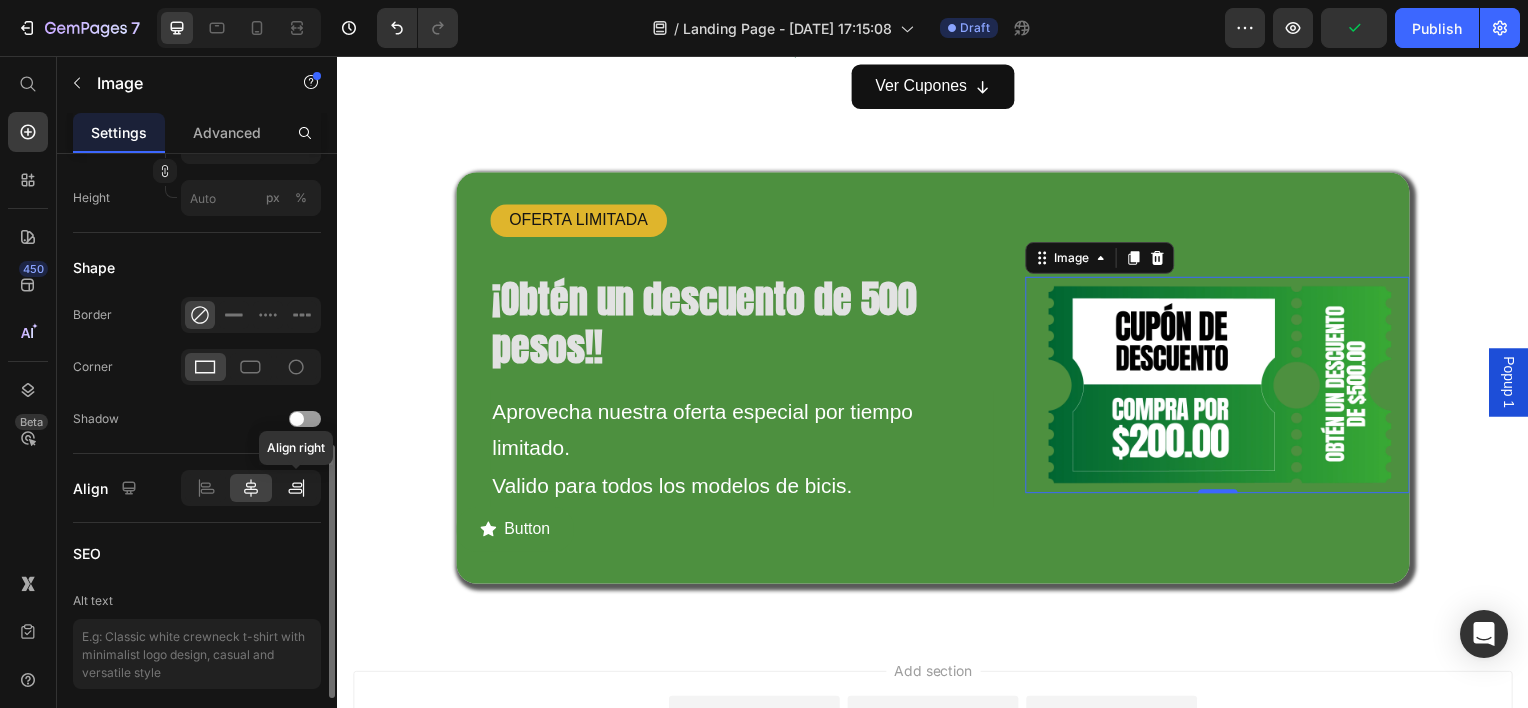 click 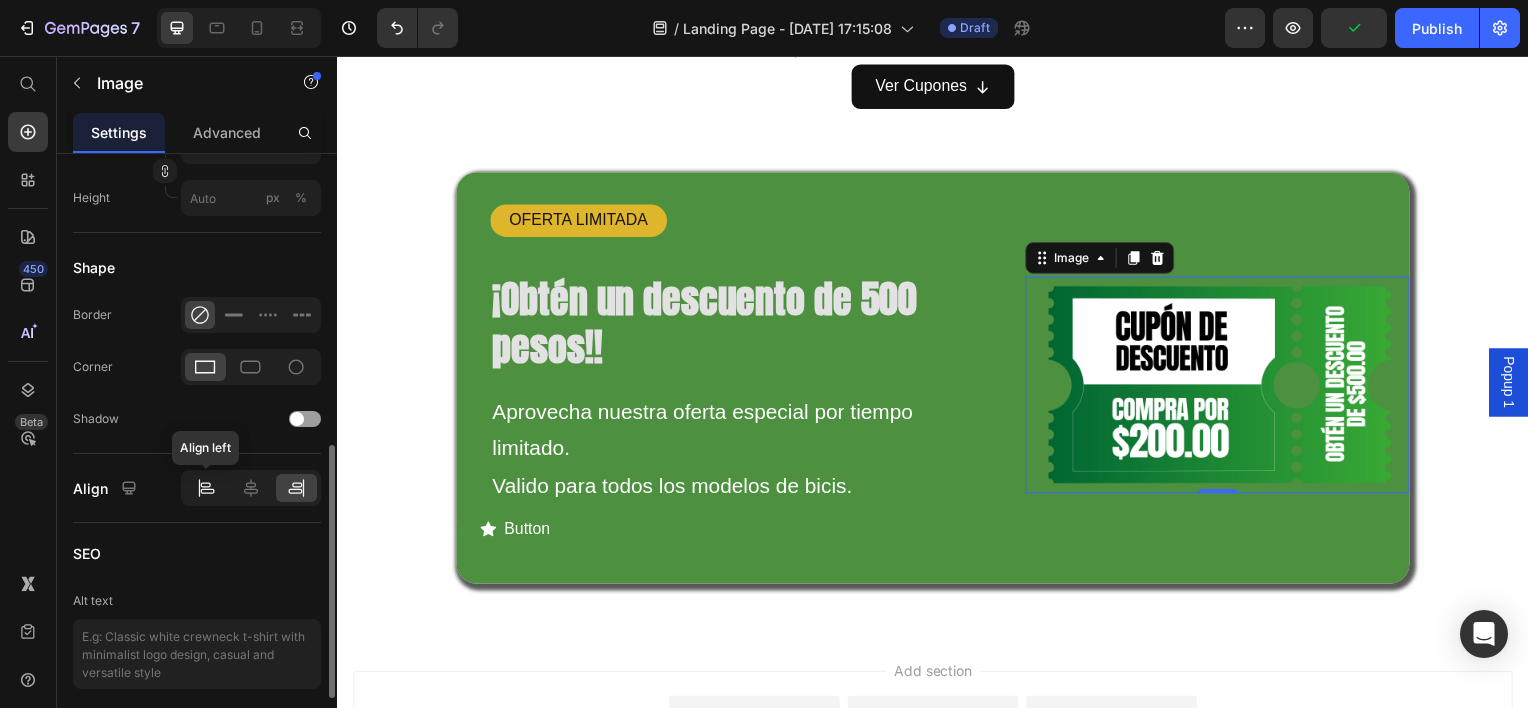 click 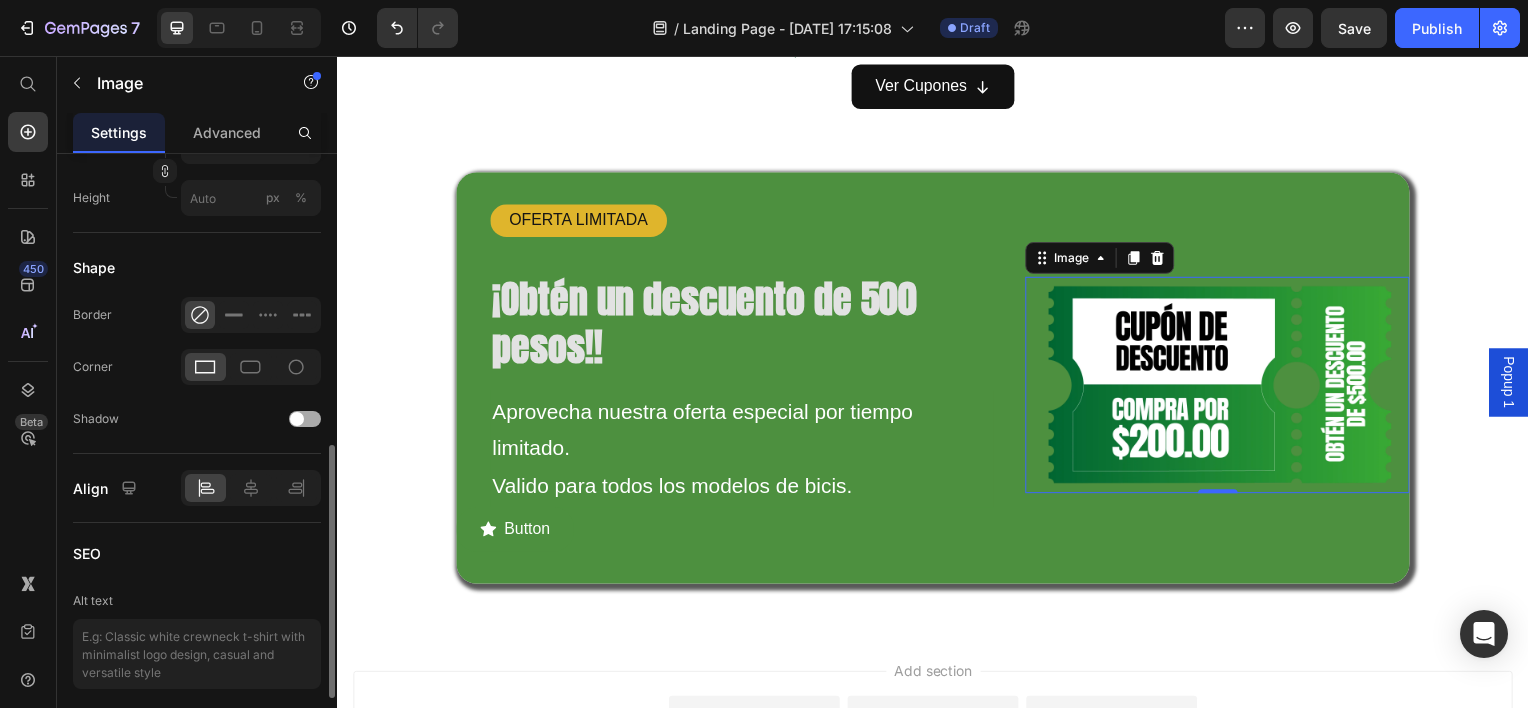click at bounding box center (305, 419) 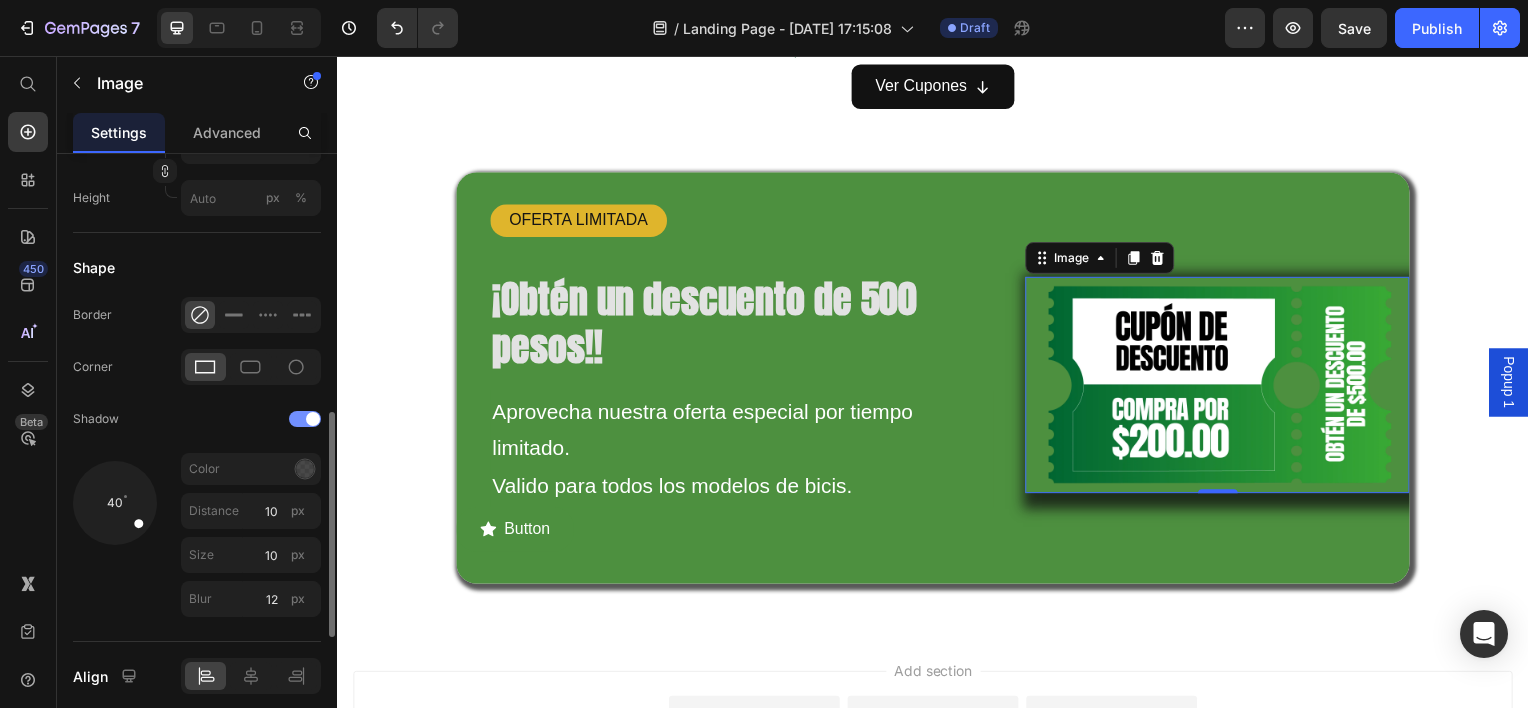 click at bounding box center (313, 419) 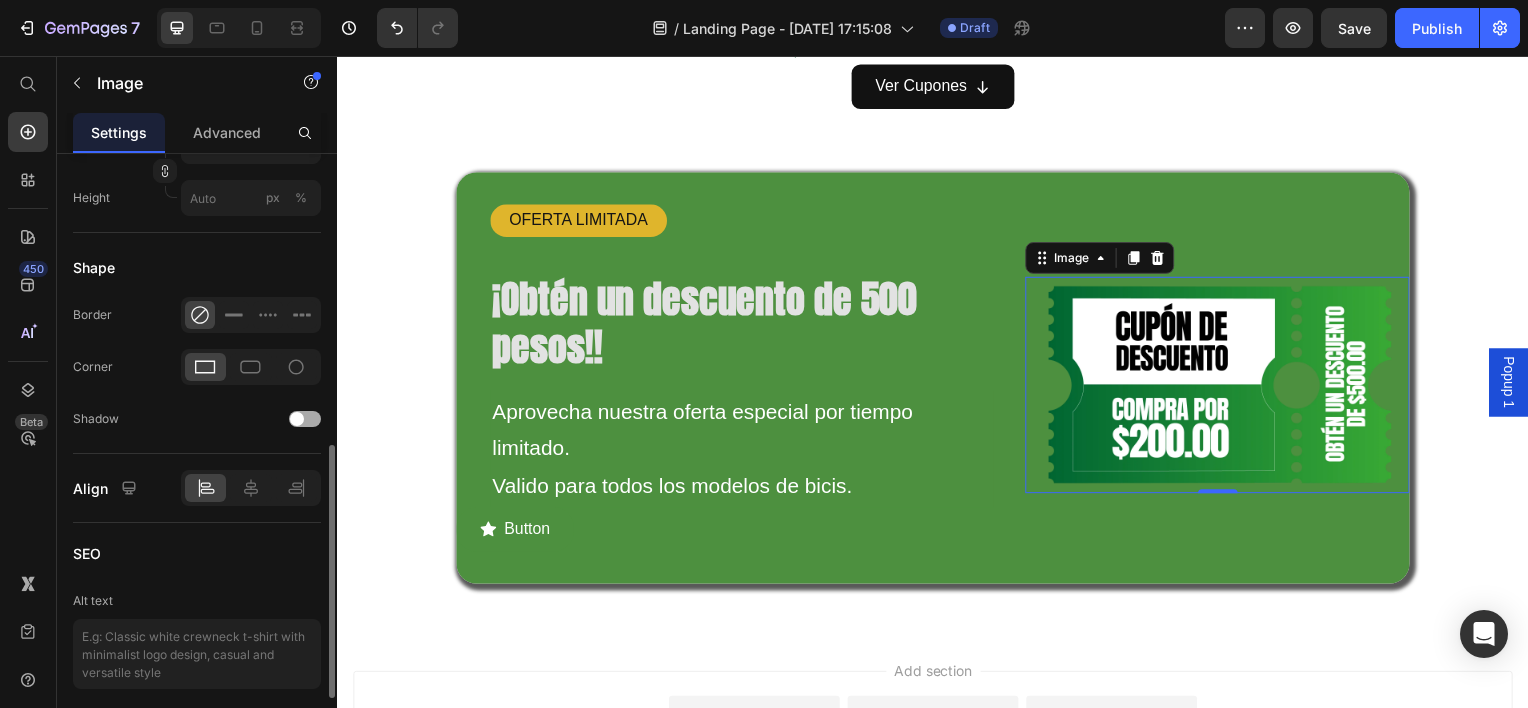 click at bounding box center [305, 419] 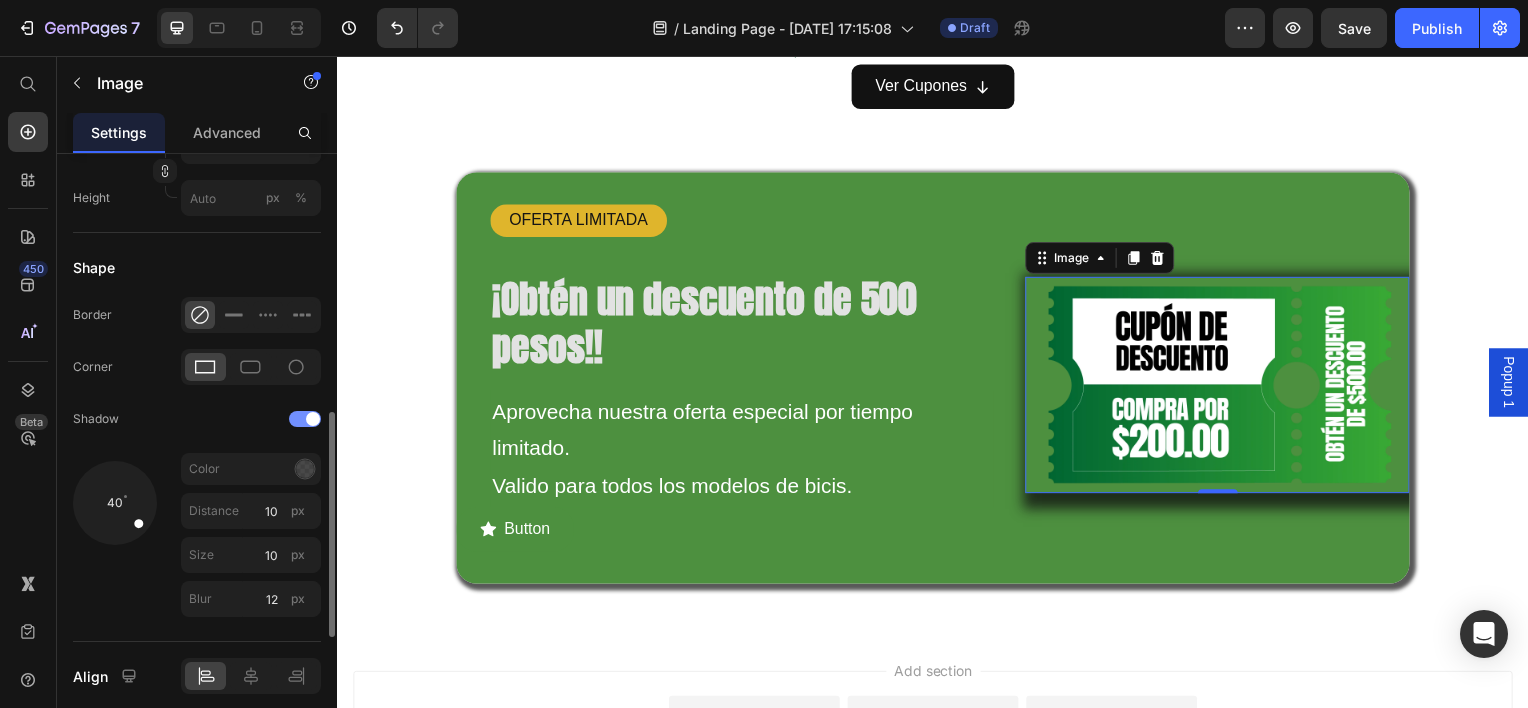 click at bounding box center [313, 419] 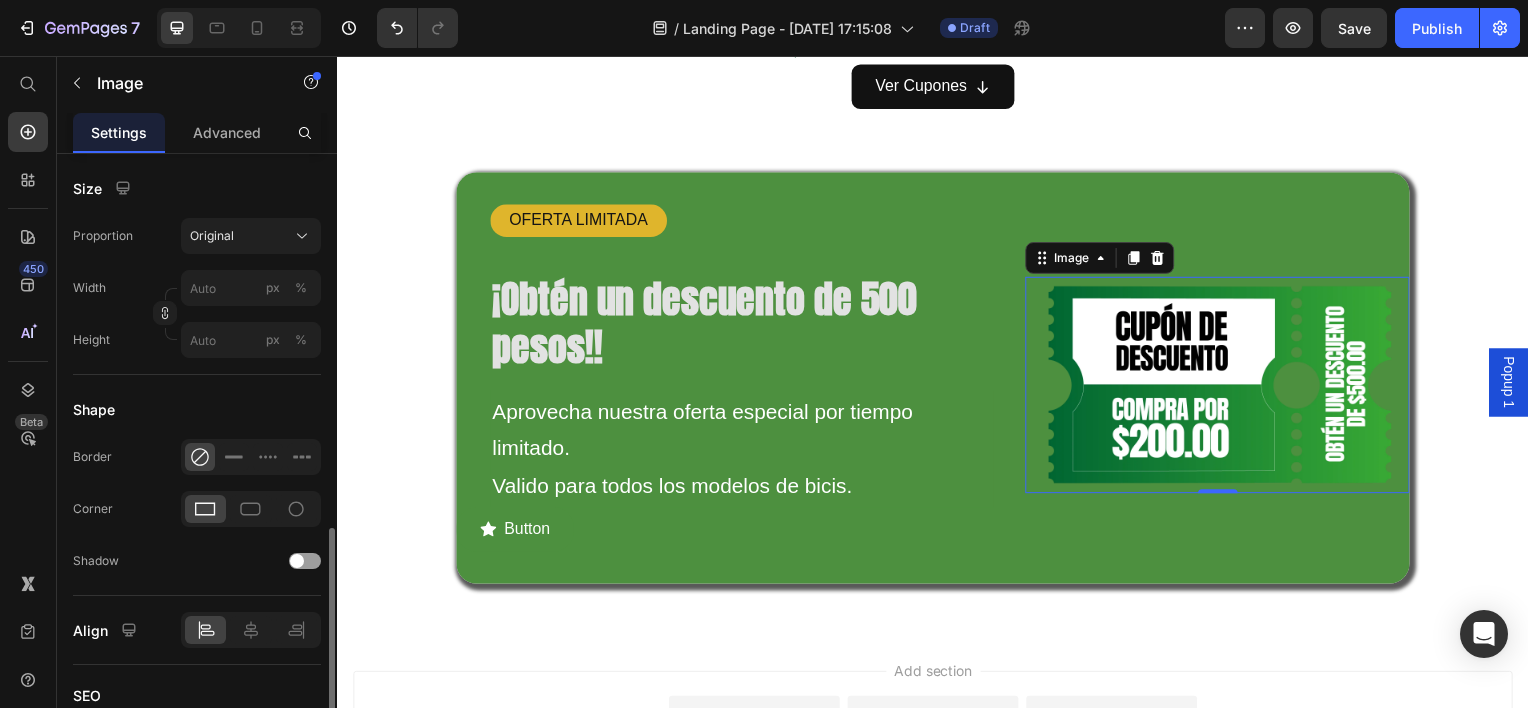 scroll, scrollTop: 458, scrollLeft: 0, axis: vertical 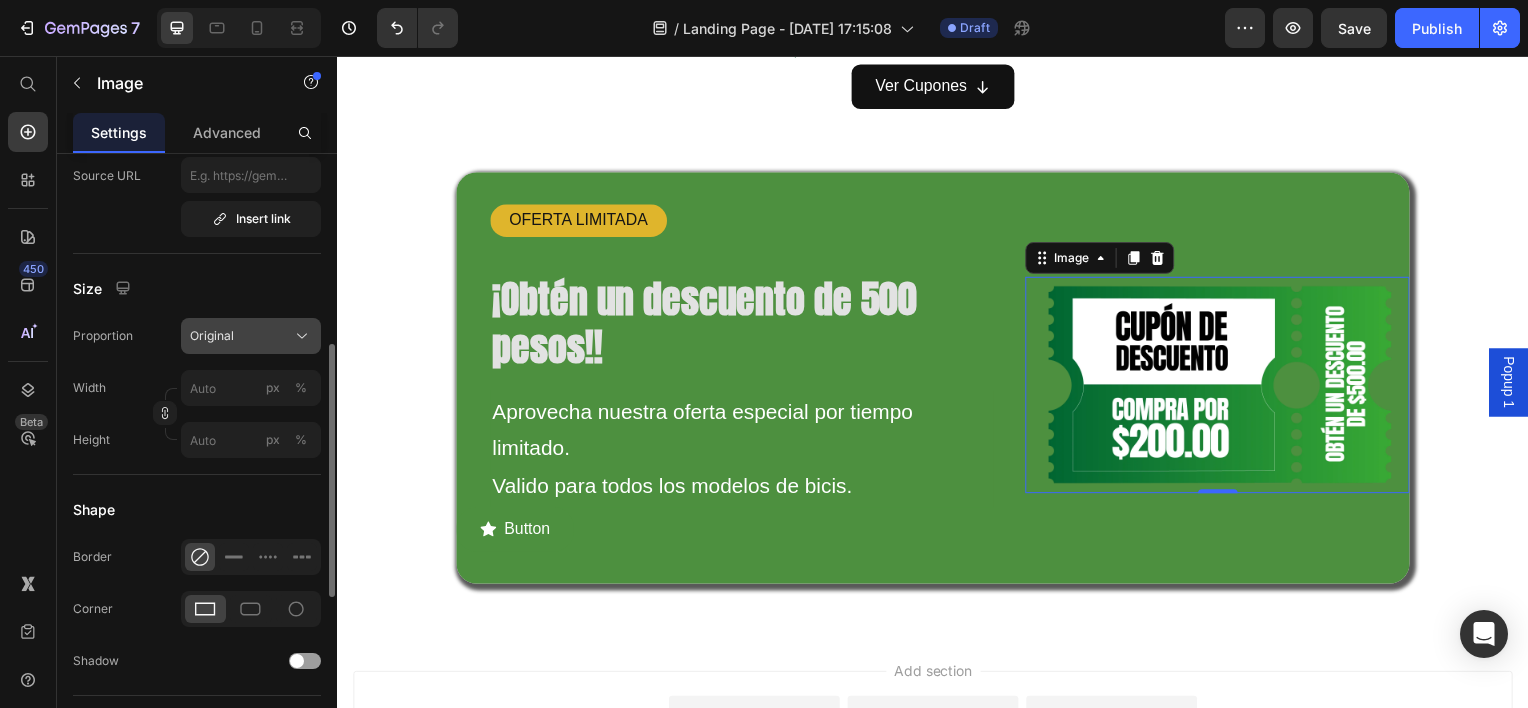click on "Original" 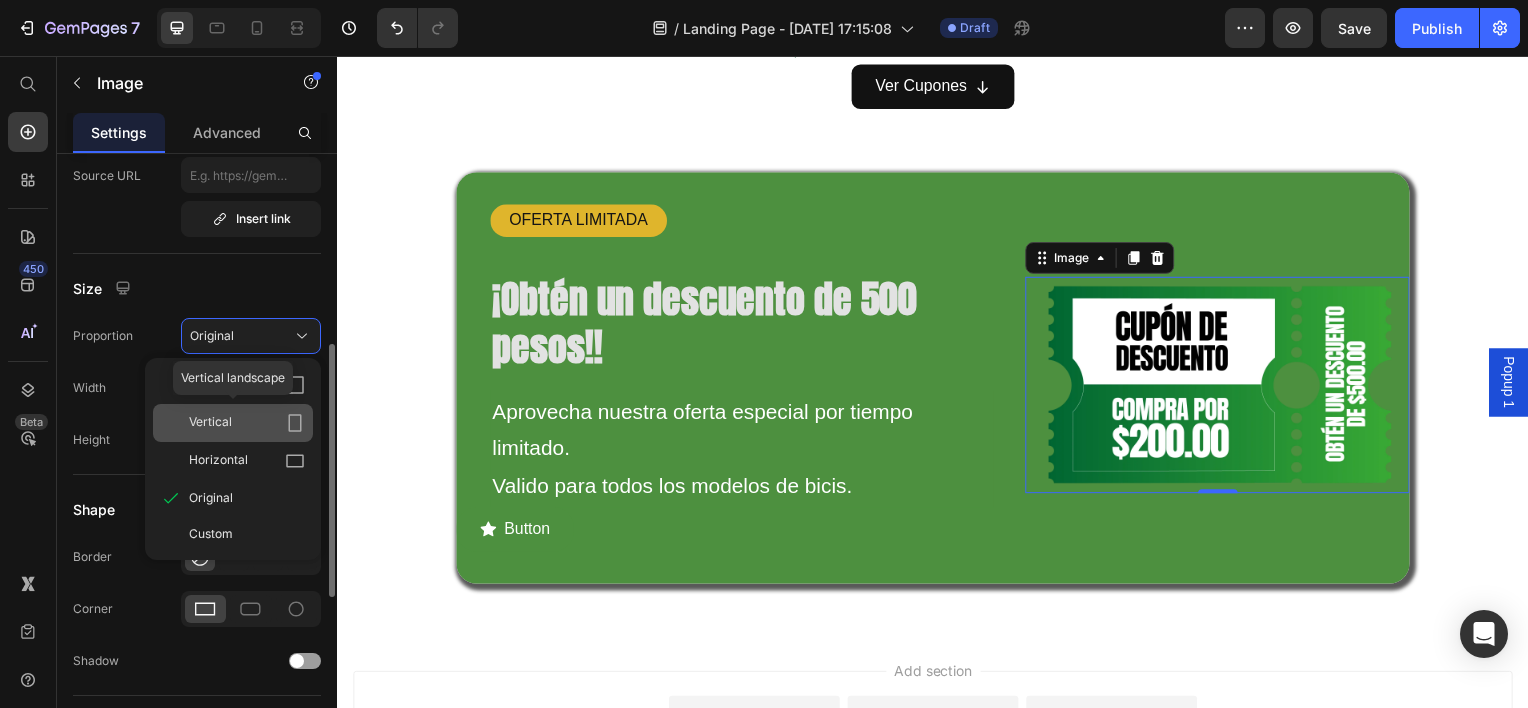 click on "Vertical" 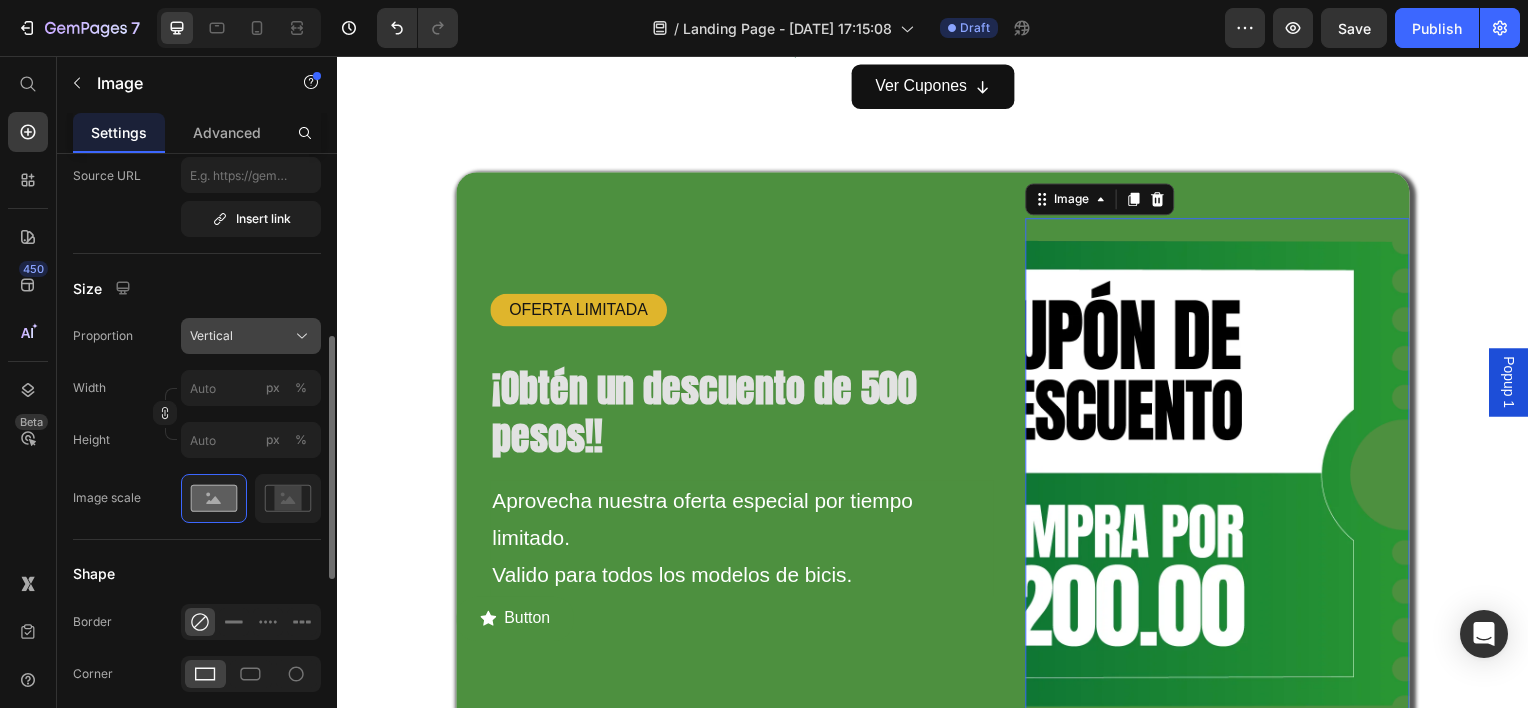 click on "Vertical" at bounding box center [251, 336] 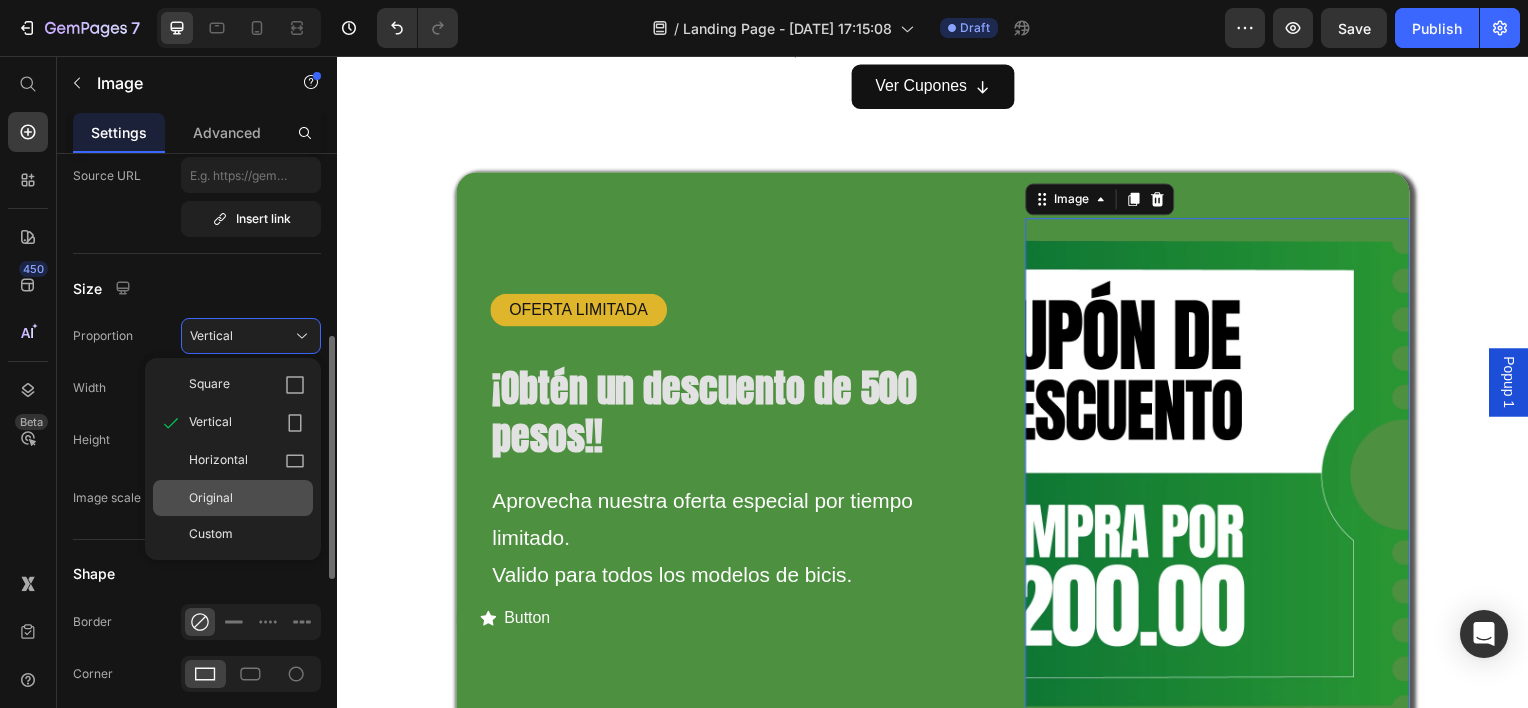 click on "Original" 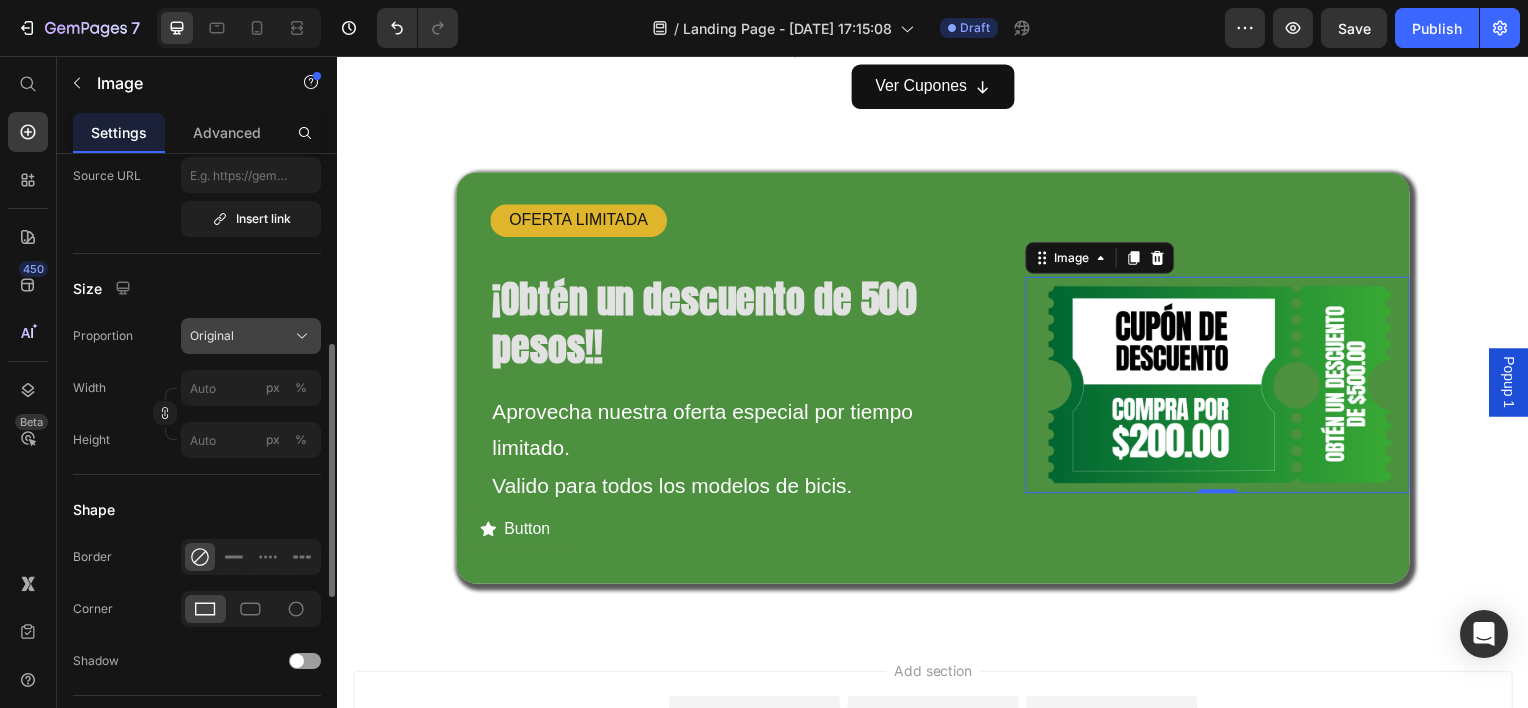click on "Original" at bounding box center (251, 336) 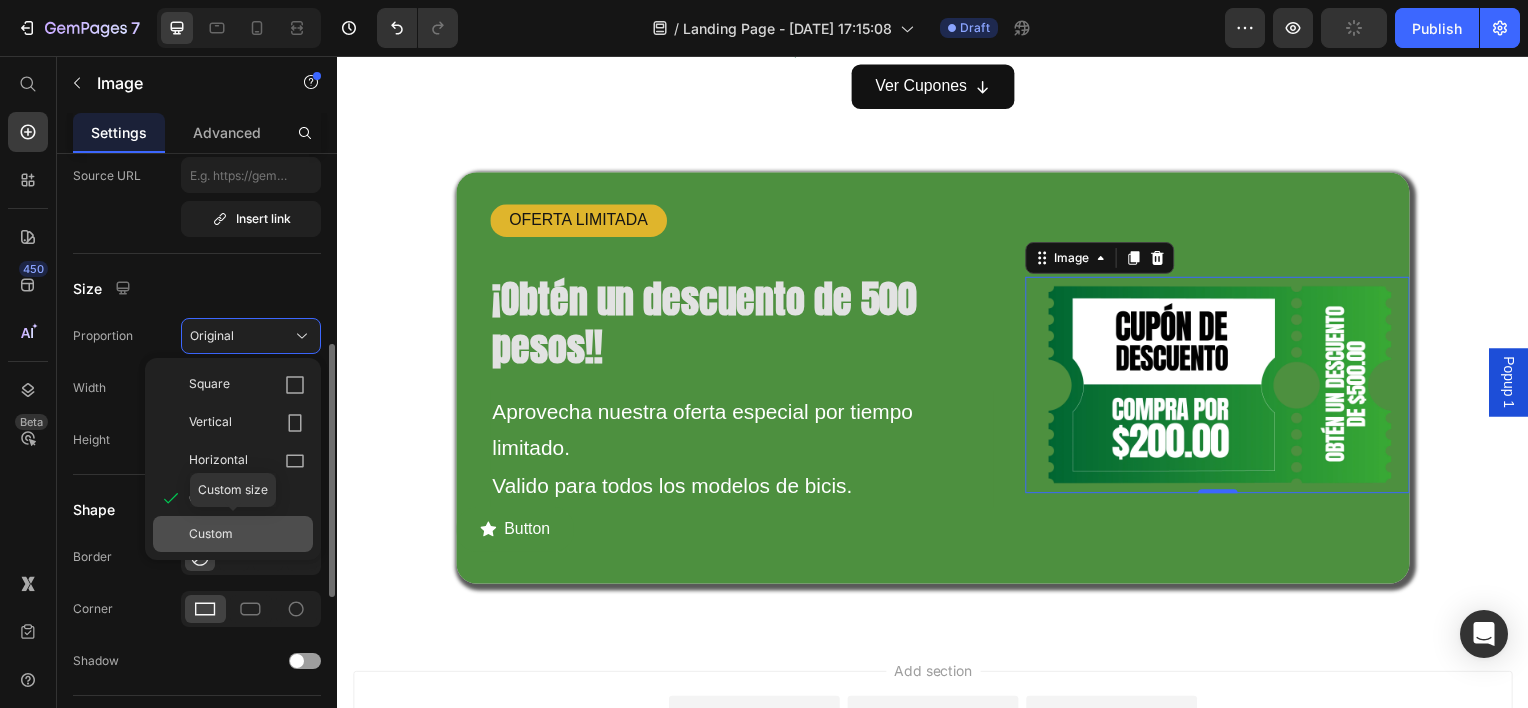click on "Custom" 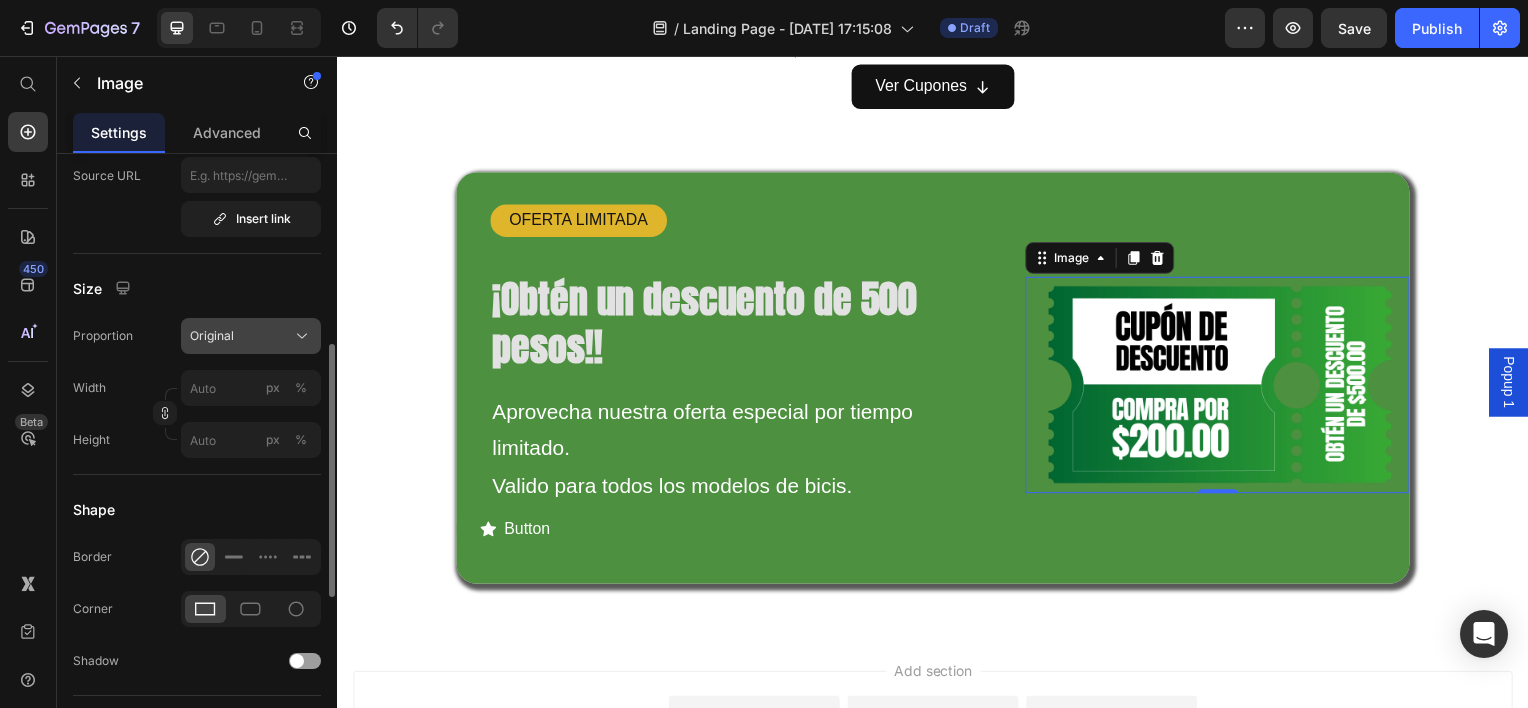 click on "Original" 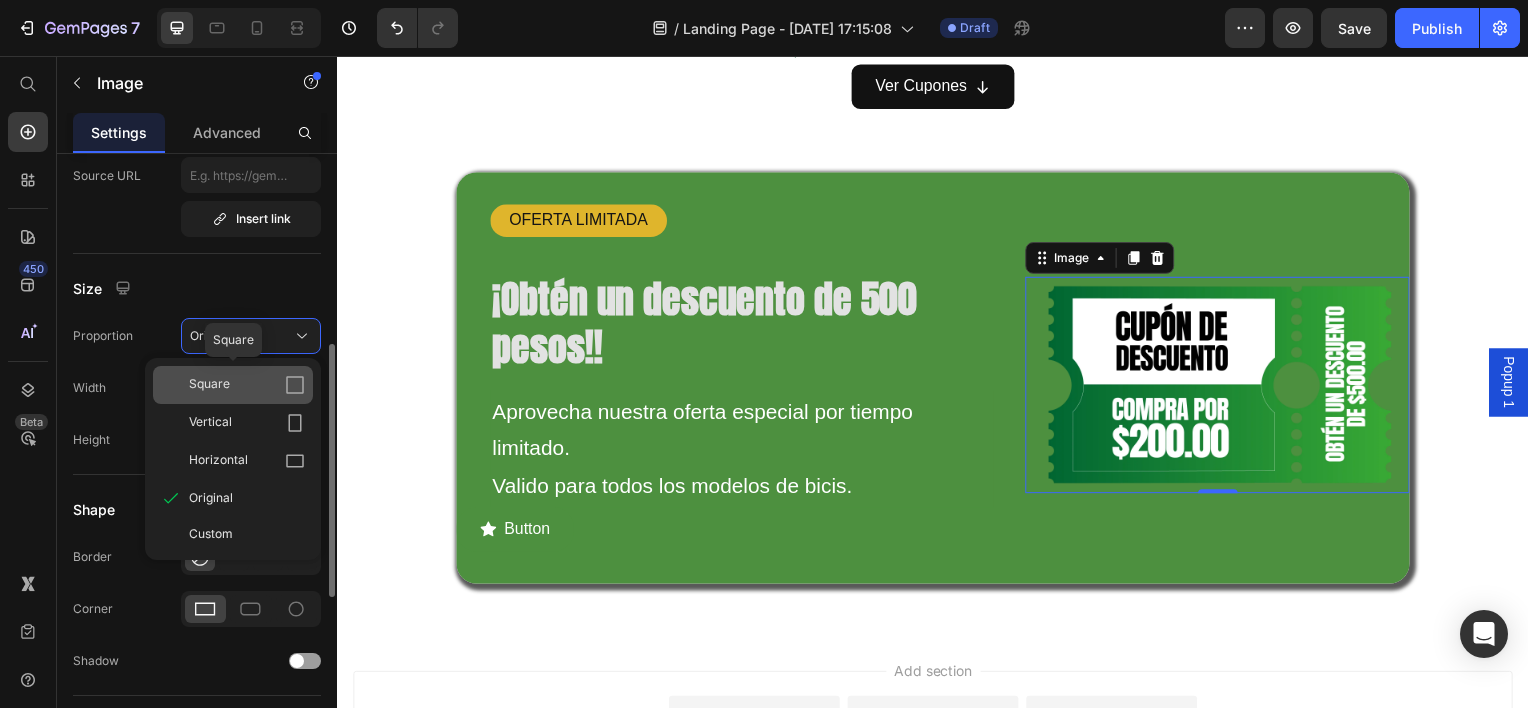 click on "Square" 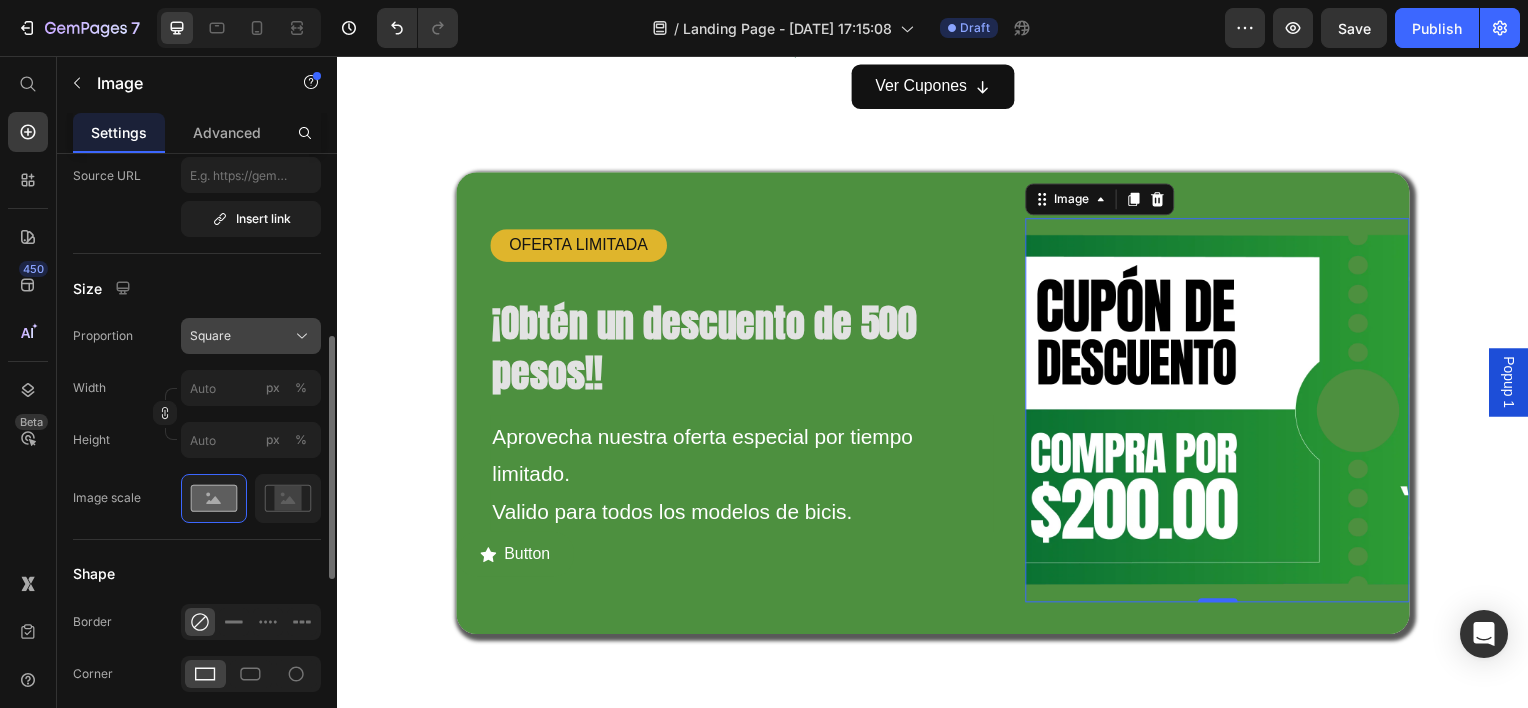 click on "Square" at bounding box center [251, 336] 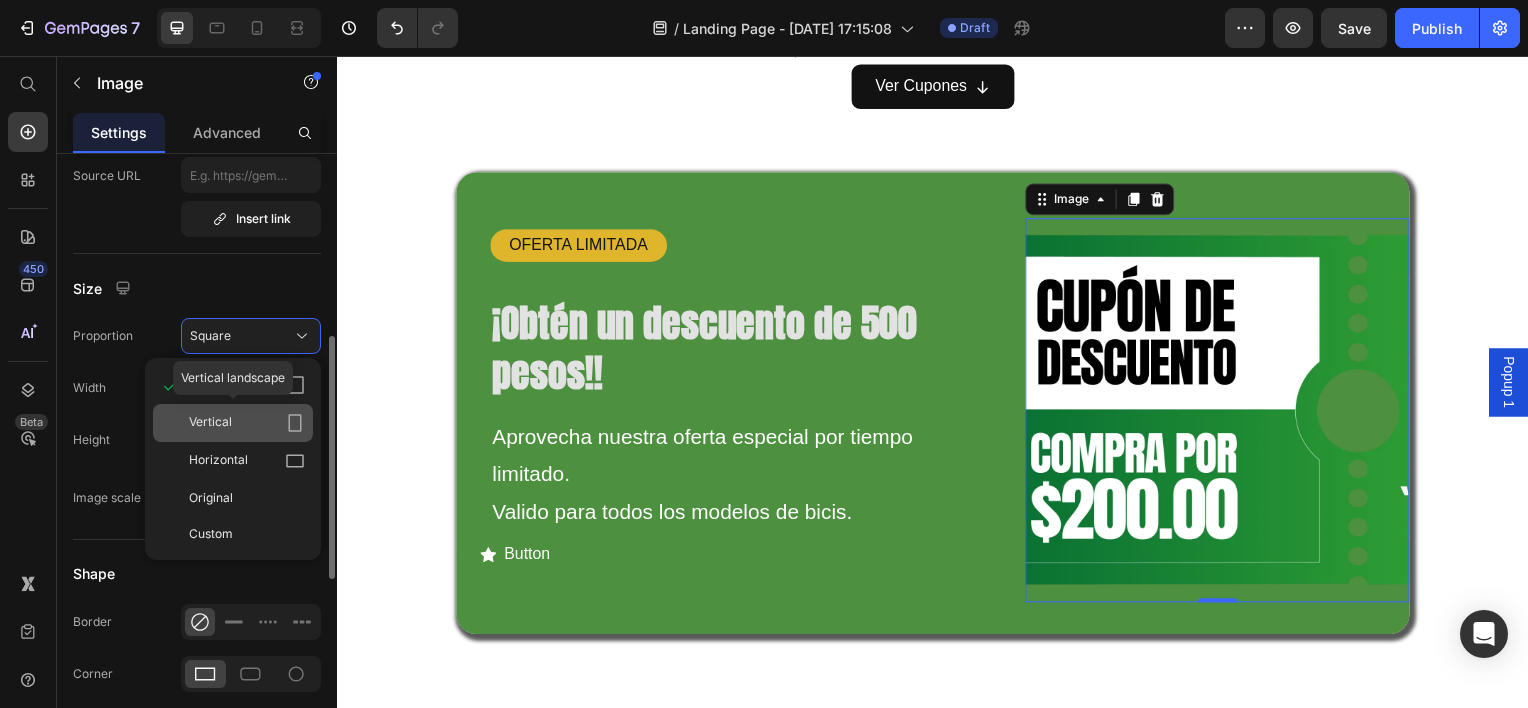 click on "Vertical" at bounding box center [247, 423] 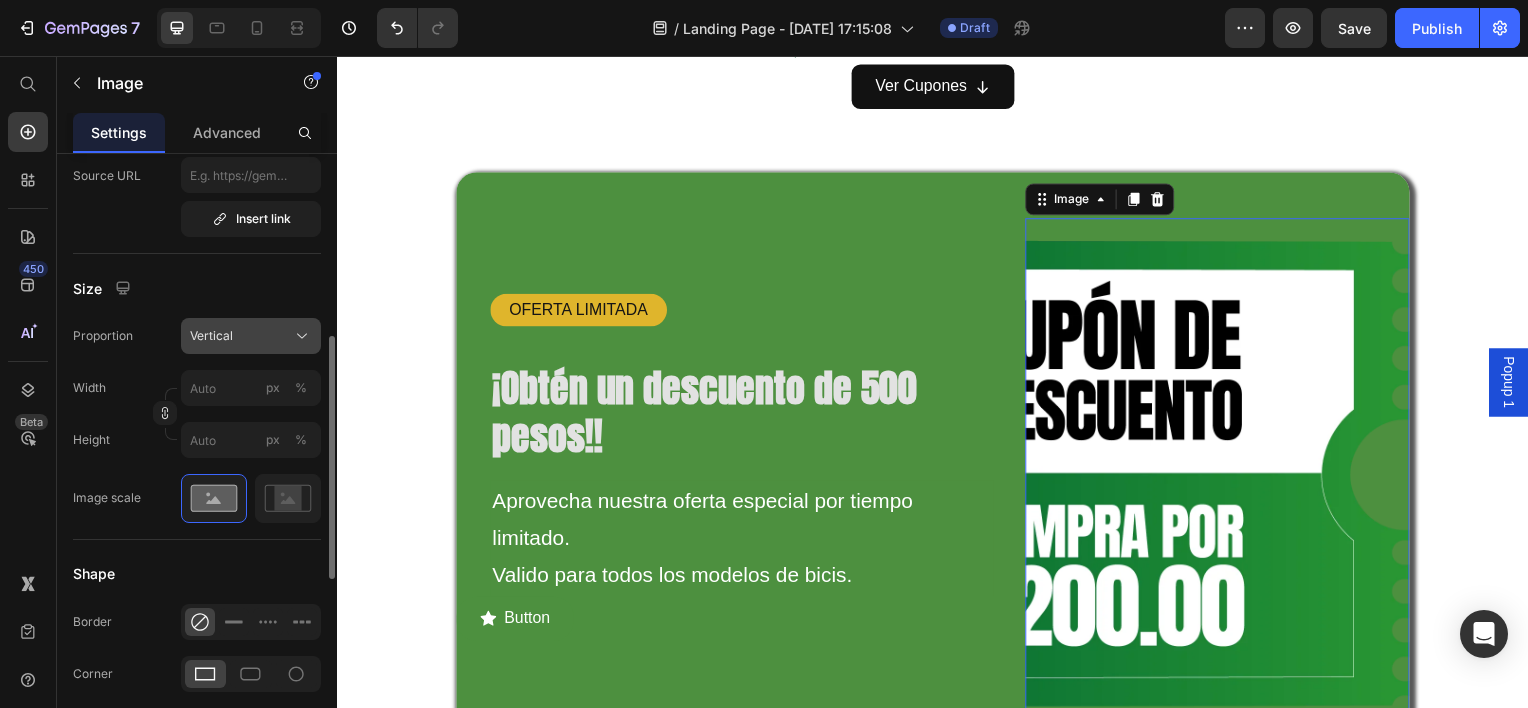 click on "Vertical" at bounding box center [251, 336] 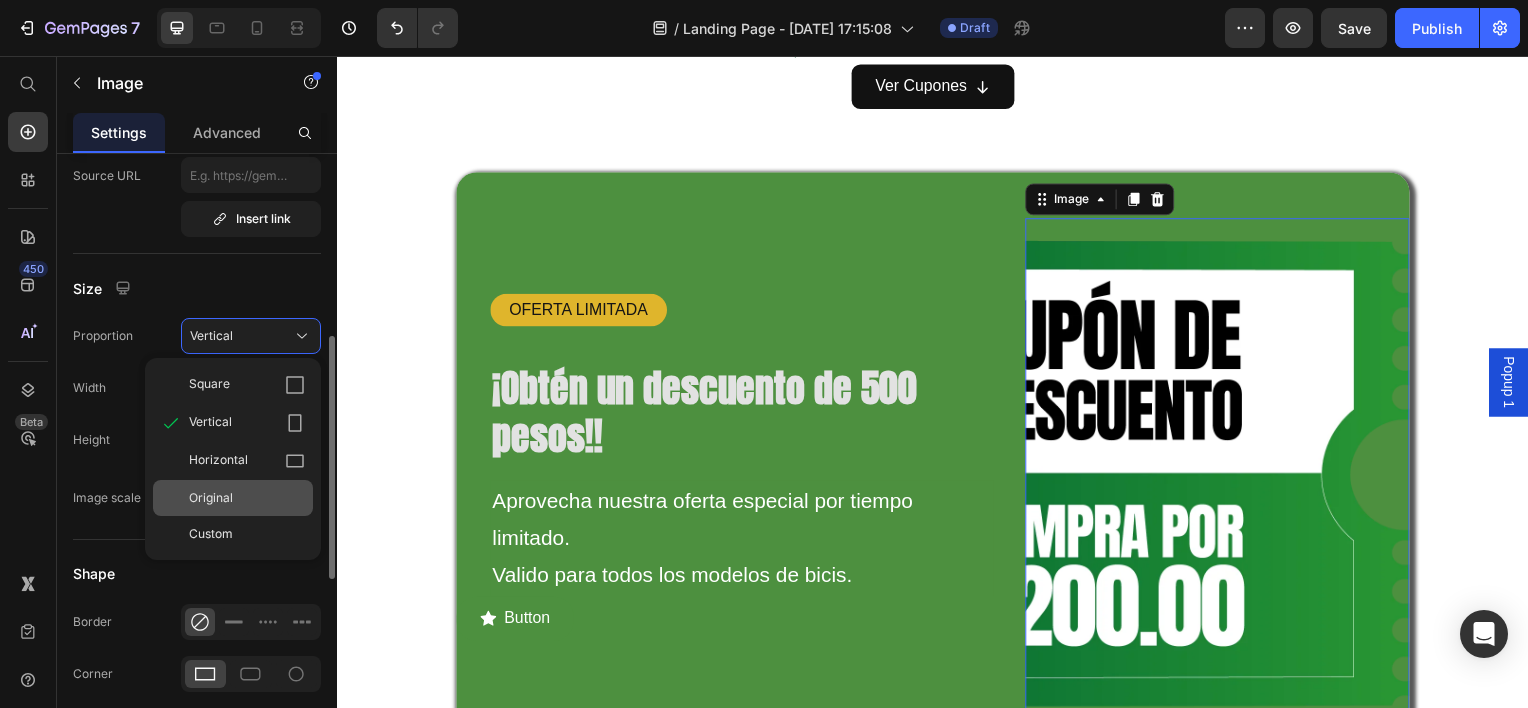 click on "Original" 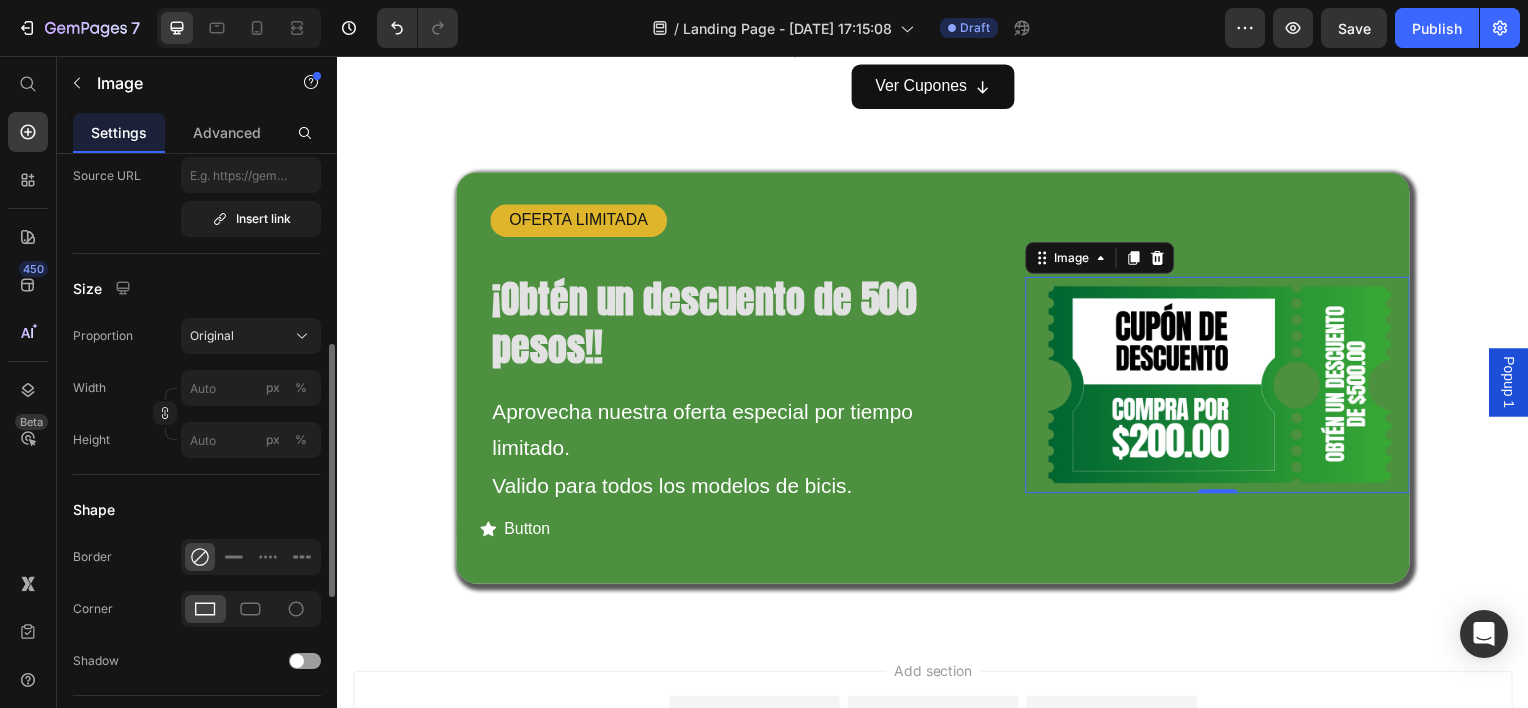 click on "Proportion Original Width px % Height px %" at bounding box center [197, 388] 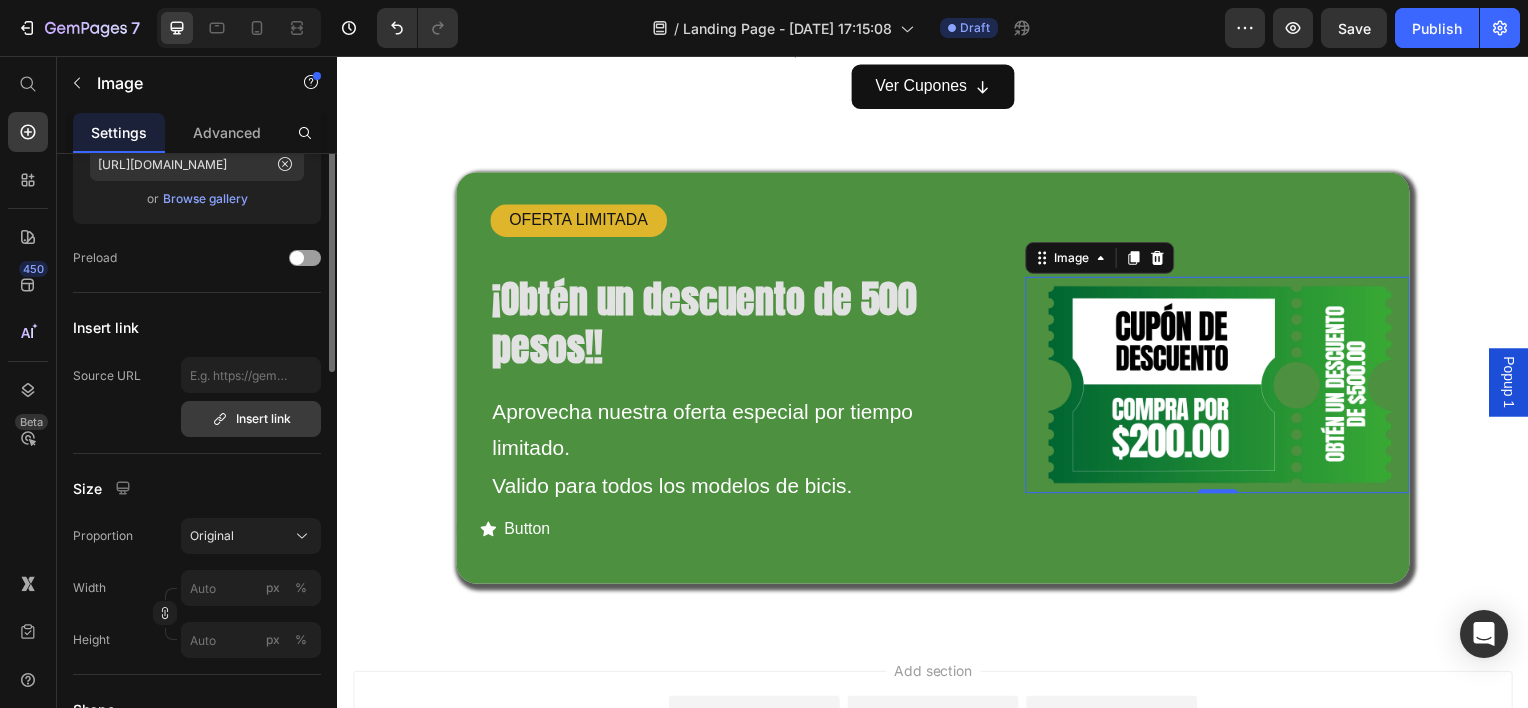 scroll, scrollTop: 0, scrollLeft: 0, axis: both 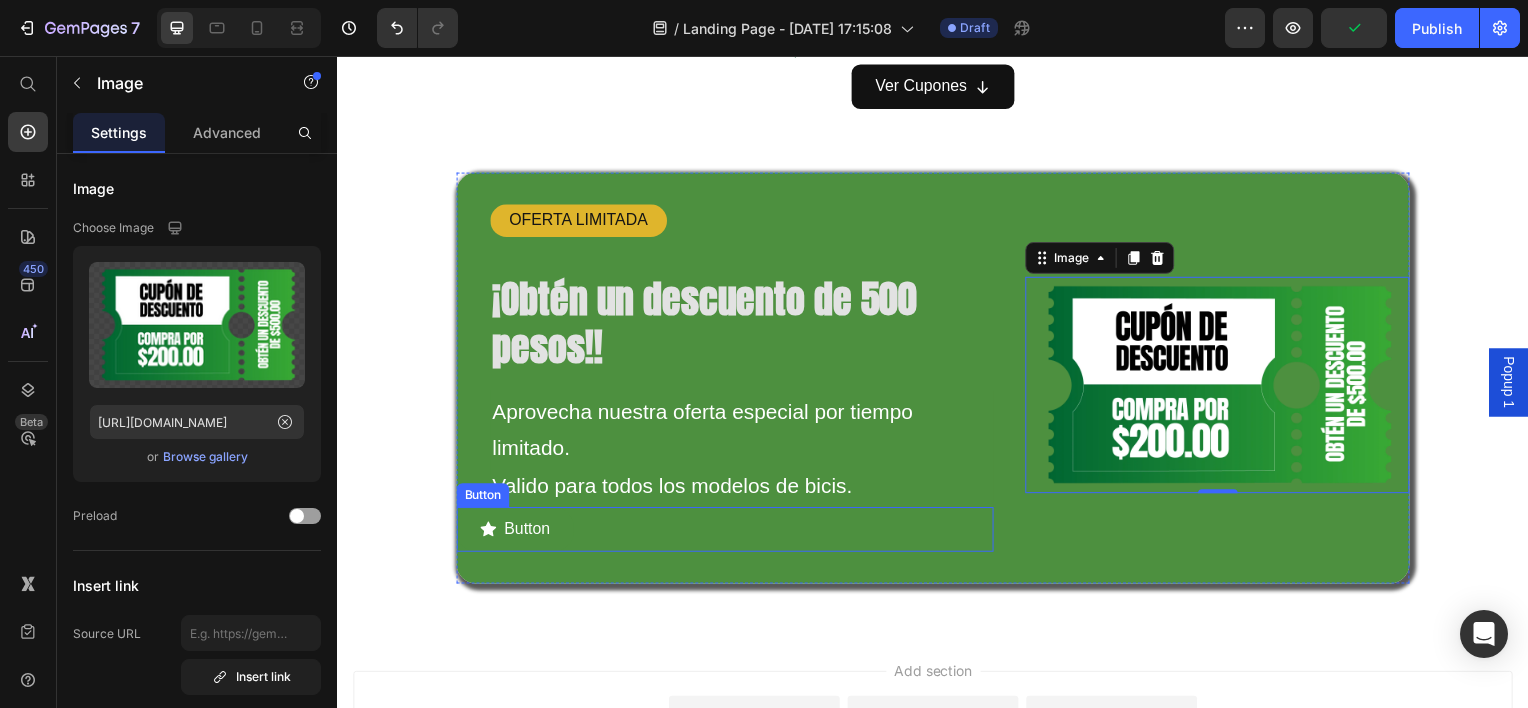 click on "Button Button" at bounding box center (727, 532) 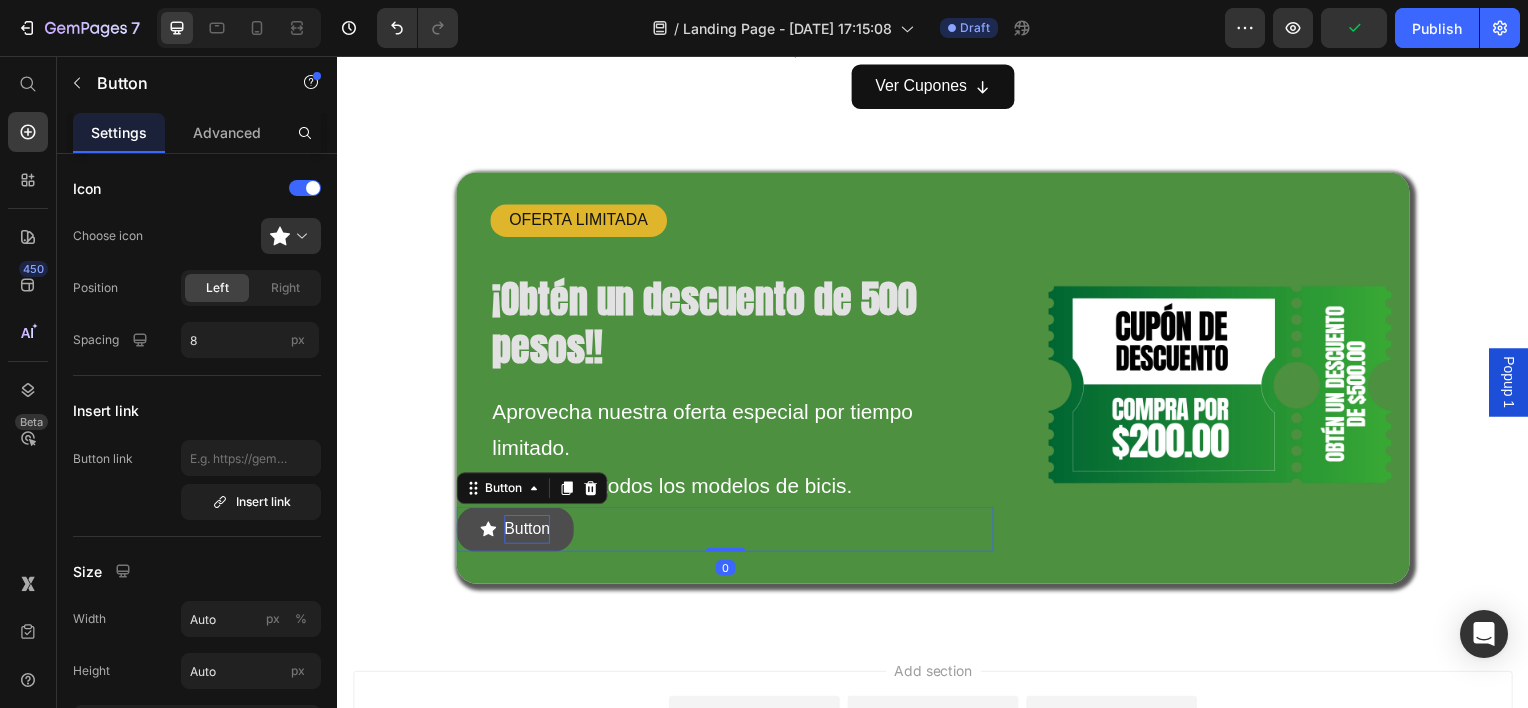 click on "Button" at bounding box center (528, 532) 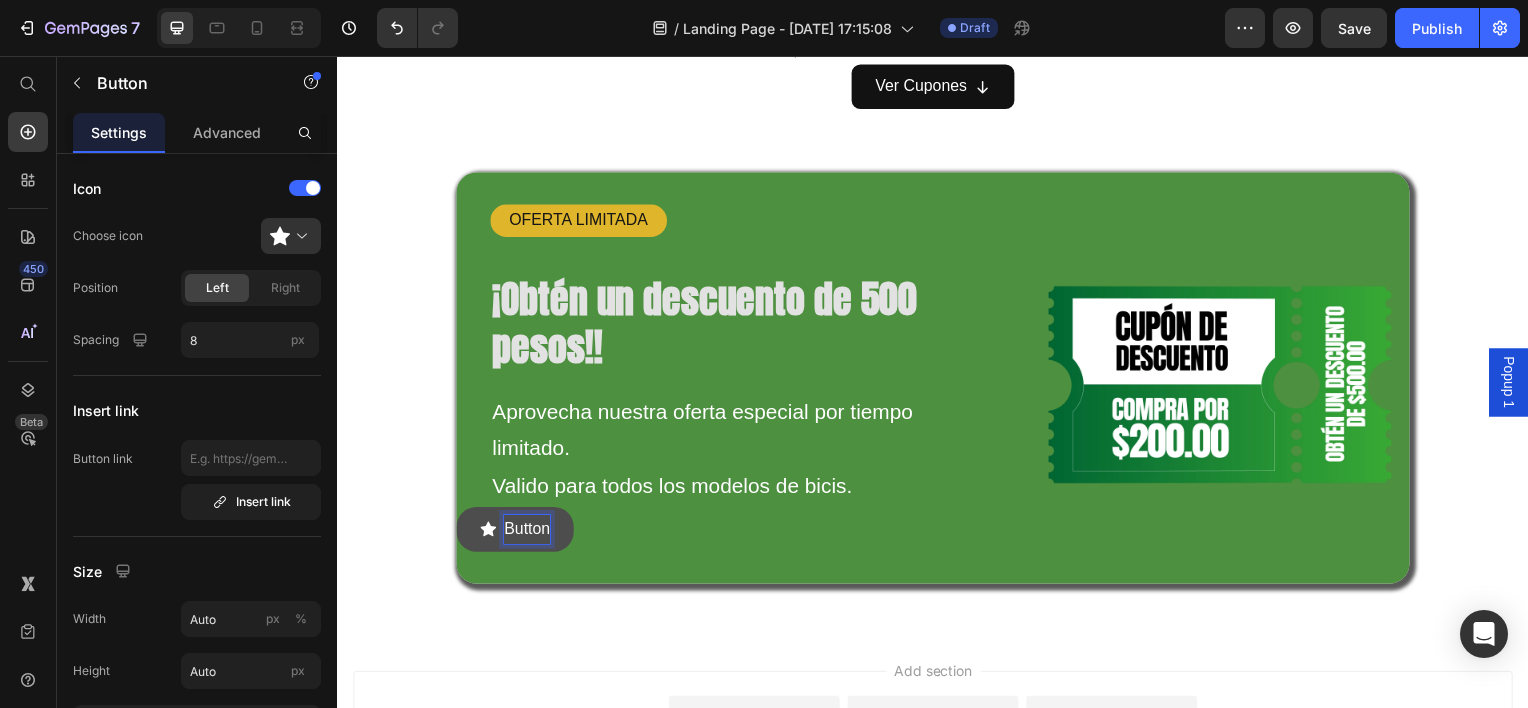 click on "Button" at bounding box center (516, 532) 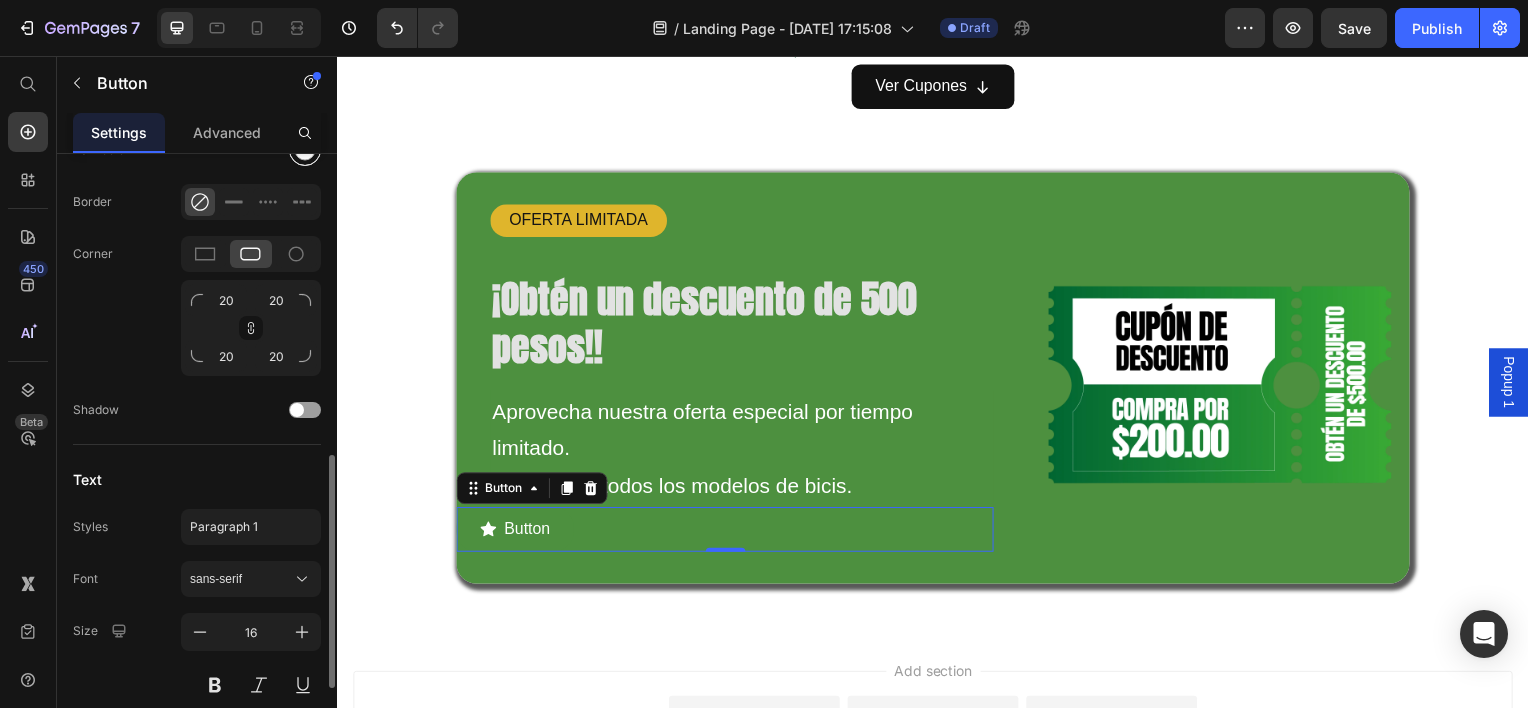 scroll, scrollTop: 588, scrollLeft: 0, axis: vertical 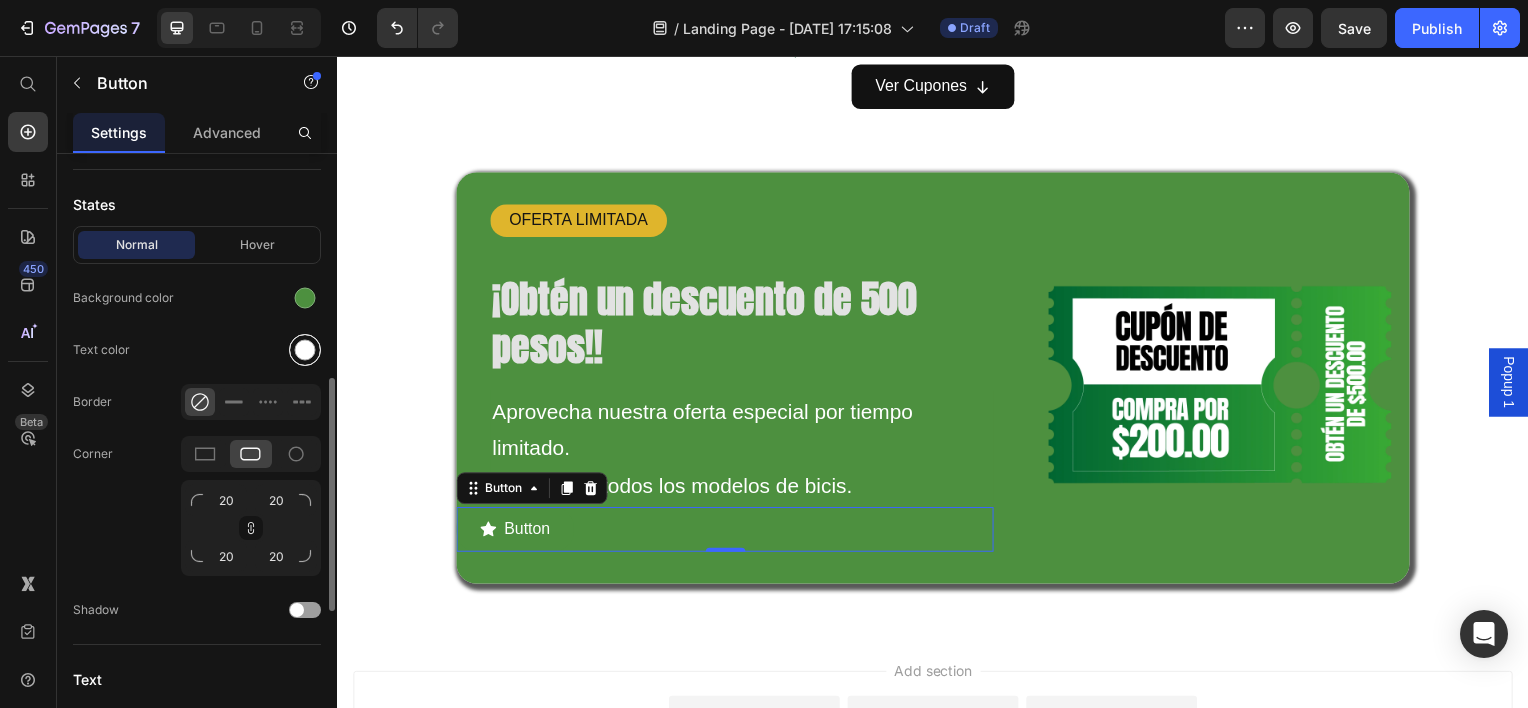 click at bounding box center (305, 350) 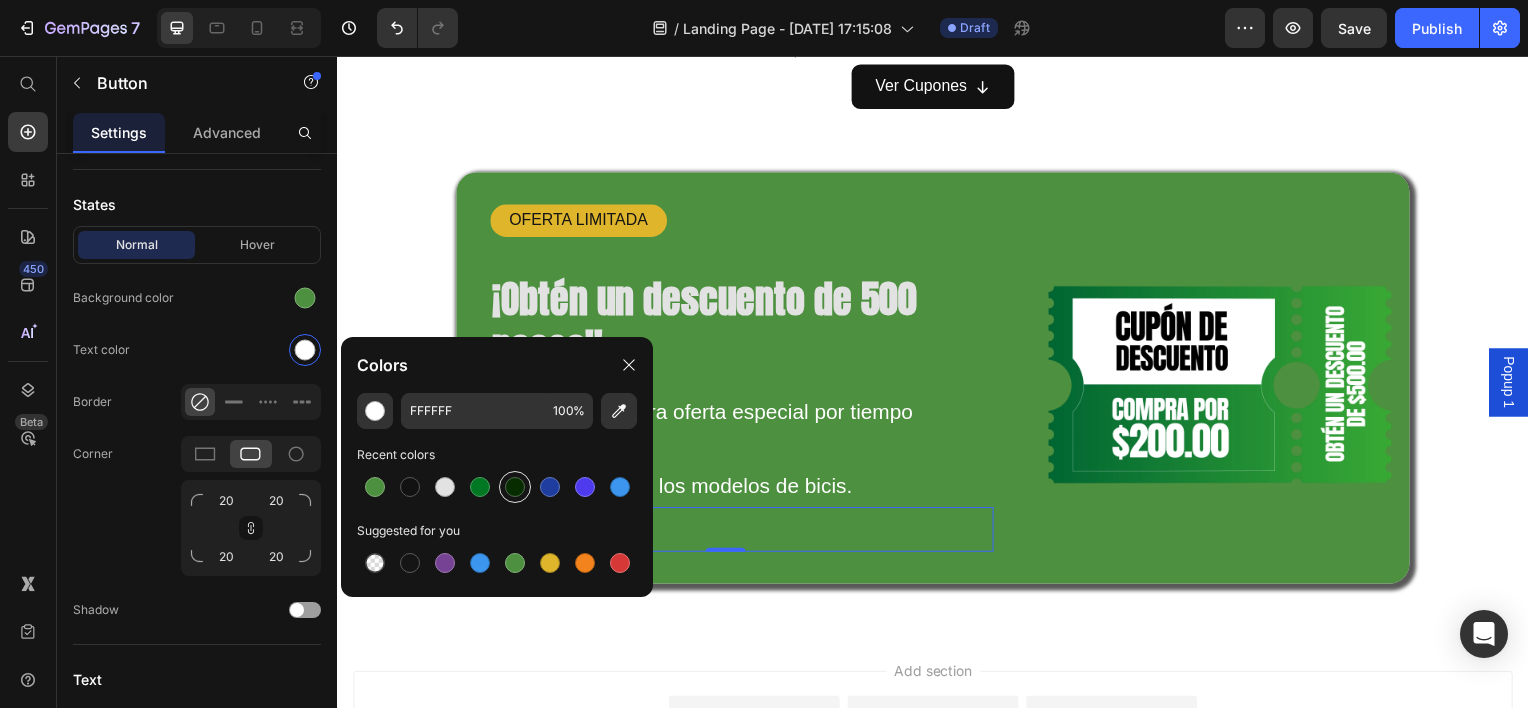 click at bounding box center (515, 487) 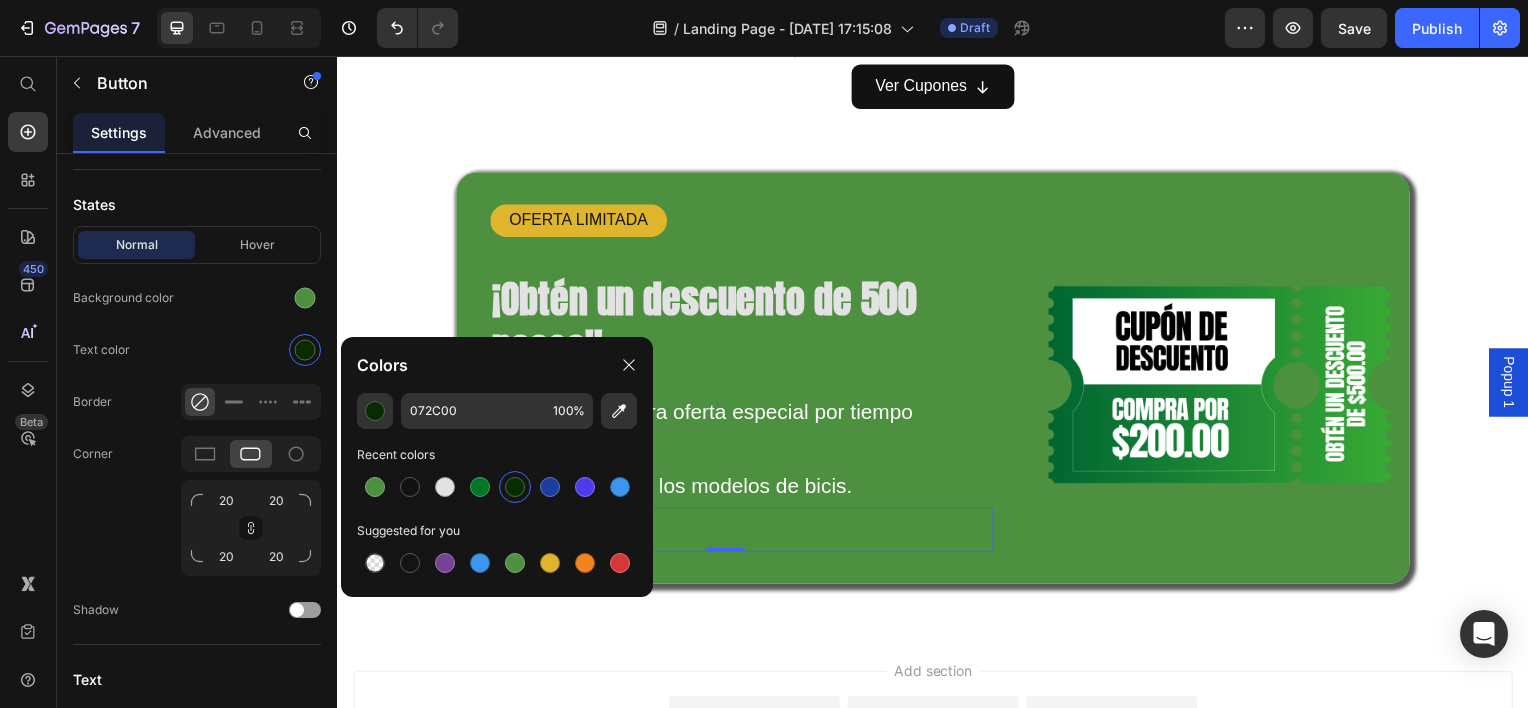 click on "Add section Choose templates inspired by CRO experts Generate layout from URL or image Add blank section then drag & drop elements" at bounding box center [937, 758] 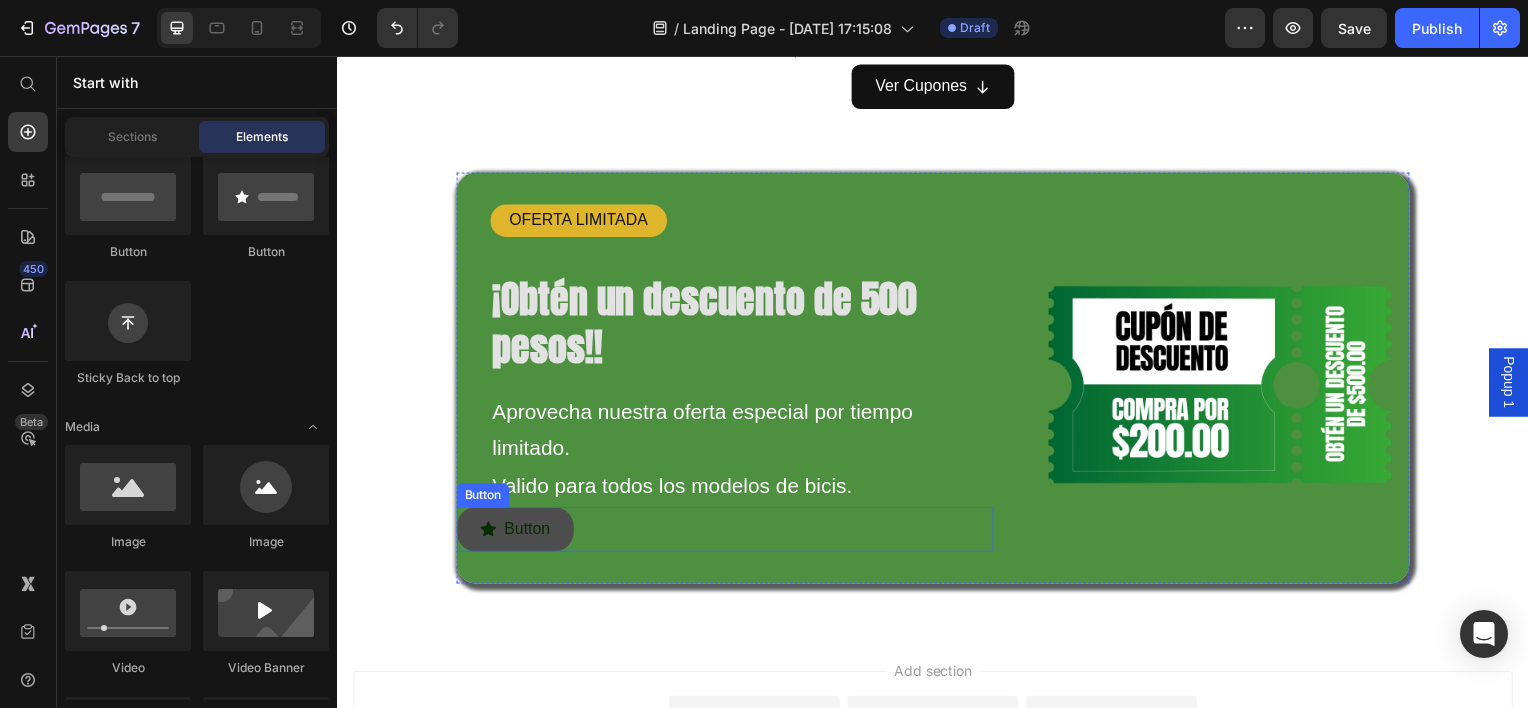 click 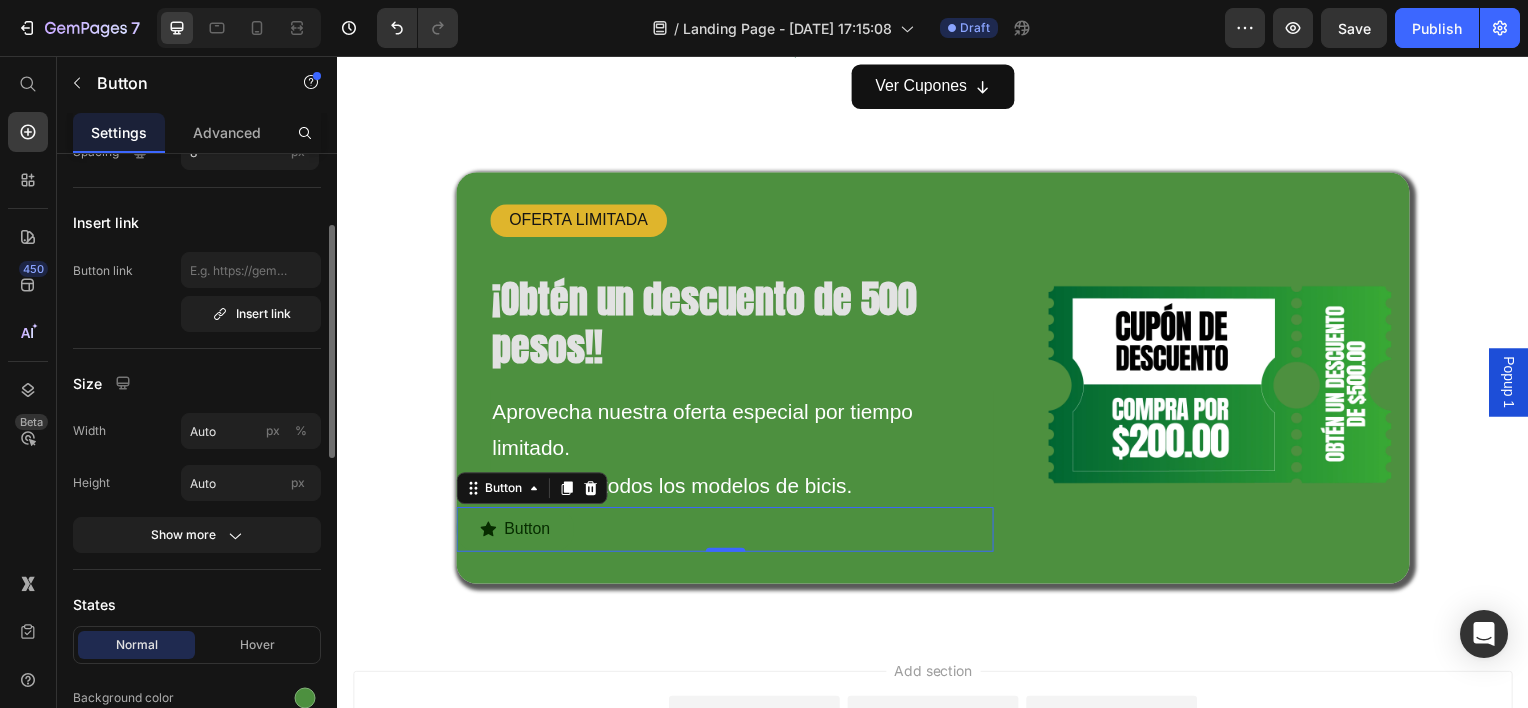 scroll, scrollTop: 0, scrollLeft: 0, axis: both 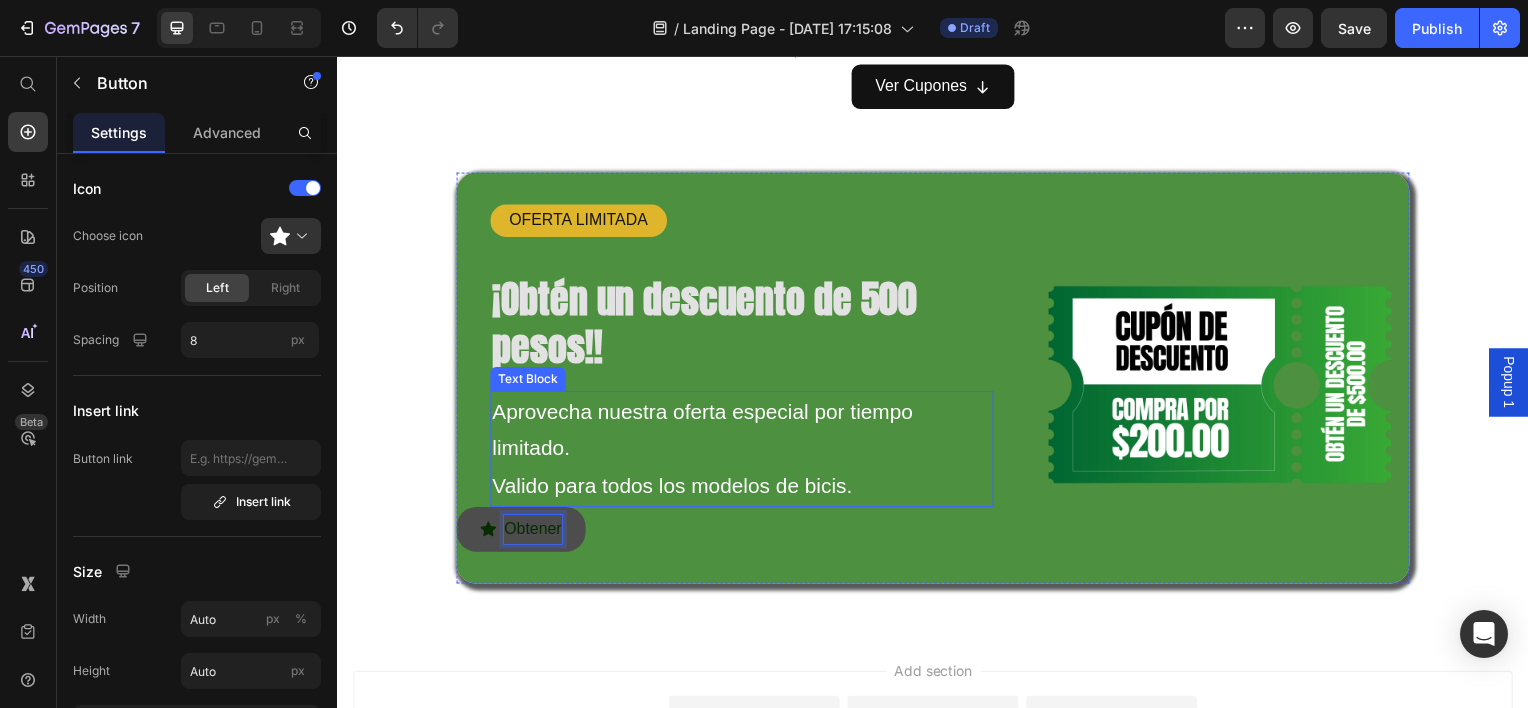 click on "Obtener" at bounding box center [522, 532] 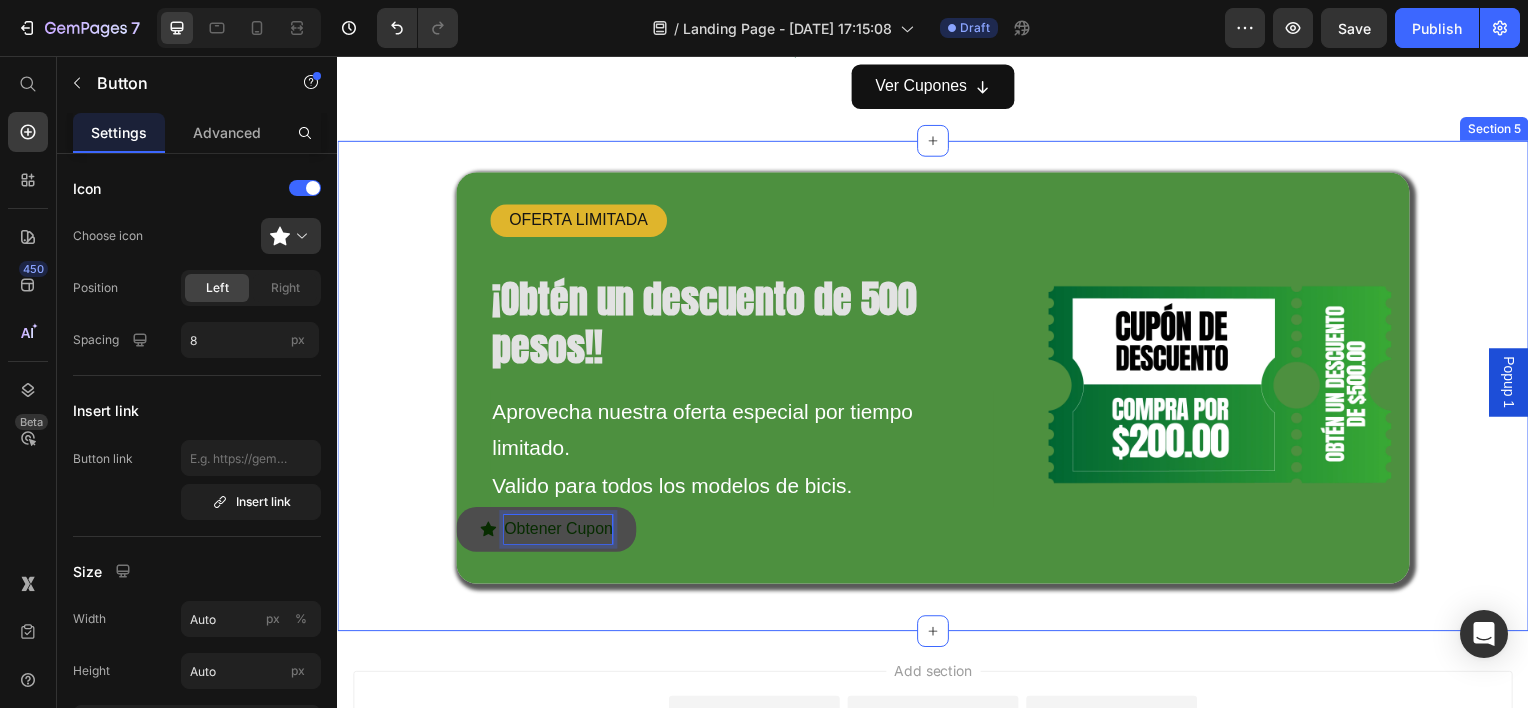 click on "OFERTA LIMITADA Text Block ¡Obtén un descuento de 500 pesos!! Heading Aprovecha nuestra oferta especial por tiempo limitado. Valido para todos los modelos de bicis. Text Block   Obtener Cupon Button   0 Image Hero Banner Row" at bounding box center (937, 388) 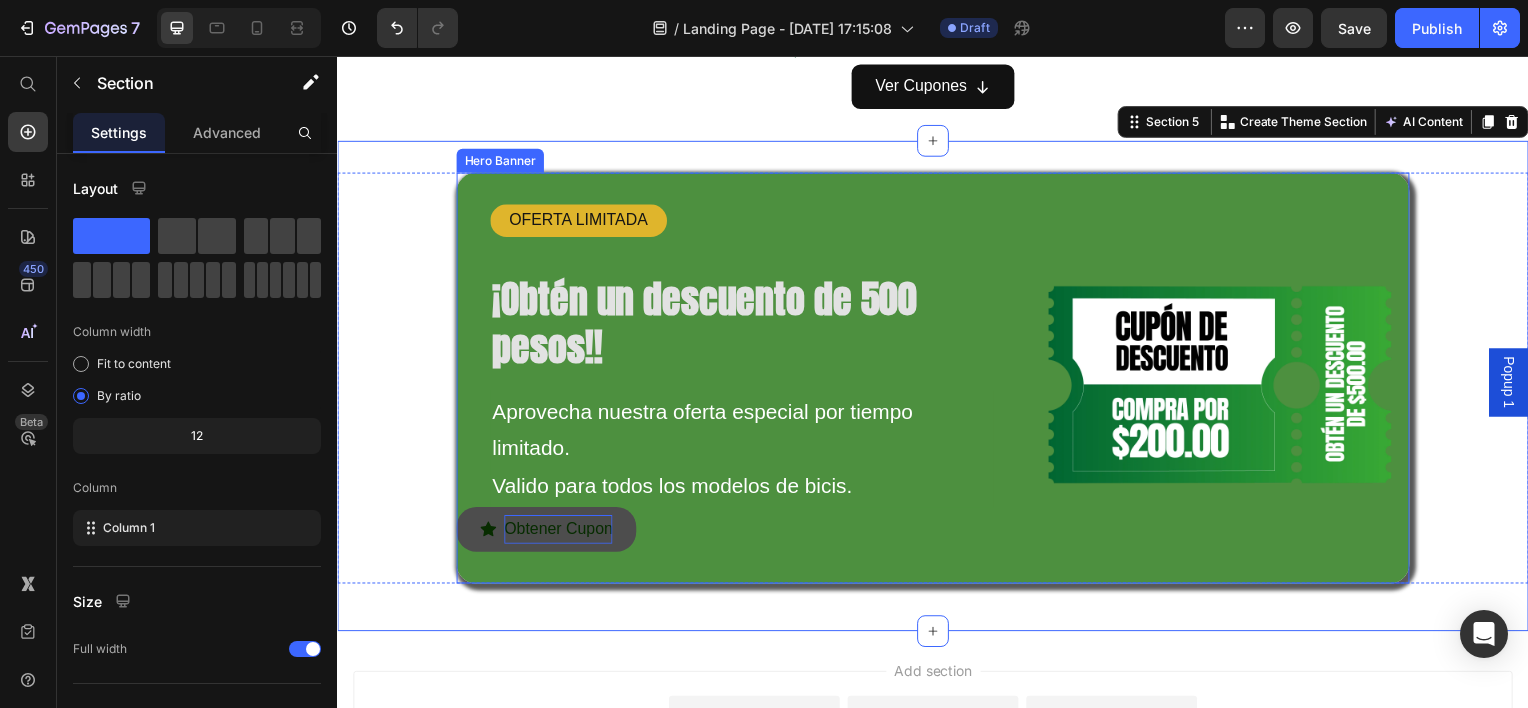 click on "Obtener Cupon" at bounding box center [547, 532] 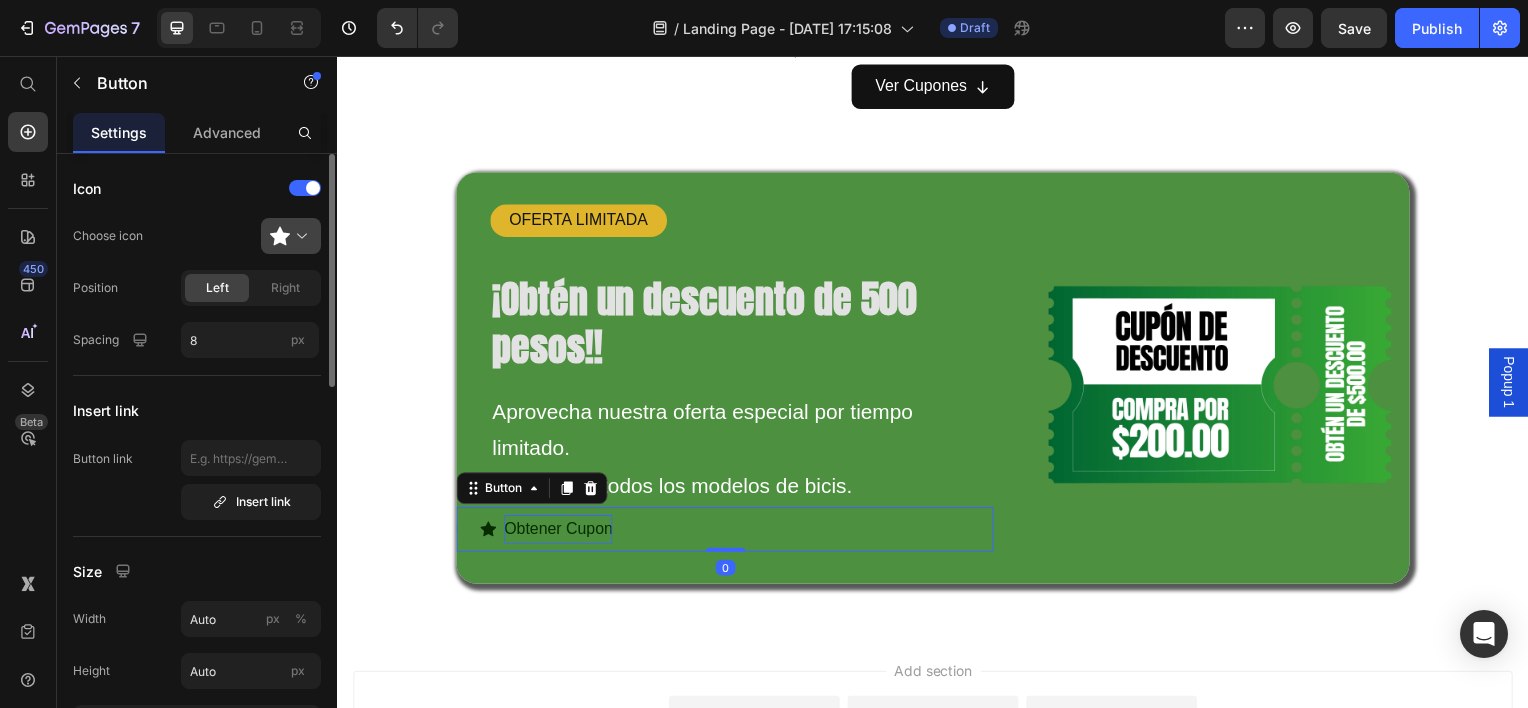 click at bounding box center (299, 236) 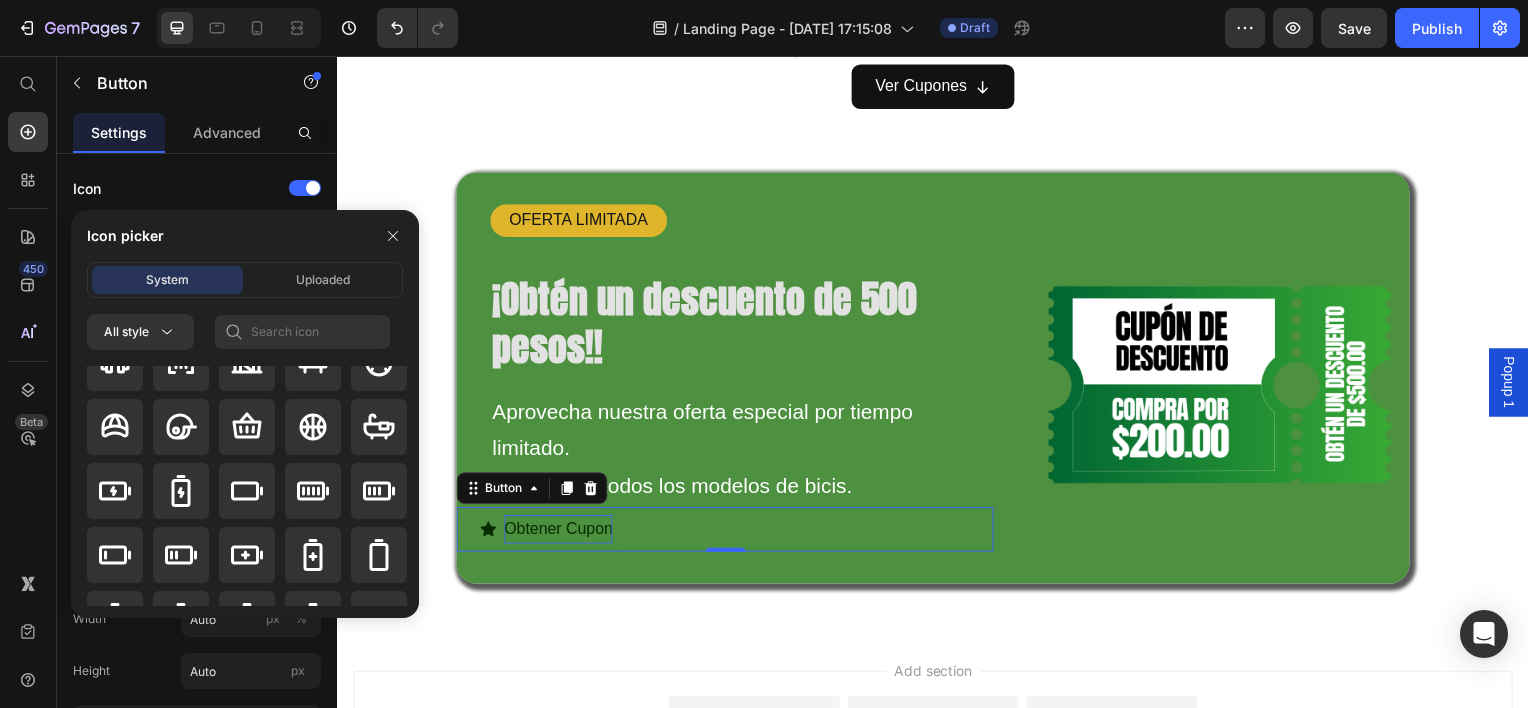 scroll, scrollTop: 1828, scrollLeft: 0, axis: vertical 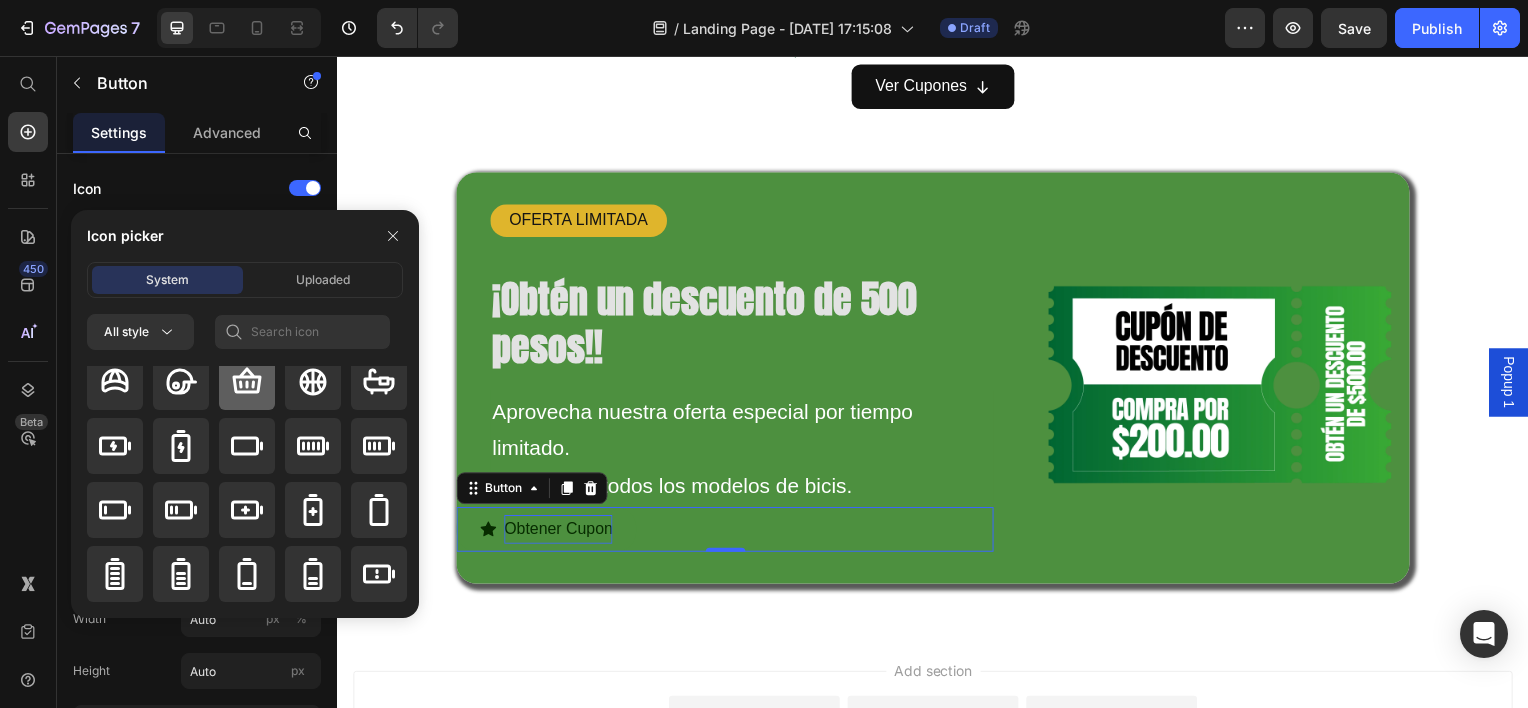 click 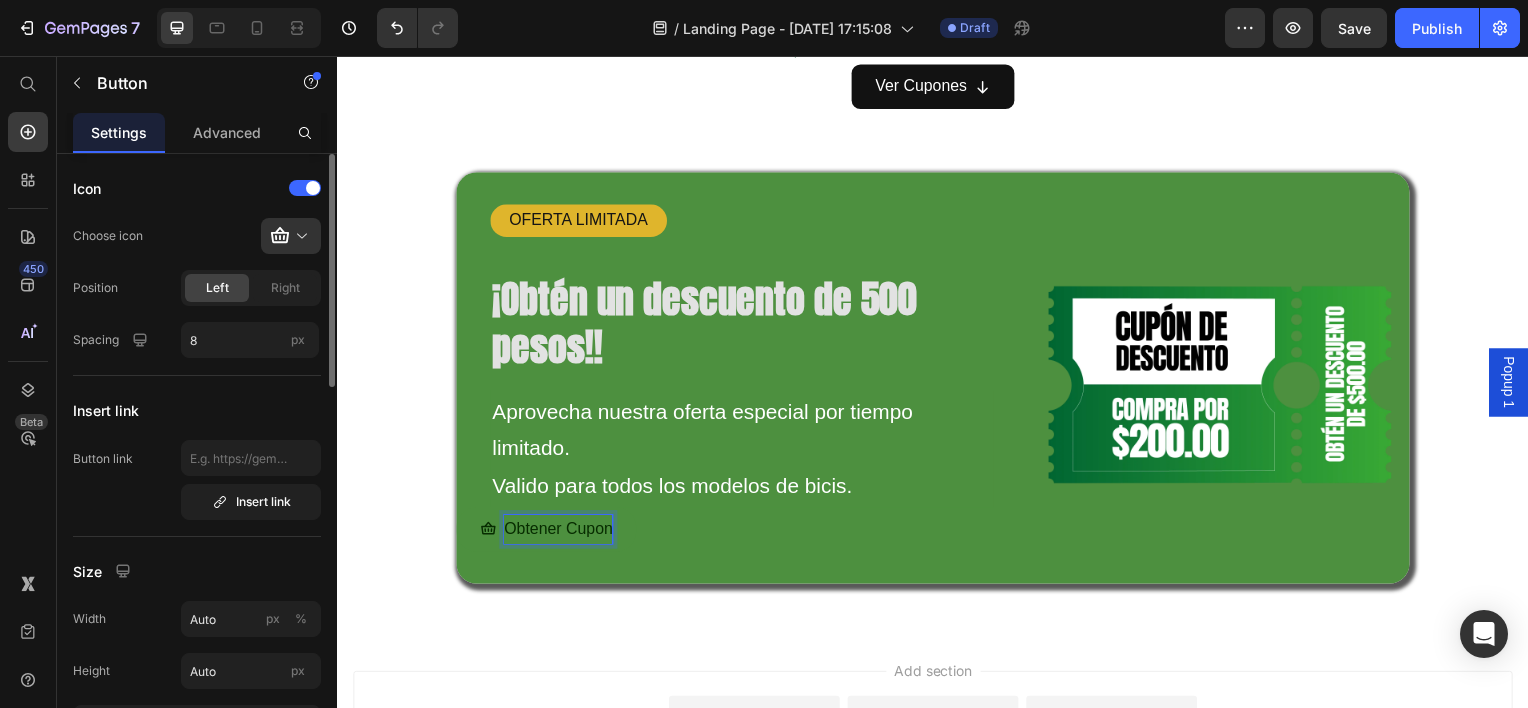 scroll, scrollTop: 400, scrollLeft: 0, axis: vertical 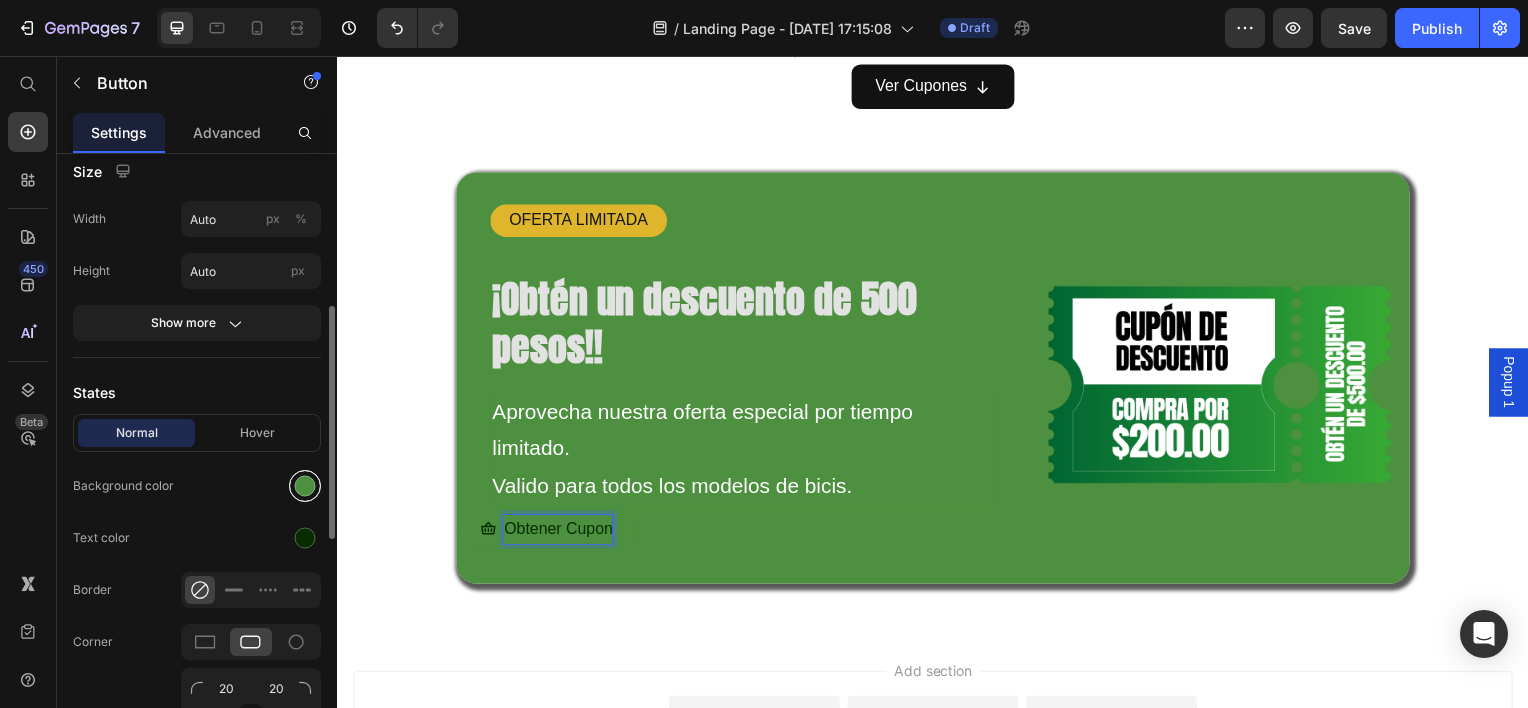 click at bounding box center (305, 486) 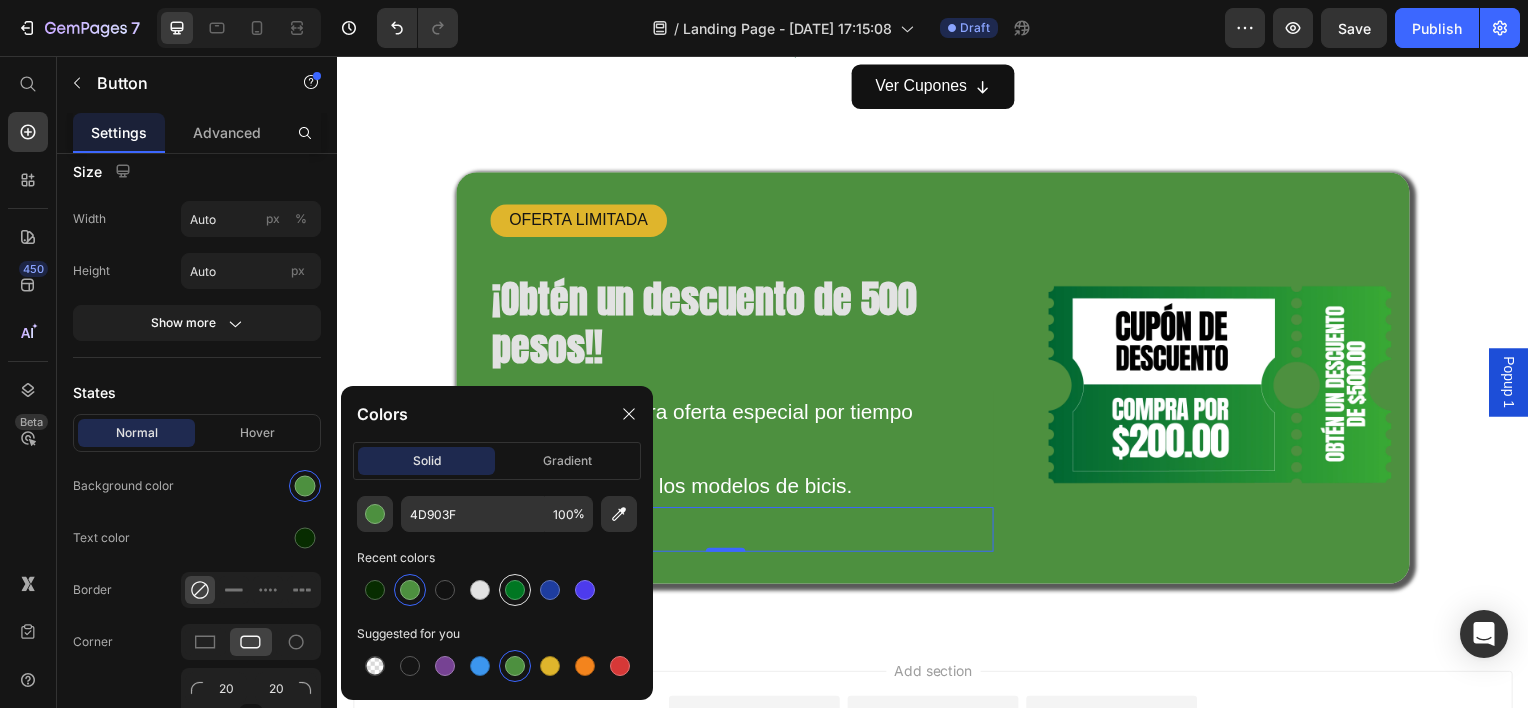 click at bounding box center (515, 590) 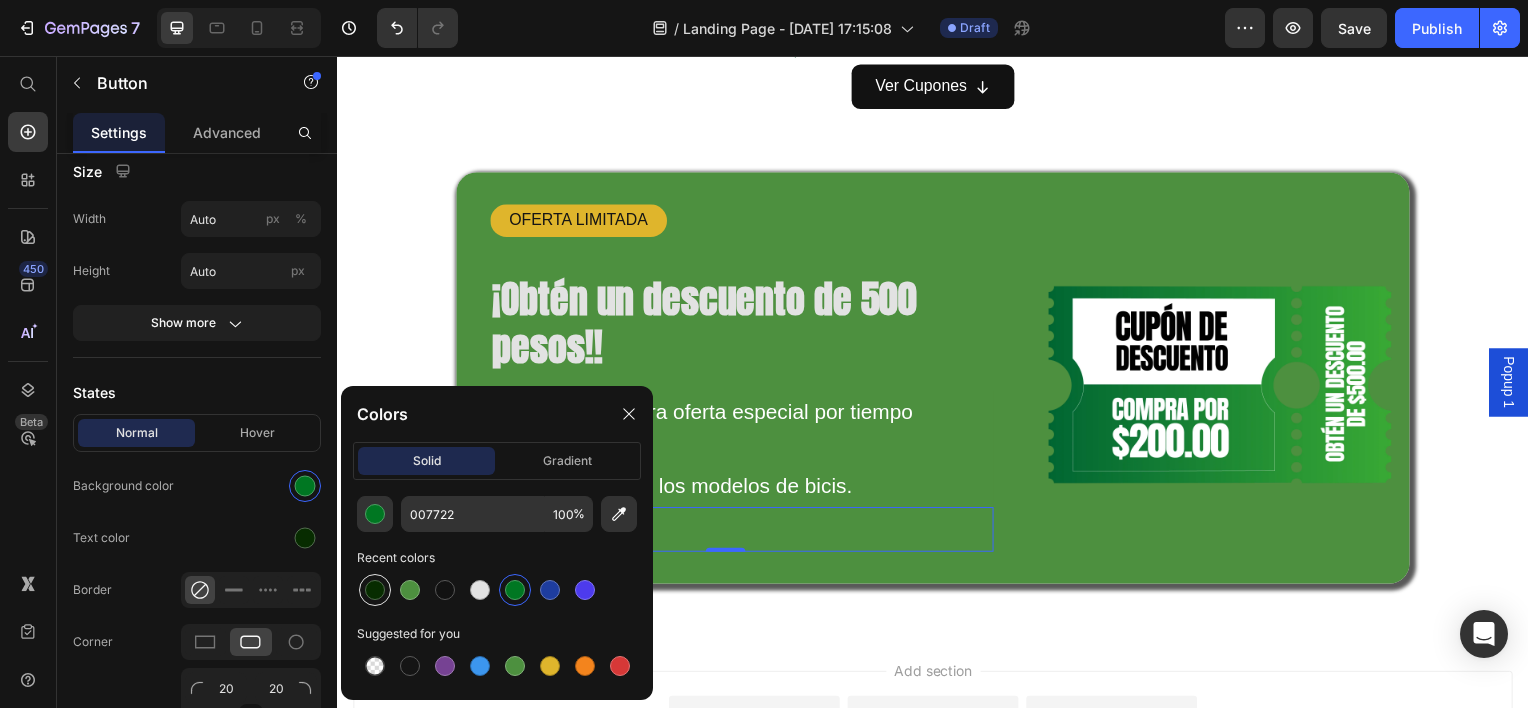 click at bounding box center [375, 590] 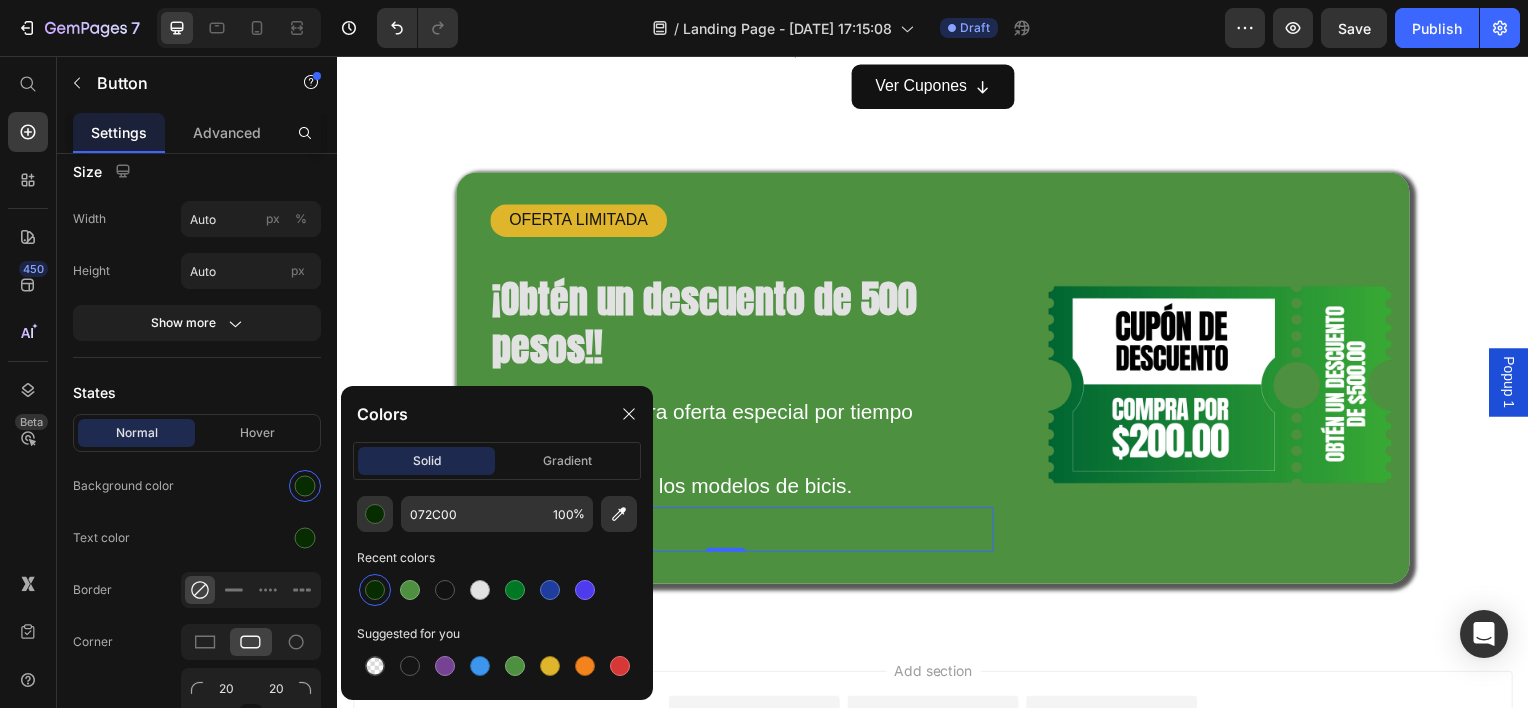 click on "OFERTA LIMITADA Text Block ¡Obtén un descuento de 500 pesos!! Heading Aprovecha nuestra oferta especial por tiempo limitado. Valido para todos los modelos de bicis. Text Block
Obtener Cupon Button   0 Image Hero Banner Row Section 5" at bounding box center (937, 388) 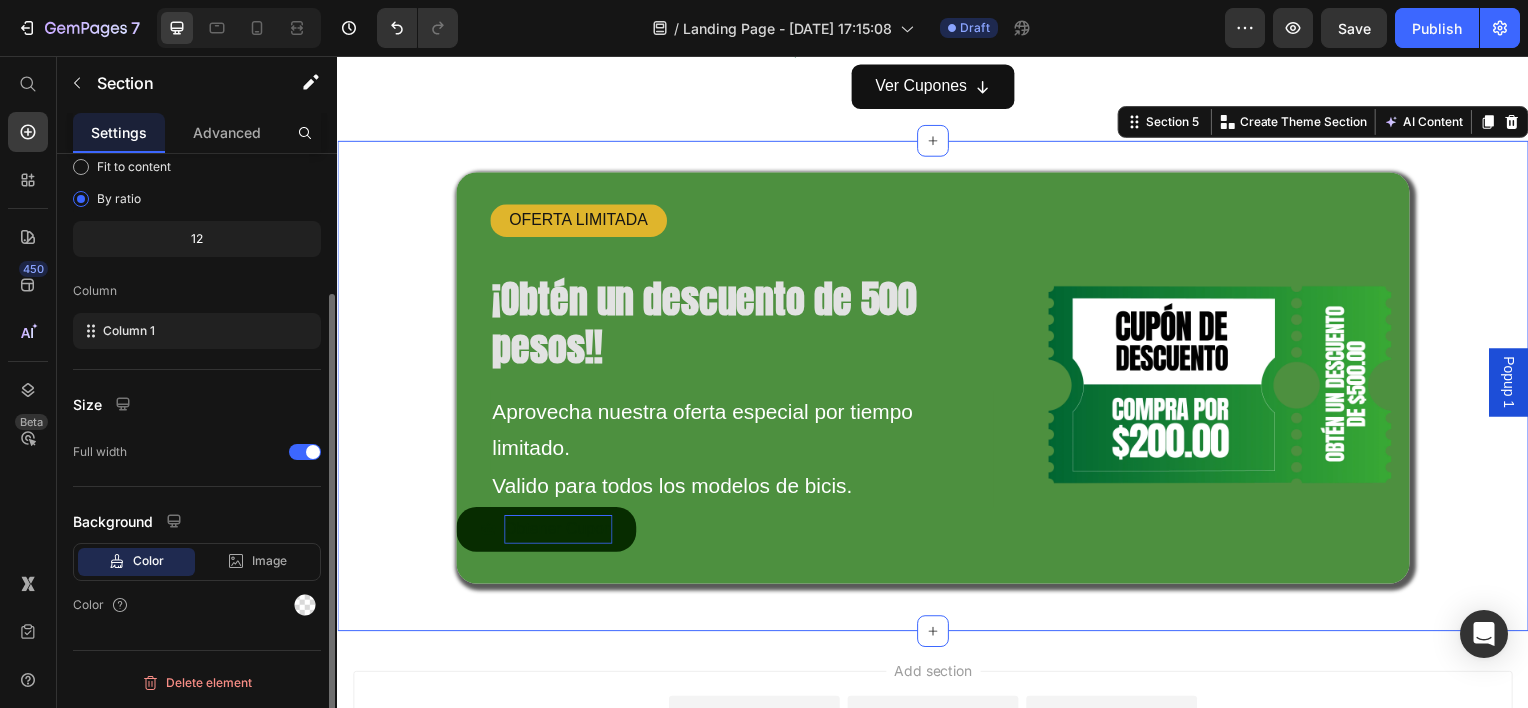 scroll, scrollTop: 0, scrollLeft: 0, axis: both 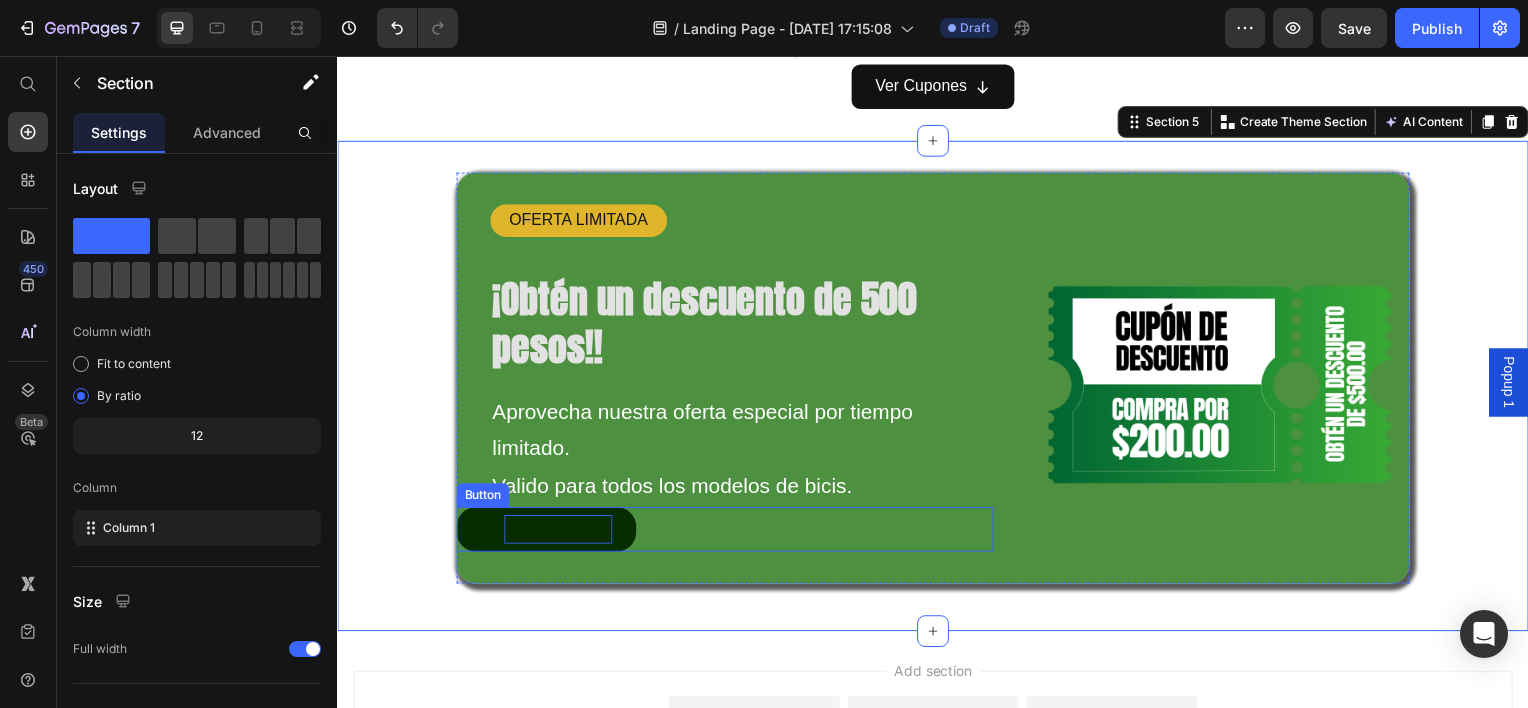 click on "Obtener Cupon" at bounding box center [559, 532] 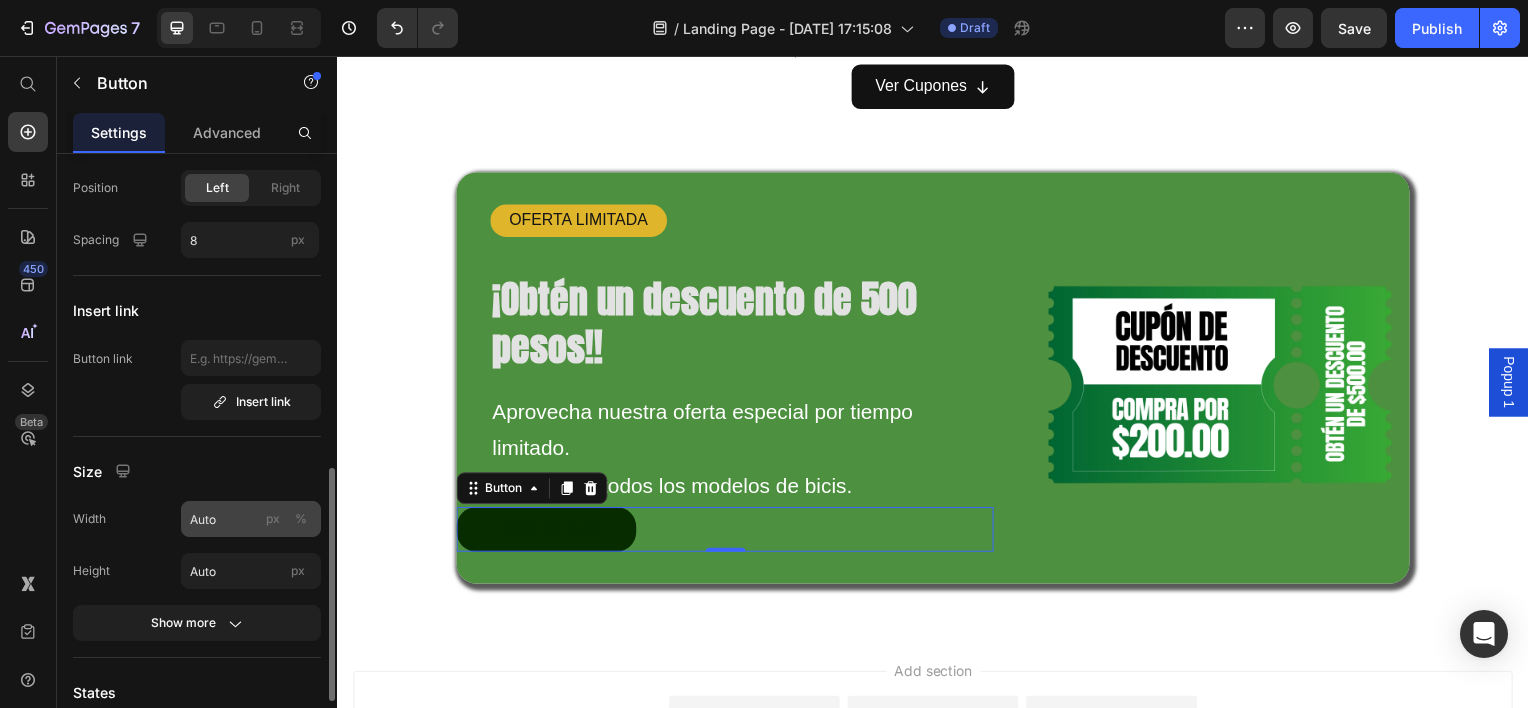 scroll, scrollTop: 300, scrollLeft: 0, axis: vertical 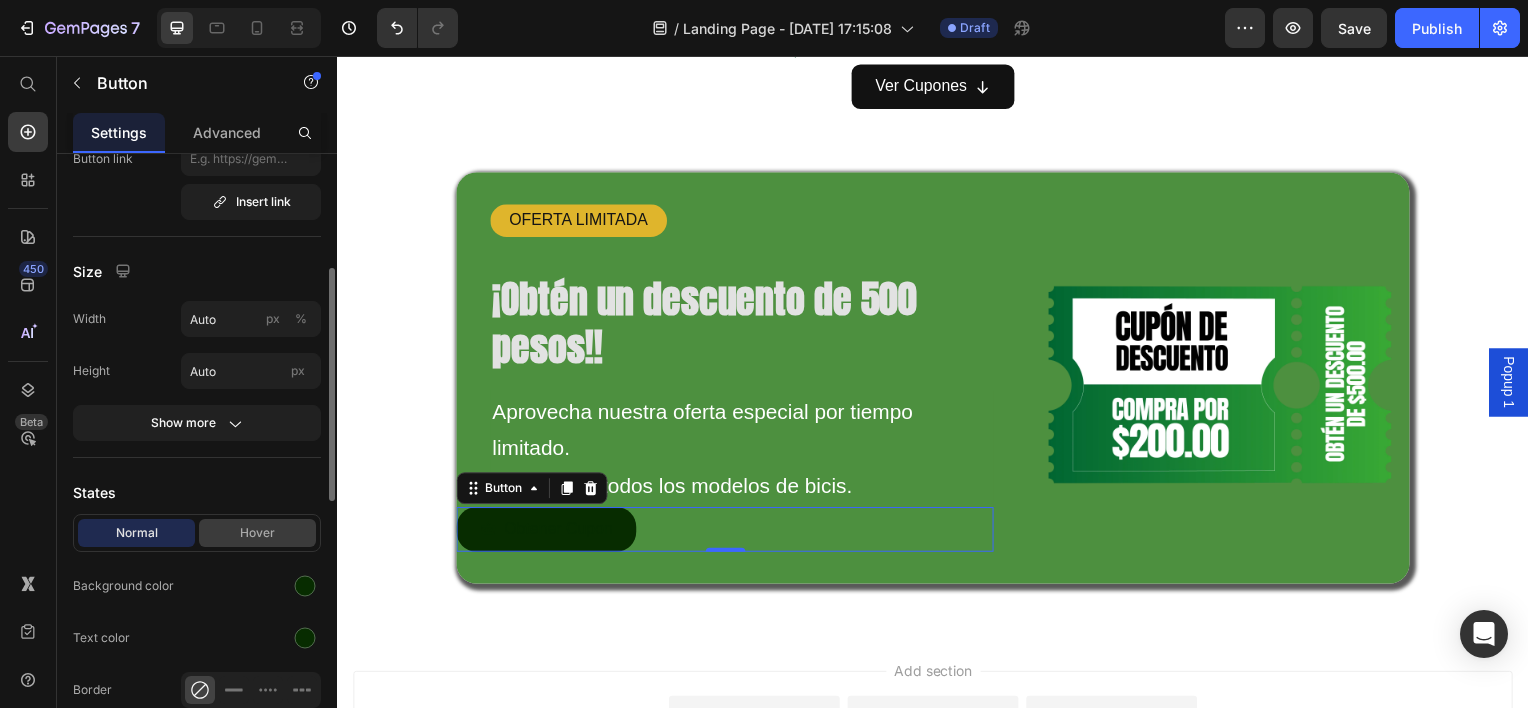 click on "Hover" at bounding box center [257, 533] 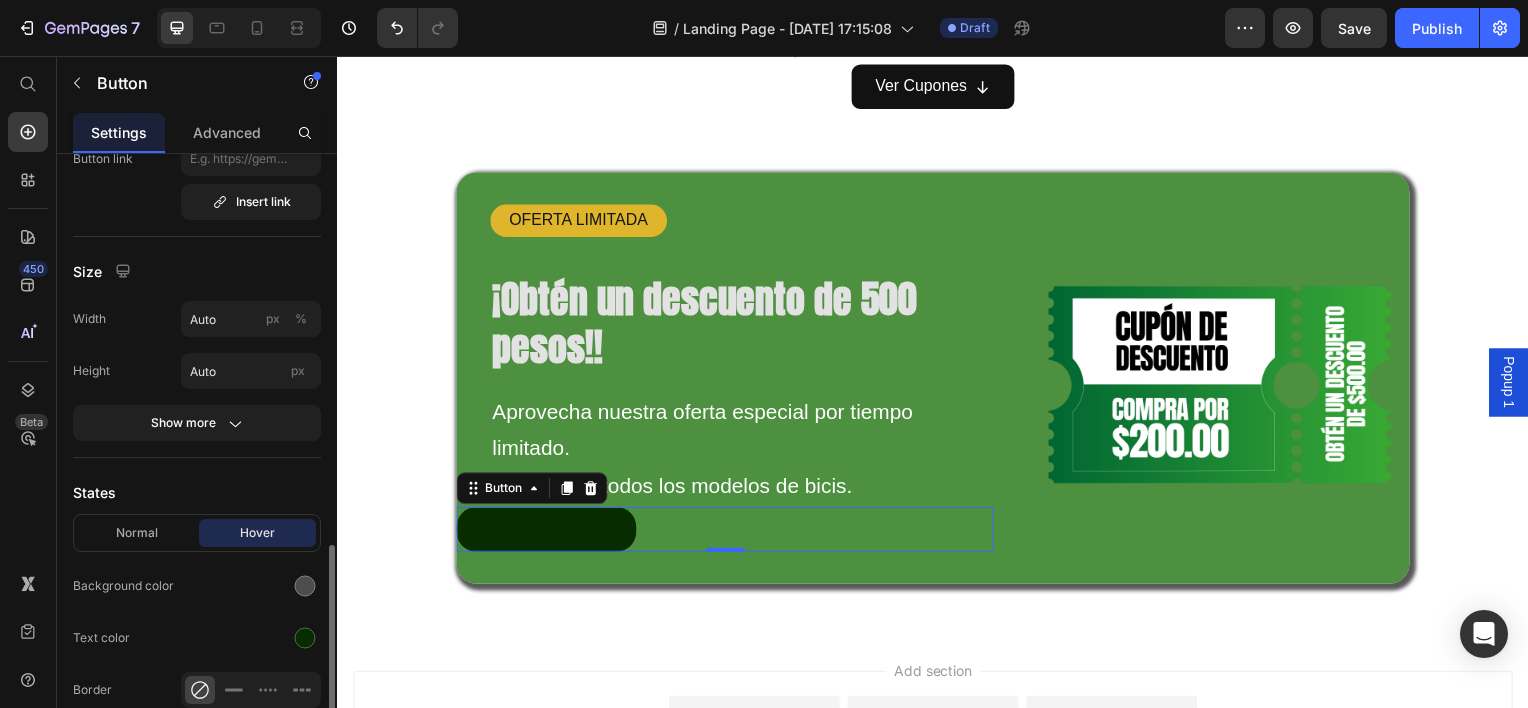scroll, scrollTop: 500, scrollLeft: 0, axis: vertical 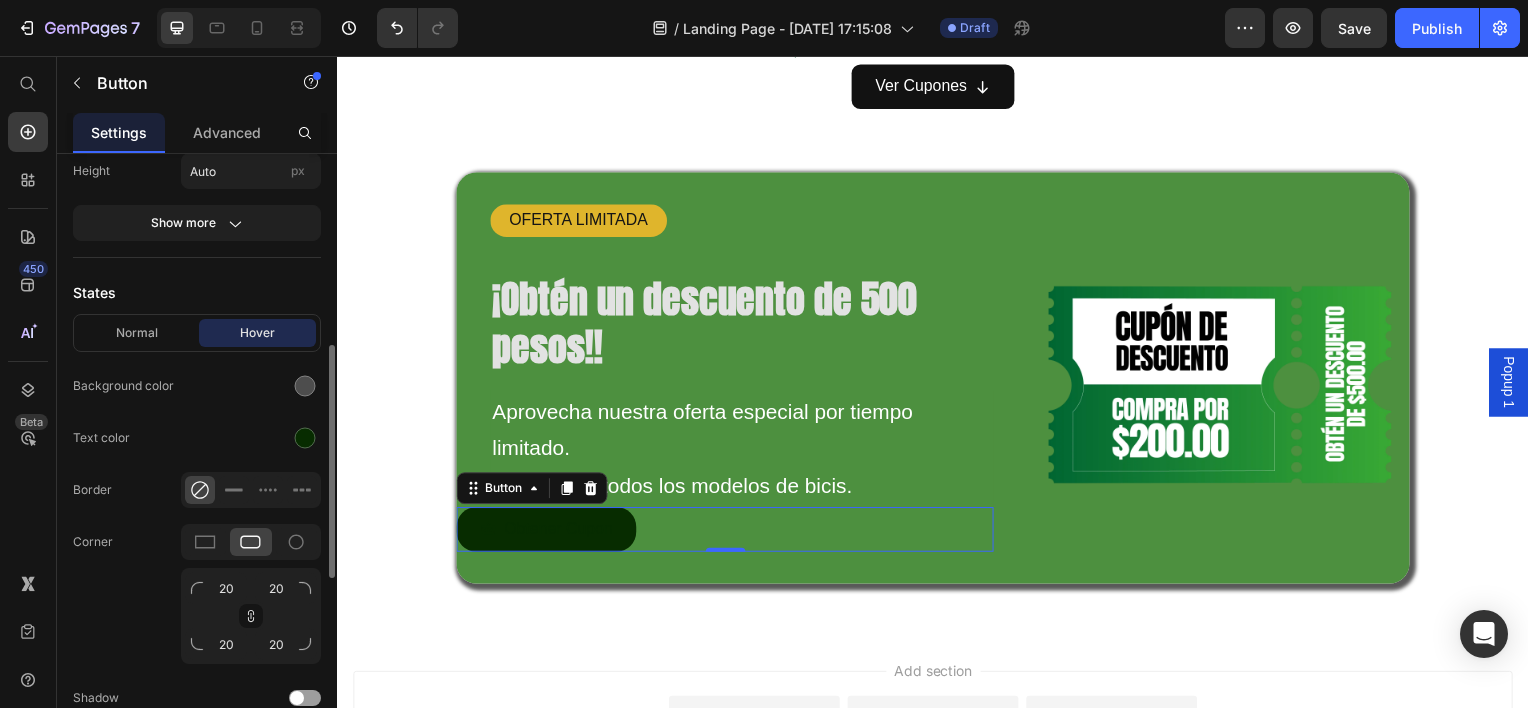 click on "Normal Hover Background color Text color Border Corner 20 20 20 20 Shadow" 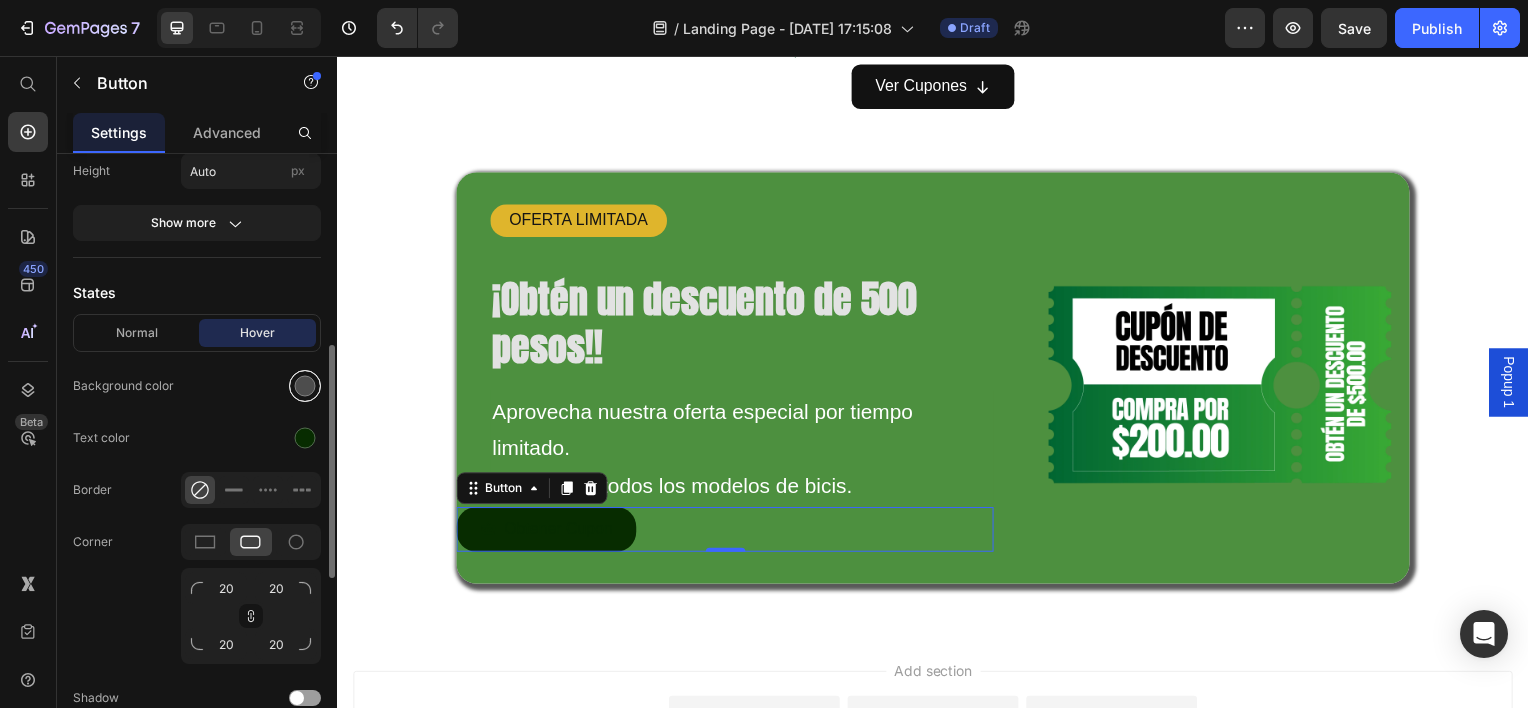 click at bounding box center [305, 386] 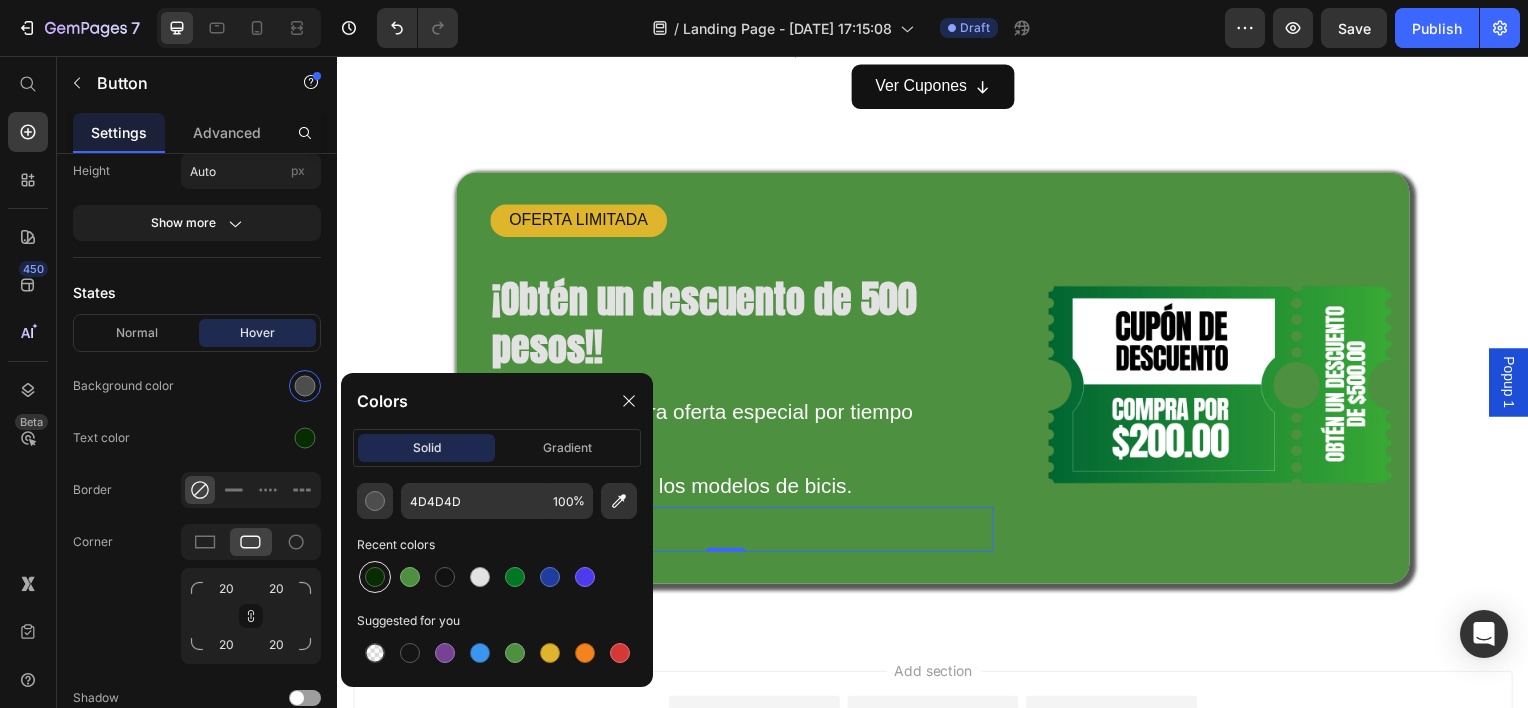 click at bounding box center [375, 577] 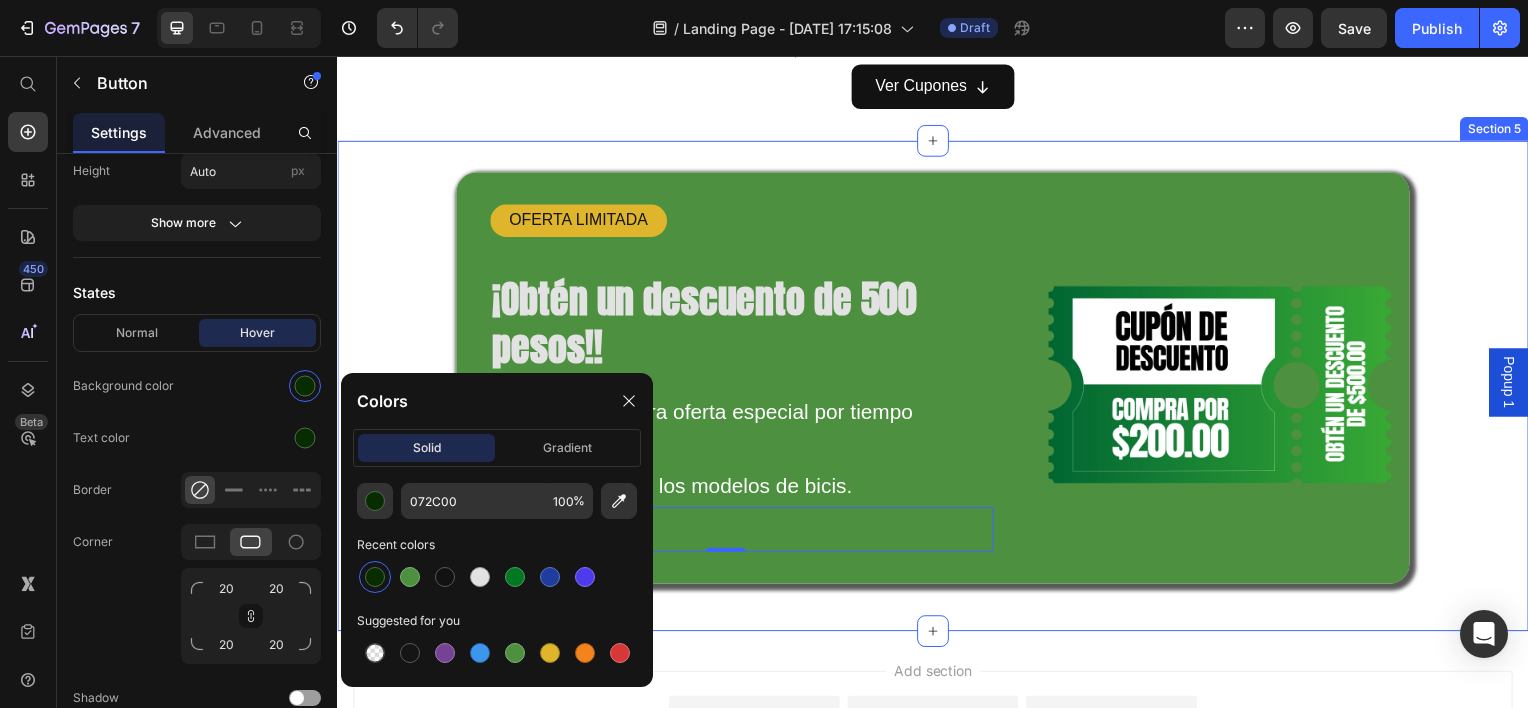 click on "OFERTA LIMITADA Text Block ¡Obtén un descuento de 500 pesos!! Heading Aprovecha nuestra oferta especial por tiempo limitado. Valido para todos los modelos de bicis. Text Block
Obtener Cupon Button   0 Image Hero Banner Row Section 5" at bounding box center [937, 388] 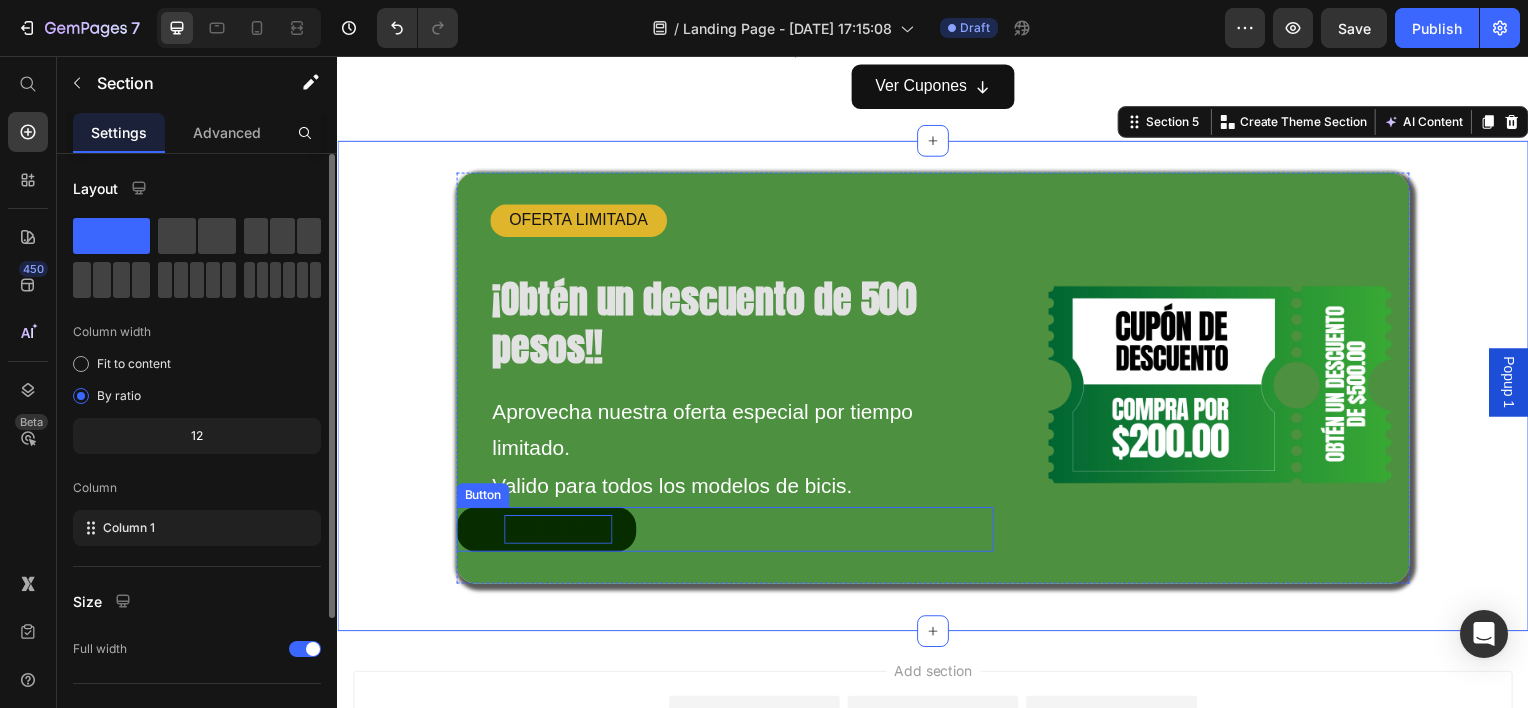 click on "Obtener Cupon" at bounding box center [559, 532] 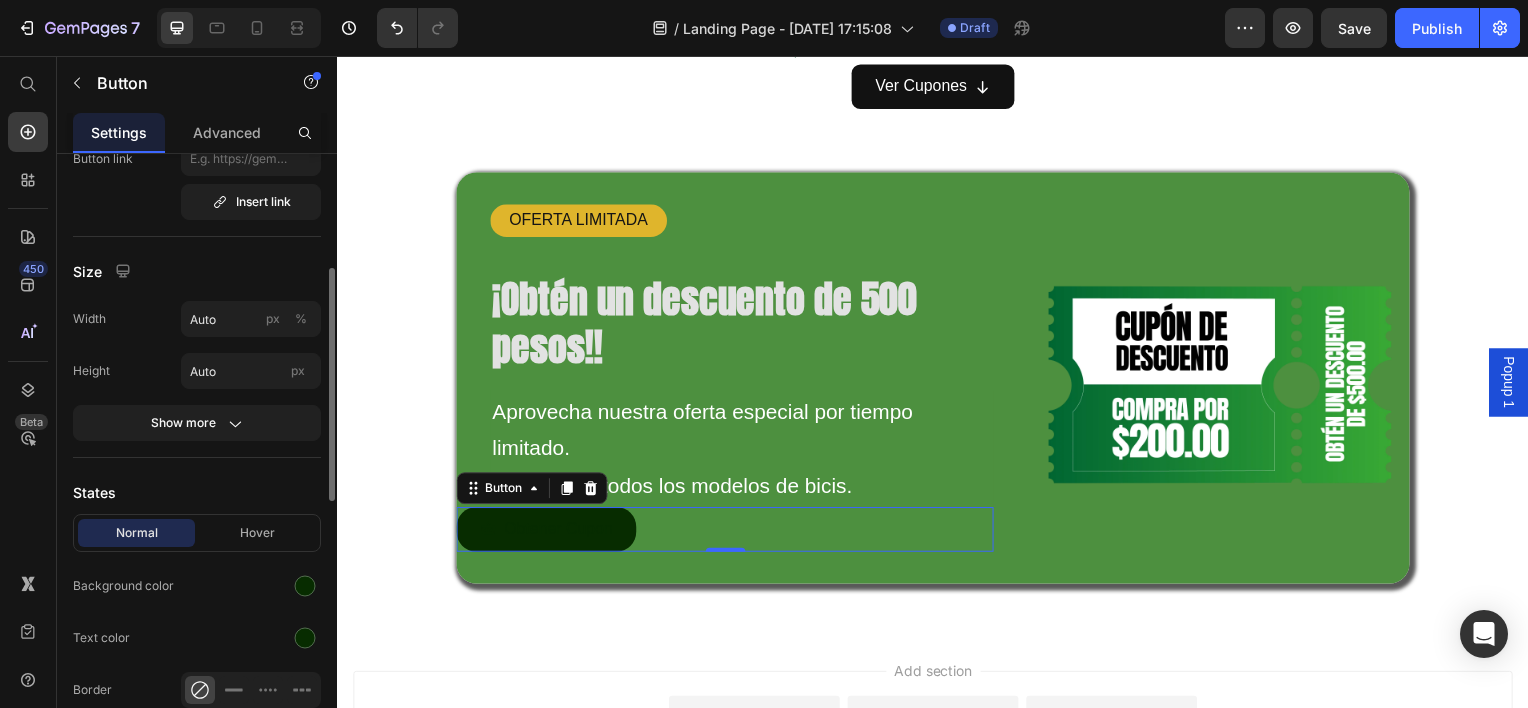 scroll, scrollTop: 500, scrollLeft: 0, axis: vertical 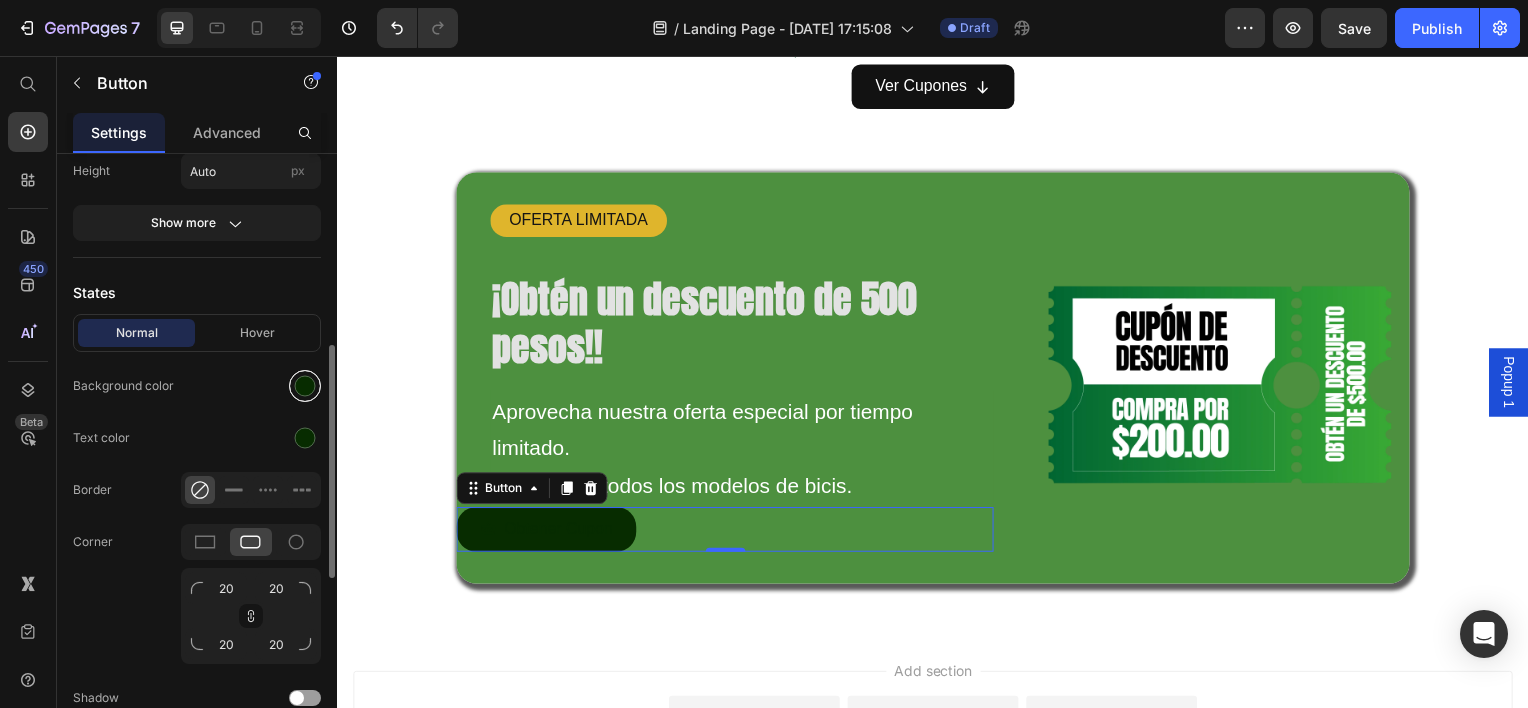 click at bounding box center (305, 386) 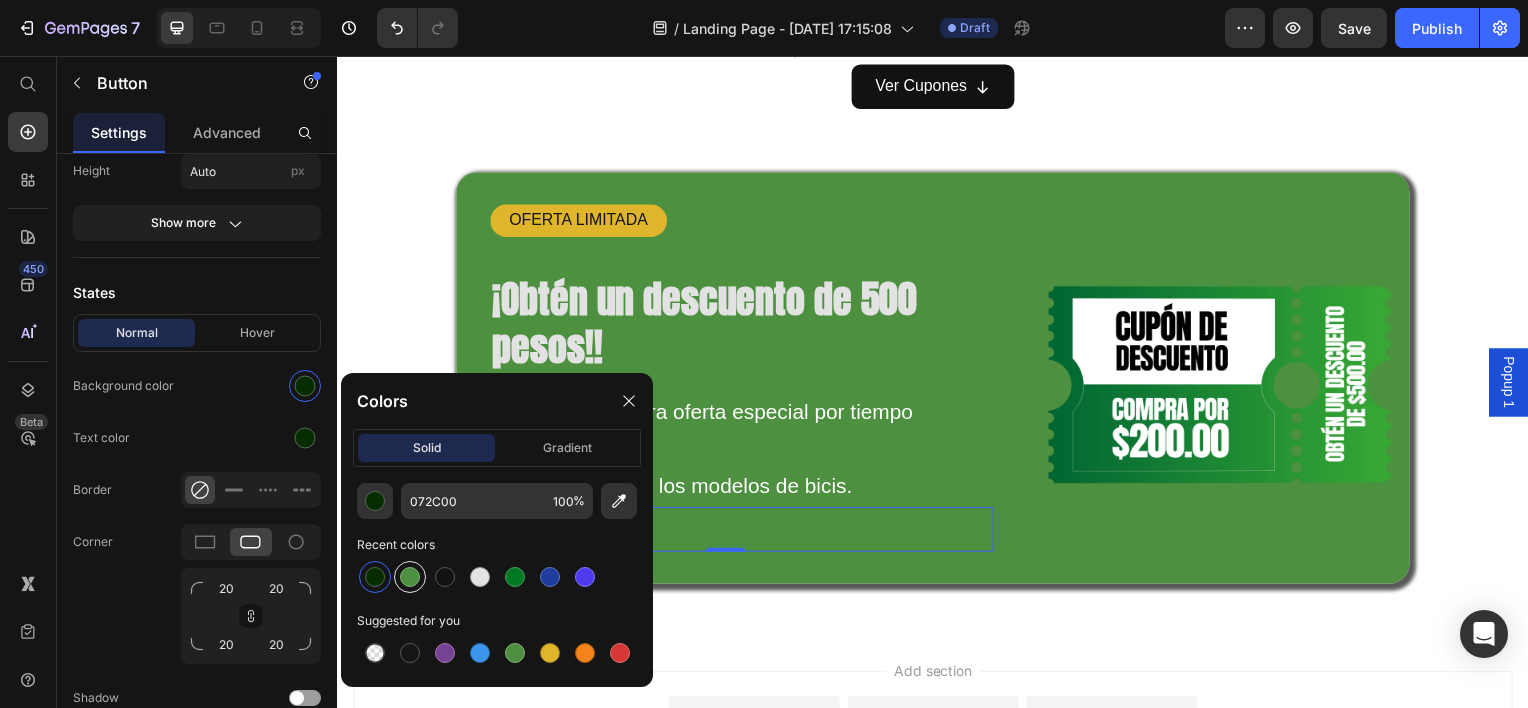 click at bounding box center [410, 577] 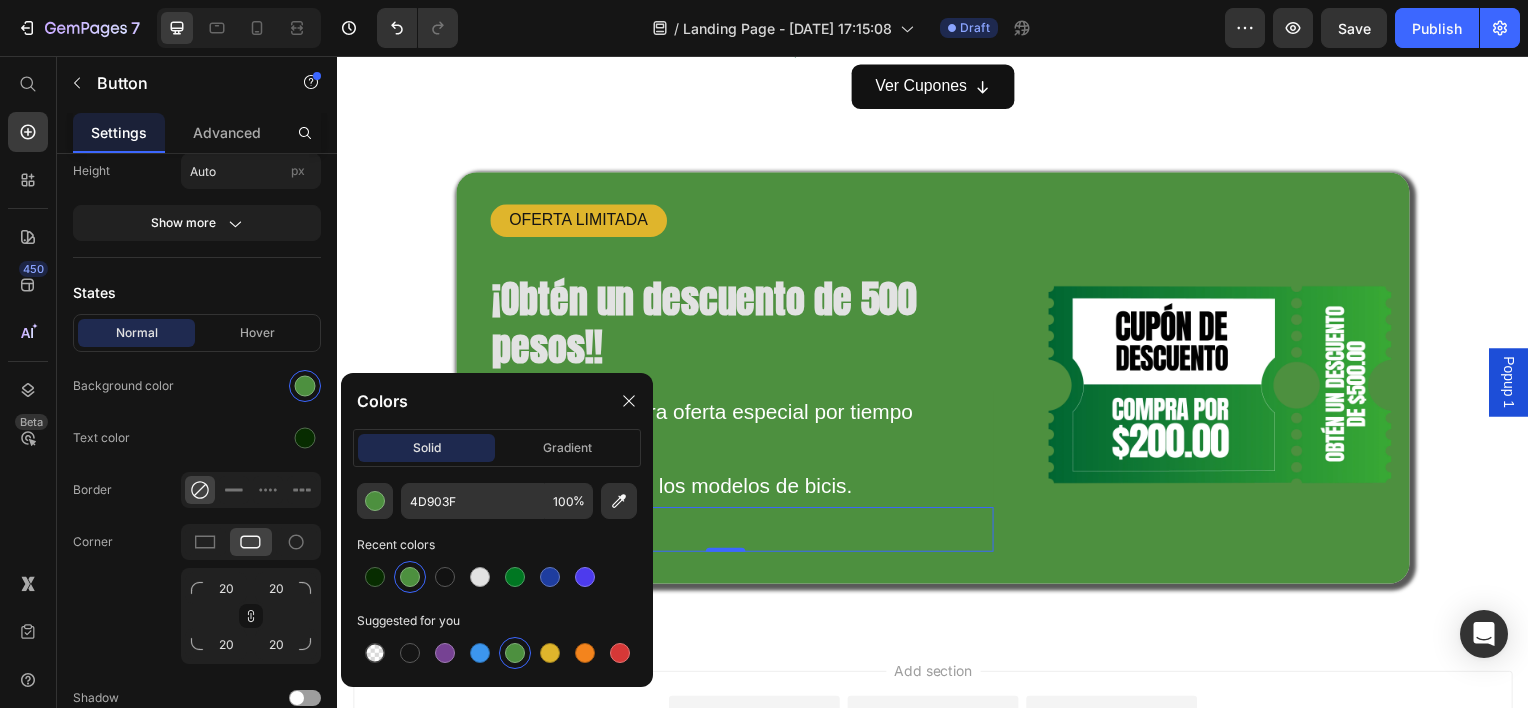 click on "Add section Choose templates inspired by CRO experts Generate layout from URL or image Add blank section then drag & drop elements" at bounding box center [937, 758] 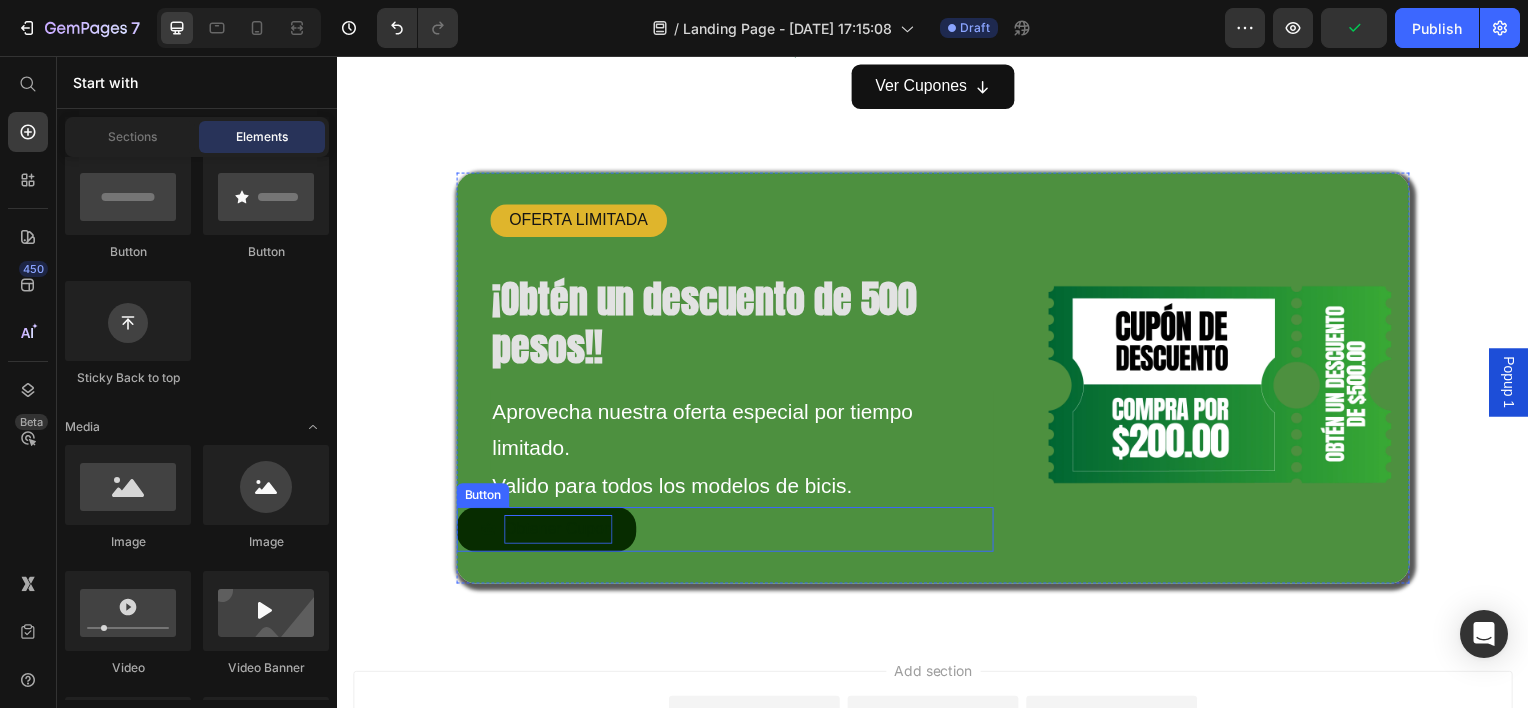 click on "Obtener Cupon" at bounding box center [559, 532] 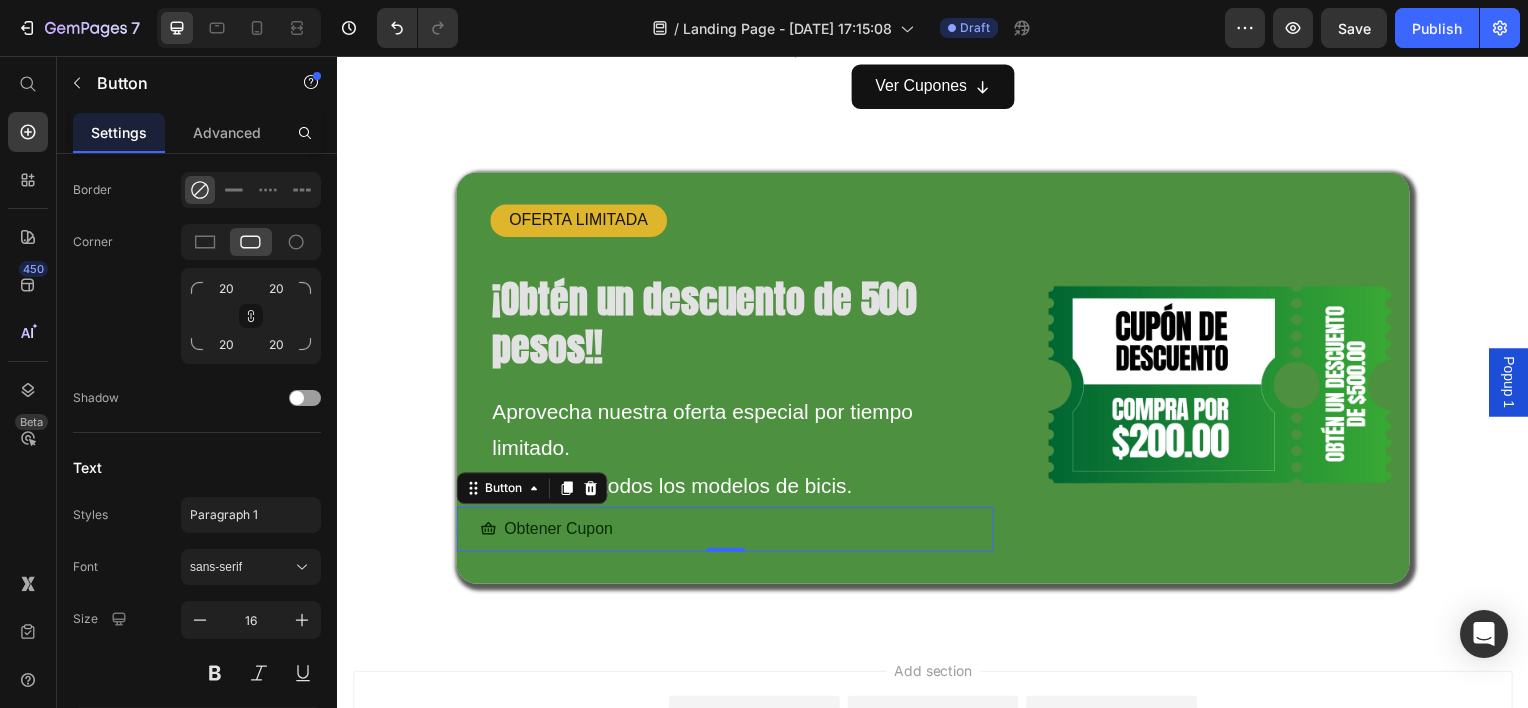 scroll, scrollTop: 988, scrollLeft: 0, axis: vertical 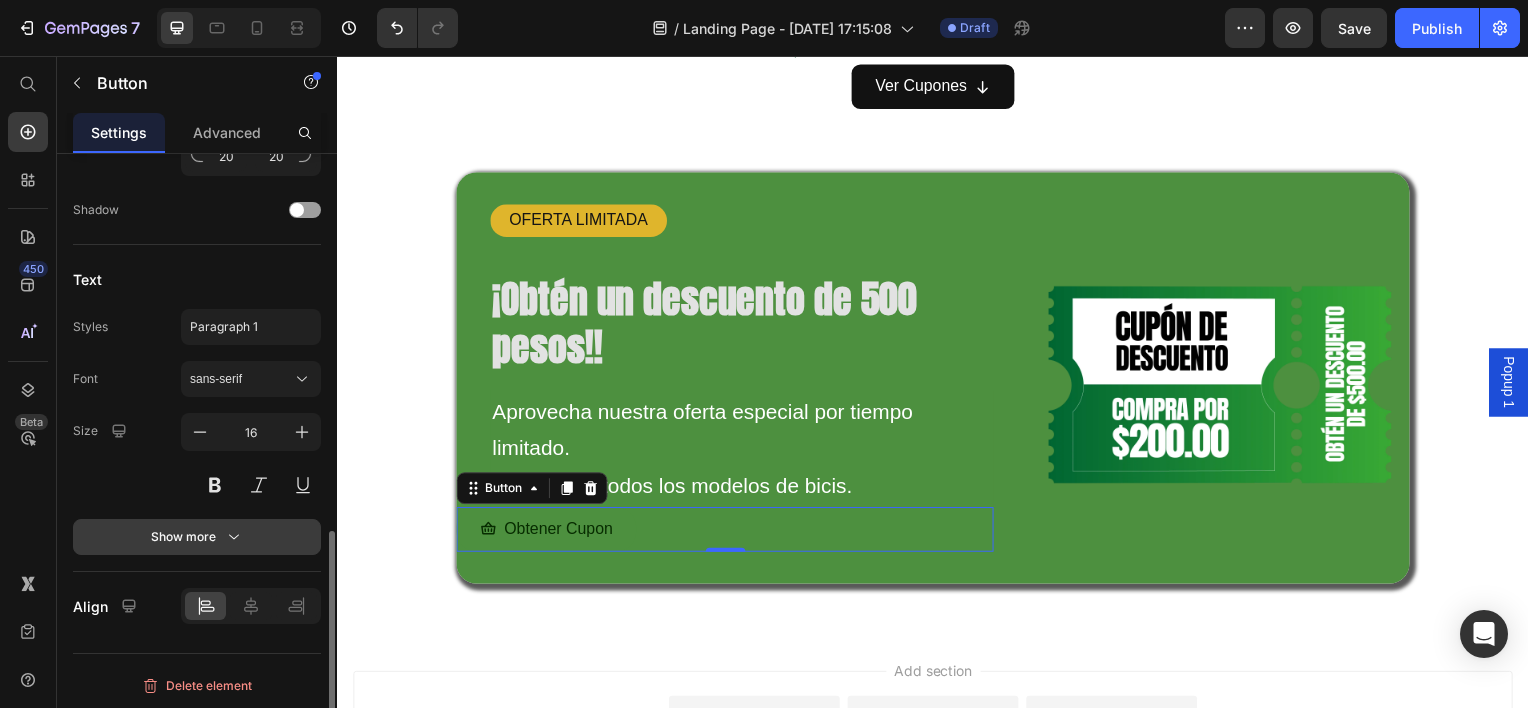 click on "Show more" at bounding box center (197, 537) 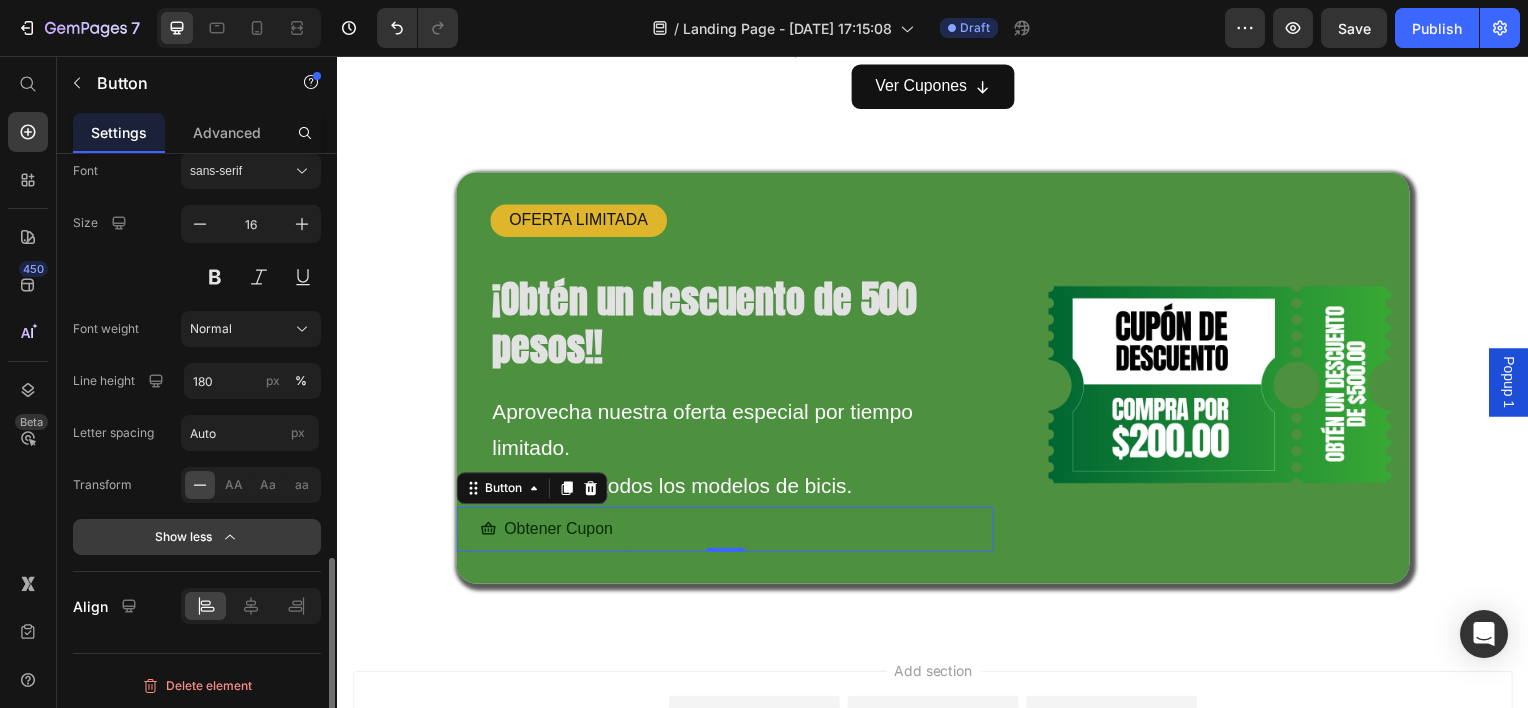 scroll, scrollTop: 996, scrollLeft: 0, axis: vertical 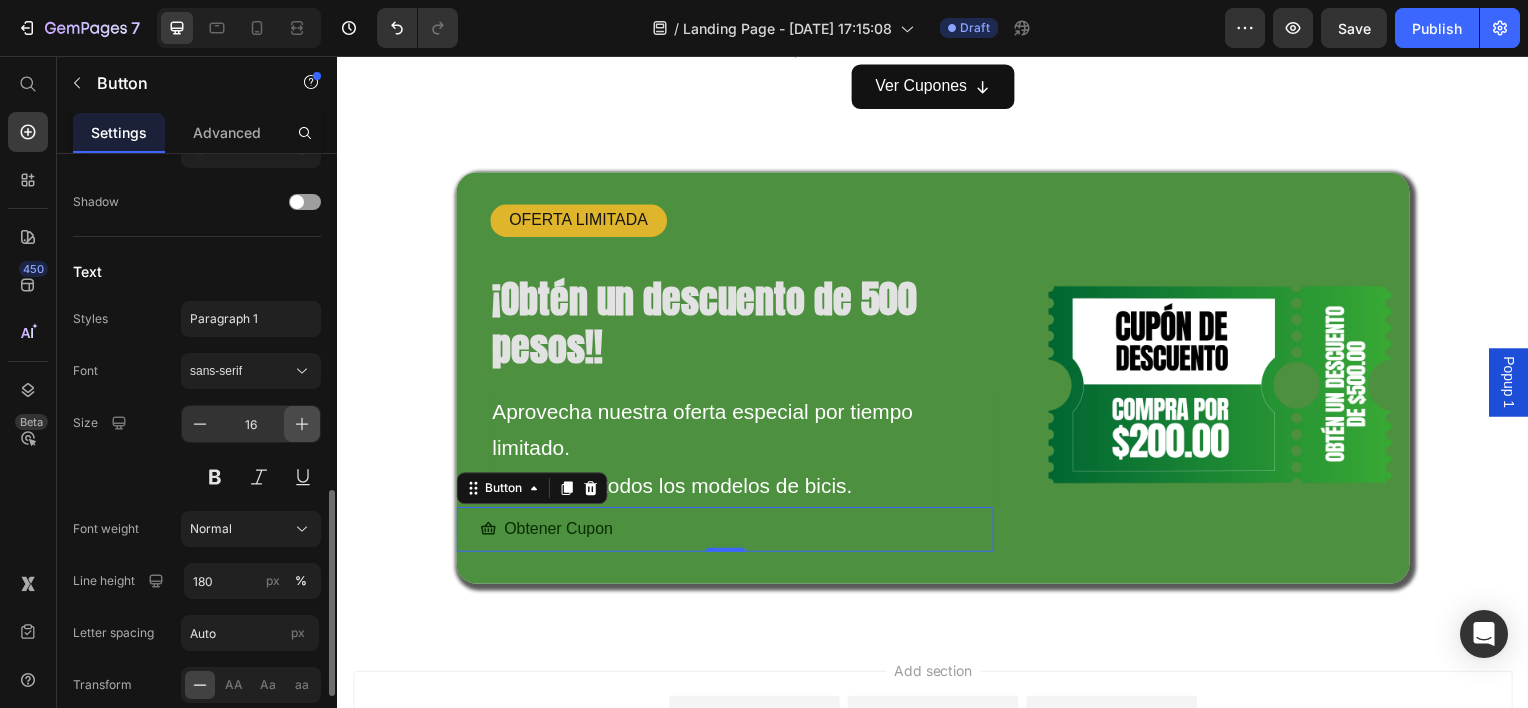 click at bounding box center [302, 424] 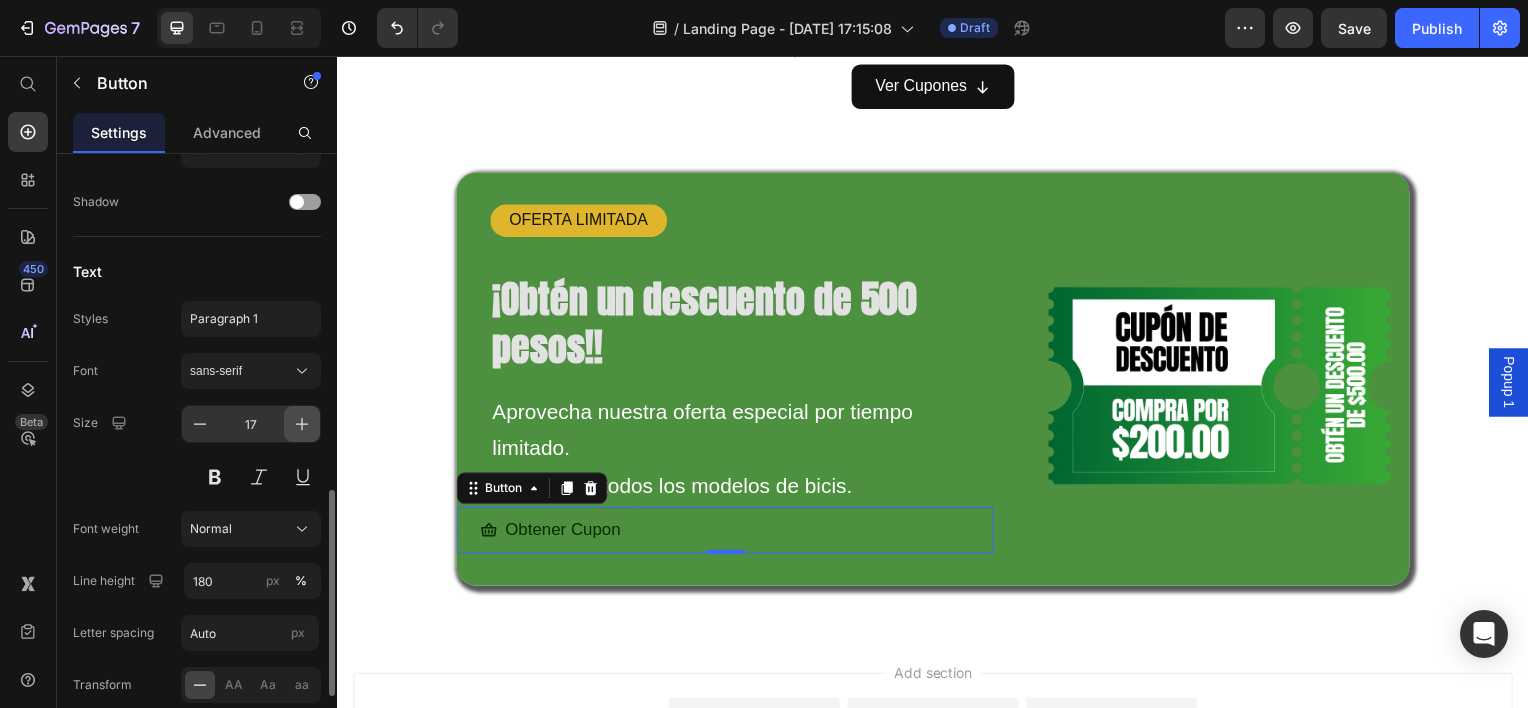 click at bounding box center [302, 424] 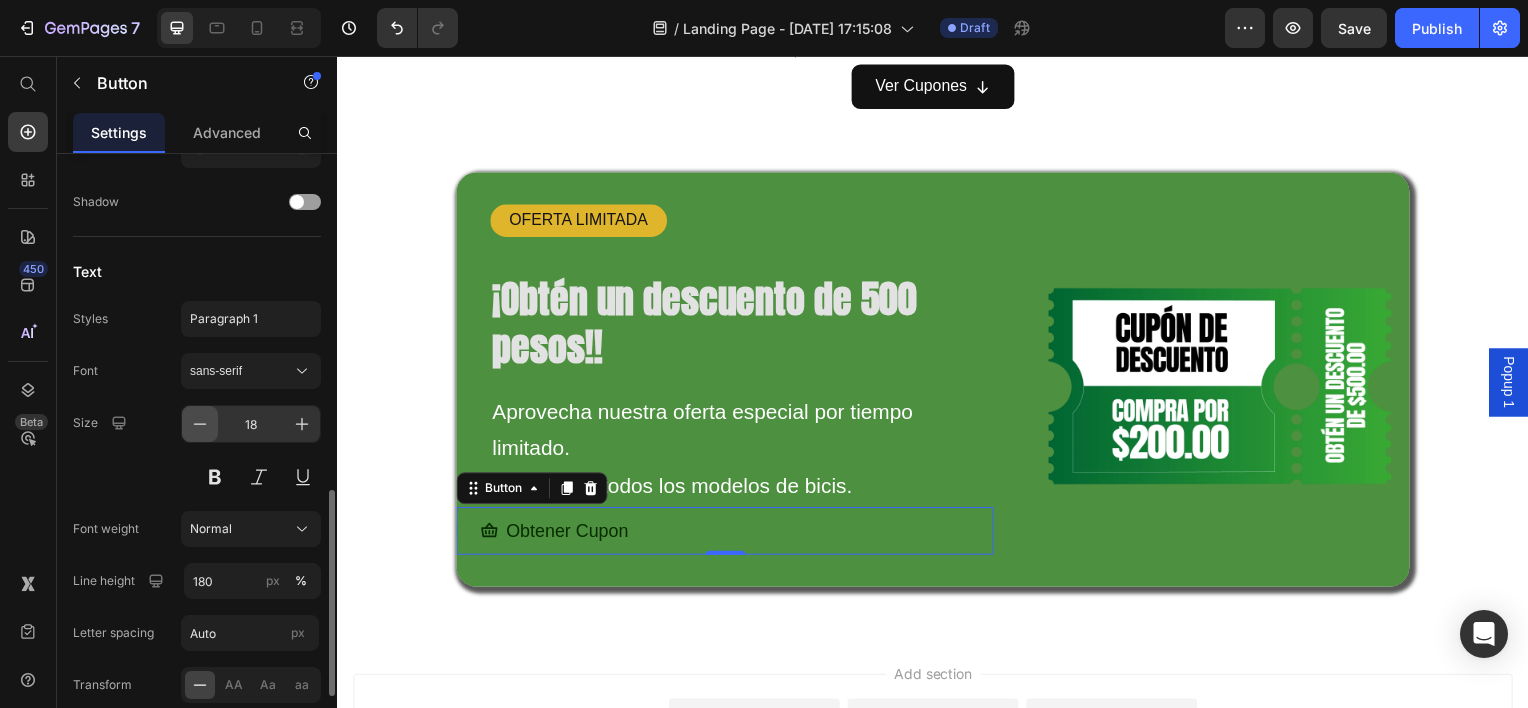click 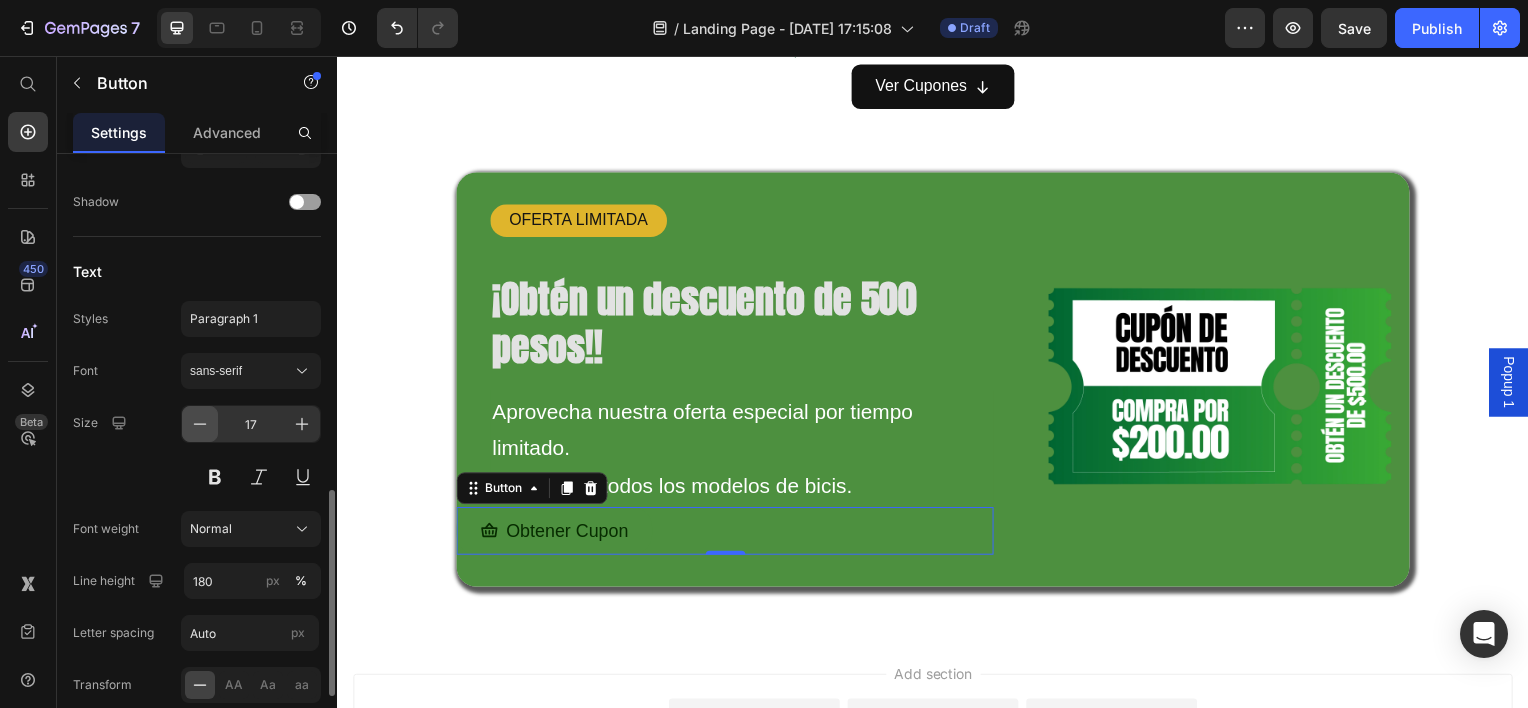 click 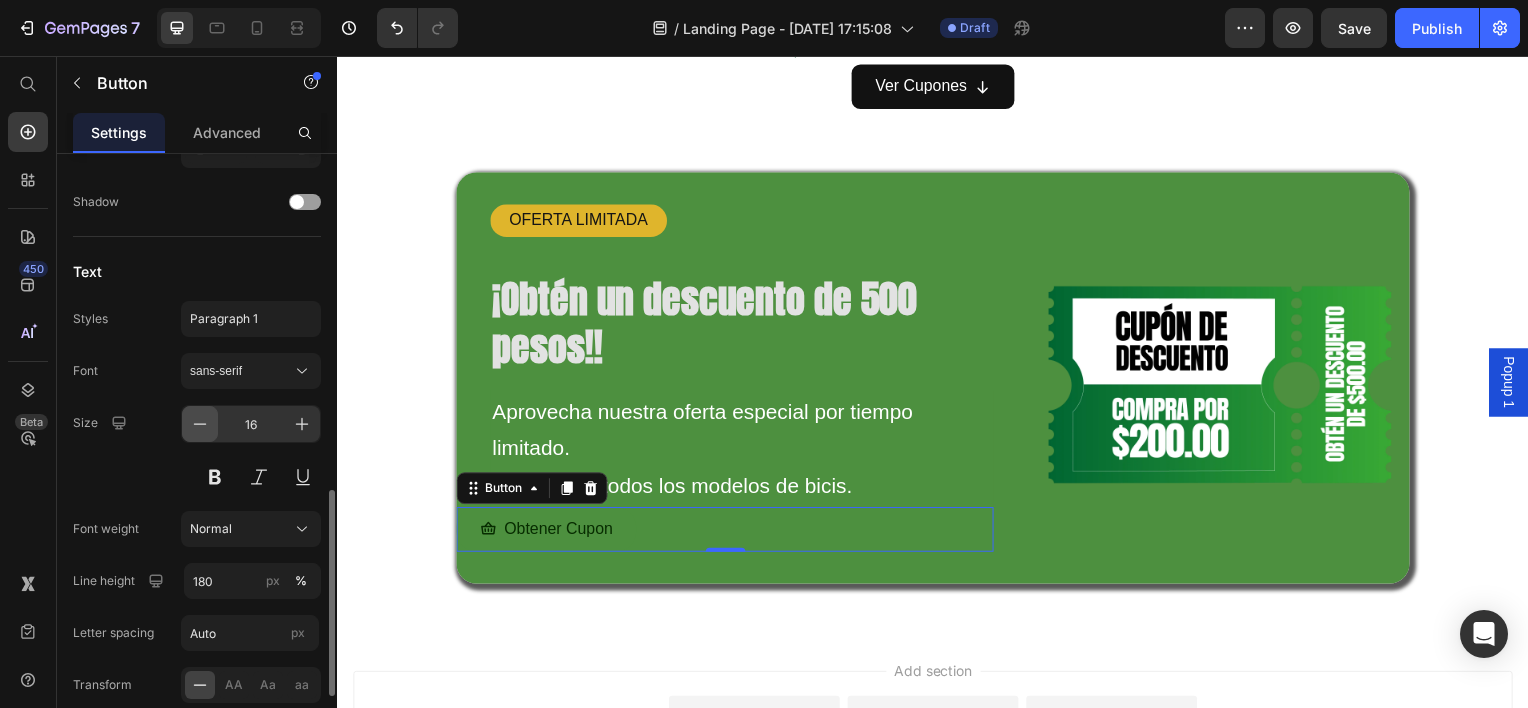 click 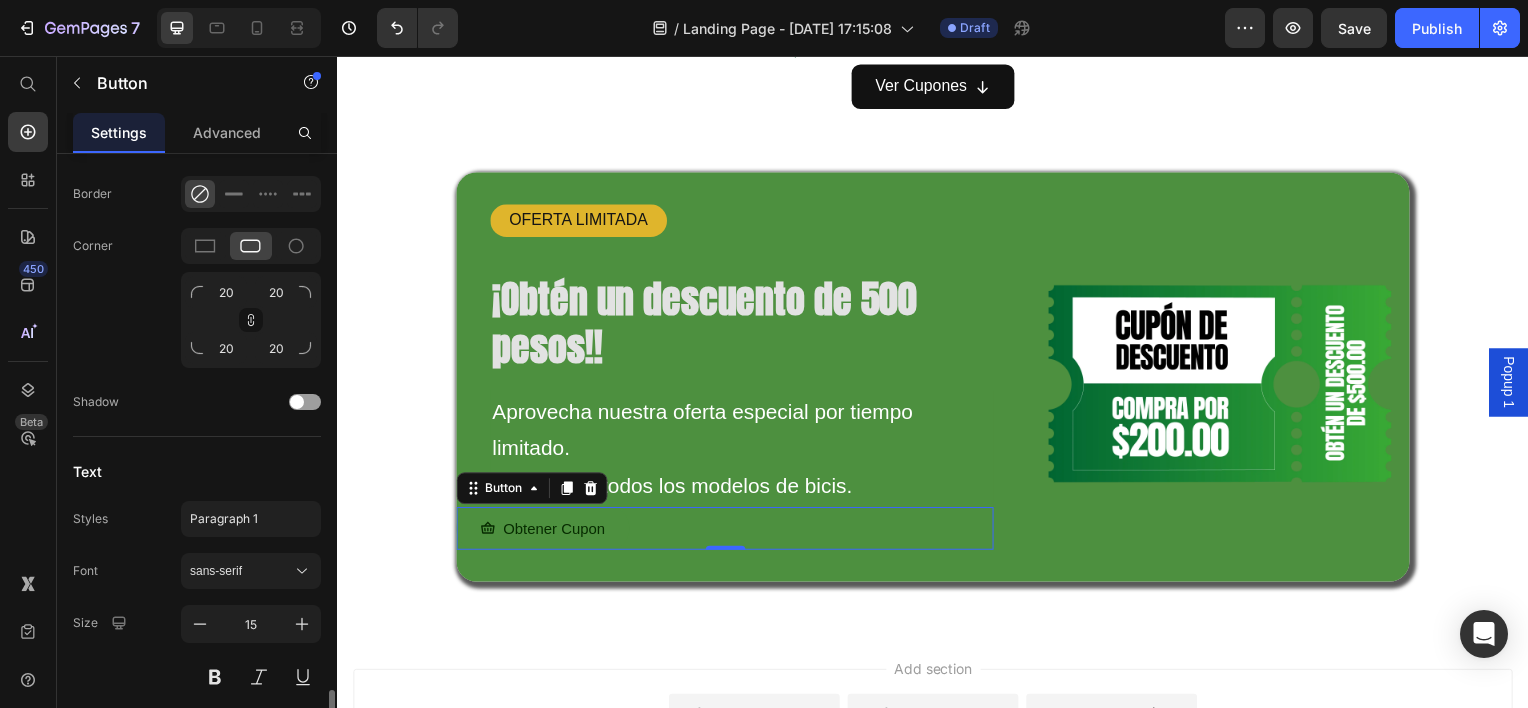 scroll, scrollTop: 696, scrollLeft: 0, axis: vertical 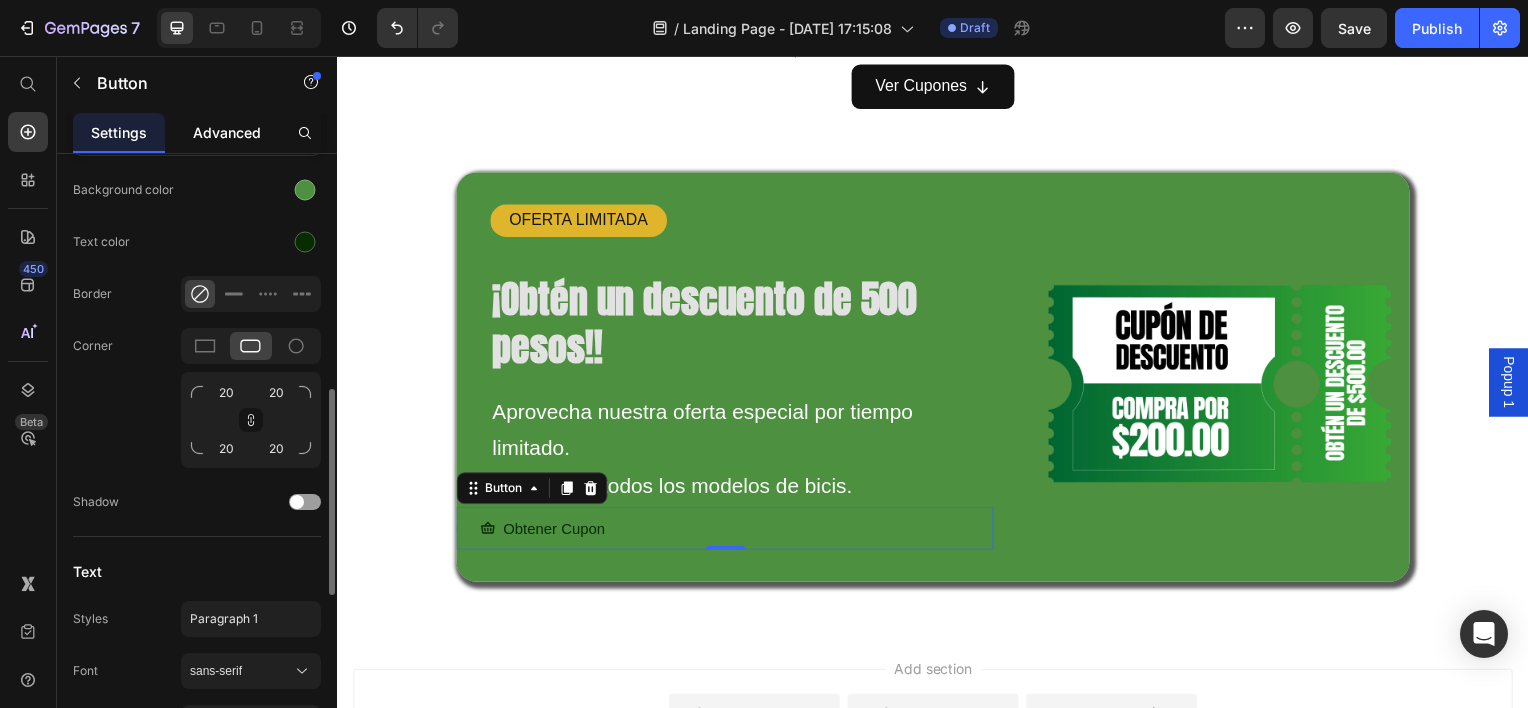 click on "Advanced" 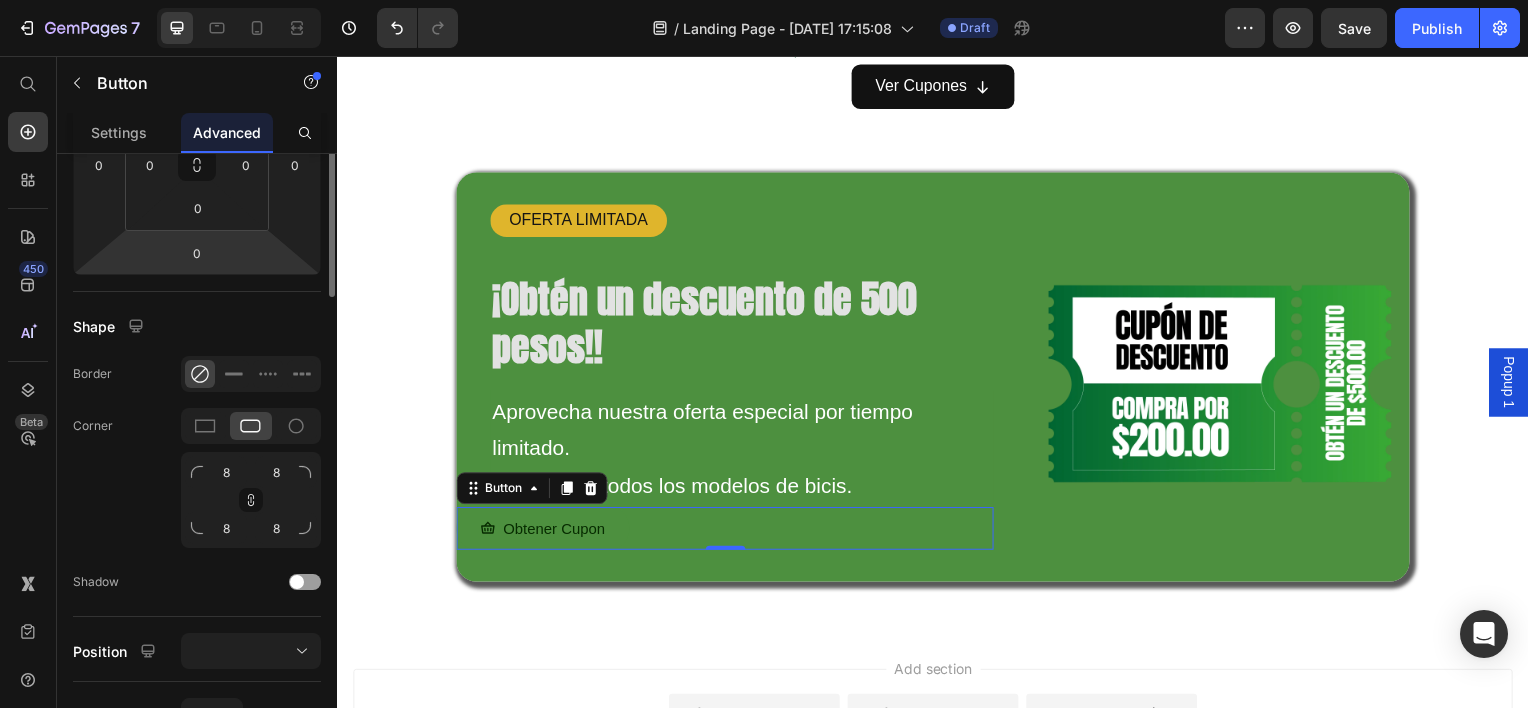scroll, scrollTop: 160, scrollLeft: 0, axis: vertical 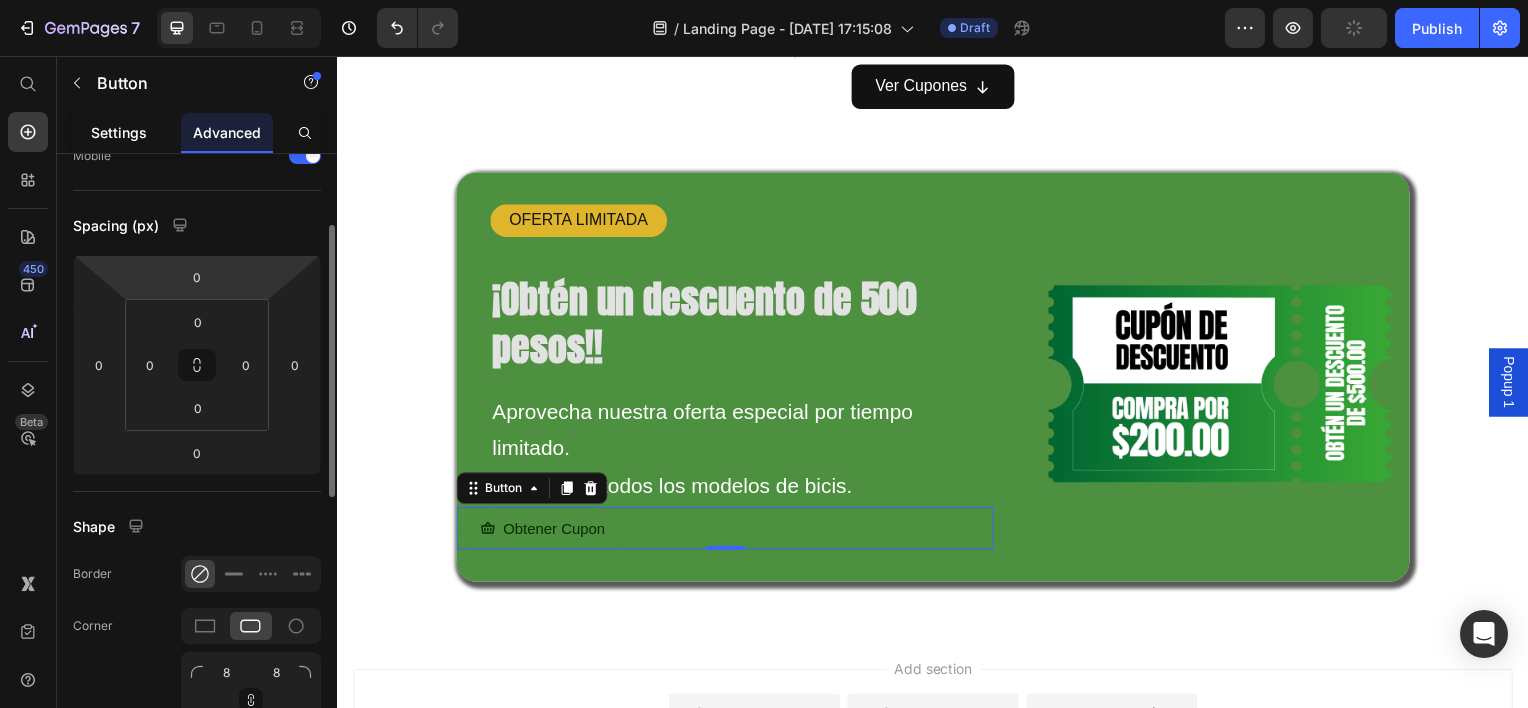 click on "Settings" at bounding box center (119, 132) 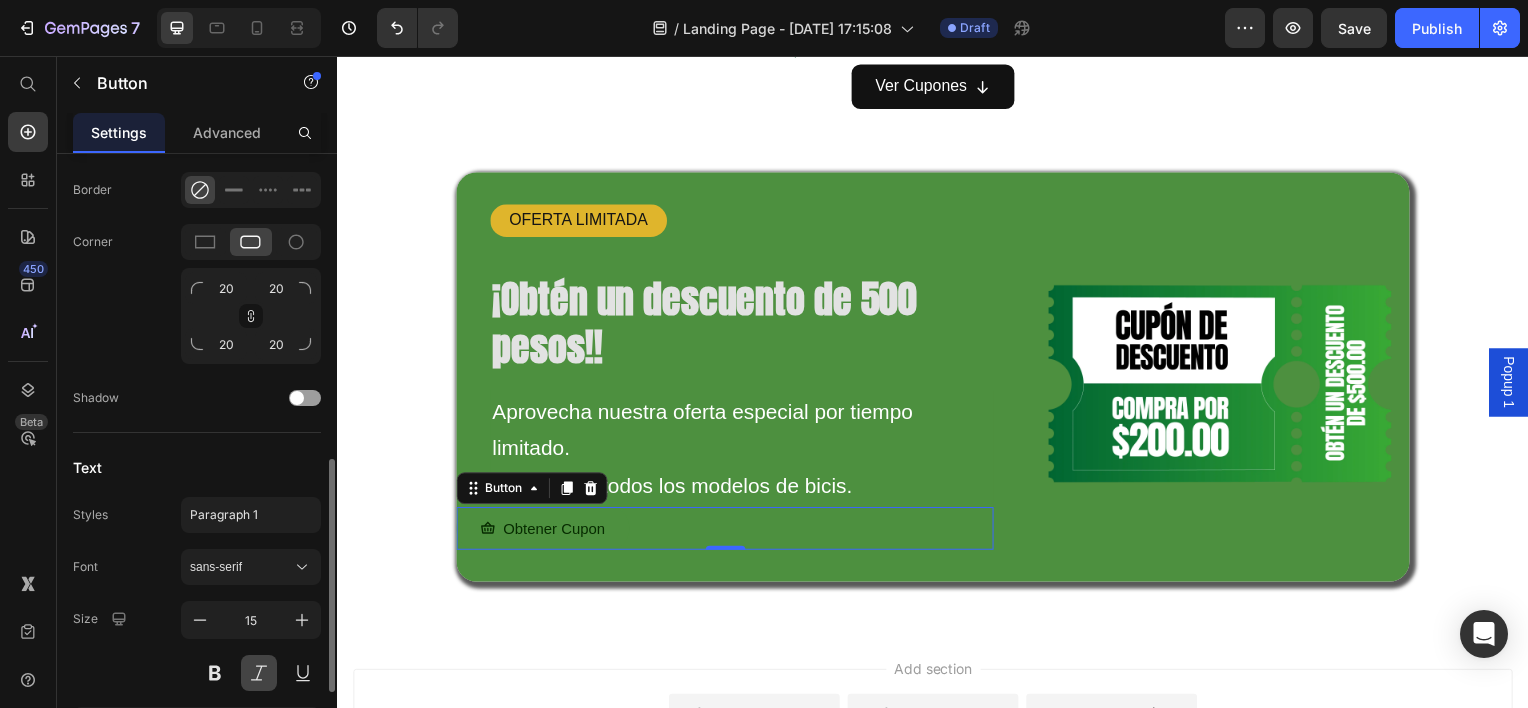 scroll, scrollTop: 988, scrollLeft: 0, axis: vertical 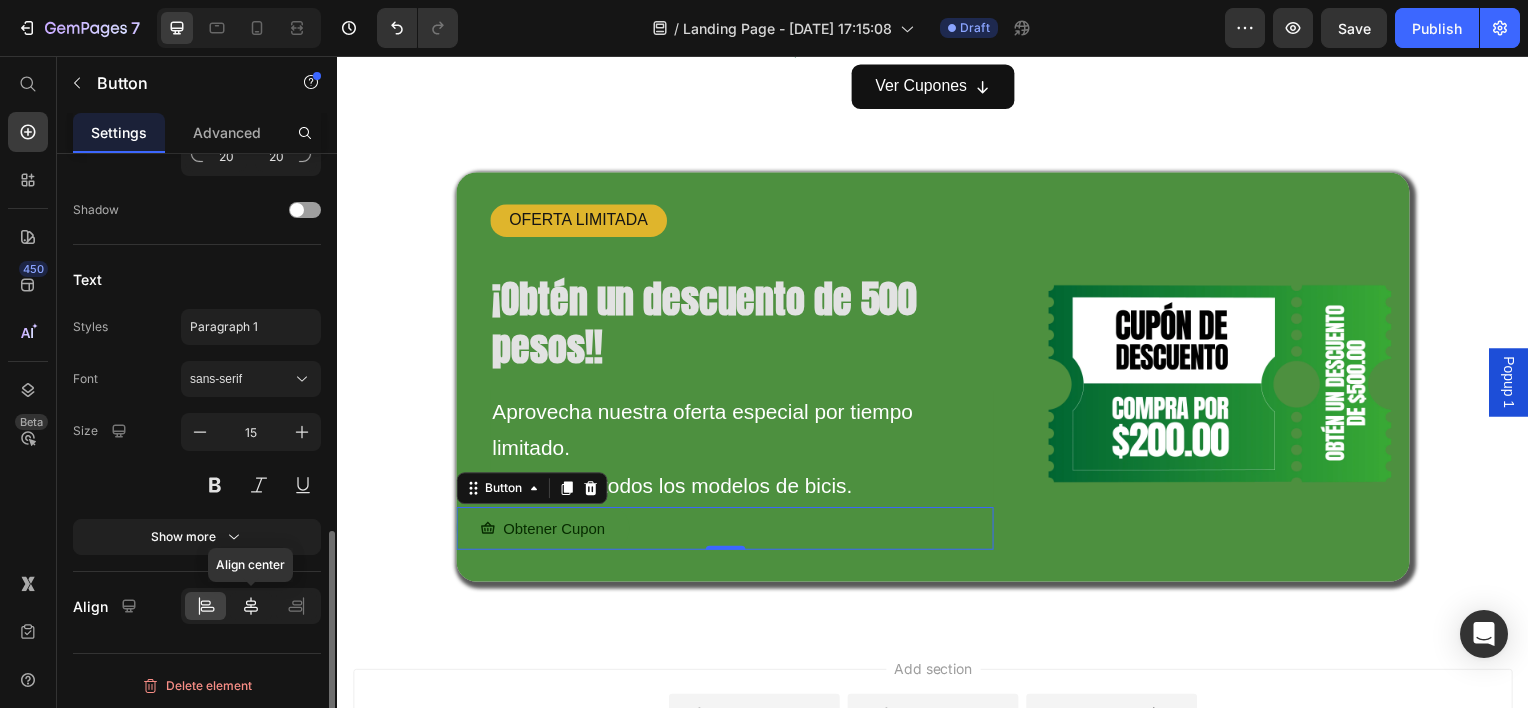click 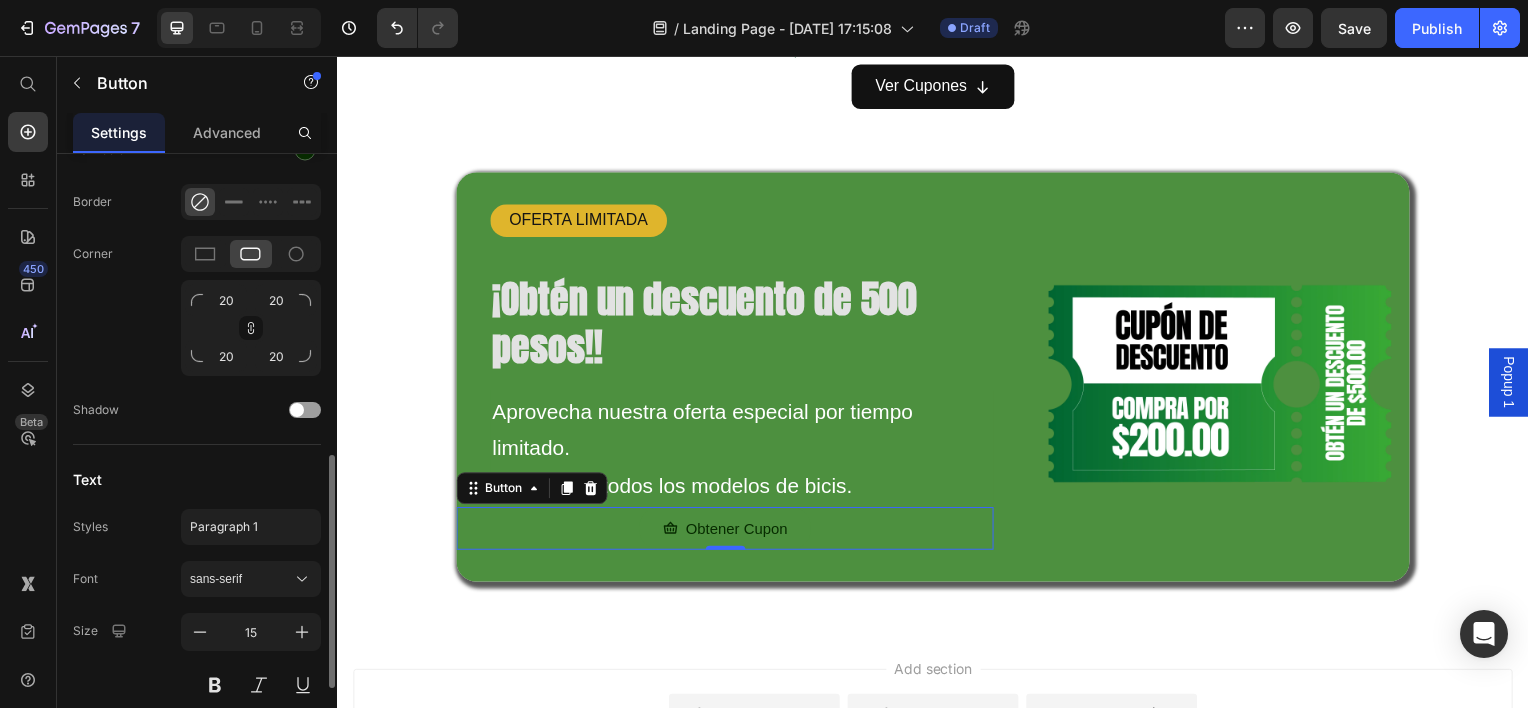scroll, scrollTop: 488, scrollLeft: 0, axis: vertical 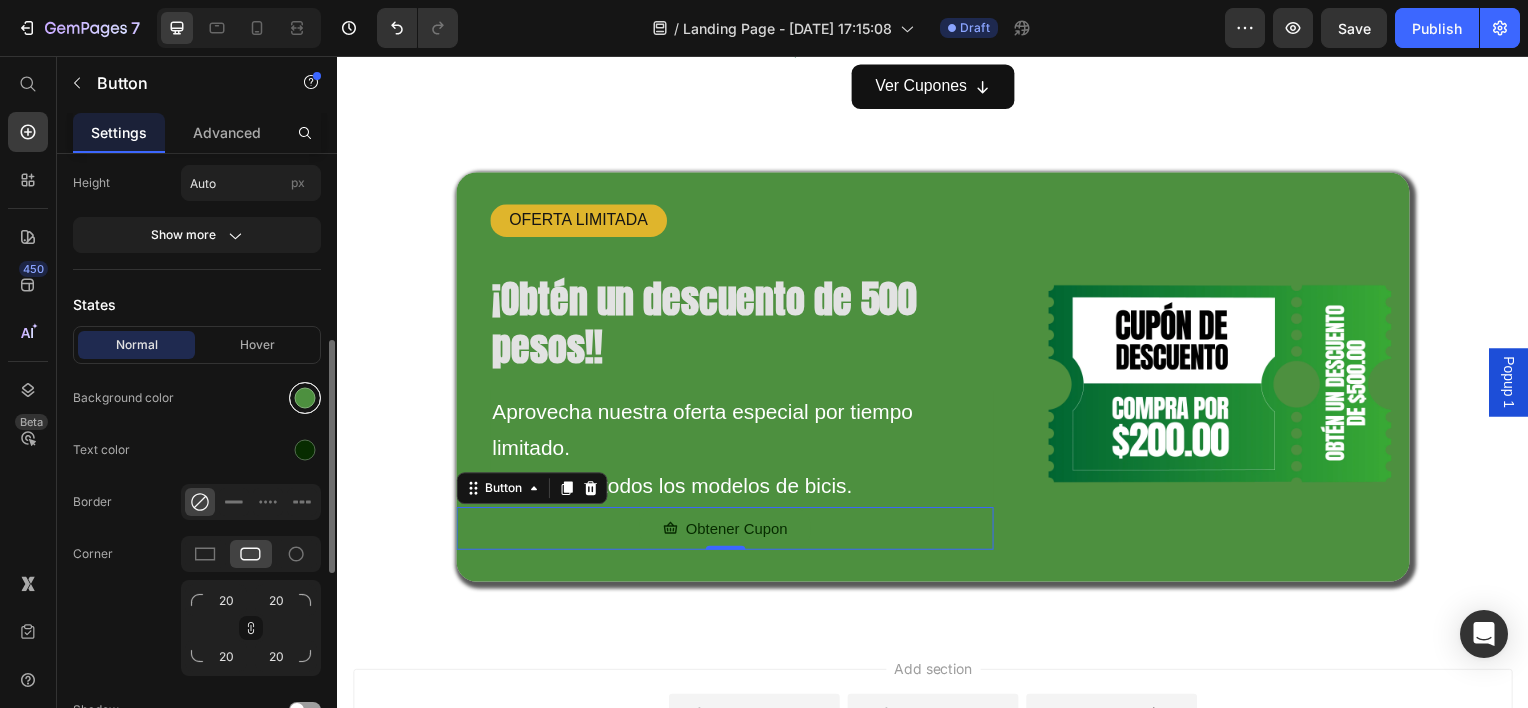click at bounding box center (305, 398) 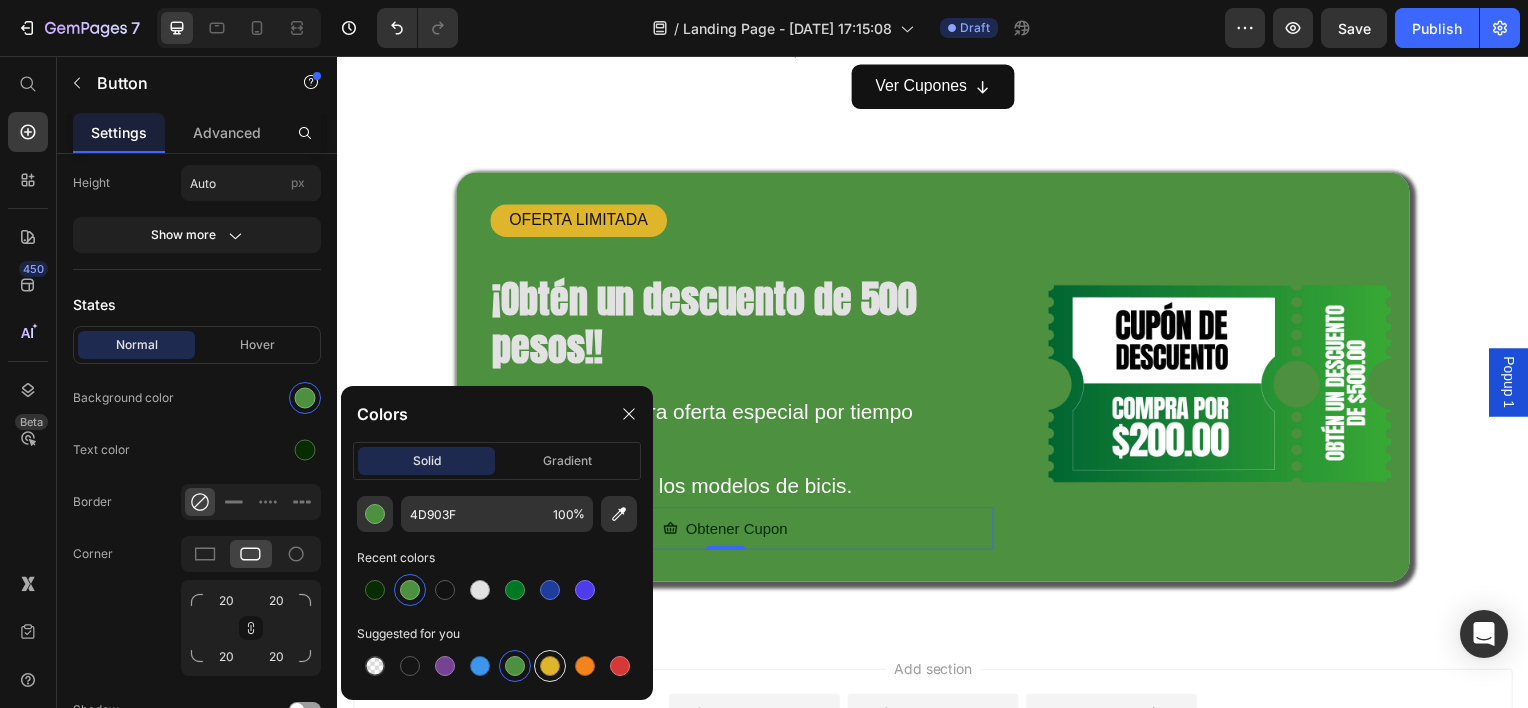 click at bounding box center (550, 666) 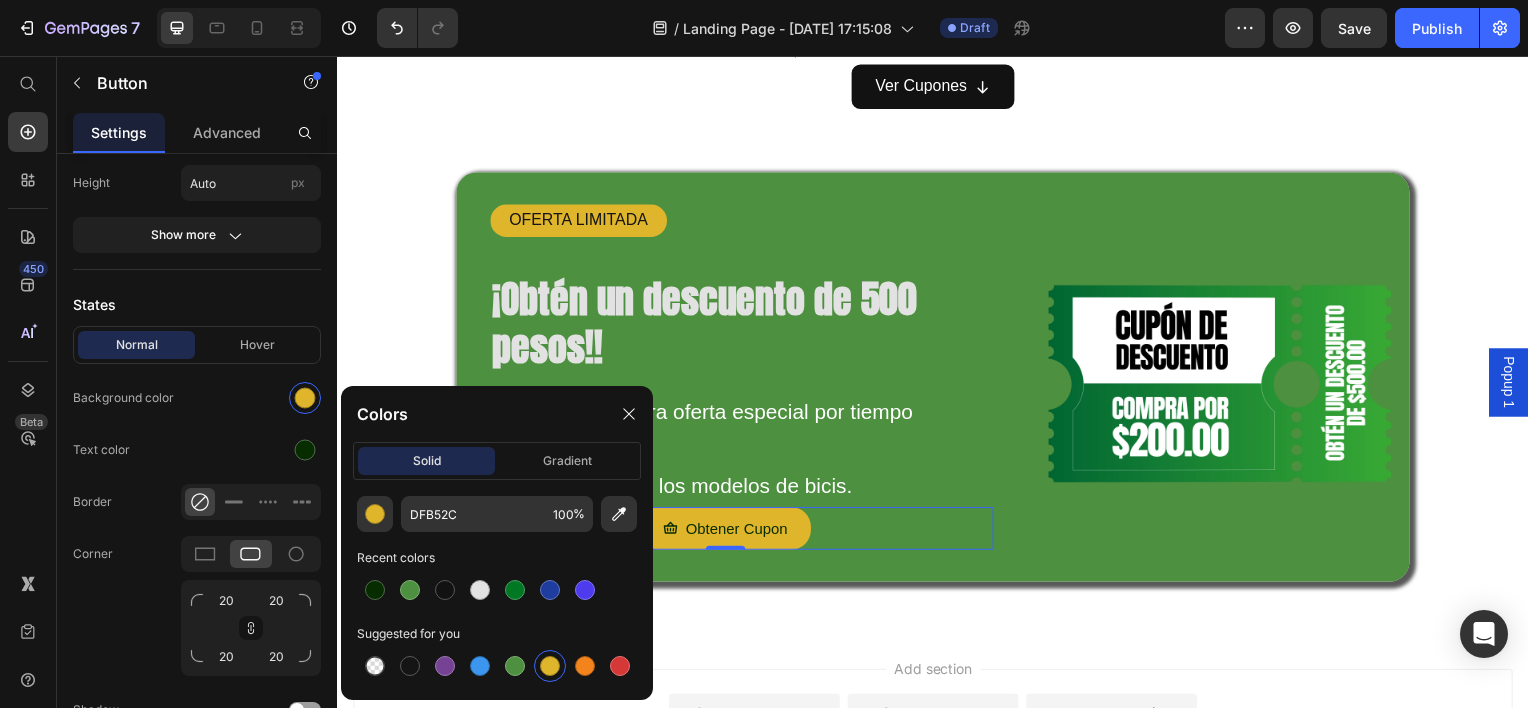 click on "OFERTA LIMITADA Text Block ¡Obtén un descuento de 500 pesos!! Heading Aprovecha nuestra oferta especial por tiempo limitado. Valido para todos los modelos de bicis. Text Block
Obtener Cupon Button   0 Image Hero Banner Row Section 5" at bounding box center [937, 387] 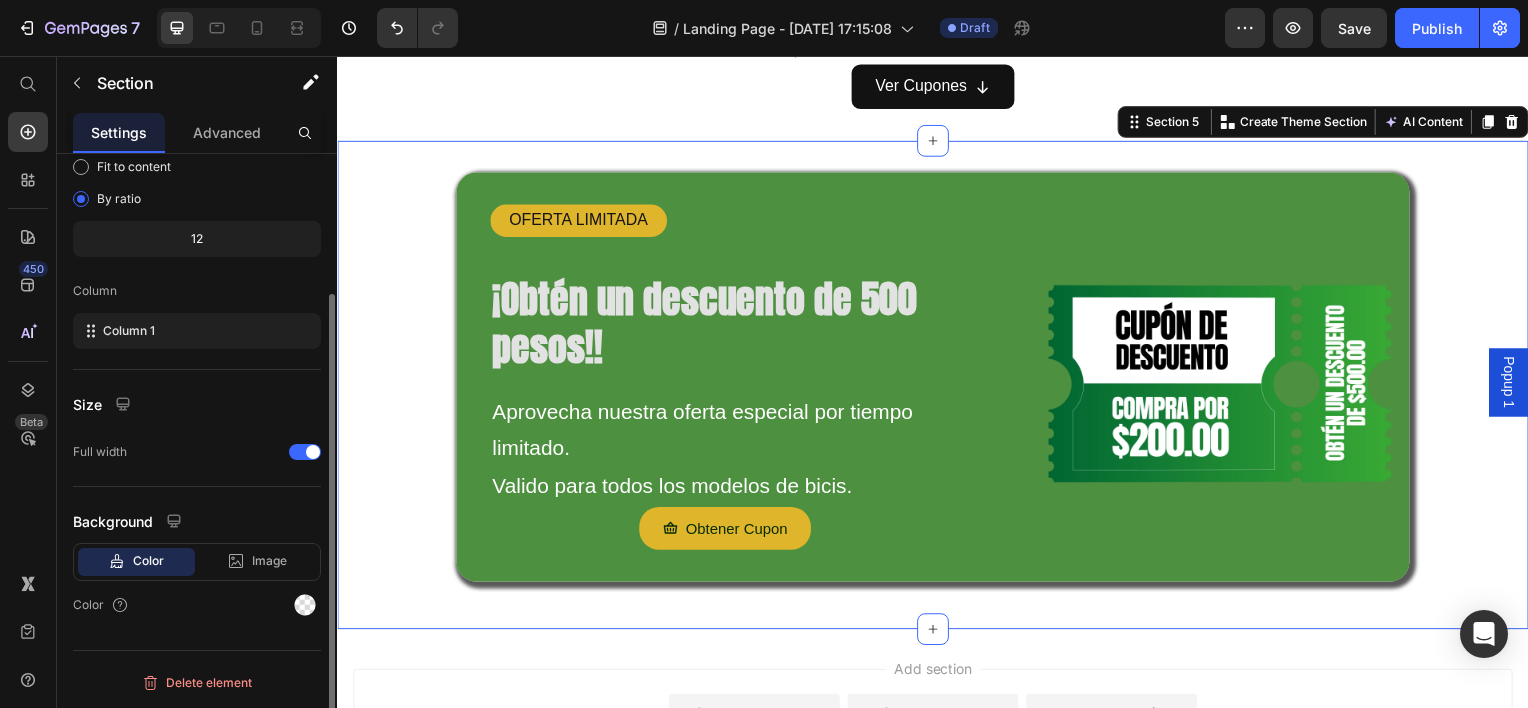 scroll, scrollTop: 0, scrollLeft: 0, axis: both 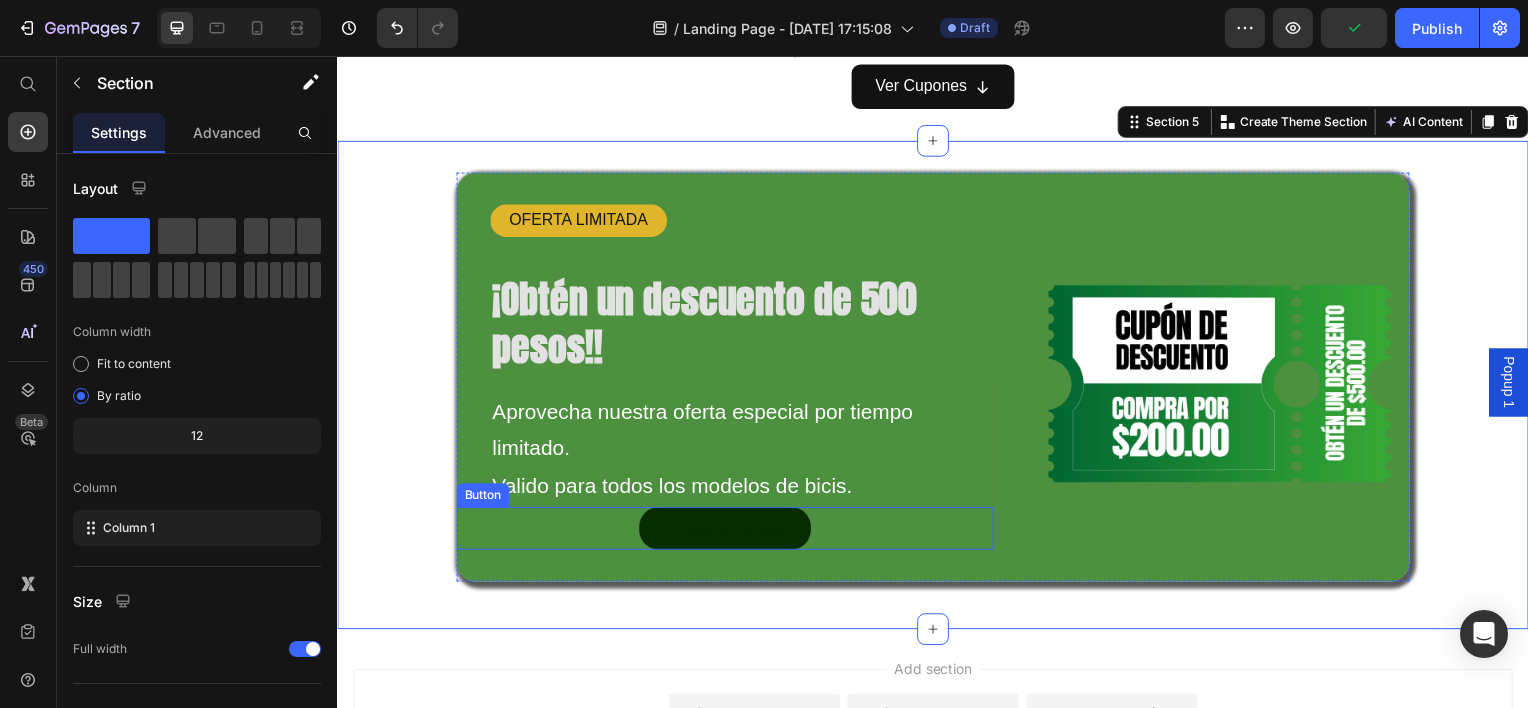 click on "Obtener Cupon" at bounding box center [728, 531] 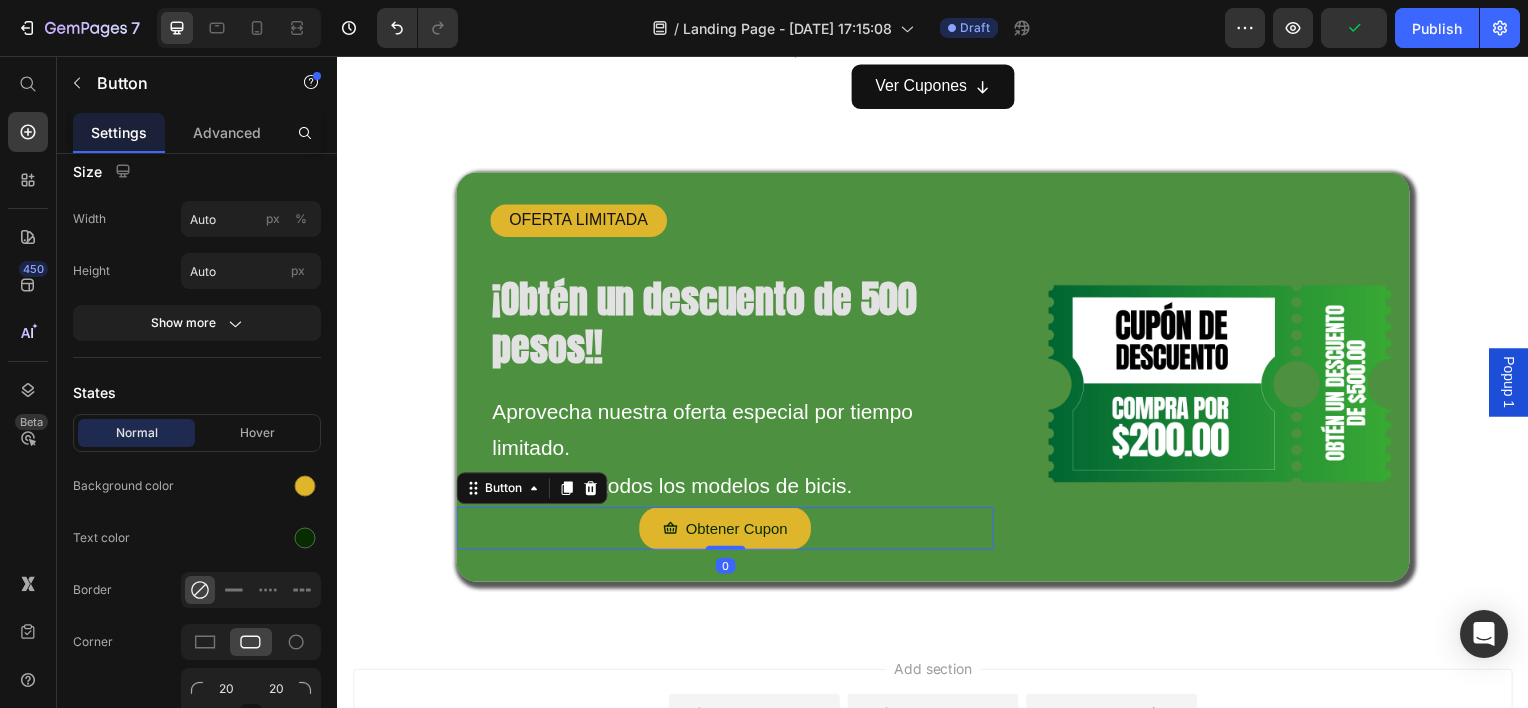 scroll, scrollTop: 500, scrollLeft: 0, axis: vertical 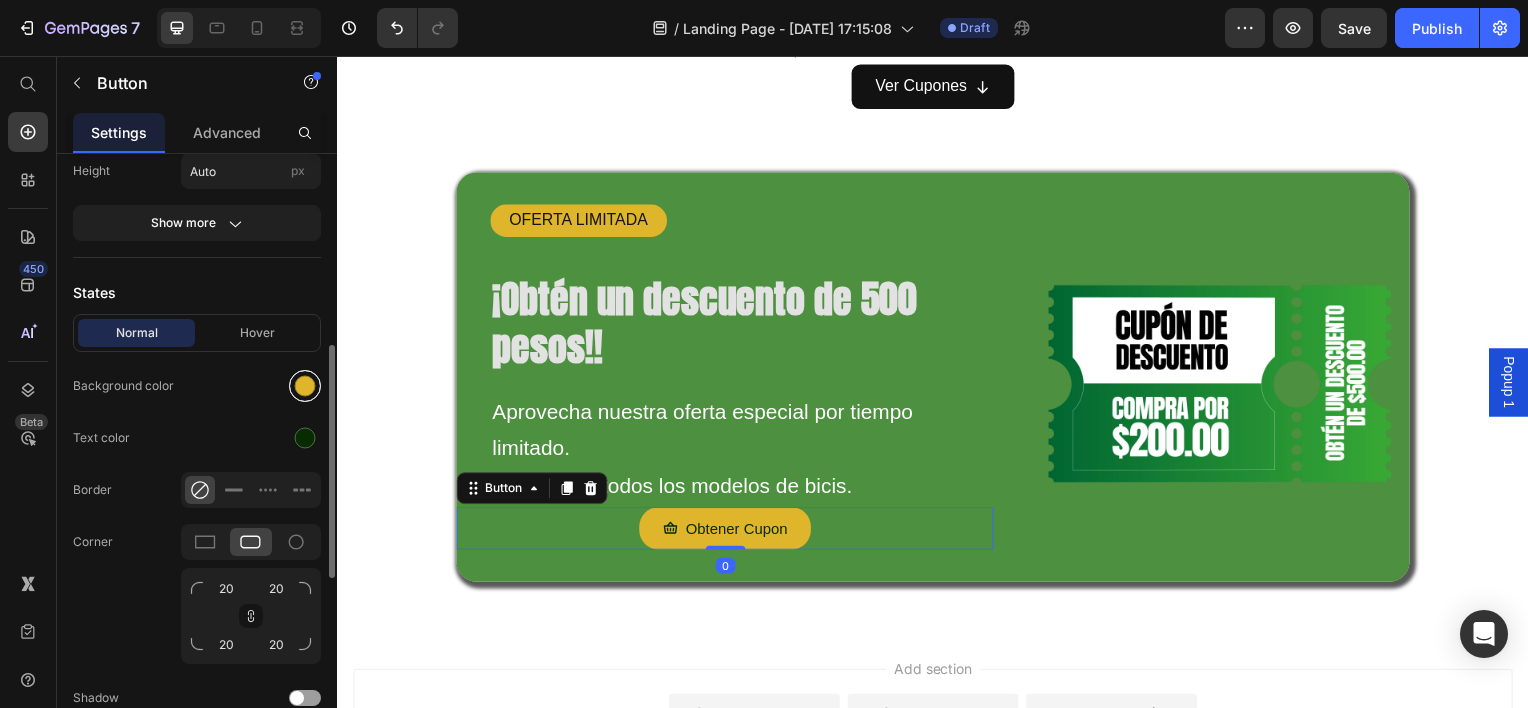 click at bounding box center (305, 386) 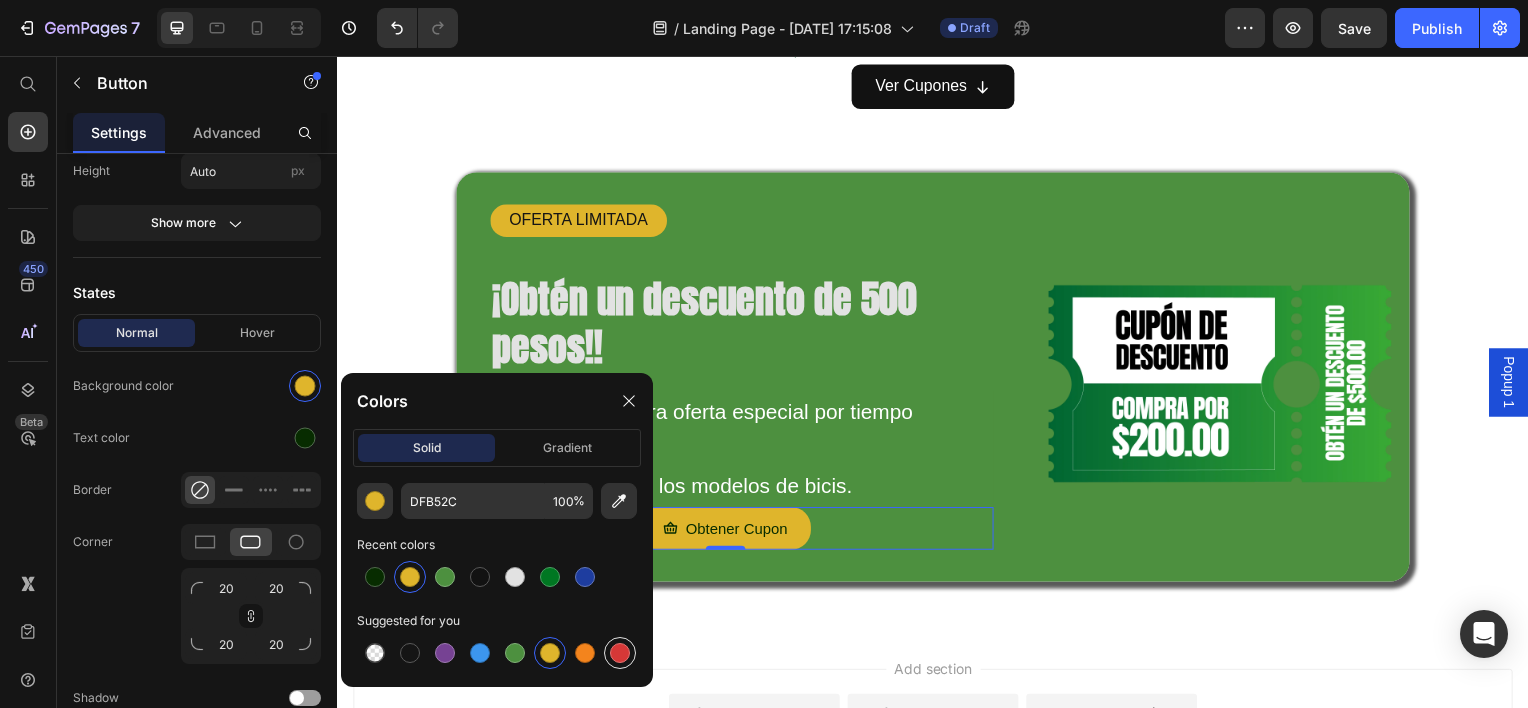 click at bounding box center (620, 653) 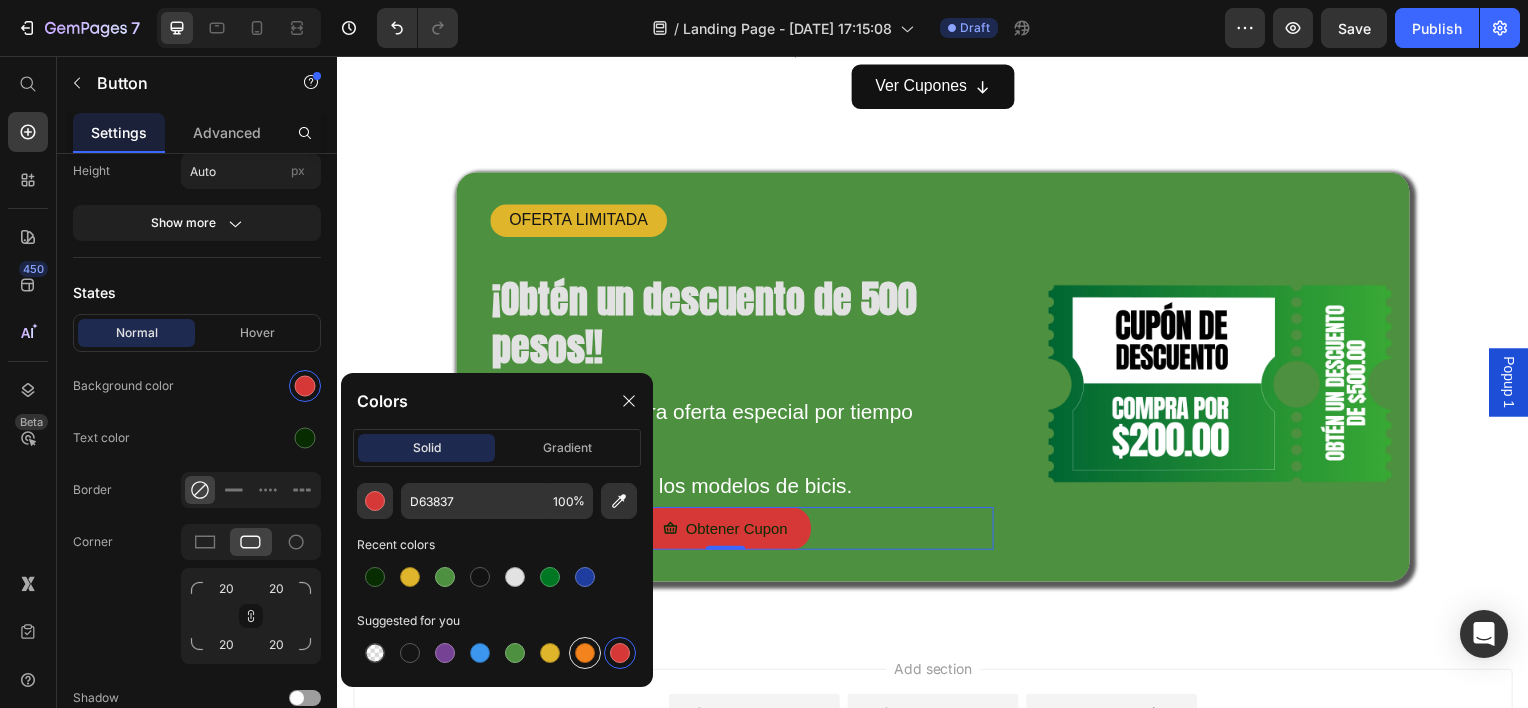 click at bounding box center [585, 653] 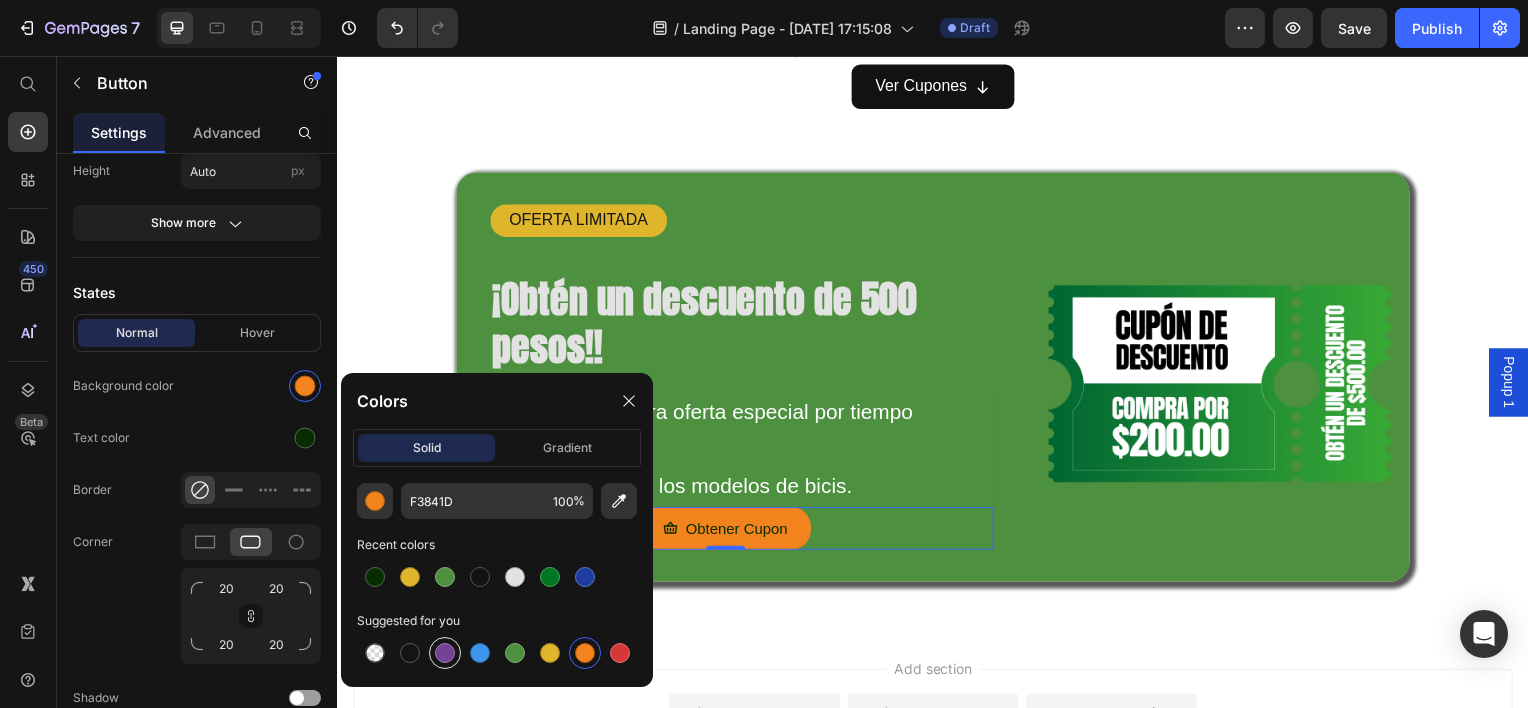 click at bounding box center (445, 653) 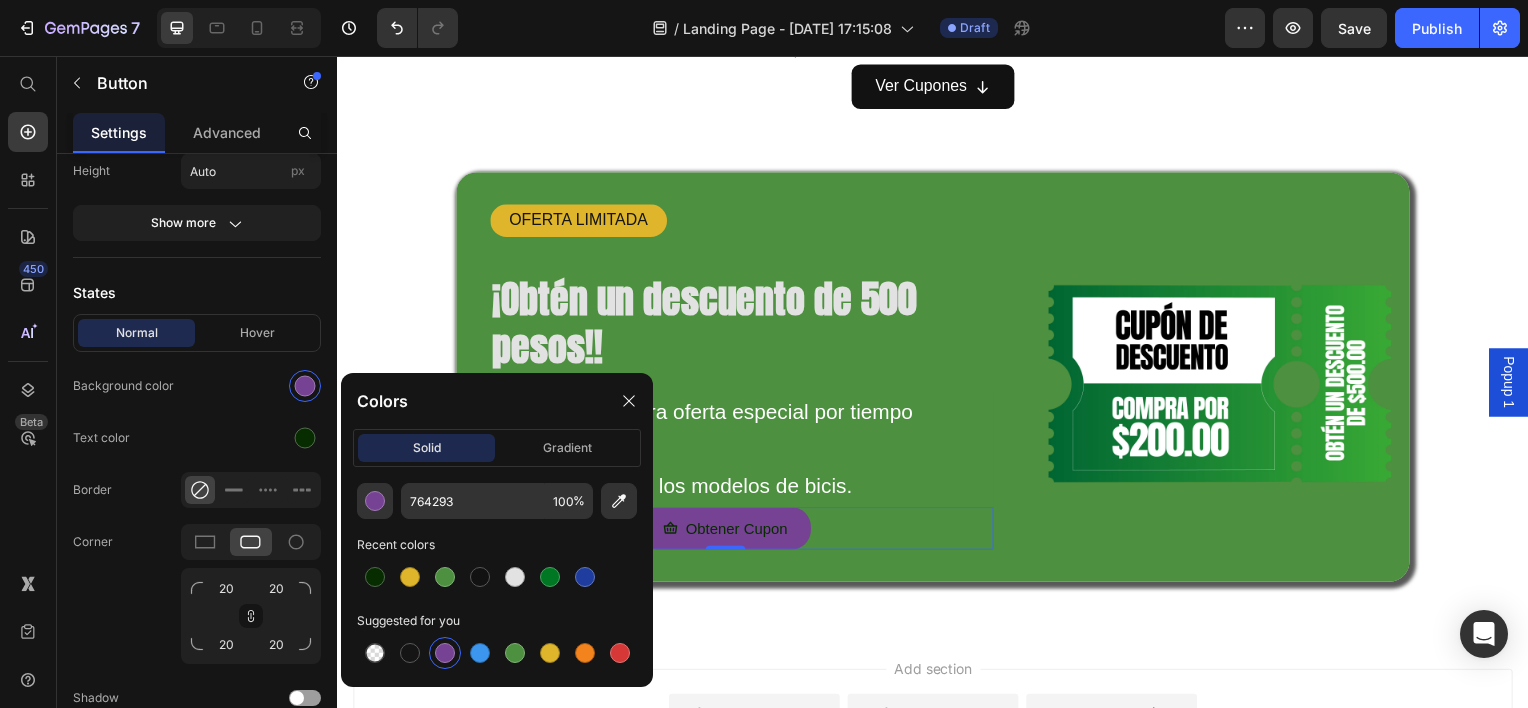 click on "Colors solid gradient 764293 100 % Recent colors Suggested for you" 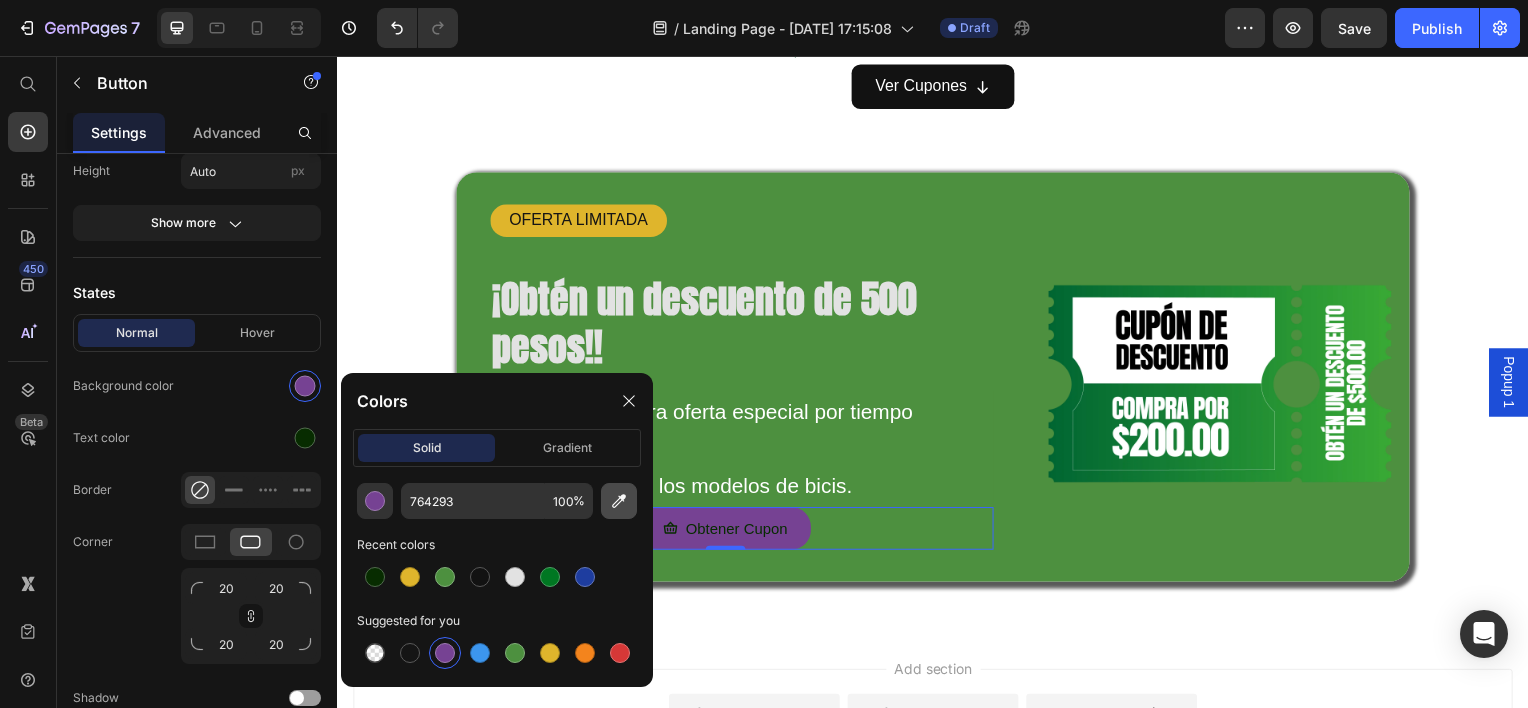 click 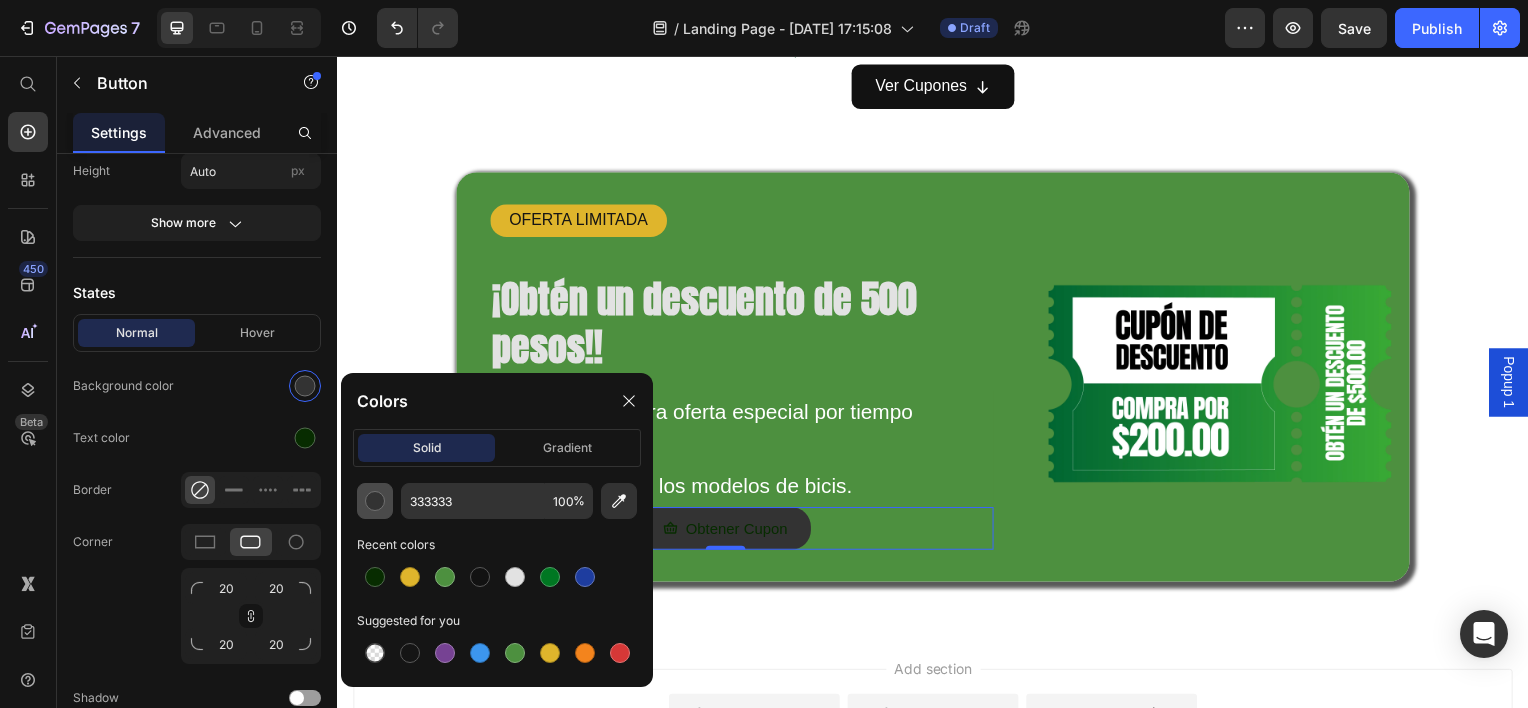 click at bounding box center (375, 501) 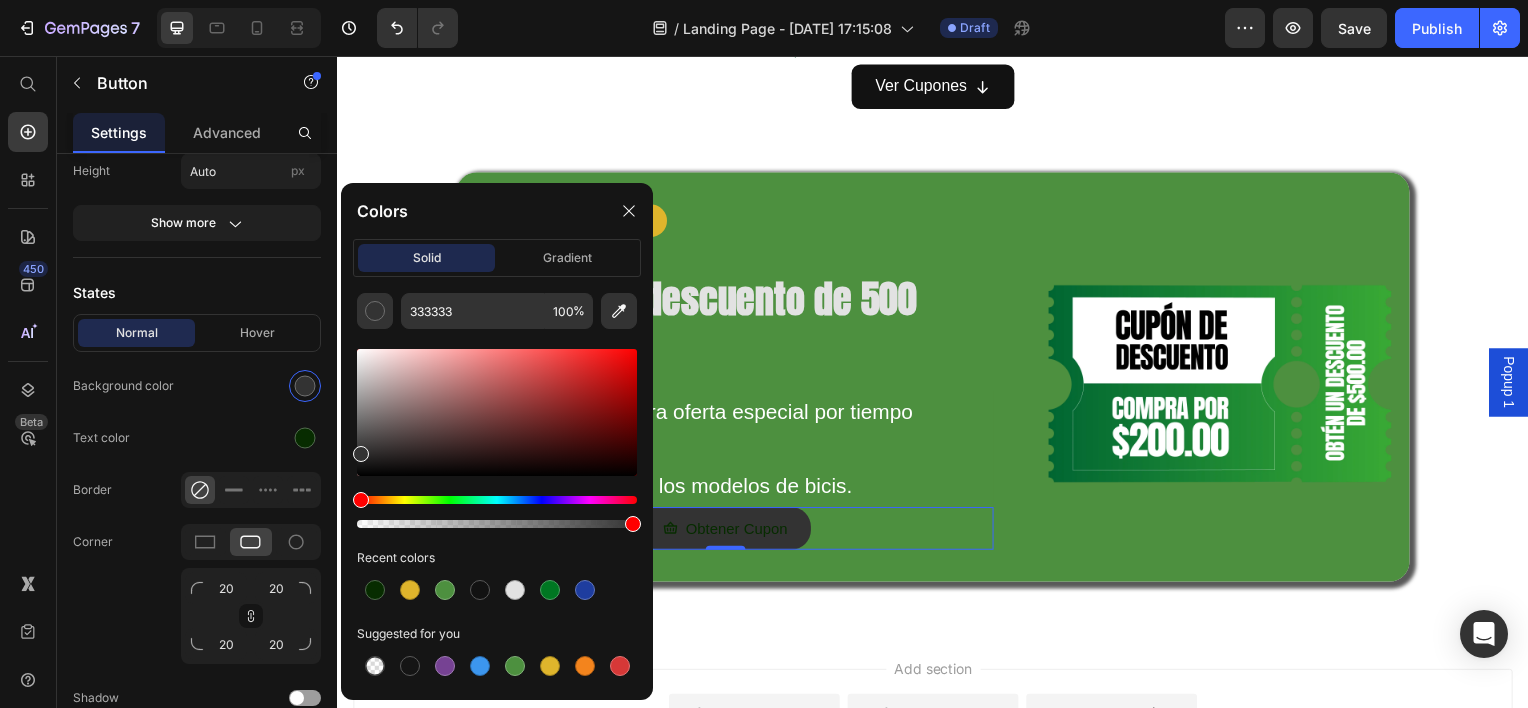scroll, scrollTop: 1664, scrollLeft: 0, axis: vertical 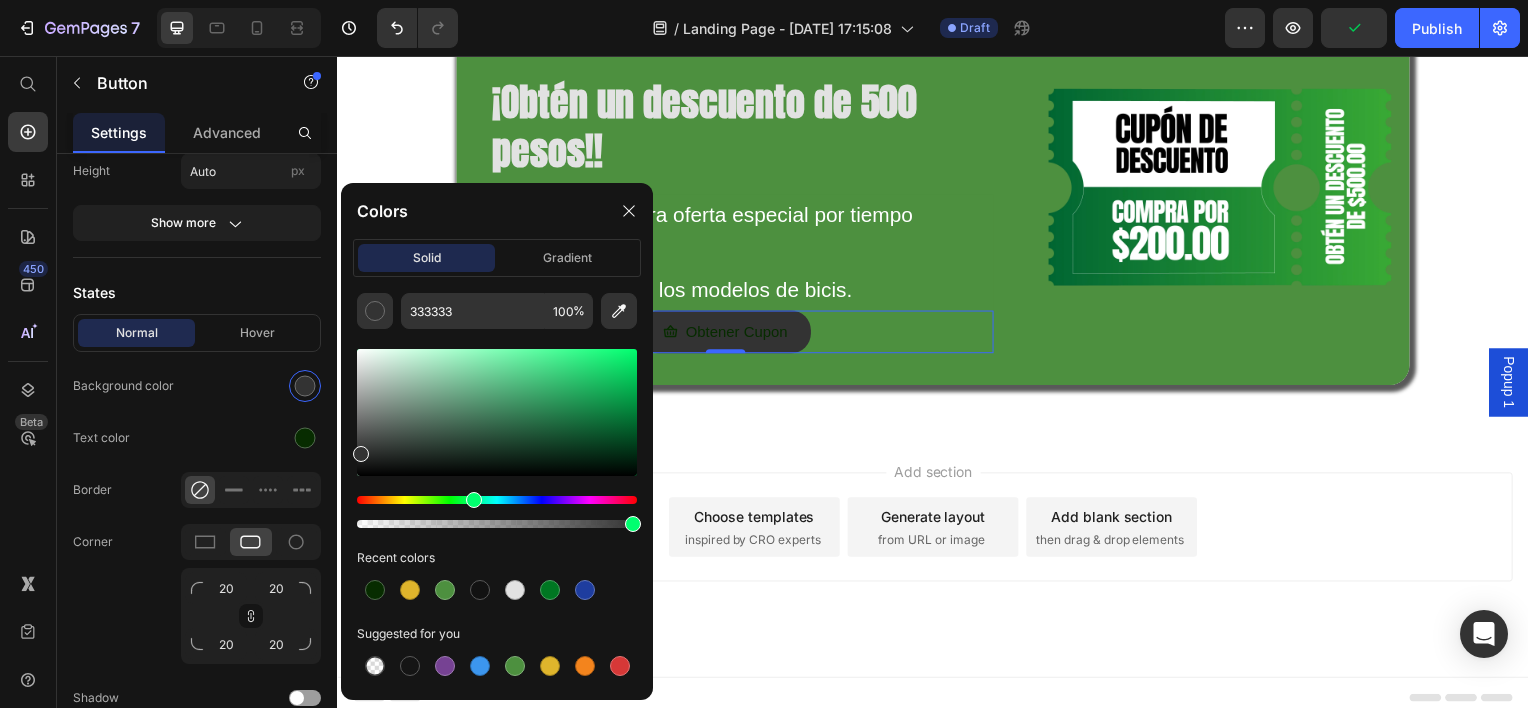 drag, startPoint x: 366, startPoint y: 504, endPoint x: 471, endPoint y: 504, distance: 105 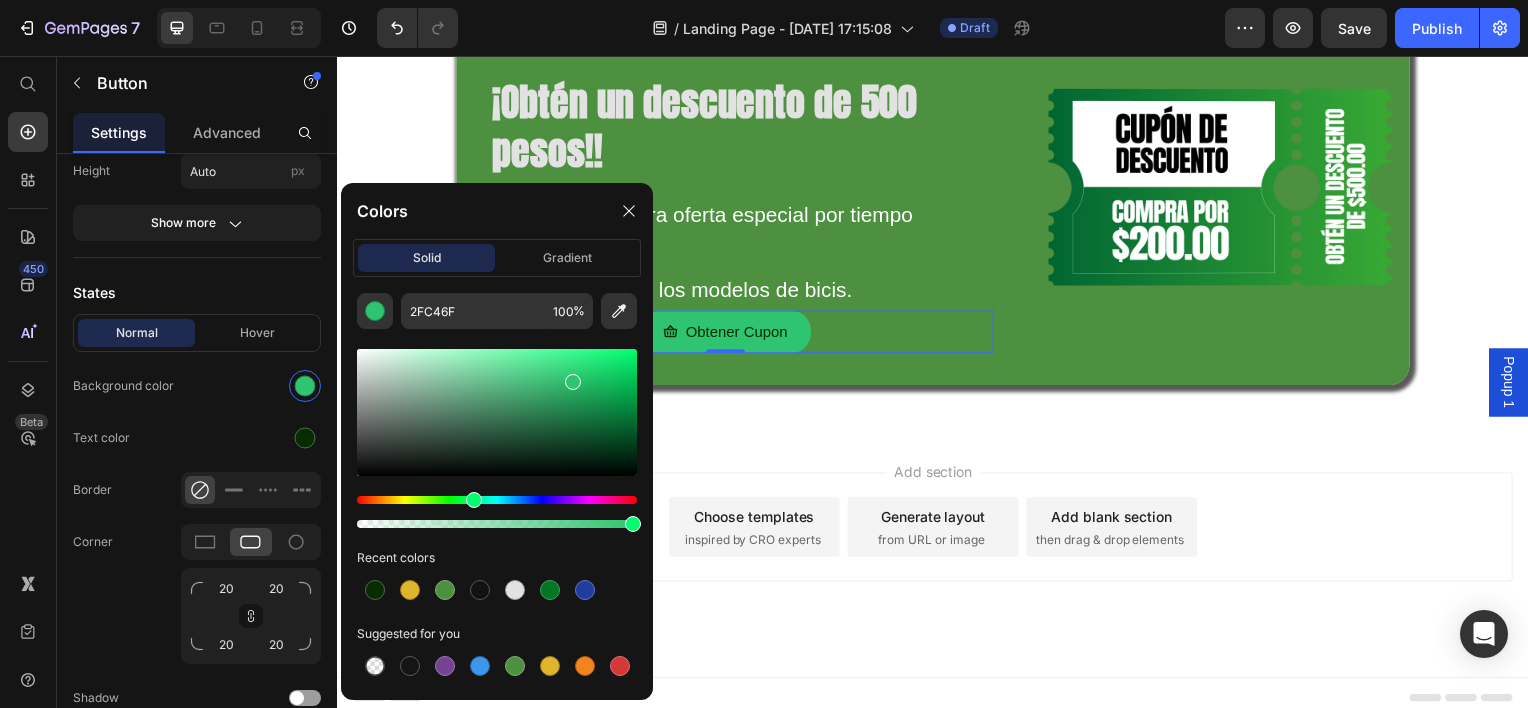 drag, startPoint x: 595, startPoint y: 400, endPoint x: 570, endPoint y: 377, distance: 33.970577 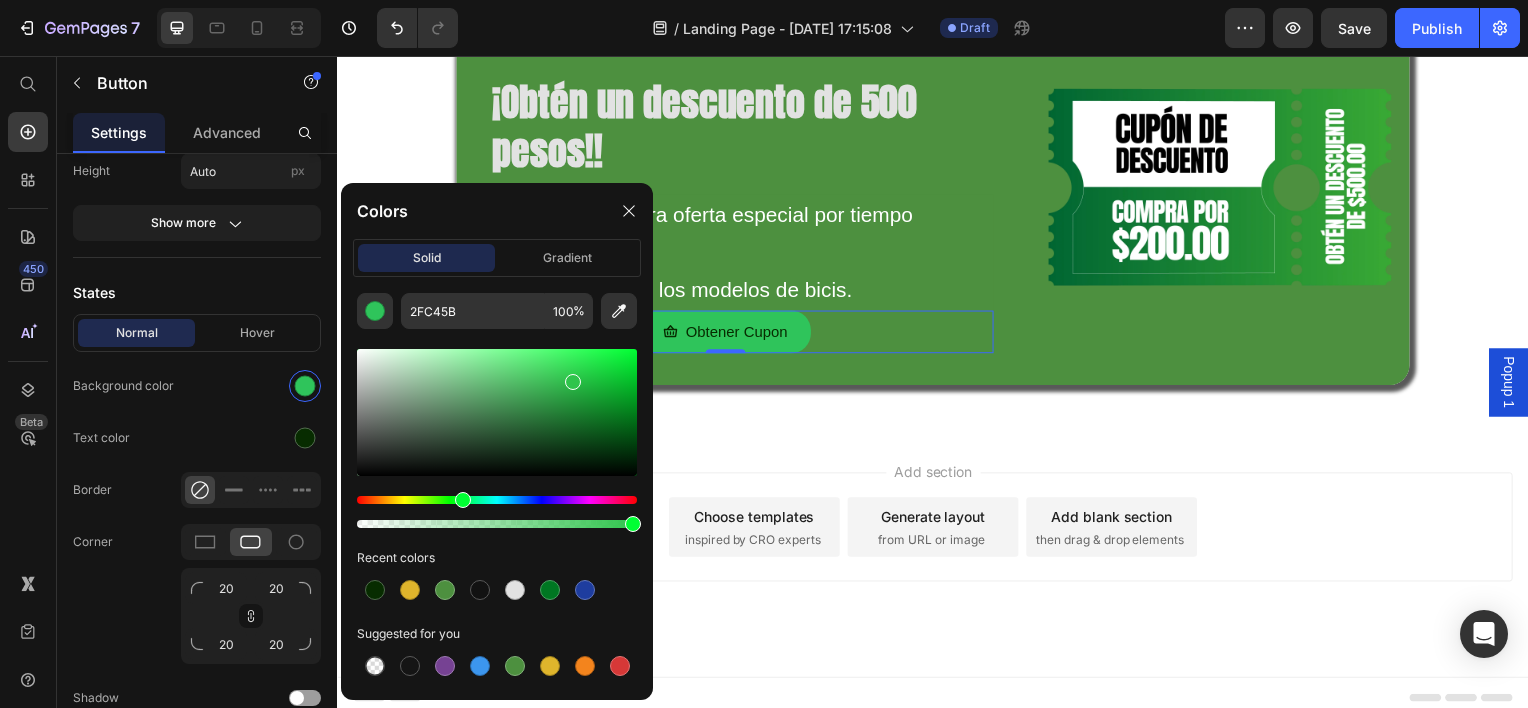 type on "2FC44C" 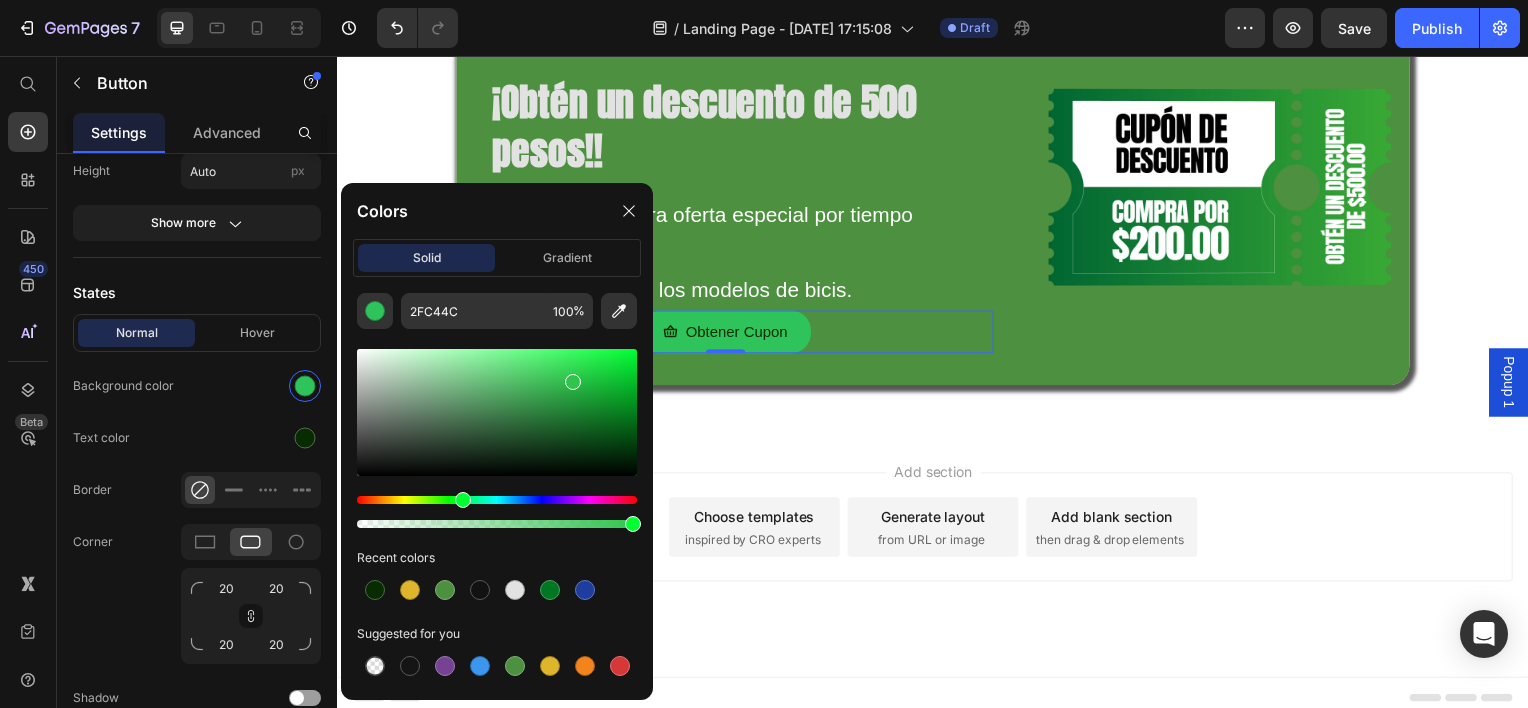 drag, startPoint x: 473, startPoint y: 498, endPoint x: 460, endPoint y: 500, distance: 13.152946 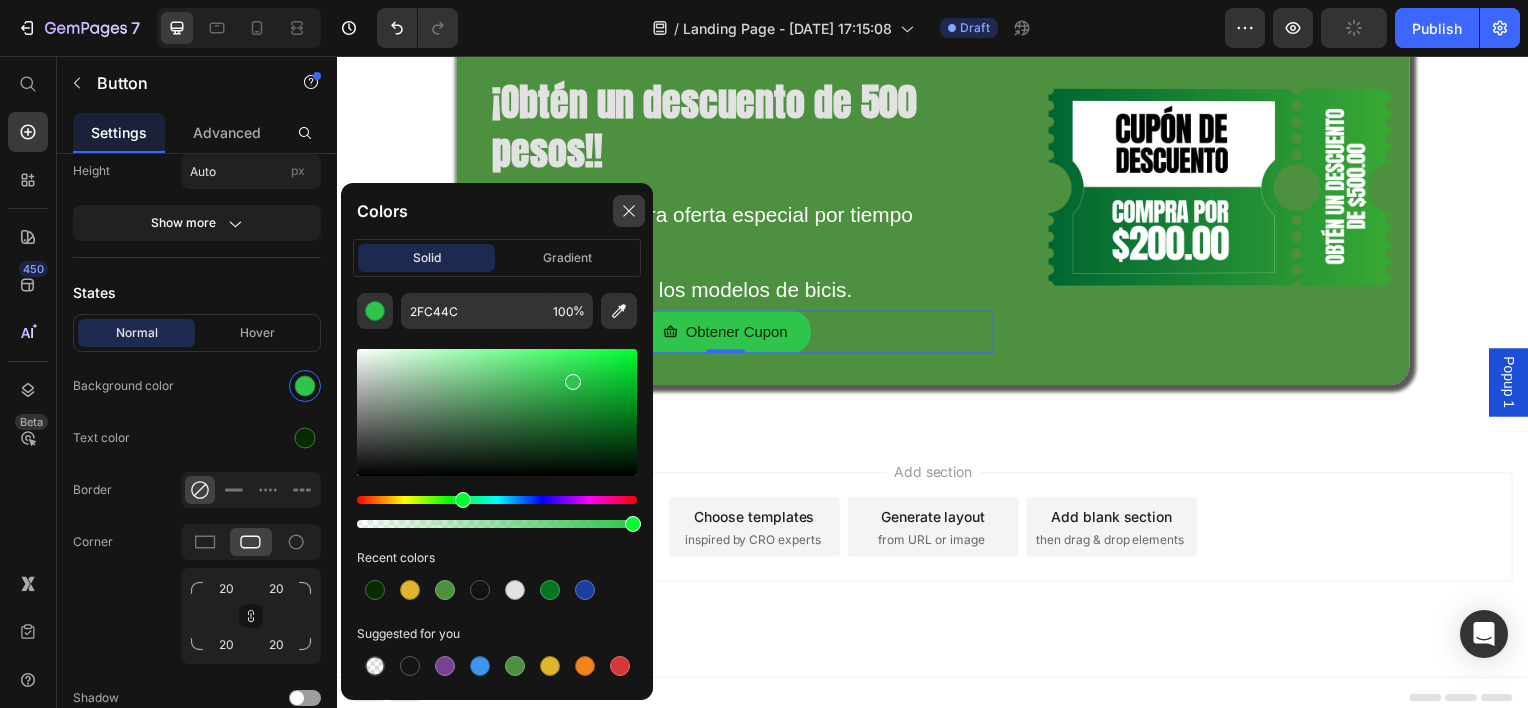 click at bounding box center [629, 211] 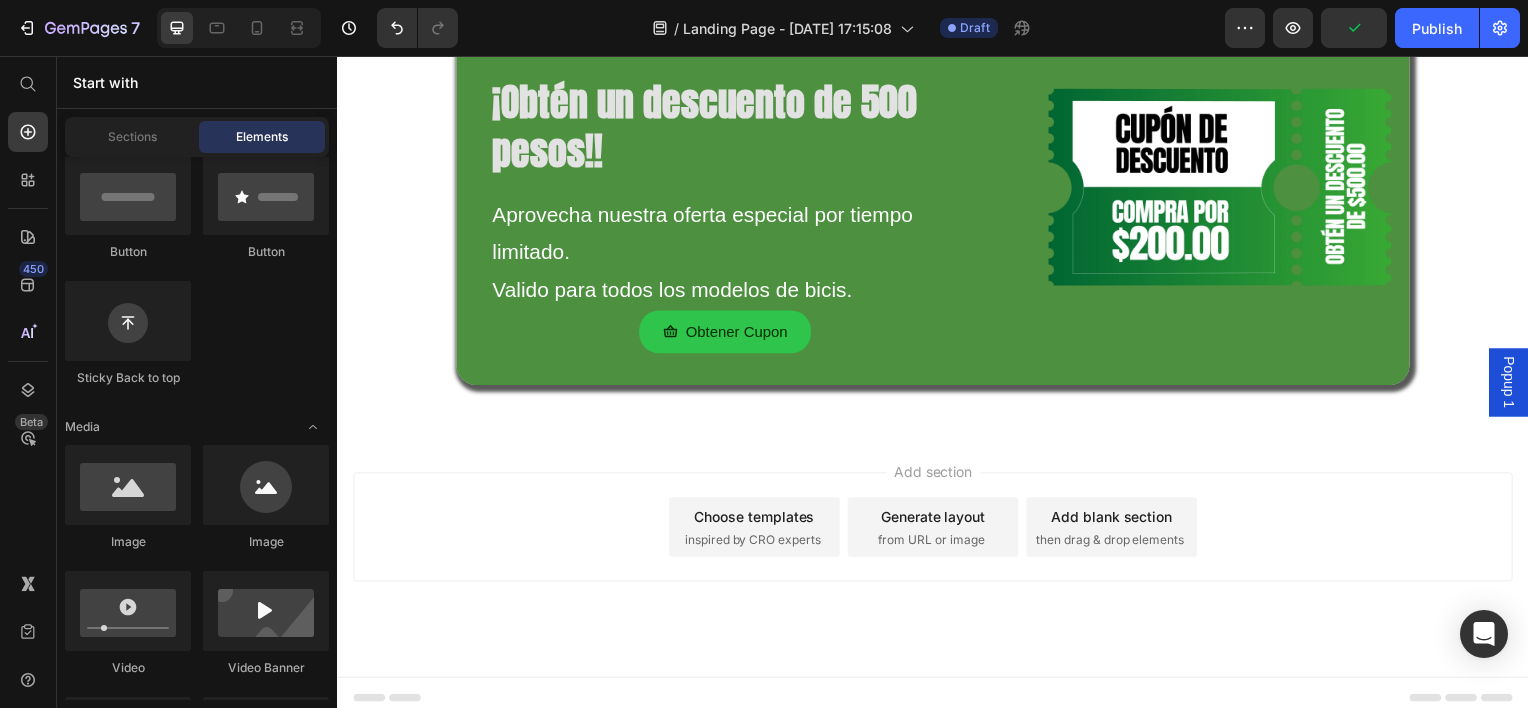 click on "Add section Choose templates inspired by CRO experts Generate layout from URL or image Add blank section then drag & drop elements" at bounding box center [937, 558] 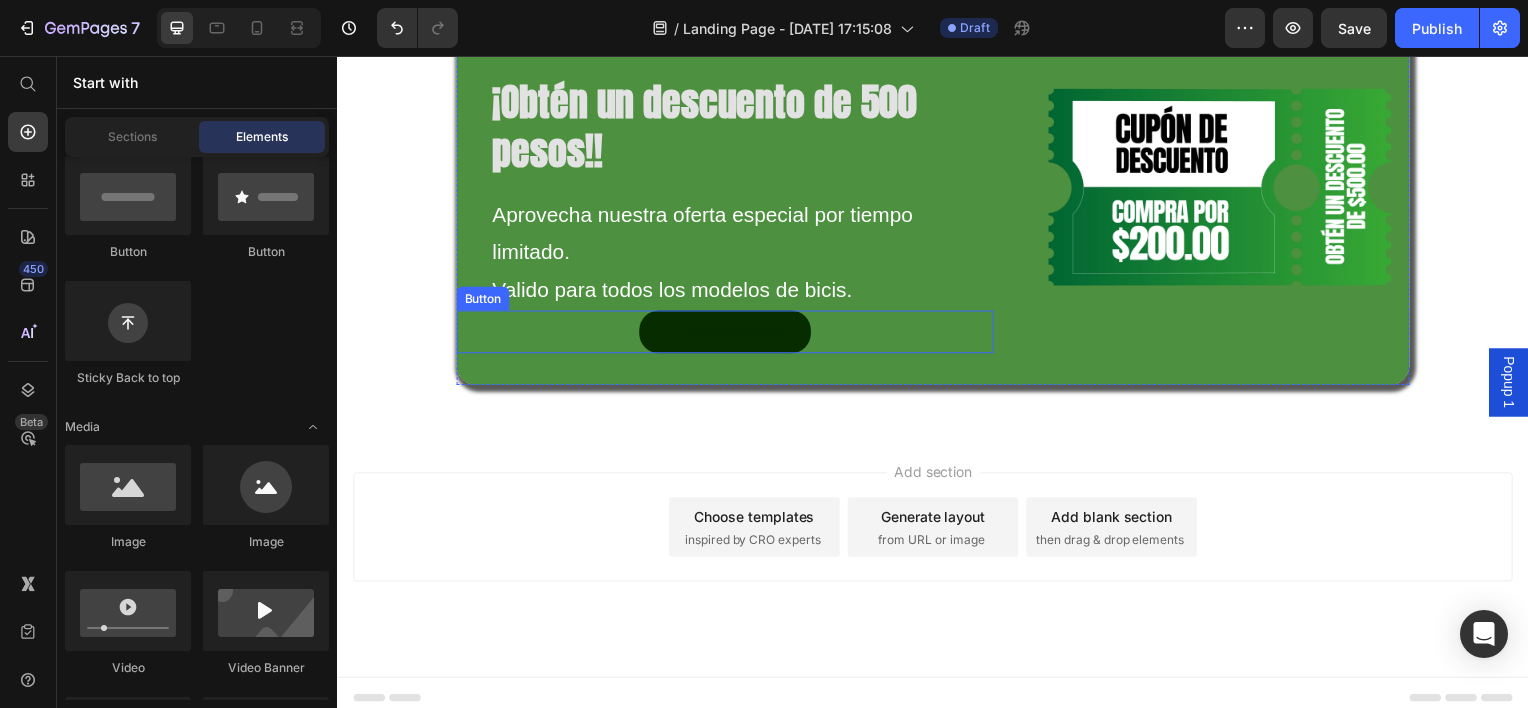 click on "Obtener Cupon" at bounding box center (728, 333) 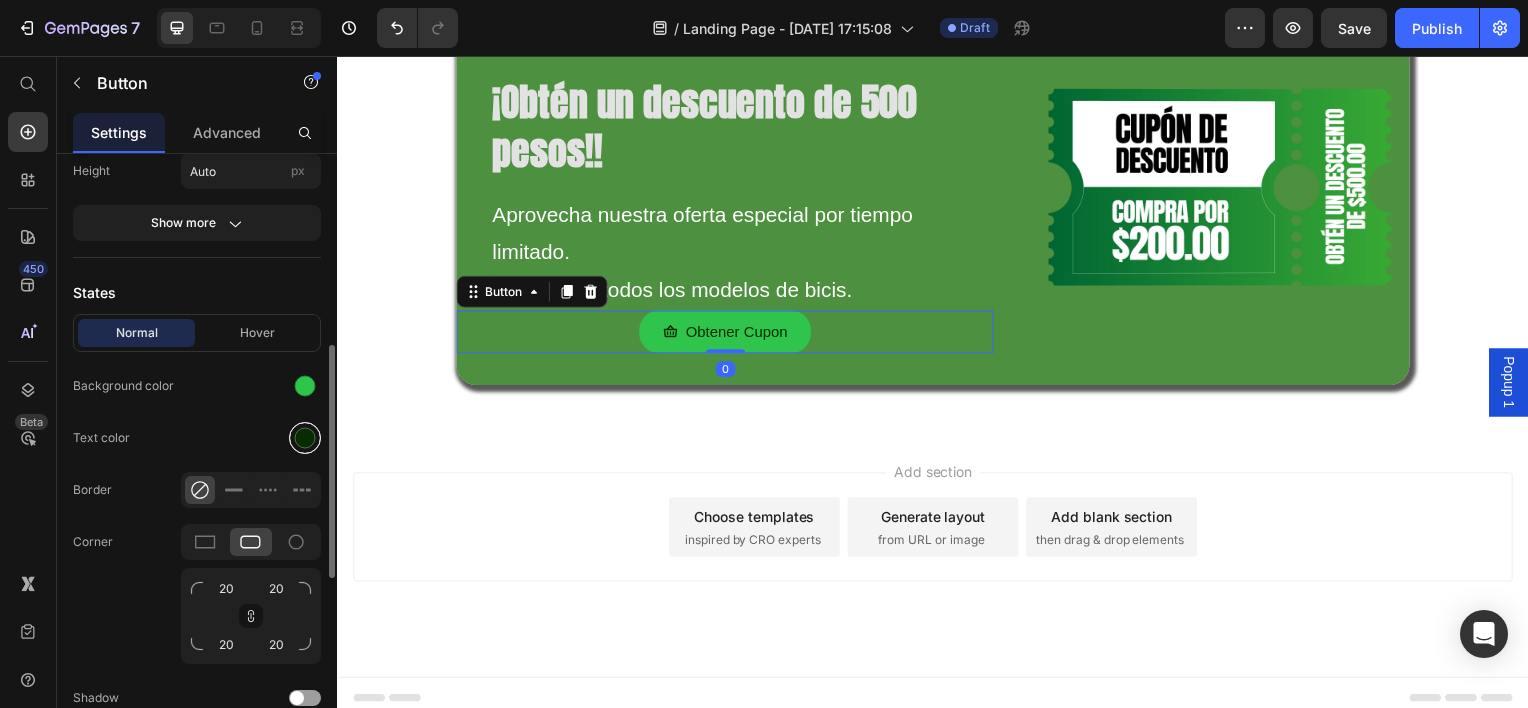 click at bounding box center (305, 438) 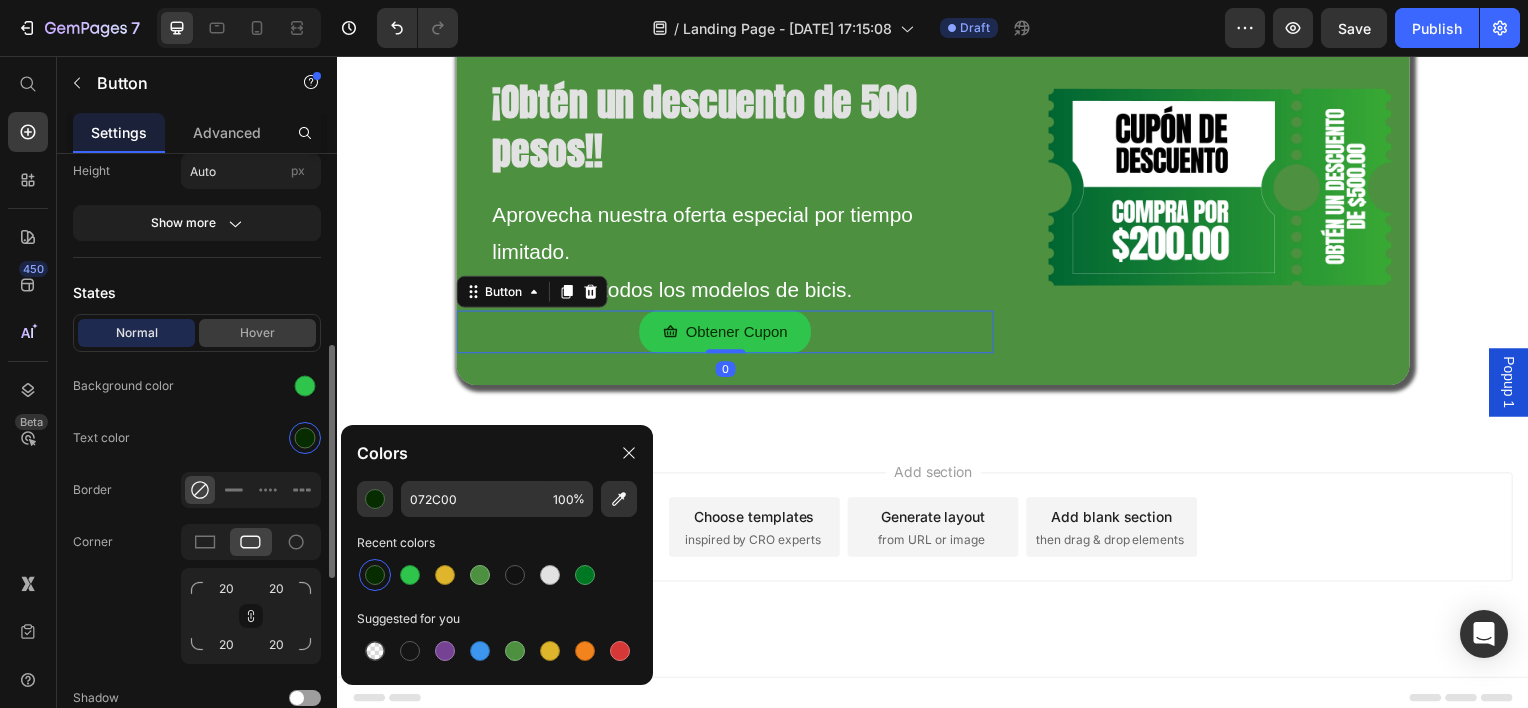 click on "Hover" at bounding box center (257, 333) 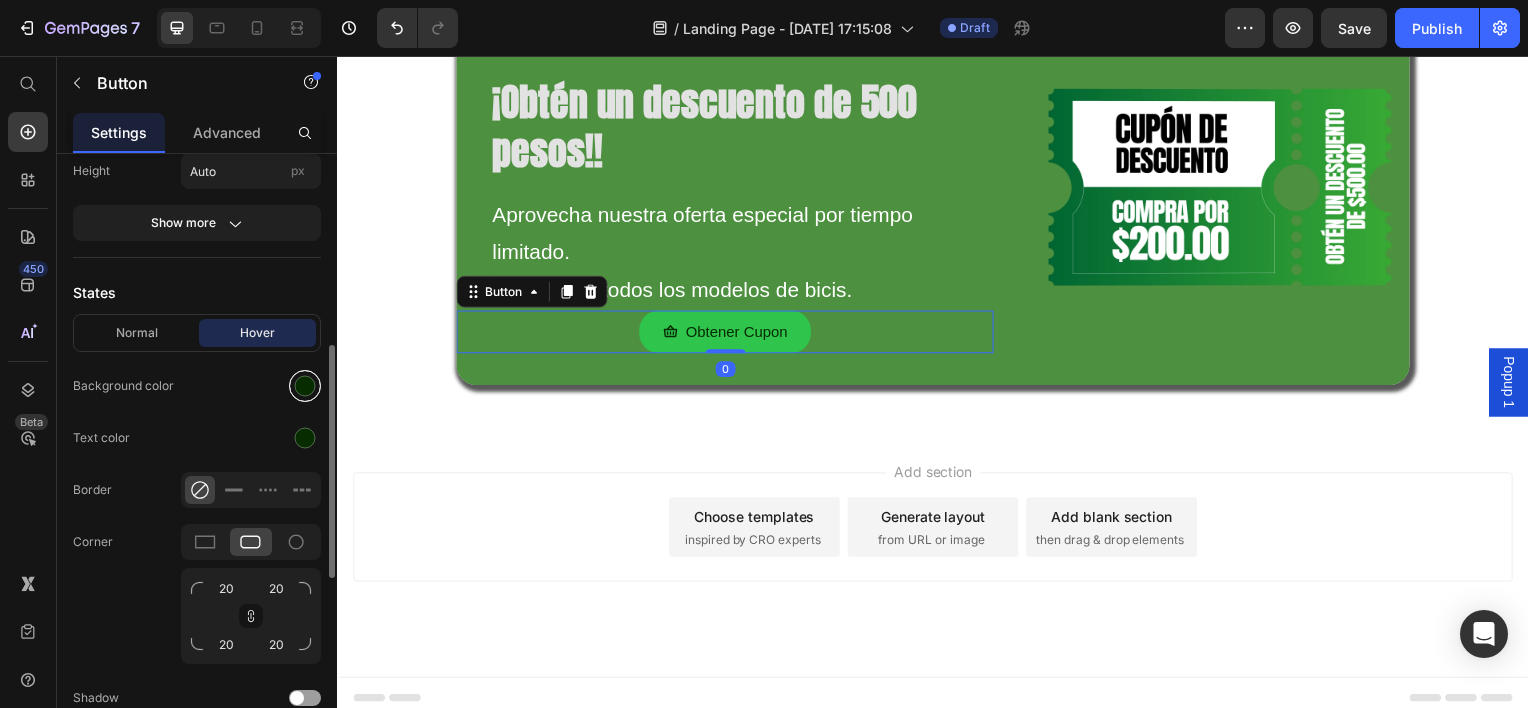 click at bounding box center (305, 386) 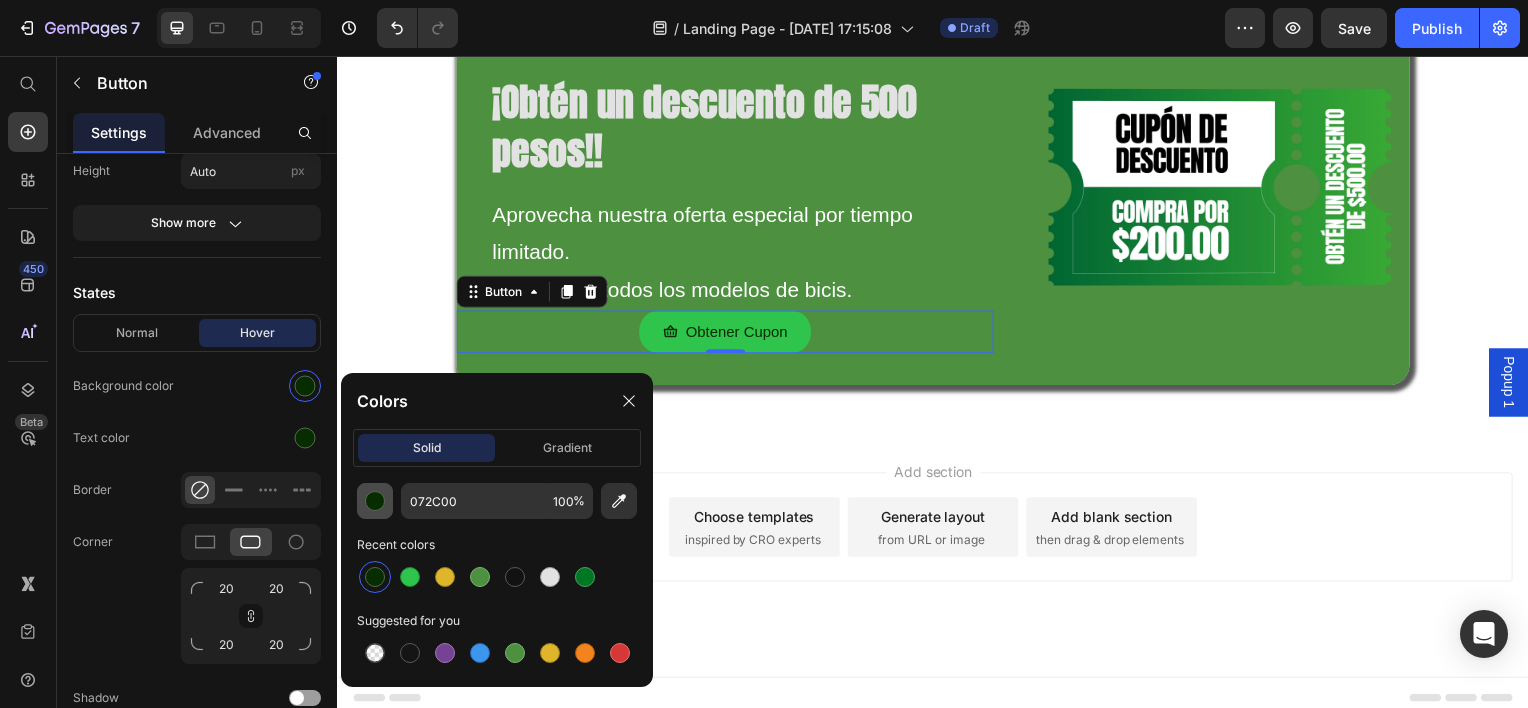 click at bounding box center (375, 501) 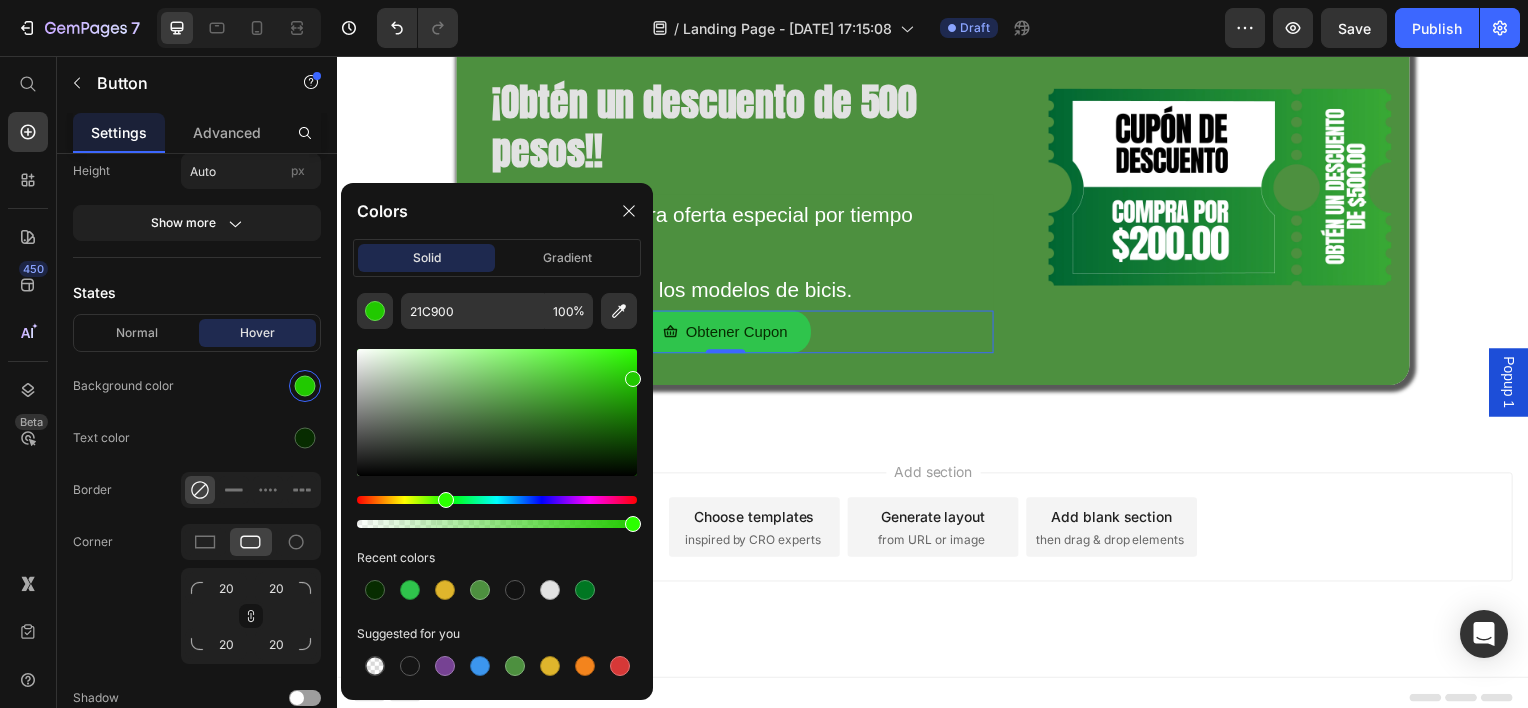 drag, startPoint x: 637, startPoint y: 460, endPoint x: 644, endPoint y: 375, distance: 85.28775 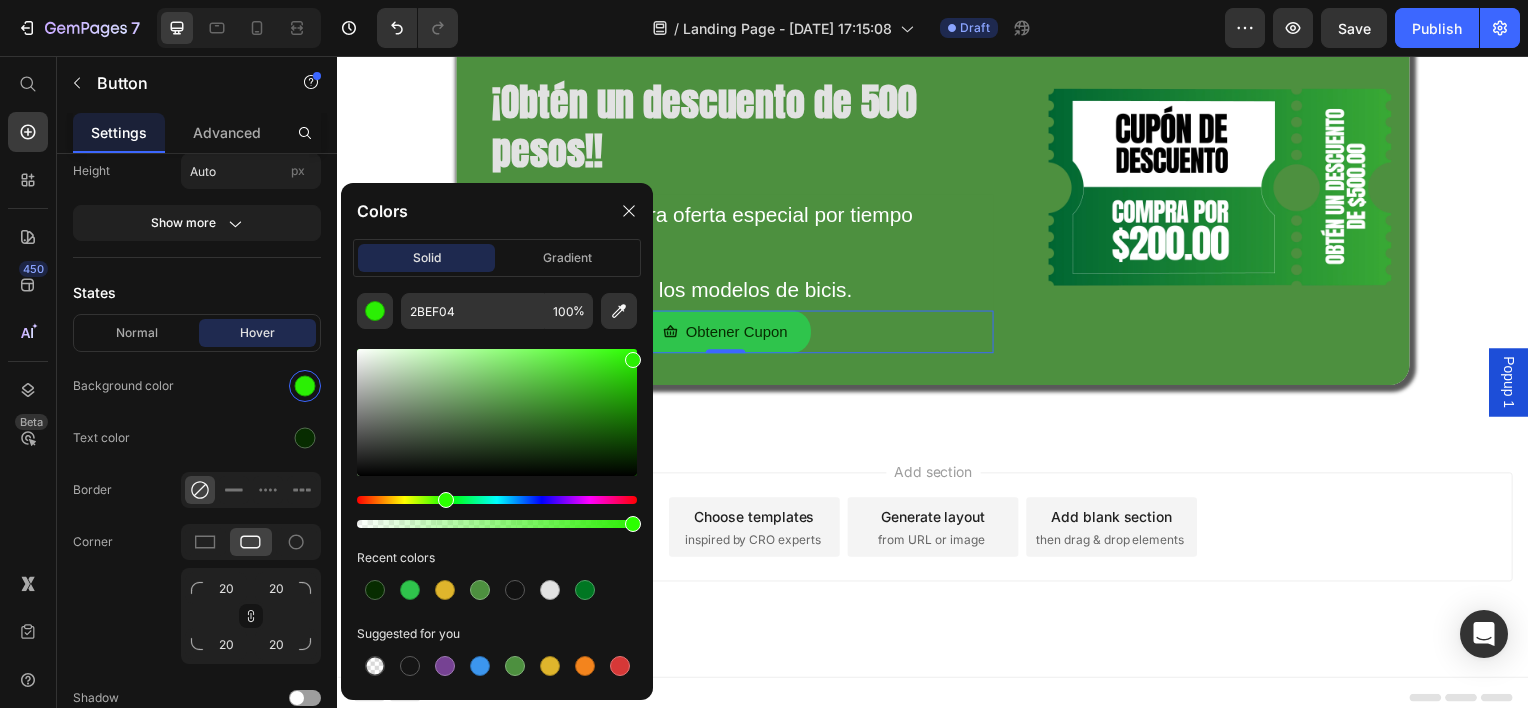 drag, startPoint x: 632, startPoint y: 380, endPoint x: 632, endPoint y: 356, distance: 24 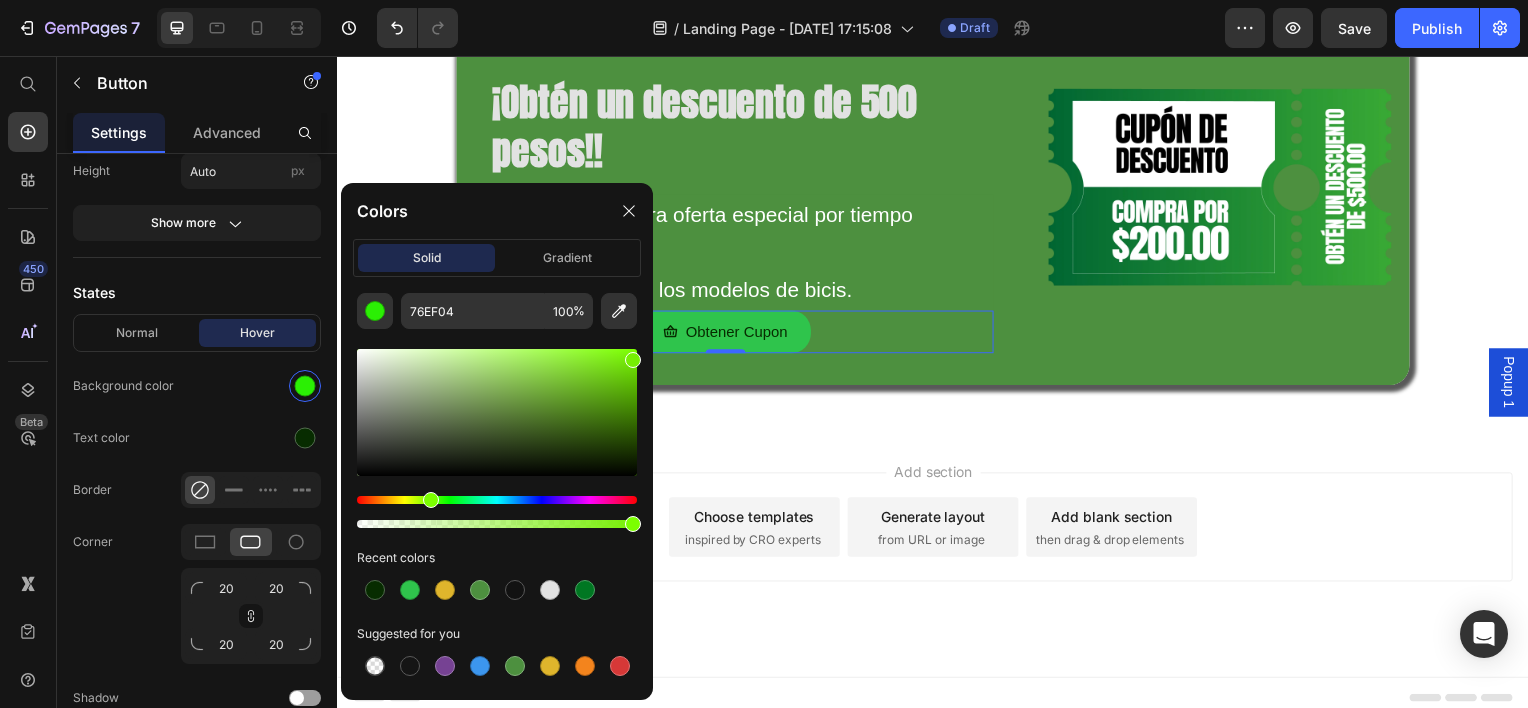 drag, startPoint x: 442, startPoint y: 500, endPoint x: 428, endPoint y: 498, distance: 14.142136 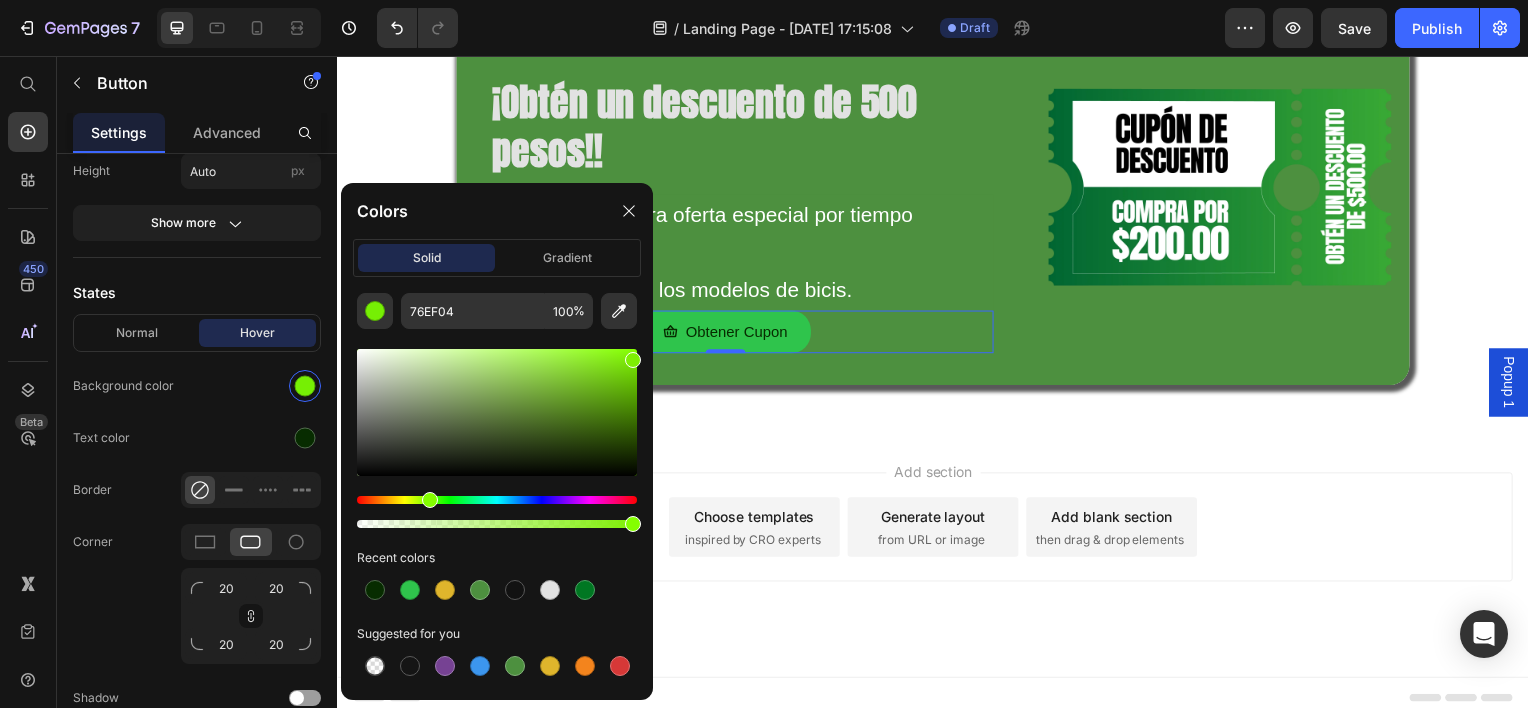 type on "7EEF04" 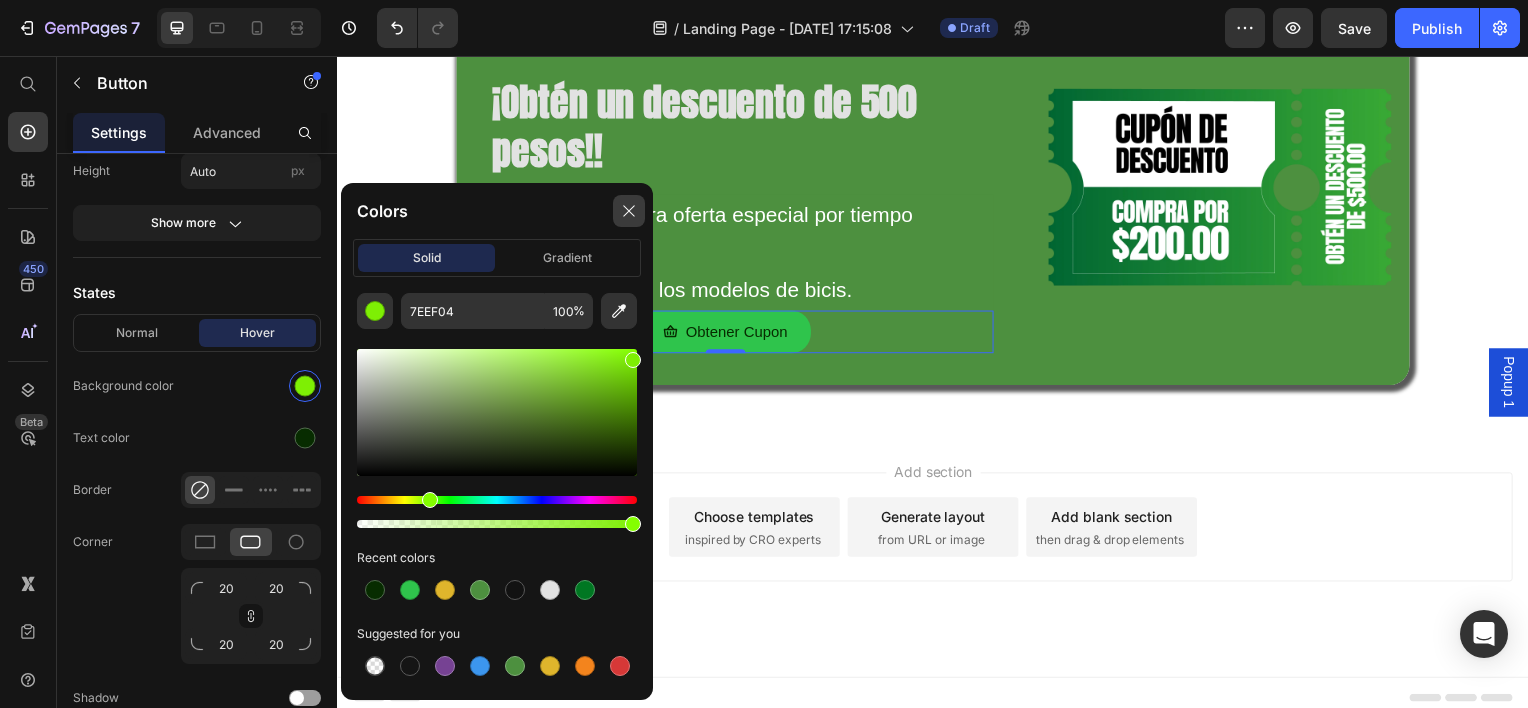 click 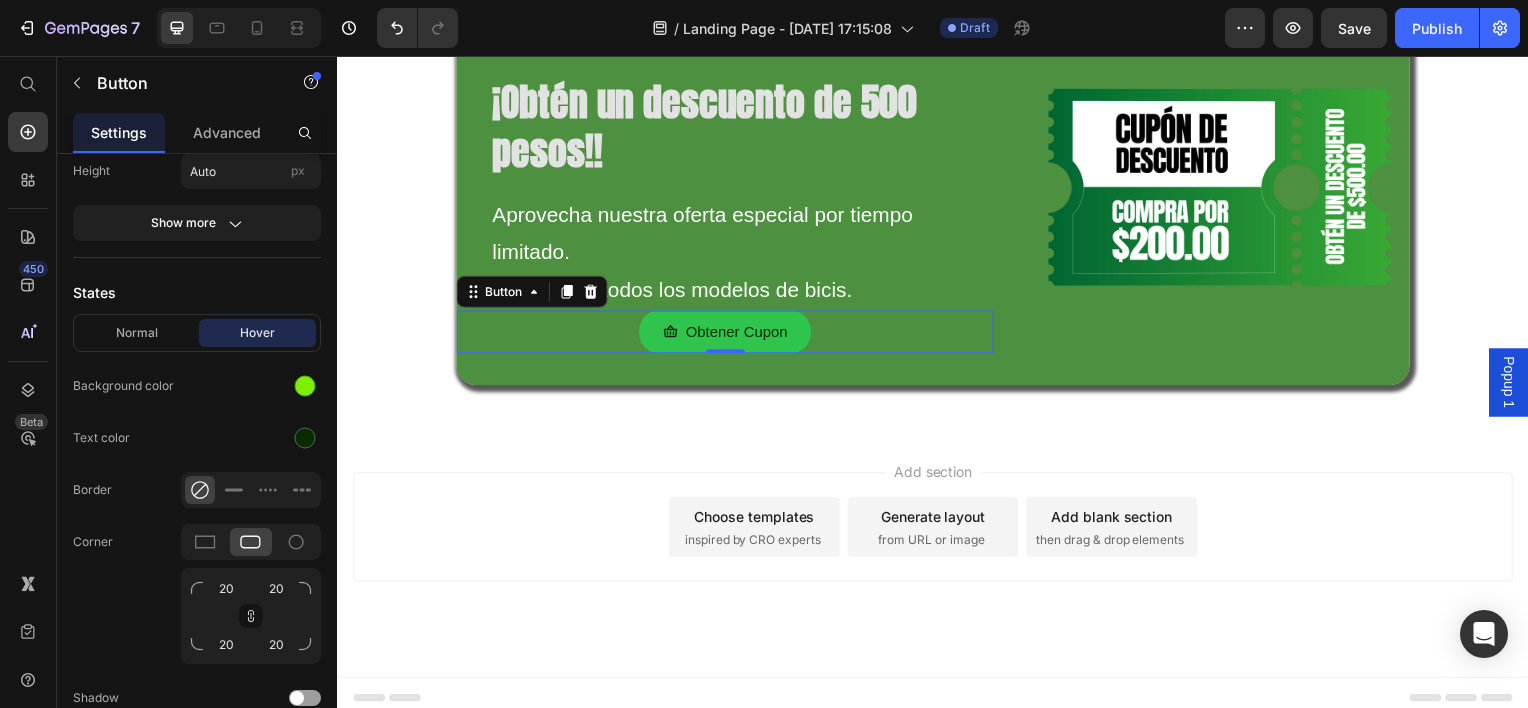 click on "Add section Choose templates inspired by CRO experts Generate layout from URL or image Add blank section then drag & drop elements" at bounding box center [937, 558] 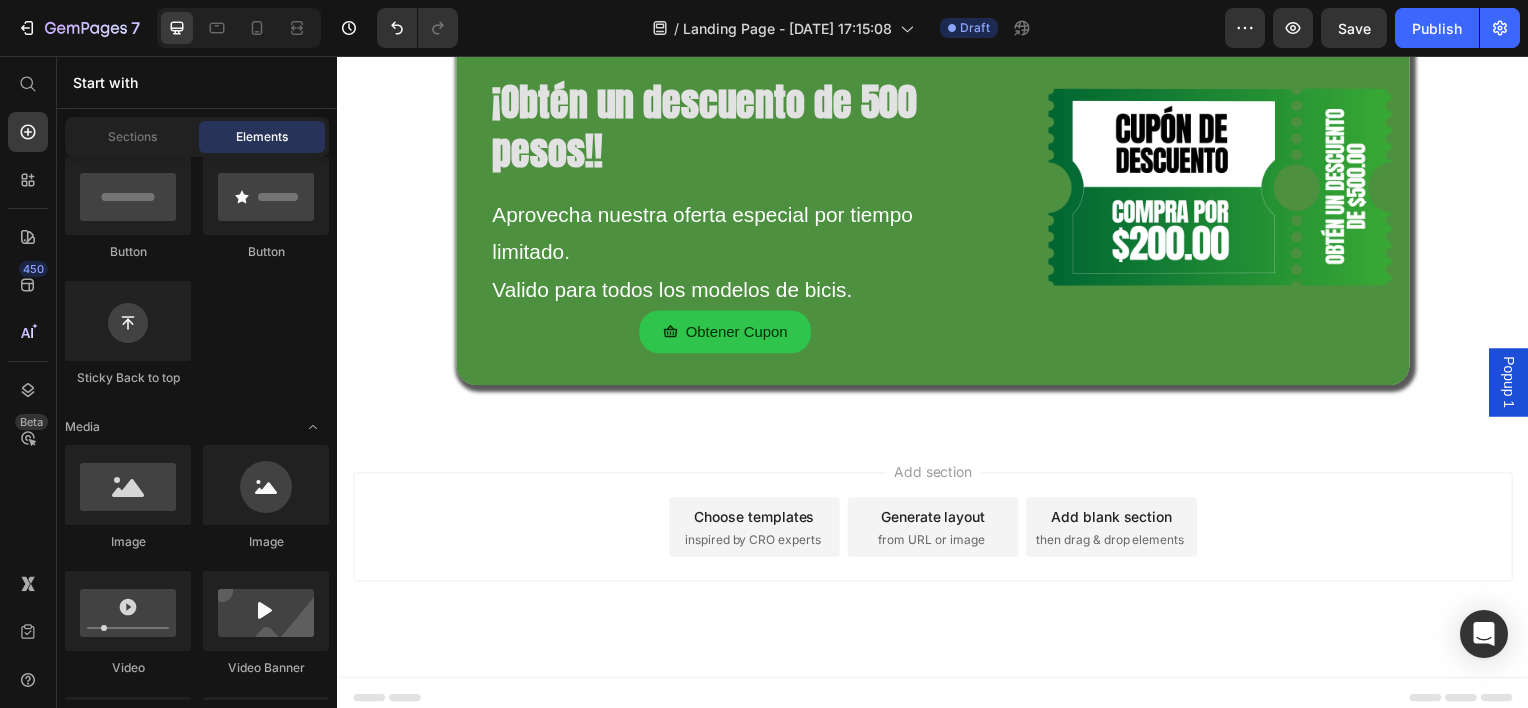 scroll, scrollTop: 1564, scrollLeft: 0, axis: vertical 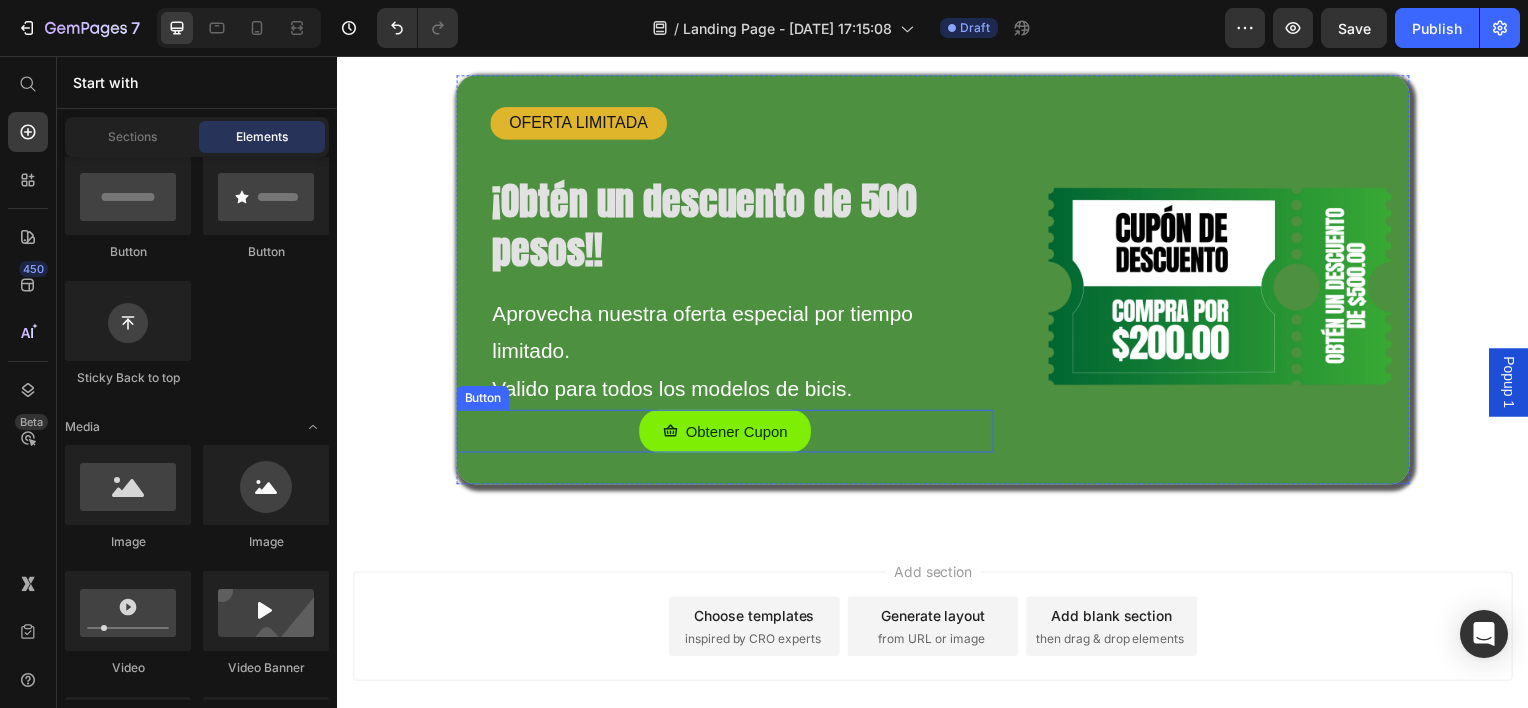 click 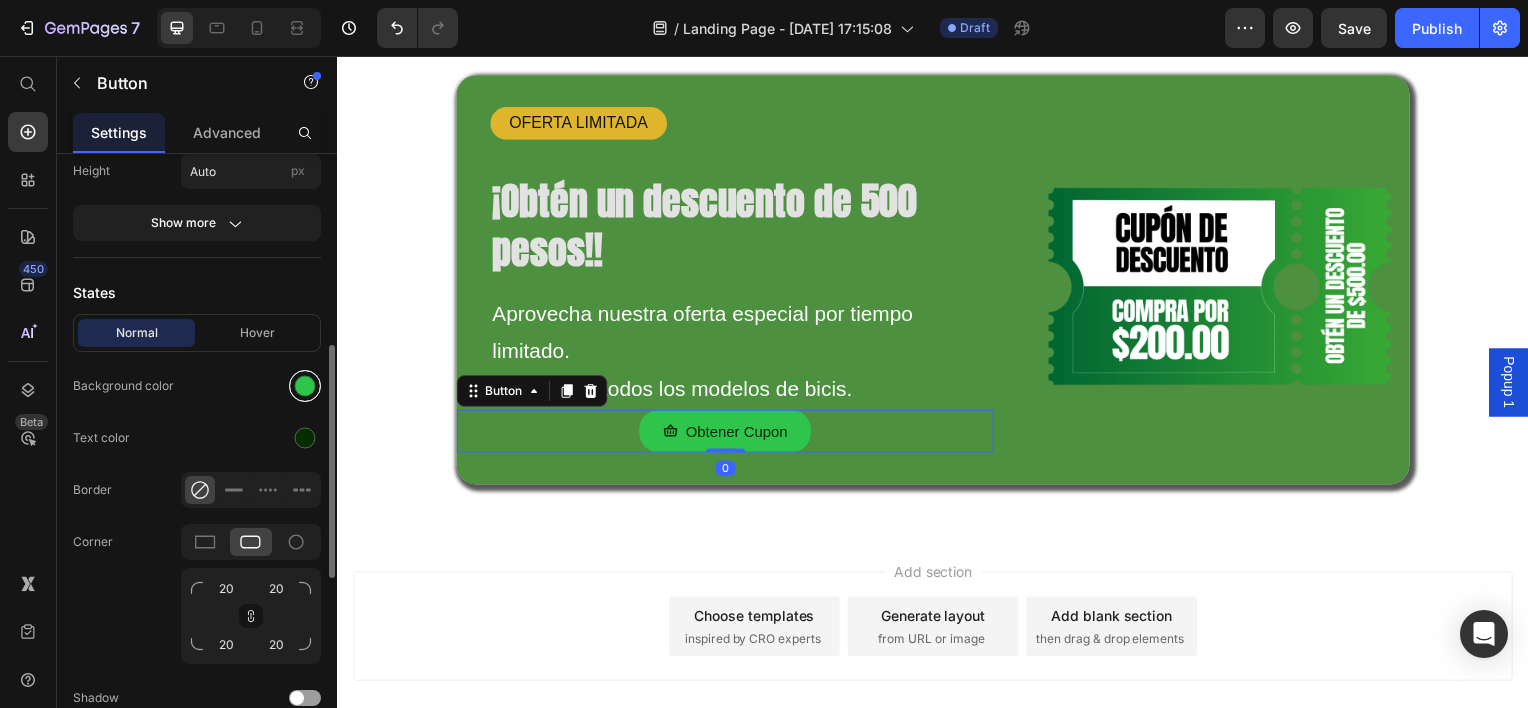 click at bounding box center [305, 386] 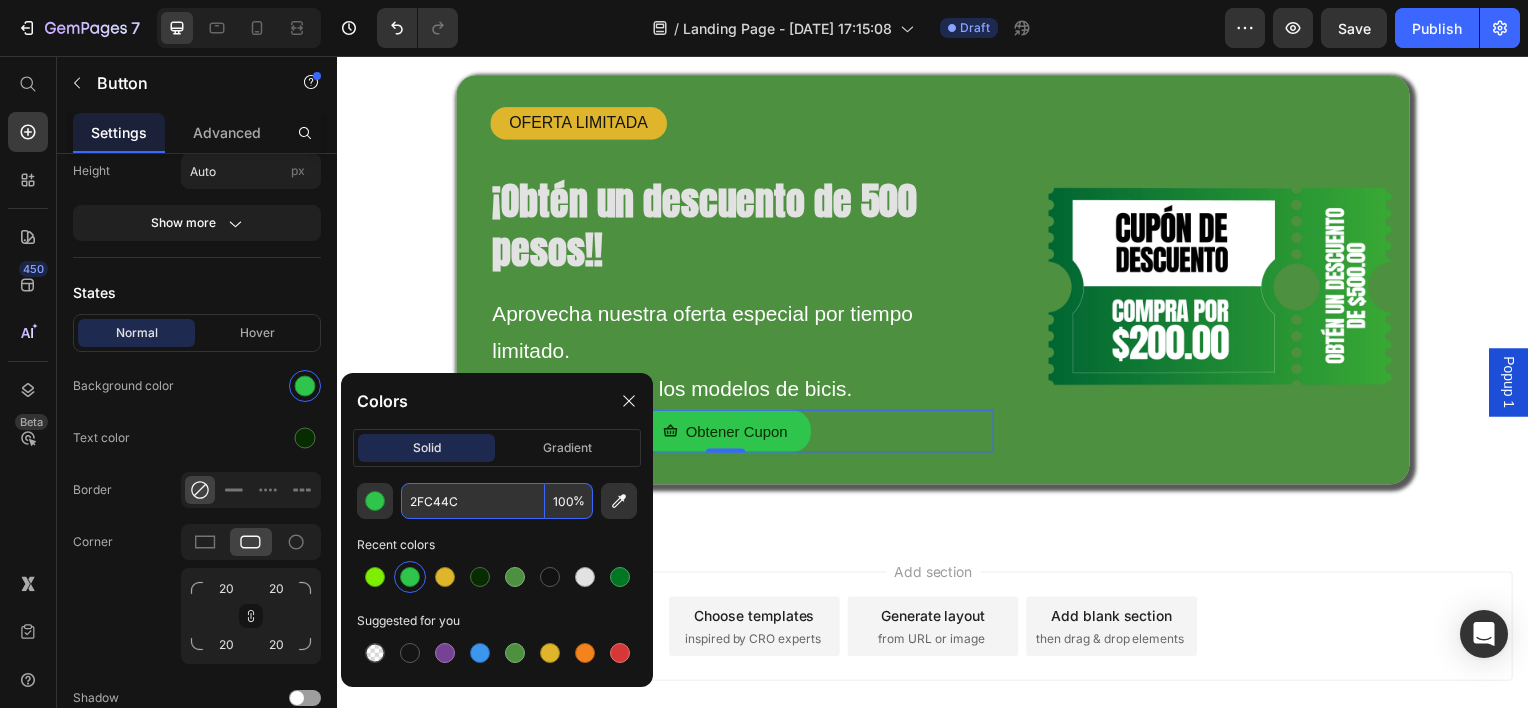 click on "2FC44C" at bounding box center (473, 501) 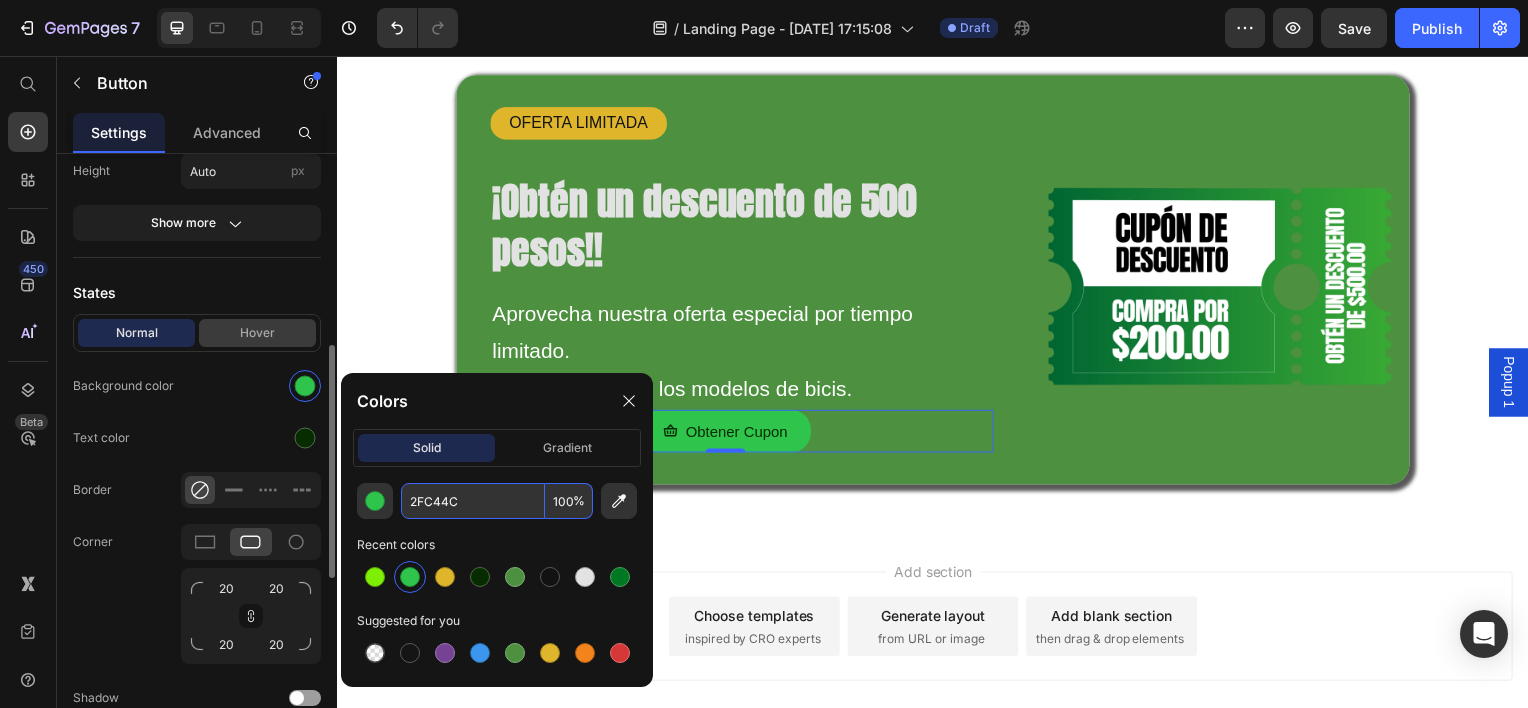 click on "Hover" at bounding box center [257, 333] 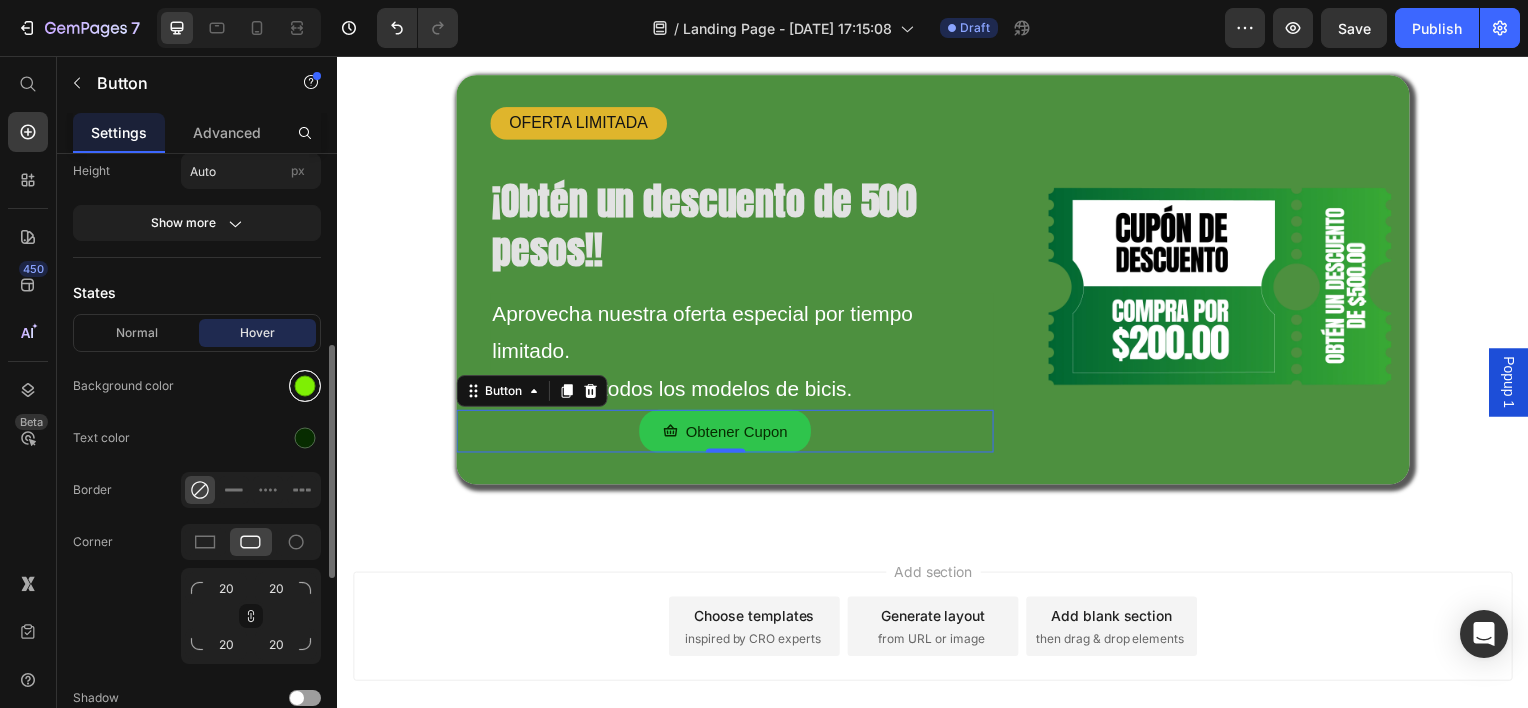 click at bounding box center [305, 386] 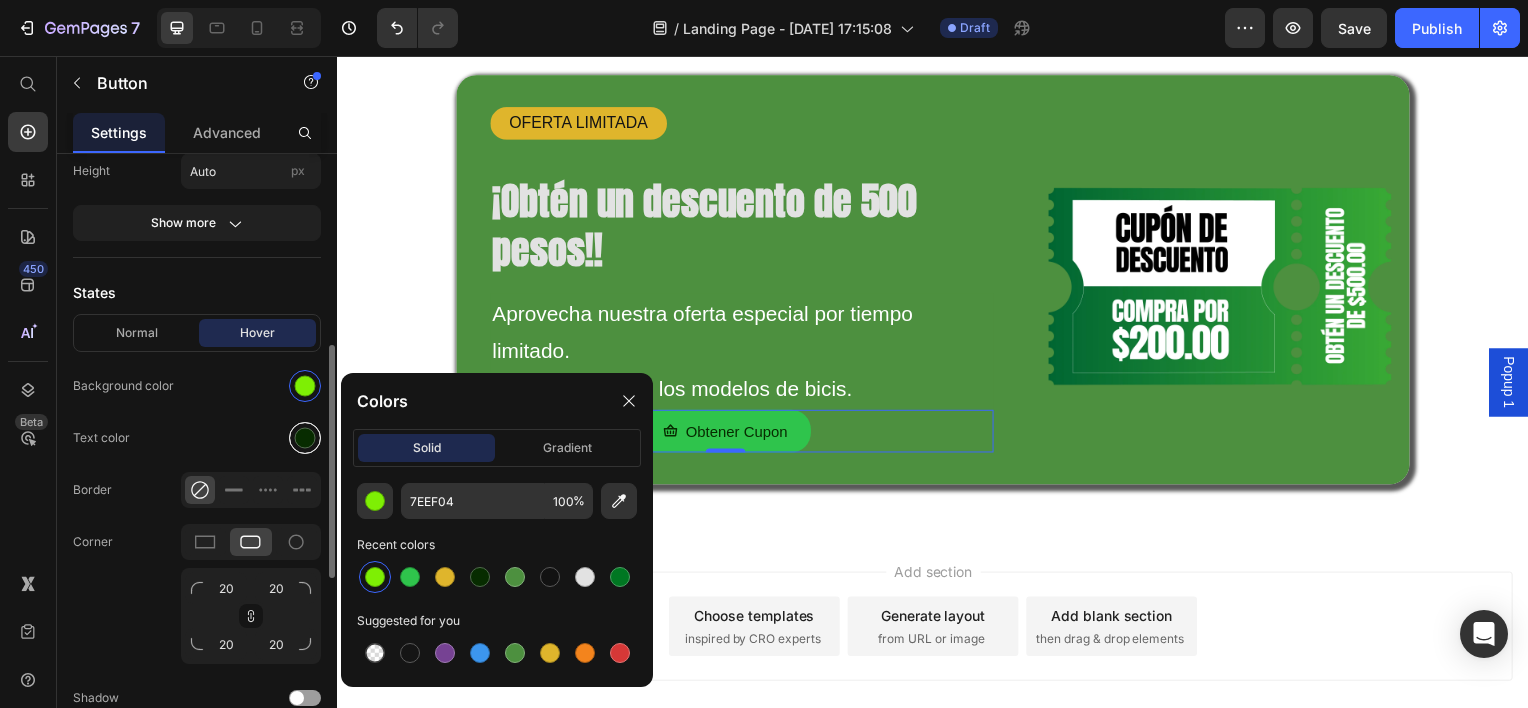 click at bounding box center (305, 438) 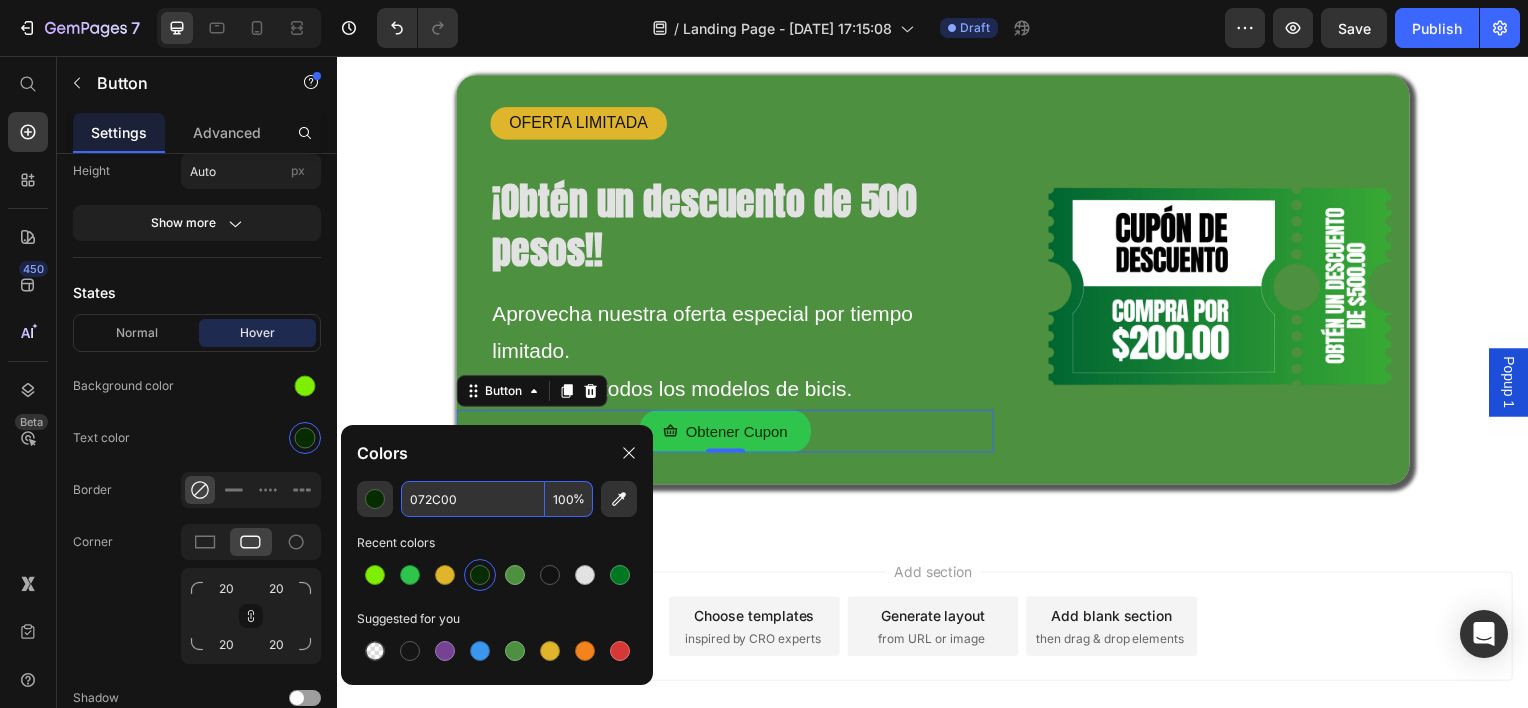 click on "072C00" at bounding box center [473, 499] 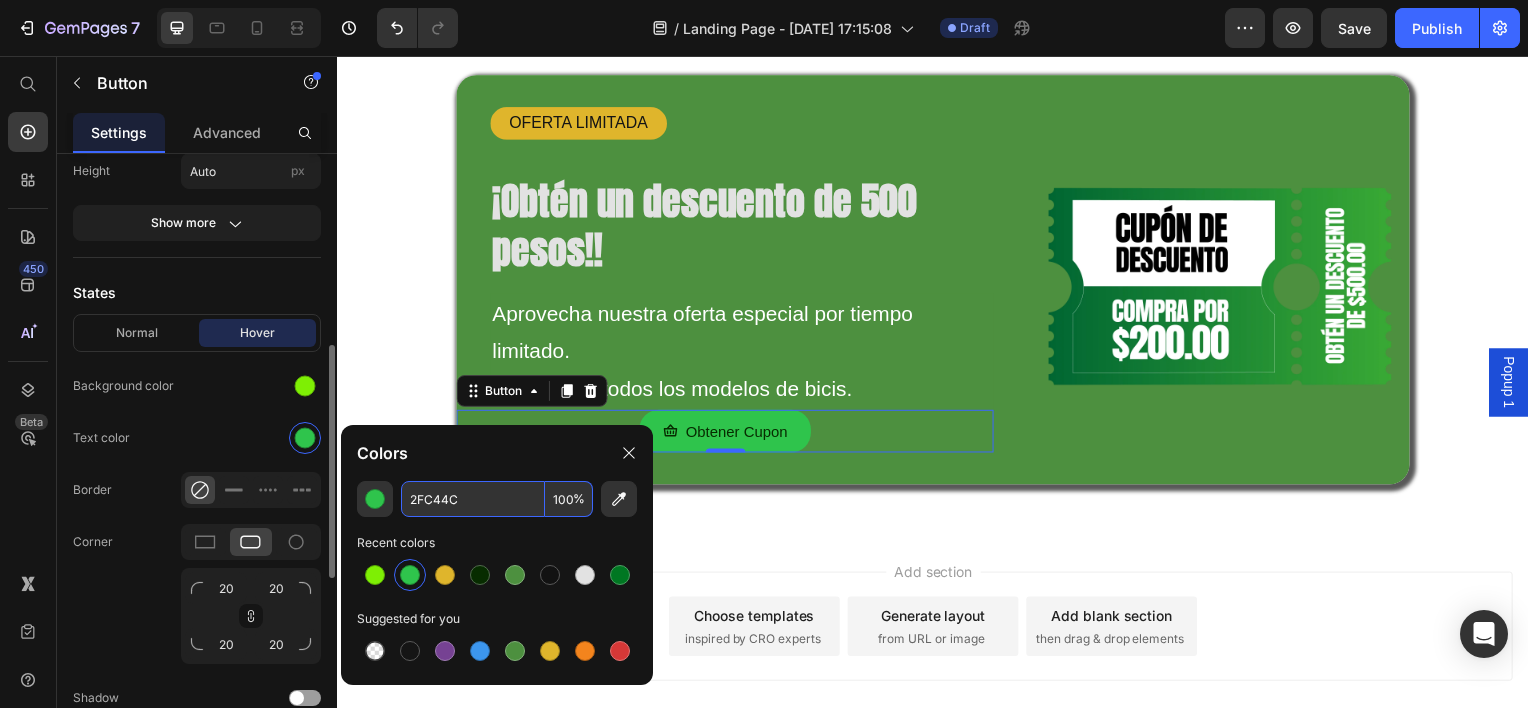 type on "2FC44C" 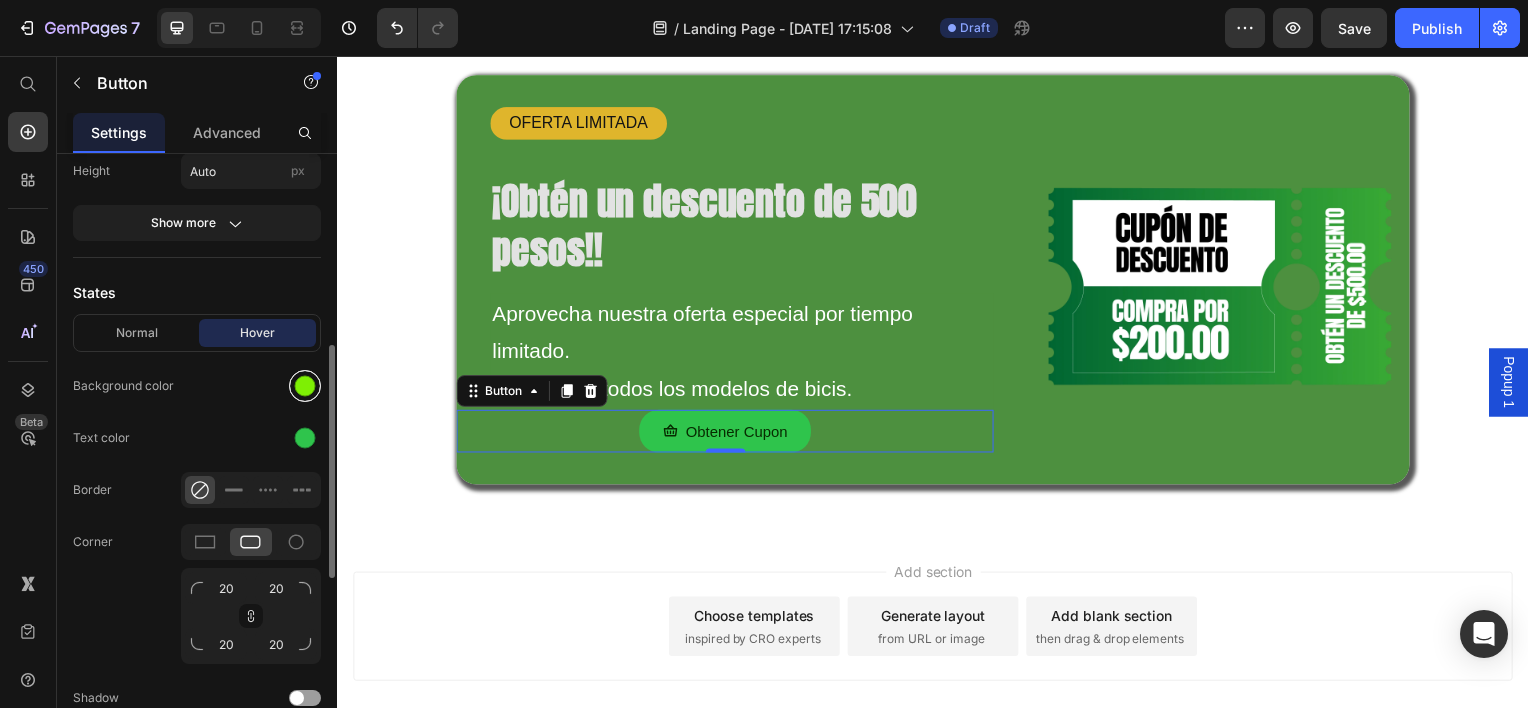 click at bounding box center (305, 386) 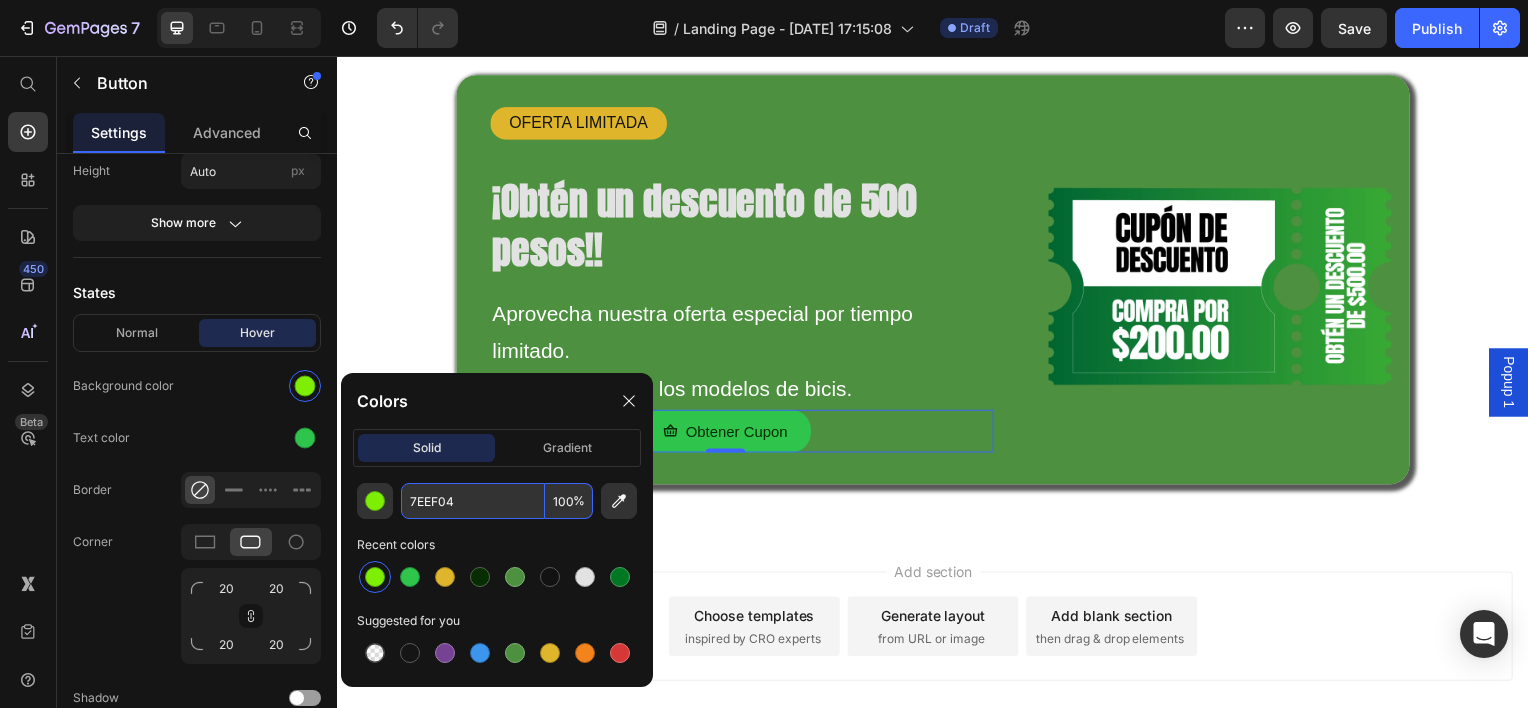 click on "7EEF04" at bounding box center [473, 501] 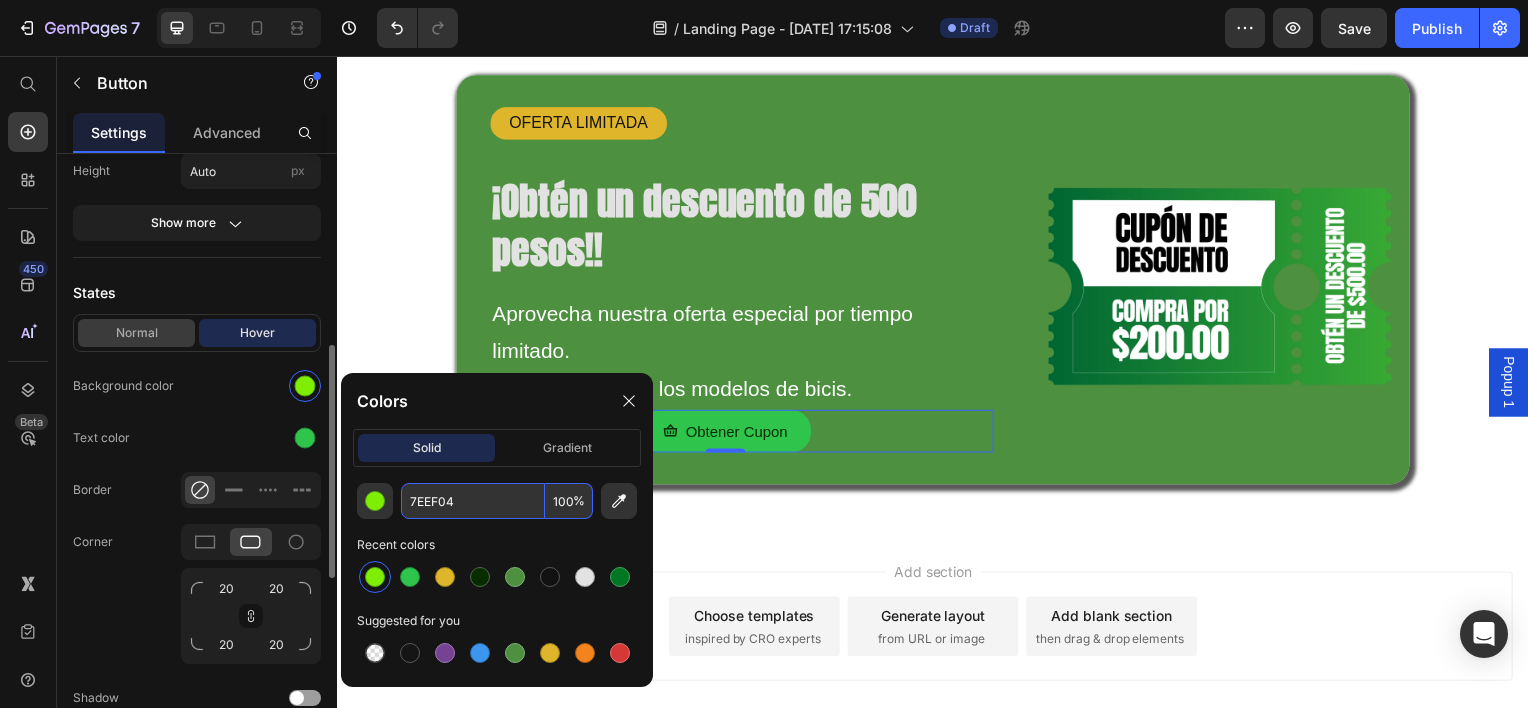 click on "Normal" at bounding box center (136, 333) 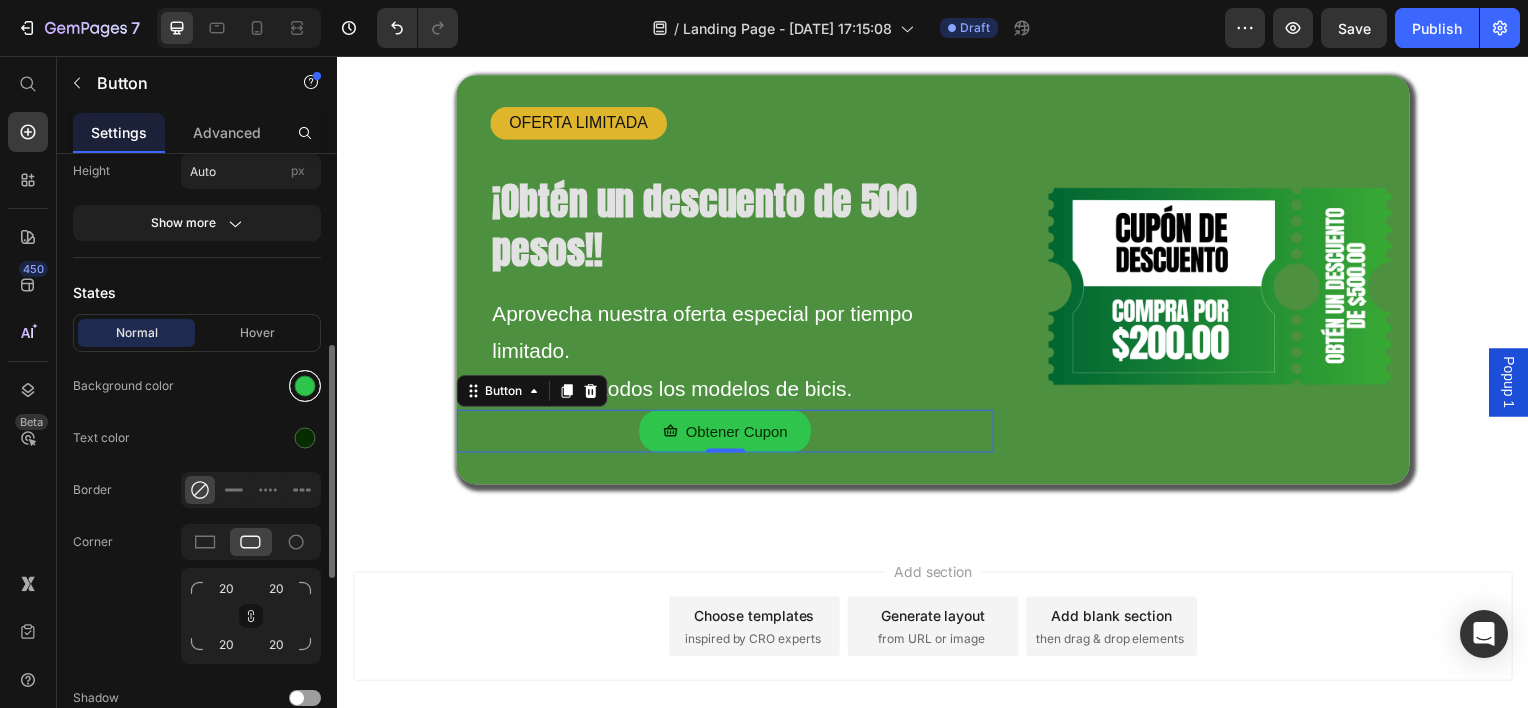 click at bounding box center (305, 386) 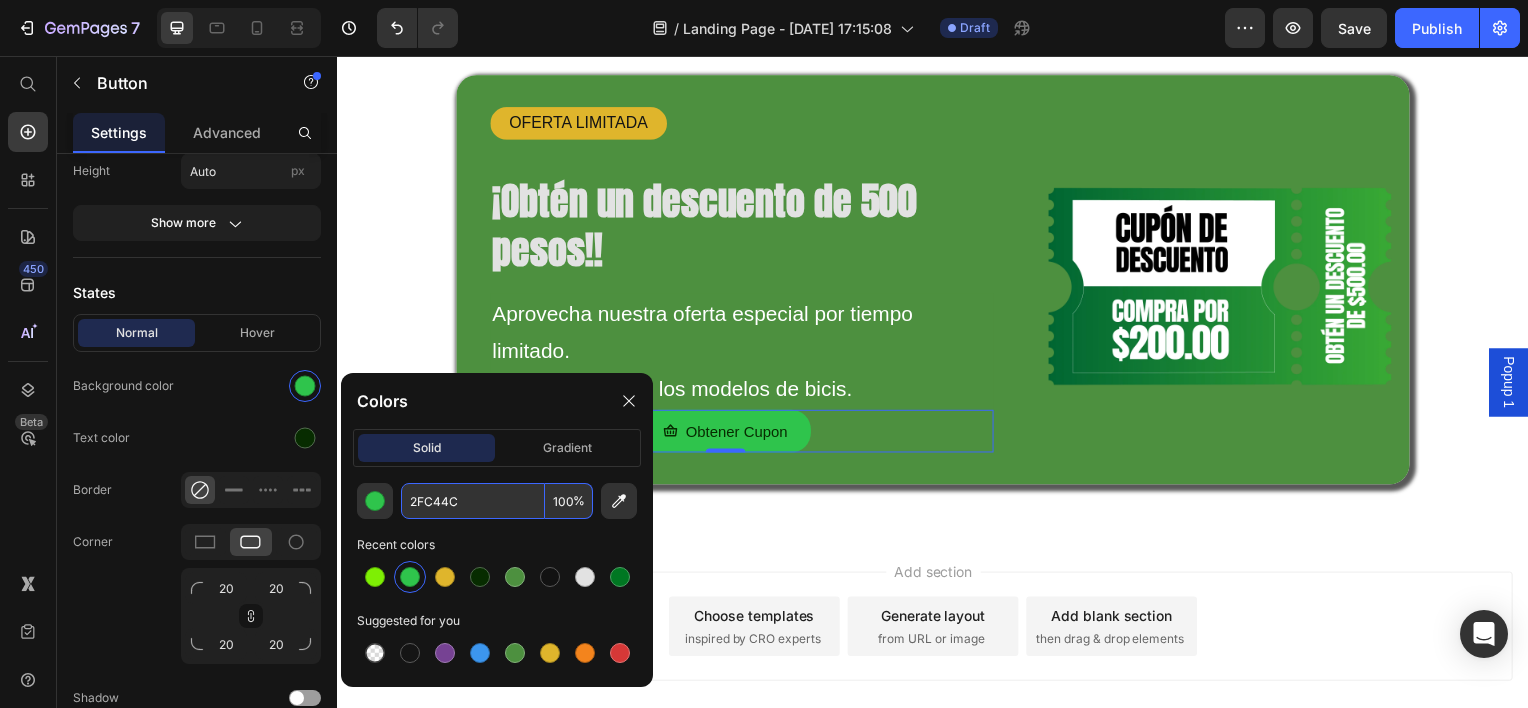 click on "2FC44C" at bounding box center [473, 501] 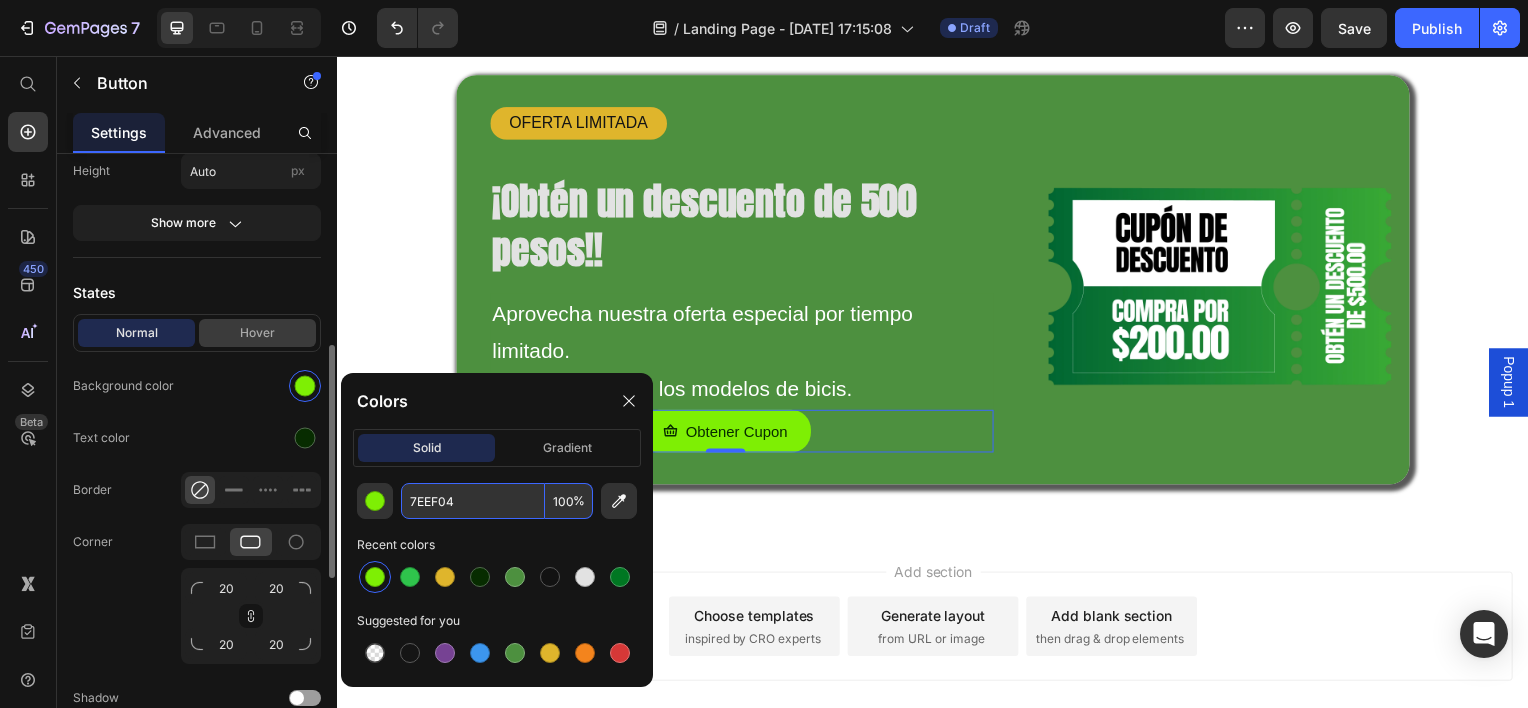 type on "7EEF04" 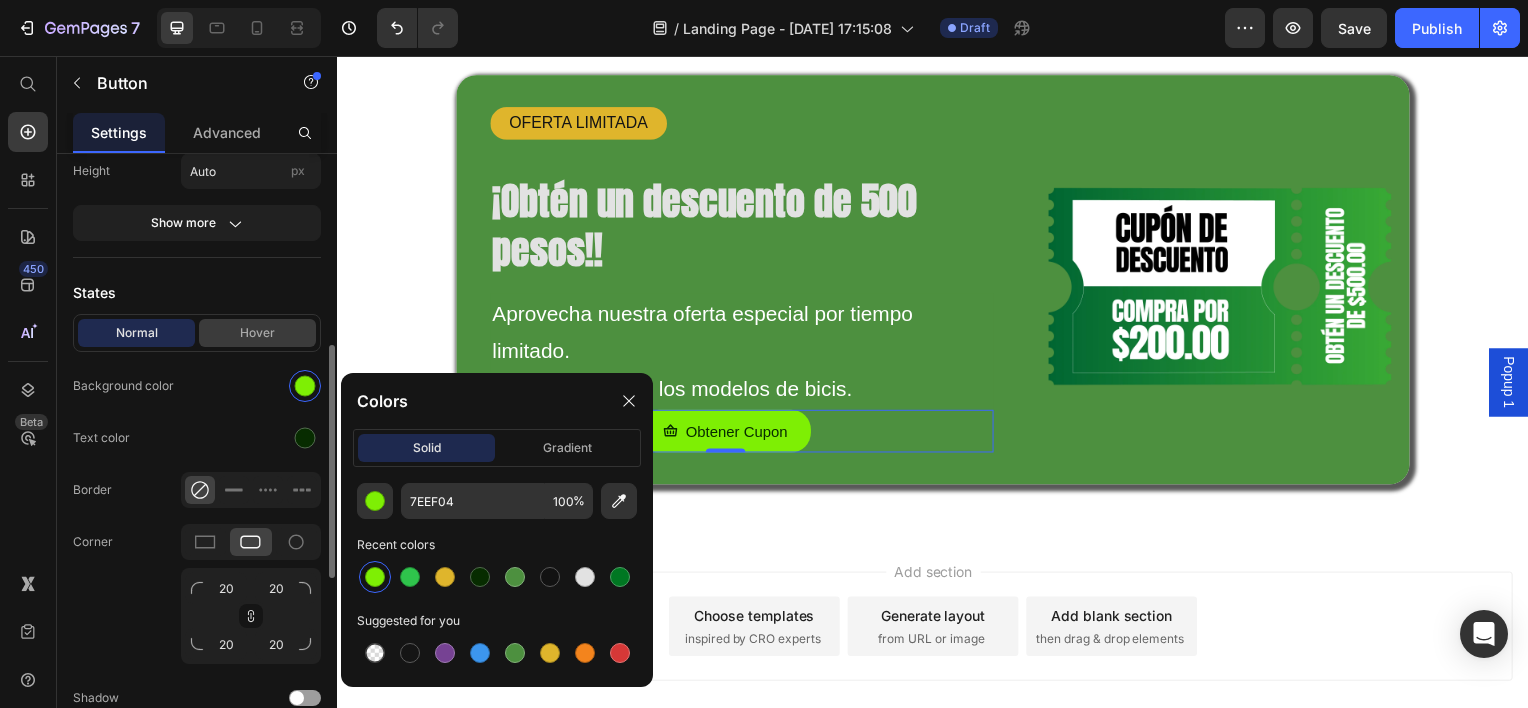 click on "Hover" at bounding box center [257, 333] 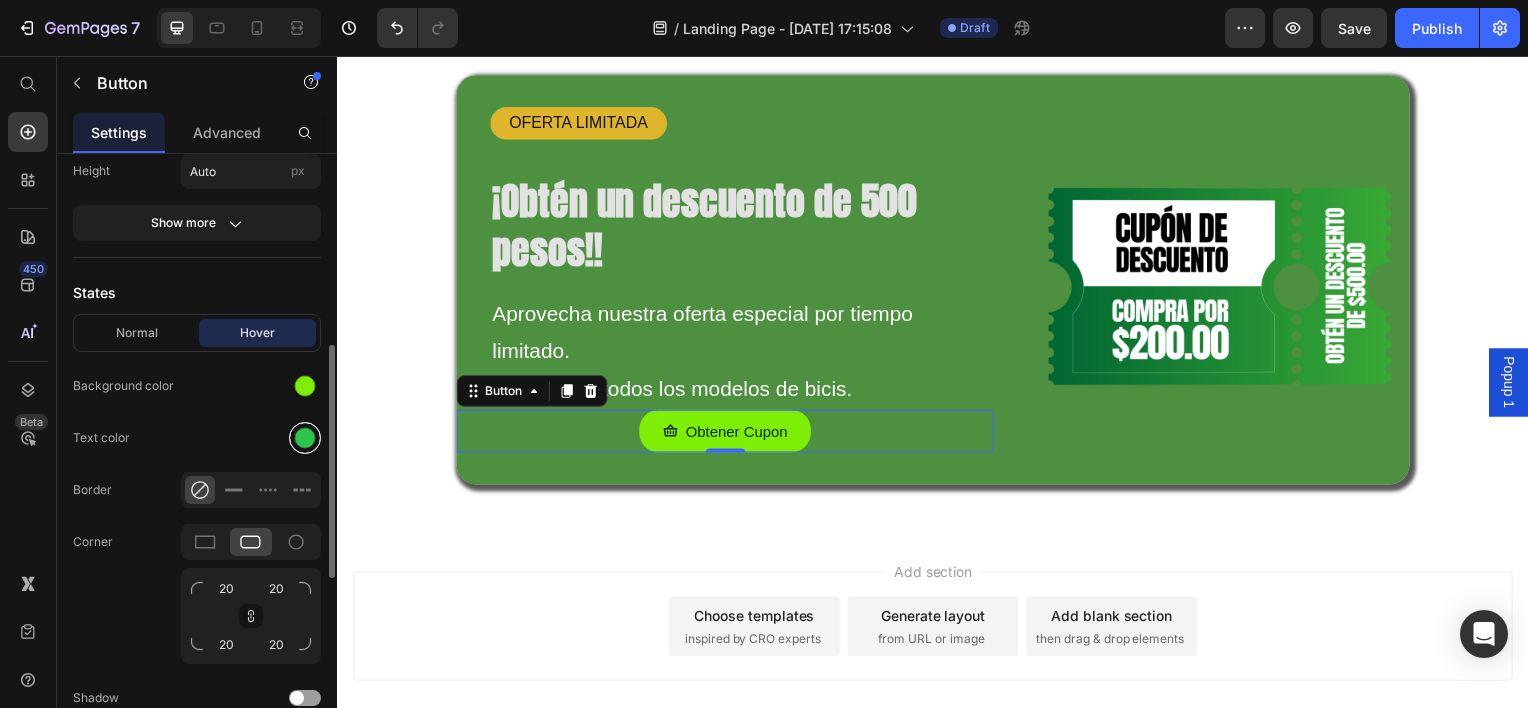 click at bounding box center [305, 438] 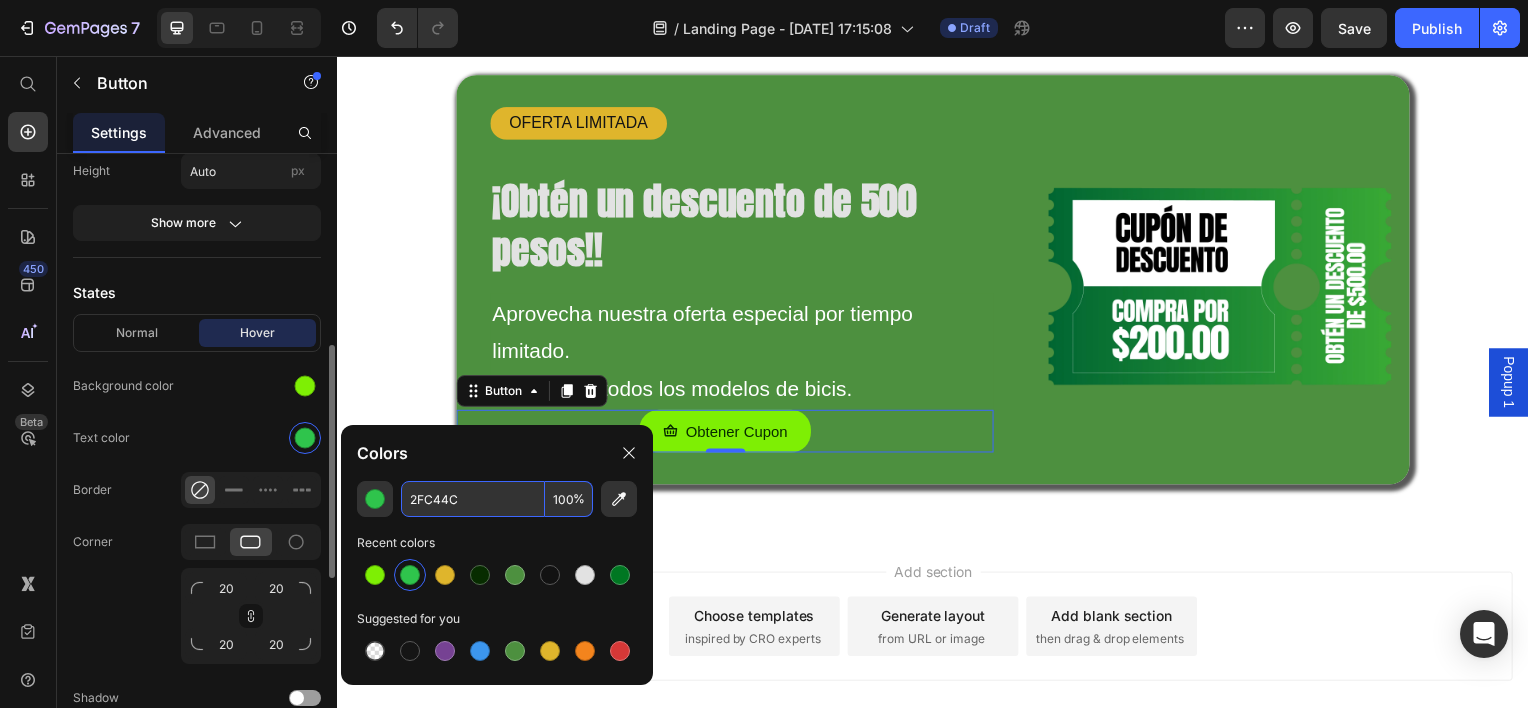 click at bounding box center [305, 386] 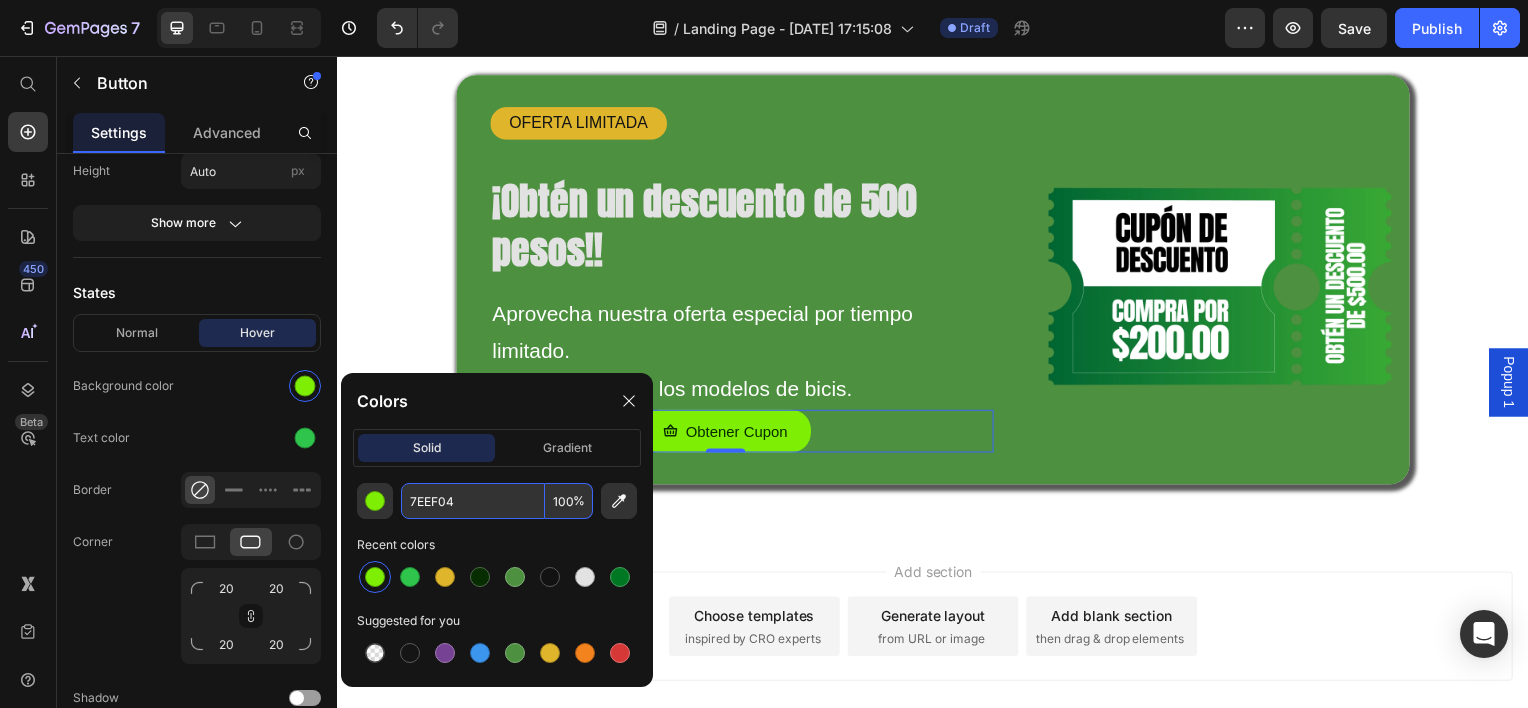 paste on "2FC44C" 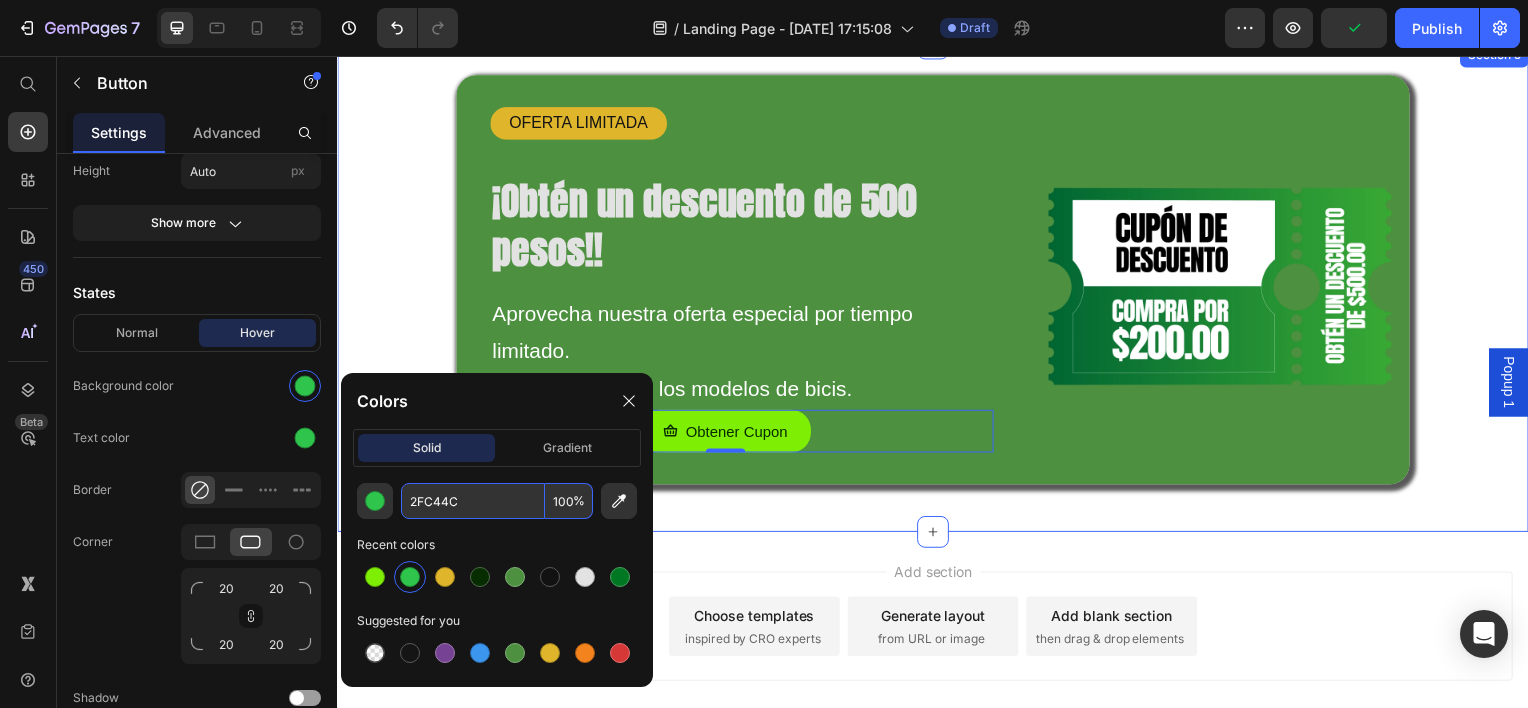 click on "OFERTA LIMITADA Text Block ¡Obtén un descuento de 500 pesos!! Heading Aprovecha nuestra oferta especial por tiempo limitado. Valido para todos los modelos de bicis. Text Block
Obtener Cupon Button   0 Image Hero Banner Row Section 5" at bounding box center [937, 289] 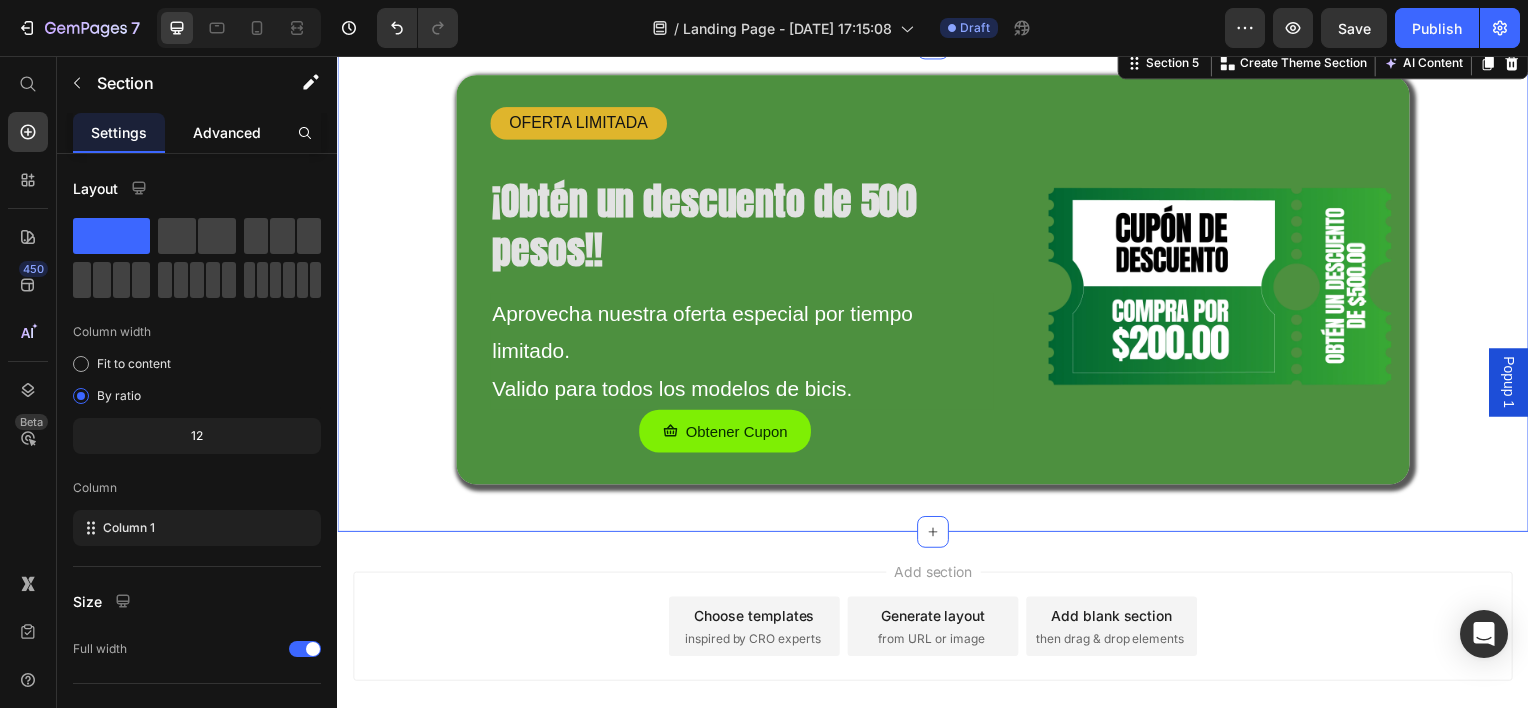 click on "Advanced" 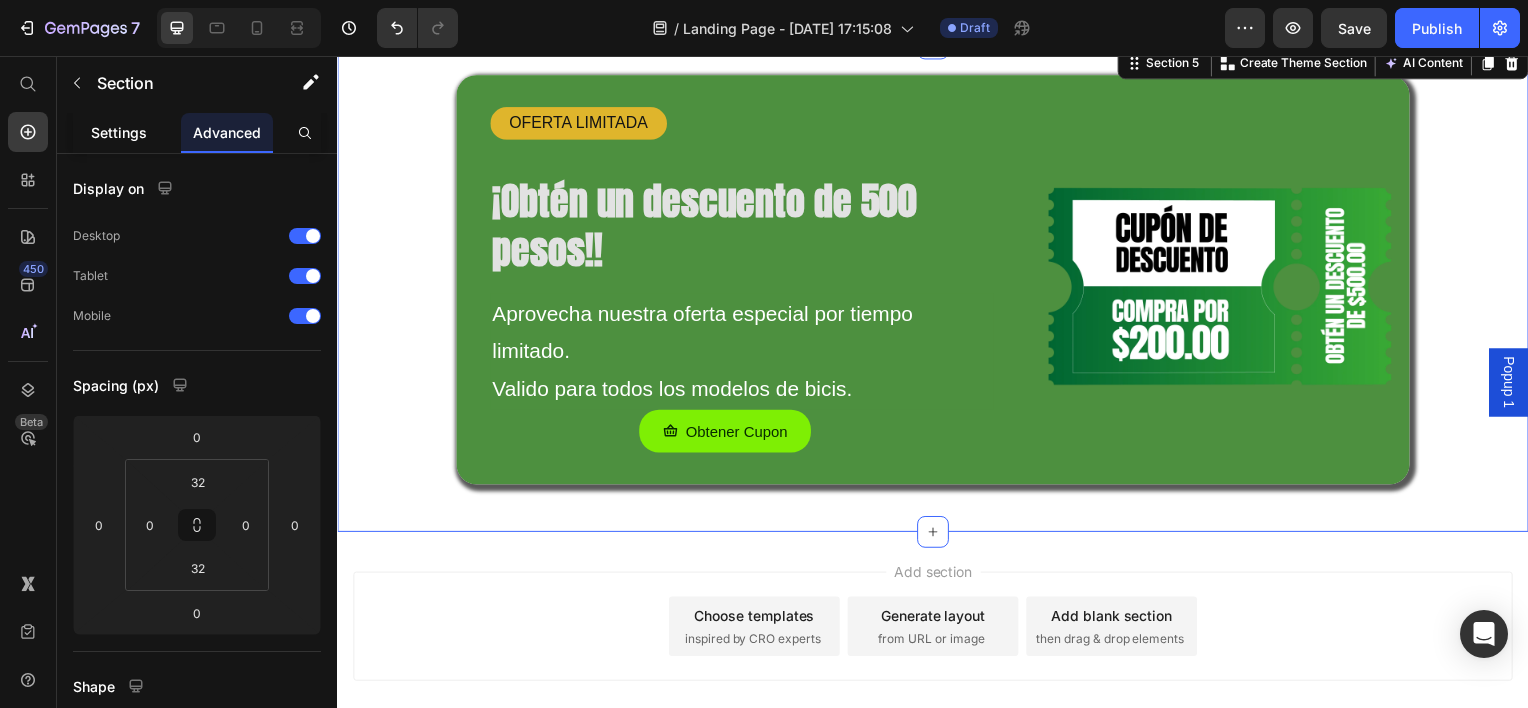 click on "Settings" 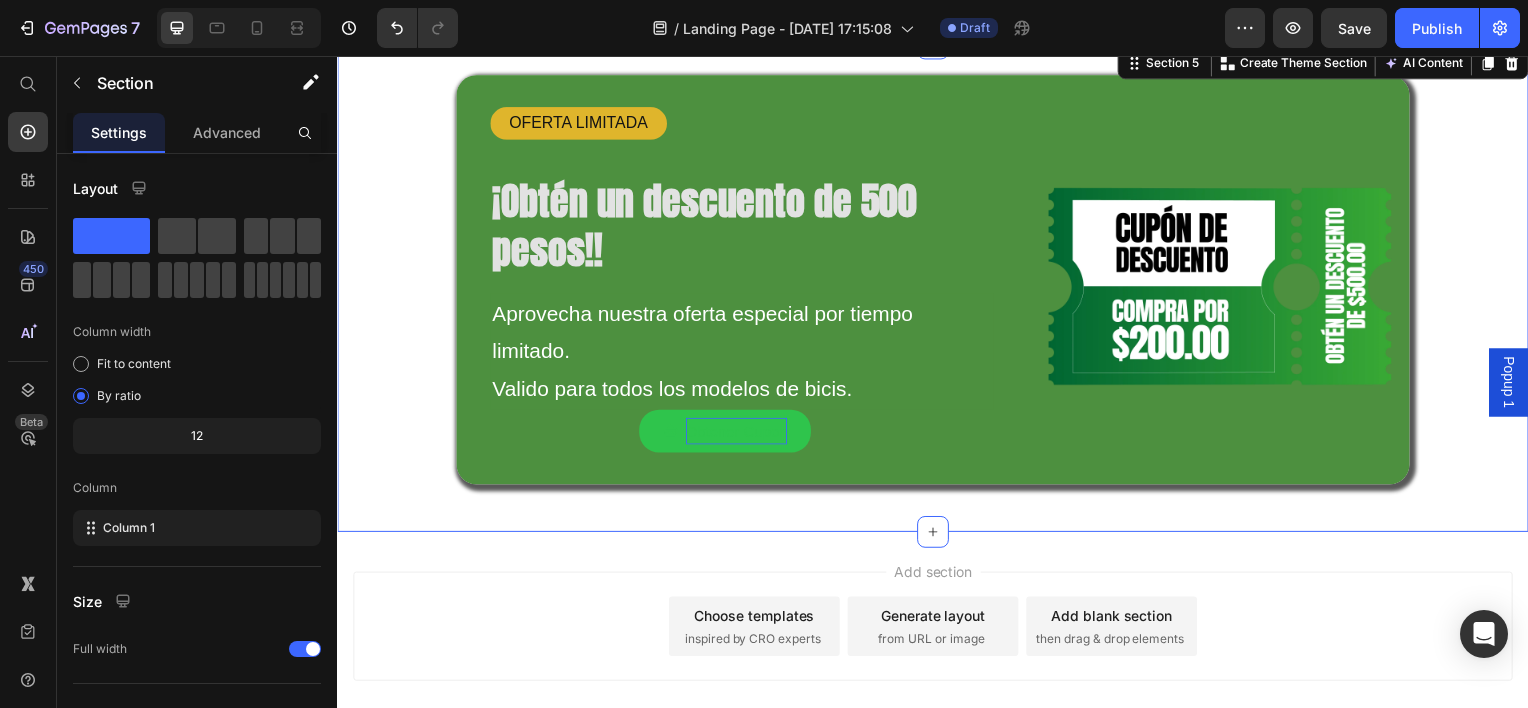 click on "OFERTA LIMITADA Text Block ¡Obtén un descuento de 500 pesos!! Heading Aprovecha nuestra oferta especial por tiempo limitado. Valido para todos los modelos de bicis. Text Block
Obtener Cupon Button Image" at bounding box center [937, 281] 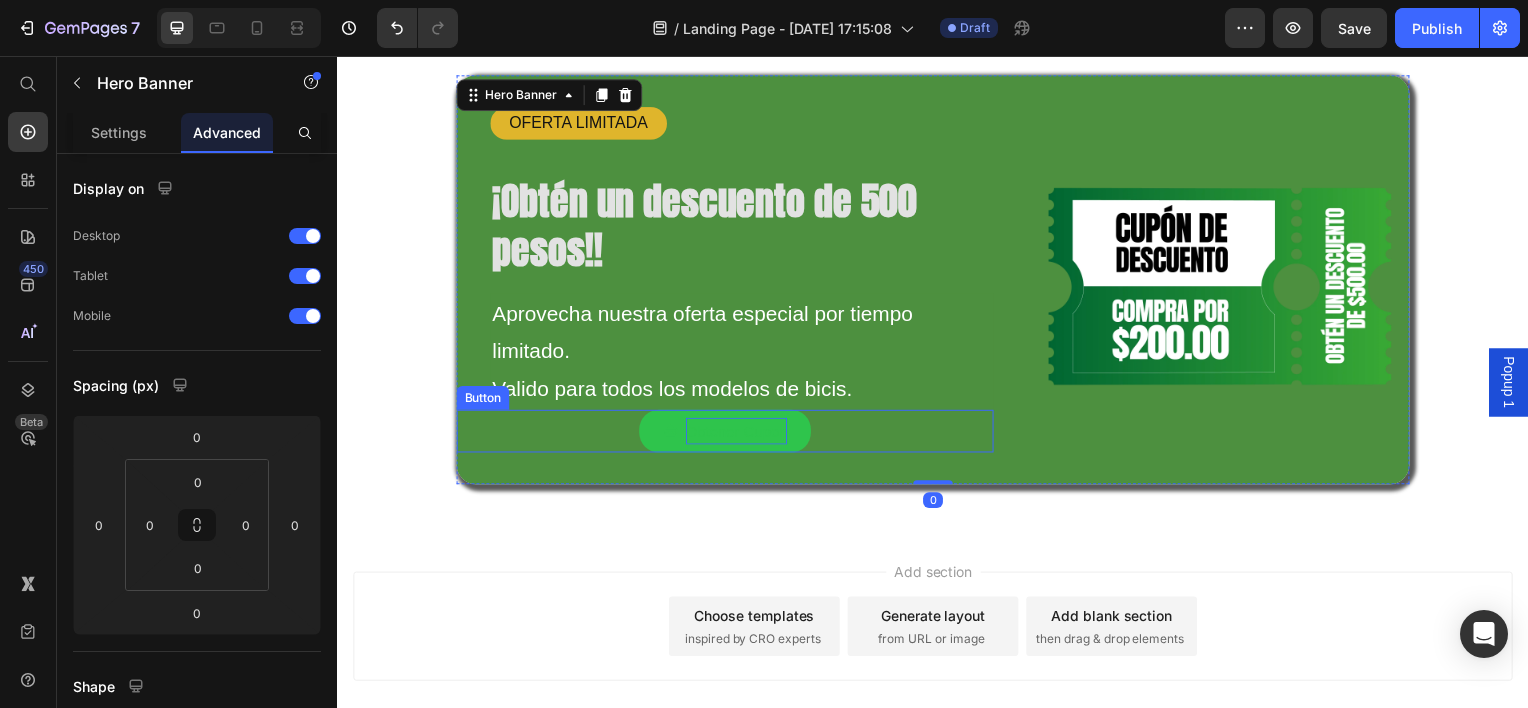 click on "Obtener Cupon" at bounding box center [739, 433] 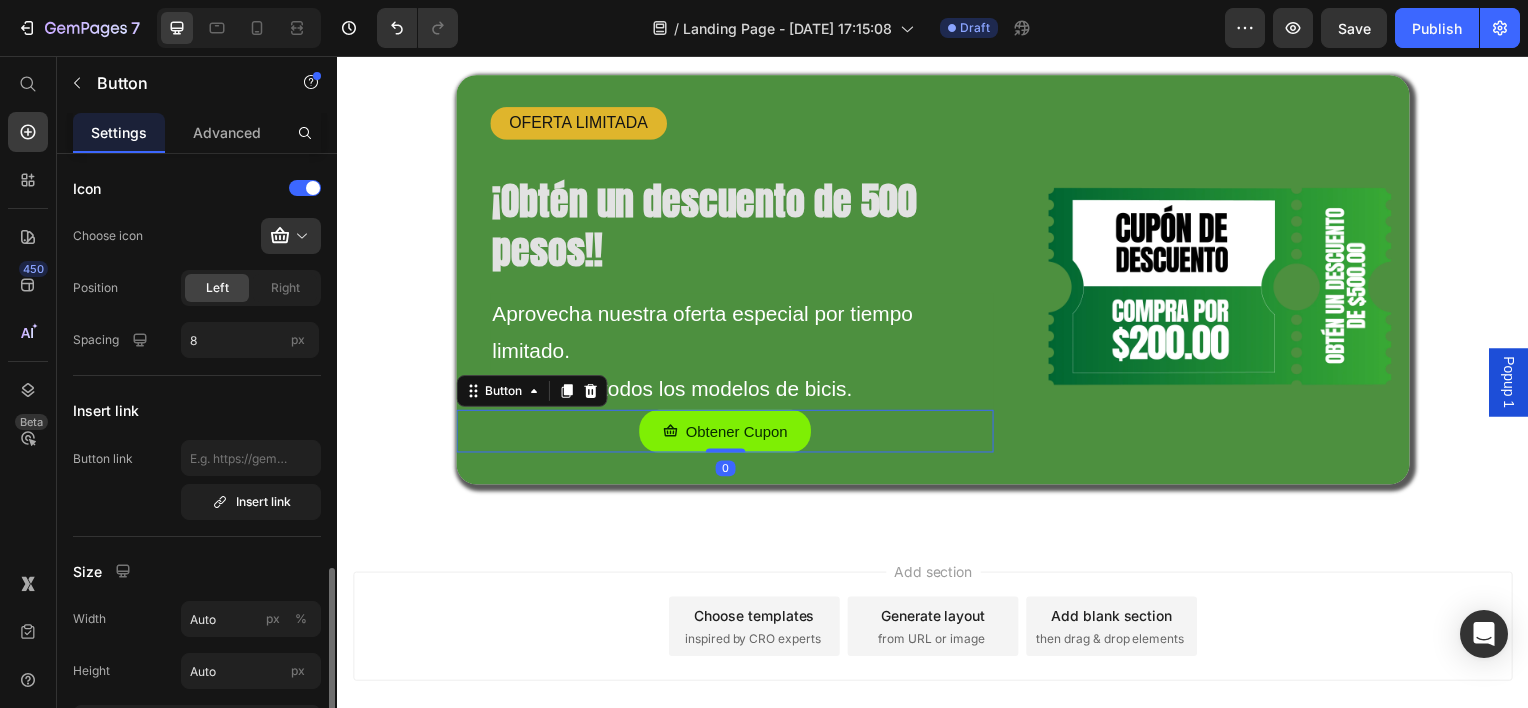 scroll, scrollTop: 600, scrollLeft: 0, axis: vertical 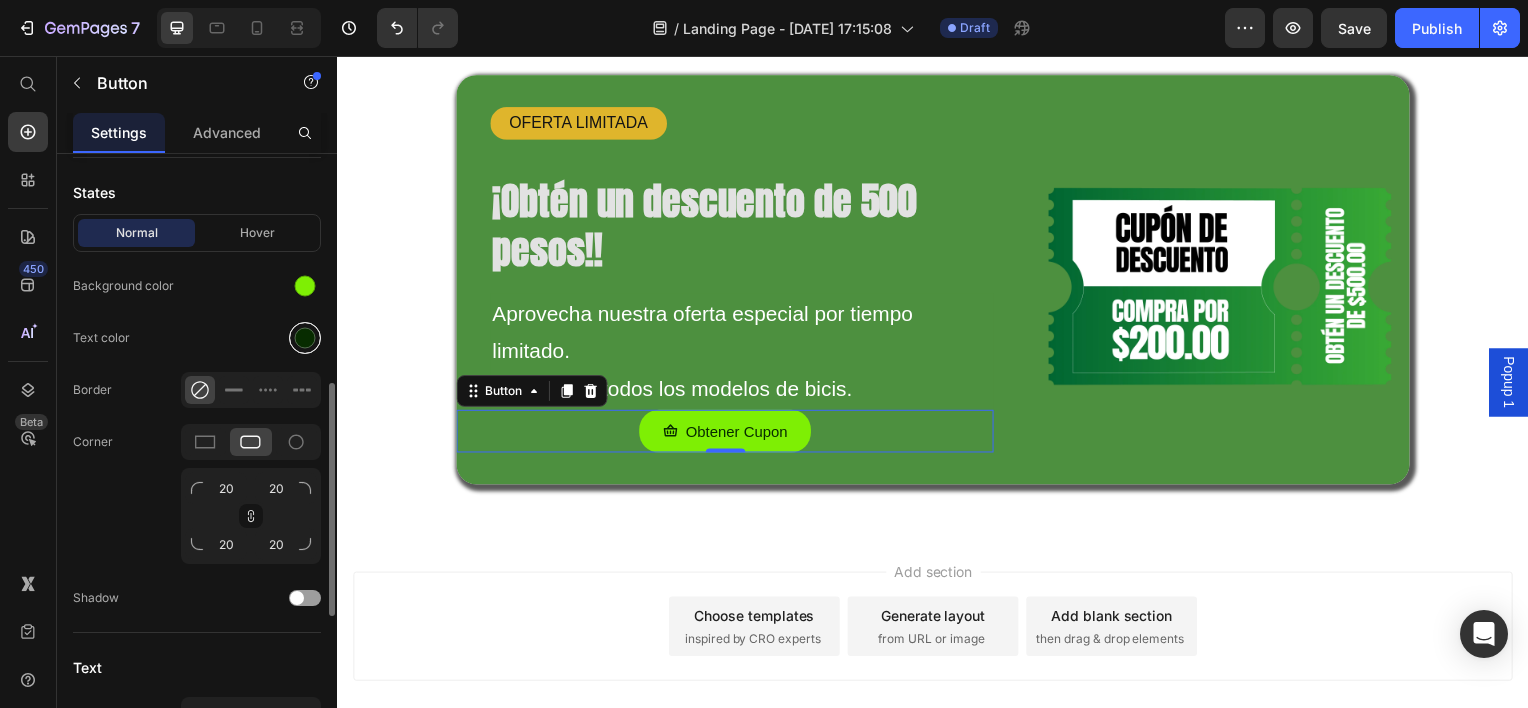 click at bounding box center [305, 338] 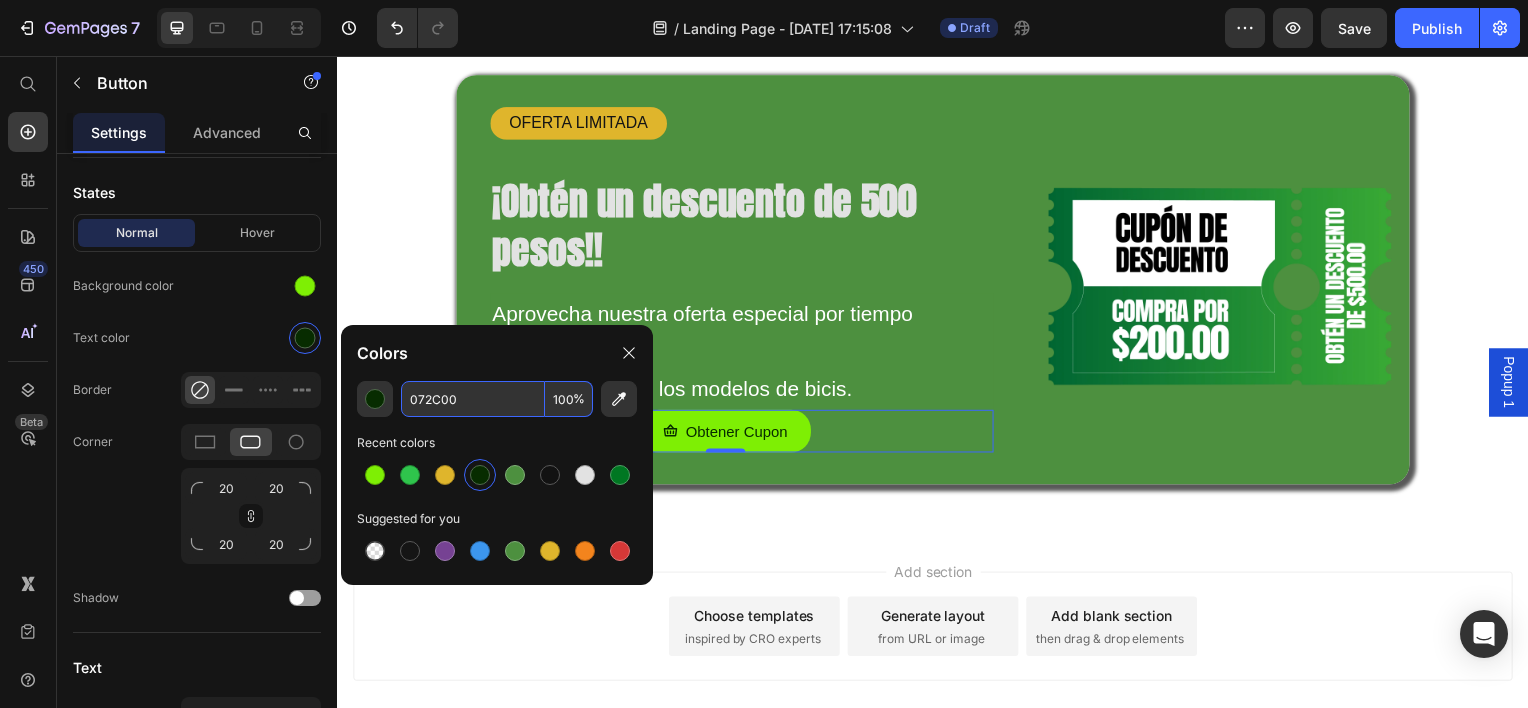 click on "072C00" at bounding box center [473, 399] 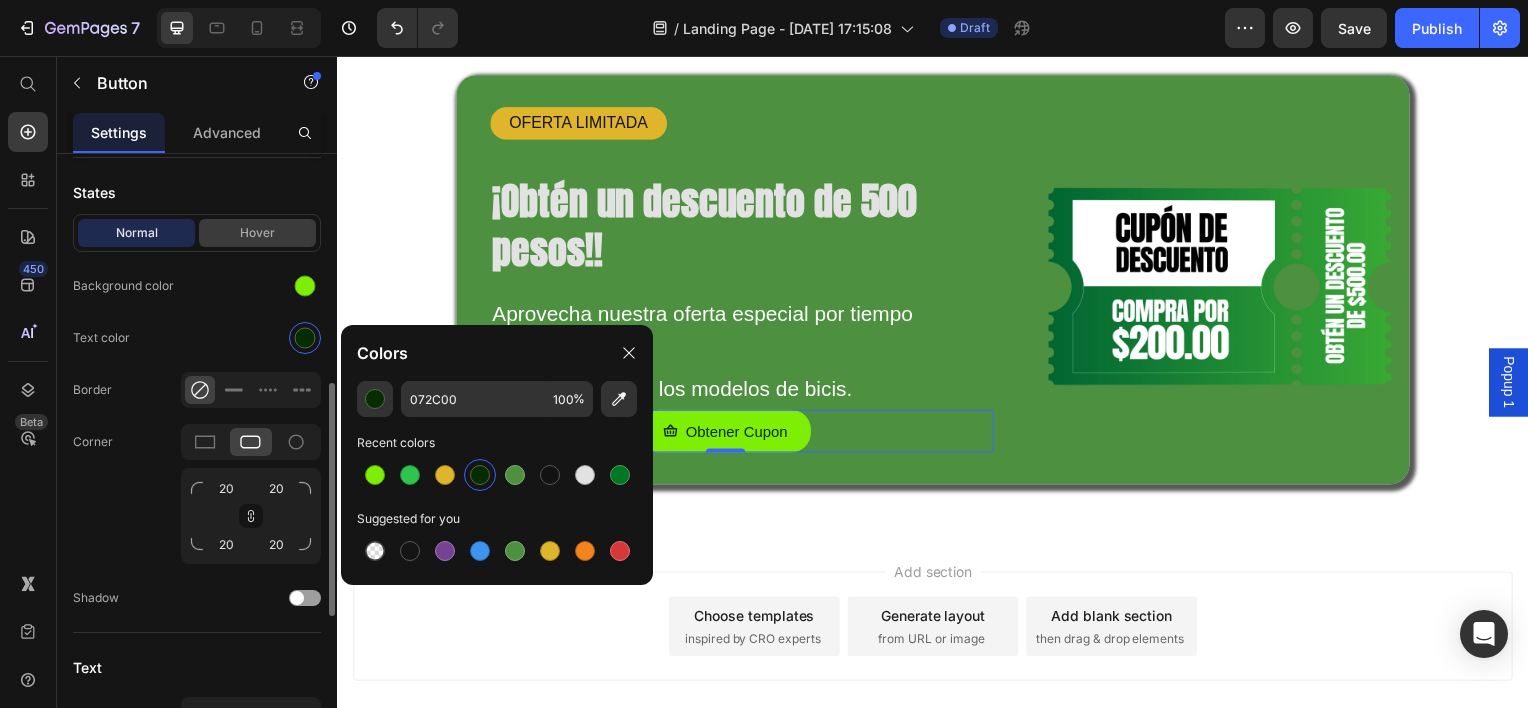 click on "Hover" at bounding box center (257, 233) 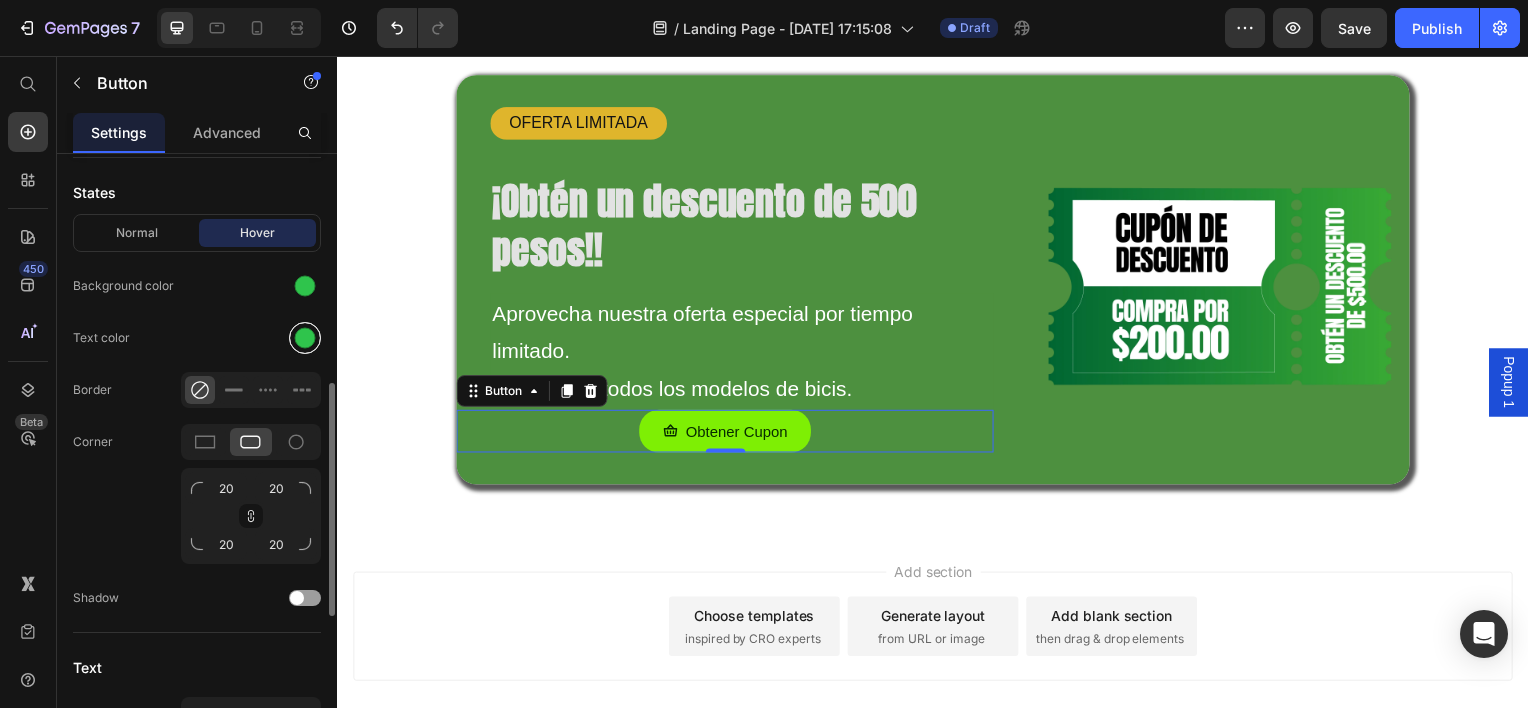 click at bounding box center [305, 338] 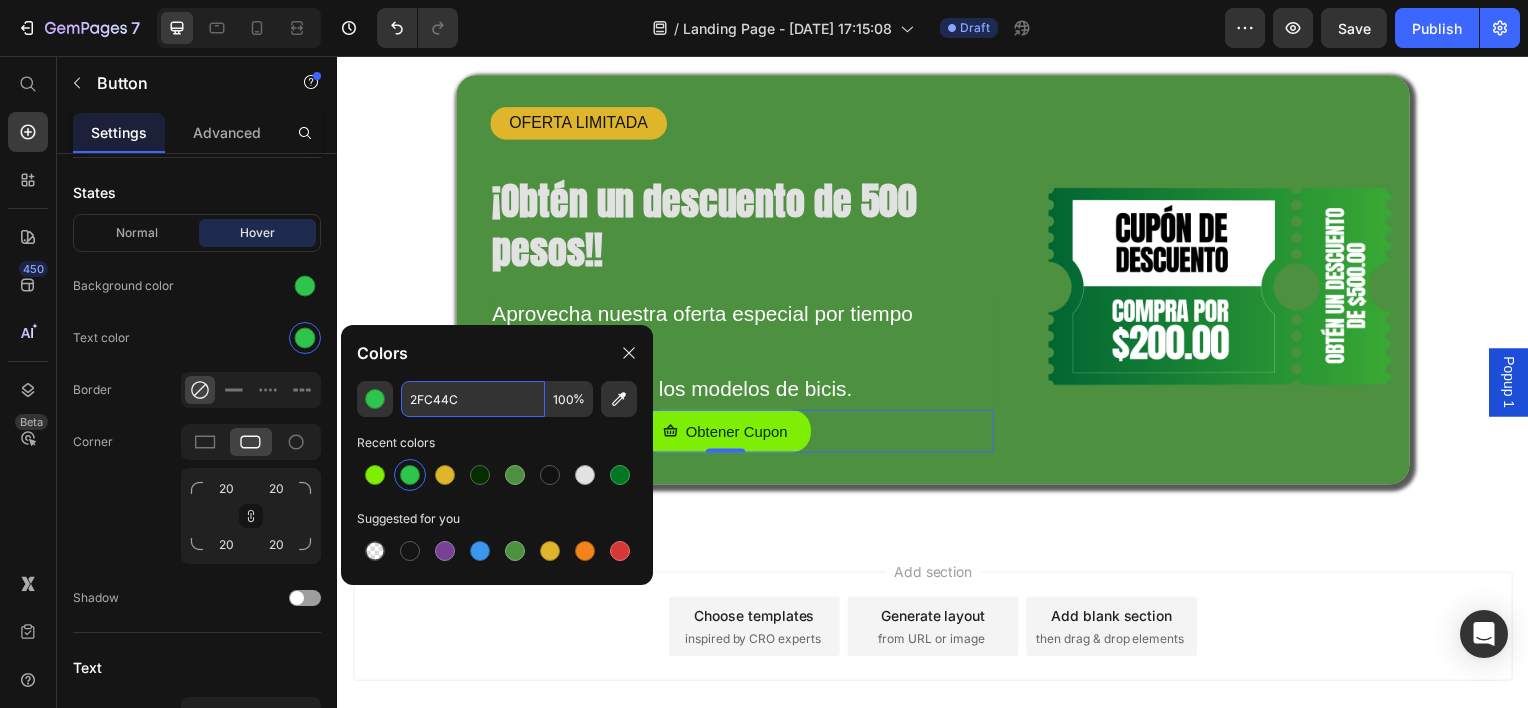 click on "2FC44C" at bounding box center (473, 399) 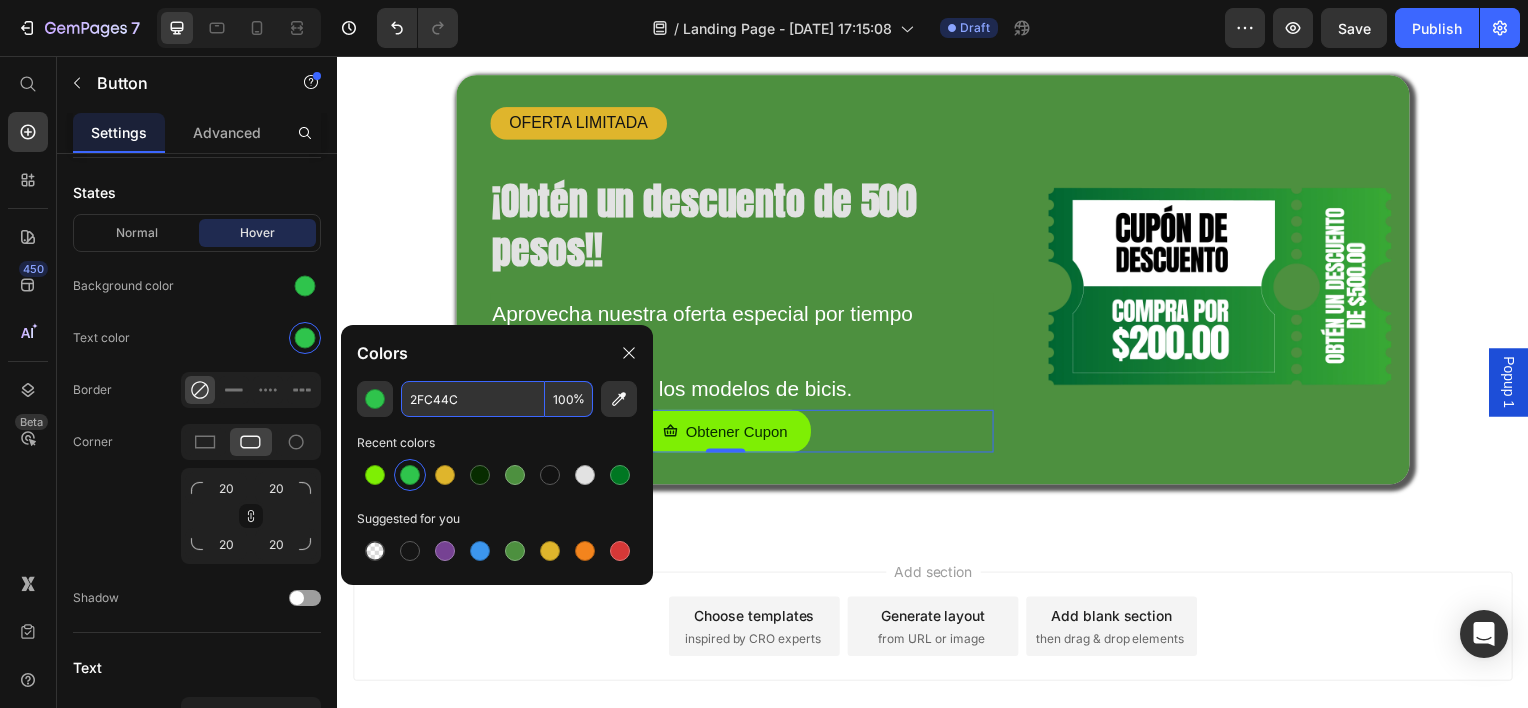 paste on "072C00" 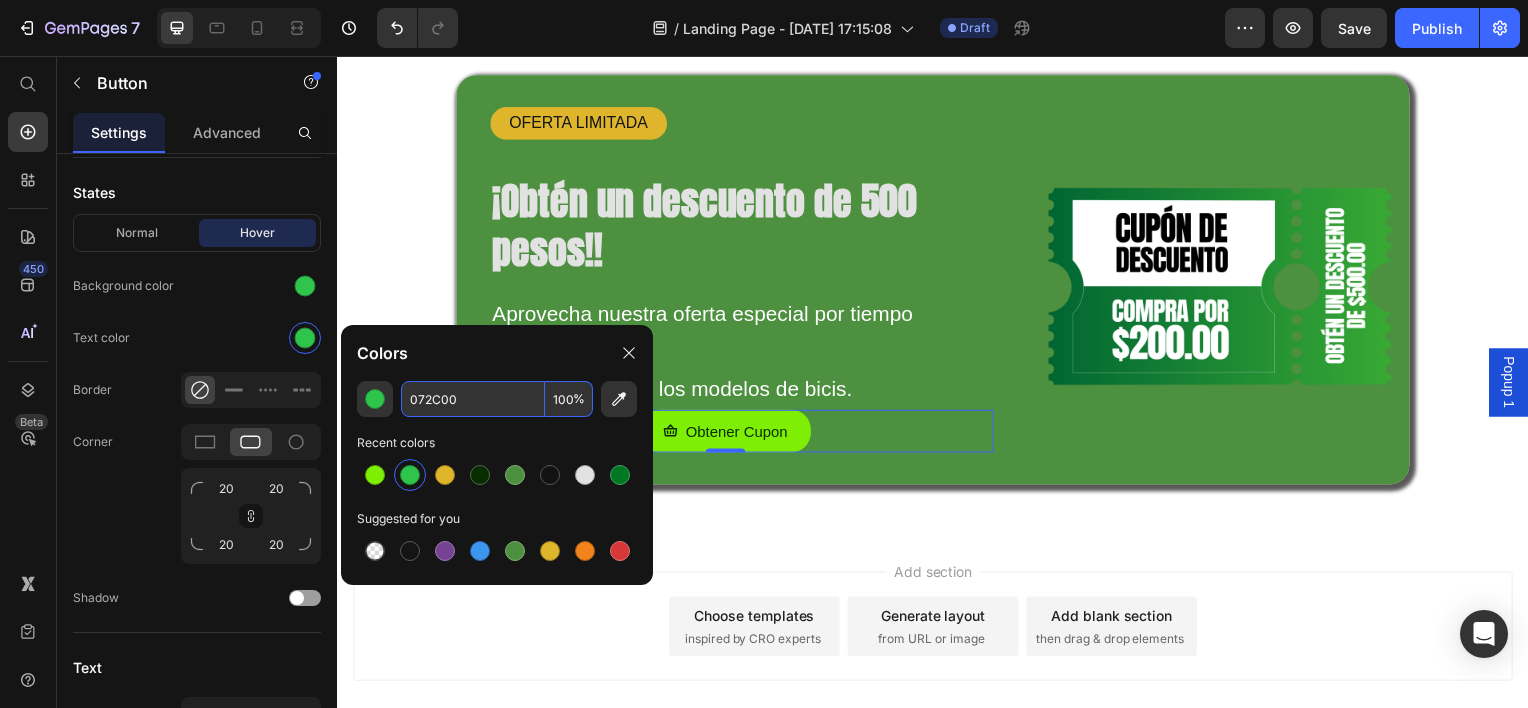 click on "Add section Choose templates inspired by CRO experts Generate layout from URL or image Add blank section then drag & drop elements" at bounding box center (937, 658) 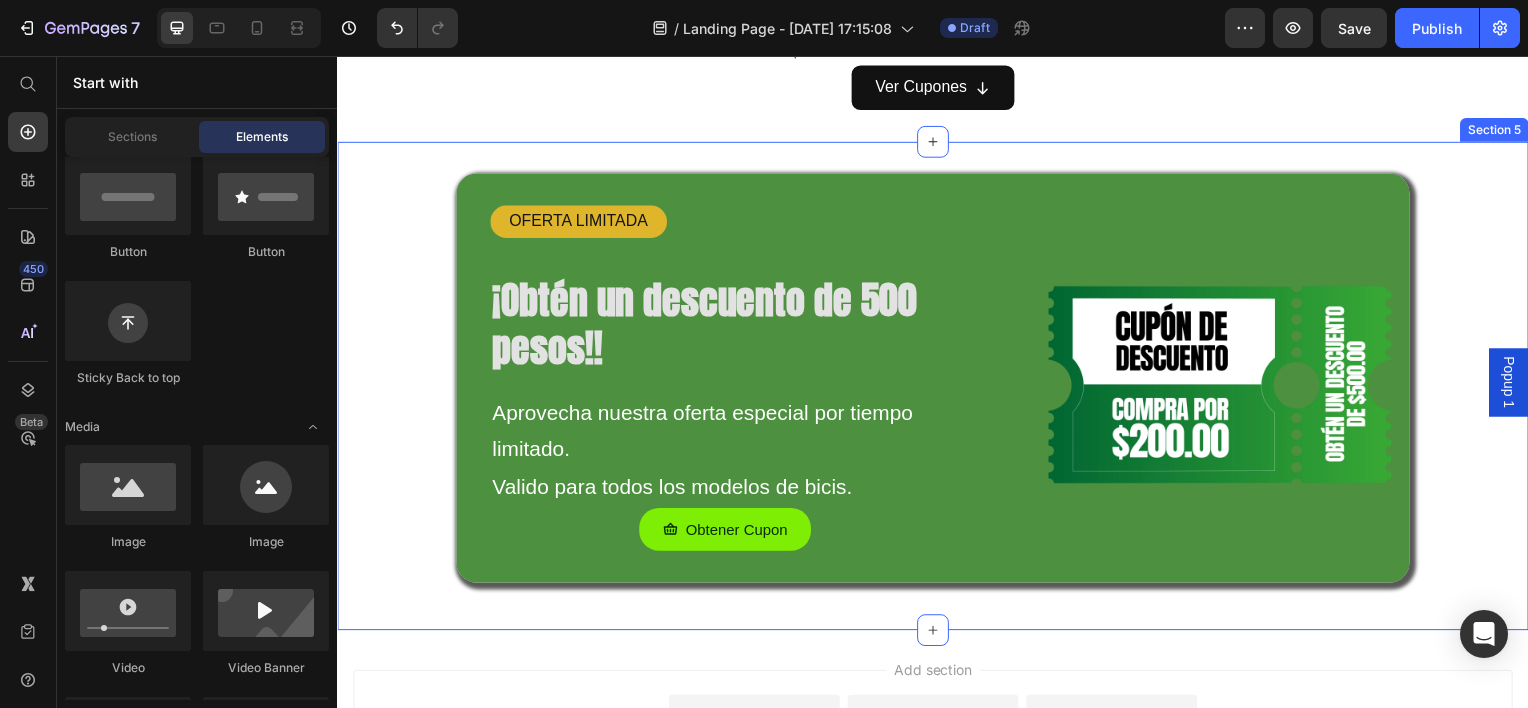 scroll, scrollTop: 1464, scrollLeft: 0, axis: vertical 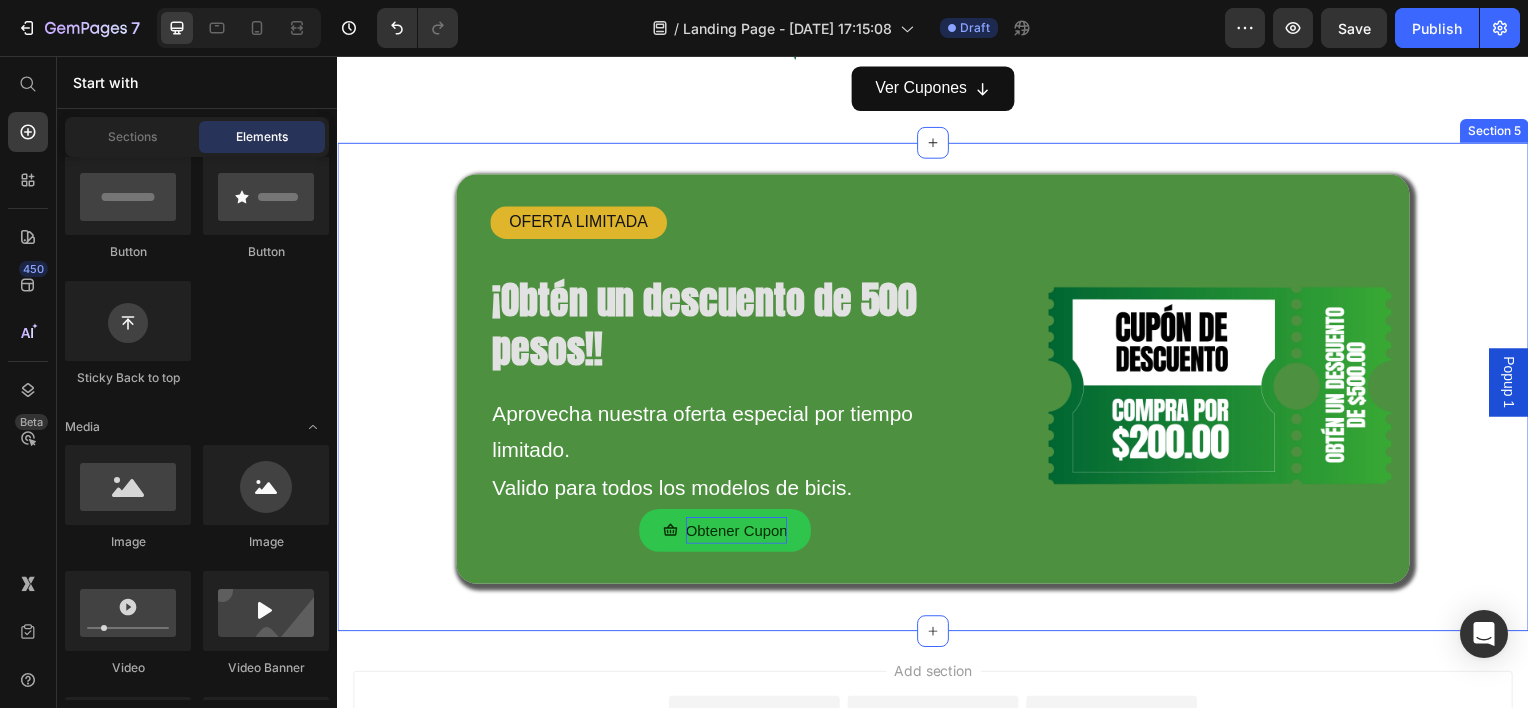 click on "Obtener Cupon" at bounding box center (739, 533) 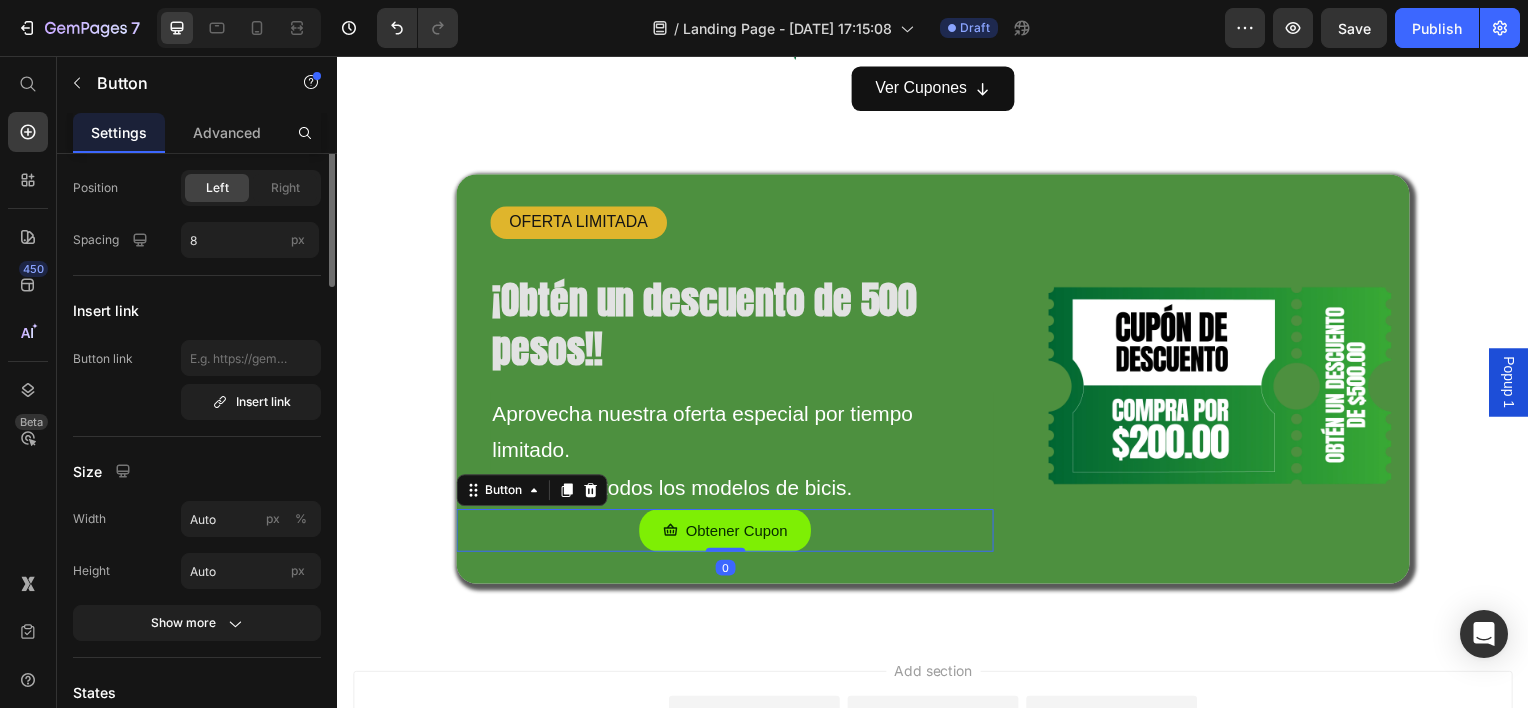 scroll, scrollTop: 0, scrollLeft: 0, axis: both 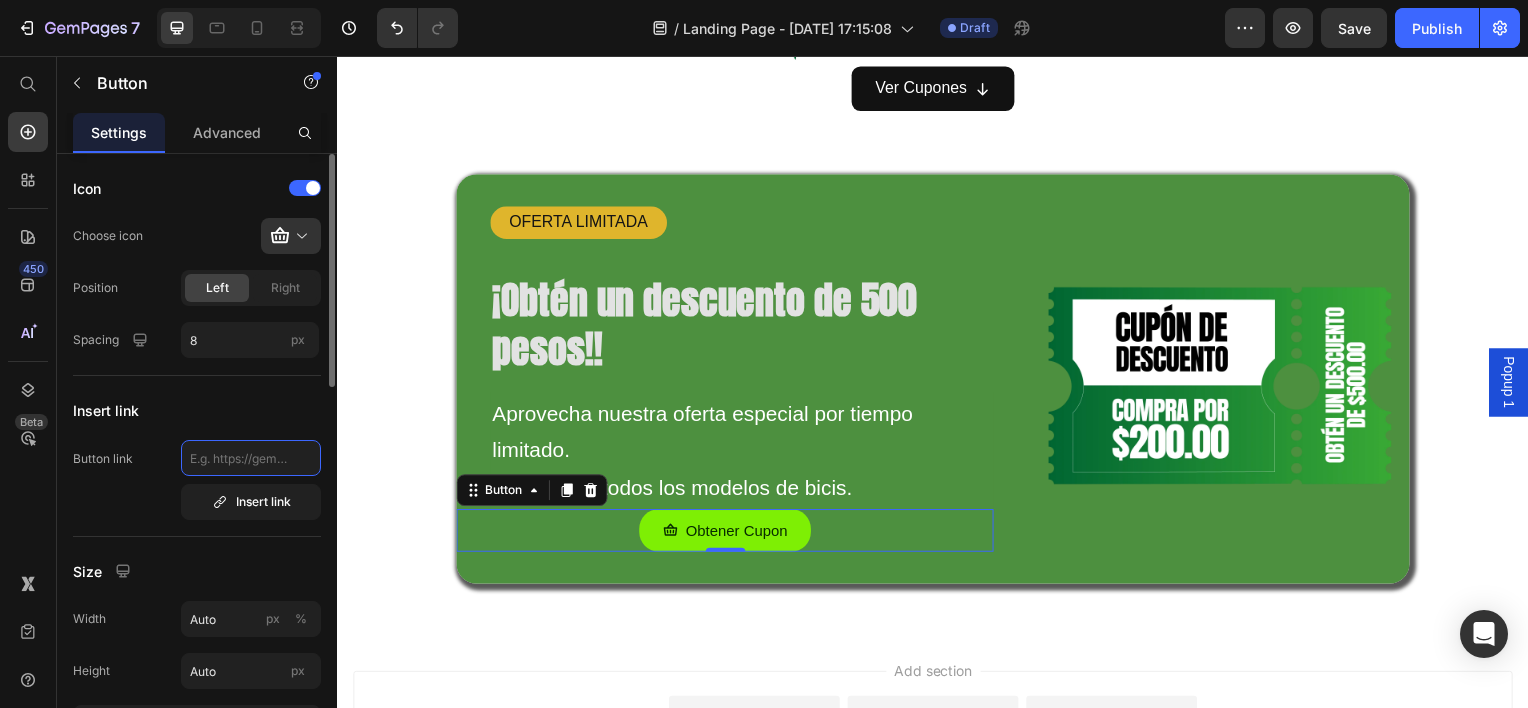 click 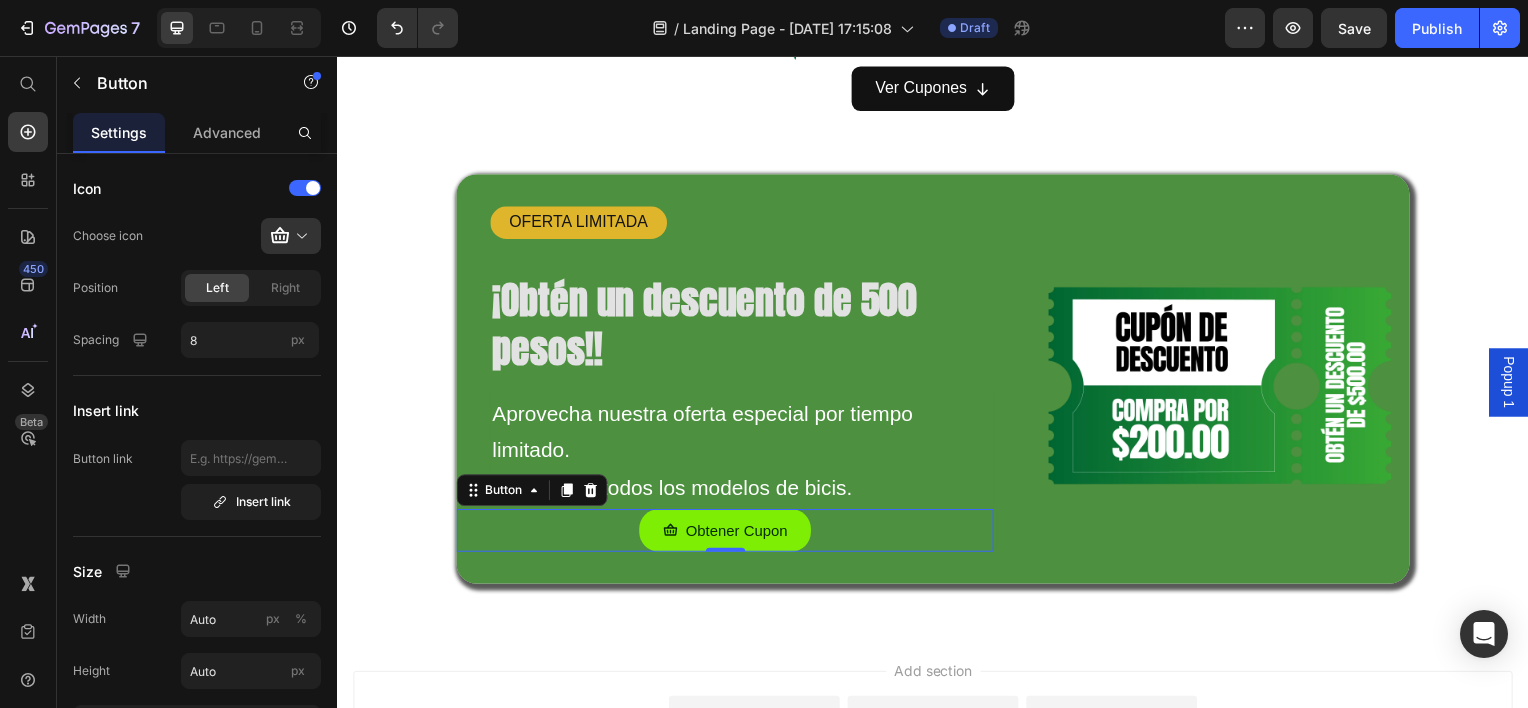 click on "OFERTA LIMITADA Text Block ¡Obtén un descuento de 500 pesos!! Heading Aprovecha nuestra oferta especial por tiempo limitado. Valido para todos los modelos de bicis. Text Block
Obtener Cupon Button   0 Image Hero Banner Row" at bounding box center (937, 389) 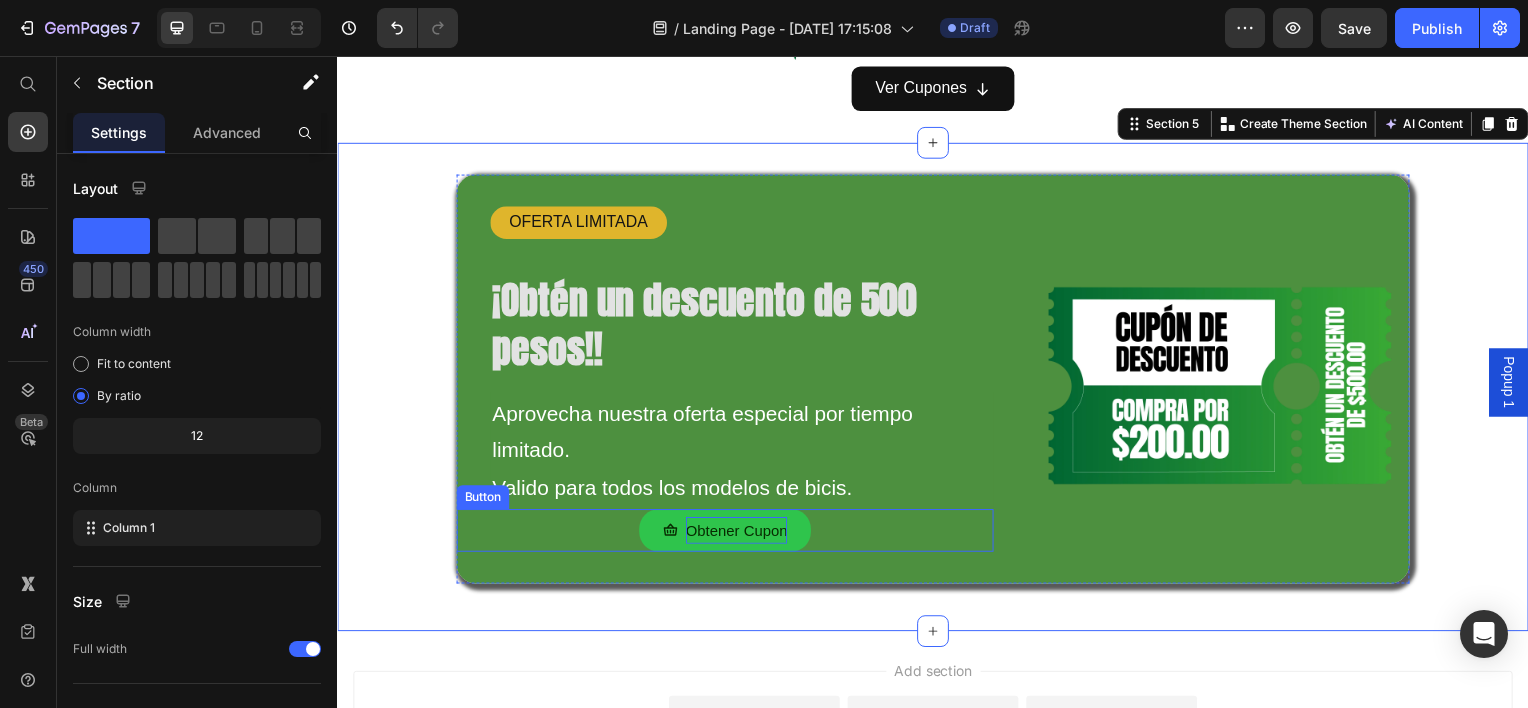 click on "Obtener Cupon" at bounding box center (739, 533) 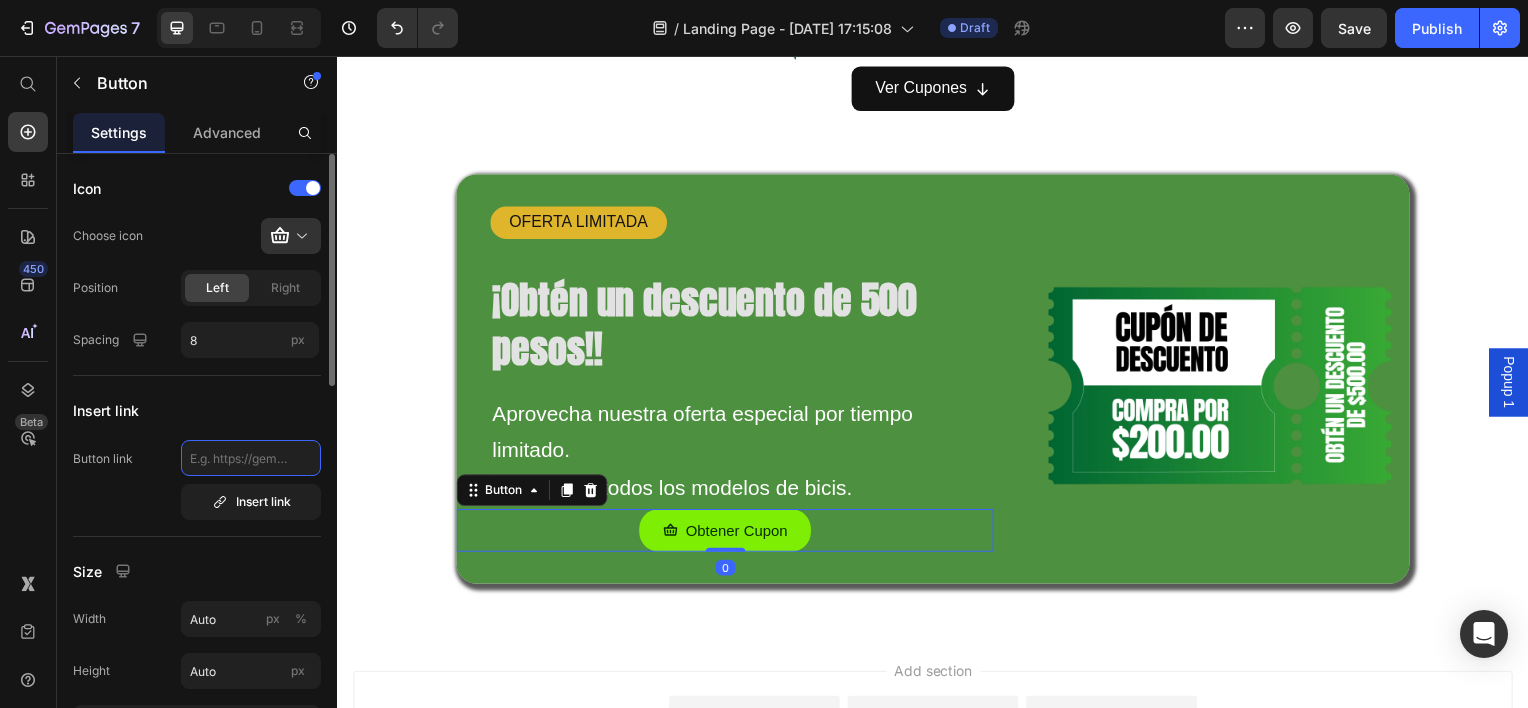 click 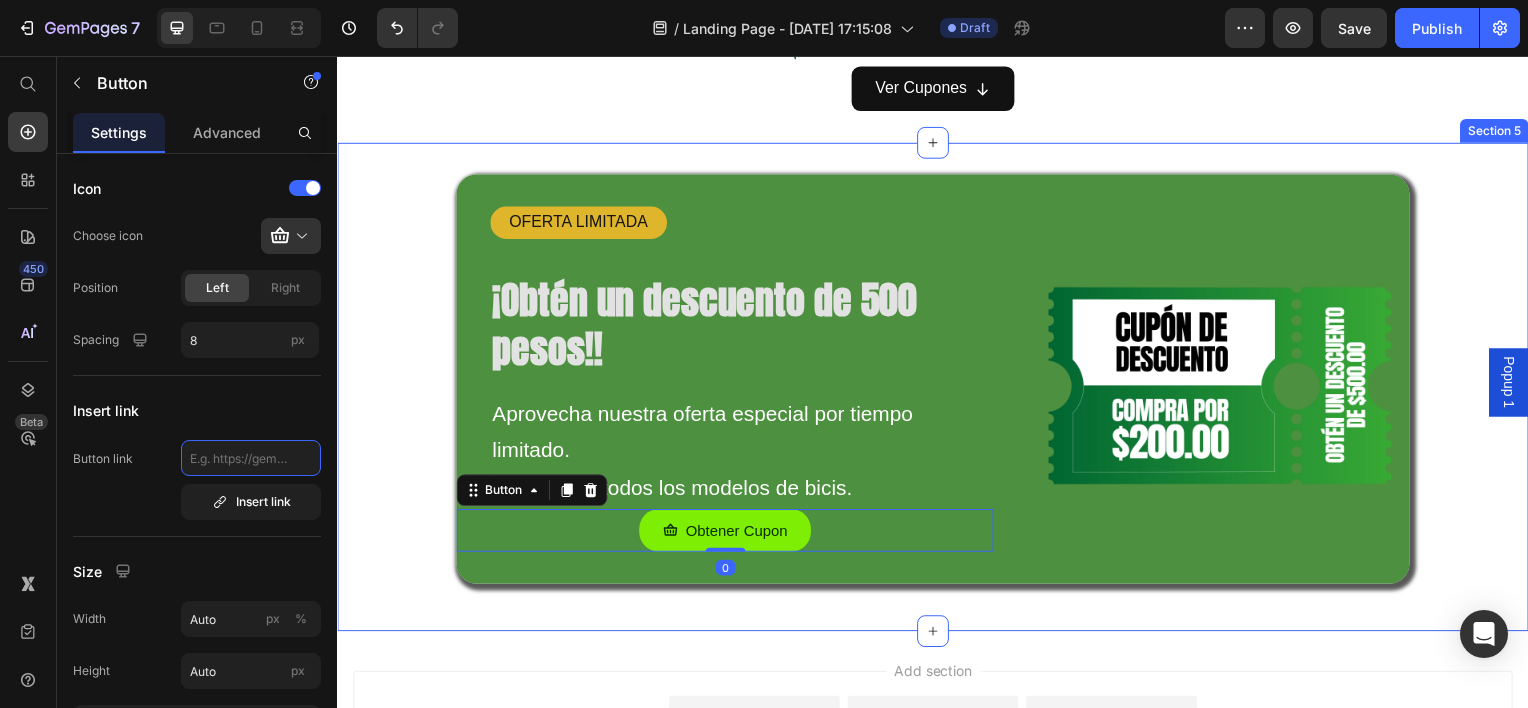 type on "https://evobike.com.mx/products/cupon-de-descuento-compra-por-200-pesos-y-obten-un-descuento-de-500-pesos" 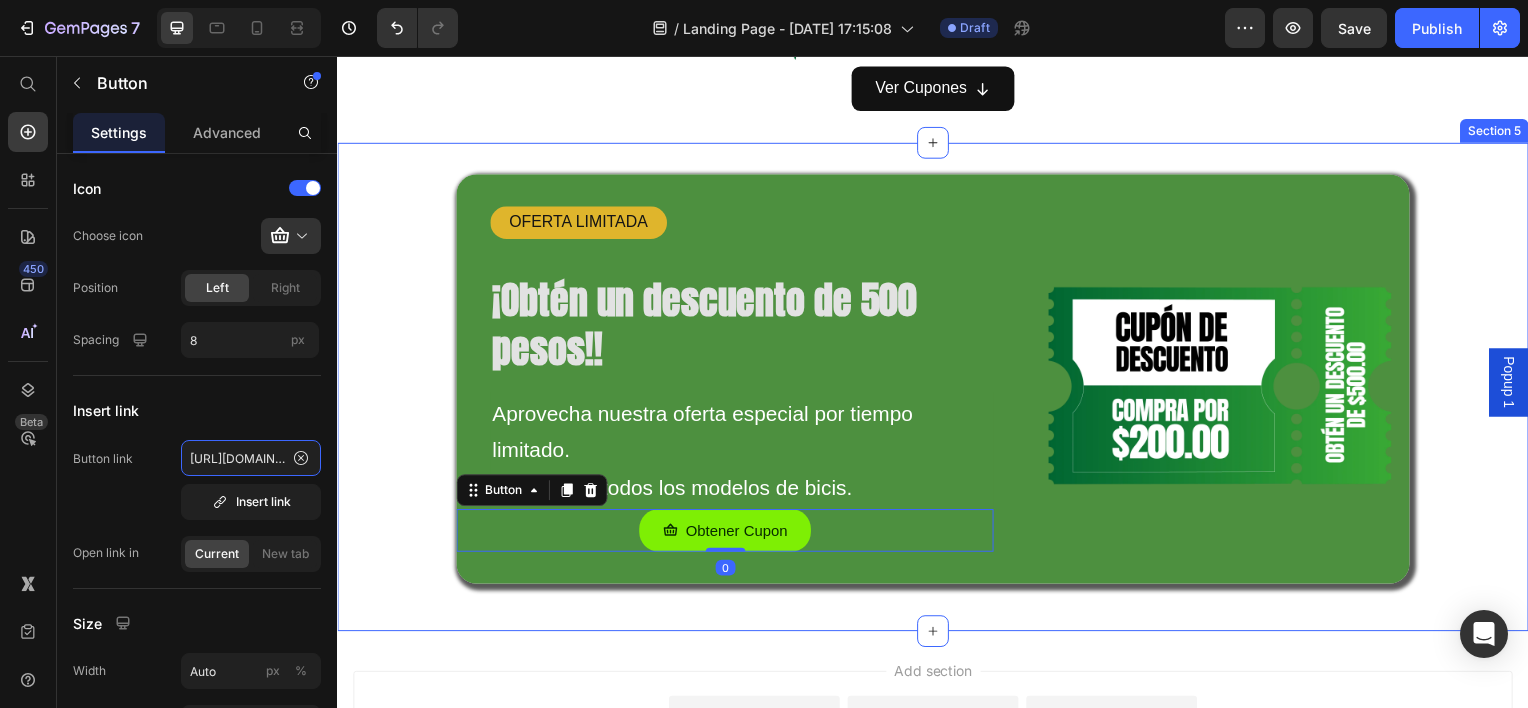 scroll, scrollTop: 0, scrollLeft: 576, axis: horizontal 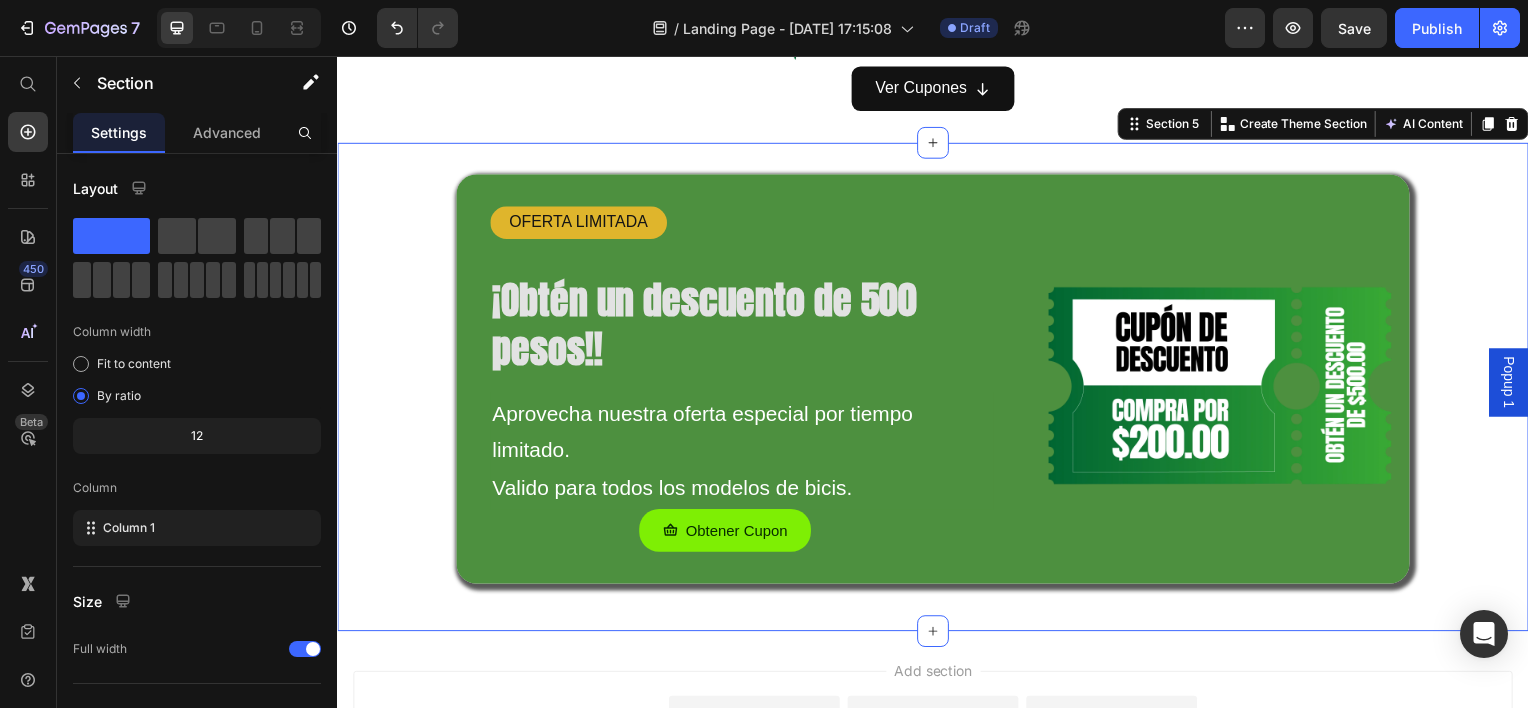 click on "OFERTA LIMITADA Text Block ¡Obtén un descuento de 500 pesos!! Heading Aprovecha nuestra oferta especial por tiempo limitado. Valido para todos los modelos de bicis. Text Block
Obtener Cupon Button Image Hero Banner Row Section 5   Create Theme Section AI Content Write with GemAI What would you like to describe here? Tone and Voice Persuasive Product SOL PRO Show more Generate" at bounding box center [937, 389] 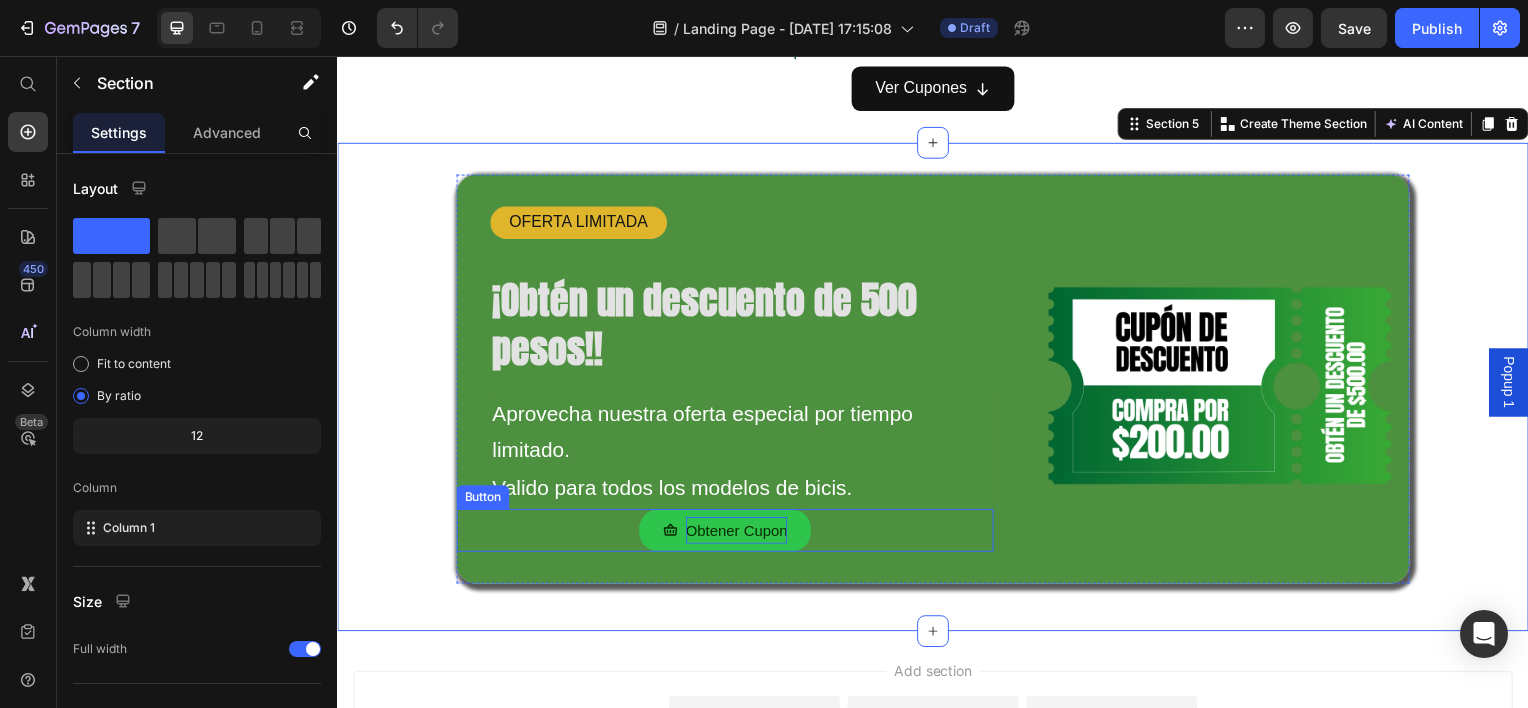 click on "Obtener Cupon" at bounding box center (739, 533) 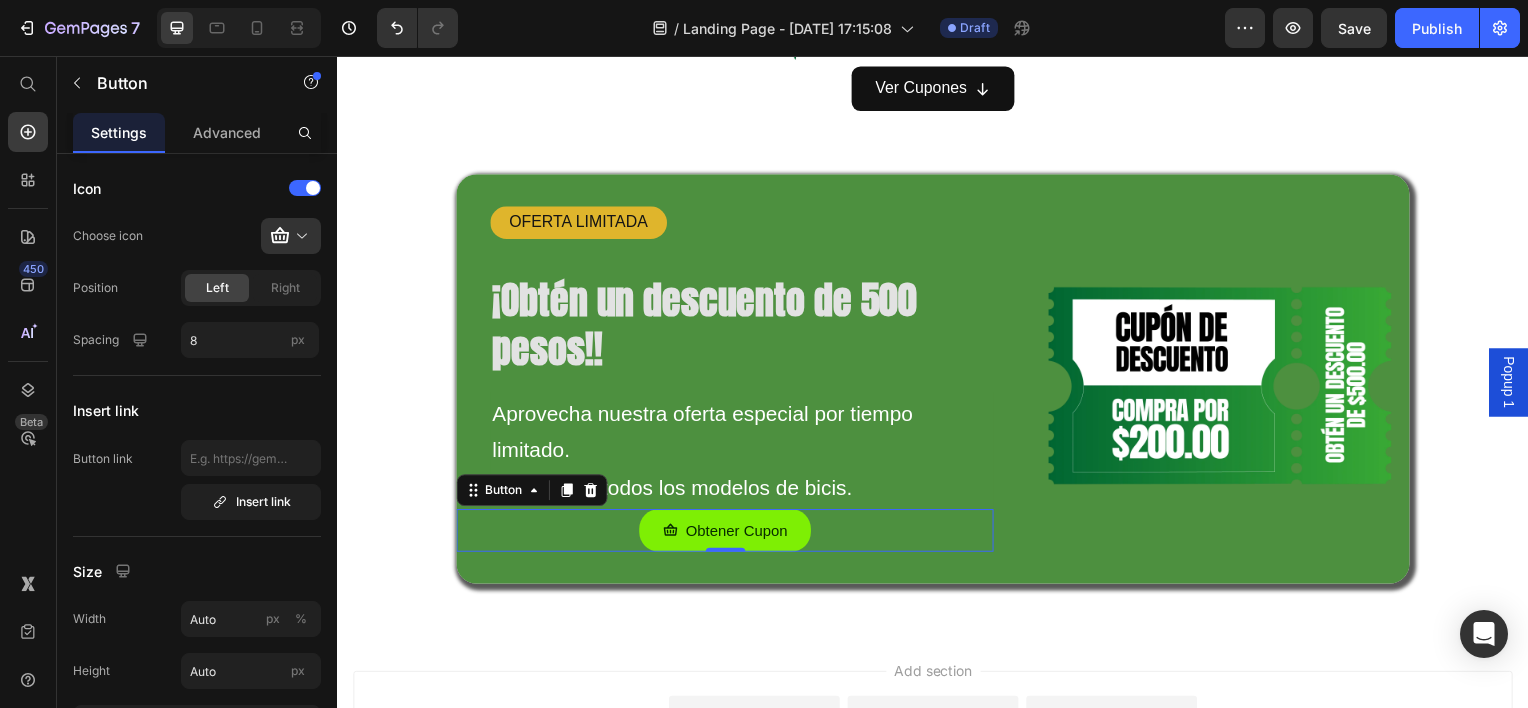 click on "Obtener Cupon Button   0" at bounding box center [727, 533] 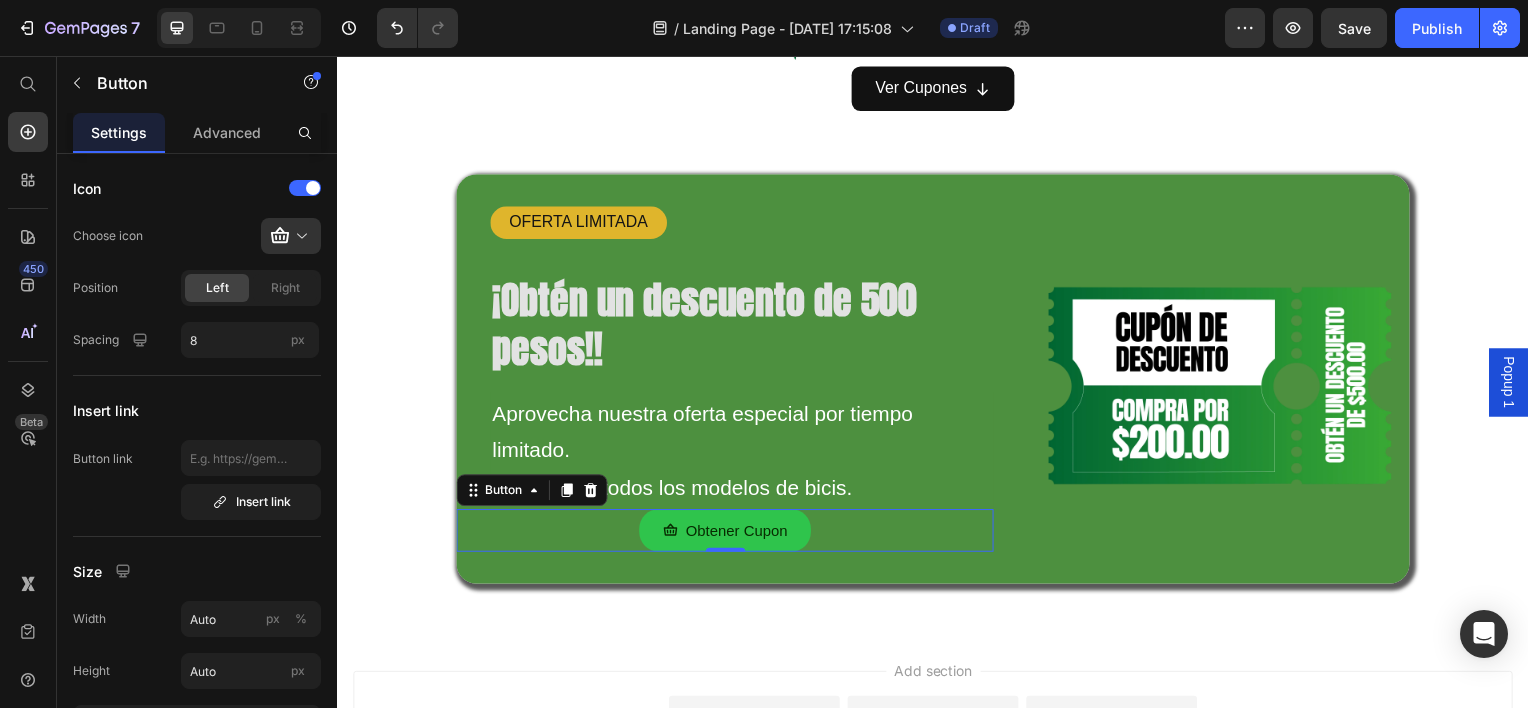 click on "Obtener Cupon" at bounding box center (728, 533) 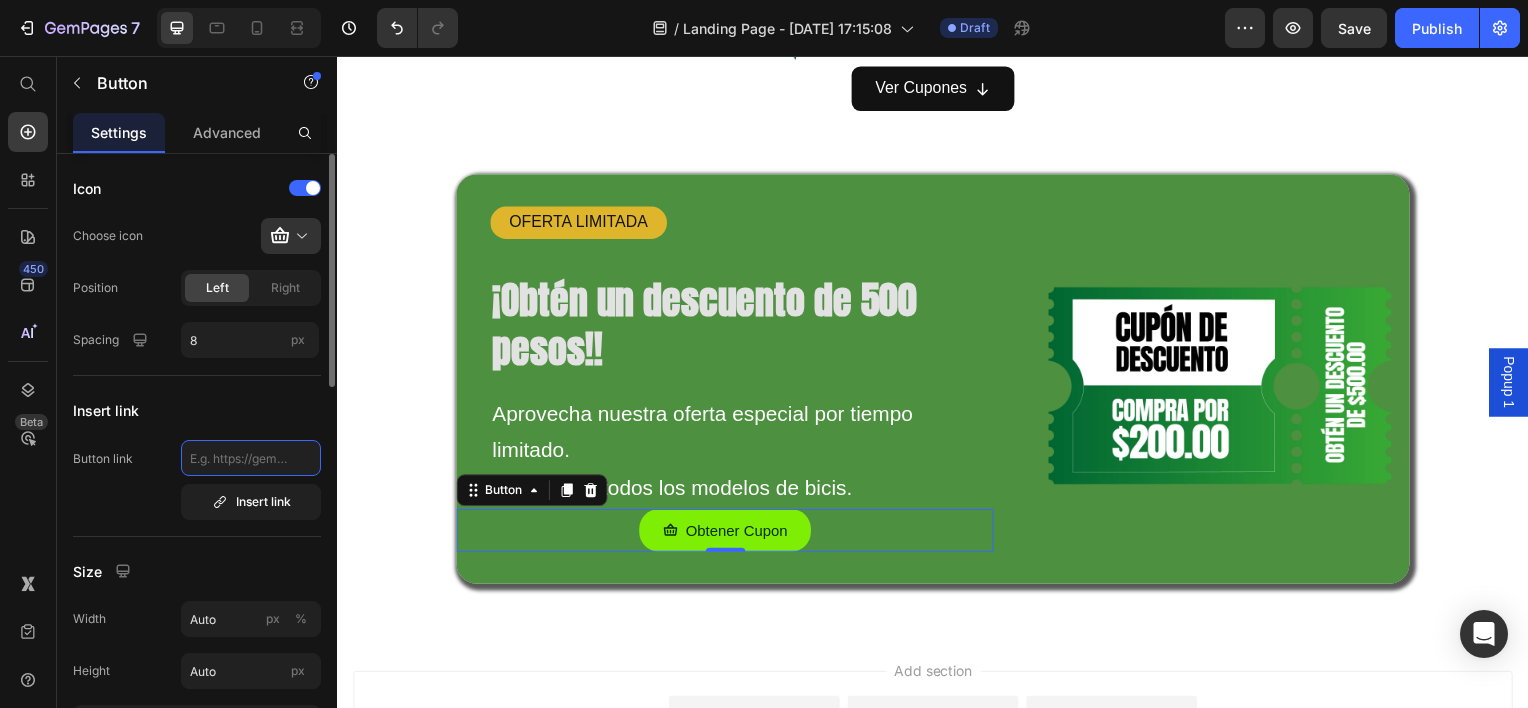 click 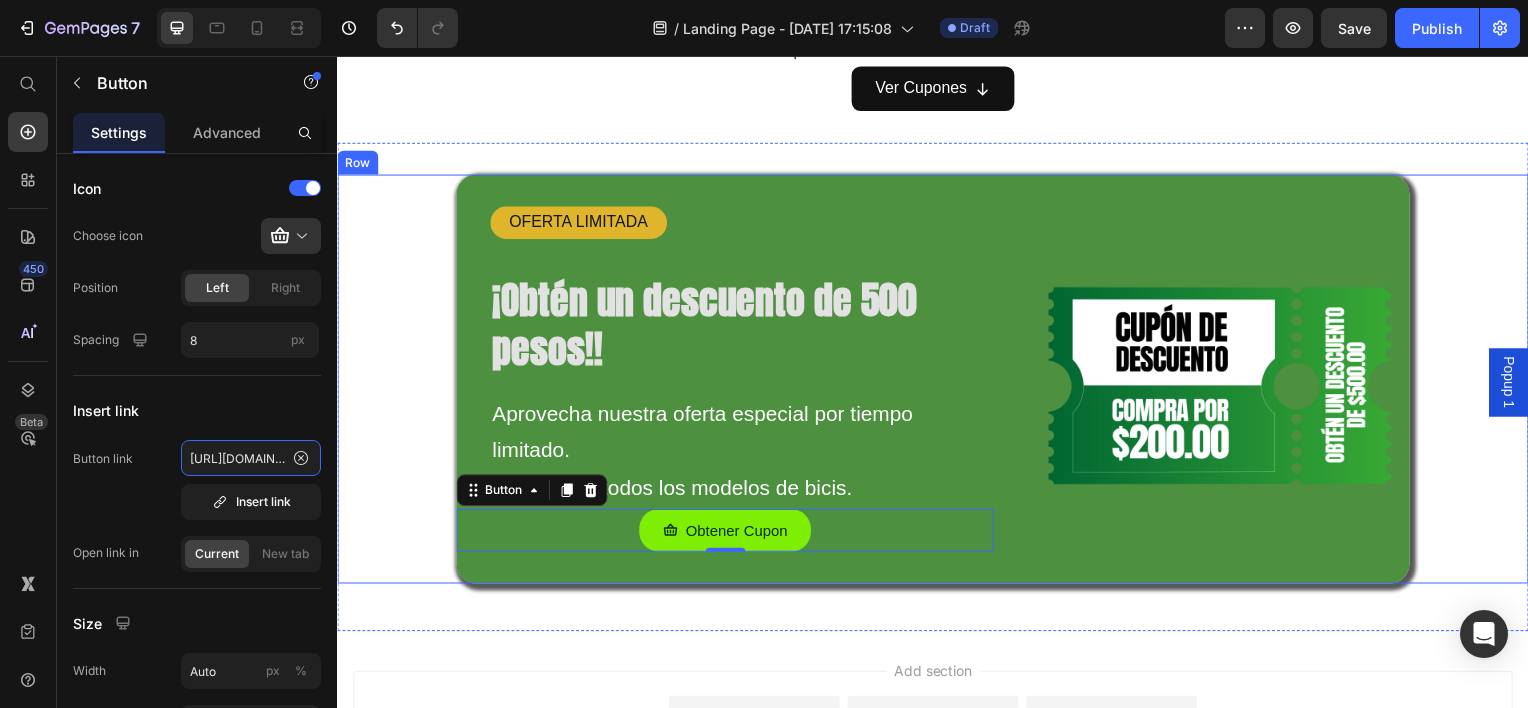 scroll, scrollTop: 0, scrollLeft: 576, axis: horizontal 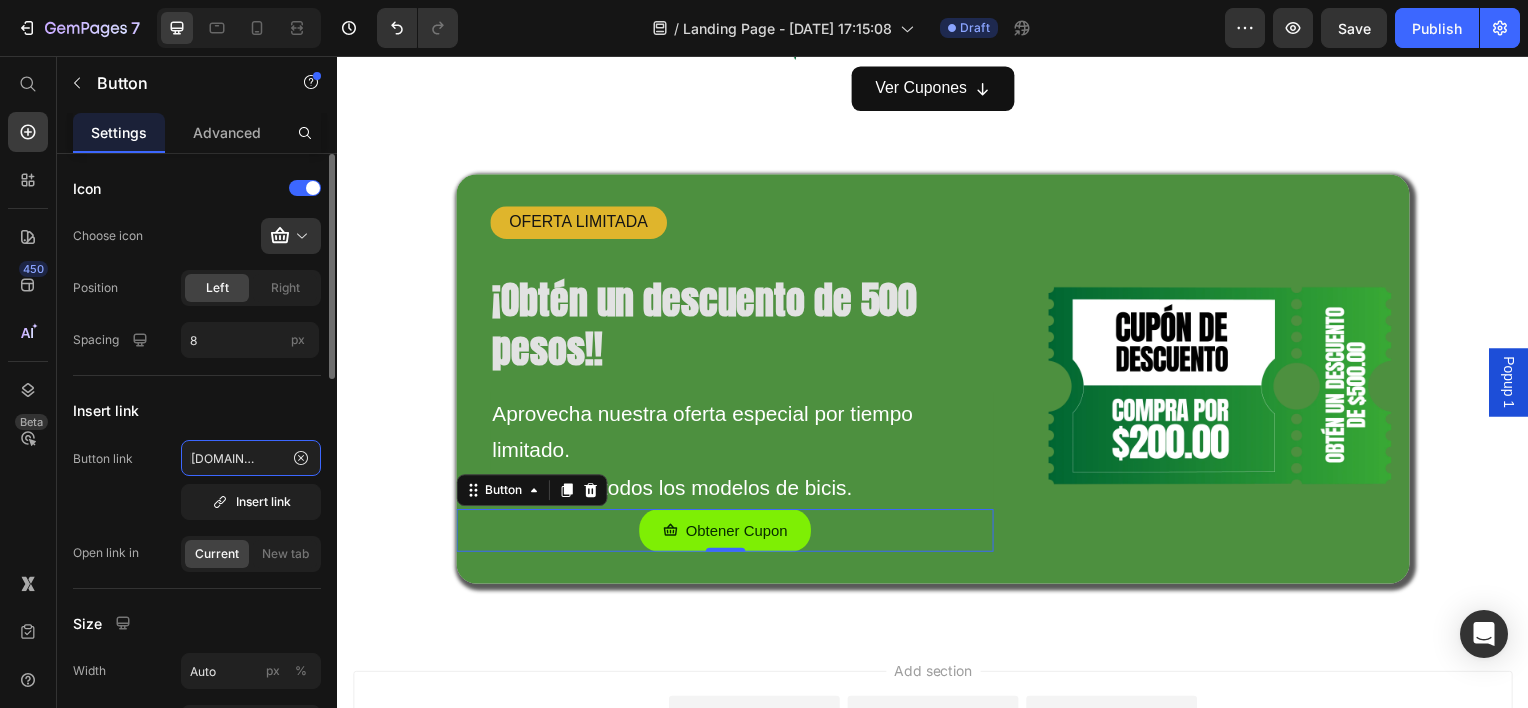 type on "https://evobike.com.mx/products/cupon-de-descuento-compra-por-200-pesos-y-obten-un-descuento-de-500-pesos" 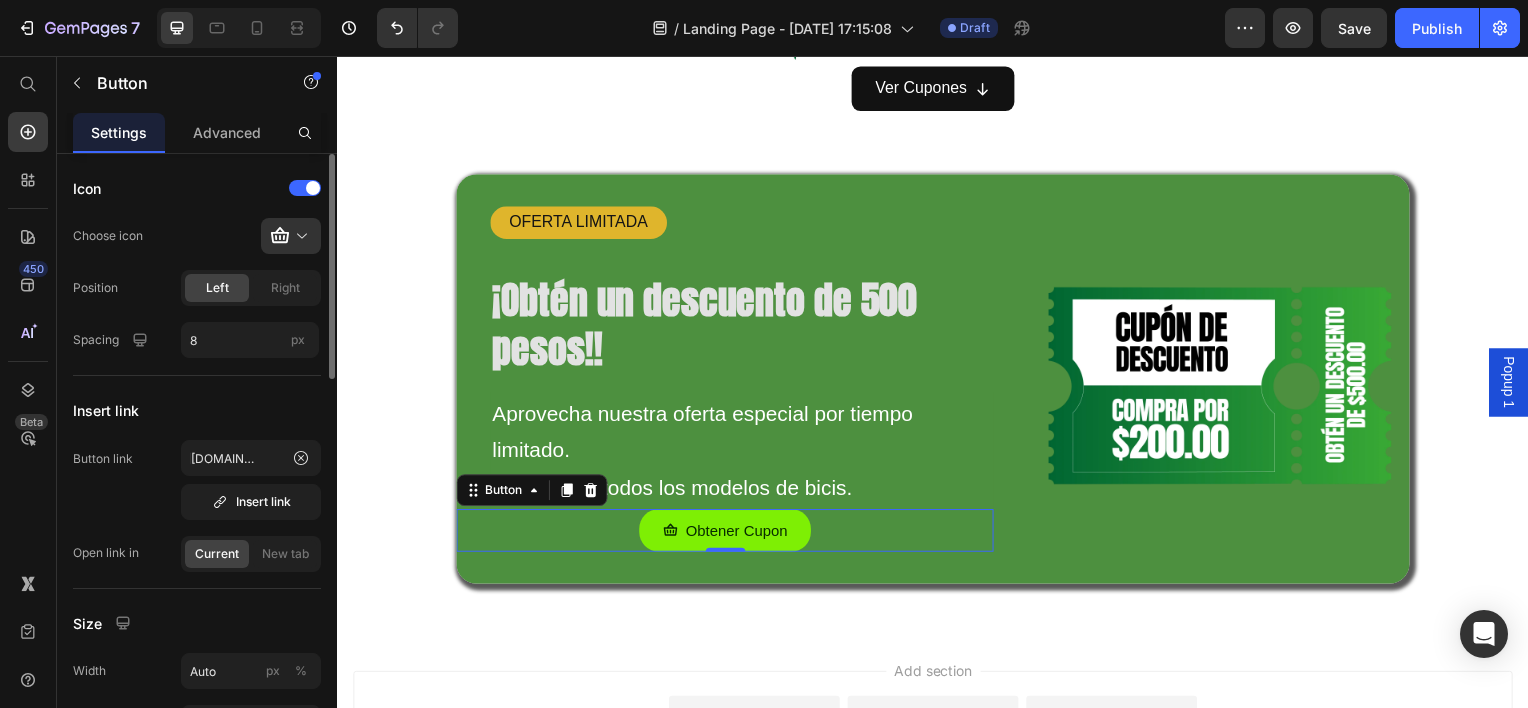click on "Icon Choose icon
Position Left Right Spacing 8 px Insert link Button link https://evobike.com.mx/products/cupon-de-descuento-compra-por-200-pesos-y-obten-un-descuento-de-500-pesos  Insert link   Open link in  Current New tab Size Width Auto px % Height Auto px Show more States Normal Hover Background color Text color Border Corner 20 20 20 20 Shadow Text Styles Paragraph 1 Font sans-serif Size 15 Show more Align" at bounding box center [197, 931] 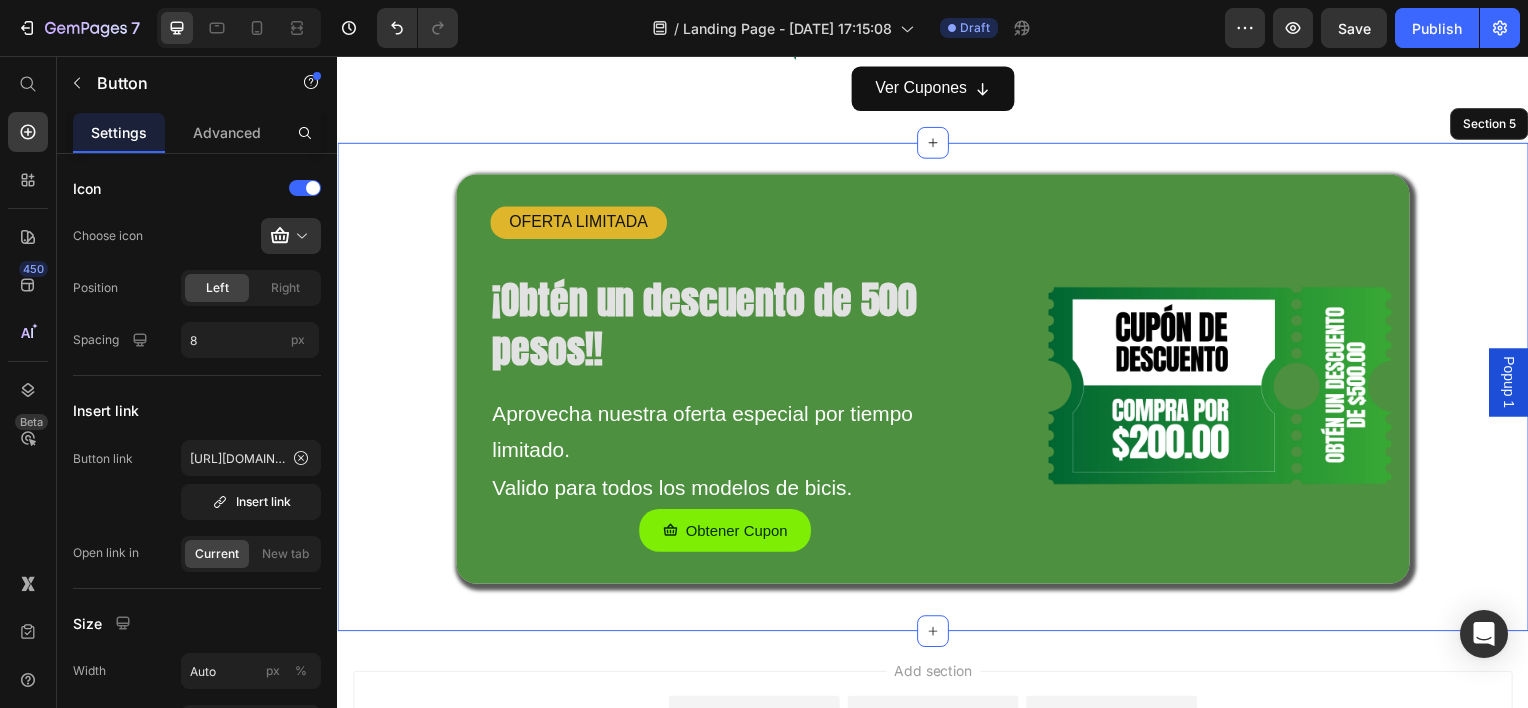 click on "OFERTA LIMITADA Text Block ¡Obtén un descuento de 500 pesos!! Heading Aprovecha nuestra oferta especial por tiempo limitado. Valido para todos los modelos de bicis. Text Block
Obtener Cupon Button   0 Image Hero Banner Row Section 5" at bounding box center (937, 389) 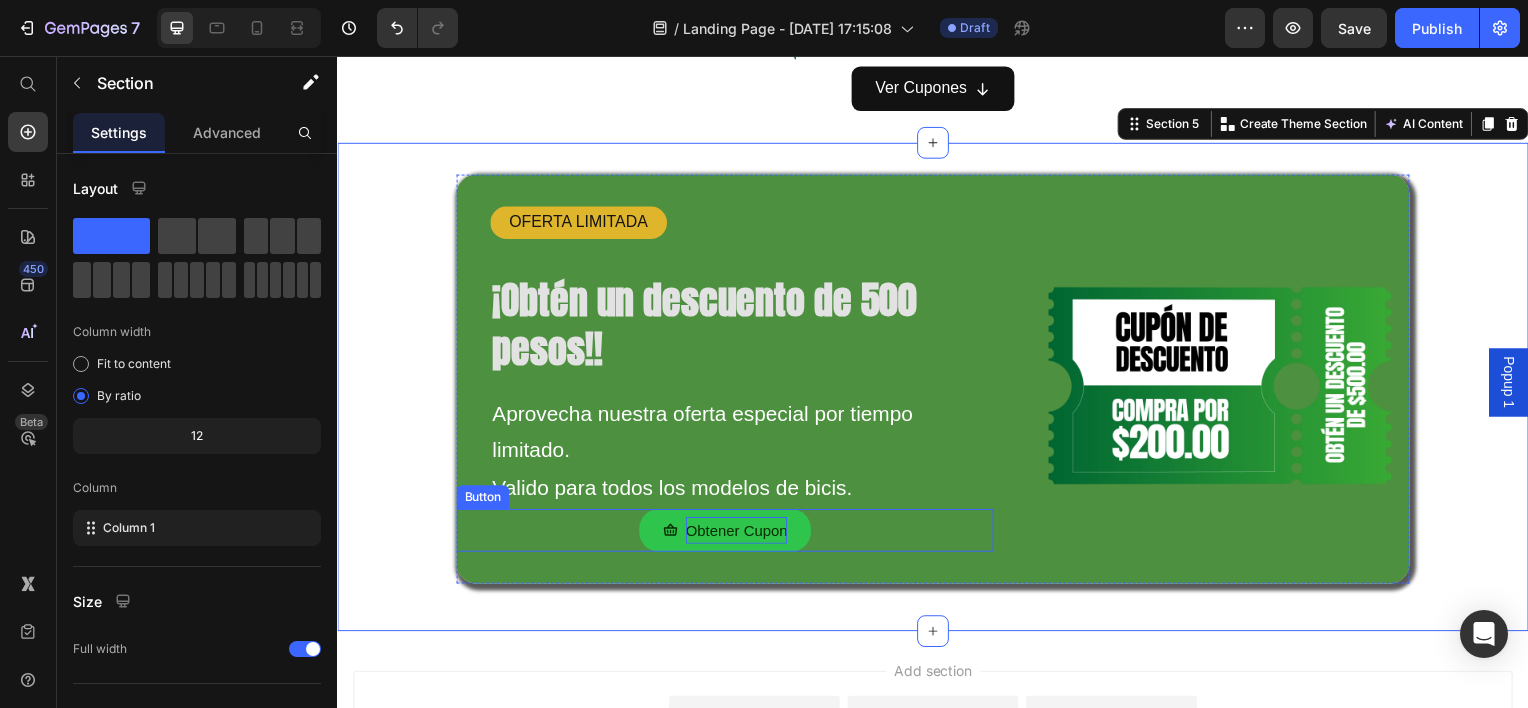 click on "Obtener Cupon" at bounding box center [739, 533] 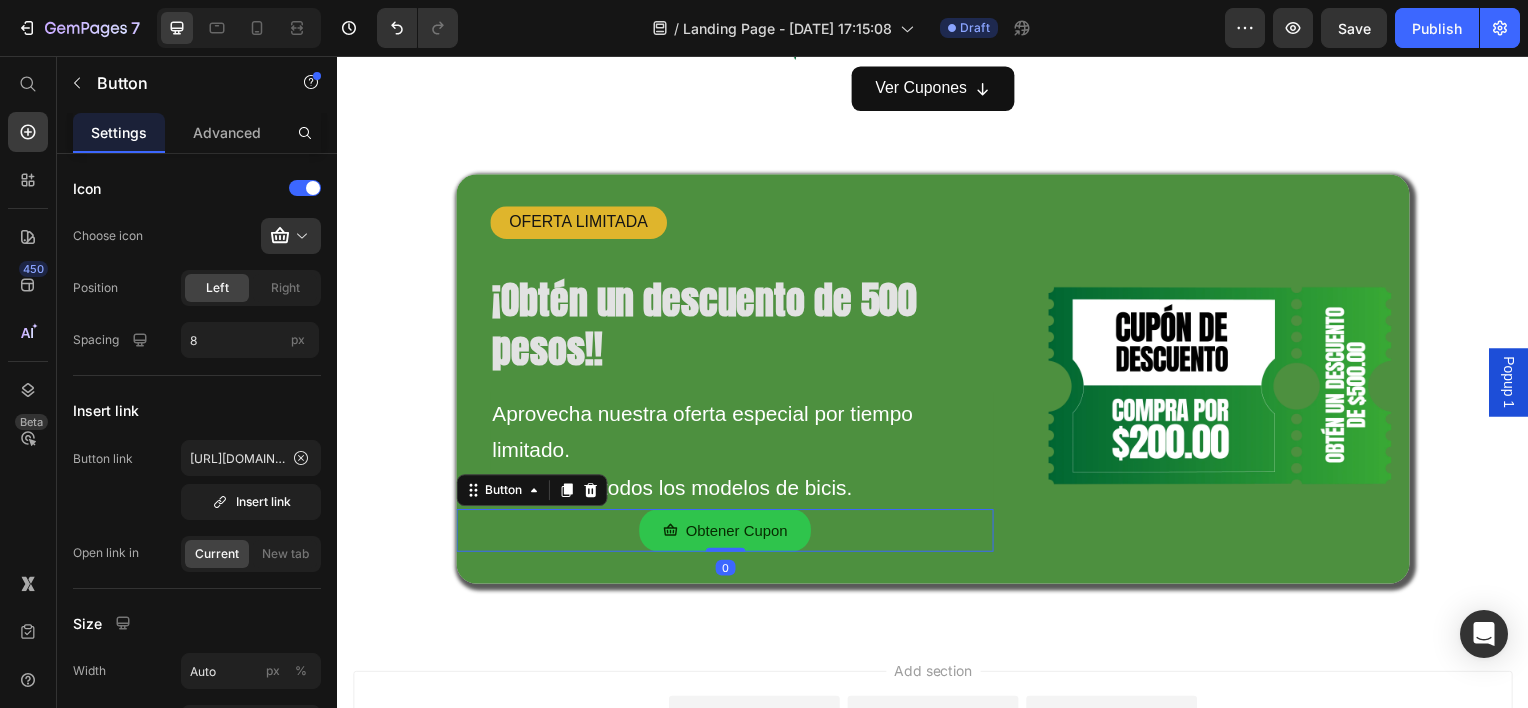 click on "Obtener Cupon" at bounding box center [728, 533] 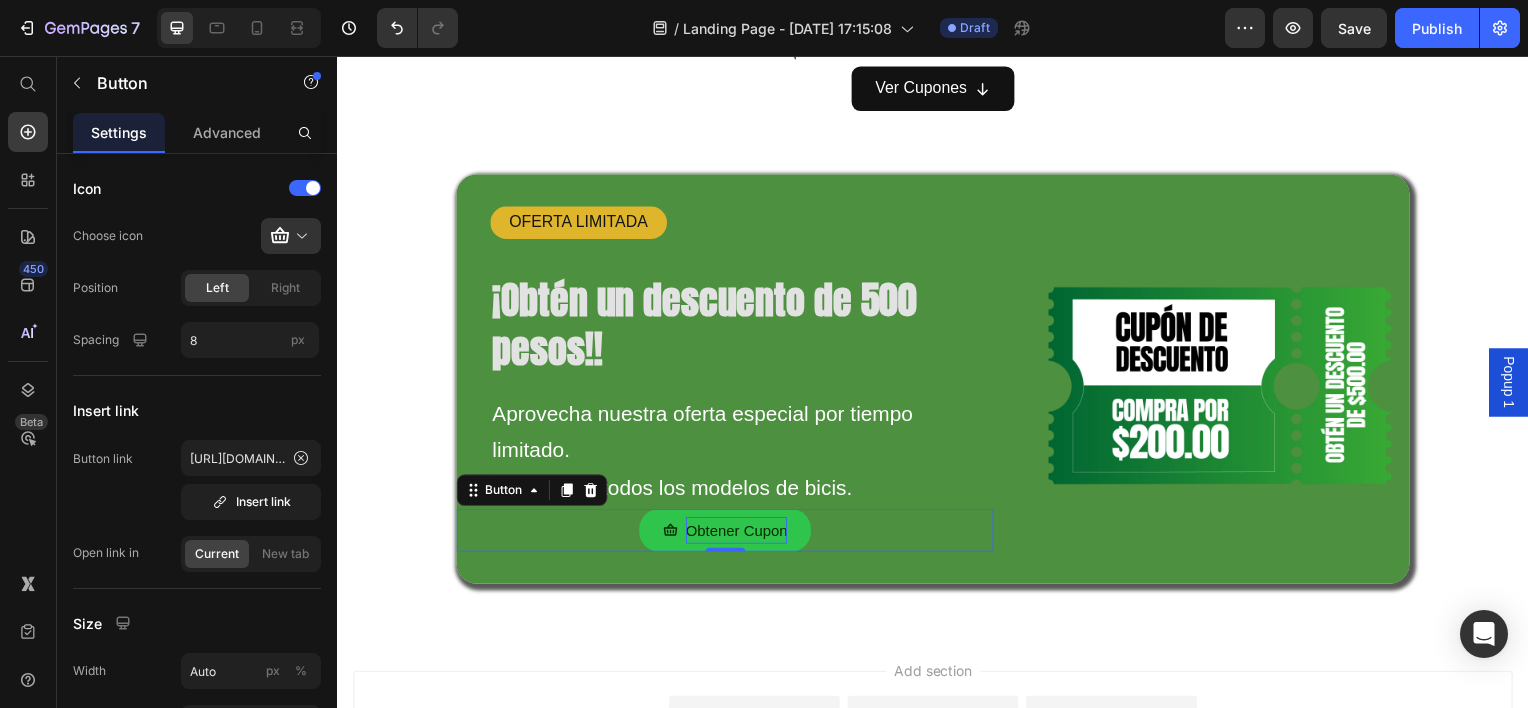 click on "Obtener Cupon" at bounding box center (739, 533) 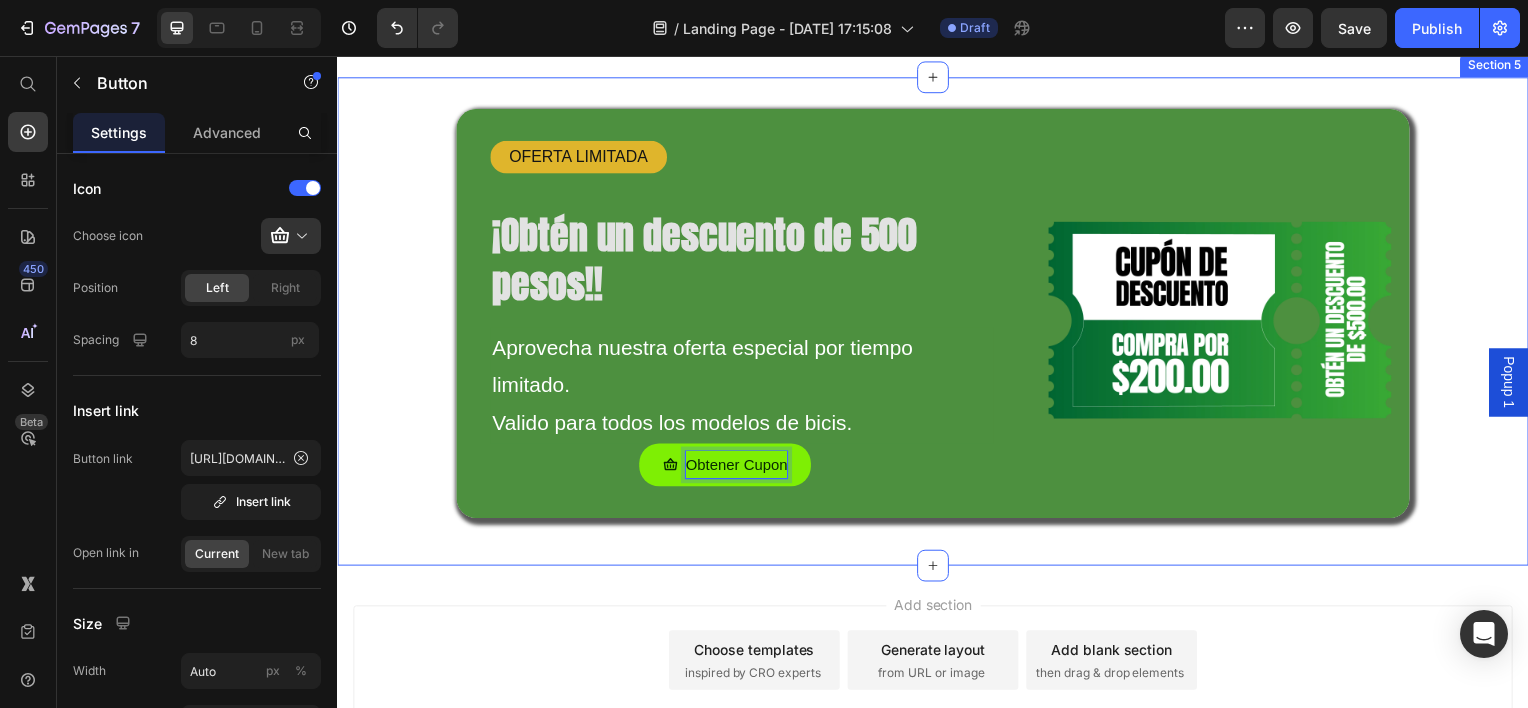 scroll, scrollTop: 1564, scrollLeft: 0, axis: vertical 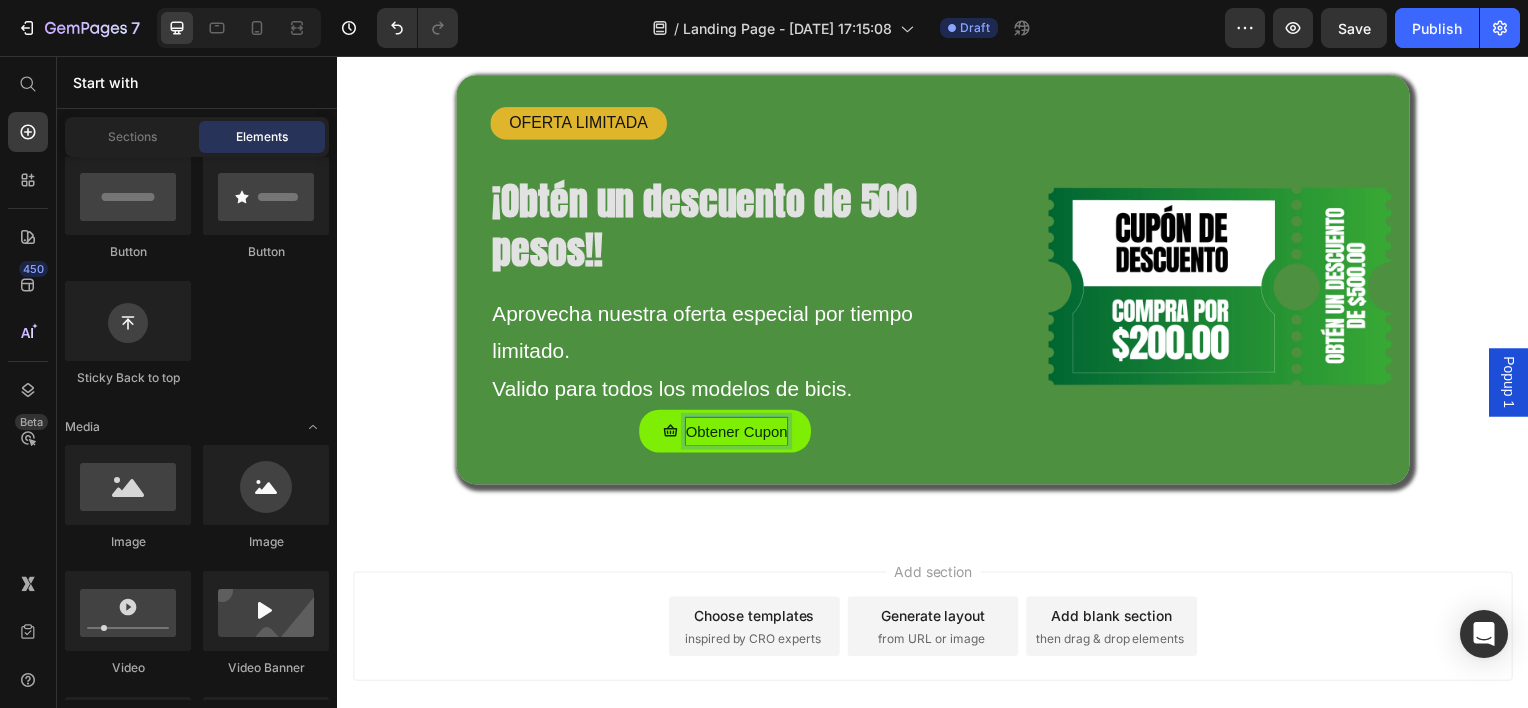 click on "Add section Choose templates inspired by CRO experts Generate layout from URL or image Add blank section then drag & drop elements" at bounding box center (937, 658) 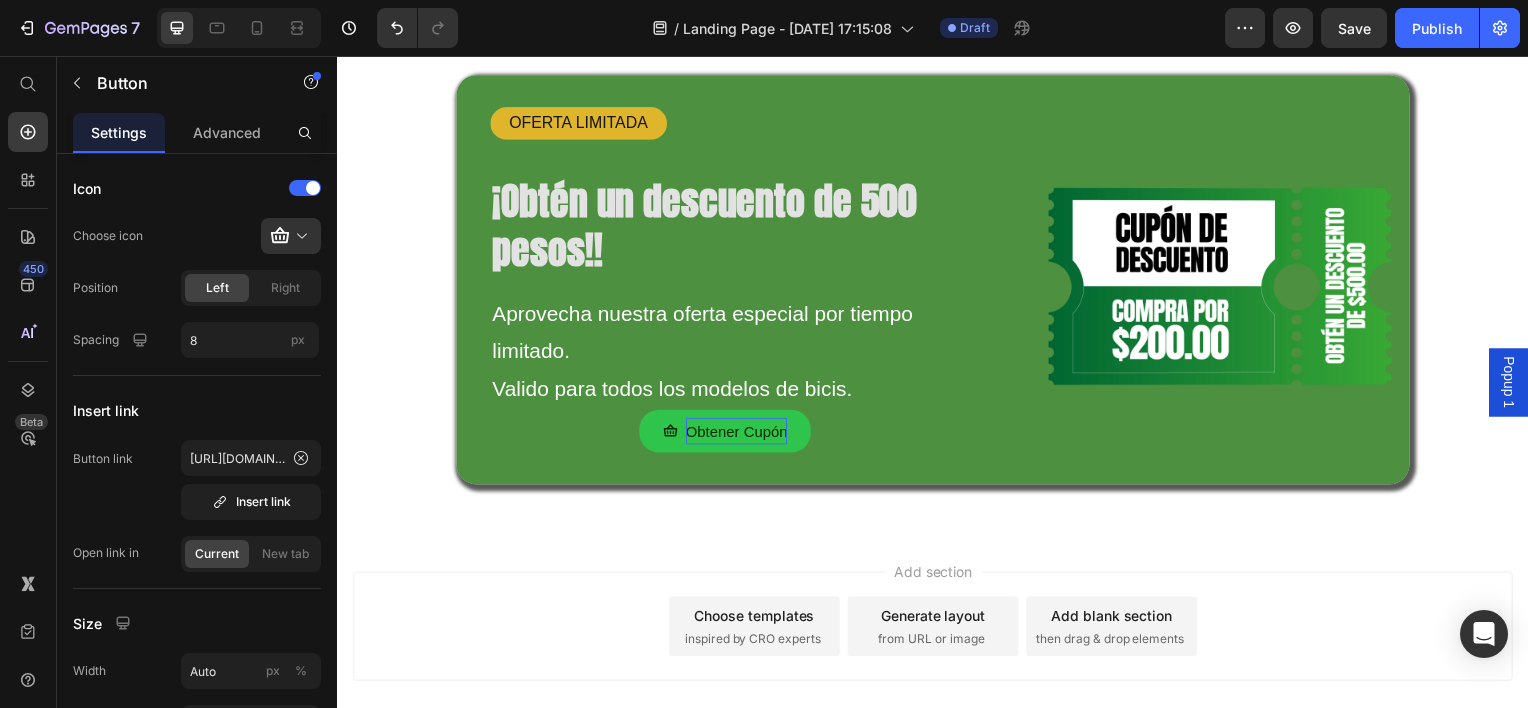 click on "Add section Choose templates inspired by CRO experts Generate layout from URL or image Add blank section then drag & drop elements" at bounding box center [937, 658] 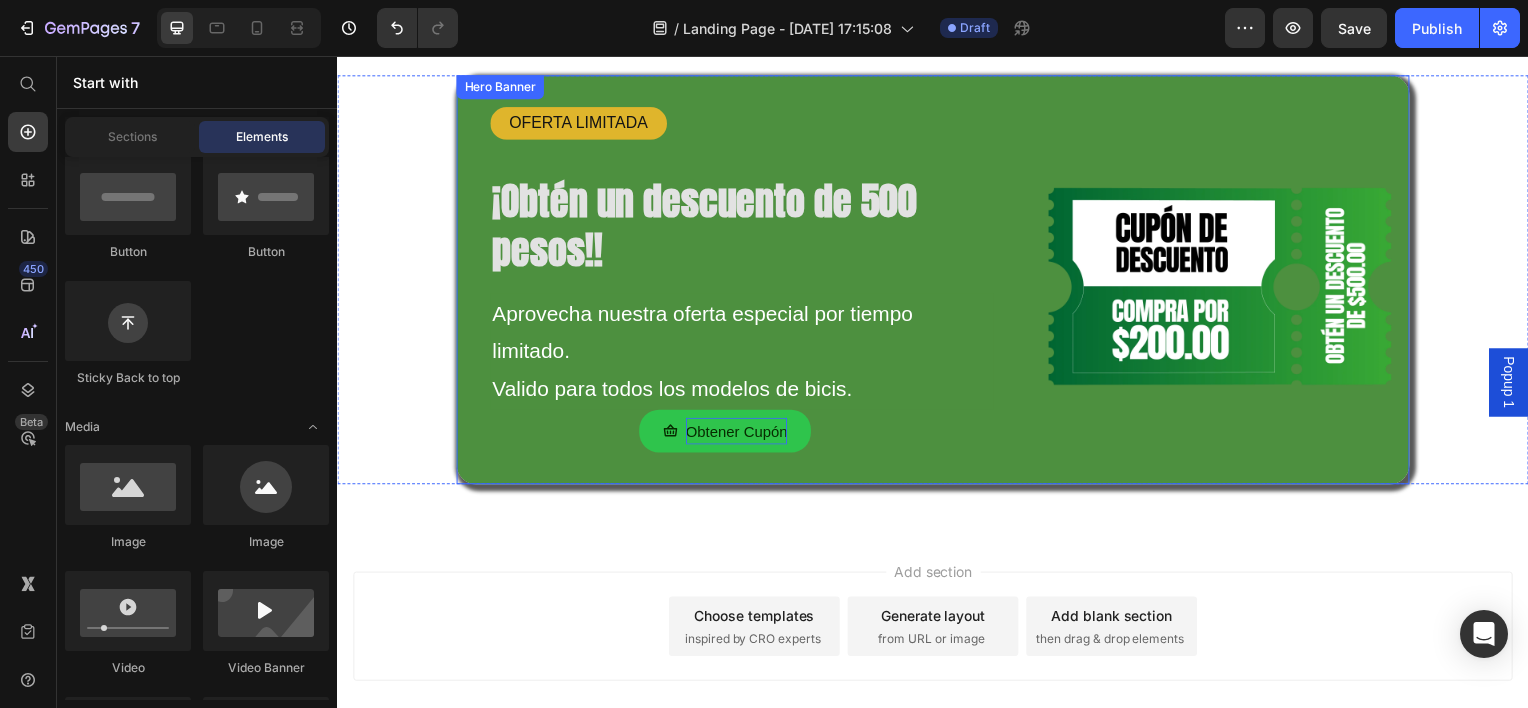 click on "Obtener Cupón" at bounding box center [728, 433] 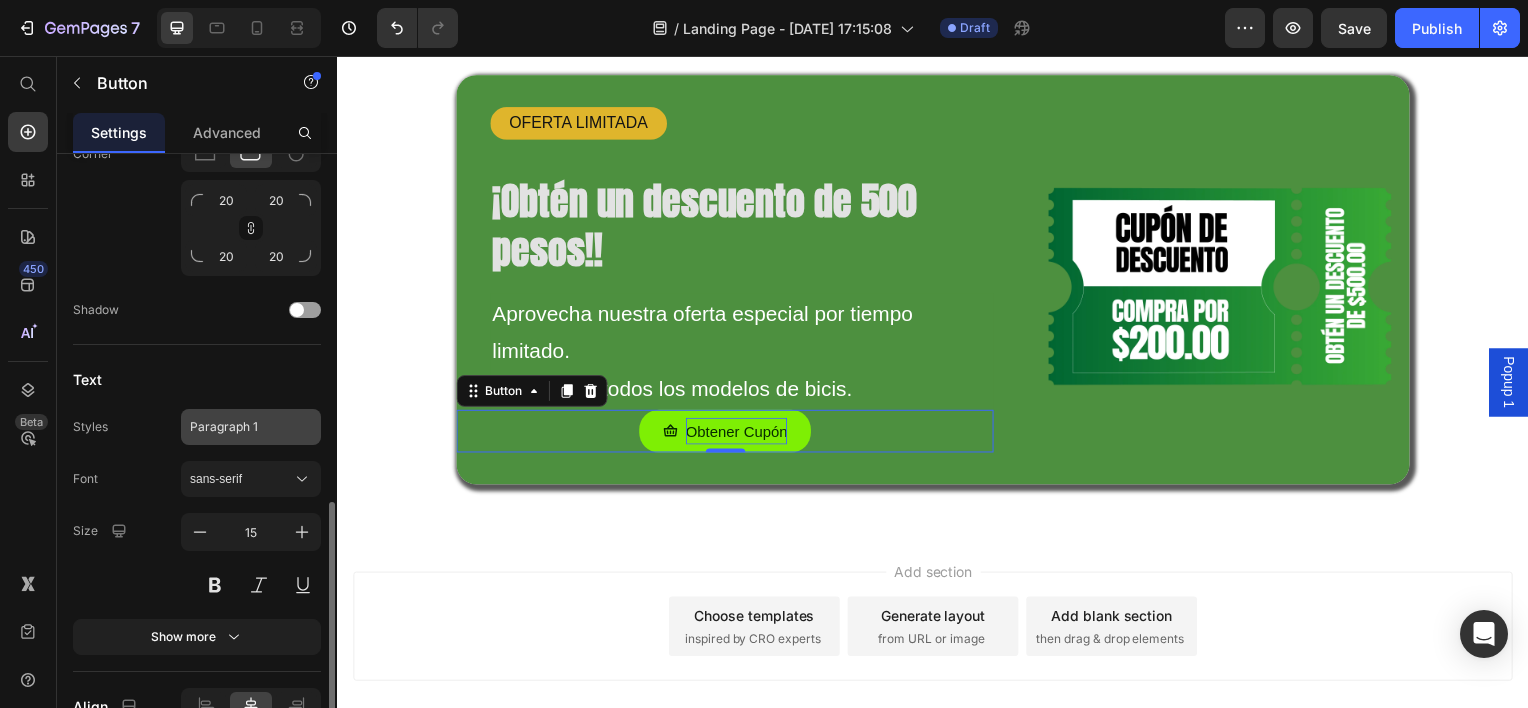 scroll, scrollTop: 840, scrollLeft: 0, axis: vertical 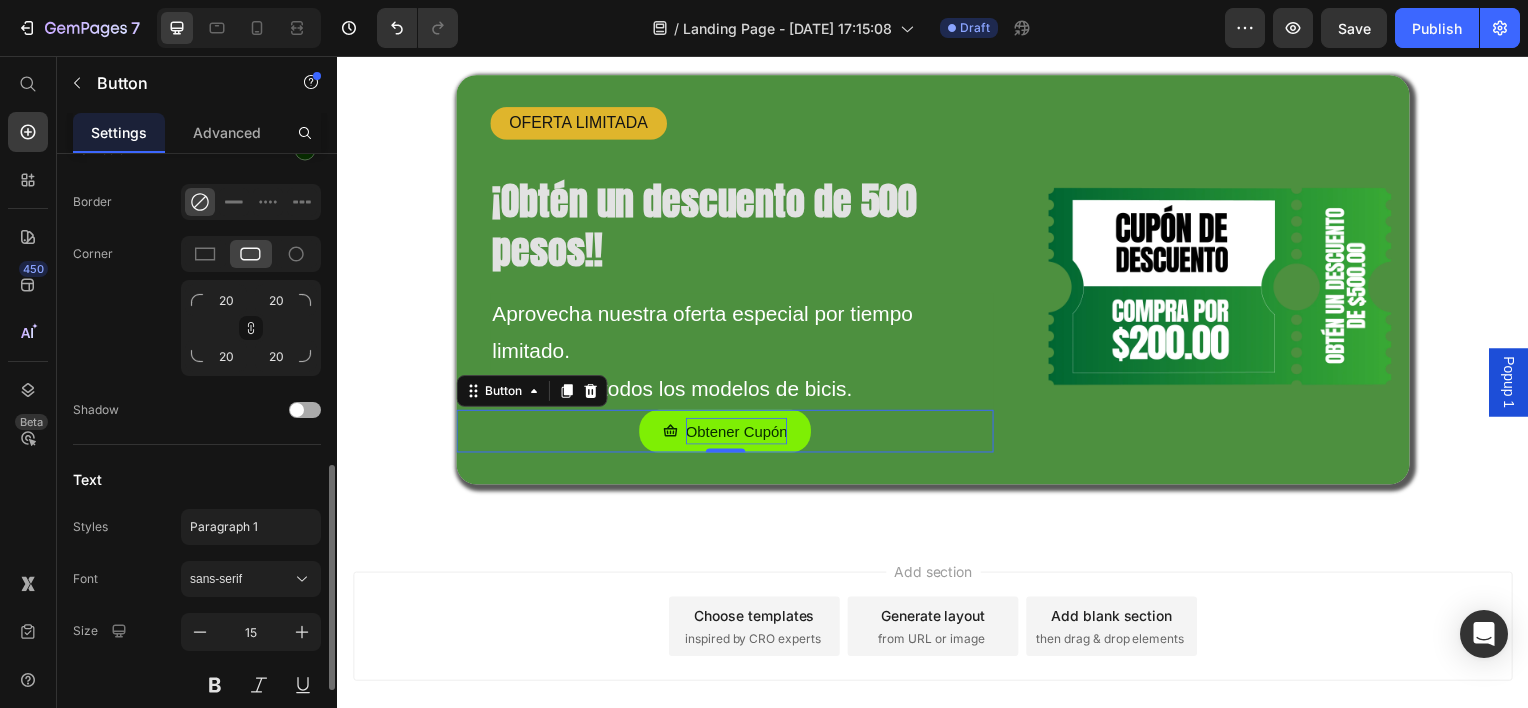 click at bounding box center (305, 410) 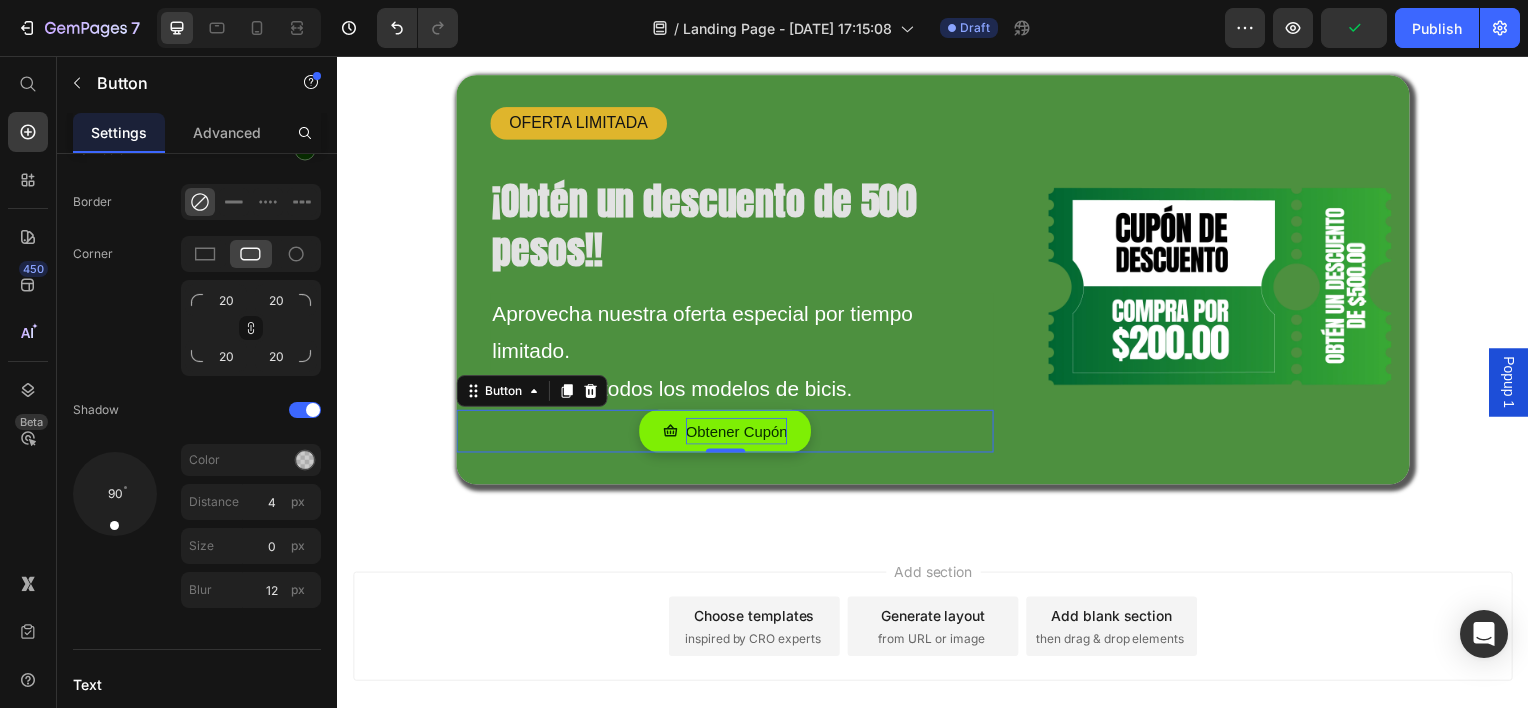 click on "Obtener Cupón" at bounding box center [728, 433] 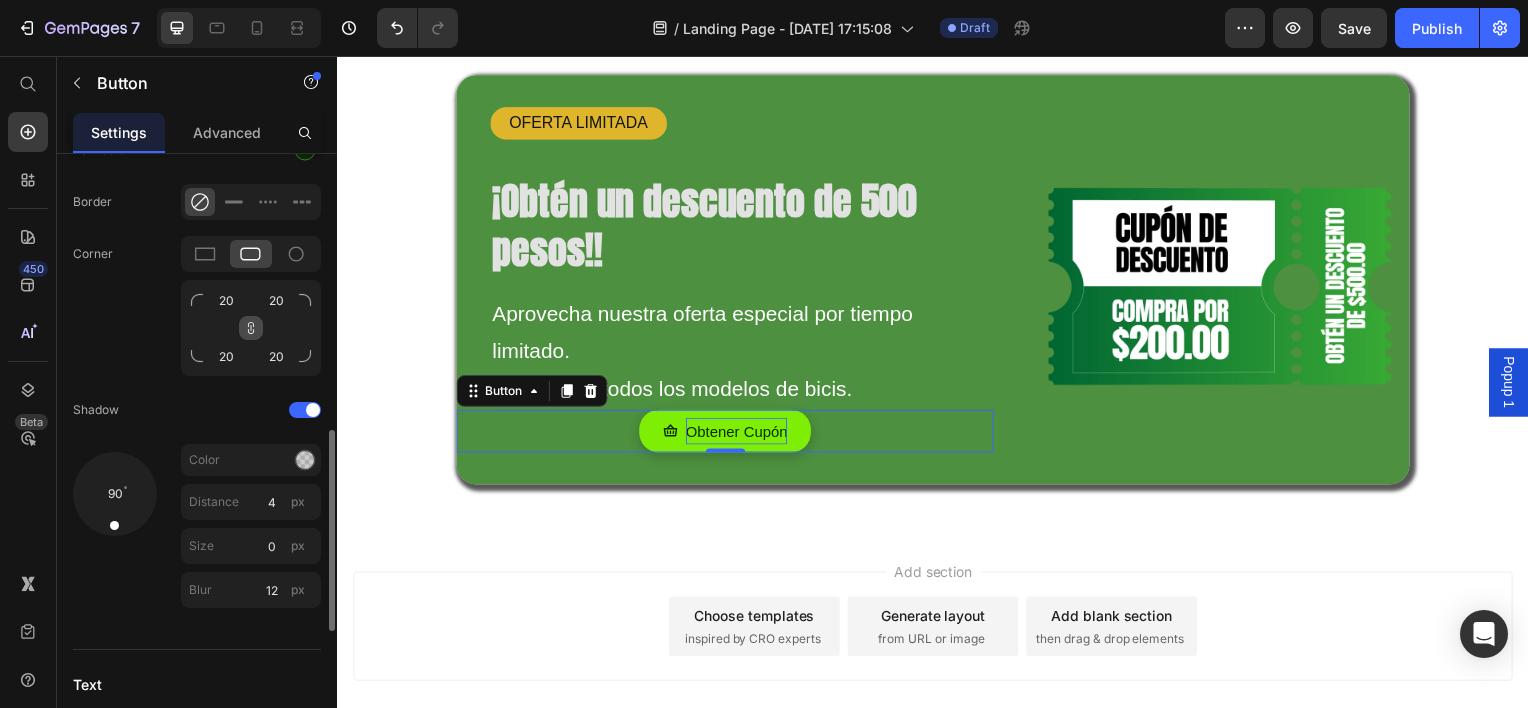 scroll, scrollTop: 640, scrollLeft: 0, axis: vertical 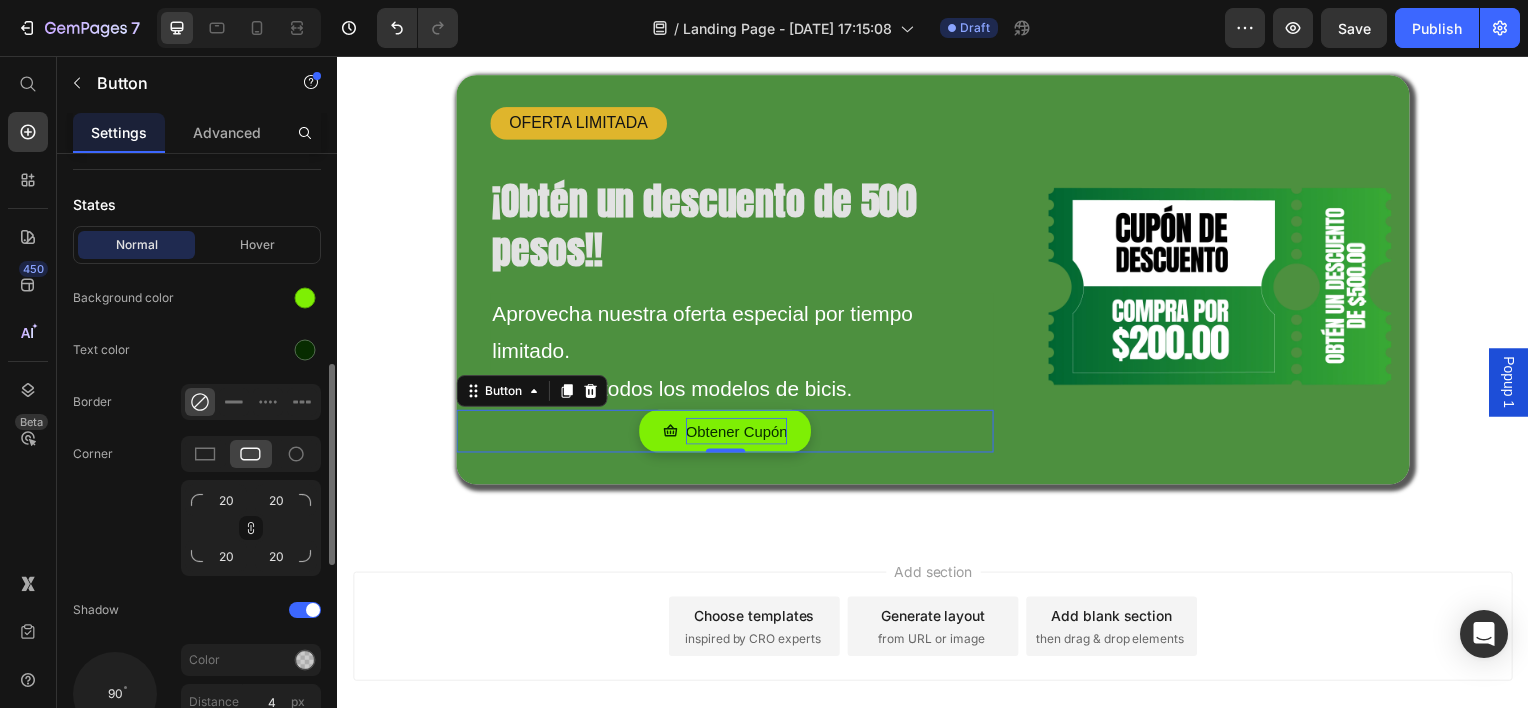 click on "Normal Hover Background color Text color Border Corner 20 20 20 20 Shadow 90 Color Distance 4 px Size 0 px Blur 12 px" 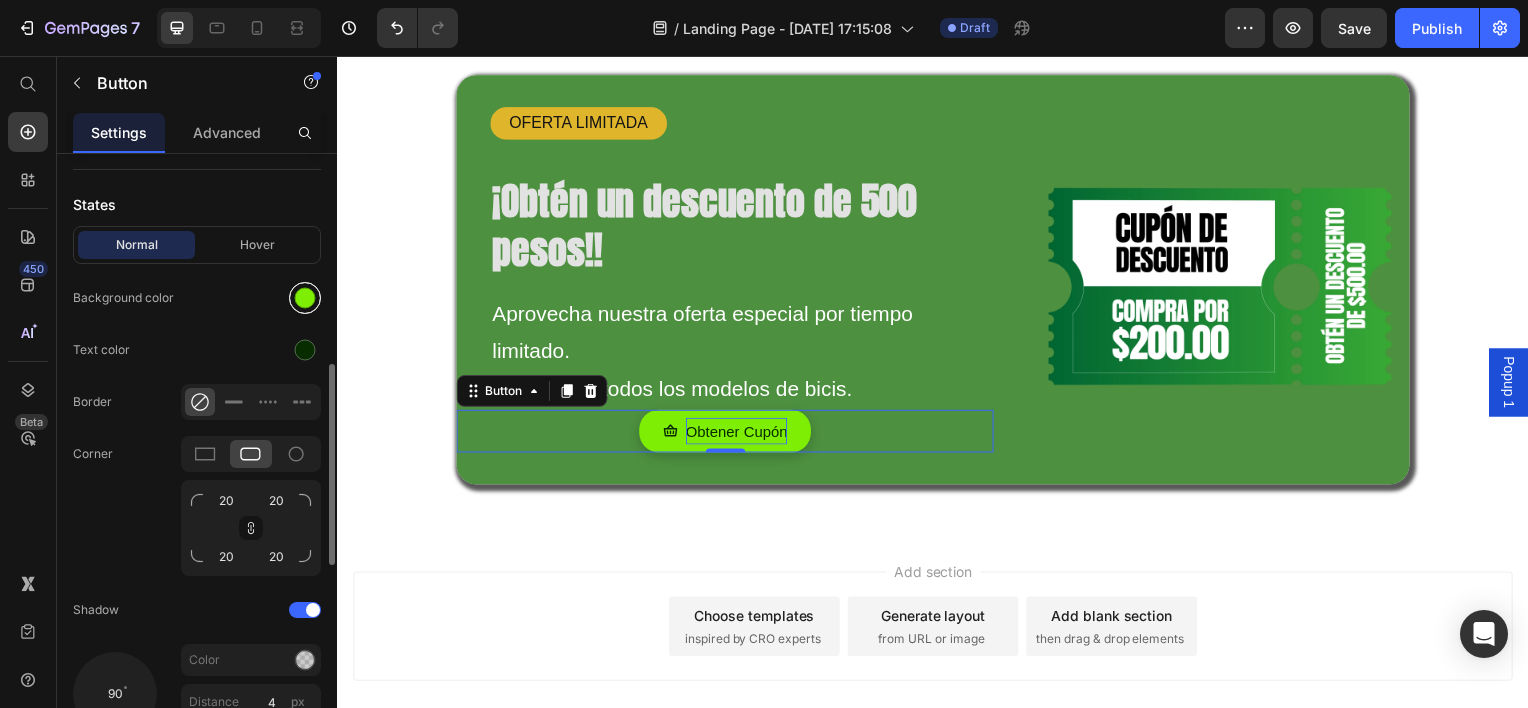 click at bounding box center (305, 298) 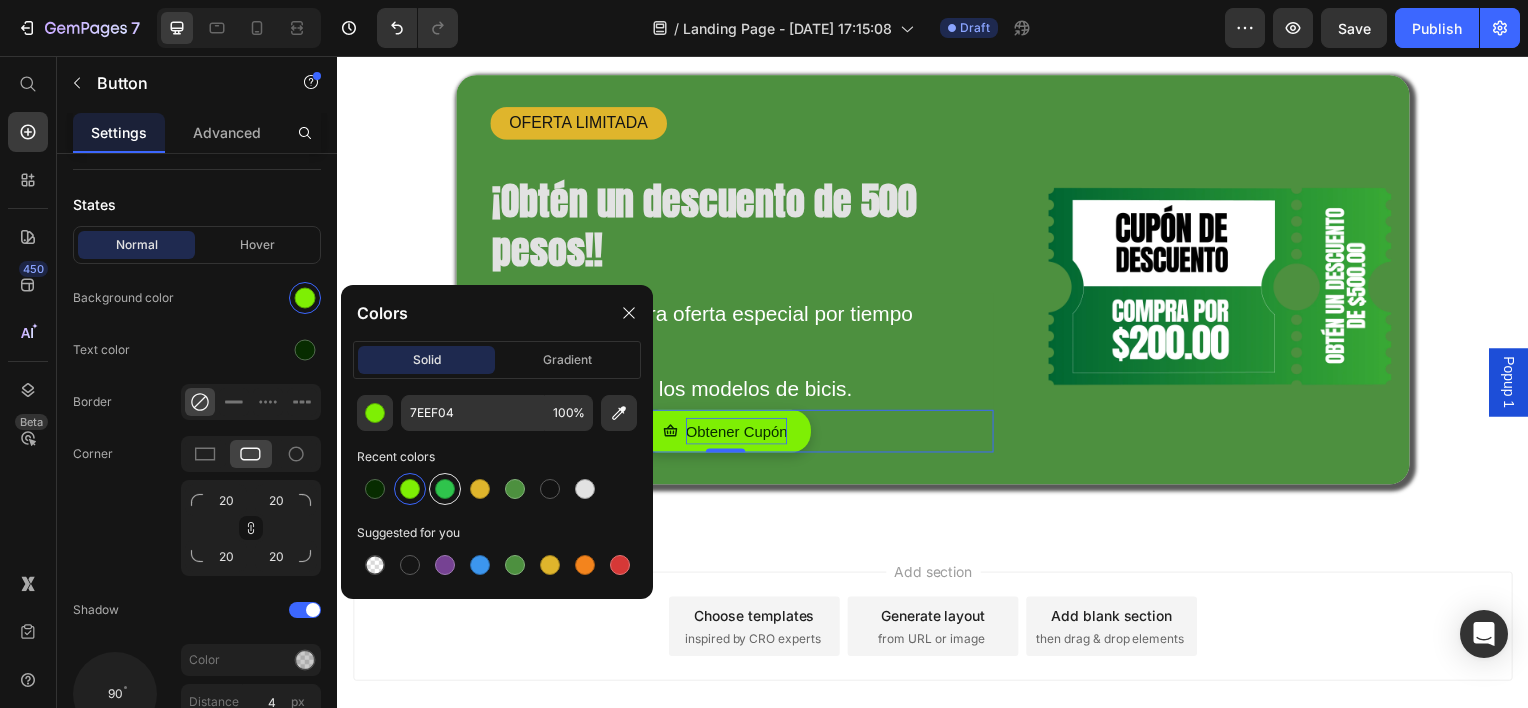 click at bounding box center [445, 489] 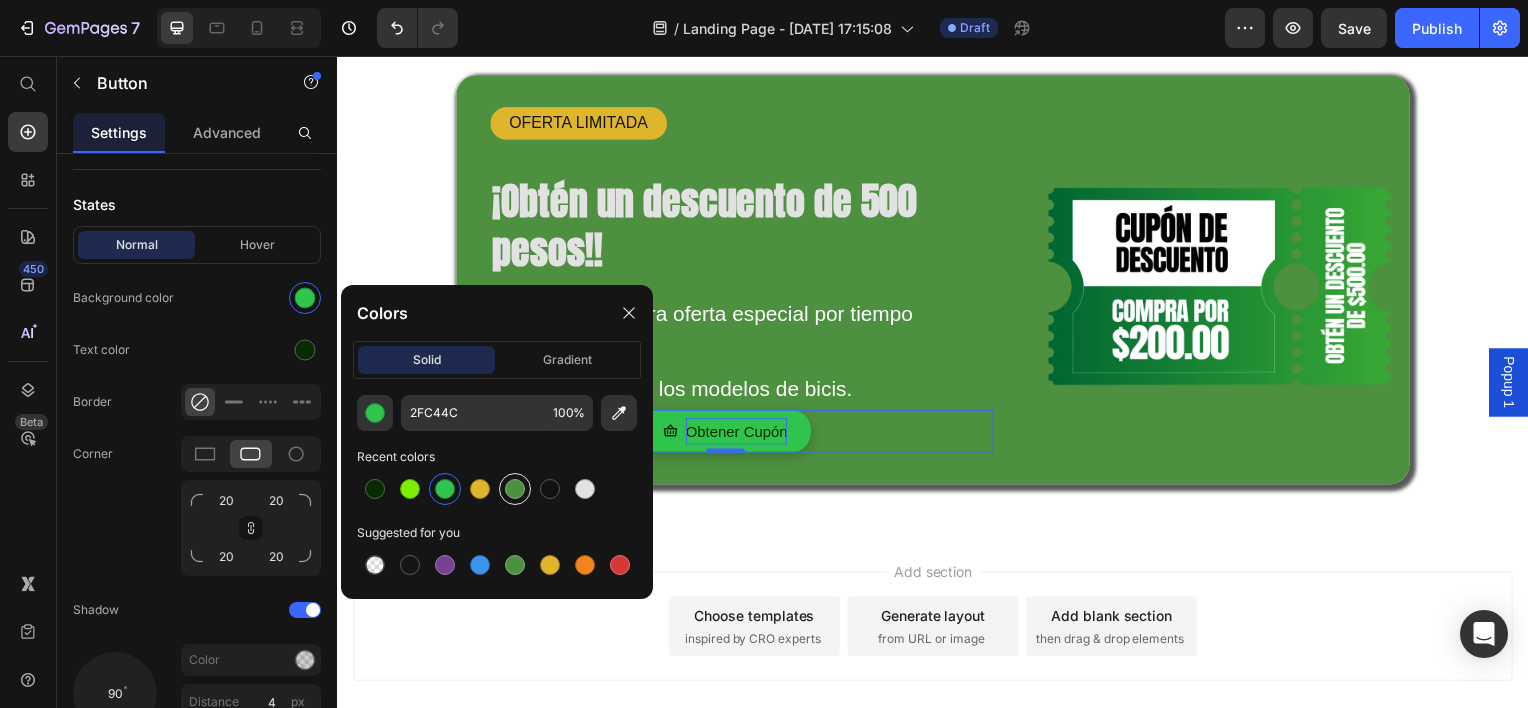 click at bounding box center (515, 489) 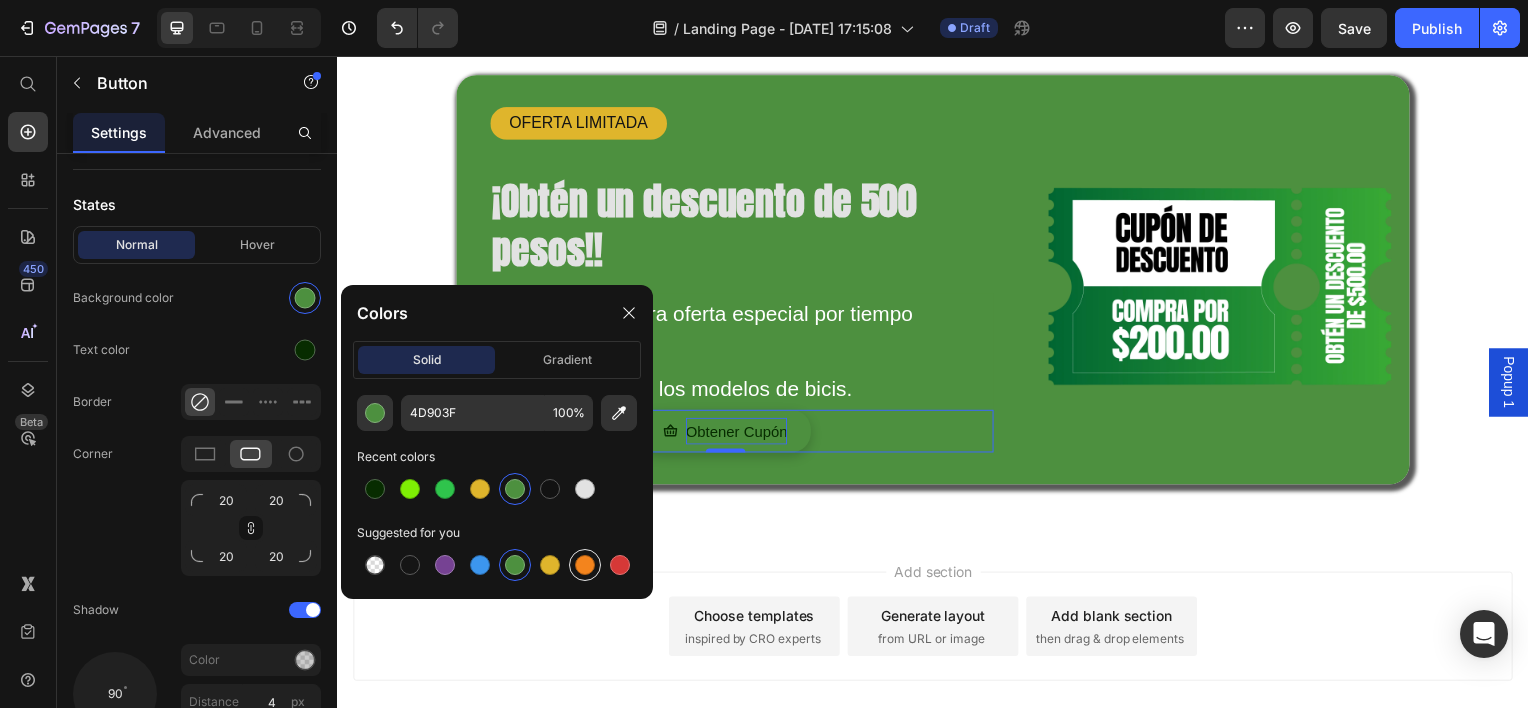 click at bounding box center [585, 565] 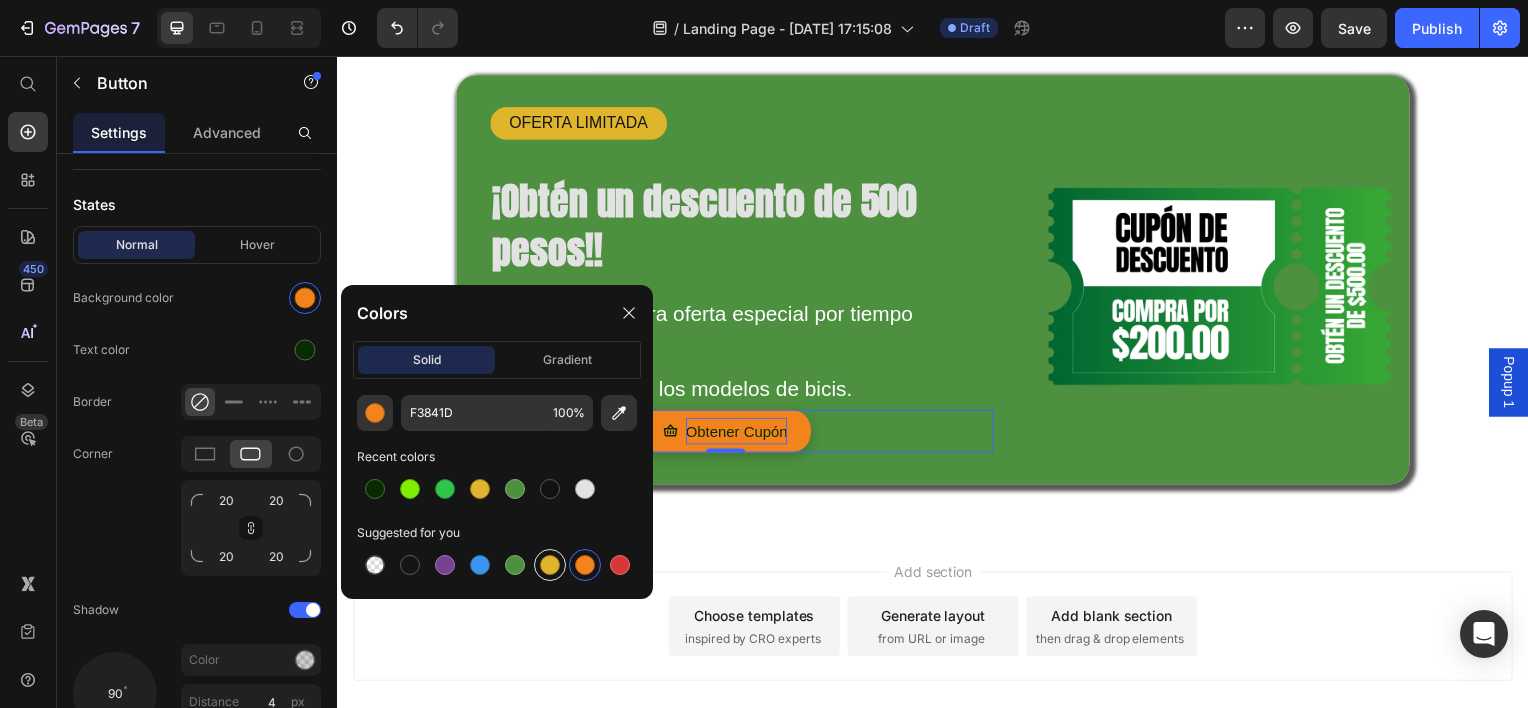 click at bounding box center [550, 565] 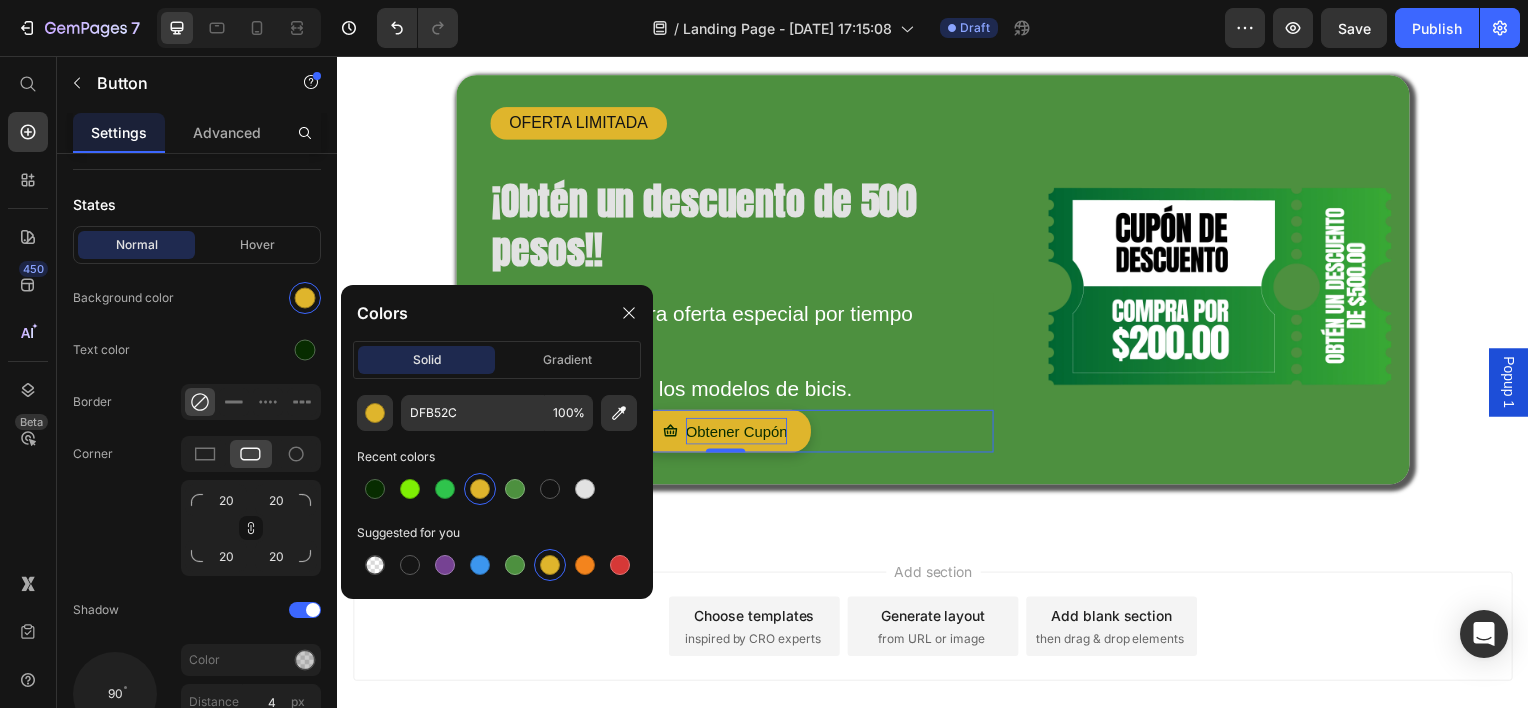 click on "Add section Choose templates inspired by CRO experts Generate layout from URL or image Add blank section then drag & drop elements" at bounding box center [937, 658] 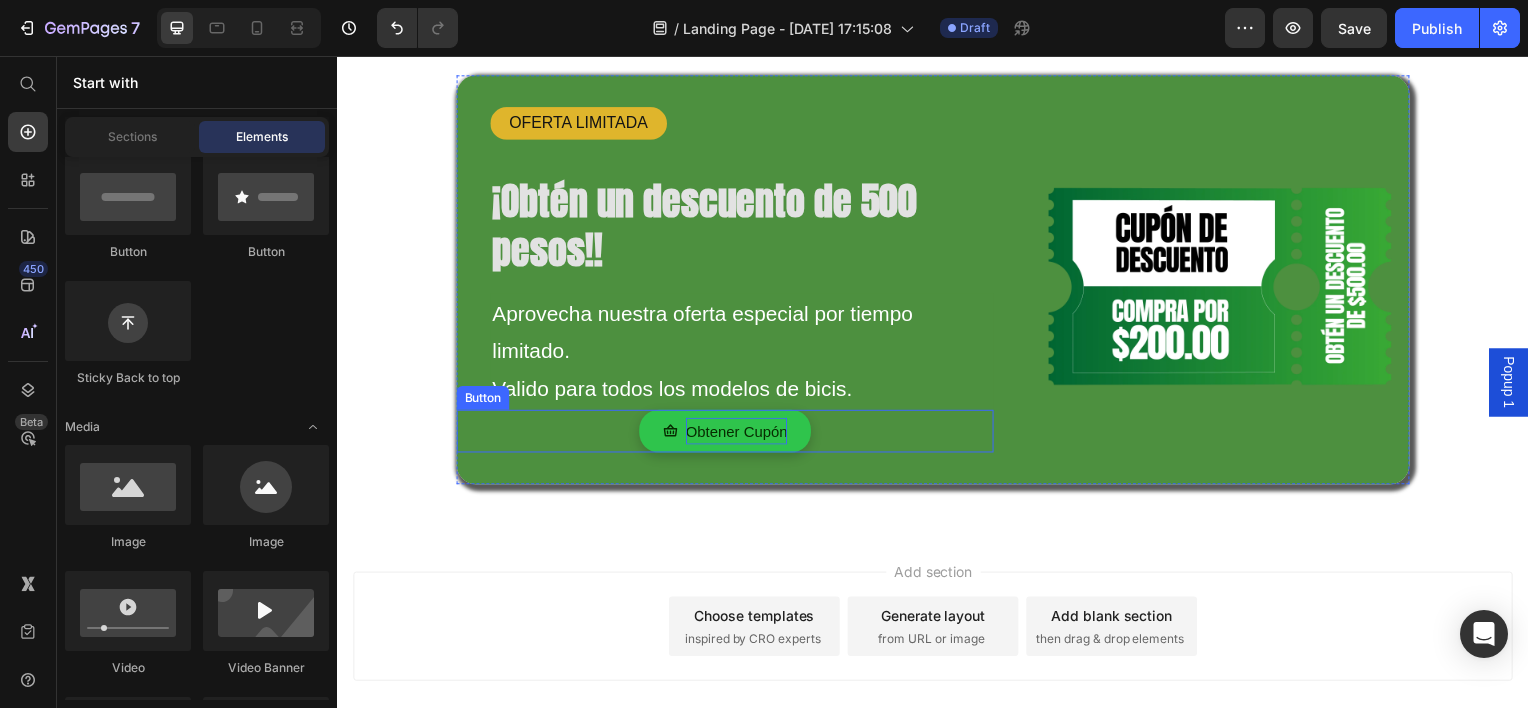 click on "Obtener Cupón" at bounding box center (728, 433) 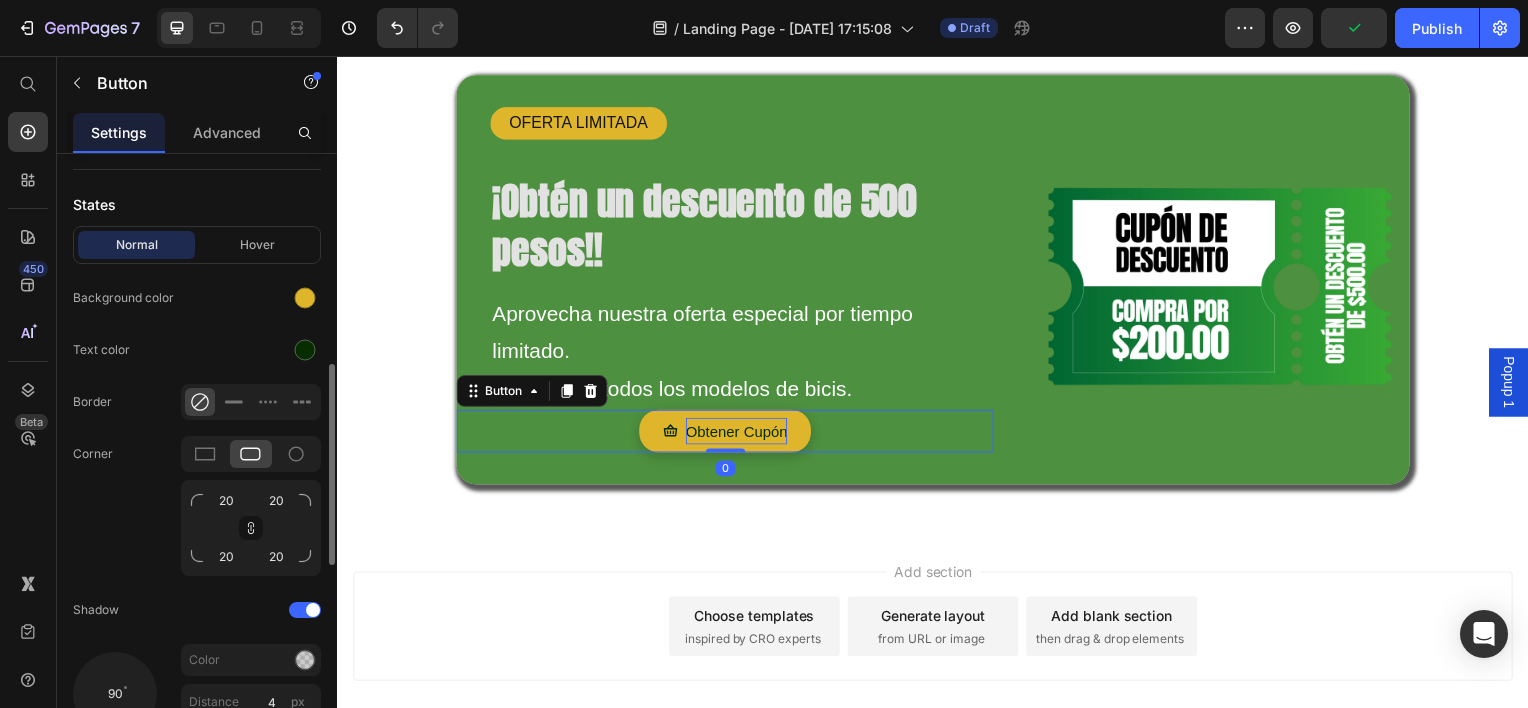 click on "Normal Hover" at bounding box center [197, 245] 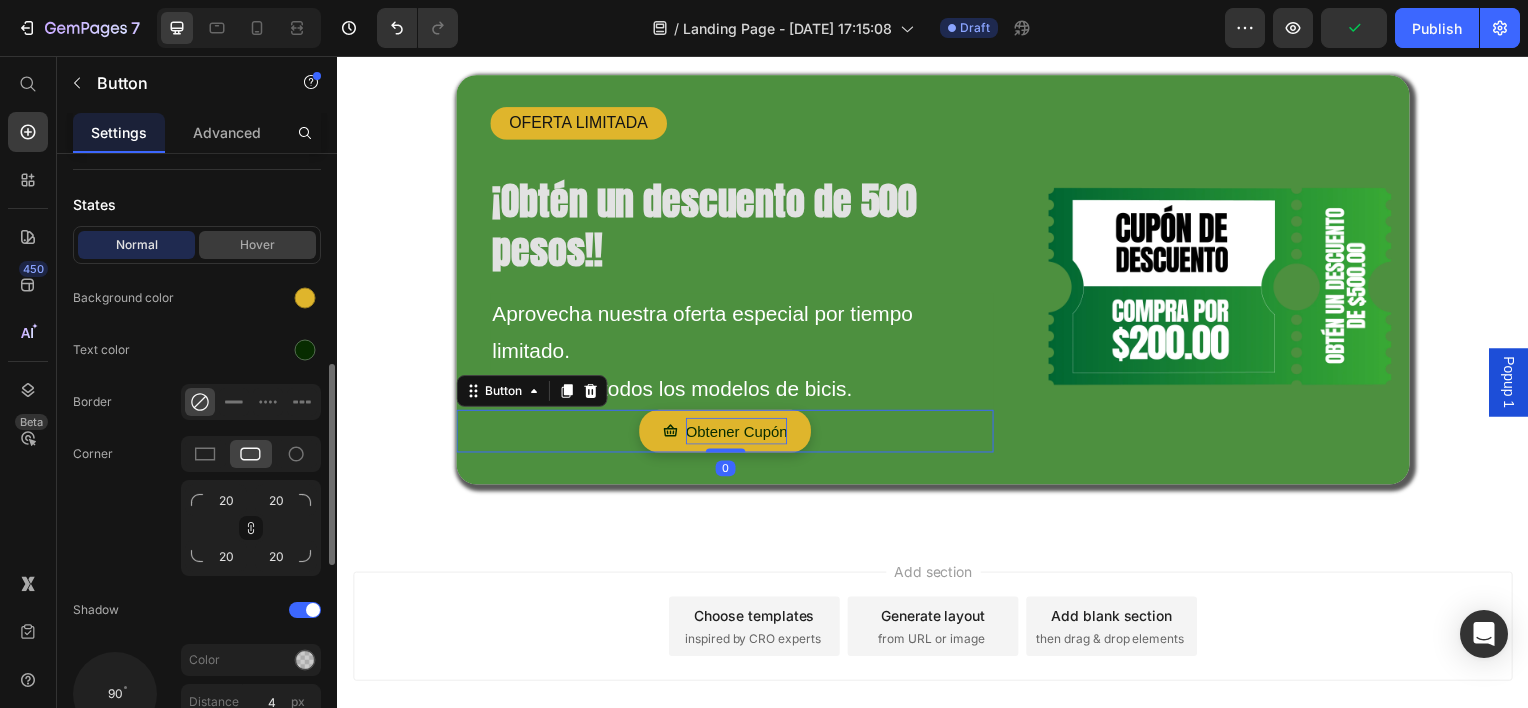 click on "Hover" at bounding box center (257, 245) 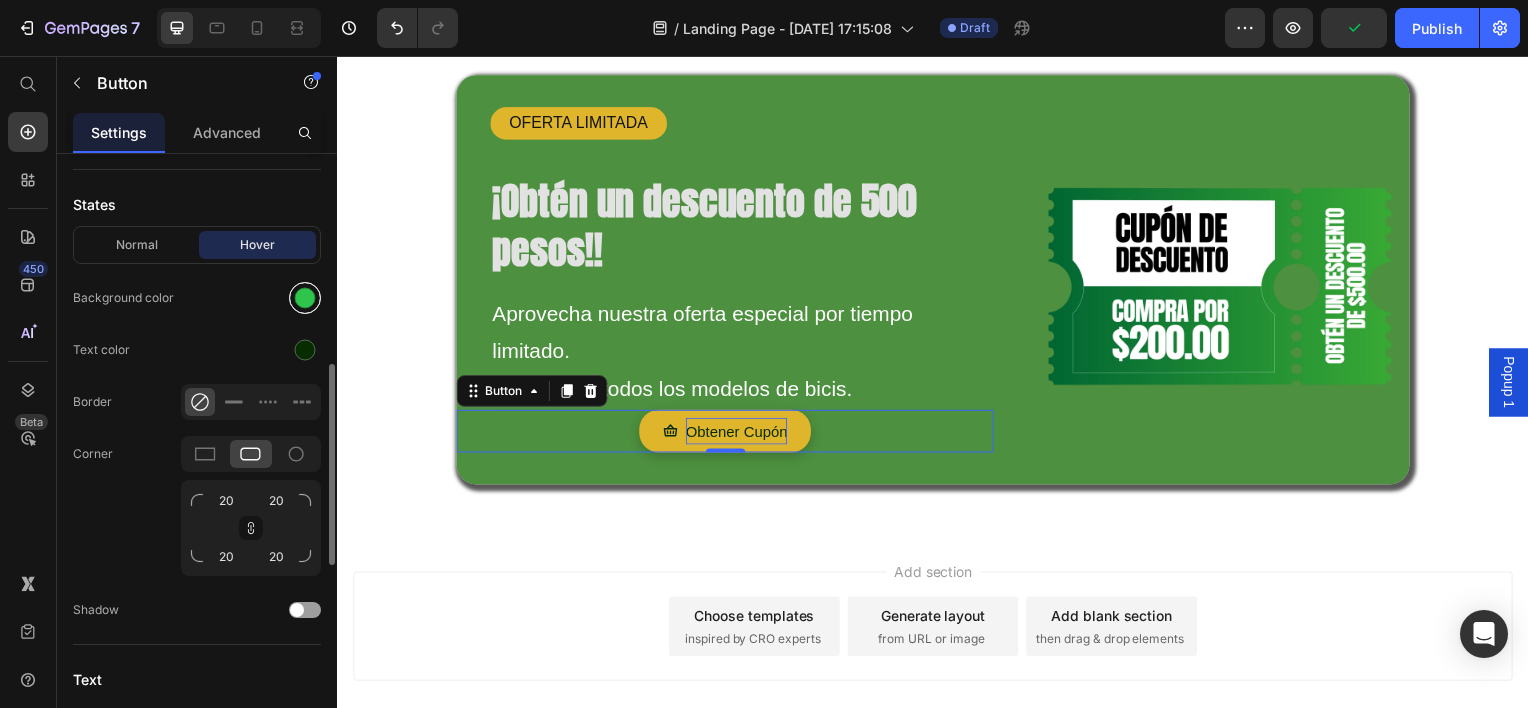 click at bounding box center [305, 298] 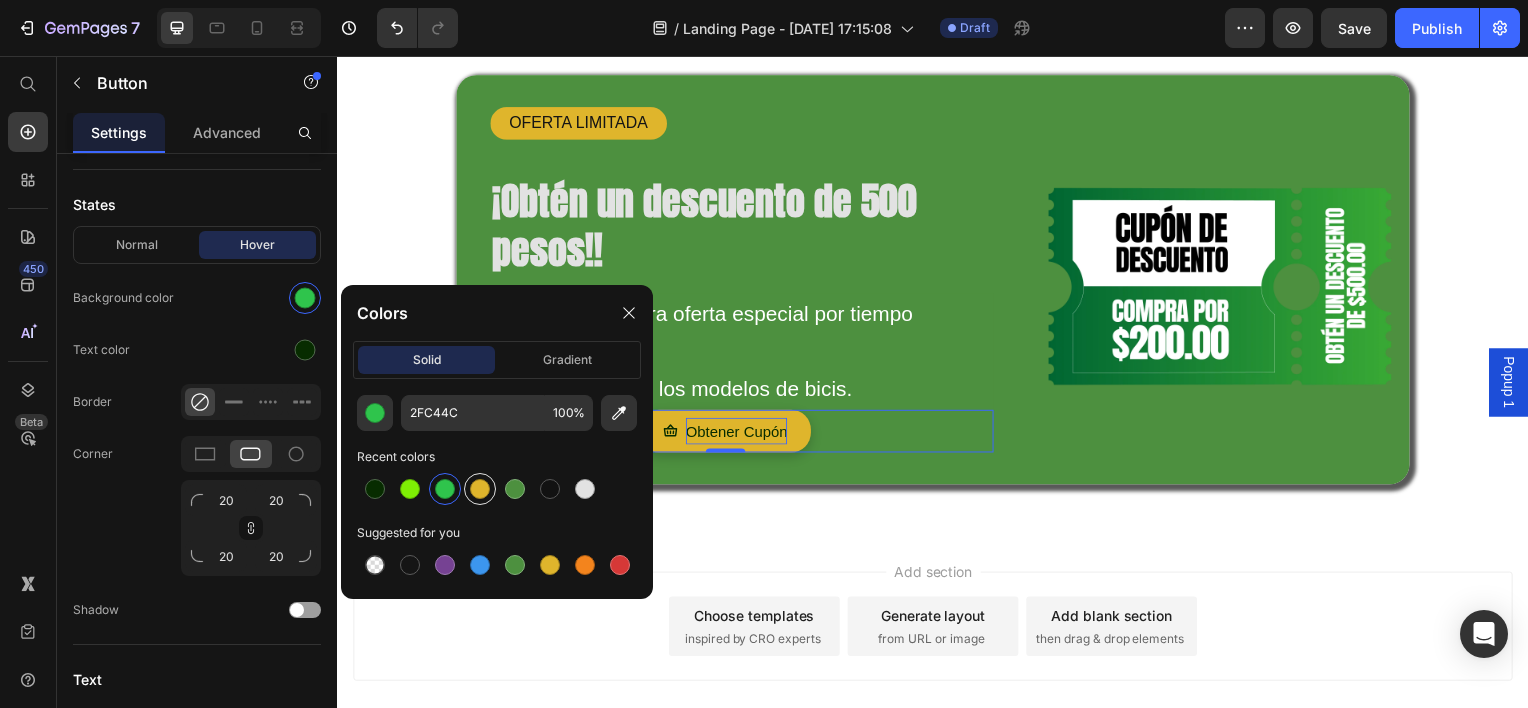 click at bounding box center [480, 489] 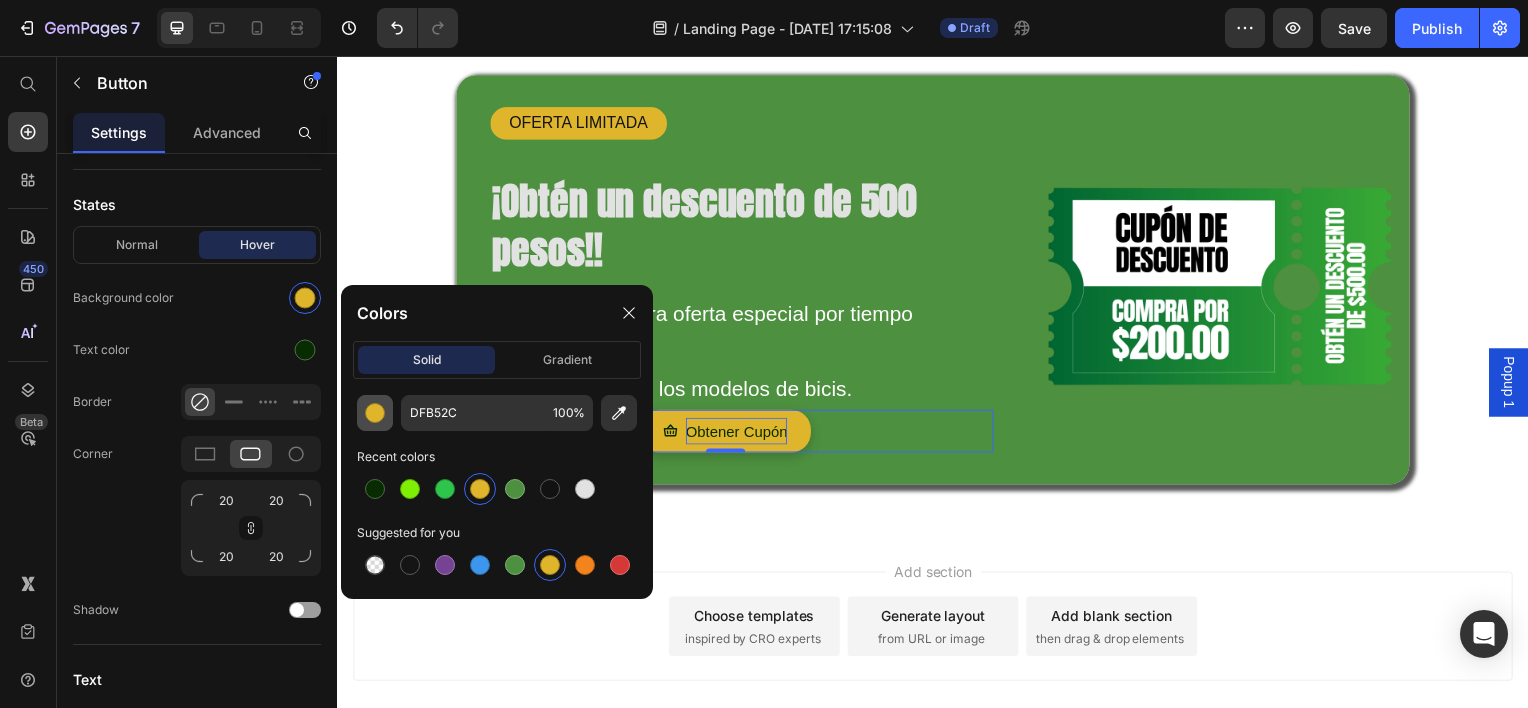 click at bounding box center [375, 413] 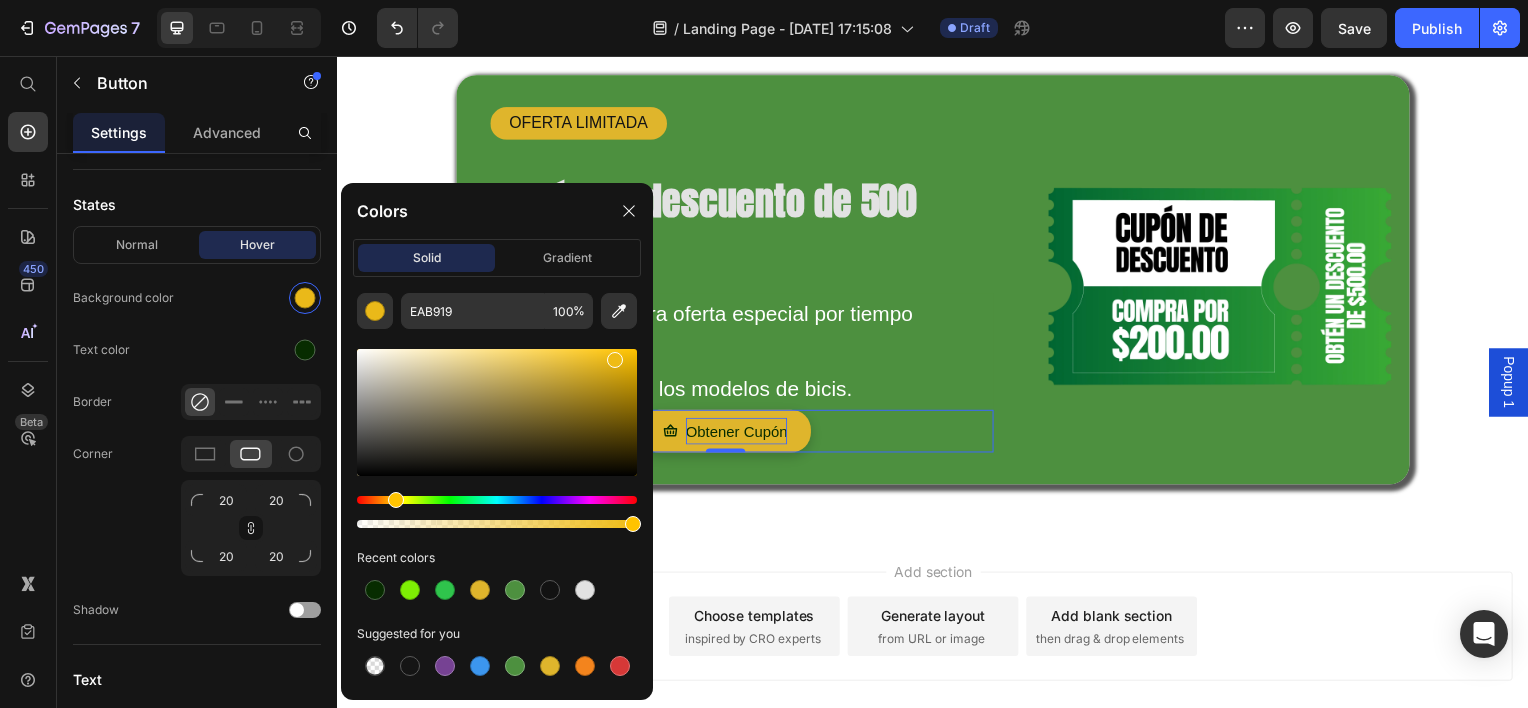 drag, startPoint x: 589, startPoint y: 370, endPoint x: 612, endPoint y: 356, distance: 26.925823 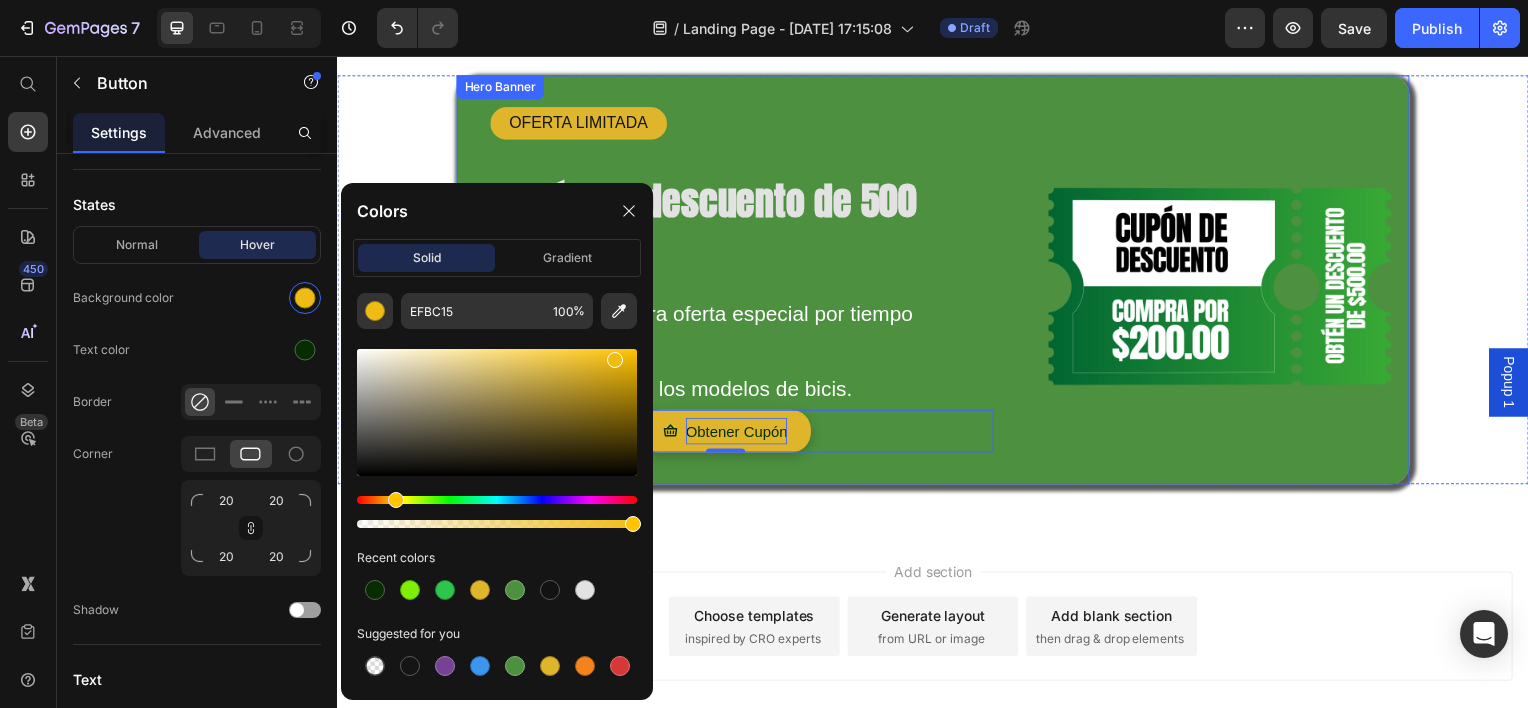click on "OFERTA LIMITADA Text Block ¡Obtén un descuento de 500 pesos!! Heading Aprovecha nuestra oferta especial por tiempo limitado. Valido para todos los modelos de bicis. Text Block
Obtener Cupón Button   0 Image Hero Banner Row Section 5" at bounding box center (937, 289) 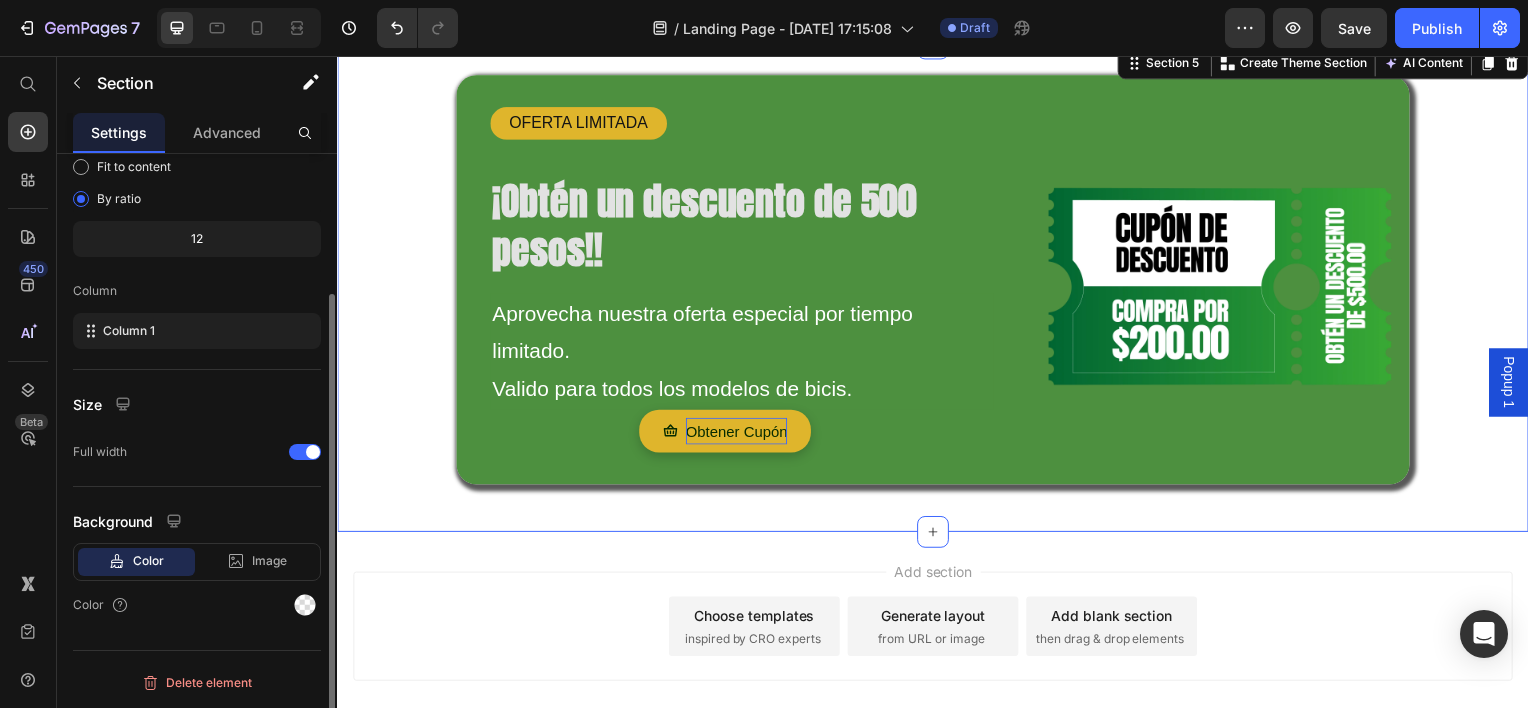 scroll, scrollTop: 0, scrollLeft: 0, axis: both 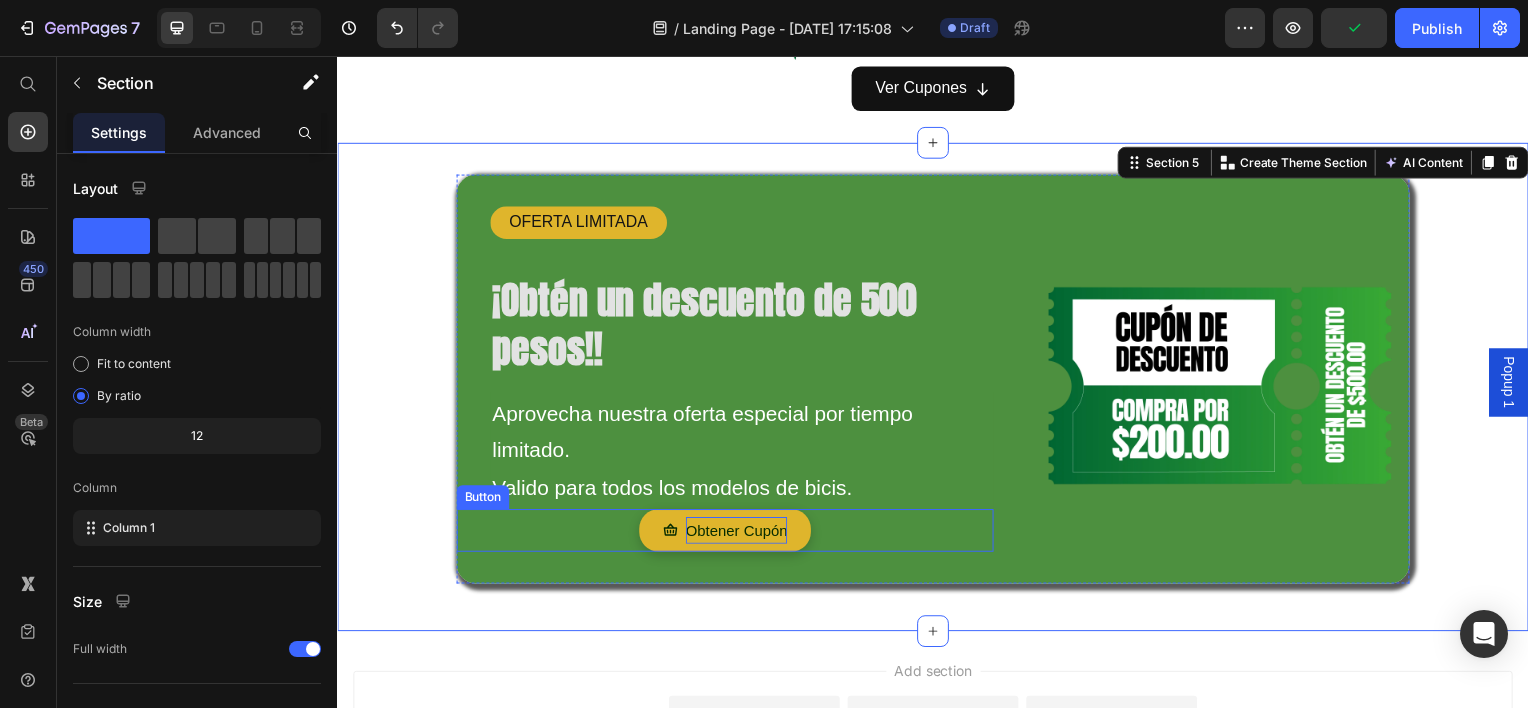 click on "Obtener Cupón" at bounding box center [739, 533] 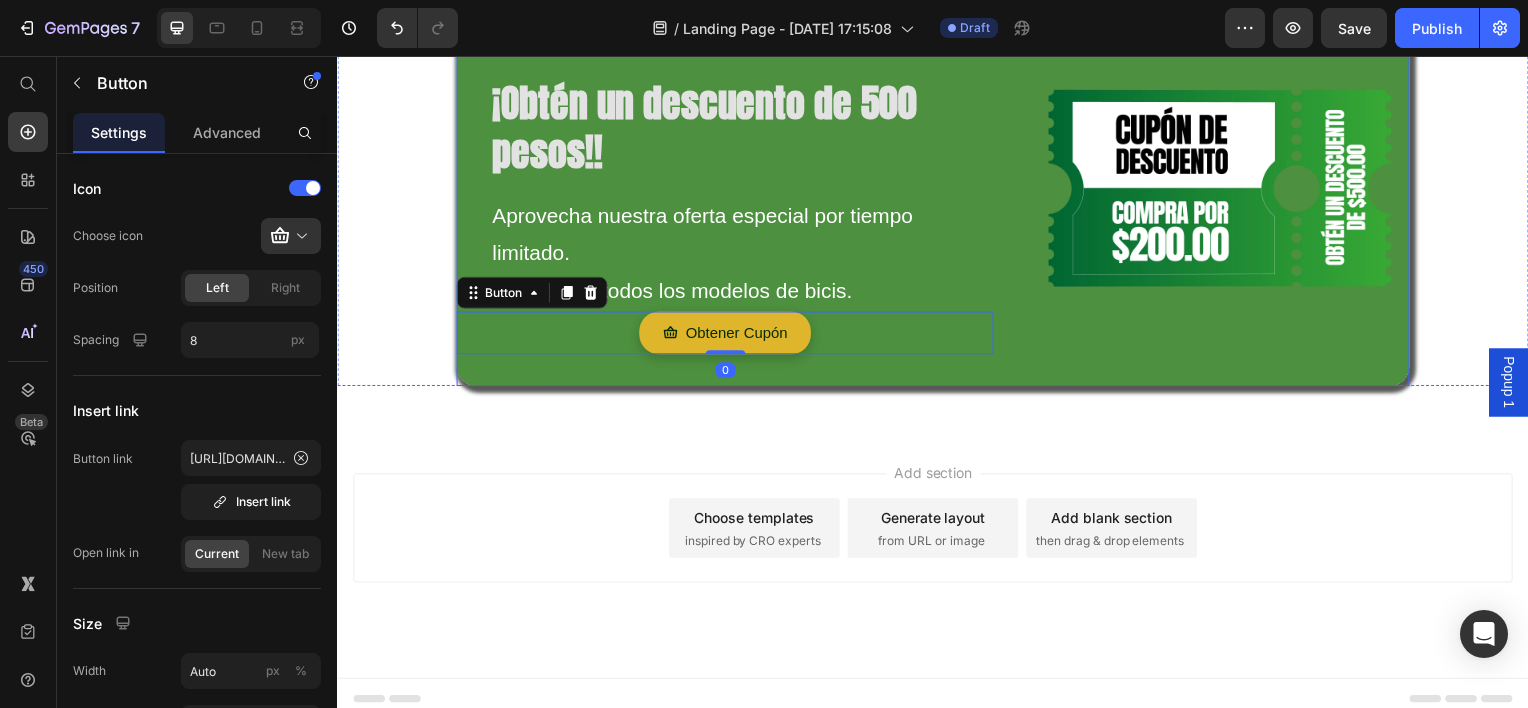 scroll, scrollTop: 1664, scrollLeft: 0, axis: vertical 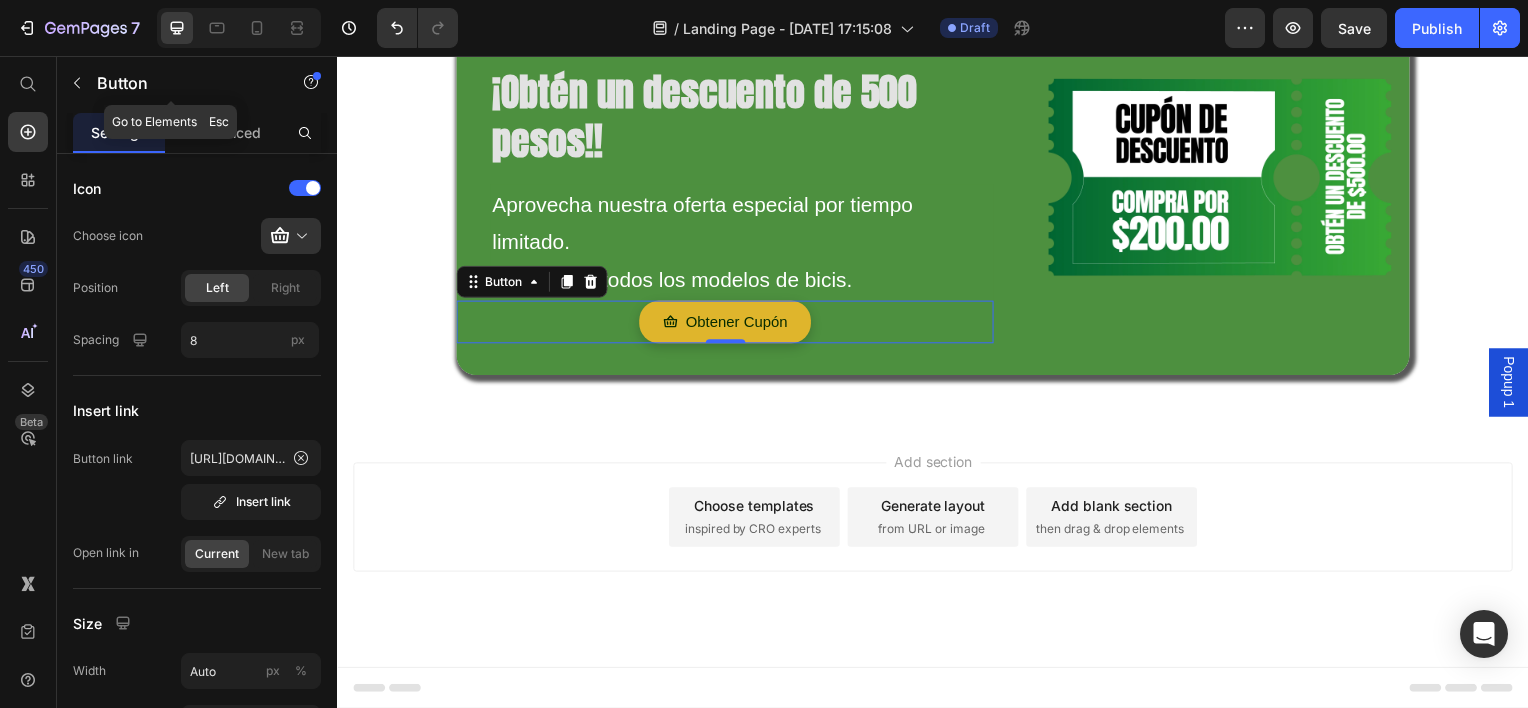 click on "Button" at bounding box center (182, 83) 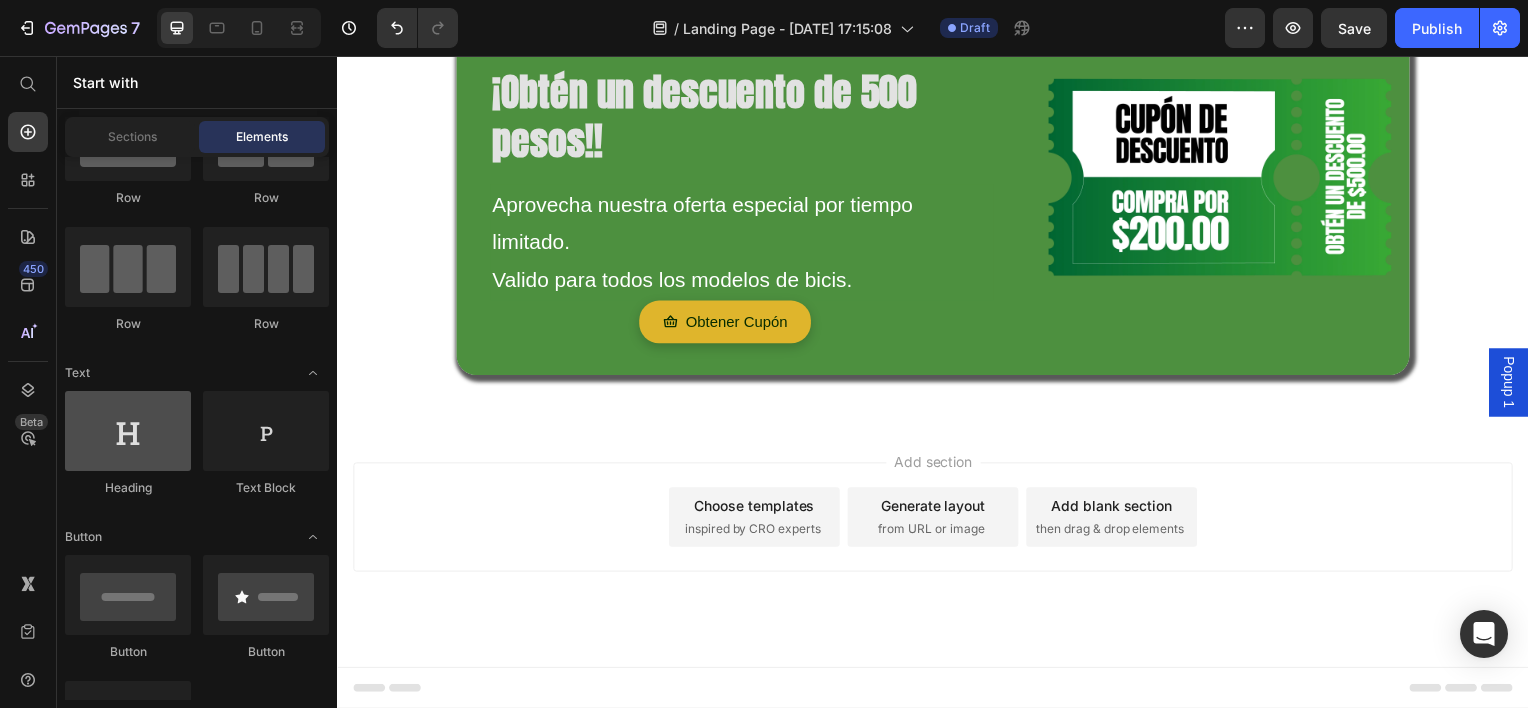 scroll, scrollTop: 0, scrollLeft: 0, axis: both 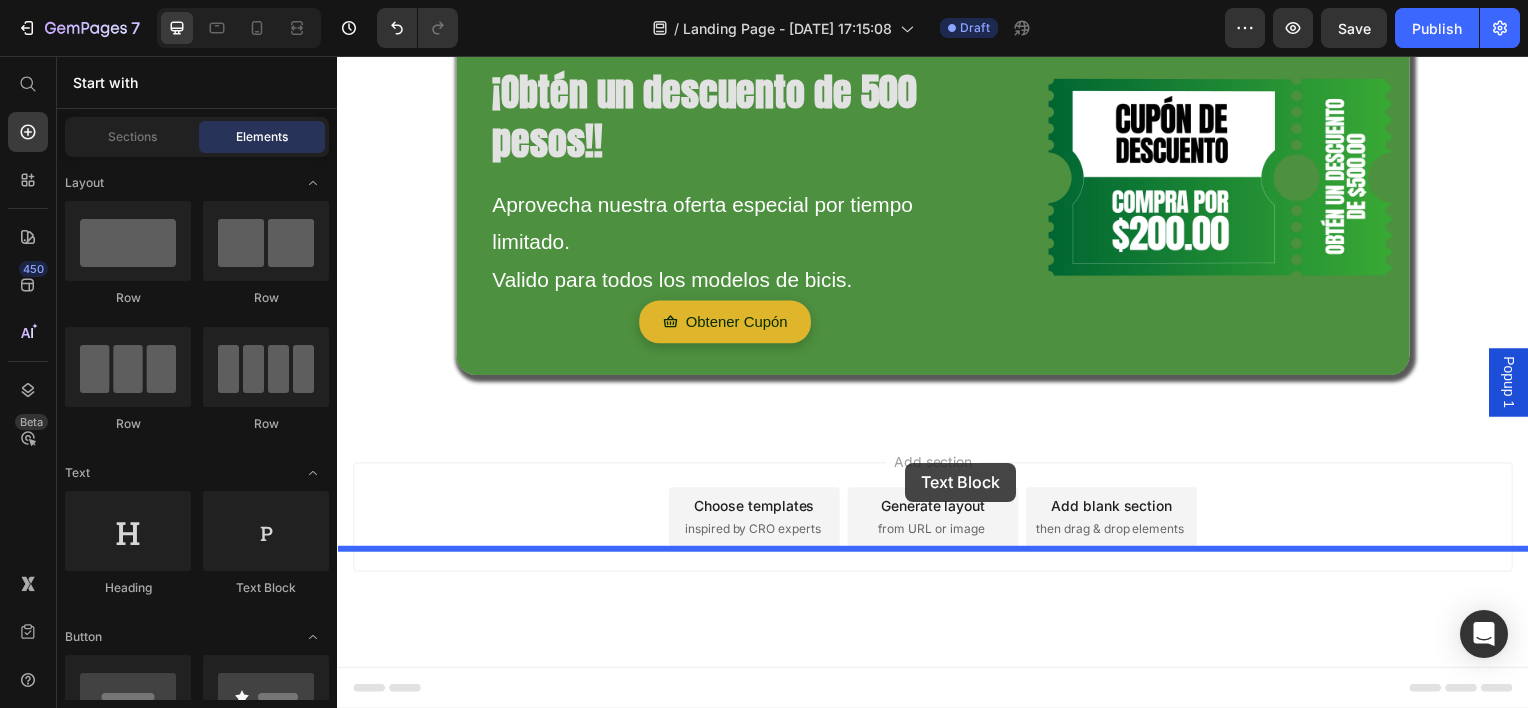 drag, startPoint x: 601, startPoint y: 617, endPoint x: 916, endPoint y: 457, distance: 353.30582 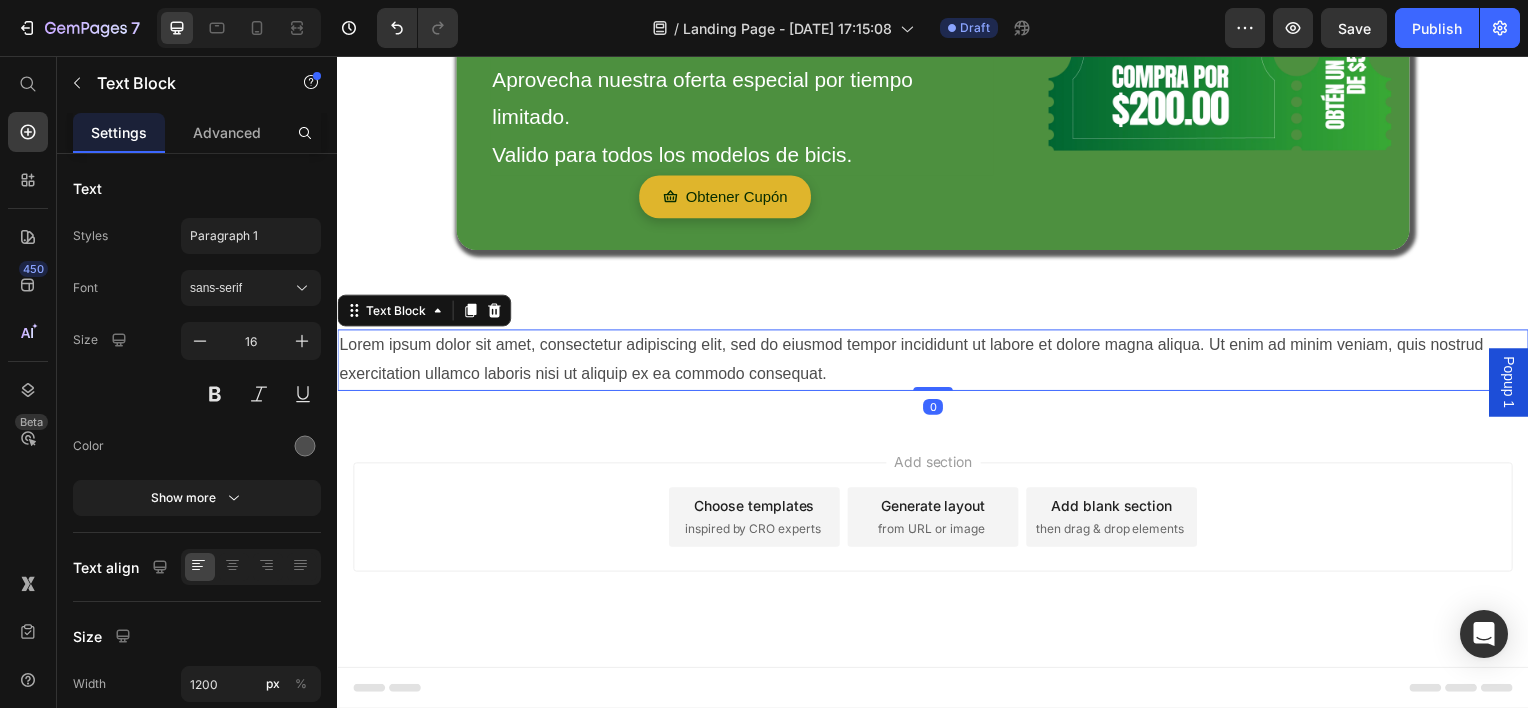 click on "Lorem ipsum dolor sit amet, consectetur adipiscing elit, sed do eiusmod tempor incididunt ut labore et dolore magna aliqua. Ut enim ad minim veniam, quis nostrud exercitation ullamco laboris nisi ut aliquip ex ea commodo consequat." at bounding box center (937, 362) 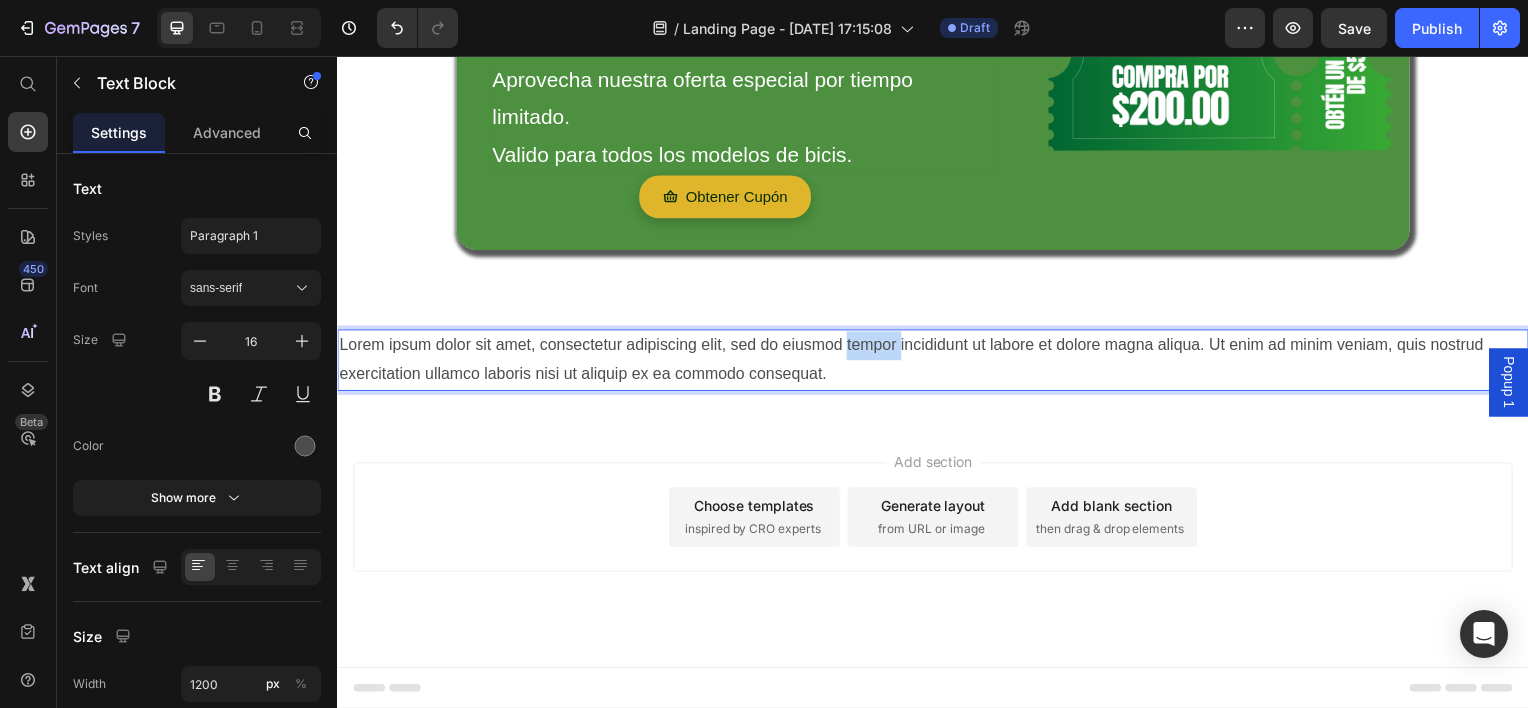 click on "Lorem ipsum dolor sit amet, consectetur adipiscing elit, sed do eiusmod tempor incididunt ut labore et dolore magna aliqua. Ut enim ad minim veniam, quis nostrud exercitation ullamco laboris nisi ut aliquip ex ea commodo consequat." at bounding box center (937, 362) 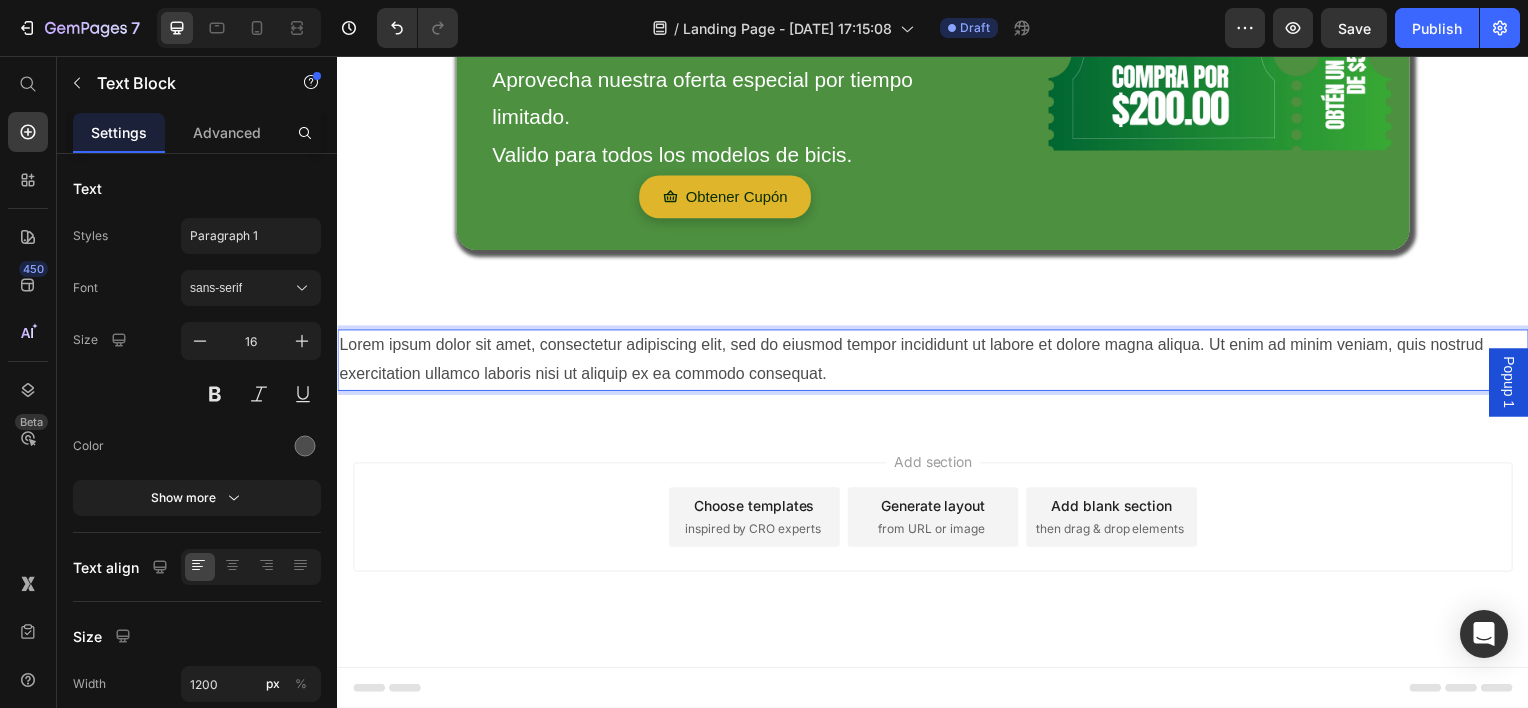click on "Lorem ipsum dolor sit amet, consectetur adipiscing elit, sed do eiusmod tempor incididunt ut labore et dolore magna aliqua. Ut enim ad minim veniam, quis nostrud exercitation ullamco laboris nisi ut aliquip ex ea commodo consequat." at bounding box center [937, 362] 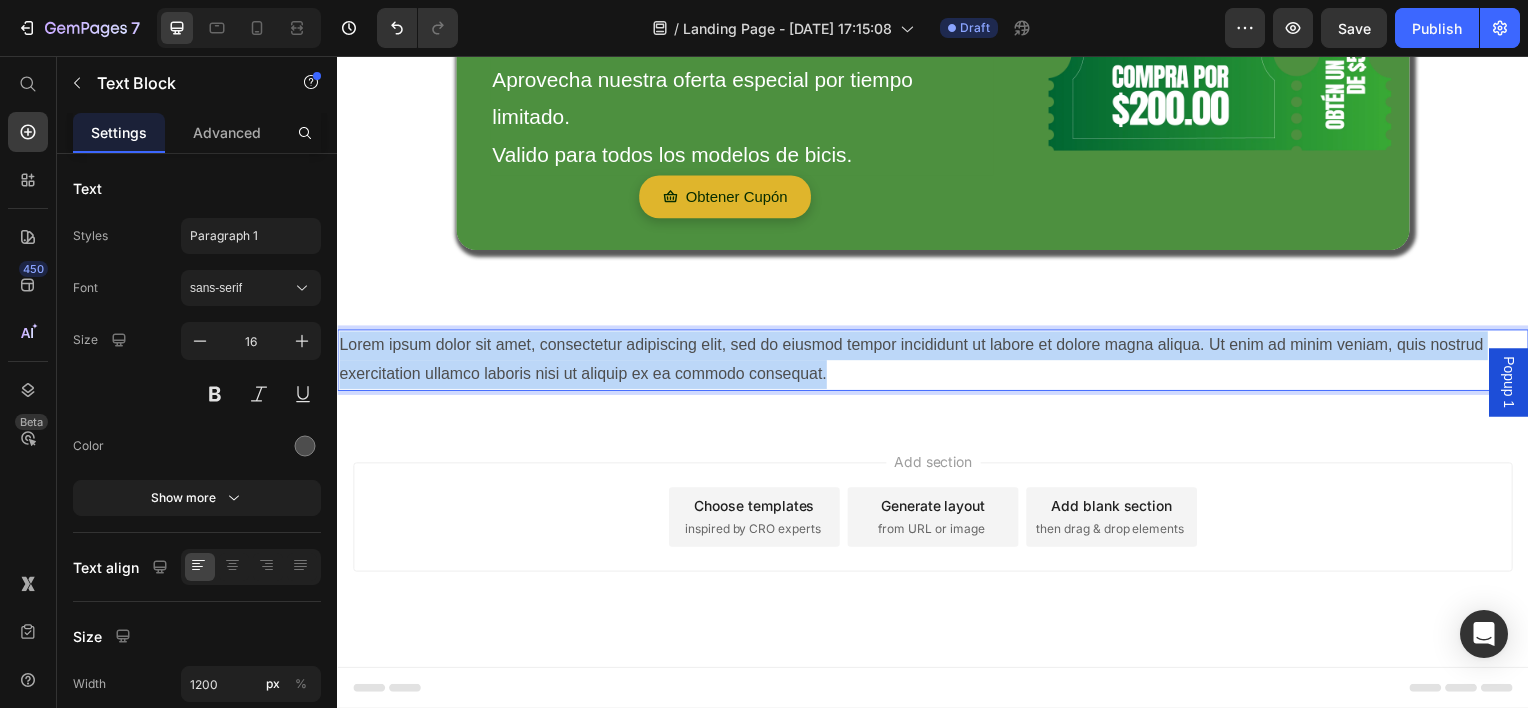 click on "Lorem ipsum dolor sit amet, consectetur adipiscing elit, sed do eiusmod tempor incididunt ut labore et dolore magna aliqua. Ut enim ad minim veniam, quis nostrud exercitation ullamco laboris nisi ut aliquip ex ea commodo consequat." at bounding box center (937, 362) 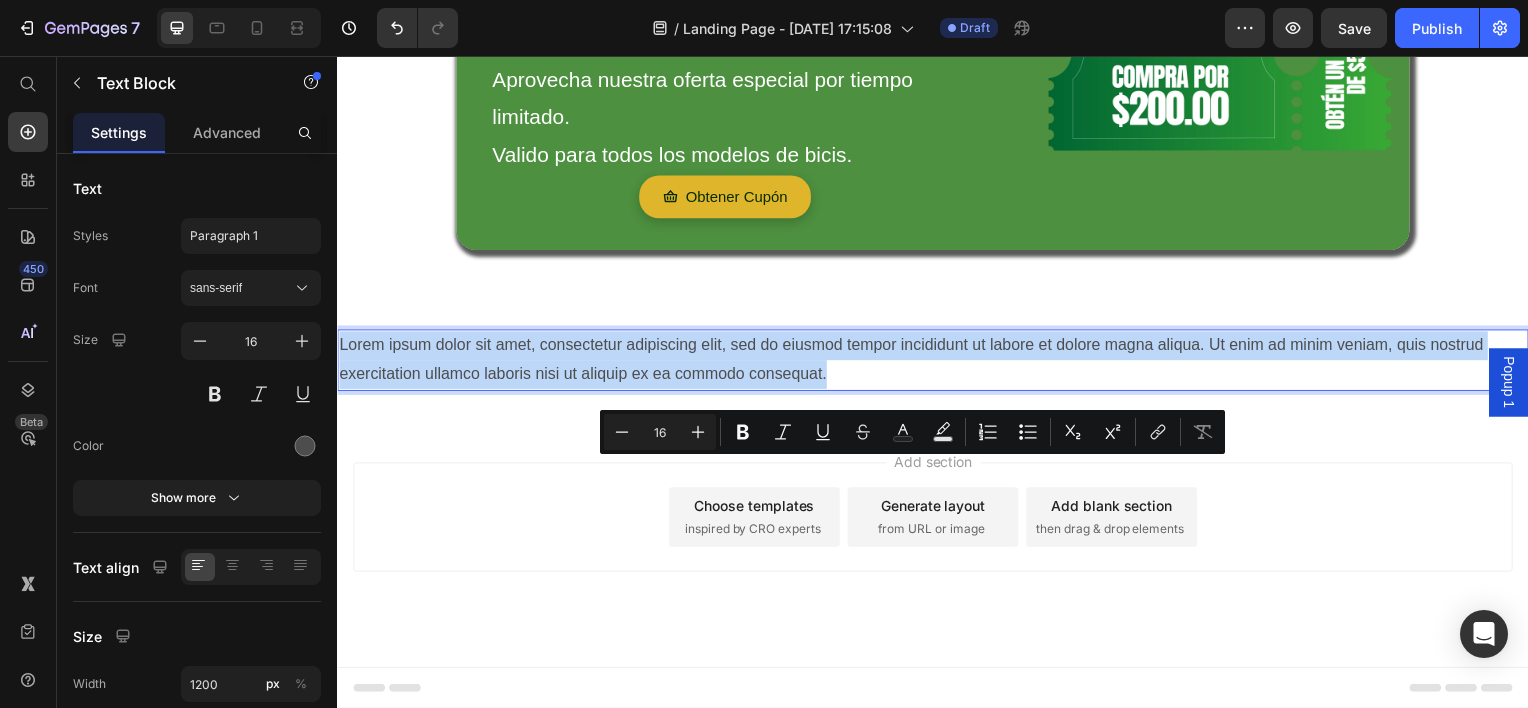 click on "Add section Choose templates inspired by CRO experts Generate layout from URL or image Add blank section then drag & drop elements" at bounding box center (937, 548) 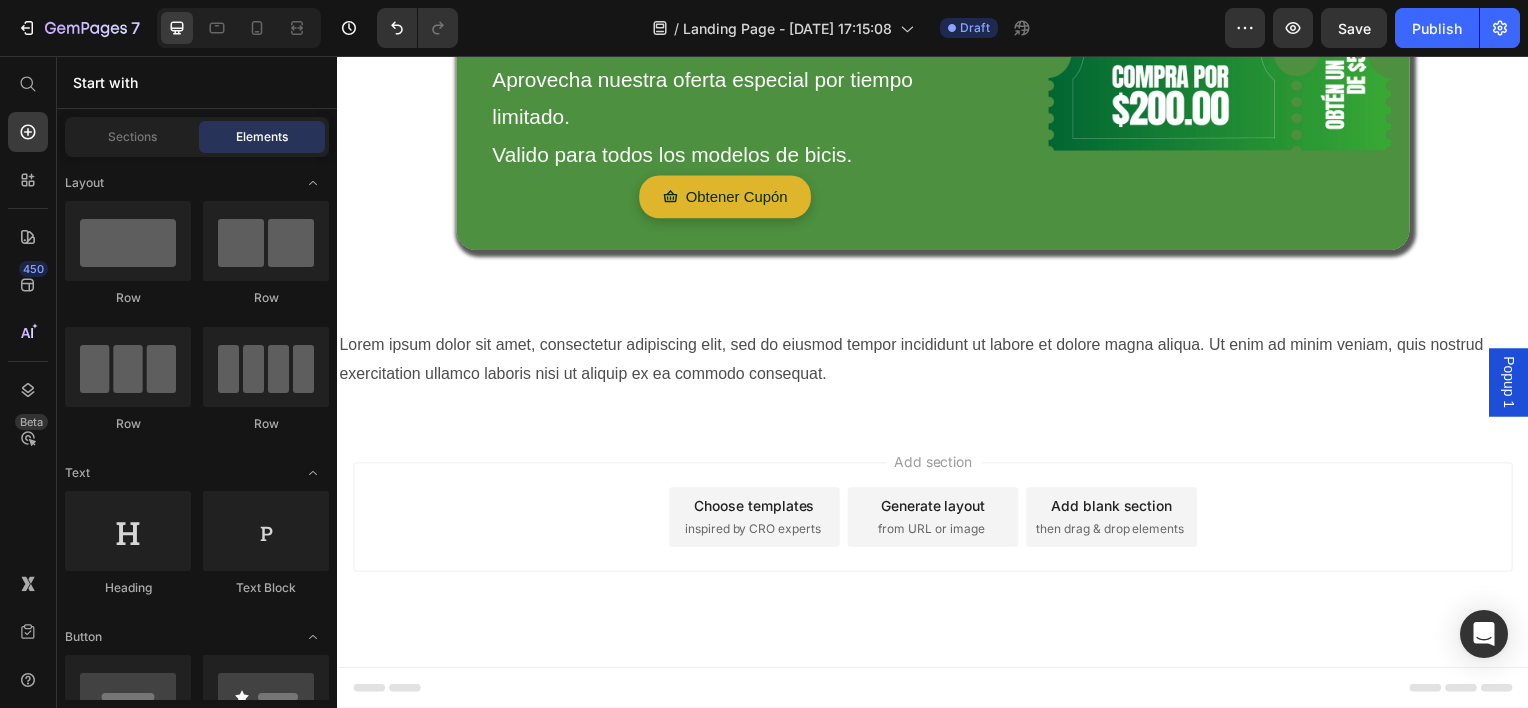 click on "Lorem ipsum dolor sit amet, consectetur adipiscing elit, sed do eiusmod tempor incididunt ut labore et dolore magna aliqua. Ut enim ad minim veniam, quis nostrud exercitation ullamco laboris nisi ut aliquip ex ea commodo consequat. Text Block Section 6" at bounding box center (937, 362) 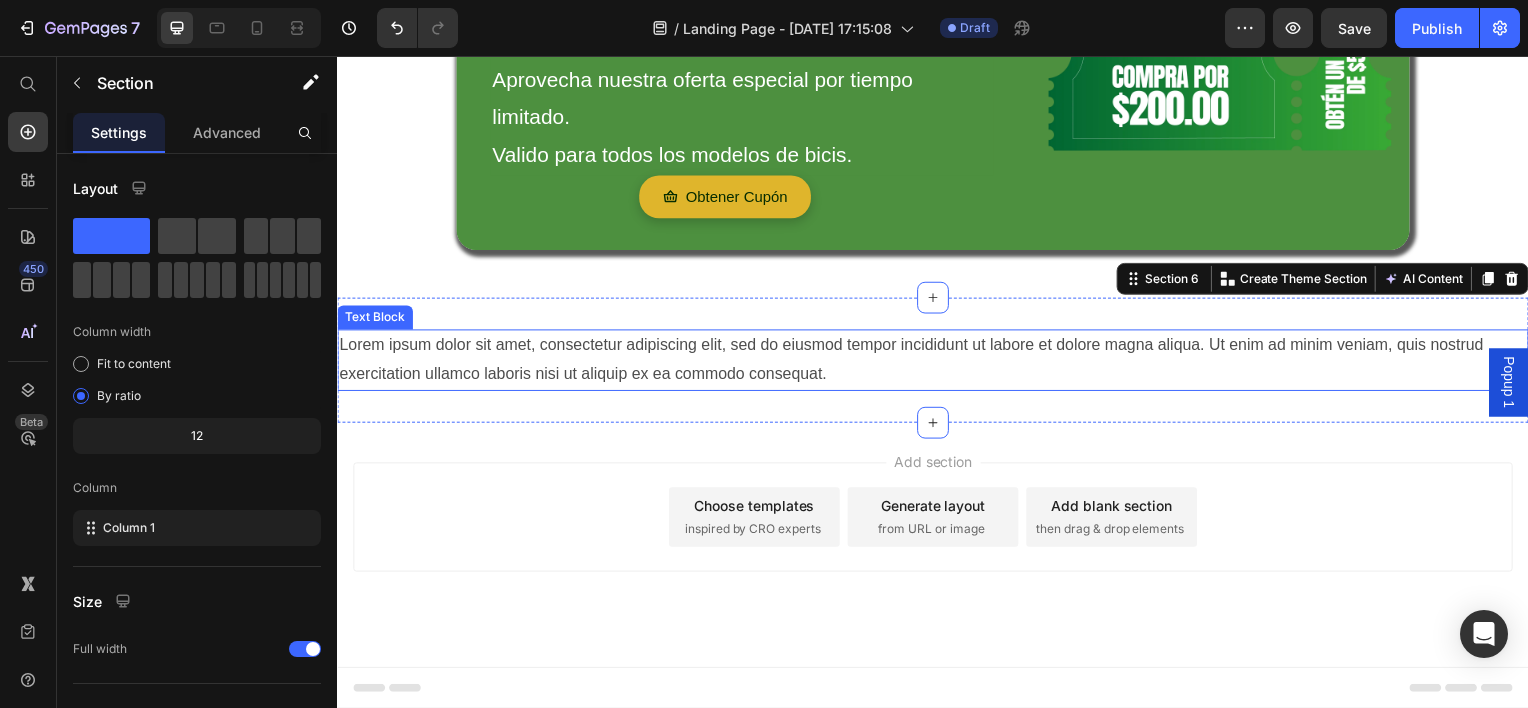 click on "Lorem ipsum dolor sit amet, consectetur adipiscing elit, sed do eiusmod tempor incididunt ut labore et dolore magna aliqua. Ut enim ad minim veniam, quis nostrud exercitation ullamco laboris nisi ut aliquip ex ea commodo consequat." at bounding box center [937, 362] 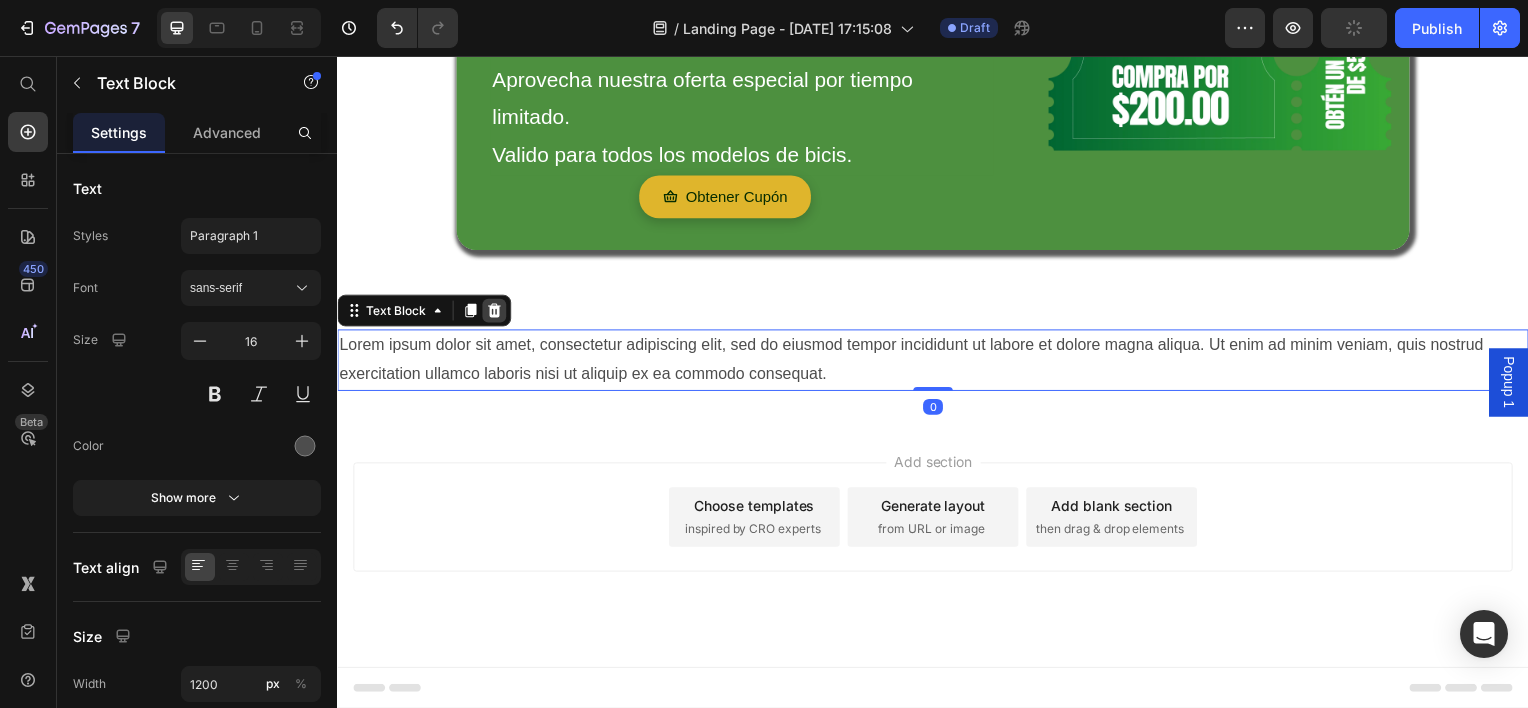 click 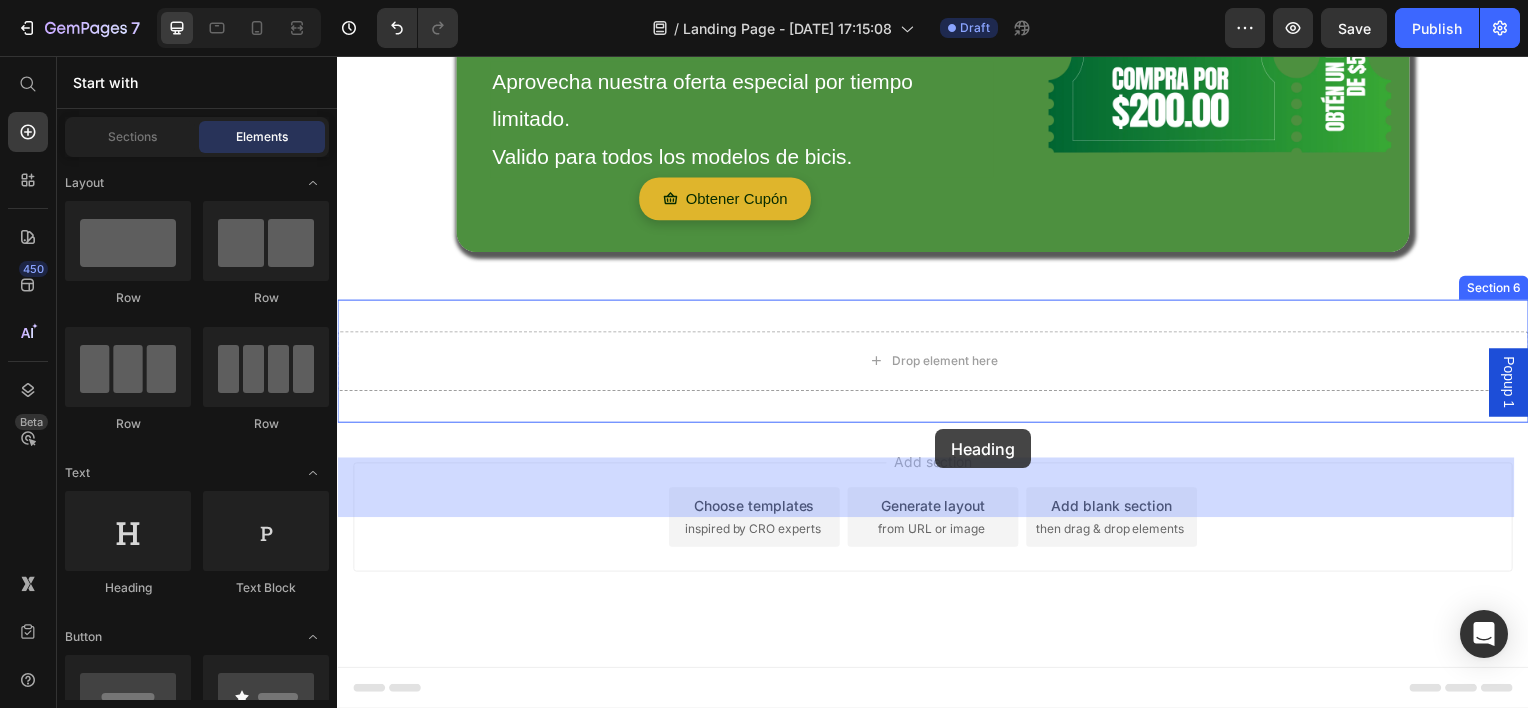 drag, startPoint x: 469, startPoint y: 591, endPoint x: 940, endPoint y: 432, distance: 497.11368 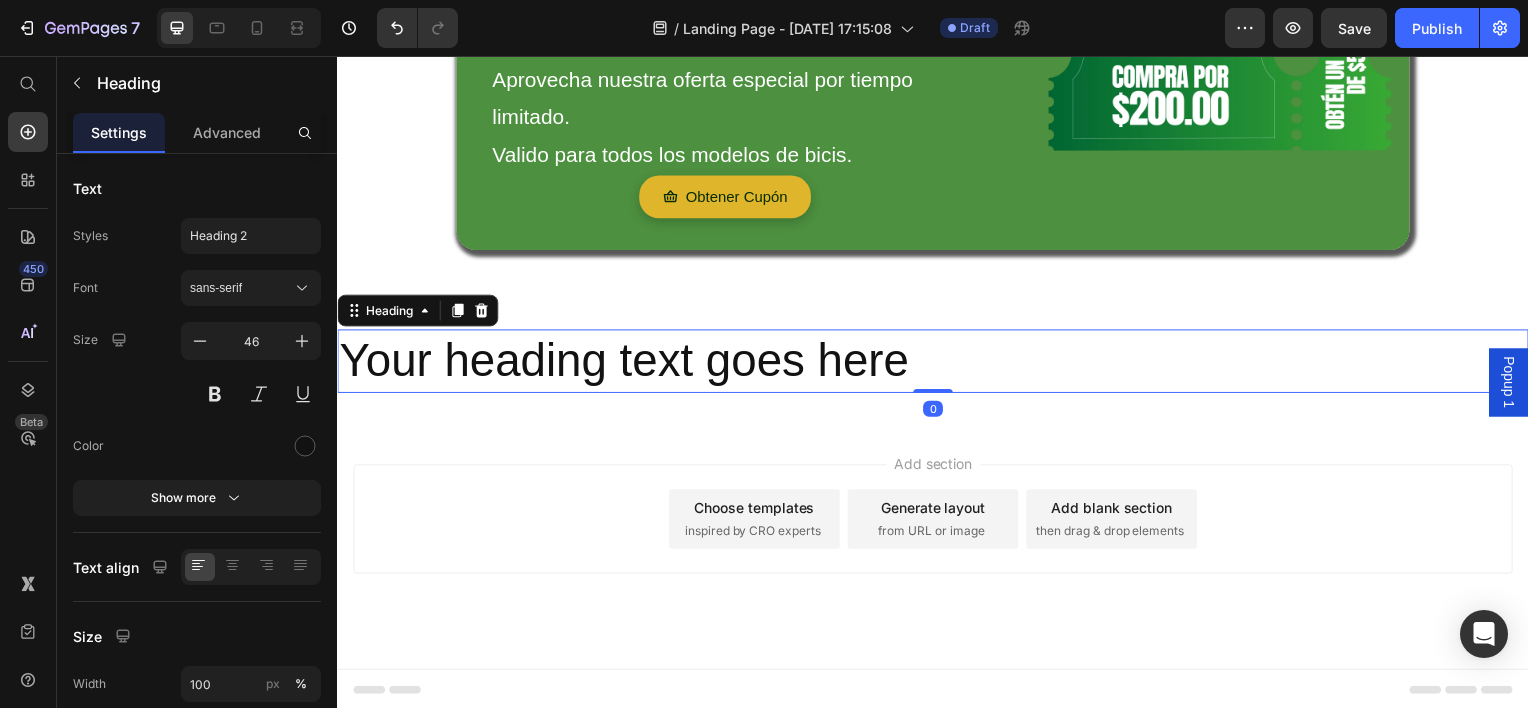 click on "Your heading text goes here" at bounding box center [937, 363] 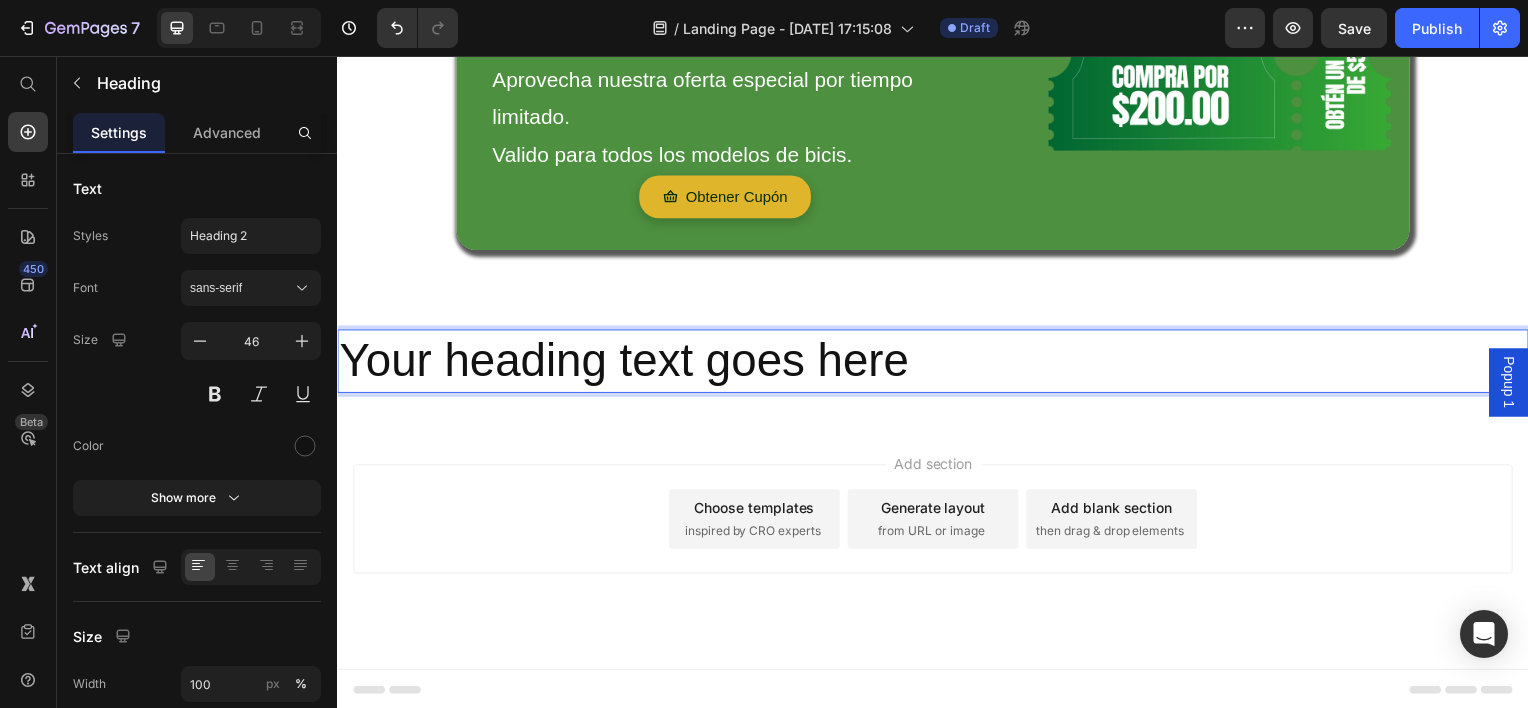 click on "Your heading text goes here" at bounding box center (937, 363) 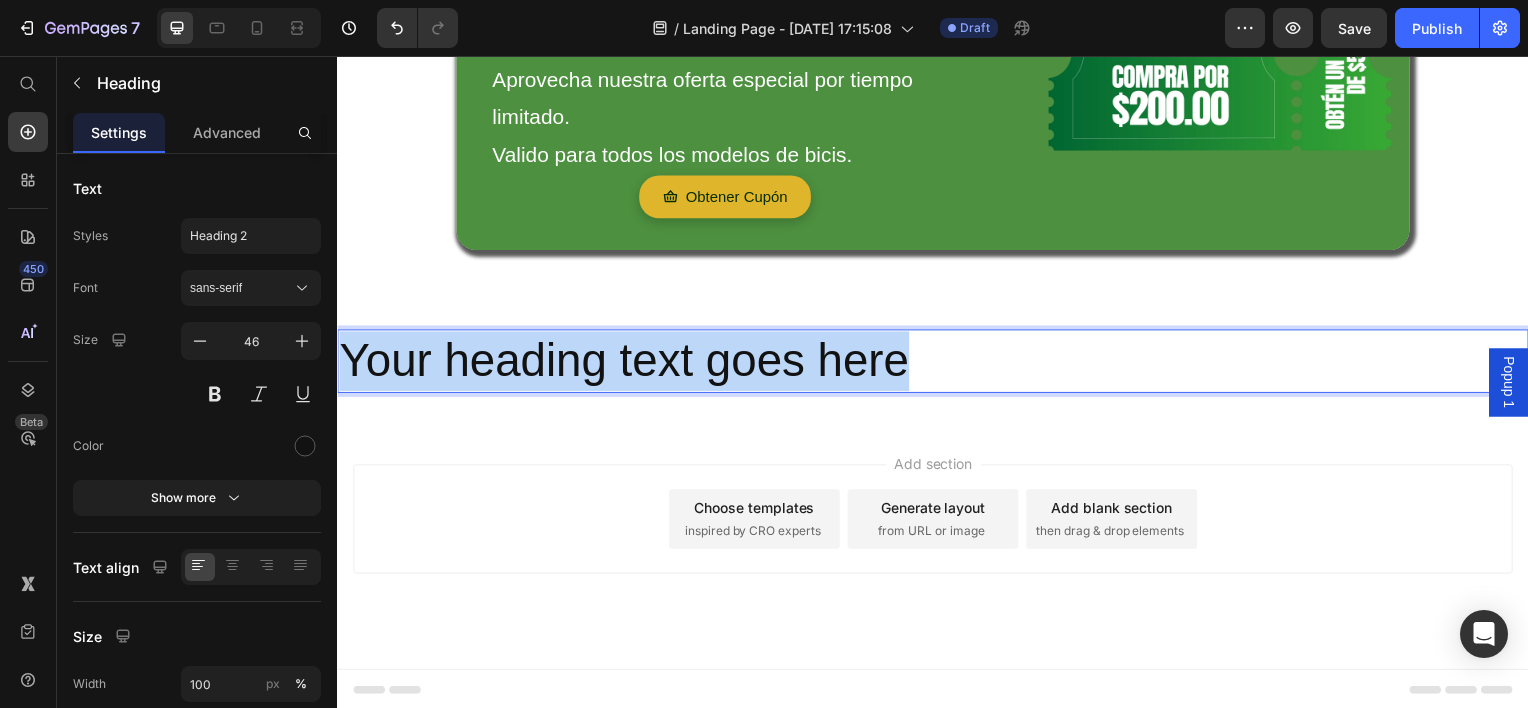 click on "Your heading text goes here" at bounding box center [937, 363] 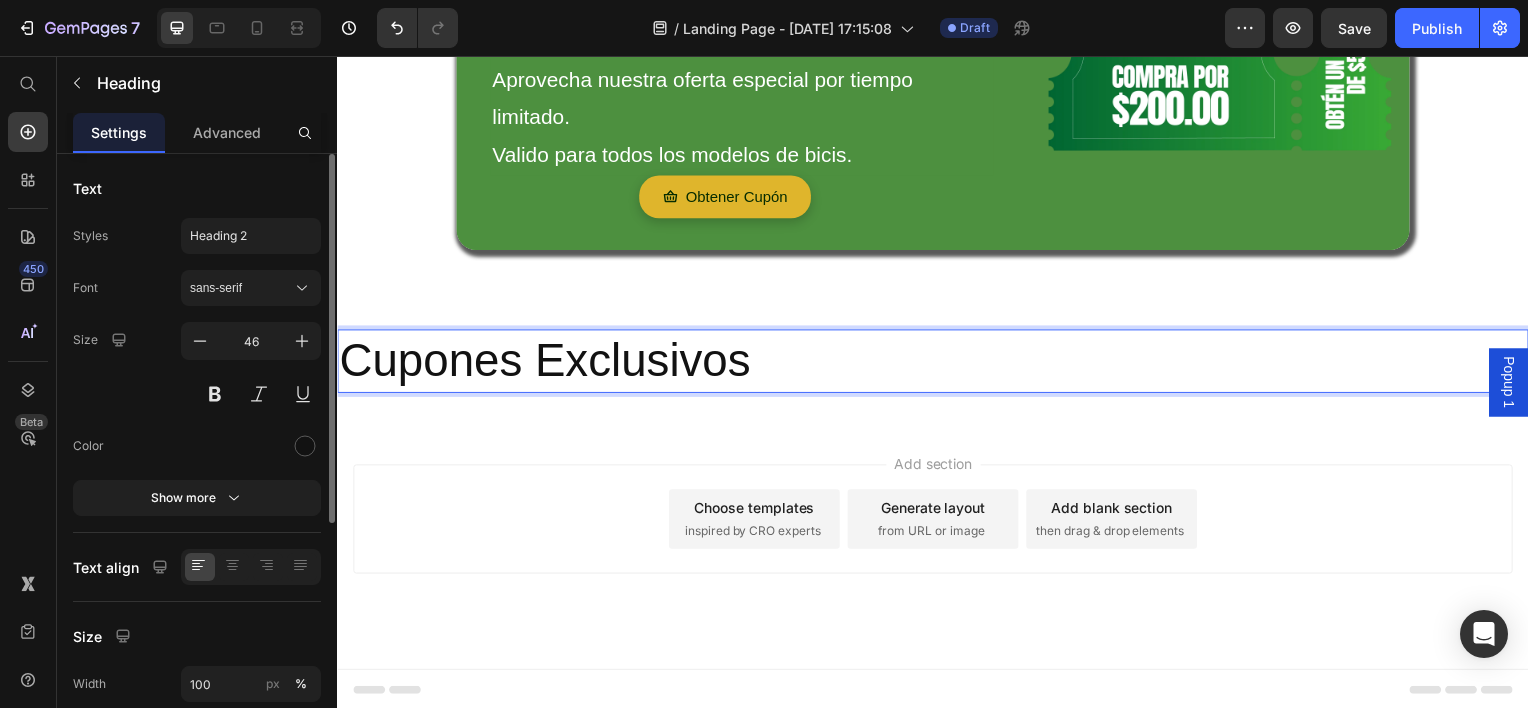 click 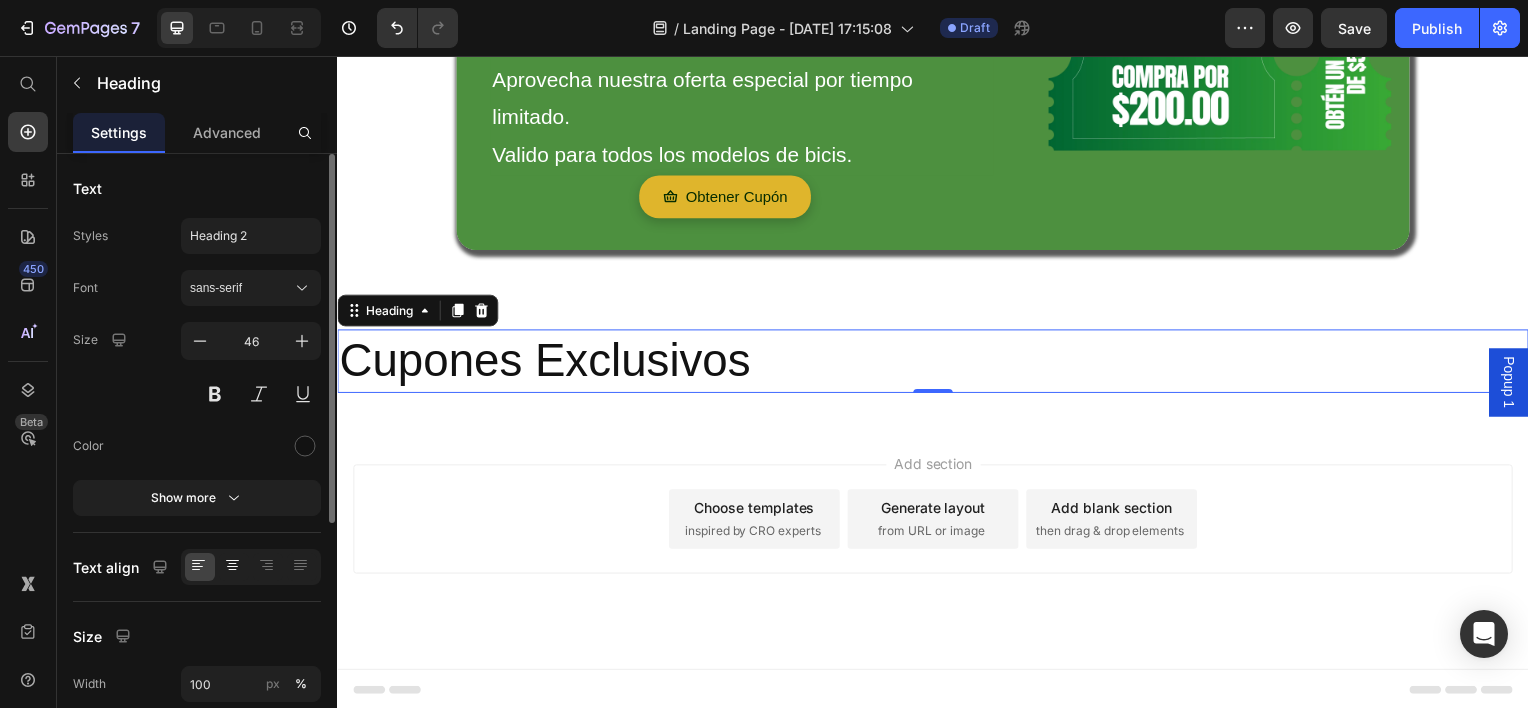 click 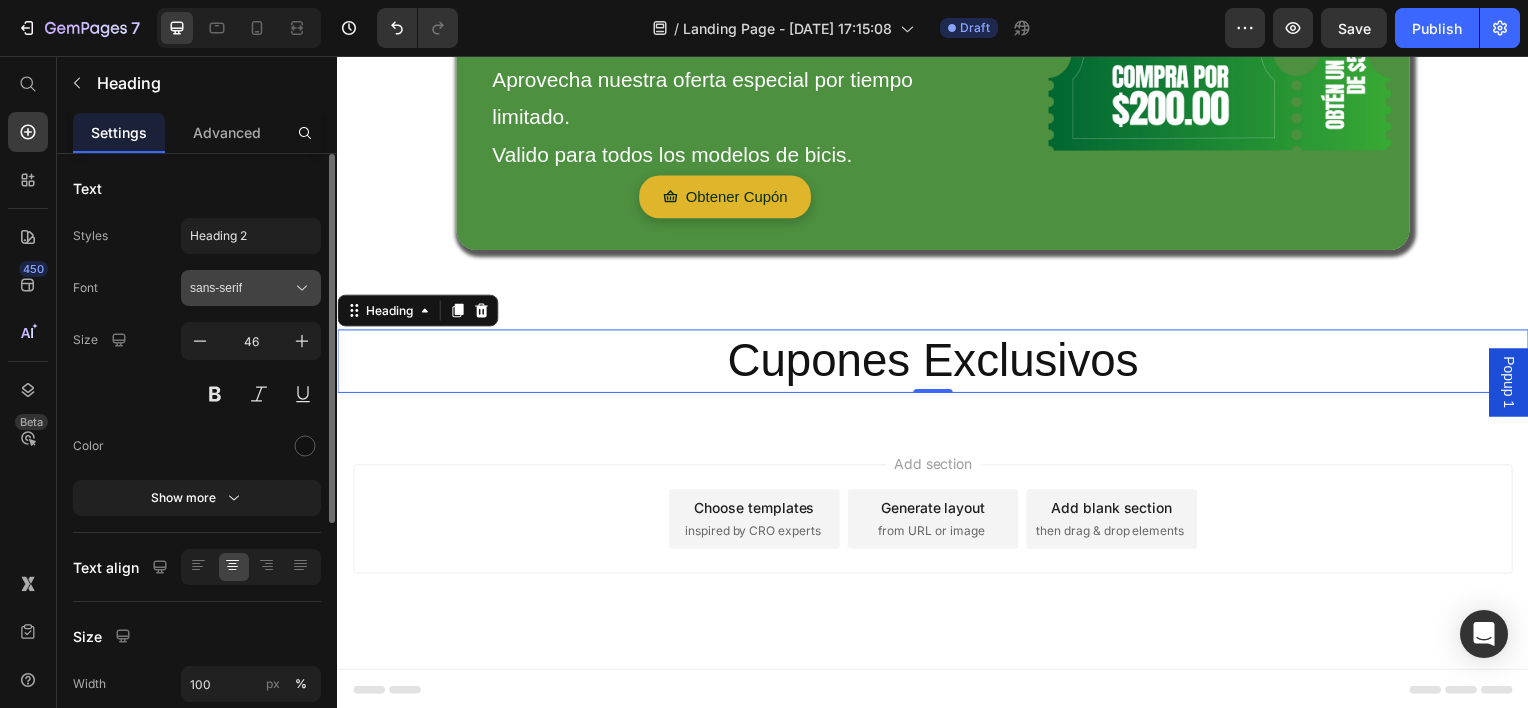 click on "sans-serif" at bounding box center (241, 288) 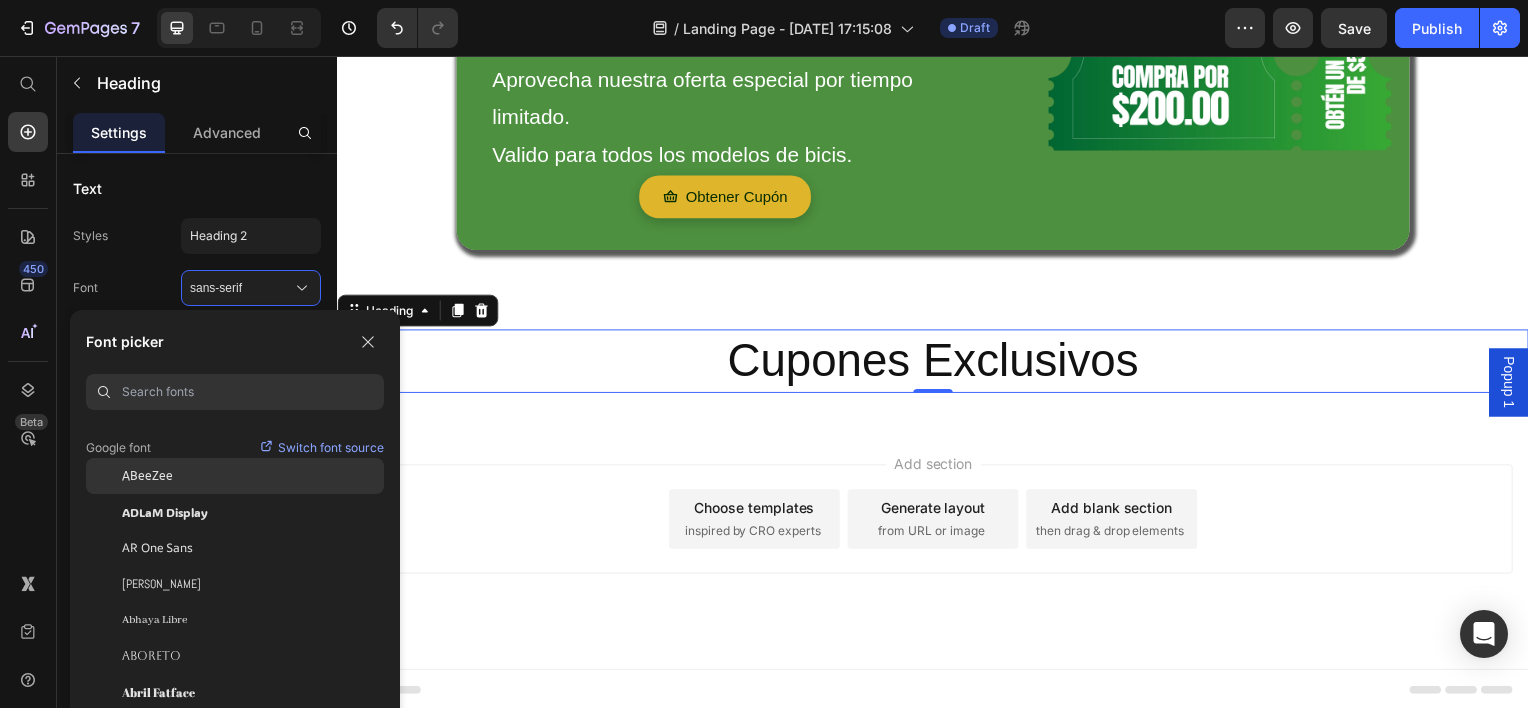 scroll, scrollTop: 100, scrollLeft: 0, axis: vertical 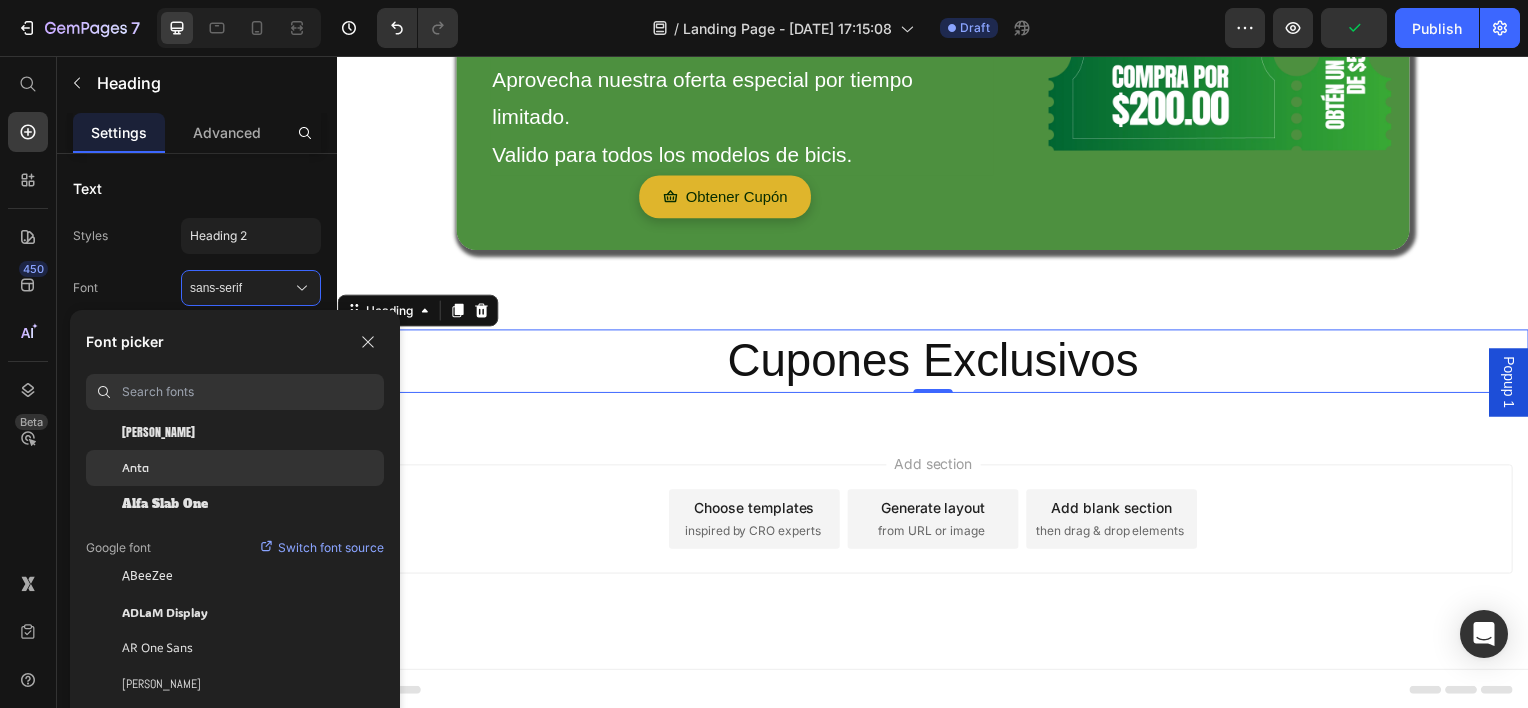 click on "Anta" 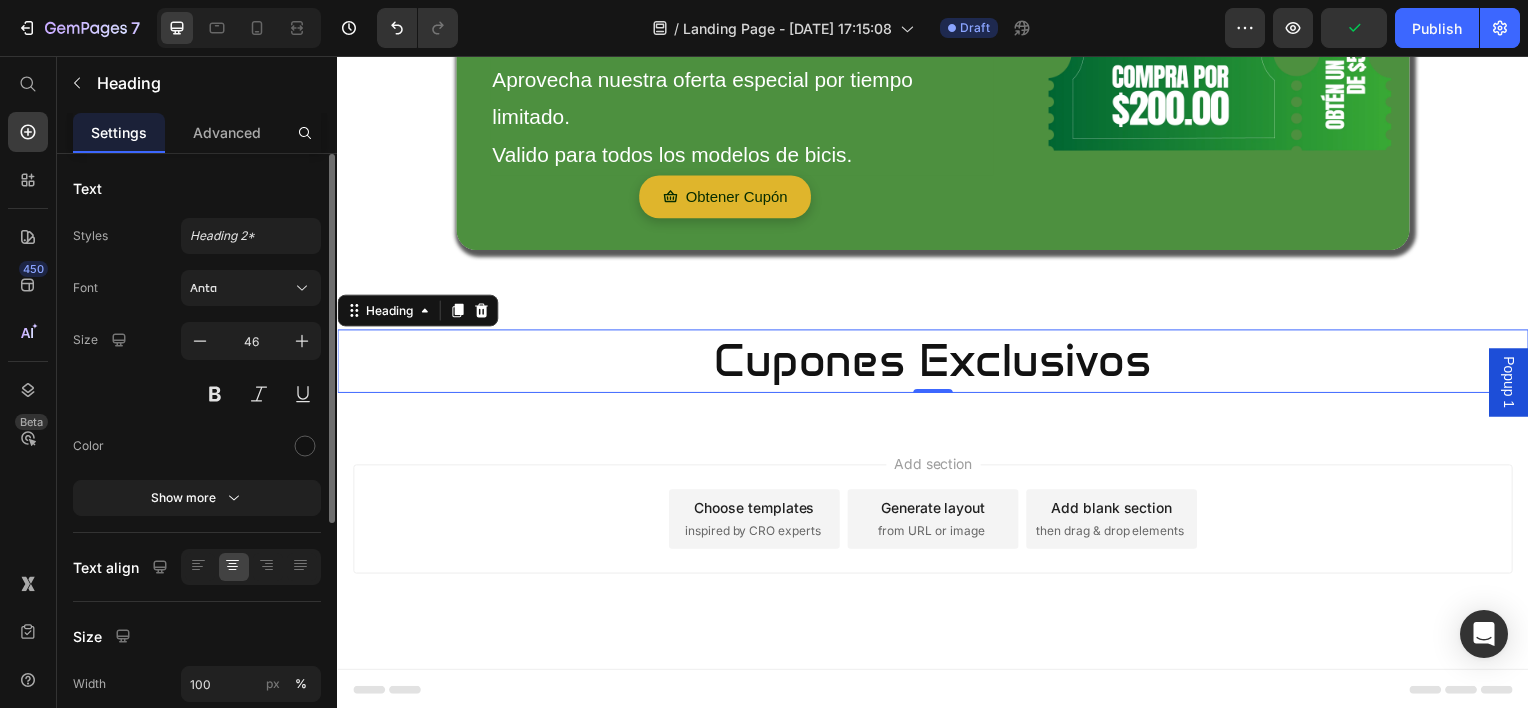 click on "Text Styles Heading 2* Font Anta Size 46 Color Show more" 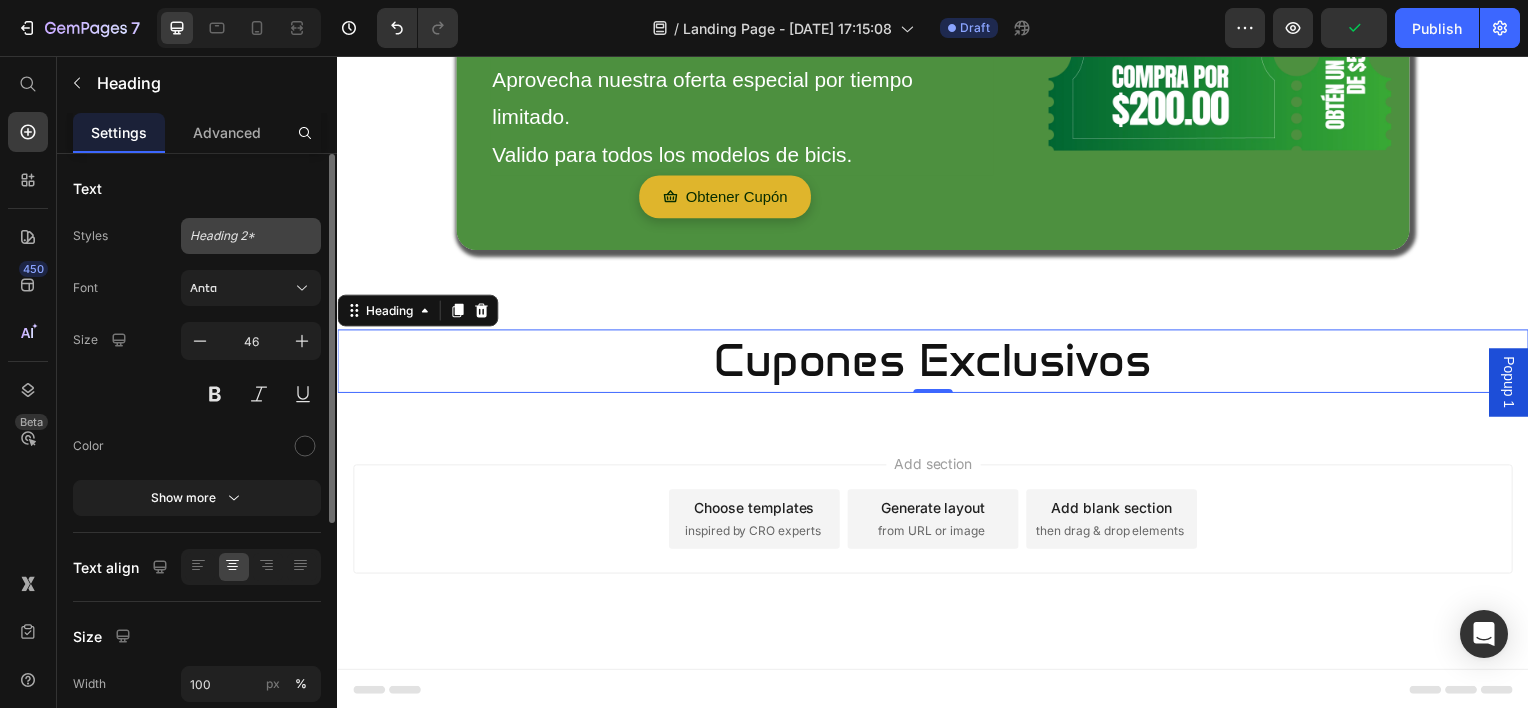 click on "Heading 2*" at bounding box center (251, 236) 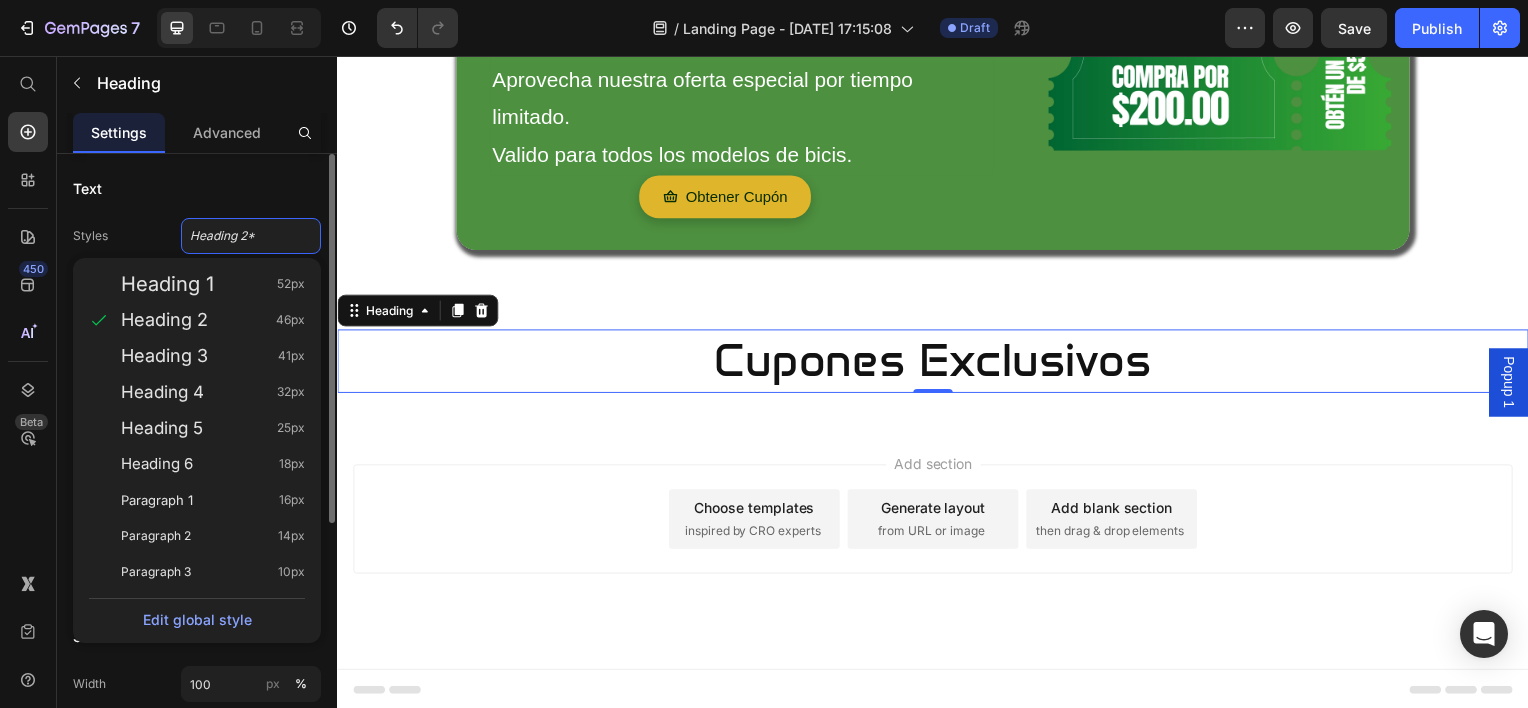click on "Text" at bounding box center (197, 188) 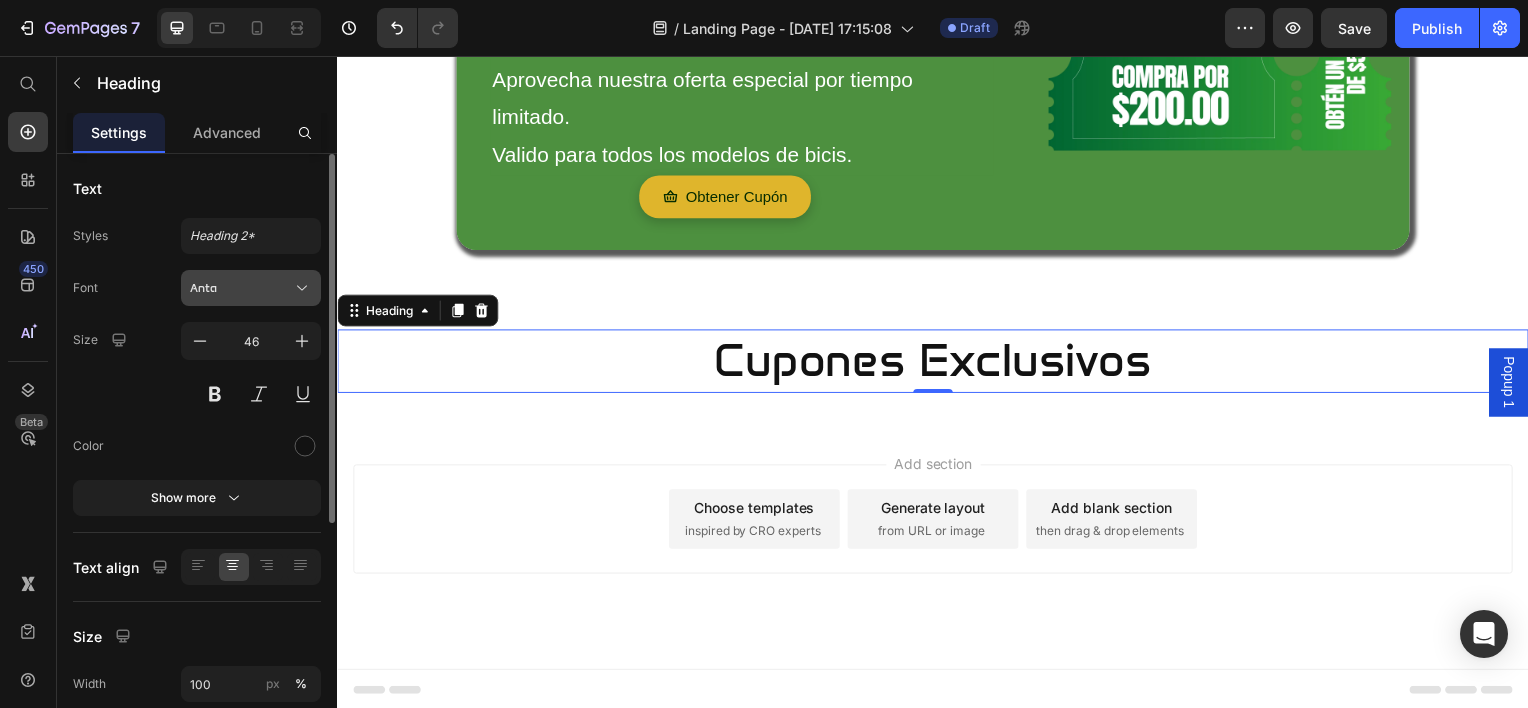 click on "Anta" at bounding box center [241, 288] 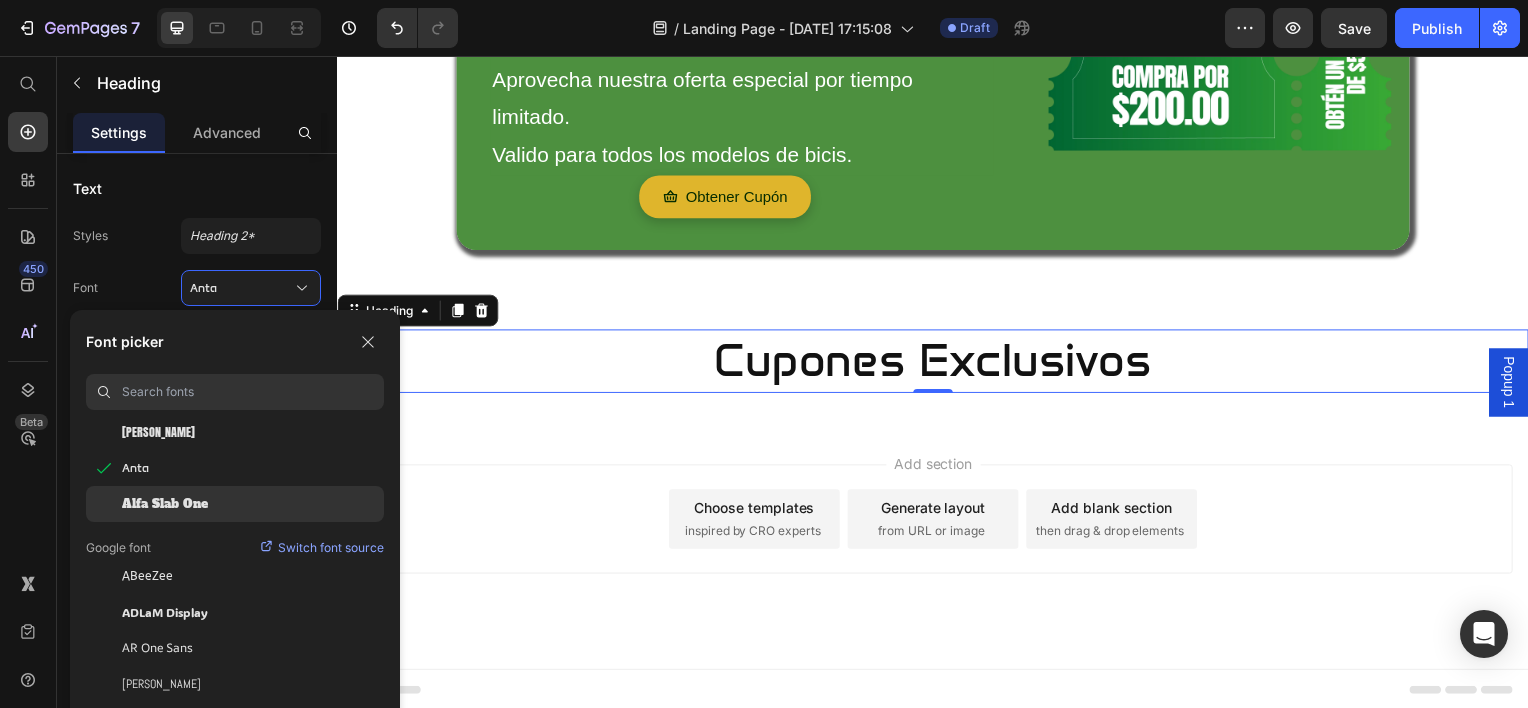 click on "Alfa Slab One" 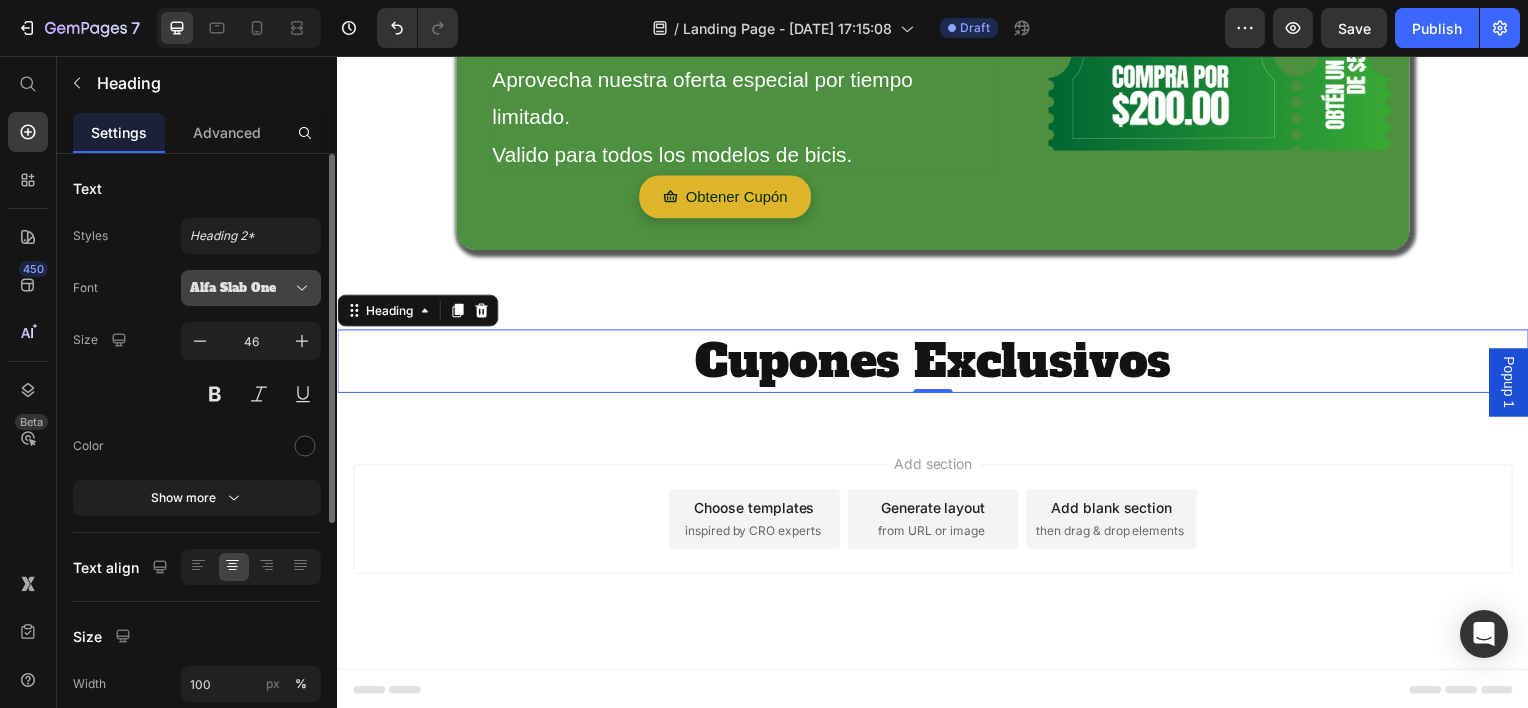 click on "Alfa Slab One" at bounding box center [241, 288] 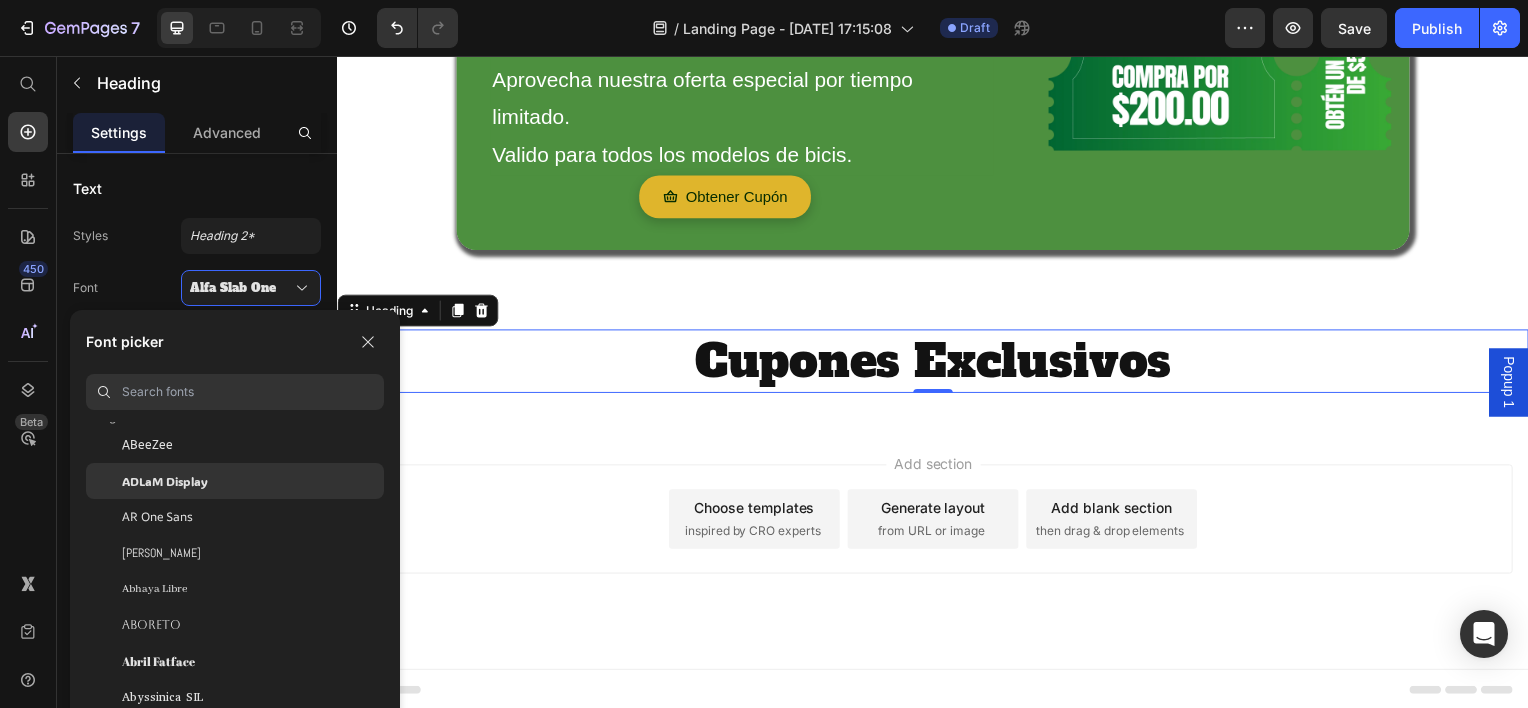 scroll, scrollTop: 200, scrollLeft: 0, axis: vertical 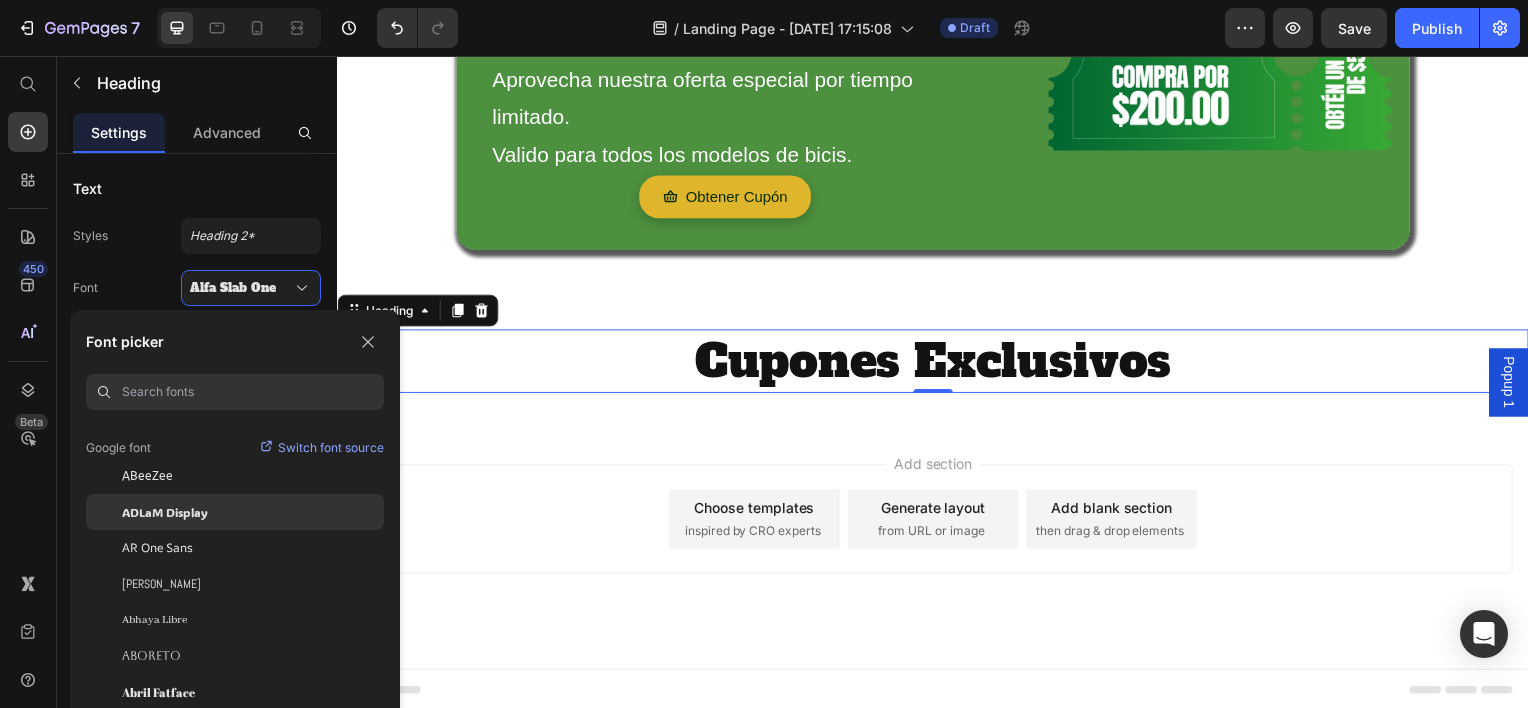 click on "ADLaM Display" at bounding box center (165, 512) 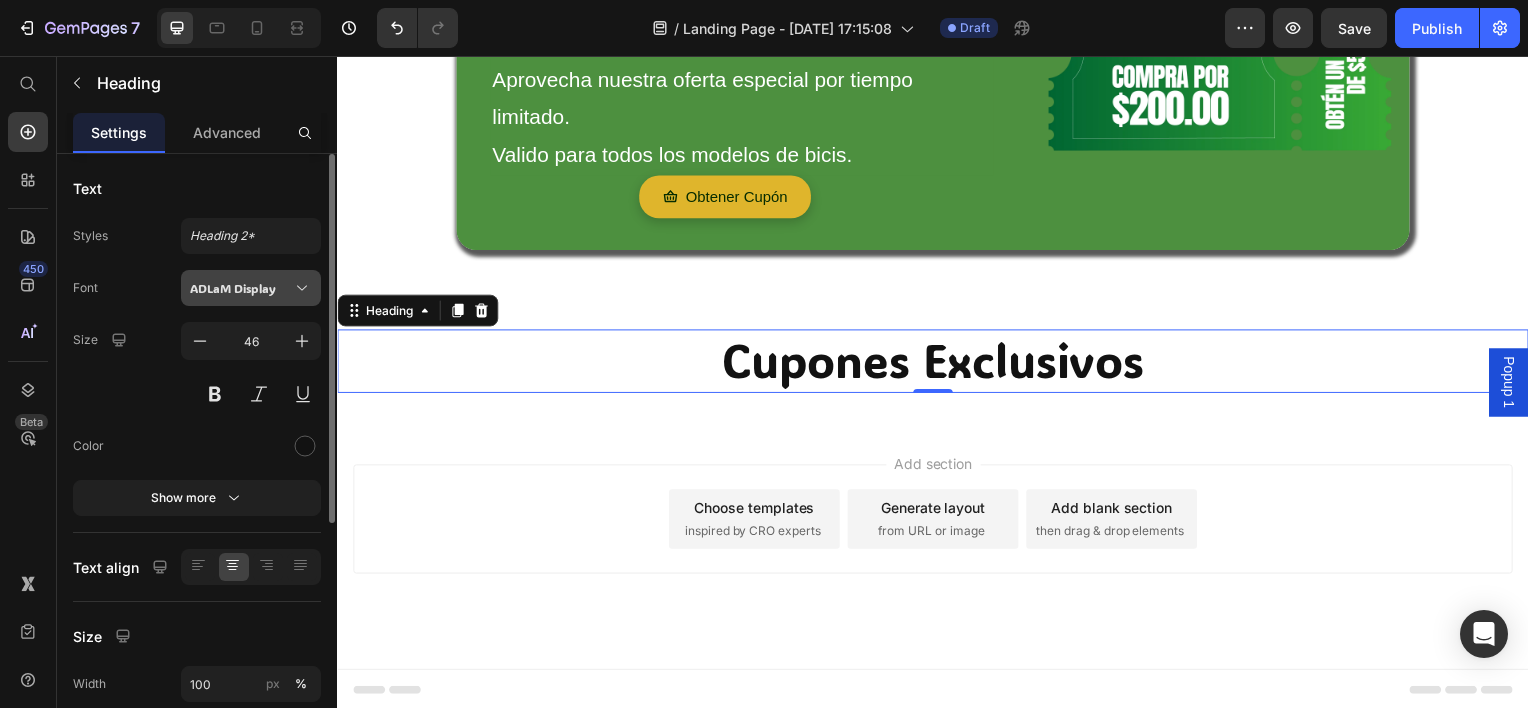 click on "ADLaM Display" at bounding box center (241, 288) 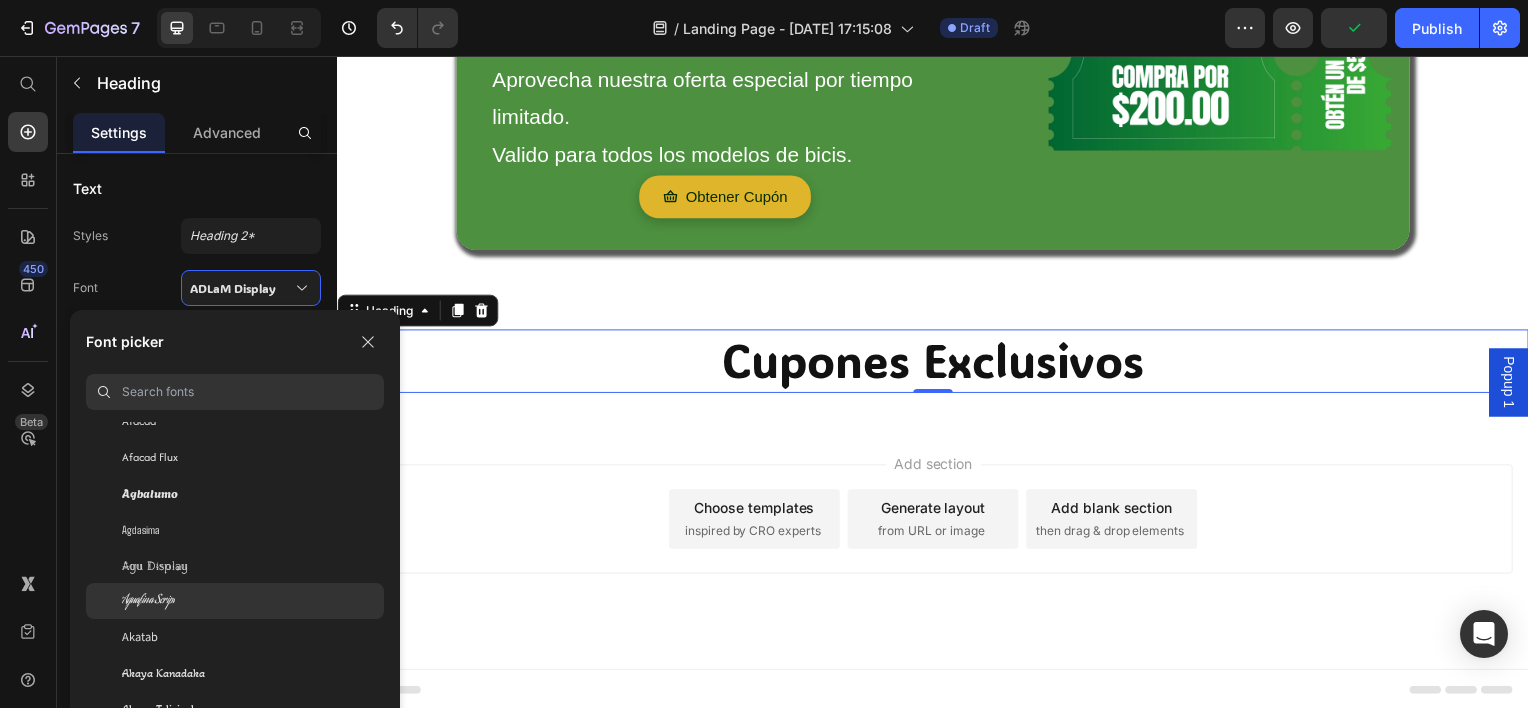 scroll, scrollTop: 700, scrollLeft: 0, axis: vertical 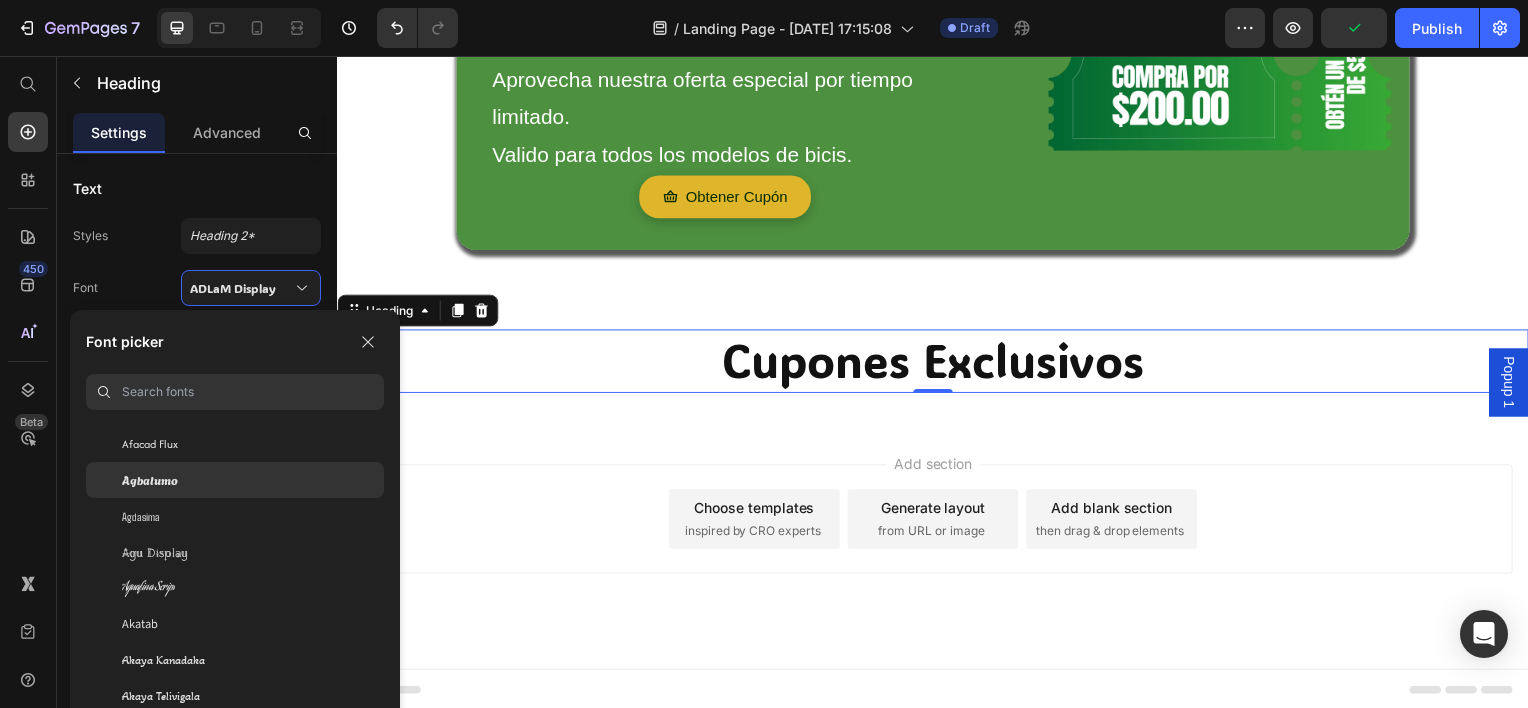 click on "Agbalumo" 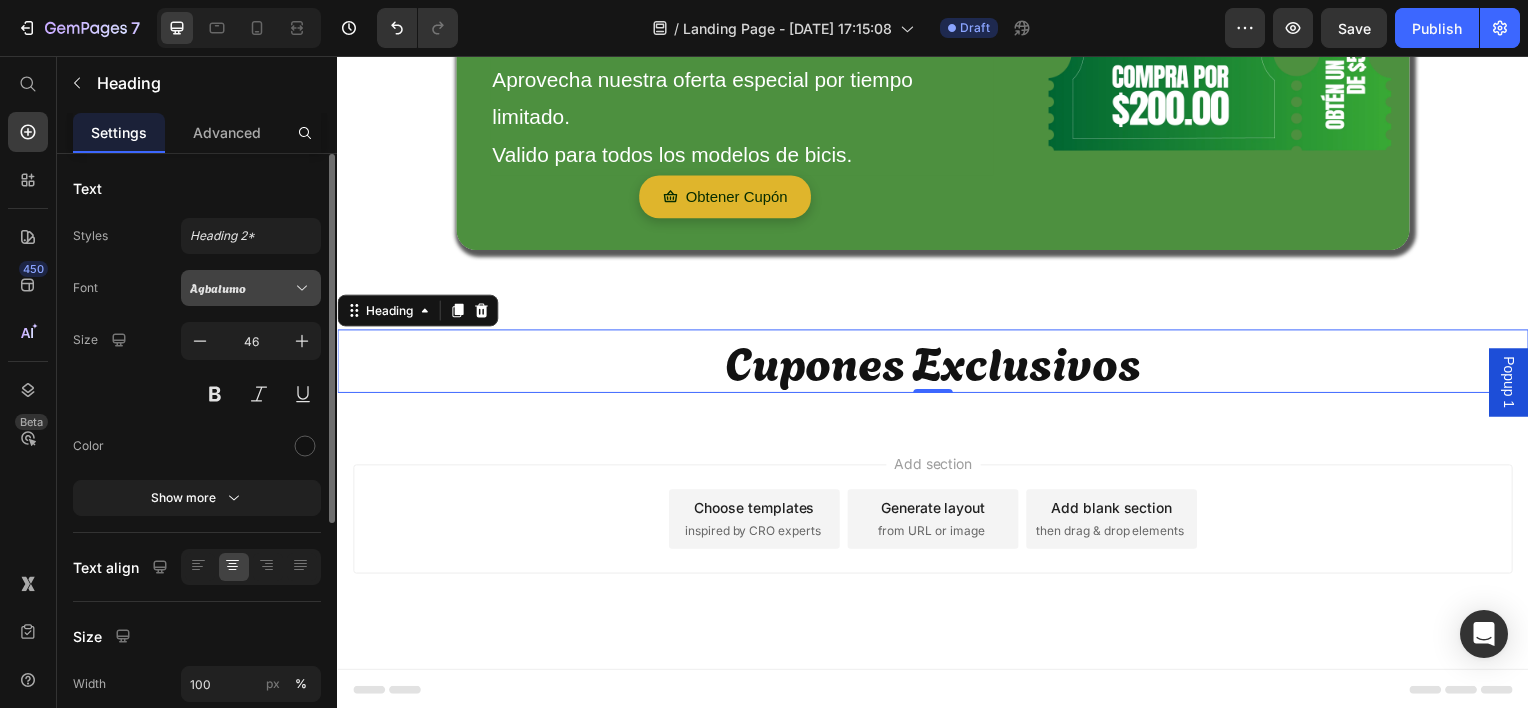 click on "Agbalumo" at bounding box center (251, 288) 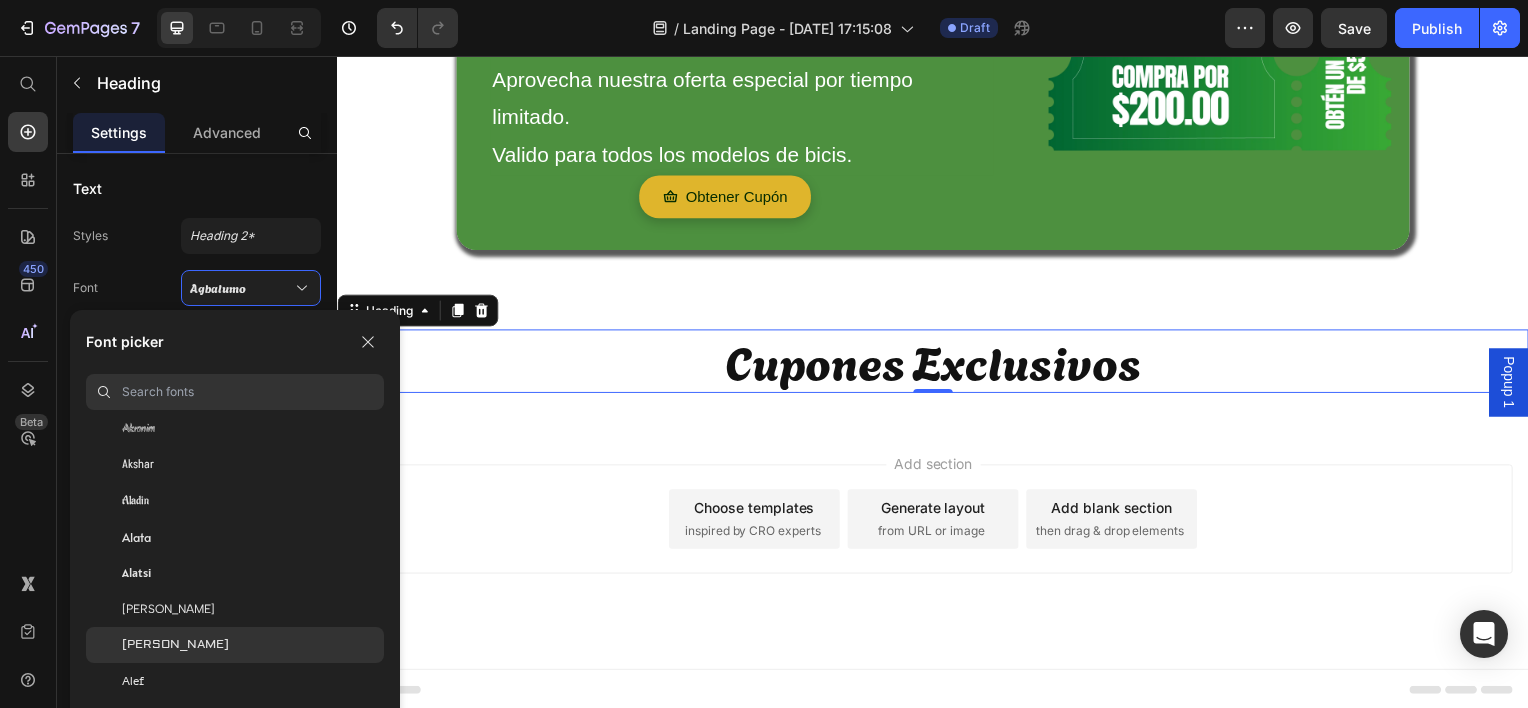 scroll, scrollTop: 1000, scrollLeft: 0, axis: vertical 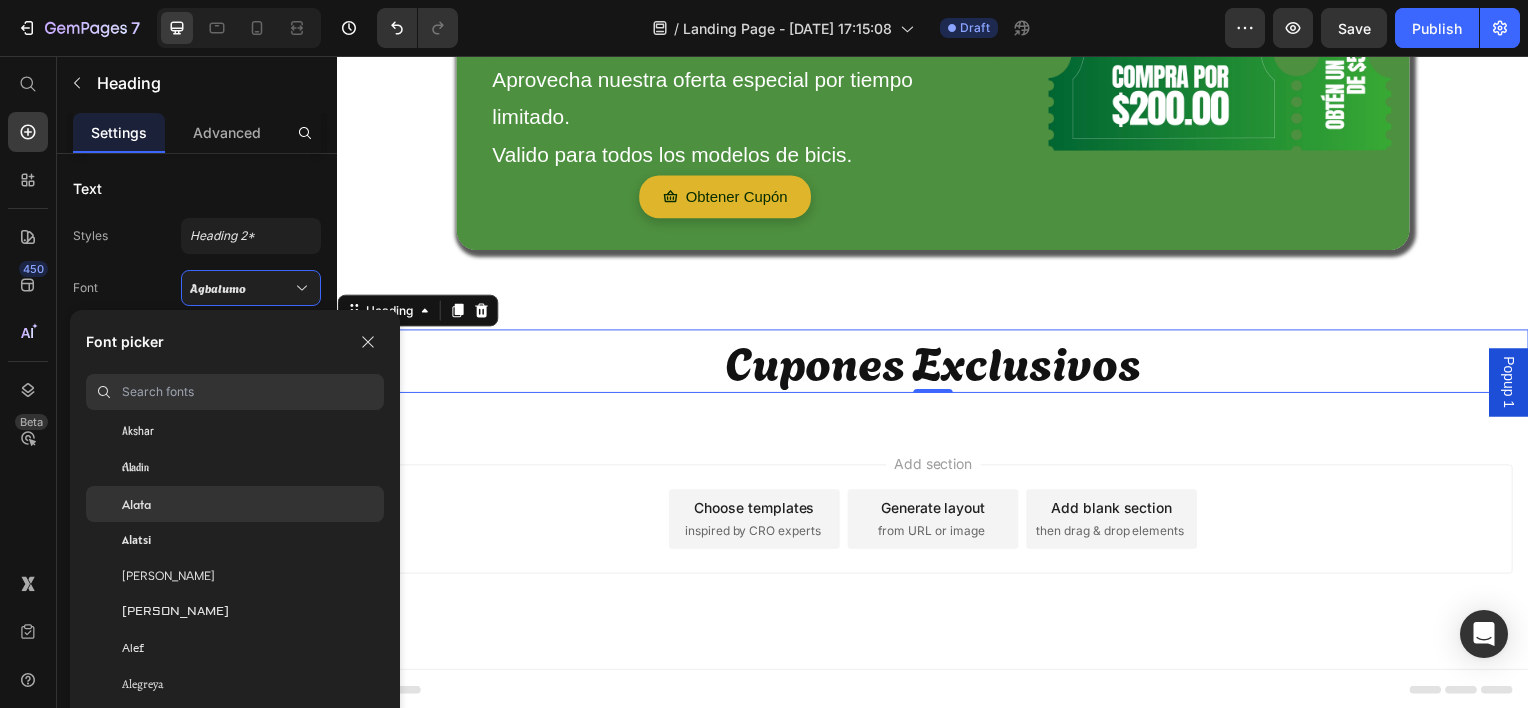 click on "Alata" 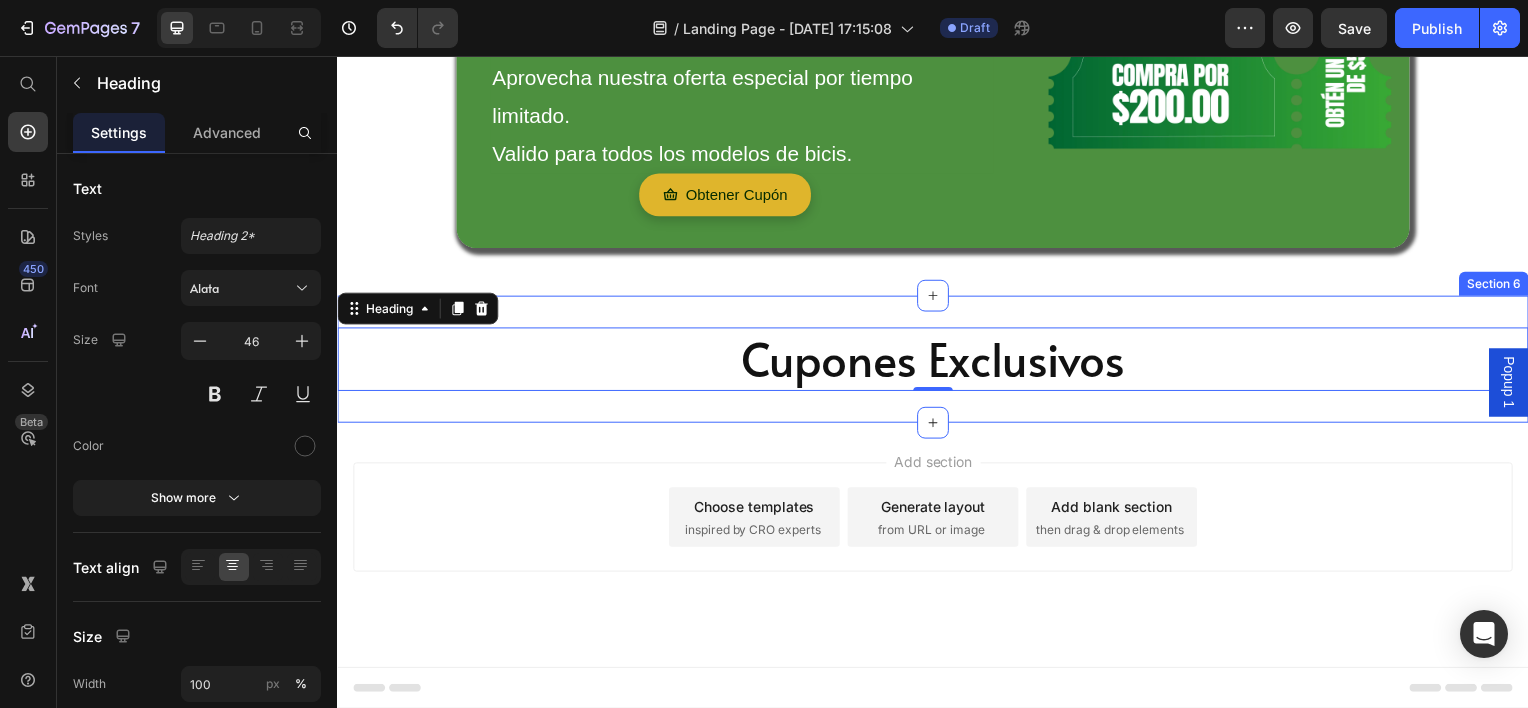 scroll, scrollTop: 1792, scrollLeft: 0, axis: vertical 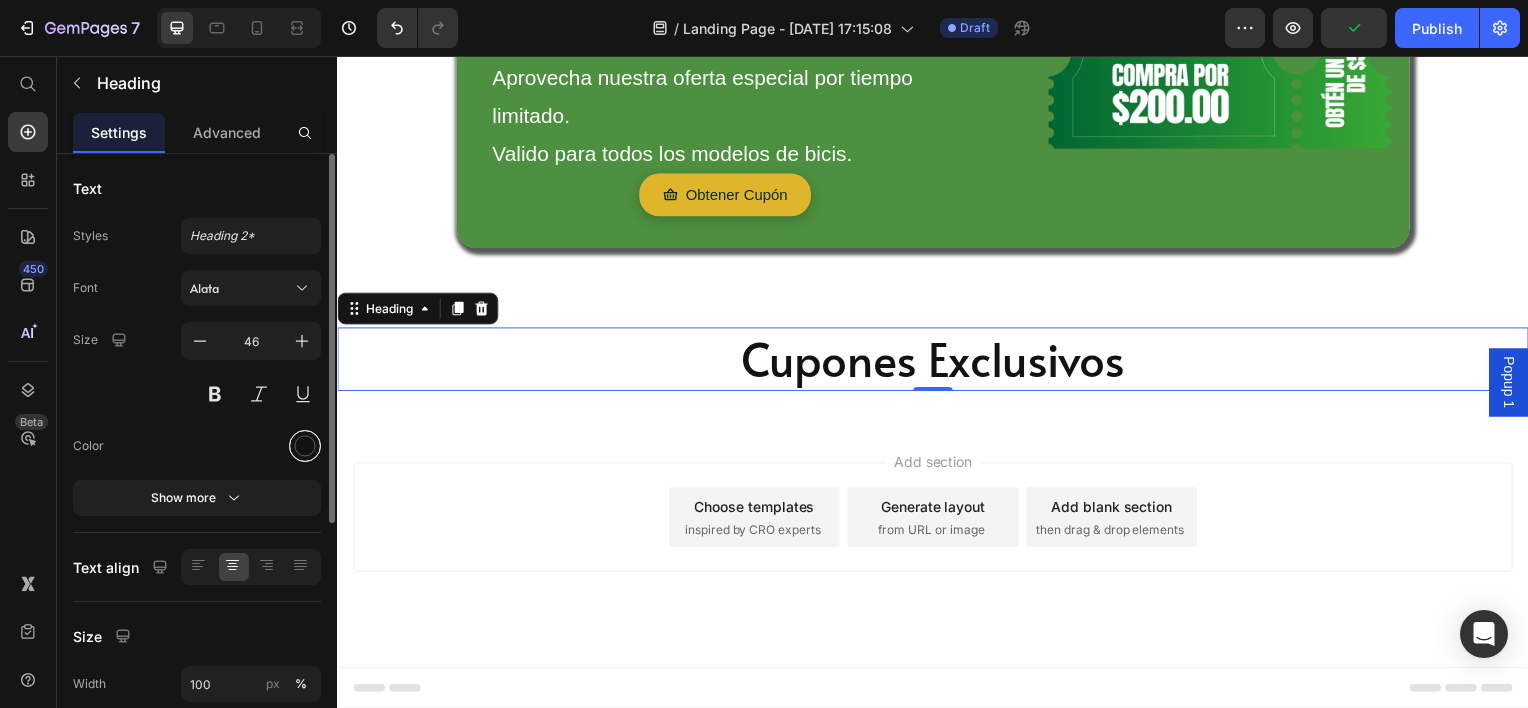 click at bounding box center [305, 446] 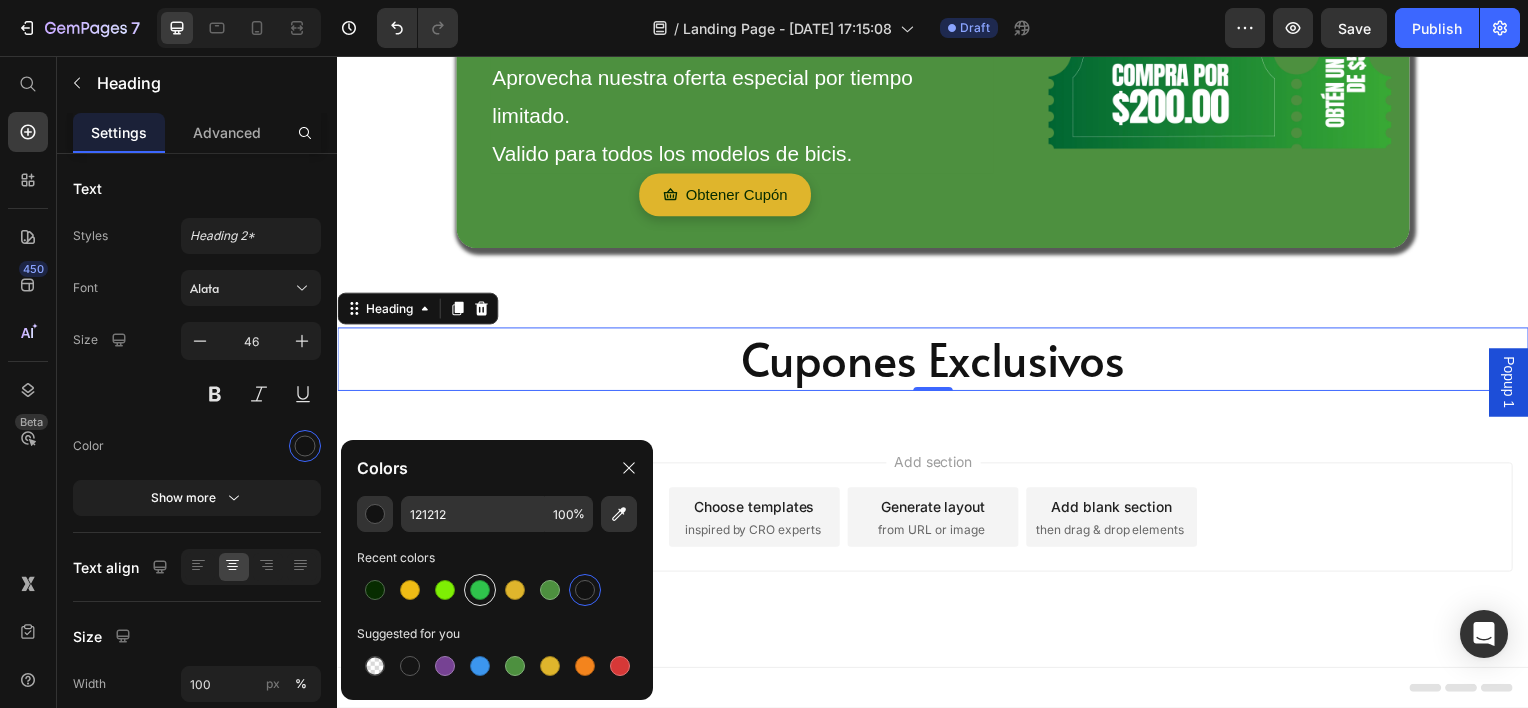 click at bounding box center (480, 590) 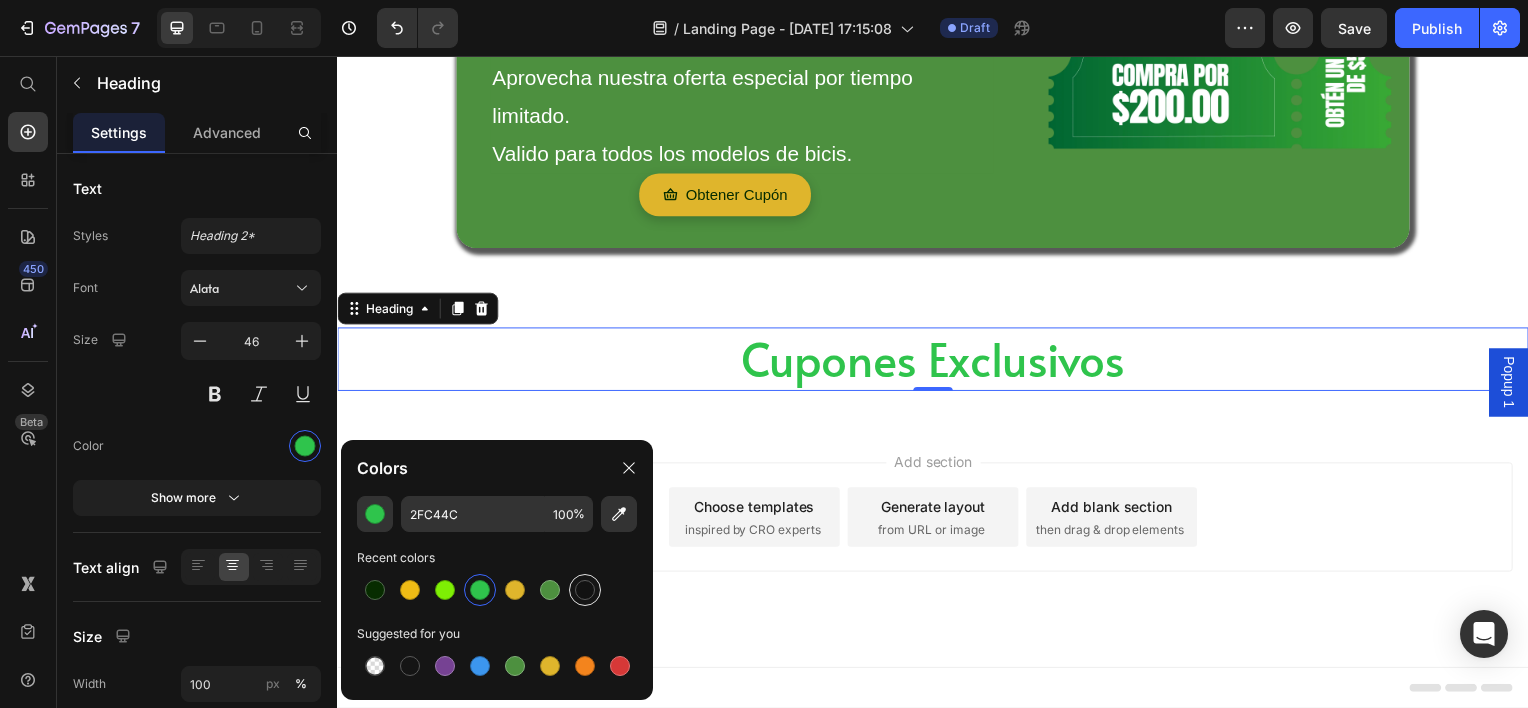 click at bounding box center (585, 590) 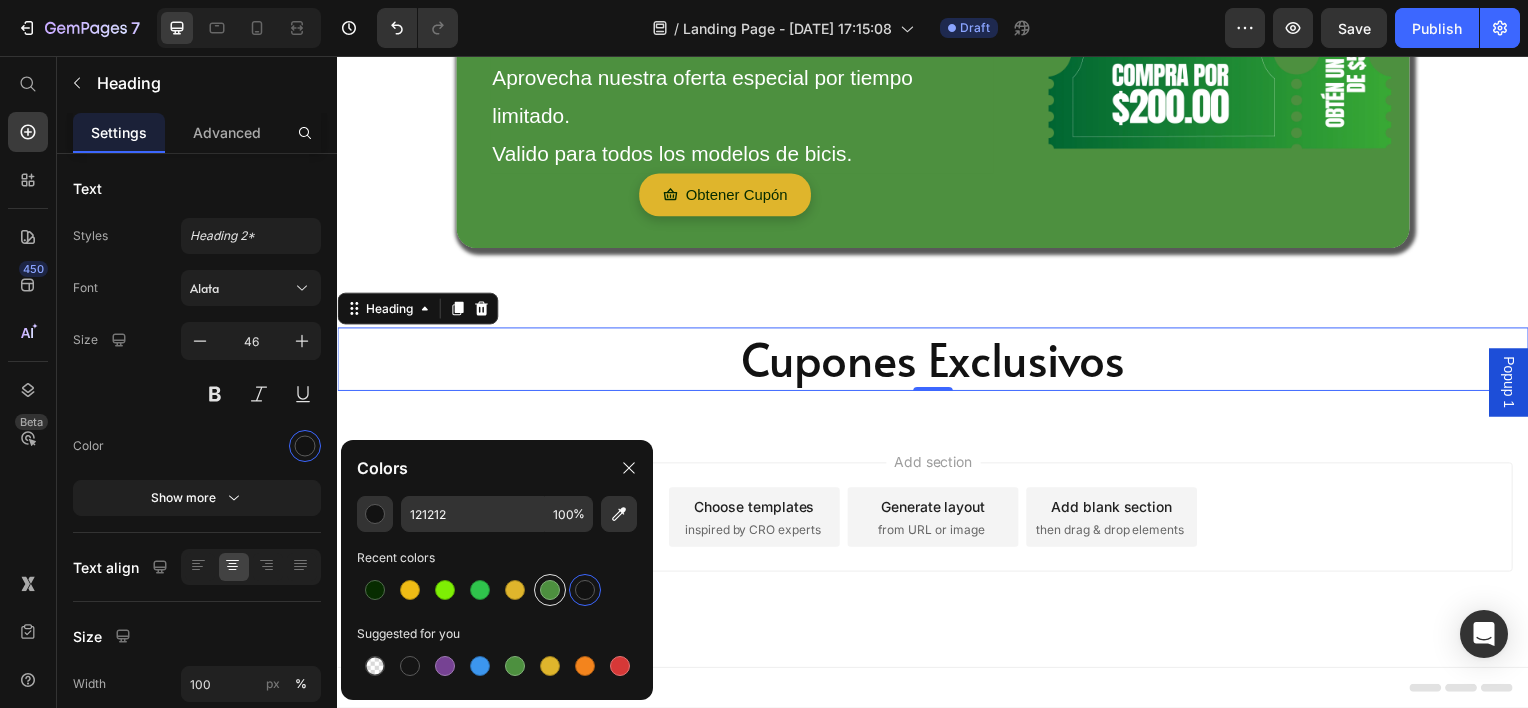 click at bounding box center (550, 590) 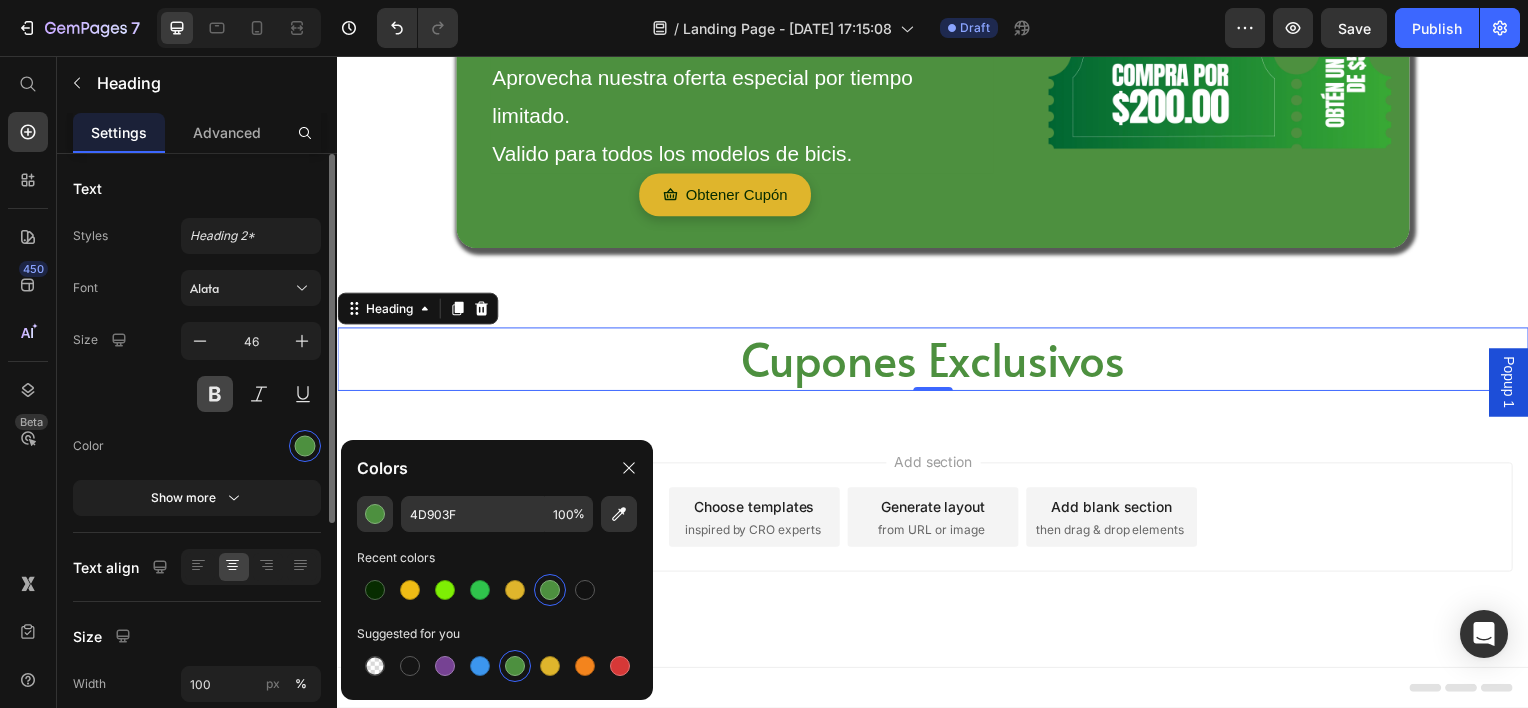 click at bounding box center [215, 394] 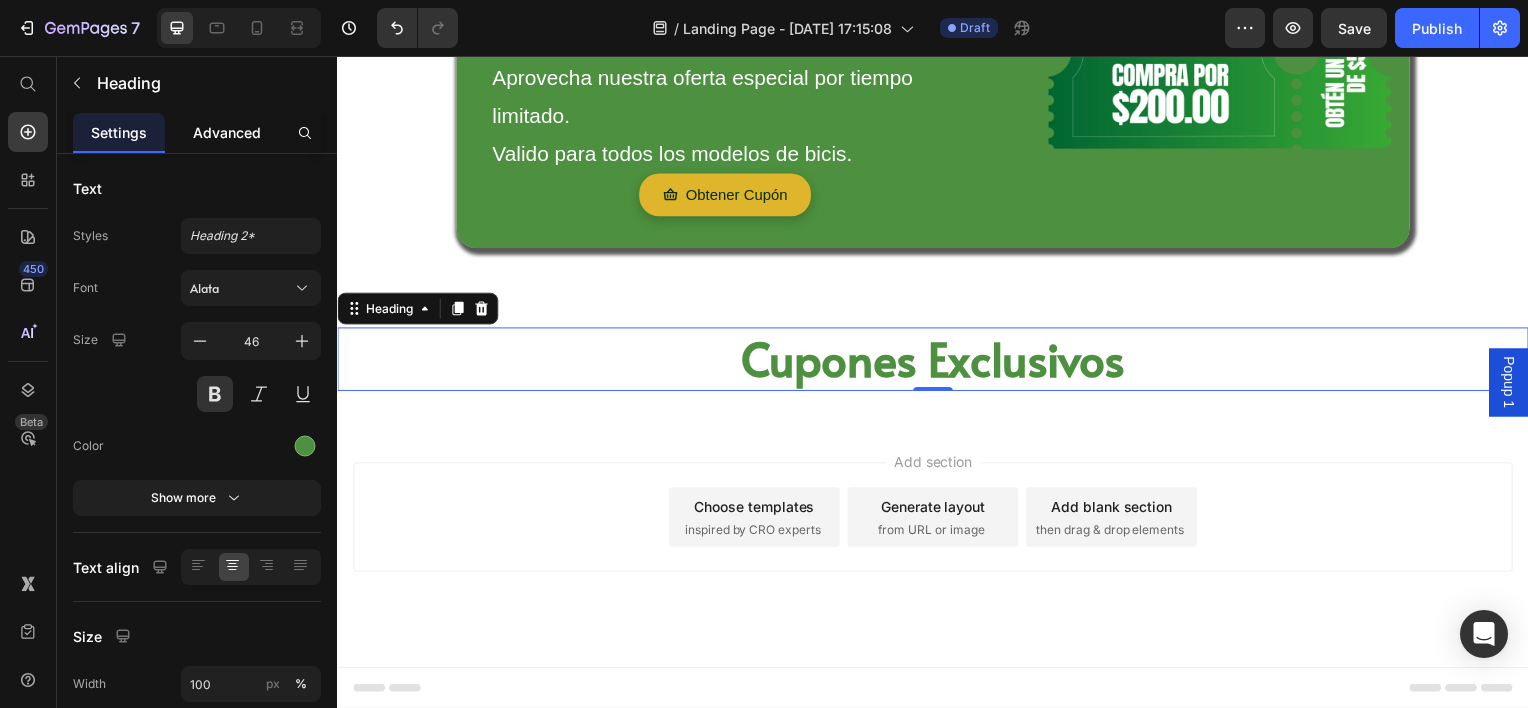 click on "Advanced" at bounding box center (227, 132) 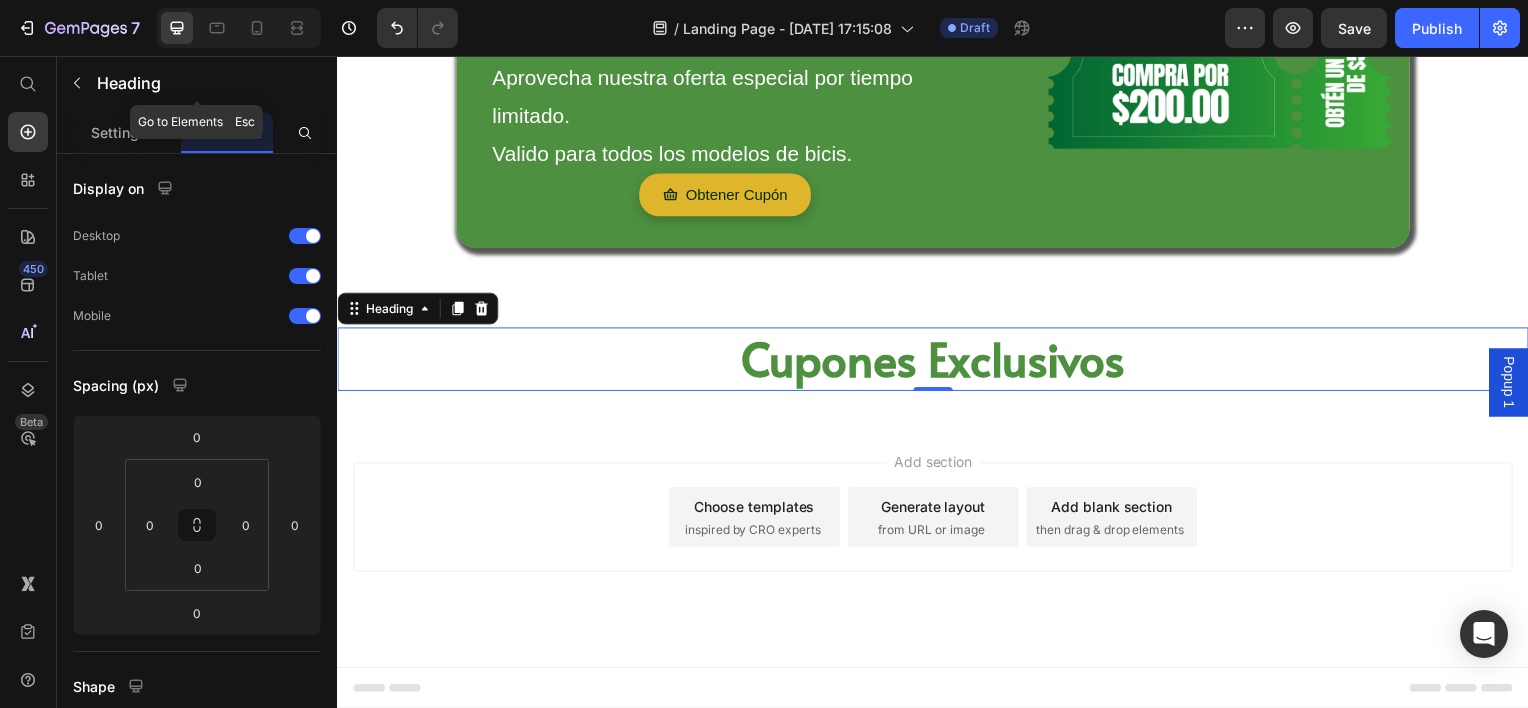 click on "Heading" at bounding box center [197, 83] 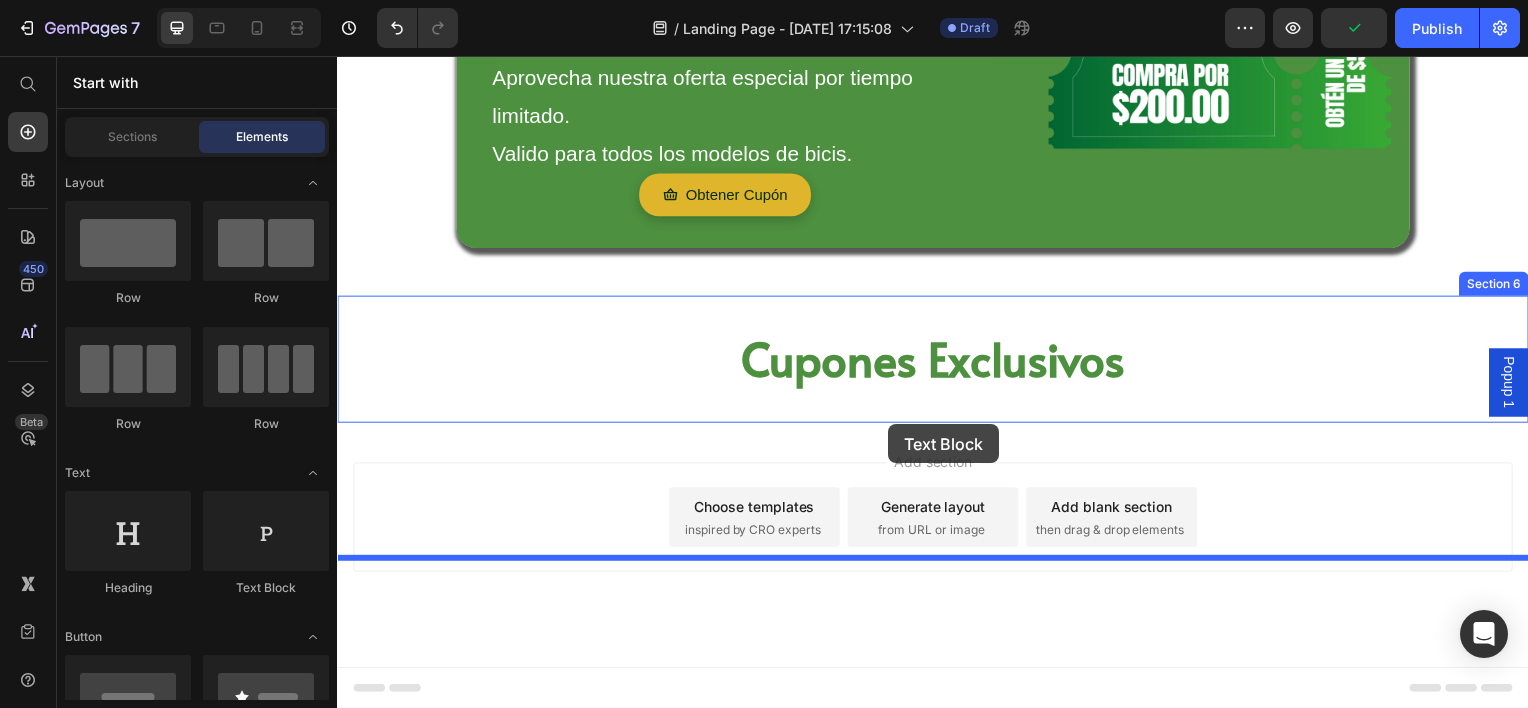 drag, startPoint x: 586, startPoint y: 611, endPoint x: 892, endPoint y: 427, distance: 357.0602 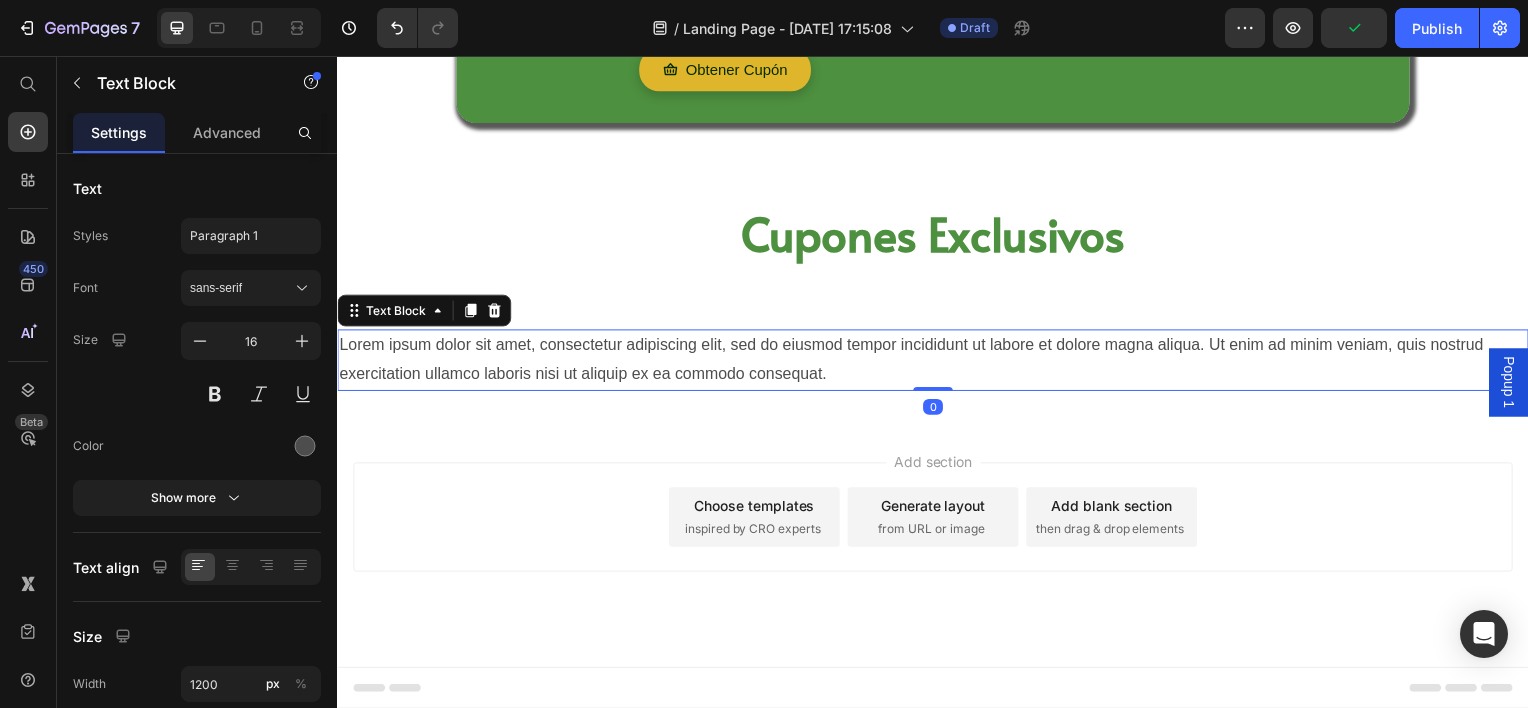 click on "Lorem ipsum dolor sit amet, consectetur adipiscing elit, sed do eiusmod tempor incididunt ut labore et dolore magna aliqua. Ut enim ad minim veniam, quis nostrud exercitation ullamco laboris nisi ut aliquip ex ea commodo consequat." at bounding box center (937, 362) 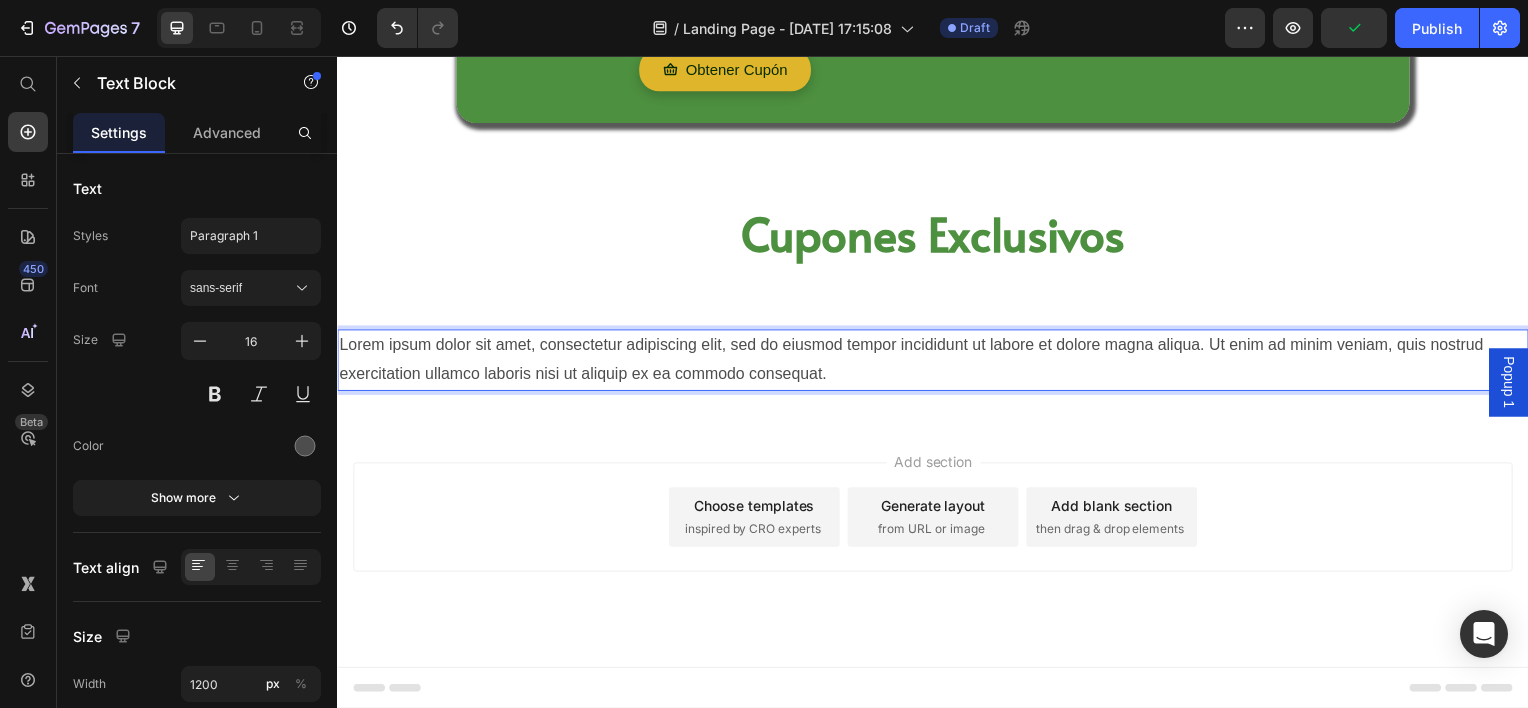 click on "Lorem ipsum dolor sit amet, consectetur adipiscing elit, sed do eiusmod tempor incididunt ut labore et dolore magna aliqua. Ut enim ad minim veniam, quis nostrud exercitation ullamco laboris nisi ut aliquip ex ea commodo consequat." at bounding box center (937, 362) 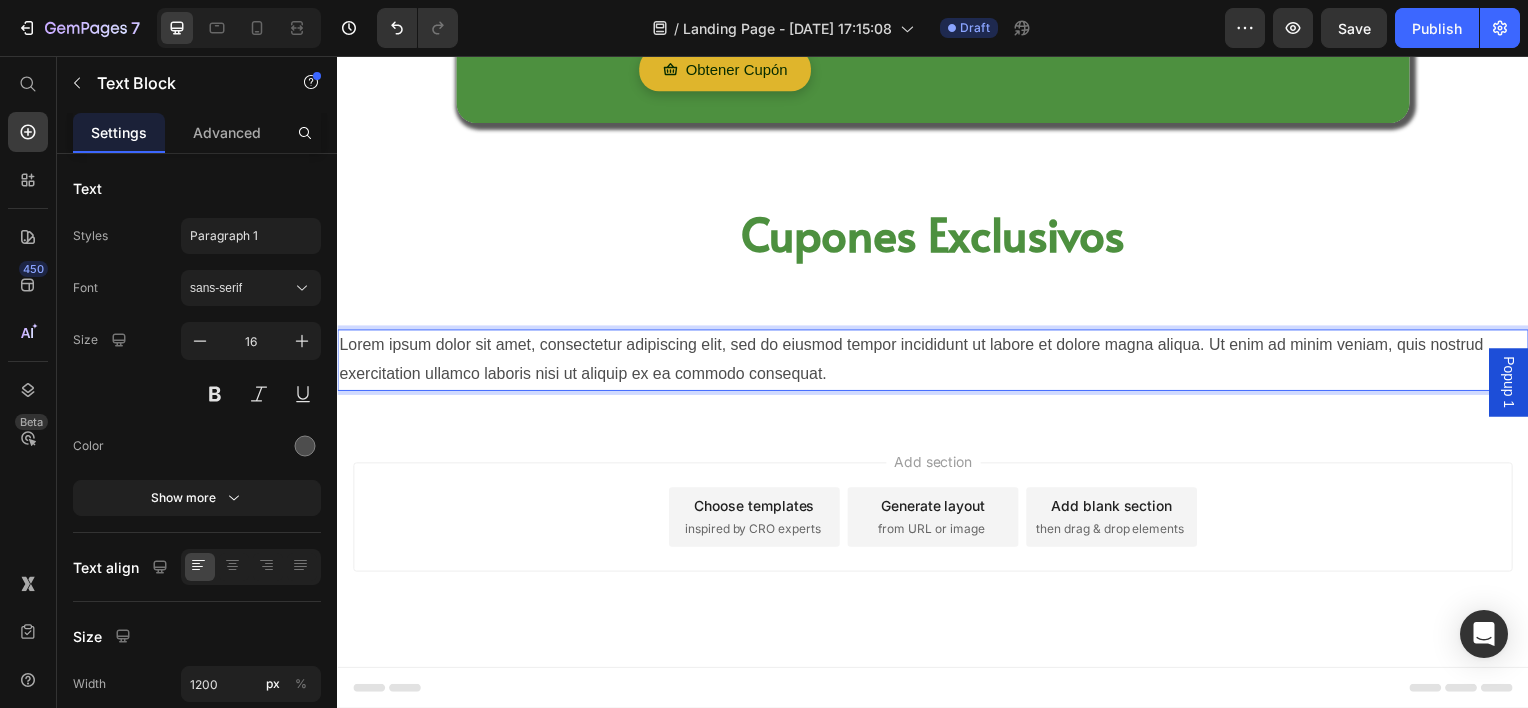 click on "Lorem ipsum dolor sit amet, consectetur adipiscing elit, sed do eiusmod tempor incididunt ut labore et dolore magna aliqua. Ut enim ad minim veniam, quis nostrud exercitation ullamco laboris nisi ut aliquip ex ea commodo consequat." at bounding box center [937, 362] 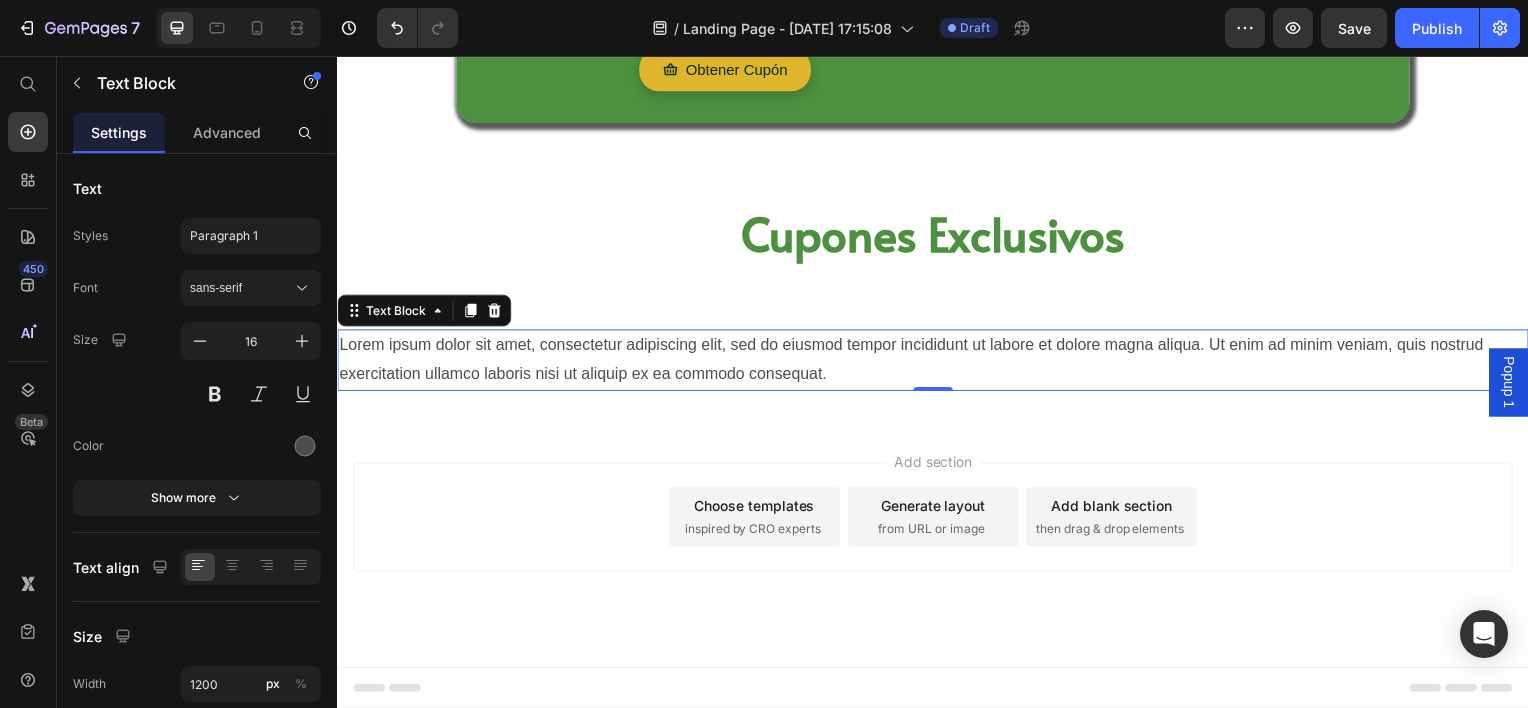 click on "Lorem ipsum dolor sit amet, consectetur adipiscing elit, sed do eiusmod tempor incididunt ut labore et dolore magna aliqua. Ut enim ad minim veniam, quis nostrud exercitation ullamco laboris nisi ut aliquip ex ea commodo consequat." at bounding box center [937, 362] 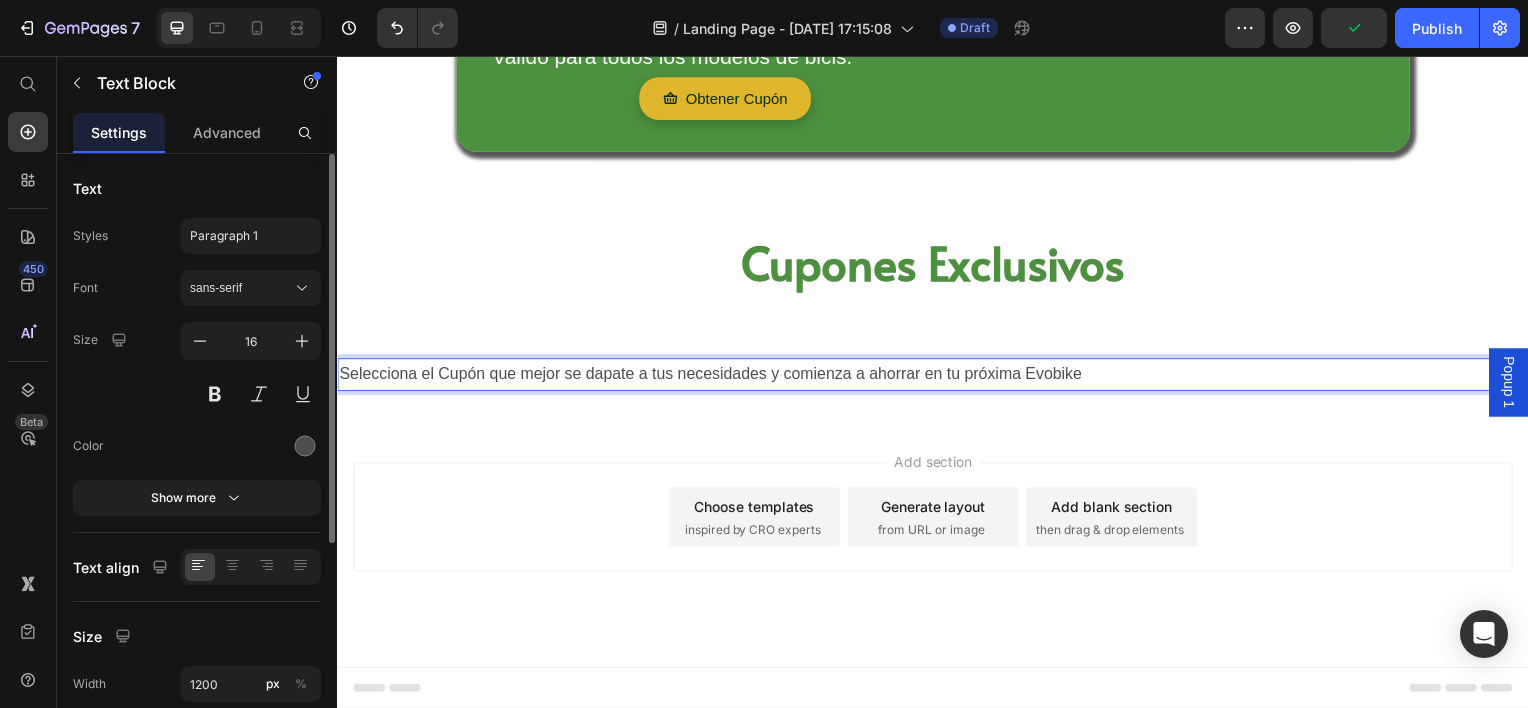 click 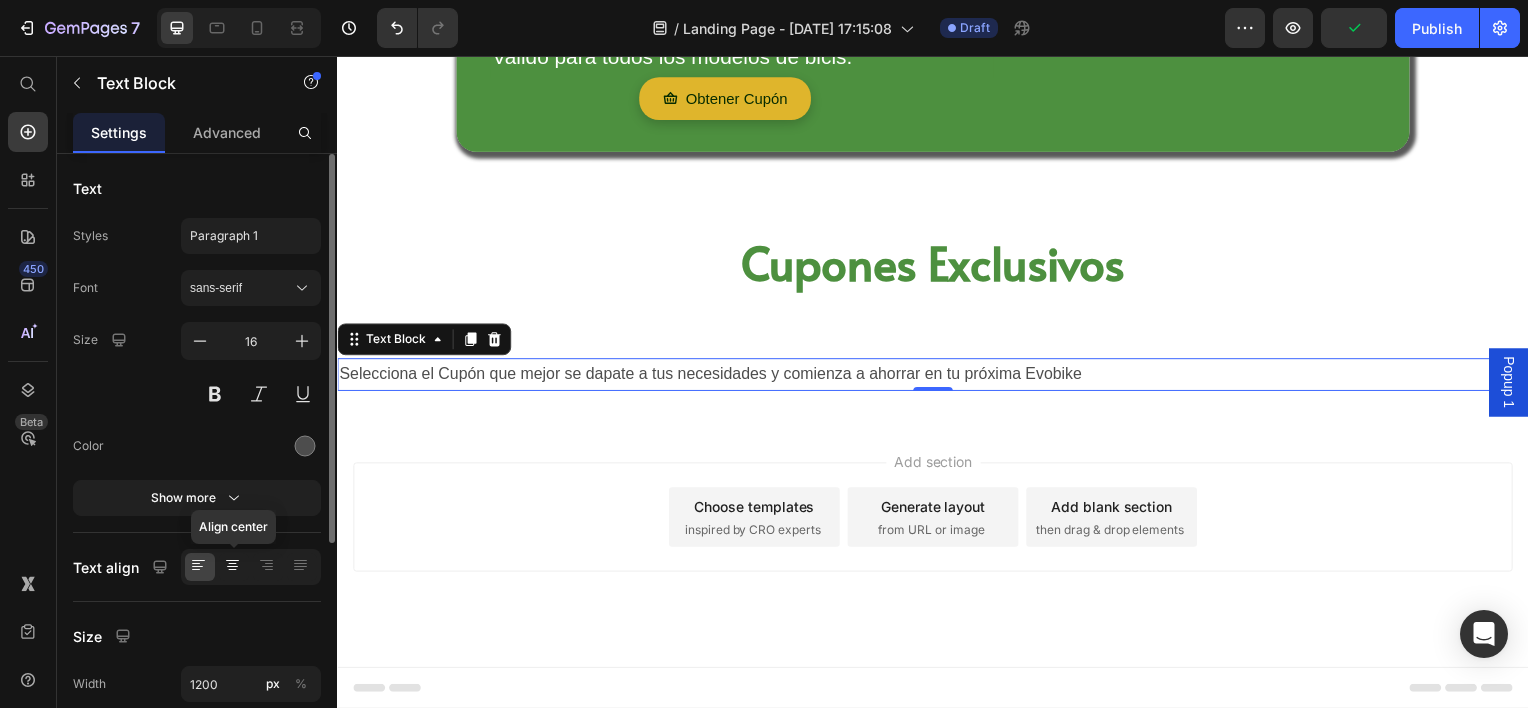 click 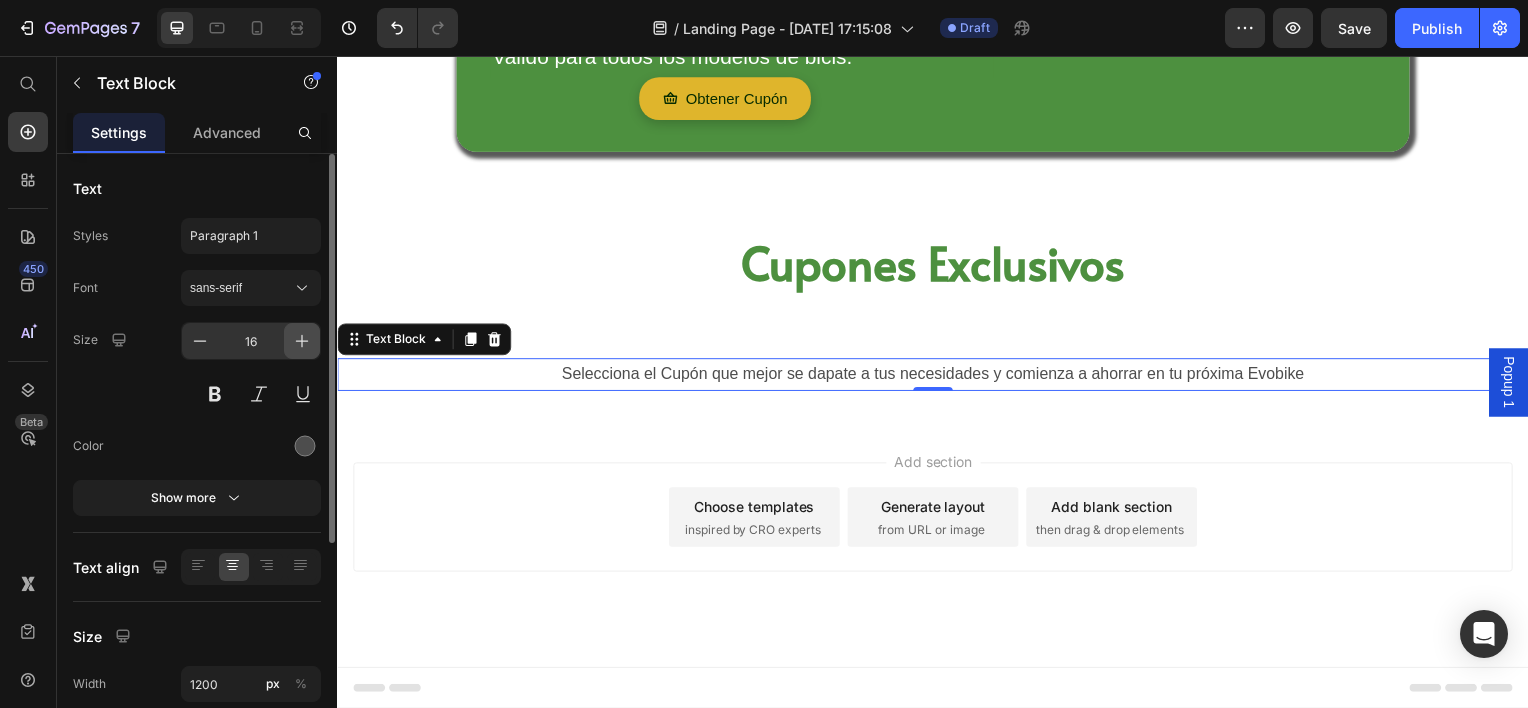 click at bounding box center (302, 341) 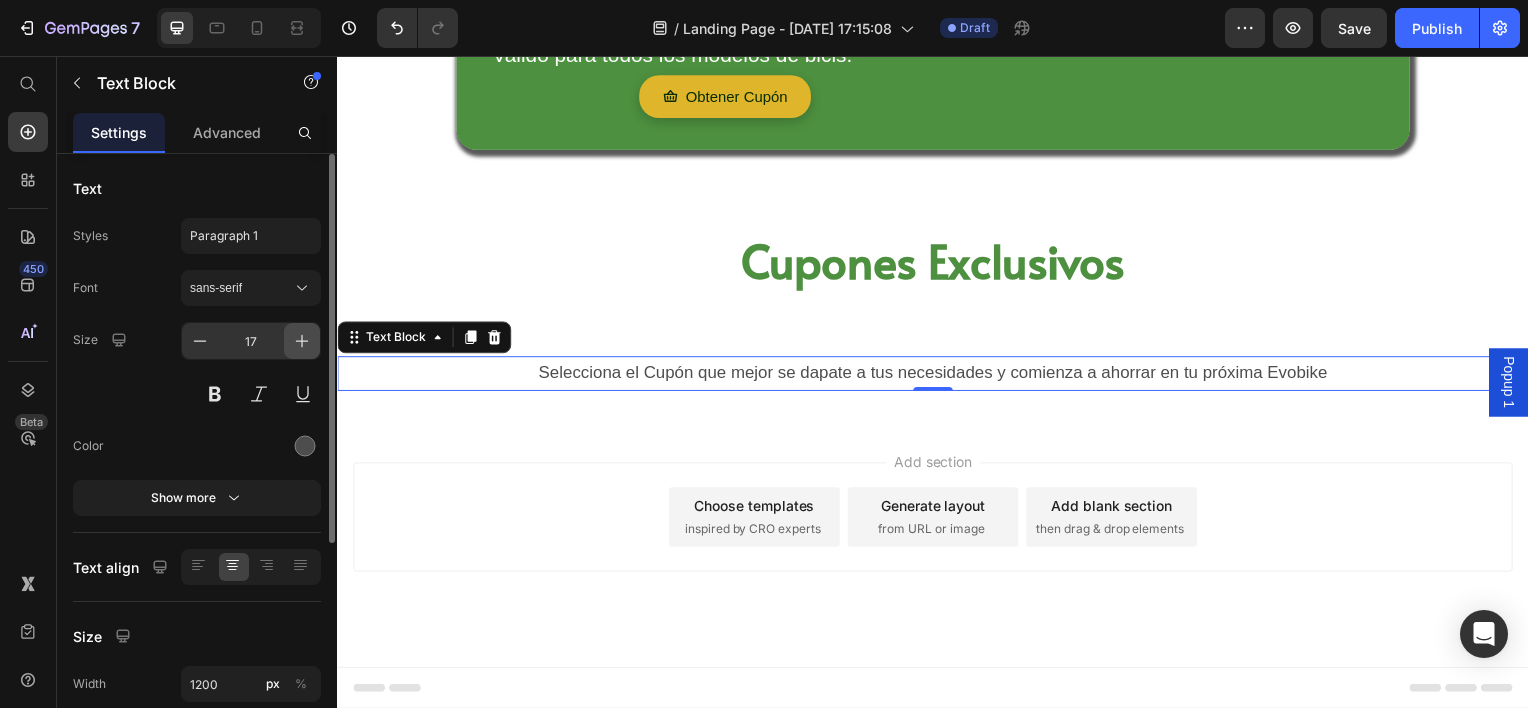 click at bounding box center (302, 341) 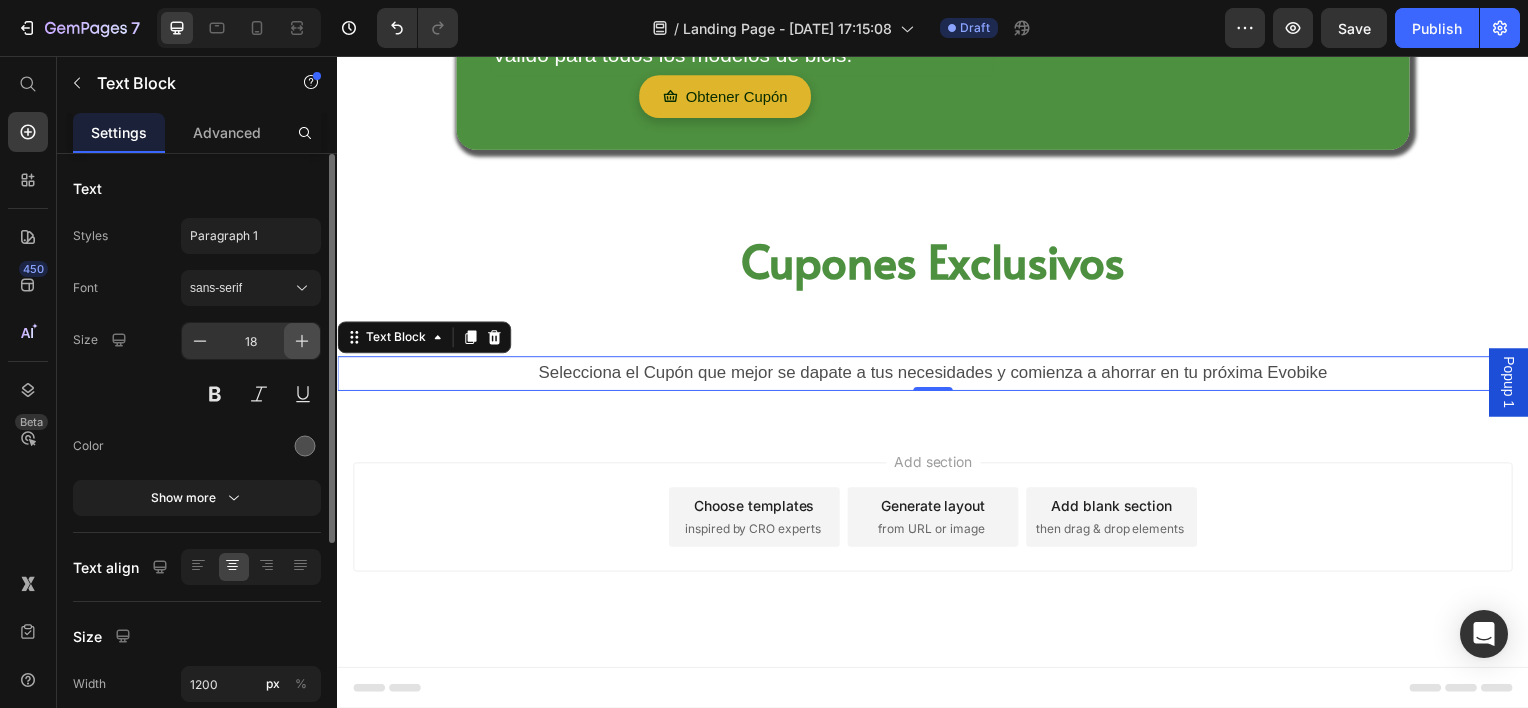 click at bounding box center [302, 341] 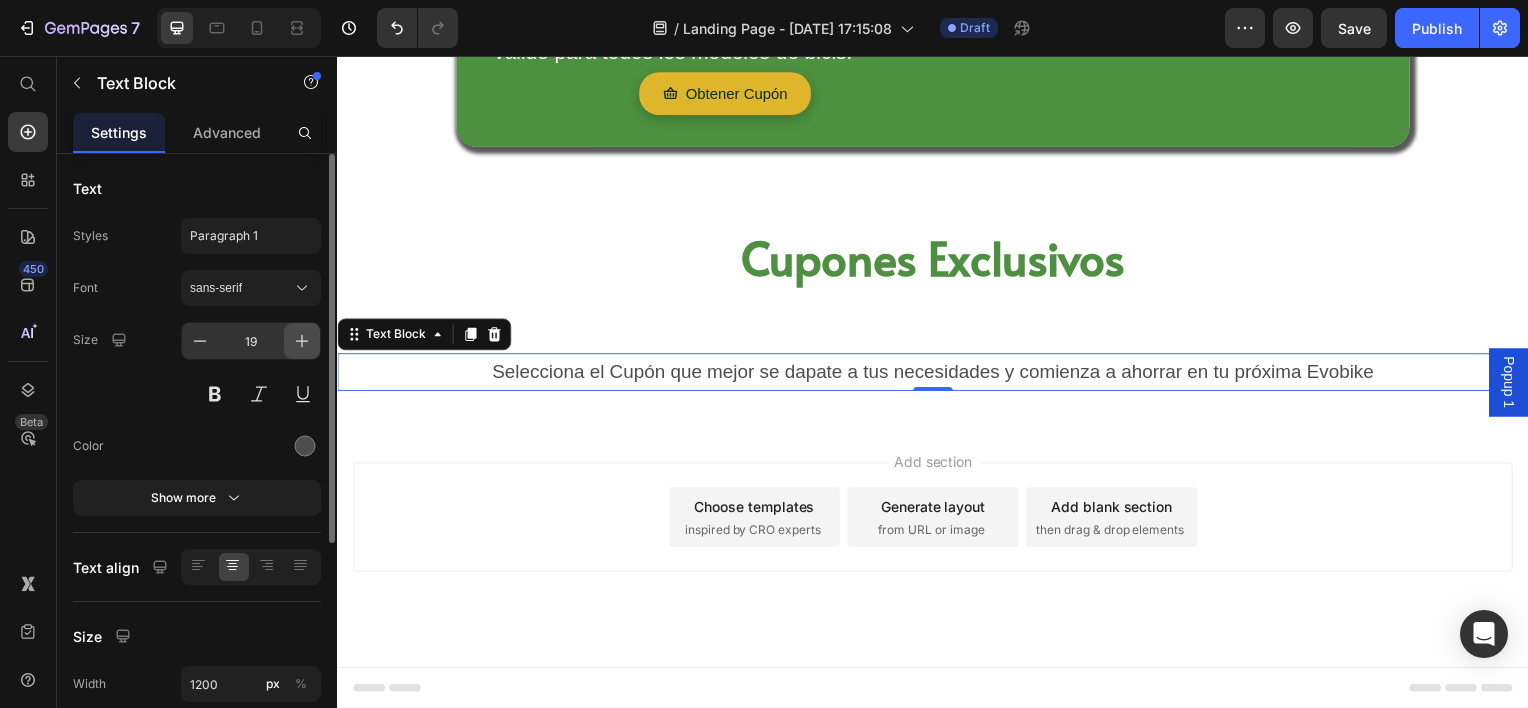 click at bounding box center [302, 341] 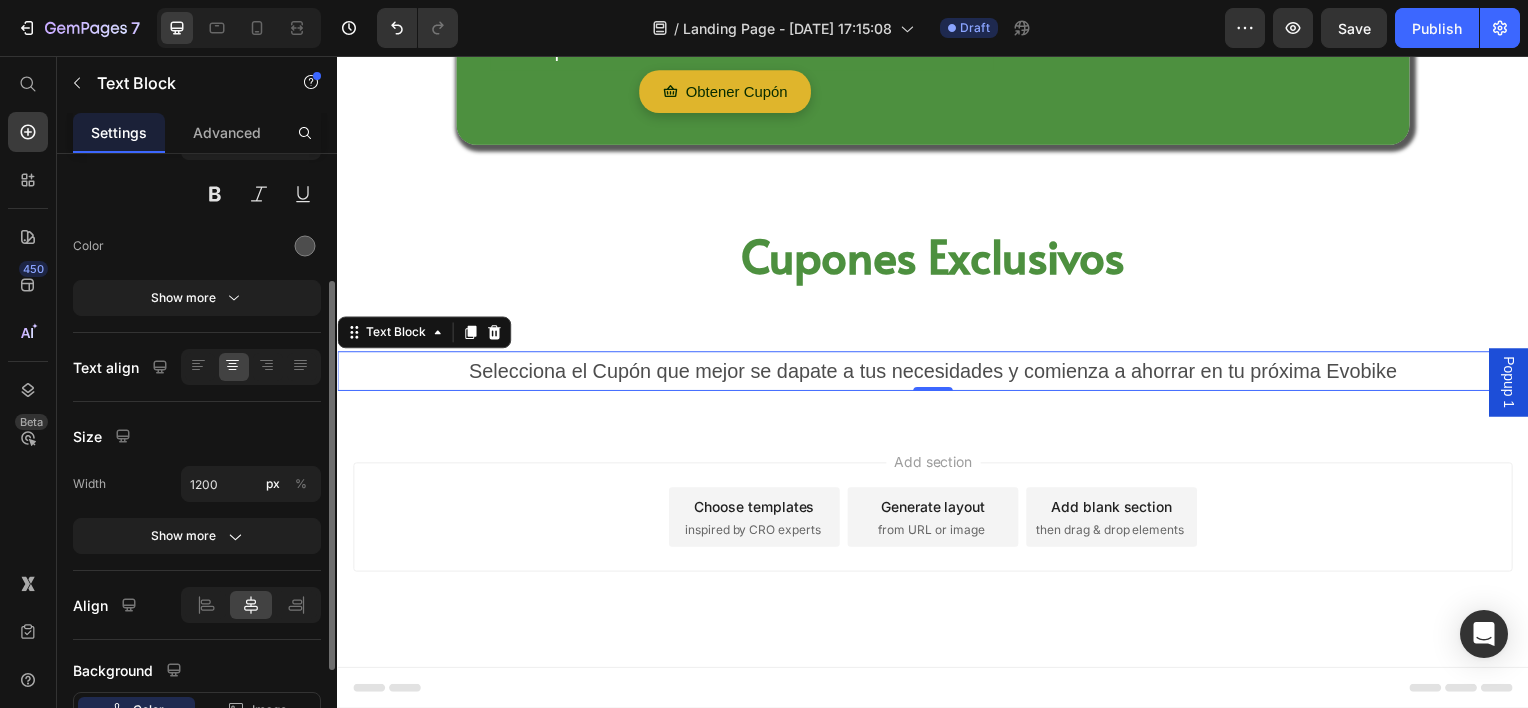 scroll, scrollTop: 346, scrollLeft: 0, axis: vertical 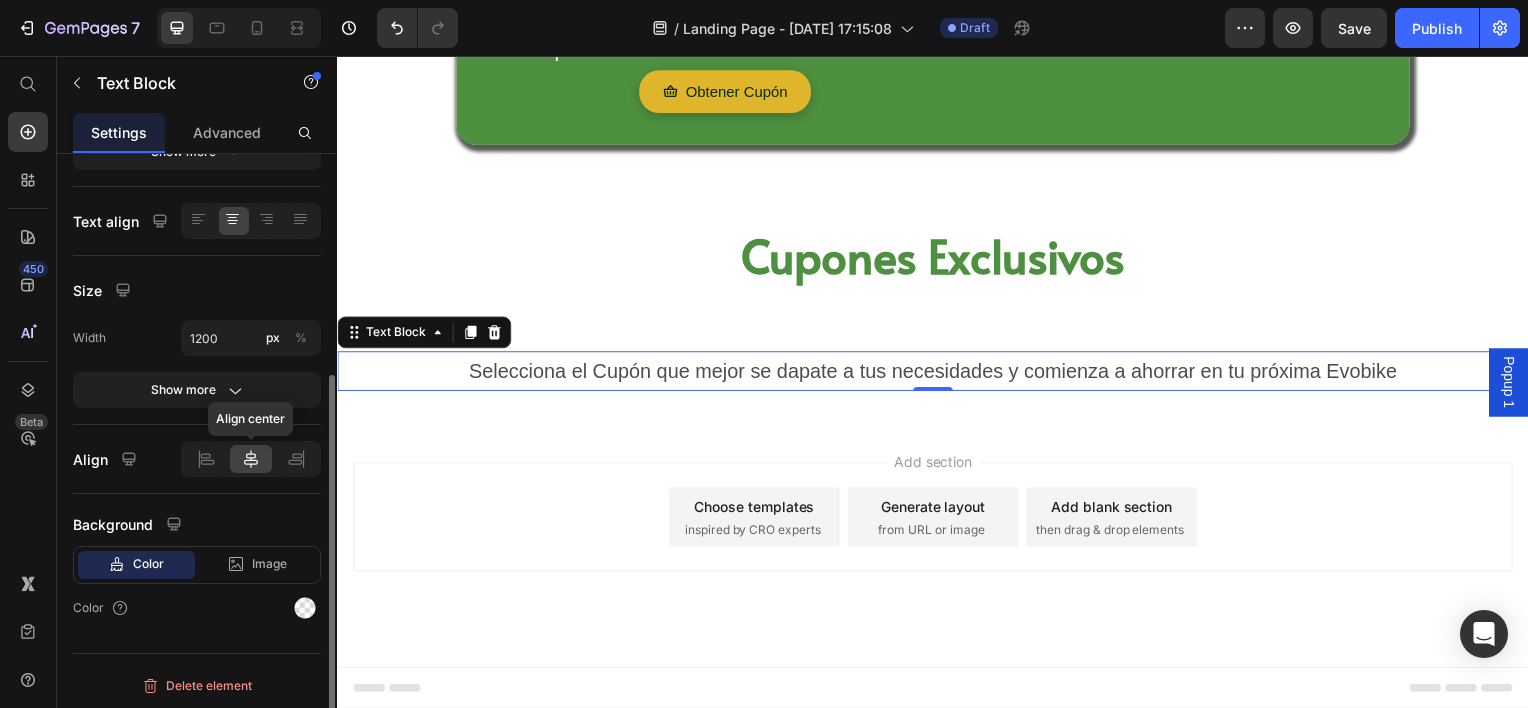 click 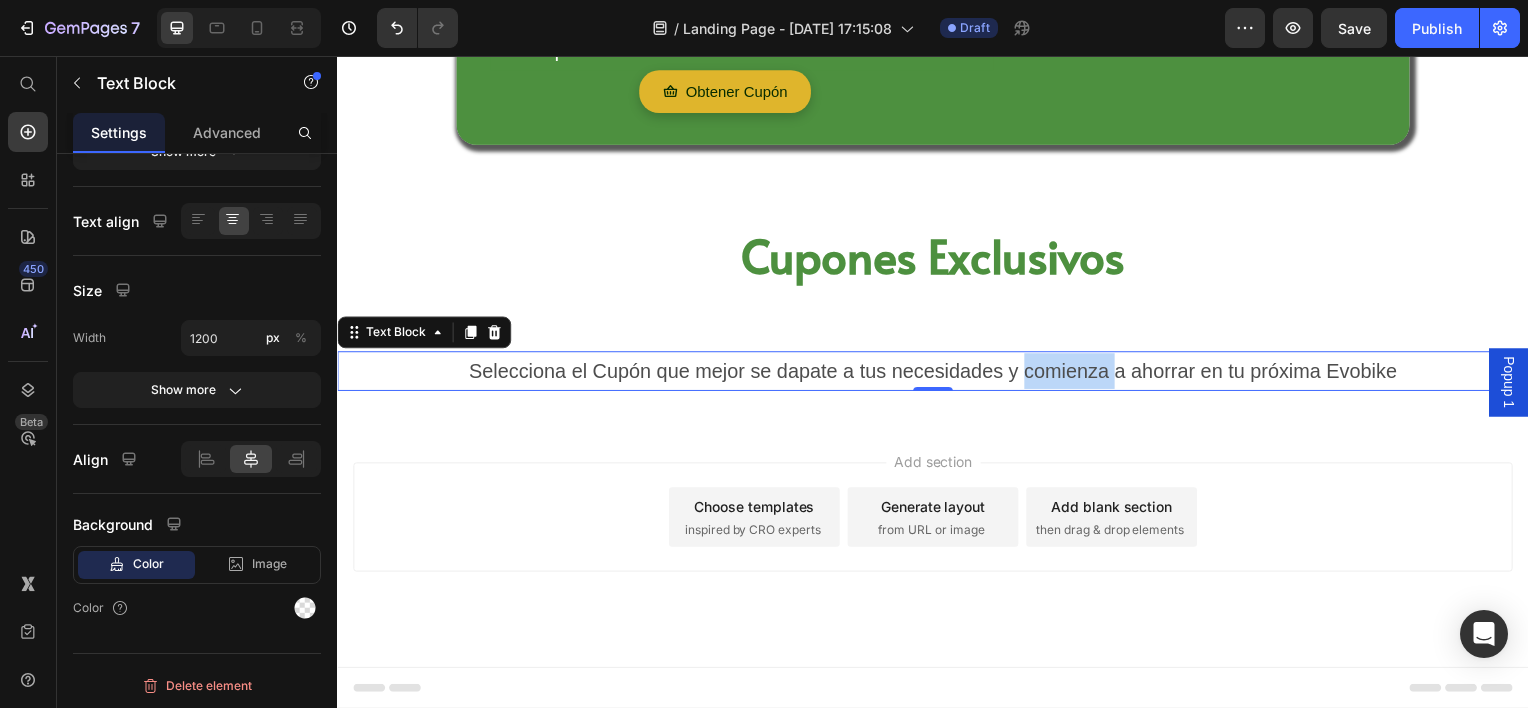 click on "Selecciona el Cupón que mejor se dapate a tus necesidades y comienza a ahorrar en tu próxima Evobike" at bounding box center (937, 373) 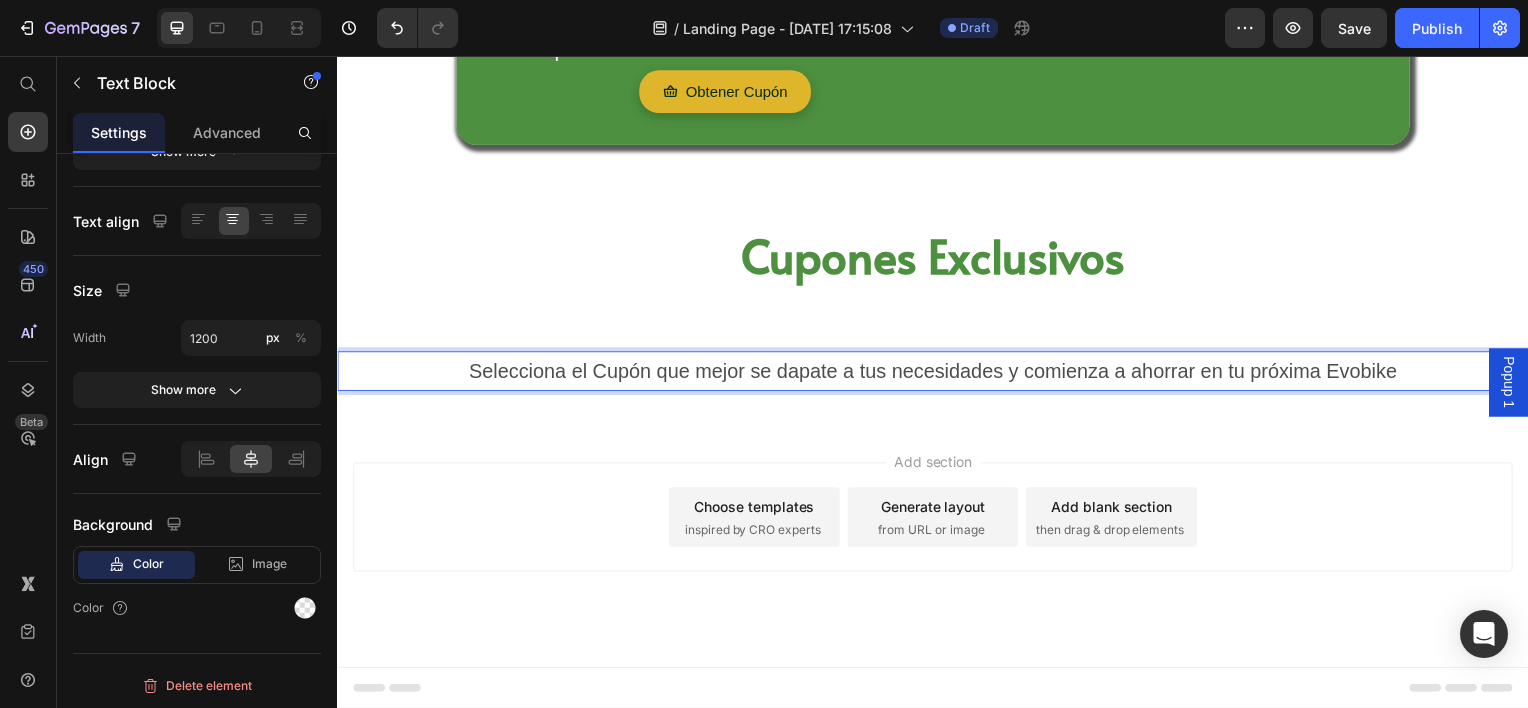 click on "Selecciona el Cupón que mejor se dapate a tus necesidades y comienza a ahorrar en tu próxima Evobike" at bounding box center [937, 373] 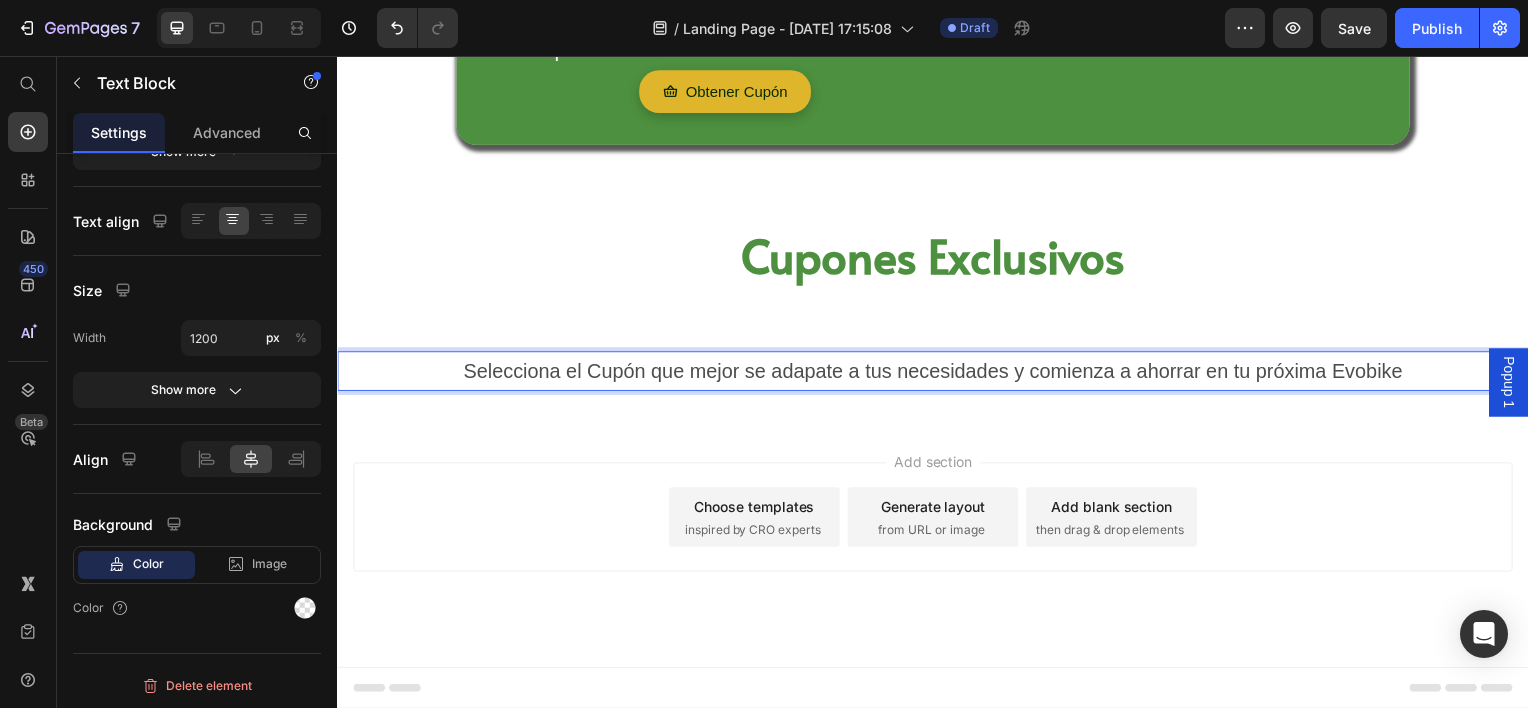 click on "Add section Choose templates inspired by CRO experts Generate layout from URL or image Add blank section then drag & drop elements" at bounding box center (937, 548) 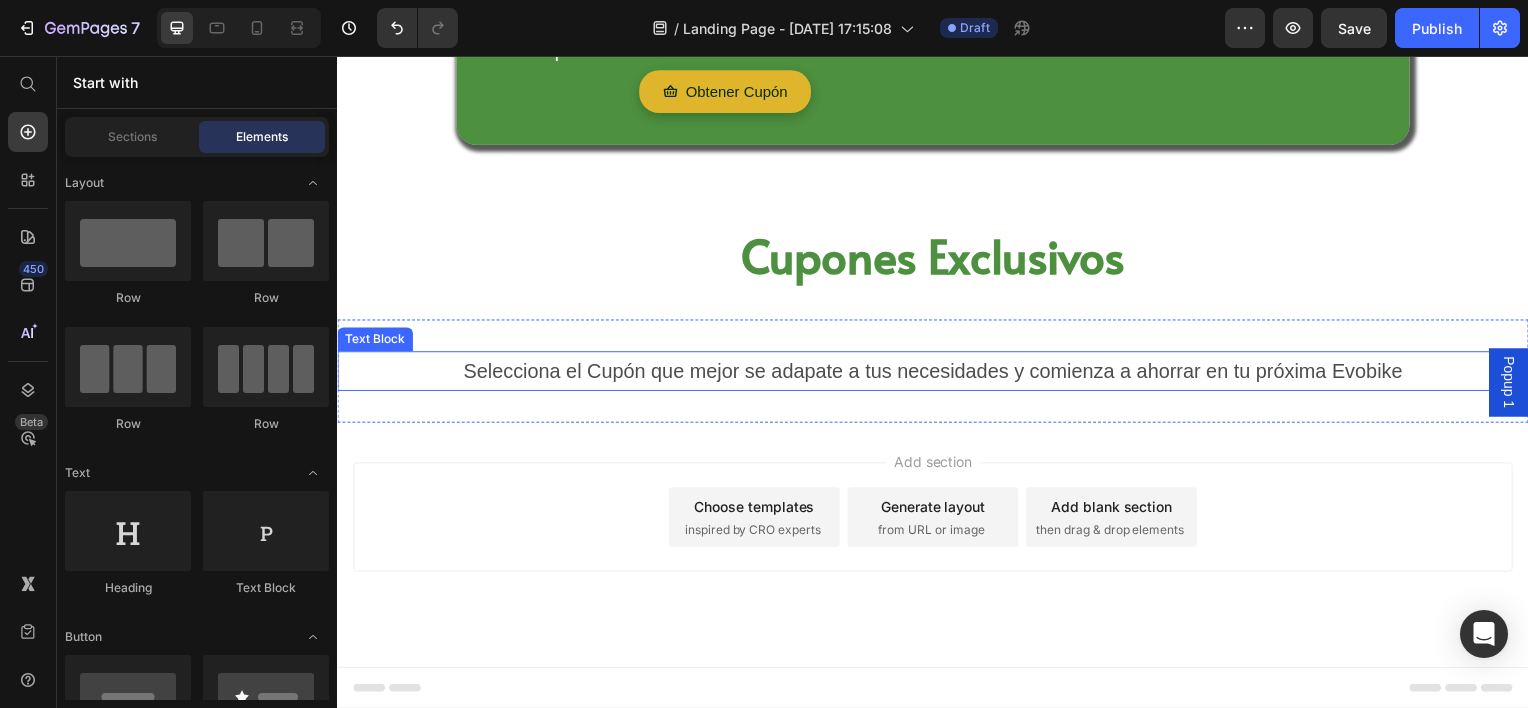 click on "Selecciona el Cupón que mejor se adapate a tus necesidades y comienza a ahorrar en tu próxima Evobike" at bounding box center [937, 373] 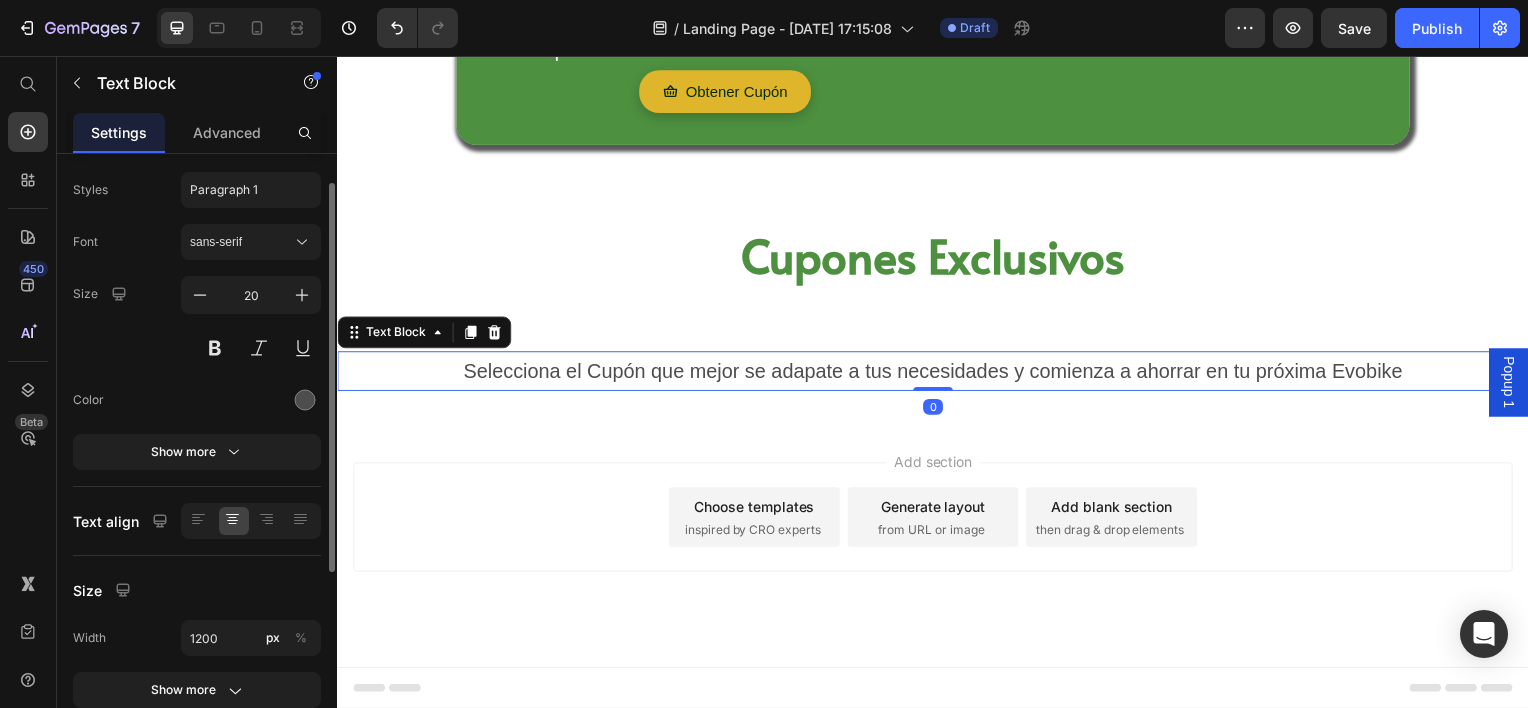 scroll, scrollTop: 0, scrollLeft: 0, axis: both 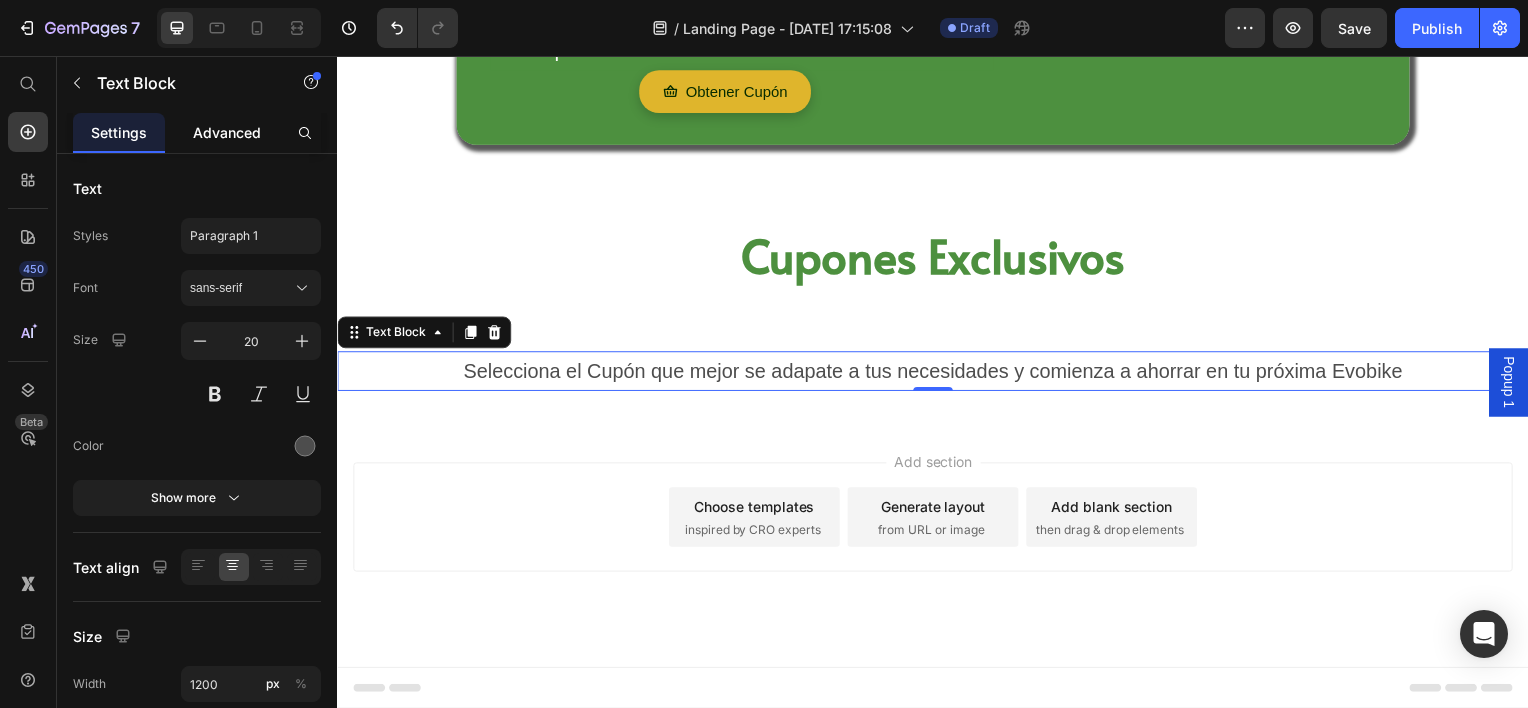 click on "Advanced" at bounding box center [227, 132] 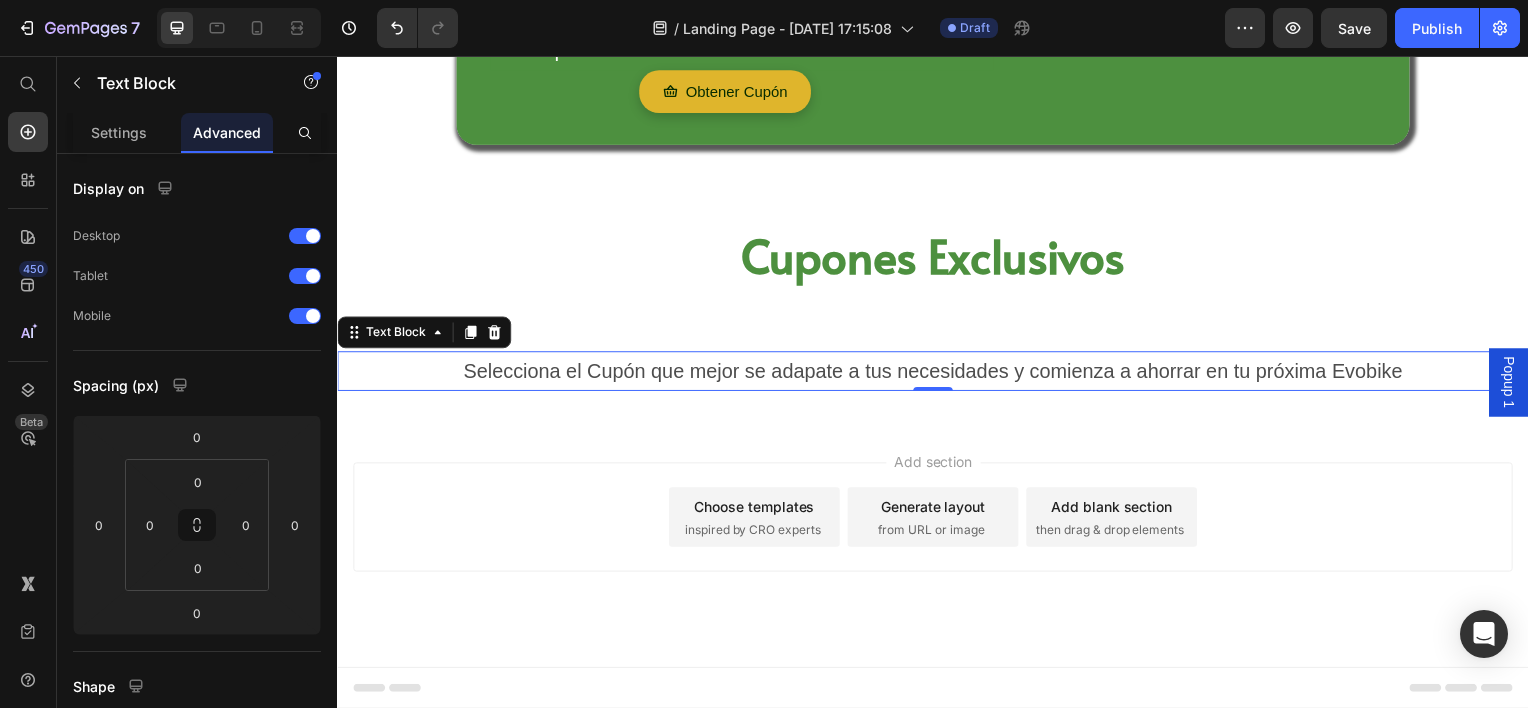 click on "Settings Advanced" at bounding box center (197, 133) 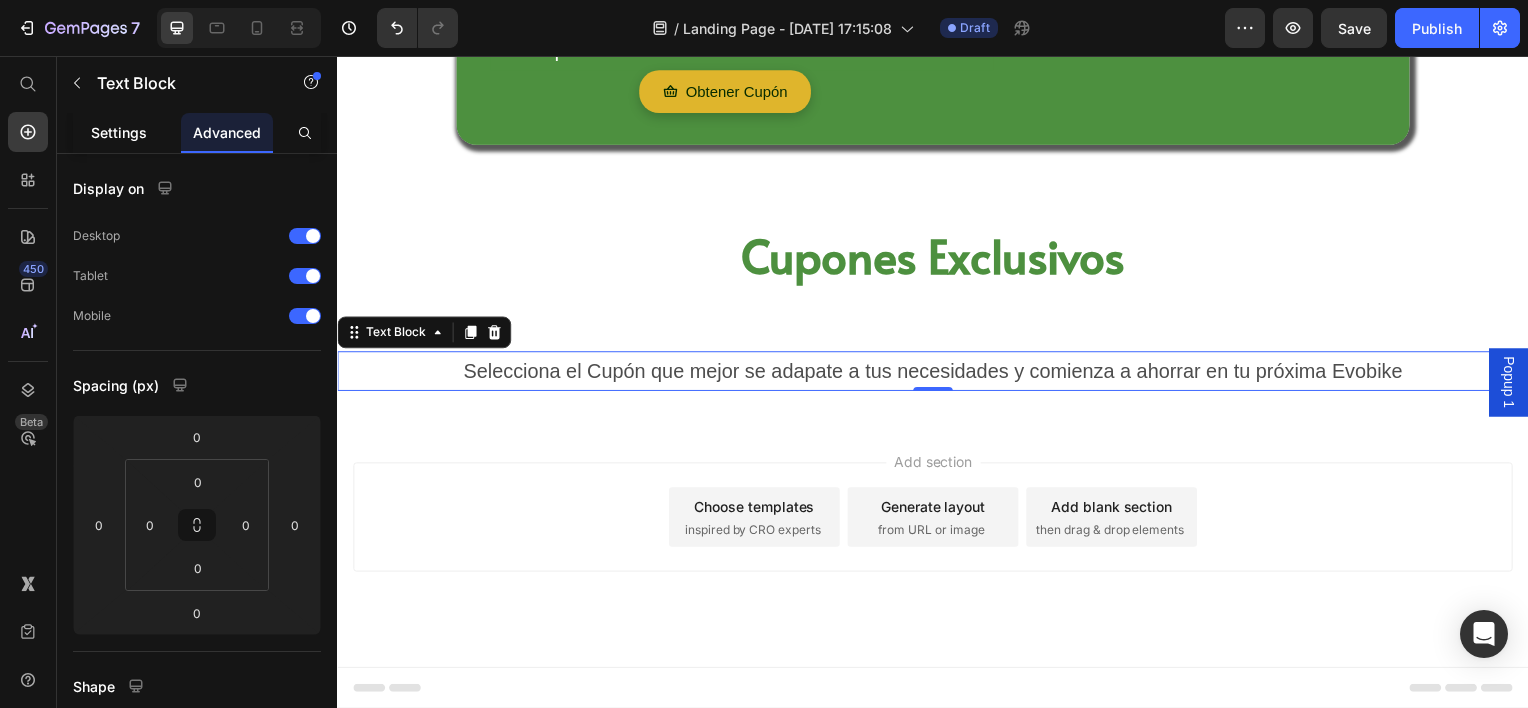 click on "Settings" at bounding box center (119, 132) 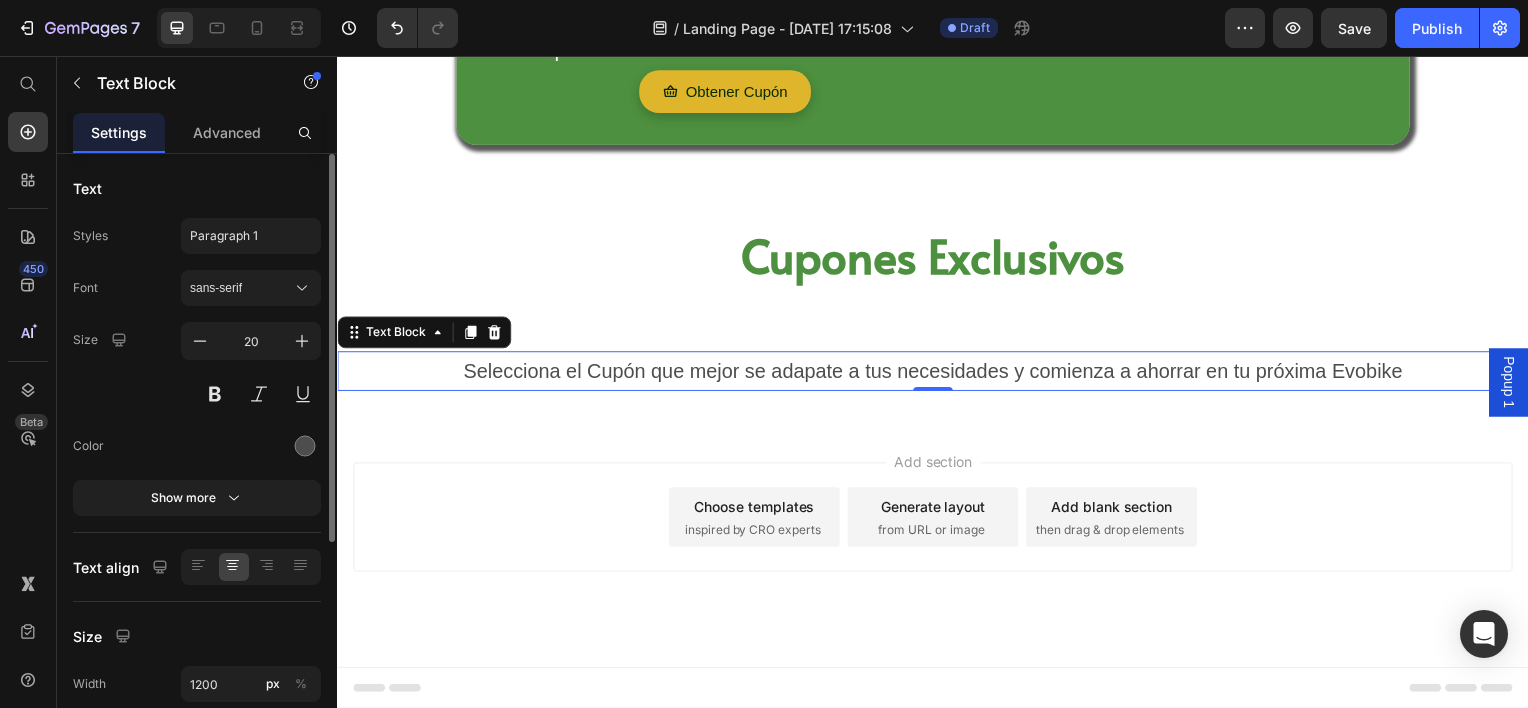 scroll, scrollTop: 100, scrollLeft: 0, axis: vertical 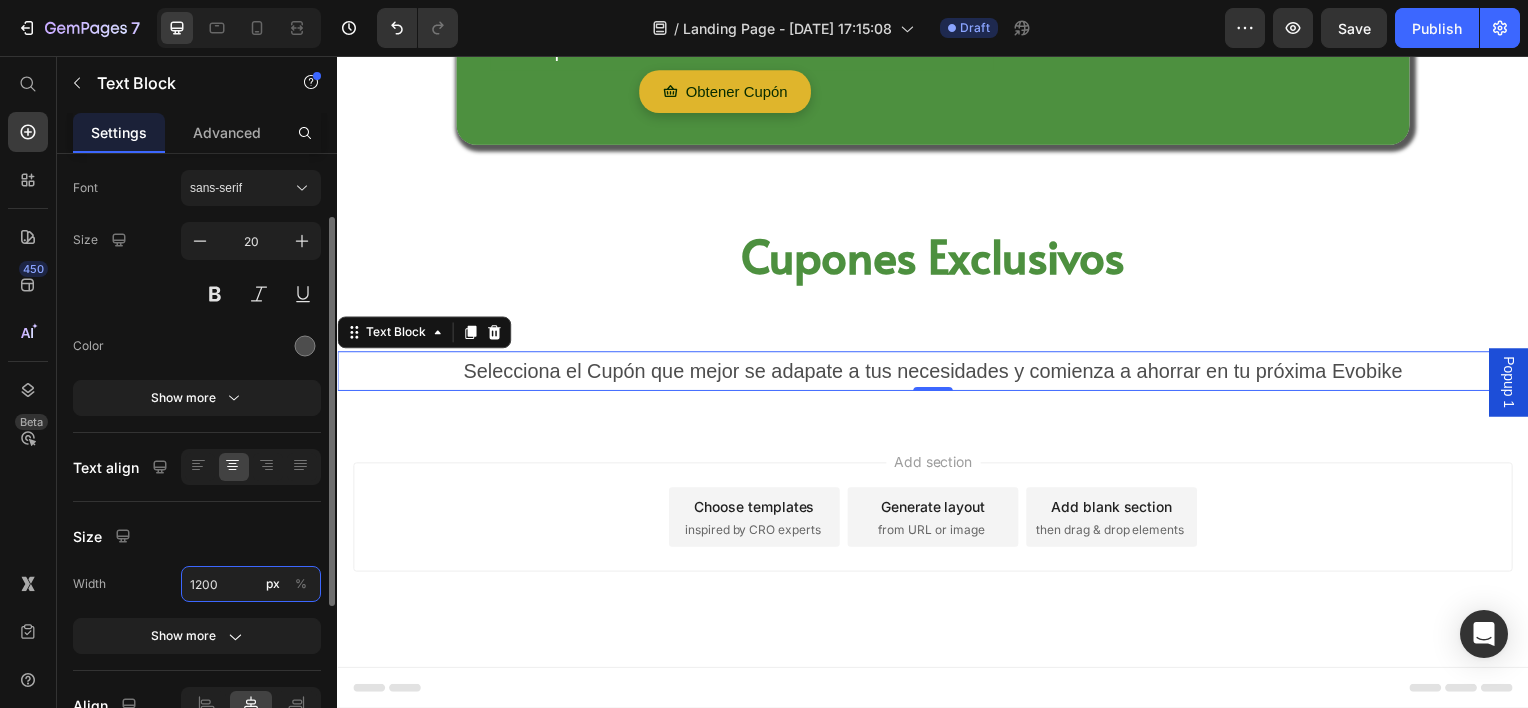 click on "1200" at bounding box center [251, 584] 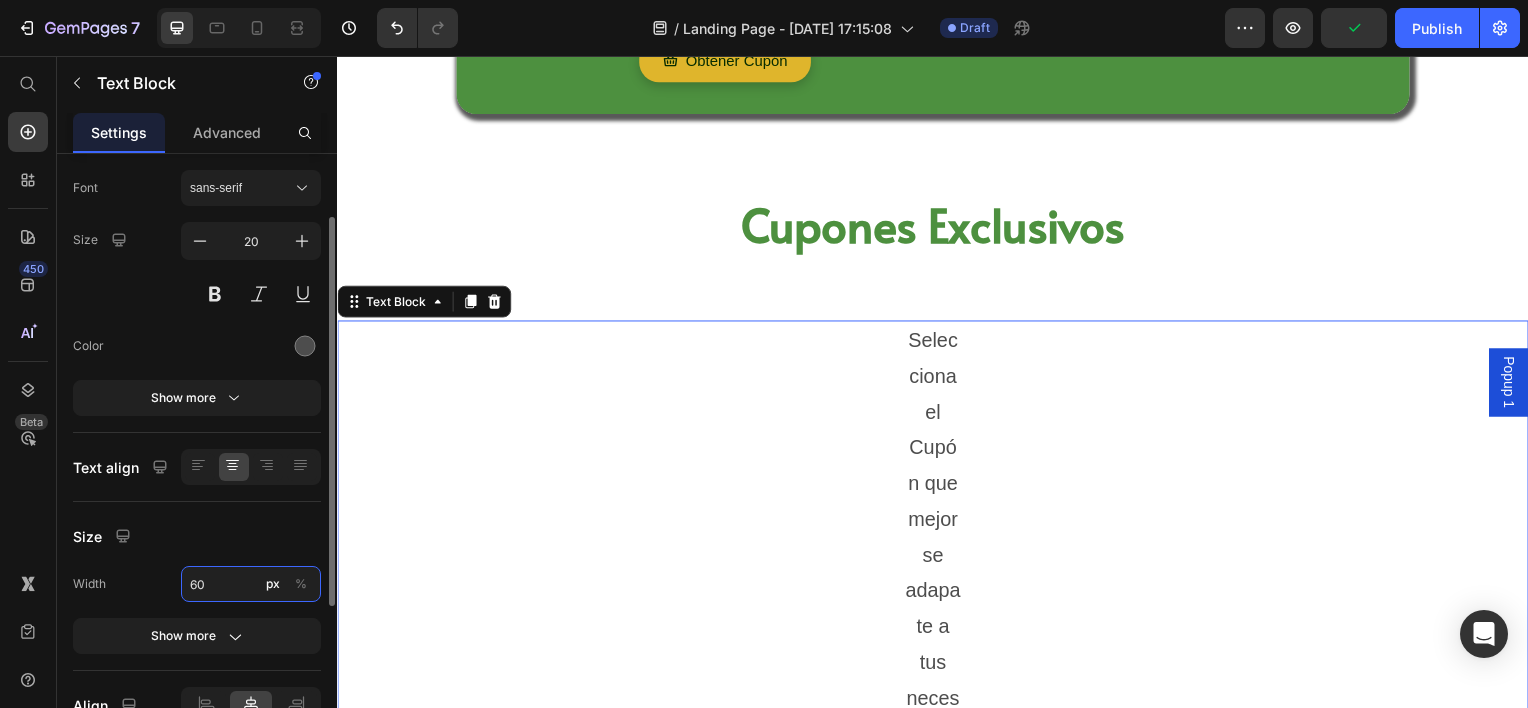 type on "60" 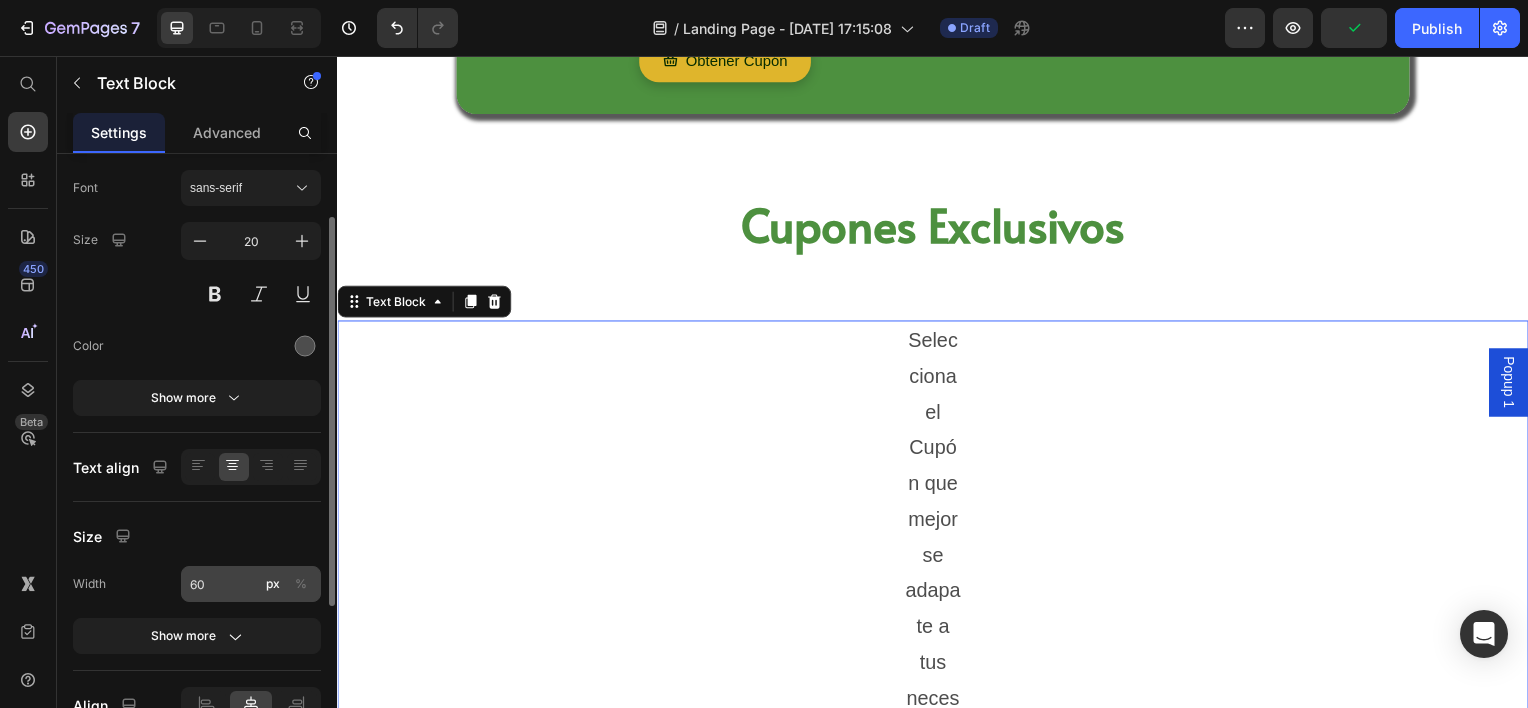 click on "%" at bounding box center [301, 584] 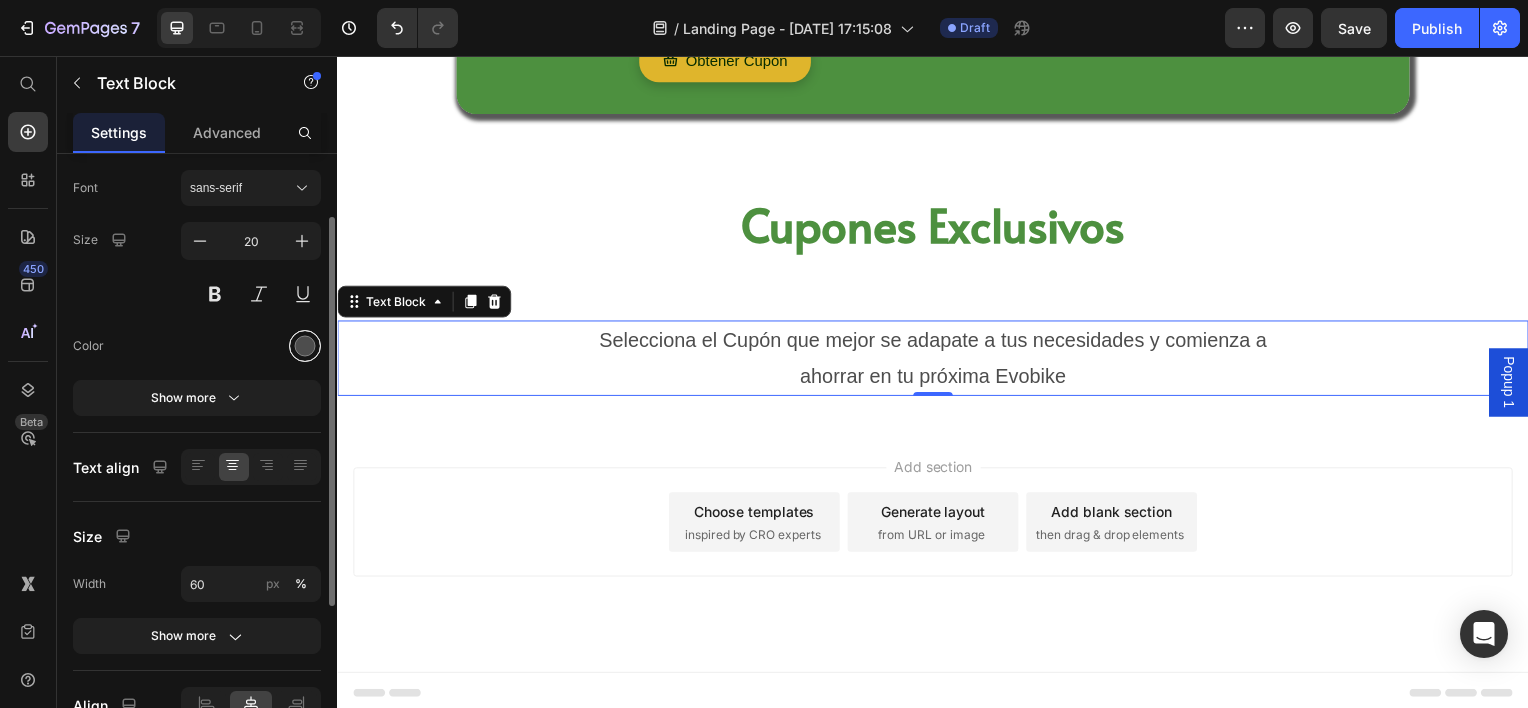 click at bounding box center [305, 346] 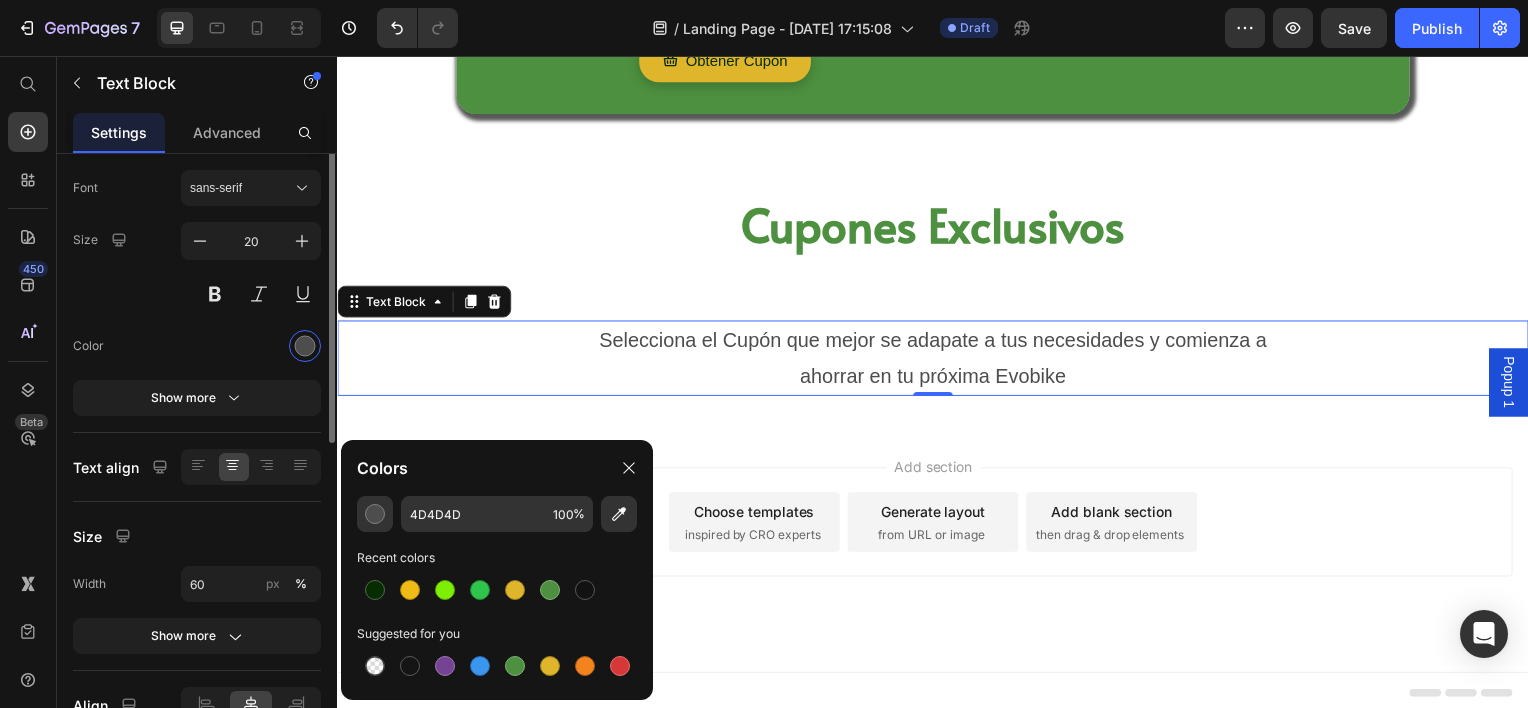 scroll, scrollTop: 0, scrollLeft: 0, axis: both 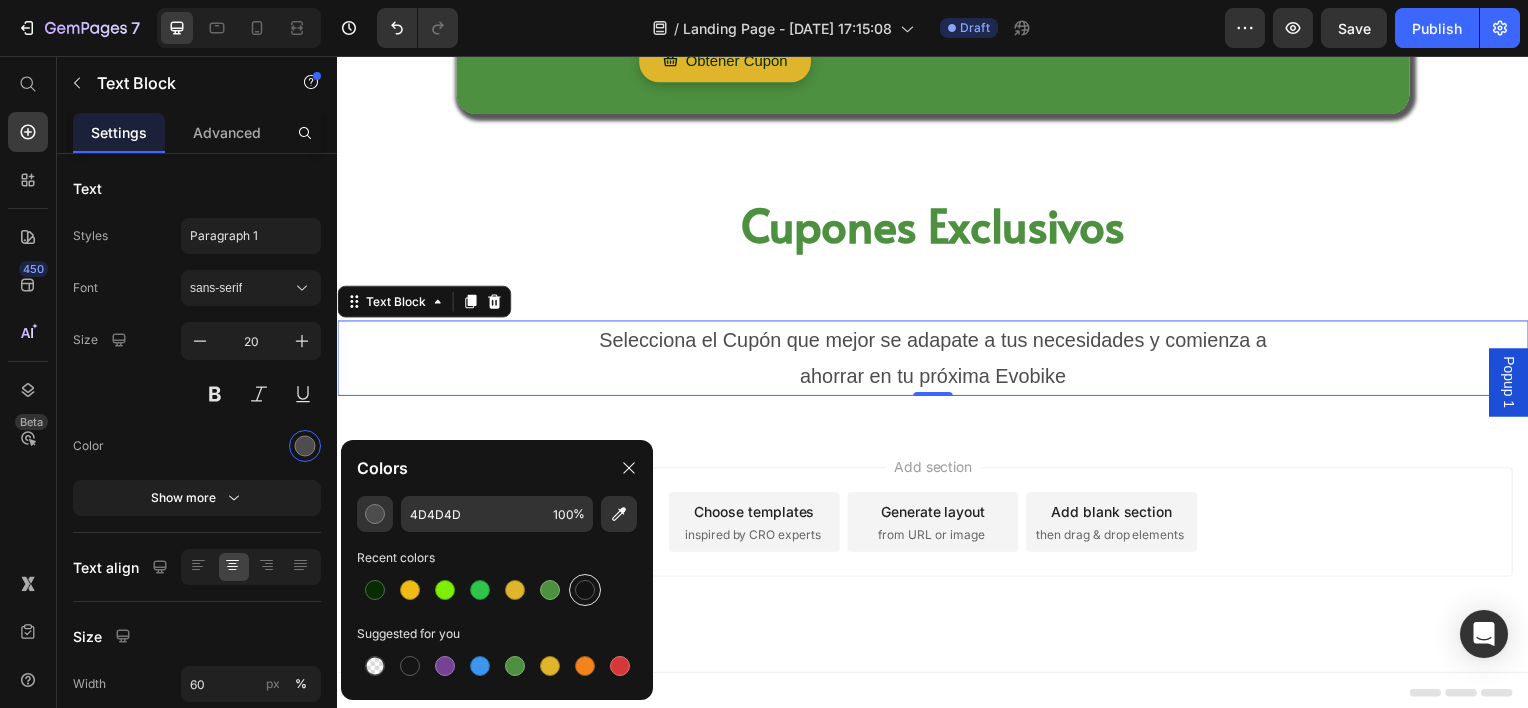 click at bounding box center (585, 590) 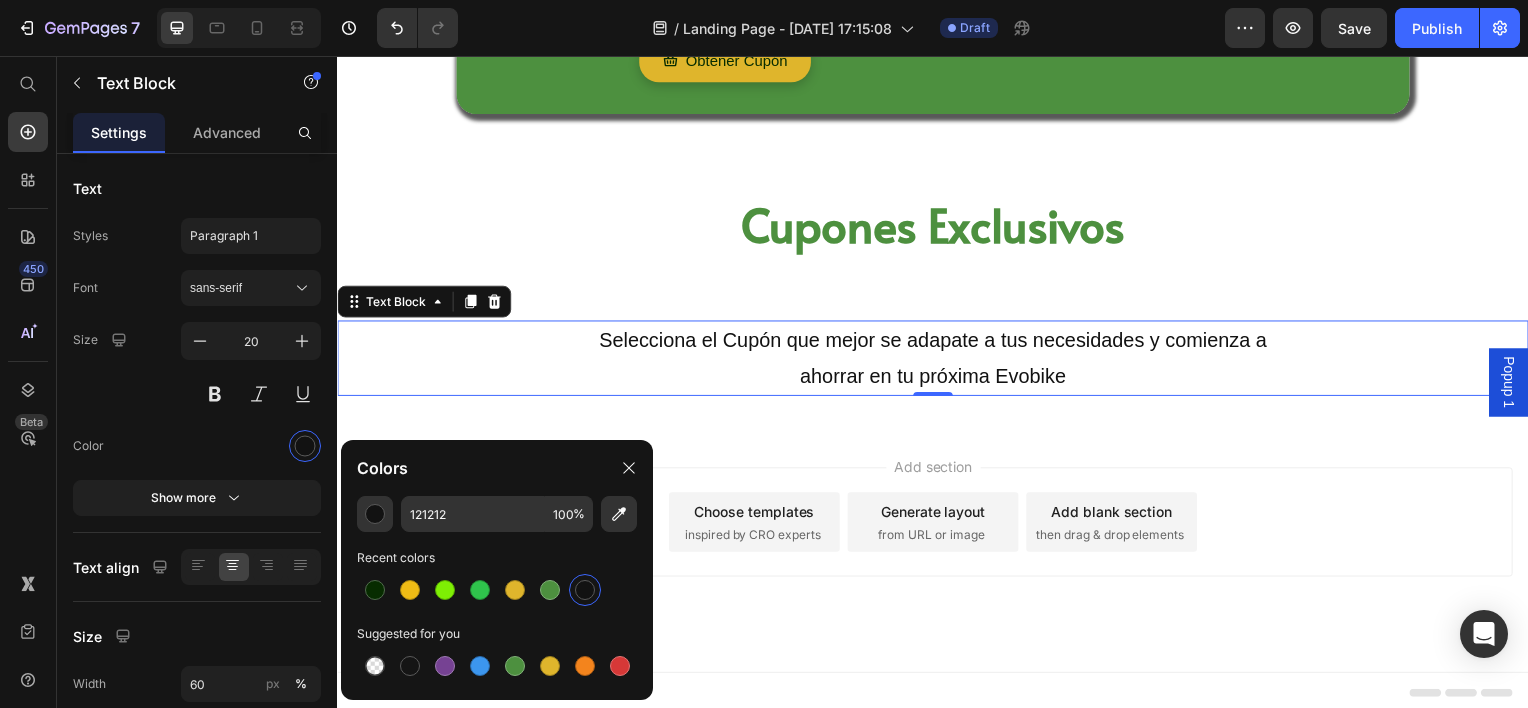 click on "121212 100 % Recent colors Suggested for you" 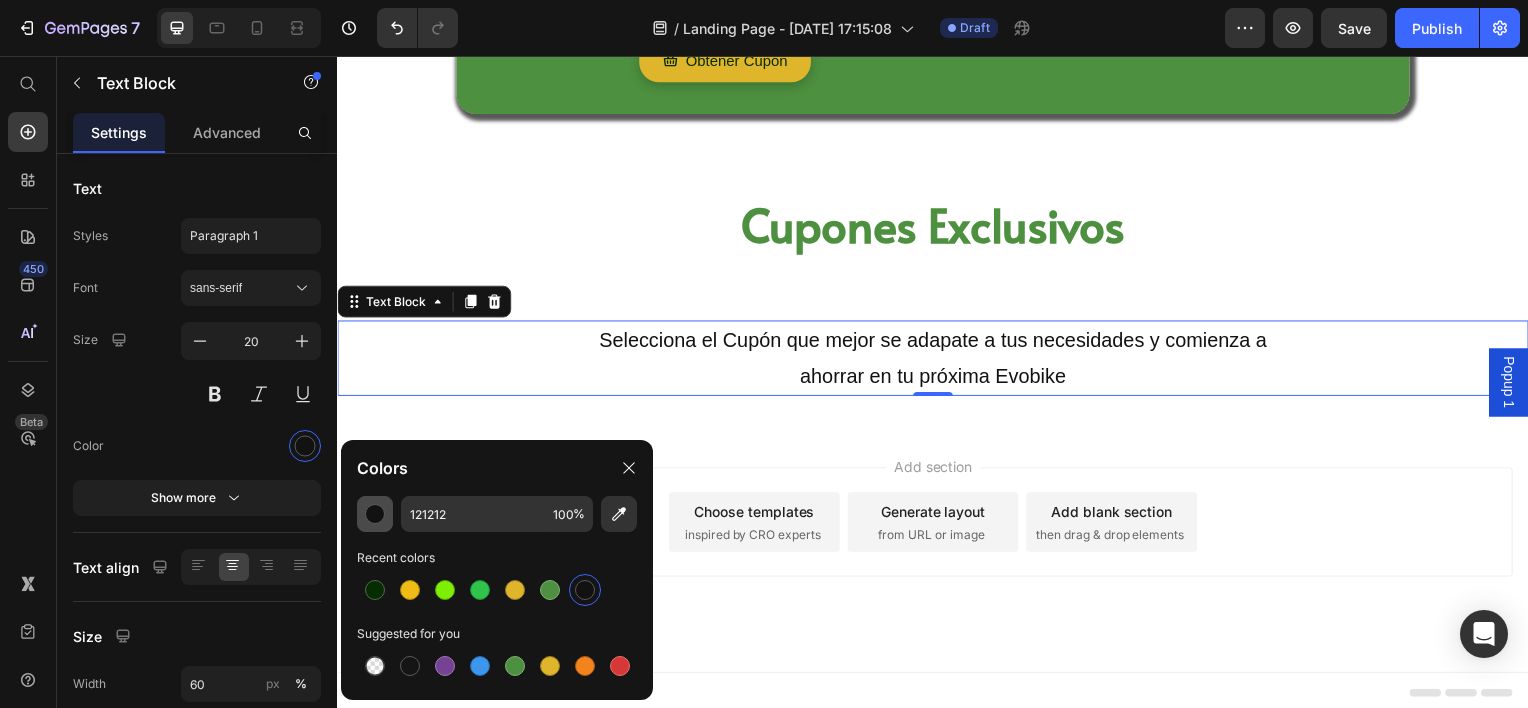 click at bounding box center [375, 514] 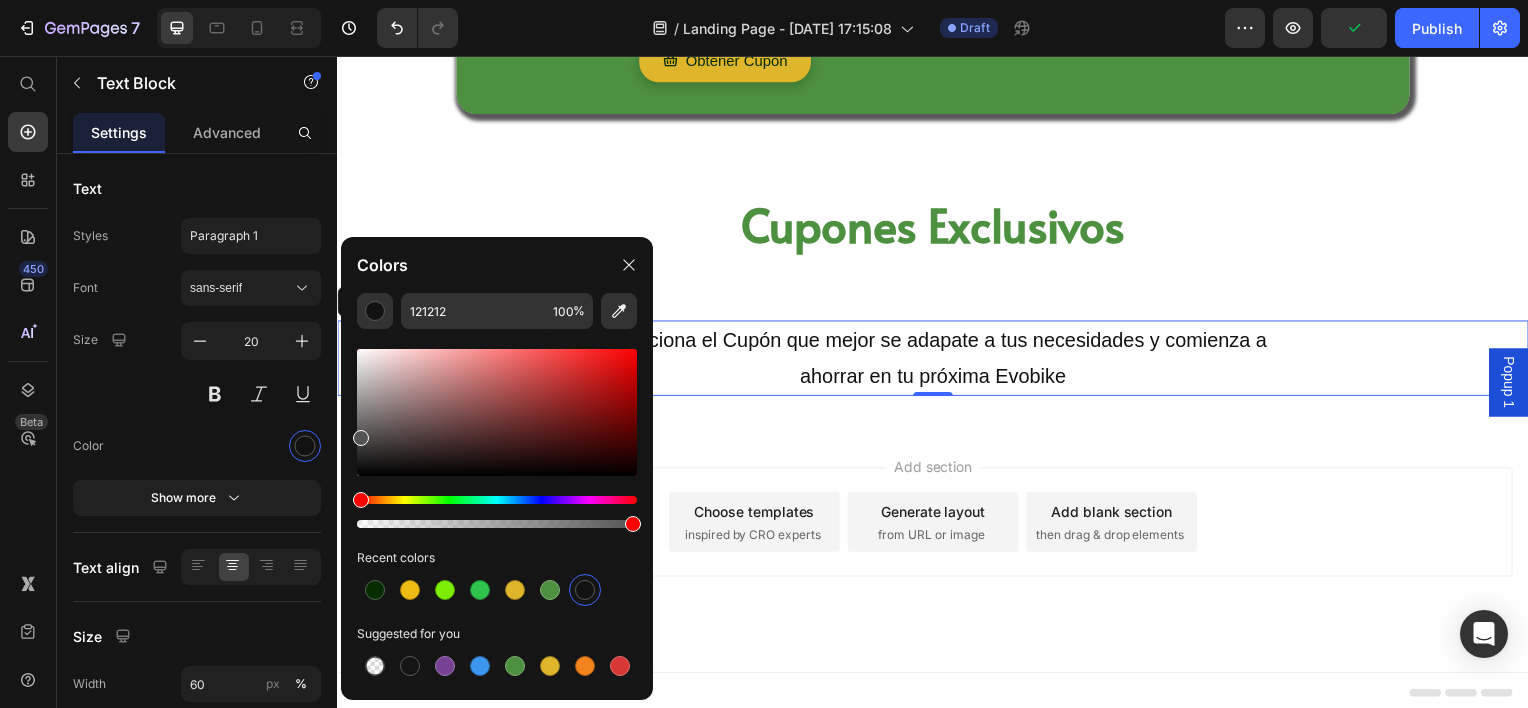 drag, startPoint x: 356, startPoint y: 471, endPoint x: 349, endPoint y: 434, distance: 37.65634 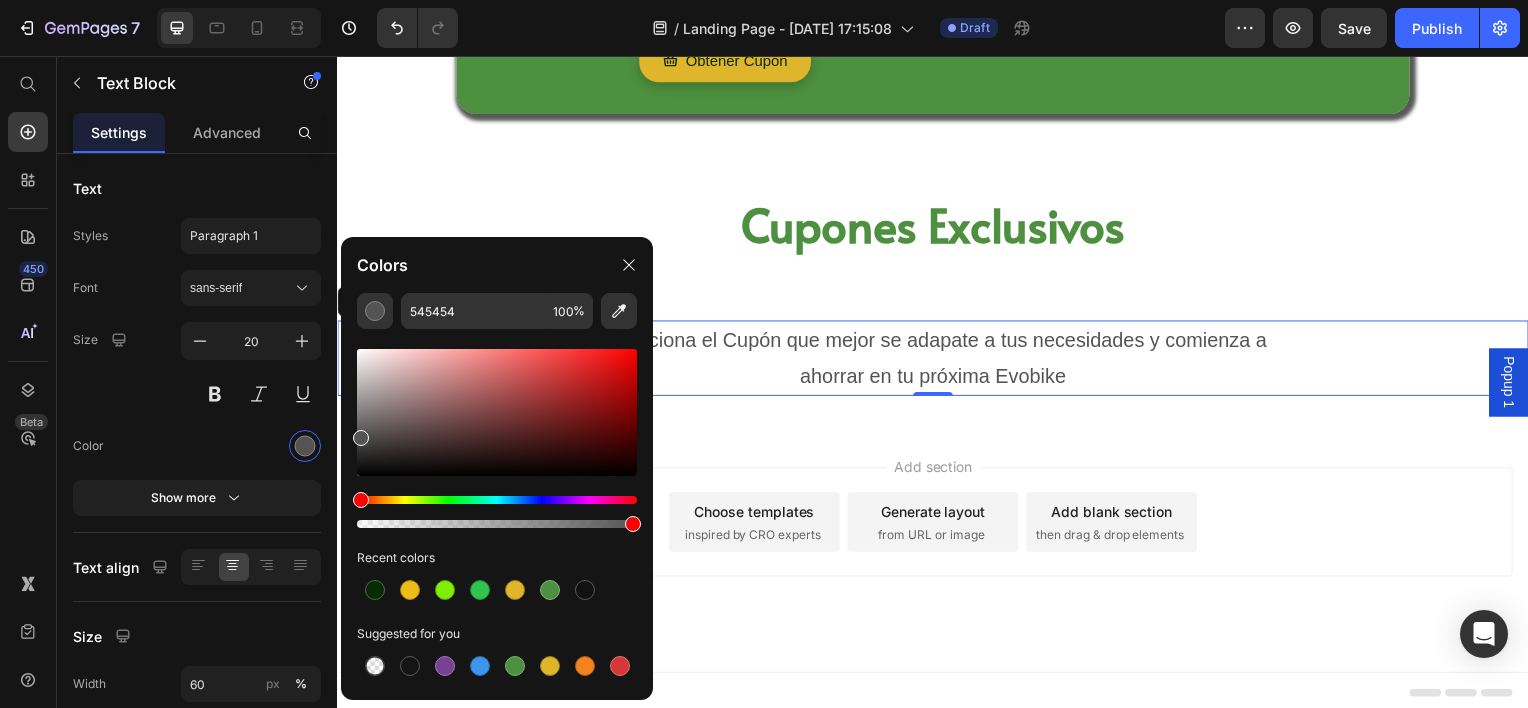 click on "Add section Choose templates inspired by CRO experts Generate layout from URL or image Add blank section then drag & drop elements" at bounding box center [937, 553] 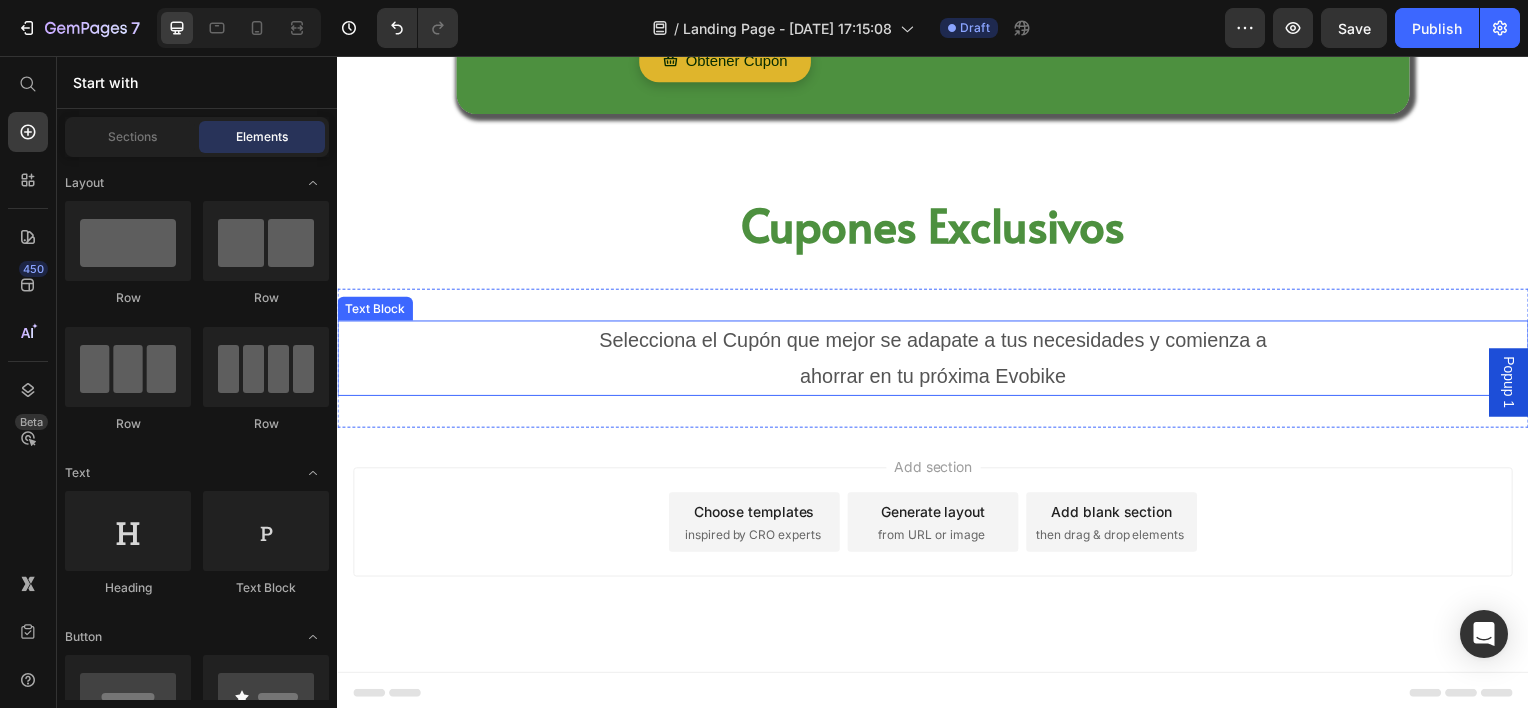 click on "Selecciona el Cupón que mejor se adapate a tus necesidades y comienza a ahorrar en tu próxima Evobike" at bounding box center (937, 360) 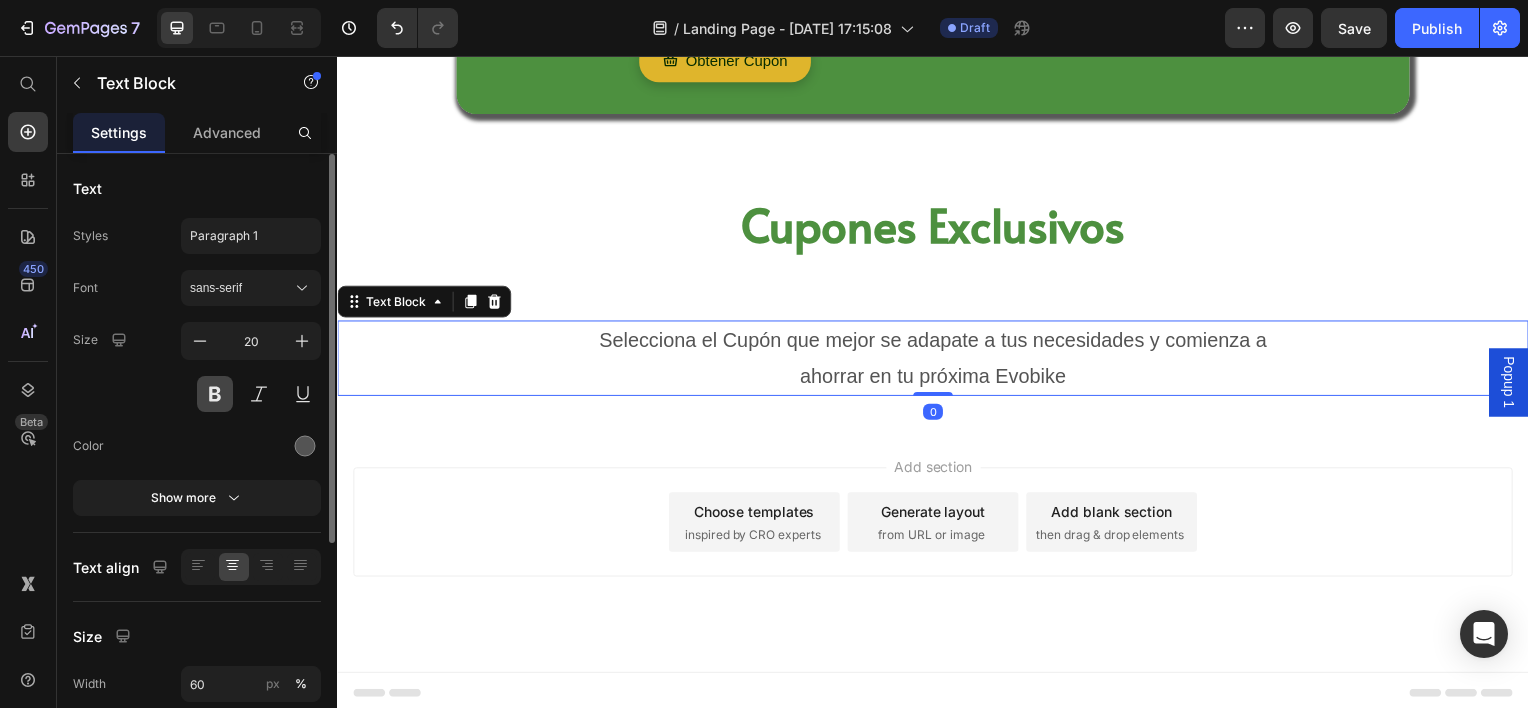 click at bounding box center (215, 394) 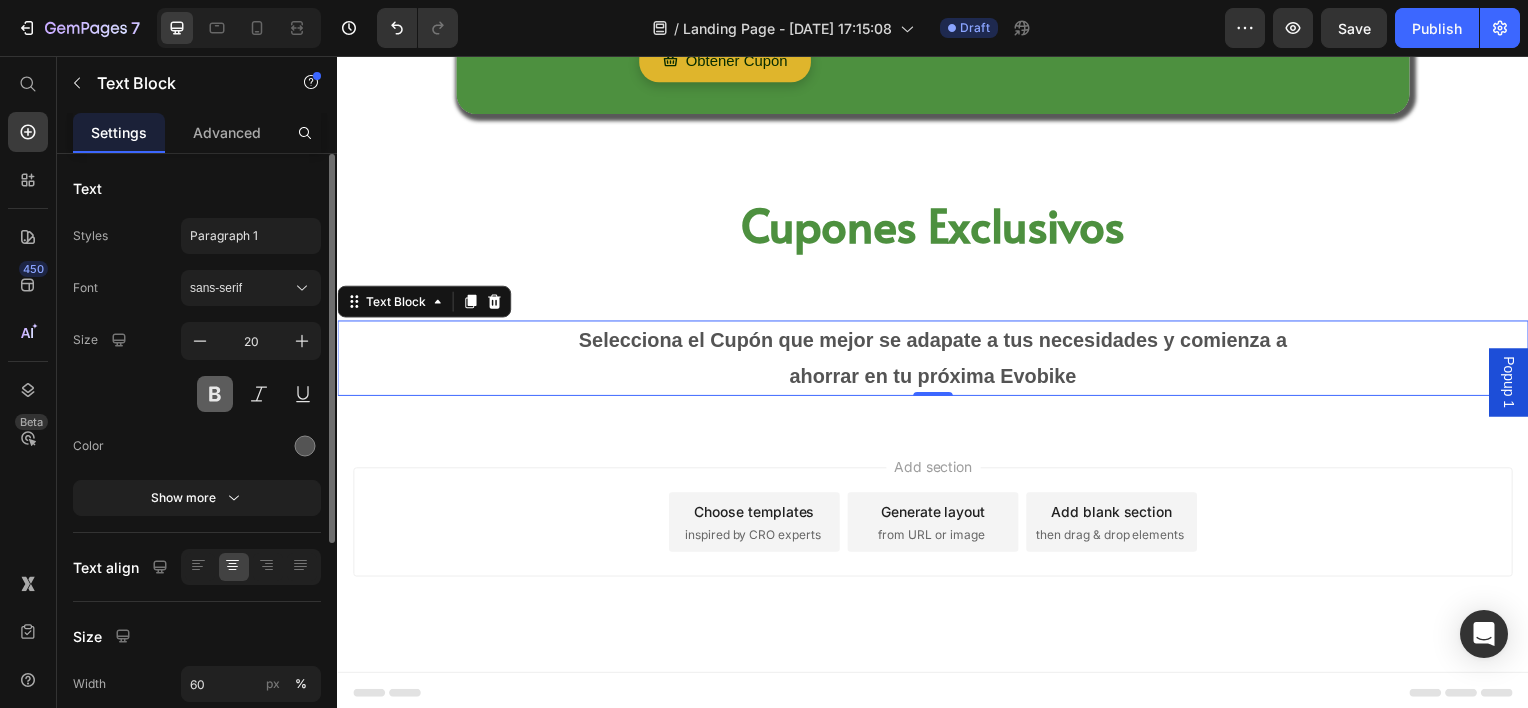 click at bounding box center (215, 394) 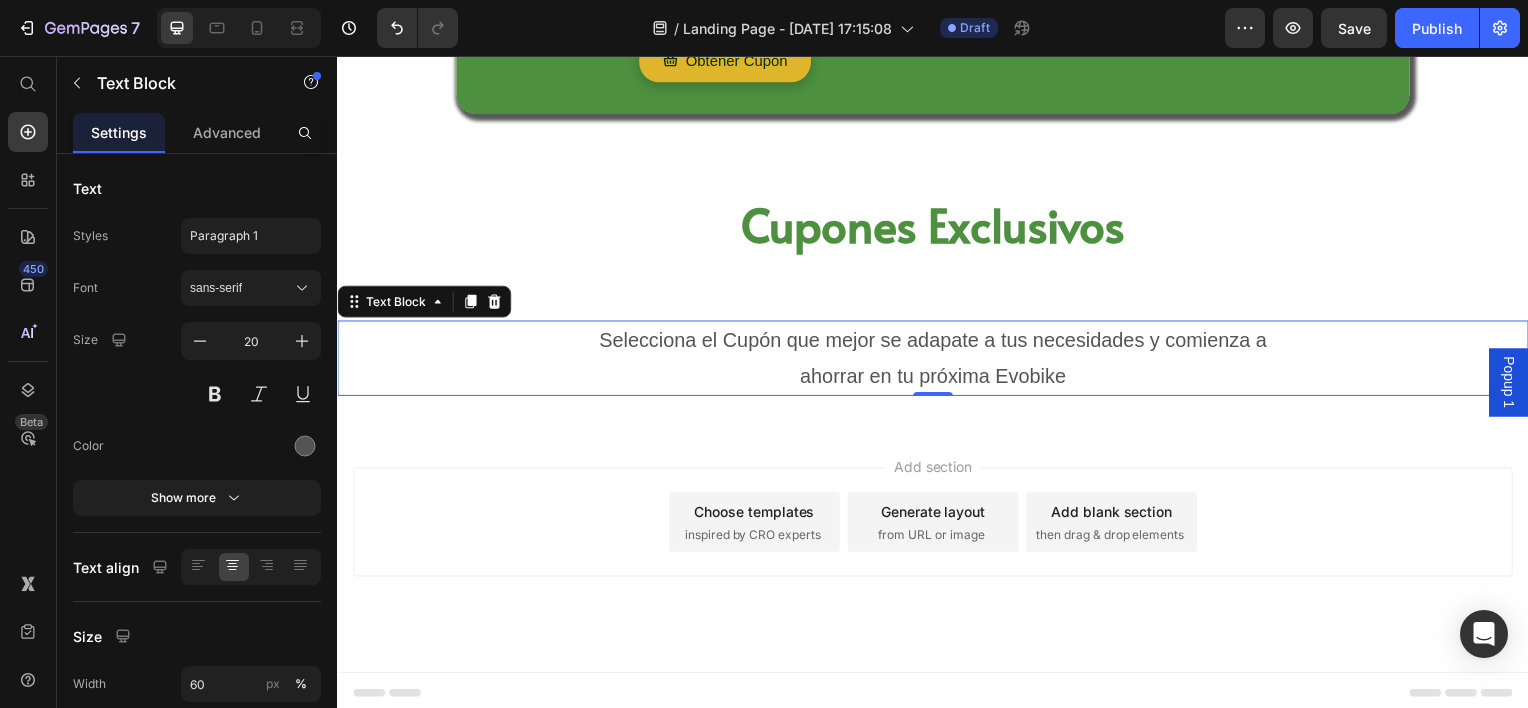 click on "Cupones Exclusivos Heading Section 6" at bounding box center [937, 226] 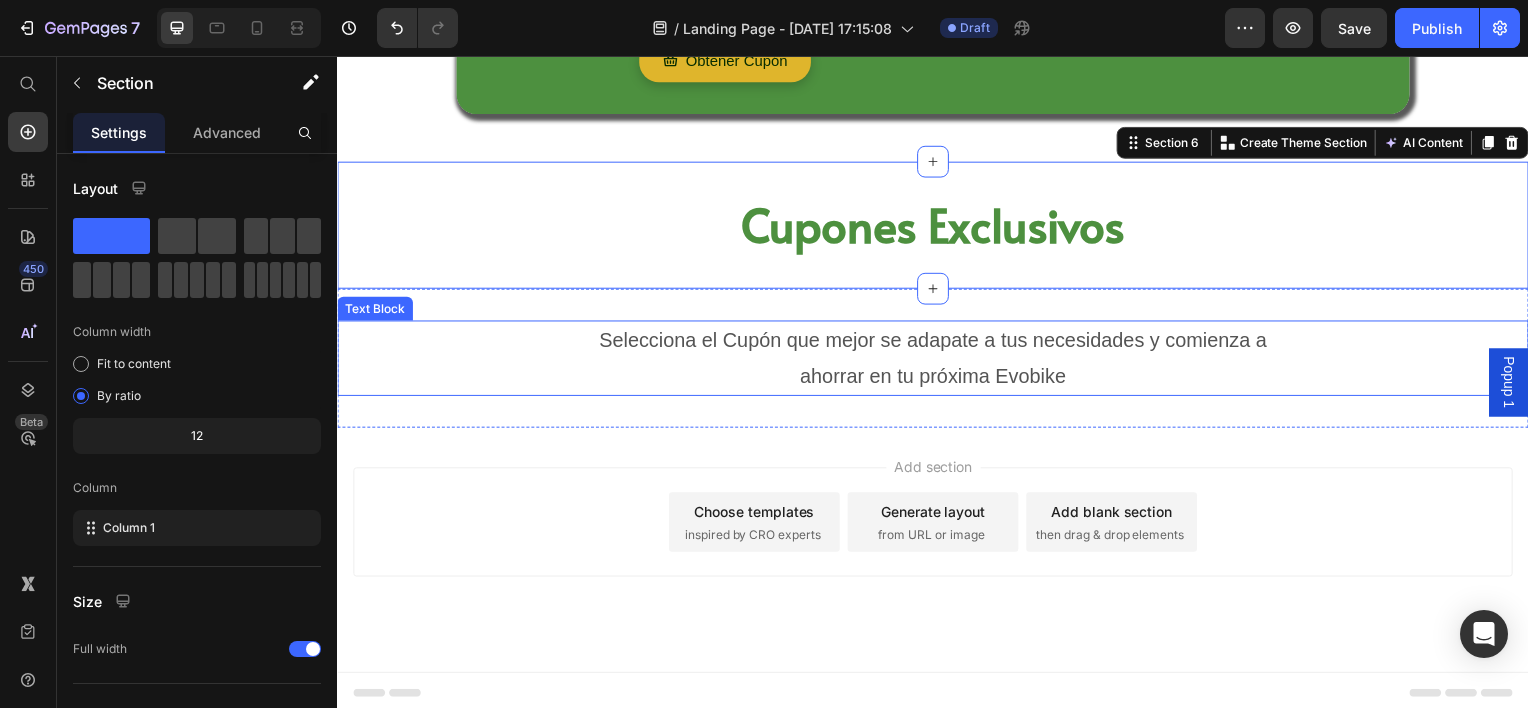 click on "Selecciona el Cupón que mejor se adapate a tus necesidades y comienza a ahorrar en tu próxima Evobike" at bounding box center (937, 360) 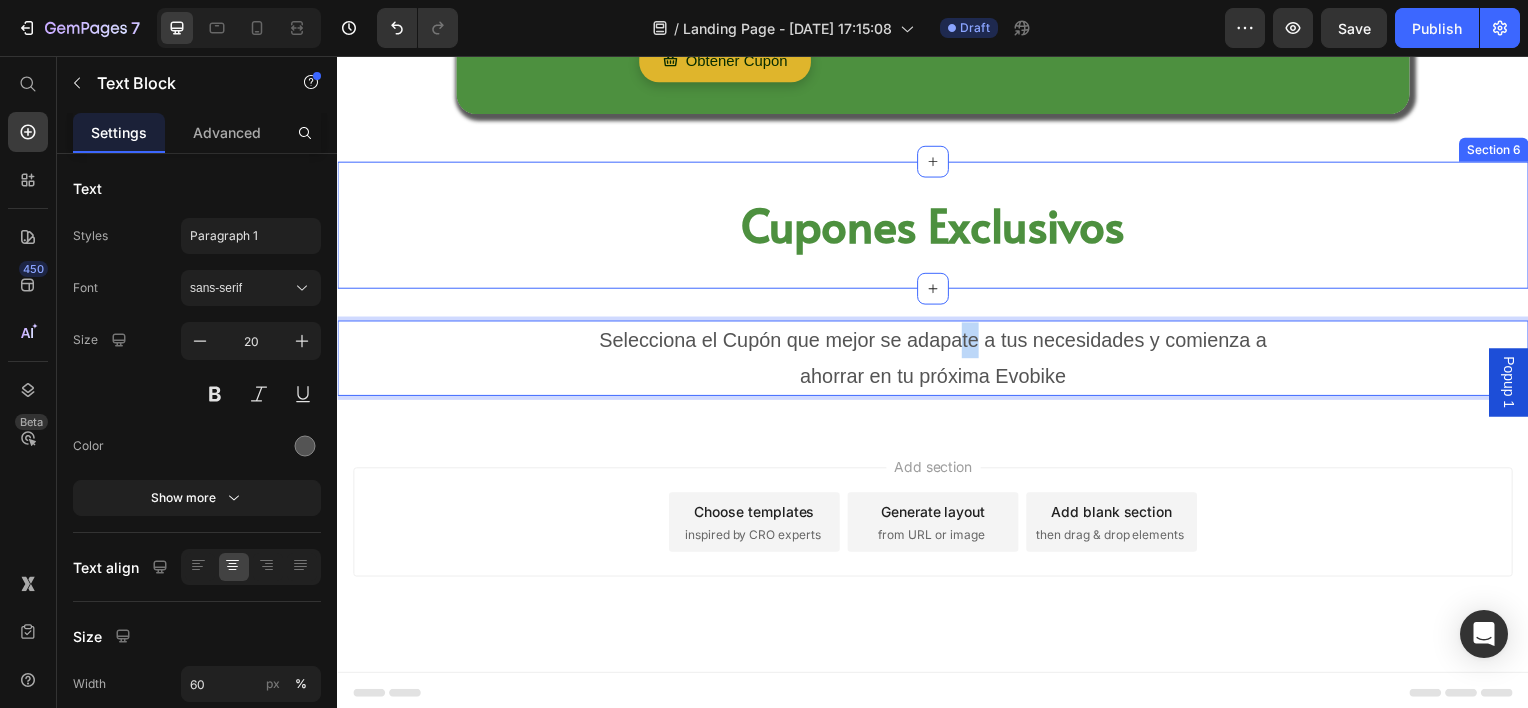 drag, startPoint x: 955, startPoint y: 492, endPoint x: 971, endPoint y: 426, distance: 67.911705 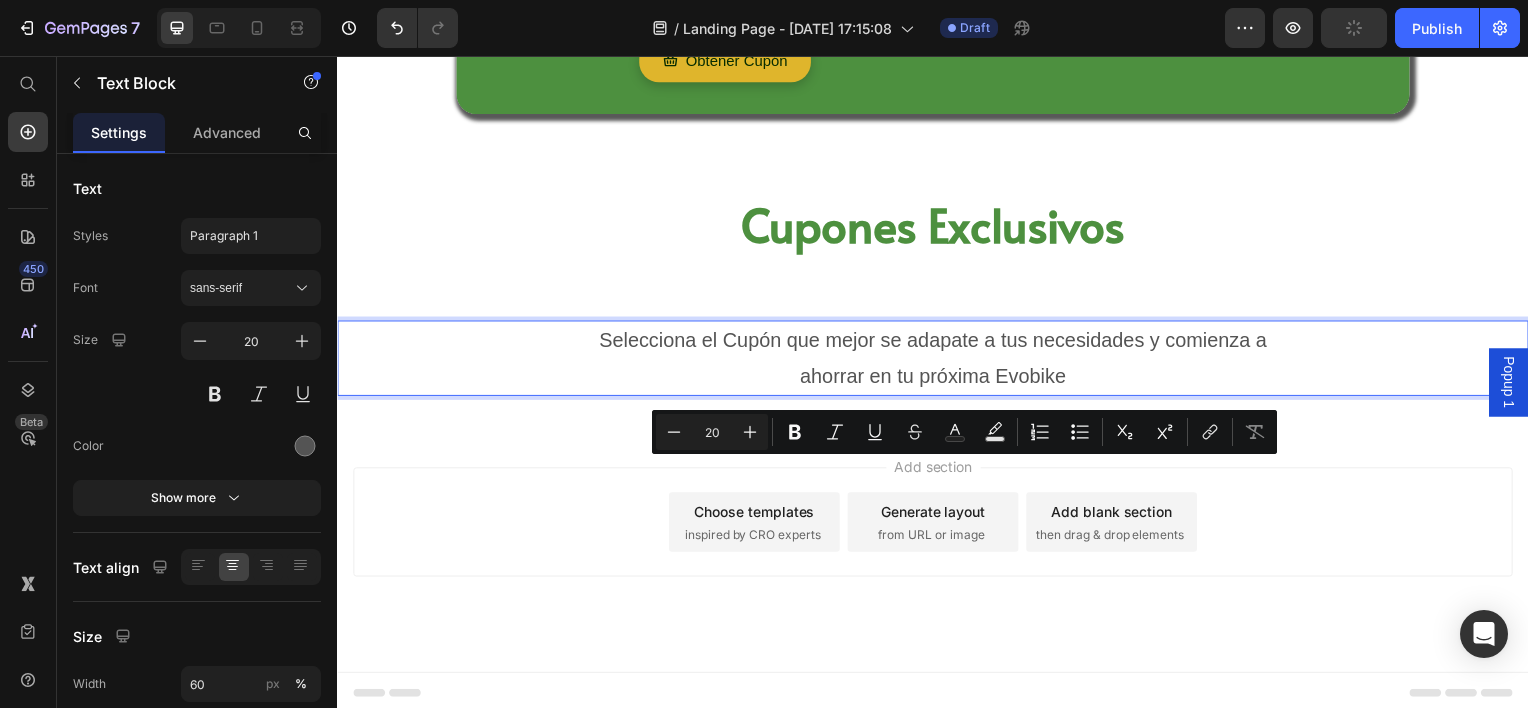 click on "Selecciona el Cupón que mejor se adapate a tus necesidades y comienza a ahorrar en tu próxima Evobike" at bounding box center (937, 360) 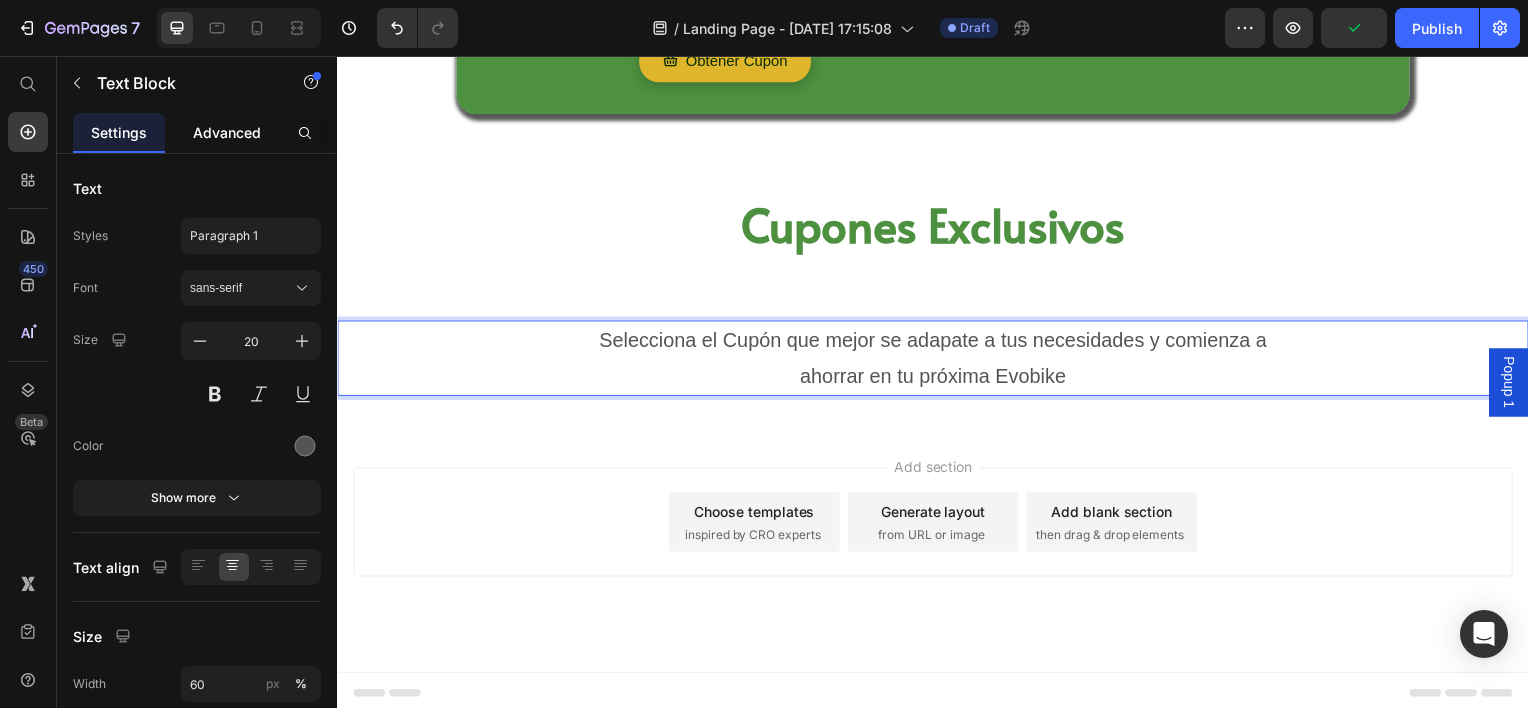 click on "Advanced" at bounding box center (227, 132) 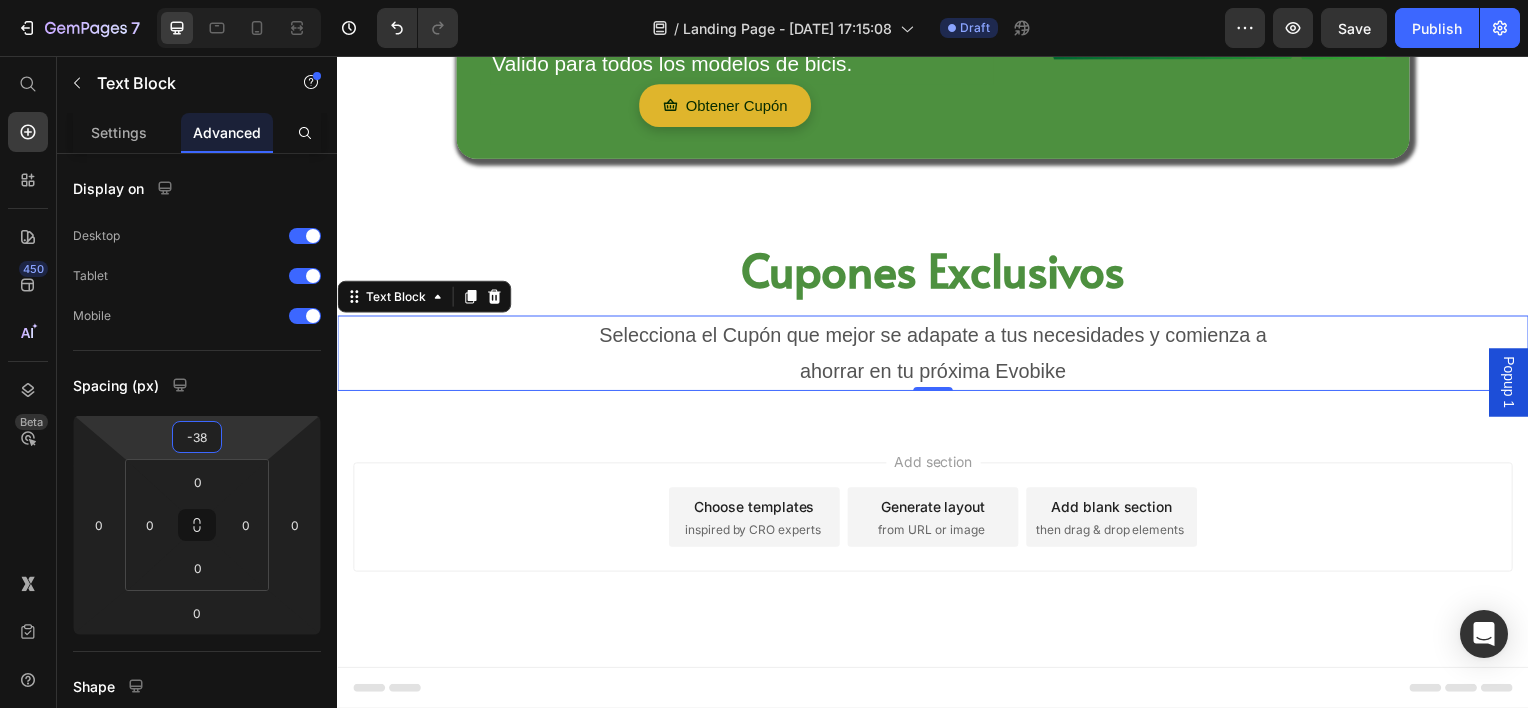 type on "-34" 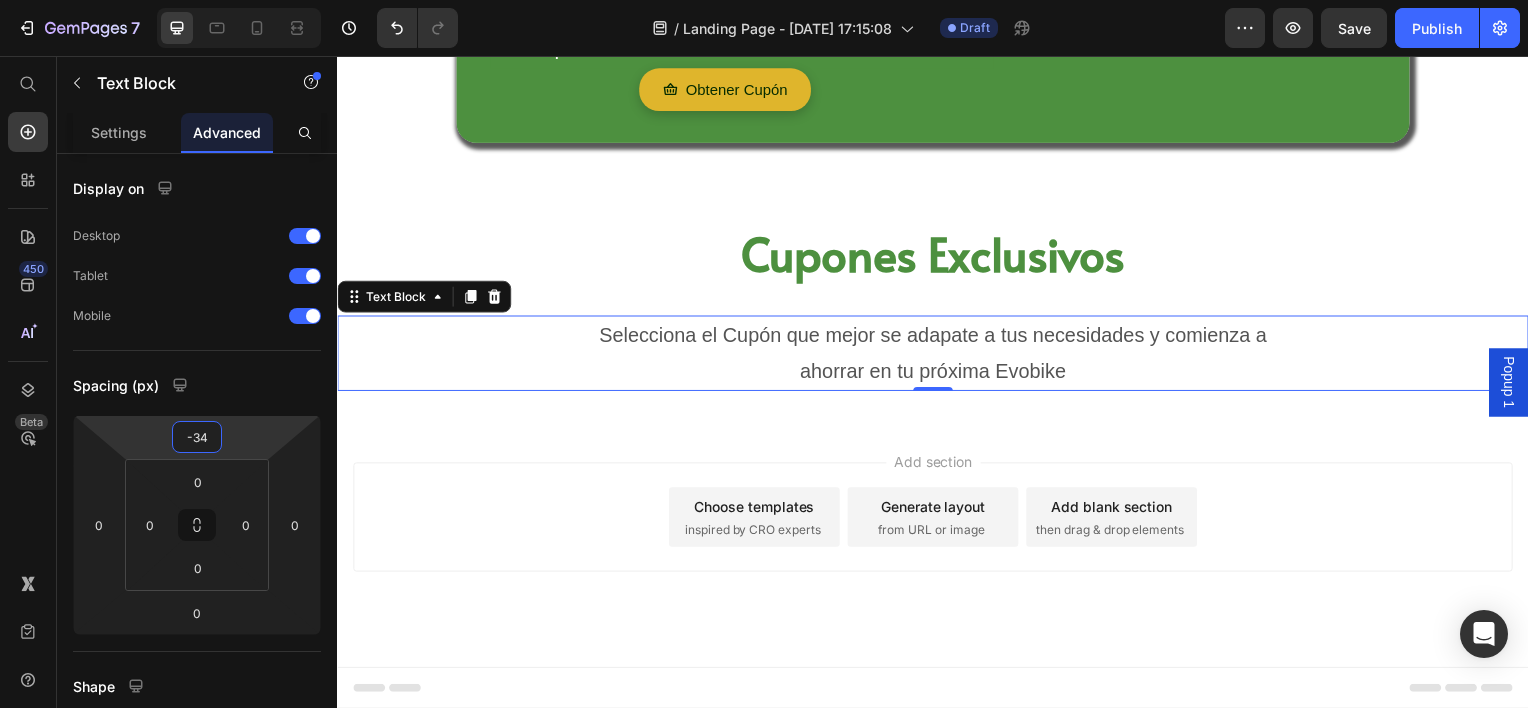 drag, startPoint x: 232, startPoint y: 456, endPoint x: 240, endPoint y: 473, distance: 18.788294 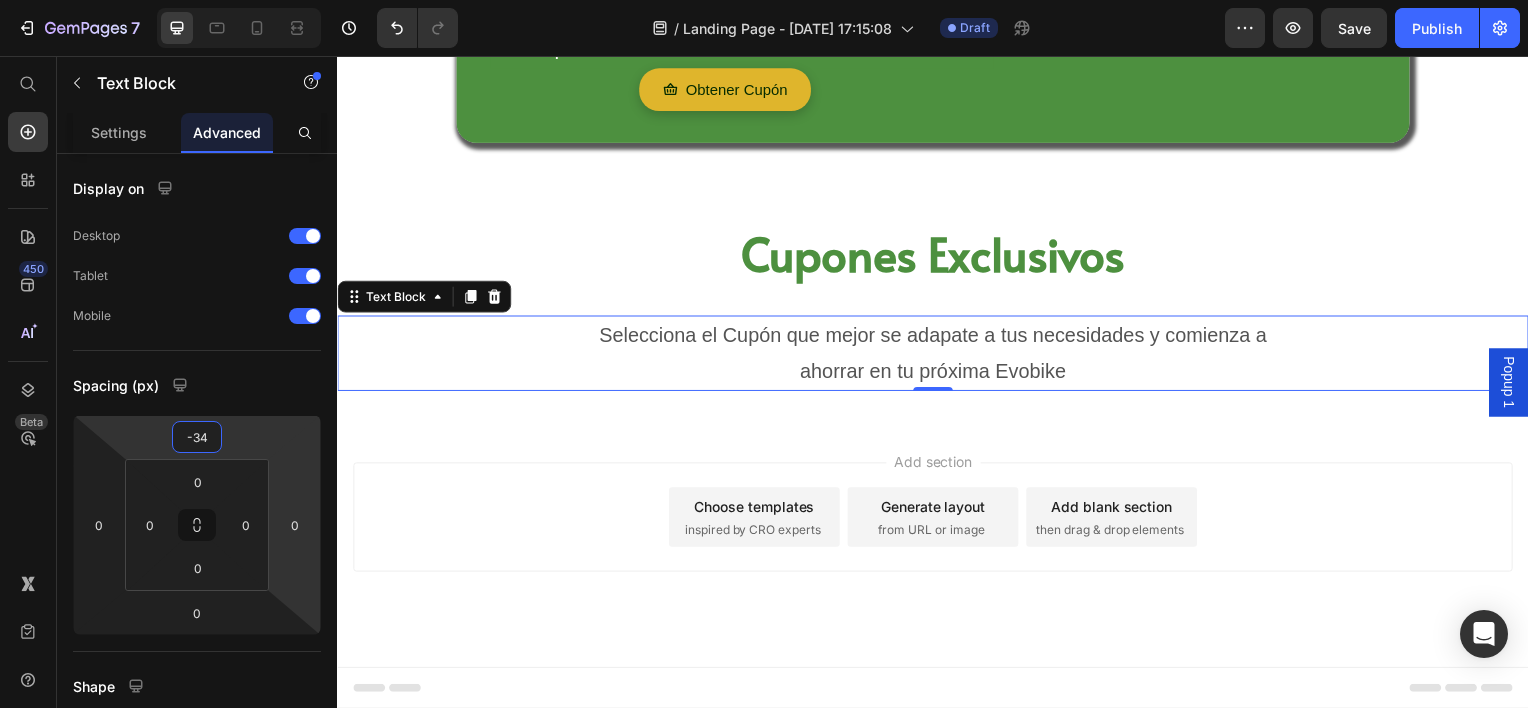 click on "Add section Choose templates inspired by CRO experts Generate layout from URL or image Add blank section then drag & drop elements" at bounding box center [937, 520] 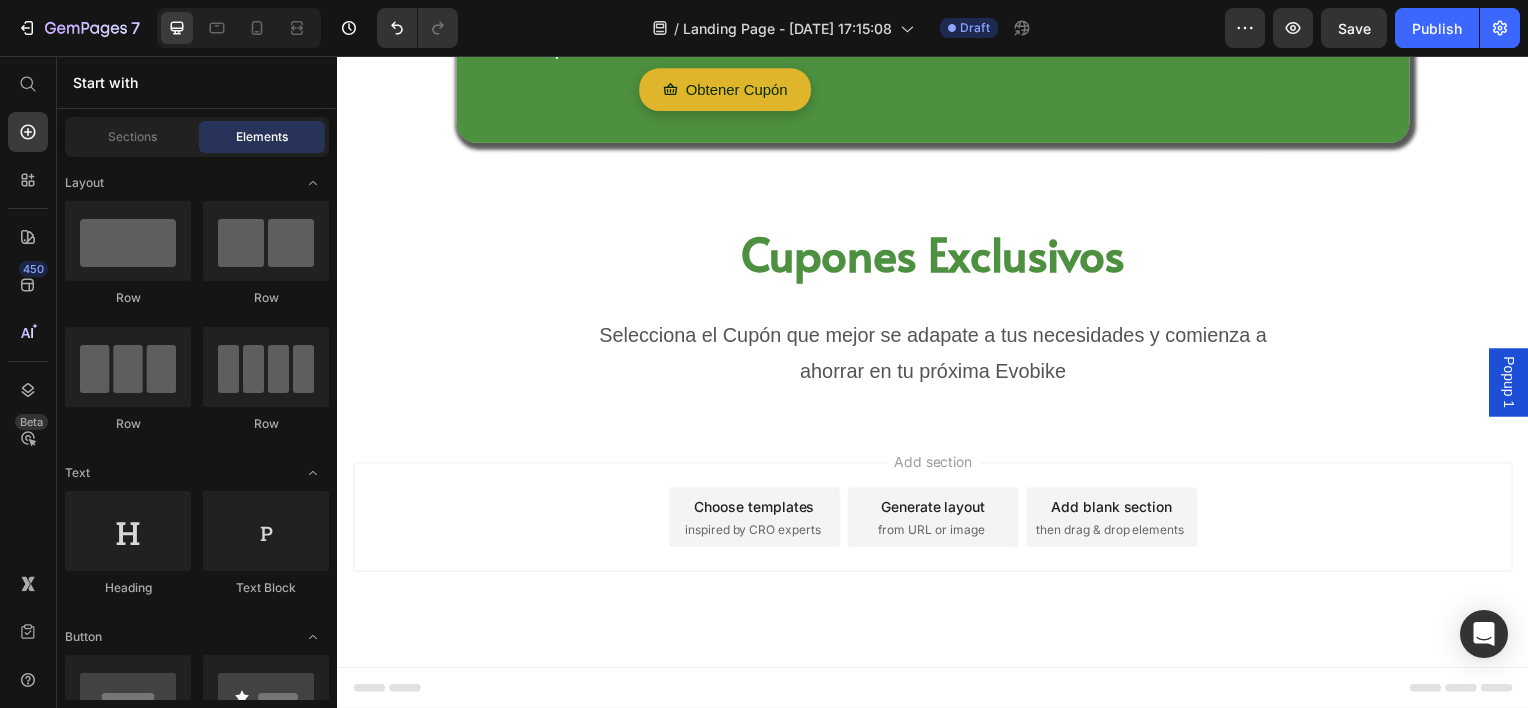 scroll, scrollTop: 1698, scrollLeft: 0, axis: vertical 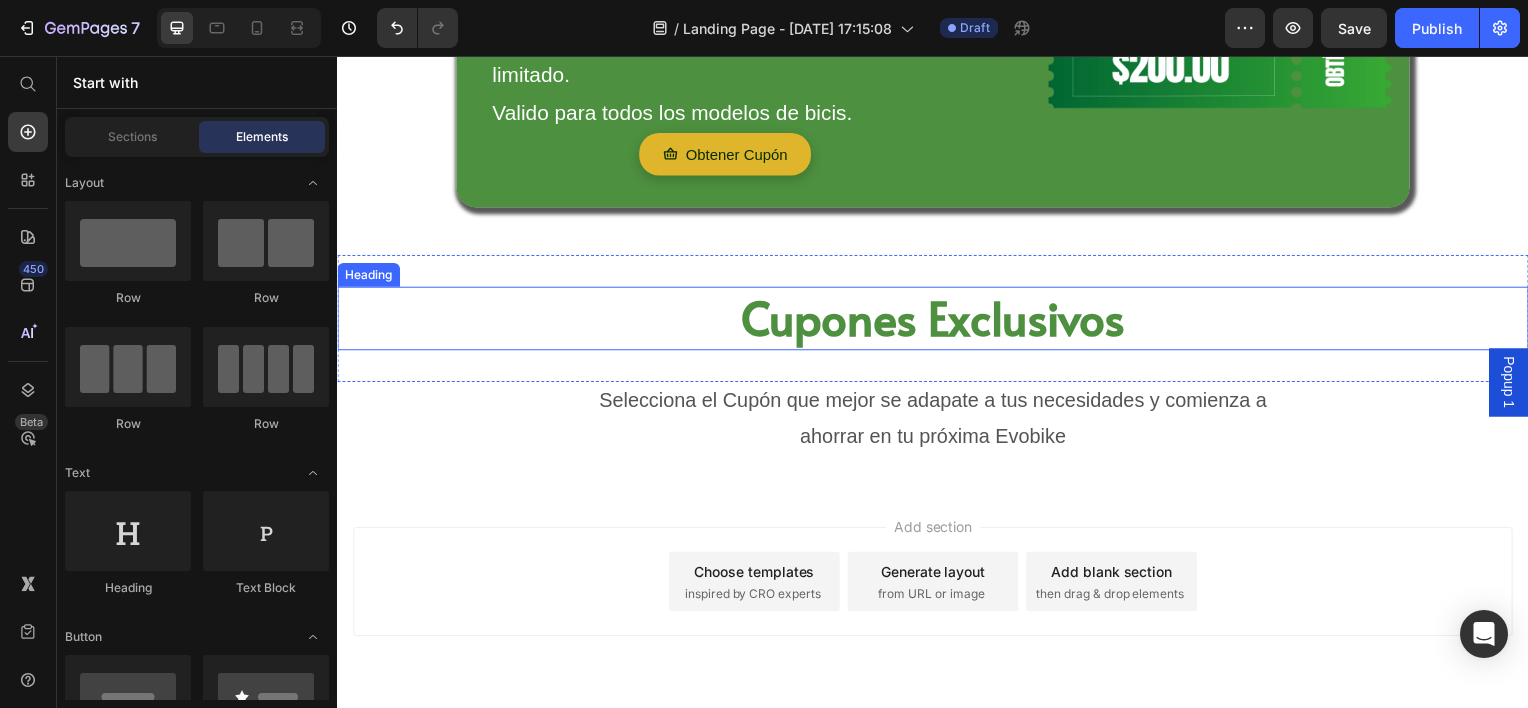 click on "Cupones Exclusivos" at bounding box center (937, 320) 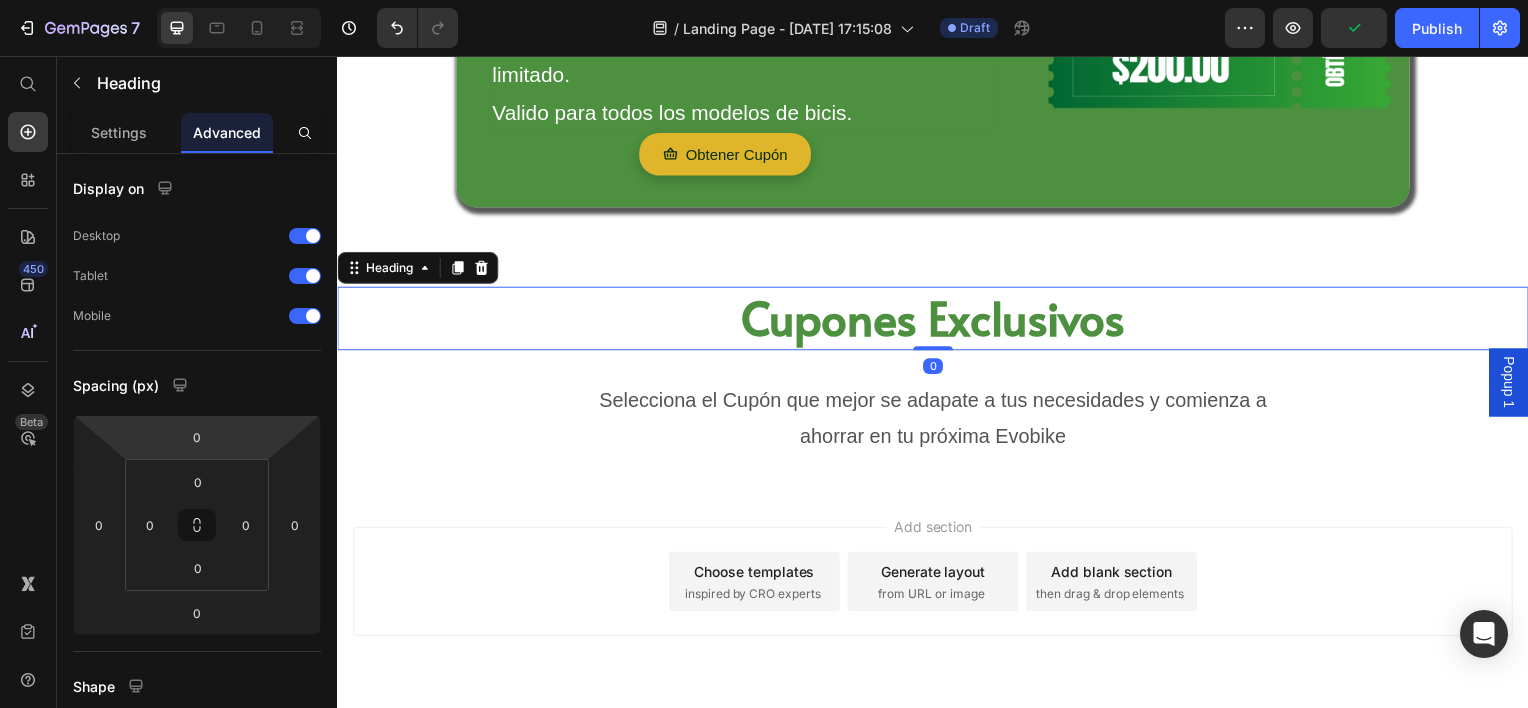 scroll, scrollTop: 100, scrollLeft: 0, axis: vertical 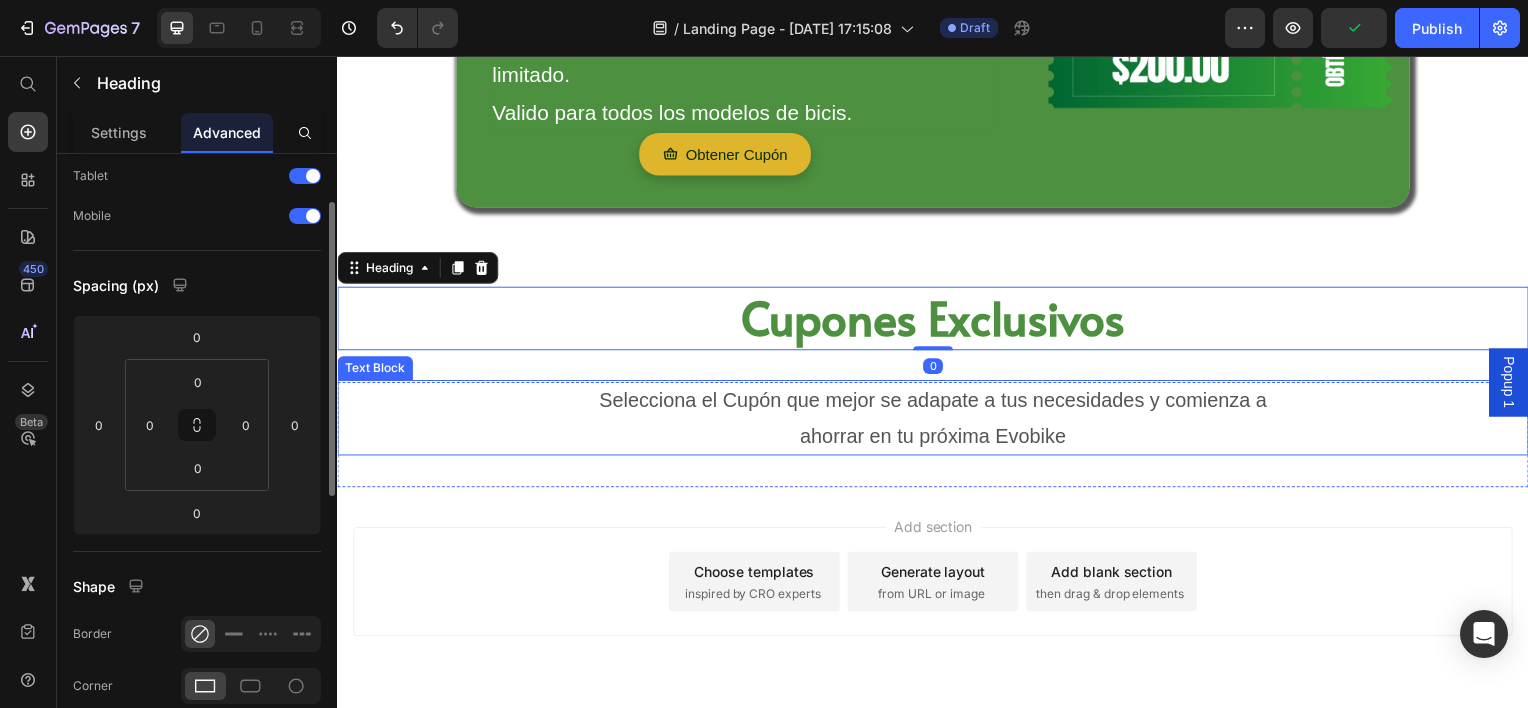 click on "Selecciona el Cupón que mejor se adapate a tus necesidades y comienza a ahorrar en tu próxima Evobike" at bounding box center (937, 420) 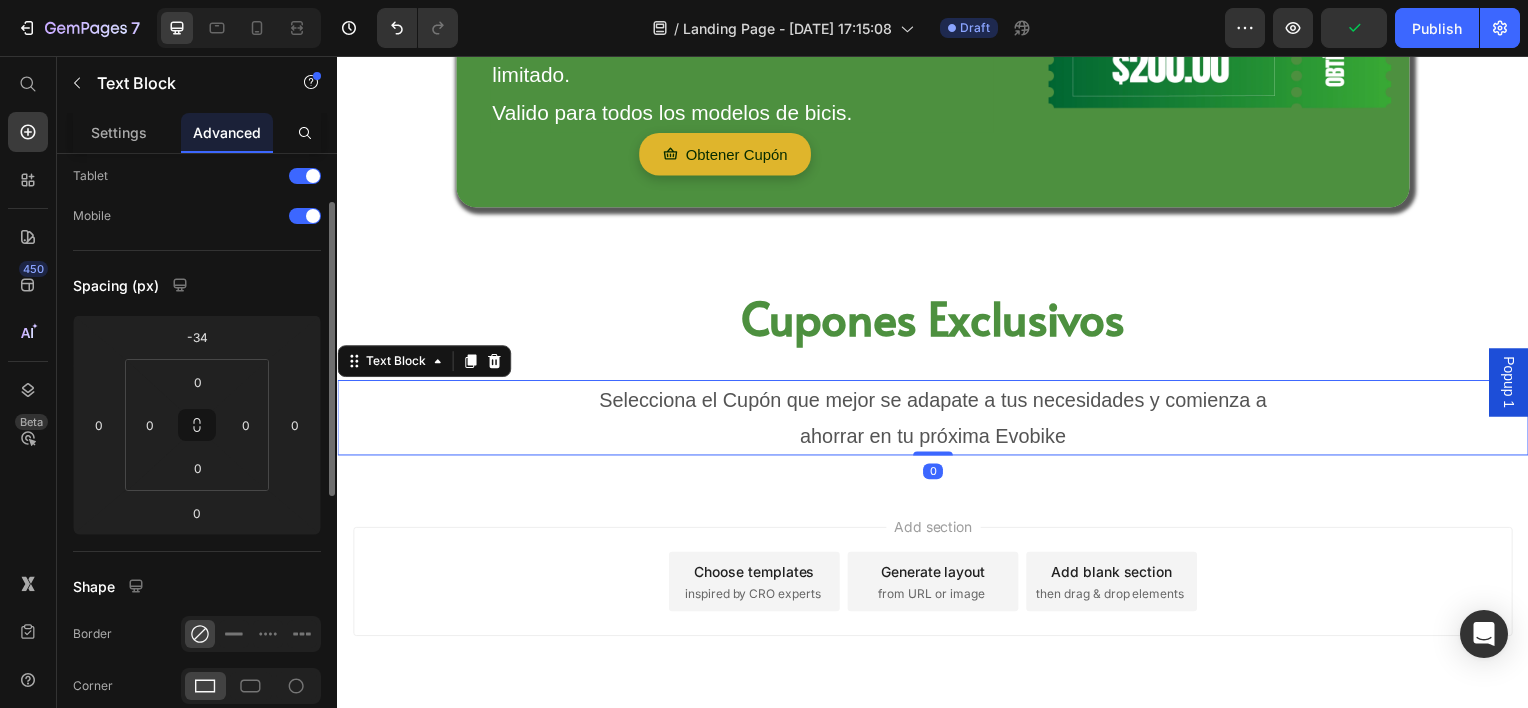 scroll, scrollTop: 0, scrollLeft: 0, axis: both 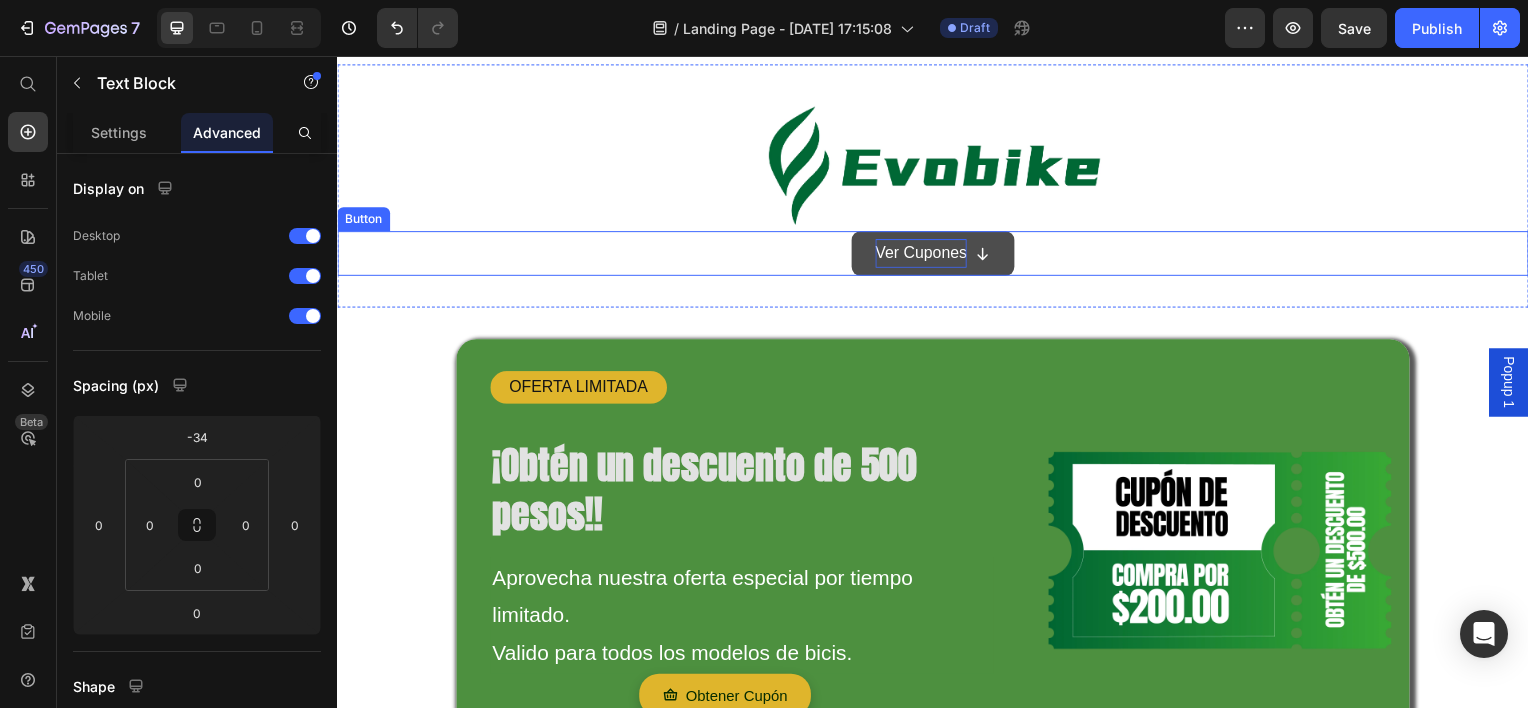click on "Ver Cupones" at bounding box center [925, 254] 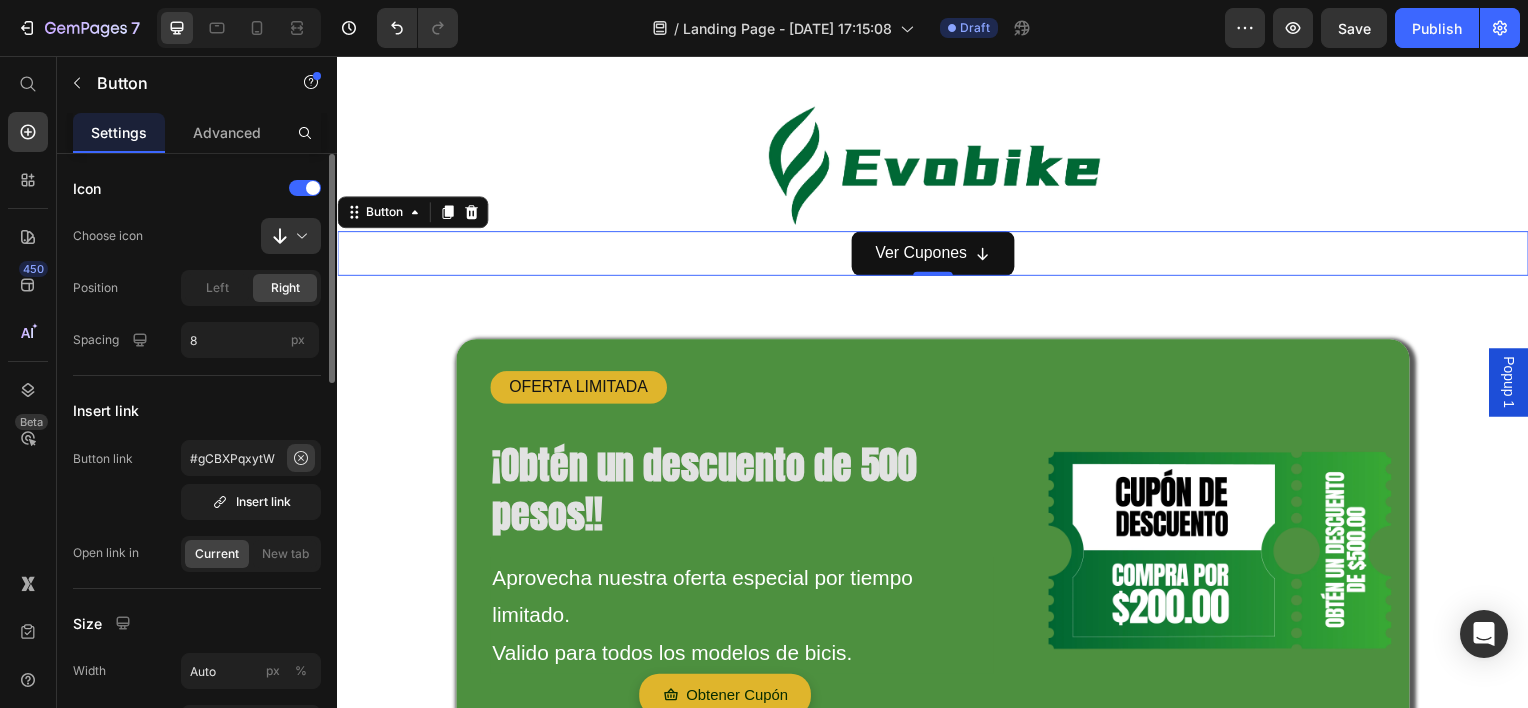click 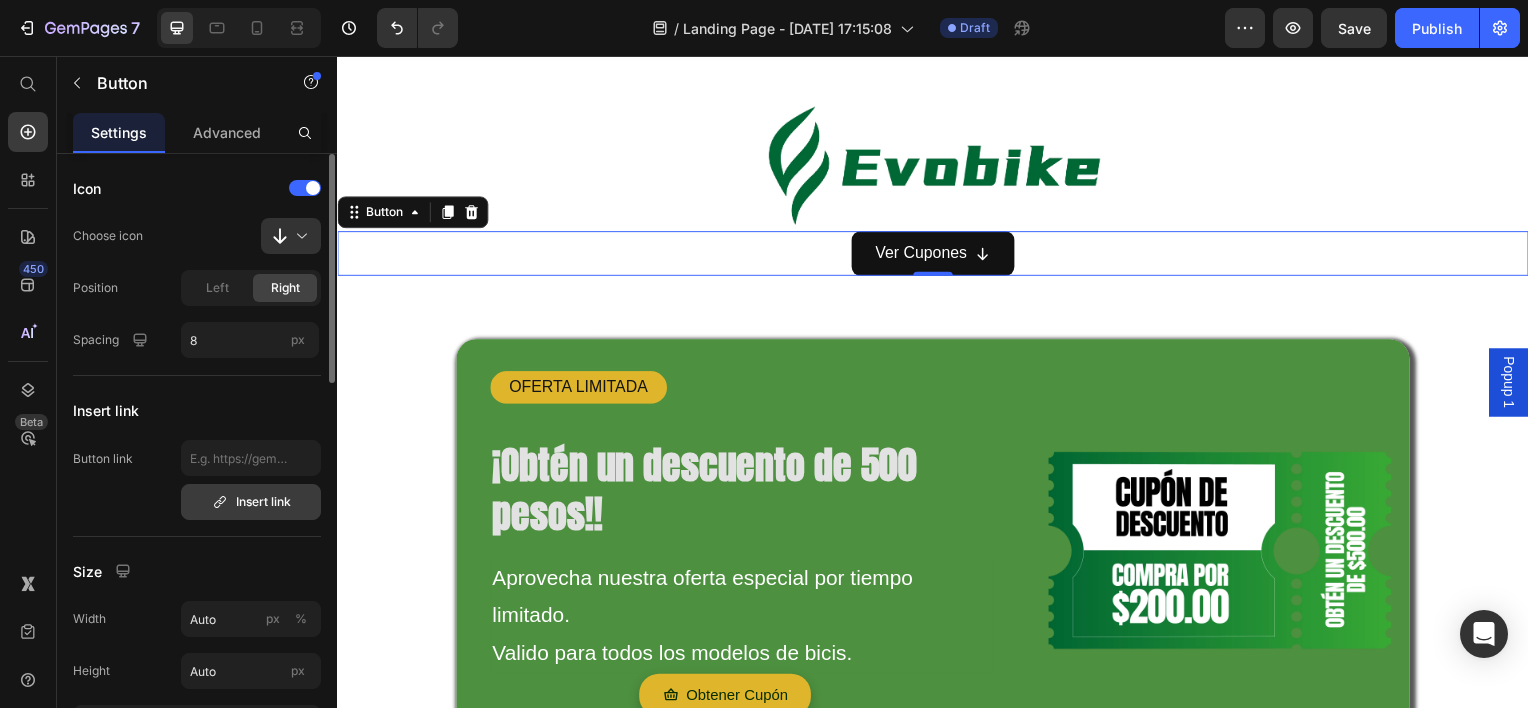 click on "Insert link" at bounding box center (251, 502) 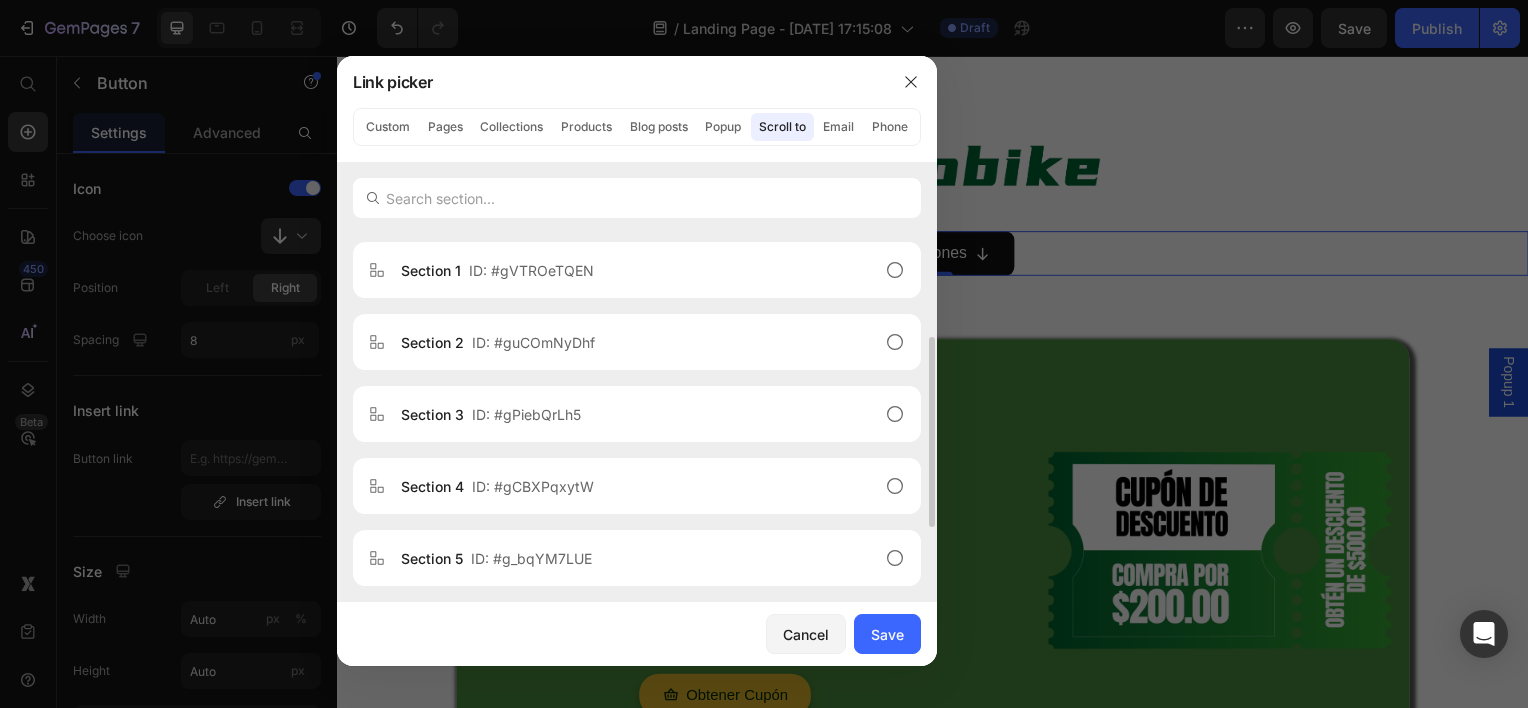scroll, scrollTop: 344, scrollLeft: 0, axis: vertical 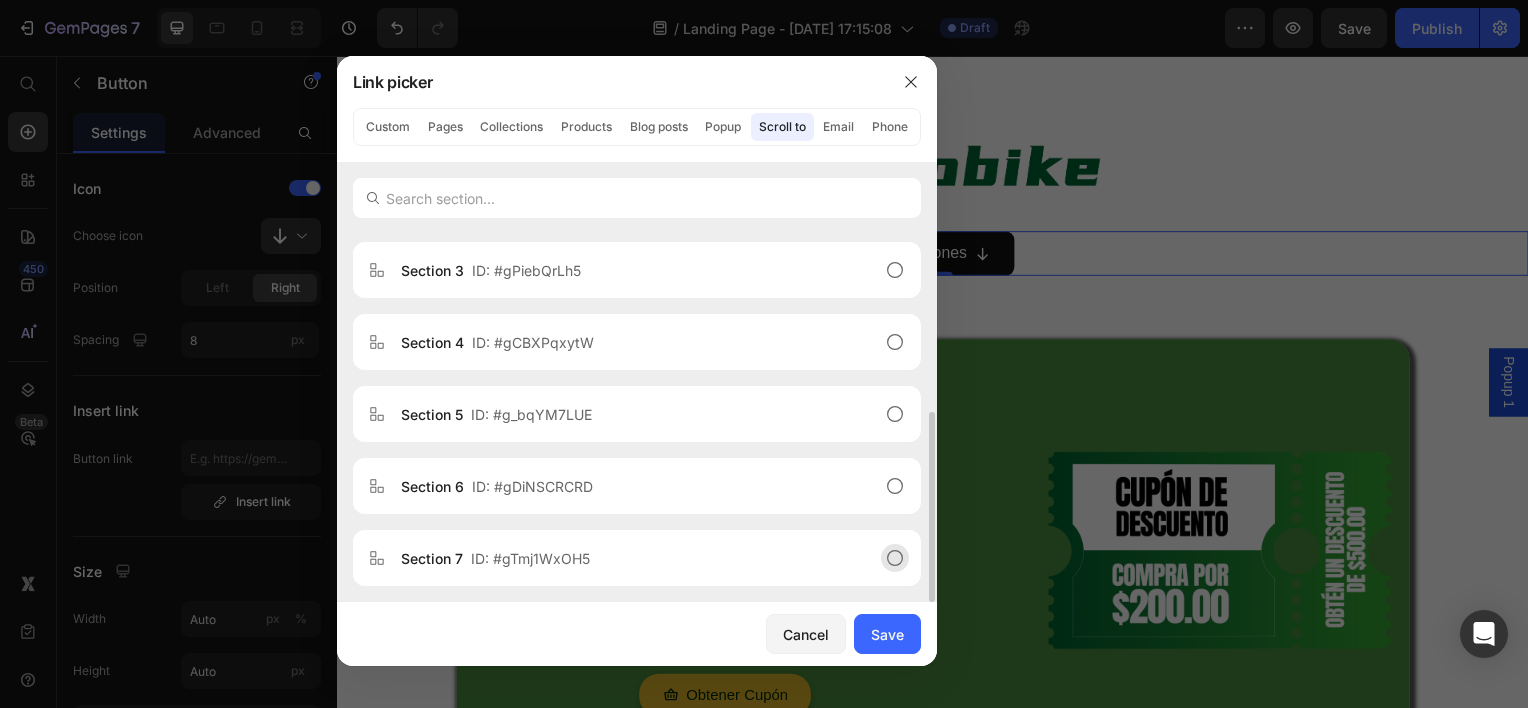 click on "ID: #gTmj1WxOH5" at bounding box center (530, 558) 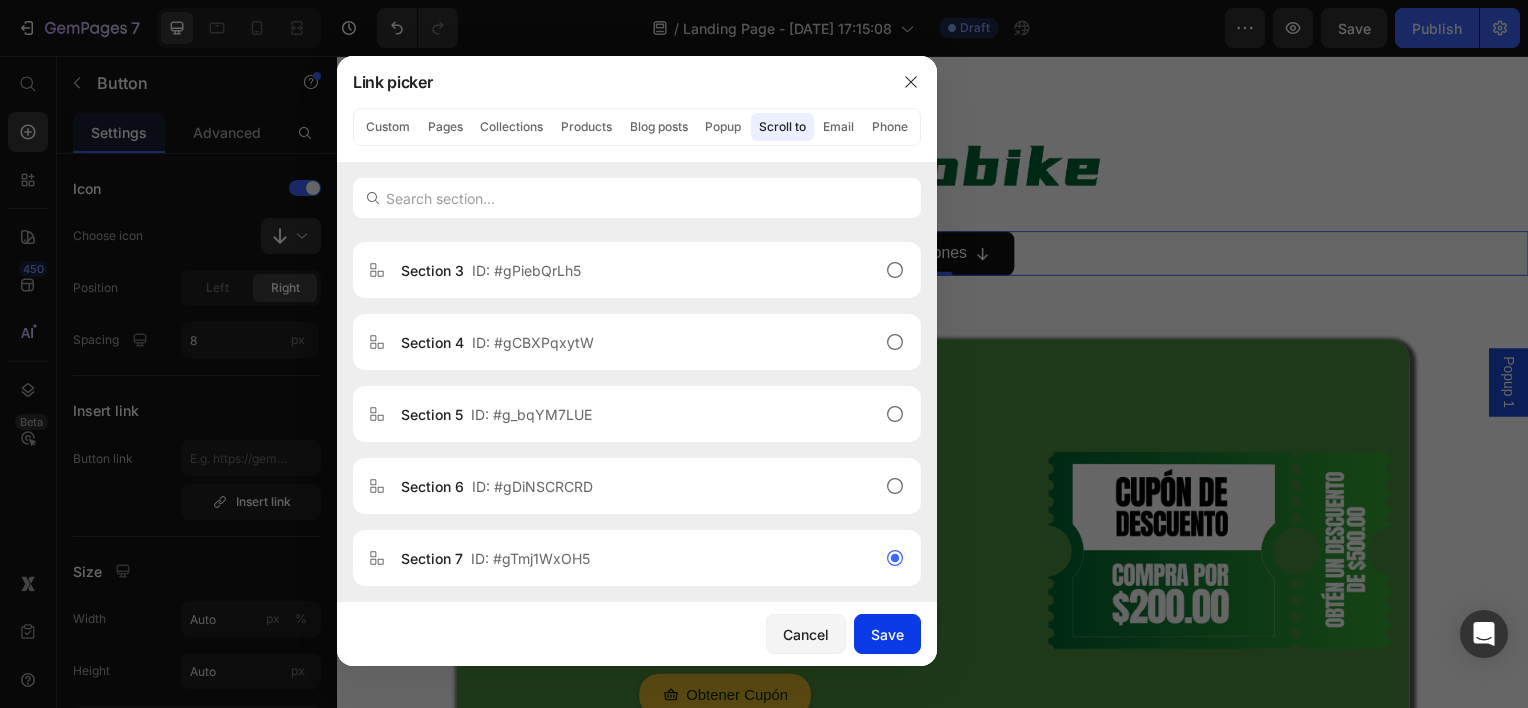 click on "Save" at bounding box center (887, 634) 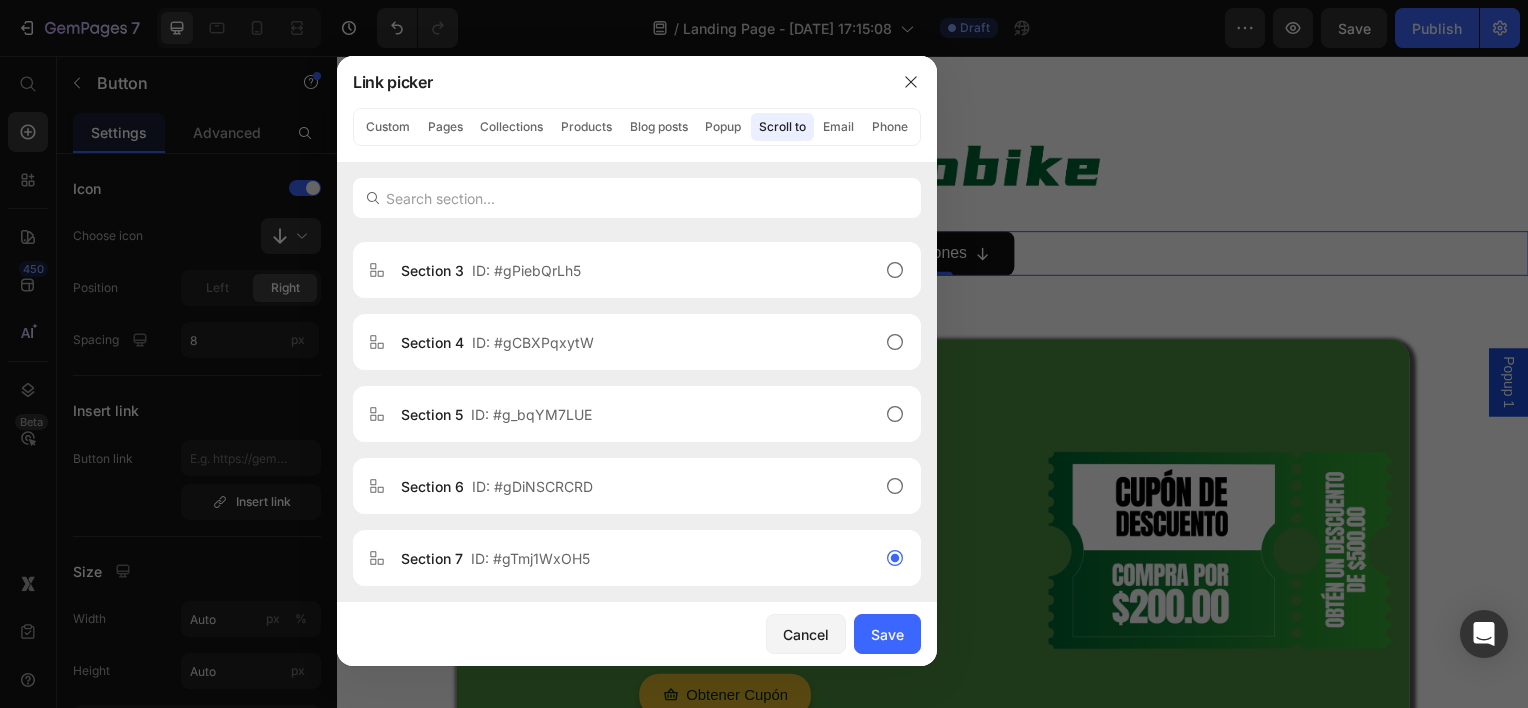 type on "#gTmj1WxOH5" 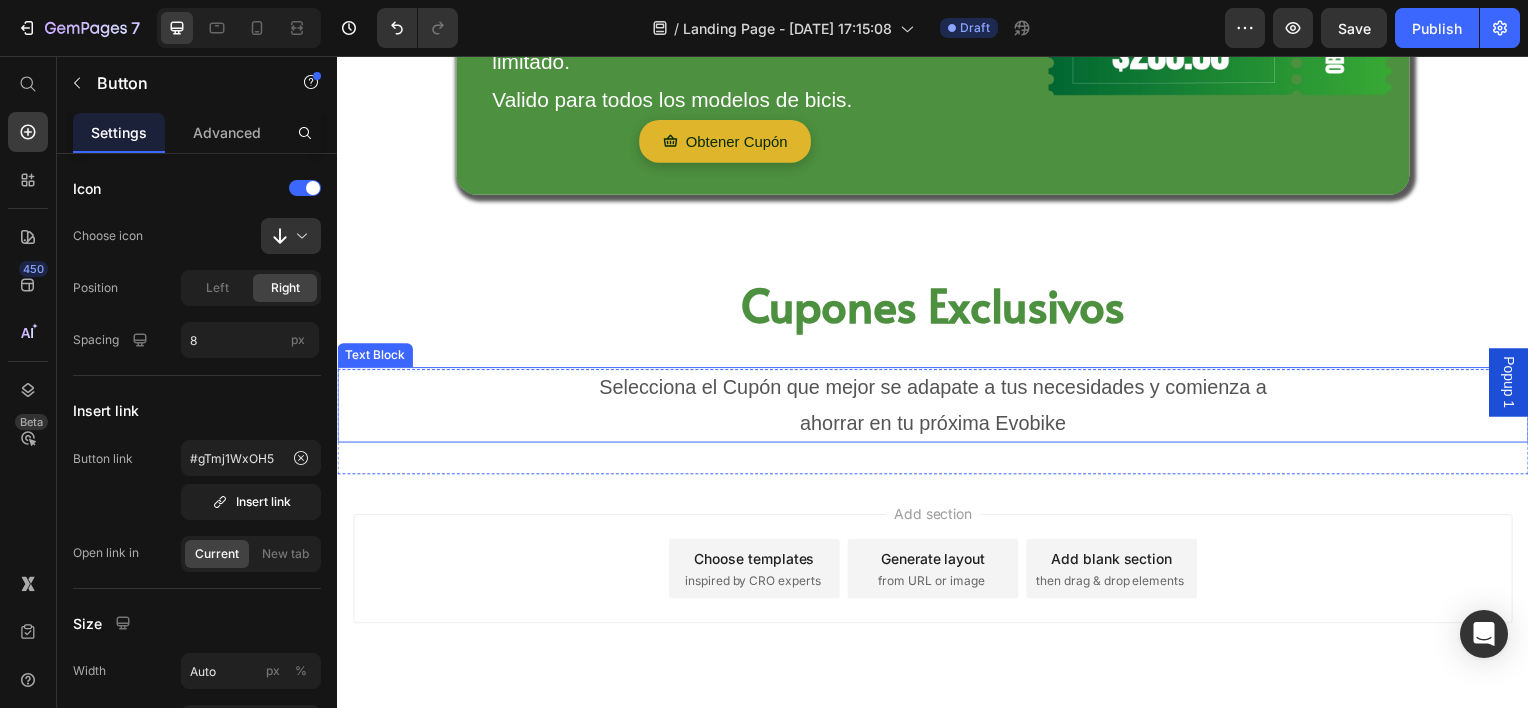 scroll, scrollTop: 1898, scrollLeft: 0, axis: vertical 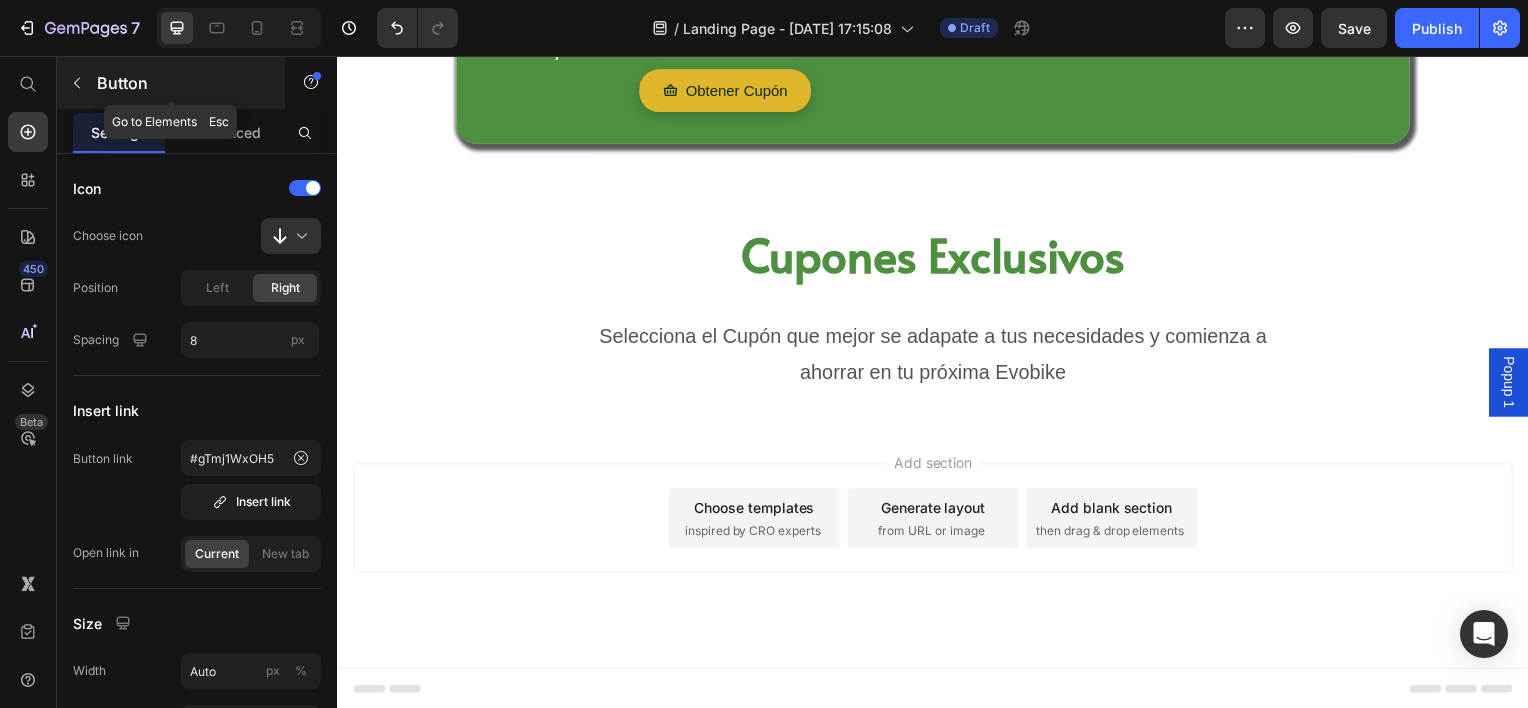 click at bounding box center [77, 83] 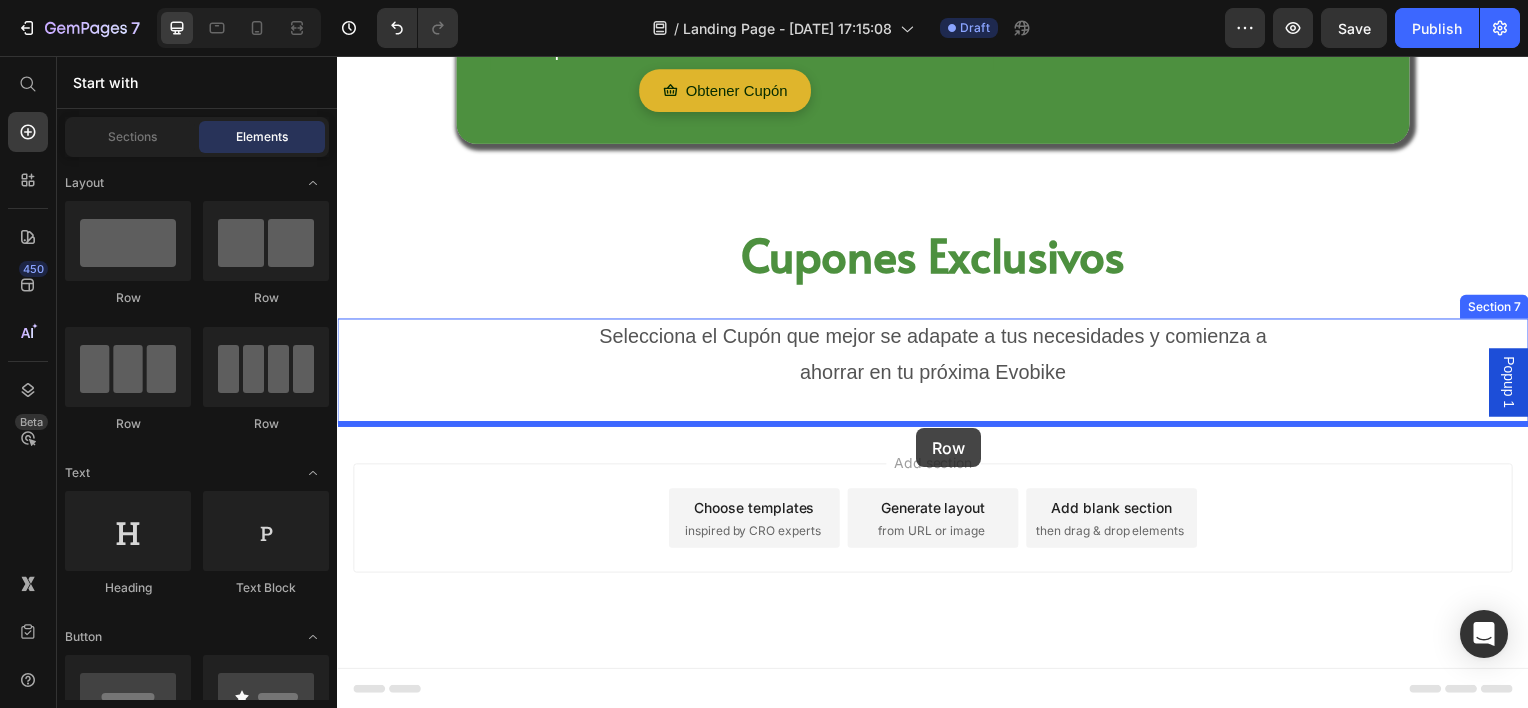 drag, startPoint x: 509, startPoint y: 440, endPoint x: 919, endPoint y: 430, distance: 410.12195 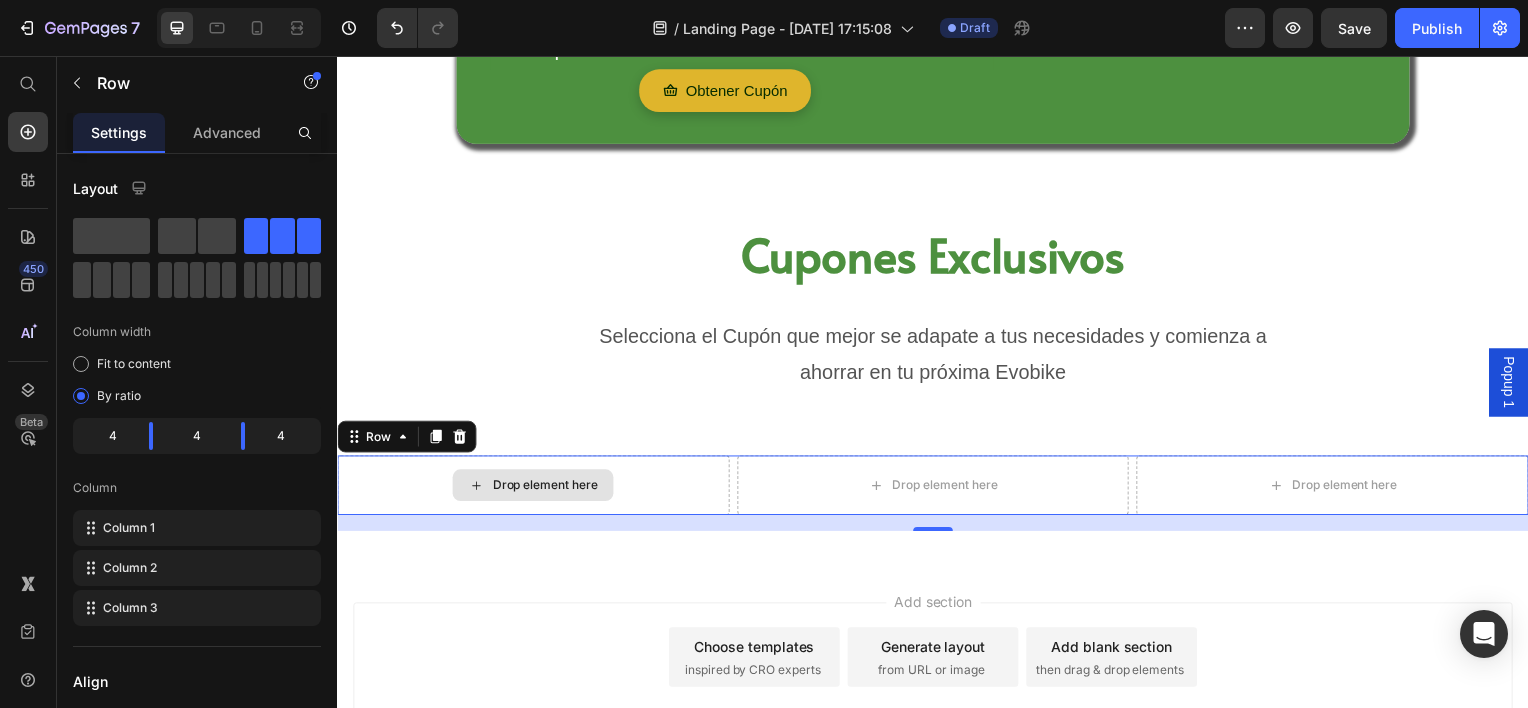 click on "Drop element here" at bounding box center [546, 488] 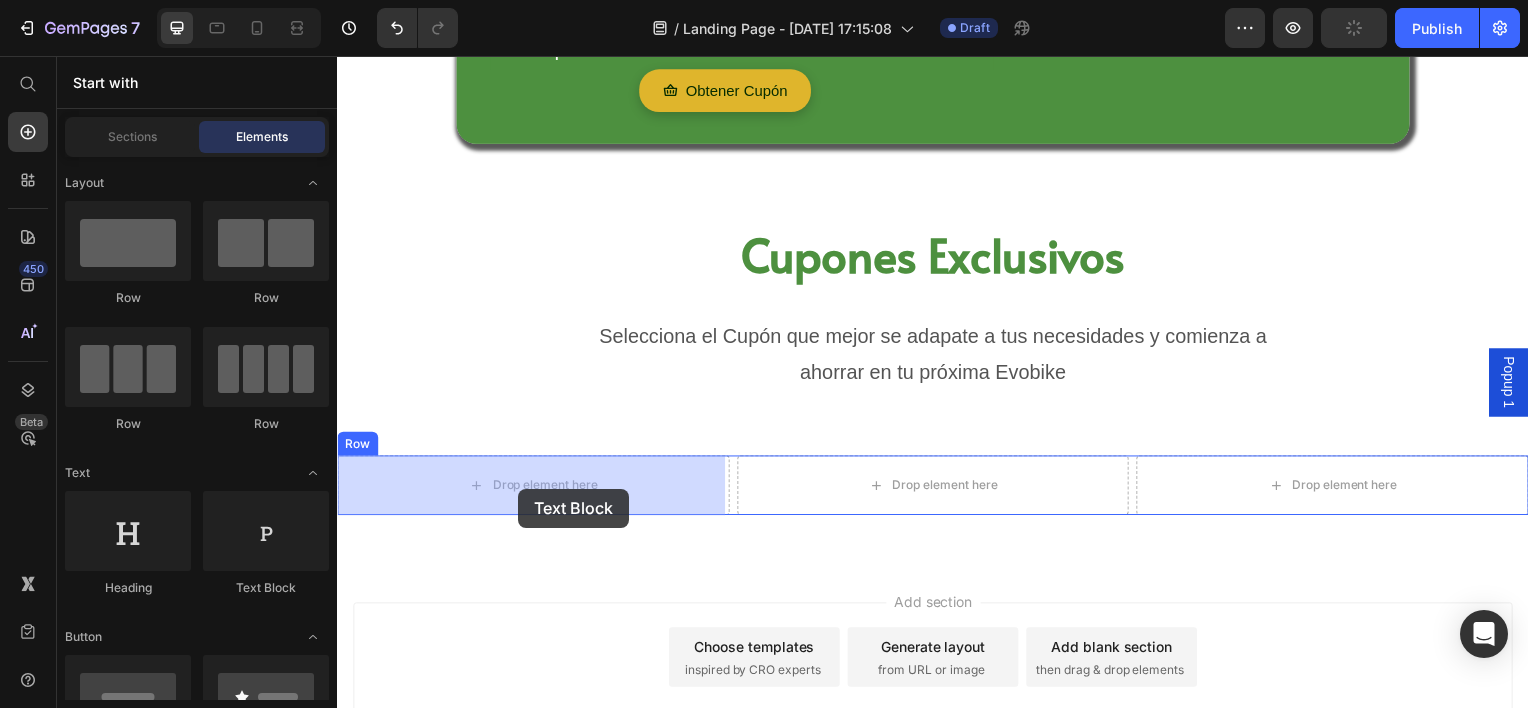drag, startPoint x: 608, startPoint y: 589, endPoint x: 519, endPoint y: 492, distance: 131.64346 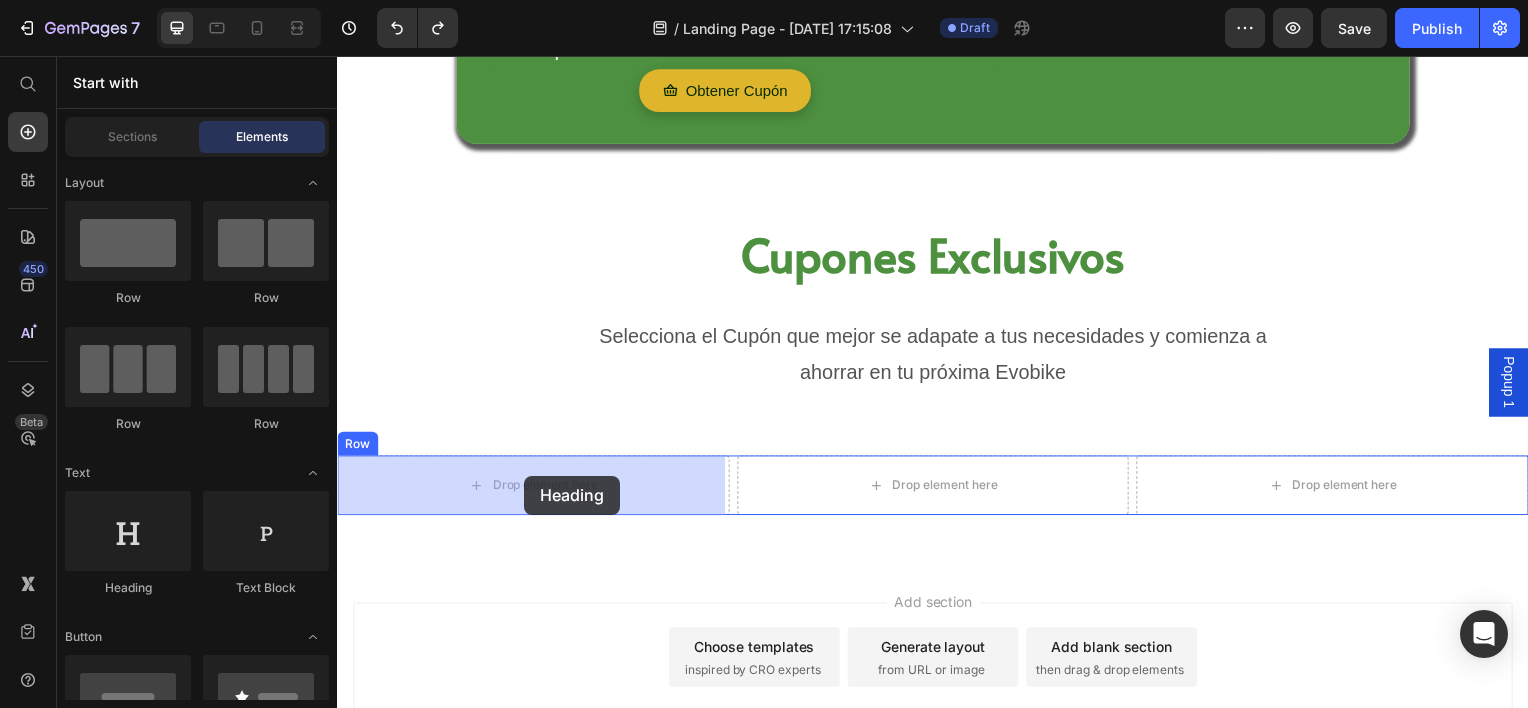 drag, startPoint x: 505, startPoint y: 602, endPoint x: 424, endPoint y: 500, distance: 130.24976 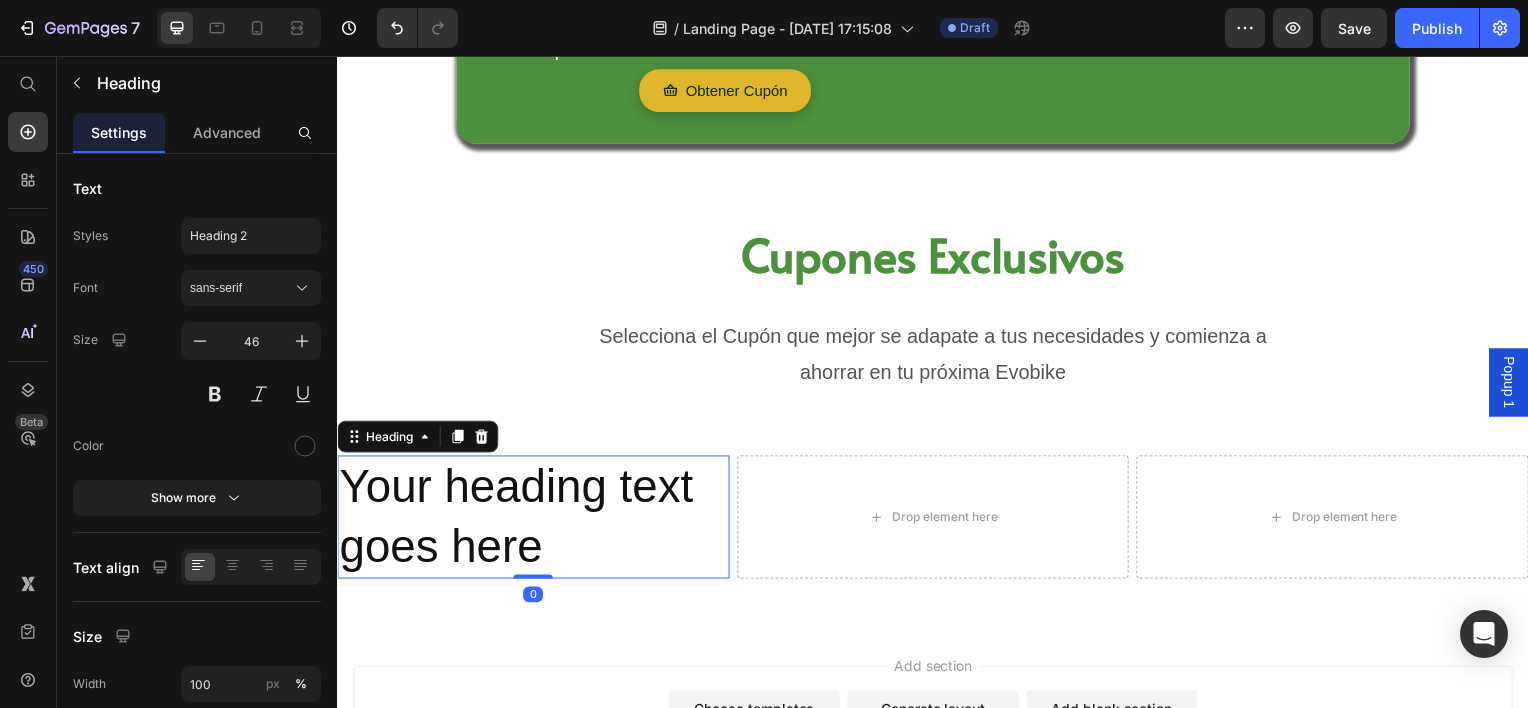 click on "Your heading text goes here" at bounding box center [534, 520] 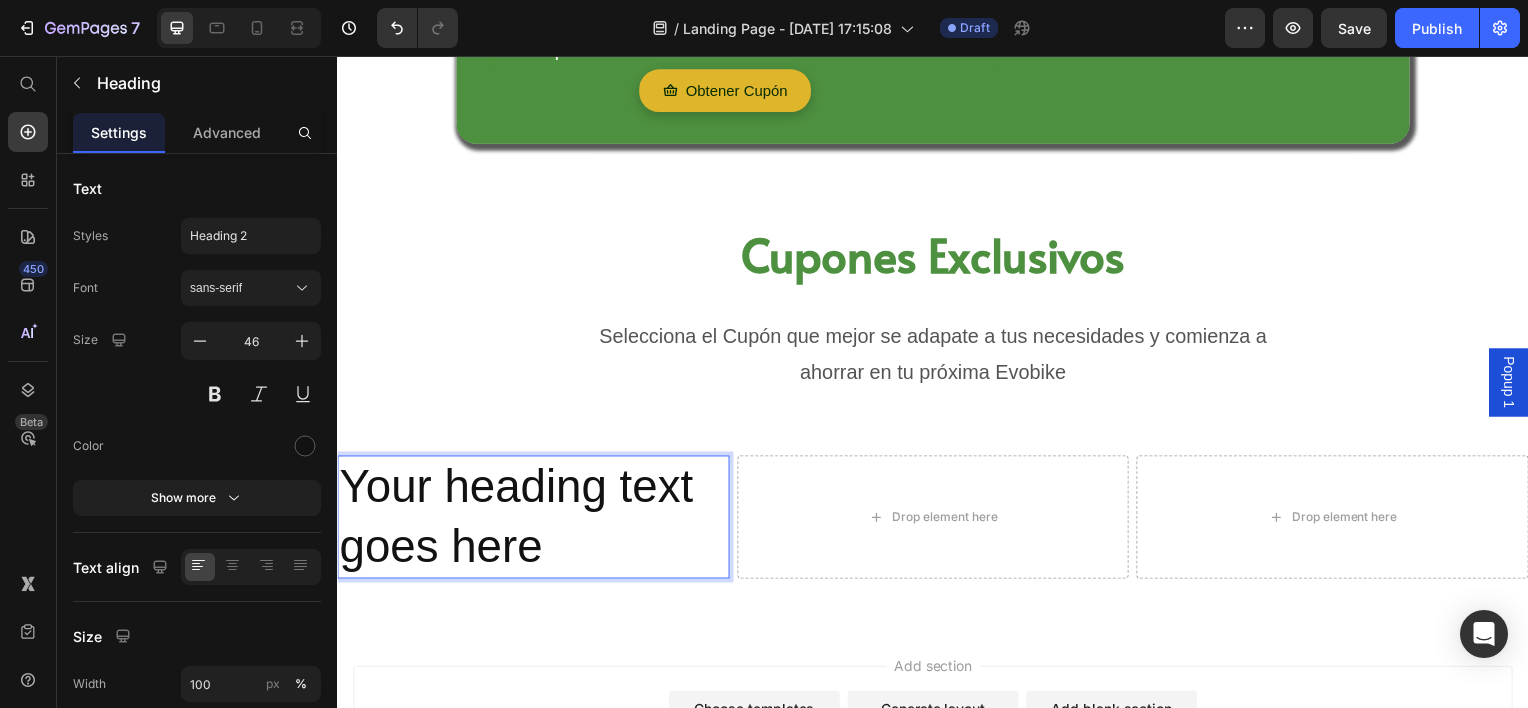 click on "Your heading text goes here" at bounding box center (534, 520) 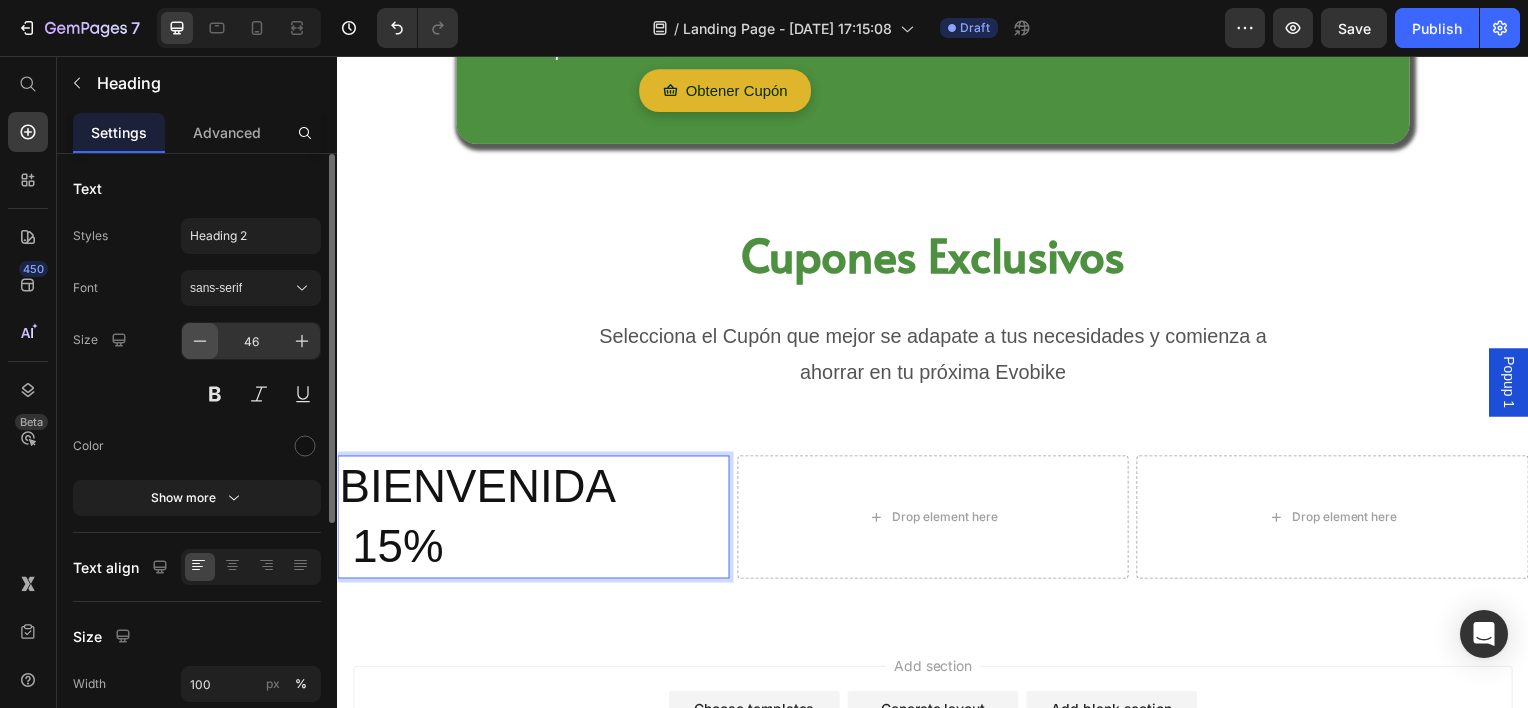 click 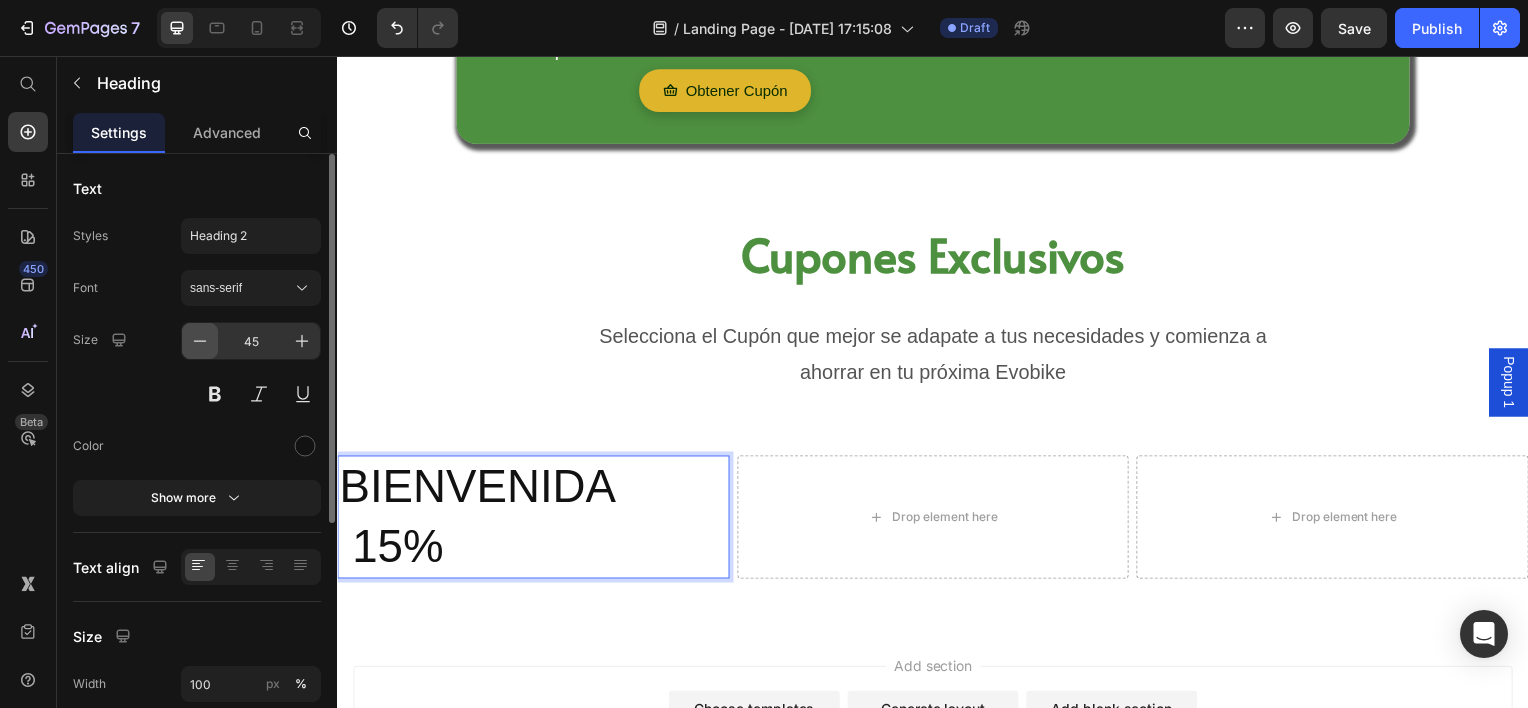 click 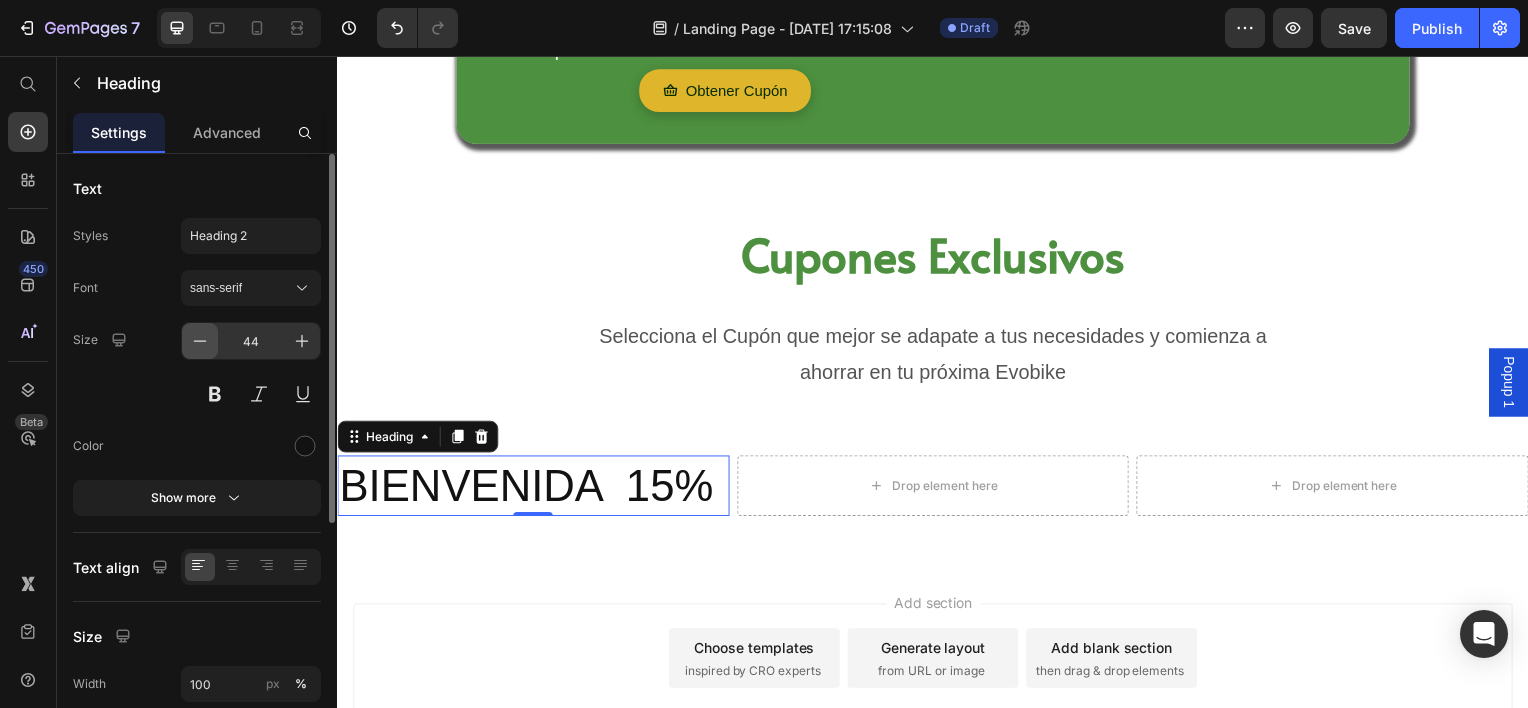 click 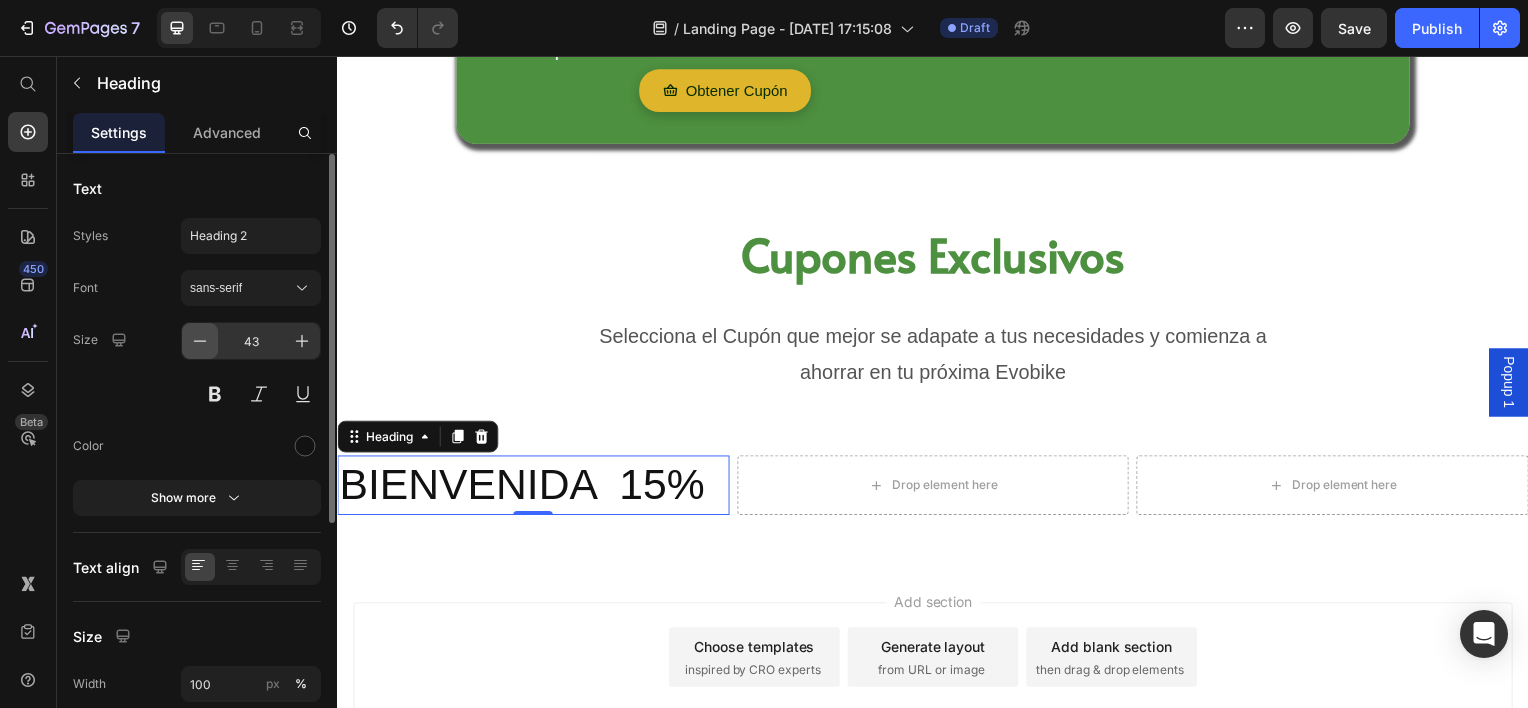 click 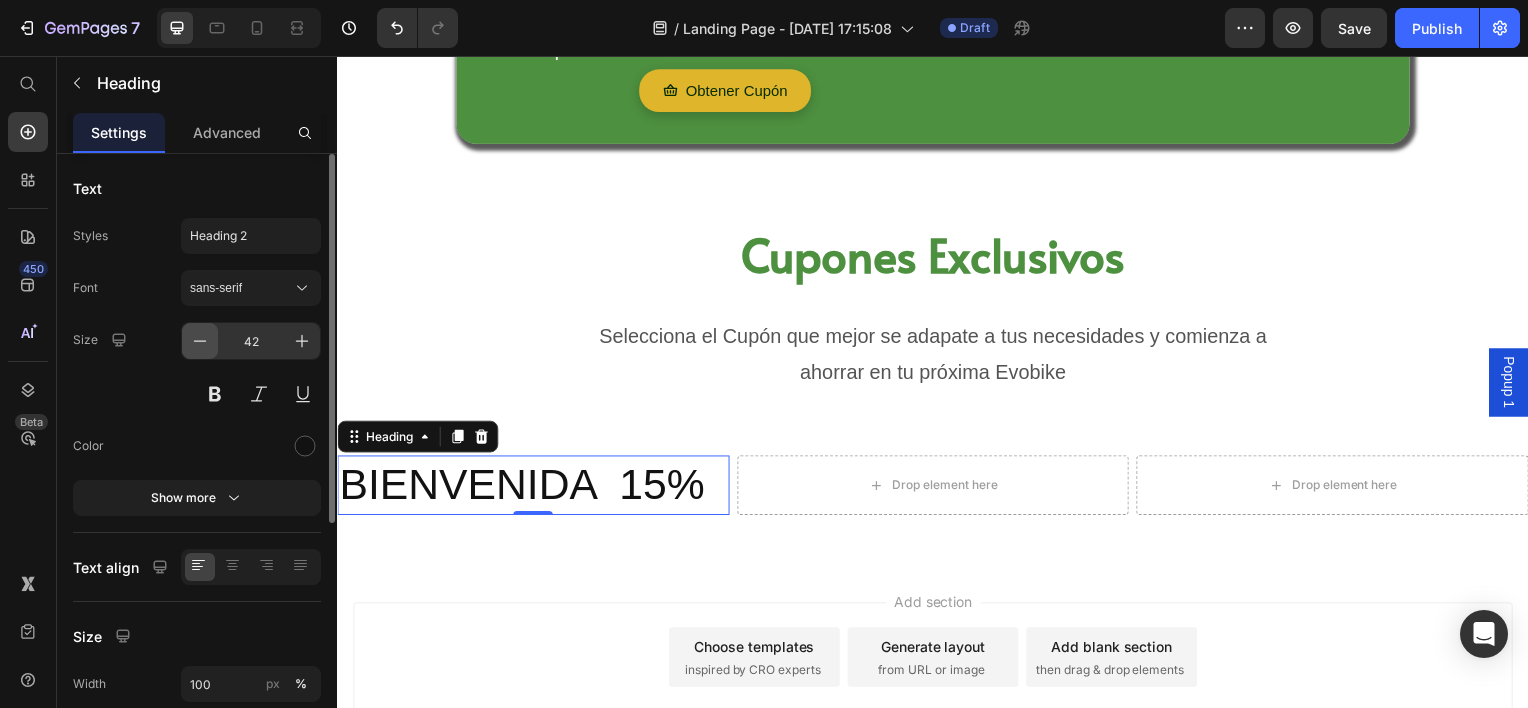 click 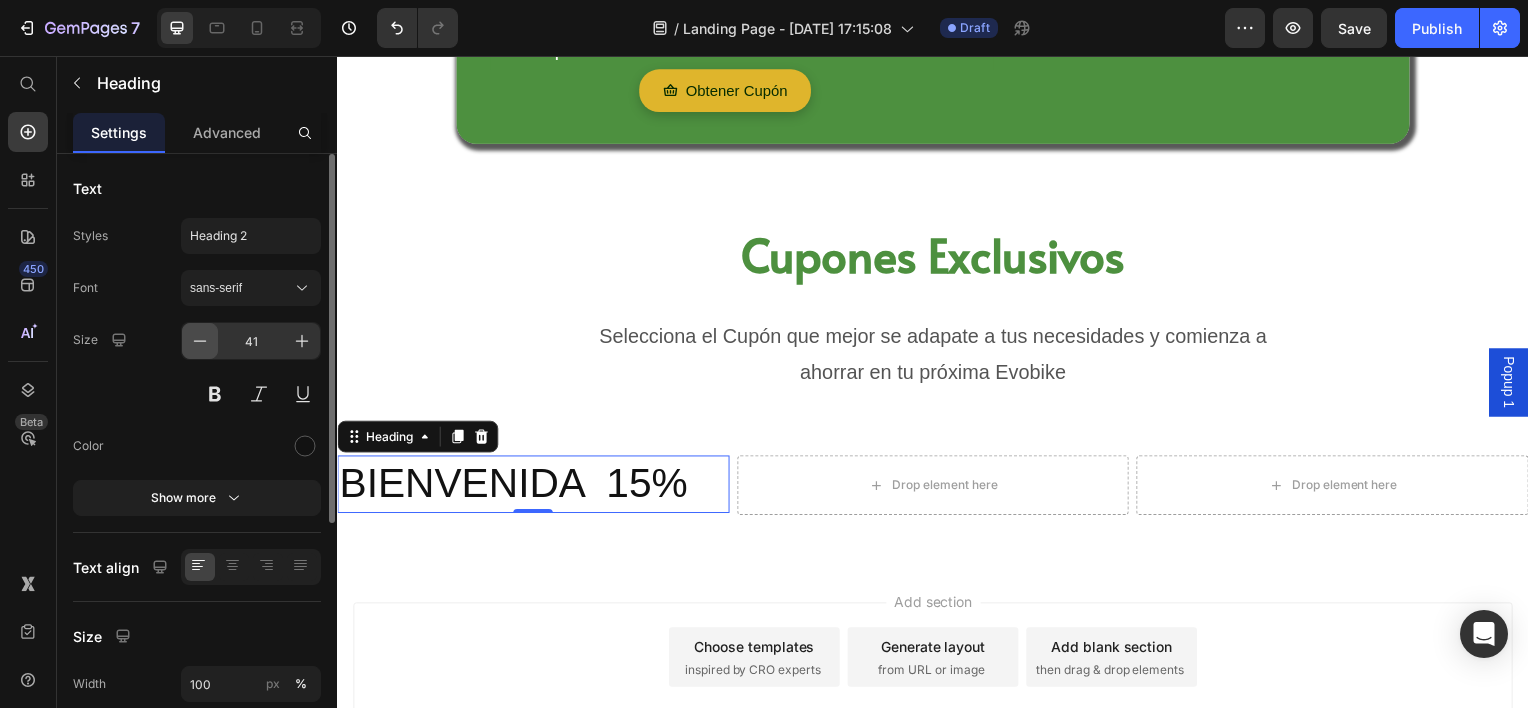 click 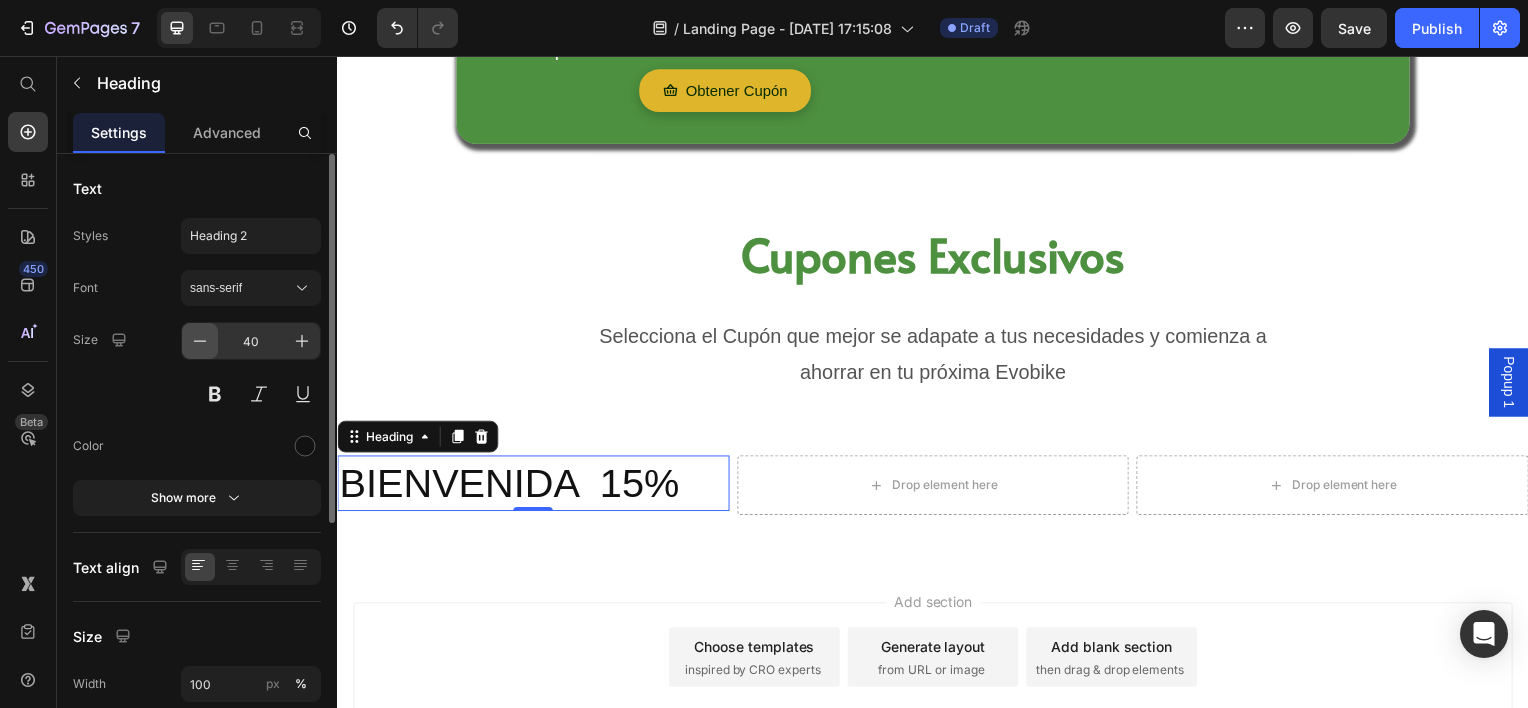 click 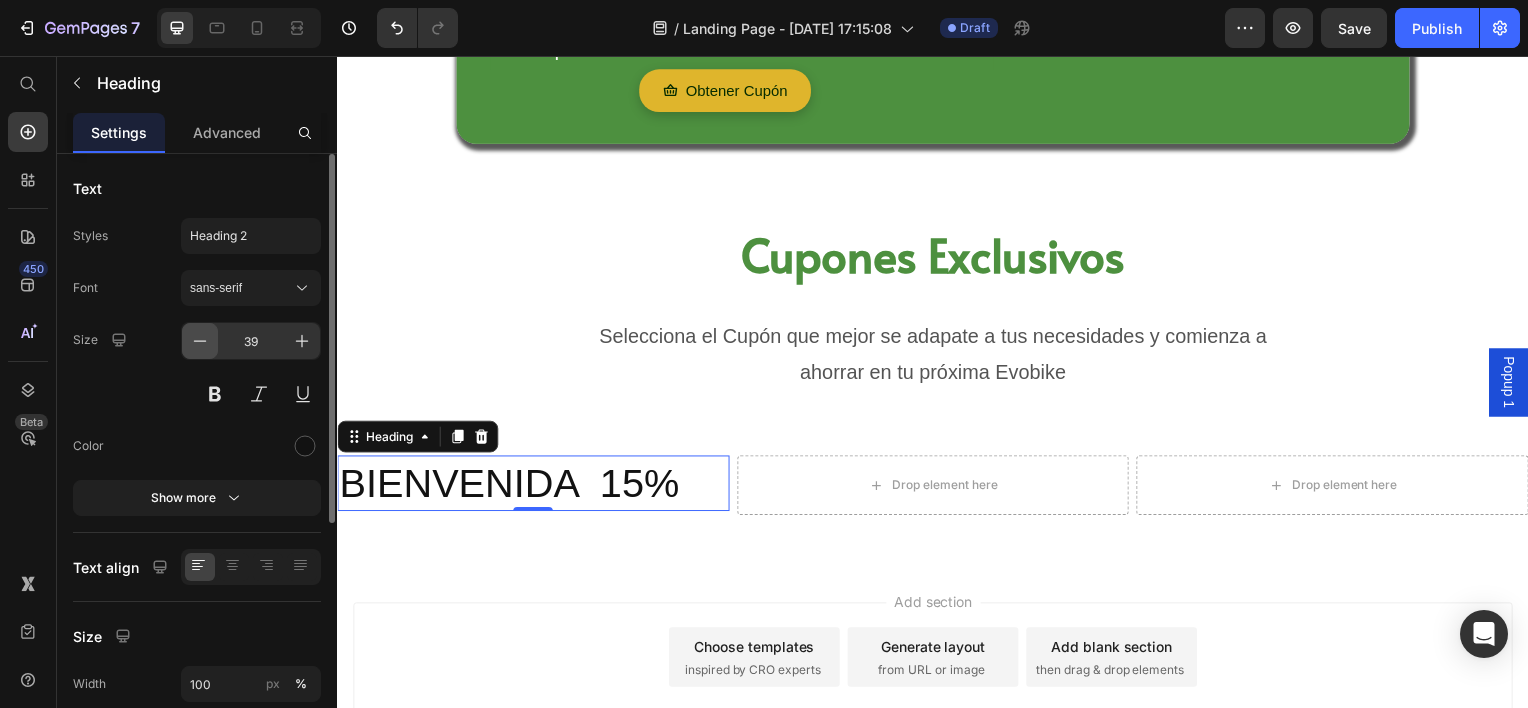 click 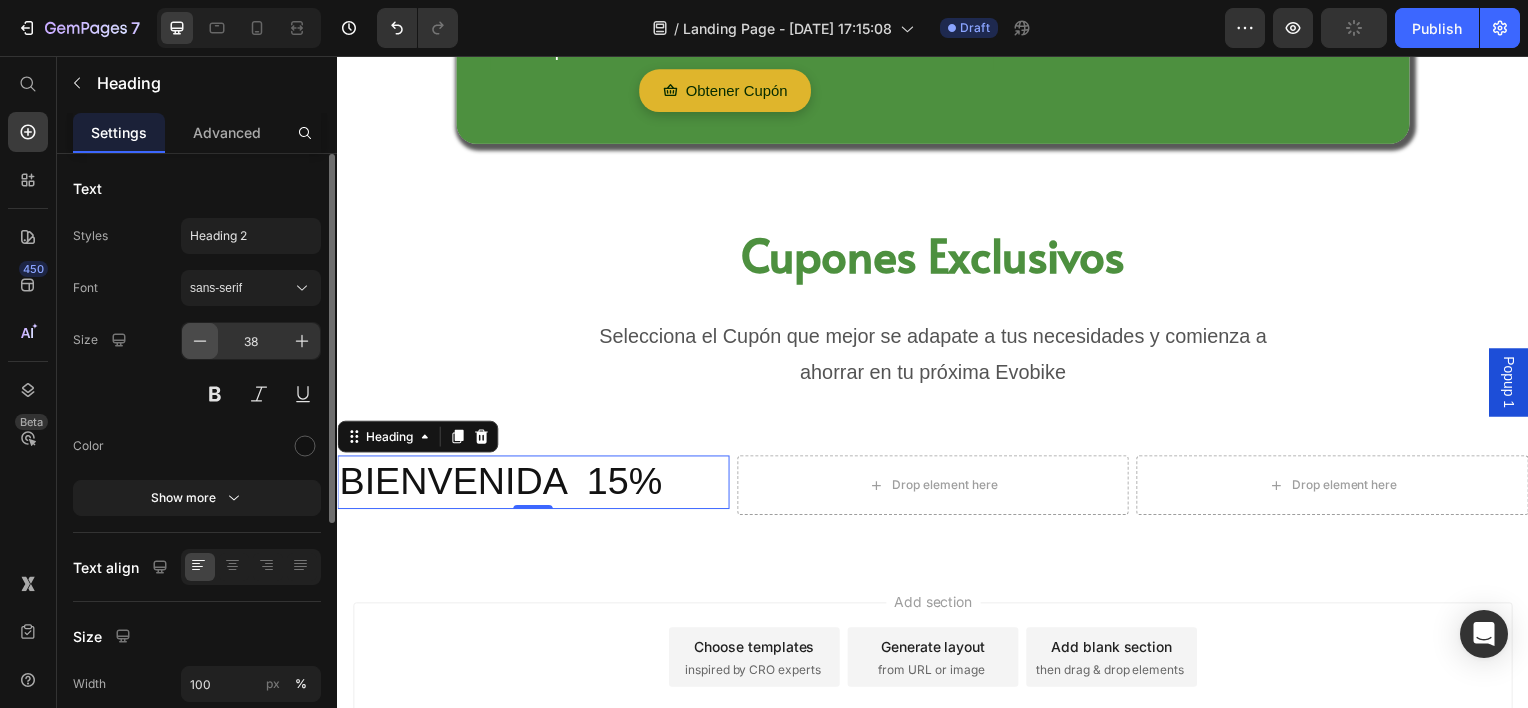 click 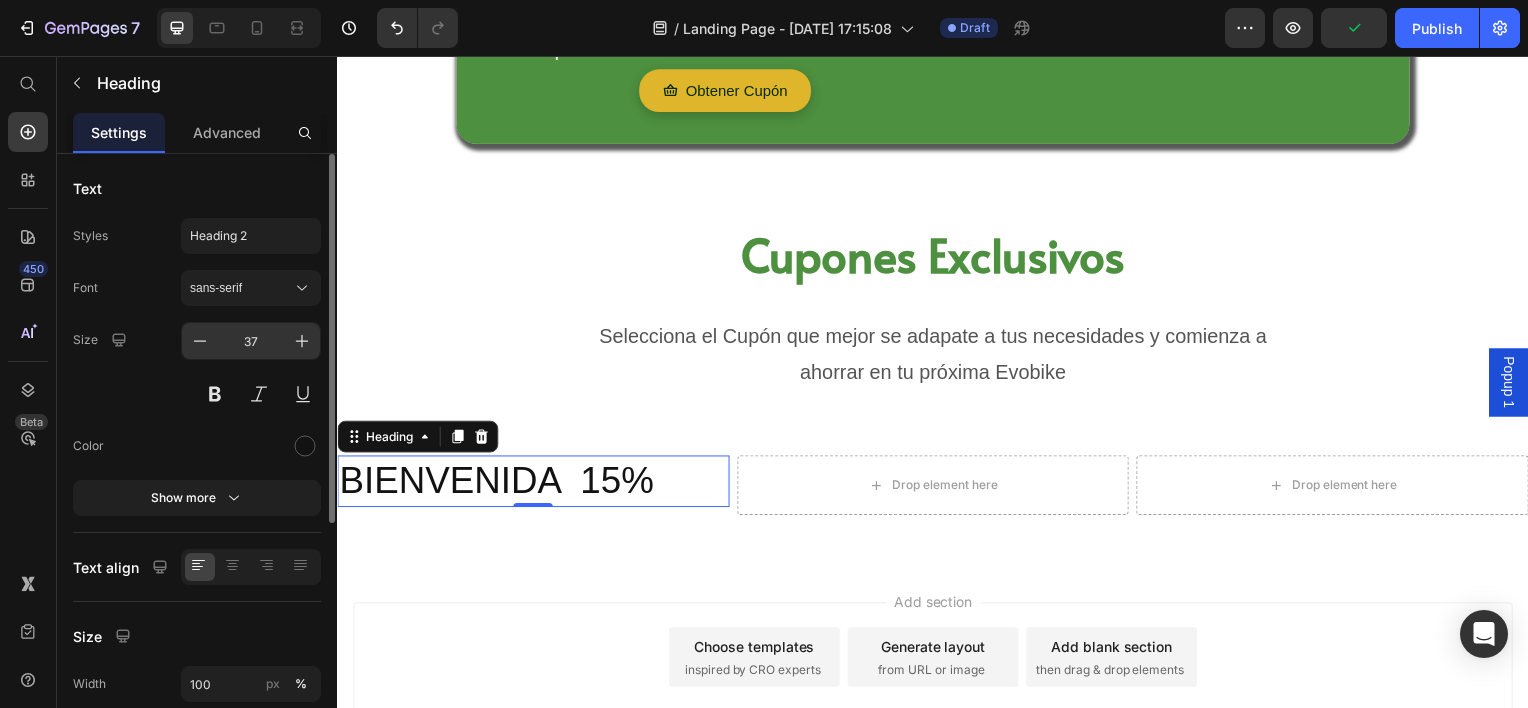 click on "37" at bounding box center (251, 341) 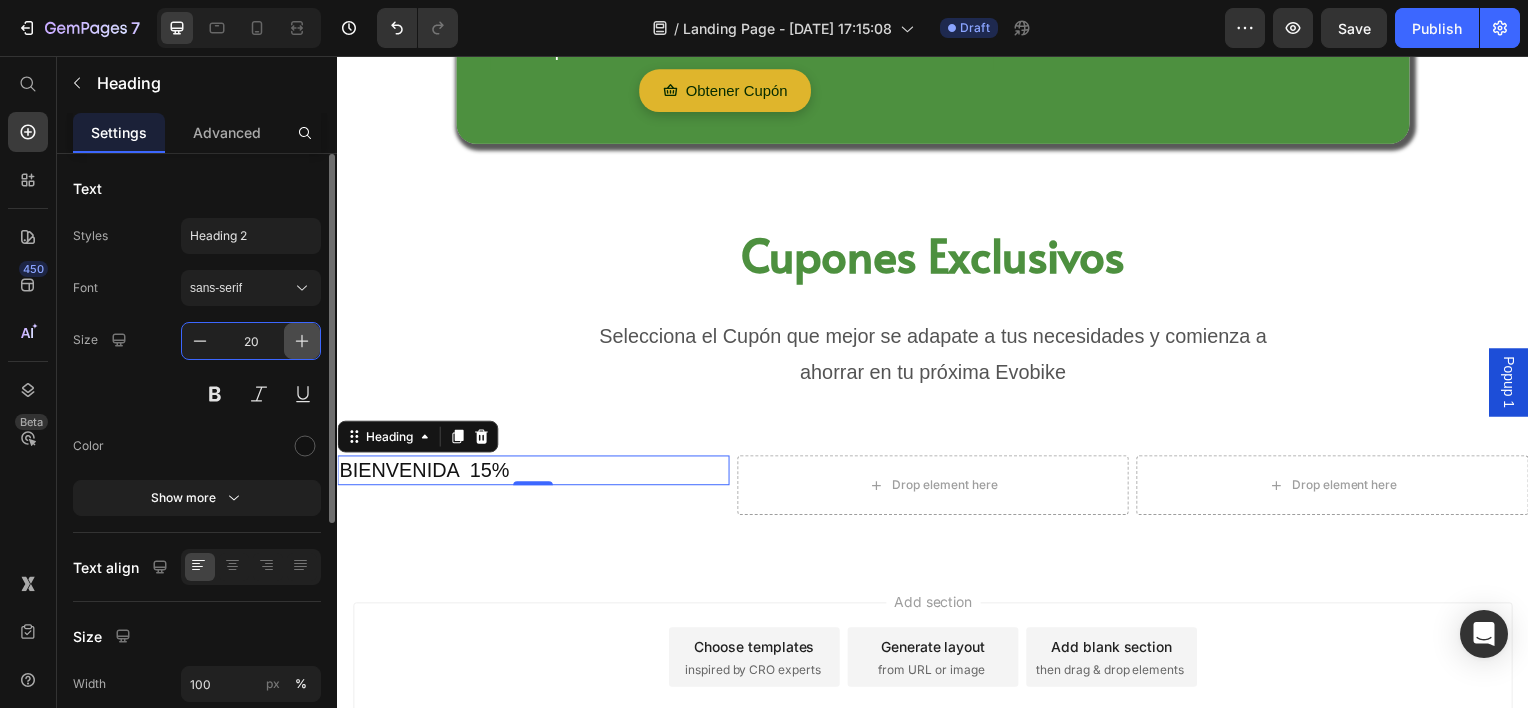 click 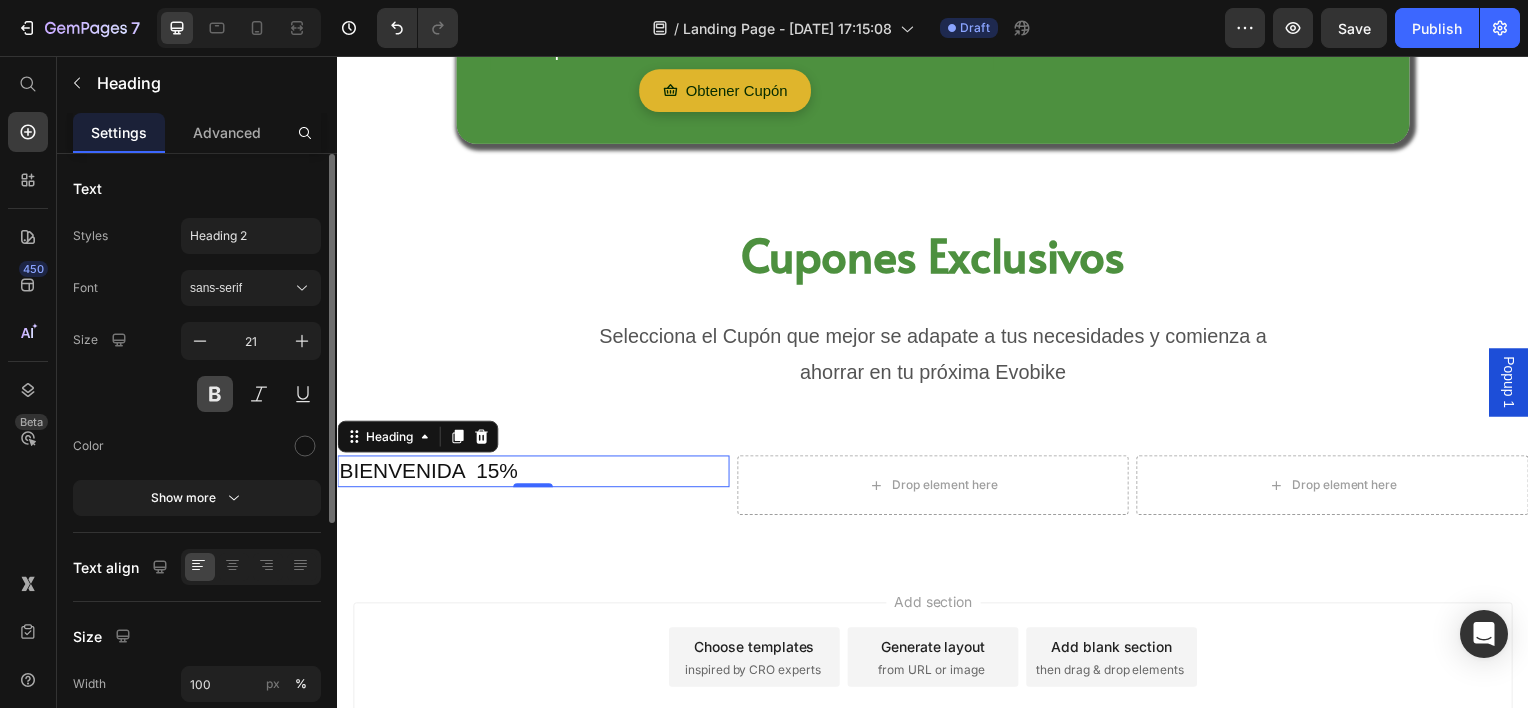 click at bounding box center [215, 394] 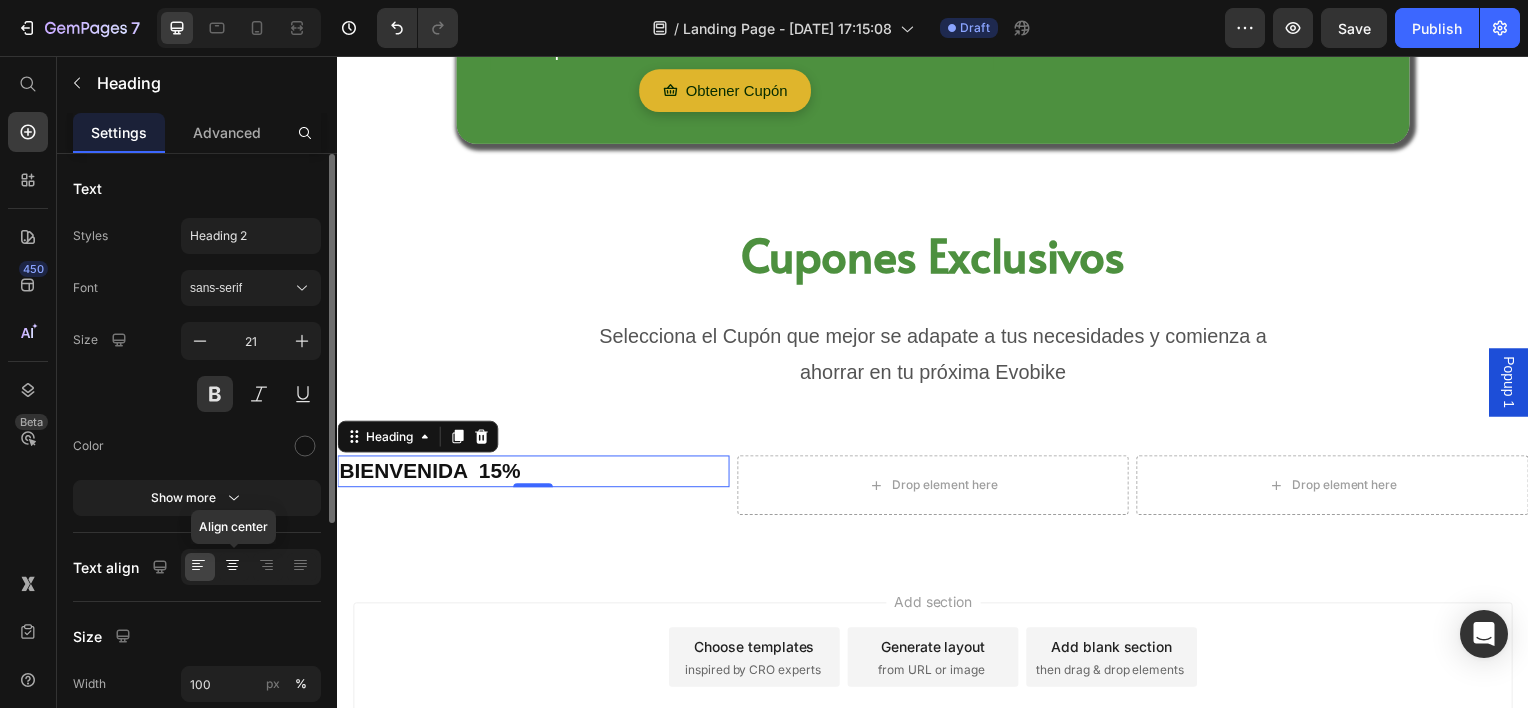 click 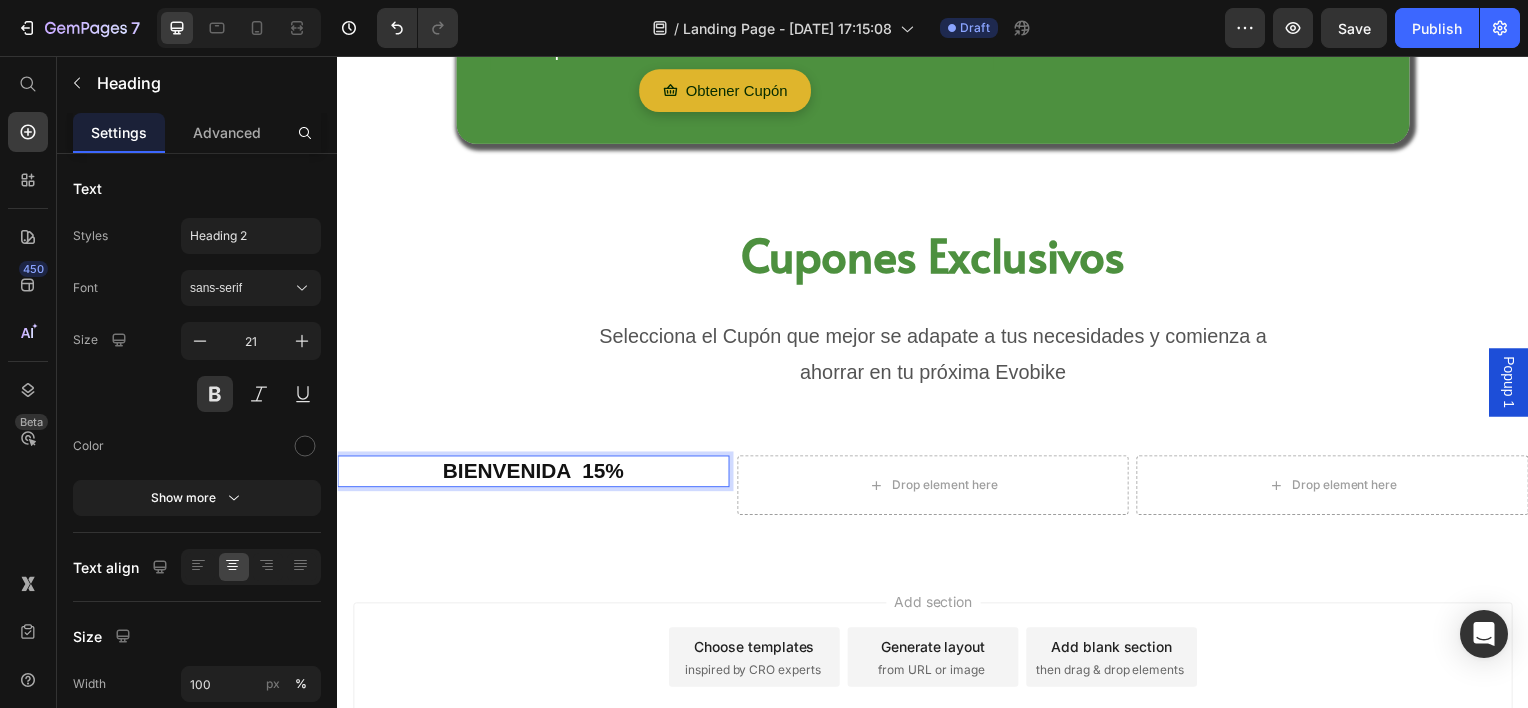 click on "BIENVENIDA  15%" at bounding box center [534, 473] 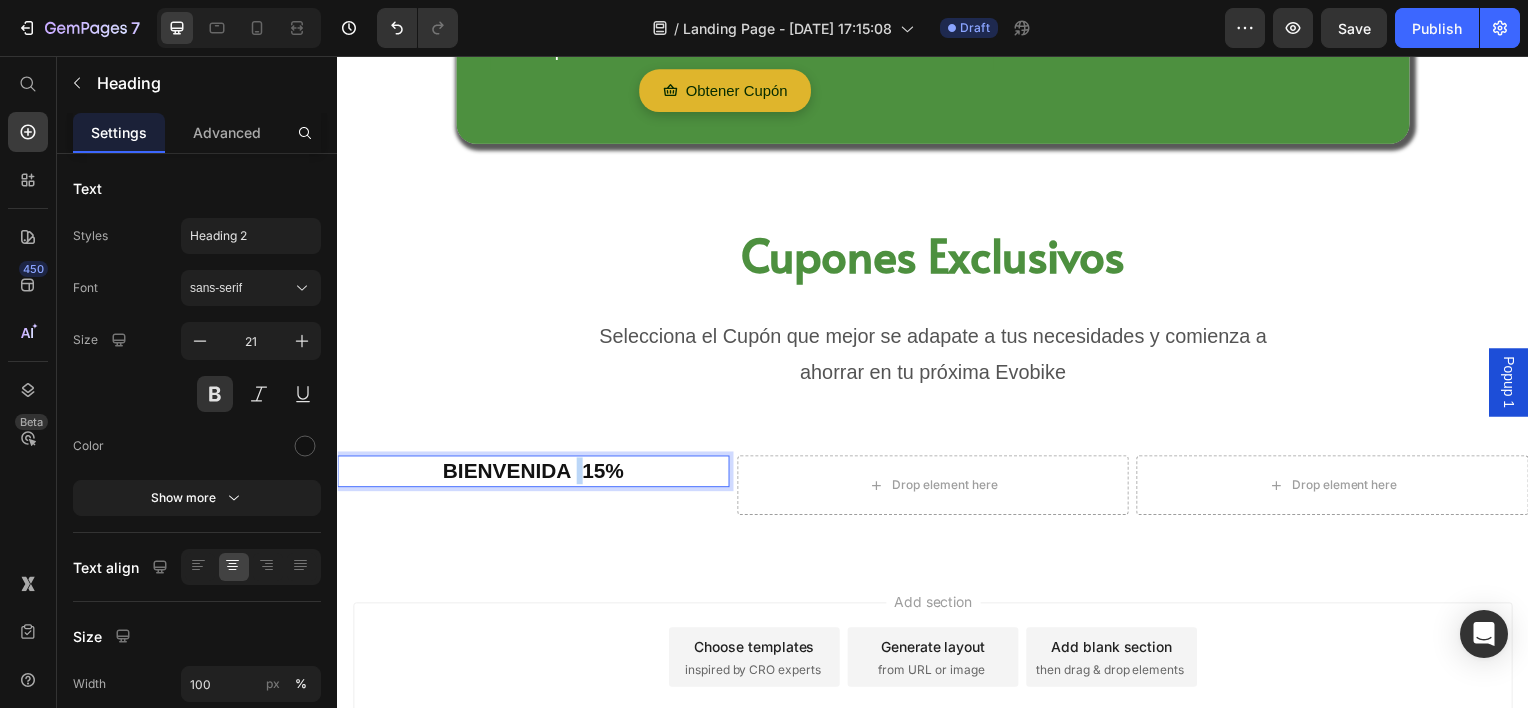 click on "BIENVENIDA  15%" at bounding box center [534, 473] 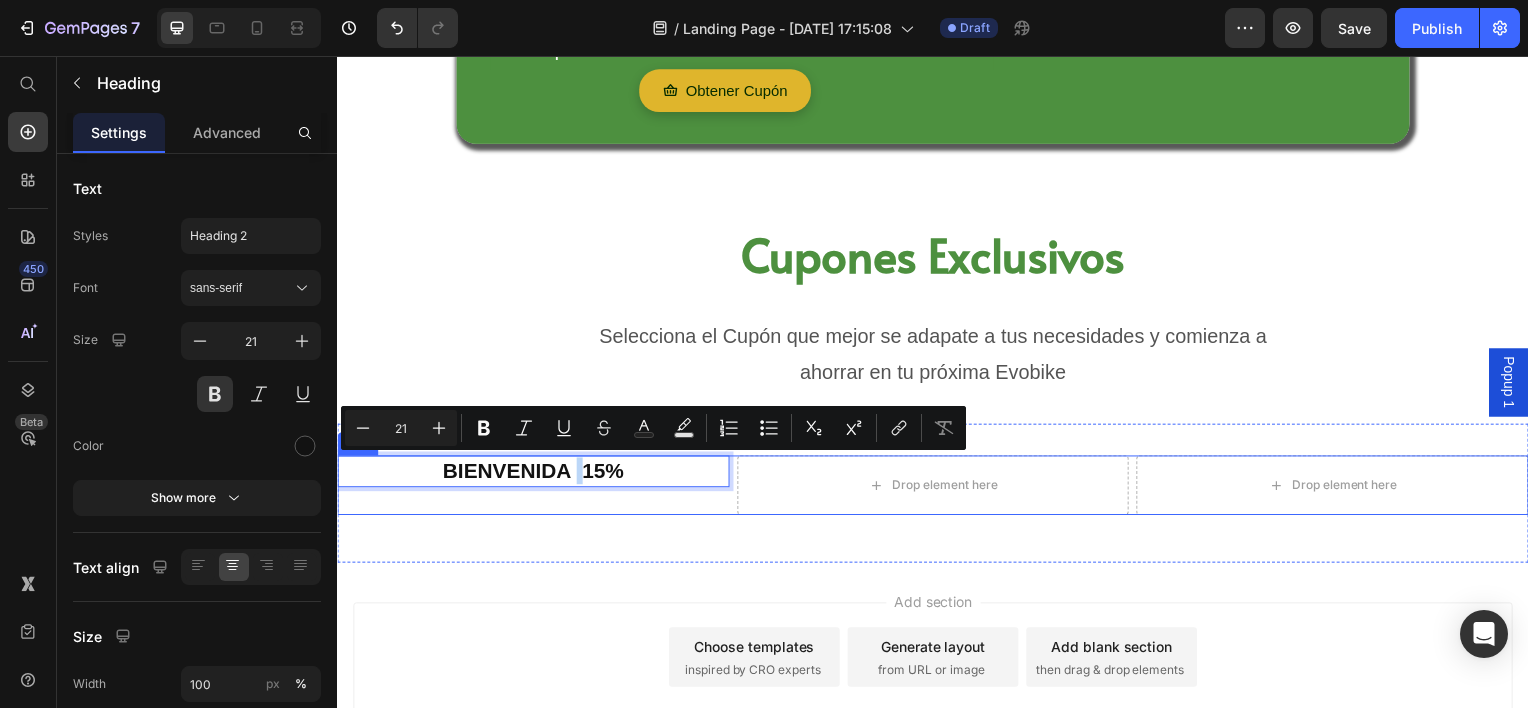 click on "BIENVENIDA  15% Heading   0
Drop element here
Drop element here Row" at bounding box center [937, 496] 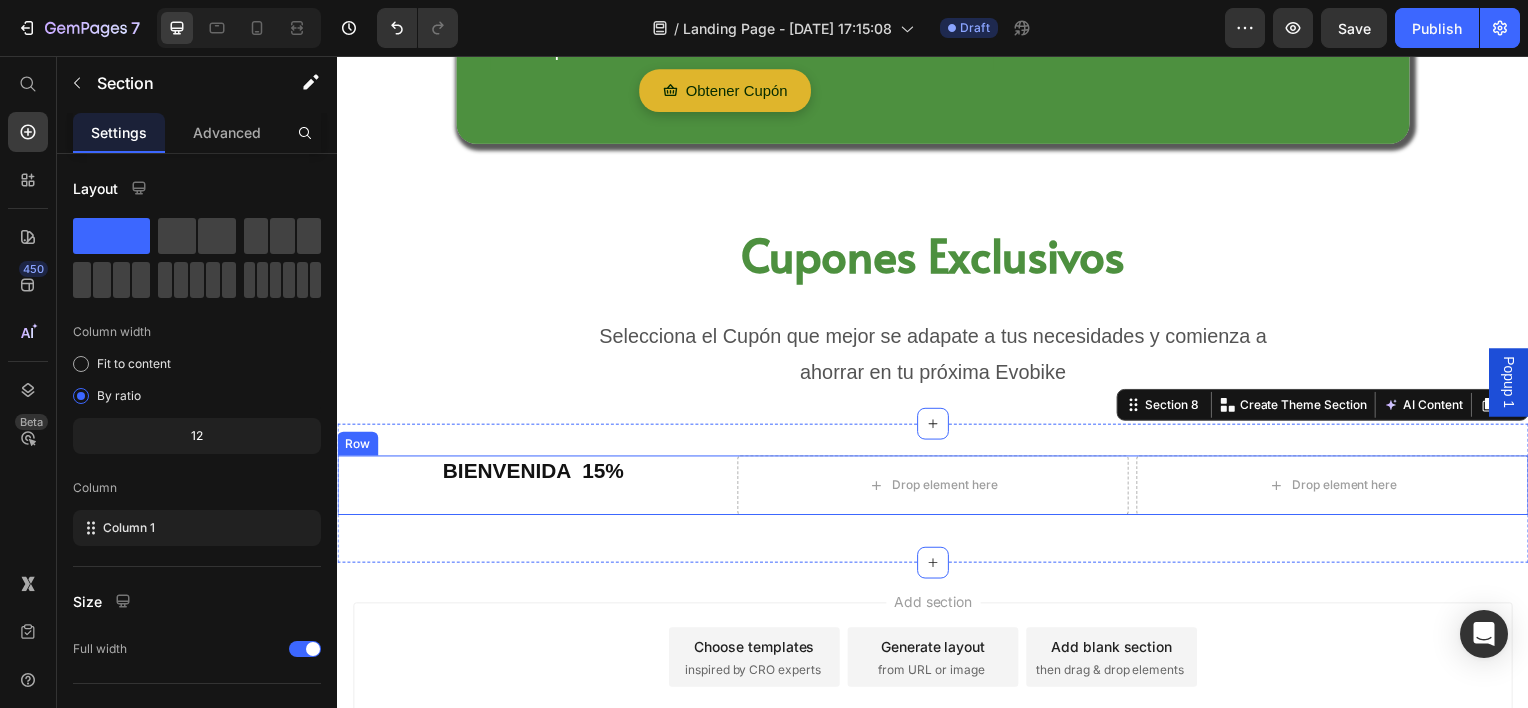 click on "BIENVENIDA  15% Heading" at bounding box center (534, 488) 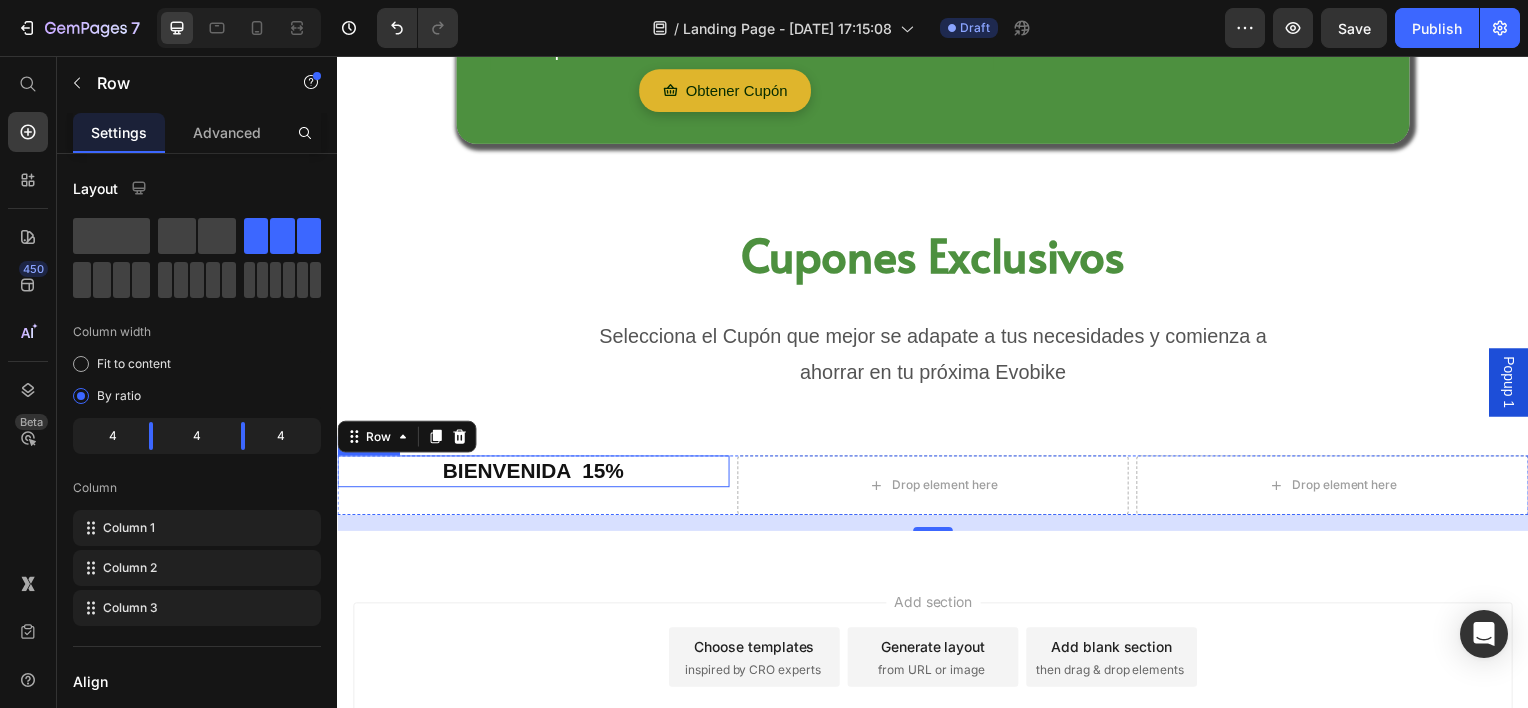 click on "BIENVENIDA  15%" at bounding box center [534, 473] 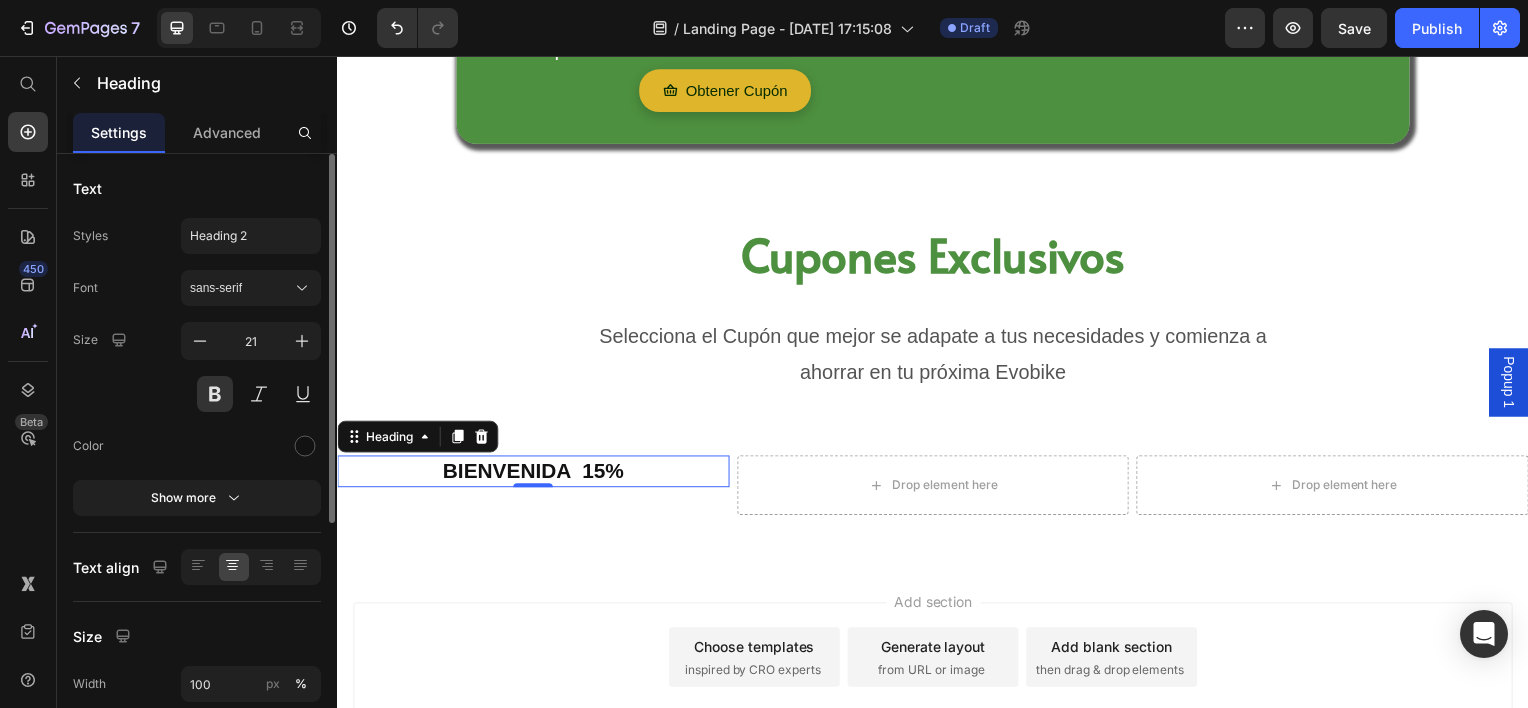 scroll, scrollTop: 398, scrollLeft: 0, axis: vertical 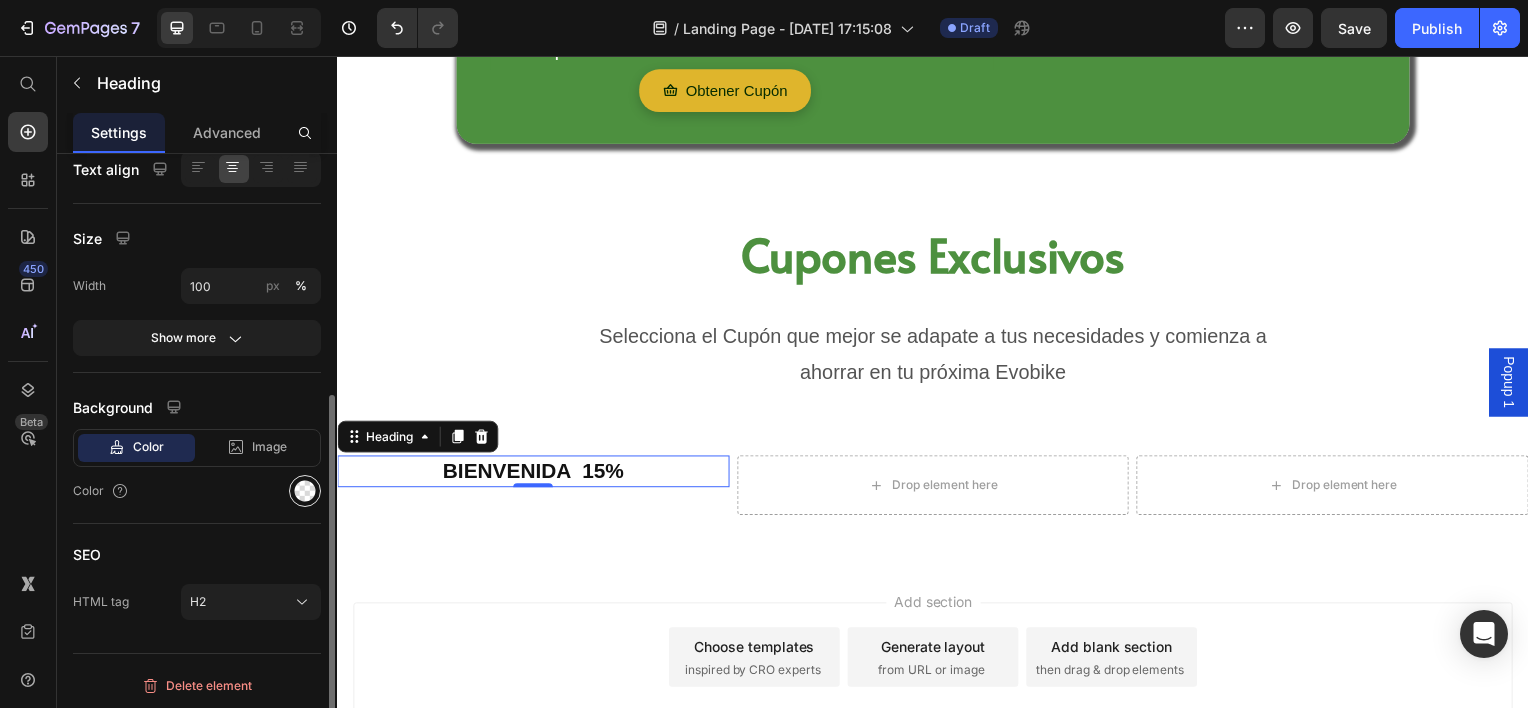 click 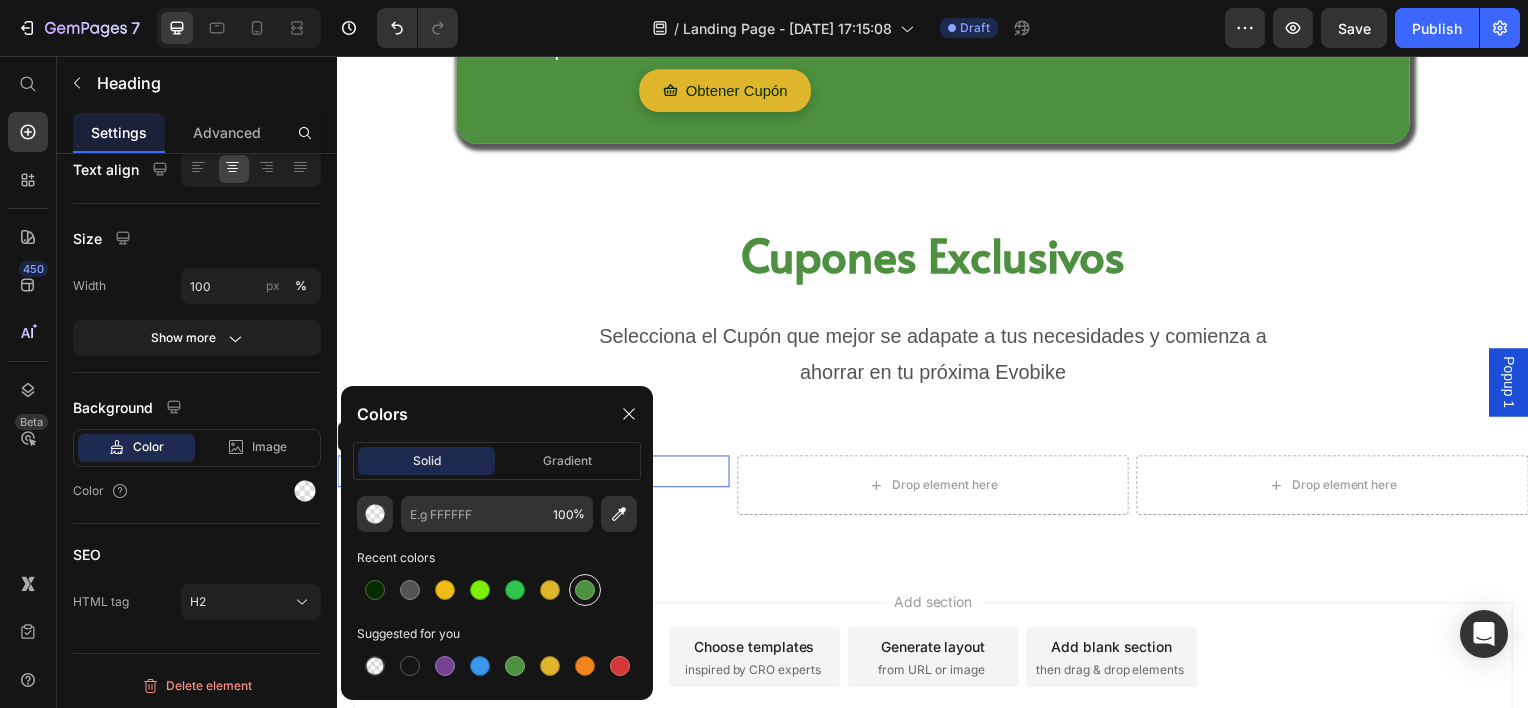 click at bounding box center [585, 590] 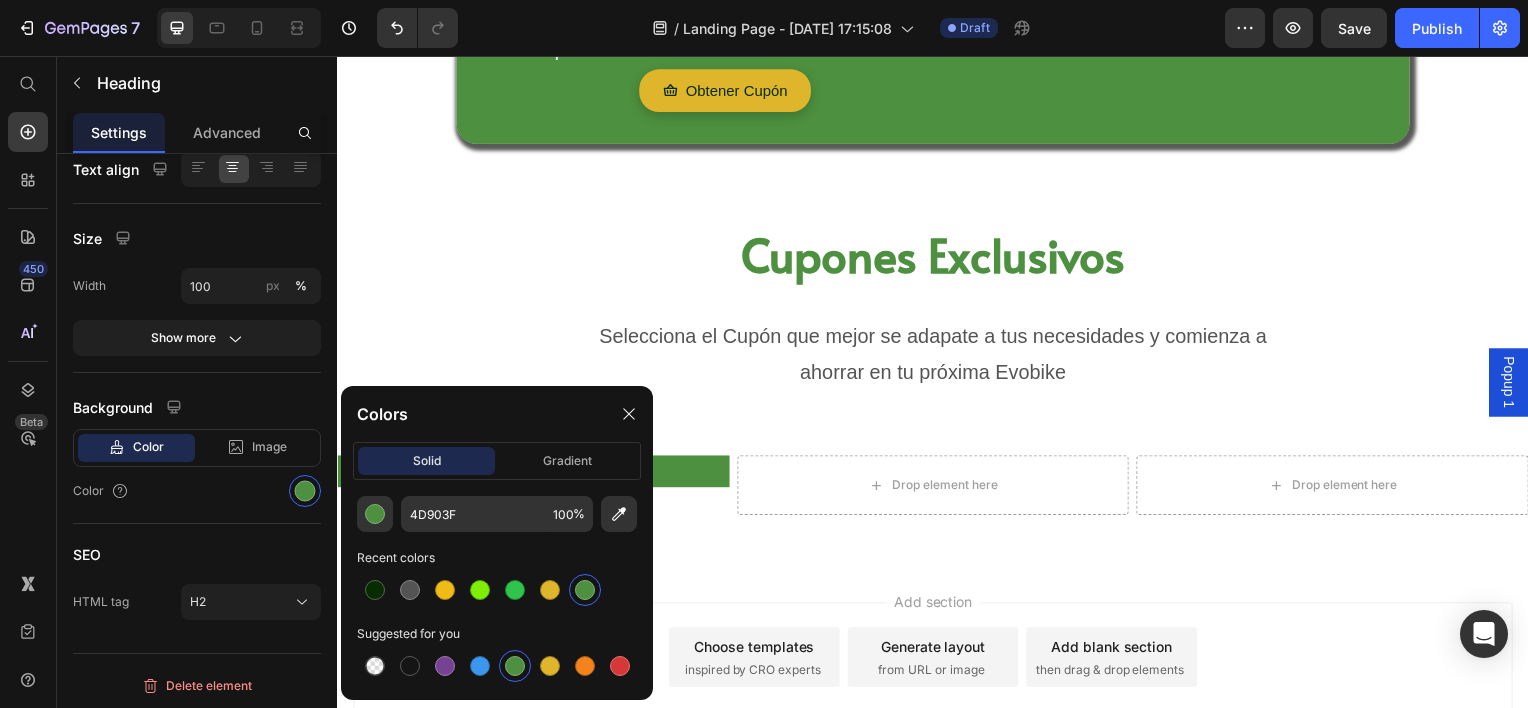 click on "Add section Choose templates inspired by CRO experts Generate layout from URL or image Add blank section then drag & drop elements" at bounding box center (937, 689) 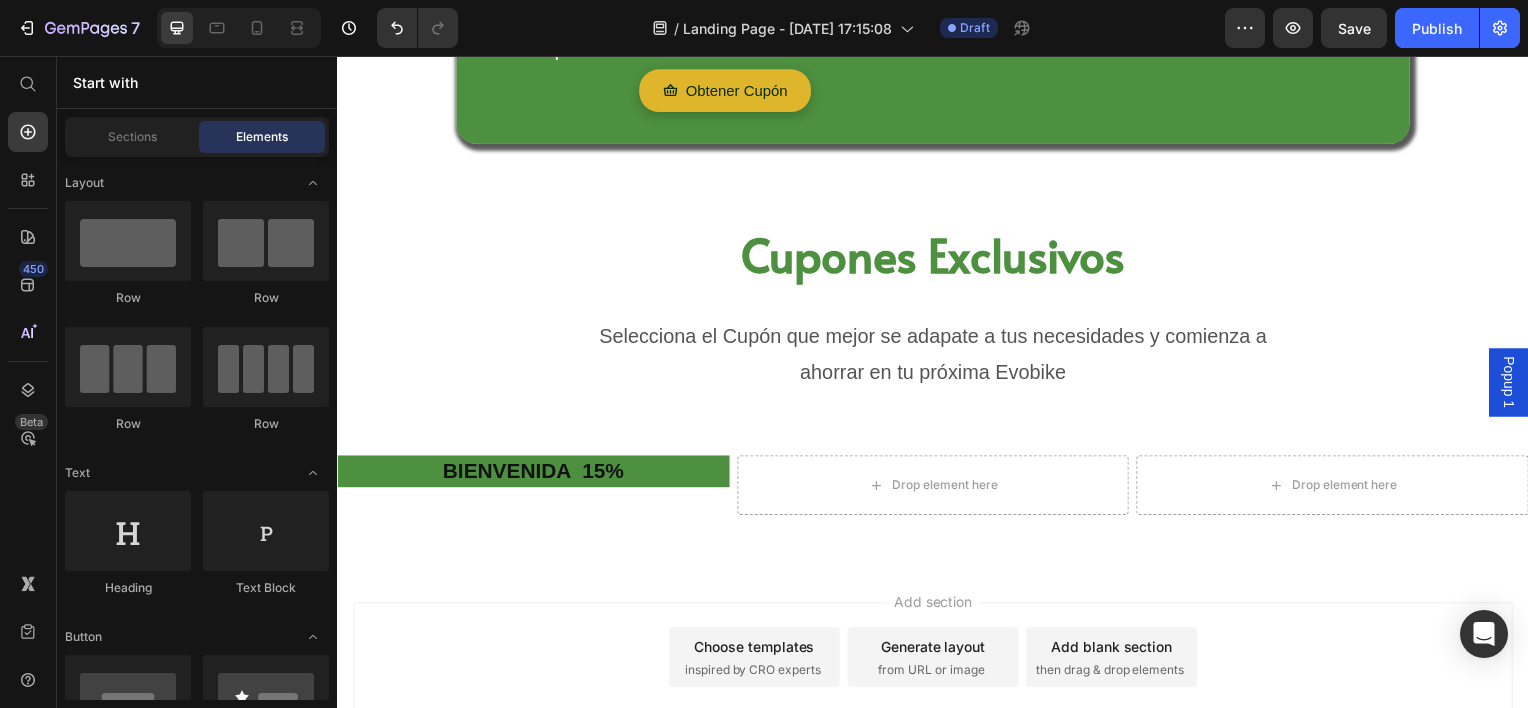 scroll, scrollTop: 1798, scrollLeft: 0, axis: vertical 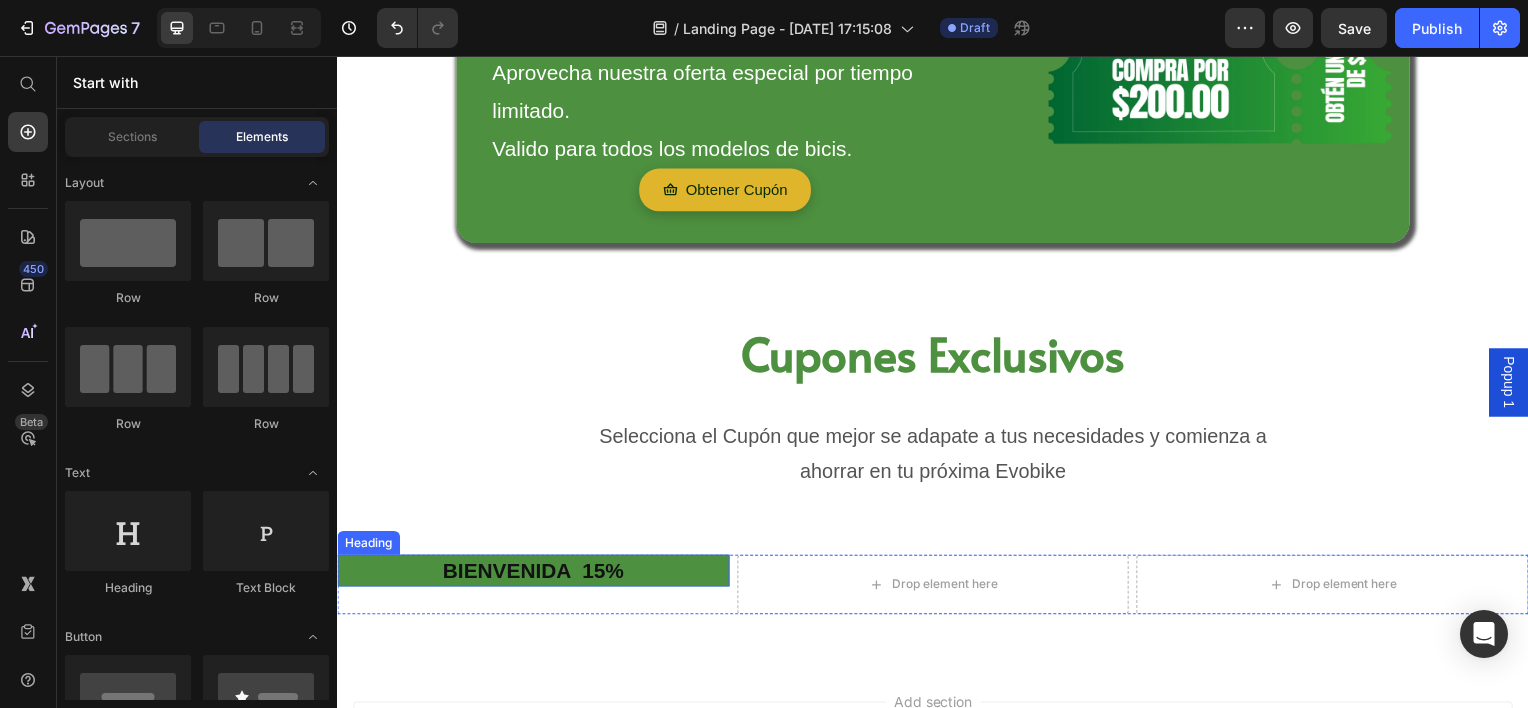 click on "BIENVENIDA  15%" at bounding box center (534, 573) 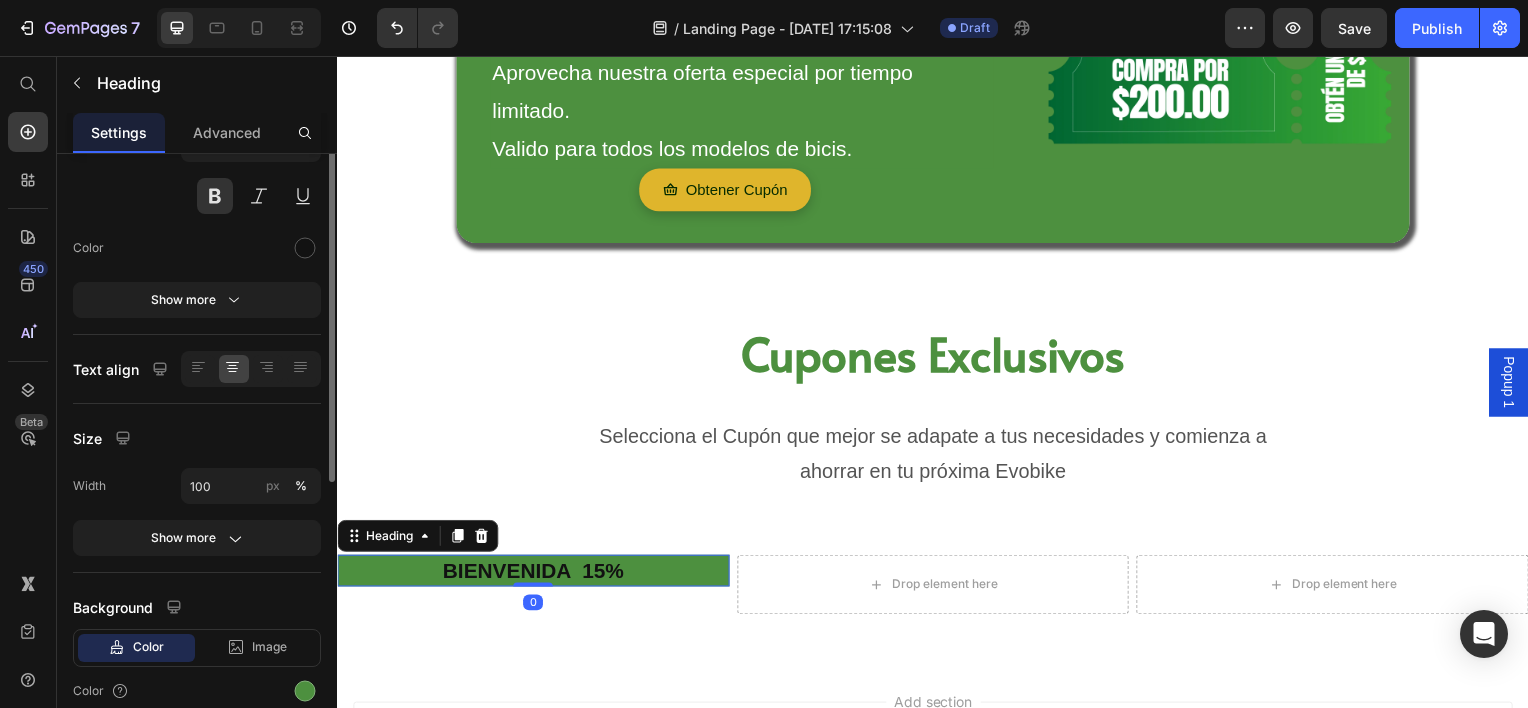 scroll, scrollTop: 98, scrollLeft: 0, axis: vertical 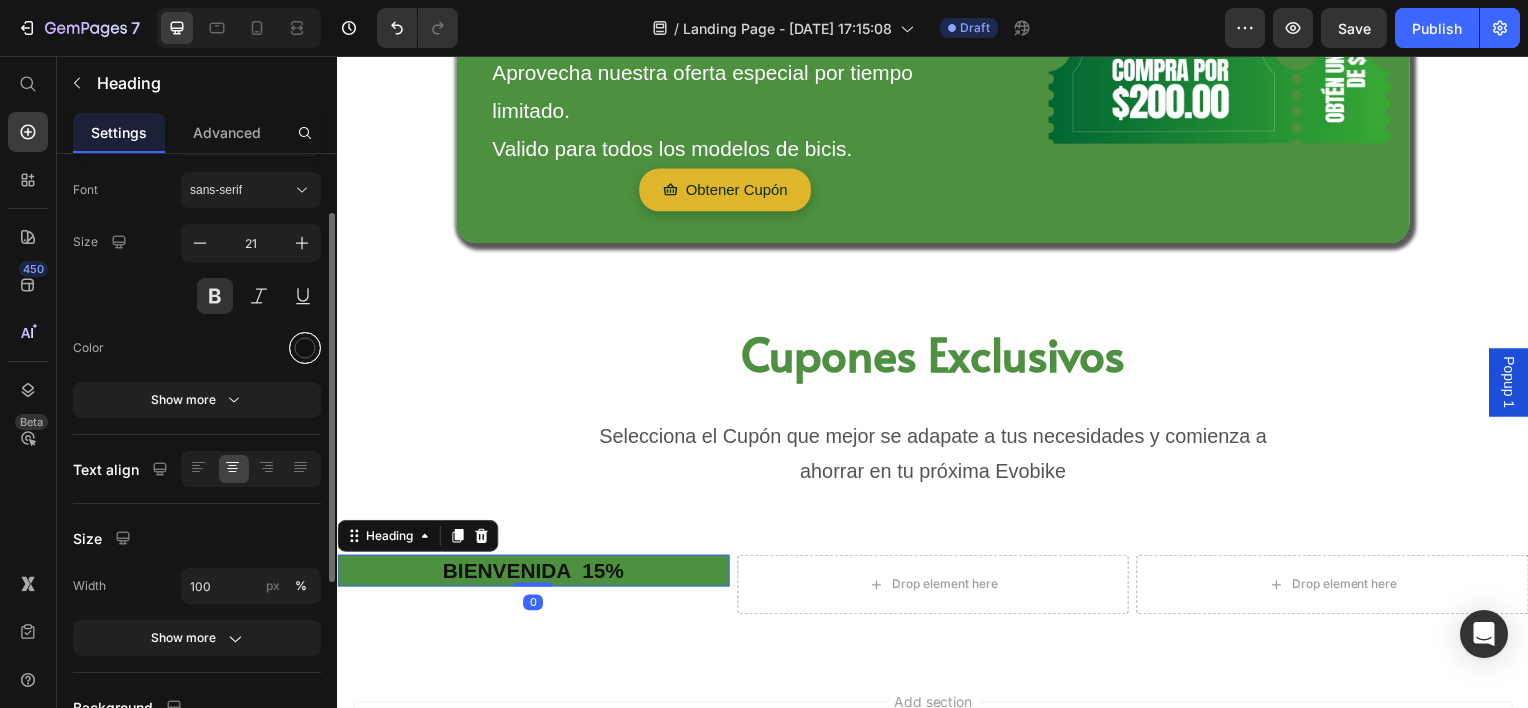 click at bounding box center (305, 348) 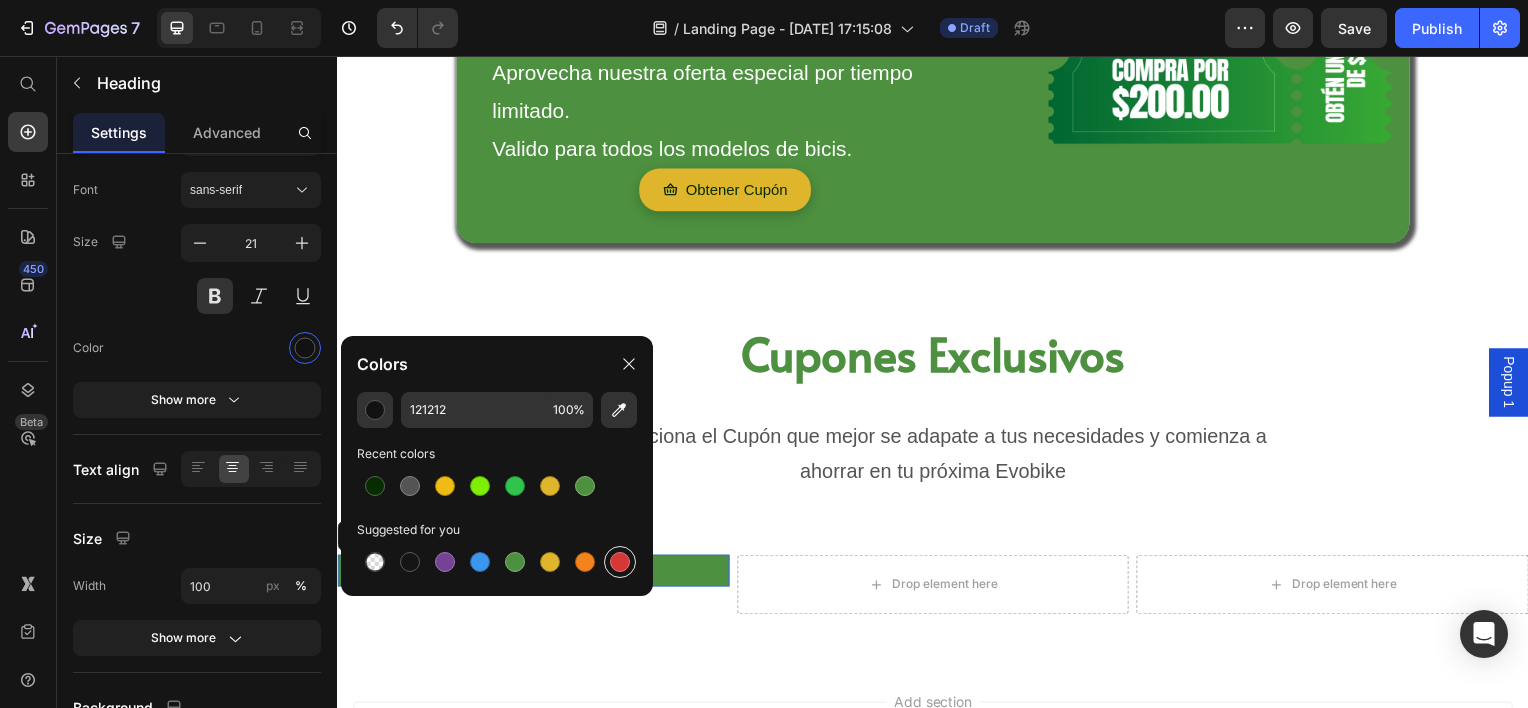 click at bounding box center [620, 562] 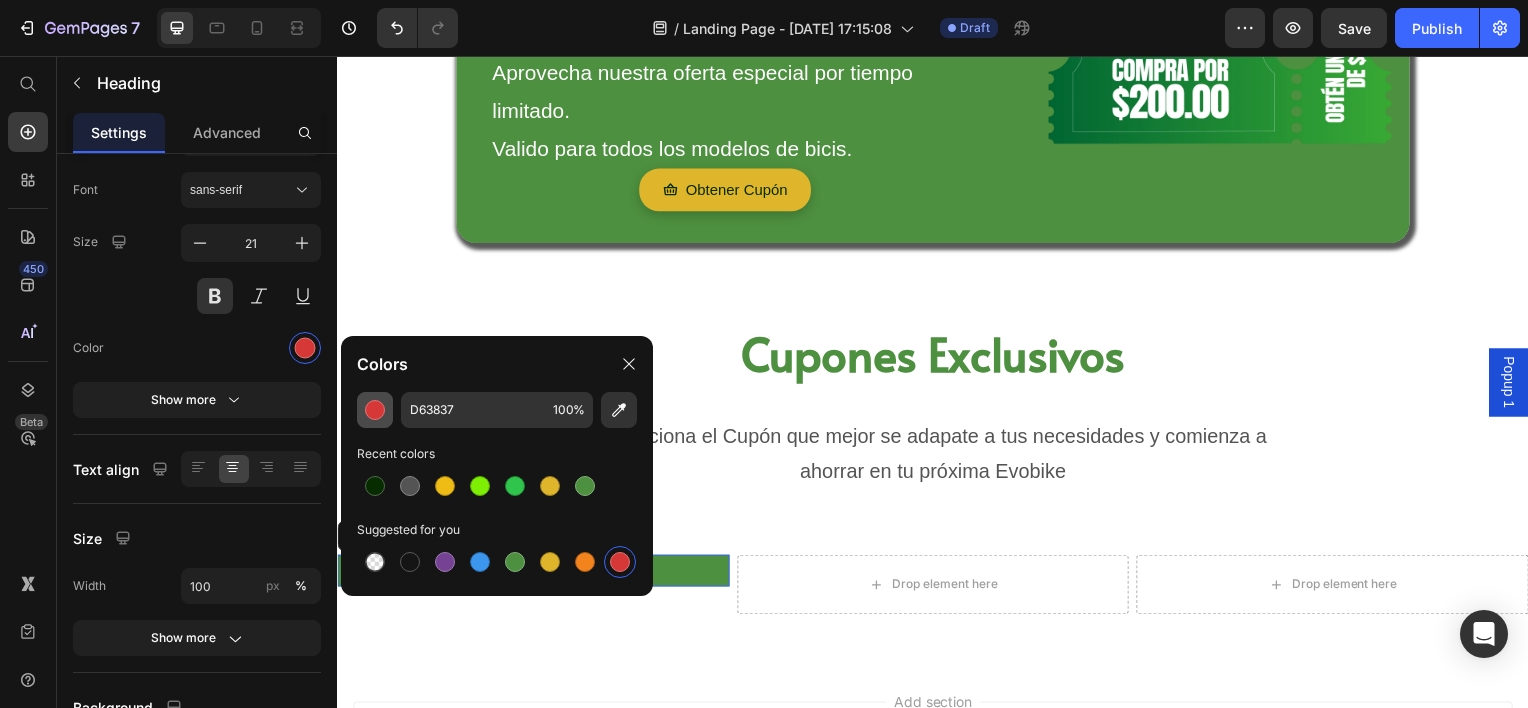 click at bounding box center [375, 410] 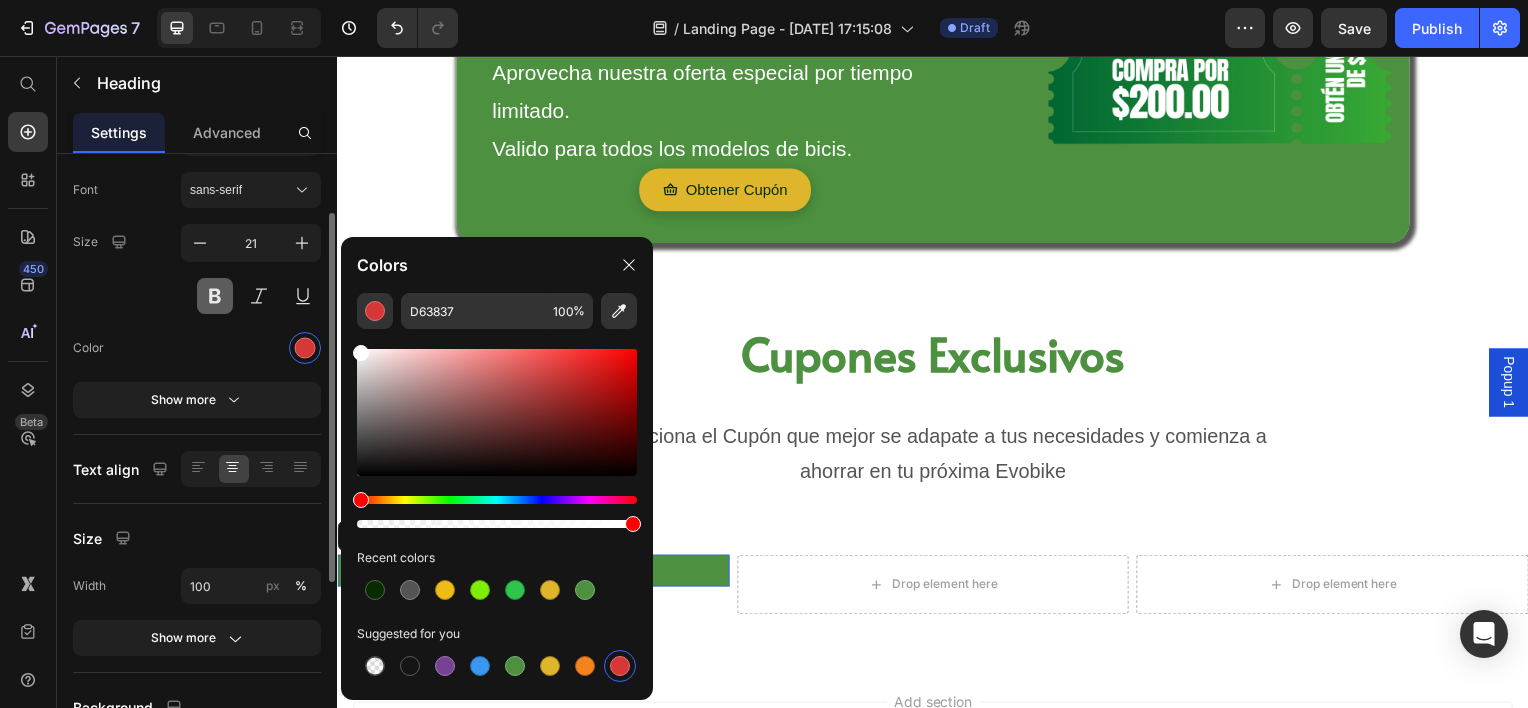 drag, startPoint x: 567, startPoint y: 370, endPoint x: 205, endPoint y: 287, distance: 371.3933 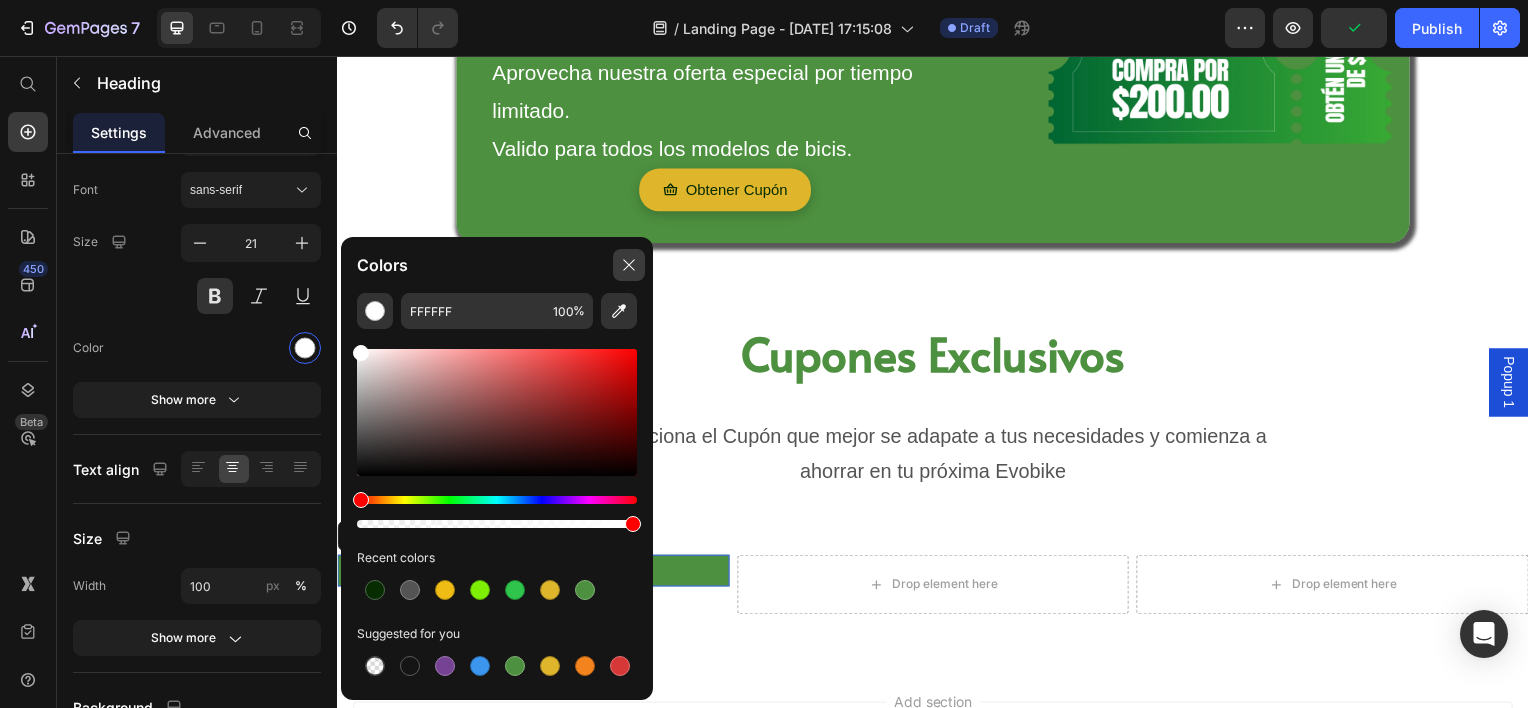 click 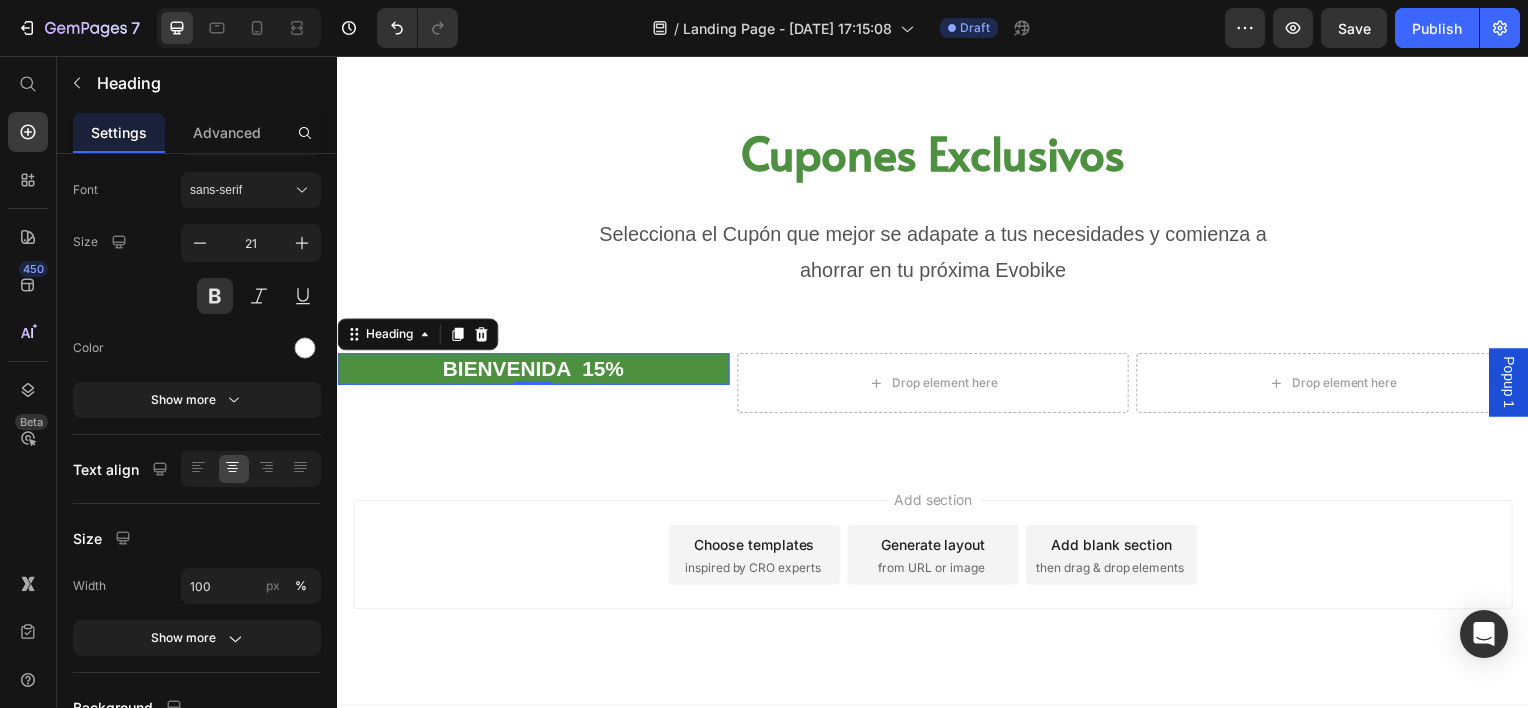scroll, scrollTop: 2038, scrollLeft: 0, axis: vertical 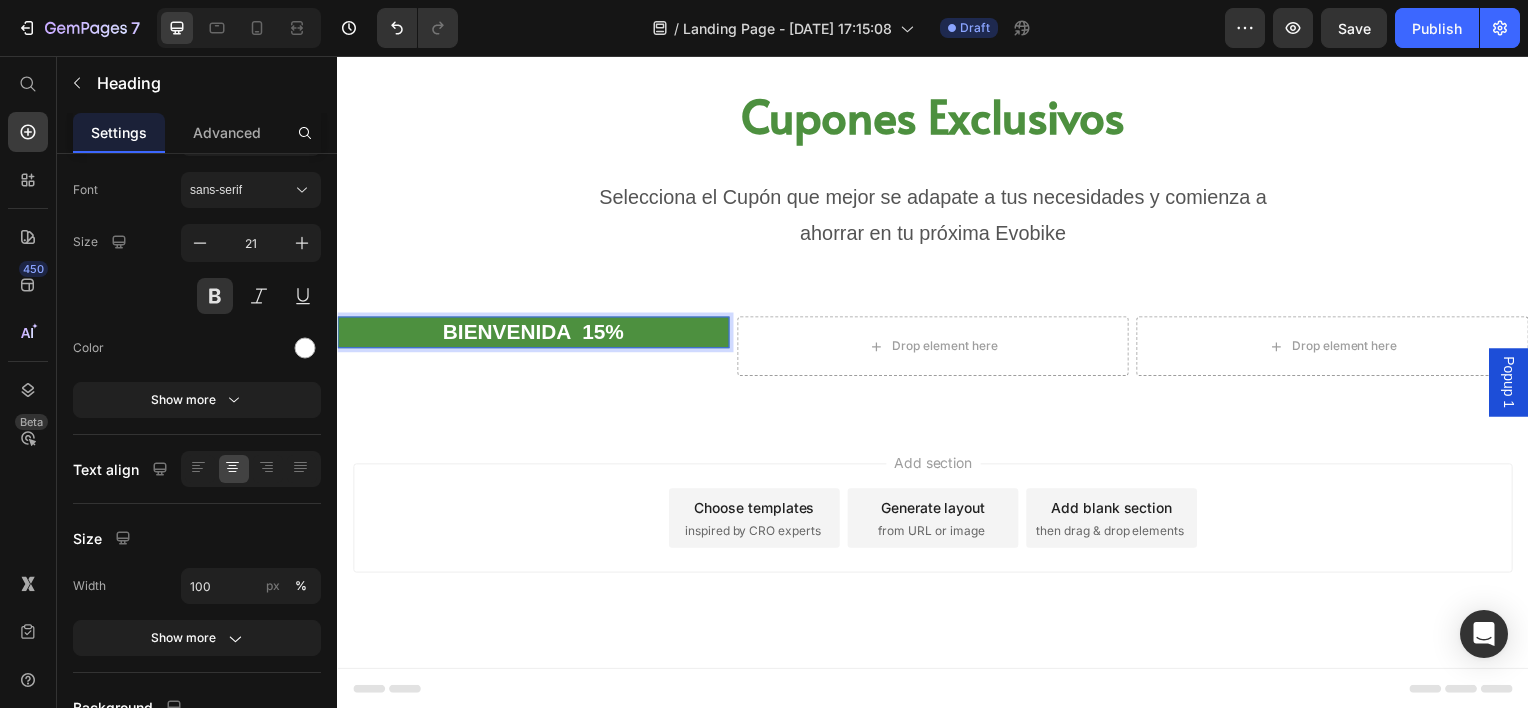 click on "BIENVENIDA  15%" at bounding box center [534, 333] 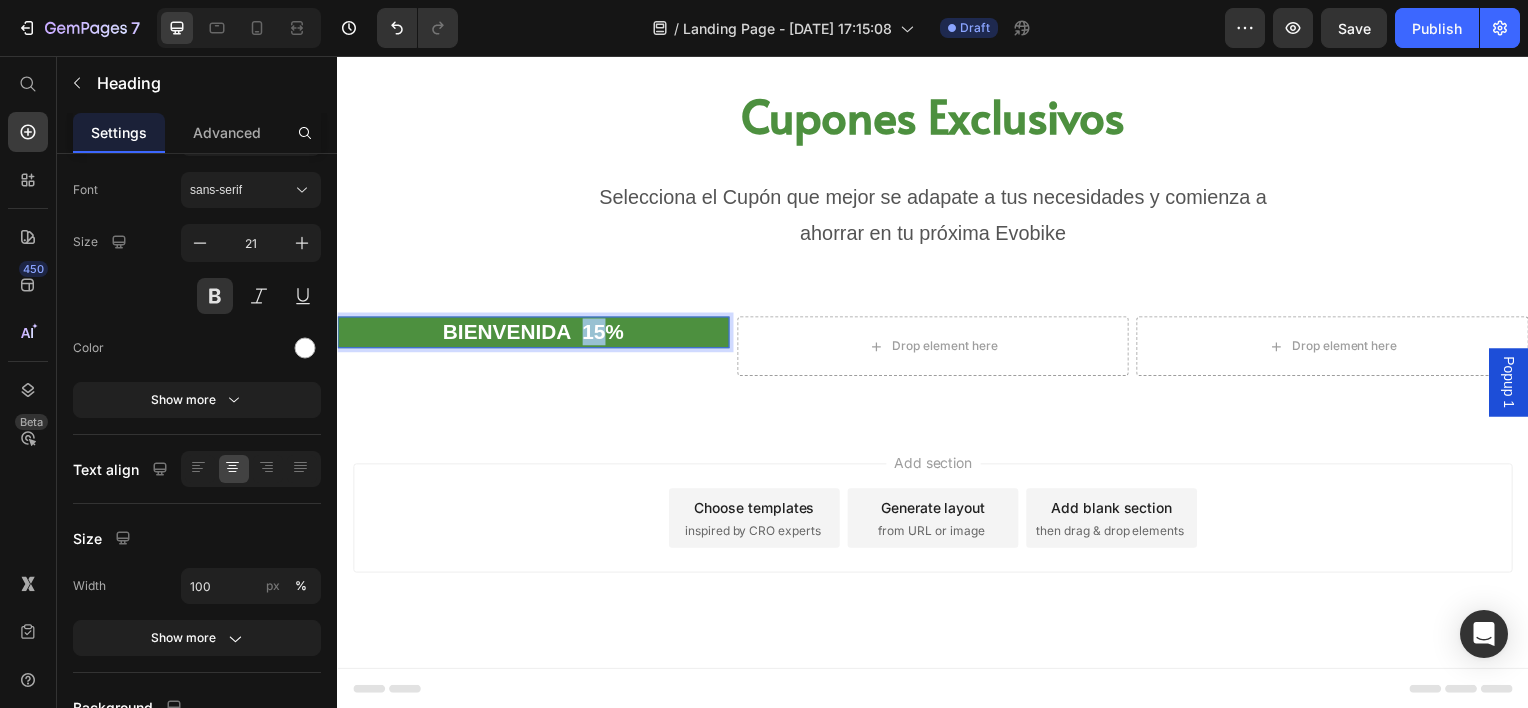 click on "BIENVENIDA  15%" at bounding box center (534, 333) 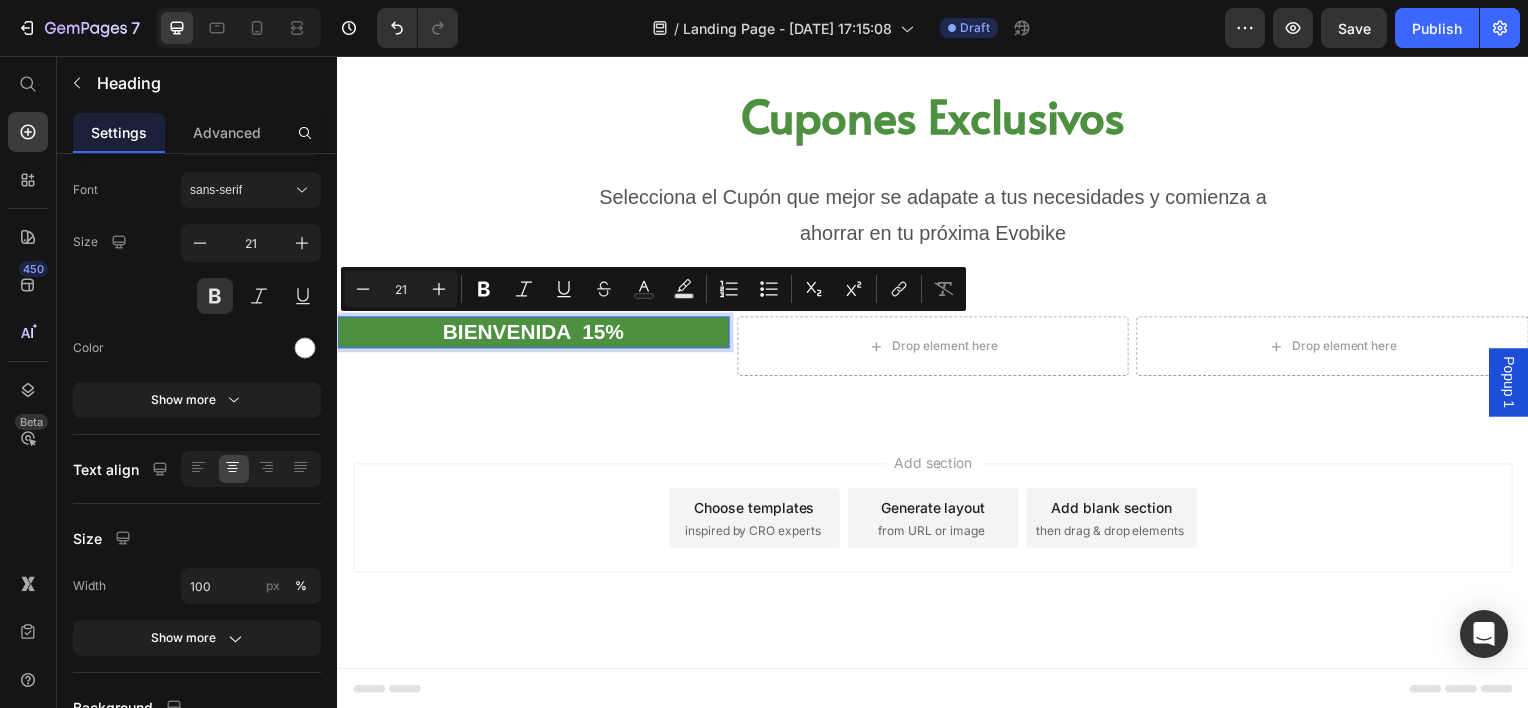 click on "BIENVENIDA  15%" at bounding box center [534, 333] 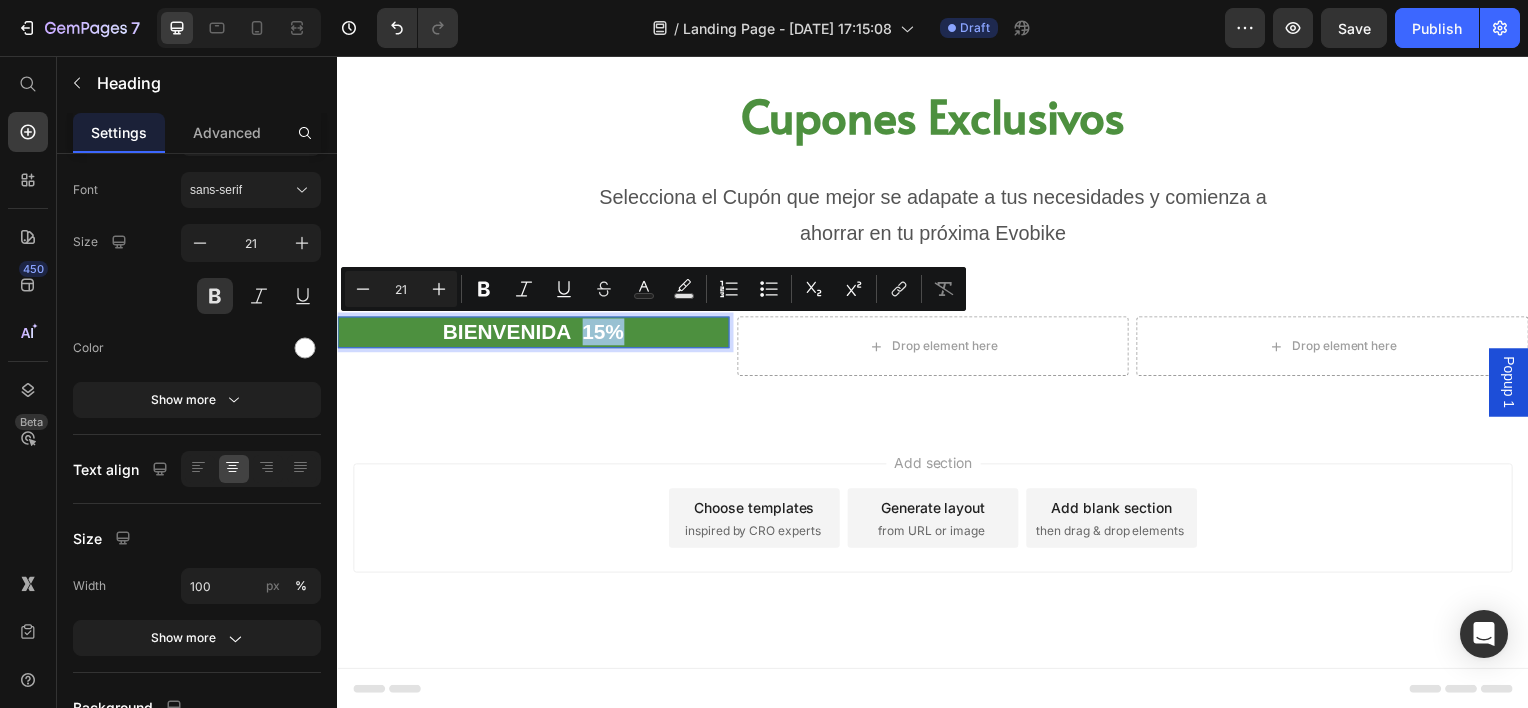 drag, startPoint x: 626, startPoint y: 333, endPoint x: 585, endPoint y: 334, distance: 41.01219 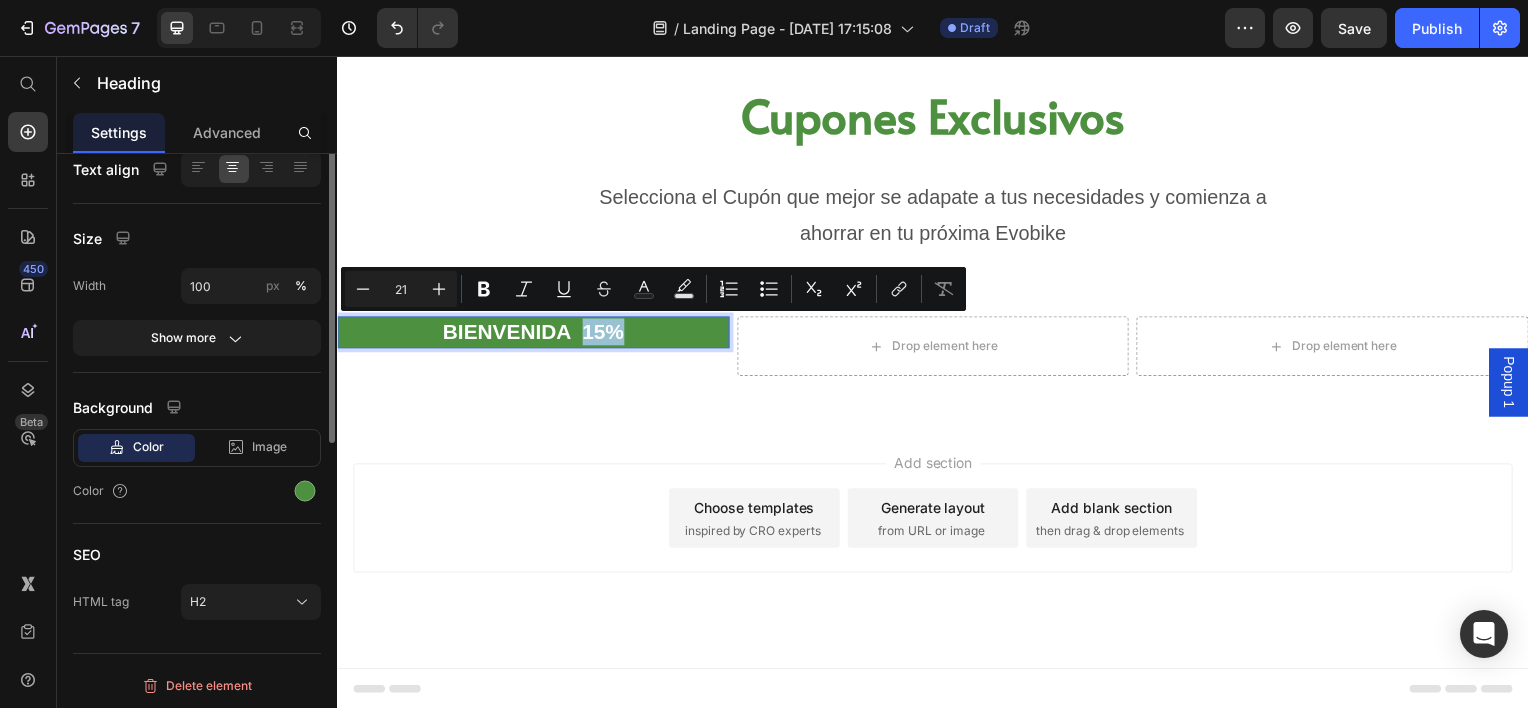 scroll, scrollTop: 198, scrollLeft: 0, axis: vertical 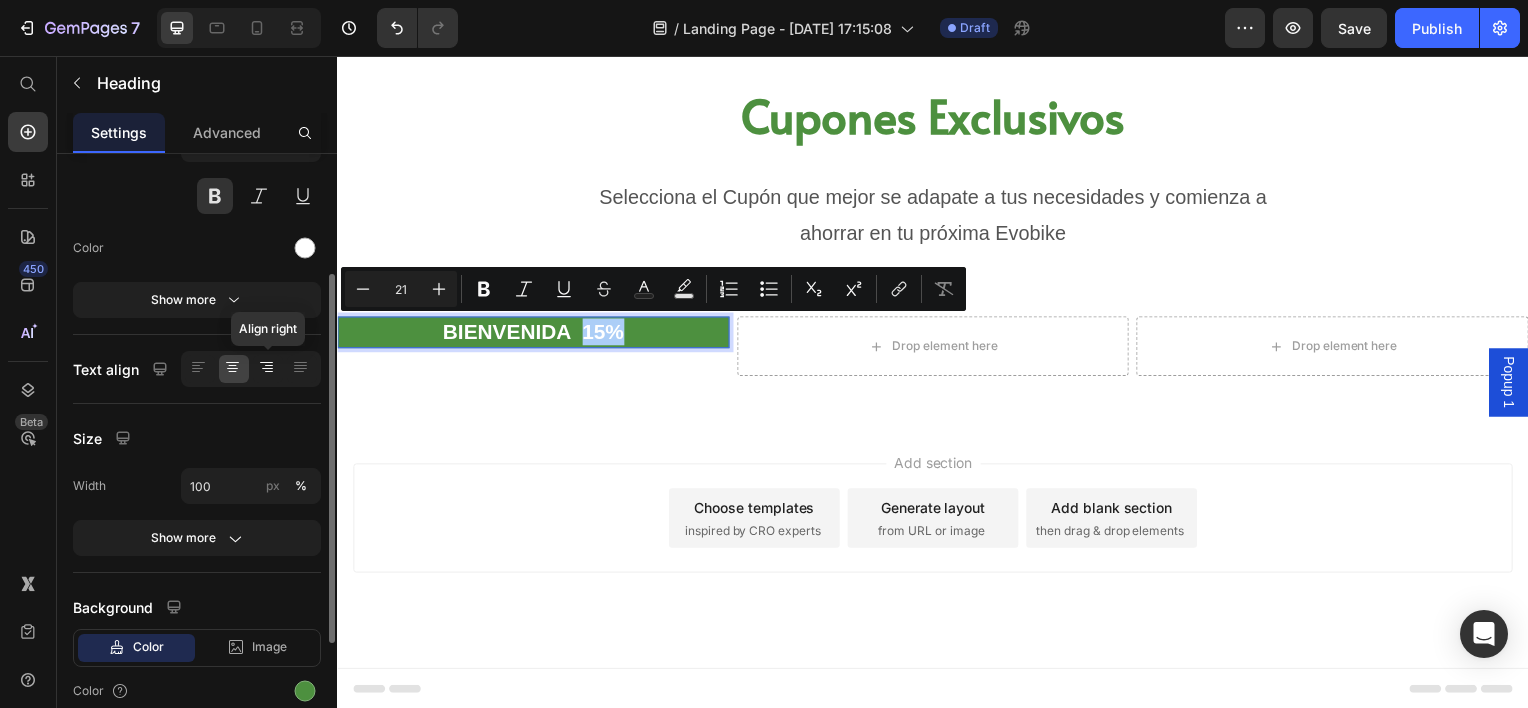 click 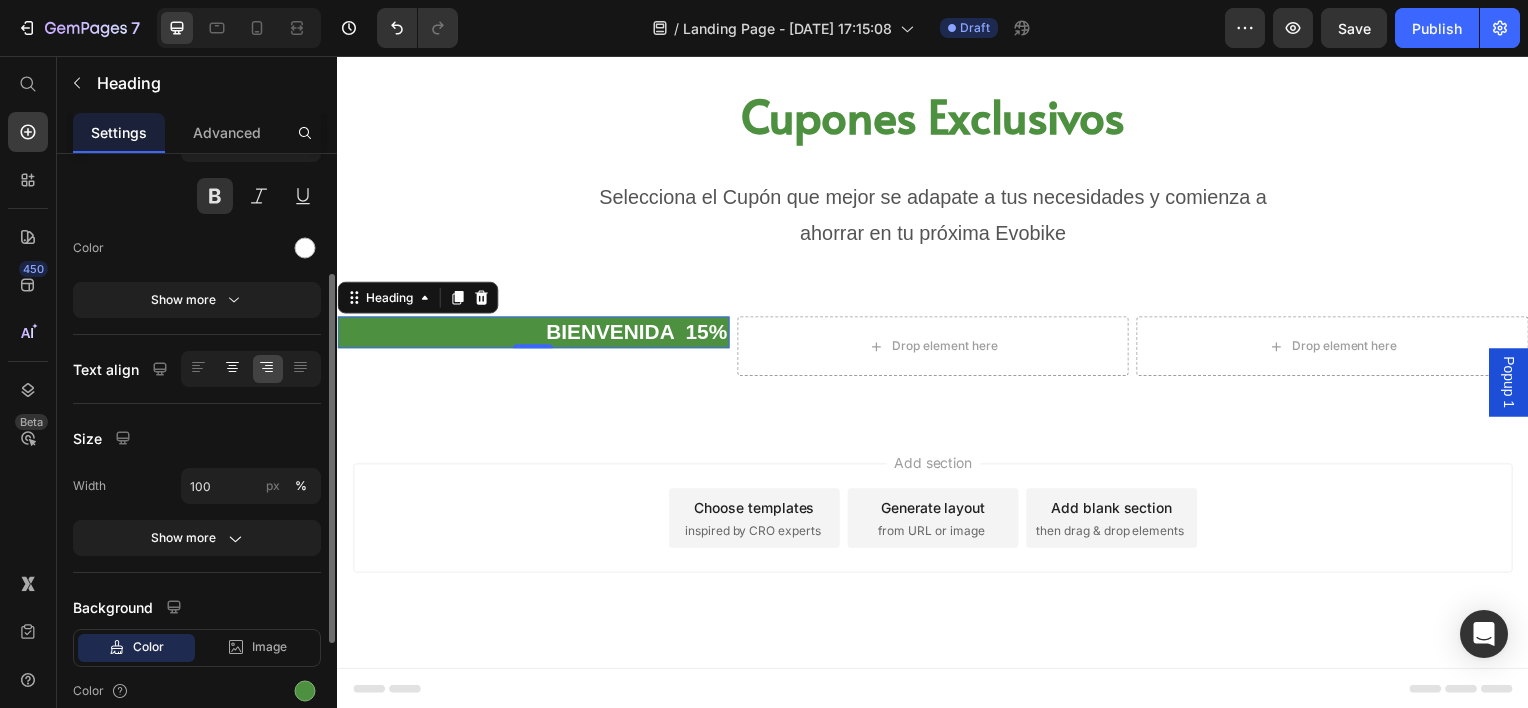 click 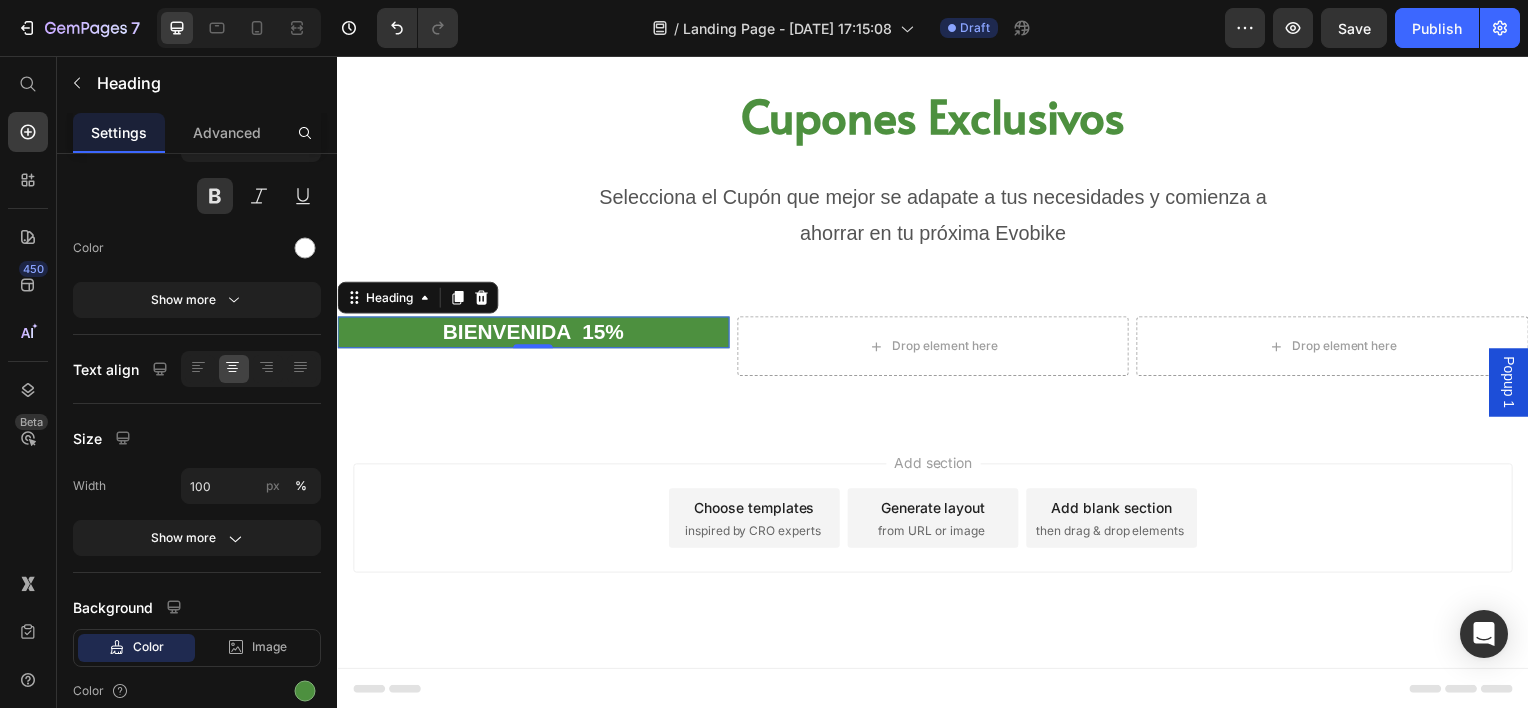 click on "BIENVENIDA  15%" at bounding box center (534, 333) 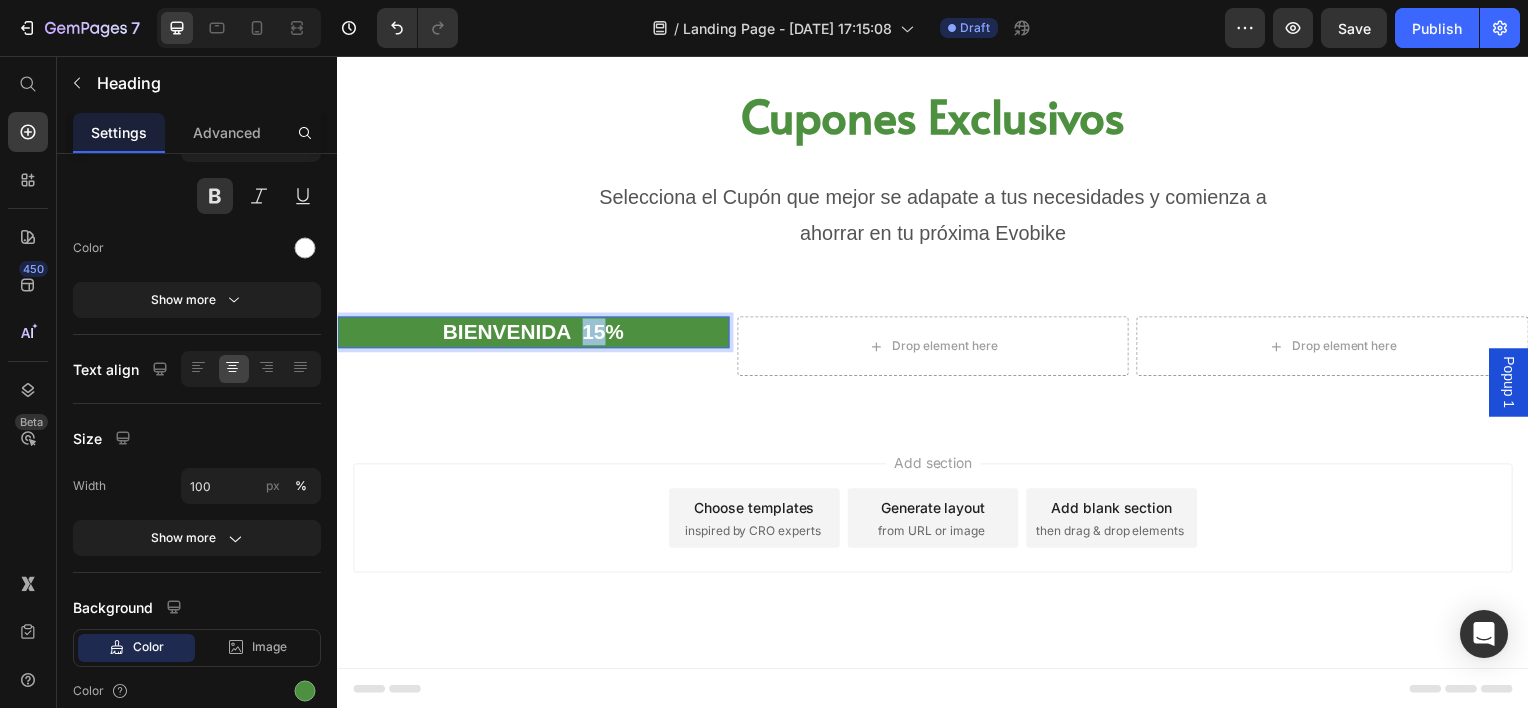click on "BIENVENIDA  15%" at bounding box center [534, 333] 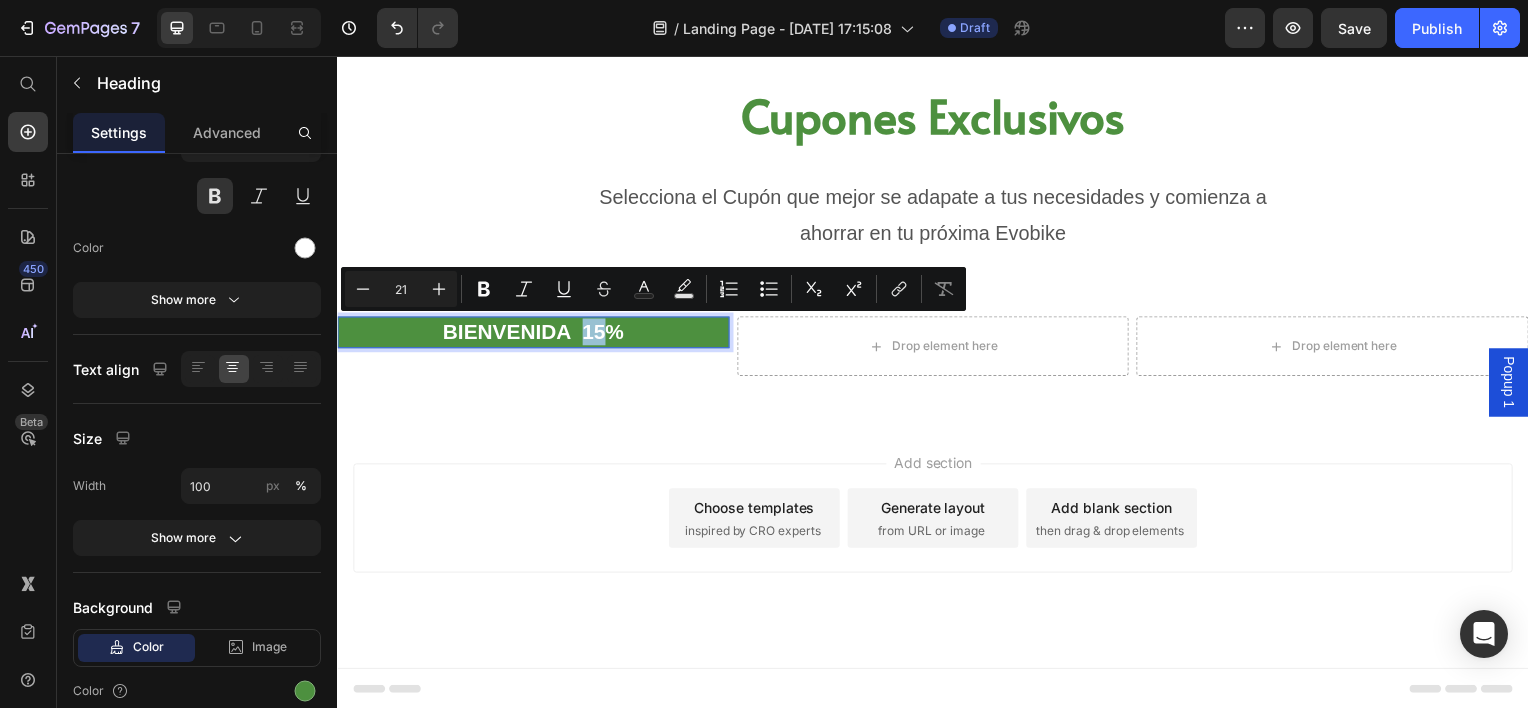 click on "BIENVENIDA  15%" at bounding box center [534, 333] 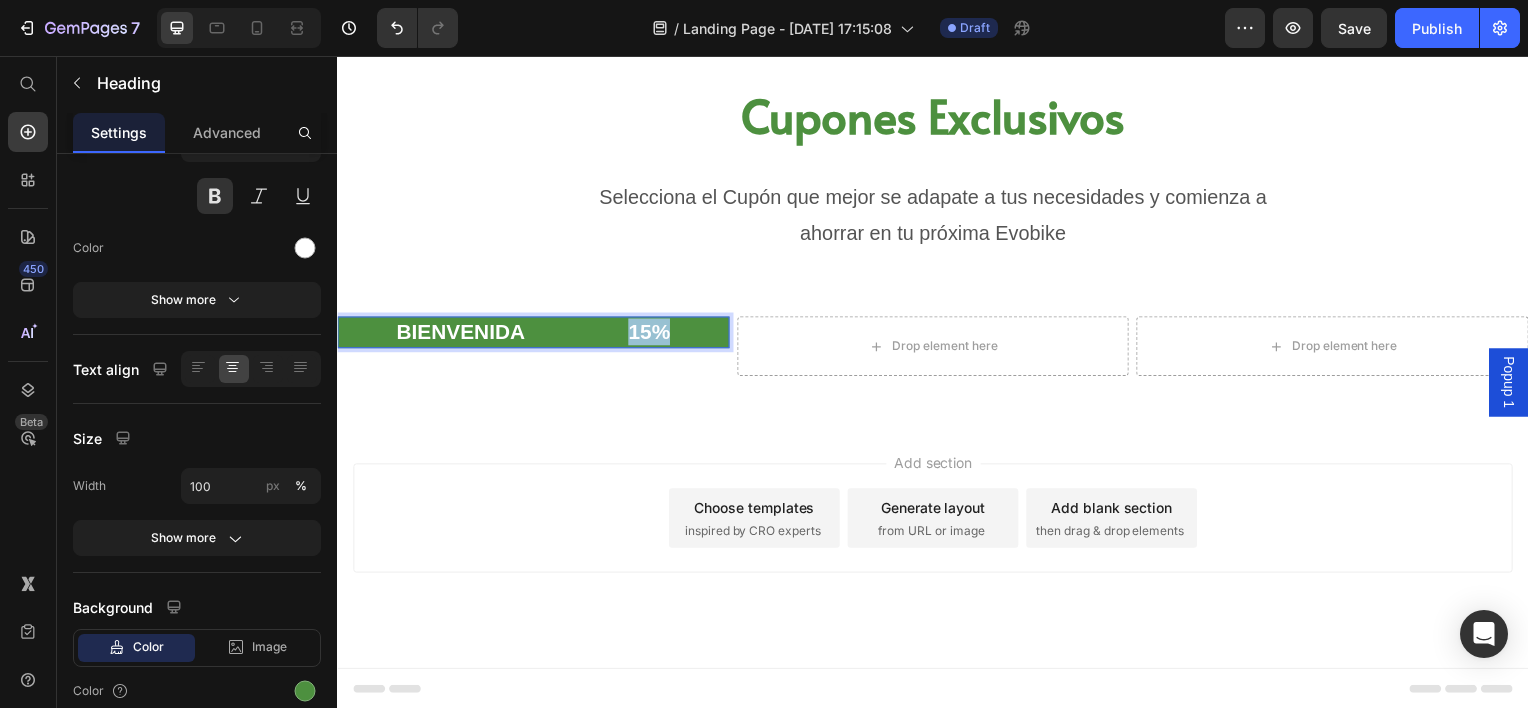 drag, startPoint x: 676, startPoint y: 337, endPoint x: 627, endPoint y: 337, distance: 49 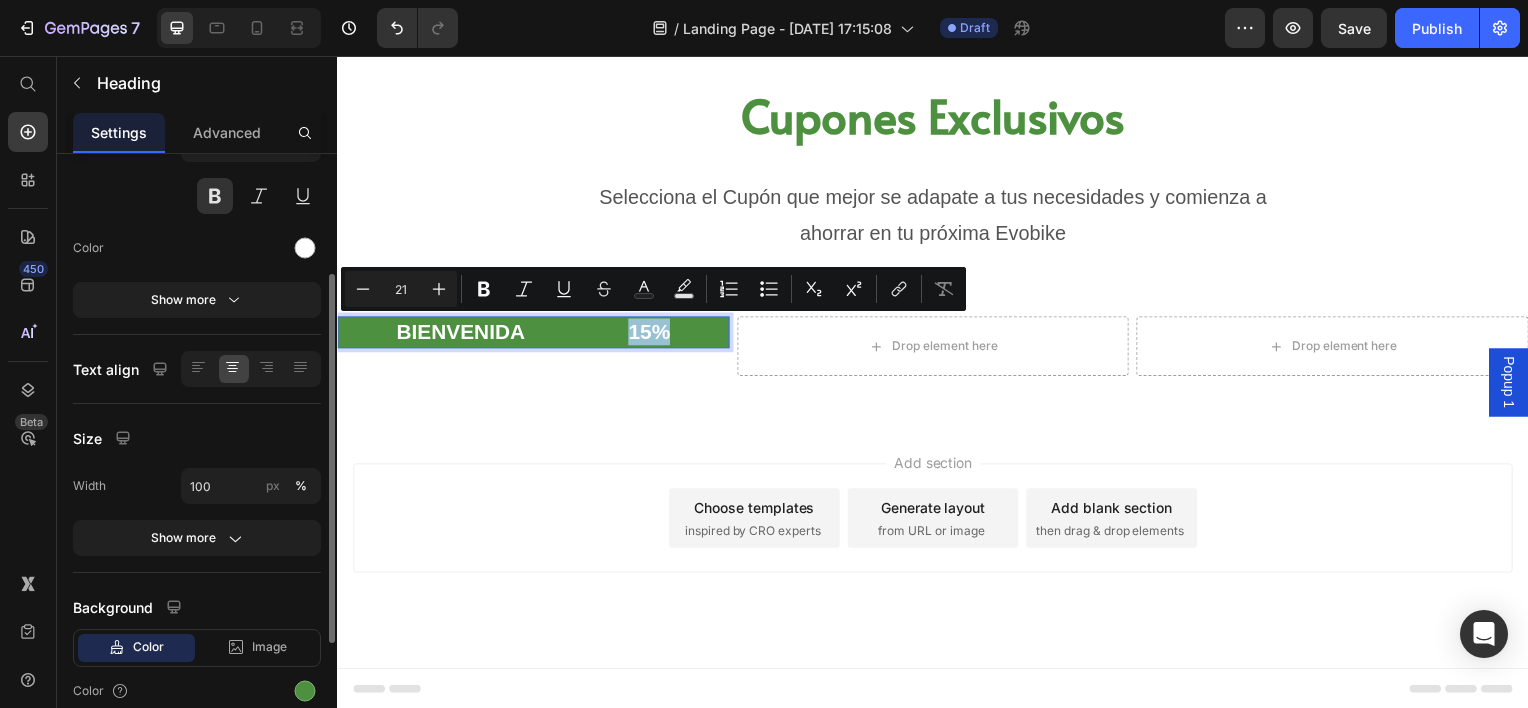 scroll, scrollTop: 0, scrollLeft: 0, axis: both 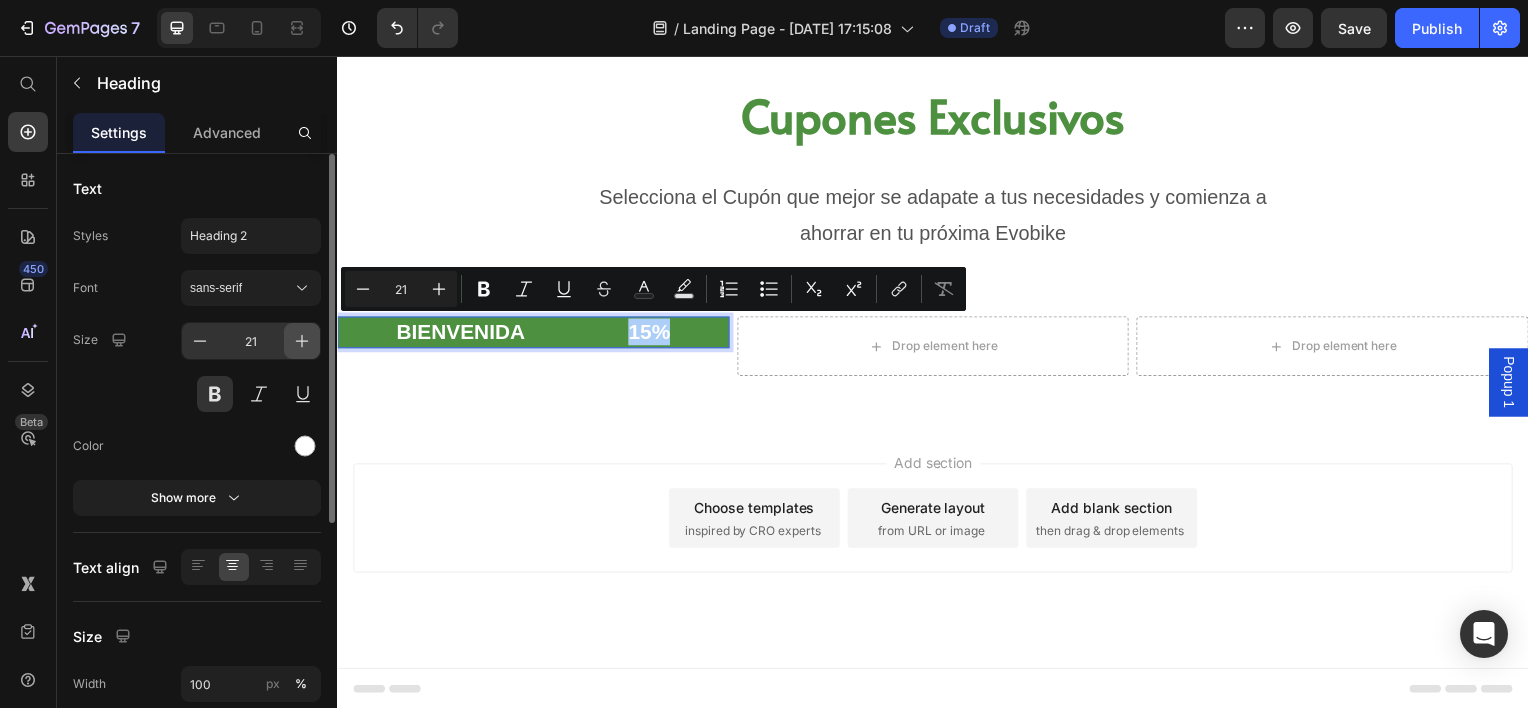 click at bounding box center (302, 341) 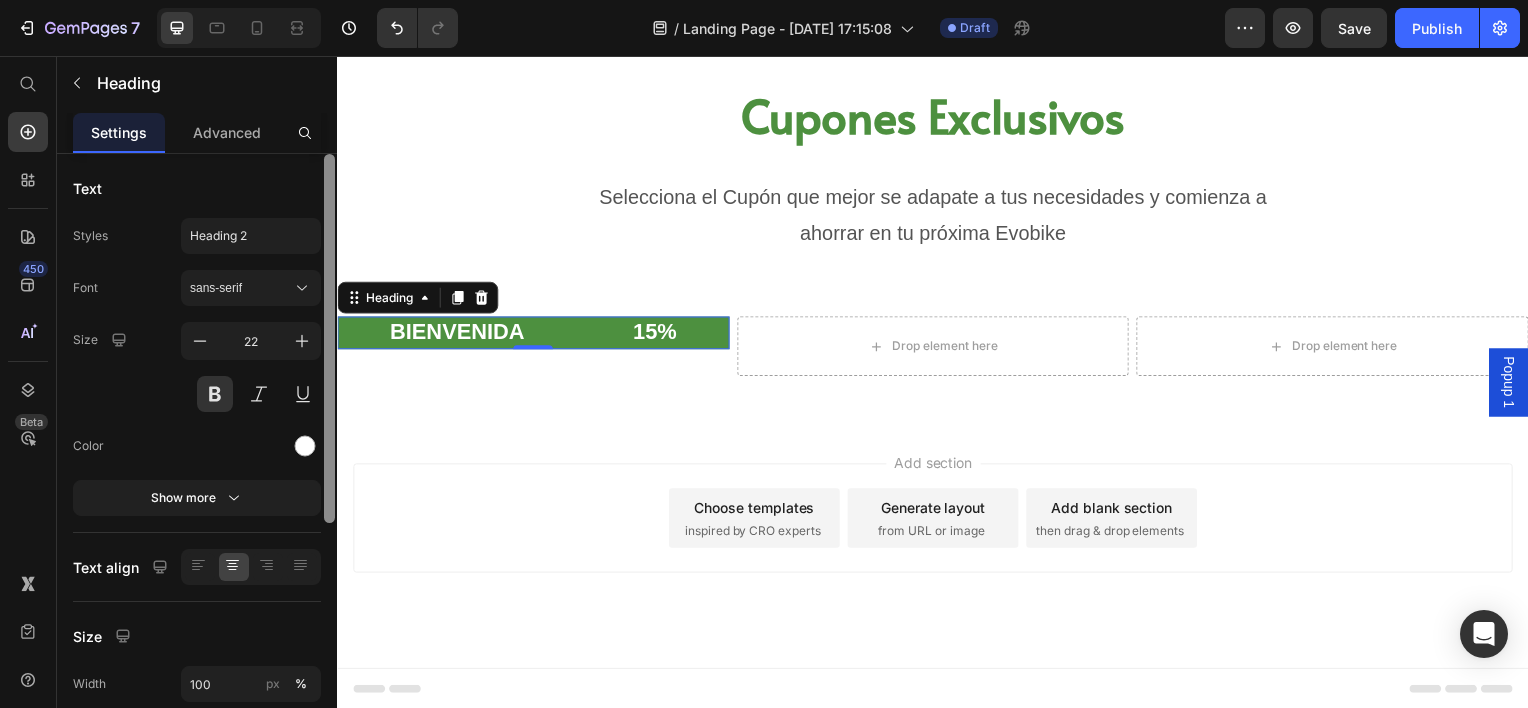 type 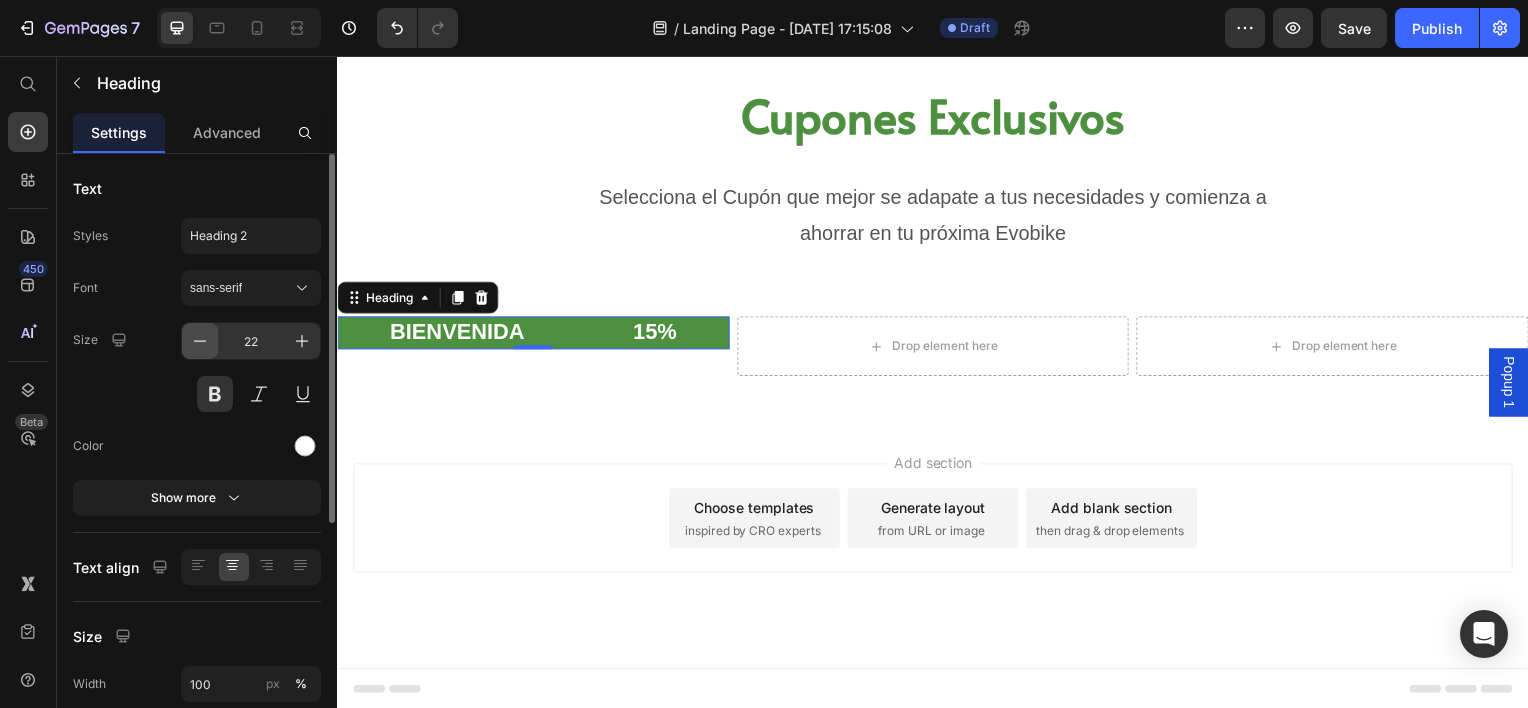 click 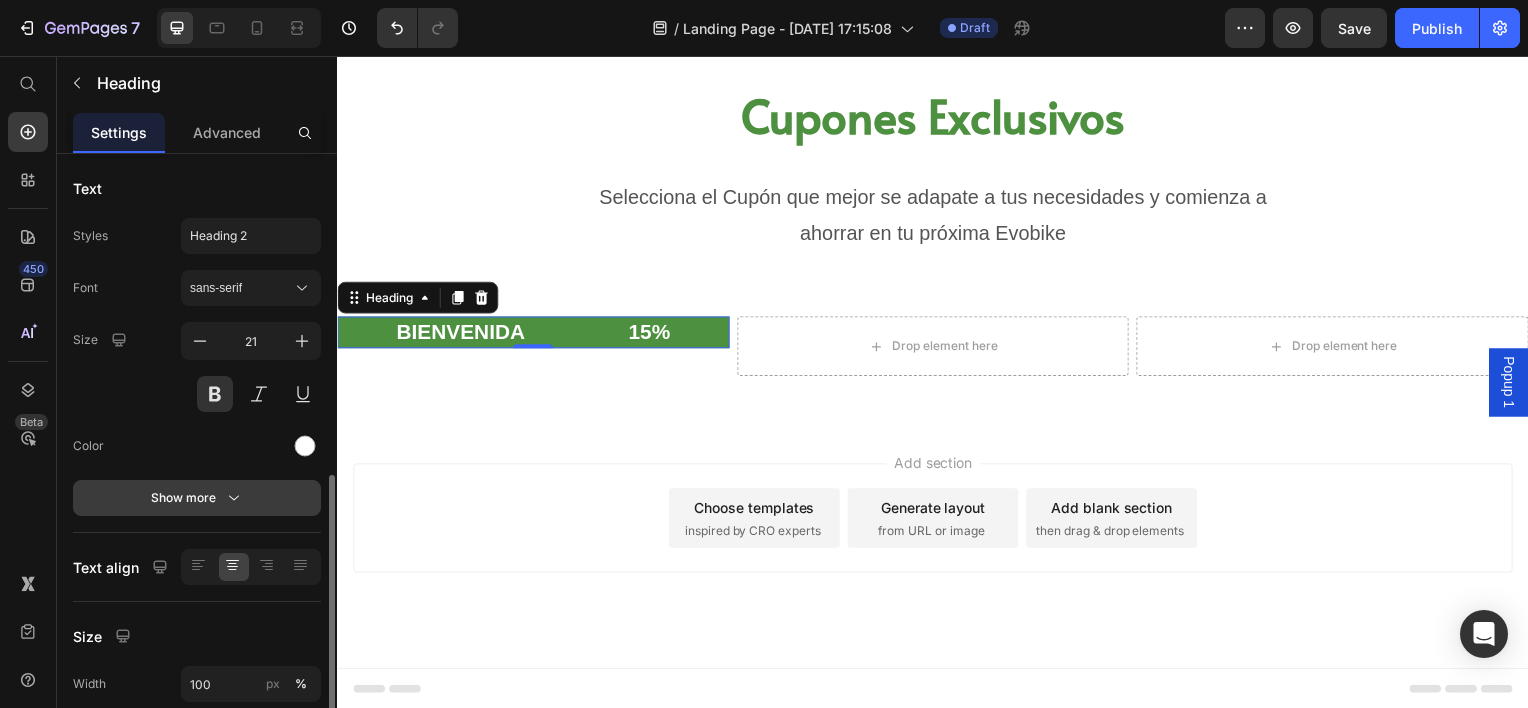 scroll, scrollTop: 398, scrollLeft: 0, axis: vertical 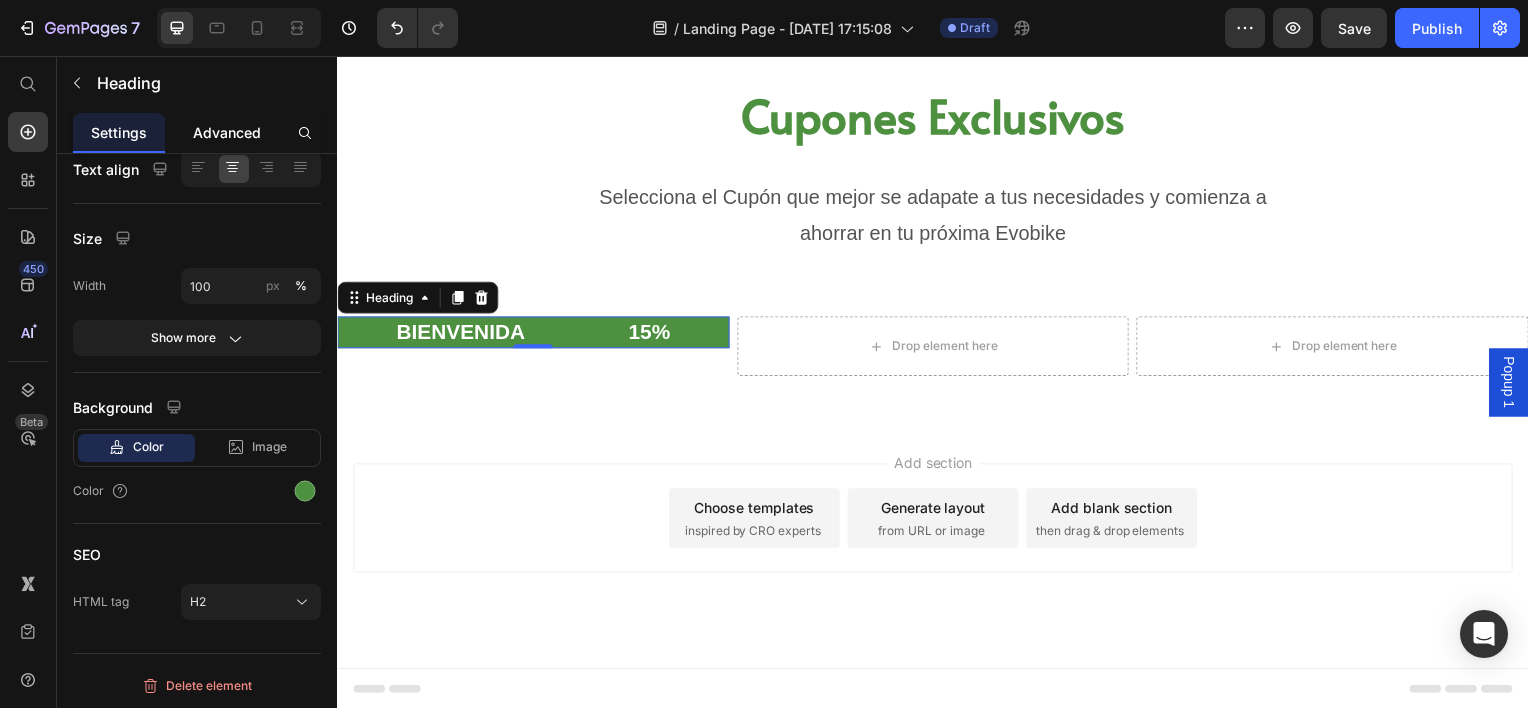 click on "Advanced" at bounding box center (227, 132) 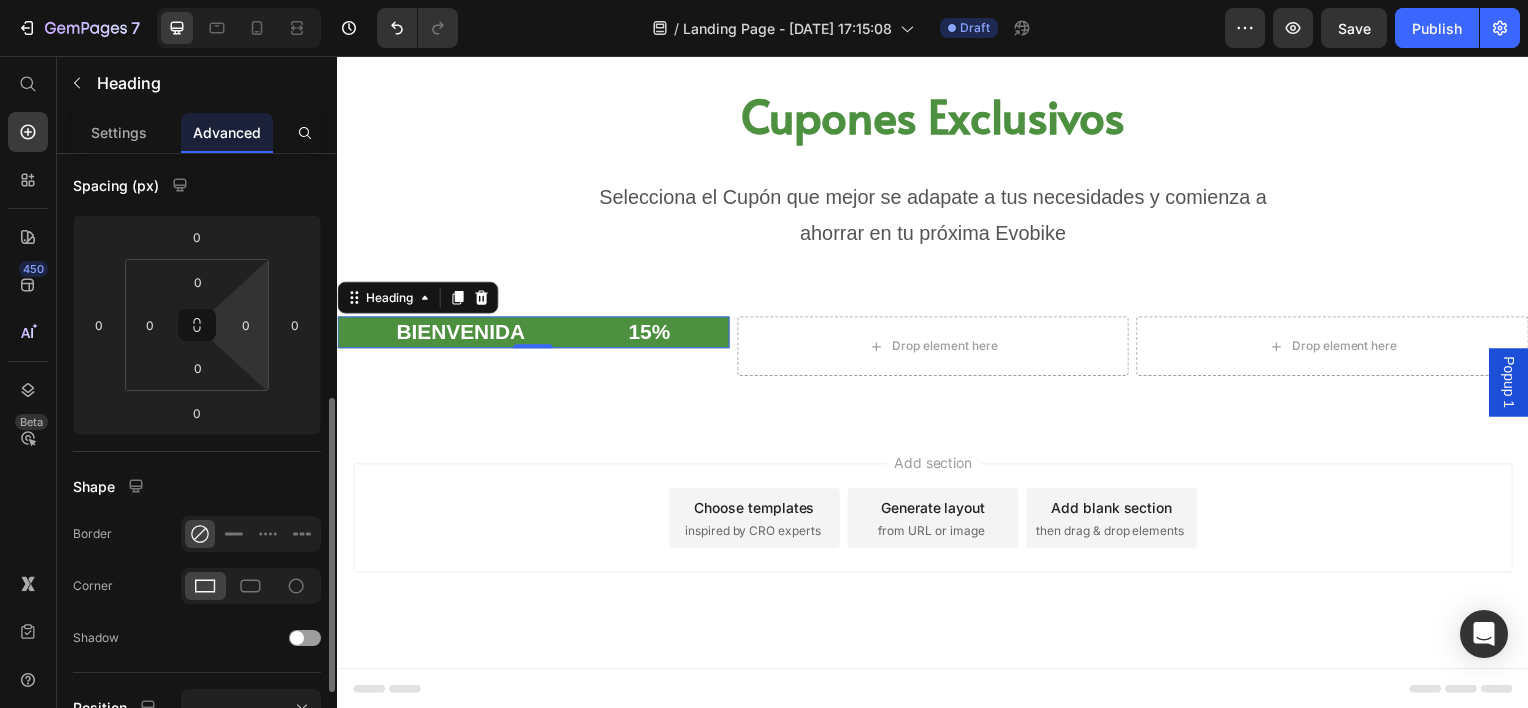 scroll, scrollTop: 100, scrollLeft: 0, axis: vertical 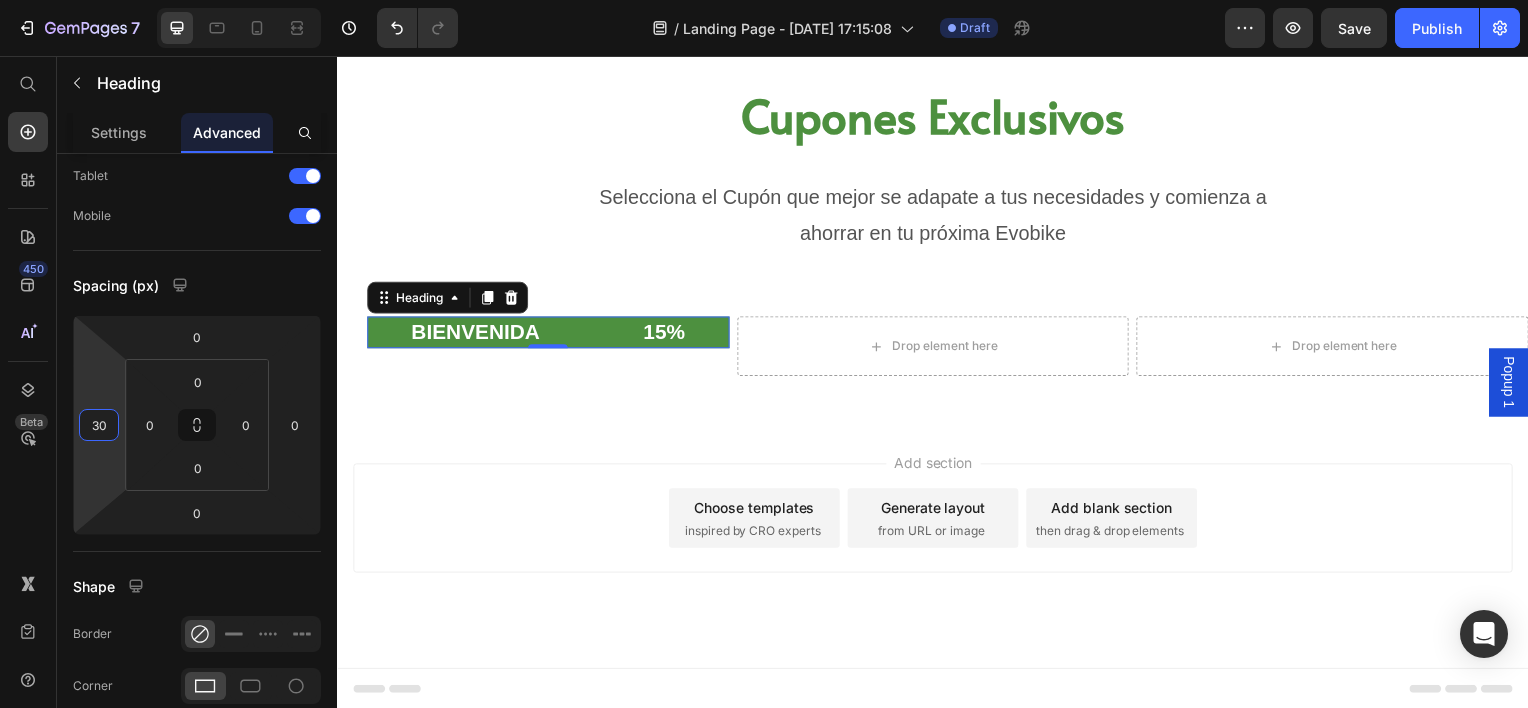 type on "32" 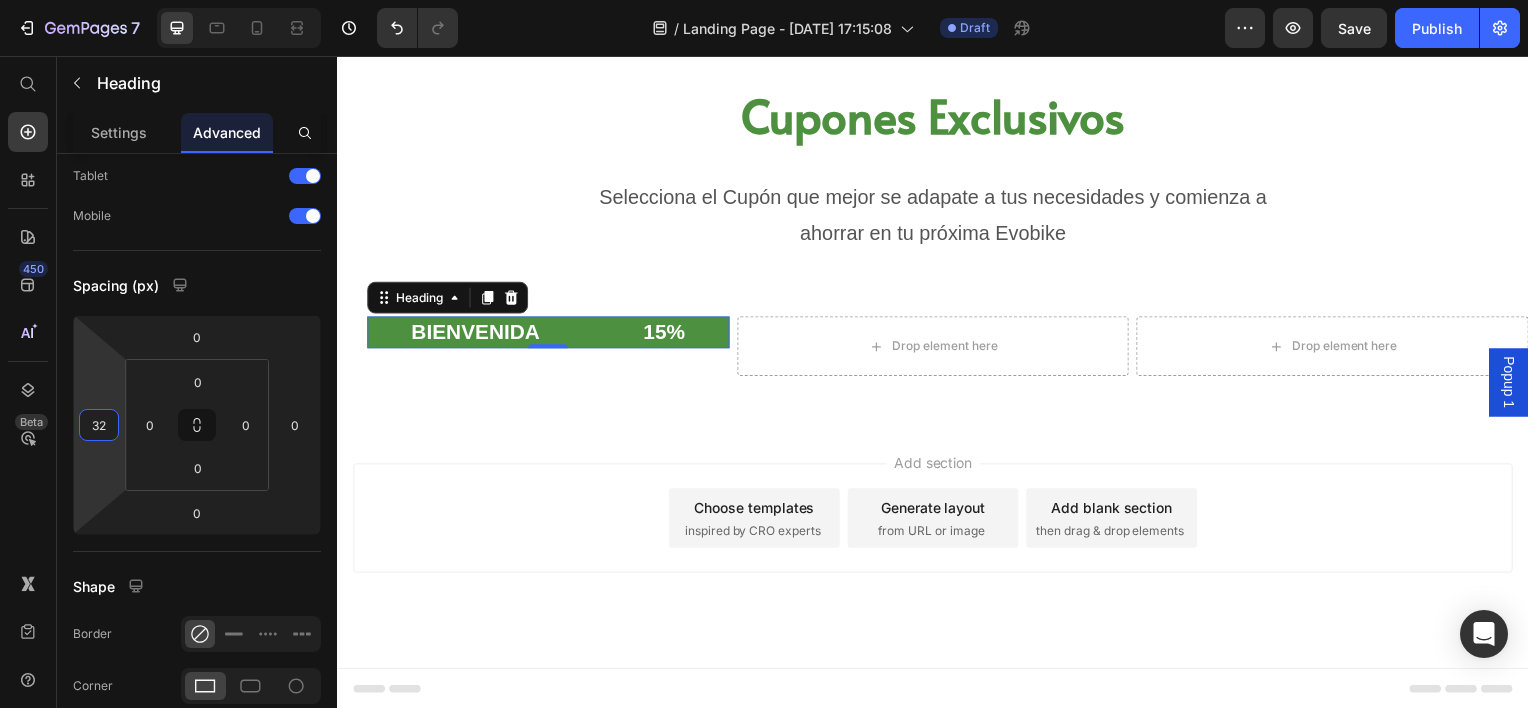 drag, startPoint x: 100, startPoint y: 473, endPoint x: 104, endPoint y: 457, distance: 16.492422 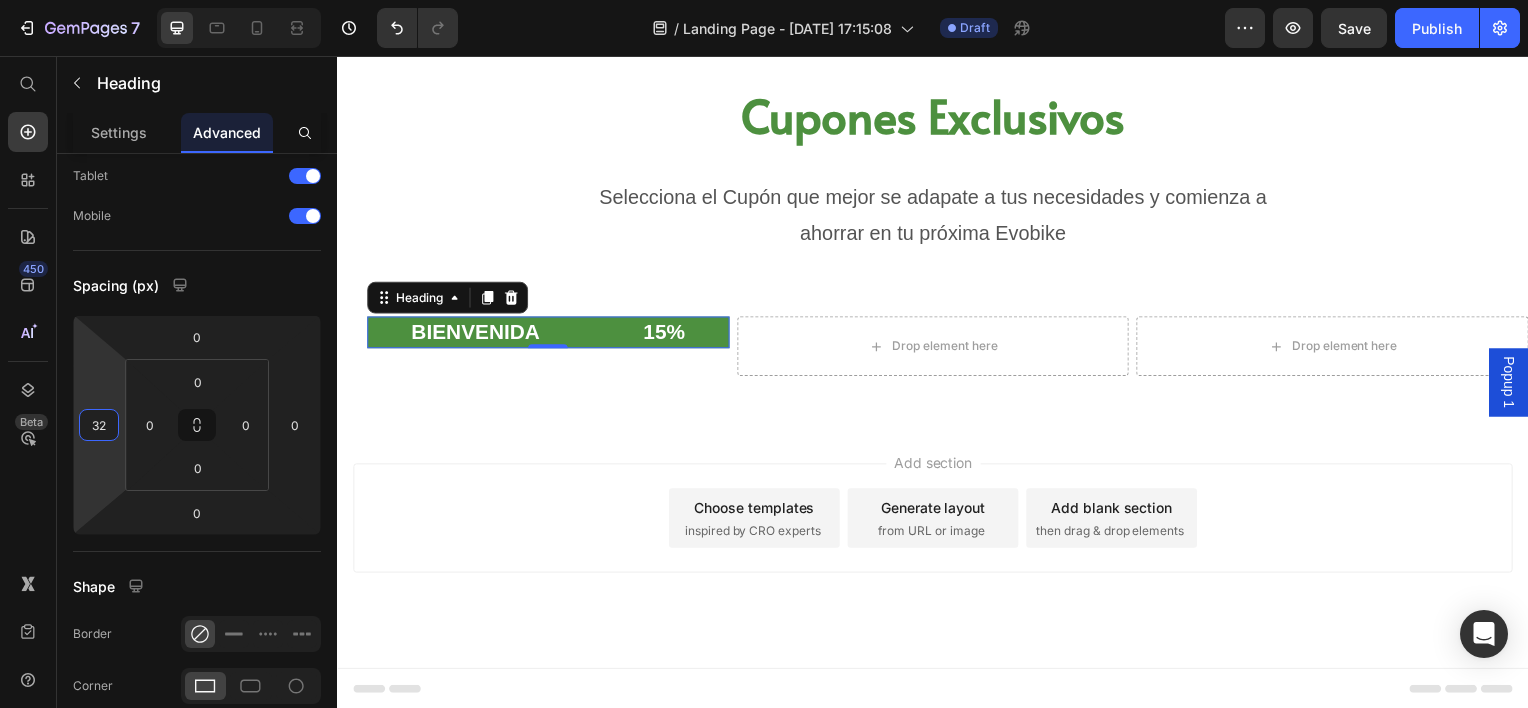 click on "7  Version history  /  Landing Page - [DATE] 17:15:08 Draft Preview  Save   Publish  450 Beta Start with Sections Elements Hero Section Product Detail Brands Trusted Badges Guarantee Product Breakdown How to use Testimonials Compare Bundle FAQs Social Proof Brand Story Product List Collection Blog List Contact Sticky Add to Cart Custom Footer Browse Library 450 Layout
Row
Row
Row
Row Text
Heading
Text Block Button
Button
Button
Sticky Back to top Media
Image Image" at bounding box center (764, 0) 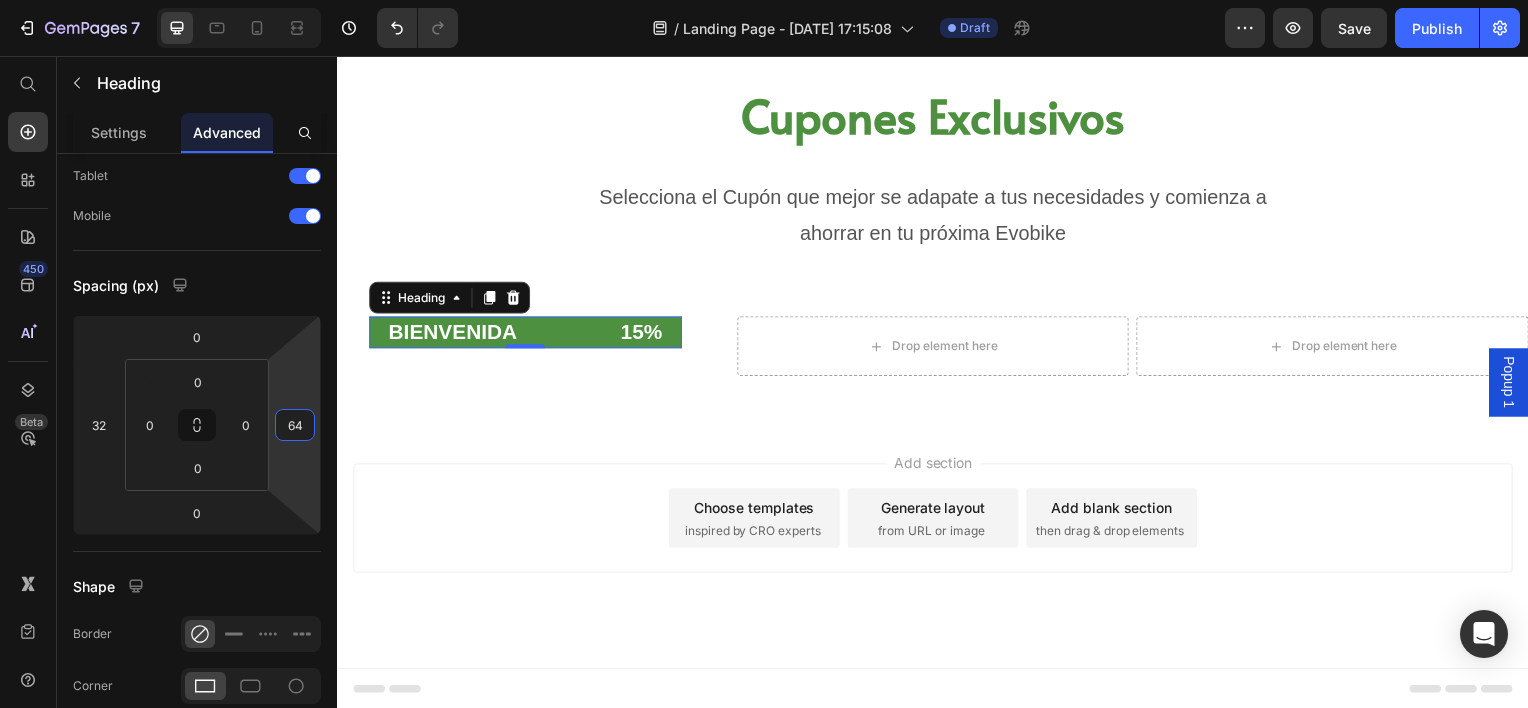 type on "66" 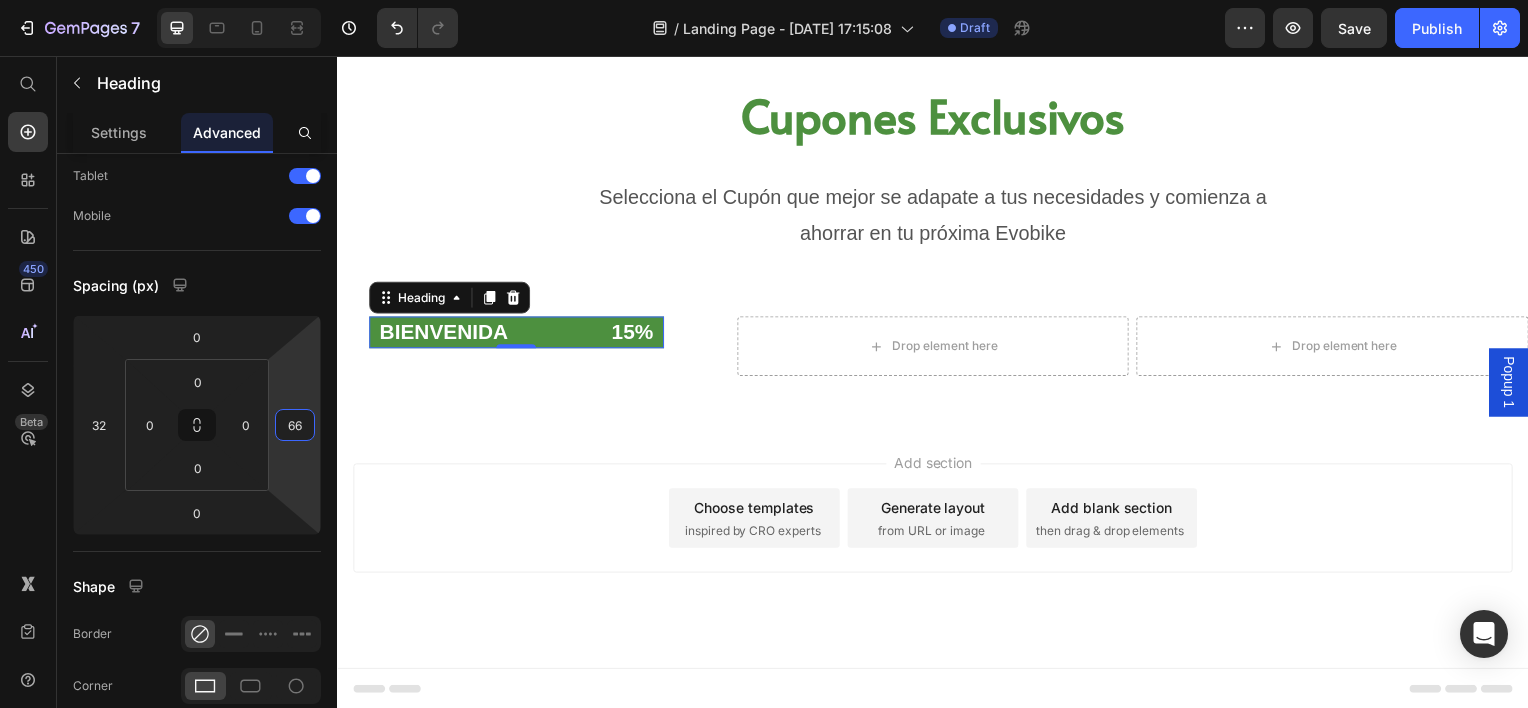 drag, startPoint x: 13, startPoint y: 401, endPoint x: 300, endPoint y: 439, distance: 289.50476 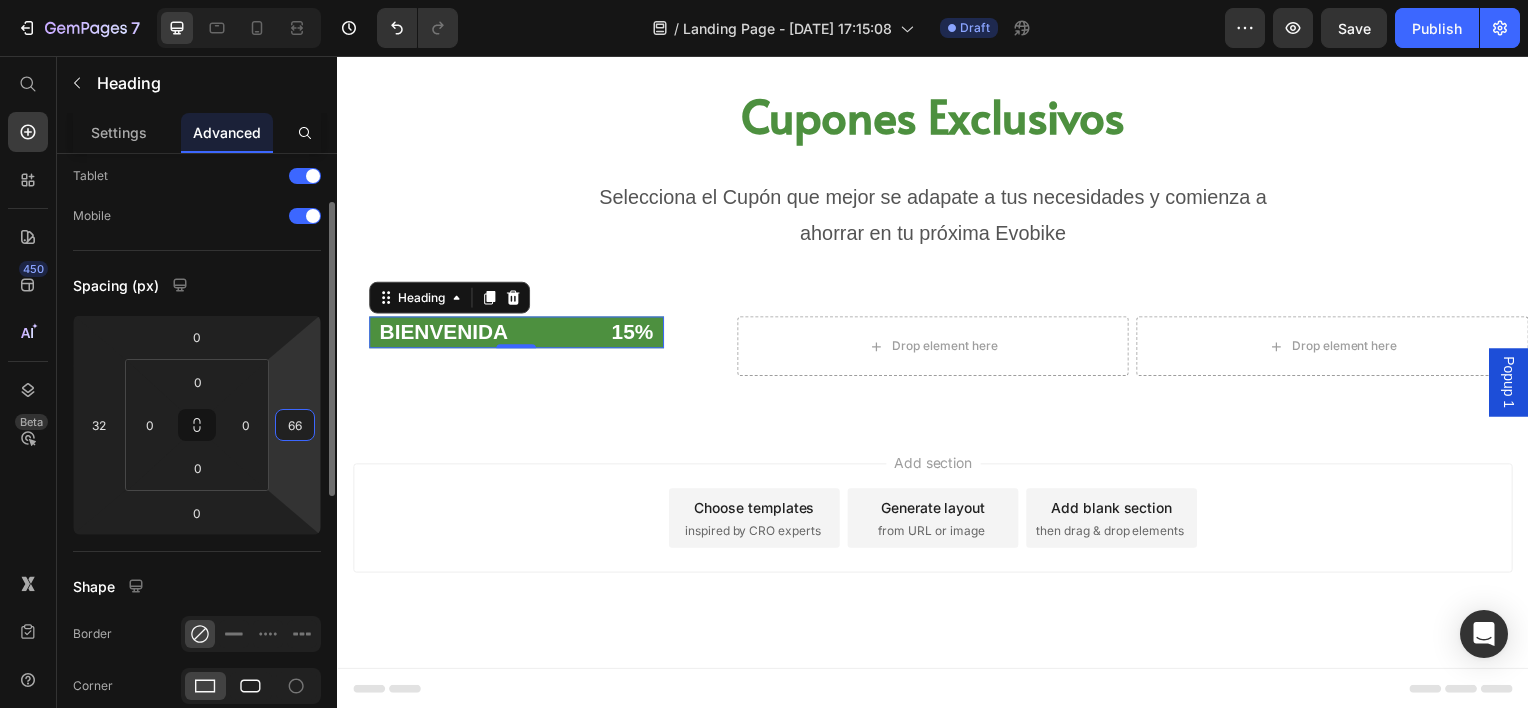 click 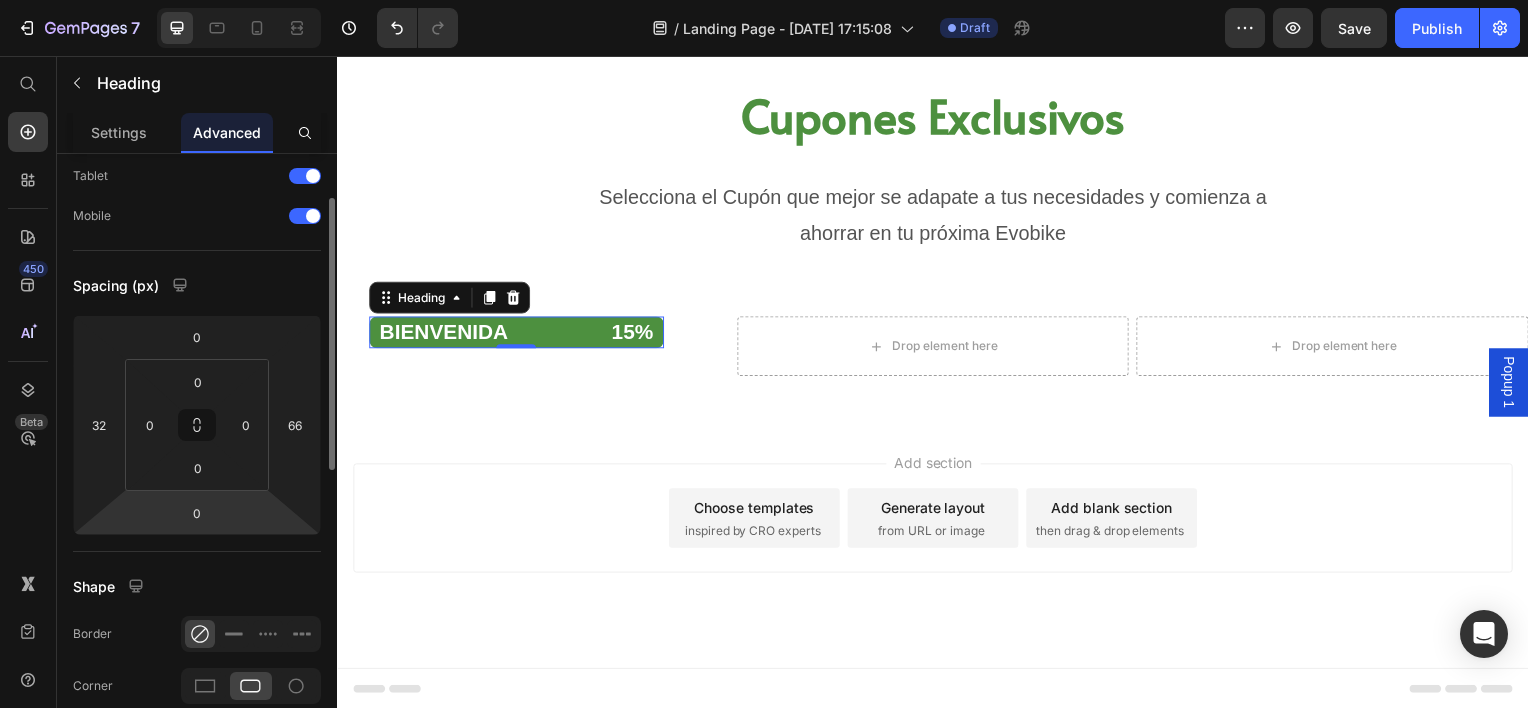 scroll, scrollTop: 300, scrollLeft: 0, axis: vertical 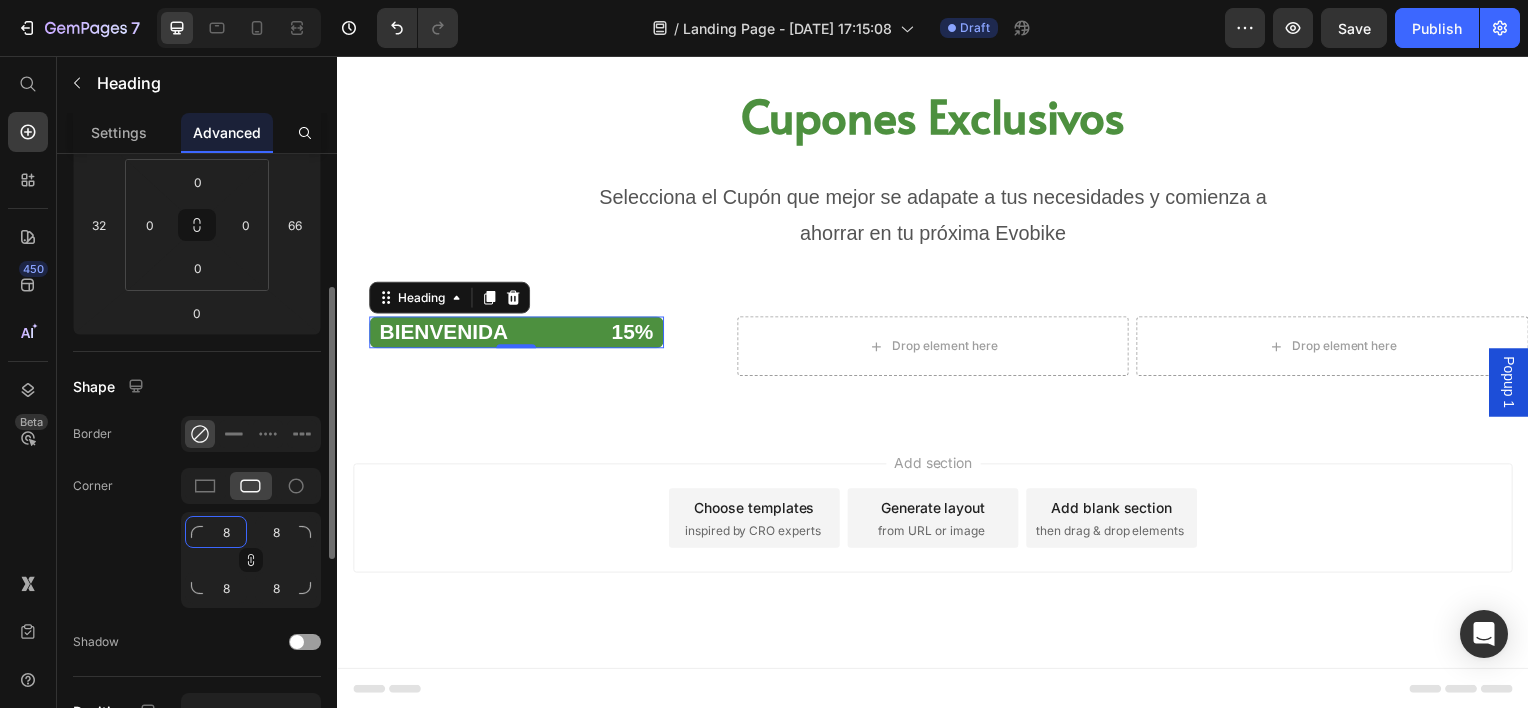 click on "8" 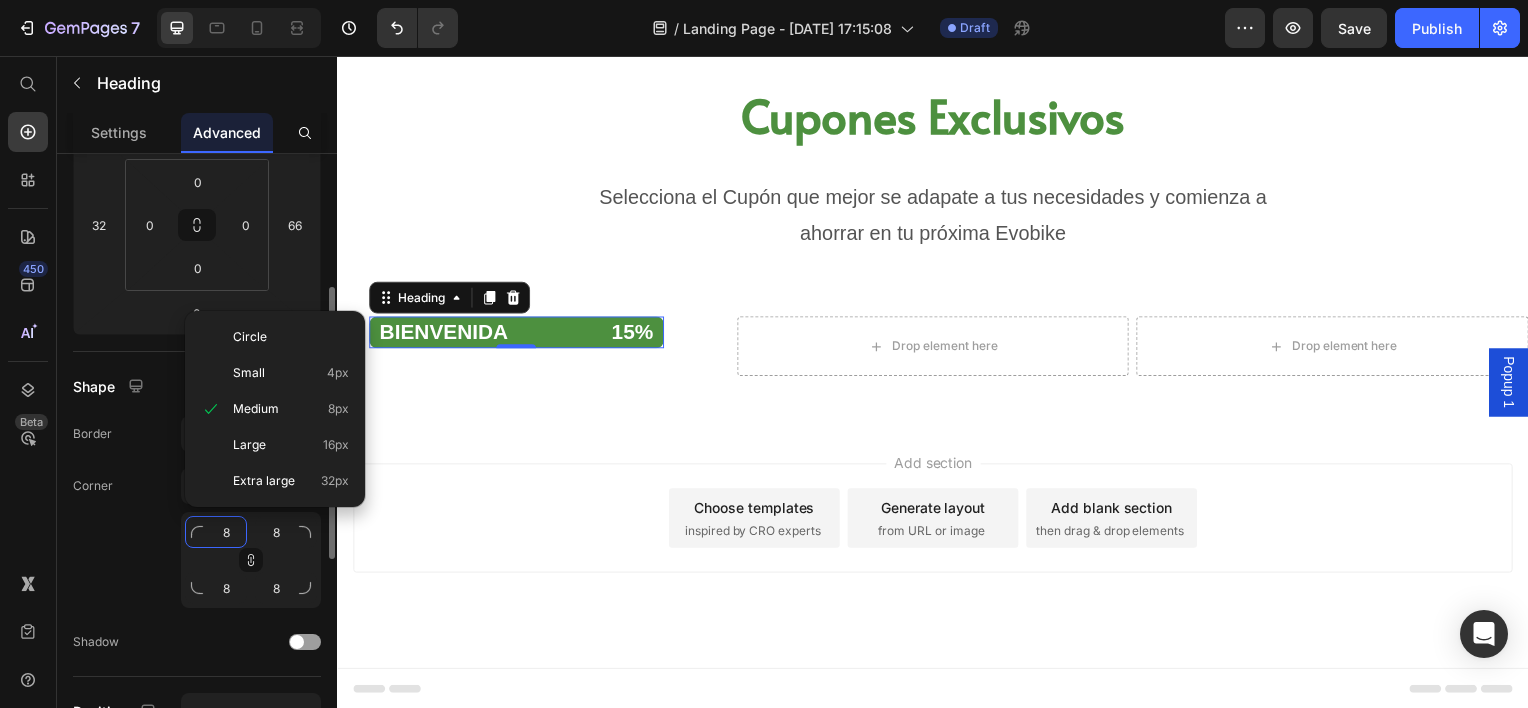 type on "2" 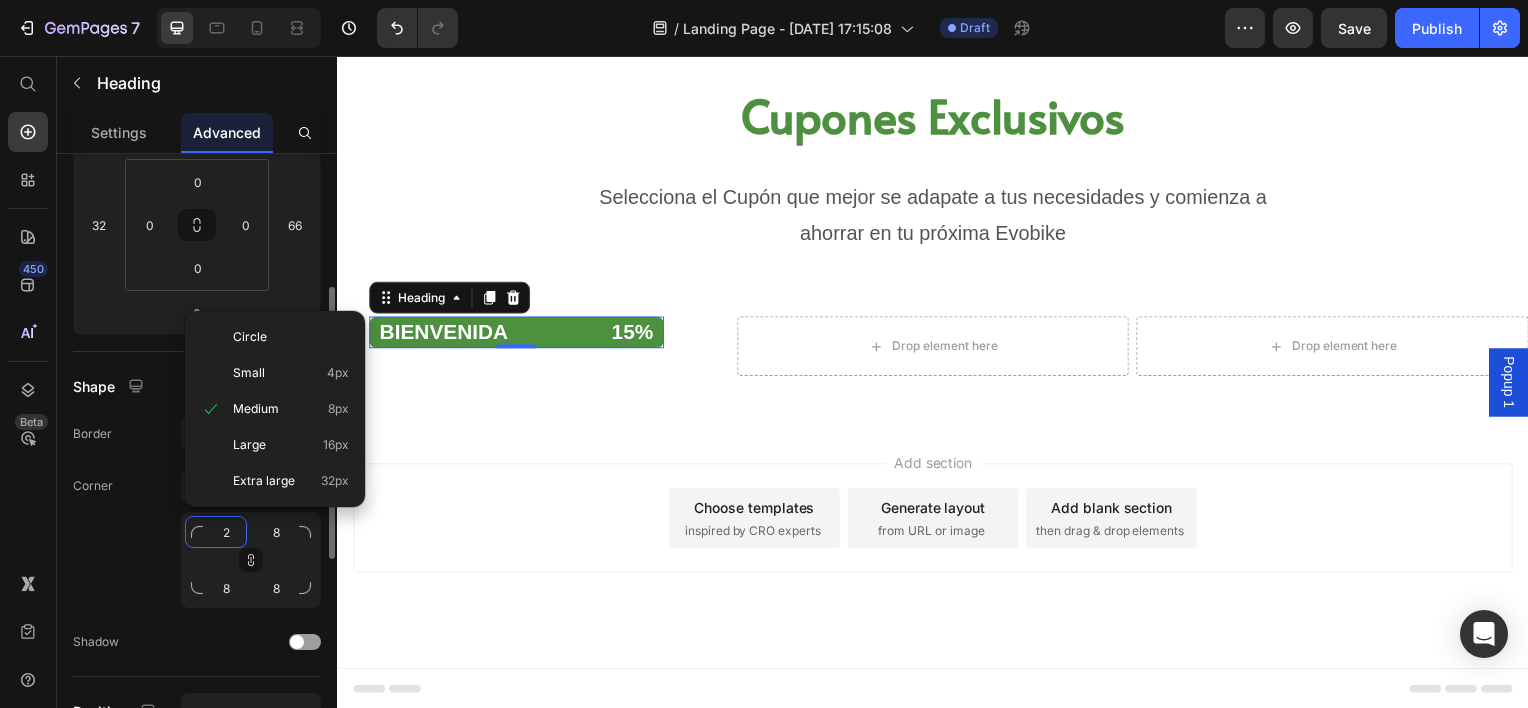 type on "2" 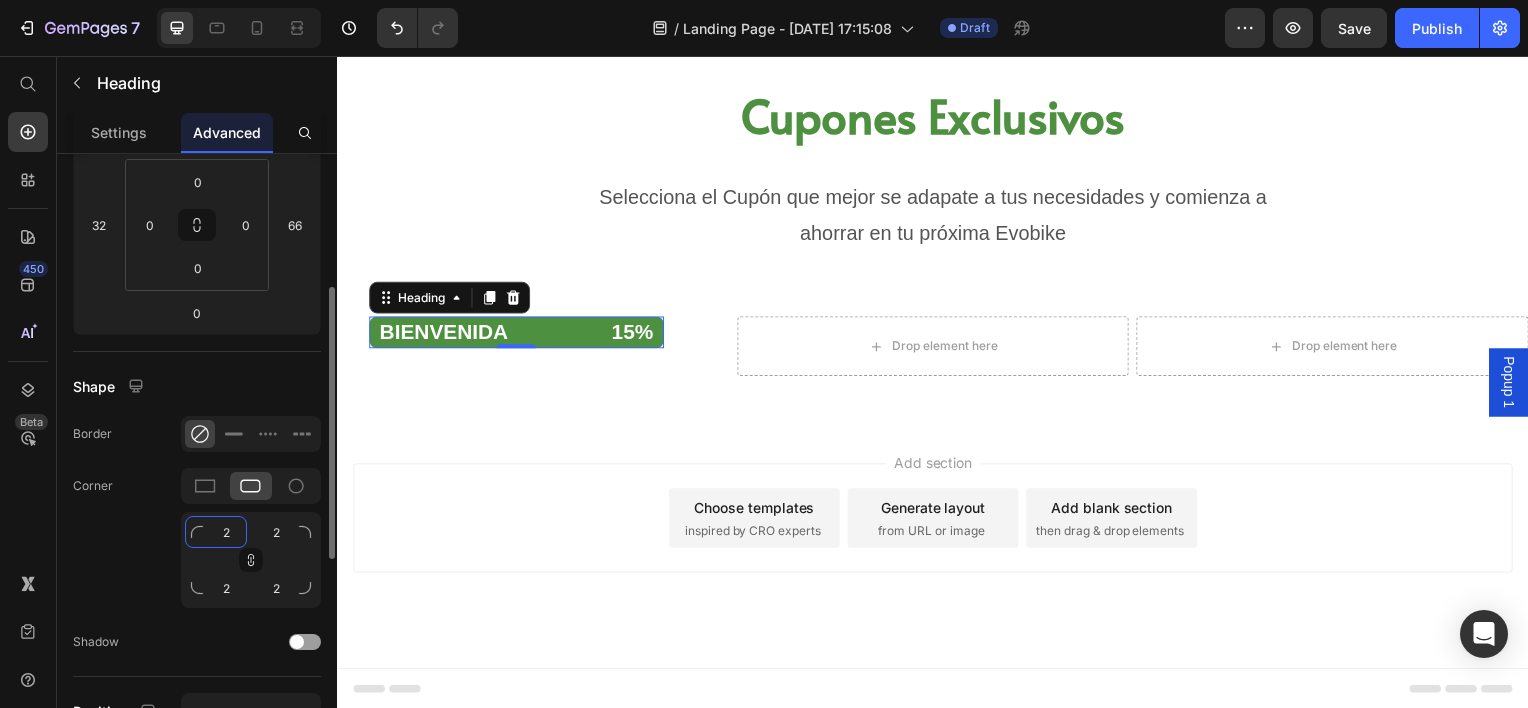 type on "20" 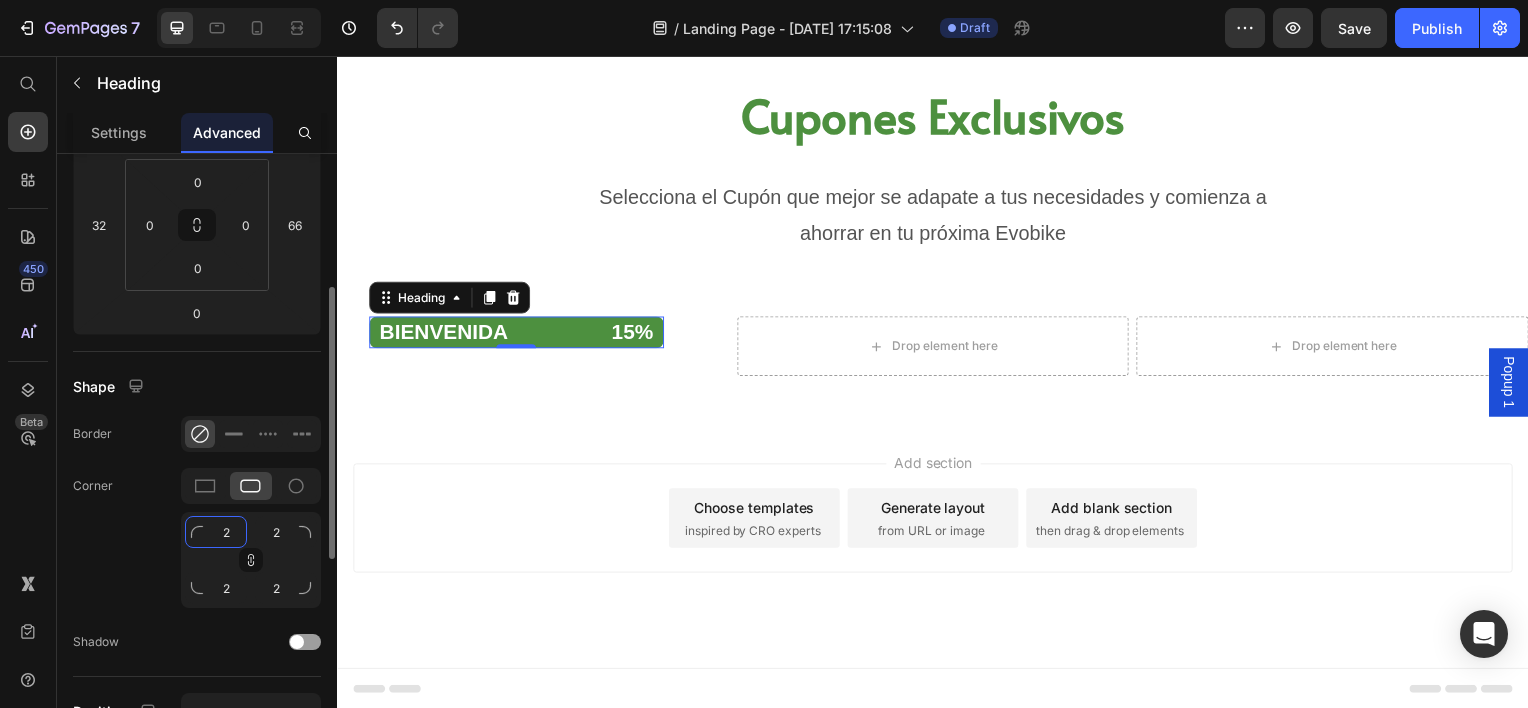 type on "20" 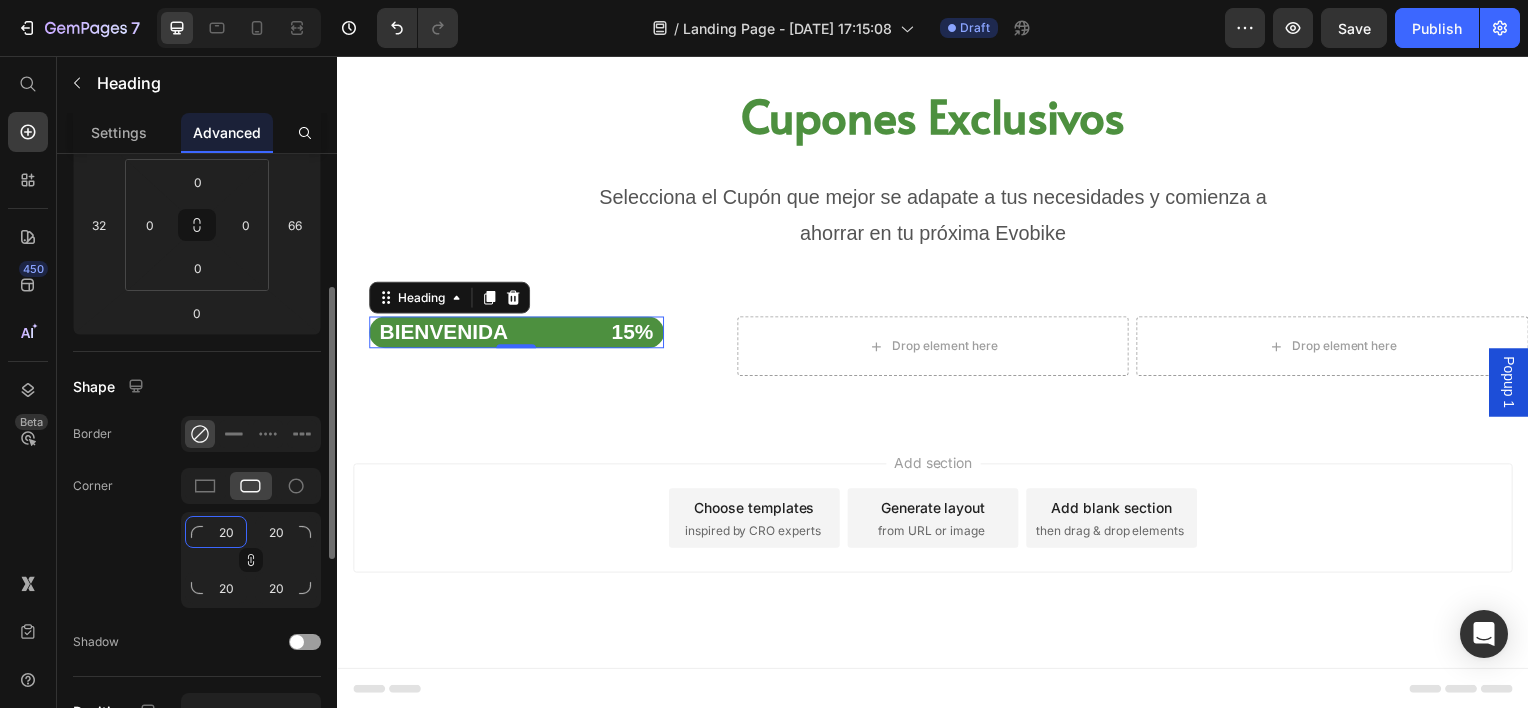 type on "20" 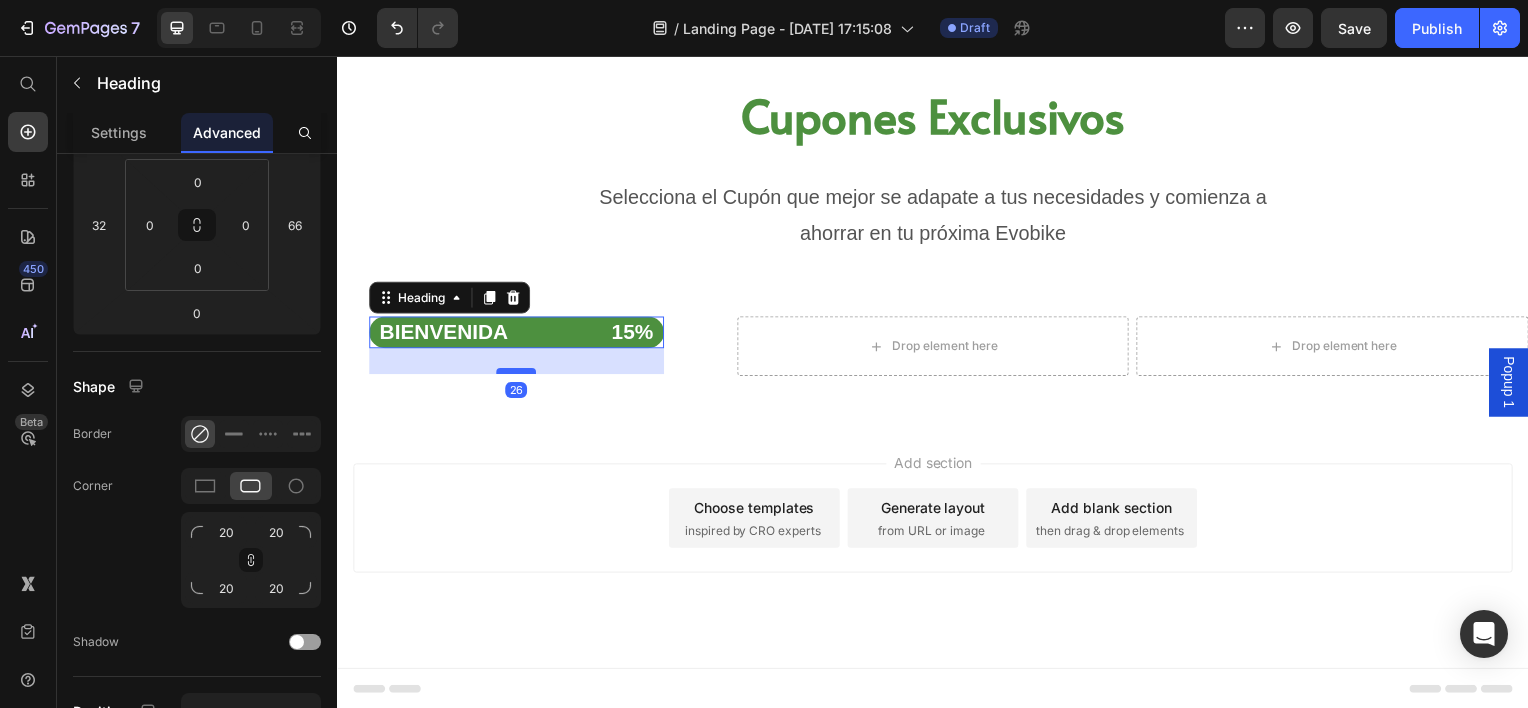 drag, startPoint x: 516, startPoint y: 346, endPoint x: 512, endPoint y: 375, distance: 29.274563 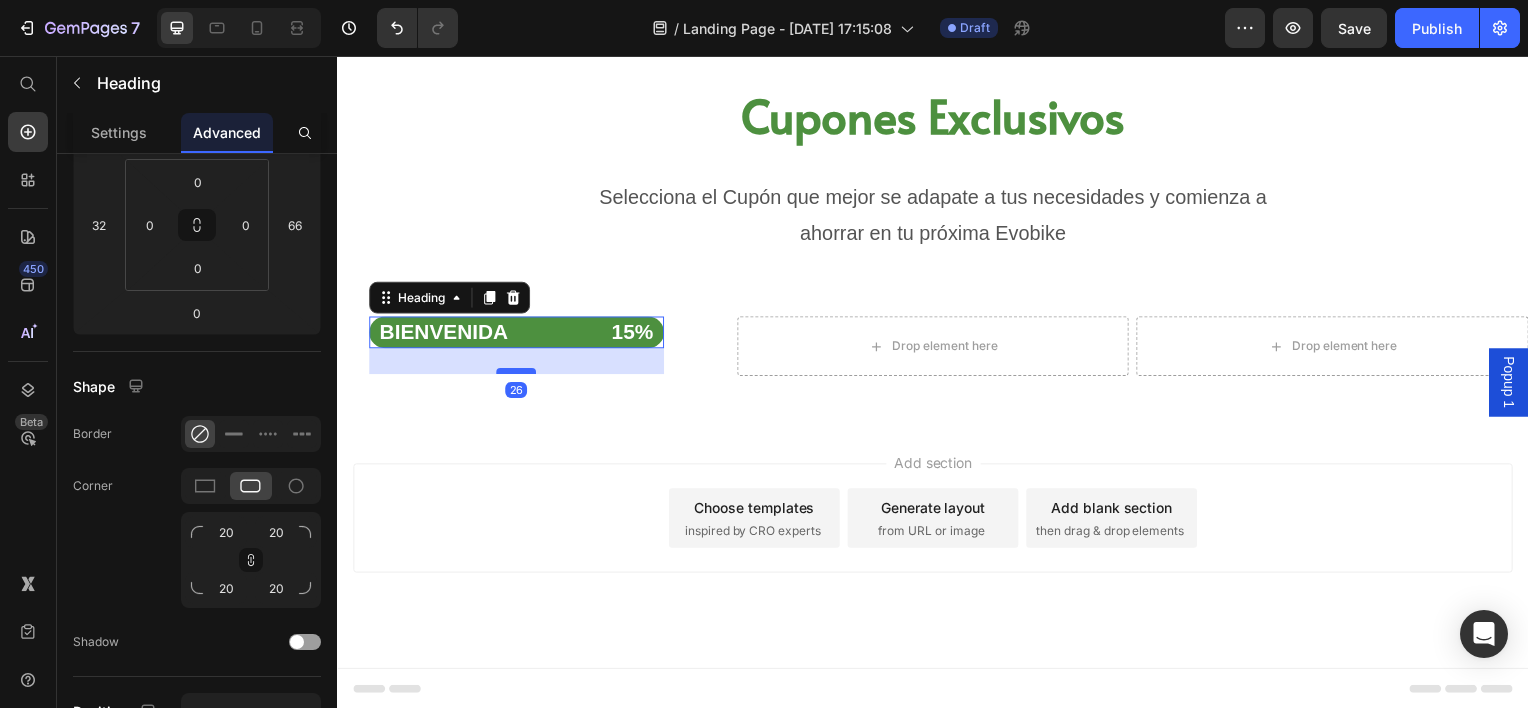 click at bounding box center (517, 373) 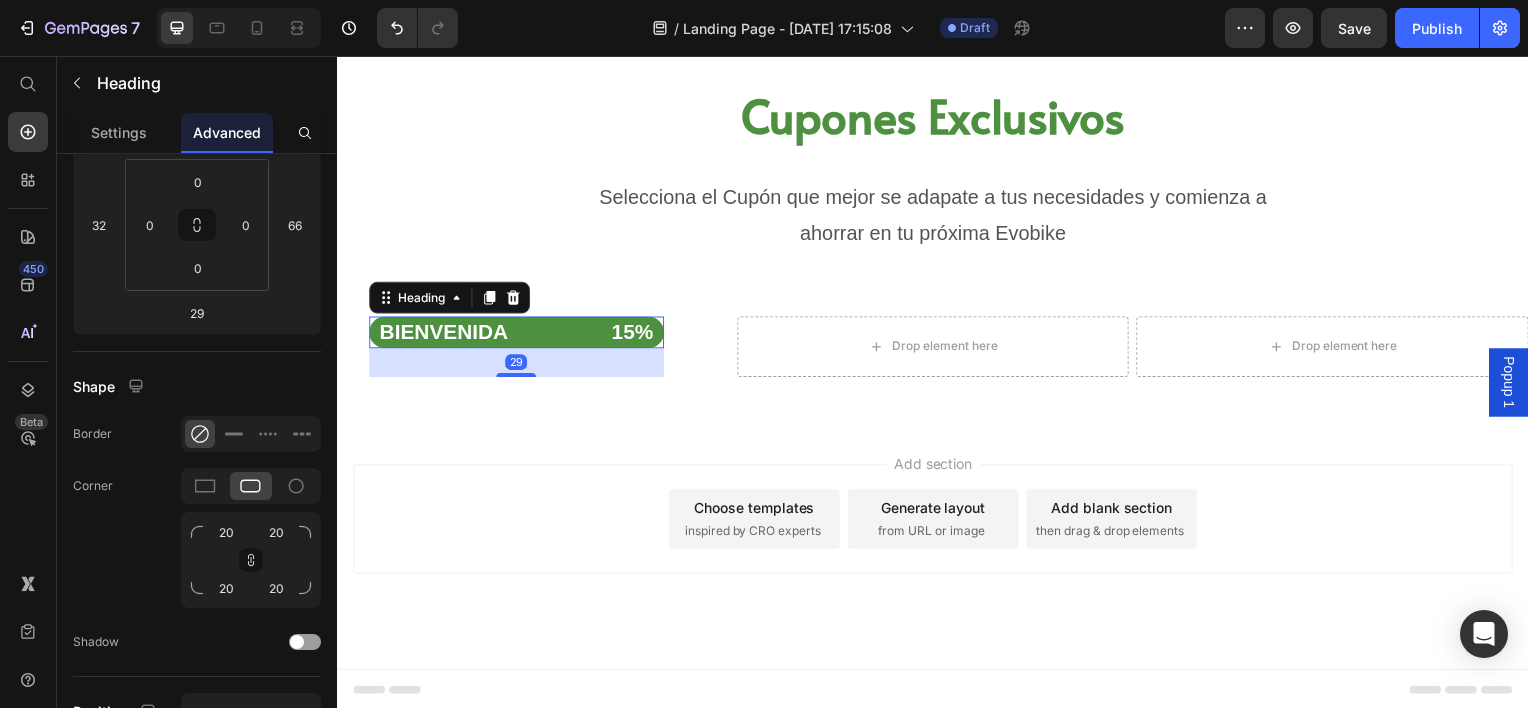 click on "29" at bounding box center [517, 364] 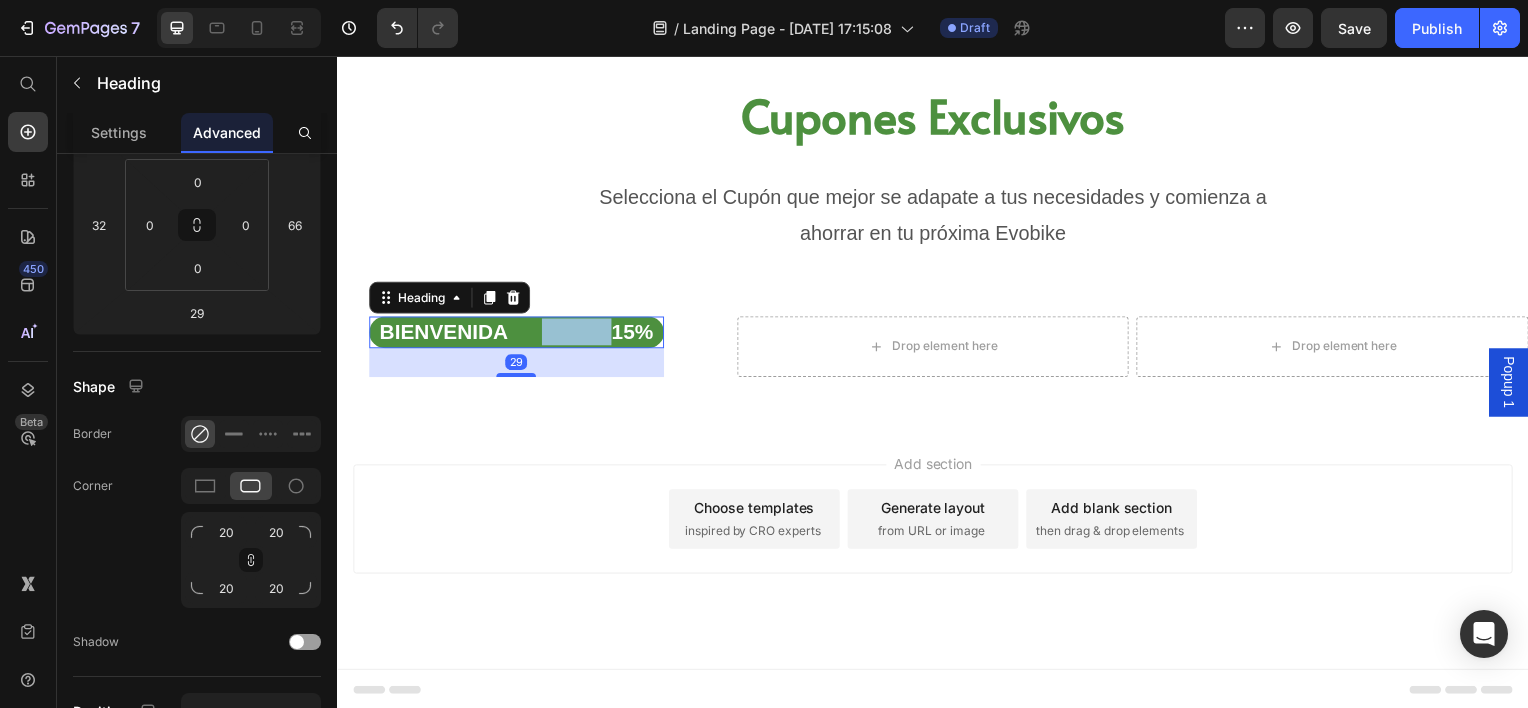 click on "BIENVENIDA                  15%" at bounding box center [517, 333] 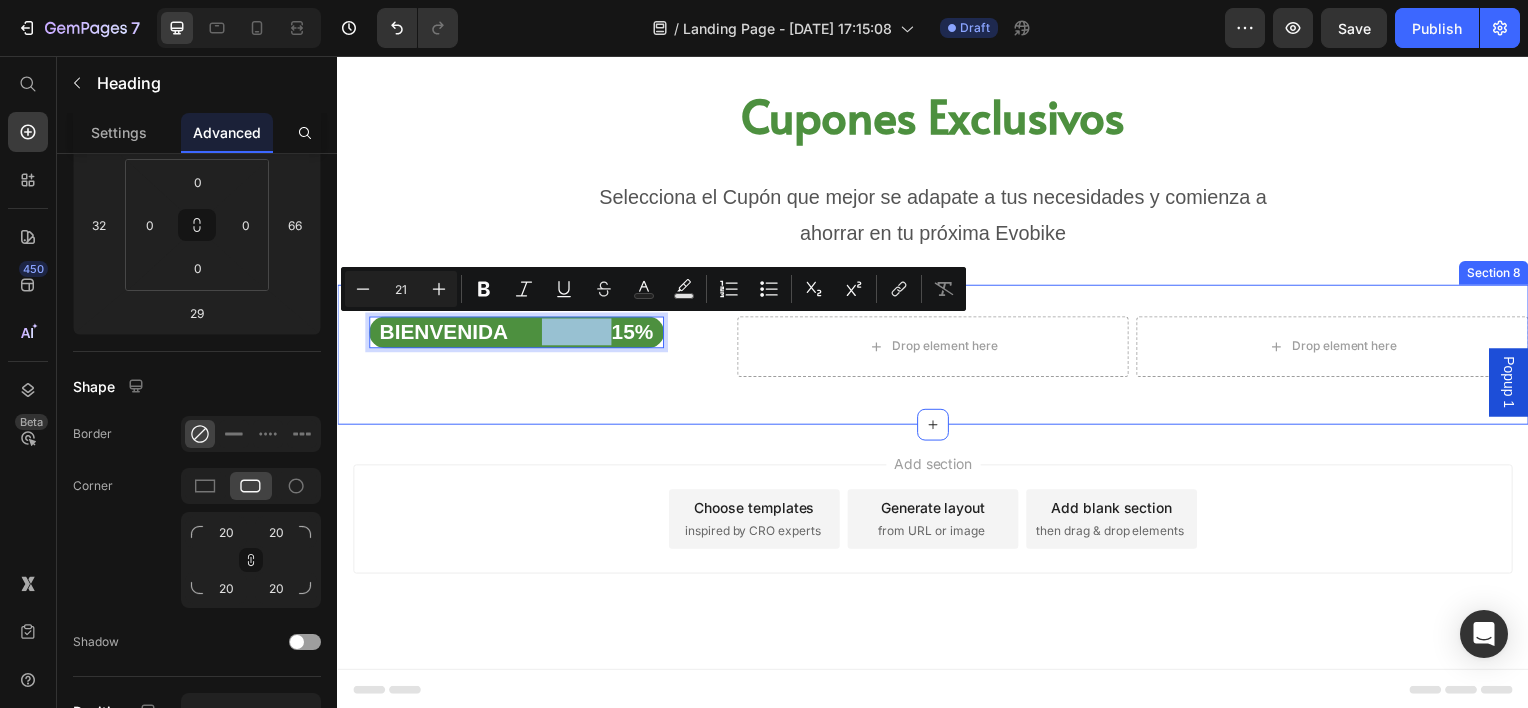 click on "BIENVENIDA                  15% Heading   29
Drop element here
Drop element here Row Section 8" at bounding box center [937, 356] 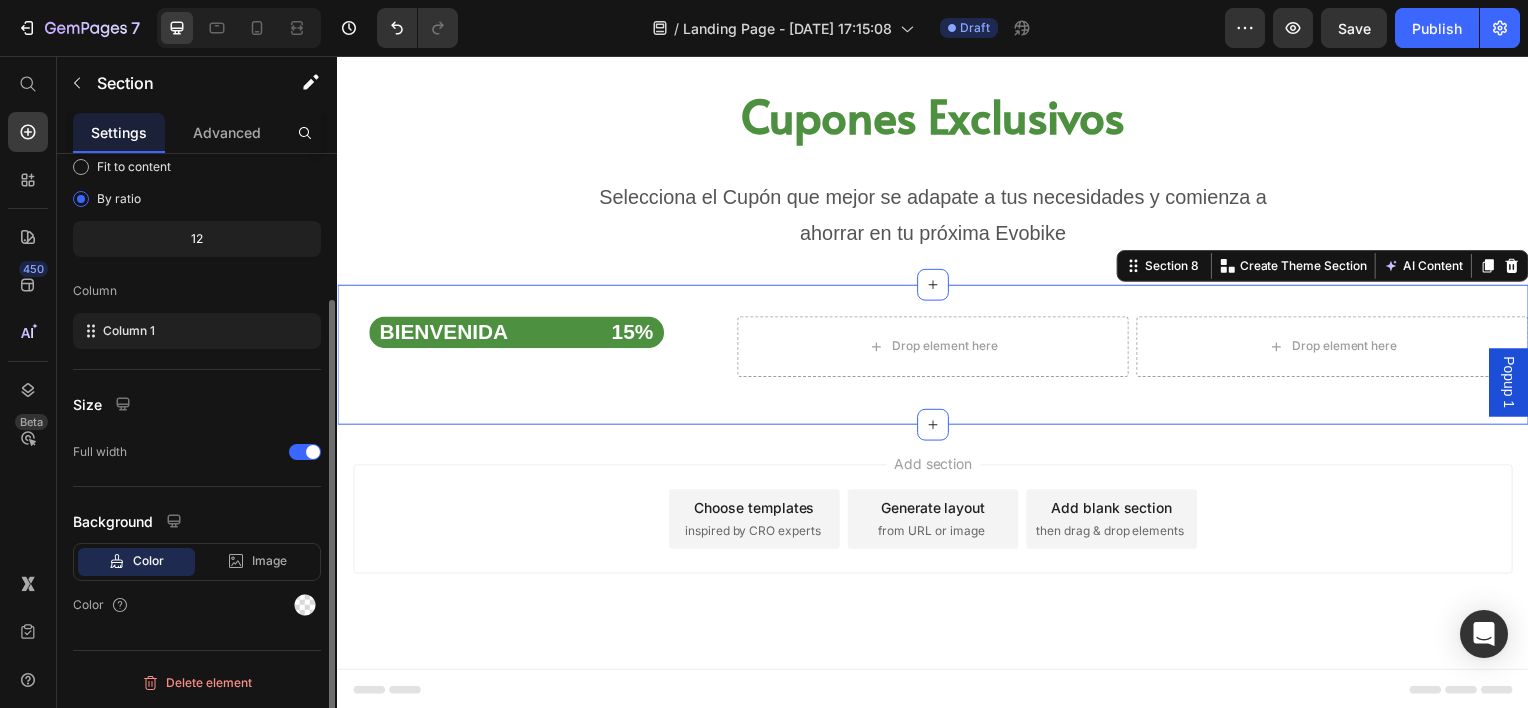scroll, scrollTop: 0, scrollLeft: 0, axis: both 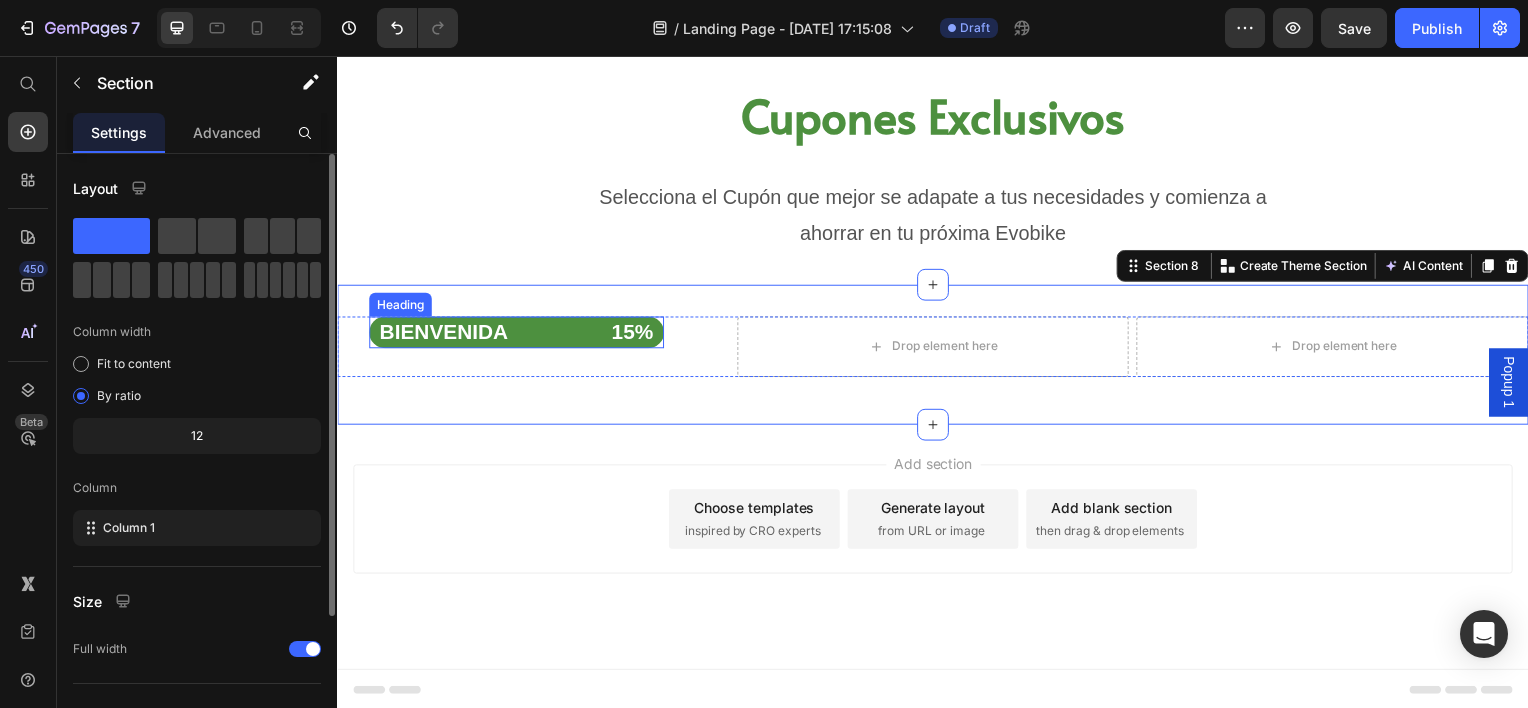 click on "BIENVENIDA                  15%" at bounding box center [517, 333] 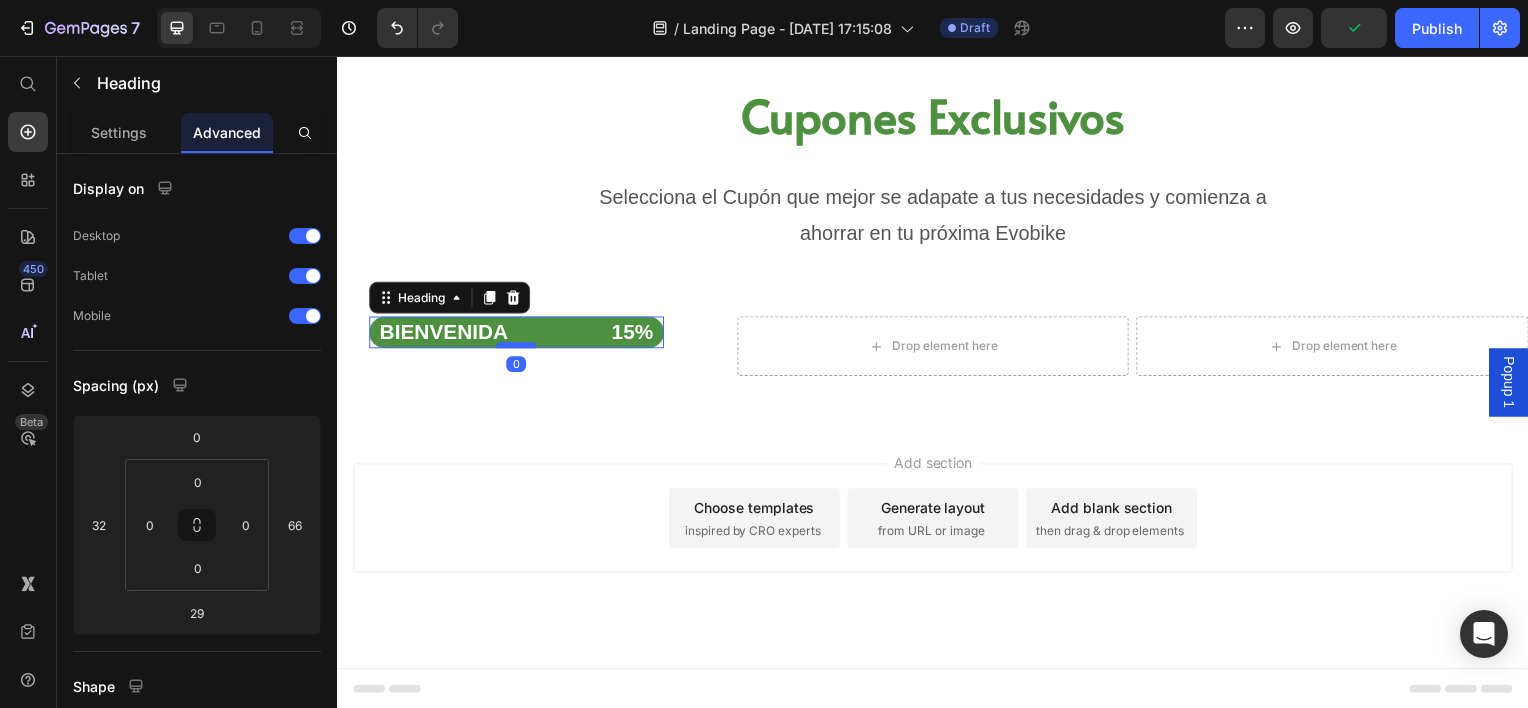 drag, startPoint x: 522, startPoint y: 375, endPoint x: 521, endPoint y: 345, distance: 30.016663 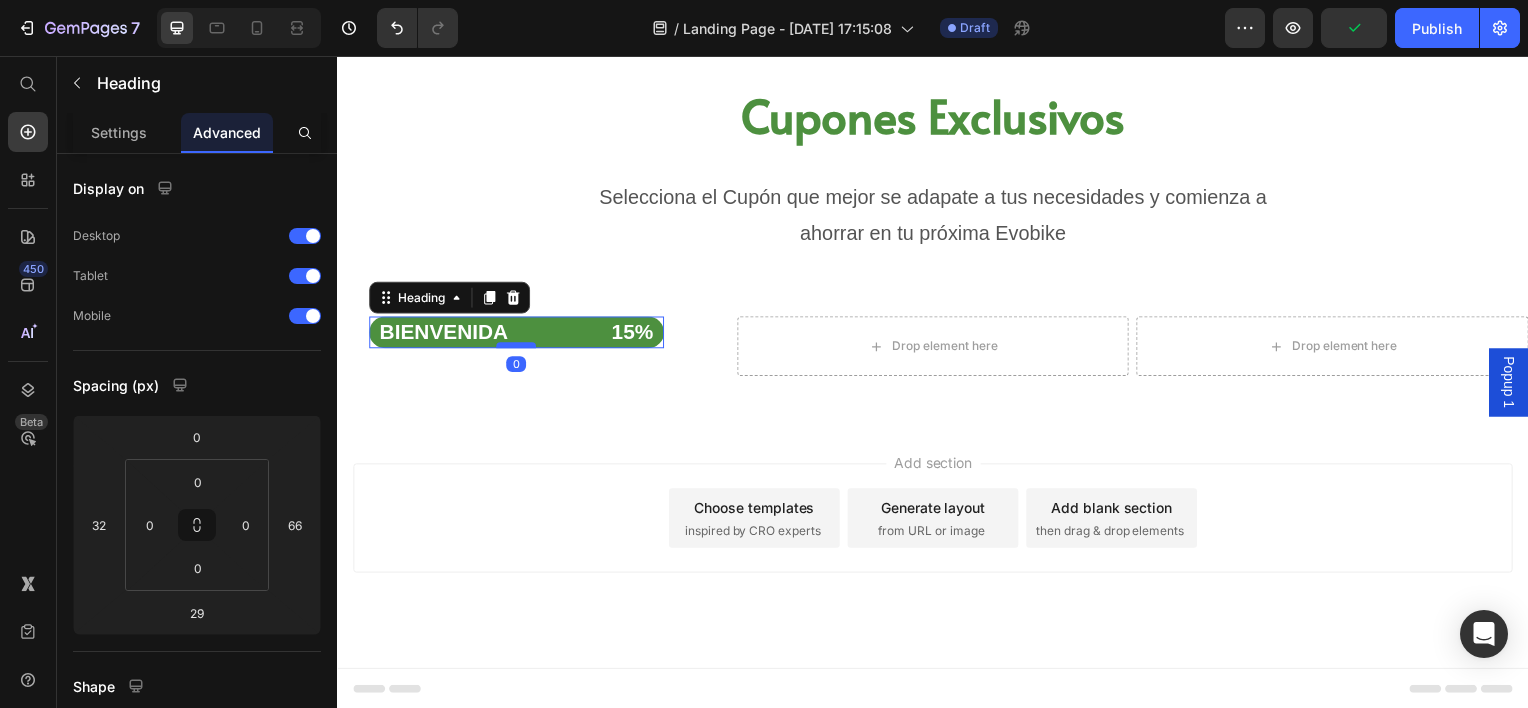 click at bounding box center [517, 347] 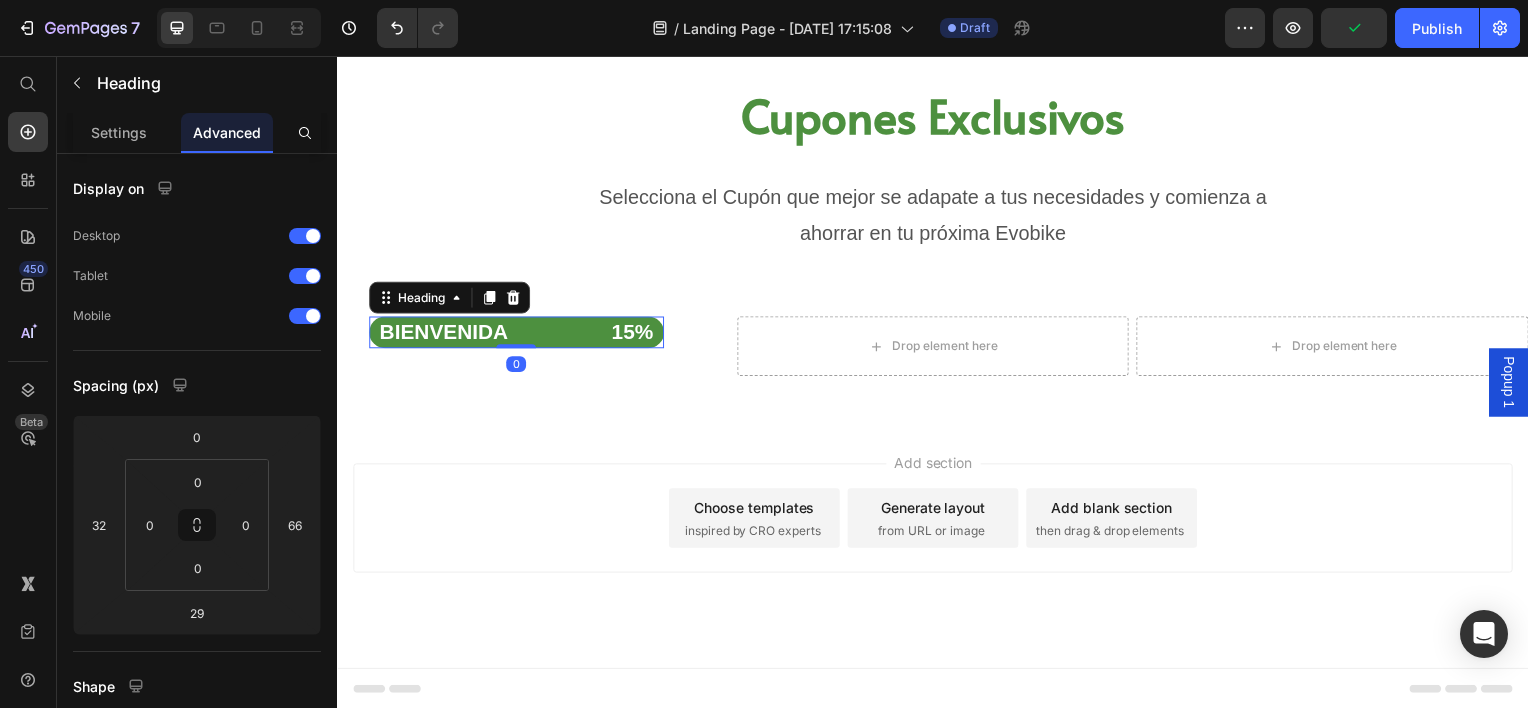 type on "0" 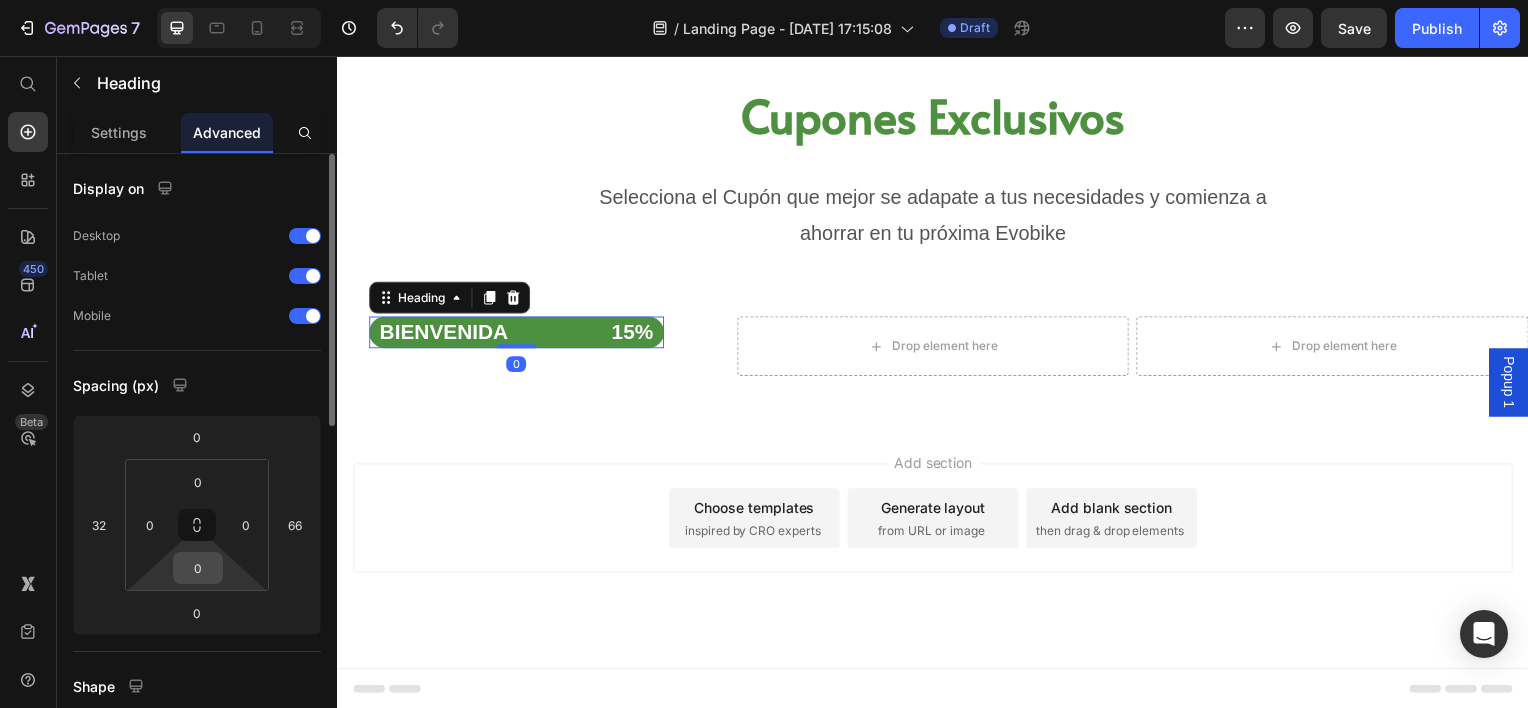 click on "0" at bounding box center [198, 568] 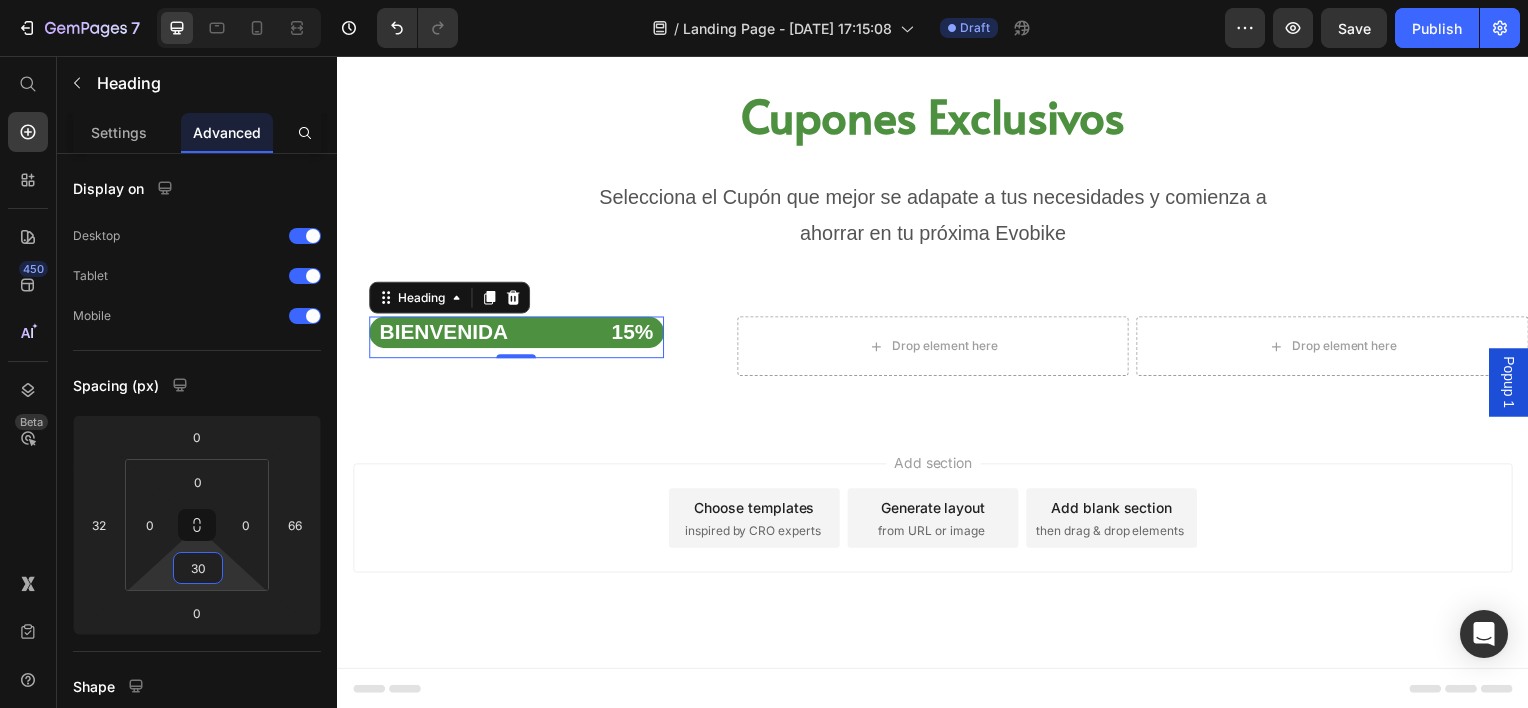 type on "36" 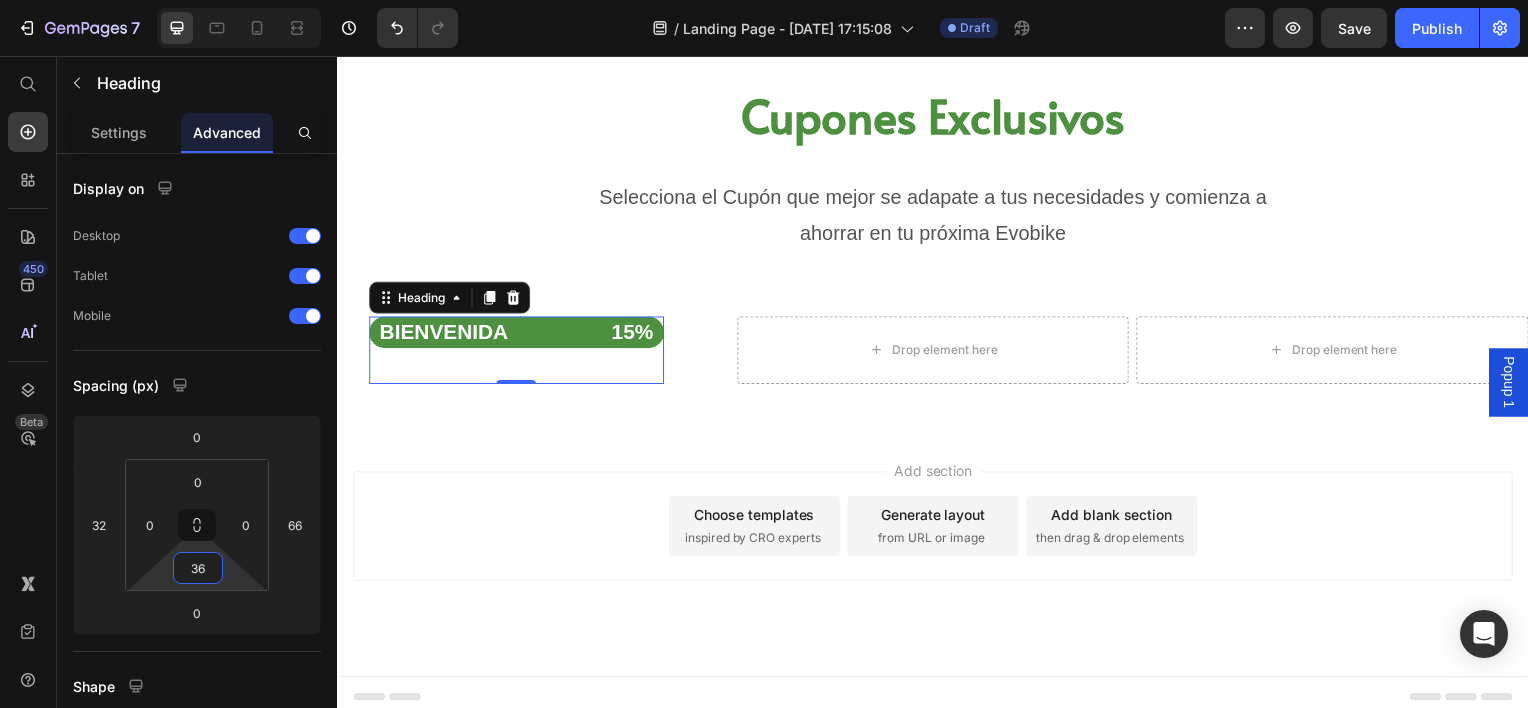 drag, startPoint x: 229, startPoint y: 574, endPoint x: 224, endPoint y: 556, distance: 18.681541 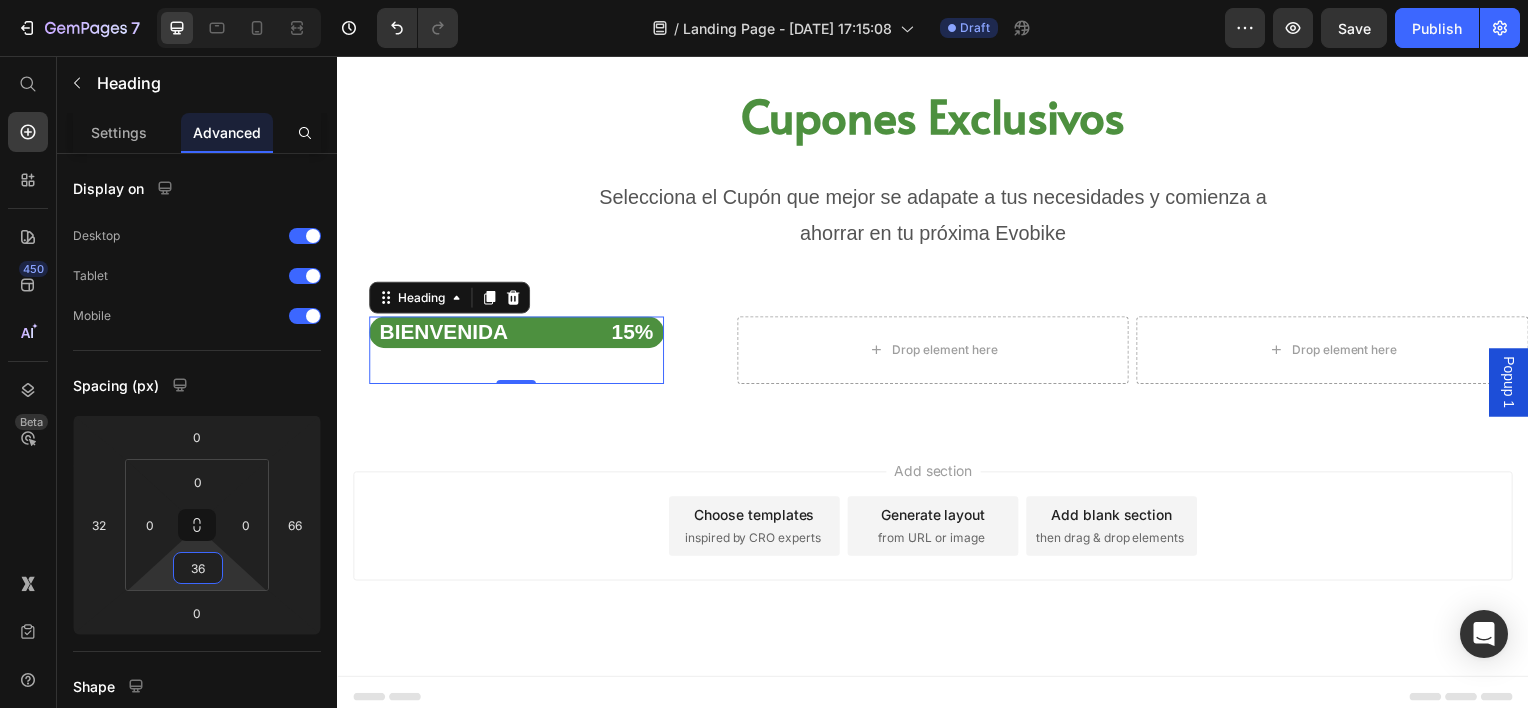 click on "7  Version history  /  Landing Page - [DATE] 17:15:08 Draft Preview  Save   Publish  450 Beta Start with Sections Elements Hero Section Product Detail Brands Trusted Badges Guarantee Product Breakdown How to use Testimonials Compare Bundle FAQs Social Proof Brand Story Product List Collection Blog List Contact Sticky Add to Cart Custom Footer Browse Library 450 Layout
Row
Row
Row
Row Text
Heading
Text Block Button
Button
Button
Sticky Back to top Media
Image Image" at bounding box center (764, 0) 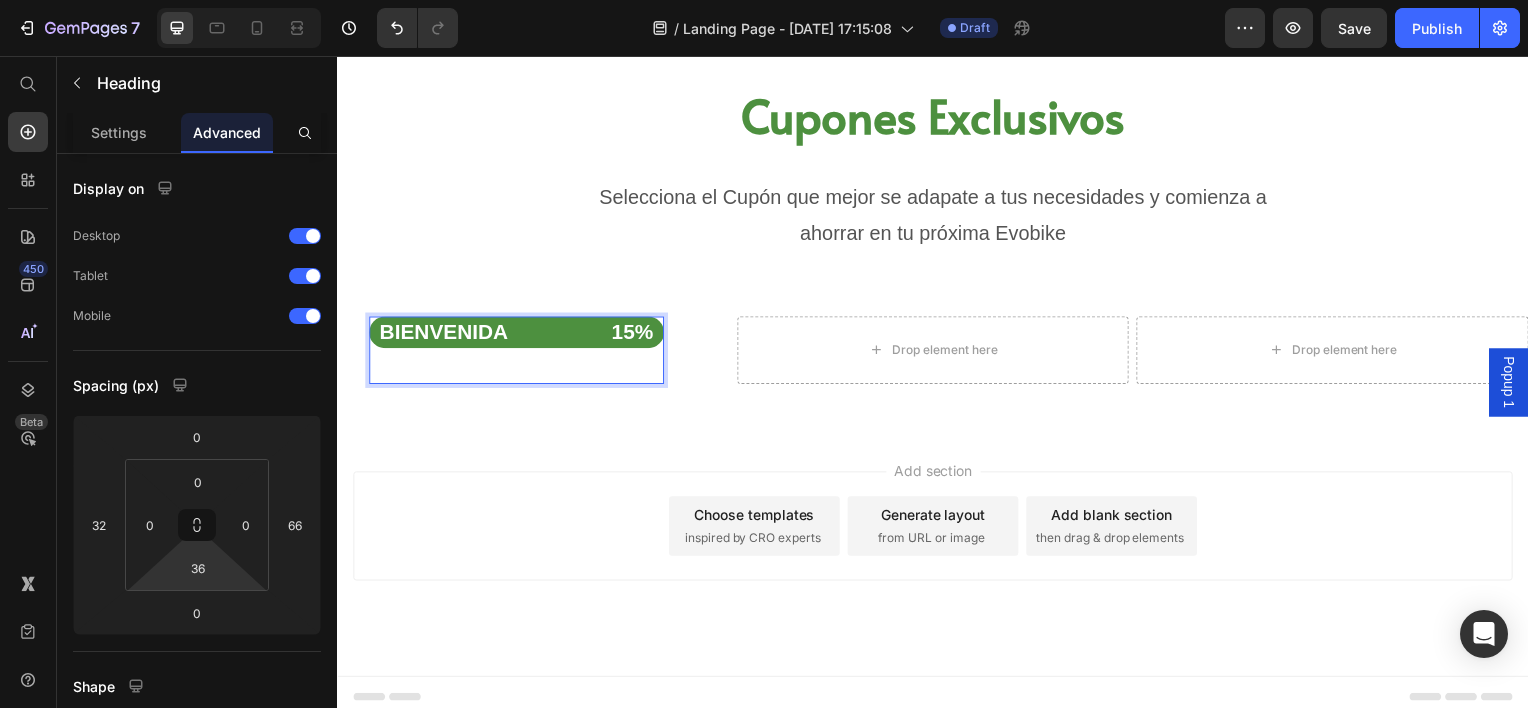 click on "BIENVENIDA                  15%" at bounding box center [517, 333] 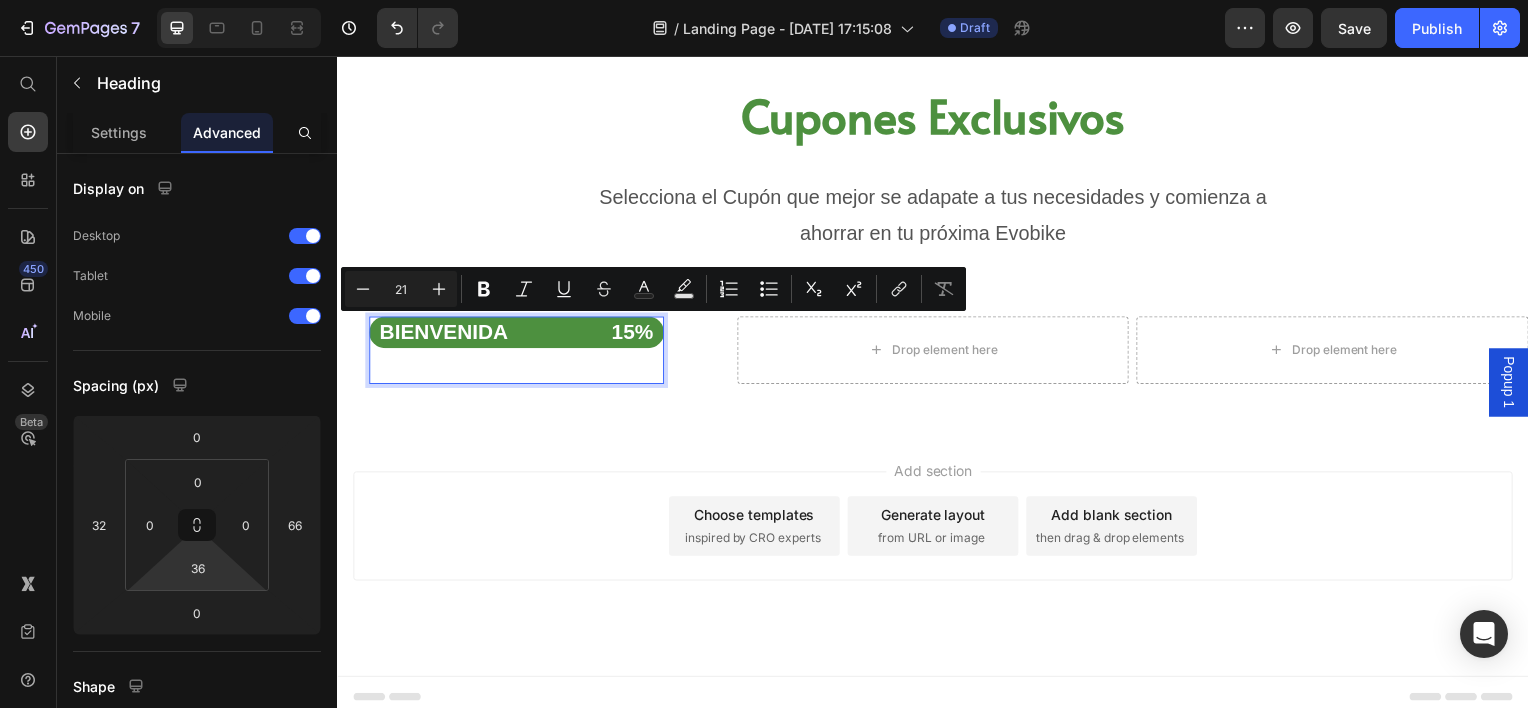 click on "BIENVENIDA                  15%" at bounding box center [517, 333] 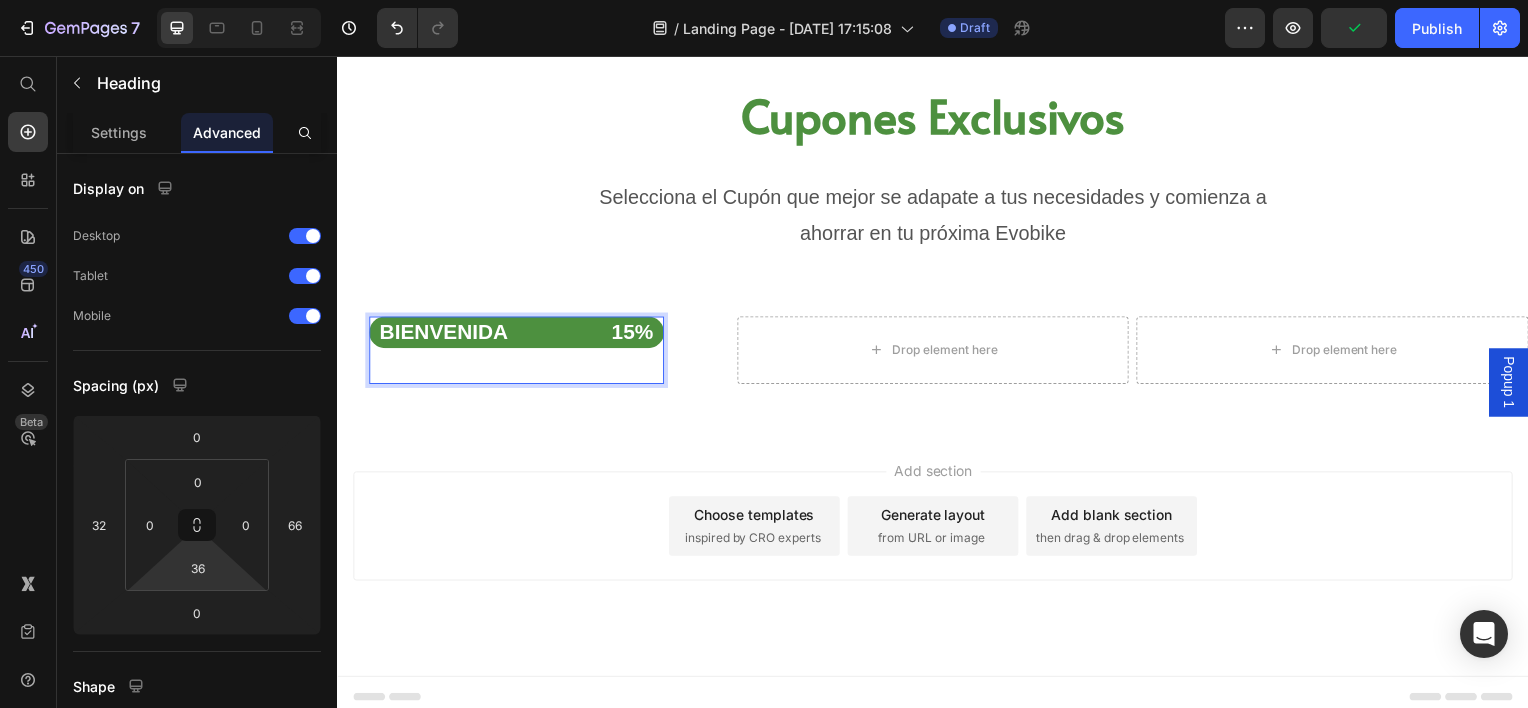 click on "BIENVENIDA                  15%" at bounding box center (517, 333) 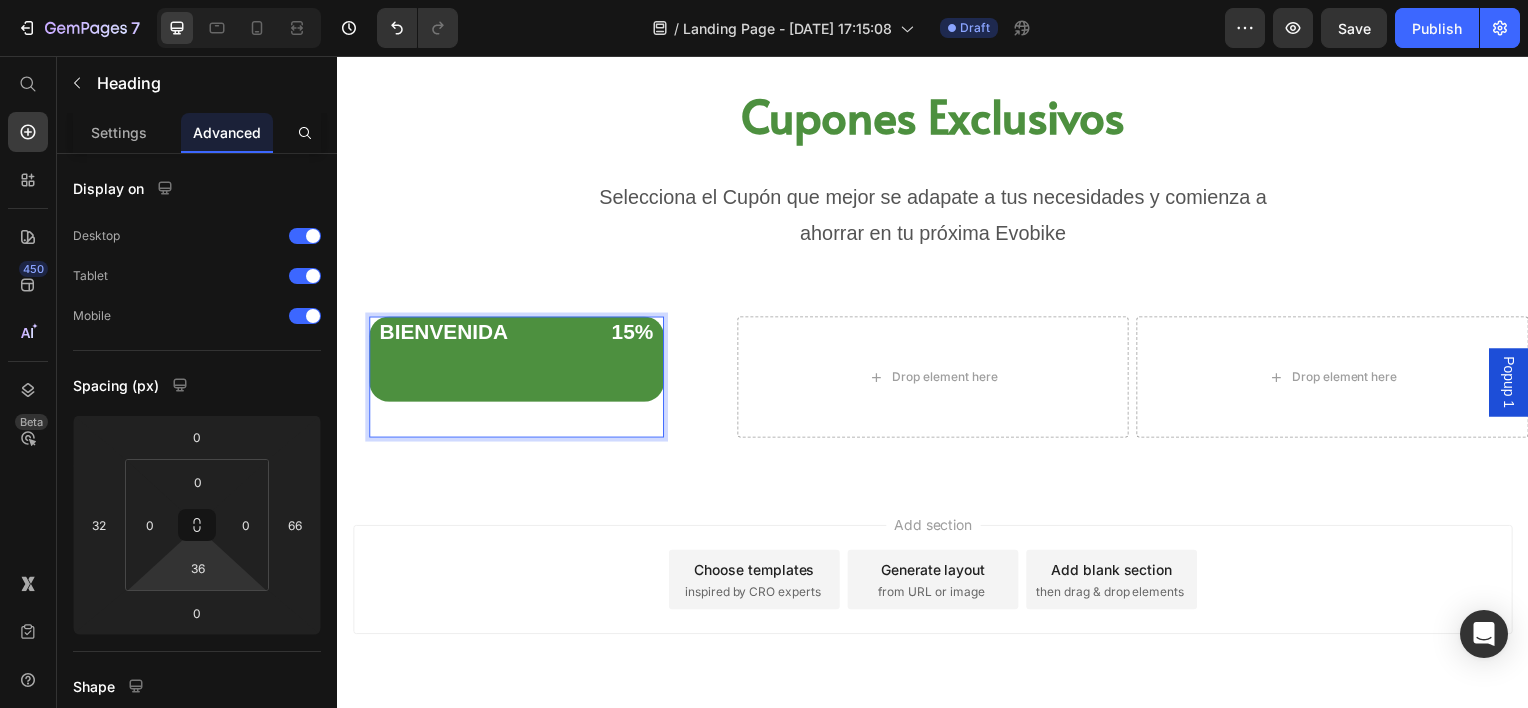 click on "BIENVENIDA                  15%" at bounding box center (517, 361) 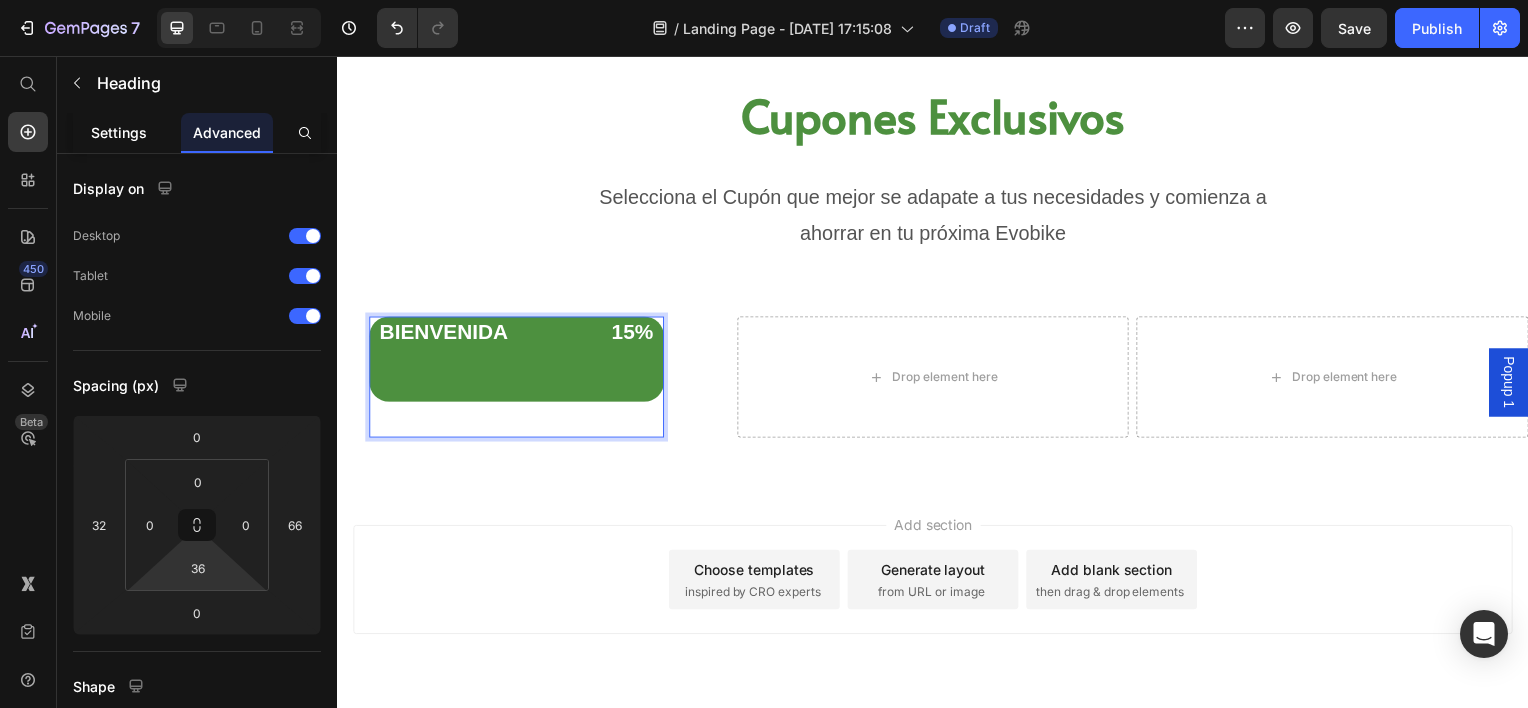 click on "Settings" 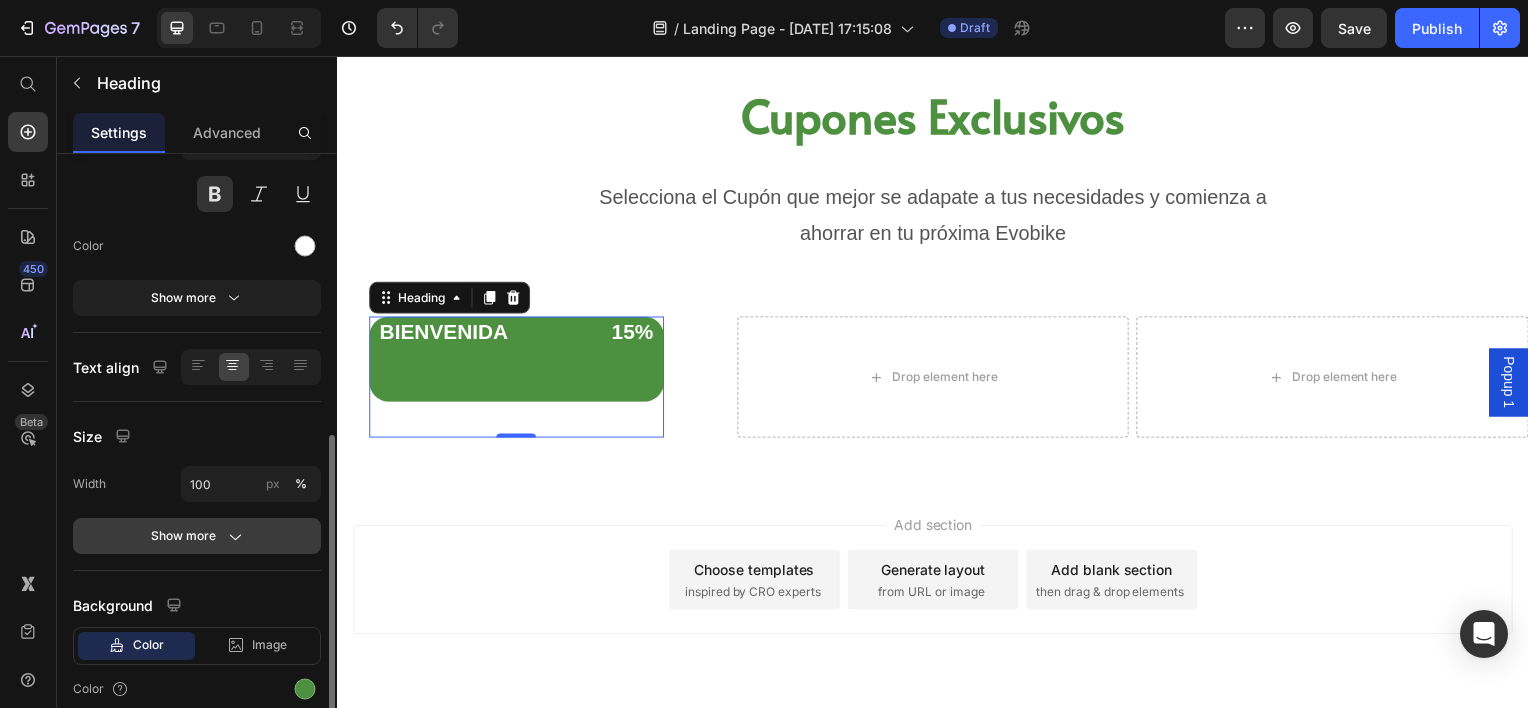 scroll, scrollTop: 398, scrollLeft: 0, axis: vertical 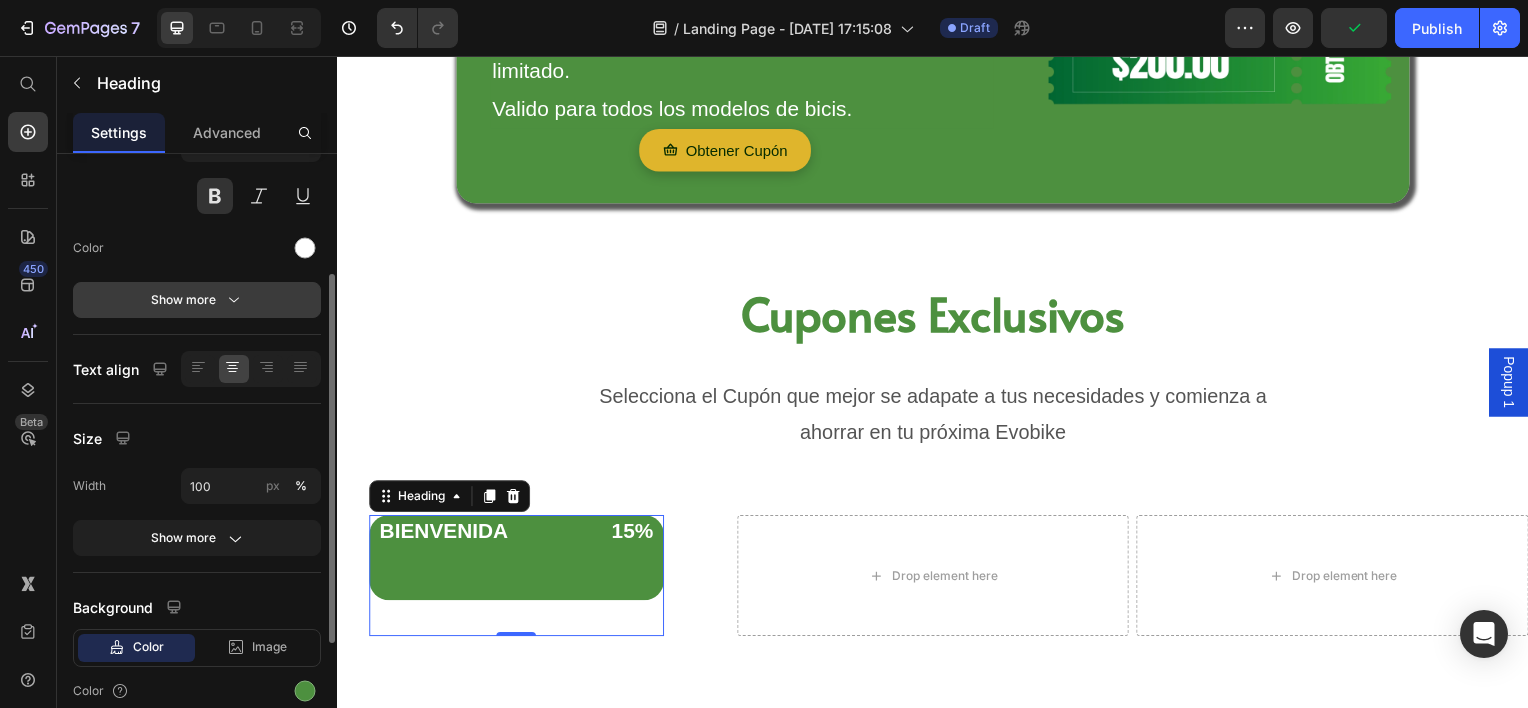 click 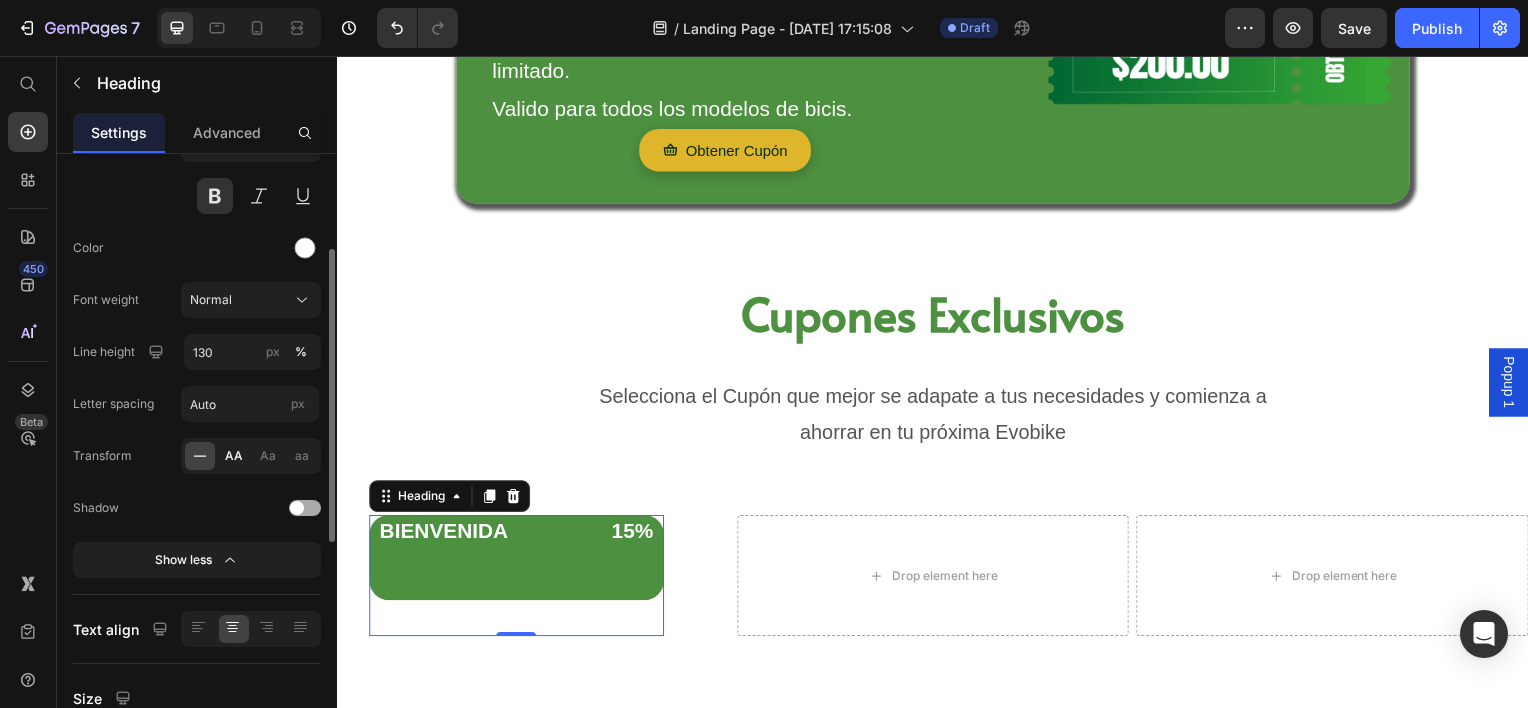 click on "AA" 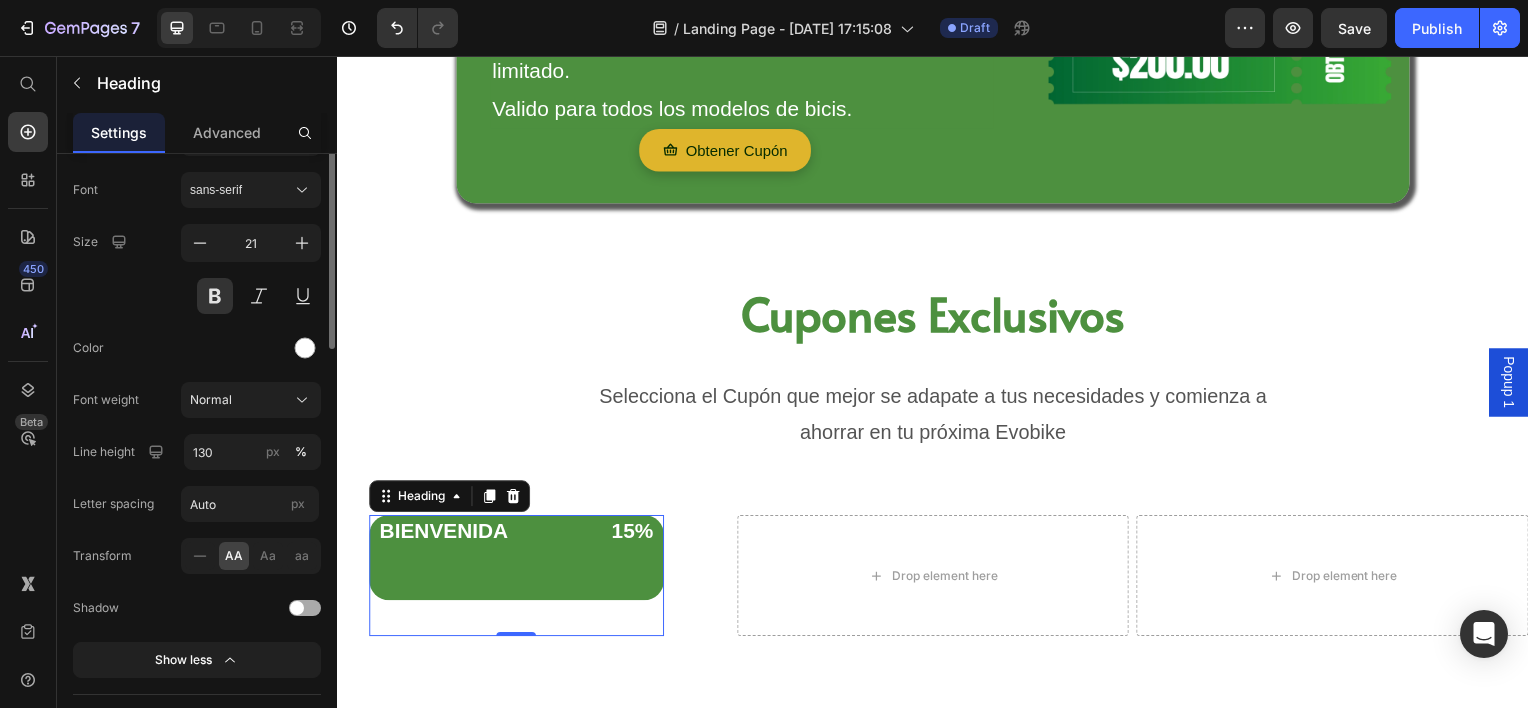 scroll, scrollTop: 0, scrollLeft: 0, axis: both 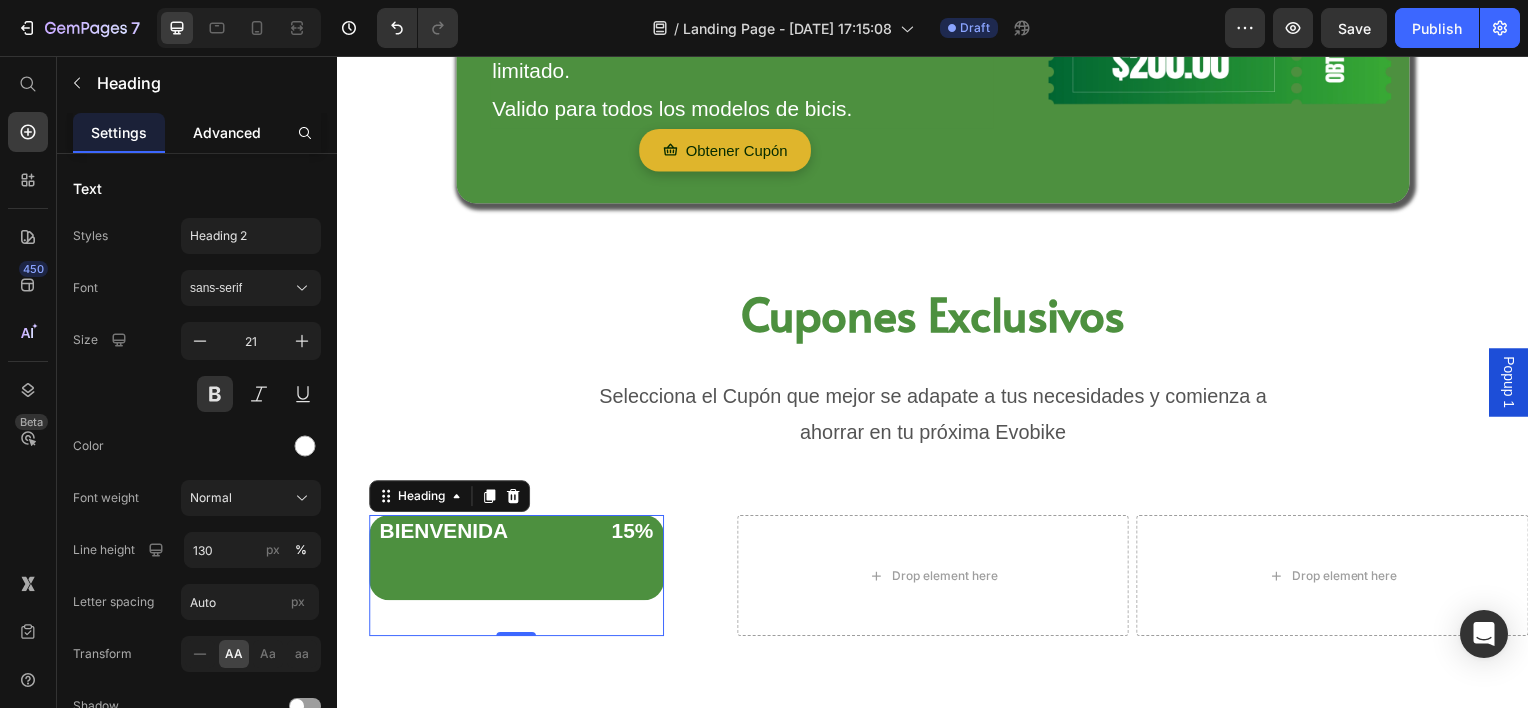 click on "Advanced" 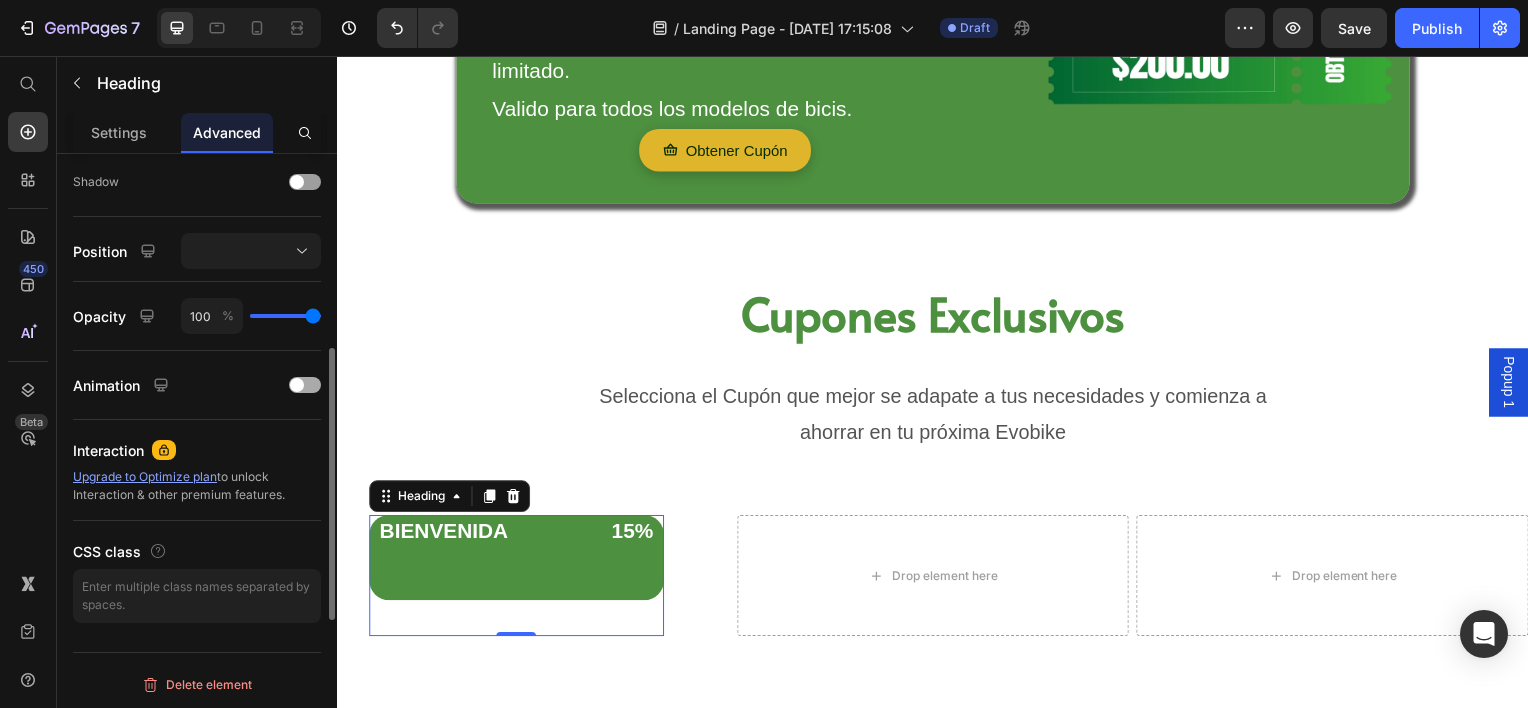 scroll, scrollTop: 660, scrollLeft: 0, axis: vertical 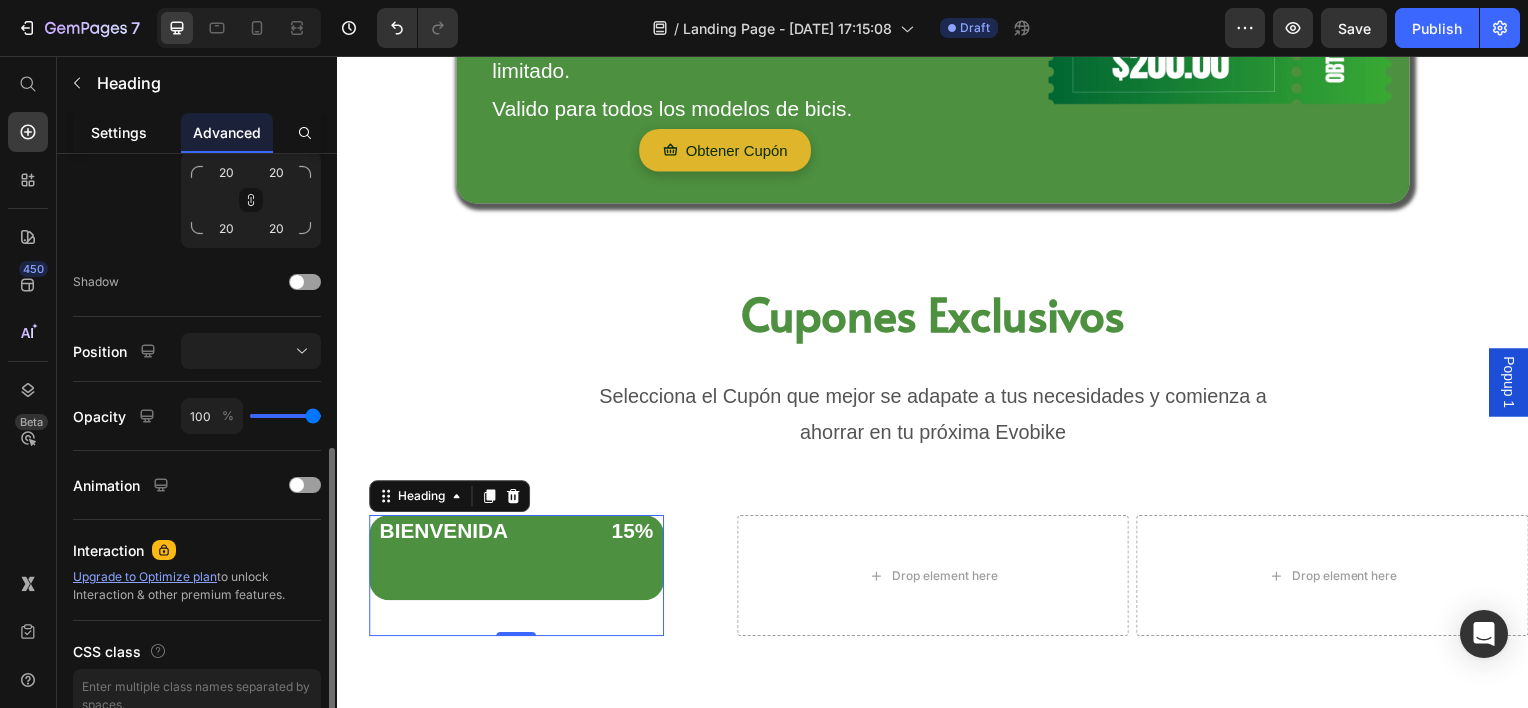 click on "Settings" 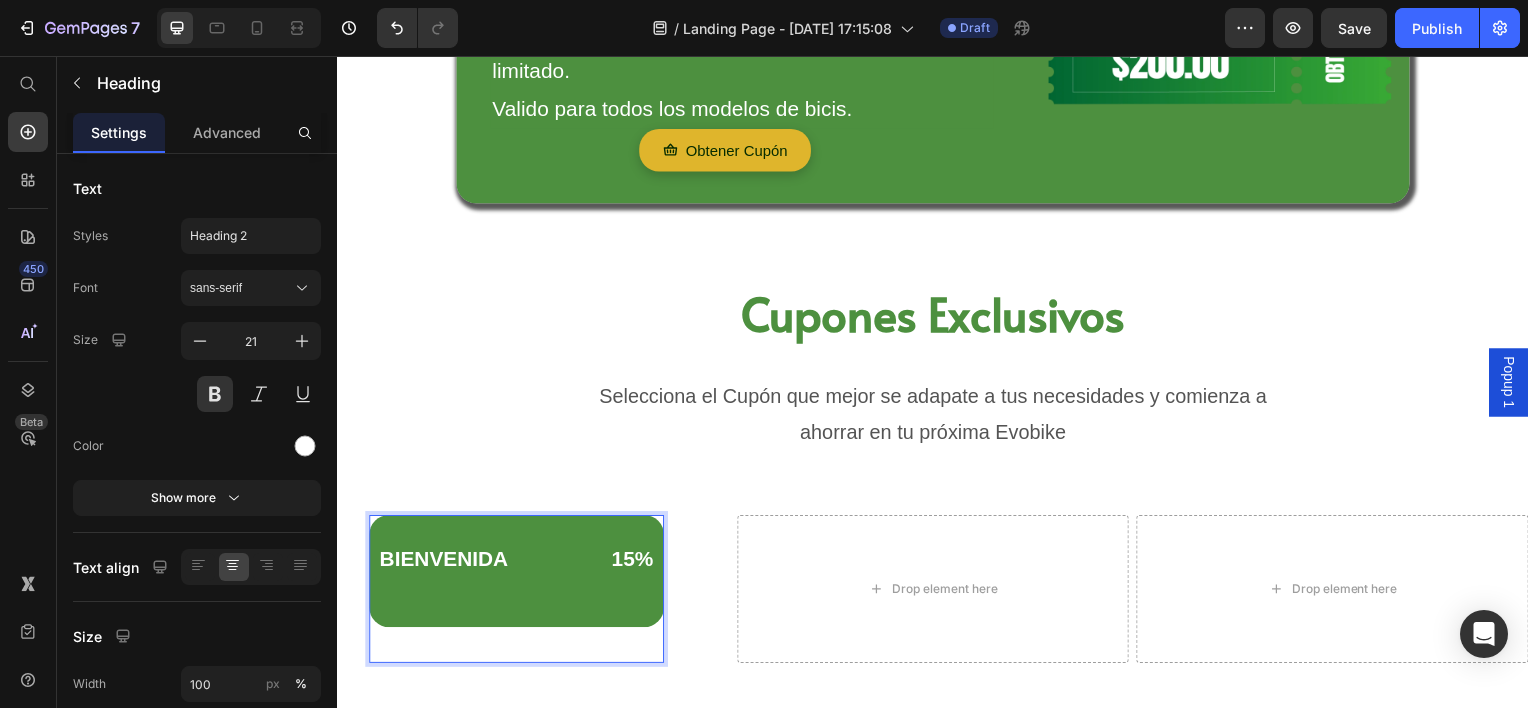 click on "BIENVENIDA                  15%" at bounding box center [517, 574] 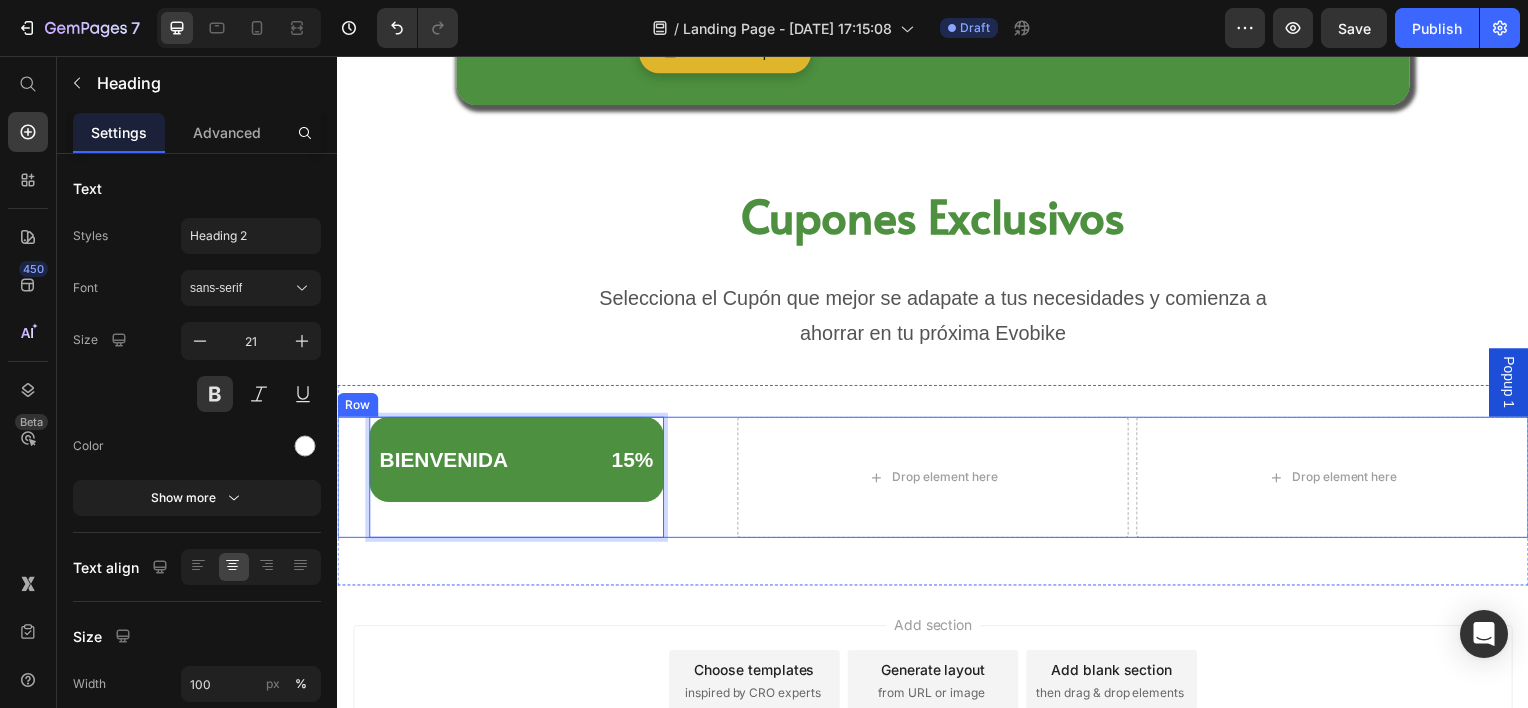 scroll, scrollTop: 1938, scrollLeft: 0, axis: vertical 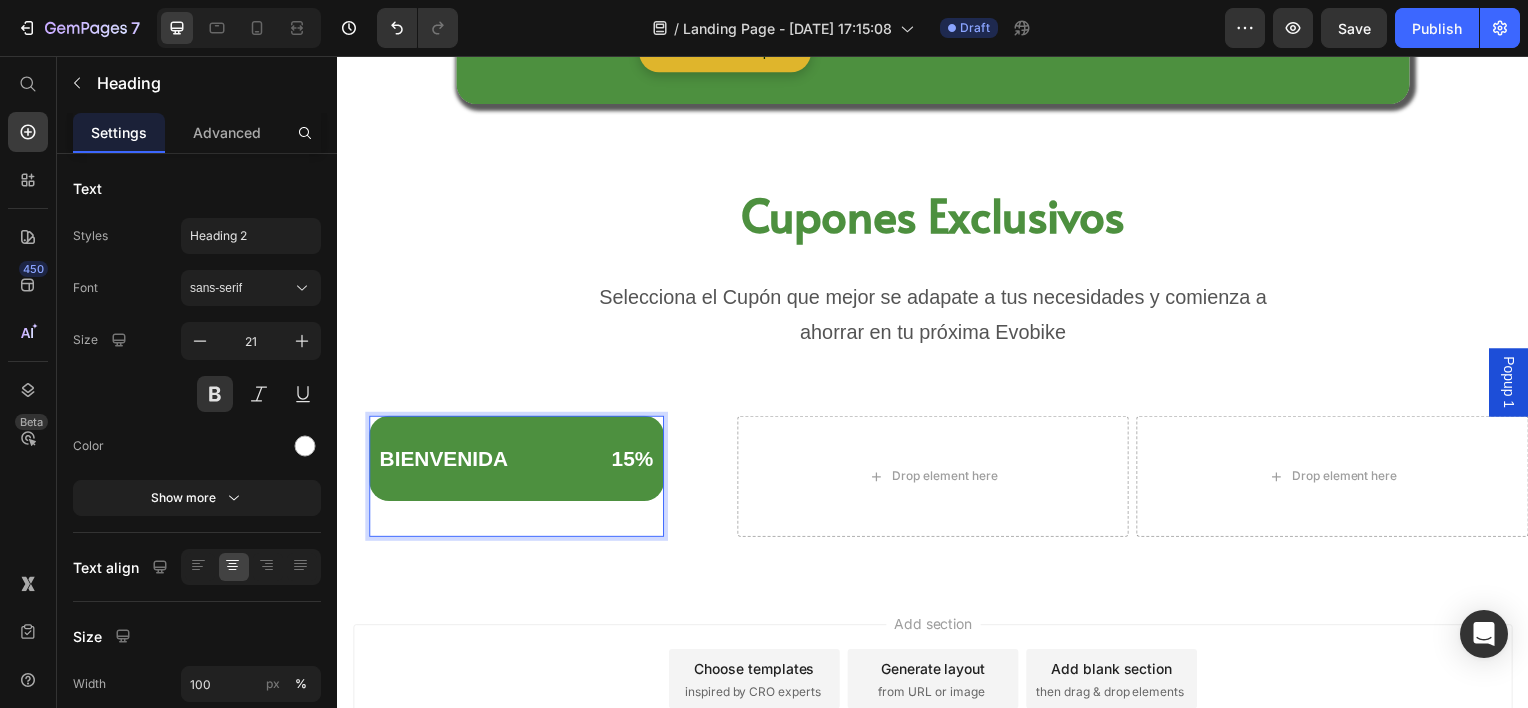 click on "BIENVENIDA                  15%" at bounding box center (517, 461) 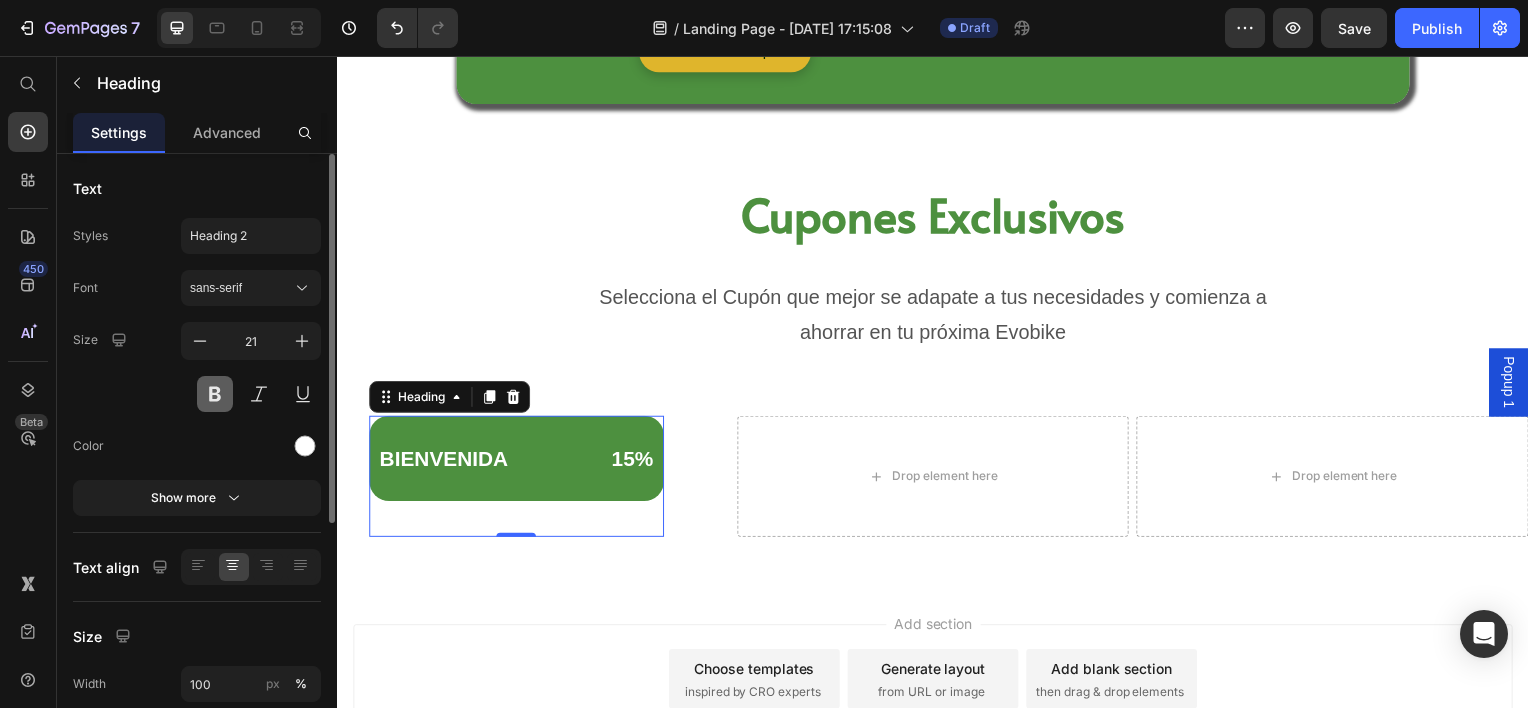 click at bounding box center (215, 394) 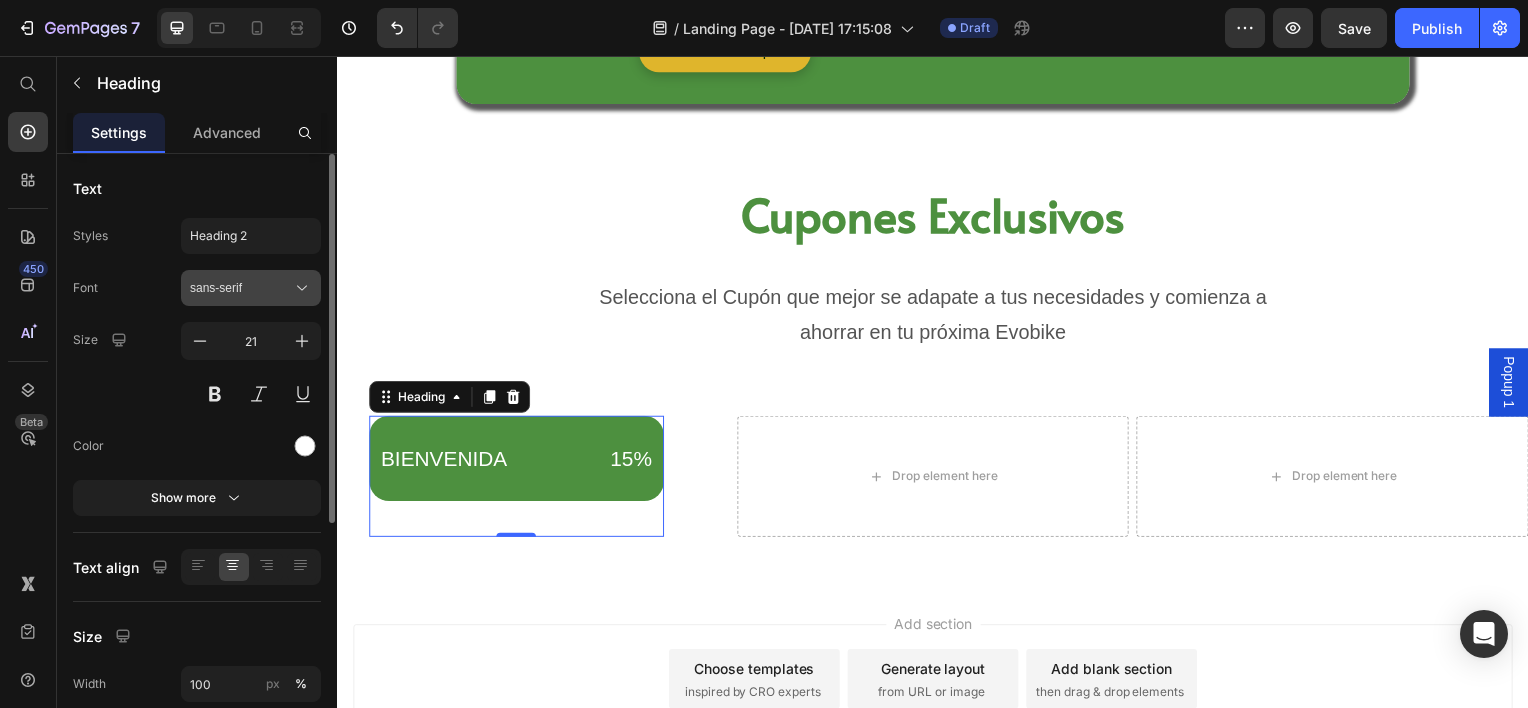 click on "sans-serif" at bounding box center [241, 288] 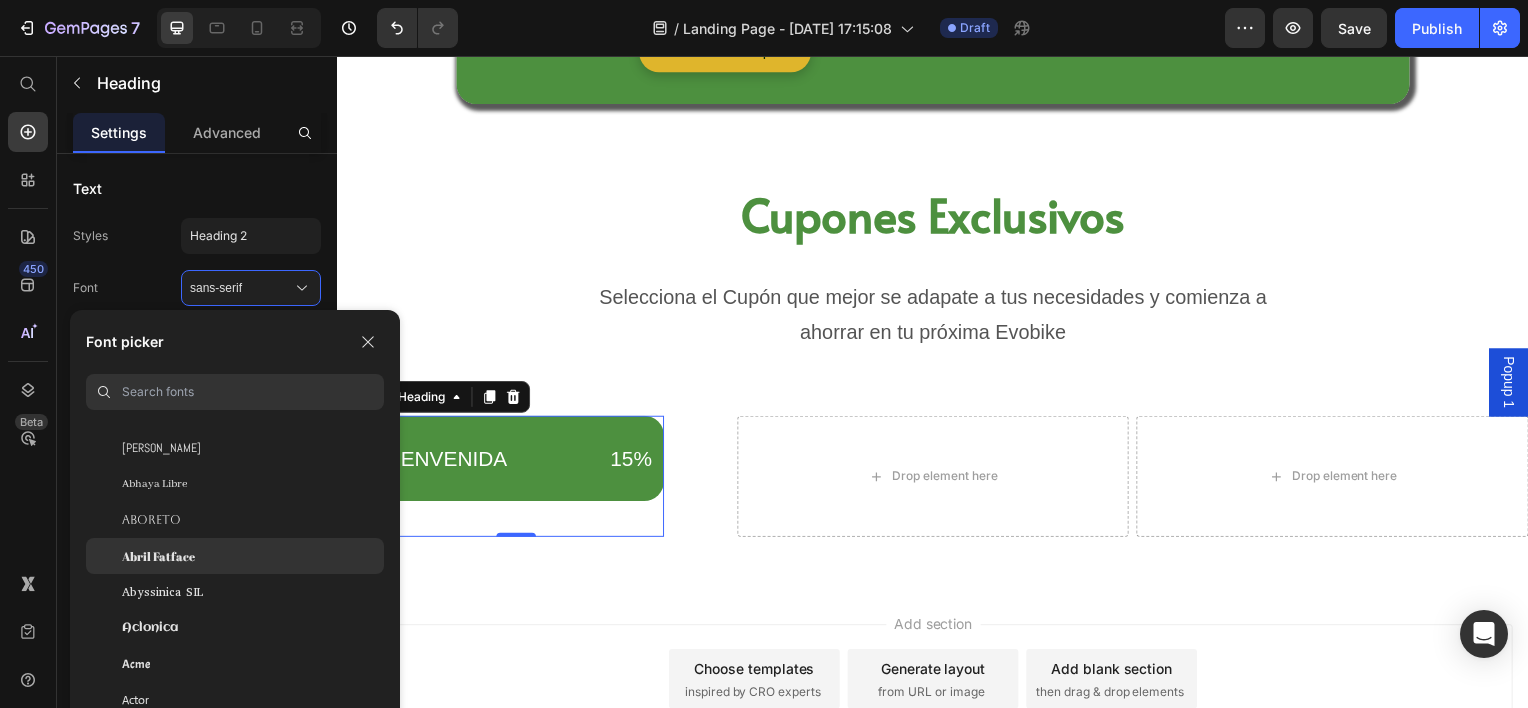 scroll, scrollTop: 0, scrollLeft: 0, axis: both 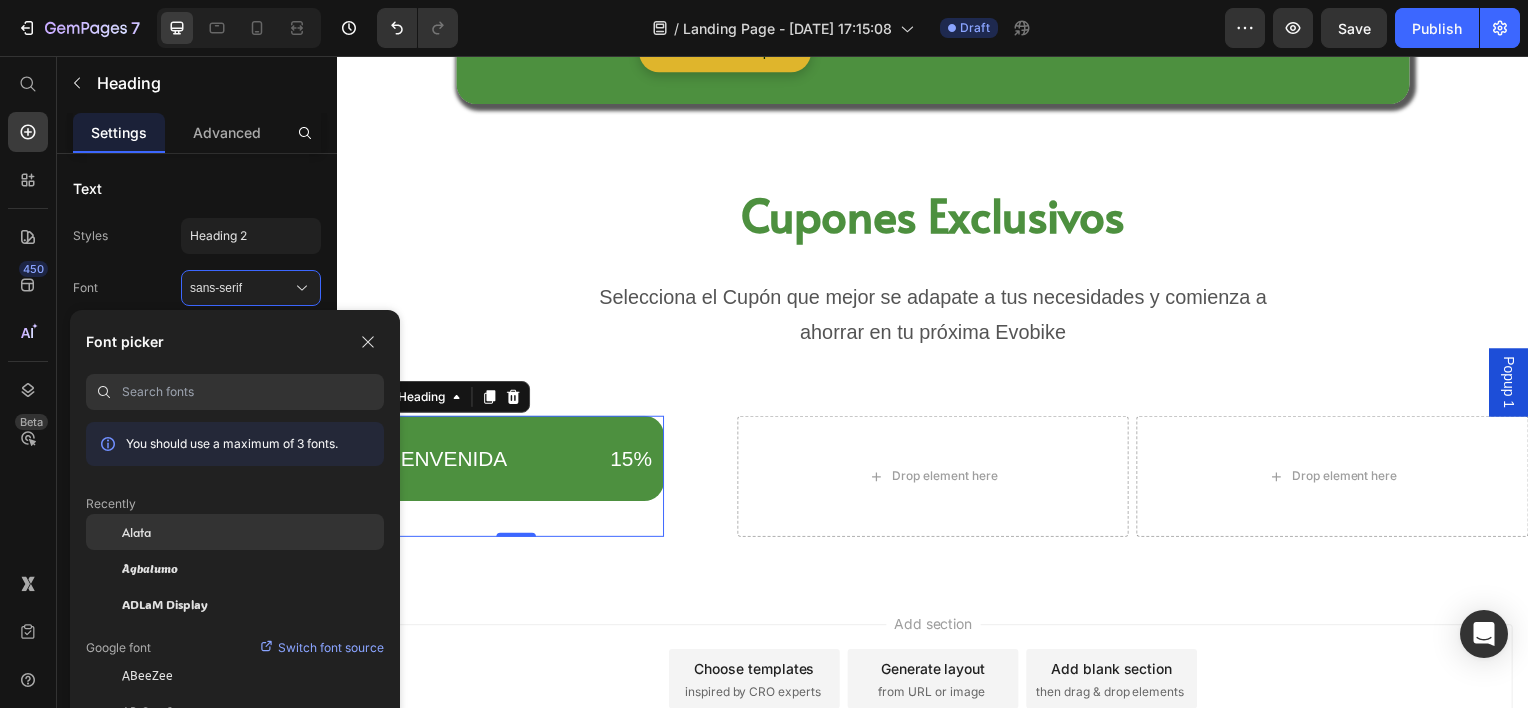 click on "Alata" 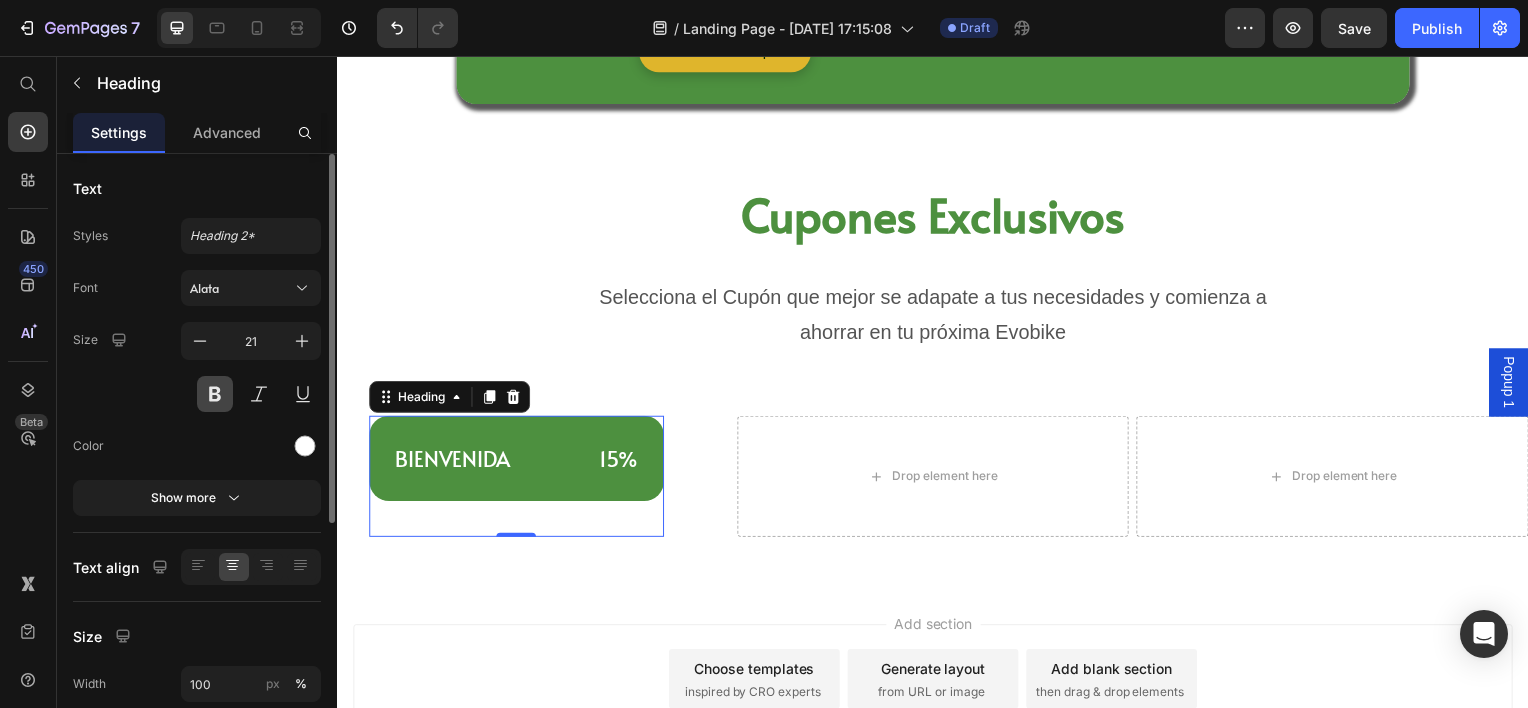 click at bounding box center (215, 394) 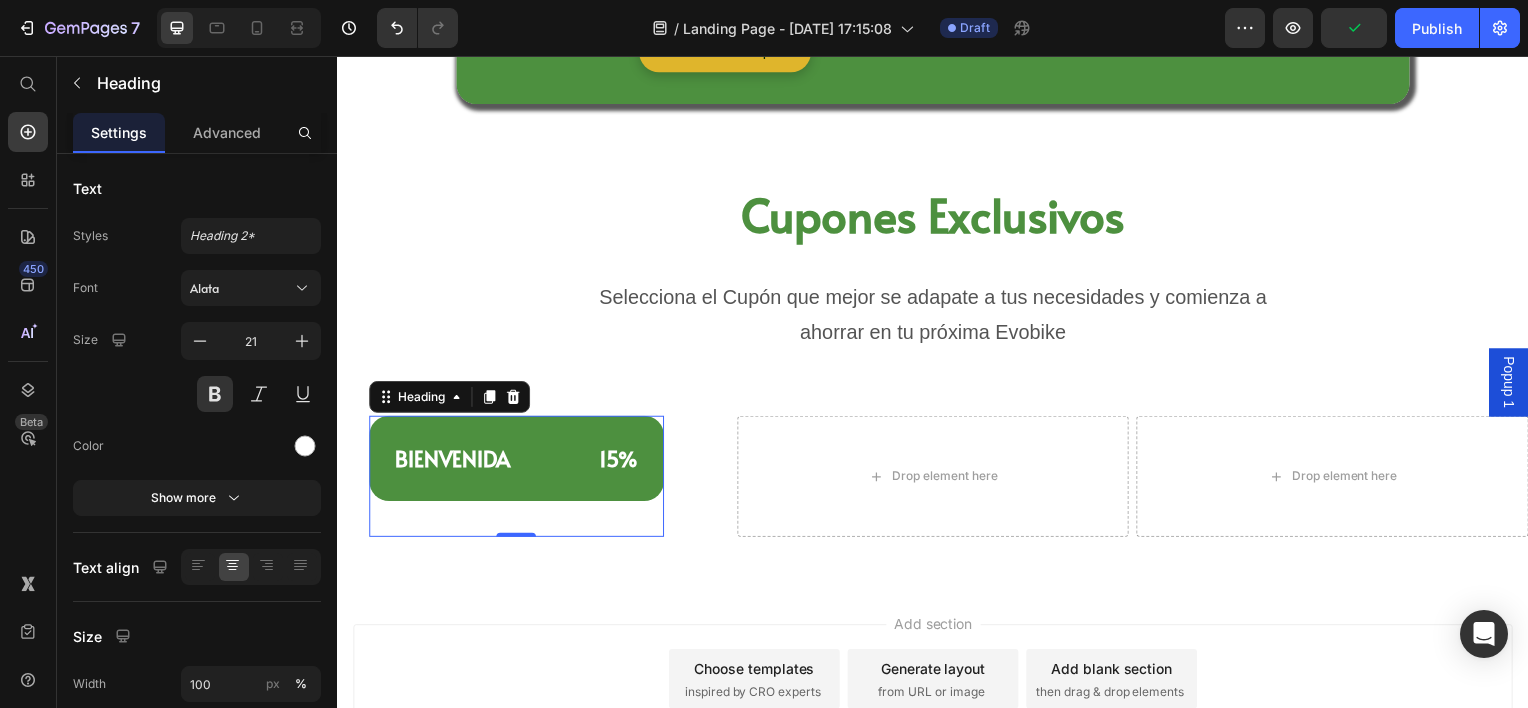 click on "Add section Choose templates inspired by CRO experts Generate layout from URL or image Add blank section then drag & drop elements" at bounding box center [937, 711] 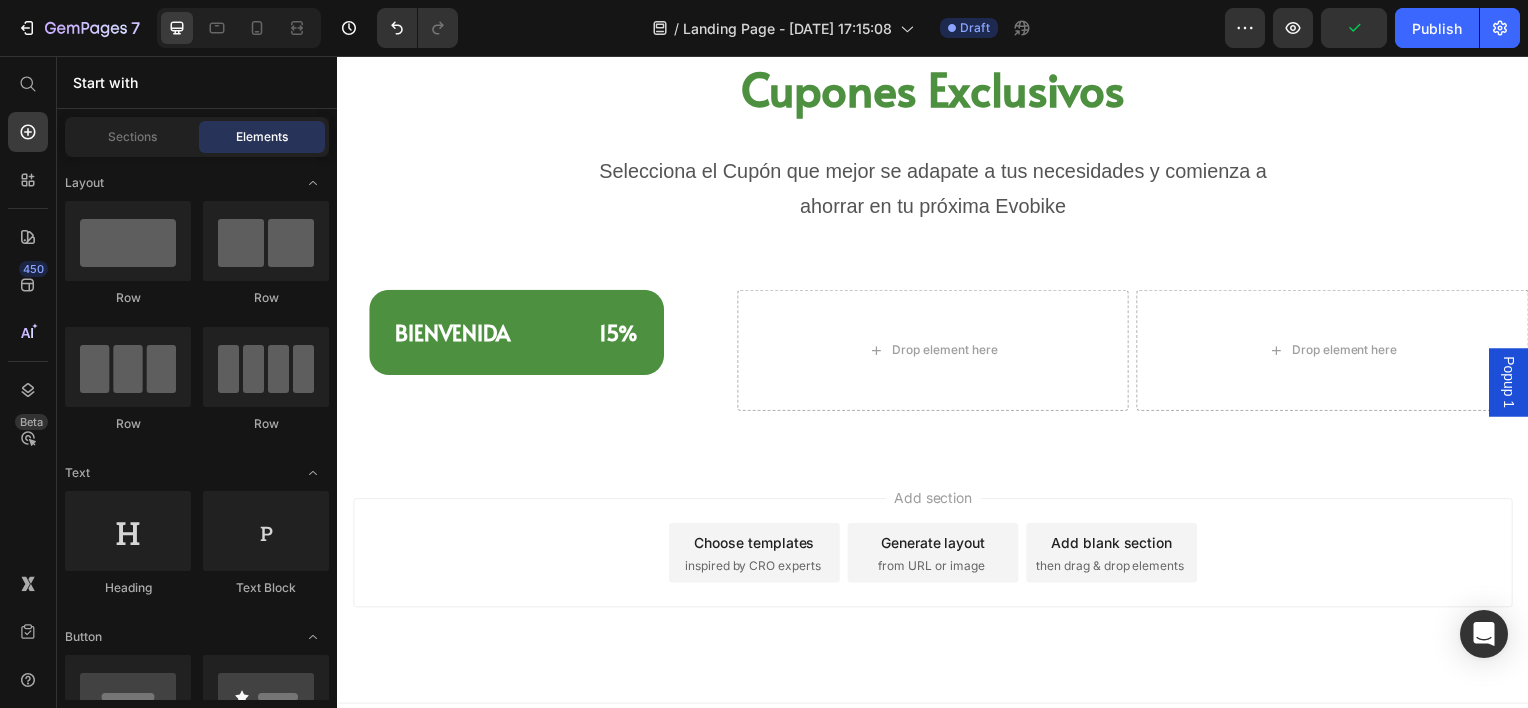 scroll, scrollTop: 2100, scrollLeft: 0, axis: vertical 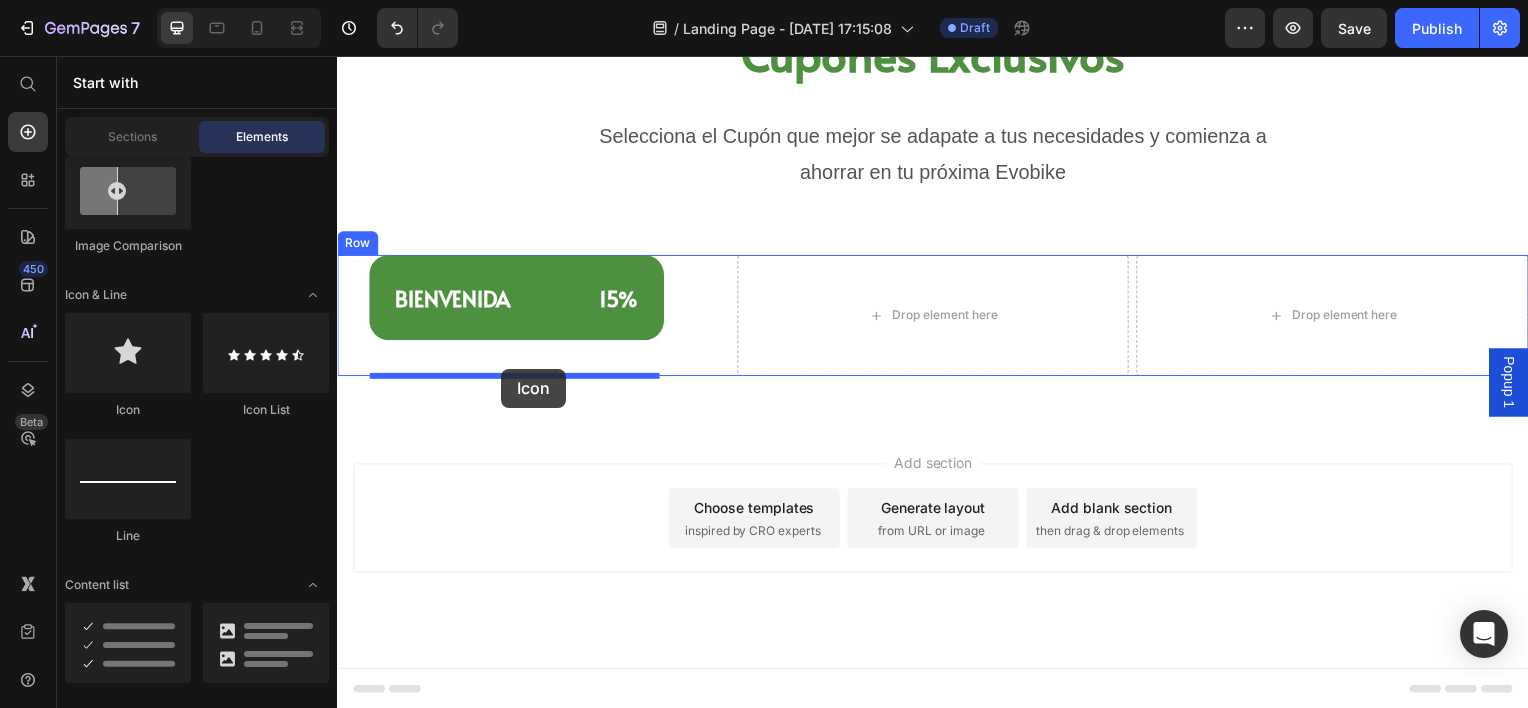 drag, startPoint x: 482, startPoint y: 424, endPoint x: 502, endPoint y: 371, distance: 56.648037 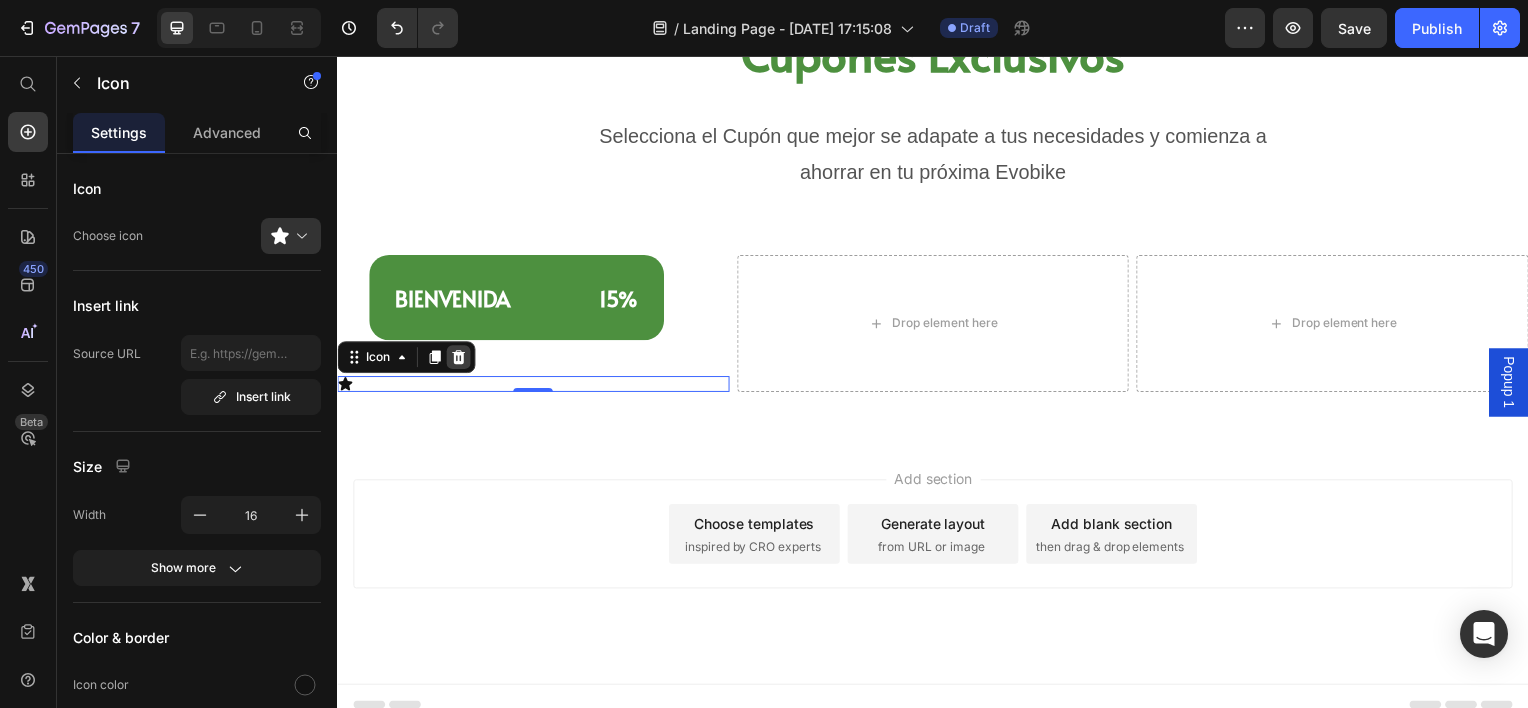 click 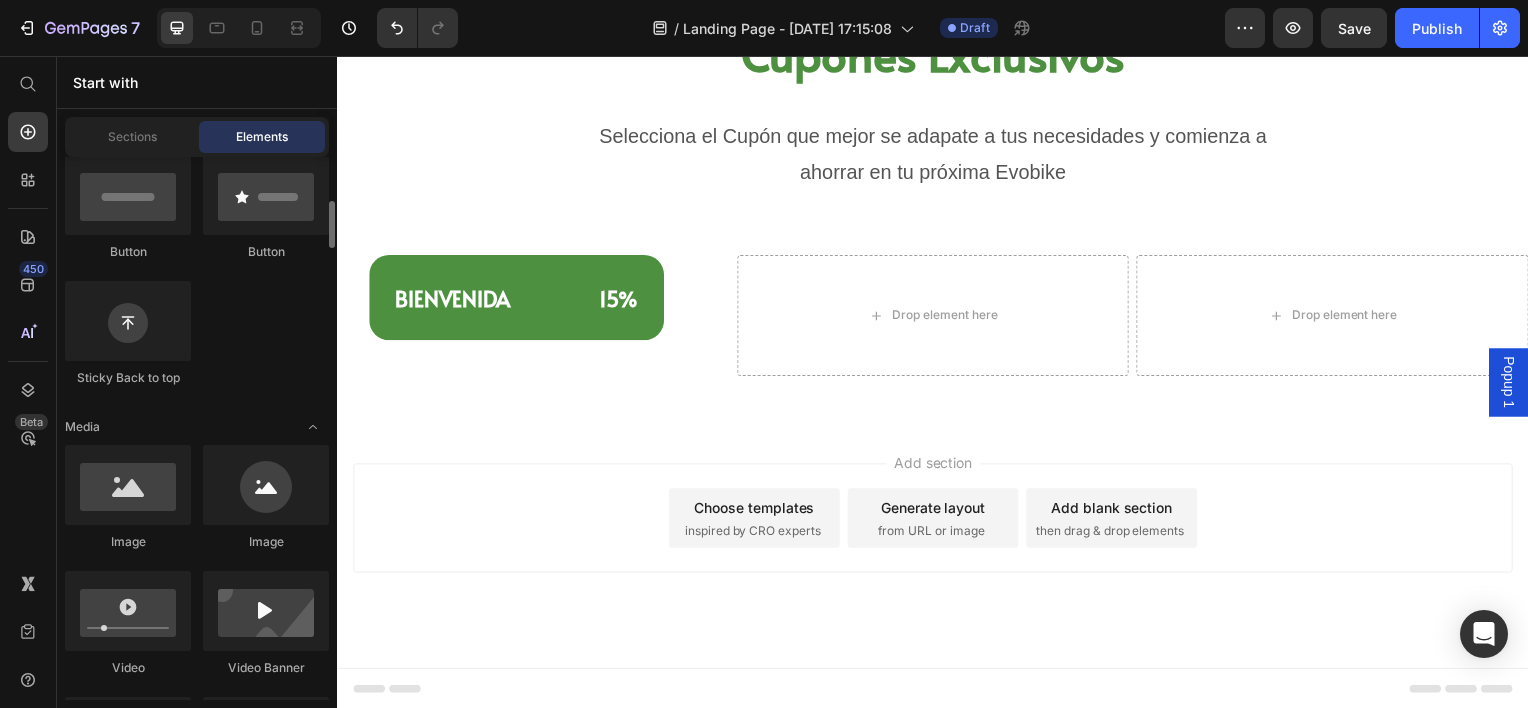 scroll, scrollTop: 0, scrollLeft: 0, axis: both 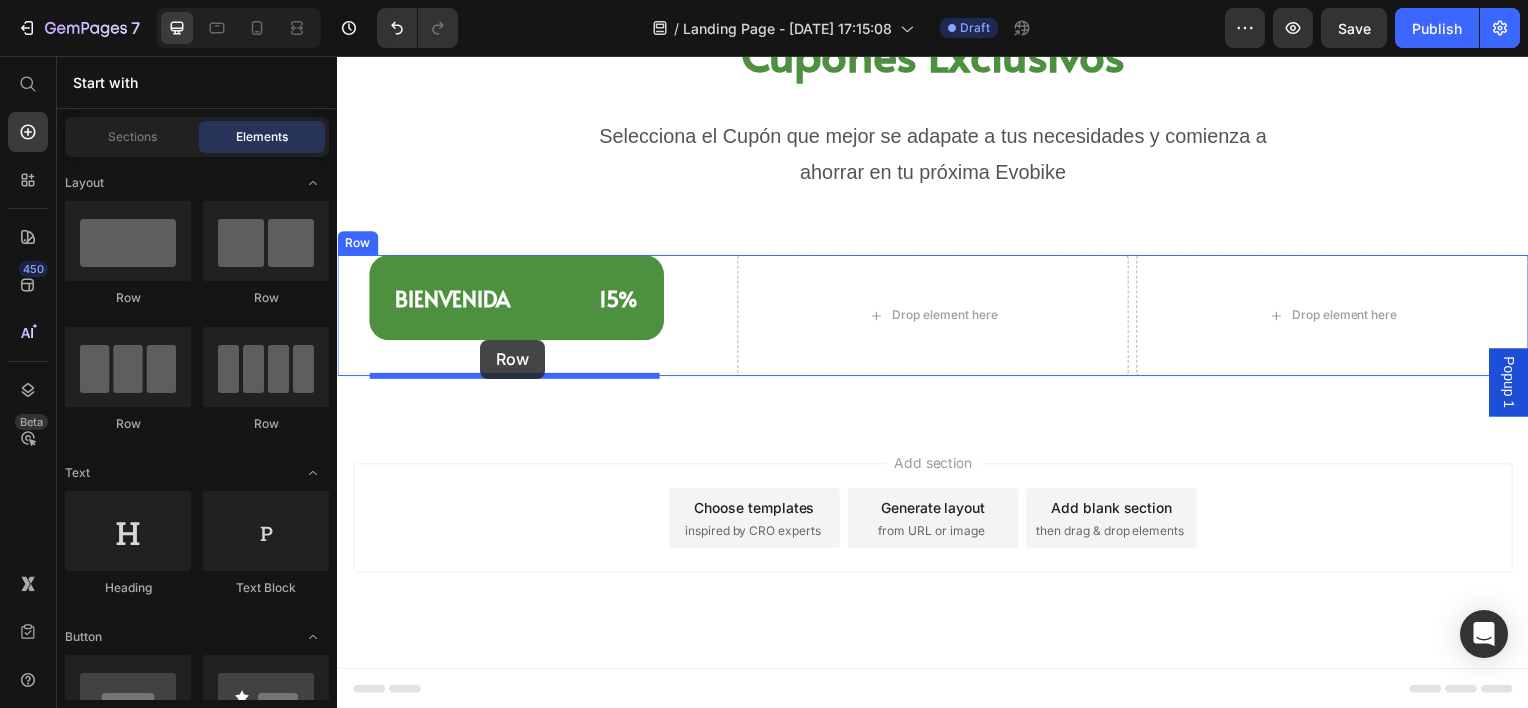 drag, startPoint x: 485, startPoint y: 320, endPoint x: 481, endPoint y: 342, distance: 22.36068 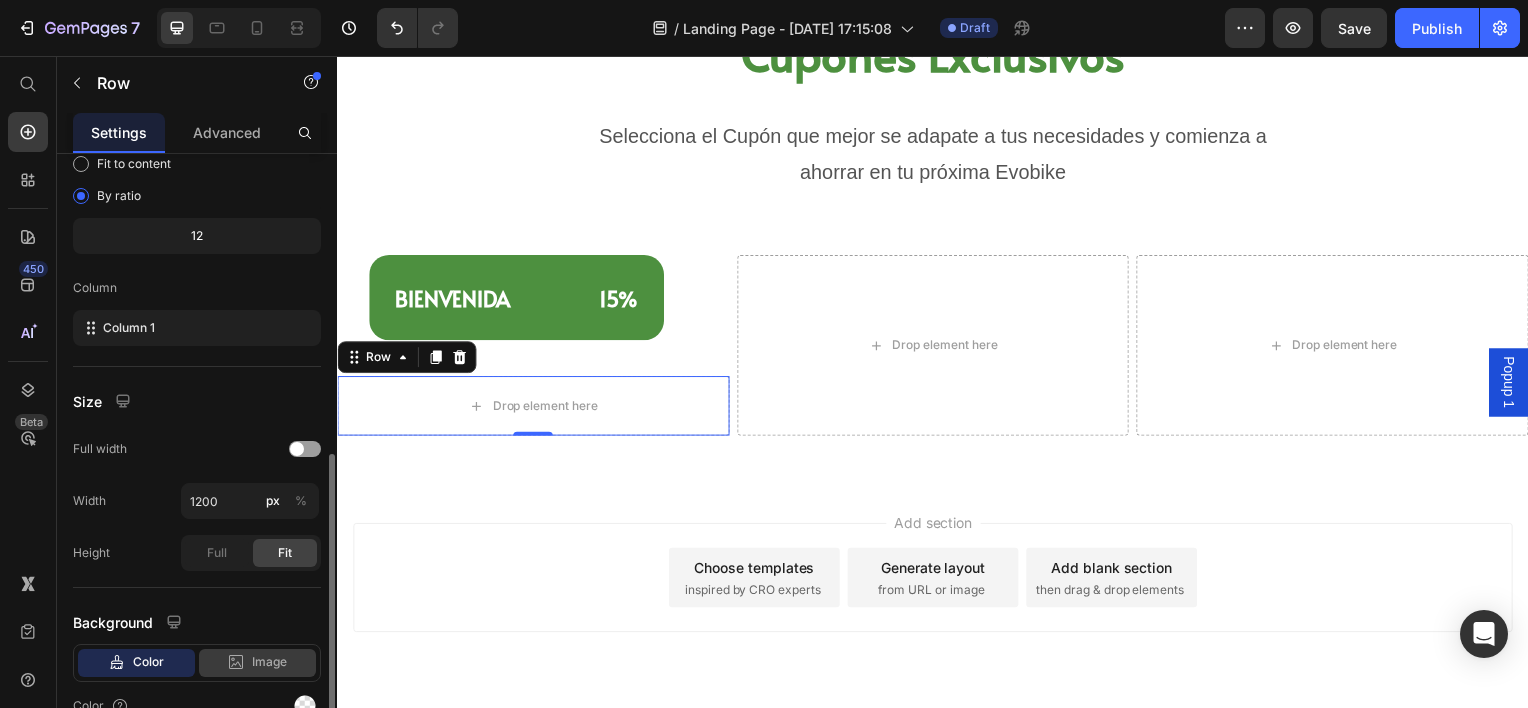 scroll, scrollTop: 299, scrollLeft: 0, axis: vertical 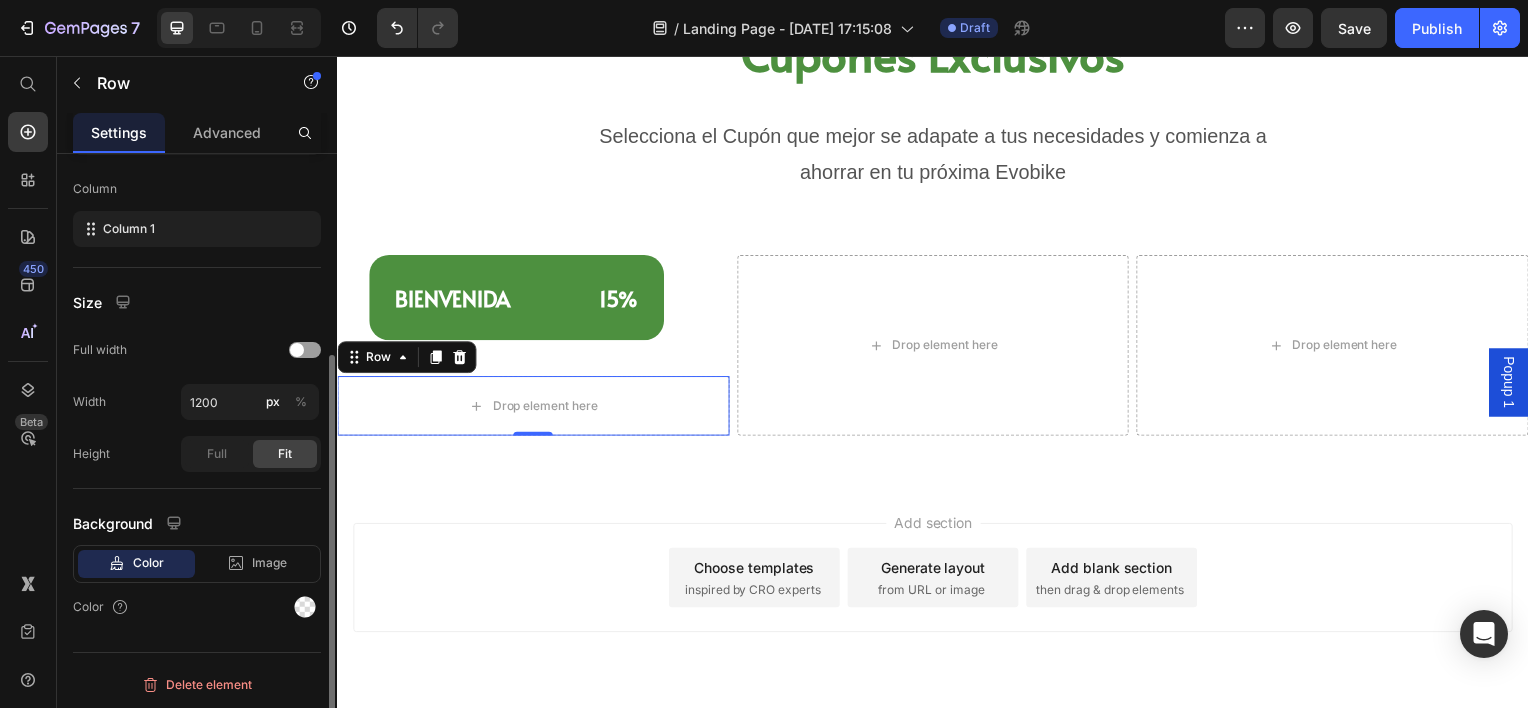 click on "Add section Choose templates inspired by CRO experts Generate layout from URL or image Add blank section then drag & drop elements" at bounding box center (937, 609) 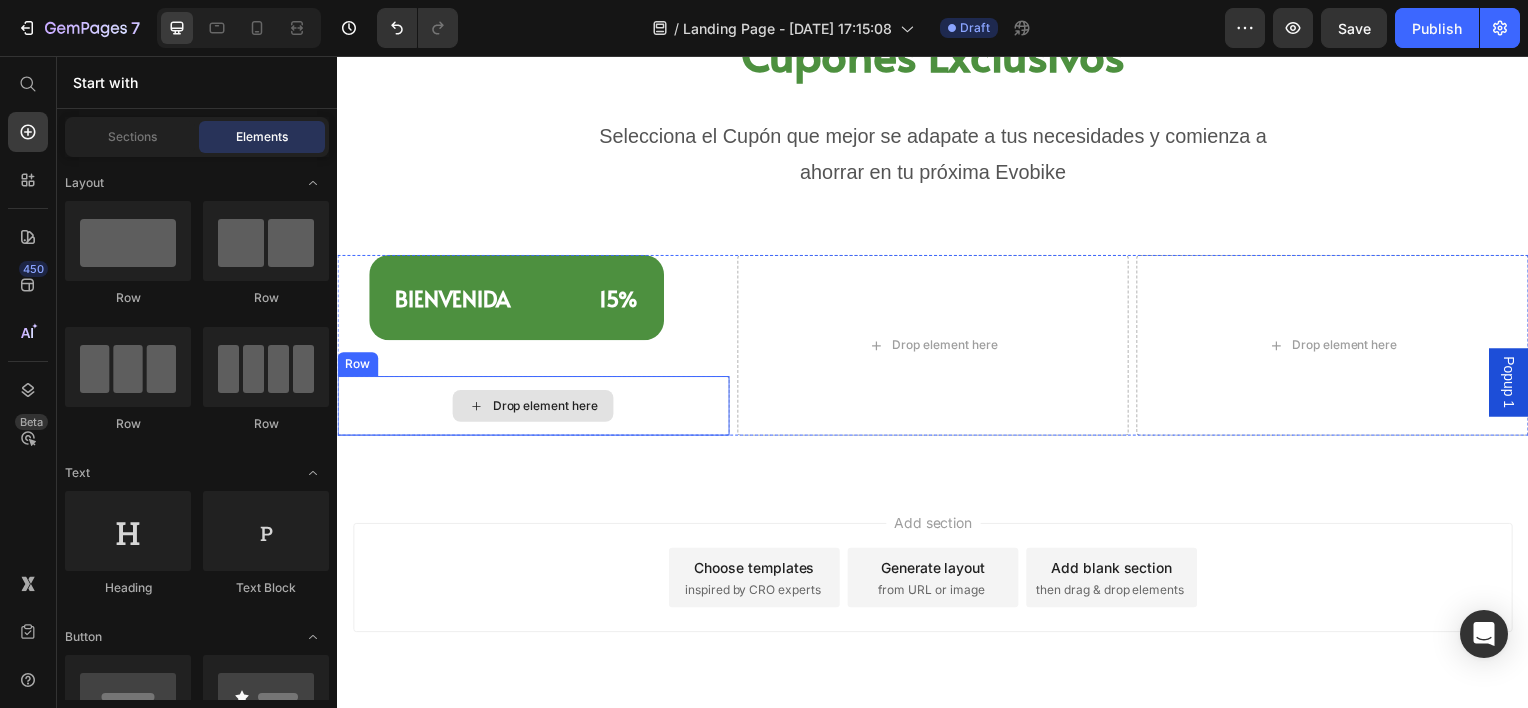 click on "Drop element here" at bounding box center (534, 408) 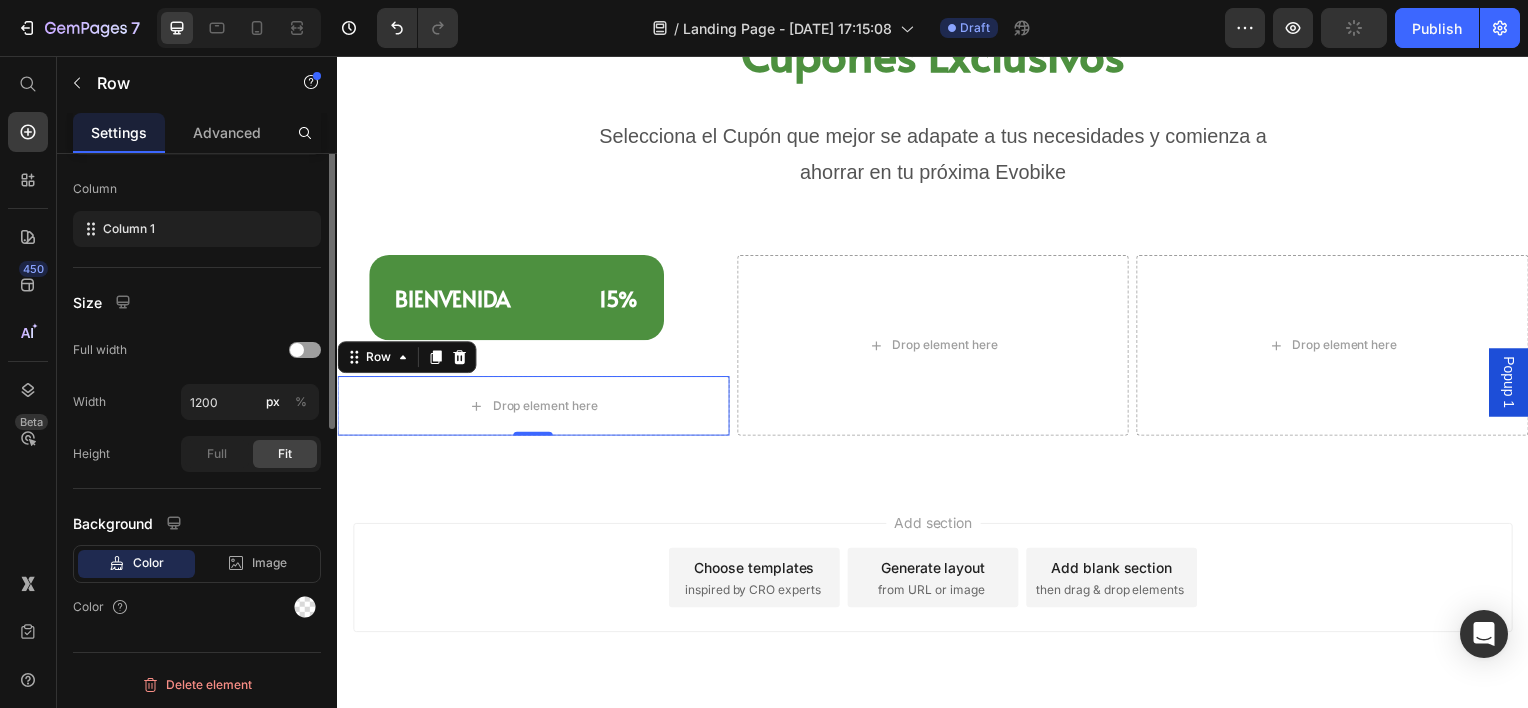 scroll, scrollTop: 0, scrollLeft: 0, axis: both 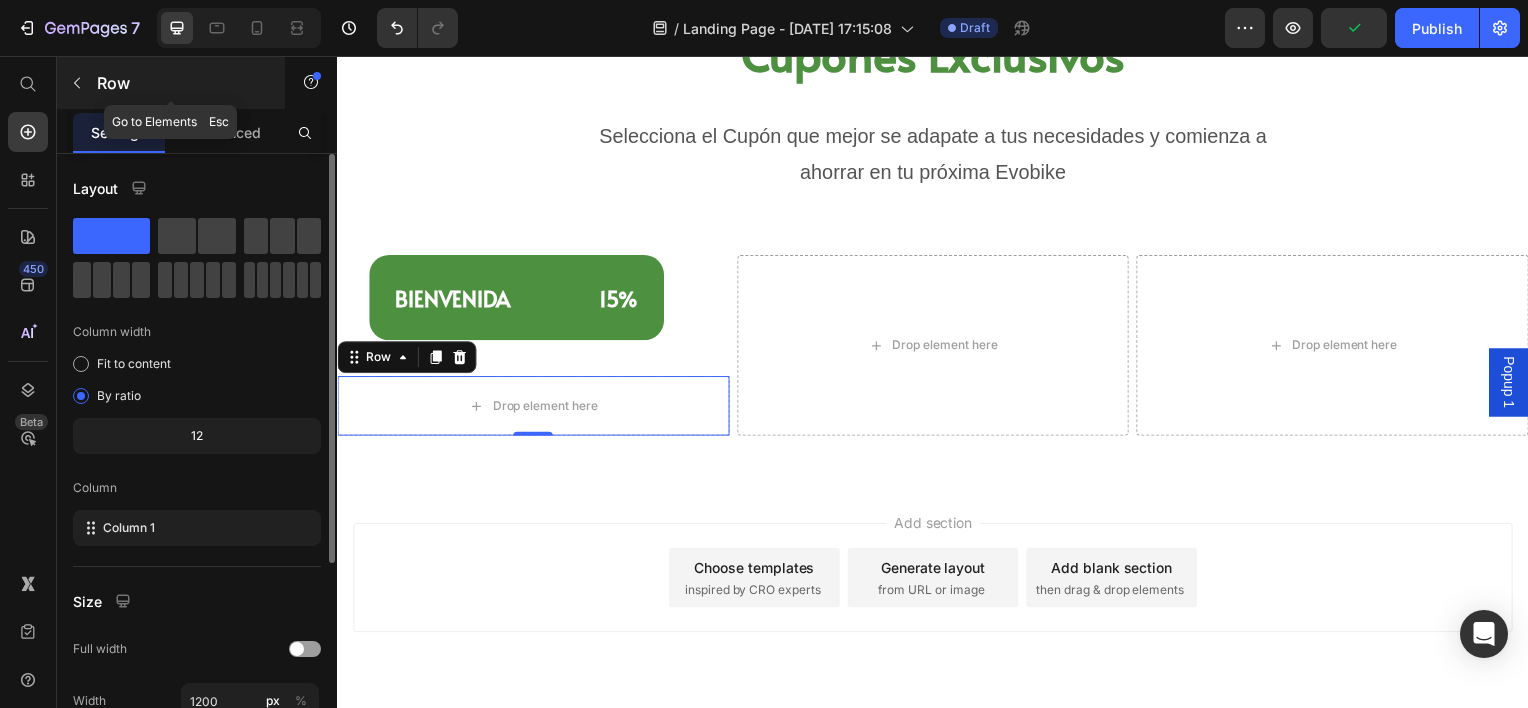 click at bounding box center (77, 83) 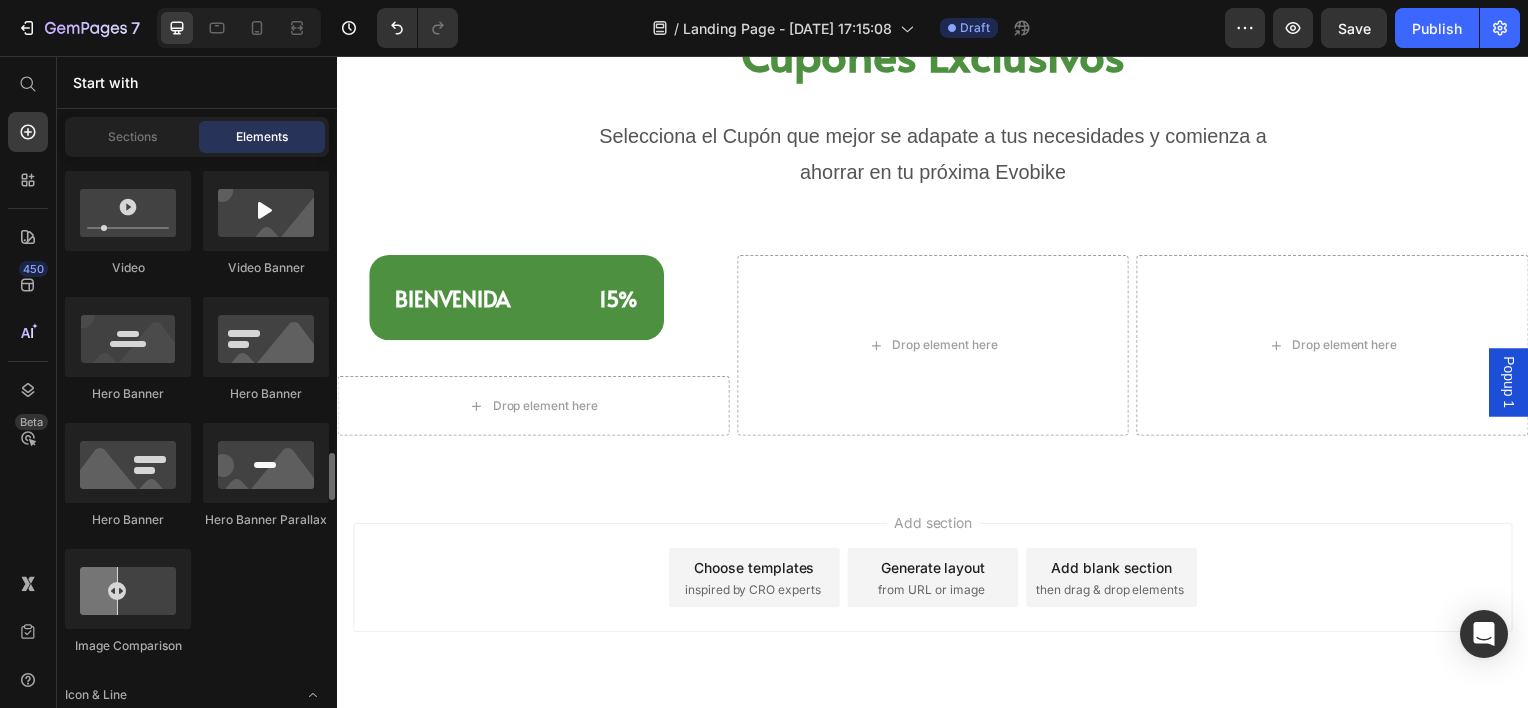scroll, scrollTop: 1200, scrollLeft: 0, axis: vertical 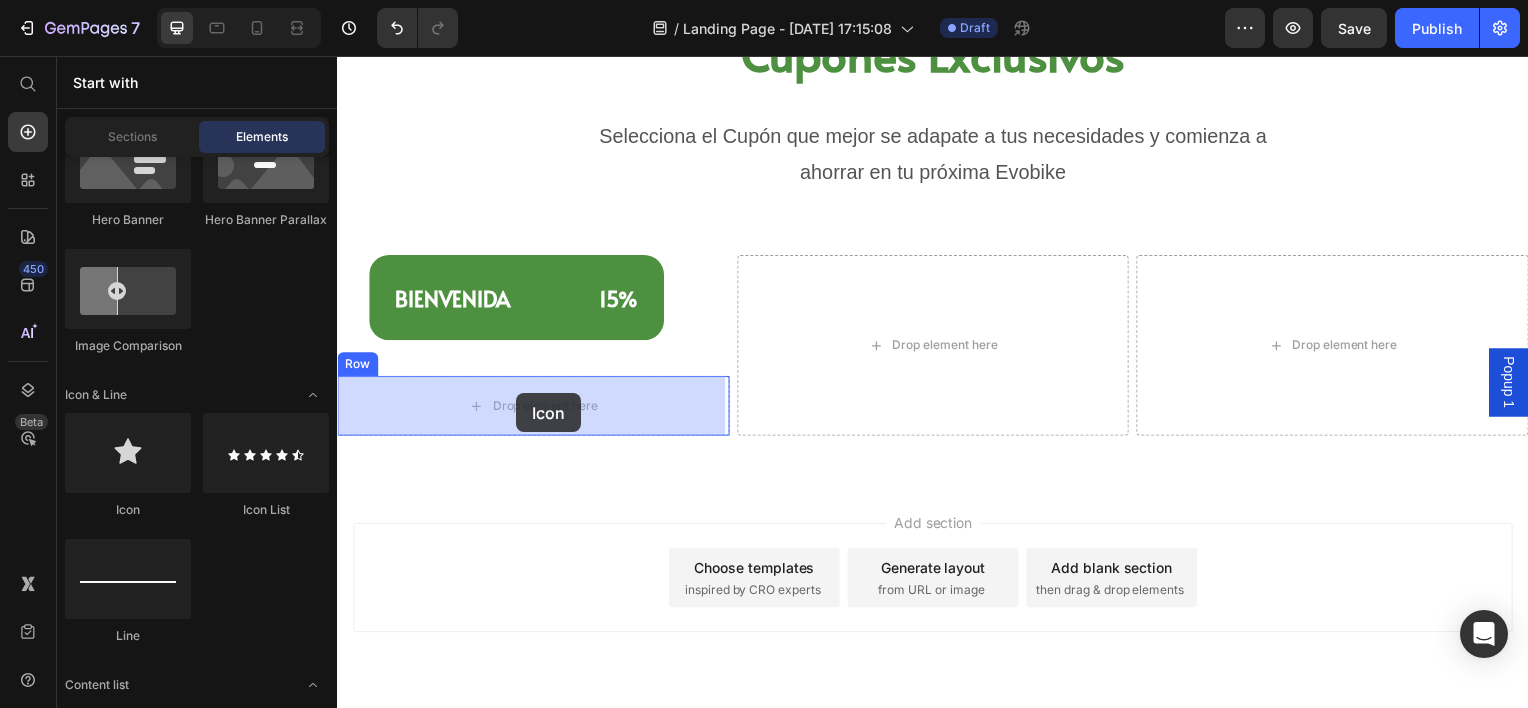 drag, startPoint x: 489, startPoint y: 513, endPoint x: 517, endPoint y: 396, distance: 120.30378 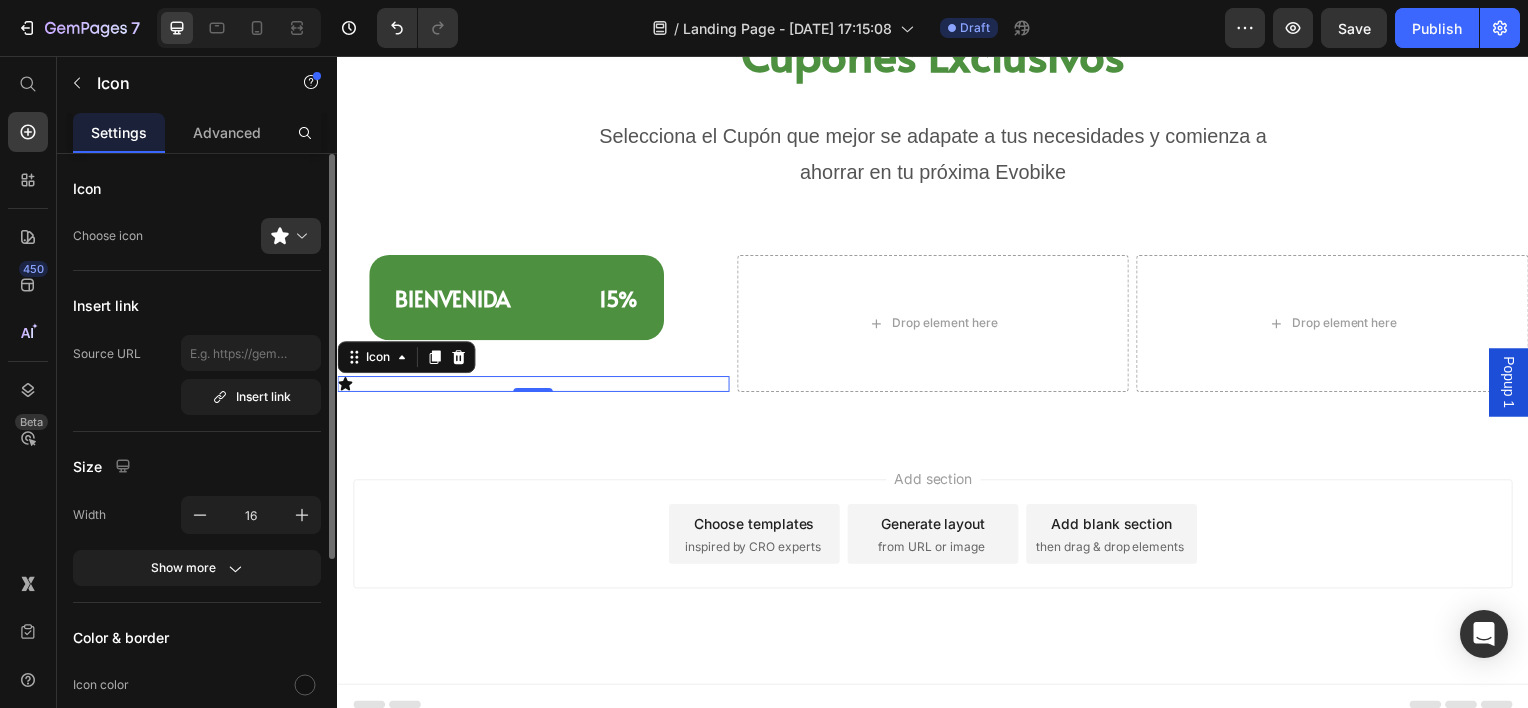 scroll, scrollTop: 309, scrollLeft: 0, axis: vertical 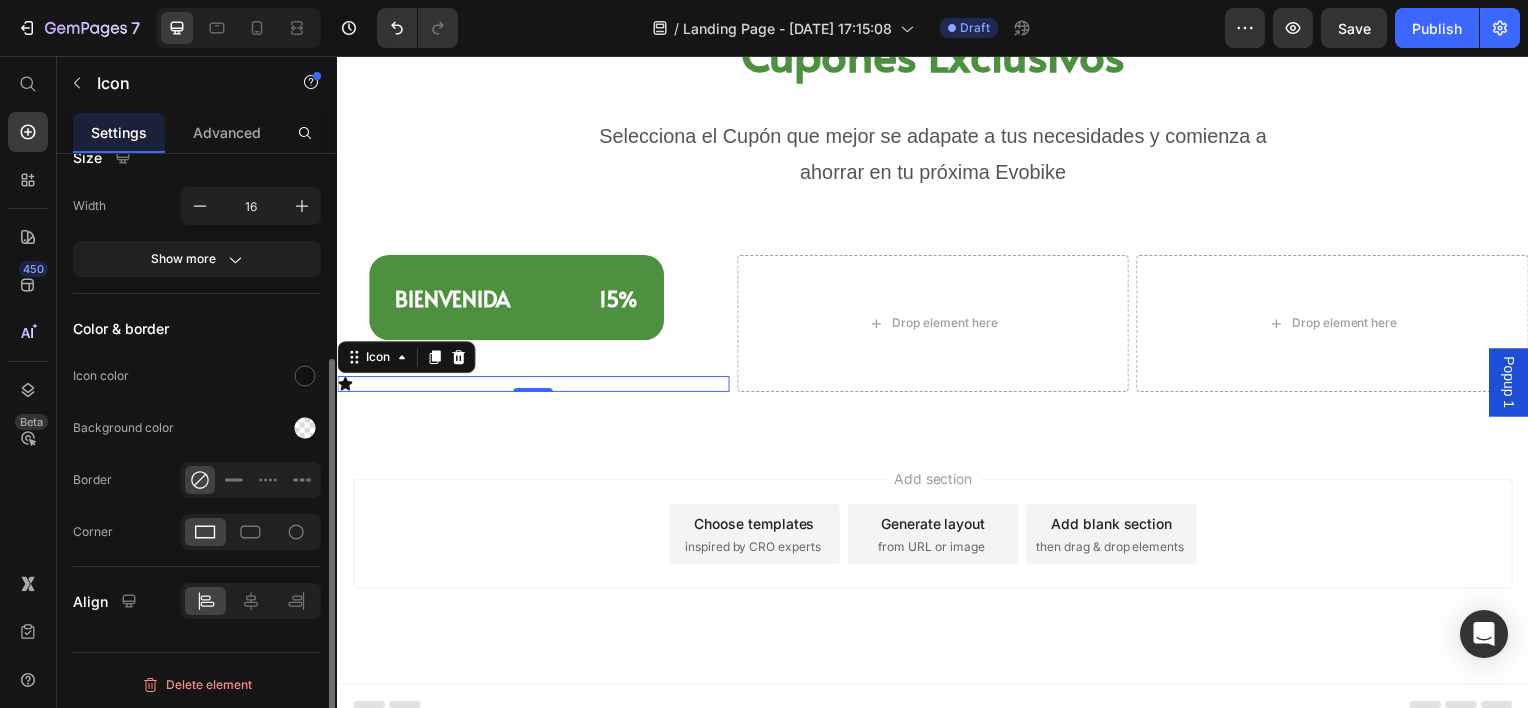 click 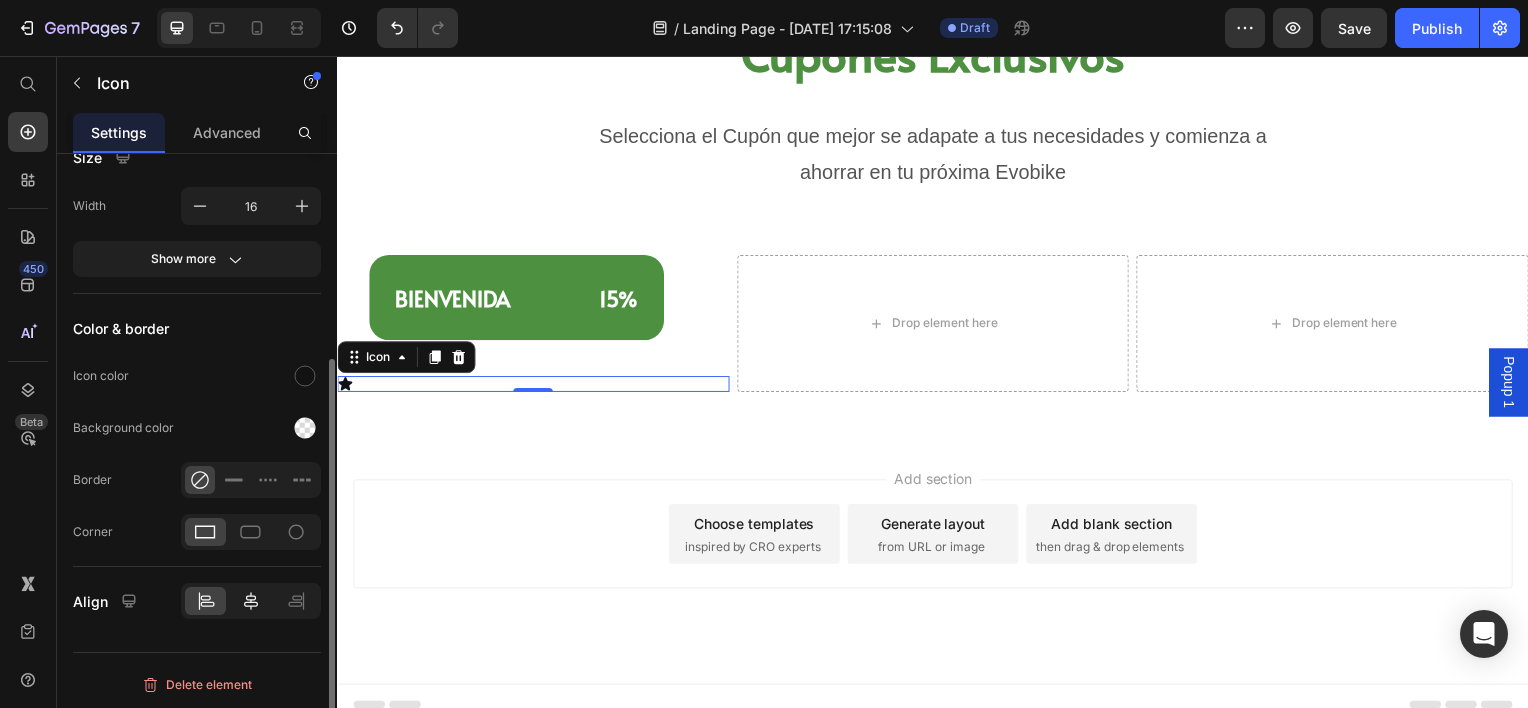 click 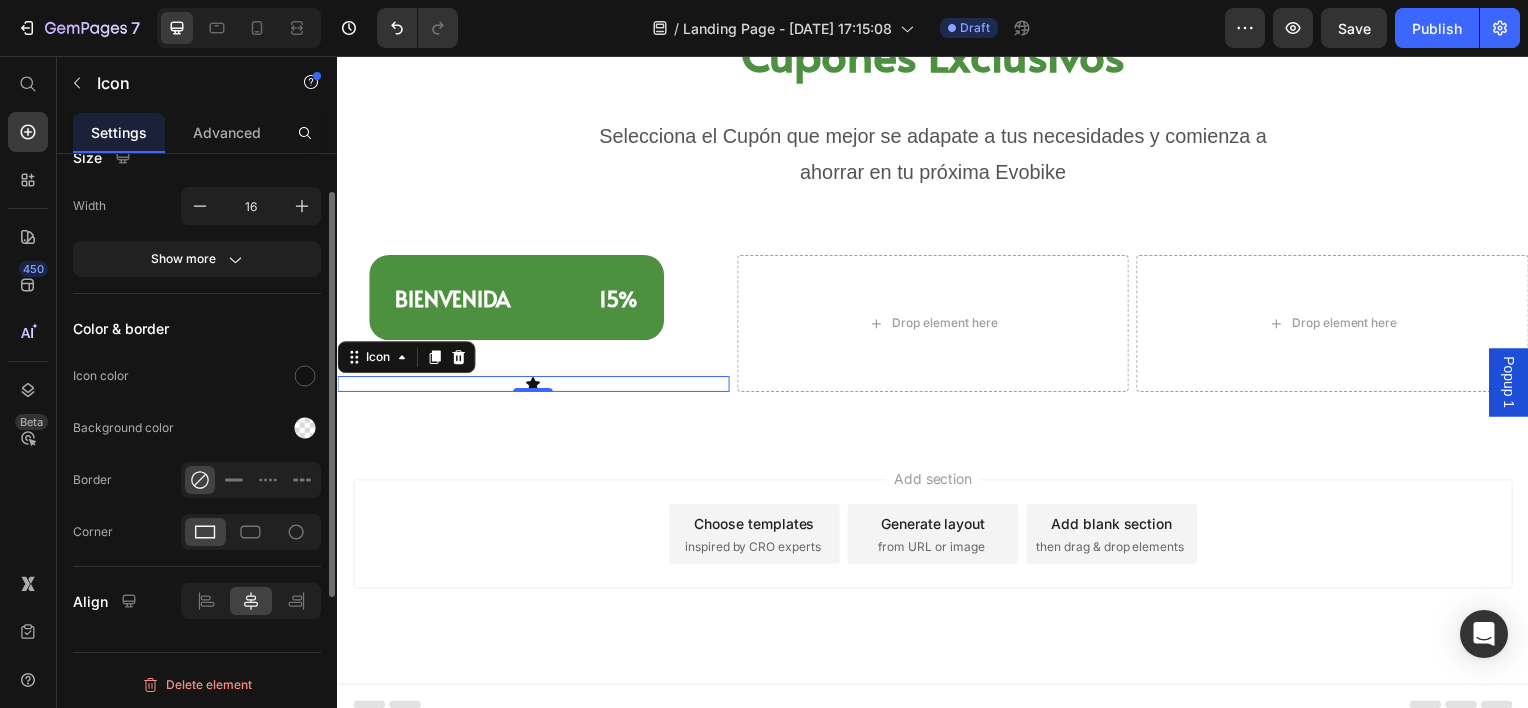 scroll, scrollTop: 0, scrollLeft: 0, axis: both 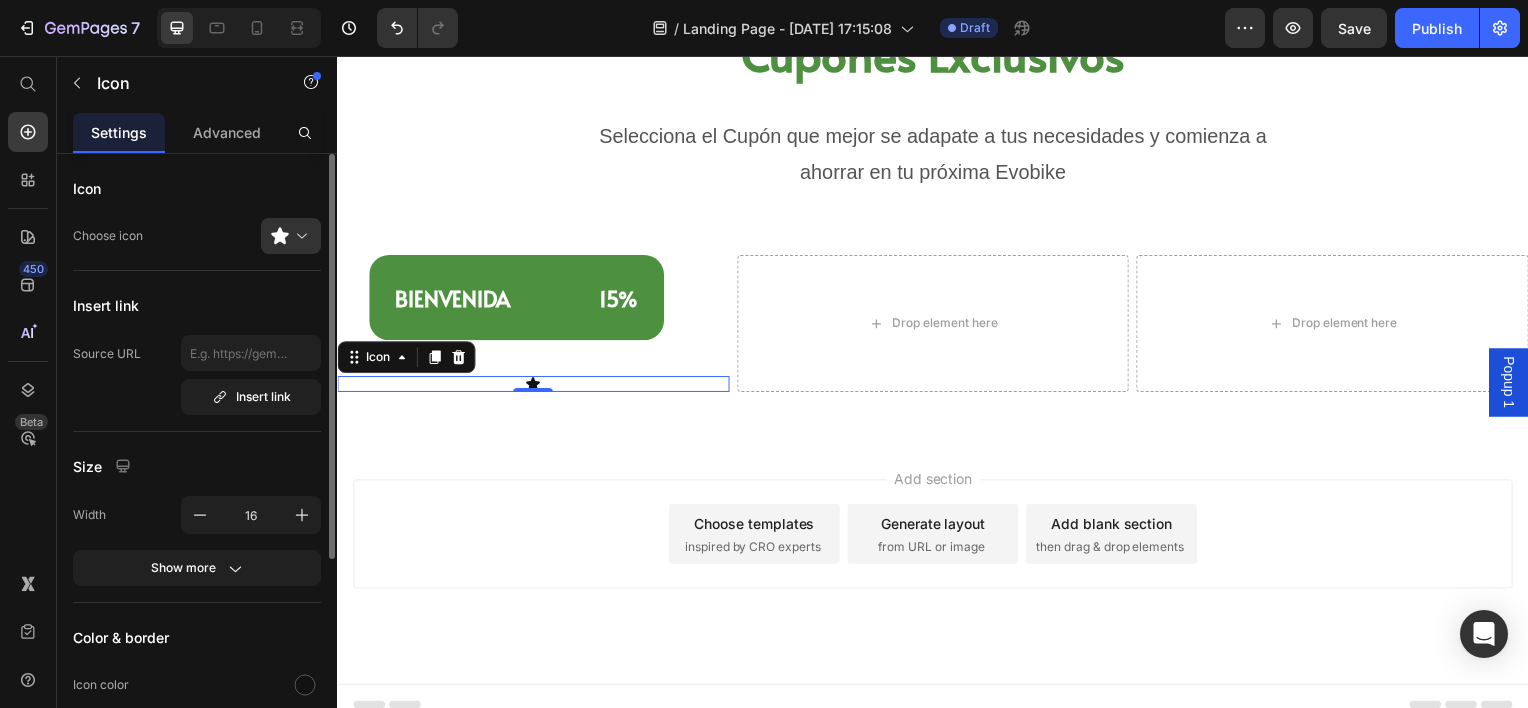 click on "Icon Choose icon
Insert link Source URL  Insert link  Size Width 16 Show more Color & border Icon color Background color Border Corner Align" at bounding box center (197, 565) 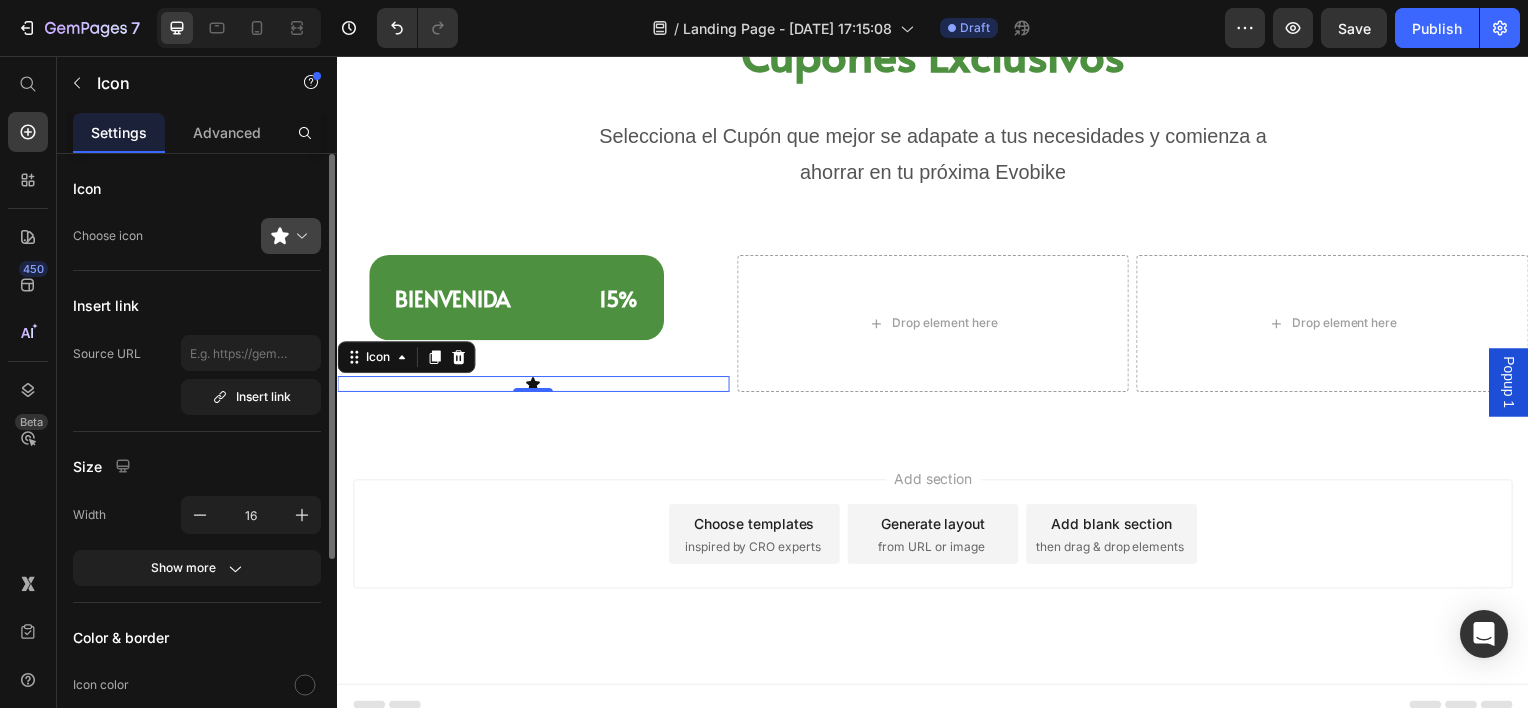 click at bounding box center (299, 236) 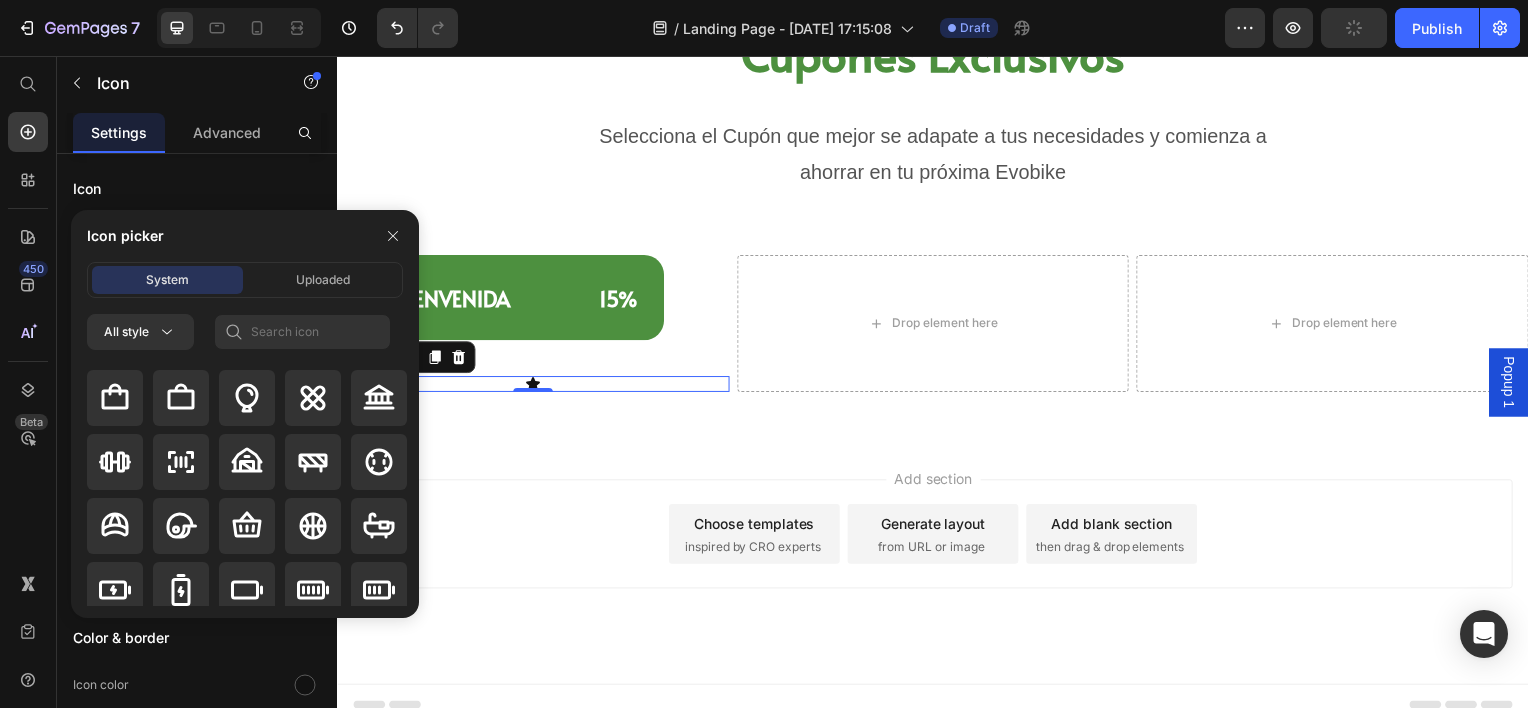 scroll, scrollTop: 1992, scrollLeft: 0, axis: vertical 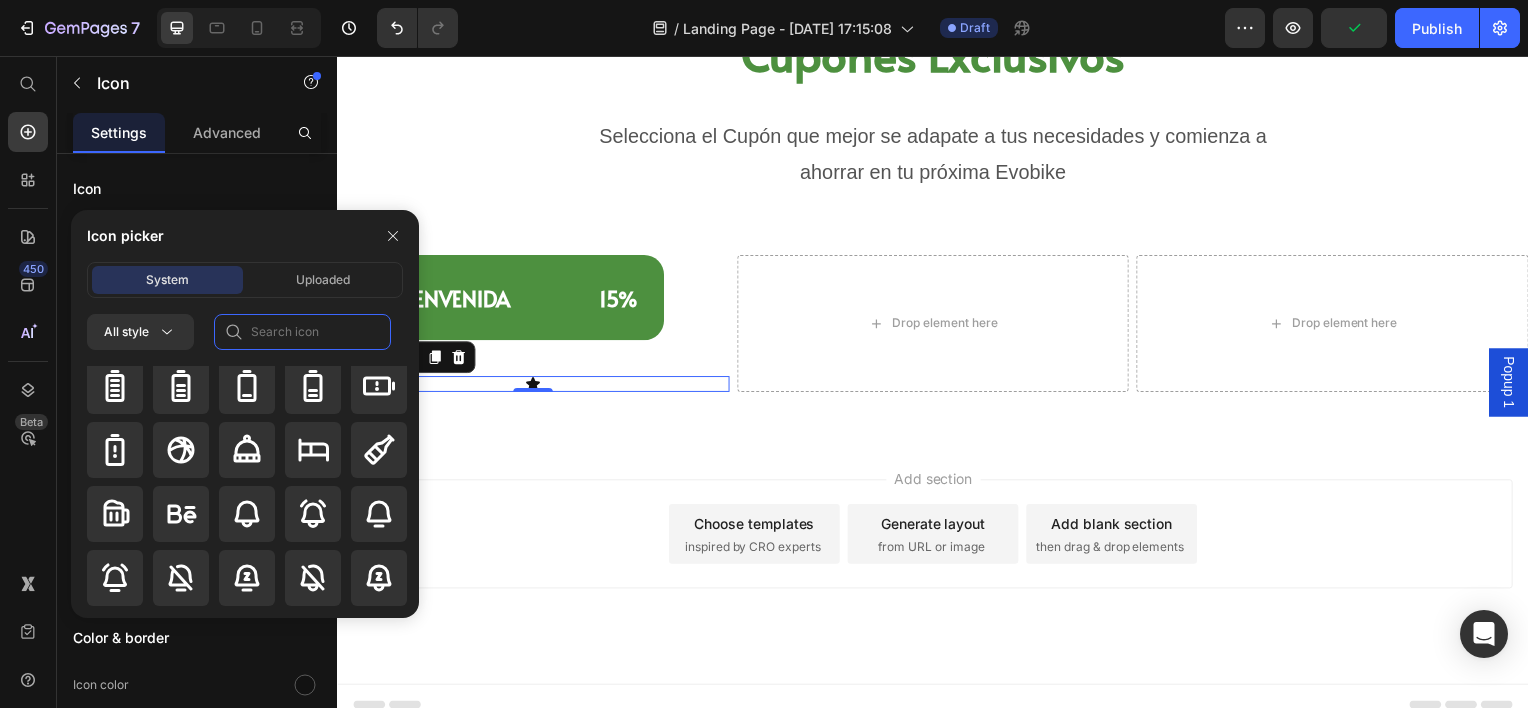 click 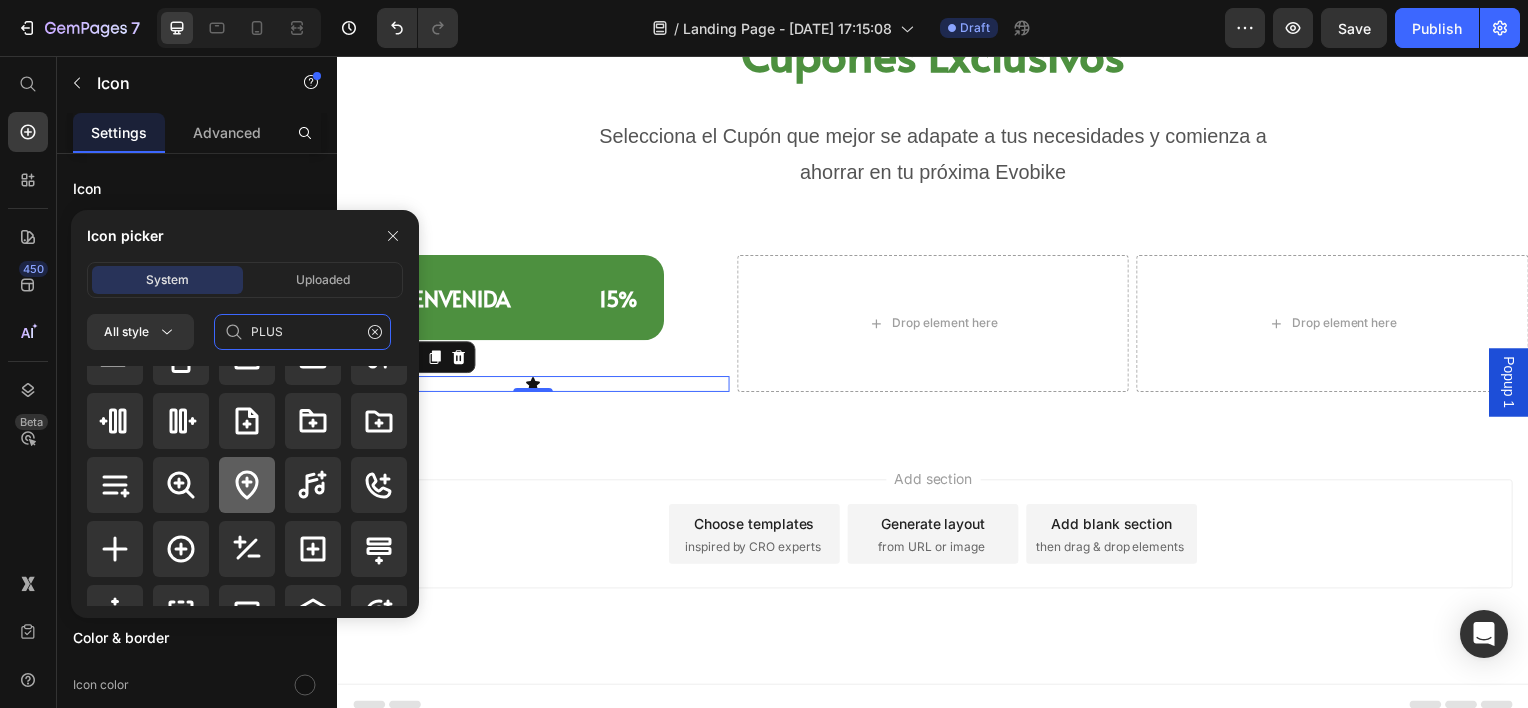scroll, scrollTop: 0, scrollLeft: 0, axis: both 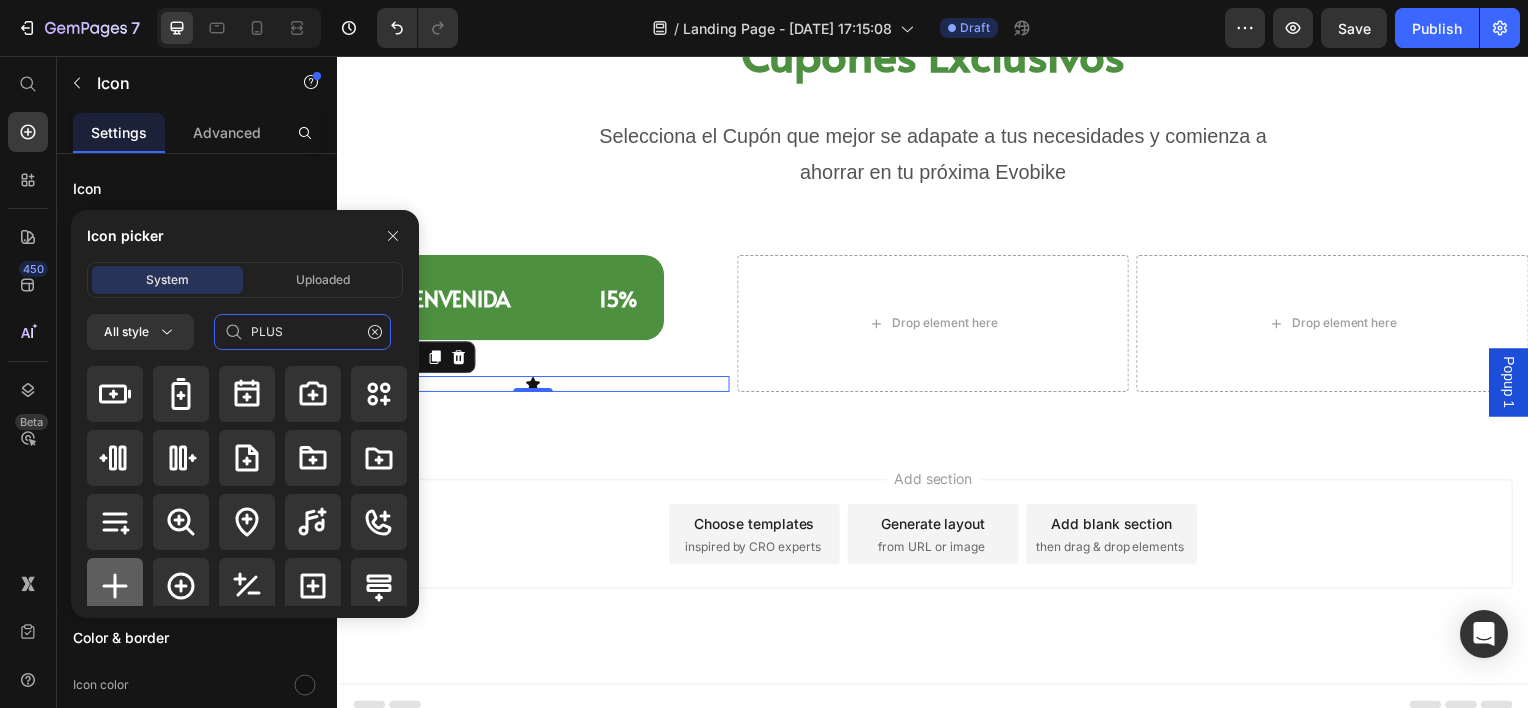 type on "PLUS" 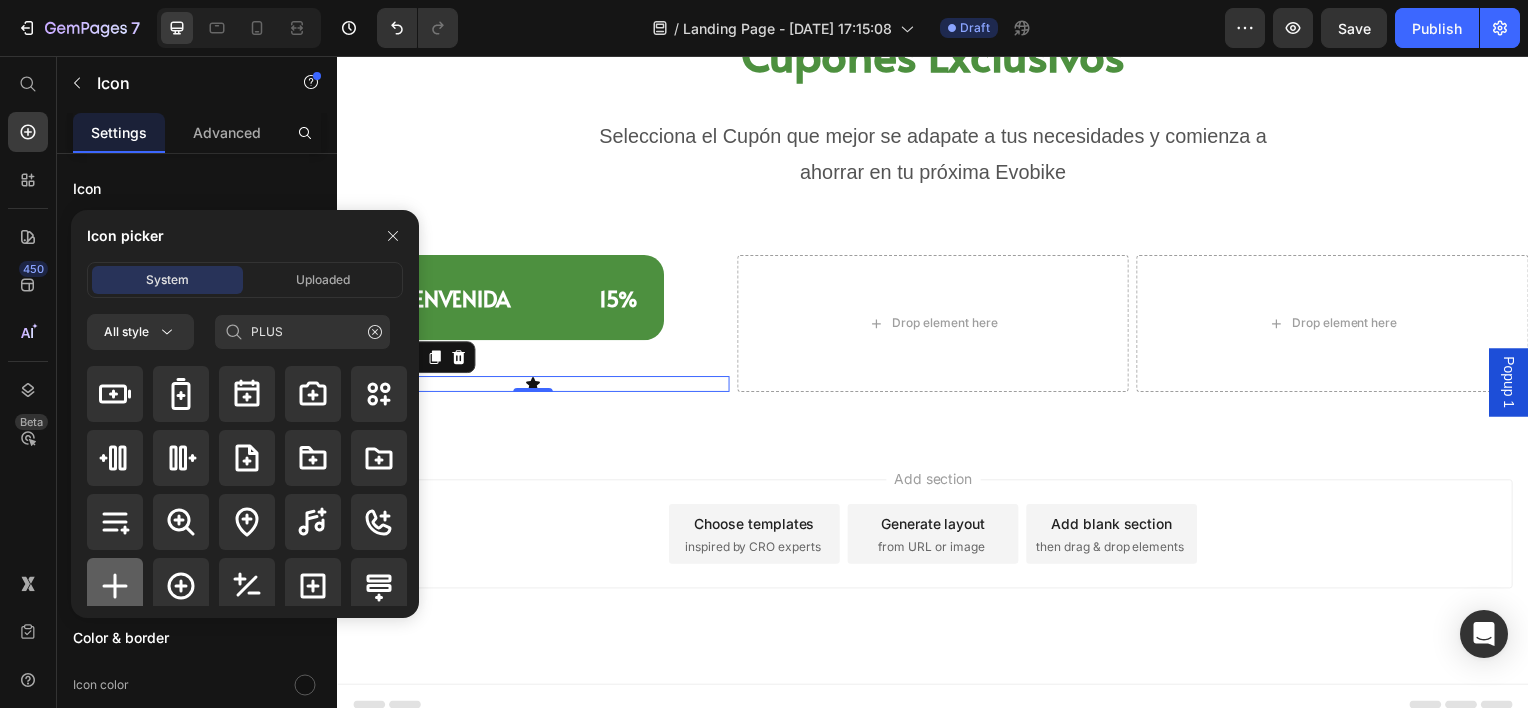 click 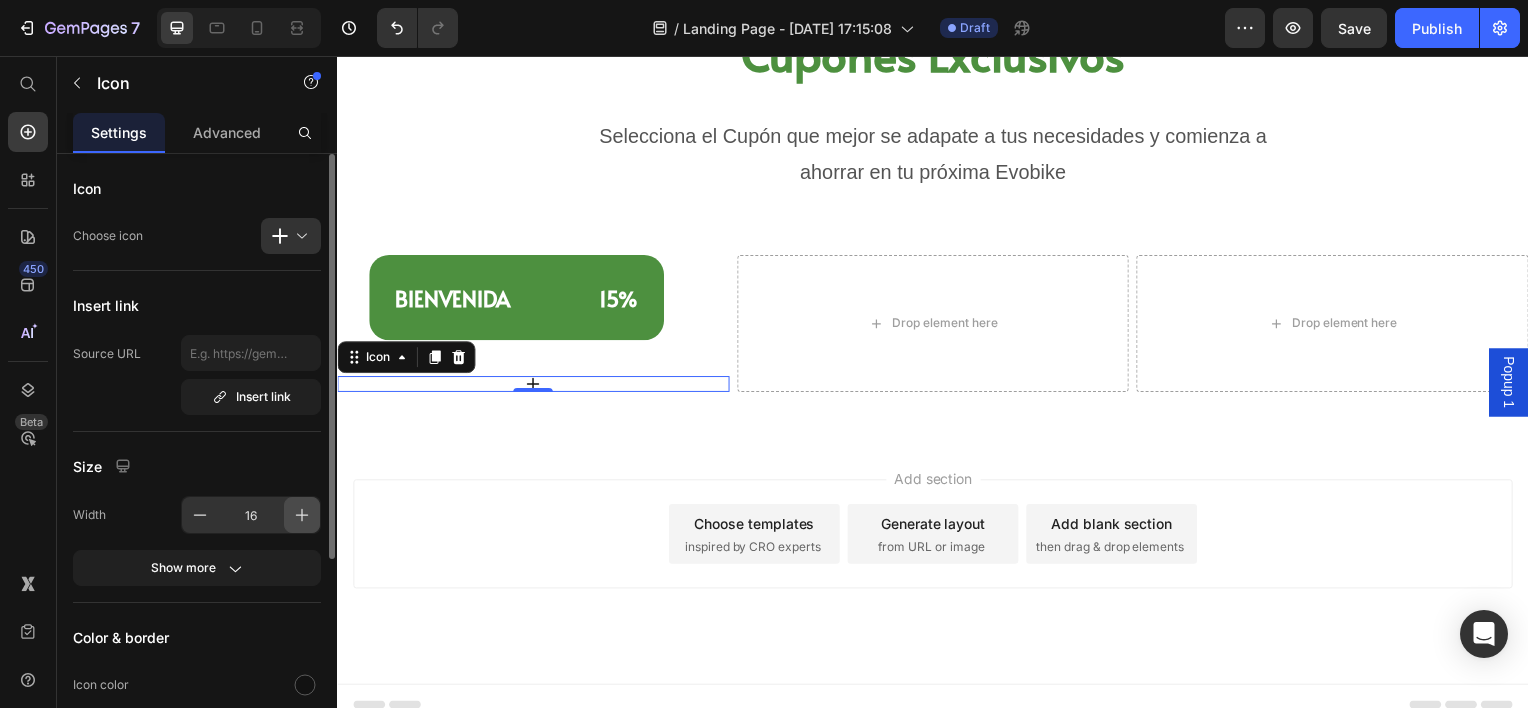click at bounding box center (302, 515) 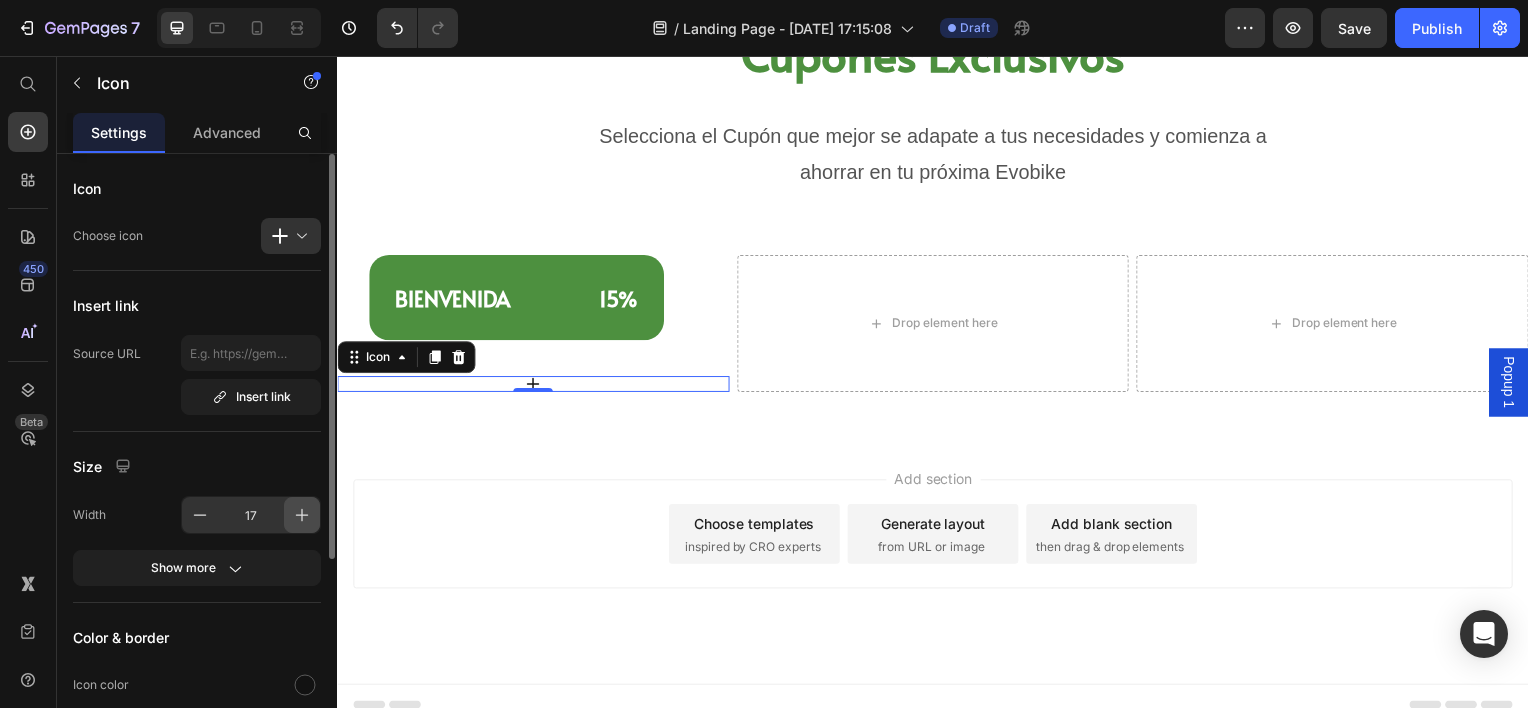 click at bounding box center [302, 515] 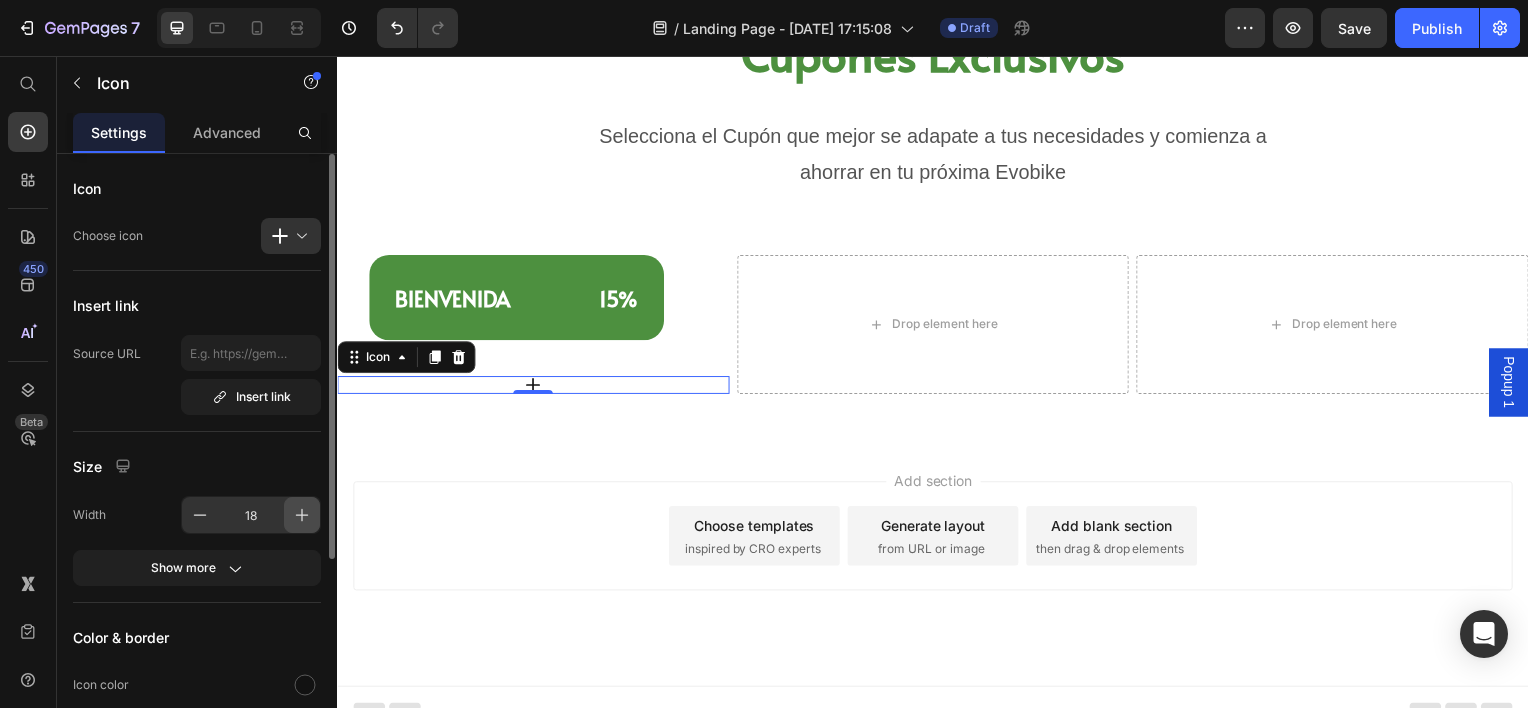 click 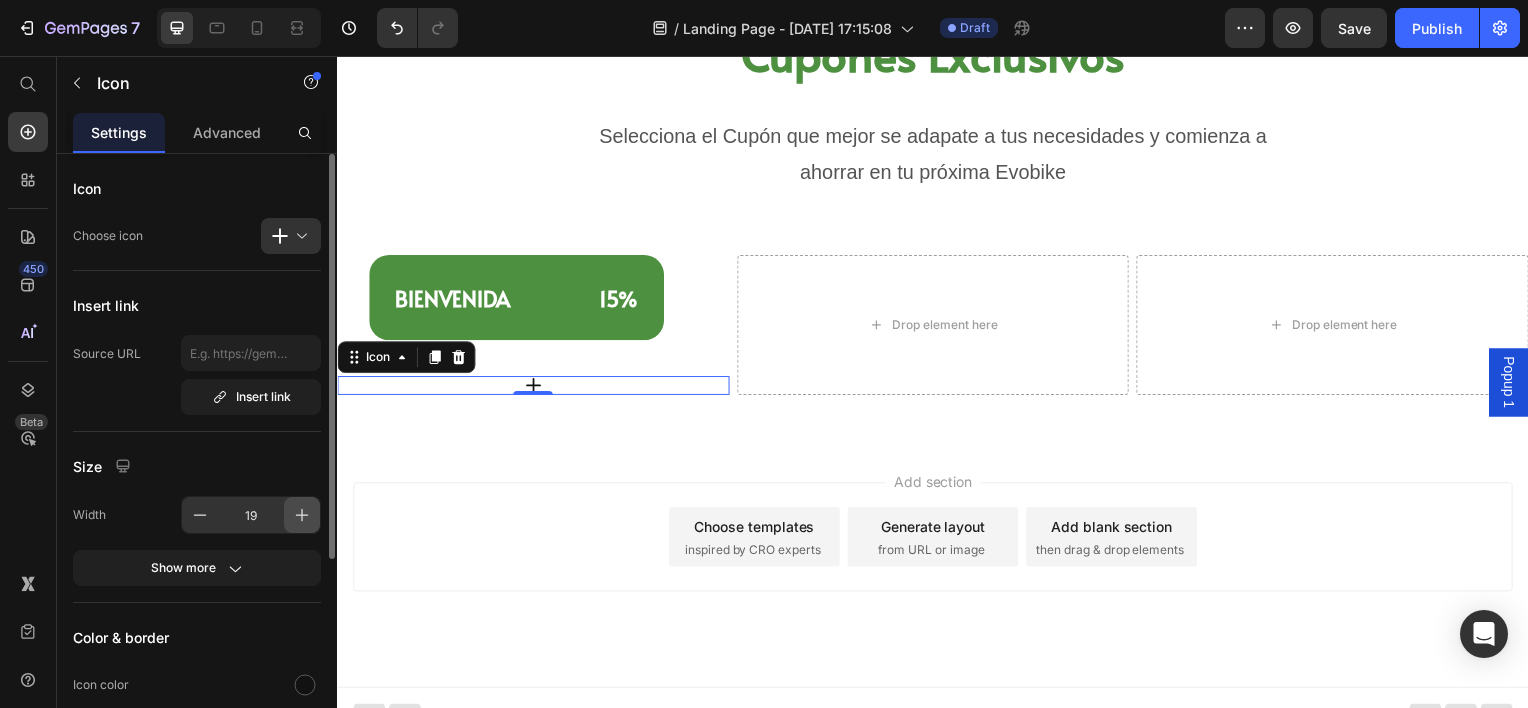 click 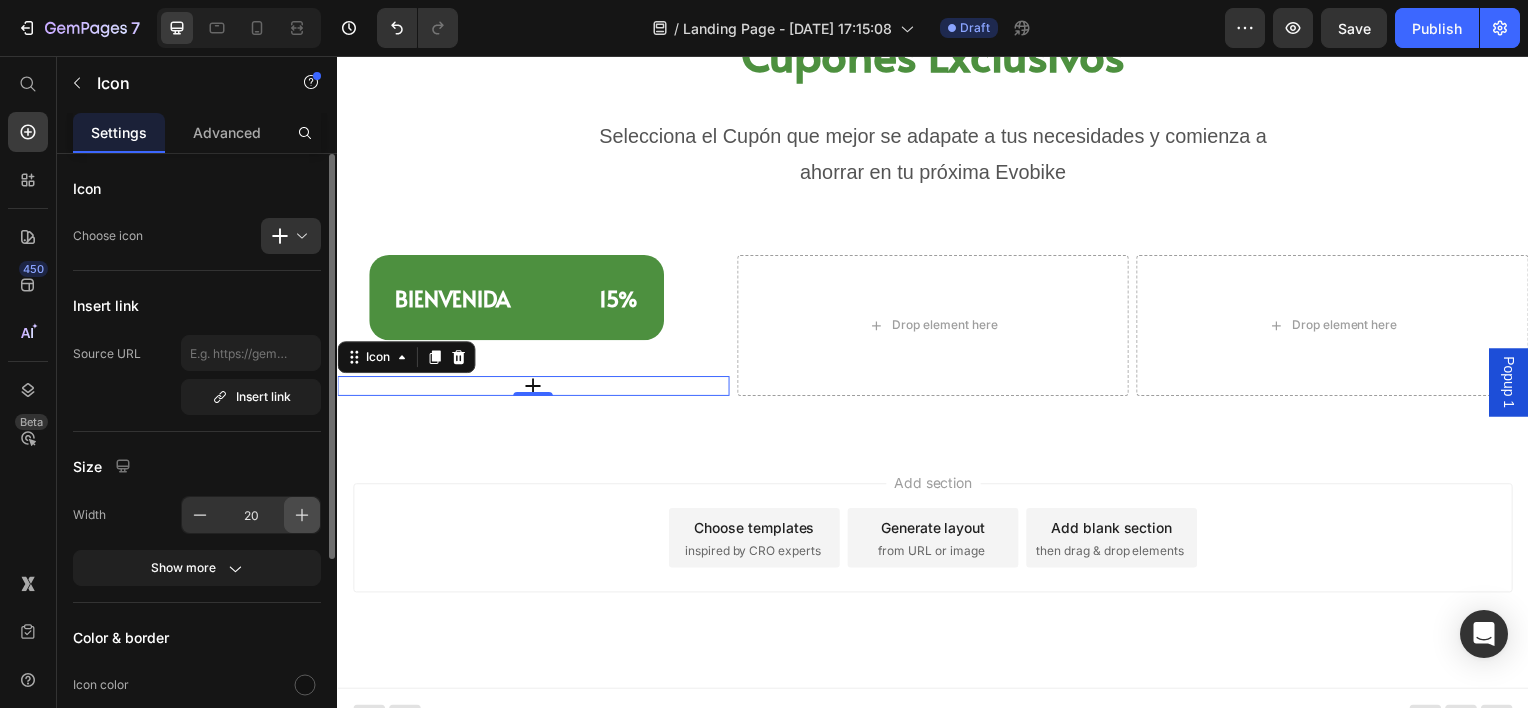 click 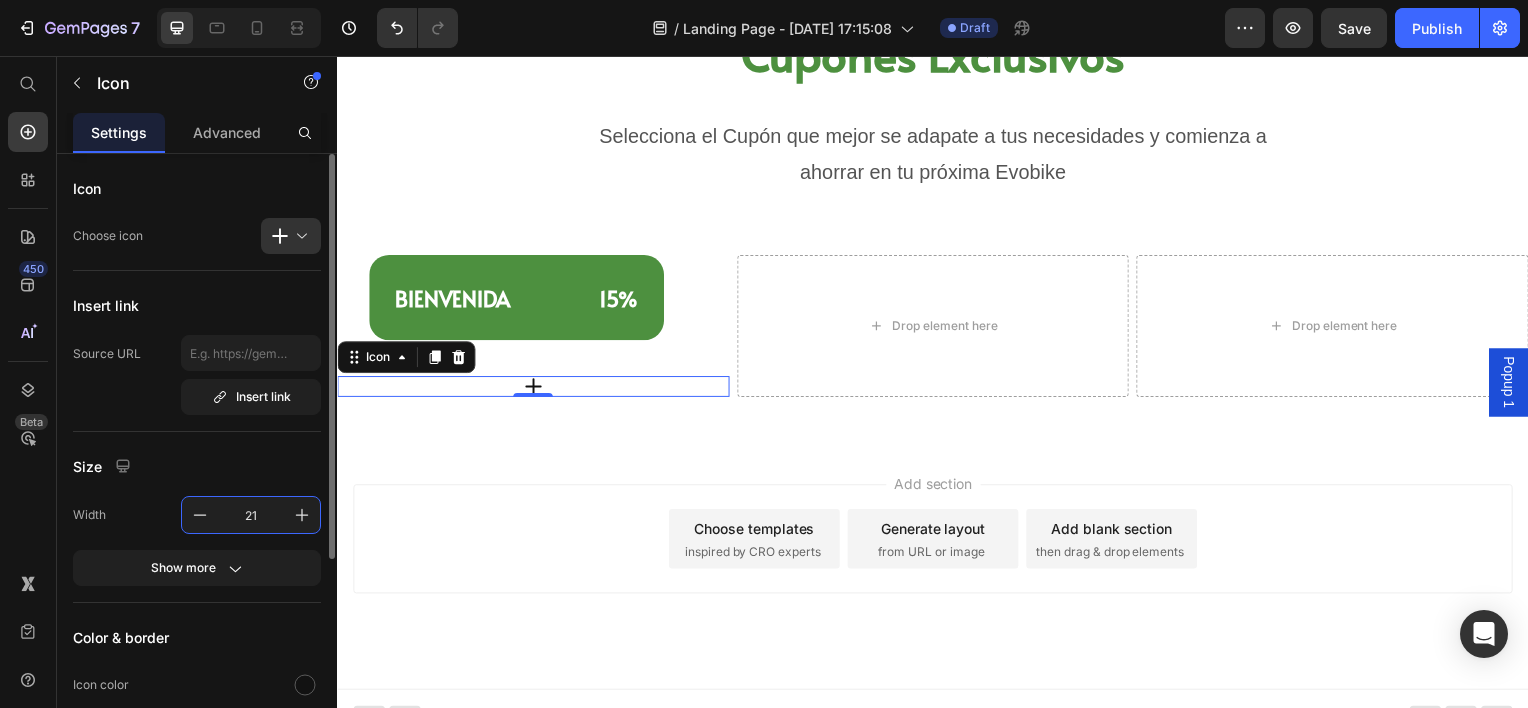 click on "21" at bounding box center [251, 515] 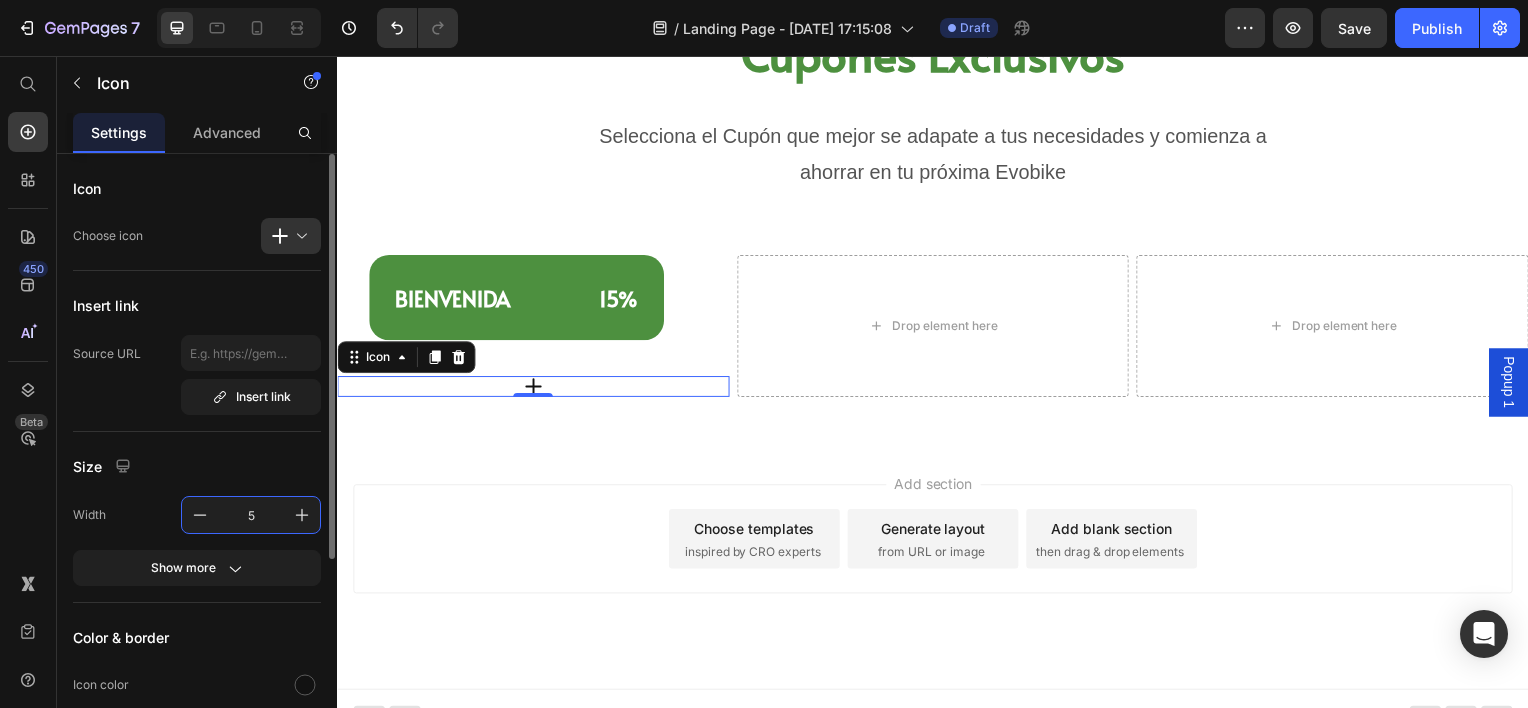type on "50" 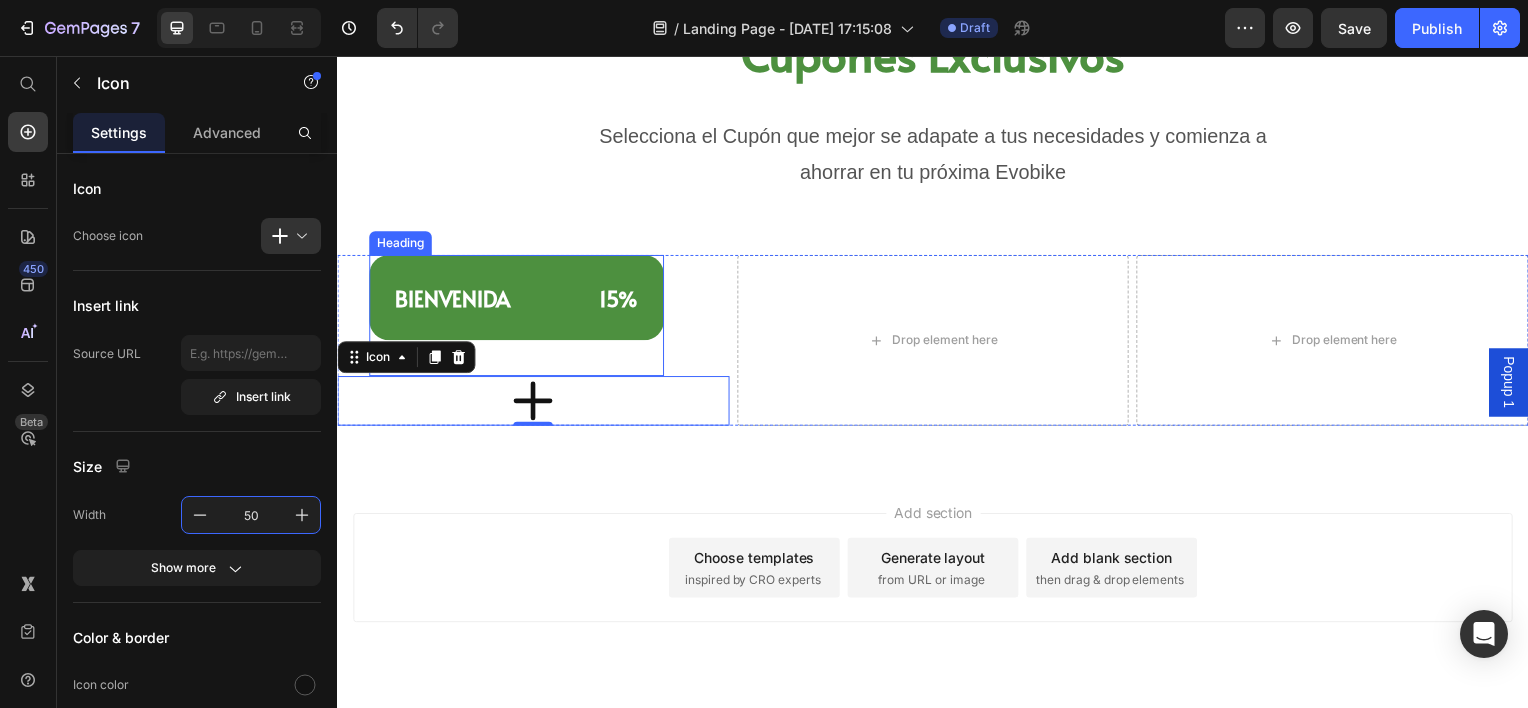 click on "⁠⁠⁠⁠⁠⁠⁠ BIENVENIDA                  15%   Heading" at bounding box center (517, 317) 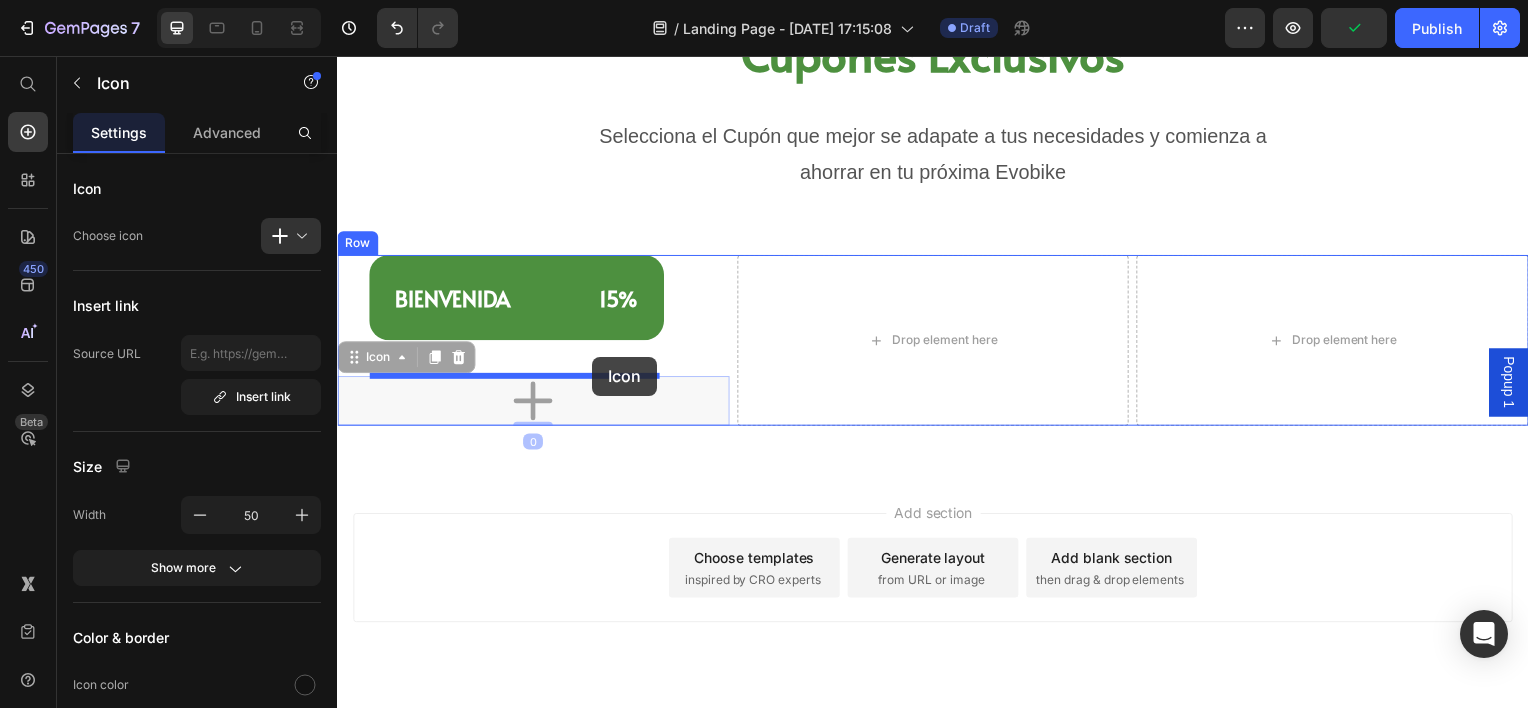 drag, startPoint x: 616, startPoint y: 403, endPoint x: 594, endPoint y: 359, distance: 49.193497 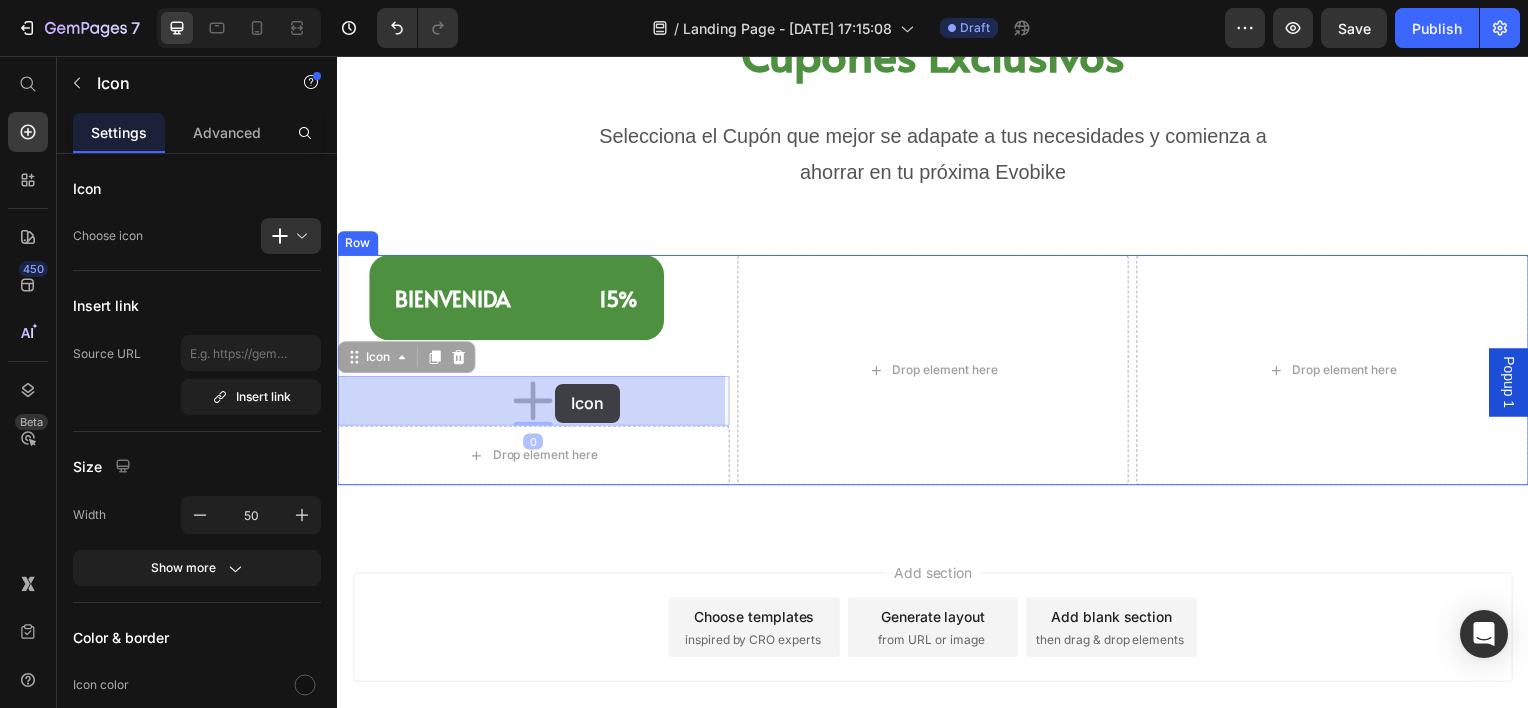 drag, startPoint x: 582, startPoint y: 410, endPoint x: 557, endPoint y: 386, distance: 34.655445 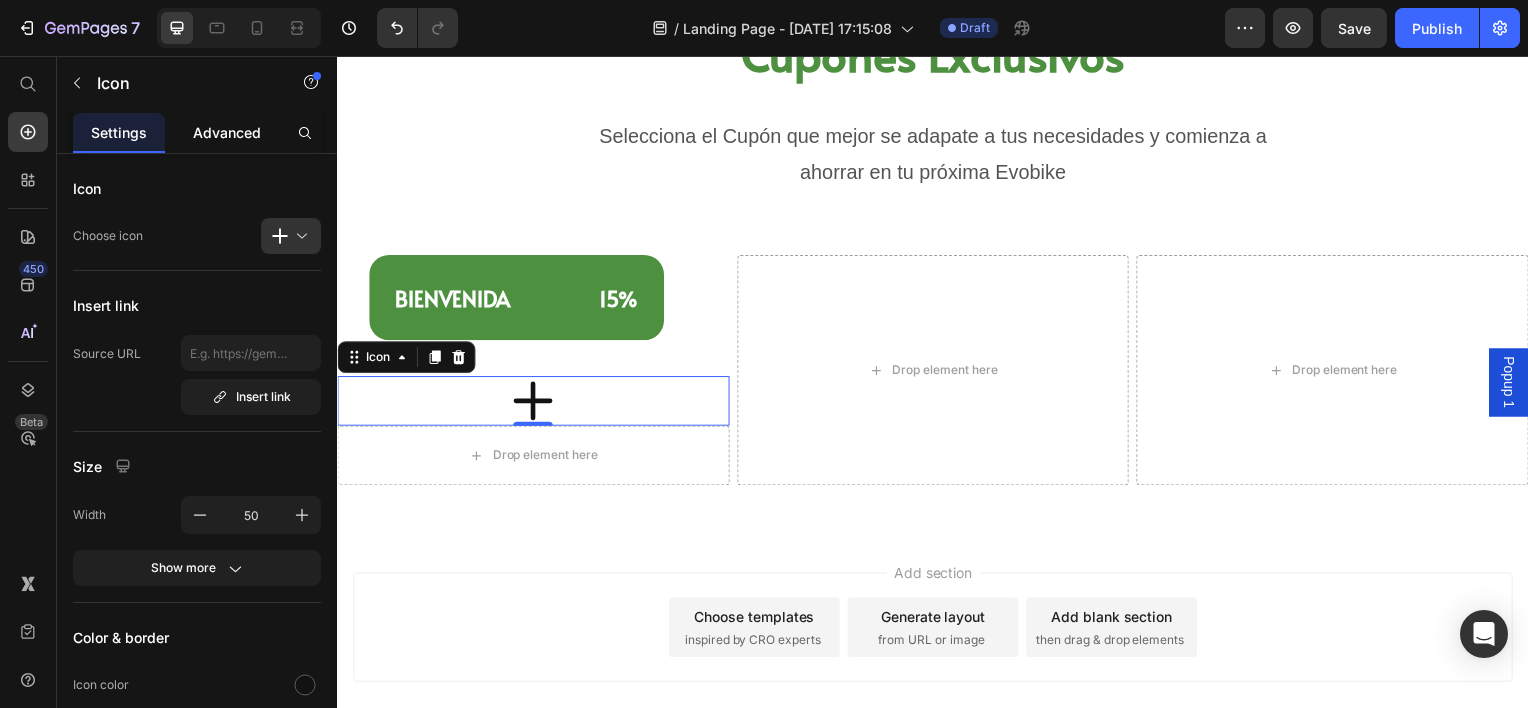 click on "Advanced" 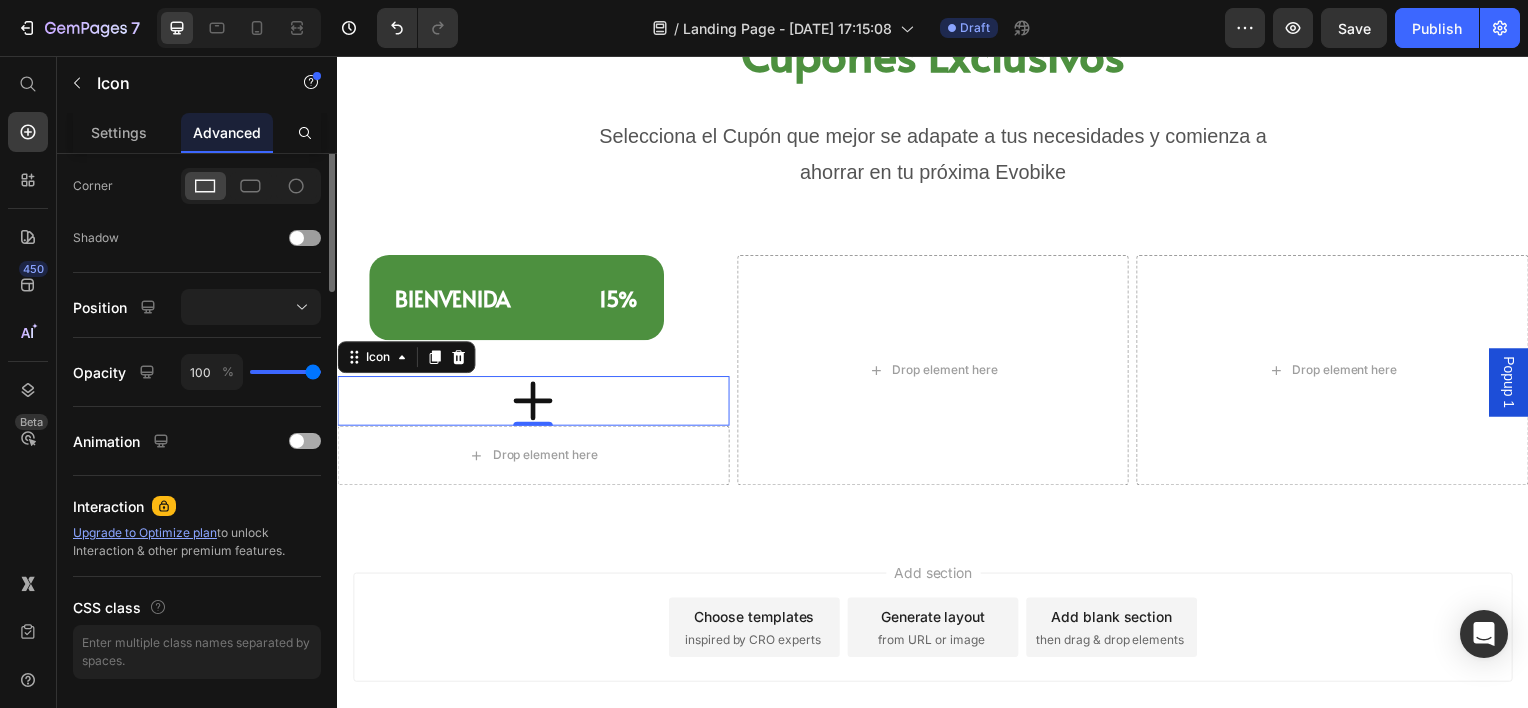 scroll, scrollTop: 200, scrollLeft: 0, axis: vertical 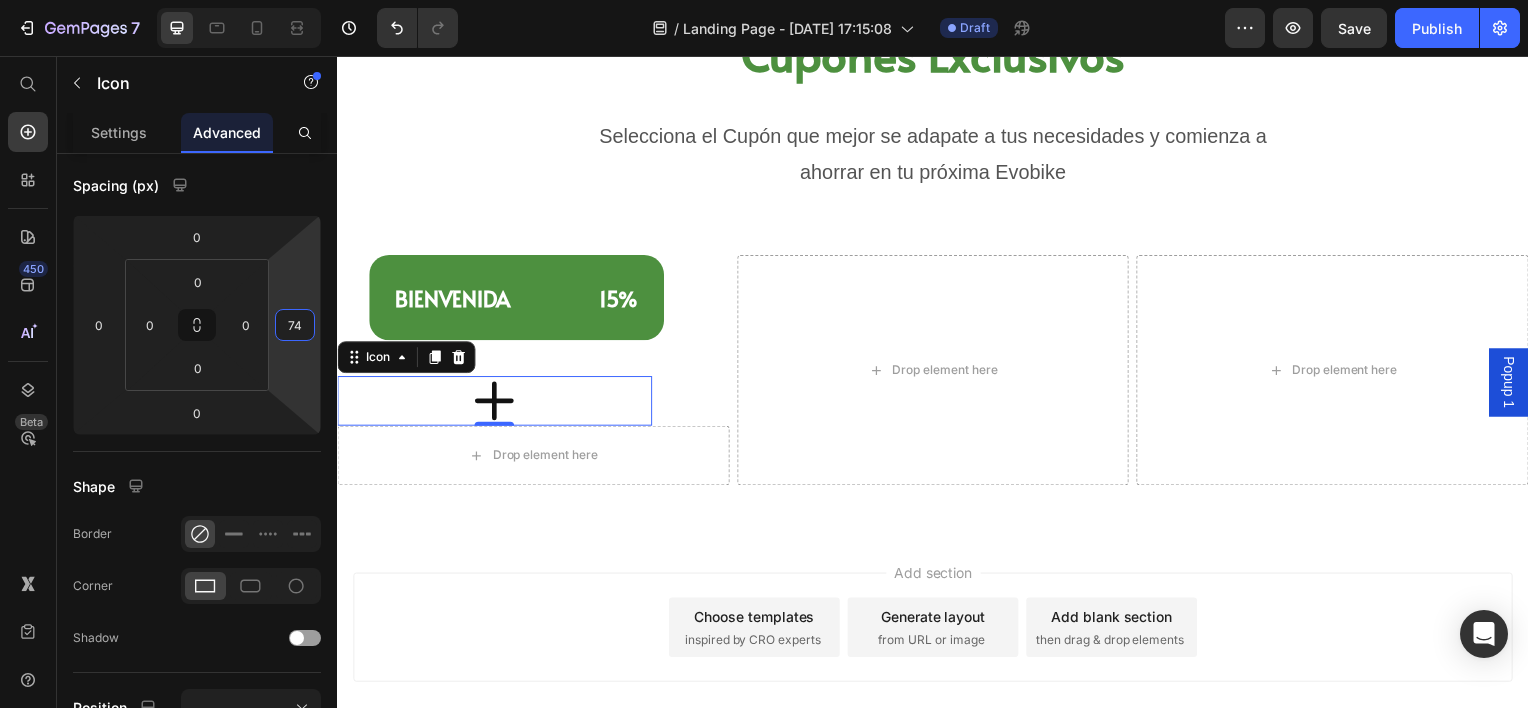 type on "70" 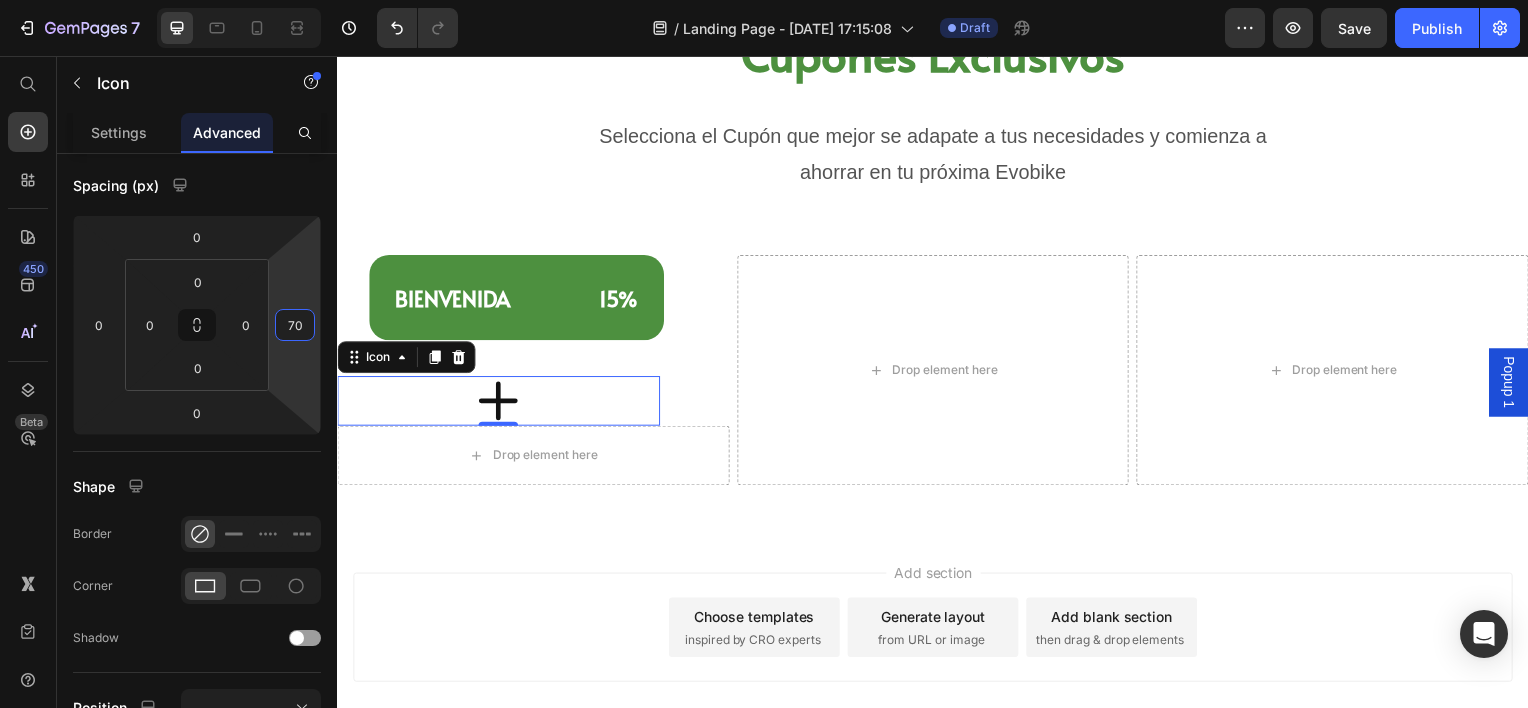 drag, startPoint x: 298, startPoint y: 371, endPoint x: 300, endPoint y: 336, distance: 35.057095 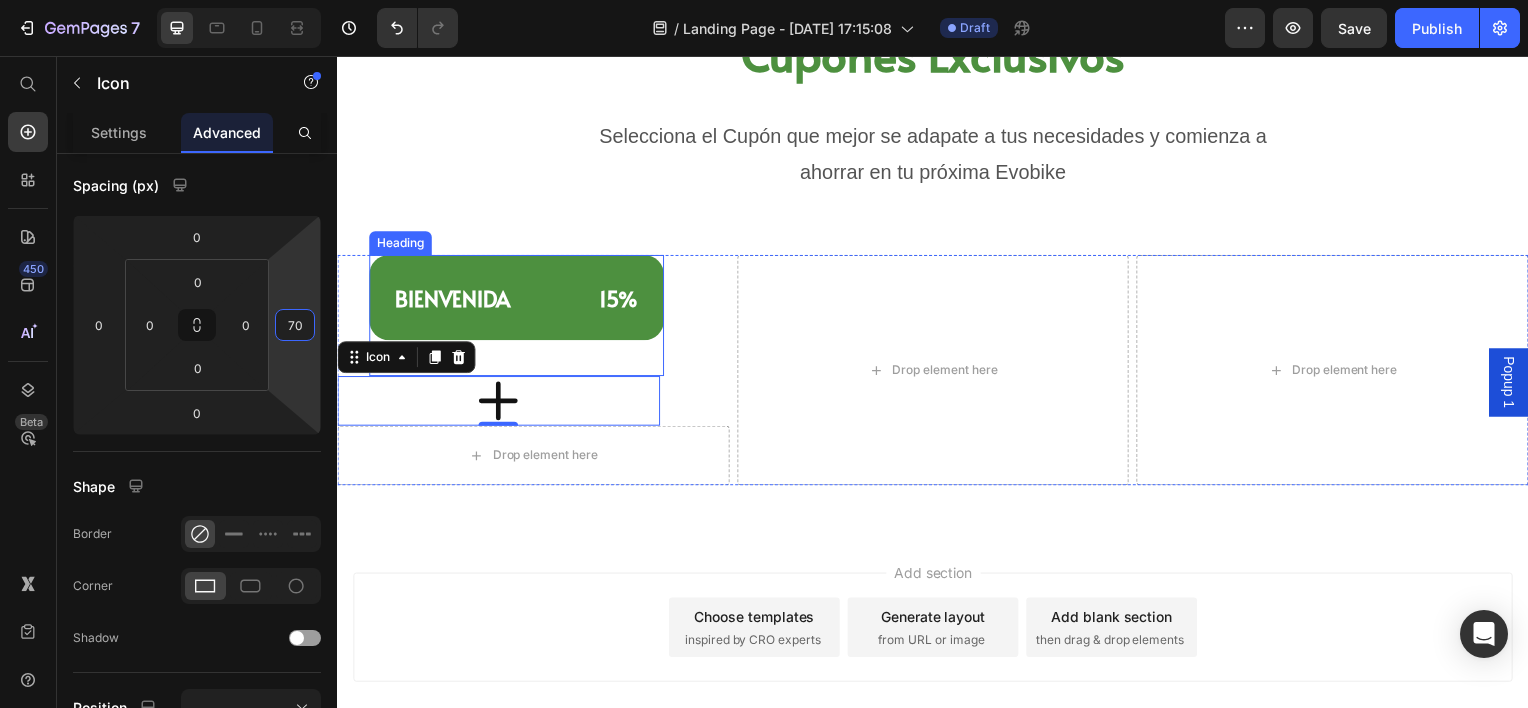 click on "⁠⁠⁠⁠⁠⁠⁠ BIENVENIDA                  15%" at bounding box center (517, 299) 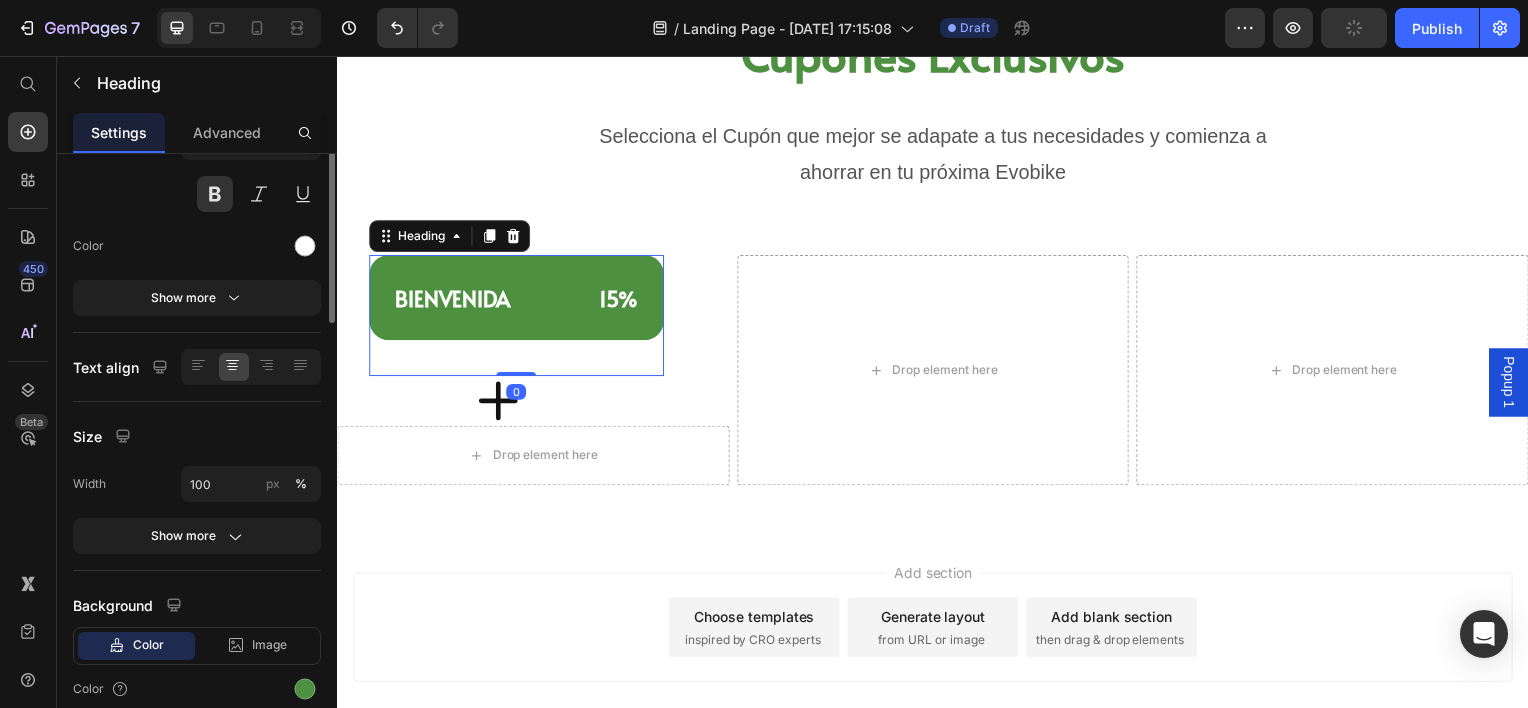 scroll, scrollTop: 0, scrollLeft: 0, axis: both 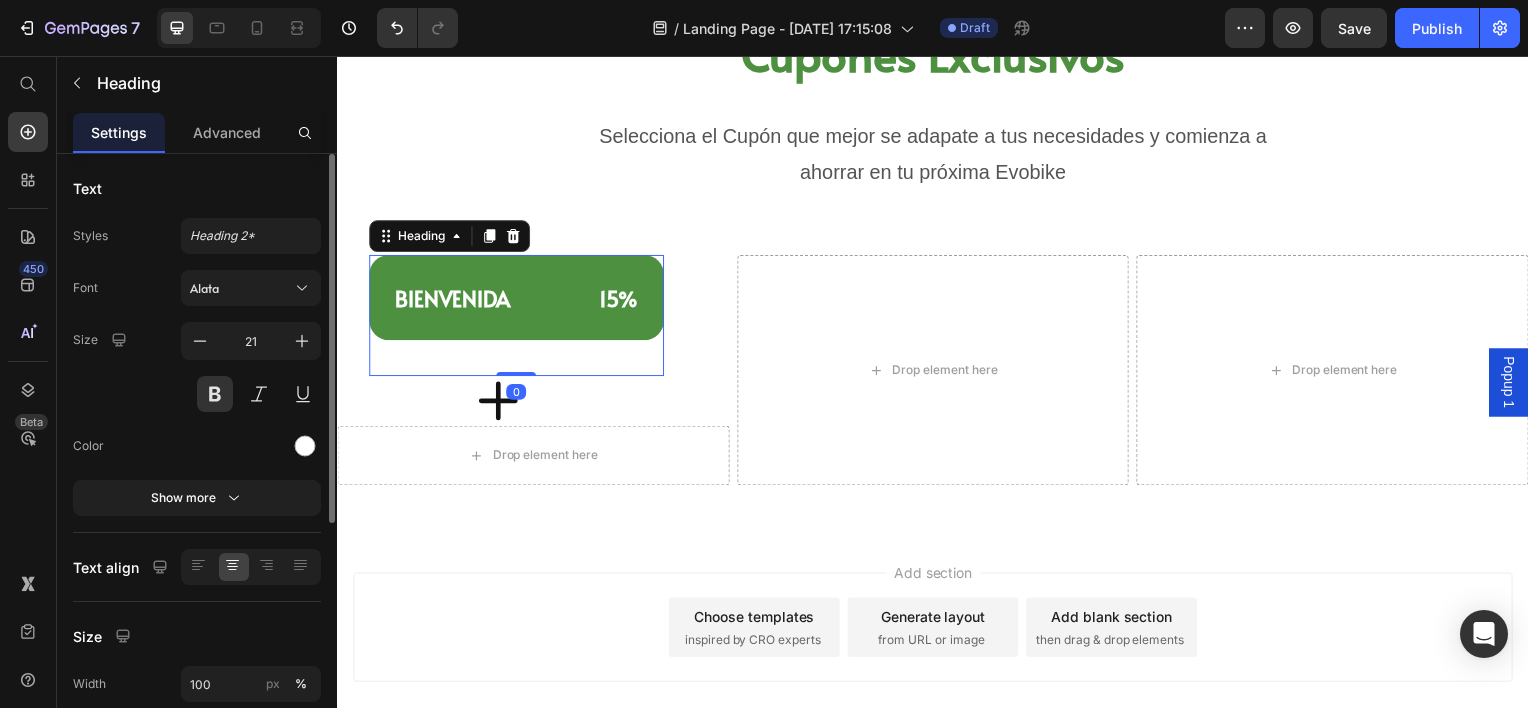 click on "Settings Advanced" at bounding box center [197, 133] 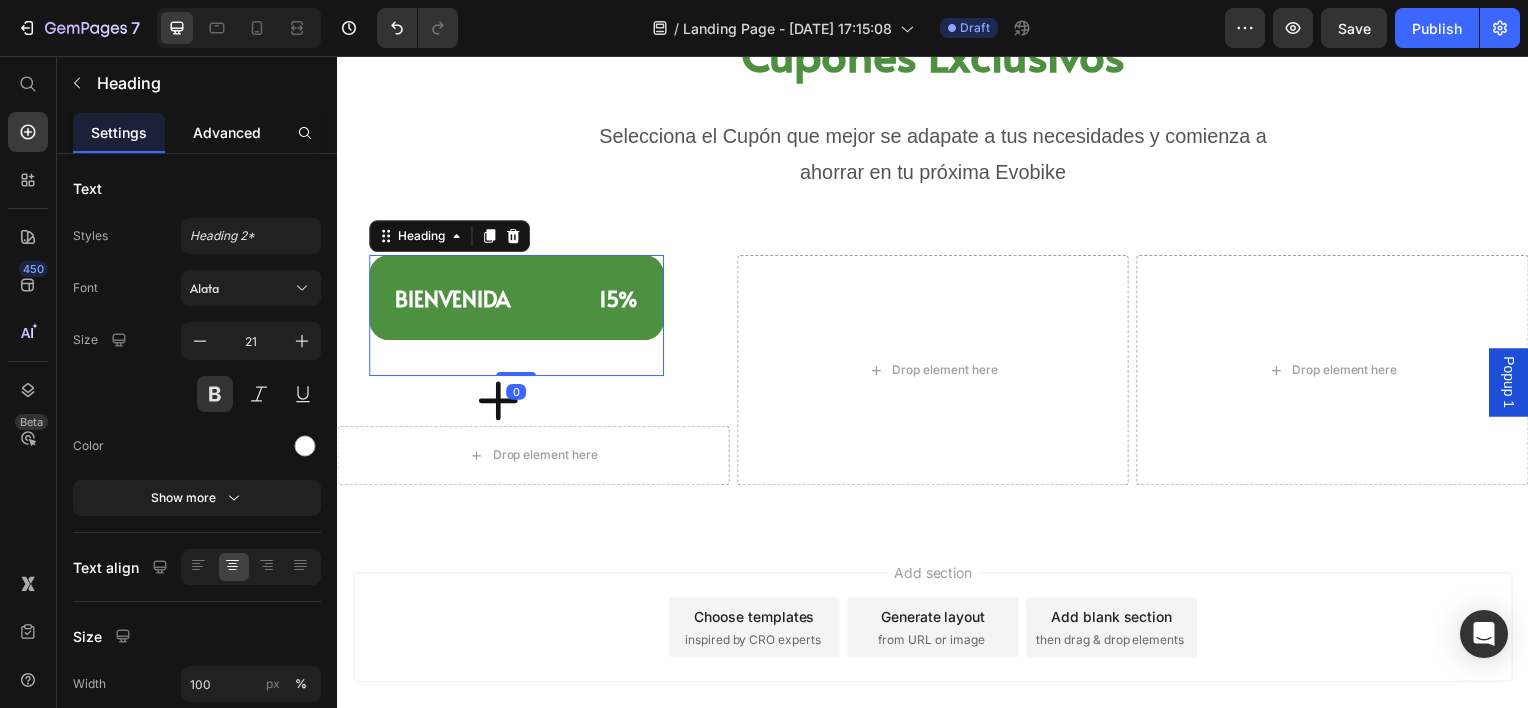 click on "Advanced" at bounding box center [227, 132] 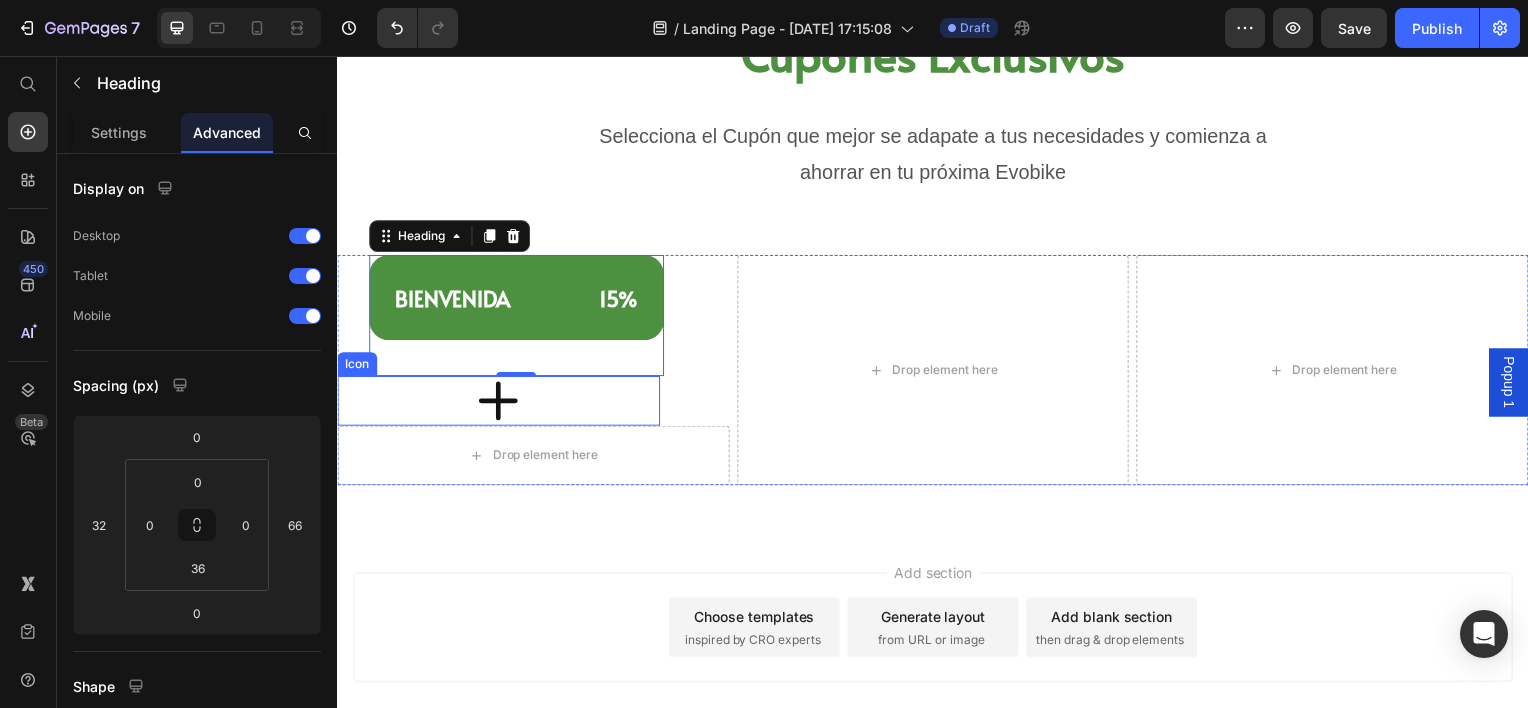 click on "Icon" at bounding box center (499, 403) 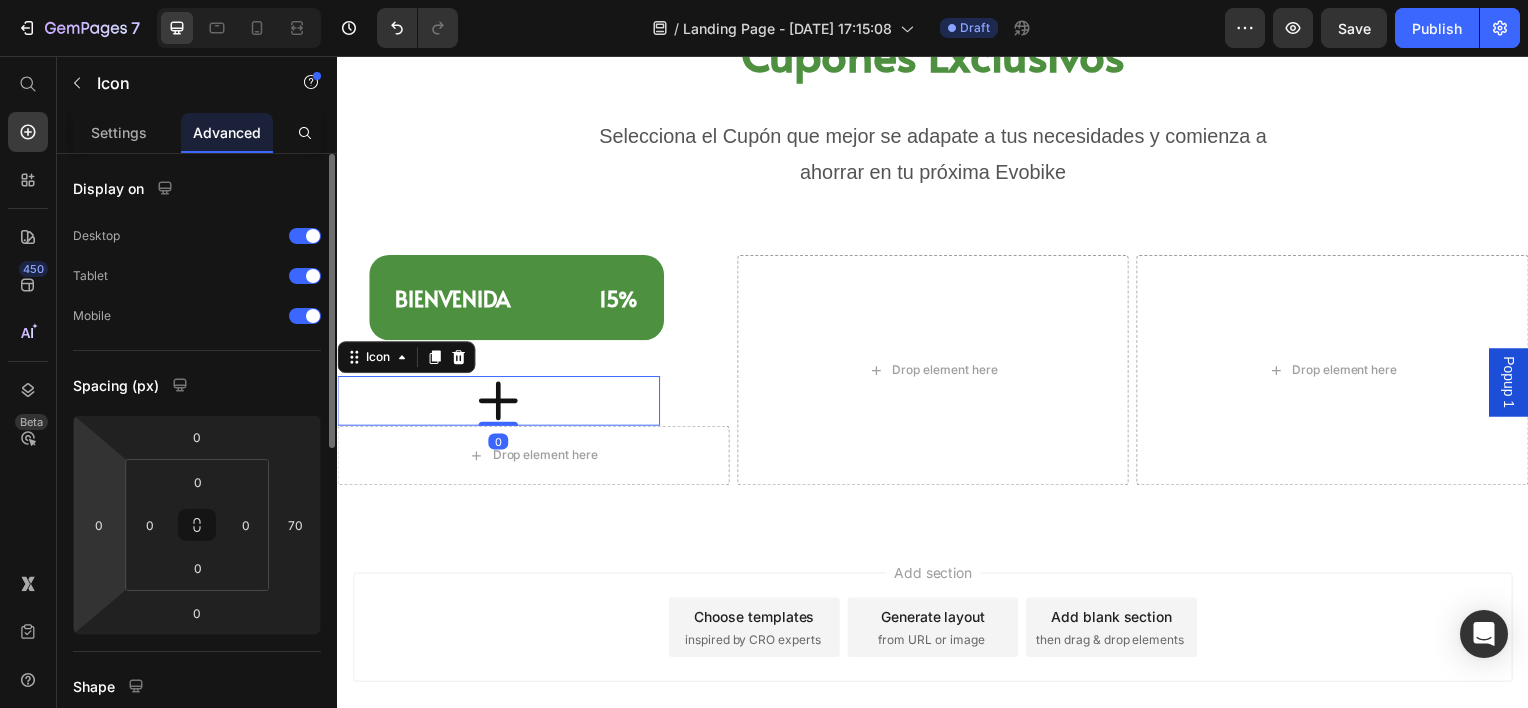 click on "7  Version history  /  Landing Page - [DATE] 17:15:08 Draft Preview  Save   Publish  450 Beta Start with Sections Elements Hero Section Product Detail Brands Trusted Badges Guarantee Product Breakdown How to use Testimonials Compare Bundle FAQs Social Proof Brand Story Product List Collection Blog List Contact Sticky Add to Cart Custom Footer Browse Library 450 Layout
Row
Row
Row
Row Text
Heading
Text Block Button
Button
Button
Sticky Back to top Media
Image Image" at bounding box center [764, 0] 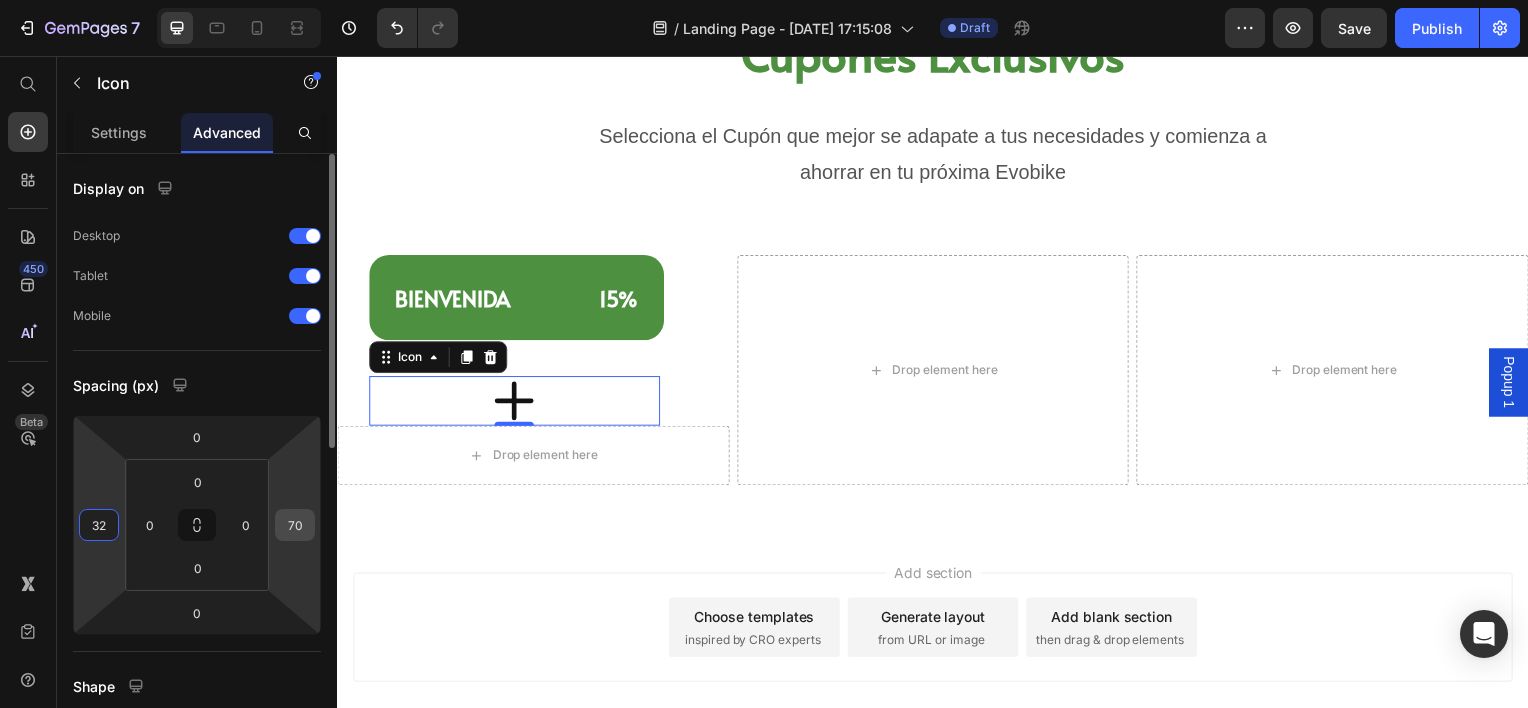 type on "32" 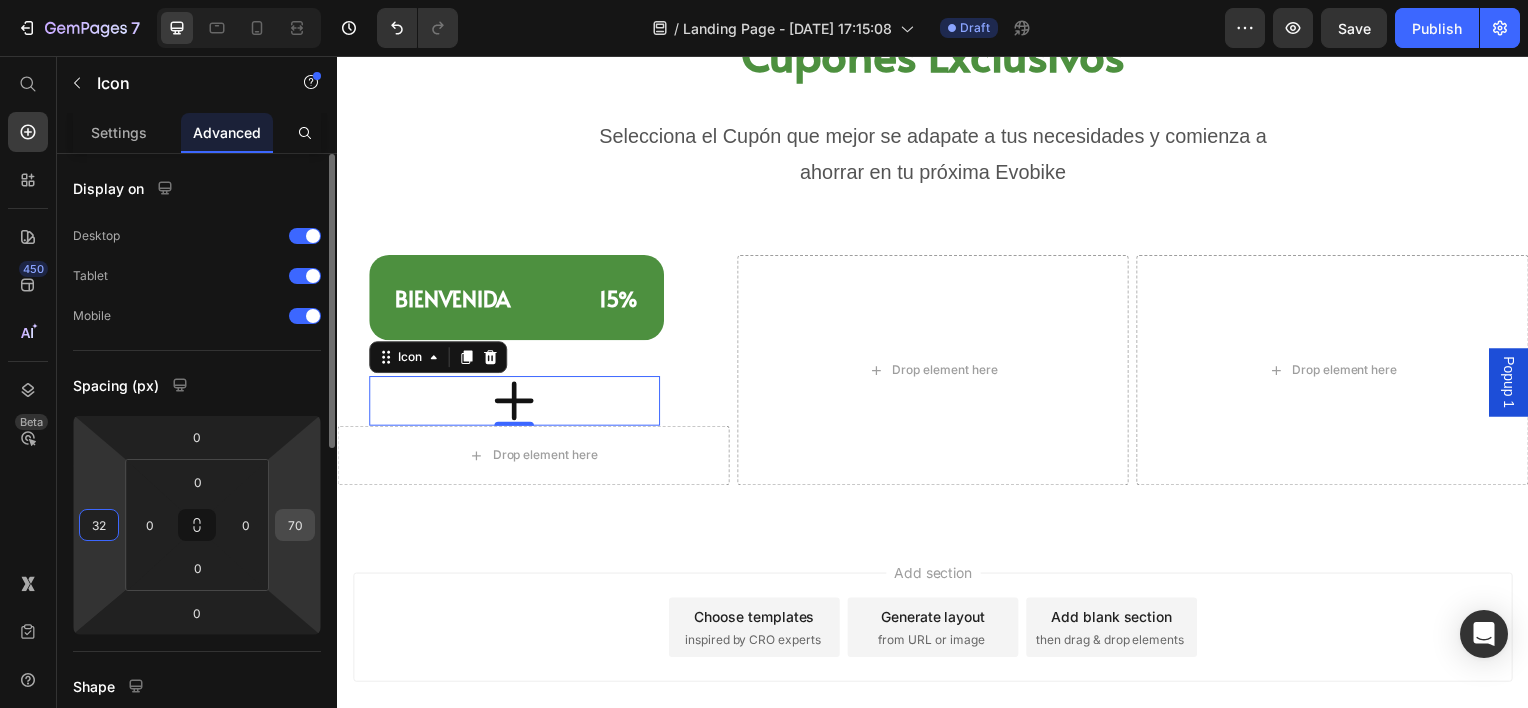 click on "70" at bounding box center (295, 525) 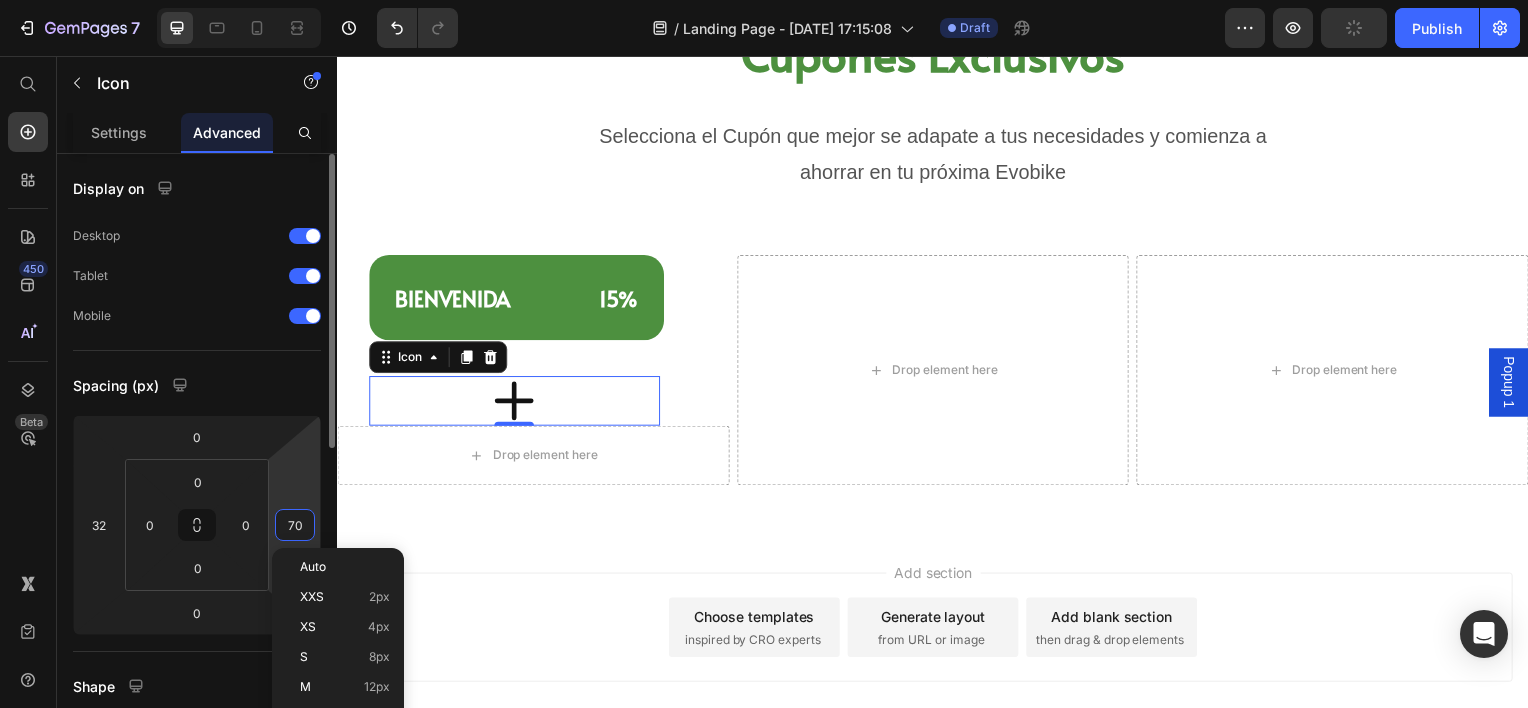 click on "70" at bounding box center [295, 525] 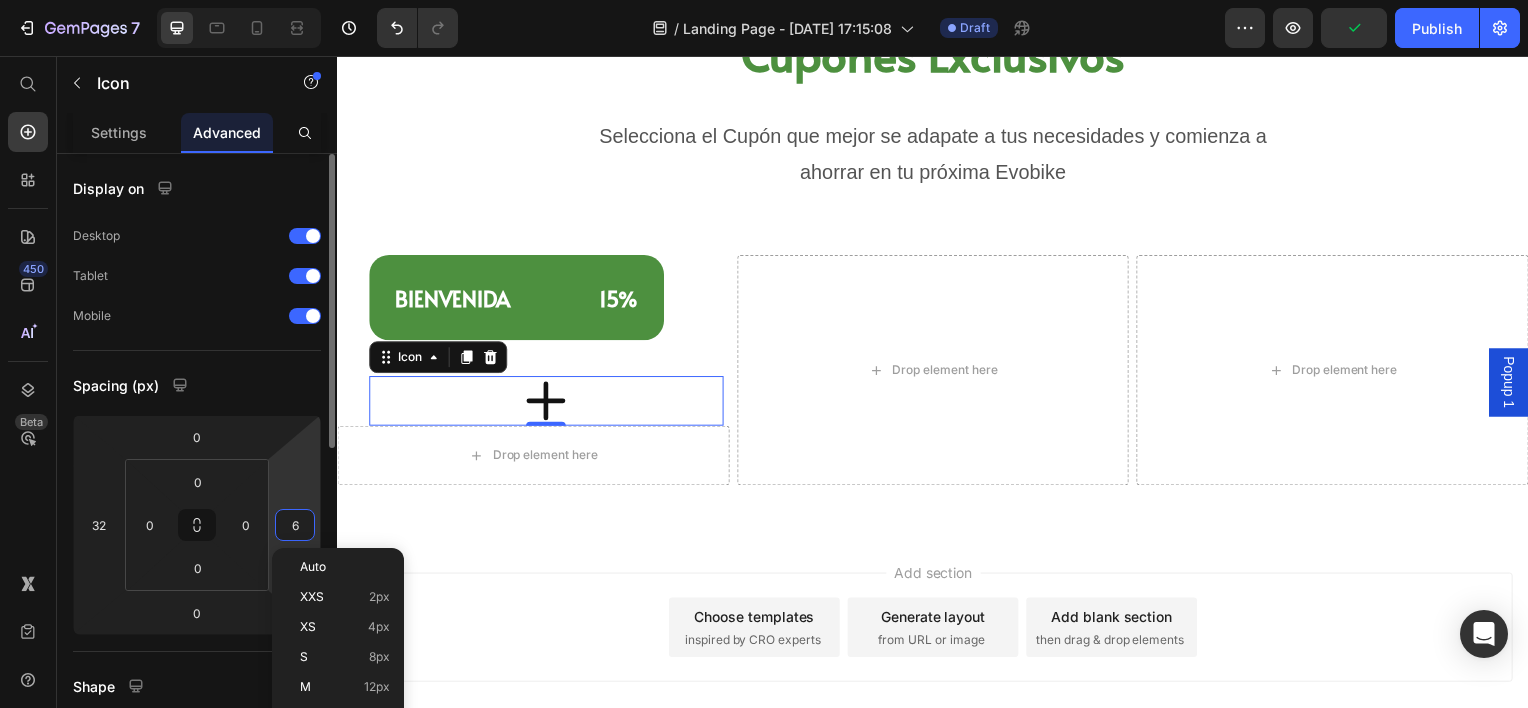 type on "66" 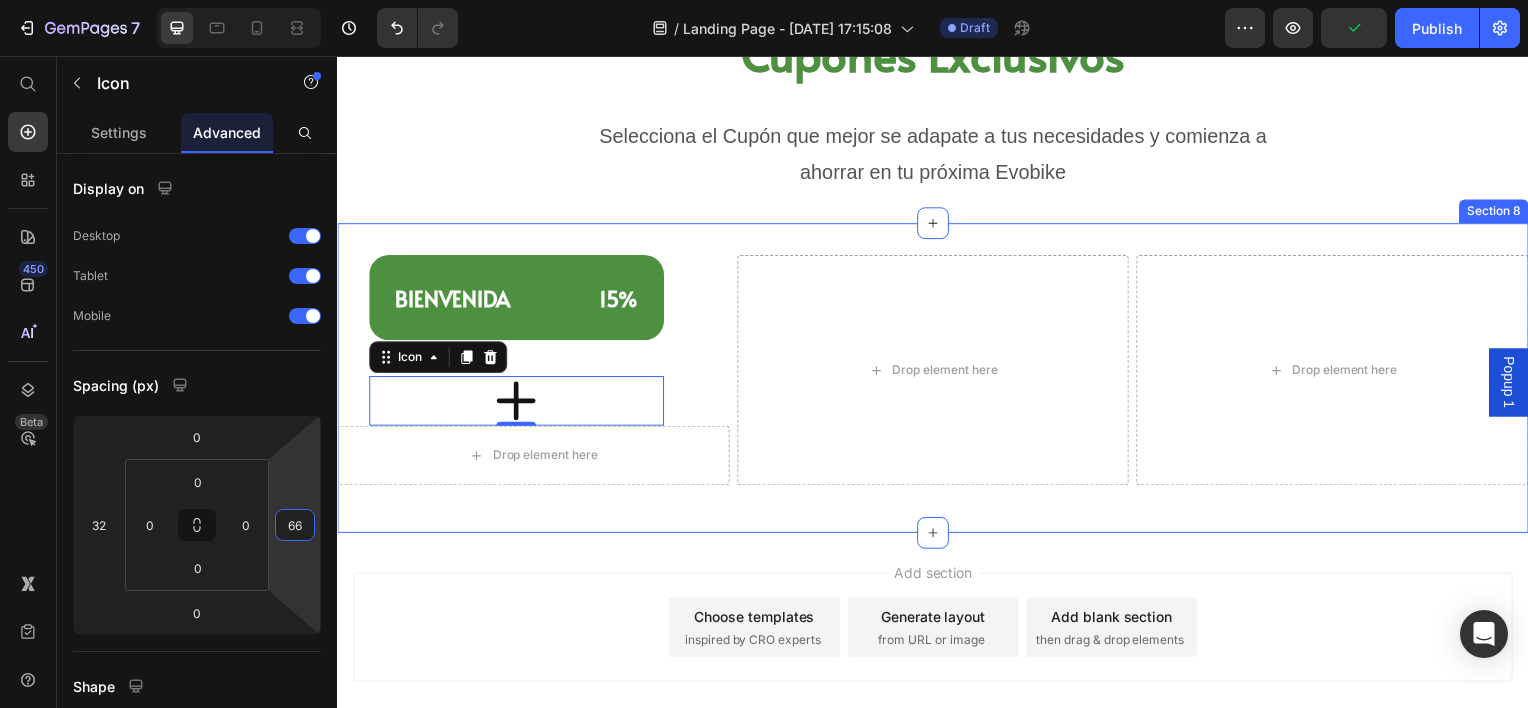 click on "Add section Choose templates inspired by CRO experts Generate layout from URL or image Add blank section then drag & drop elements" at bounding box center [937, 659] 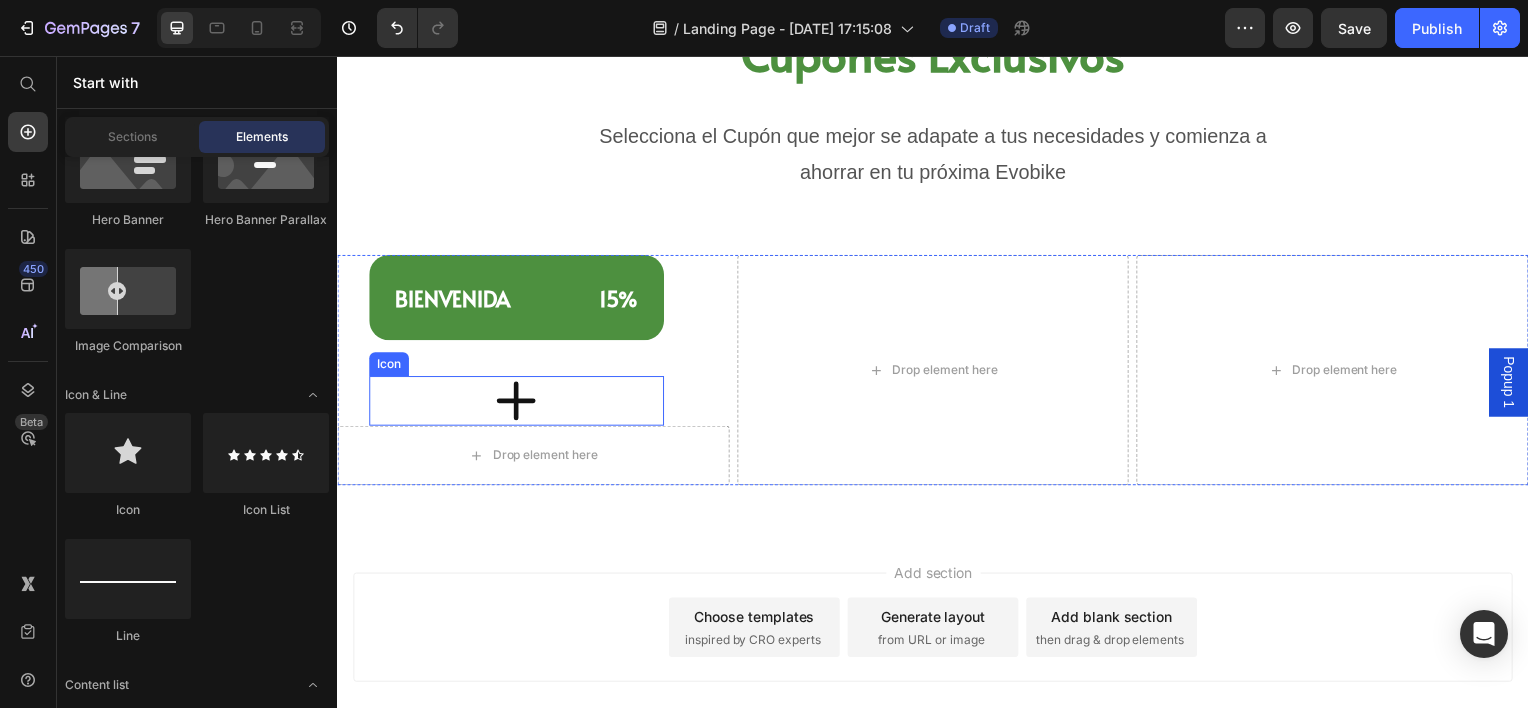 click 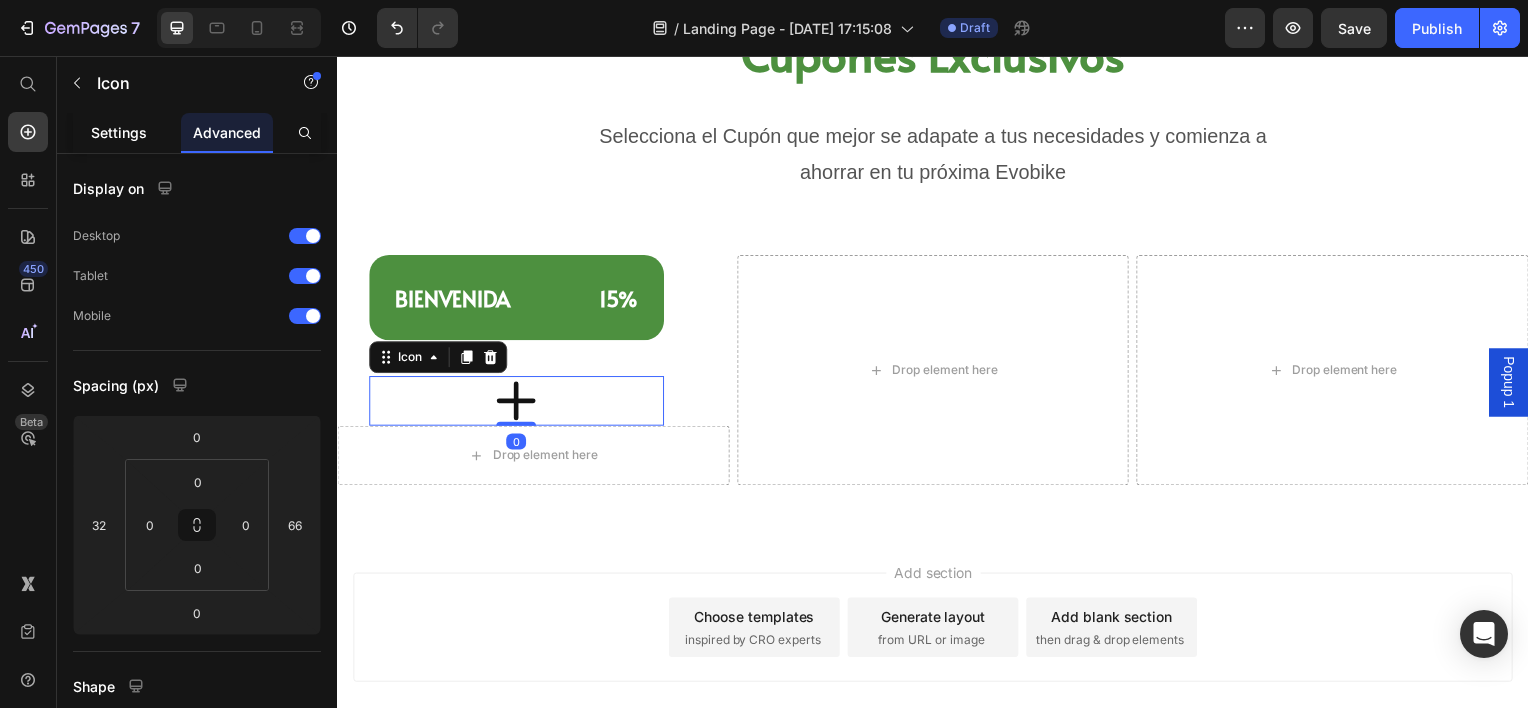 click on "Settings" at bounding box center [119, 132] 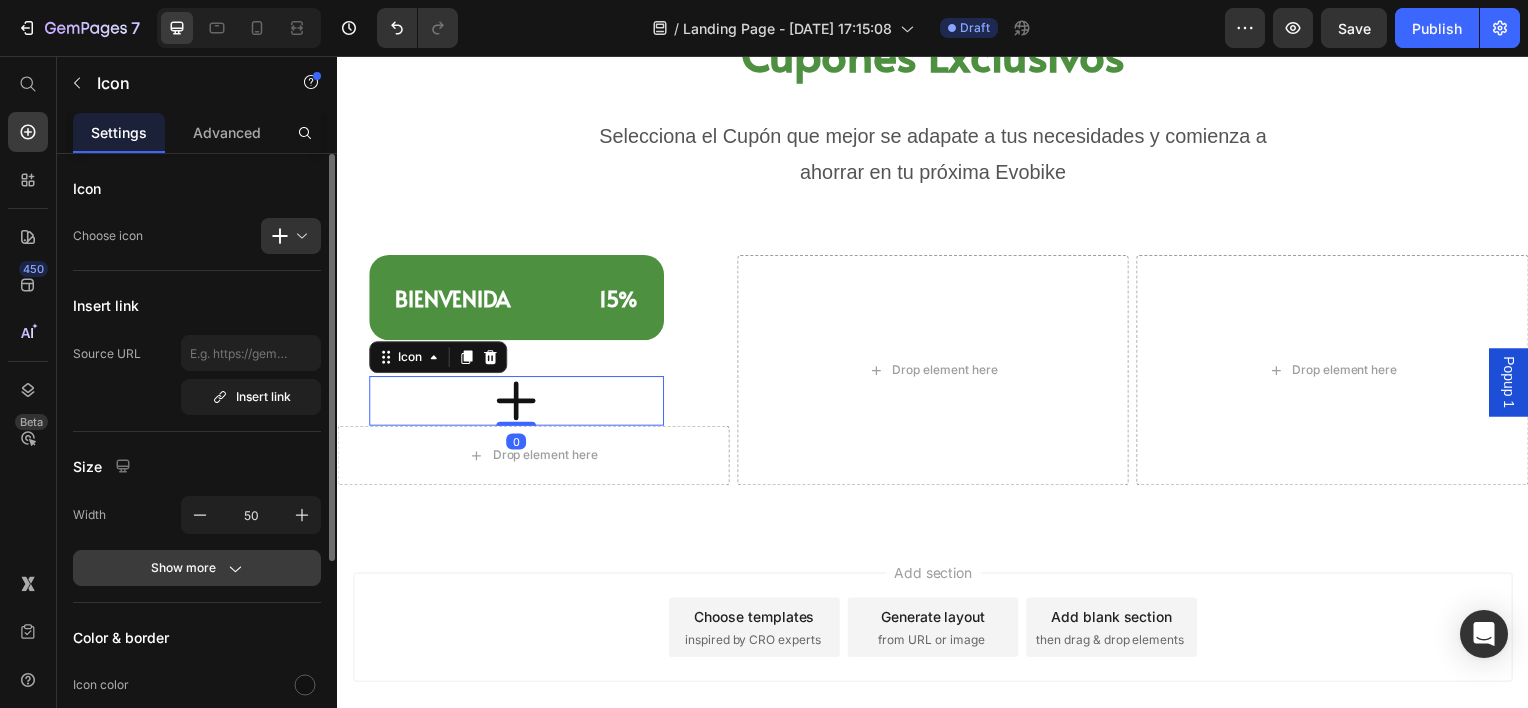 scroll, scrollTop: 309, scrollLeft: 0, axis: vertical 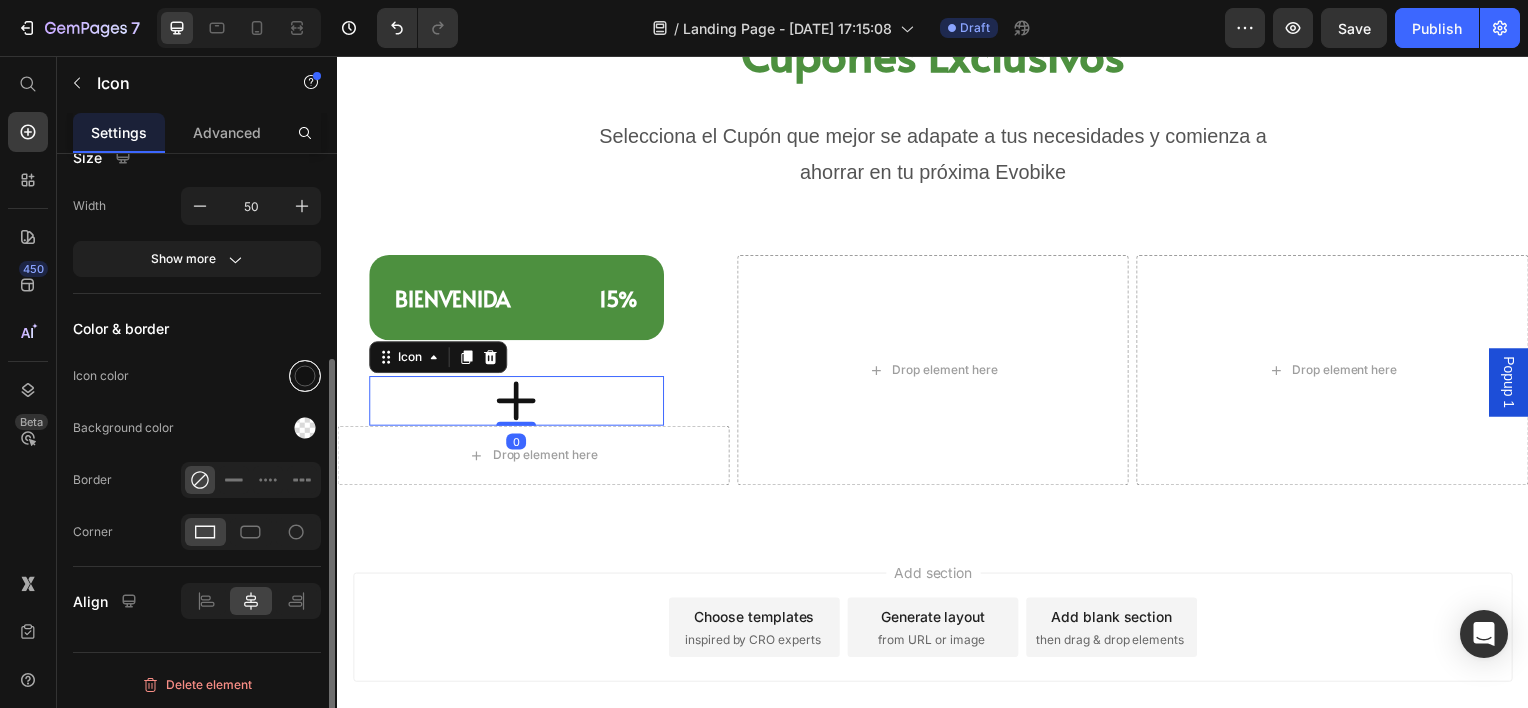click at bounding box center [305, 376] 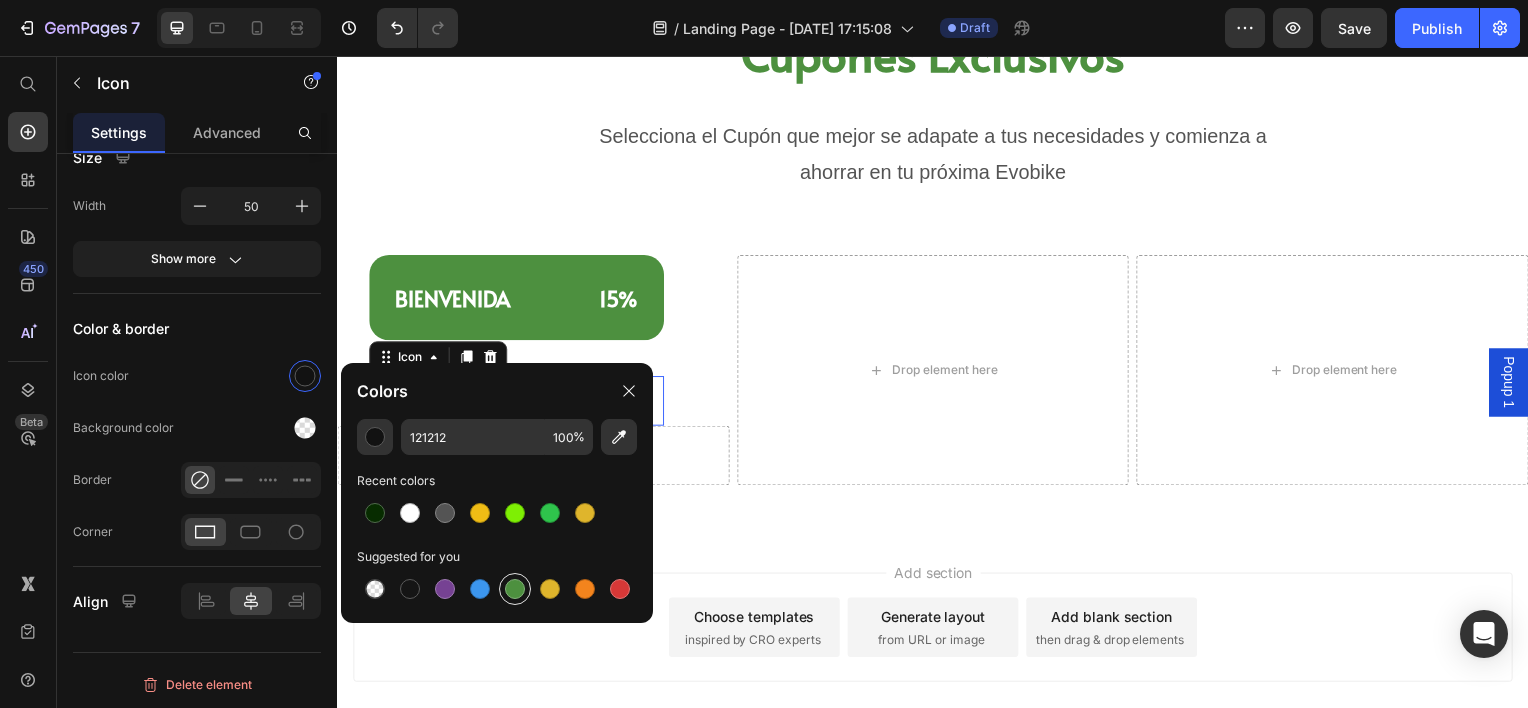 click at bounding box center [515, 589] 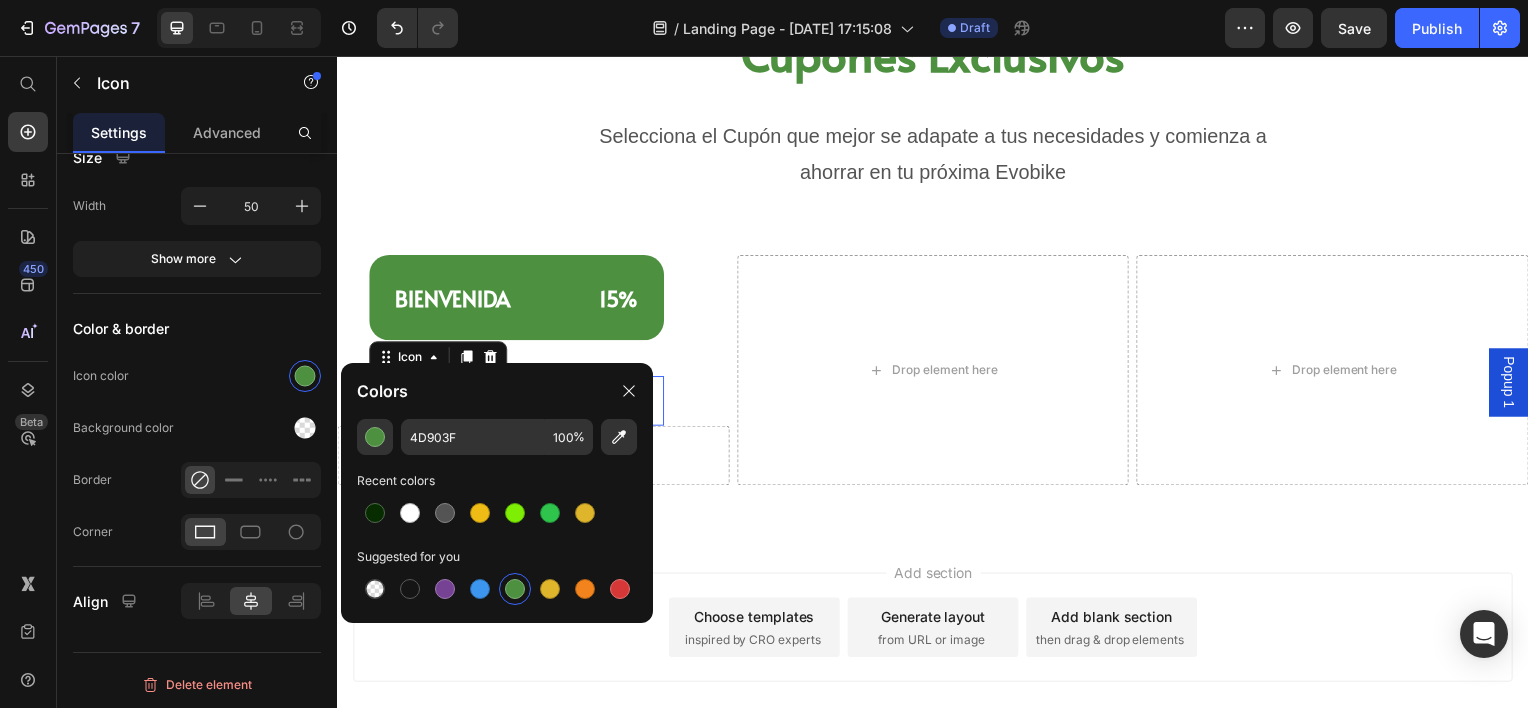 click on "Add section Choose templates inspired by CRO experts Generate layout from URL or image Add blank section then drag & drop elements" at bounding box center [937, 631] 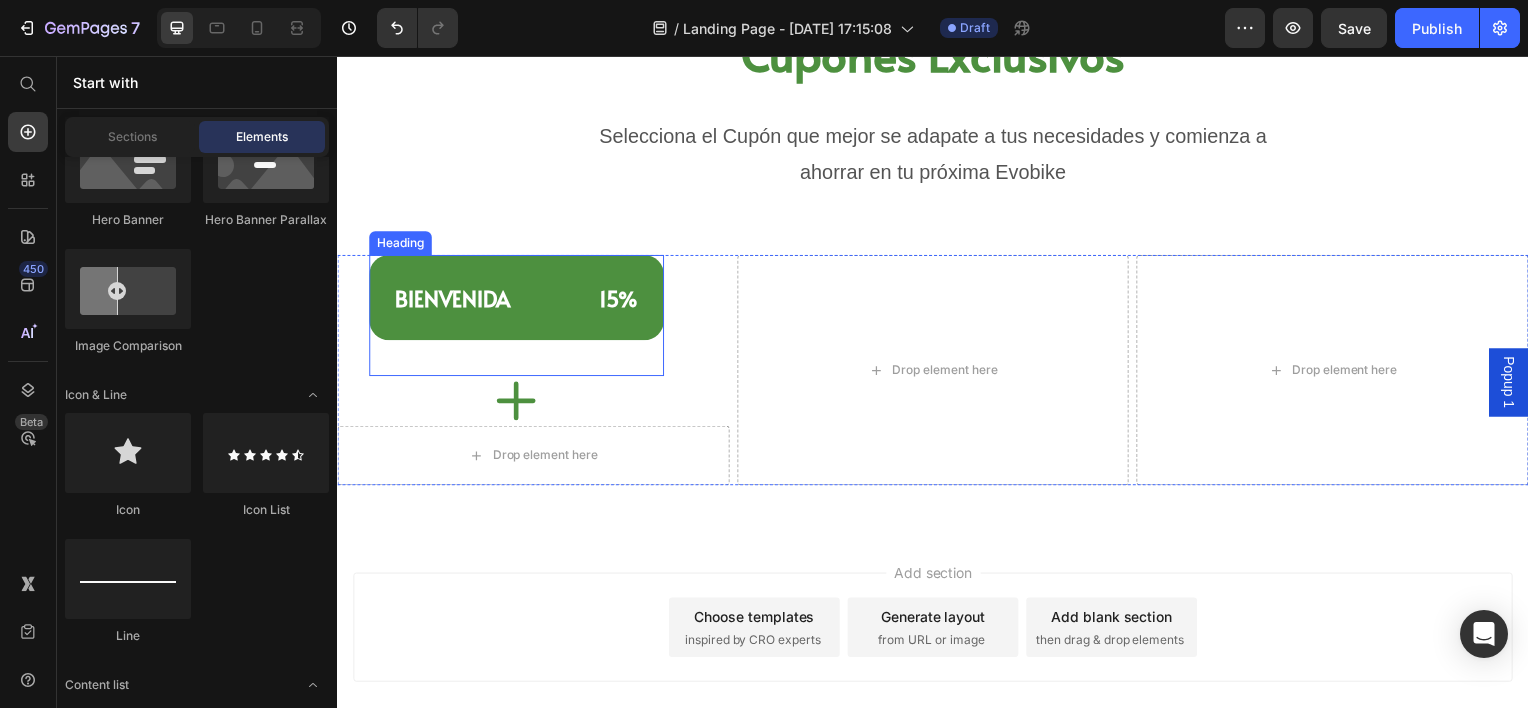 click on "⁠⁠⁠⁠⁠⁠⁠ BIENVENIDA                  15%   Heading" at bounding box center [517, 317] 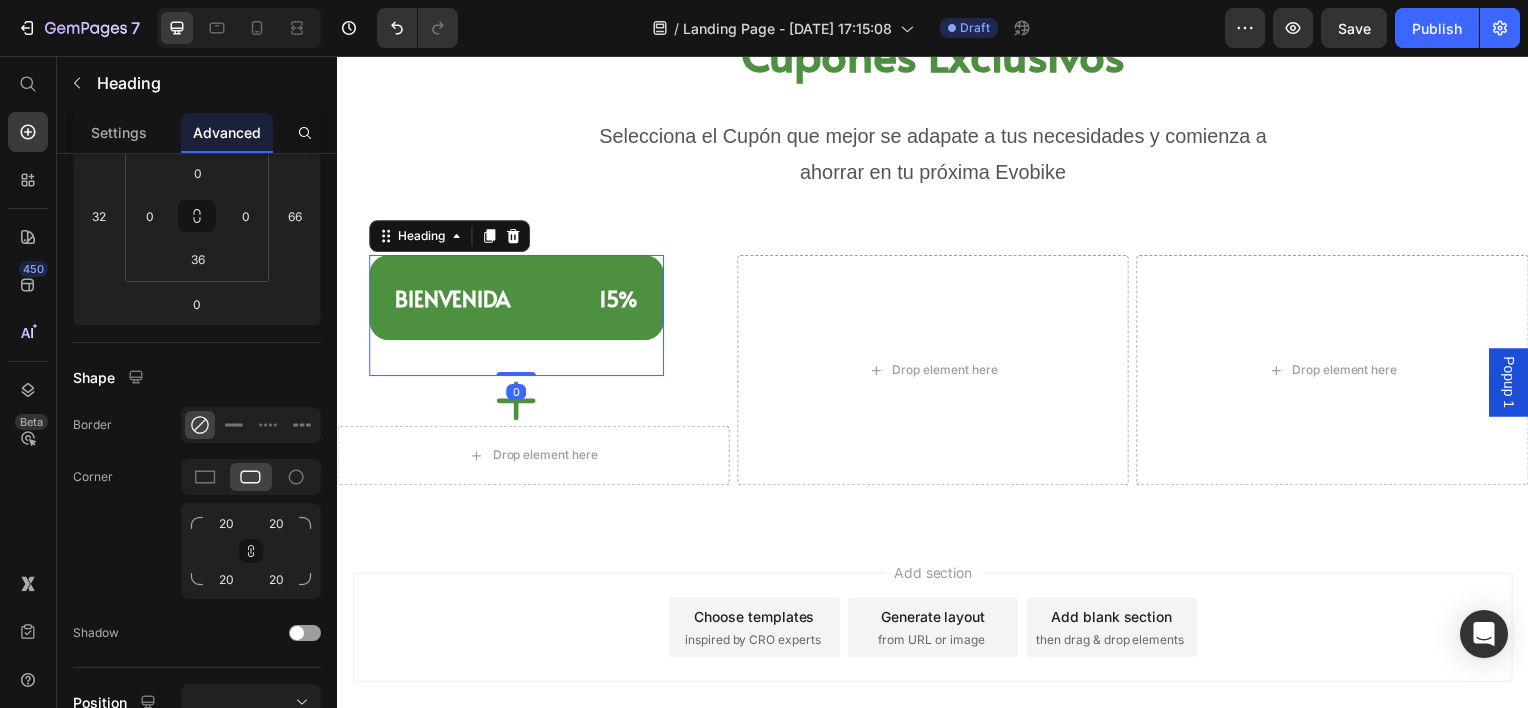 scroll, scrollTop: 0, scrollLeft: 0, axis: both 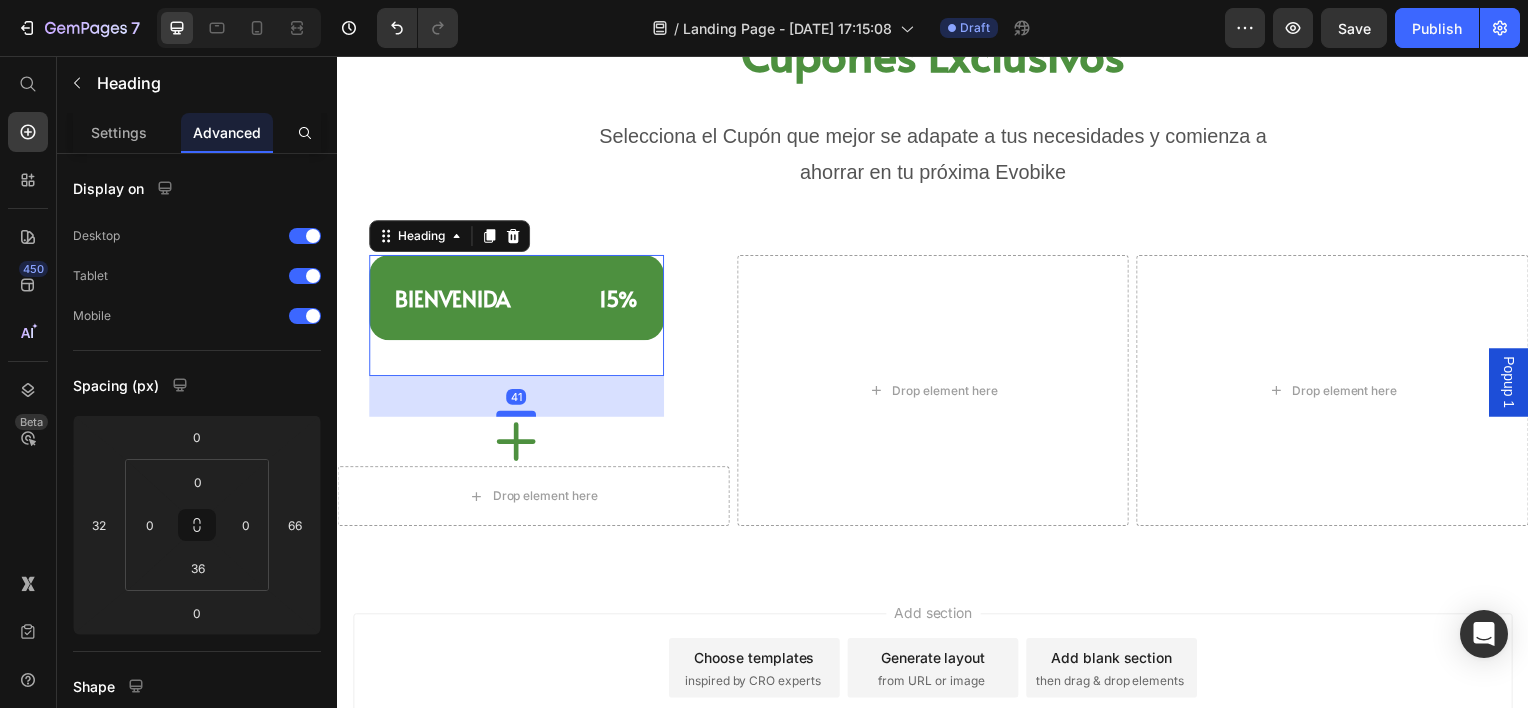 drag, startPoint x: 518, startPoint y: 374, endPoint x: 522, endPoint y: 418, distance: 44.181442 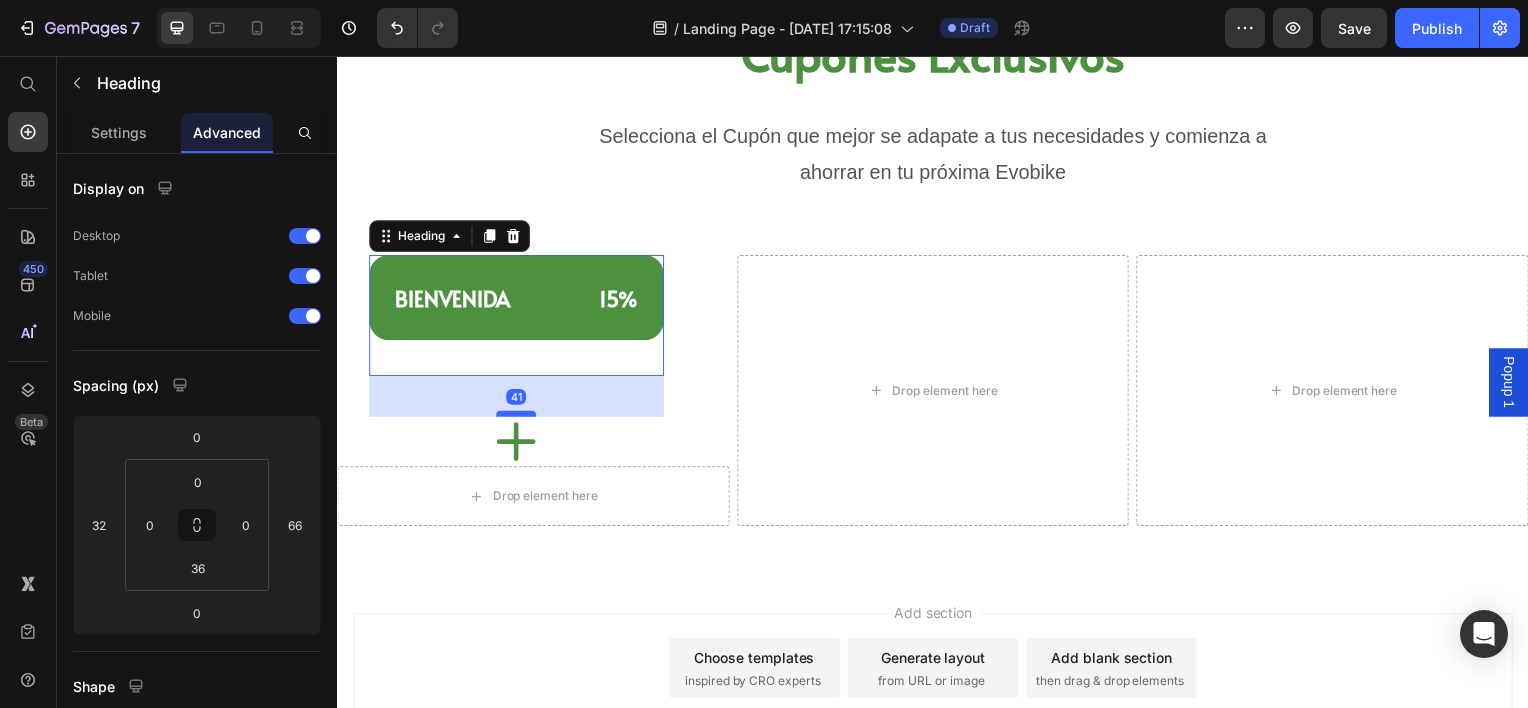 click at bounding box center (517, 416) 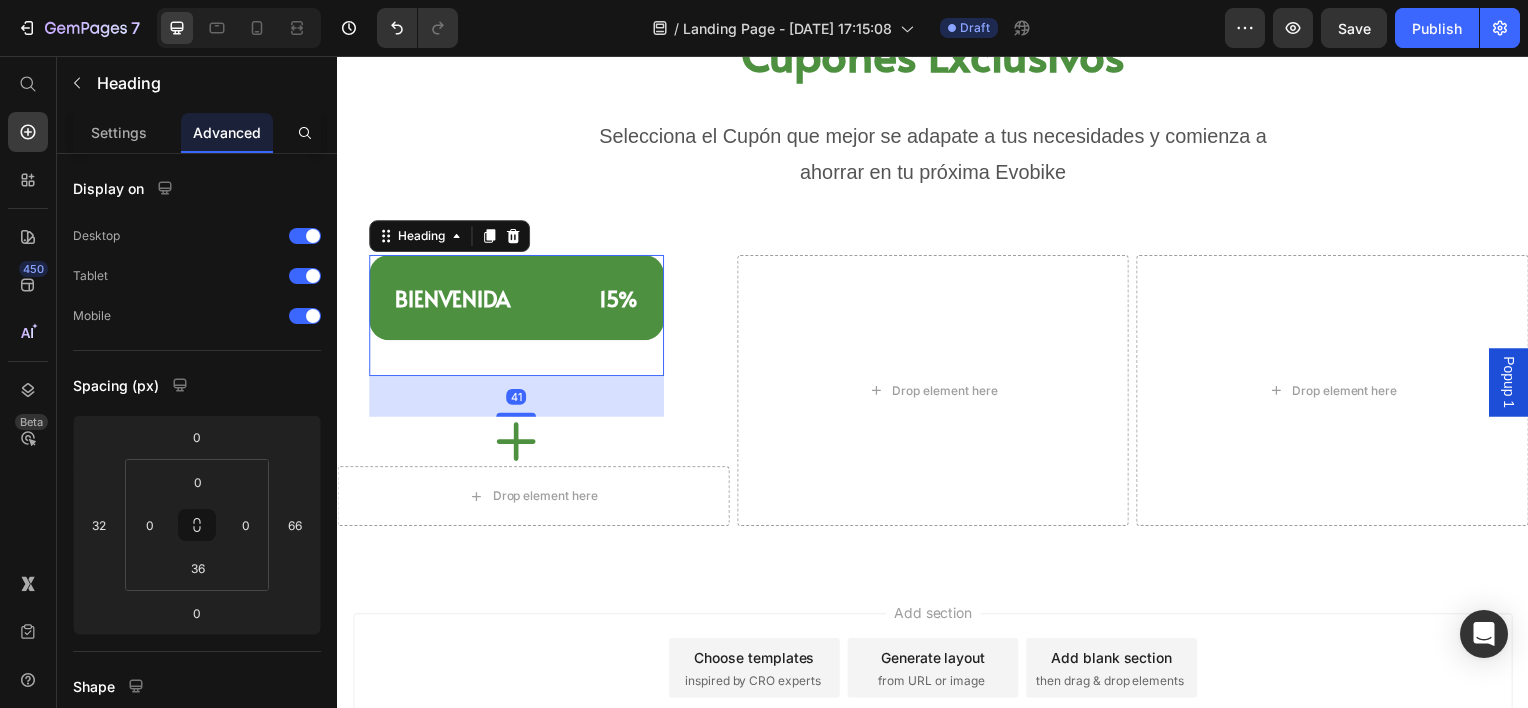 type on "43" 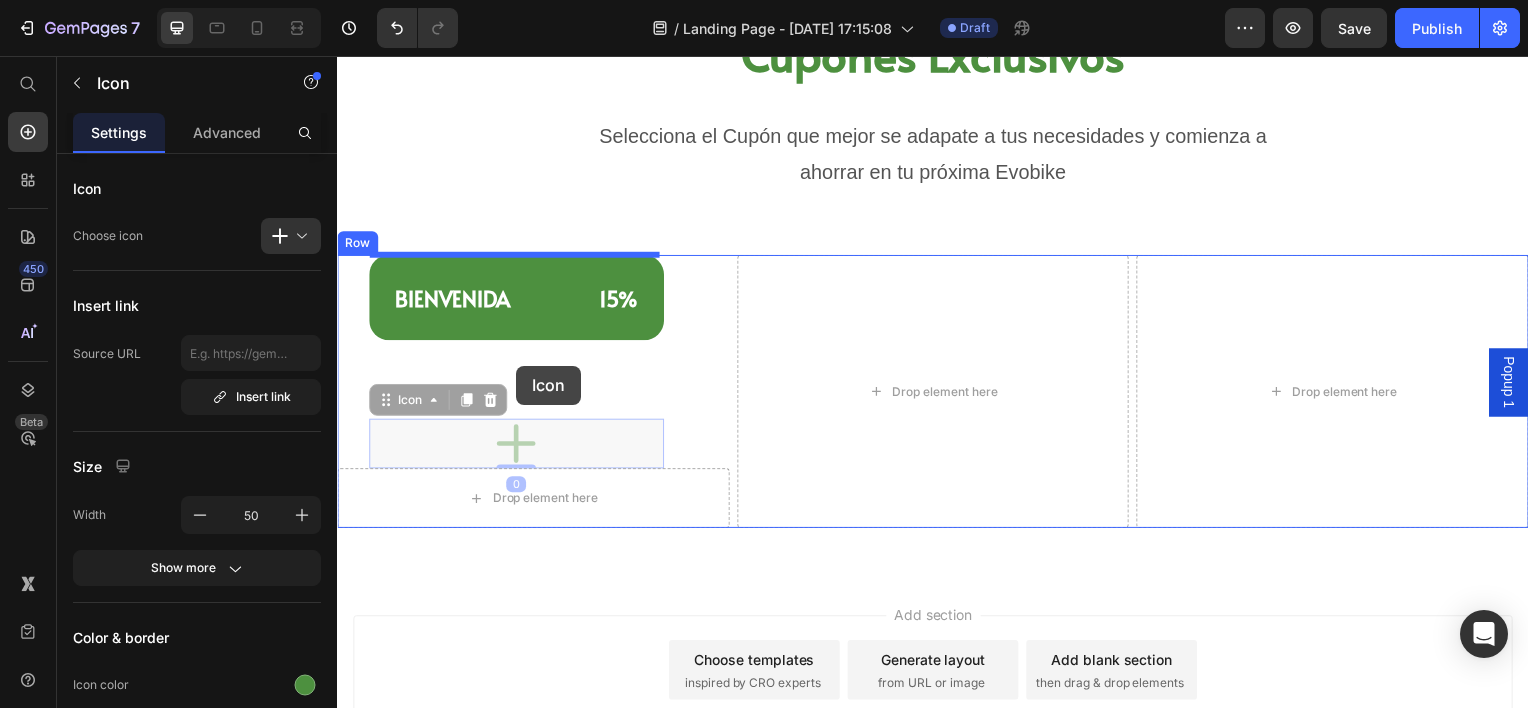 drag, startPoint x: 516, startPoint y: 450, endPoint x: 517, endPoint y: 368, distance: 82.006096 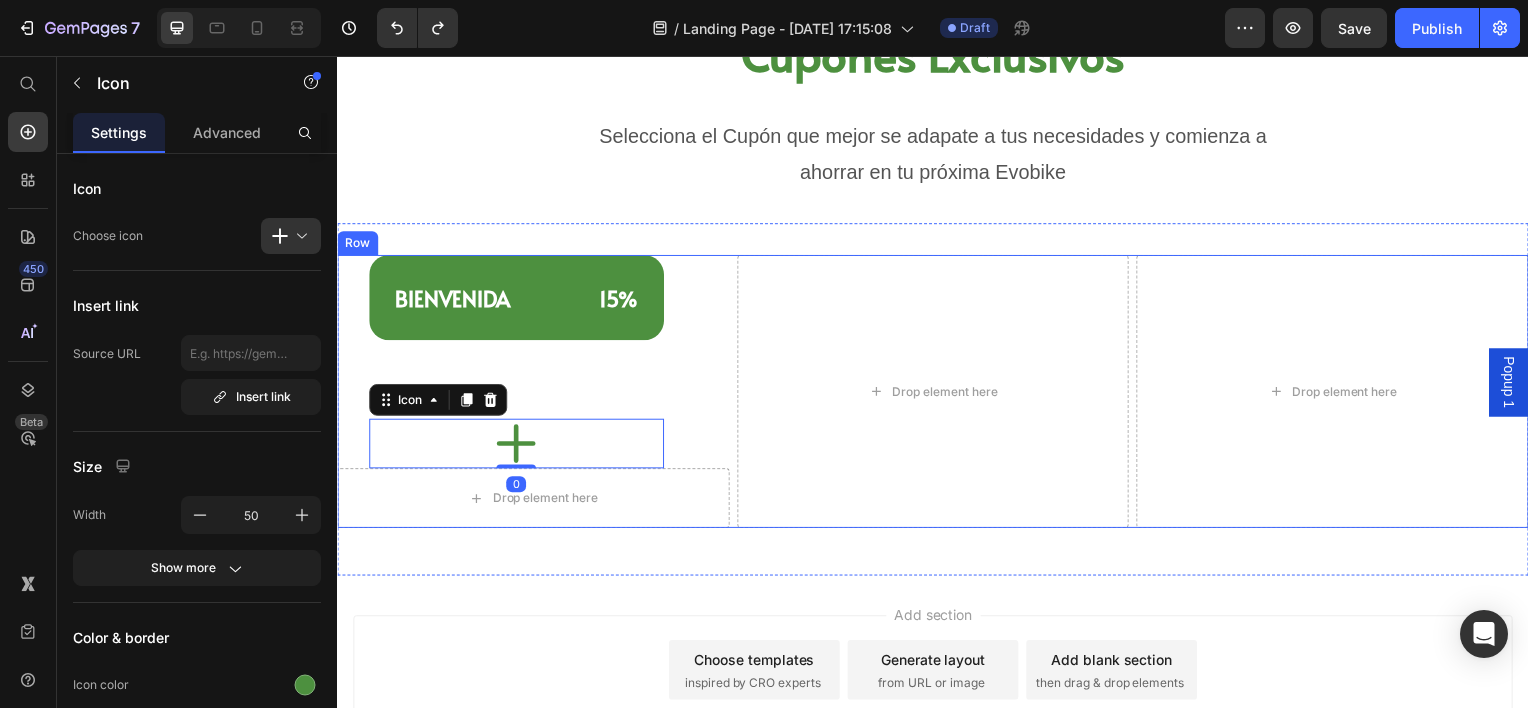 click on "⁠⁠⁠⁠⁠⁠⁠ BIENVENIDA                  15%   Heading" at bounding box center [517, 317] 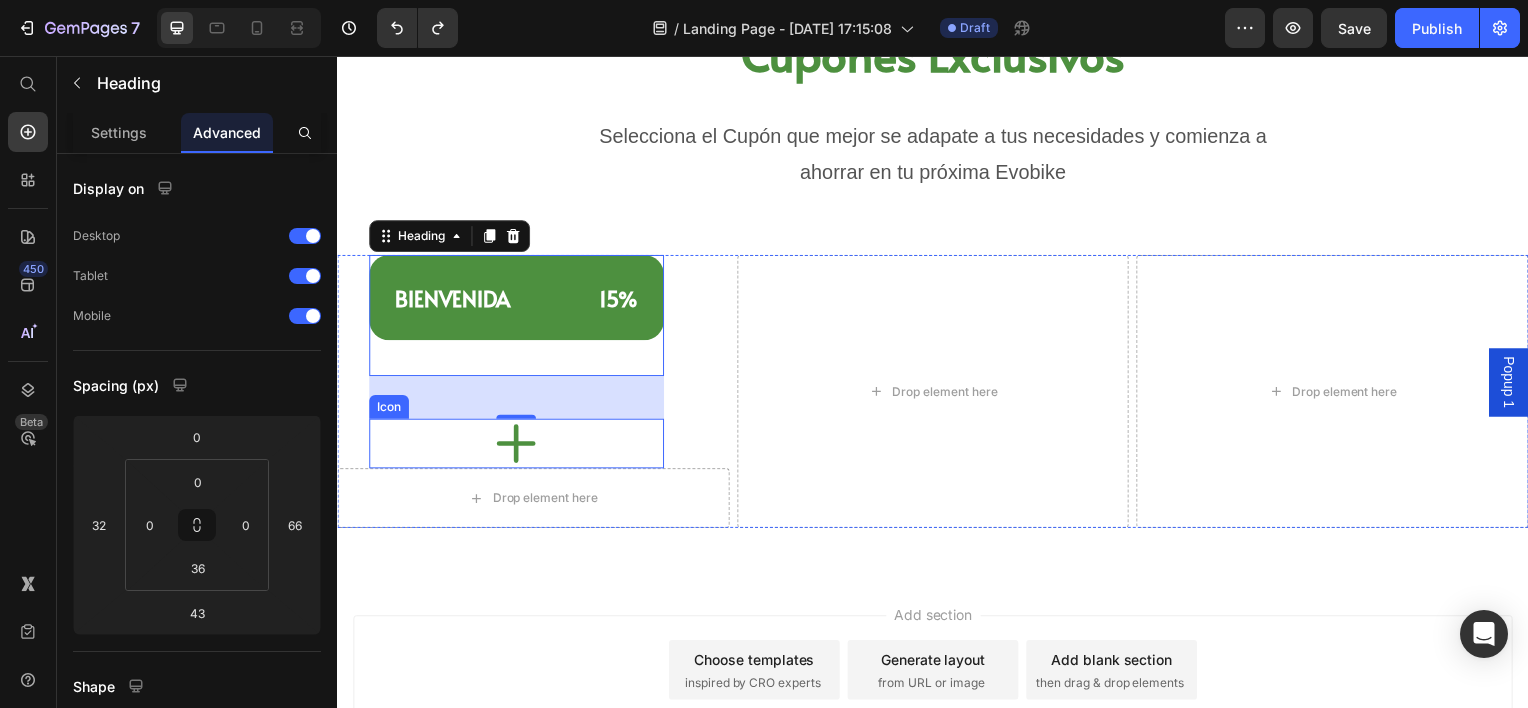 click 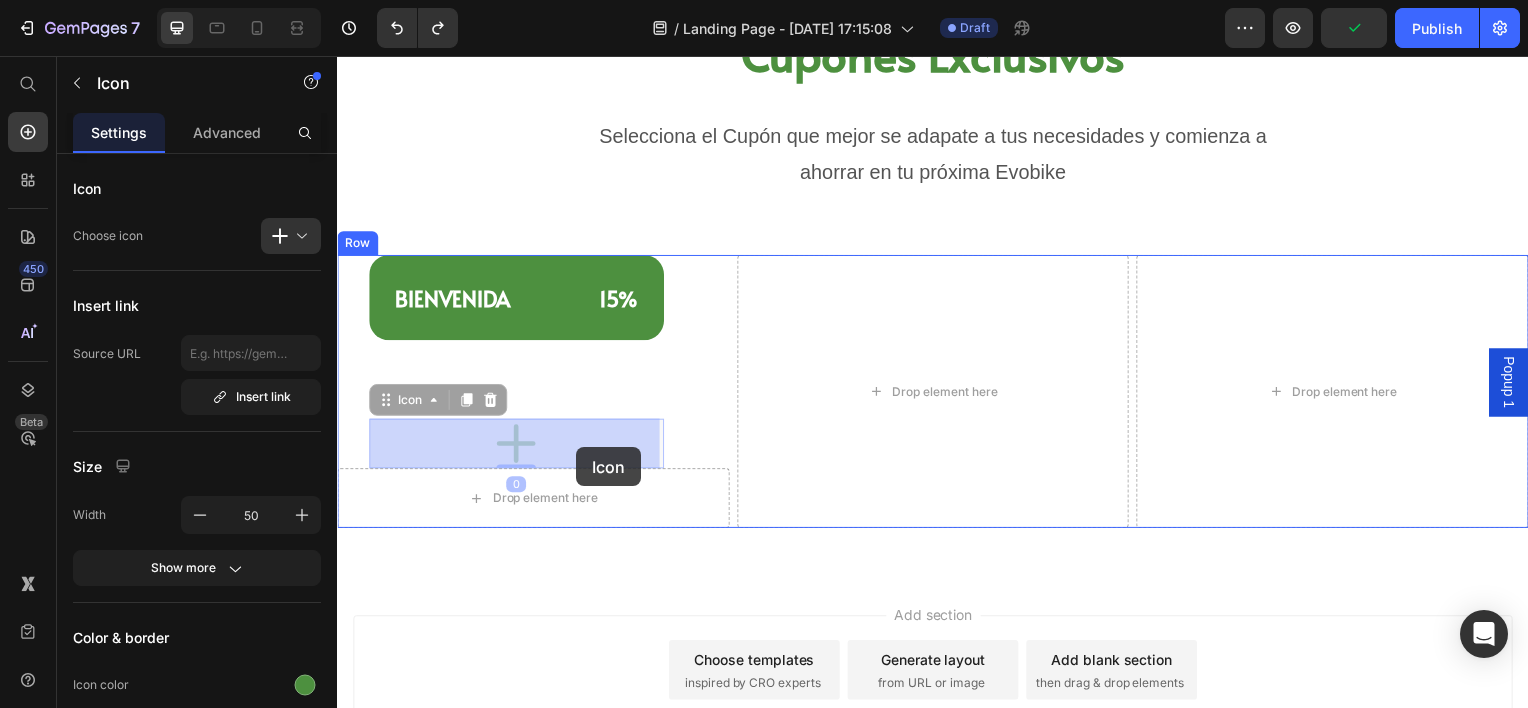 drag, startPoint x: 537, startPoint y: 453, endPoint x: 577, endPoint y: 451, distance: 40.04997 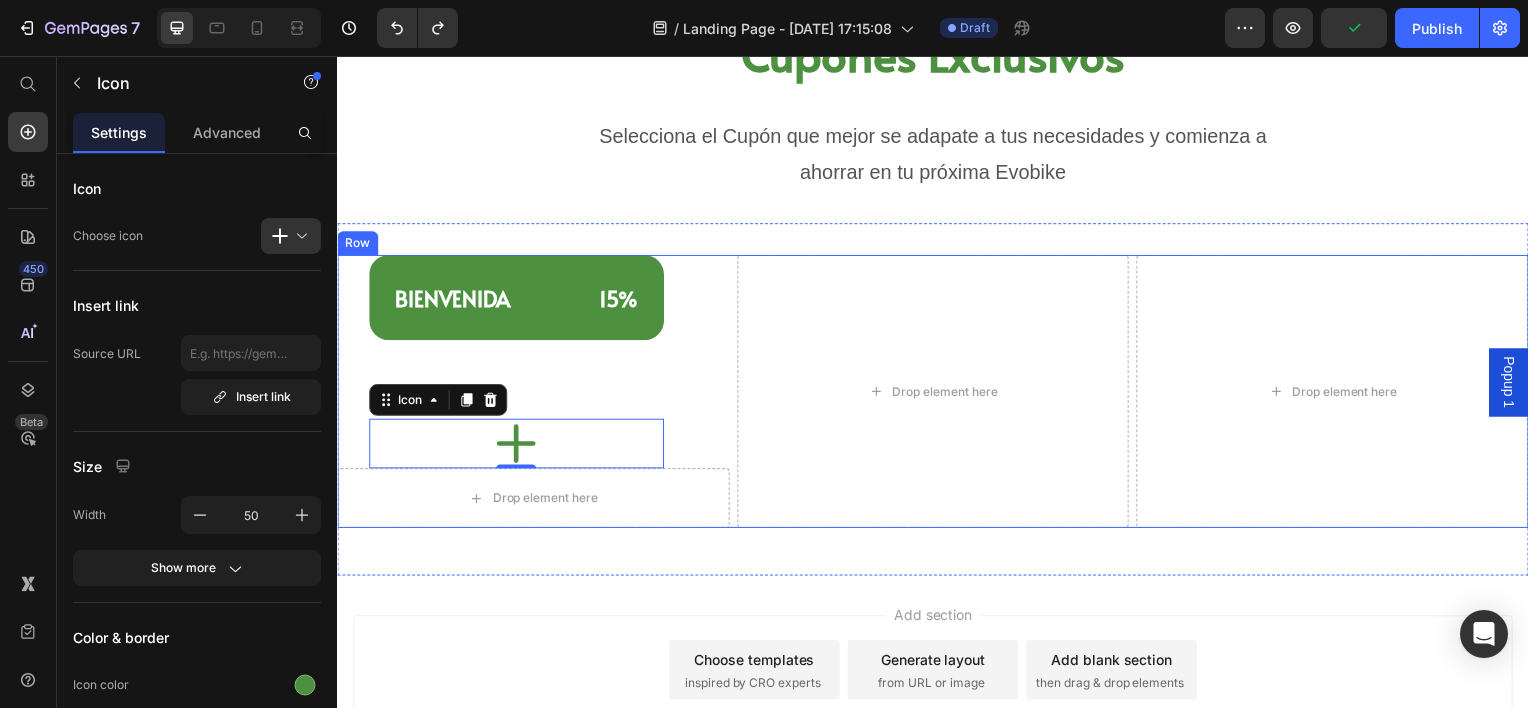 click on "⁠⁠⁠⁠⁠⁠⁠ BIENVENIDA                  15%   Heading
Icon   0
Drop element here Row" at bounding box center [534, 393] 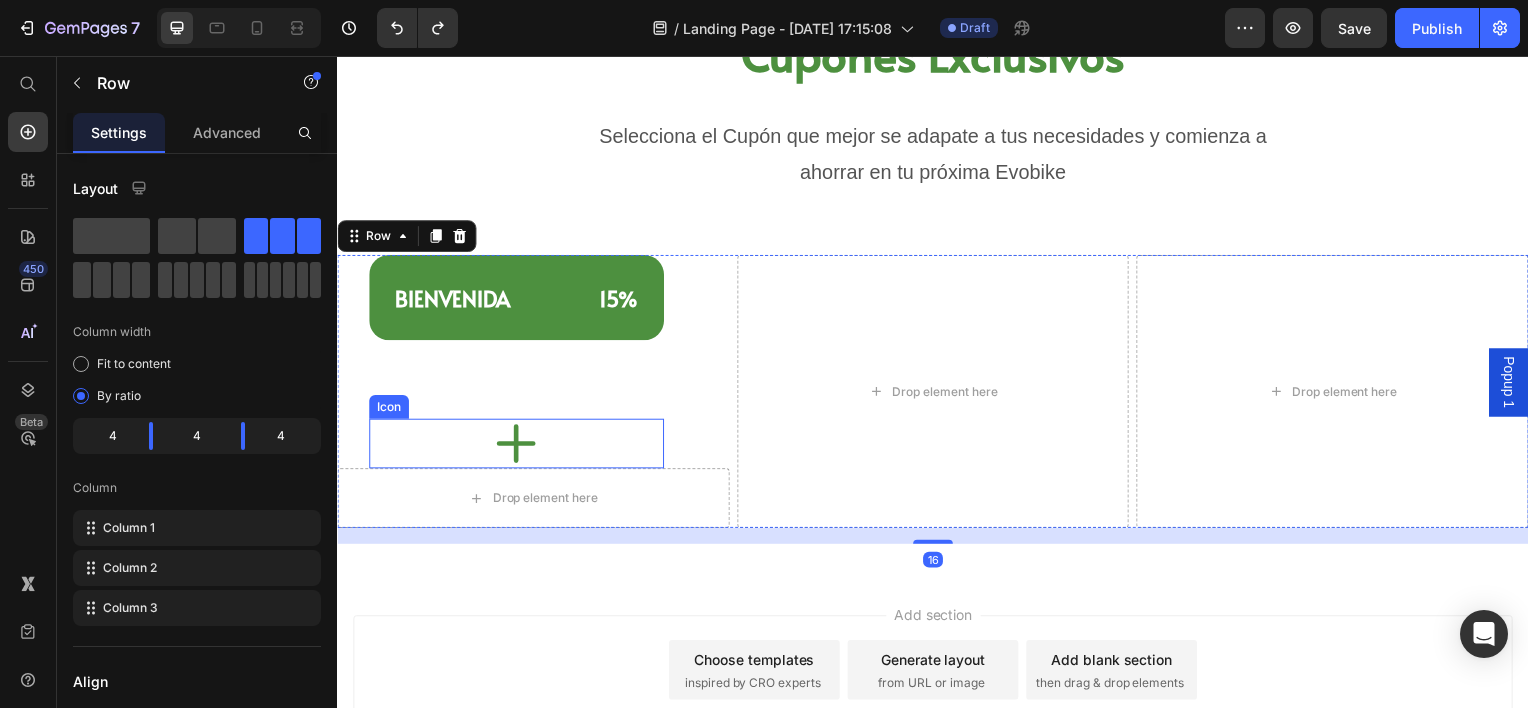 click on "⁠⁠⁠⁠⁠⁠⁠ BIENVENIDA                  15%   Heading
Icon
Drop element here Row" at bounding box center (534, 393) 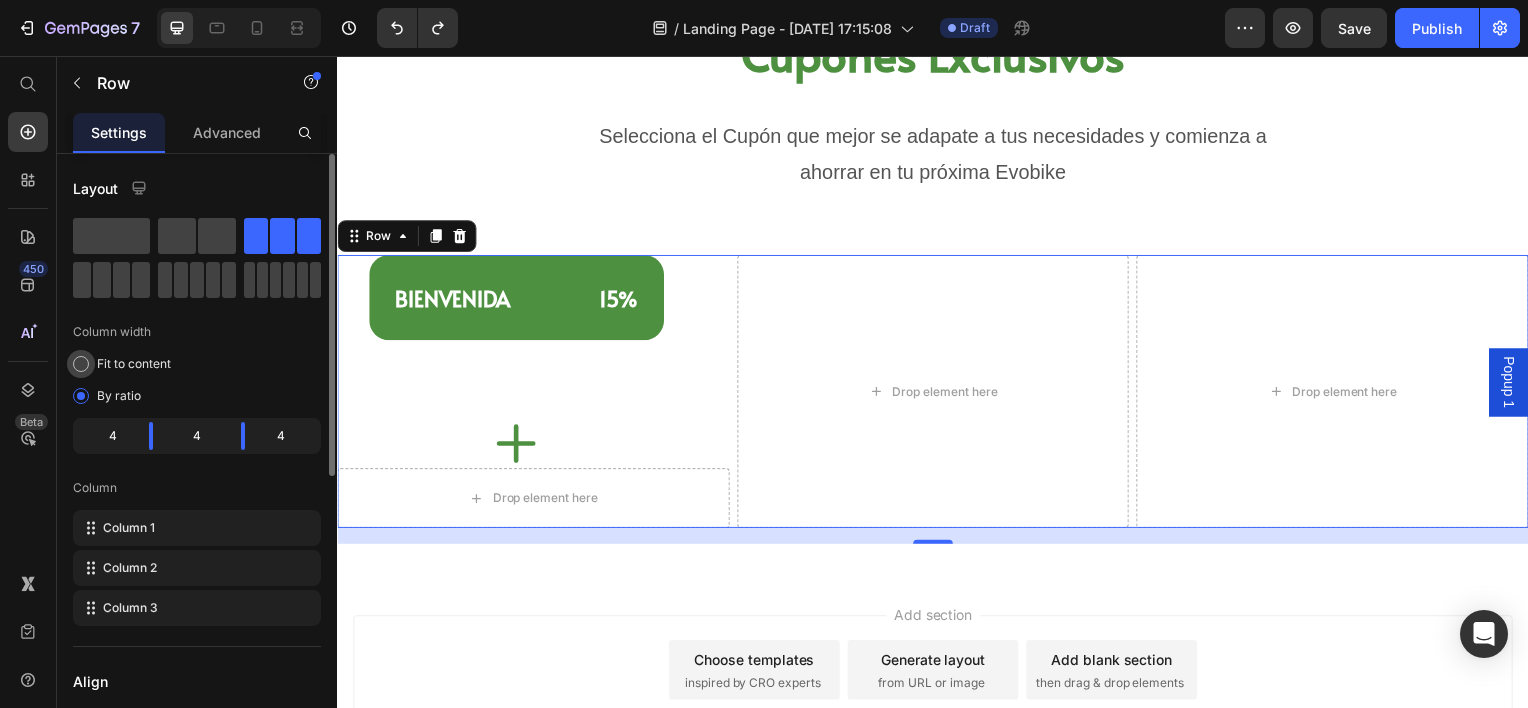 click on "Fit to content" at bounding box center [134, 364] 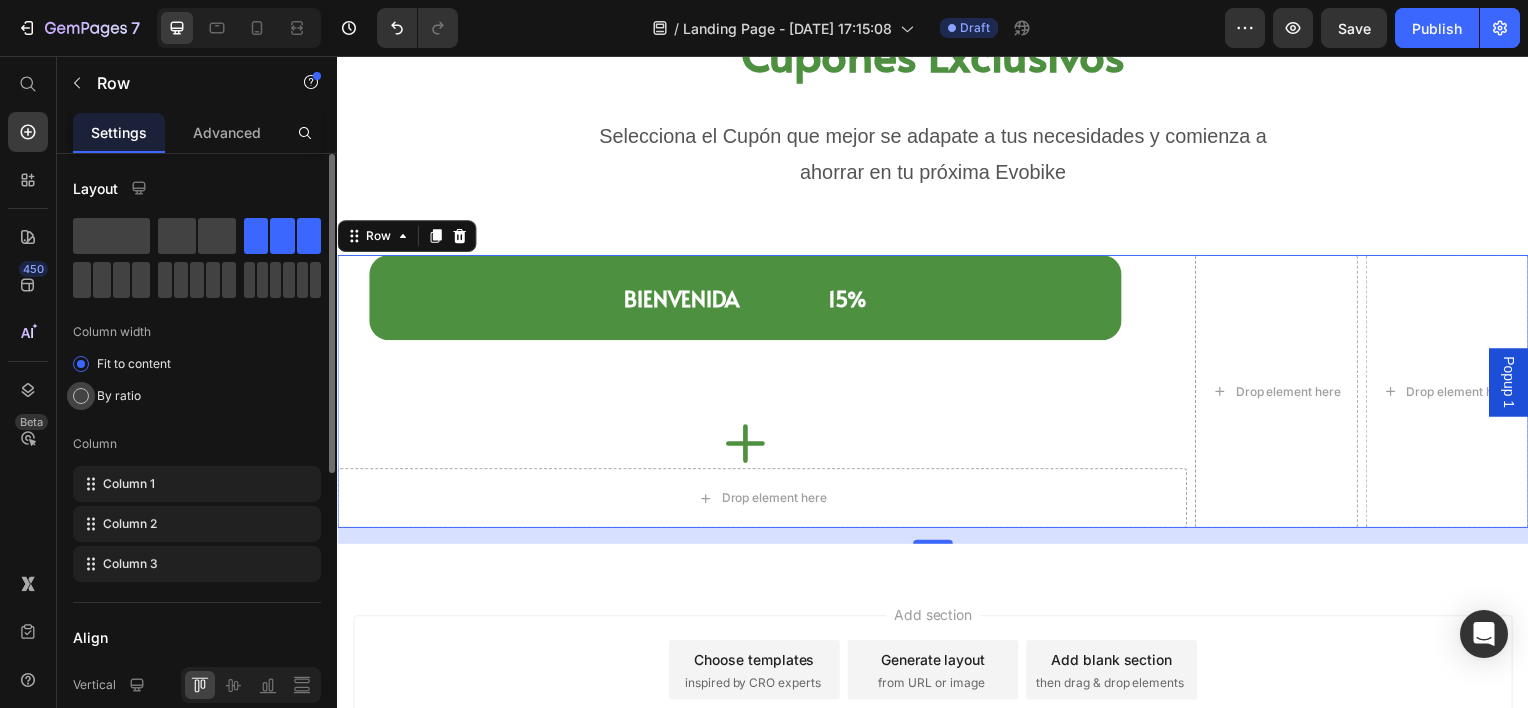 click on "By ratio" at bounding box center [119, 396] 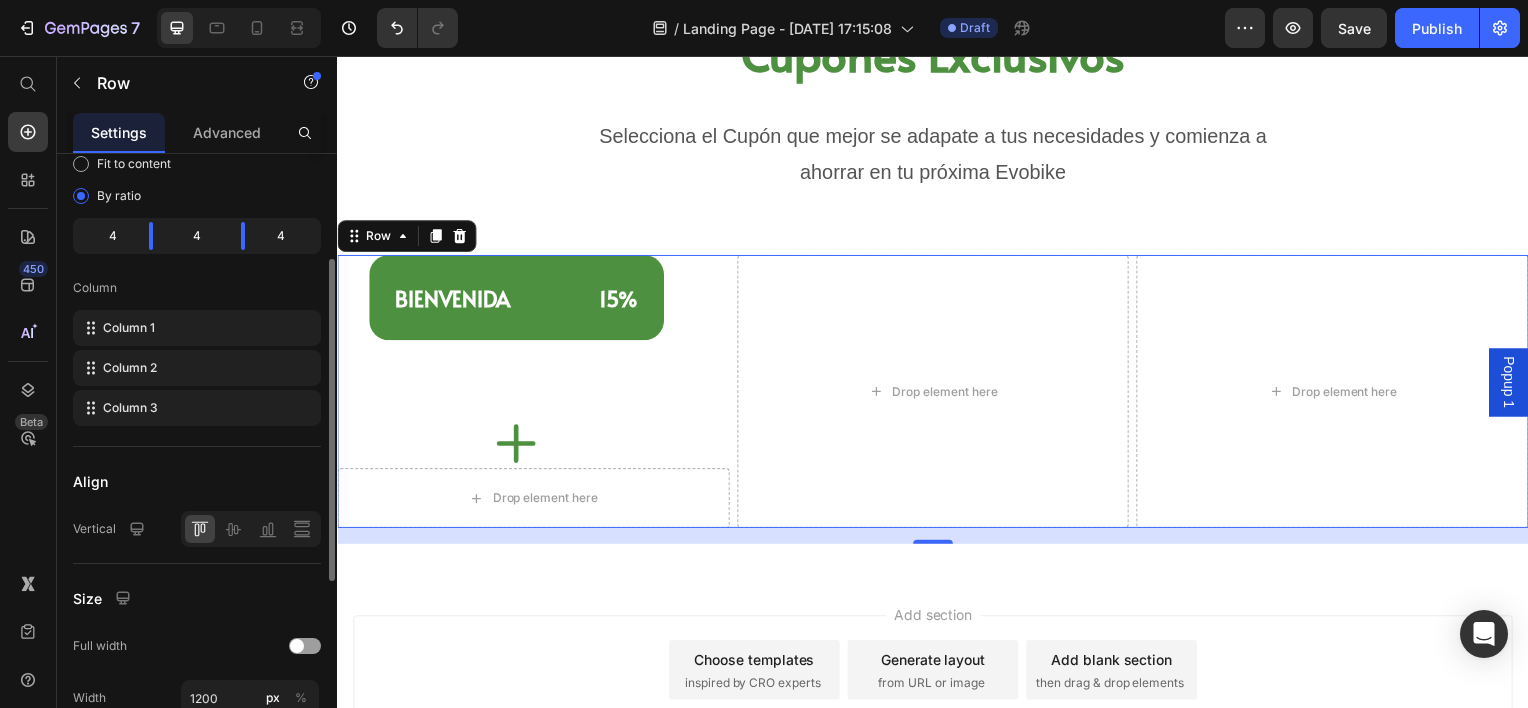 scroll, scrollTop: 300, scrollLeft: 0, axis: vertical 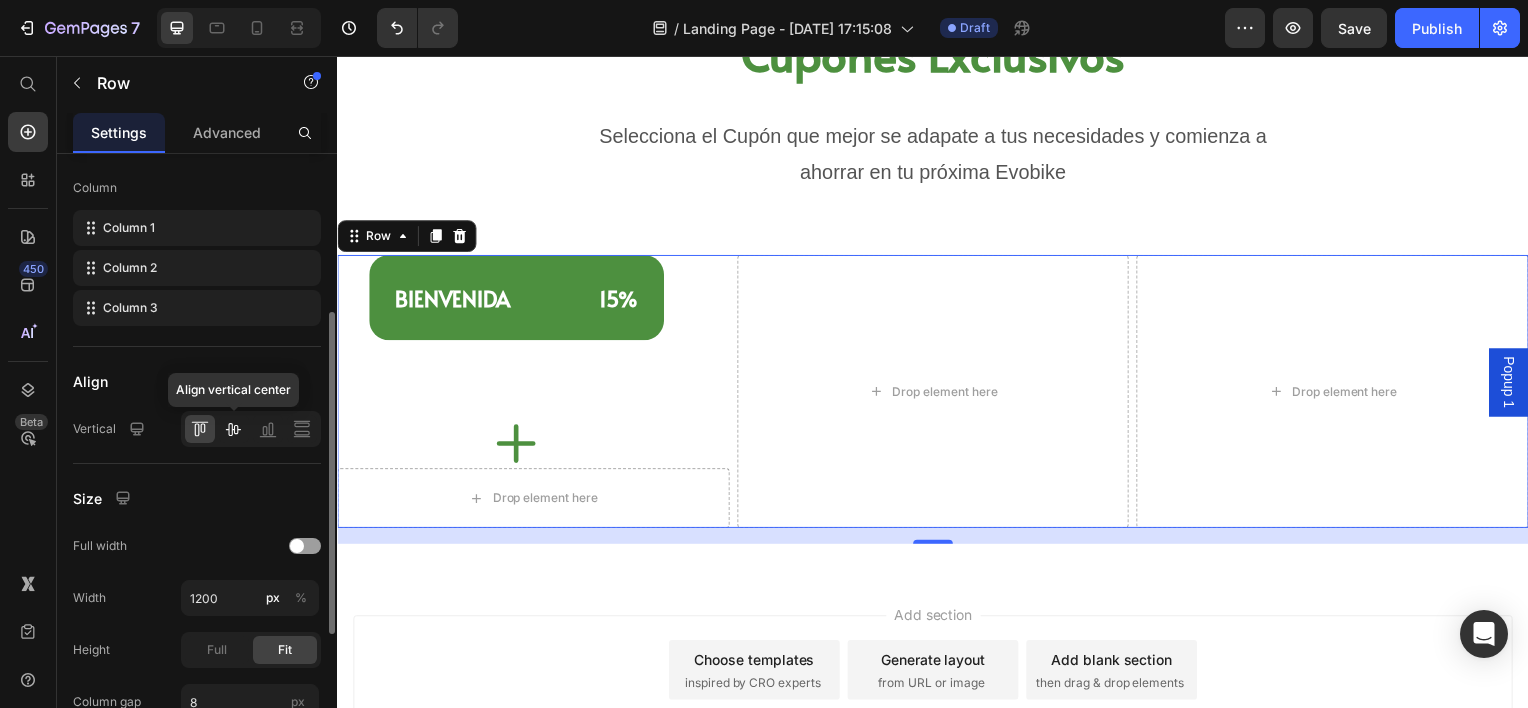 click 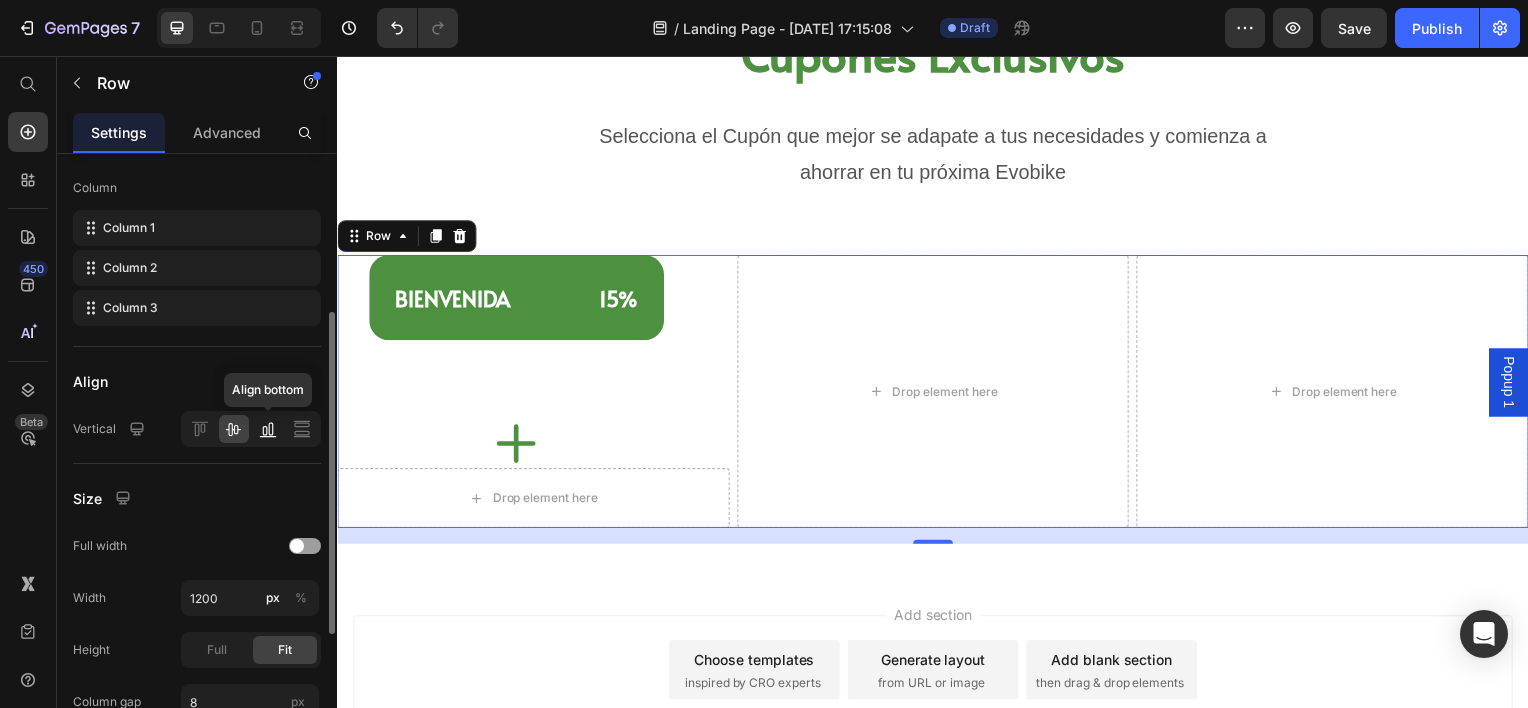 click 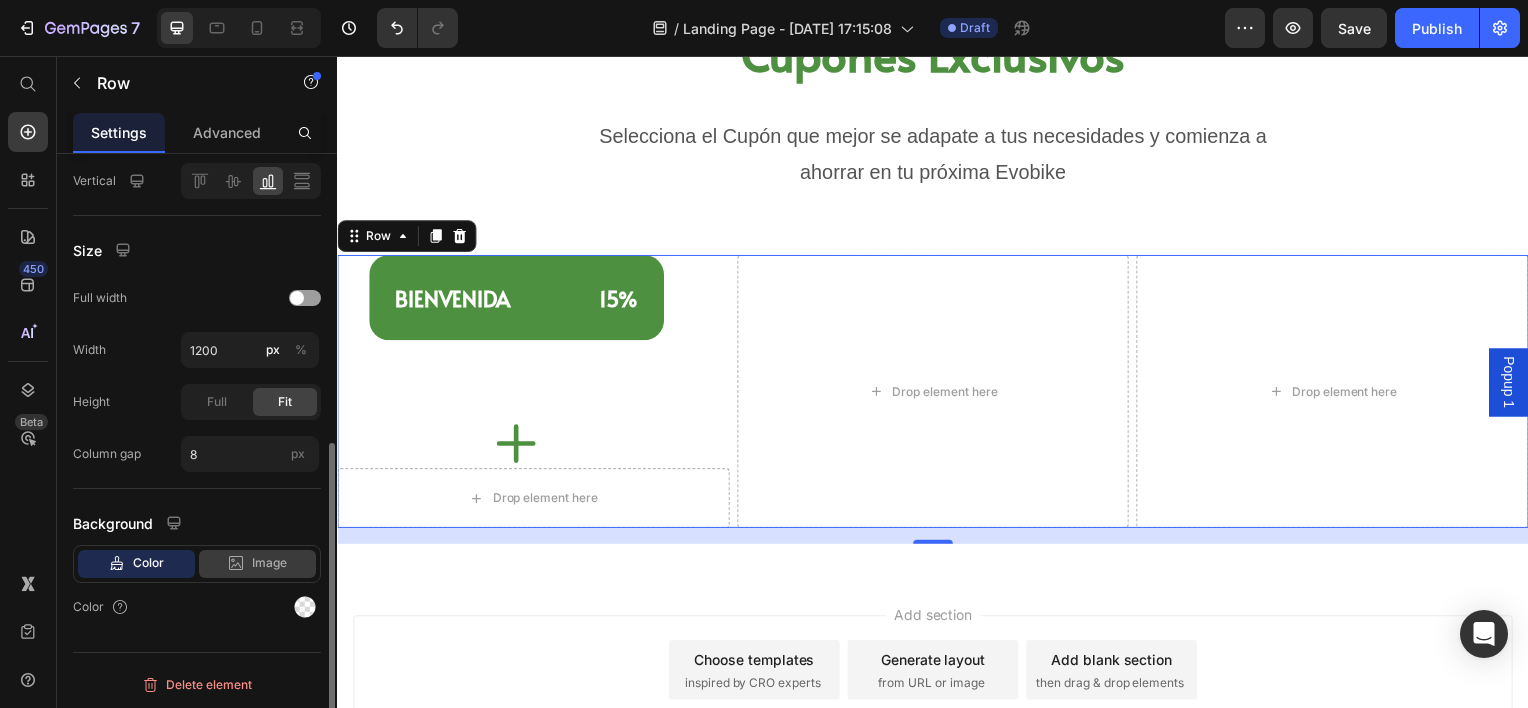 scroll, scrollTop: 448, scrollLeft: 0, axis: vertical 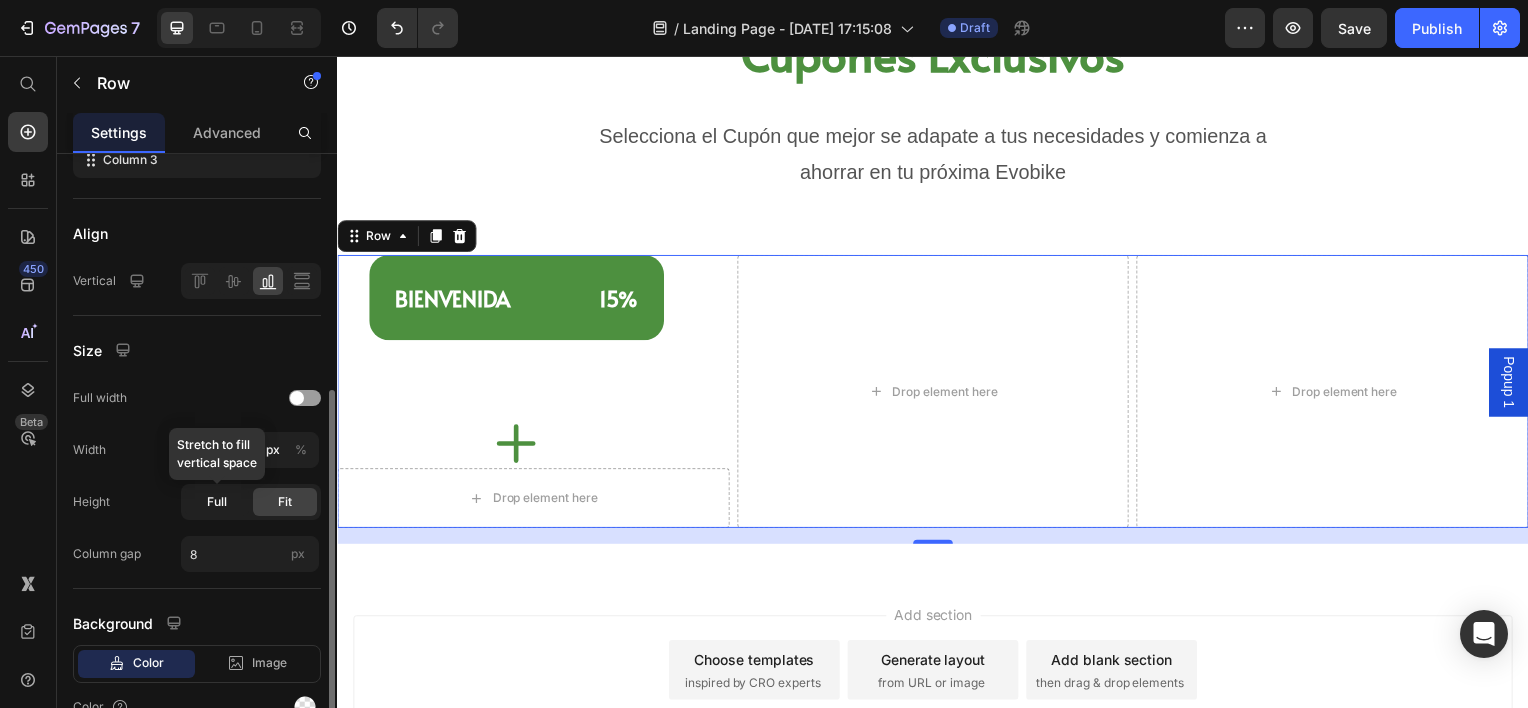 click on "Full" 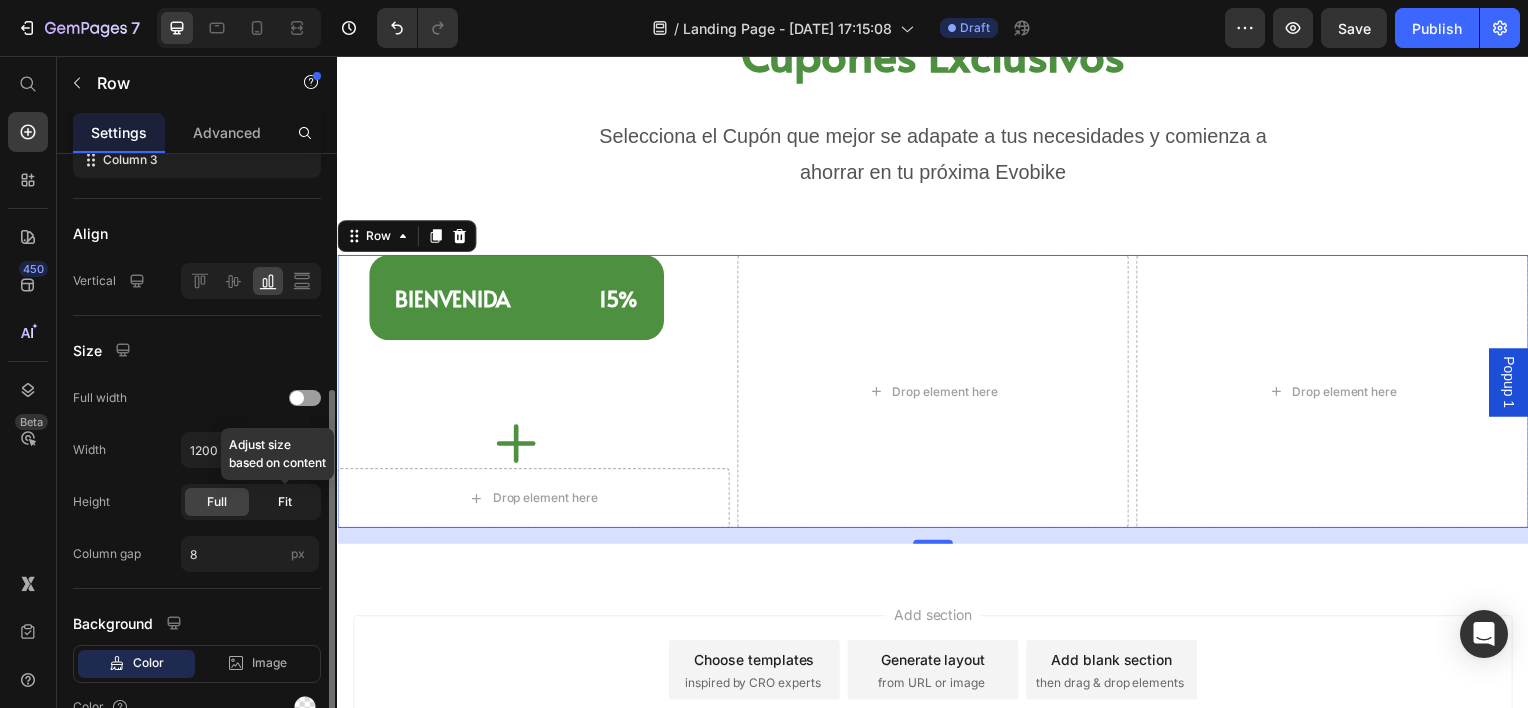 click on "Fit" 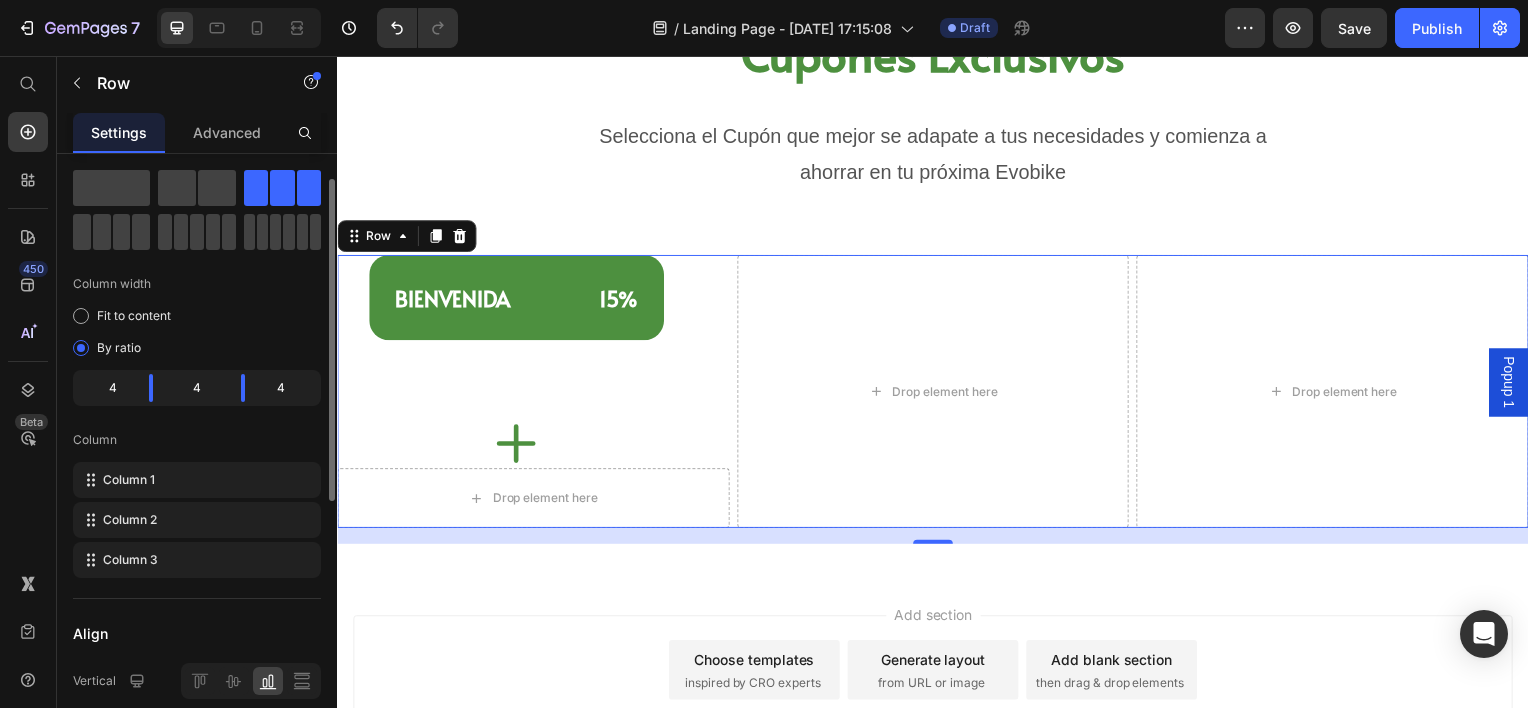scroll, scrollTop: 0, scrollLeft: 0, axis: both 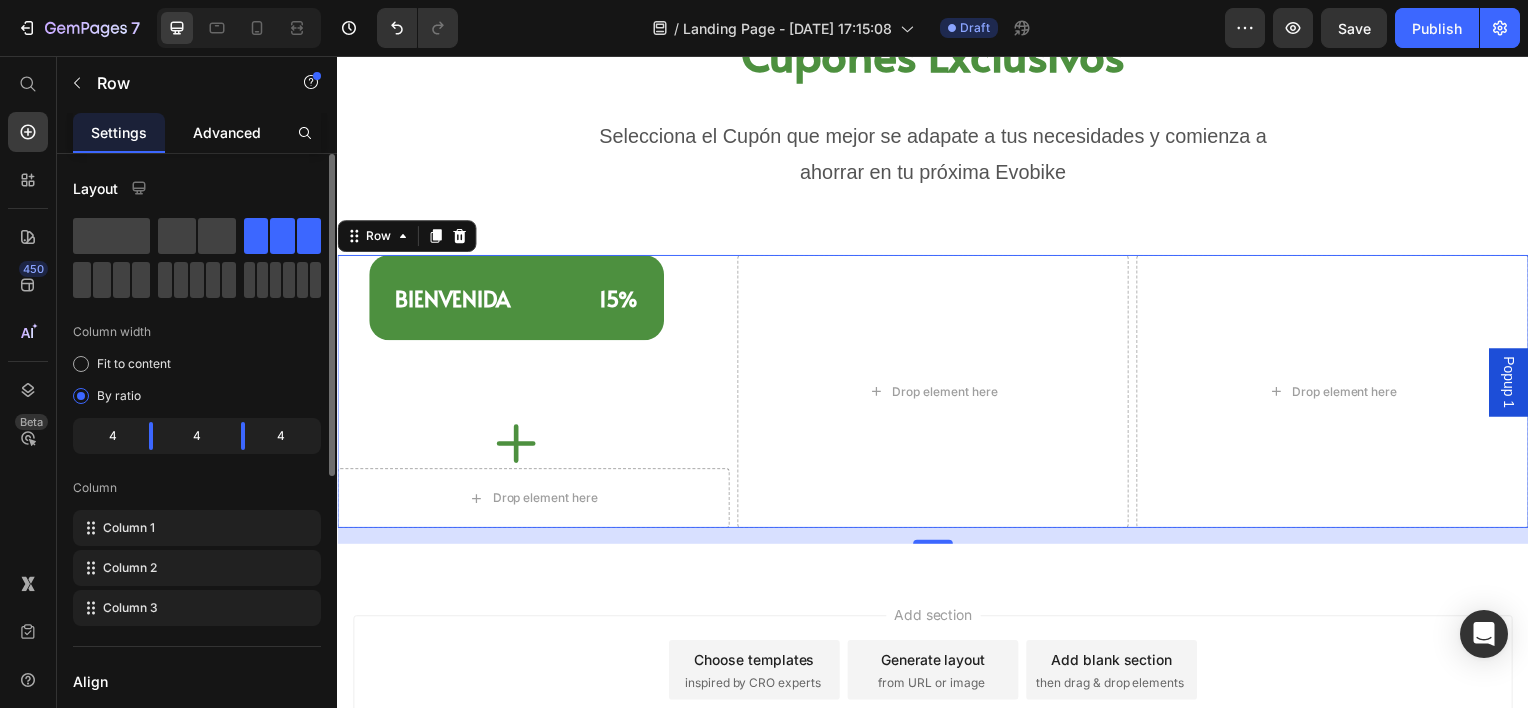 click on "Advanced" at bounding box center [227, 132] 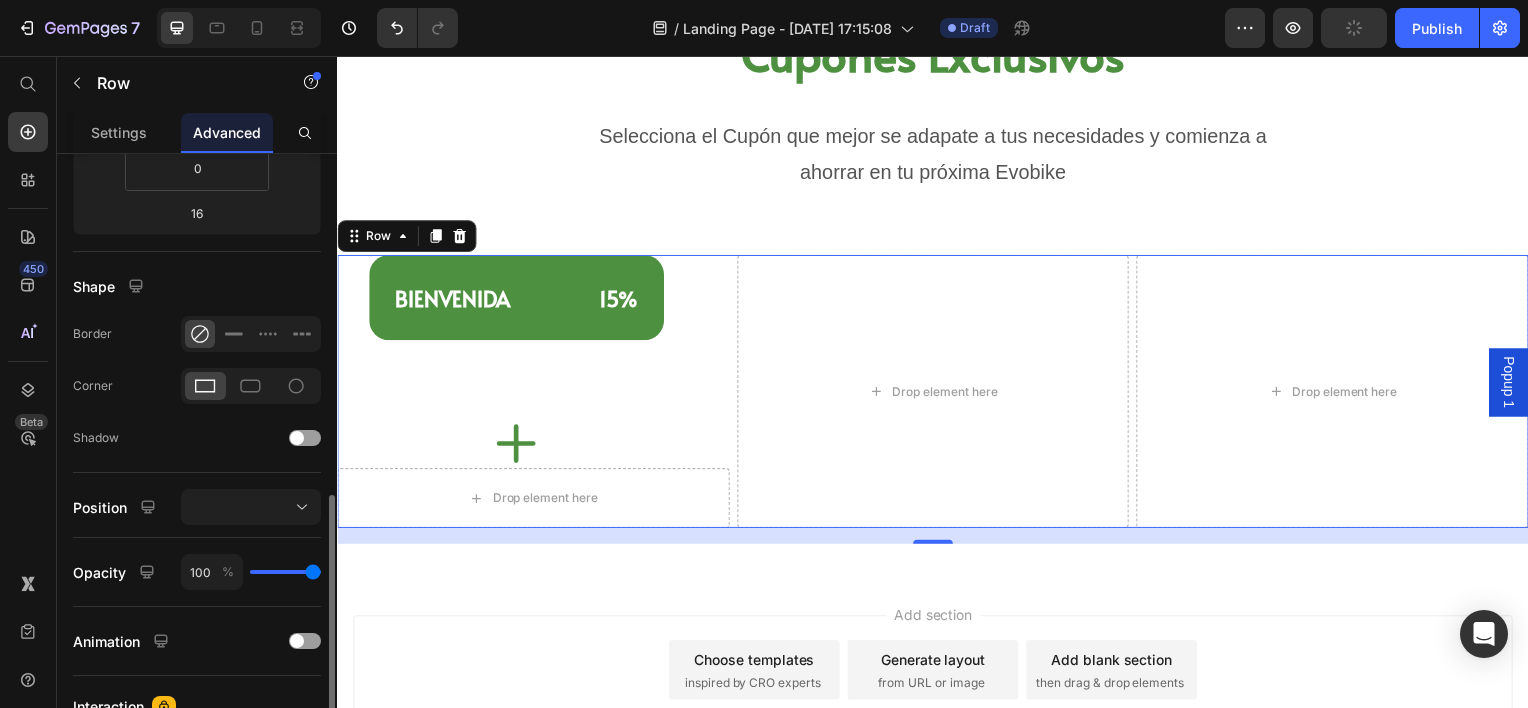scroll, scrollTop: 600, scrollLeft: 0, axis: vertical 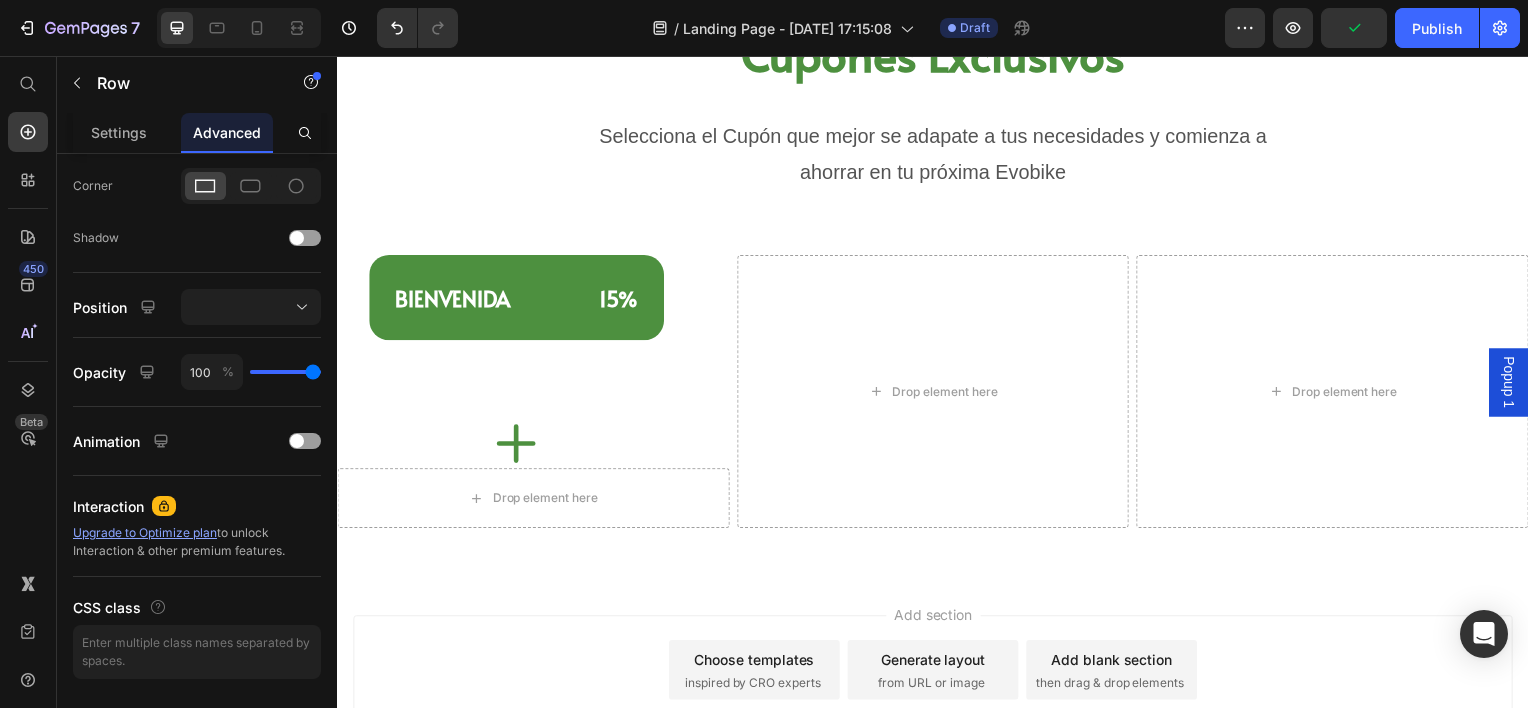 click on "Add section Choose templates inspired by CRO experts Generate layout from URL or image Add blank section then drag & drop elements" at bounding box center (937, 702) 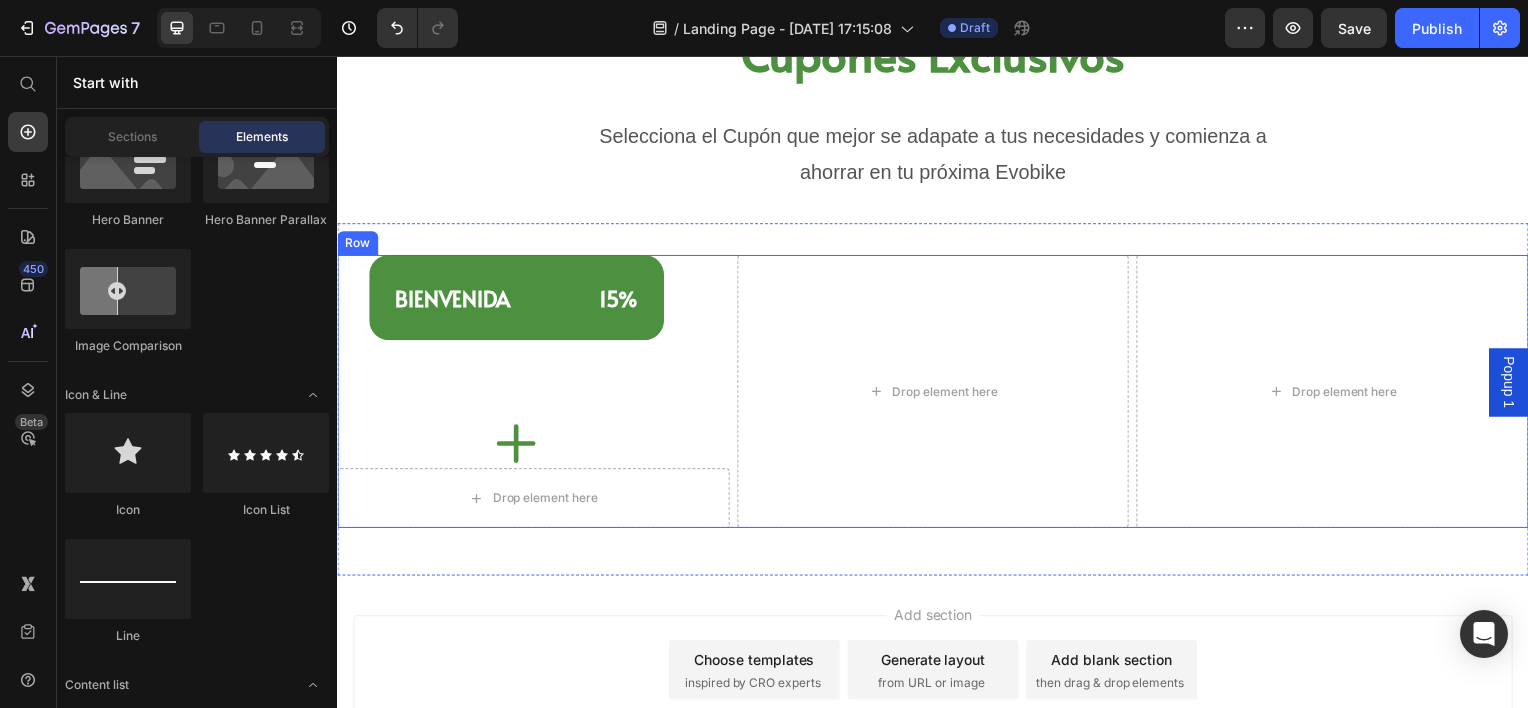 click on "⁠⁠⁠⁠⁠⁠⁠ BIENVENIDA                  15%   Heading
Icon
Drop element here Row" at bounding box center [534, 393] 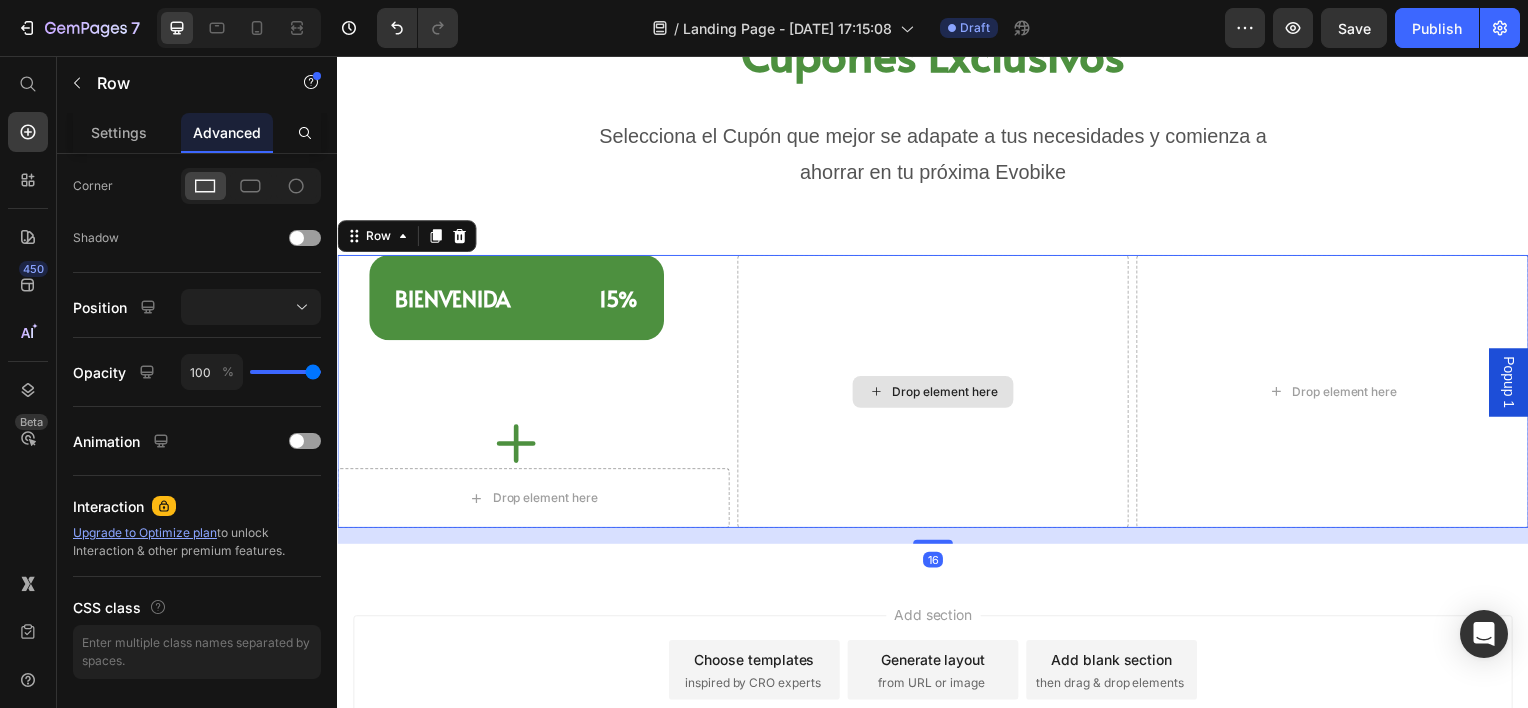 click on "Drop element here" at bounding box center (937, 393) 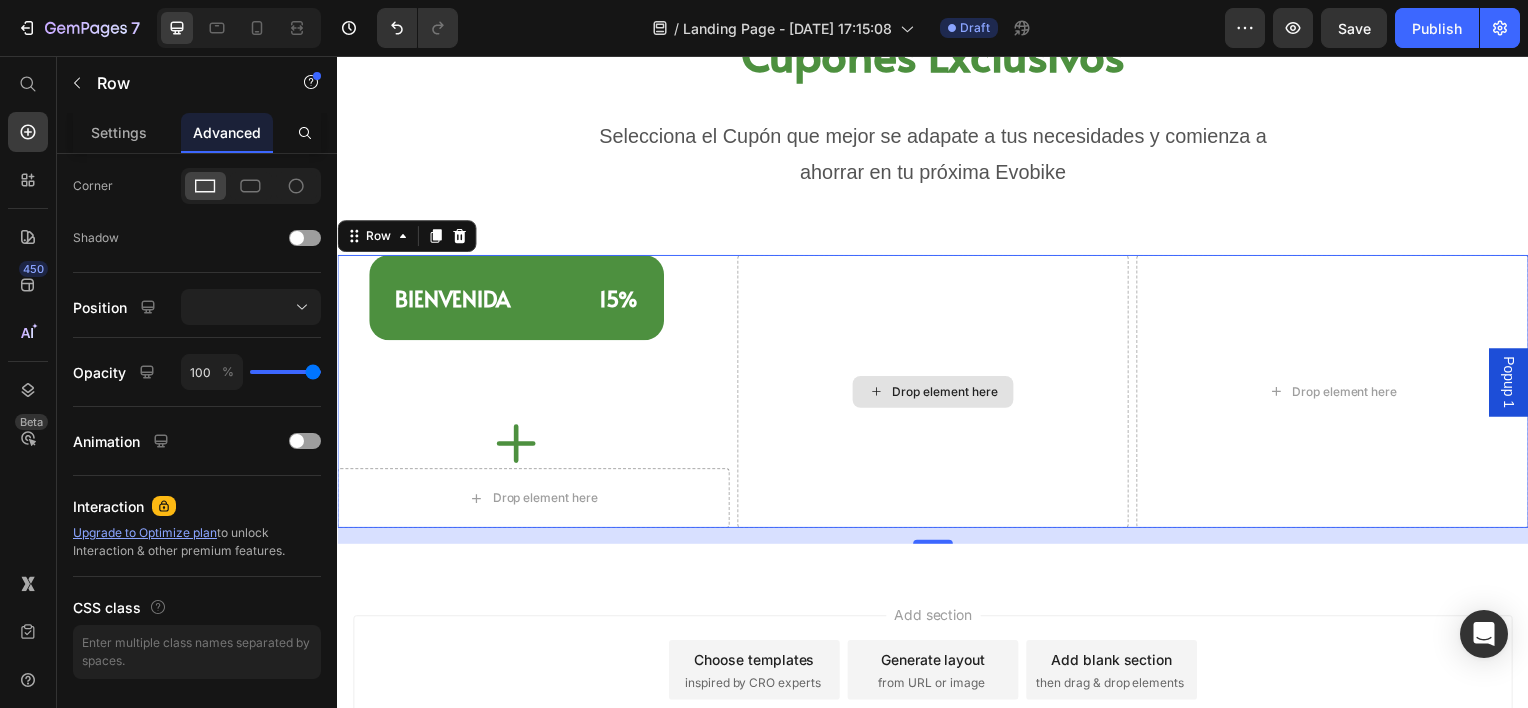 click on "Drop element here" at bounding box center [937, 393] 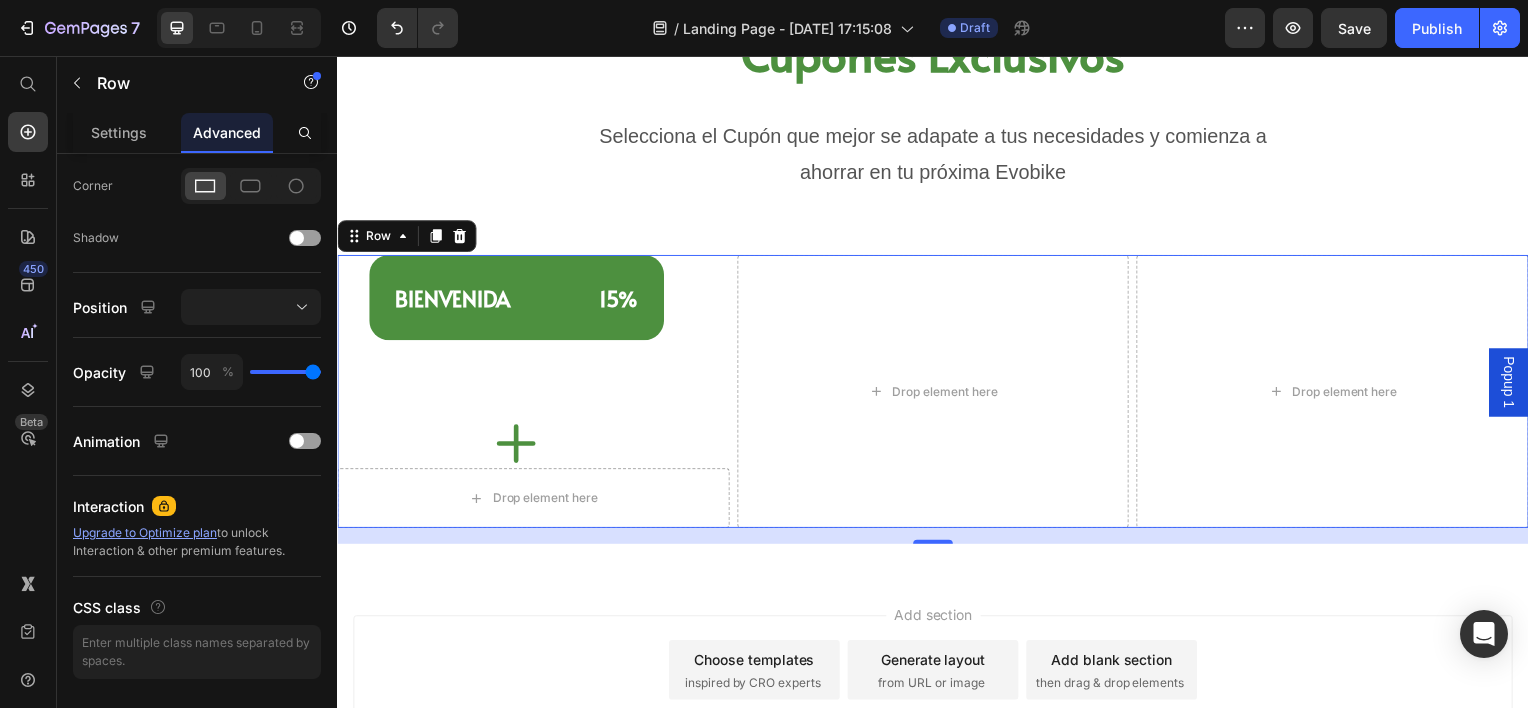 click on "⁠⁠⁠⁠⁠⁠⁠ BIENVENIDA                  15%   Heading
Icon
Drop element here Row" at bounding box center (534, 393) 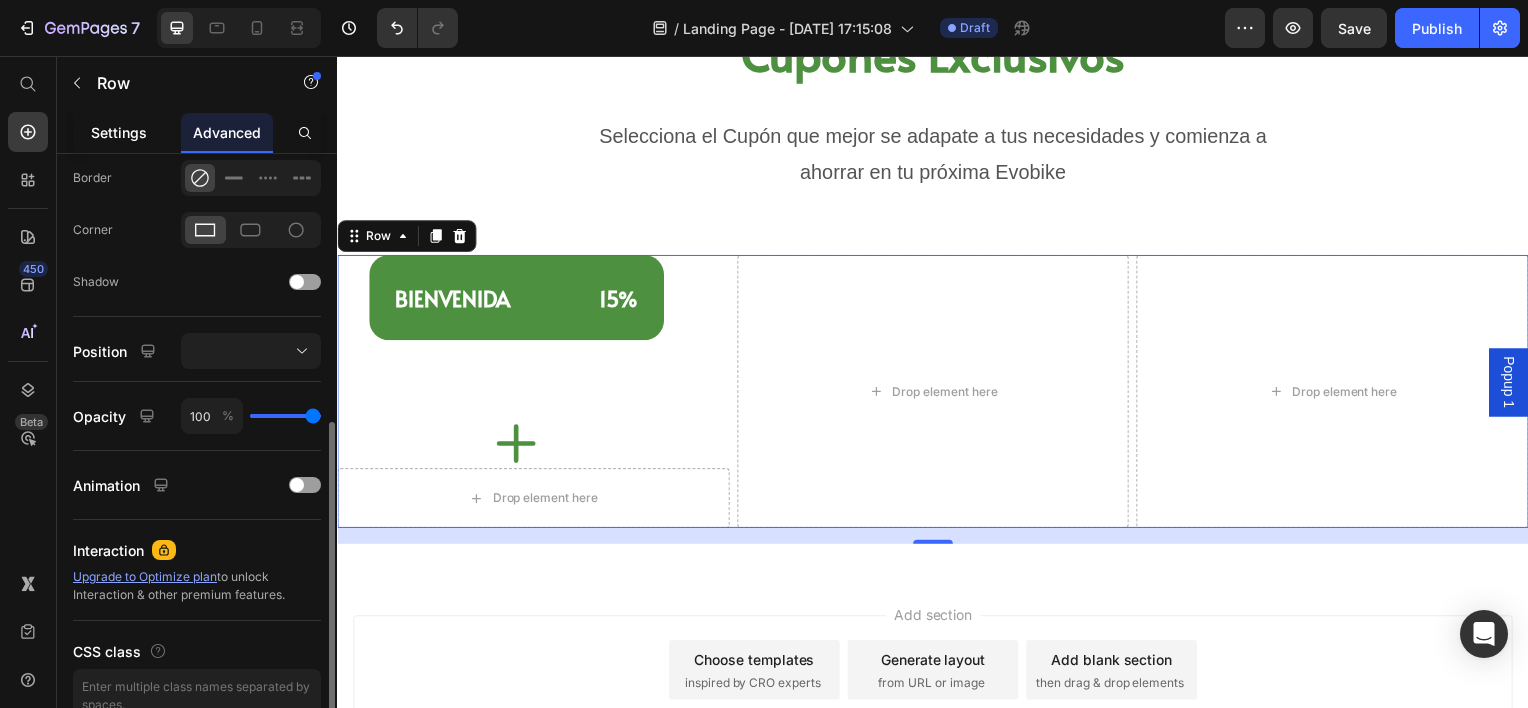 click on "Settings" 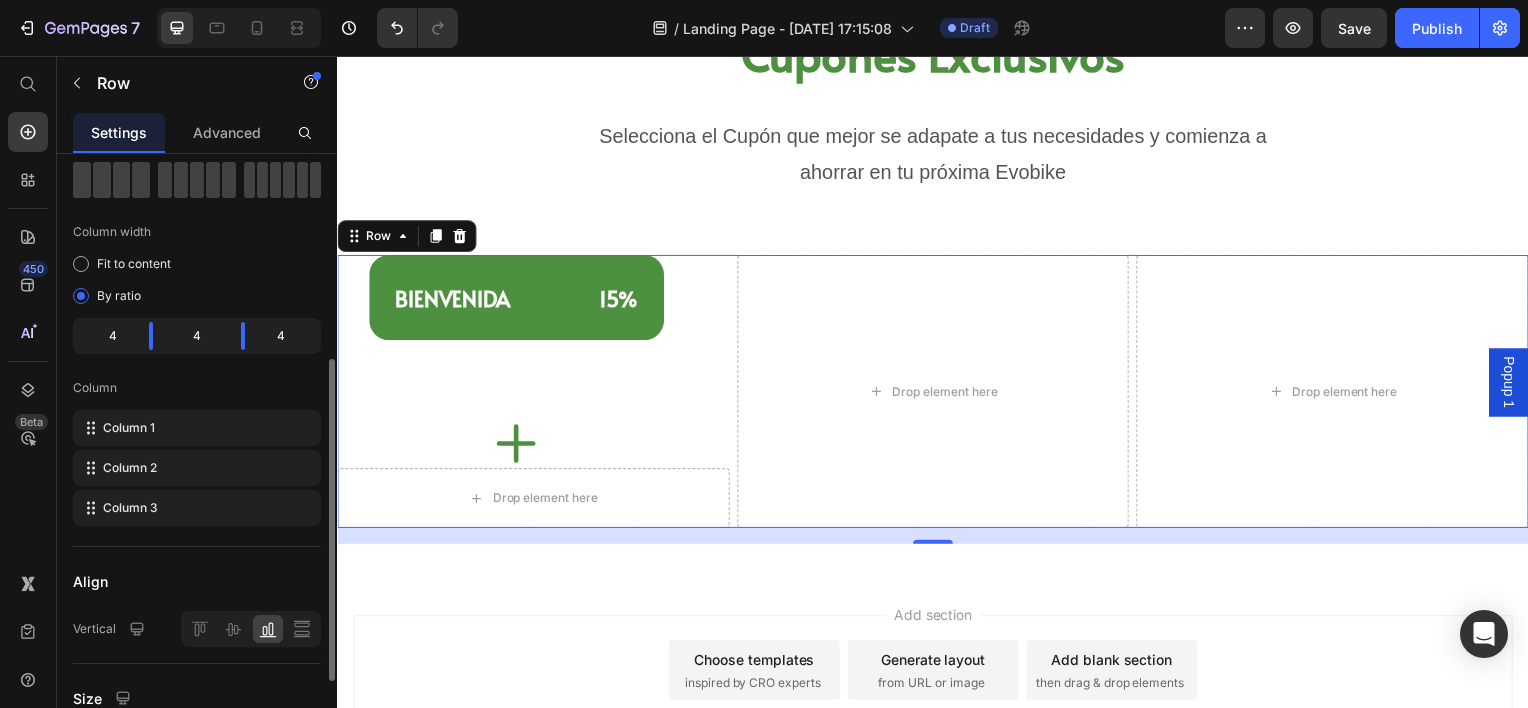 scroll, scrollTop: 200, scrollLeft: 0, axis: vertical 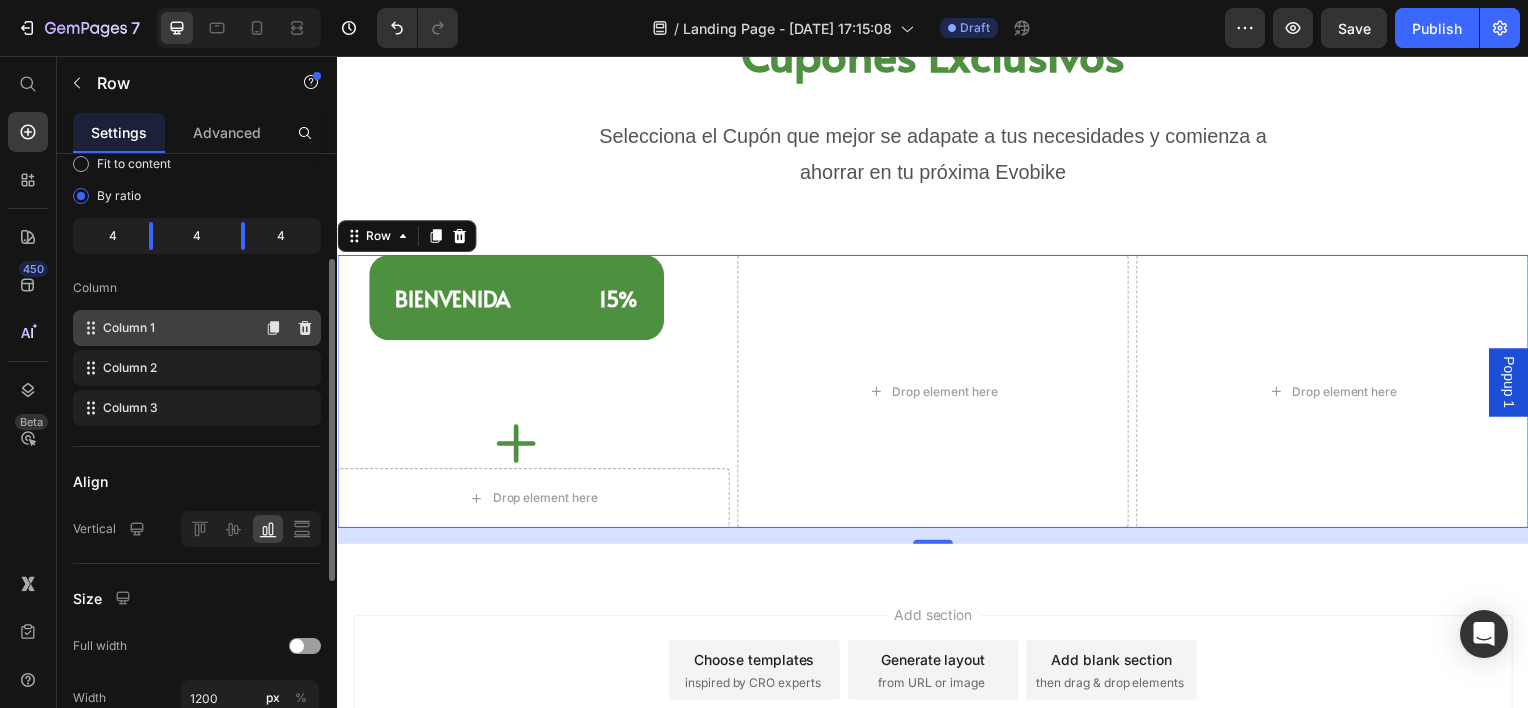 click on "Column 1" at bounding box center [129, 328] 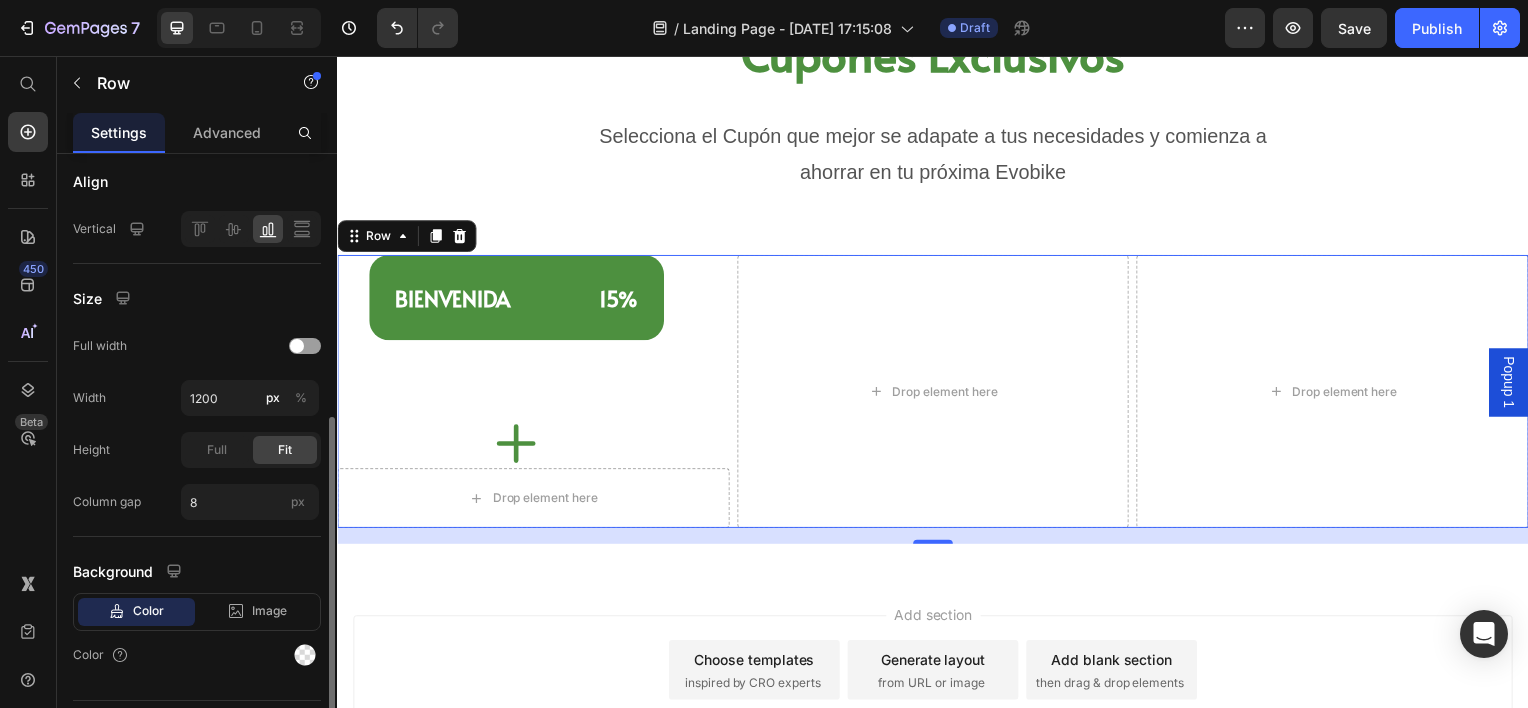 scroll, scrollTop: 548, scrollLeft: 0, axis: vertical 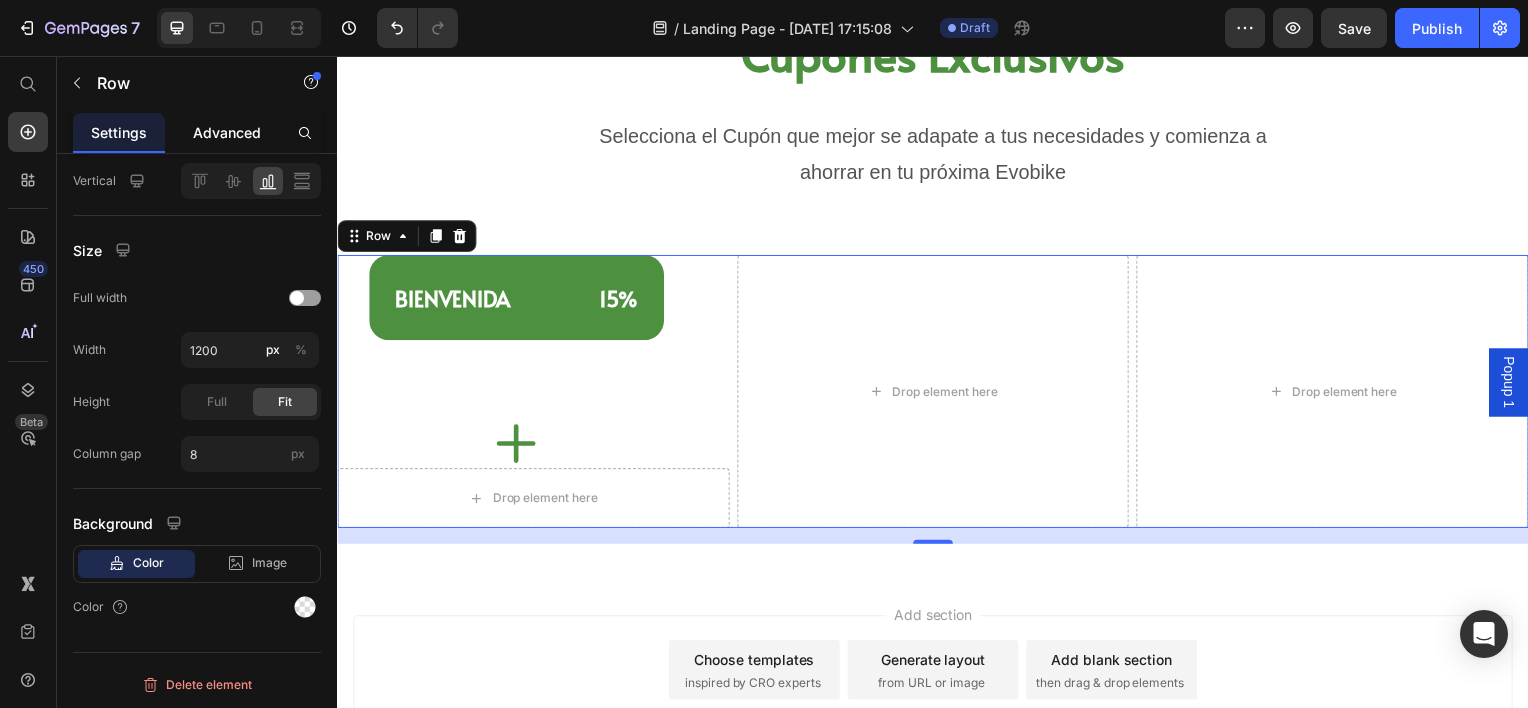 click on "Advanced" at bounding box center [227, 132] 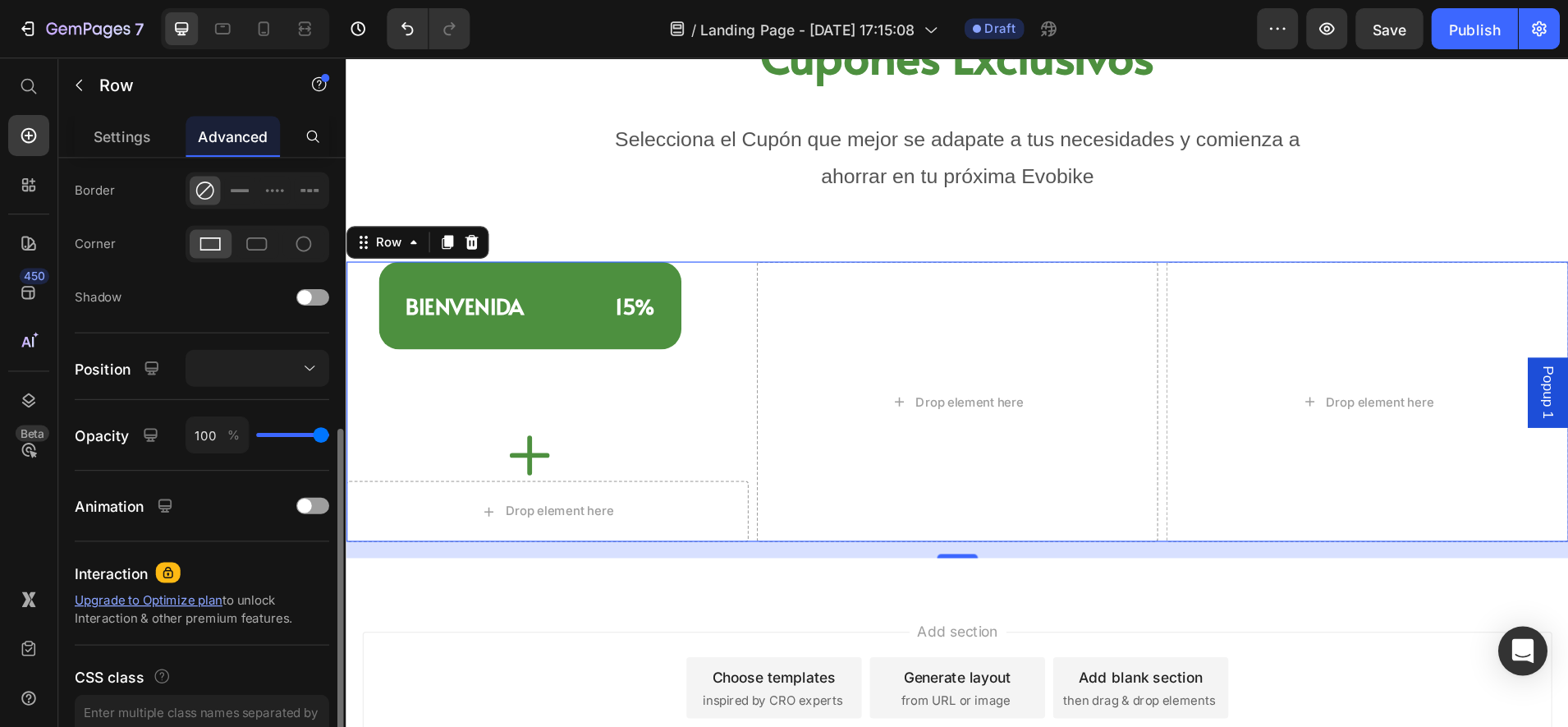 scroll, scrollTop: 0, scrollLeft: 0, axis: both 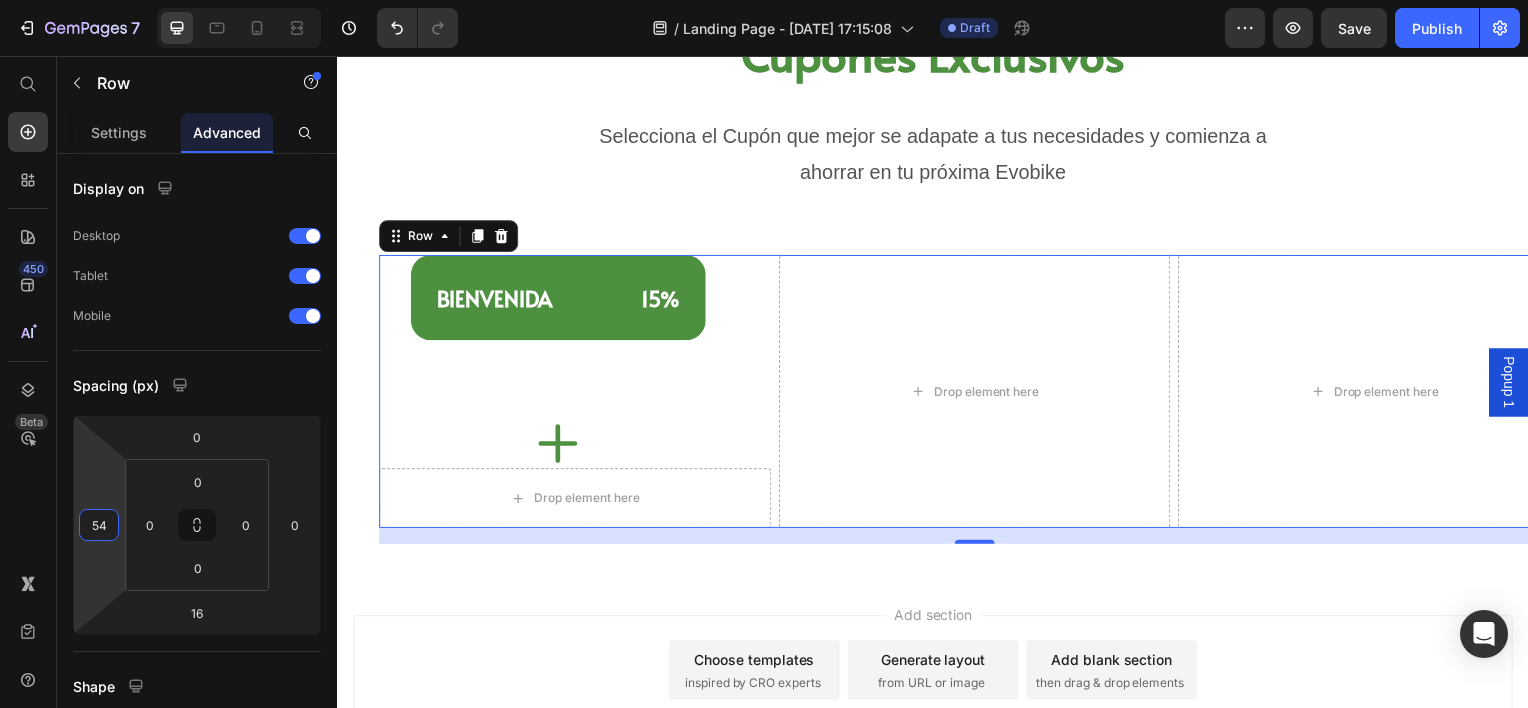 type on "58" 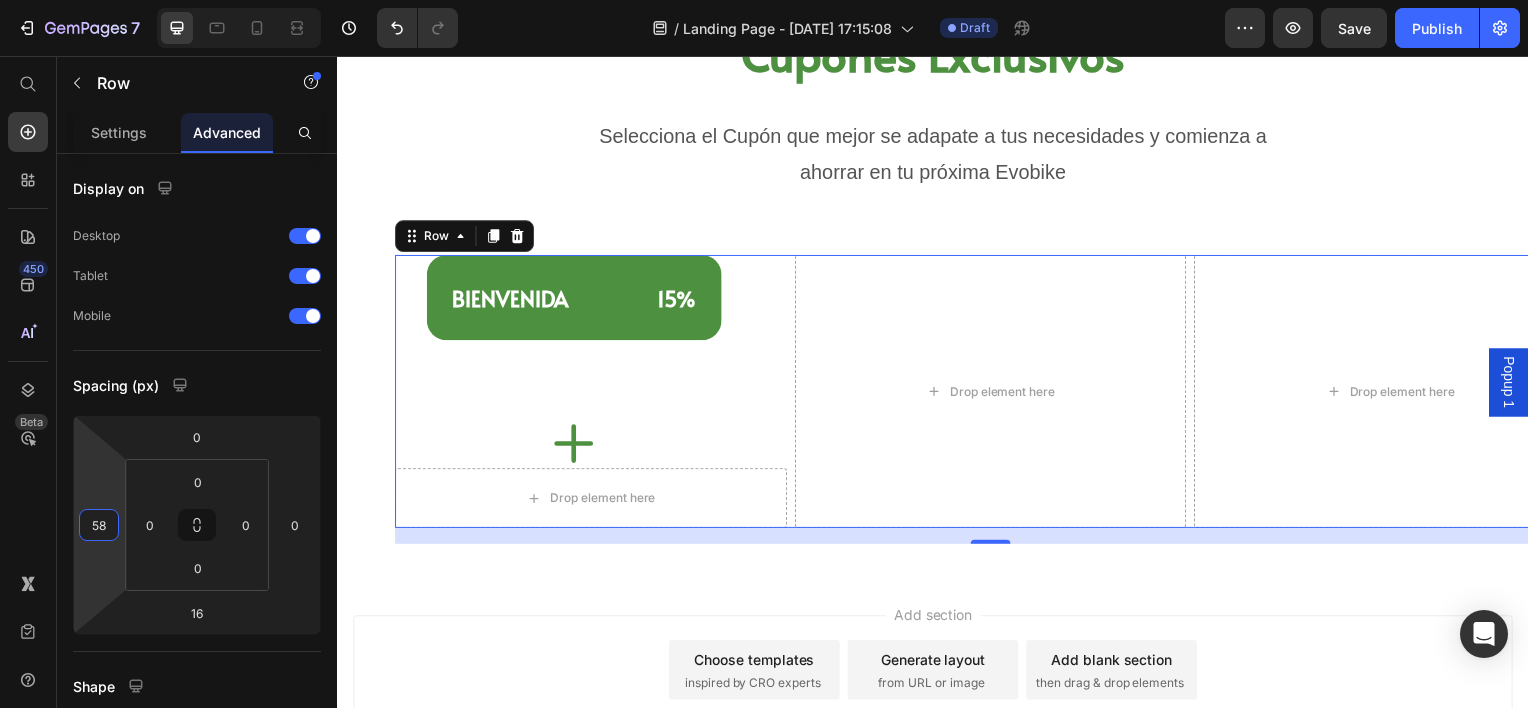 drag, startPoint x: 104, startPoint y: 553, endPoint x: 116, endPoint y: 524, distance: 31.38471 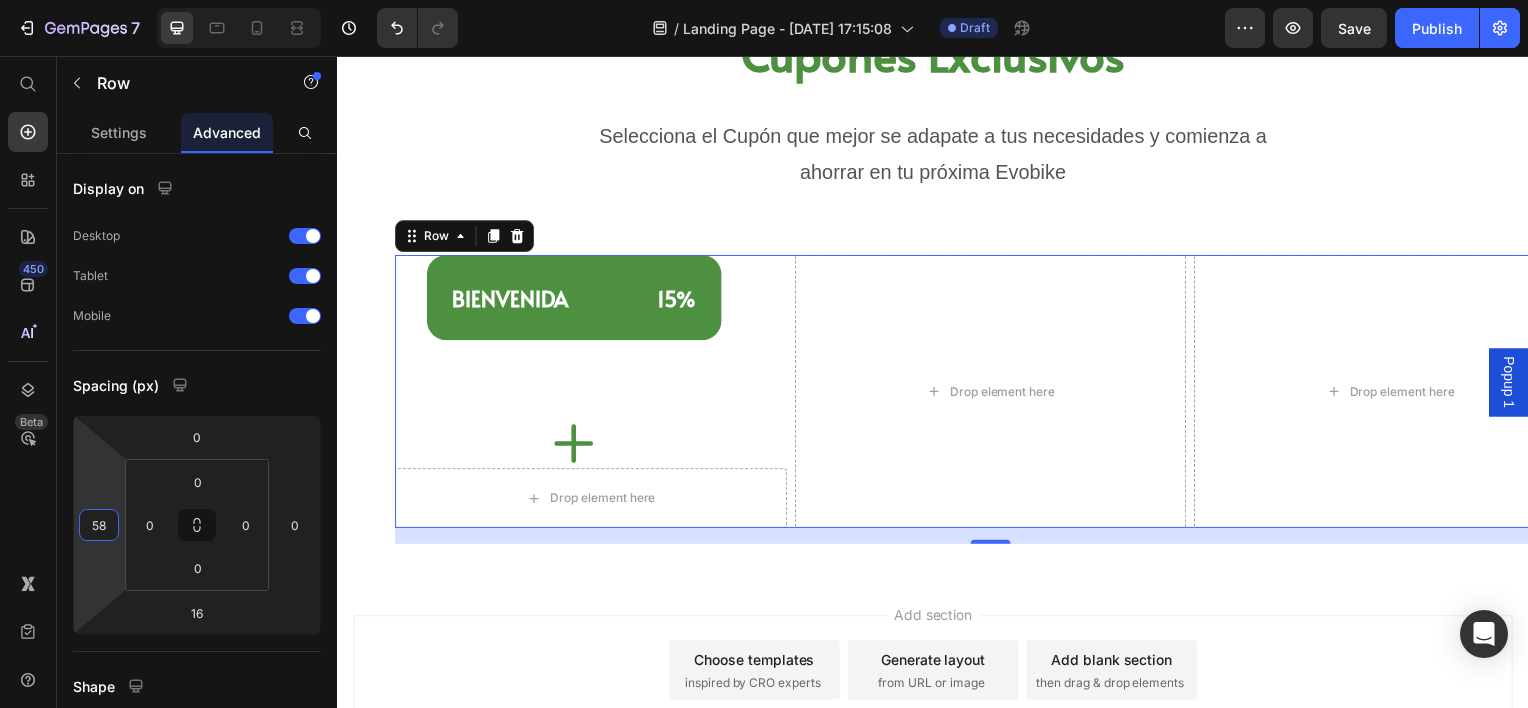 click on "7  Version history  /  Landing Page - [DATE] 17:15:08 Draft Preview  Save   Publish  450 Beta Start with Sections Elements Hero Section Product Detail Brands Trusted Badges Guarantee Product Breakdown How to use Testimonials Compare Bundle FAQs Social Proof Brand Story Product List Collection Blog List Contact Sticky Add to Cart Custom Footer Browse Library 450 Layout
Row
Row
Row
Row Text
Heading
Text Block Button
Button
Button
Sticky Back to top Media
Image Image" at bounding box center (764, 0) 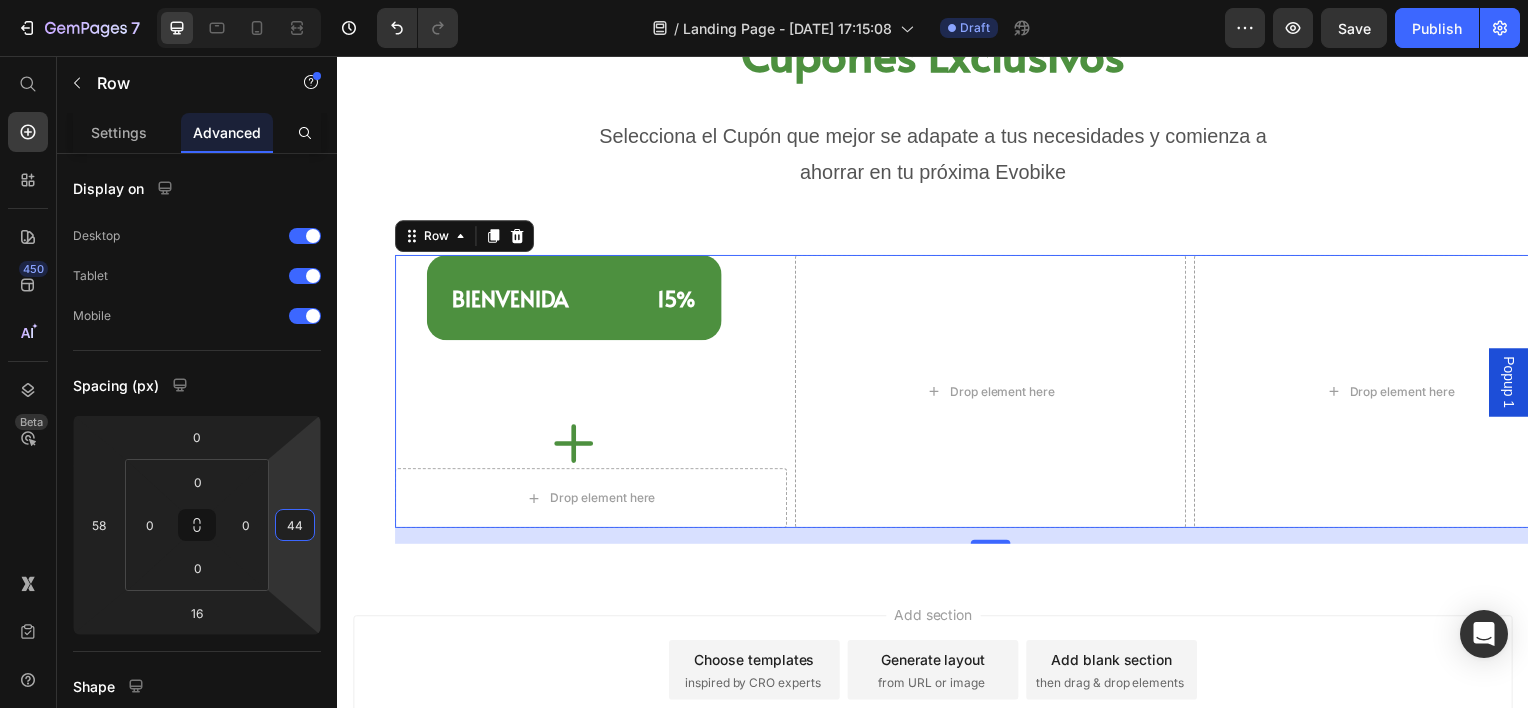 drag, startPoint x: 296, startPoint y: 577, endPoint x: 287, endPoint y: 555, distance: 23.769728 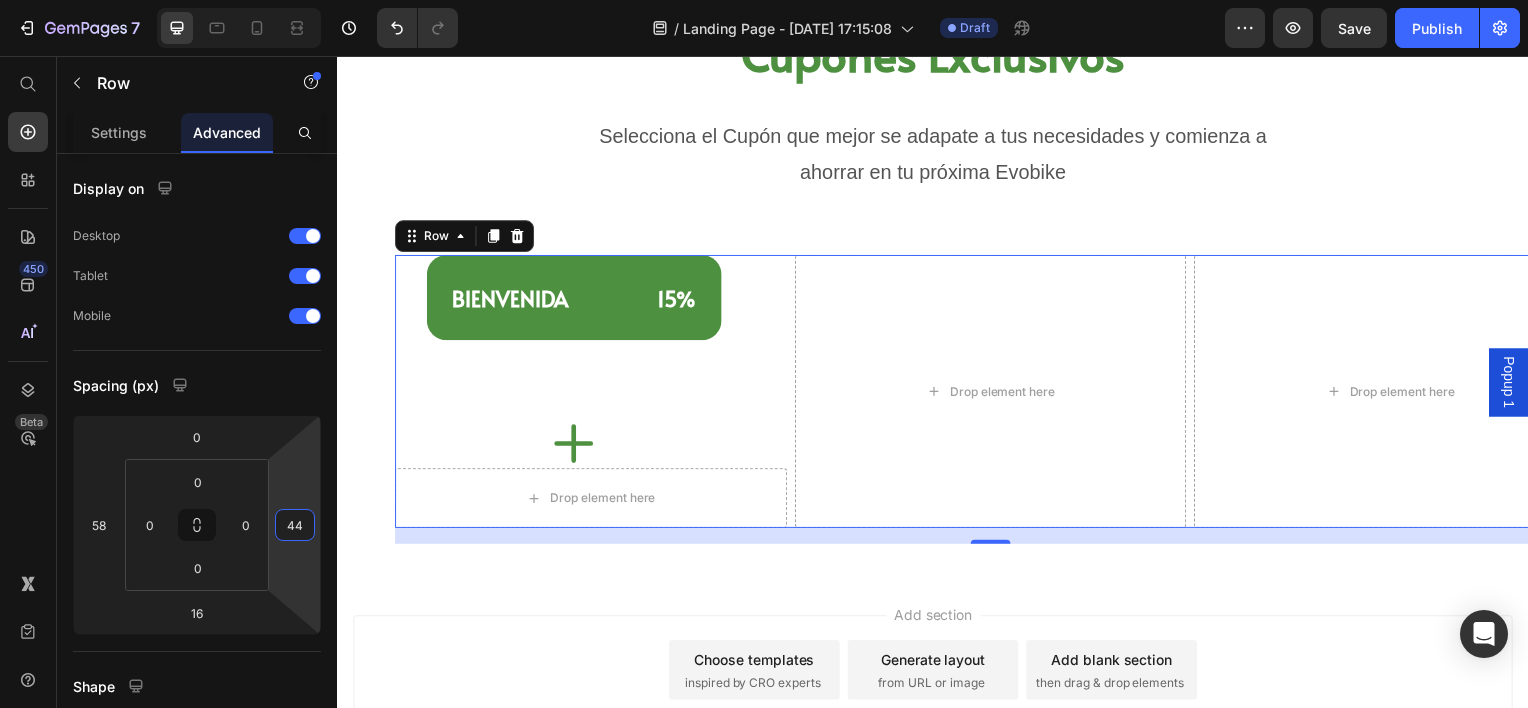 click on "7  Version history  /  Landing Page - [DATE] 17:15:08 Draft Preview  Save   Publish  450 Beta Start with Sections Elements Hero Section Product Detail Brands Trusted Badges Guarantee Product Breakdown How to use Testimonials Compare Bundle FAQs Social Proof Brand Story Product List Collection Blog List Contact Sticky Add to Cart Custom Footer Browse Library 450 Layout
Row
Row
Row
Row Text
Heading
Text Block Button
Button
Button
Sticky Back to top Media
Image Image" at bounding box center [764, 0] 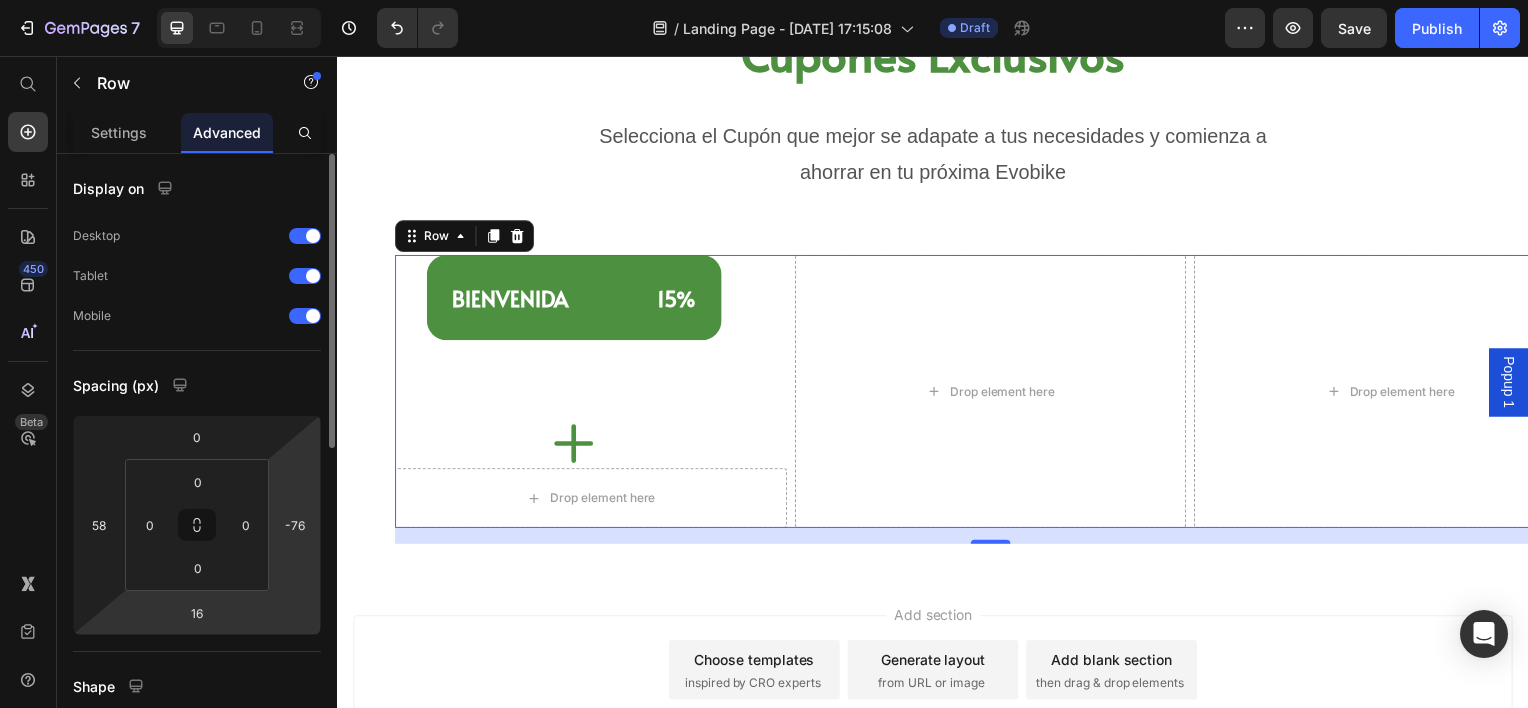 drag, startPoint x: 296, startPoint y: 576, endPoint x: 298, endPoint y: 616, distance: 40.04997 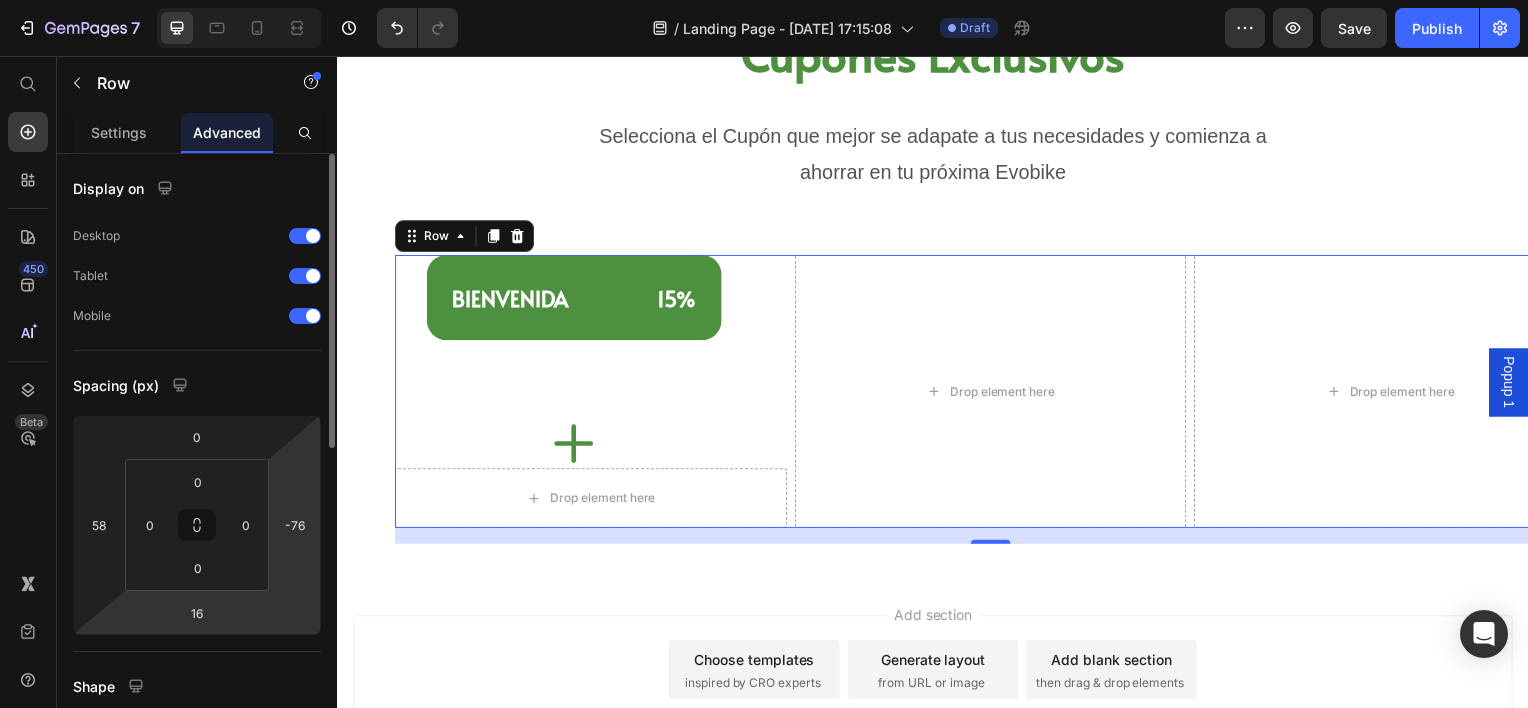 click on "7  Version history  /  Landing Page - [DATE] 17:15:08 Draft Preview  Save   Publish  450 Beta Start with Sections Elements Hero Section Product Detail Brands Trusted Badges Guarantee Product Breakdown How to use Testimonials Compare Bundle FAQs Social Proof Brand Story Product List Collection Blog List Contact Sticky Add to Cart Custom Footer Browse Library 450 Layout
Row
Row
Row
Row Text
Heading
Text Block Button
Button
Button
Sticky Back to top Media
Image Image" at bounding box center (764, 0) 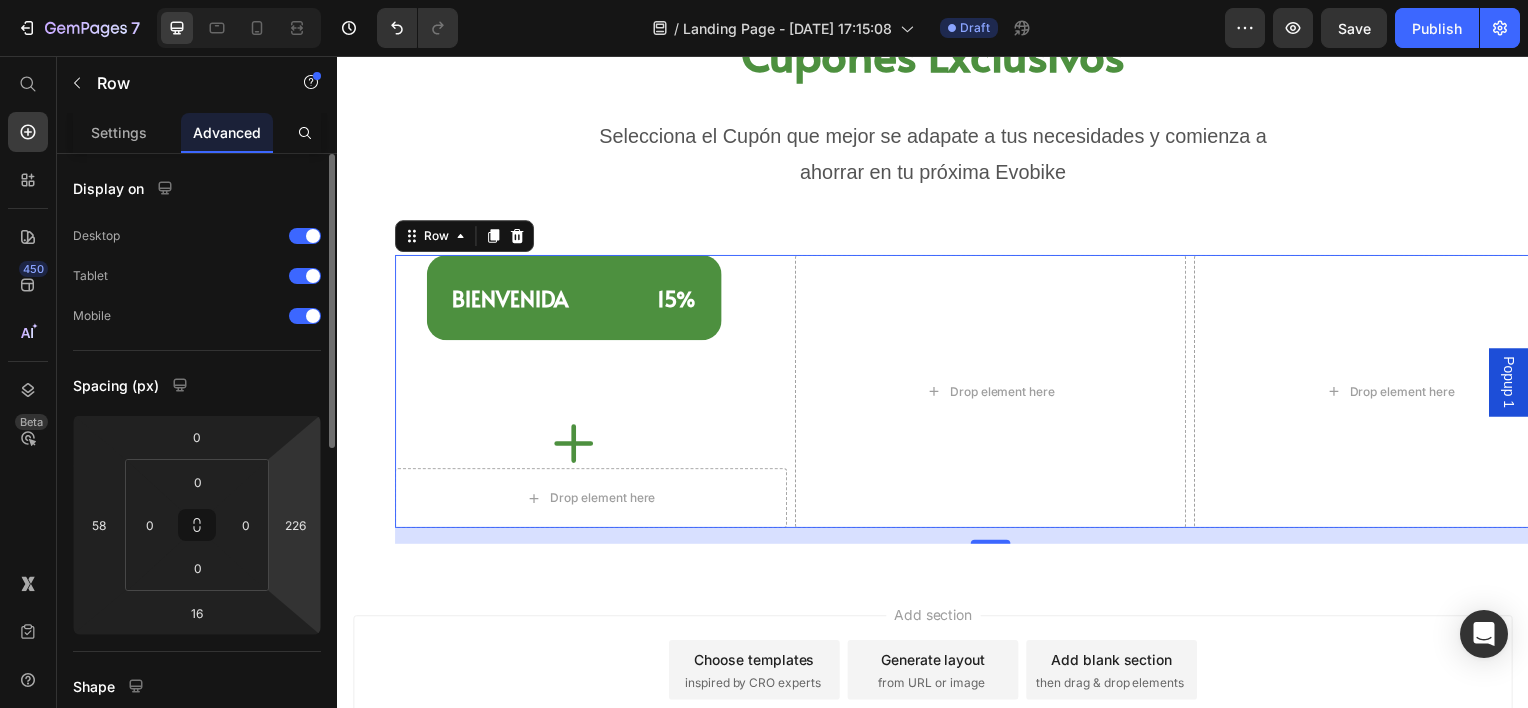 type on "228" 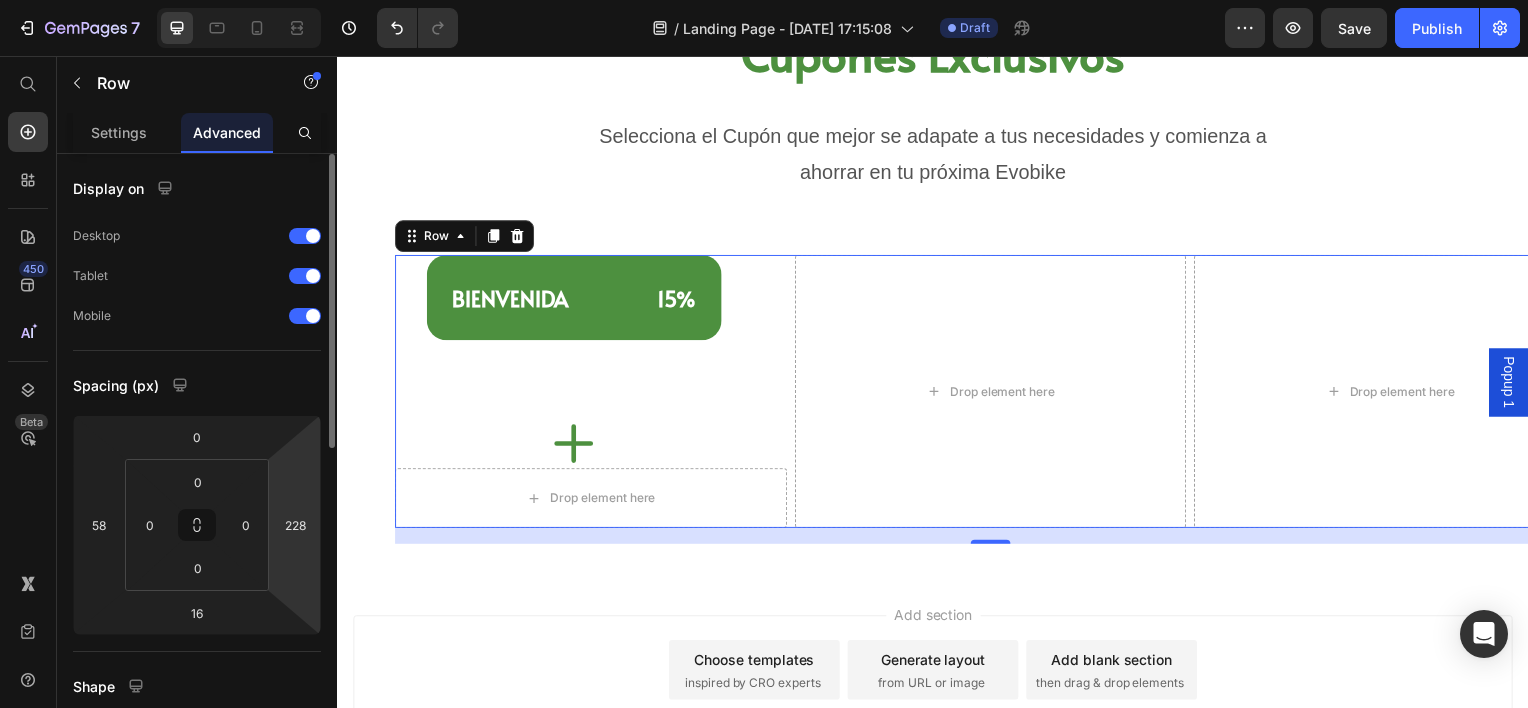 drag, startPoint x: 300, startPoint y: 571, endPoint x: 288, endPoint y: 507, distance: 65.11528 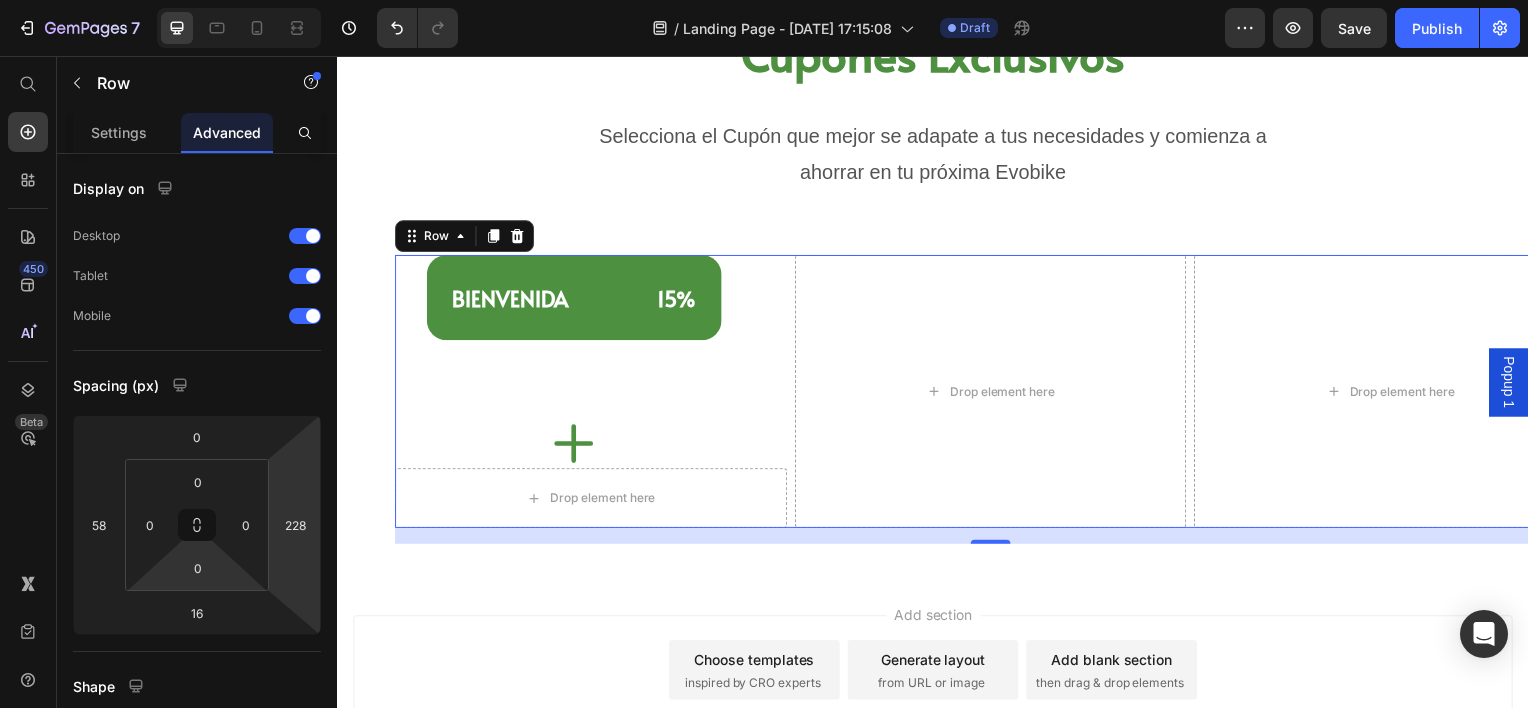 type on "26" 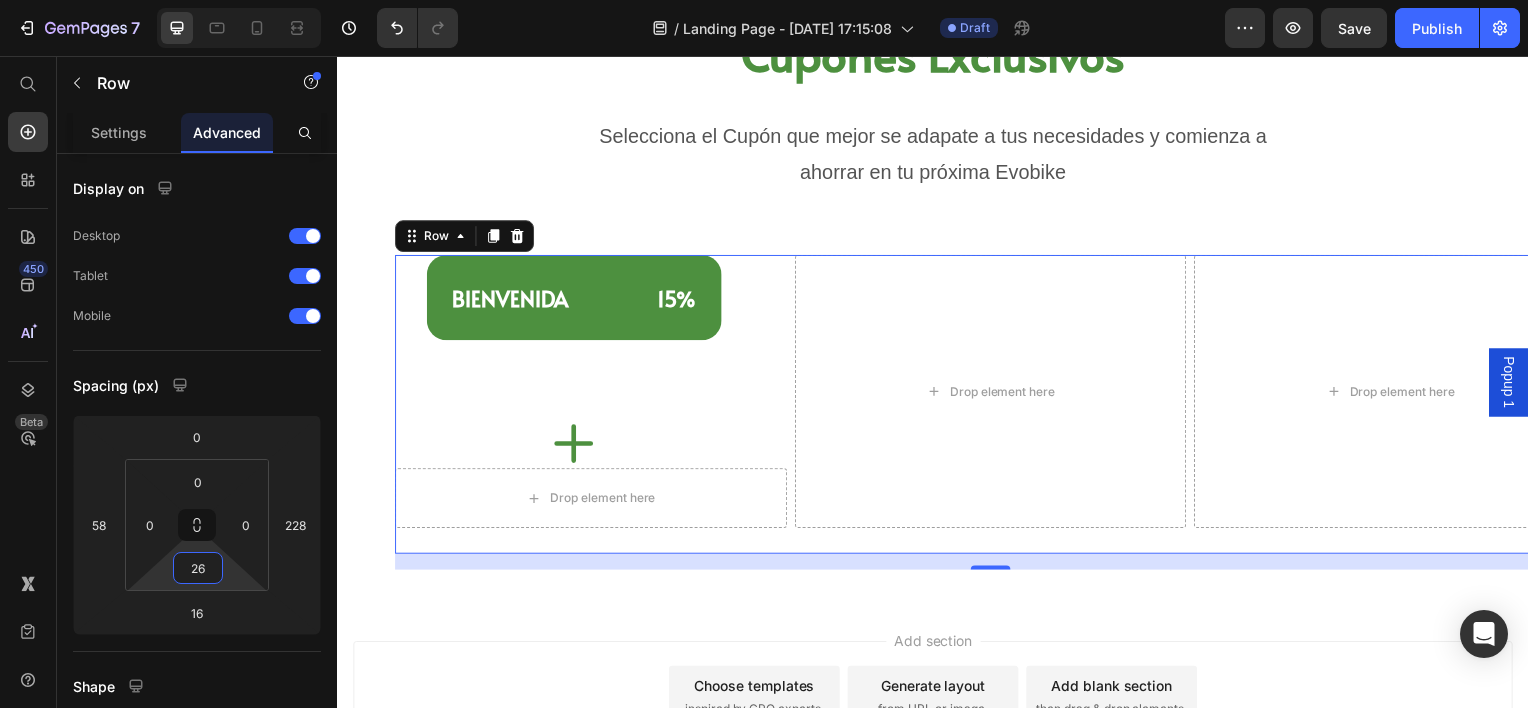 drag, startPoint x: 256, startPoint y: 585, endPoint x: 256, endPoint y: 572, distance: 13 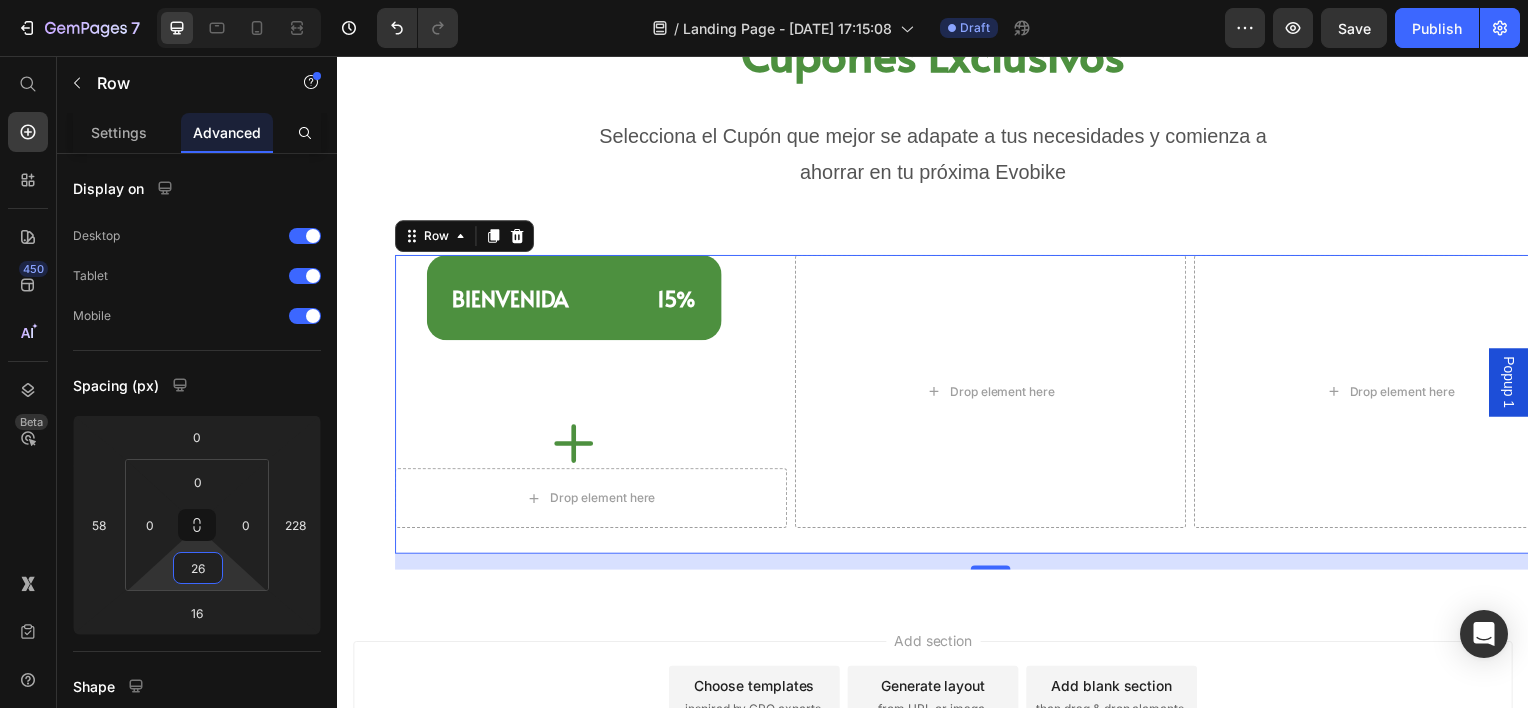 click on "7  Version history  /  Landing Page - [DATE] 17:15:08 Draft Preview  Save   Publish  450 Beta Start with Sections Elements Hero Section Product Detail Brands Trusted Badges Guarantee Product Breakdown How to use Testimonials Compare Bundle FAQs Social Proof Brand Story Product List Collection Blog List Contact Sticky Add to Cart Custom Footer Browse Library 450 Layout
Row
Row
Row
Row Text
Heading
Text Block Button
Button
Button
Sticky Back to top Media
Image Image" at bounding box center [764, 0] 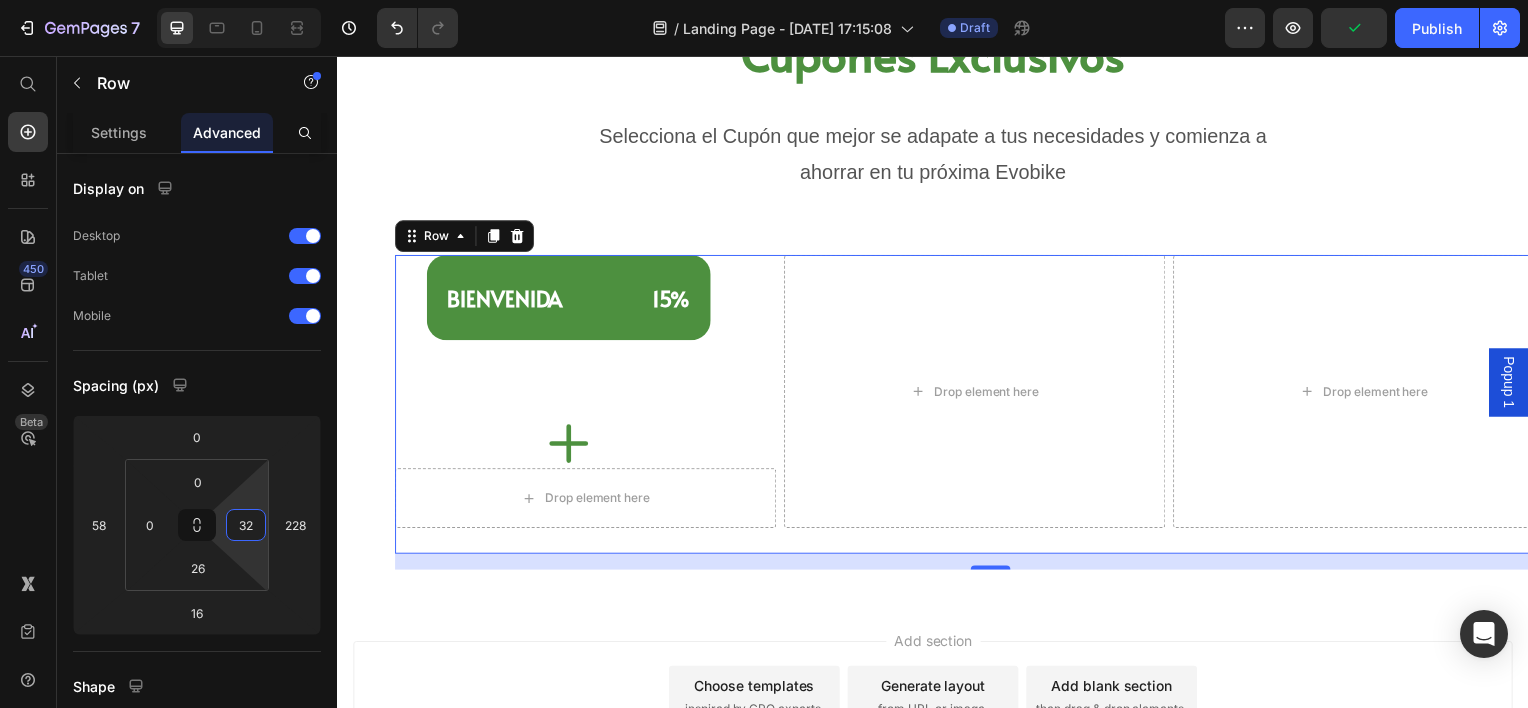 type on "30" 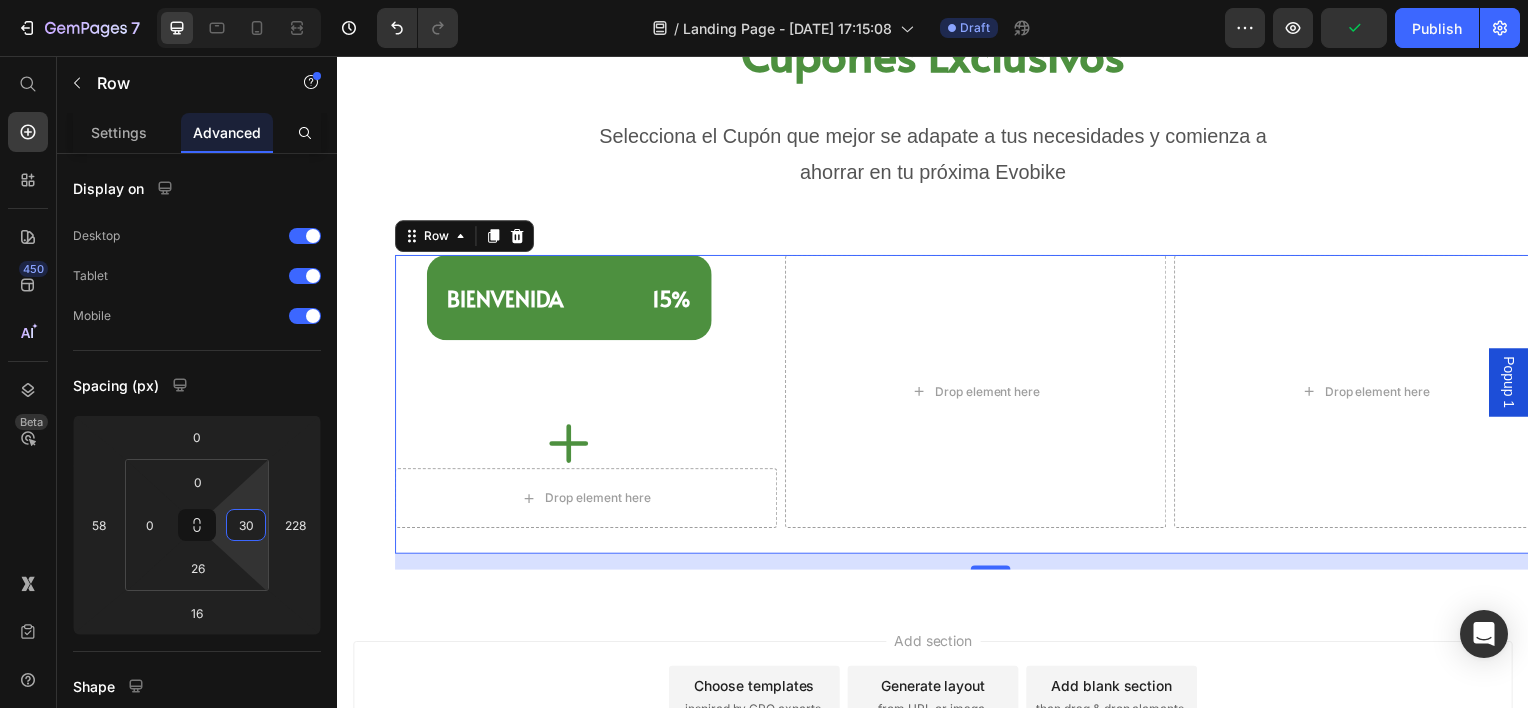 drag, startPoint x: 258, startPoint y: 563, endPoint x: 266, endPoint y: 548, distance: 17 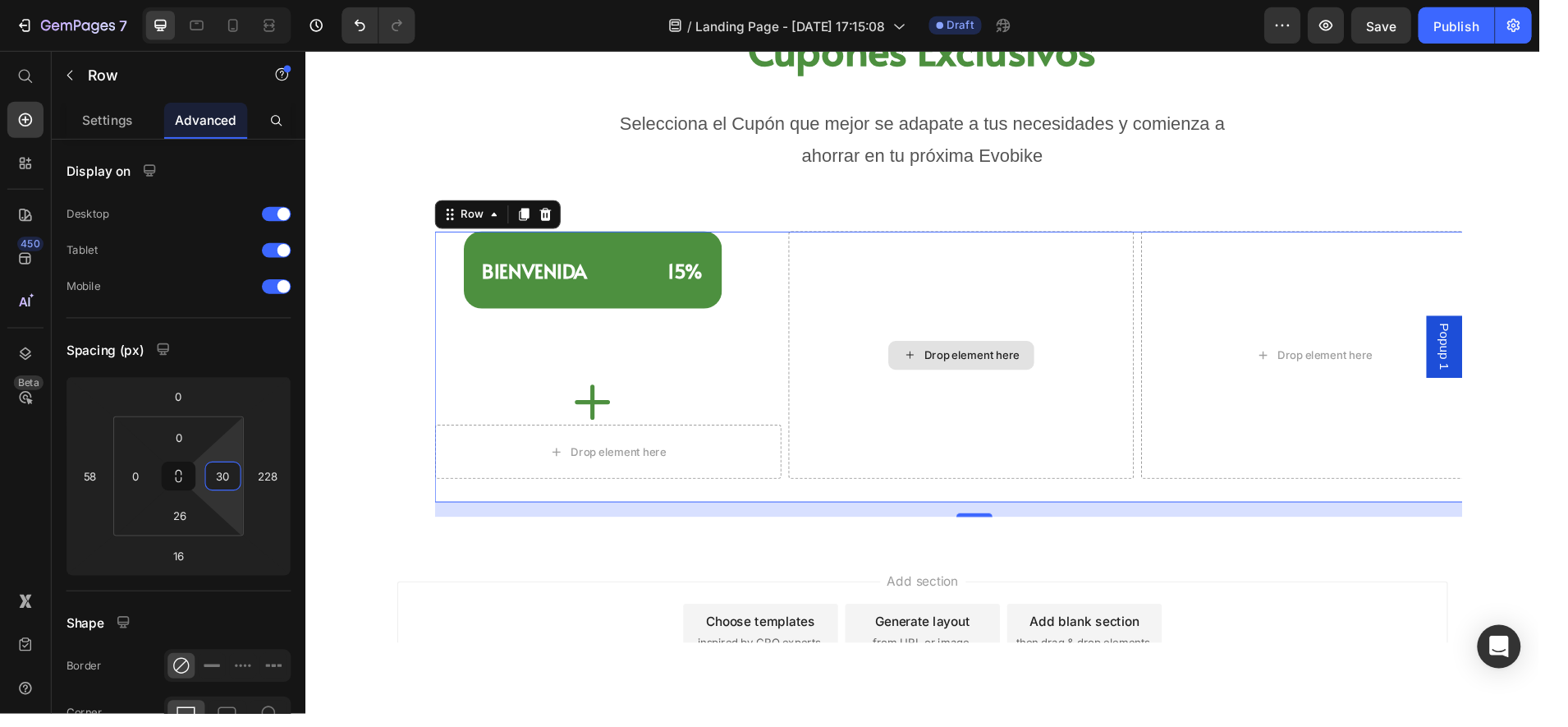 scroll, scrollTop: 1725, scrollLeft: 0, axis: vertical 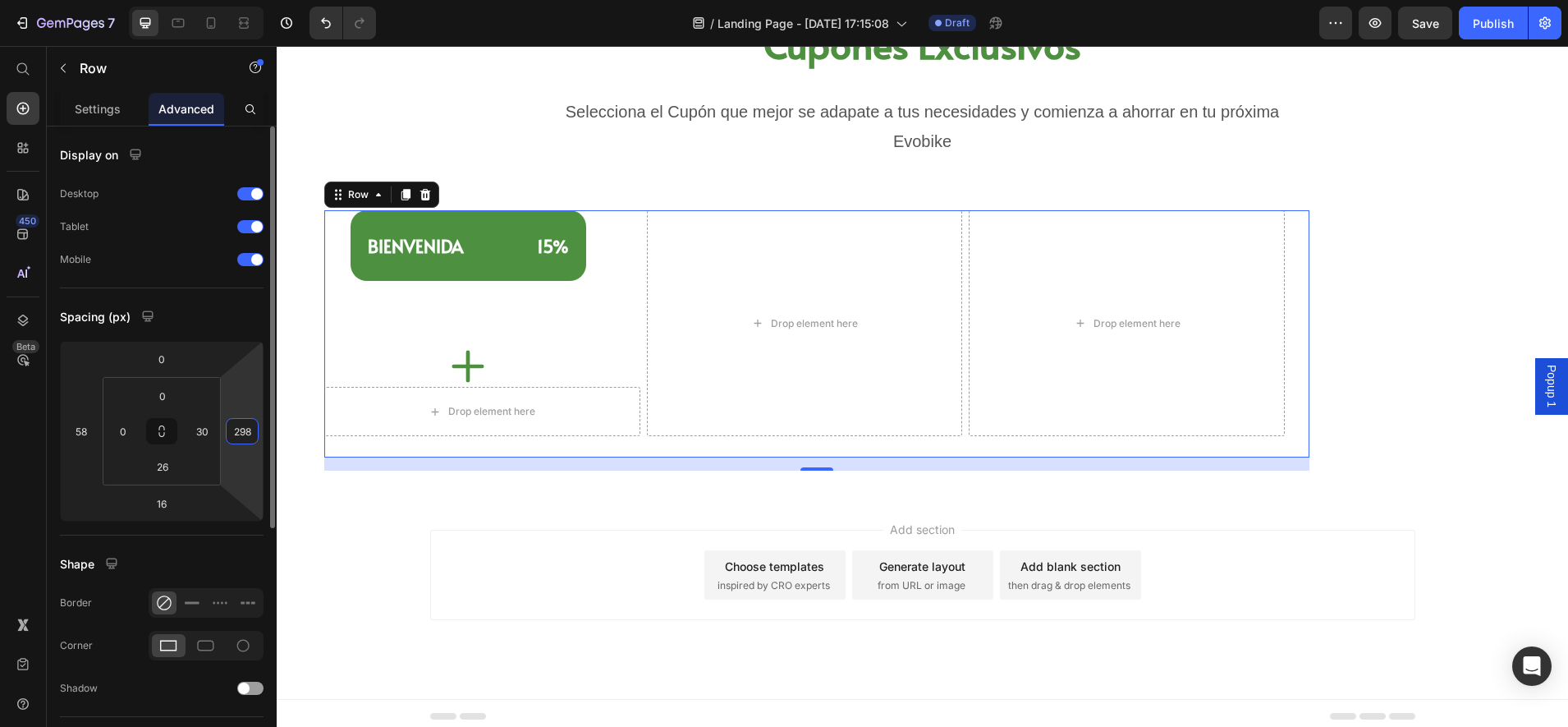 drag, startPoint x: 237, startPoint y: 478, endPoint x: 242, endPoint y: 458, distance: 20.61553 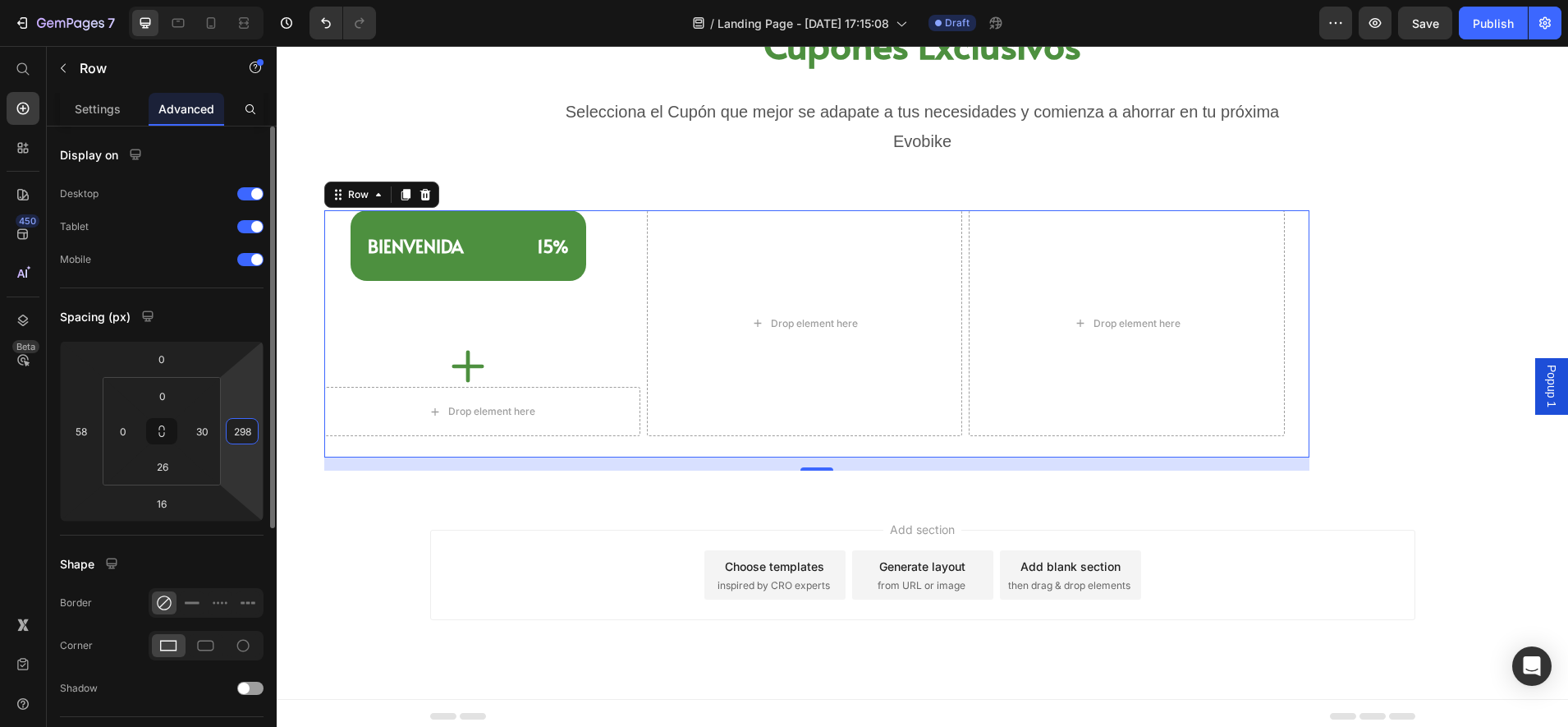 click on "7  Version history  /  Landing Page - [DATE] 17:15:08 Draft Preview  Save   Publish  450 Beta Start with Sections Elements Hero Section Product Detail Brands Trusted Badges Guarantee Product Breakdown How to use Testimonials Compare Bundle FAQs Social Proof Brand Story Product List Collection Blog List Contact Sticky Add to Cart Custom Footer Browse Library 450 Layout
Row
Row
Row
Row Text
Heading
Text Block Button
Button
Button
Sticky Back to top Media
Image Image" at bounding box center [784, 0] 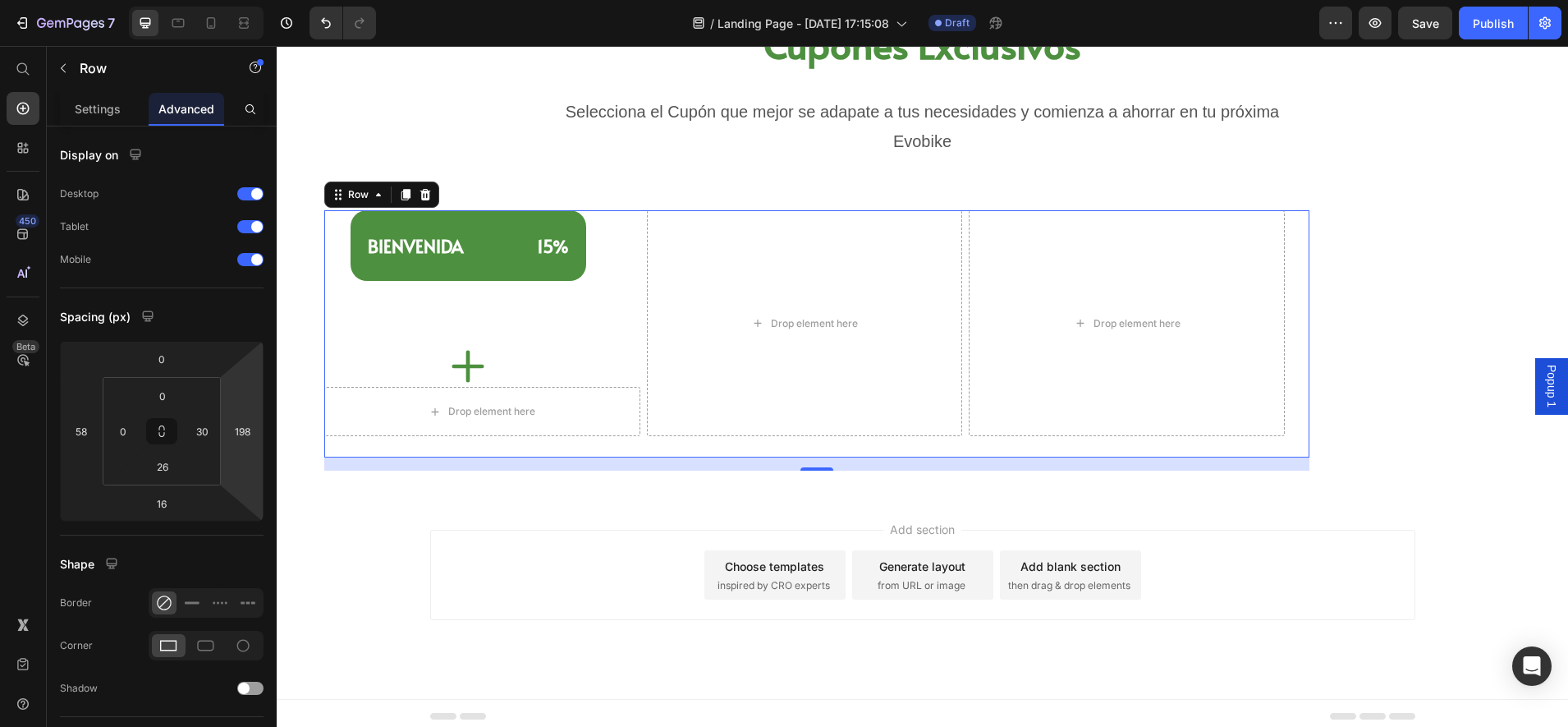 type on "196" 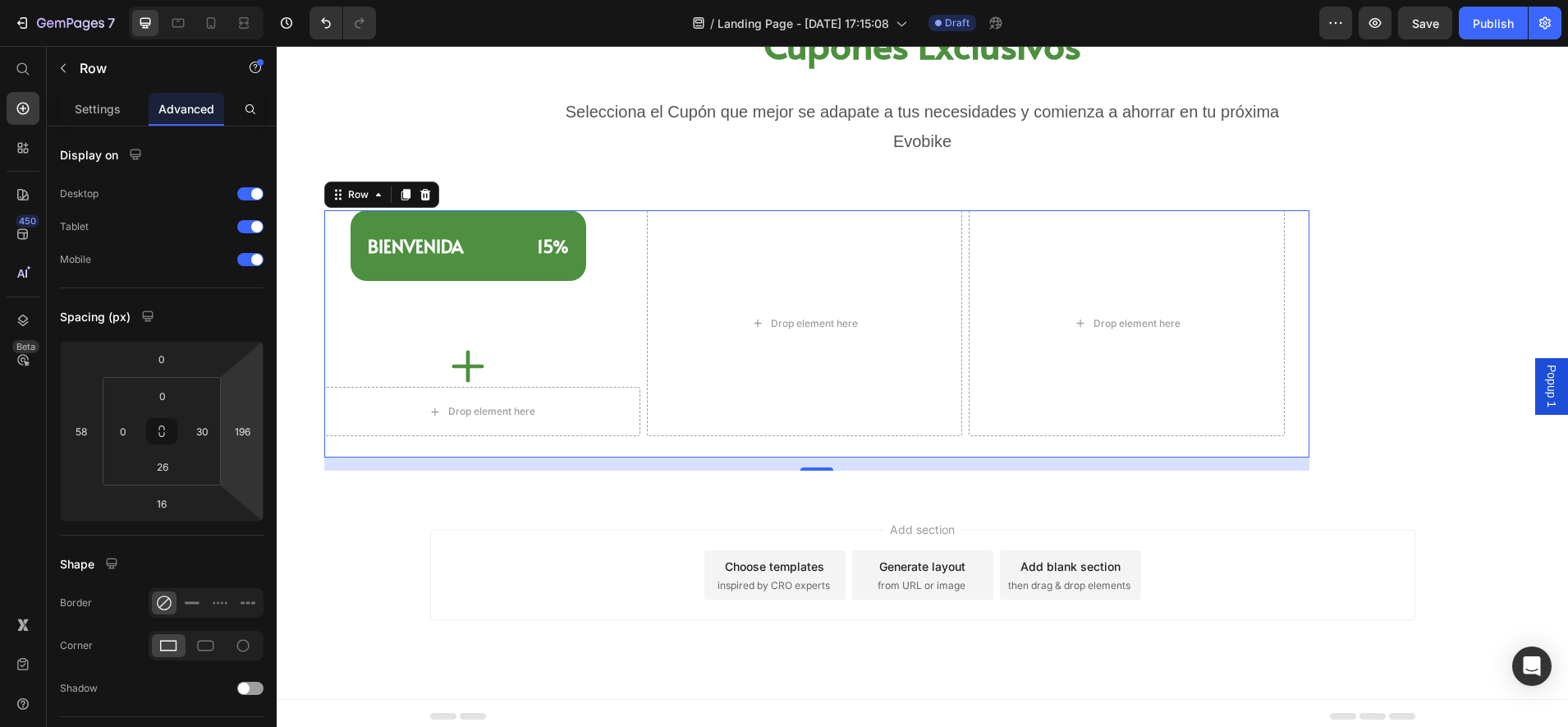 drag, startPoint x: 242, startPoint y: 458, endPoint x: 251, endPoint y: 499, distance: 41.9762 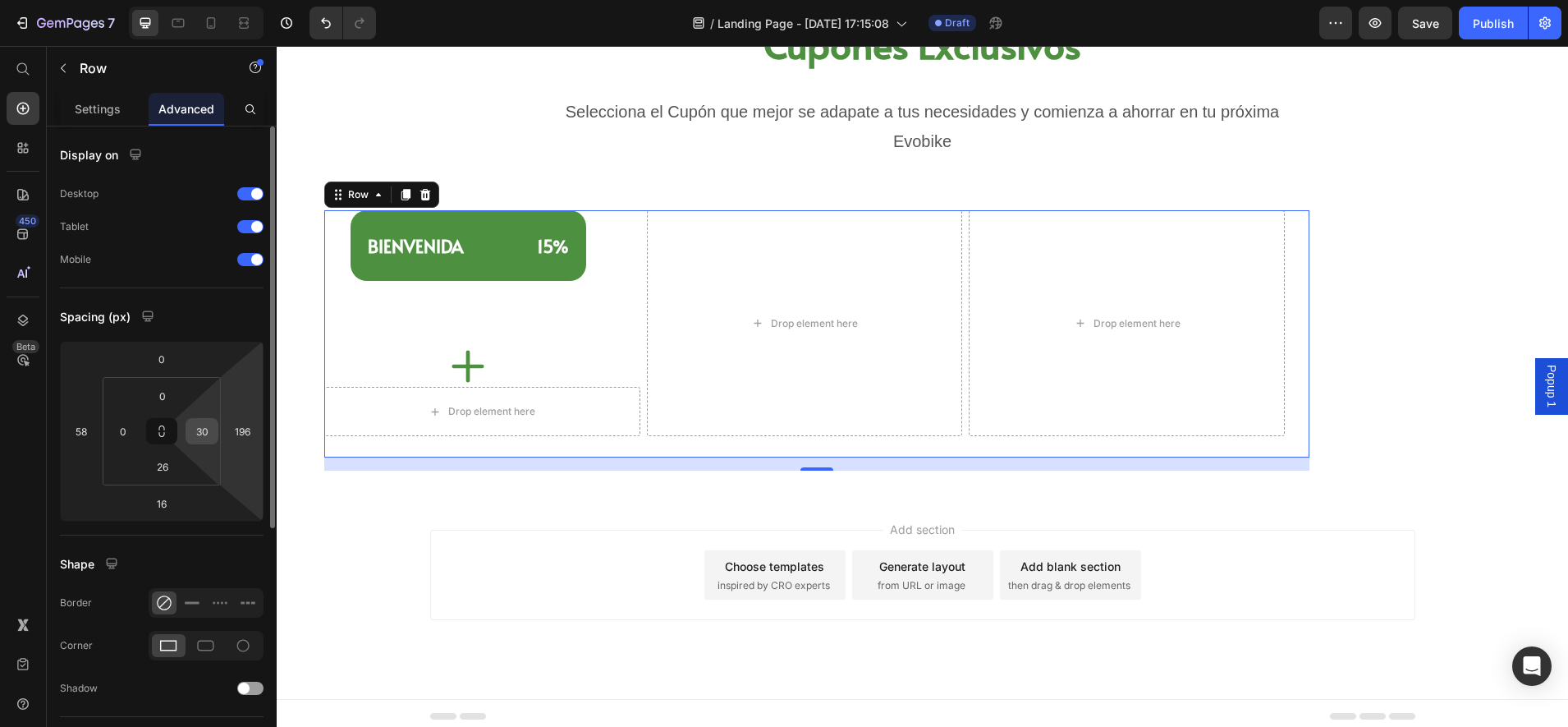 click on "30" at bounding box center (202, 431) 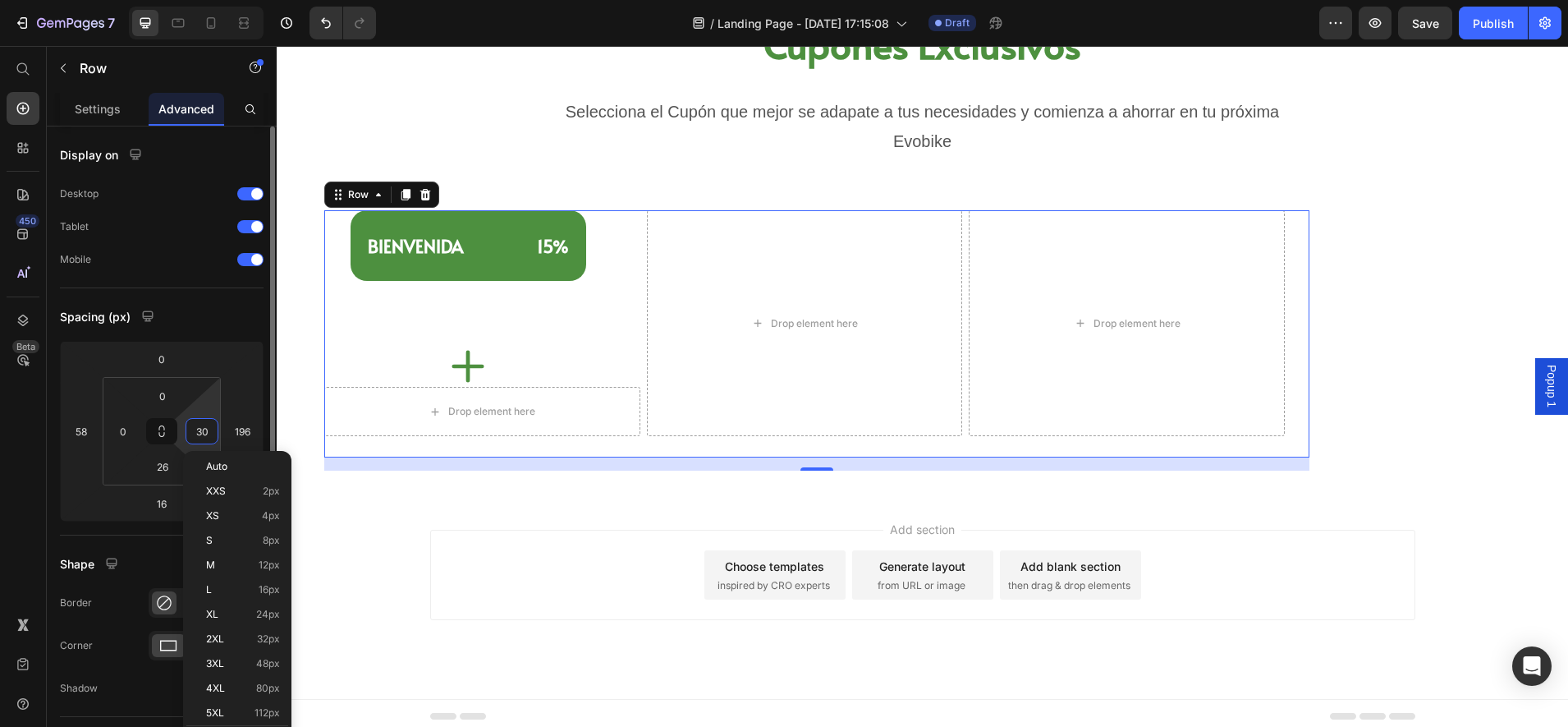 type on "0" 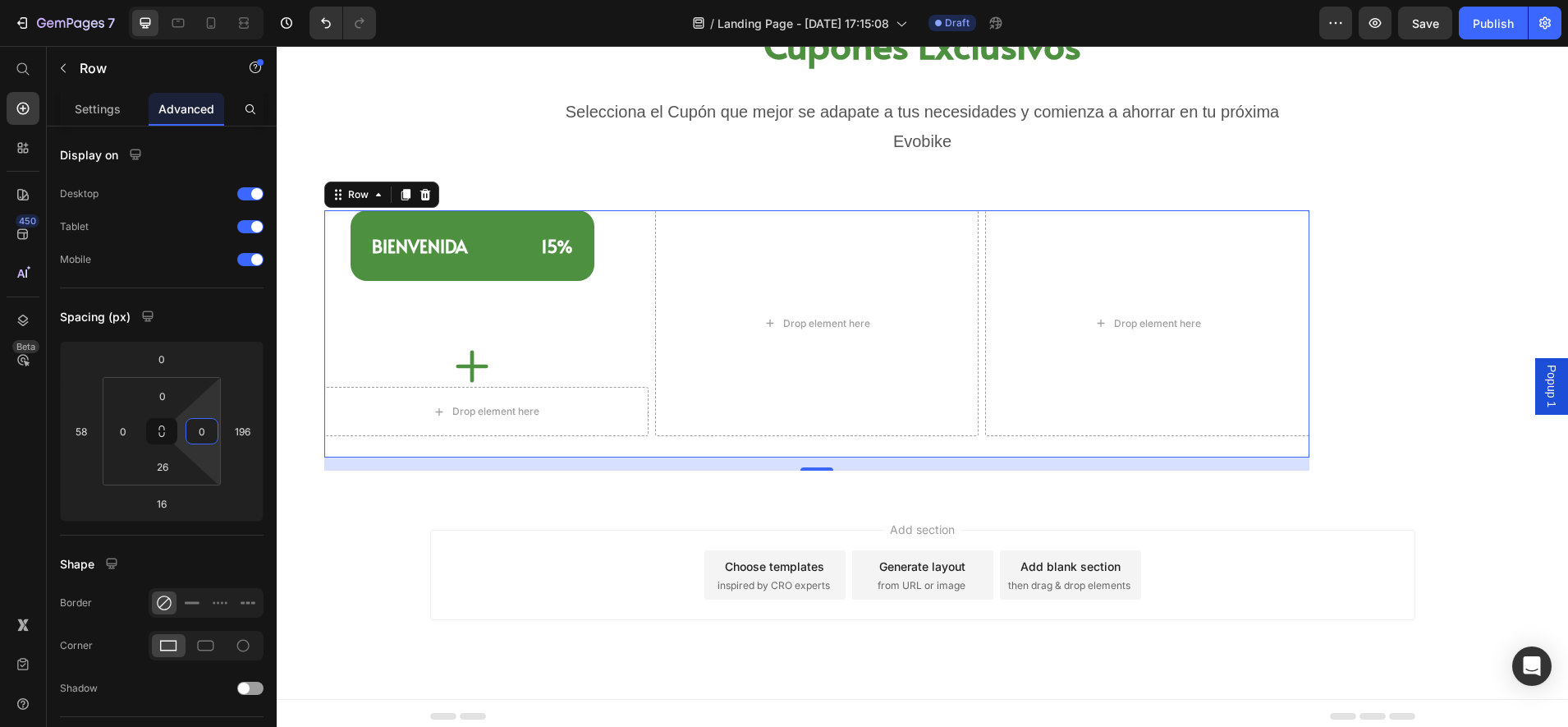 click on "Add section Choose templates inspired by CRO experts Generate layout from URL or image Add blank section then drag & drop elements" at bounding box center [922, 598] 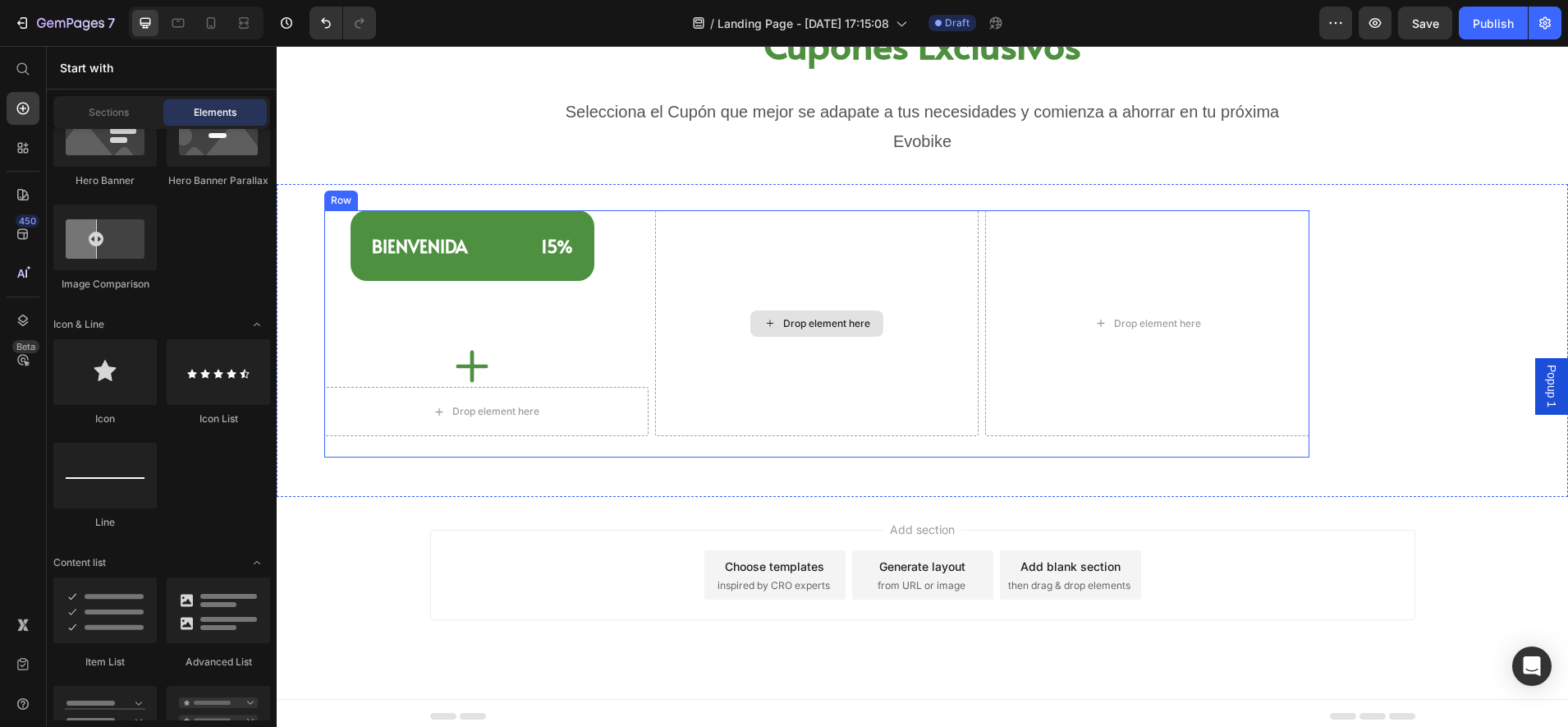 click on "Drop element here" at bounding box center (817, 323) 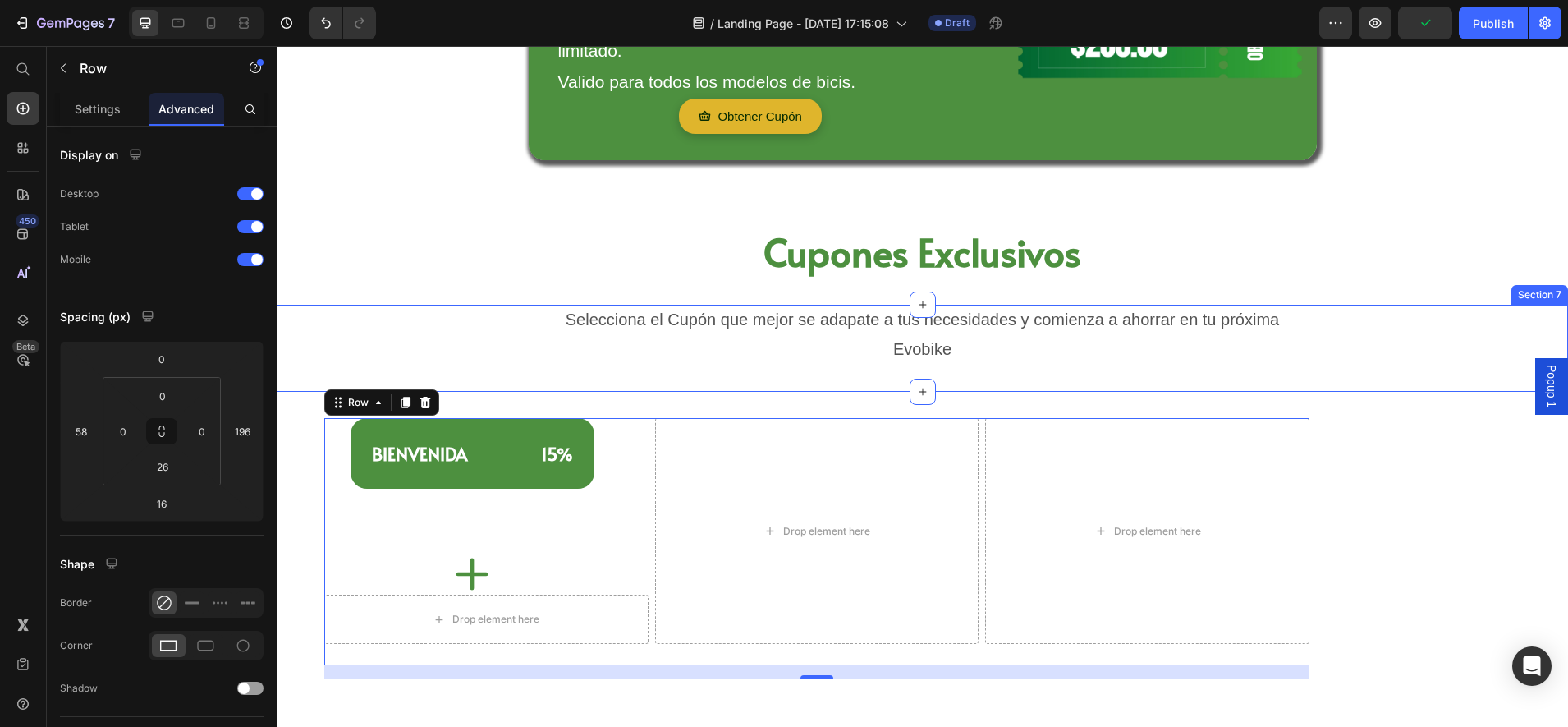 scroll, scrollTop: 1417, scrollLeft: 0, axis: vertical 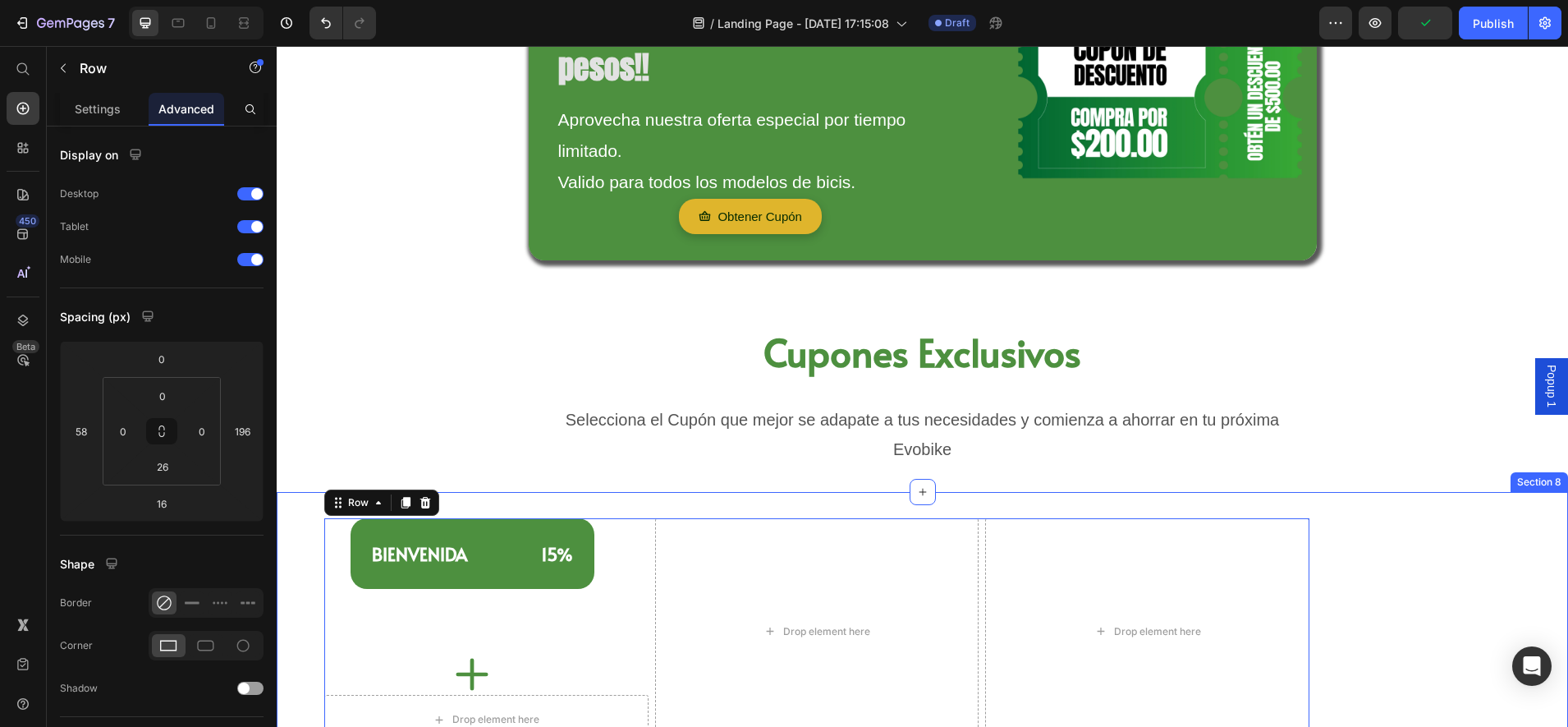 click on "⁠⁠⁠⁠⁠⁠⁠ BIENVENIDA                  15%   Heading
Icon
Drop element here Row
Drop element here
Drop element here Row   16" at bounding box center (922, 648) 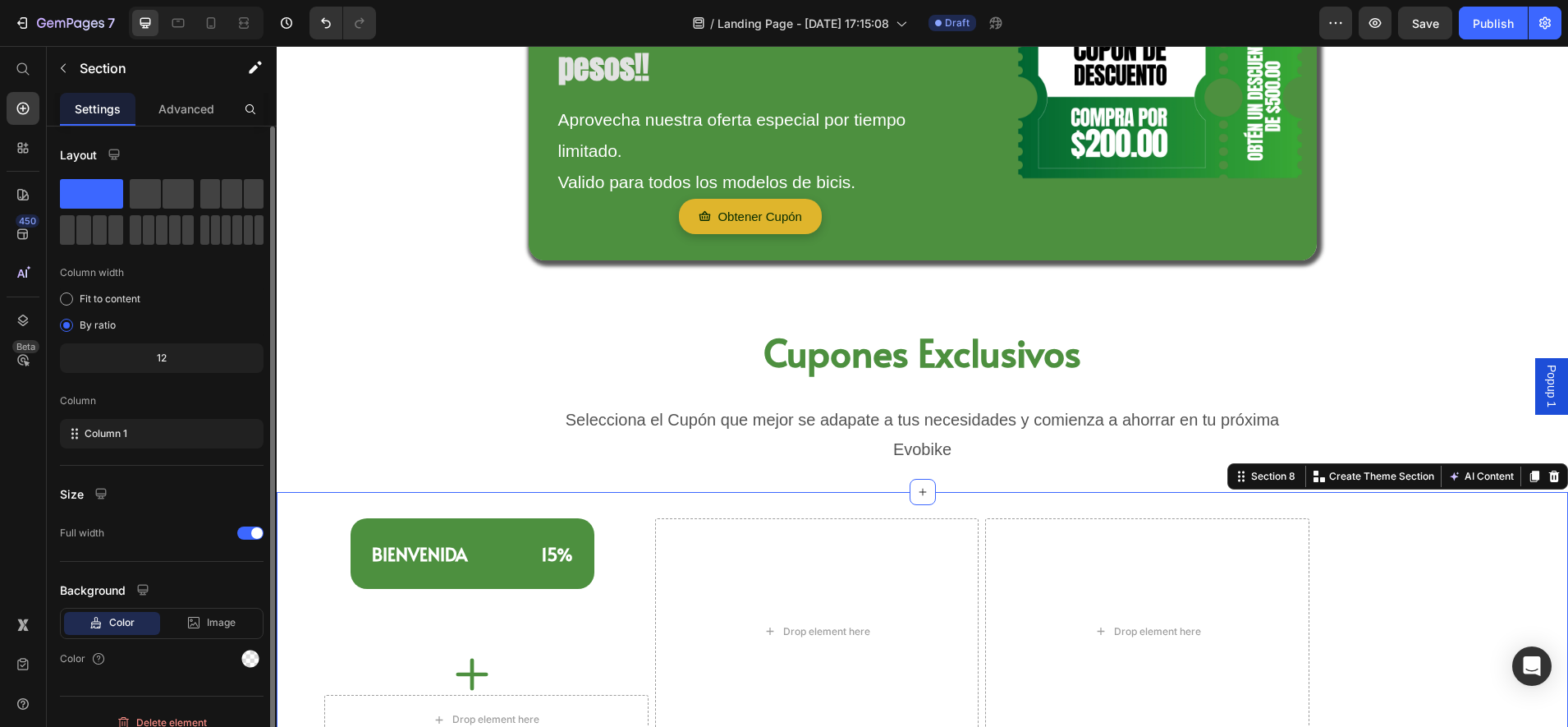 click on "Layout Column width Fit to content By ratio 12 Column Column 1 Size Full width Background Color Image Video  Color   Delete element" at bounding box center (162, 458) 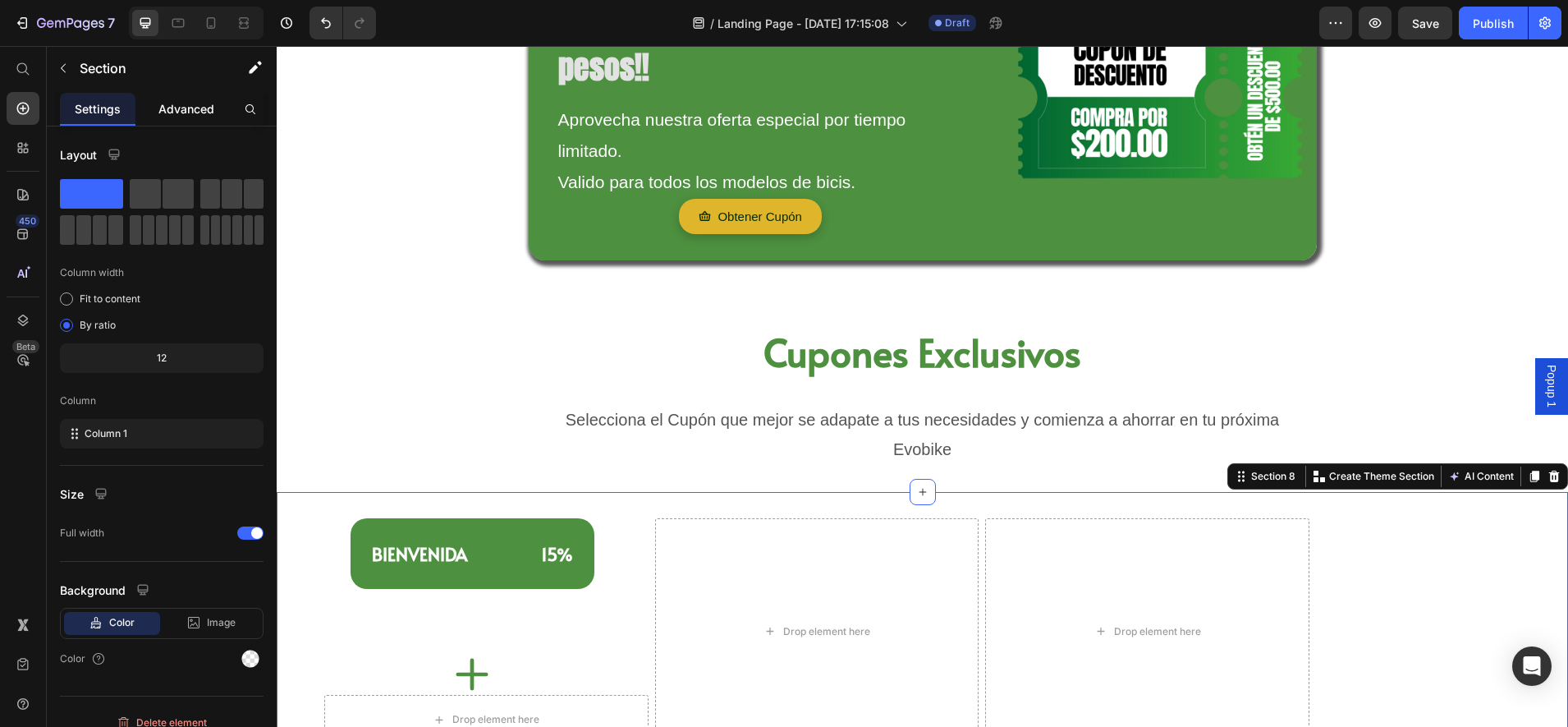 click on "Advanced" at bounding box center (186, 108) 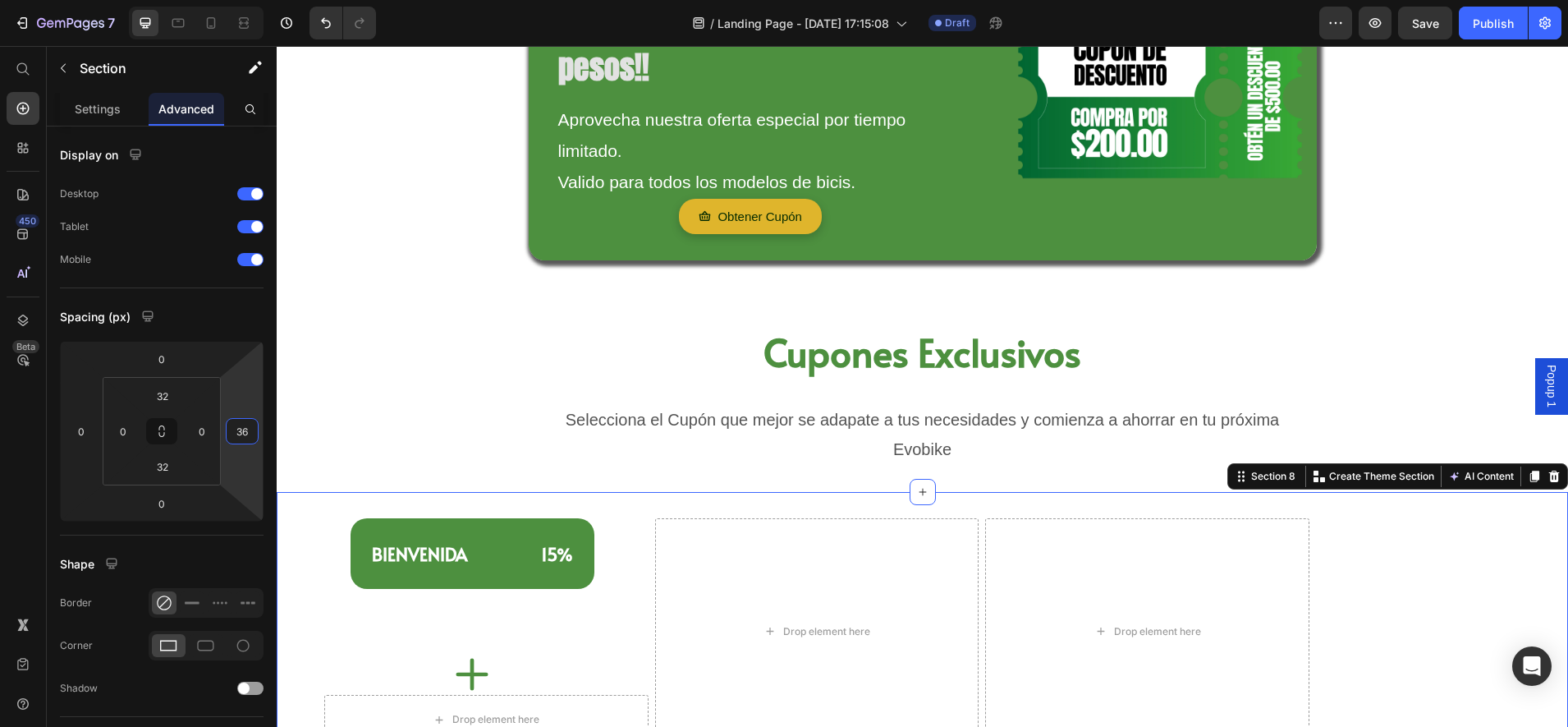 type on "40" 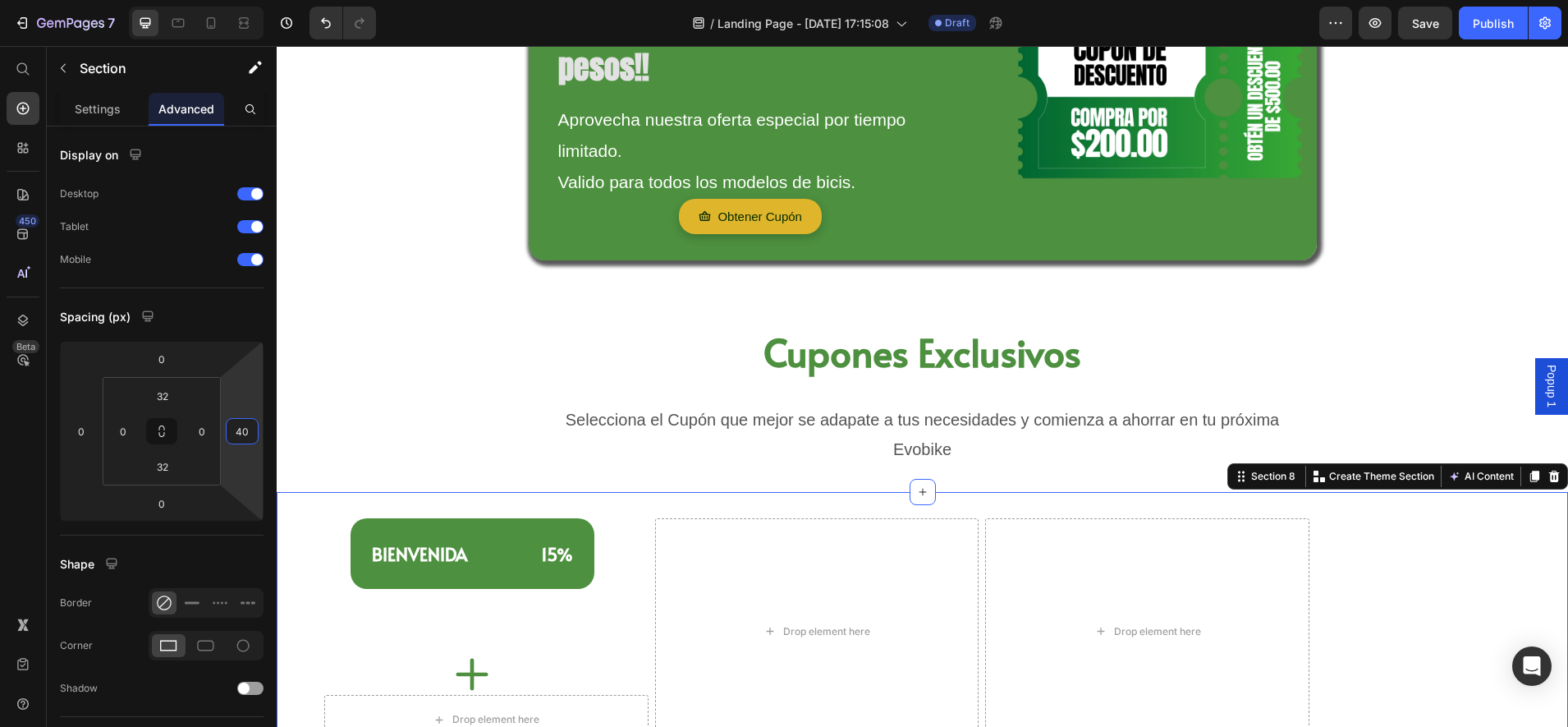 drag, startPoint x: 244, startPoint y: 491, endPoint x: 245, endPoint y: 471, distance: 20.024984 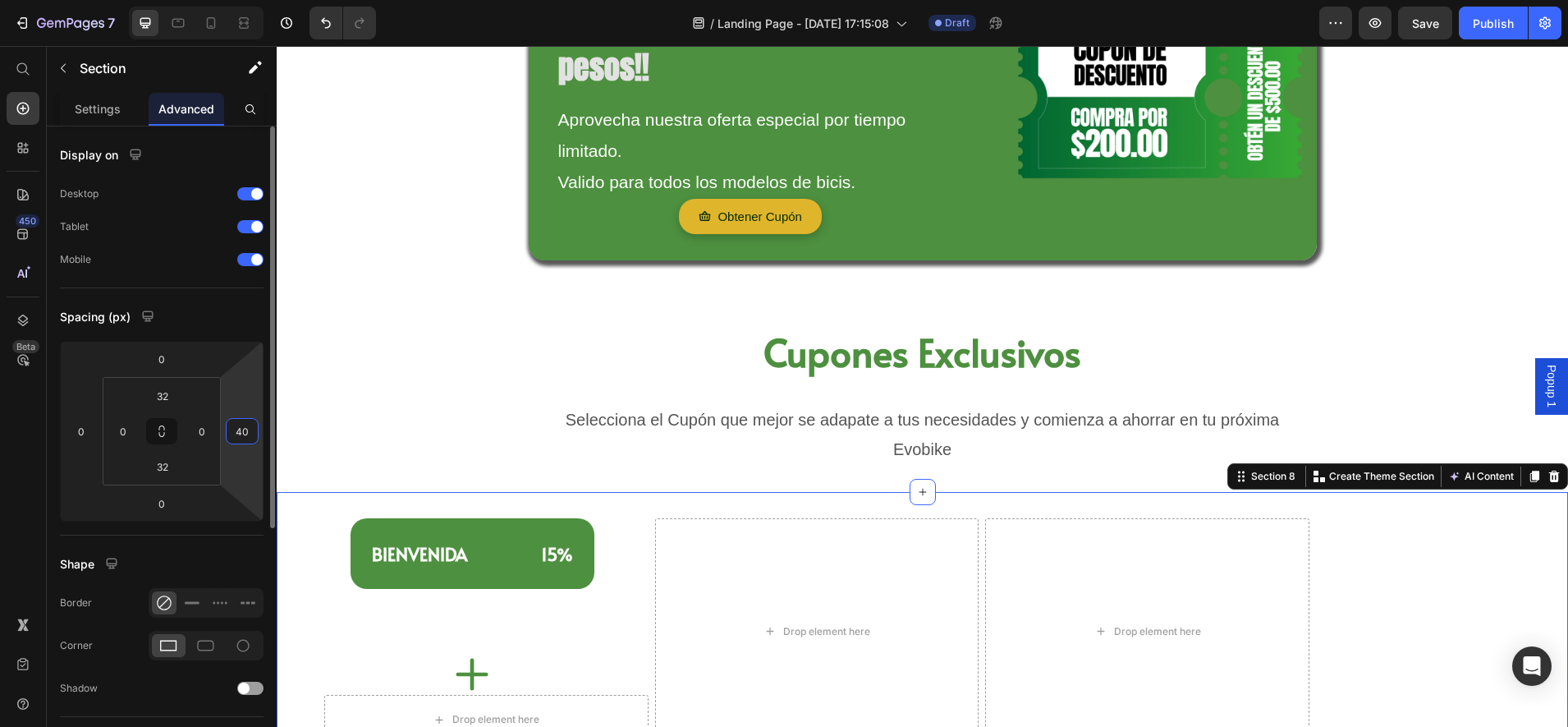 scroll, scrollTop: 103, scrollLeft: 0, axis: vertical 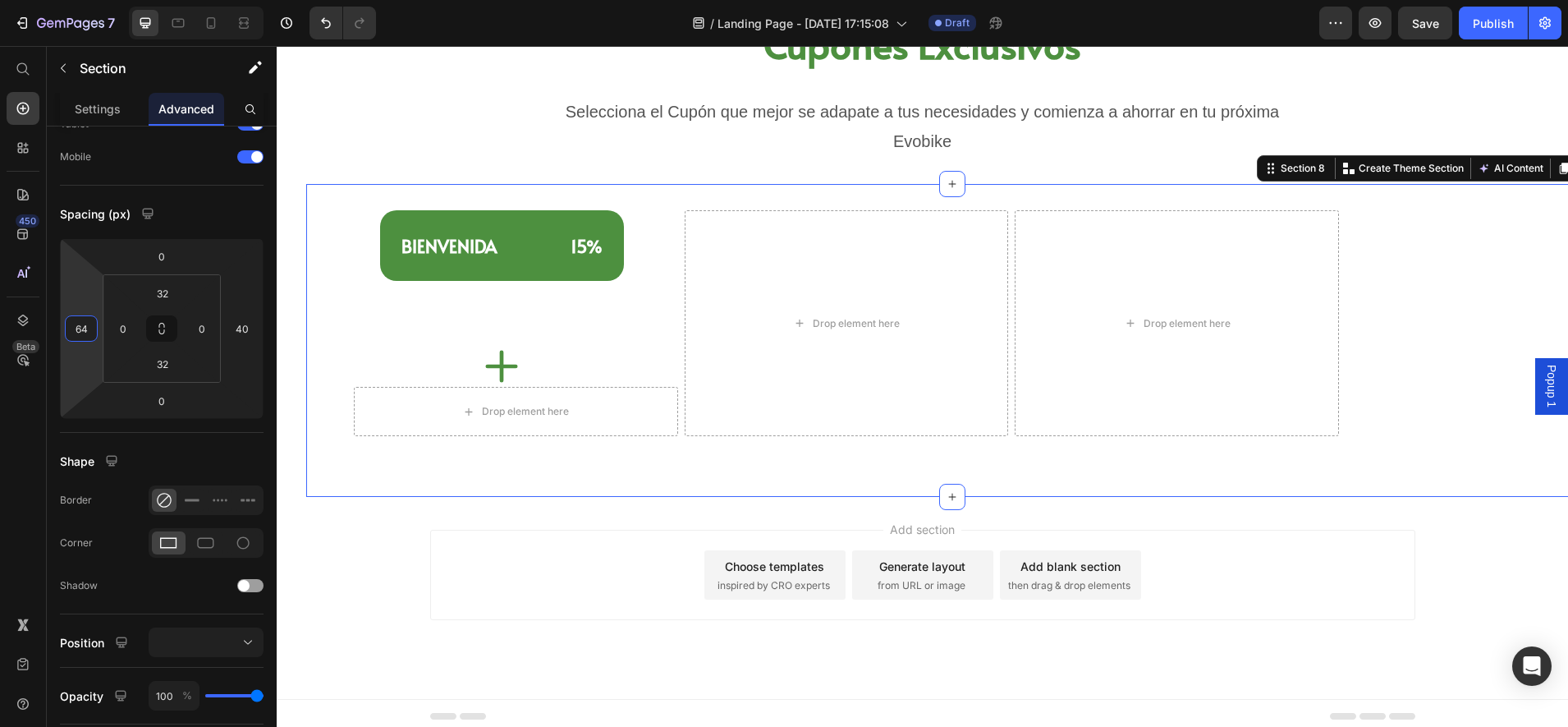 type on "80" 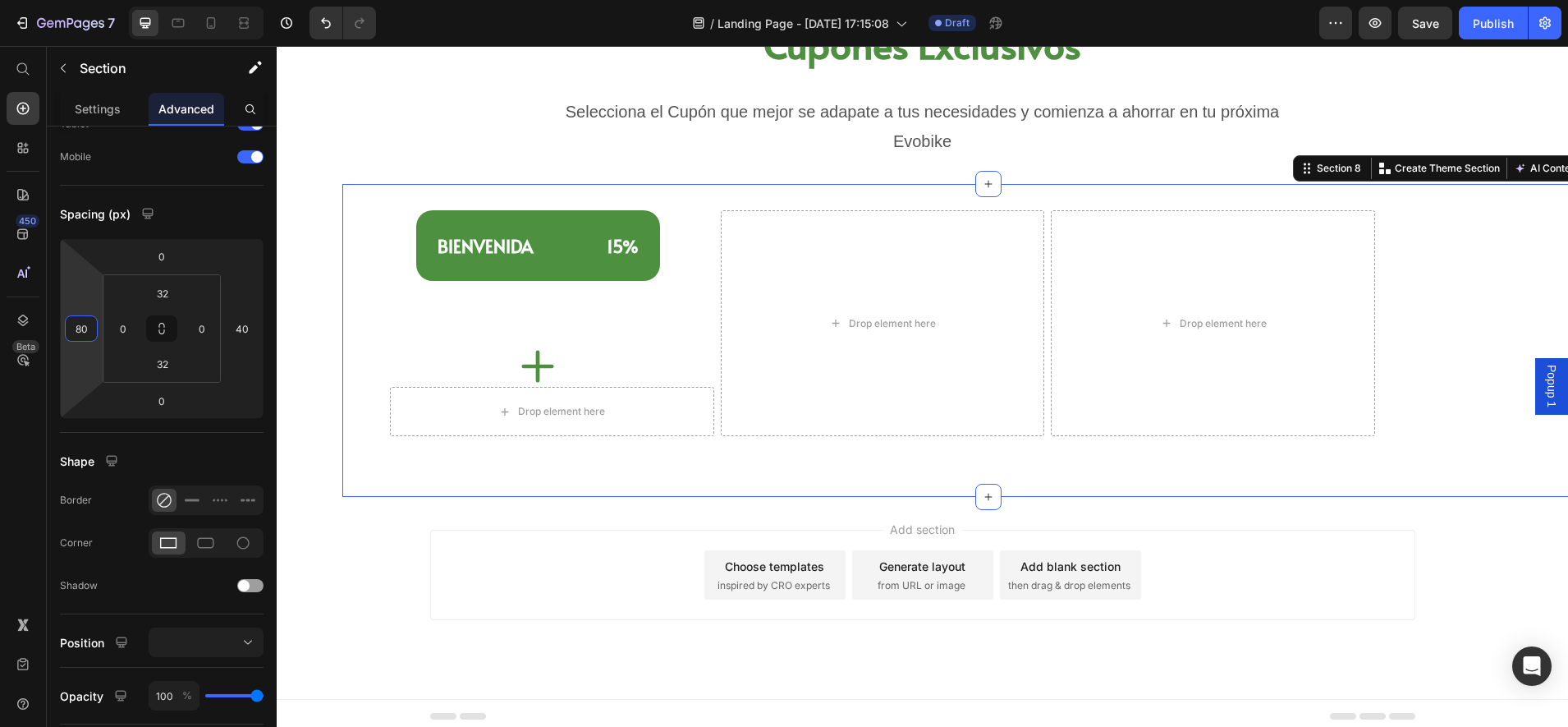 drag, startPoint x: 82, startPoint y: 361, endPoint x: 80, endPoint y: 321, distance: 40.05 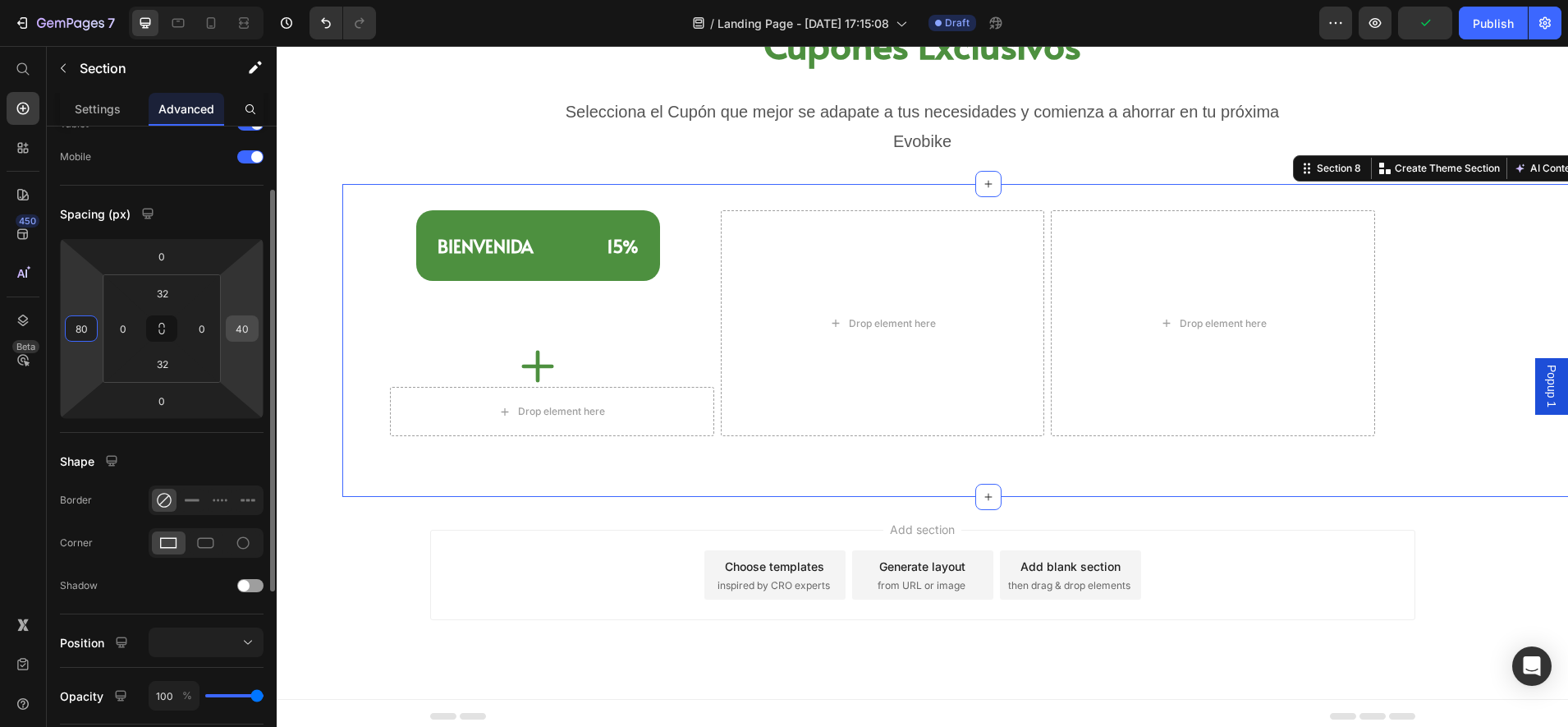 click on "40" at bounding box center (242, 329) 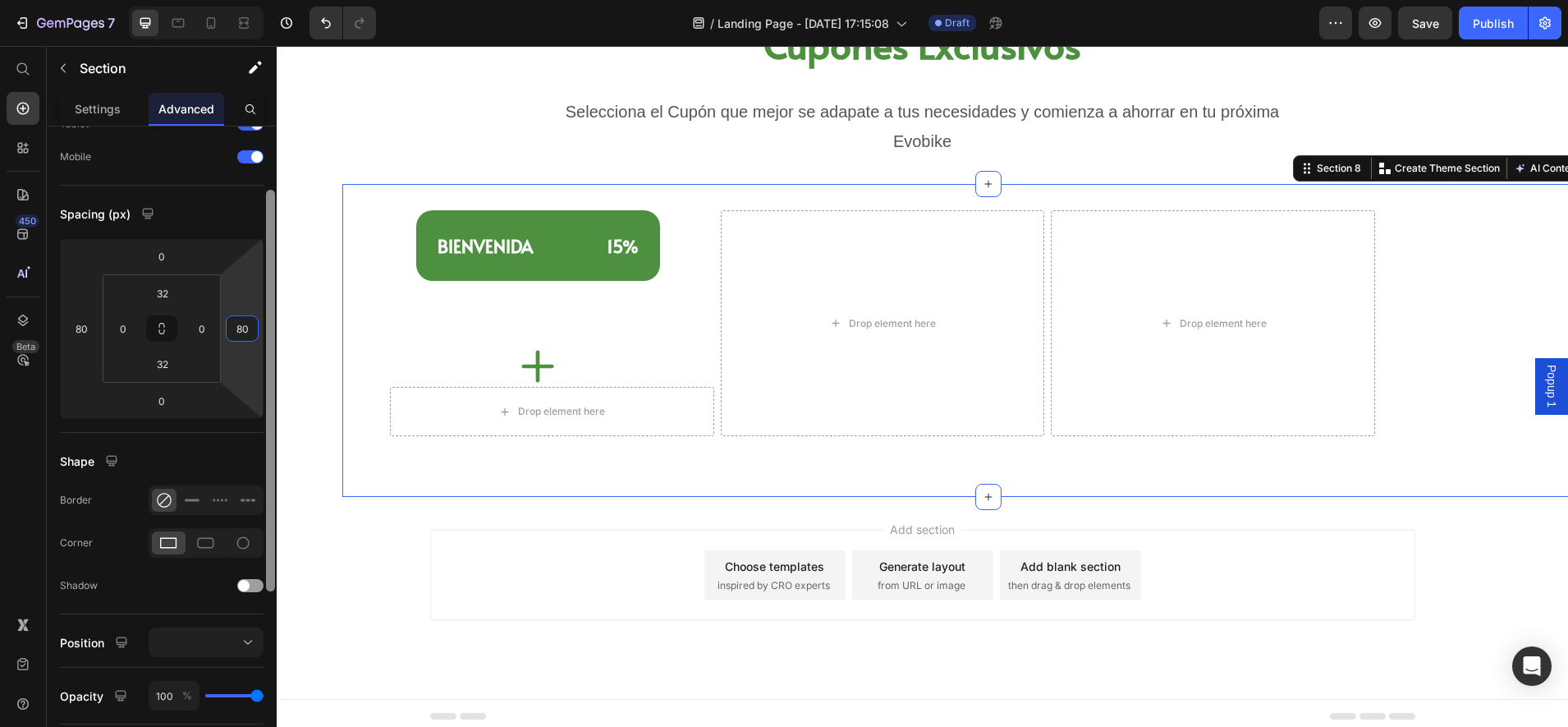 type on "80" 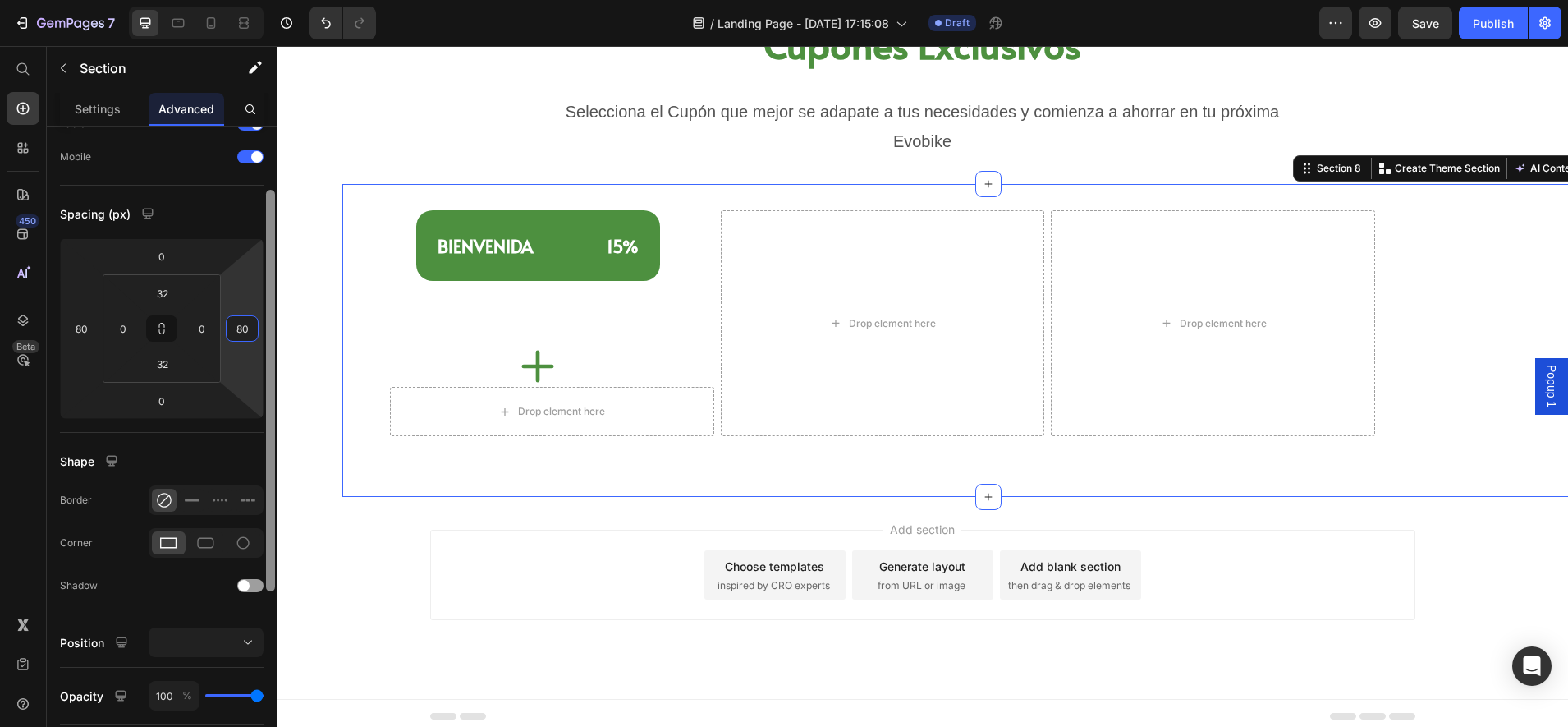 click at bounding box center [270, 450] 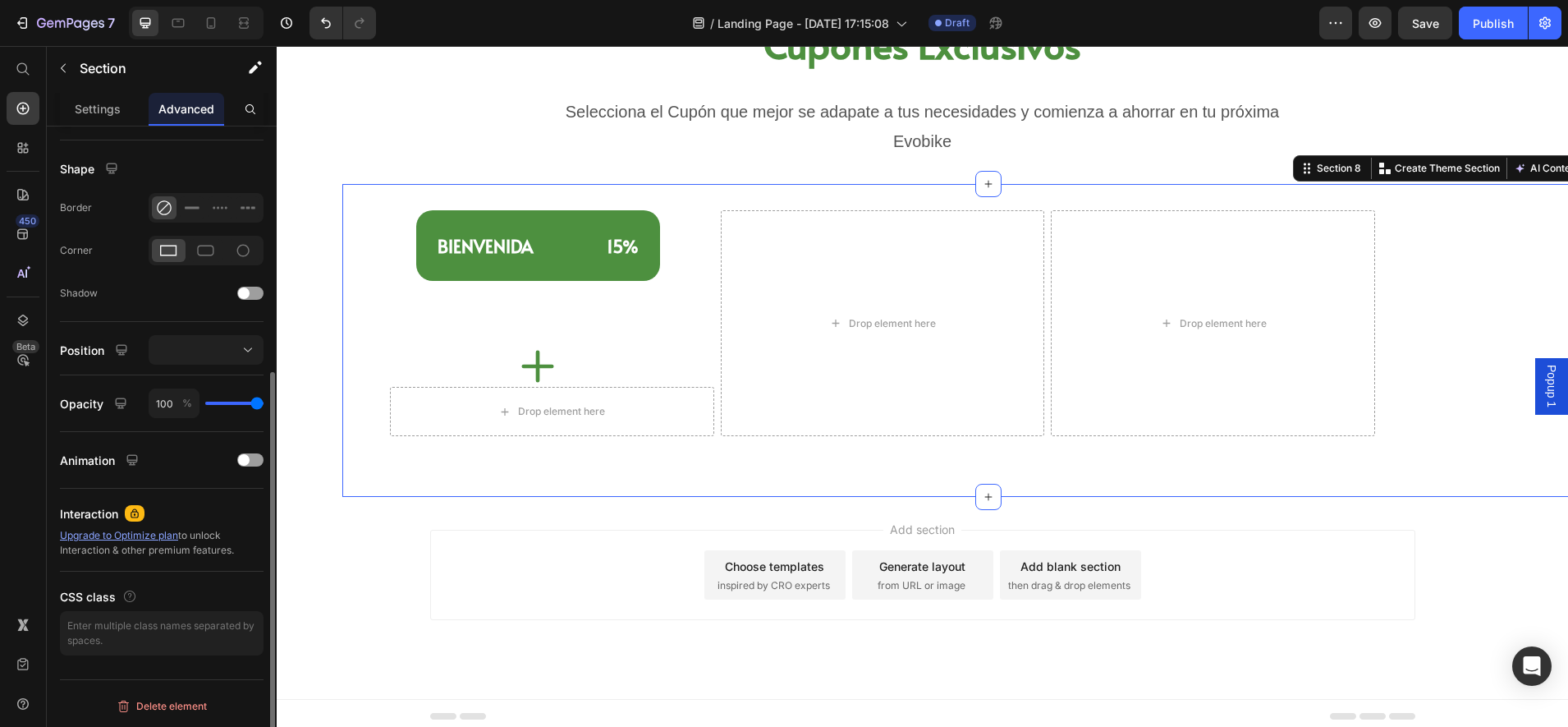 click on "Advanced" at bounding box center (186, 108) 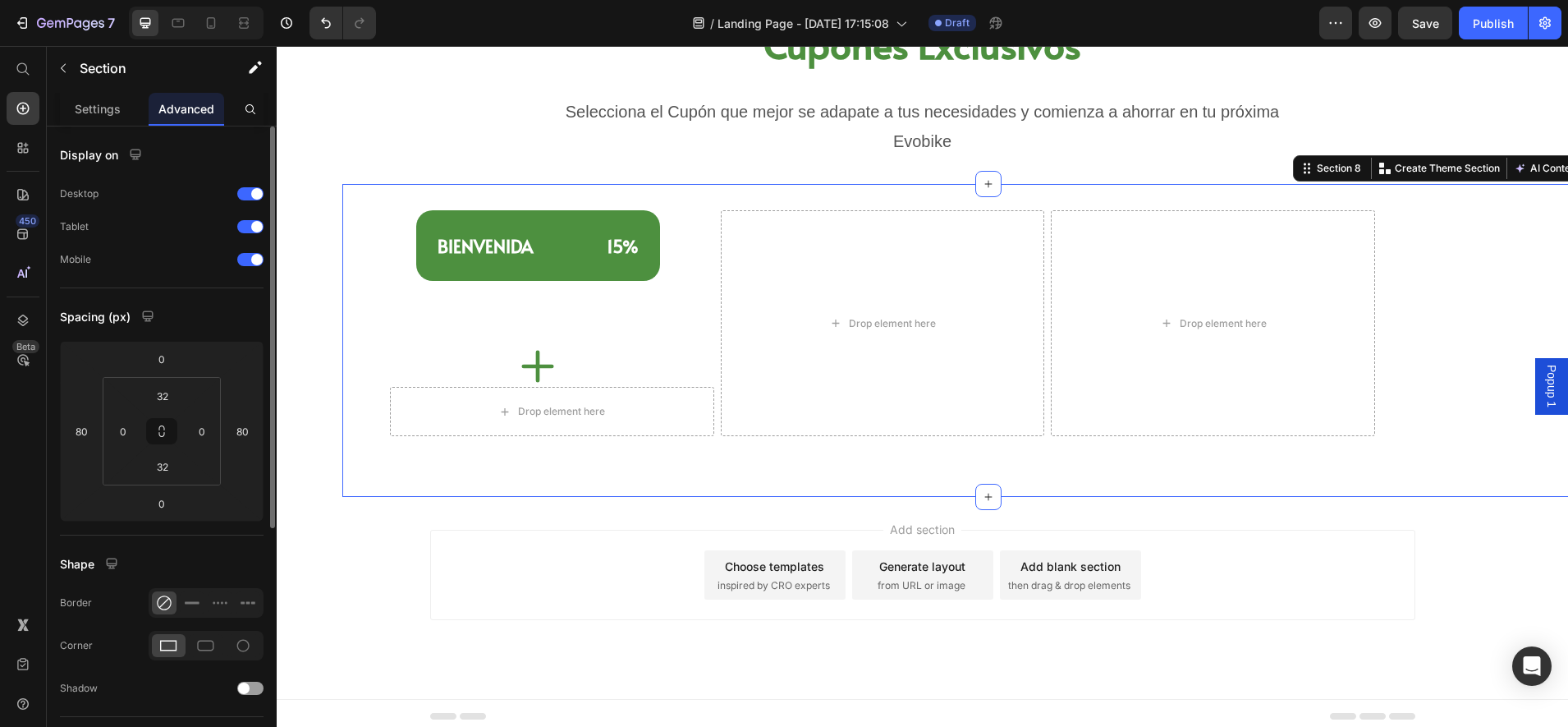 click on "Add section Choose templates inspired by CRO experts Generate layout from URL or image Add blank section then drag & drop elements" at bounding box center (923, 575) 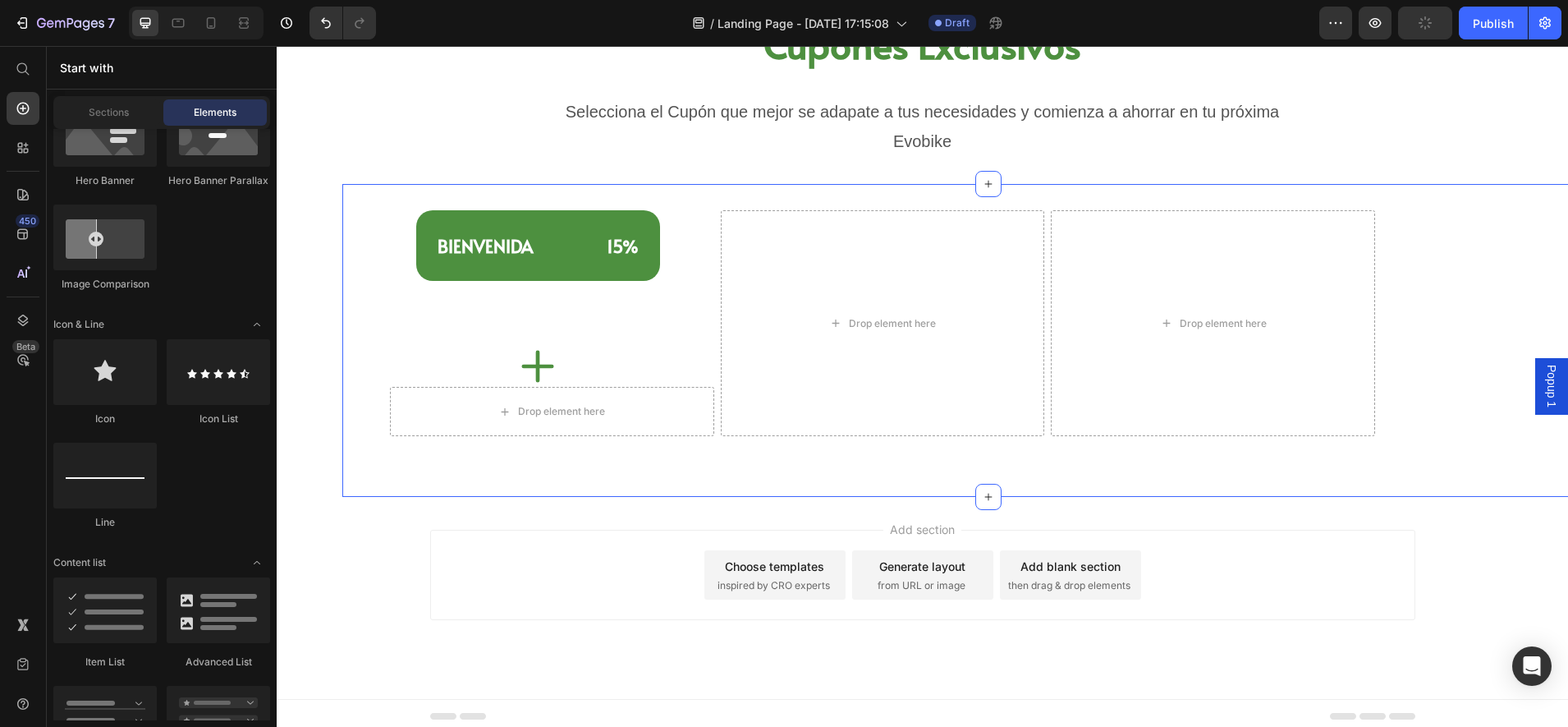 click on "⁠⁠⁠⁠⁠⁠⁠ BIENVENIDA                  15%   Heading
Icon
Drop element here Row
Drop element here
Drop element here Row" at bounding box center [988, 340] 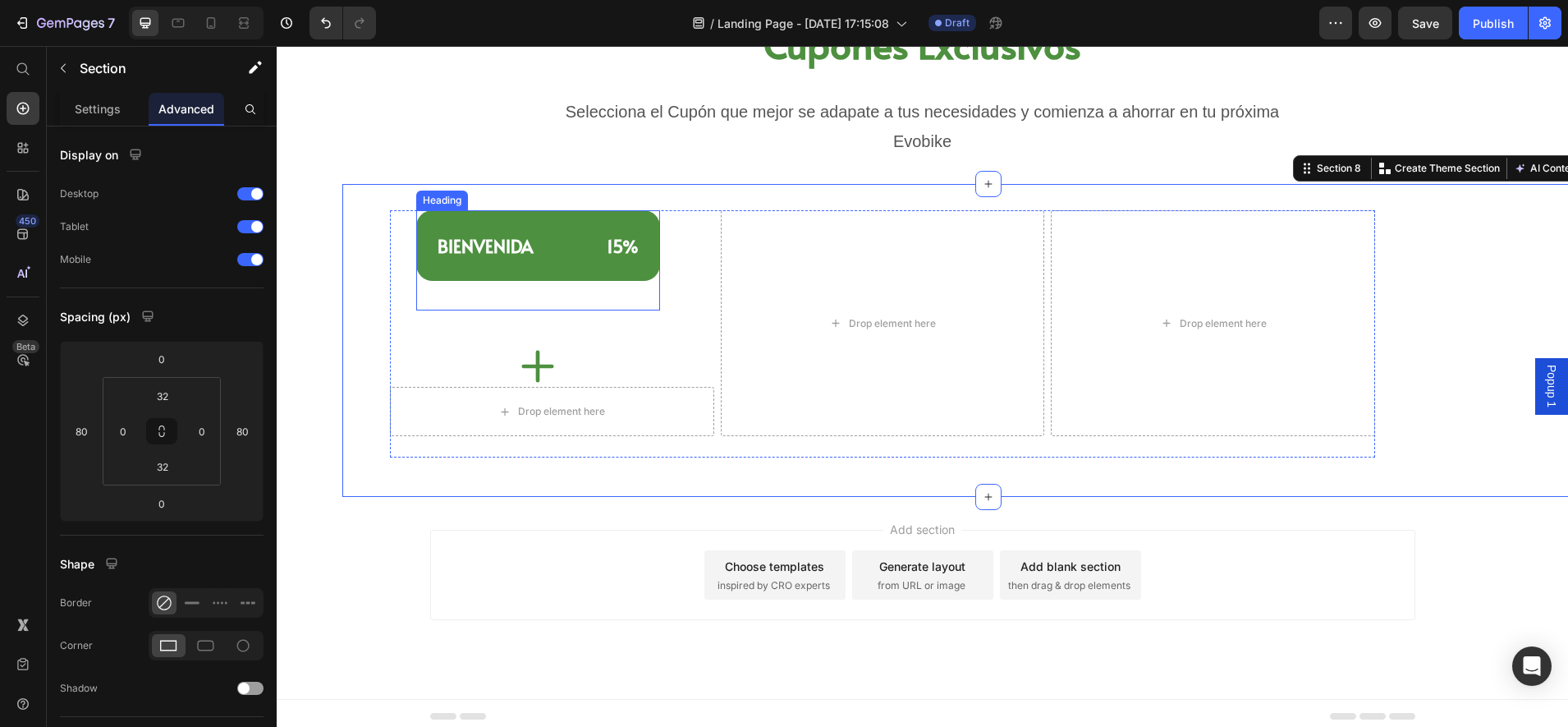 click on "⁠⁠⁠⁠⁠⁠⁠ BIENVENIDA                  15%" at bounding box center [538, 246] 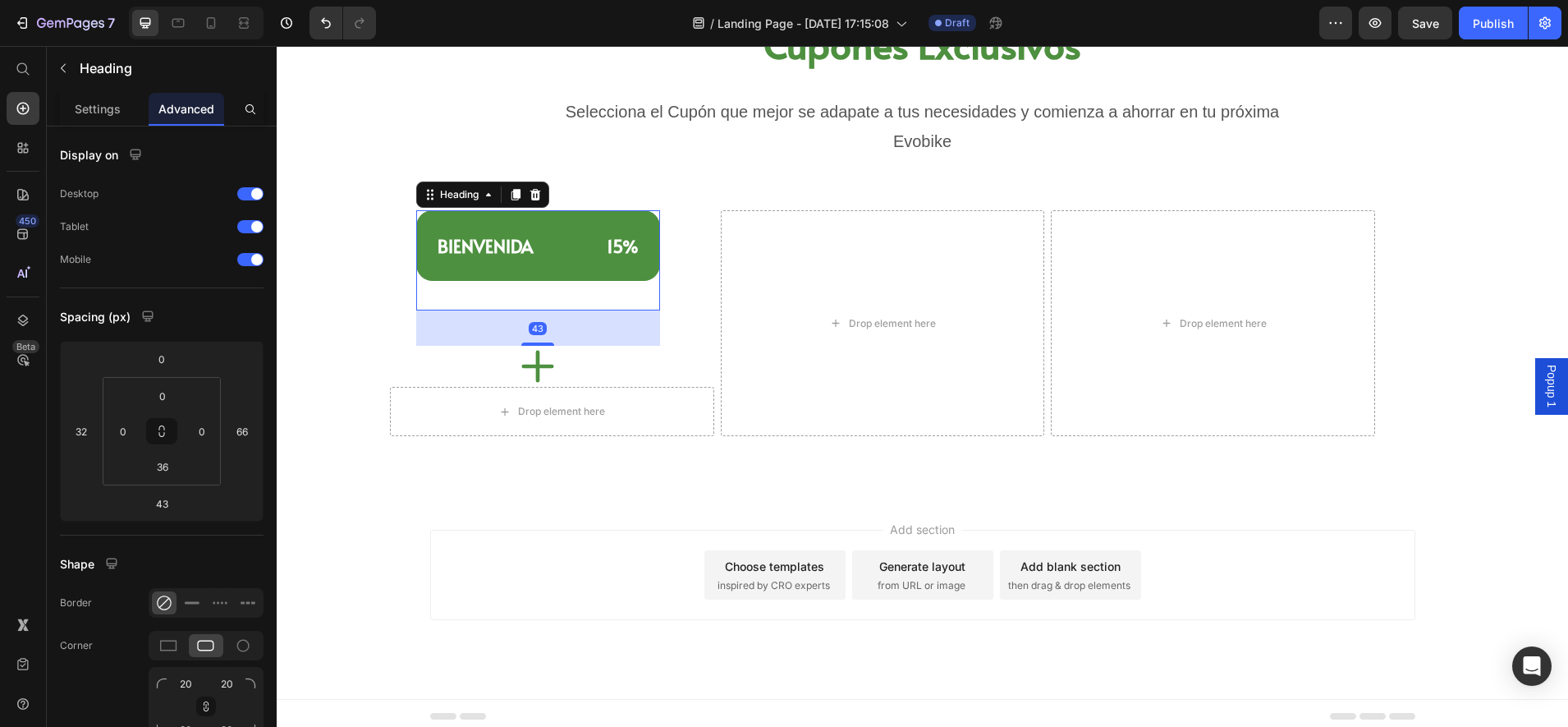 click on "Drop element here" at bounding box center (883, 324) 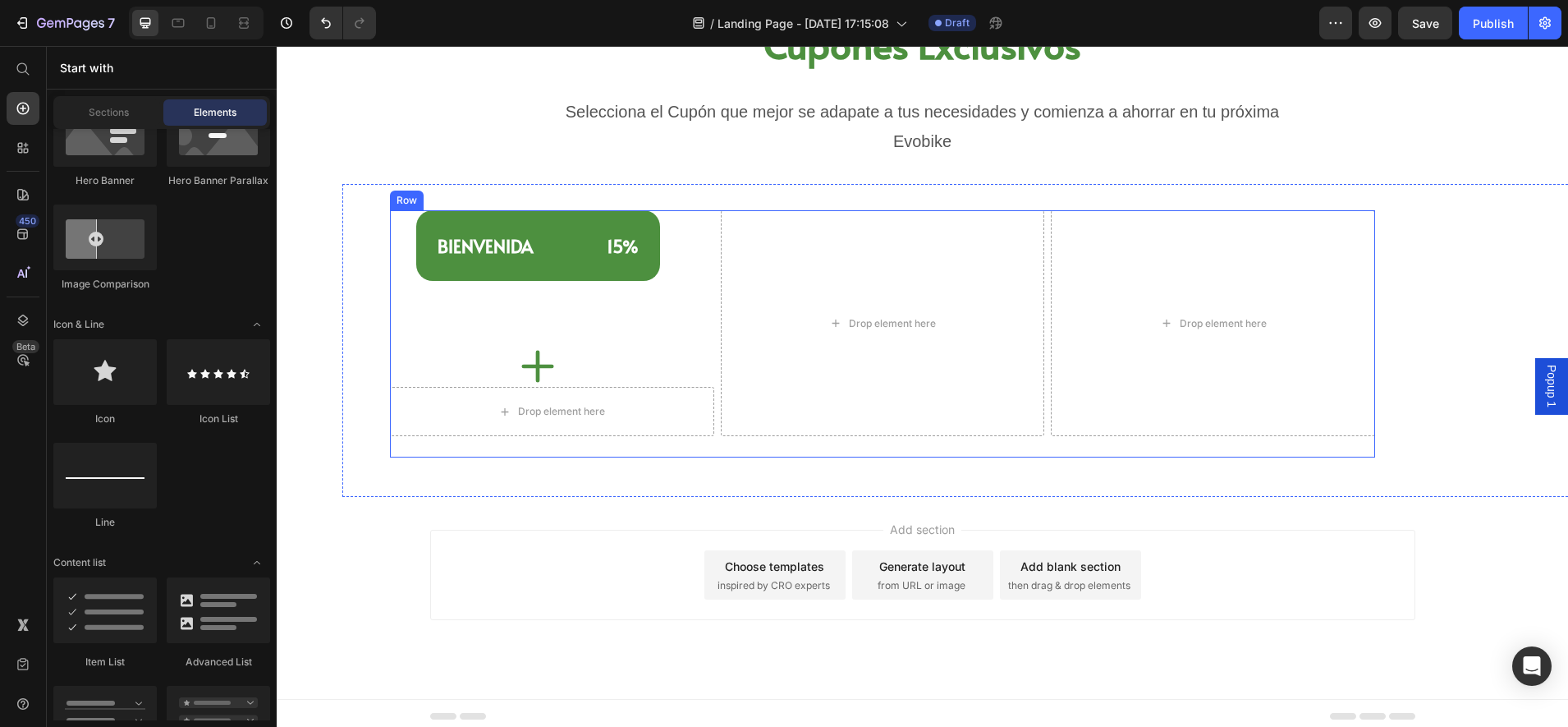 click on "⁠⁠⁠⁠⁠⁠⁠ BIENVENIDA                  15%   Heading
Icon
Drop element here Row" at bounding box center (552, 323) 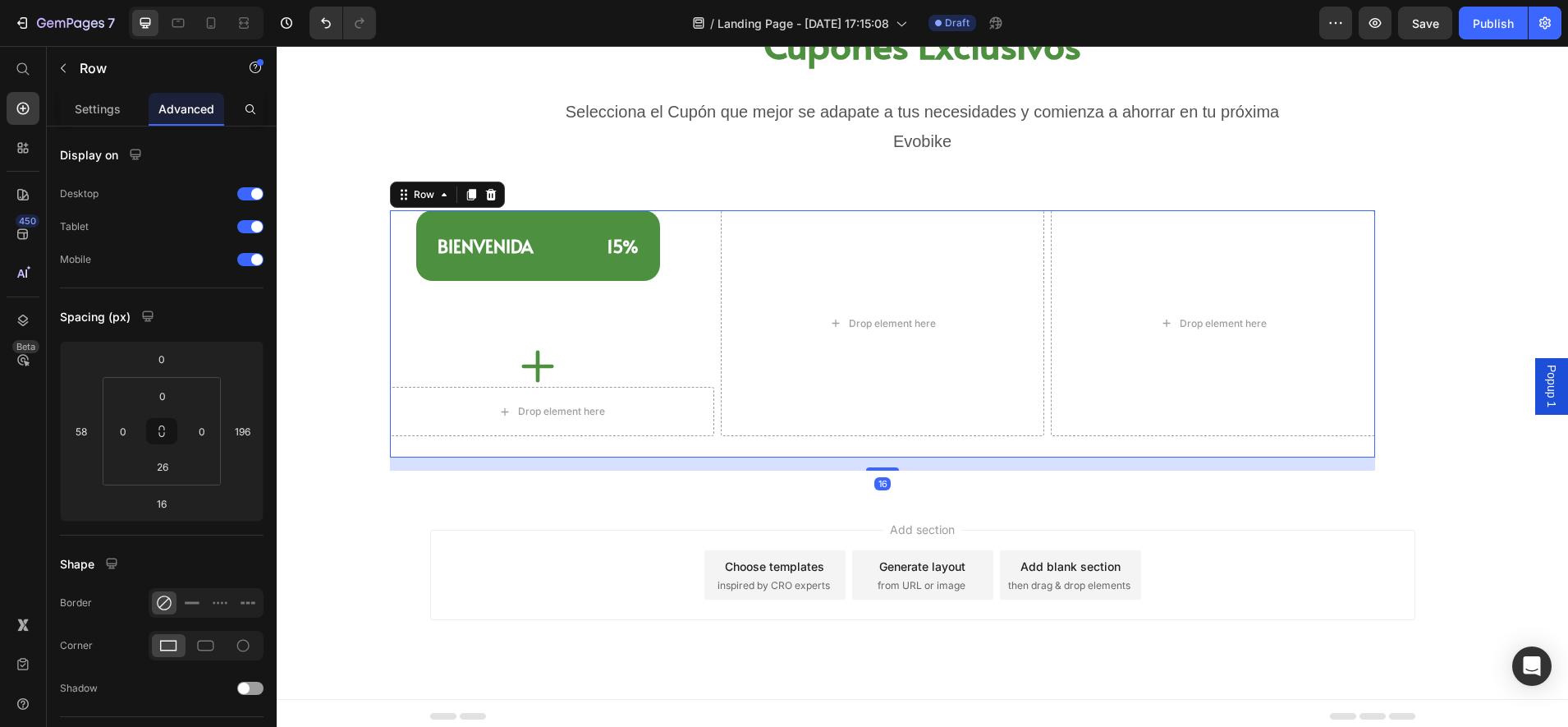 click on "⁠⁠⁠⁠⁠⁠⁠ BIENVENIDA                  15%" at bounding box center [538, 246] 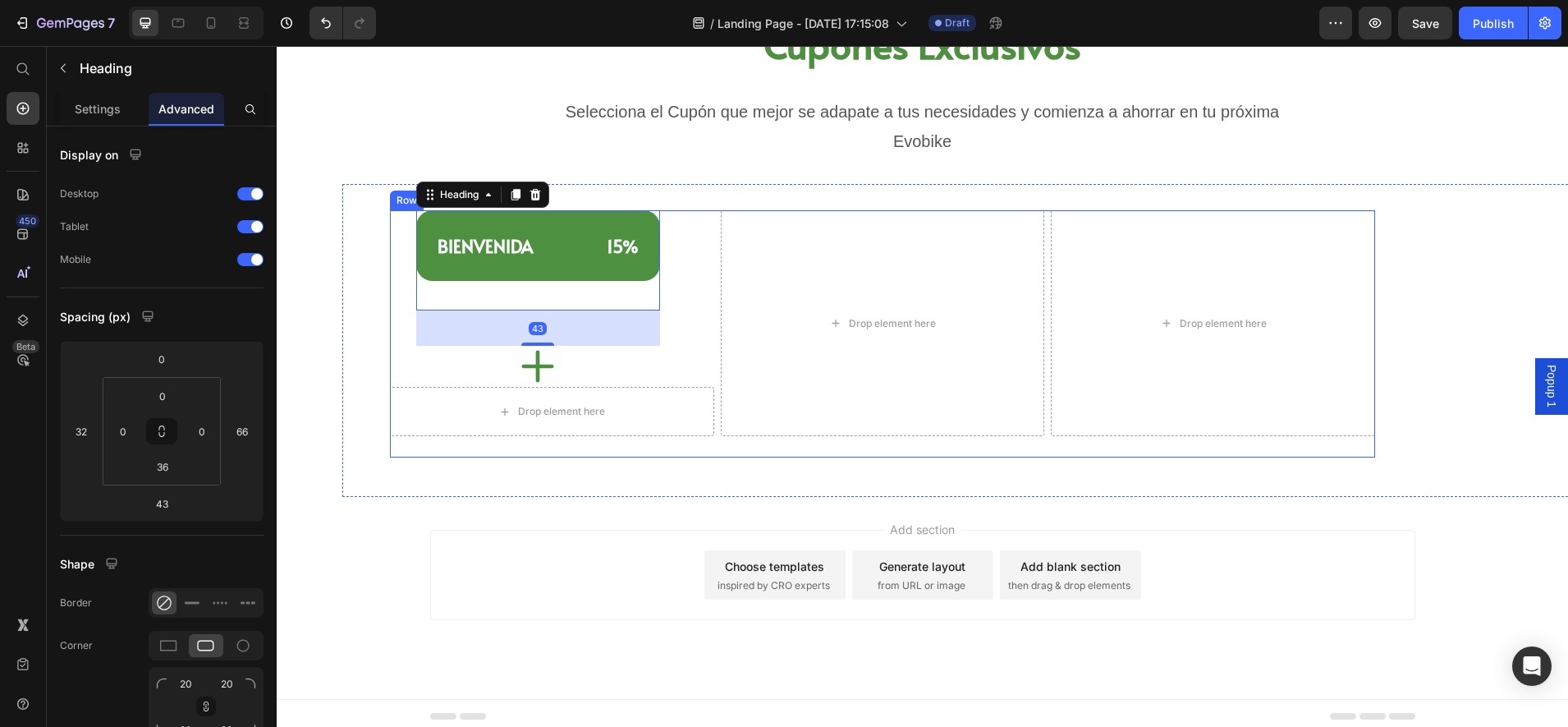 click on "⁠⁠⁠⁠⁠⁠⁠ BIENVENIDA                  15%   Heading   43
Icon
Drop element here Row" at bounding box center [552, 323] 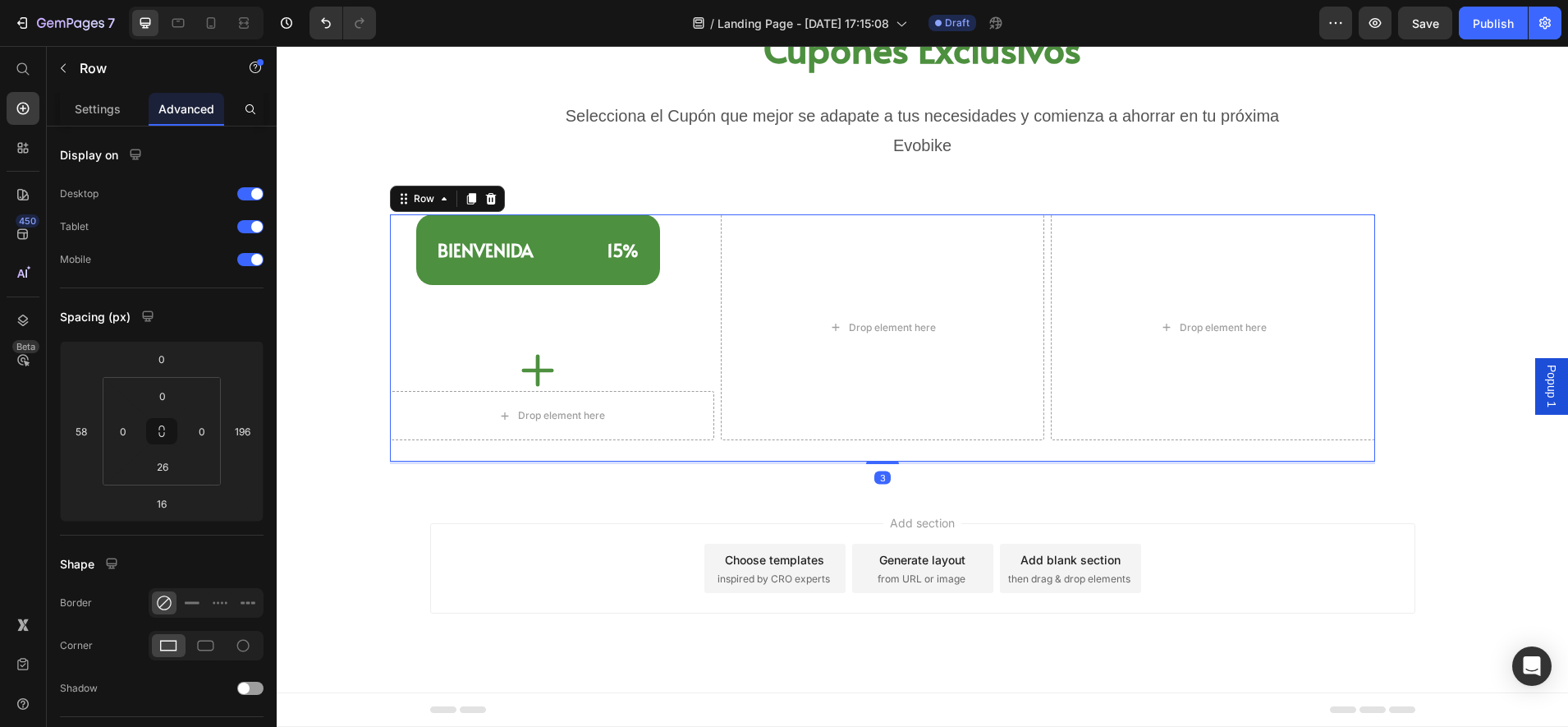 scroll, scrollTop: 1719, scrollLeft: 0, axis: vertical 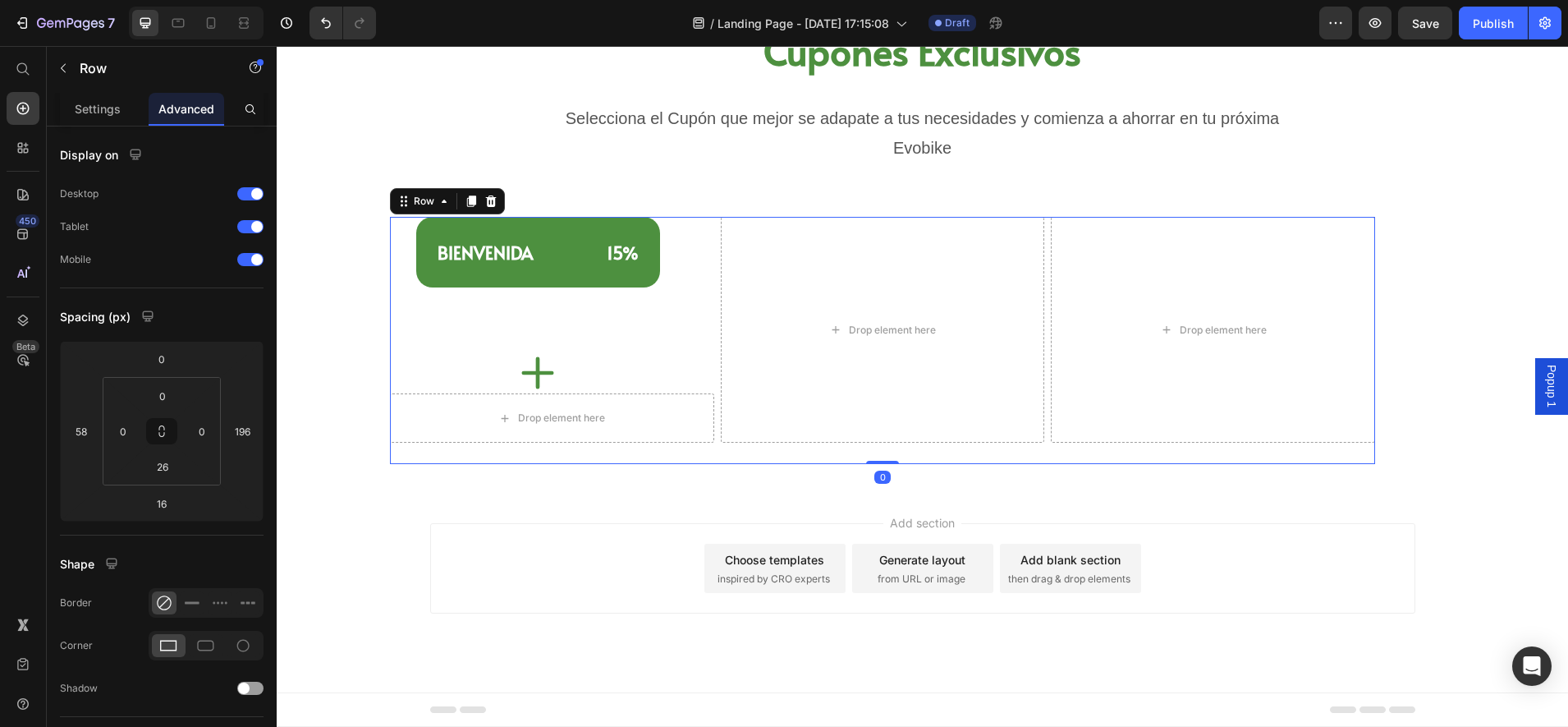 drag, startPoint x: 885, startPoint y: 468, endPoint x: 882, endPoint y: 450, distance: 18.24829 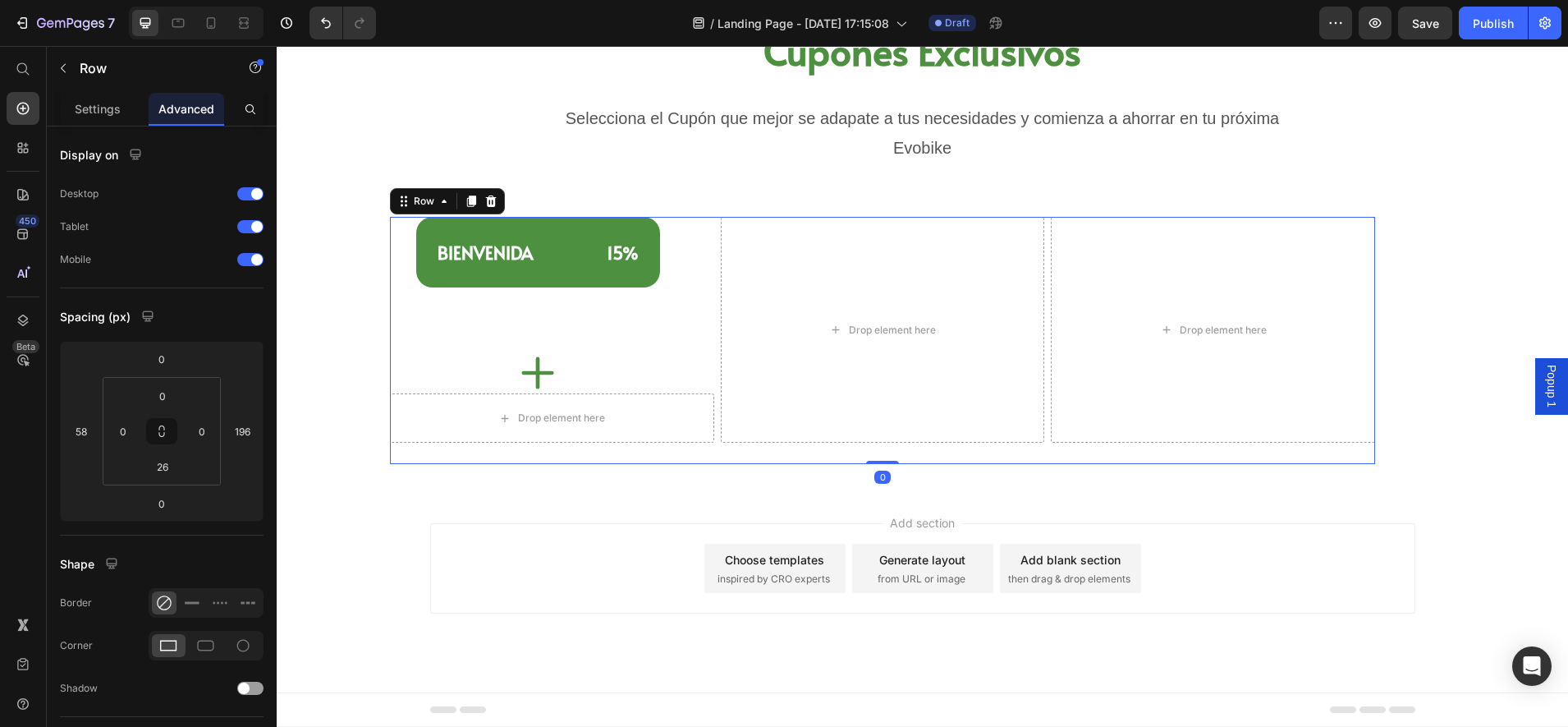 click on "Add section Choose templates inspired by CRO experts Generate layout from URL or image Add blank section then drag & drop elements" at bounding box center [923, 568] 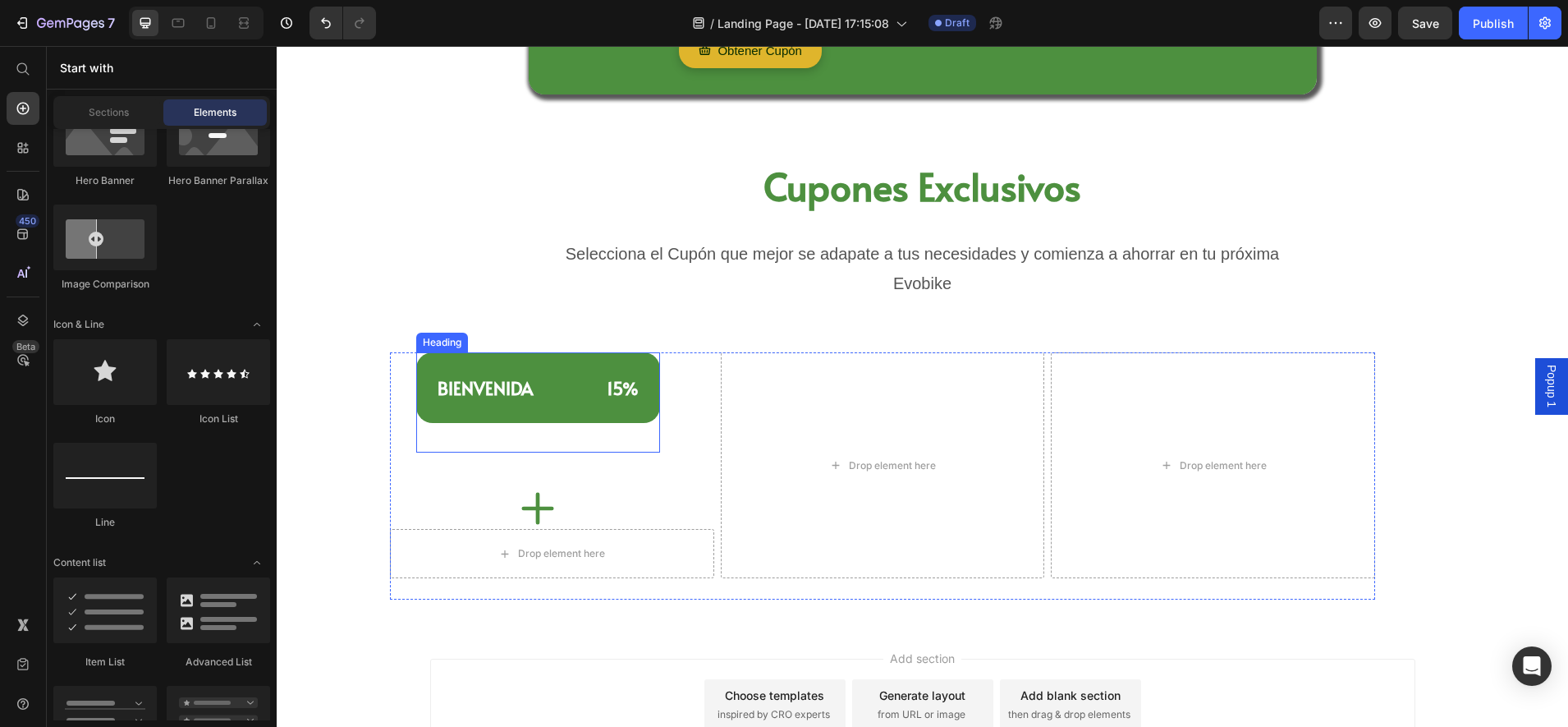 scroll, scrollTop: 1616, scrollLeft: 0, axis: vertical 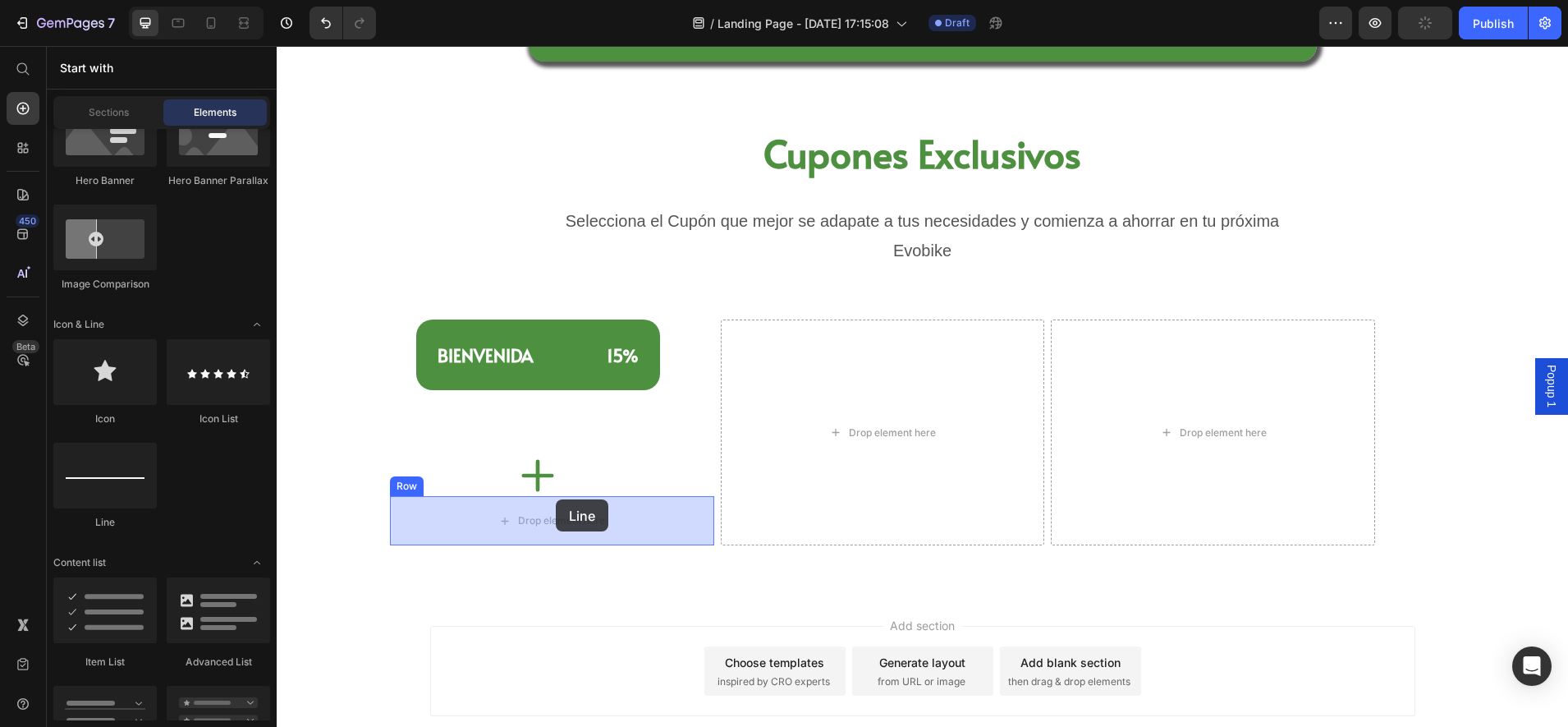 drag, startPoint x: 402, startPoint y: 286, endPoint x: 556, endPoint y: 499, distance: 262.84026 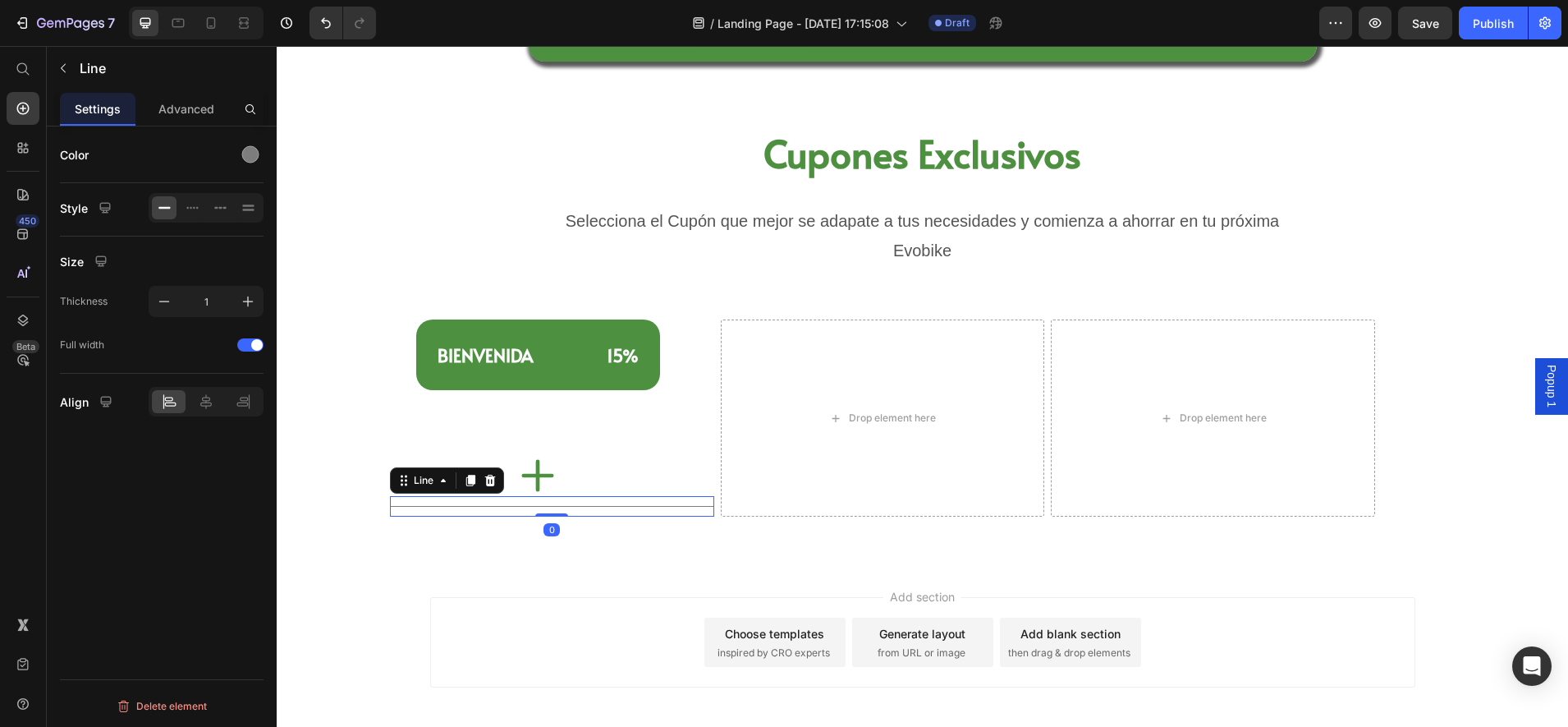 drag, startPoint x: 571, startPoint y: 600, endPoint x: 582, endPoint y: 599, distance: 11.045361 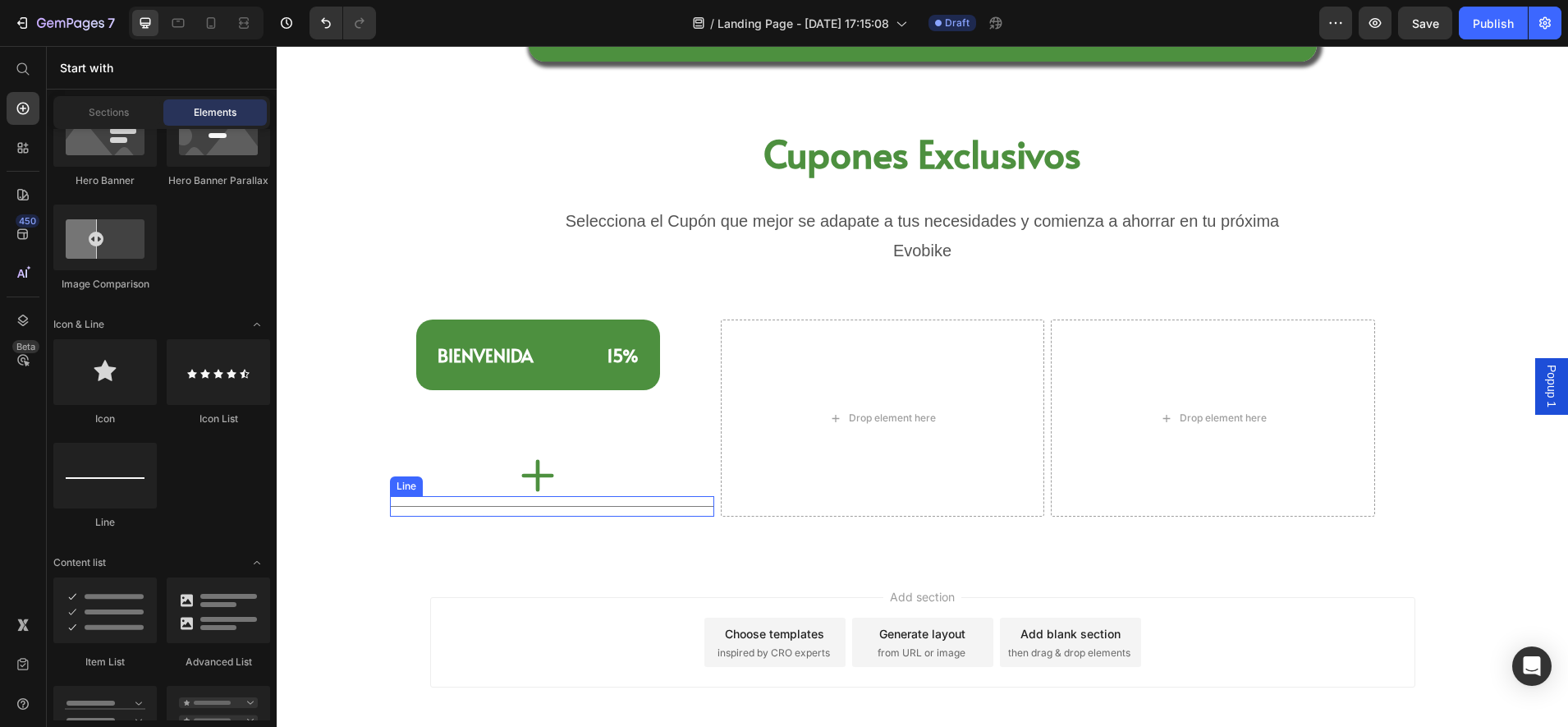 click on "Title Line" at bounding box center (552, 506) 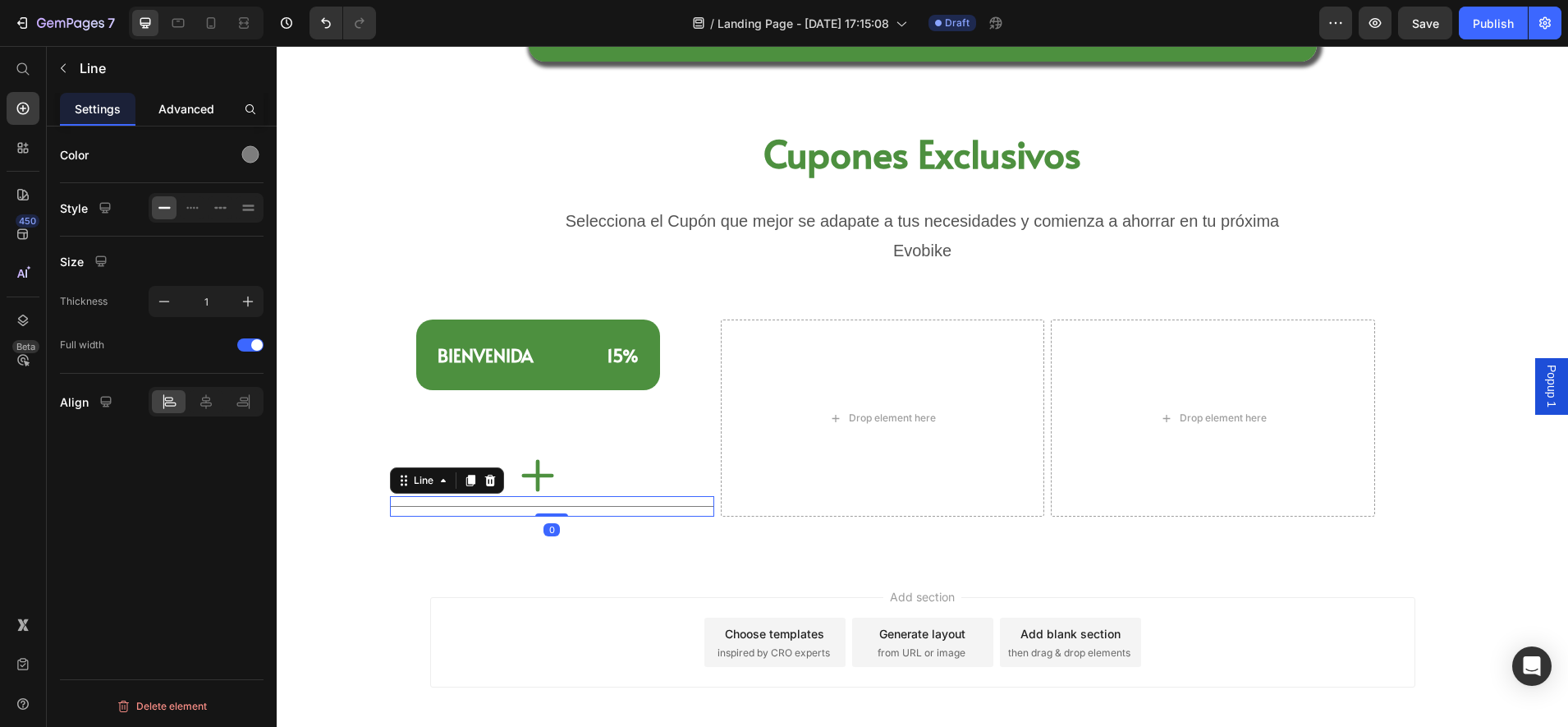 click on "Advanced" at bounding box center [186, 108] 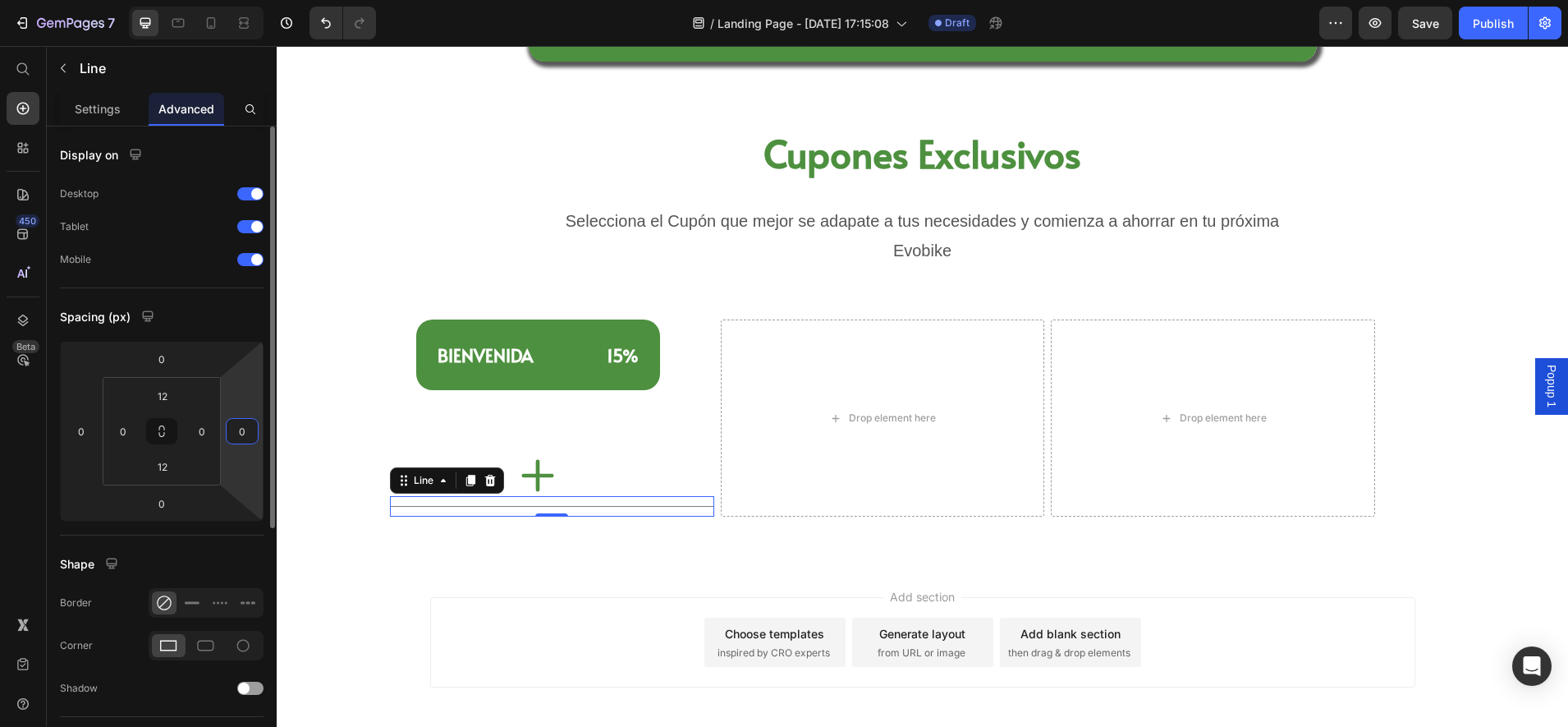 click on "0" at bounding box center (242, 431) 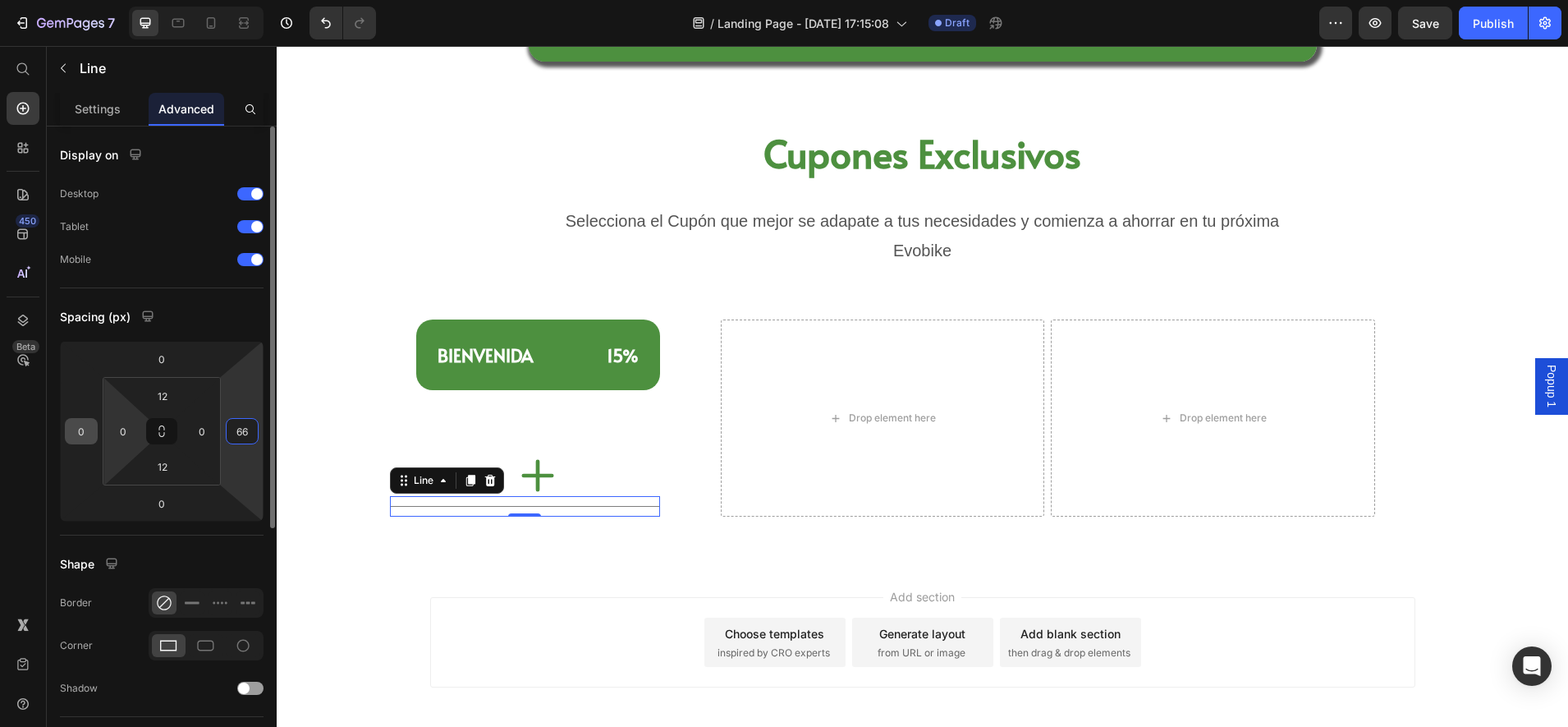 type on "66" 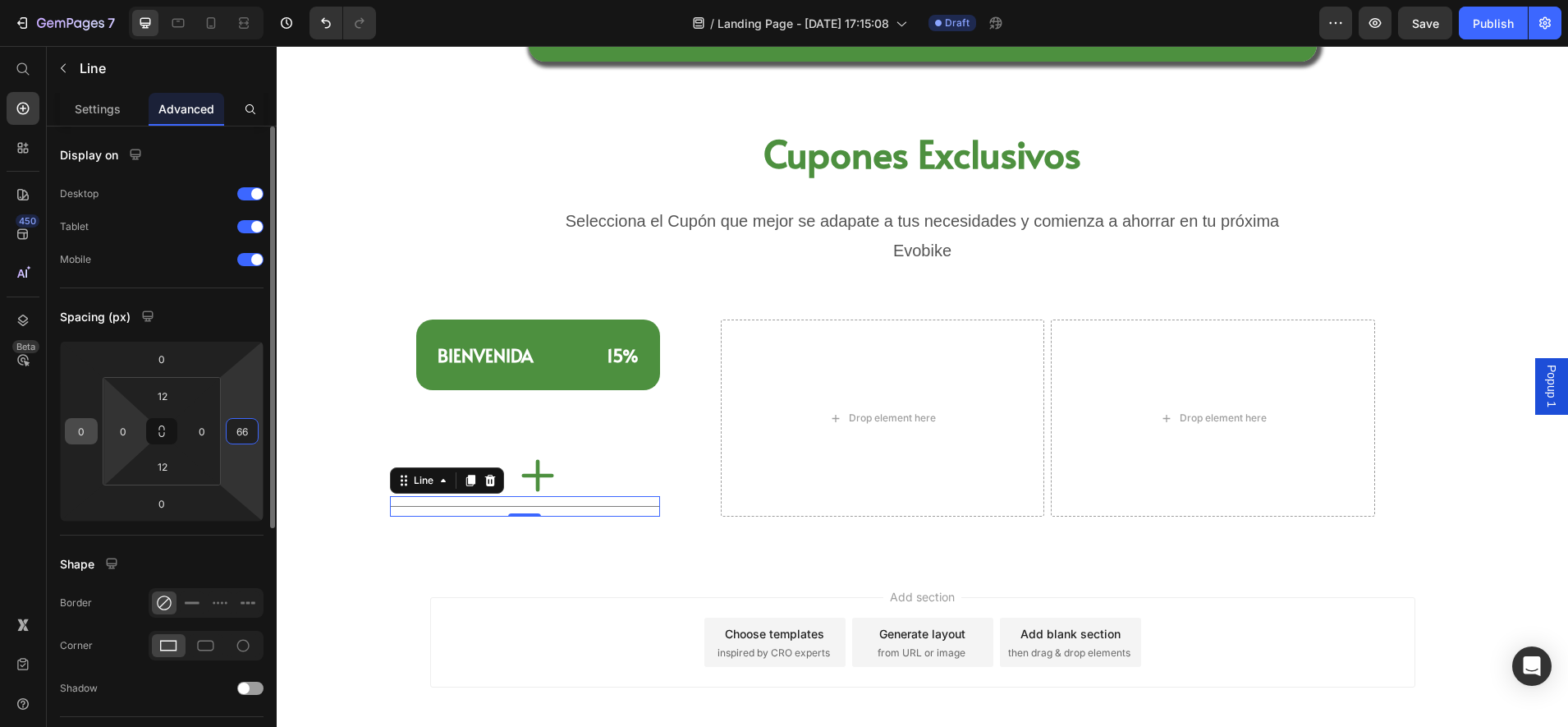 click on "0" at bounding box center (81, 431) 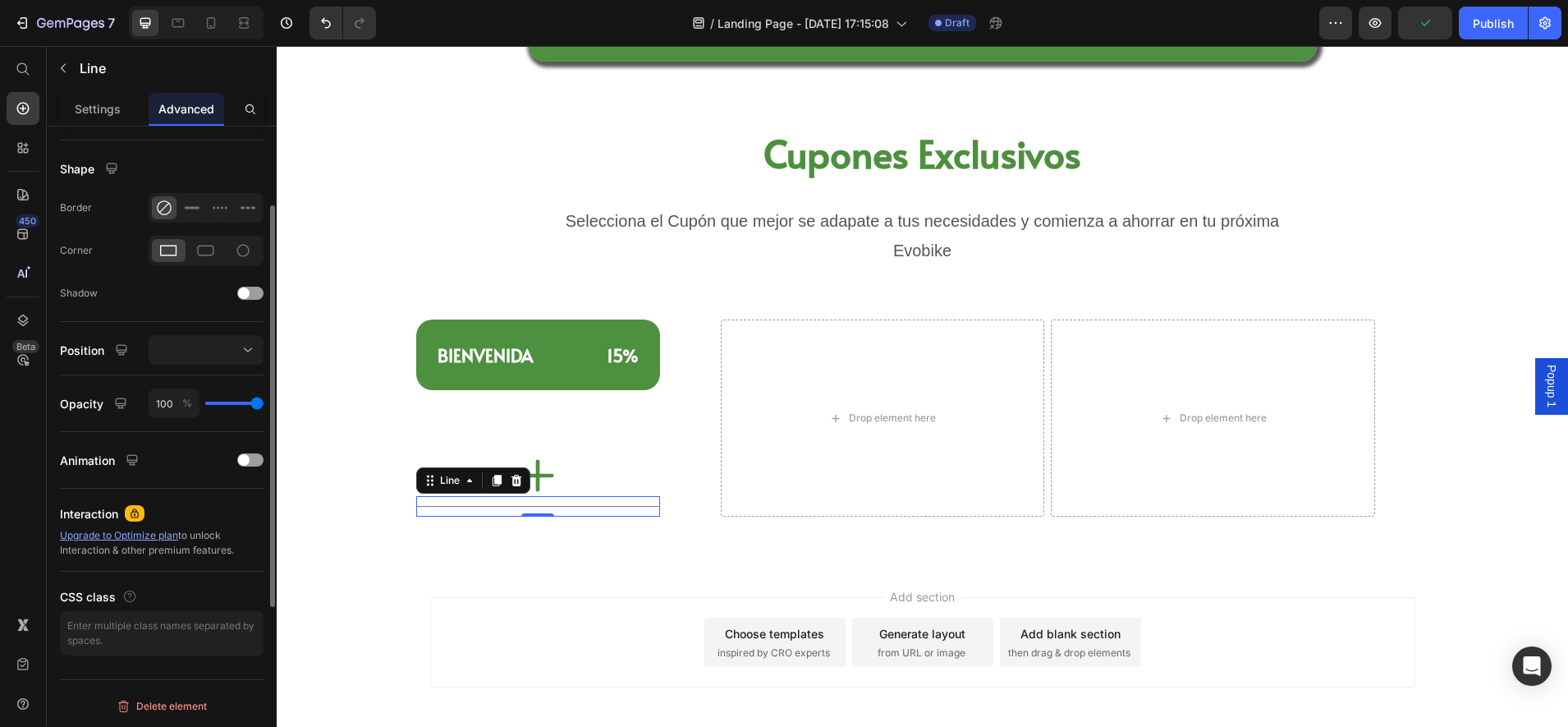 scroll, scrollTop: 292, scrollLeft: 0, axis: vertical 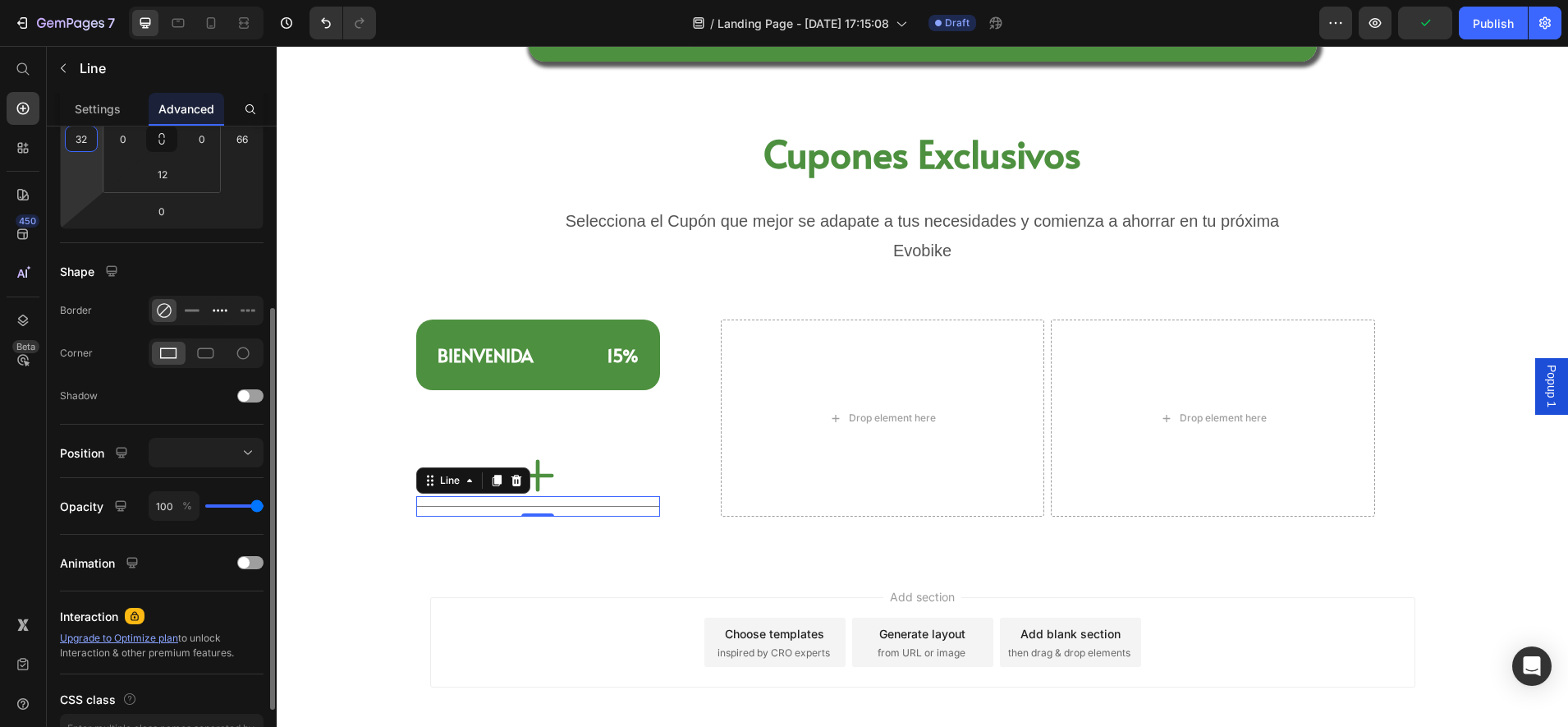 type on "32" 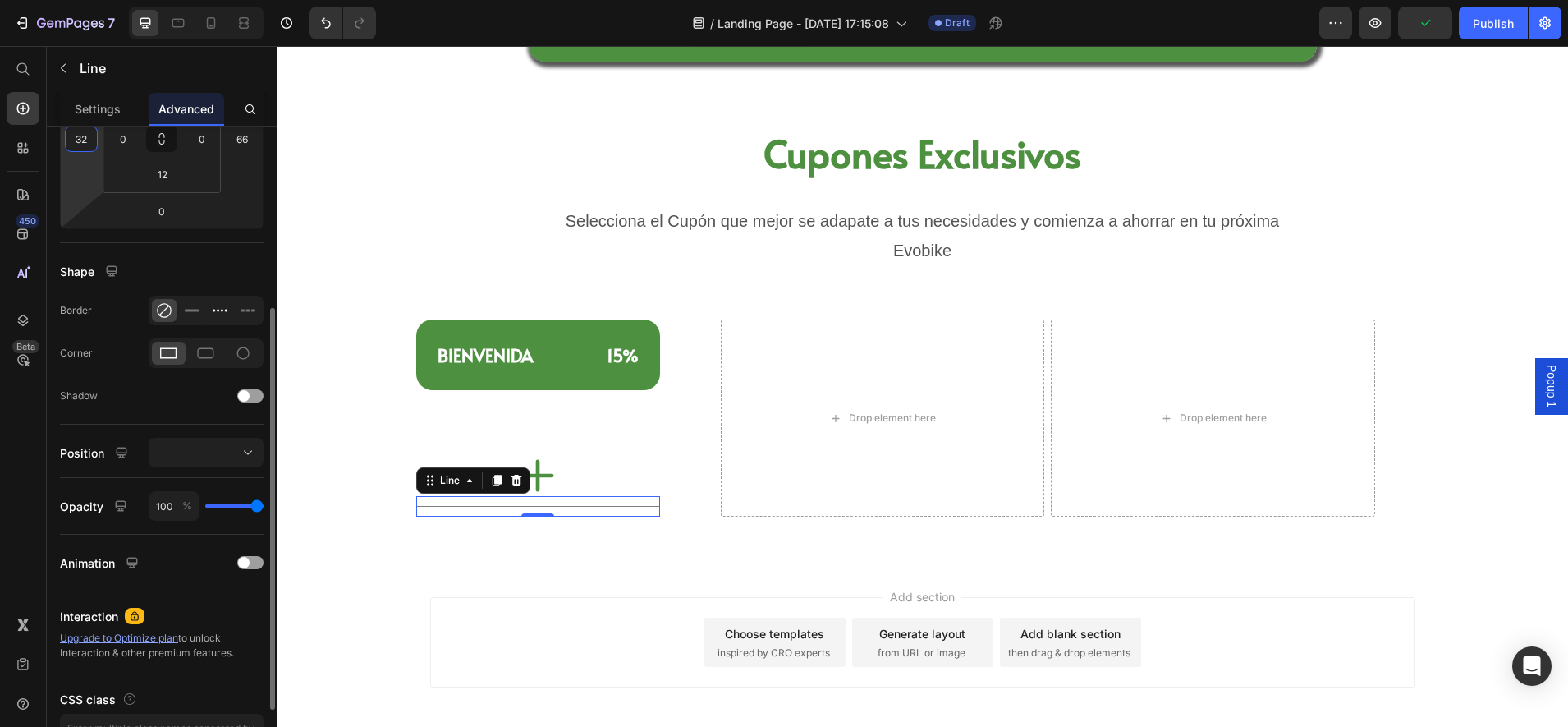 click 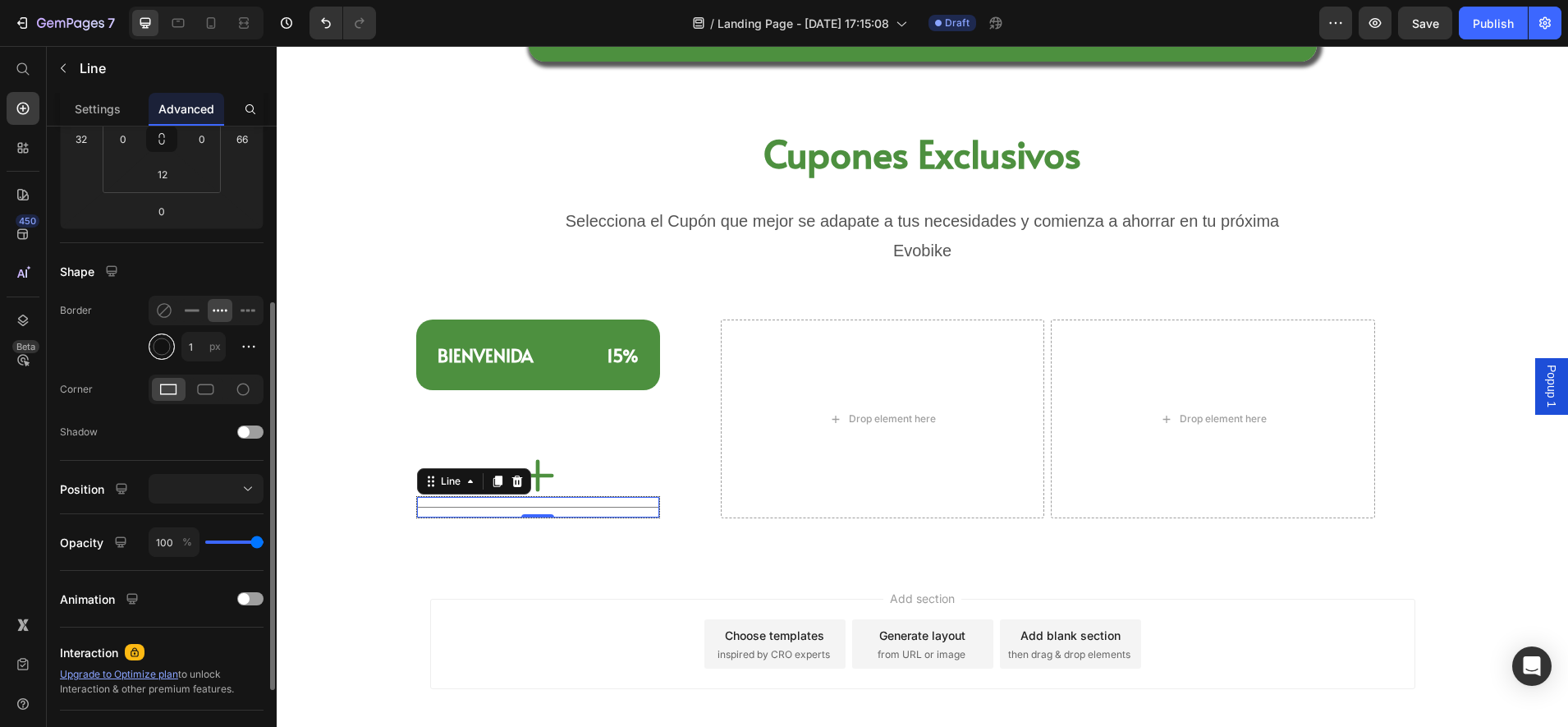 click at bounding box center (162, 347) 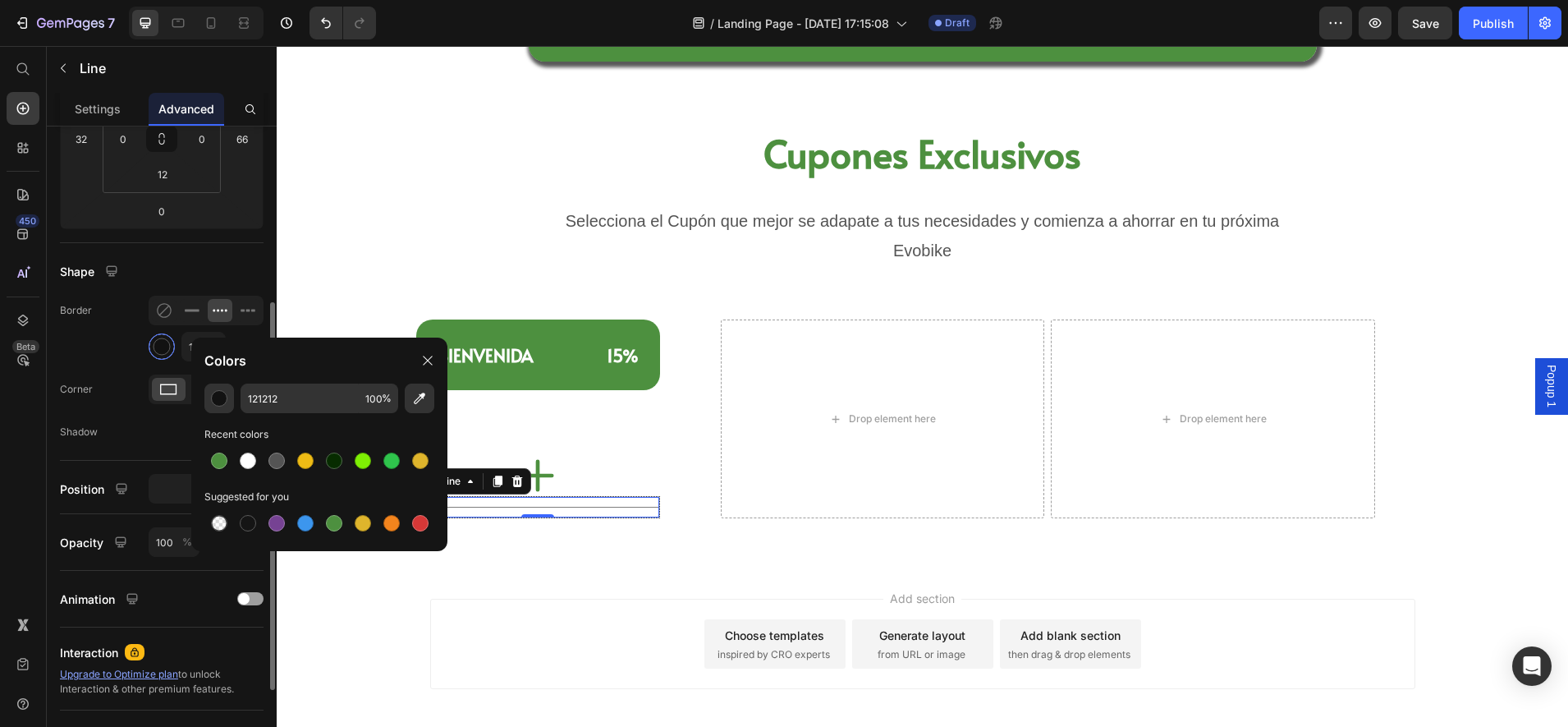 click at bounding box center [162, 347] 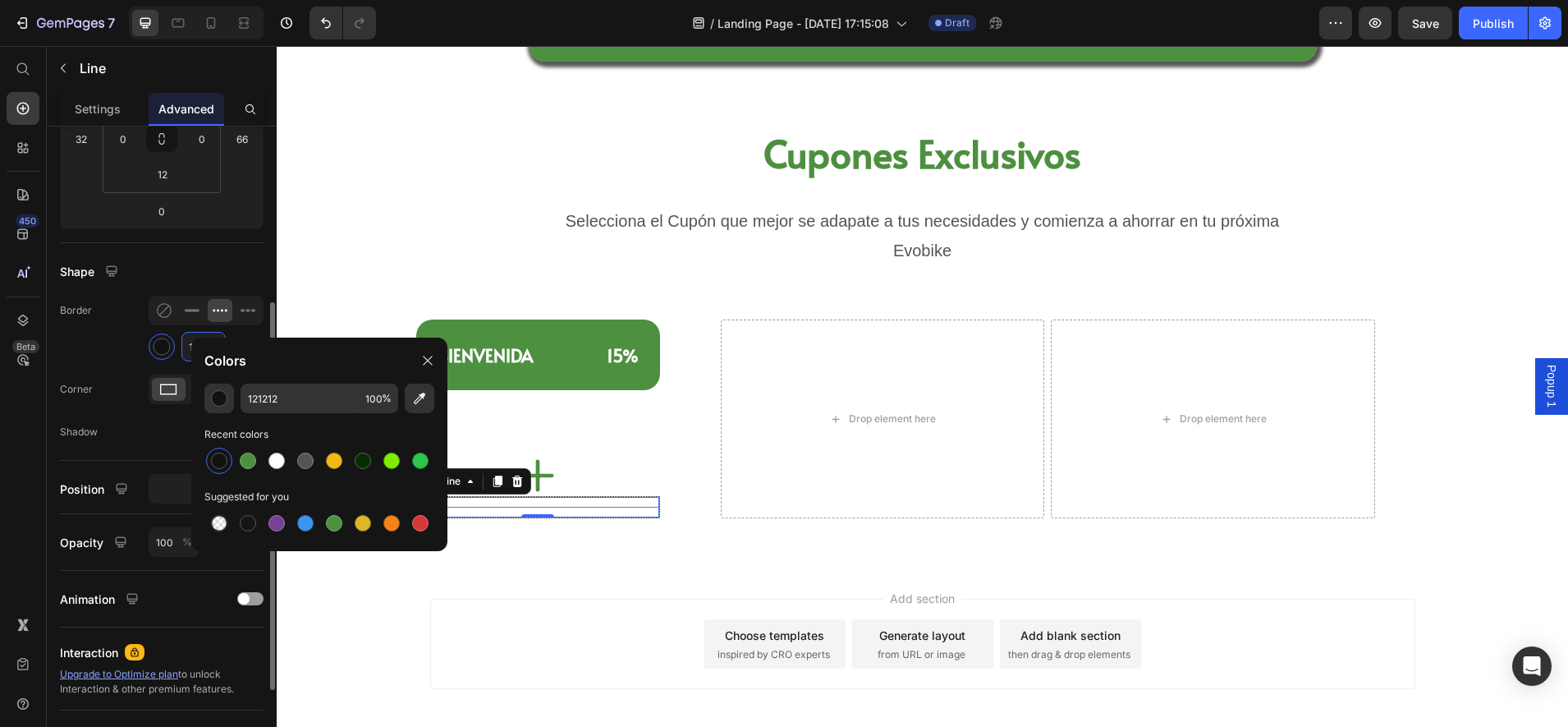 click on "1" at bounding box center (204, 347) 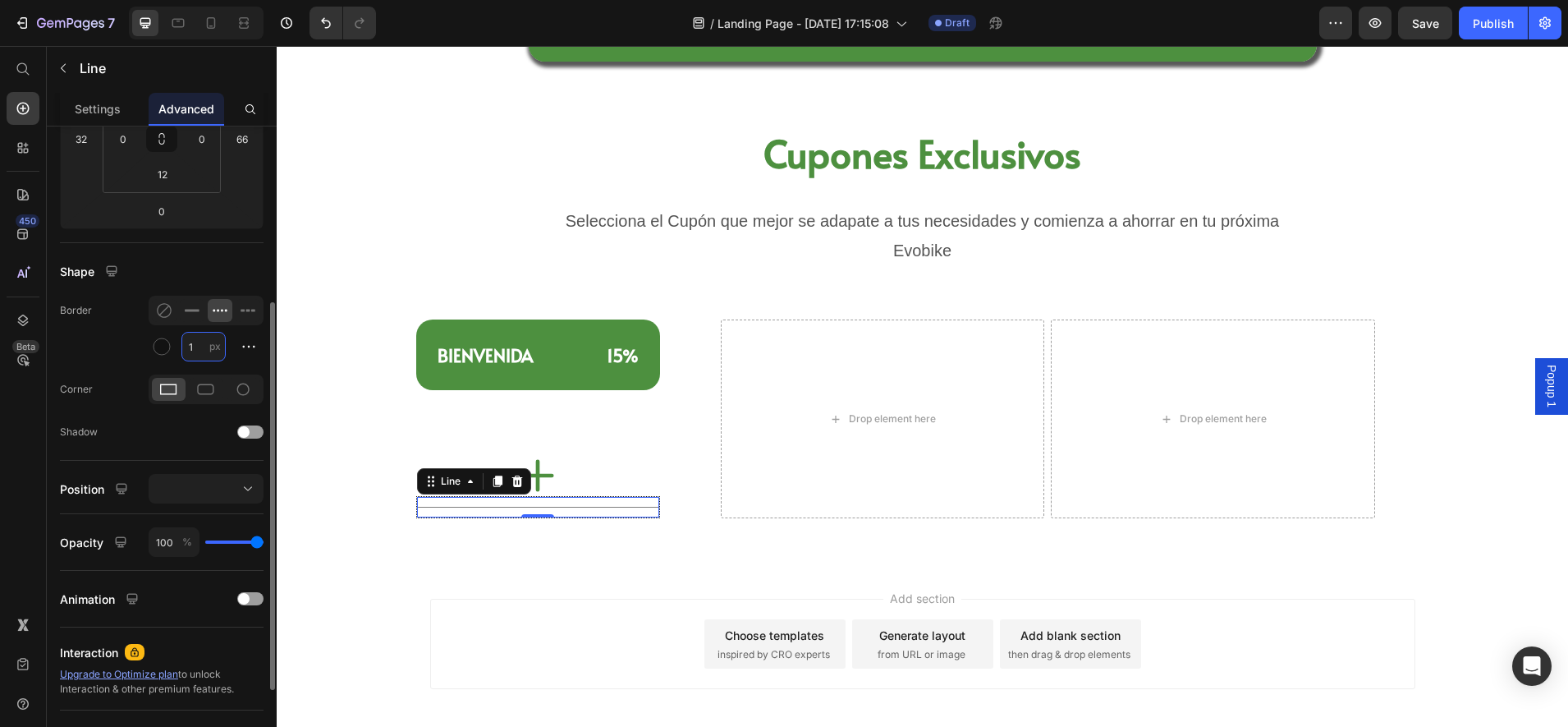 type on "7" 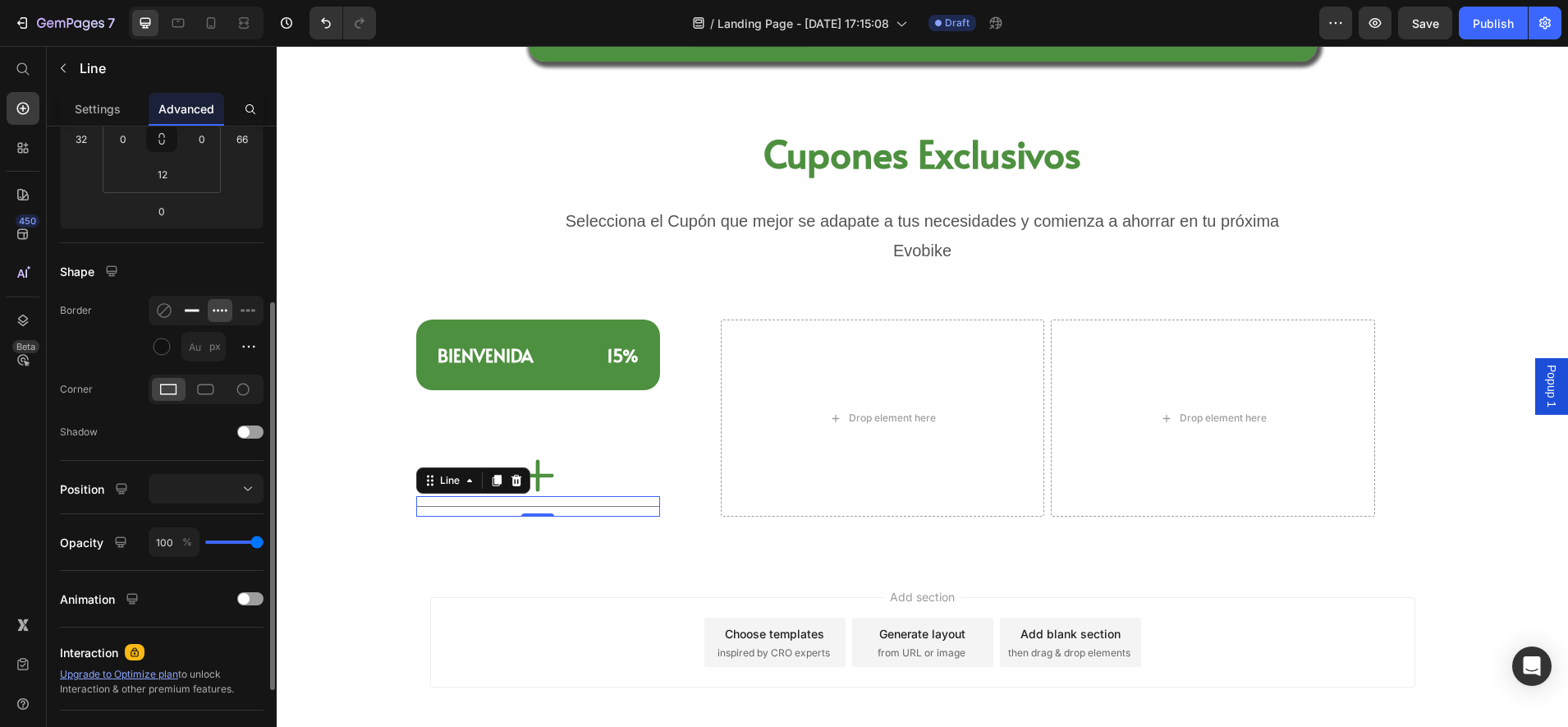 type on "1" 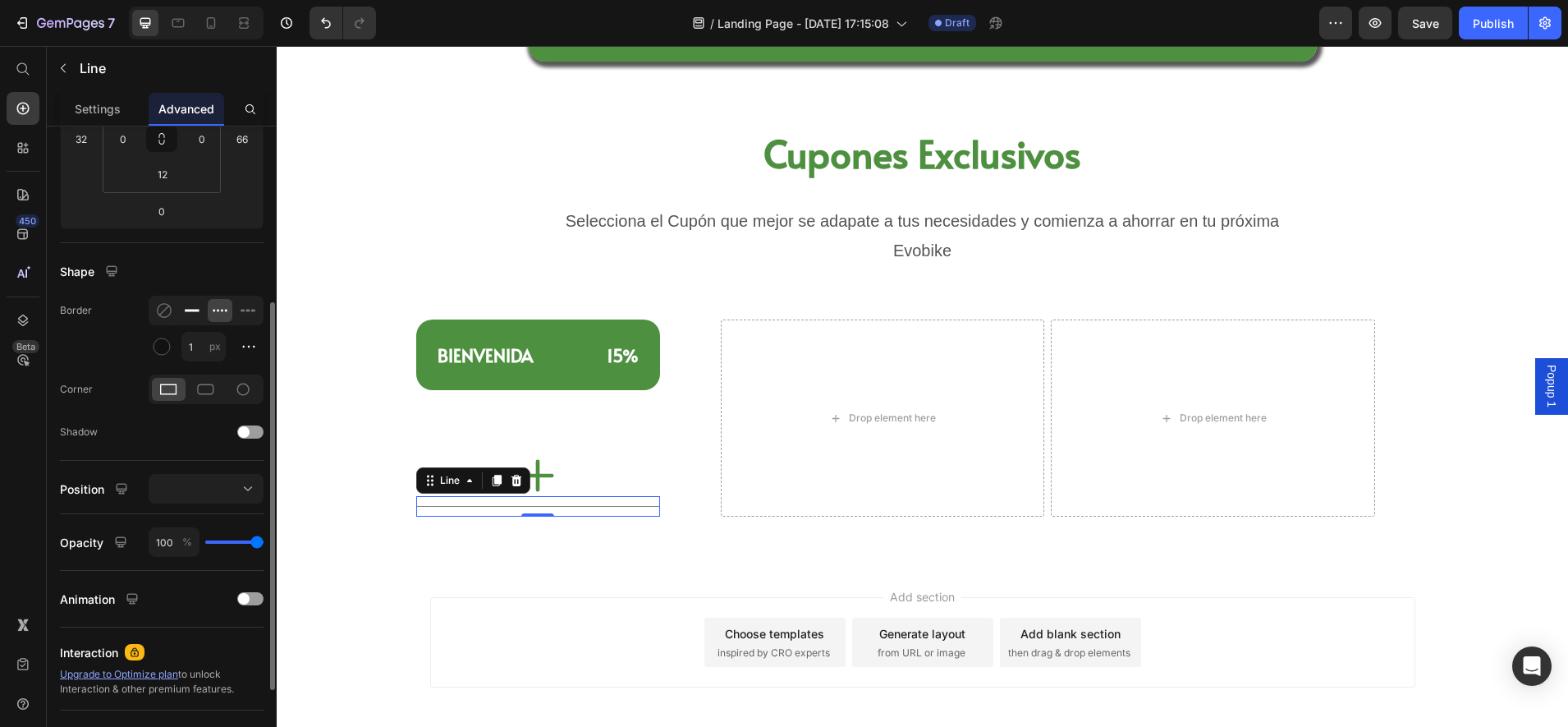 click 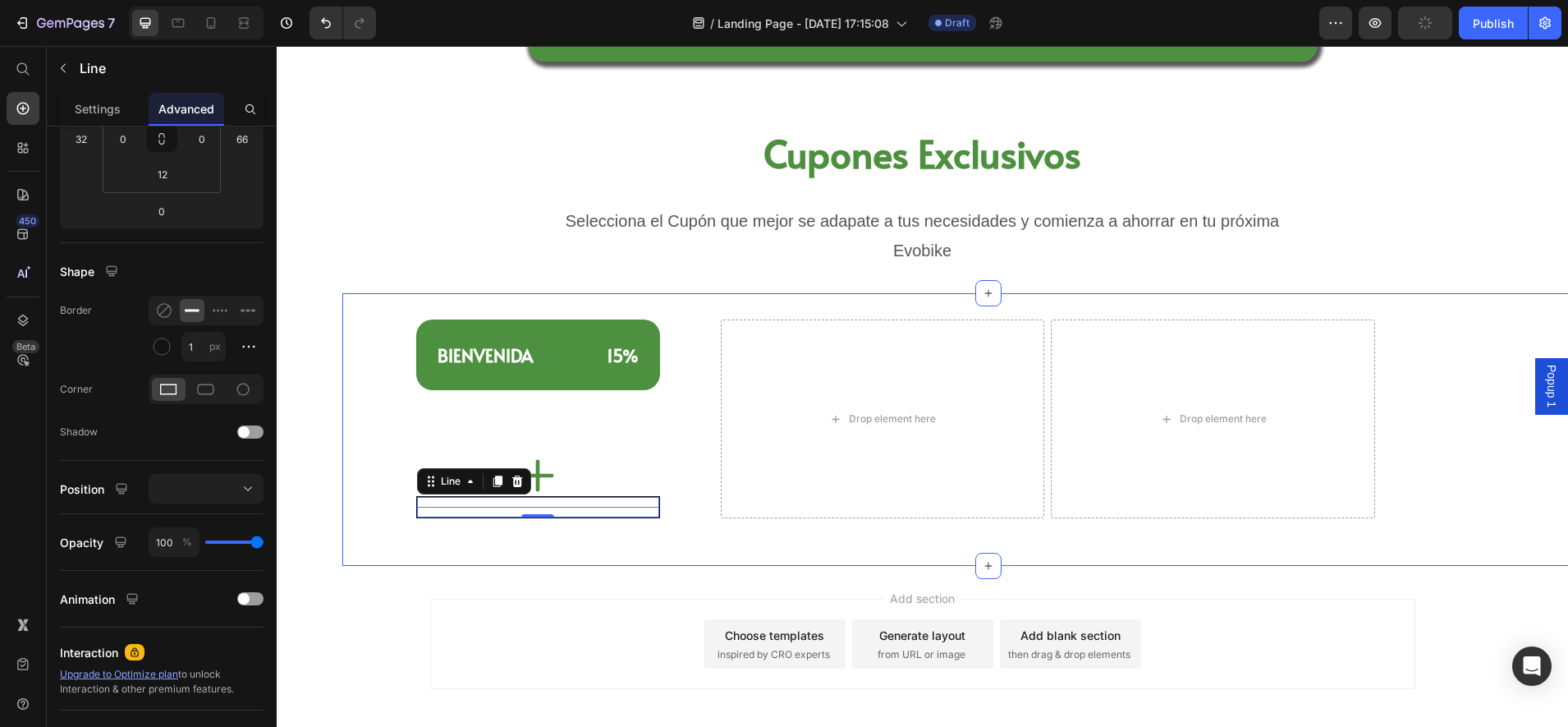 click on "Add section Choose templates inspired by CRO experts Generate layout from URL or image Add blank section then drag & drop elements" at bounding box center [922, 667] 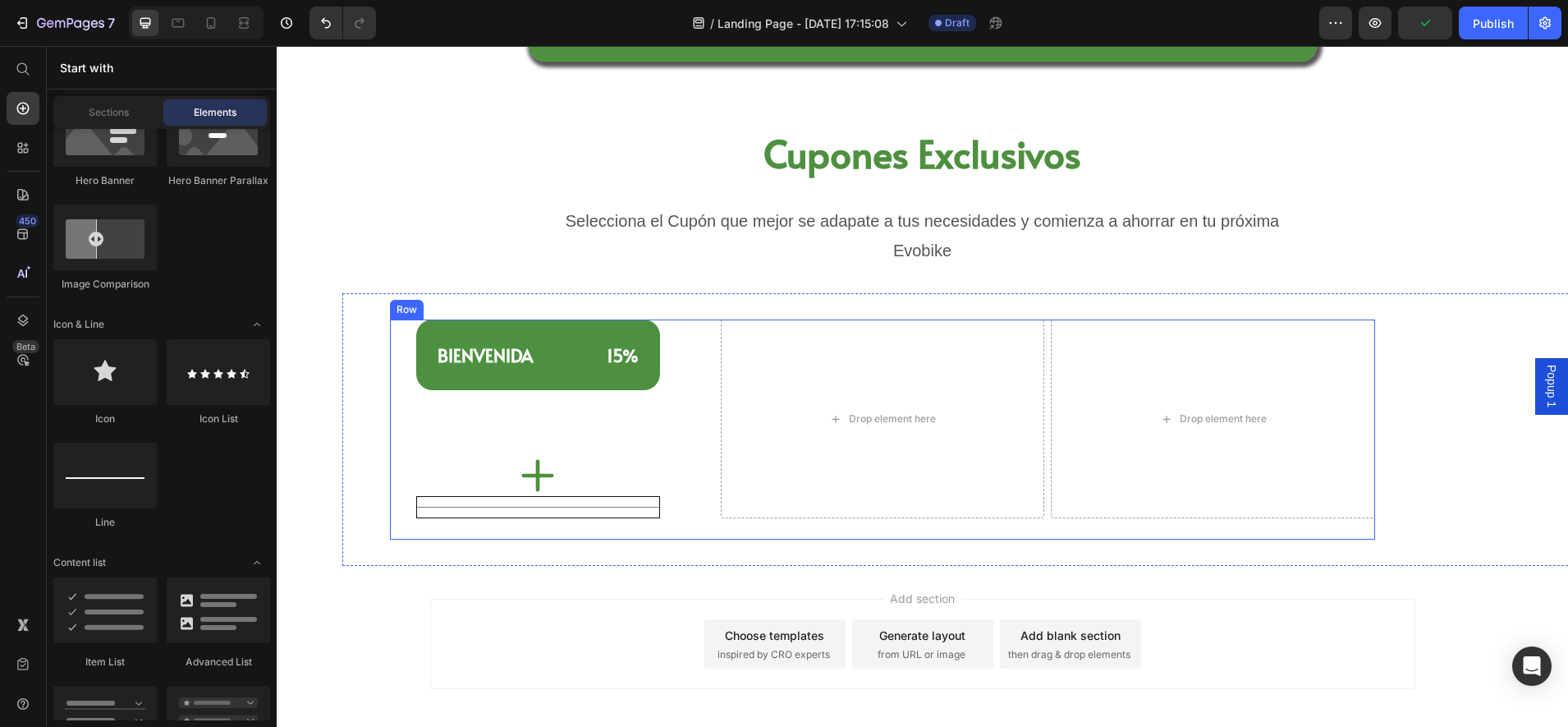 click on "⁠⁠⁠⁠⁠⁠⁠ BIENVENIDA                  15%   Heading
Icon                Title Line Row" at bounding box center [552, 419] 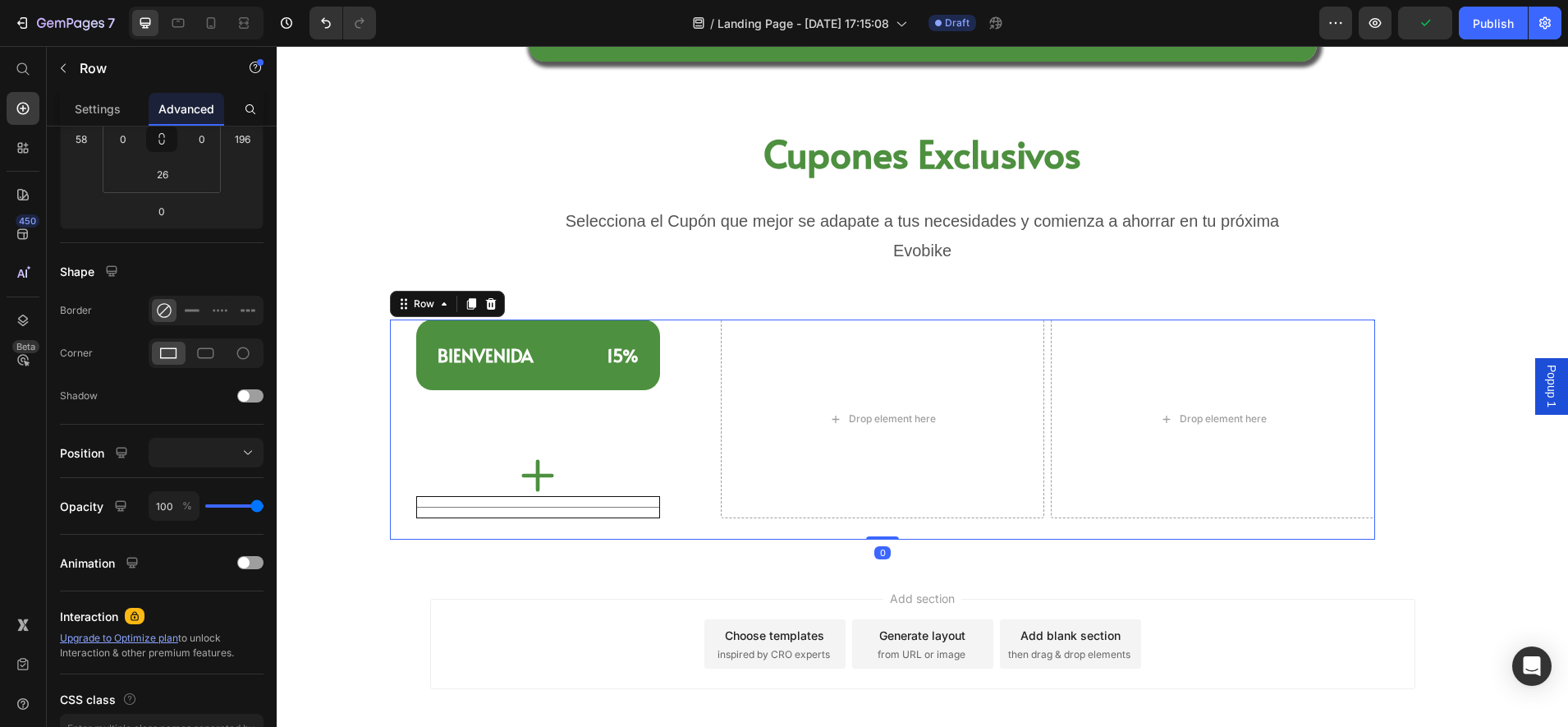 scroll, scrollTop: 0, scrollLeft: 0, axis: both 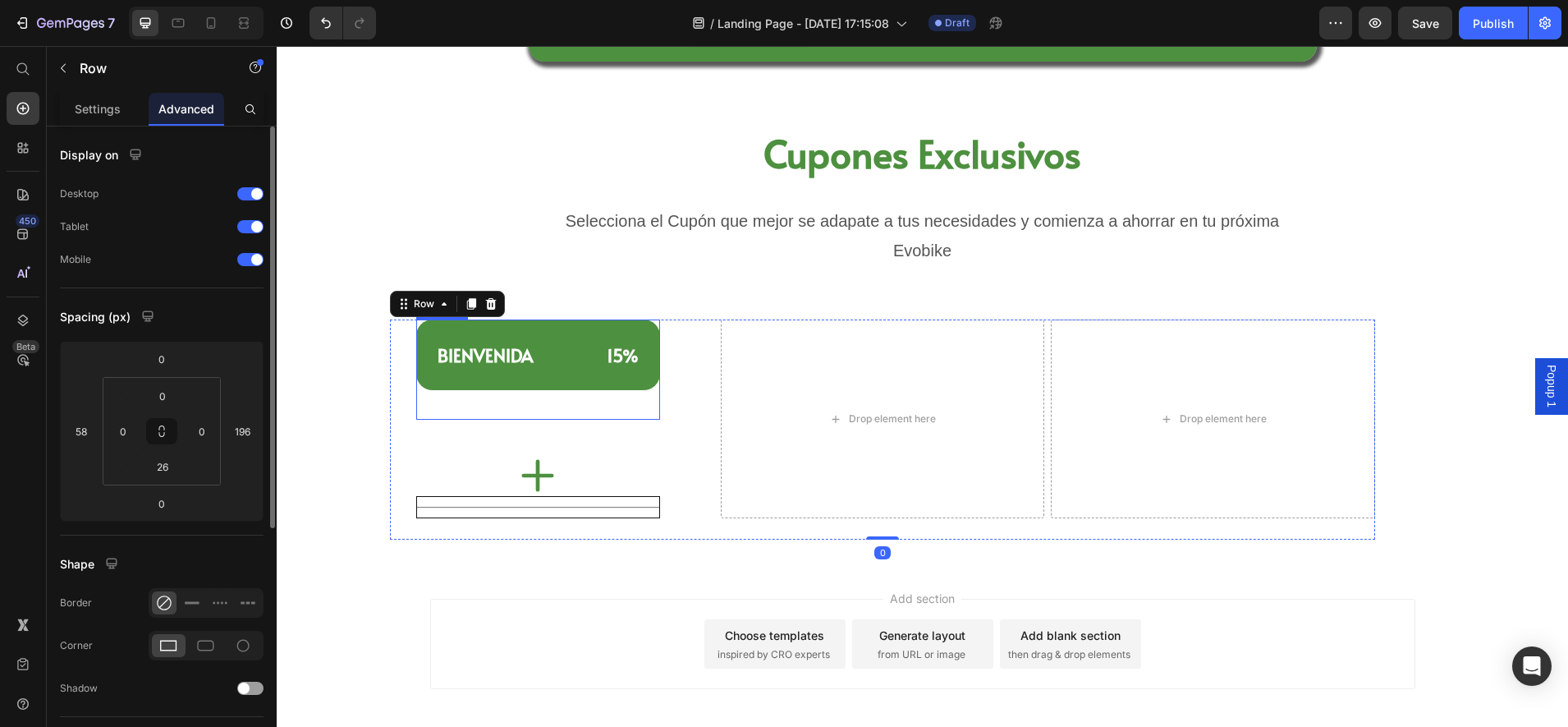 click on "⁠⁠⁠⁠⁠⁠⁠ BIENVENIDA                  15%" at bounding box center (538, 355) 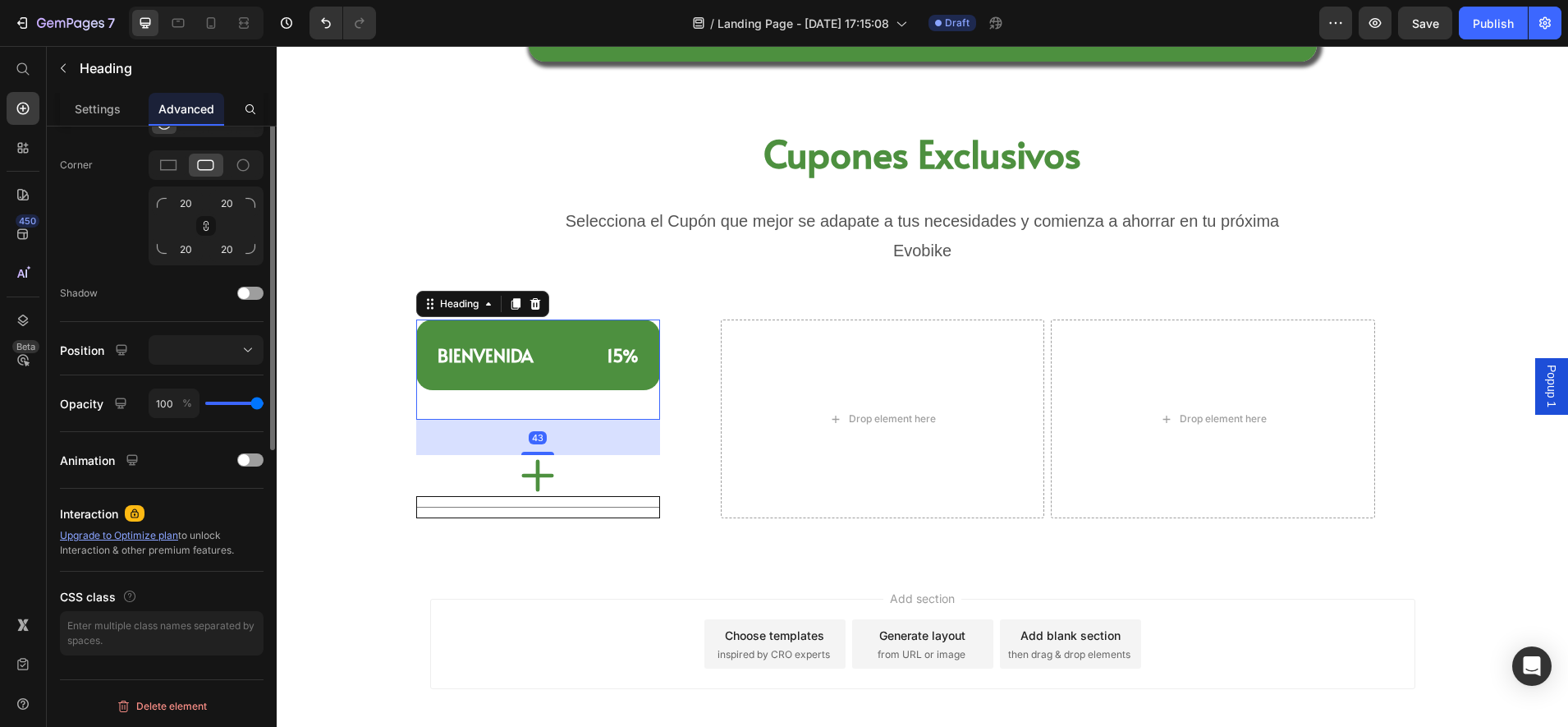 scroll, scrollTop: 275, scrollLeft: 0, axis: vertical 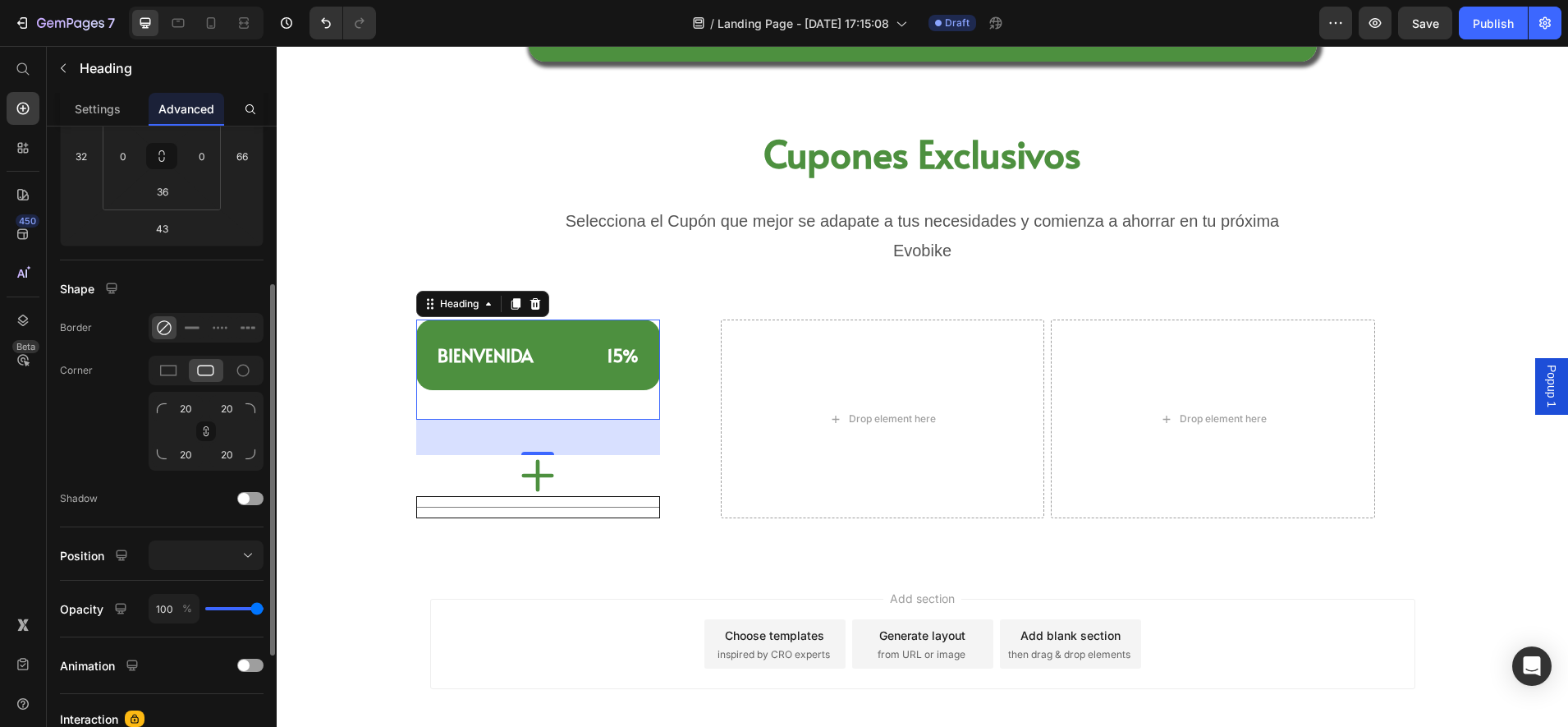 click on "Shape Border Corner 20 20 20 20 Shadow" 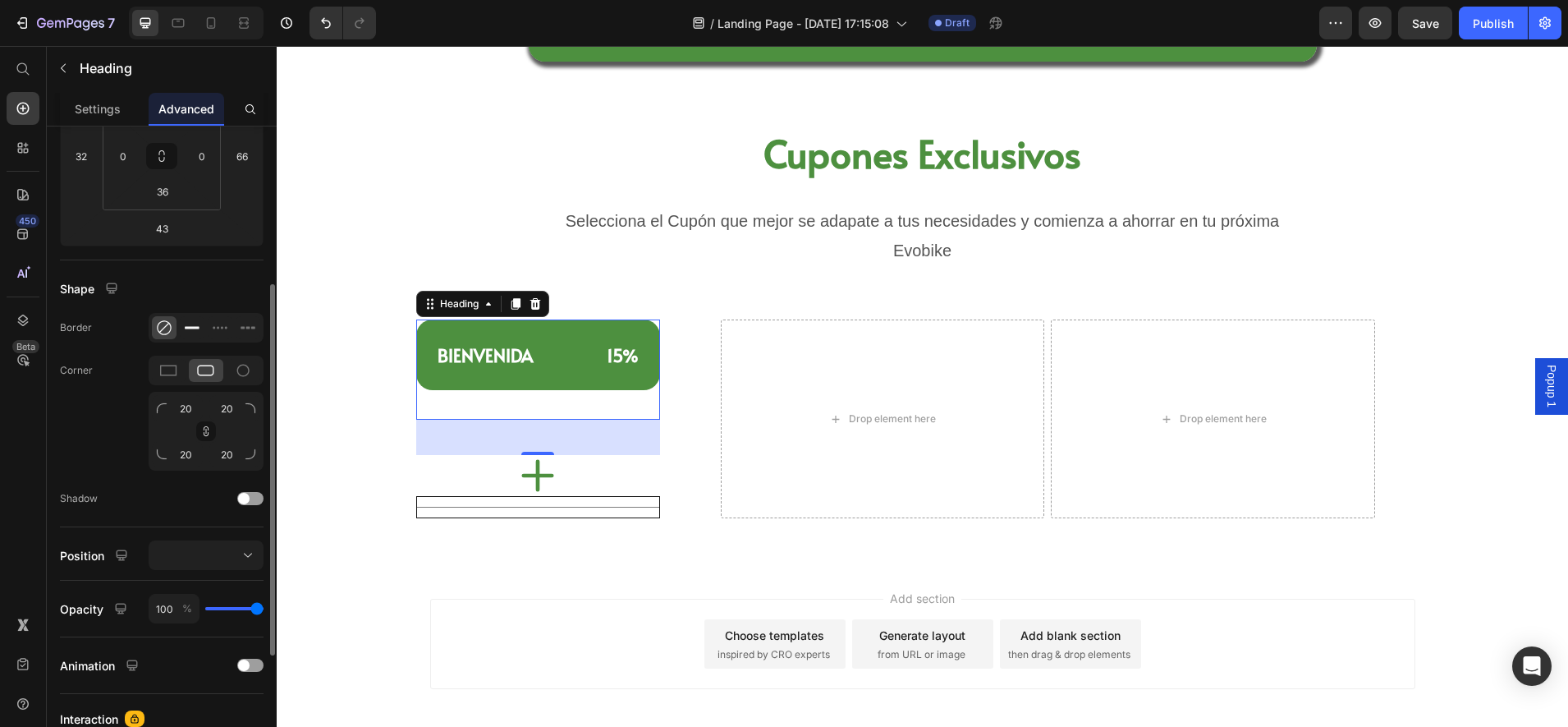 click 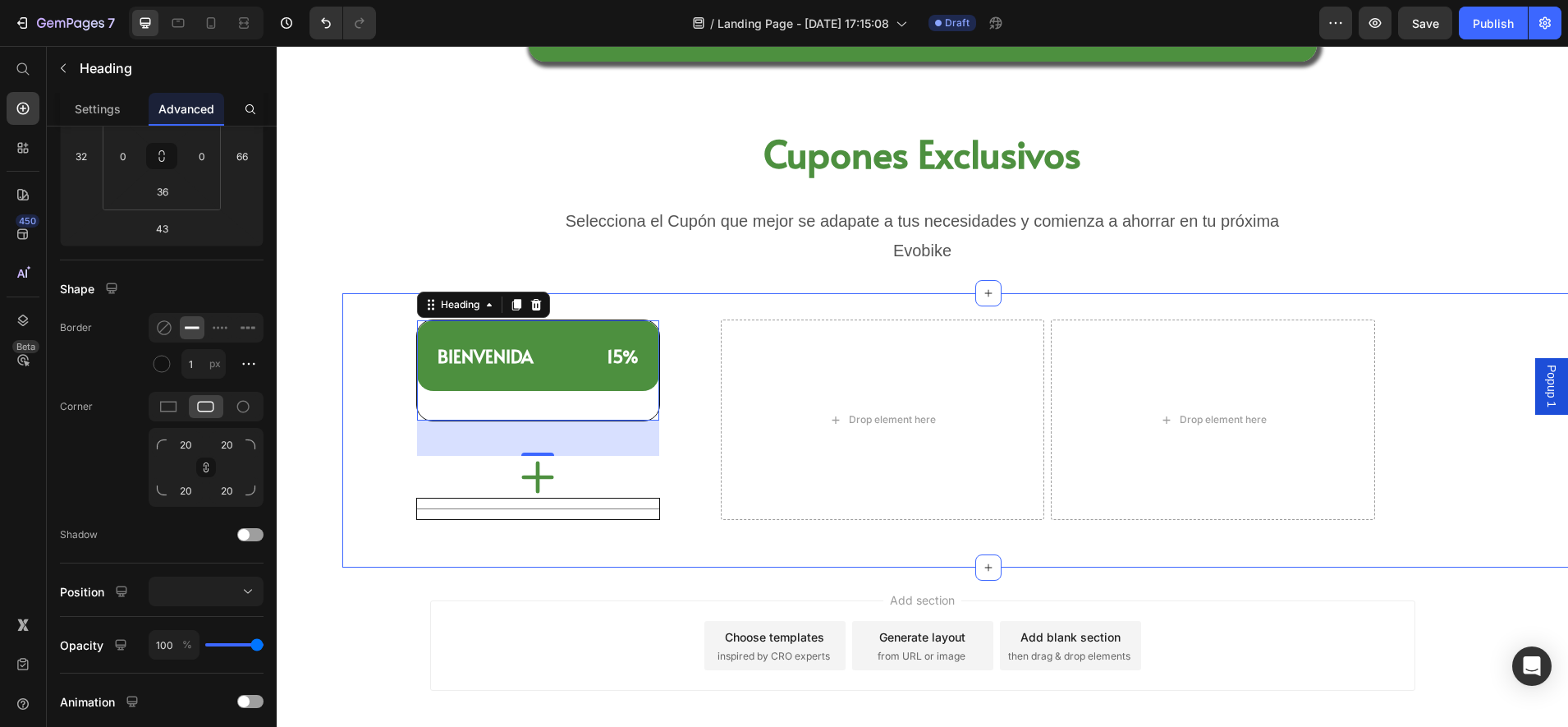 click on "Add section Choose templates inspired by CRO experts Generate layout from URL or image Add blank section then drag & drop elements" at bounding box center (922, 669) 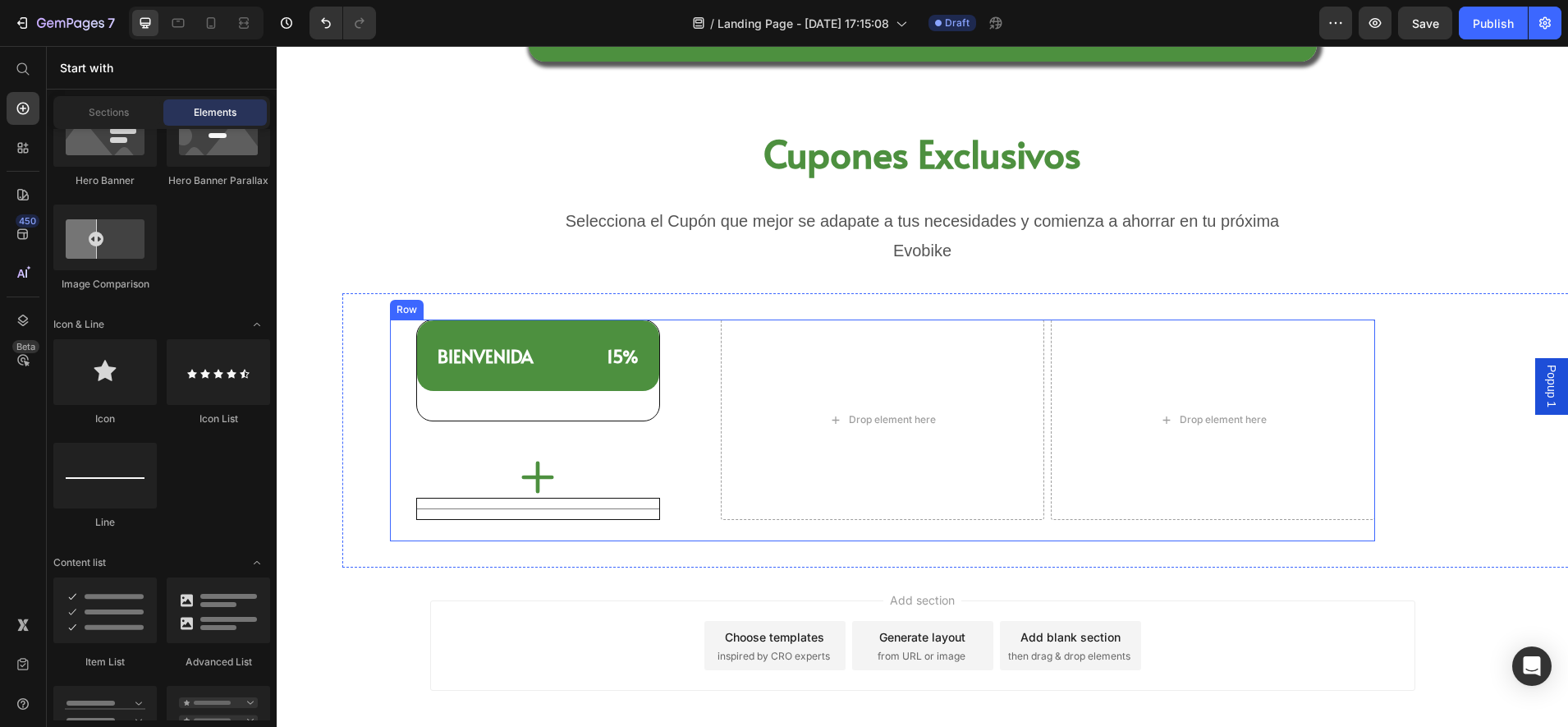 click on "⁠⁠⁠⁠⁠⁠⁠ BIENVENIDA                  15%   Heading
Icon                Title Line Row" at bounding box center [552, 420] 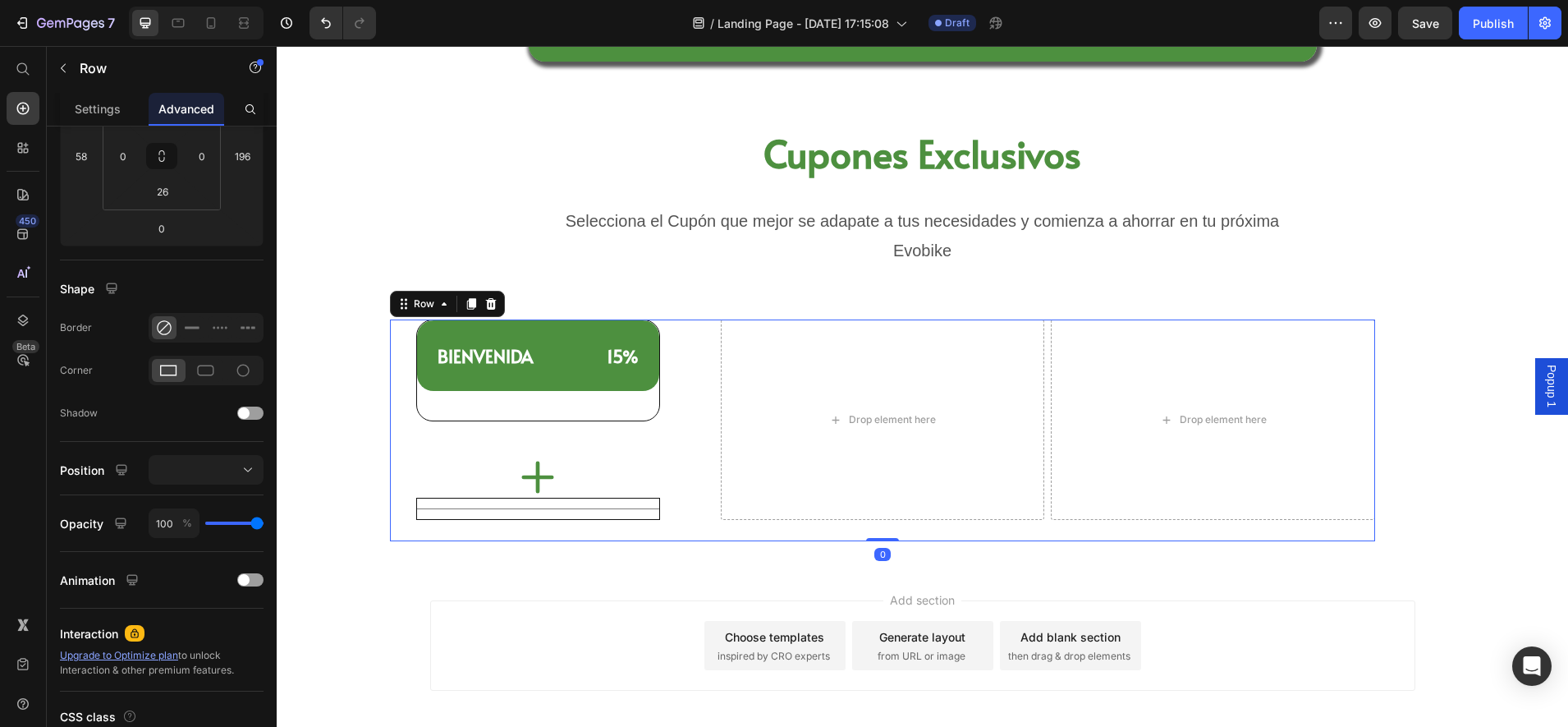 scroll, scrollTop: 0, scrollLeft: 0, axis: both 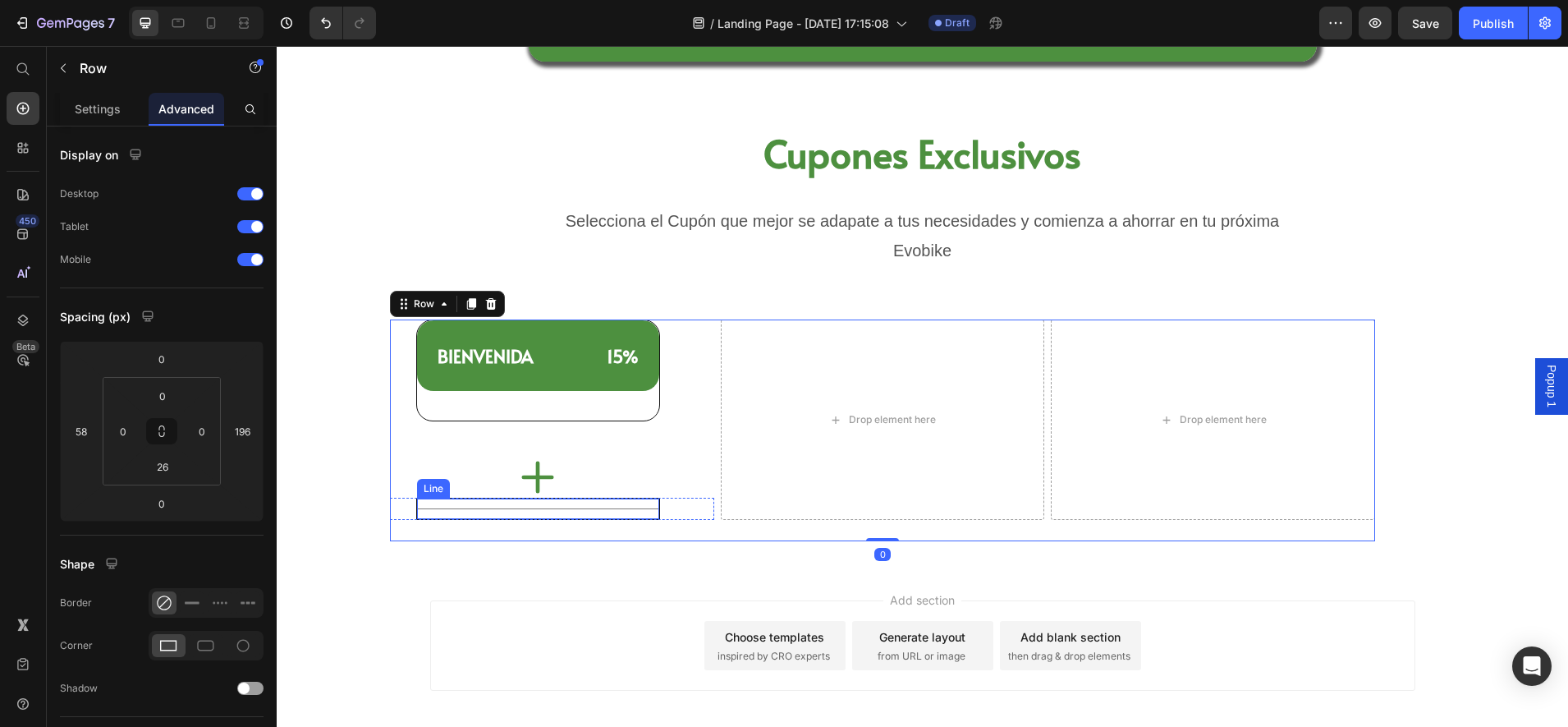 click on "Title Line" at bounding box center (538, 508) 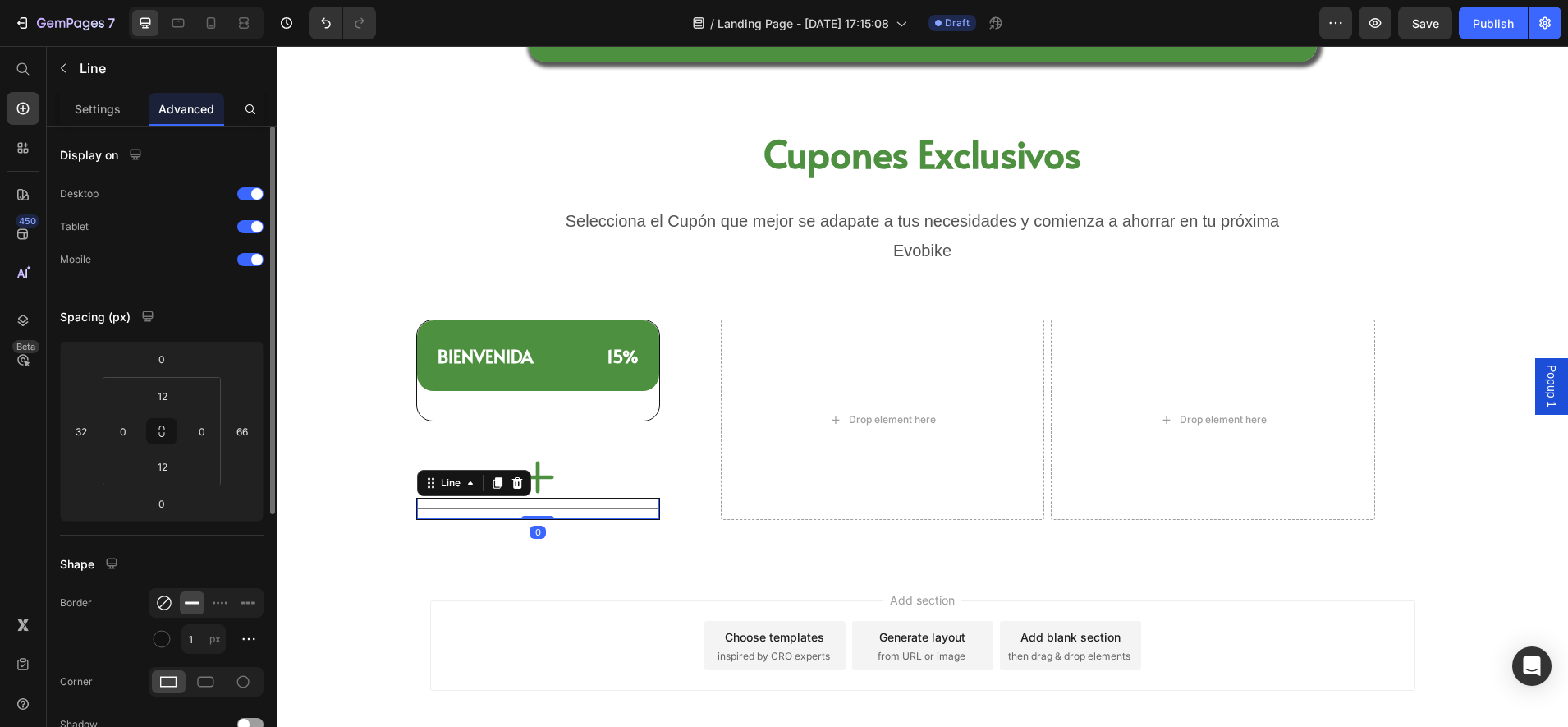 click 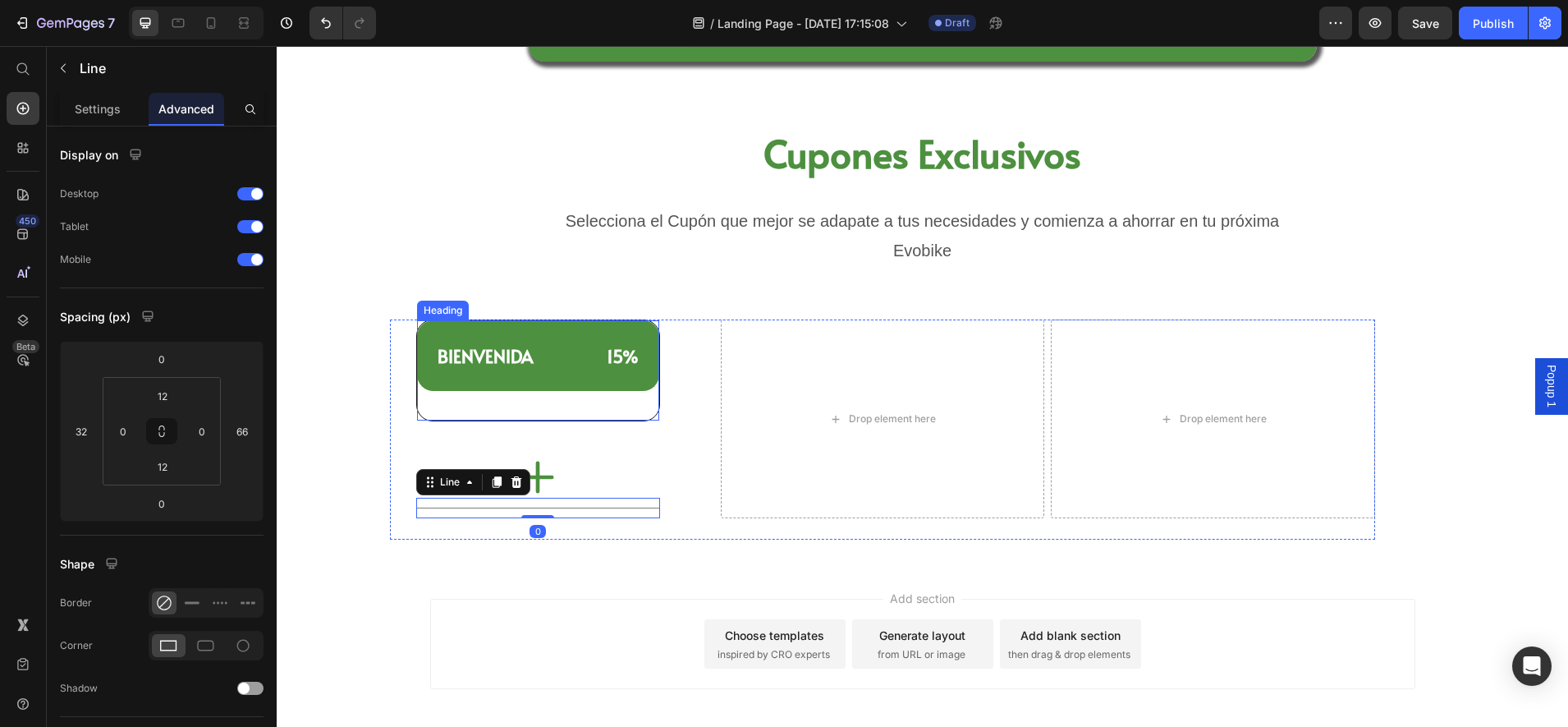 click on "⁠⁠⁠⁠⁠⁠⁠ BIENVENIDA                  15%   Heading" at bounding box center (538, 370) 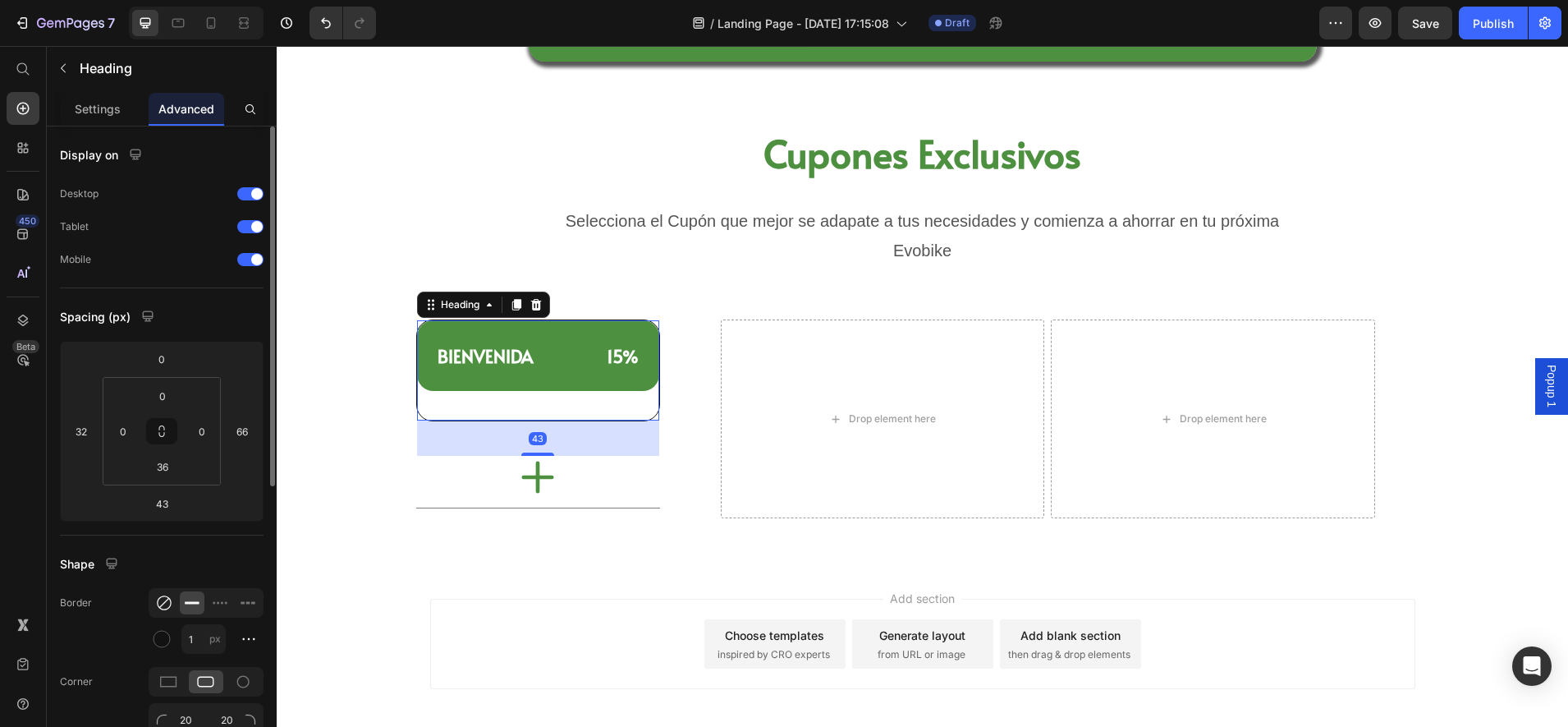 click 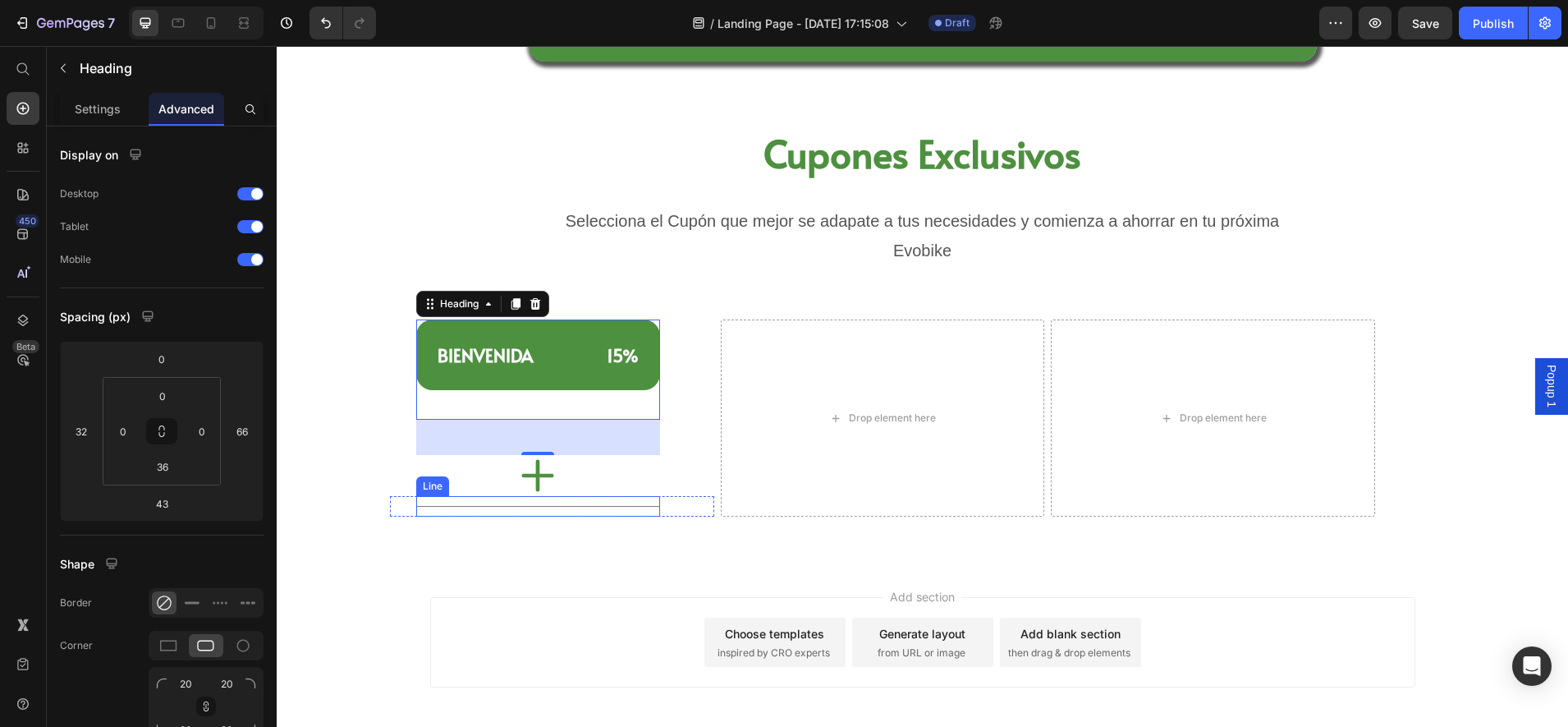 click on "Title Line" at bounding box center [538, 506] 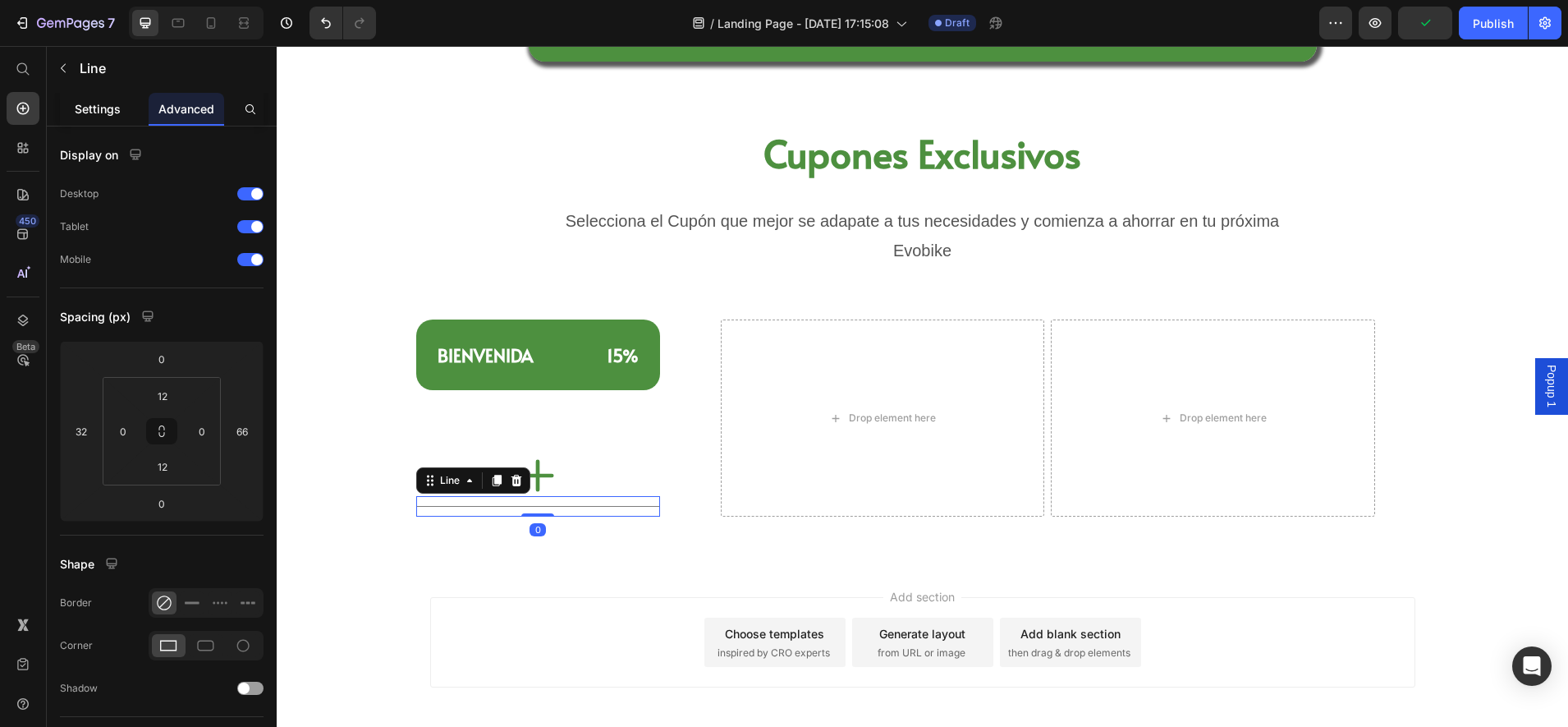 click on "Settings" at bounding box center [98, 108] 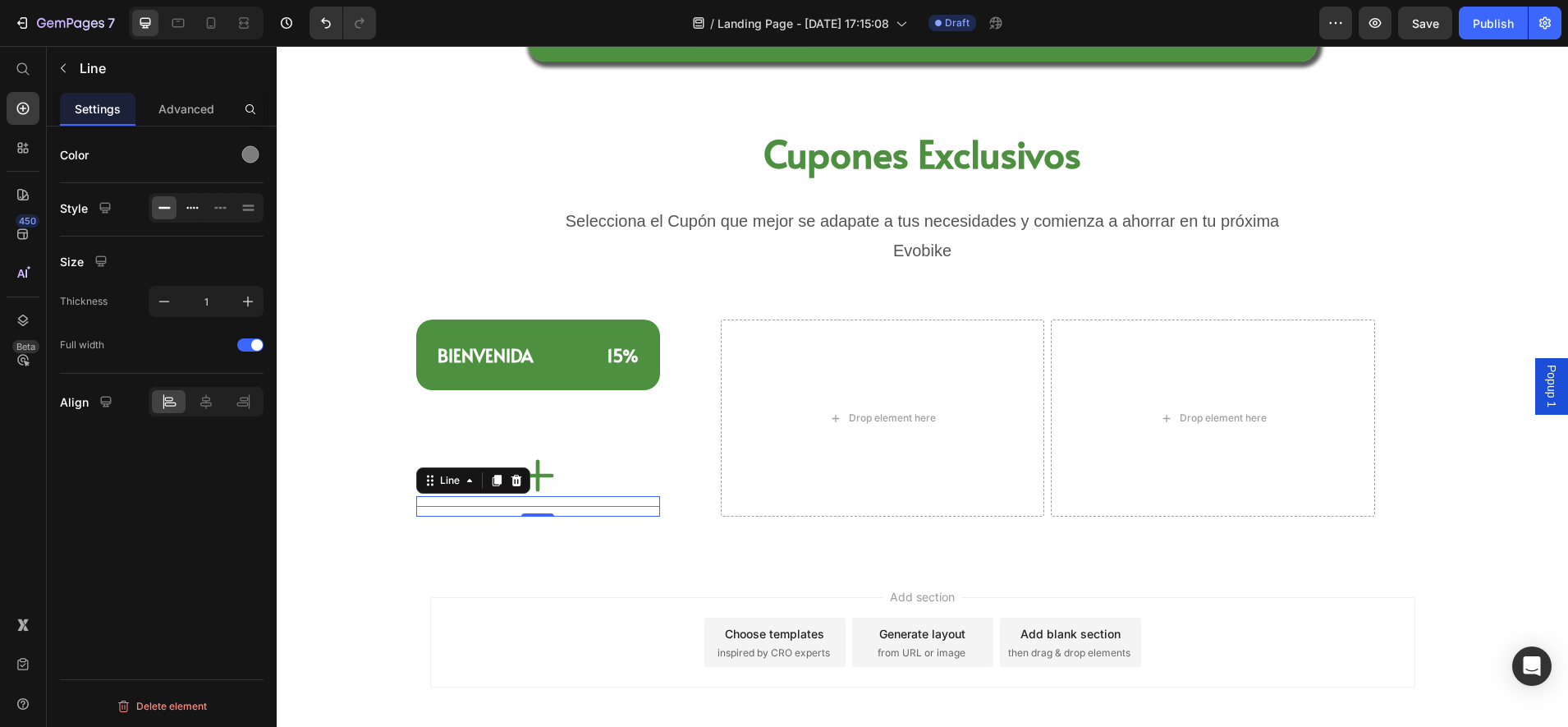 click 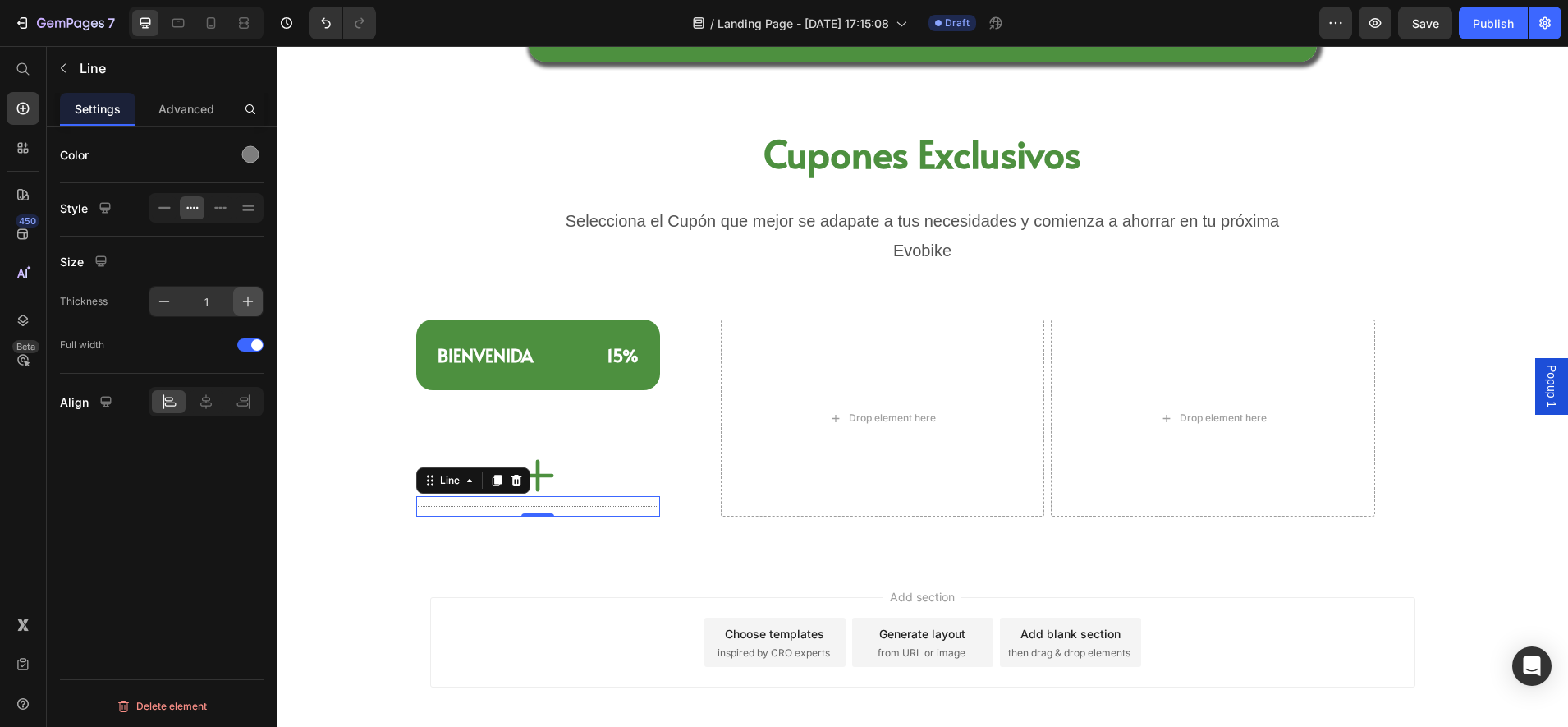 click at bounding box center (248, 301) 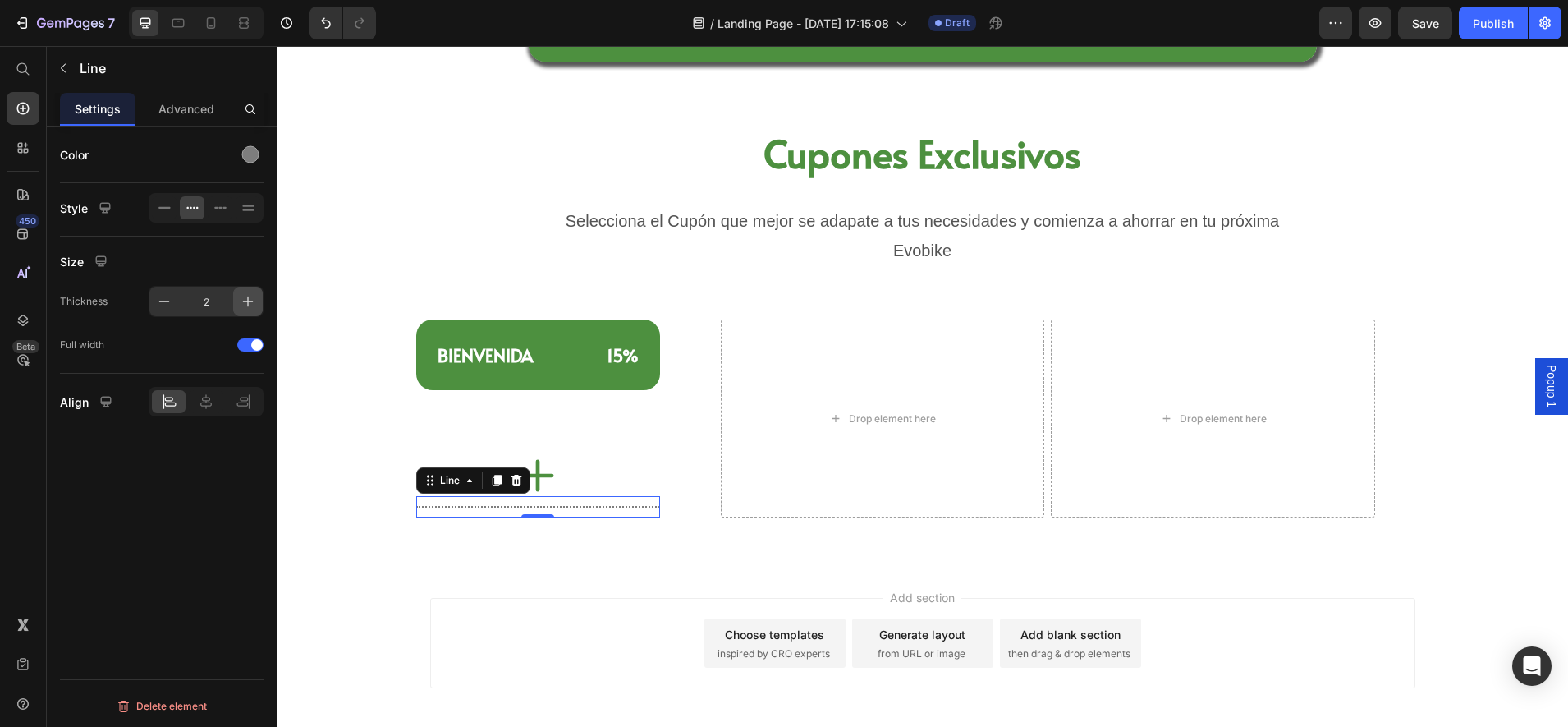 click at bounding box center [248, 301] 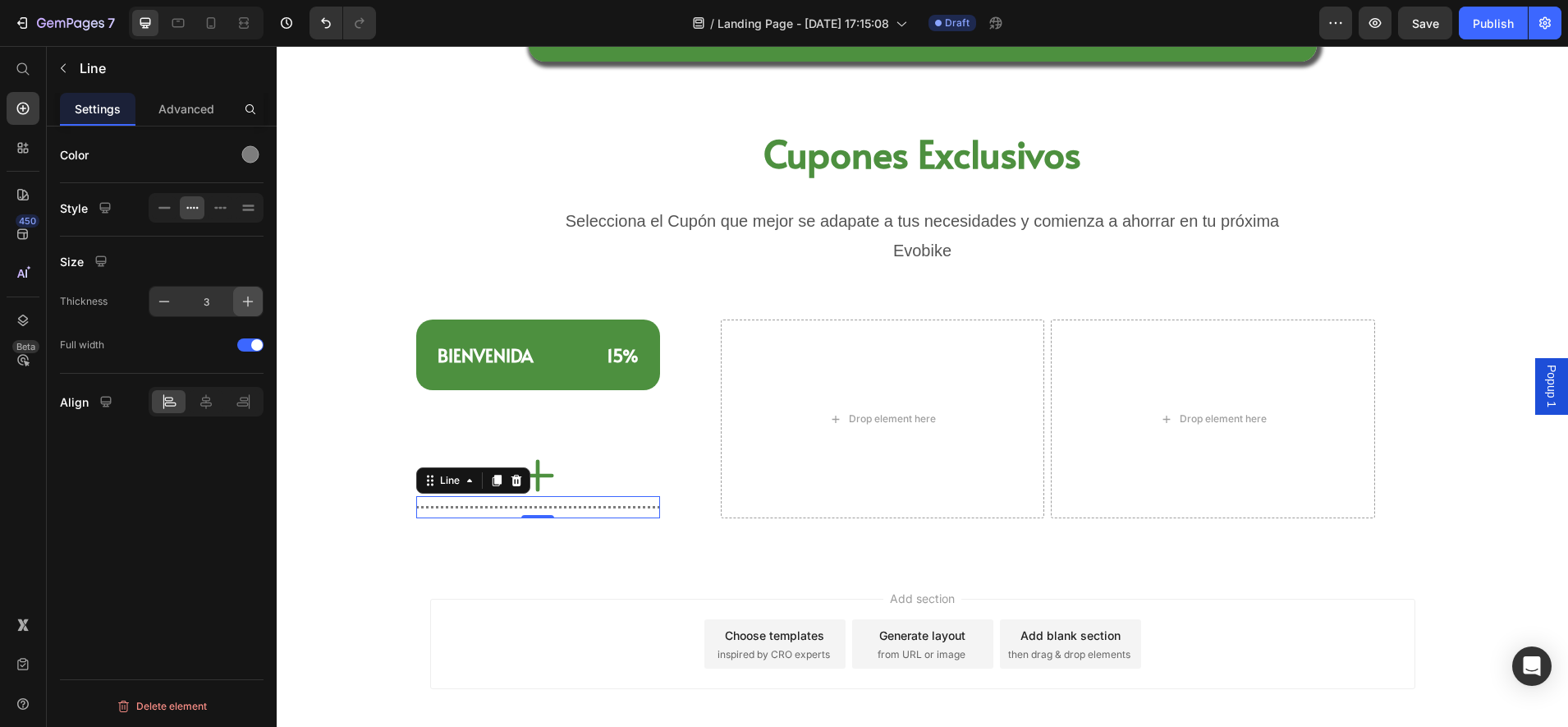 click at bounding box center (248, 301) 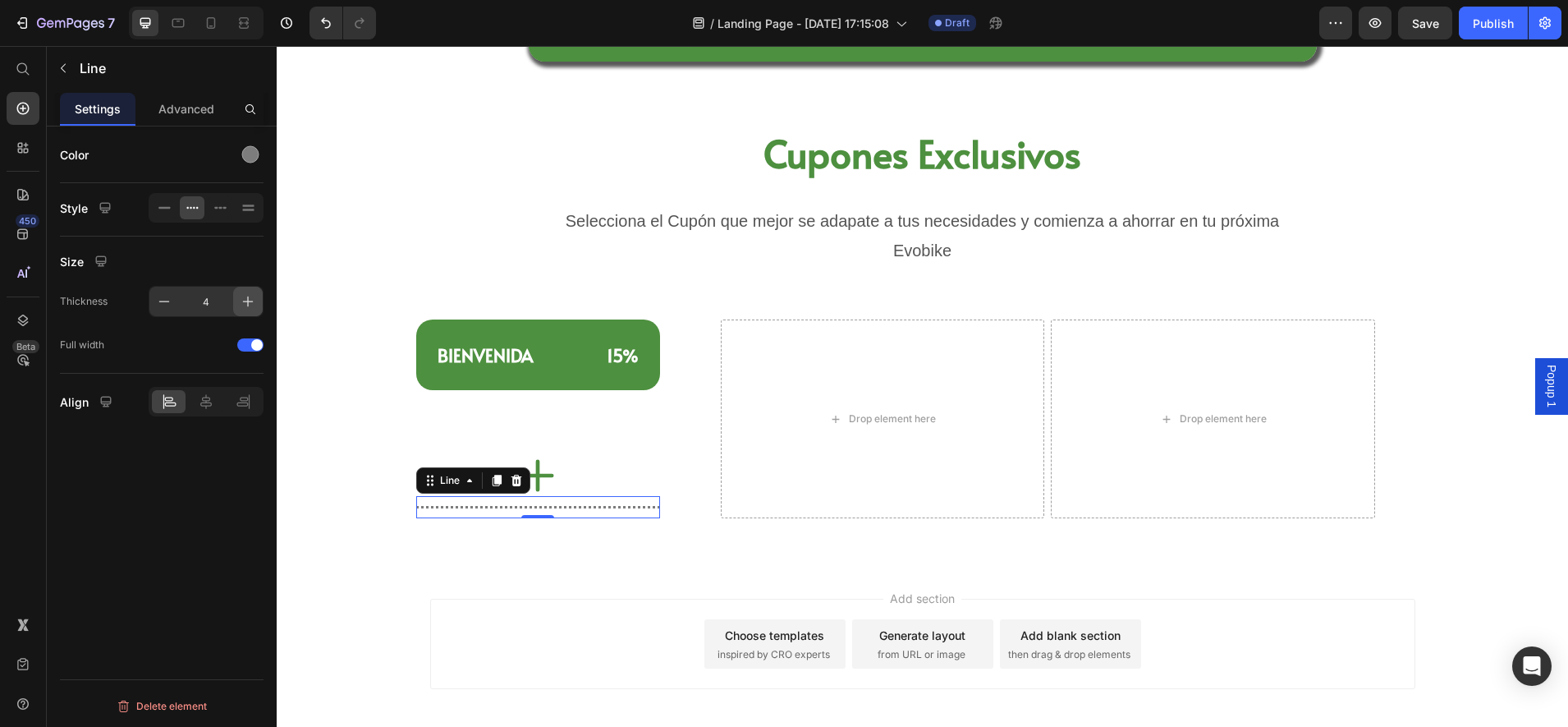 click at bounding box center [248, 301] 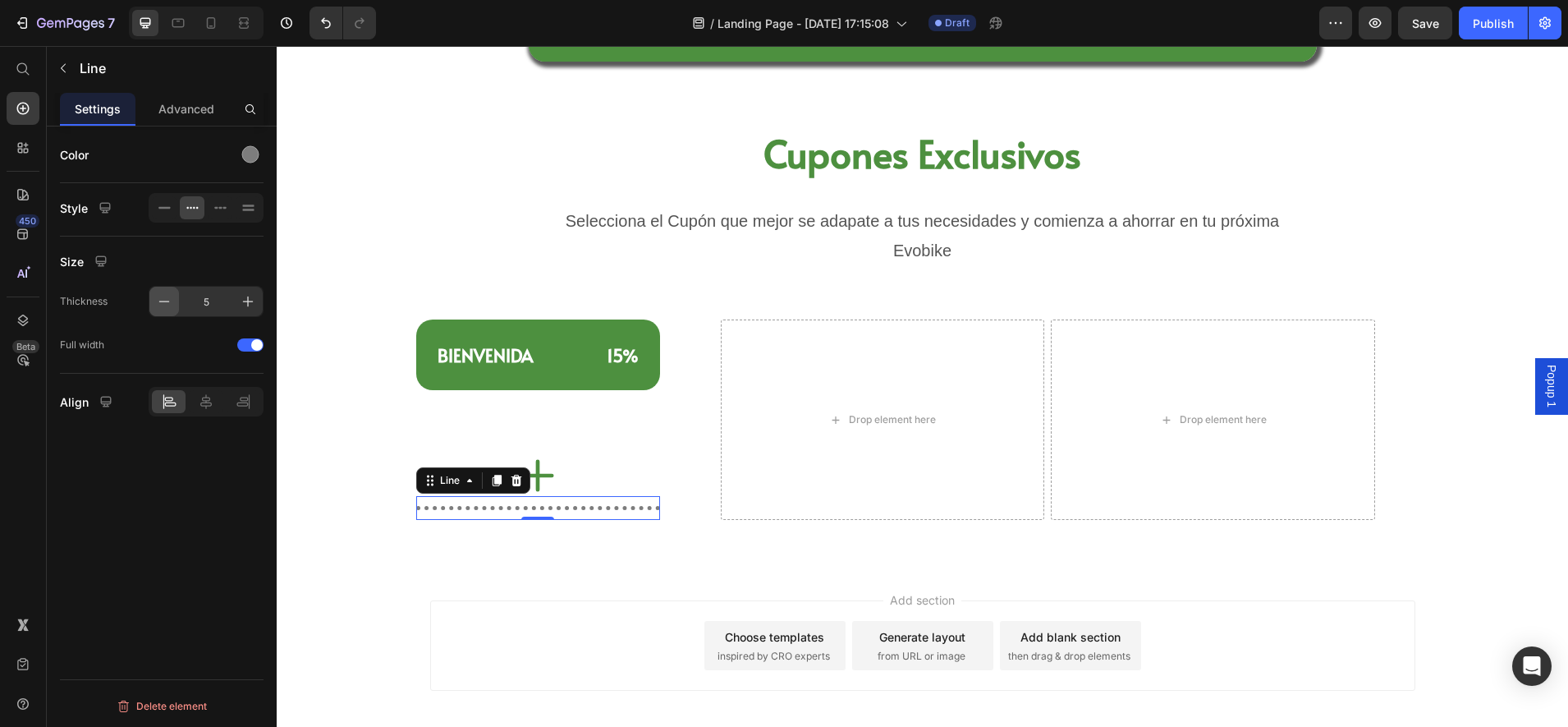 click 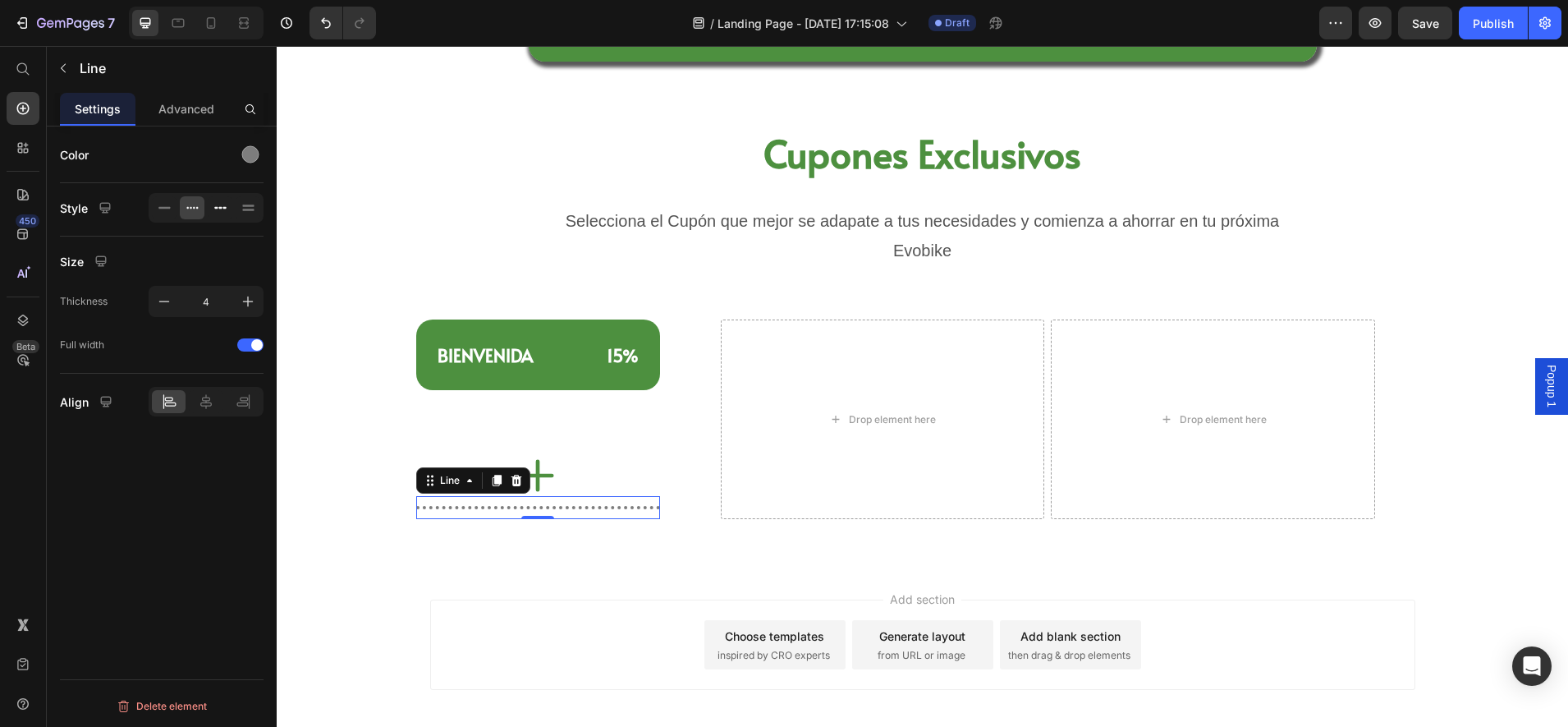 click 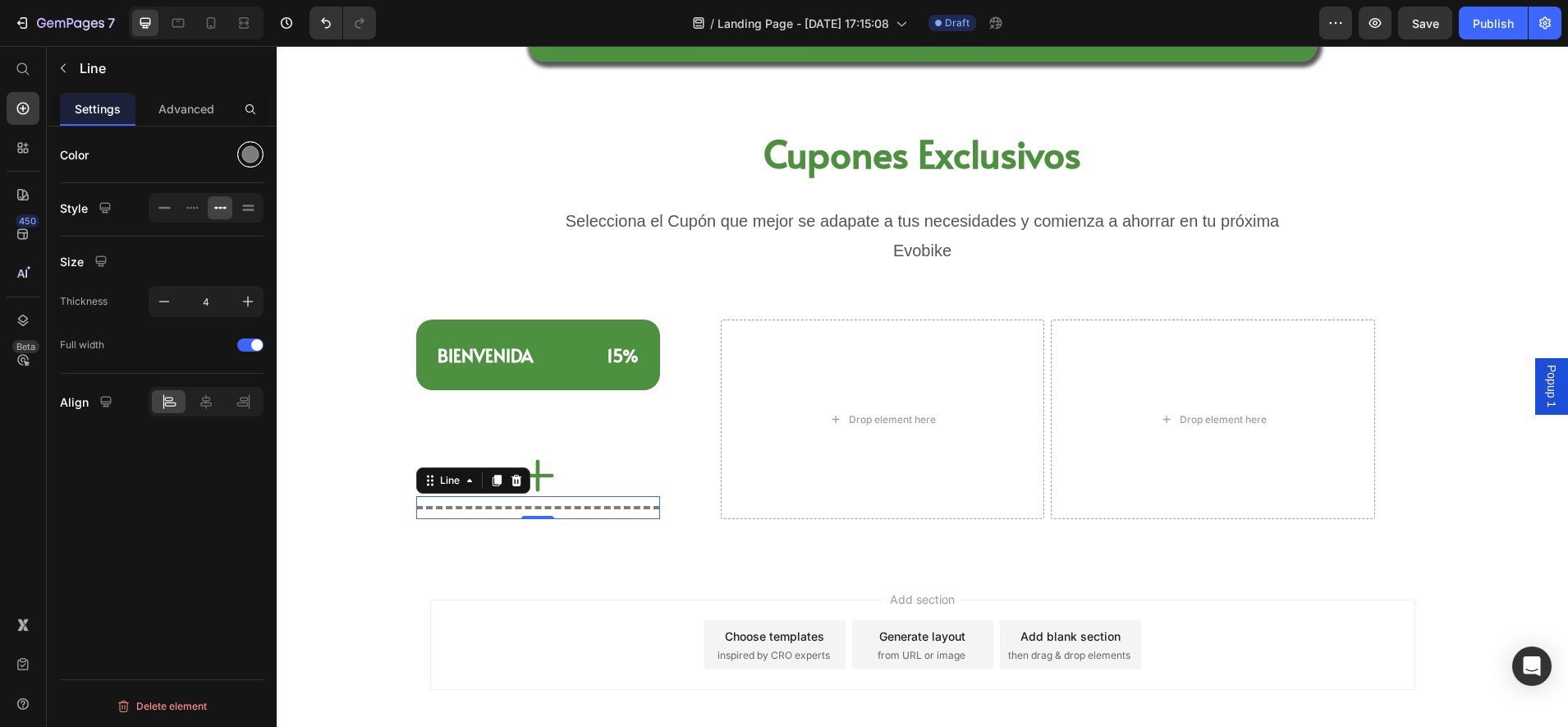 click at bounding box center [250, 154] 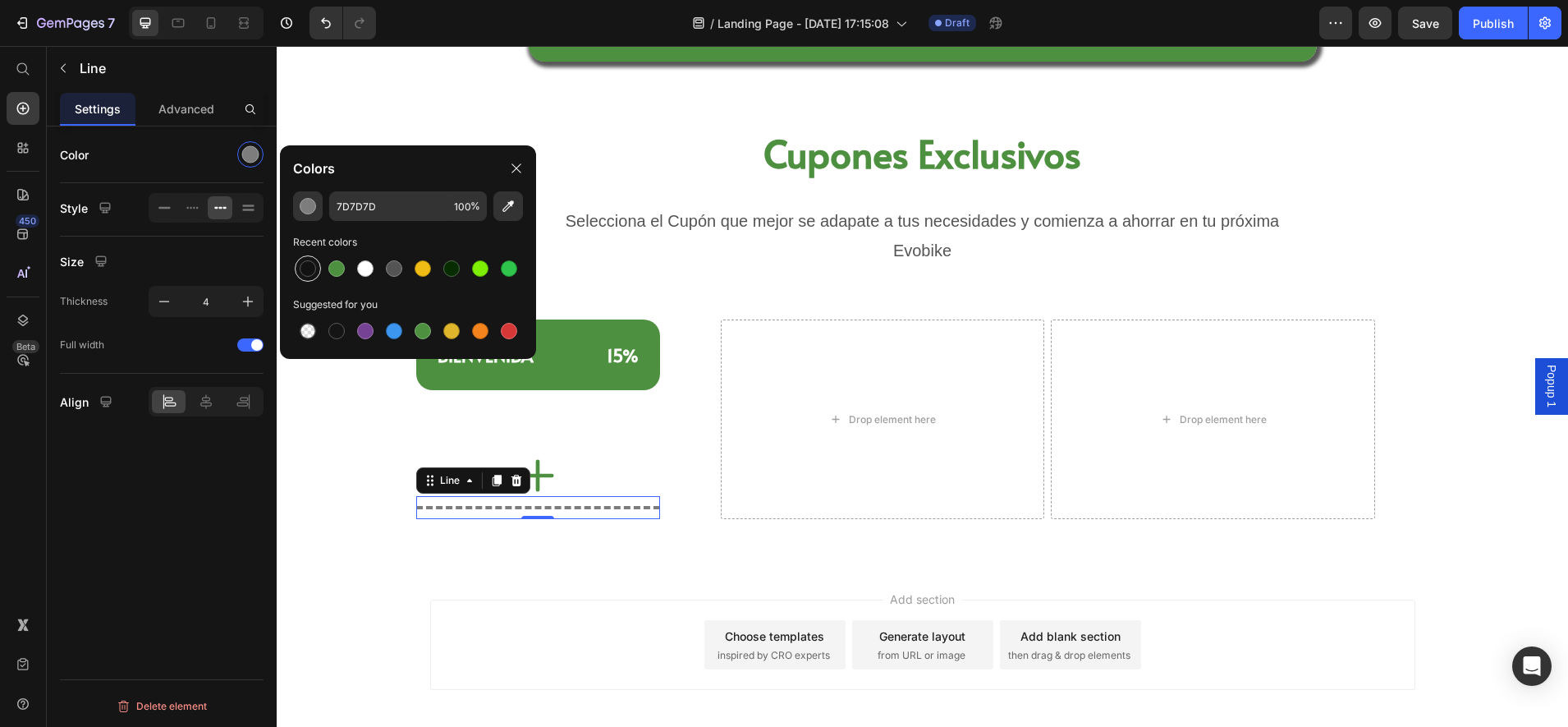 click at bounding box center [308, 269] 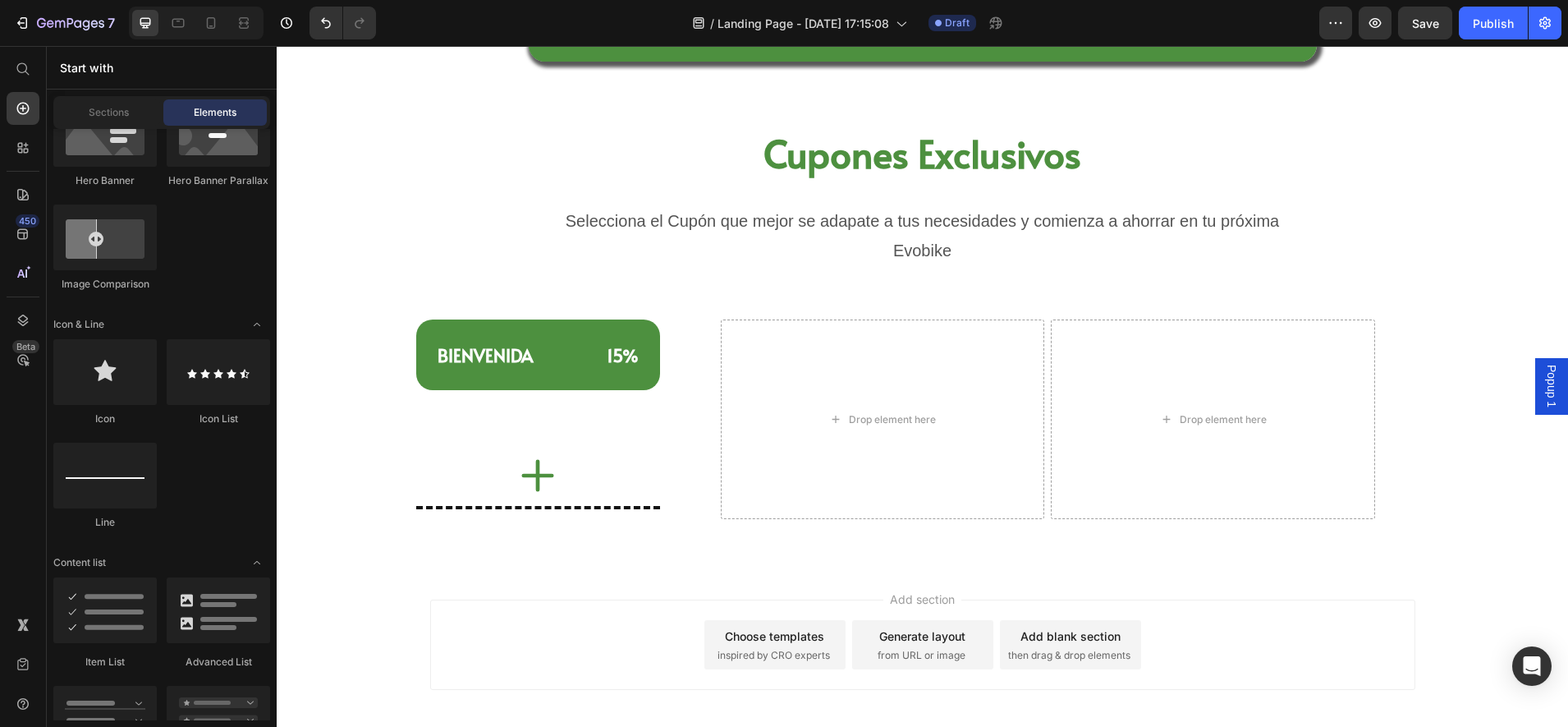 click on "Add section Choose templates inspired by CRO experts Generate layout from URL or image Add blank section then drag & drop elements" at bounding box center (923, 645) 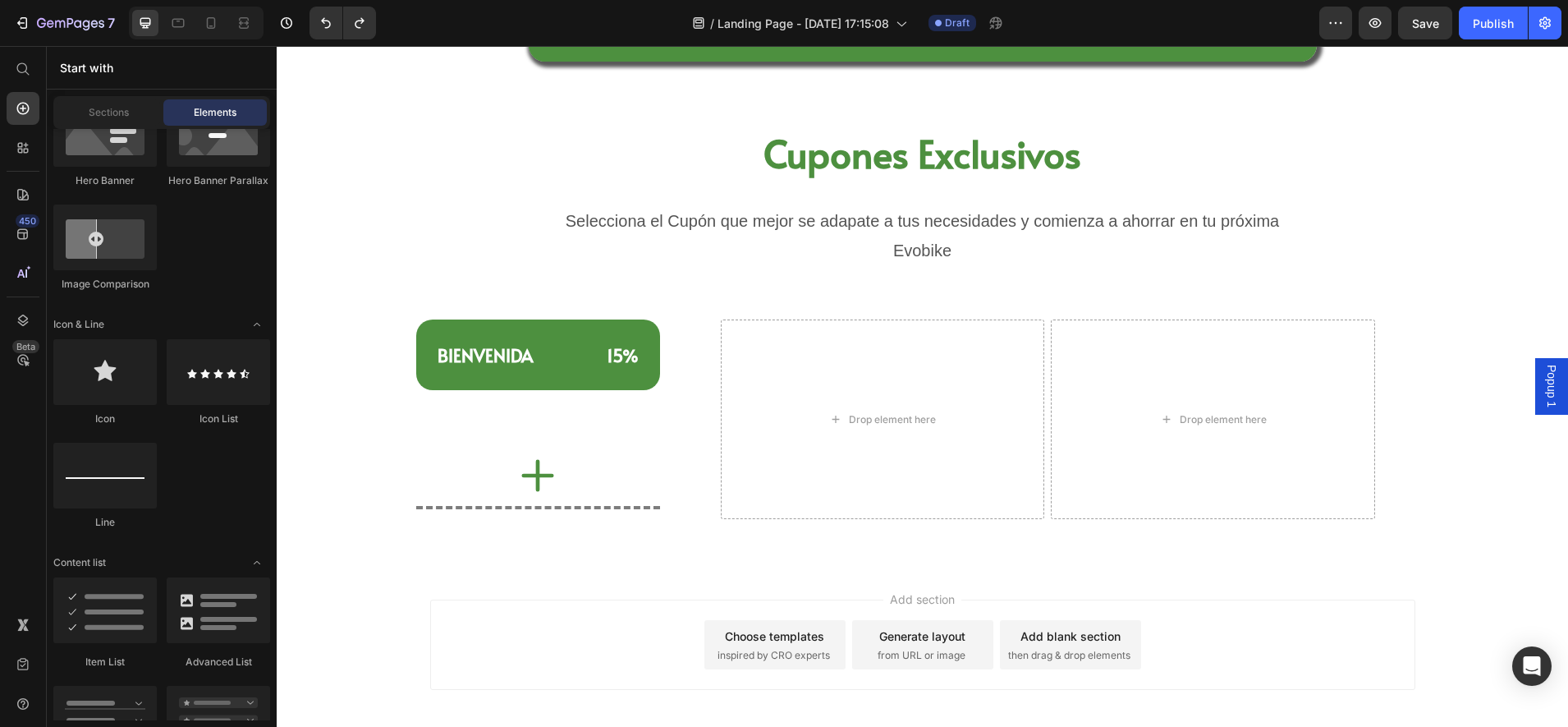 click on "⁠⁠⁠⁠⁠⁠⁠ BIENVENIDA                  15%   Heading
Icon                Title Line Row
Drop element here
Drop element here Row Section 8" at bounding box center (988, 430) 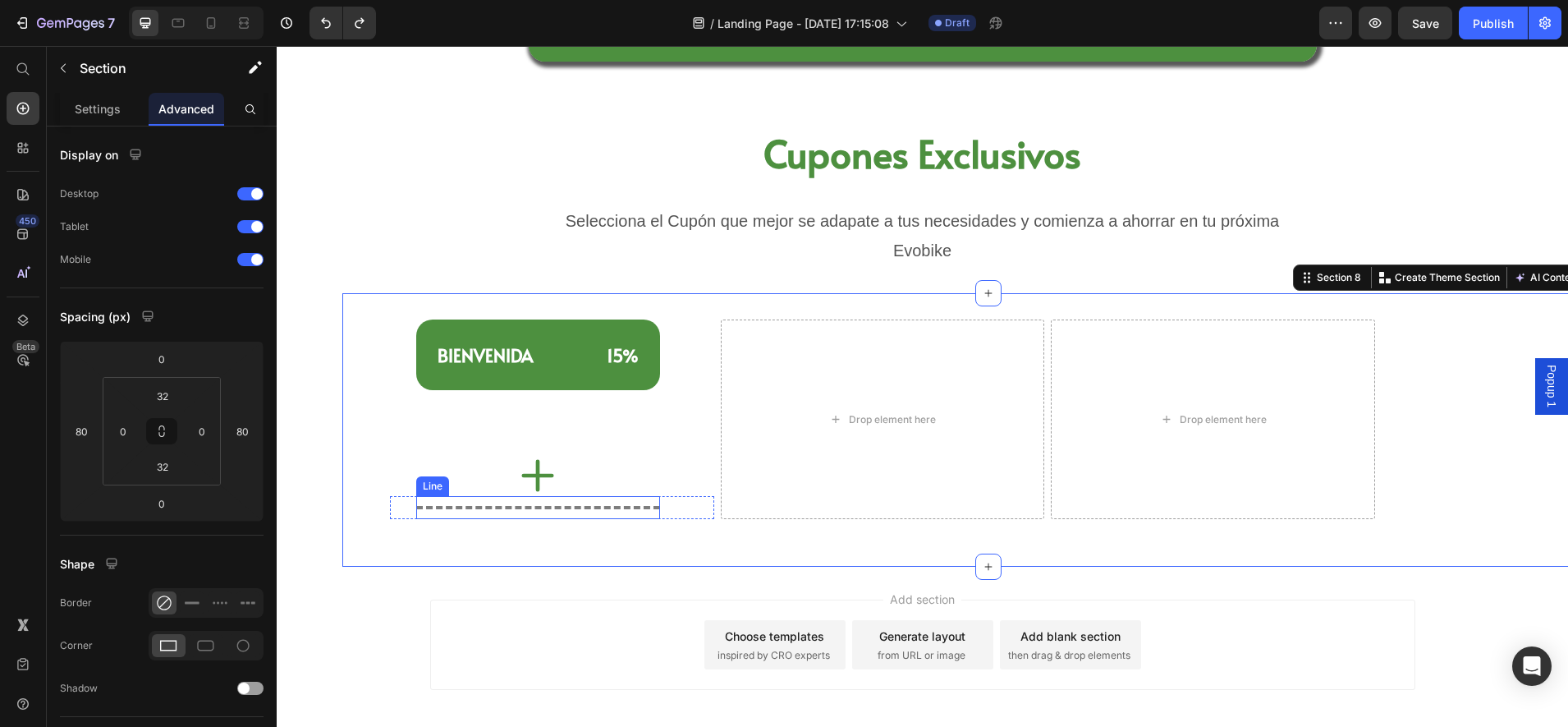 click at bounding box center (538, 508) 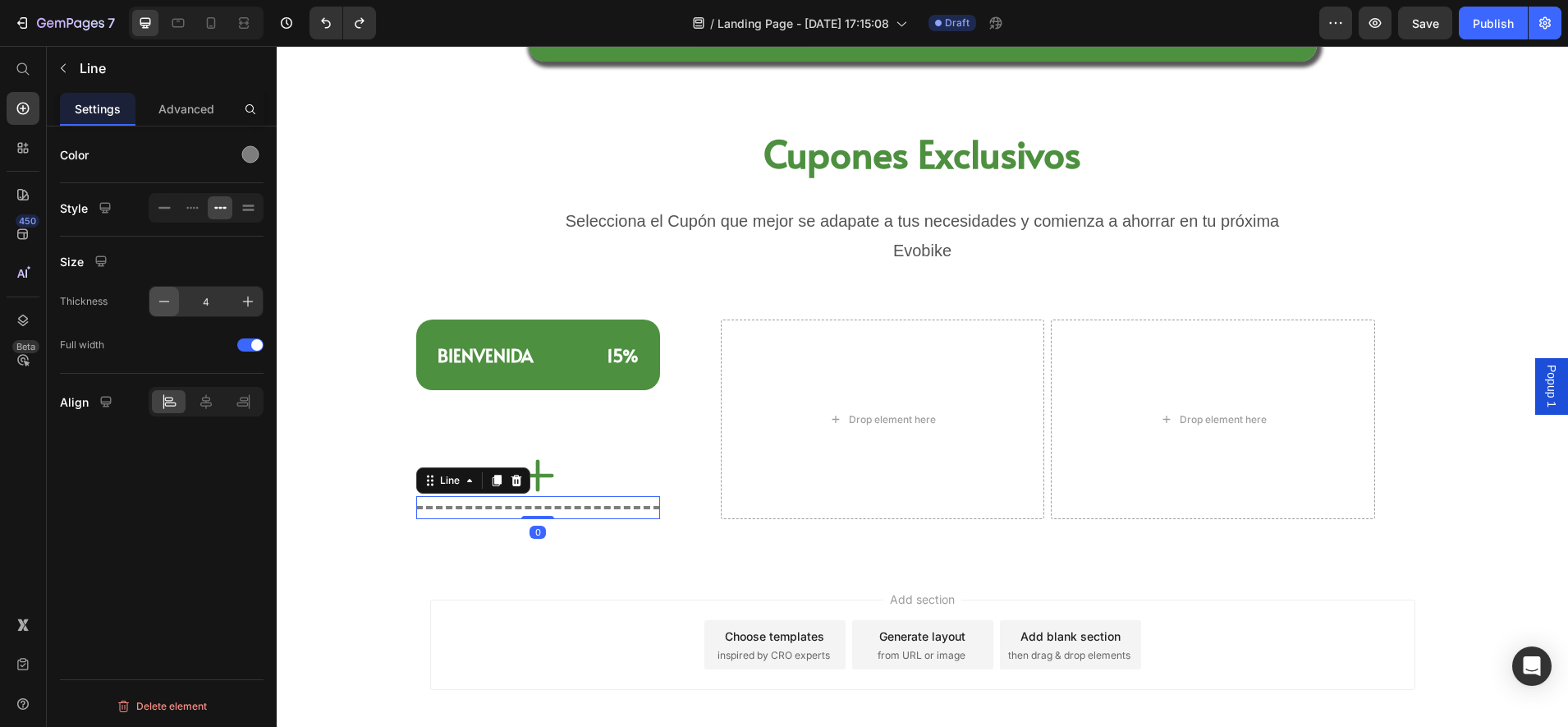 click at bounding box center [164, 301] 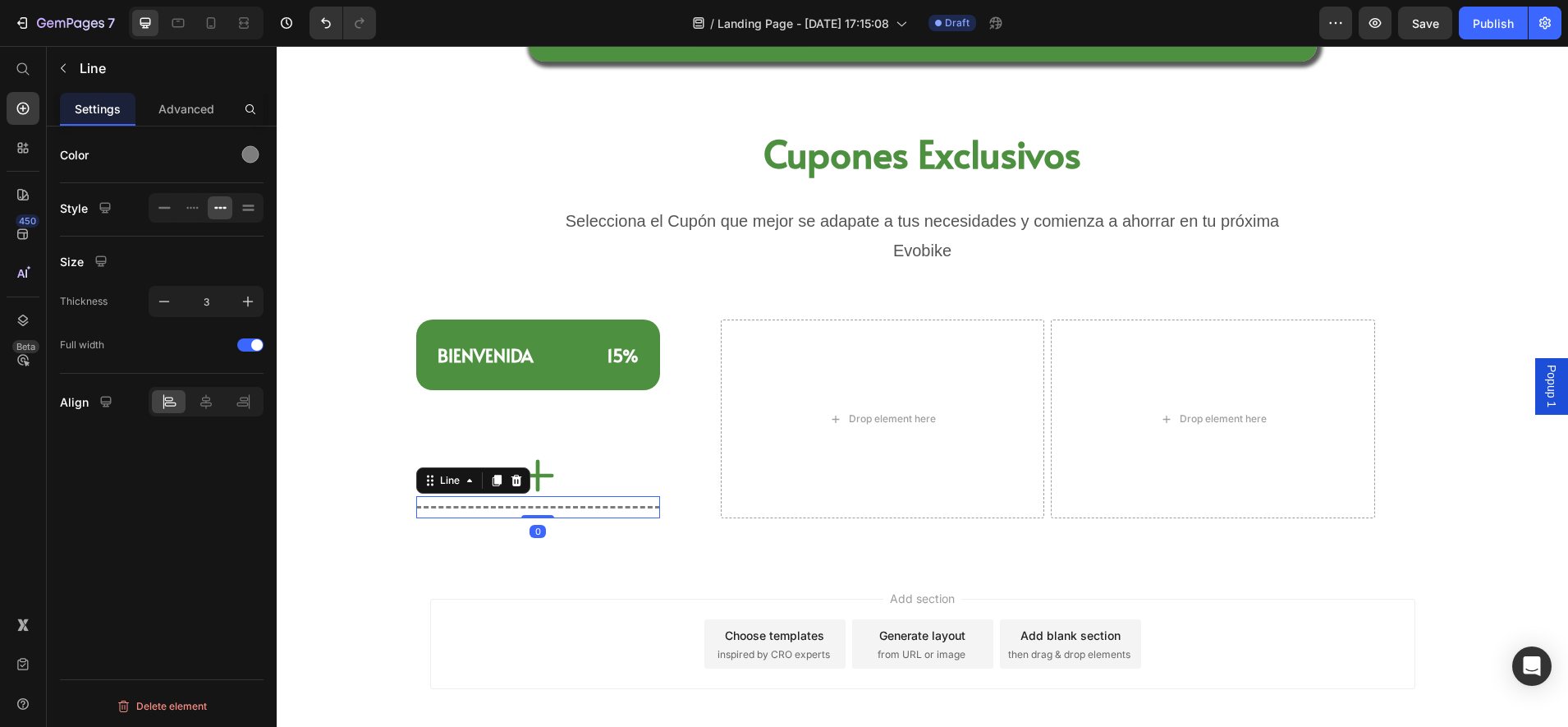 click on "⁠⁠⁠⁠⁠⁠⁠ BIENVENIDA                  15%   Heading
Icon                Title Line   0 Row
Drop element here
Drop element here Row" at bounding box center (988, 430) 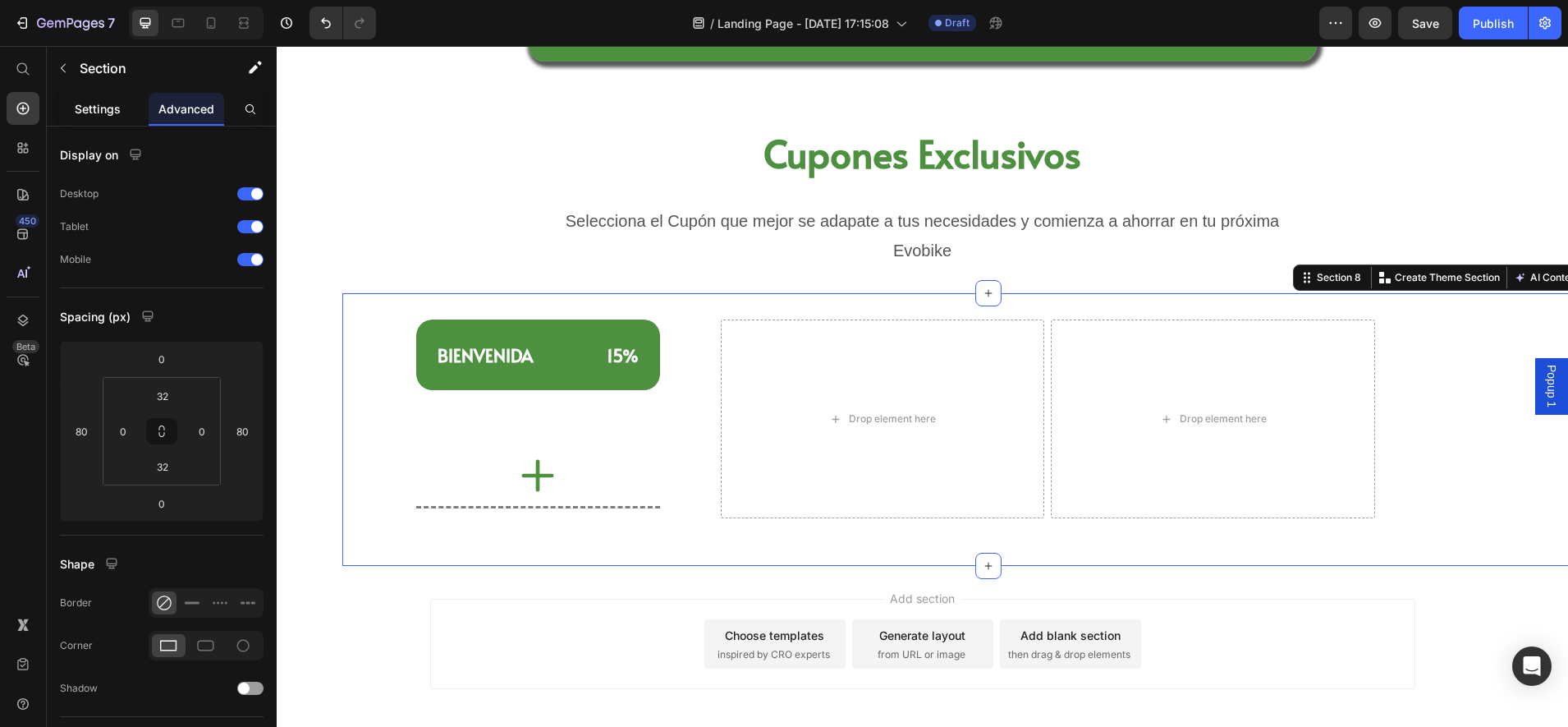 click on "Settings" at bounding box center (98, 108) 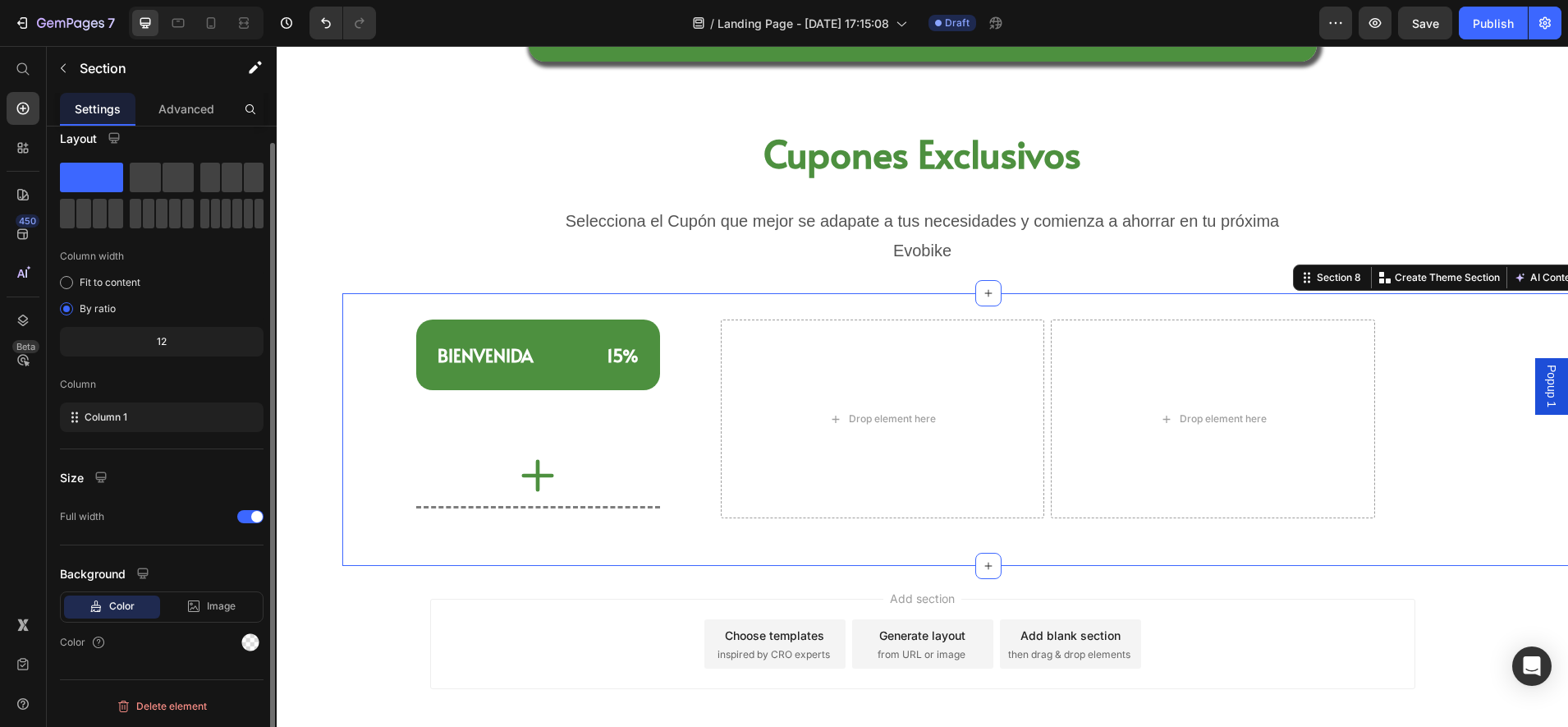 scroll, scrollTop: 0, scrollLeft: 0, axis: both 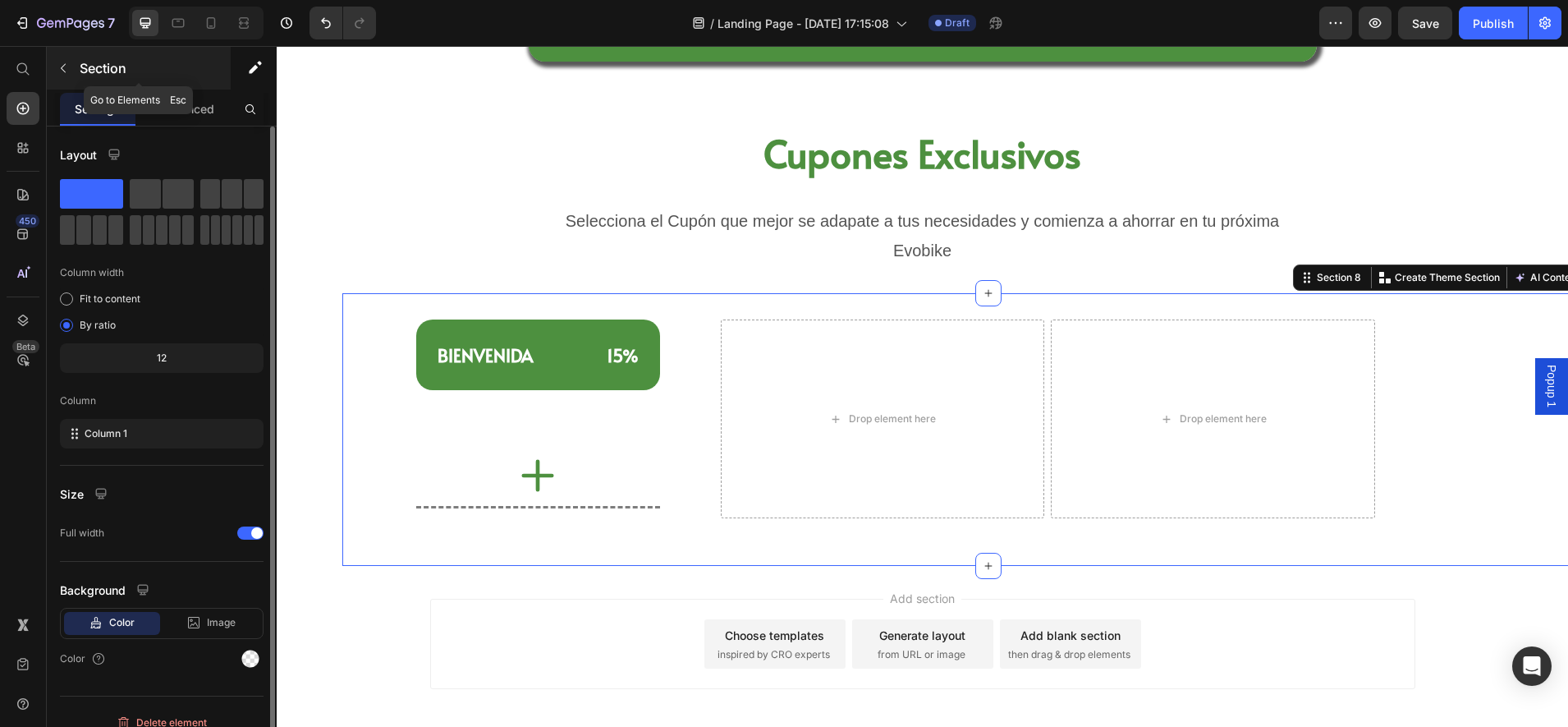 click at bounding box center (63, 68) 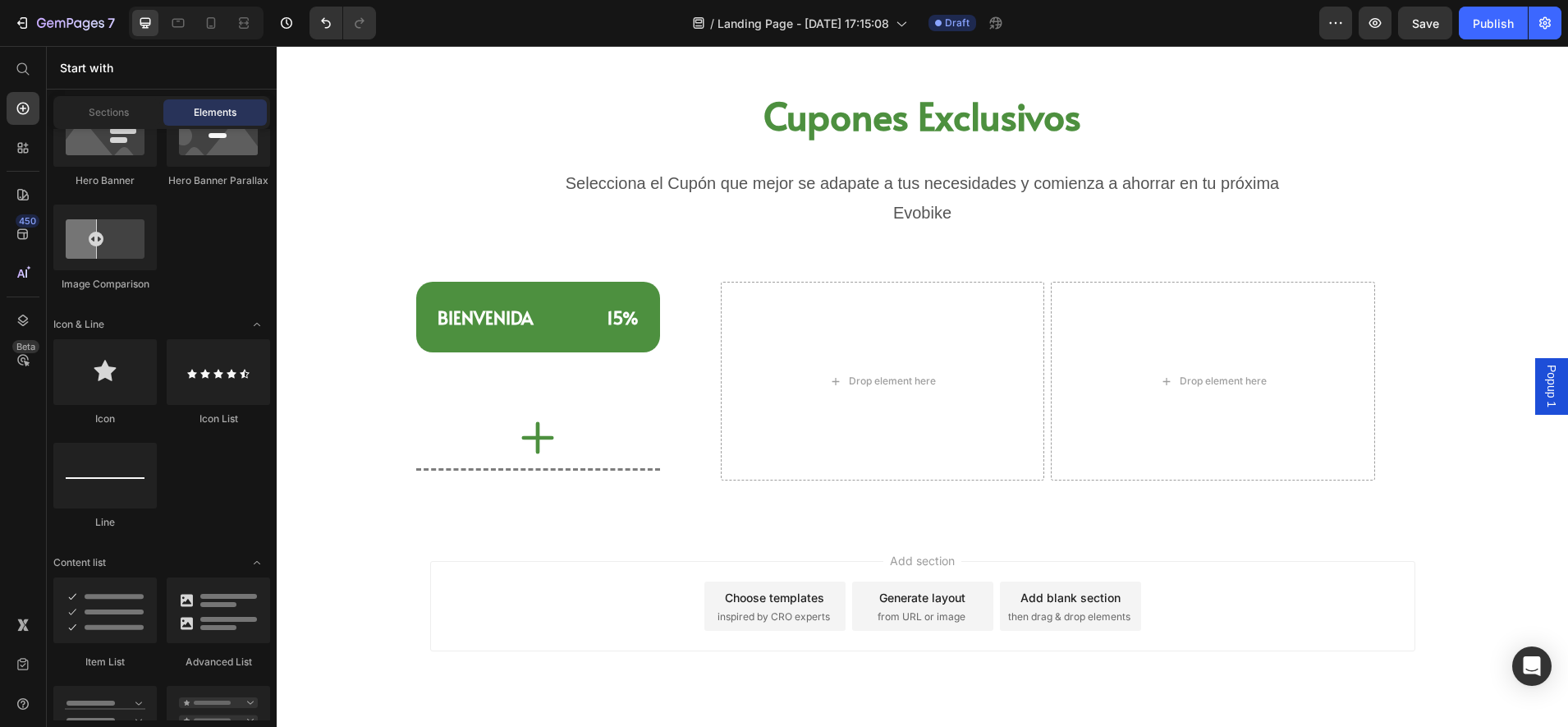 scroll, scrollTop: 1691, scrollLeft: 0, axis: vertical 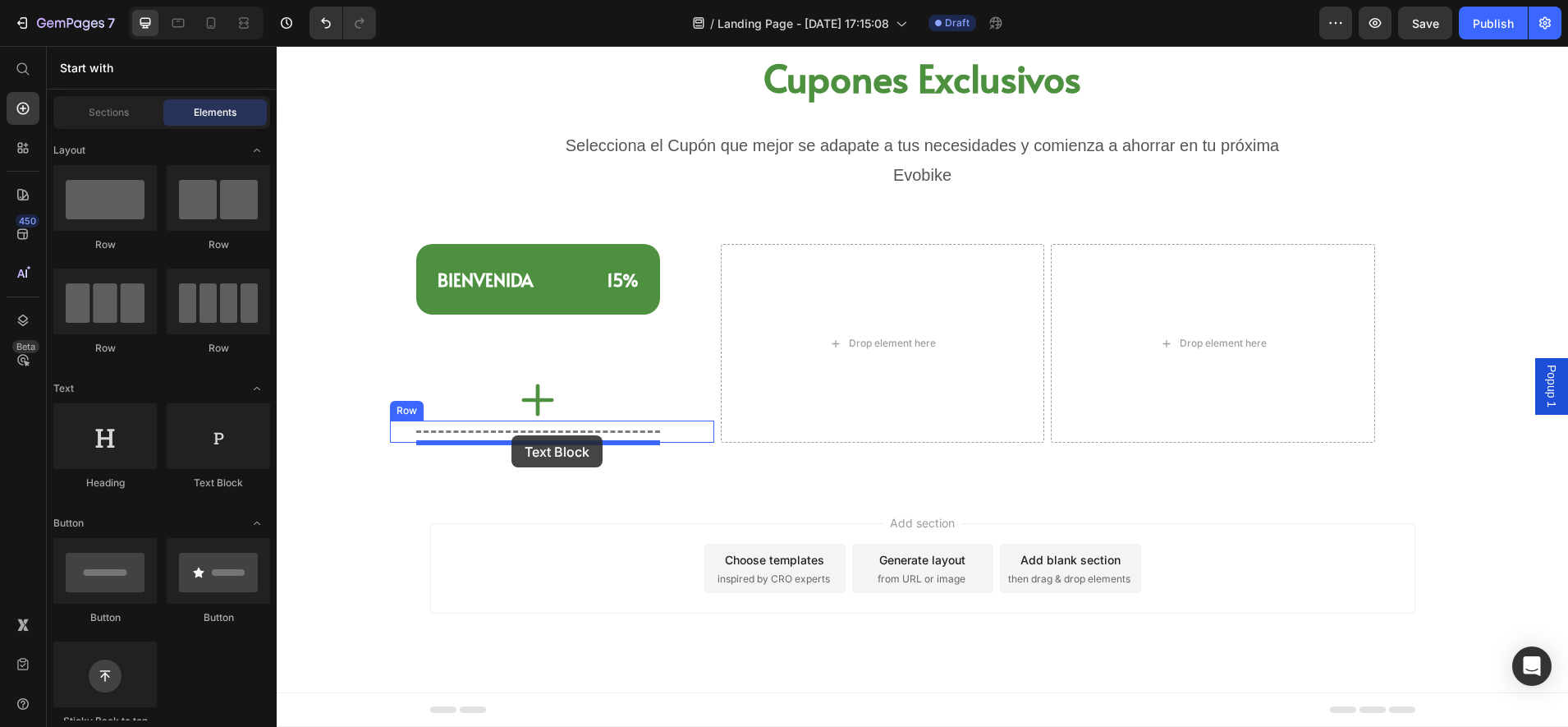 drag, startPoint x: 496, startPoint y: 505, endPoint x: 511, endPoint y: 435, distance: 71.58911 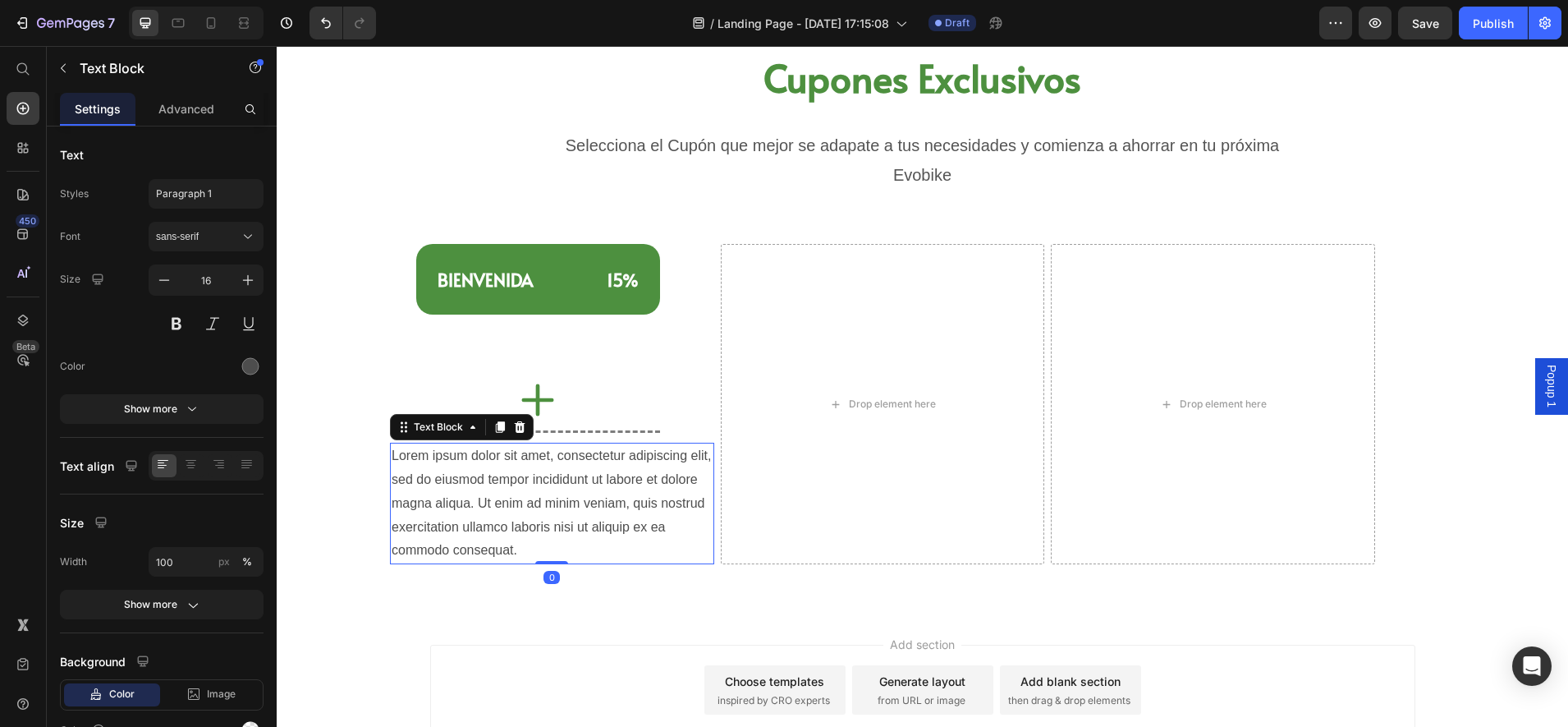 click on "Lorem ipsum dolor sit amet, consectetur adipiscing elit, sed do eiusmod tempor incididunt ut labore et dolore magna aliqua. Ut enim ad minim veniam, quis nostrud exercitation ullamco laboris nisi ut aliquip ex ea commodo consequat." at bounding box center [552, 504] 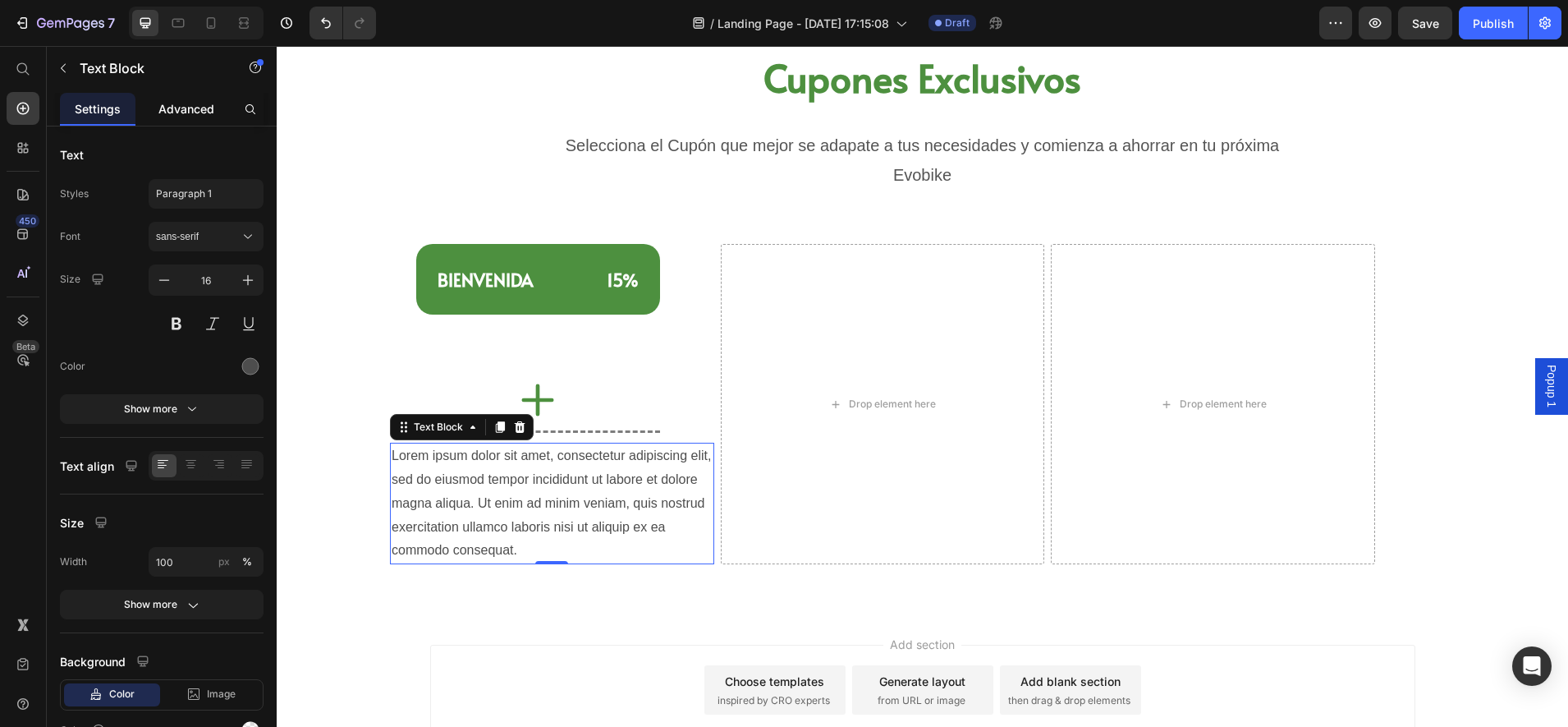 click on "Advanced" 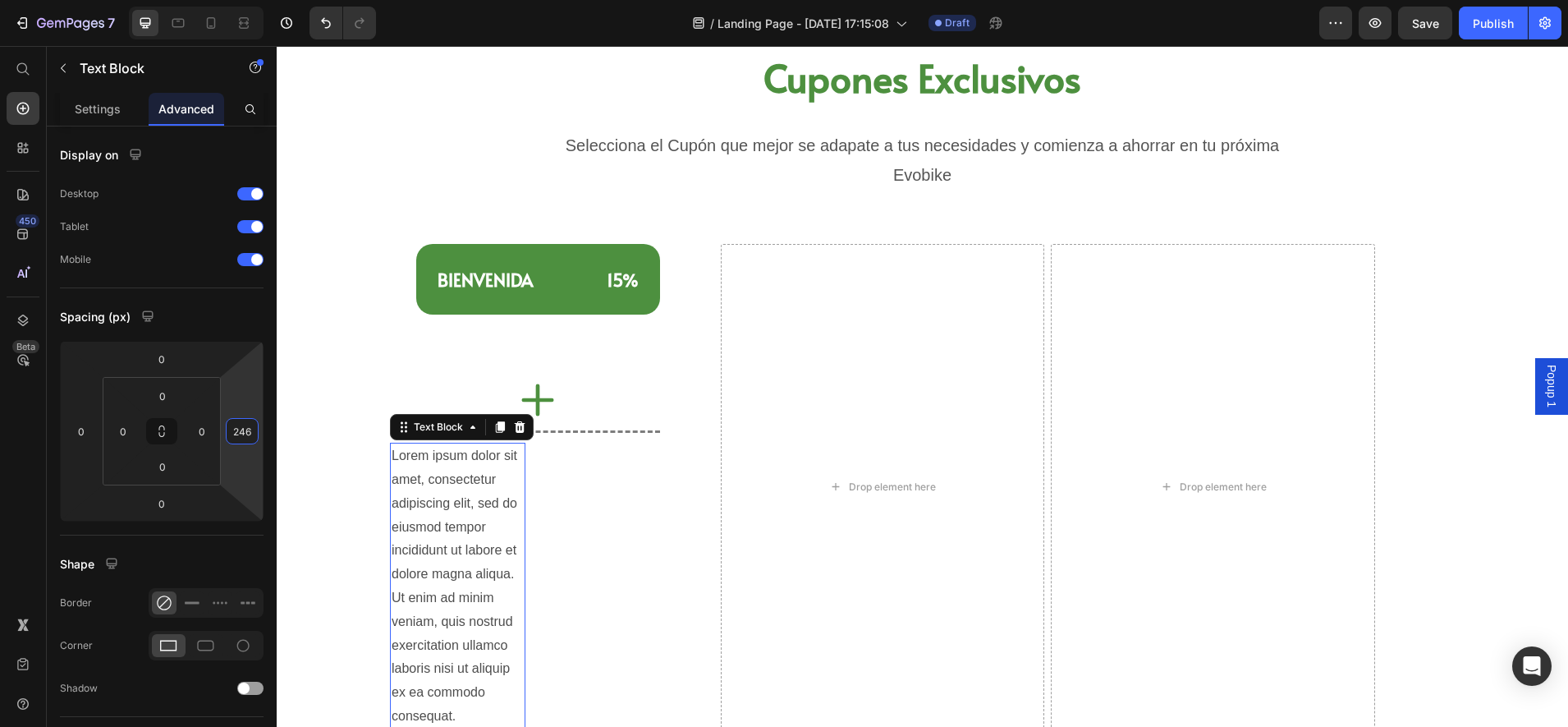 type on "252" 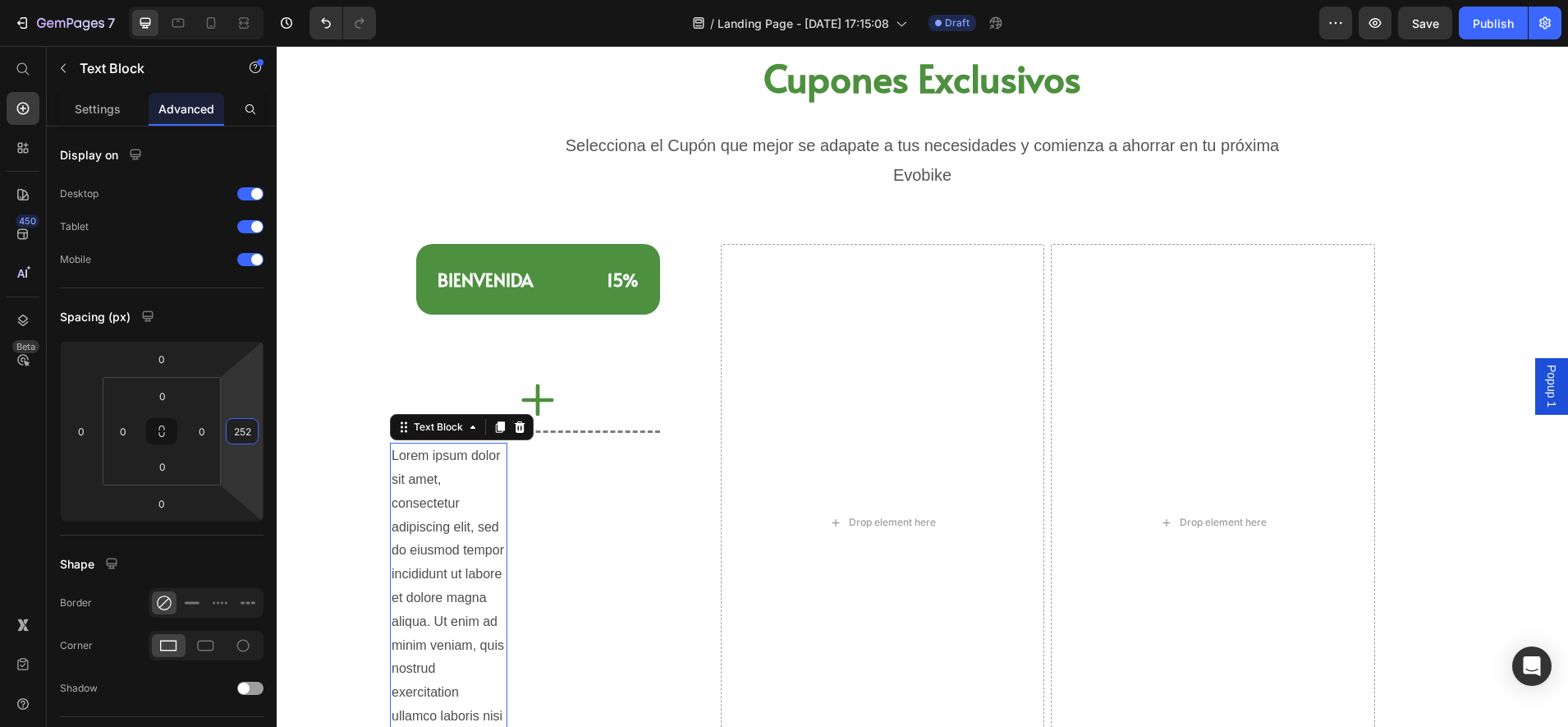 drag, startPoint x: 248, startPoint y: 480, endPoint x: 253, endPoint y: 351, distance: 129.09686 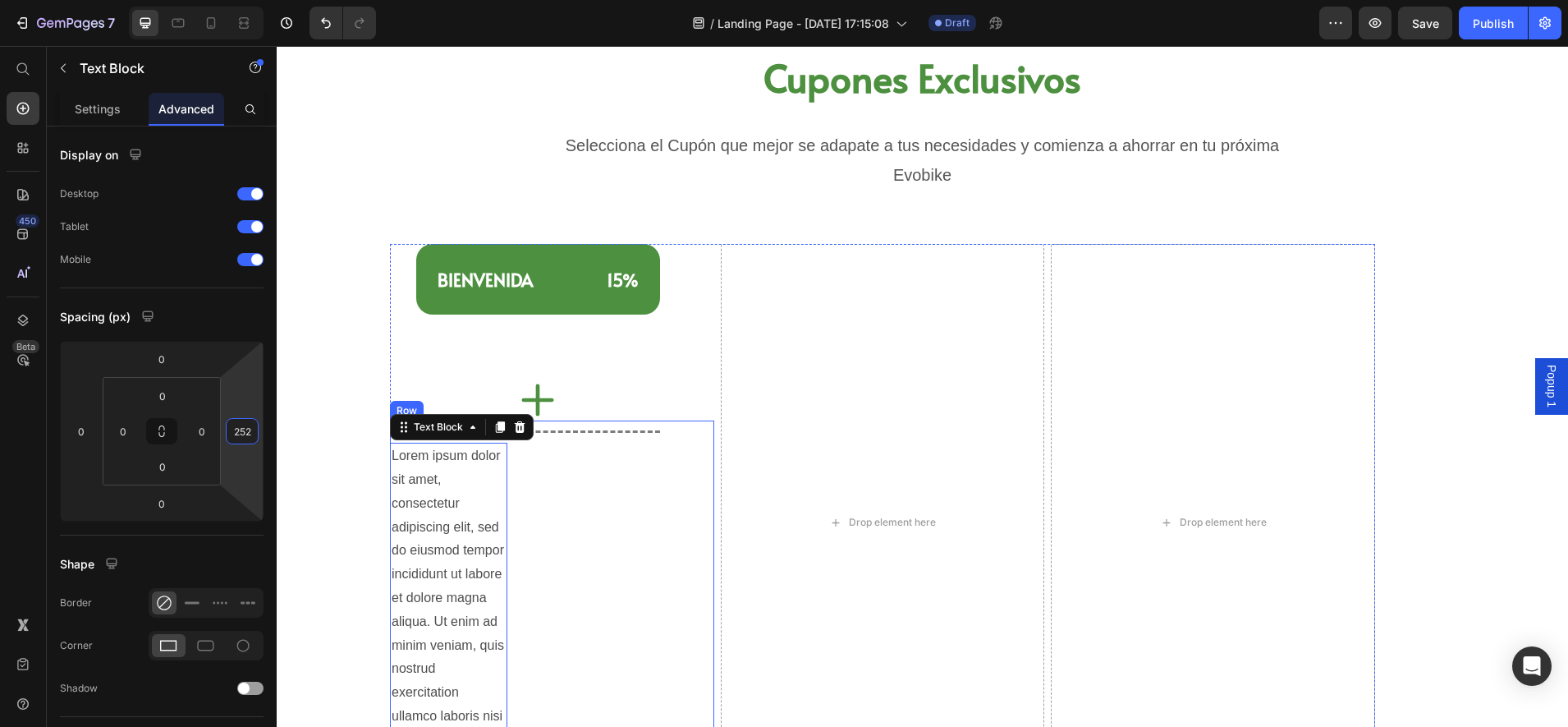 drag, startPoint x: 525, startPoint y: 628, endPoint x: 441, endPoint y: 614, distance: 85.158675 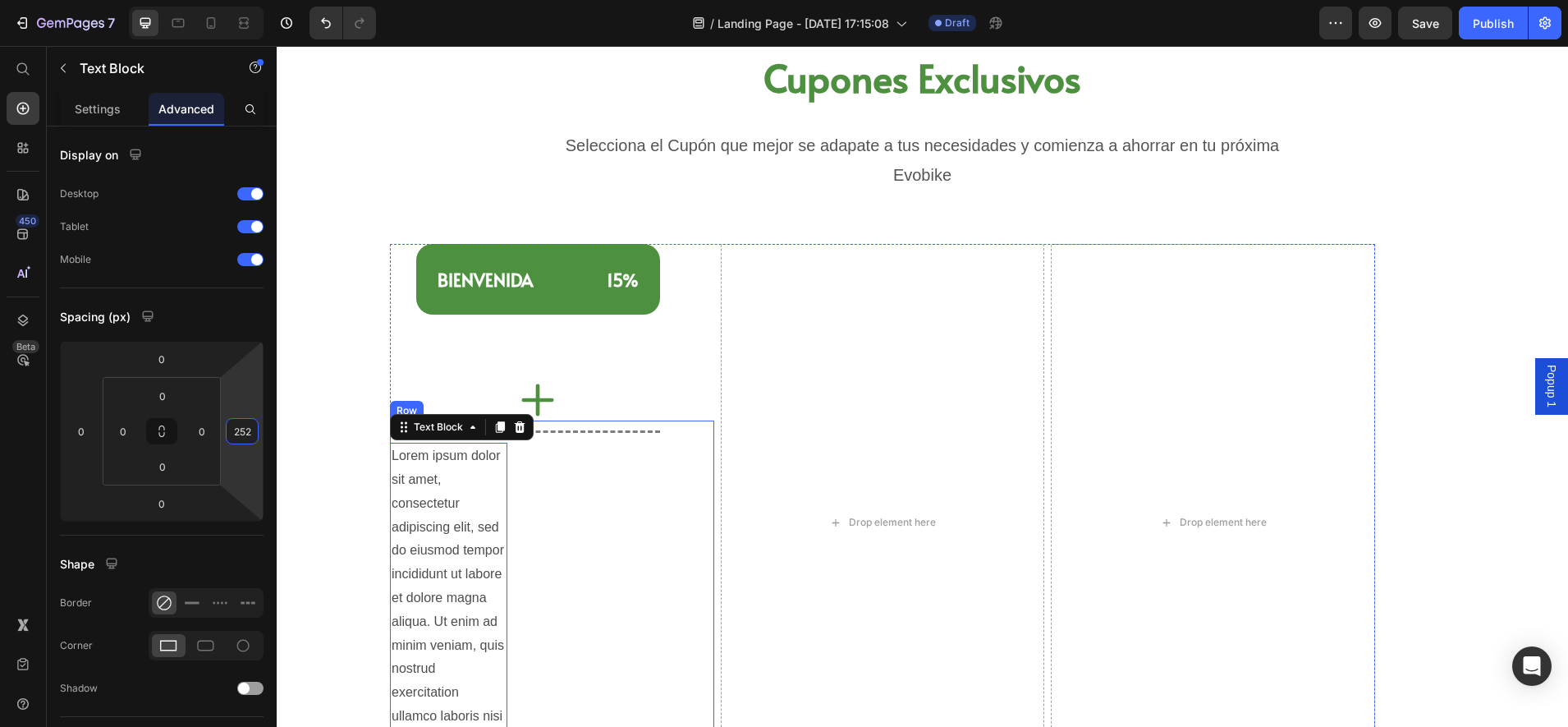 click on "Title Line Lorem ipsum dolor sit amet, consectetur adipiscing elit, sed do eiusmod tempor incididunt ut labore et dolore magna aliqua. Ut enim ad minim veniam, quis nostrud exercitation ullamco laboris nisi ut aliquip ex ea commodo consequat. Text Block   0" at bounding box center [552, 610] 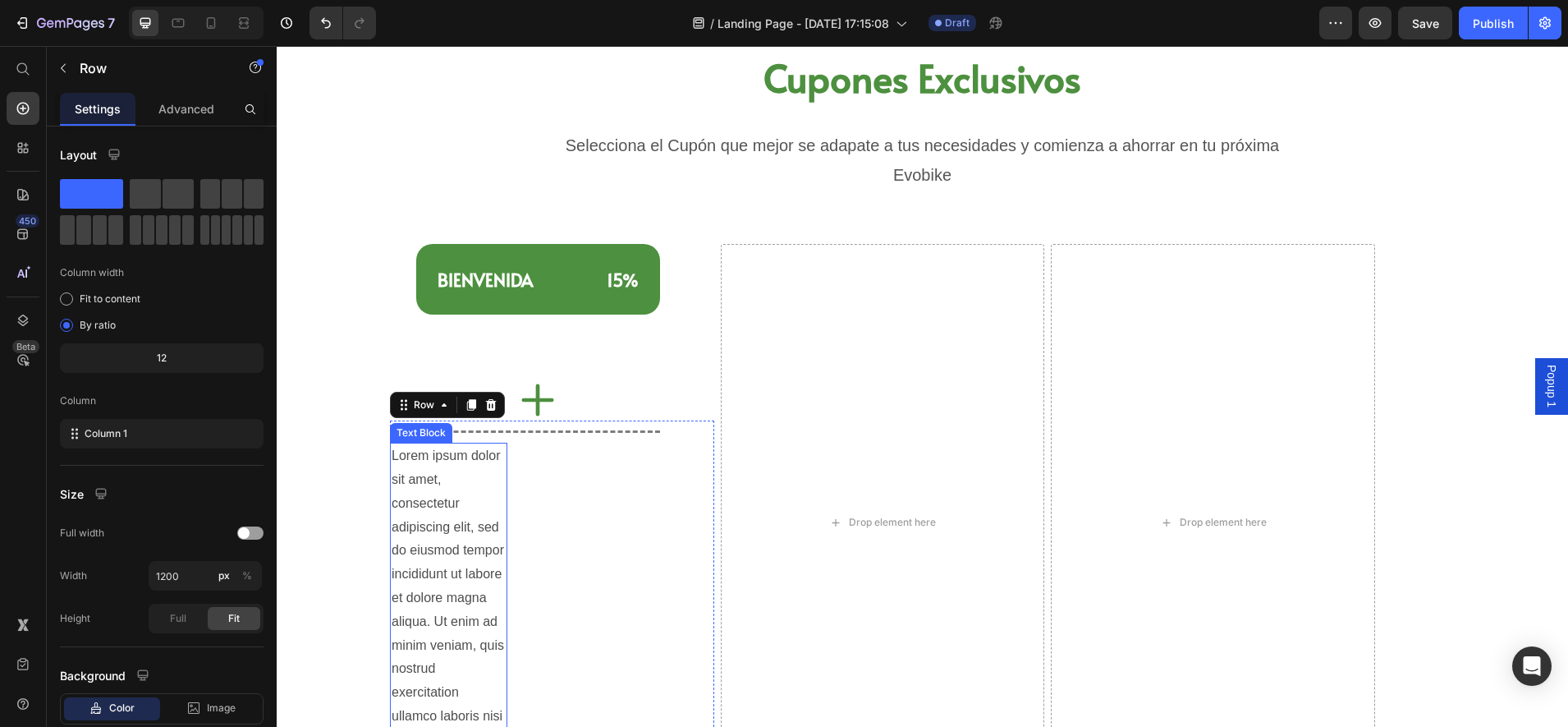 click on "Lorem ipsum dolor sit amet, consectetur adipiscing elit, sed do eiusmod tempor incididunt ut labore et dolore magna aliqua. Ut enim ad minim veniam, quis nostrud exercitation ullamco laboris nisi ut aliquip ex ea commodo consequat." at bounding box center (448, 622) 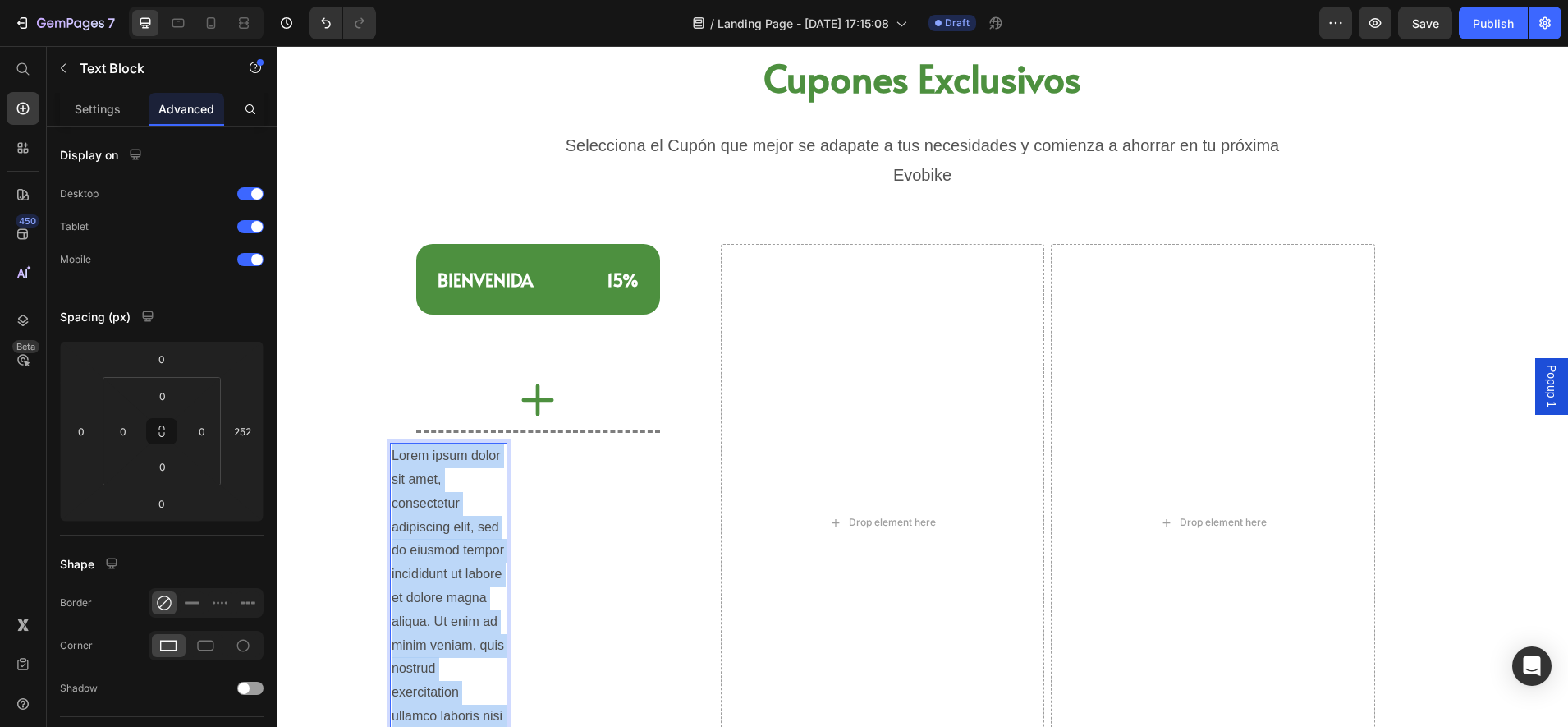 click on "Lorem ipsum dolor sit amet, consectetur adipiscing elit, sed do eiusmod tempor incididunt ut labore et dolore magna aliqua. Ut enim ad minim veniam, quis nostrud exercitation ullamco laboris nisi ut aliquip ex ea commodo consequat." at bounding box center [448, 622] 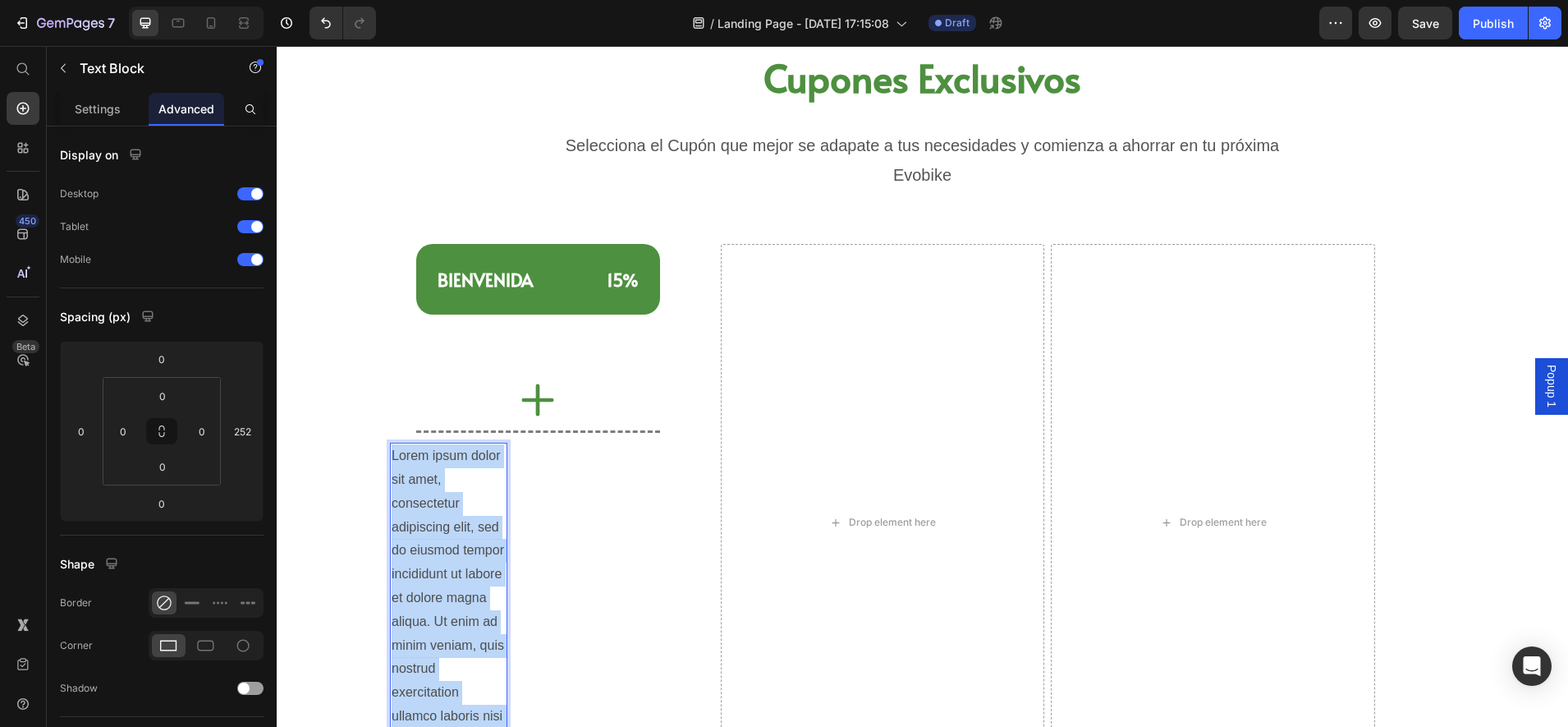 click on "Lorem ipsum dolor sit amet, consectetur adipiscing elit, sed do eiusmod tempor incididunt ut labore et dolore magna aliqua. Ut enim ad minim veniam, quis nostrud exercitation ullamco laboris nisi ut aliquip ex ea commodo consequat." at bounding box center [448, 622] 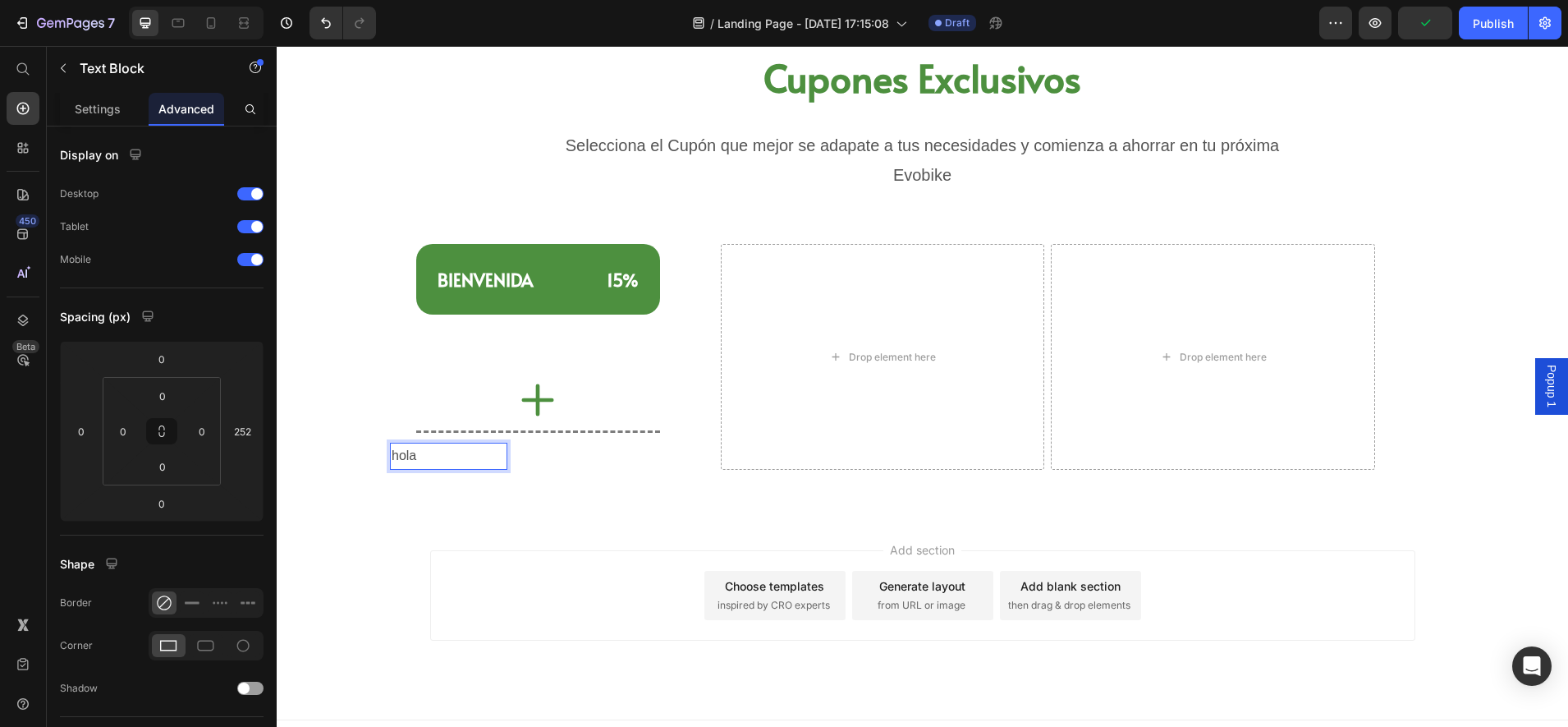 click on "hola" at bounding box center (448, 456) 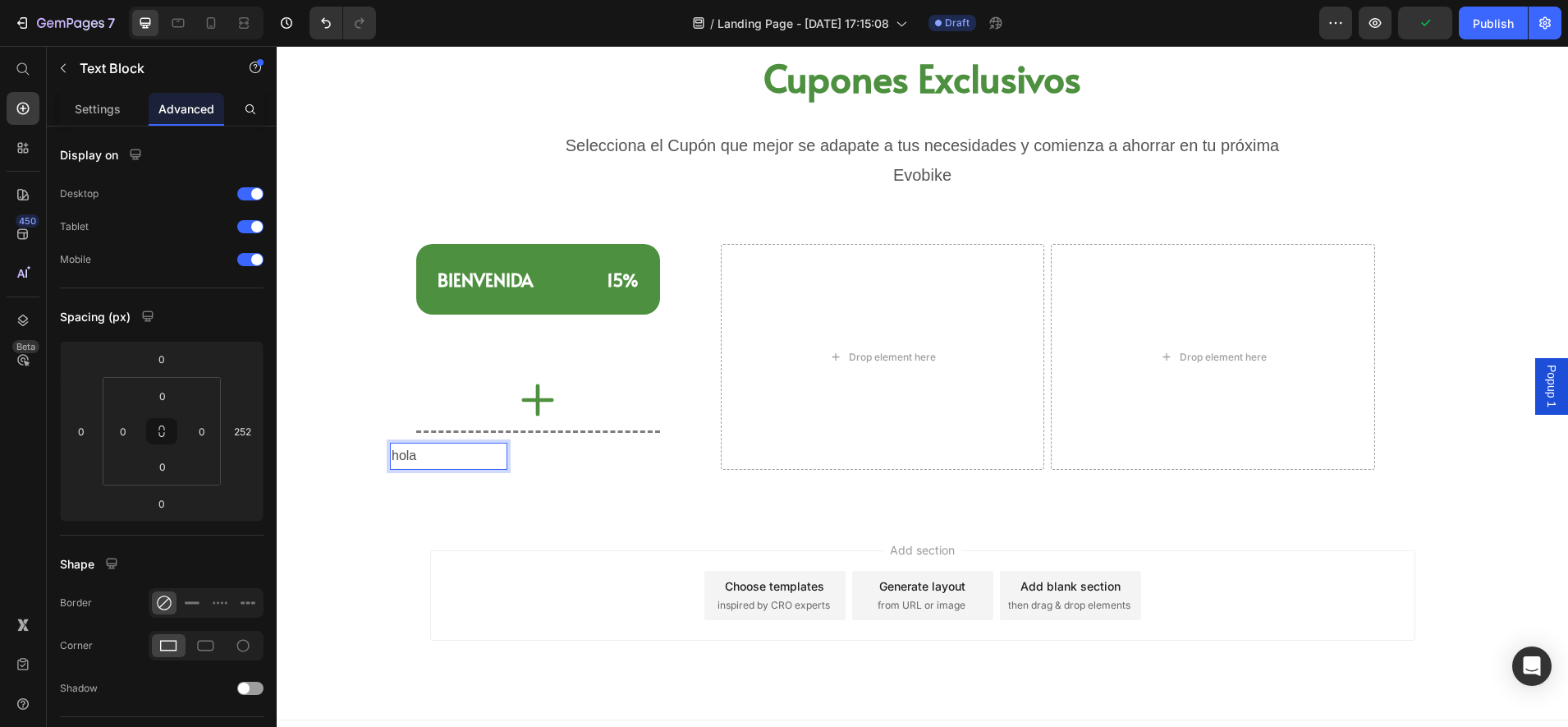 click on "hola" at bounding box center (448, 456) 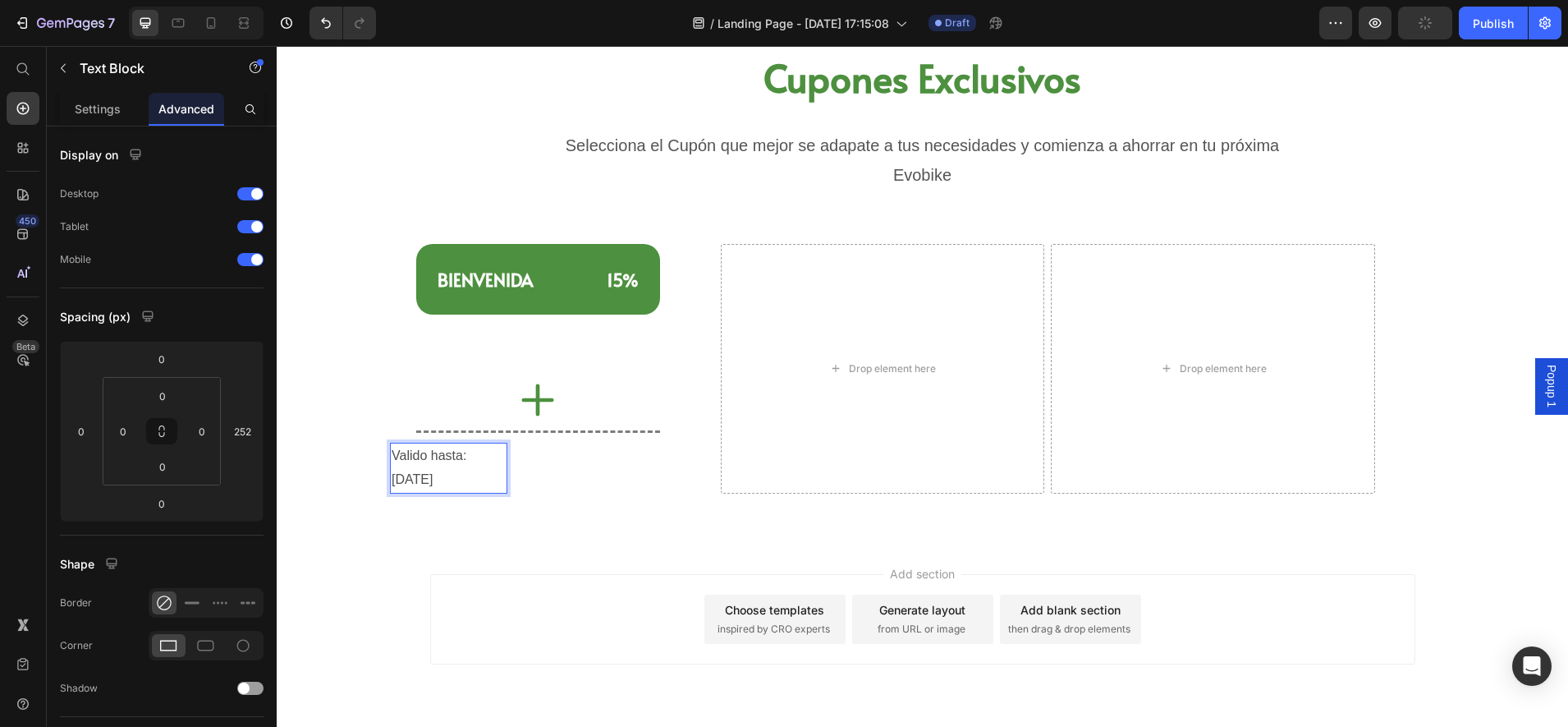 click on "Valido hasta:  [DATE]" at bounding box center (448, 468) 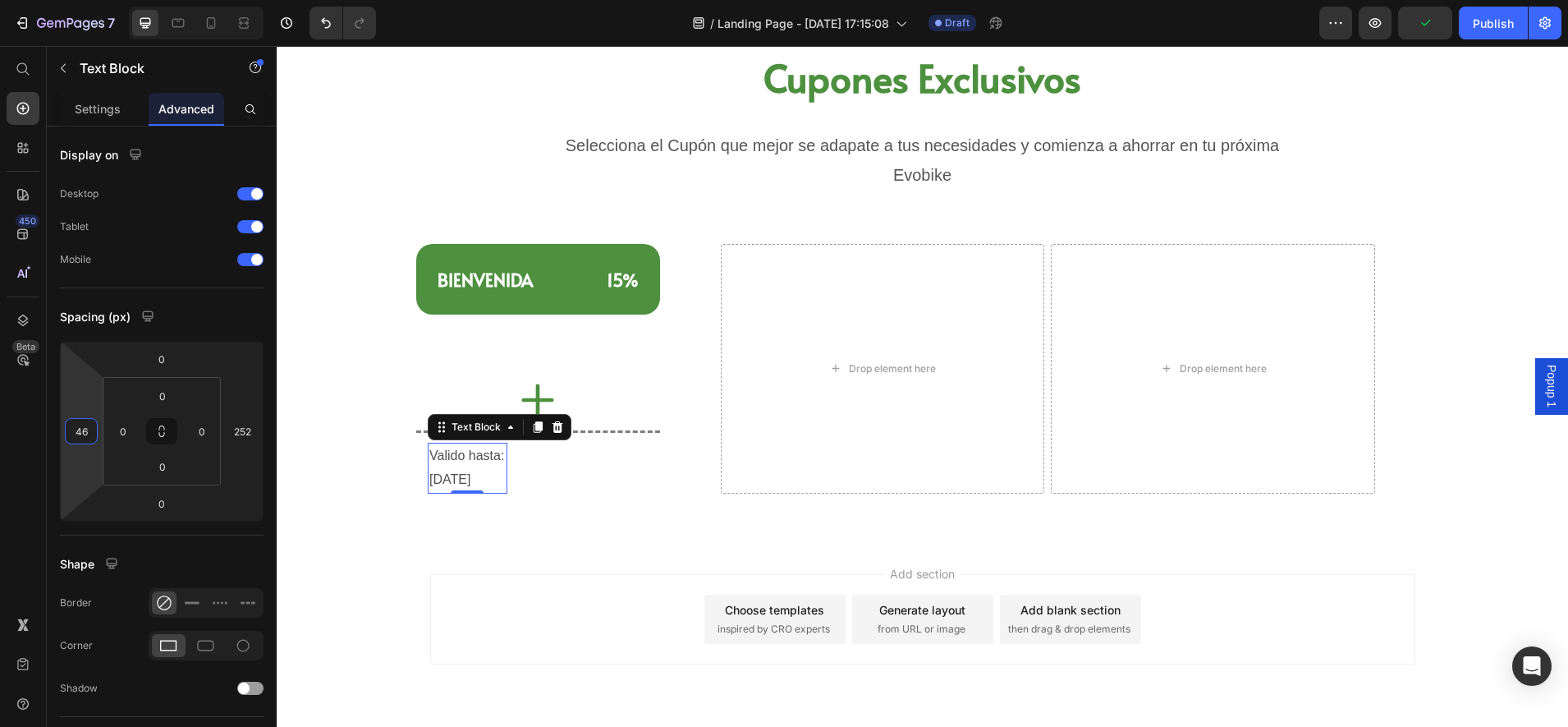 type on "48" 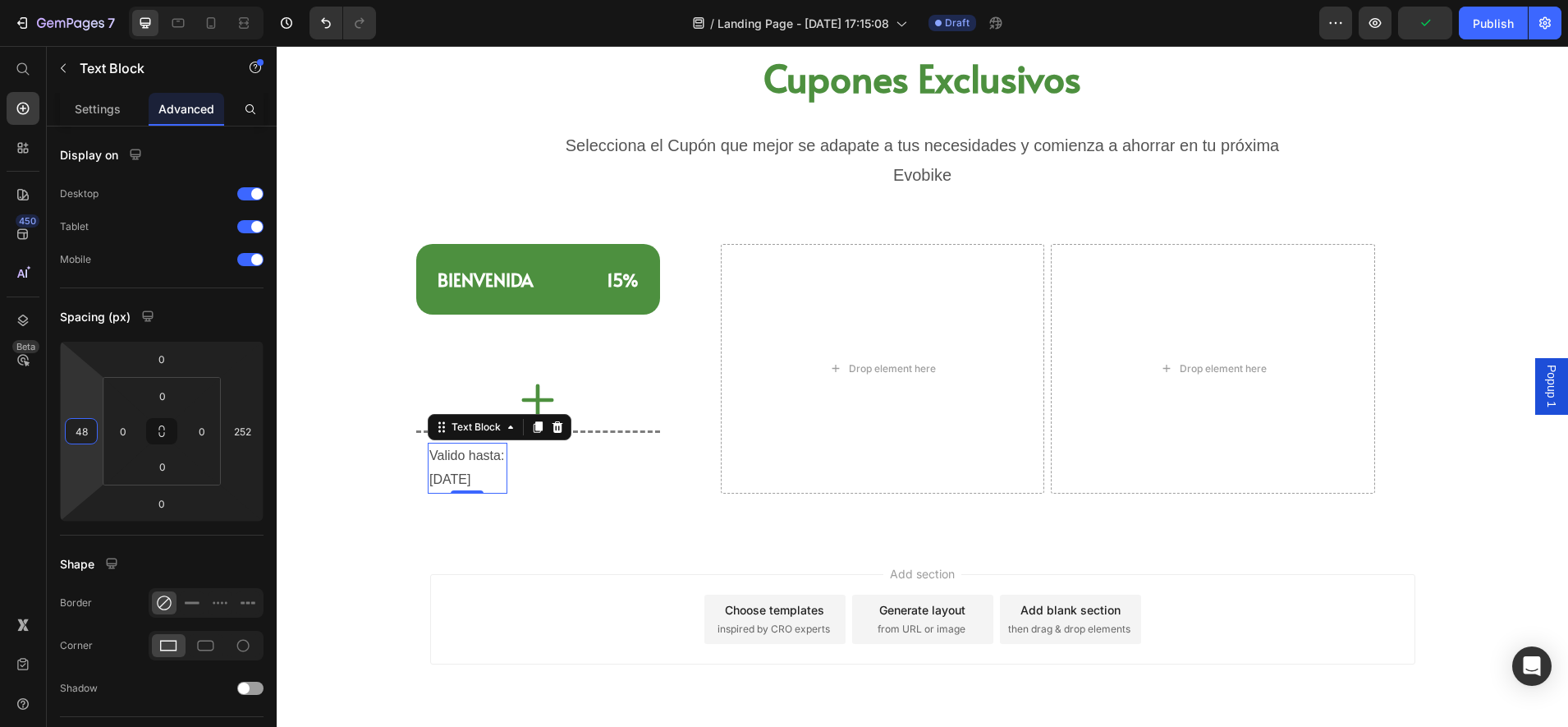 drag, startPoint x: 85, startPoint y: 473, endPoint x: 85, endPoint y: 449, distance: 24 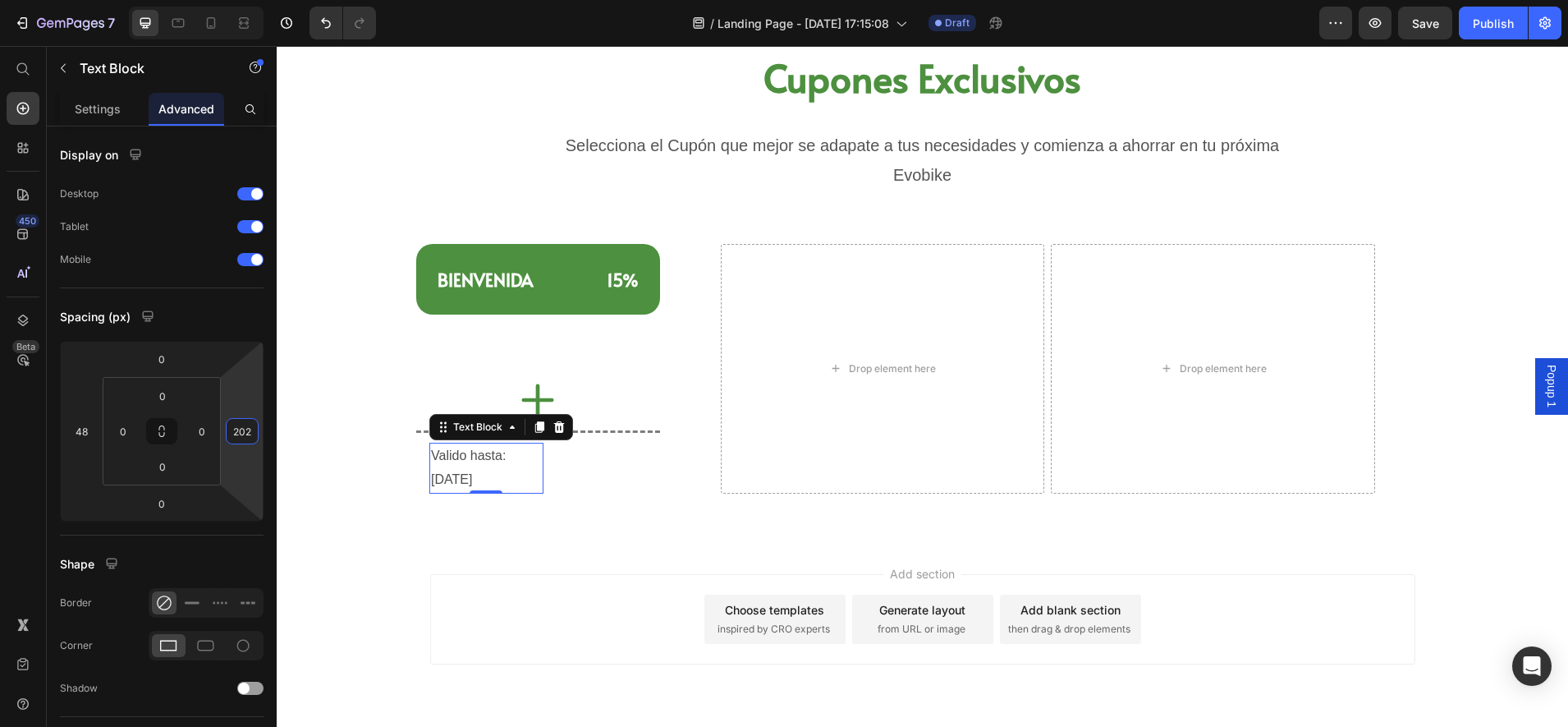 type on "200" 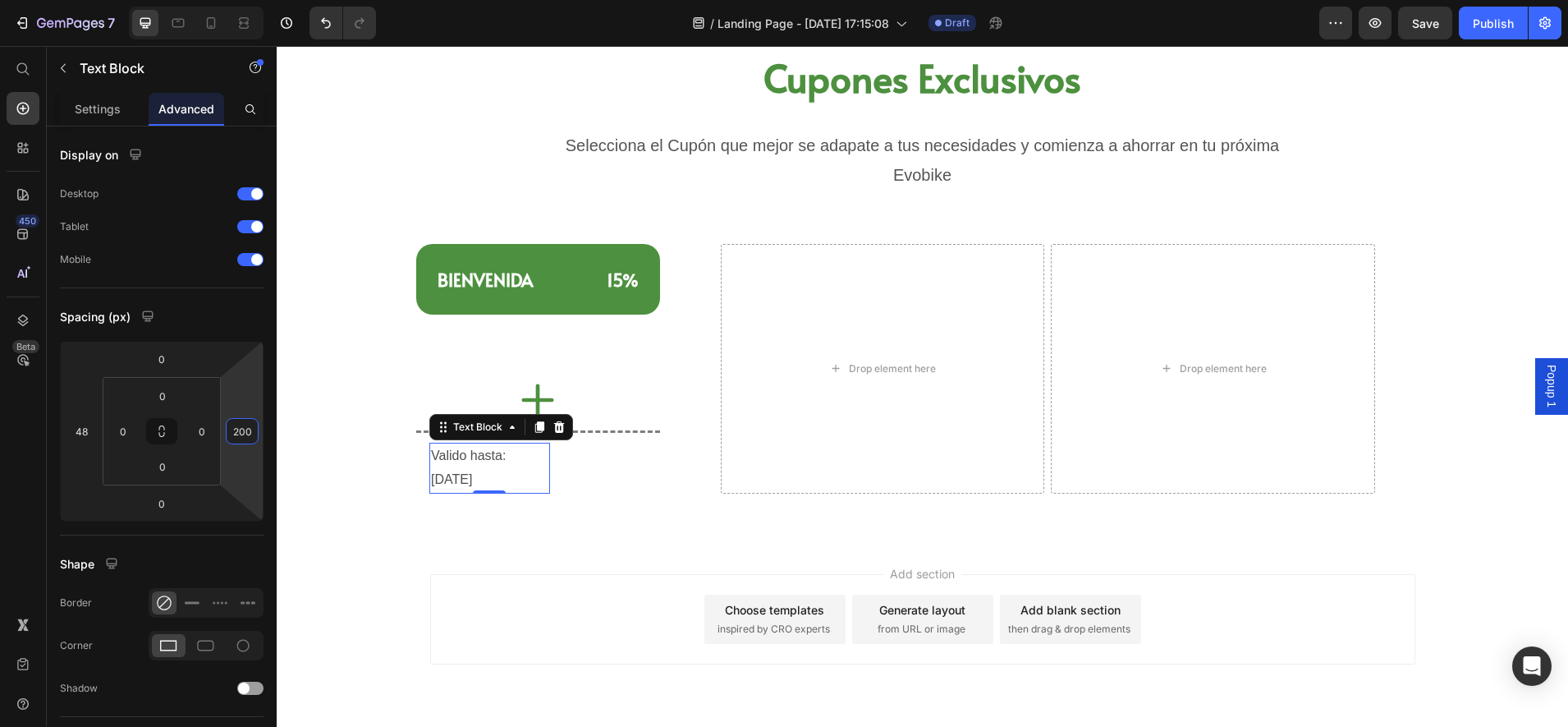 drag, startPoint x: 238, startPoint y: 455, endPoint x: 248, endPoint y: 482, distance: 28.7924 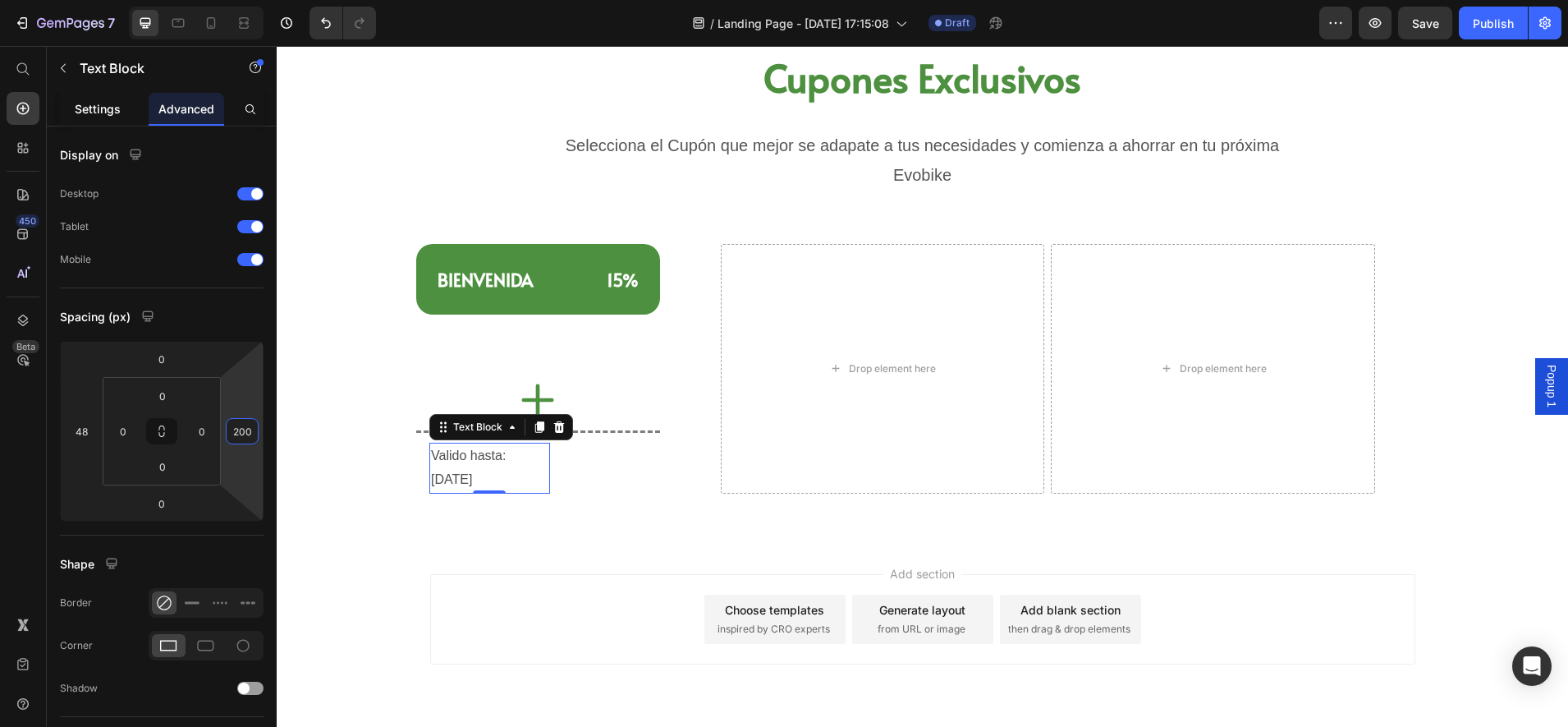 click on "Settings" at bounding box center (98, 108) 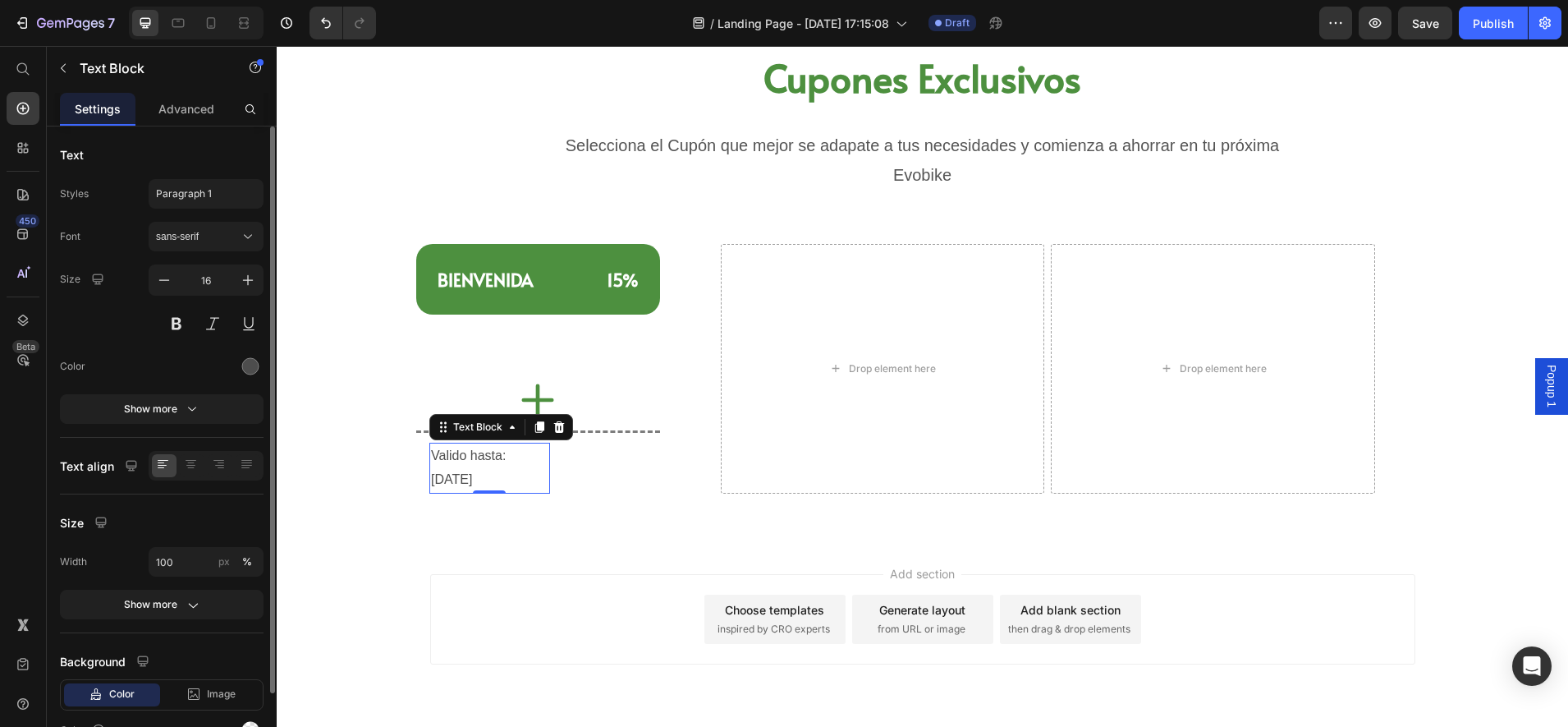 click 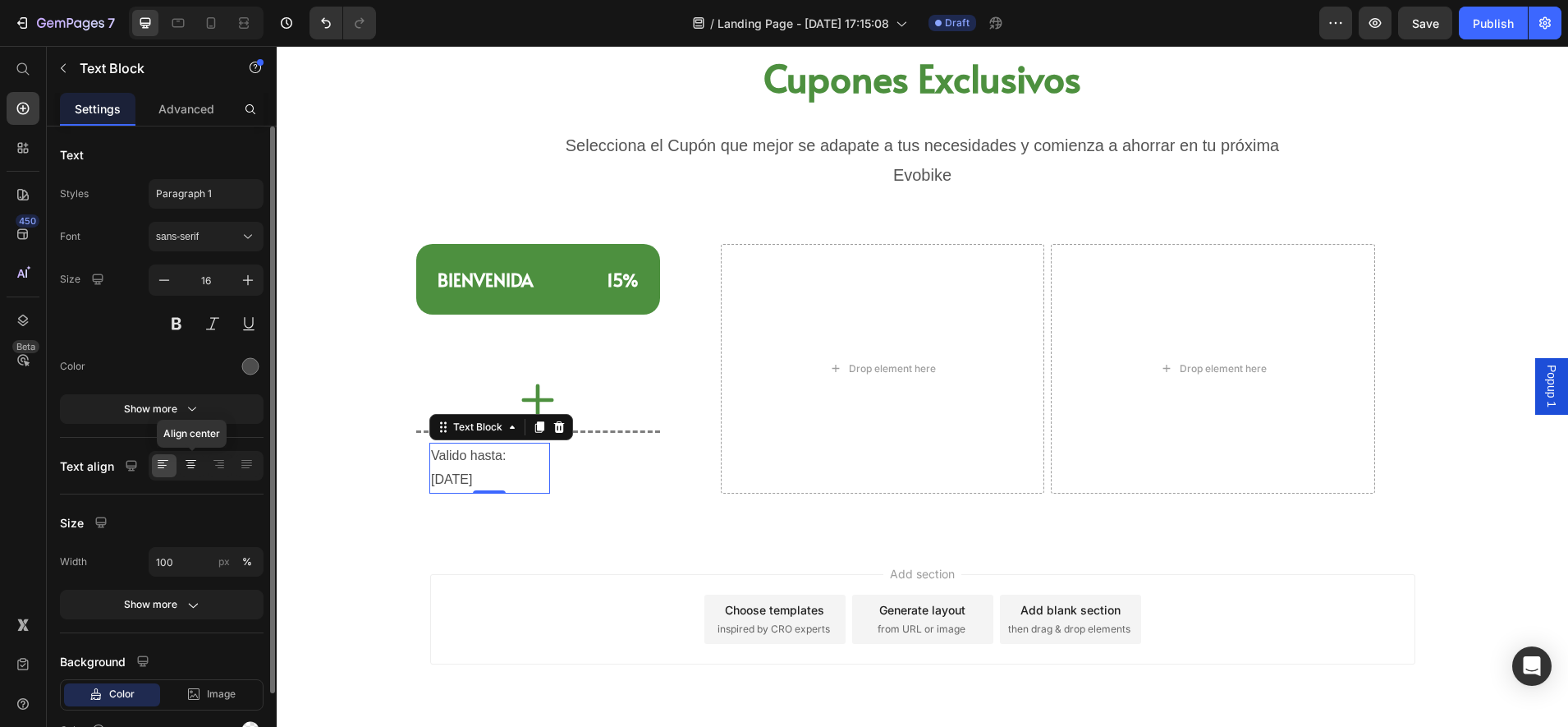 click 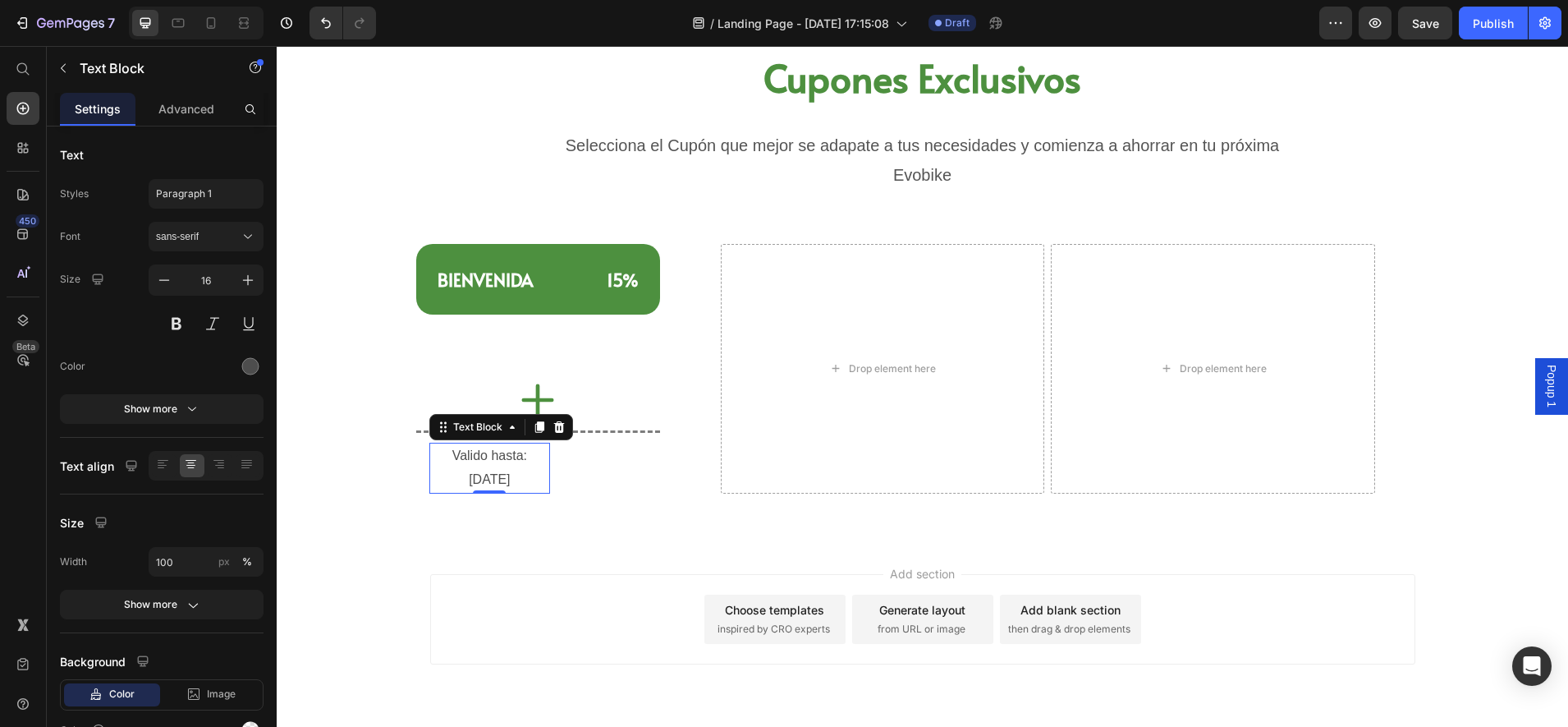 click on "Add section Choose templates inspired by CRO experts Generate layout from URL or image Add blank section then drag & drop elements" at bounding box center (923, 619) 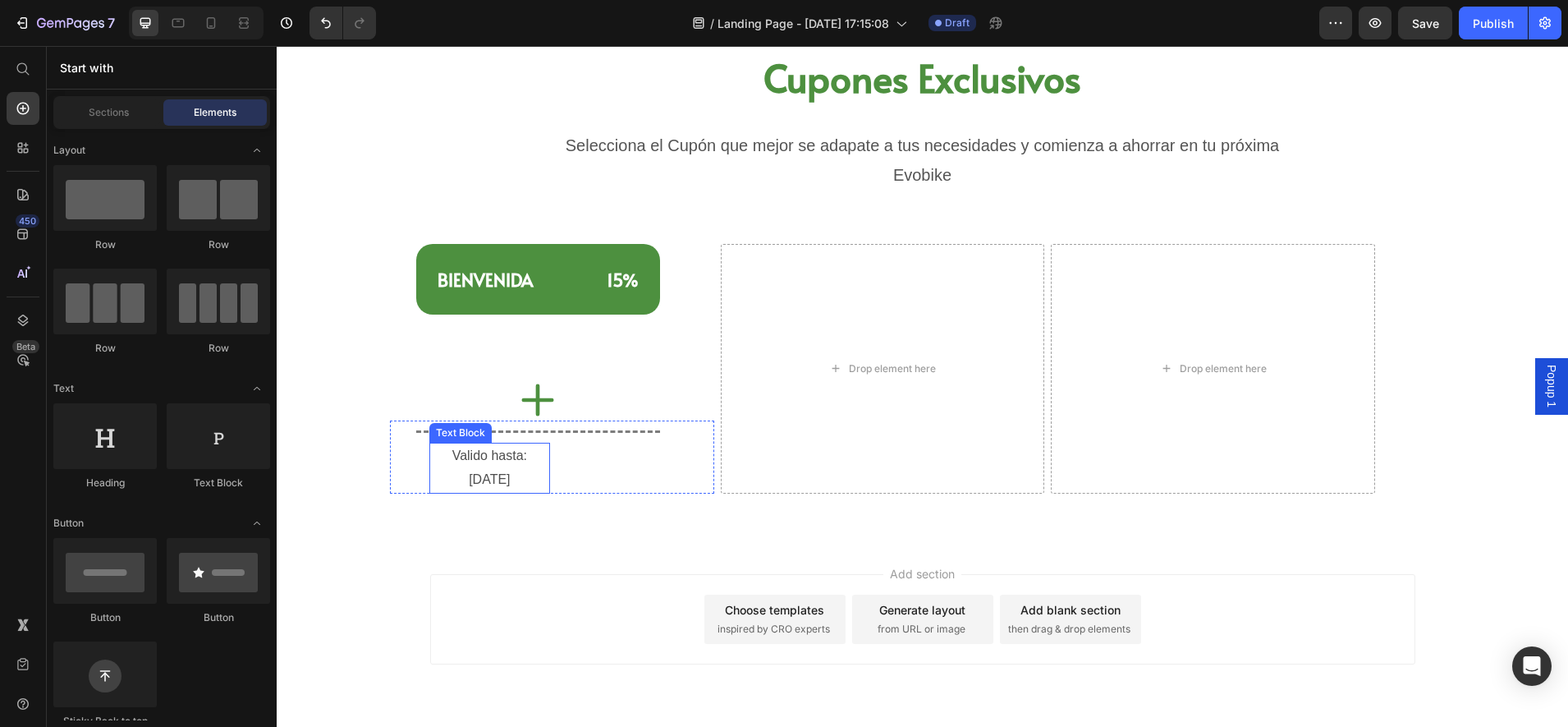 click on "Valido hasta:  [DATE]" at bounding box center (489, 468) 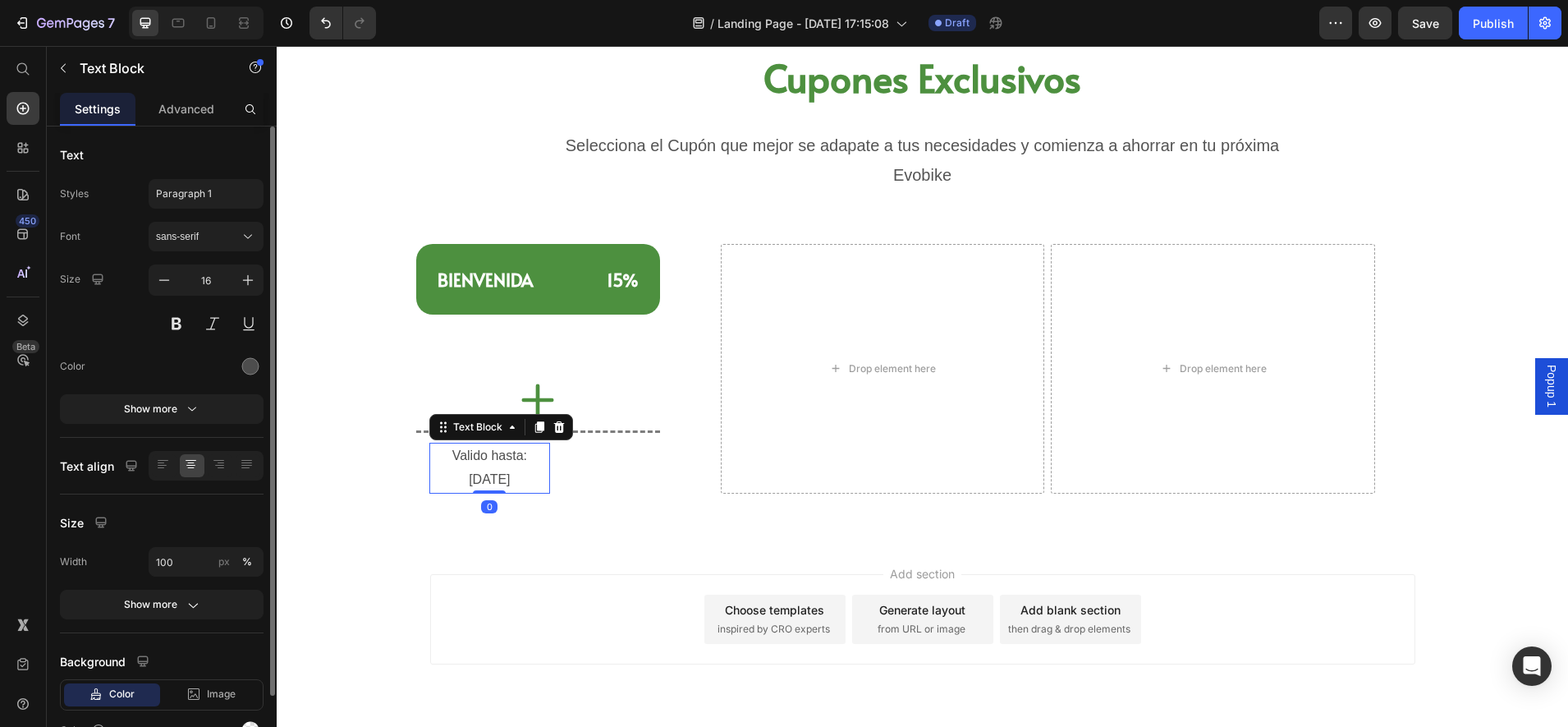 click on "Text Styles Paragraph 1 Font sans-serif Size 16 Color Show more Text align Size Width 100 px % Show more Background Color Image Video  Color   Delete element" at bounding box center [162, 494] 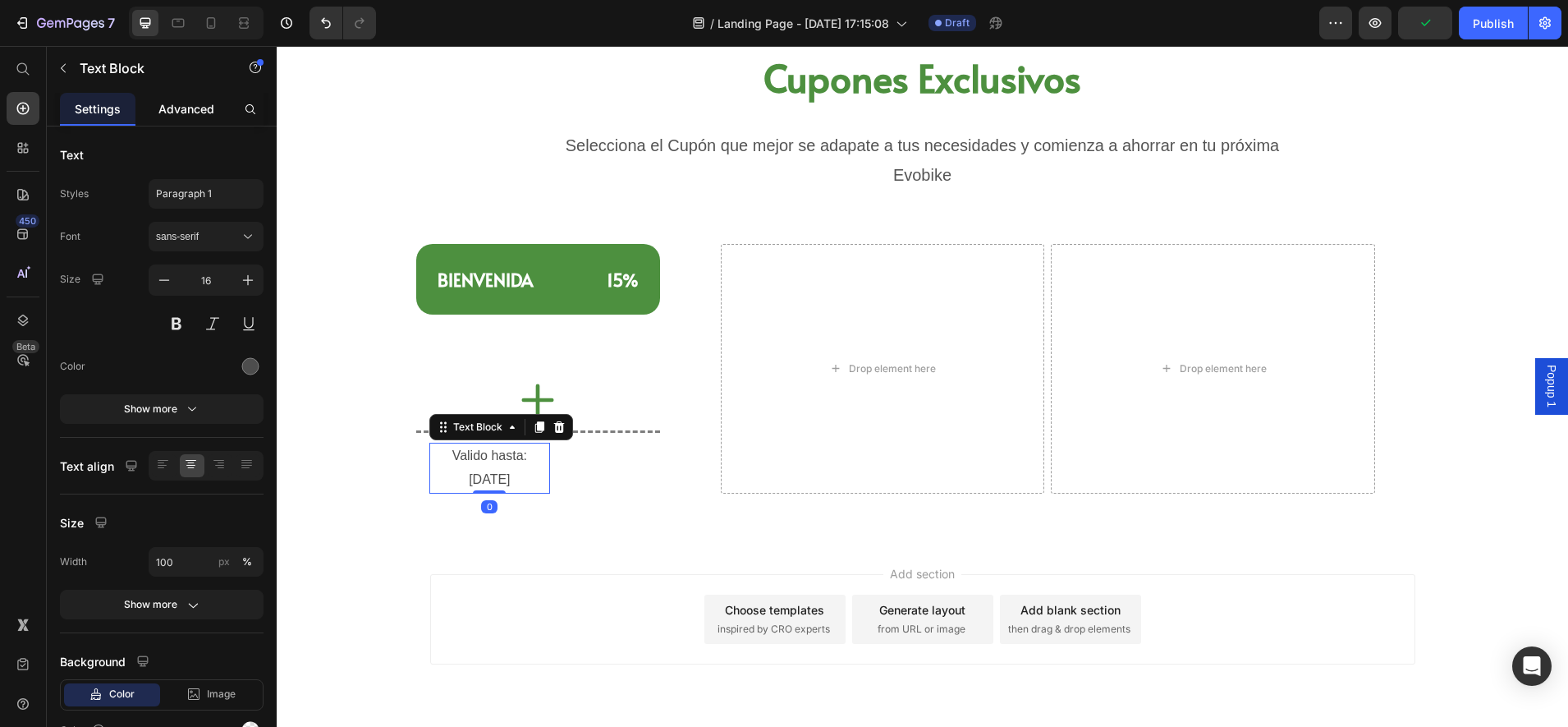 click on "Advanced" at bounding box center (186, 108) 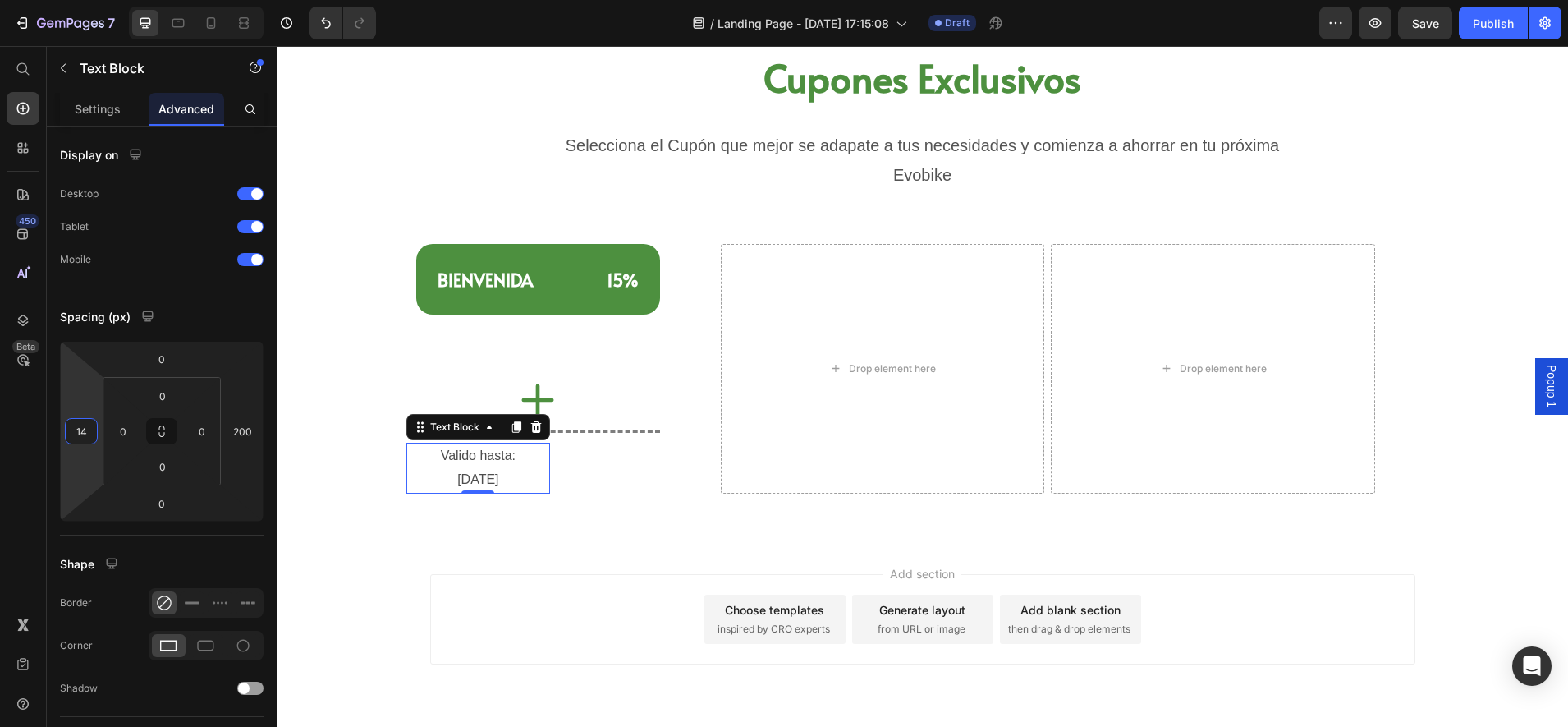 type on "12" 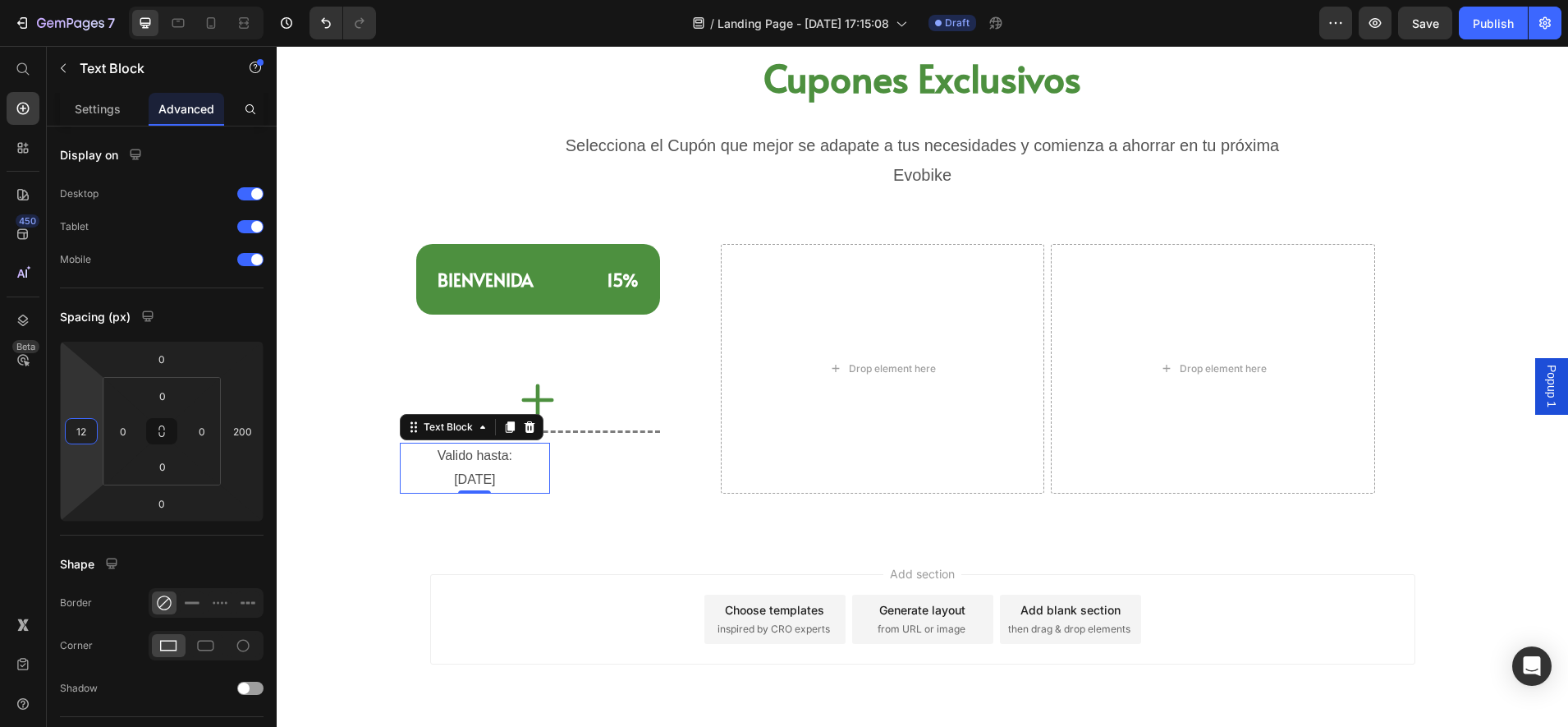 drag, startPoint x: 96, startPoint y: 479, endPoint x: 100, endPoint y: 498, distance: 19.416488 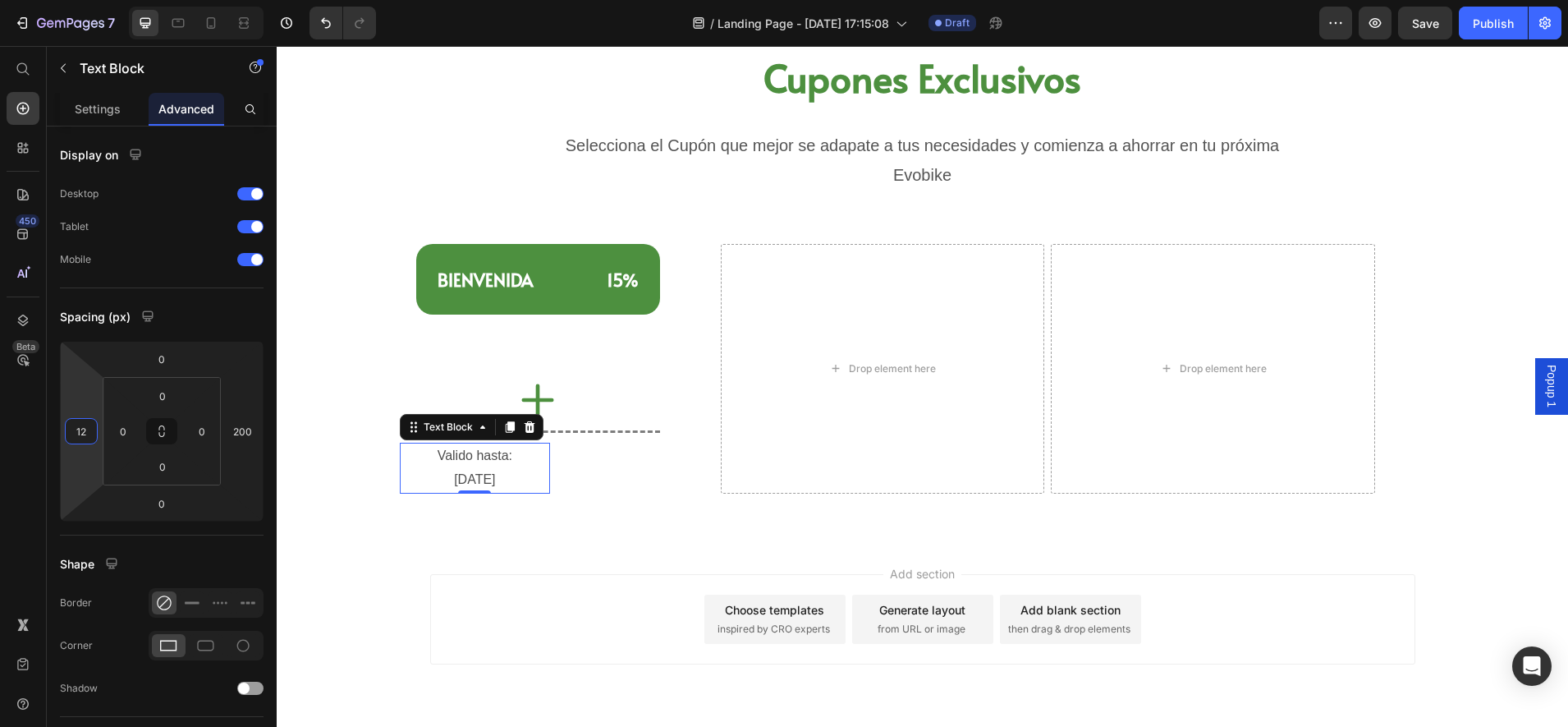 click on "7  Version history  /  Landing Page - [DATE] 17:15:08 Draft Preview  Save   Publish  450 Beta Start with Sections Elements Hero Section Product Detail Brands Trusted Badges Guarantee Product Breakdown How to use Testimonials Compare Bundle FAQs Social Proof Brand Story Product List Collection Blog List Contact Sticky Add to Cart Custom Footer Browse Library 450 Layout
Row
Row
Row
Row Text
Heading
Text Block Button
Button
Button
Sticky Back to top Media
Image Image" at bounding box center (784, 0) 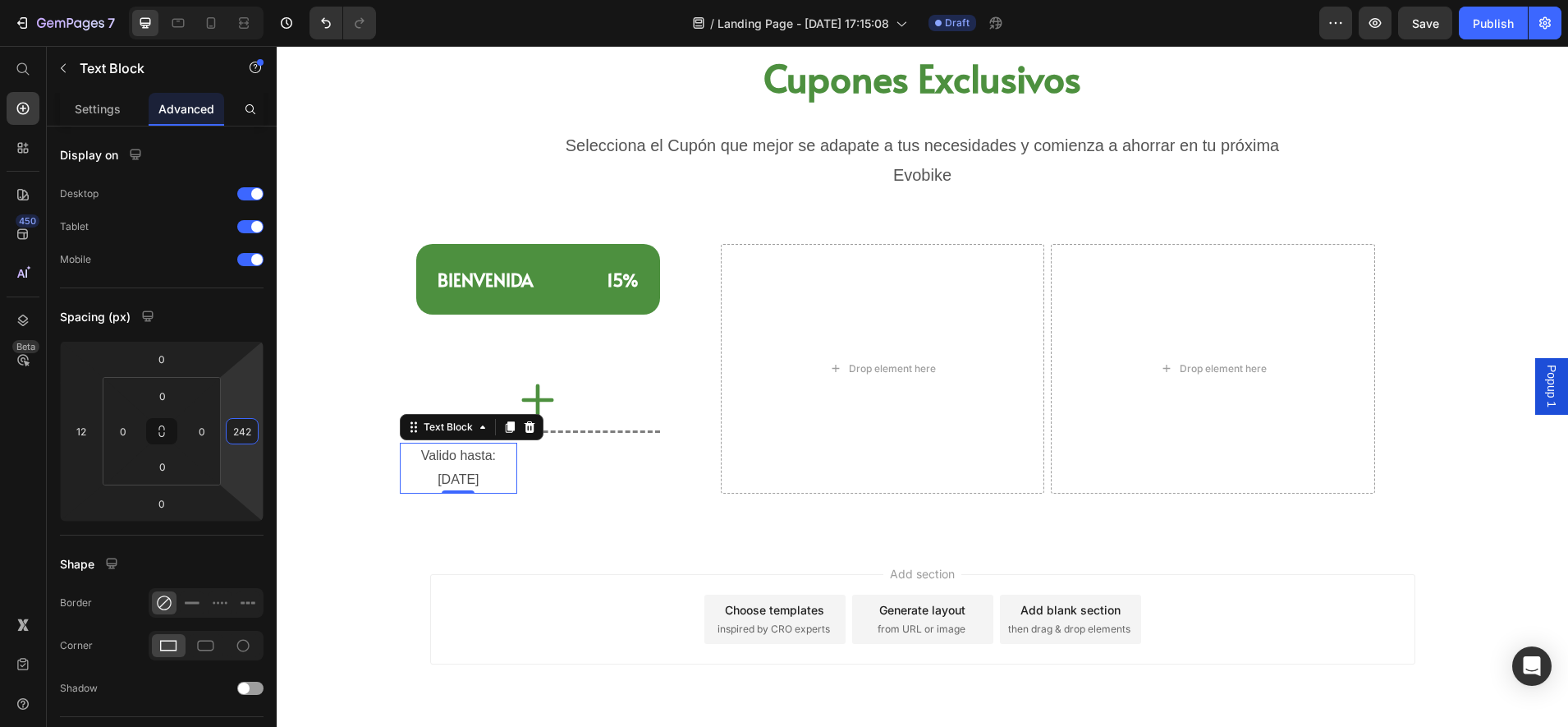 type on "252" 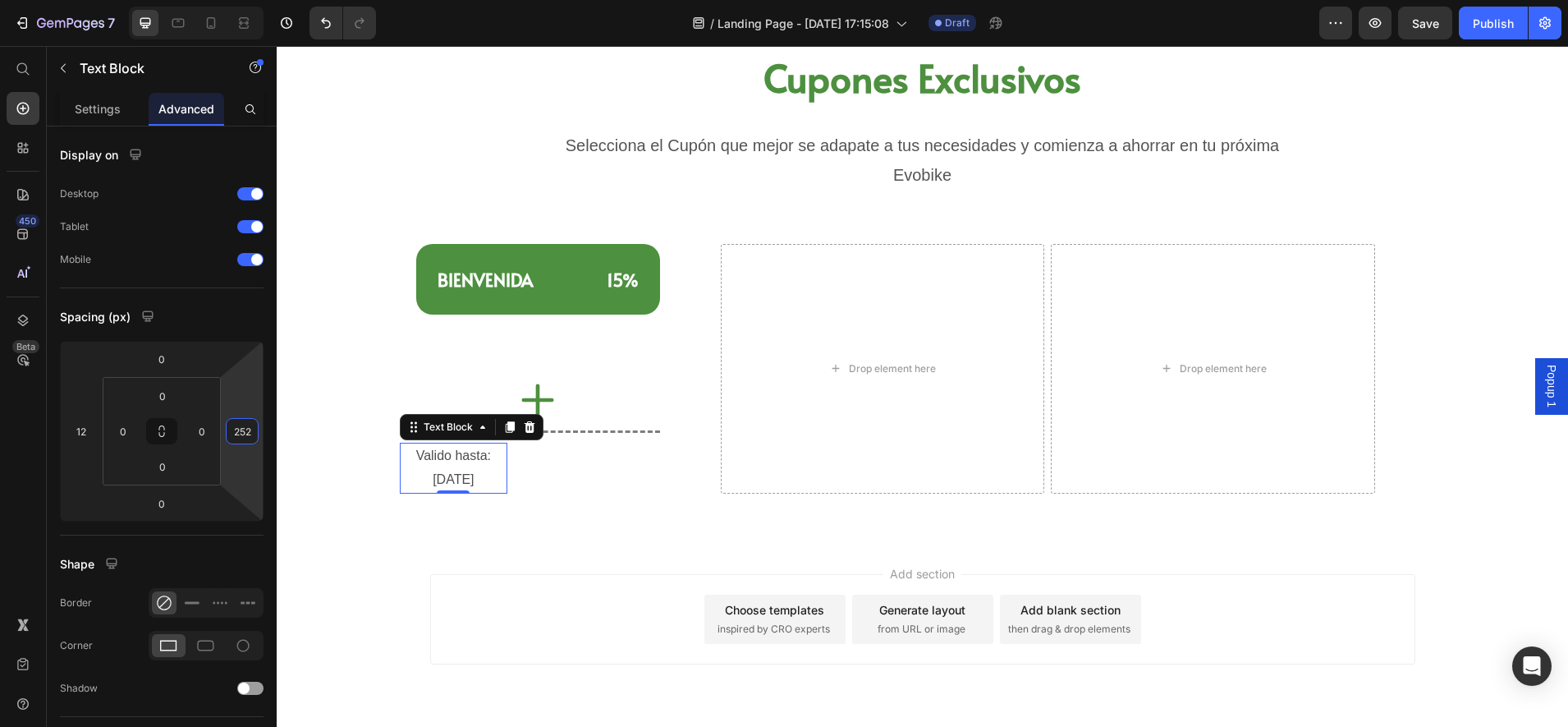 drag, startPoint x: 236, startPoint y: 481, endPoint x: 240, endPoint y: 454, distance: 27.29469 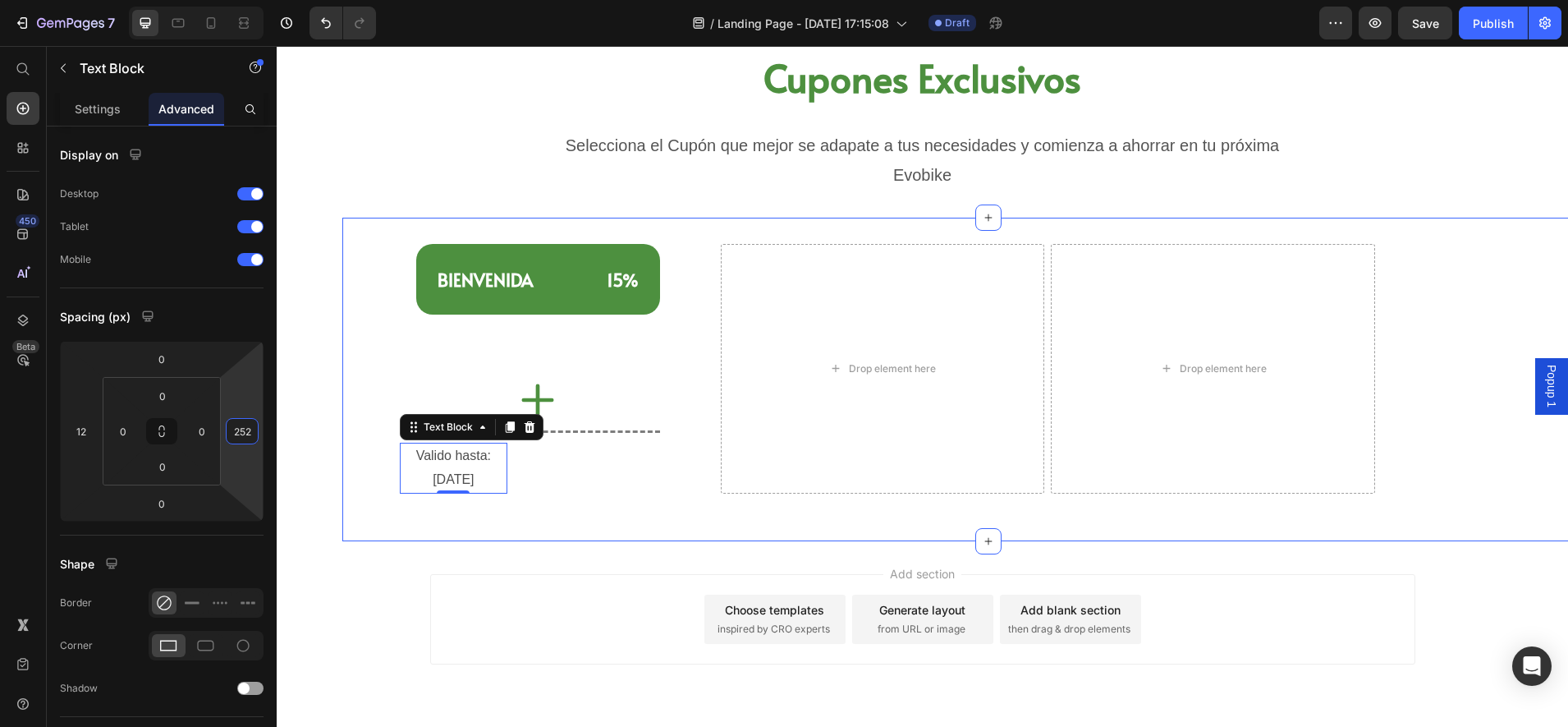 click on "⁠⁠⁠⁠⁠⁠⁠ BIENVENIDA                  15%   Heading
Icon                Title Line Valido hasta:  31/12/2025 Text Block   0 Row
Drop element here
Drop element here Row Section 8" at bounding box center (988, 379) 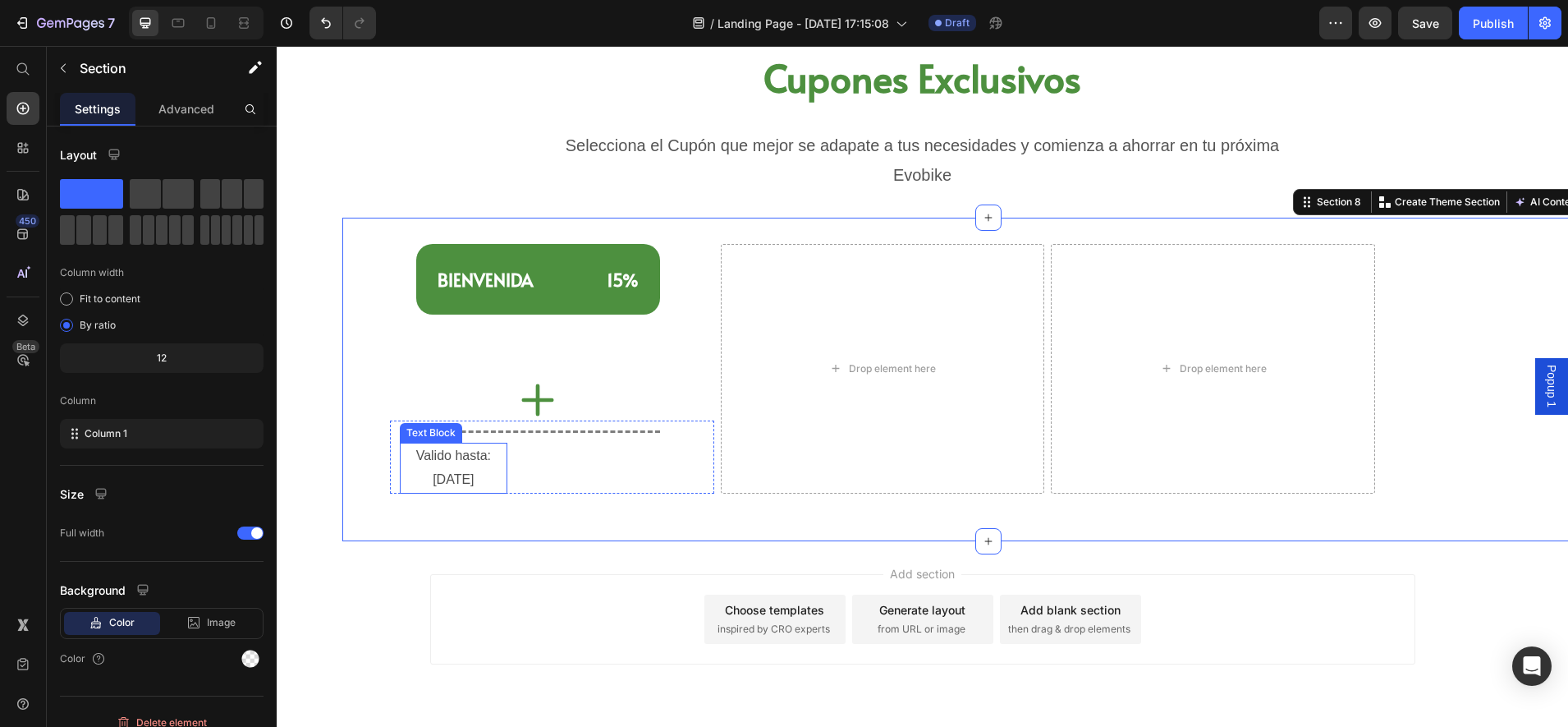 click on "Valido hasta:  [DATE]" at bounding box center [453, 468] 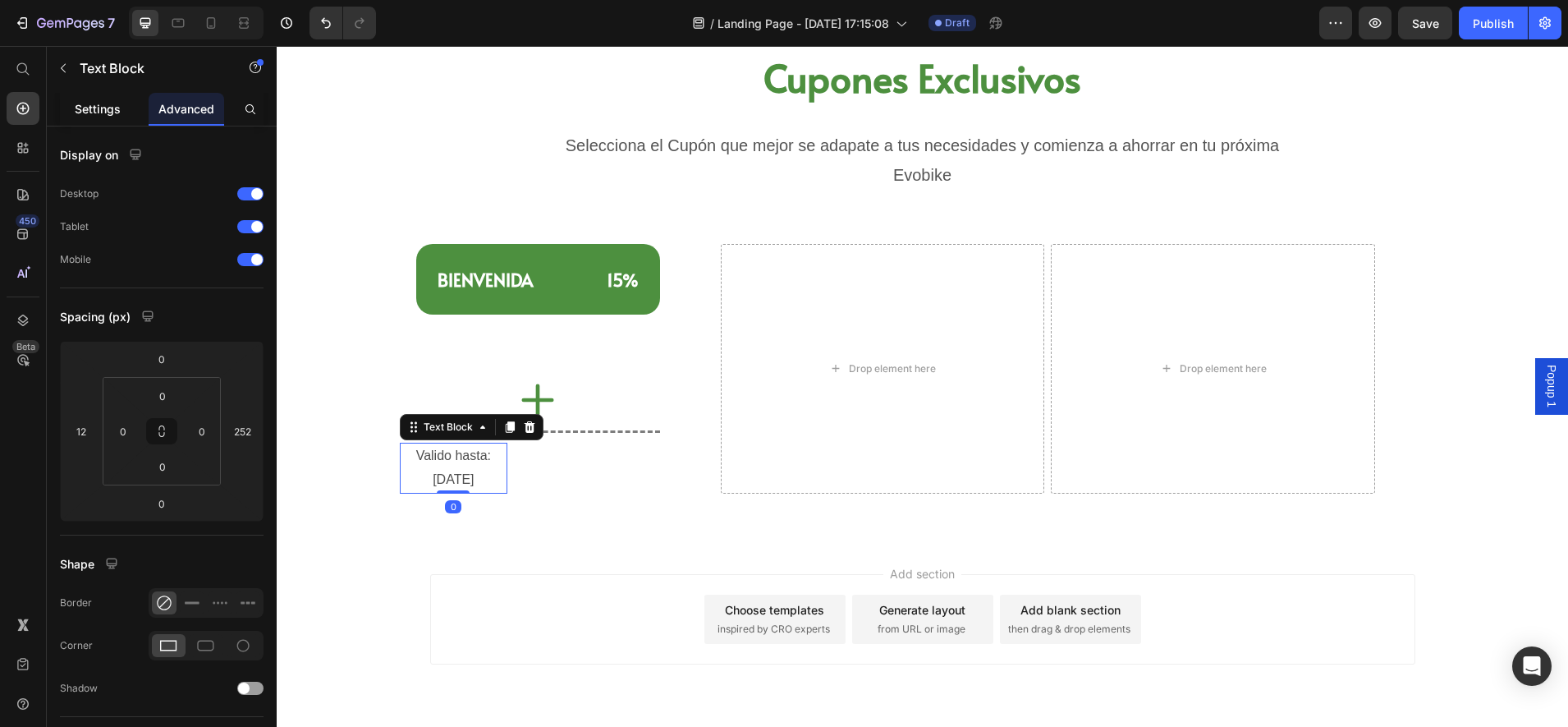 click on "Settings" at bounding box center (98, 108) 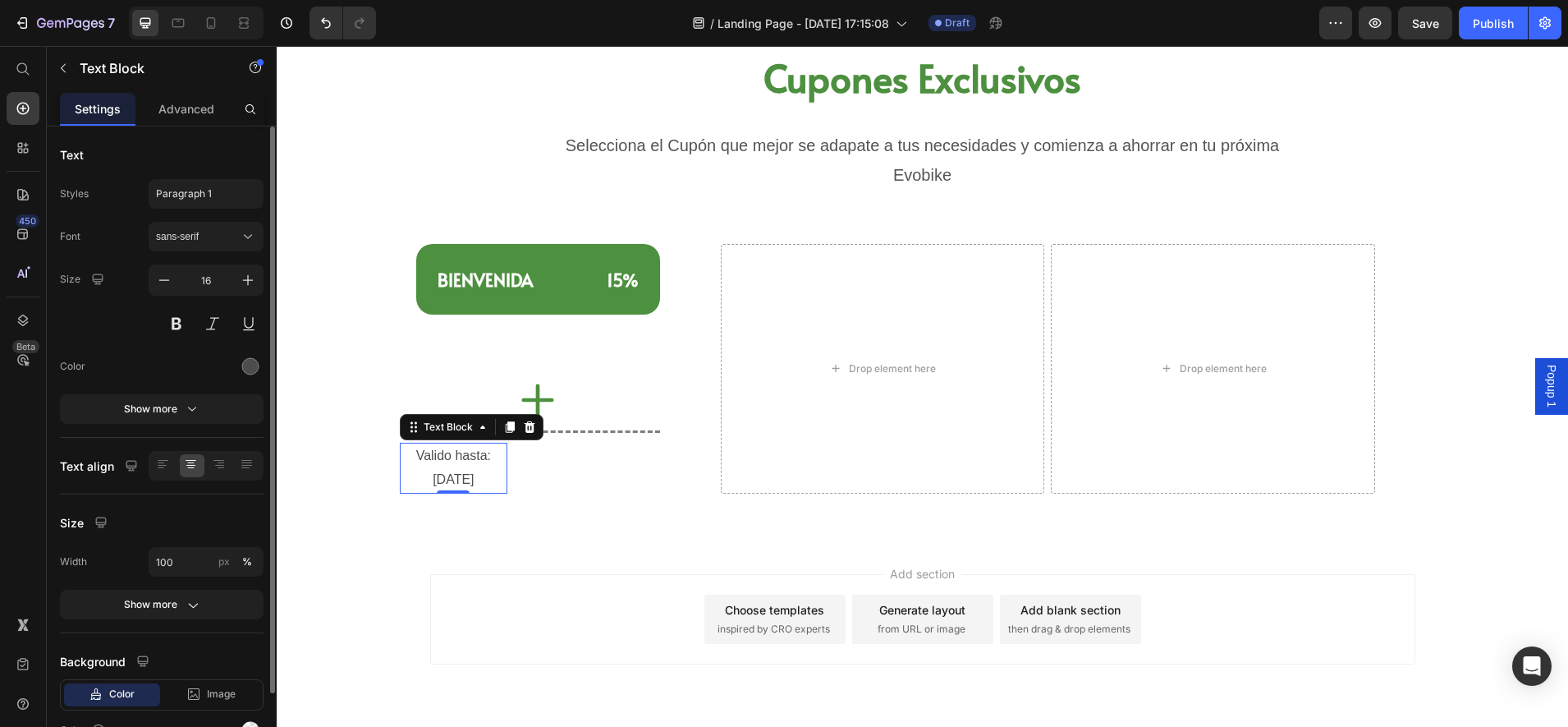 click on "Styles Paragraph 1 Font sans-serif Size 16 Color Show more" 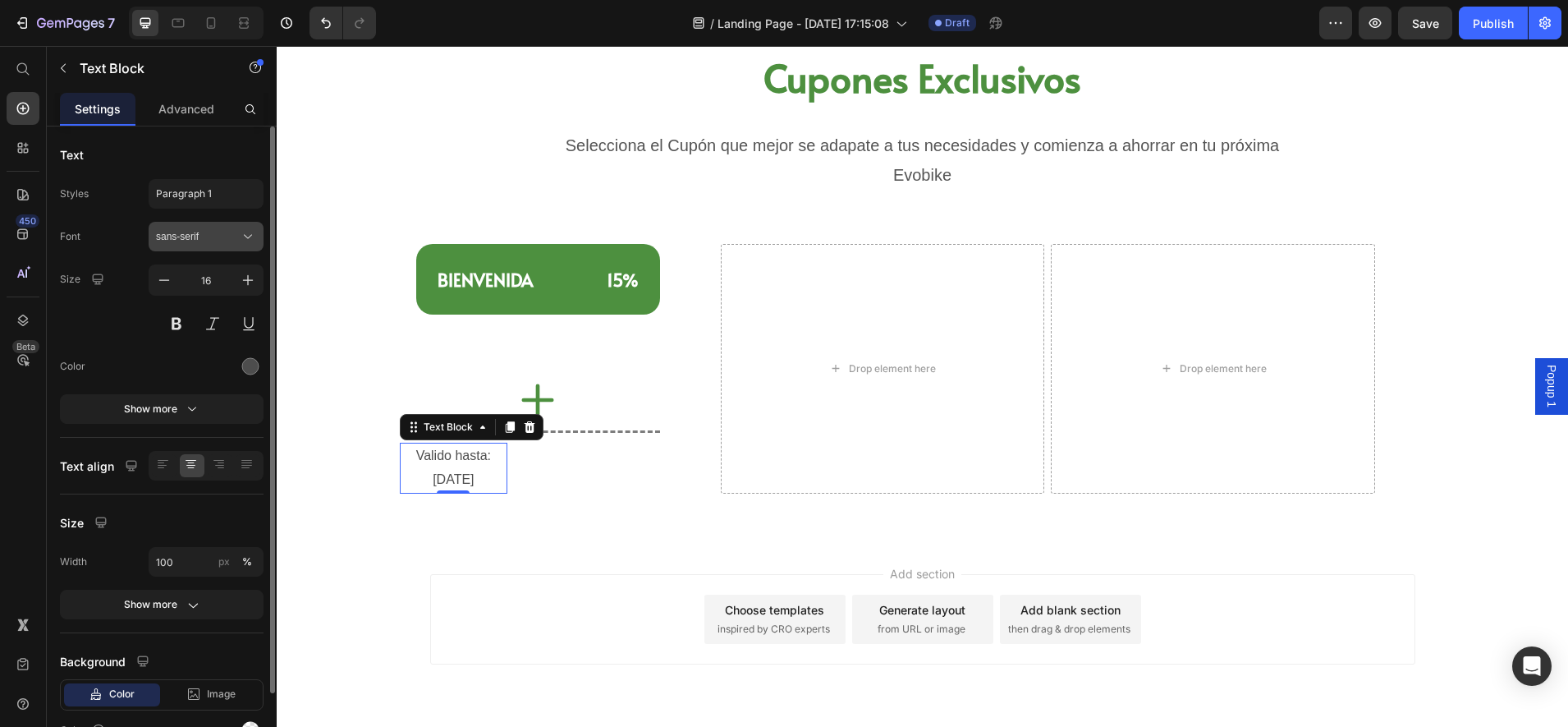 click on "sans-serif" at bounding box center (206, 237) 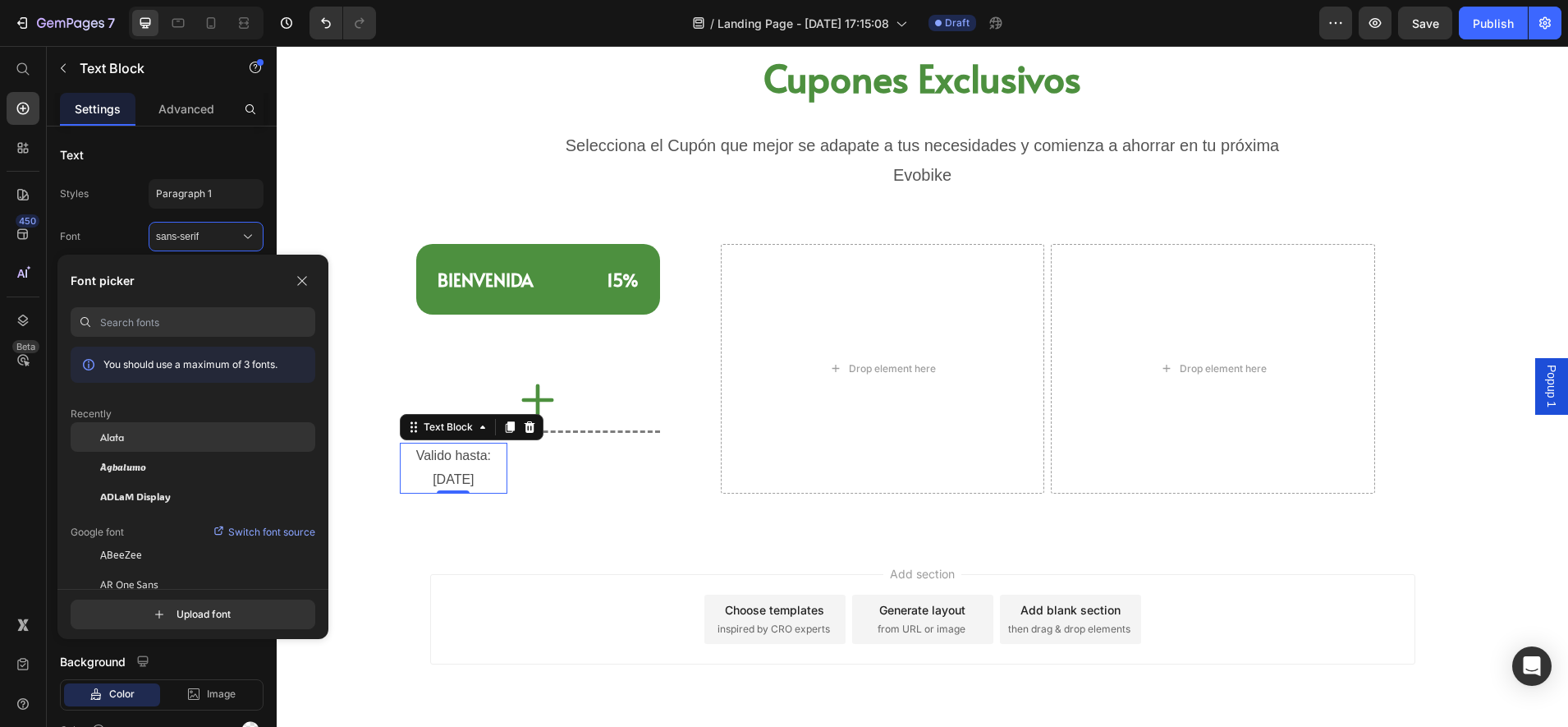 click on "Alata" 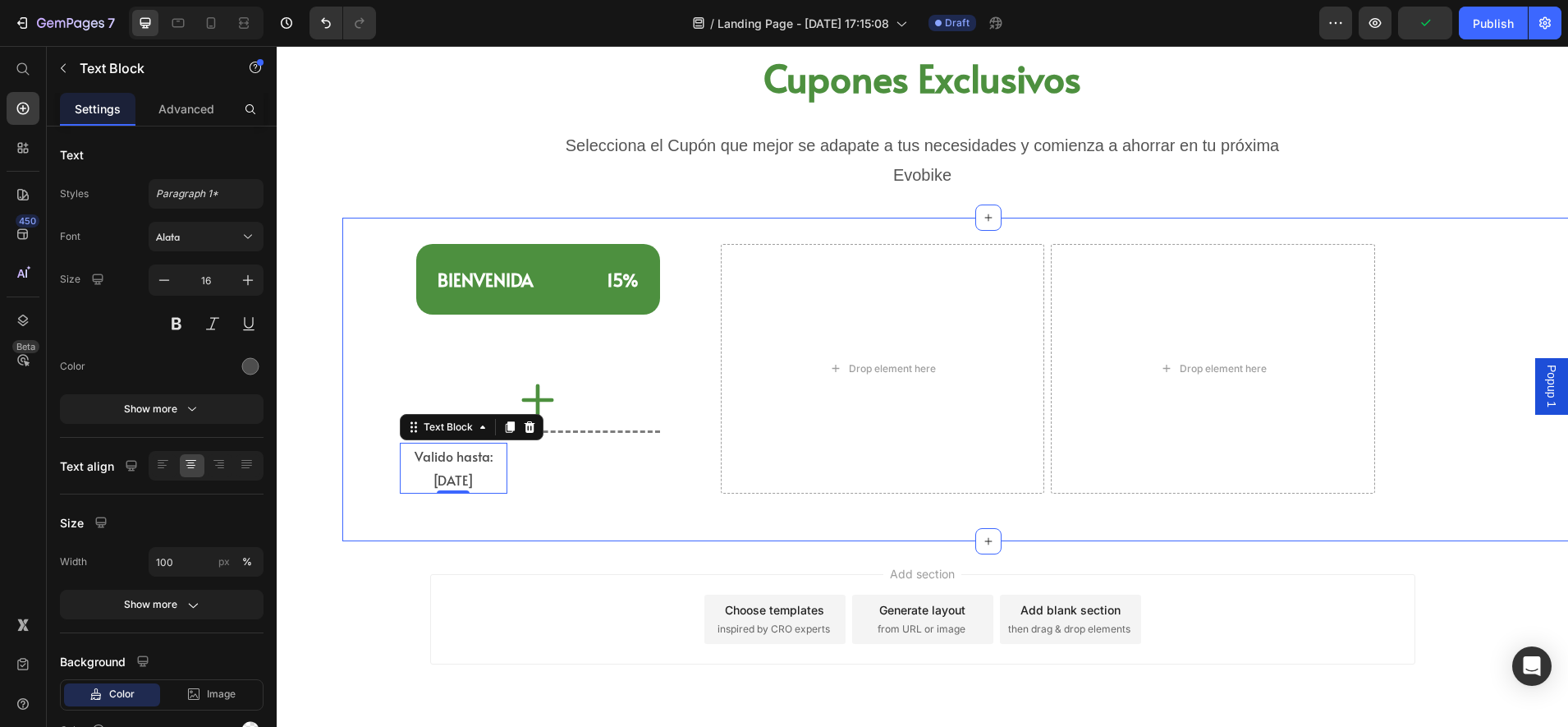 click on "⁠⁠⁠⁠⁠⁠⁠ BIENVENIDA                  15%   Heading
Icon                Title Line Valido hasta:  31/12/2025 Text Block   0 Row
Drop element here
Drop element here Row Section 8" at bounding box center (988, 379) 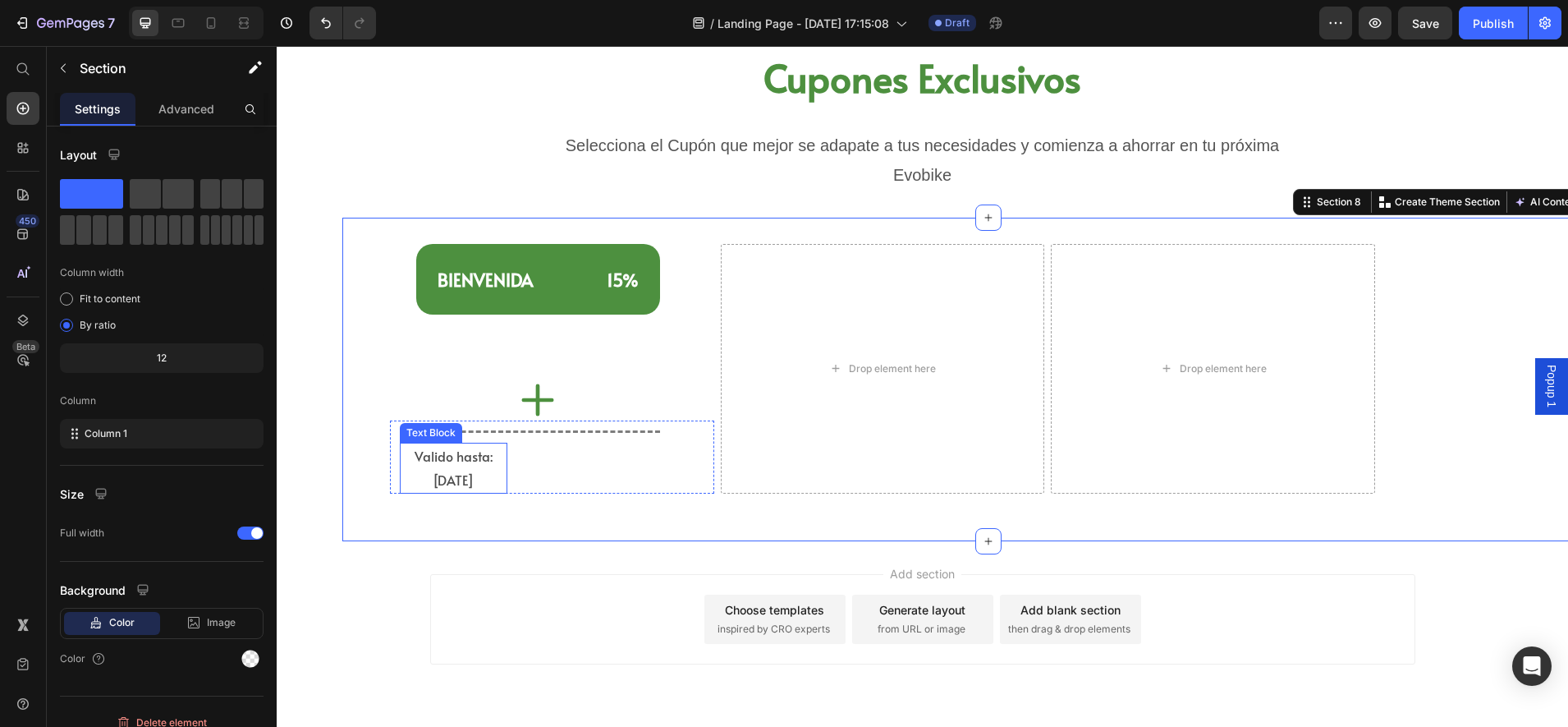 click on "Valido hasta:  [DATE]" at bounding box center [453, 468] 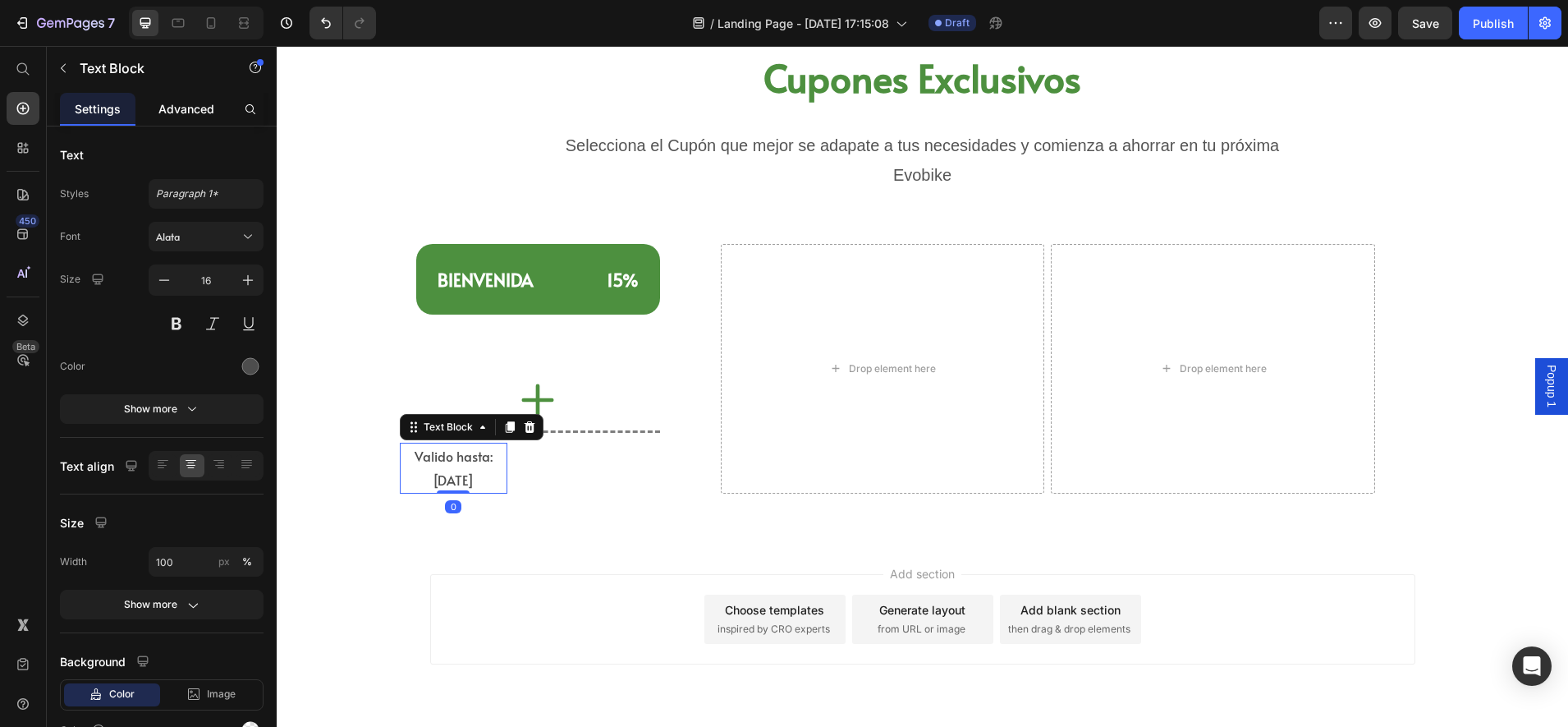 click on "Advanced" at bounding box center (186, 108) 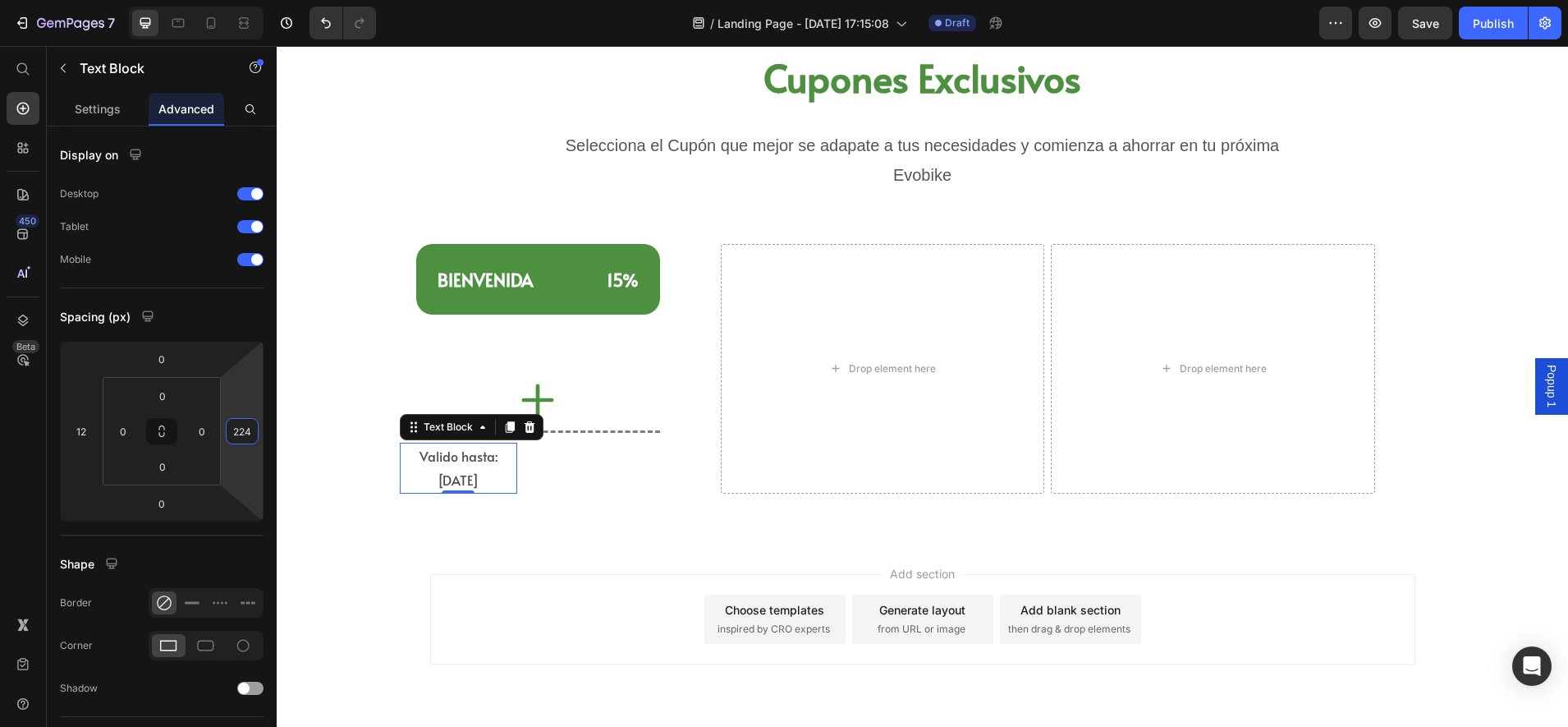 type on "220" 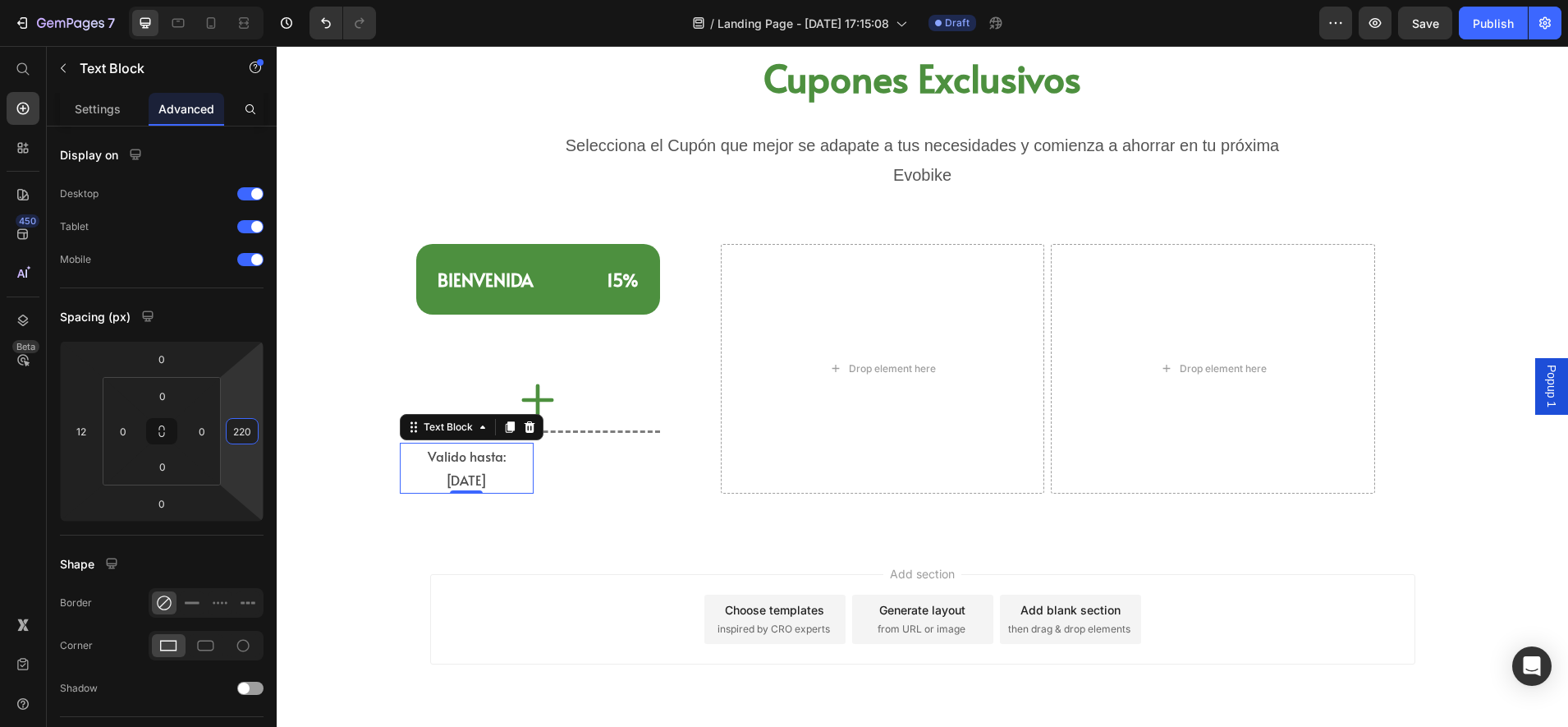 drag, startPoint x: 241, startPoint y: 484, endPoint x: 247, endPoint y: 500, distance: 17.088007 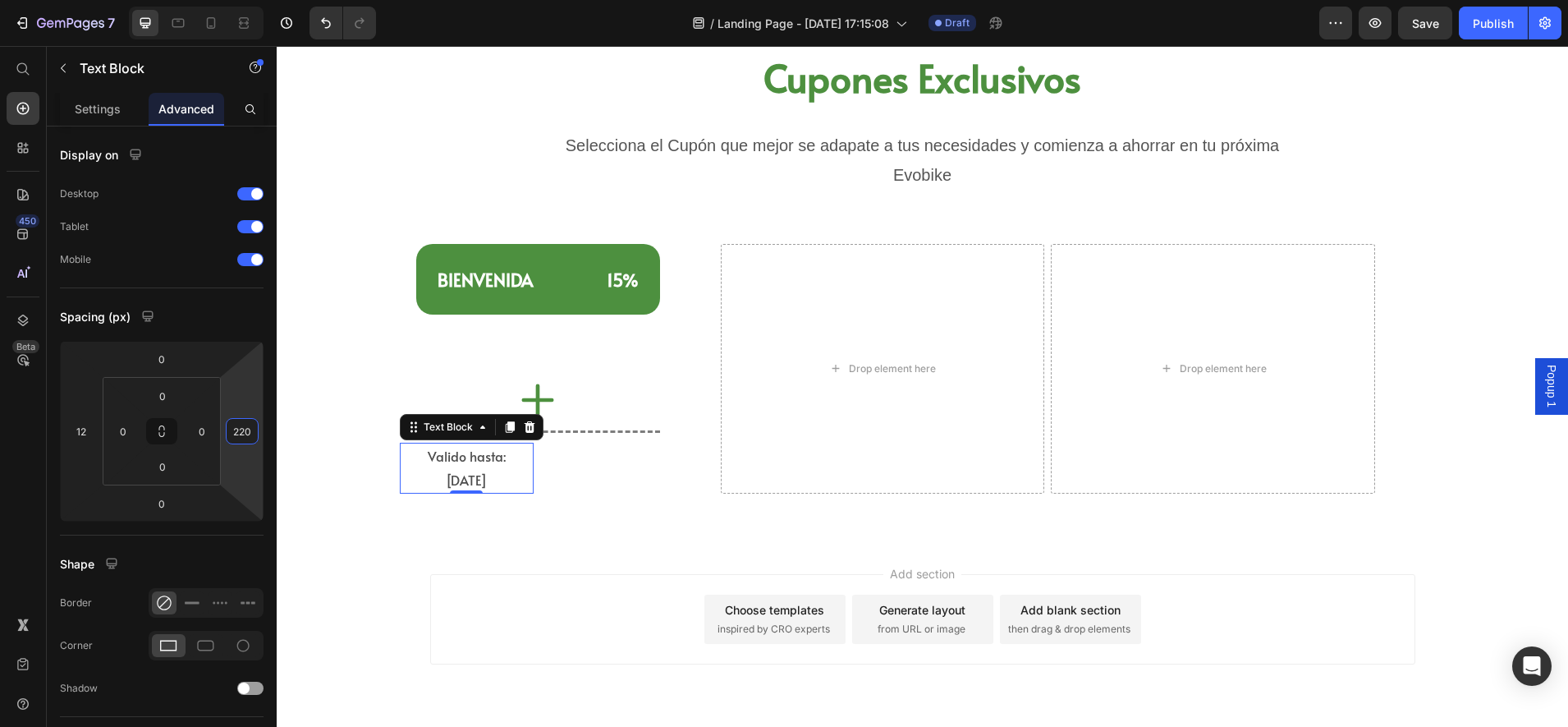 click on "Add section Choose templates inspired by CRO experts Generate layout from URL or image Add blank section then drag & drop elements" at bounding box center [922, 642] 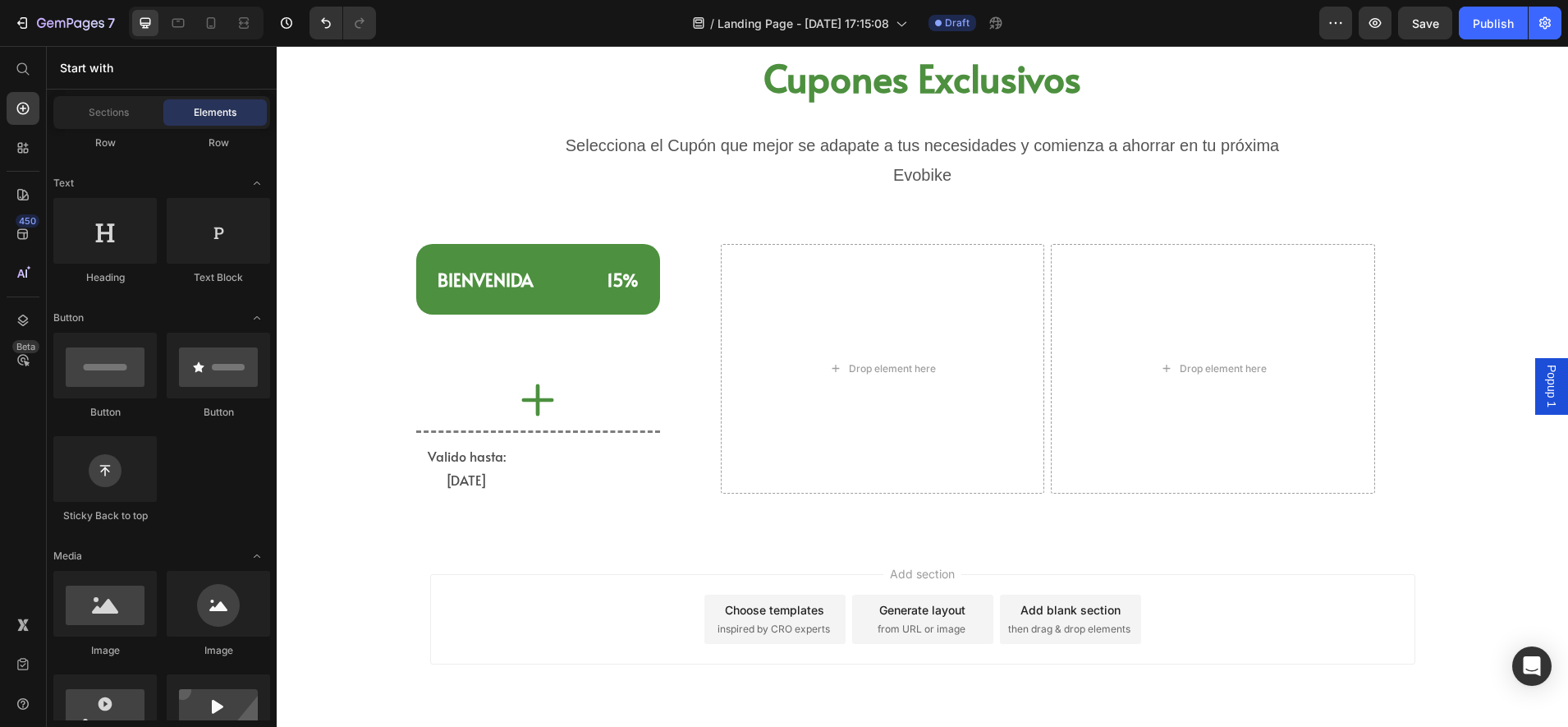 scroll, scrollTop: 103, scrollLeft: 0, axis: vertical 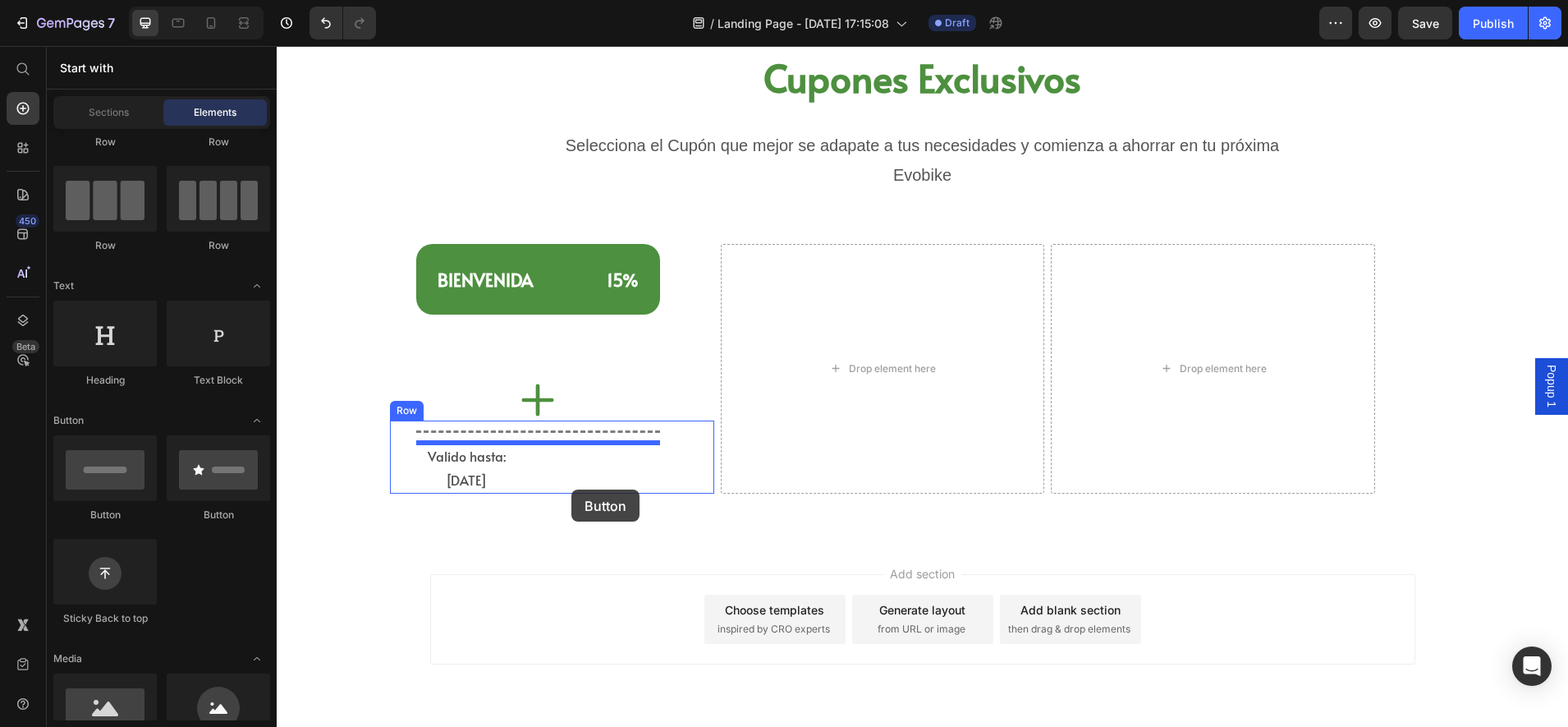 drag, startPoint x: 483, startPoint y: 531, endPoint x: 571, endPoint y: 490, distance: 97.08244 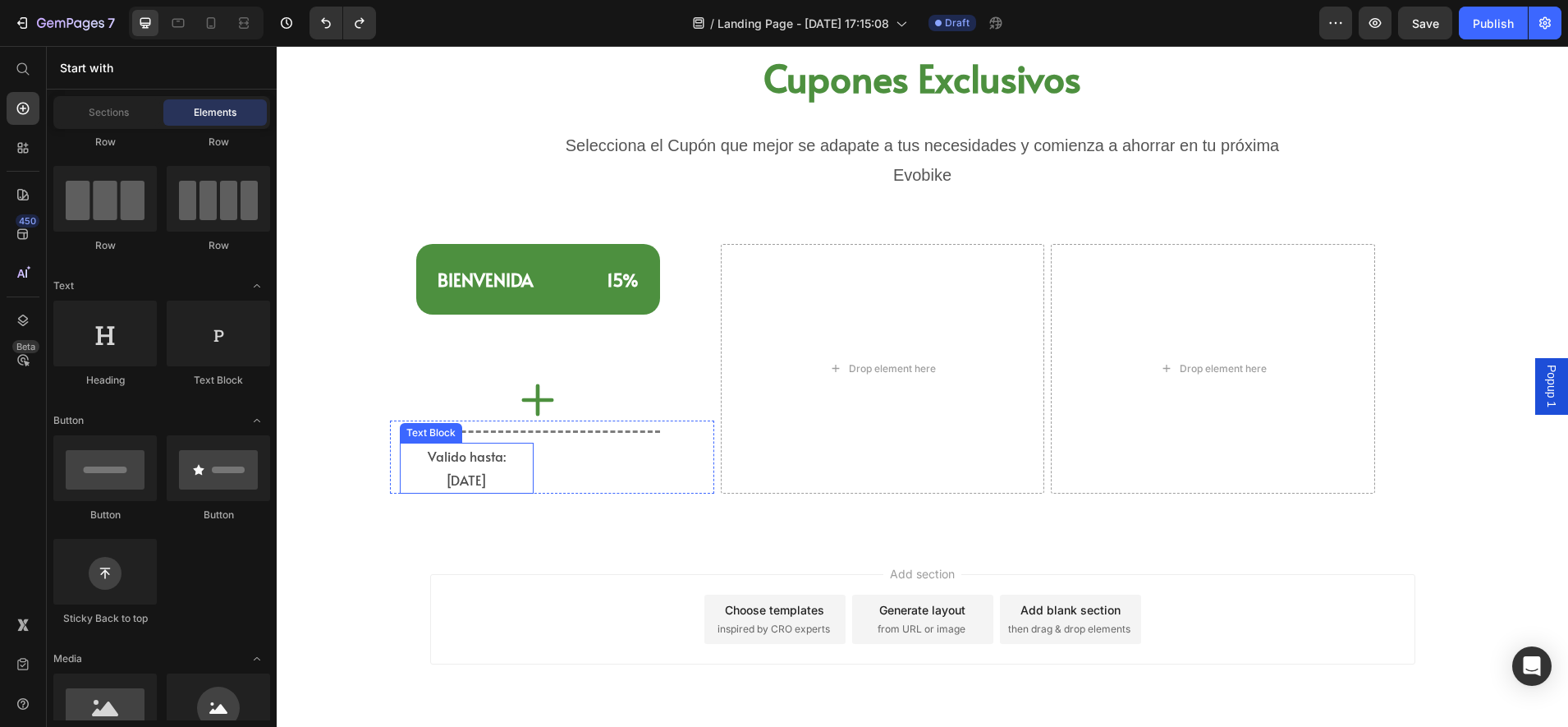 click on "Valido hasta:  [DATE]" at bounding box center (466, 468) 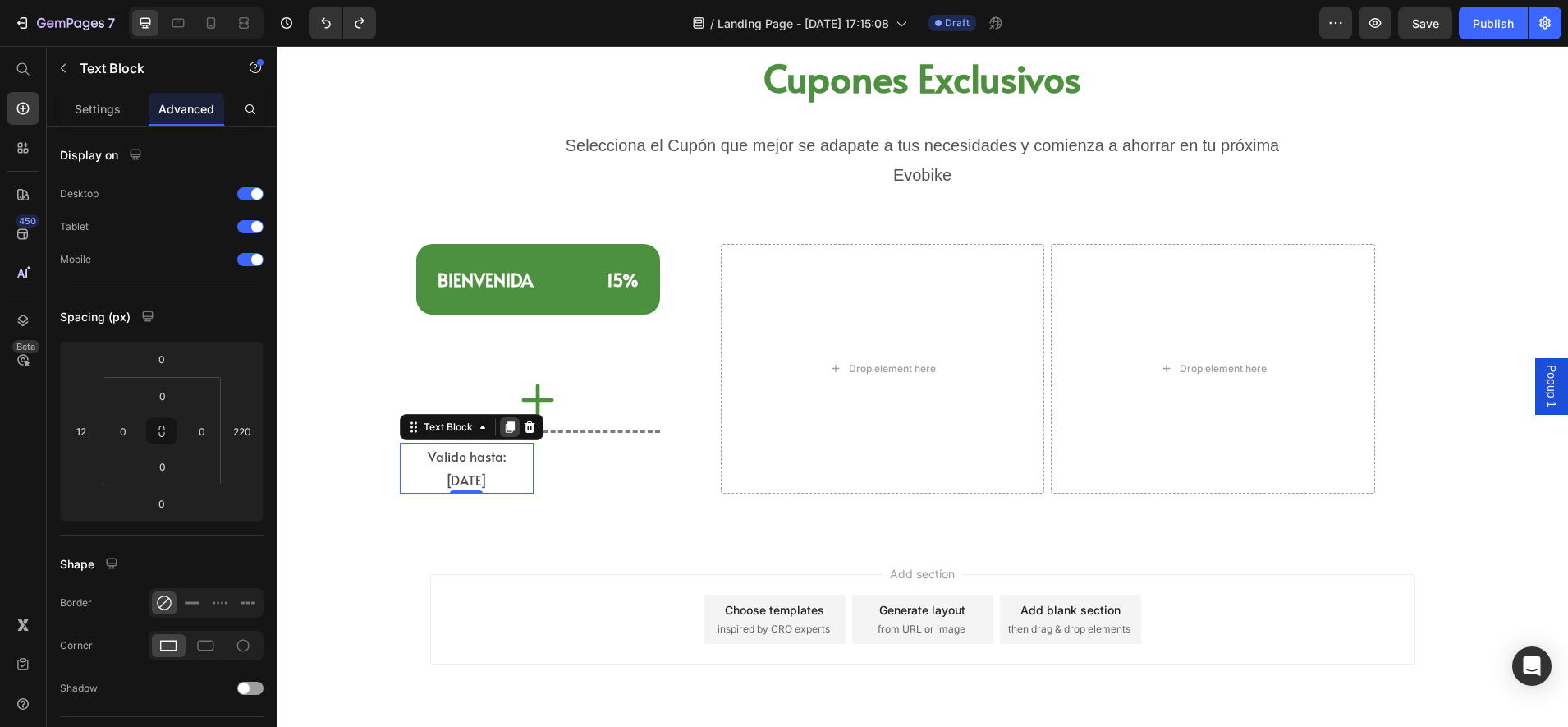 click 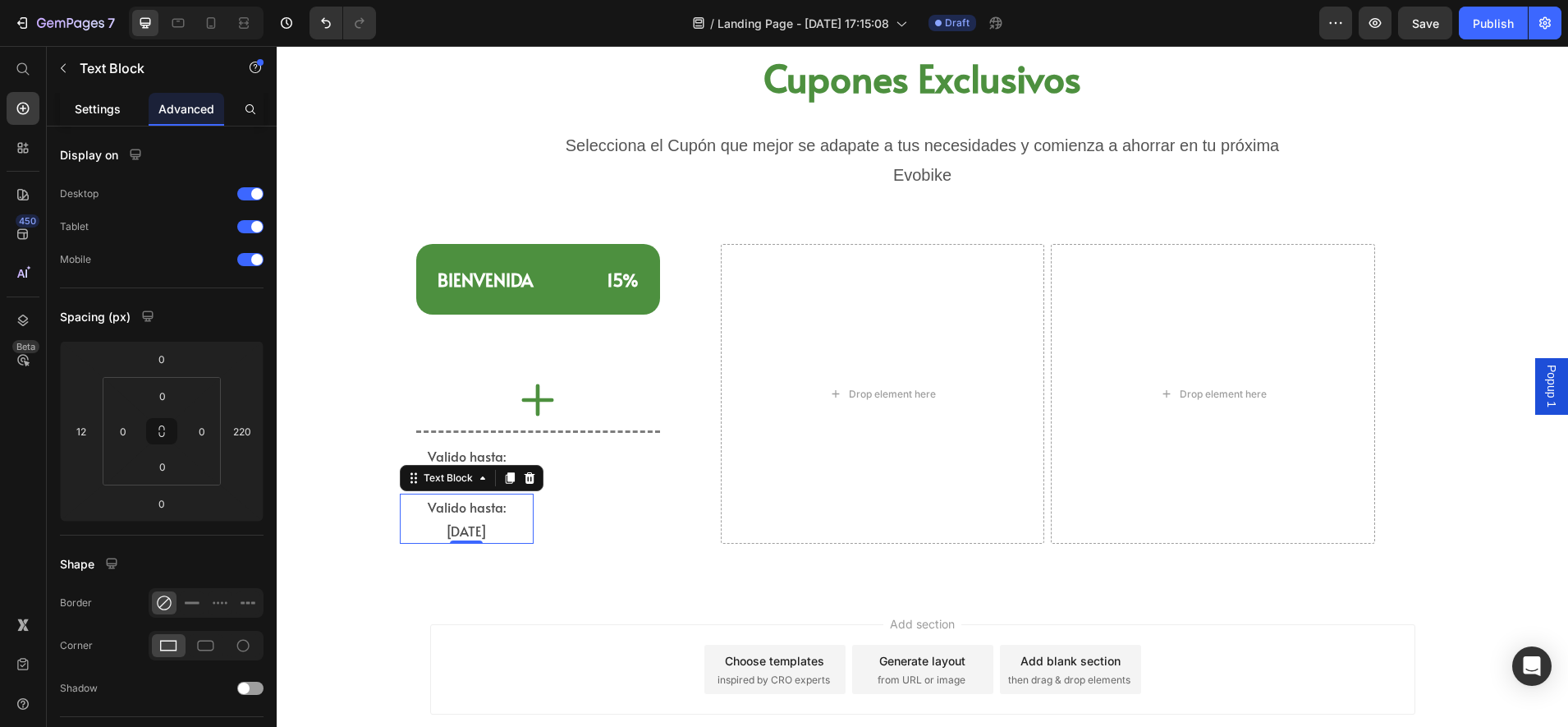 click on "Settings" at bounding box center [98, 108] 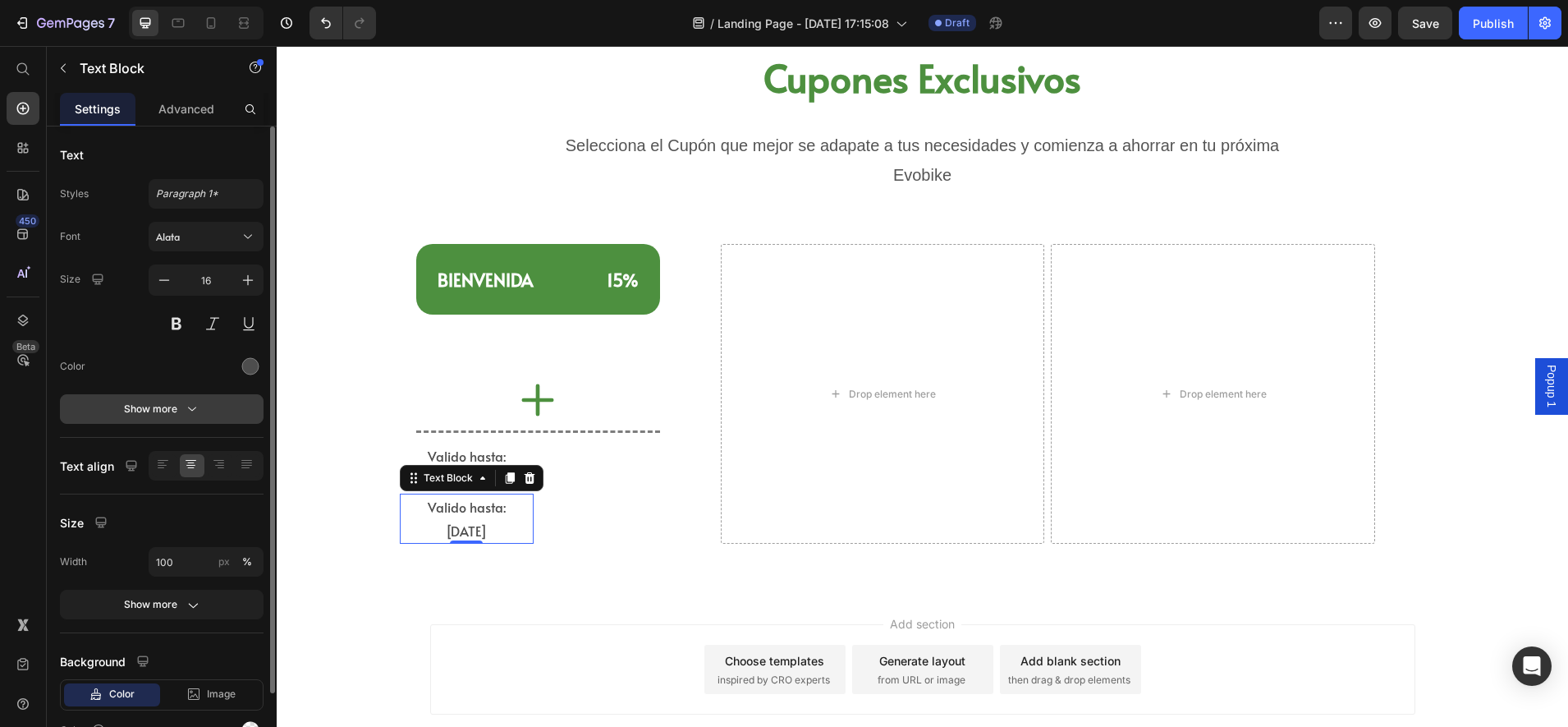 scroll, scrollTop: 88, scrollLeft: 0, axis: vertical 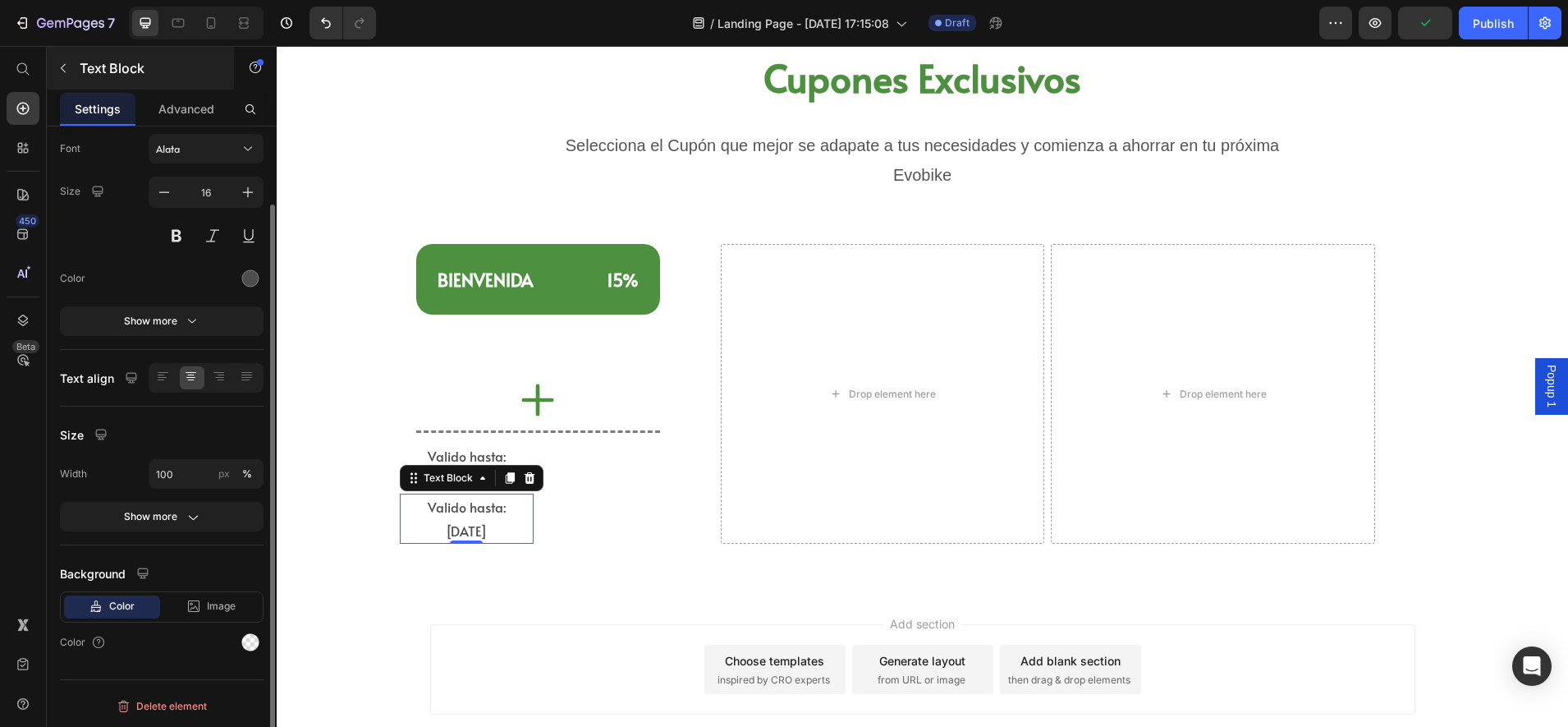 click on "Text Block" at bounding box center [140, 68] 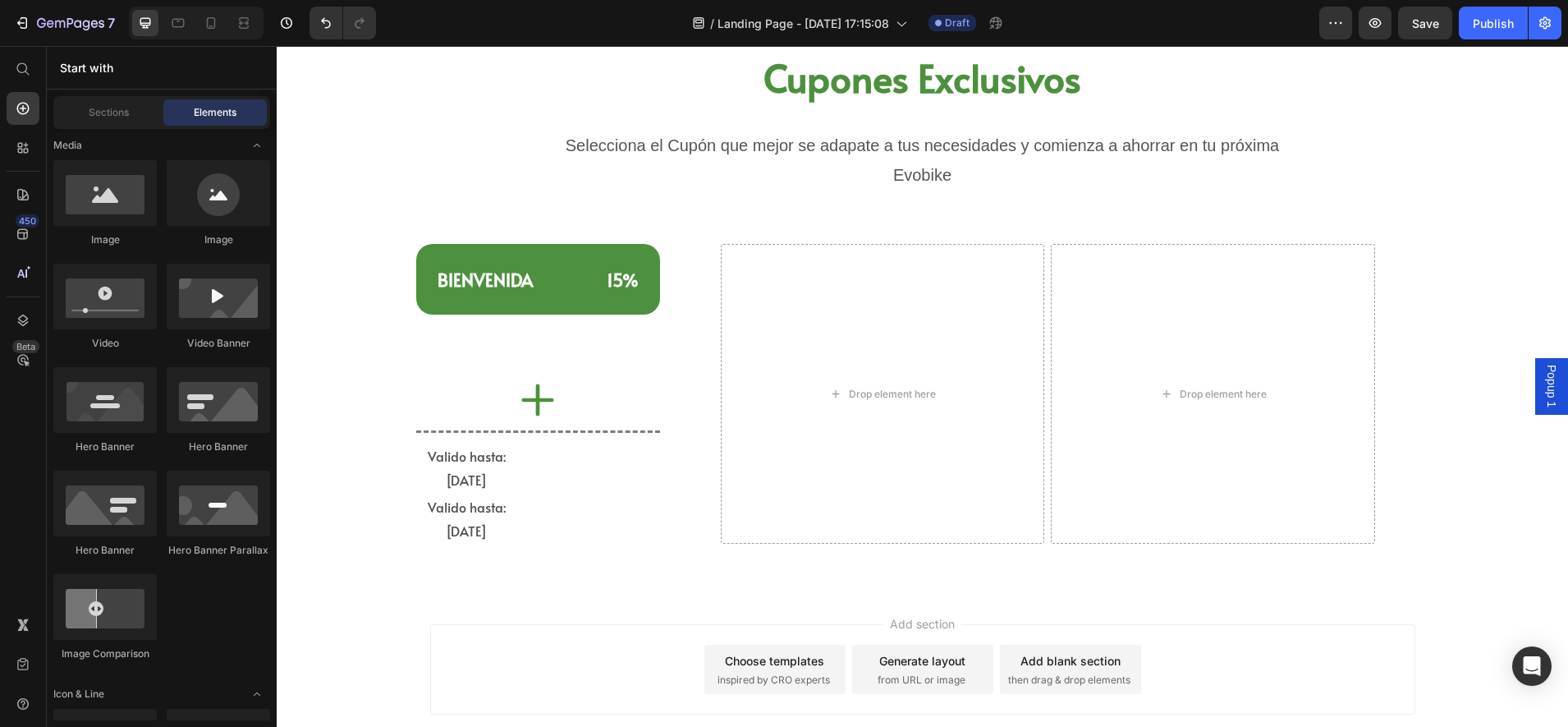 scroll, scrollTop: 411, scrollLeft: 0, axis: vertical 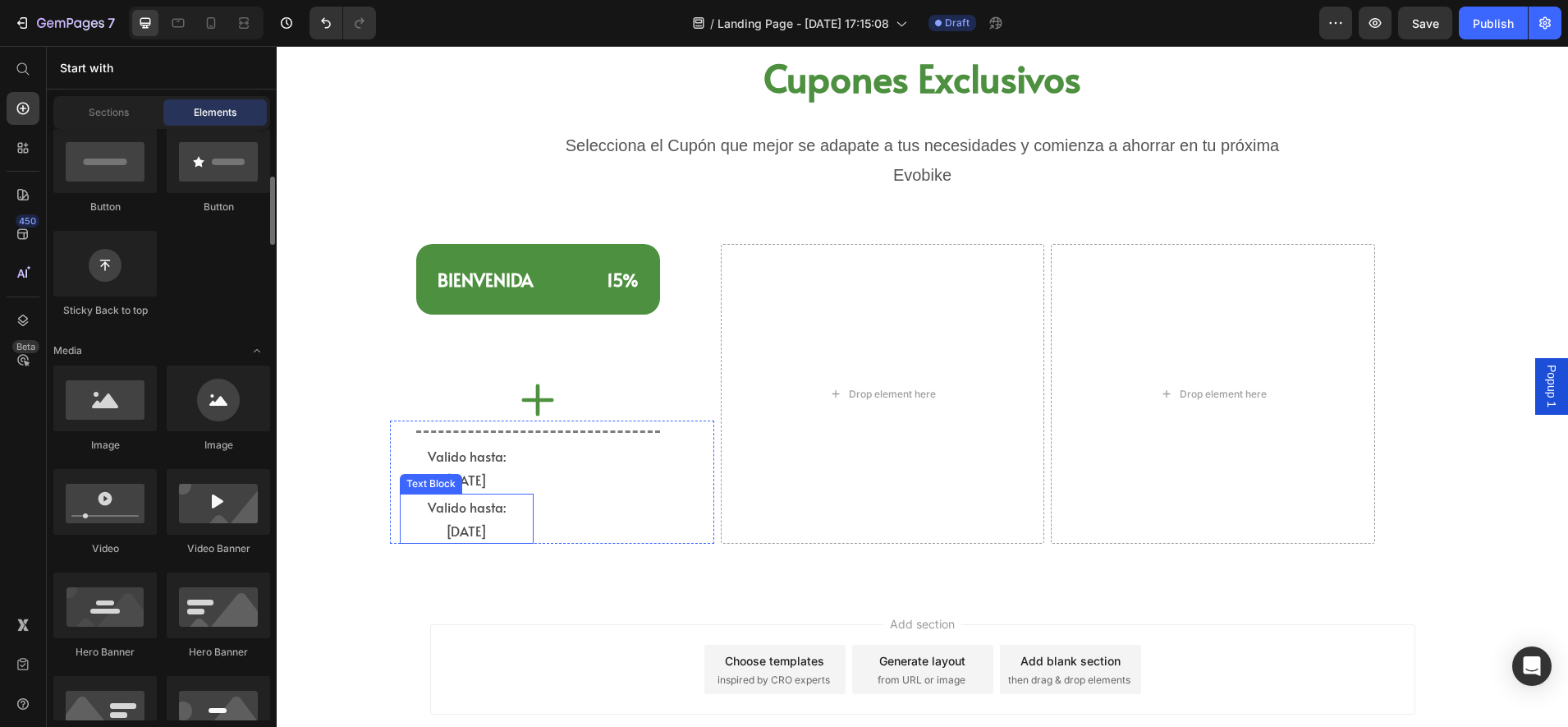 click on "Valido hasta:  [DATE]" at bounding box center [466, 519] 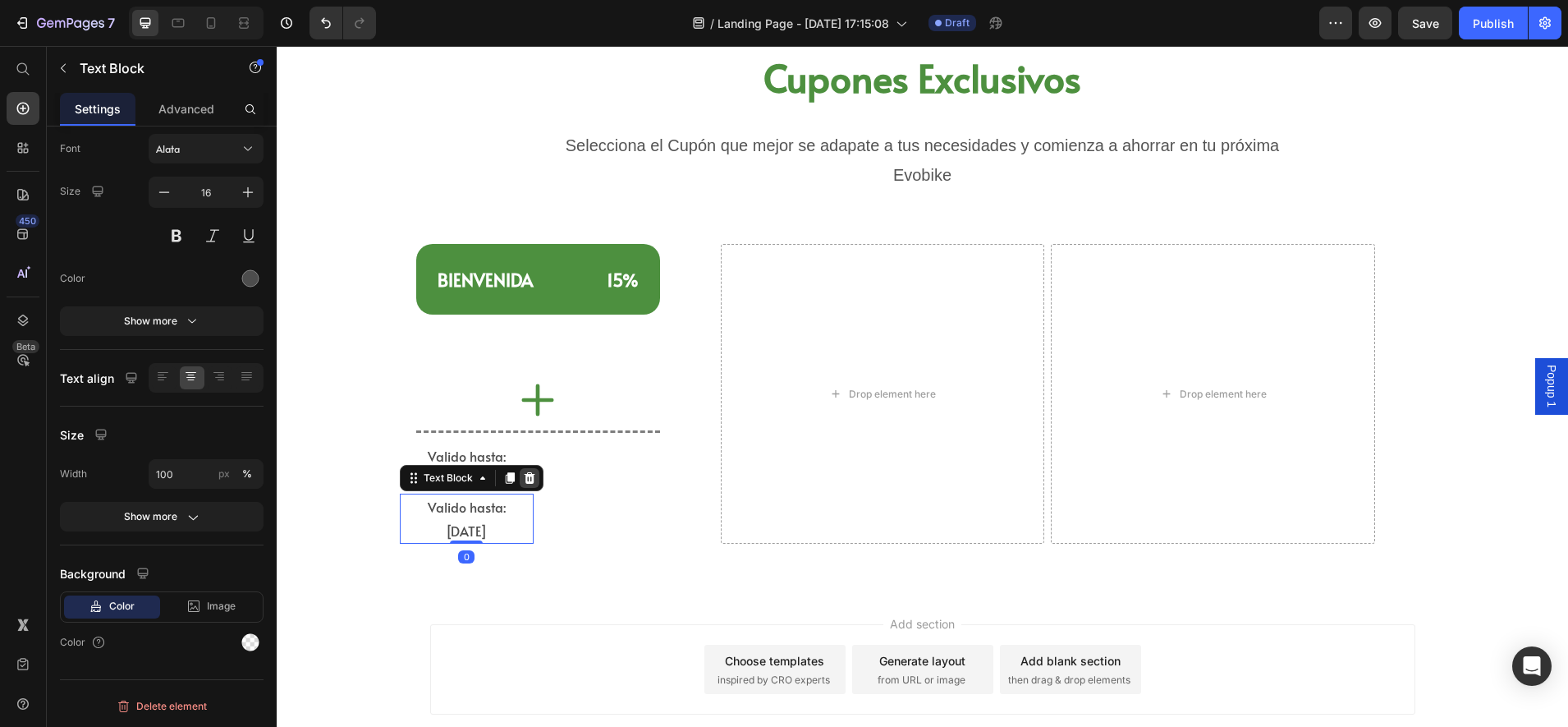 click 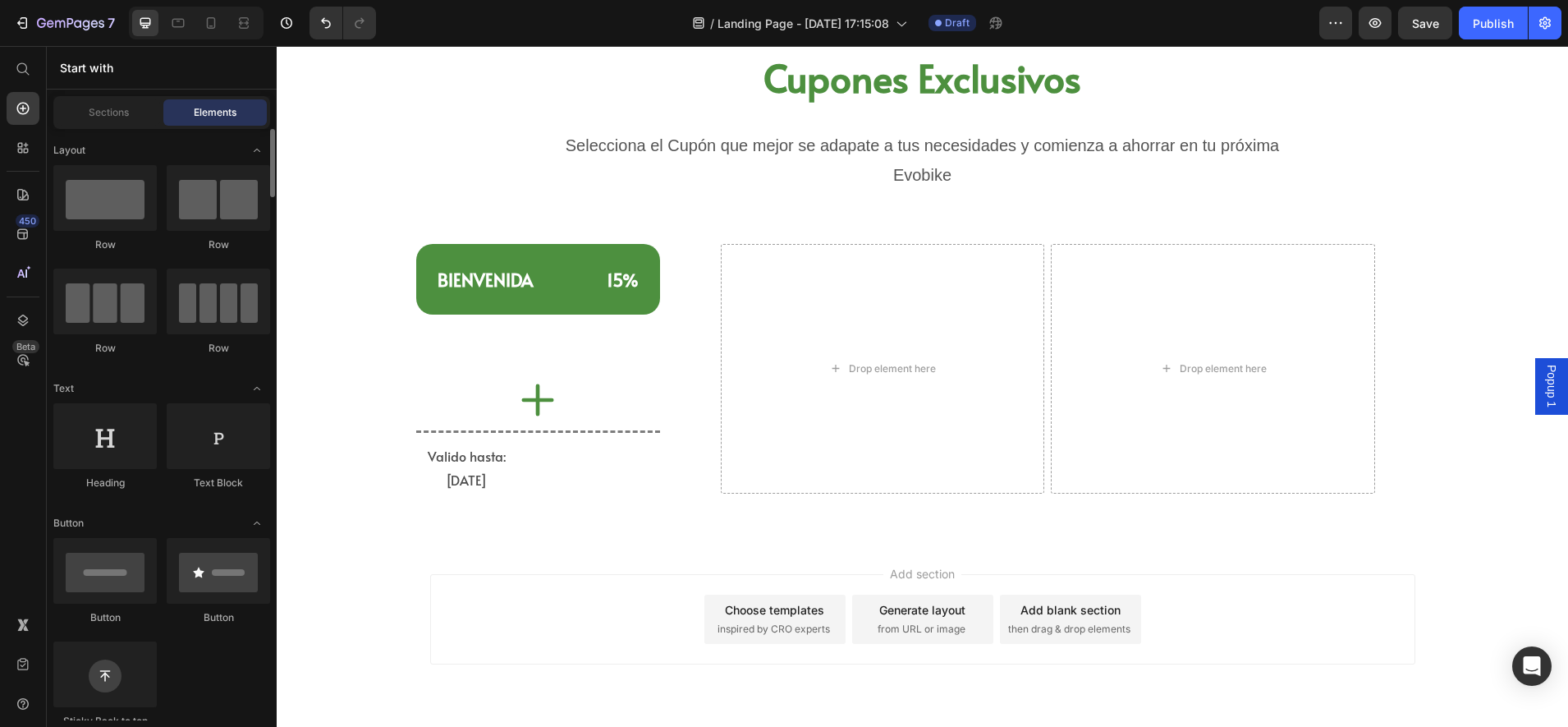 scroll, scrollTop: 308, scrollLeft: 0, axis: vertical 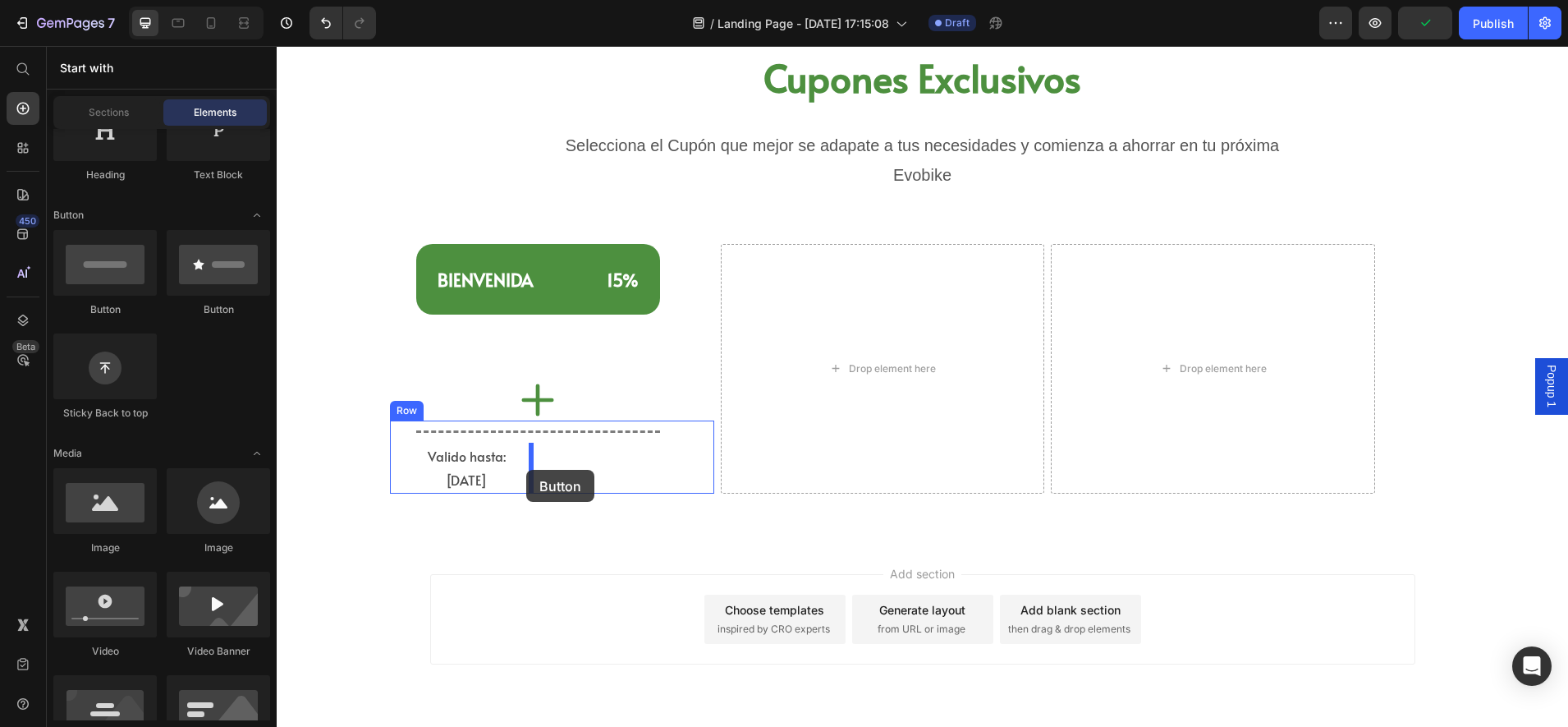 drag, startPoint x: 460, startPoint y: 324, endPoint x: 527, endPoint y: 470, distance: 160.63935 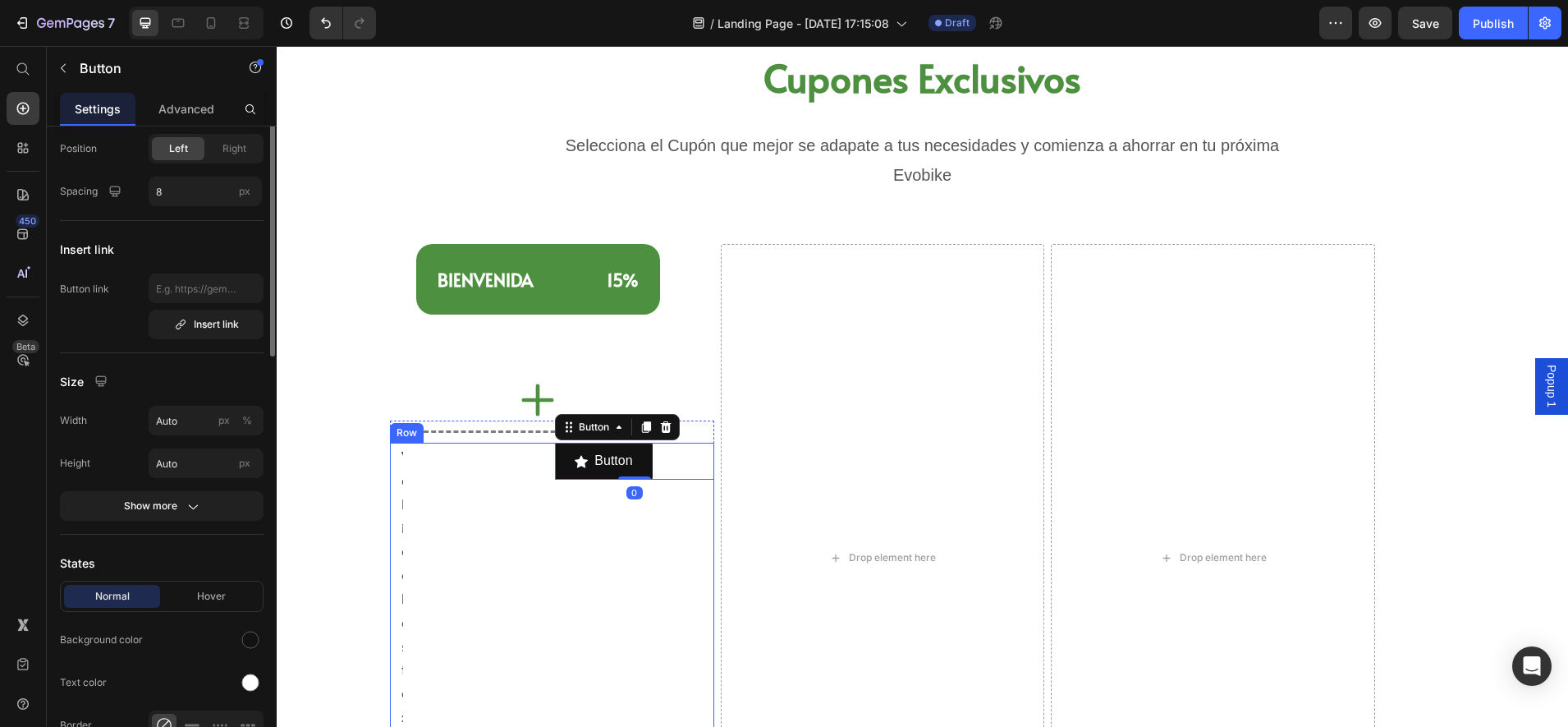 scroll, scrollTop: 0, scrollLeft: 0, axis: both 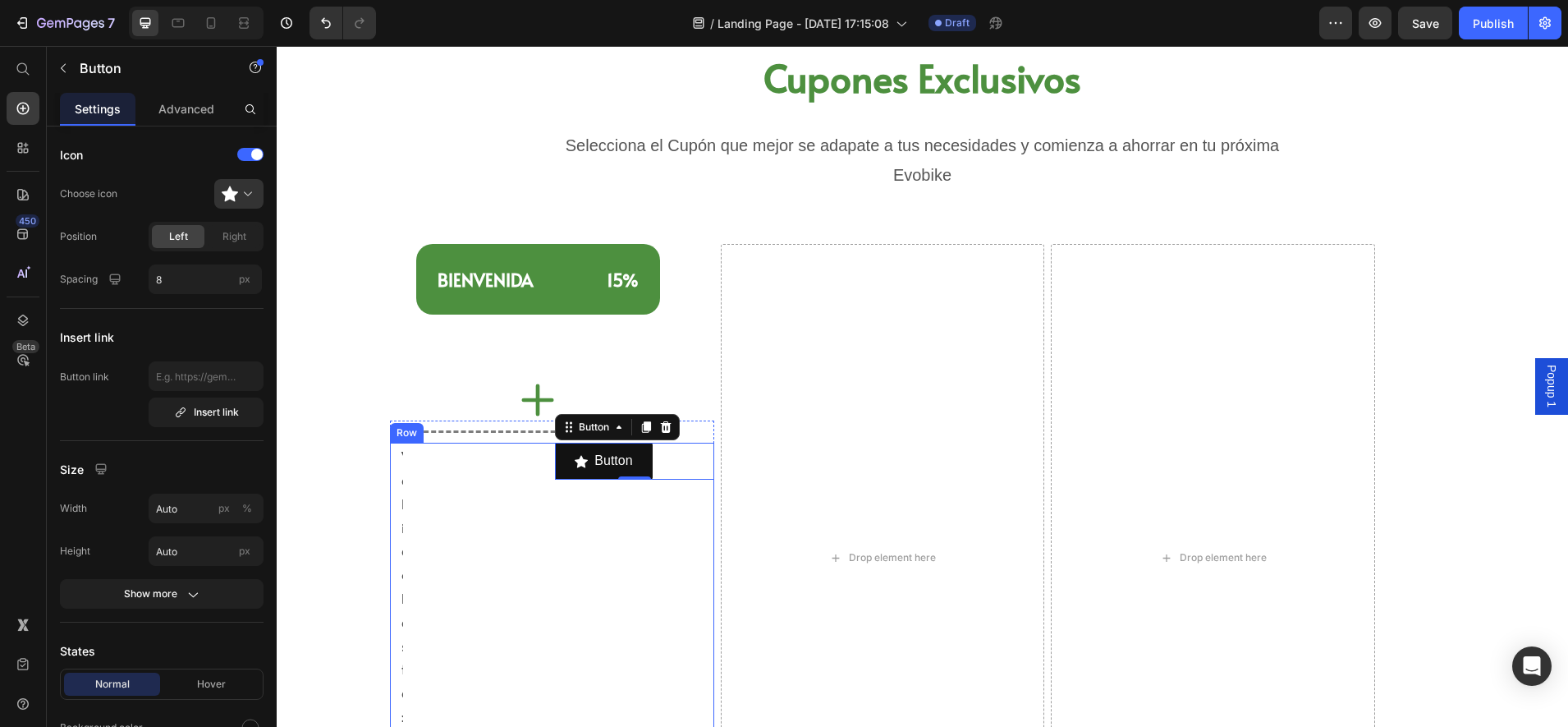 click on "Button Button   0" at bounding box center [634, 657] 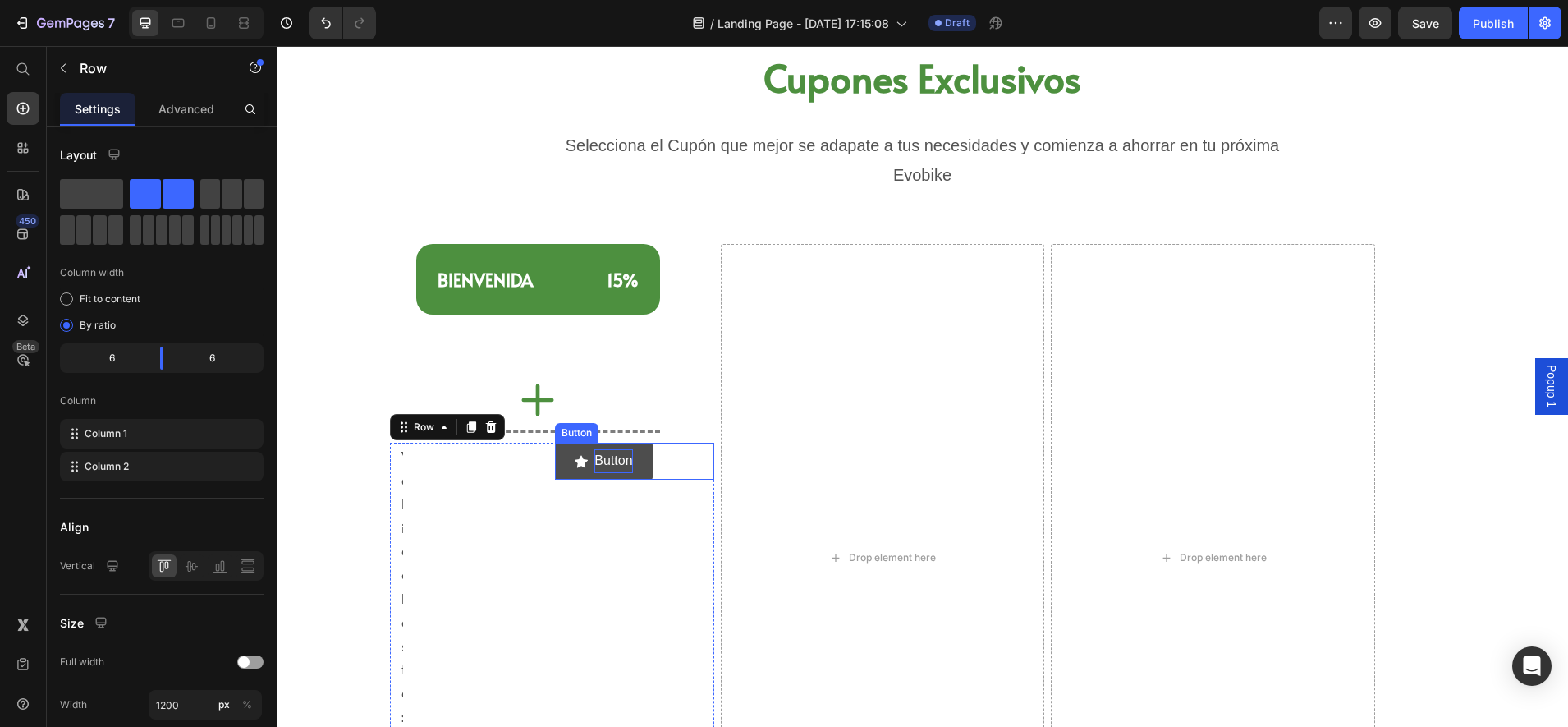 click on "Button" at bounding box center (613, 461) 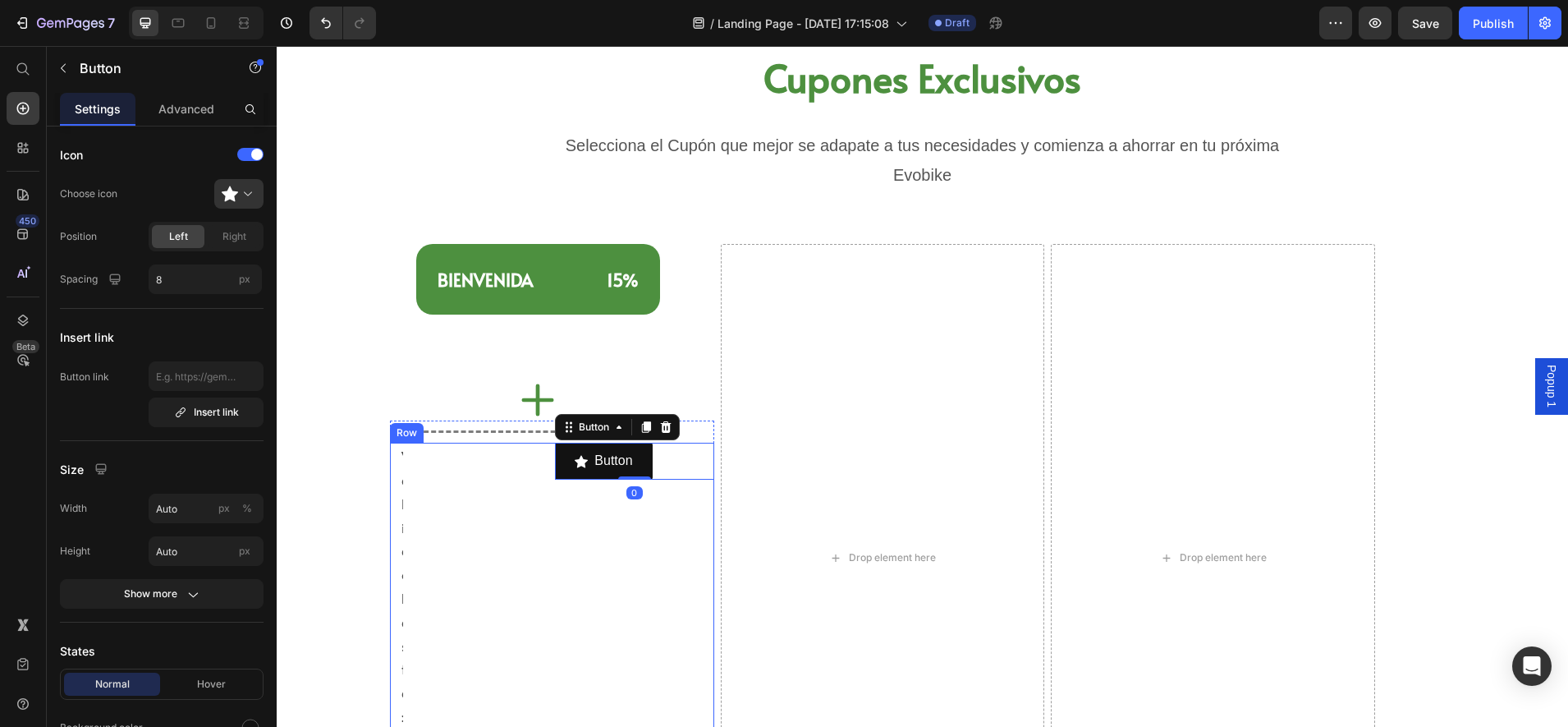 click on "Valido hasta:  [DATE] Text Block" at bounding box center (469, 657) 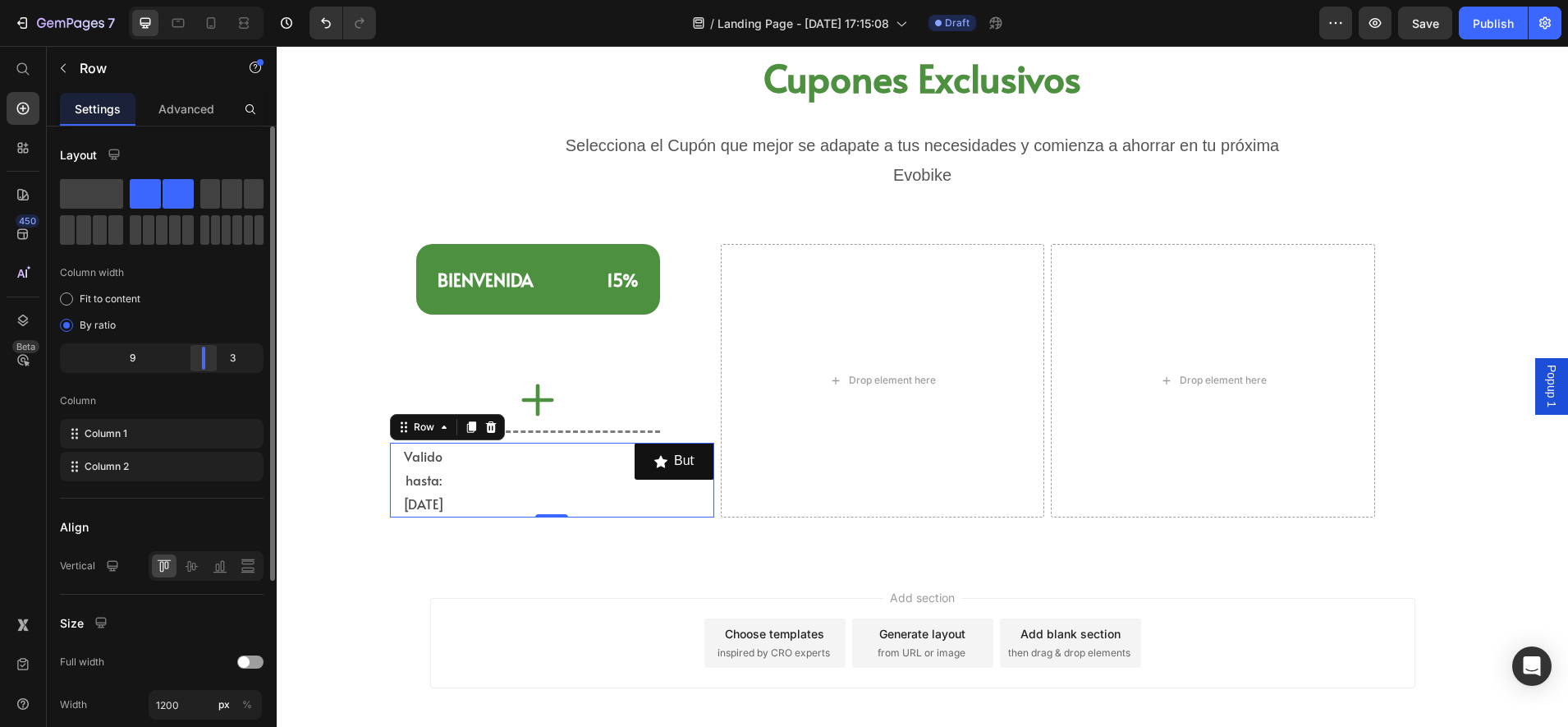 drag, startPoint x: 167, startPoint y: 357, endPoint x: 217, endPoint y: 349, distance: 50.635956 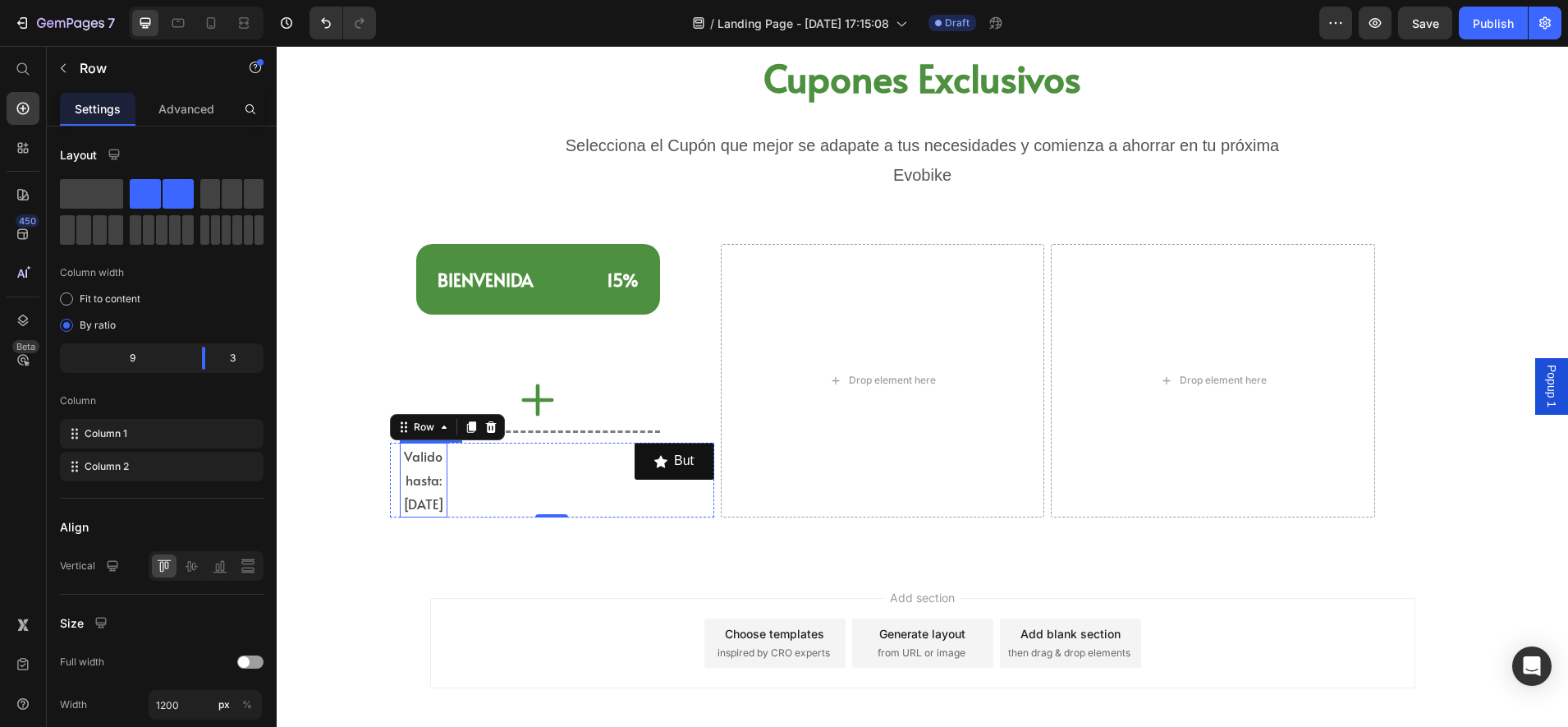 click on "Valido hasta:  [DATE] Text Block" at bounding box center (509, 480) 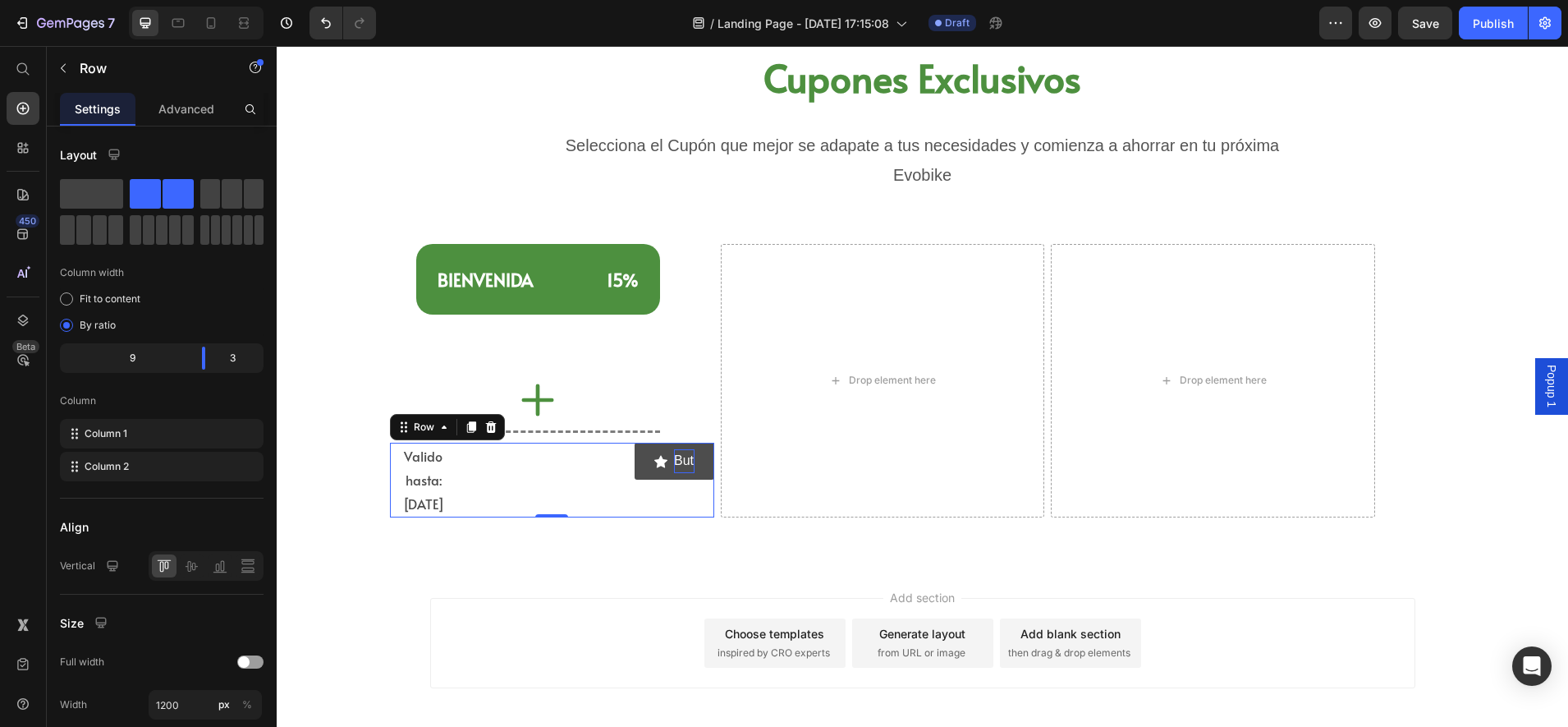 click on "Button" at bounding box center [684, 461] 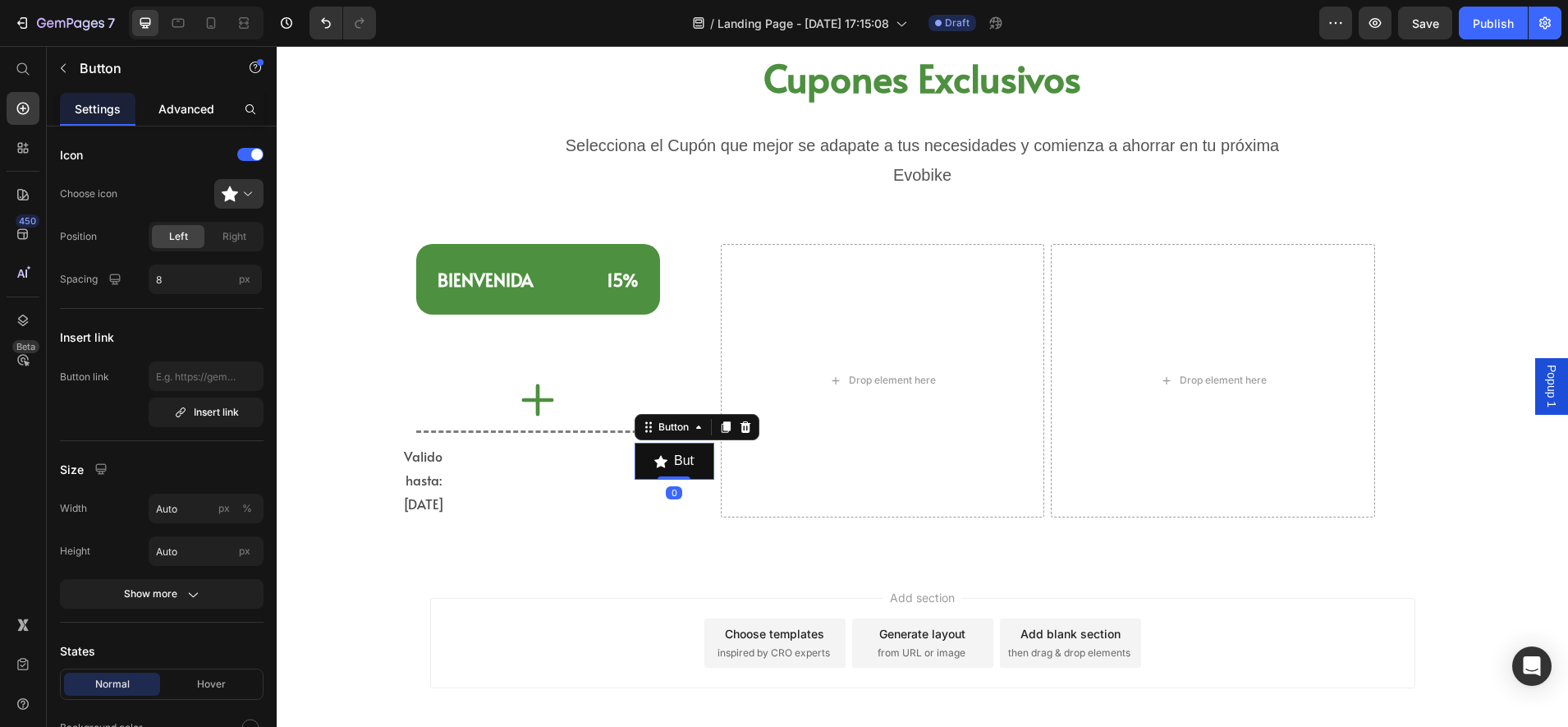 click on "Advanced" 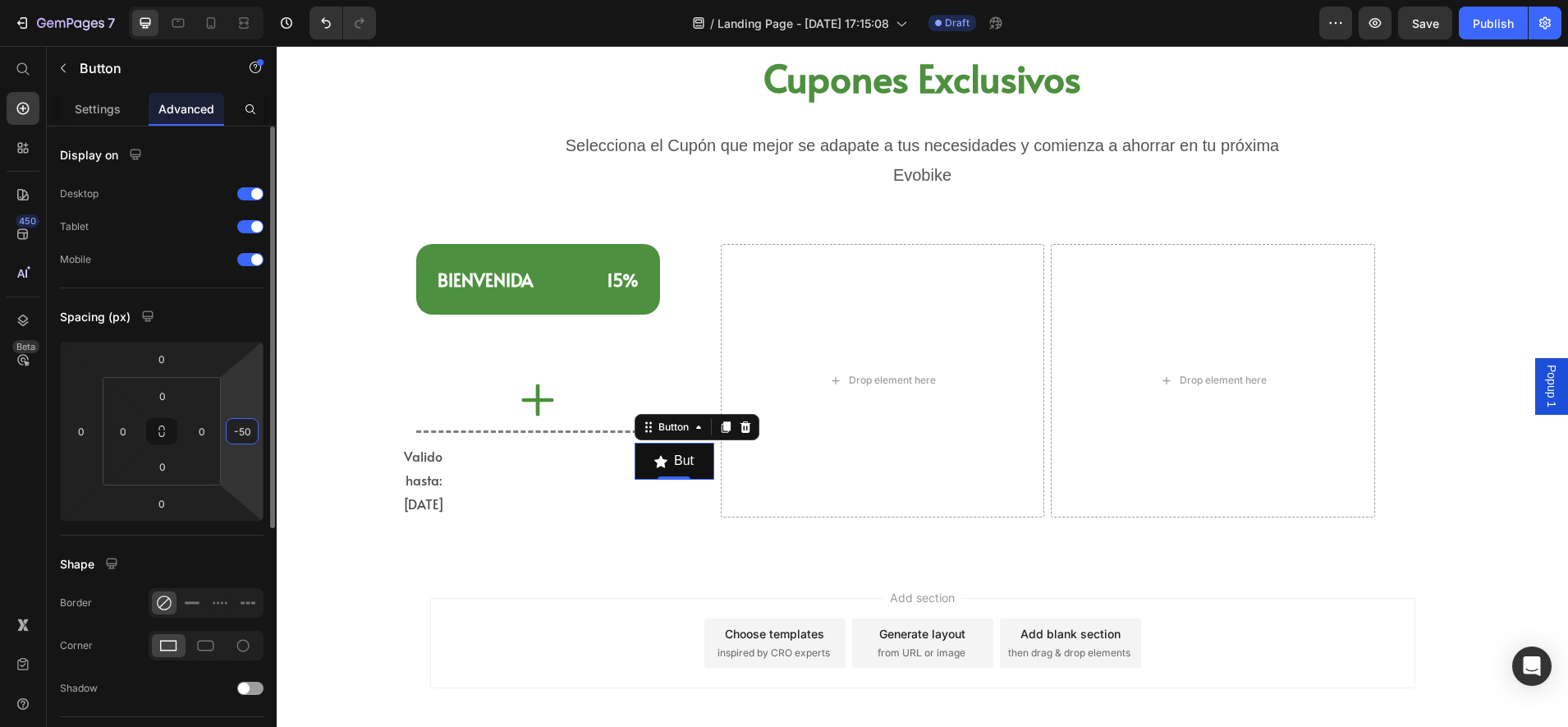 type on "-56" 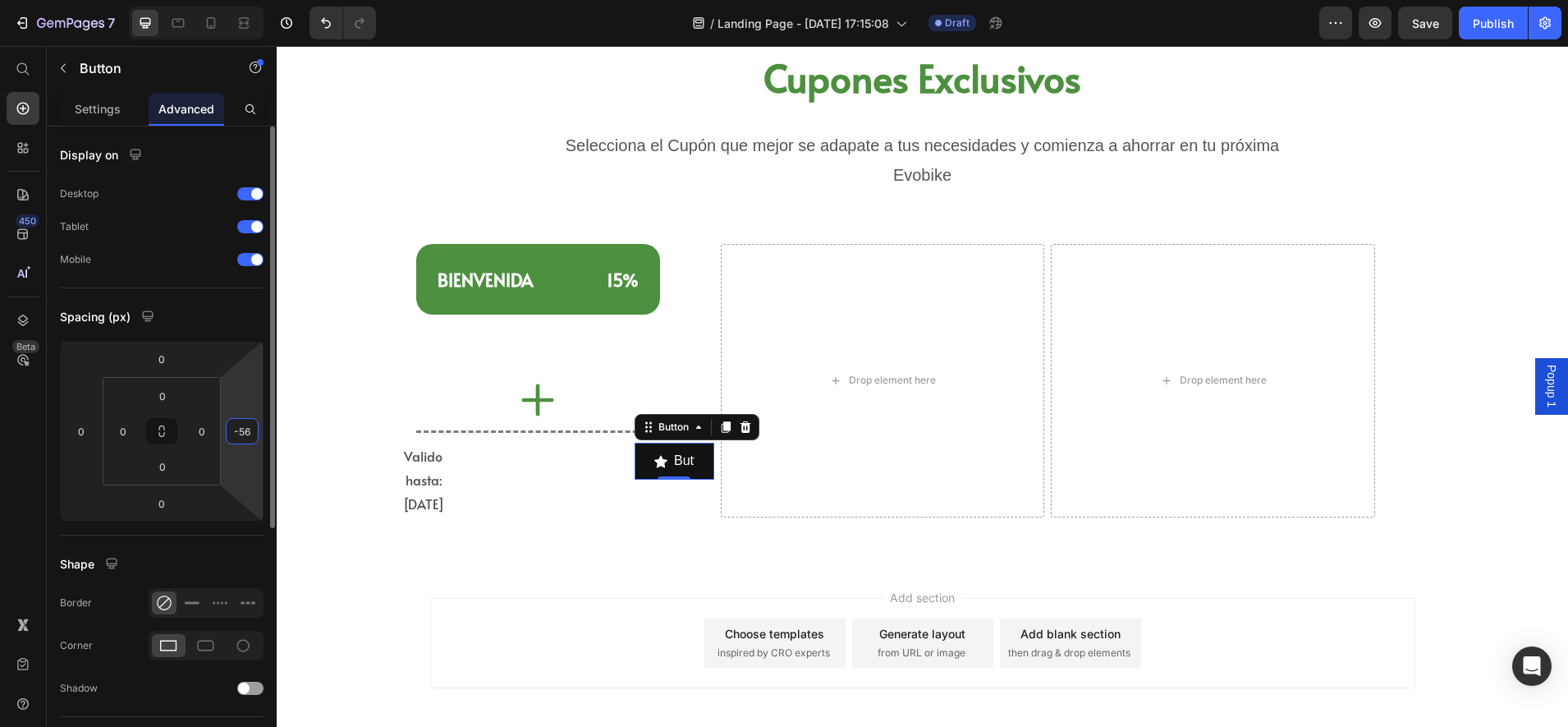drag, startPoint x: 245, startPoint y: 502, endPoint x: 257, endPoint y: 532, distance: 32.31099 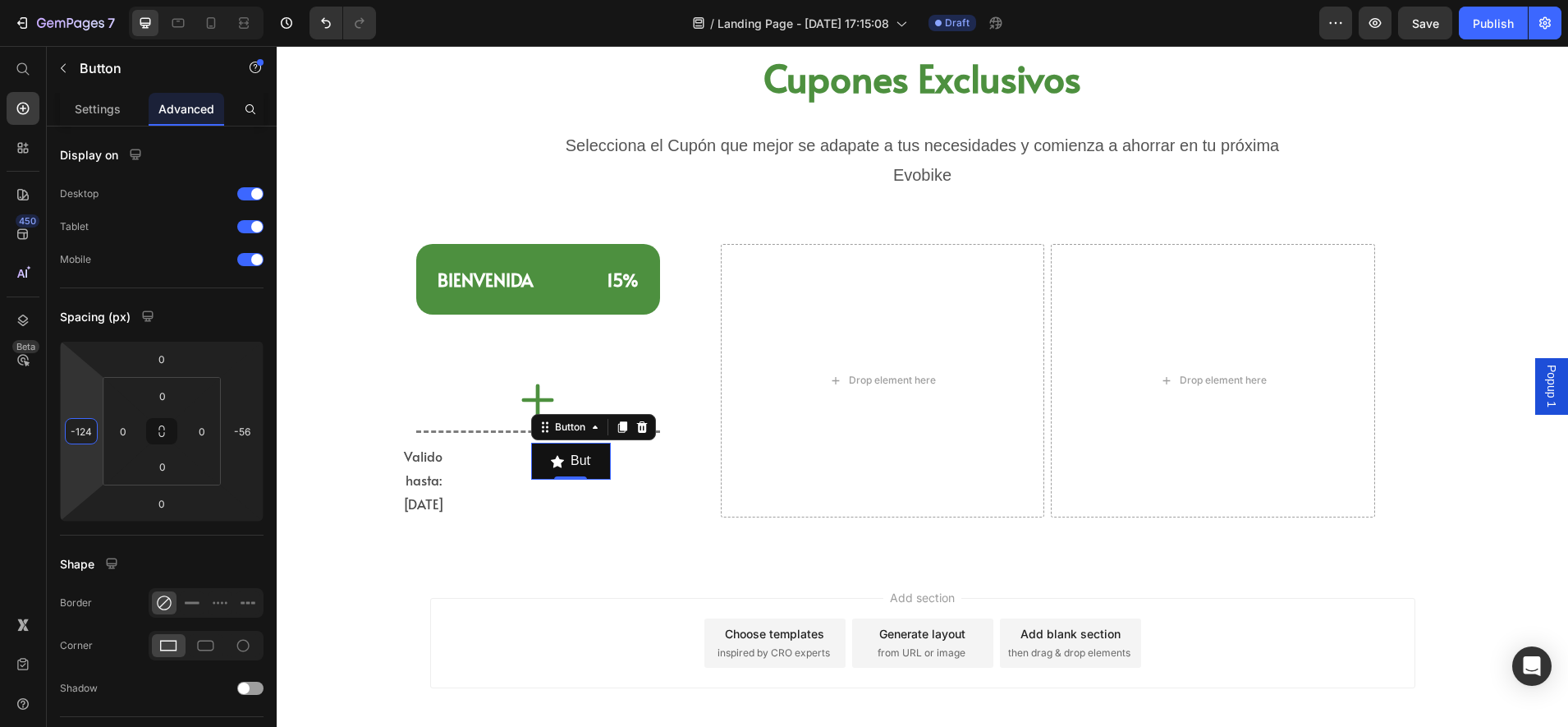 type on "-134" 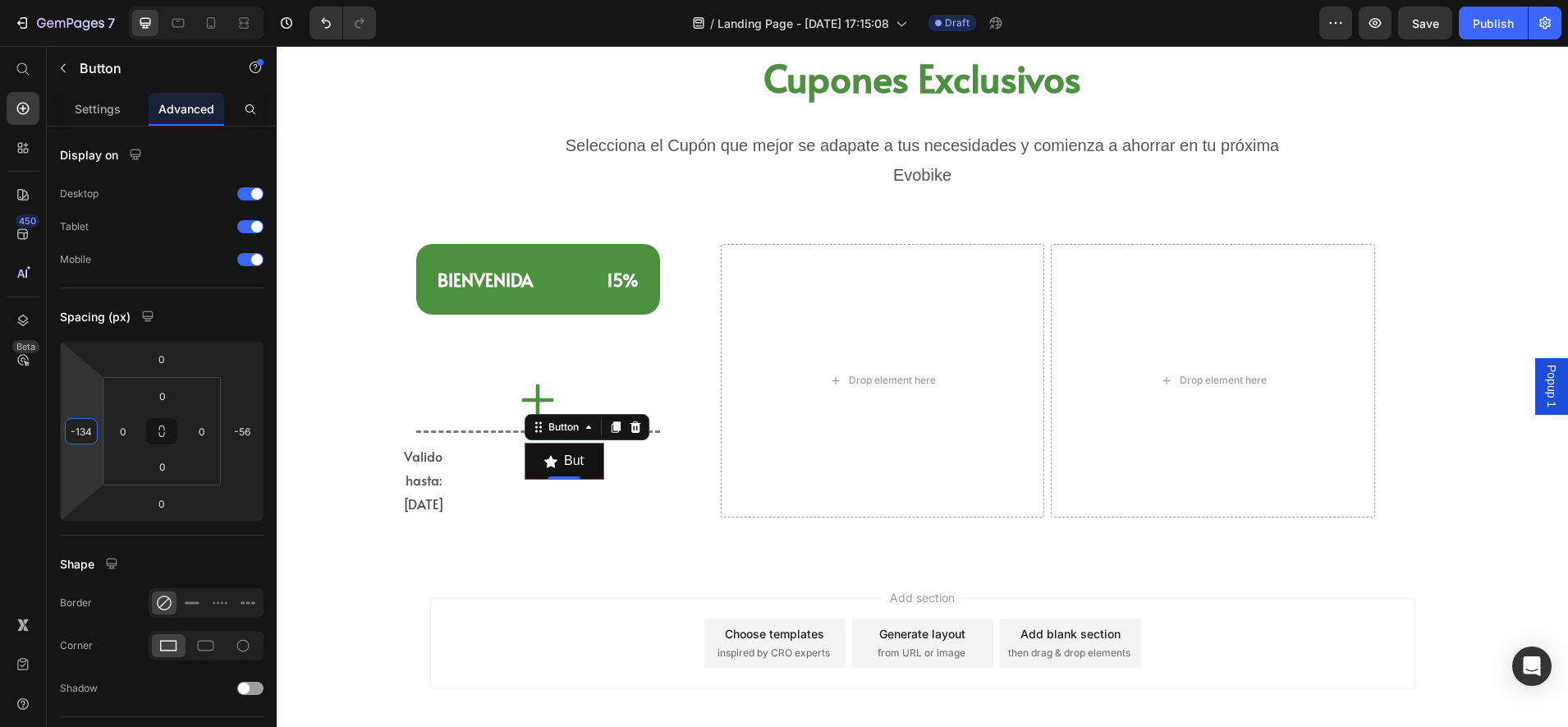 drag, startPoint x: 90, startPoint y: 434, endPoint x: 91, endPoint y: 534, distance: 100.005 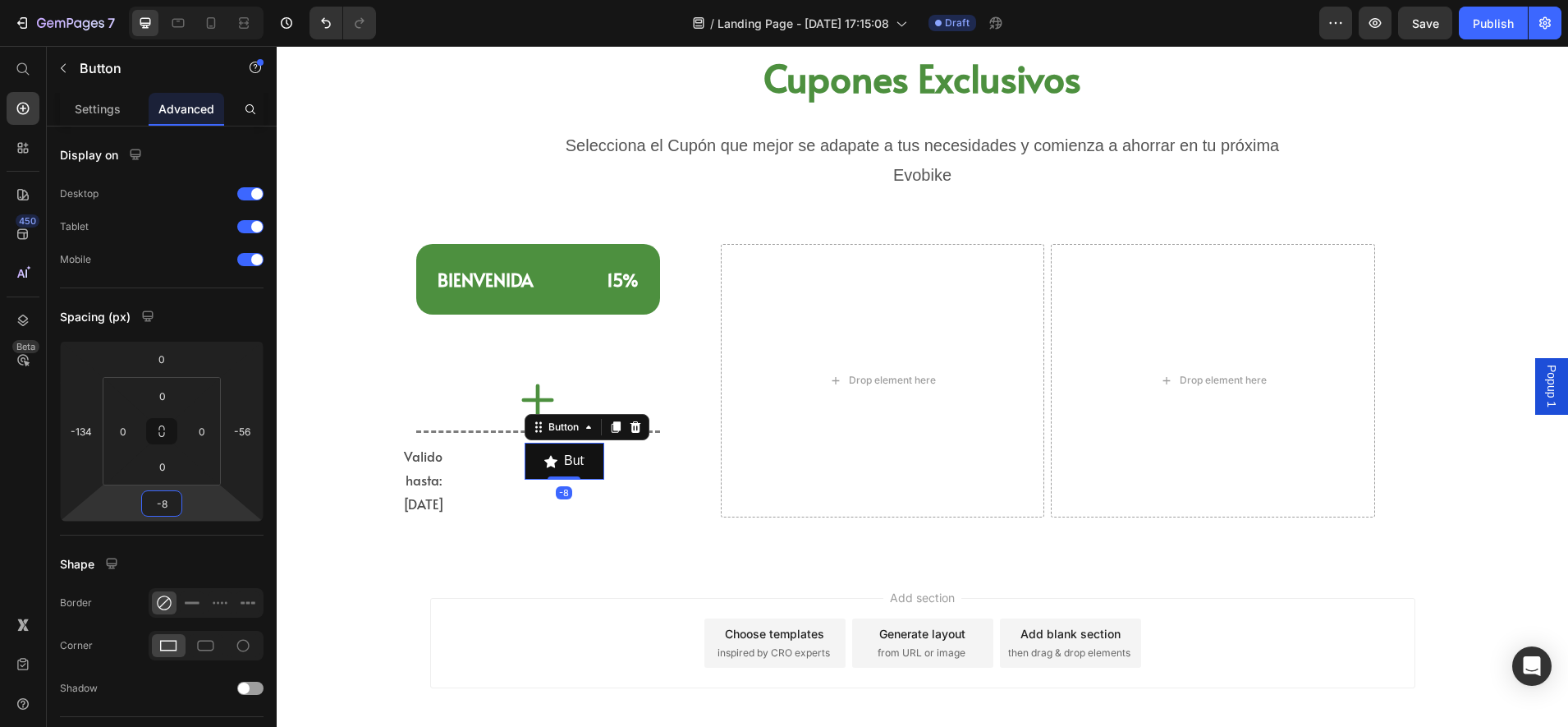 type on "-16" 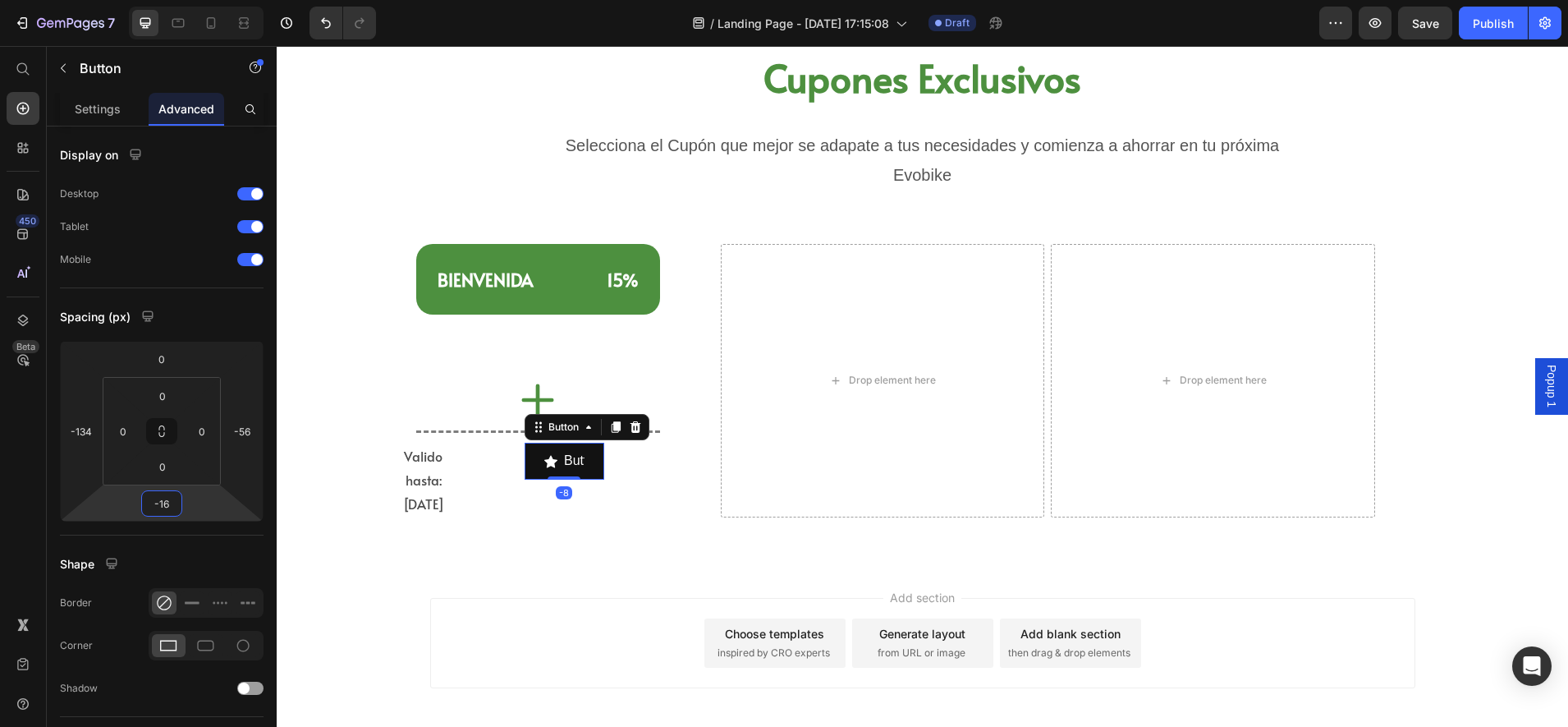 drag, startPoint x: 195, startPoint y: 513, endPoint x: 199, endPoint y: 522, distance: 9.84886 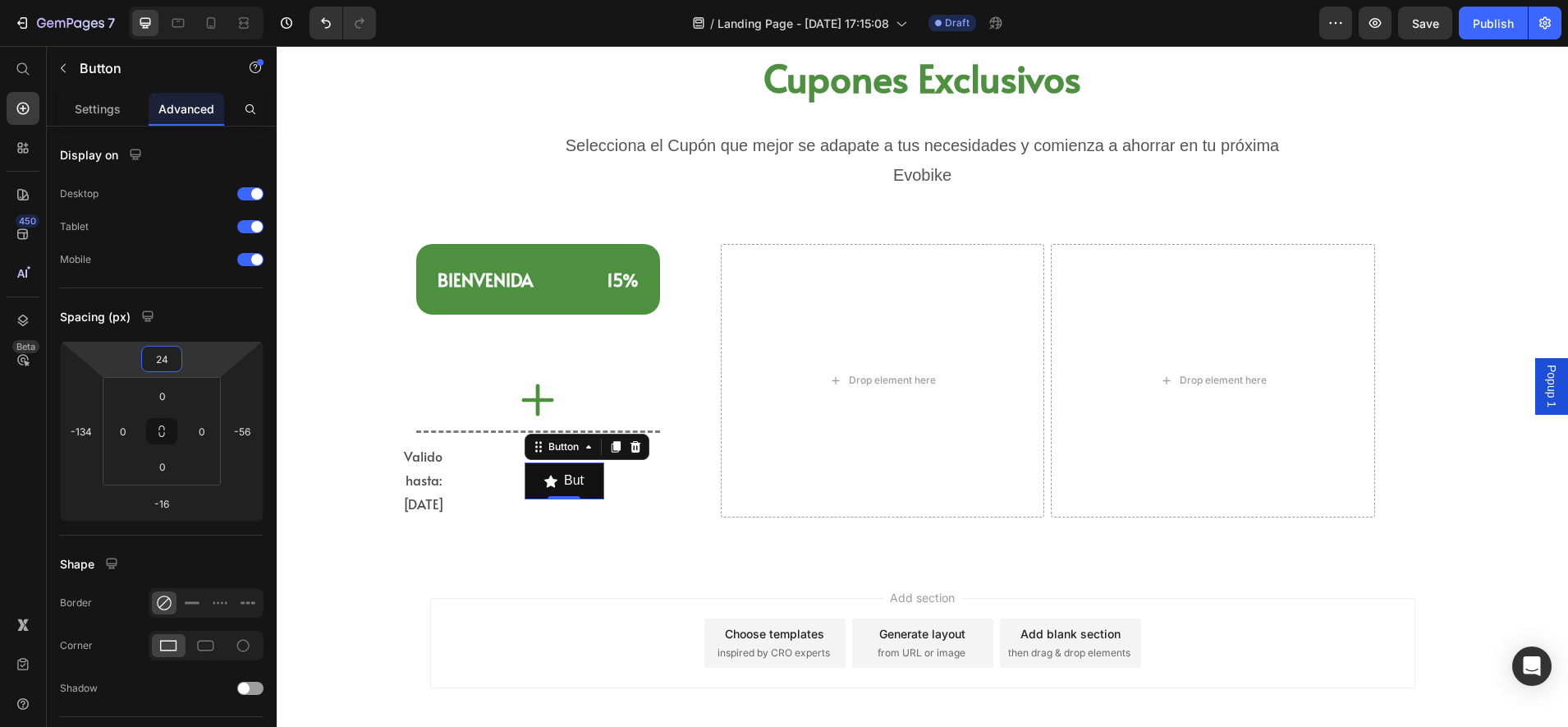 type on "30" 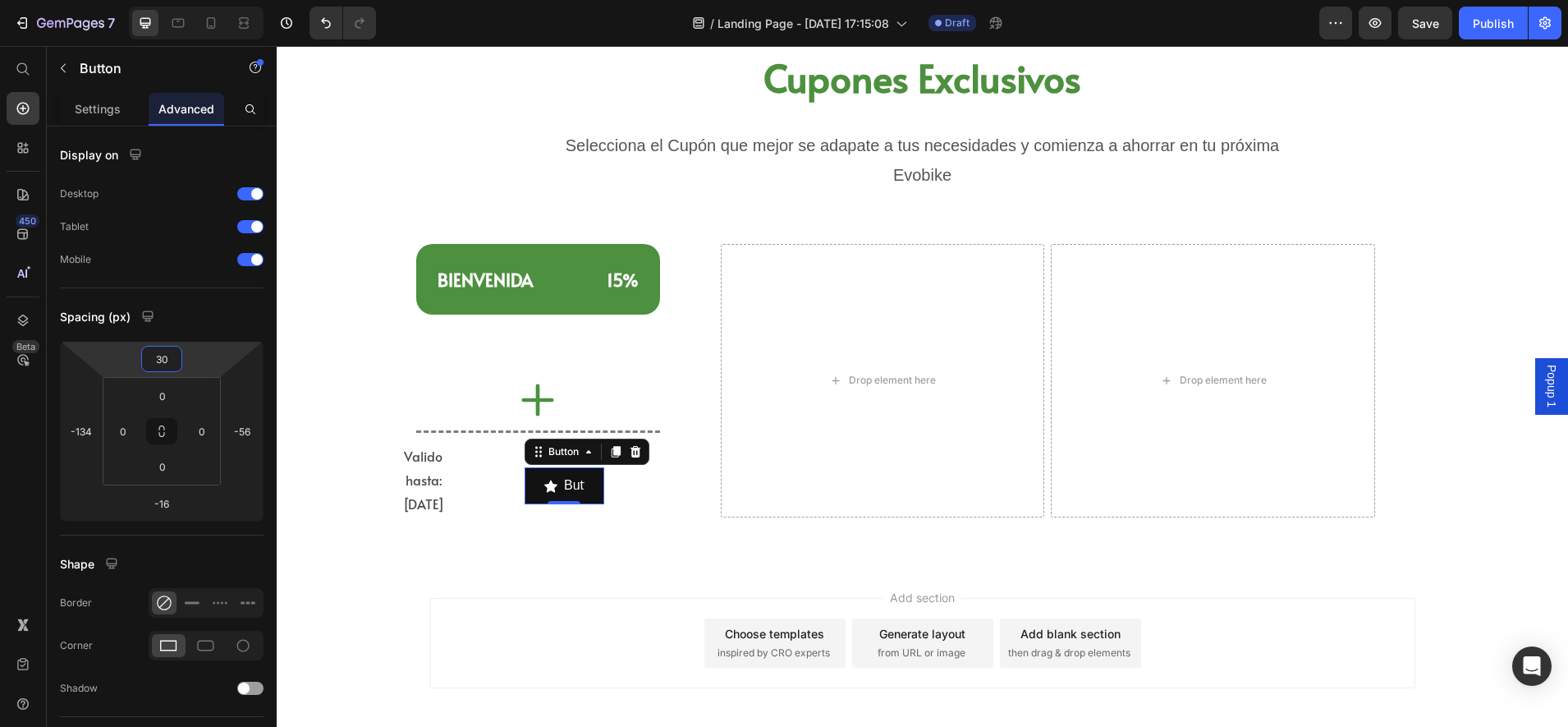 drag, startPoint x: 204, startPoint y: 366, endPoint x: 209, endPoint y: 351, distance: 15.811388 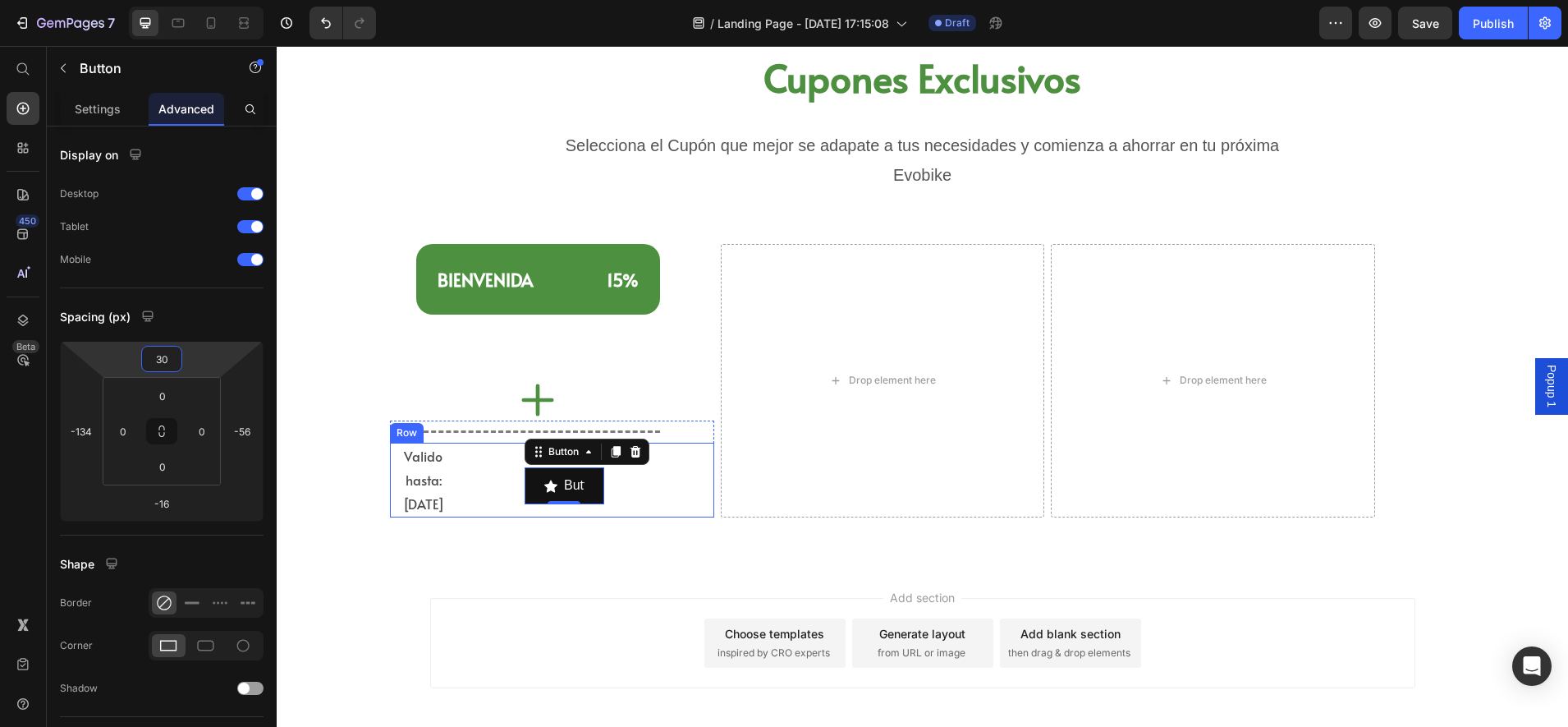 click on "Valido hasta:  [DATE] Text Block" at bounding box center (509, 480) 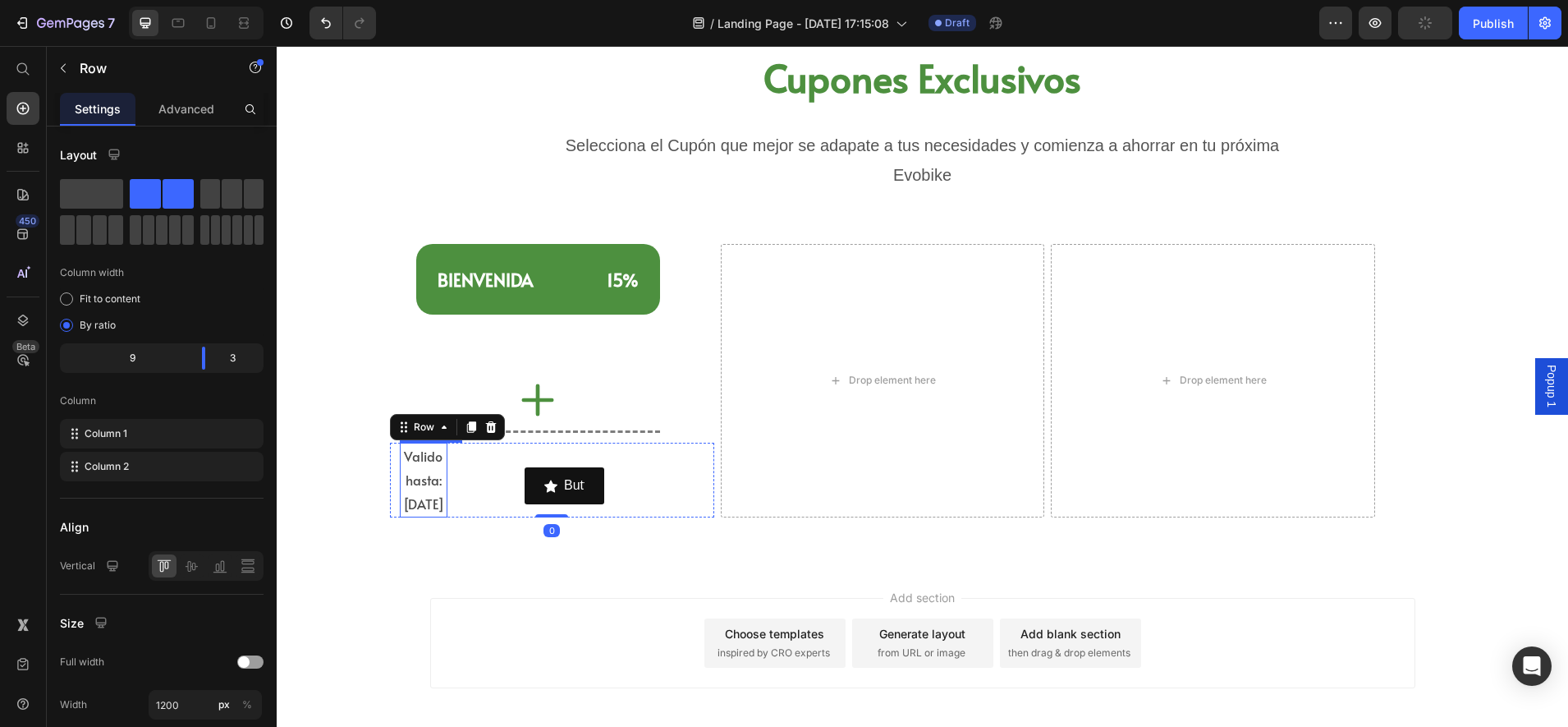 click on "Valido hasta:  [DATE]" at bounding box center [424, 480] 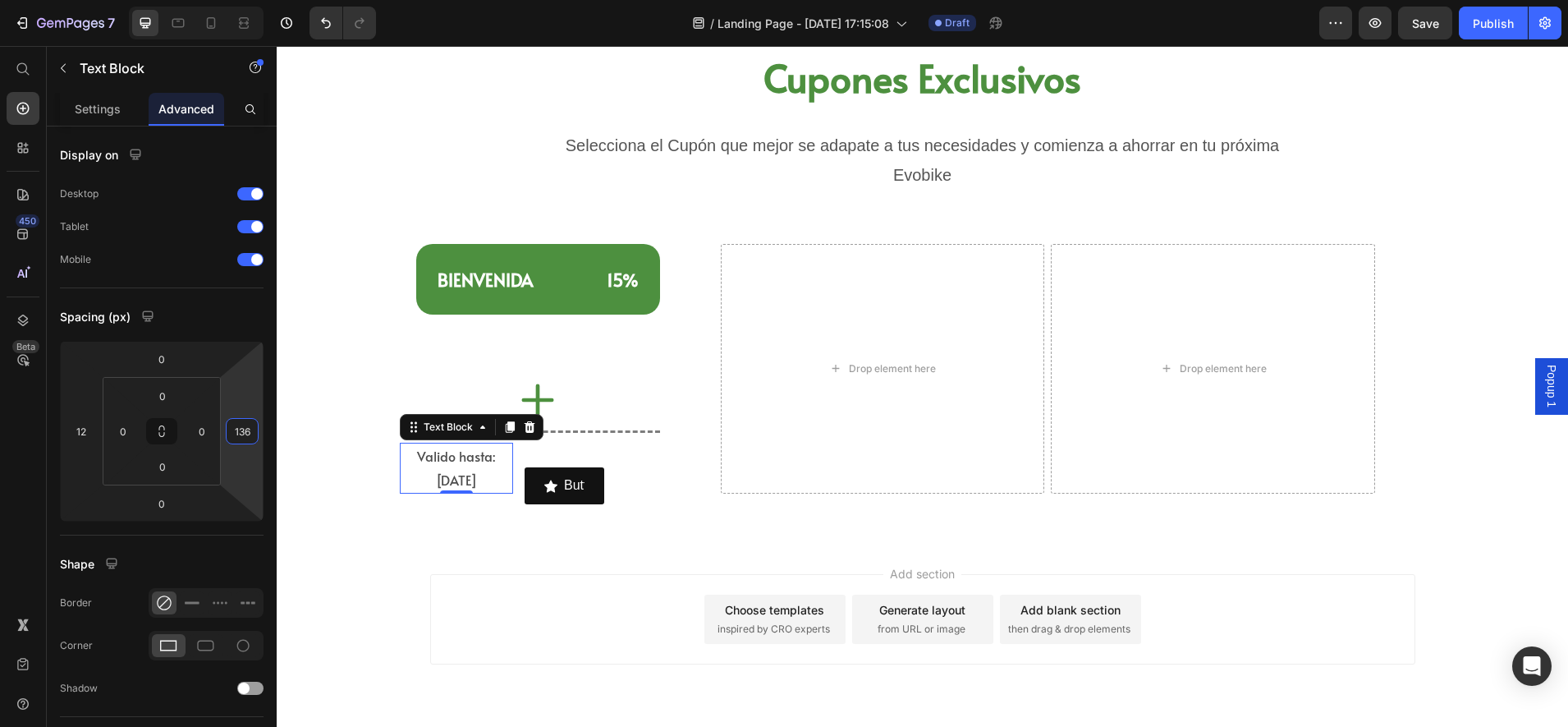 type on "130" 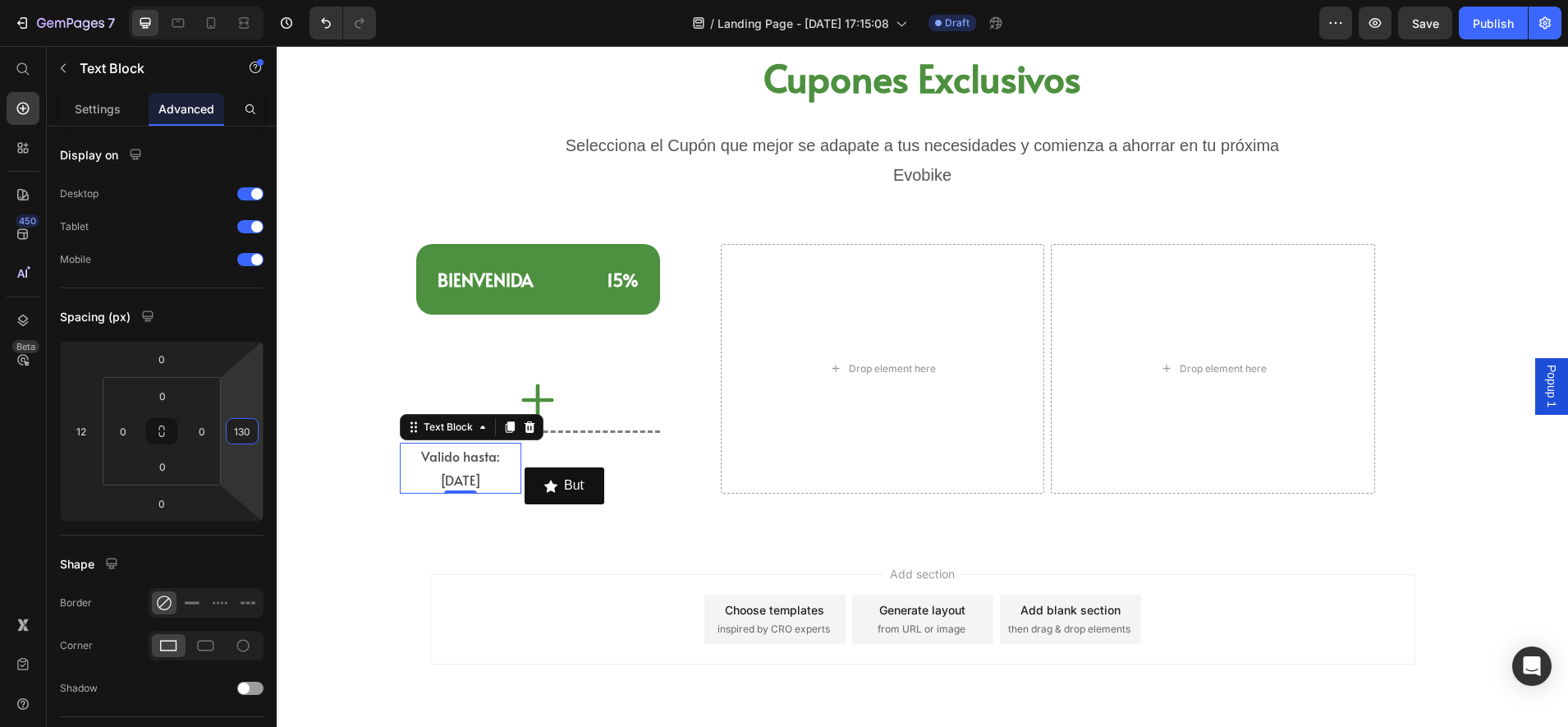 drag, startPoint x: 245, startPoint y: 467, endPoint x: 250, endPoint y: 513, distance: 46.27094 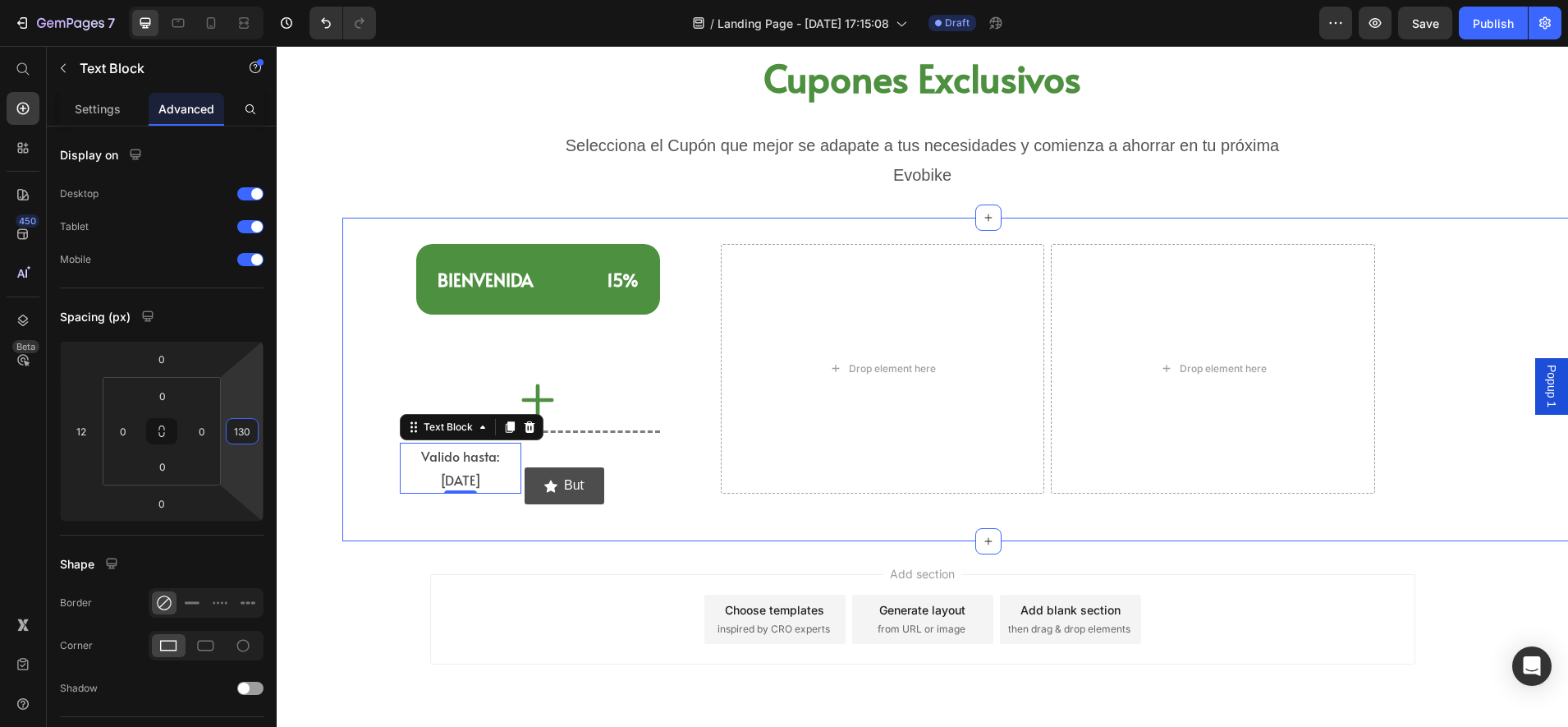 click on "Button" at bounding box center [564, 485] 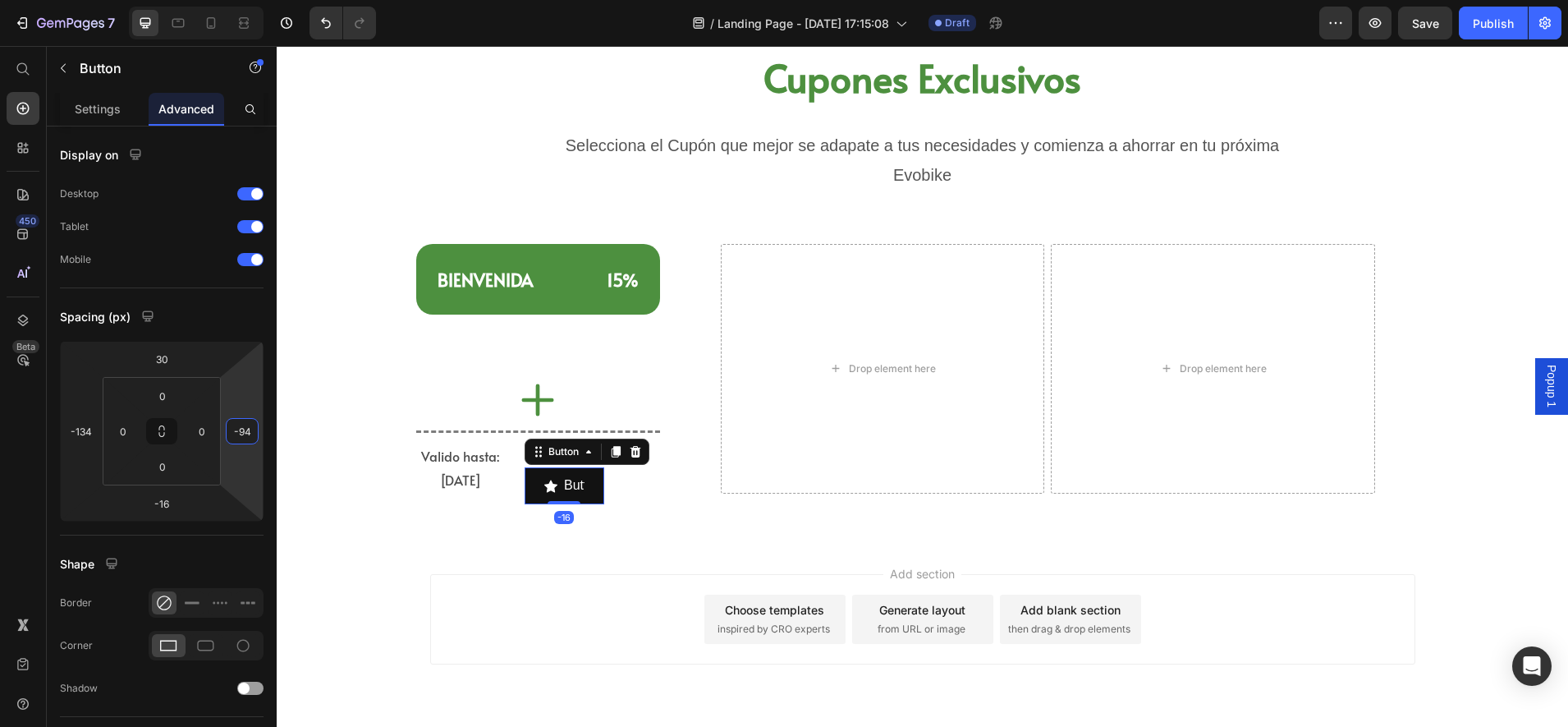 type on "-96" 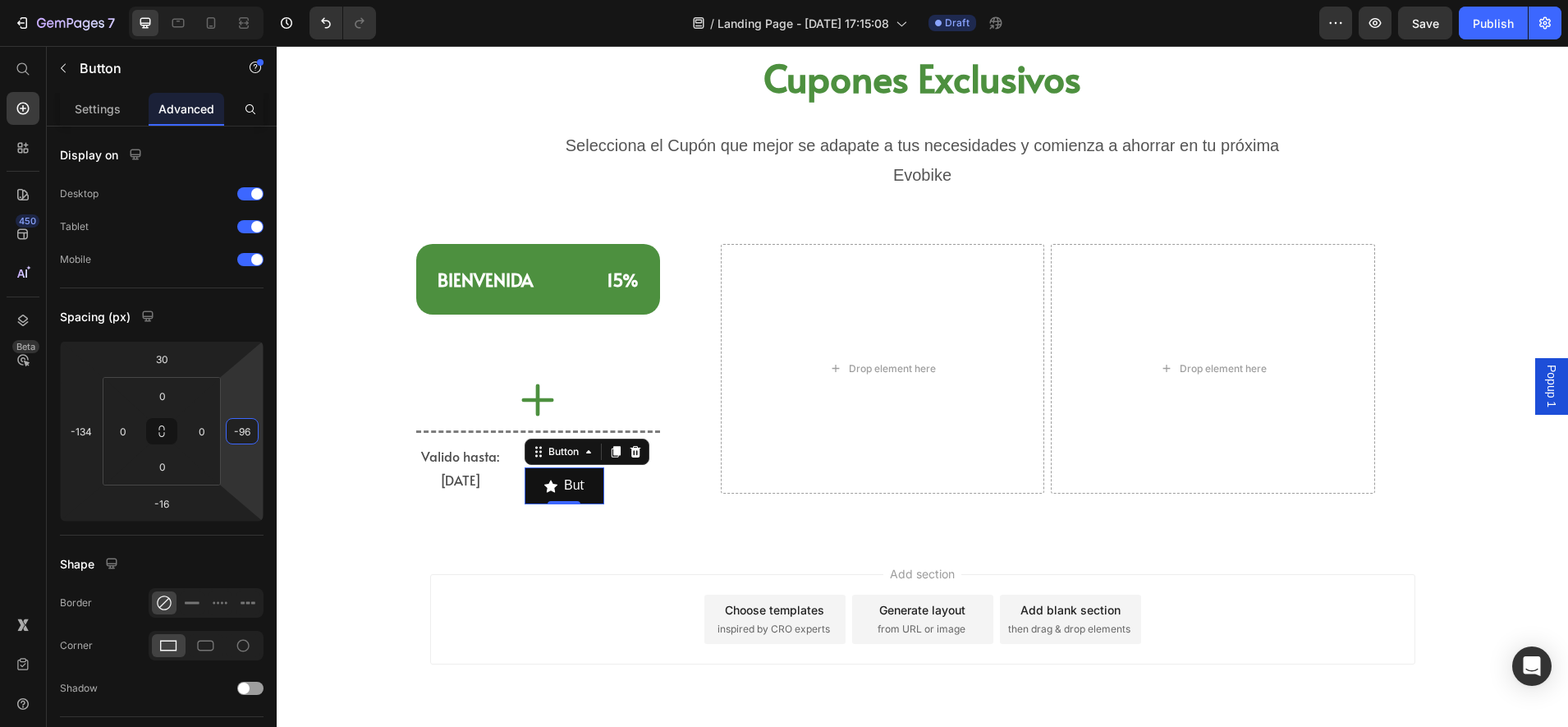 drag, startPoint x: 245, startPoint y: 467, endPoint x: 249, endPoint y: 488, distance: 21.377558 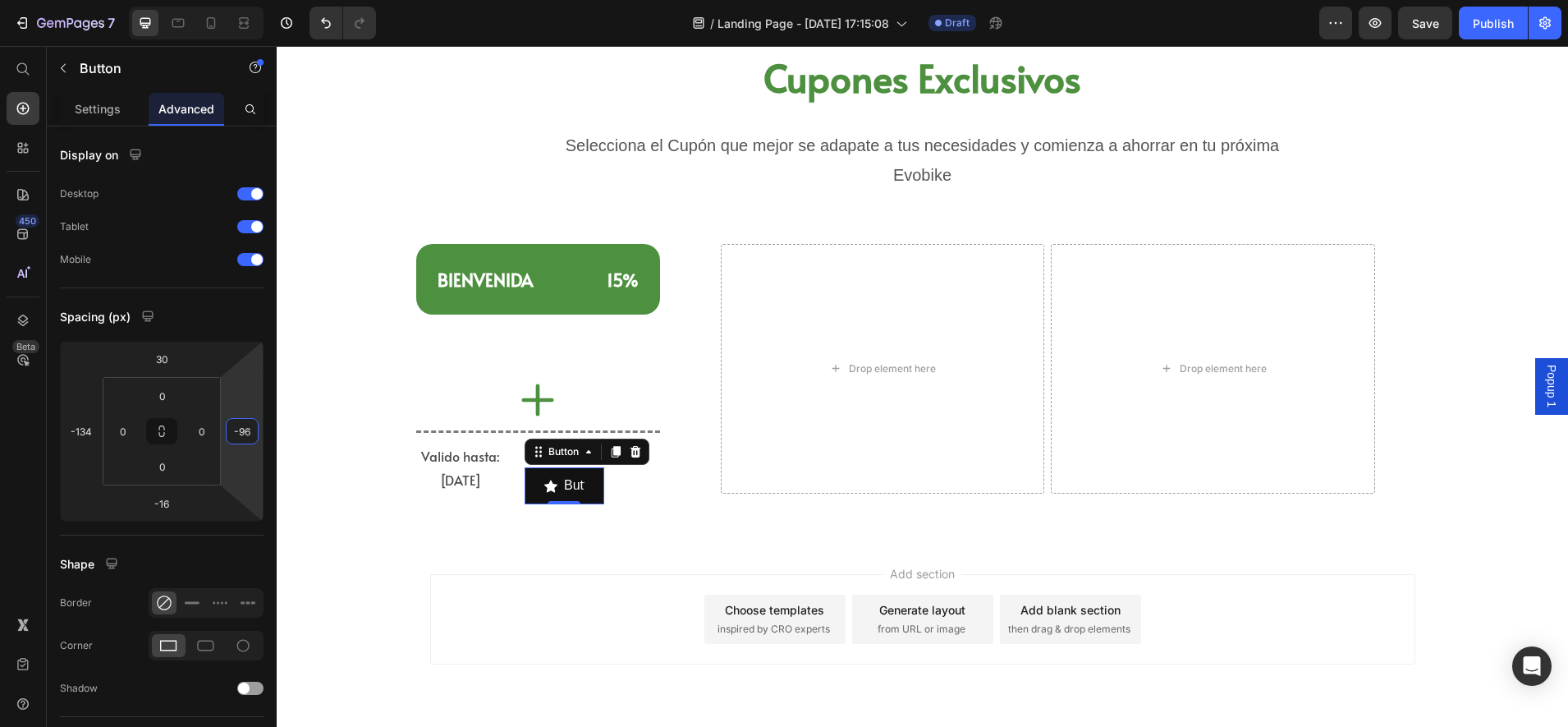click on "7  Version history  /  Landing Page - [DATE] 17:15:08 Draft Preview  Save   Publish  450 Beta Start with Sections Elements Hero Section Product Detail Brands Trusted Badges Guarantee Product Breakdown How to use Testimonials Compare Bundle FAQs Social Proof Brand Story Product List Collection Blog List Contact Sticky Add to Cart Custom Footer Browse Library 450 Layout
Row
Row
Row
Row Text
Heading
Text Block Button
Button
Button
Sticky Back to top Media
Image Image" at bounding box center [784, 0] 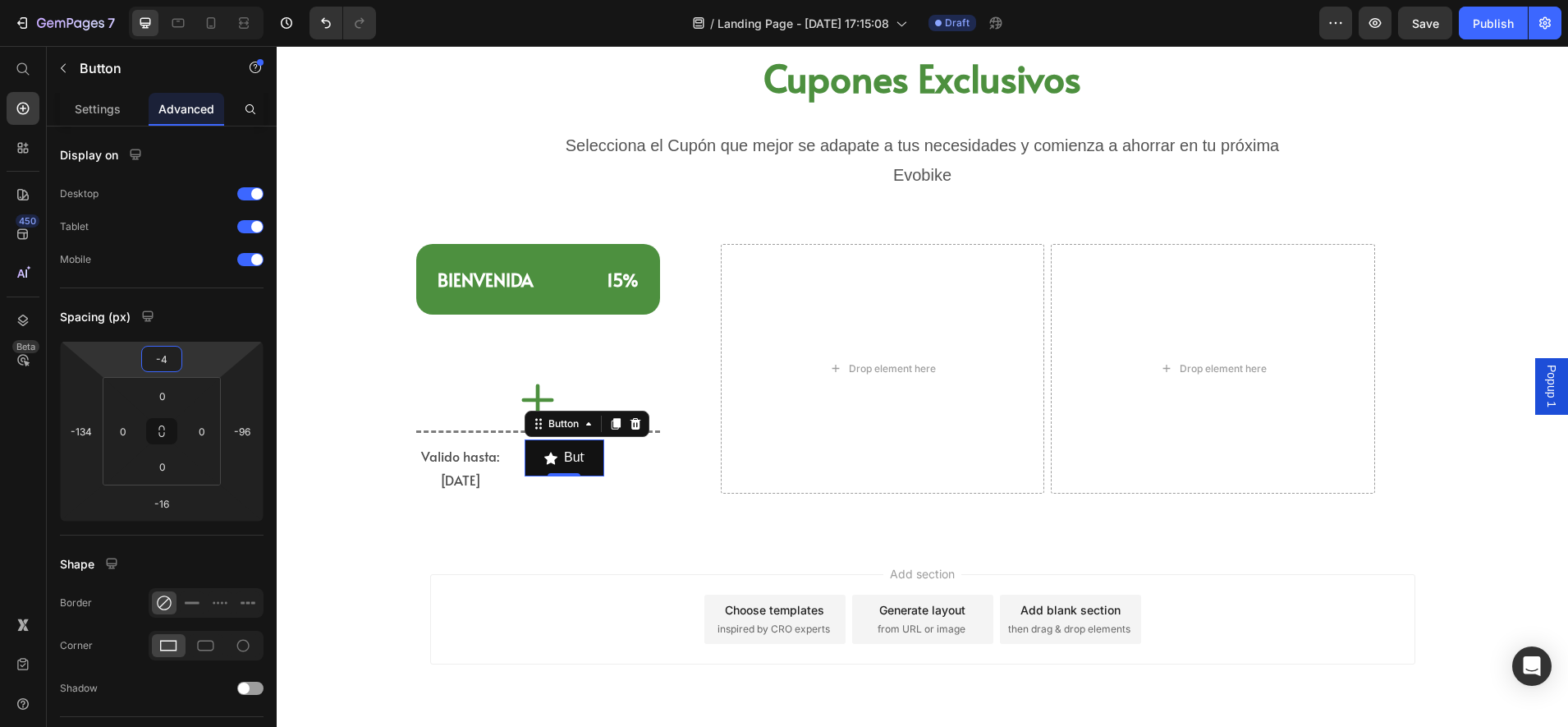type on "6" 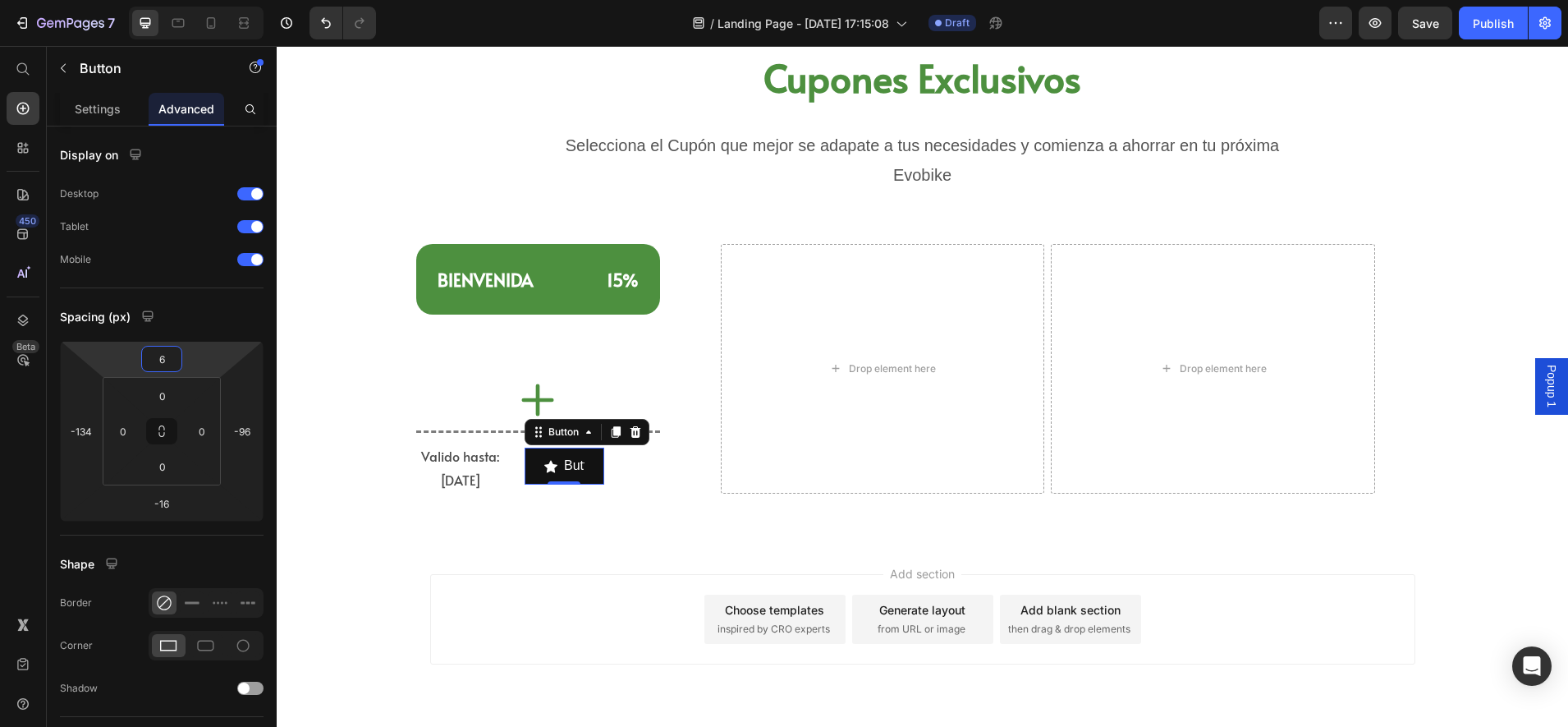 drag, startPoint x: 193, startPoint y: 375, endPoint x: 199, endPoint y: 386, distance: 12.529964 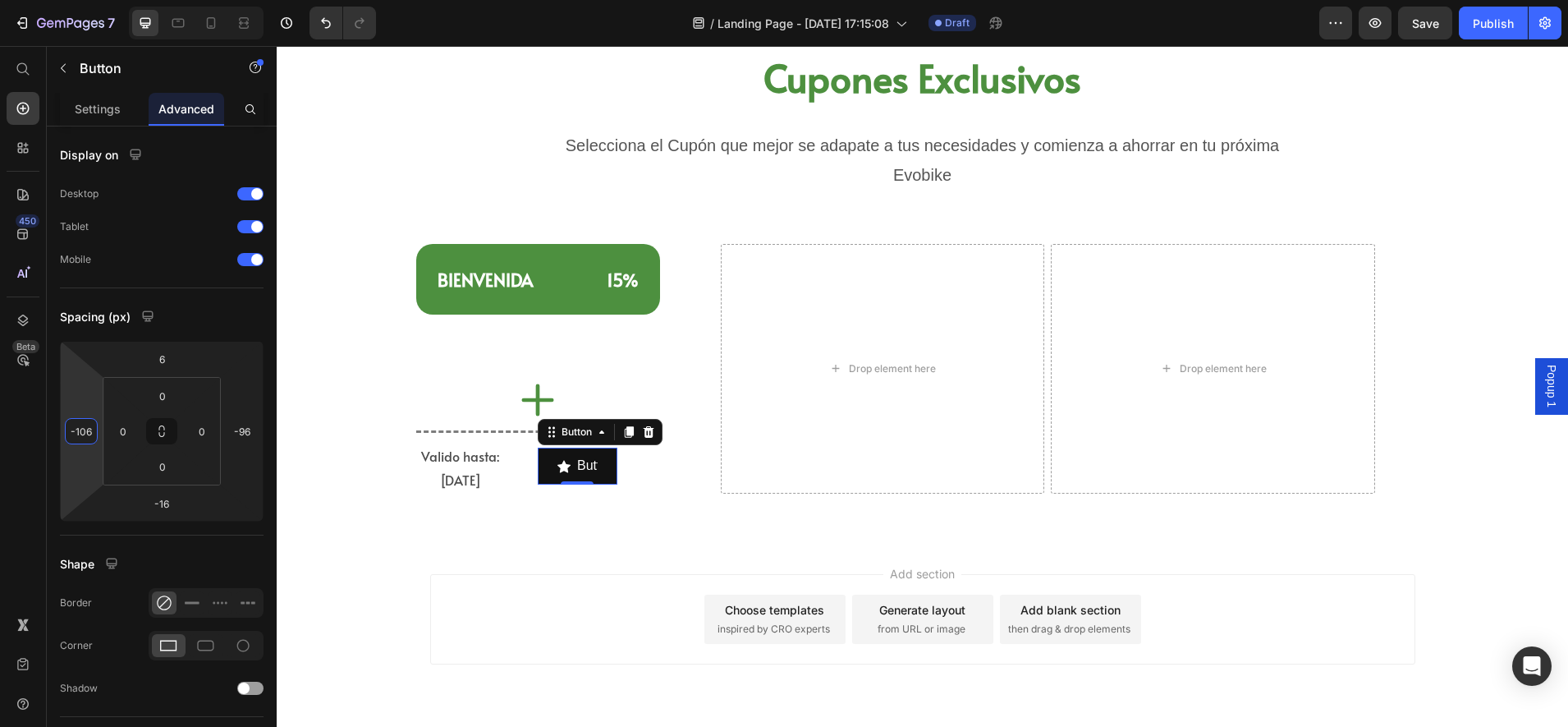 type on "-98" 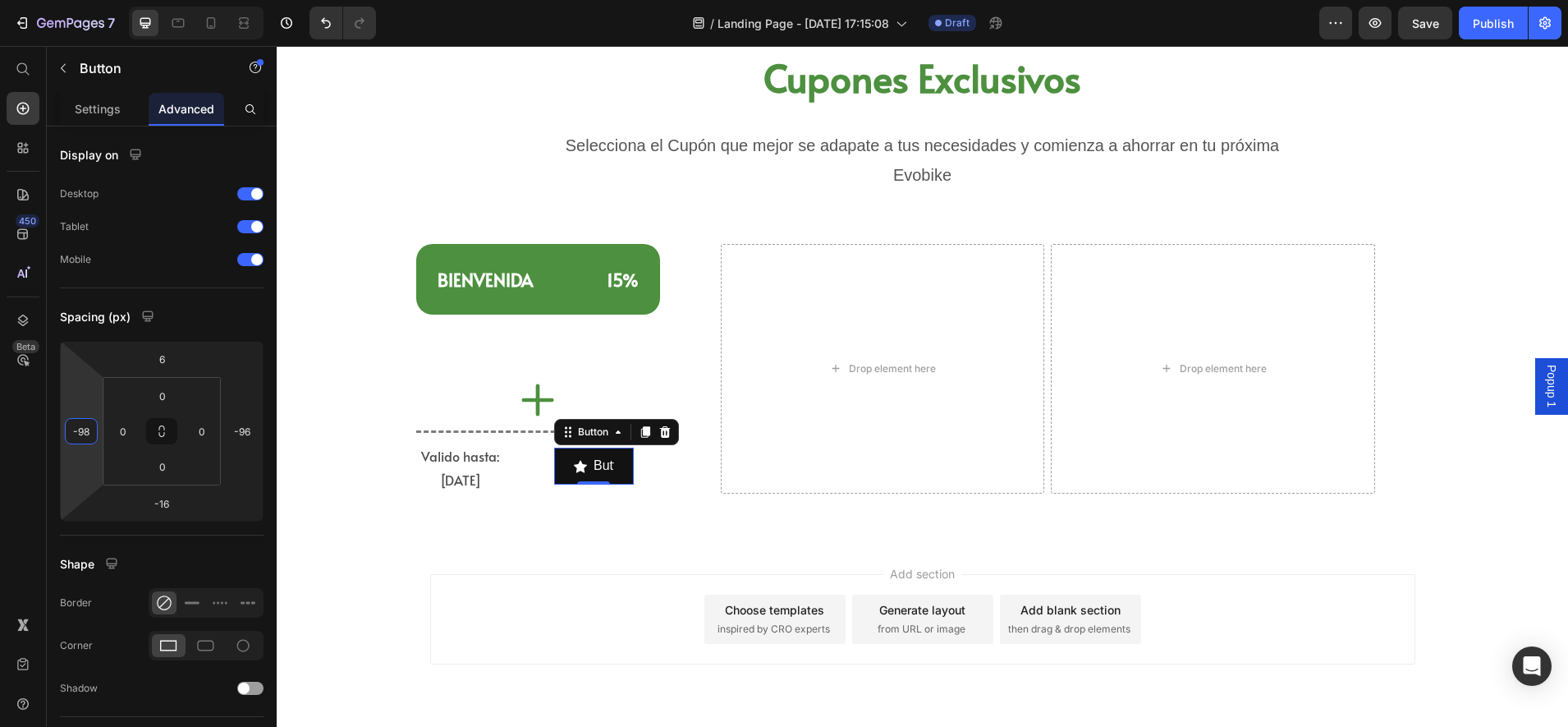 drag, startPoint x: 95, startPoint y: 475, endPoint x: 99, endPoint y: 456, distance: 19.416488 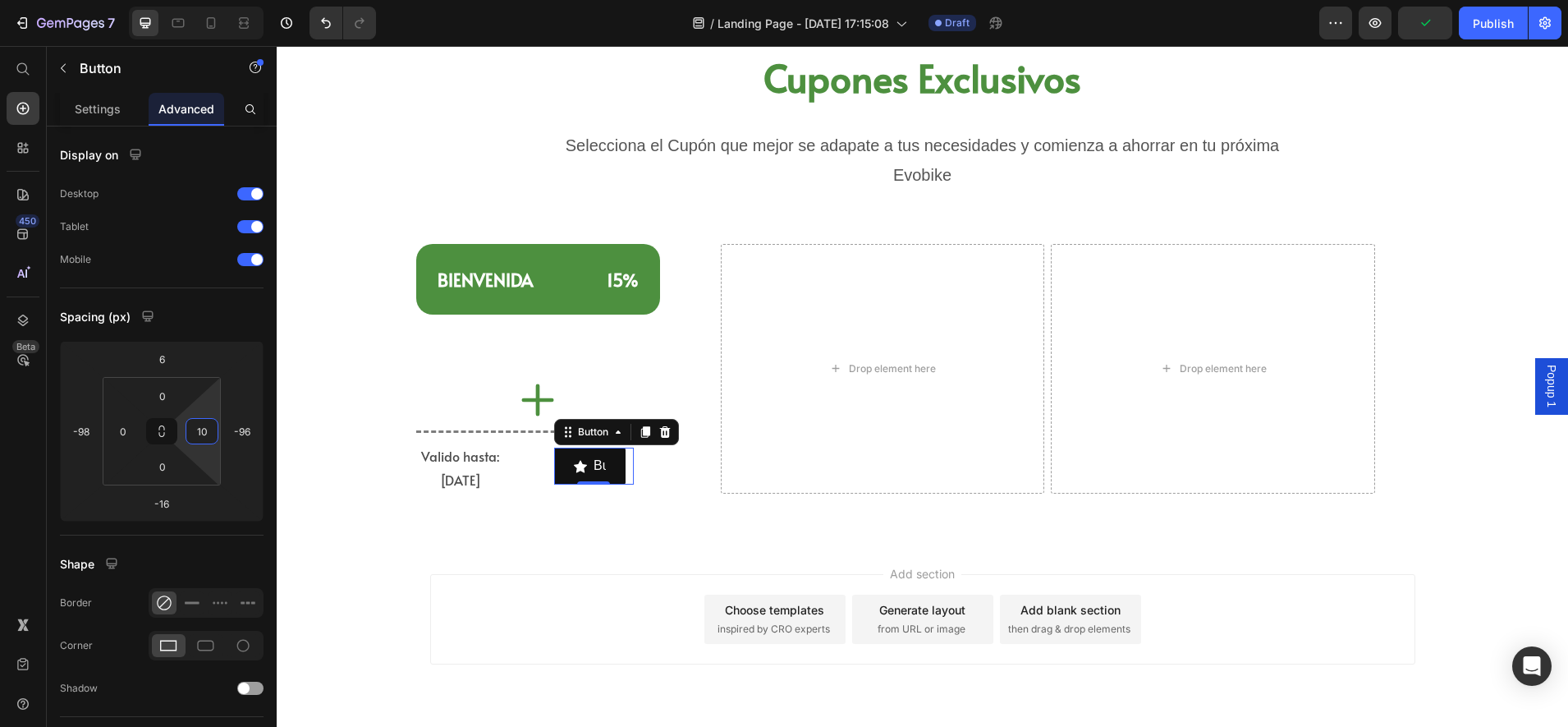 type on "0" 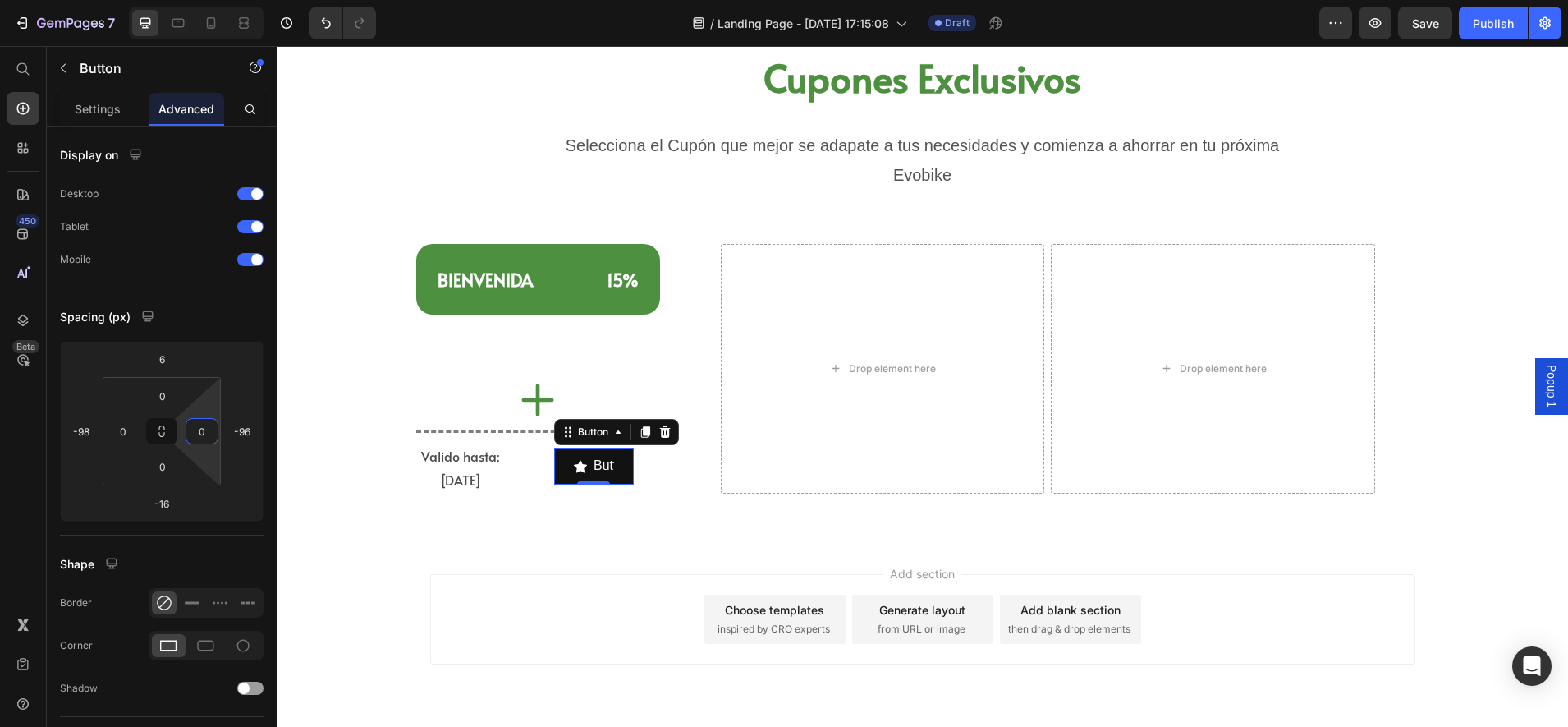drag, startPoint x: 215, startPoint y: 469, endPoint x: 215, endPoint y: 504, distance: 35 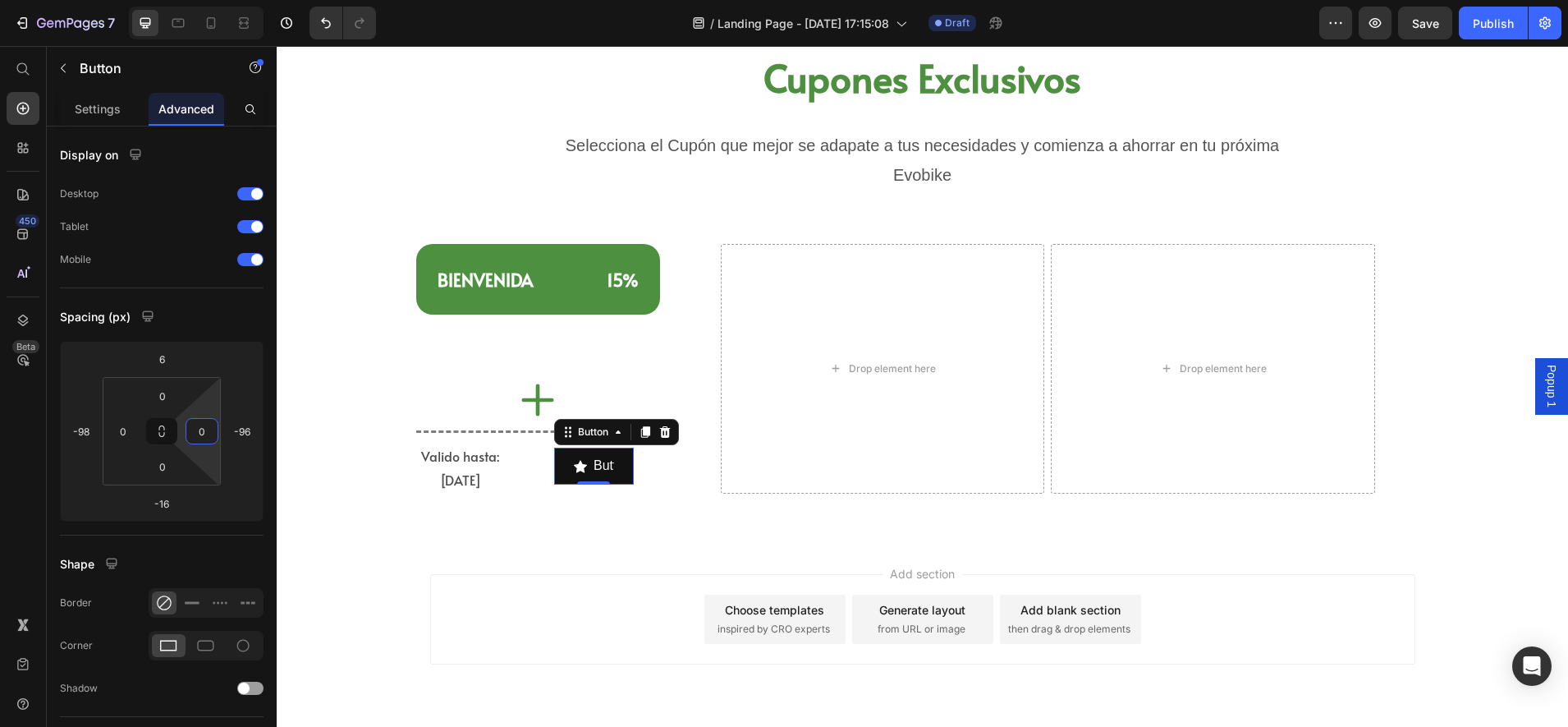 click on "7  Version history  /  Landing Page - [DATE] 17:15:08 Draft Preview  Save   Publish  450 Beta Start with Sections Elements Hero Section Product Detail Brands Trusted Badges Guarantee Product Breakdown How to use Testimonials Compare Bundle FAQs Social Proof Brand Story Product List Collection Blog List Contact Sticky Add to Cart Custom Footer Browse Library 450 Layout
Row
Row
Row
Row Text
Heading
Text Block Button
Button
Button
Sticky Back to top Media
Image Image" at bounding box center (784, 0) 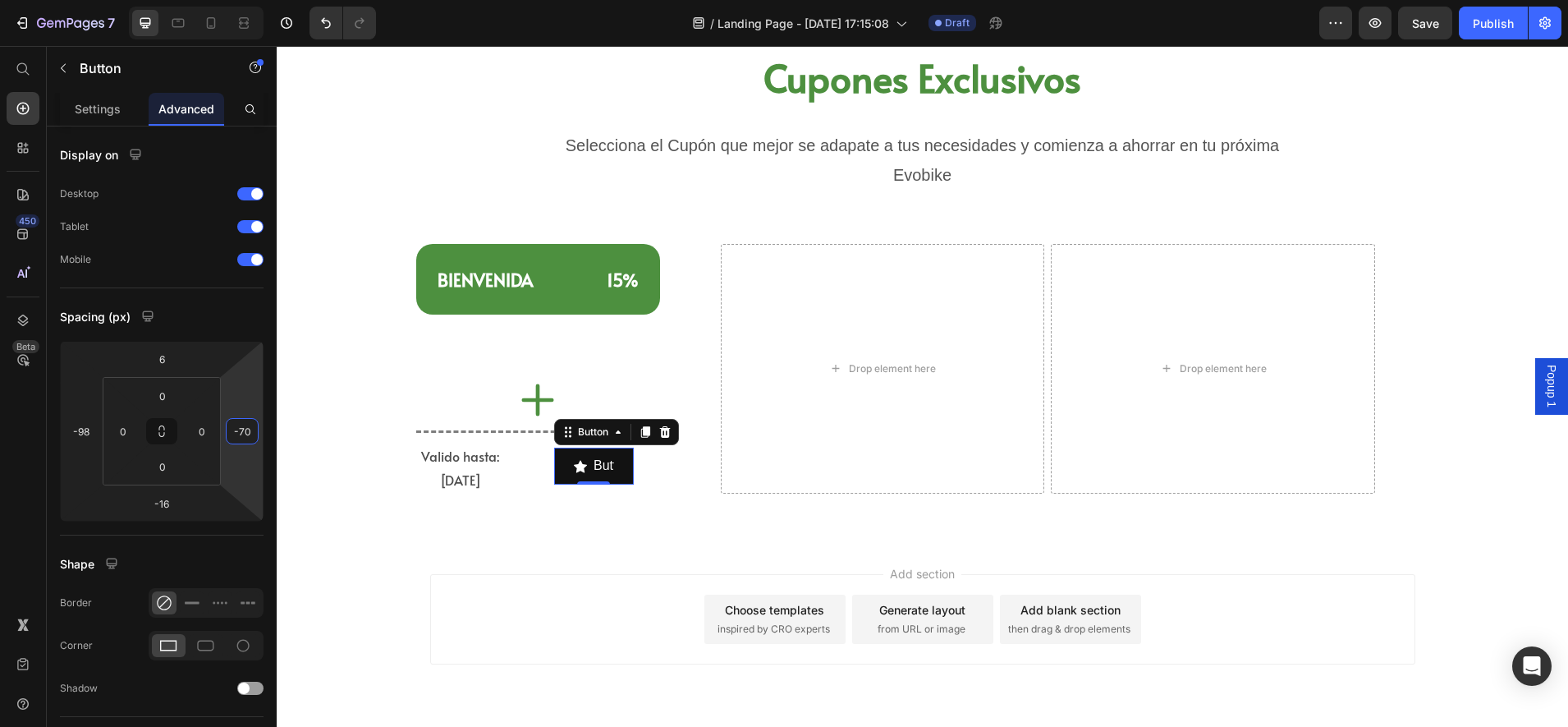 type on "-46" 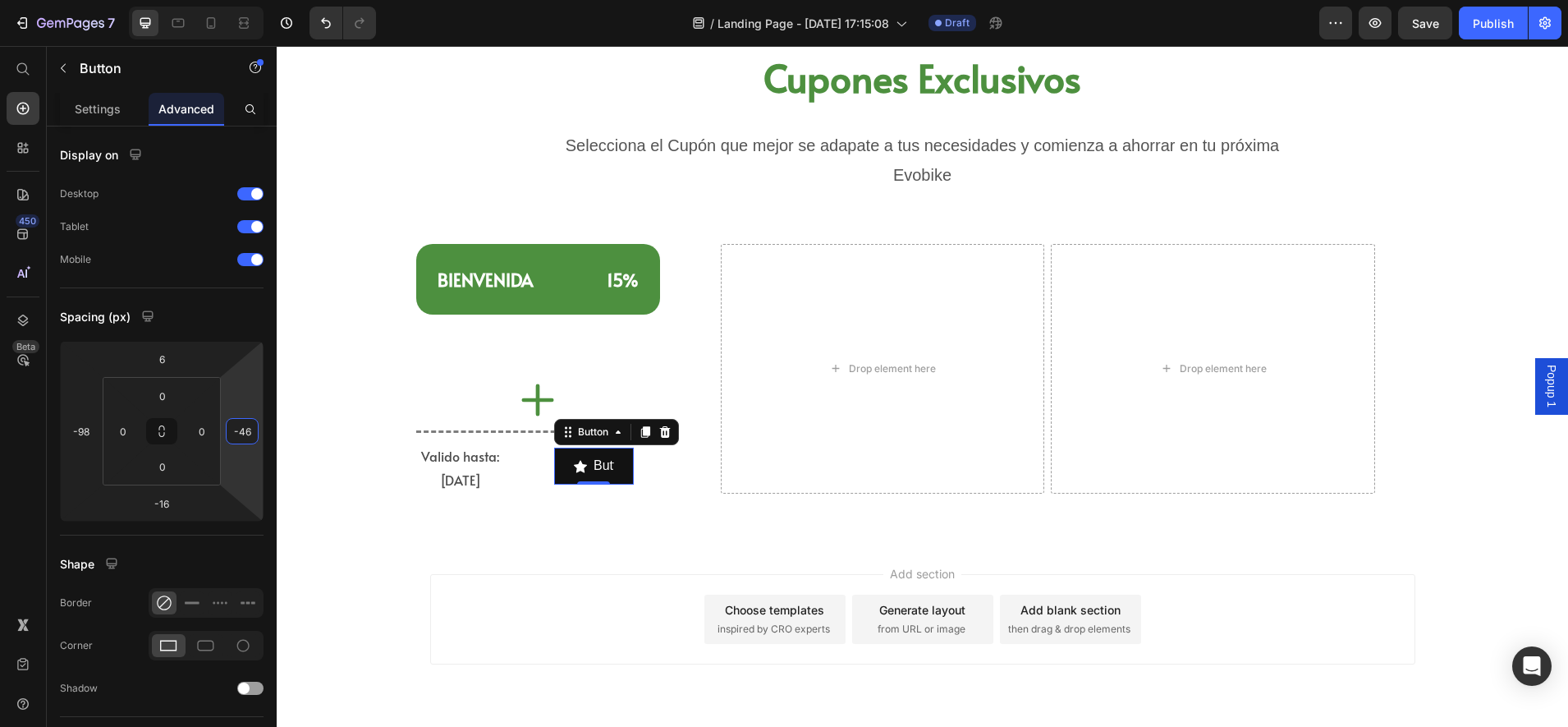 drag, startPoint x: 241, startPoint y: 470, endPoint x: 268, endPoint y: 444, distance: 37.48333 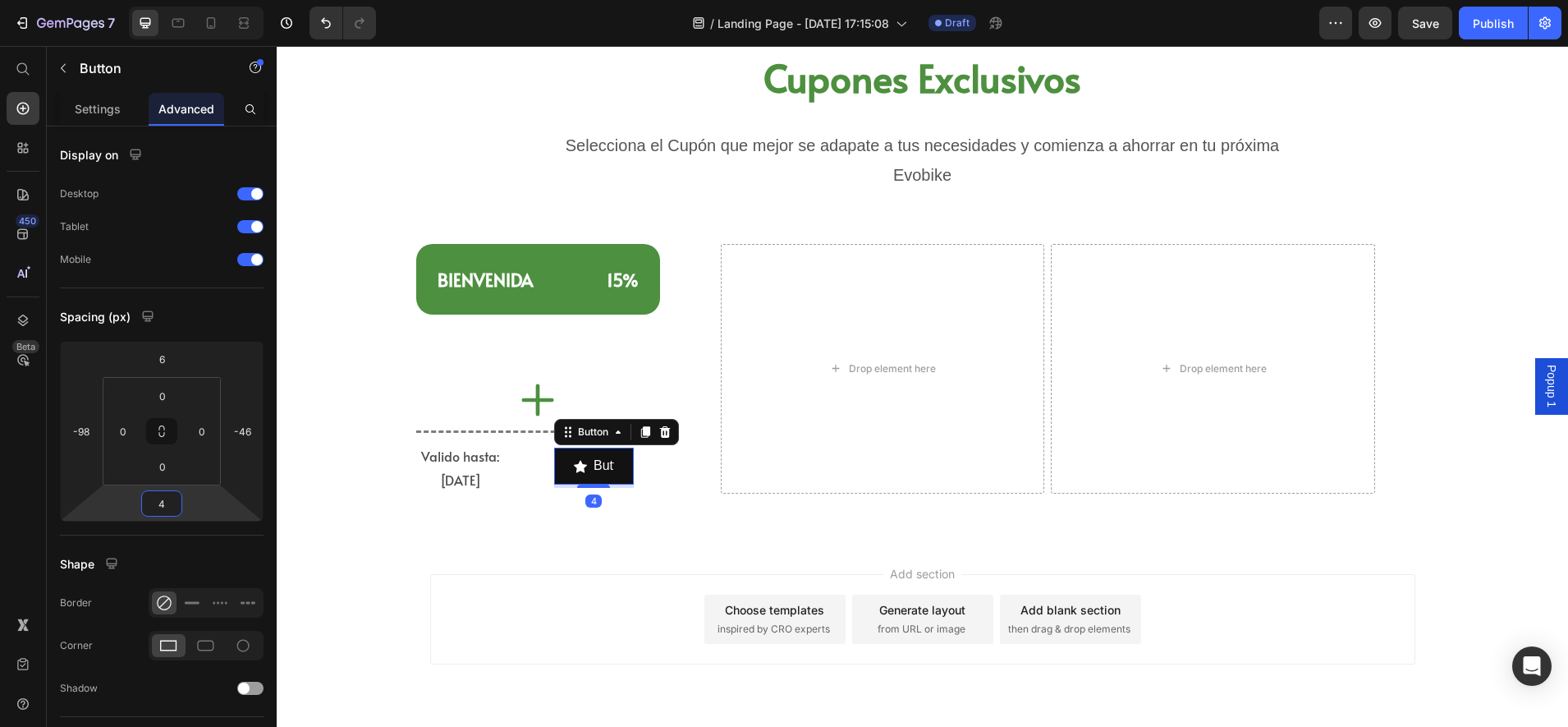 drag, startPoint x: 183, startPoint y: 505, endPoint x: 188, endPoint y: 495, distance: 11.18034 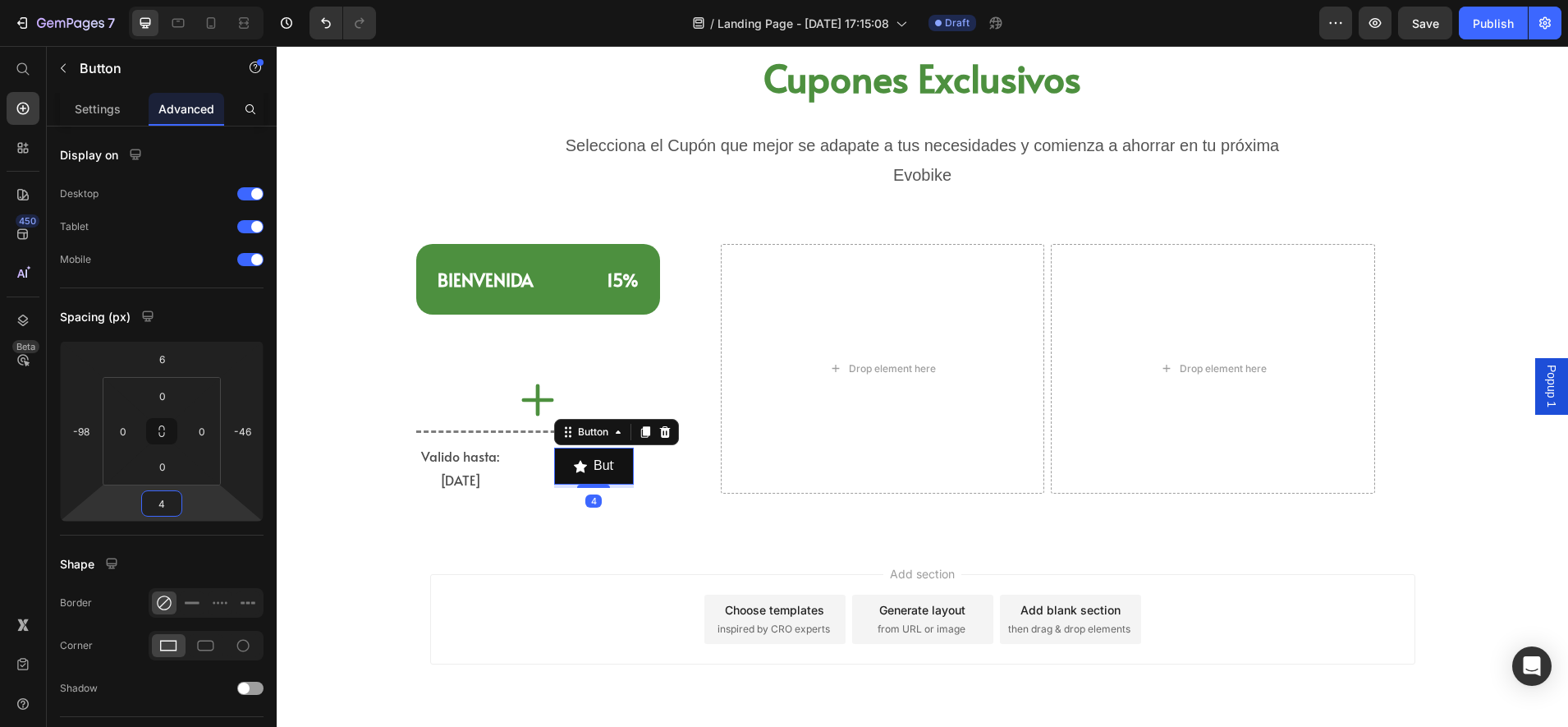 click on "7  Version history  /  Landing Page - [DATE] 17:15:08 Draft Preview  Save   Publish  450 Beta Start with Sections Elements Hero Section Product Detail Brands Trusted Badges Guarantee Product Breakdown How to use Testimonials Compare Bundle FAQs Social Proof Brand Story Product List Collection Blog List Contact Sticky Add to Cart Custom Footer Browse Library 450 Layout
Row
Row
Row
Row Text
Heading
Text Block Button
Button
Button
Sticky Back to top Media
Image Image" at bounding box center (784, 0) 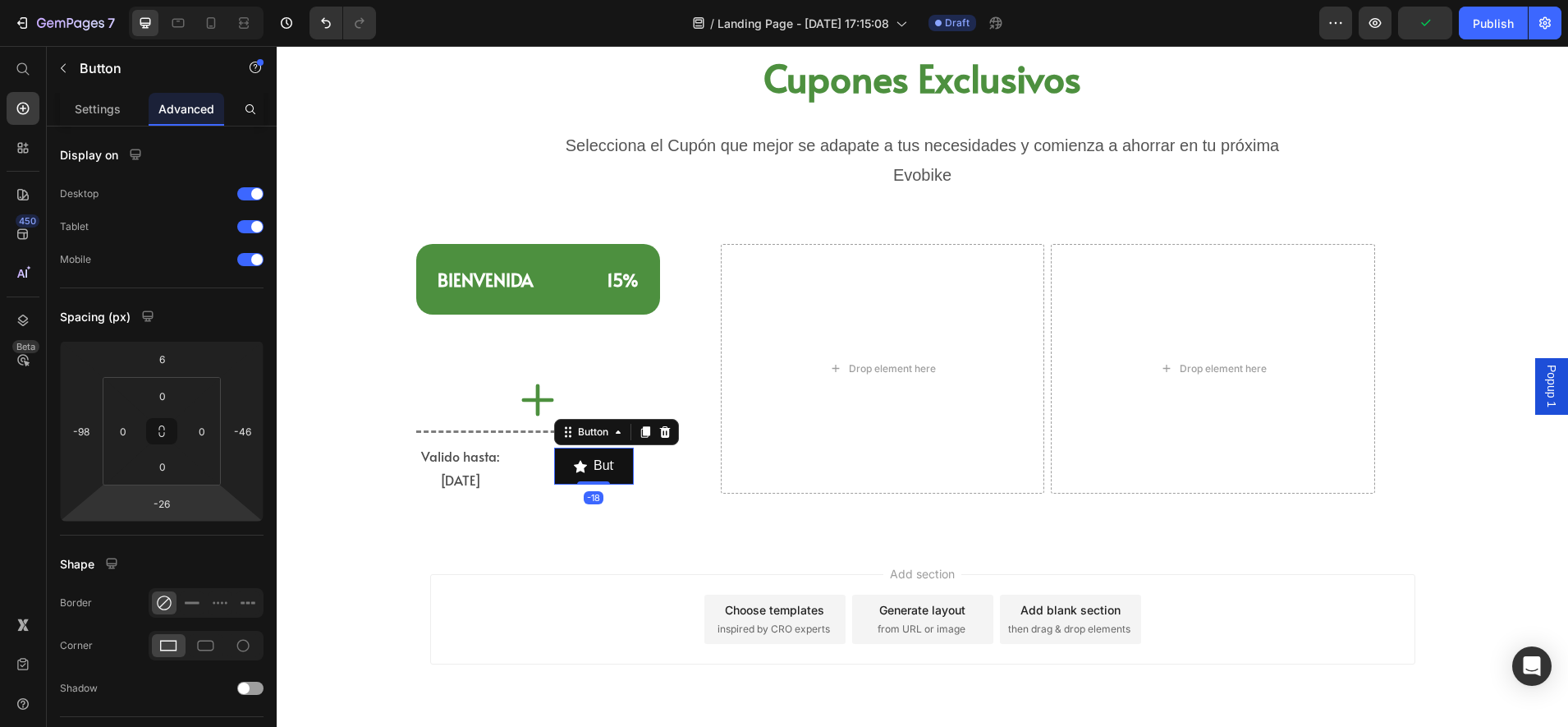 drag, startPoint x: 209, startPoint y: 507, endPoint x: 211, endPoint y: 522, distance: 15.132746 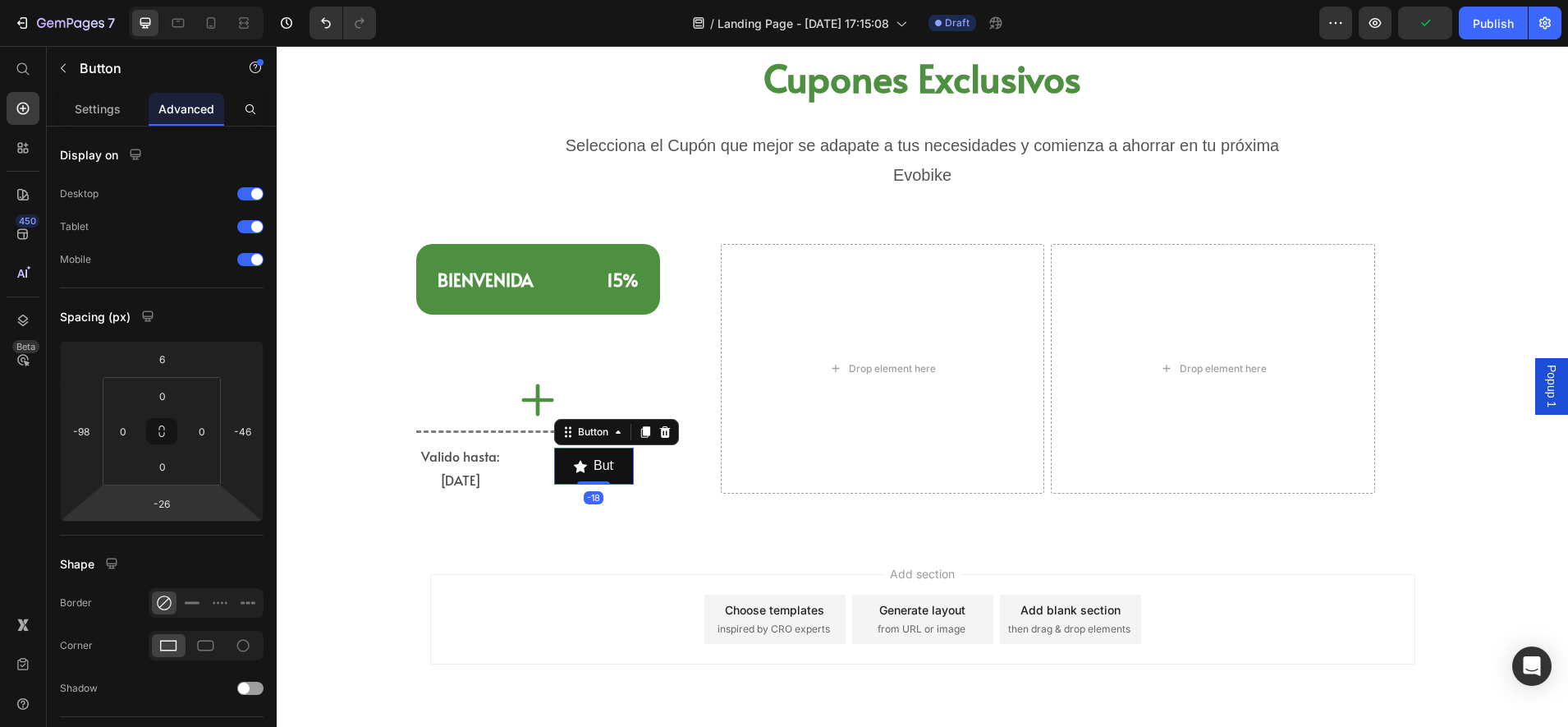 click on "7  Version history  /  Landing Page - [DATE] 17:15:08 Draft Preview  Publish  450 Beta Start with Sections Elements Hero Section Product Detail Brands Trusted Badges Guarantee Product Breakdown How to use Testimonials Compare Bundle FAQs Social Proof Brand Story Product List Collection Blog List Contact Sticky Add to Cart Custom Footer Browse Library 450 Layout
Row
Row
Row
Row Text
Heading
Text Block Button
Button
Button
Sticky Back to top Media
Image" at bounding box center (784, 0) 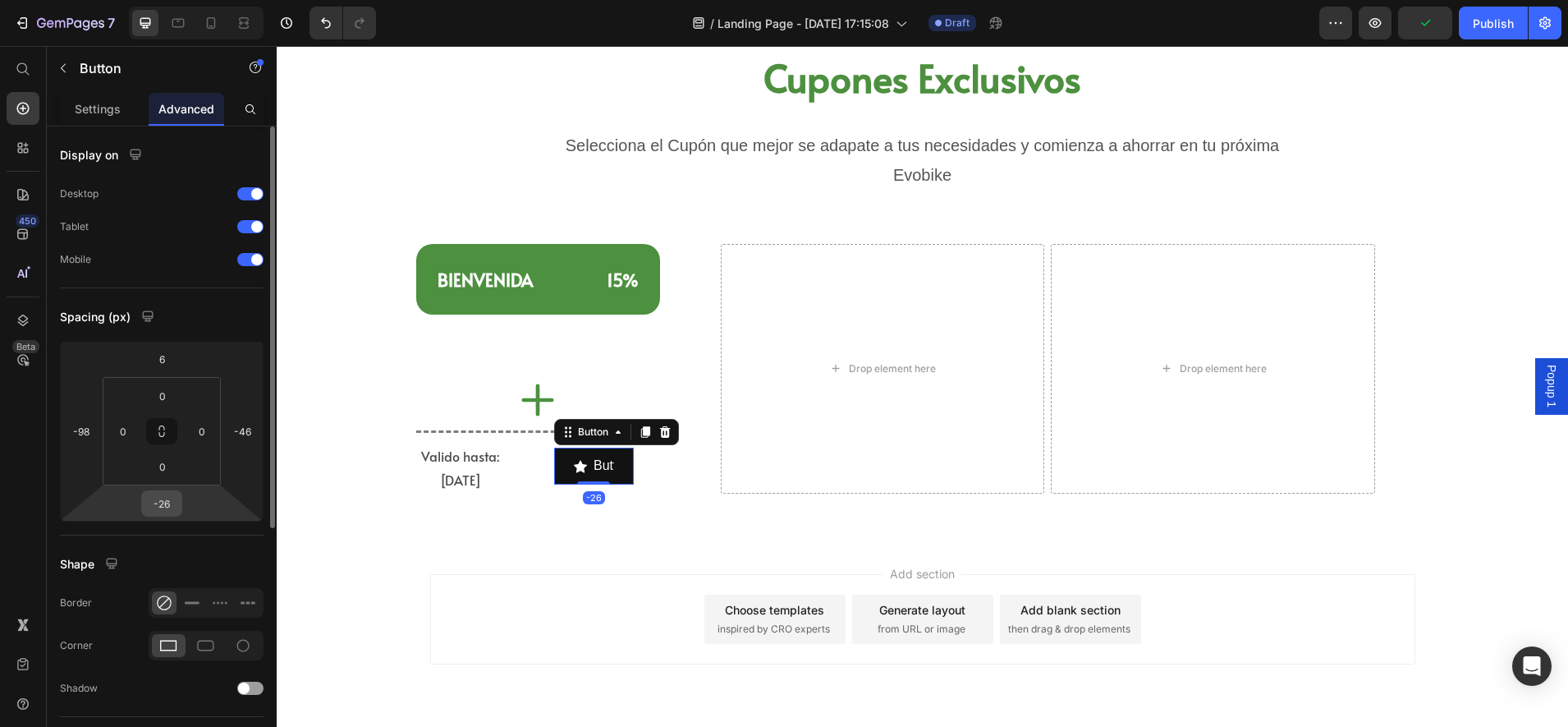 click on "-26" at bounding box center (162, 504) 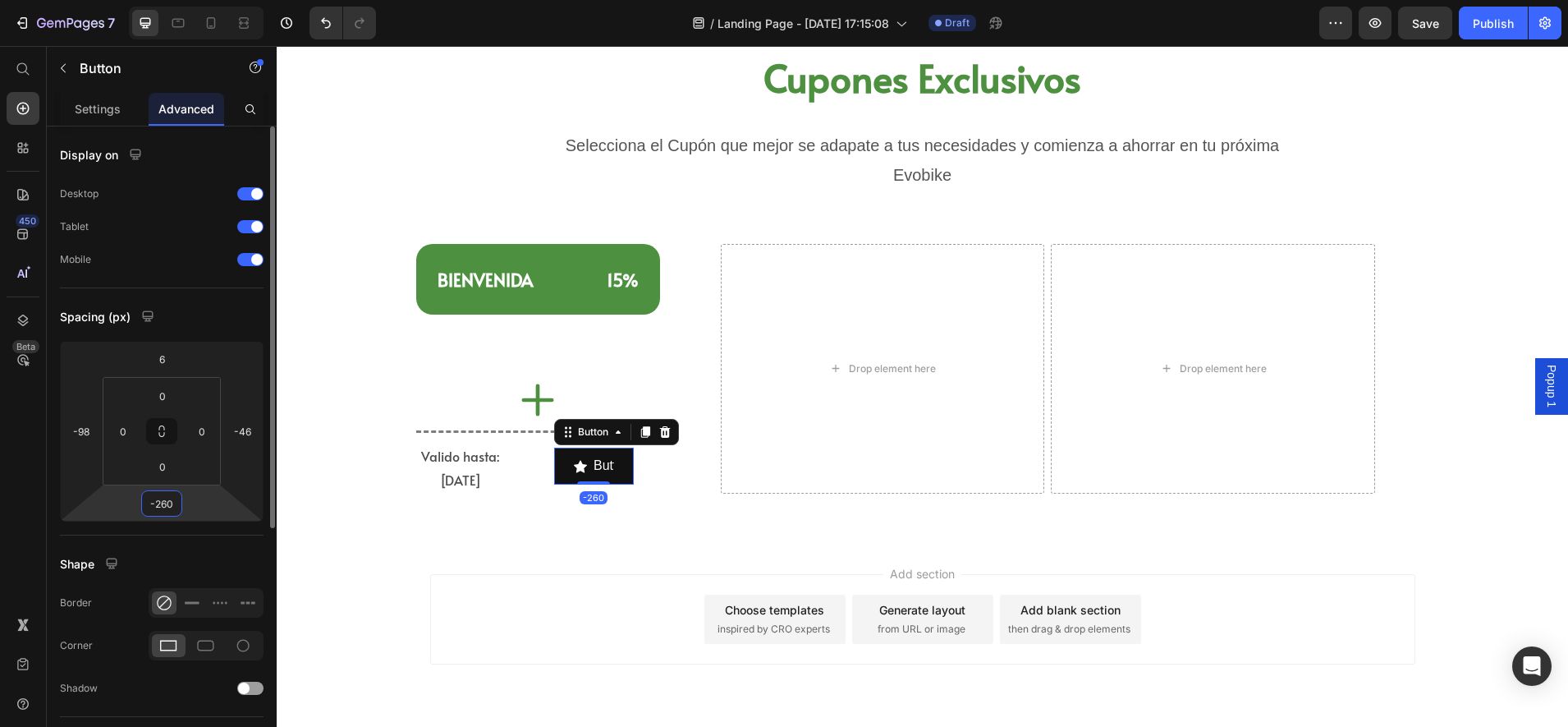 click on "-260" at bounding box center [162, 504] 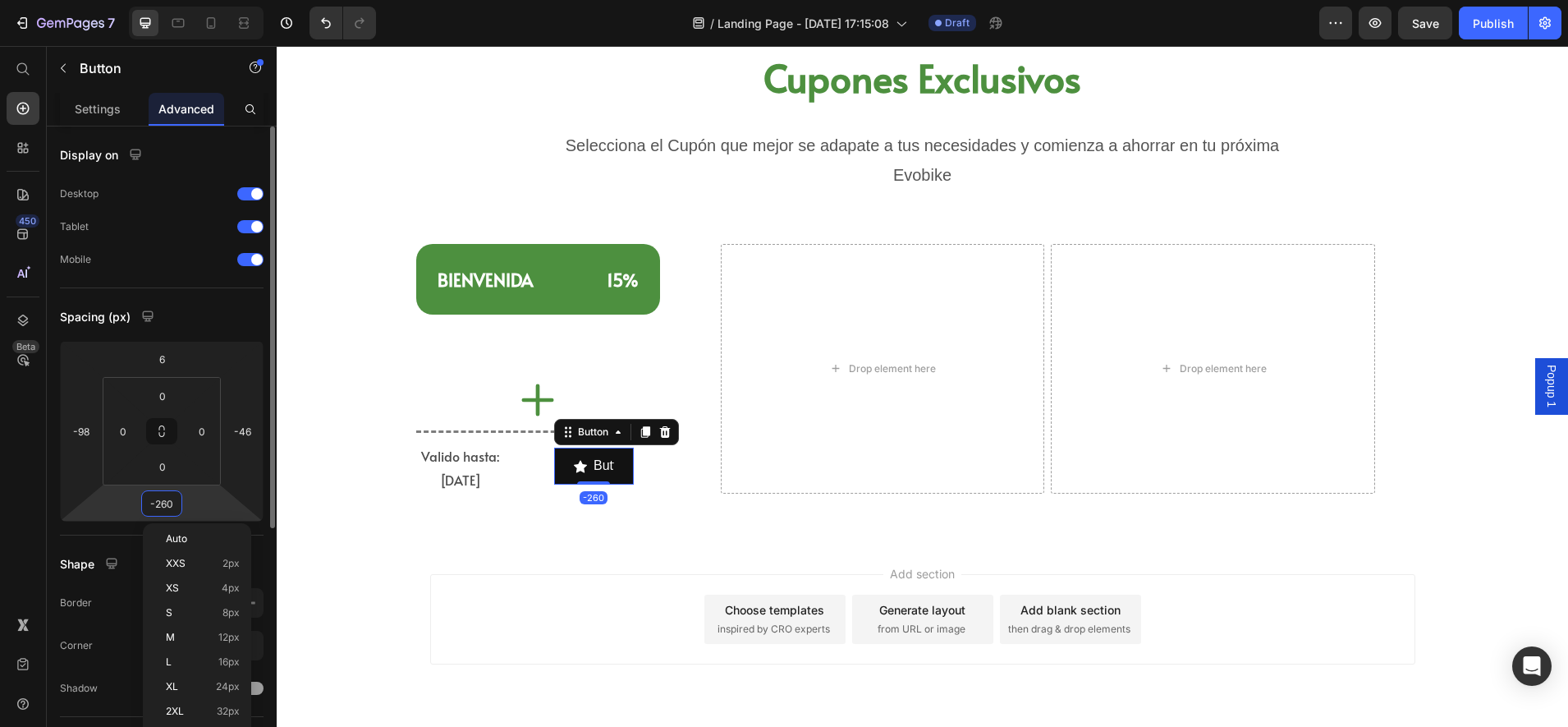 click on "-260" at bounding box center [162, 504] 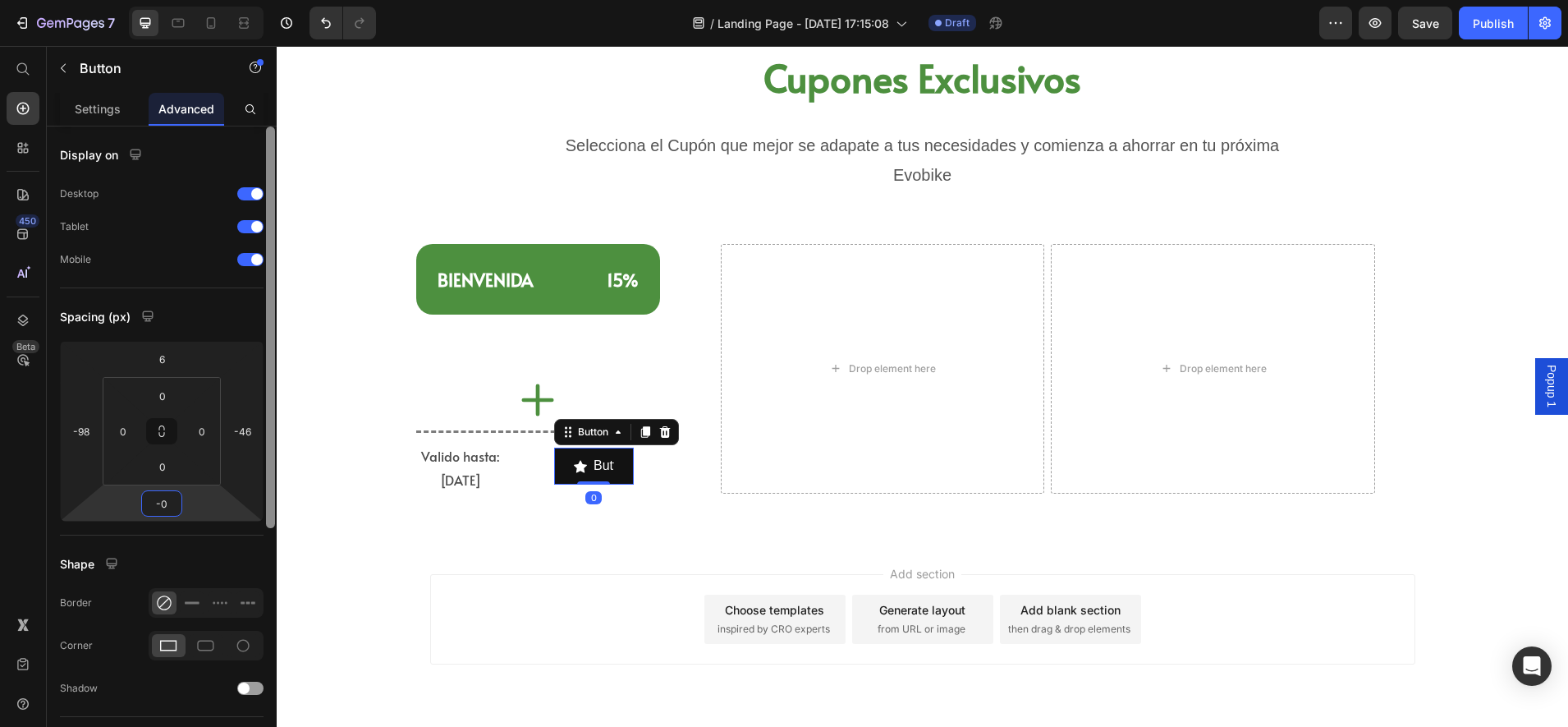 type on "0" 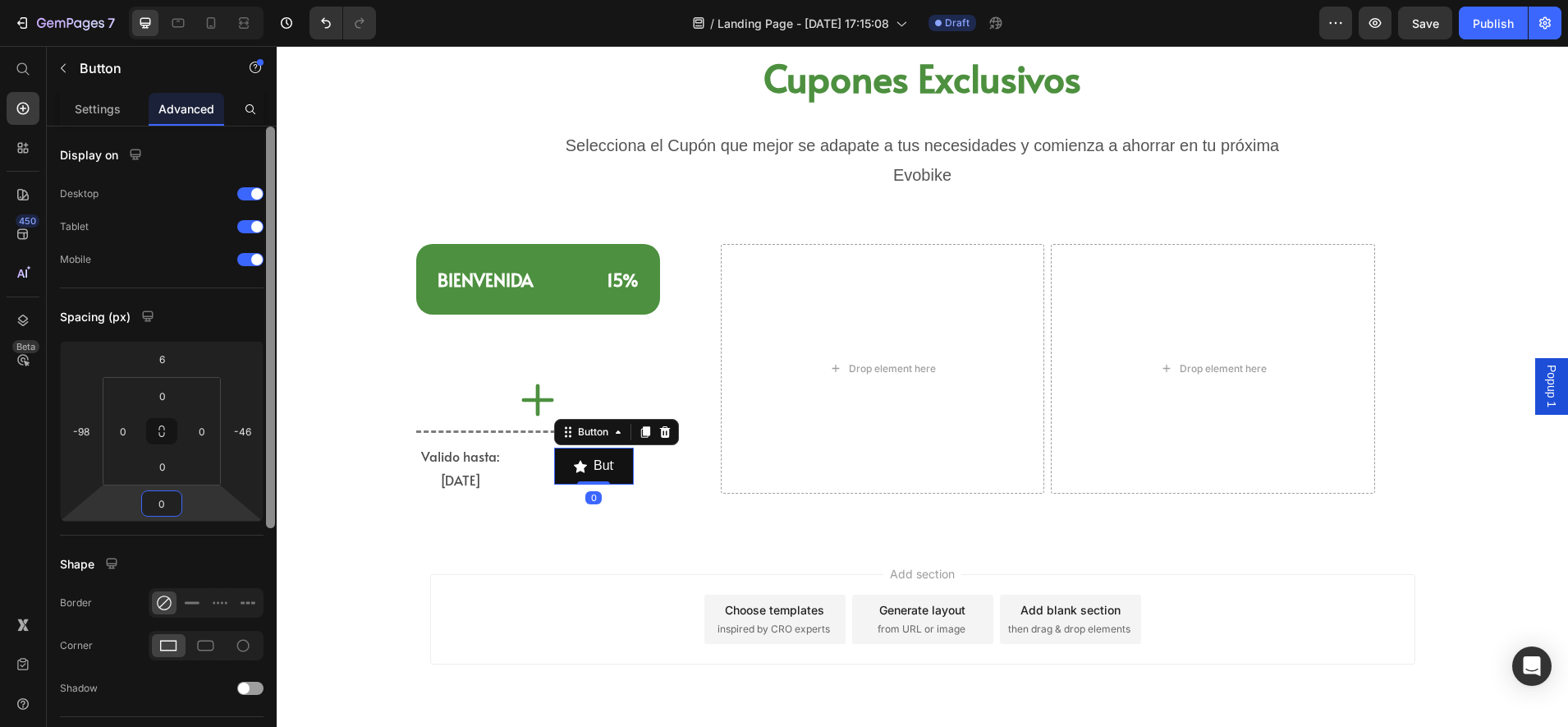 click at bounding box center (270, 450) 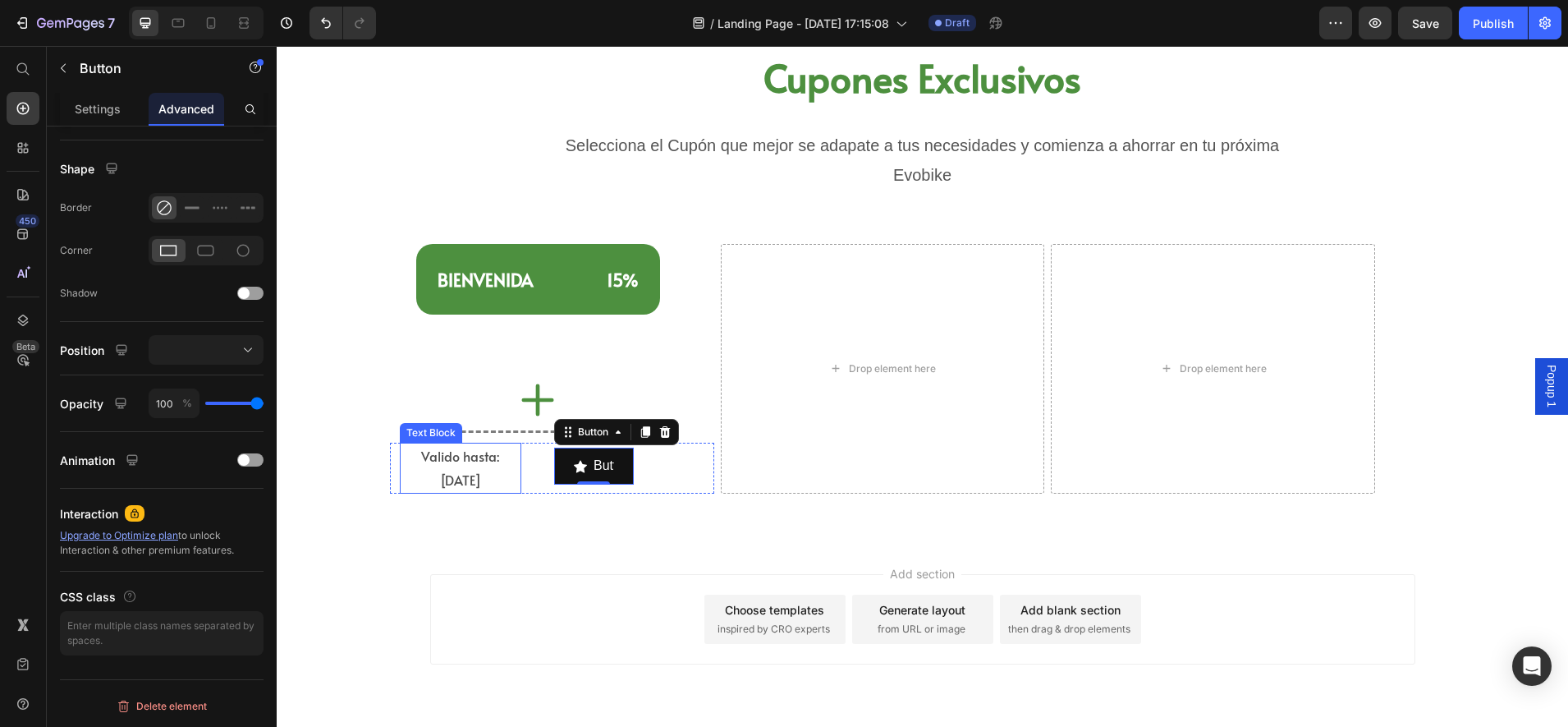 click on "Valido hasta:  [DATE]" at bounding box center (461, 468) 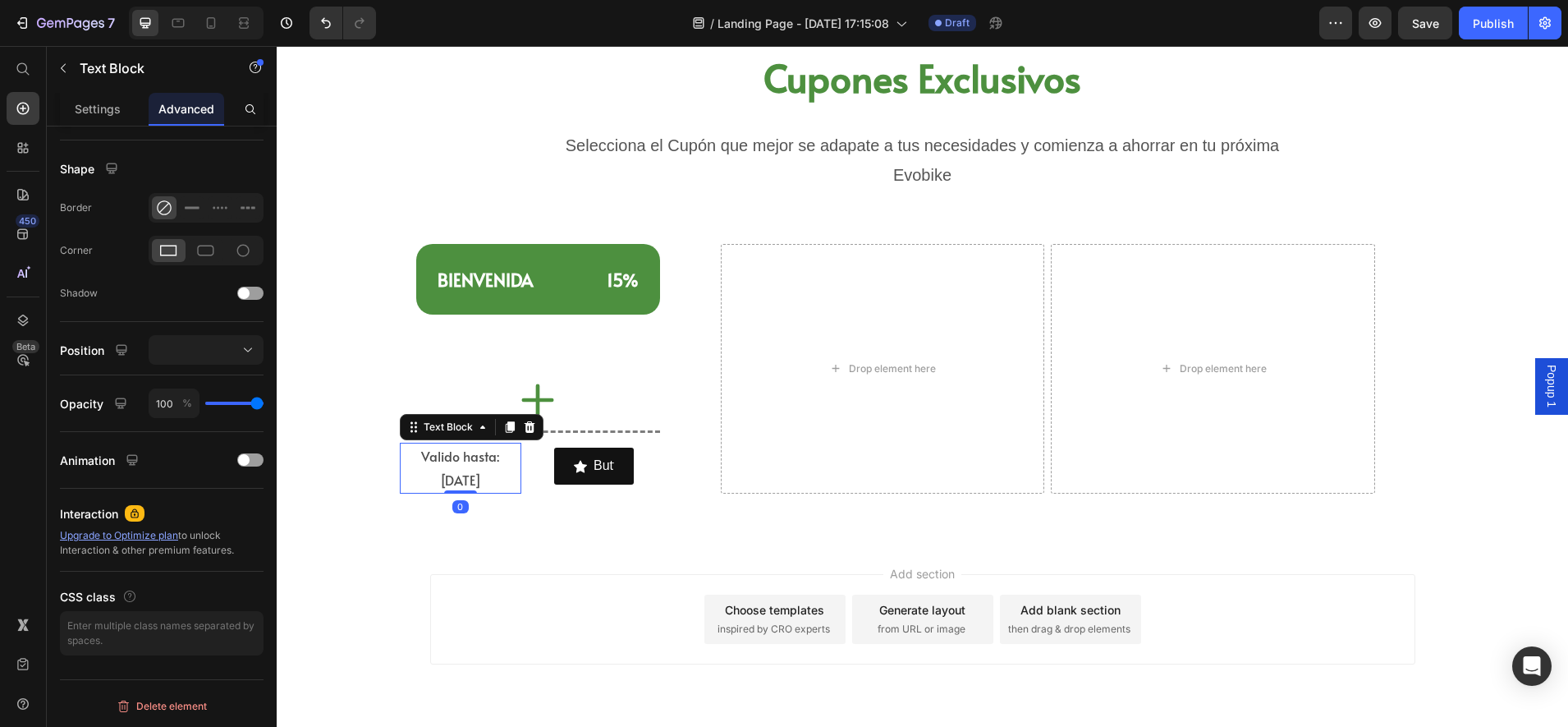 scroll, scrollTop: 0, scrollLeft: 0, axis: both 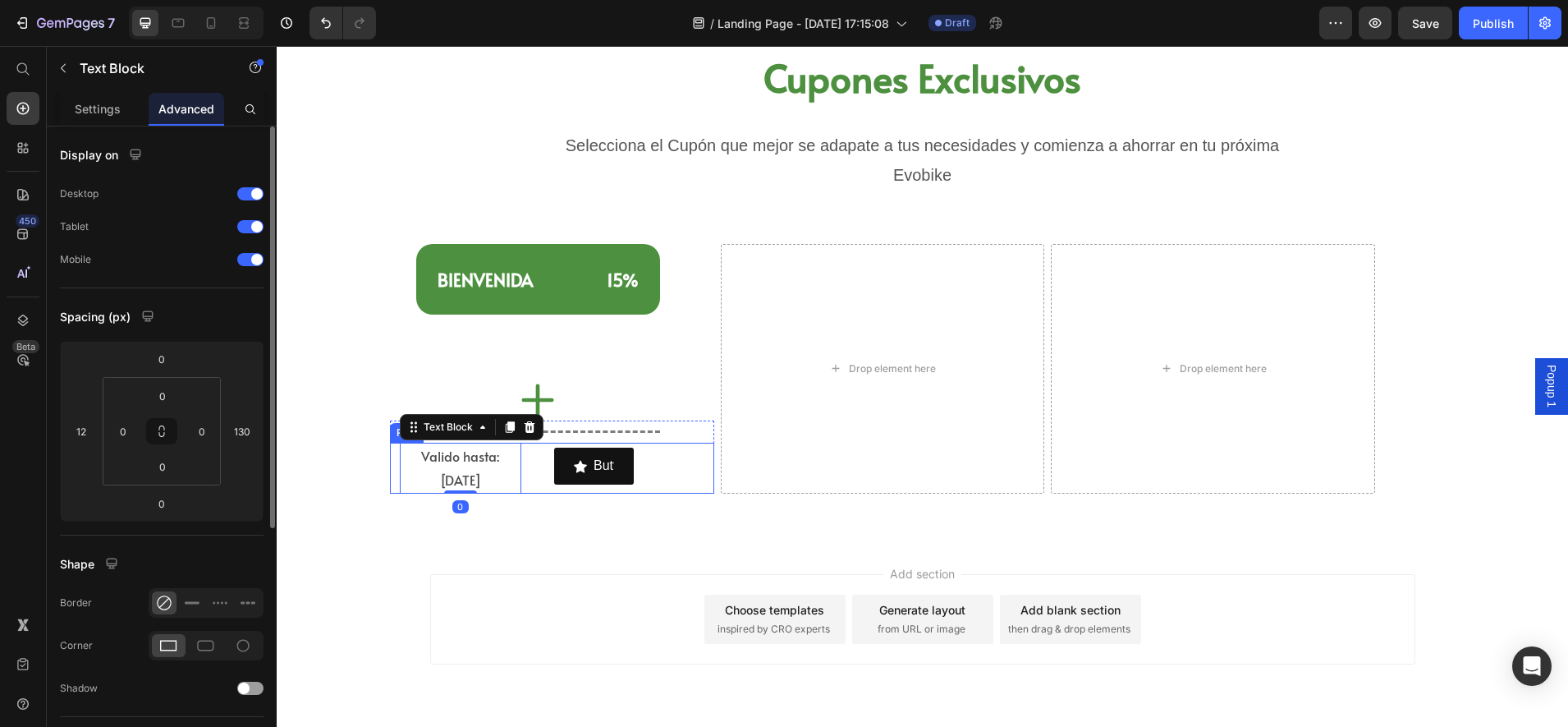 click on "Valido hasta:  [DATE] Text Block   0" at bounding box center (509, 468) 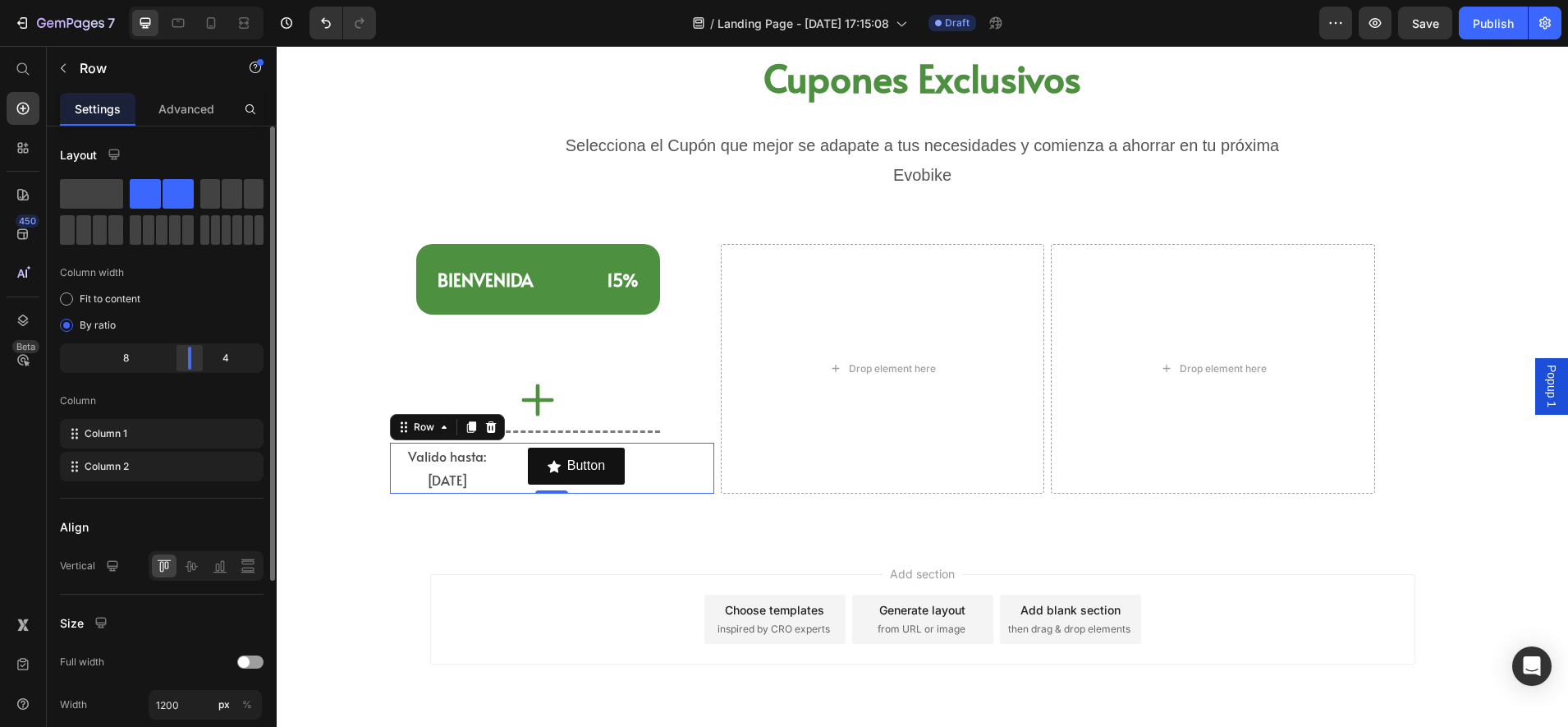 drag, startPoint x: 210, startPoint y: 367, endPoint x: 199, endPoint y: 368, distance: 11.045361 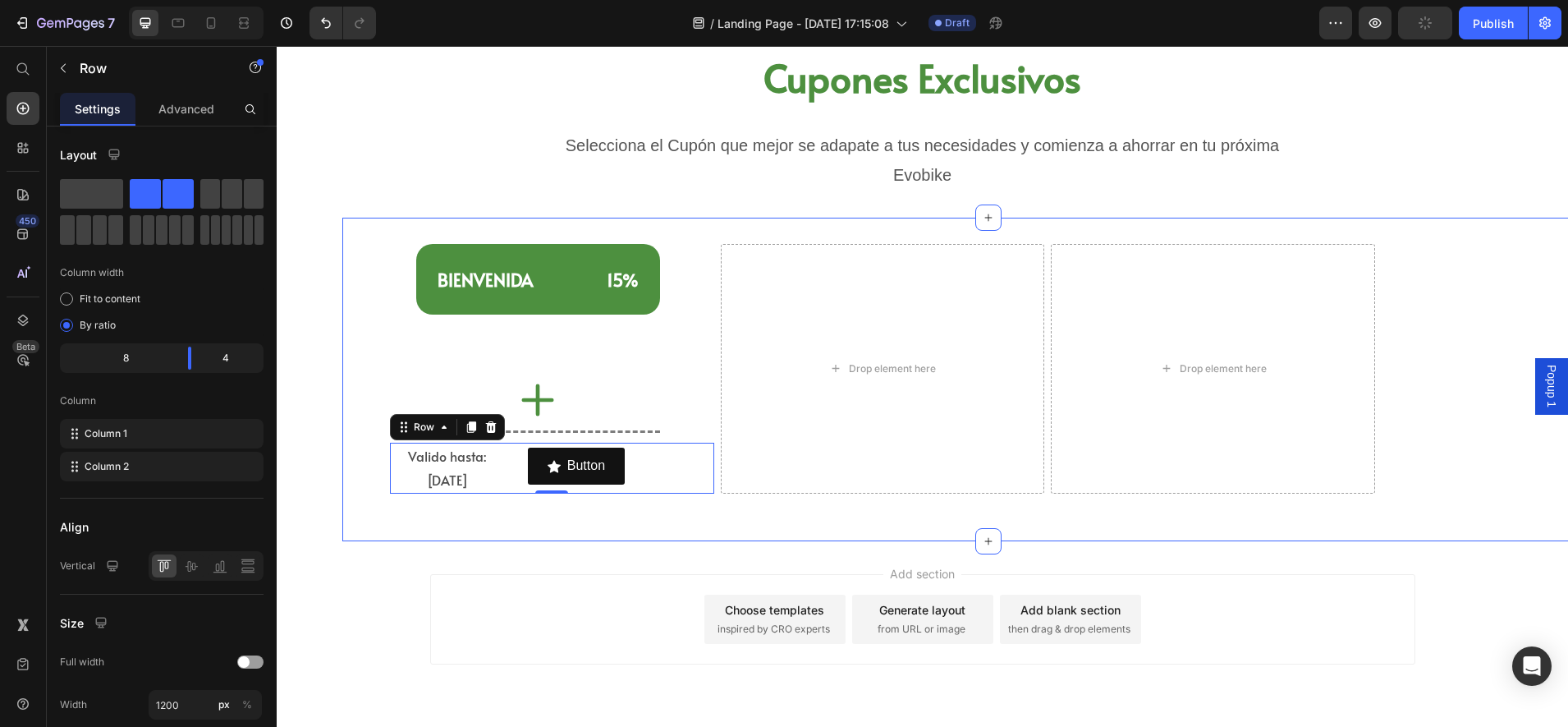 click on "⁠⁠⁠⁠⁠⁠⁠ BIENVENIDA                  15%   Heading
Icon                Title Line Valido hasta:  31/12/2025 Text Block   Button Button Row   0 Row
Drop element here
Drop element here Row Section 8" at bounding box center [988, 379] 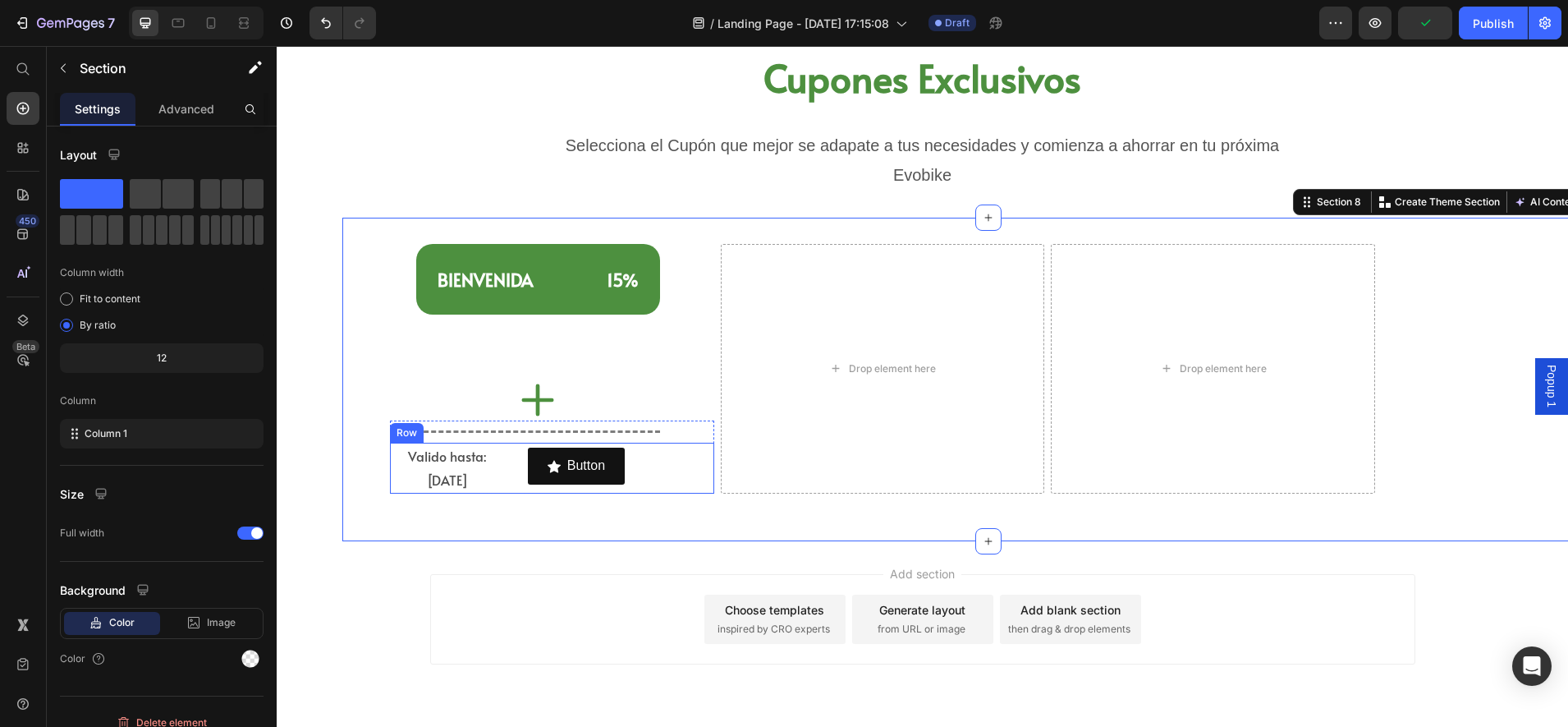 click on "Valido hasta:  [DATE] Text Block" at bounding box center (496, 468) 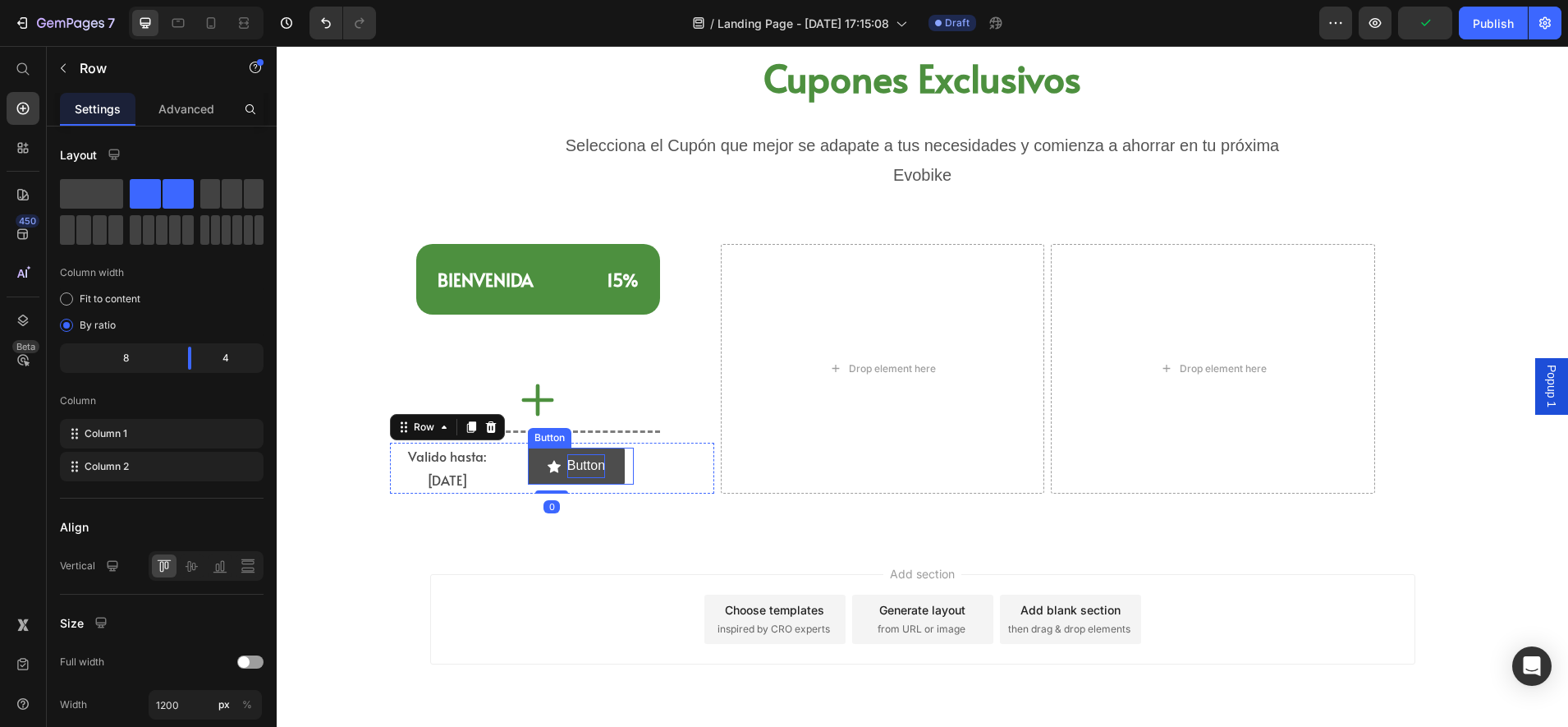 click on "Button" at bounding box center [586, 466] 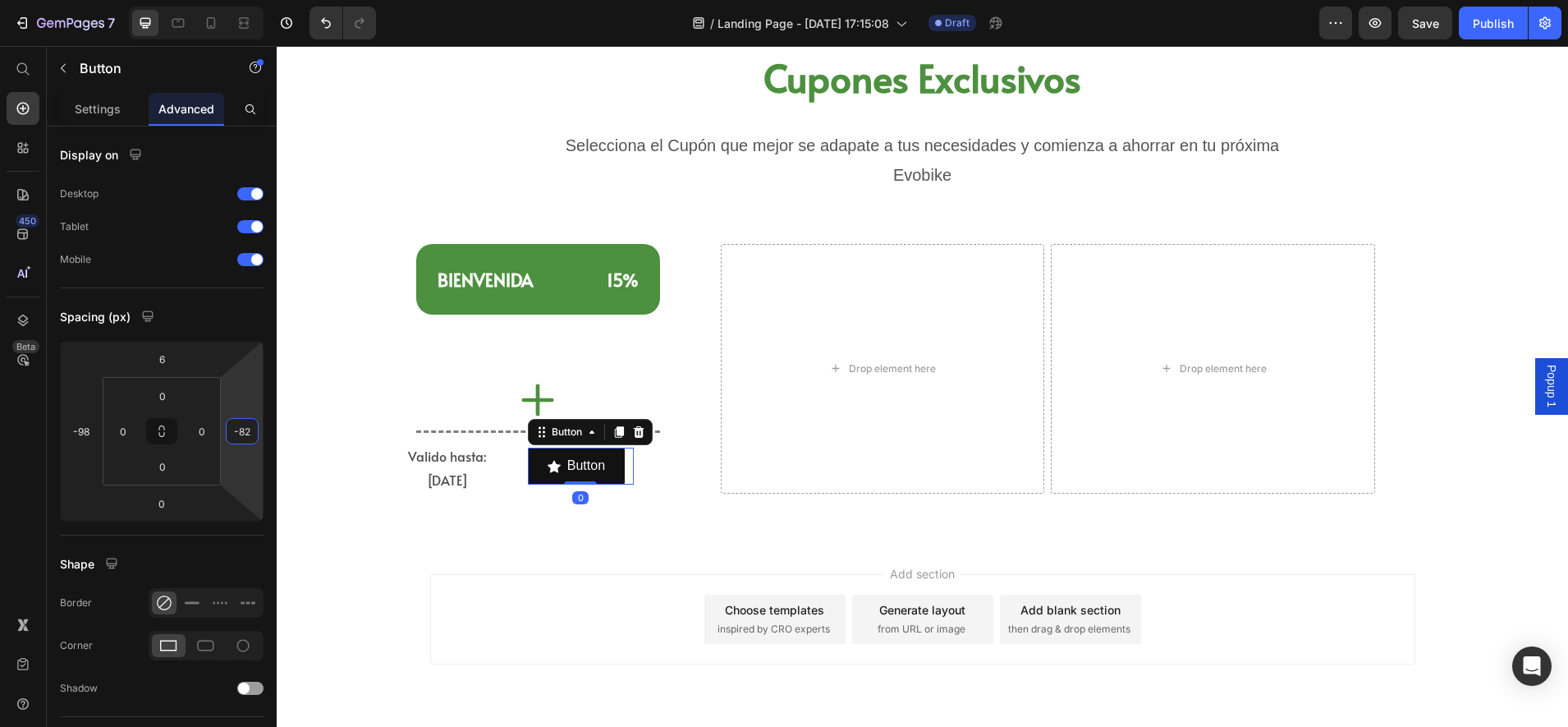 drag, startPoint x: 248, startPoint y: 460, endPoint x: 251, endPoint y: 479, distance: 19.235384 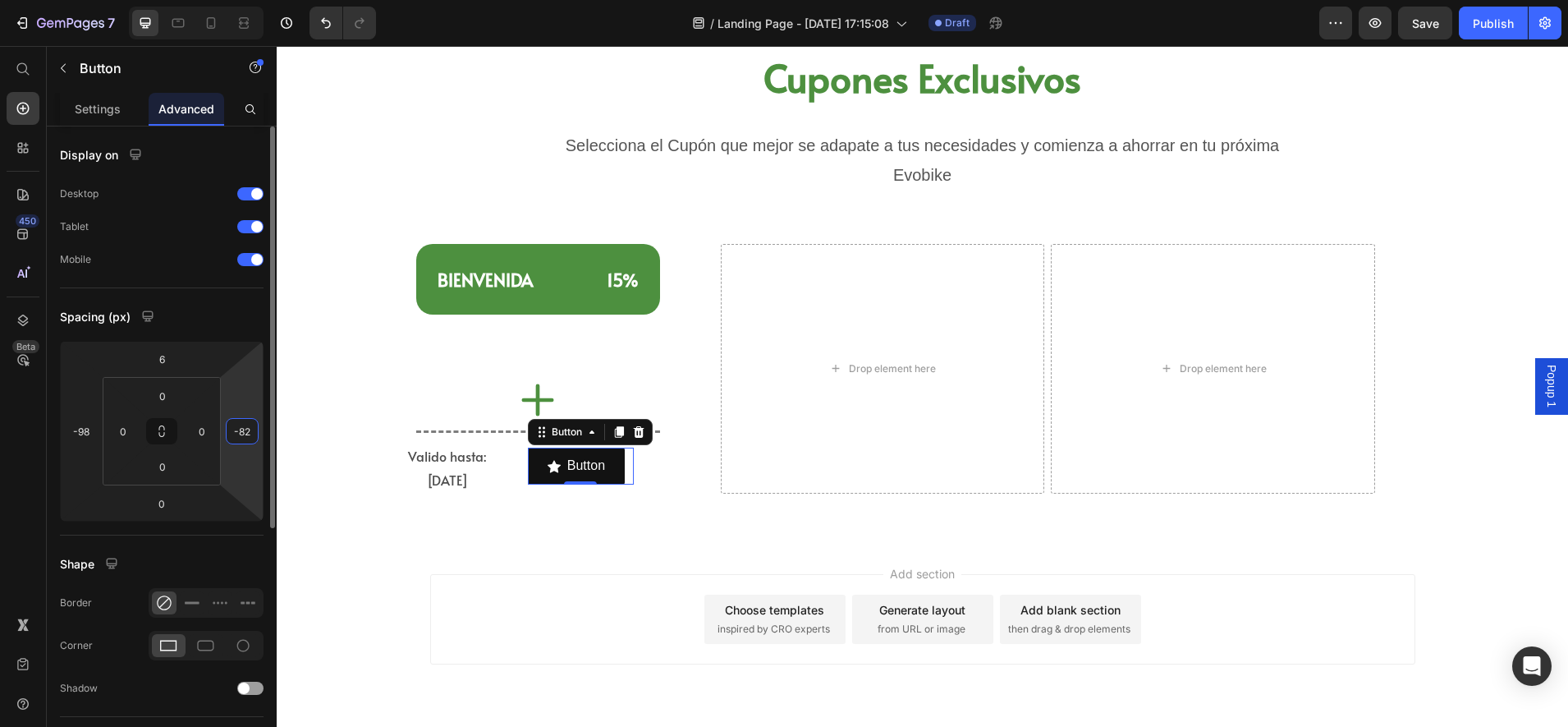 click on "-82" at bounding box center (242, 431) 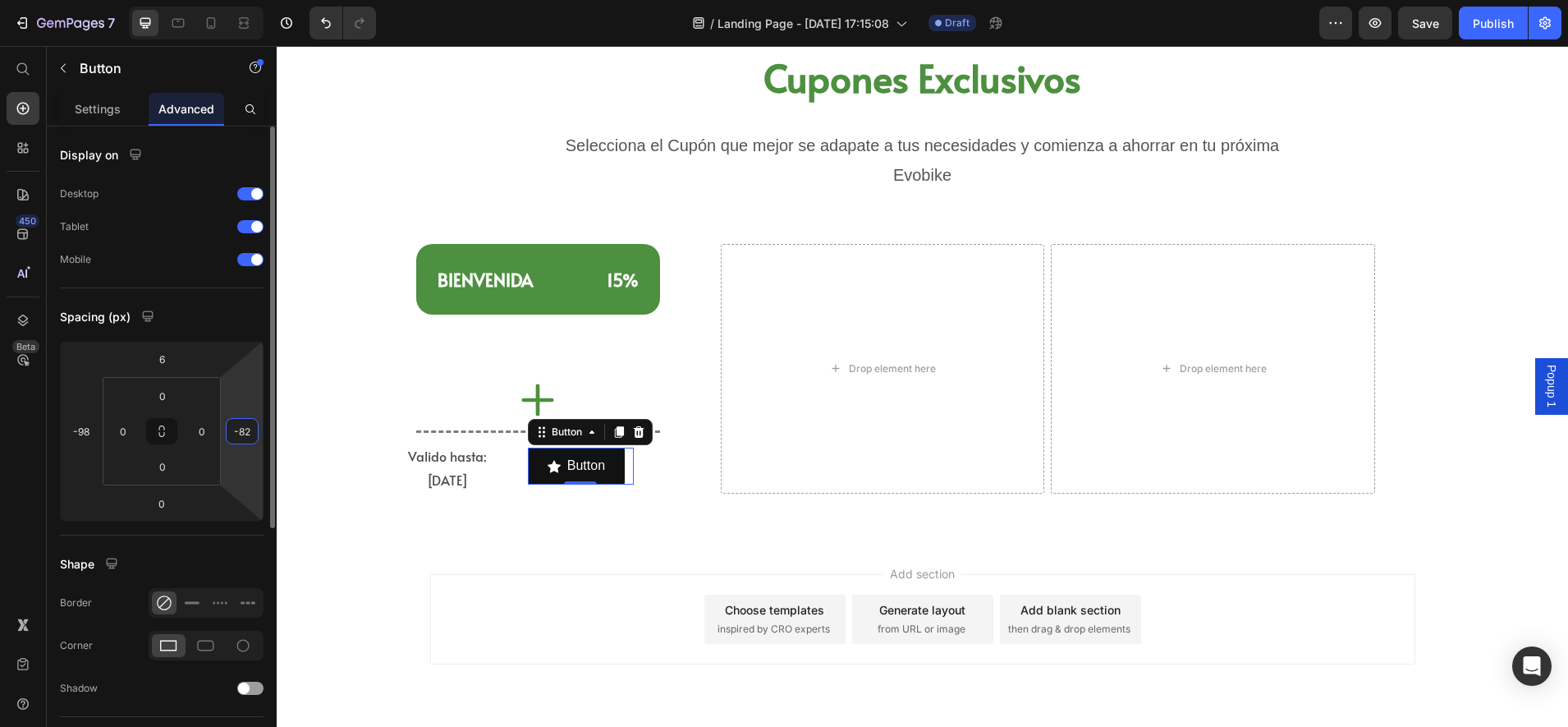 click on "-82" at bounding box center (242, 431) 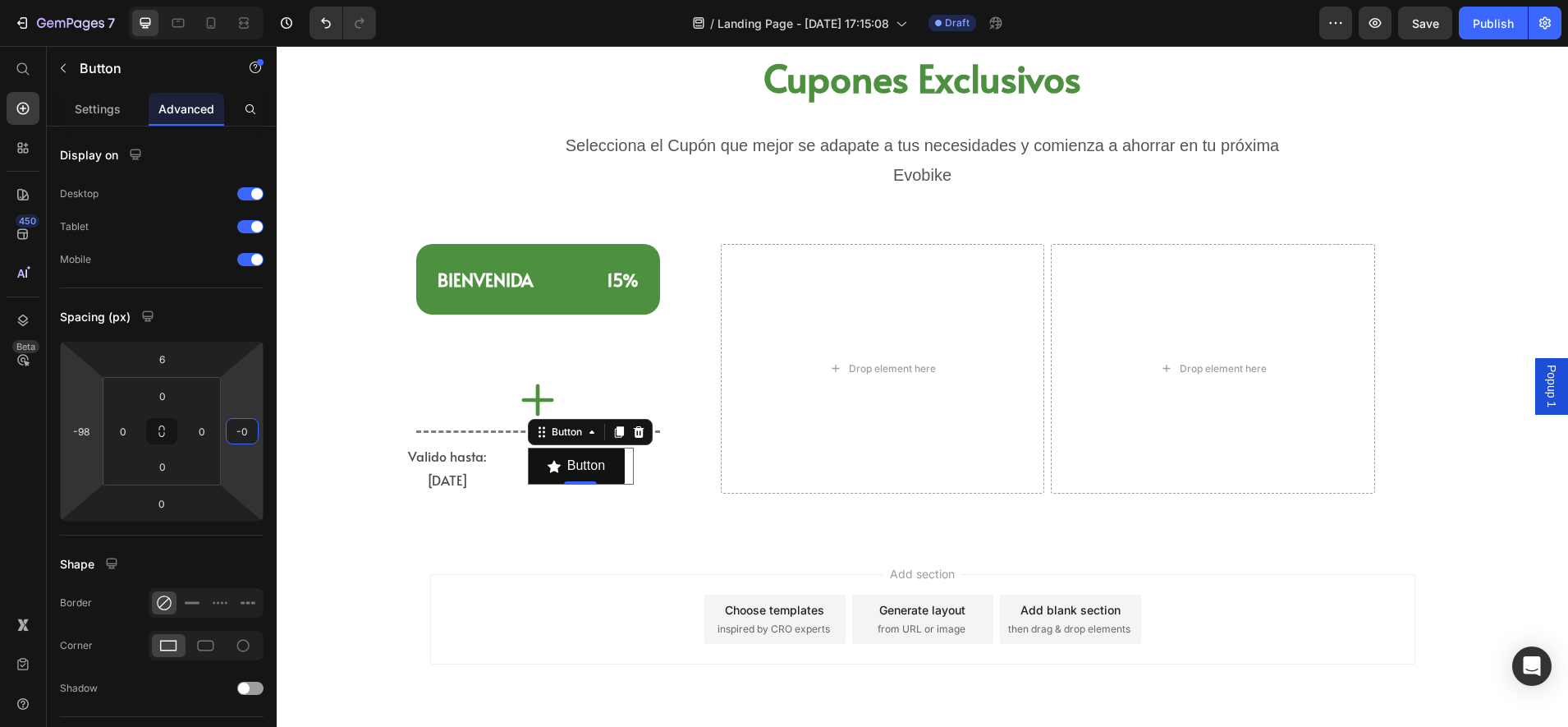 type on "0" 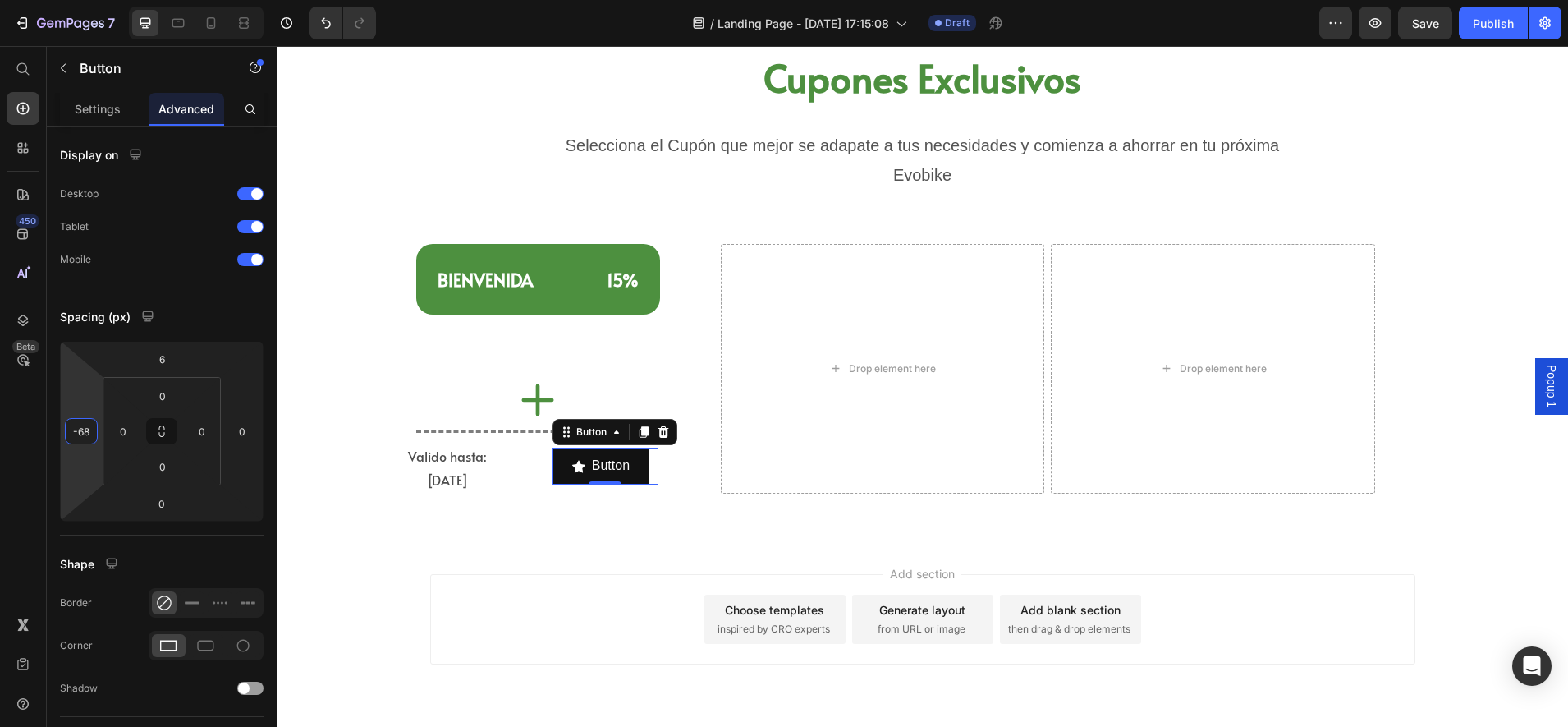 type on "-52" 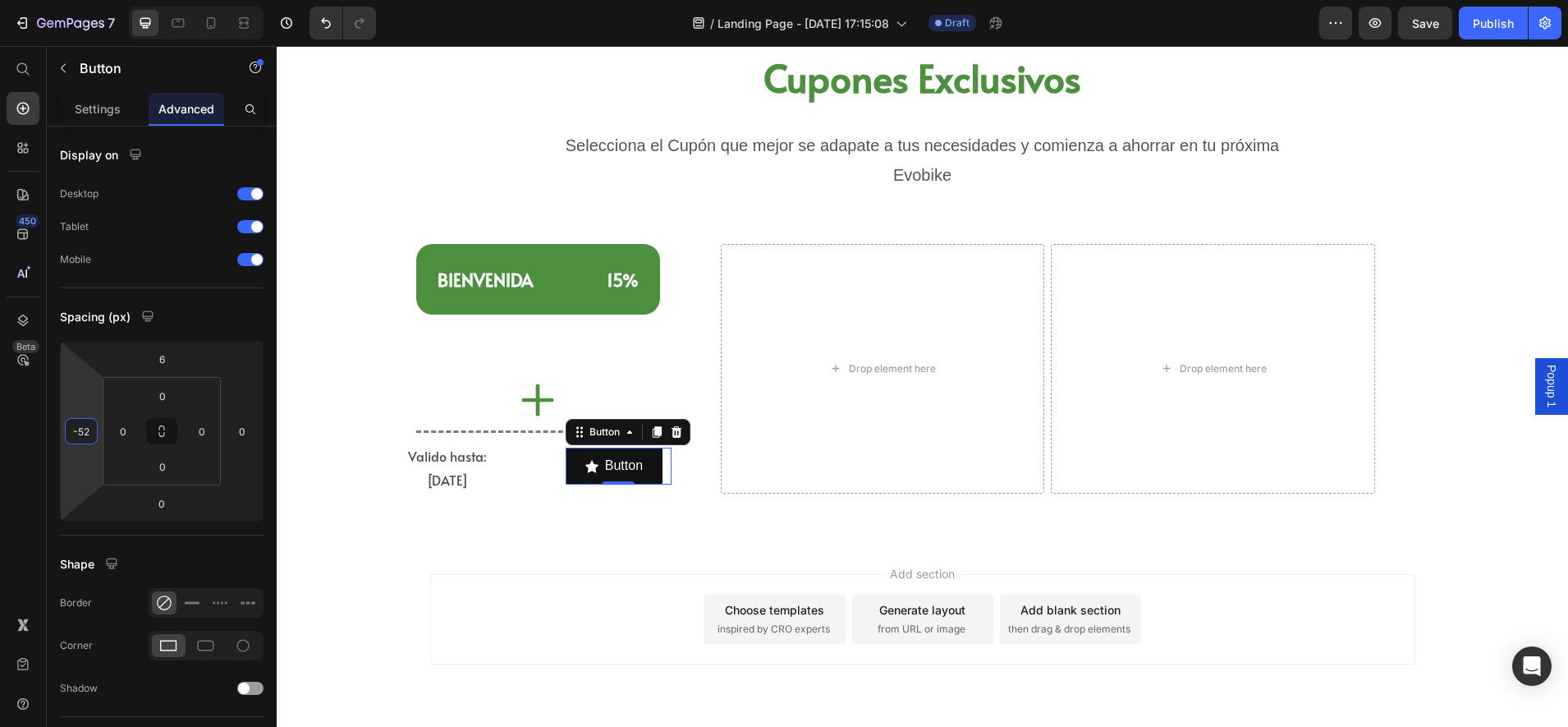 drag, startPoint x: 92, startPoint y: 472, endPoint x: 92, endPoint y: 449, distance: 23 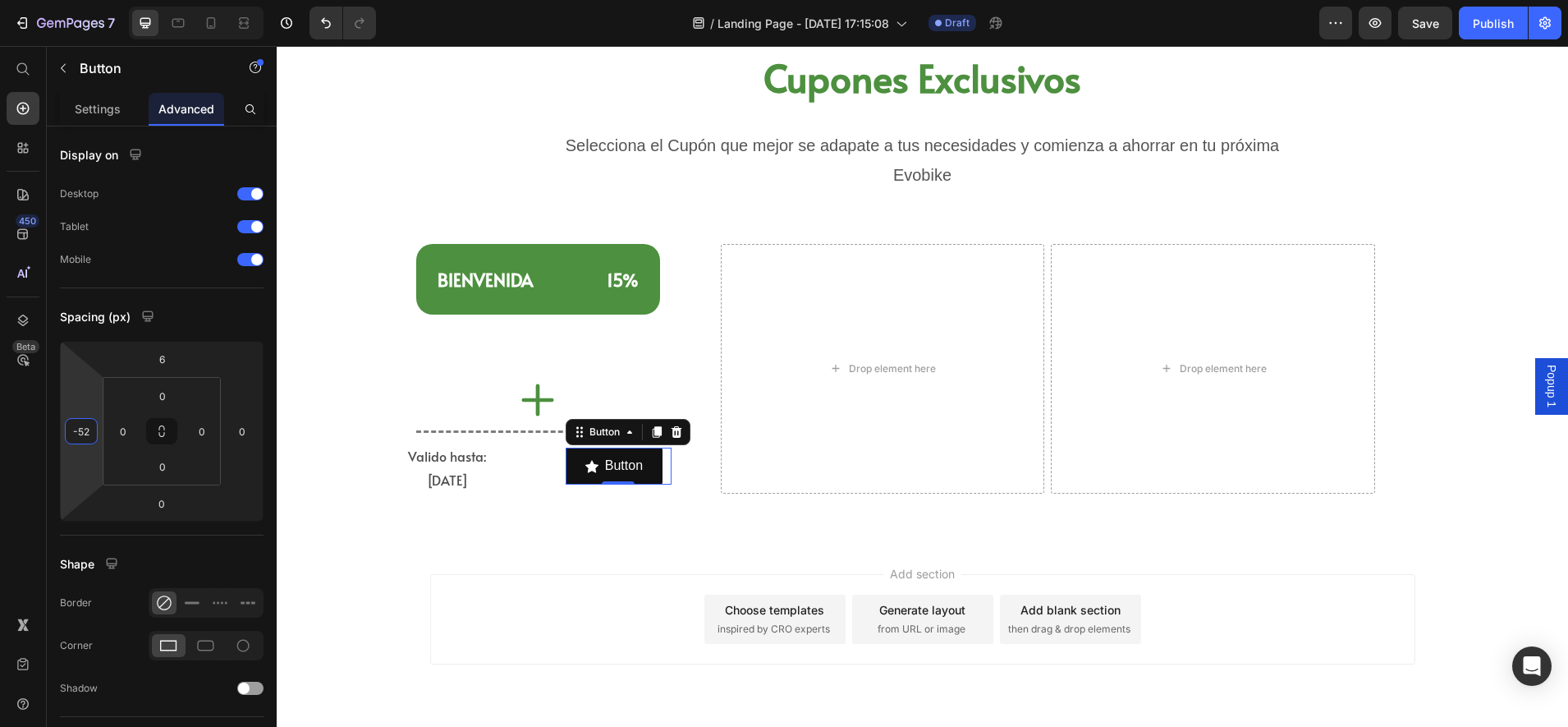 click on "Add section Choose templates inspired by CRO experts Generate layout from URL or image Add blank section then drag & drop elements" at bounding box center [922, 642] 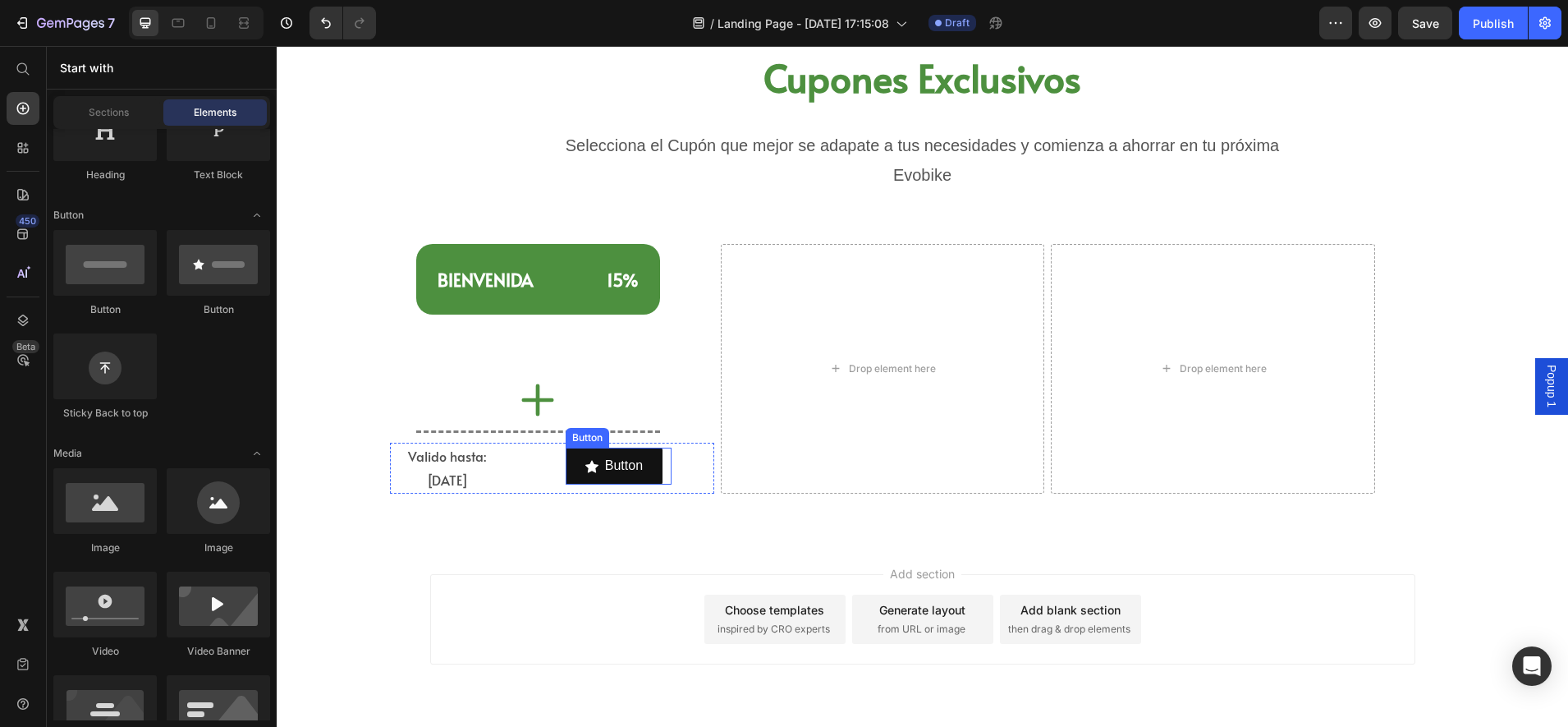 click on "Button Button" at bounding box center (661, 468) 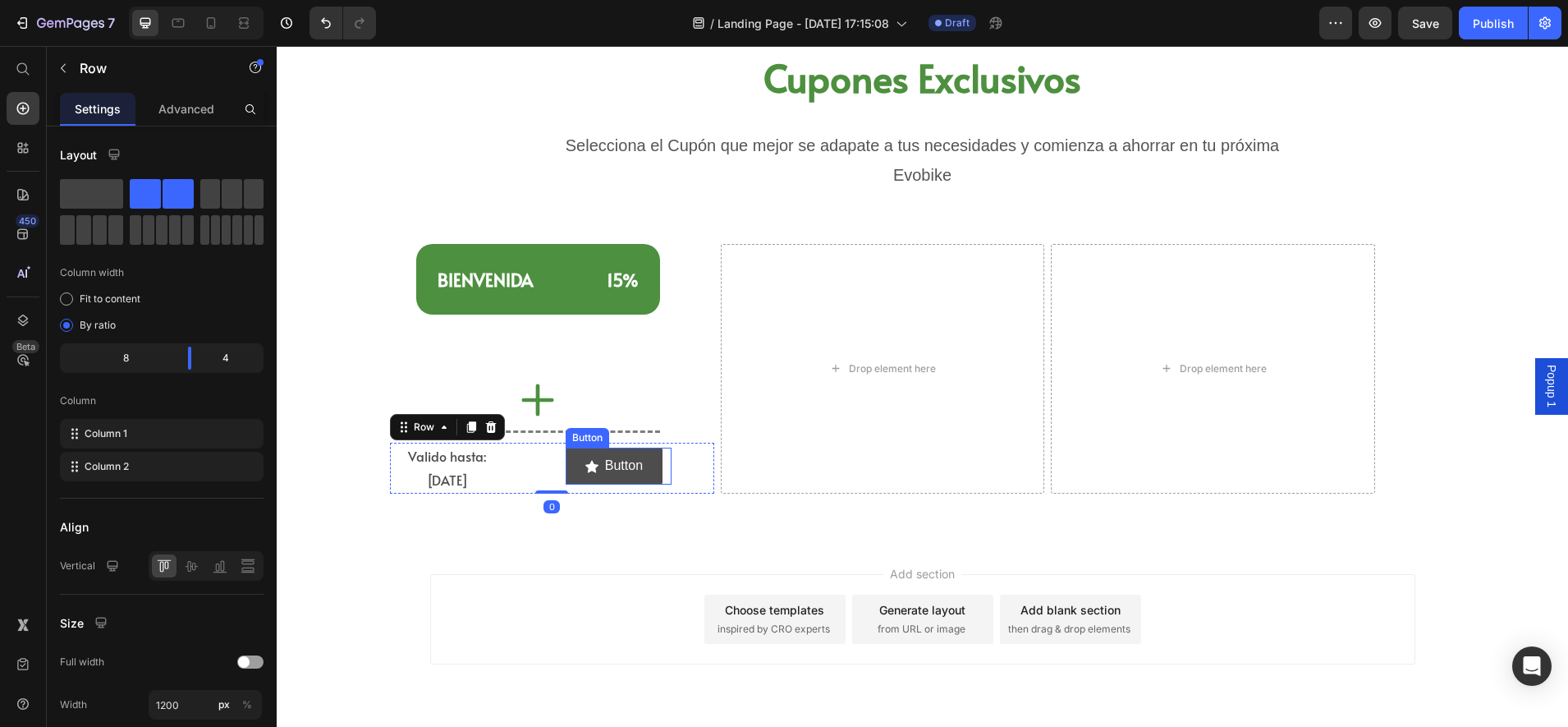click on "Button" at bounding box center [614, 466] 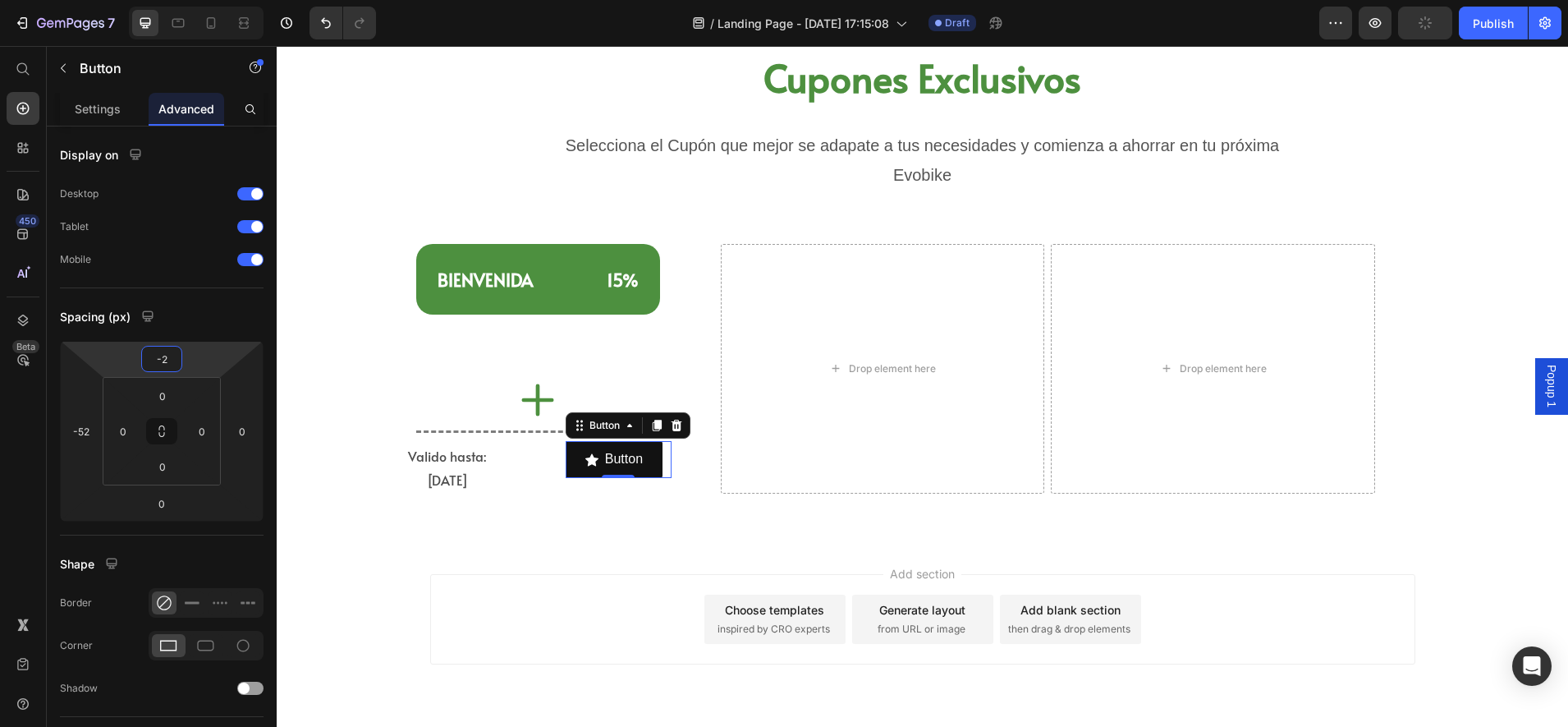 drag, startPoint x: 187, startPoint y: 365, endPoint x: 196, endPoint y: 369, distance: 9.848858 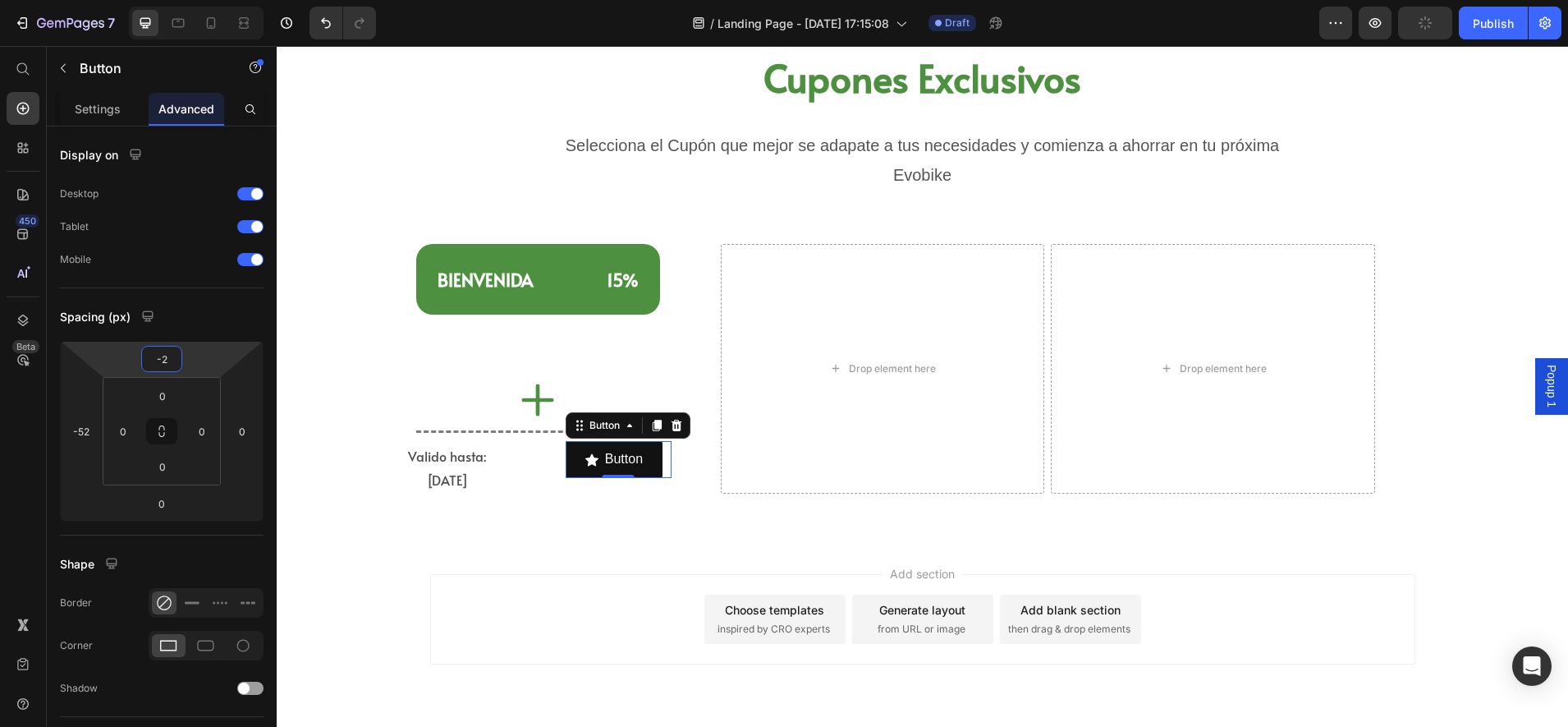 click on "7  Version history  /  Landing Page - [DATE] 17:15:08 Draft Preview  Publish  450 Beta Start with Sections Elements Hero Section Product Detail Brands Trusted Badges Guarantee Product Breakdown How to use Testimonials Compare Bundle FAQs Social Proof Brand Story Product List Collection Blog List Contact Sticky Add to Cart Custom Footer Browse Library 450 Layout
Row
Row
Row
Row Text
Heading
Text Block Button
Button
Button
Sticky Back to top Media
Image" at bounding box center (784, 0) 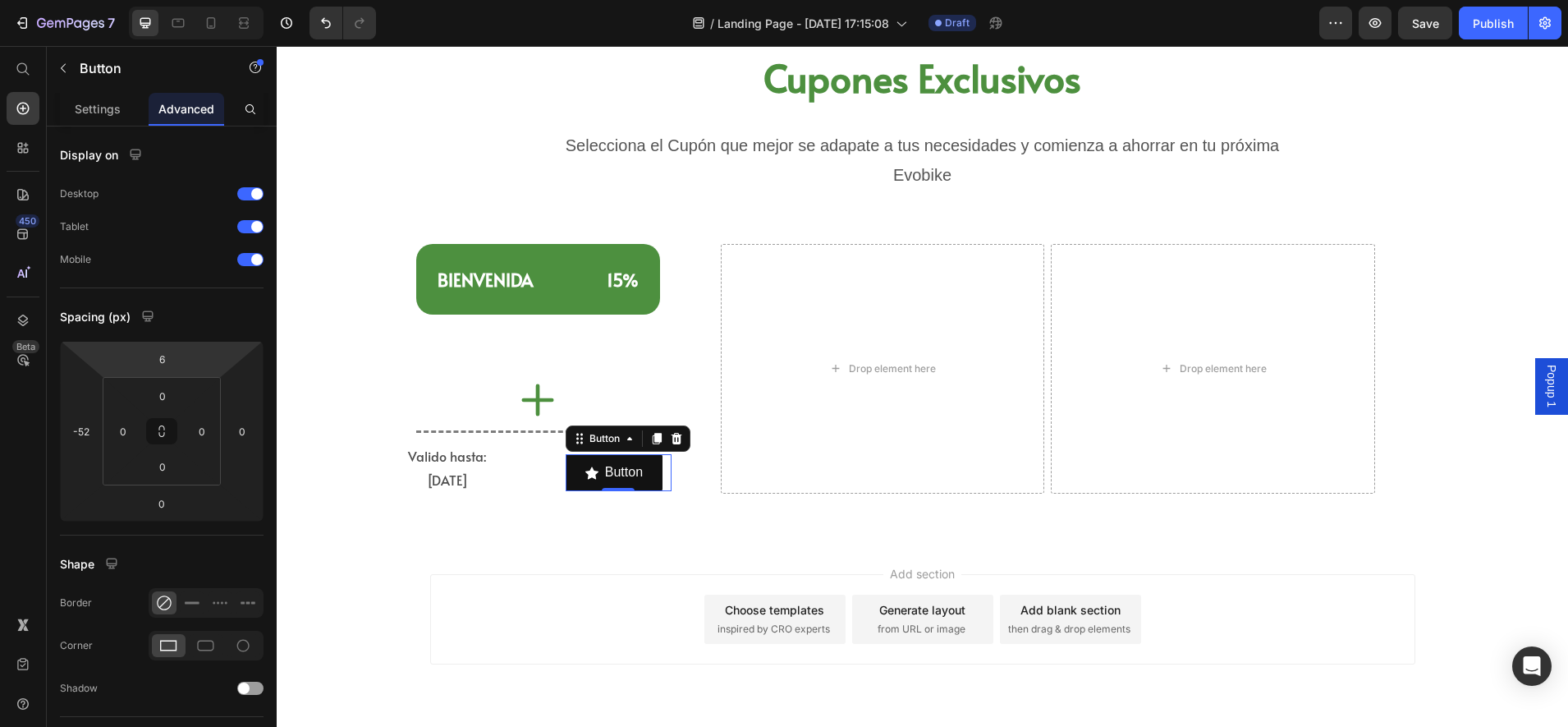 type on "2" 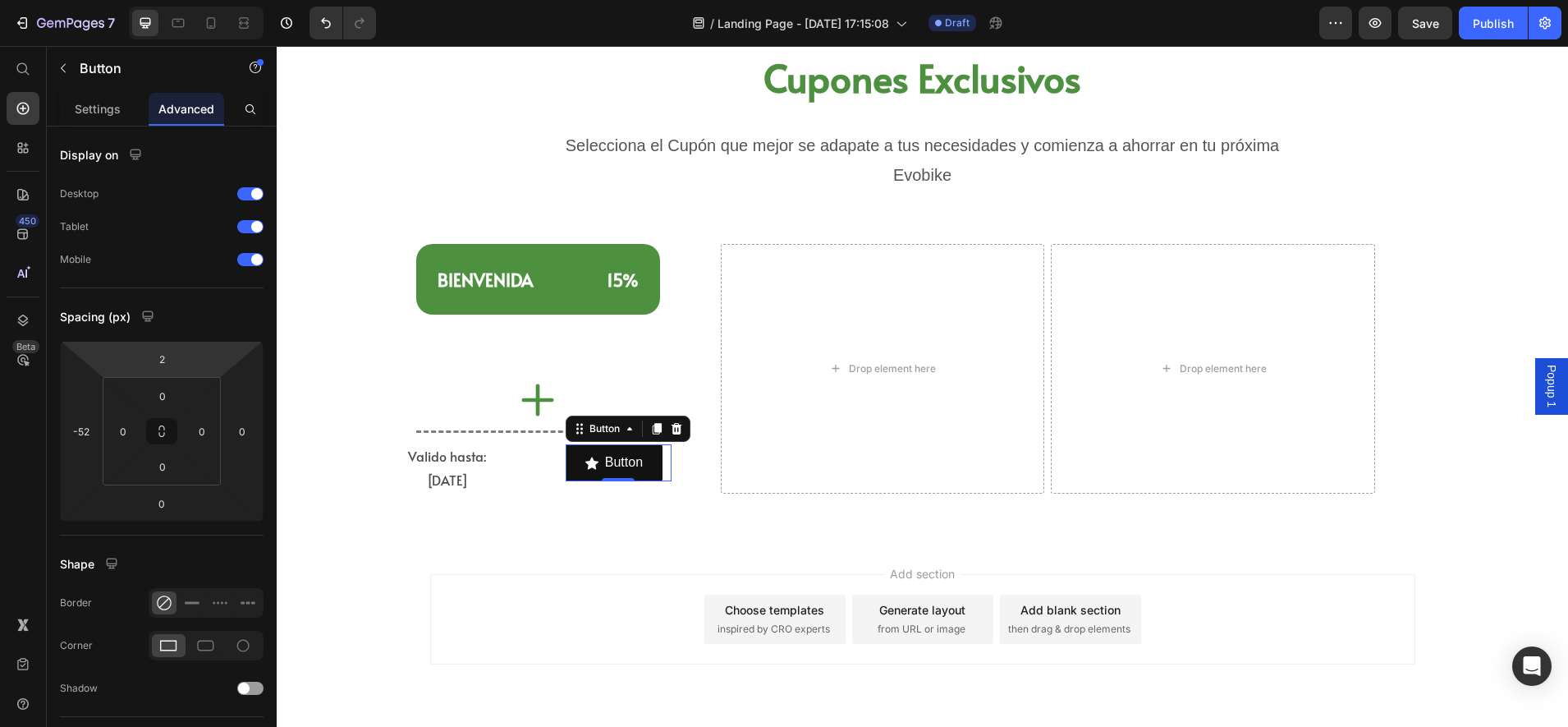 click on "7  Version history  /  Landing Page - [DATE] 17:15:08 Draft Preview  Save   Publish  450 Beta Start with Sections Elements Hero Section Product Detail Brands Trusted Badges Guarantee Product Breakdown How to use Testimonials Compare Bundle FAQs Social Proof Brand Story Product List Collection Blog List Contact Sticky Add to Cart Custom Footer Browse Library 450 Layout
Row
Row
Row
Row Text
Heading
Text Block Button
Button
Button
Sticky Back to top Media
Image Image" at bounding box center [784, 0] 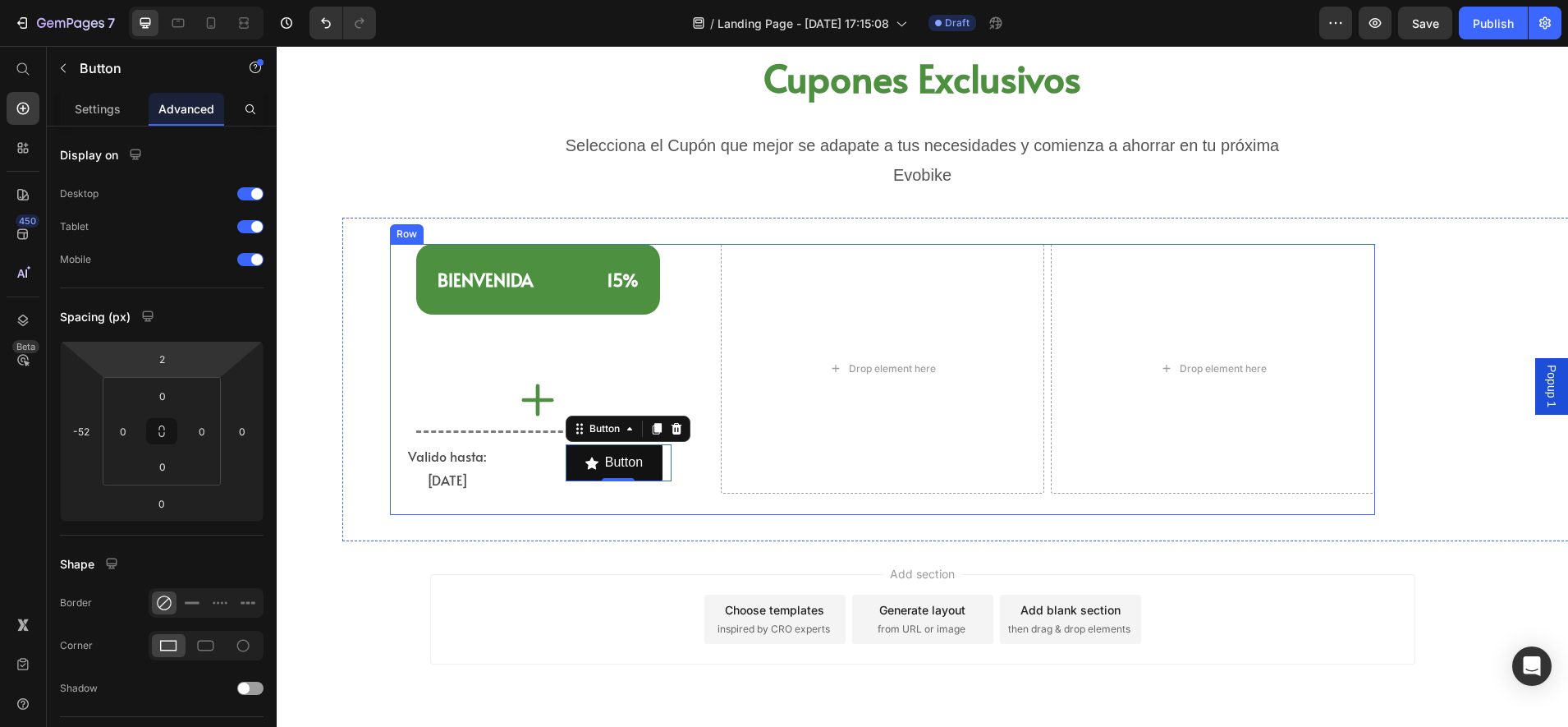click on "Valido hasta:  [DATE] Text Block" at bounding box center (496, 468) 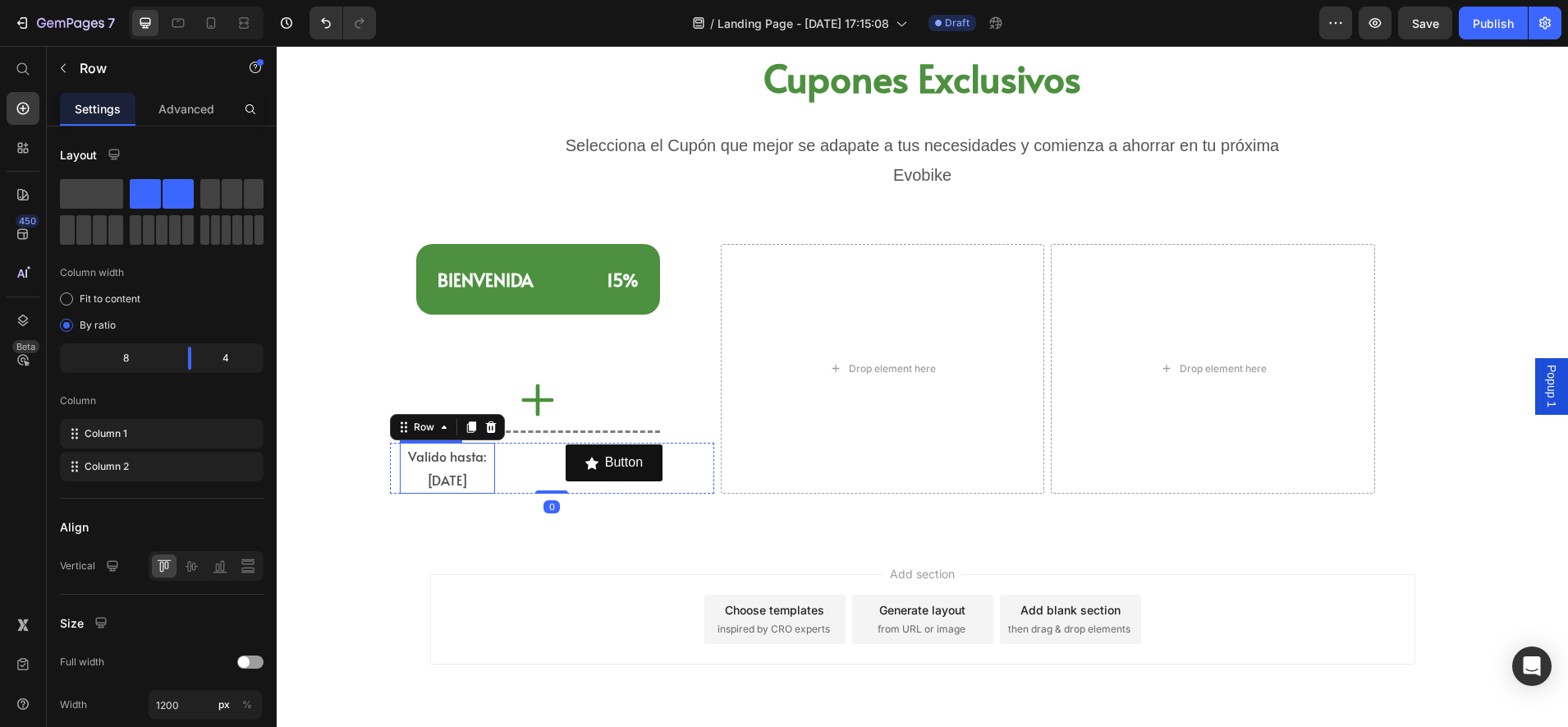 click on "Valido hasta:  [DATE]" at bounding box center (447, 468) 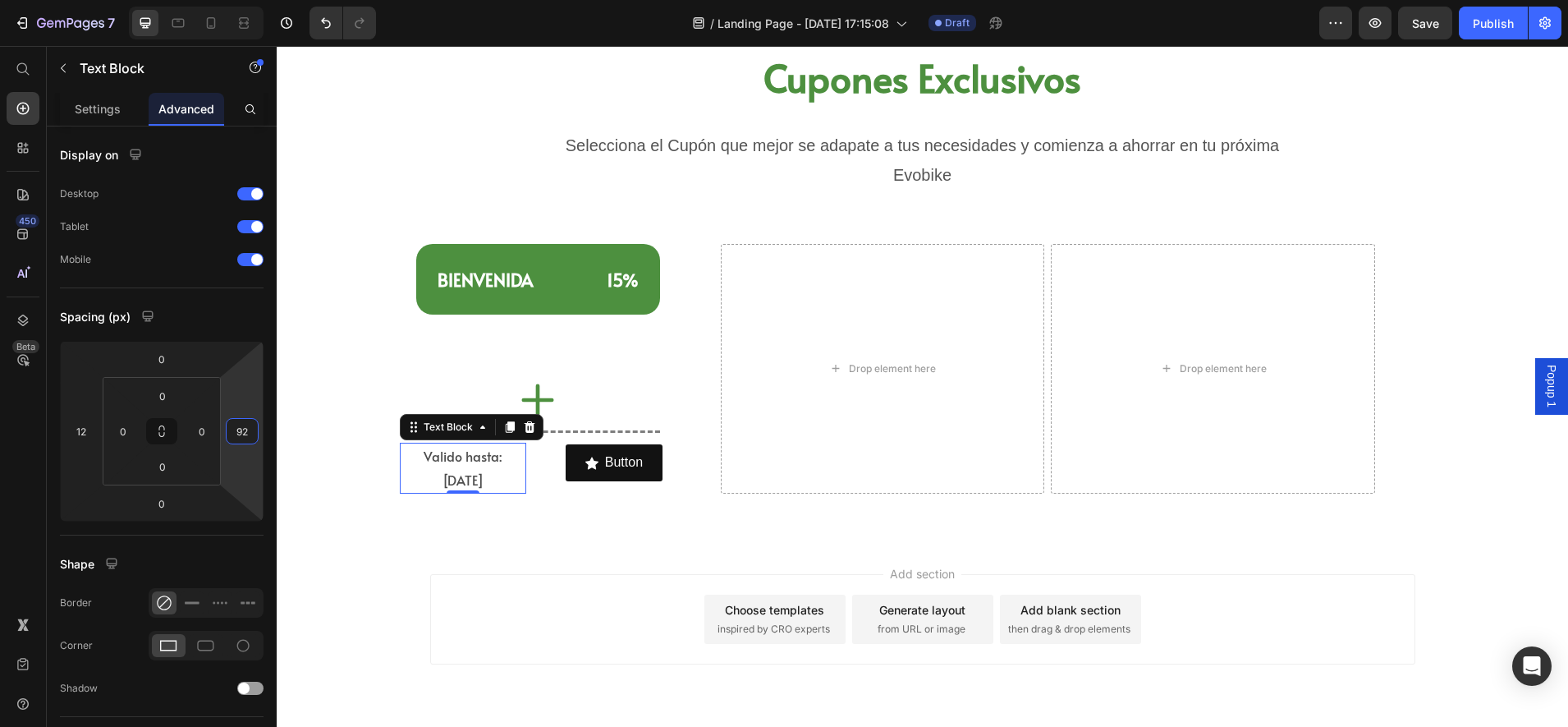 type on "88" 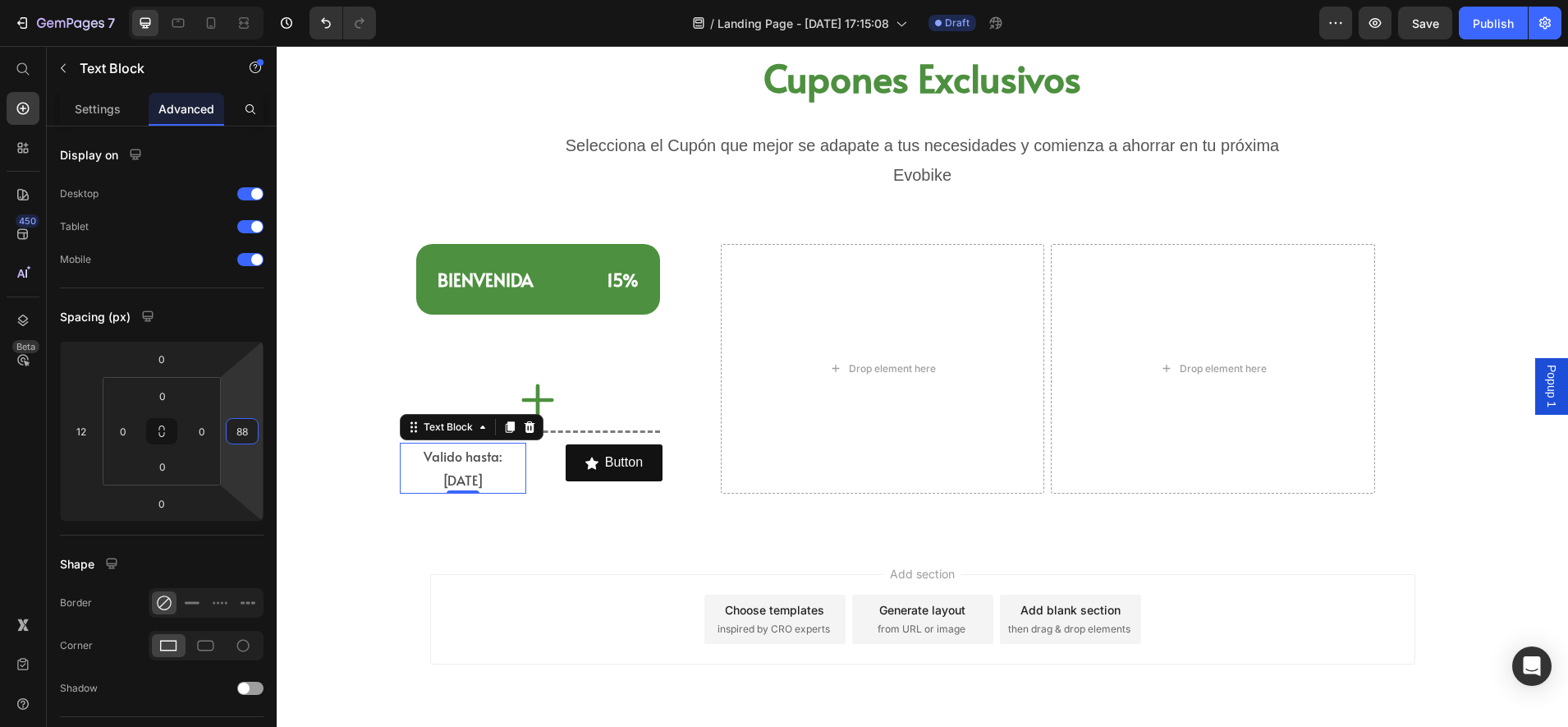 drag, startPoint x: 250, startPoint y: 467, endPoint x: 254, endPoint y: 488, distance: 21.377558 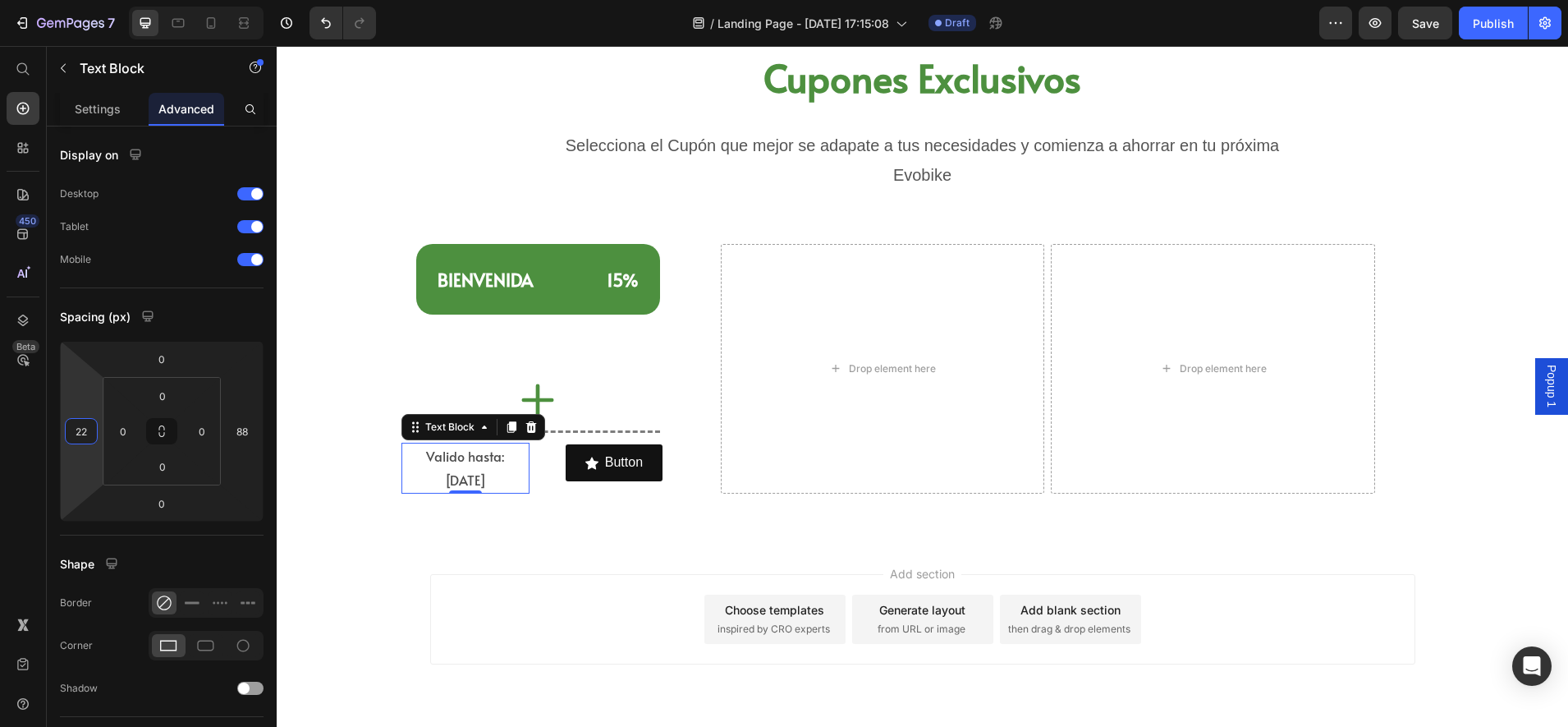 type on "28" 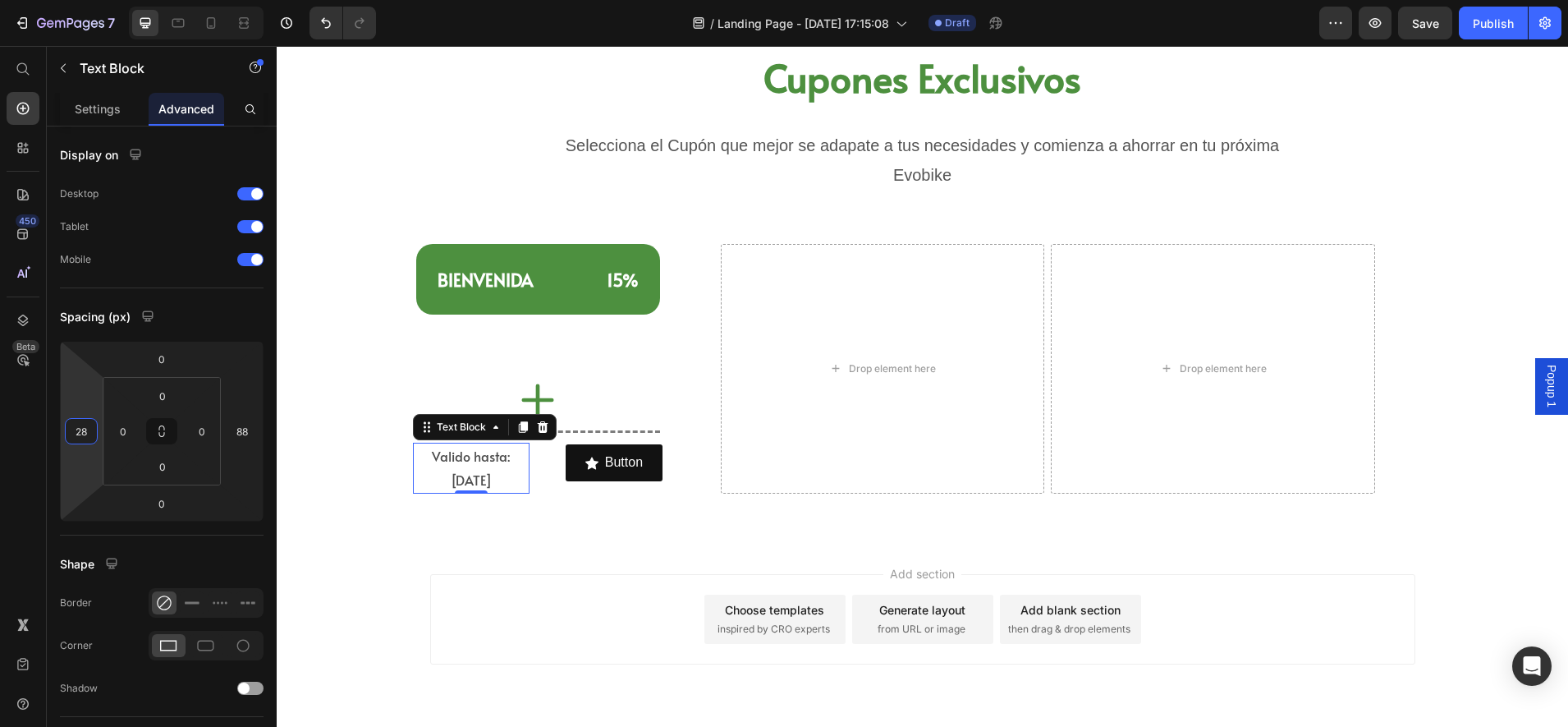 click on "7  Version history  /  Landing Page - [DATE] 17:15:08 Draft Preview  Save   Publish  450 Beta Start with Sections Elements Hero Section Product Detail Brands Trusted Badges Guarantee Product Breakdown How to use Testimonials Compare Bundle FAQs Social Proof Brand Story Product List Collection Blog List Contact Sticky Add to Cart Custom Footer Browse Library 450 Layout
Row
Row
Row
Row Text
Heading
Text Block Button
Button
Button
Sticky Back to top Media
Image Image" at bounding box center [784, 0] 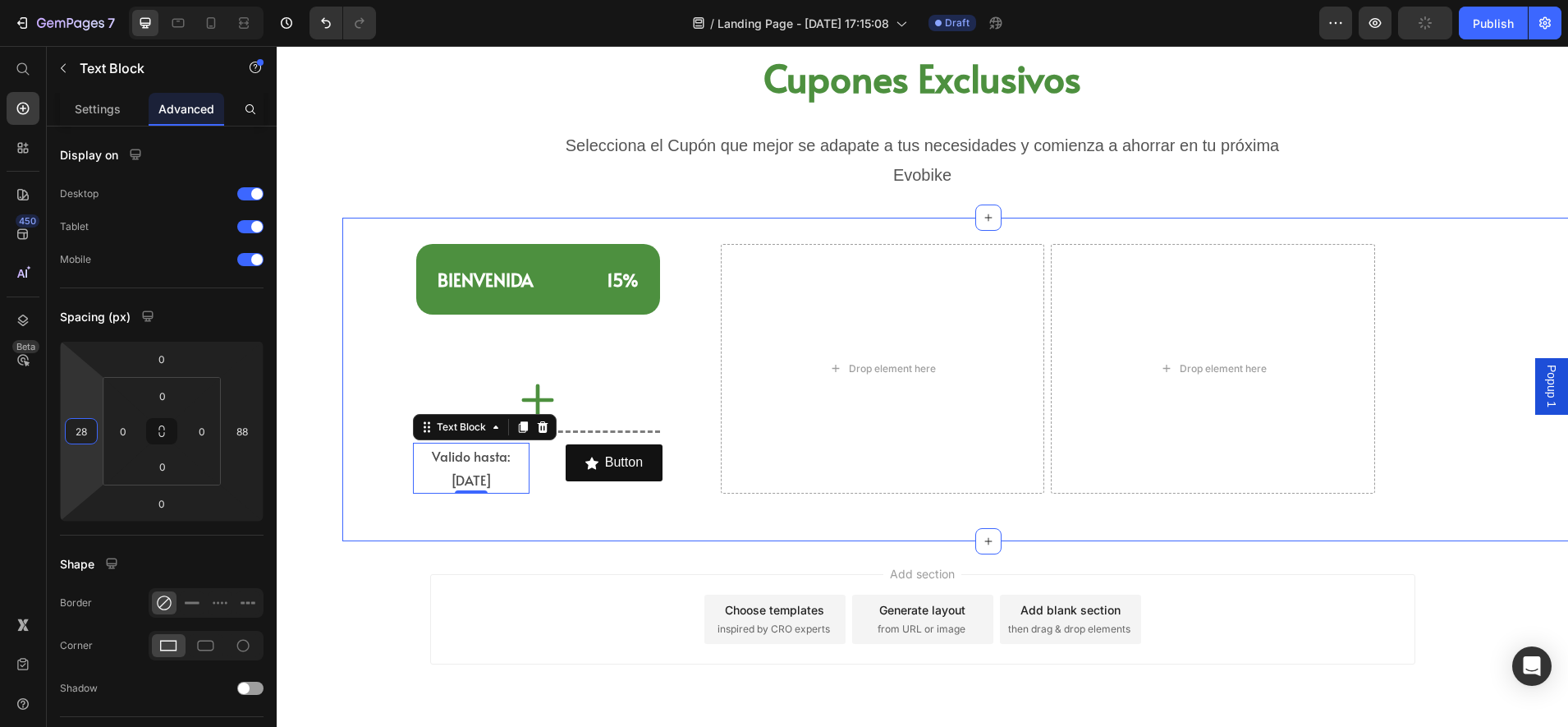 click on "⁠⁠⁠⁠⁠⁠⁠ BIENVENIDA                  15%   Heading
Icon                Title Line Valido hasta:  31/12/2025 Text Block   0   Button Button Row Row
Drop element here
Drop element here Row" at bounding box center (883, 379) 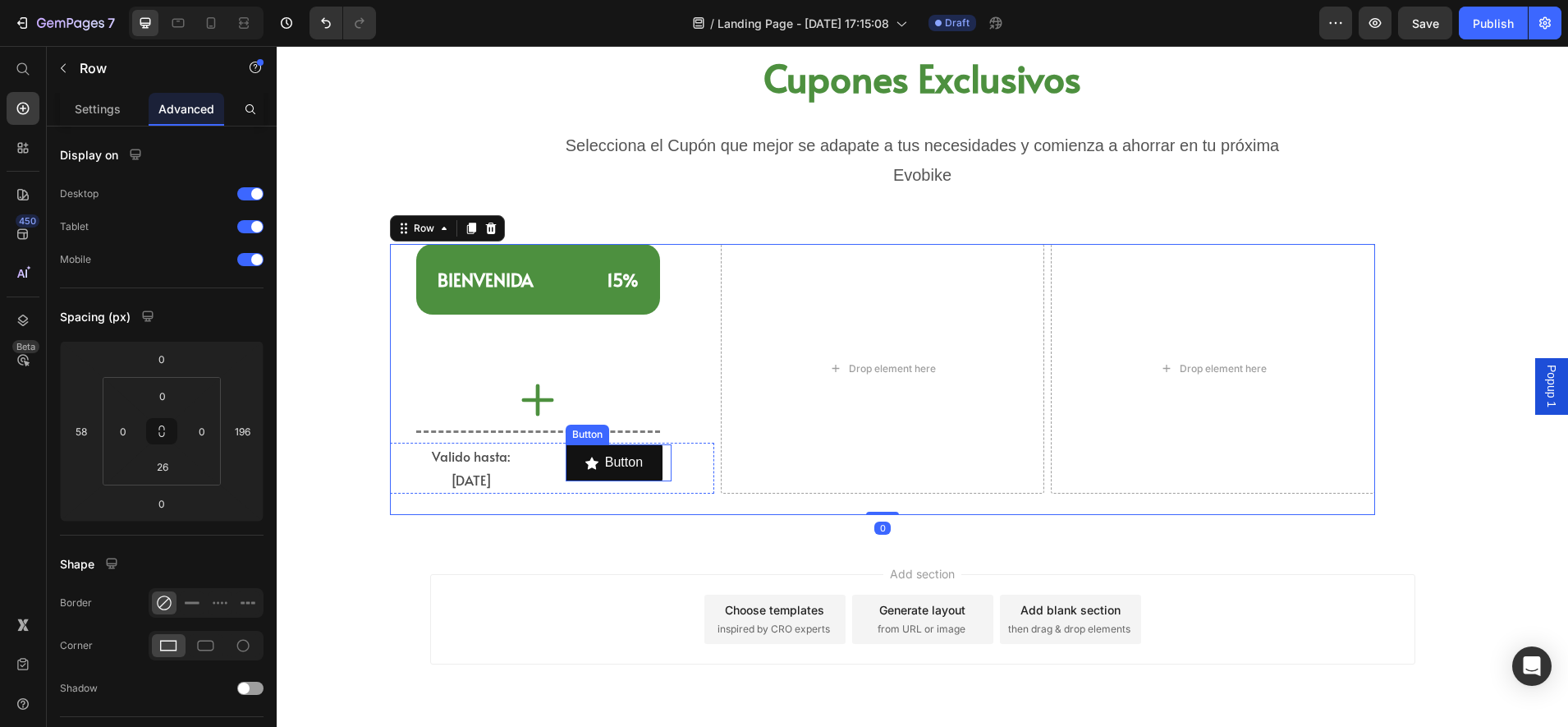 click on "Title Line" at bounding box center [538, 431] 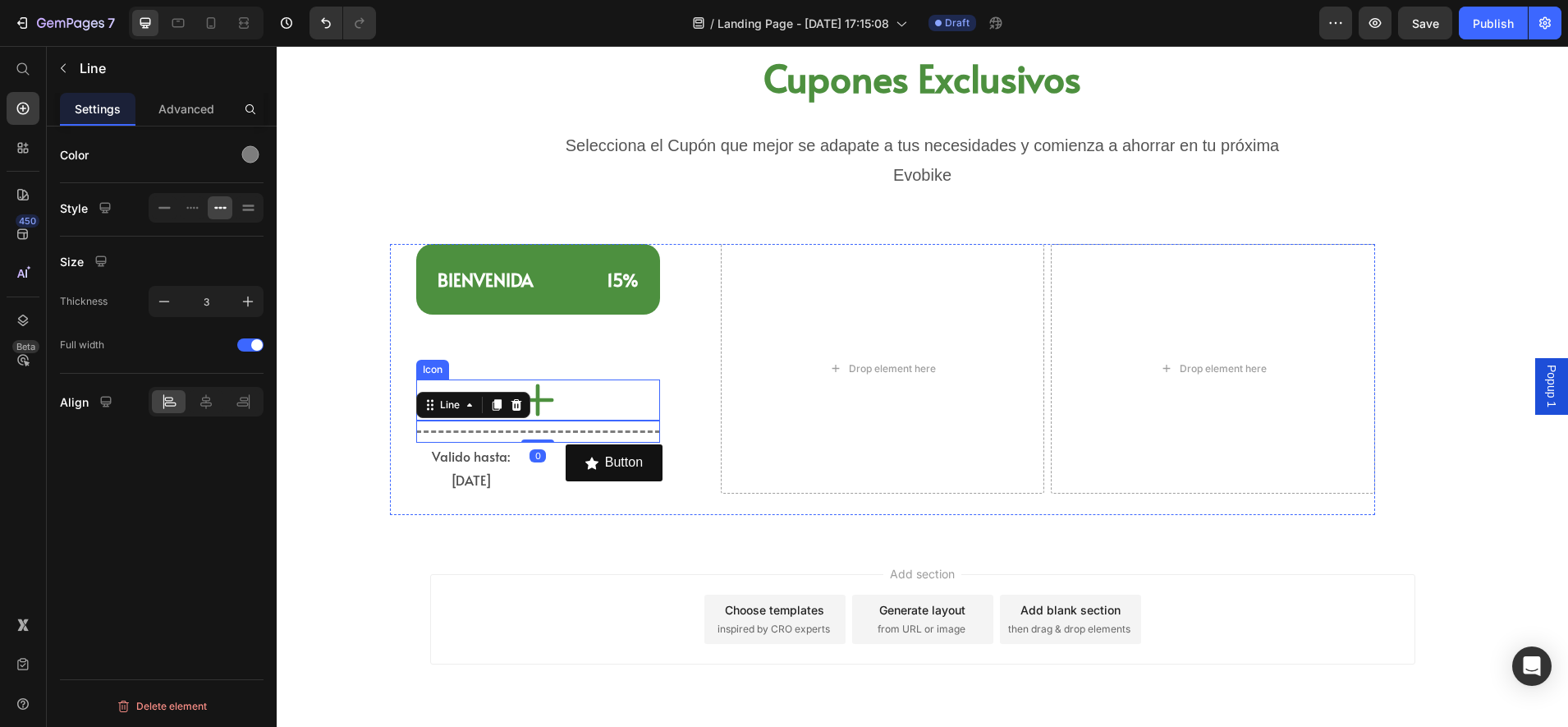 click on "Icon" at bounding box center (538, 400) 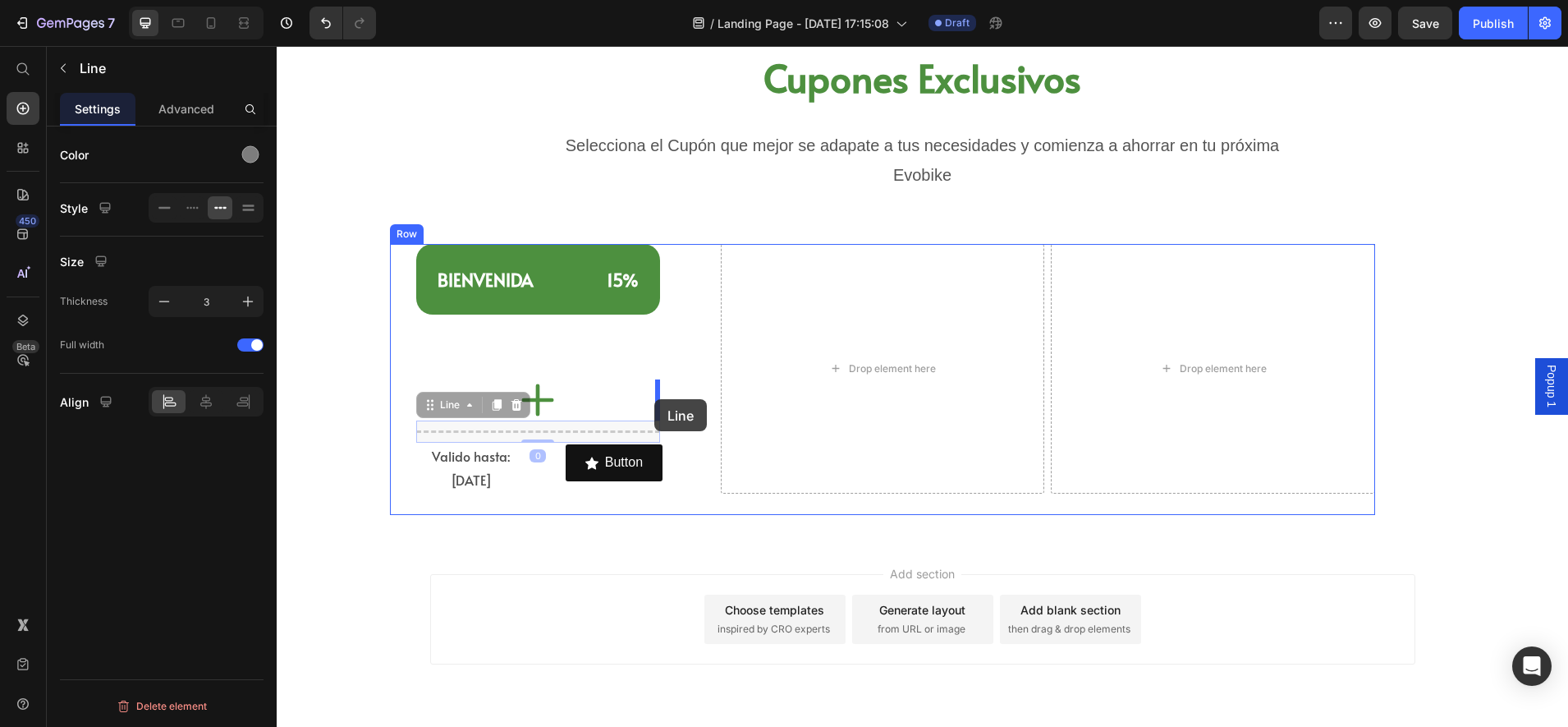 drag, startPoint x: 603, startPoint y: 435, endPoint x: 656, endPoint y: 398, distance: 64.63745 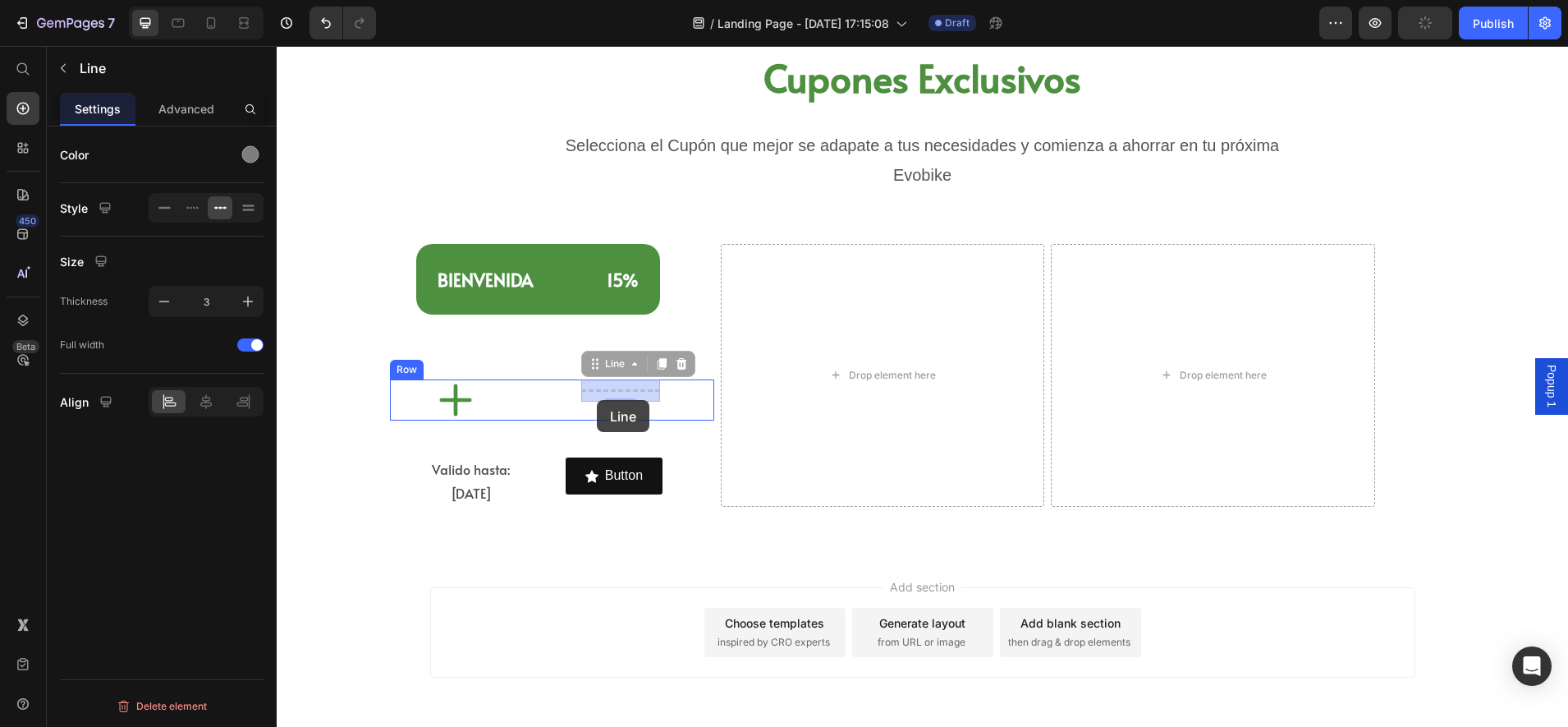 drag, startPoint x: 606, startPoint y: 393, endPoint x: 597, endPoint y: 400, distance: 11.401754 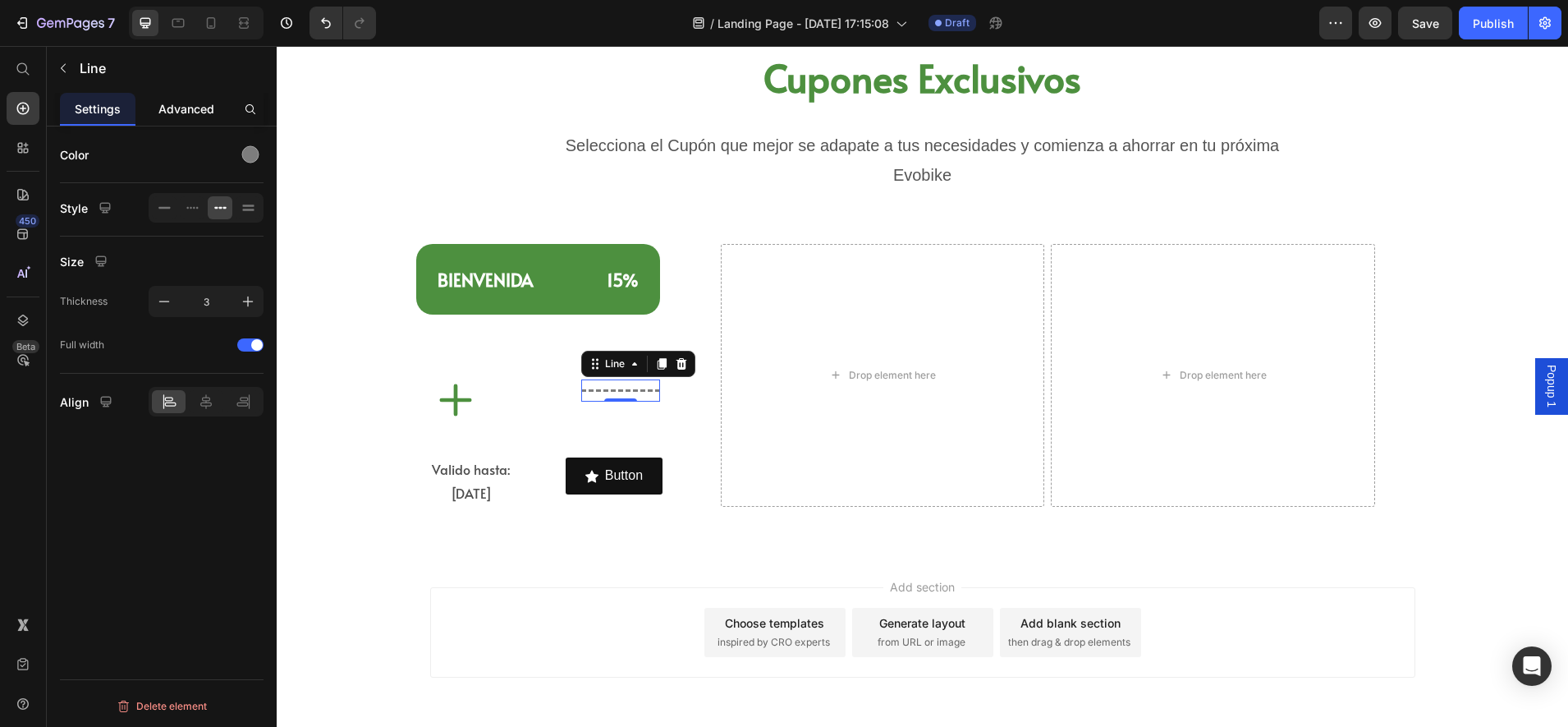 click on "Advanced" at bounding box center (186, 108) 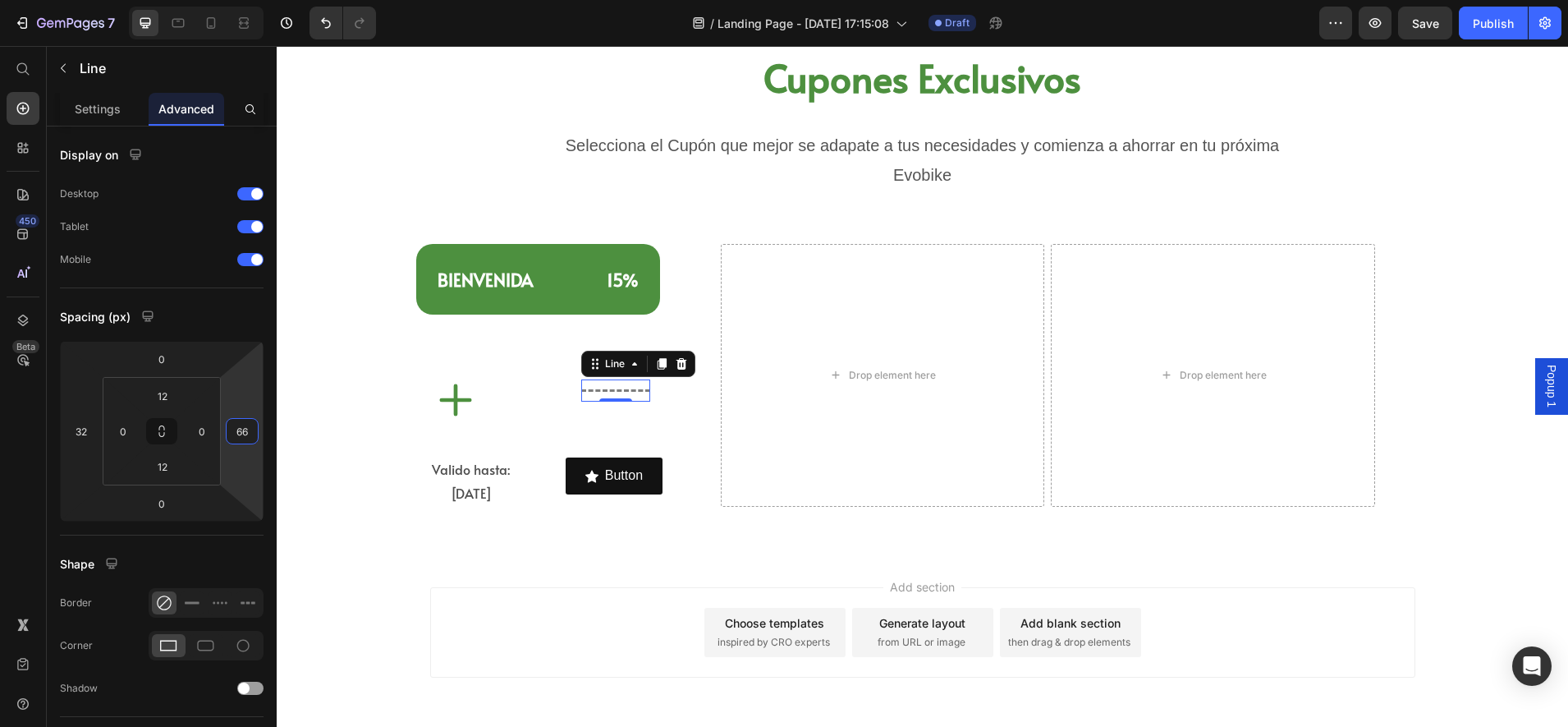 type on "46" 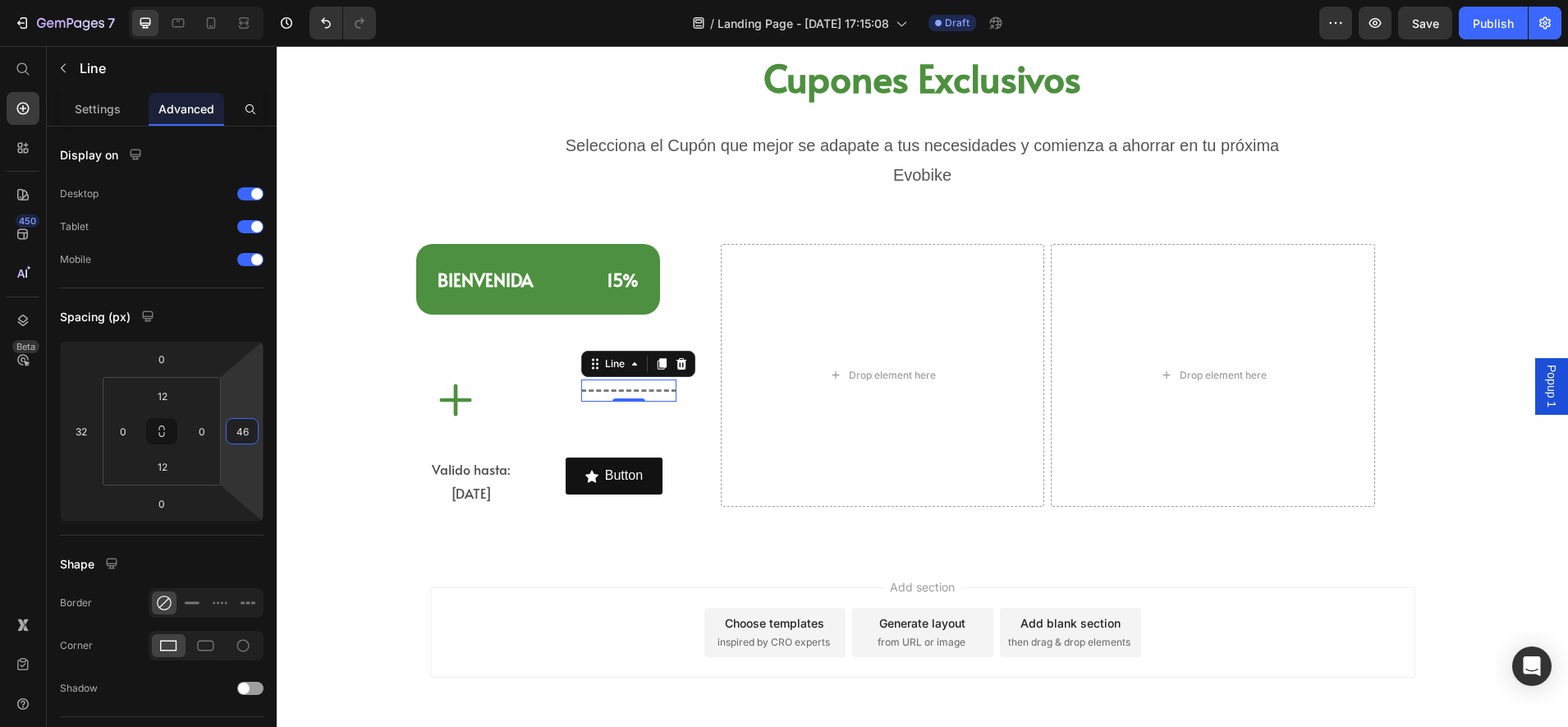 drag, startPoint x: 254, startPoint y: 449, endPoint x: 259, endPoint y: 477, distance: 28.442925 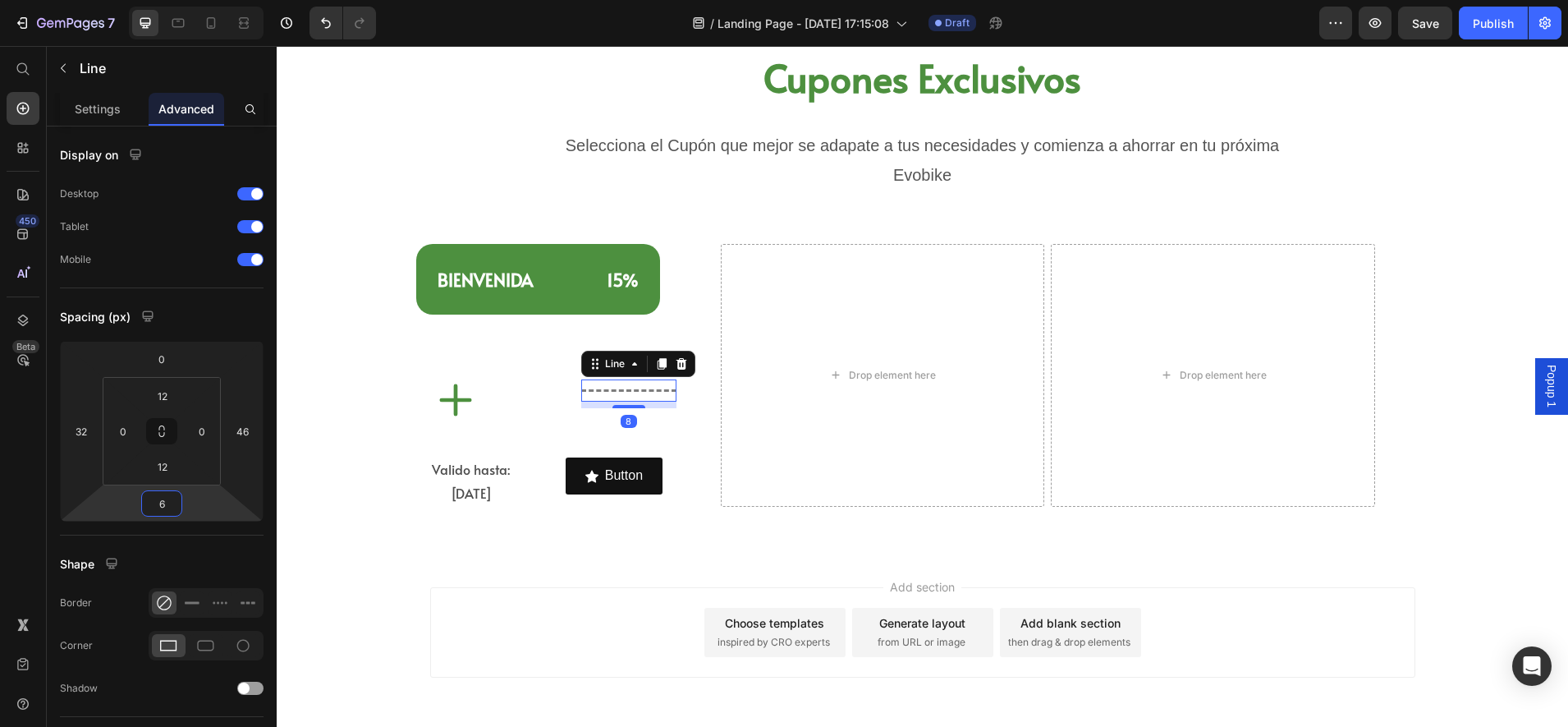 type on "0" 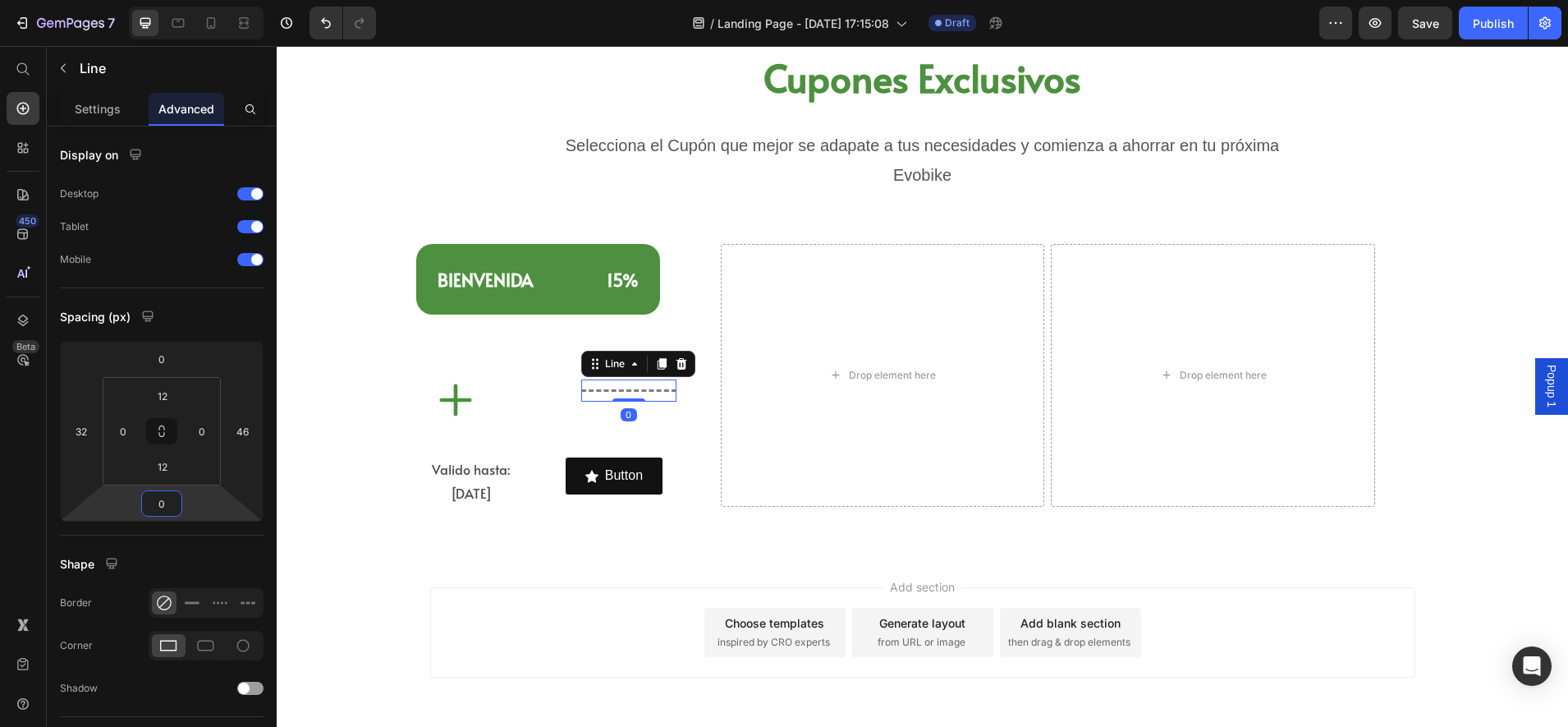 click on "7  Version history  /  Landing Page - [DATE] 17:15:08 Draft Preview  Save   Publish  450 Beta Start with Sections Elements Hero Section Product Detail Brands Trusted Badges Guarantee Product Breakdown How to use Testimonials Compare Bundle FAQs Social Proof Brand Story Product List Collection Blog List Contact Sticky Add to Cart Custom Footer Browse Library 450 Layout
Row
Row
Row
Row Text
Heading
Text Block Button
Button
Button
Sticky Back to top Media
Image Image" at bounding box center (784, 0) 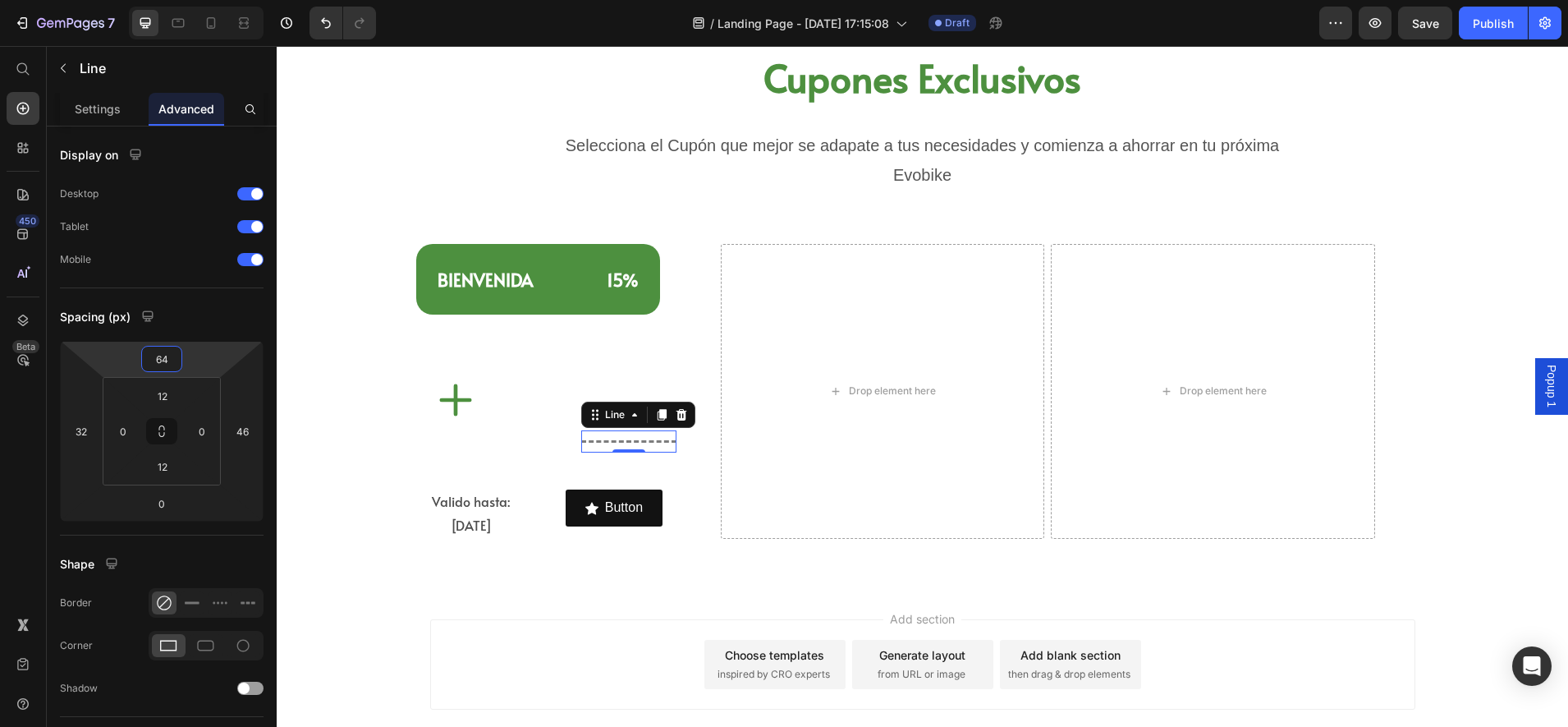 type on "66" 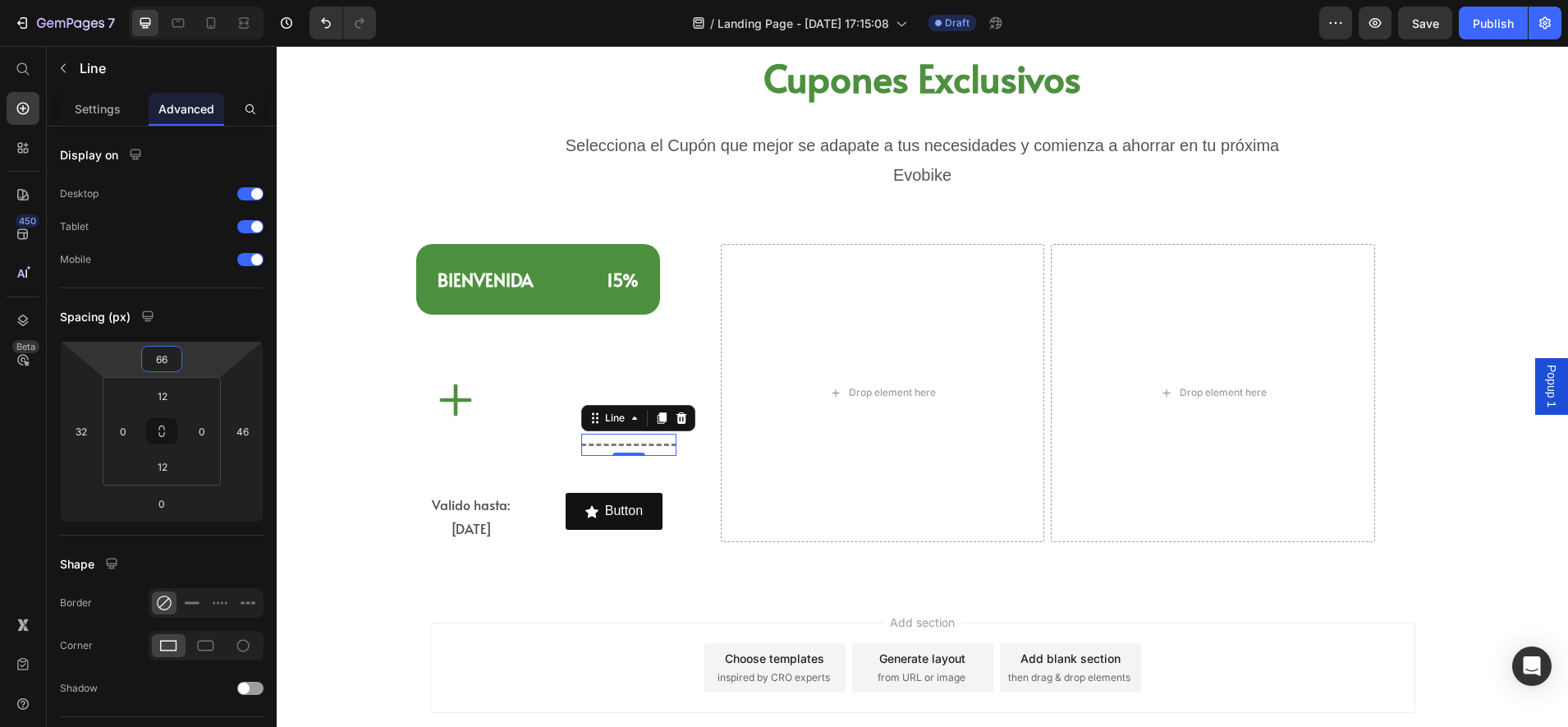 drag, startPoint x: 205, startPoint y: 370, endPoint x: 210, endPoint y: 336, distance: 34.3657 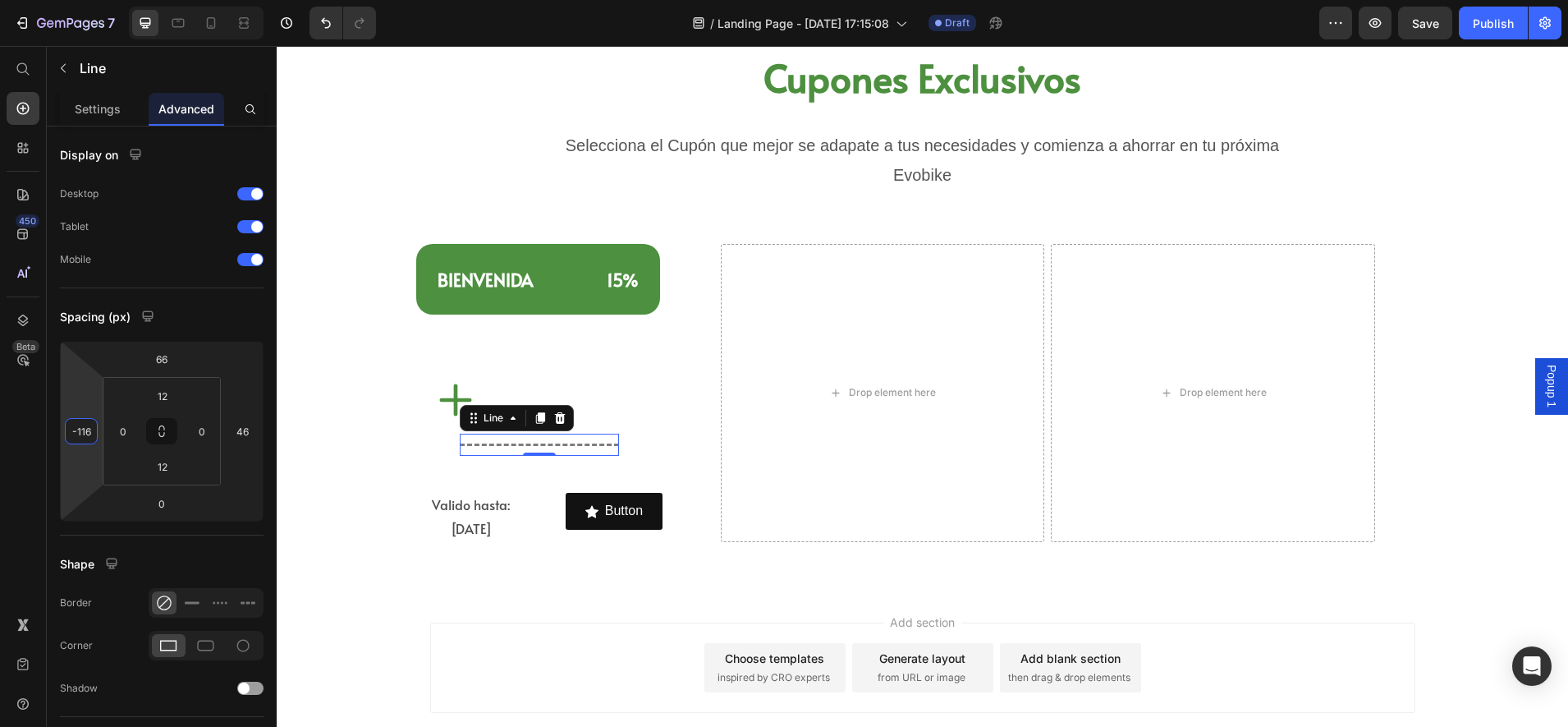 type on "-110" 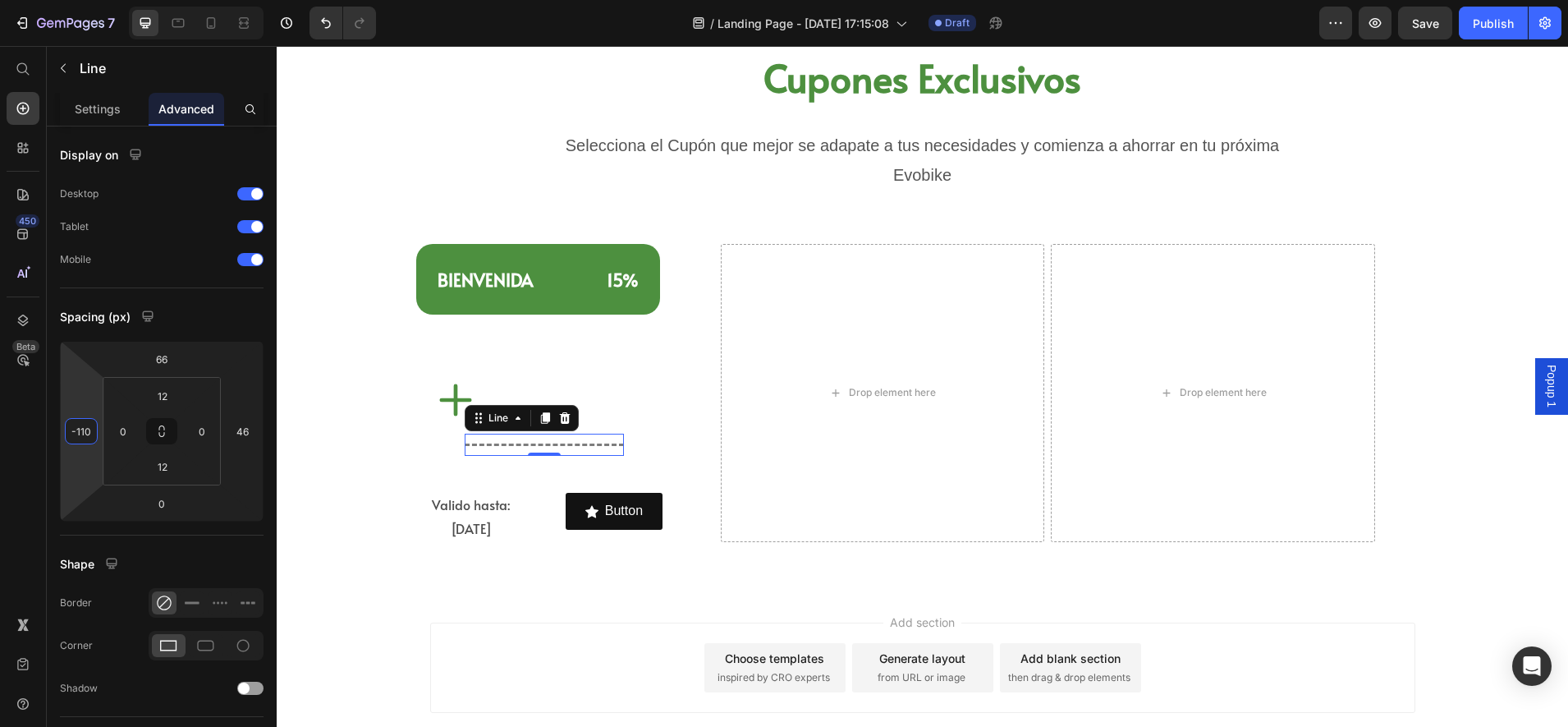 drag, startPoint x: 69, startPoint y: 467, endPoint x: 79, endPoint y: 540, distance: 73.68175 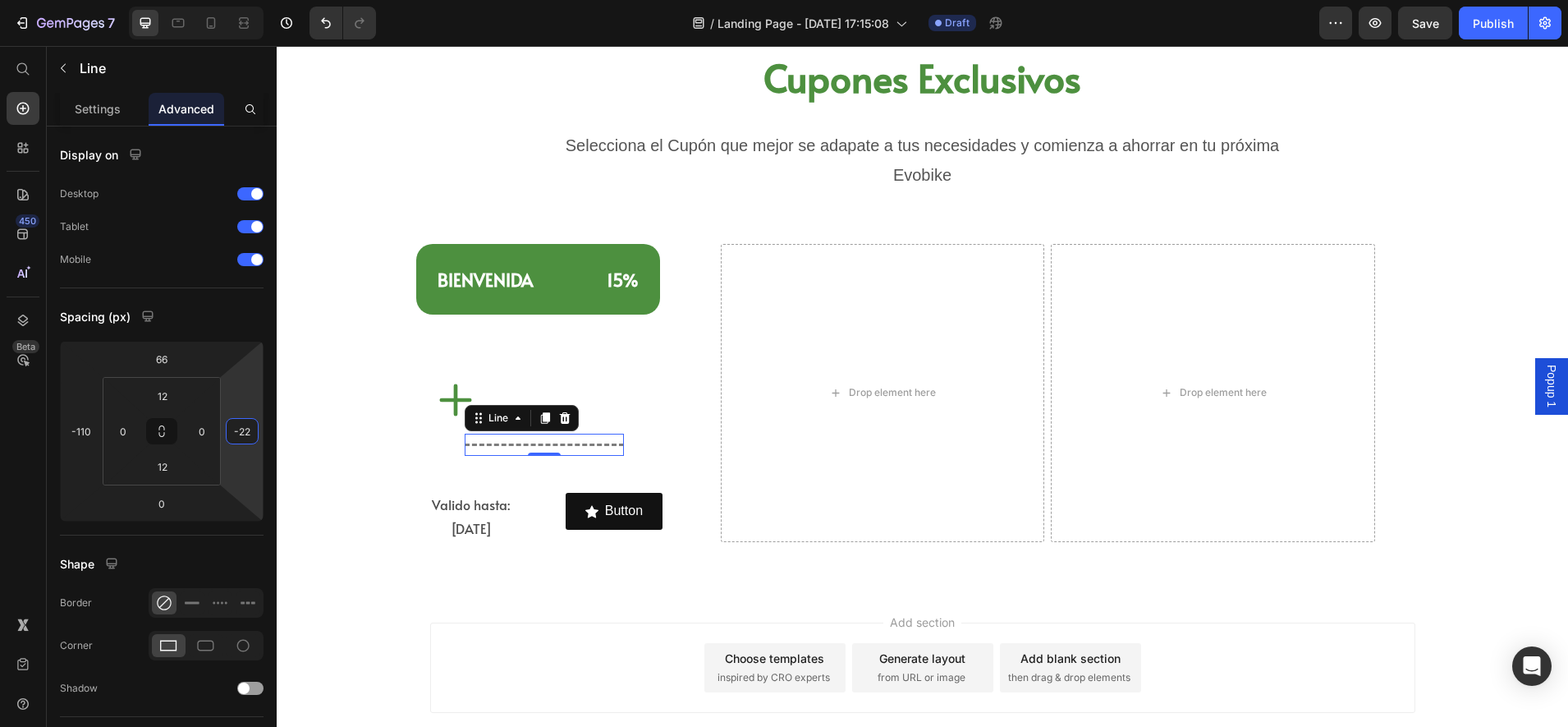 type on "-28" 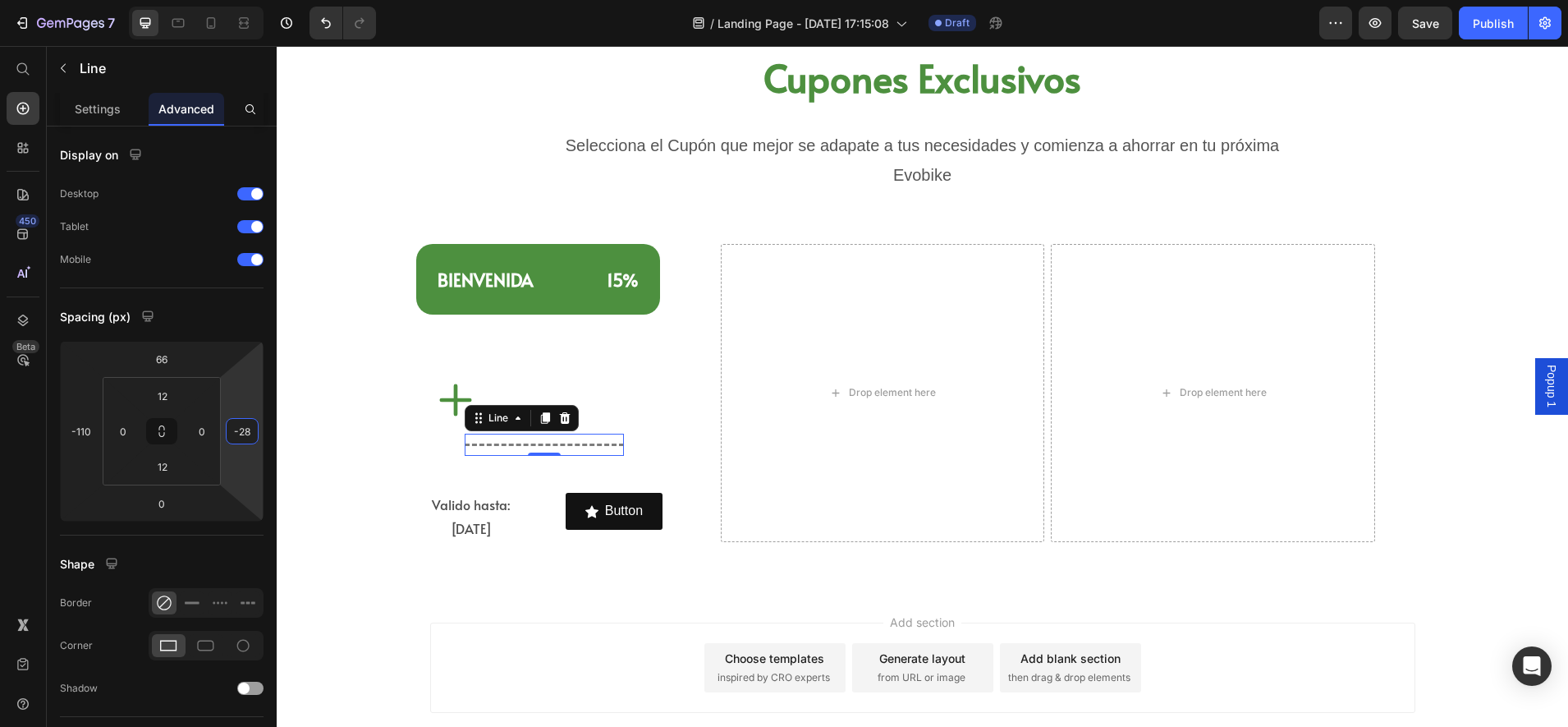 drag, startPoint x: 241, startPoint y: 476, endPoint x: 246, endPoint y: 513, distance: 37.33631 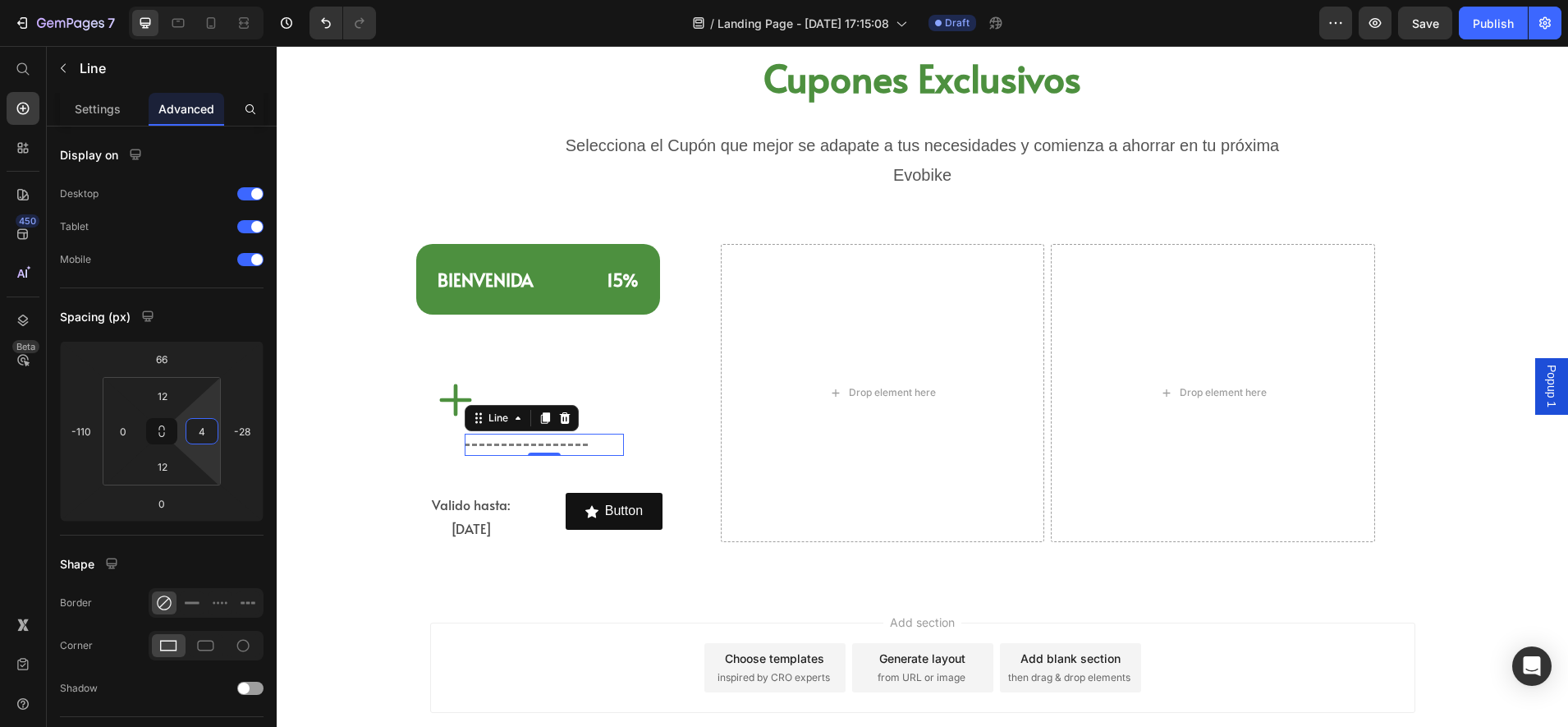 type on "0" 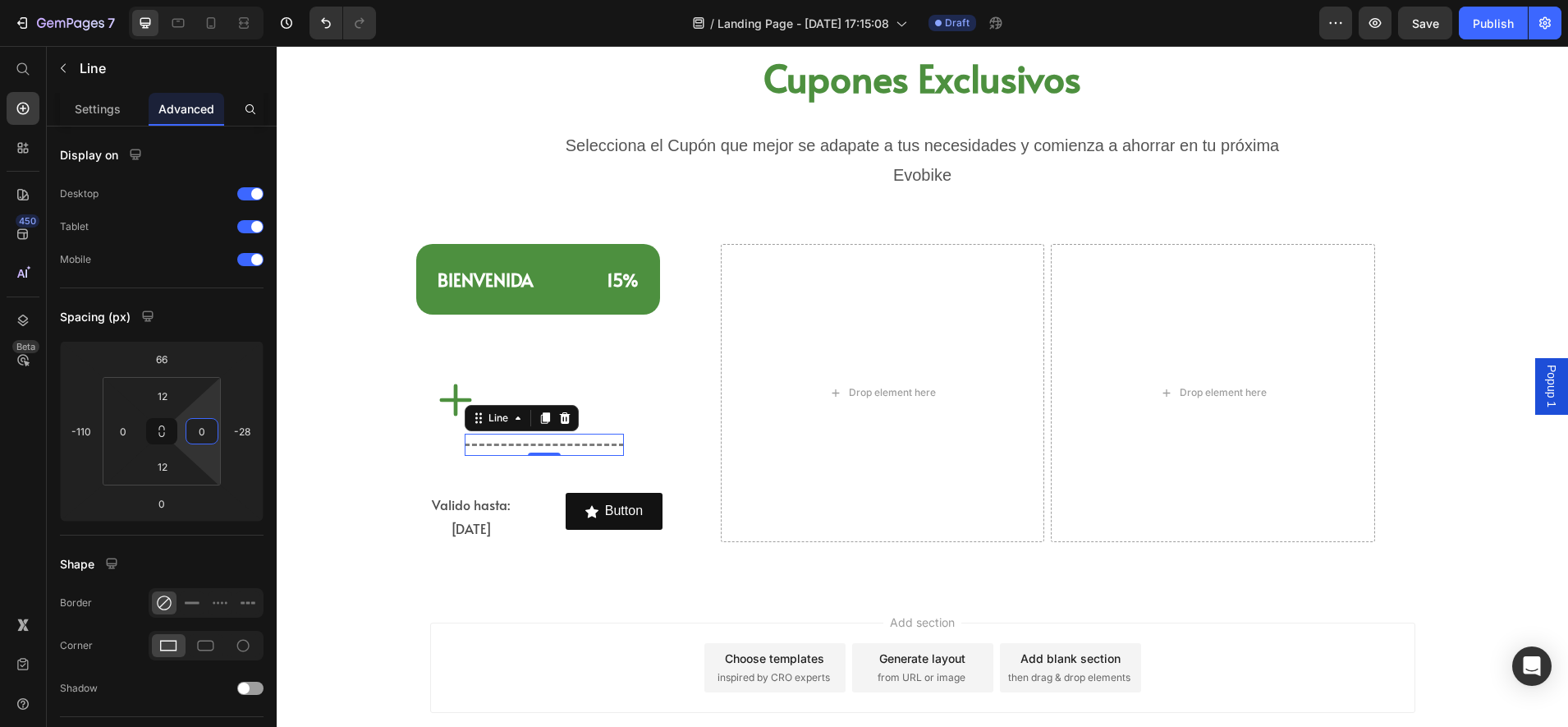 drag, startPoint x: 213, startPoint y: 467, endPoint x: 215, endPoint y: 506, distance: 39.05125 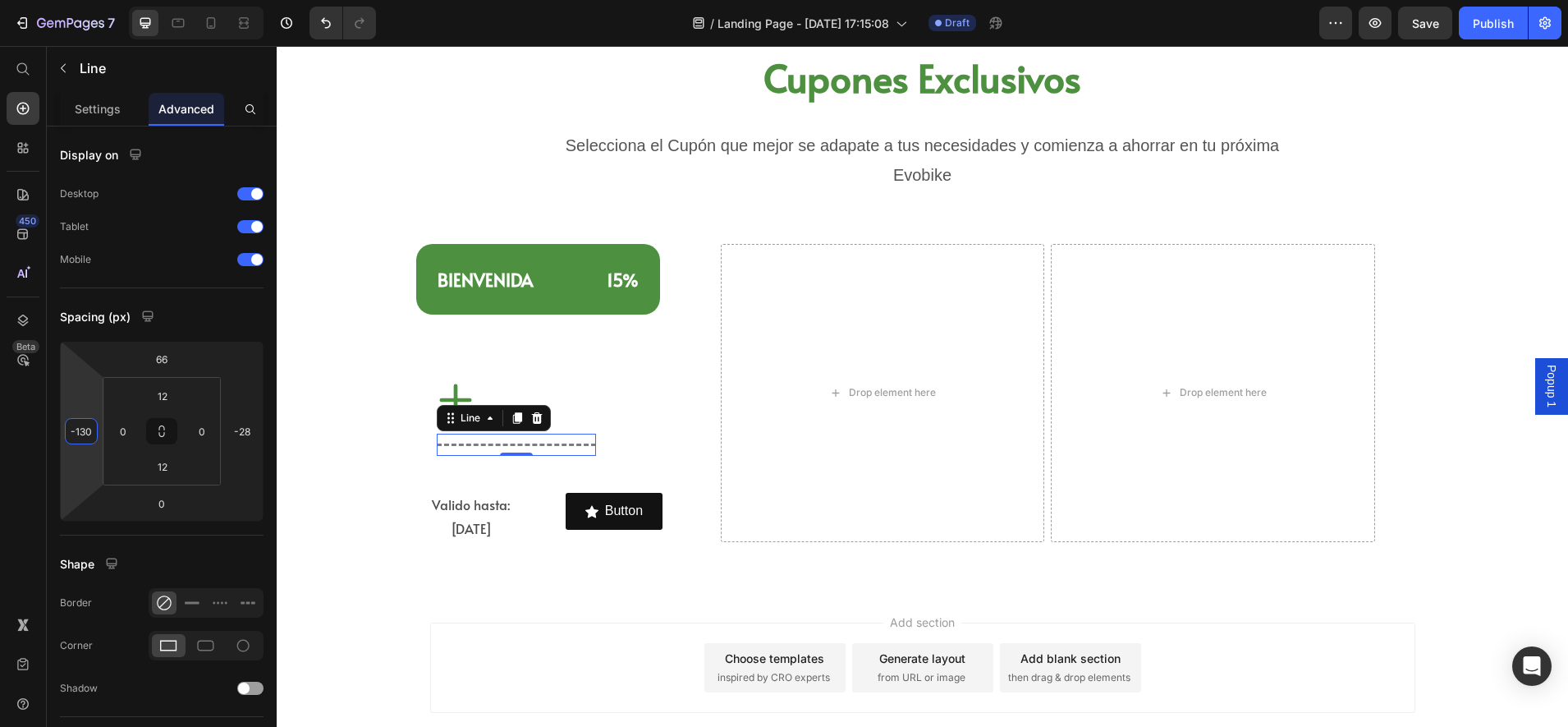 type on "-126" 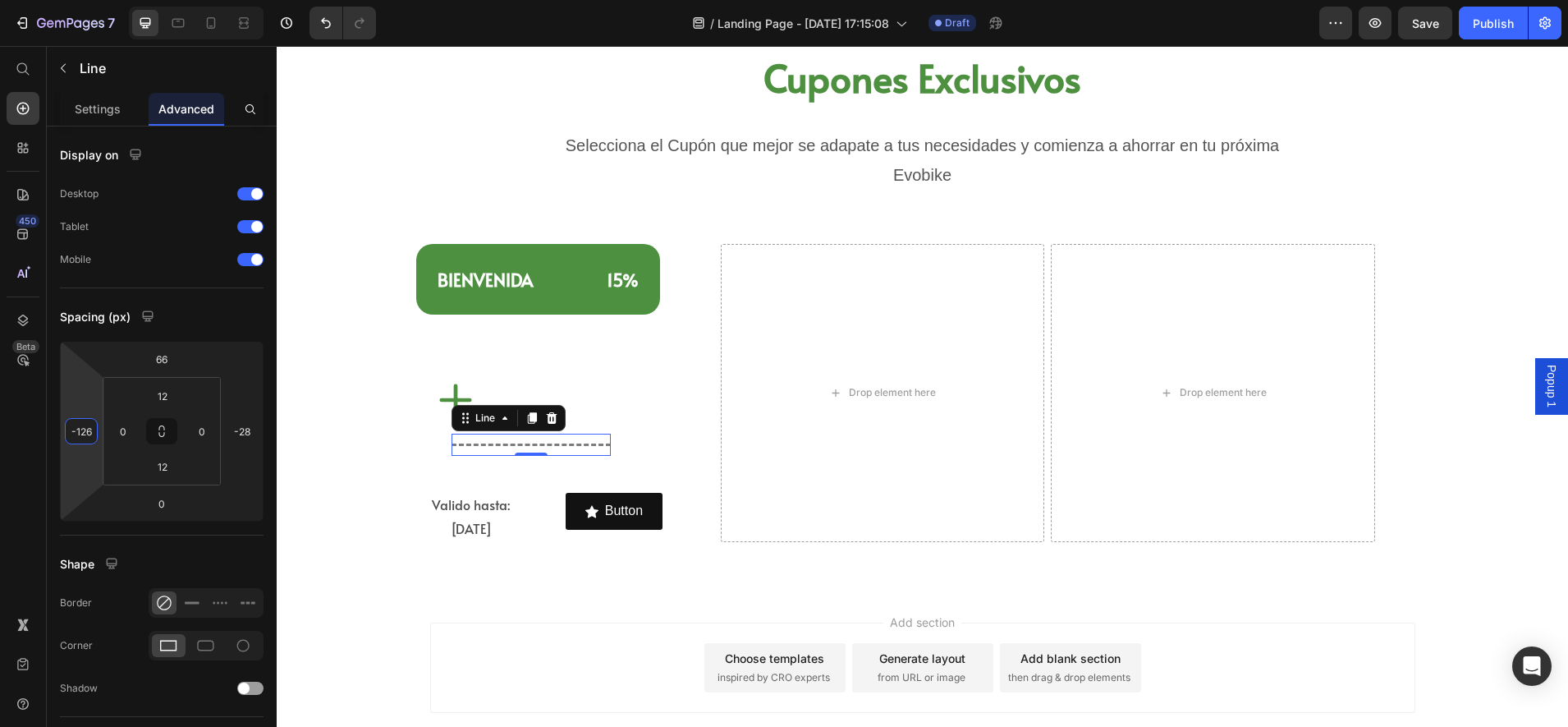 click on "7  Version history  /  Landing Page - [DATE] 17:15:08 Draft Preview  Save   Publish  450 Beta Start with Sections Elements Hero Section Product Detail Brands Trusted Badges Guarantee Product Breakdown How to use Testimonials Compare Bundle FAQs Social Proof Brand Story Product List Collection Blog List Contact Sticky Add to Cart Custom Footer Browse Library 450 Layout
Row
Row
Row
Row Text
Heading
Text Block Button
Button
Button
Sticky Back to top Media
Image Image" at bounding box center (784, 0) 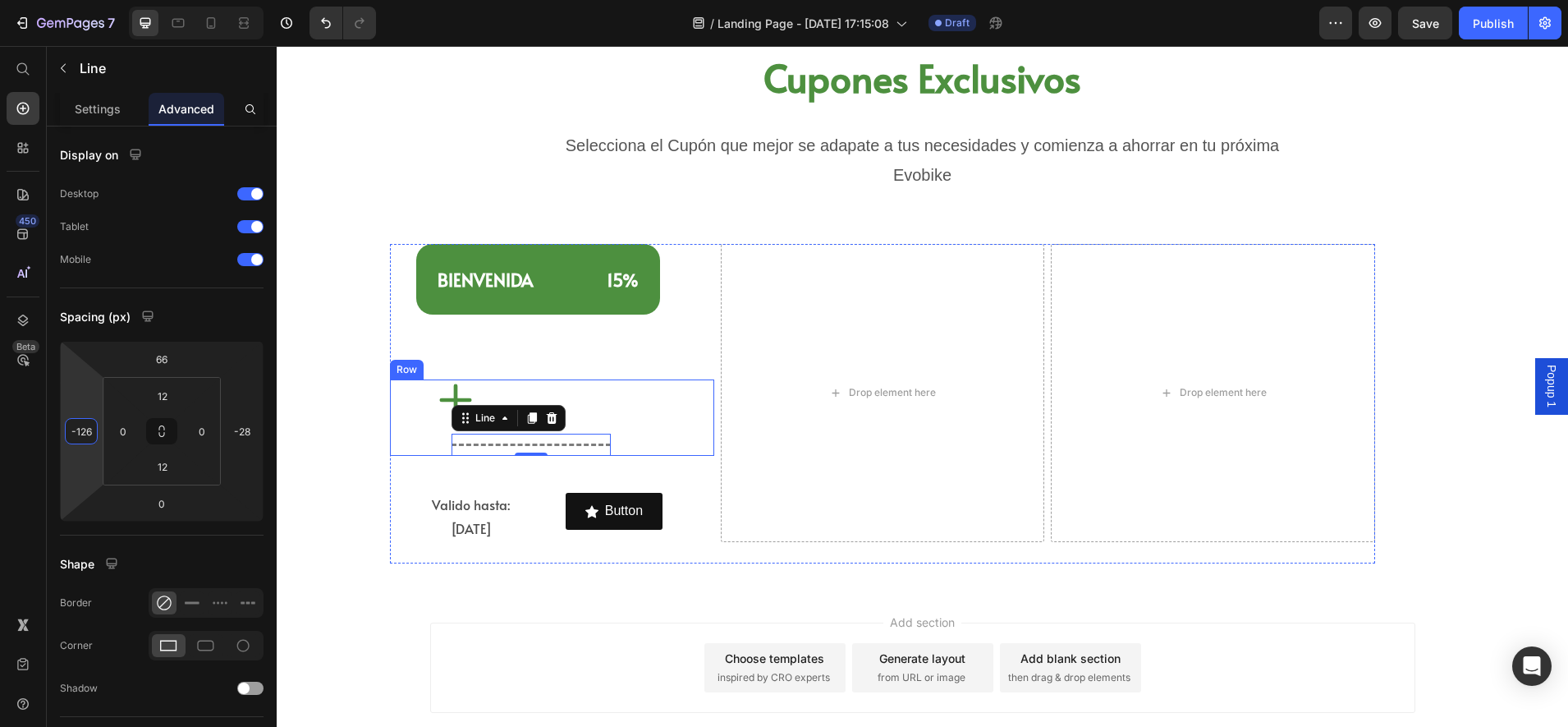 click on "Title Line   0" at bounding box center [634, 417] 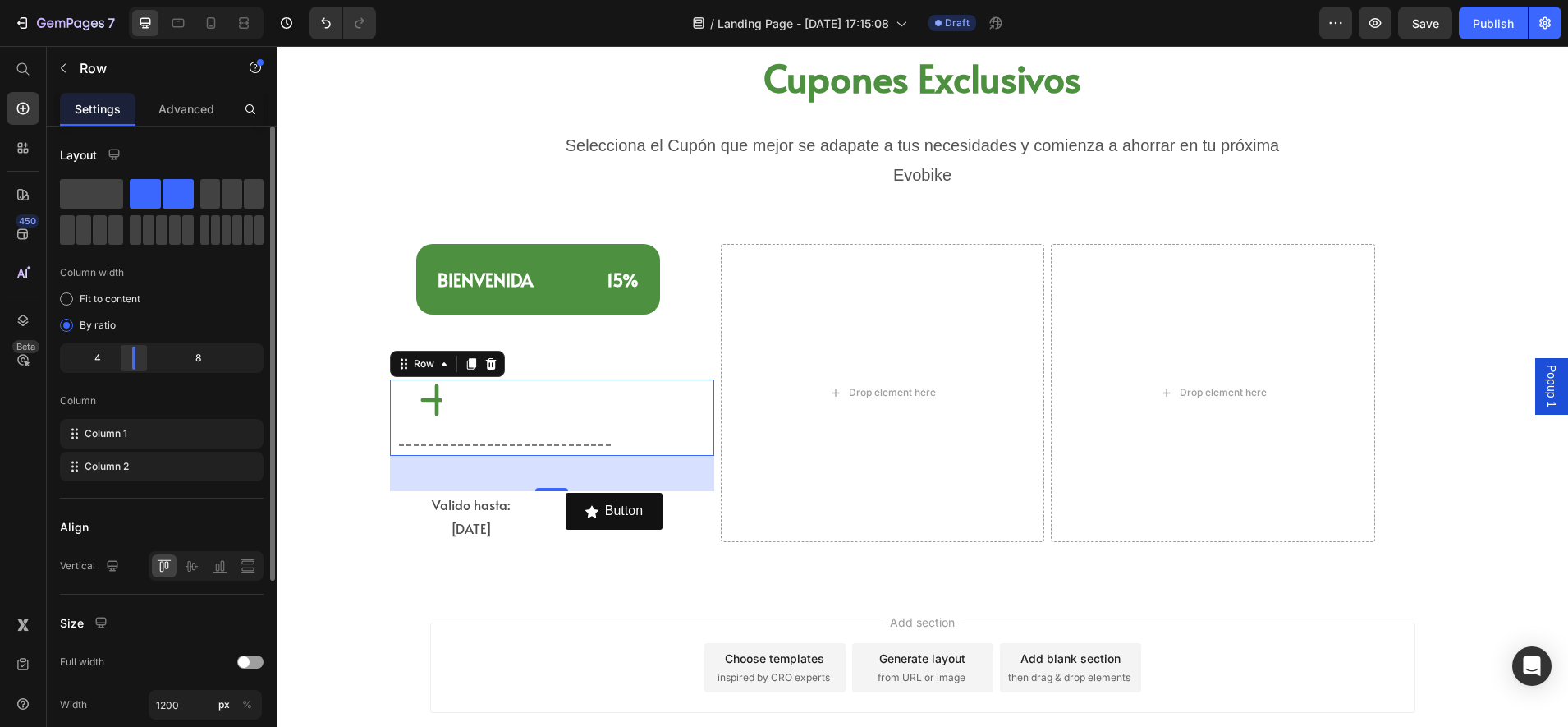 drag, startPoint x: 161, startPoint y: 361, endPoint x: 135, endPoint y: 359, distance: 26.07681 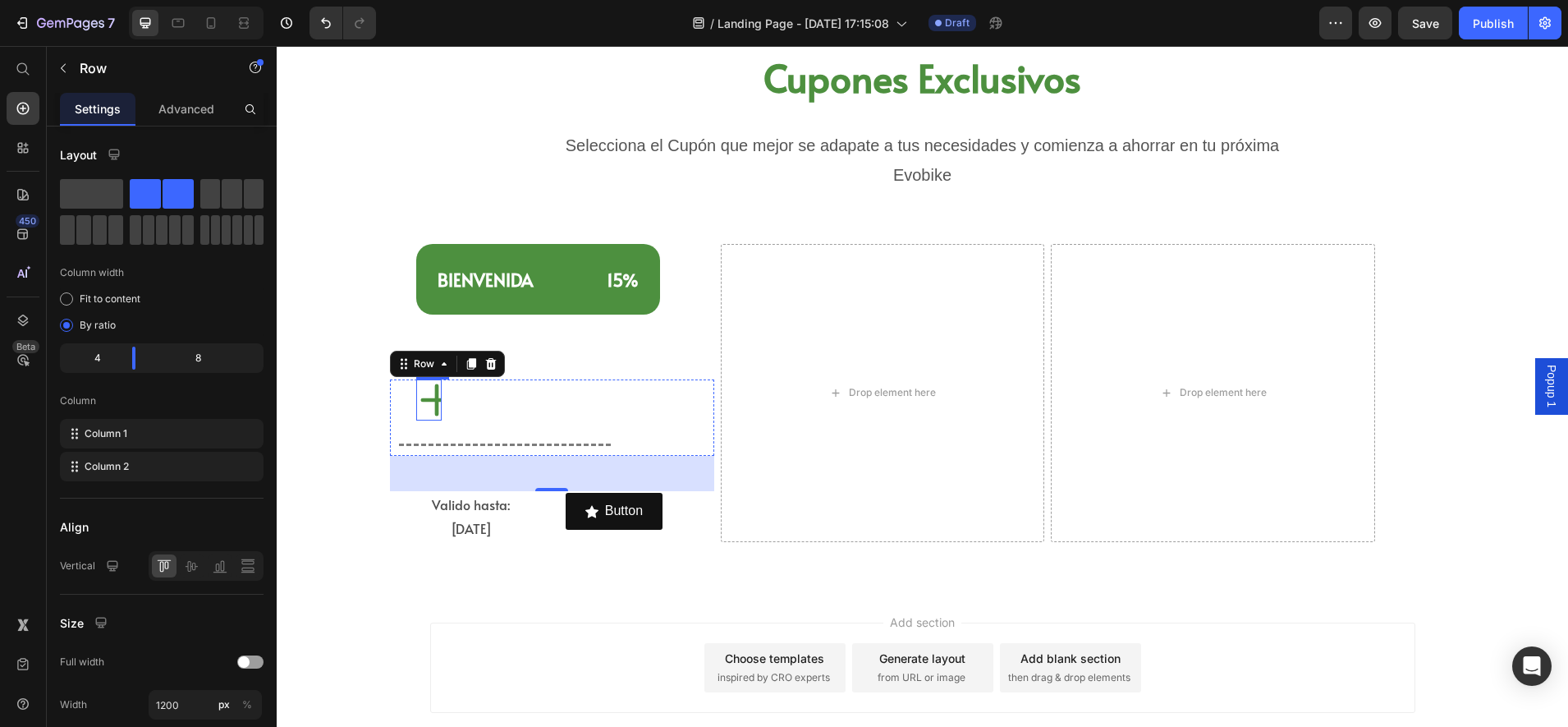 click 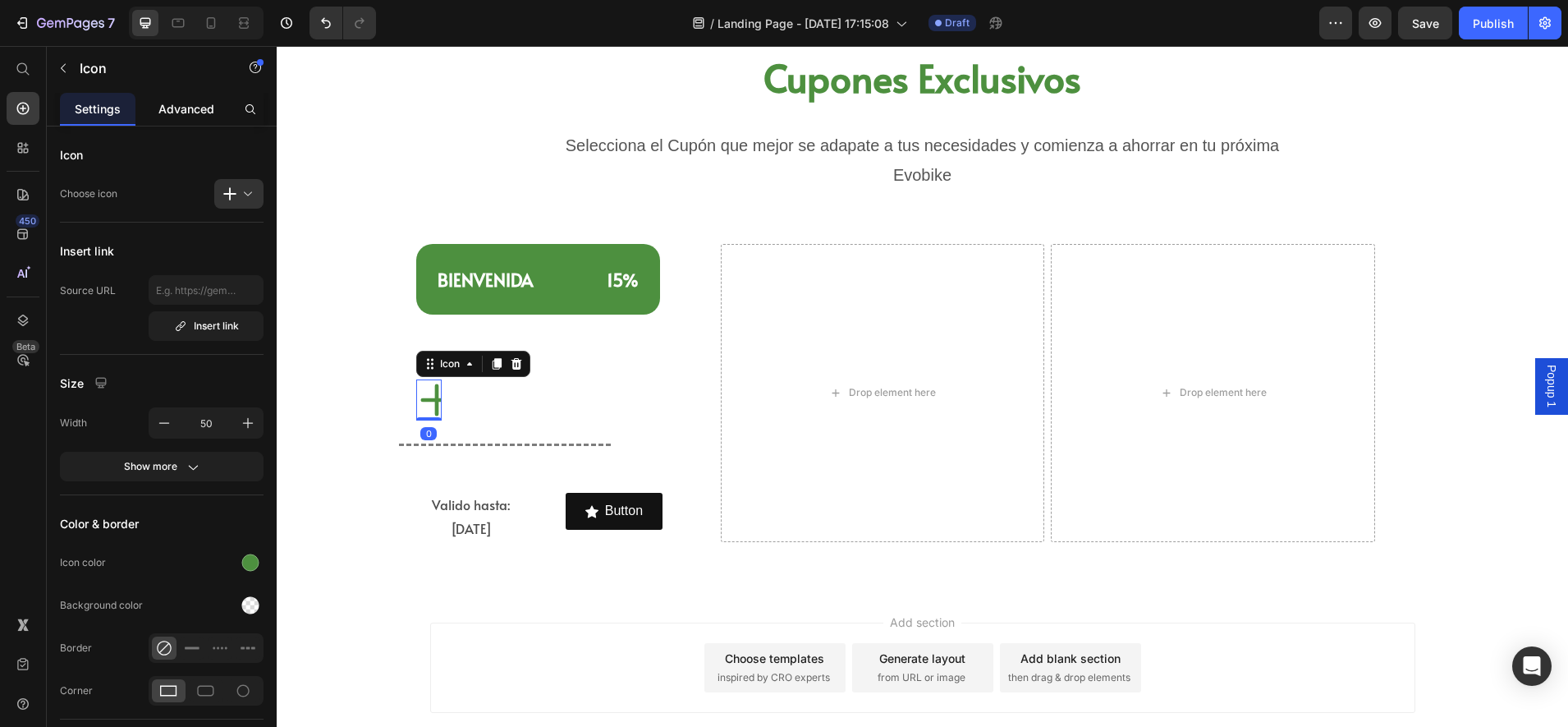 click on "Advanced" at bounding box center (186, 108) 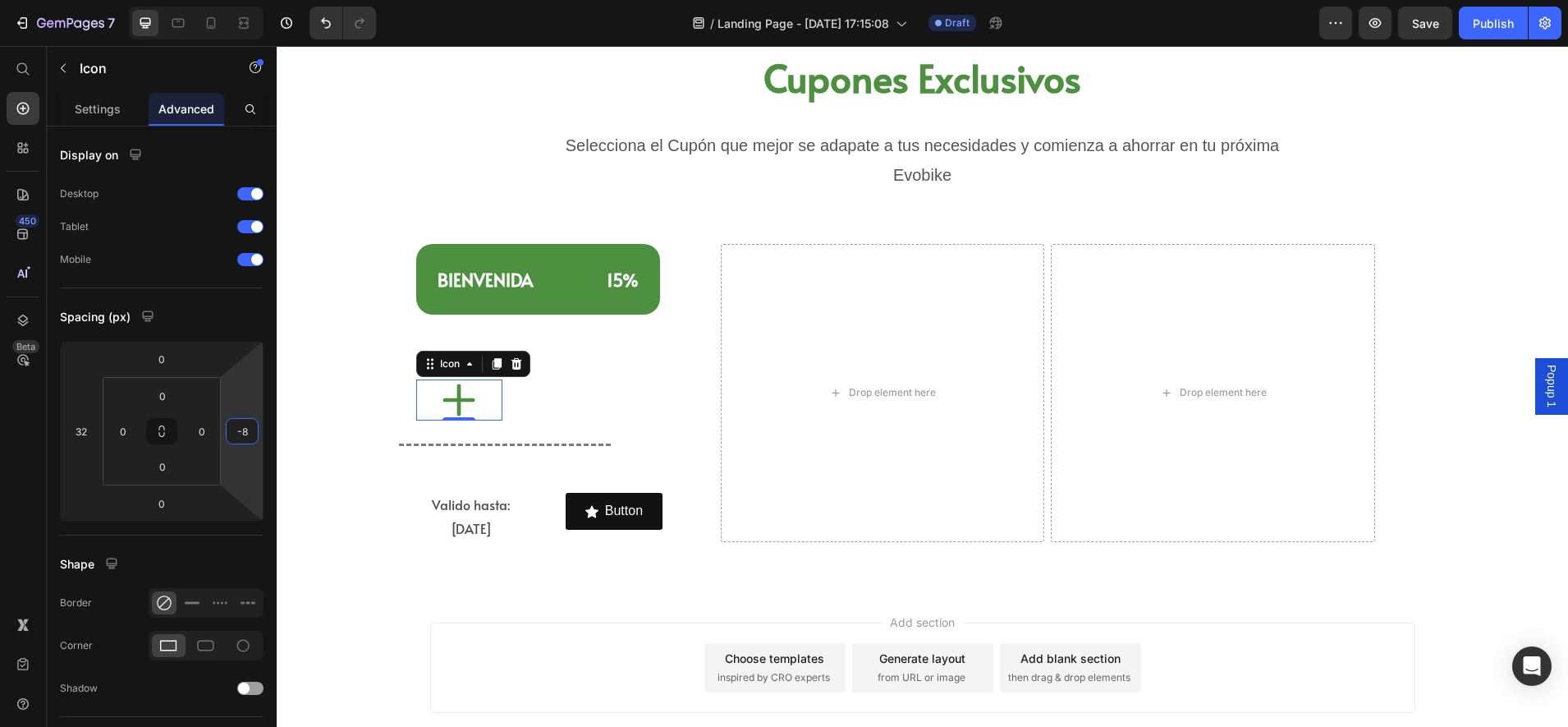 type on "4" 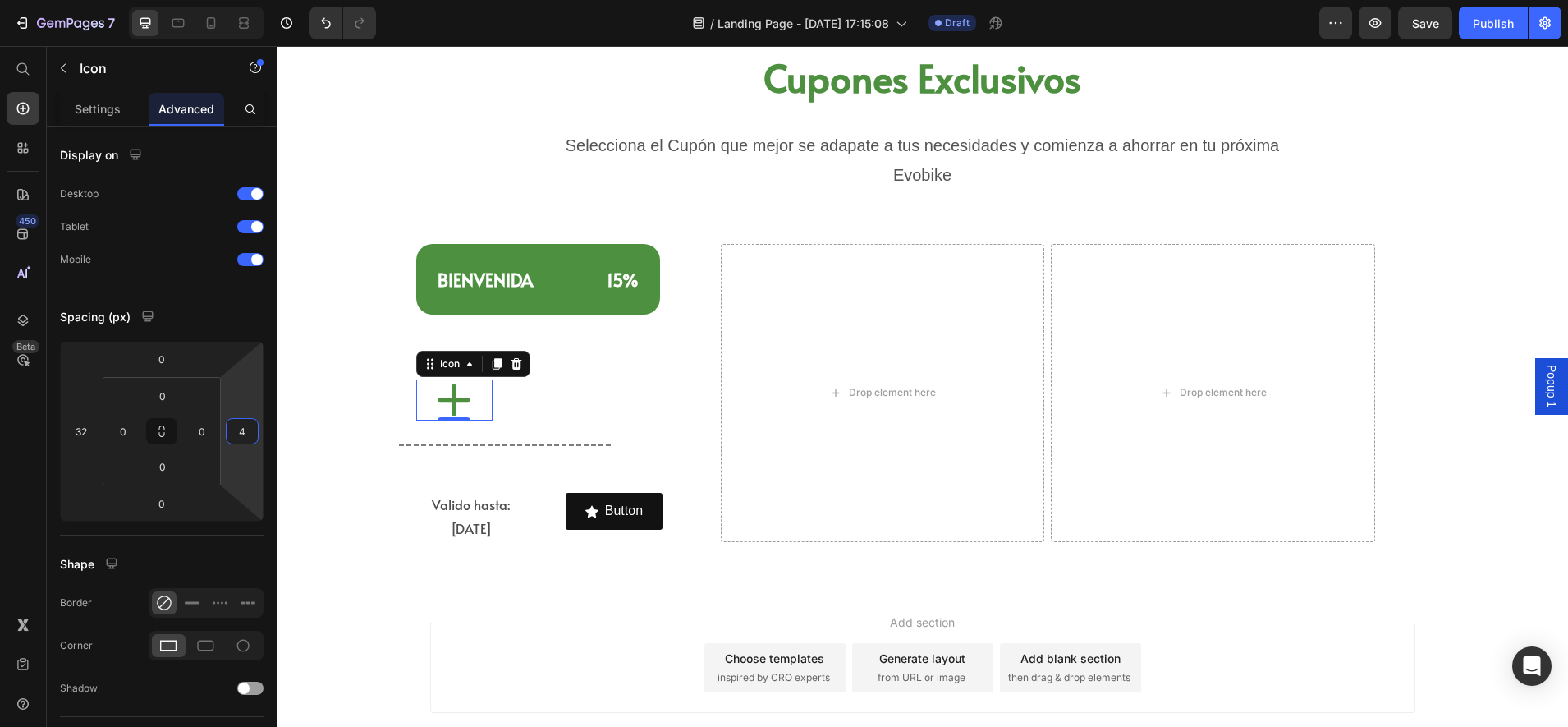 drag, startPoint x: 258, startPoint y: 483, endPoint x: 263, endPoint y: 515, distance: 32.38827 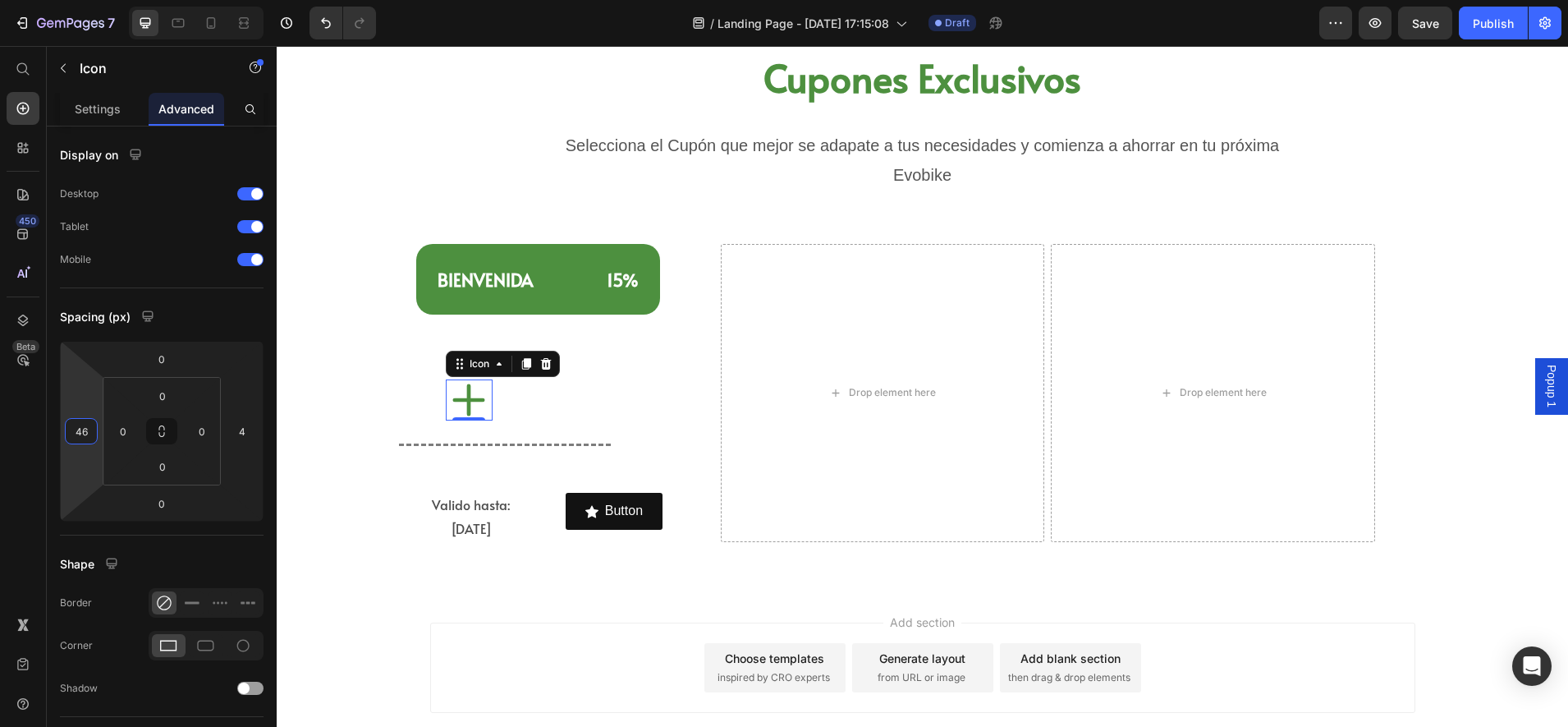 type on "30" 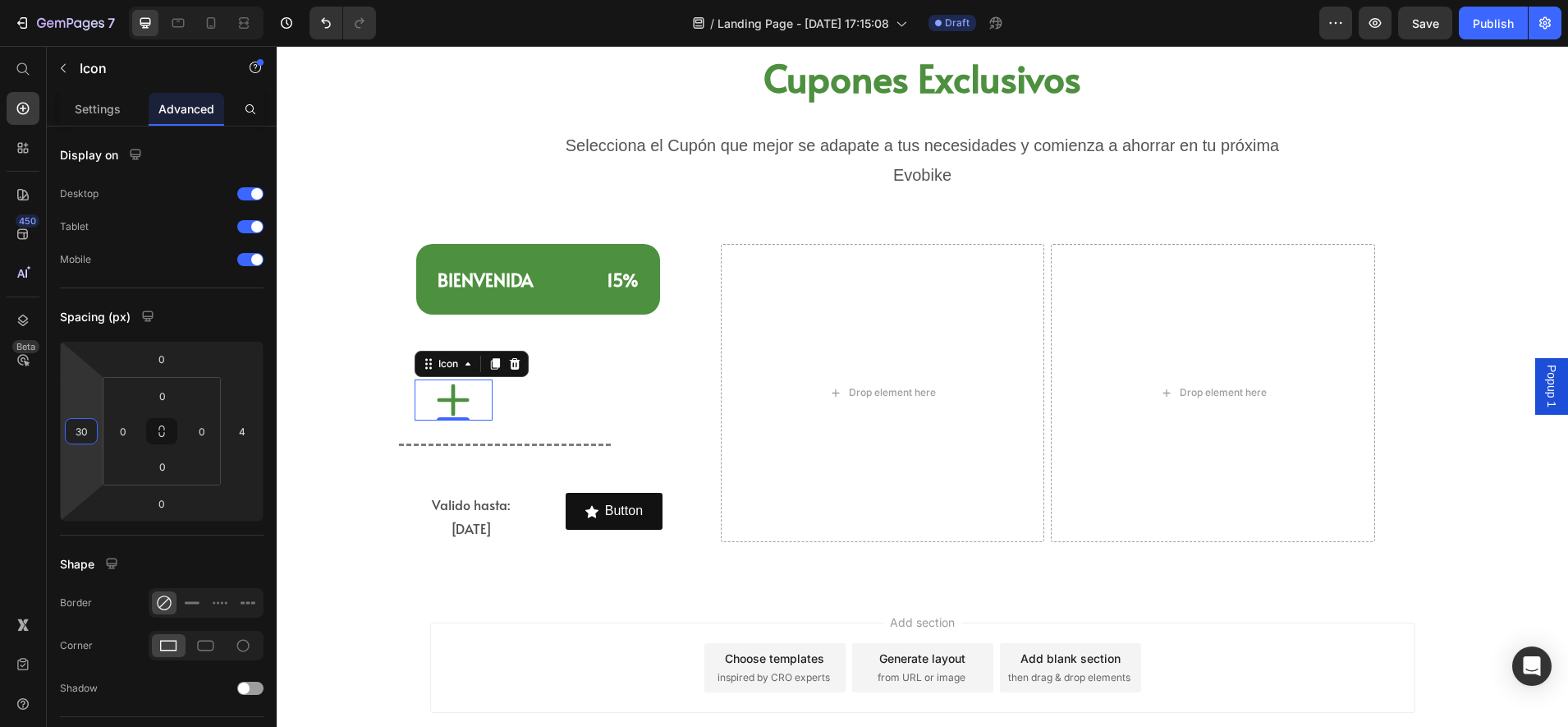 click on "7  Version history  /  Landing Page - [DATE] 17:15:08 Draft Preview  Save   Publish  450 Beta Start with Sections Elements Hero Section Product Detail Brands Trusted Badges Guarantee Product Breakdown How to use Testimonials Compare Bundle FAQs Social Proof Brand Story Product List Collection Blog List Contact Sticky Add to Cart Custom Footer Browse Library 450 Layout
Row
Row
Row
Row Text
Heading
Text Block Button
Button
Button
Sticky Back to top Media
Image Image" at bounding box center (784, 0) 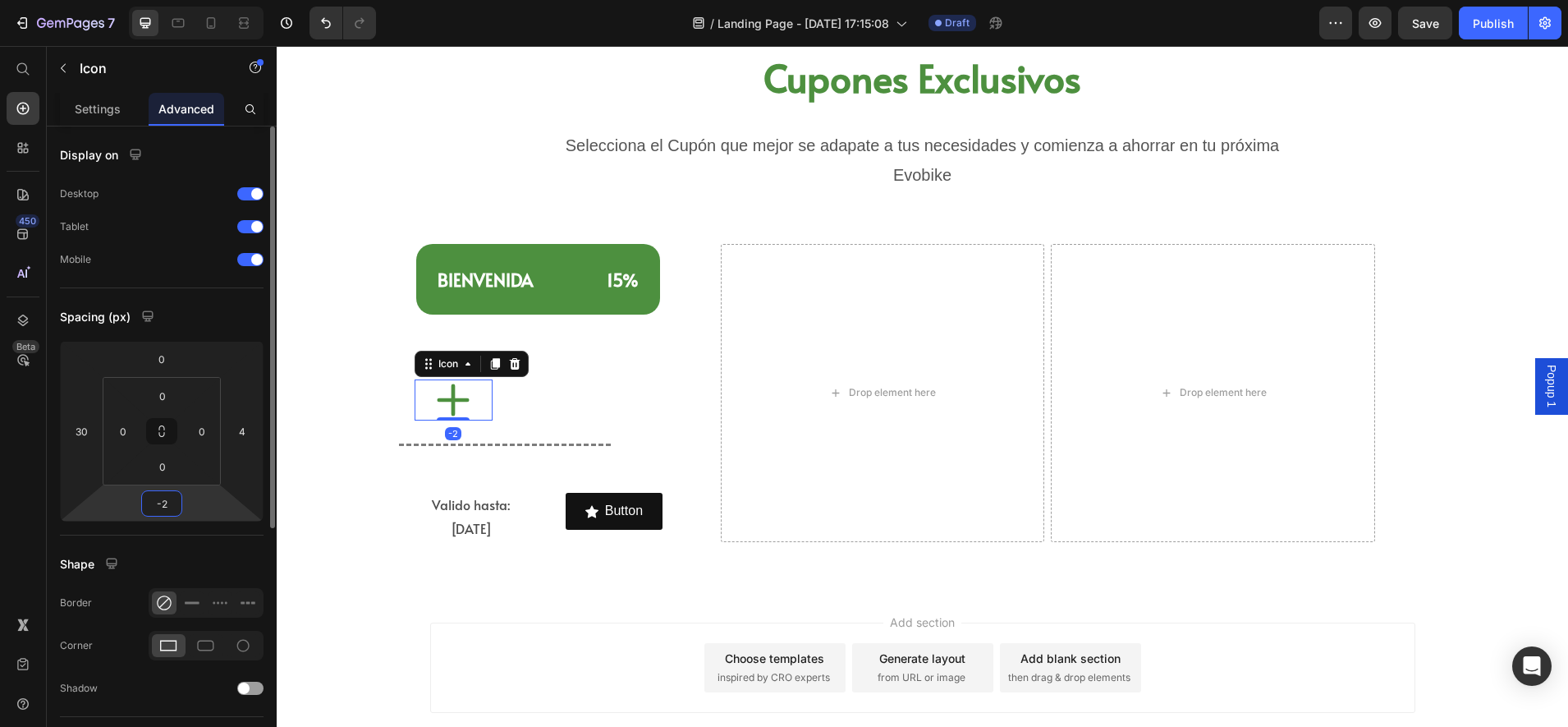 type on "-4" 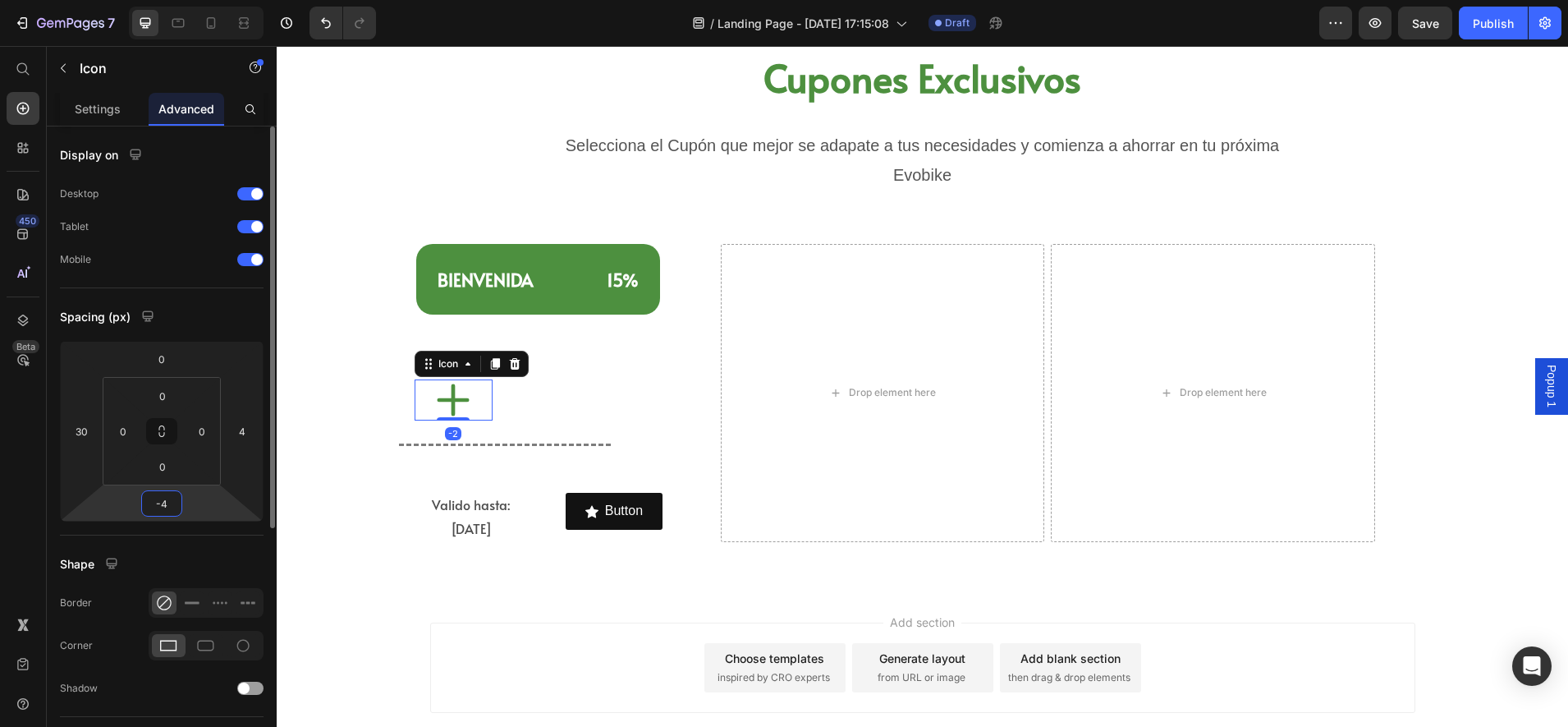 drag, startPoint x: 197, startPoint y: 513, endPoint x: 195, endPoint y: 504, distance: 9.219544 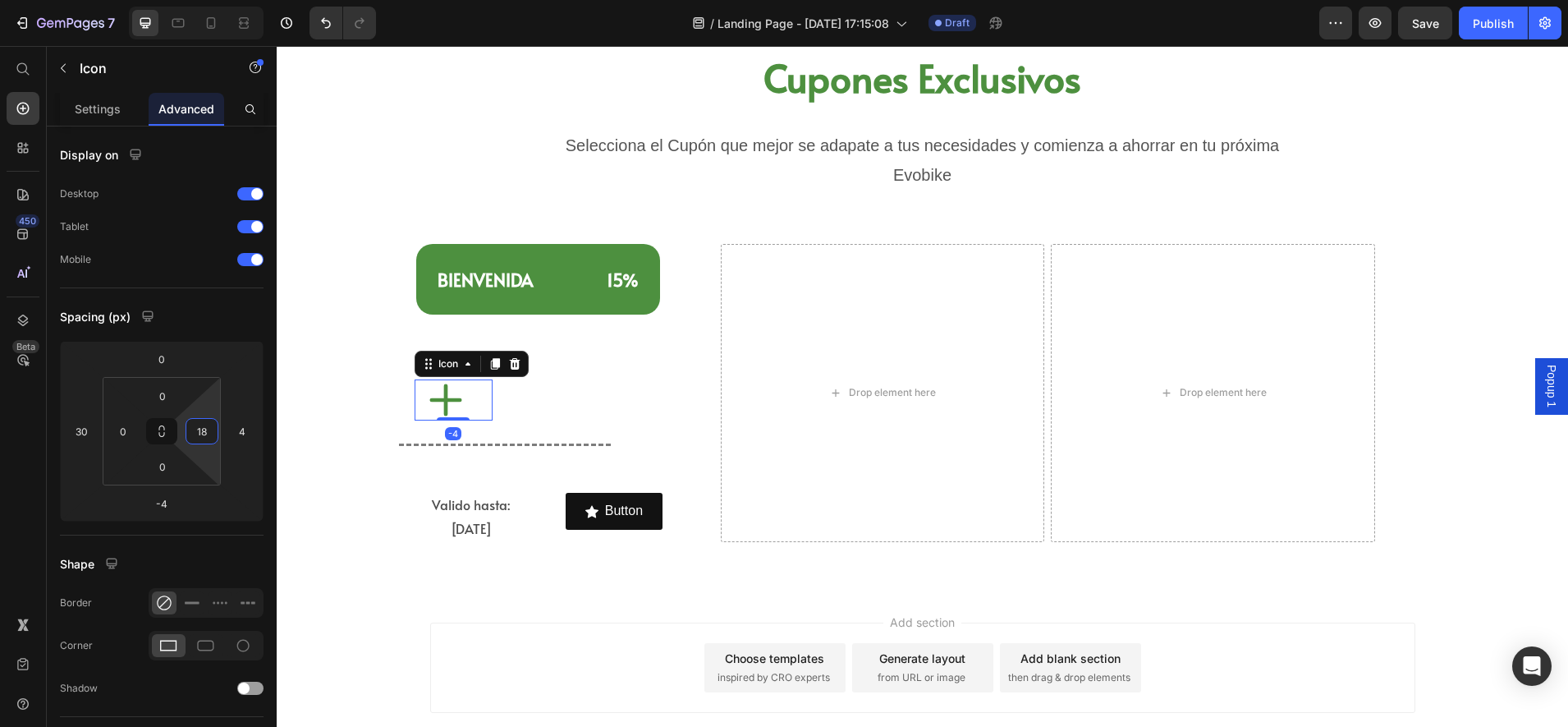 type on "0" 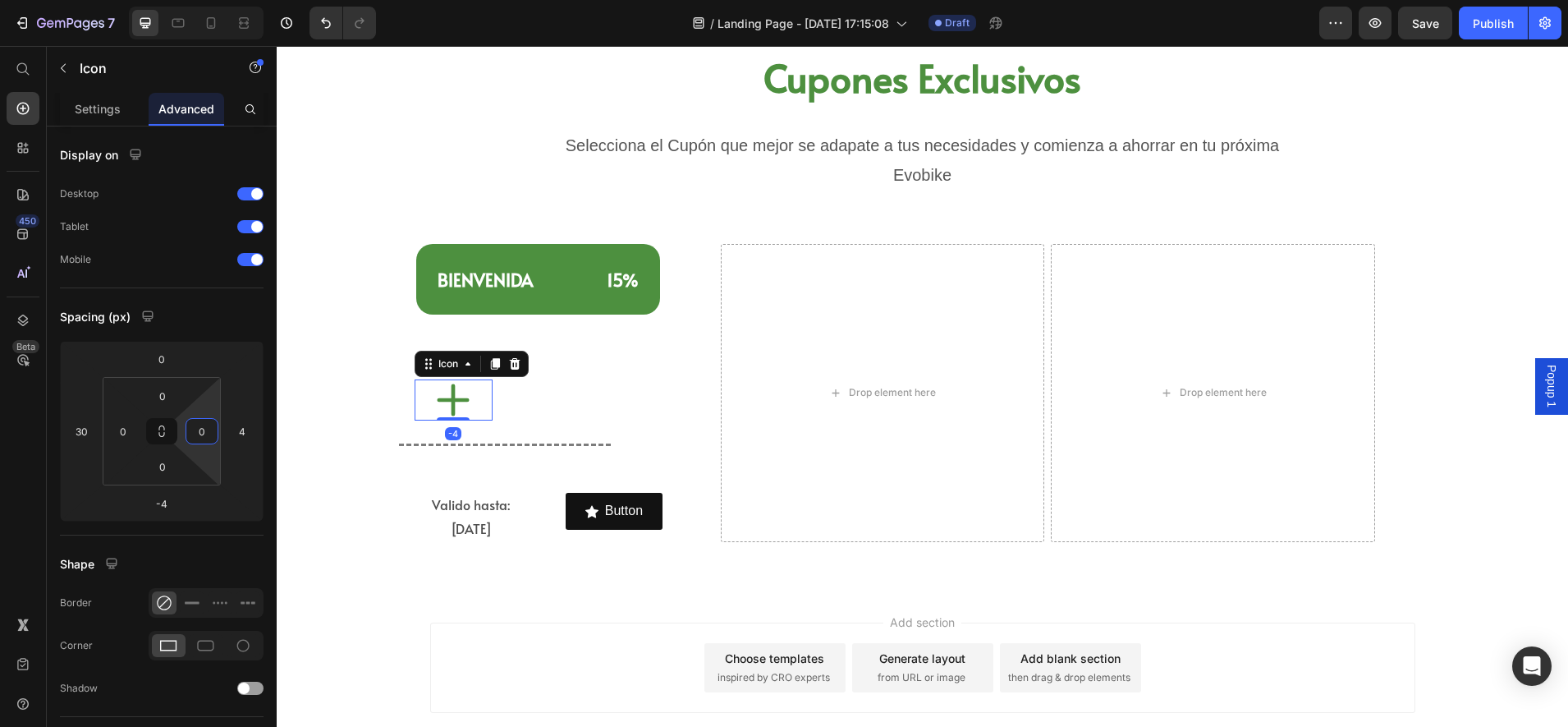 click on "7  Version history  /  Landing Page - [DATE] 17:15:08 Draft Preview  Save   Publish  450 Beta Start with Sections Elements Hero Section Product Detail Brands Trusted Badges Guarantee Product Breakdown How to use Testimonials Compare Bundle FAQs Social Proof Brand Story Product List Collection Blog List Contact Sticky Add to Cart Custom Footer Browse Library 450 Layout
Row
Row
Row
Row Text
Heading
Text Block Button
Button
Button
Sticky Back to top Media
Image Image" at bounding box center (784, 0) 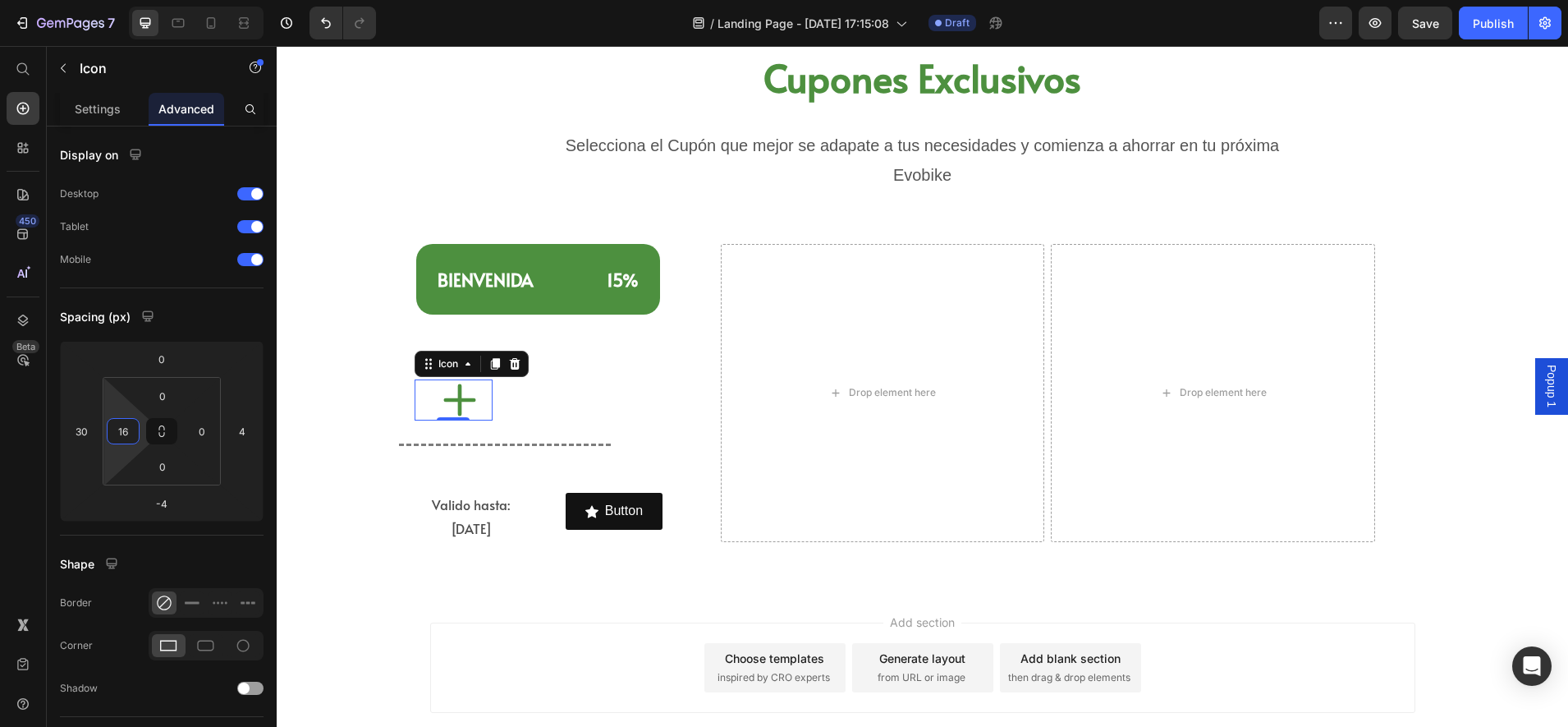 drag, startPoint x: 126, startPoint y: 450, endPoint x: 126, endPoint y: 442, distance: 8 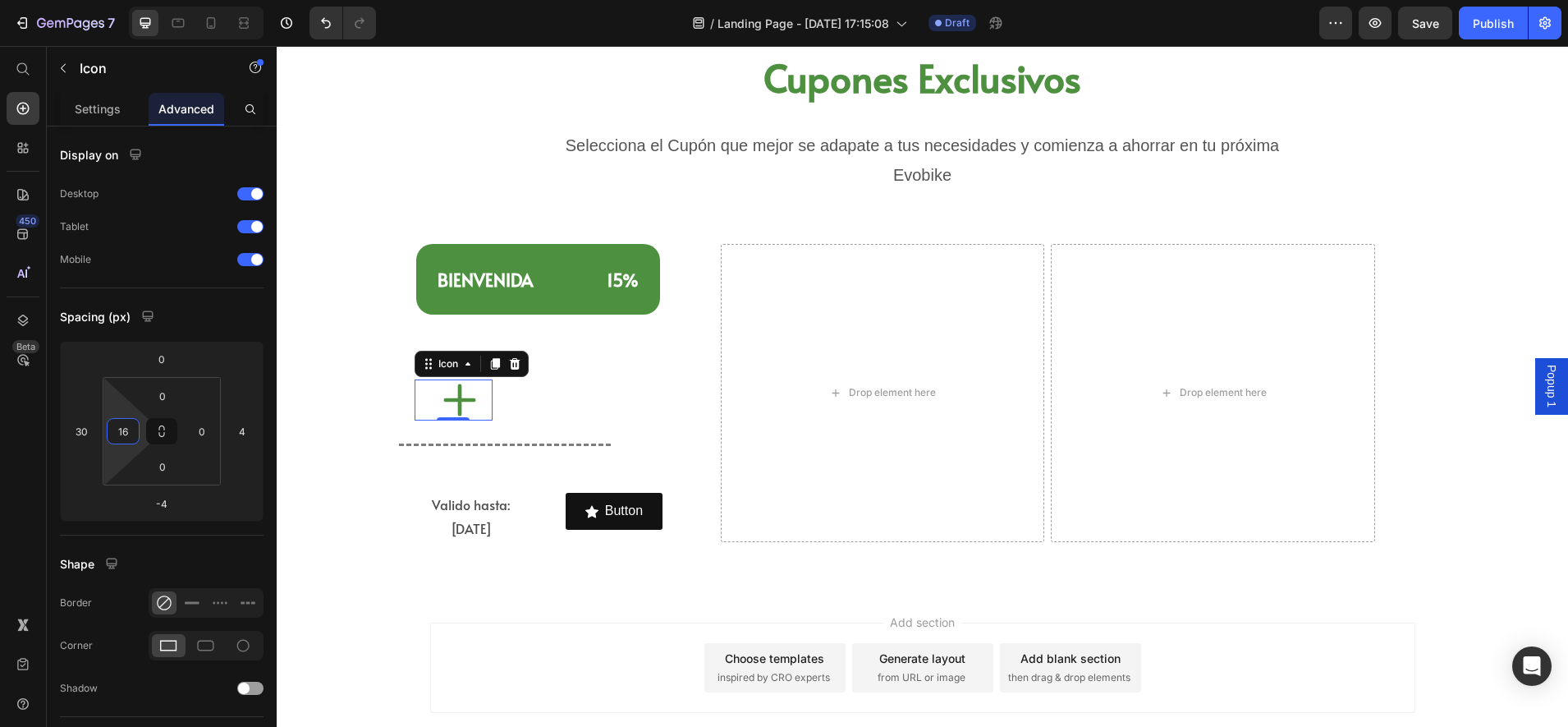click on "7  Version history  /  Landing Page - [DATE] 17:15:08 Draft Preview  Save   Publish  450 Beta Start with Sections Elements Hero Section Product Detail Brands Trusted Badges Guarantee Product Breakdown How to use Testimonials Compare Bundle FAQs Social Proof Brand Story Product List Collection Blog List Contact Sticky Add to Cart Custom Footer Browse Library 450 Layout
Row
Row
Row
Row Text
Heading
Text Block Button
Button
Button
Sticky Back to top Media
Image Image" at bounding box center (784, 0) 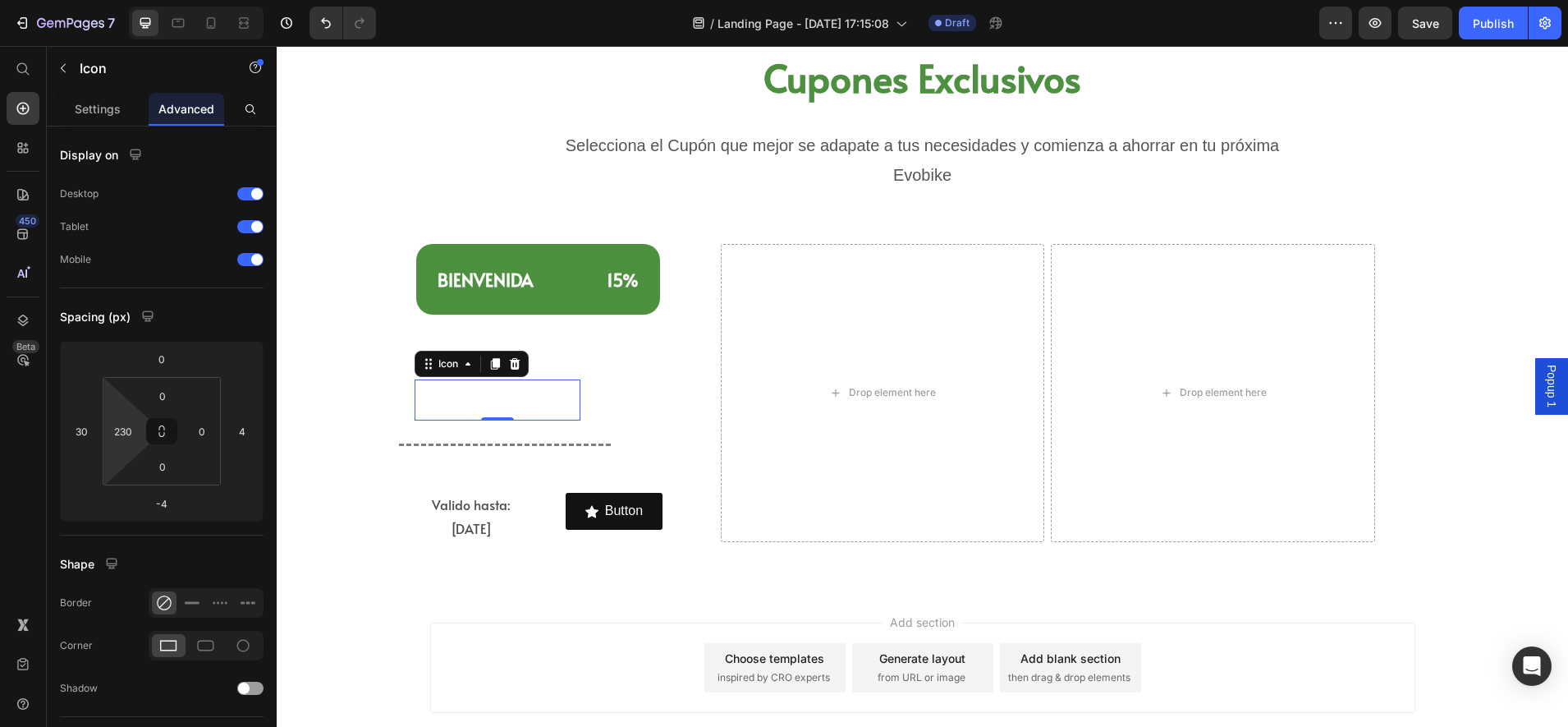 type on "234" 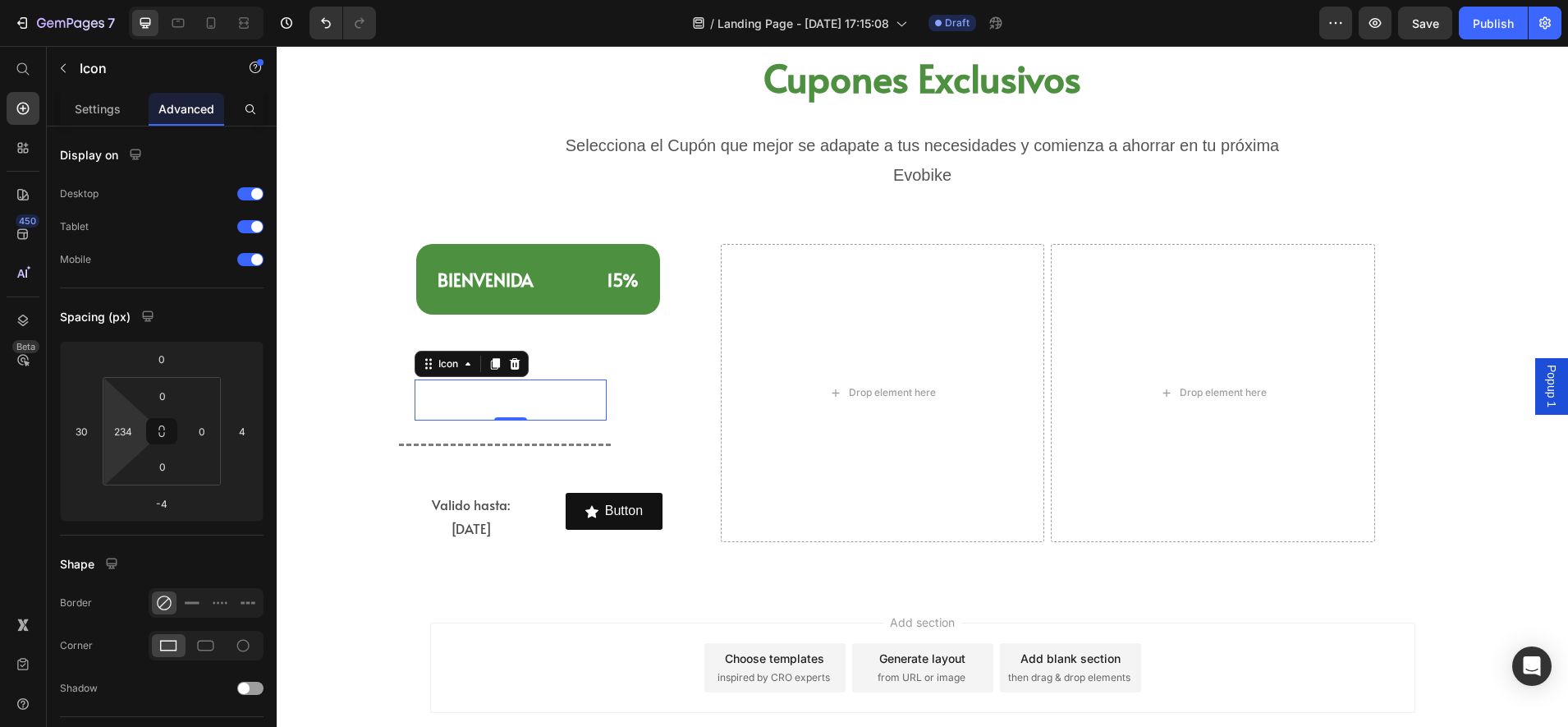 drag, startPoint x: 115, startPoint y: 462, endPoint x: 126, endPoint y: 350, distance: 112.53888 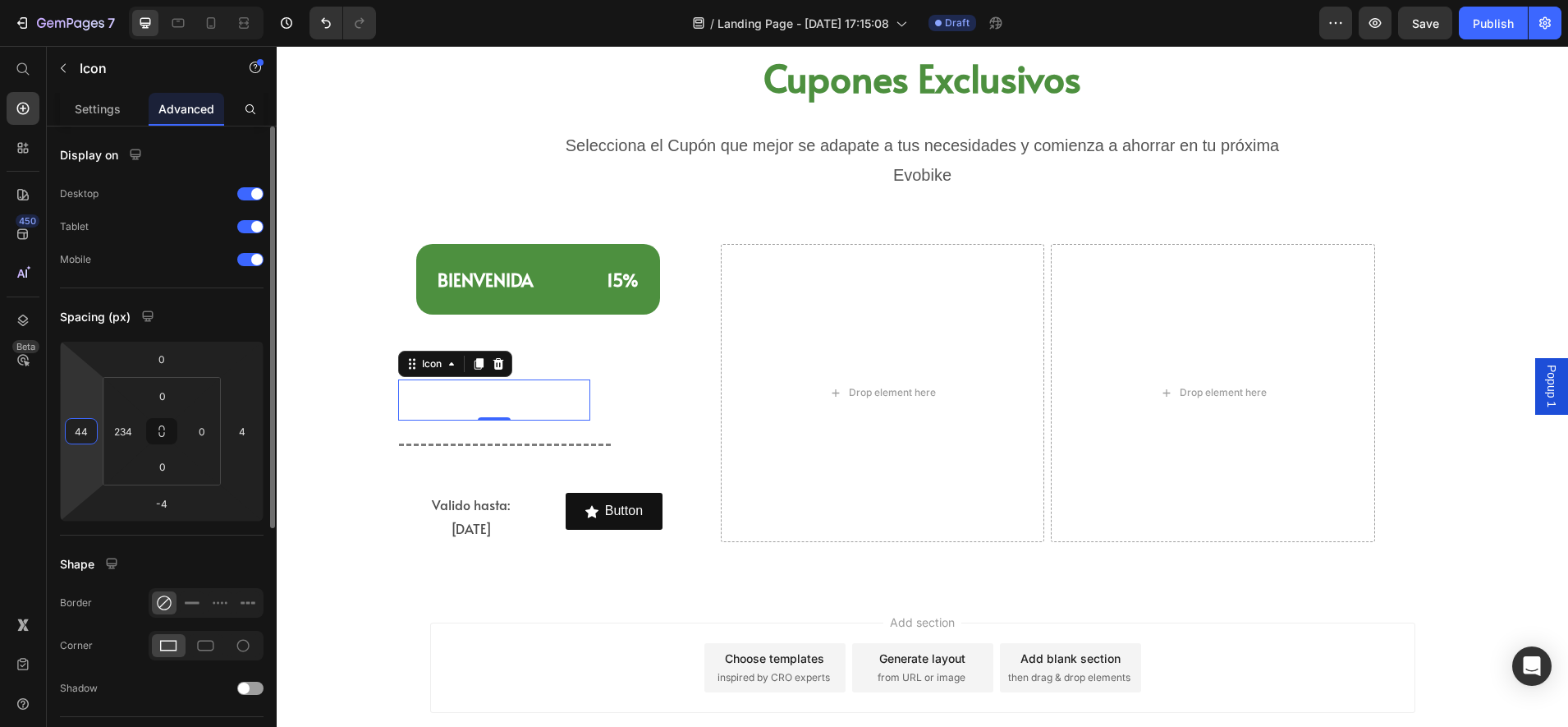 type on "10" 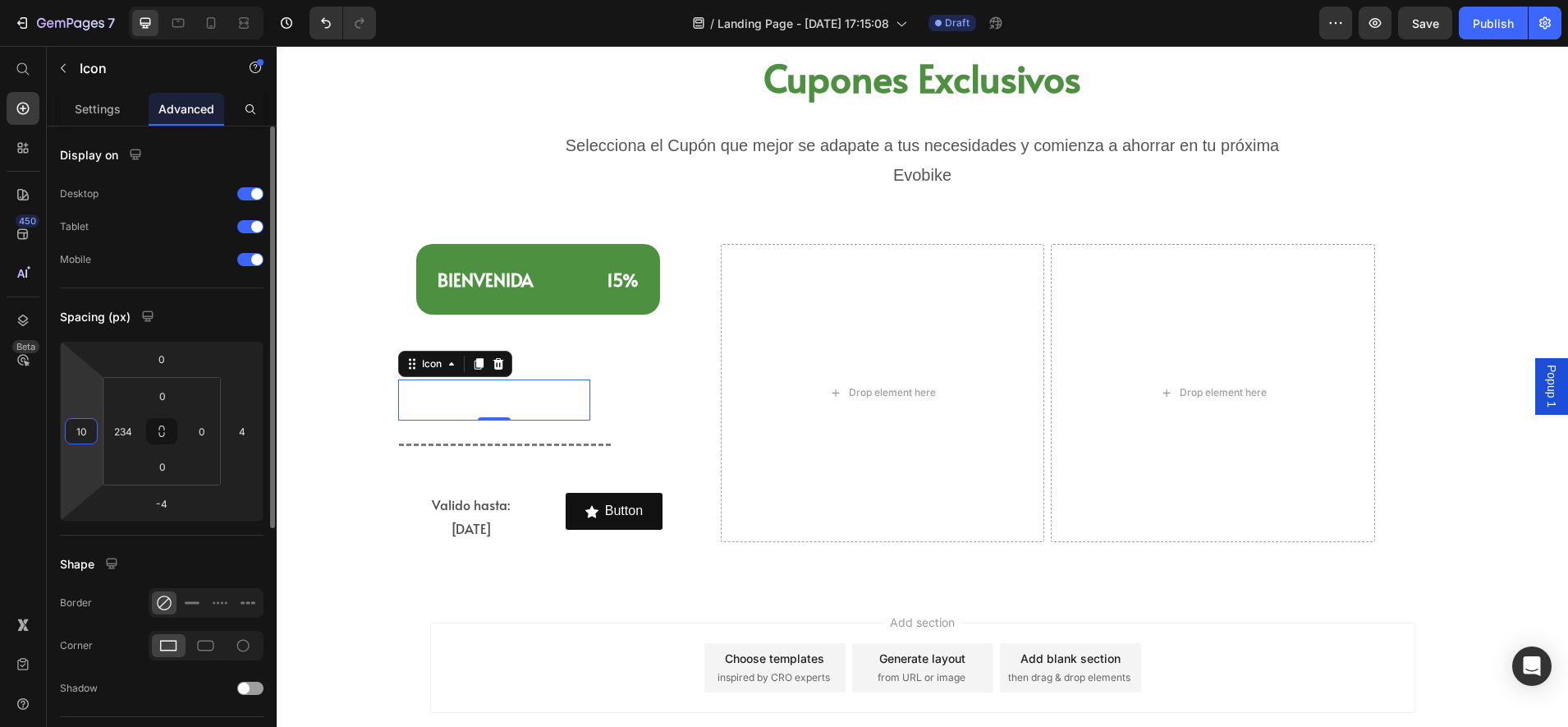 drag, startPoint x: 82, startPoint y: 486, endPoint x: 88, endPoint y: 496, distance: 11.661904 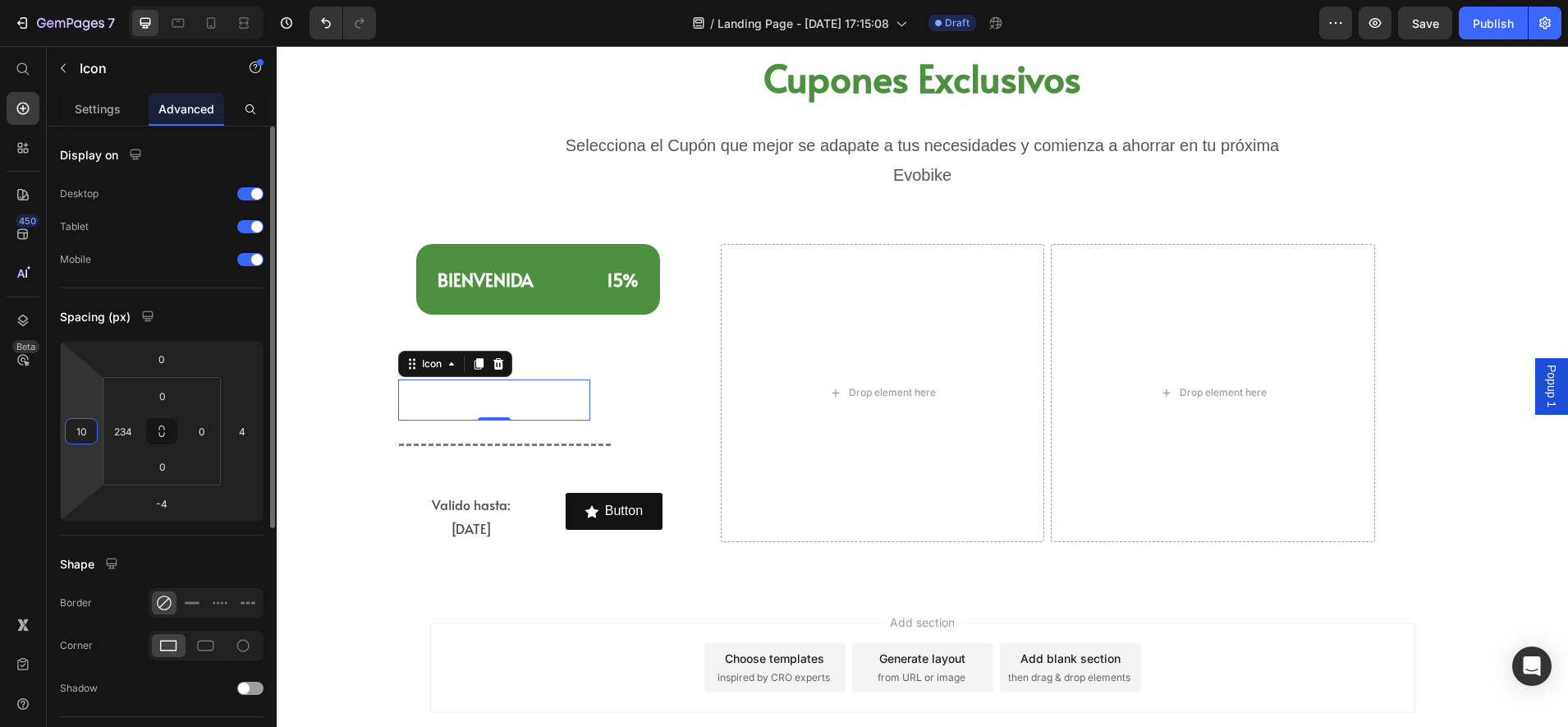 click on "7  Version history  /  Landing Page - [DATE] 17:15:08 Draft Preview  Save   Publish  450 Beta Start with Sections Elements Hero Section Product Detail Brands Trusted Badges Guarantee Product Breakdown How to use Testimonials Compare Bundle FAQs Social Proof Brand Story Product List Collection Blog List Contact Sticky Add to Cart Custom Footer Browse Library 450 Layout
Row
Row
Row
Row Text
Heading
Text Block Button
Button
Button
Sticky Back to top Media
Image Image" at bounding box center (784, 0) 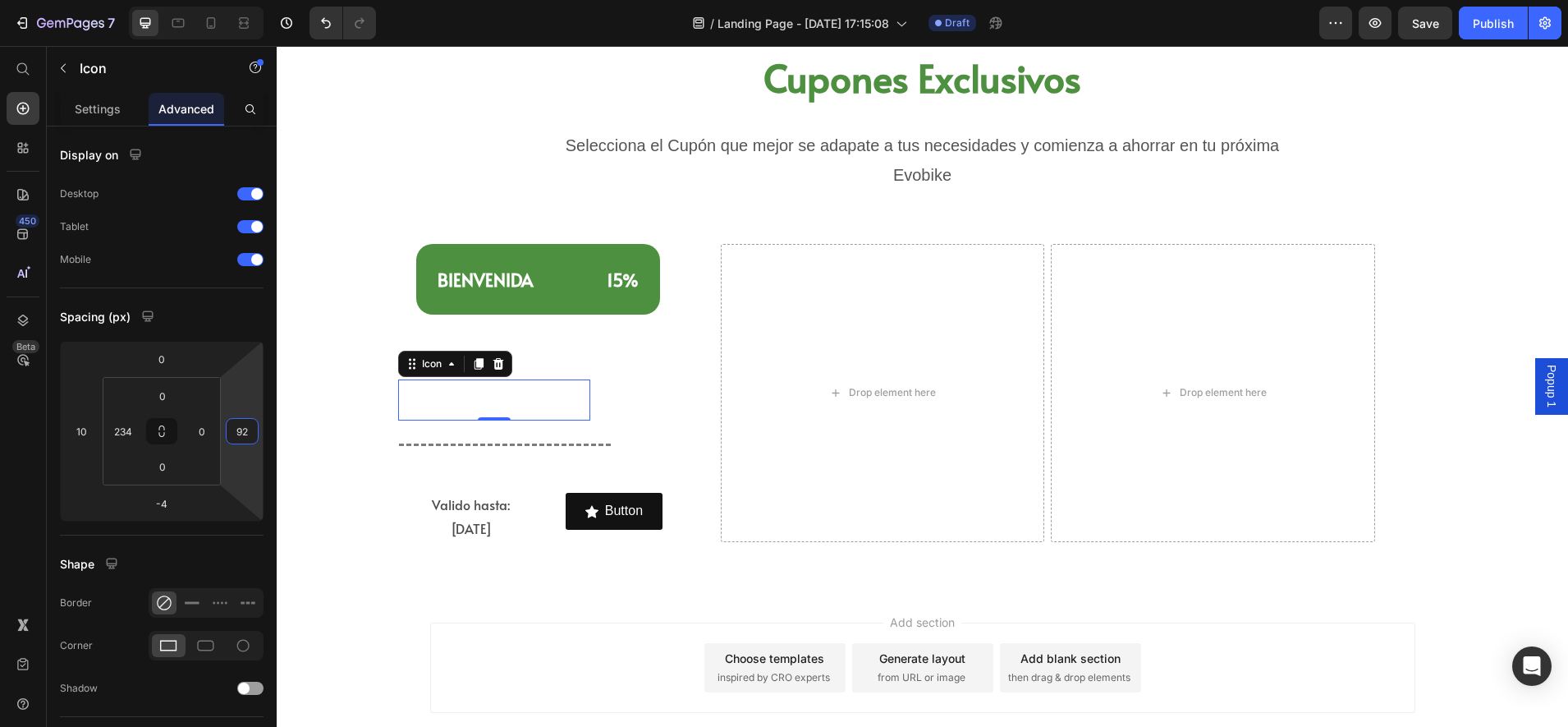 type on "110" 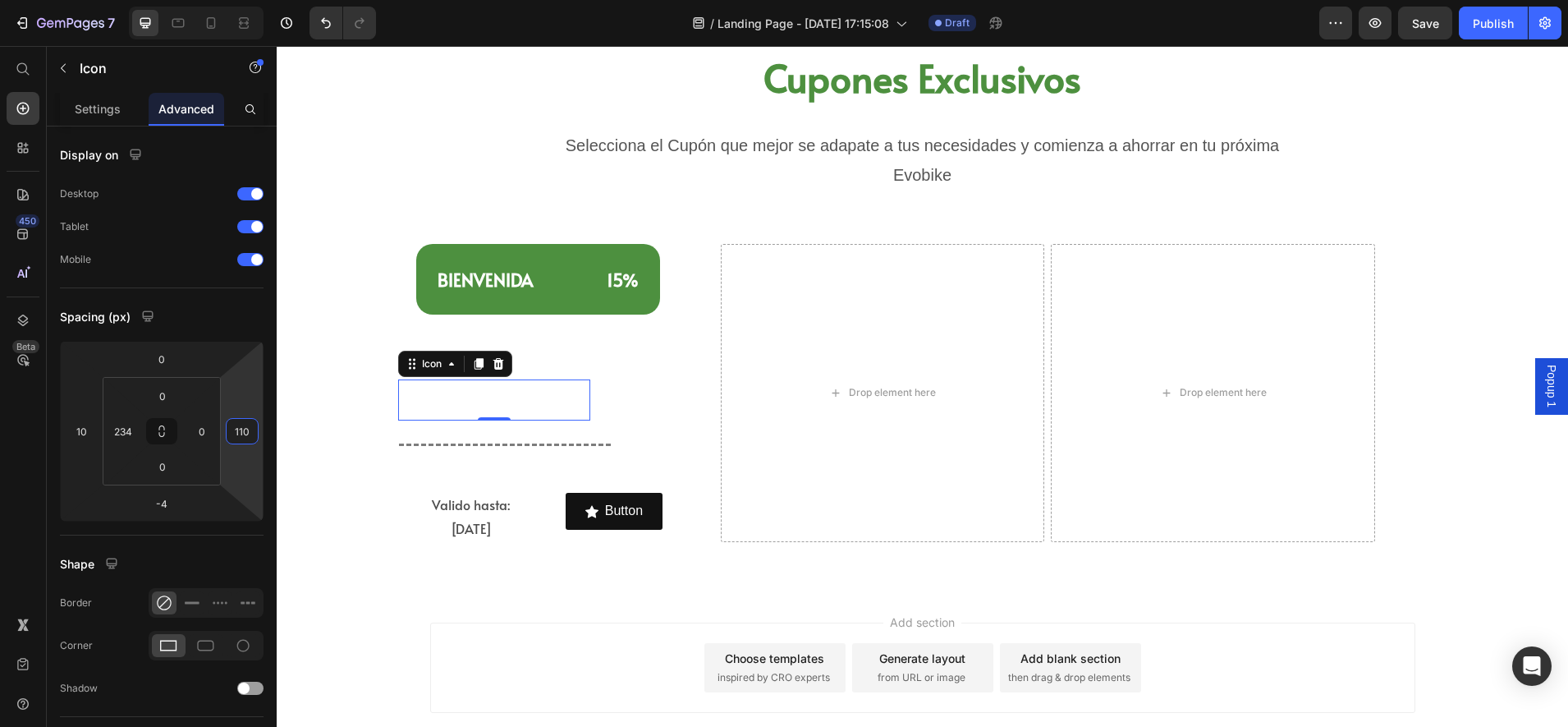 drag, startPoint x: 241, startPoint y: 486, endPoint x: 243, endPoint y: 410, distance: 76.0263 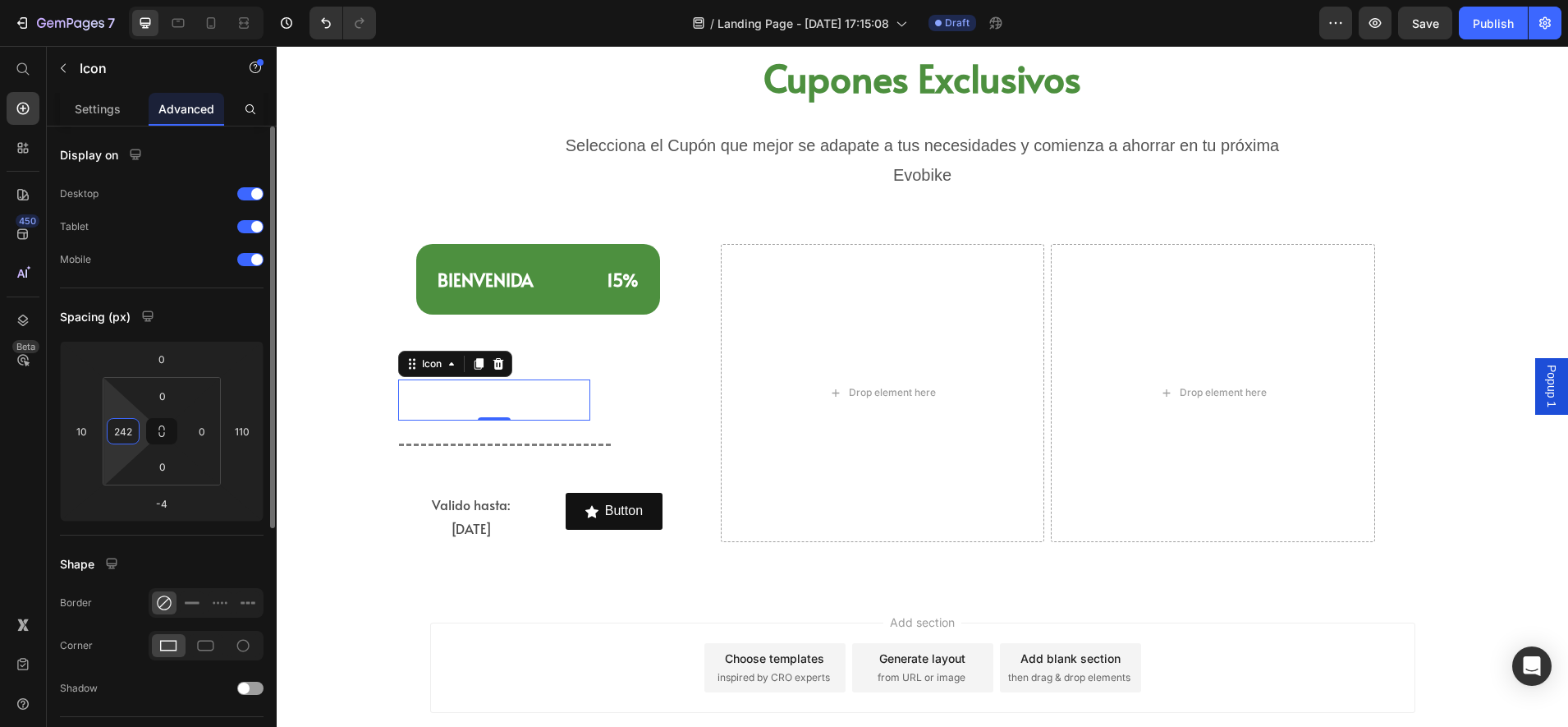 type on "246" 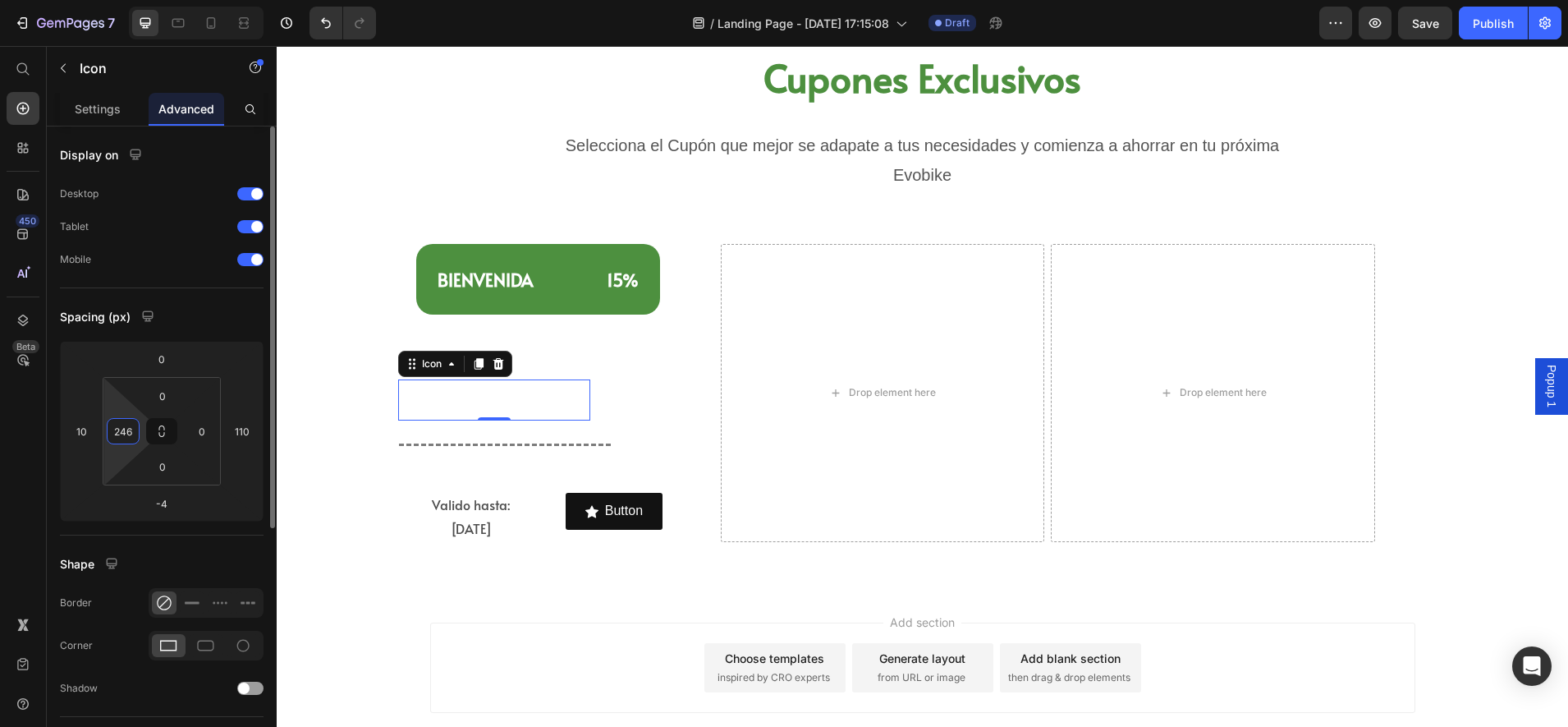 click on "7  Version history  /  Landing Page - [DATE] 17:15:08 Draft Preview  Save   Publish  450 Beta Start with Sections Elements Hero Section Product Detail Brands Trusted Badges Guarantee Product Breakdown How to use Testimonials Compare Bundle FAQs Social Proof Brand Story Product List Collection Blog List Contact Sticky Add to Cart Custom Footer Browse Library 450 Layout
Row
Row
Row
Row Text
Heading
Text Block Button
Button
Button
Sticky Back to top Media
Image Image" at bounding box center (784, 0) 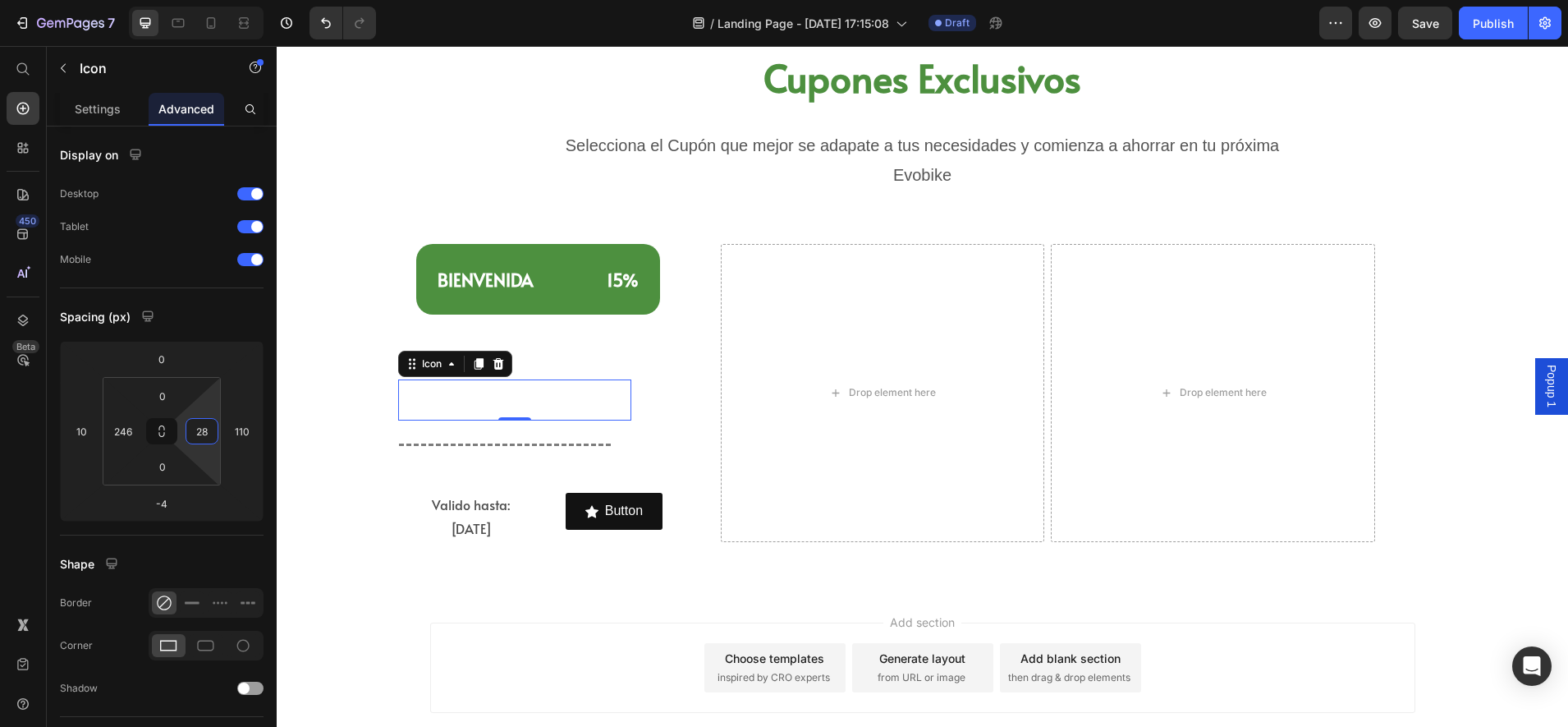 type on "0" 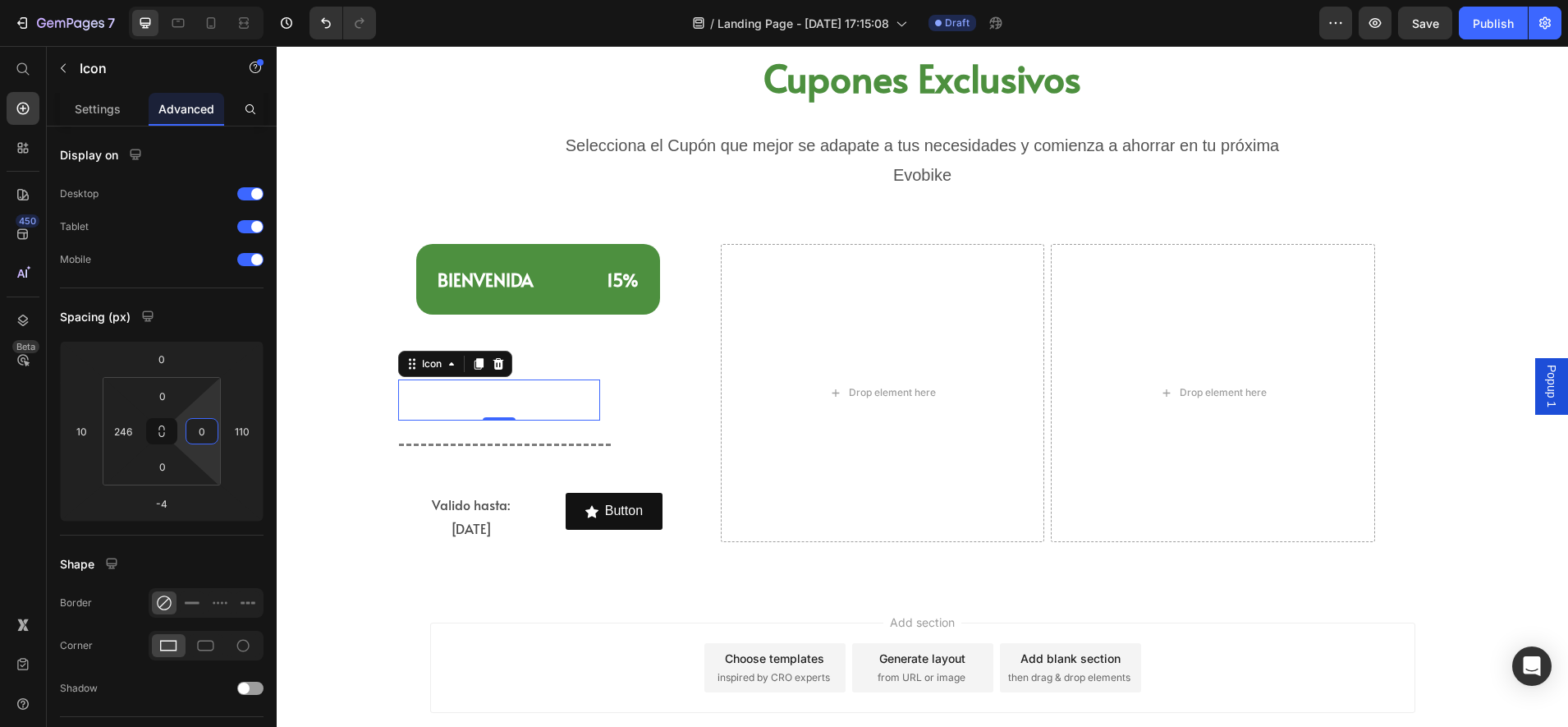 click on "7  Version history  /  Landing Page - [DATE] 17:15:08 Draft Preview  Save   Publish  450 Beta Start with Sections Elements Hero Section Product Detail Brands Trusted Badges Guarantee Product Breakdown How to use Testimonials Compare Bundle FAQs Social Proof Brand Story Product List Collection Blog List Contact Sticky Add to Cart Custom Footer Browse Library 450 Layout
Row
Row
Row
Row Text
Heading
Text Block Button
Button
Button
Sticky Back to top Media
Image Image" at bounding box center [784, 0] 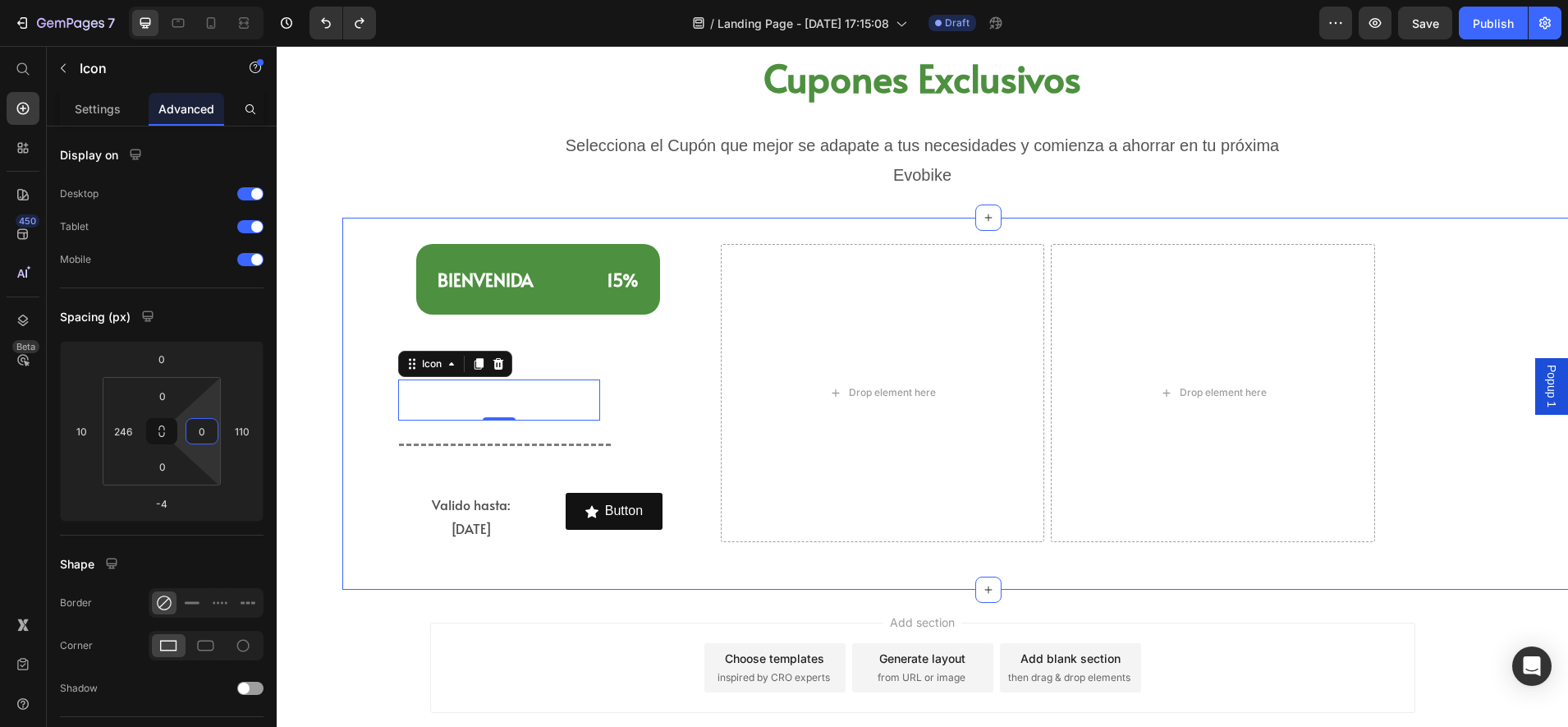 type on "234" 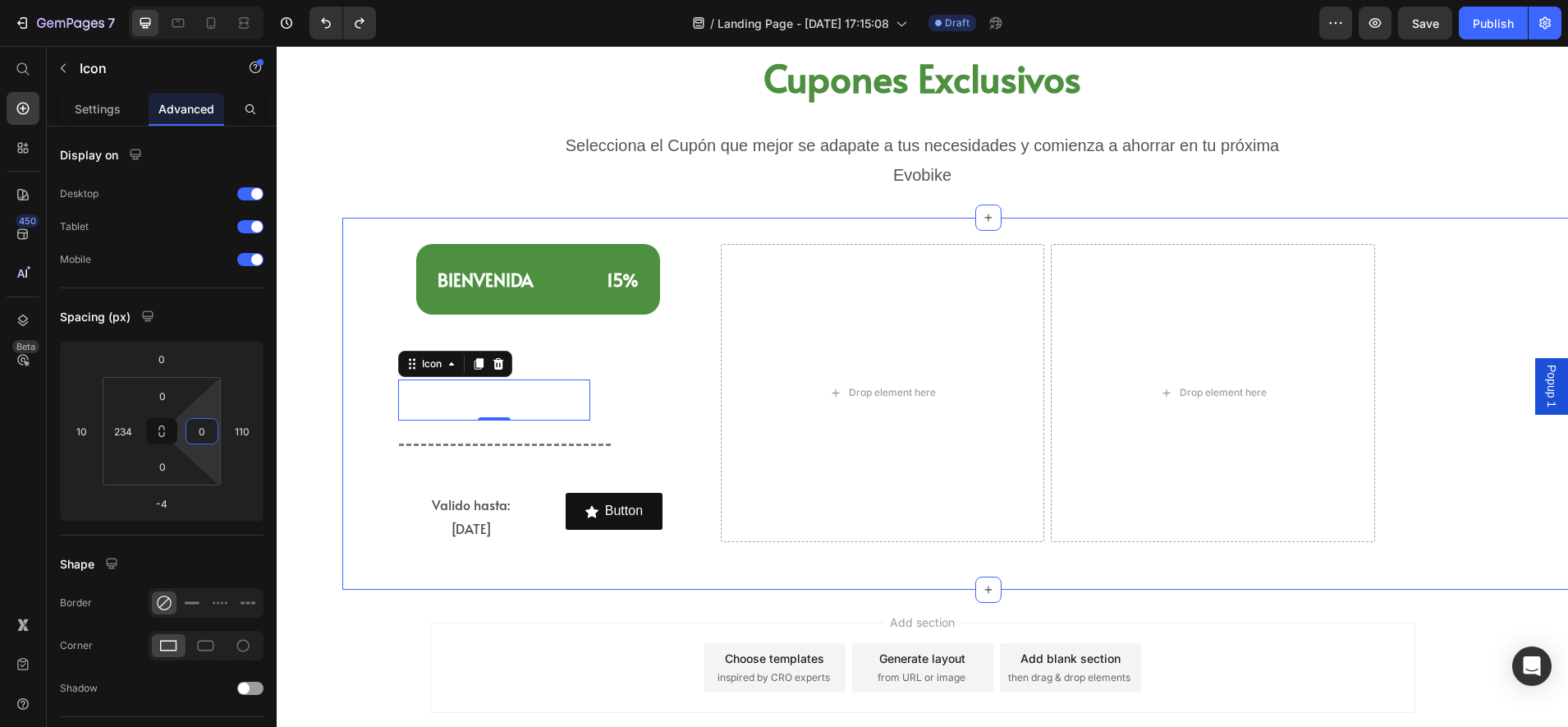type on "4" 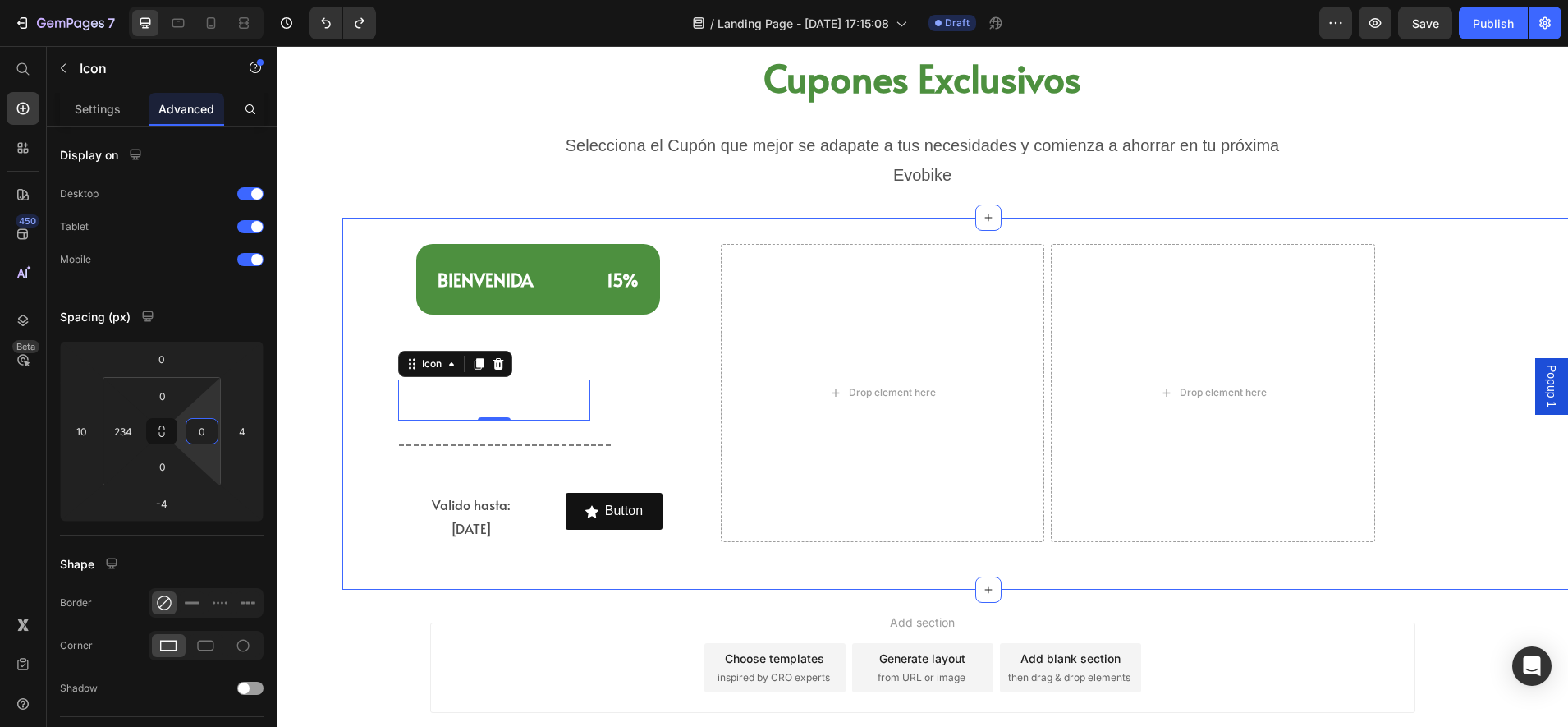 type on "30" 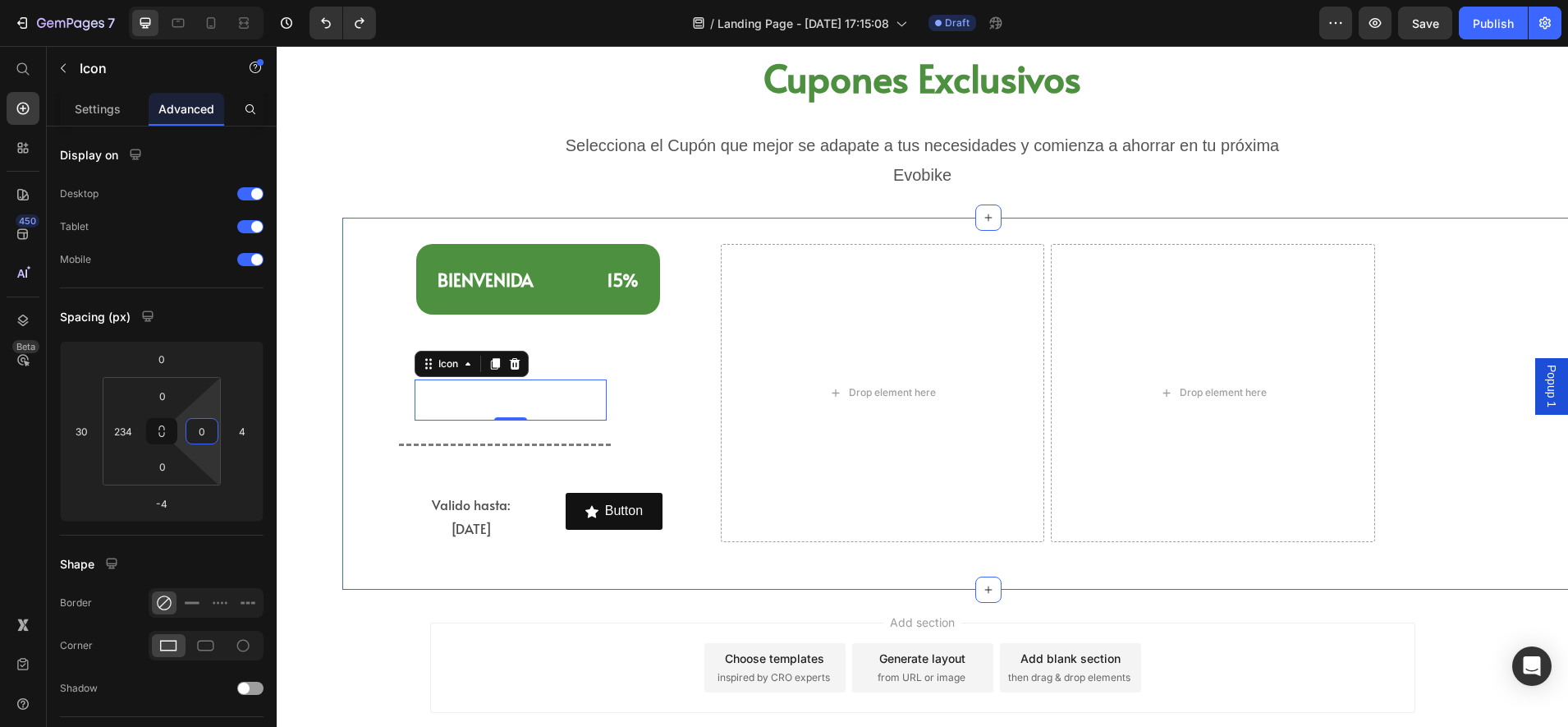 type on "16" 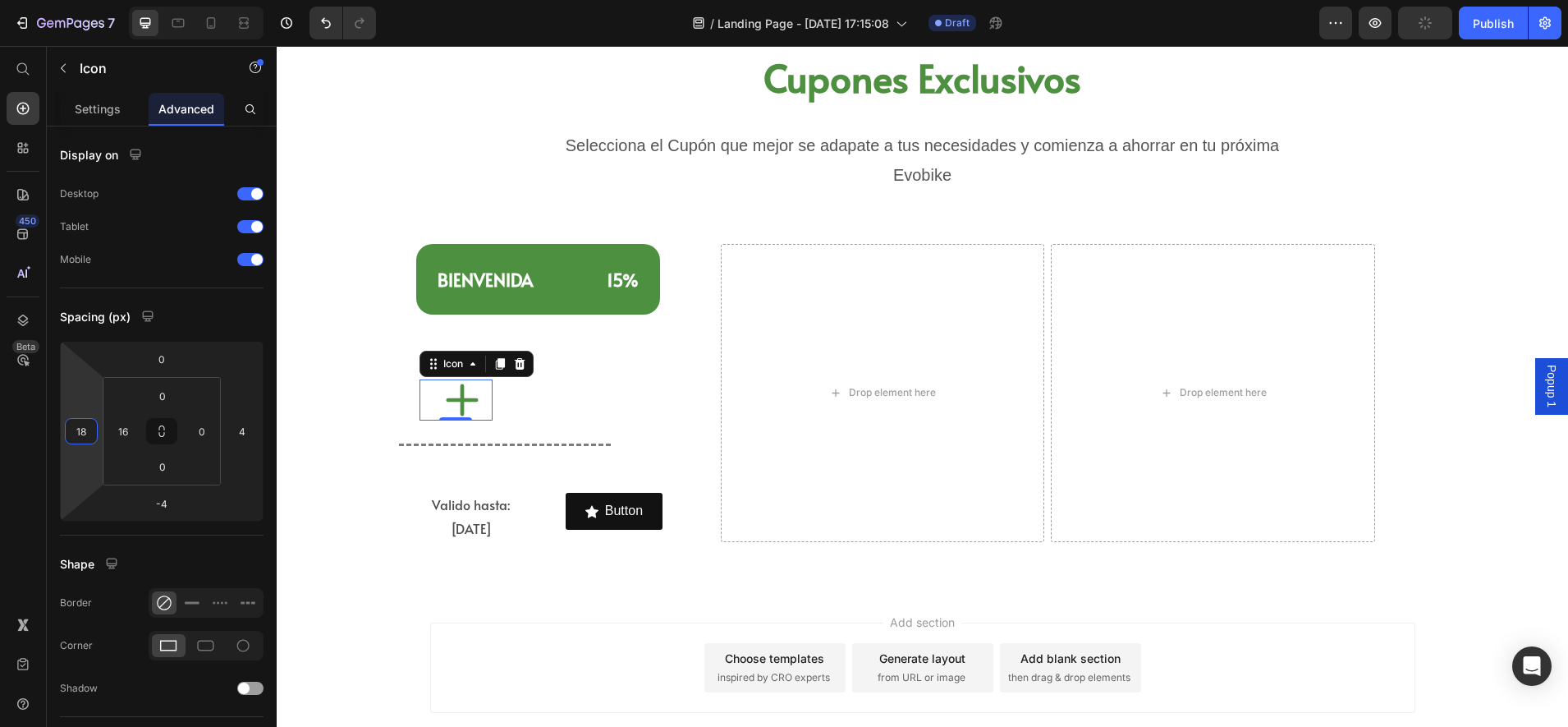 type on "8" 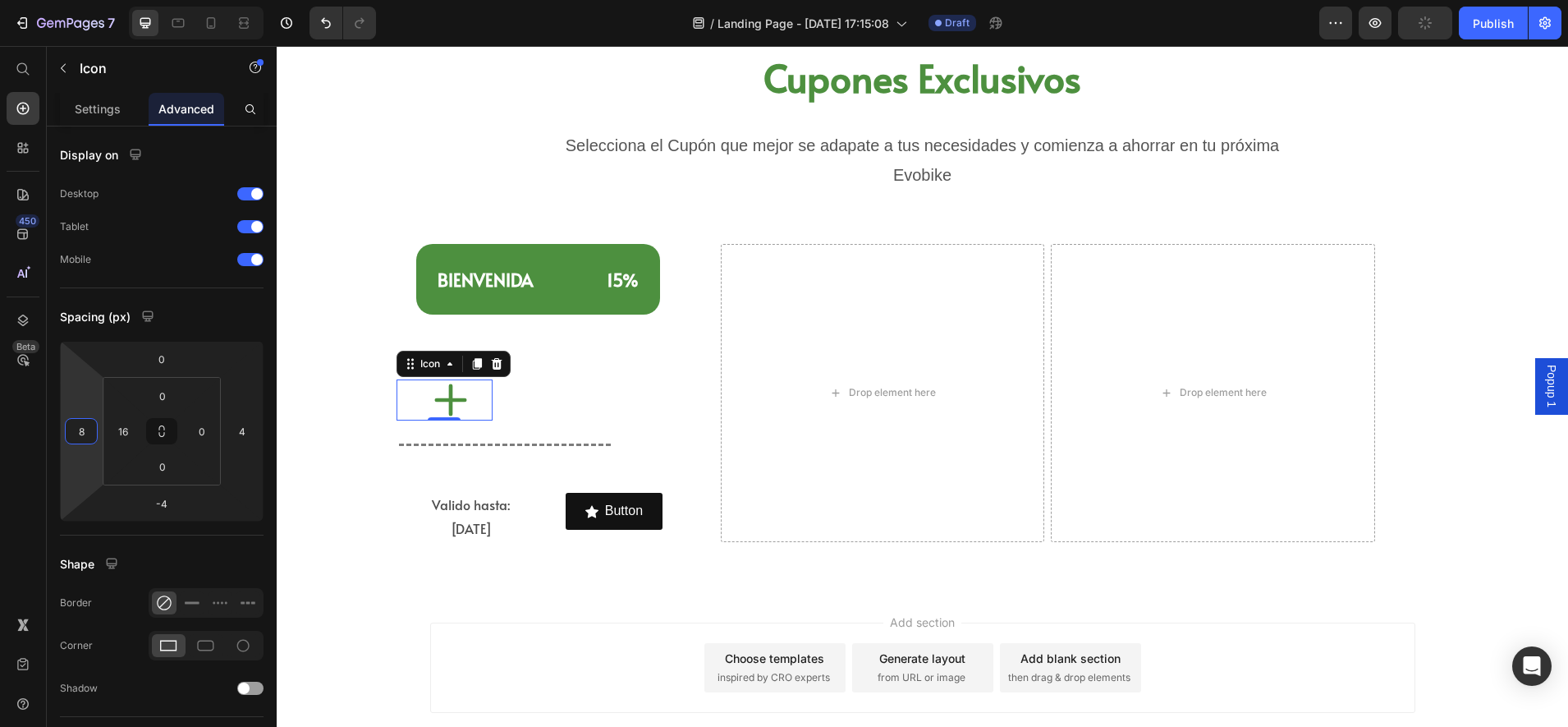 drag, startPoint x: 76, startPoint y: 472, endPoint x: 76, endPoint y: 483, distance: 11 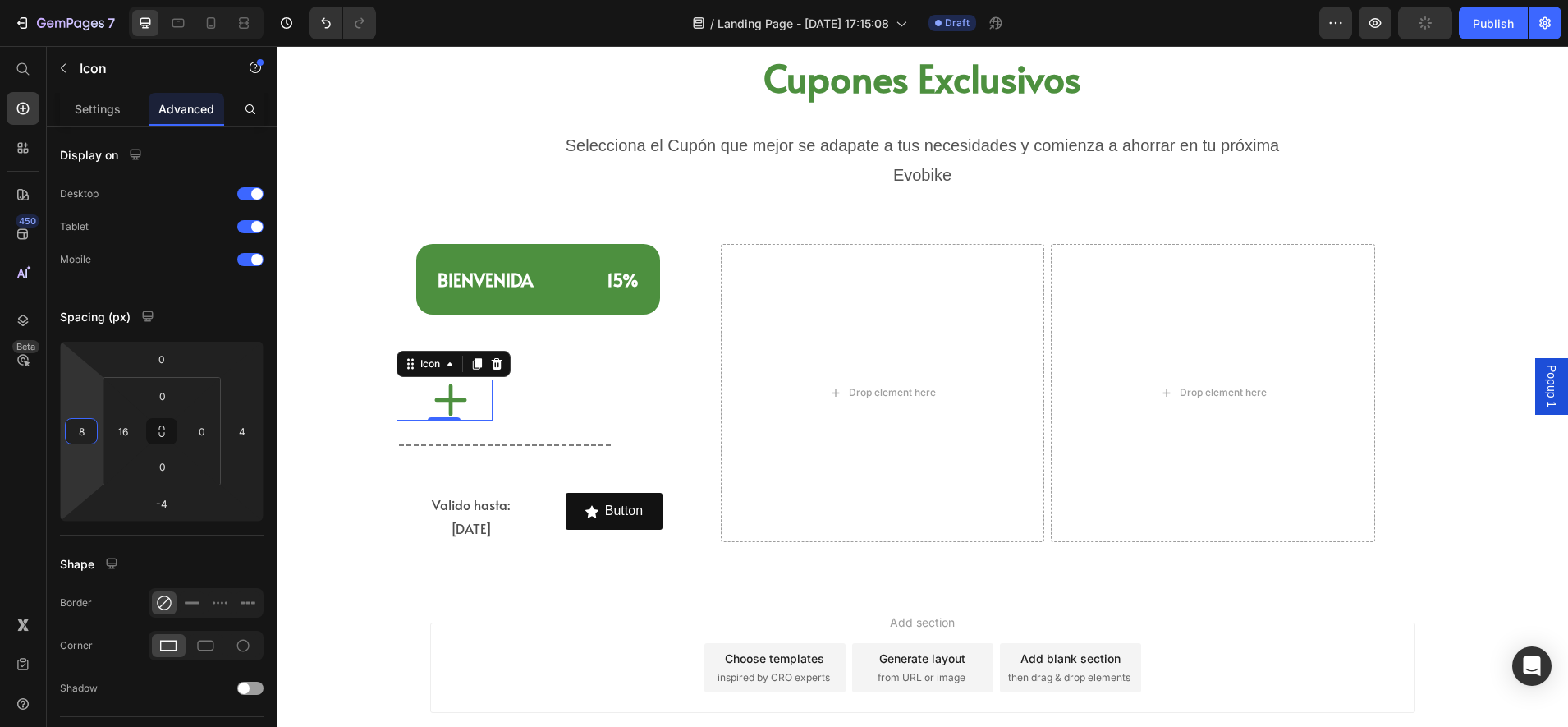 click on "7  Version history  /  Landing Page - [DATE] 17:15:08 Draft Preview  Publish  450 Beta Start with Sections Elements Hero Section Product Detail Brands Trusted Badges Guarantee Product Breakdown How to use Testimonials Compare Bundle FAQs Social Proof Brand Story Product List Collection Blog List Contact Sticky Add to Cart Custom Footer Browse Library 450 Layout
Row
Row
Row
Row Text
Heading
Text Block Button
Button
Button
Sticky Back to top Media
Image" at bounding box center [784, 0] 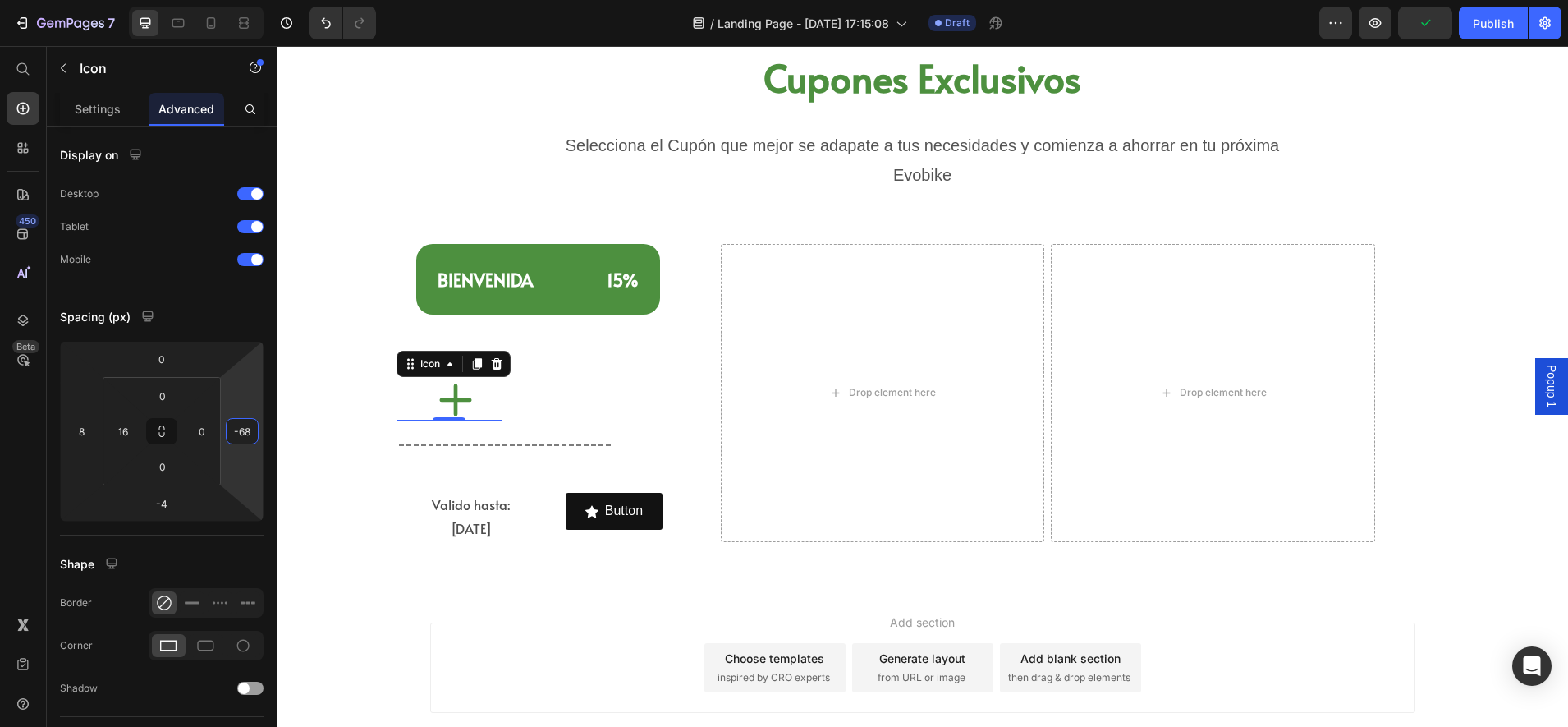 drag, startPoint x: 242, startPoint y: 490, endPoint x: 252, endPoint y: 526, distance: 37.363083 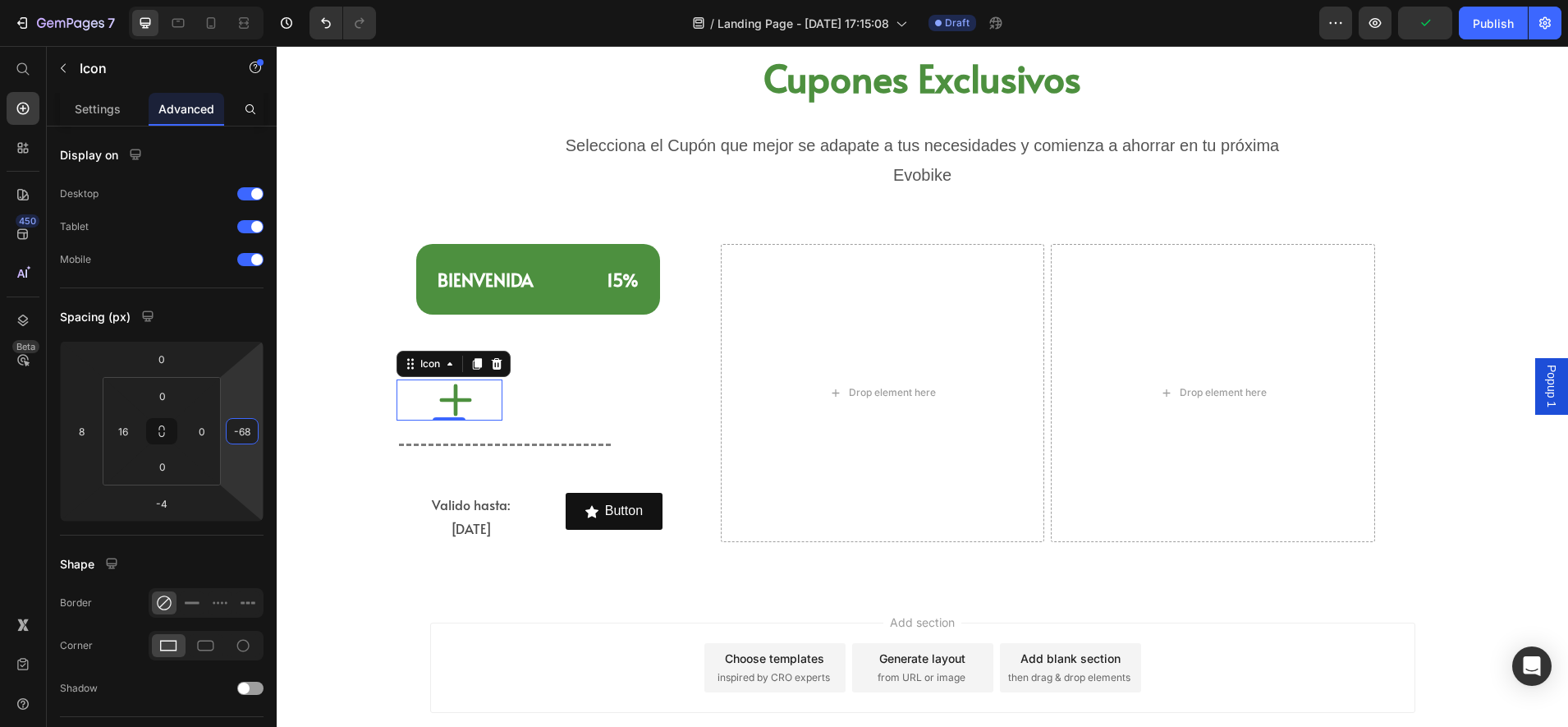 click on "7  Version history  /  Landing Page - [DATE] 17:15:08 Draft Preview  Publish  450 Beta Start with Sections Elements Hero Section Product Detail Brands Trusted Badges Guarantee Product Breakdown How to use Testimonials Compare Bundle FAQs Social Proof Brand Story Product List Collection Blog List Contact Sticky Add to Cart Custom Footer Browse Library 450 Layout
Row
Row
Row
Row Text
Heading
Text Block Button
Button
Button
Sticky Back to top Media
Image" at bounding box center [784, 0] 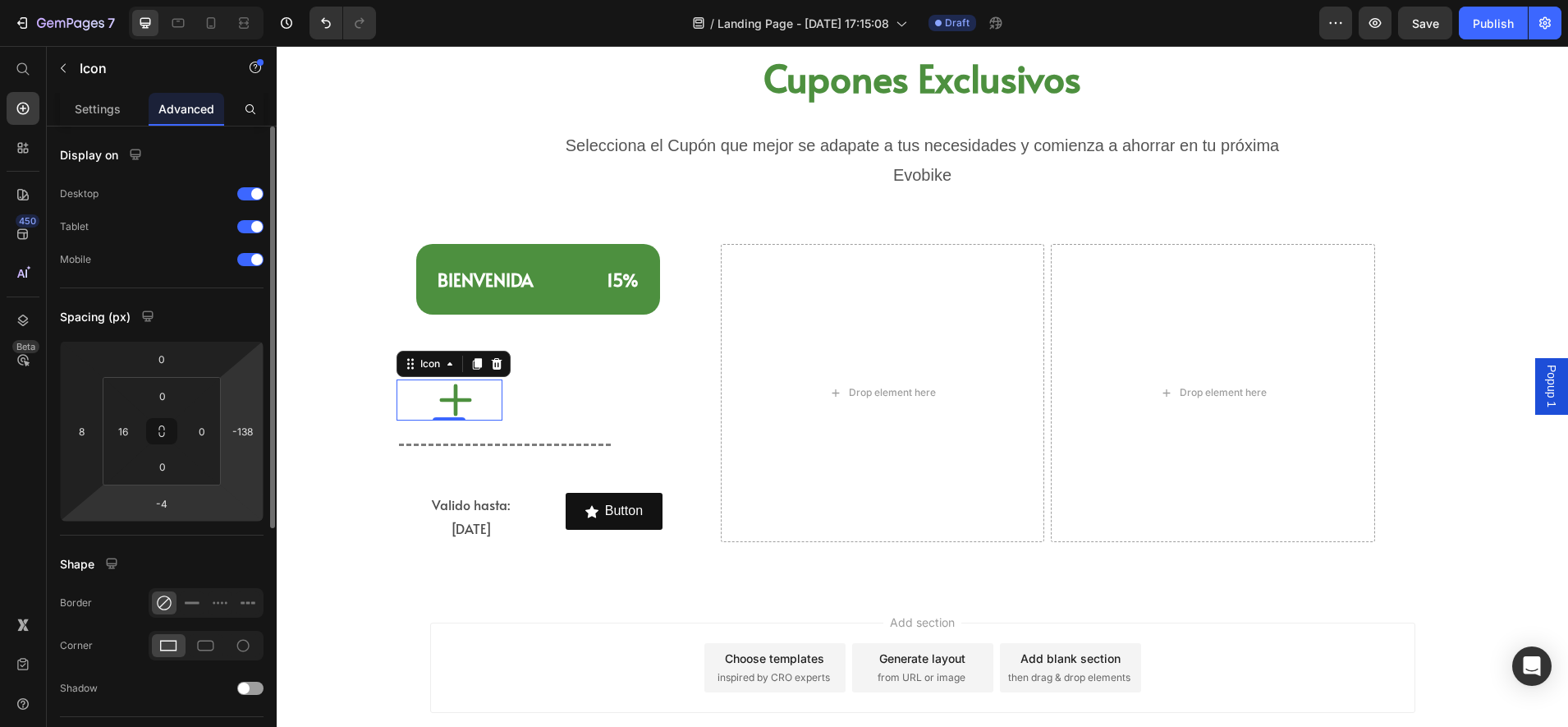 drag, startPoint x: 259, startPoint y: 476, endPoint x: 219, endPoint y: 503, distance: 48.259714 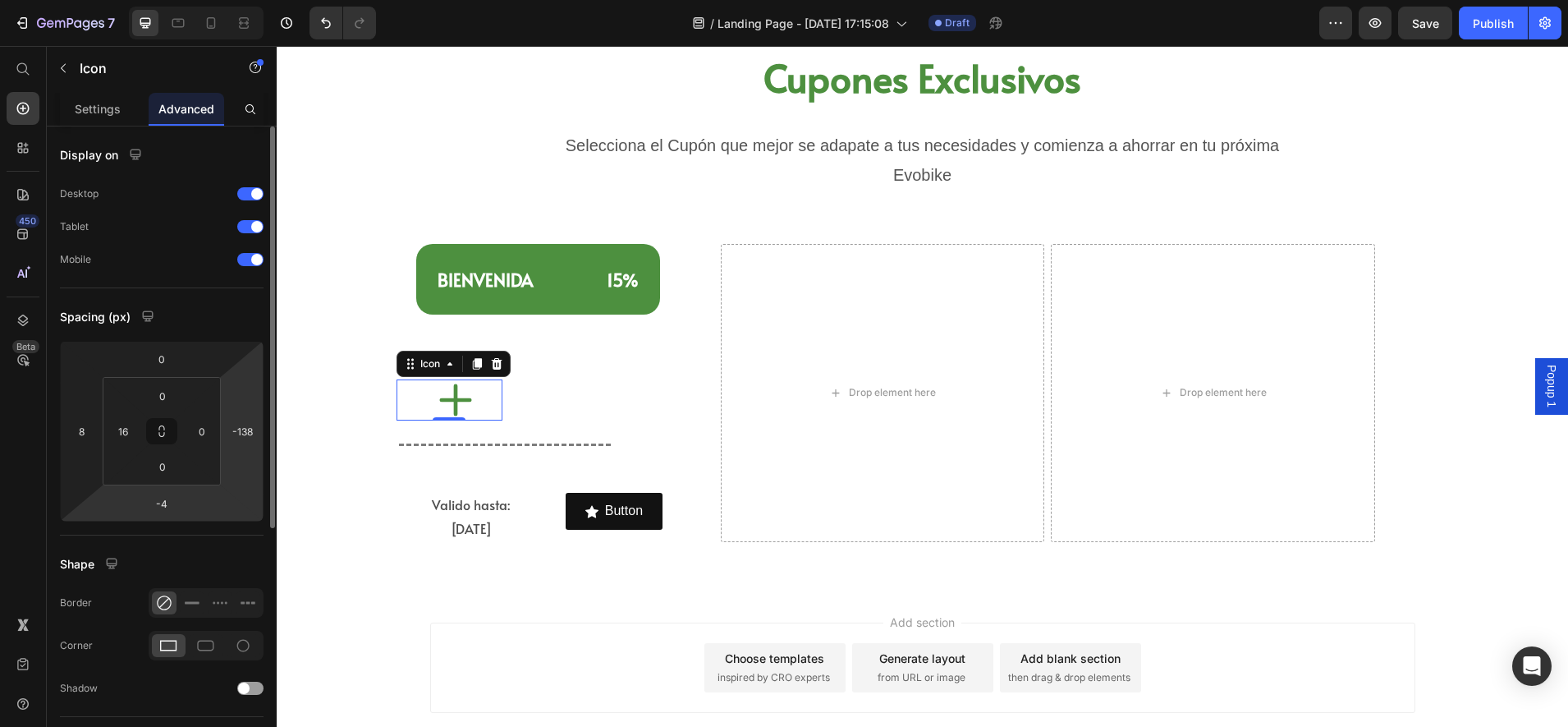 click on "7  Version history  /  Landing Page - [DATE] 17:15:08 Draft Preview  Save   Publish  450 Beta Start with Sections Elements Hero Section Product Detail Brands Trusted Badges Guarantee Product Breakdown How to use Testimonials Compare Bundle FAQs Social Proof Brand Story Product List Collection Blog List Contact Sticky Add to Cart Custom Footer Browse Library 450 Layout
Row
Row
Row
Row Text
Heading
Text Block Button
Button
Button
Sticky Back to top Media
Image Image" at bounding box center [784, 0] 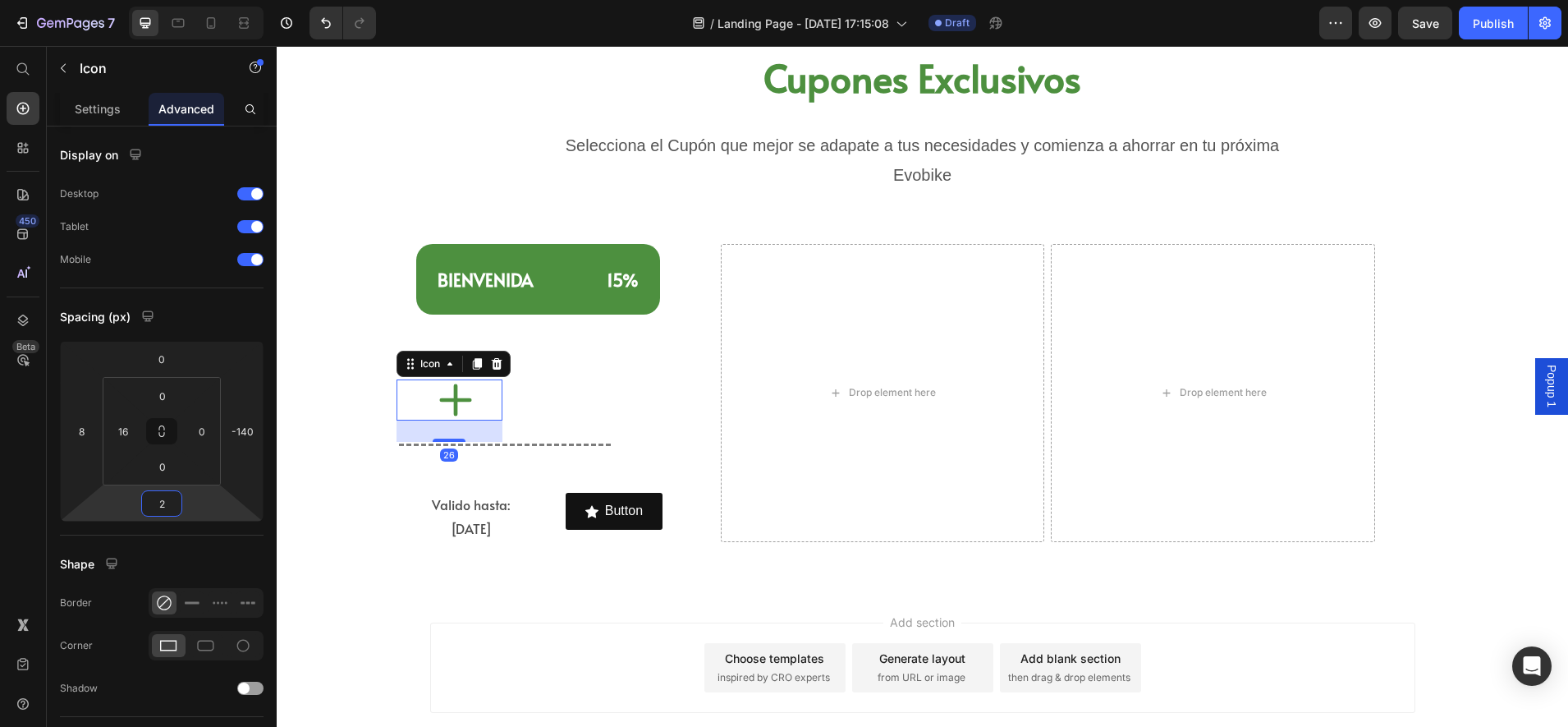 type on "-8" 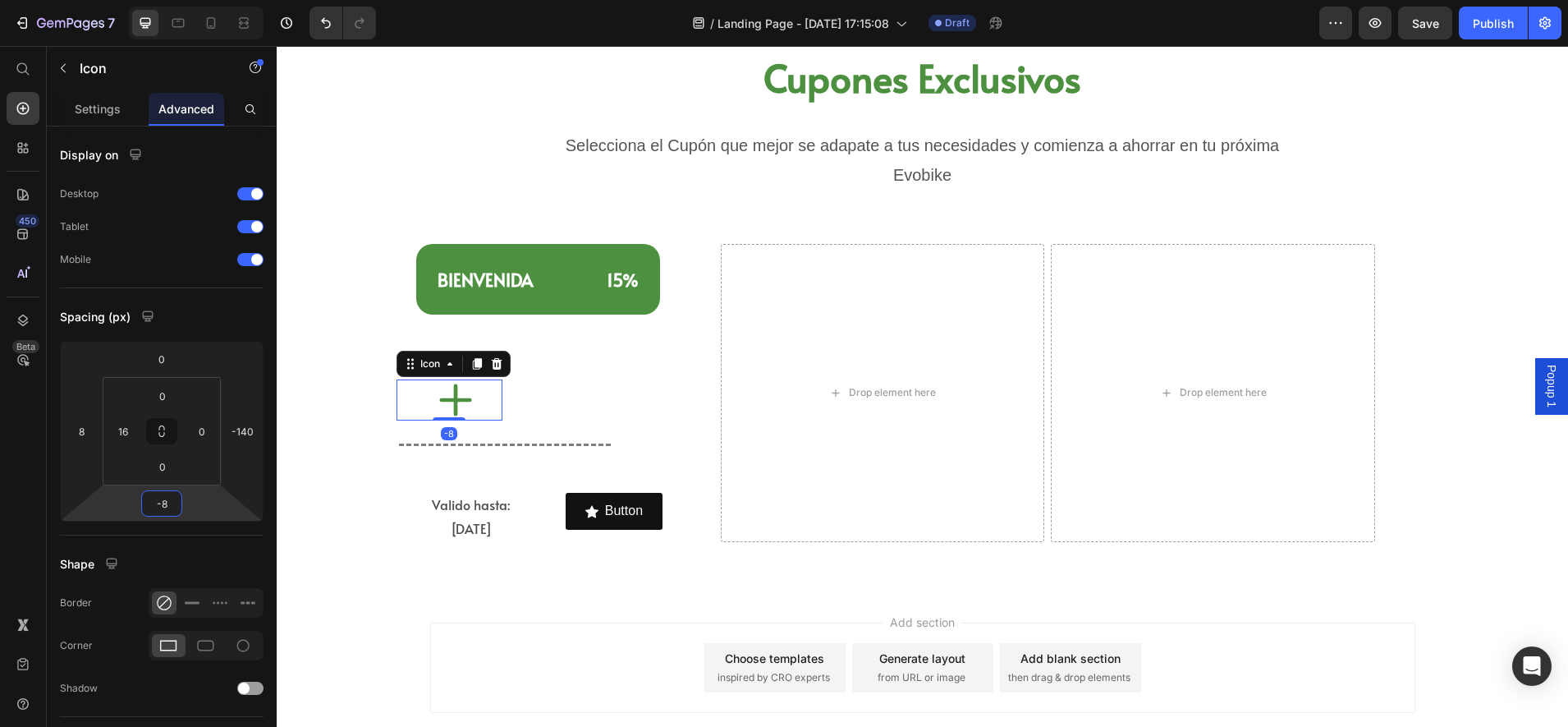click on "7  Version history  /  Landing Page - [DATE] 17:15:08 Draft Preview  Save   Publish  450 Beta Start with Sections Elements Hero Section Product Detail Brands Trusted Badges Guarantee Product Breakdown How to use Testimonials Compare Bundle FAQs Social Proof Brand Story Product List Collection Blog List Contact Sticky Add to Cart Custom Footer Browse Library 450 Layout
Row
Row
Row
Row Text
Heading
Text Block Button
Button
Button
Sticky Back to top Media
Image Image" at bounding box center (784, 0) 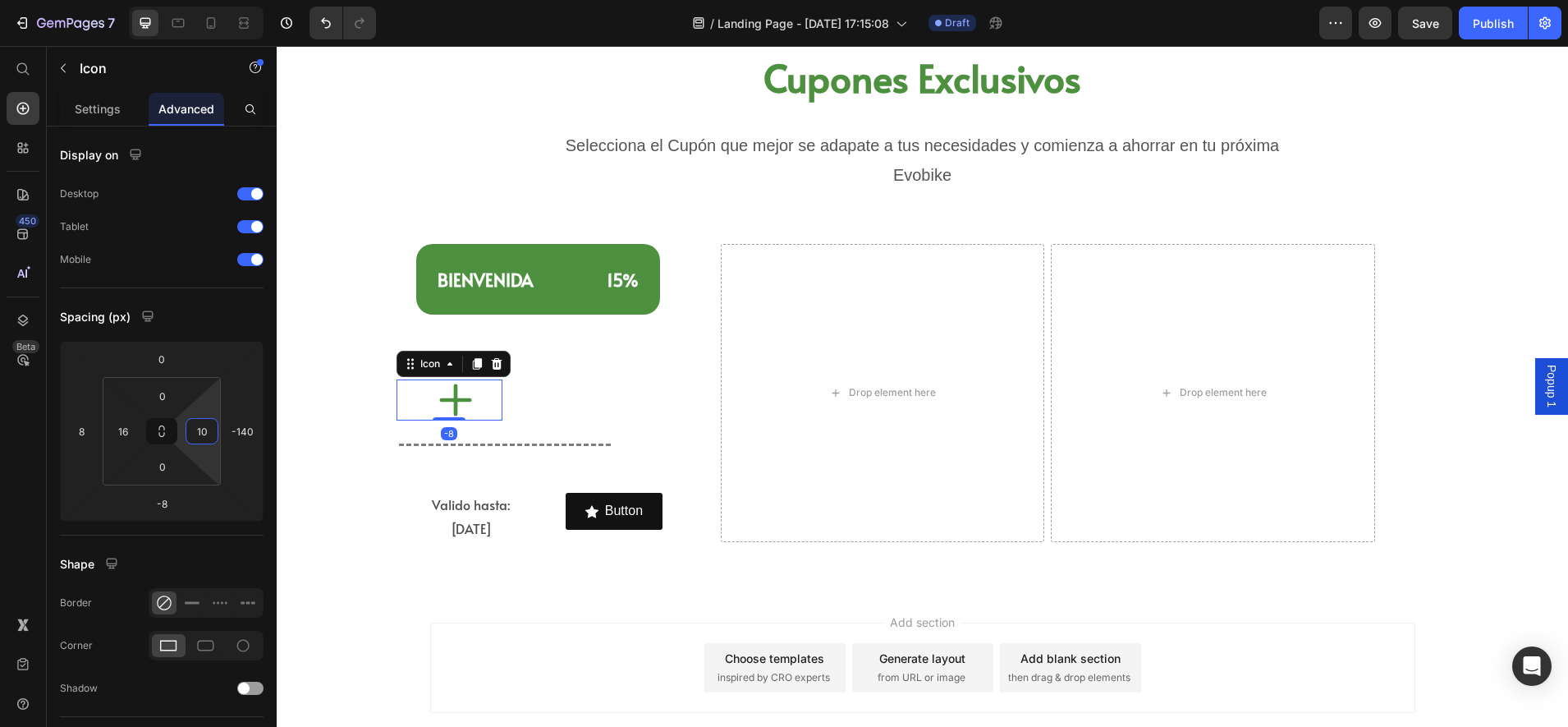 type on "66" 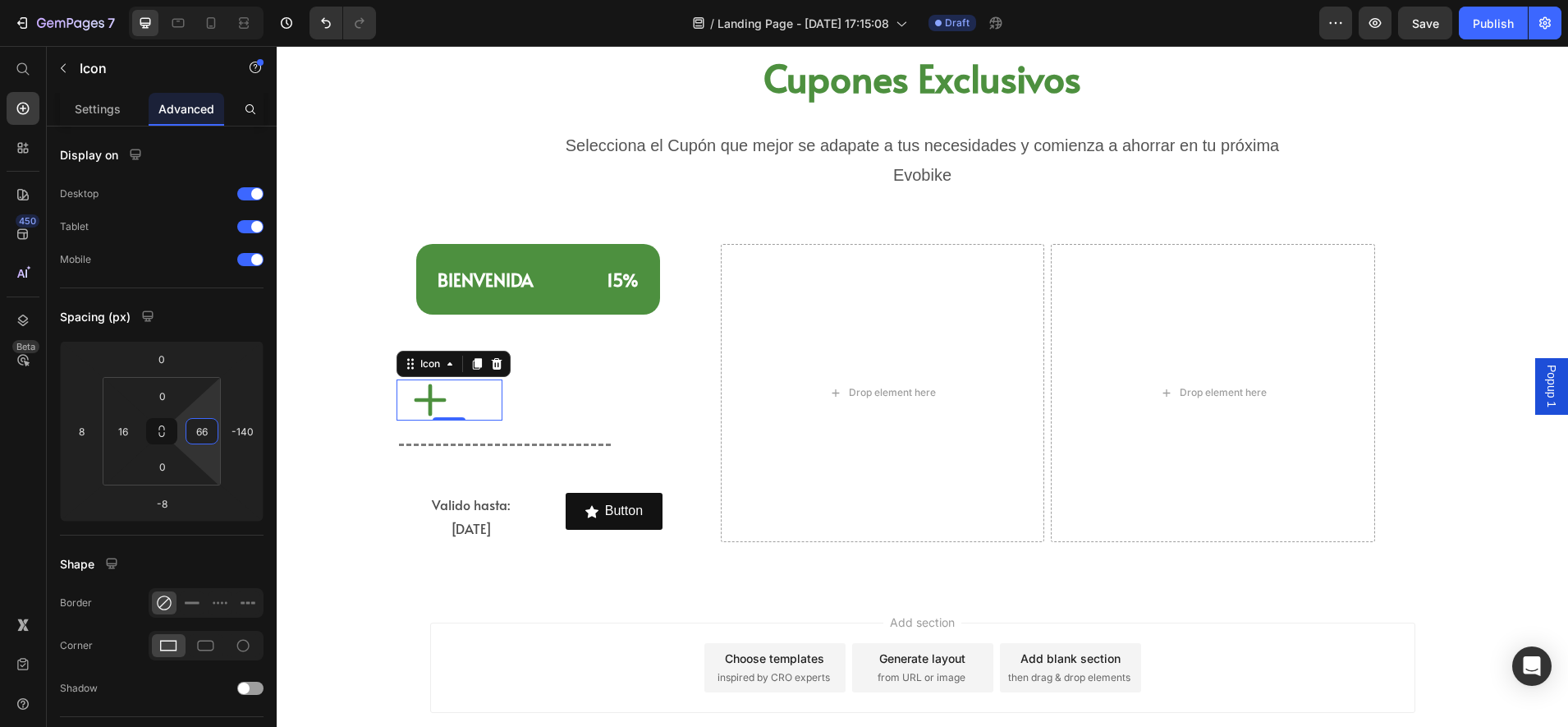 drag, startPoint x: 215, startPoint y: 449, endPoint x: 225, endPoint y: 407, distance: 43.17407 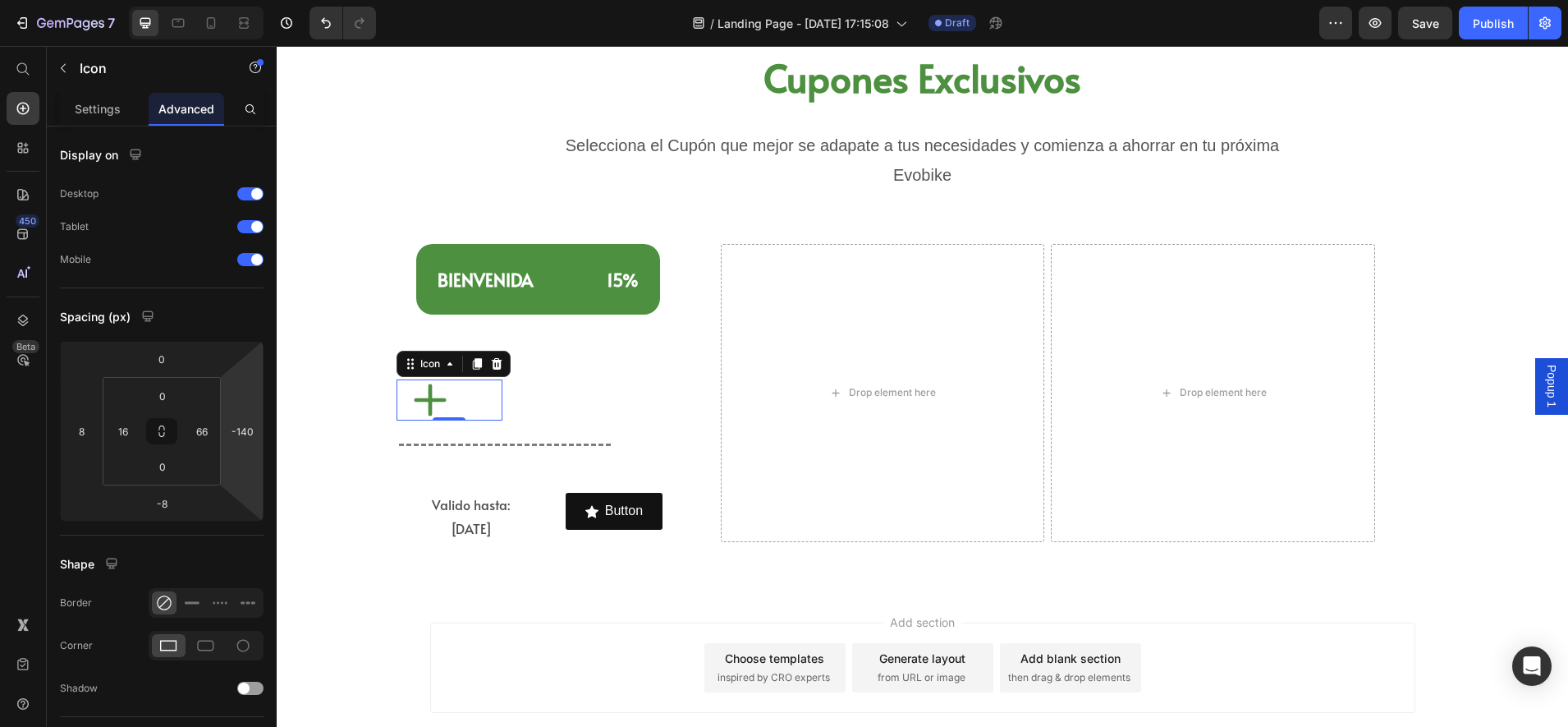 type on "-178" 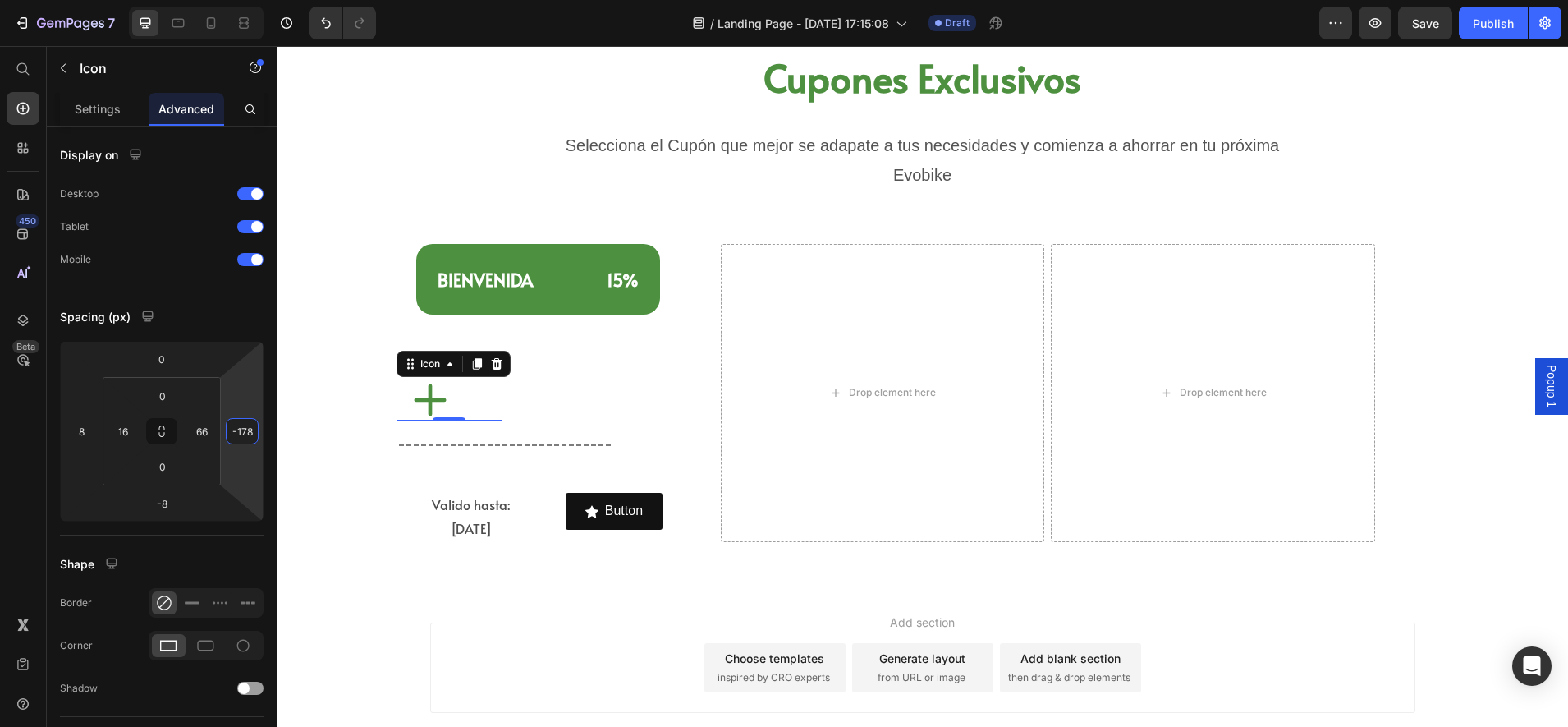 drag, startPoint x: 260, startPoint y: 462, endPoint x: 260, endPoint y: 481, distance: 19 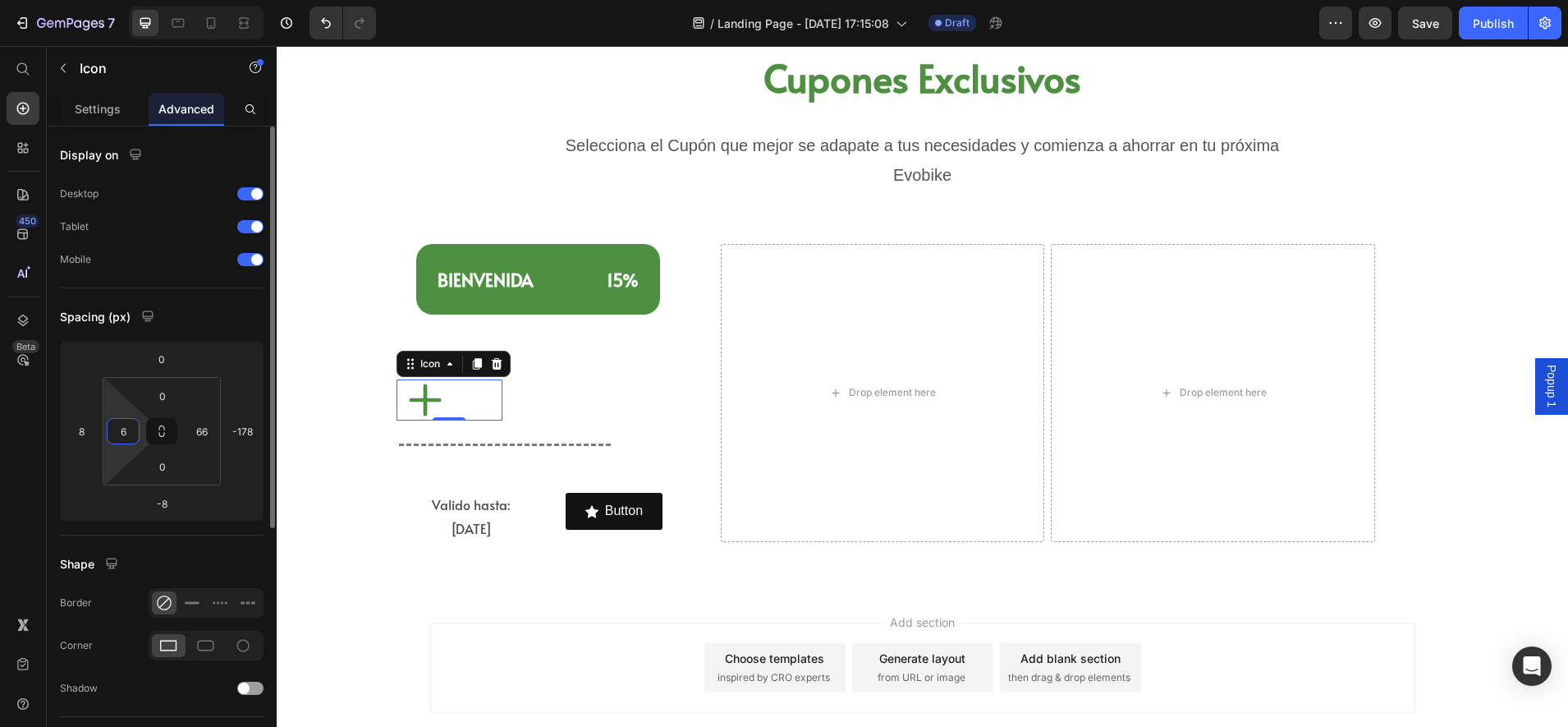 drag, startPoint x: 131, startPoint y: 449, endPoint x: 118, endPoint y: 453, distance: 13.601471 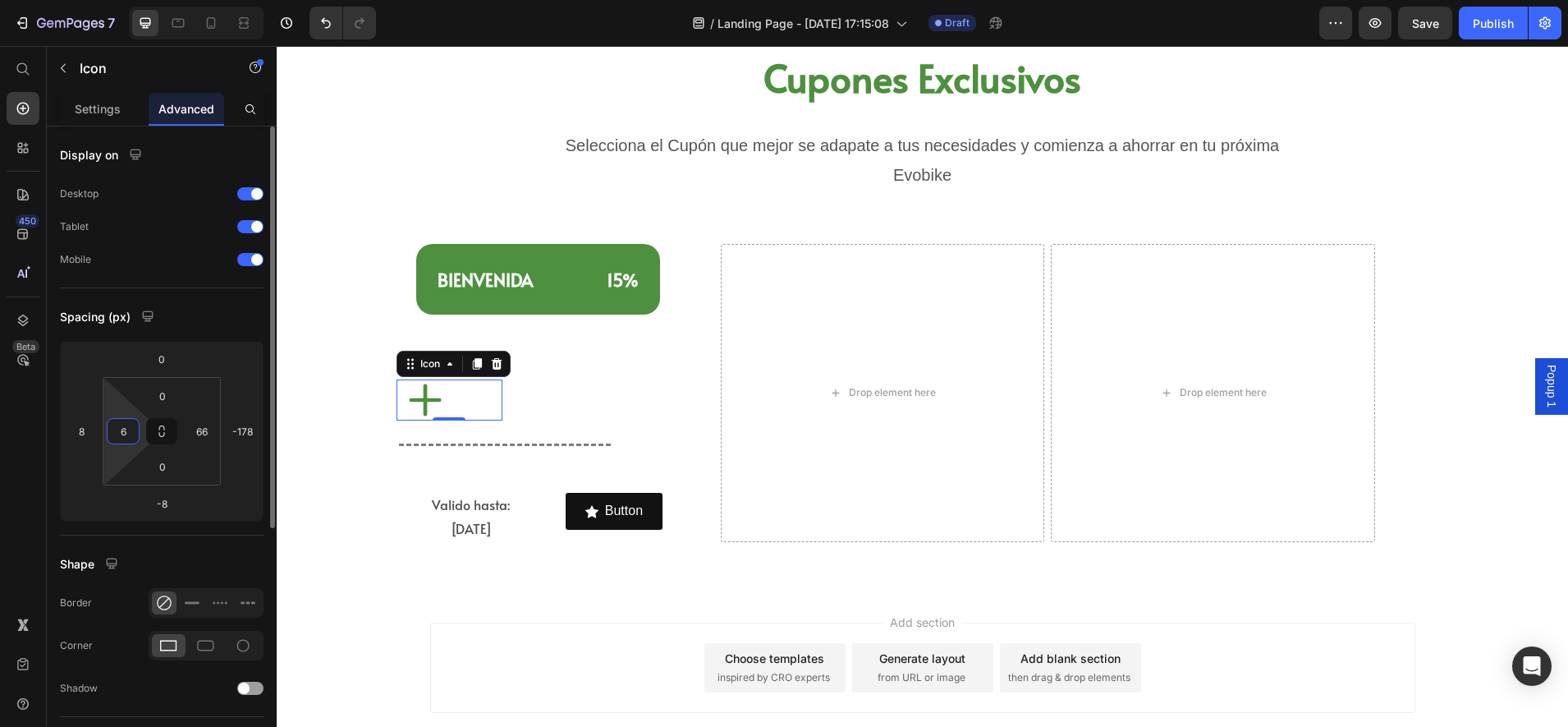 click on "7  Version history  /  Landing Page - [DATE] 17:15:08 Draft Preview  Save   Publish  450 Beta Start with Sections Elements Hero Section Product Detail Brands Trusted Badges Guarantee Product Breakdown How to use Testimonials Compare Bundle FAQs Social Proof Brand Story Product List Collection Blog List Contact Sticky Add to Cart Custom Footer Browse Library 450 Layout
Row
Row
Row
Row Text
Heading
Text Block Button
Button
Button
Sticky Back to top Media
Image Image" at bounding box center [784, 0] 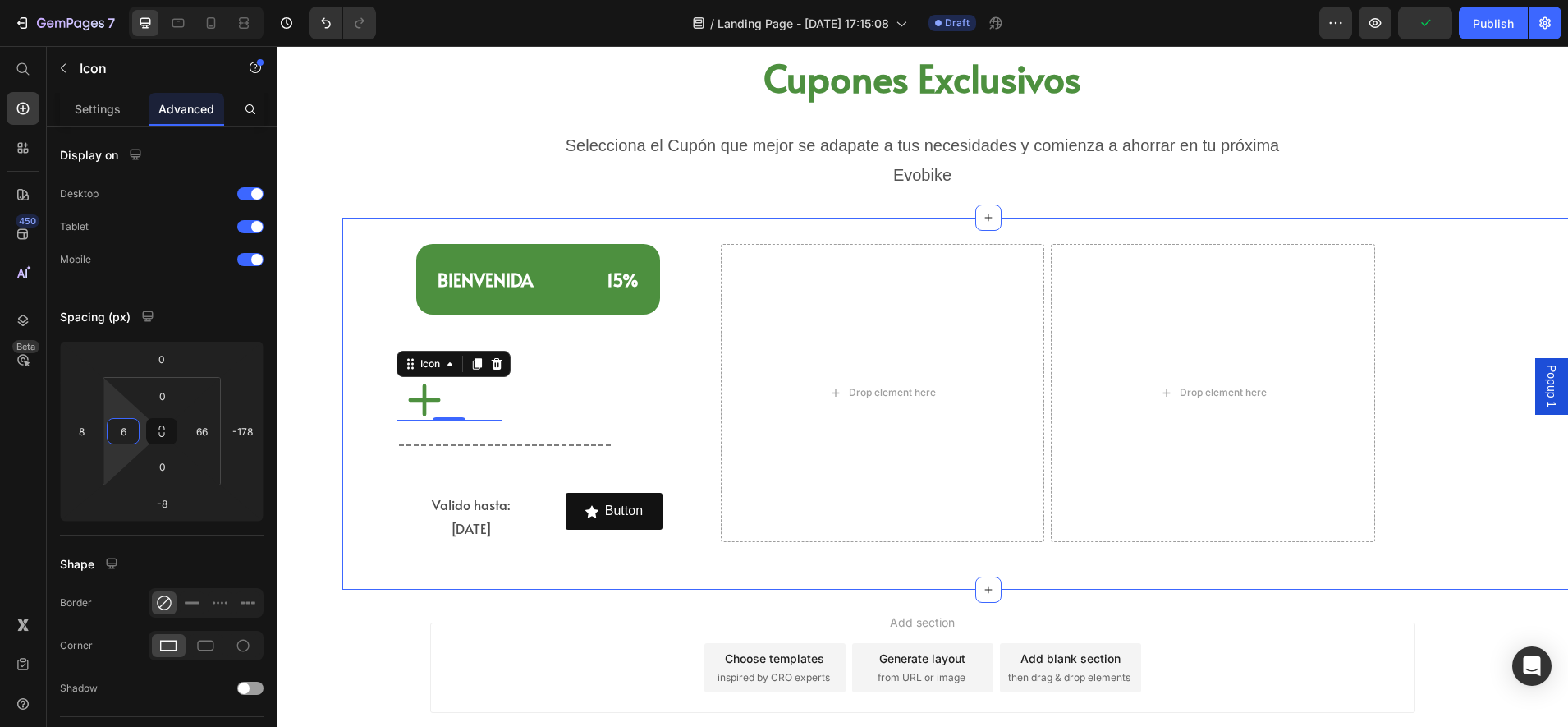 type on "16" 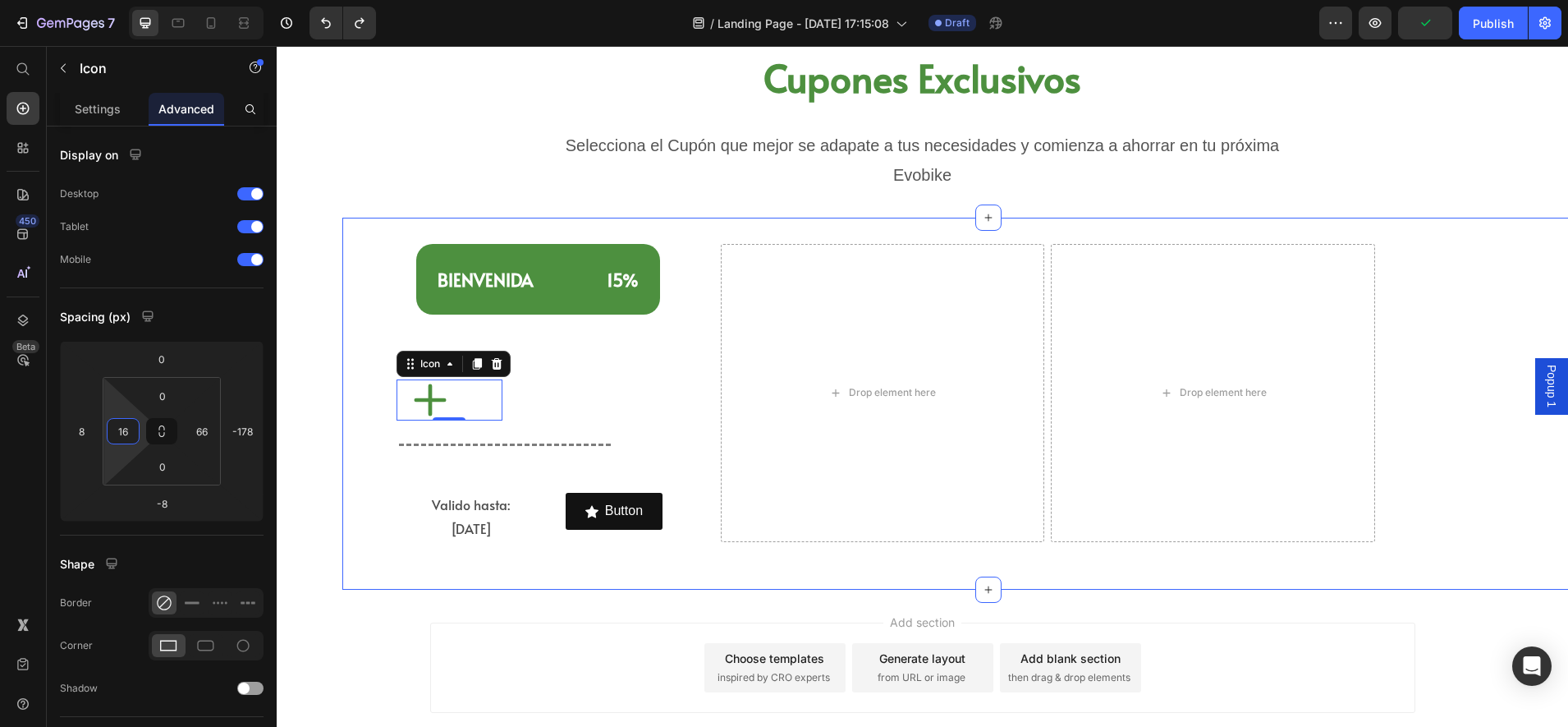 type on "-140" 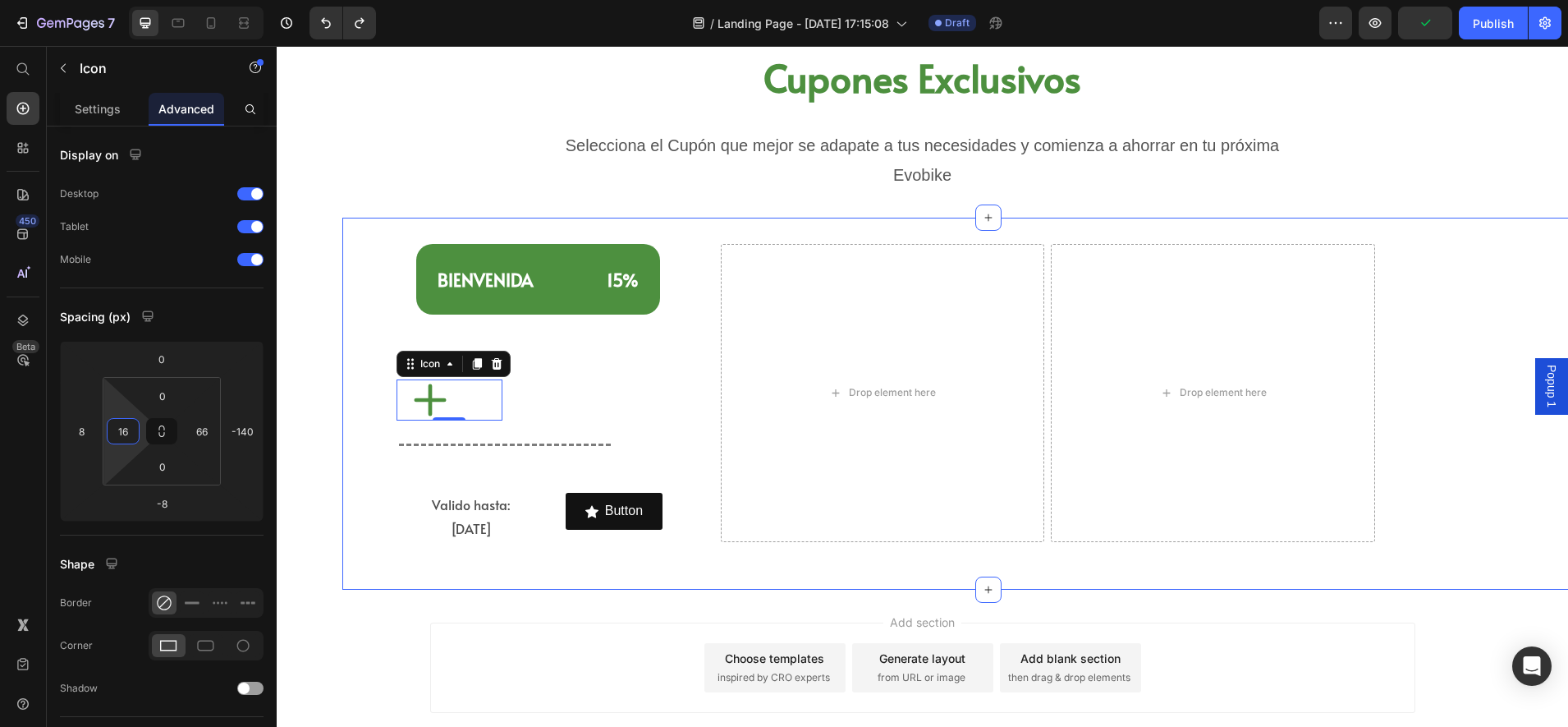 type on "0" 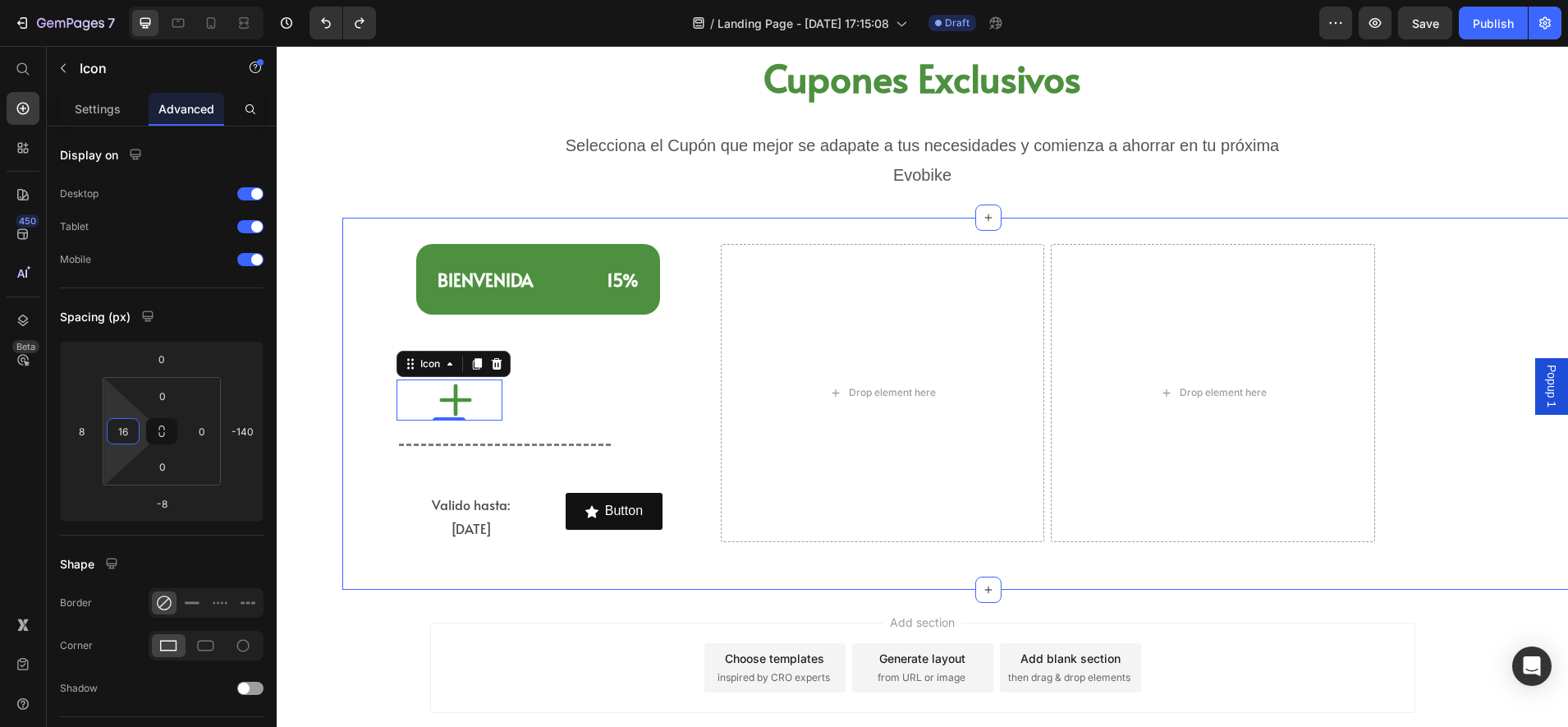 type on "-4" 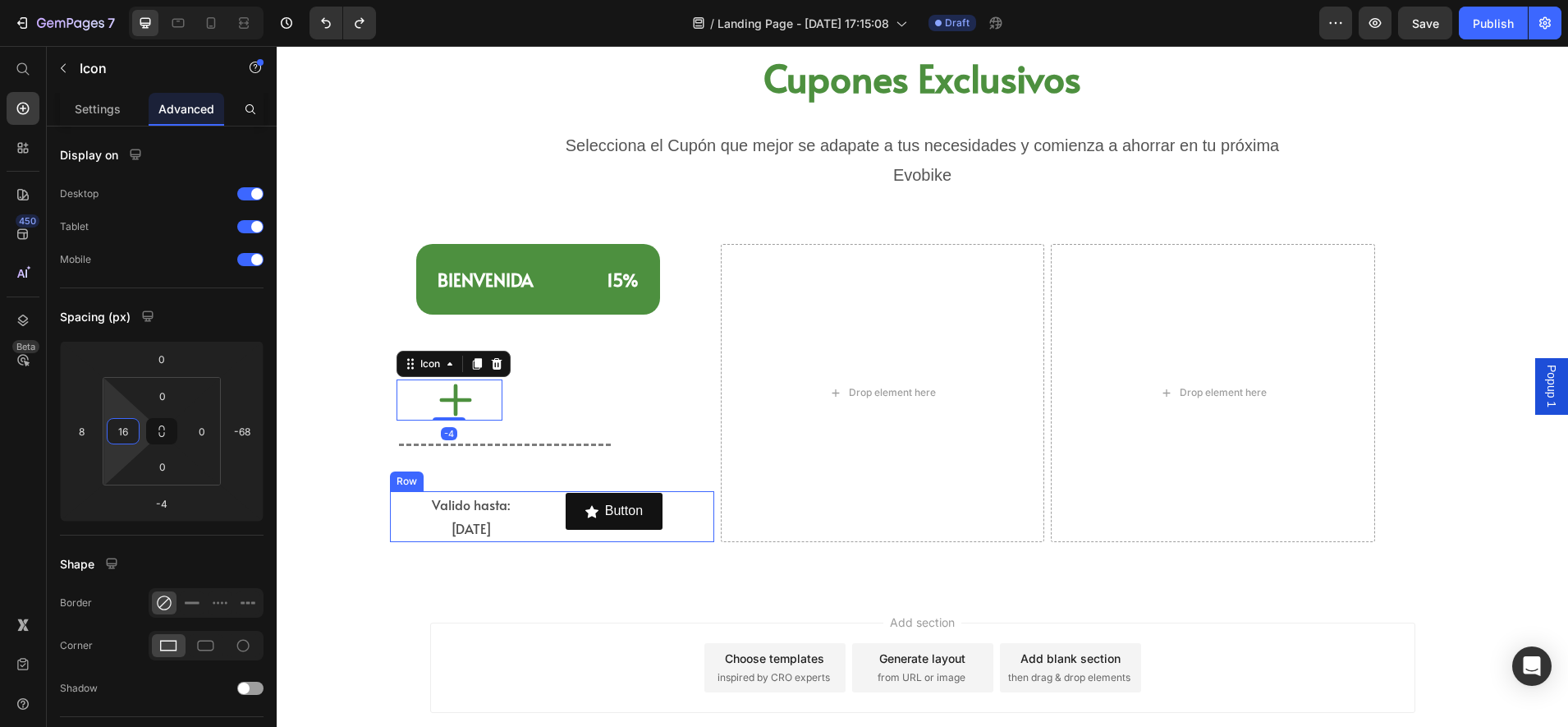 type on "4" 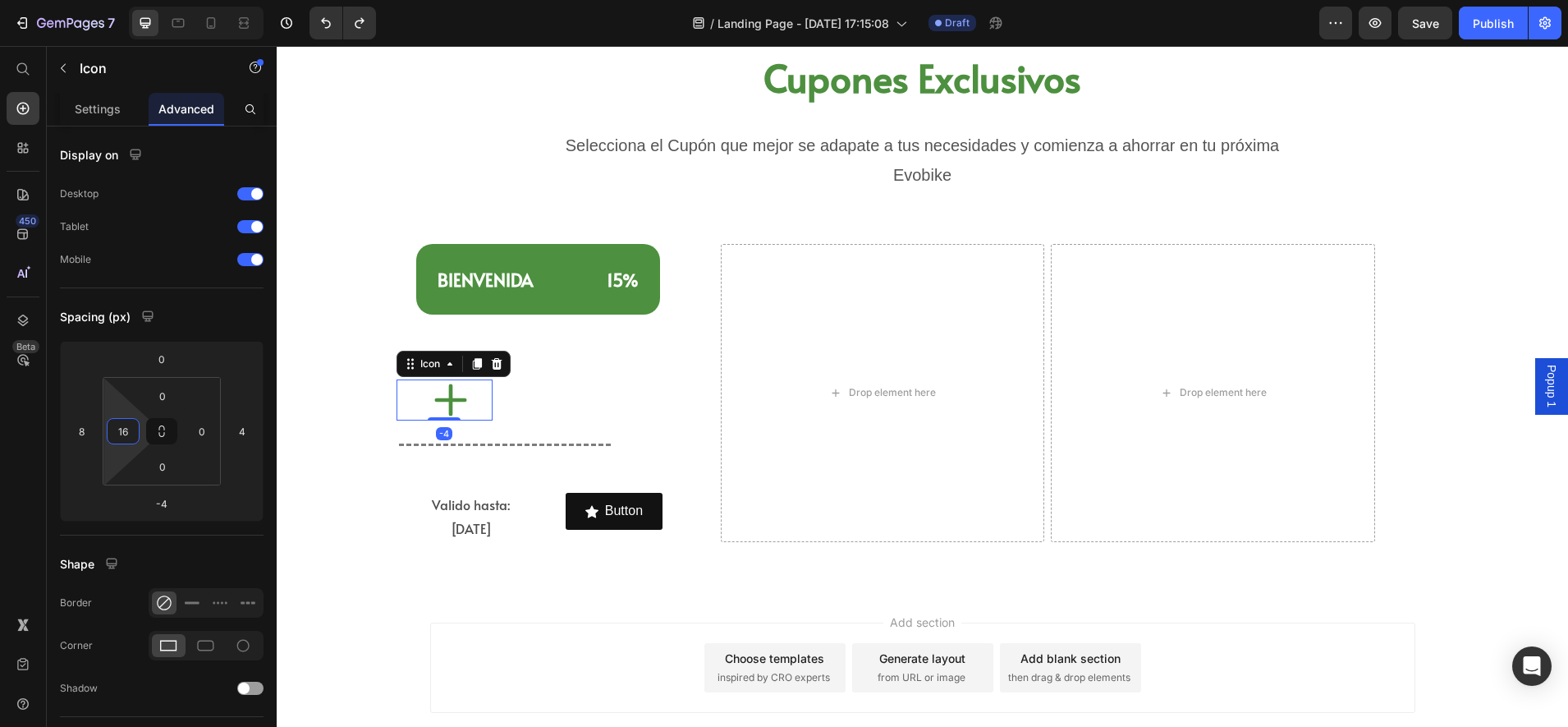 type on "30" 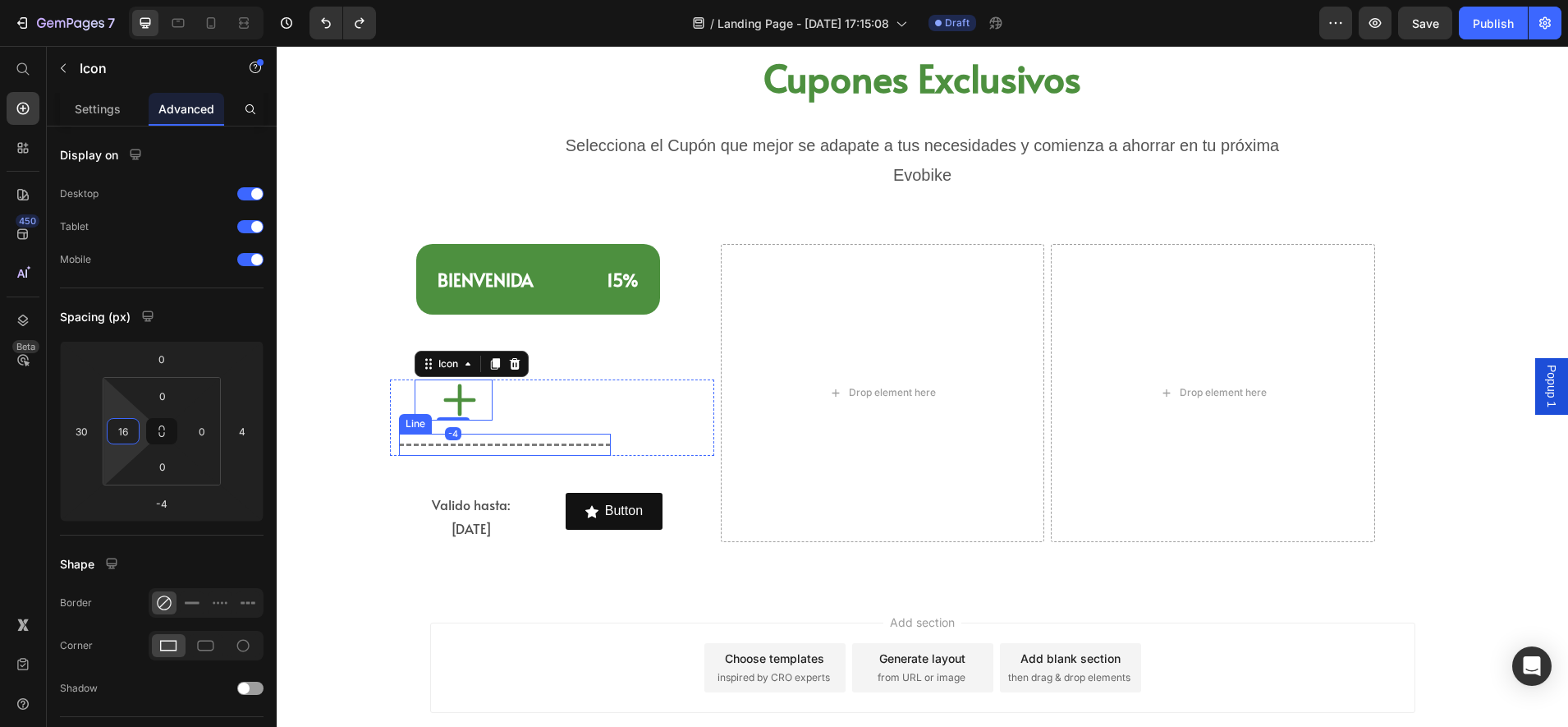 click on "Title Line" at bounding box center [505, 444] 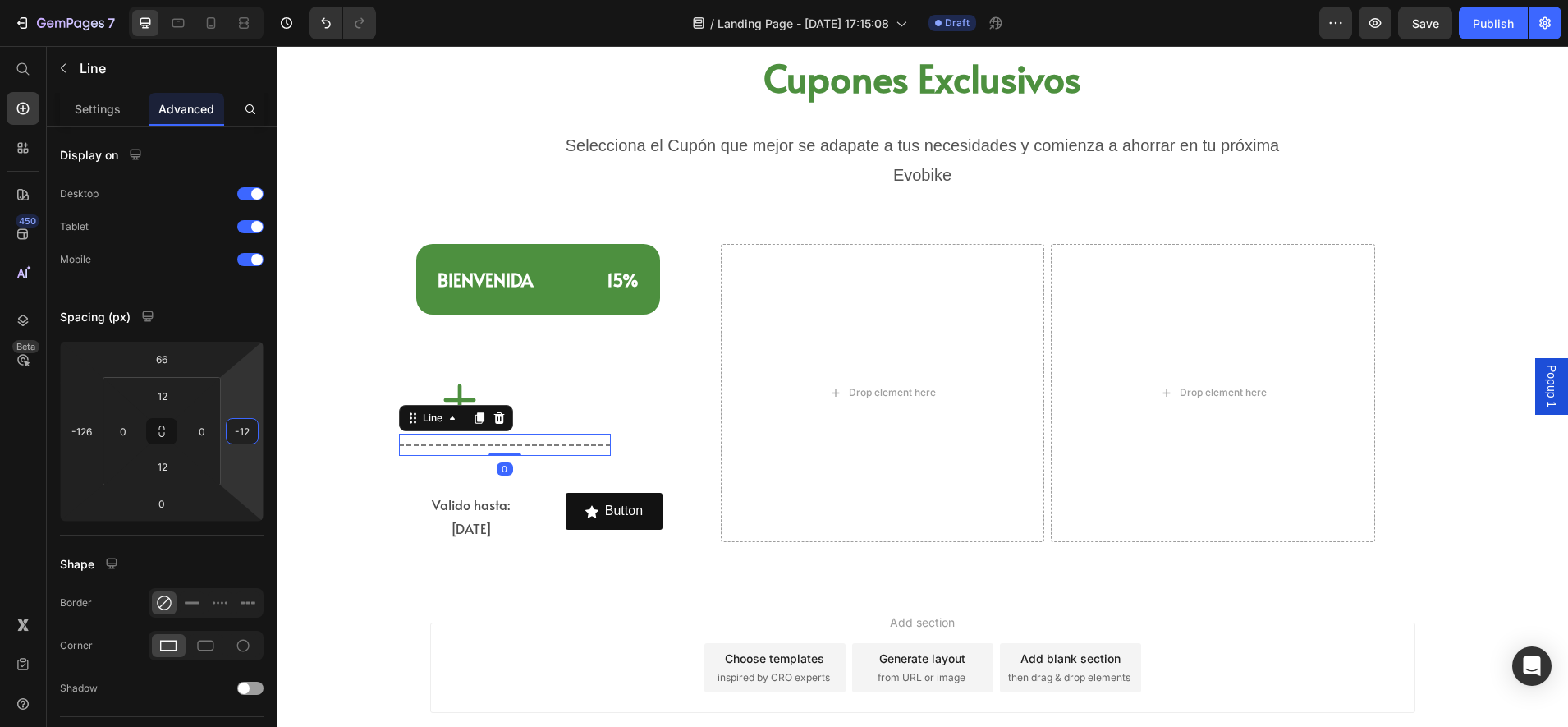 type on "-20" 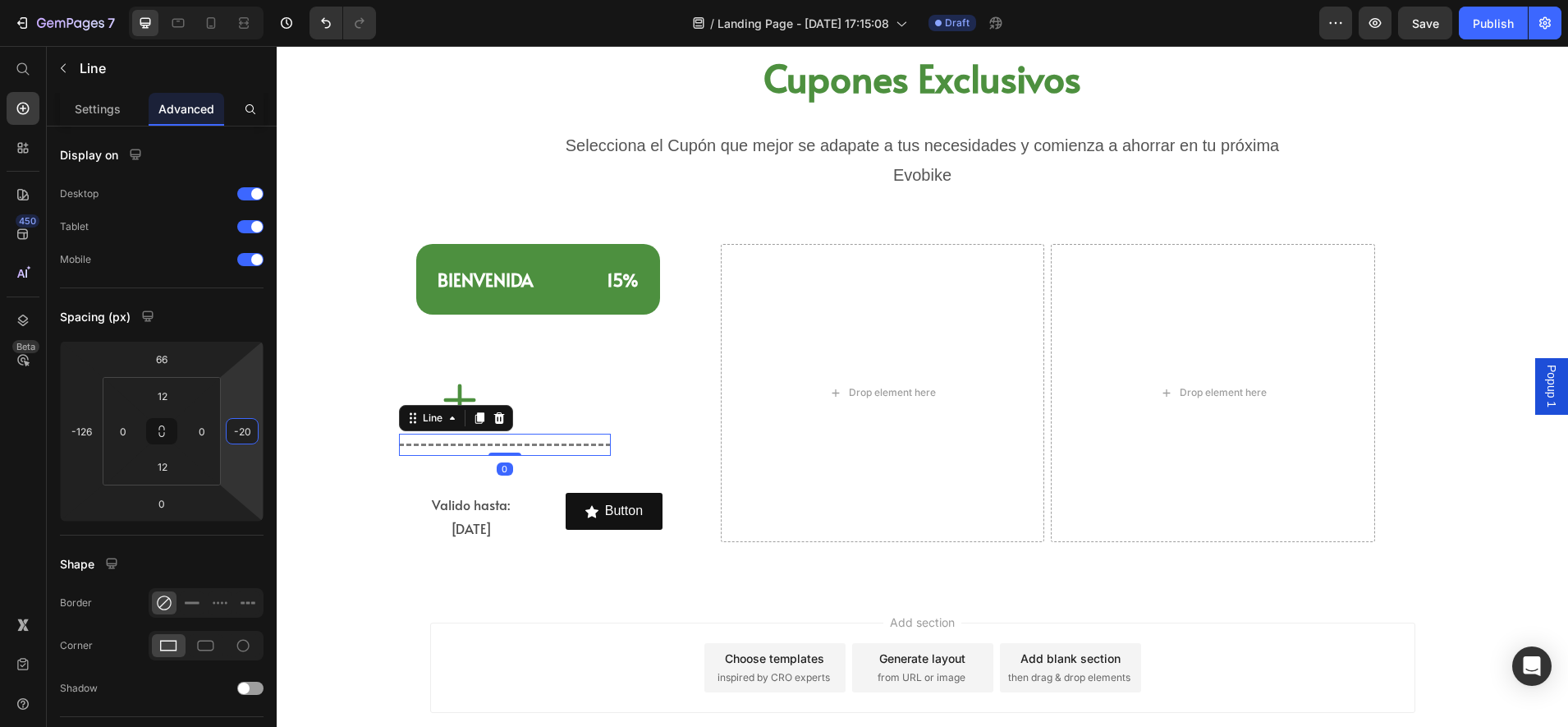 click on "7  Version history  /  Landing Page - [DATE] 17:15:08 Draft Preview  Save   Publish  450 Beta Start with Sections Elements Hero Section Product Detail Brands Trusted Badges Guarantee Product Breakdown How to use Testimonials Compare Bundle FAQs Social Proof Brand Story Product List Collection Blog List Contact Sticky Add to Cart Custom Footer Browse Library 450 Layout
Row
Row
Row
Row Text
Heading
Text Block Button
Button
Button
Sticky Back to top Media
Image Image" at bounding box center [784, 0] 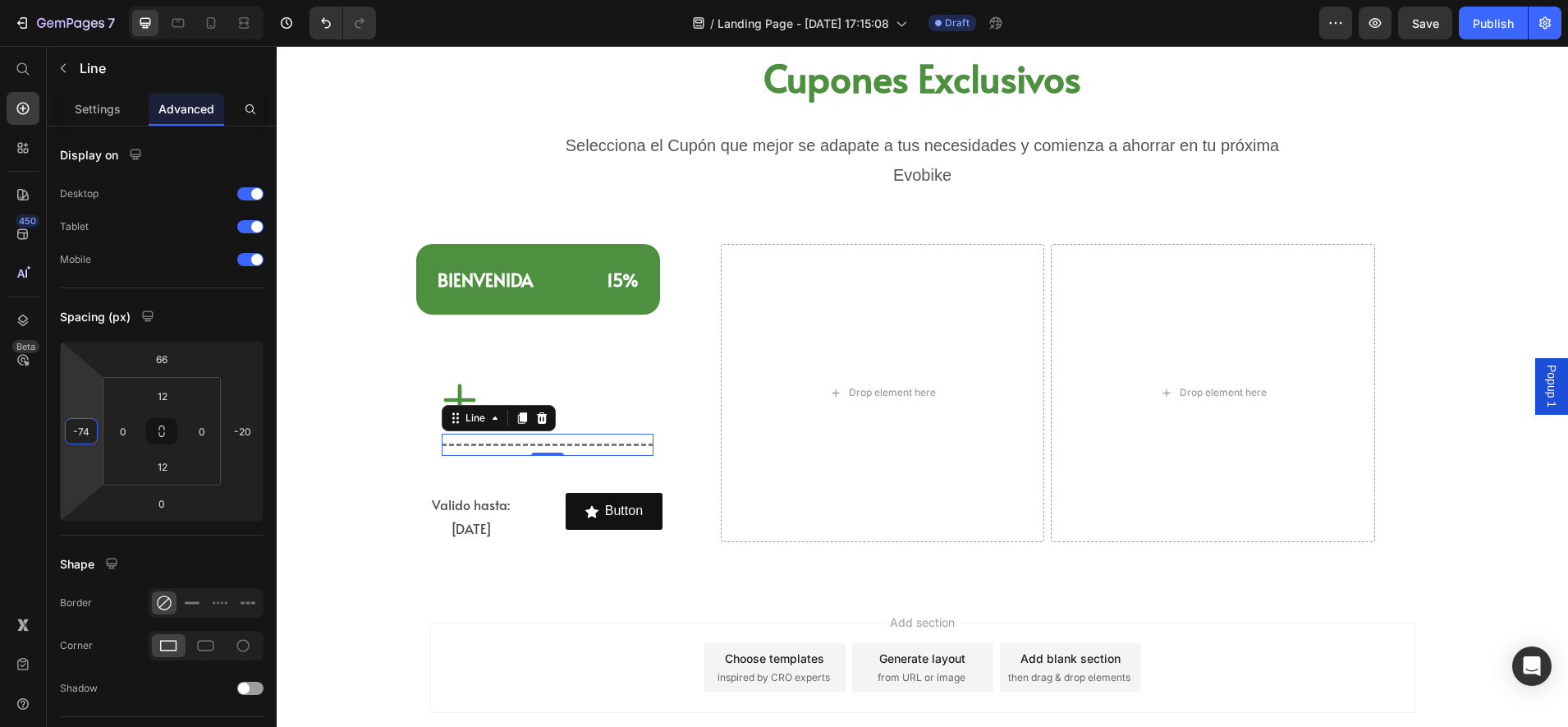 drag, startPoint x: 76, startPoint y: 467, endPoint x: 84, endPoint y: 441, distance: 27.20294 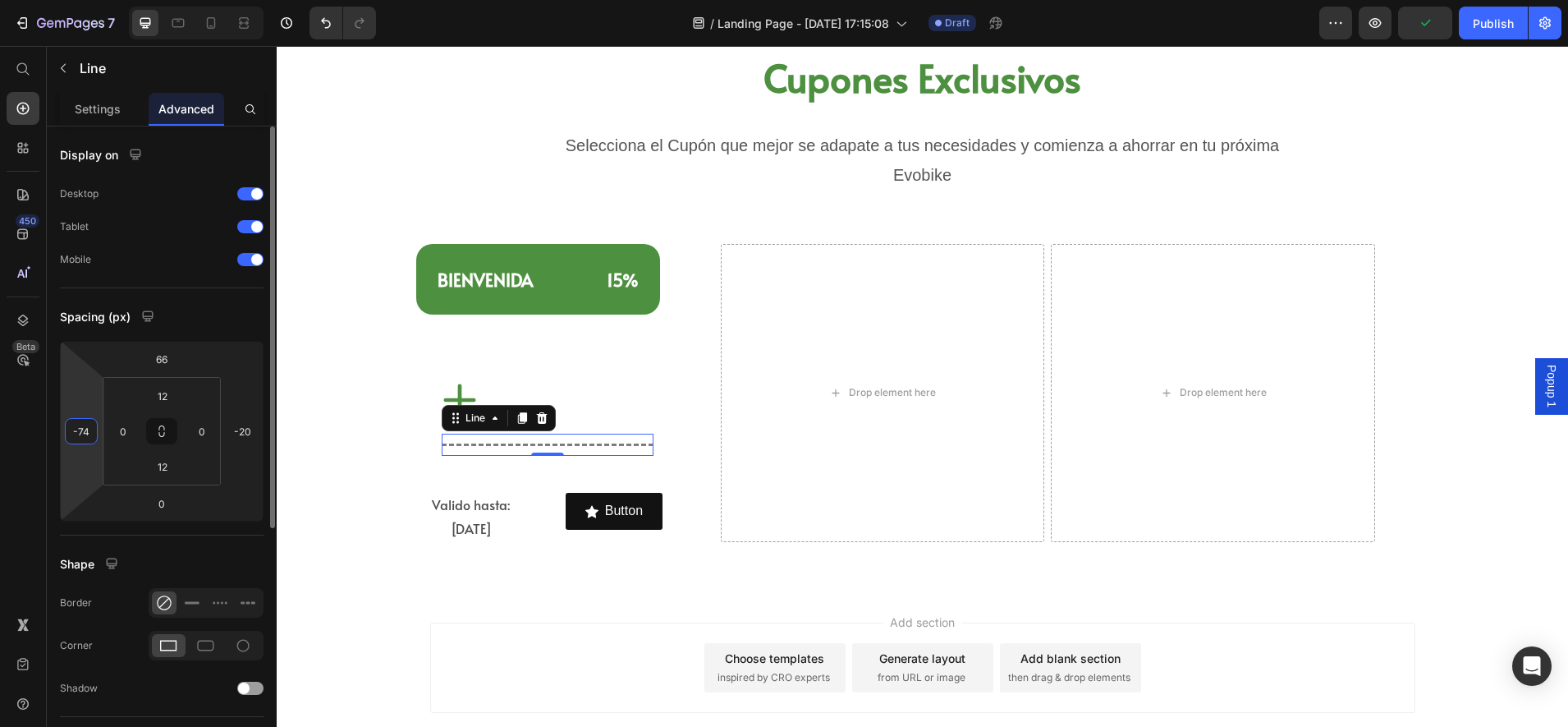 drag, startPoint x: 84, startPoint y: 441, endPoint x: 84, endPoint y: 455, distance: 14 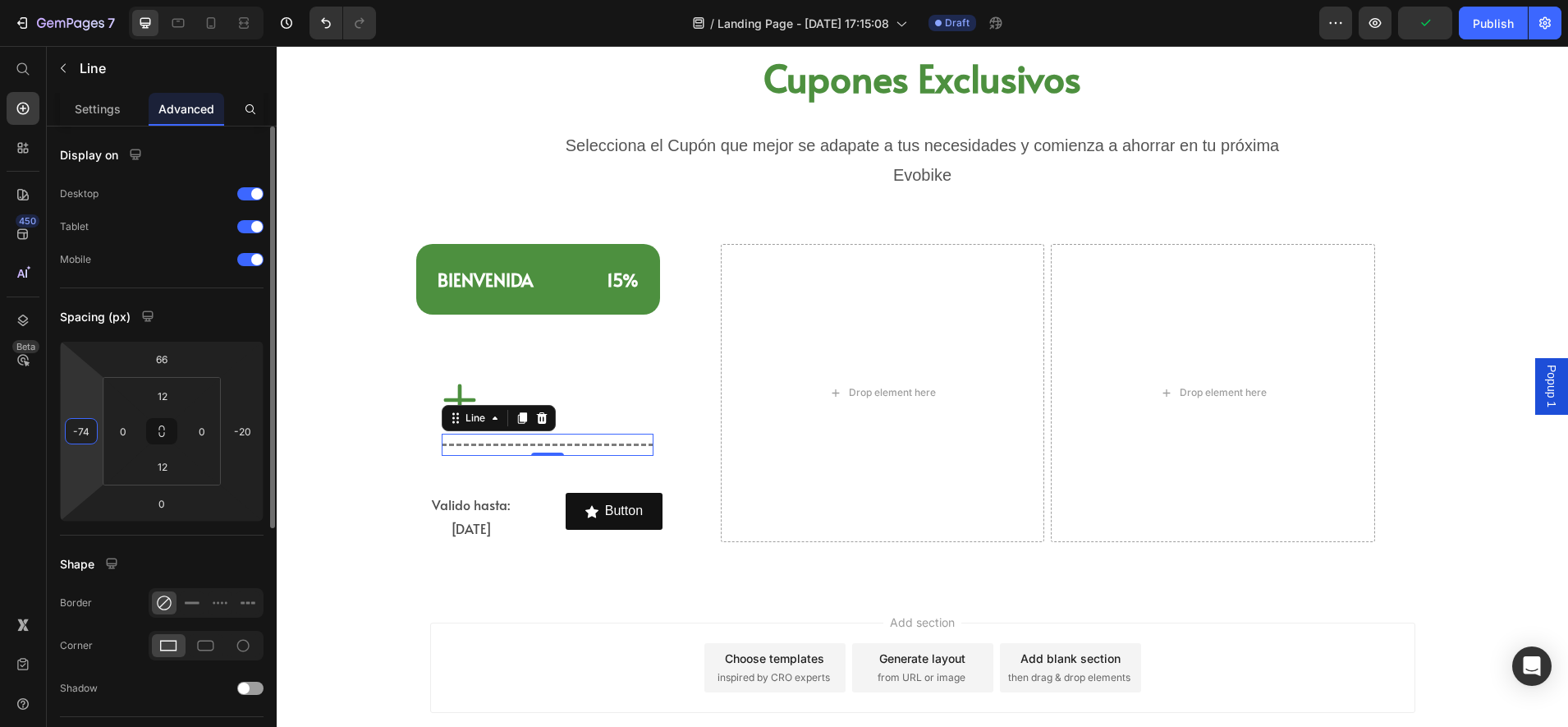 click on "66 -74 0 -20" at bounding box center [162, 431] 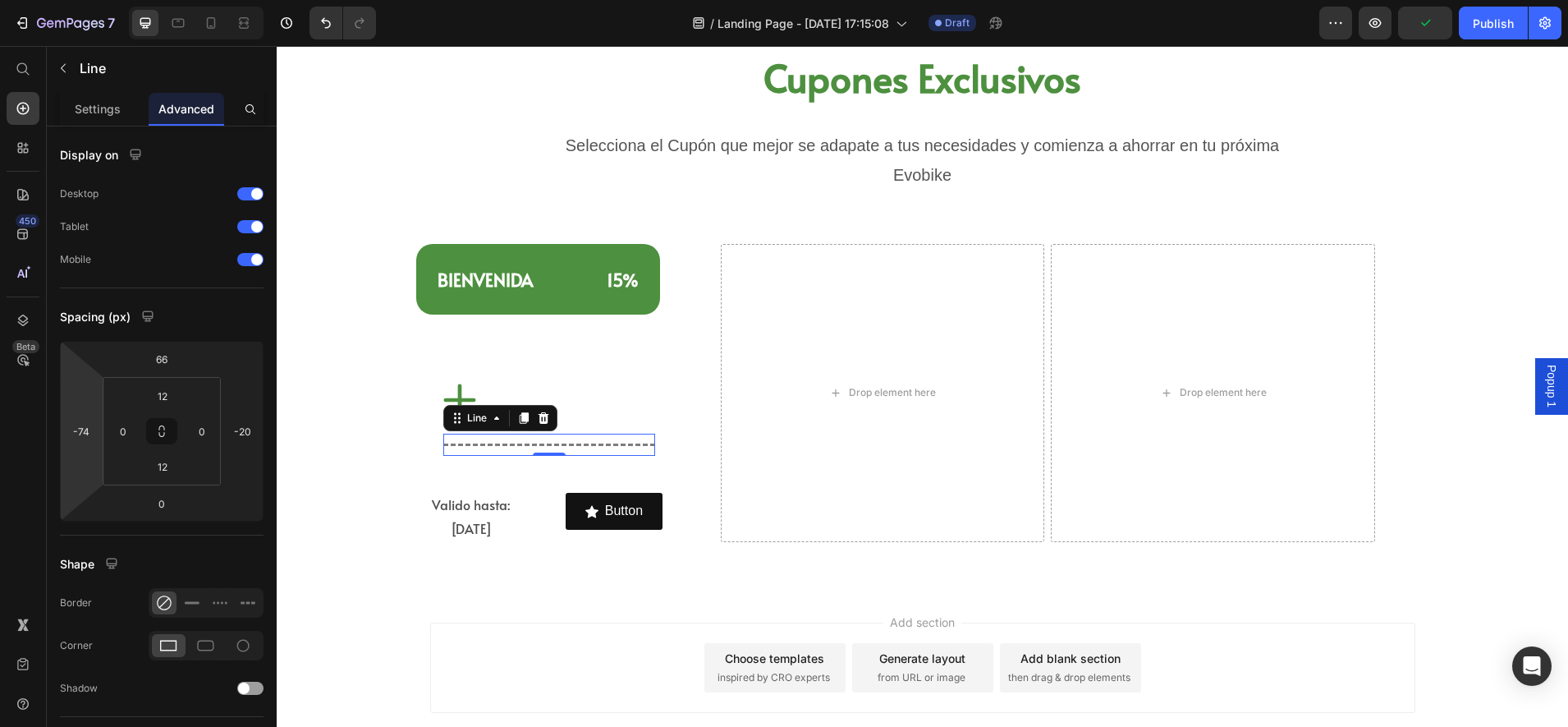 type on "-82" 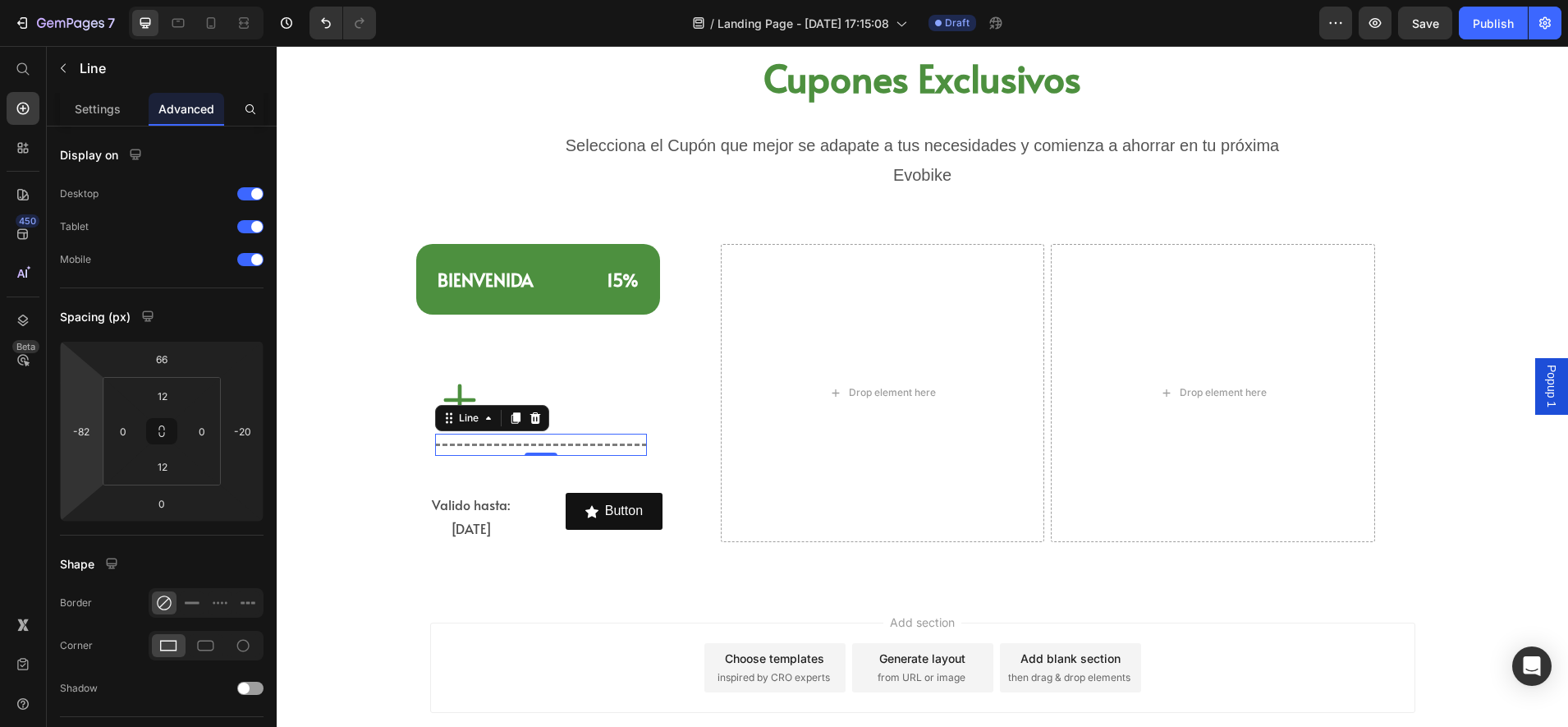 click on "7  Version history  /  Landing Page - [DATE] 17:15:08 Draft Preview  Save   Publish  450 Beta Start with Sections Elements Hero Section Product Detail Brands Trusted Badges Guarantee Product Breakdown How to use Testimonials Compare Bundle FAQs Social Proof Brand Story Product List Collection Blog List Contact Sticky Add to Cart Custom Footer Browse Library 450 Layout
Row
Row
Row
Row Text
Heading
Text Block Button
Button
Button
Sticky Back to top Media
Image Image" at bounding box center [784, 0] 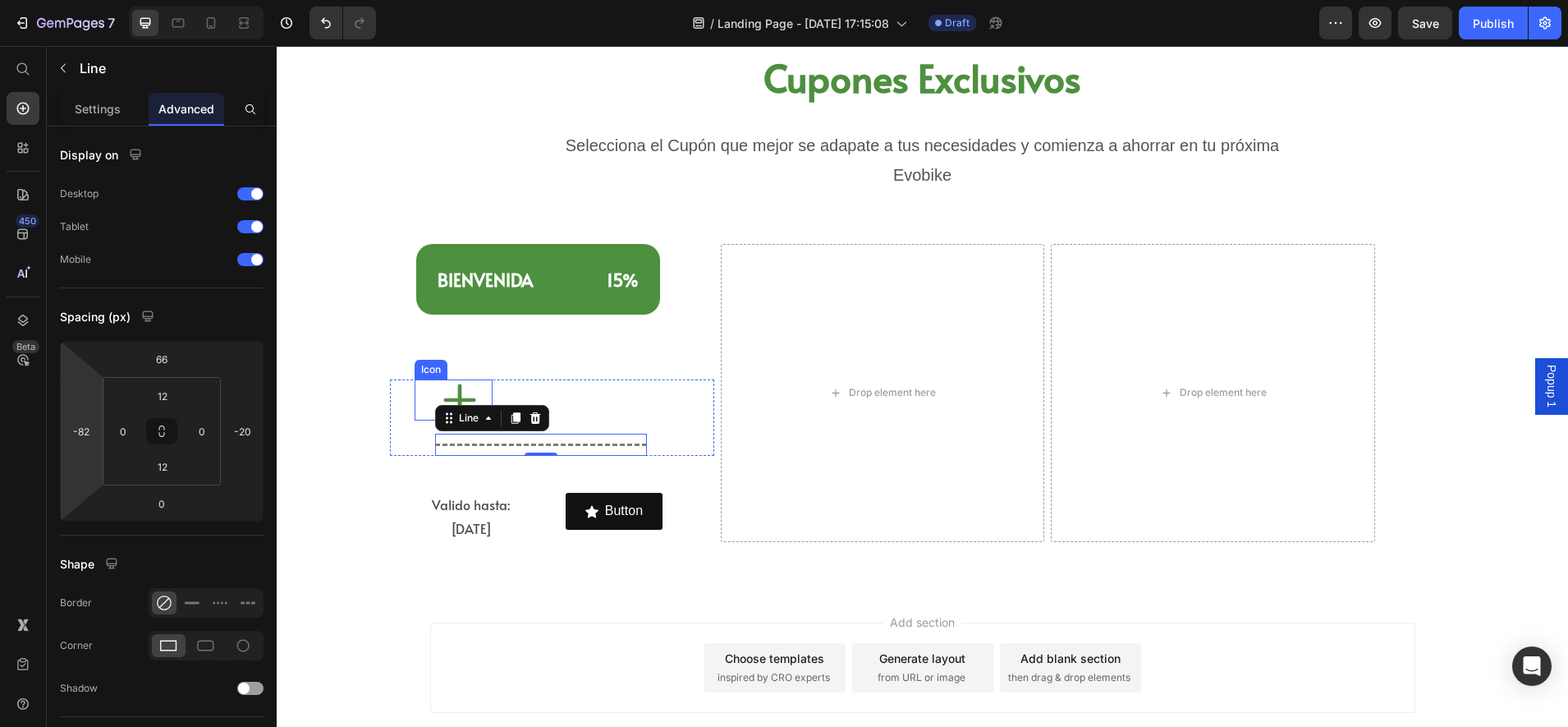 click 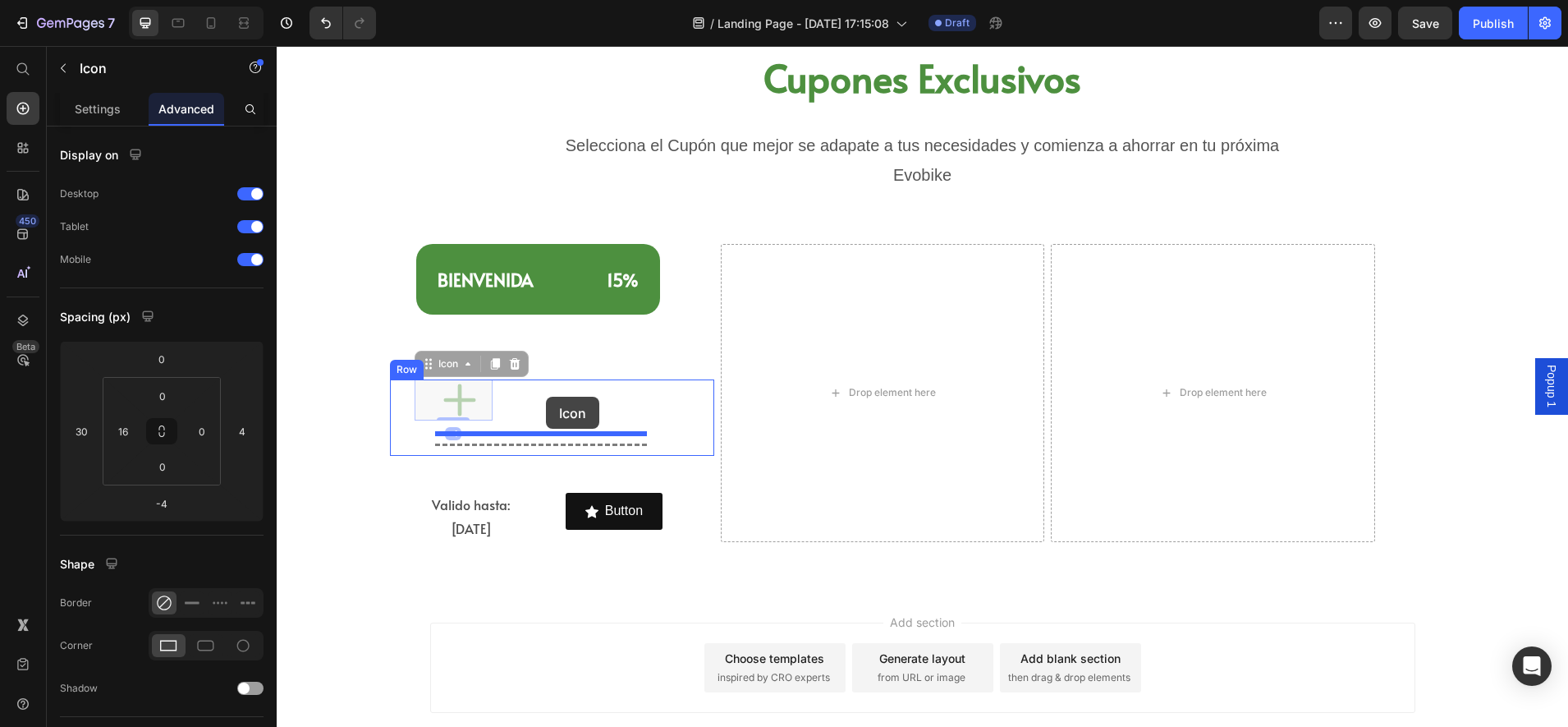 drag, startPoint x: 468, startPoint y: 397, endPoint x: 546, endPoint y: 397, distance: 78 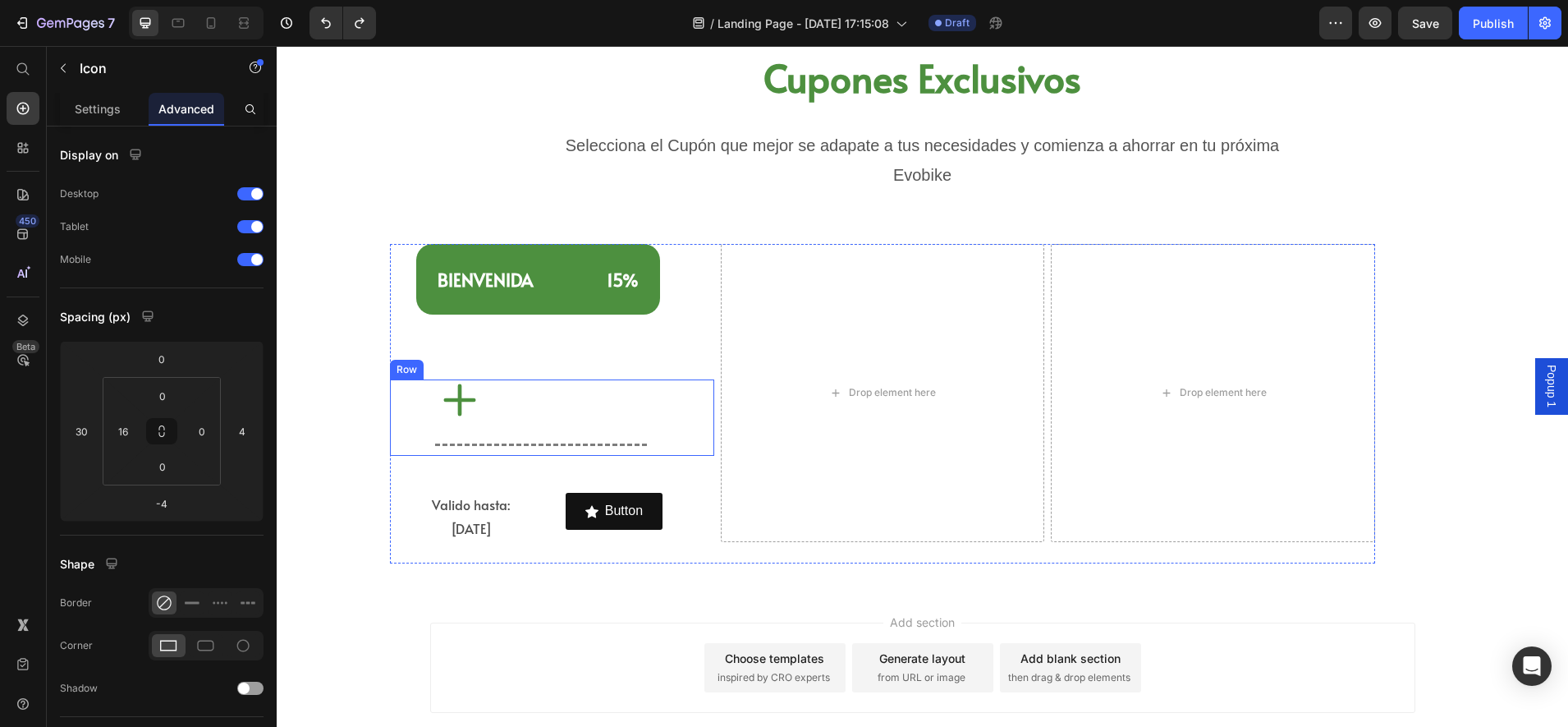 click on "Title Line" at bounding box center (608, 417) 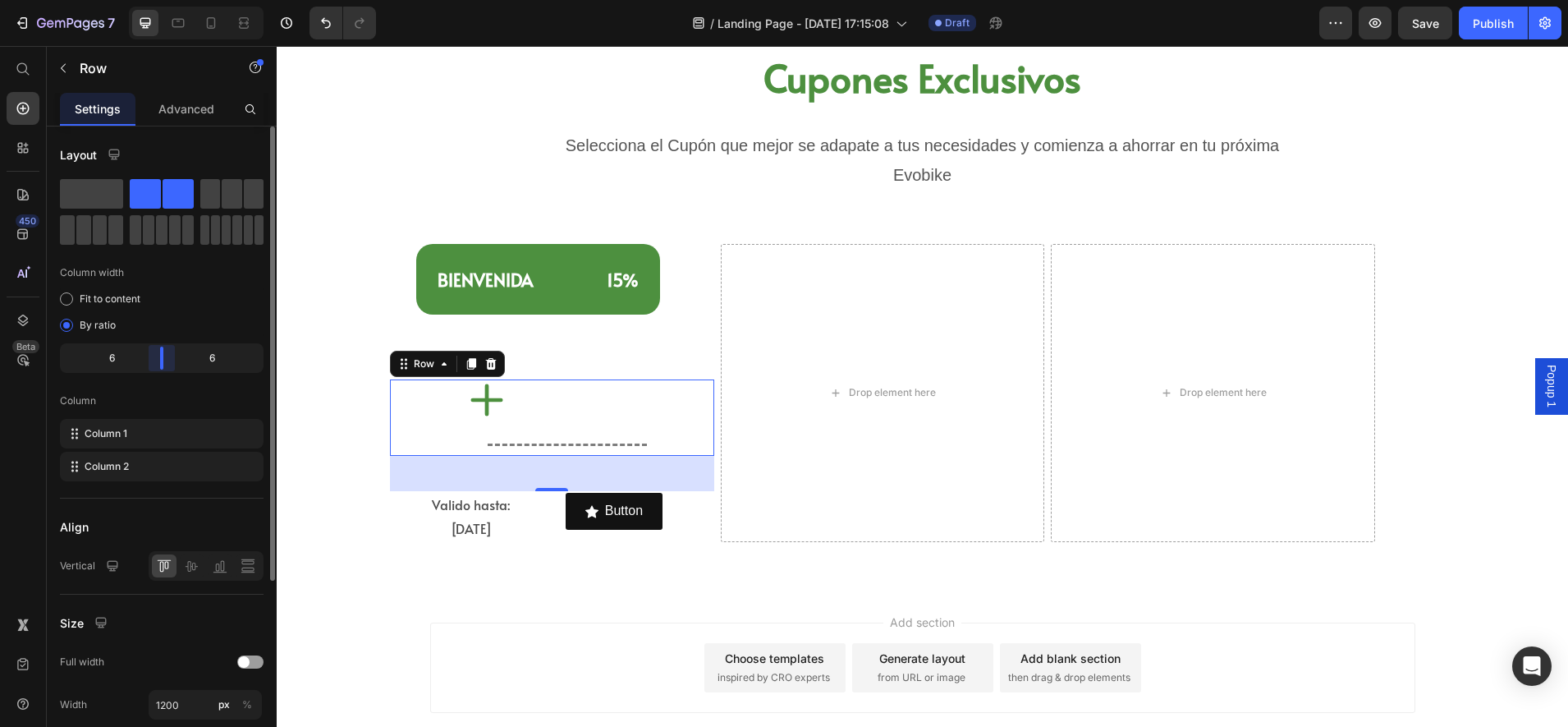 drag, startPoint x: 131, startPoint y: 352, endPoint x: 158, endPoint y: 346, distance: 27.658633 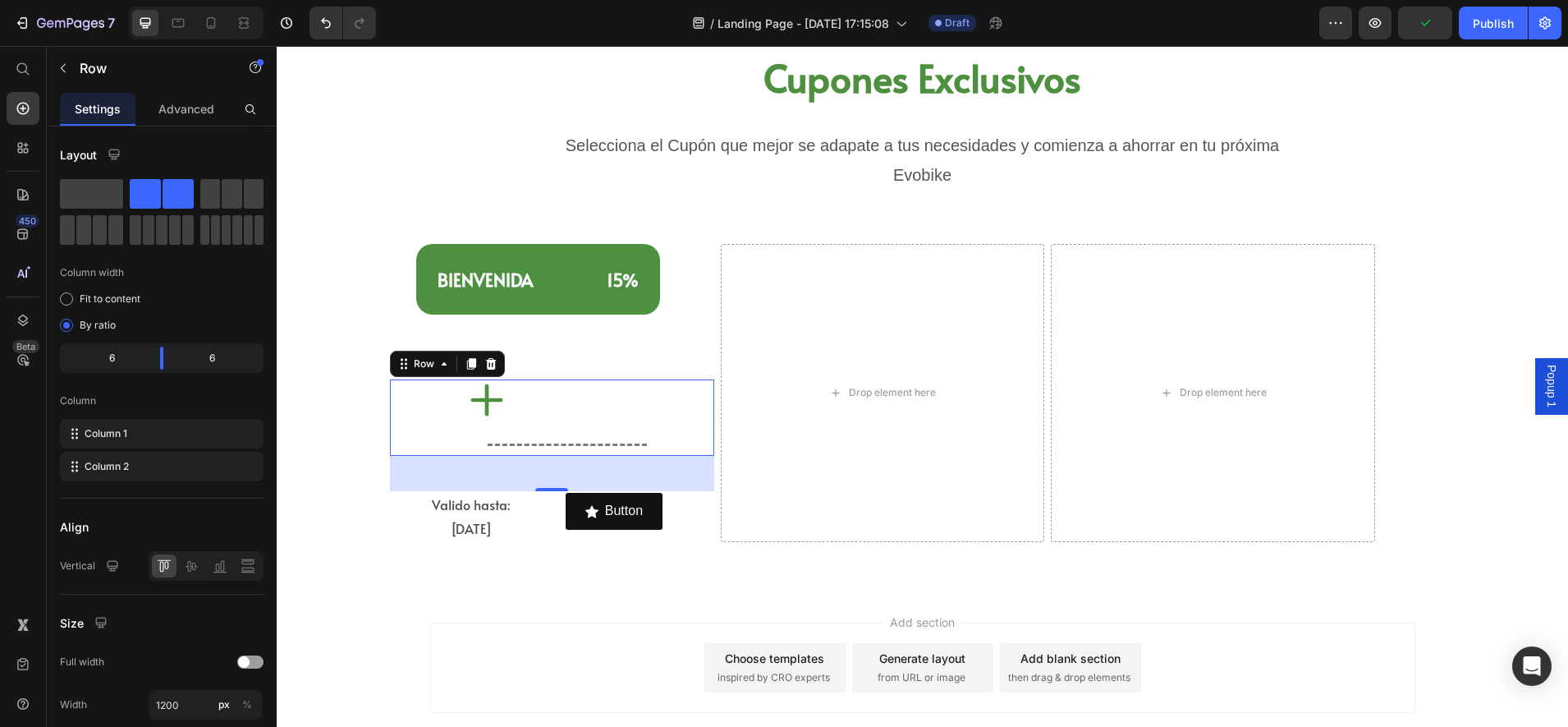 click on "Icon" at bounding box center (469, 417) 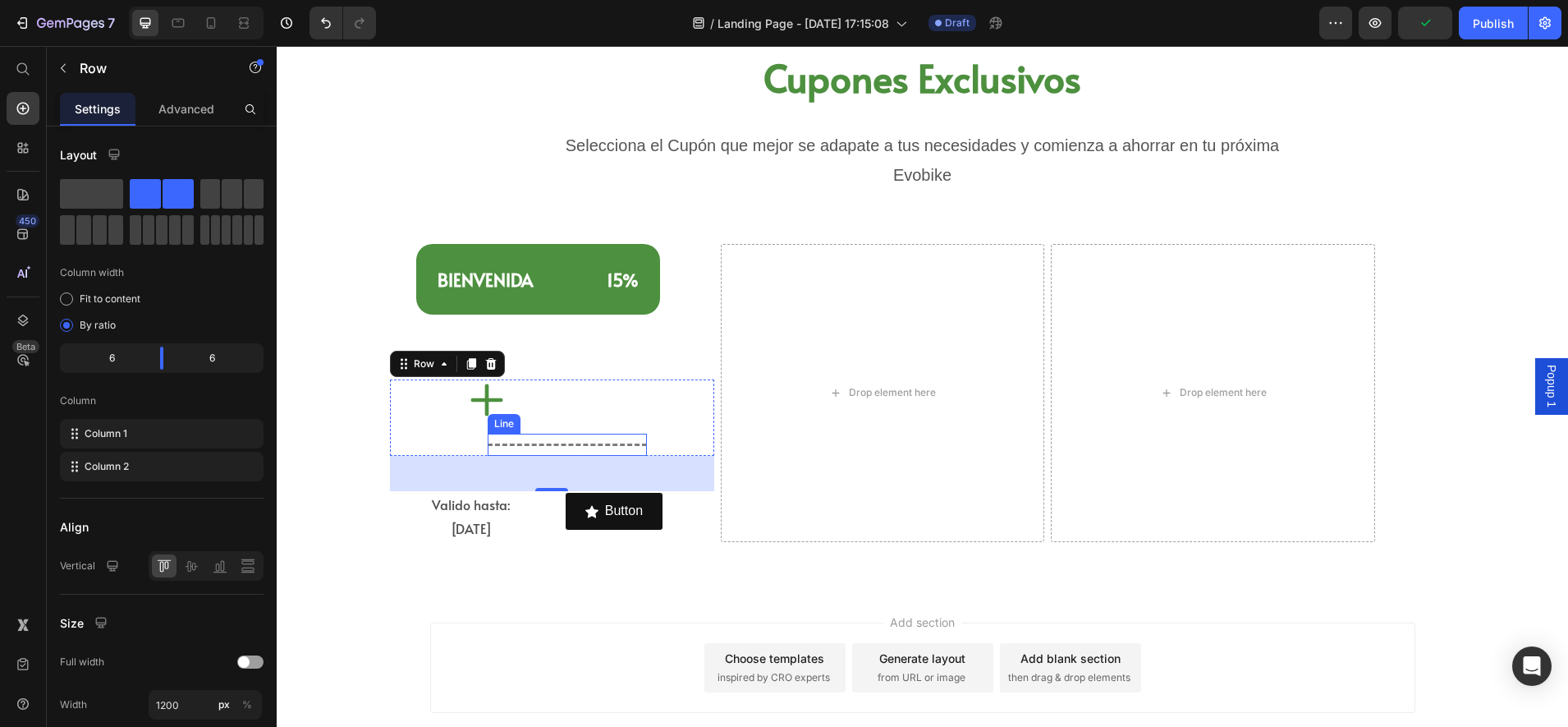 click on "Title Line" at bounding box center (566, 444) 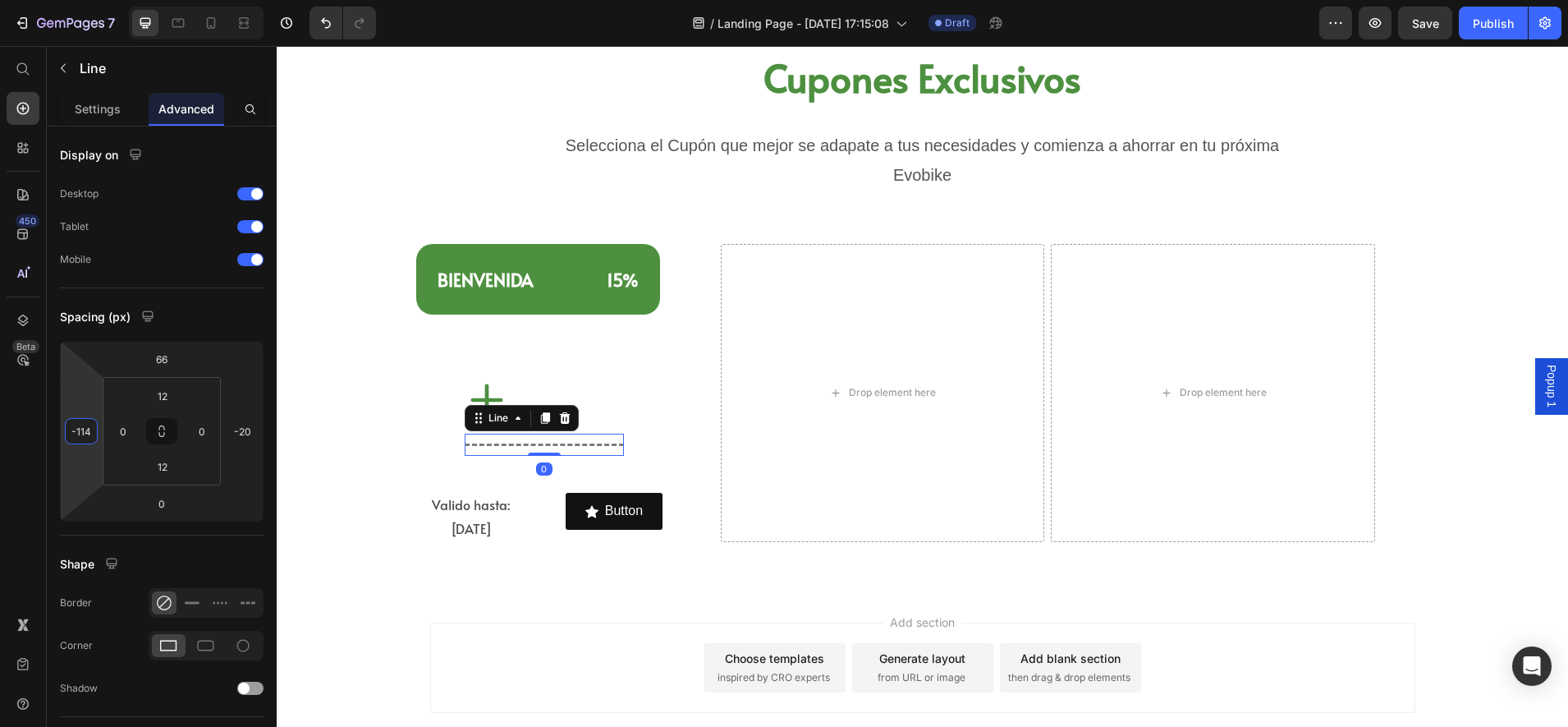 type on "-120" 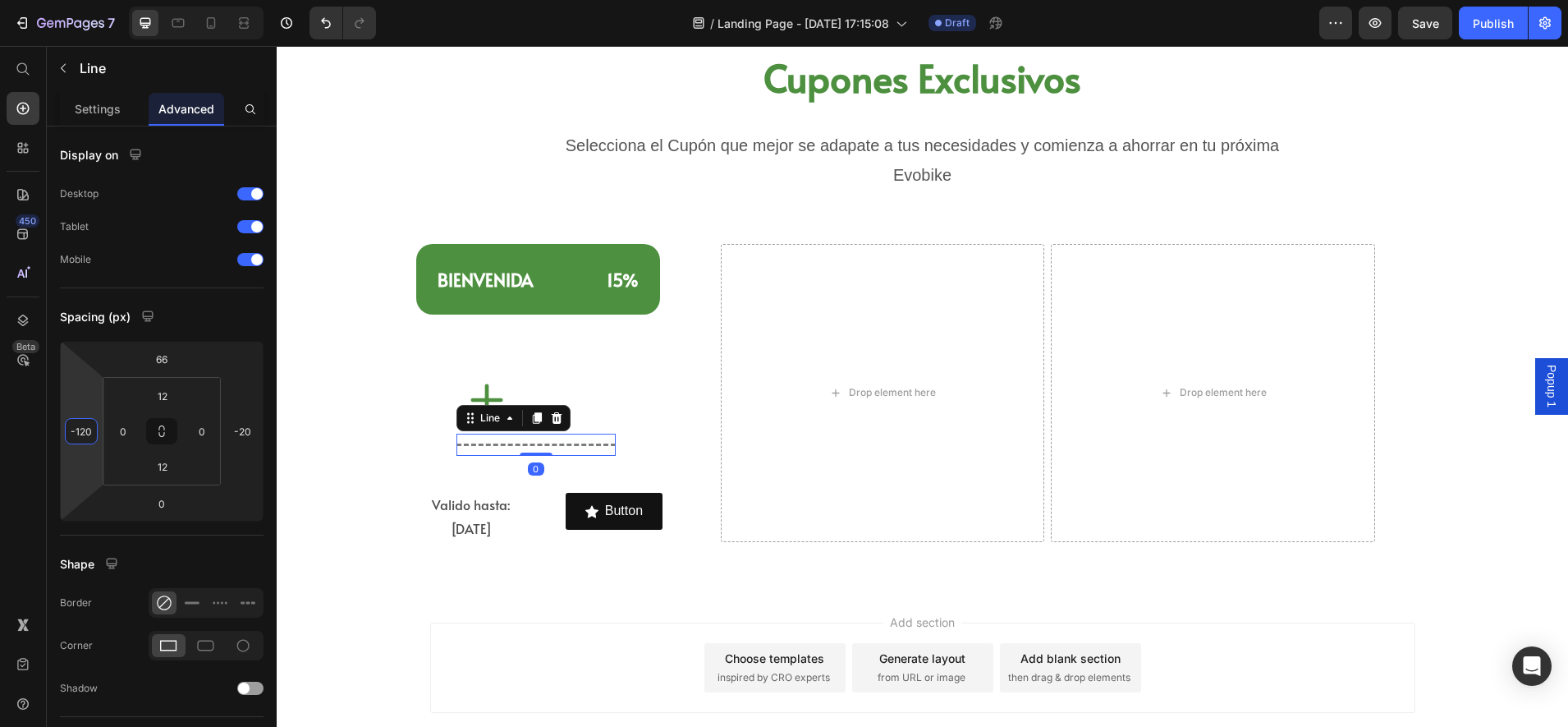 drag, startPoint x: 94, startPoint y: 465, endPoint x: 103, endPoint y: 484, distance: 21.023796 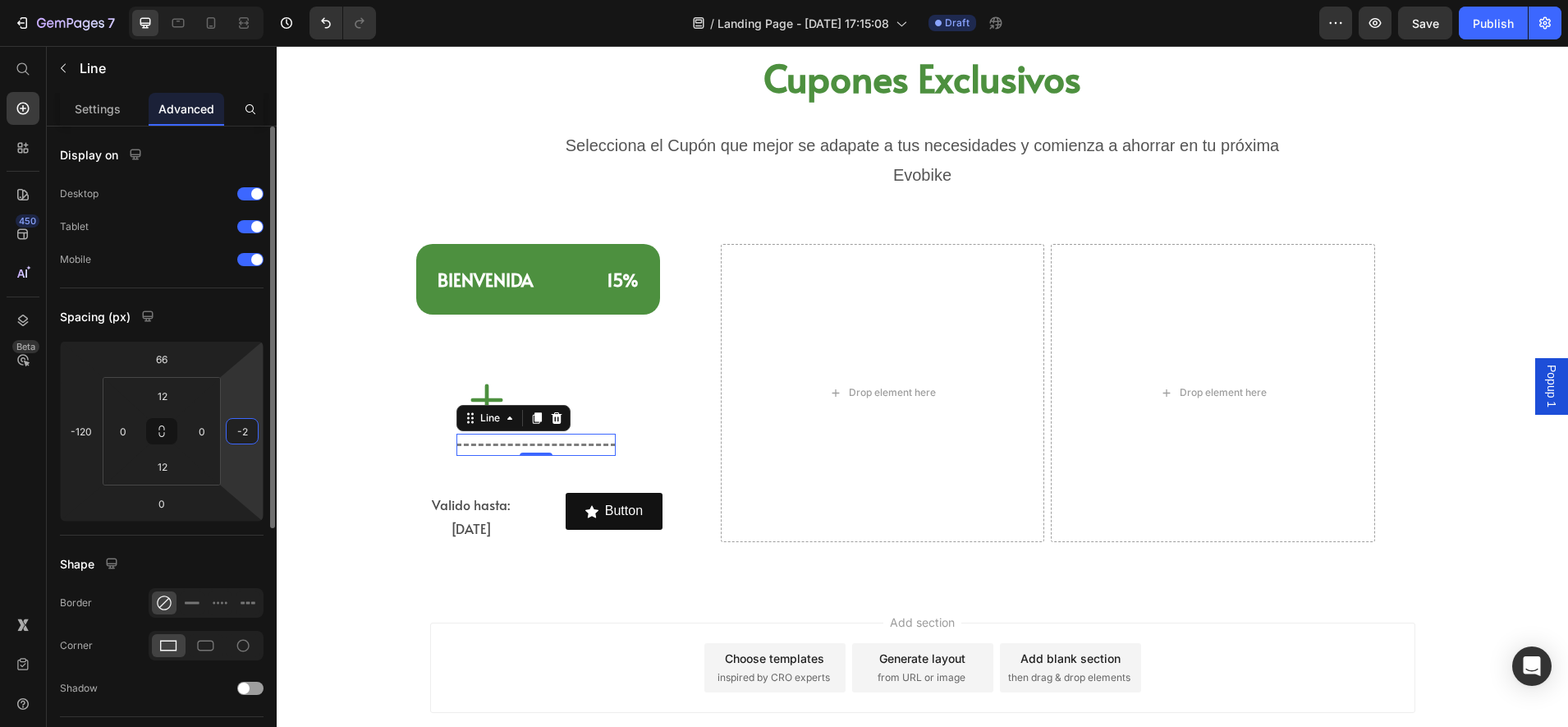 drag, startPoint x: 236, startPoint y: 461, endPoint x: 232, endPoint y: 472, distance: 11.7047 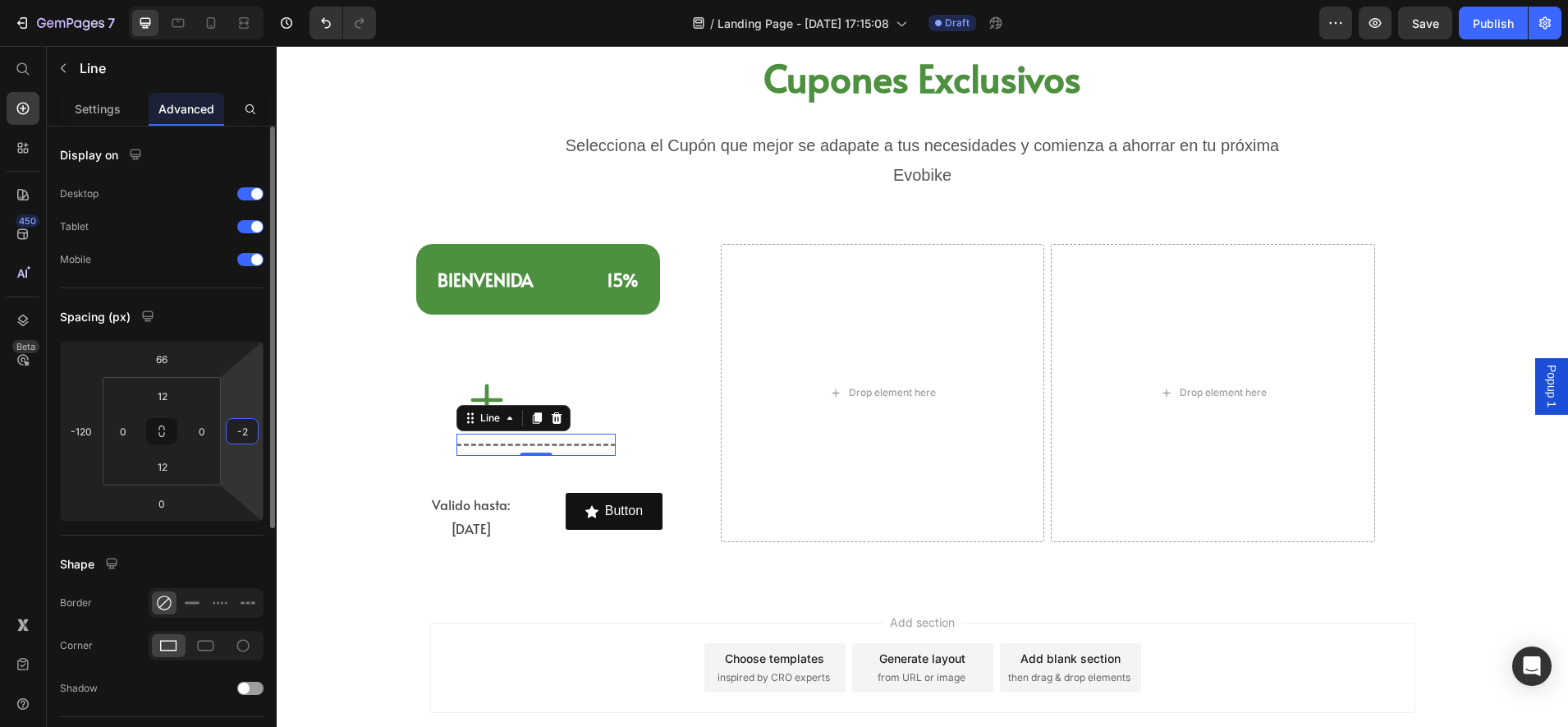 click on "7  Version history  /  Landing Page - [DATE] 17:15:08 Draft Preview  Save   Publish  450 Beta Start with Sections Elements Hero Section Product Detail Brands Trusted Badges Guarantee Product Breakdown How to use Testimonials Compare Bundle FAQs Social Proof Brand Story Product List Collection Blog List Contact Sticky Add to Cart Custom Footer Browse Library 450 Layout
Row
Row
Row
Row Text
Heading
Text Block Button
Button
Button
Sticky Back to top Media
Image Image" at bounding box center (784, 0) 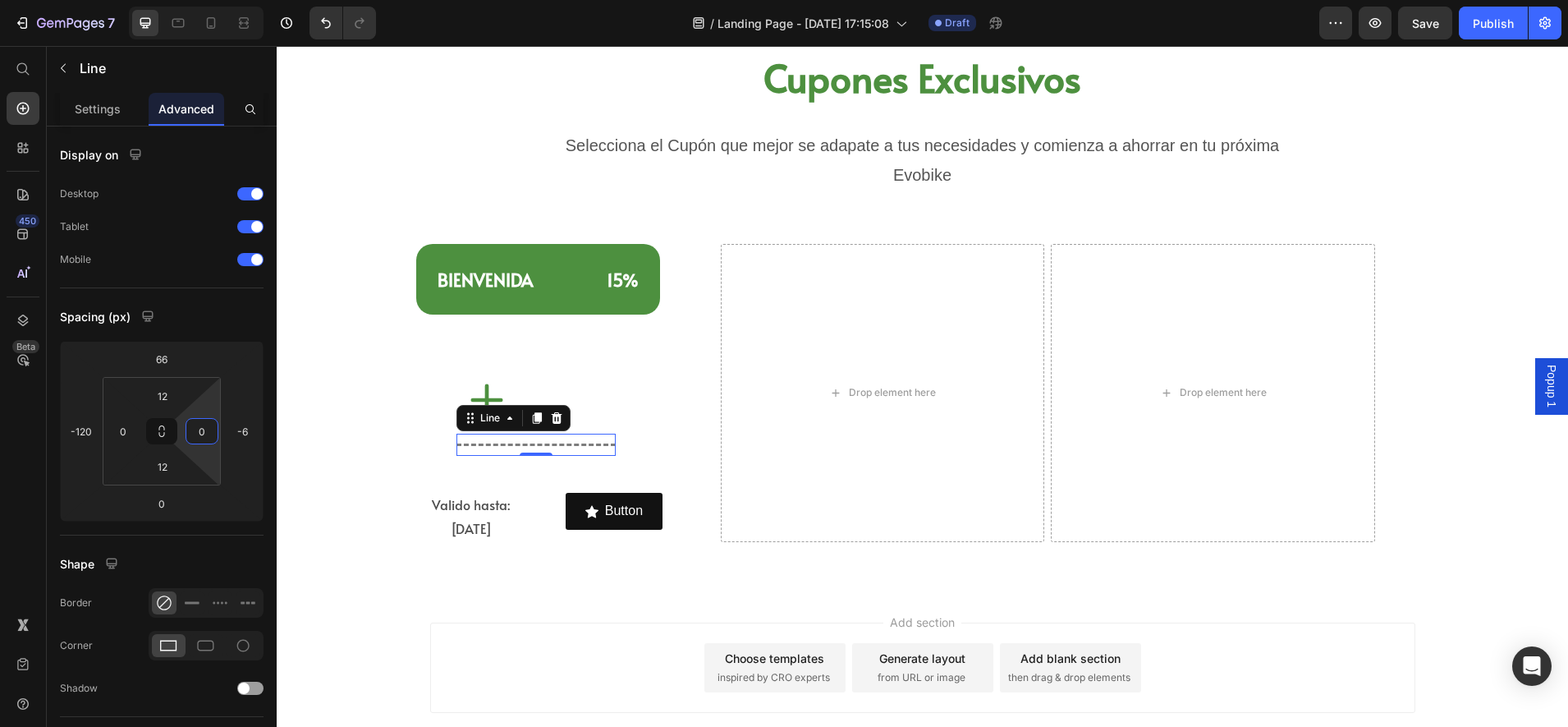 type on "8" 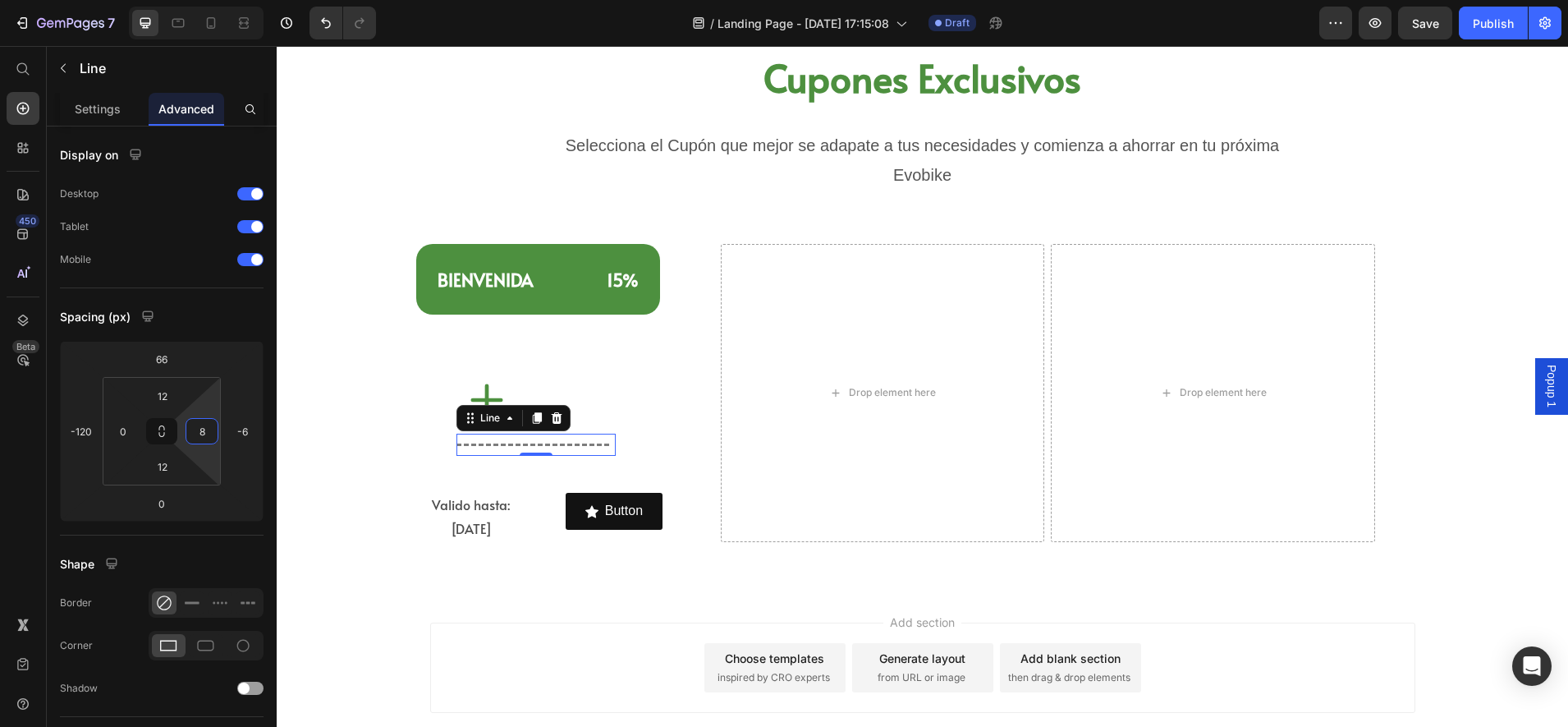 click on "7  Version history  /  Landing Page - [DATE] 17:15:08 Draft Preview  Save   Publish  450 Beta Start with Sections Elements Hero Section Product Detail Brands Trusted Badges Guarantee Product Breakdown How to use Testimonials Compare Bundle FAQs Social Proof Brand Story Product List Collection Blog List Contact Sticky Add to Cart Custom Footer Browse Library 450 Layout
Row
Row
Row
Row Text
Heading
Text Block Button
Button
Button
Sticky Back to top Media
Image Image" at bounding box center [784, 0] 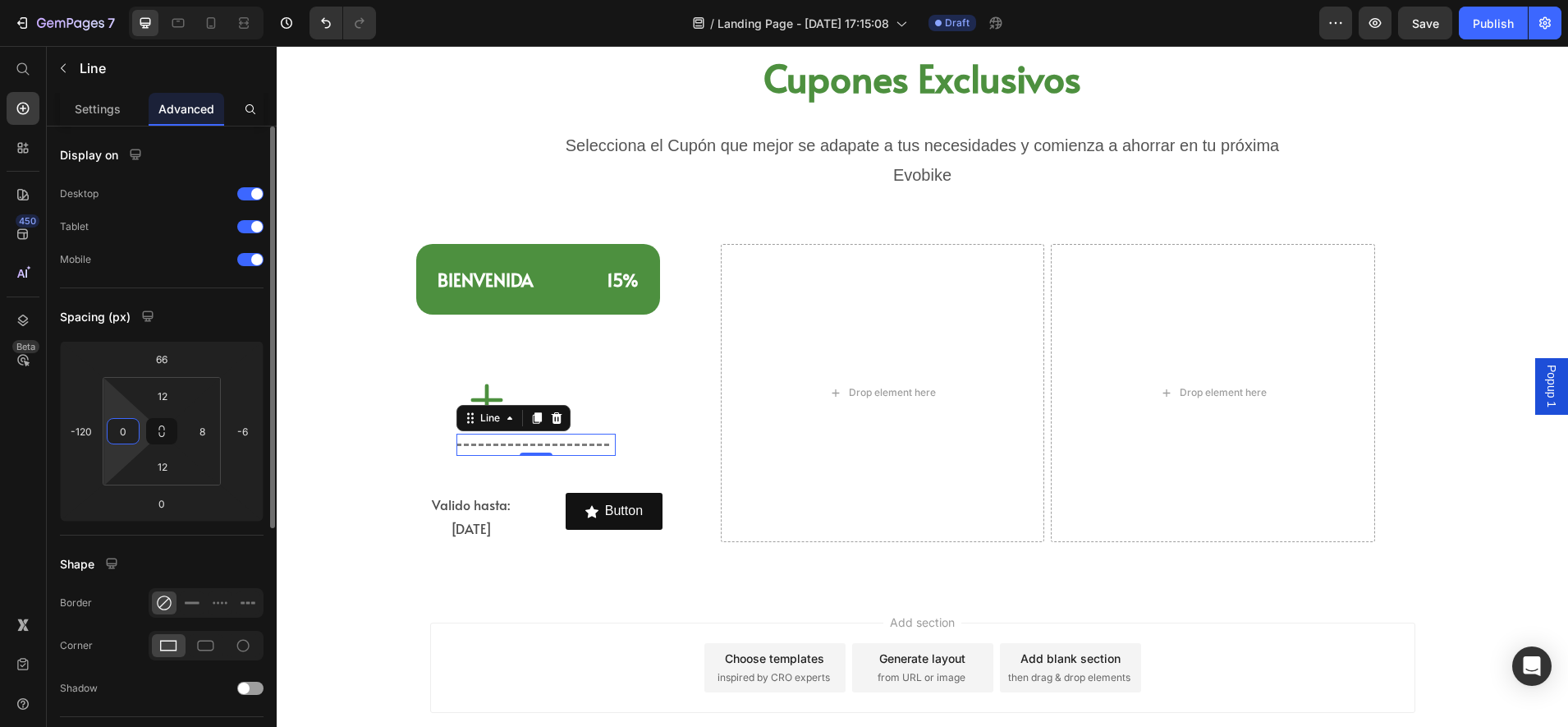 type on "40" 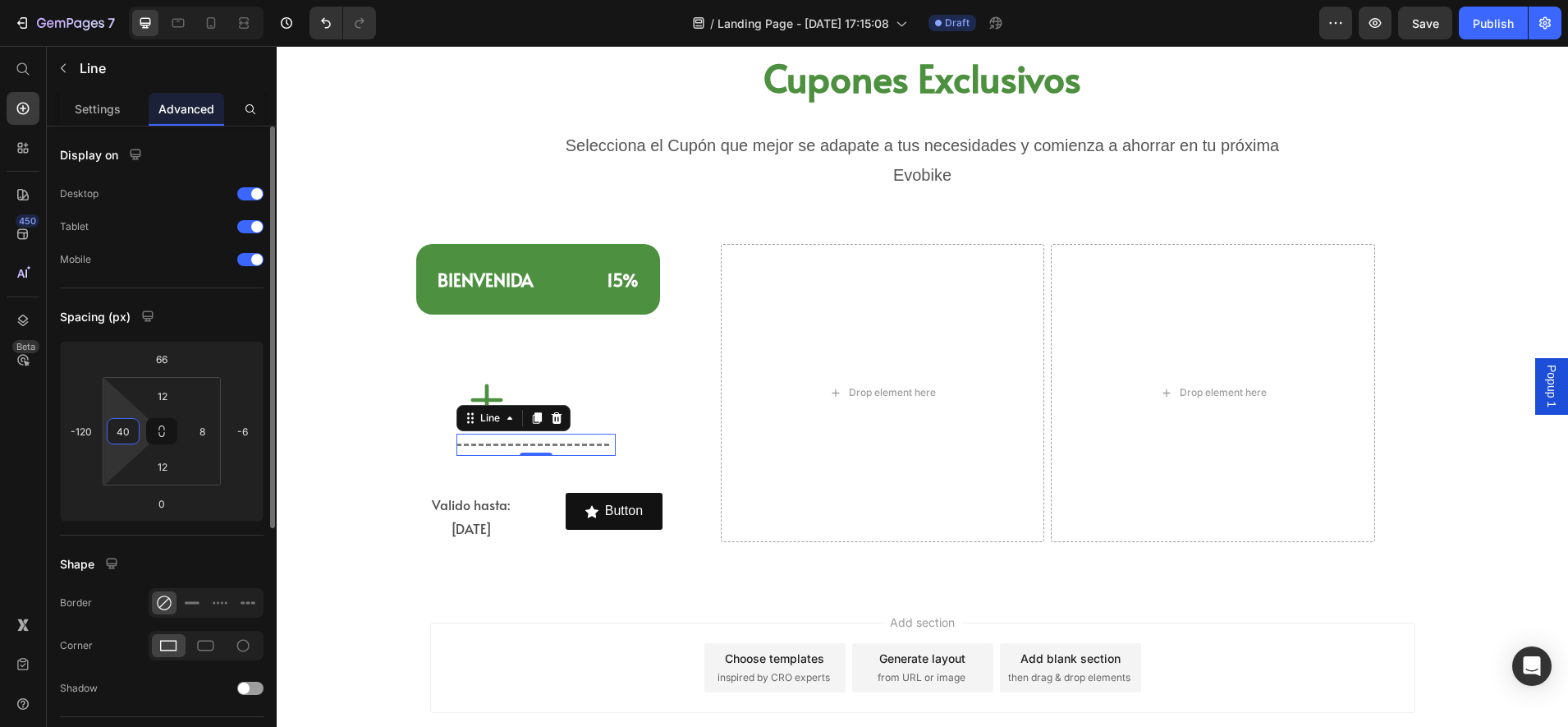 drag, startPoint x: 126, startPoint y: 461, endPoint x: 126, endPoint y: 442, distance: 19 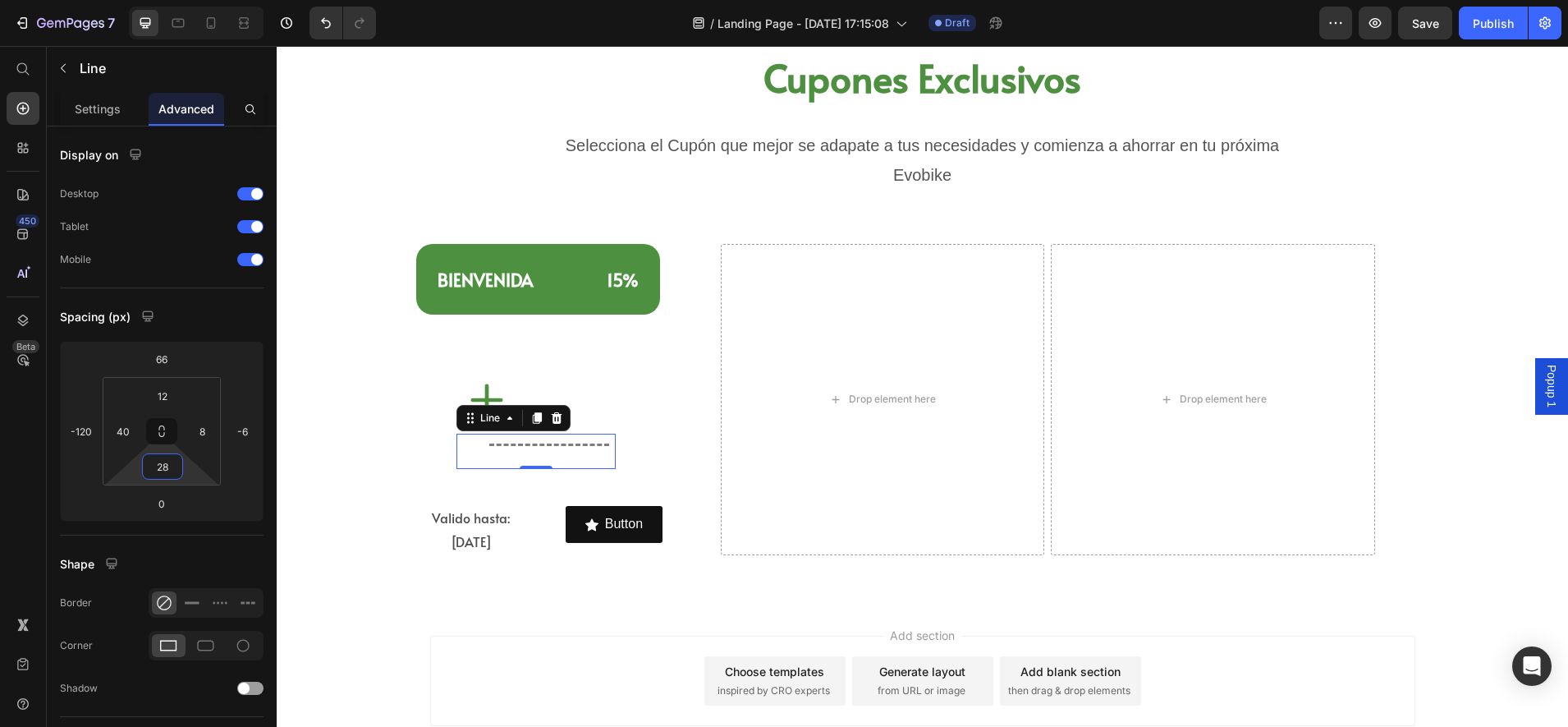 drag, startPoint x: 198, startPoint y: 472, endPoint x: 199, endPoint y: 464, distance: 8.062258 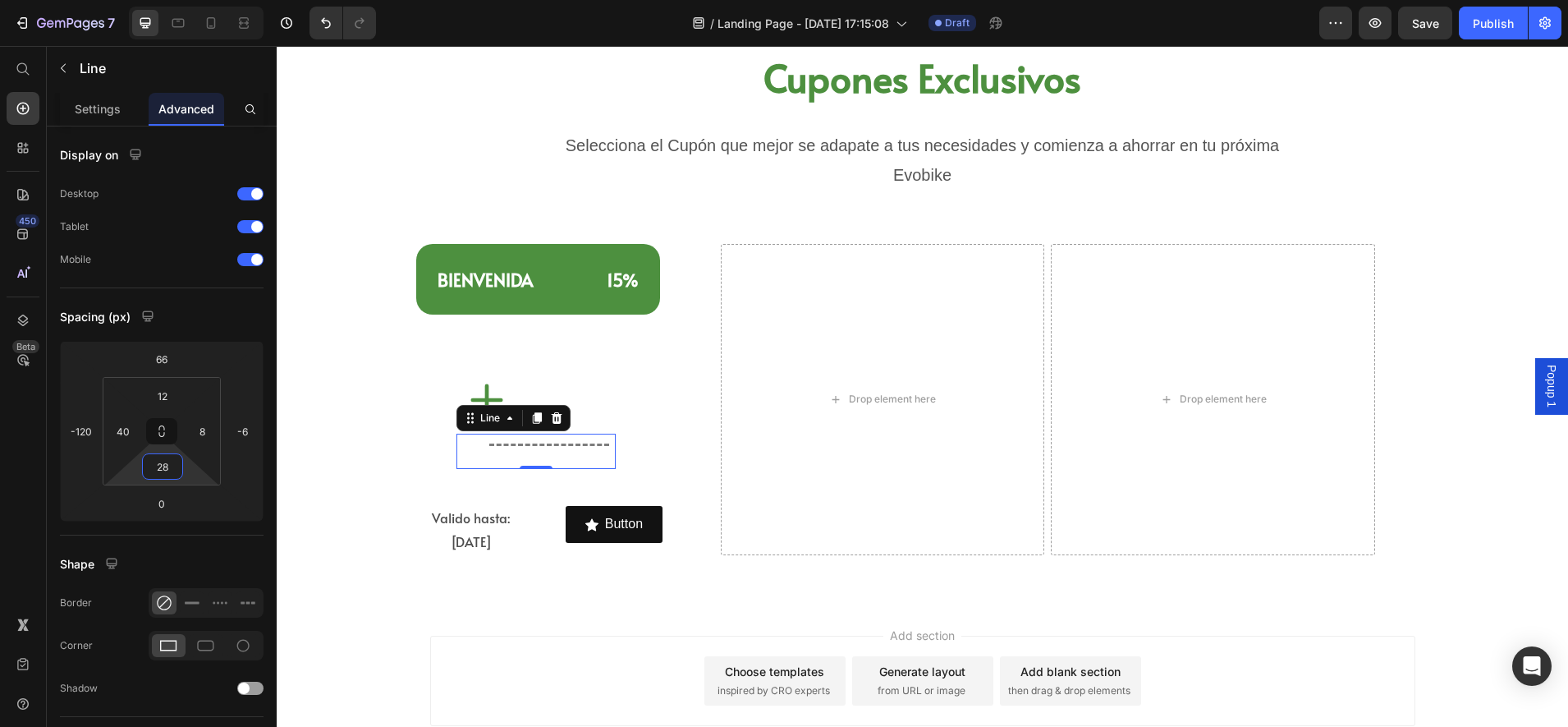 click on "7  Version history  /  Landing Page - [DATE] 17:15:08 Draft Preview  Save   Publish  450 Beta Start with Sections Elements Hero Section Product Detail Brands Trusted Badges Guarantee Product Breakdown How to use Testimonials Compare Bundle FAQs Social Proof Brand Story Product List Collection Blog List Contact Sticky Add to Cart Custom Footer Browse Library 450 Layout
Row
Row
Row
Row Text
Heading
Text Block Button
Button
Button
Sticky Back to top Media
Image Image" at bounding box center [784, 0] 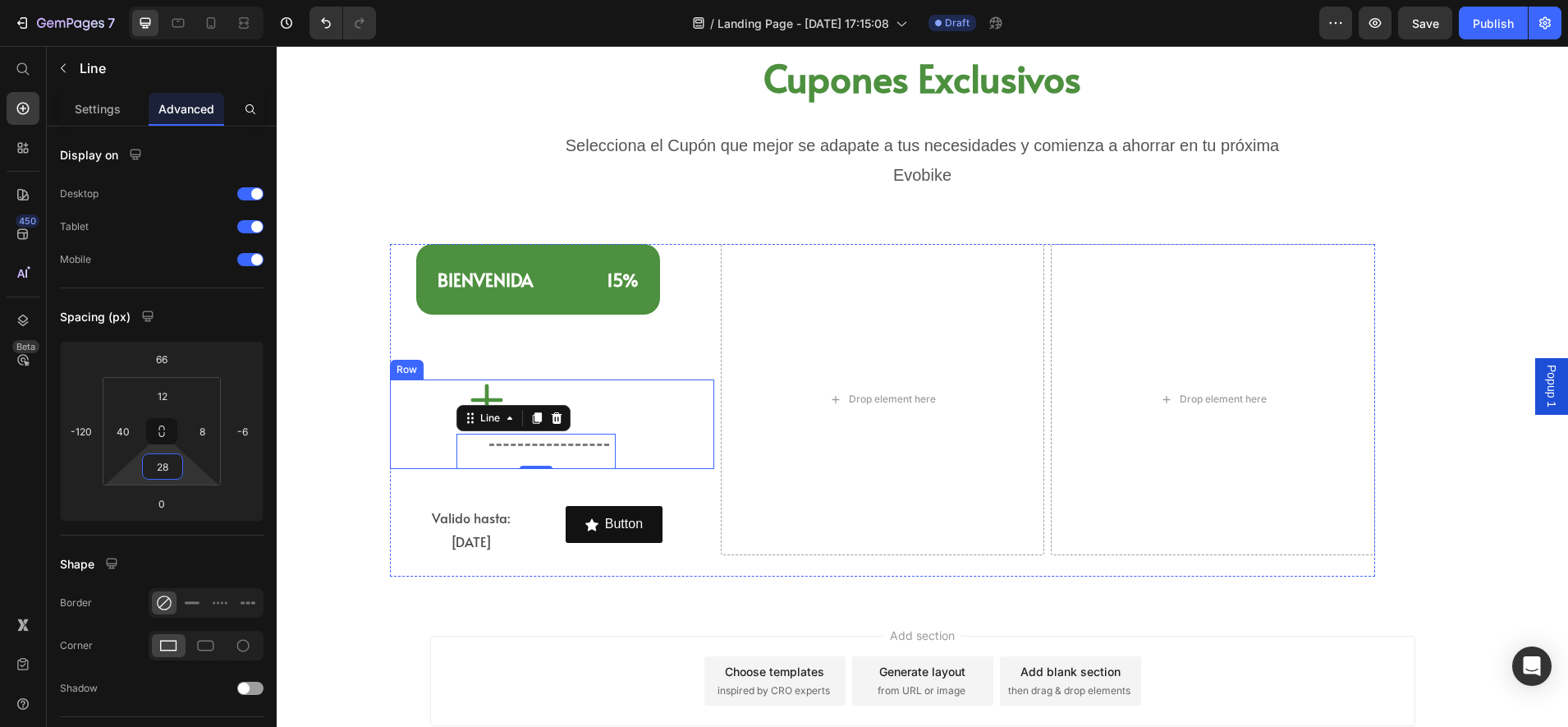 type on "12" 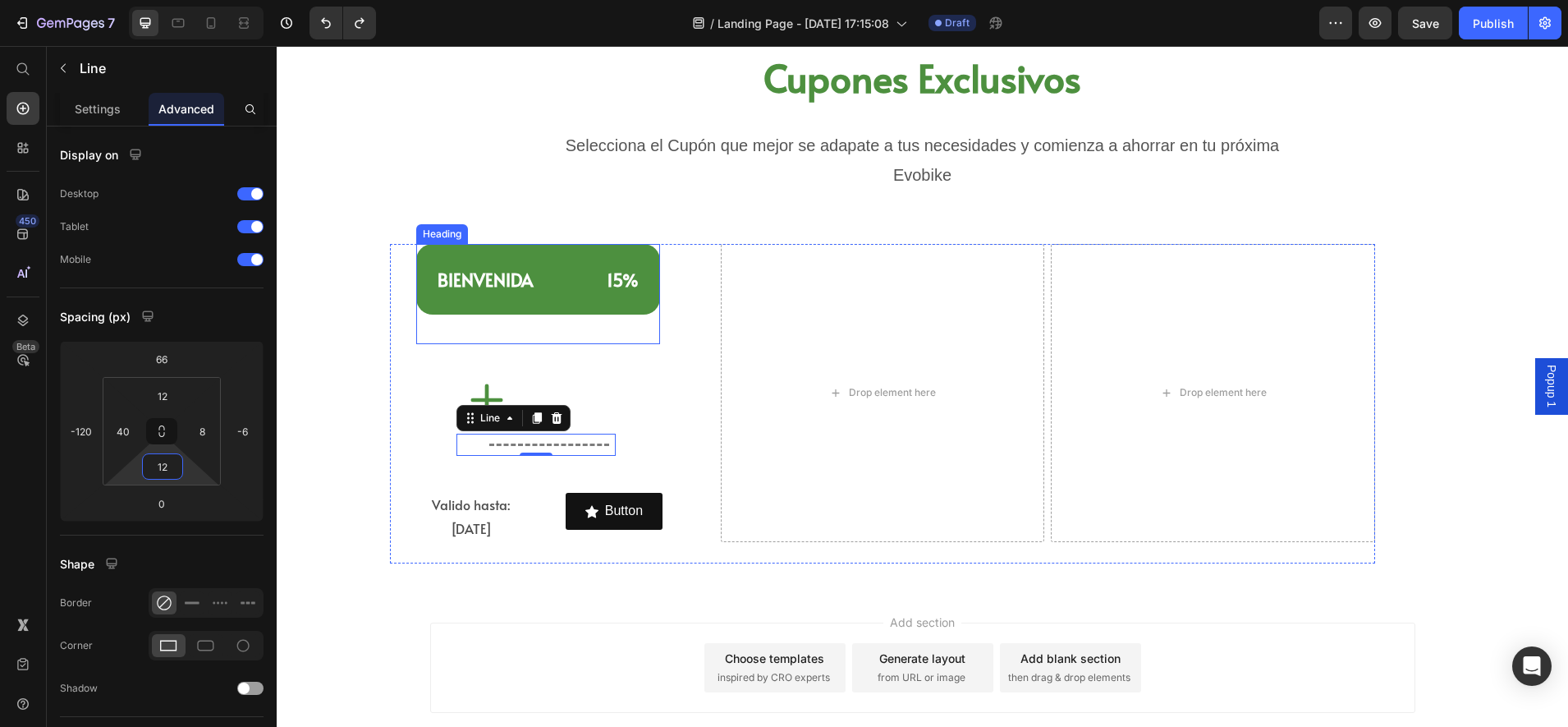type on "0" 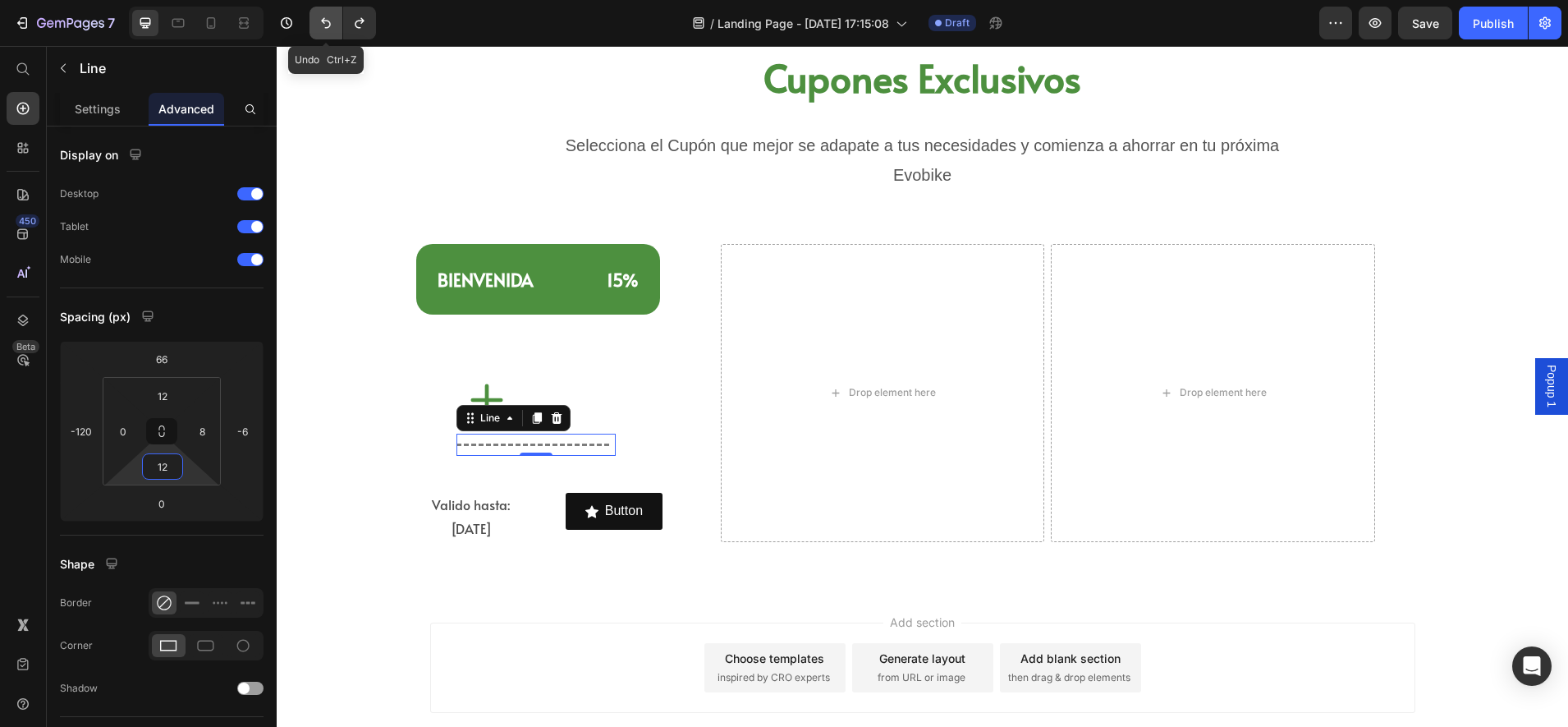 type on "0" 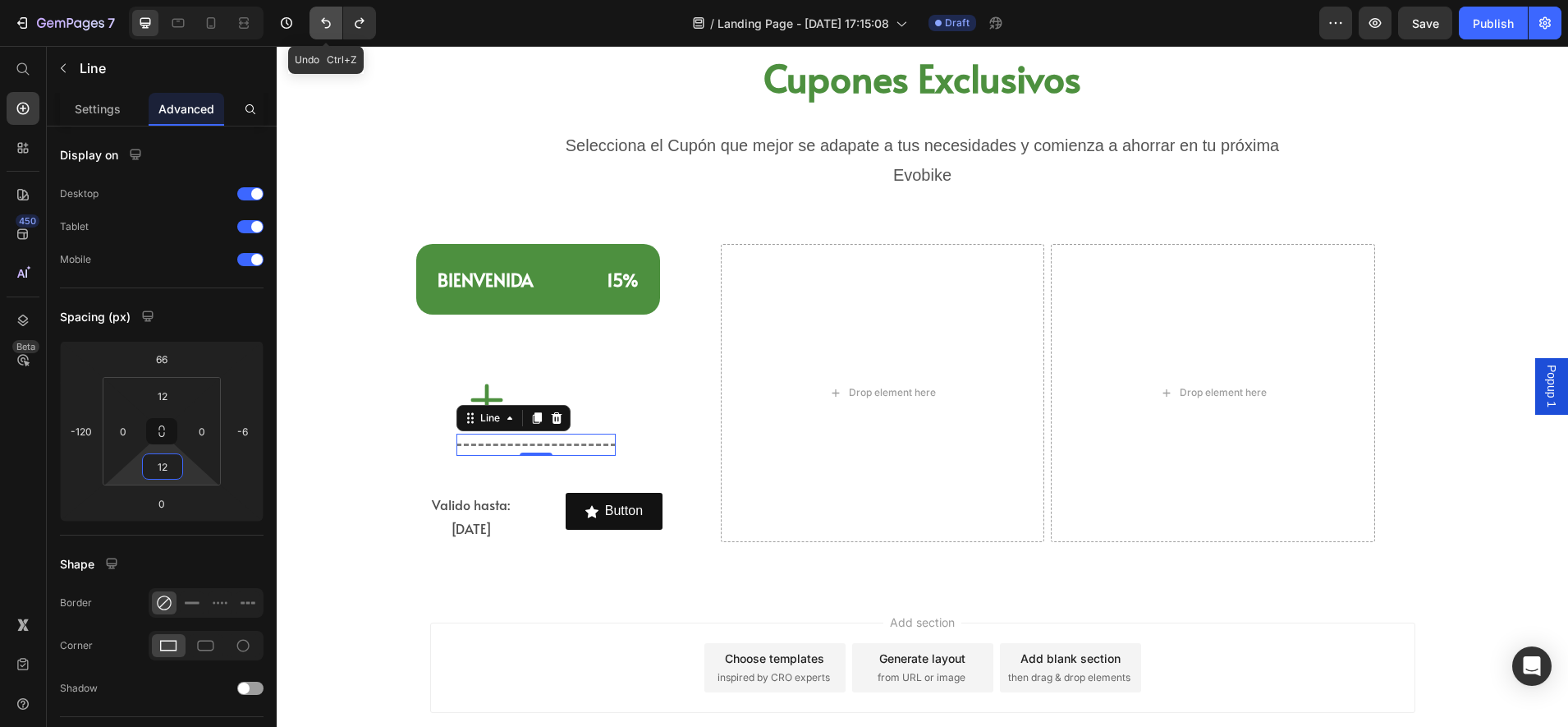 click 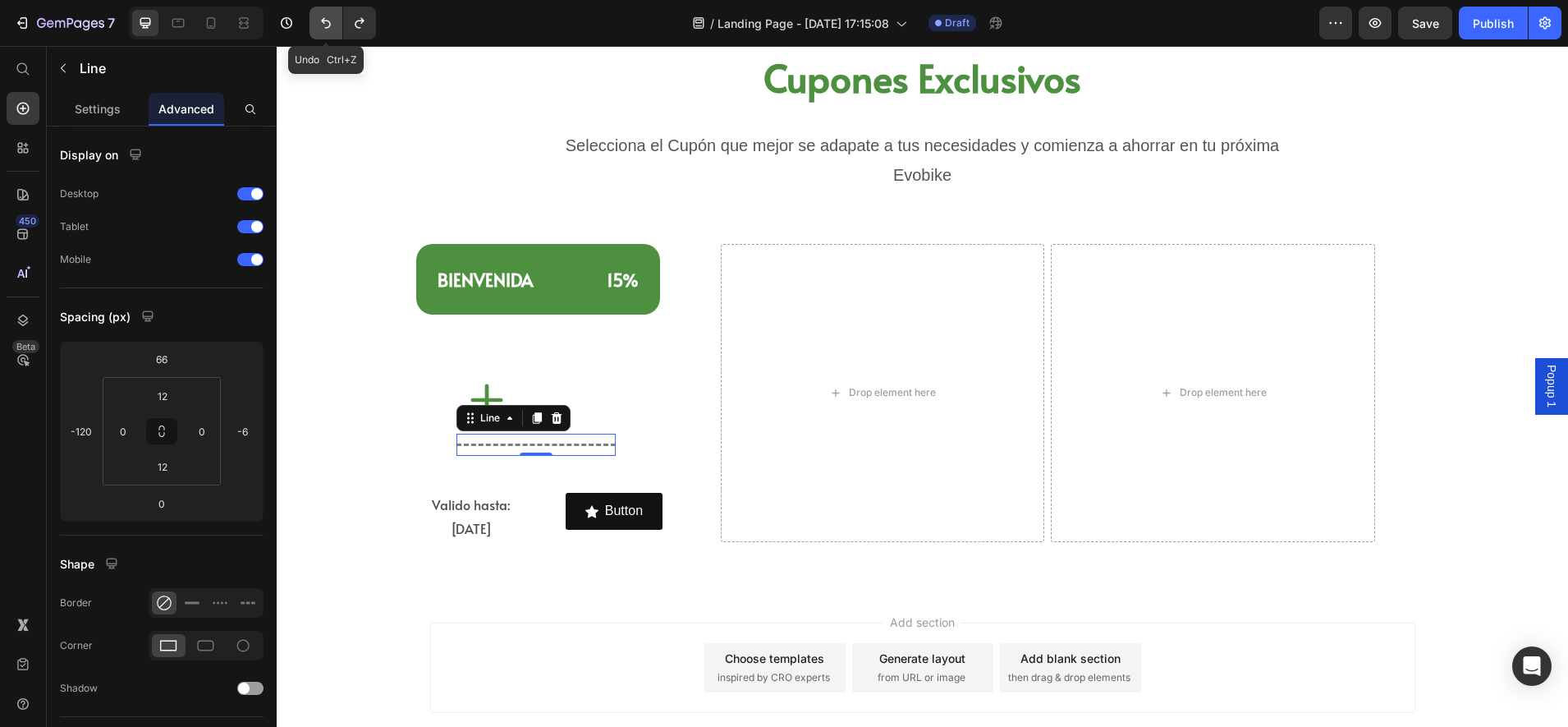 click 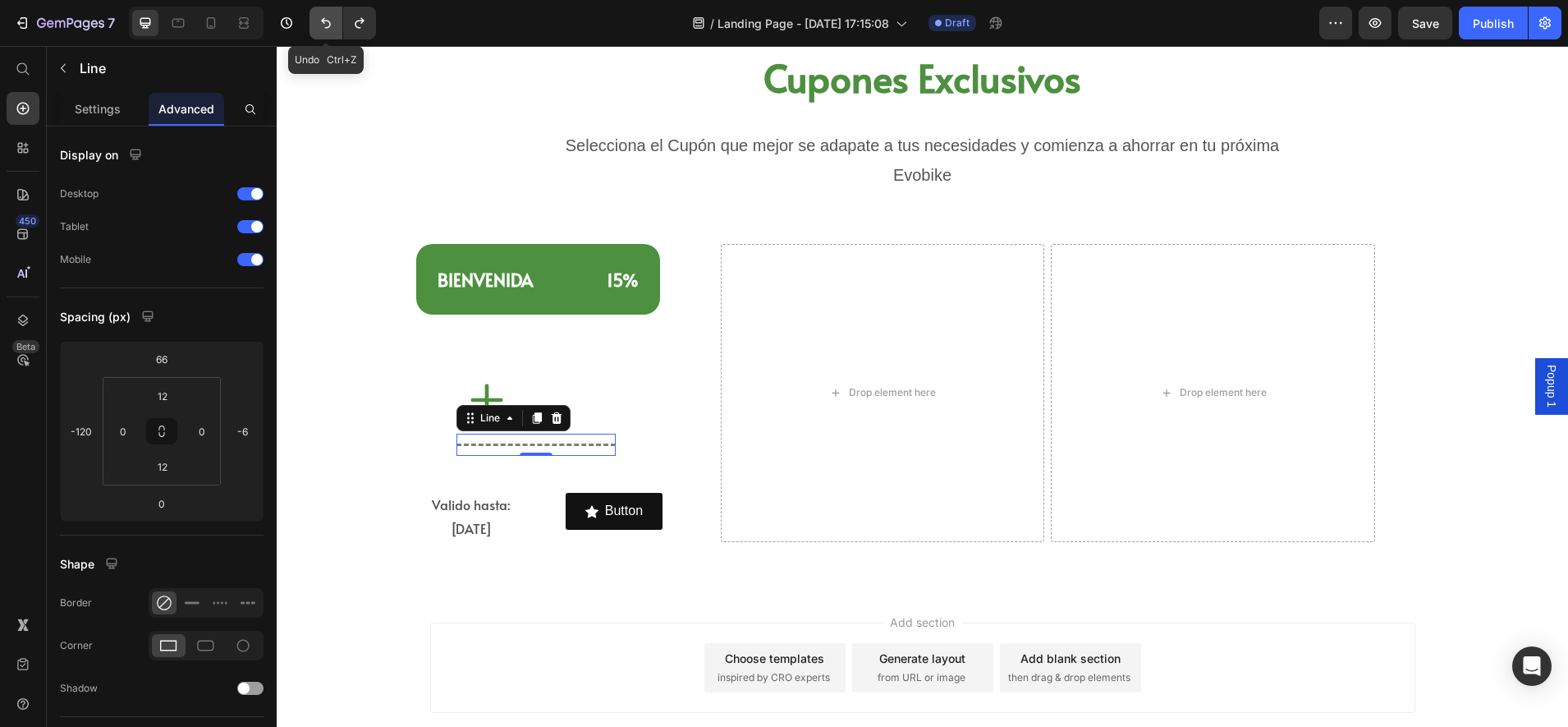 click 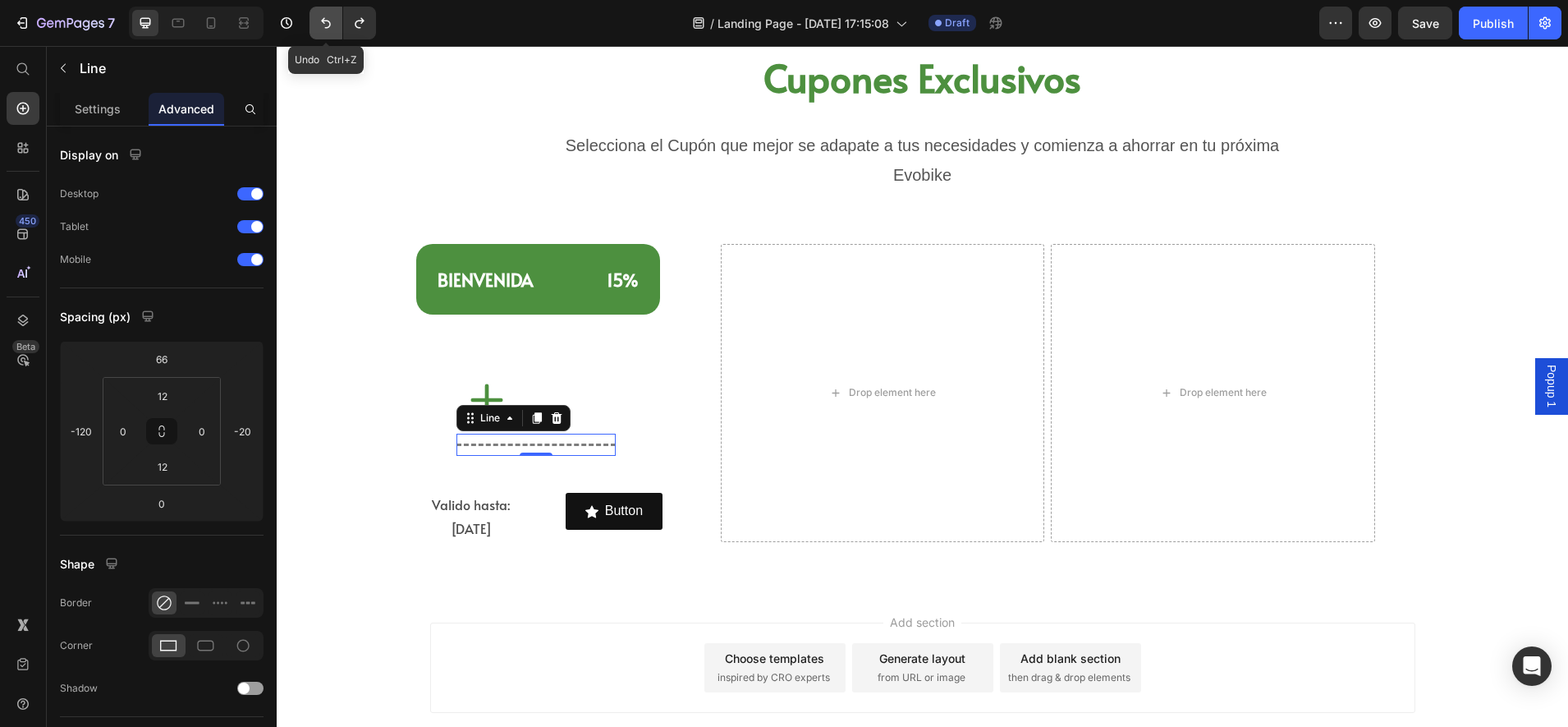 click 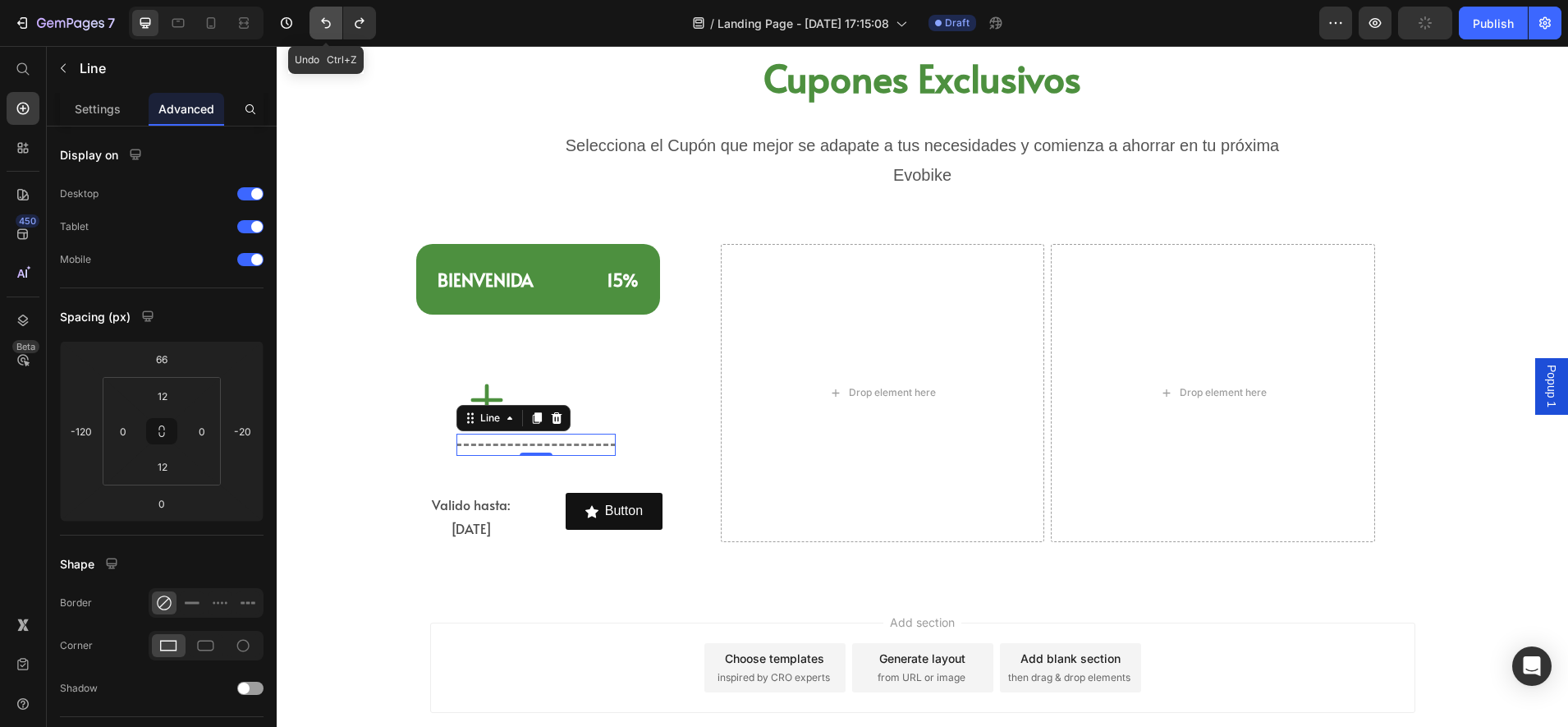 click 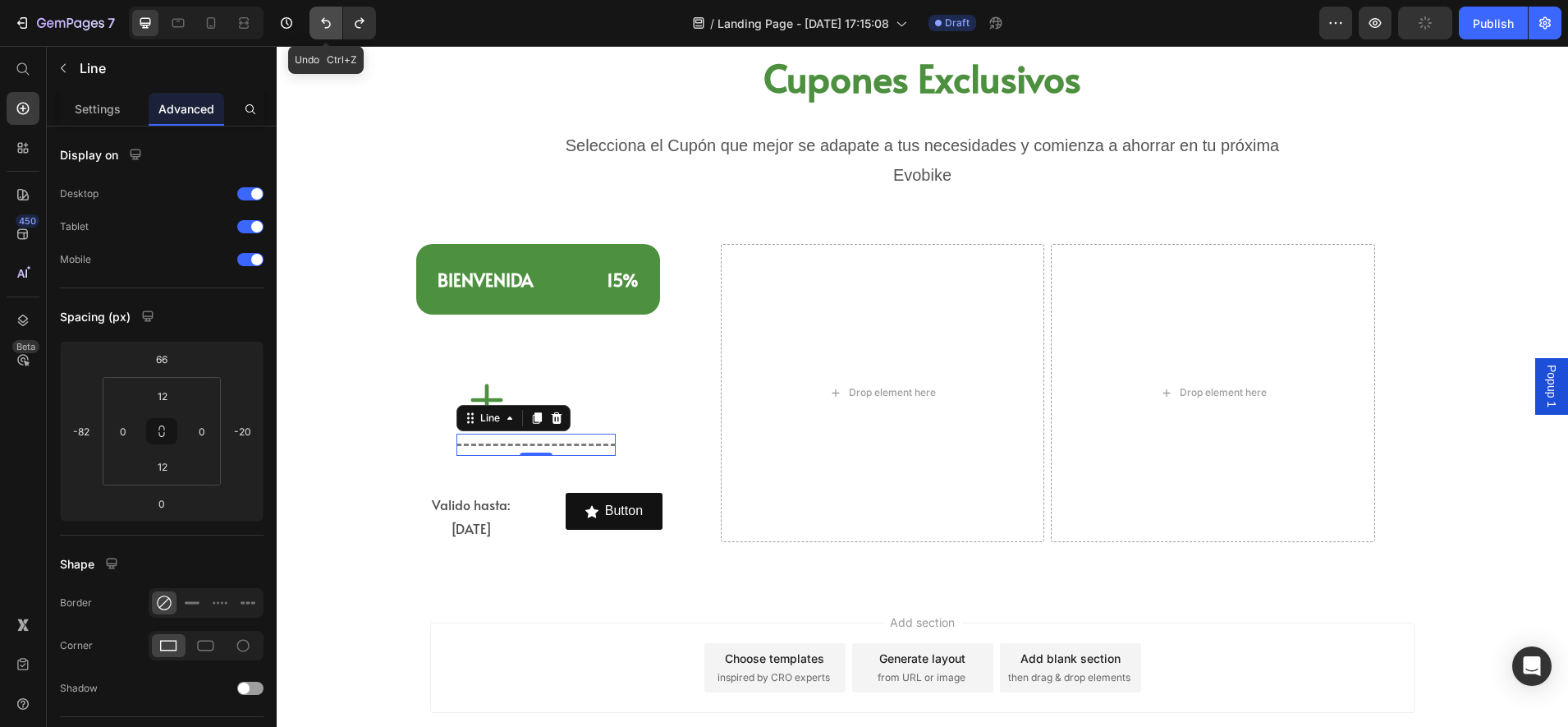 click 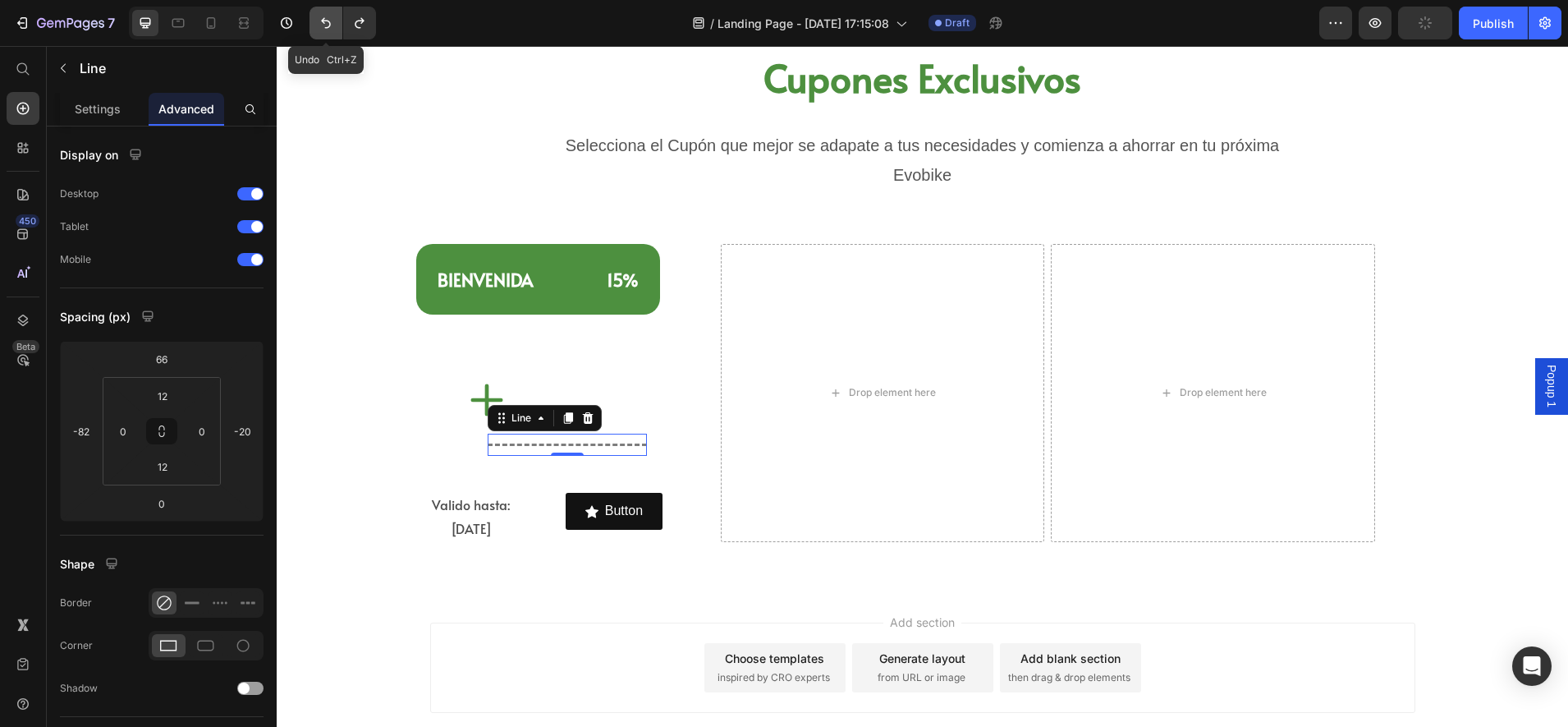 click 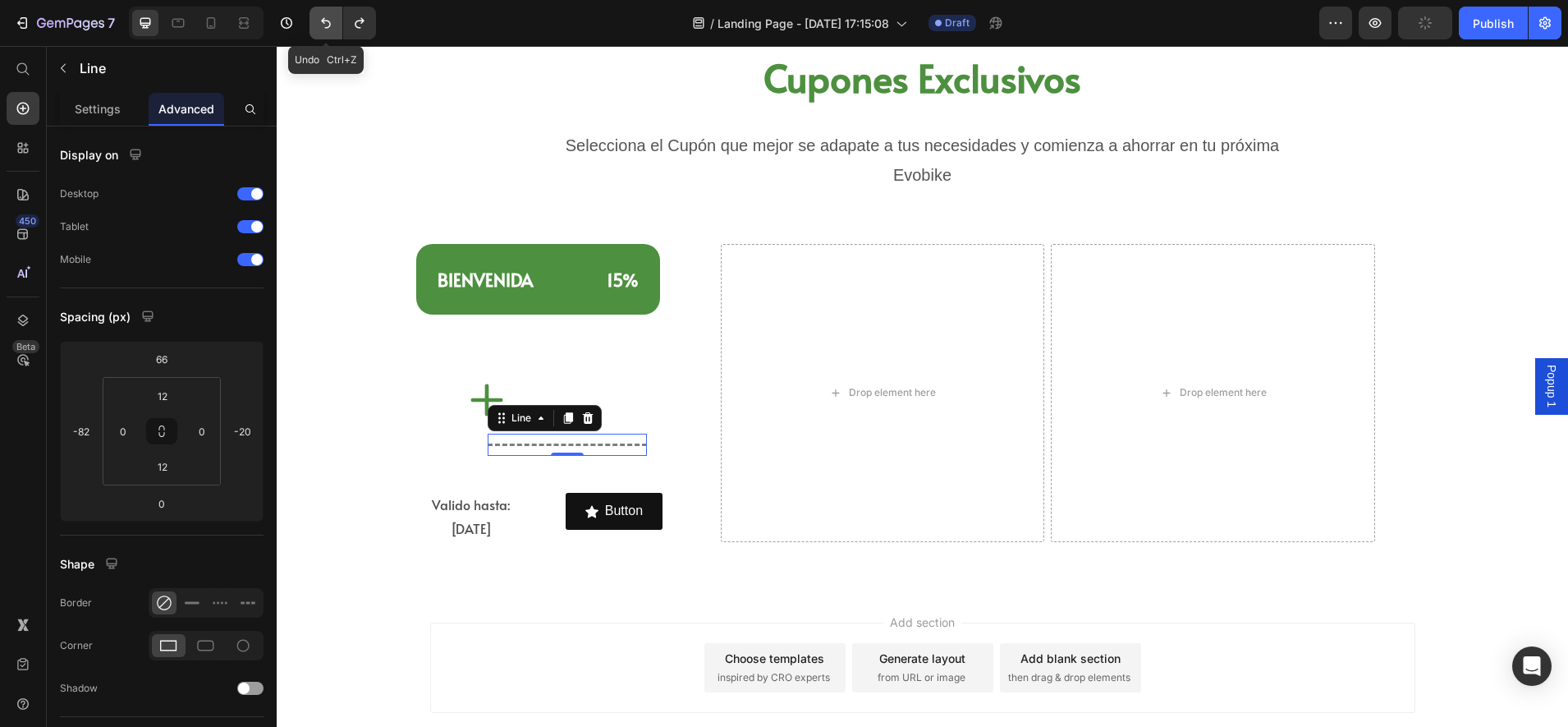 click 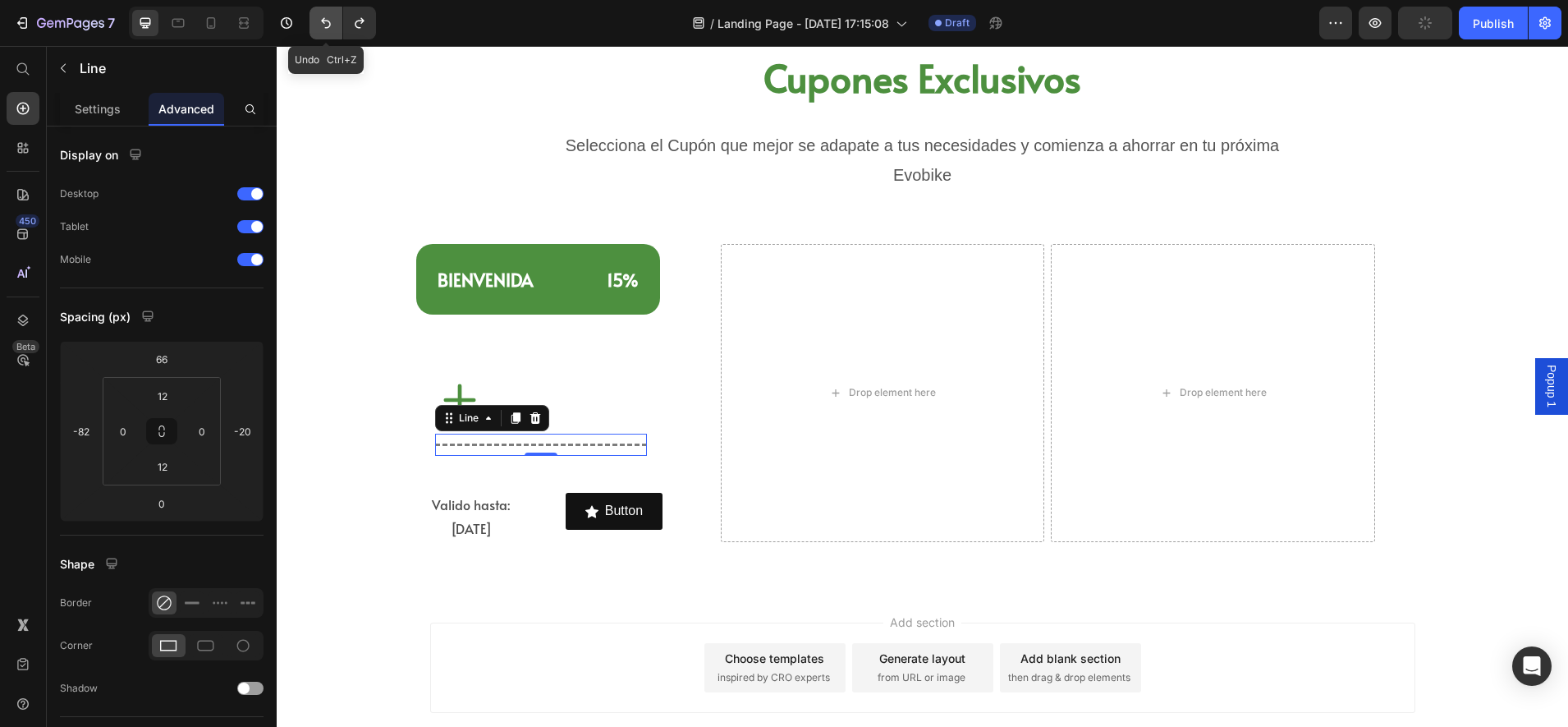 click 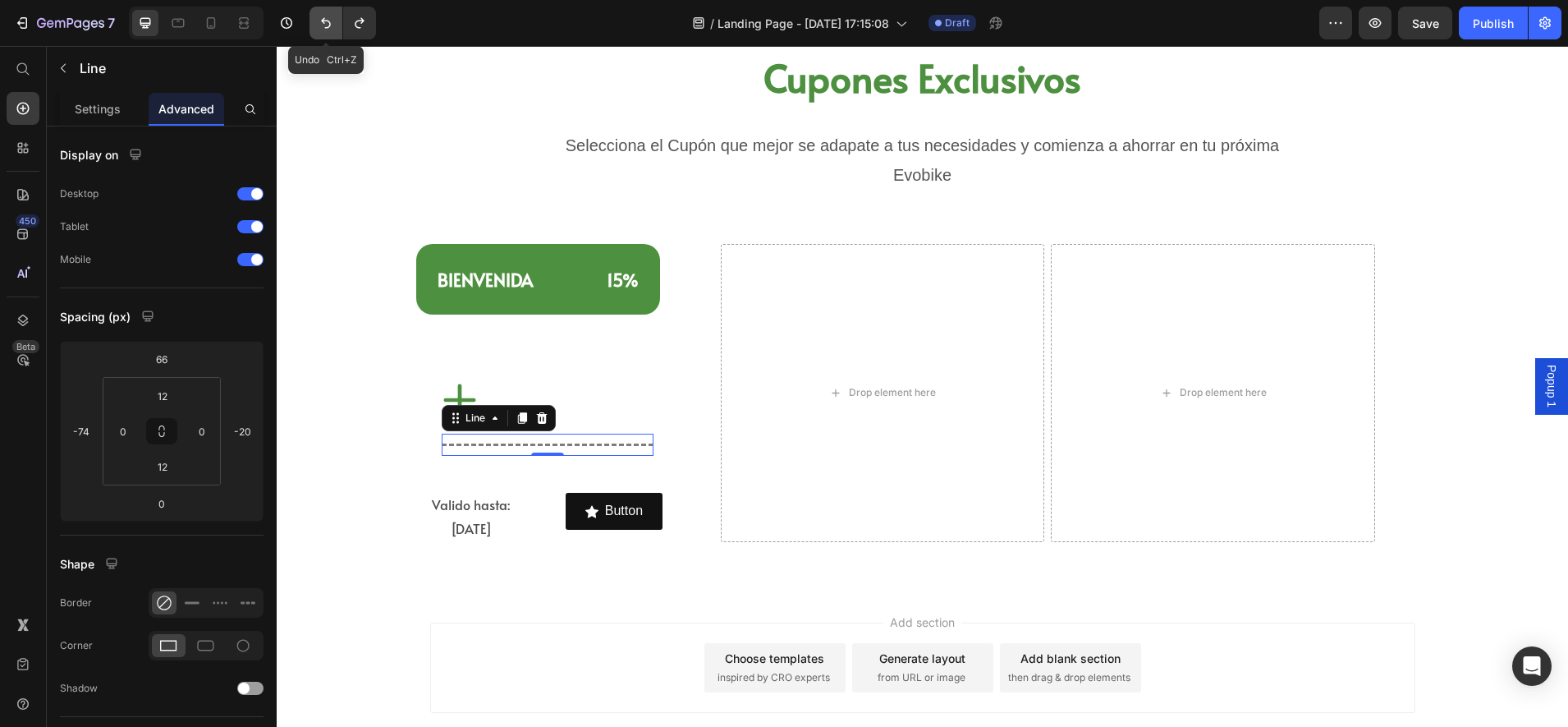 click 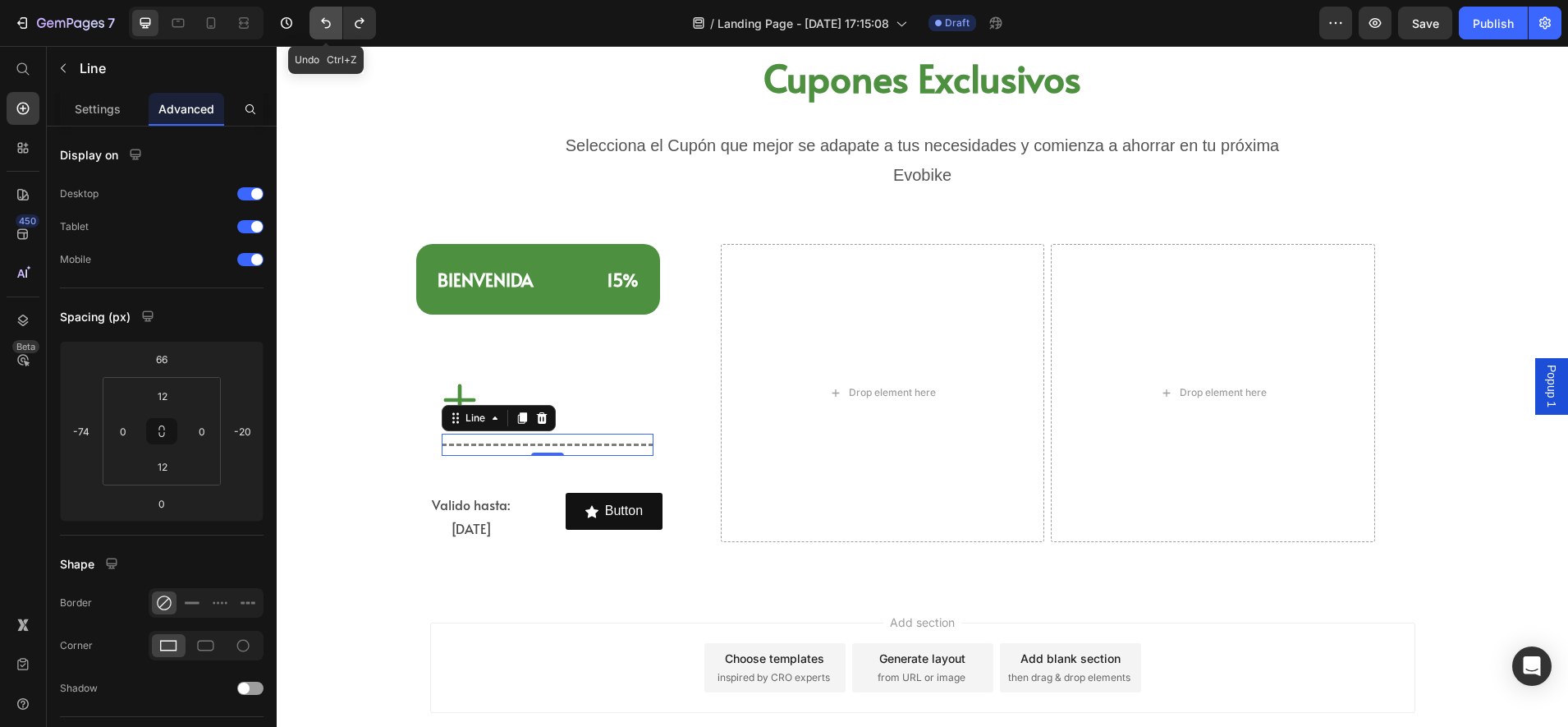 click 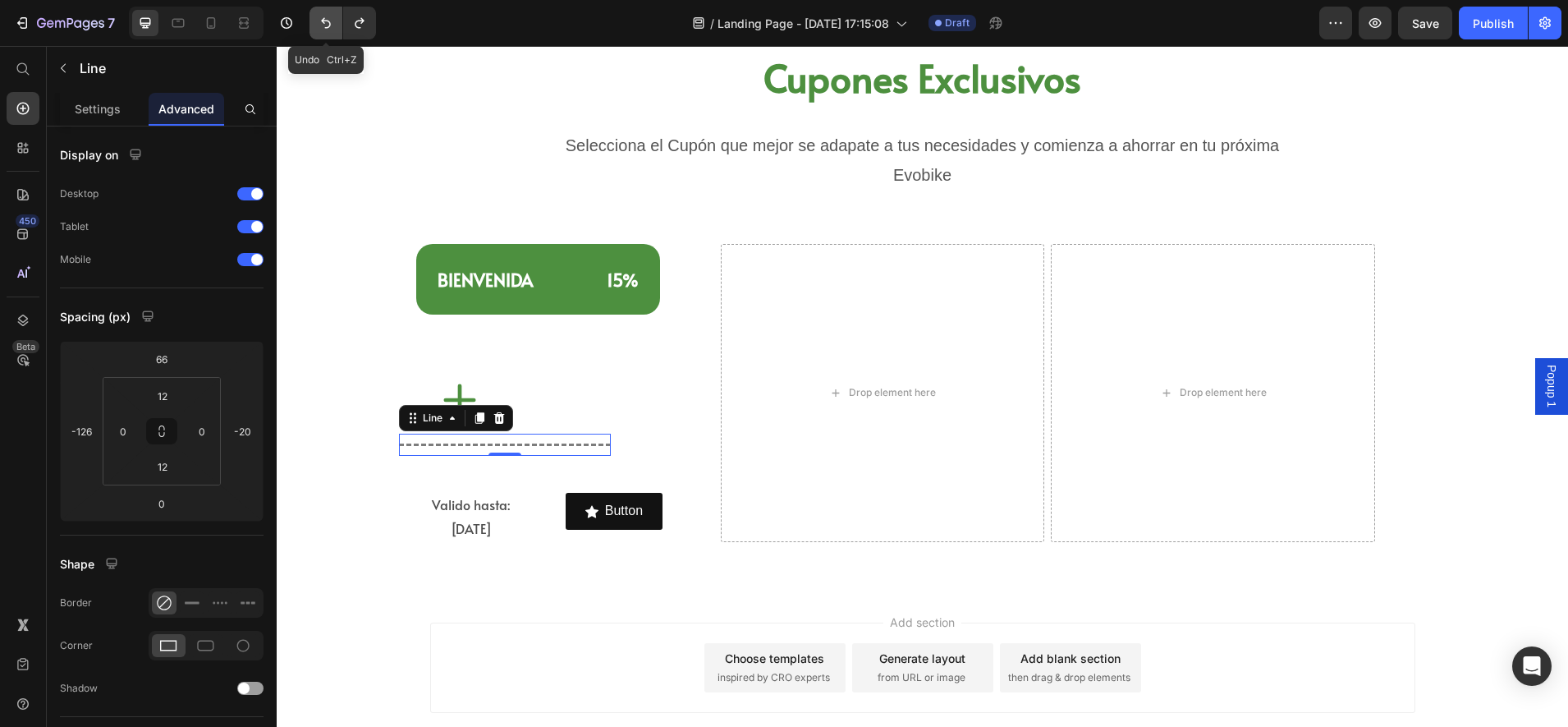 click 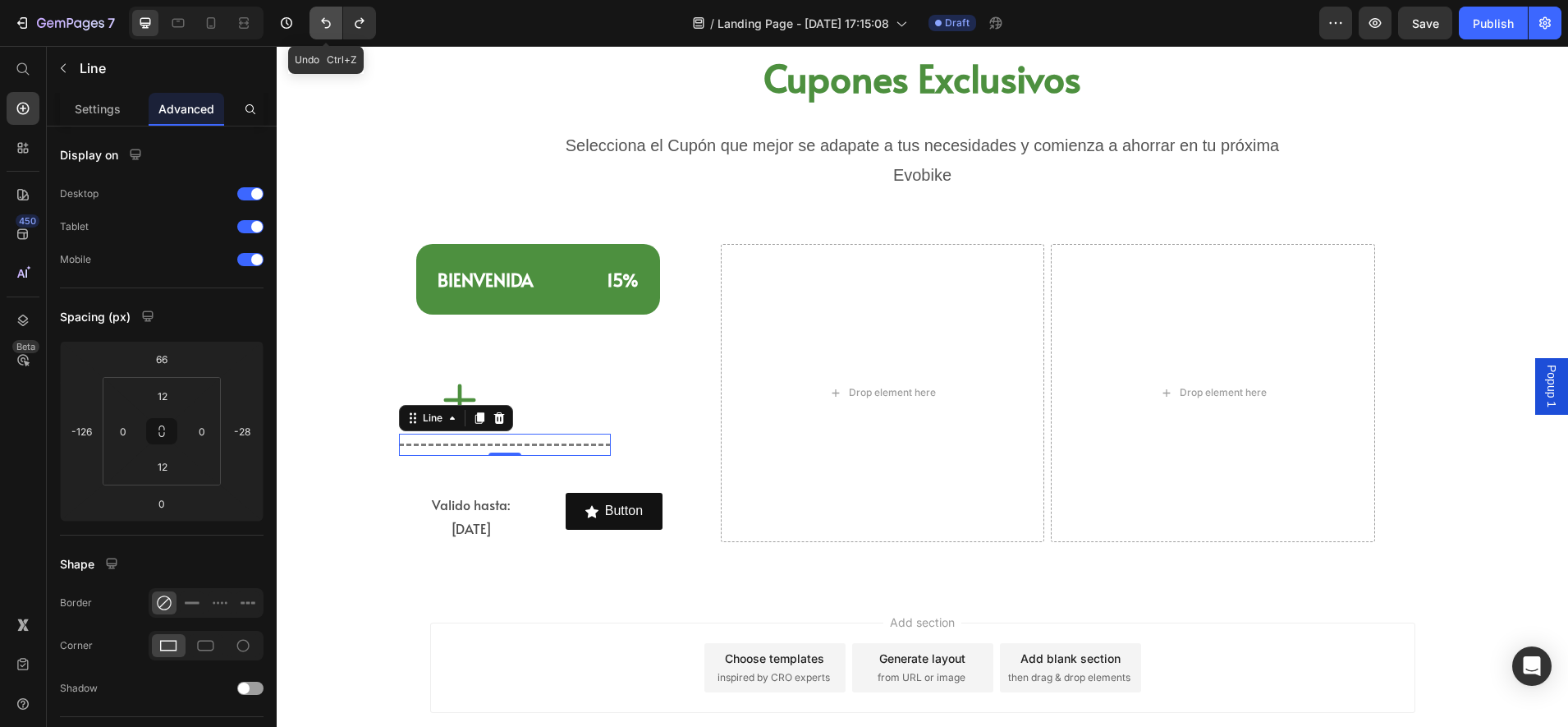 click 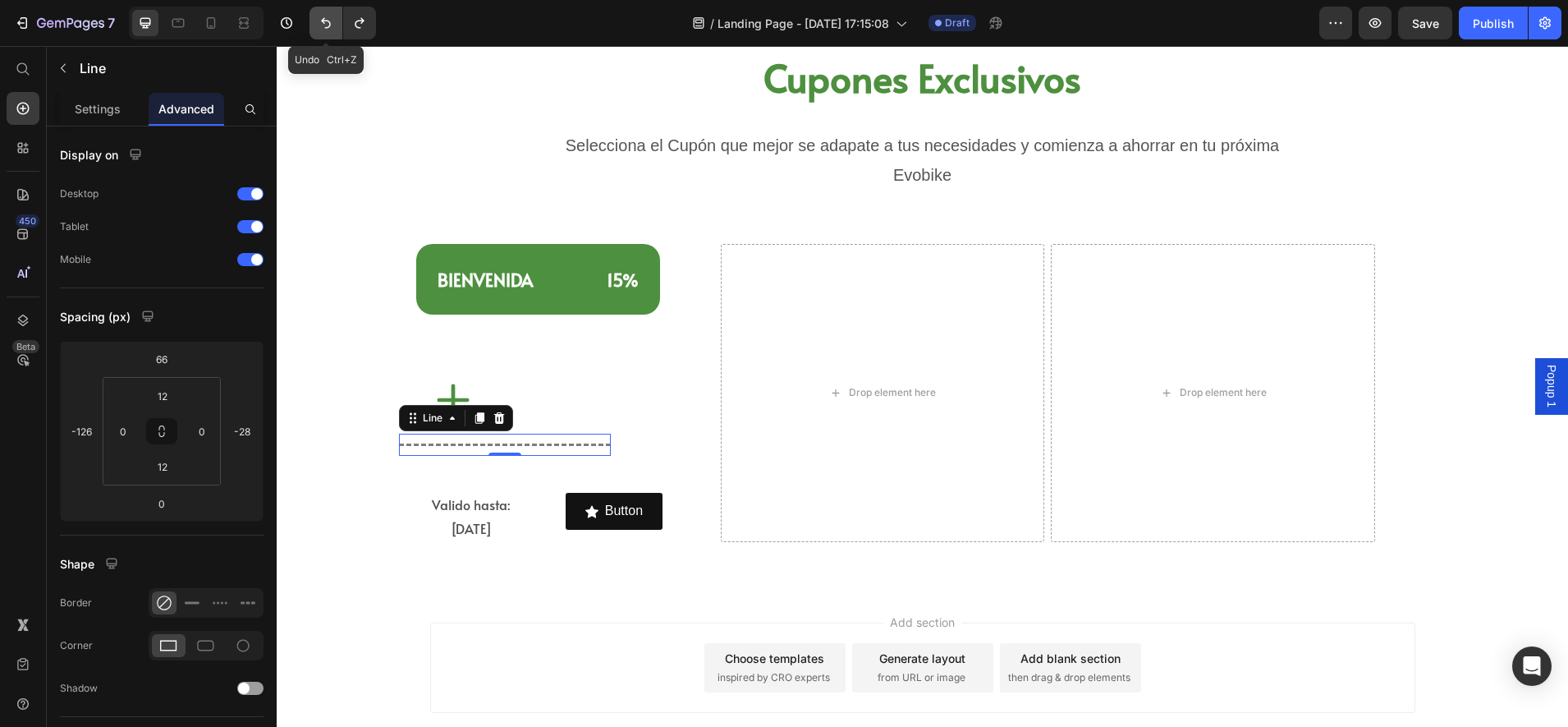 click 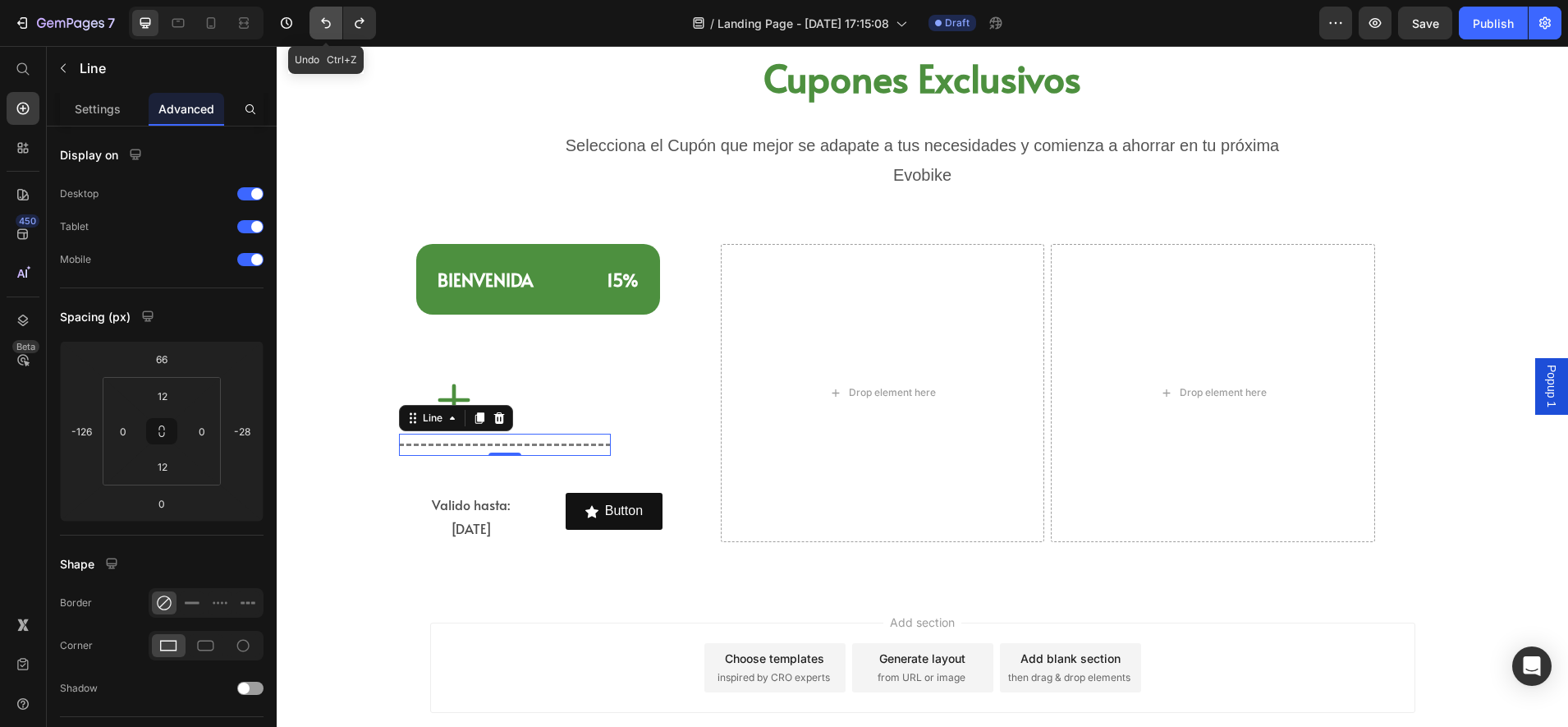 click 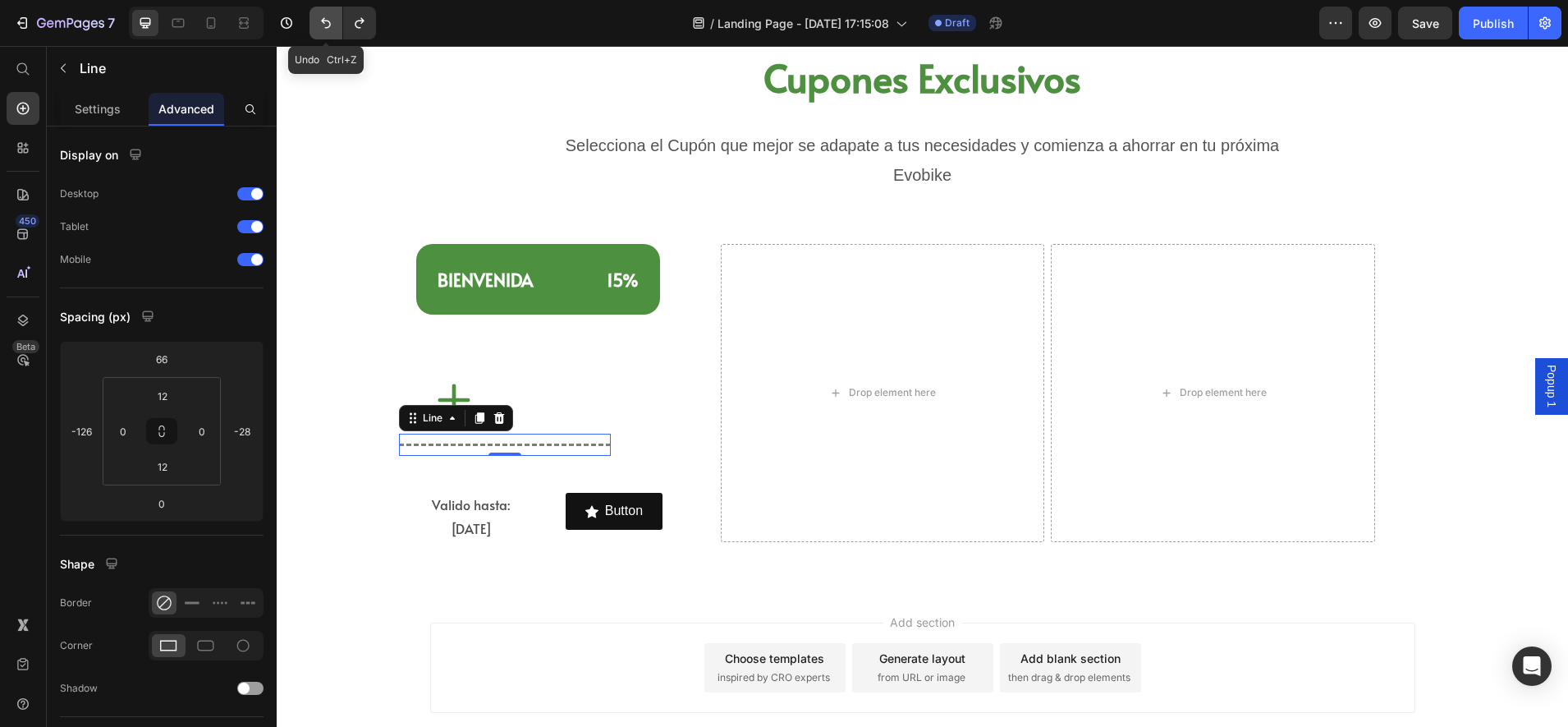 click 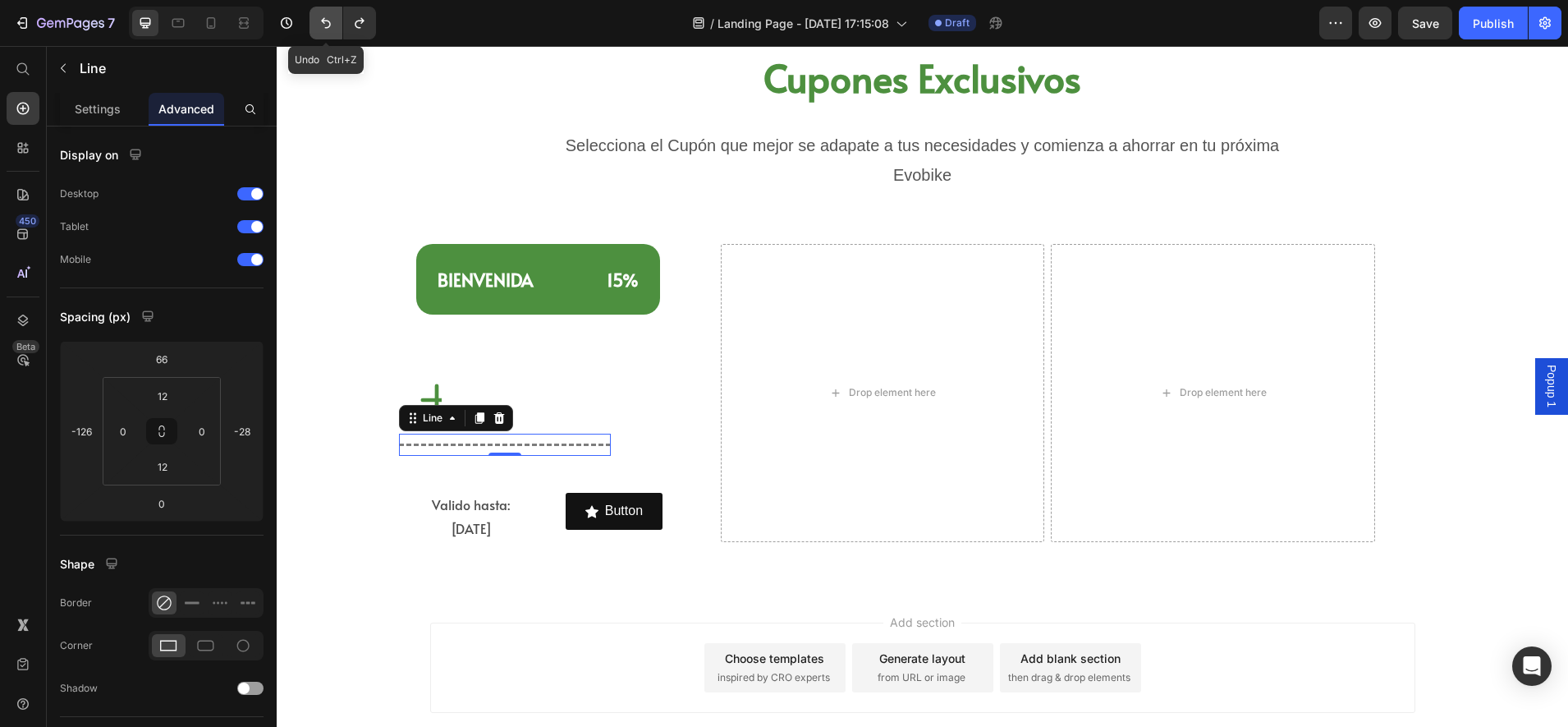 click 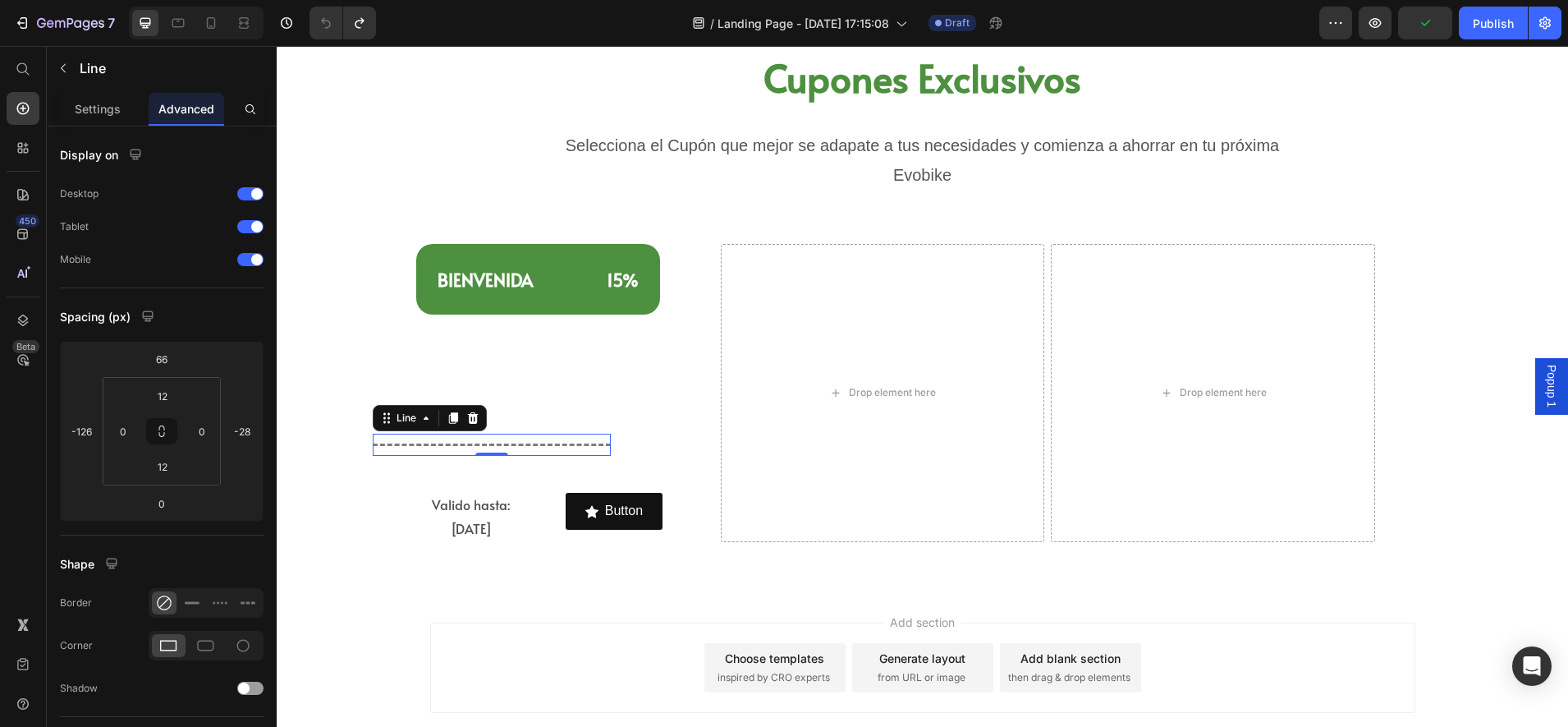 click on "Title Line   0" at bounding box center (595, 417) 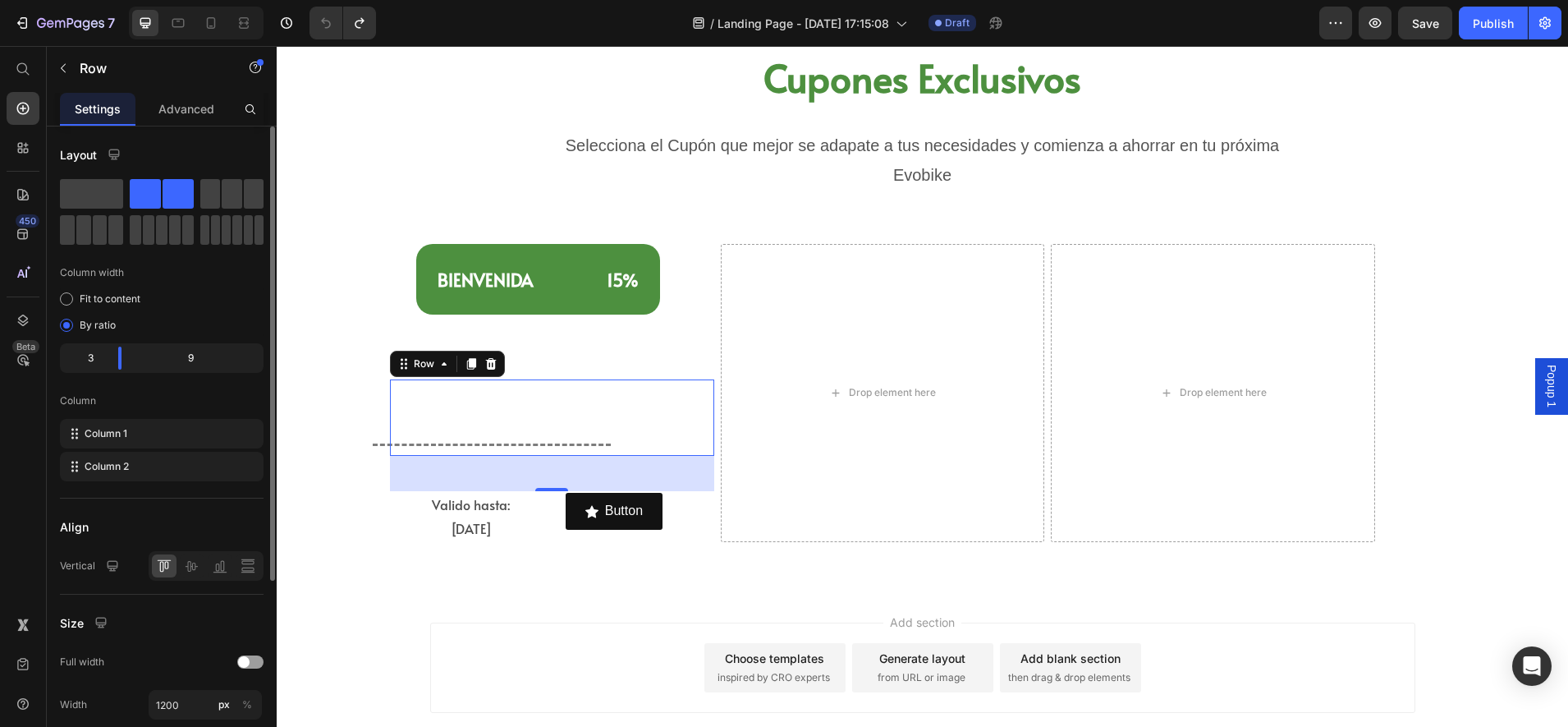 scroll, scrollTop: 274, scrollLeft: 0, axis: vertical 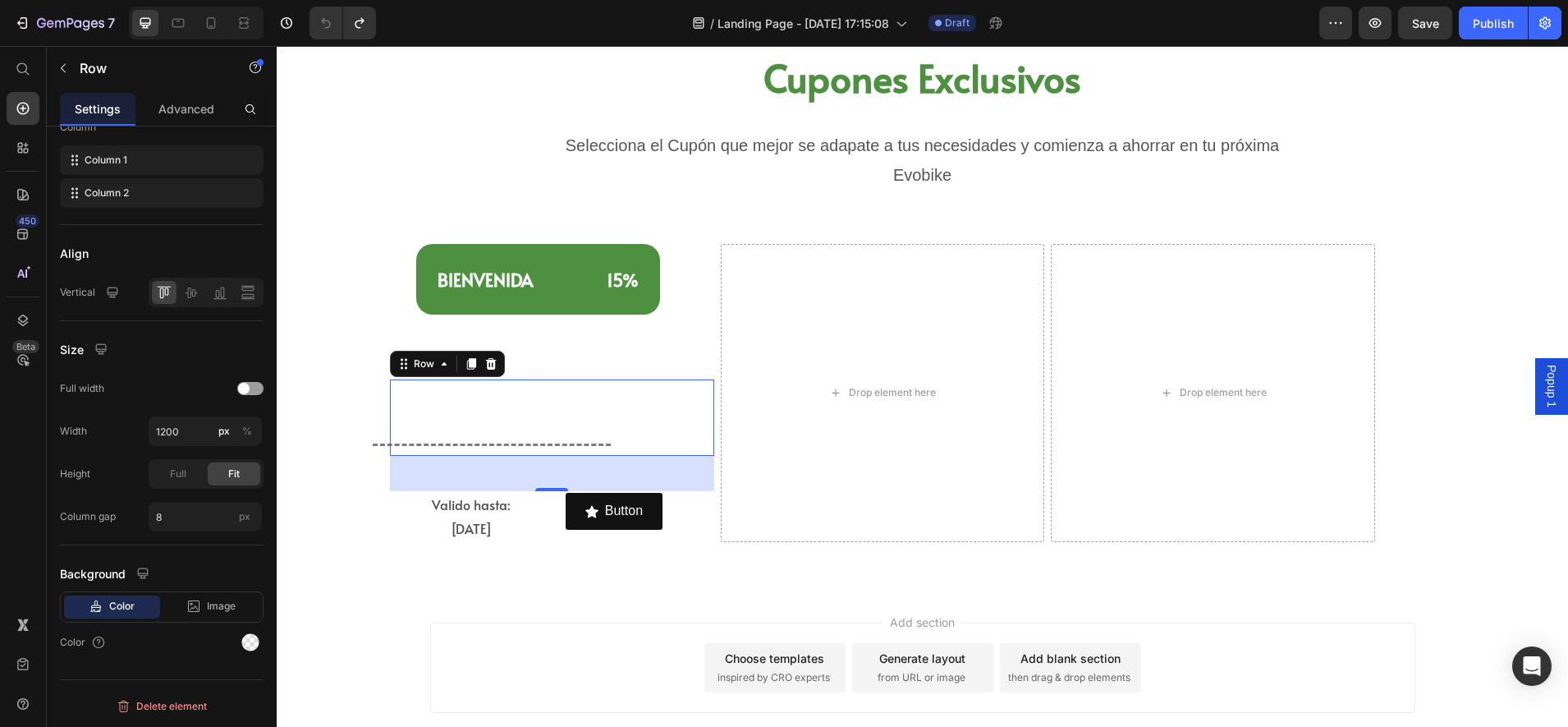 click on "Title Line" at bounding box center (595, 417) 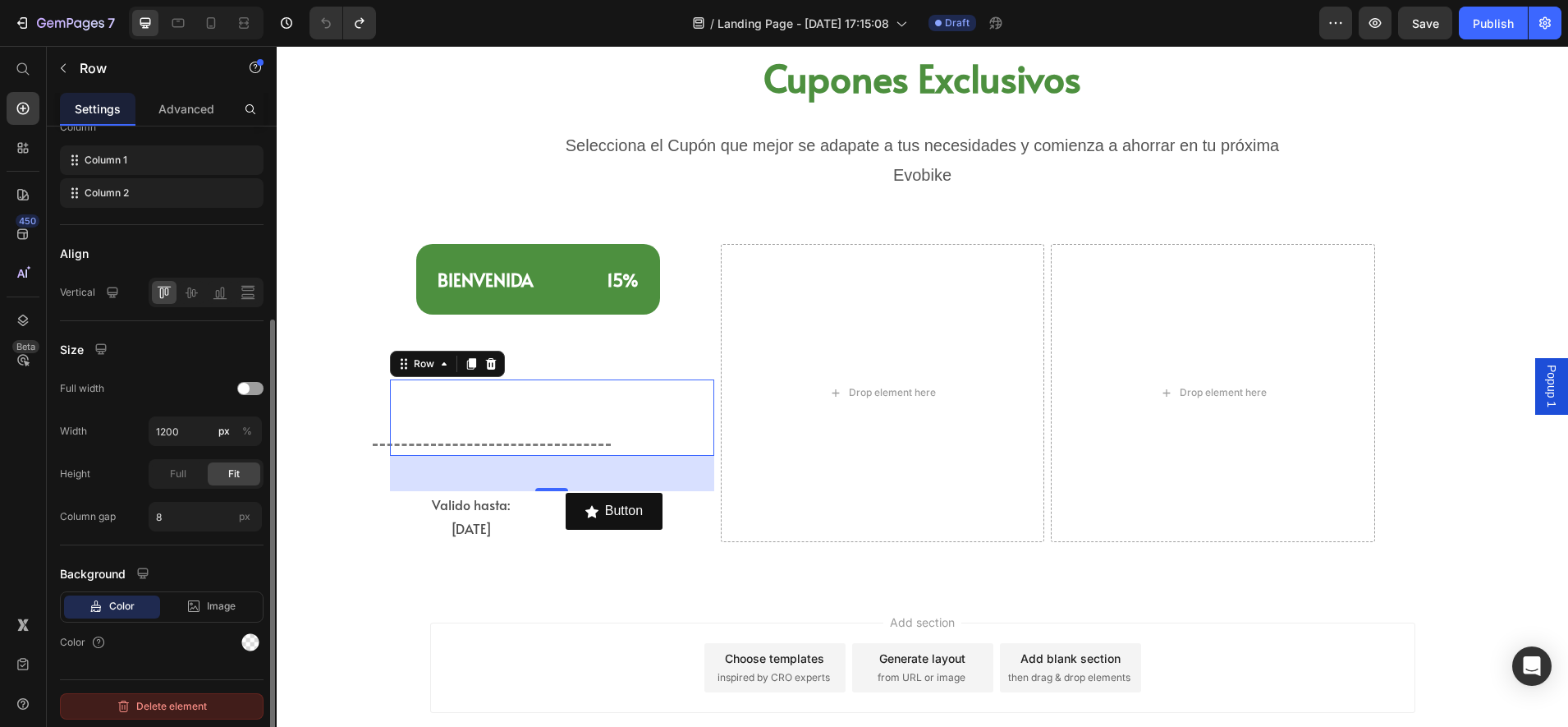 click on "Delete element" at bounding box center [162, 706] 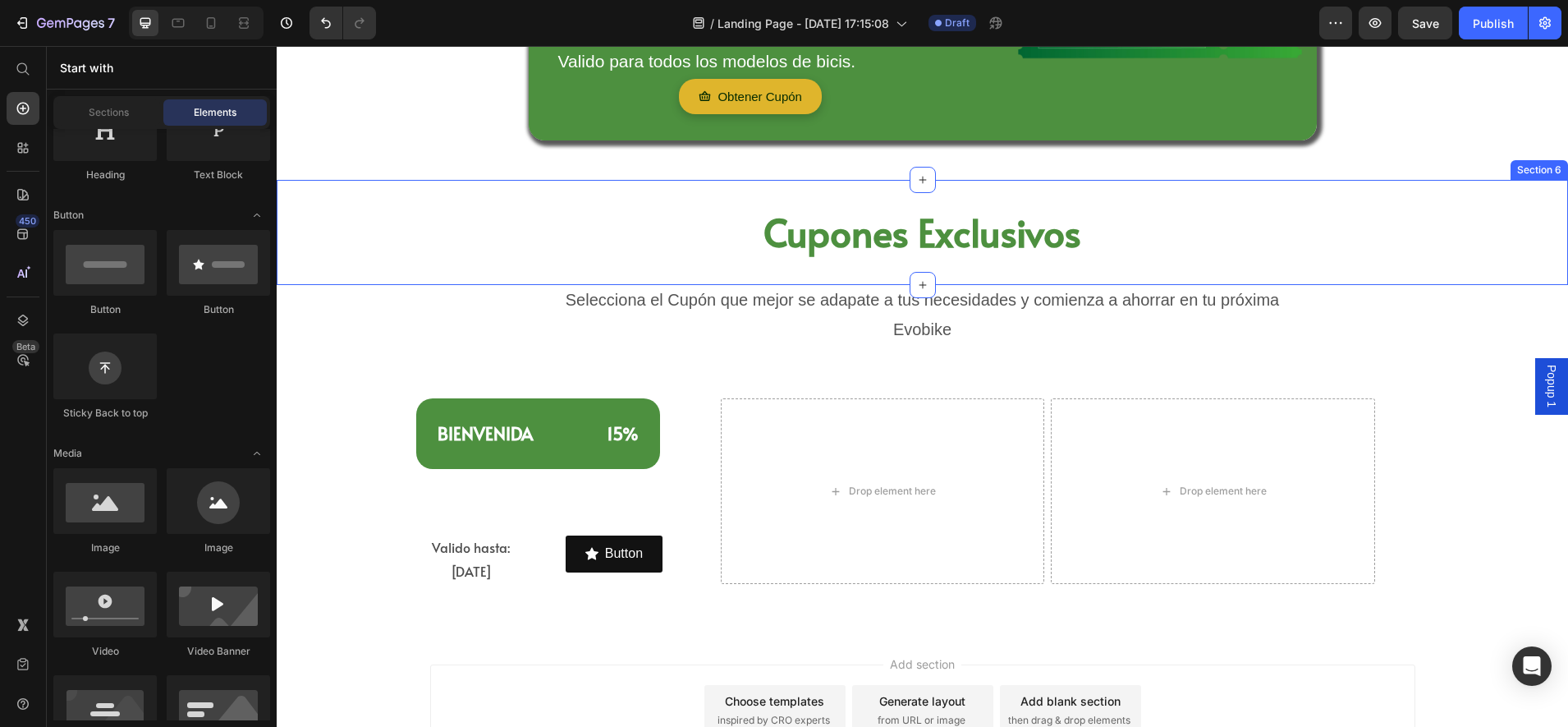 scroll, scrollTop: 1686, scrollLeft: 0, axis: vertical 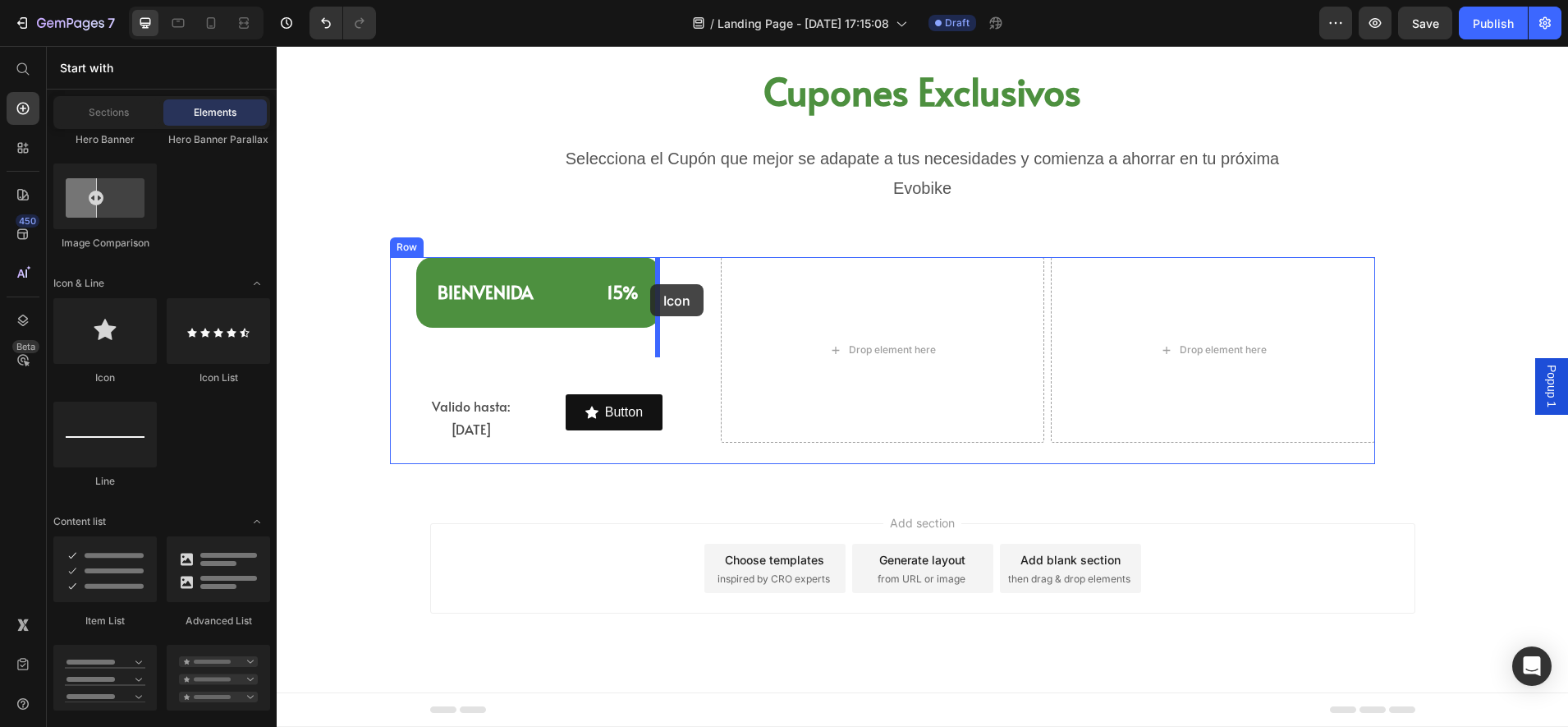 drag, startPoint x: 420, startPoint y: 384, endPoint x: 650, endPoint y: 284, distance: 250.7987 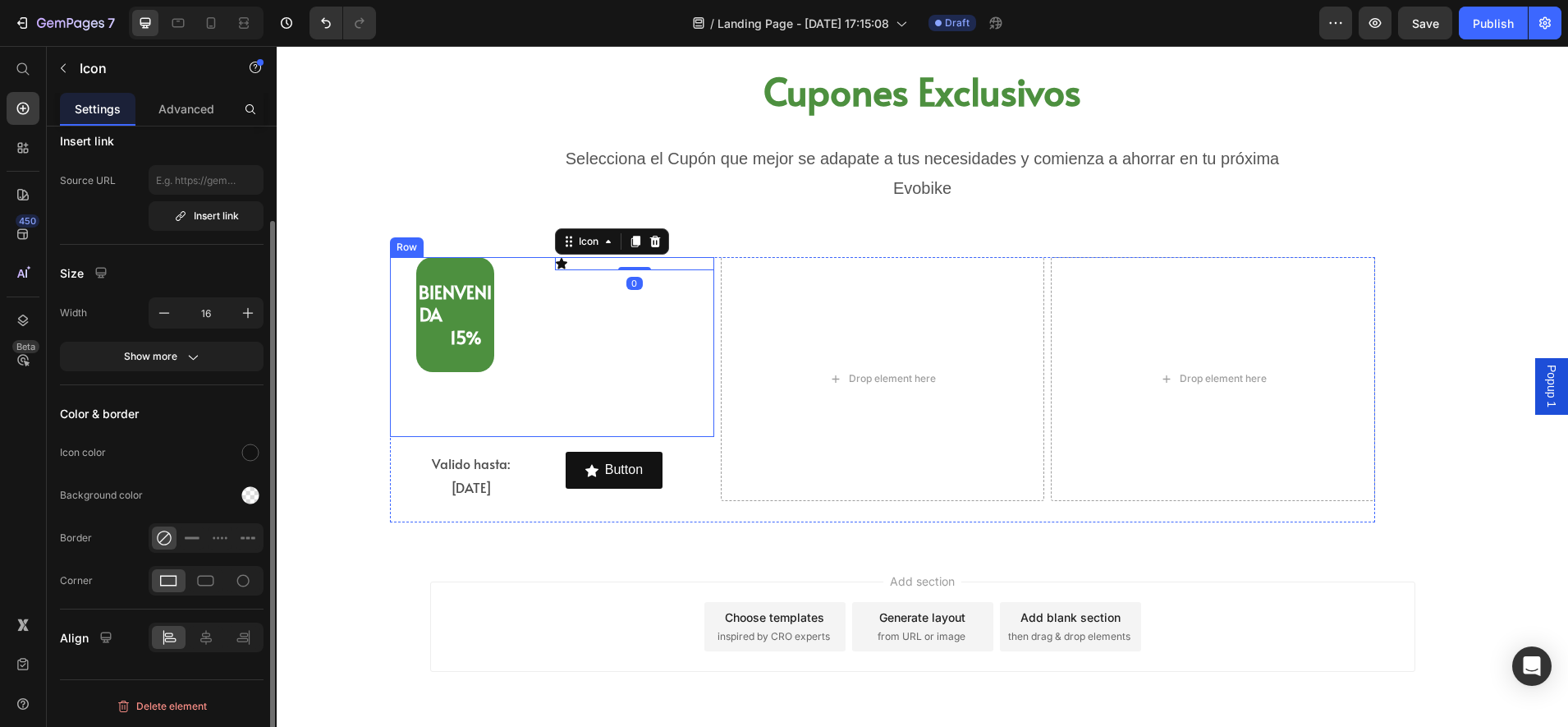 scroll, scrollTop: 0, scrollLeft: 0, axis: both 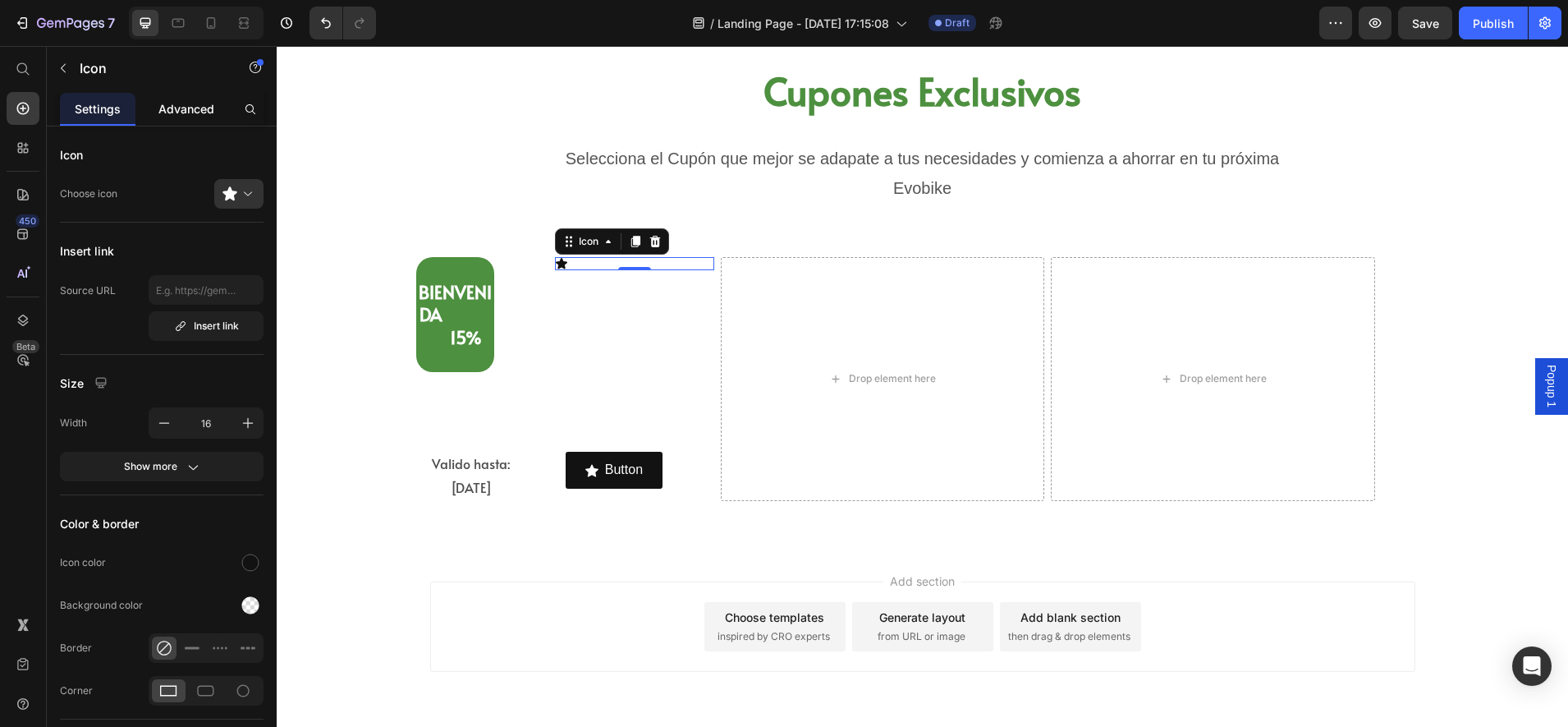 click on "Advanced" 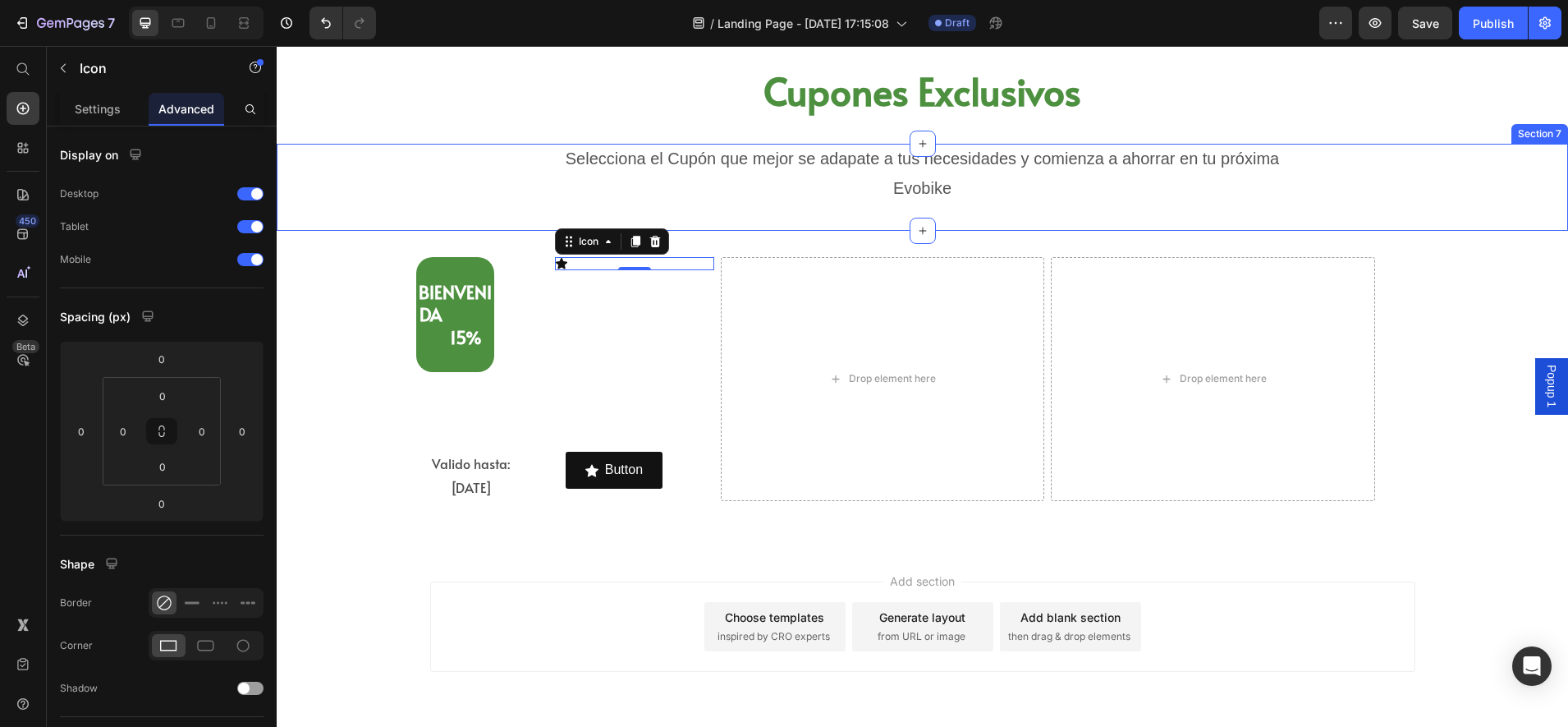 click on "Icon   0" at bounding box center [634, 347] 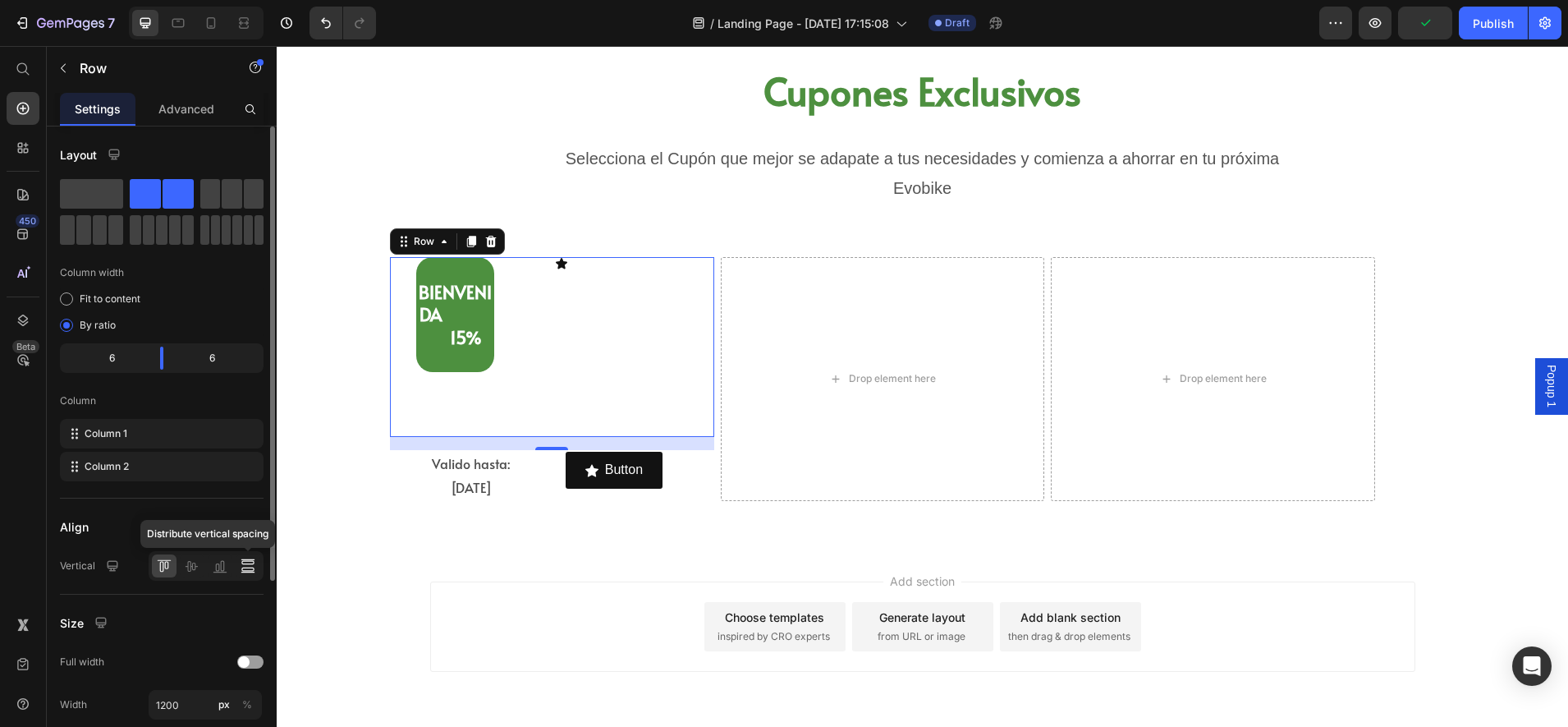 click 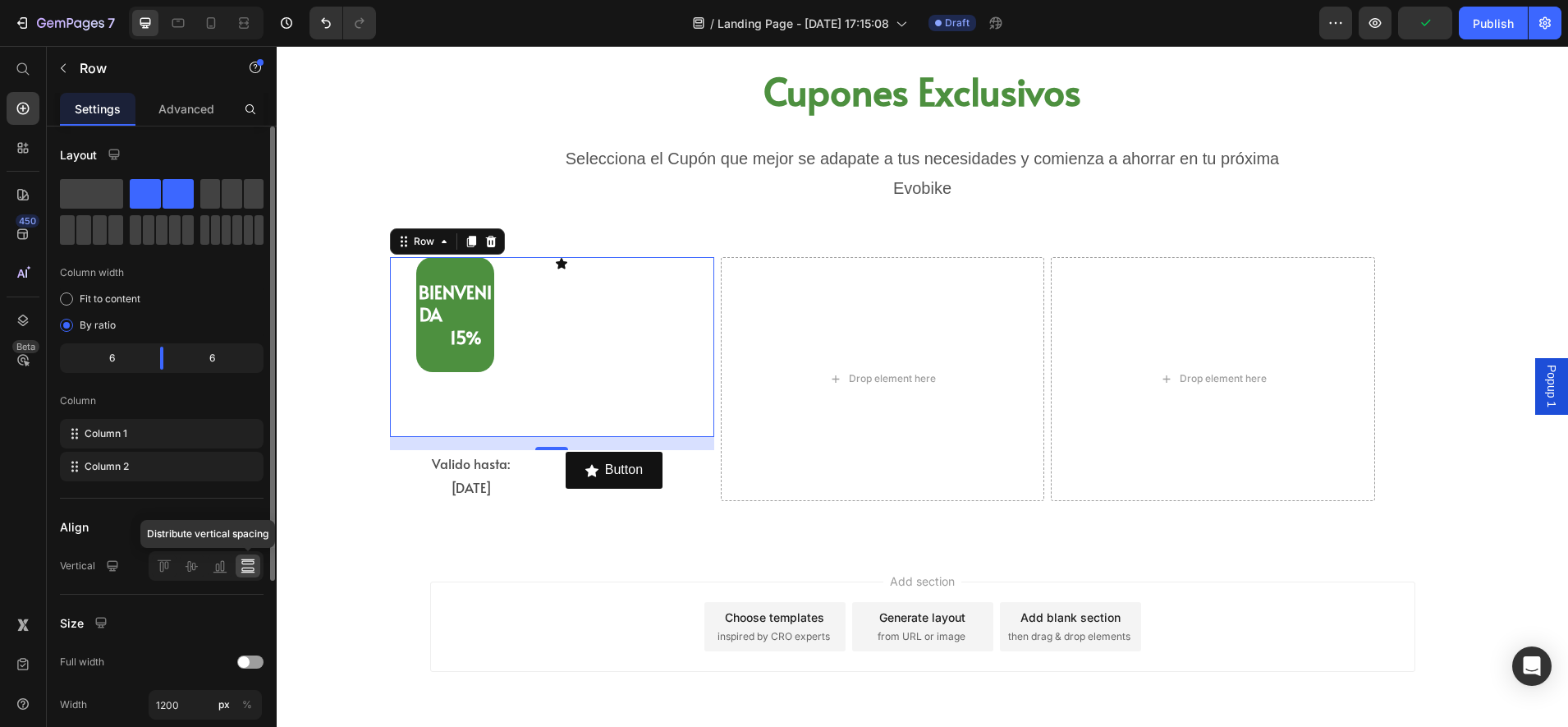 click 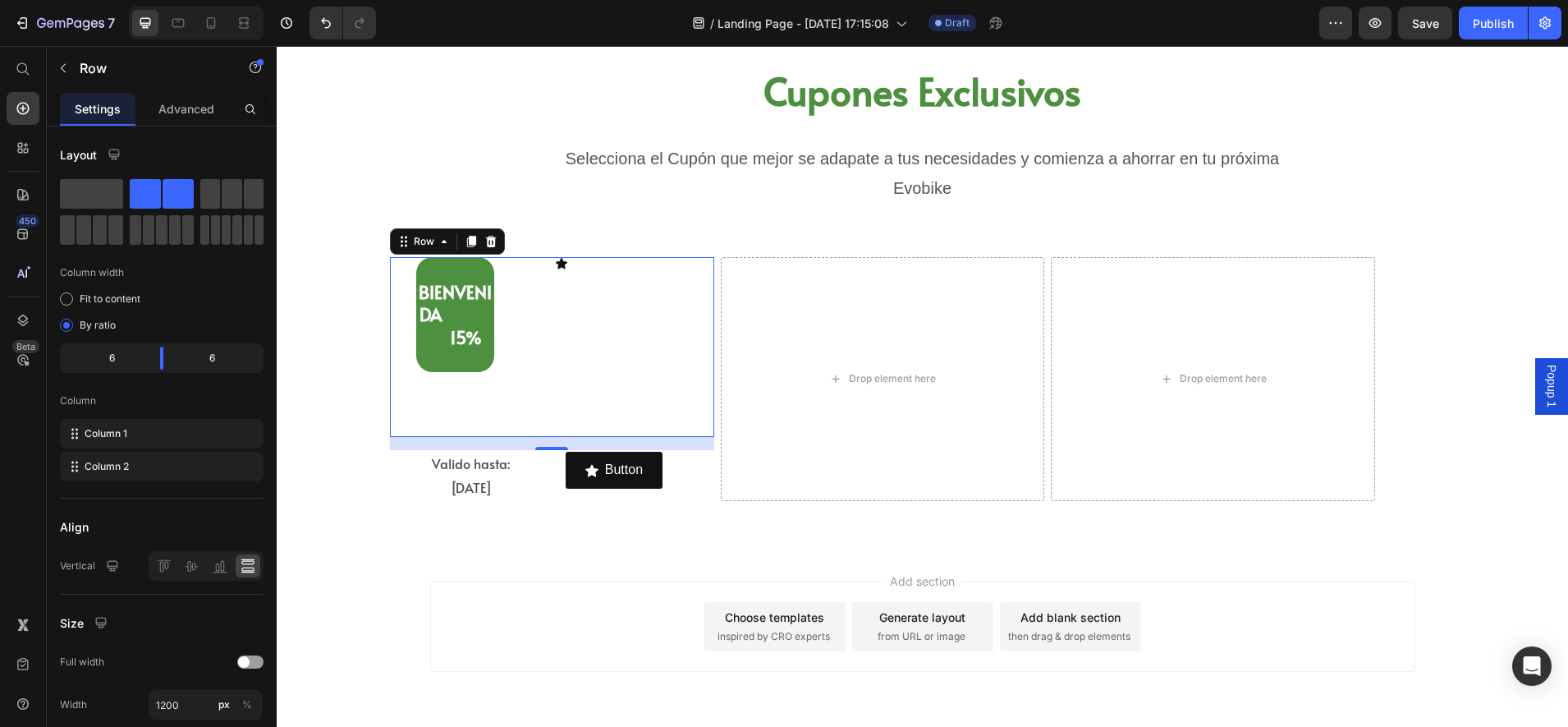 click on "Icon" at bounding box center (634, 347) 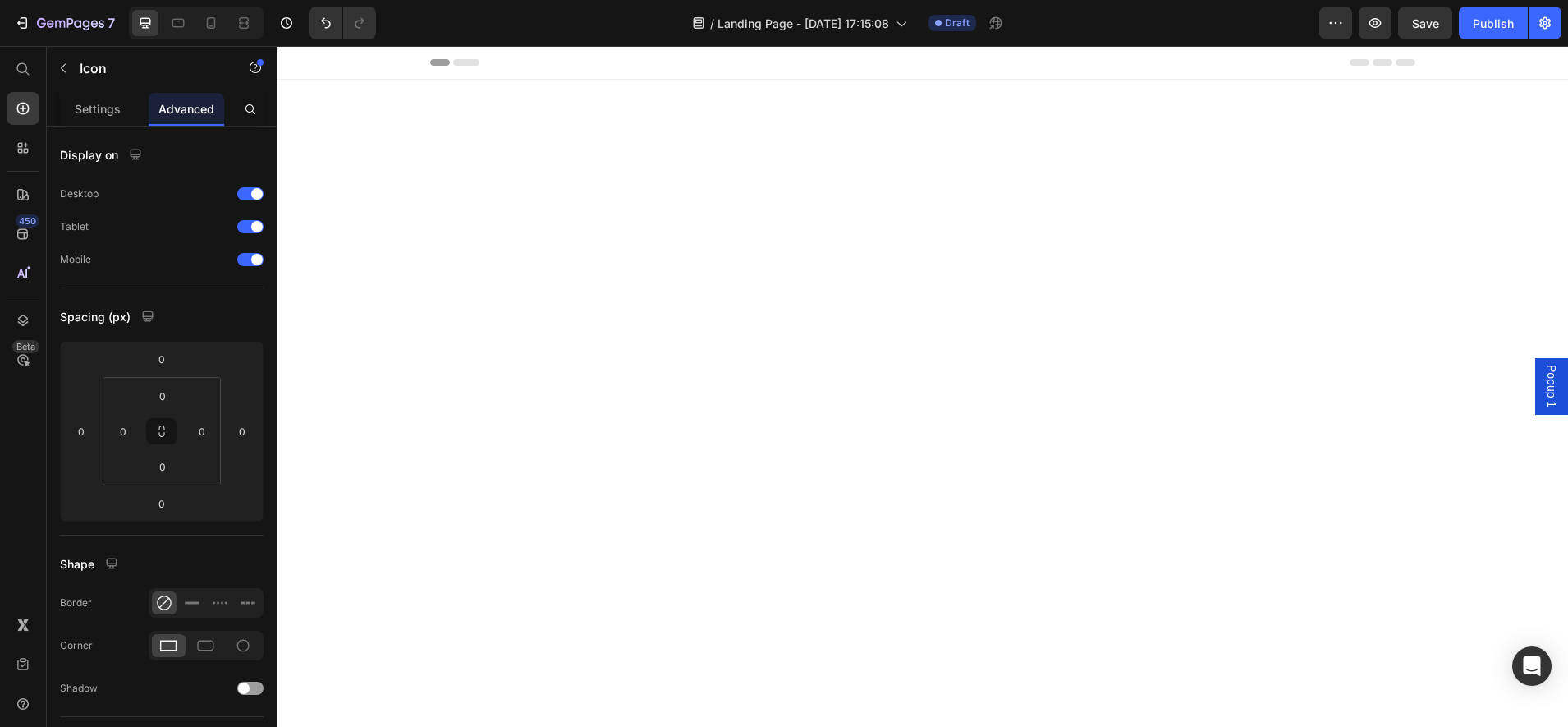 scroll, scrollTop: 1686, scrollLeft: 0, axis: vertical 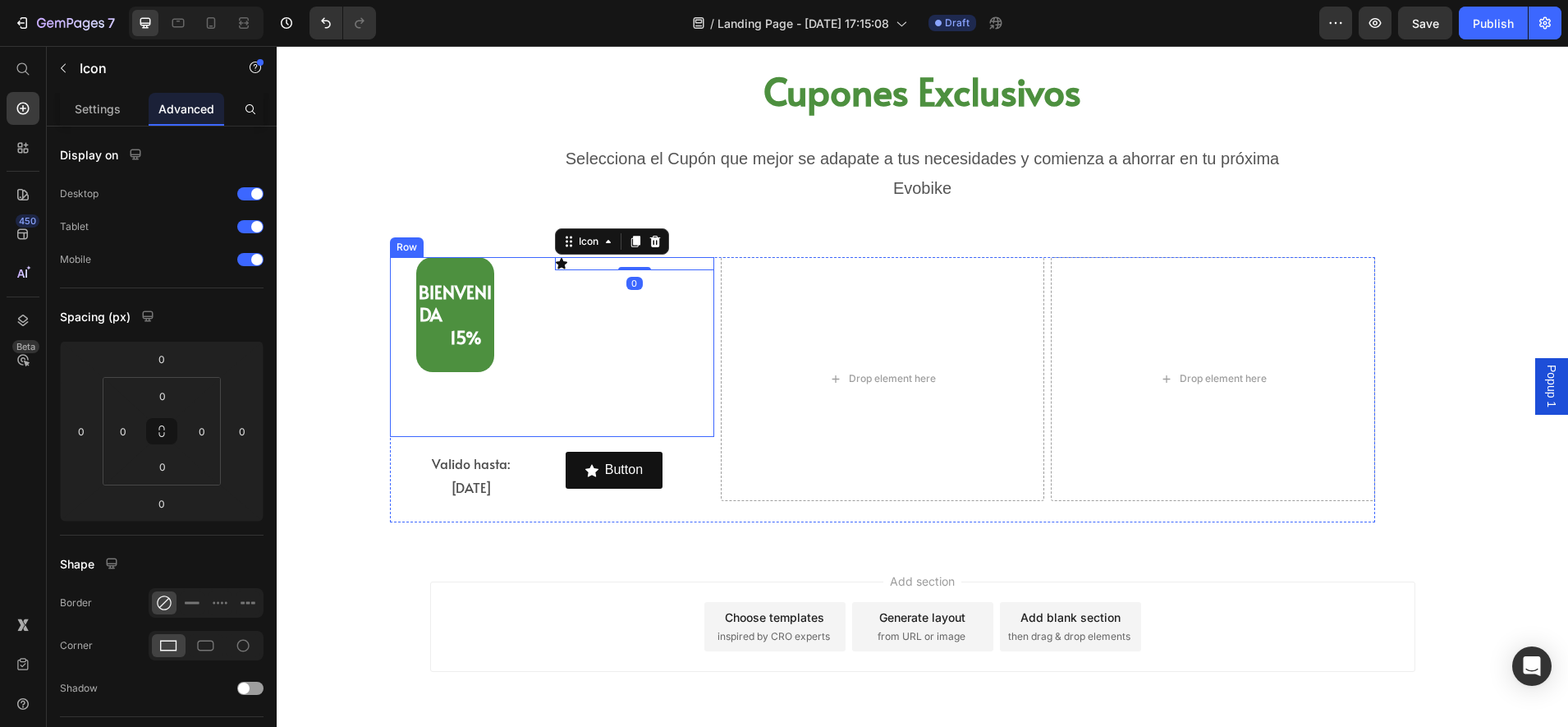 click on "BIENVENIDA                  15%   Heading" at bounding box center [469, 347] 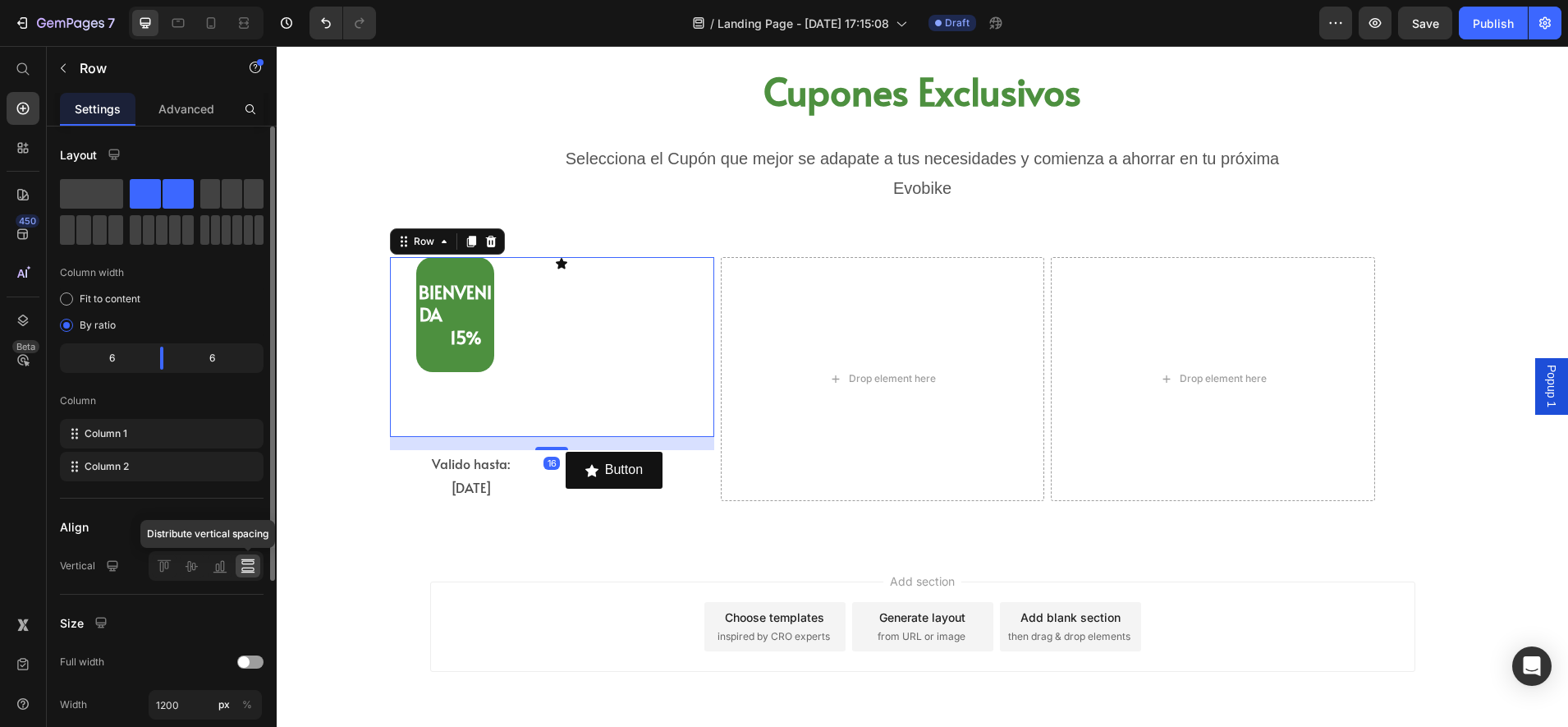 click 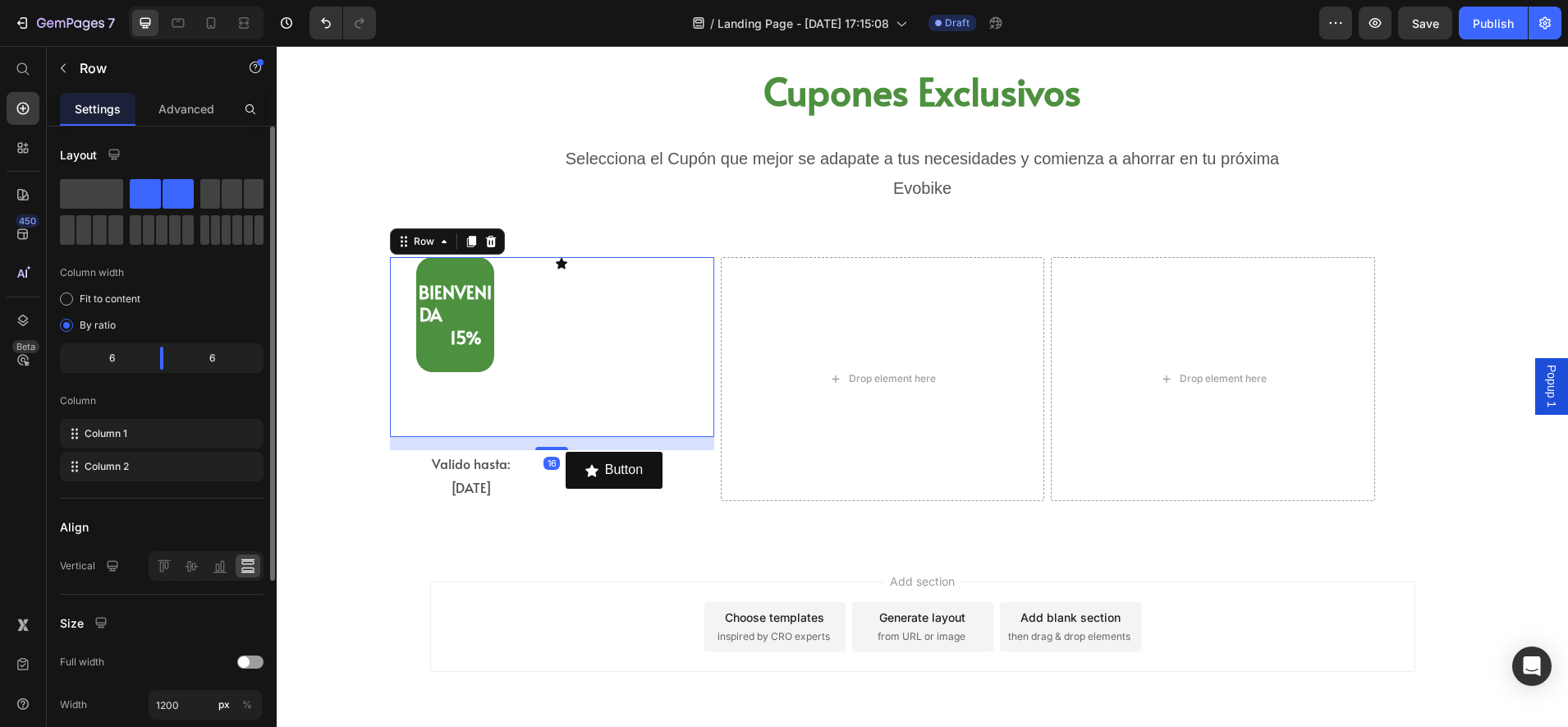 scroll, scrollTop: 205, scrollLeft: 0, axis: vertical 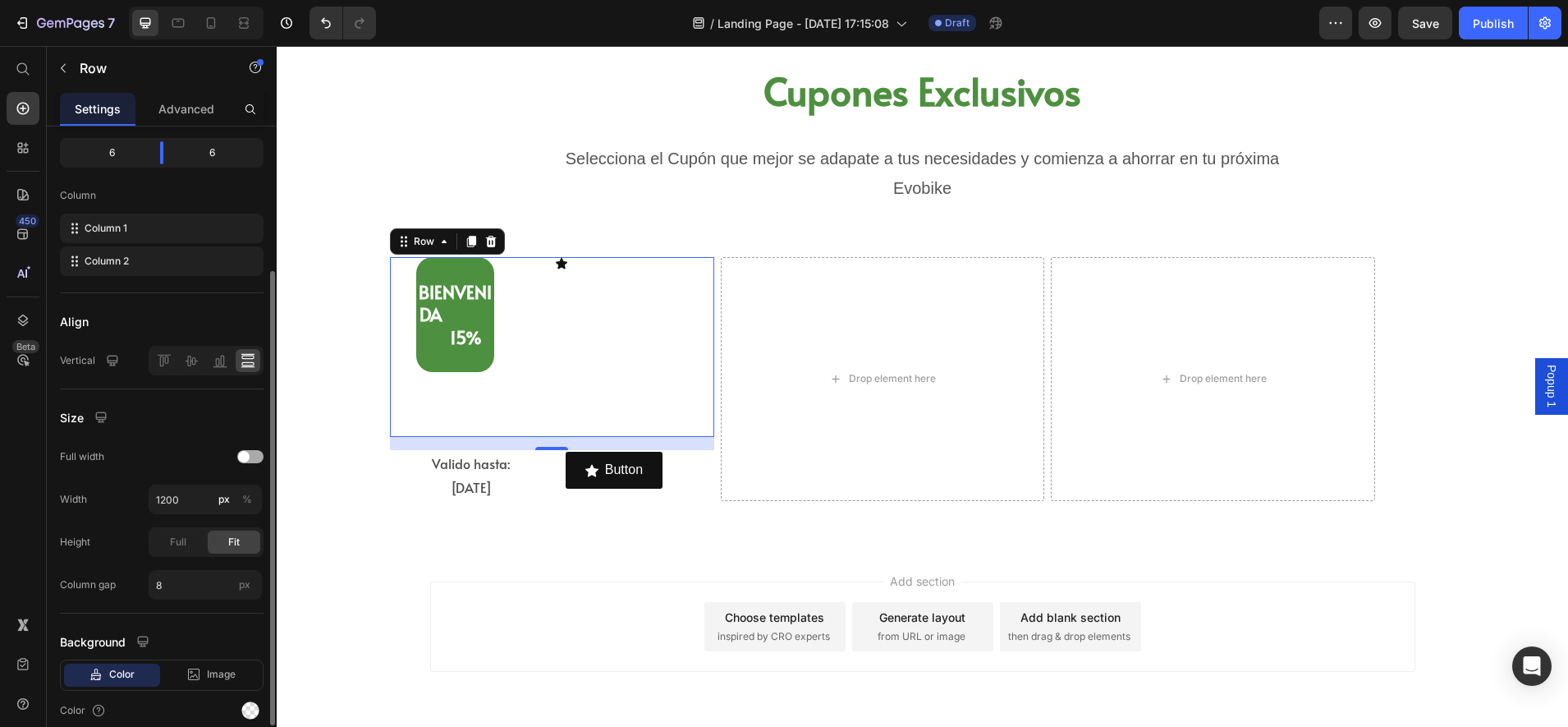 click at bounding box center (250, 457) 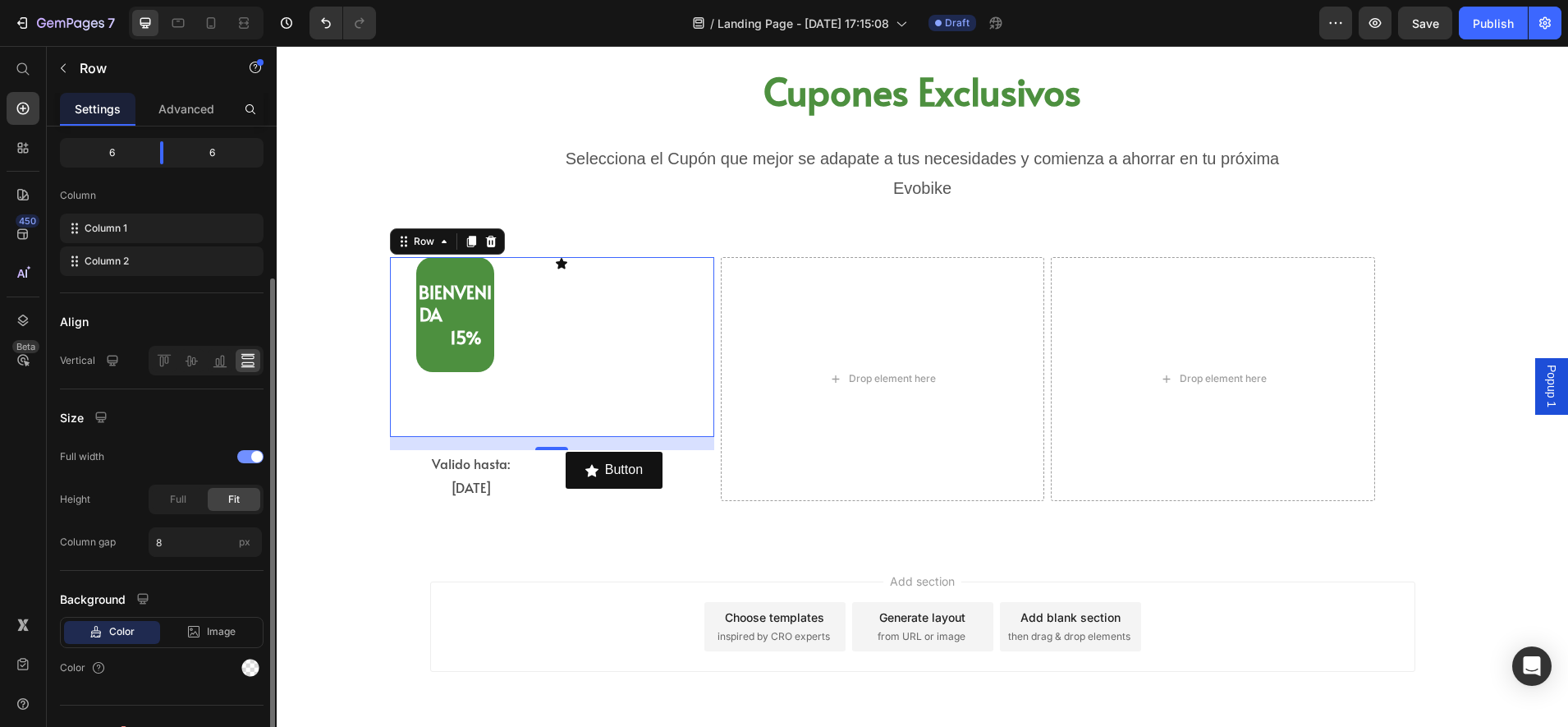 click at bounding box center [257, 457] 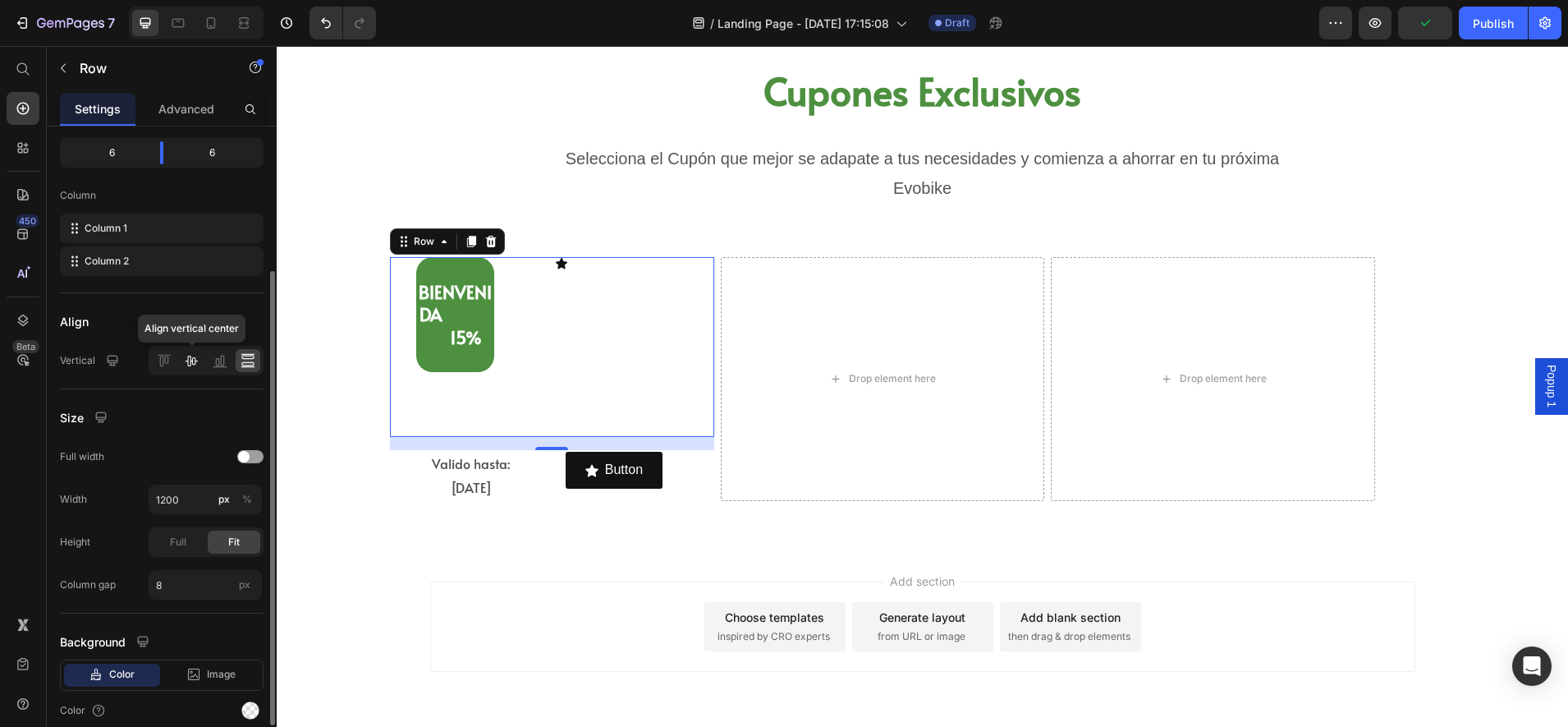 click 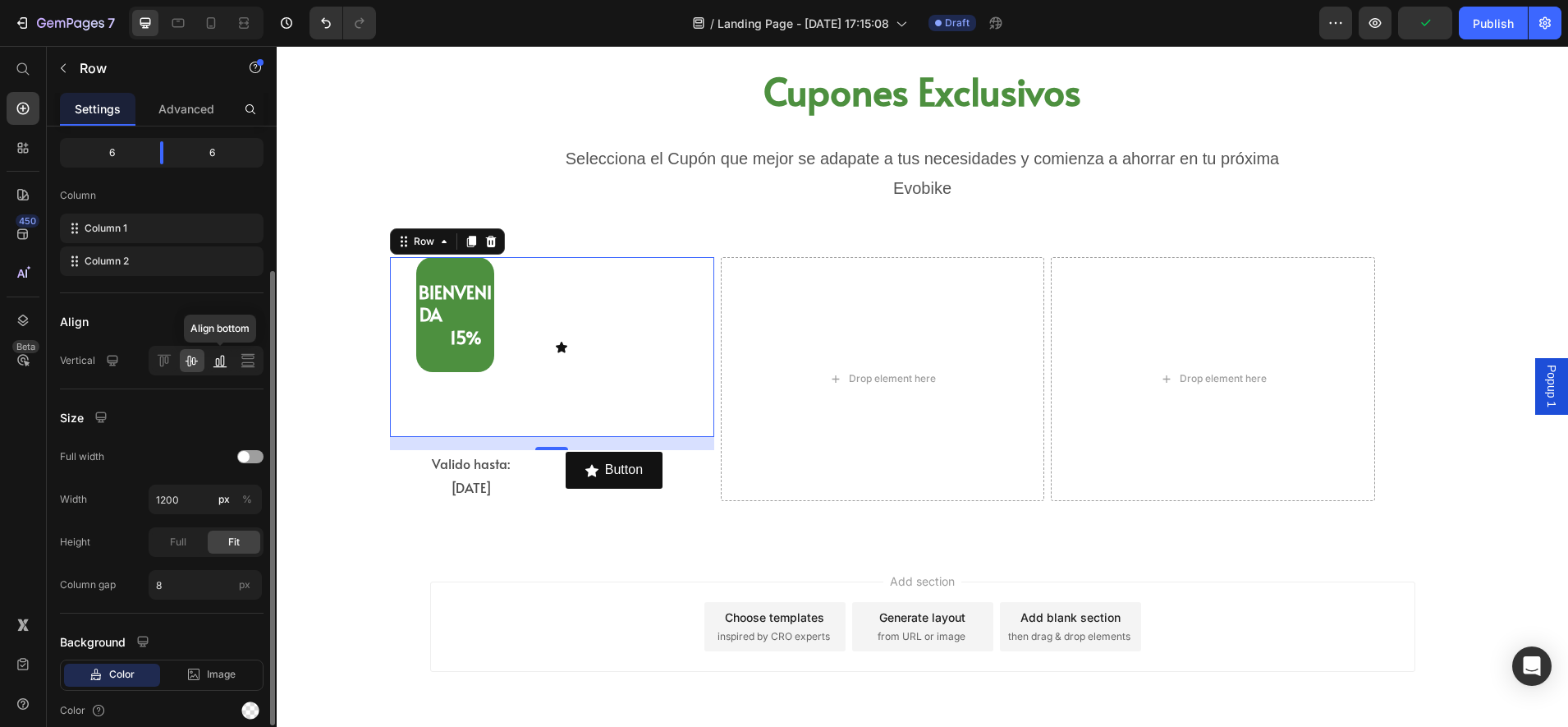 click 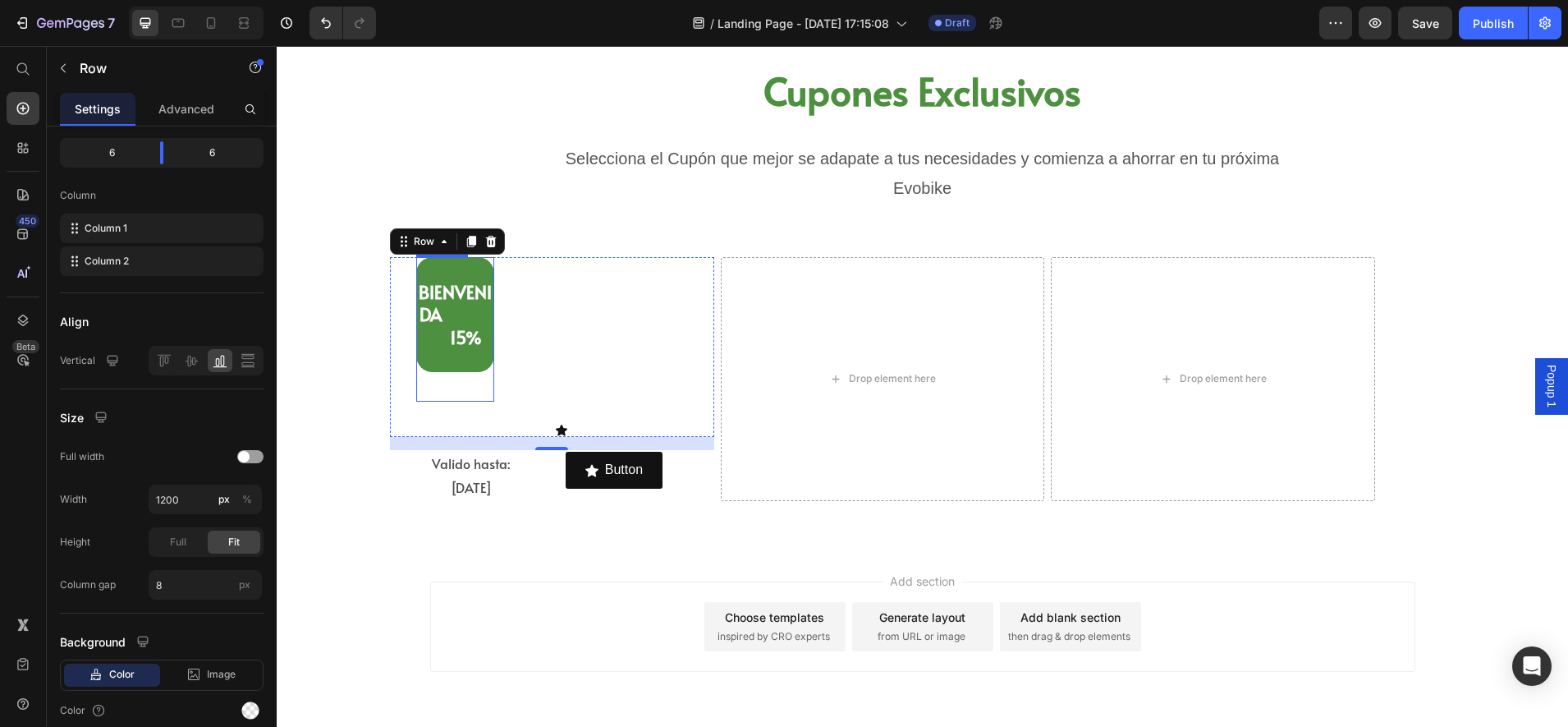 click on "BIENVENIDA                  15%" at bounding box center (455, 315) 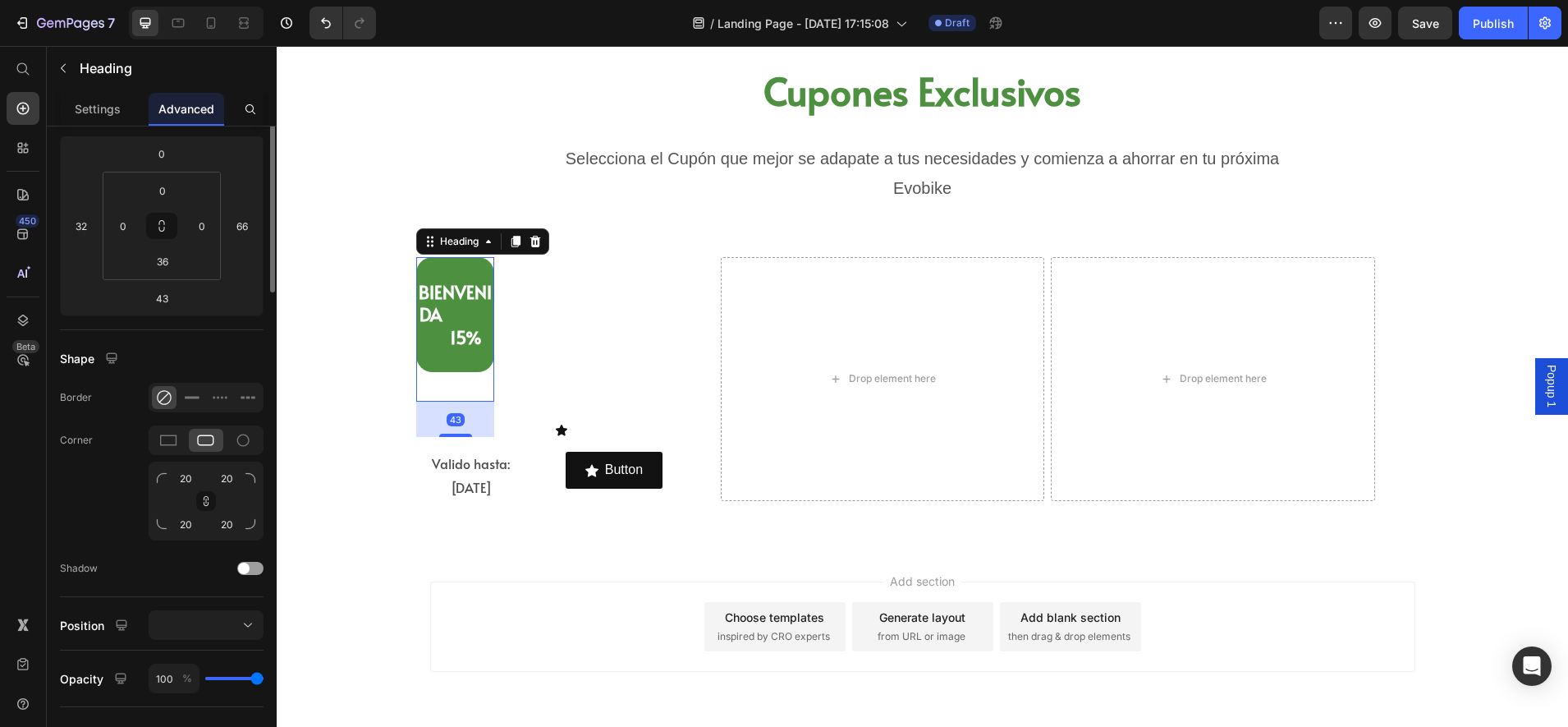 scroll, scrollTop: 0, scrollLeft: 0, axis: both 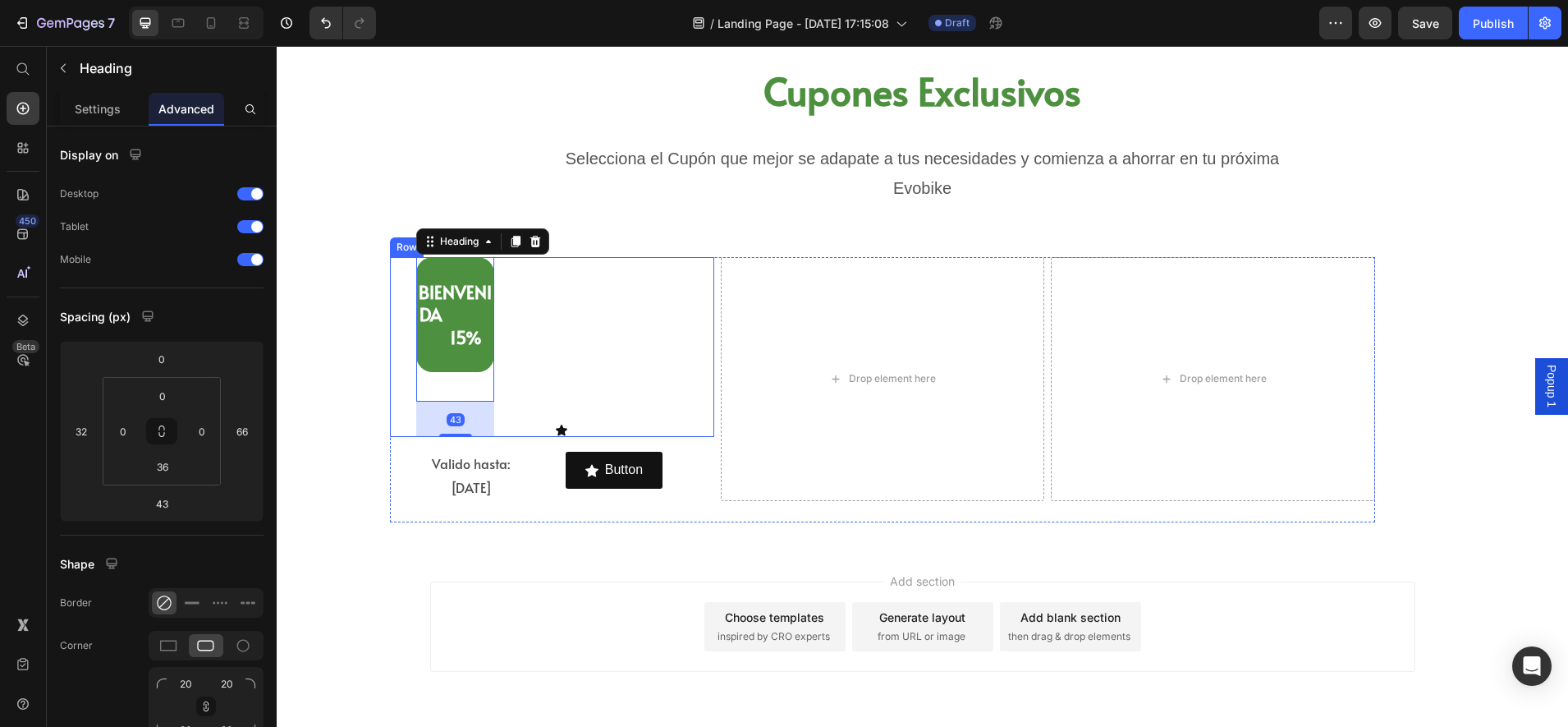 click on "Icon" at bounding box center [634, 347] 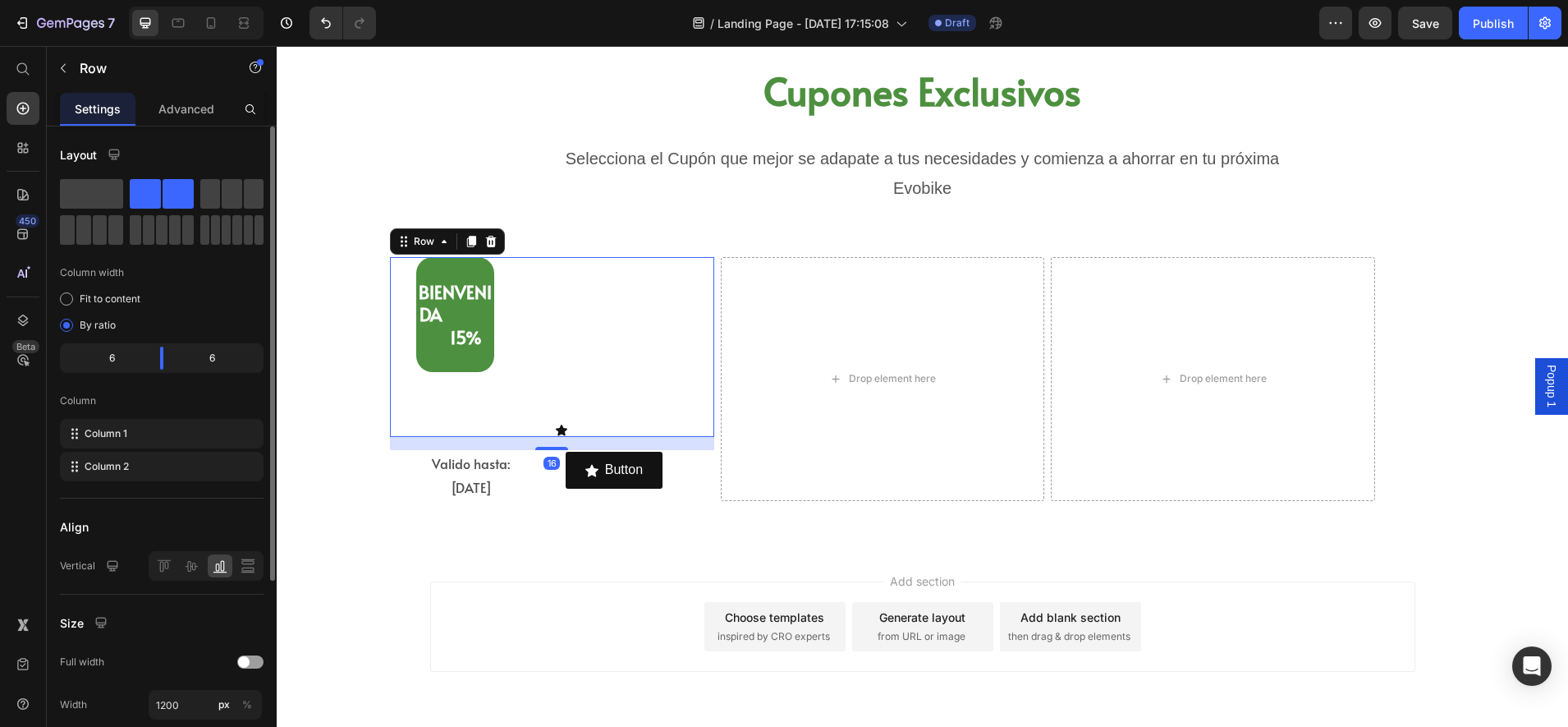 click on "6 6" at bounding box center [162, 358] 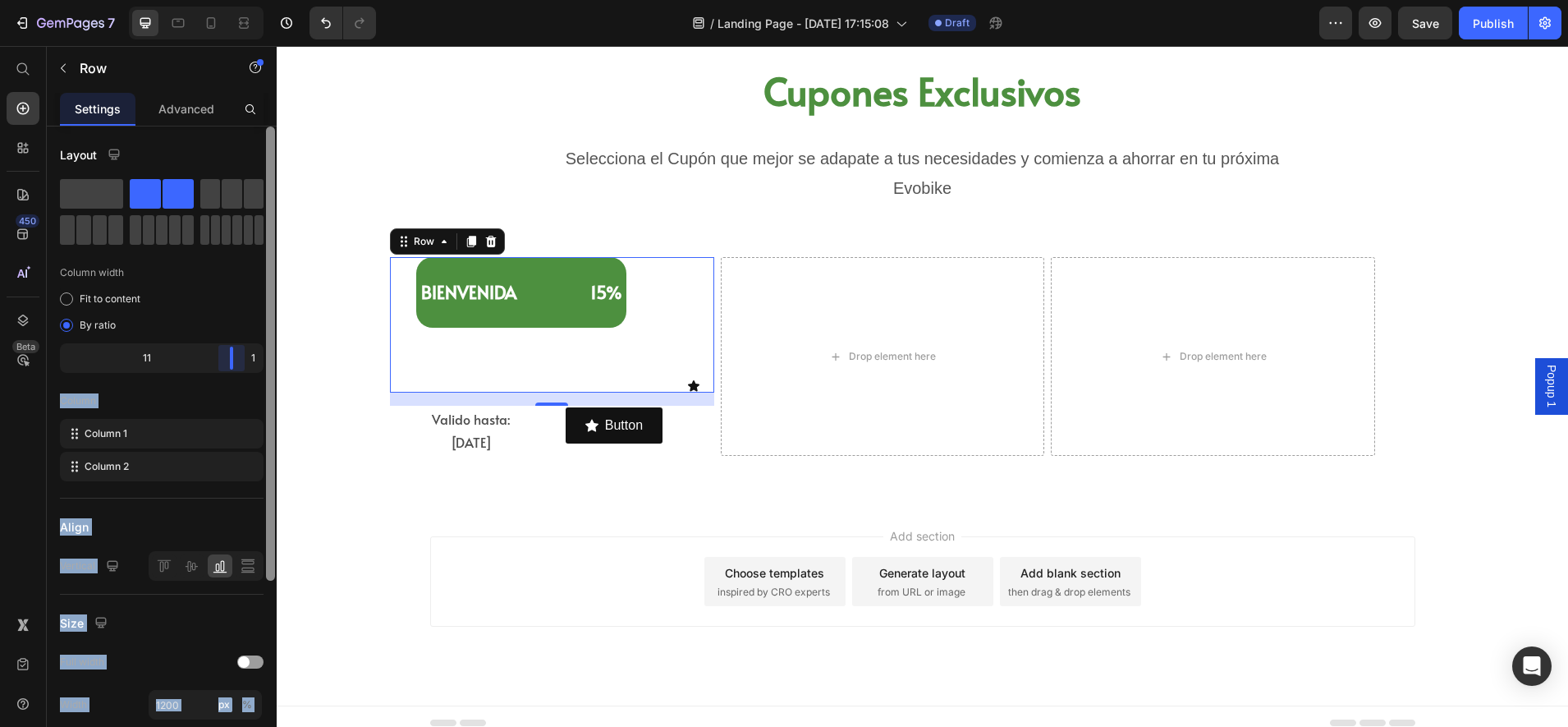 drag, startPoint x: 163, startPoint y: 361, endPoint x: 268, endPoint y: 364, distance: 105.04285 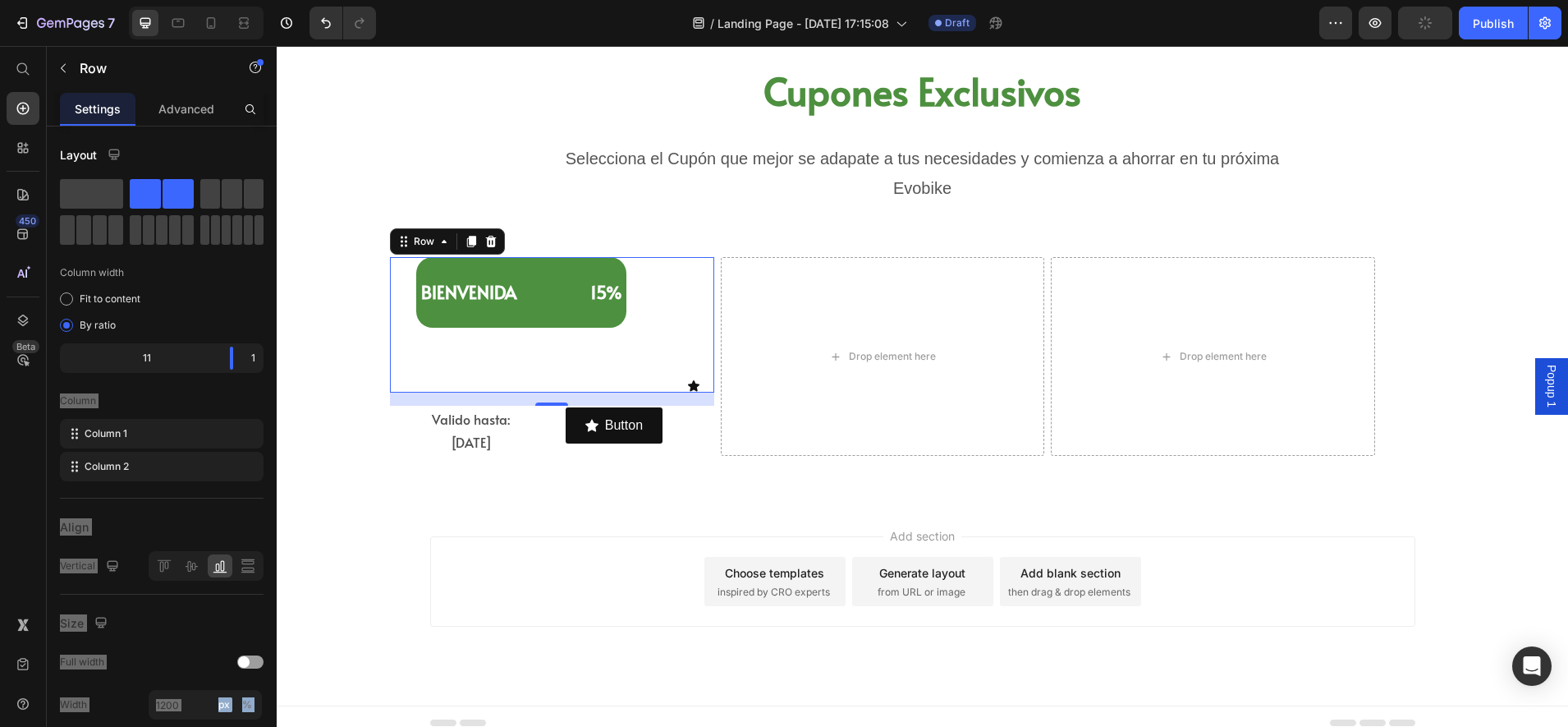 click on "BIENVENIDA                  15%   Heading" at bounding box center [535, 324] 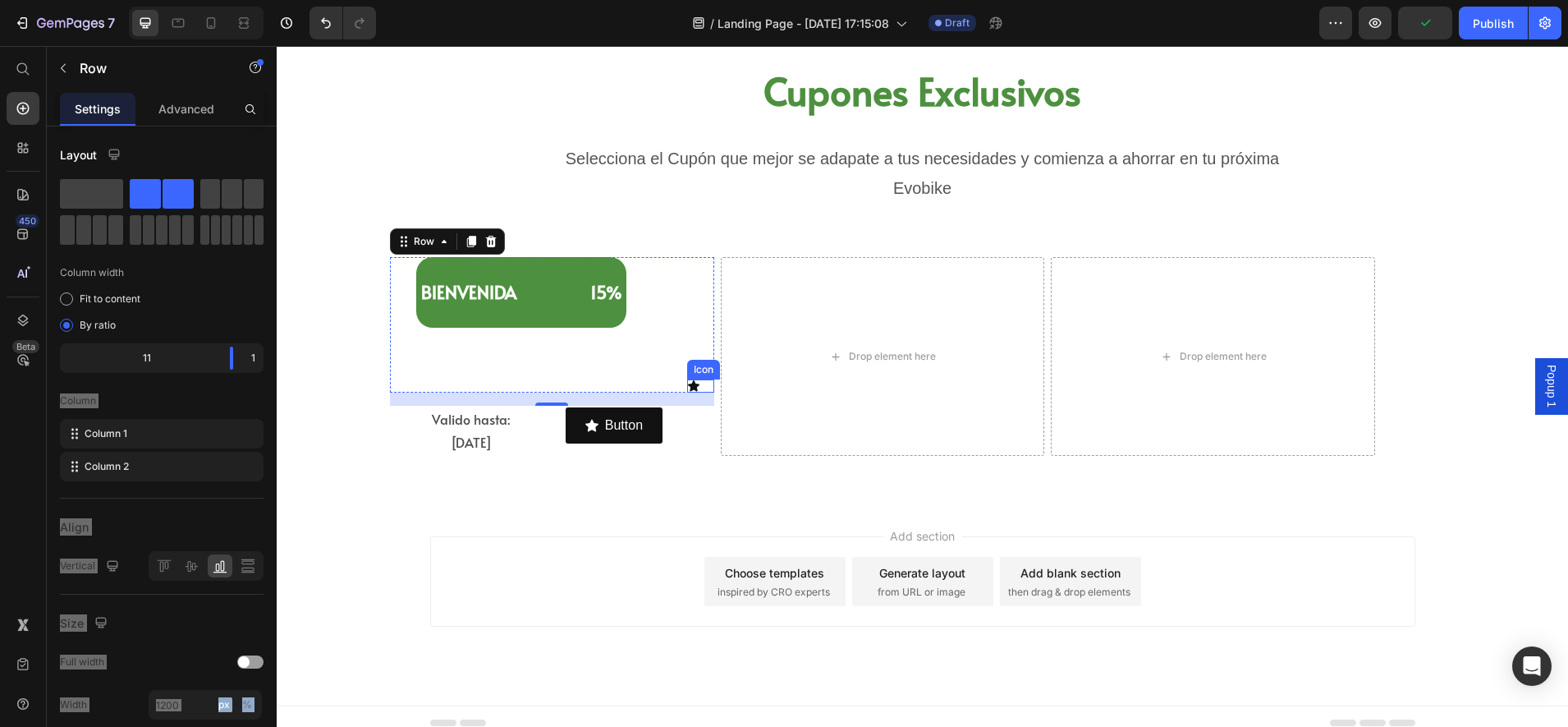 click 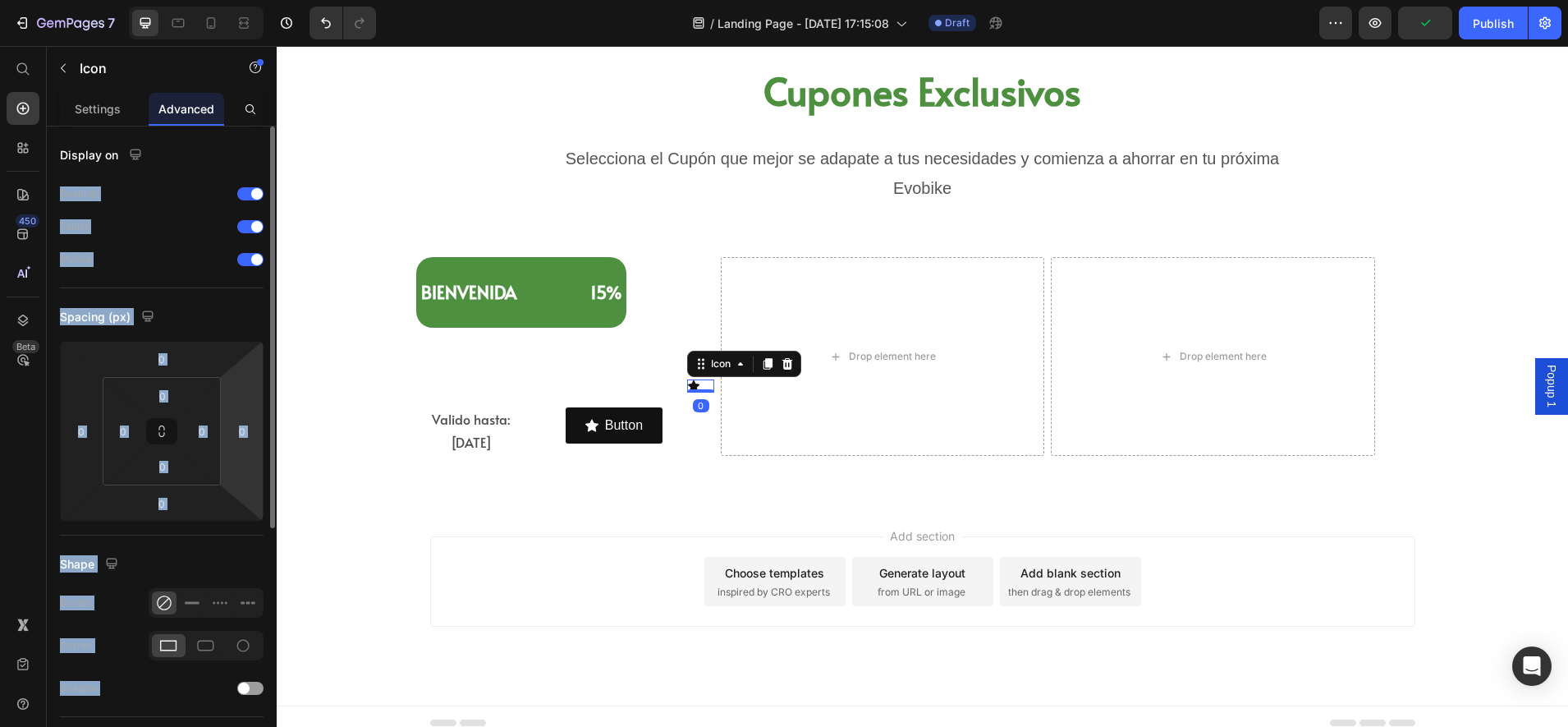 click on "7  Version history  /  Landing Page - [DATE] 17:15:08 Draft Preview  Publish  450 Beta Start with Sections Elements Hero Section Product Detail Brands Trusted Badges Guarantee Product Breakdown How to use Testimonials Compare Bundle FAQs Social Proof Brand Story Product List Collection Blog List Contact Sticky Add to Cart Custom Footer Browse Library 450 Layout
Row
Row
Row
Row Text
Heading
Text Block Button
Button
Button
Sticky Back to top Media
Image" at bounding box center (784, 0) 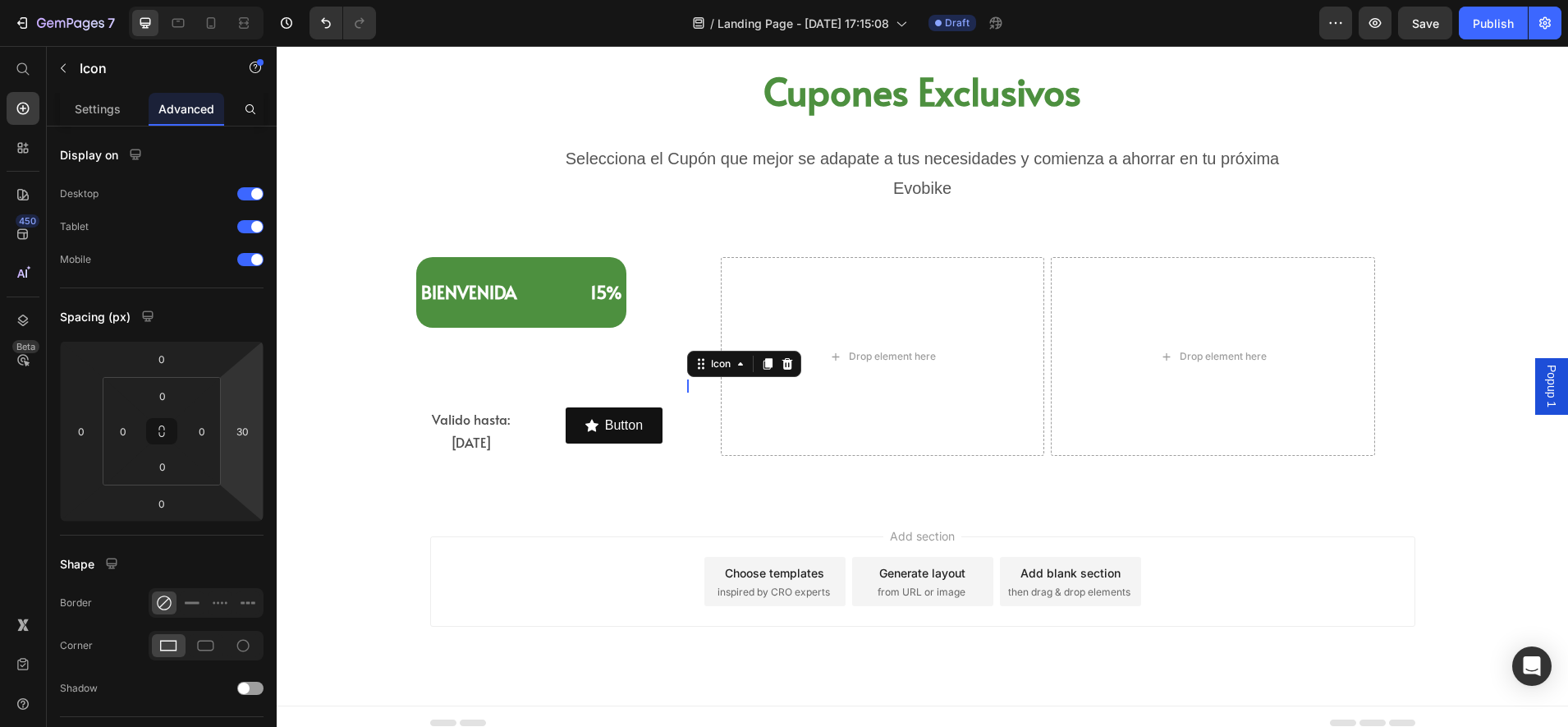 type on "-12" 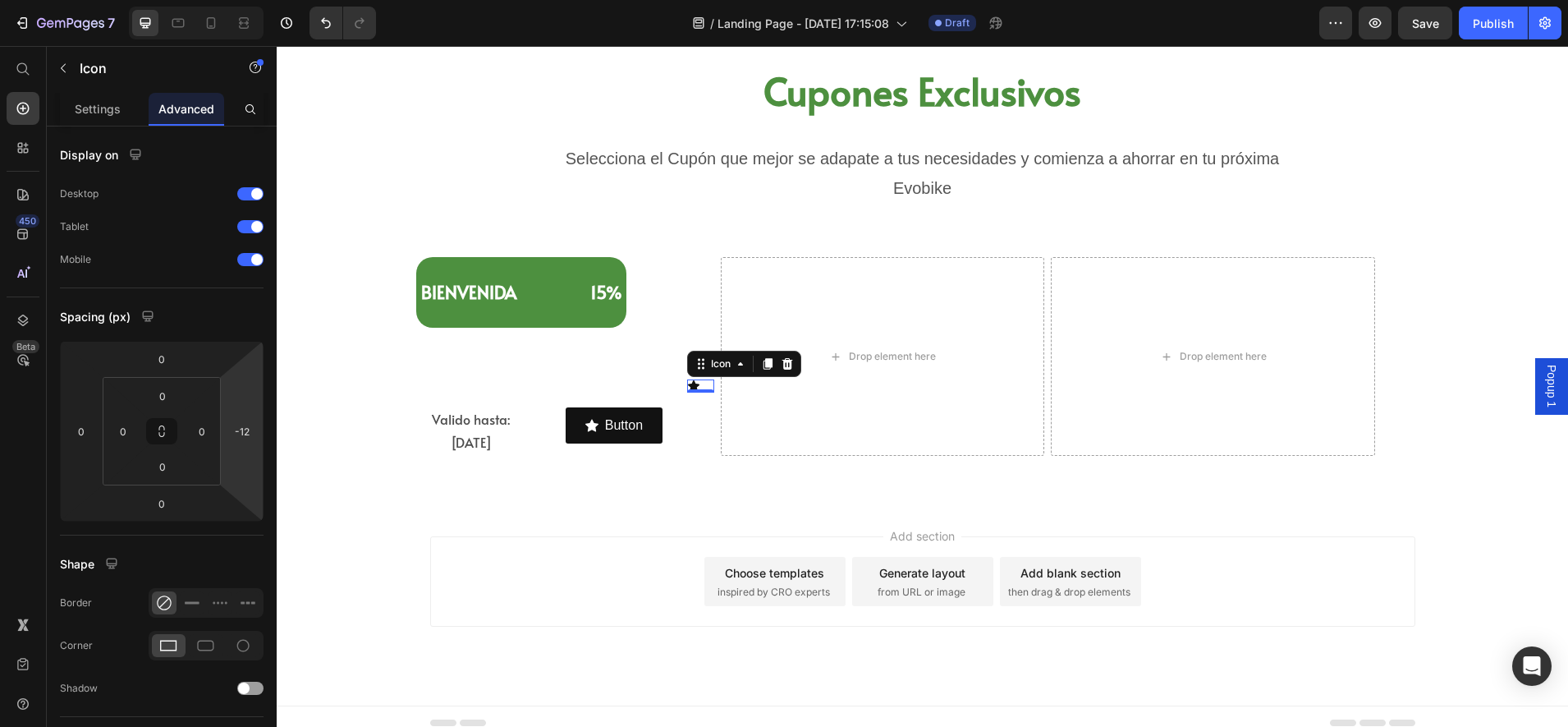 click on "7  Version history  /  Landing Page - [DATE] 17:15:08 Draft Preview  Save   Publish  450 Beta Start with Sections Elements Hero Section Product Detail Brands Trusted Badges Guarantee Product Breakdown How to use Testimonials Compare Bundle FAQs Social Proof Brand Story Product List Collection Blog List Contact Sticky Add to Cart Custom Footer Browse Library 450 Layout
Row
Row
Row
Row Text
Heading
Text Block Button
Button
Button
Sticky Back to top Media
Image Image" at bounding box center [784, 0] 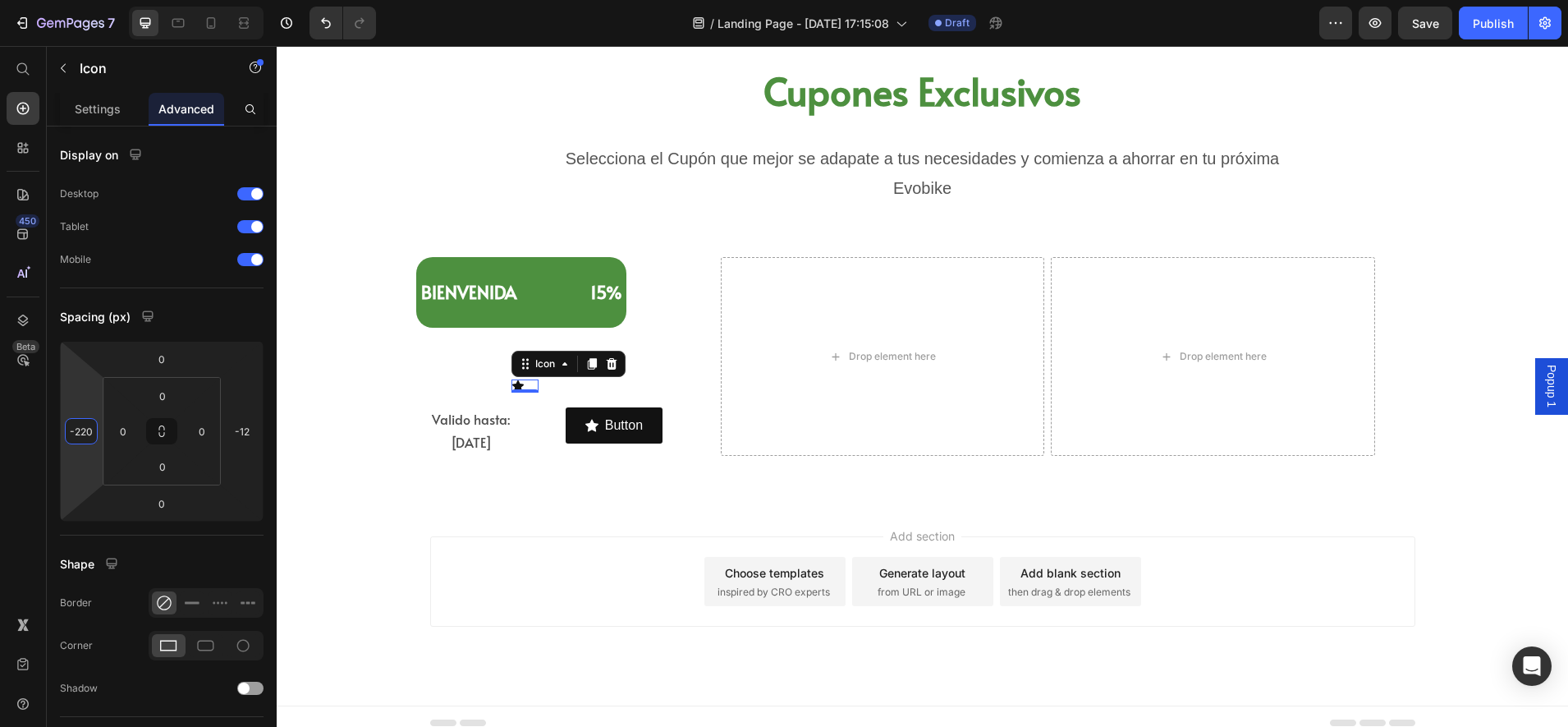 type on "-230" 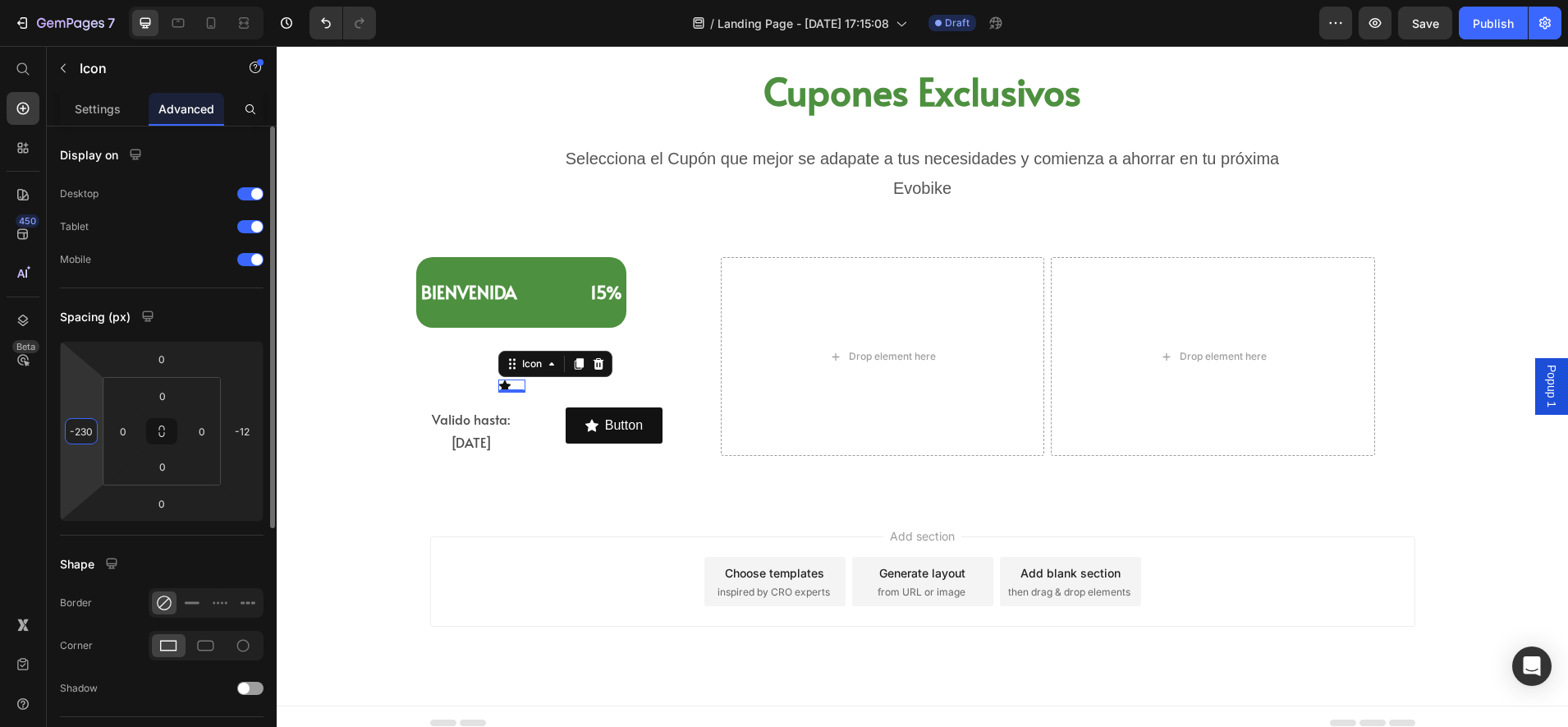 drag, startPoint x: 90, startPoint y: 482, endPoint x: 114, endPoint y: 587, distance: 107.70794 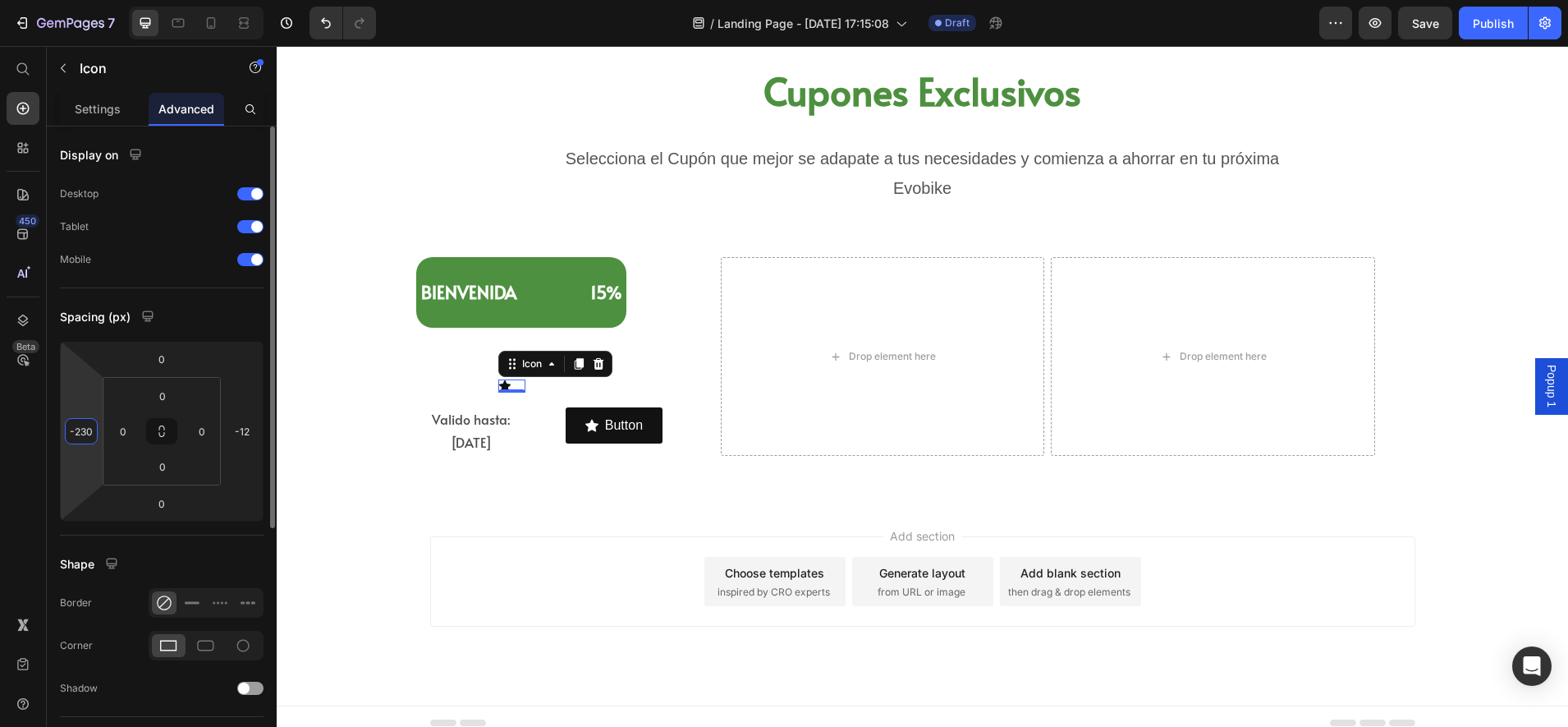 click on "7  Version history  /  Landing Page - [DATE] 17:15:08 Draft Preview  Save   Publish  450 Beta Start with Sections Elements Hero Section Product Detail Brands Trusted Badges Guarantee Product Breakdown How to use Testimonials Compare Bundle FAQs Social Proof Brand Story Product List Collection Blog List Contact Sticky Add to Cart Custom Footer Browse Library 450 Layout
Row
Row
Row
Row Text
Heading
Text Block Button
Button
Button
Sticky Back to top Media
Image Image" at bounding box center (784, 0) 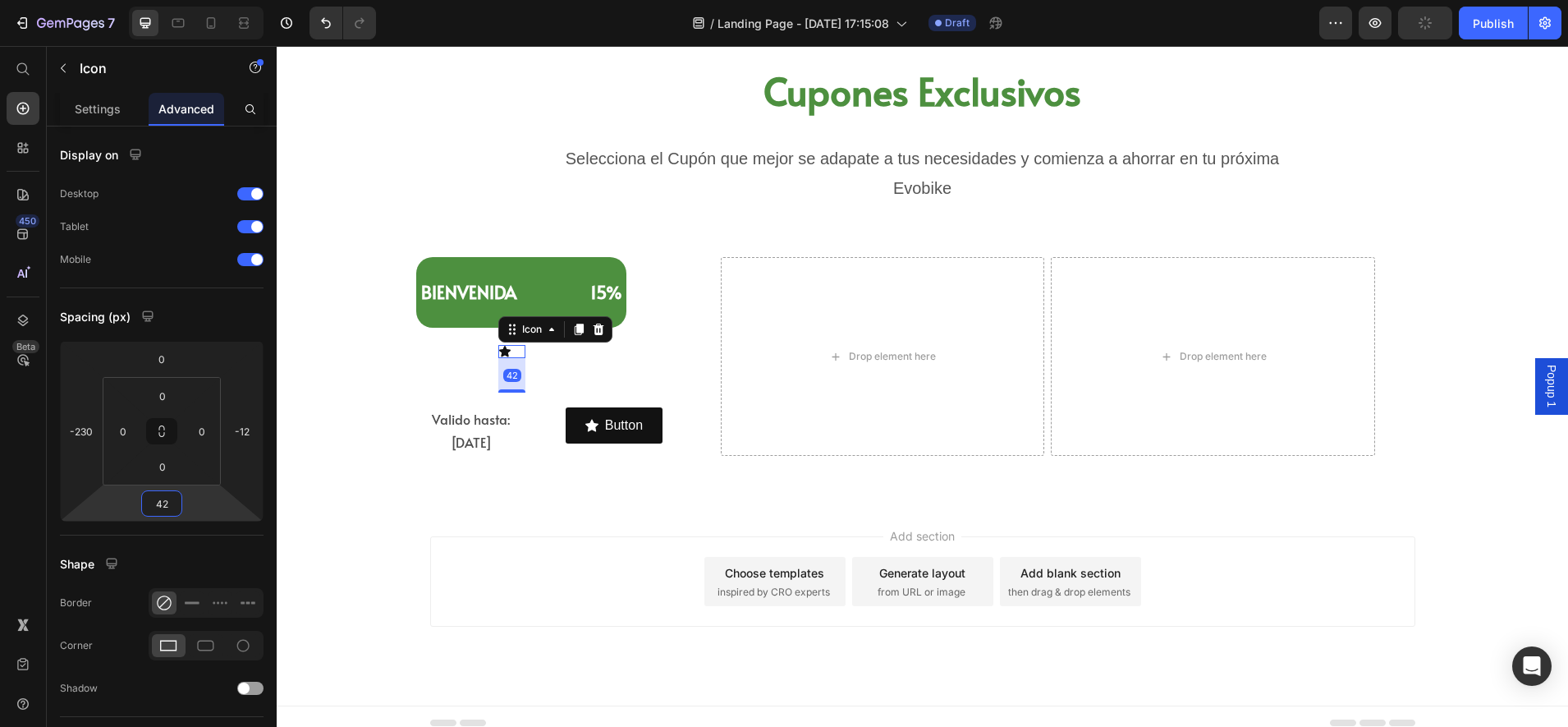 type on "48" 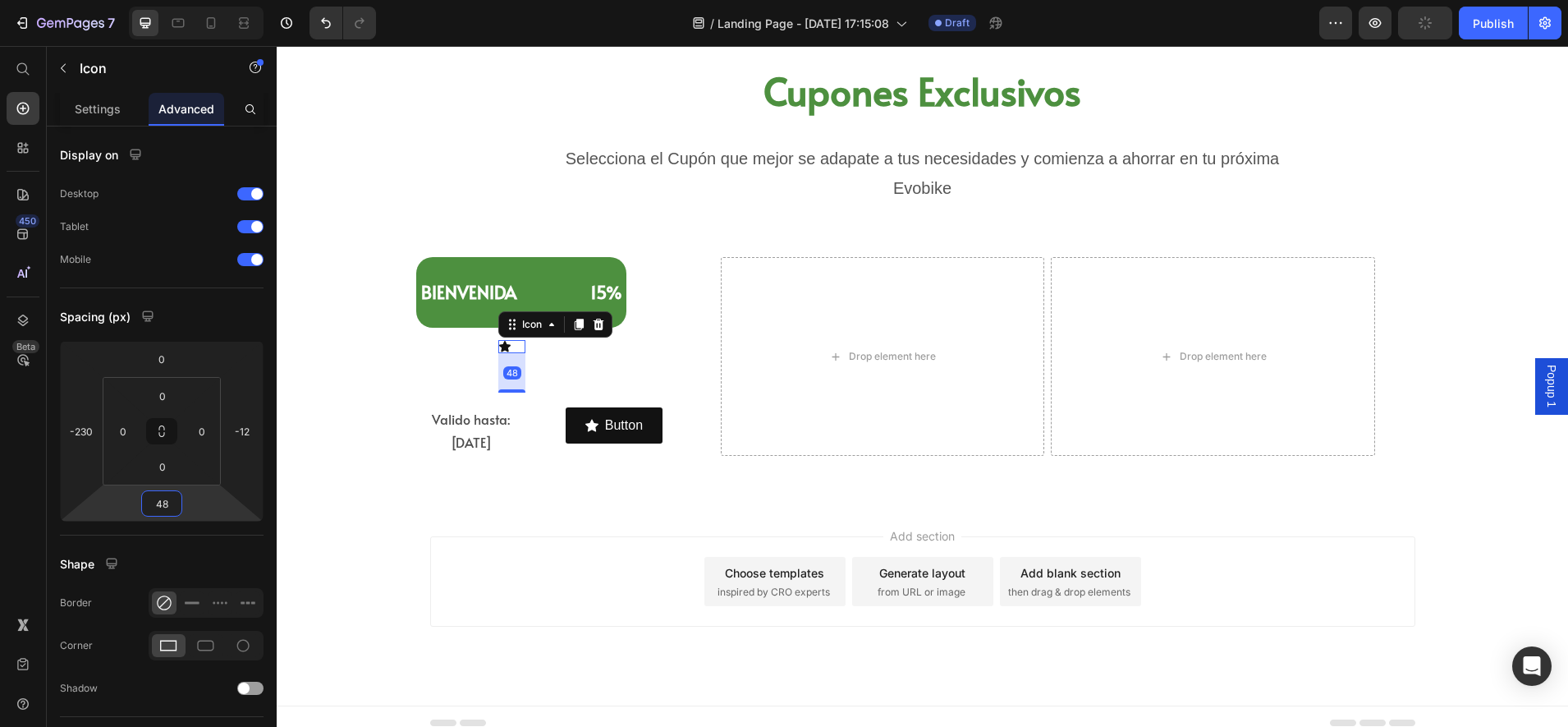 drag, startPoint x: 186, startPoint y: 503, endPoint x: 191, endPoint y: 490, distance: 13.928388 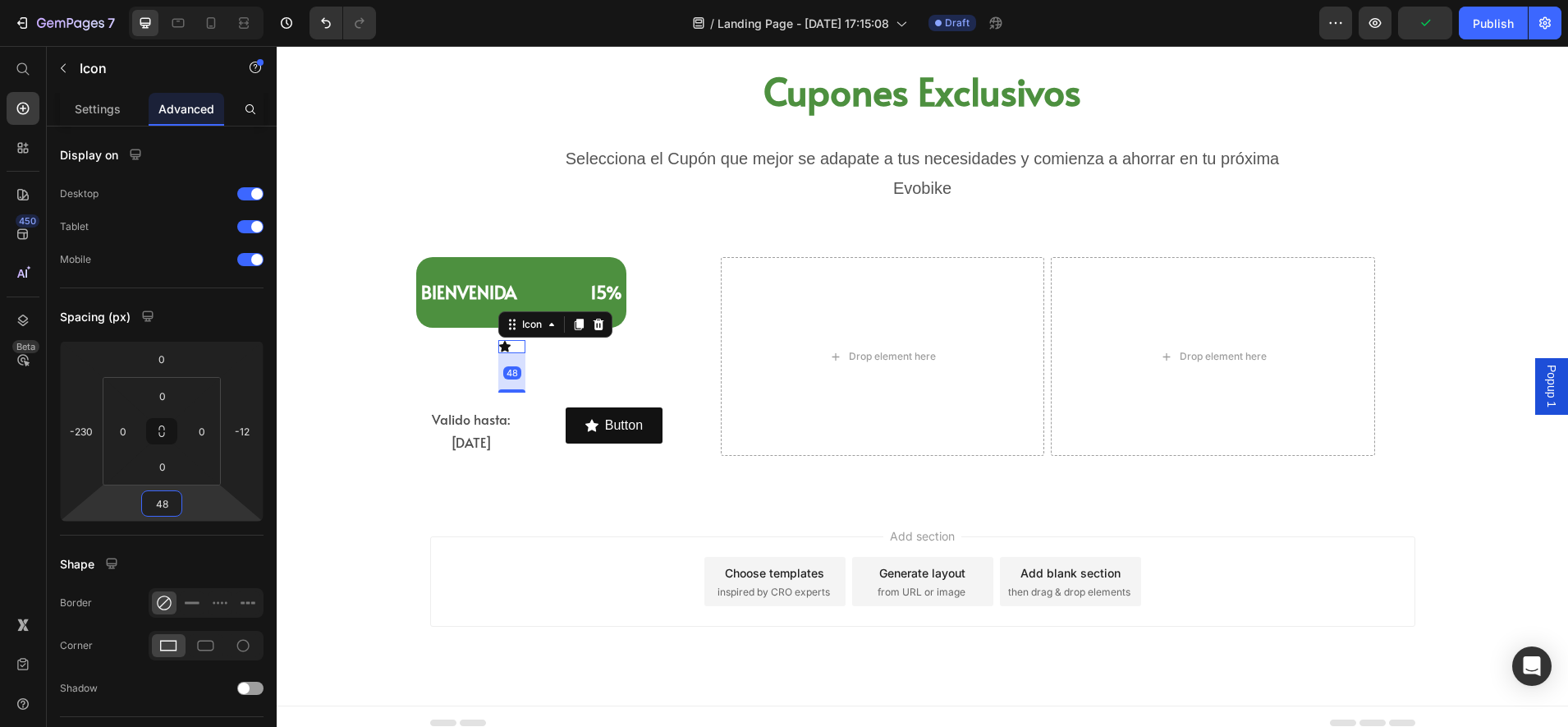 click on "Add section Choose templates inspired by CRO experts Generate layout from URL or image Add blank section then drag & drop elements" at bounding box center (922, 605) 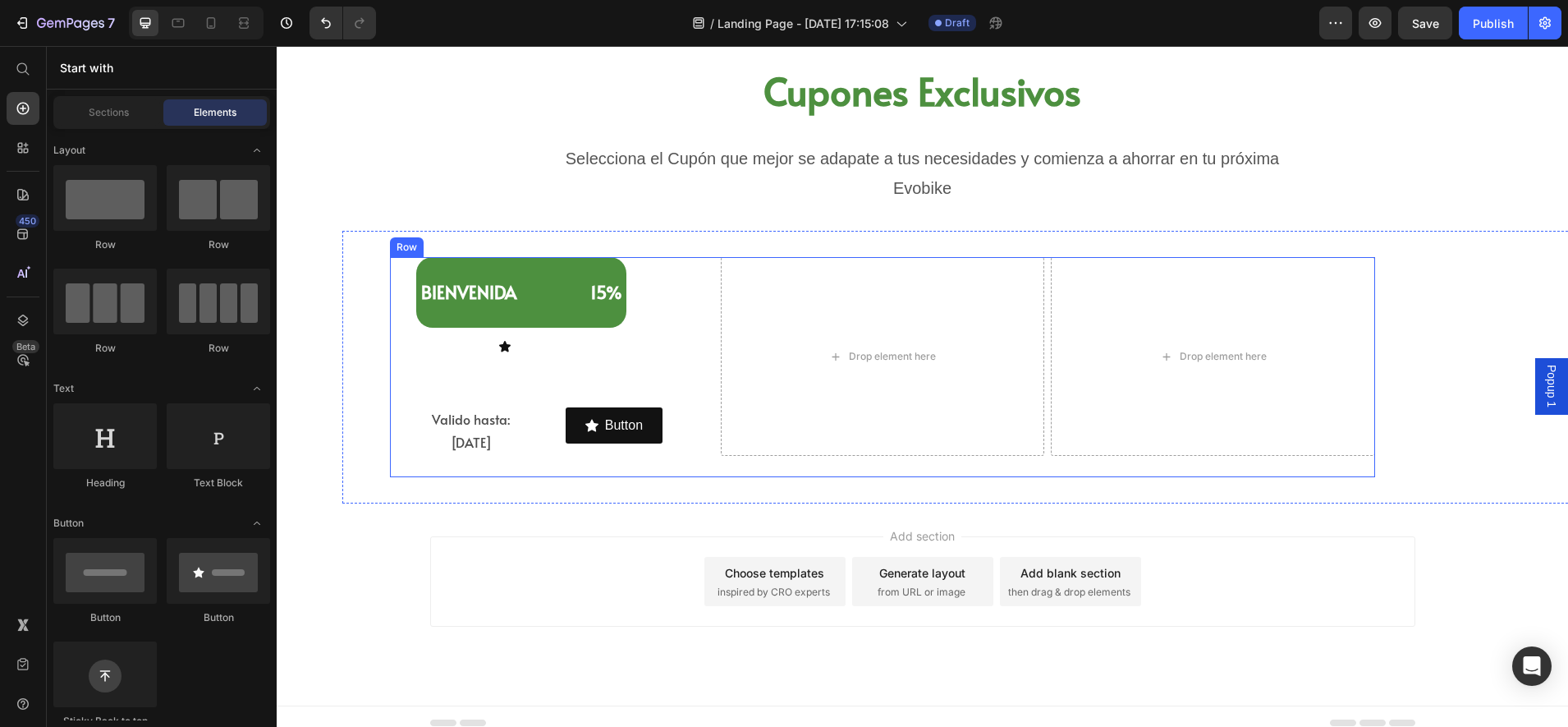 click on "BIENVENIDA                  15%   Heading" at bounding box center [535, 324] 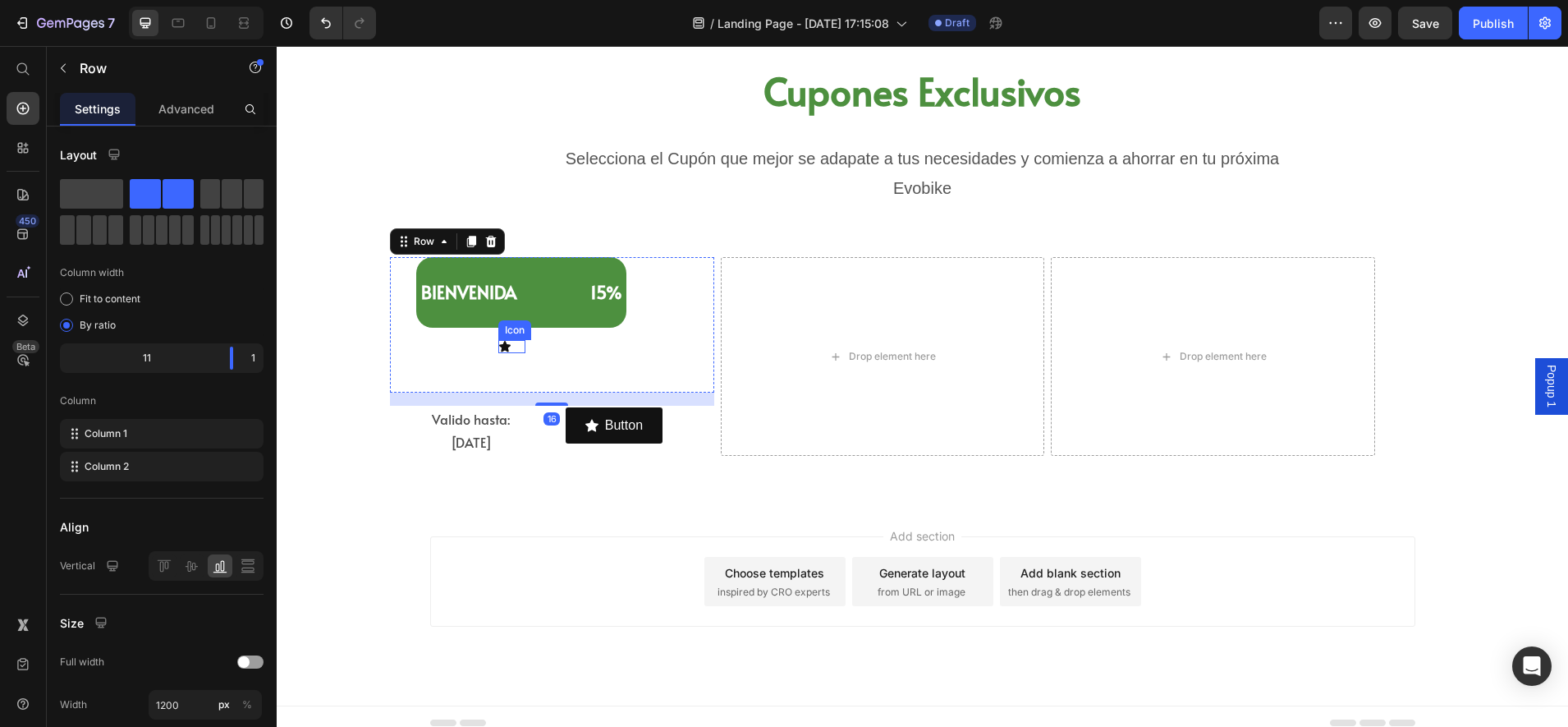 click 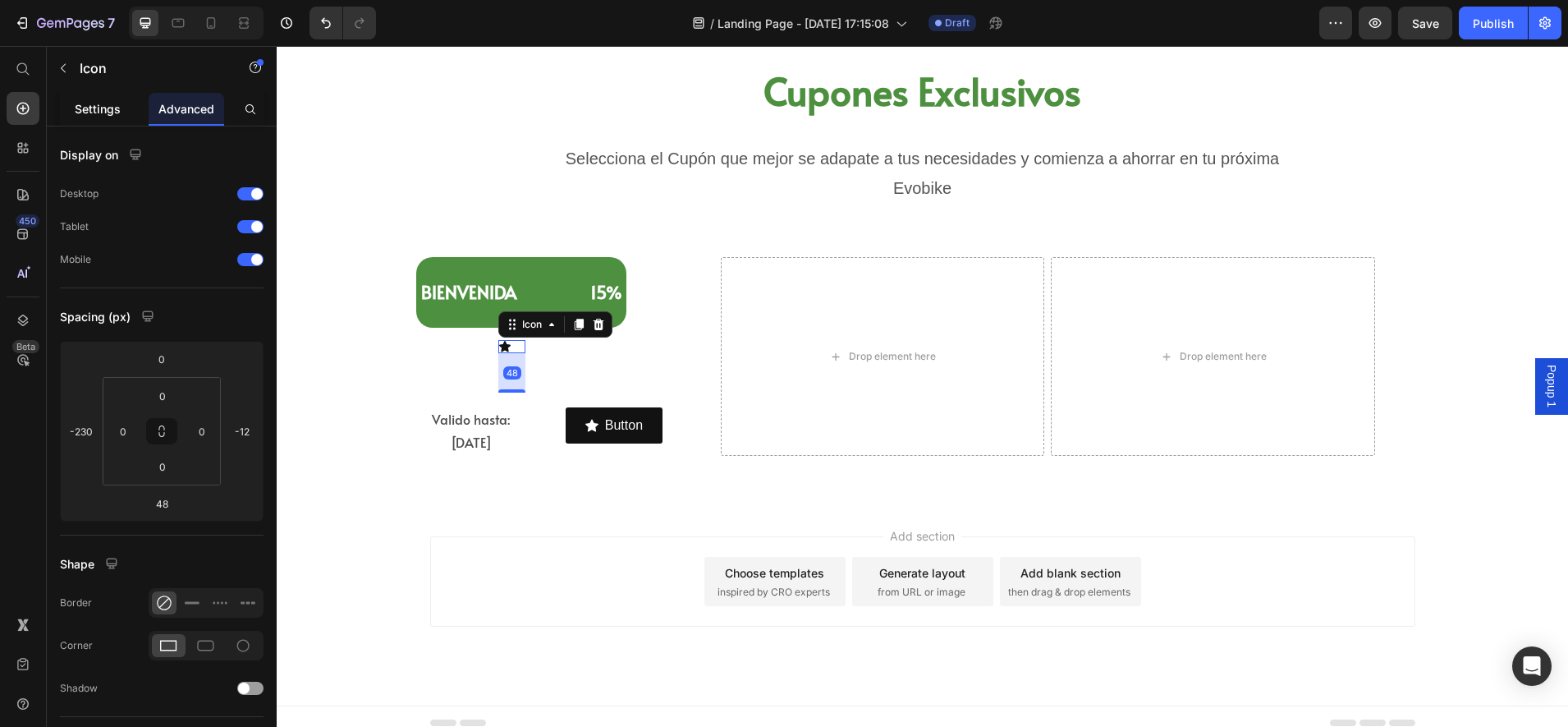 click on "Settings" at bounding box center (98, 108) 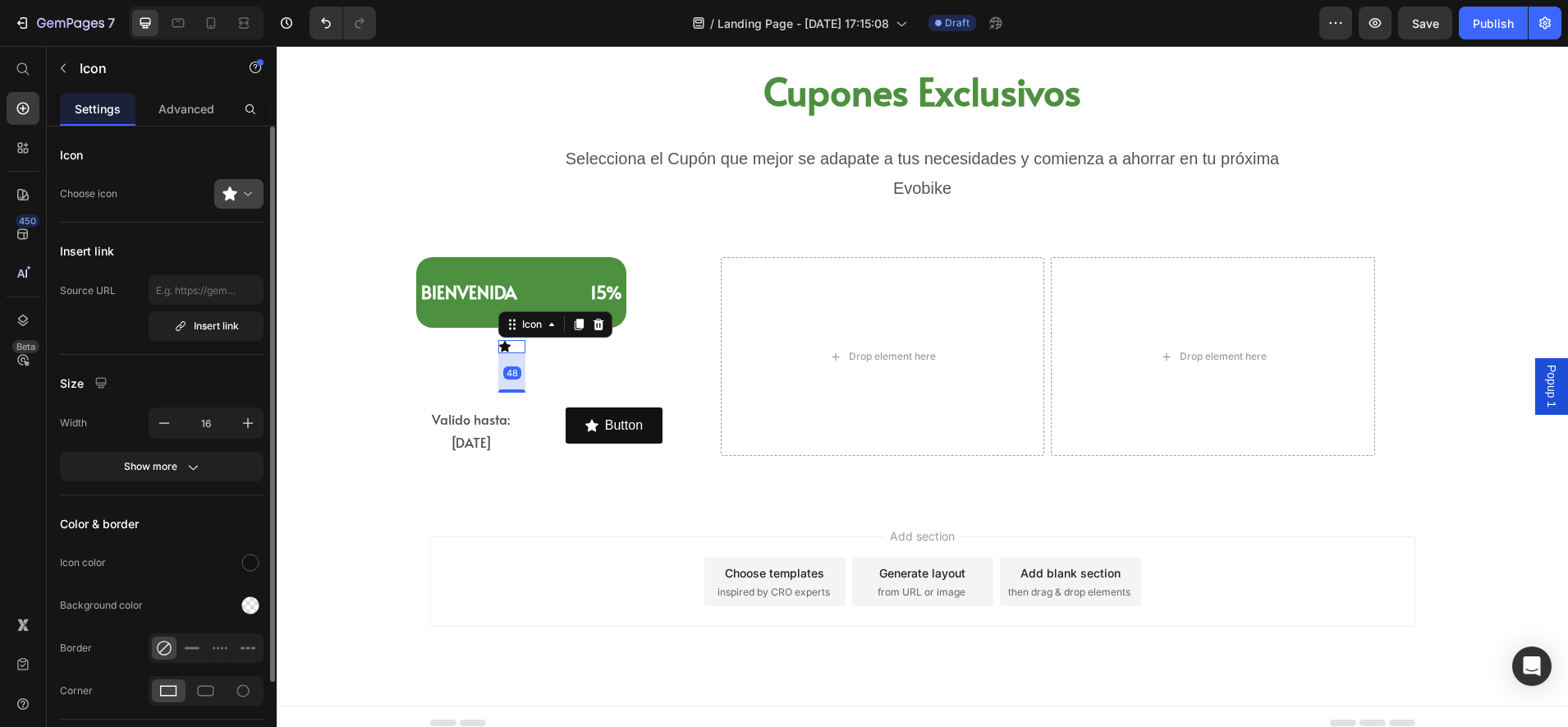 click at bounding box center (245, 194) 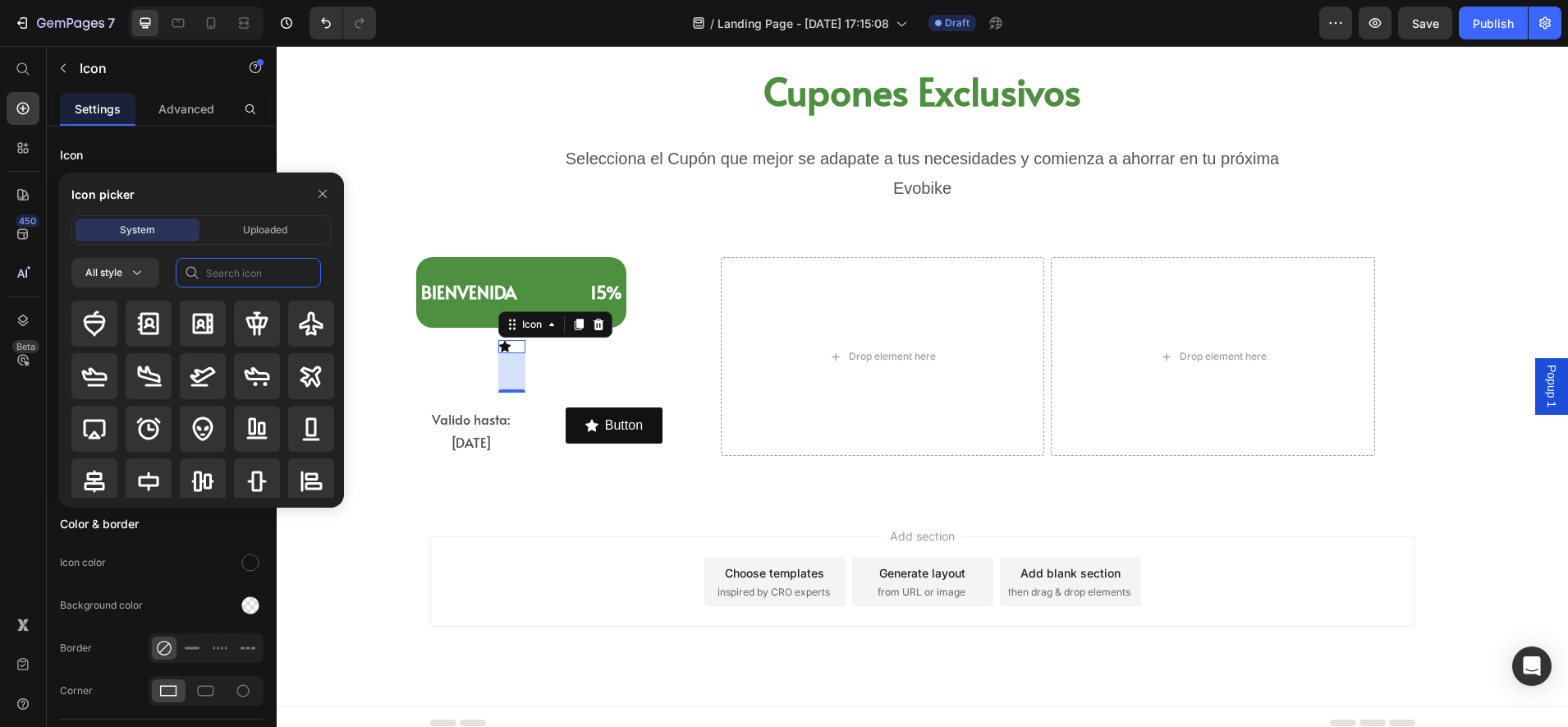 click 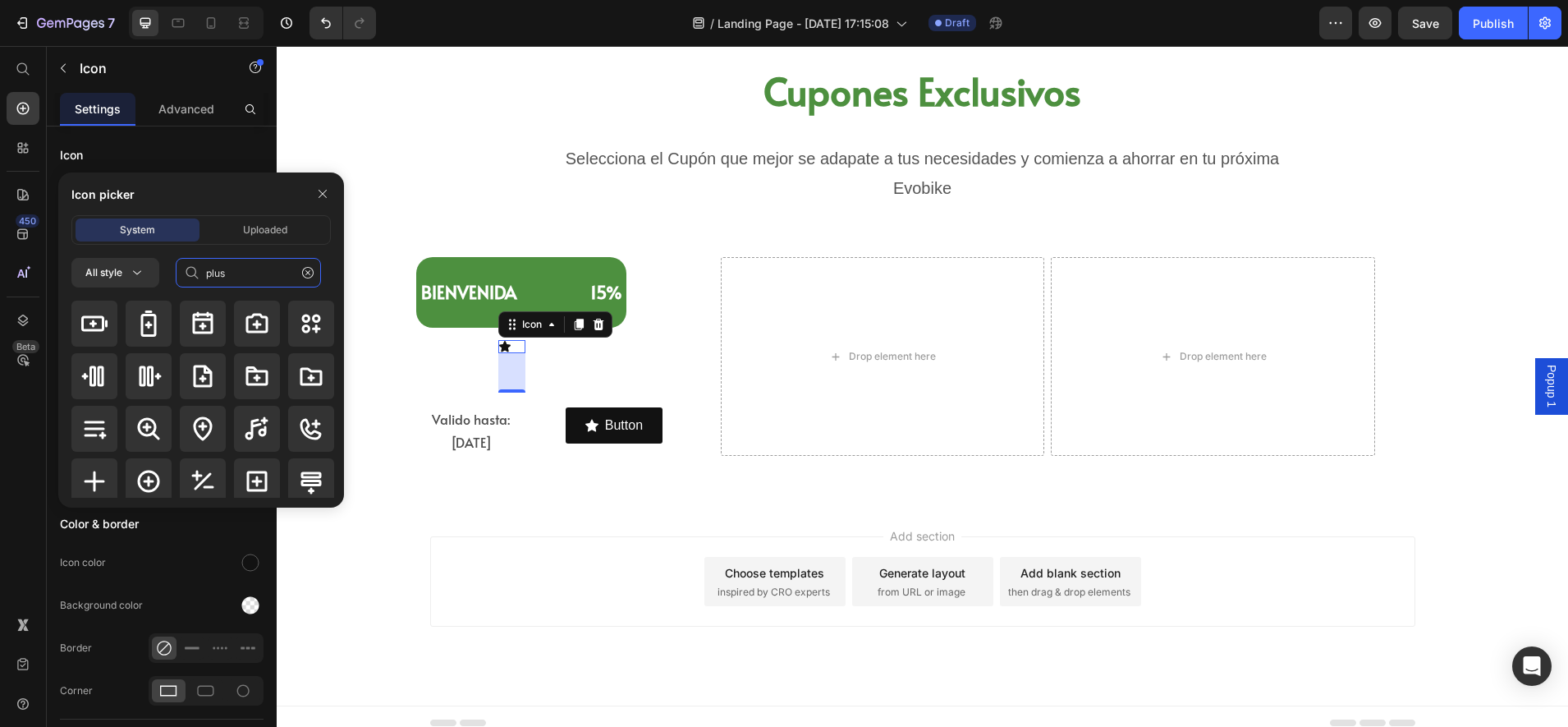 click on "plus" 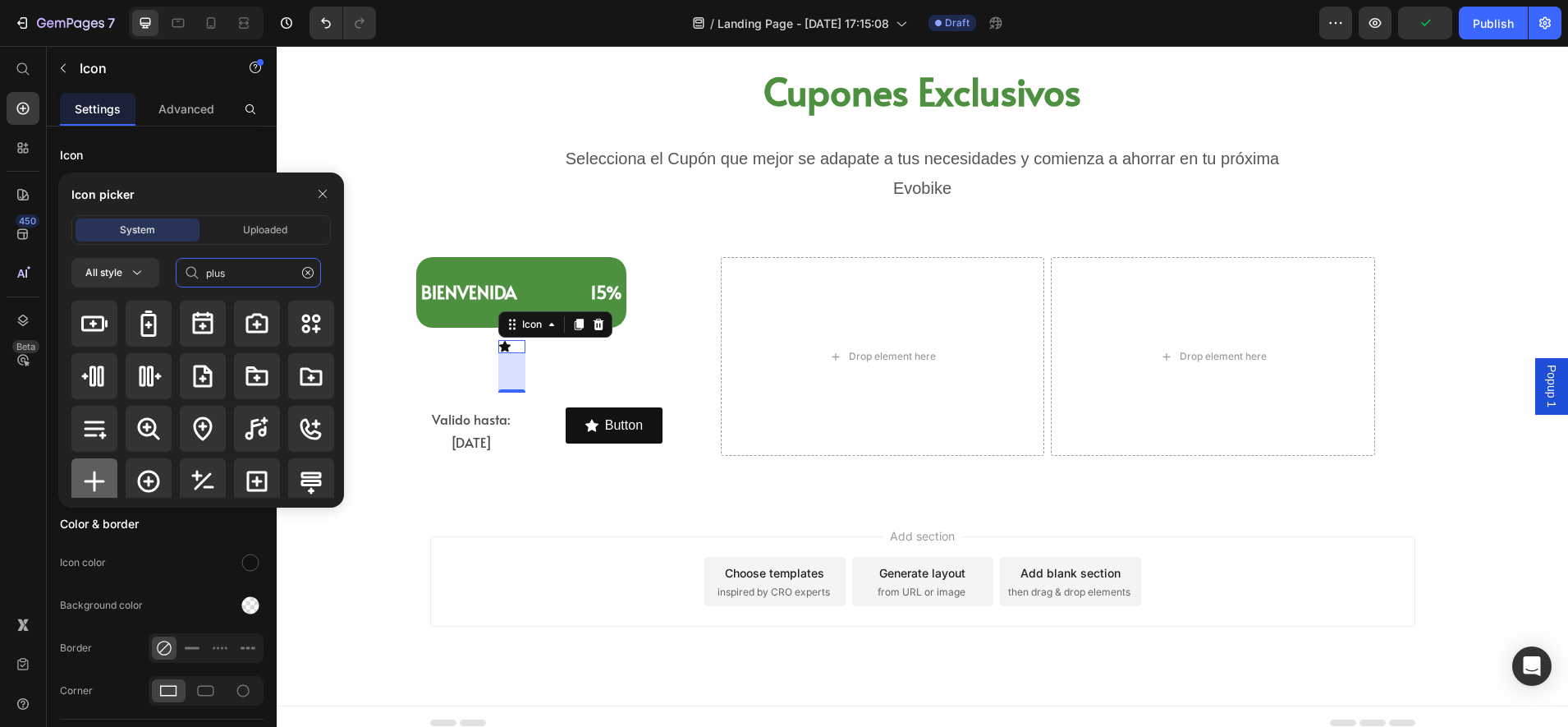 type on "plus" 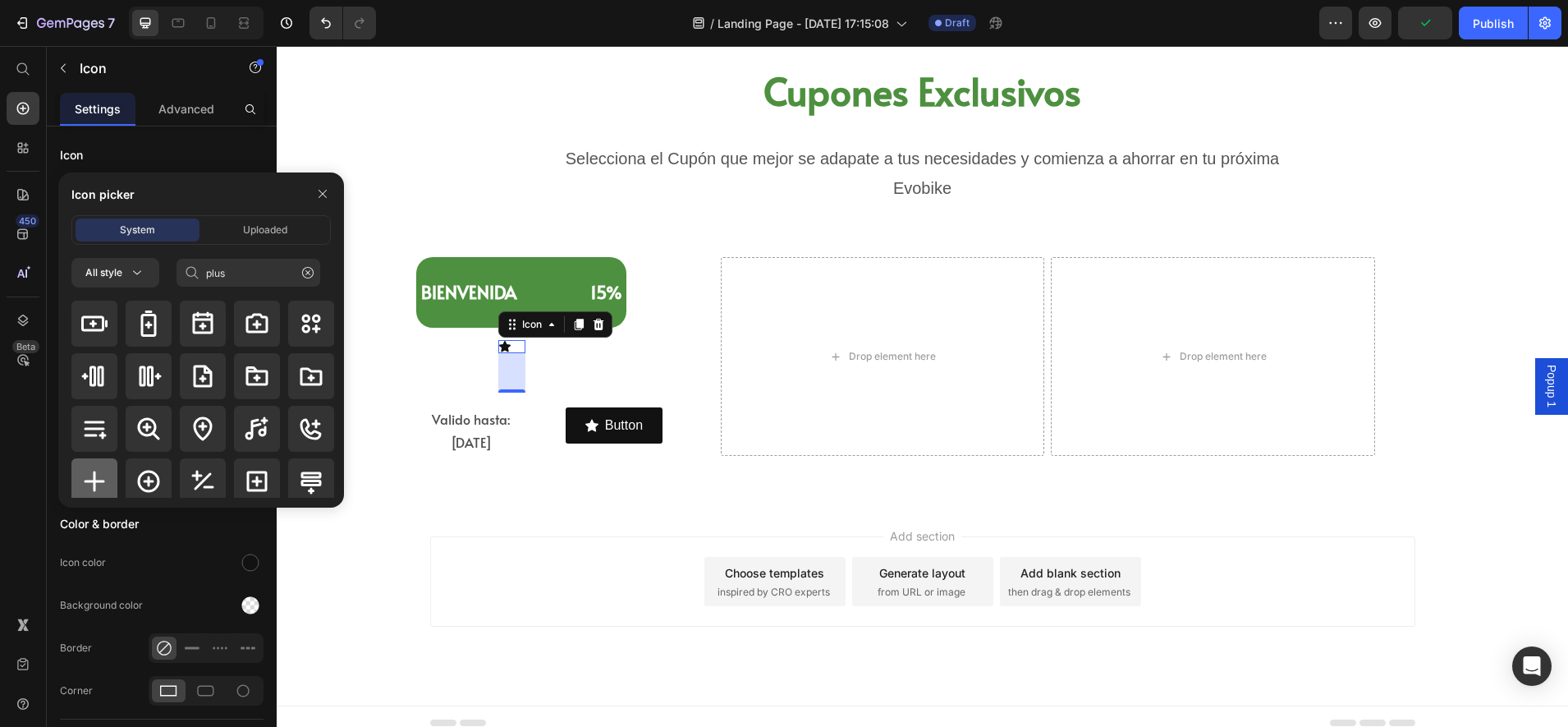 click 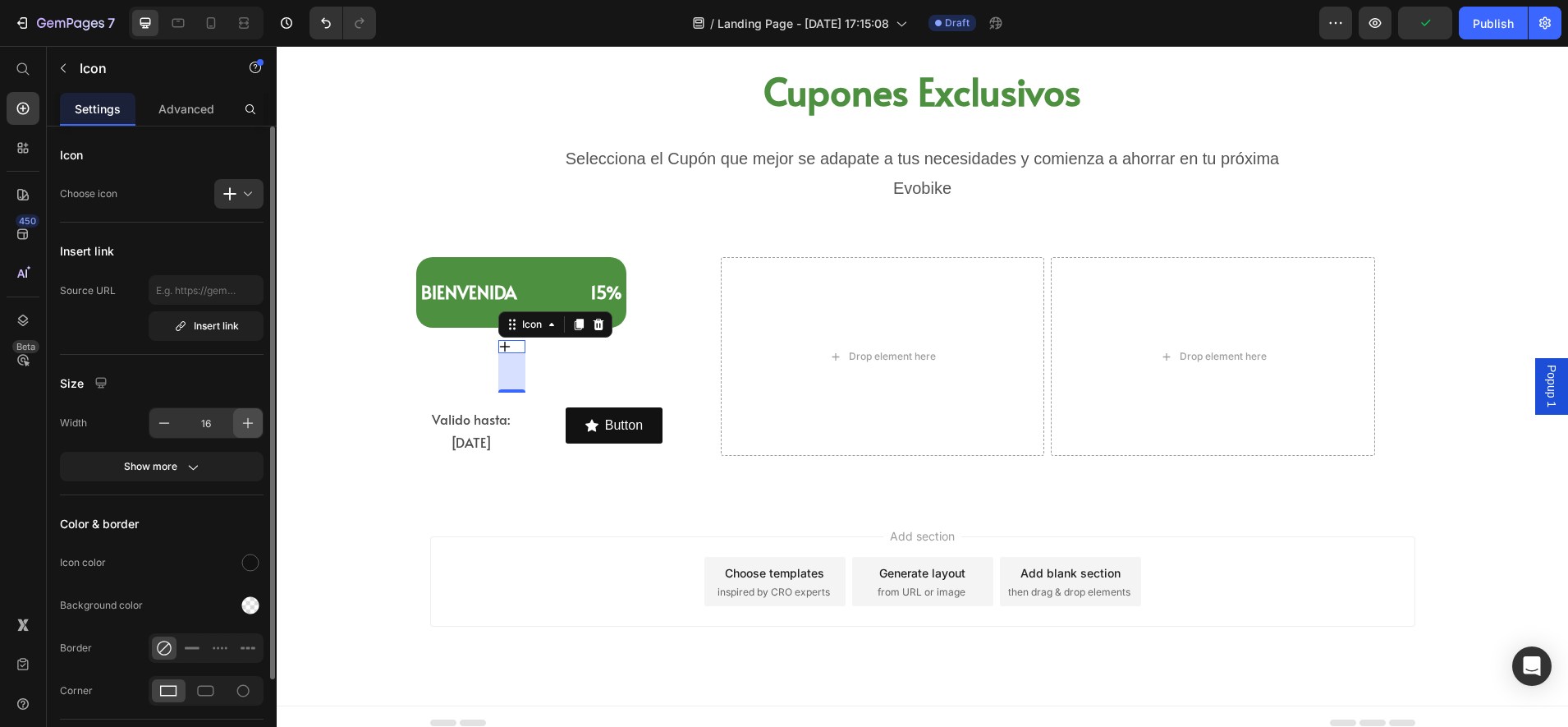 click 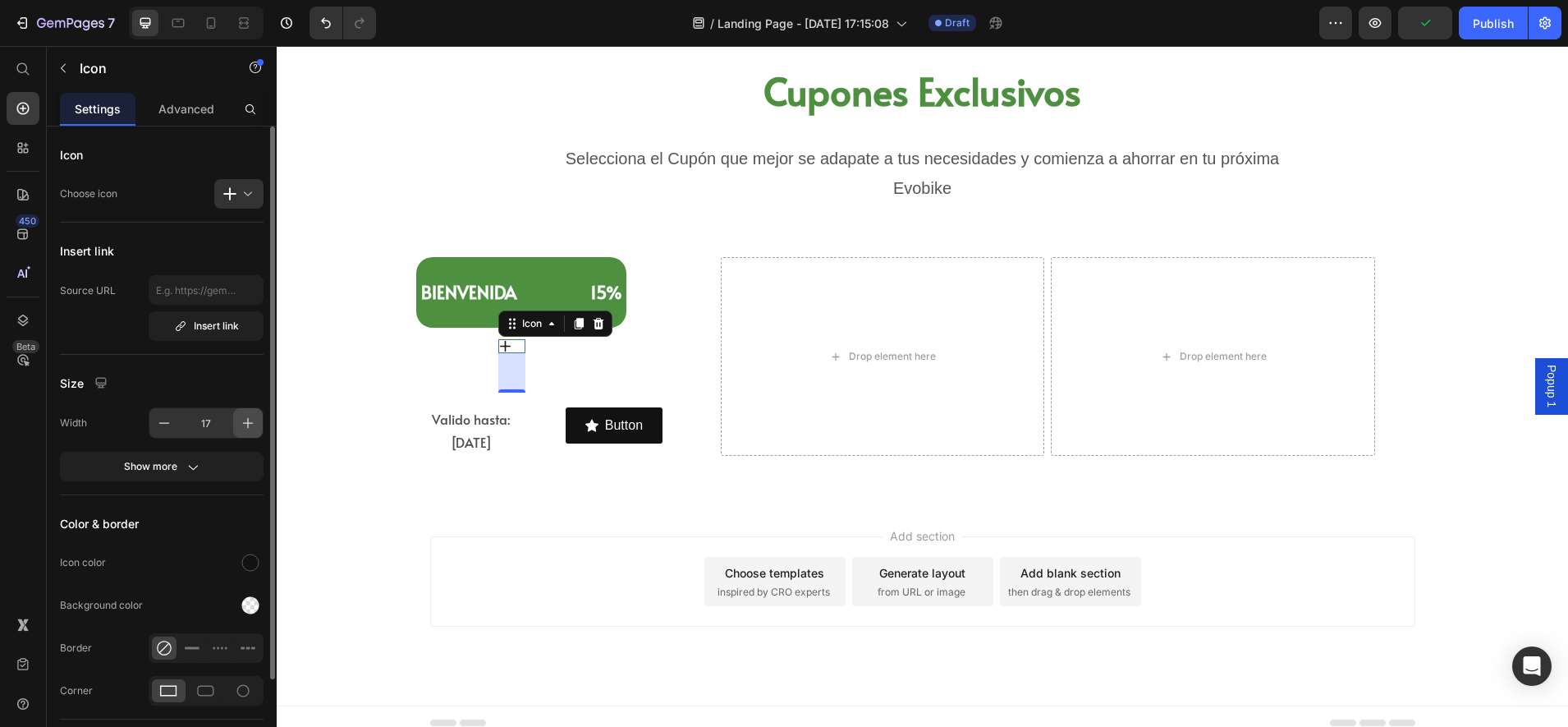 click 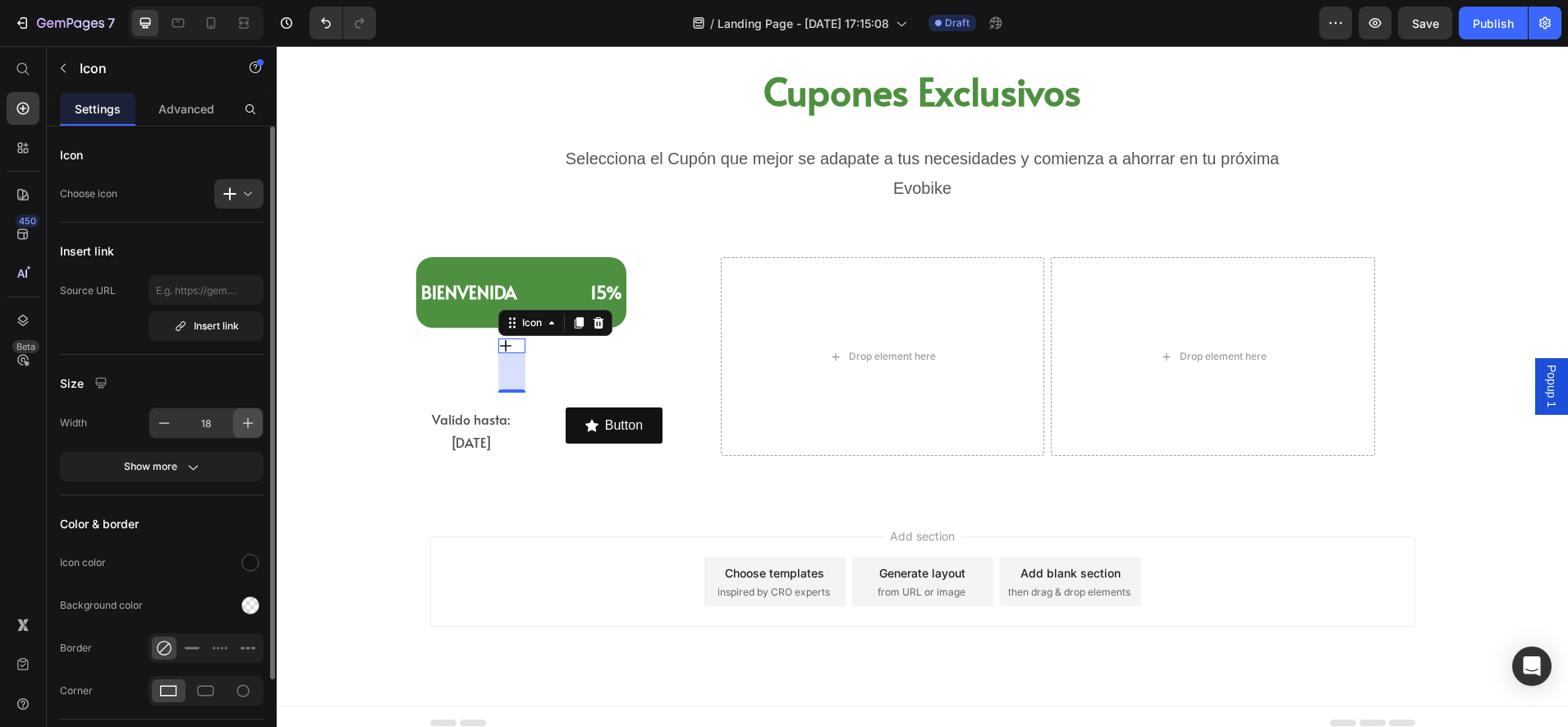 click 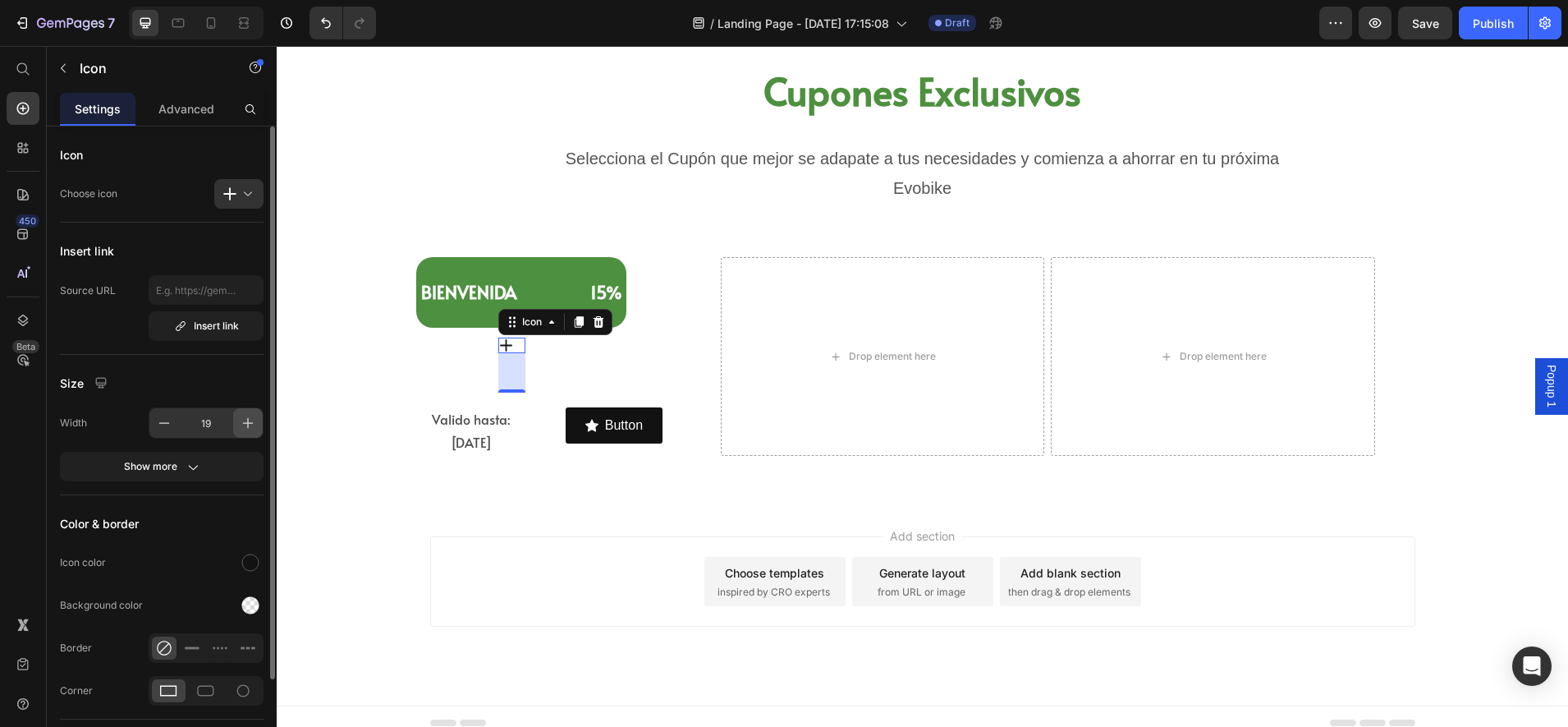 click 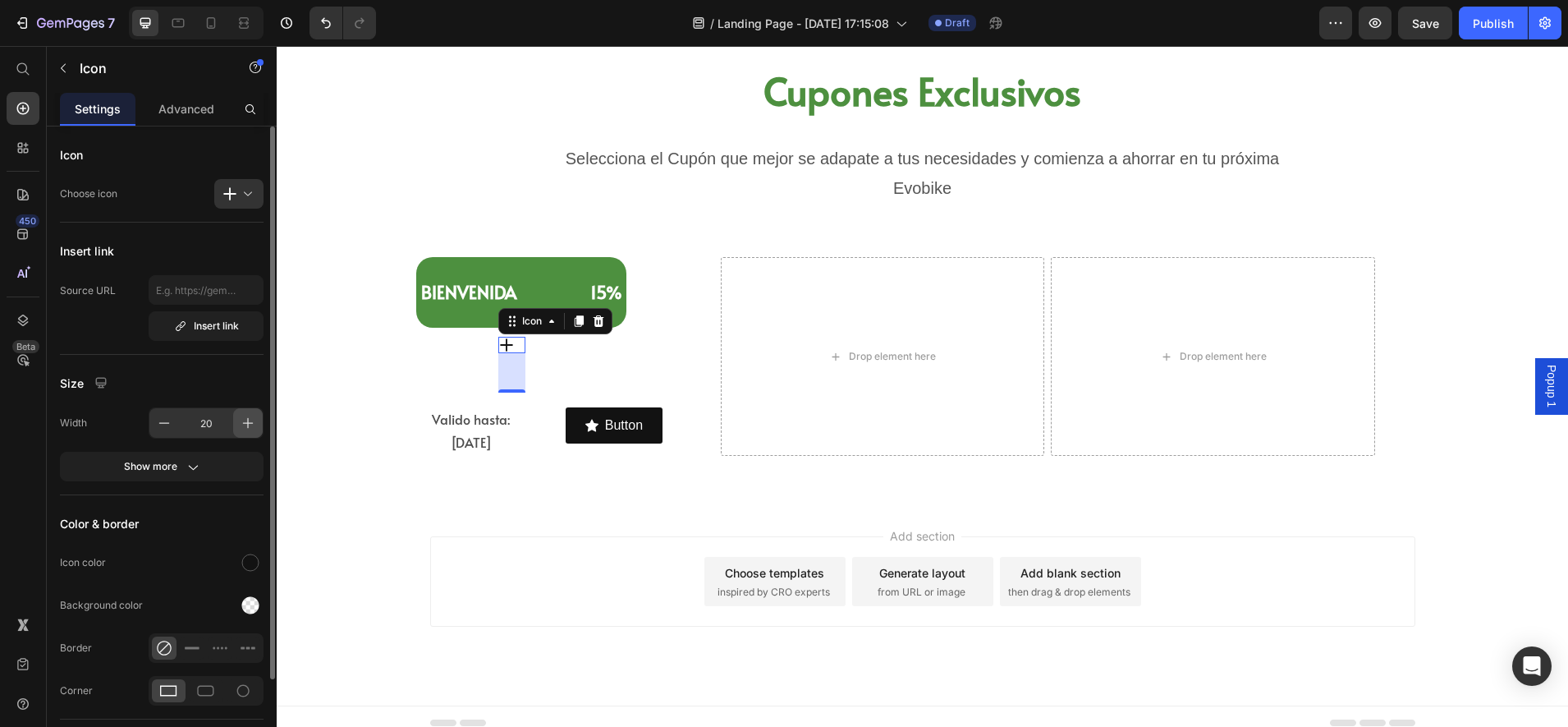 click 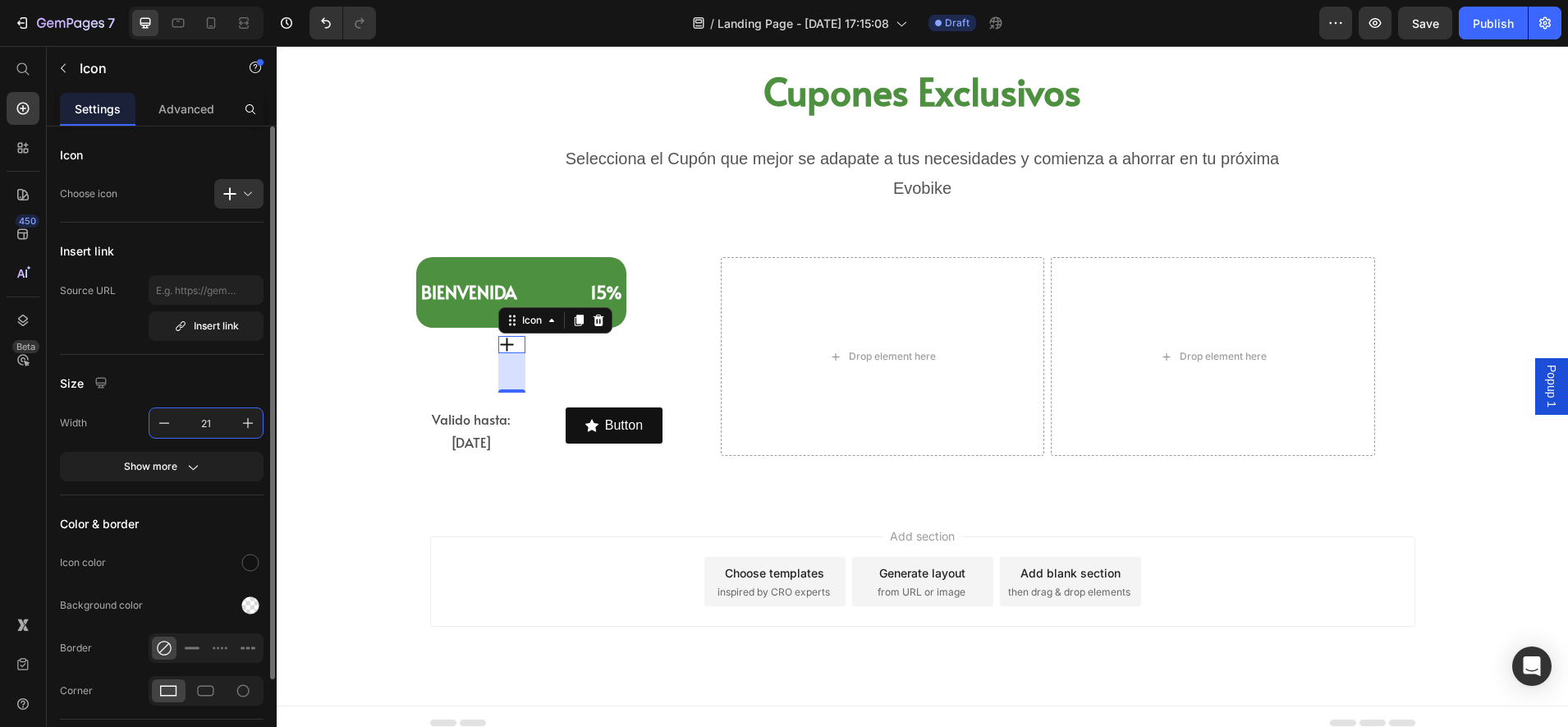 click on "21" at bounding box center [206, 423] 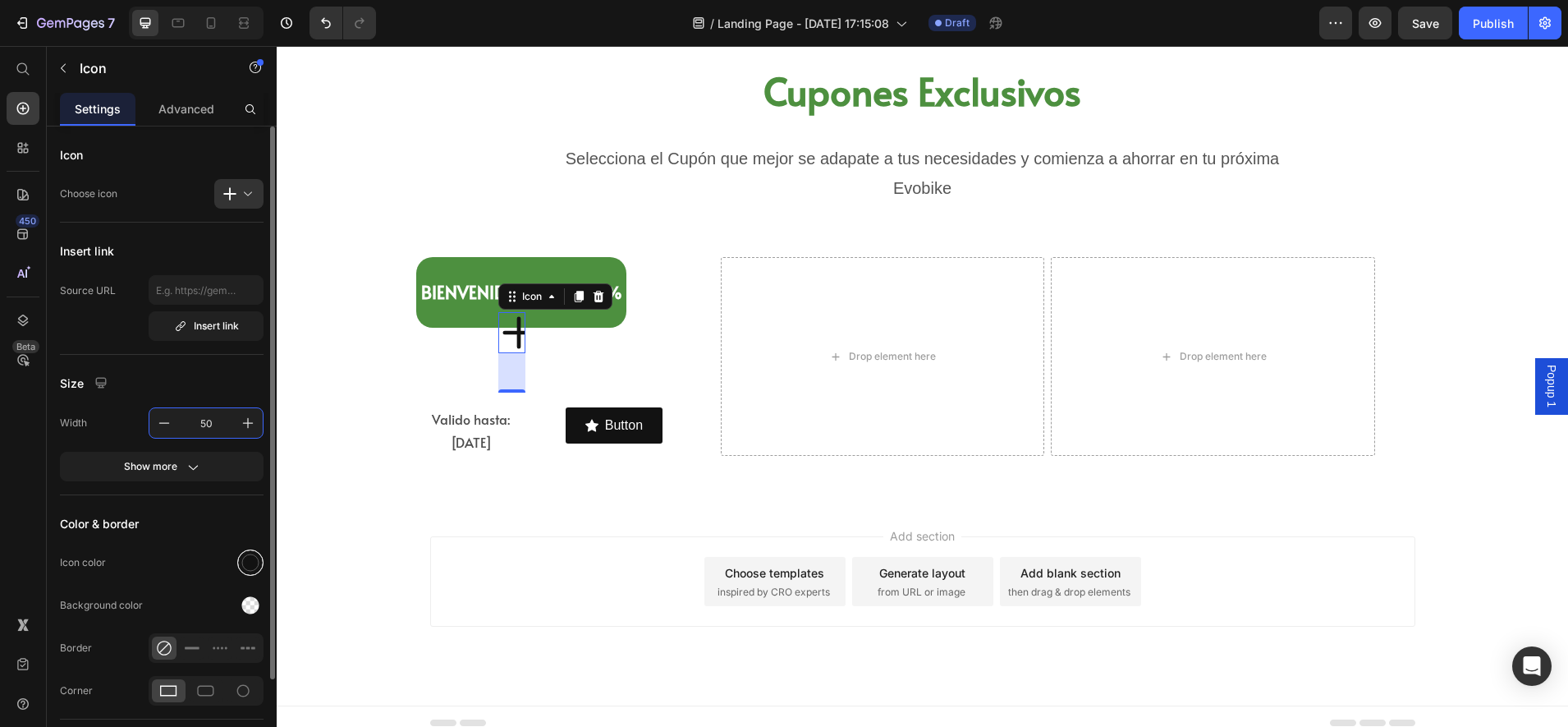 type on "50" 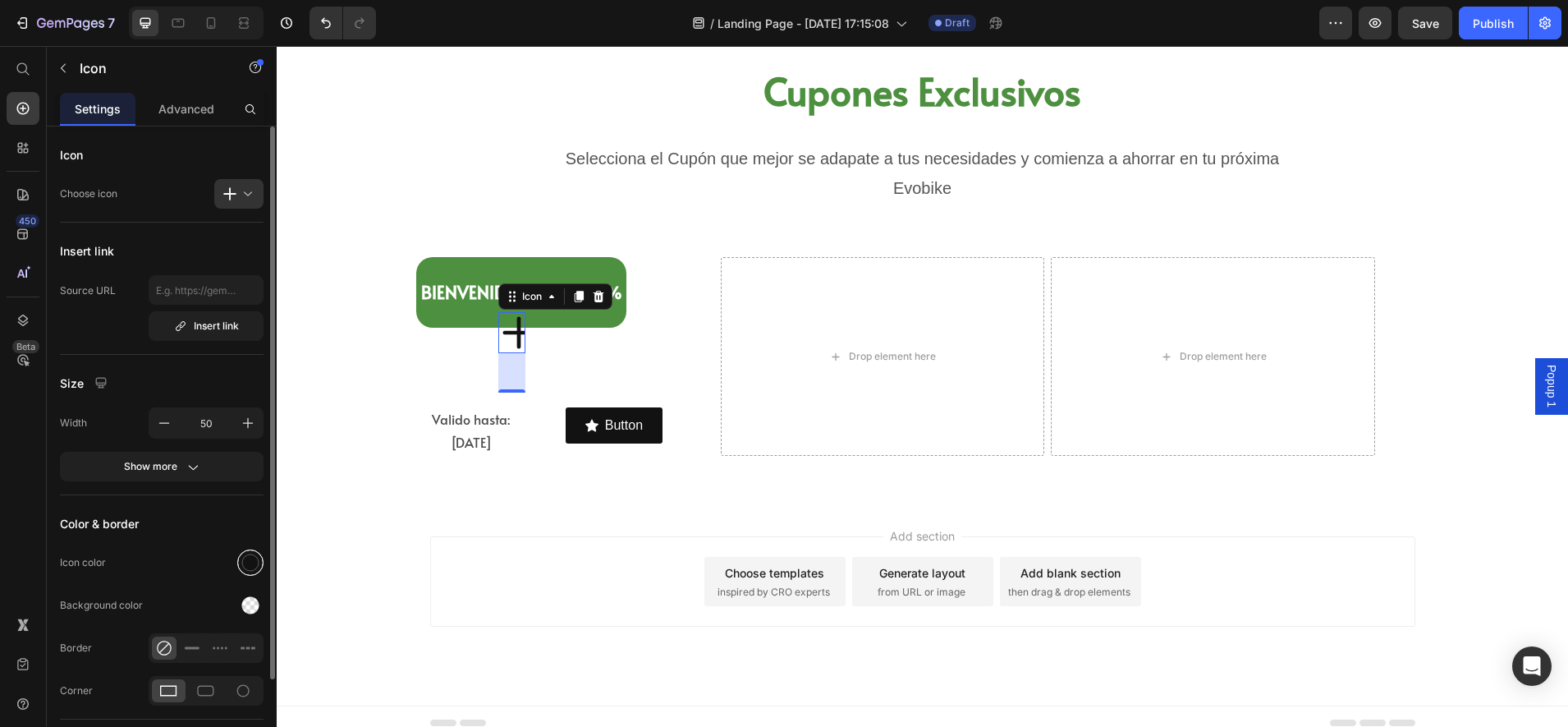 click at bounding box center (250, 563) 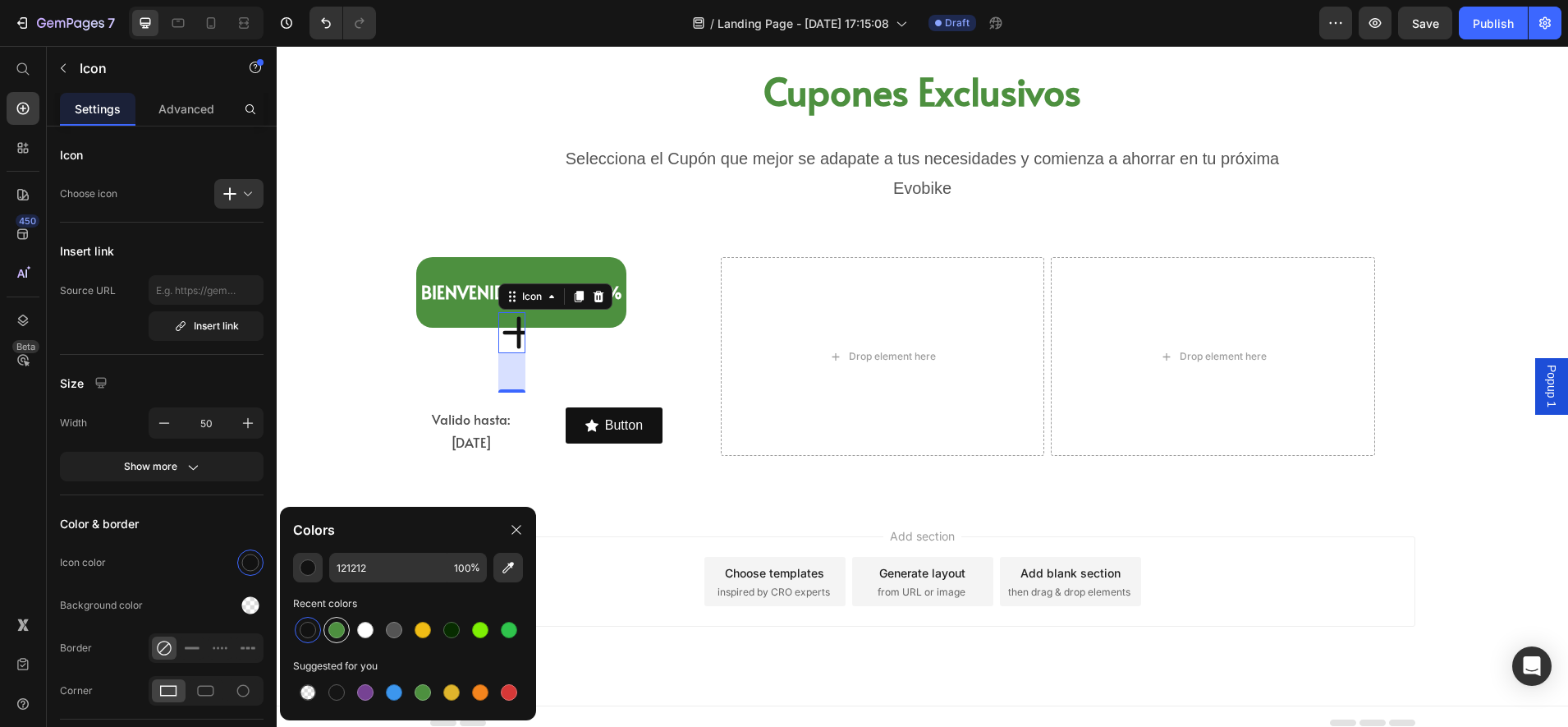 click at bounding box center (337, 630) 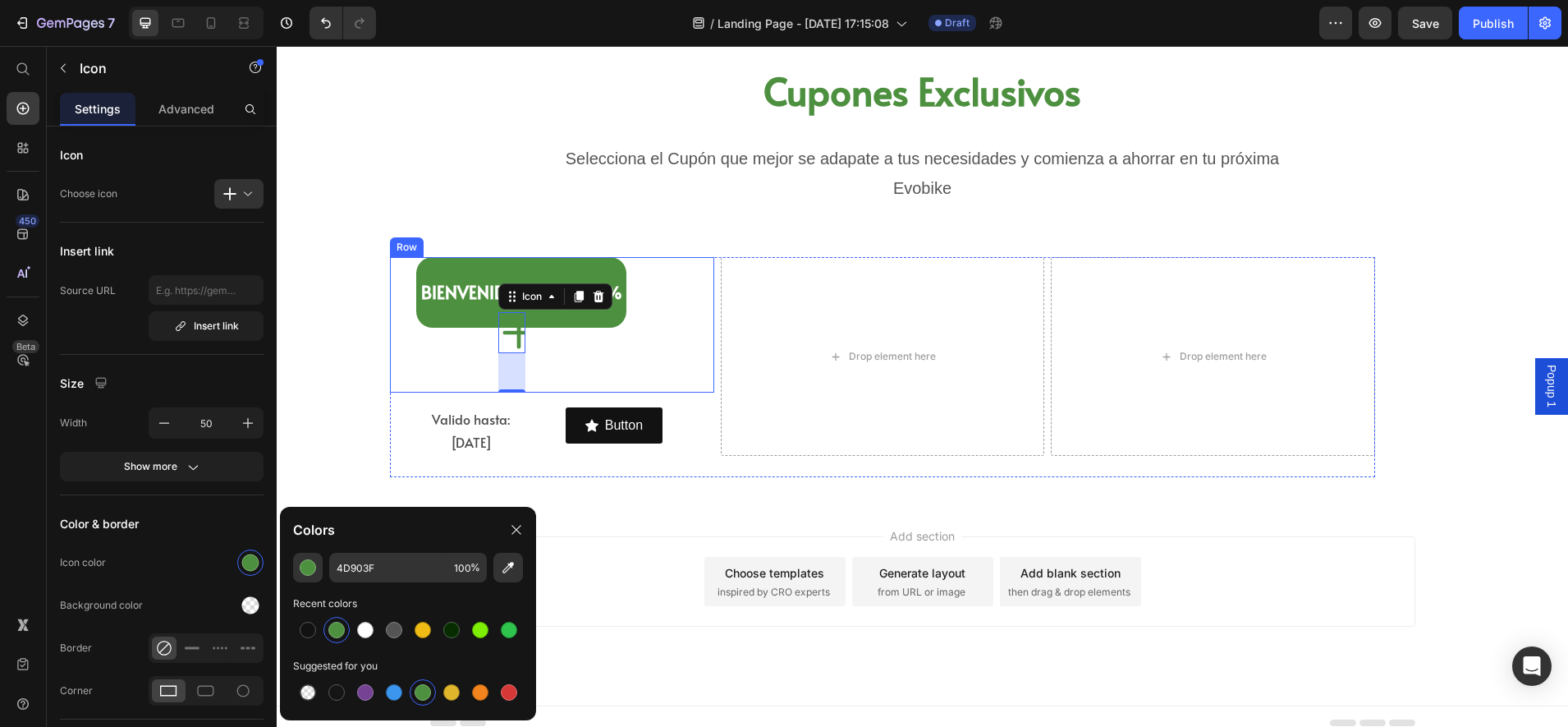 click on "BIENVENIDA                  15%   Heading" at bounding box center [535, 324] 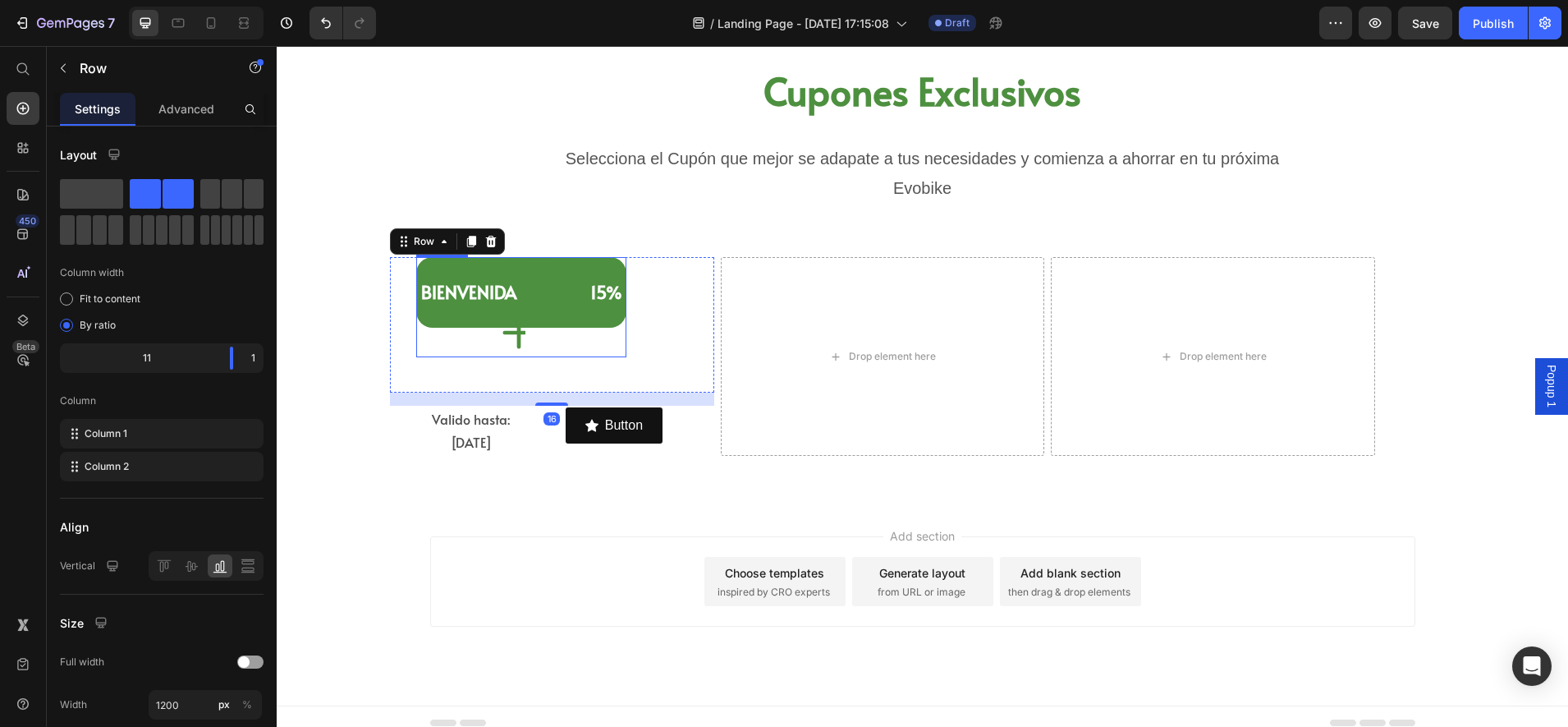 click on "BIENVENIDA                  15%   Heading" at bounding box center [521, 307] 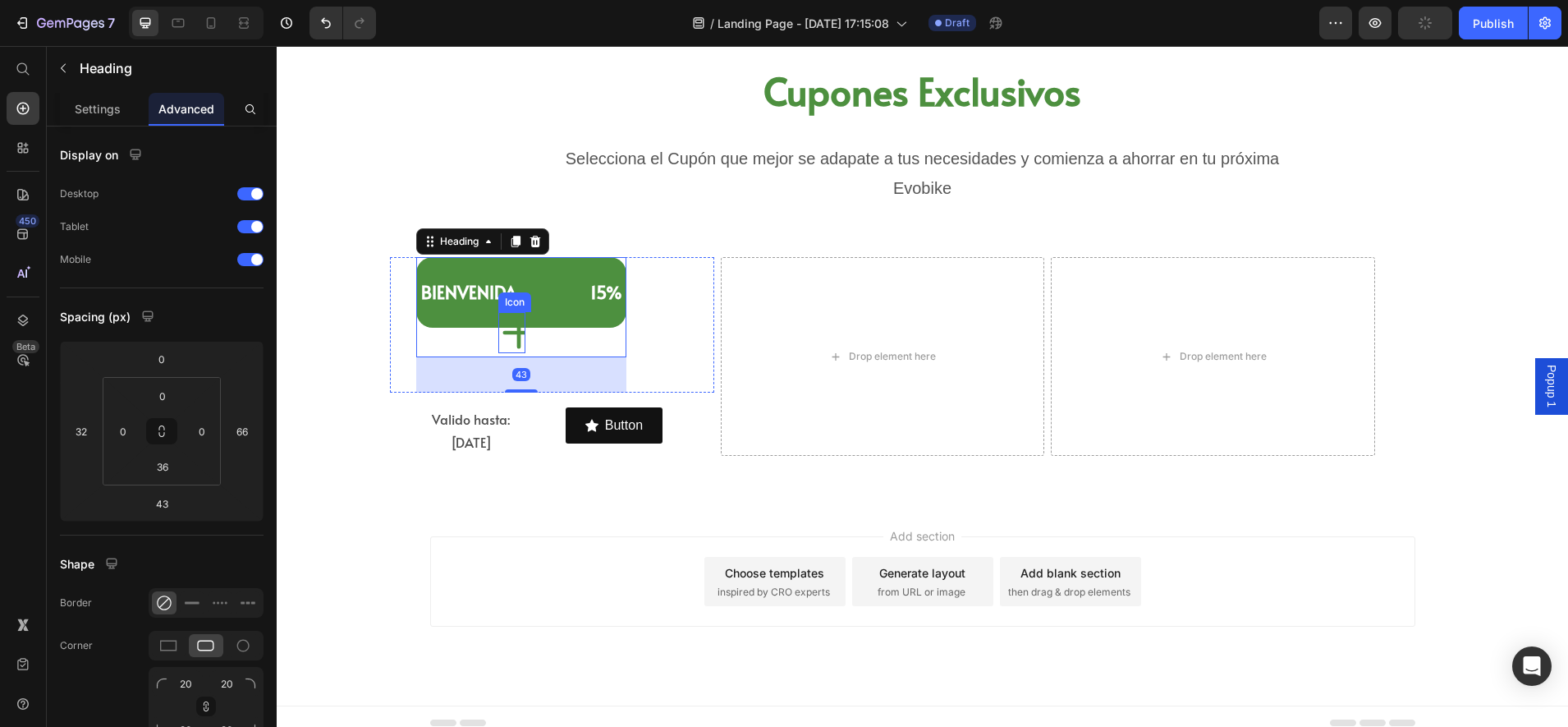 click 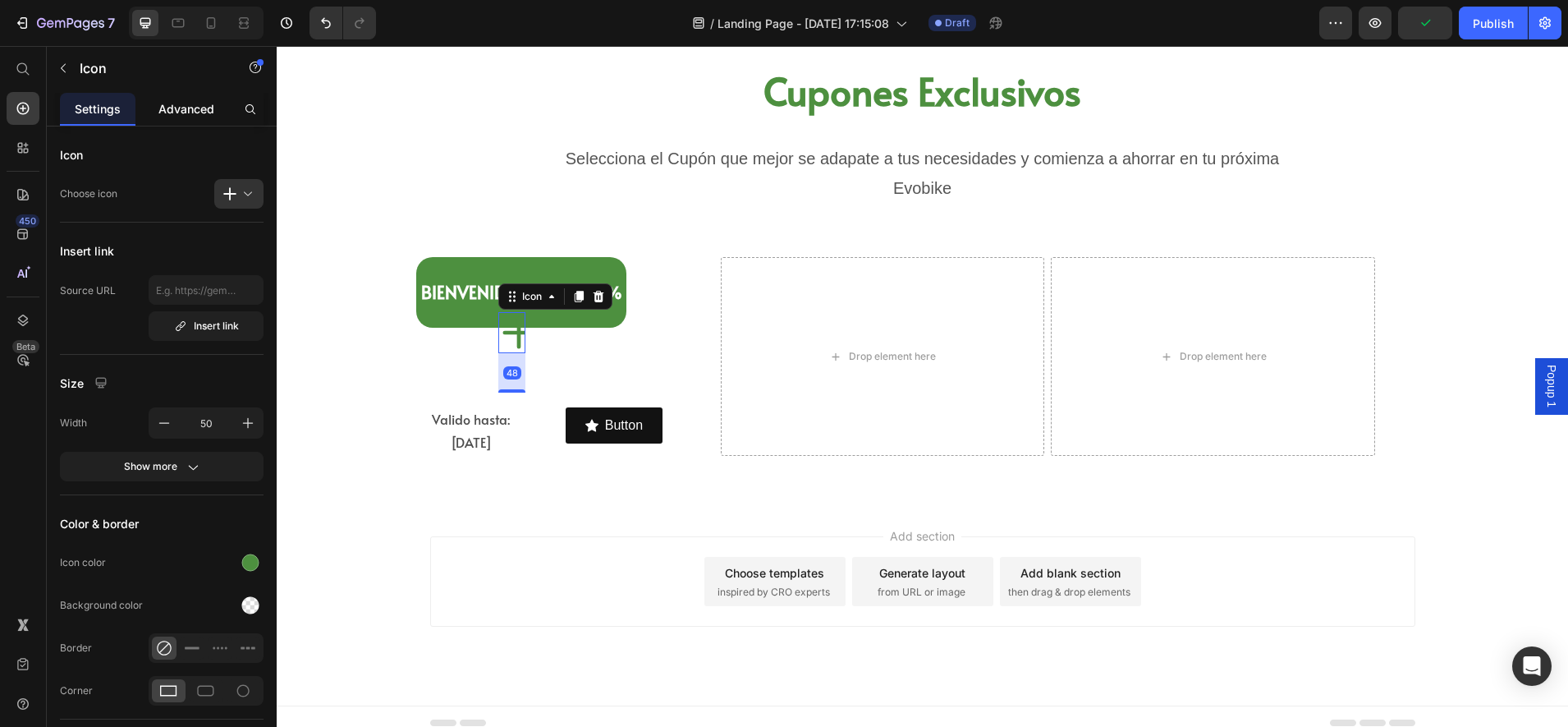 click on "Advanced" at bounding box center (186, 108) 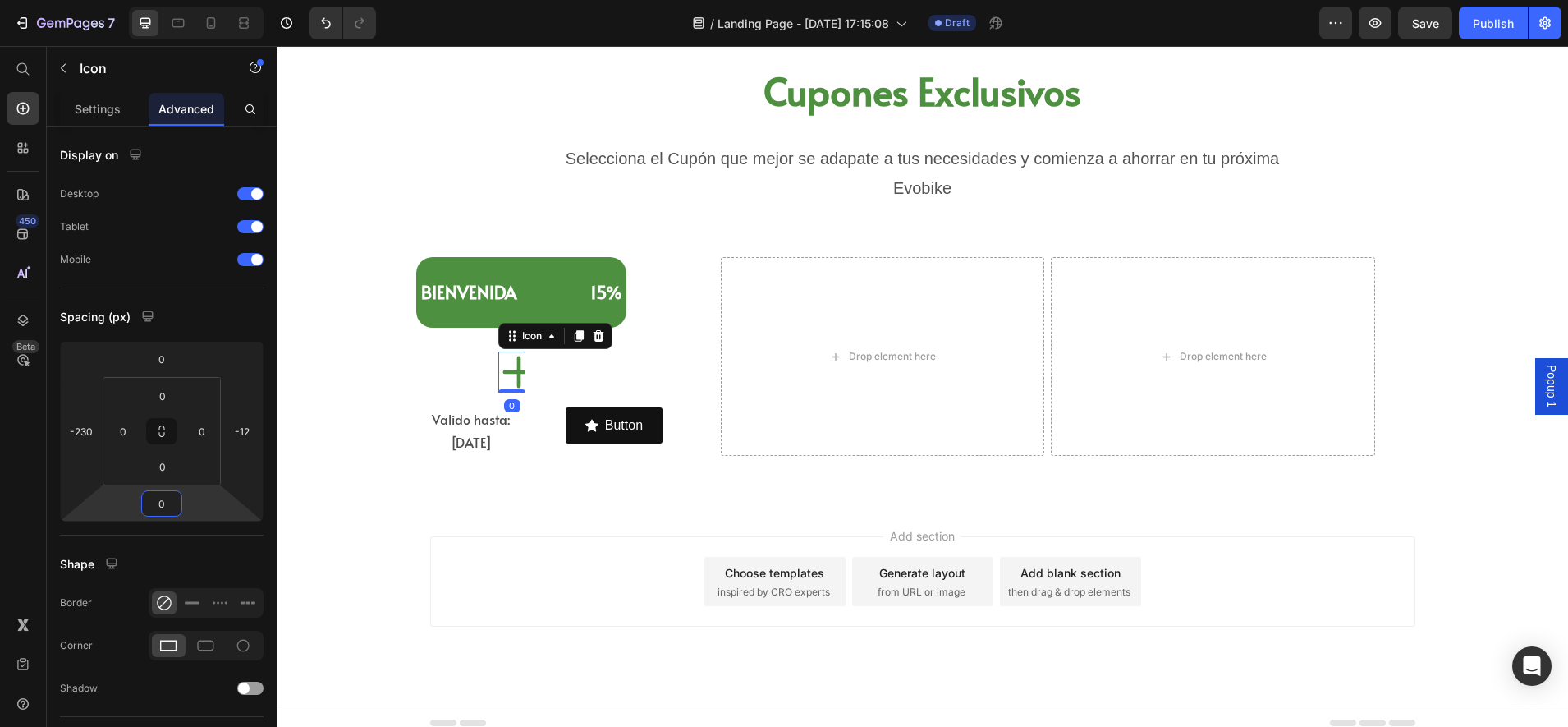 type on "2" 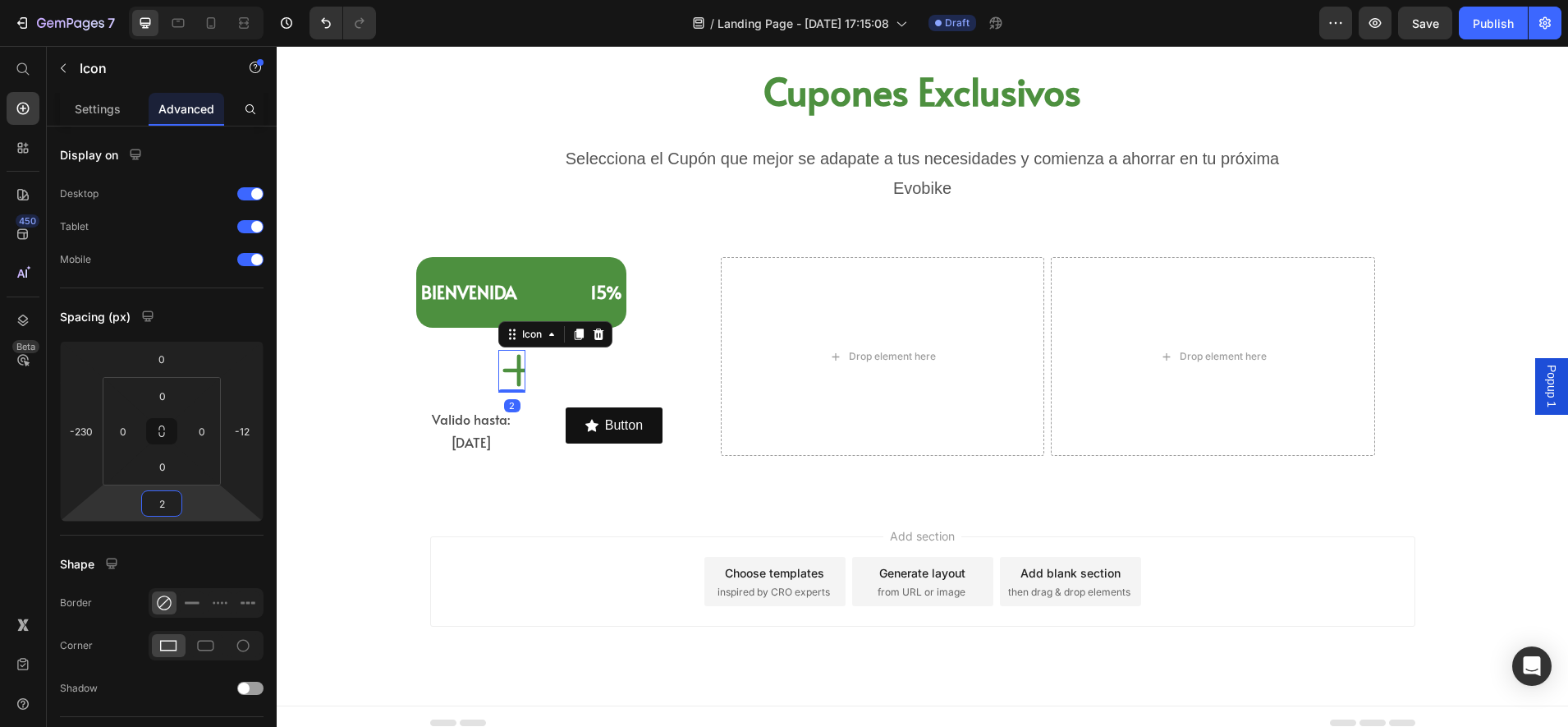 drag, startPoint x: 215, startPoint y: 503, endPoint x: 215, endPoint y: 527, distance: 24 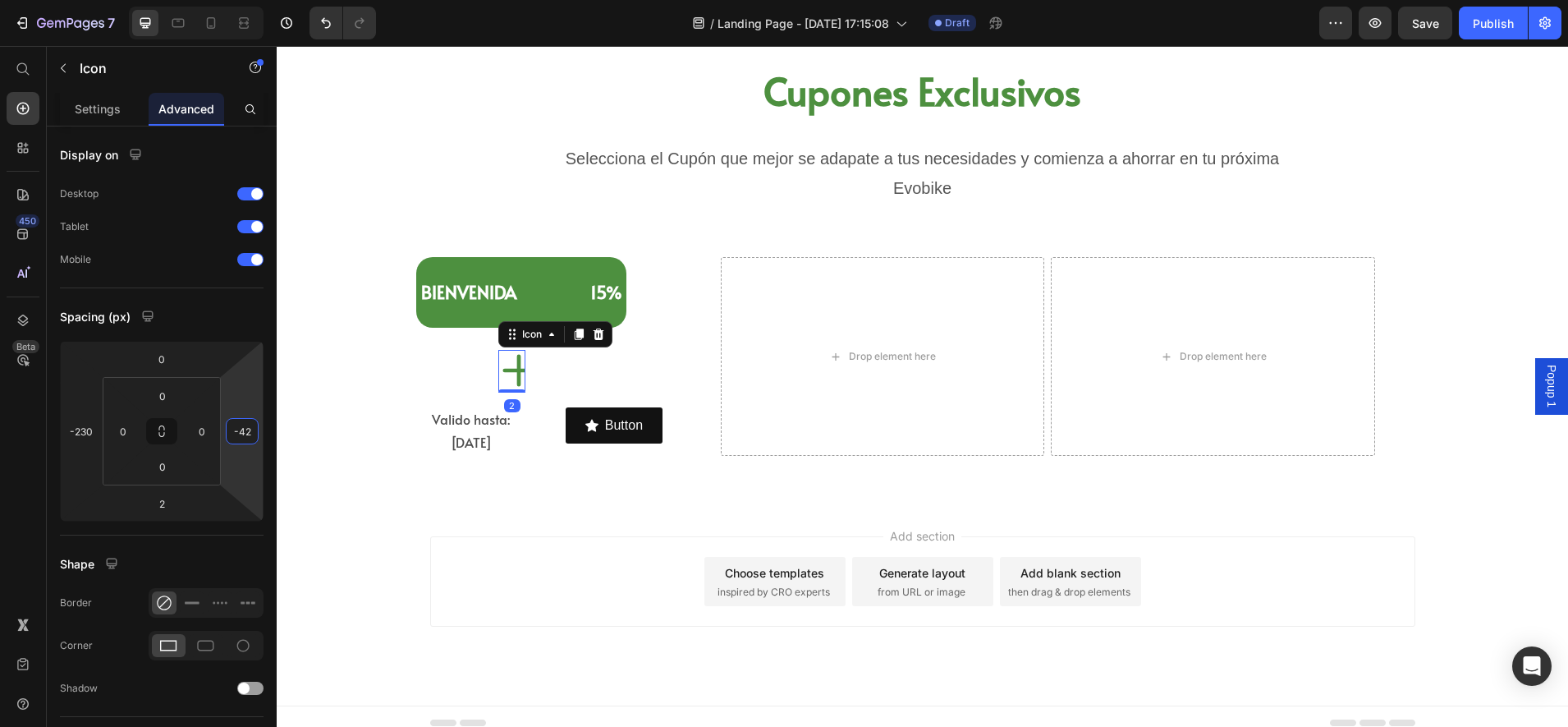 type on "-44" 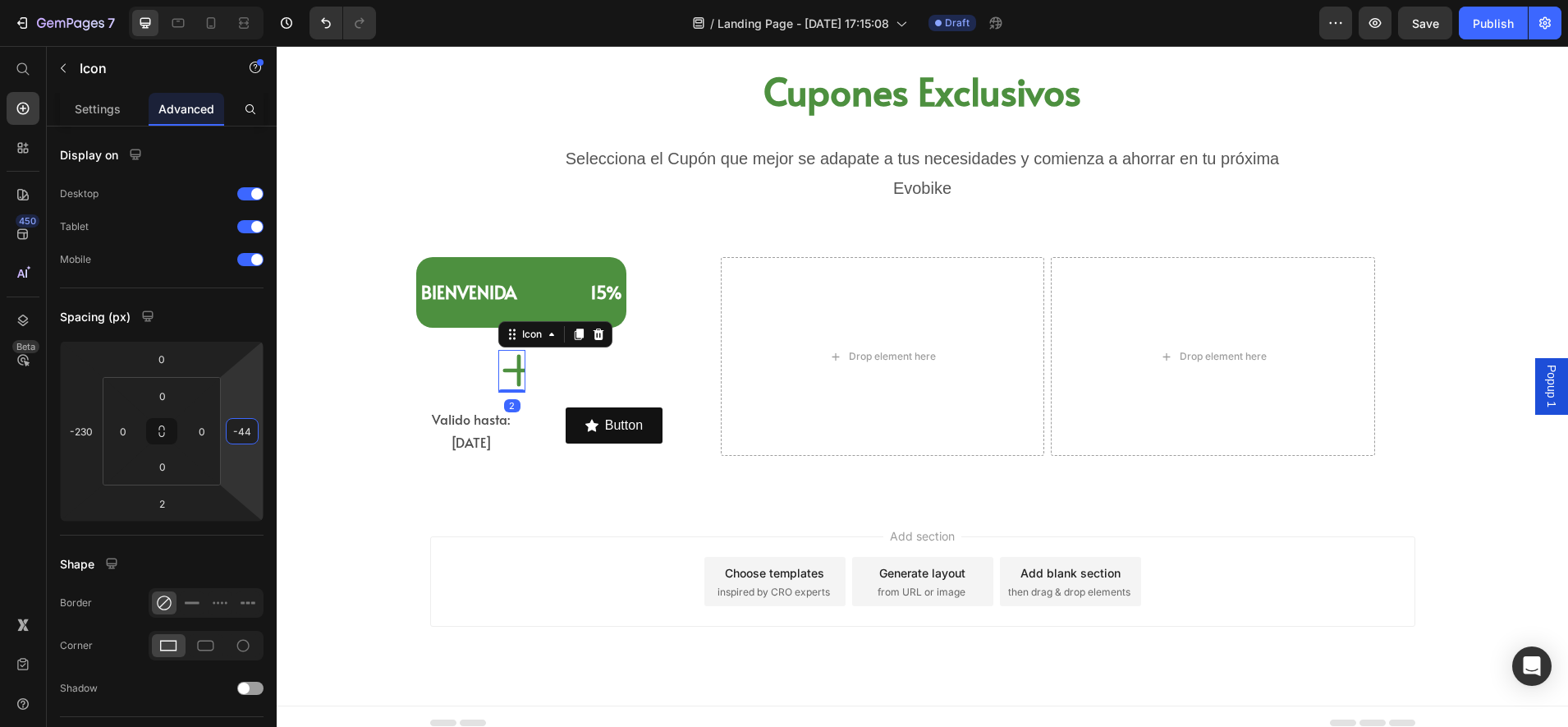 drag, startPoint x: 237, startPoint y: 486, endPoint x: 237, endPoint y: 503, distance: 17 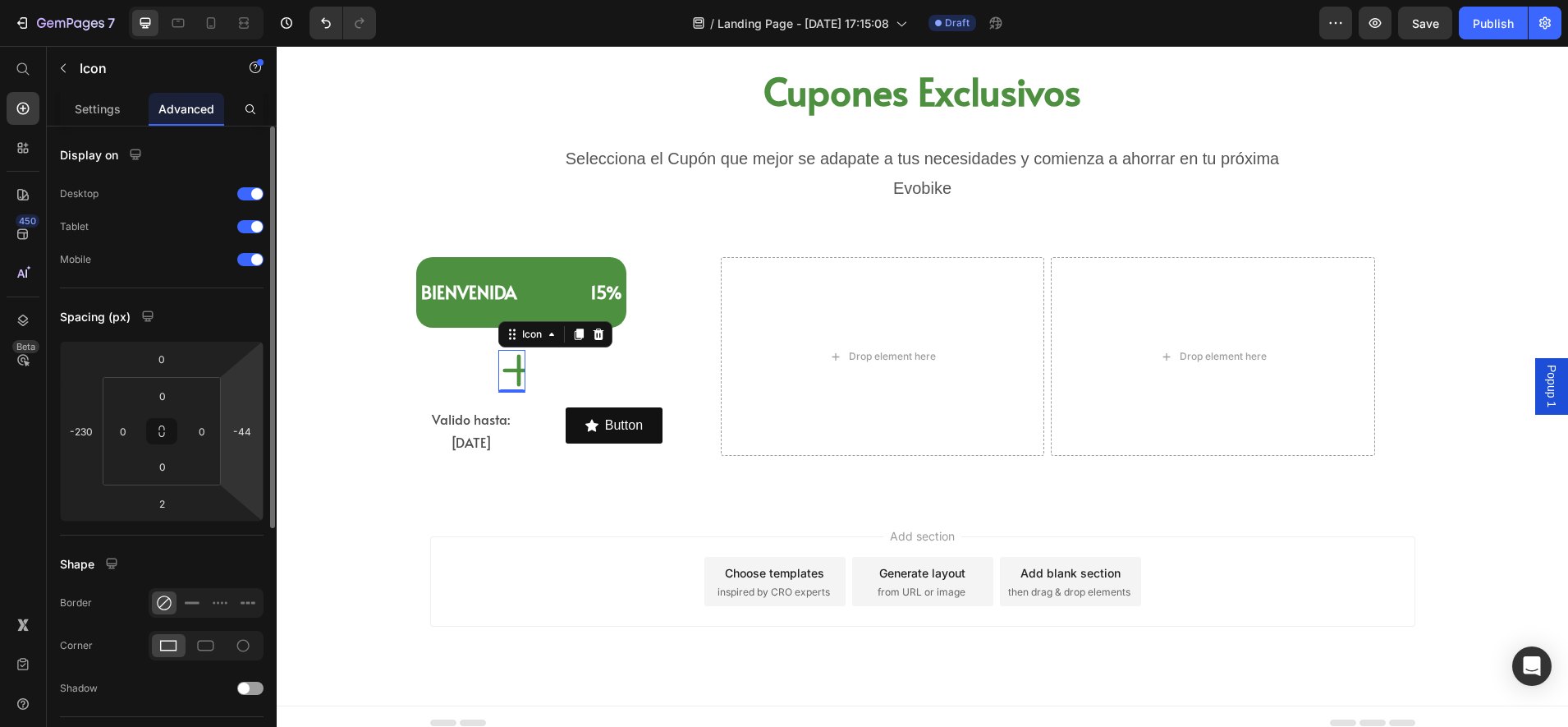 click on "Display on Desktop Tablet Mobile Spacing (px) 0 -230 2 -44 0 0 0 0 Shape Border Corner Shadow Position Opacity 100 % Animation Interaction Upgrade to Optimize plan  to unlock Interaction & other premium features. CSS class  Delete element" at bounding box center [162, 647] 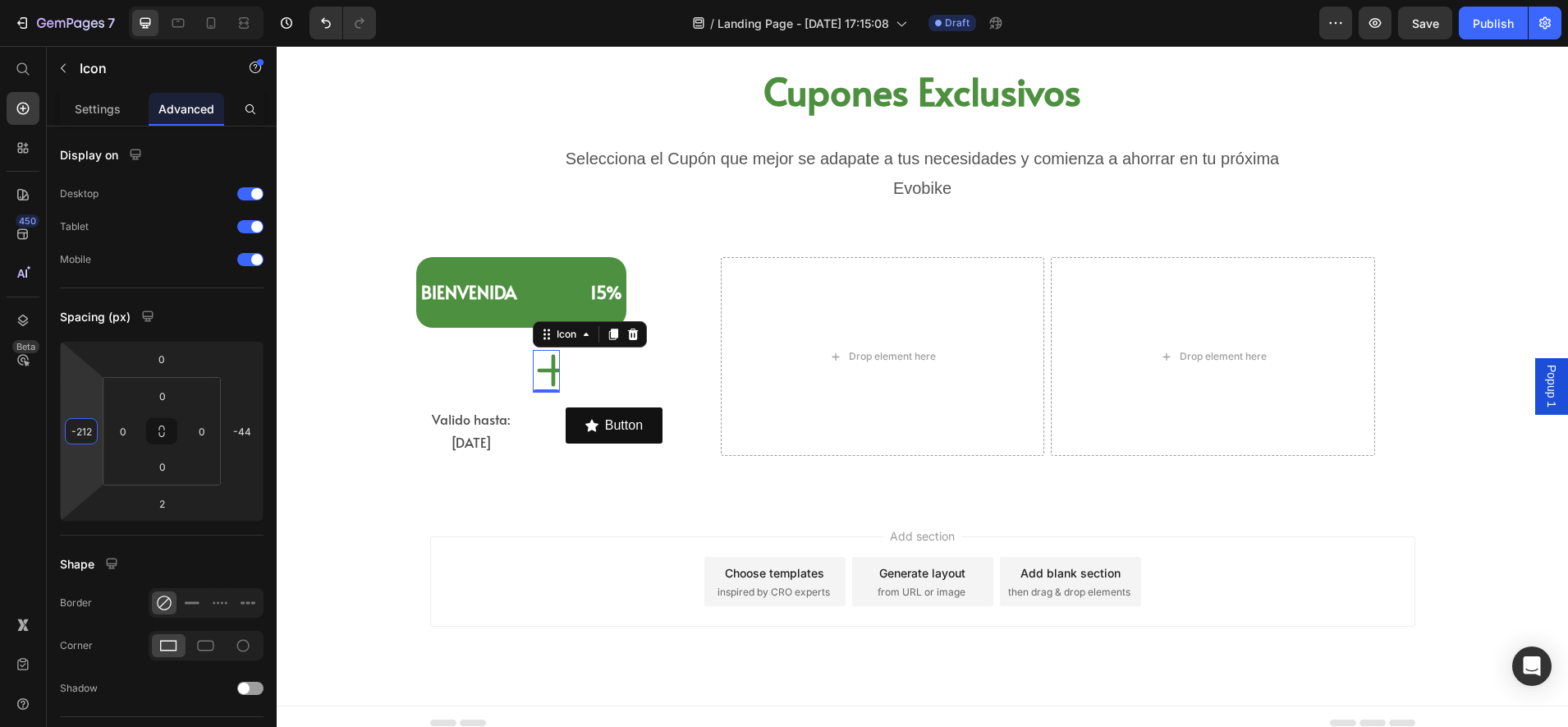 type on "-228" 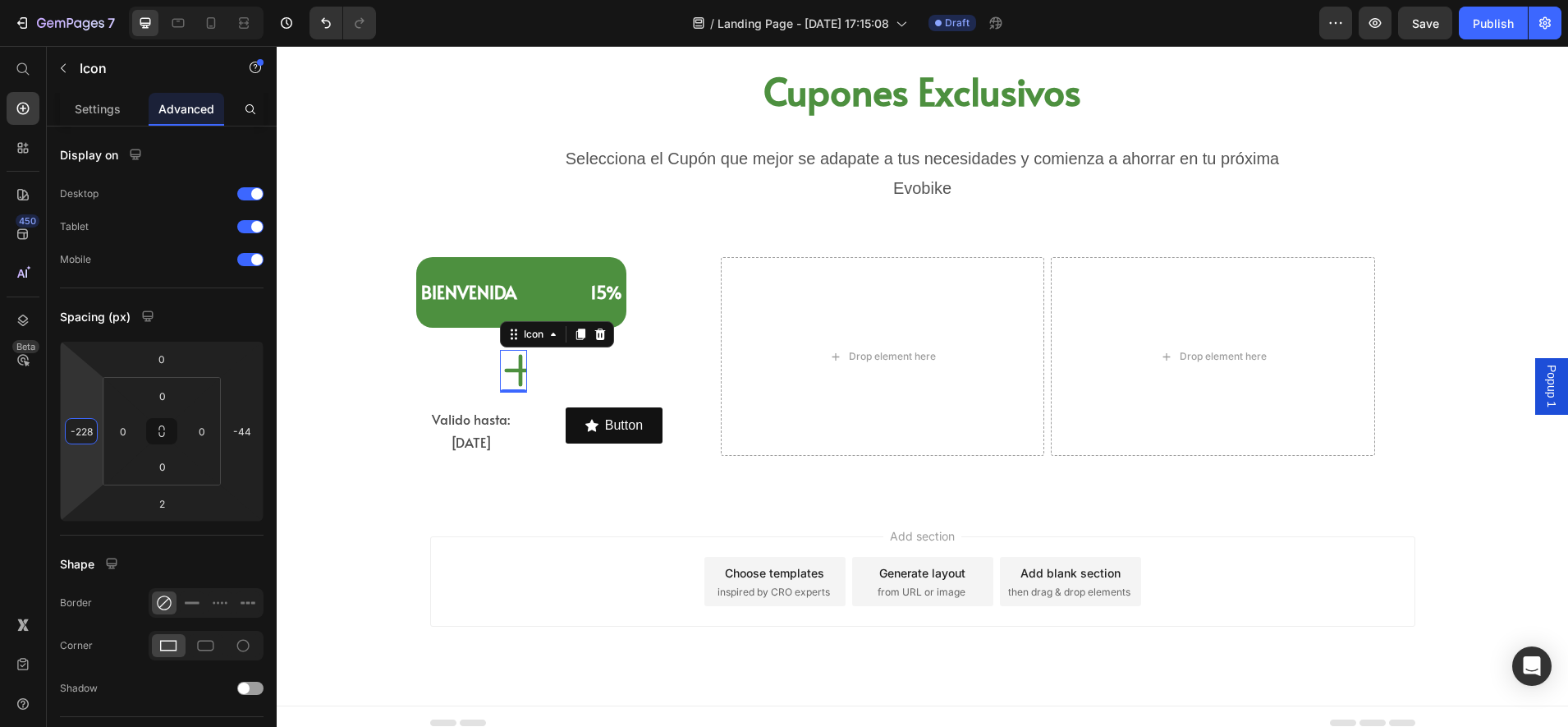 drag, startPoint x: 69, startPoint y: 474, endPoint x: 77, endPoint y: 472, distance: 8.246211 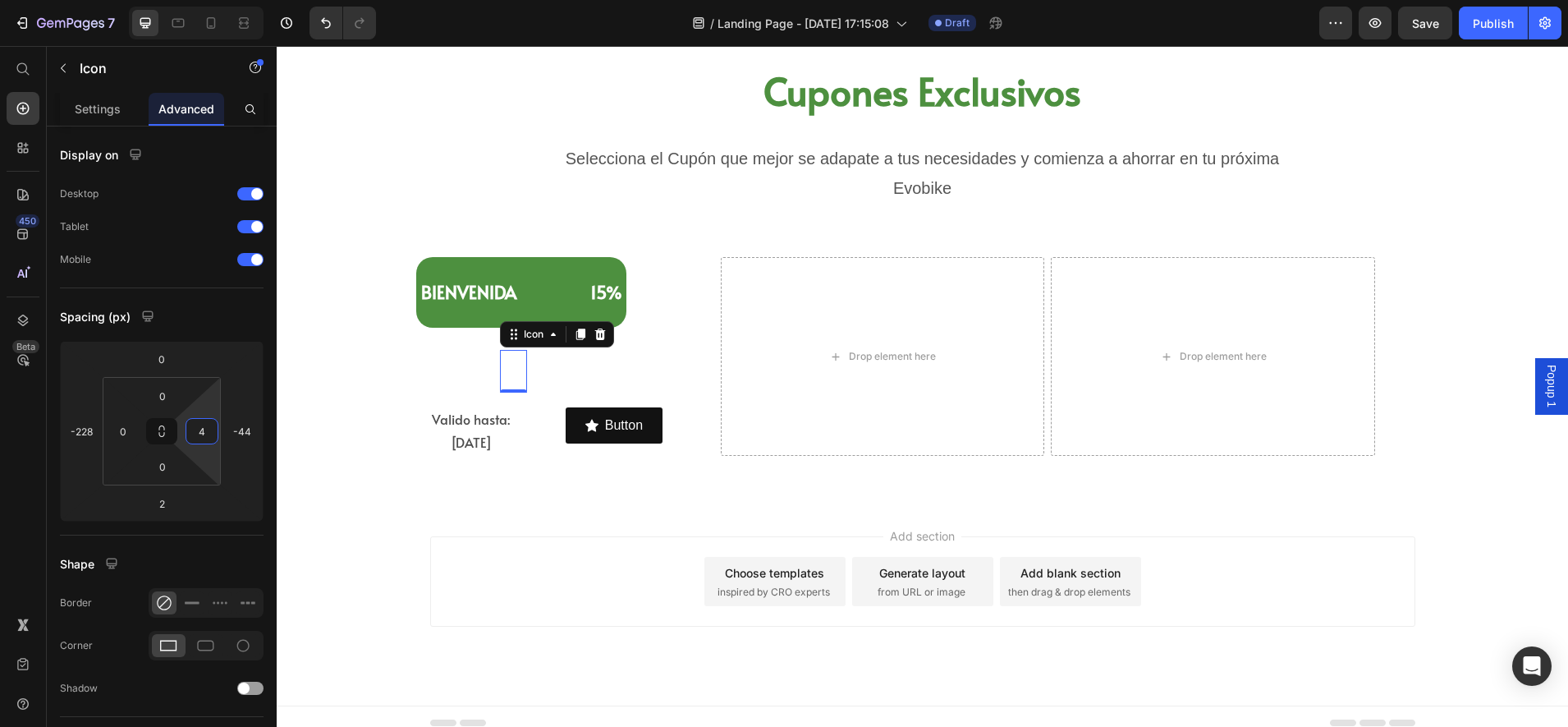 type on "0" 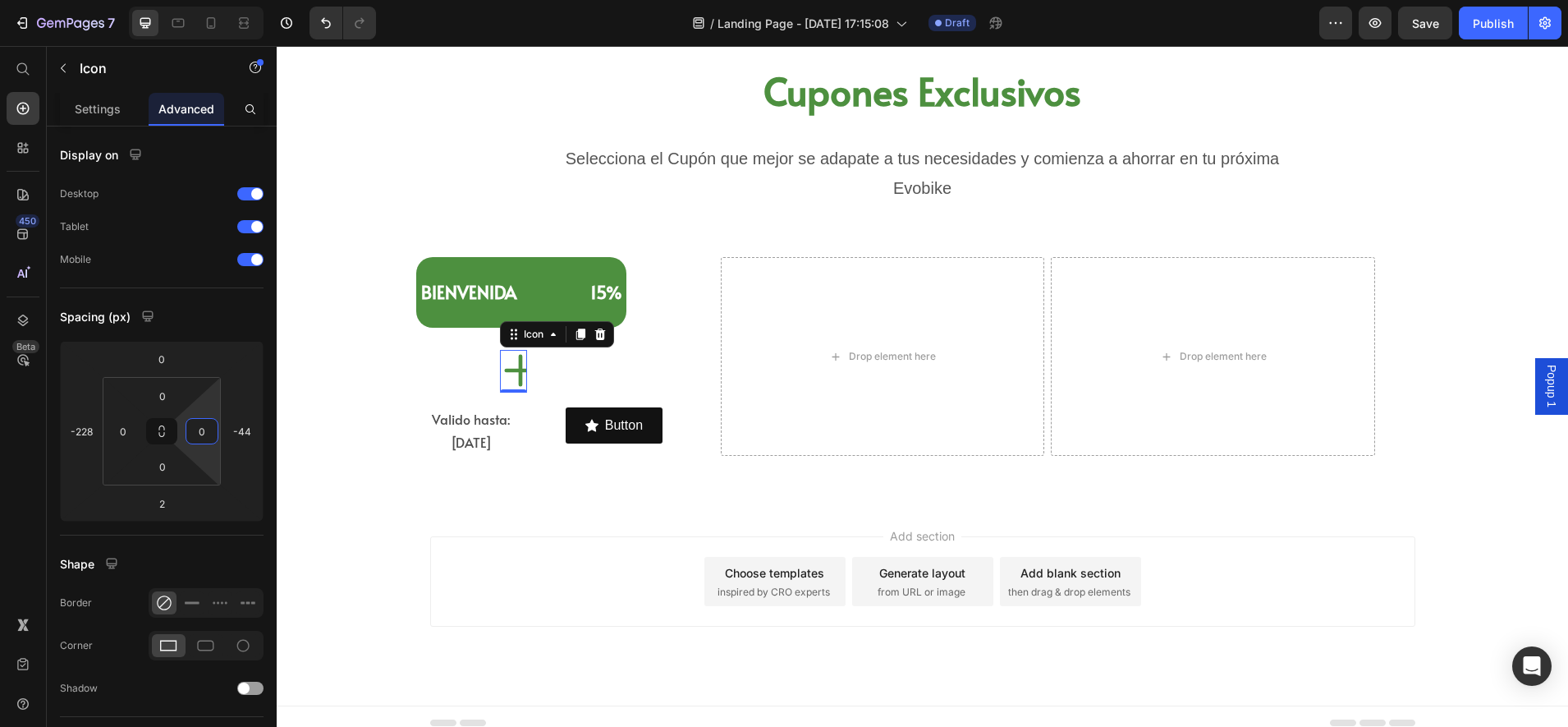 drag, startPoint x: 218, startPoint y: 457, endPoint x: 215, endPoint y: 476, distance: 19.23538 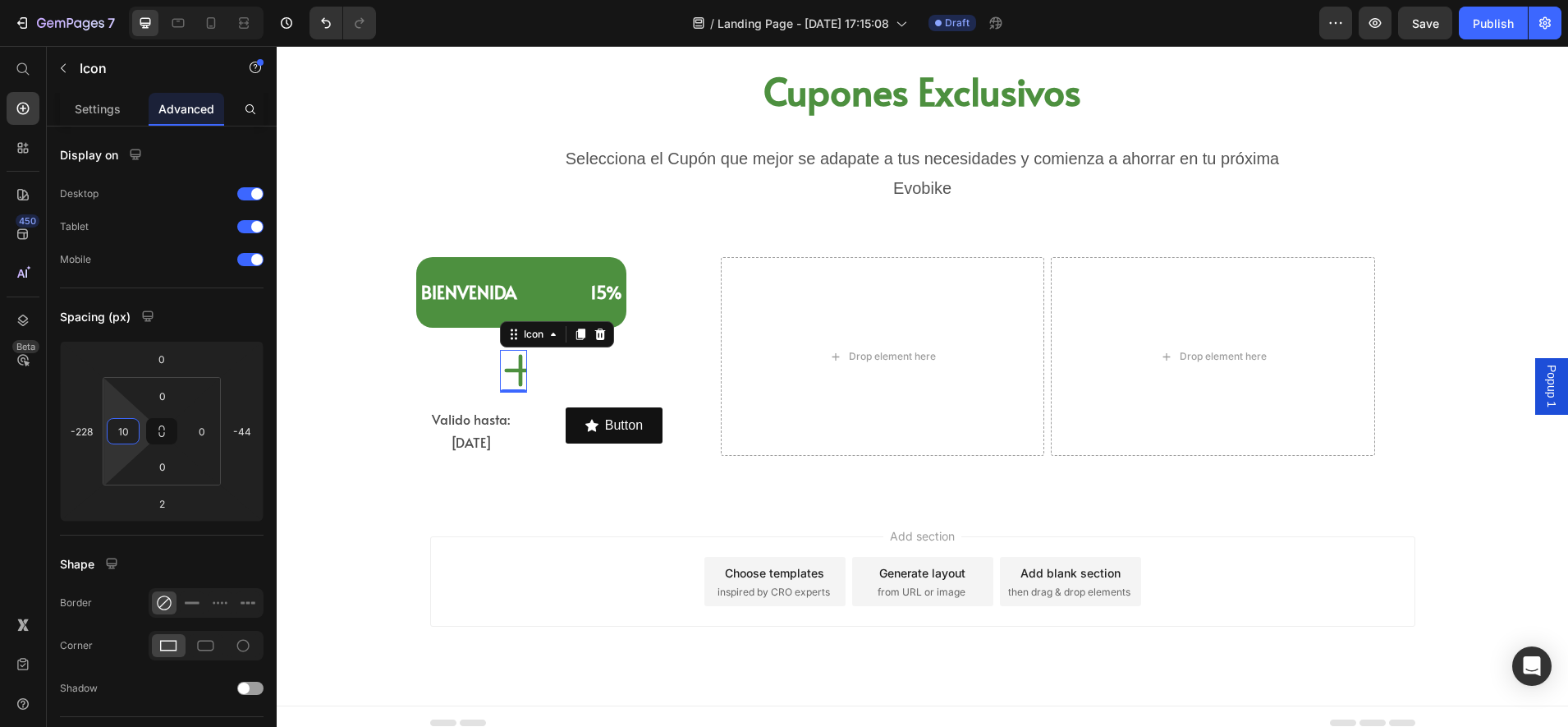click on "7  Version history  /  Landing Page - [DATE] 17:15:08 Draft Preview  Save   Publish  450 Beta Start with Sections Elements Hero Section Product Detail Brands Trusted Badges Guarantee Product Breakdown How to use Testimonials Compare Bundle FAQs Social Proof Brand Story Product List Collection Blog List Contact Sticky Add to Cart Custom Footer Browse Library 450 Layout
Row
Row
Row
Row Text
Heading
Text Block Button
Button
Button
Sticky Back to top Media
Image Image" at bounding box center [784, 0] 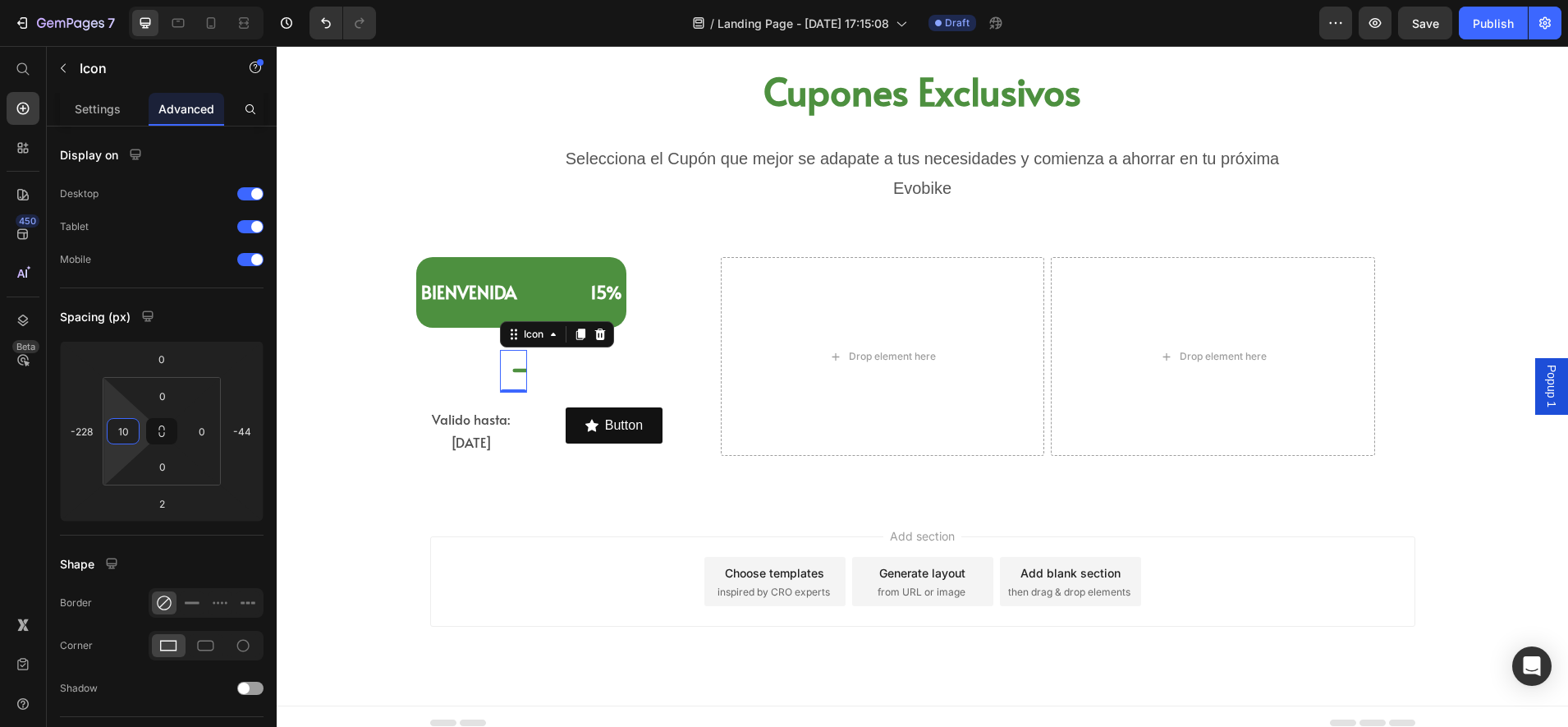 type on "0" 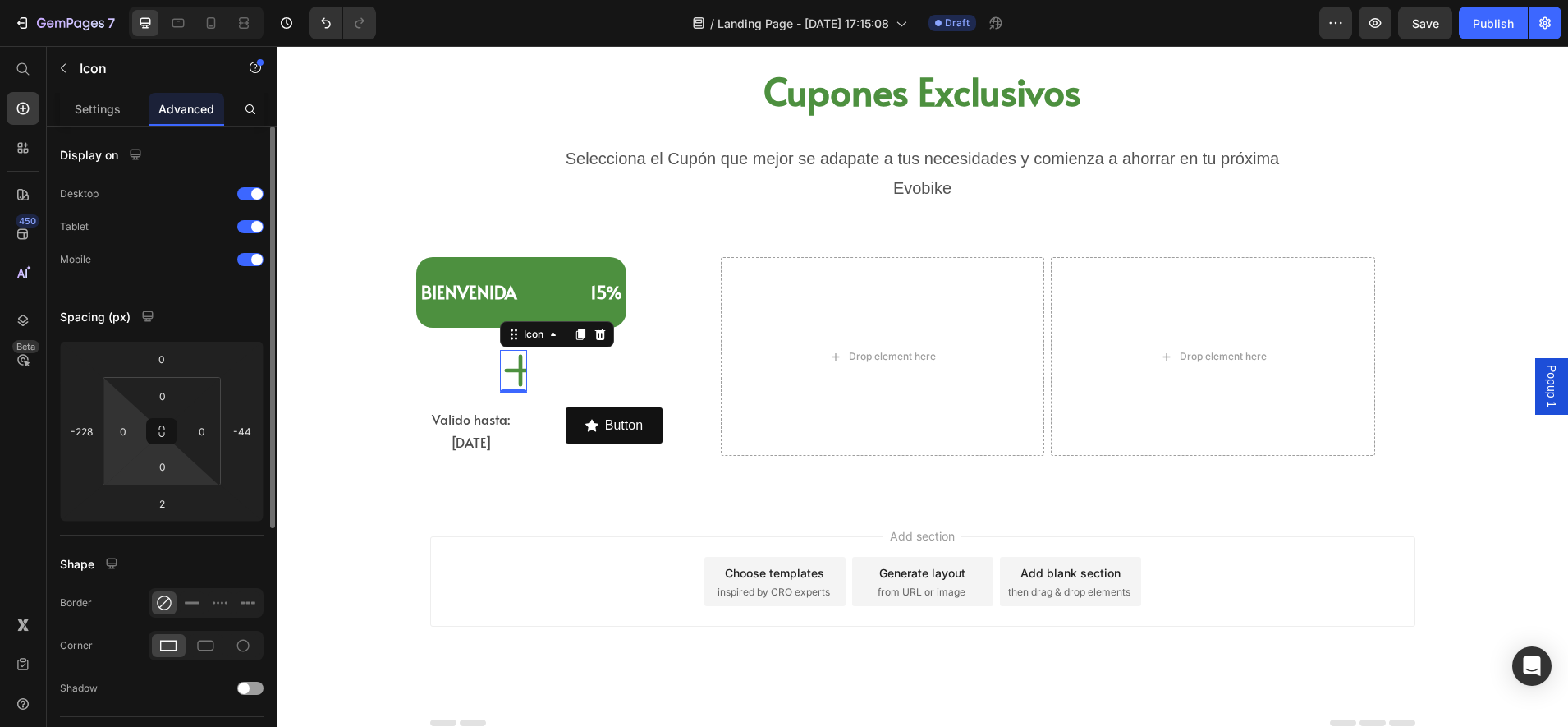 drag, startPoint x: 117, startPoint y: 453, endPoint x: 135, endPoint y: 468, distance: 23.430749 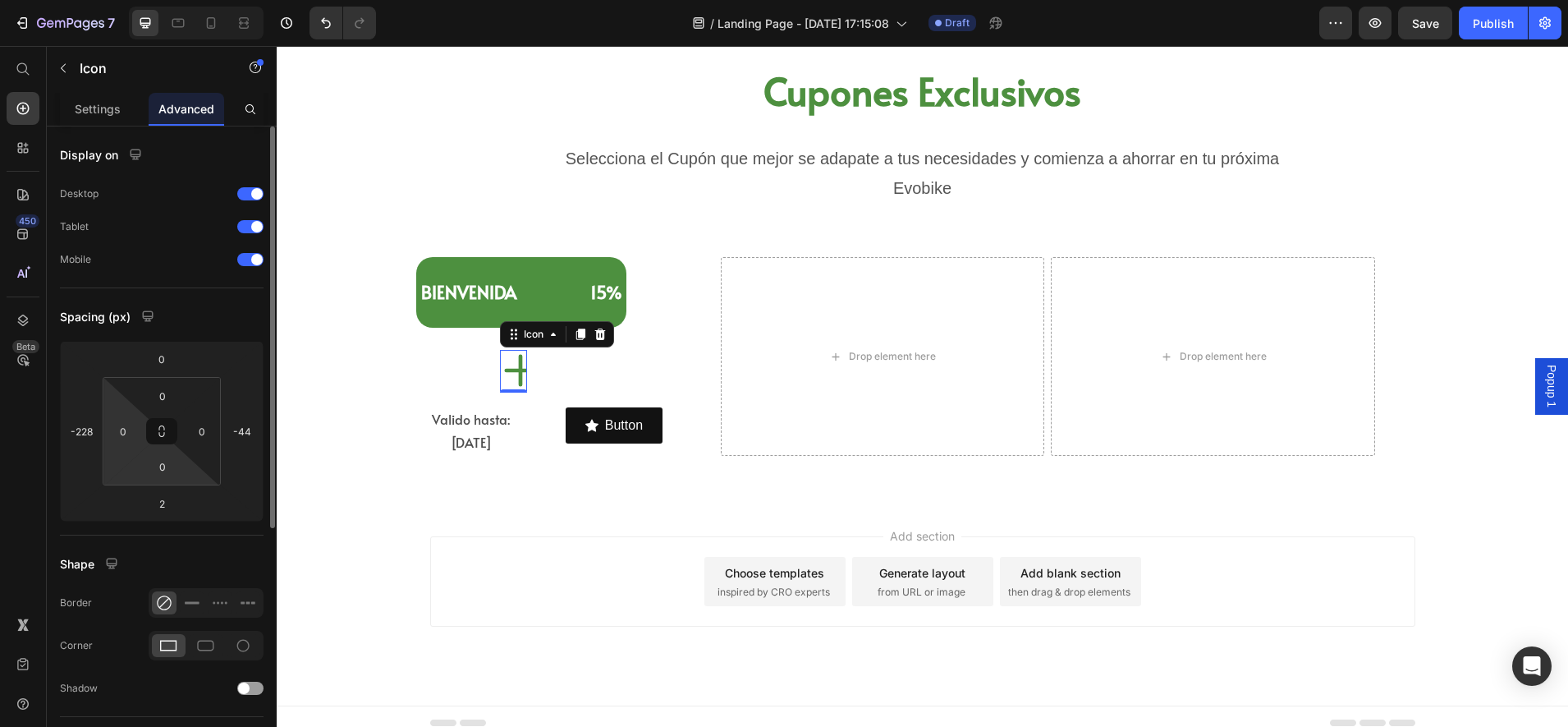 click on "7  Version history  /  Landing Page - [DATE] 17:15:08 Draft Preview  Save   Publish  450 Beta Start with Sections Elements Hero Section Product Detail Brands Trusted Badges Guarantee Product Breakdown How to use Testimonials Compare Bundle FAQs Social Proof Brand Story Product List Collection Blog List Contact Sticky Add to Cart Custom Footer Browse Library 450 Layout
Row
Row
Row
Row Text
Heading
Text Block Button
Button
Button
Sticky Back to top Media
Image Image" at bounding box center (784, 0) 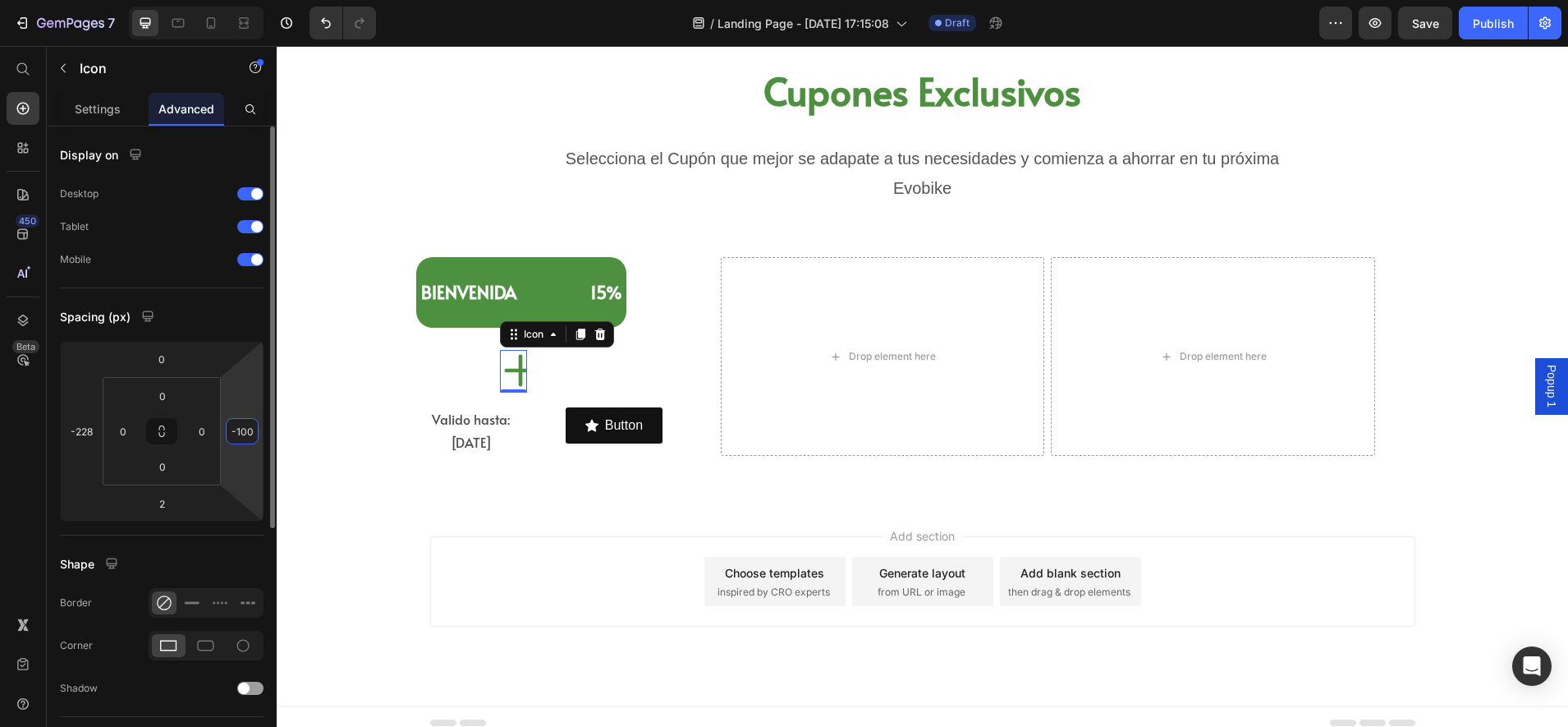 drag, startPoint x: 252, startPoint y: 439, endPoint x: 251, endPoint y: 504, distance: 65.00769 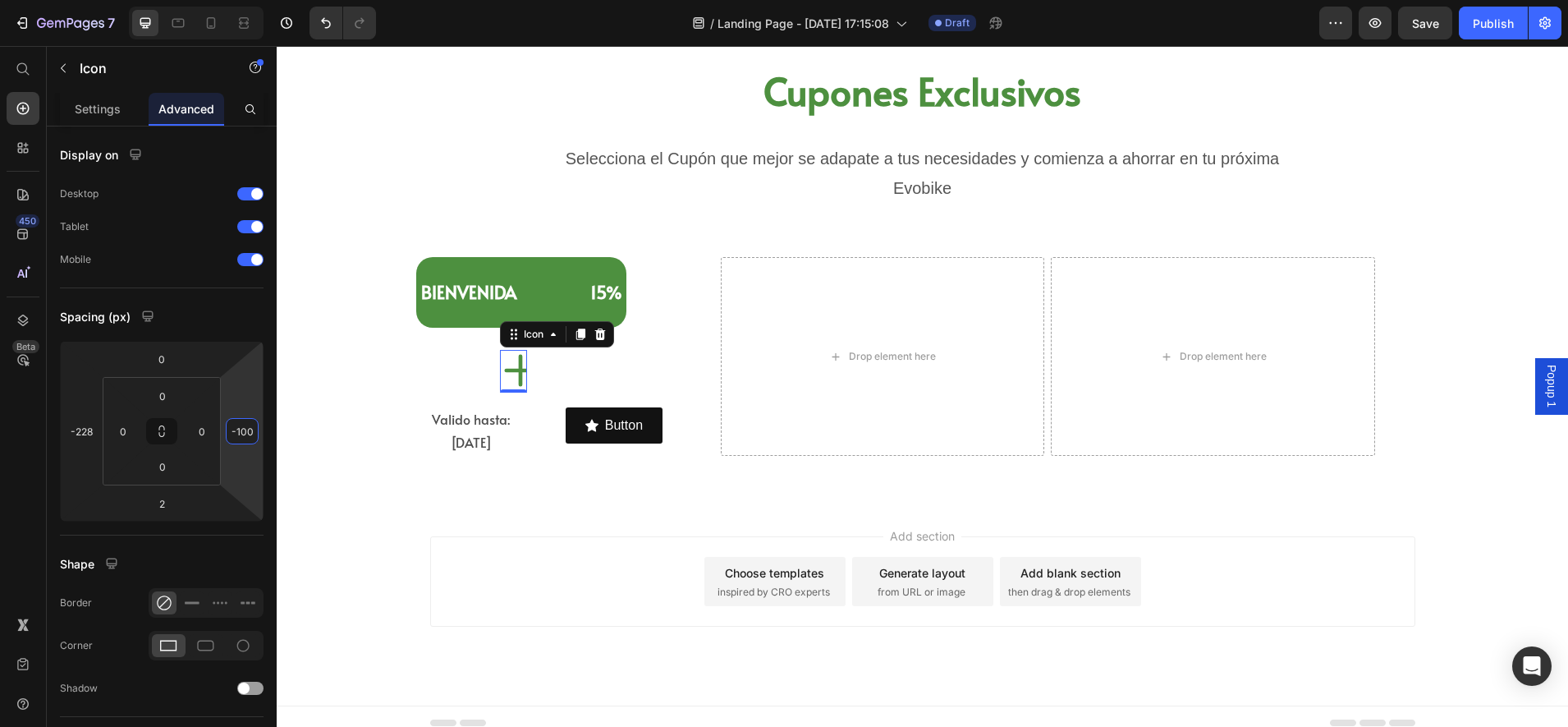 type on "-44" 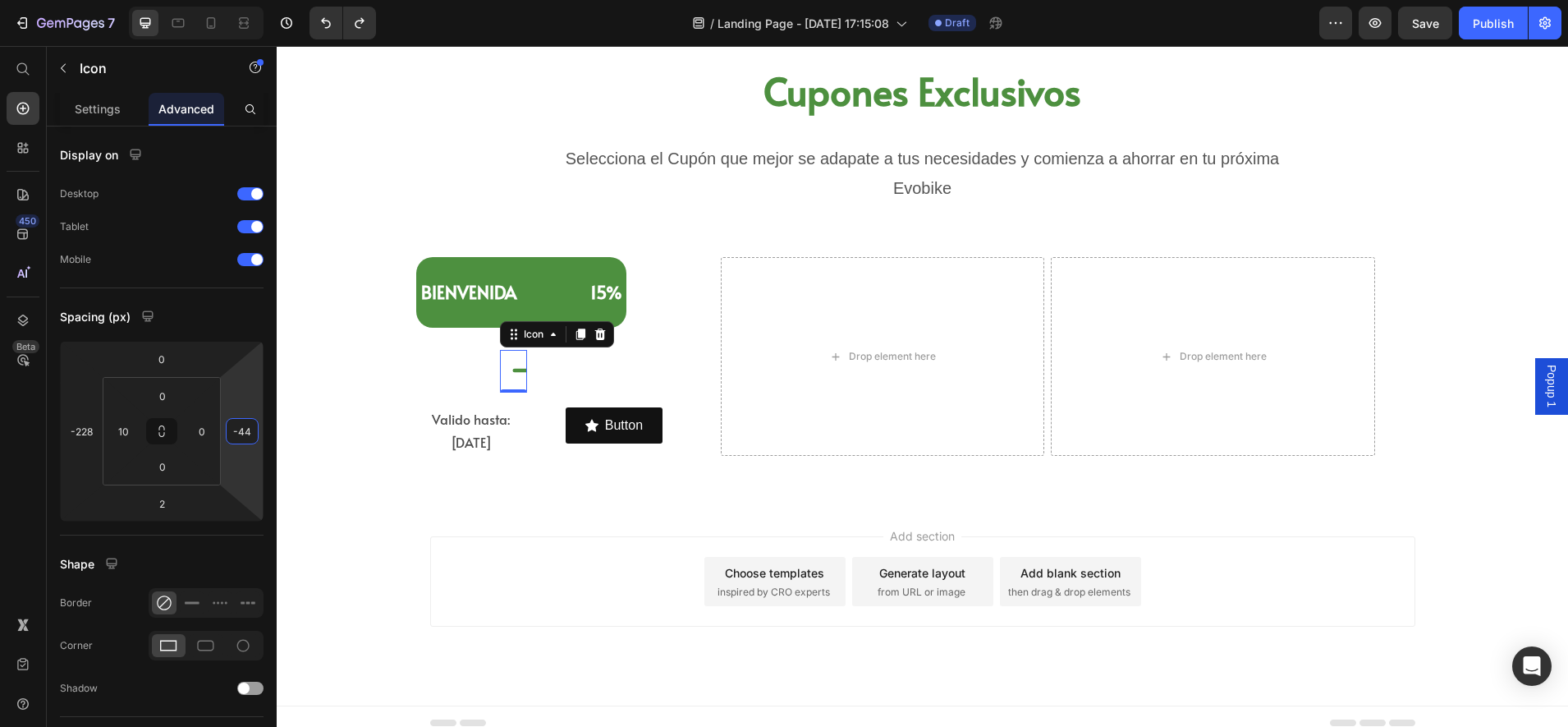 type on "0" 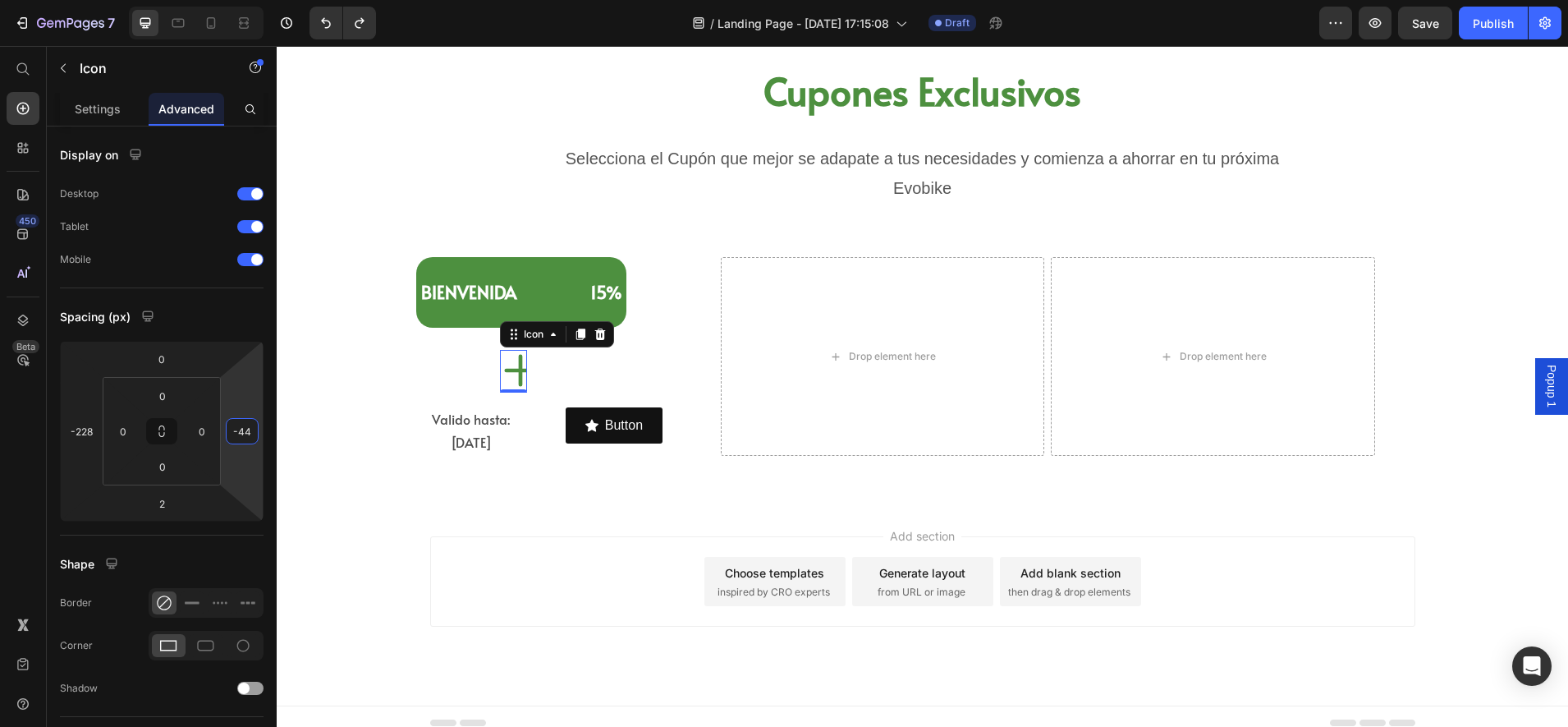 type on "-230" 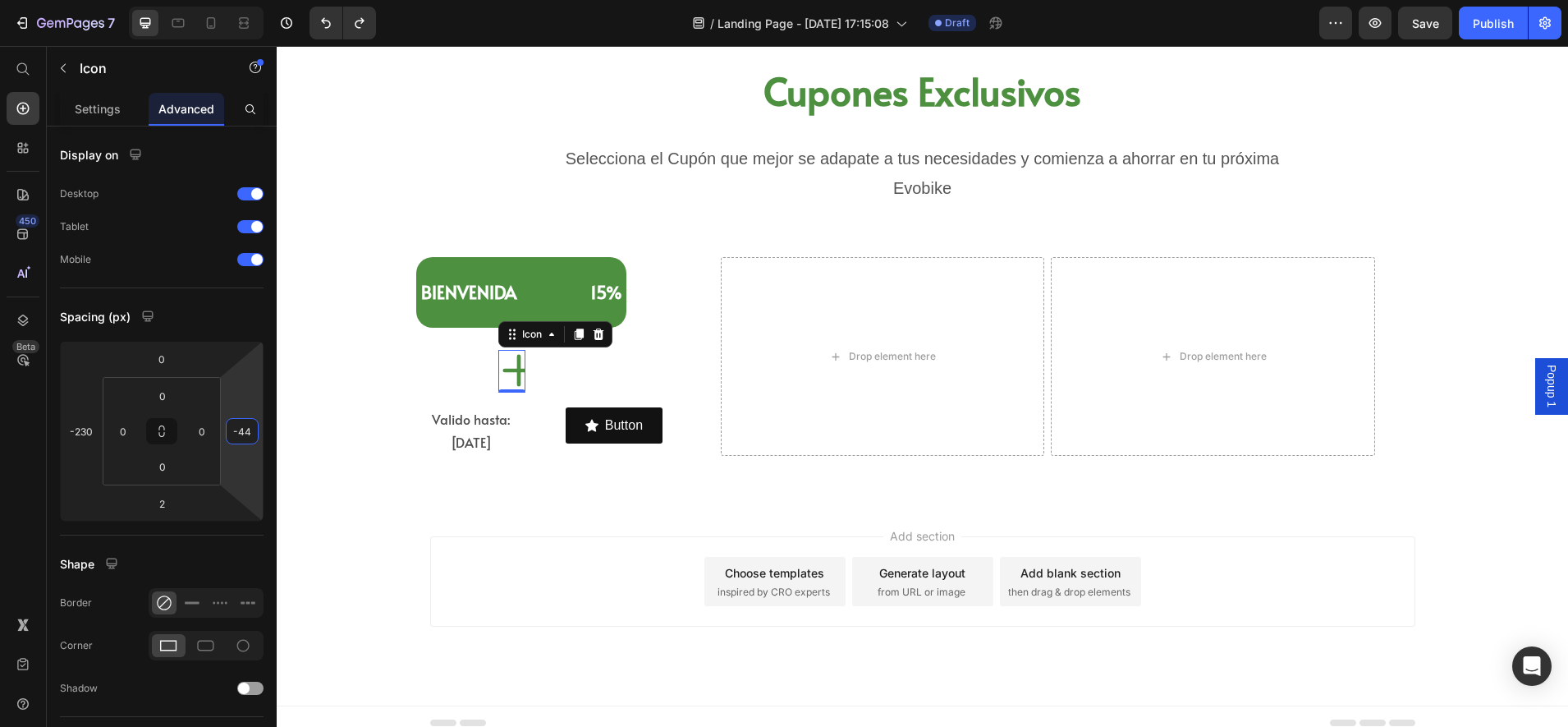 type on "-12" 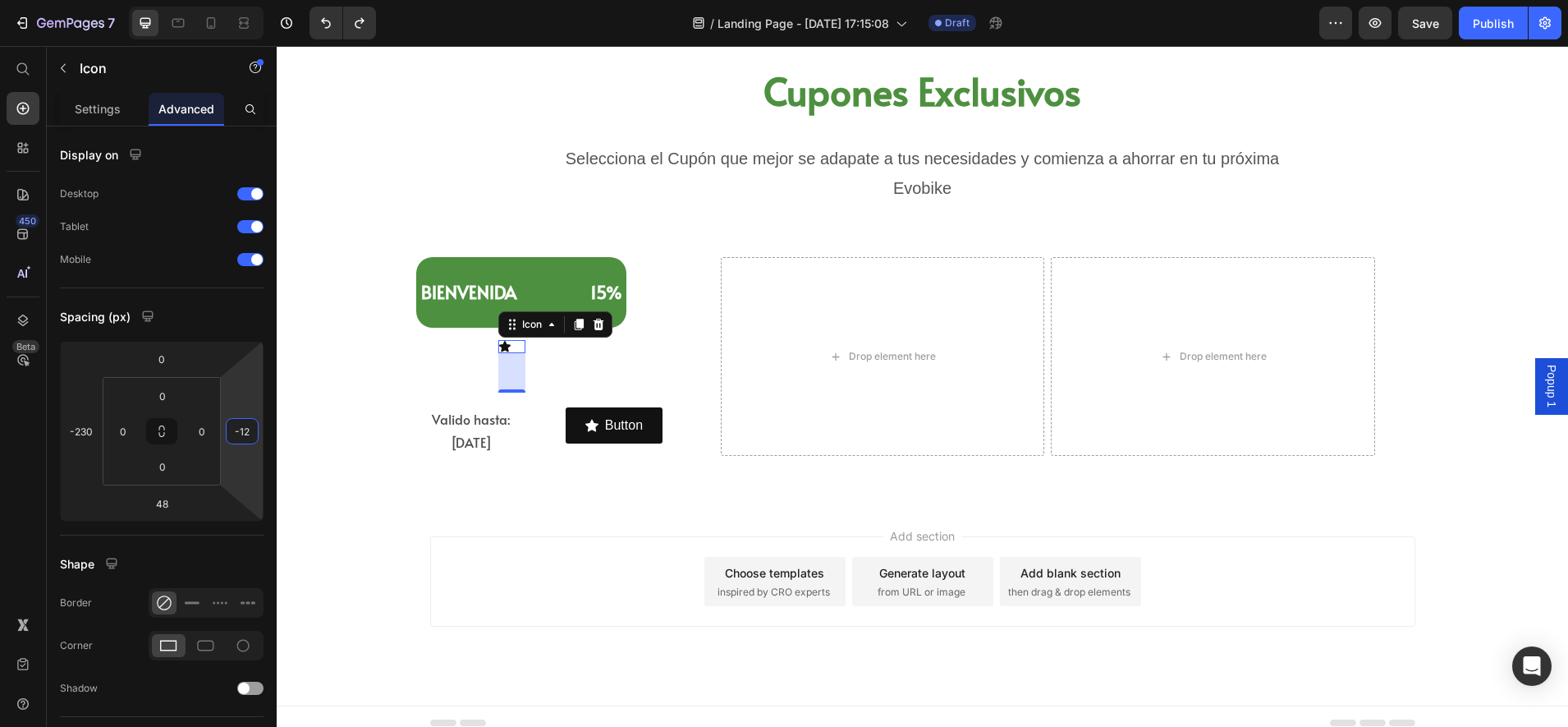 type on "0" 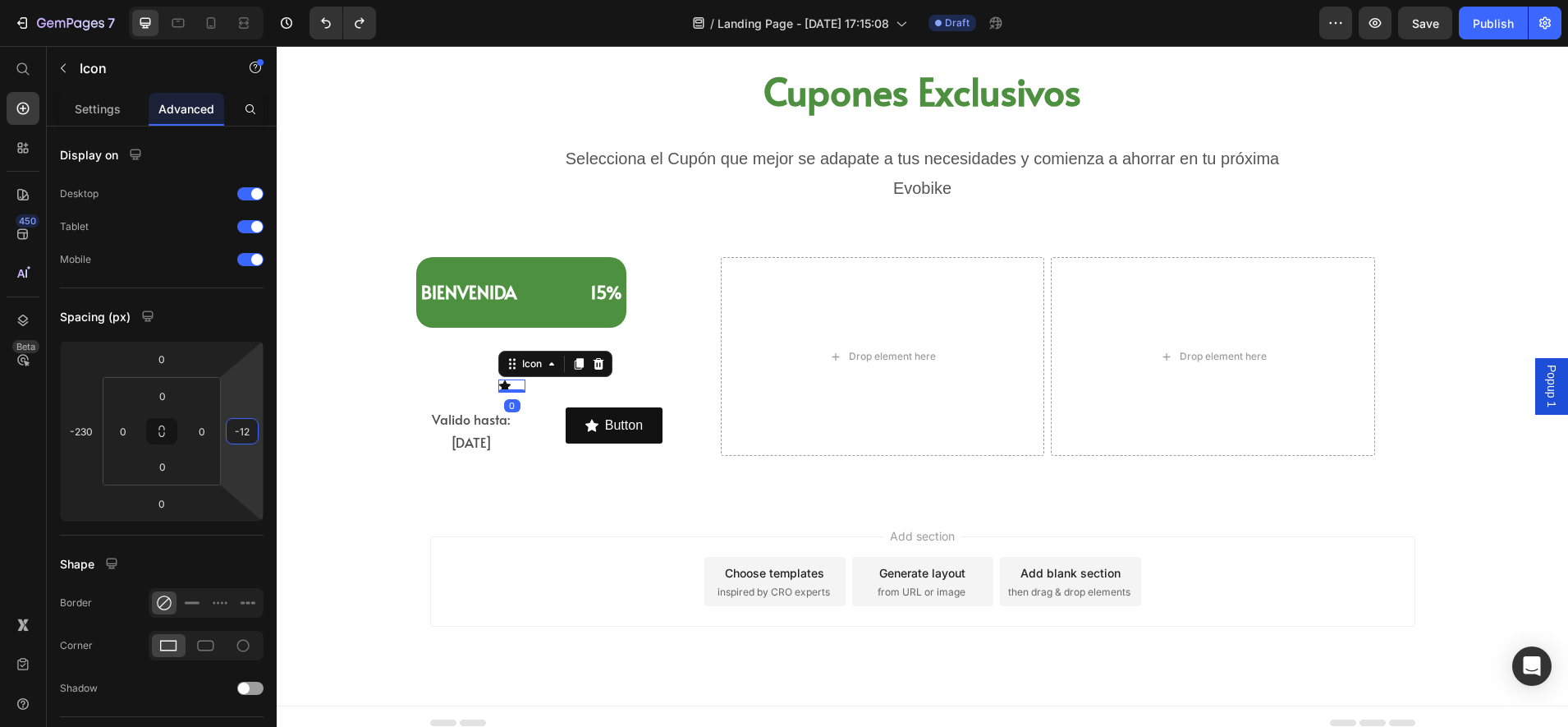 type on "0" 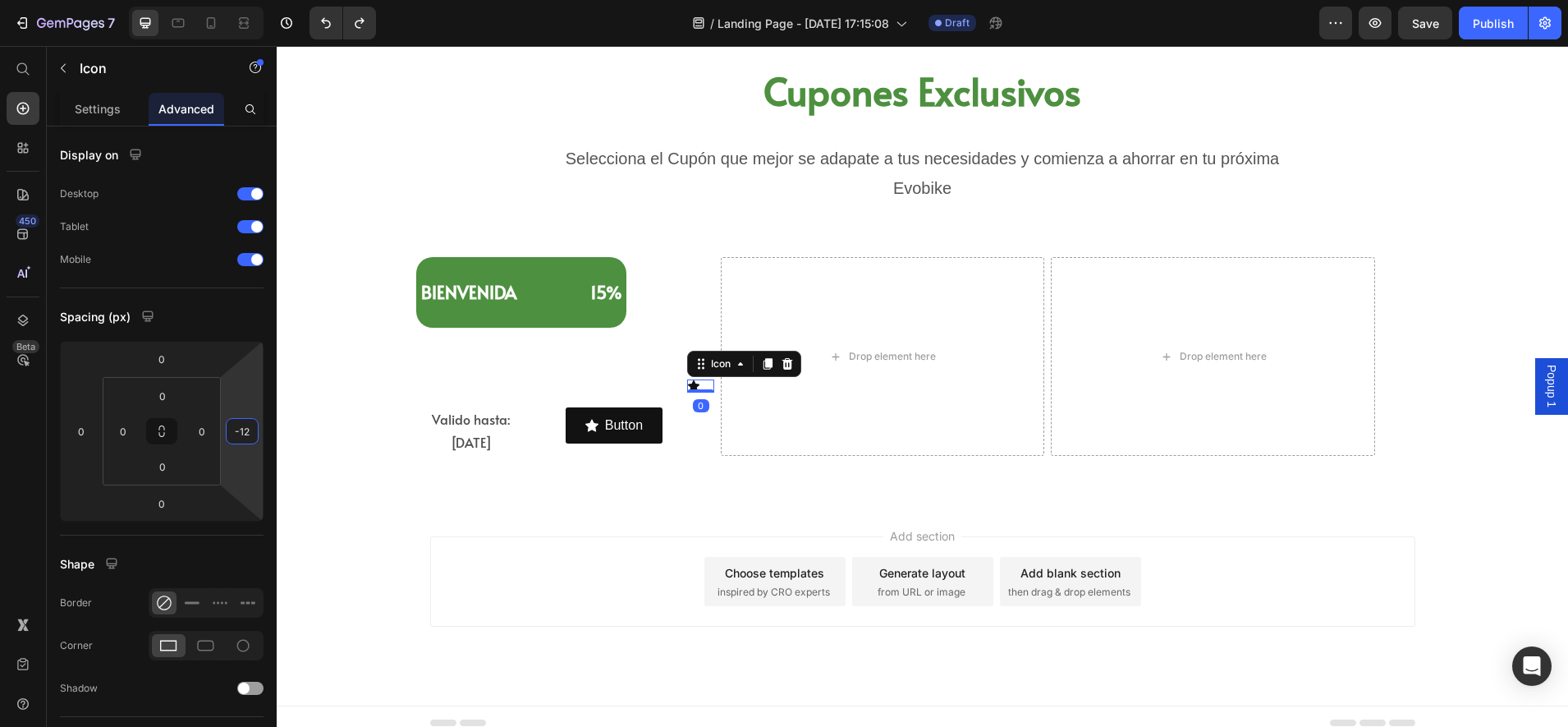 type on "0" 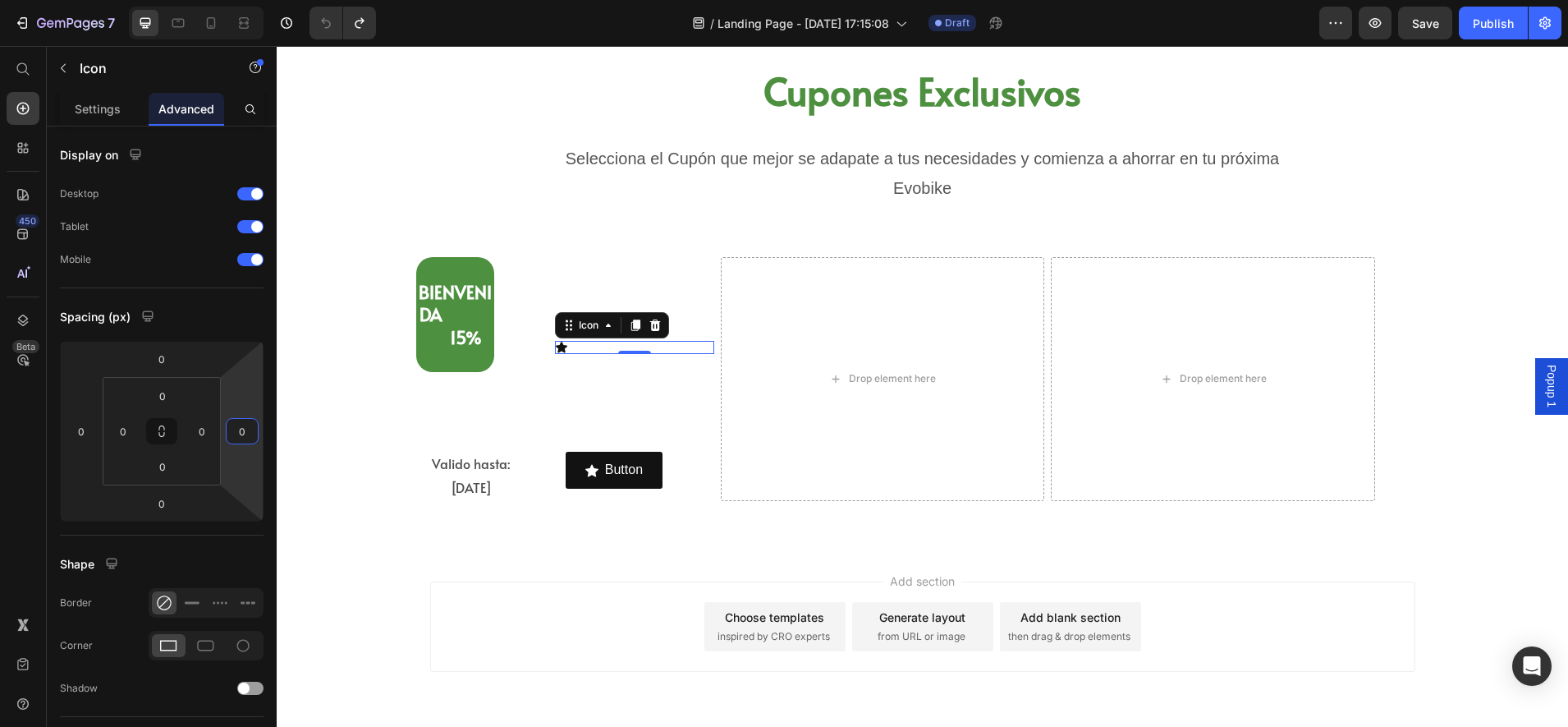 click on "Icon   0" at bounding box center [634, 347] 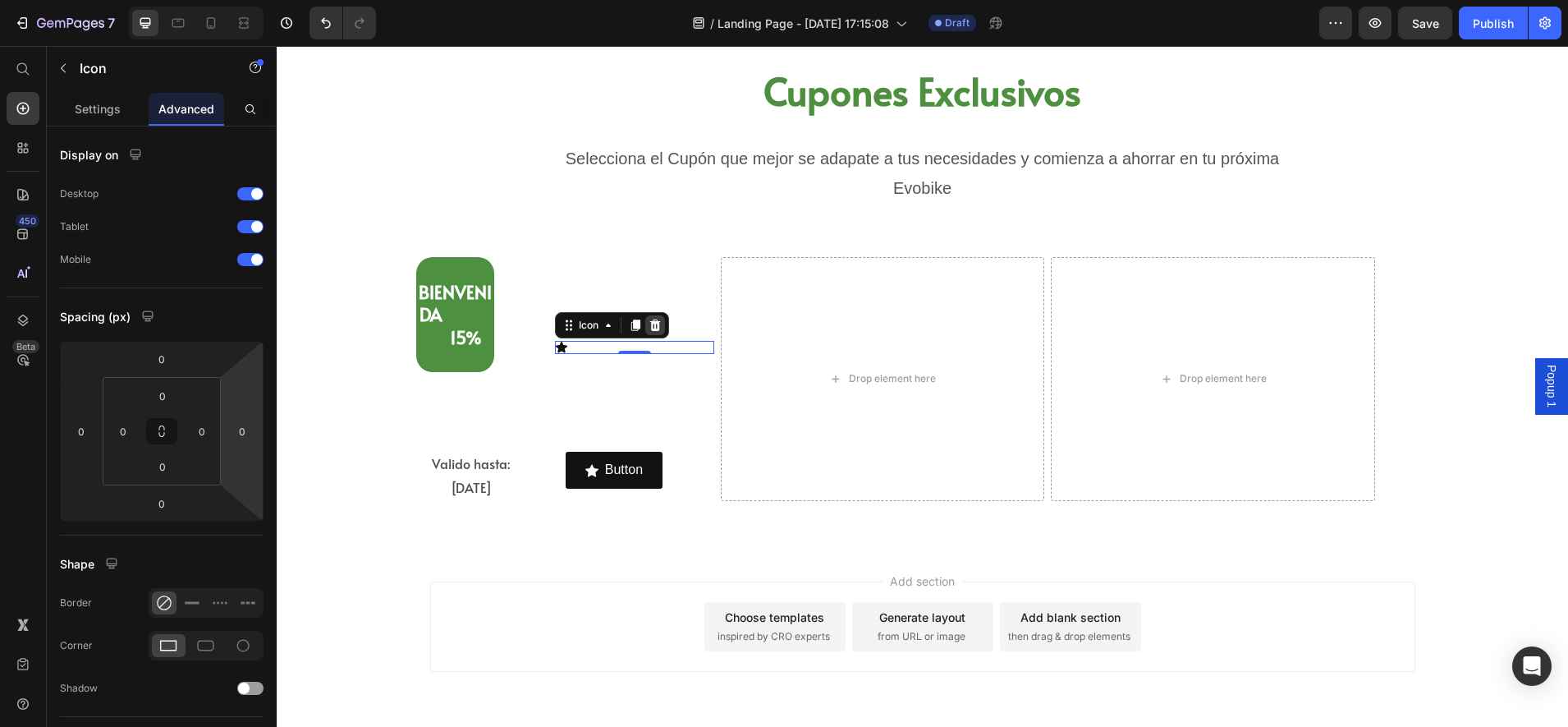 click 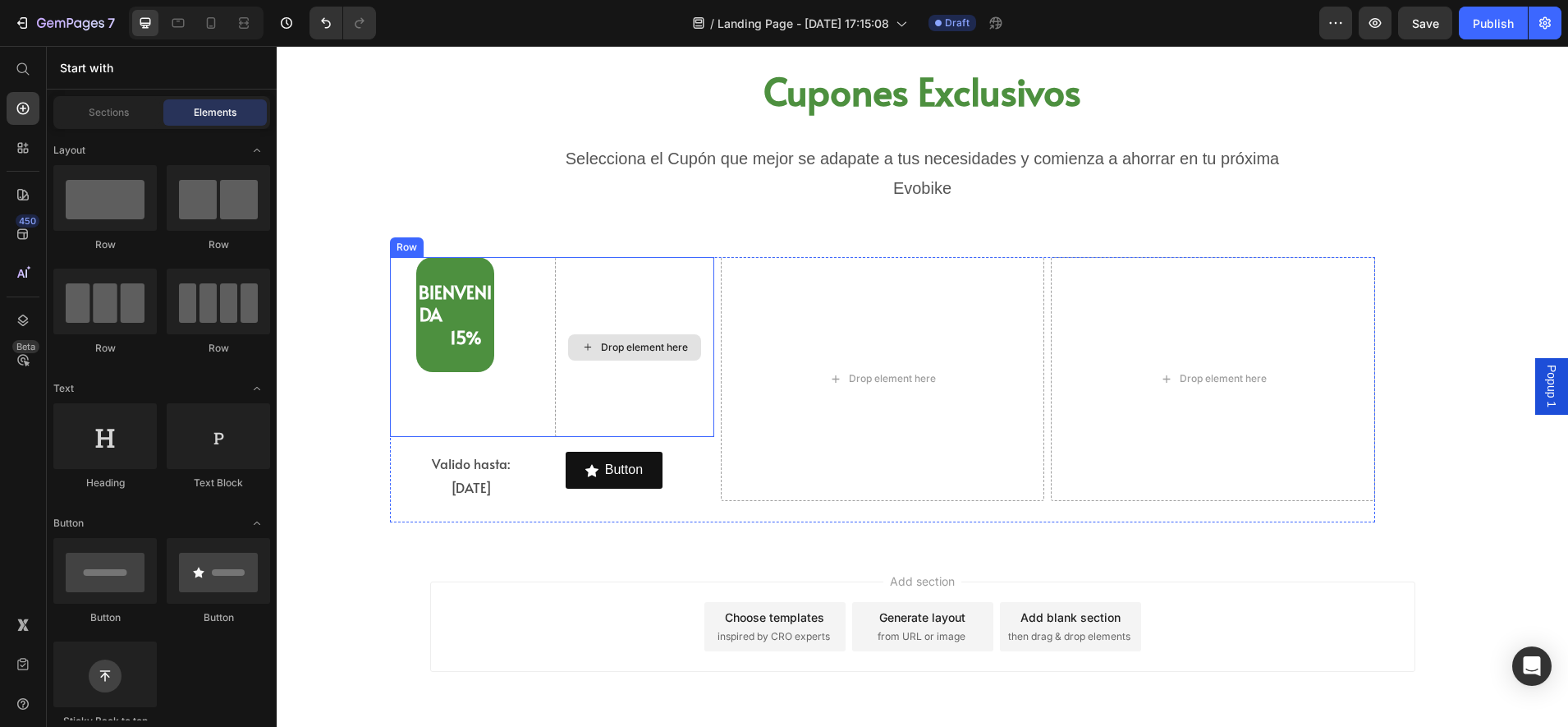 click on "Drop element here" at bounding box center (644, 347) 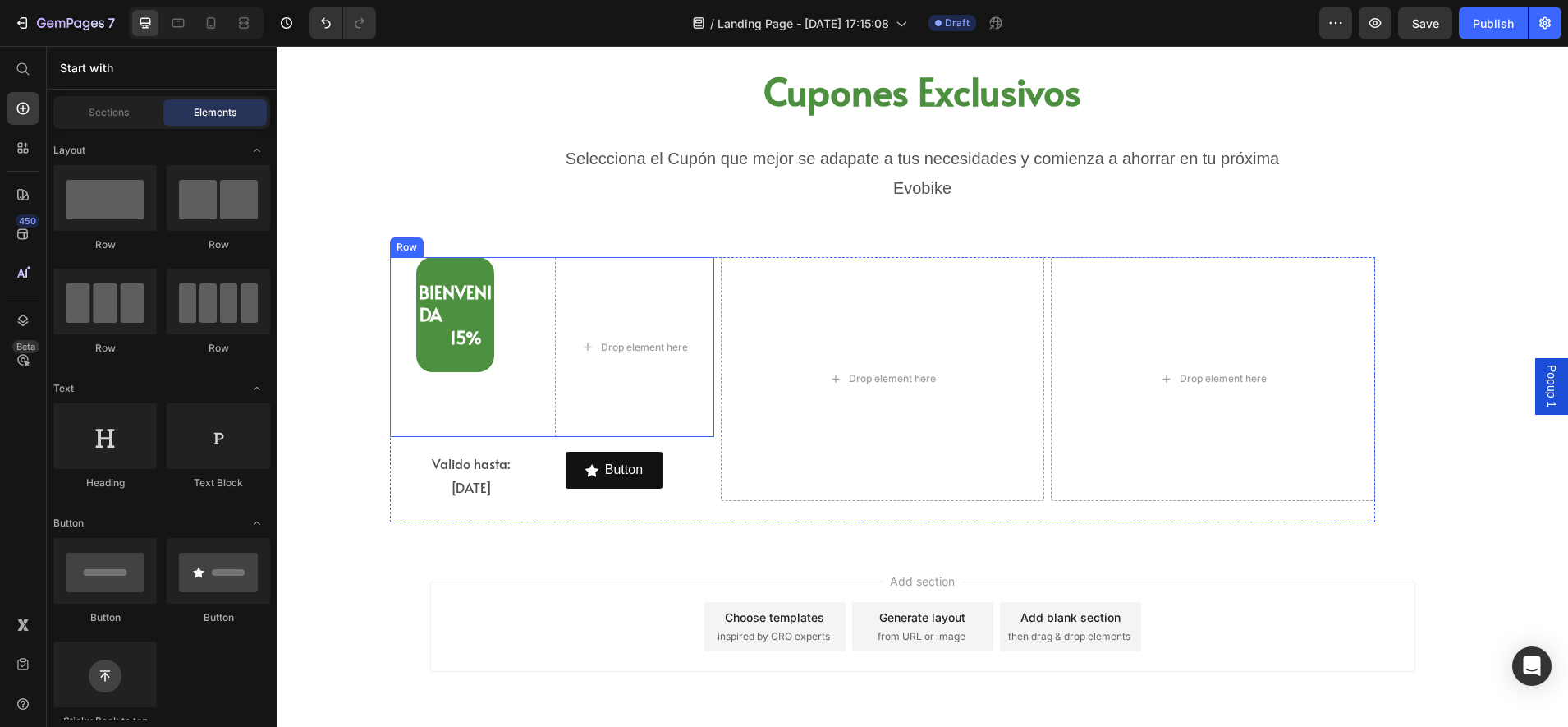 click on "BIENVENIDA                  15%   Heading" at bounding box center [469, 347] 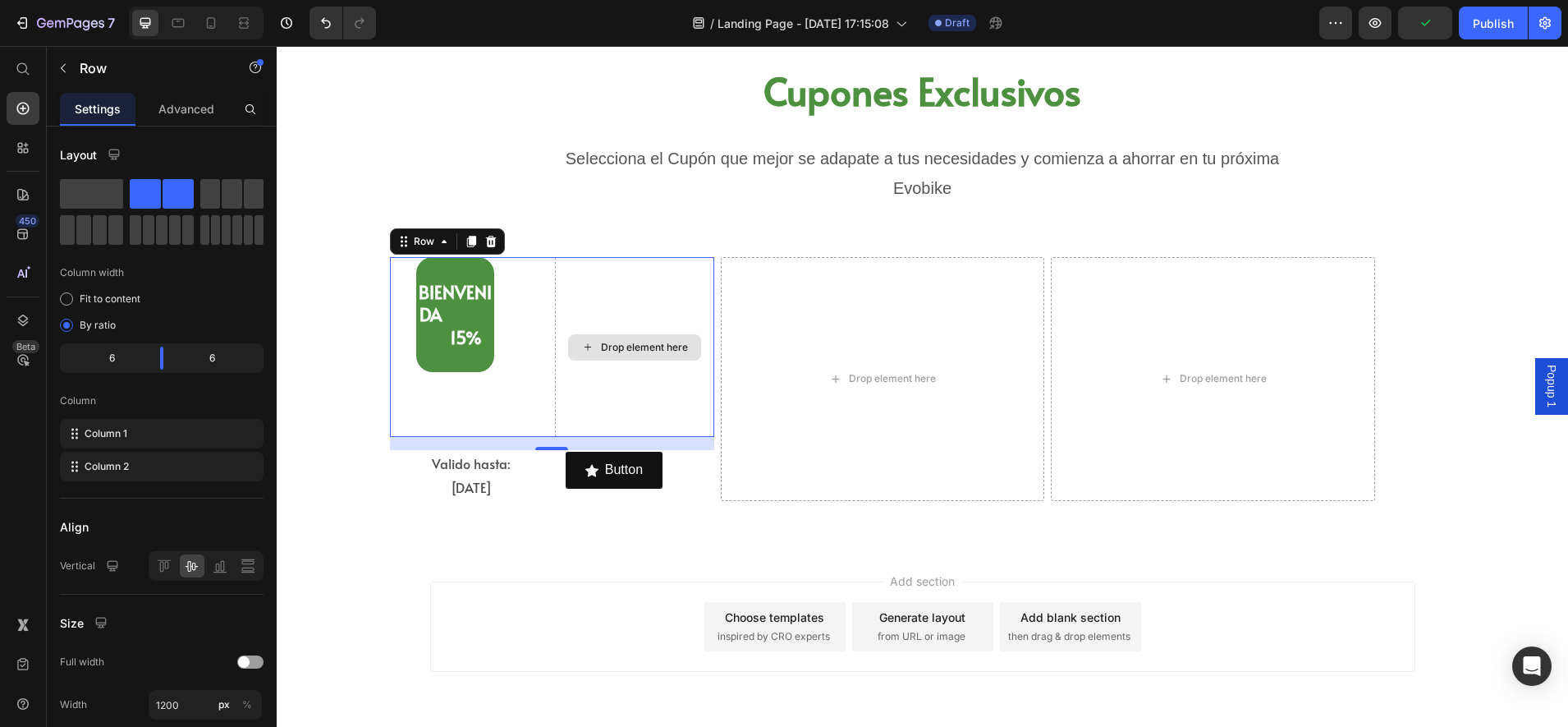 click on "Drop element here" at bounding box center [634, 347] 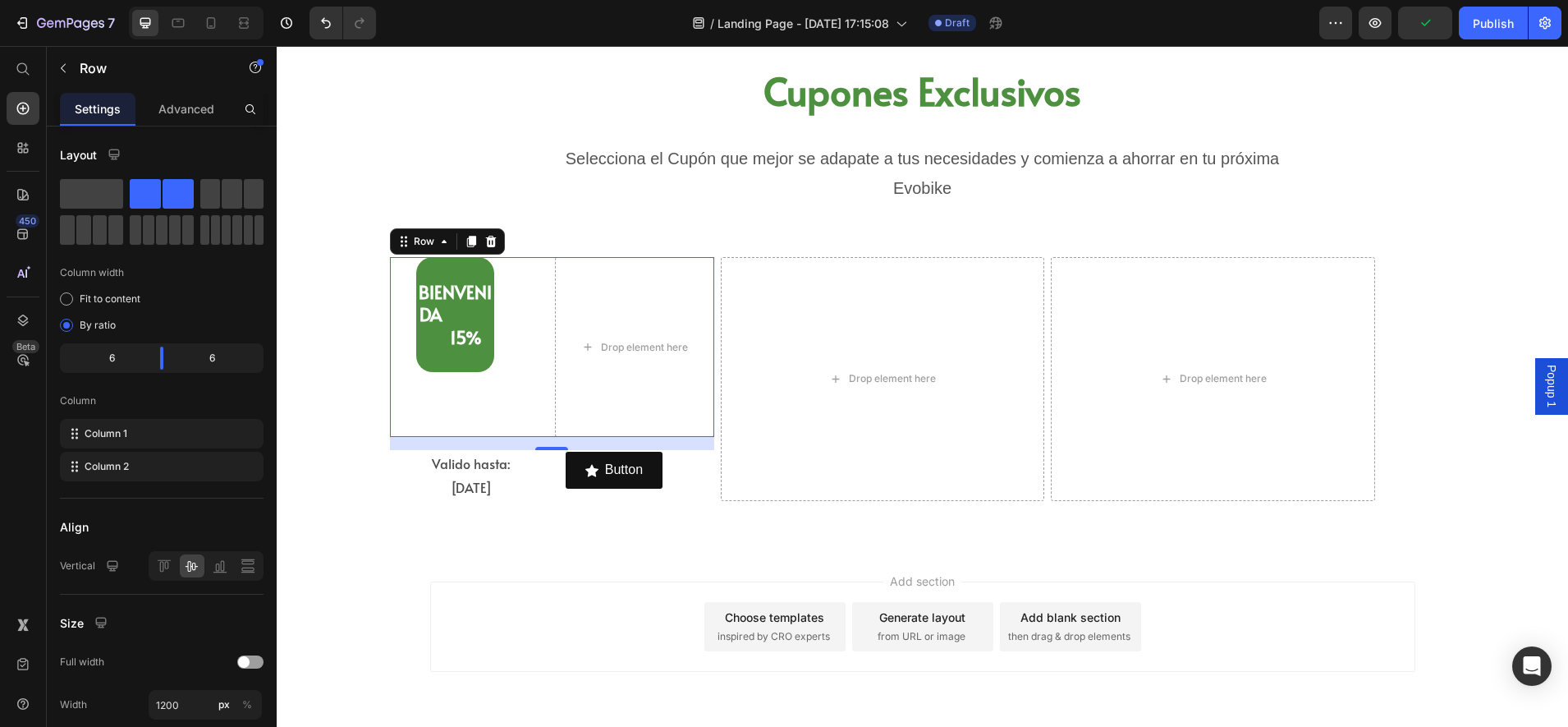 click on "BIENVENIDA                  15%" at bounding box center (455, 315) 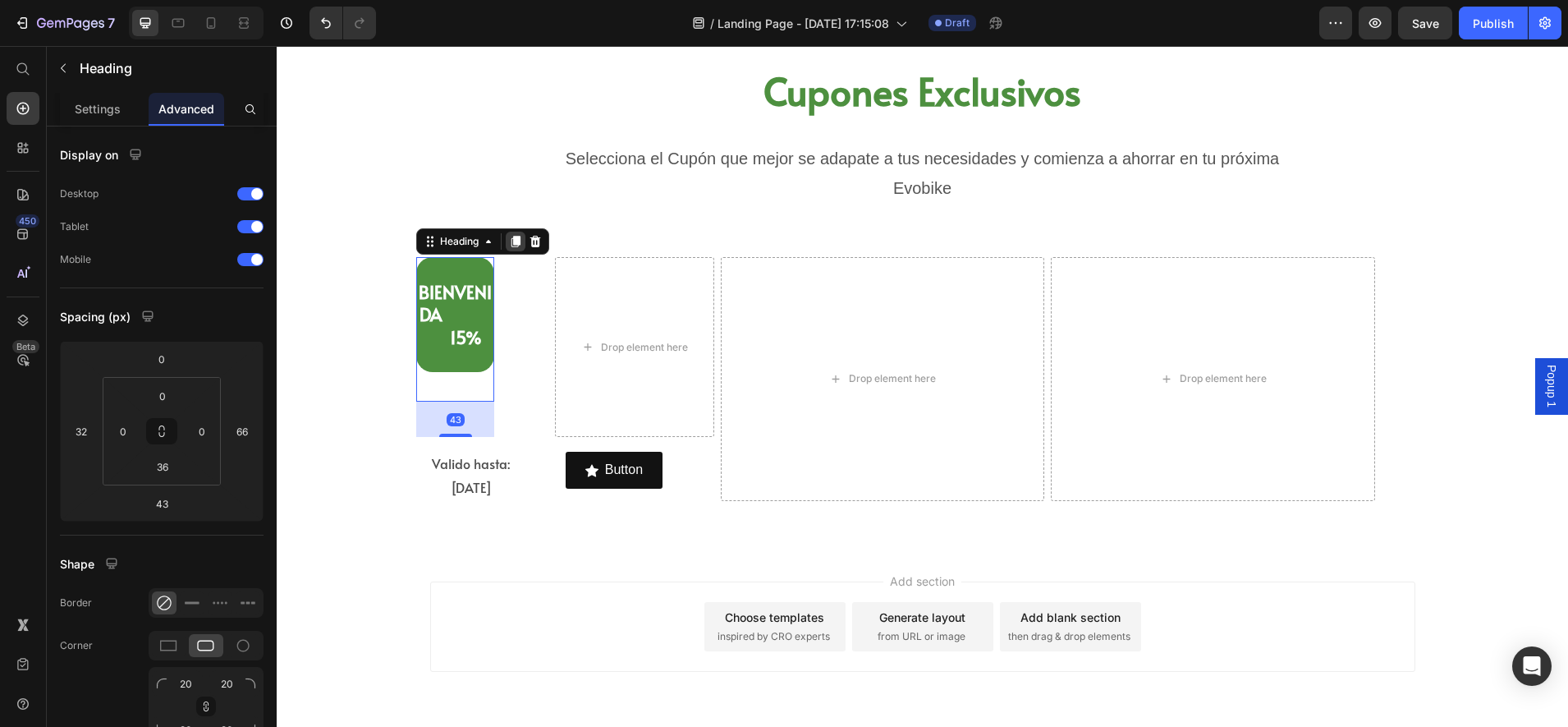 click 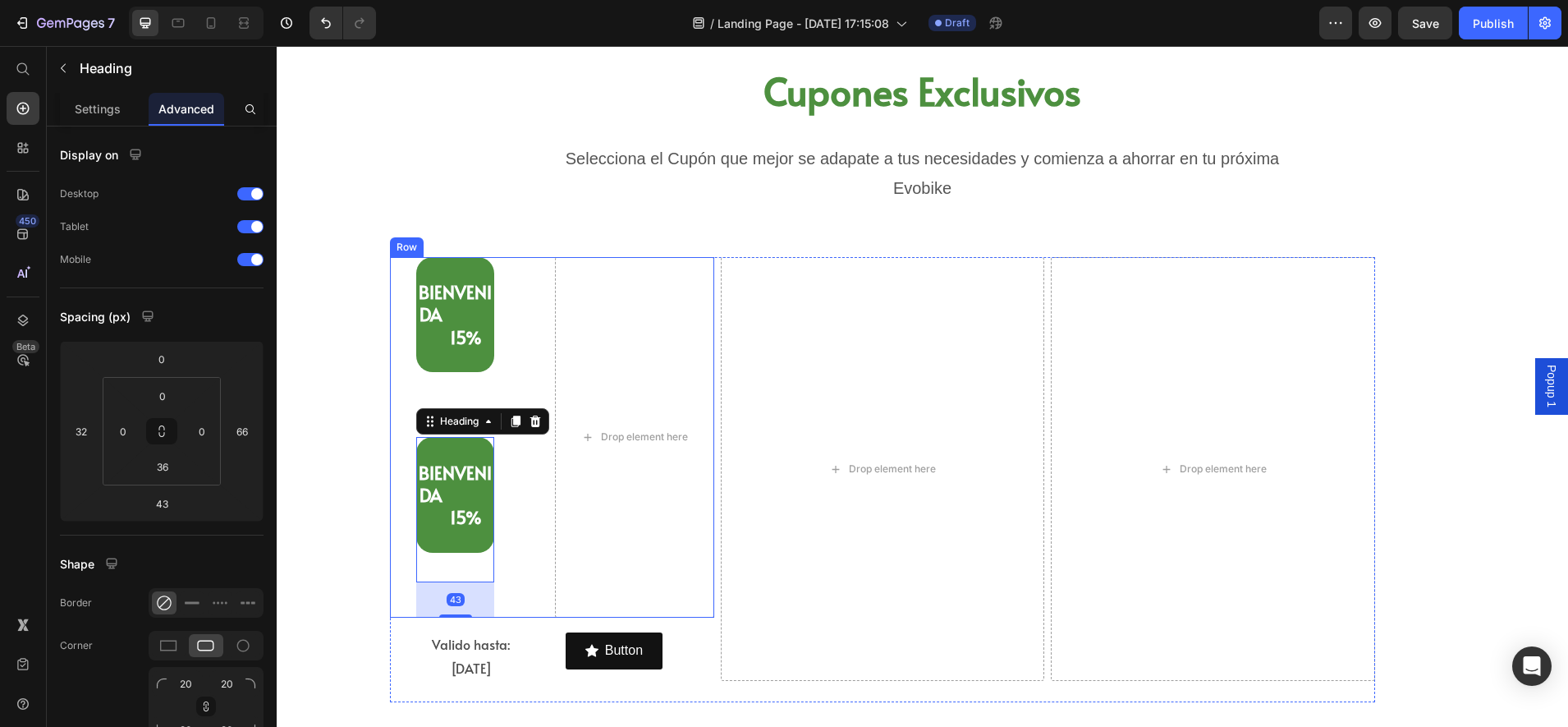 click on "Drop element here" at bounding box center [634, 437] 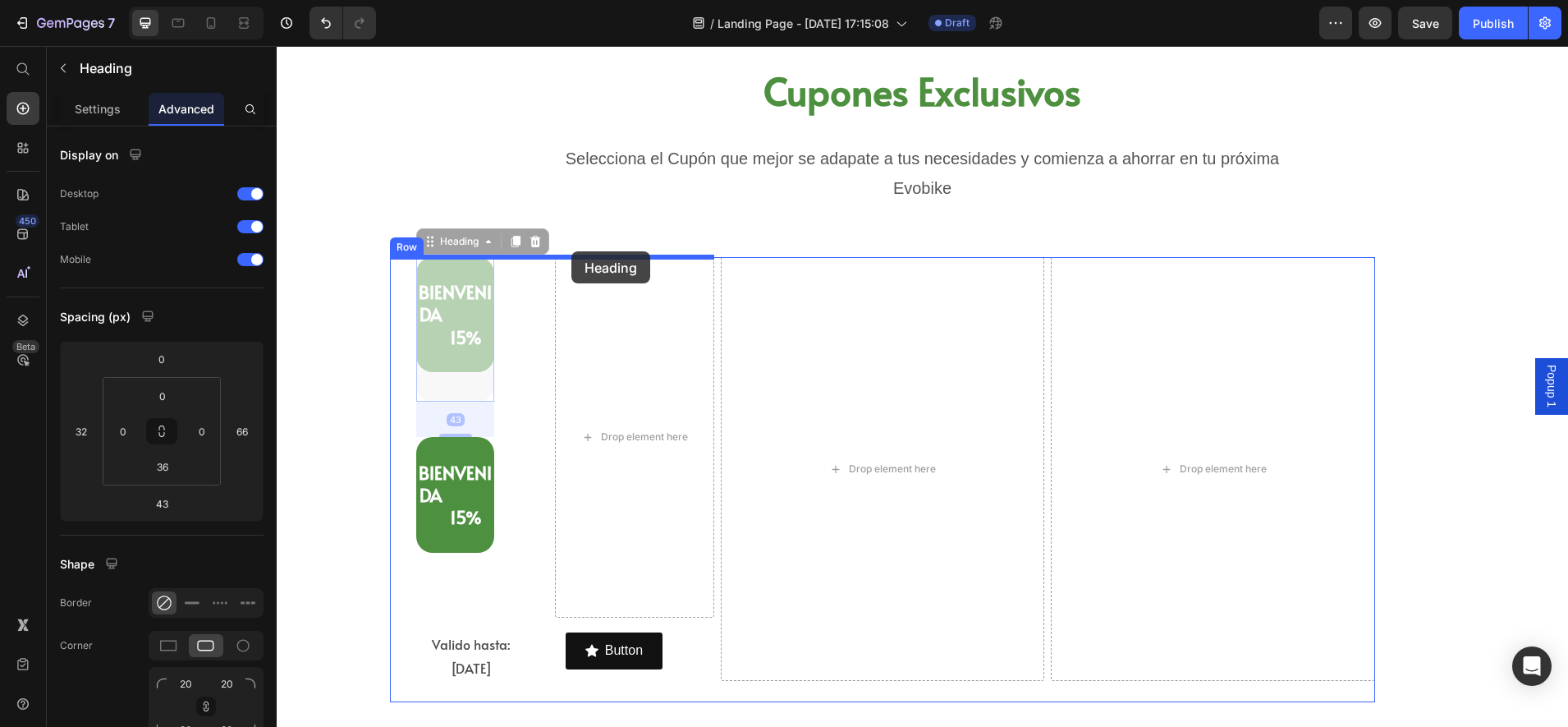 drag, startPoint x: 484, startPoint y: 324, endPoint x: 571, endPoint y: 251, distance: 113.56936 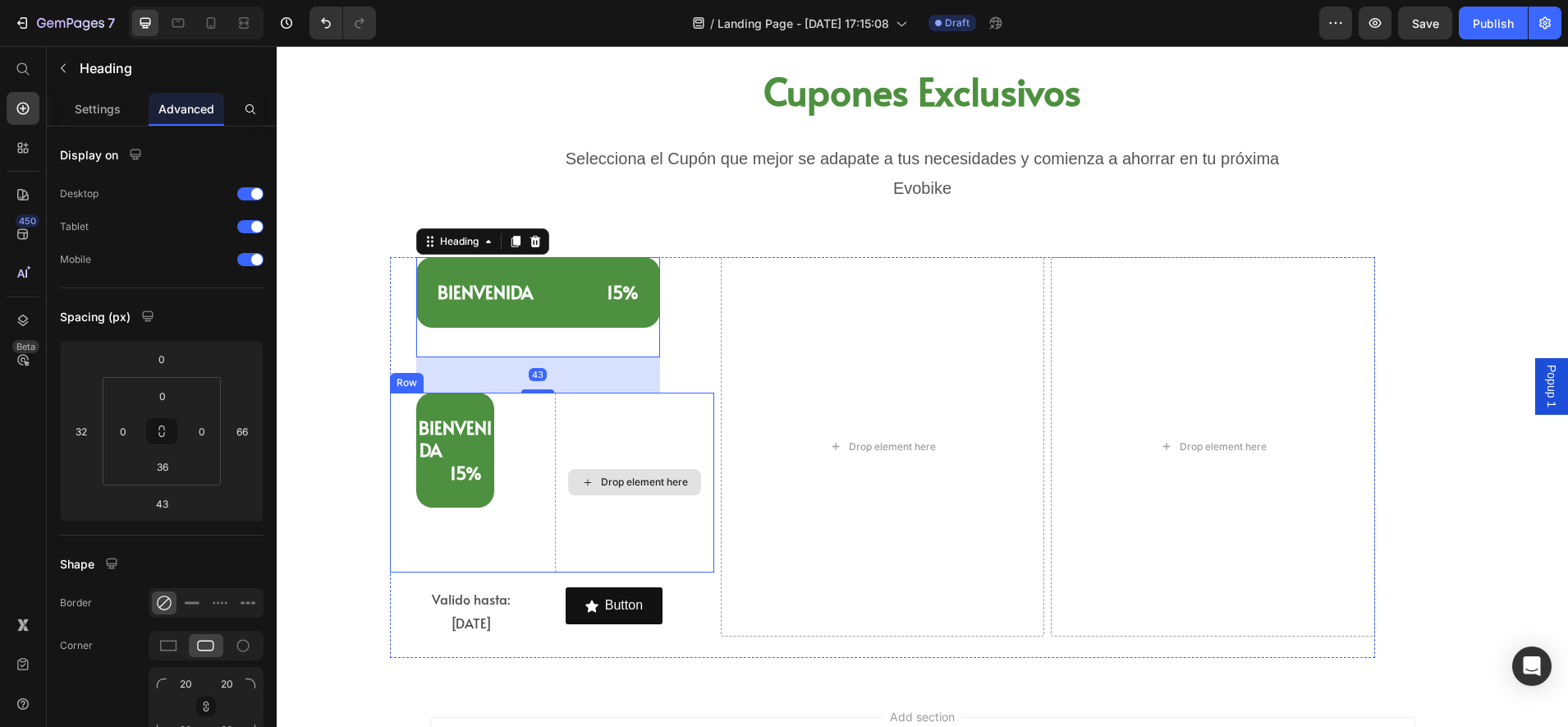 click on "Drop element here" at bounding box center (634, 482) 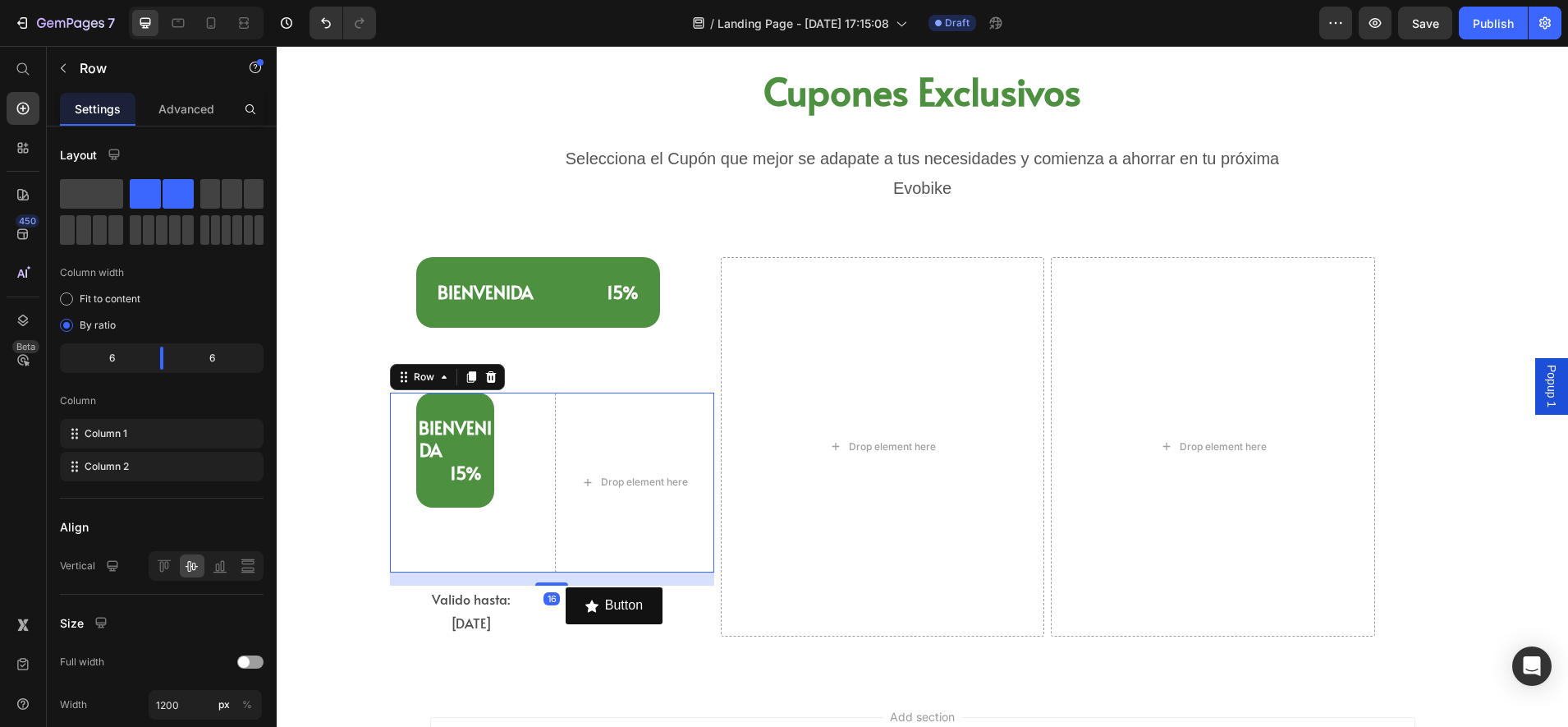 click on "Row" at bounding box center [447, 377] 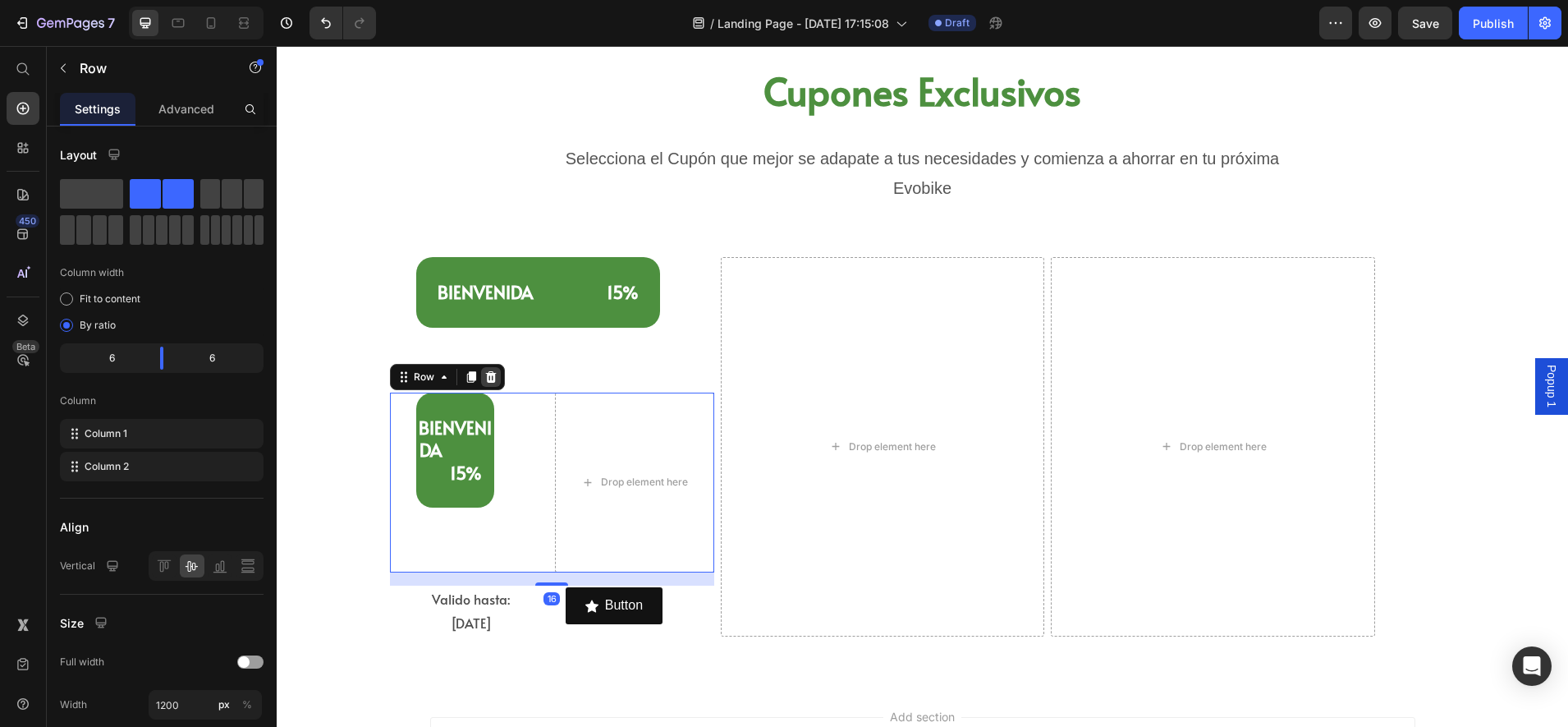 click 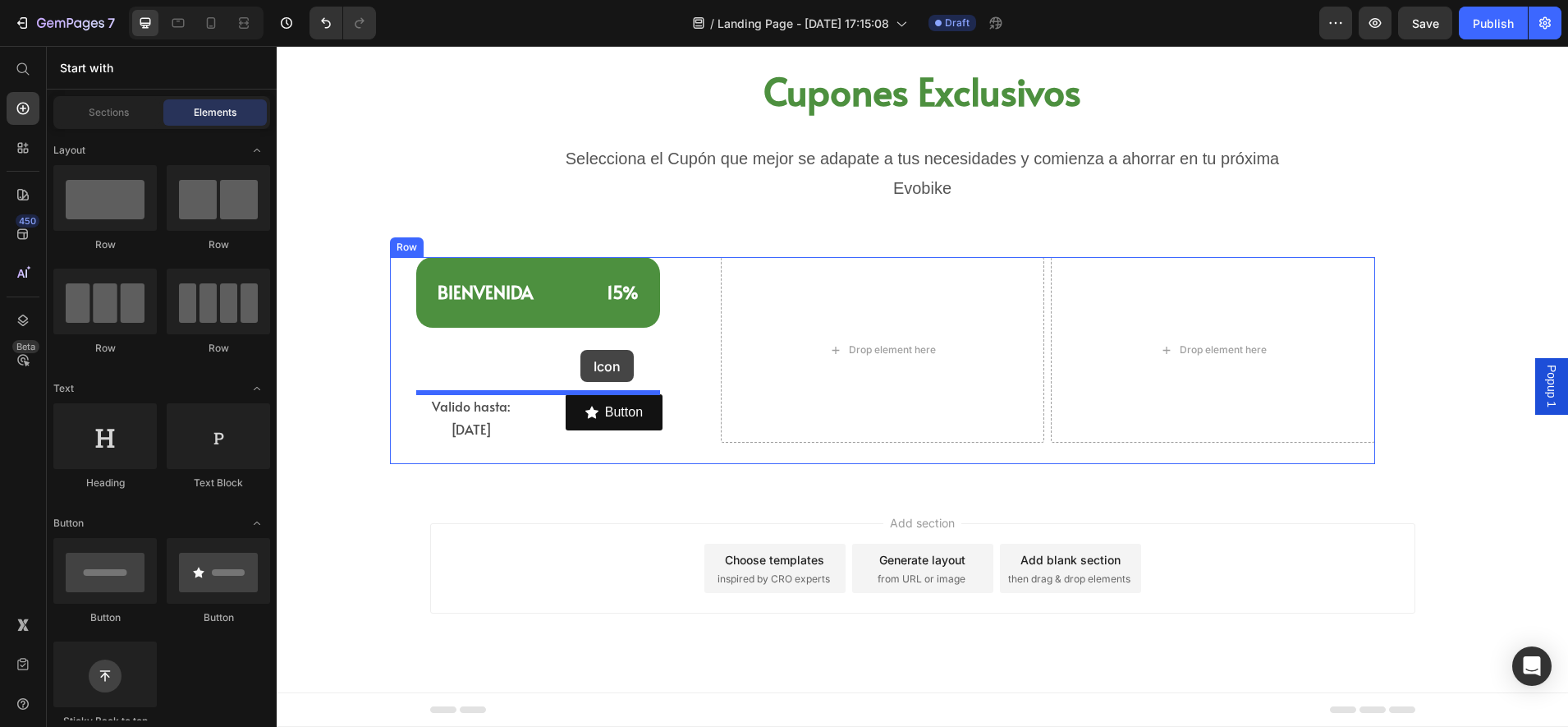 drag, startPoint x: 411, startPoint y: 397, endPoint x: 580, endPoint y: 350, distance: 175.4138 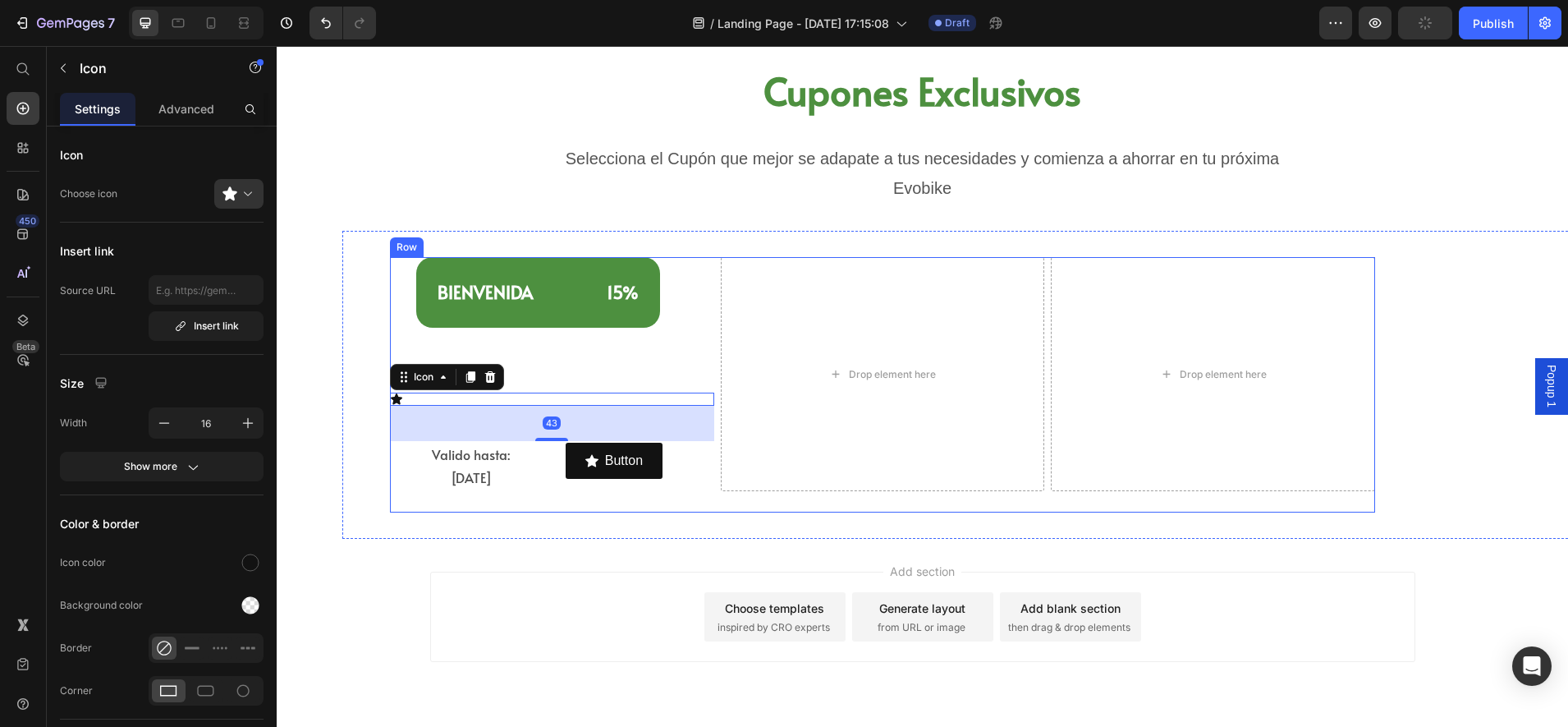 click on "[PERSON_NAME]                  15%   Heading
Icon   43 Valido hasta:  [DATE] Text Block   Button Button Row Row" at bounding box center [552, 374] 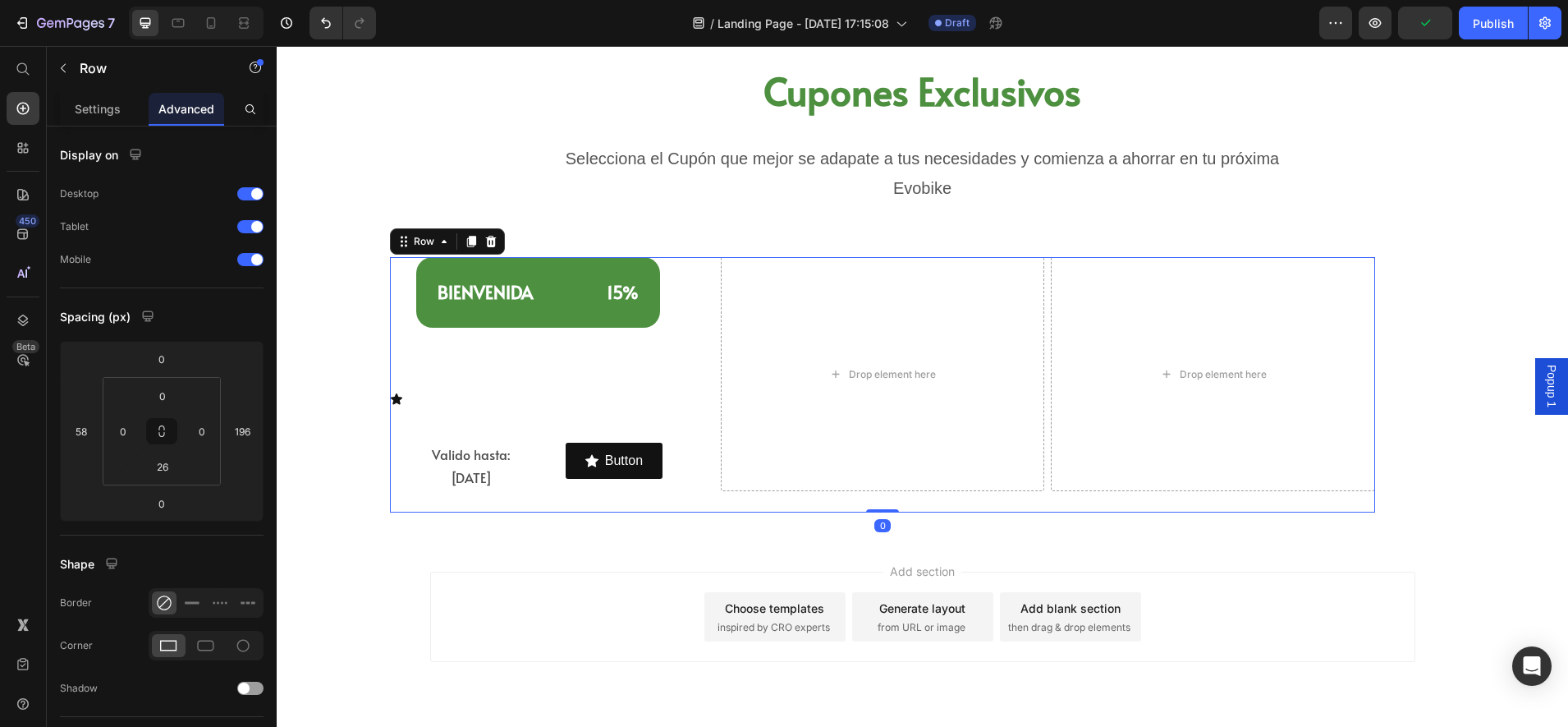 click on "Icon" at bounding box center (552, 399) 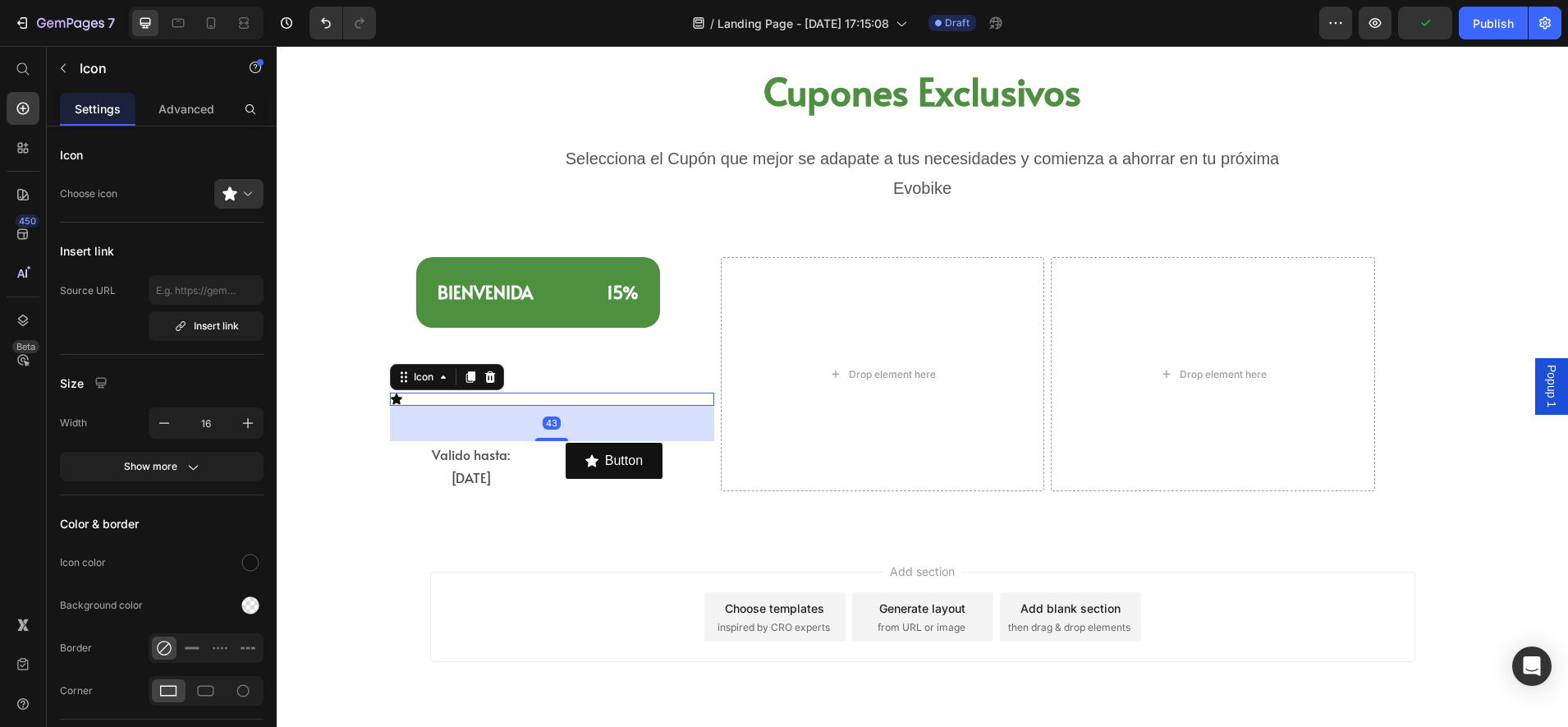 click on "Icon   43" at bounding box center (552, 399) 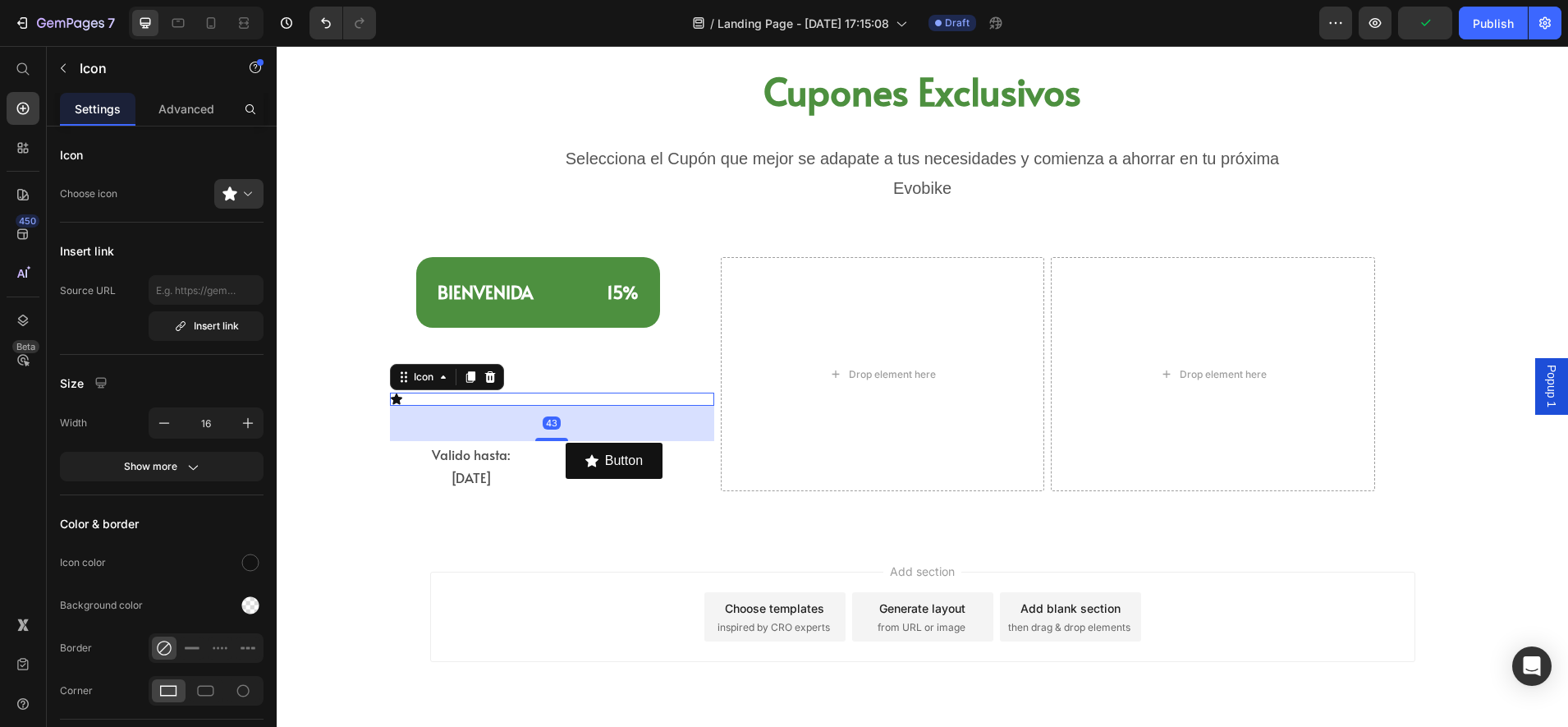 click on "Icon   43" at bounding box center (552, 399) 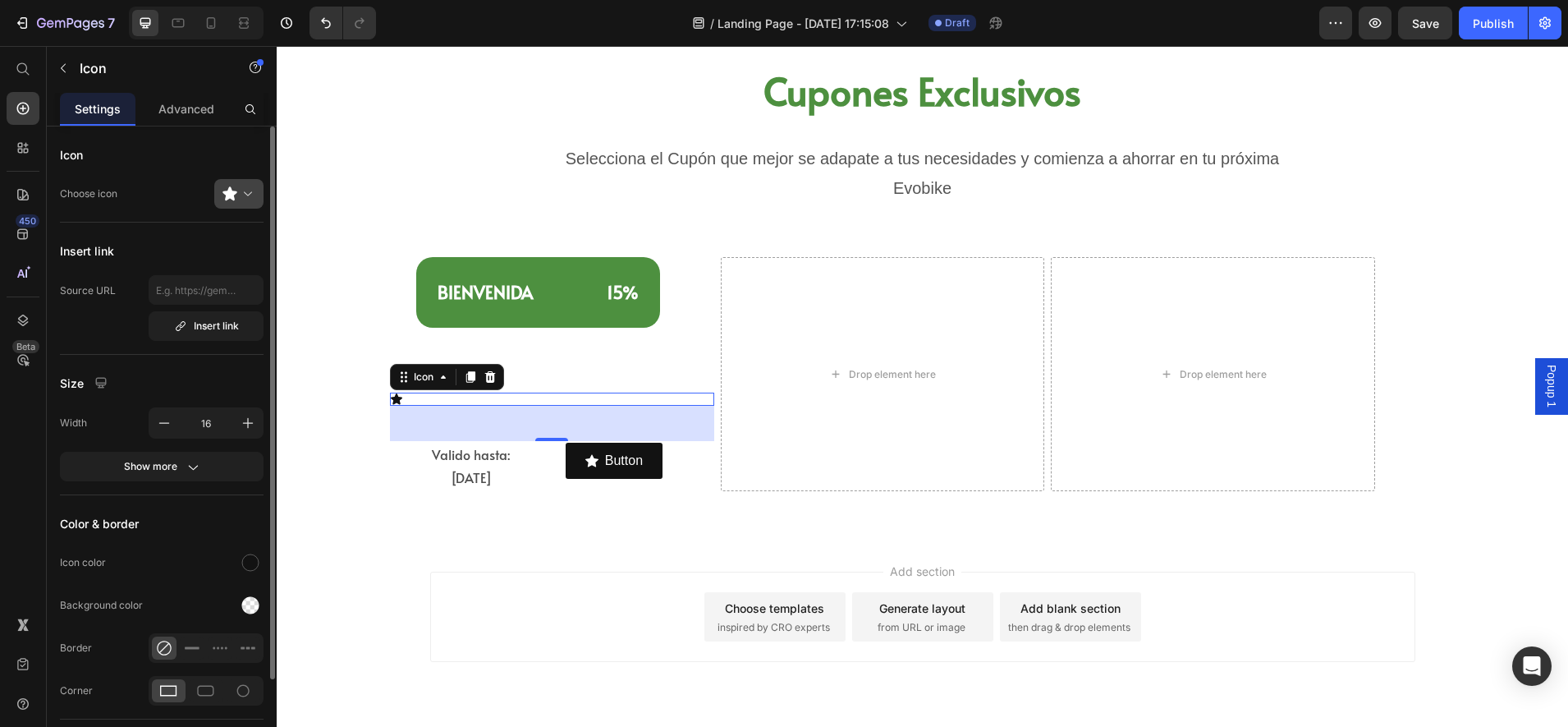 click at bounding box center (245, 194) 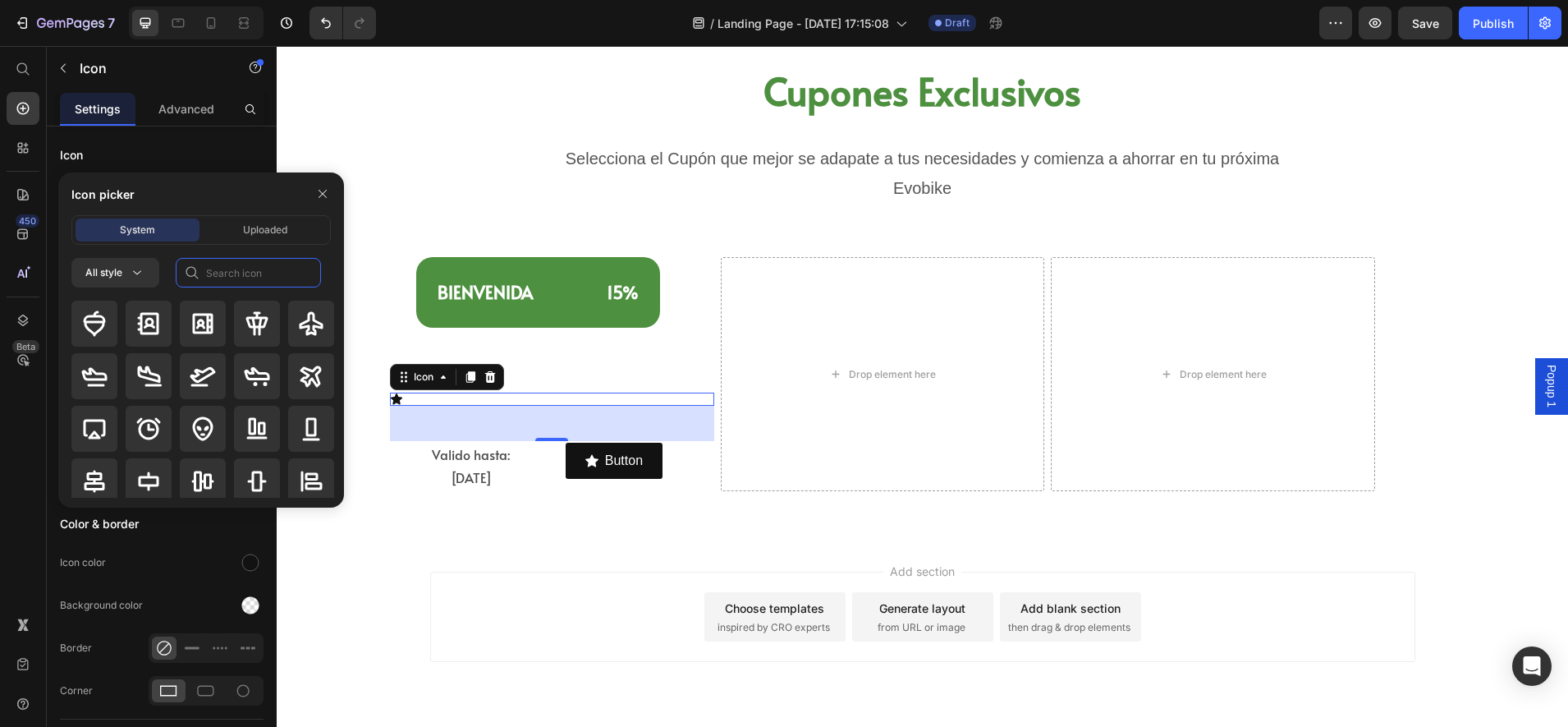 click 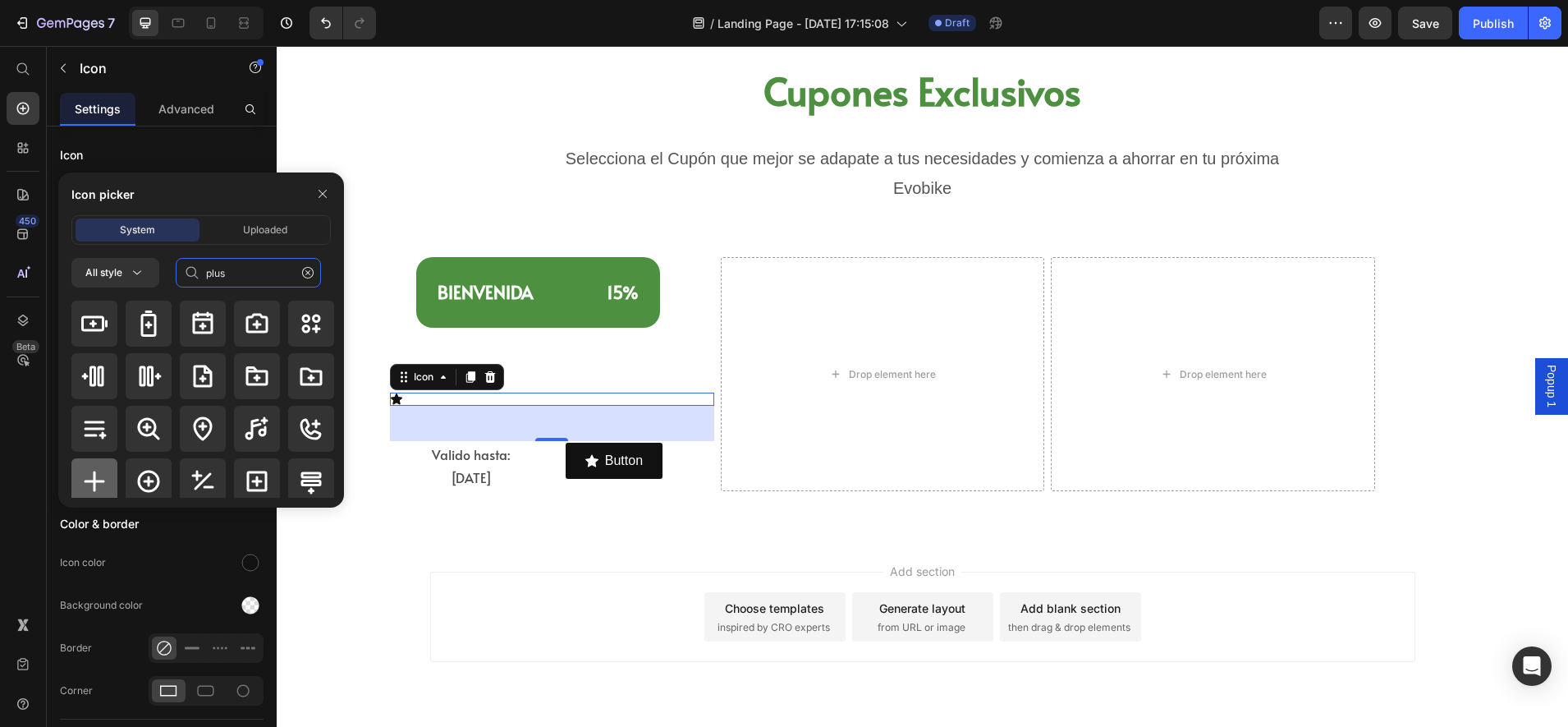type on "plus" 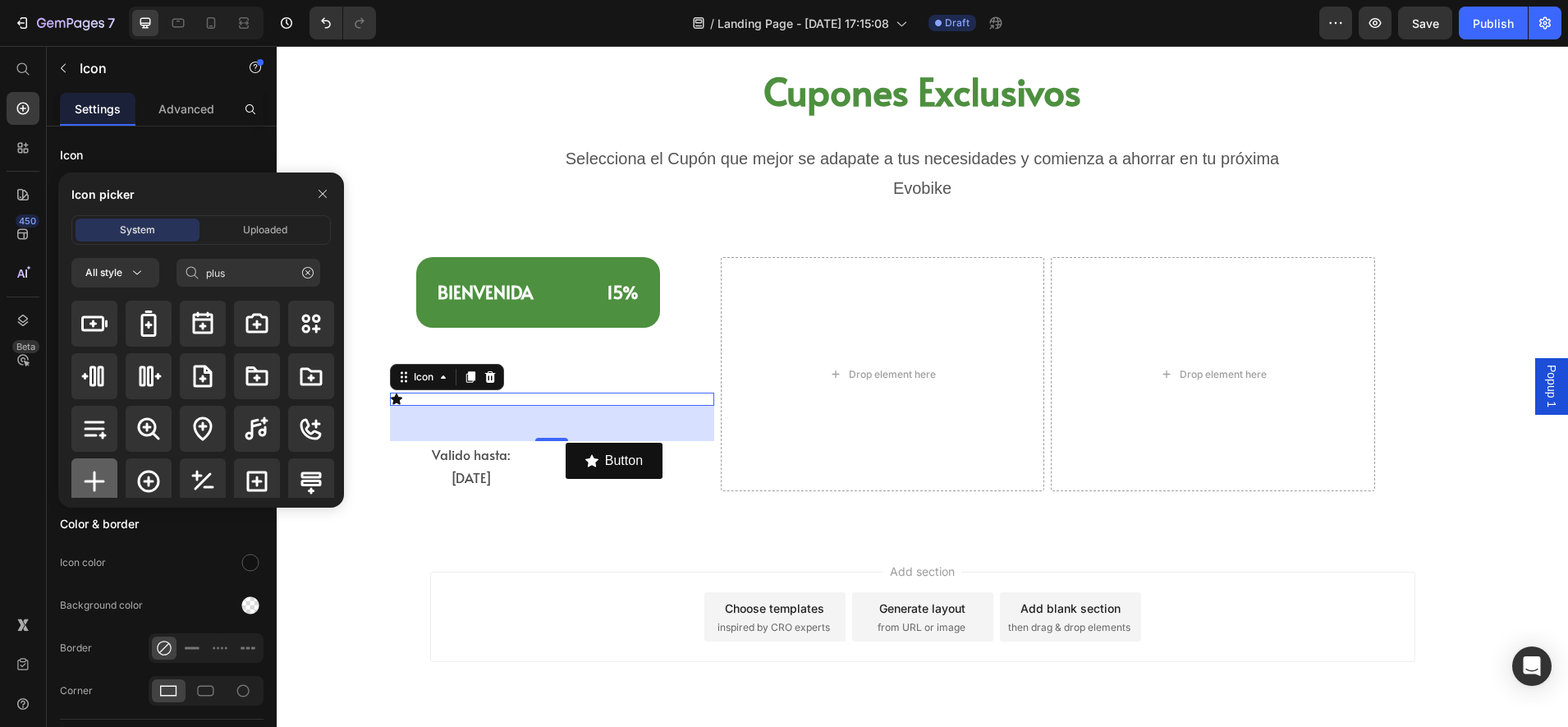 click 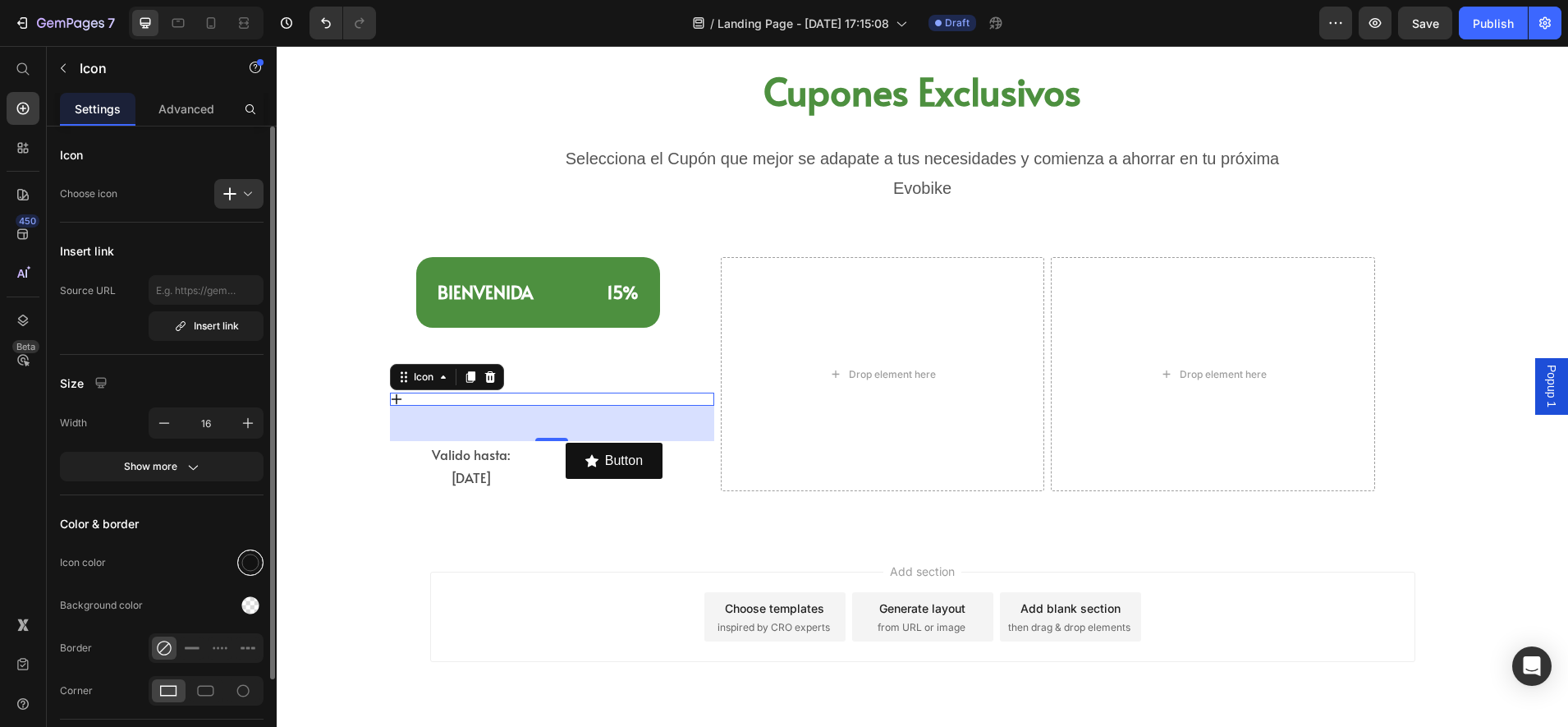 click at bounding box center [250, 563] 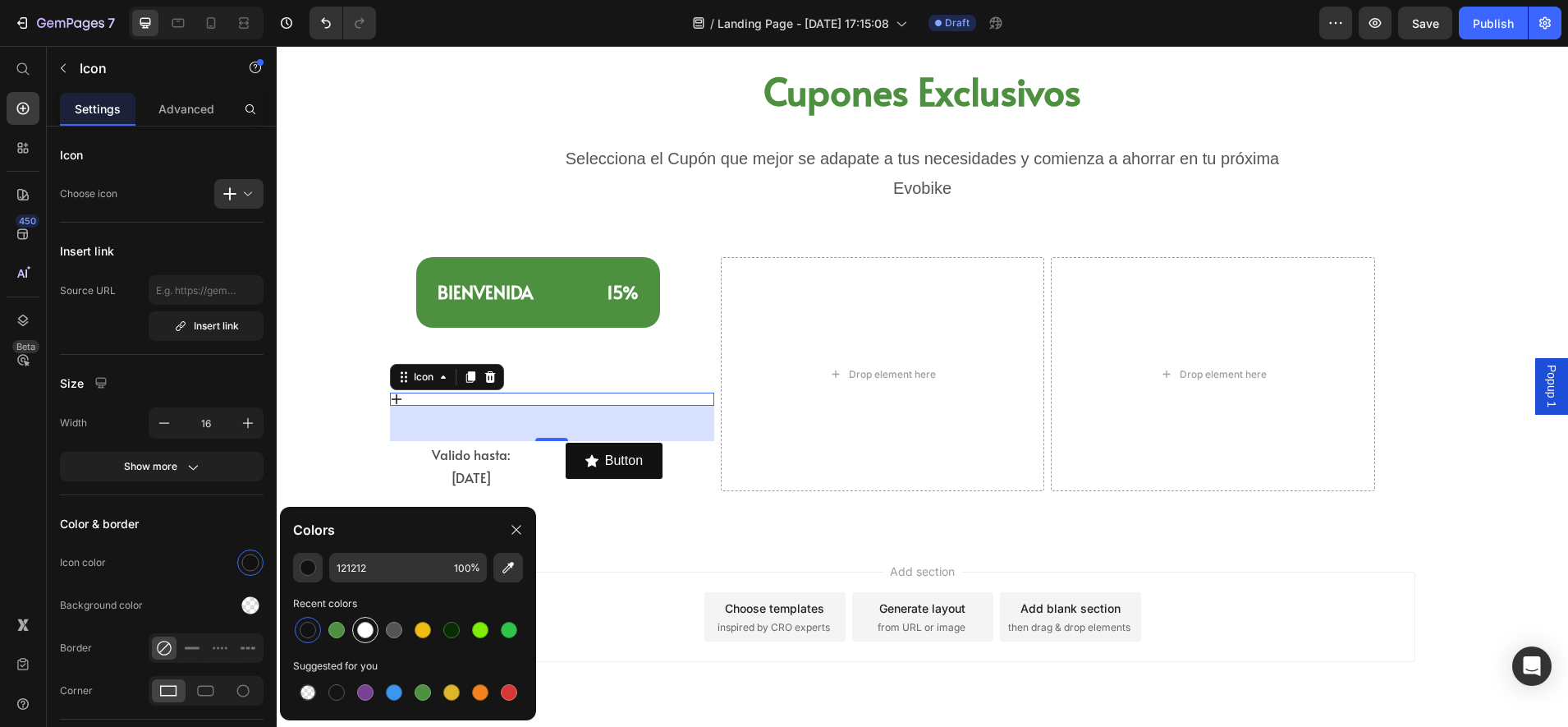 click at bounding box center (365, 630) 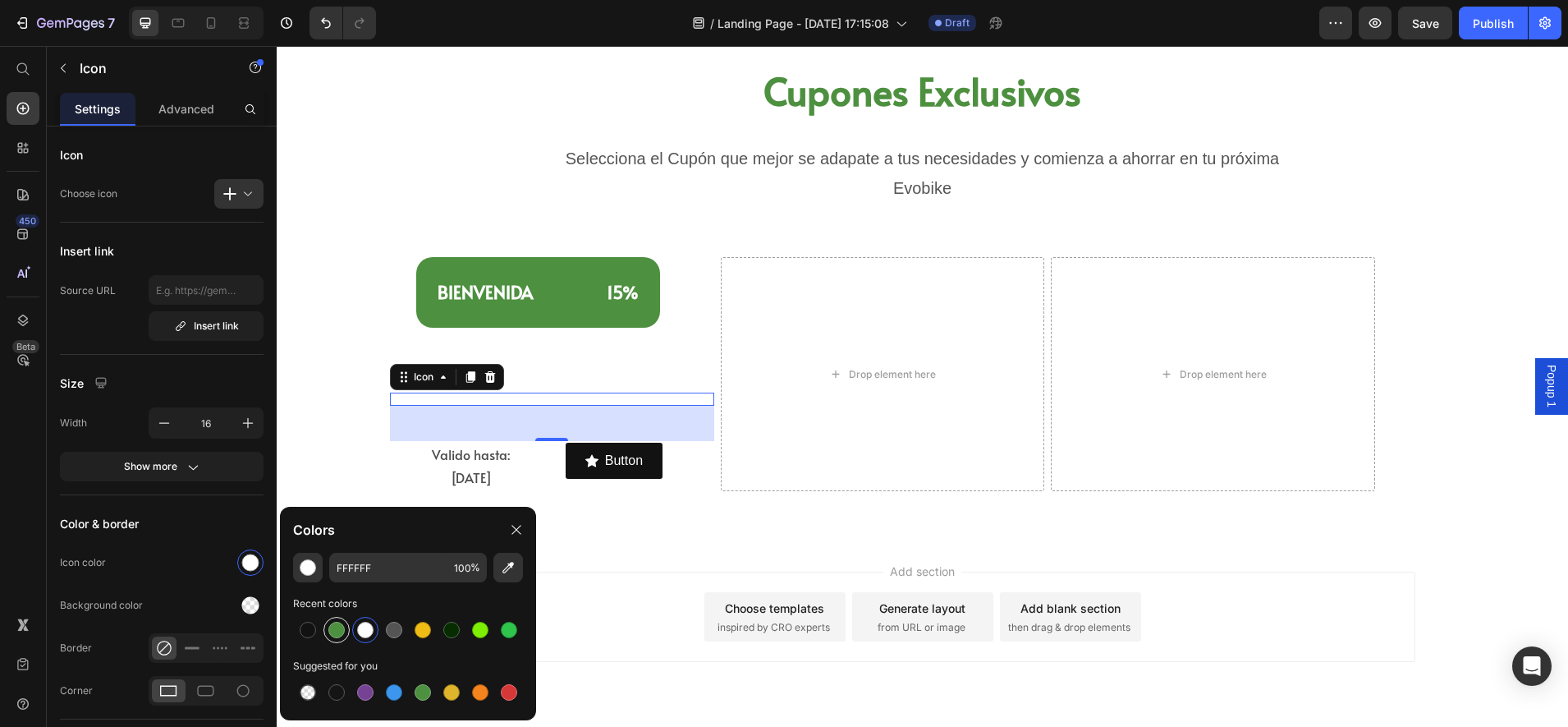 click at bounding box center (337, 630) 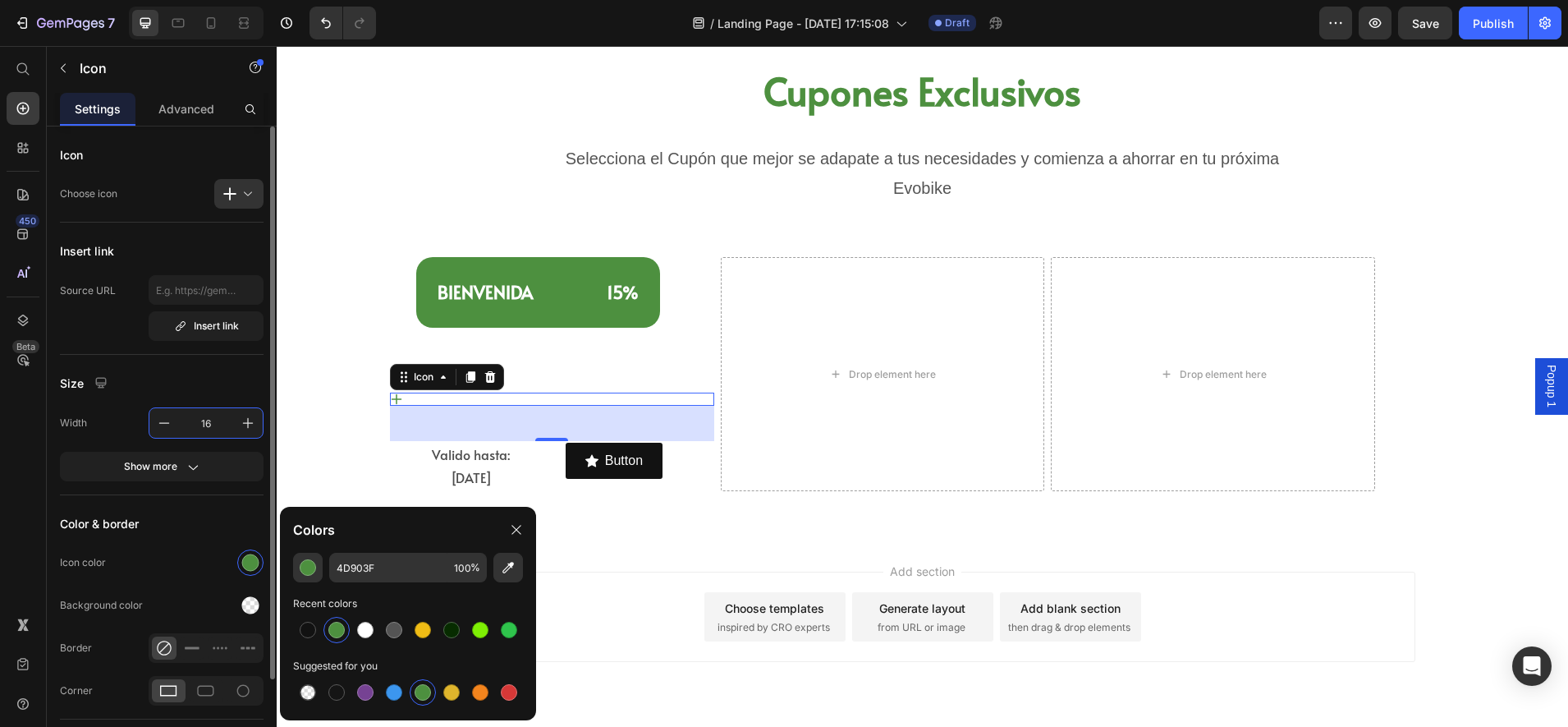 click on "16" at bounding box center [206, 423] 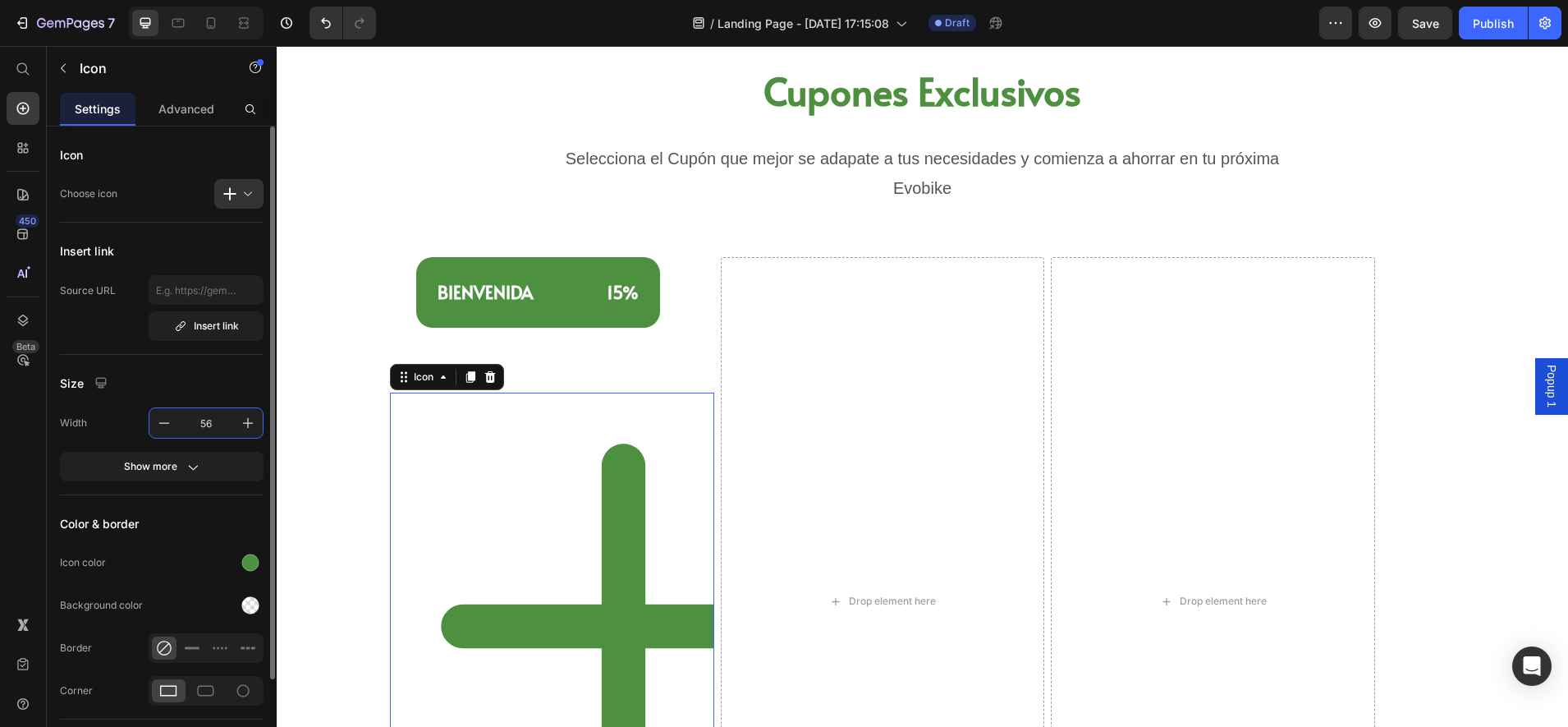 type on "5" 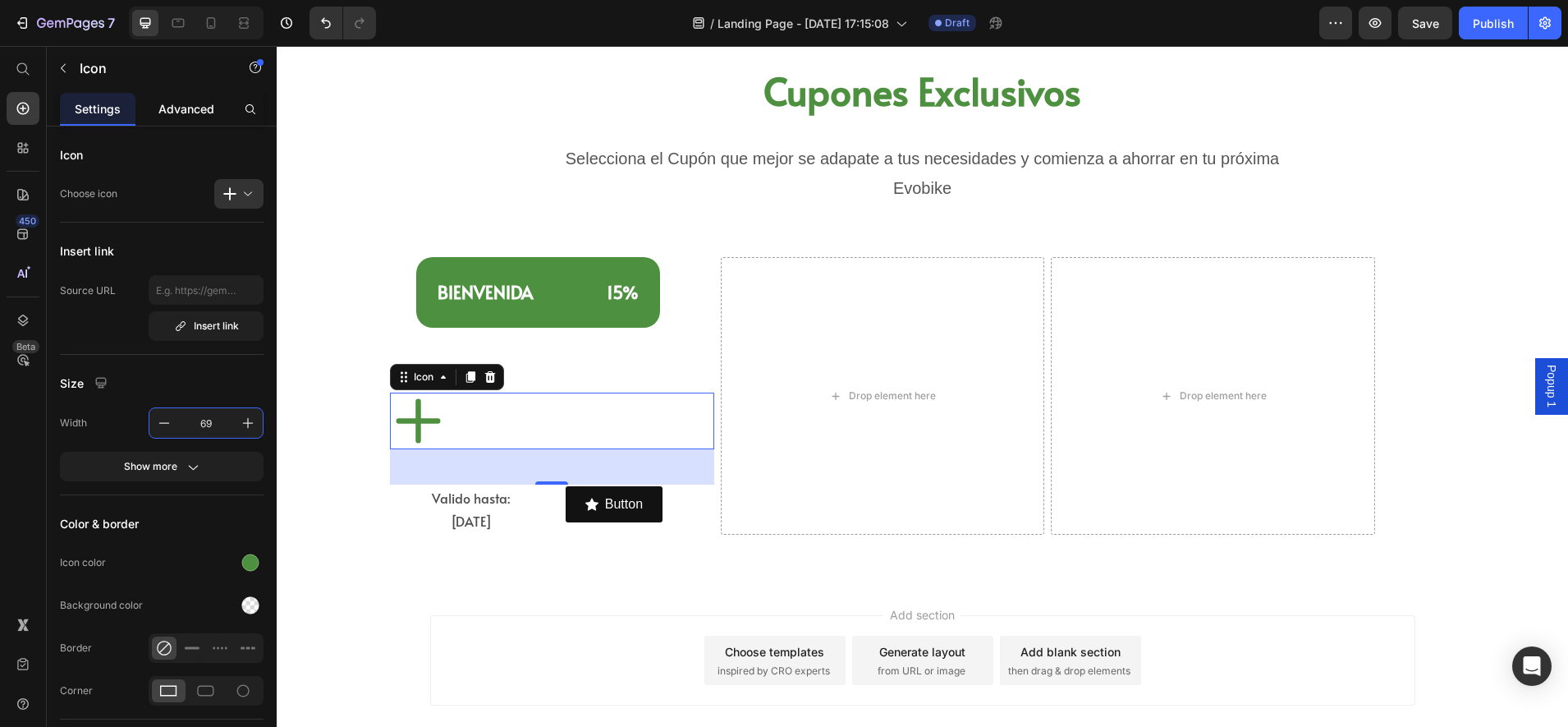 type on "69" 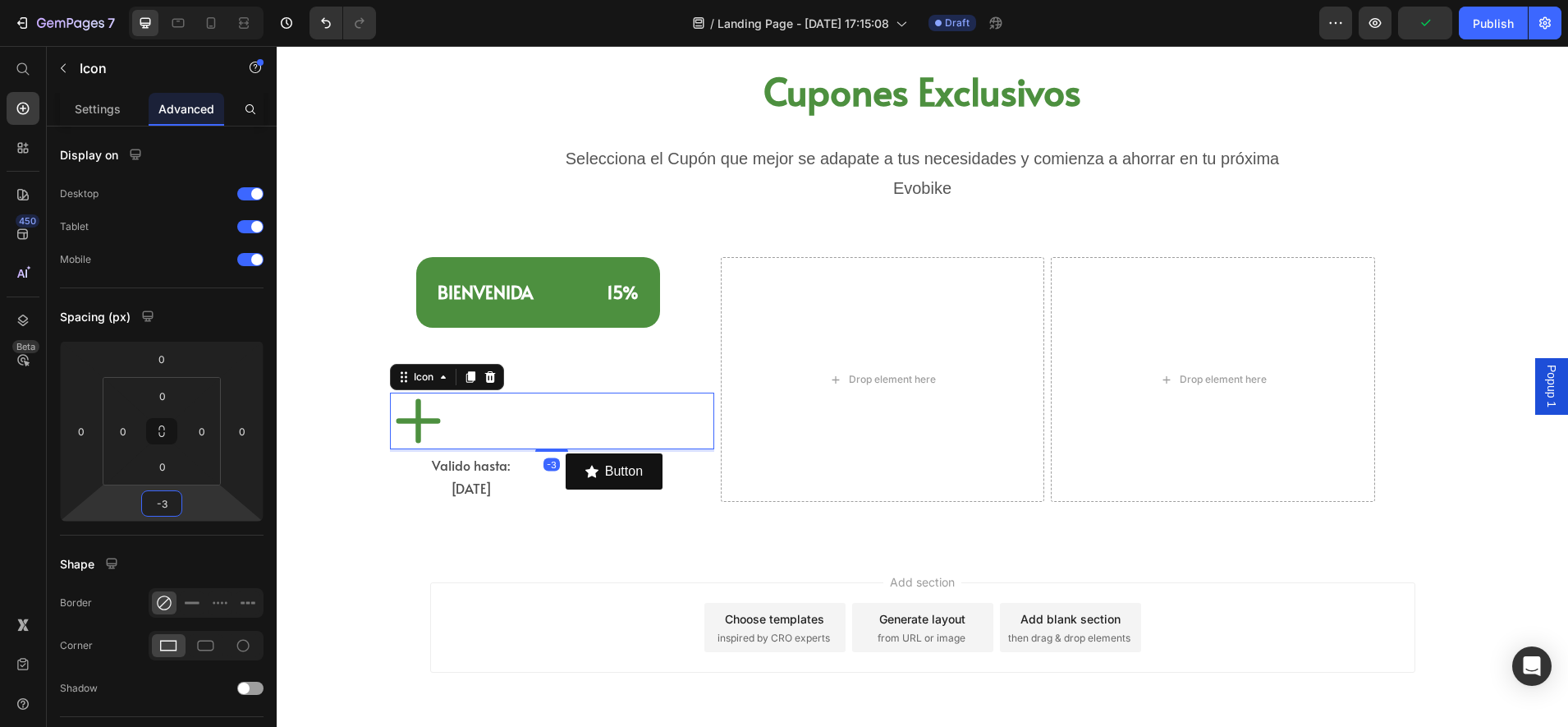 type on "3" 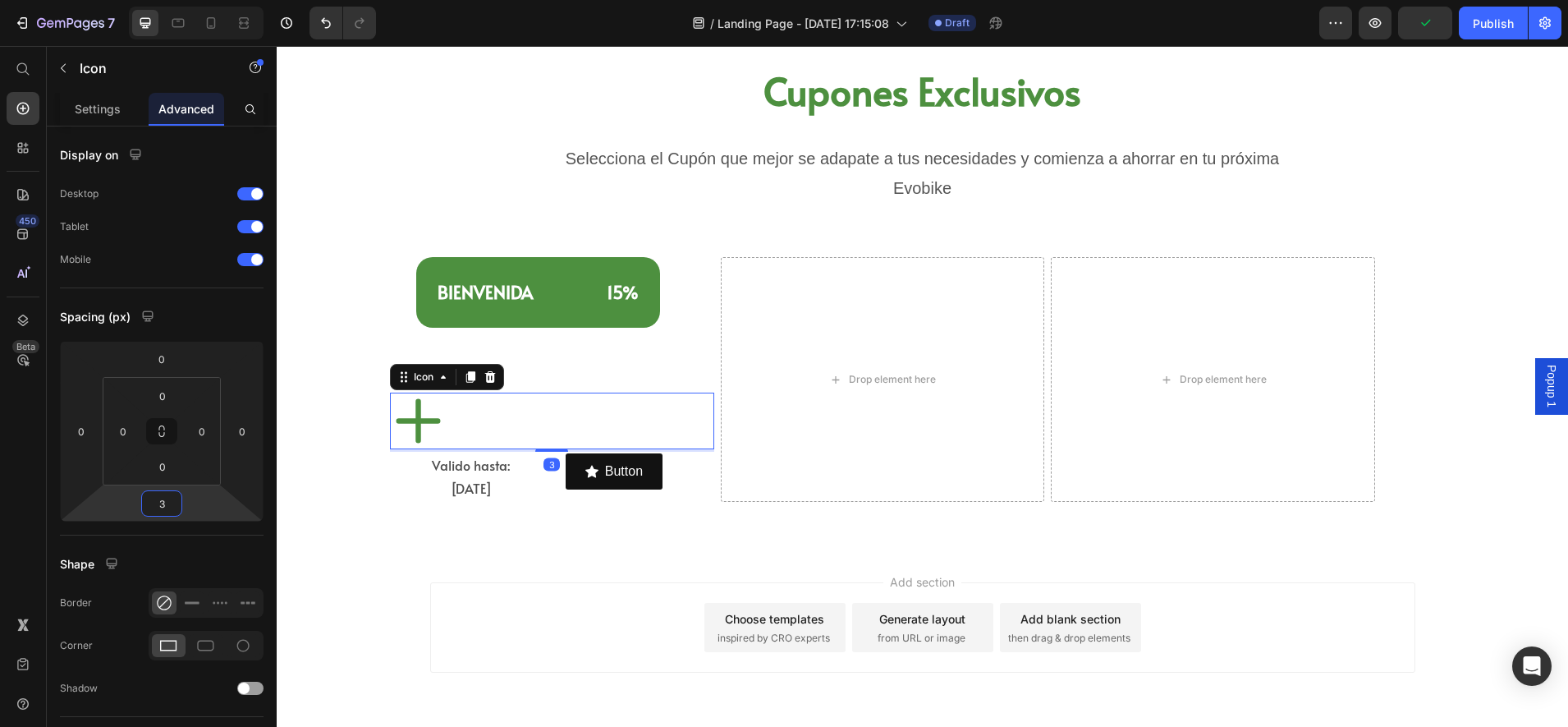 drag, startPoint x: 206, startPoint y: 494, endPoint x: 218, endPoint y: 514, distance: 23.32381 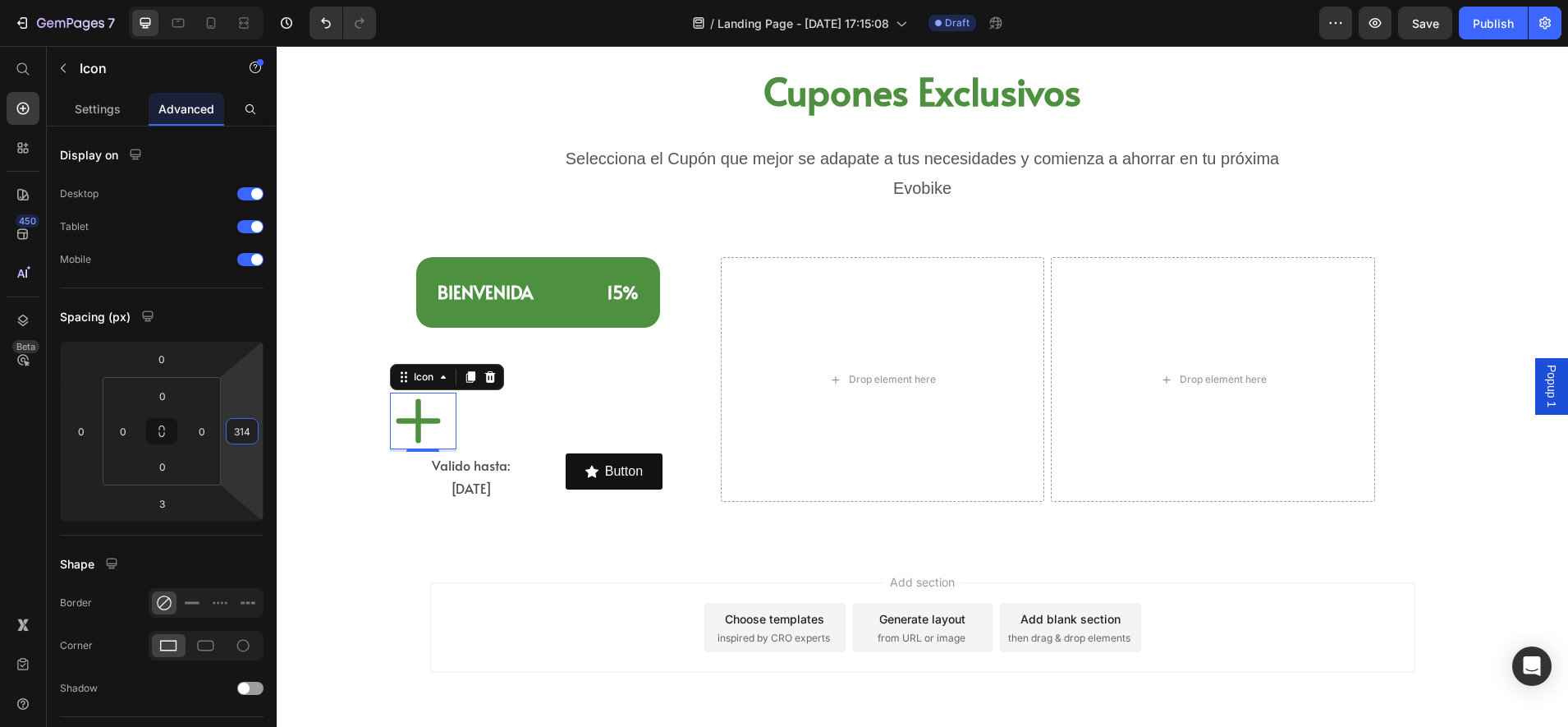 type on "330" 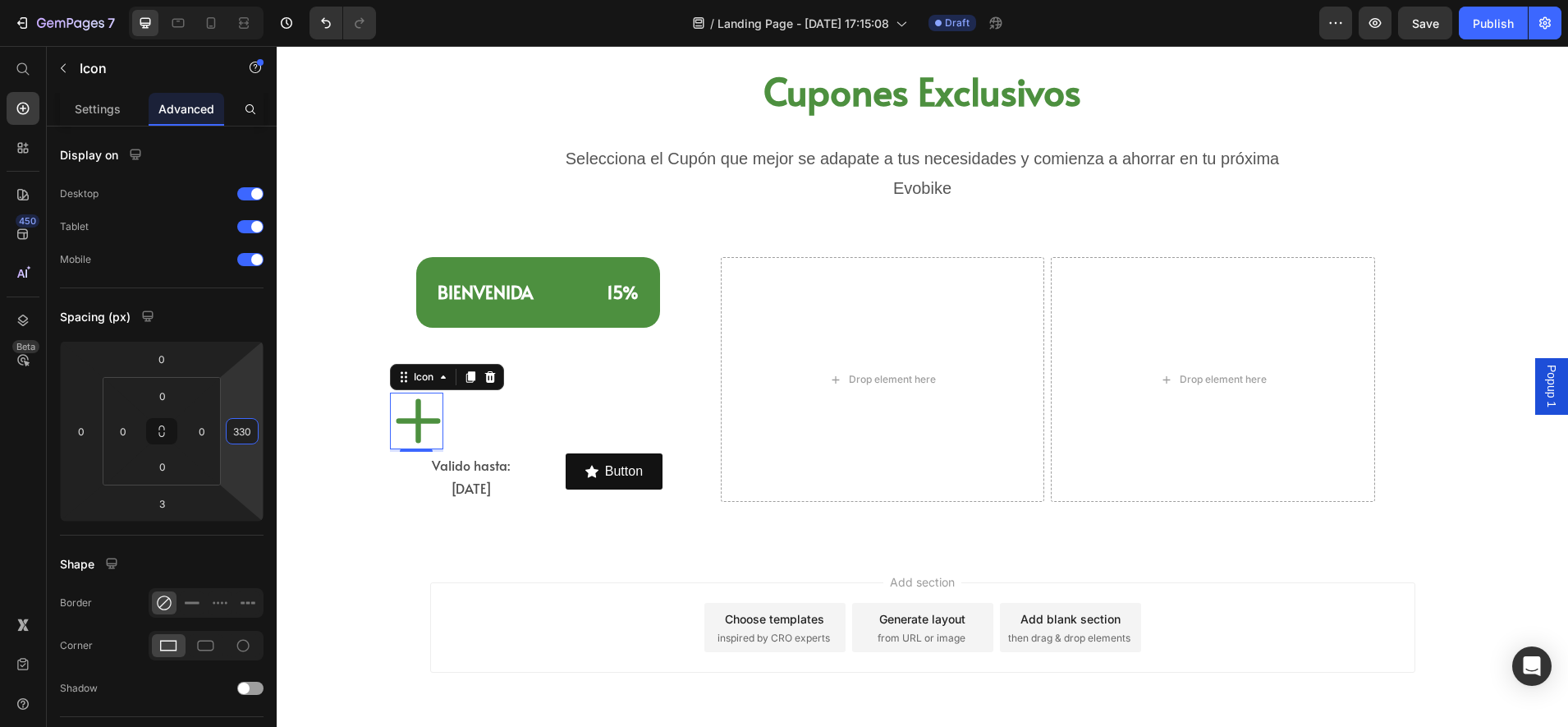 drag, startPoint x: 257, startPoint y: 481, endPoint x: 250, endPoint y: 311, distance: 170.14406 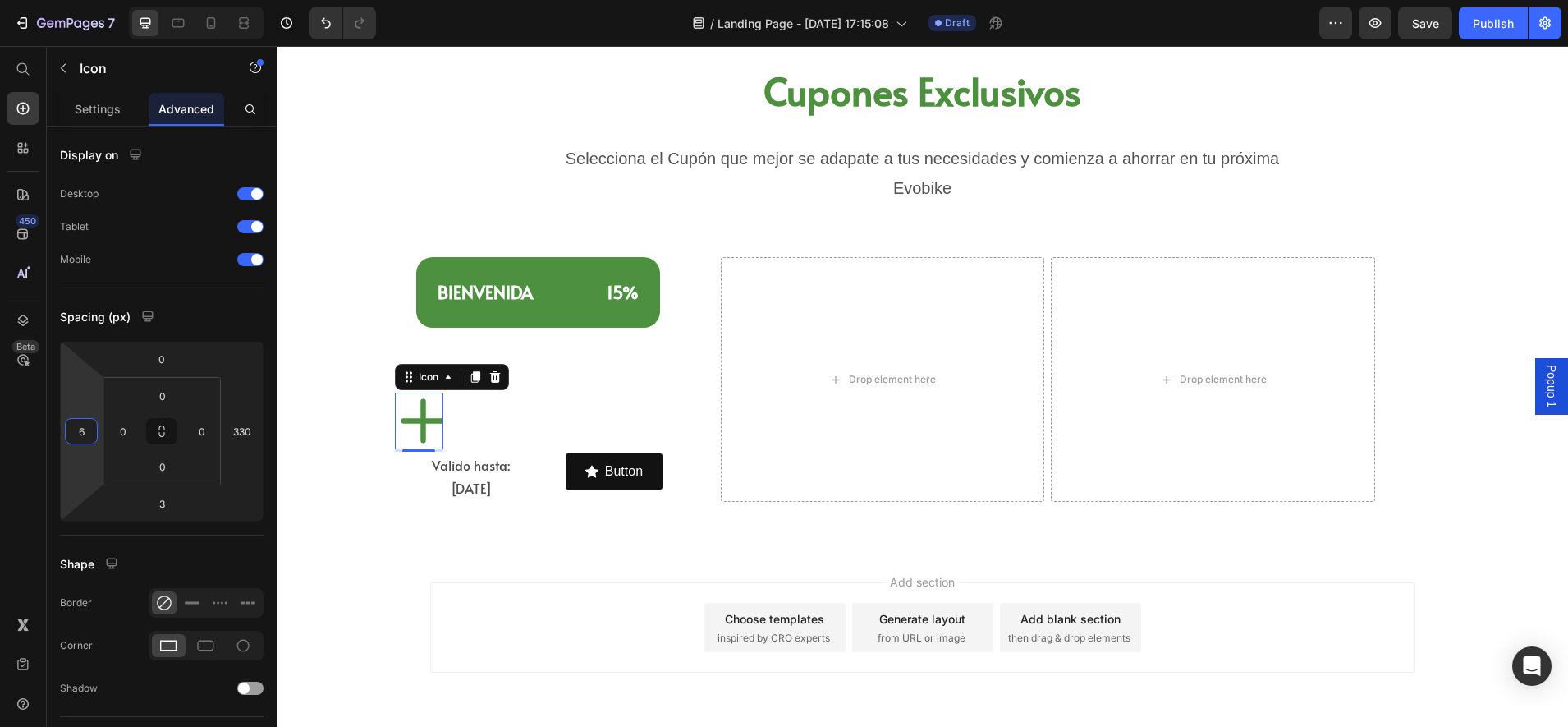 type on "-2" 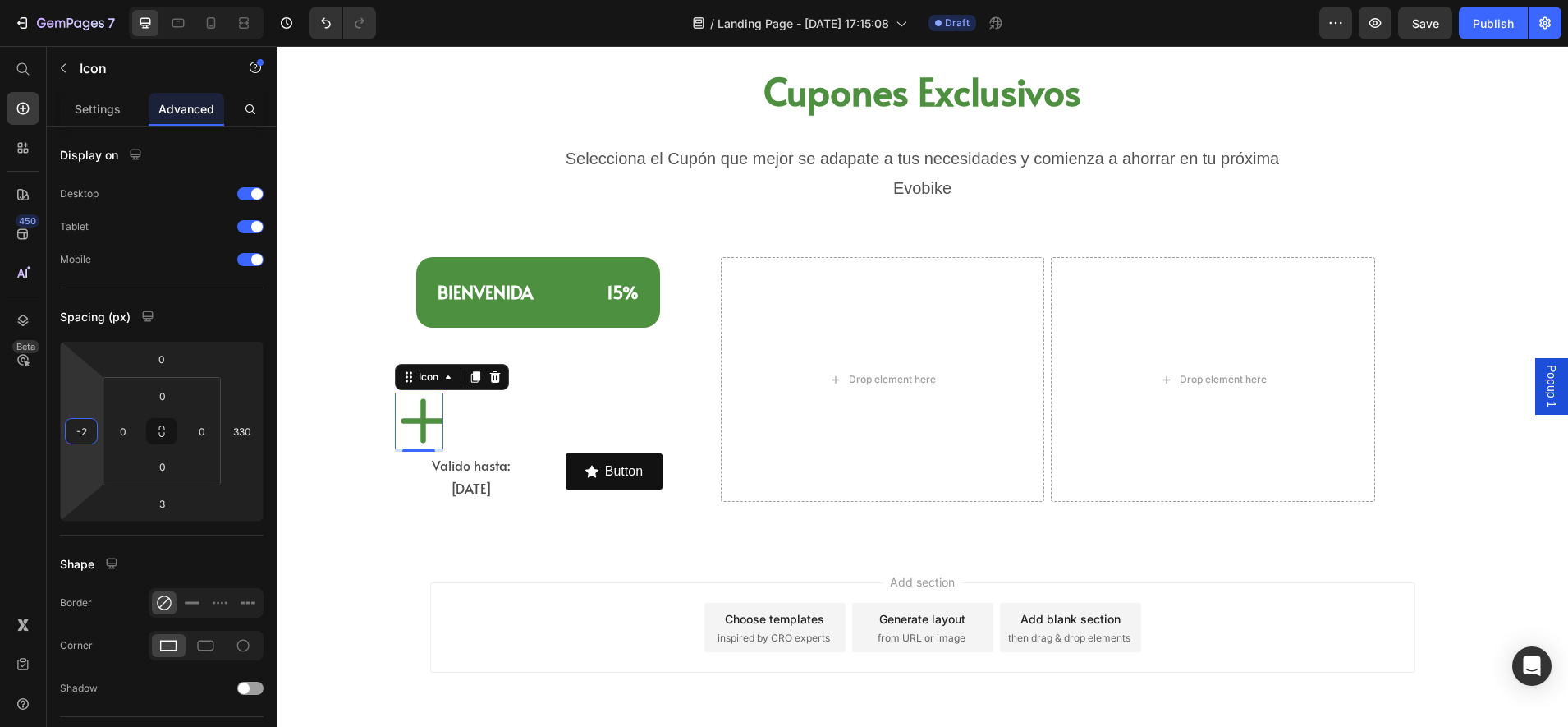 click on "7  Version history  /  Landing Page - [DATE] 17:15:08 Draft Preview  Save   Publish  450 Beta Start with Sections Elements Hero Section Product Detail Brands Trusted Badges Guarantee Product Breakdown How to use Testimonials Compare Bundle FAQs Social Proof Brand Story Product List Collection Blog List Contact Sticky Add to Cart Custom Footer Browse Library 450 Layout
Row
Row
Row
Row Text
Heading
Text Block Button
Button
Button
Sticky Back to top Media
Image Image" at bounding box center [784, 0] 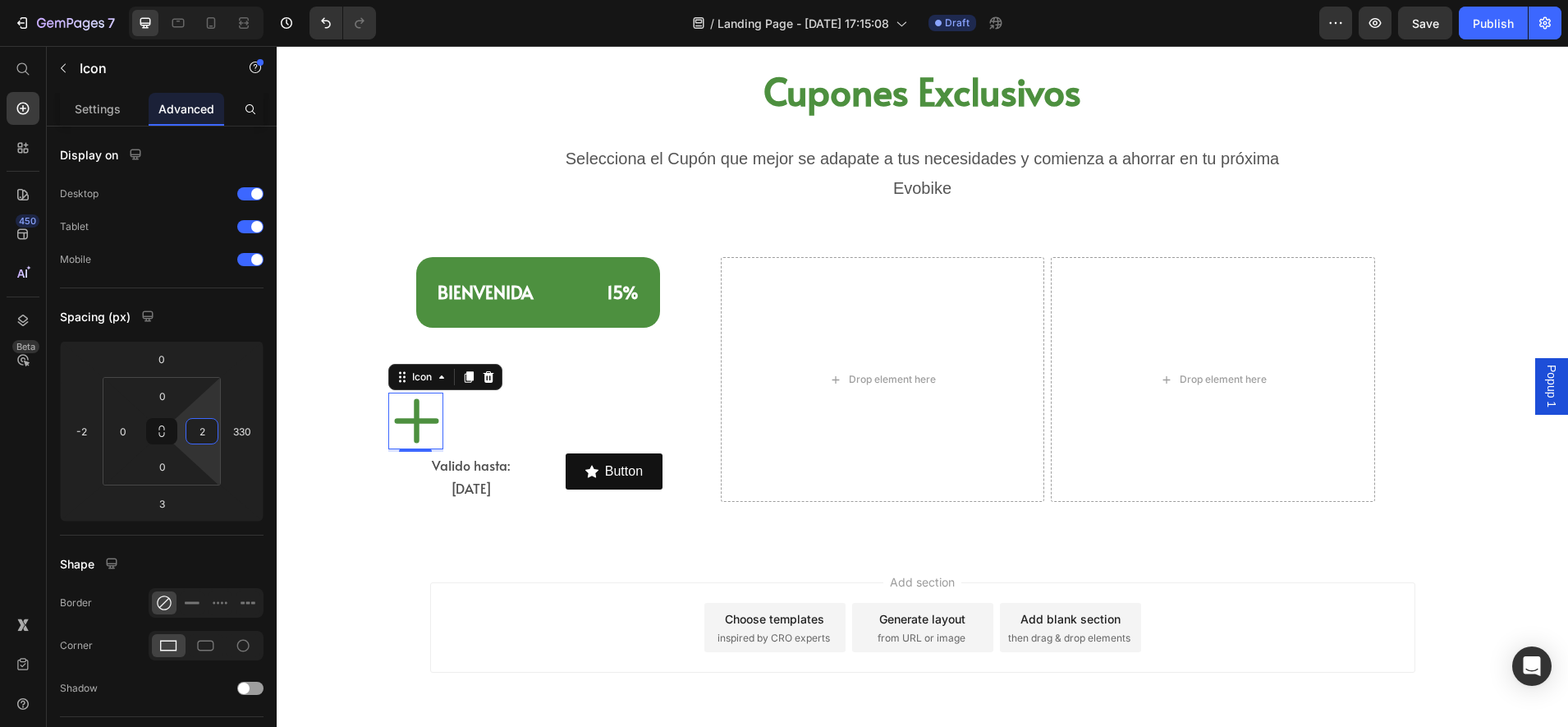 type on "0" 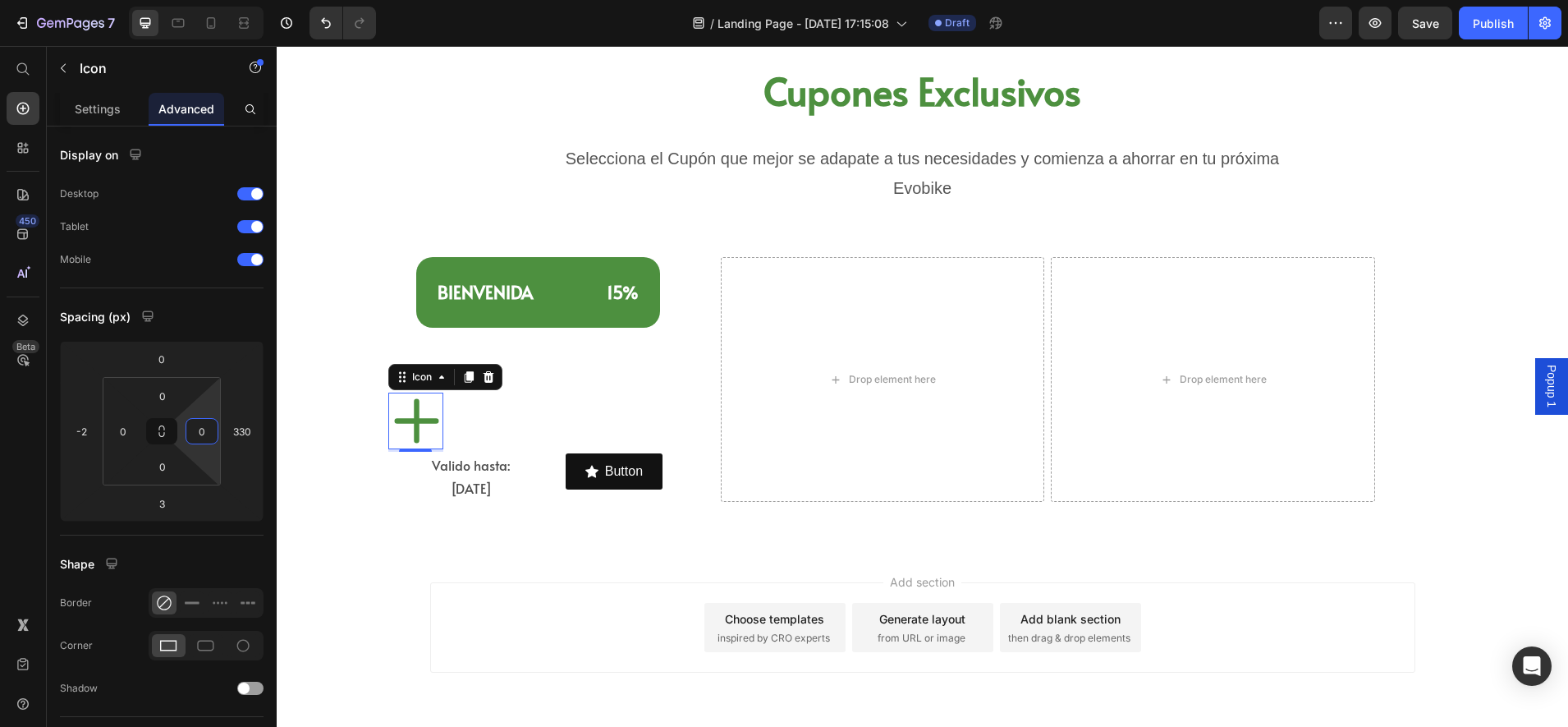 click on "7  Version history  /  Landing Page - [DATE] 17:15:08 Draft Preview  Save   Publish  450 Beta Start with Sections Elements Hero Section Product Detail Brands Trusted Badges Guarantee Product Breakdown How to use Testimonials Compare Bundle FAQs Social Proof Brand Story Product List Collection Blog List Contact Sticky Add to Cart Custom Footer Browse Library 450 Layout
Row
Row
Row
Row Text
Heading
Text Block Button
Button
Button
Sticky Back to top Media
Image Image" at bounding box center [784, 0] 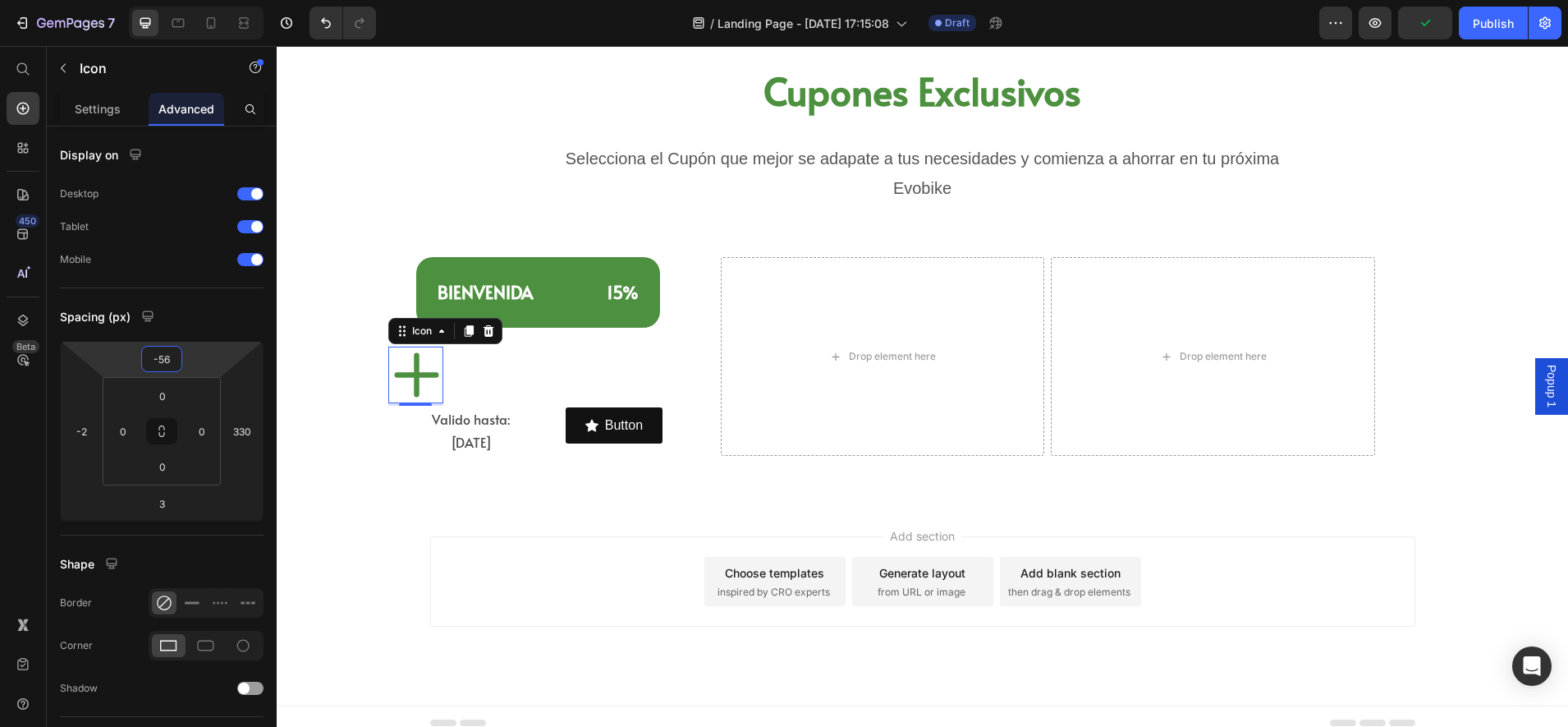 type on "-52" 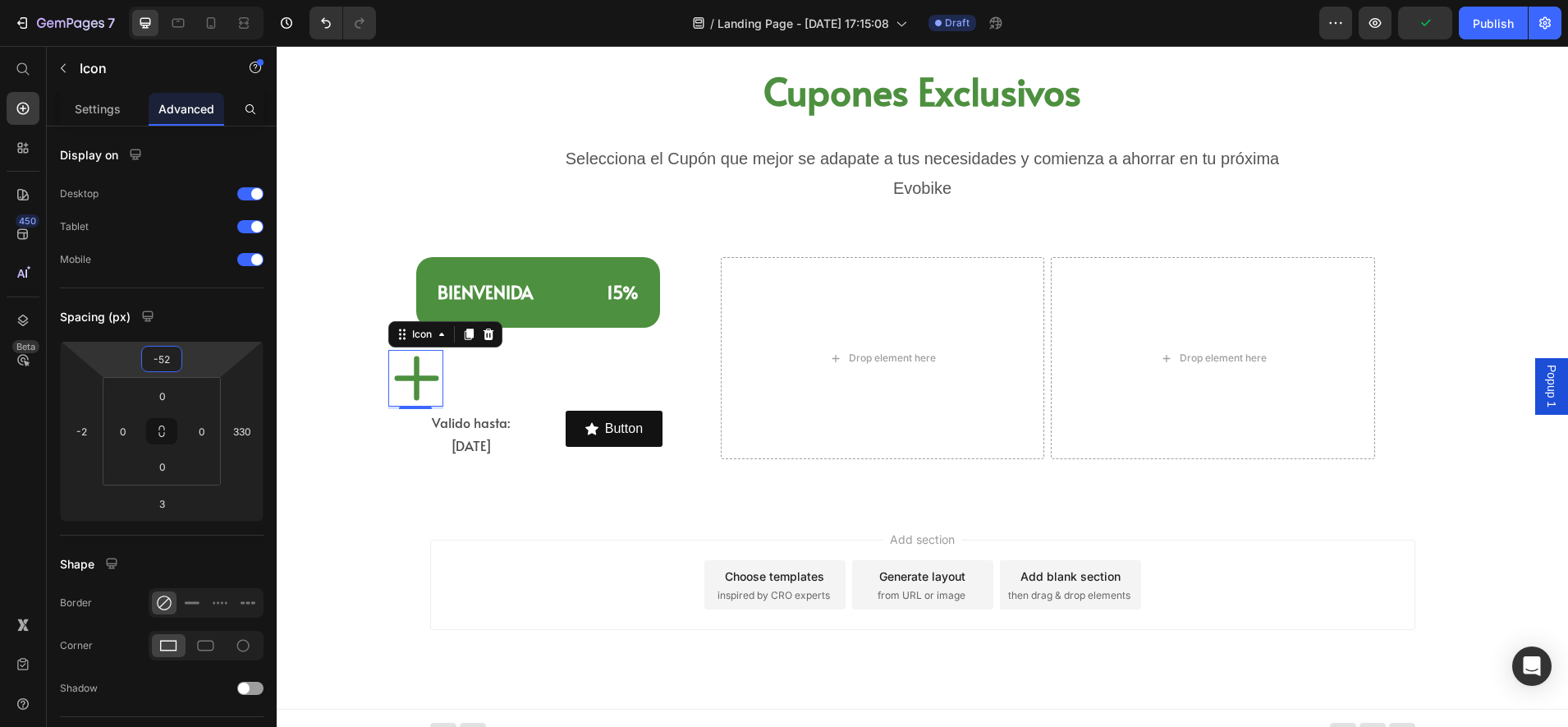 drag, startPoint x: 197, startPoint y: 365, endPoint x: 200, endPoint y: 392, distance: 27.16616 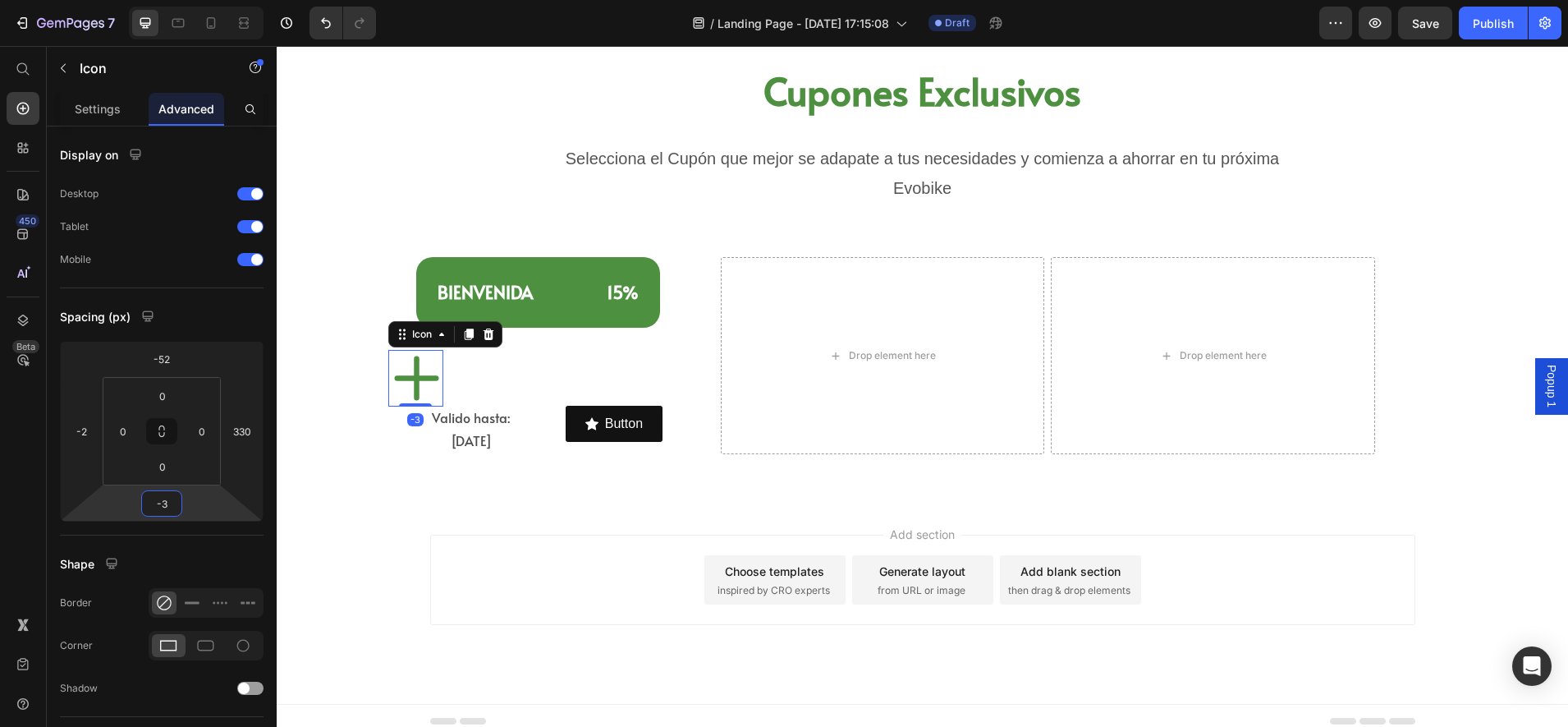 drag, startPoint x: 198, startPoint y: 497, endPoint x: 201, endPoint y: 508, distance: 11.40175 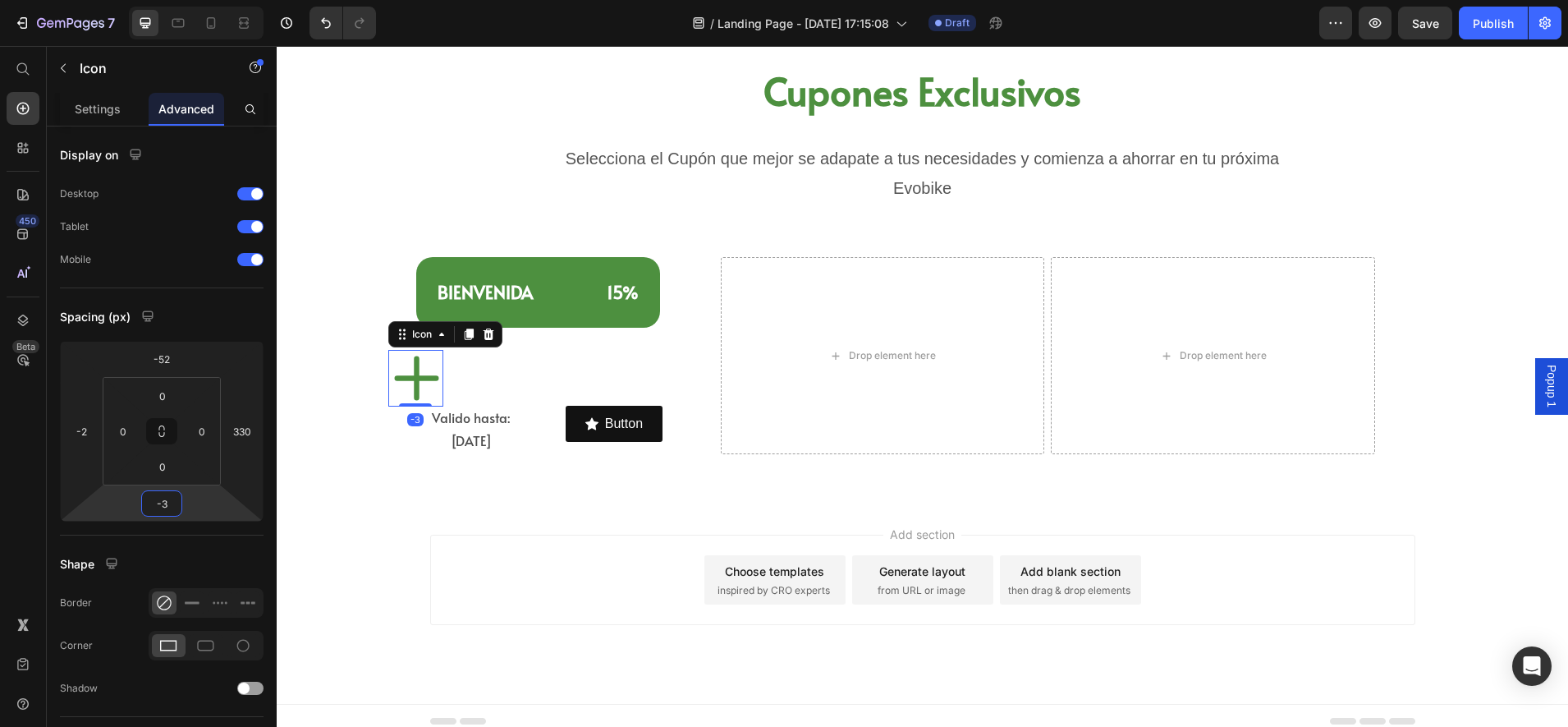 click on "7  Version history  /  Landing Page - [DATE] 17:15:08 Draft Preview  Save   Publish  450 Beta Start with Sections Elements Hero Section Product Detail Brands Trusted Badges Guarantee Product Breakdown How to use Testimonials Compare Bundle FAQs Social Proof Brand Story Product List Collection Blog List Contact Sticky Add to Cart Custom Footer Browse Library 450 Layout
Row
Row
Row
Row Text
Heading
Text Block Button
Button
Button
Sticky Back to top Media
Image Image" at bounding box center (784, 0) 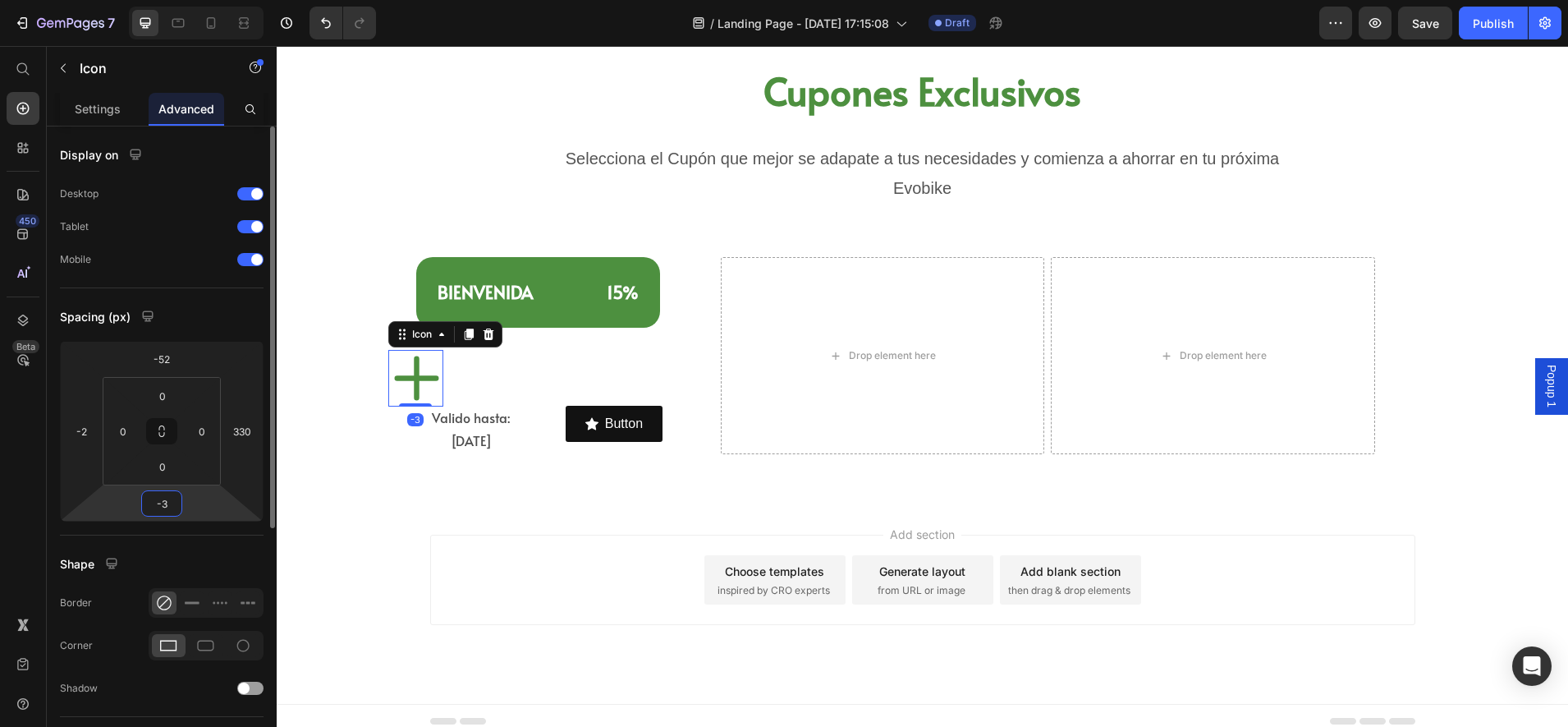click on "-3" at bounding box center [162, 504] 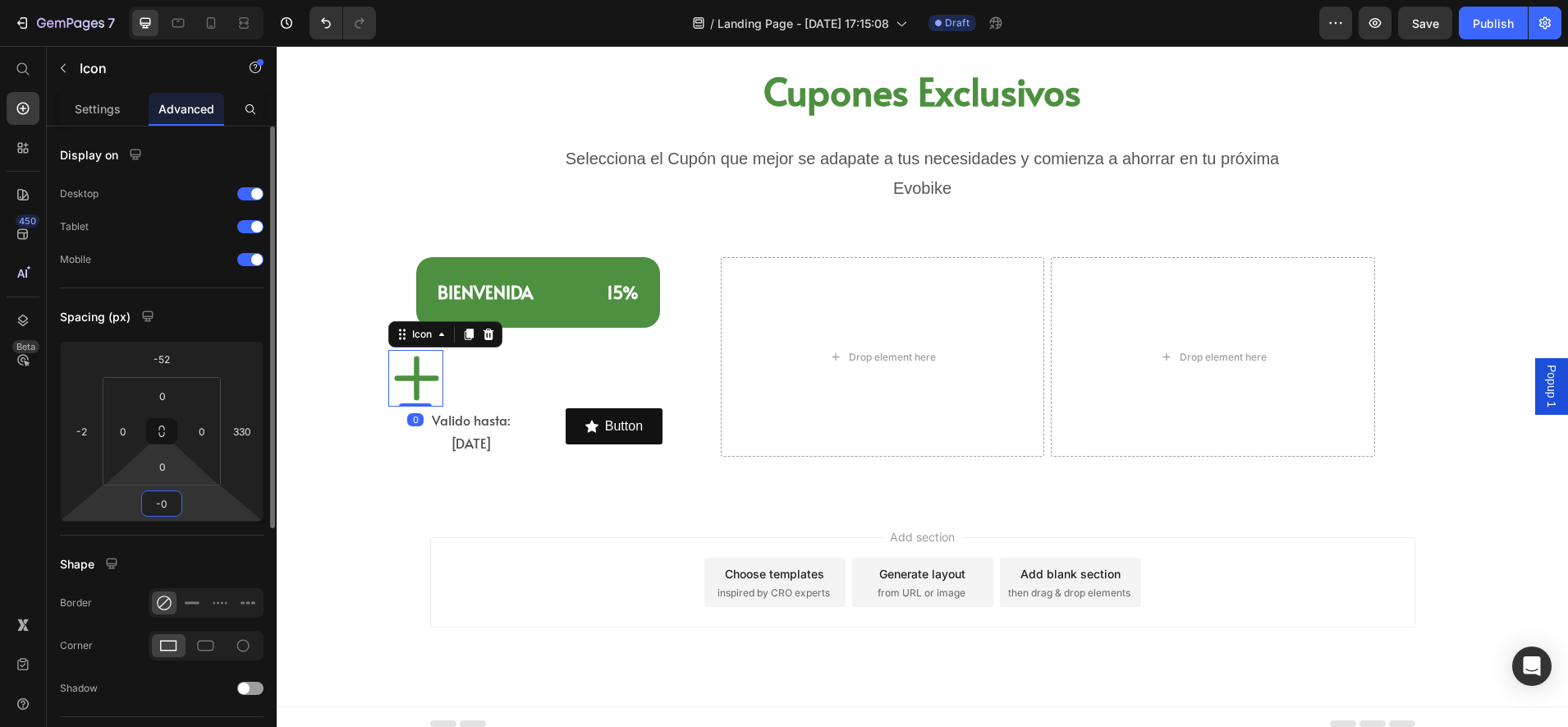 click on "7  Version history  /  Landing Page - [DATE] 17:15:08 Draft Preview  Save   Publish  450 Beta Start with Sections Elements Hero Section Product Detail Brands Trusted Badges Guarantee Product Breakdown How to use Testimonials Compare Bundle FAQs Social Proof Brand Story Product List Collection Blog List Contact Sticky Add to Cart Custom Footer Browse Library 450 Layout
Row
Row
Row
Row Text
Heading
Text Block Button
Button
Button
Sticky Back to top Media
Image Image" at bounding box center [784, 0] 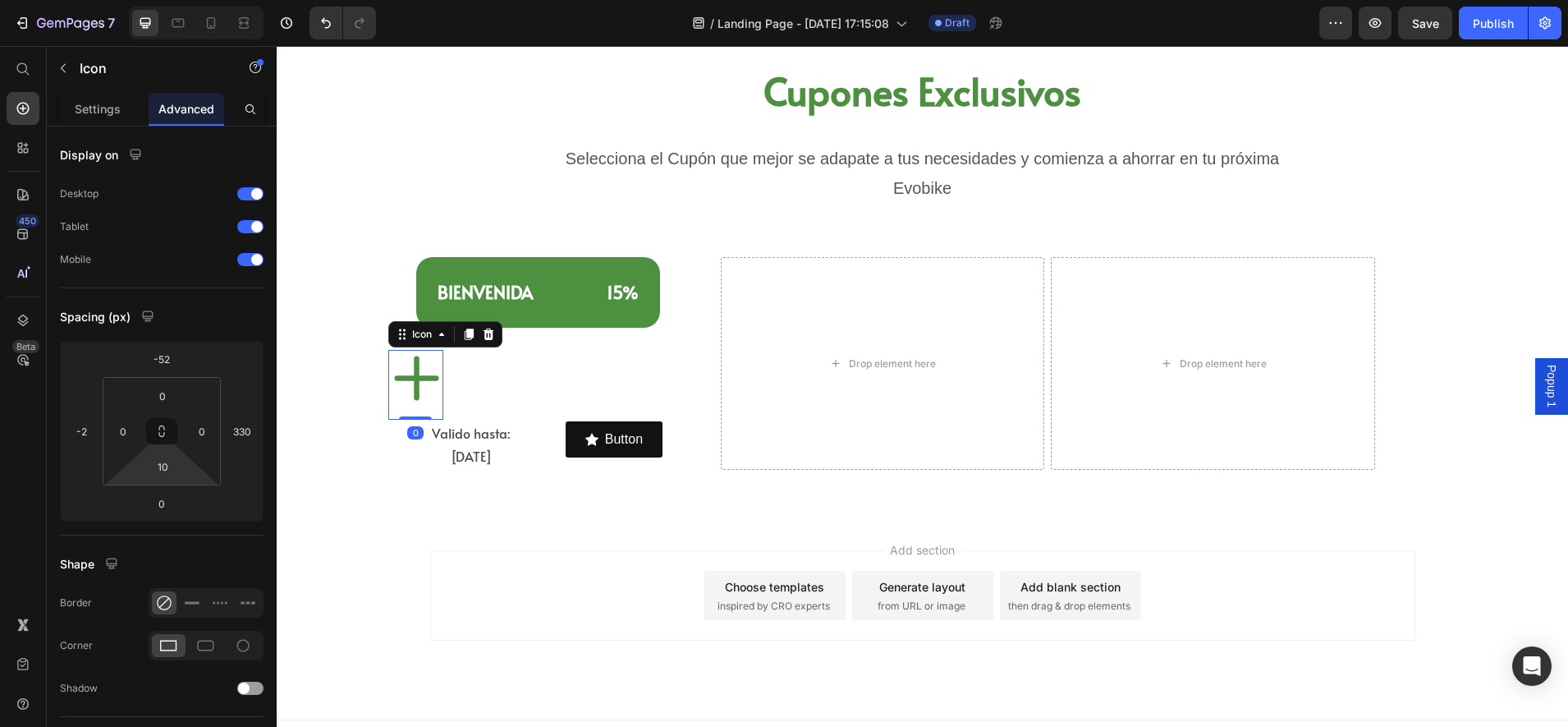 type on "0" 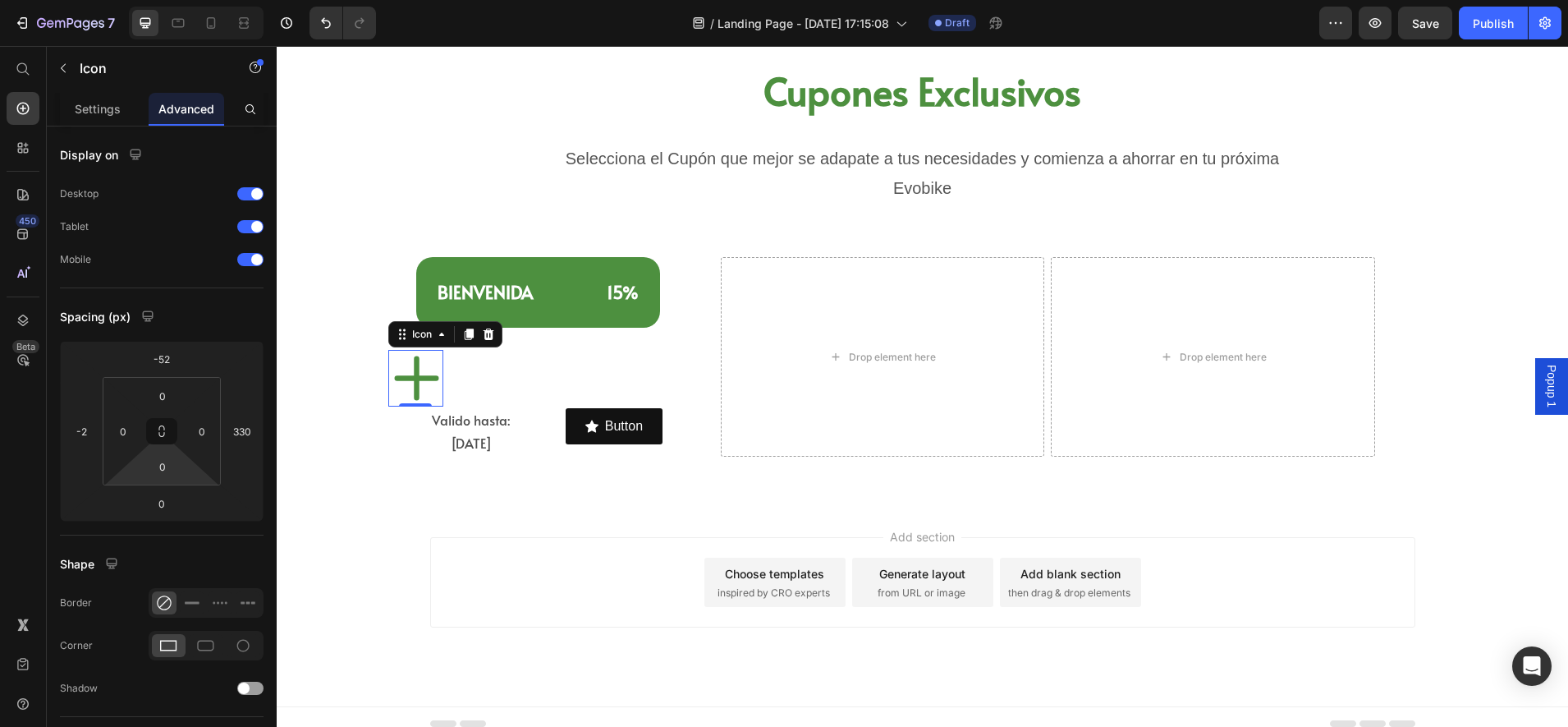 click on "7  Version history  /  Landing Page - [DATE] 17:15:08 Draft Preview  Save   Publish  450 Beta Start with Sections Elements Hero Section Product Detail Brands Trusted Badges Guarantee Product Breakdown How to use Testimonials Compare Bundle FAQs Social Proof Brand Story Product List Collection Blog List Contact Sticky Add to Cart Custom Footer Browse Library 450 Layout
Row
Row
Row
Row Text
Heading
Text Block Button
Button
Button
Sticky Back to top Media
Image Image" at bounding box center (784, 0) 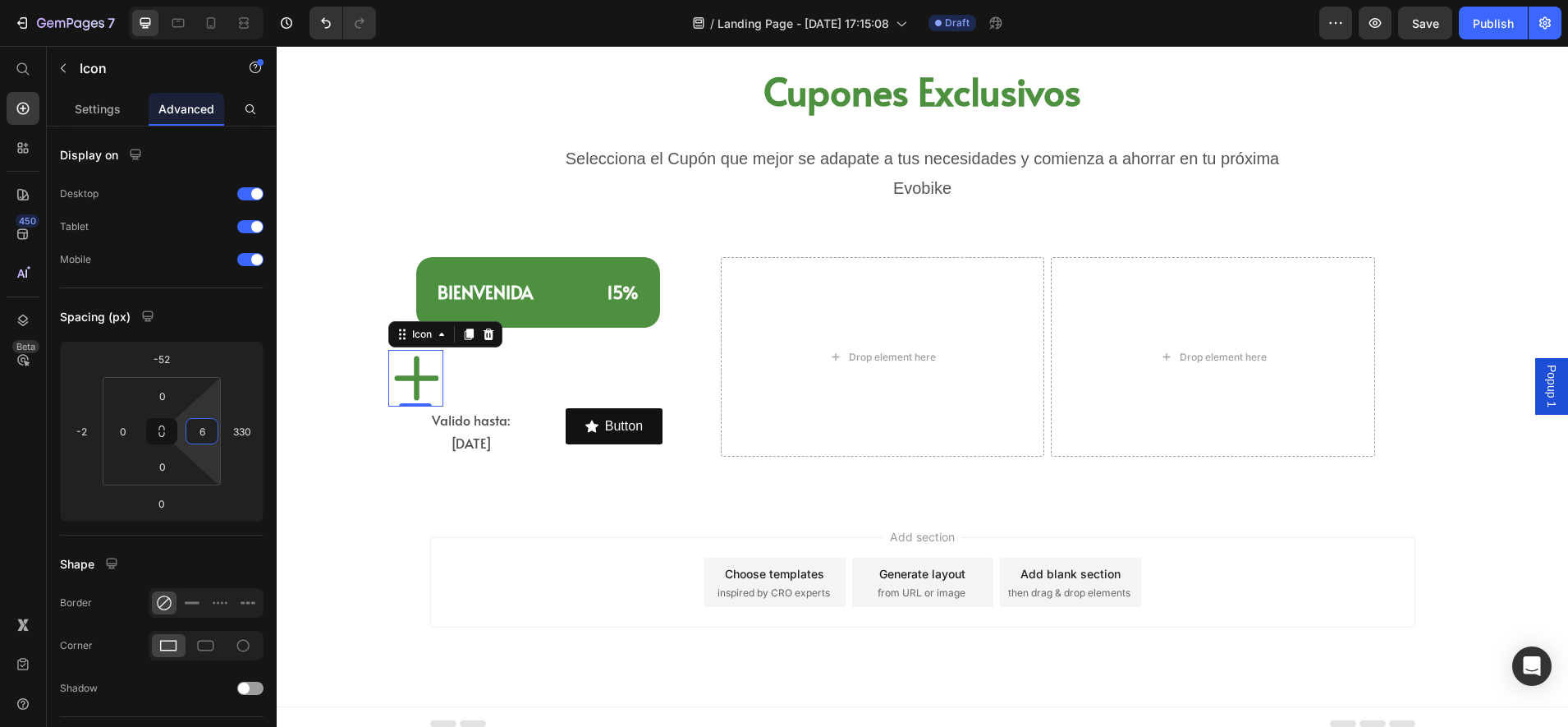 type on "0" 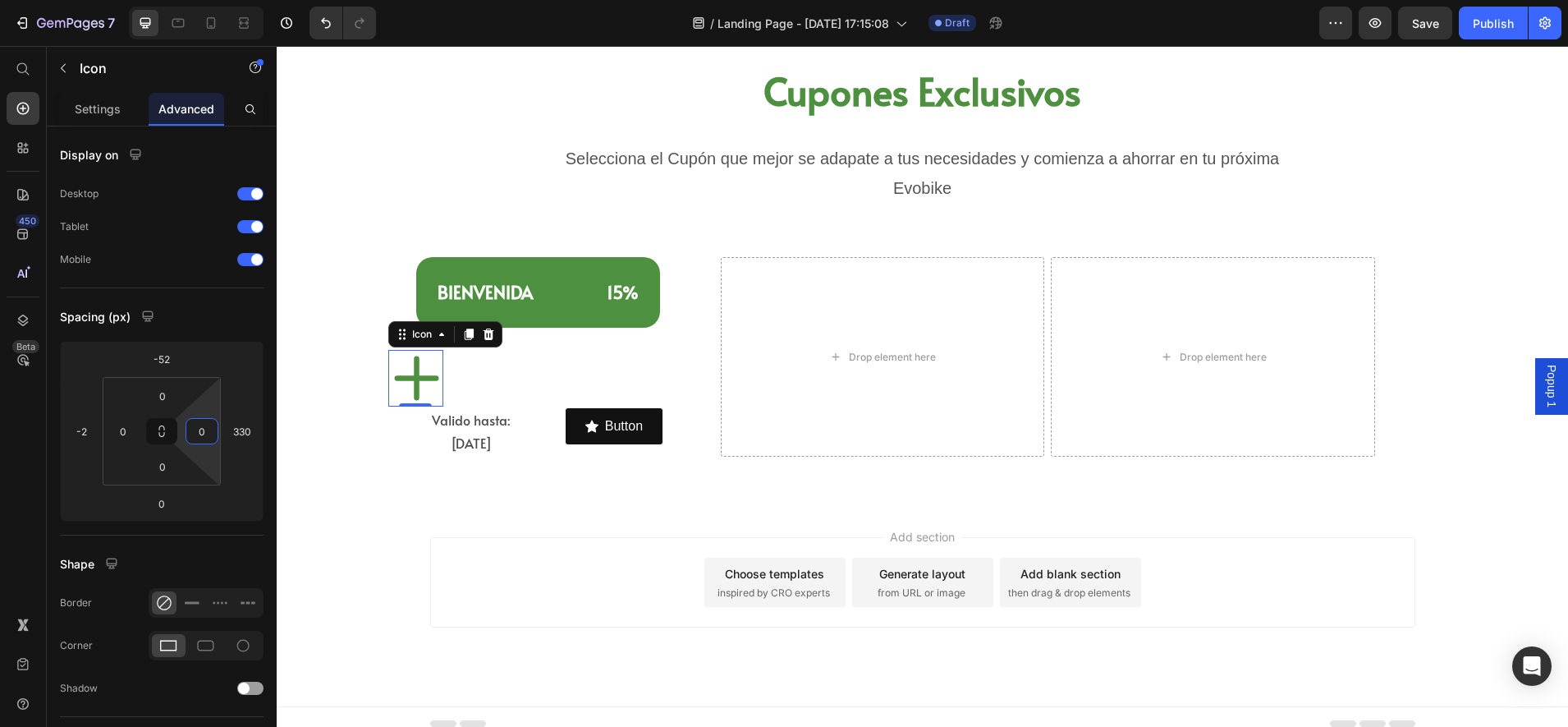 click on "7  Version history  /  Landing Page - [DATE] 17:15:08 Draft Preview  Save   Publish  450 Beta Start with Sections Elements Hero Section Product Detail Brands Trusted Badges Guarantee Product Breakdown How to use Testimonials Compare Bundle FAQs Social Proof Brand Story Product List Collection Blog List Contact Sticky Add to Cart Custom Footer Browse Library 450 Layout
Row
Row
Row
Row Text
Heading
Text Block Button
Button
Button
Sticky Back to top Media
Image Image" at bounding box center (784, 0) 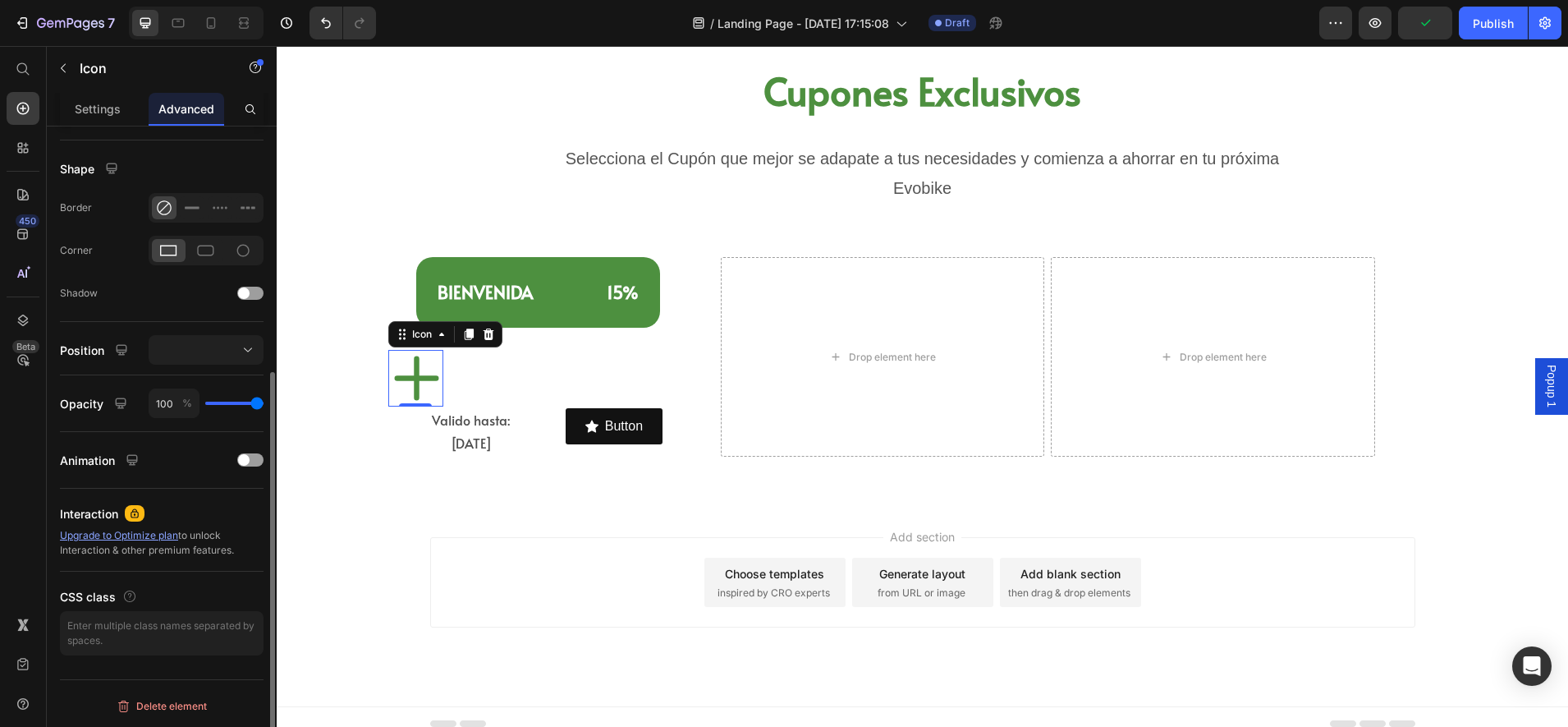 scroll, scrollTop: 0, scrollLeft: 0, axis: both 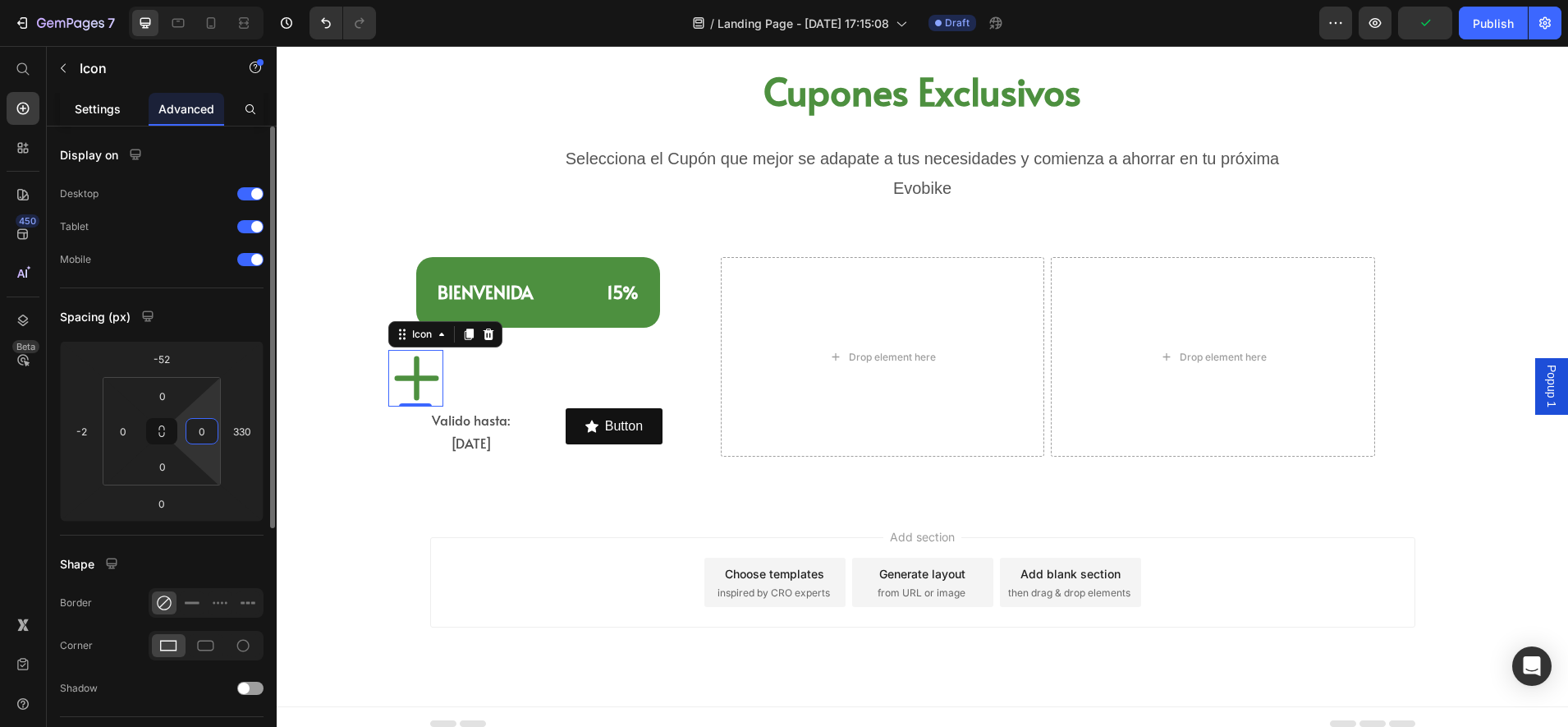 click on "Settings" 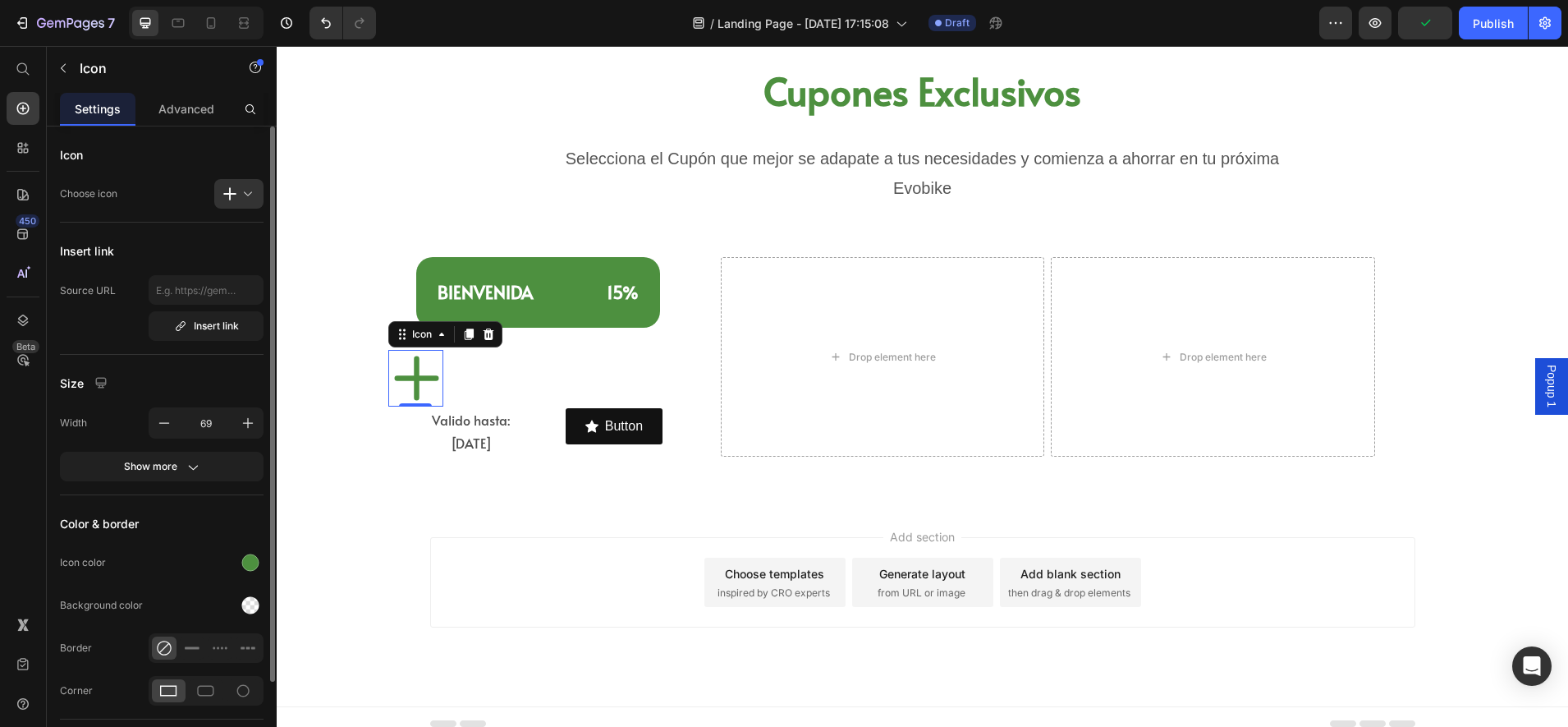 scroll, scrollTop: 110, scrollLeft: 0, axis: vertical 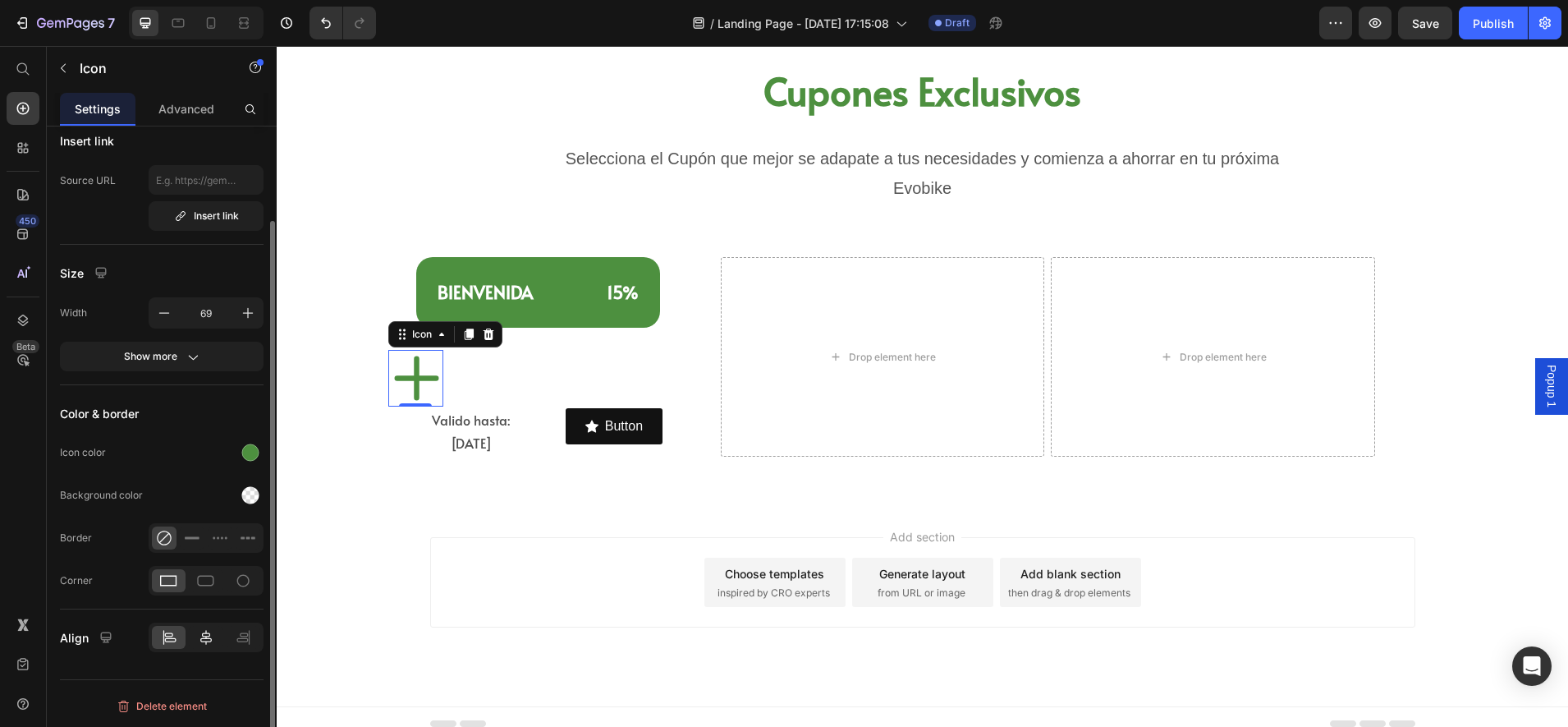 click 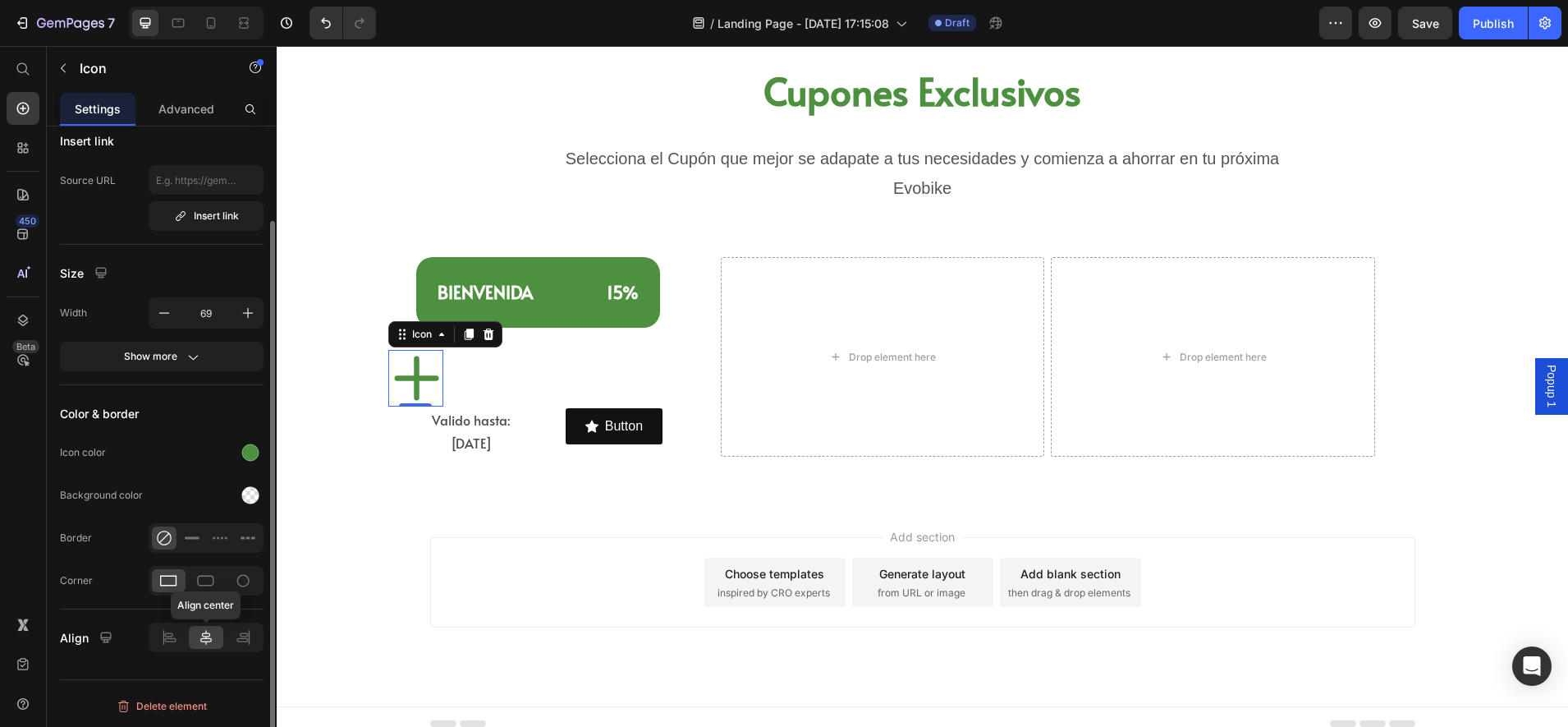 click 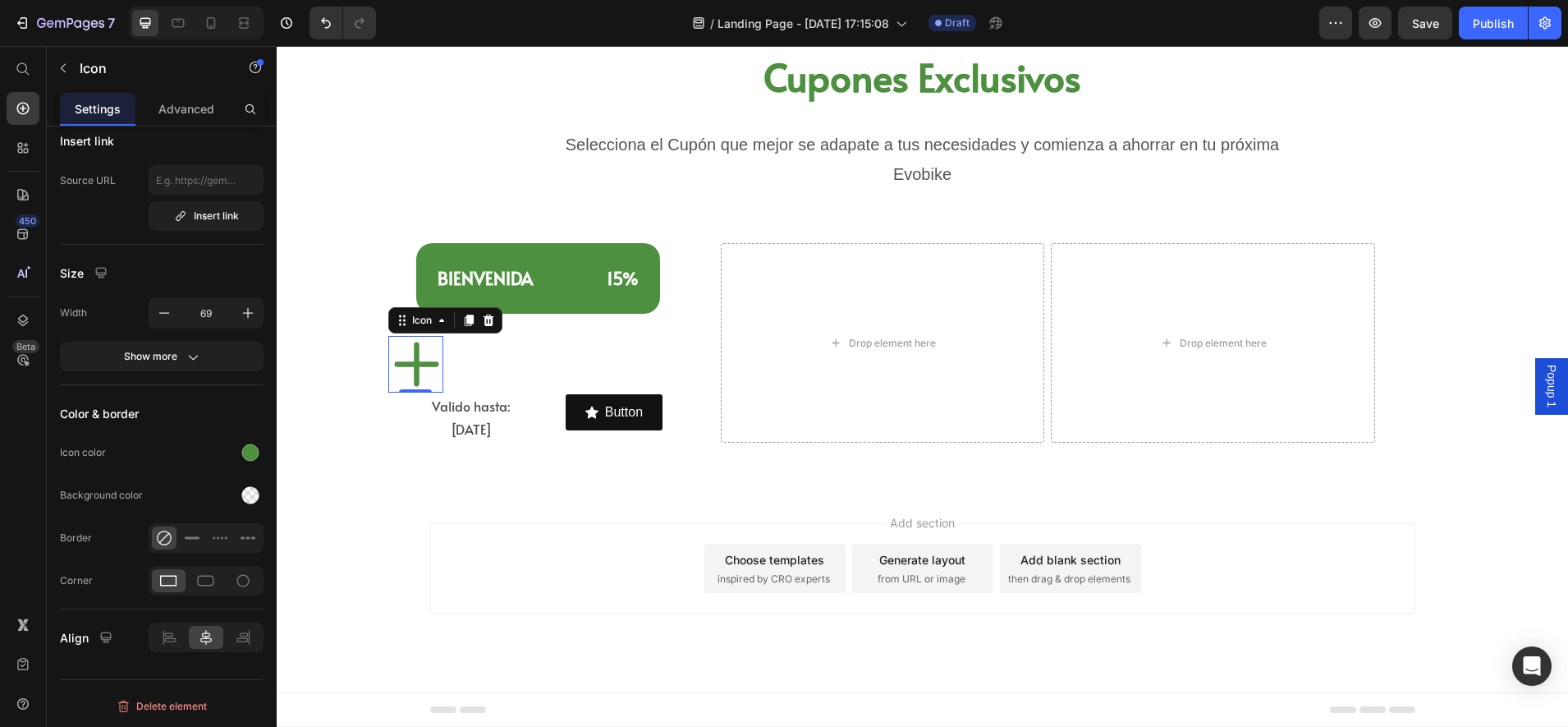 scroll, scrollTop: 1583, scrollLeft: 0, axis: vertical 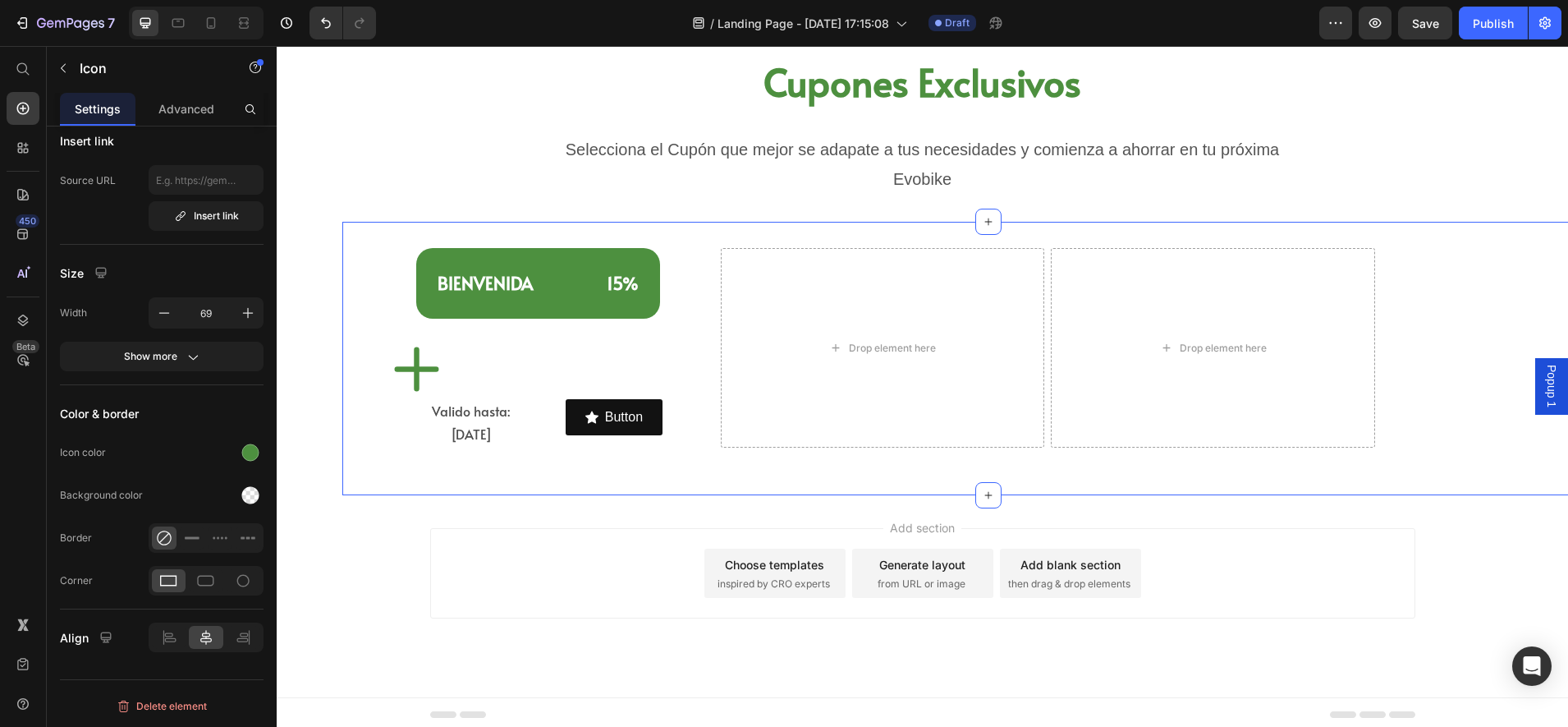click on "[PERSON_NAME]                  15%   Heading
Icon   0 Valido hasta:  [DATE] Text Block   Button Button Row Row
Drop element here
Drop element here Row Section 8" at bounding box center (988, 358) 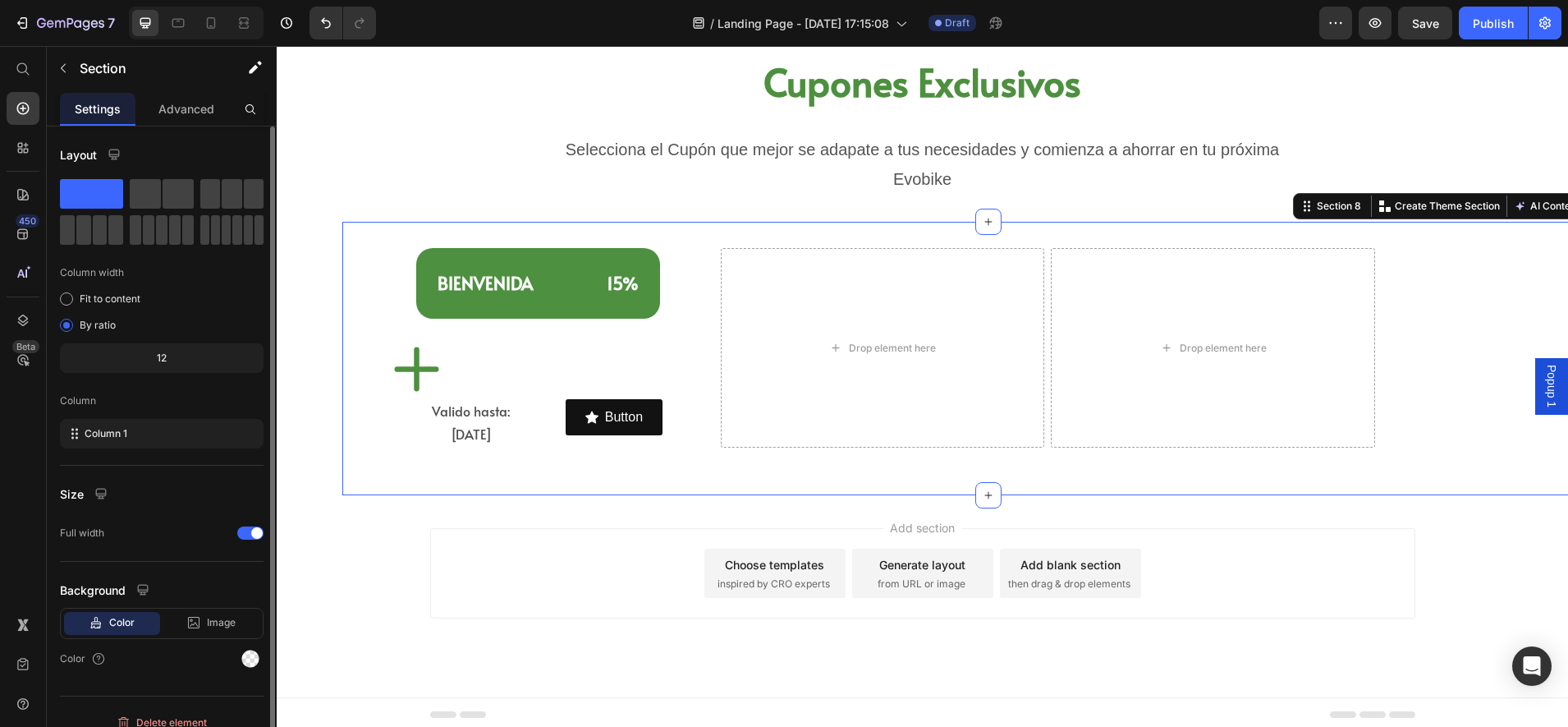 click 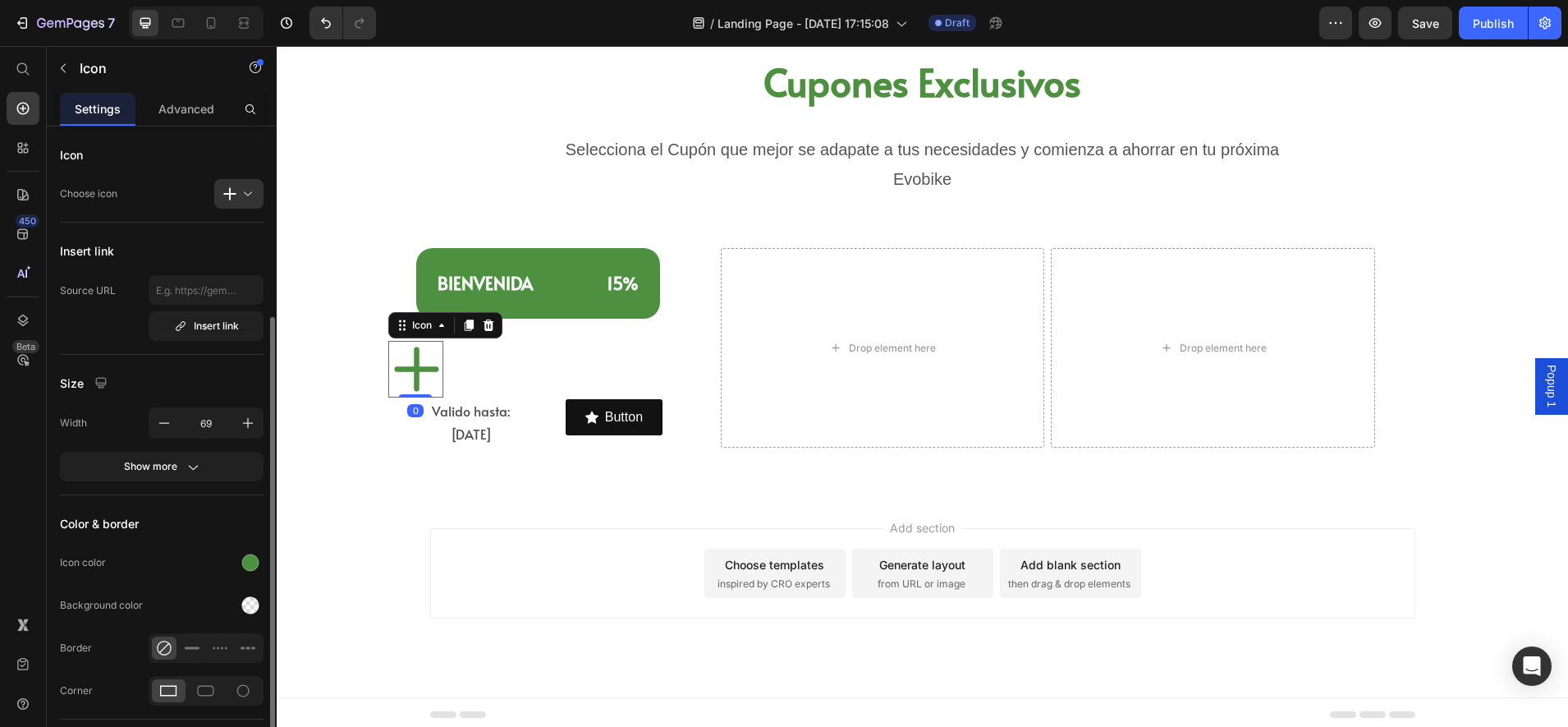 scroll, scrollTop: 110, scrollLeft: 0, axis: vertical 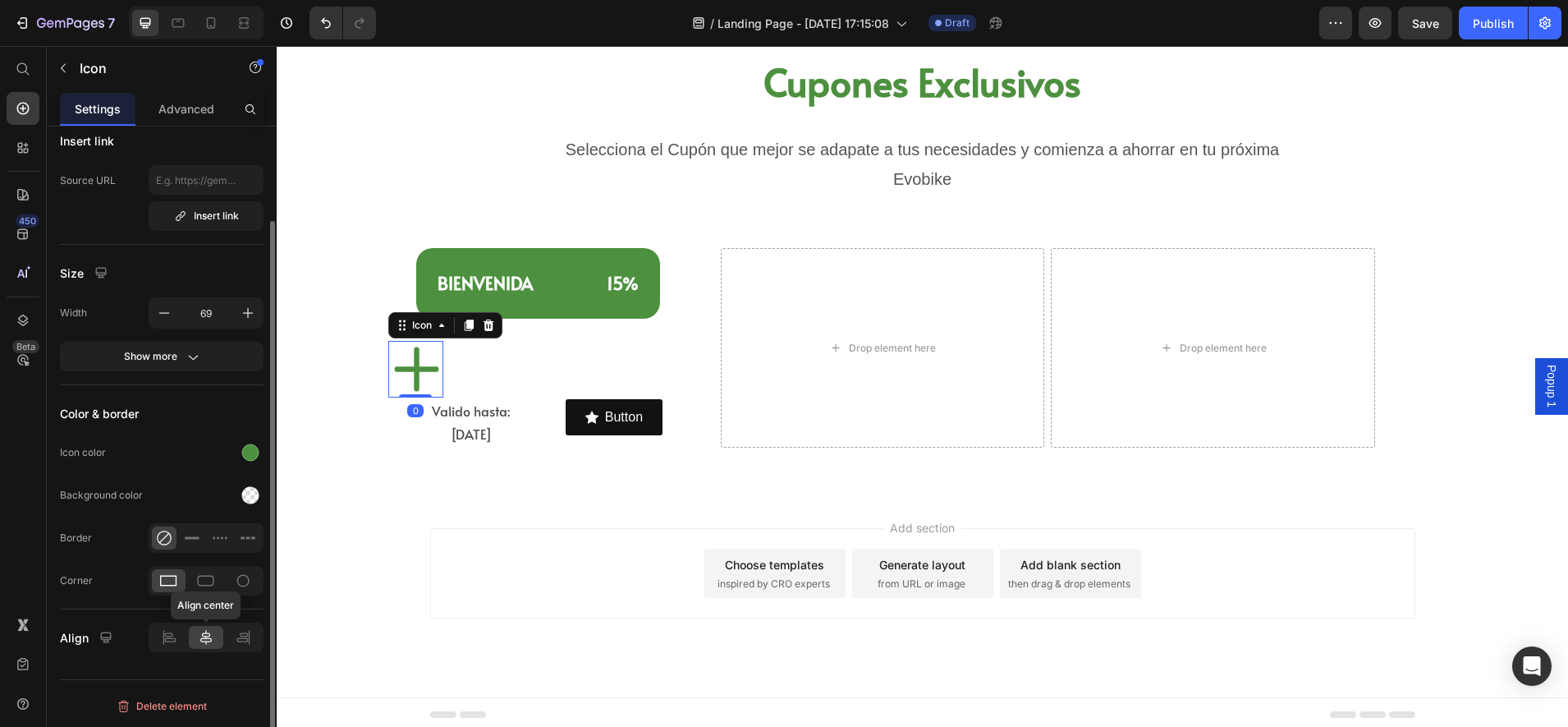 click 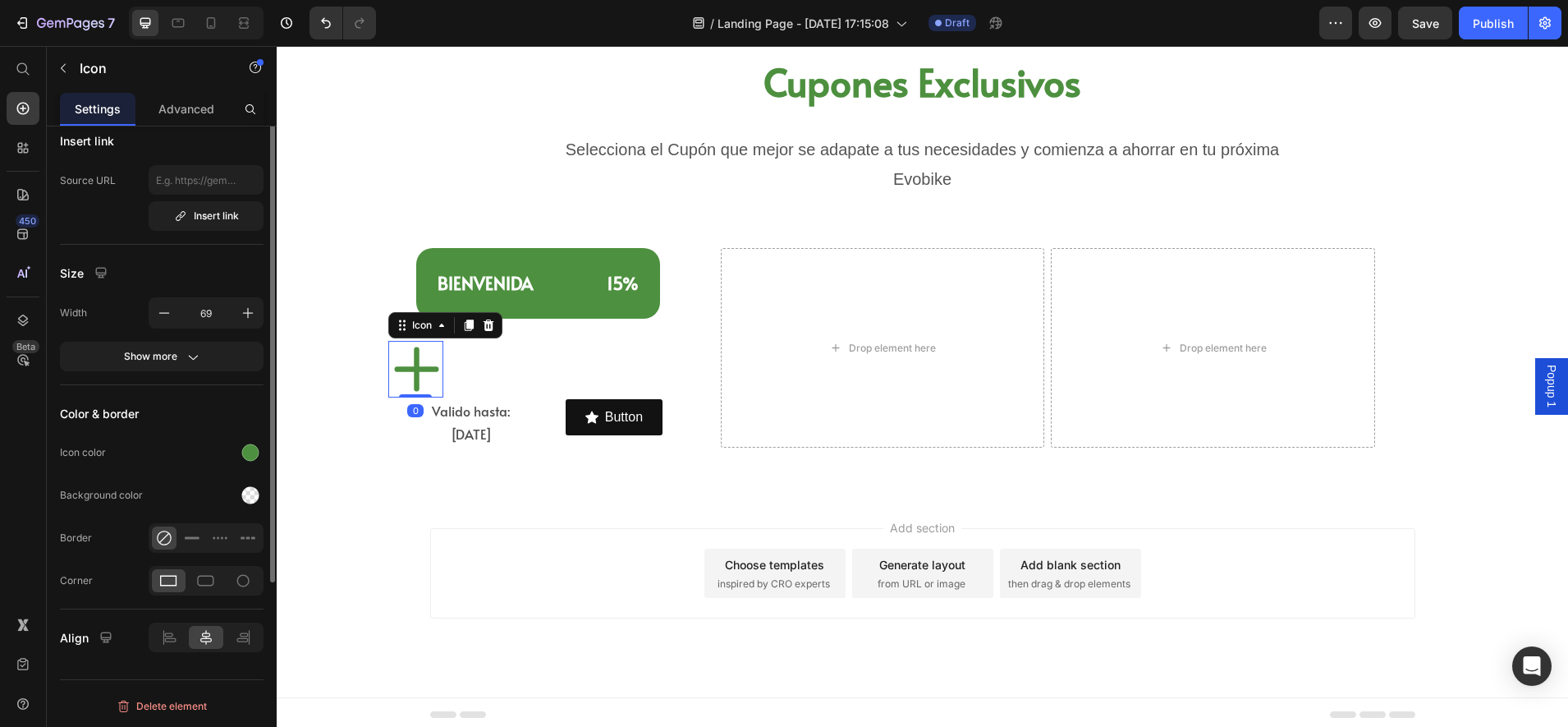 scroll, scrollTop: 0, scrollLeft: 0, axis: both 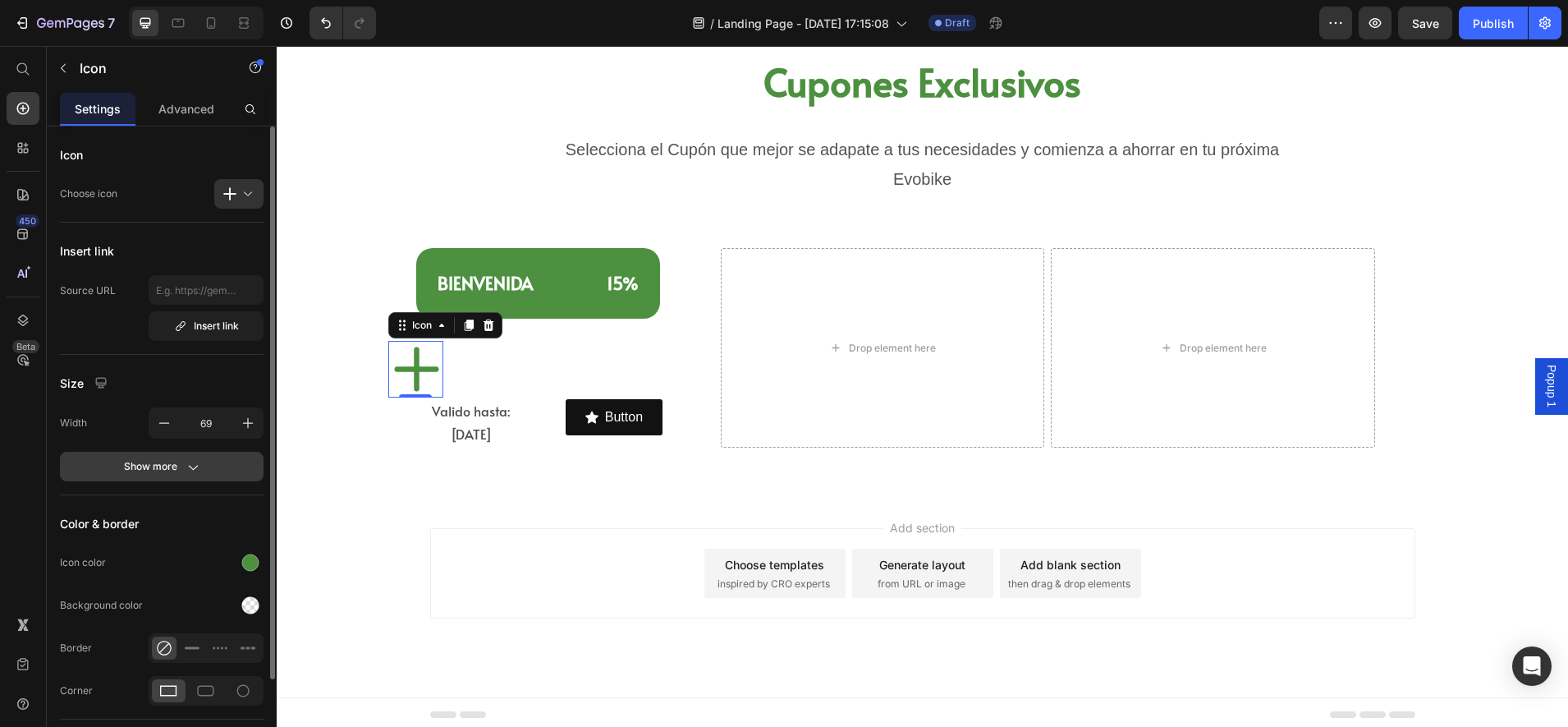click on "Show more" 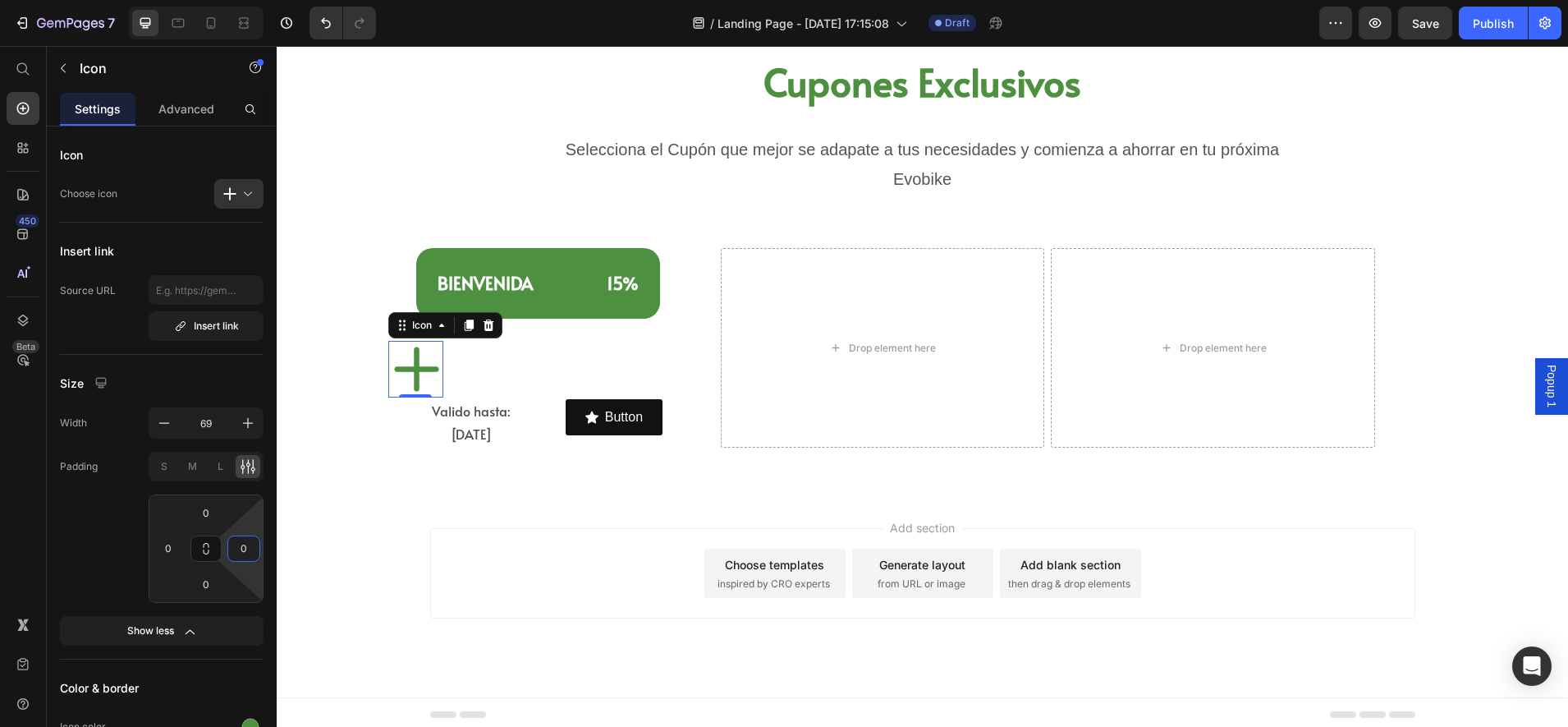 click on "7  Version history  /  Landing Page - [DATE] 17:15:08 Draft Preview  Save   Publish  450 Beta Start with Sections Elements Hero Section Product Detail Brands Trusted Badges Guarantee Product Breakdown How to use Testimonials Compare Bundle FAQs Social Proof Brand Story Product List Collection Blog List Contact Sticky Add to Cart Custom Footer Browse Library 450 Layout
Row
Row
Row
Row Text
Heading
Text Block Button
Button
Button
Sticky Back to top Media
Image Image" at bounding box center (784, 0) 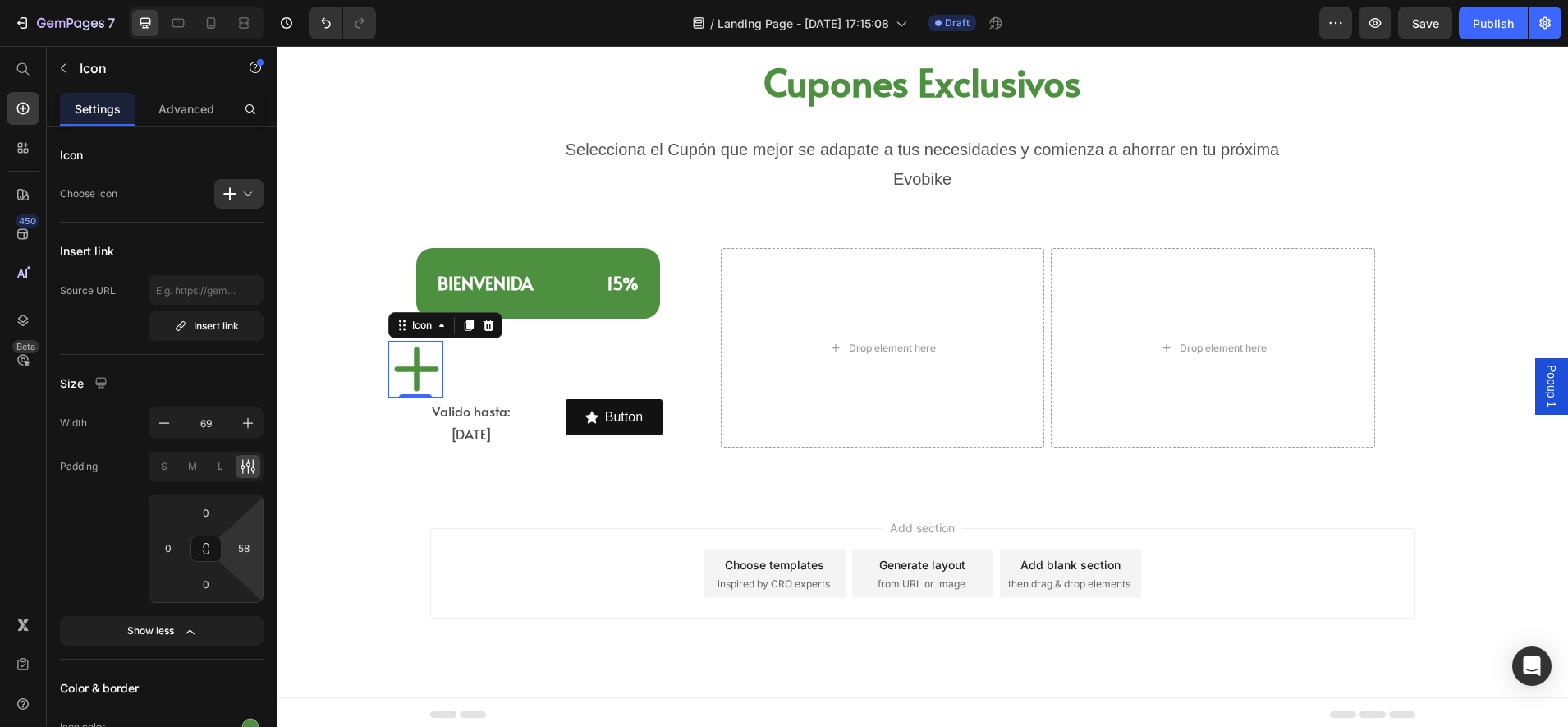 type on "30" 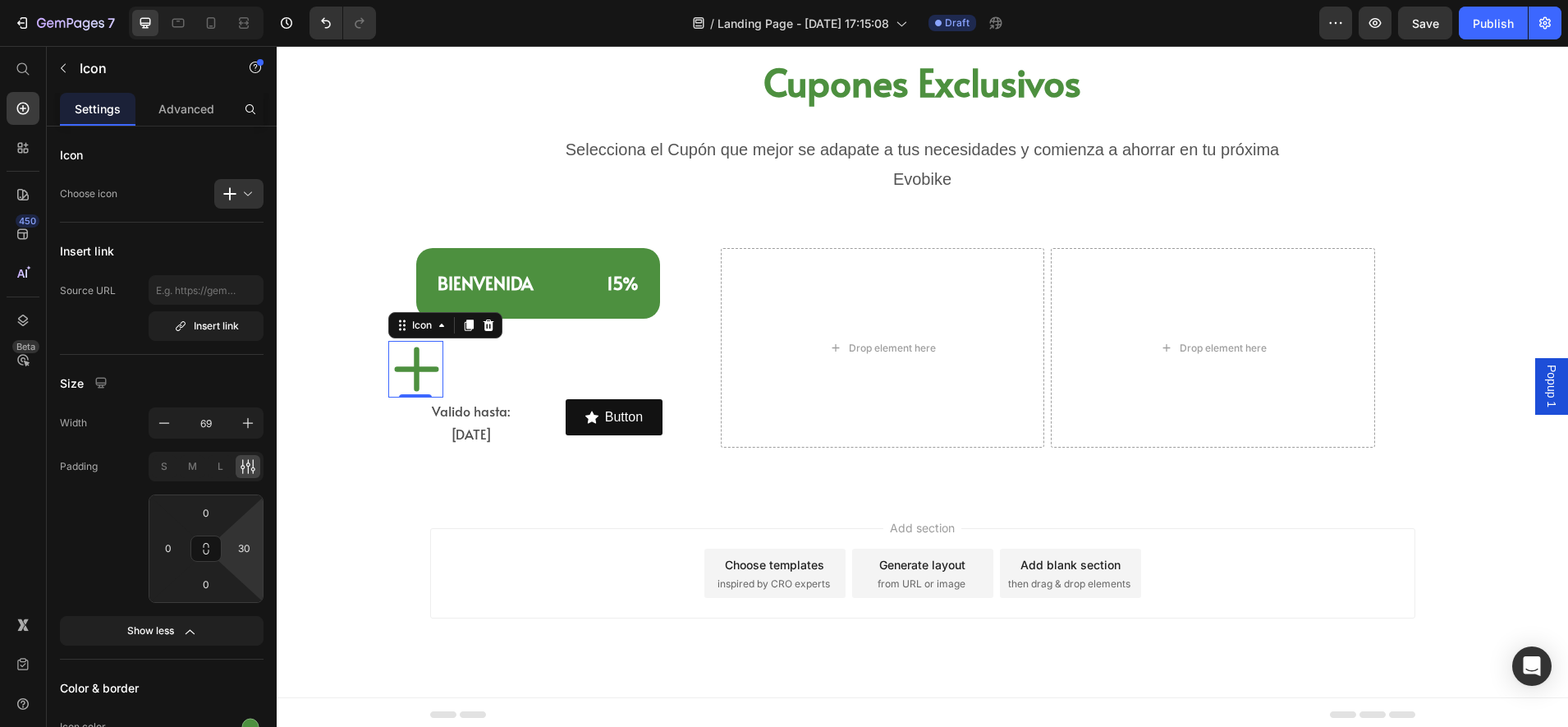 drag, startPoint x: 253, startPoint y: 569, endPoint x: 263, endPoint y: 547, distance: 24.166092 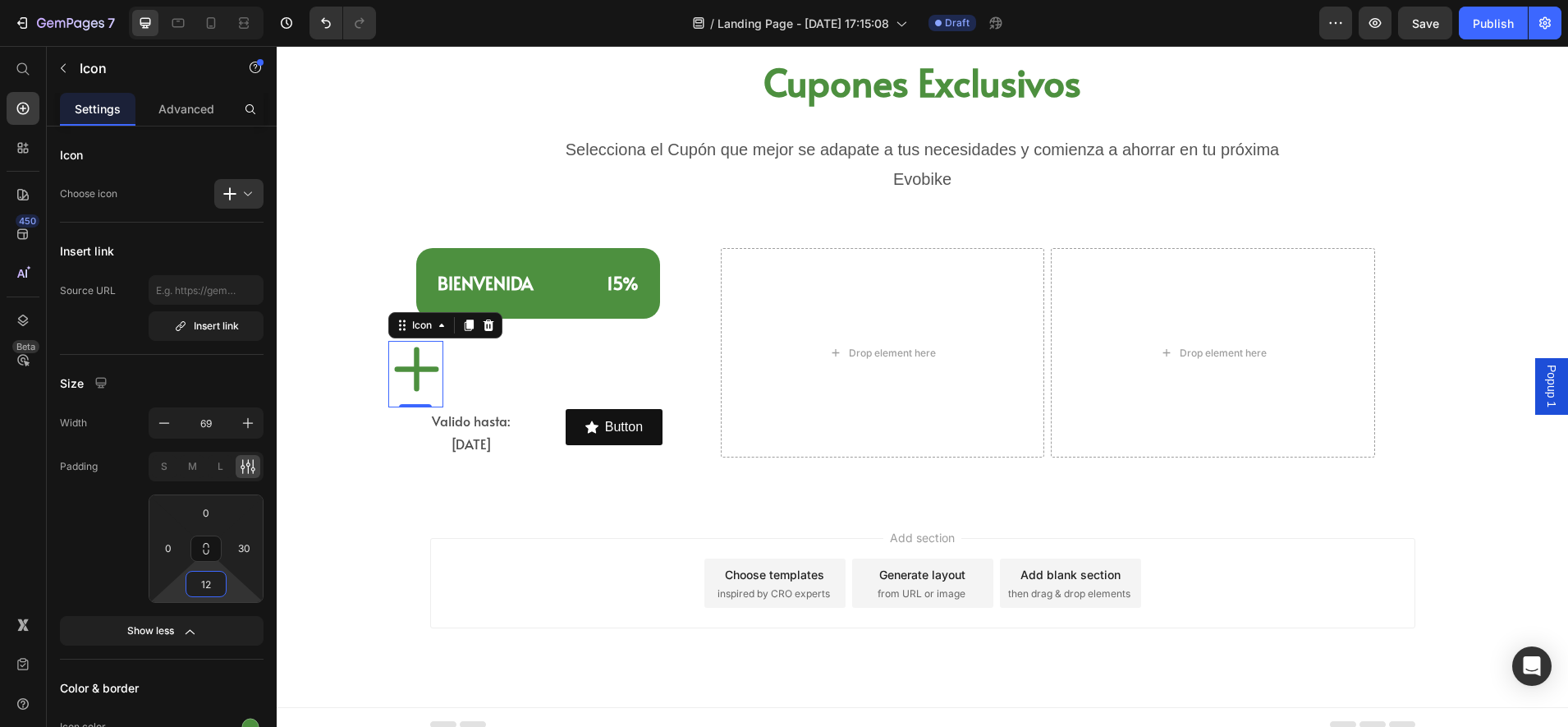 type on "0" 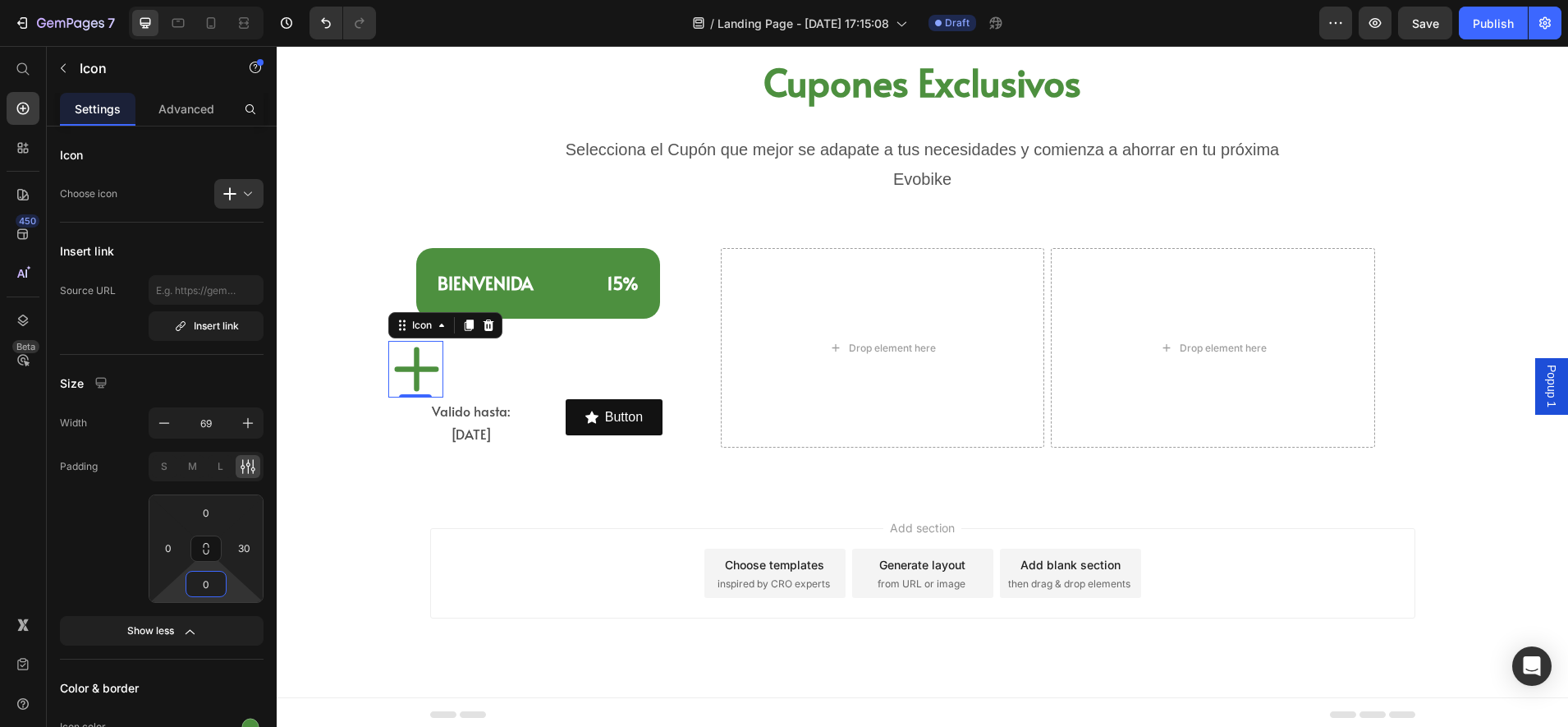 click on "7  Version history  /  Landing Page - [DATE] 17:15:08 Draft Preview  Save   Publish  450 Beta Start with Sections Elements Hero Section Product Detail Brands Trusted Badges Guarantee Product Breakdown How to use Testimonials Compare Bundle FAQs Social Proof Brand Story Product List Collection Blog List Contact Sticky Add to Cart Custom Footer Browse Library 450 Layout
Row
Row
Row
Row Text
Heading
Text Block Button
Button
Button
Sticky Back to top Media
Image Image" at bounding box center (784, 0) 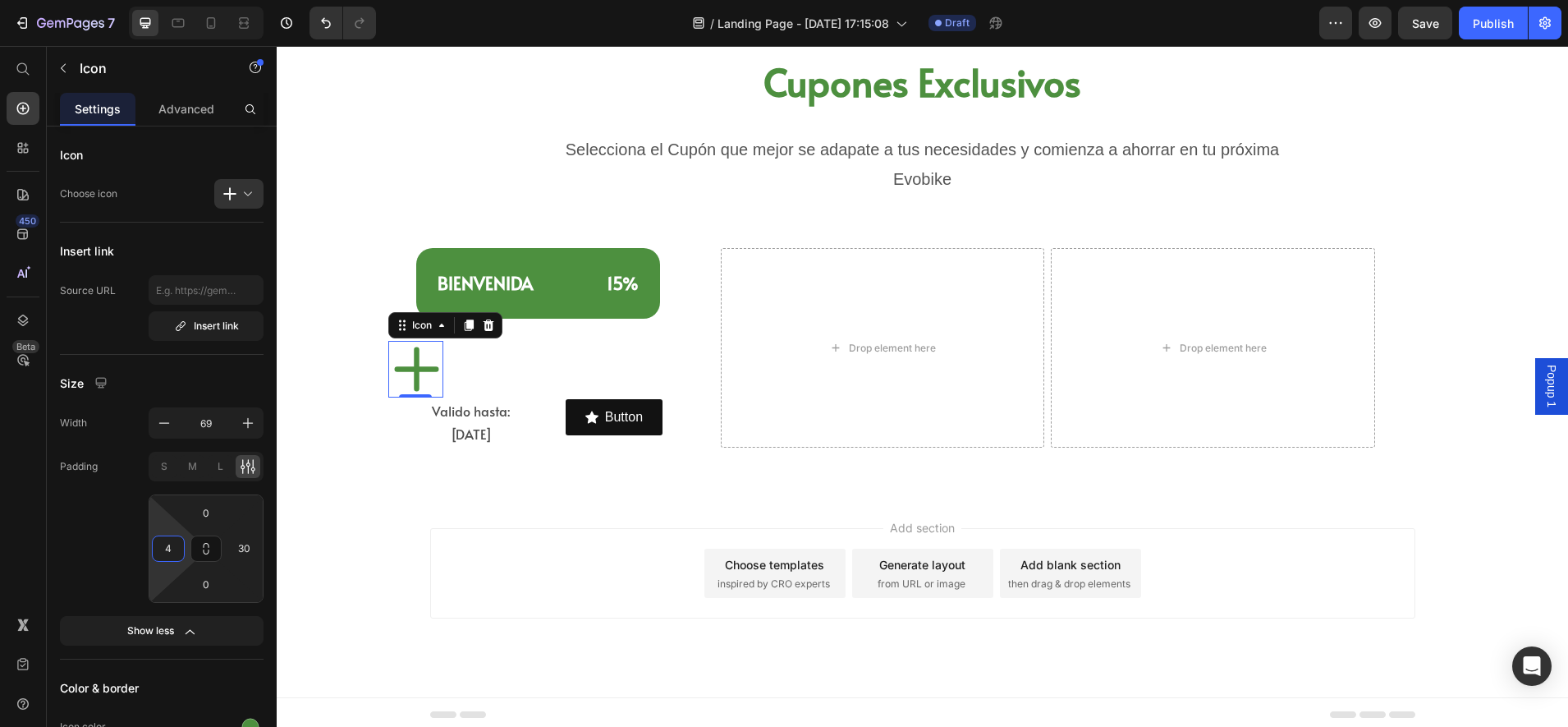 type on "0" 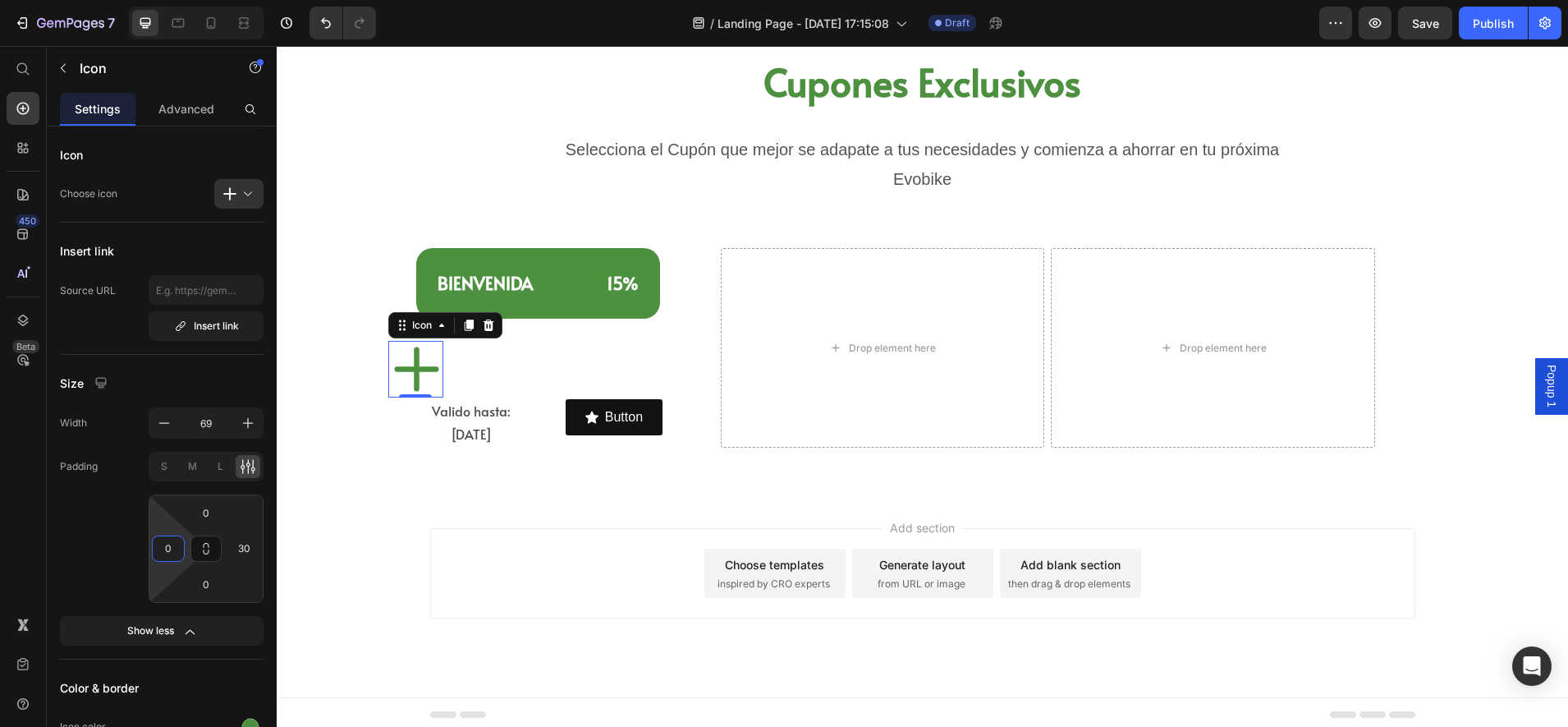 drag, startPoint x: 175, startPoint y: 546, endPoint x: 176, endPoint y: 577, distance: 31.01612 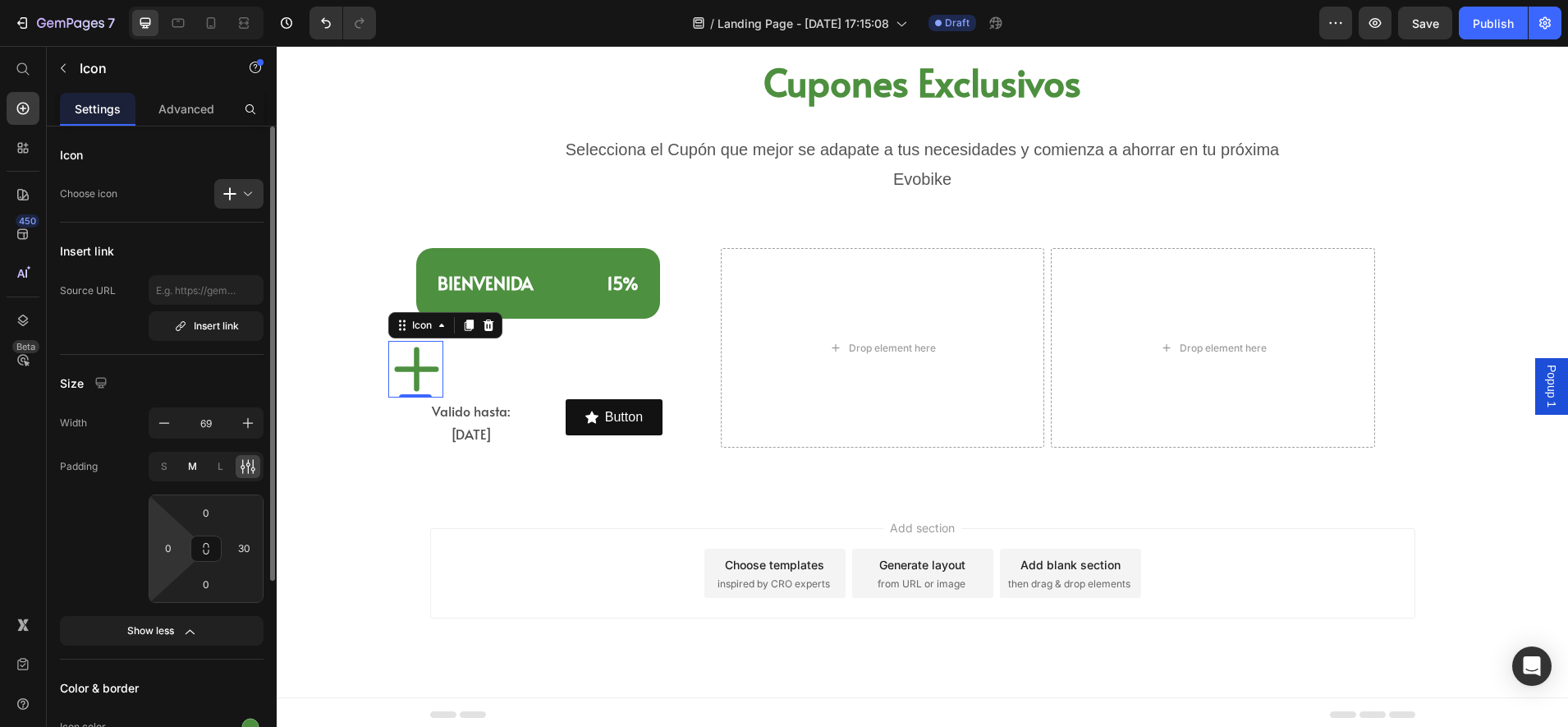 click on "M" 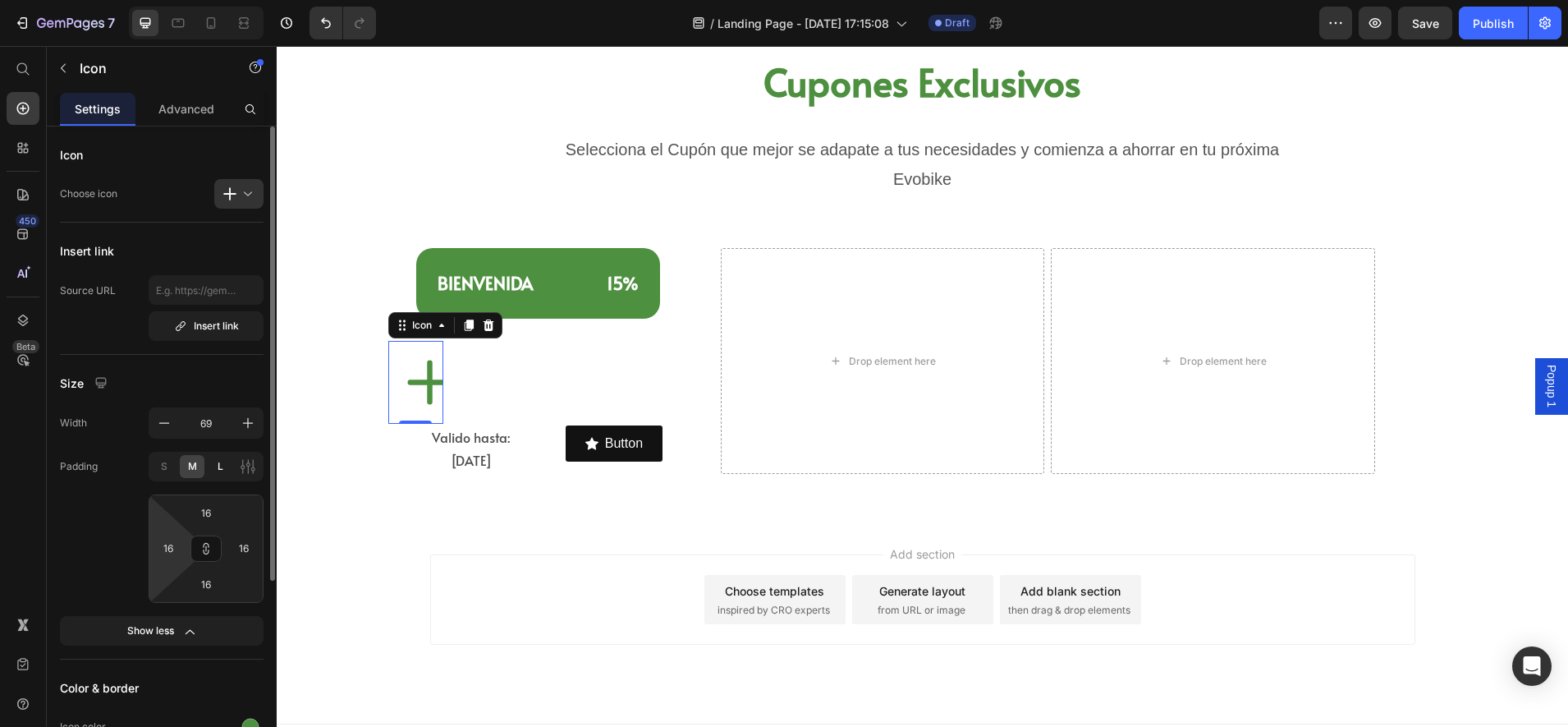 click on "L" 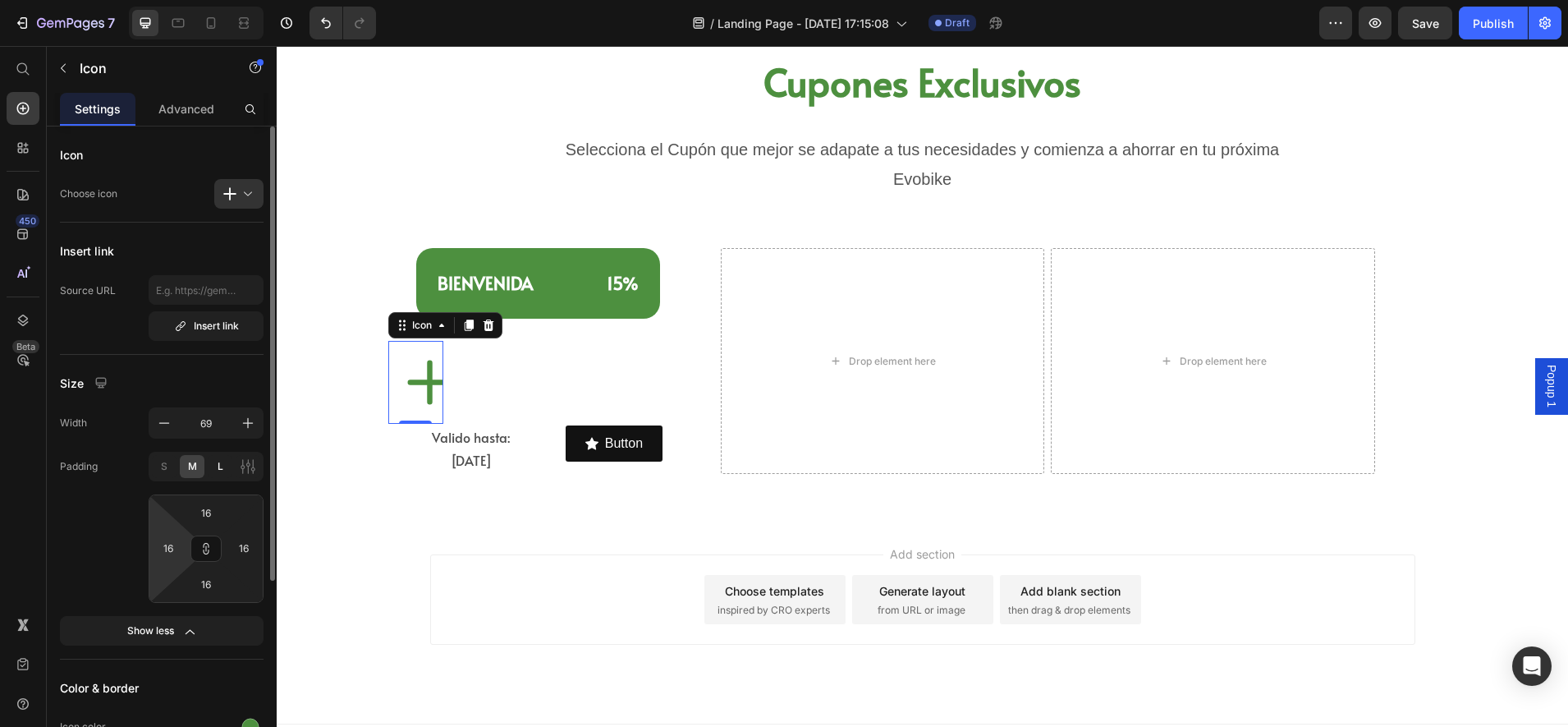 type on "24" 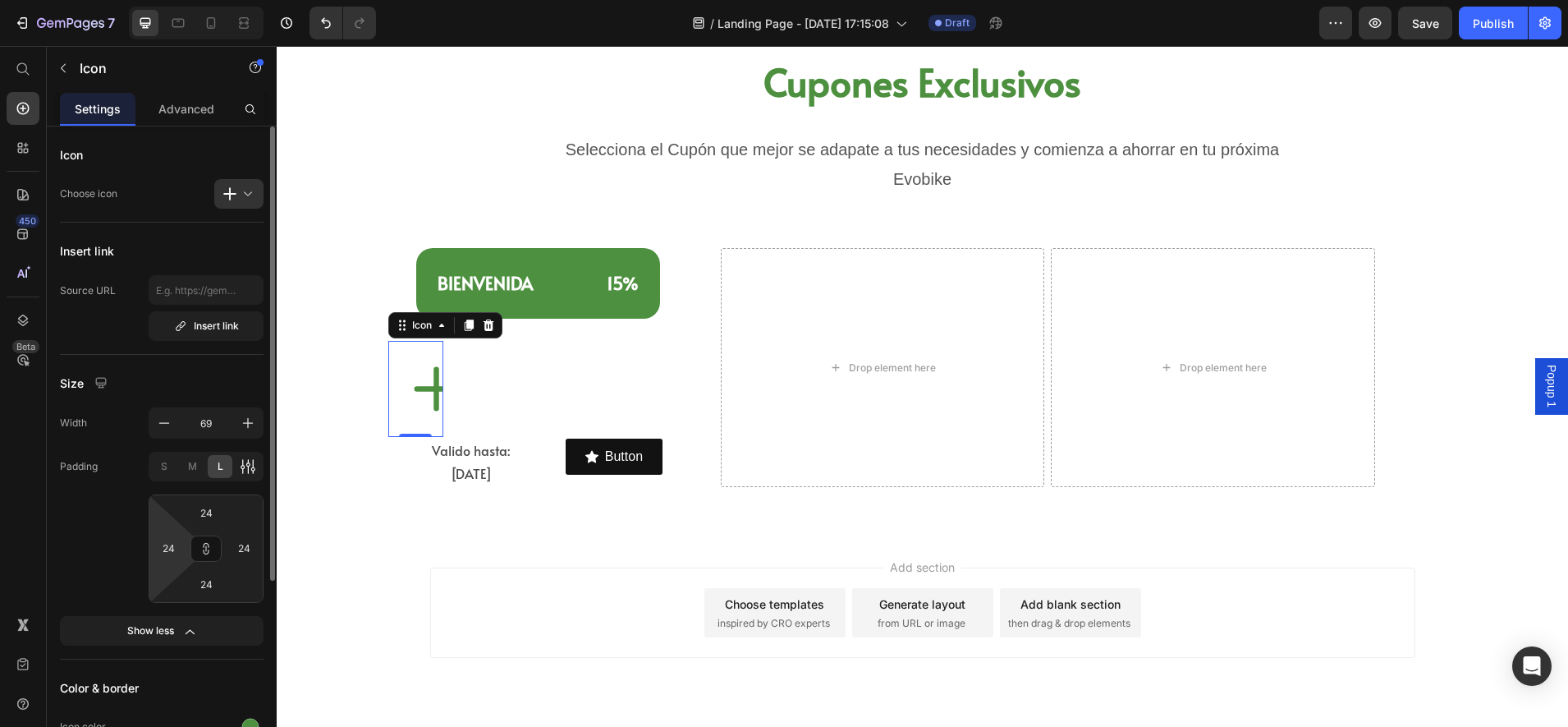 click 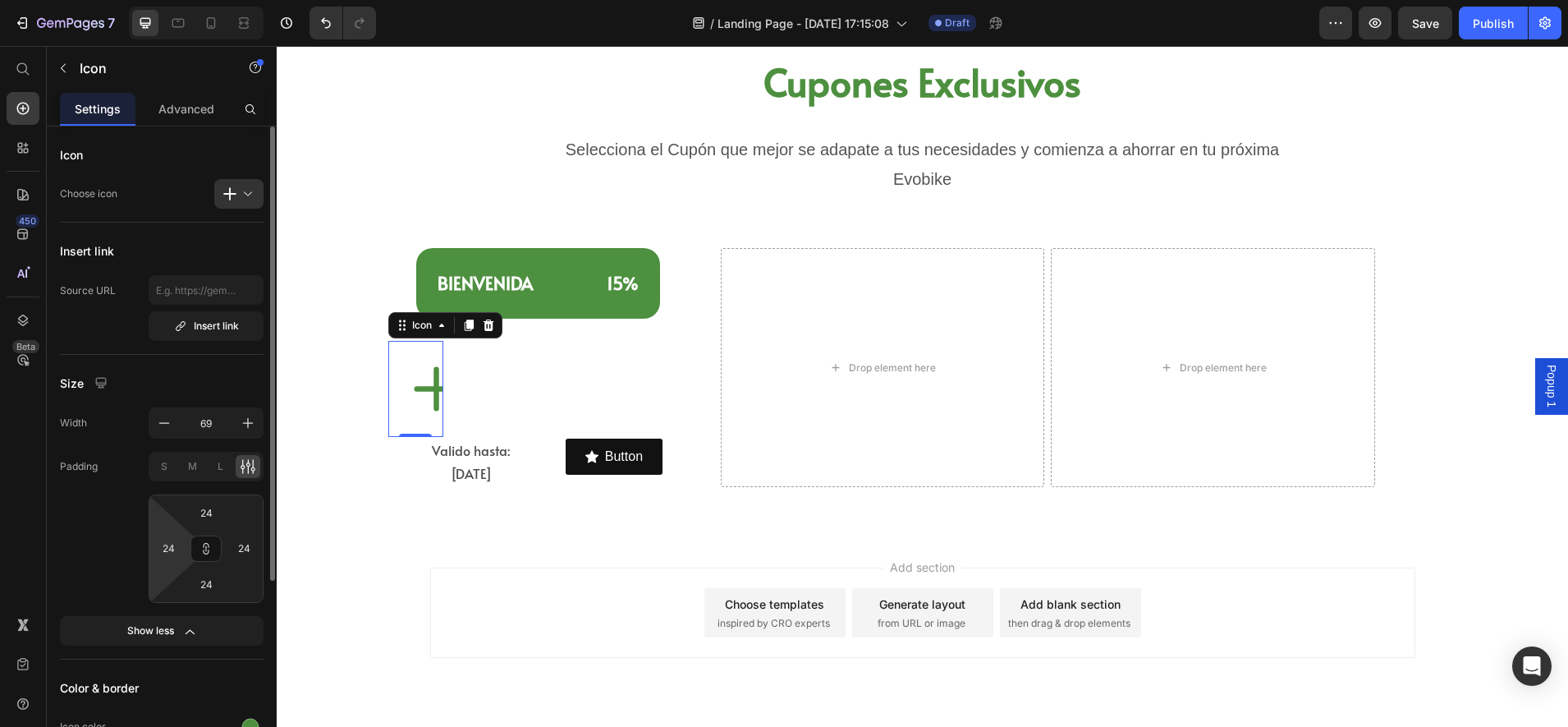 click 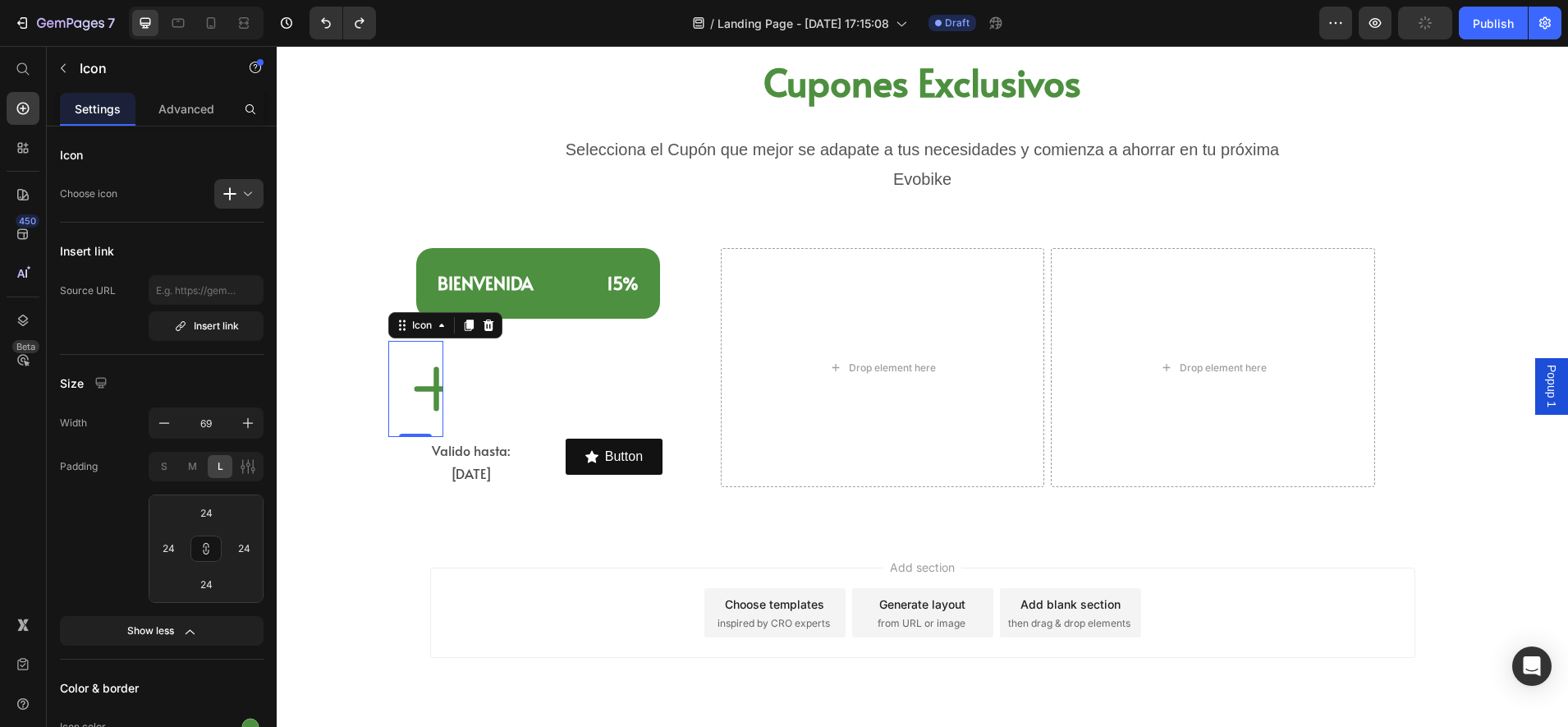 type on "16" 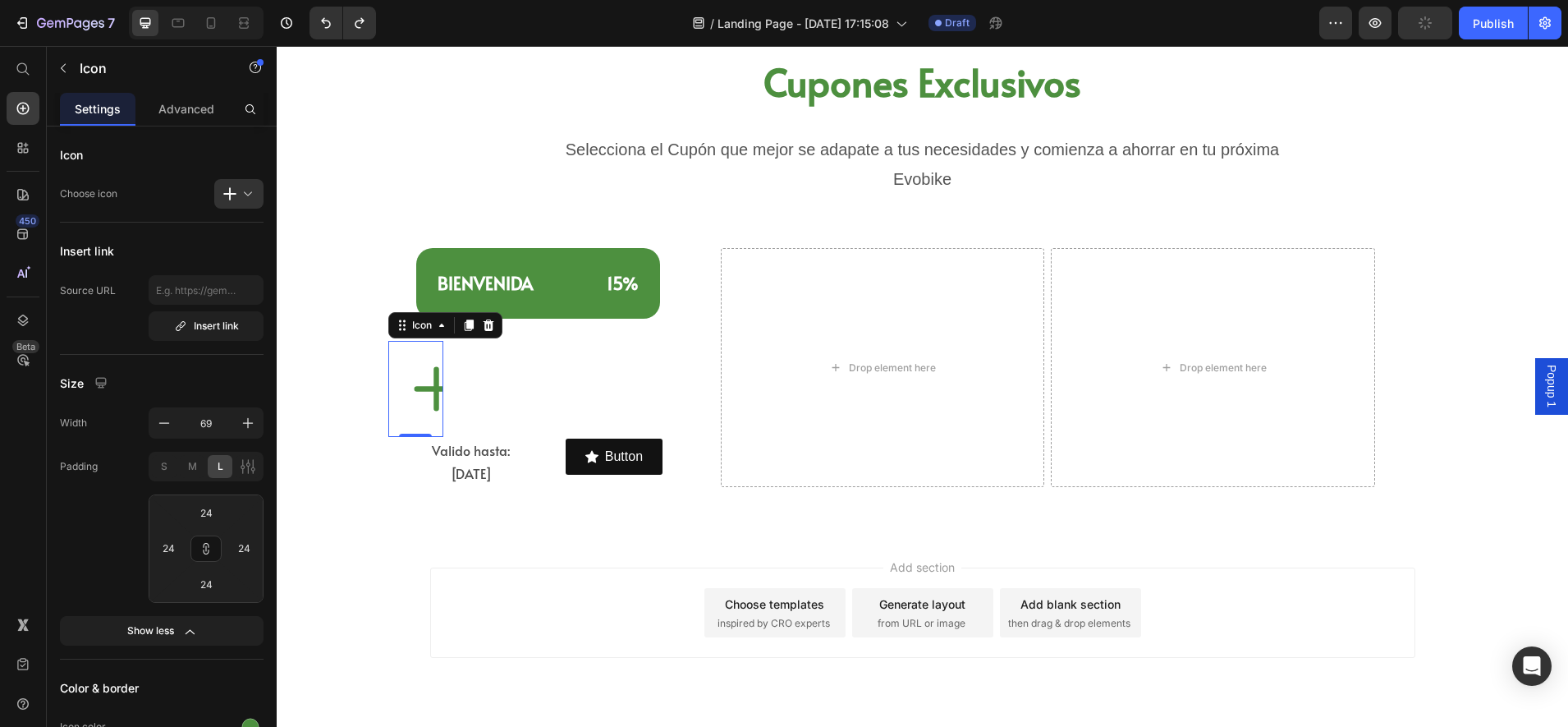 type on "16" 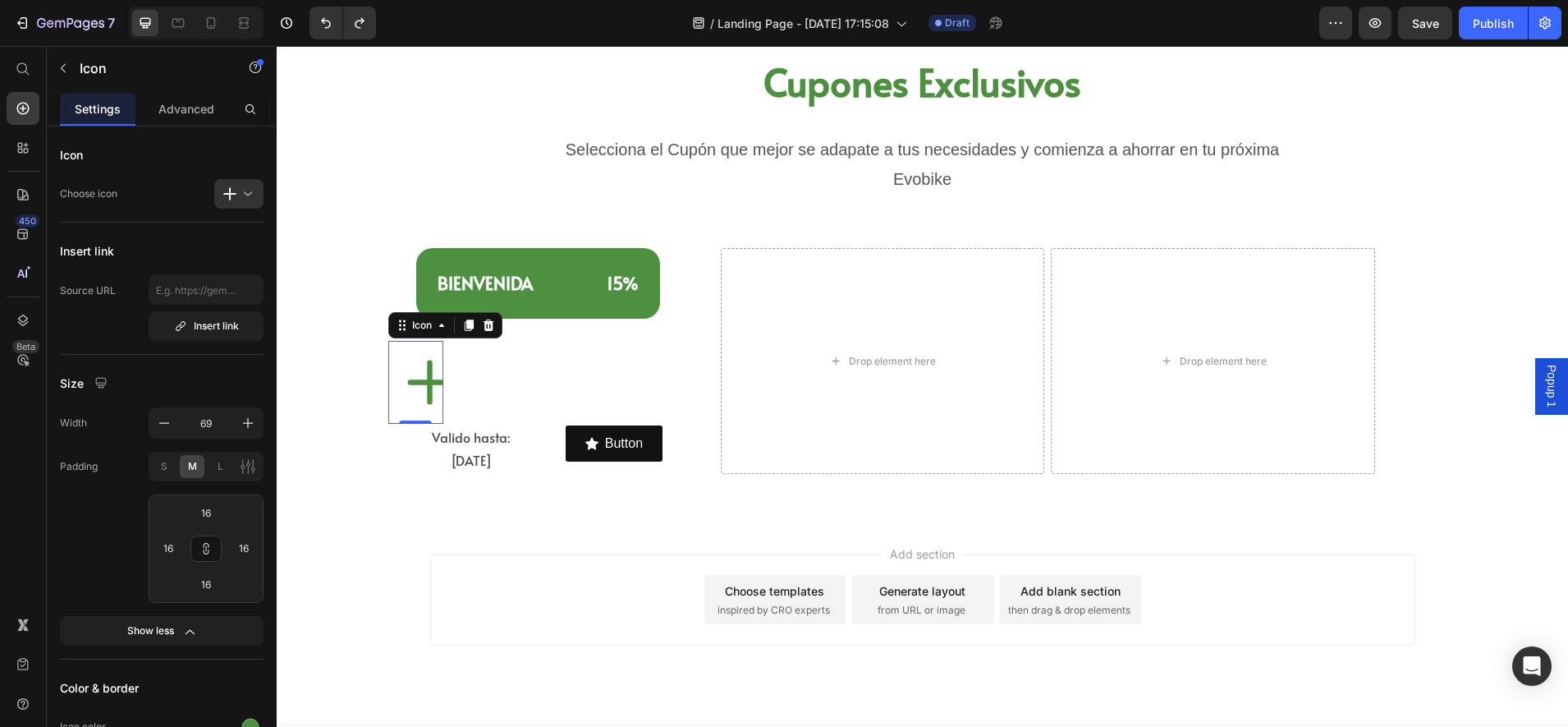 type on "0" 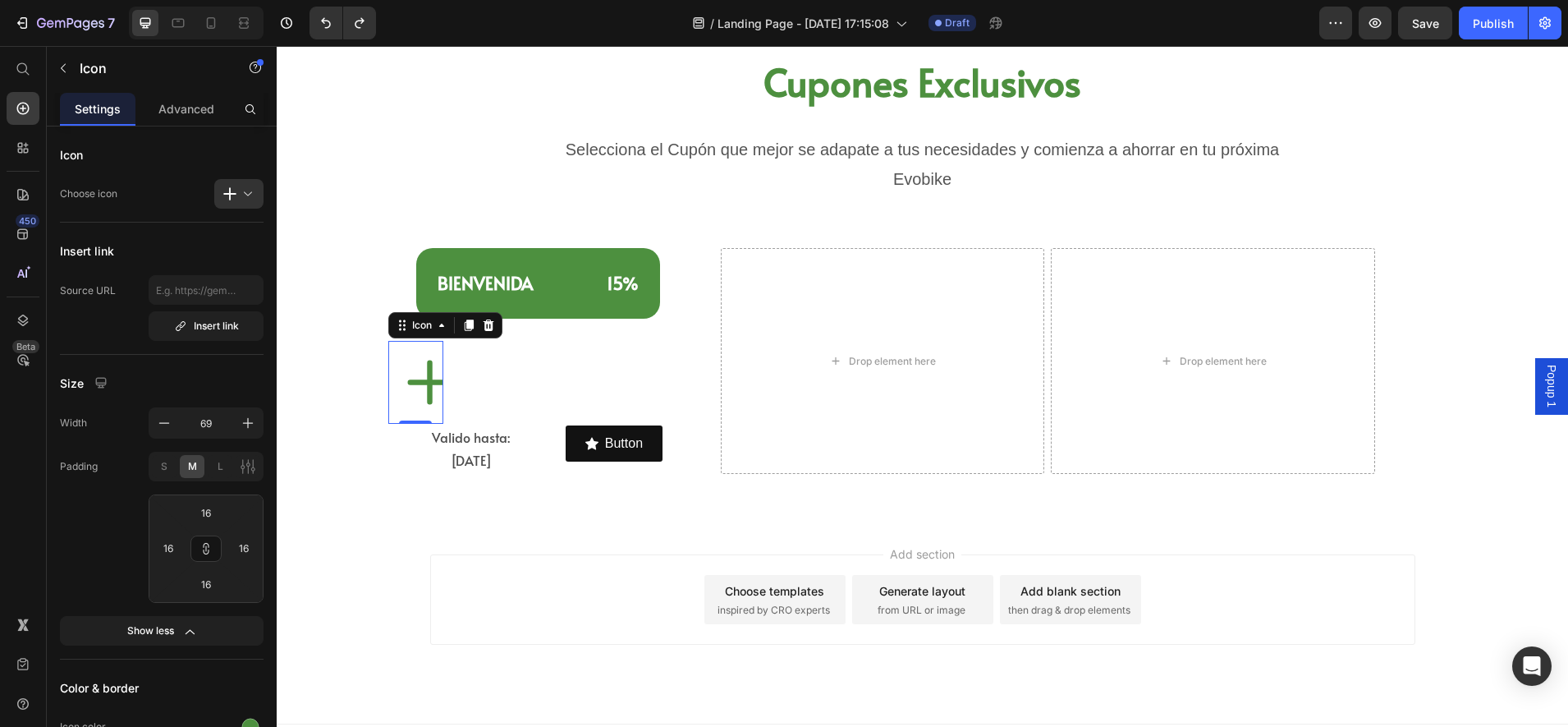 type on "0" 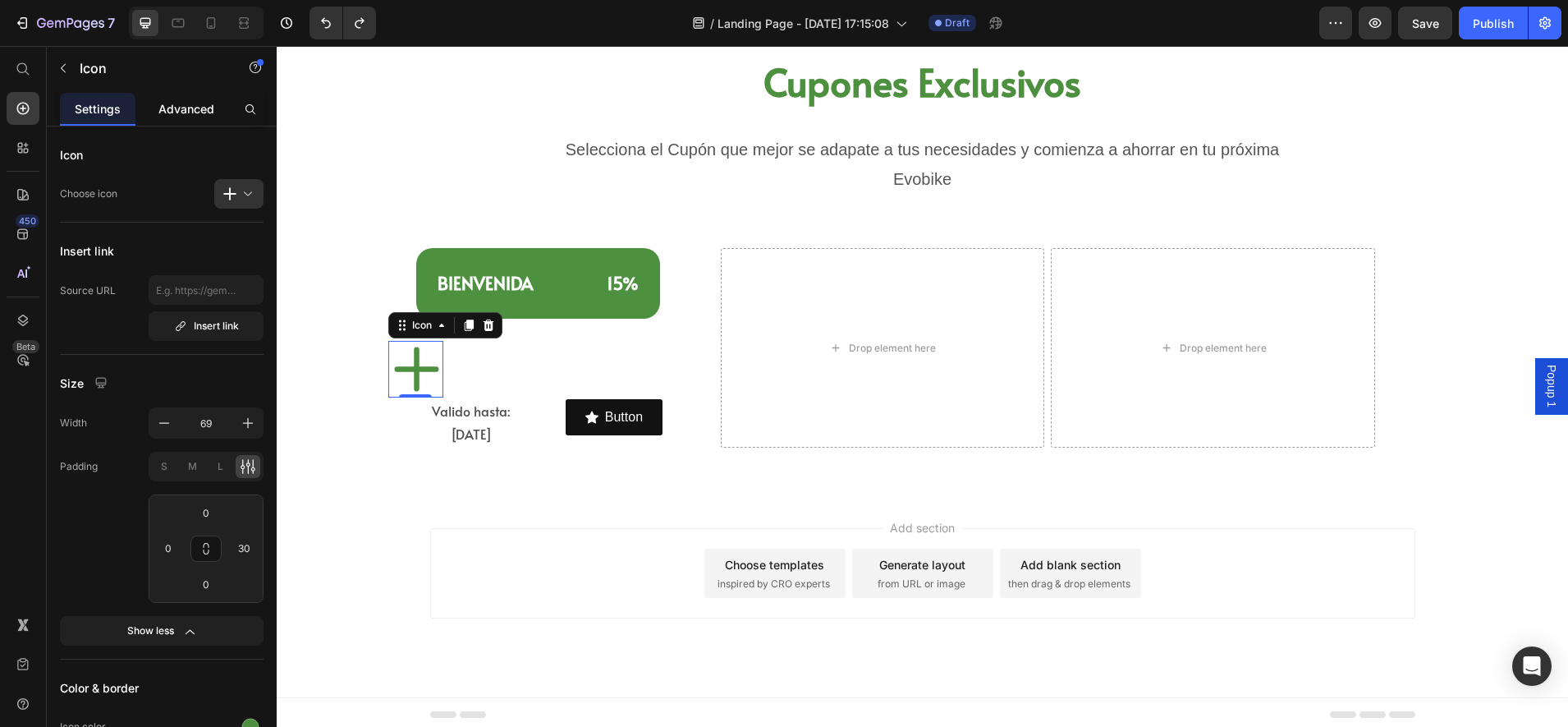 click on "Advanced" at bounding box center (186, 108) 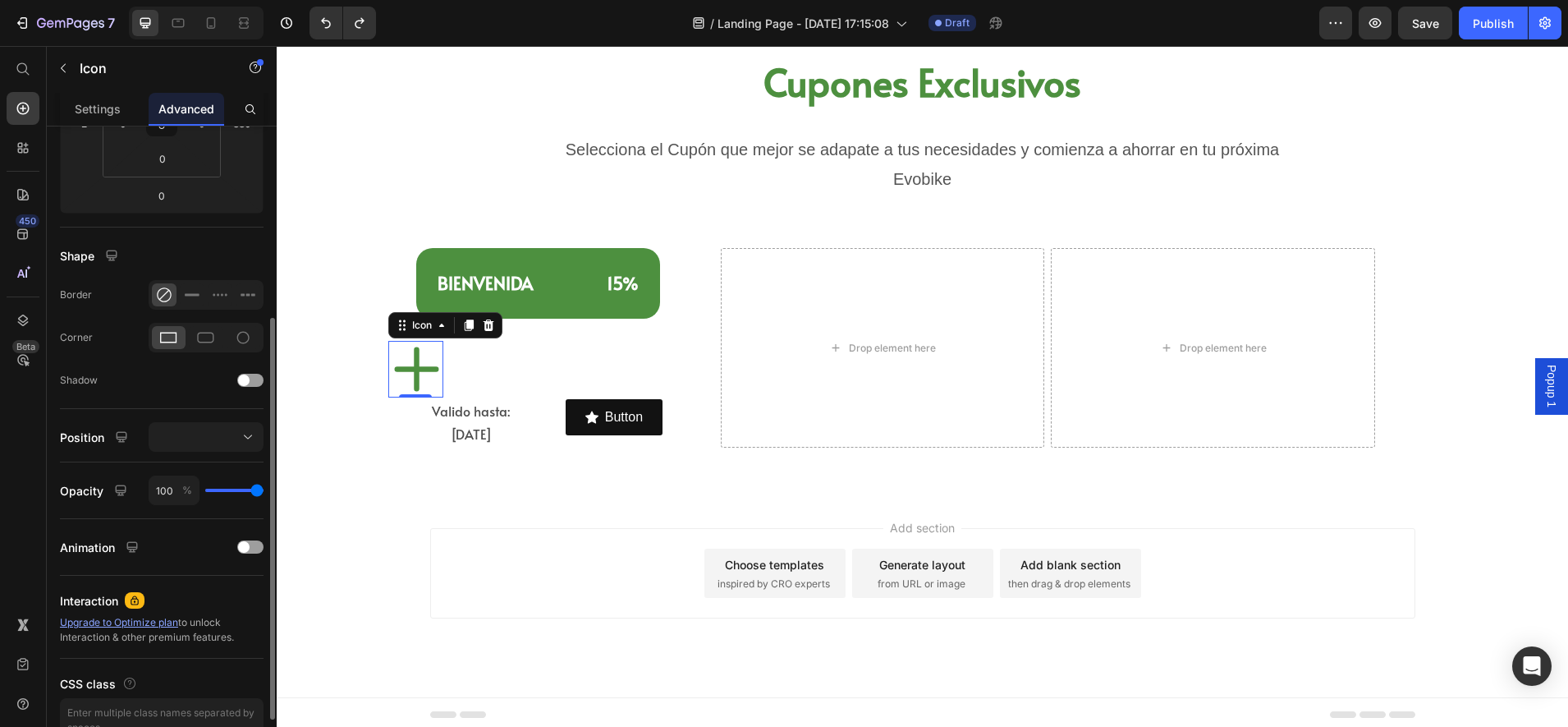 scroll, scrollTop: 395, scrollLeft: 0, axis: vertical 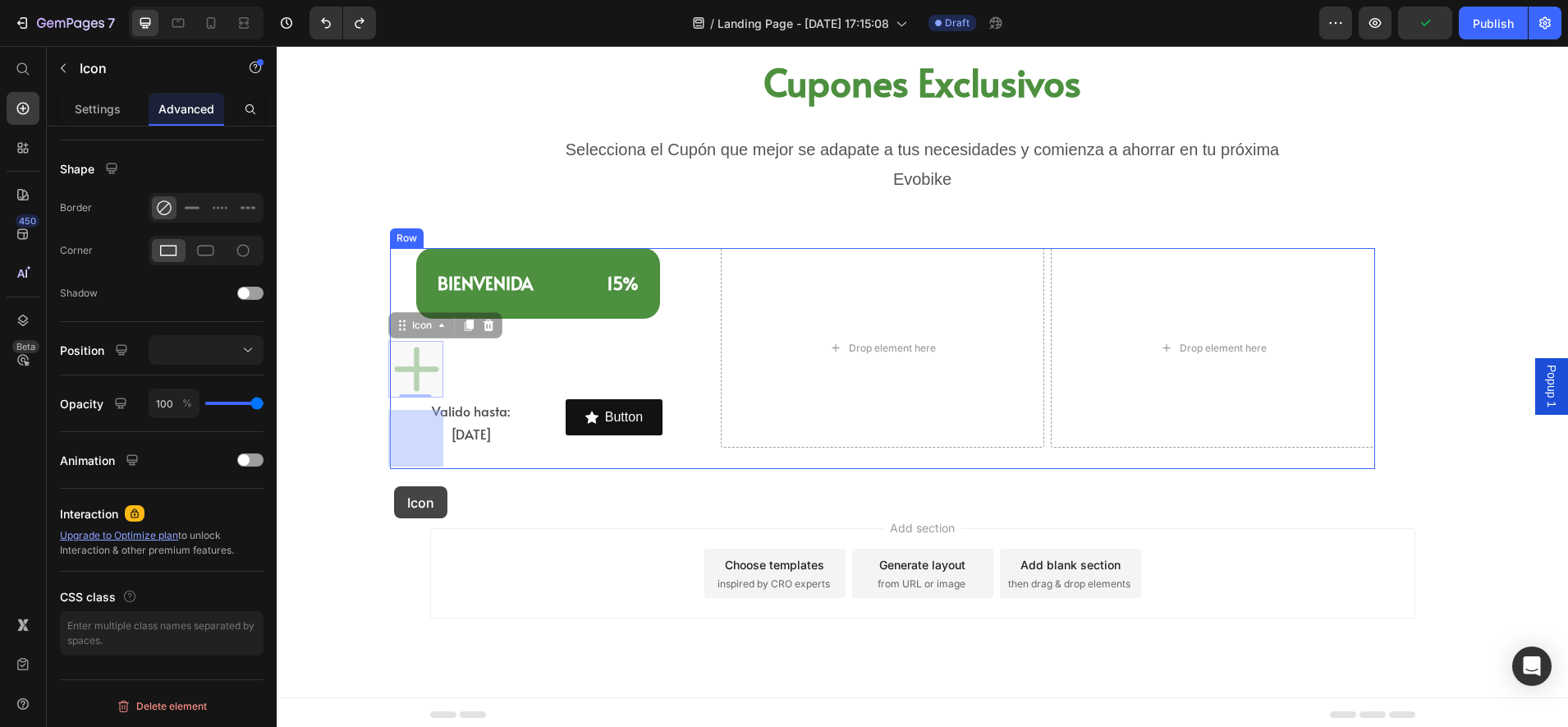 drag, startPoint x: 411, startPoint y: 481, endPoint x: 394, endPoint y: 486, distance: 17.72005 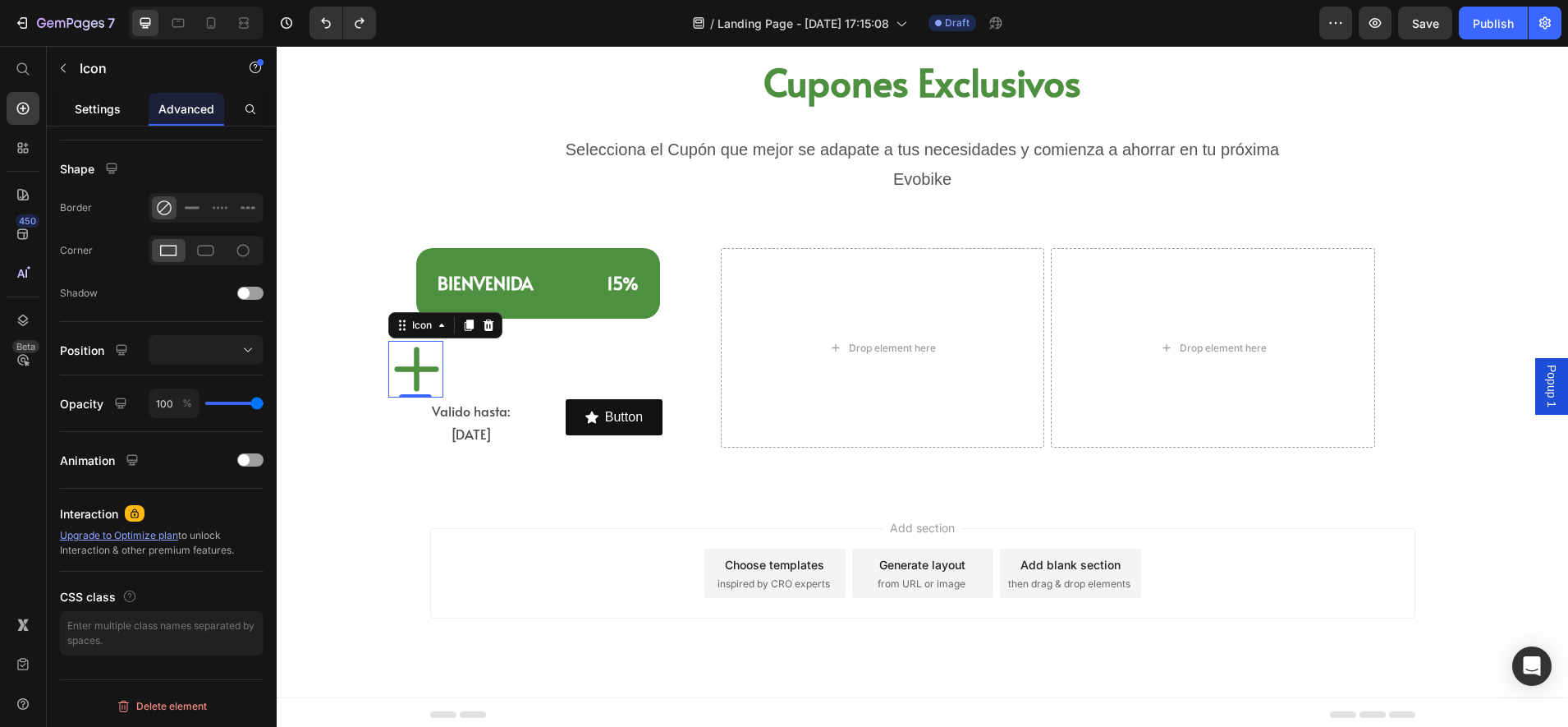 click on "Settings" at bounding box center [98, 108] 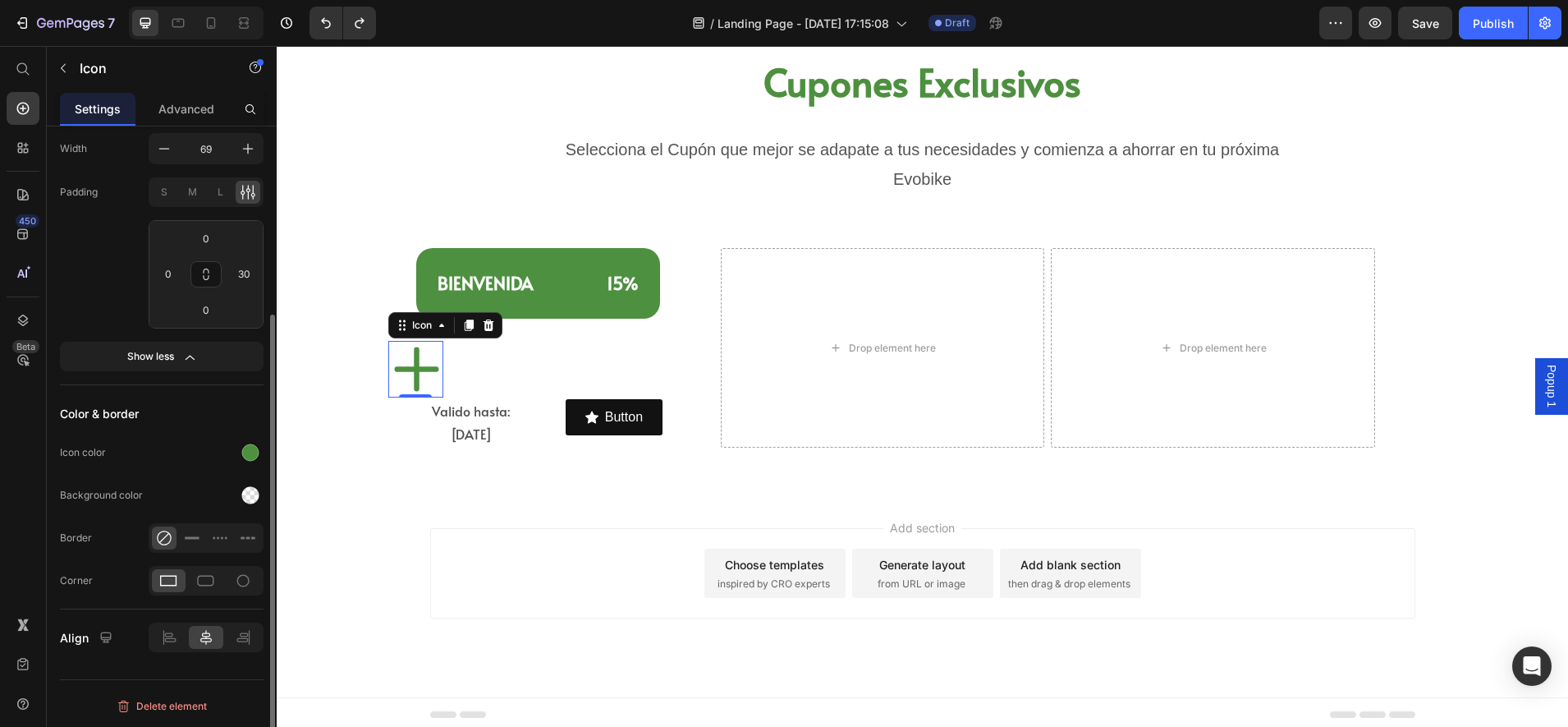 scroll, scrollTop: 0, scrollLeft: 0, axis: both 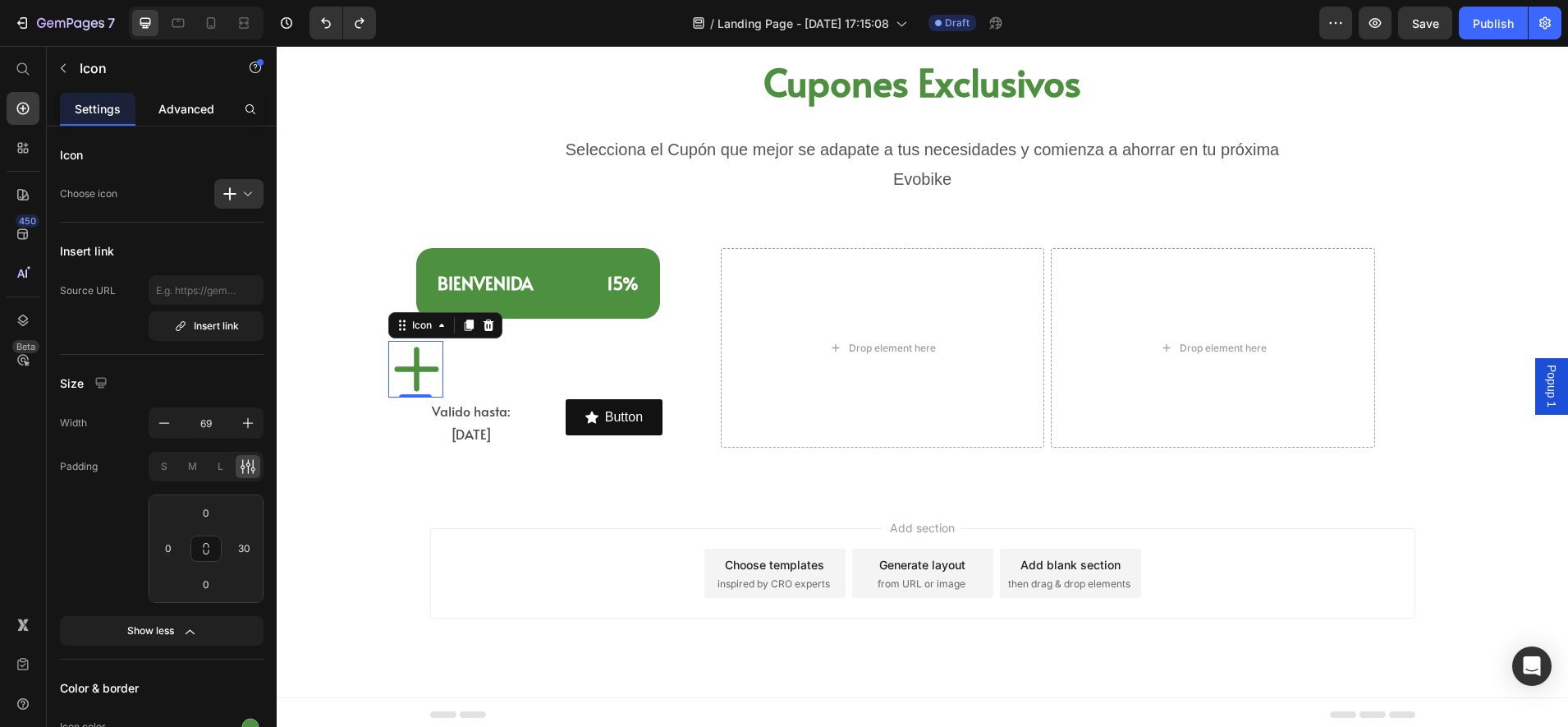 click on "Advanced" at bounding box center (186, 108) 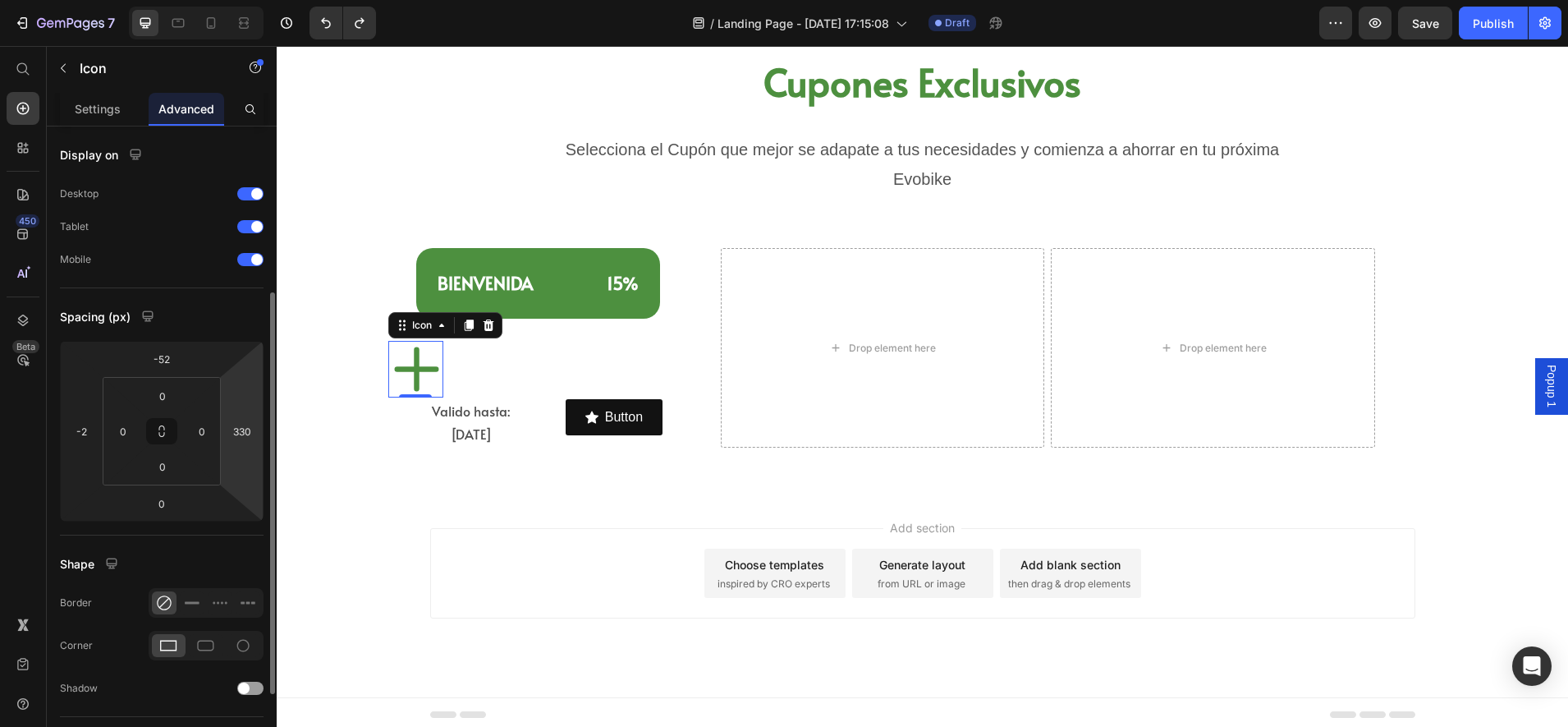 scroll, scrollTop: 103, scrollLeft: 0, axis: vertical 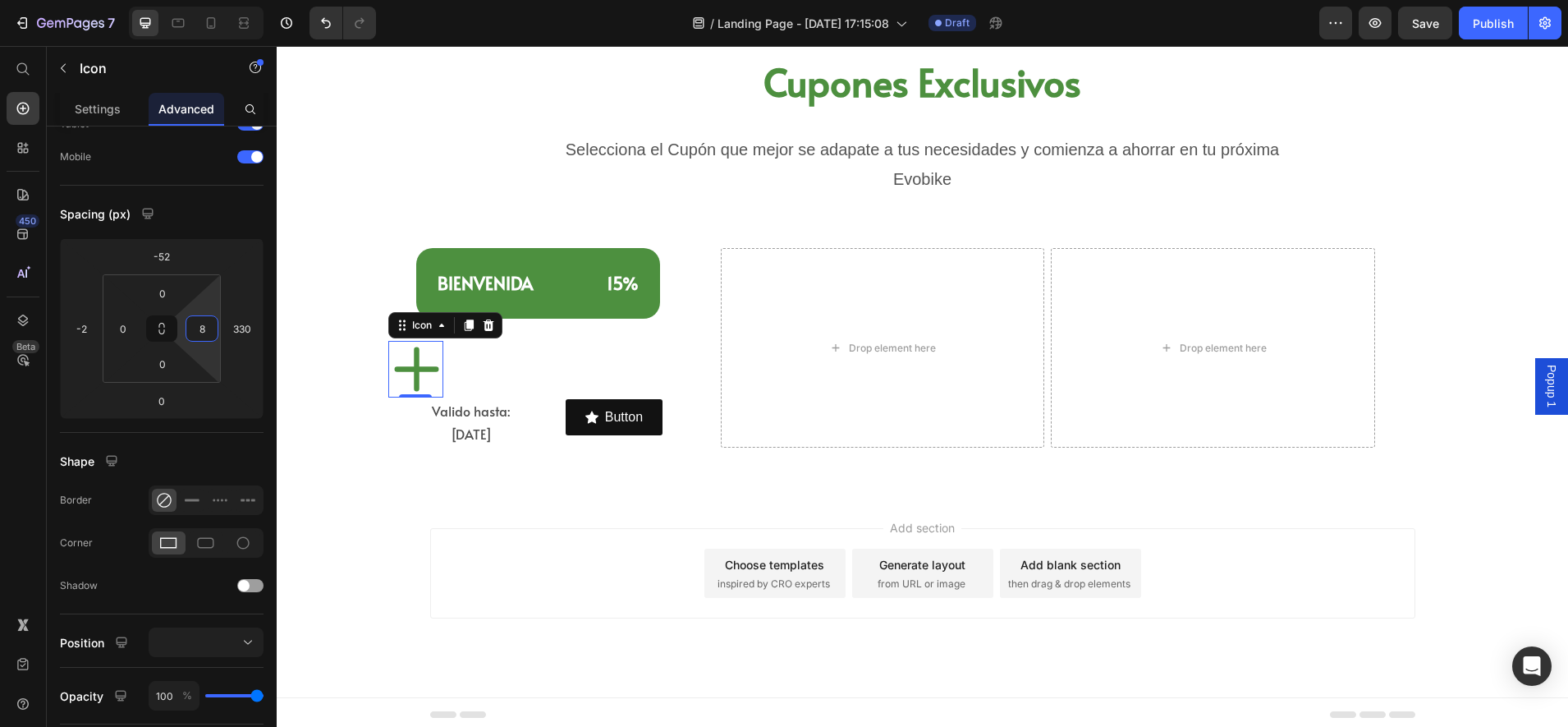 type on "0" 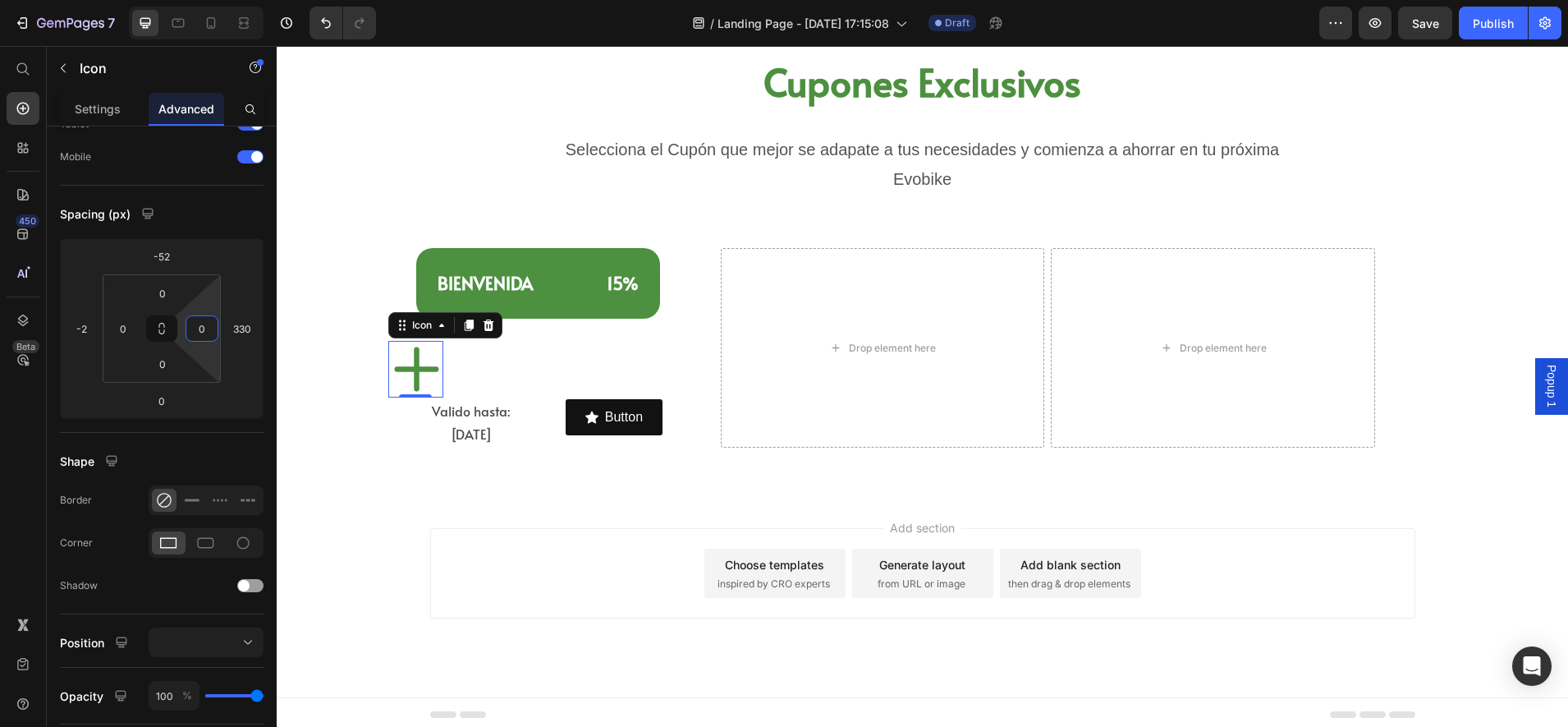 drag, startPoint x: 205, startPoint y: 357, endPoint x: 204, endPoint y: 366, distance: 9.055385 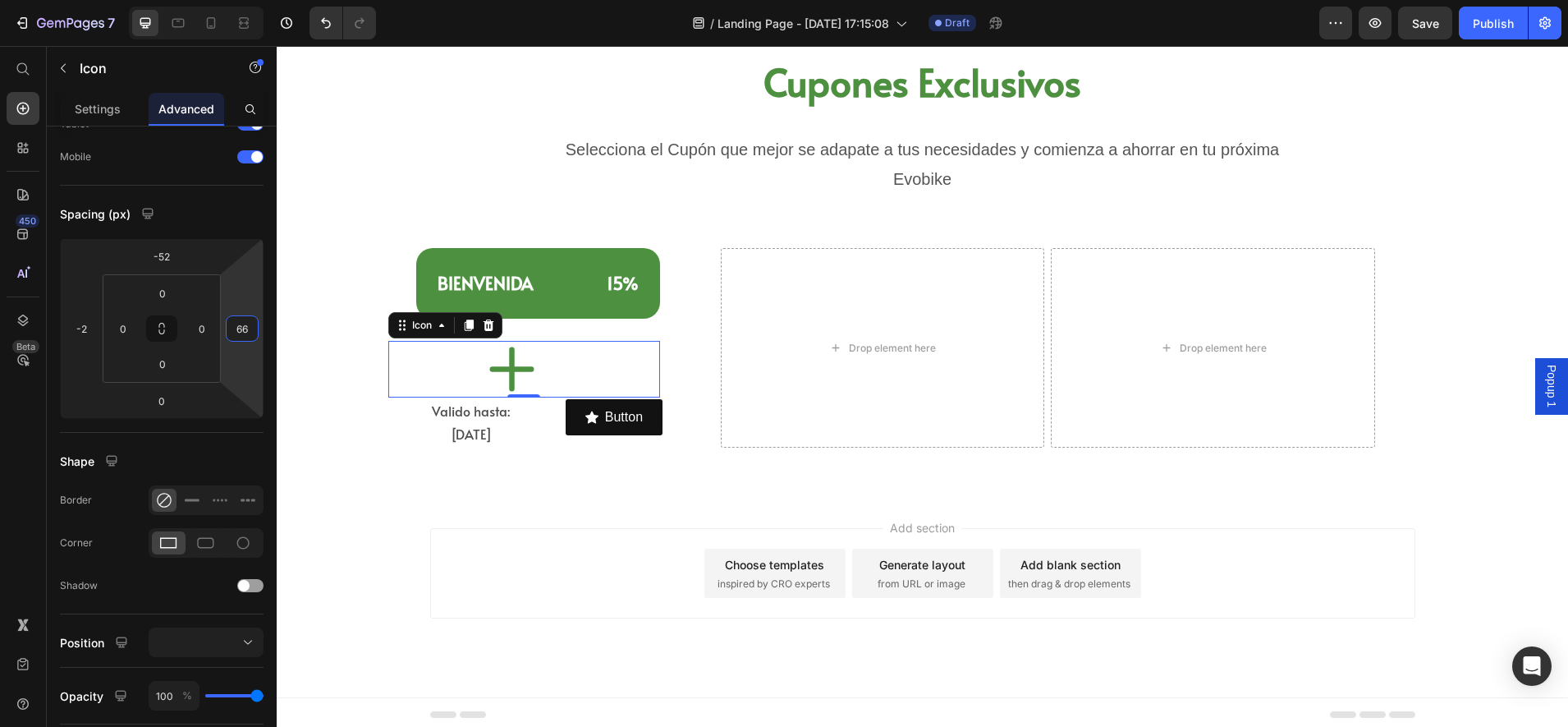 type on "68" 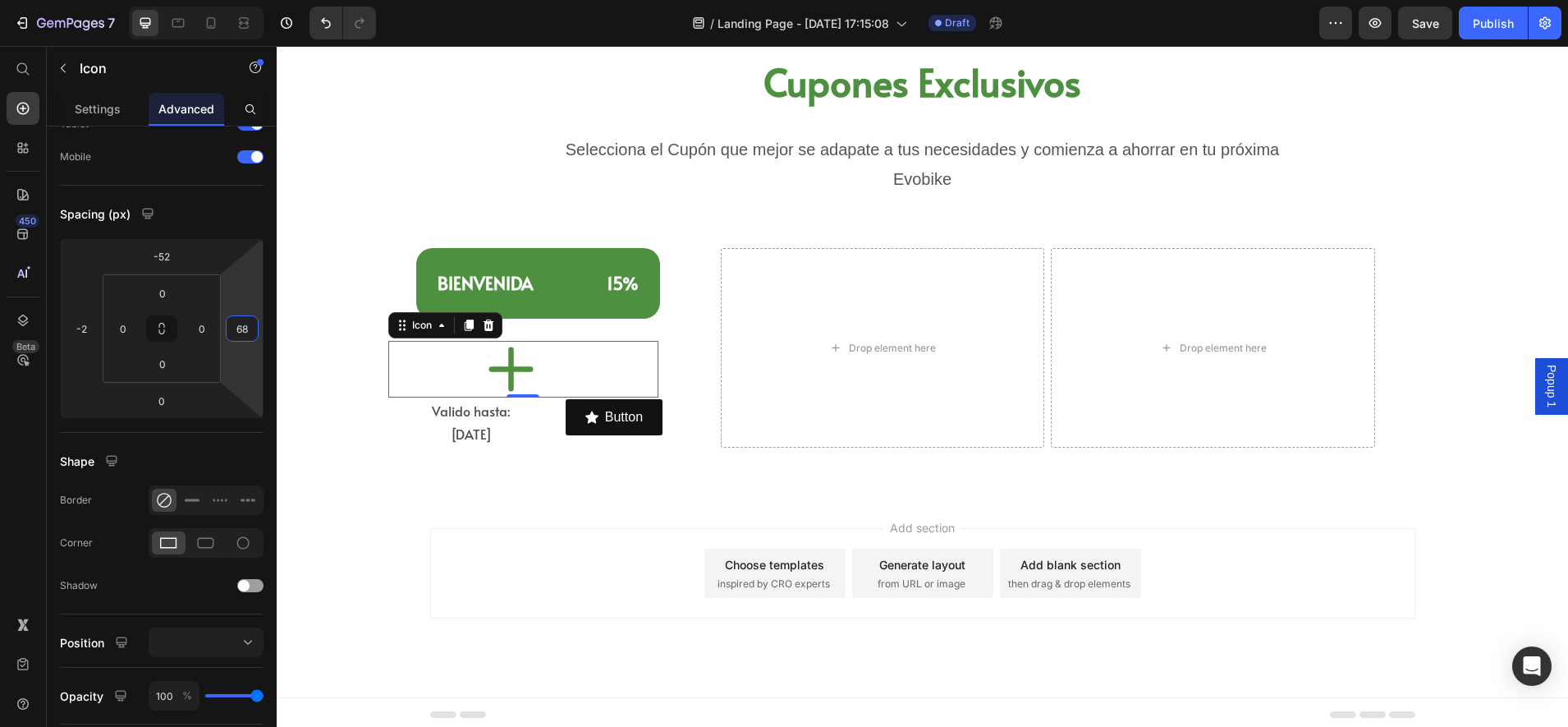 drag, startPoint x: 237, startPoint y: 379, endPoint x: 265, endPoint y: 499, distance: 123.22337 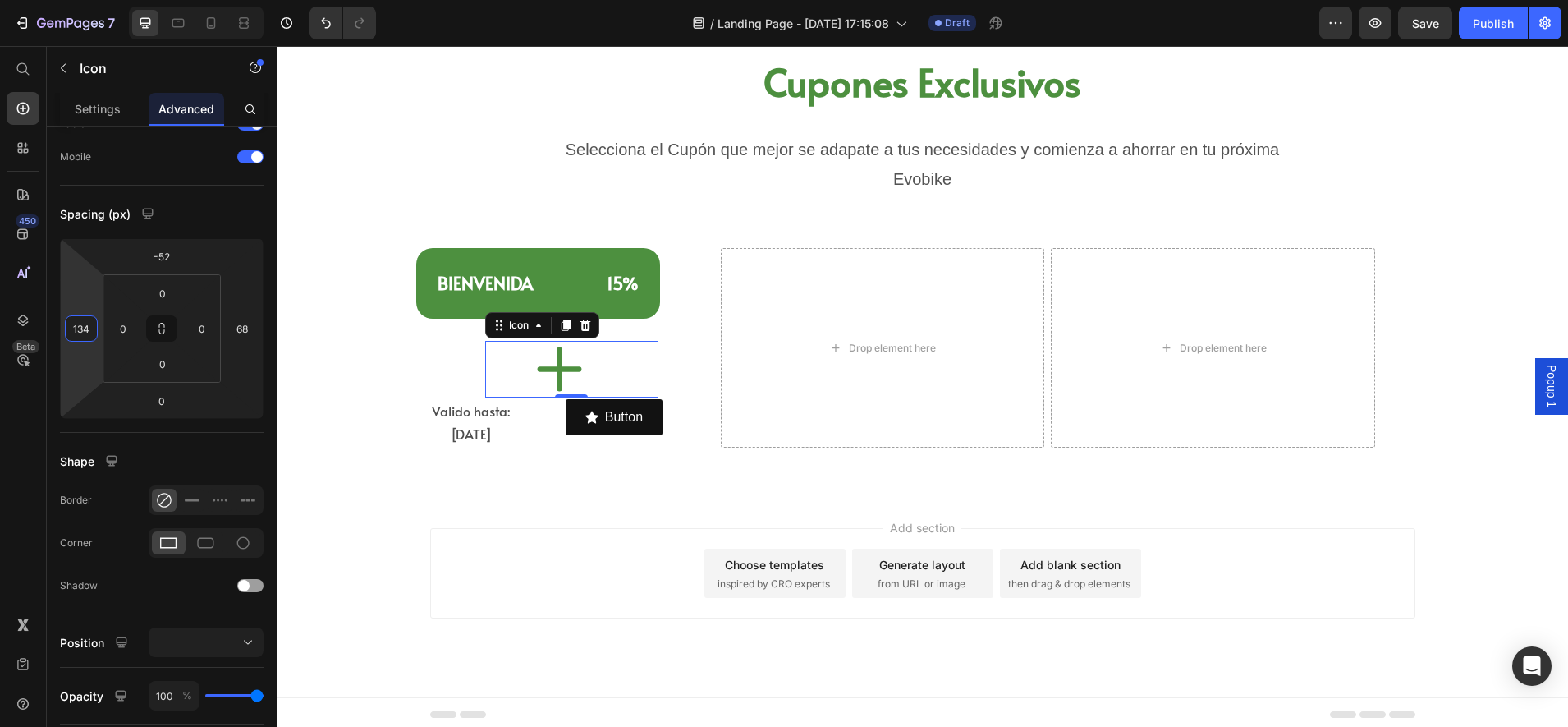 type on "142" 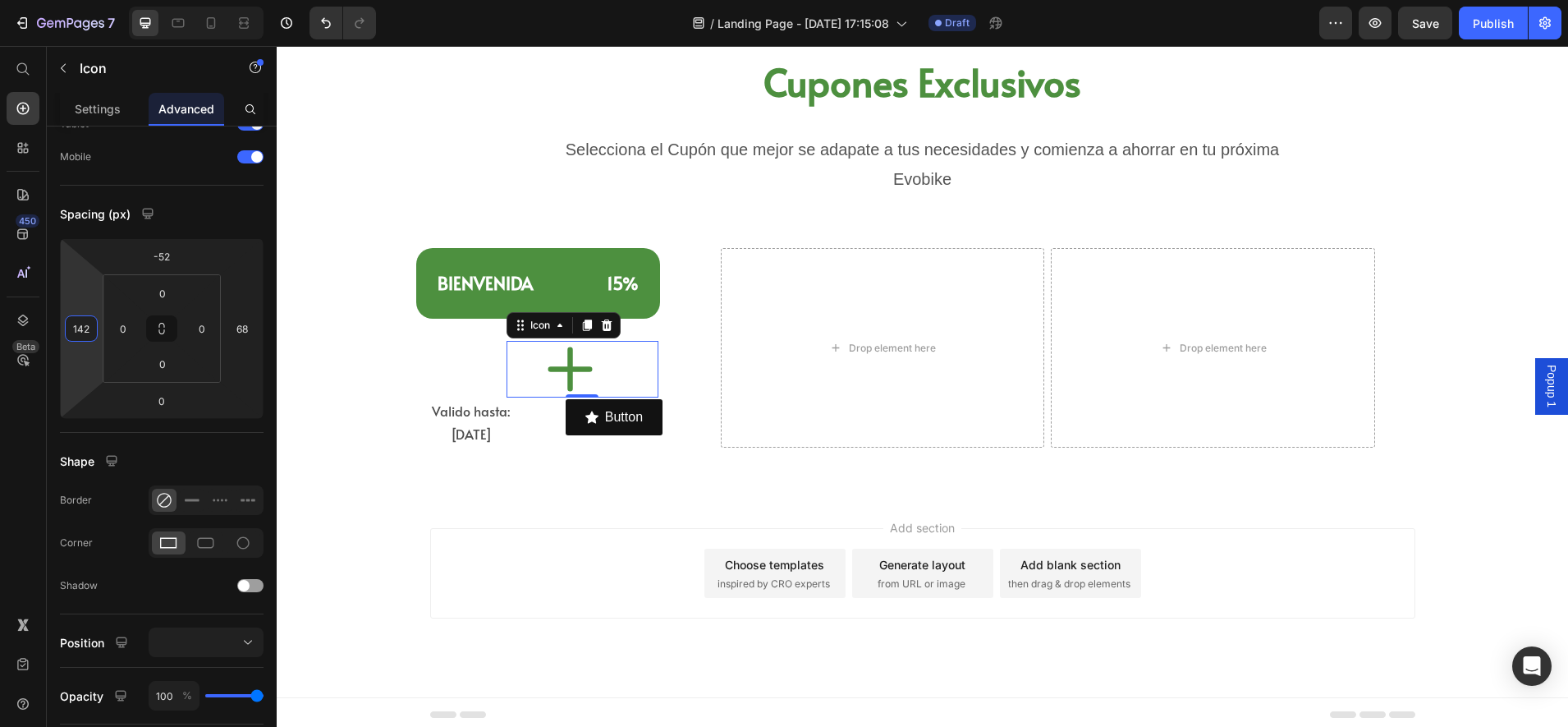 drag, startPoint x: 97, startPoint y: 382, endPoint x: 96, endPoint y: 309, distance: 73.006849 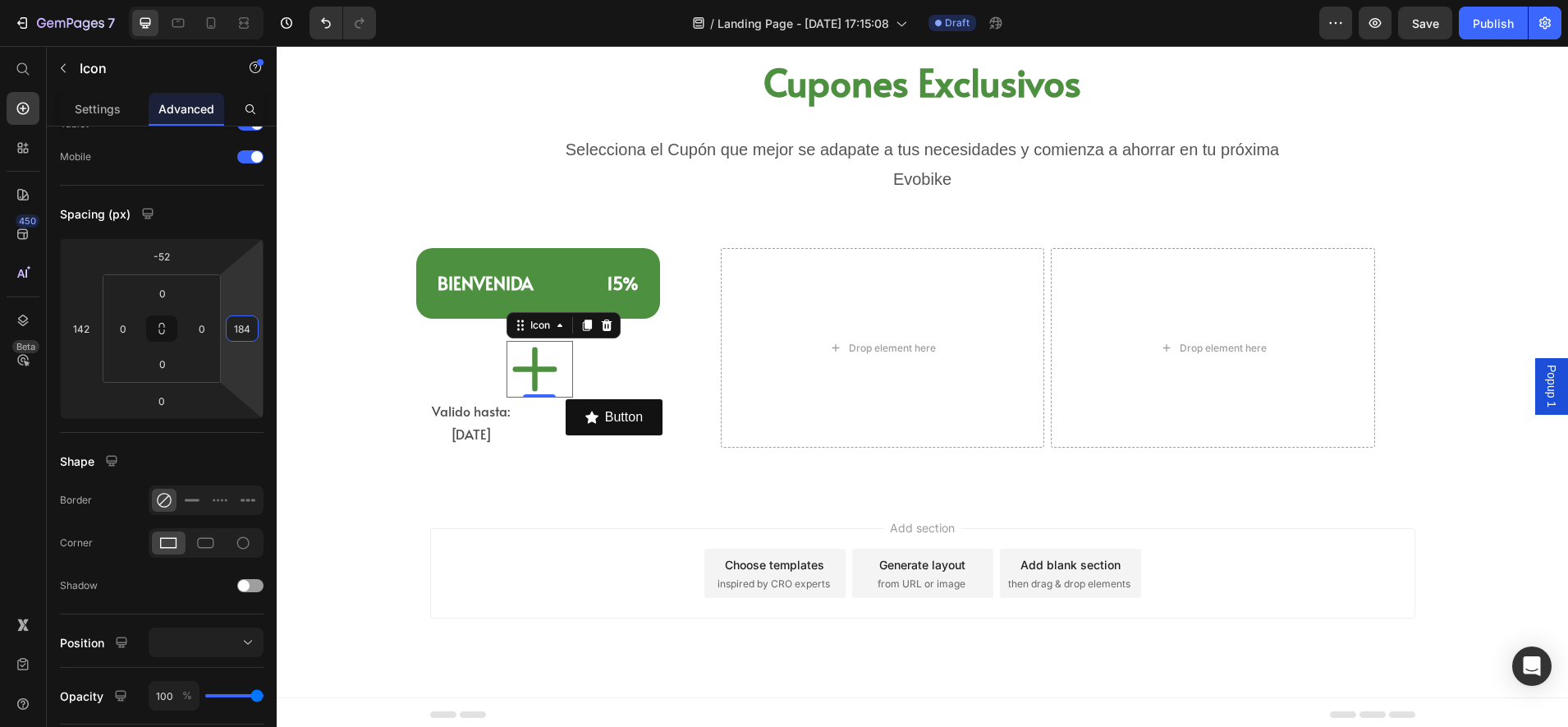 type on "188" 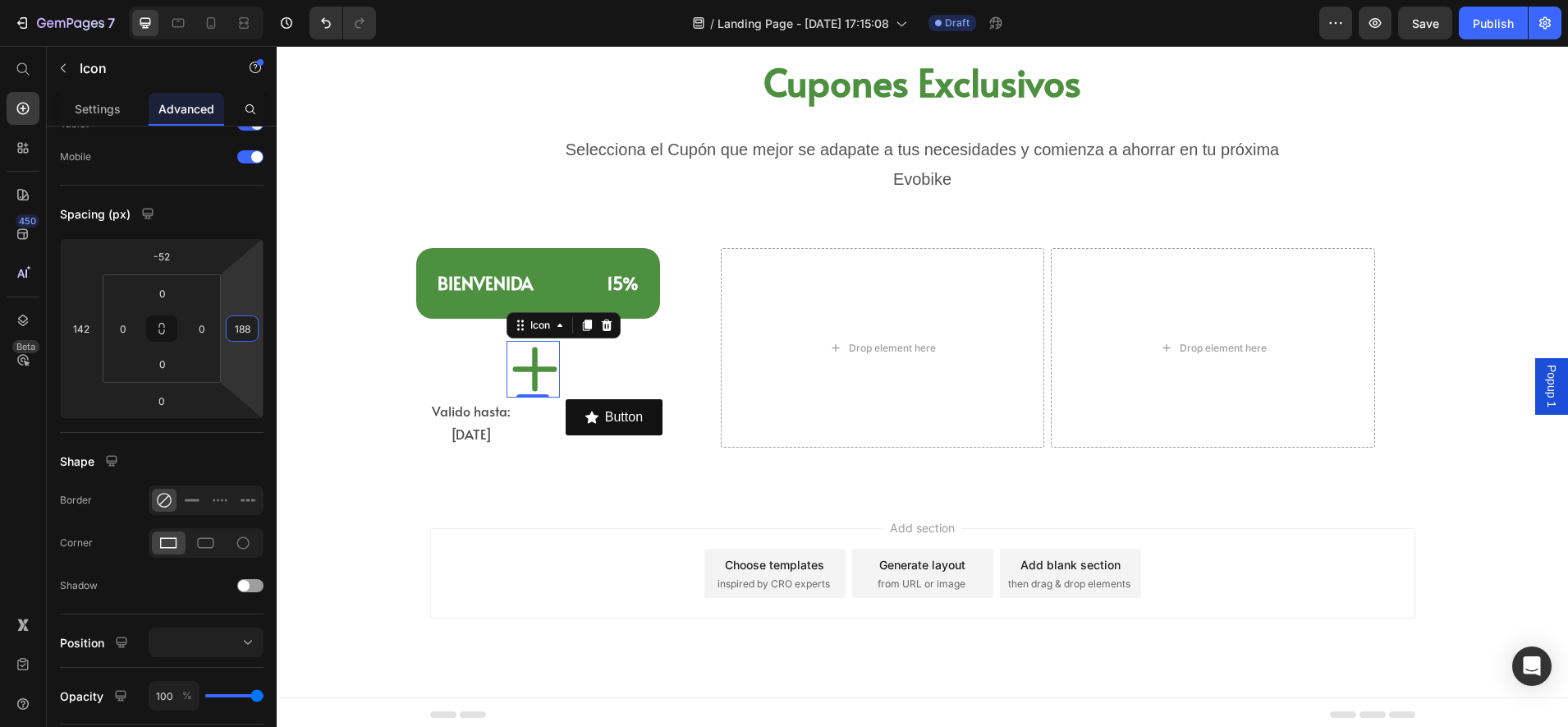 drag, startPoint x: 238, startPoint y: 368, endPoint x: 223, endPoint y: 306, distance: 63.78871 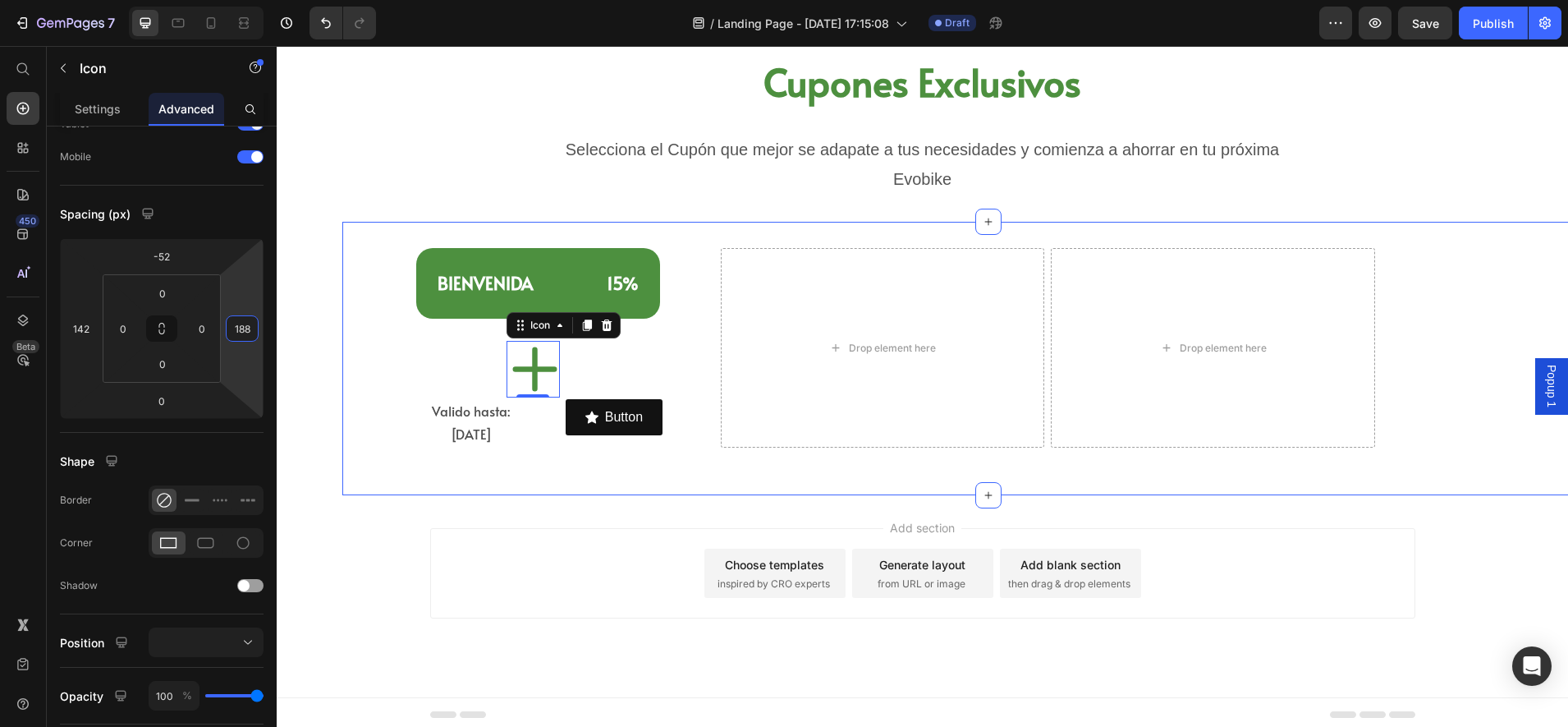 click on "[PERSON_NAME]                  15%   Heading
Icon   0 Valido hasta:  [DATE] Text Block   Button Button Row Row
Drop element here
Drop element here Row Section 8" at bounding box center [988, 358] 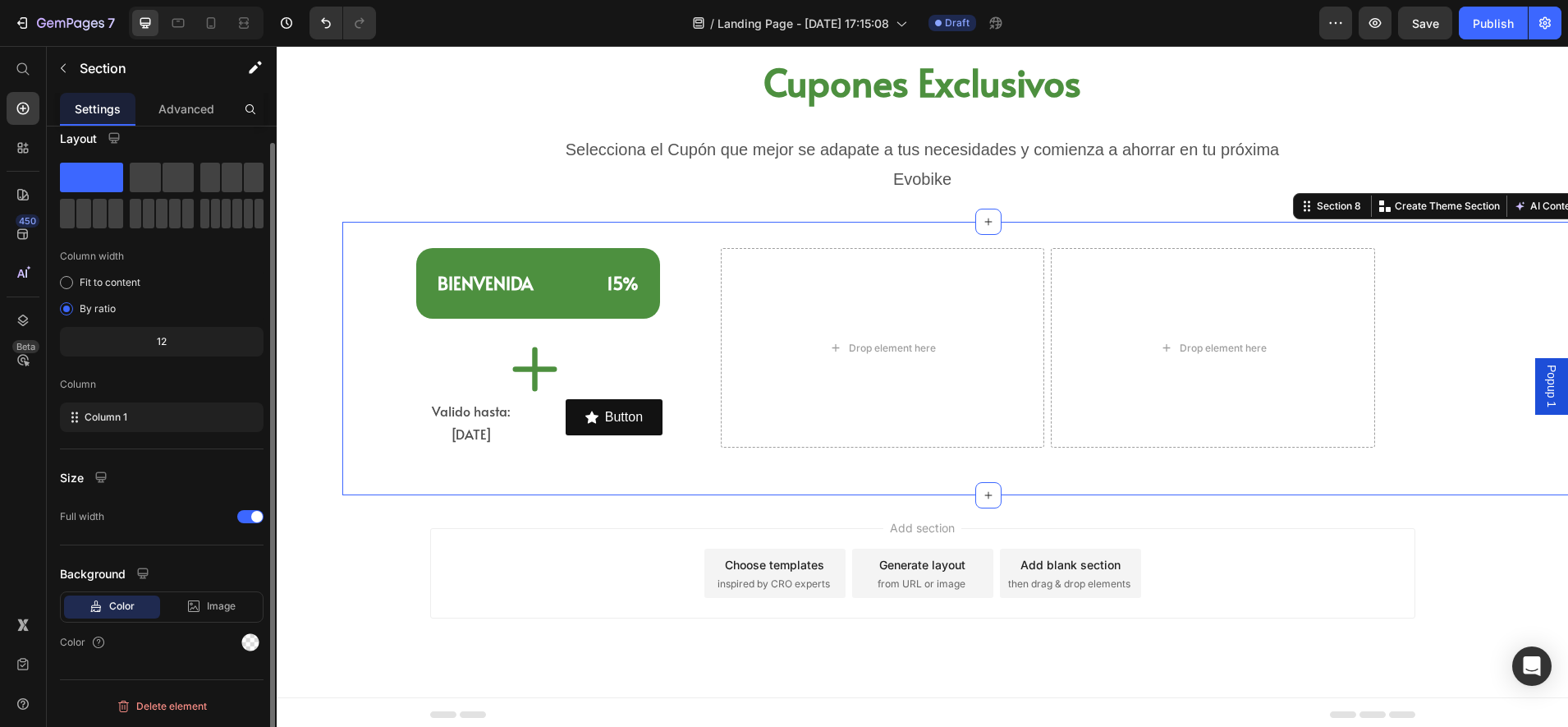 scroll, scrollTop: 0, scrollLeft: 0, axis: both 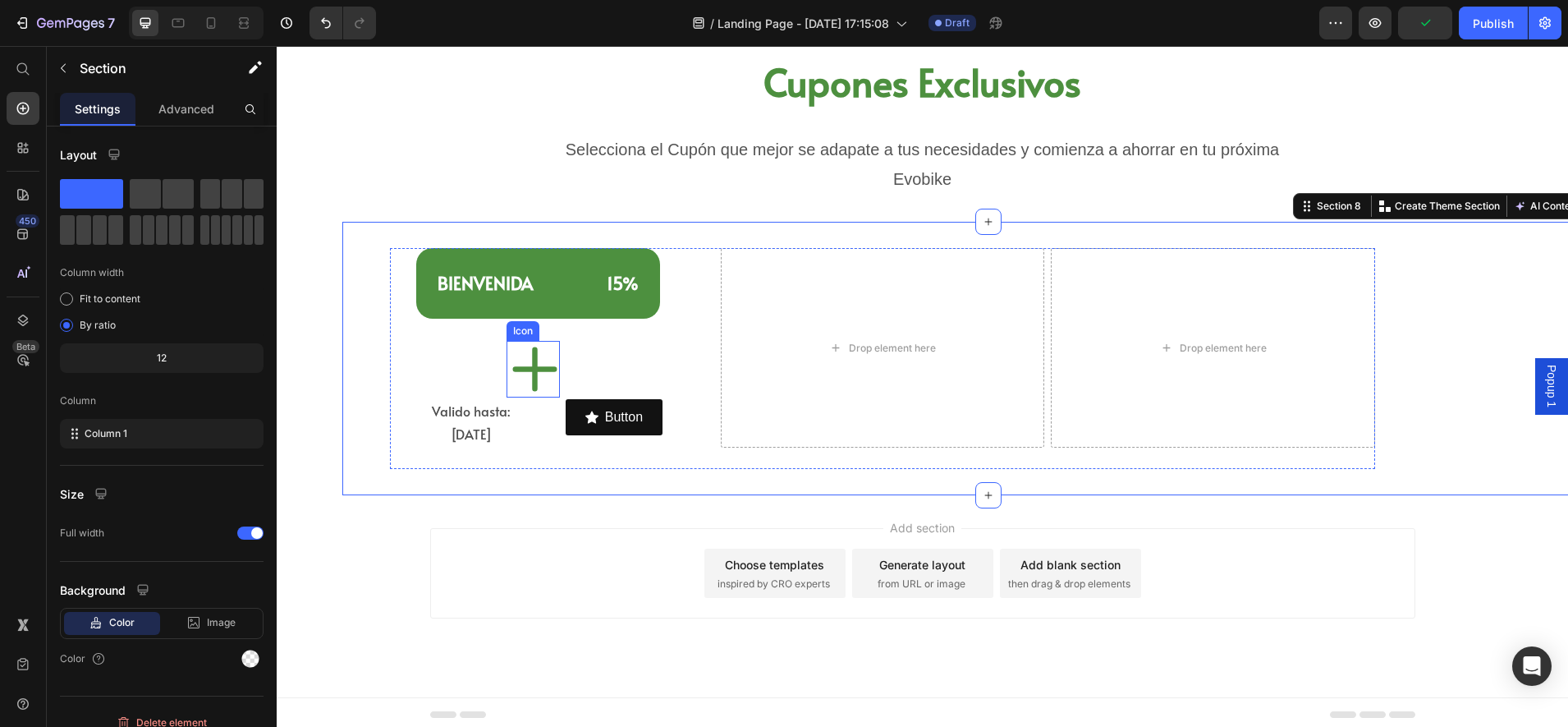 click 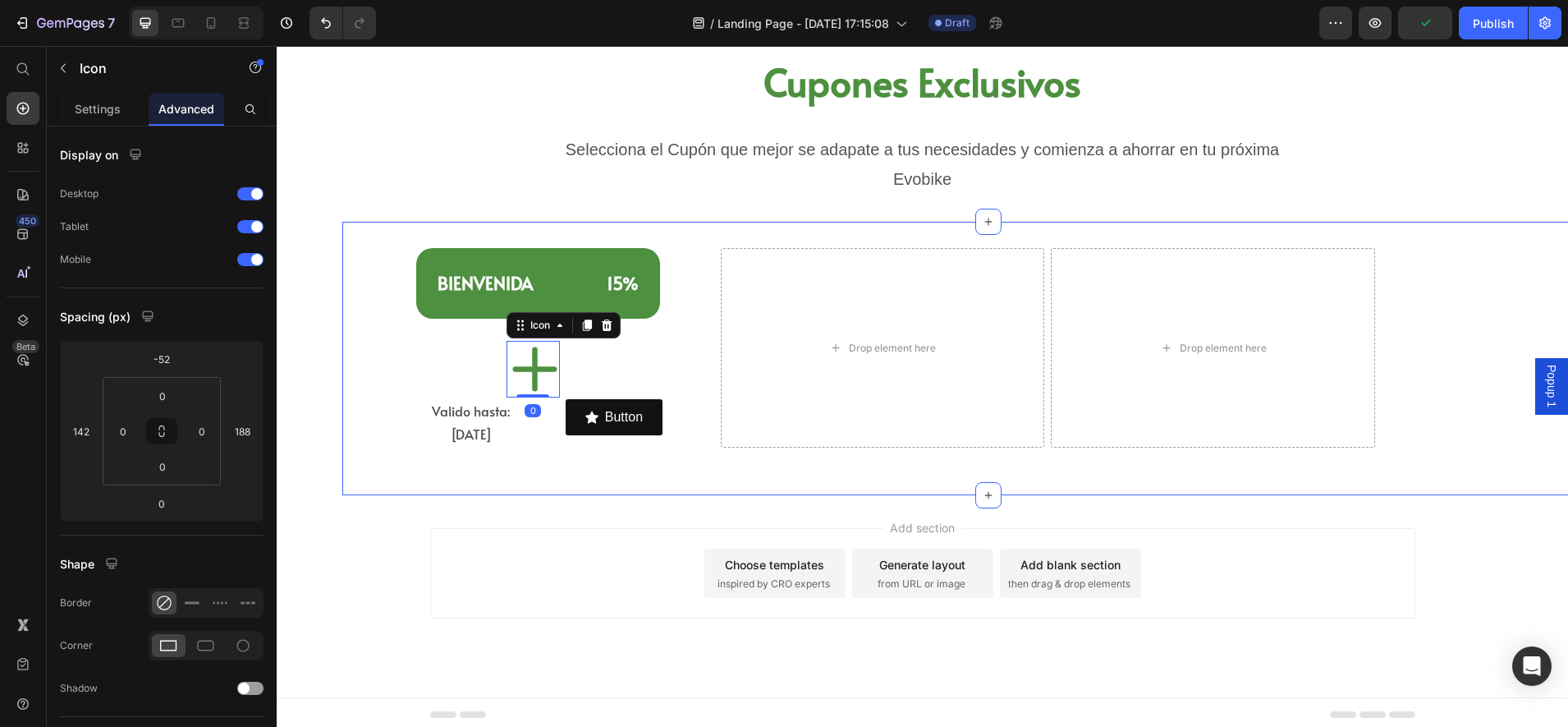 click on "[PERSON_NAME]                  15%   Heading
Icon   0 Valido hasta:  [DATE] Text Block   Button Button Row Row
Drop element here
Drop element here Row Section 8" at bounding box center [988, 358] 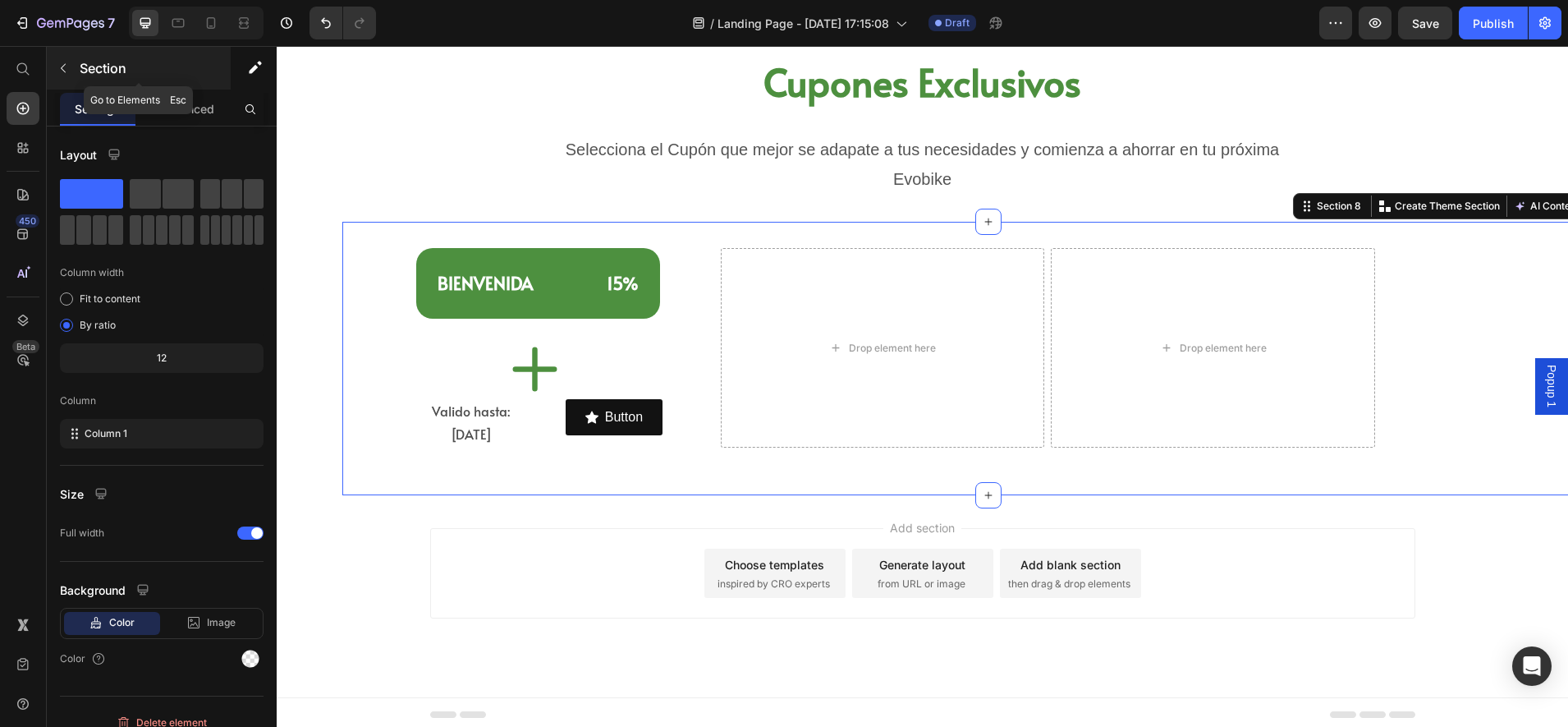 click on "Section" at bounding box center (154, 68) 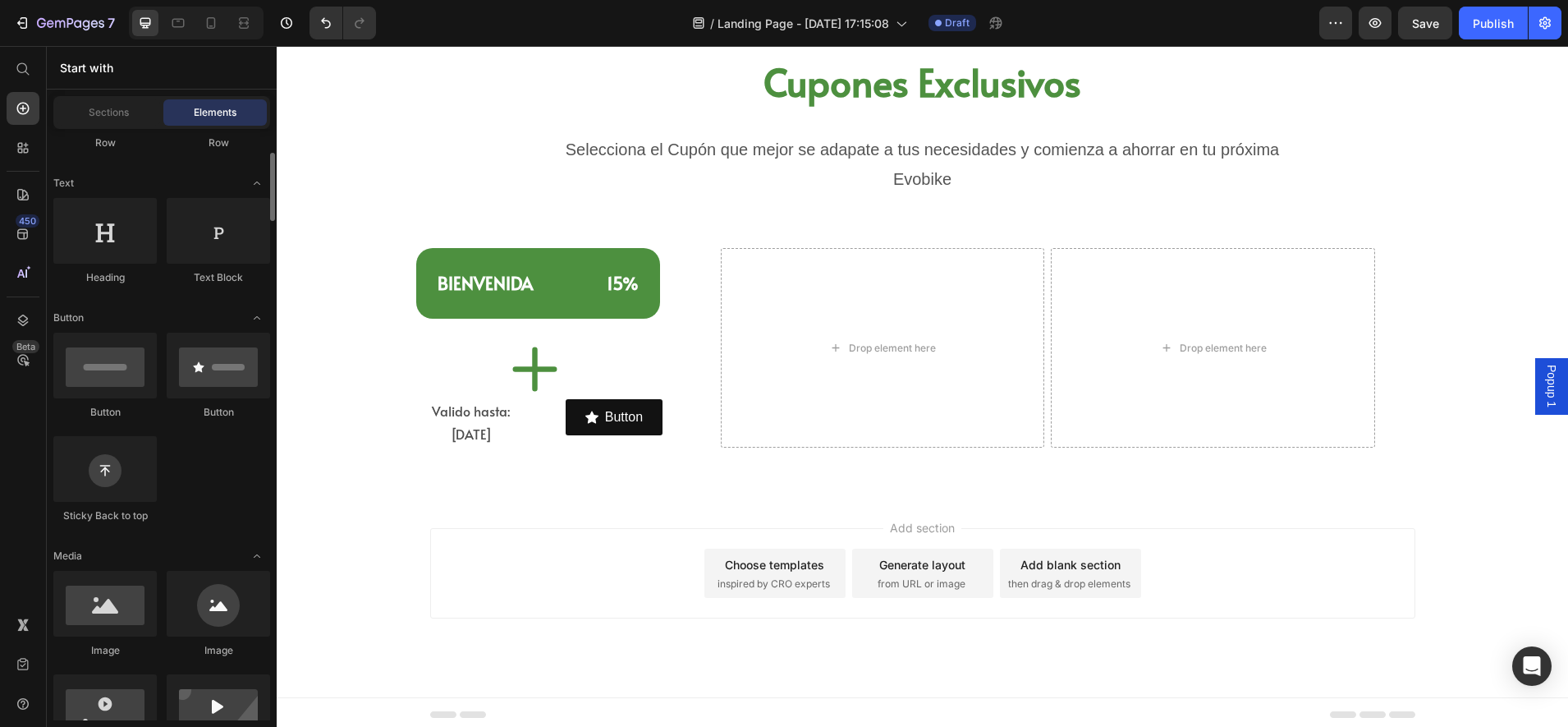 scroll, scrollTop: 0, scrollLeft: 0, axis: both 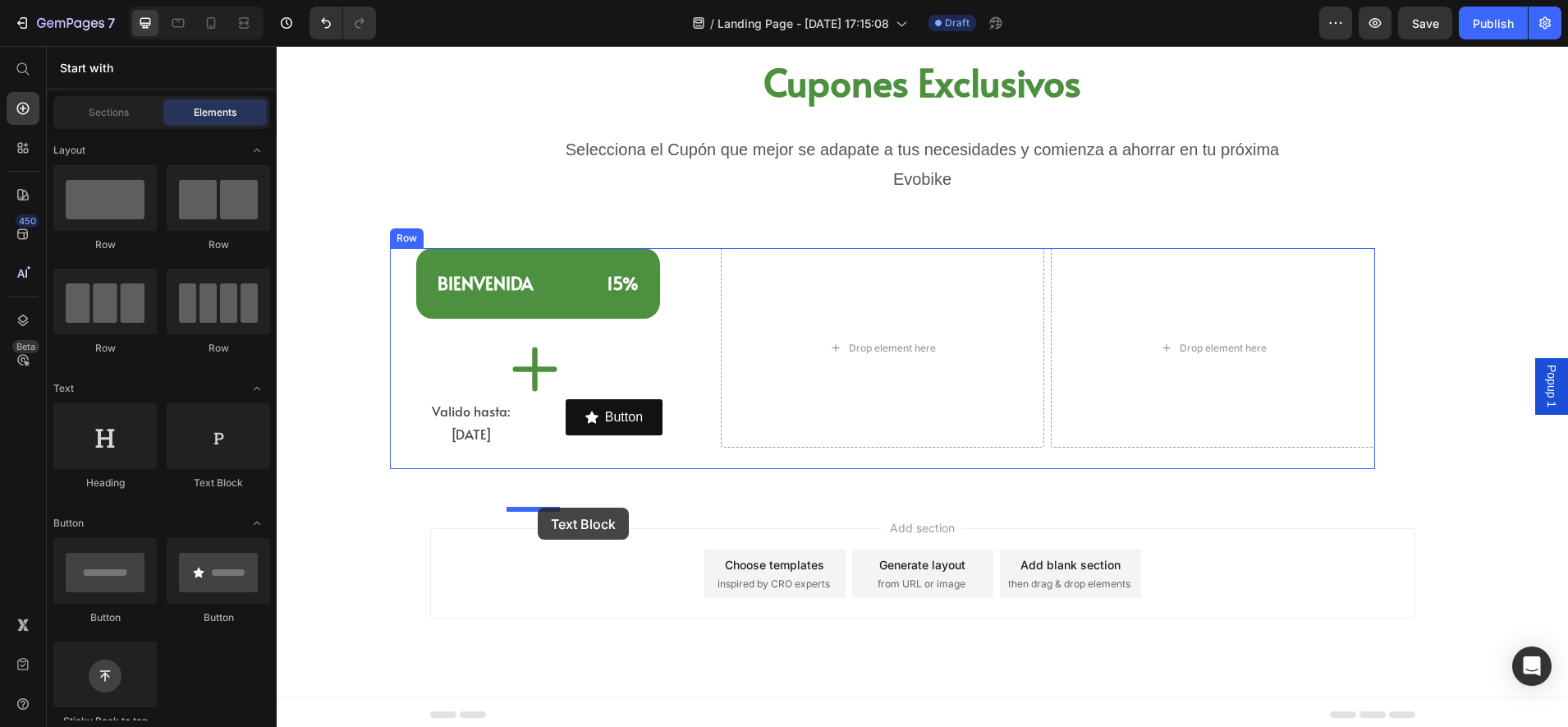 drag, startPoint x: 481, startPoint y: 490, endPoint x: 538, endPoint y: 508, distance: 59.77458 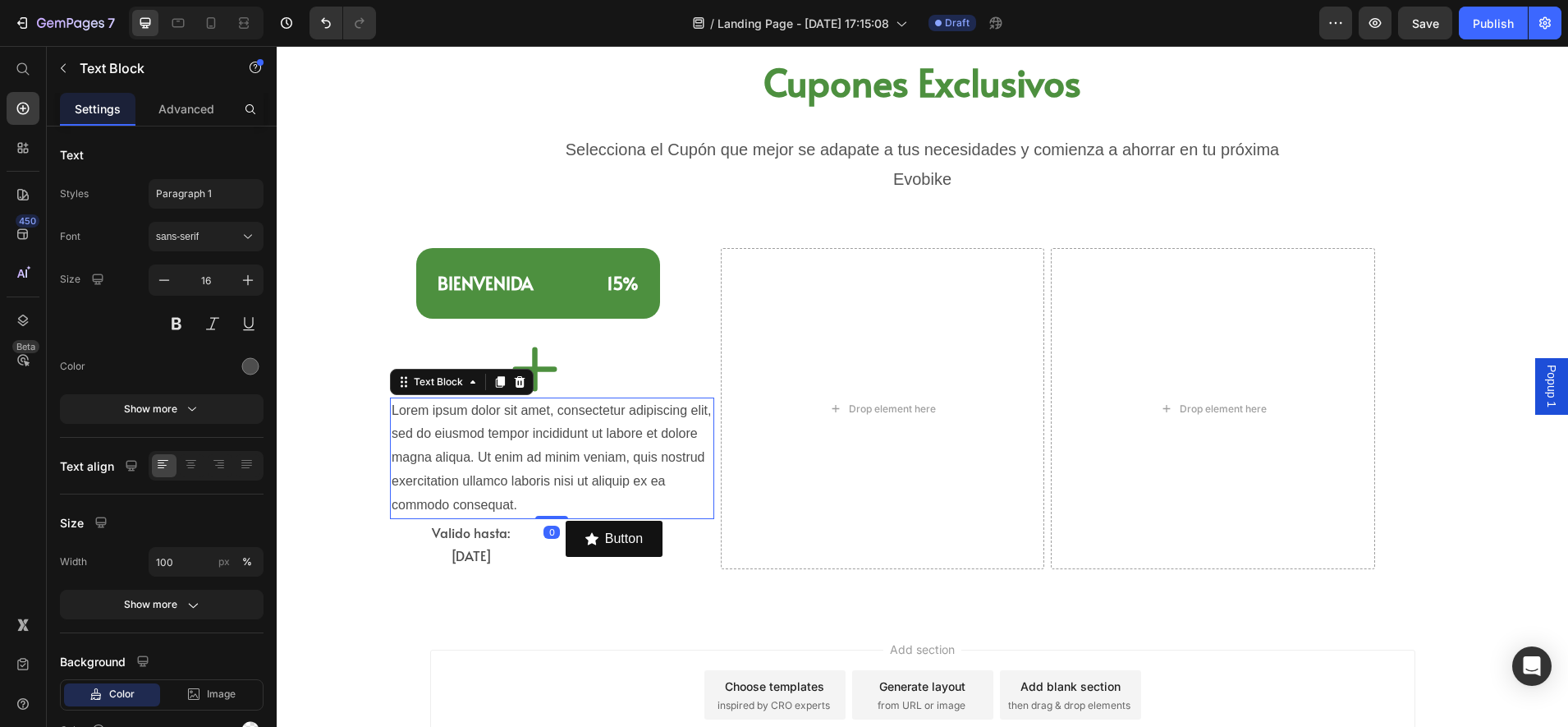 click on "Lorem ipsum dolor sit amet, consectetur adipiscing elit, sed do eiusmod tempor incididunt ut labore et dolore magna aliqua. Ut enim ad minim veniam, quis nostrud exercitation ullamco laboris nisi ut aliquip ex ea commodo consequat." at bounding box center [552, 458] 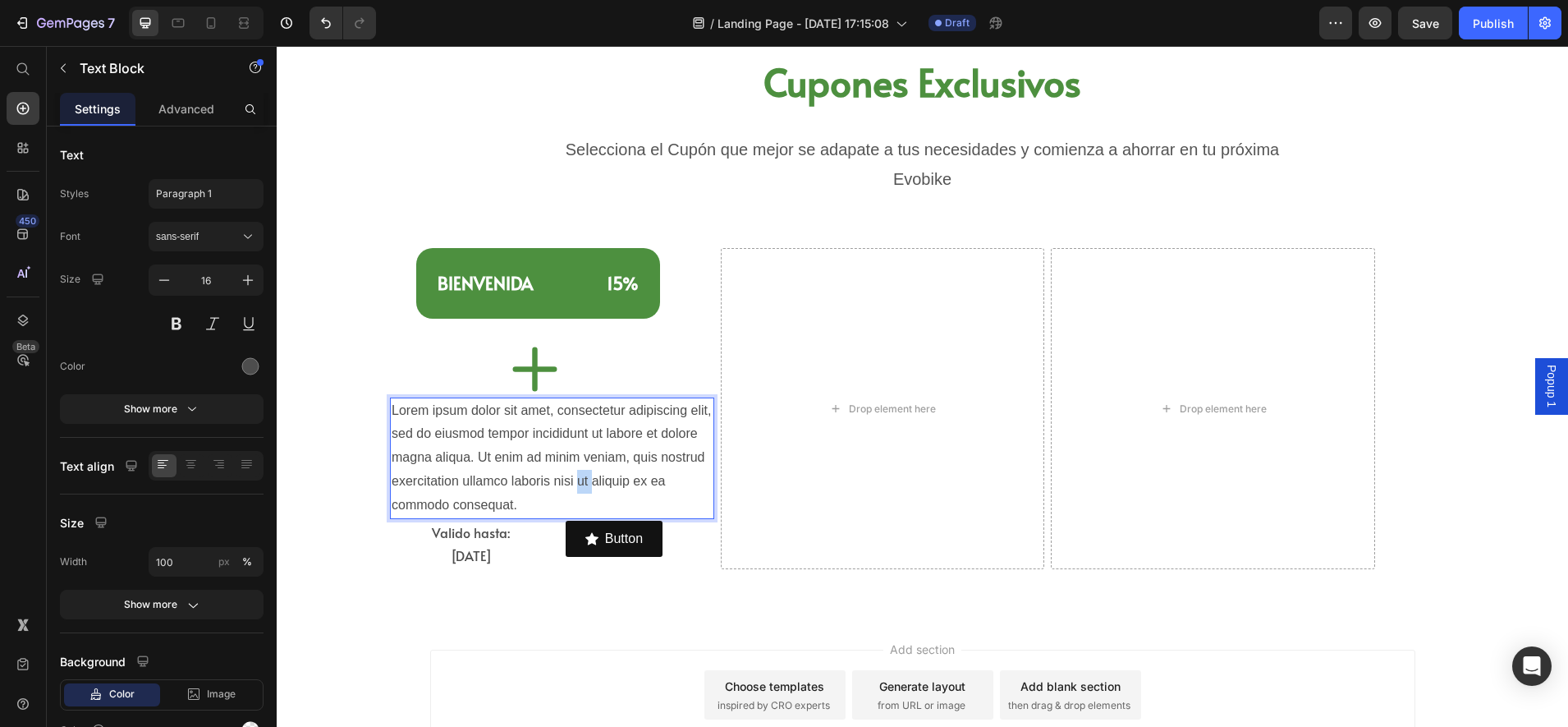 click on "Lorem ipsum dolor sit amet, consectetur adipiscing elit, sed do eiusmod tempor incididunt ut labore et dolore magna aliqua. Ut enim ad minim veniam, quis nostrud exercitation ullamco laboris nisi ut aliquip ex ea commodo consequat." at bounding box center (552, 458) 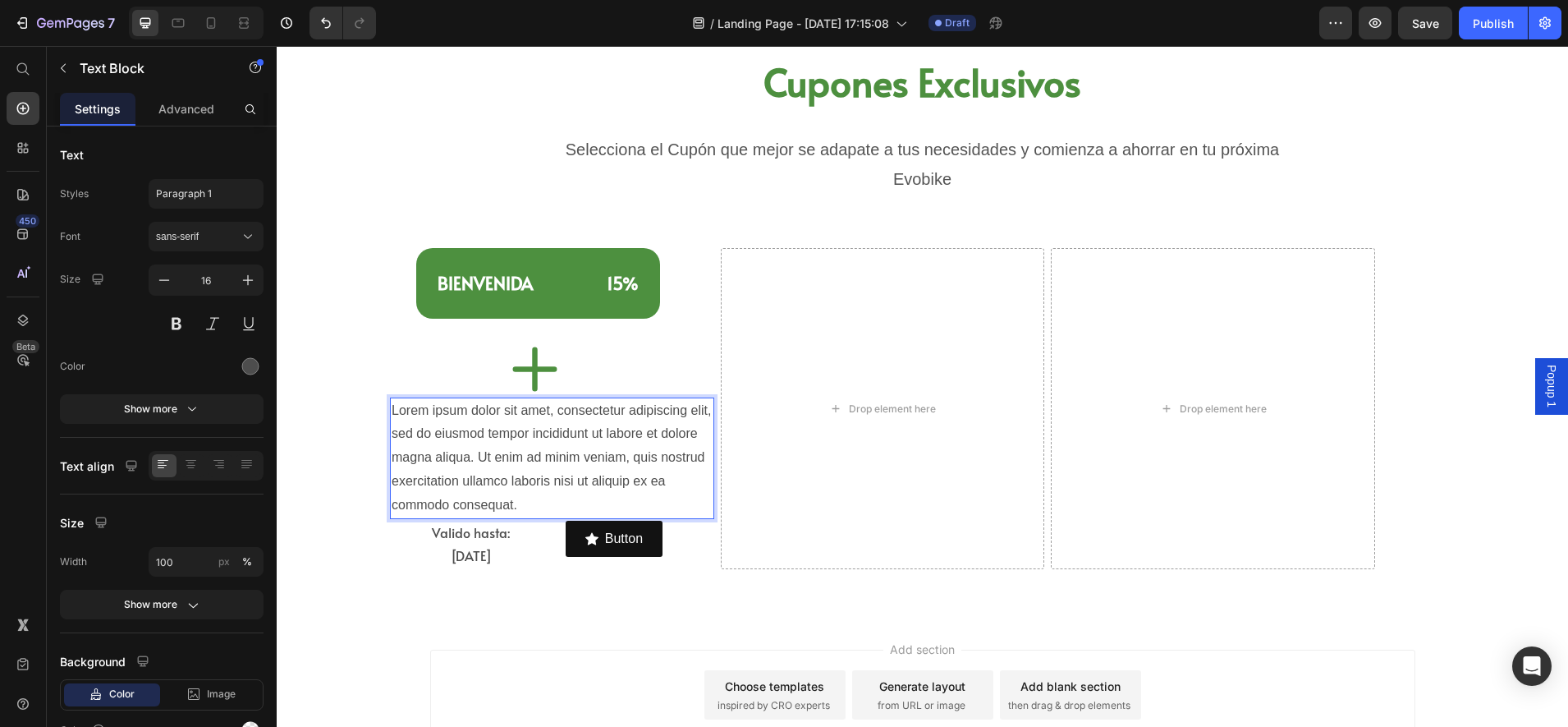 click on "Lorem ipsum dolor sit amet, consectetur adipiscing elit, sed do eiusmod tempor incididunt ut labore et dolore magna aliqua. Ut enim ad minim veniam, quis nostrud exercitation ullamco laboris nisi ut aliquip ex ea commodo consequat." at bounding box center (552, 458) 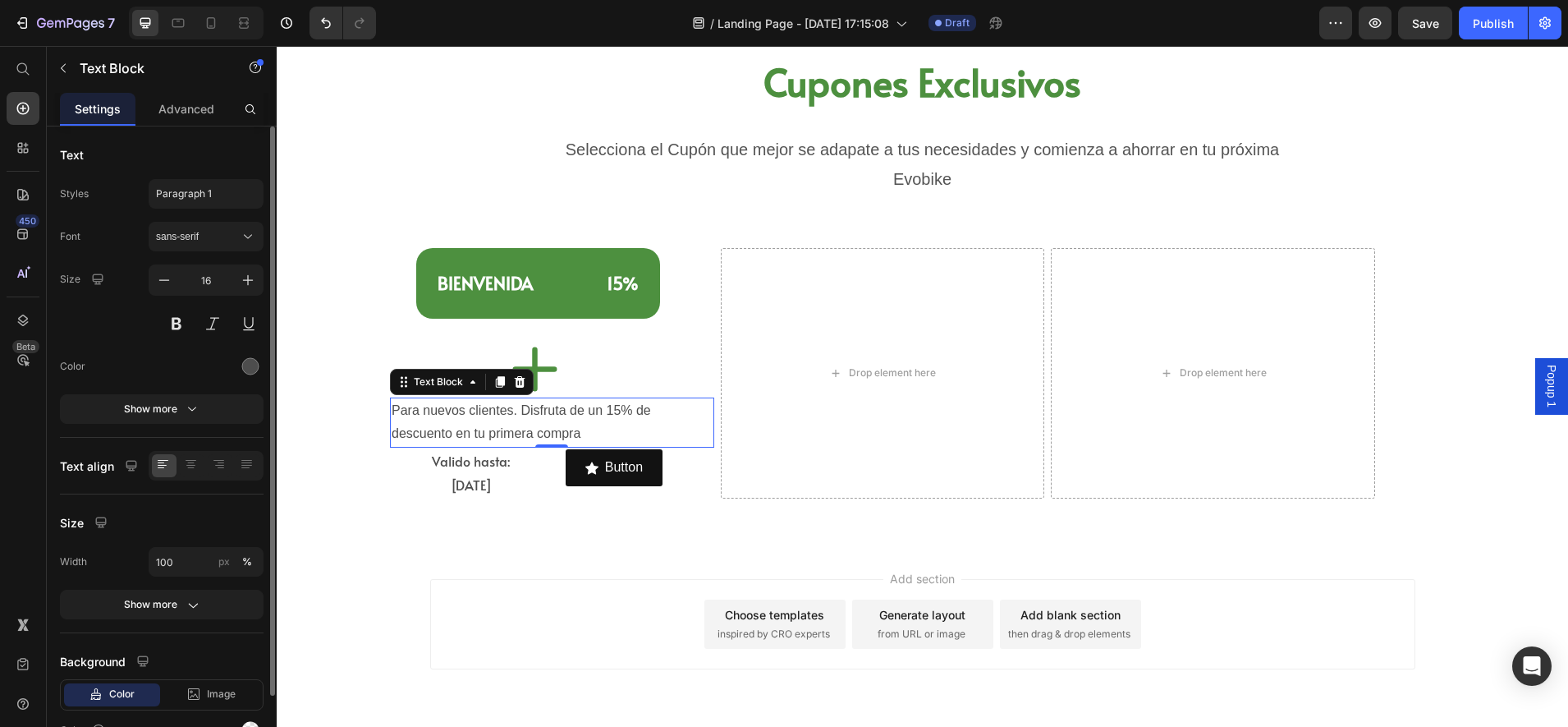 click 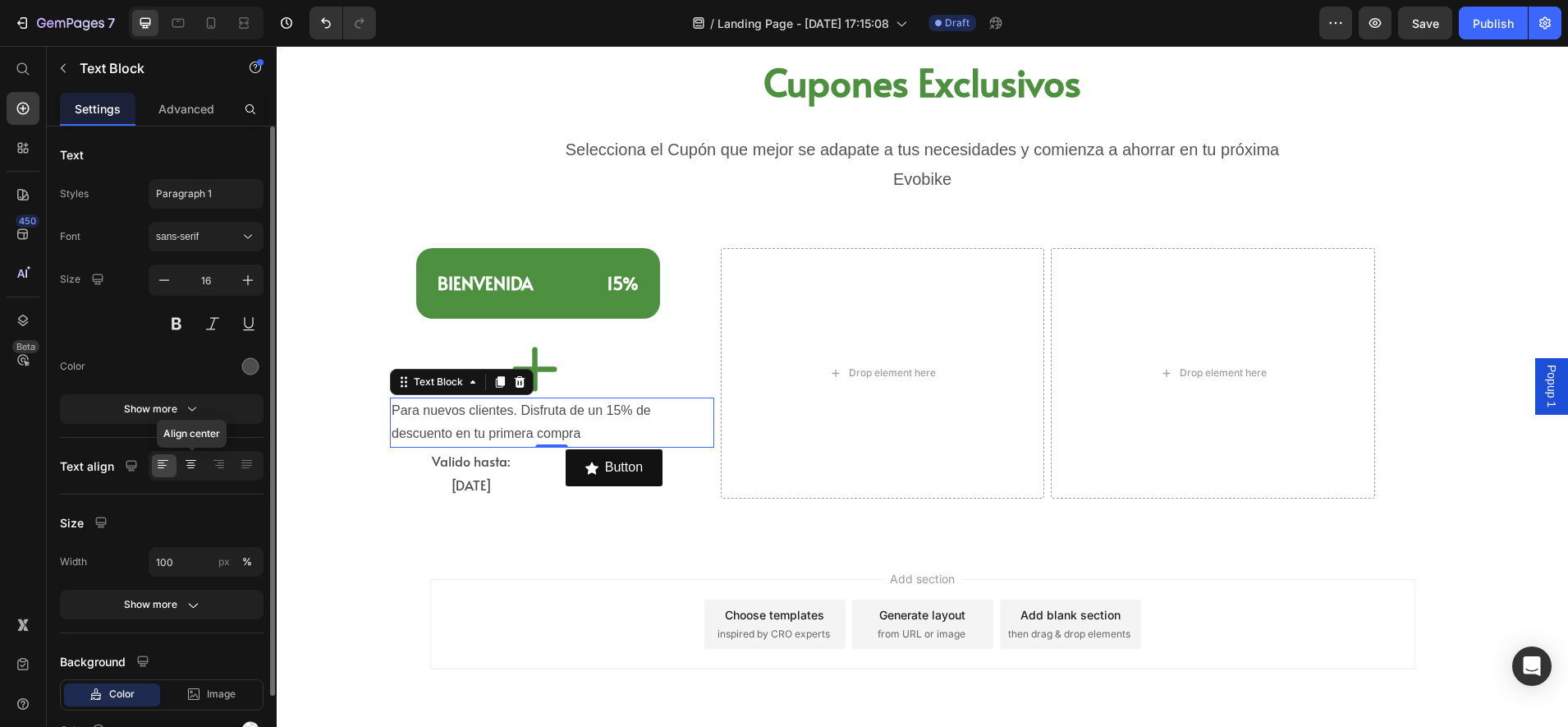 click 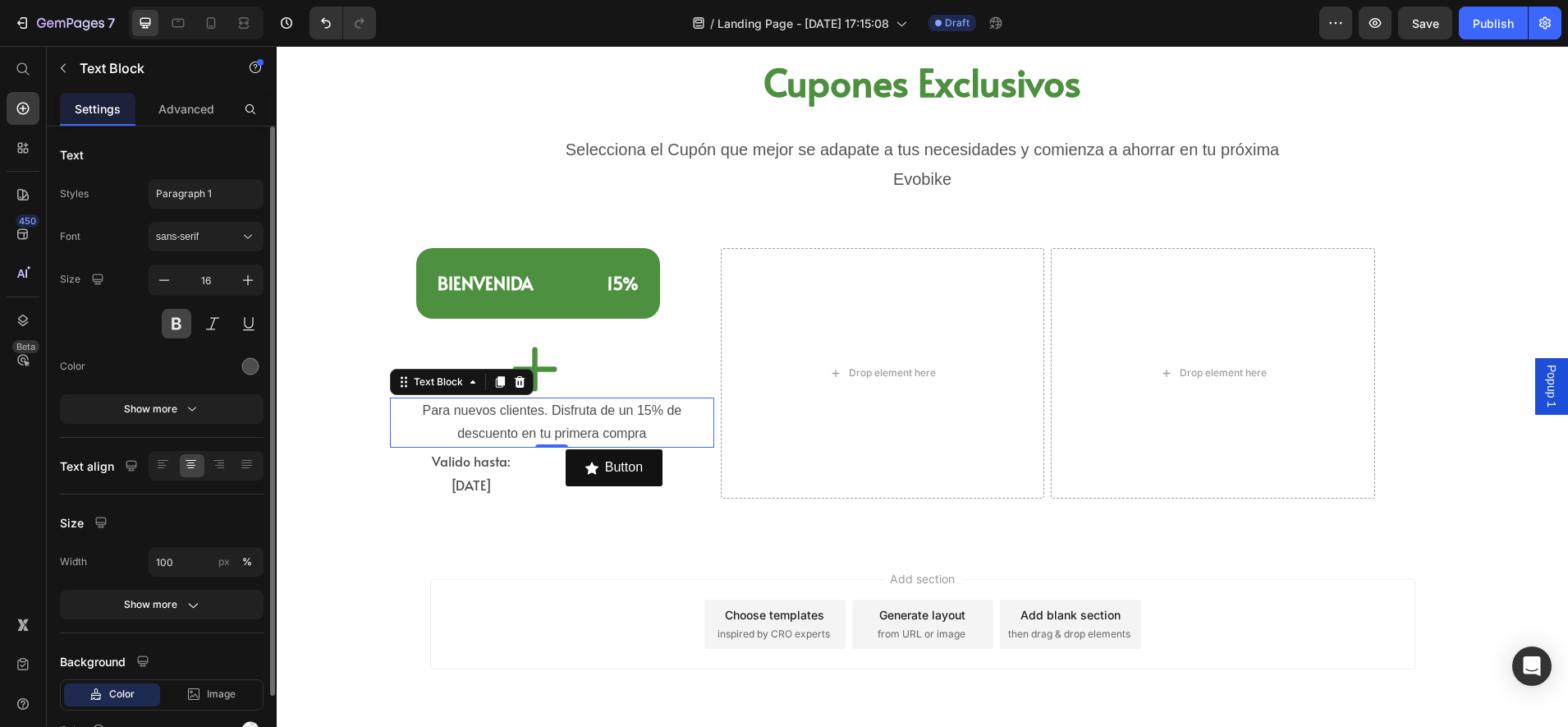 click at bounding box center (177, 324) 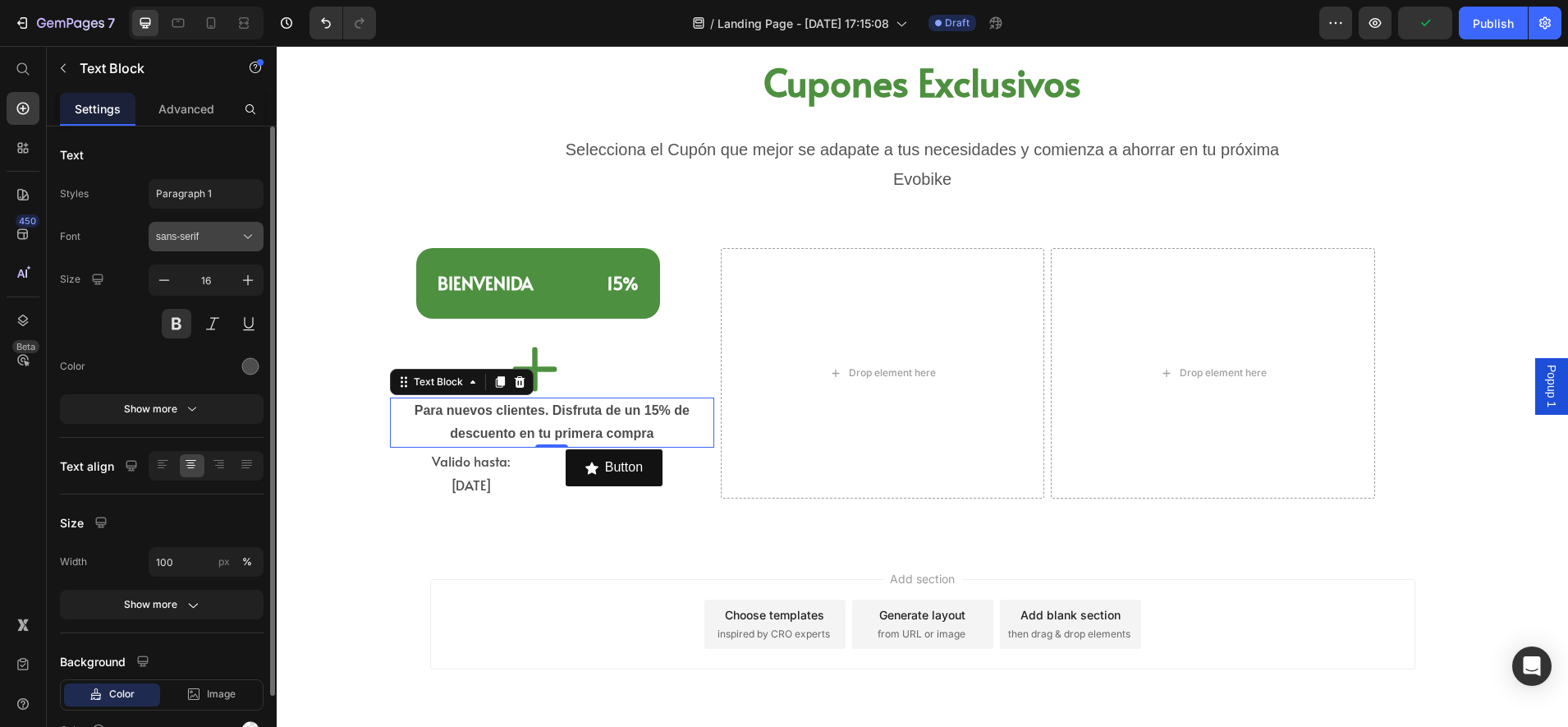 click on "sans-serif" at bounding box center (198, 237) 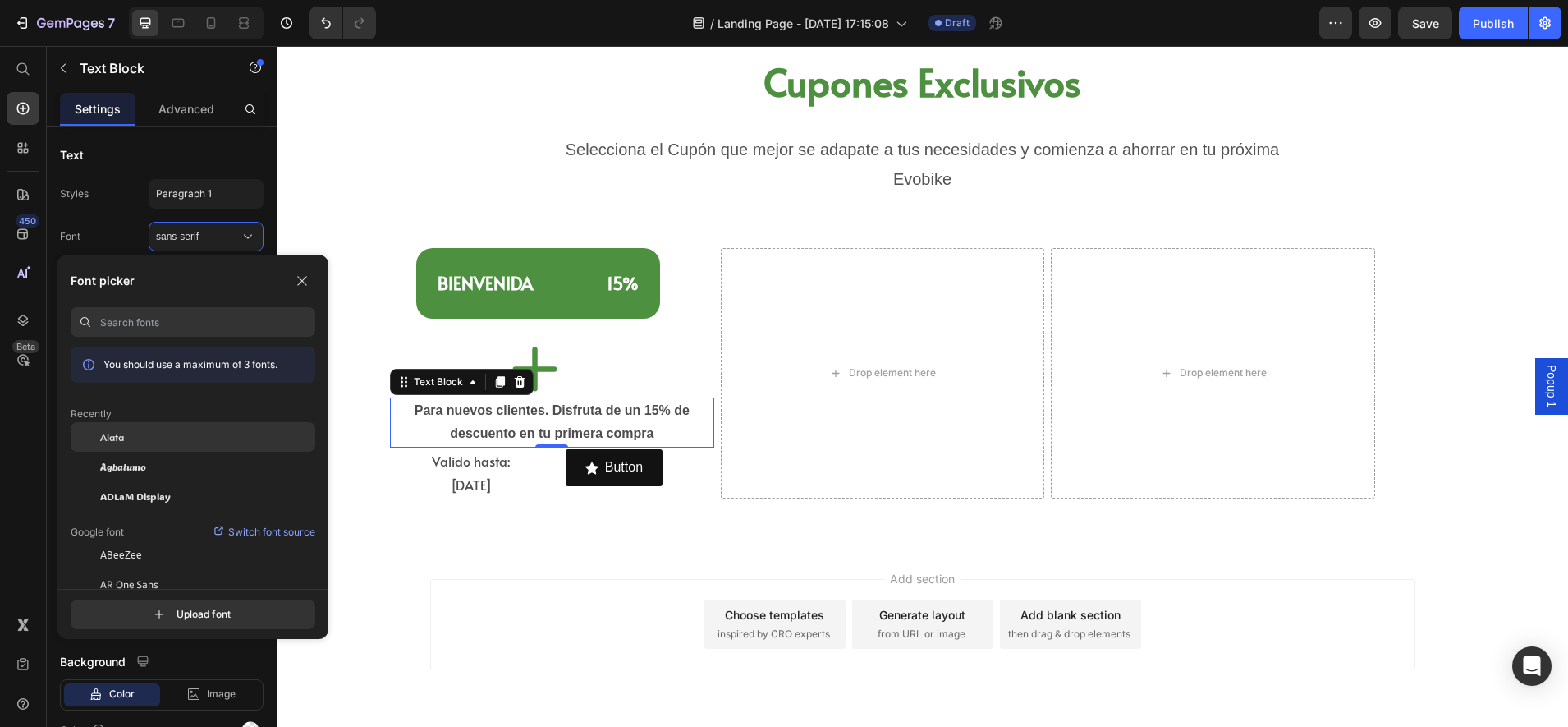 click on "Alata" 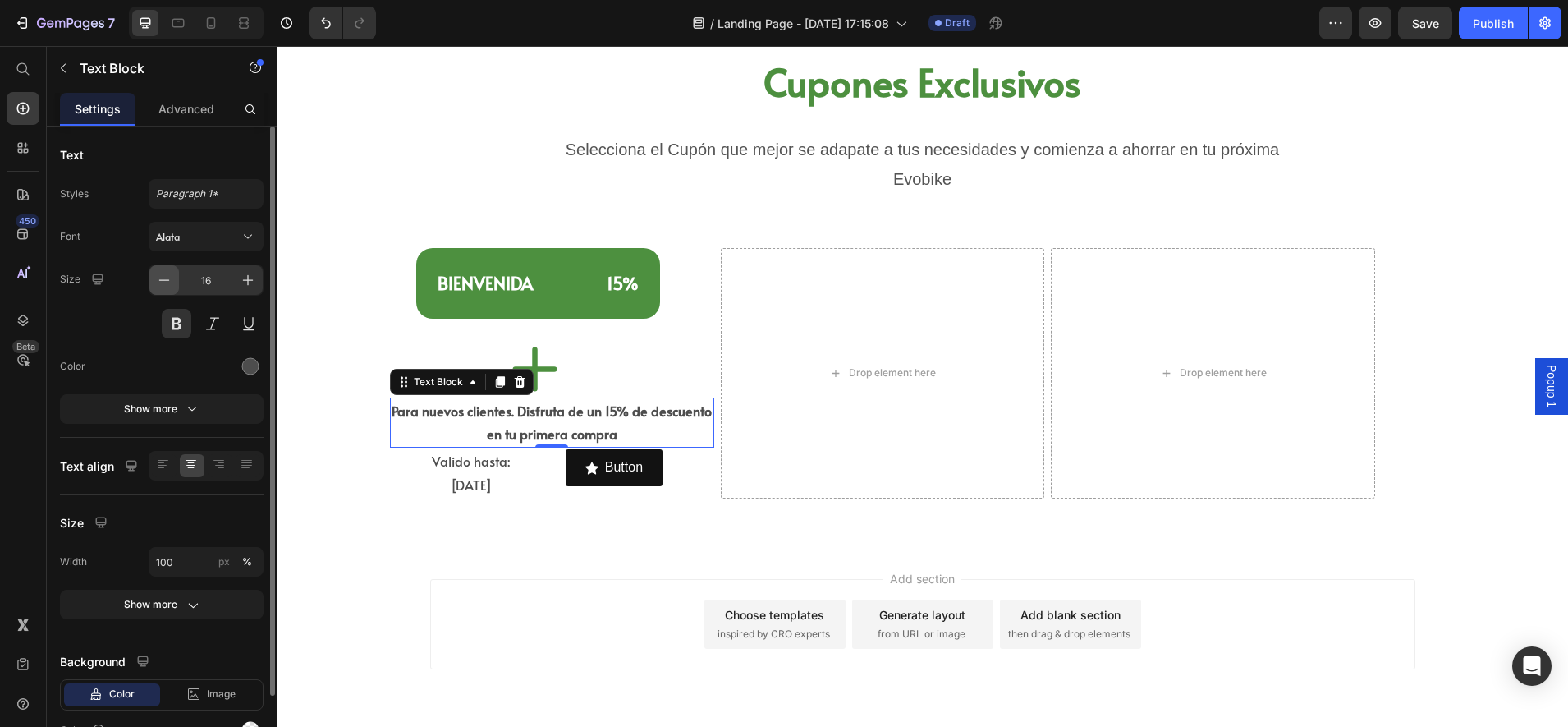 click 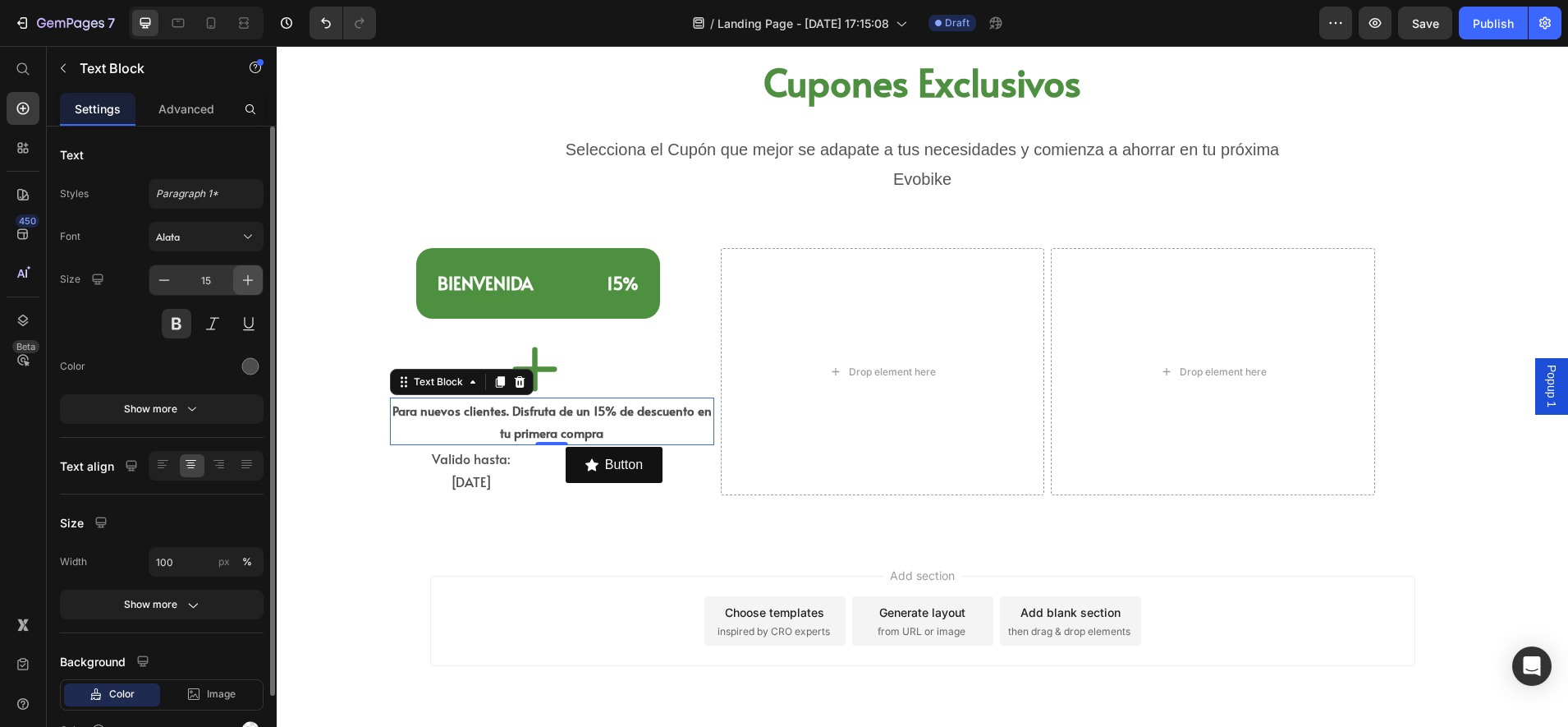 click at bounding box center (248, 280) 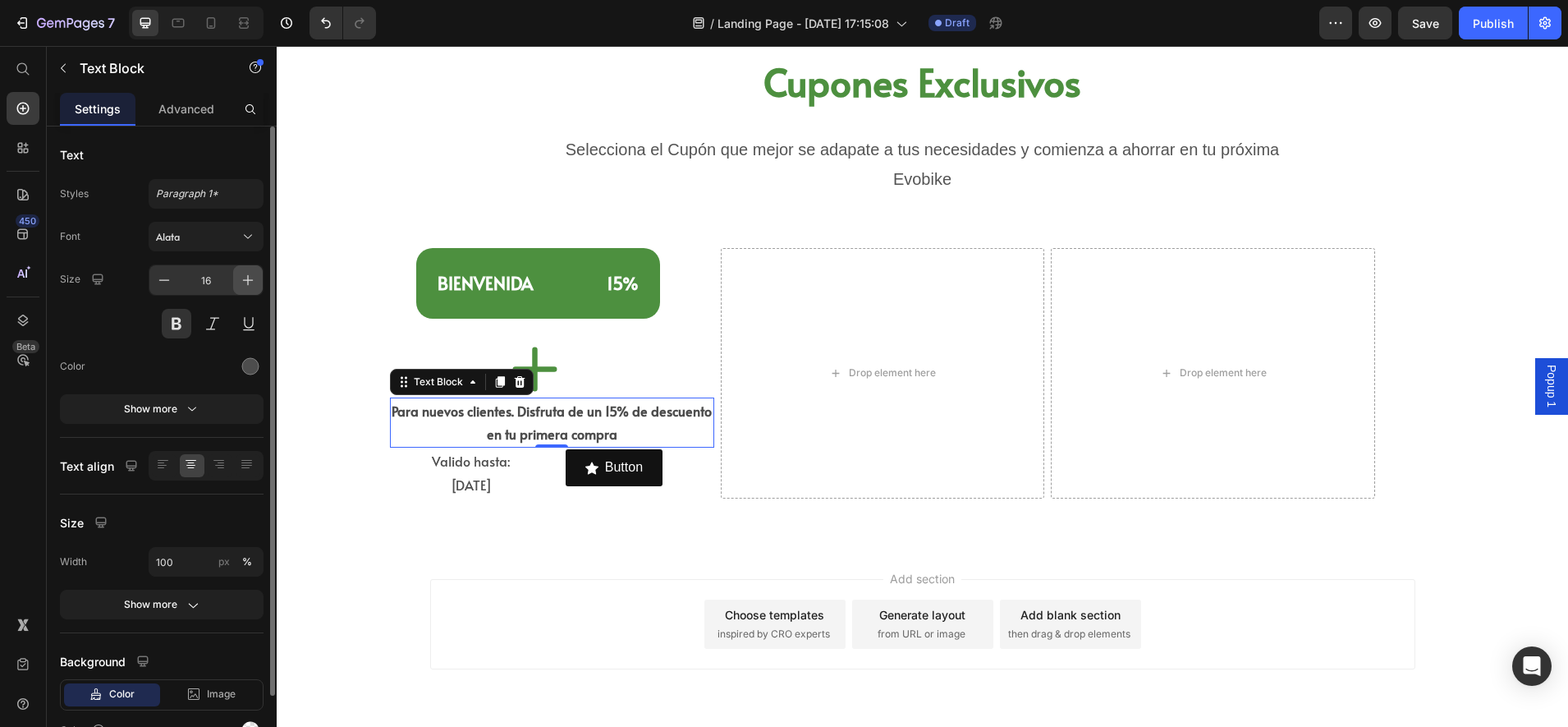 click 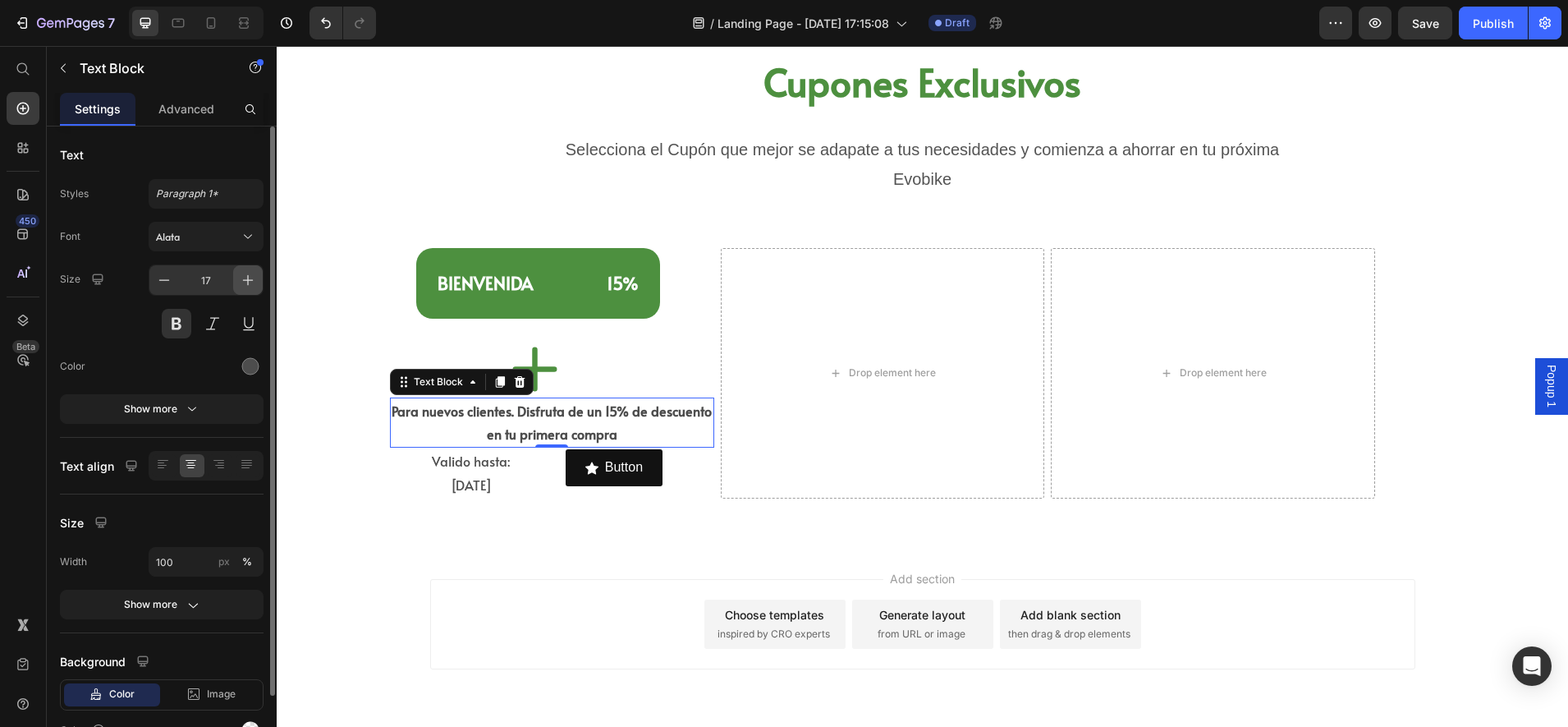 click 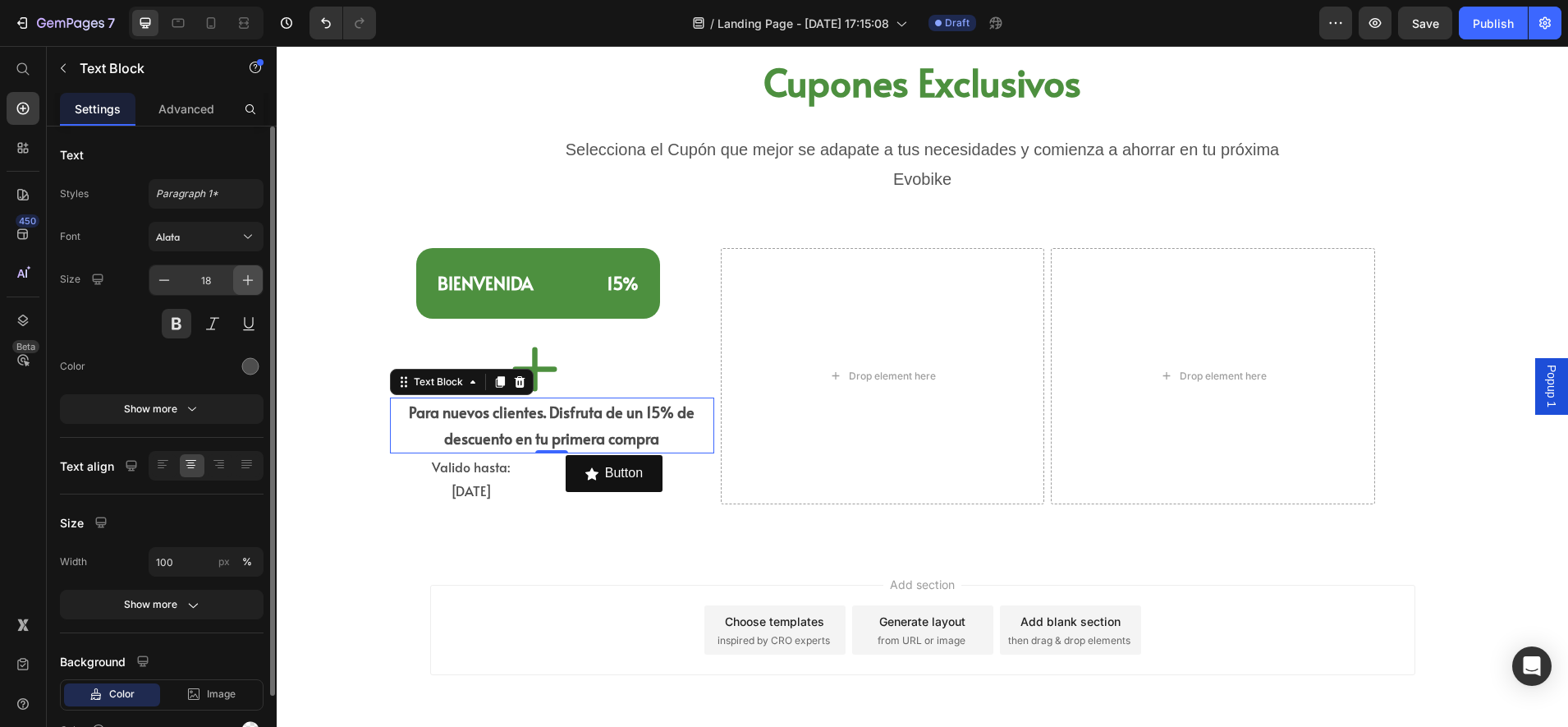 click 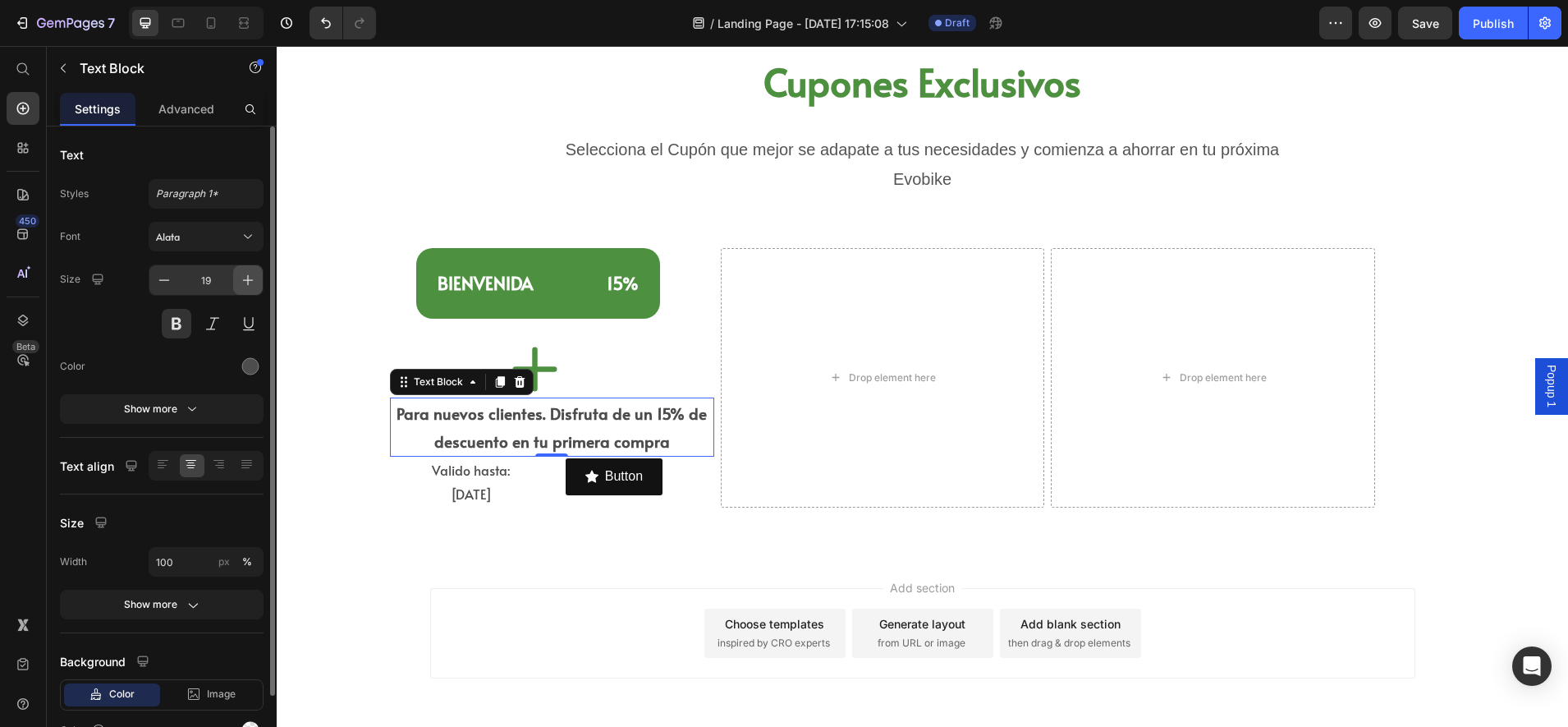 click 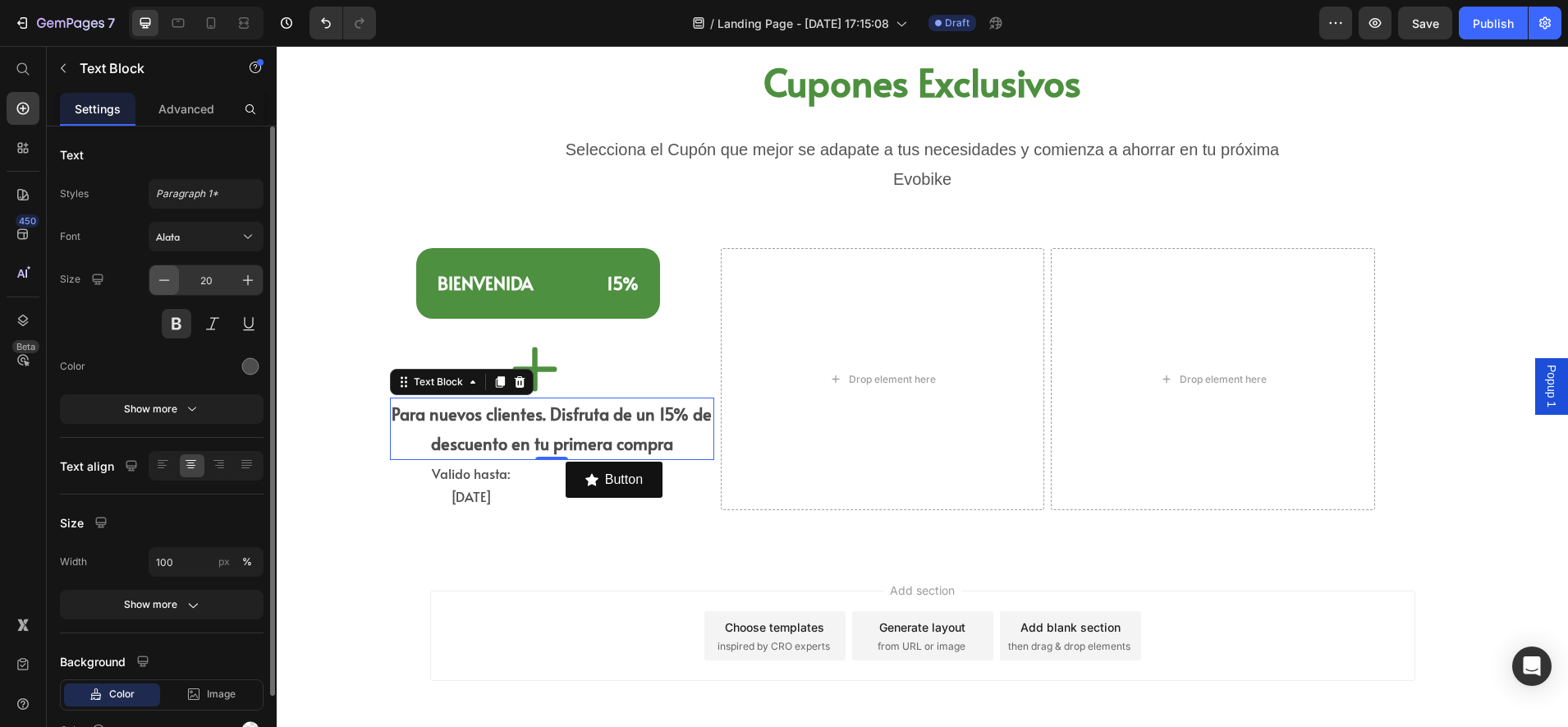 click 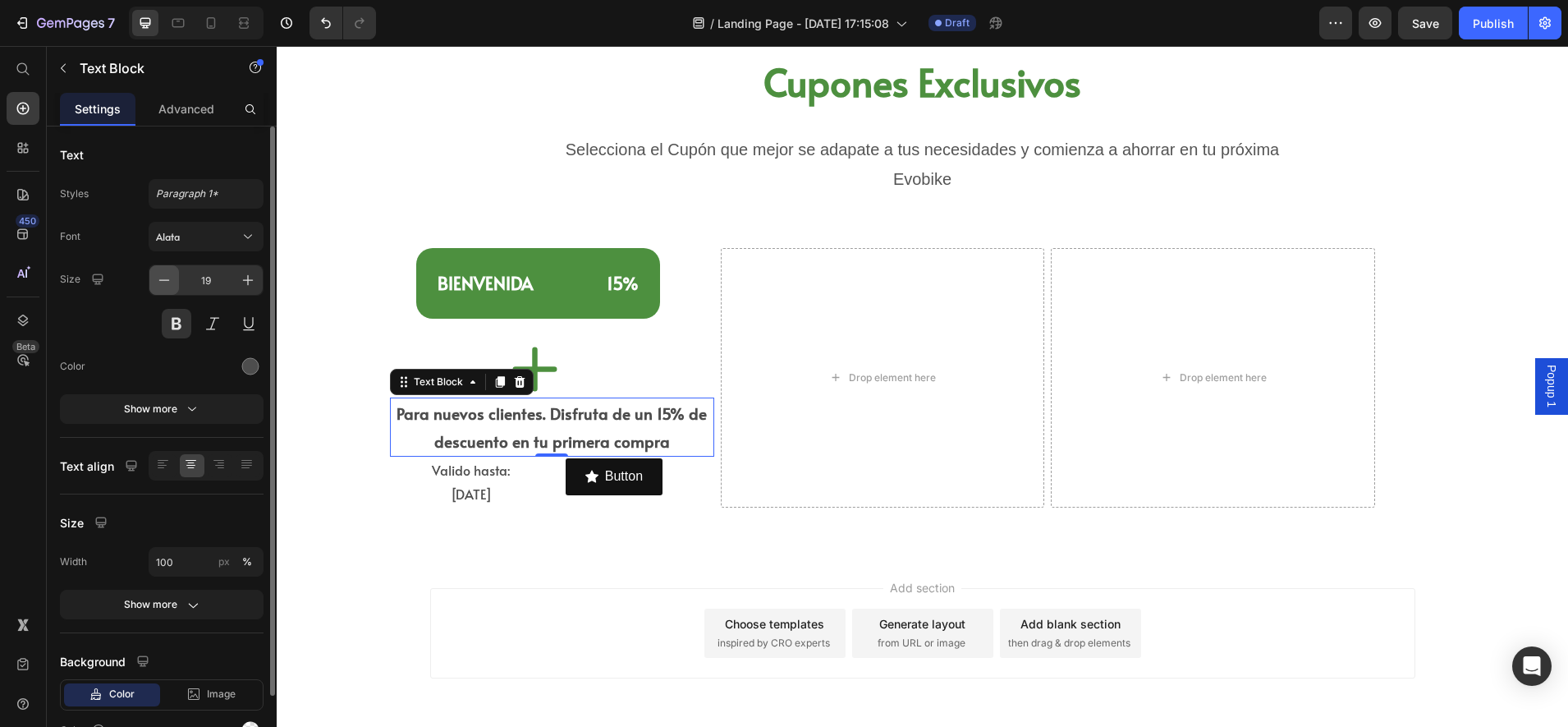 click 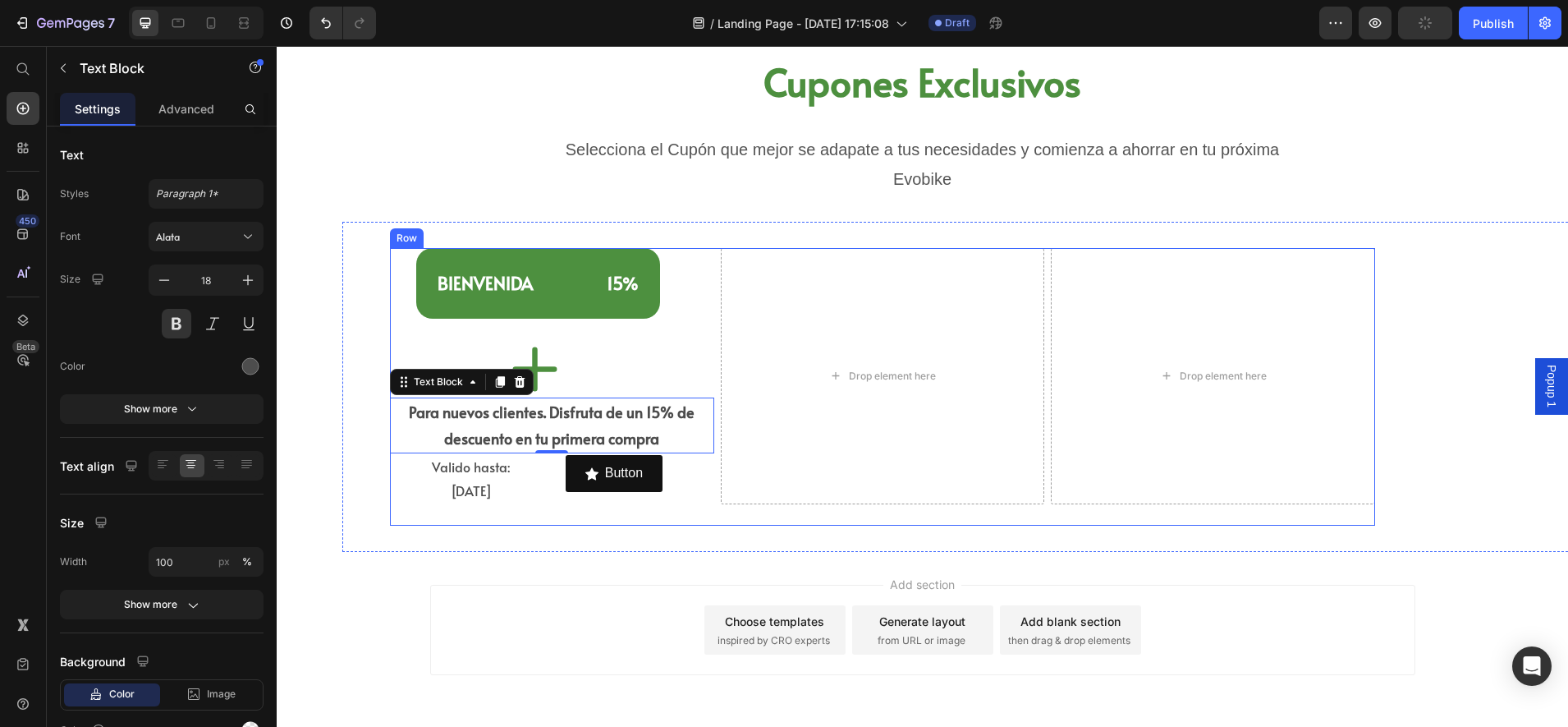 click on "BIENVENIDA                  15%" at bounding box center [538, 283] 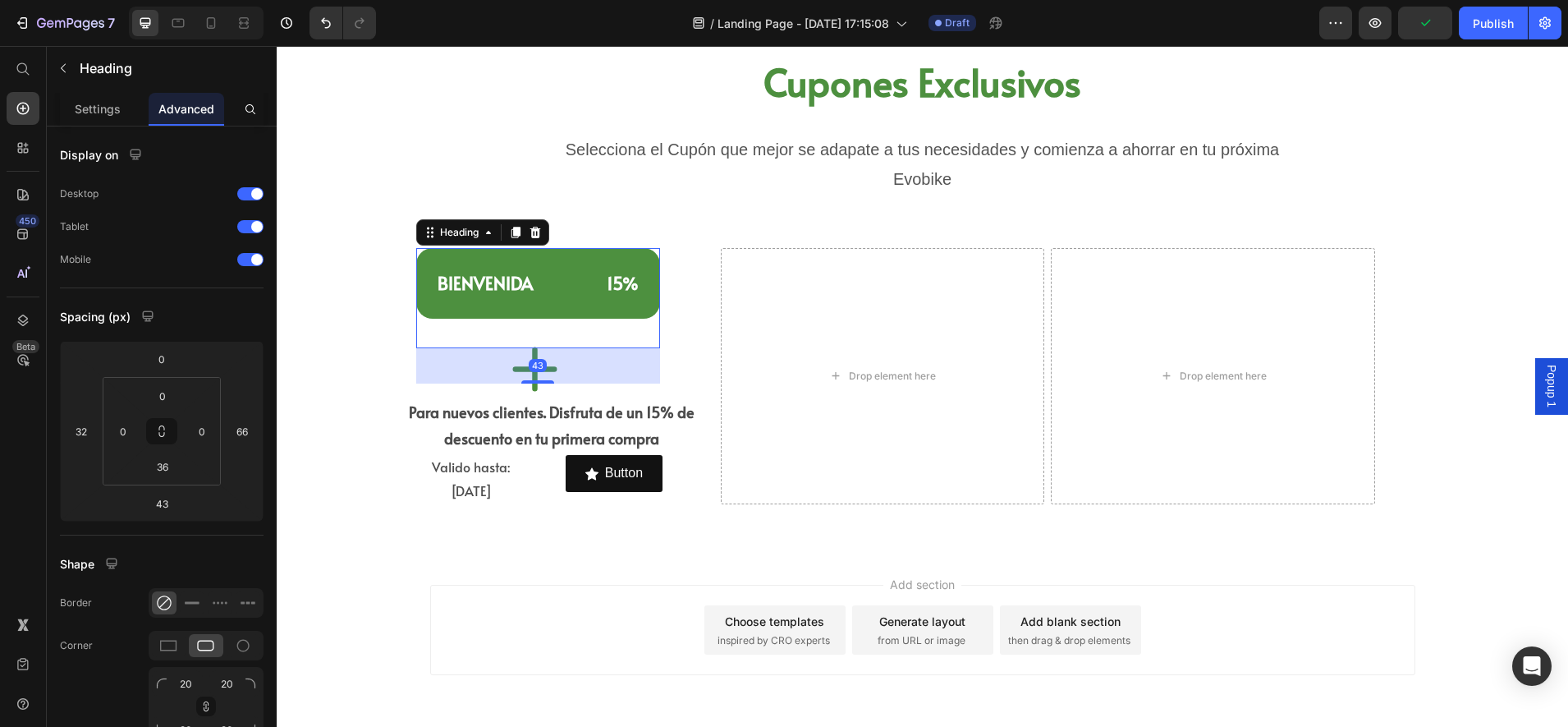 click on "BIENVENIDA                  15%" at bounding box center [538, 283] 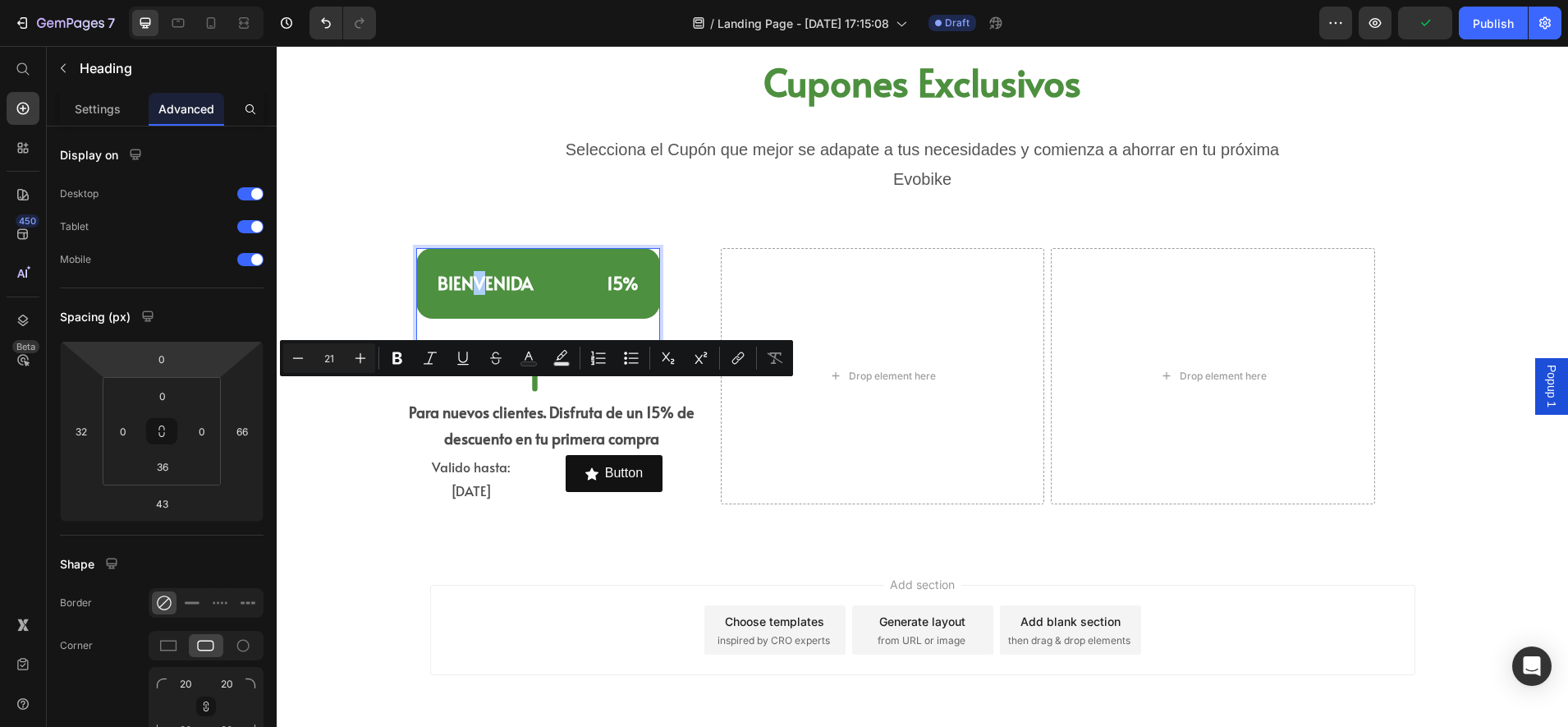 click on "Heading" 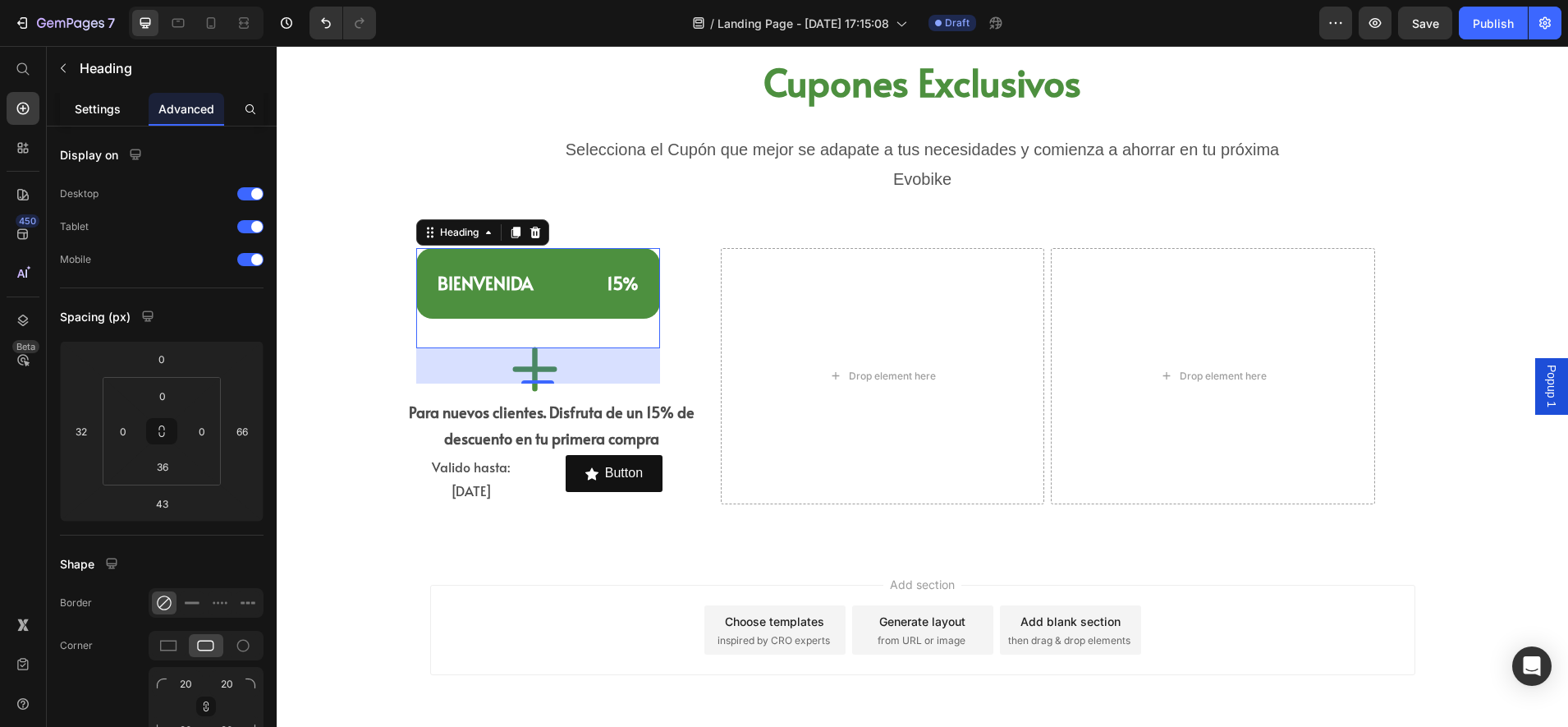 click on "Settings" 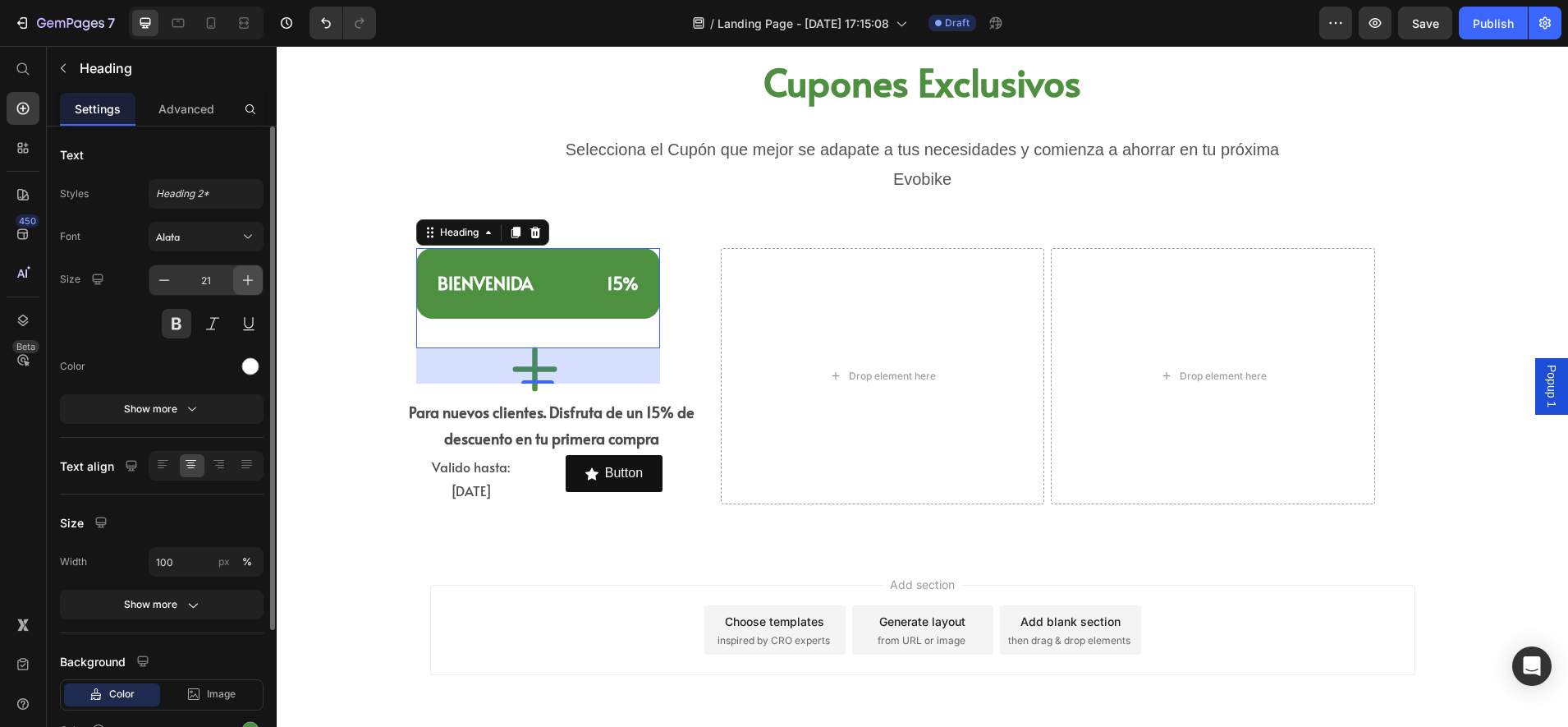 click 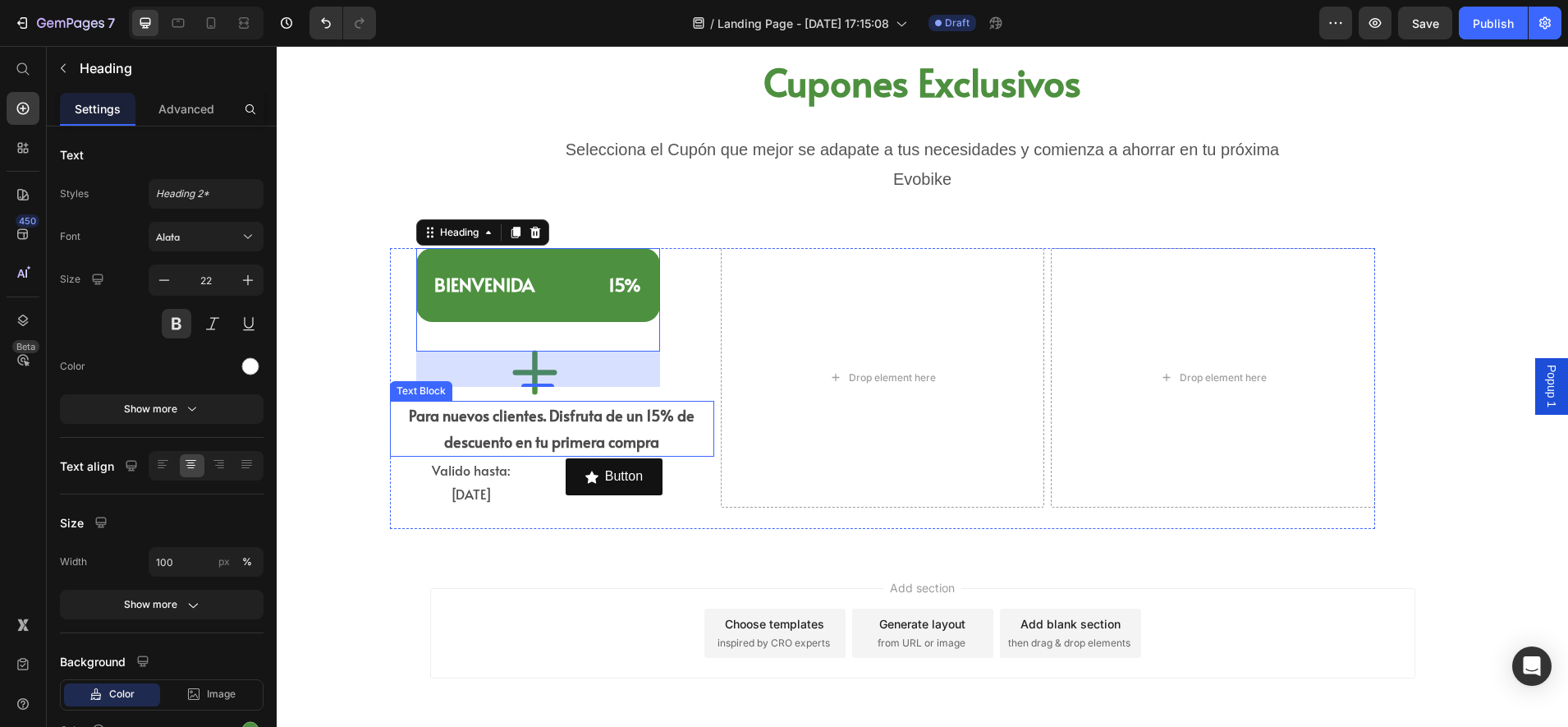 click on "Para nuevos clientes. Disfruta de un 15% de descuento en tu primera compra" at bounding box center (552, 429) 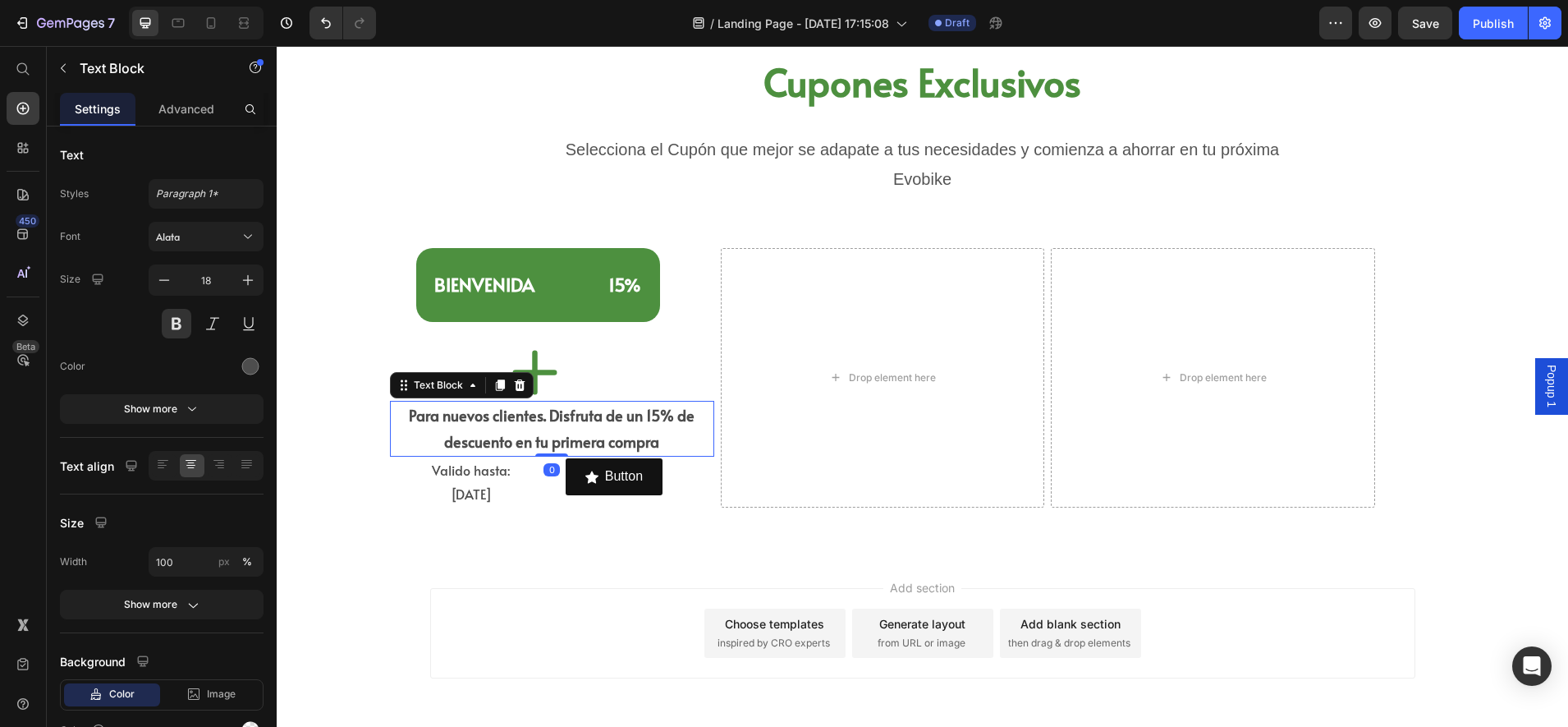 click on "Add section Choose templates inspired by CRO experts Generate layout from URL or image Add blank section then drag & drop elements" at bounding box center [922, 656] 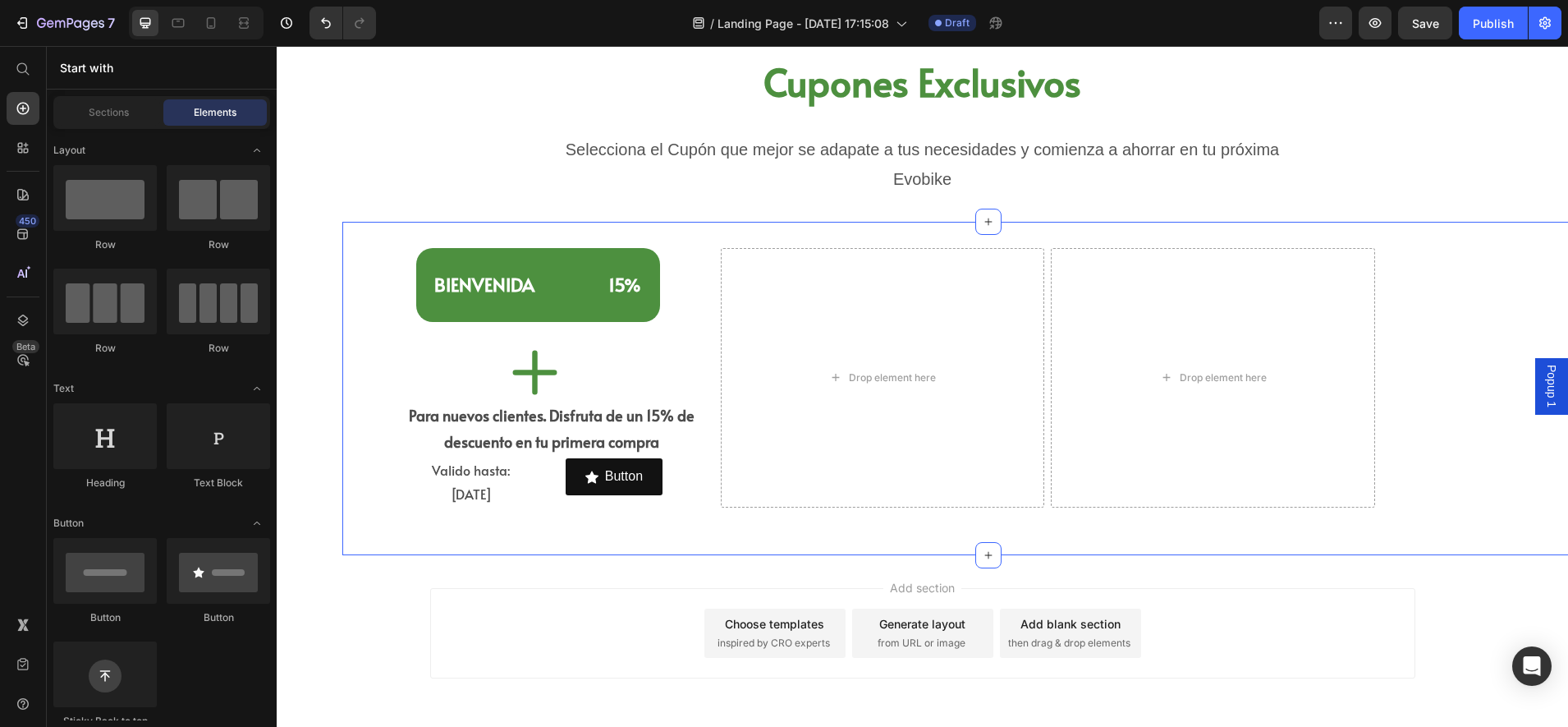 scroll, scrollTop: 1686, scrollLeft: 0, axis: vertical 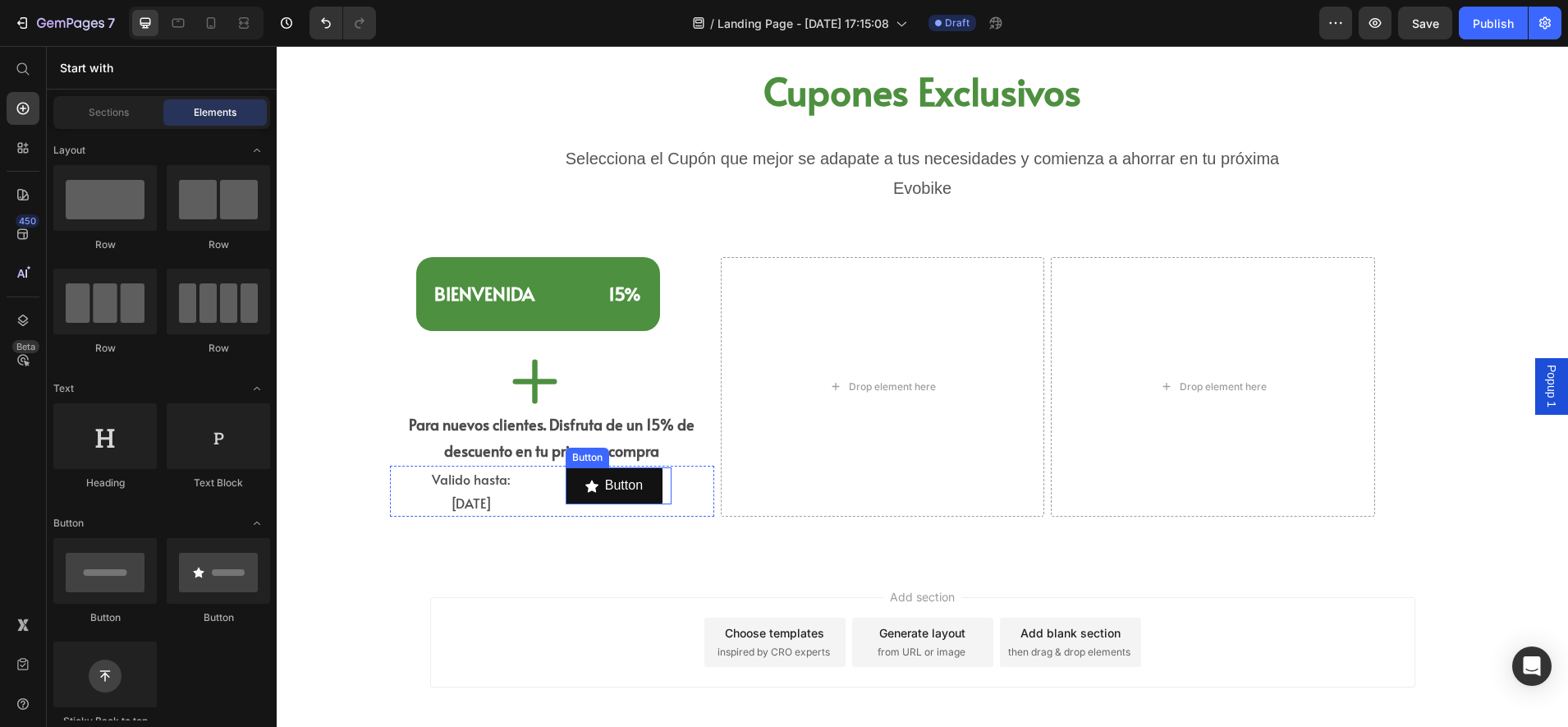 click on "Button" at bounding box center [587, 458] 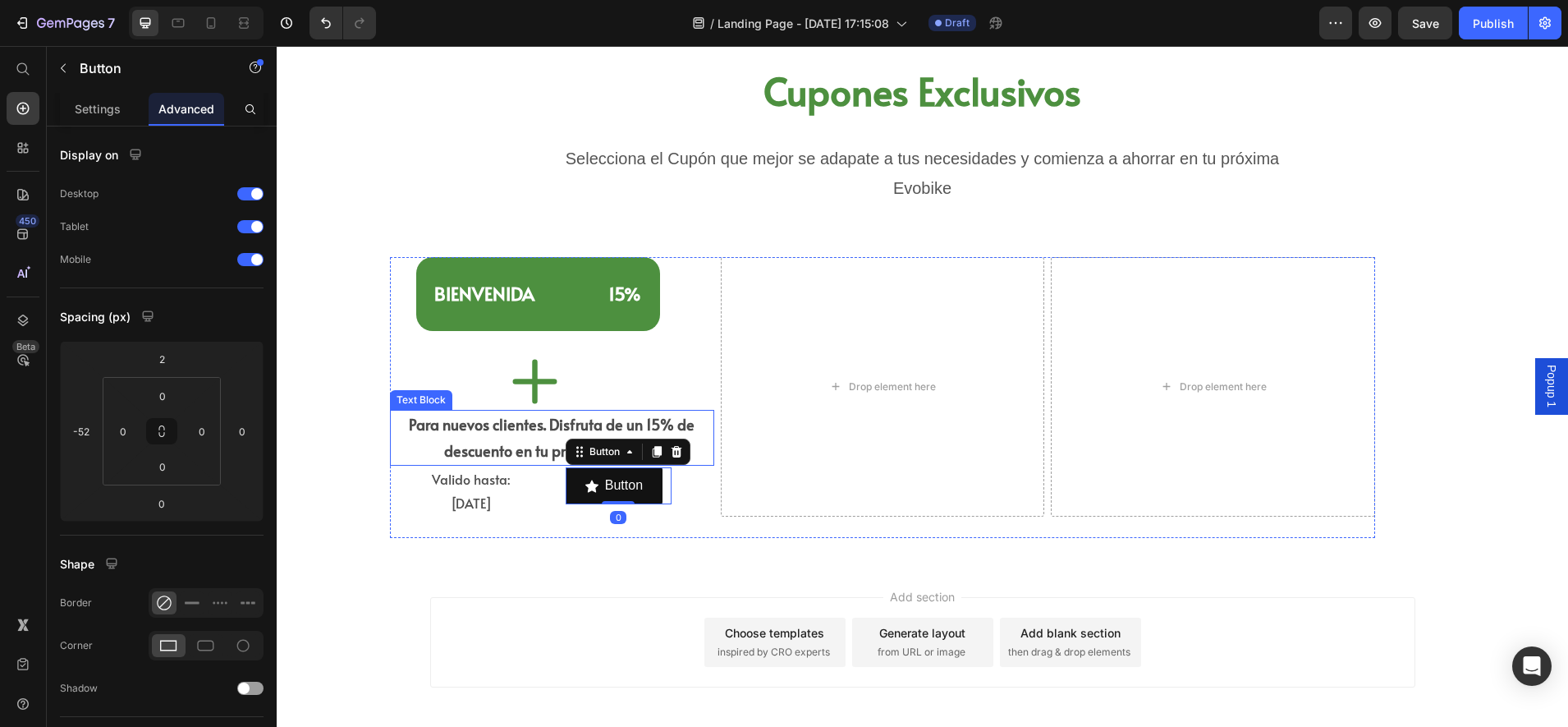 click on "Para nuevos clientes. Disfruta de un 15% de descuento en tu primera compra" at bounding box center (552, 438) 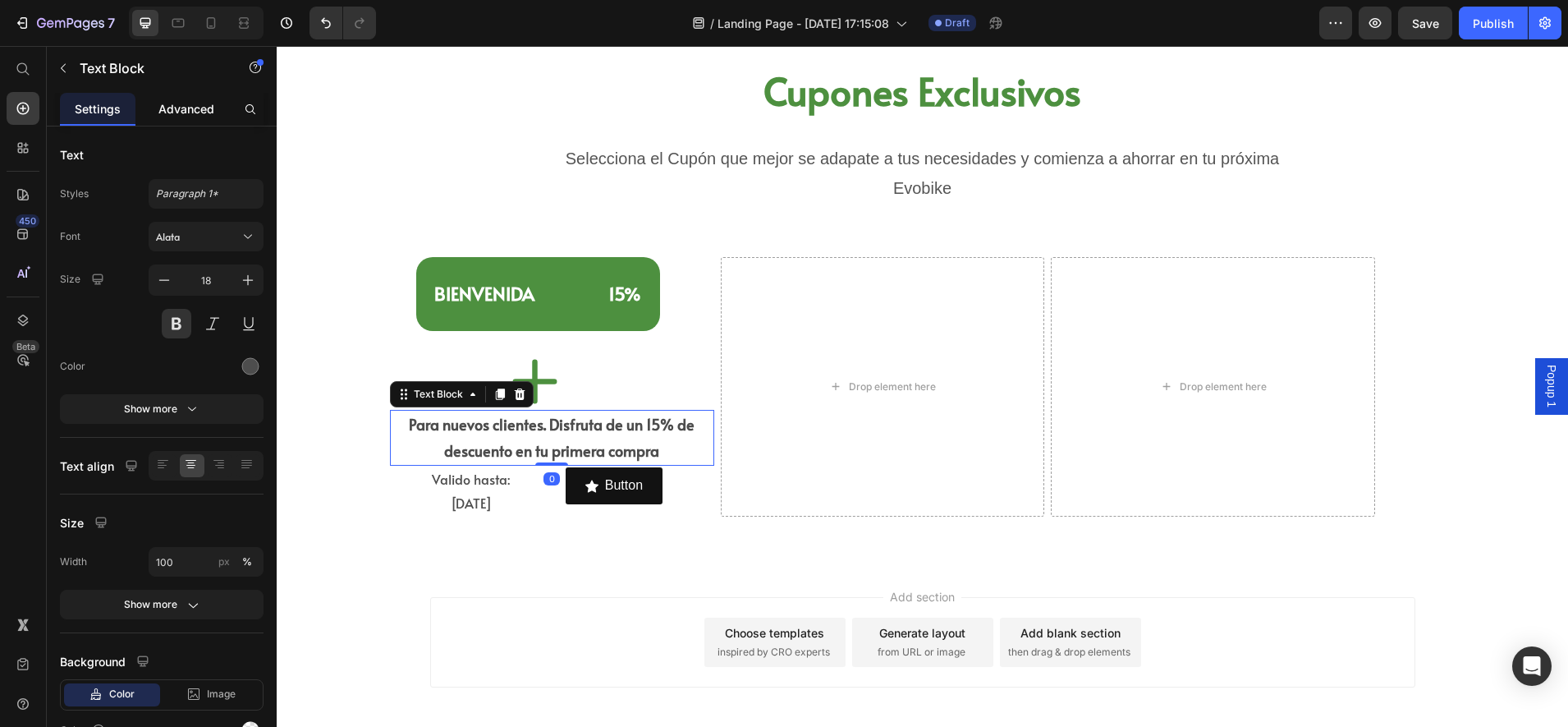 click on "Advanced" at bounding box center [186, 108] 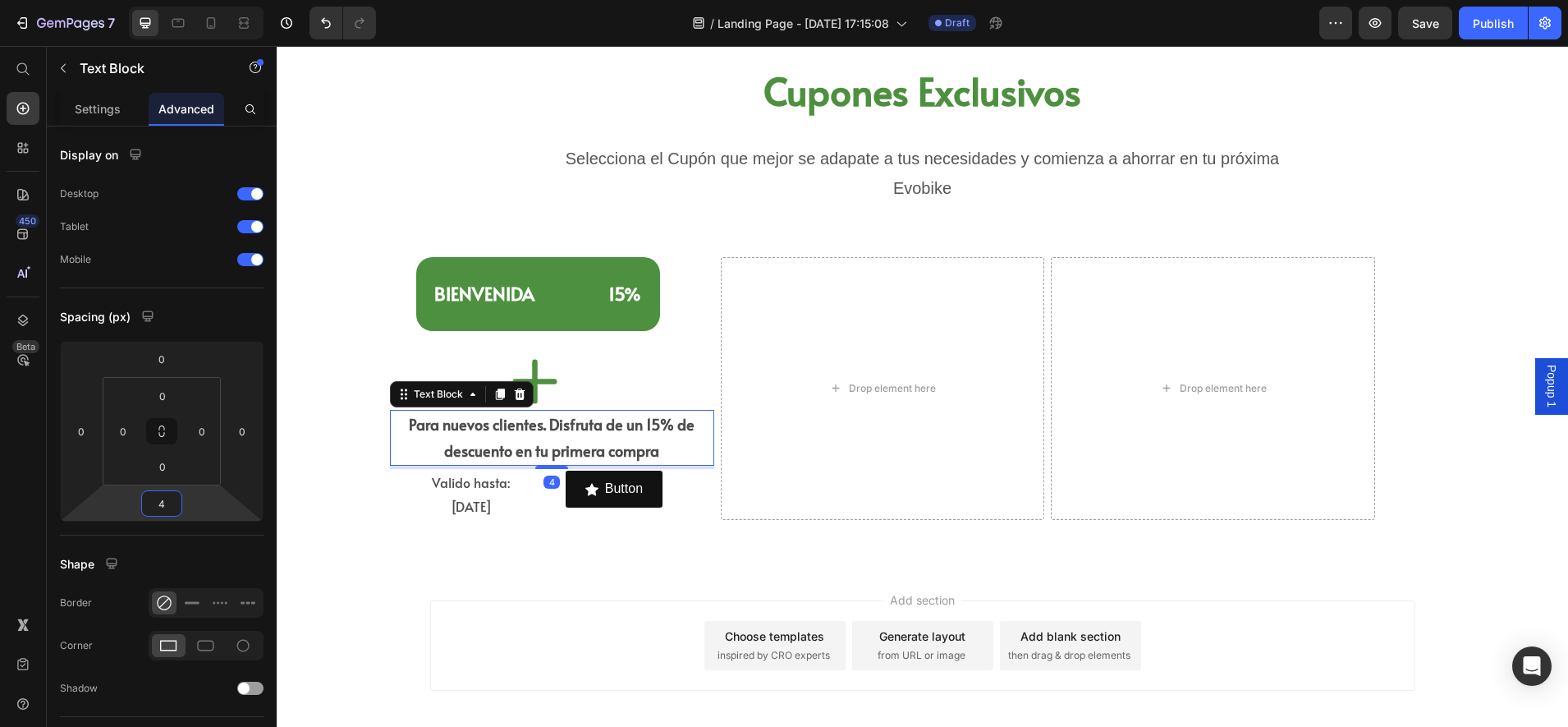 type on "-4" 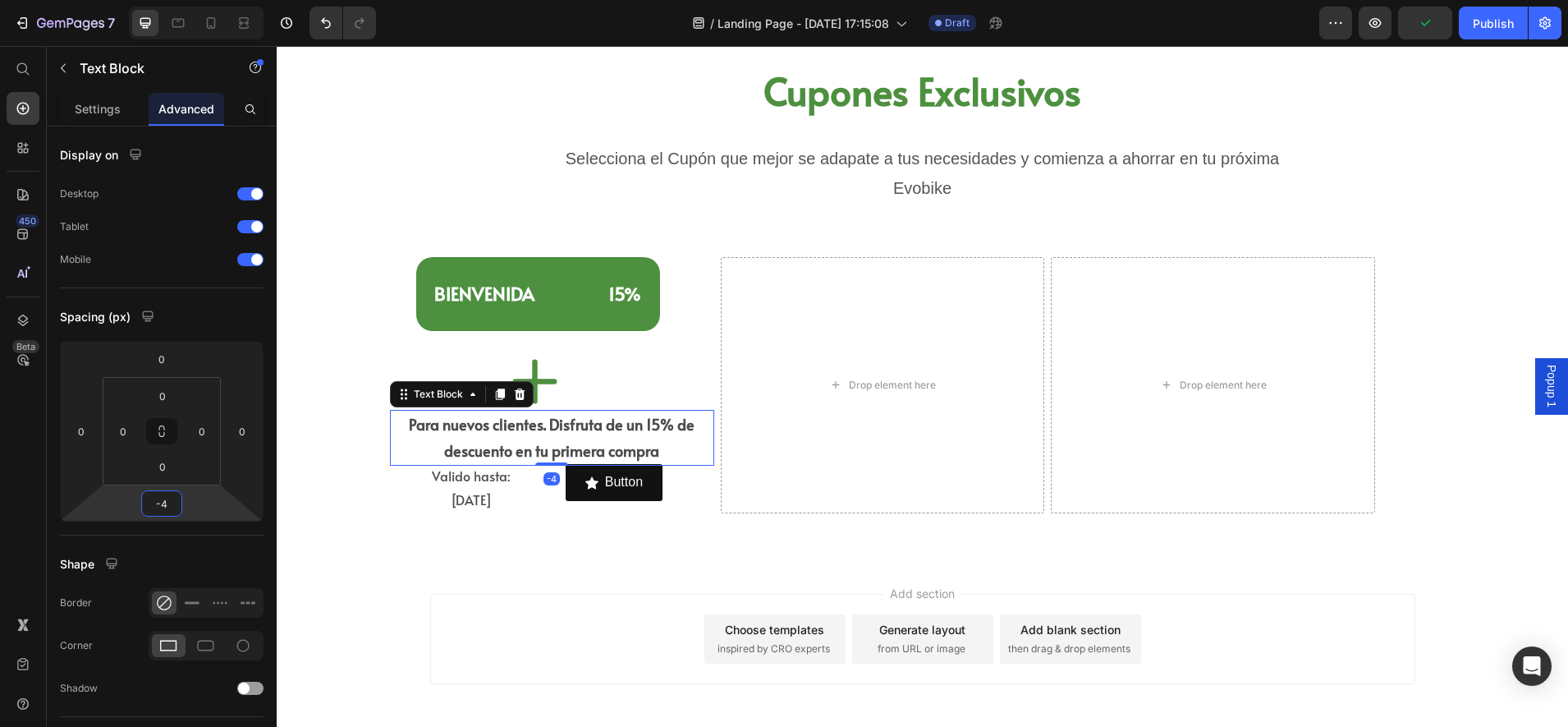 click on "7  Version history  /  Landing Page - [DATE] 17:15:08 Draft Preview  Publish  450 Beta Start with Sections Elements Hero Section Product Detail Brands Trusted Badges Guarantee Product Breakdown How to use Testimonials Compare Bundle FAQs Social Proof Brand Story Product List Collection Blog List Contact Sticky Add to Cart Custom Footer Browse Library 450 Layout
Row
Row
Row
Row Text
Heading
Text Block Button
Button
Button
Sticky Back to top Media
Image" at bounding box center [784, 0] 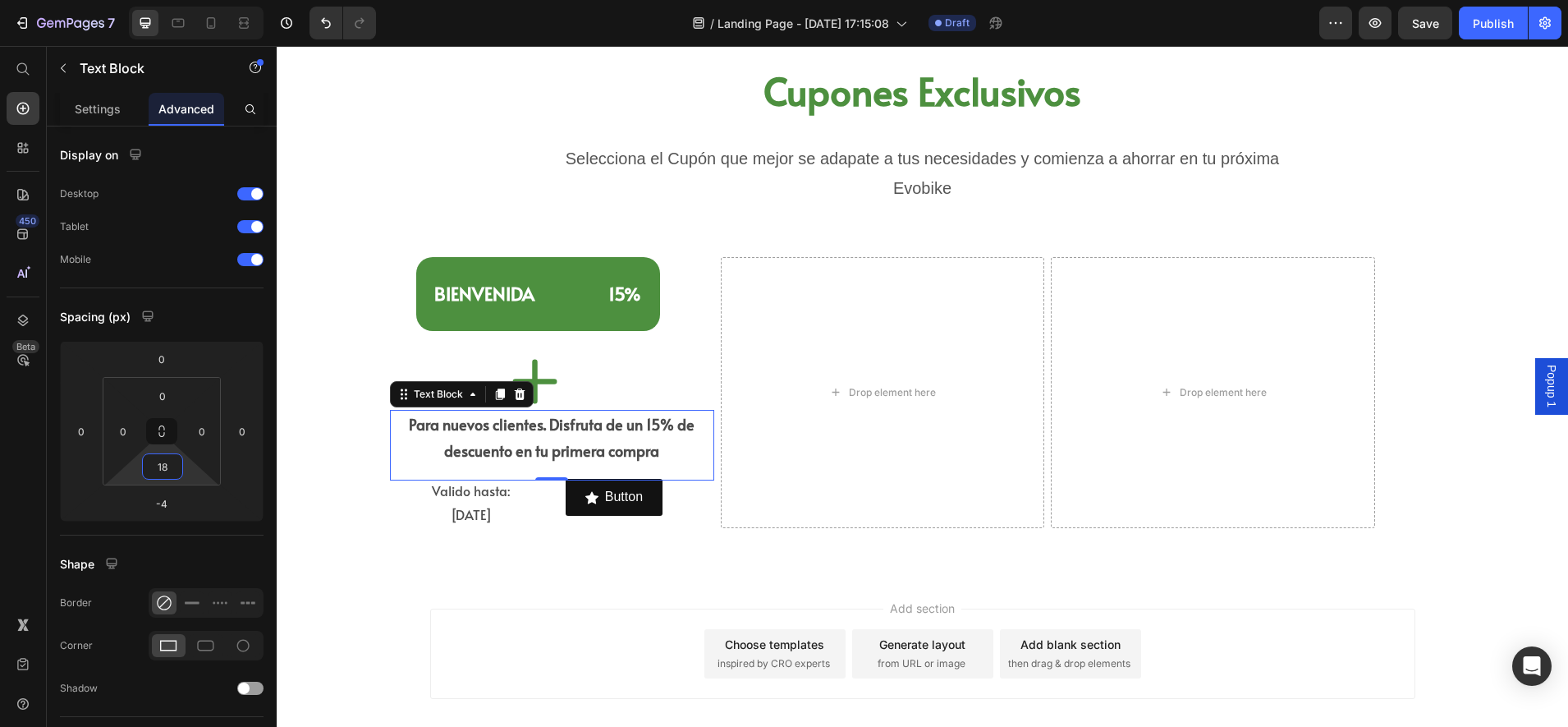 type on "26" 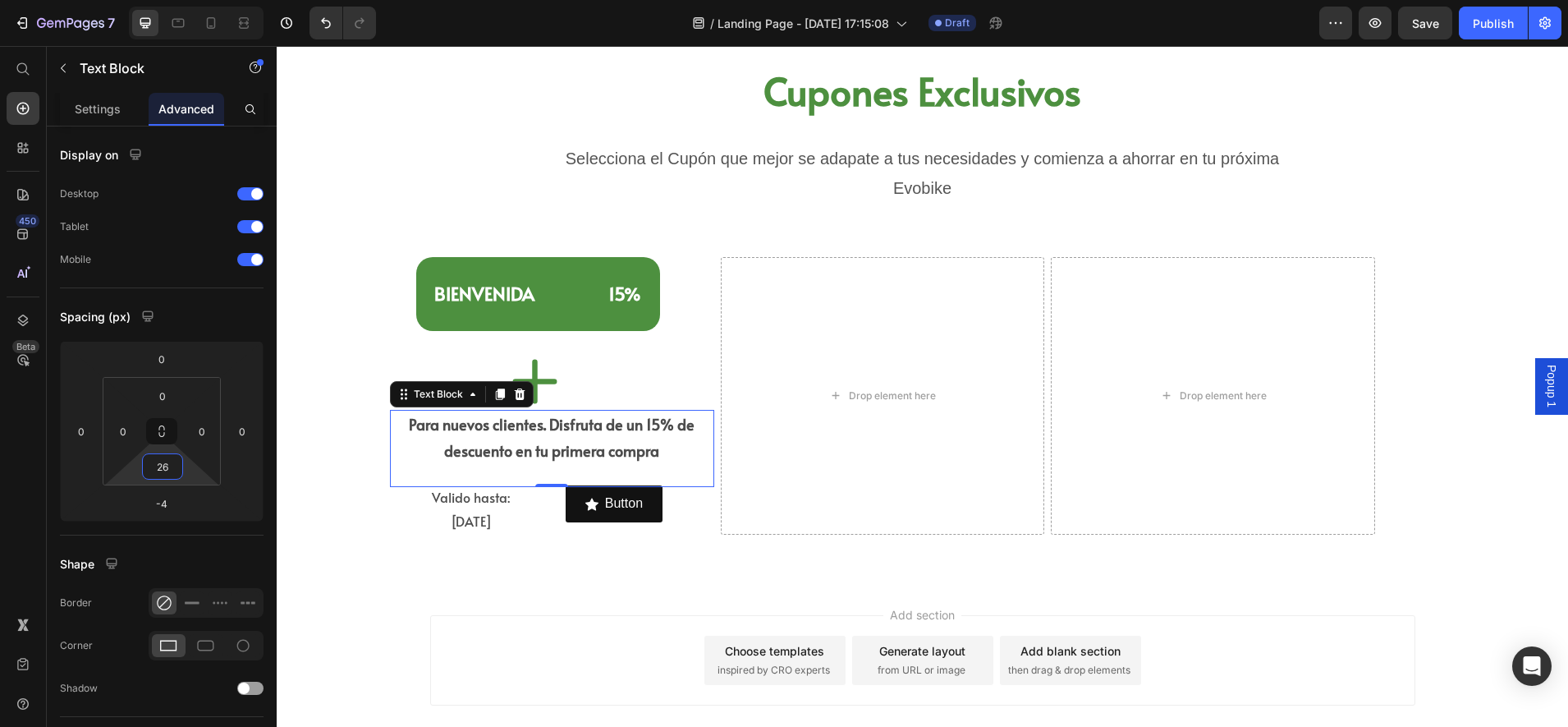 drag, startPoint x: 192, startPoint y: 476, endPoint x: 187, endPoint y: 463, distance: 13.928388 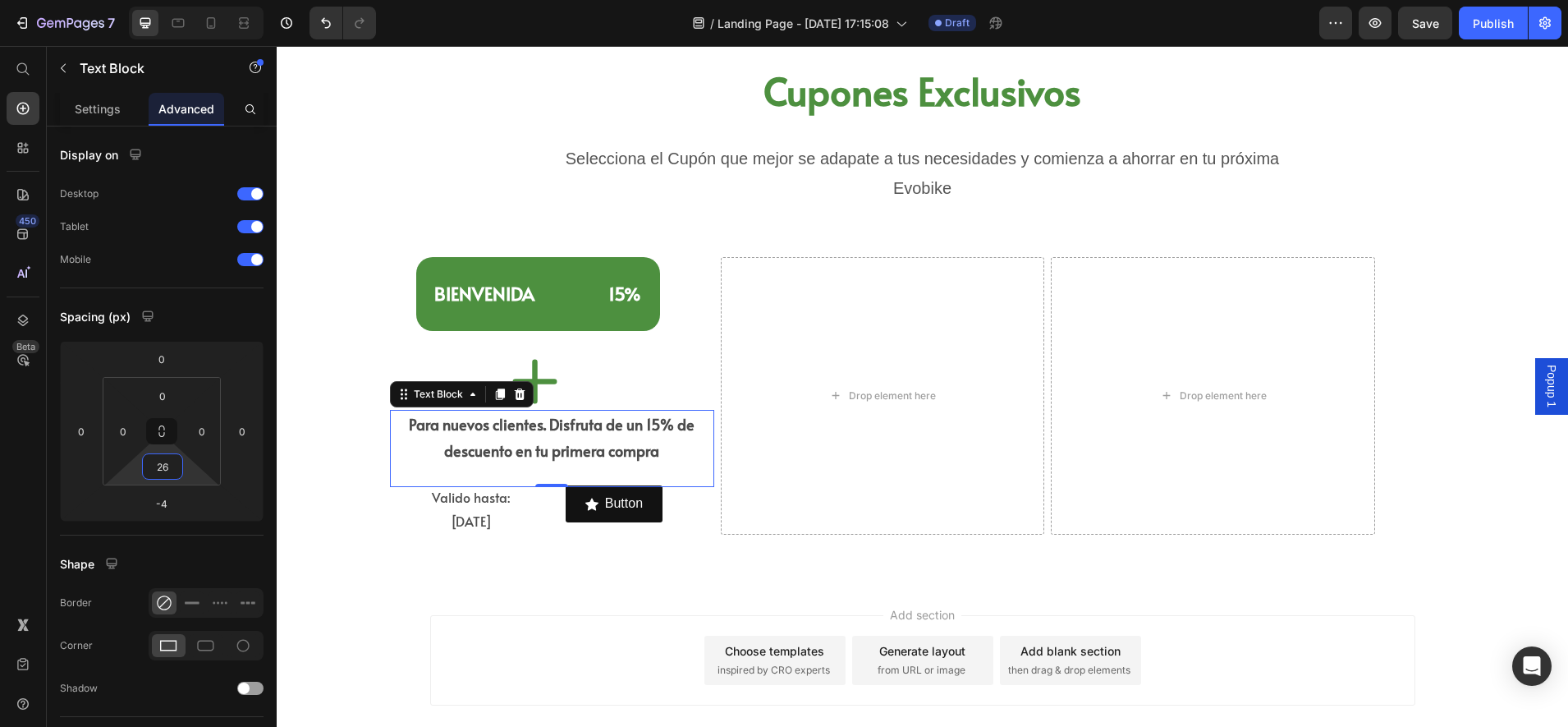 click on "Add section Choose templates inspired by CRO experts Generate layout from URL or image Add blank section then drag & drop elements" at bounding box center [923, 660] 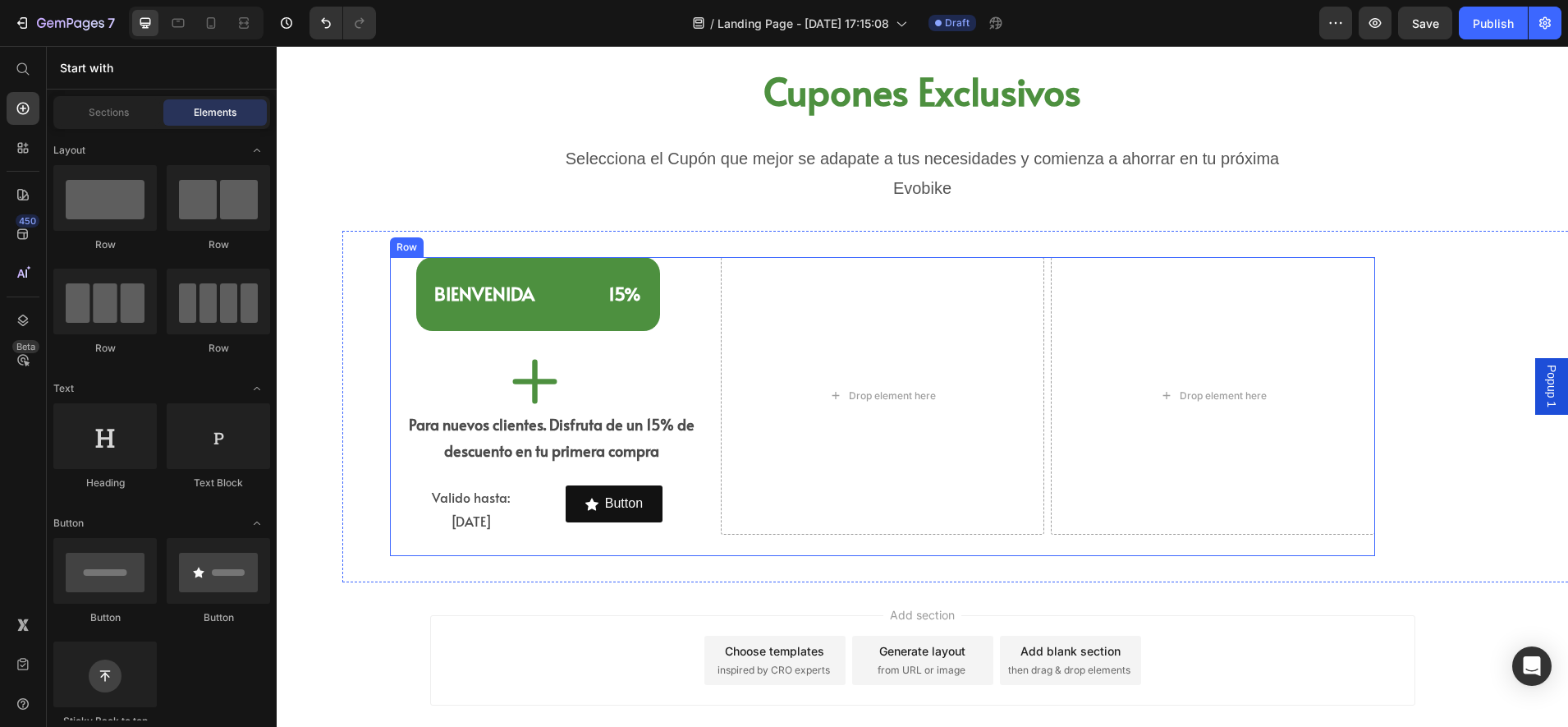click on "⁠⁠⁠⁠⁠⁠⁠ [PERSON_NAME]                  15%   Heading
Icon Para nuevos clientes. Disfruta de un 15% de descuento en tu primera compra Text Block Valido hasta:  [DATE] Text Block   Button Button Row Row" at bounding box center [552, 396] 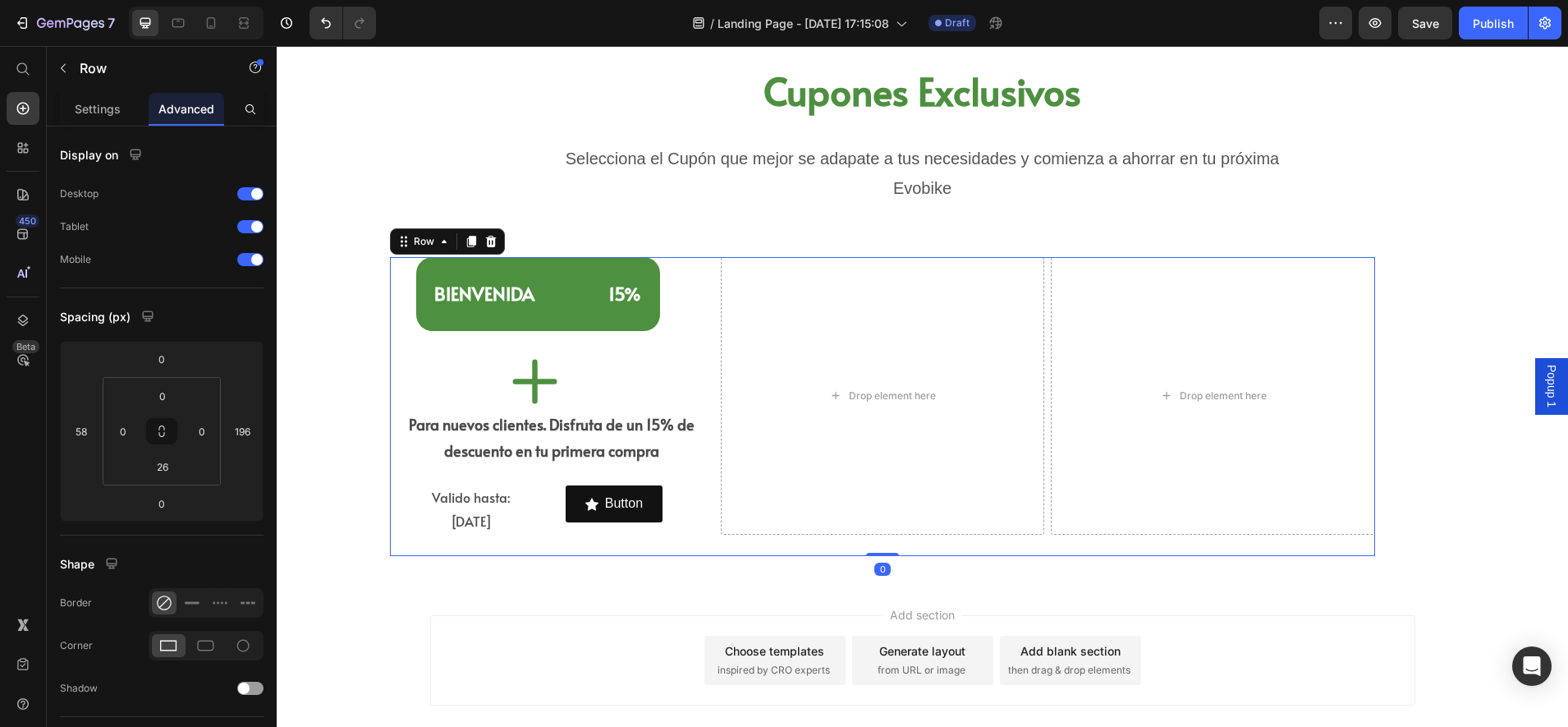 click on "⁠⁠⁠⁠⁠⁠⁠ BIENVENIDA                  15%" at bounding box center [538, 294] 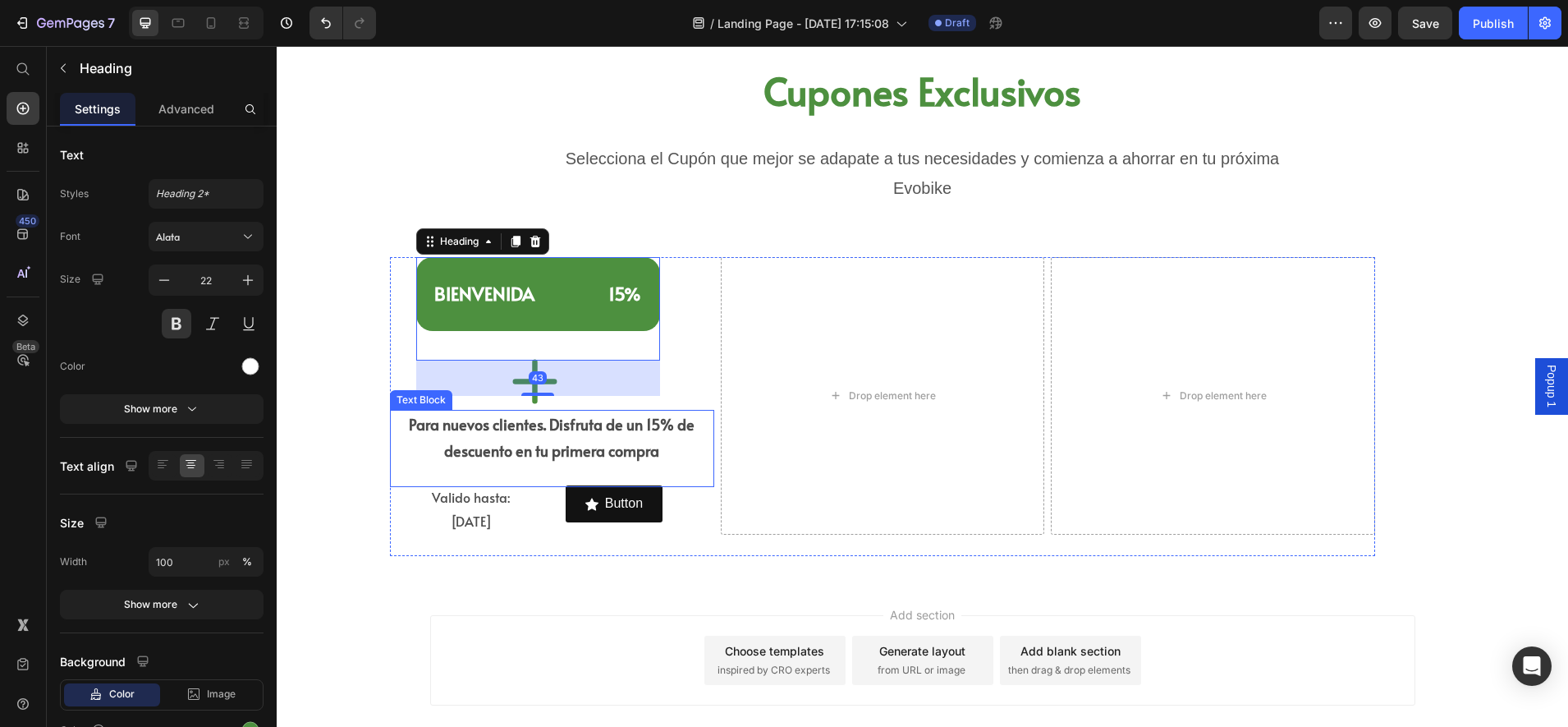 click on "Para nuevos clientes. Disfruta de un 15% de descuento en tu primera compra" at bounding box center [552, 438] 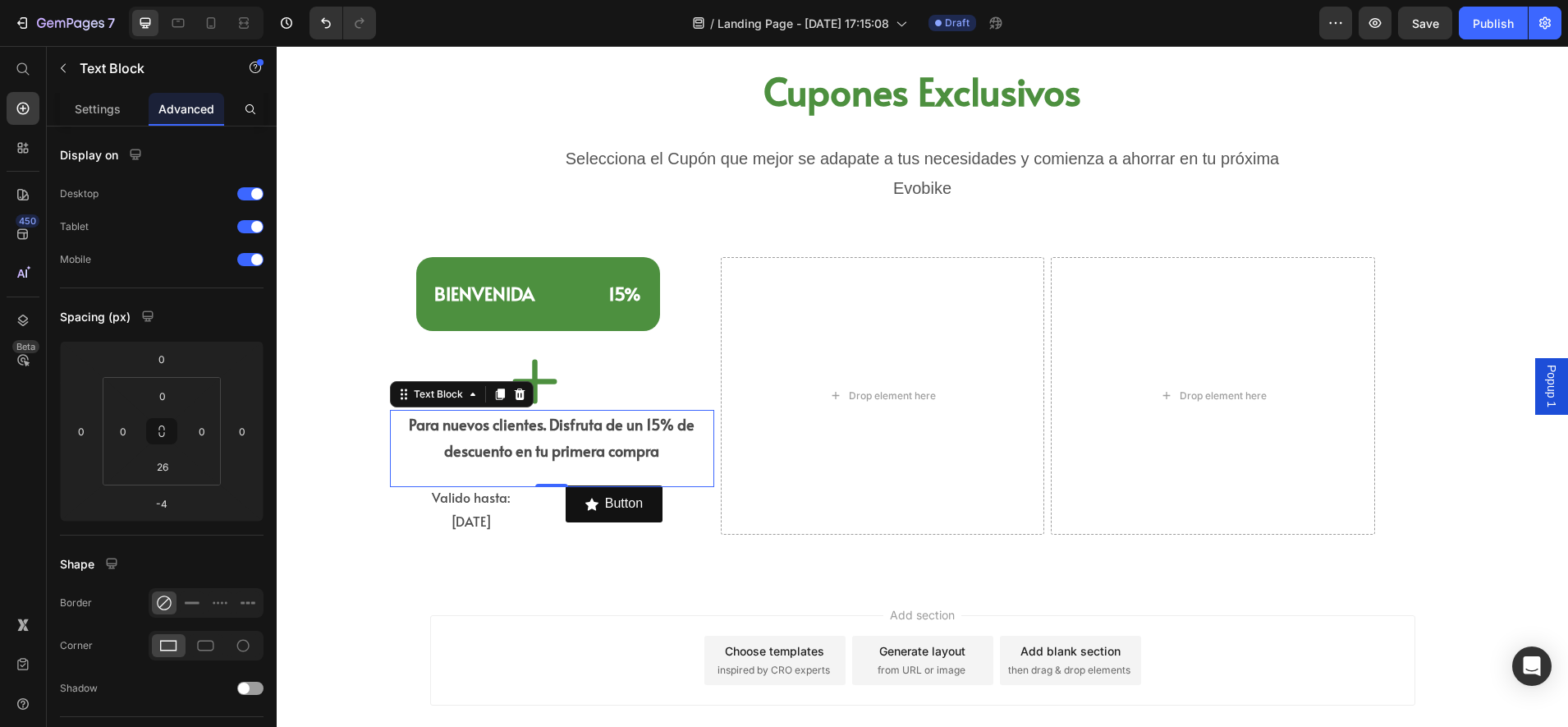 click on "⁠⁠⁠⁠⁠⁠⁠ [PERSON_NAME]                  15%   Heading
Icon Para nuevos clientes. Disfruta de un 15% de descuento en tu primera compra Text Block   0 Valido hasta:  [DATE] Text Block   Button Button Row Row" at bounding box center [552, 396] 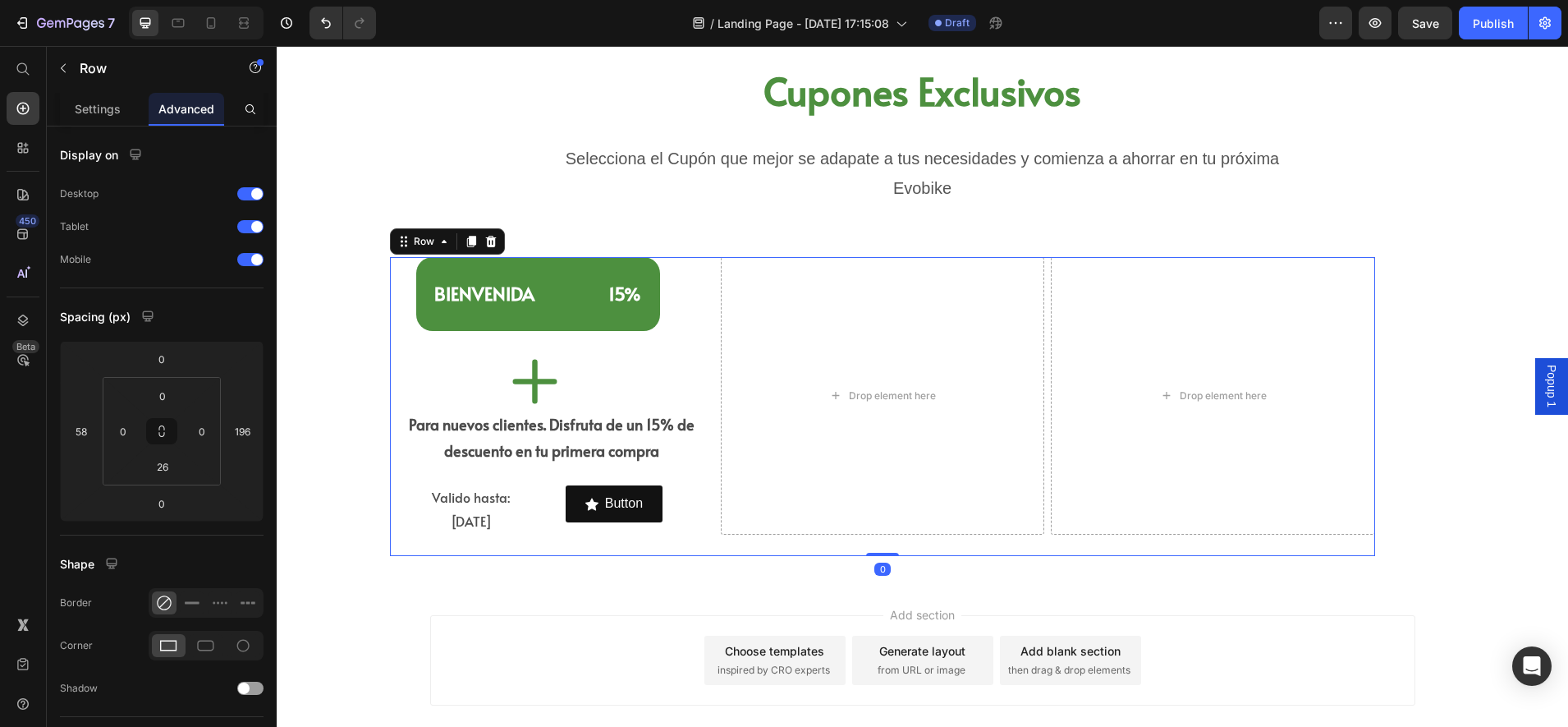 click on "⁠⁠⁠⁠⁠⁠⁠ [PERSON_NAME]                  15%   Heading
Icon Para nuevos clientes. Disfruta de un 15% de descuento en tu primera compra Text Block Valido hasta:  [DATE] Text Block   Button Button Row Row" at bounding box center [552, 396] 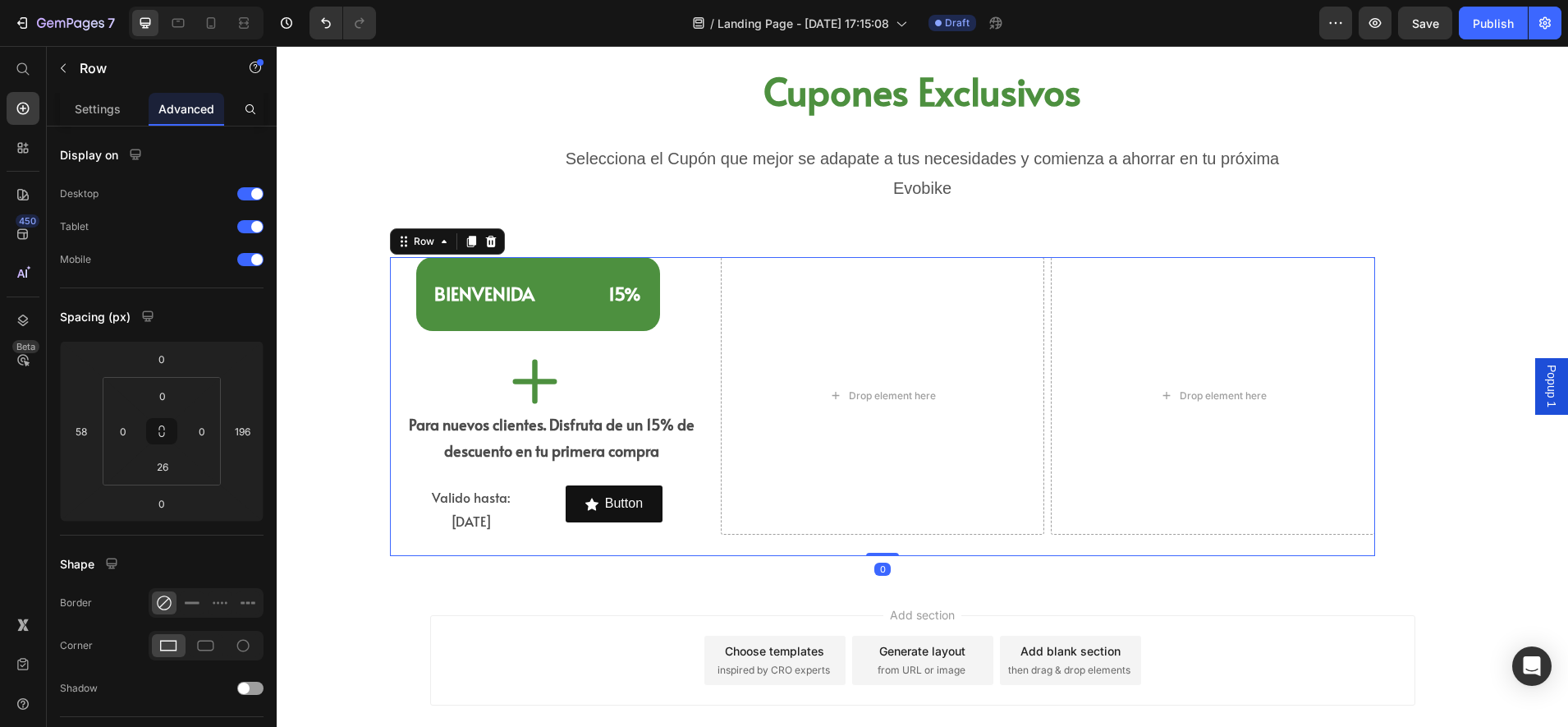click 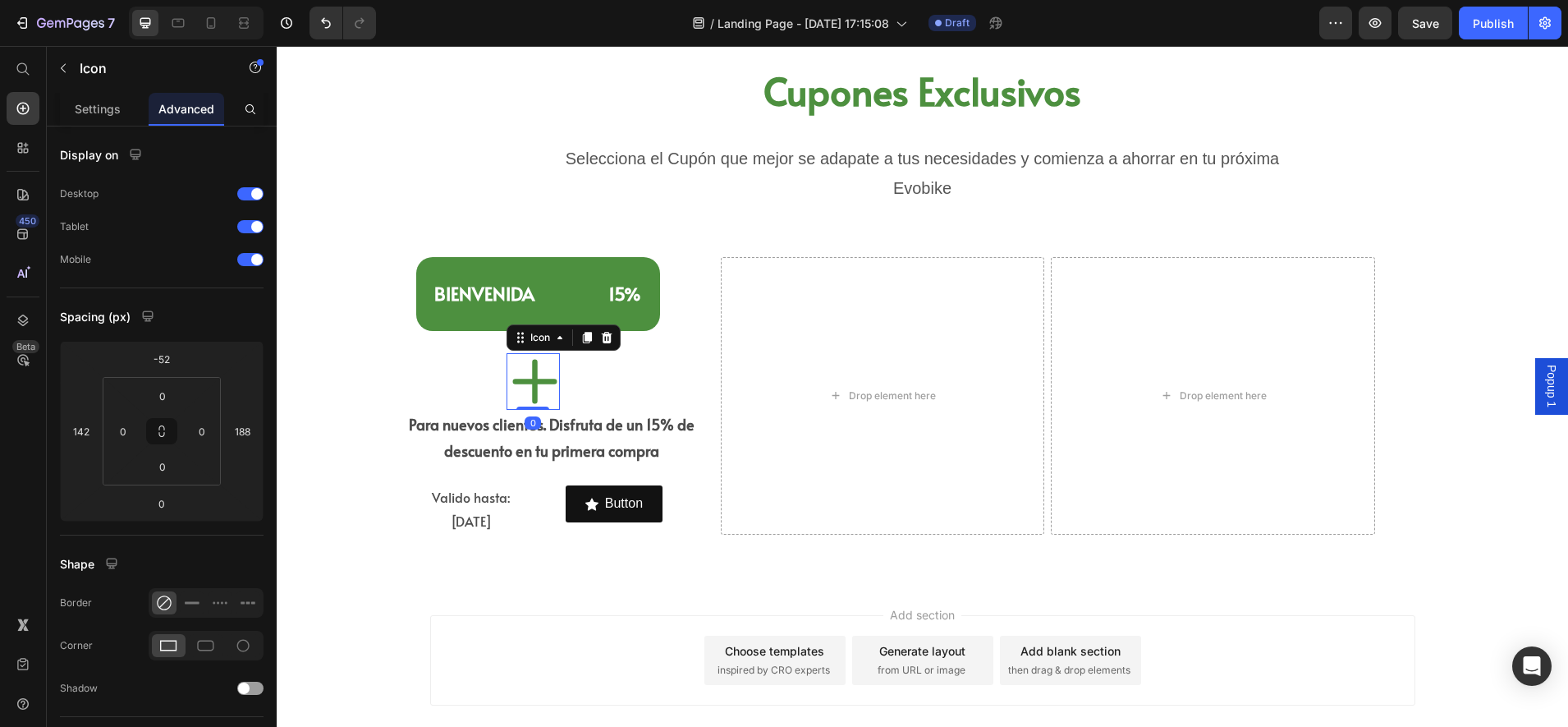 click on "Para nuevos clientes. Disfruta de un 15% de descuento en tu primera compra" at bounding box center [552, 438] 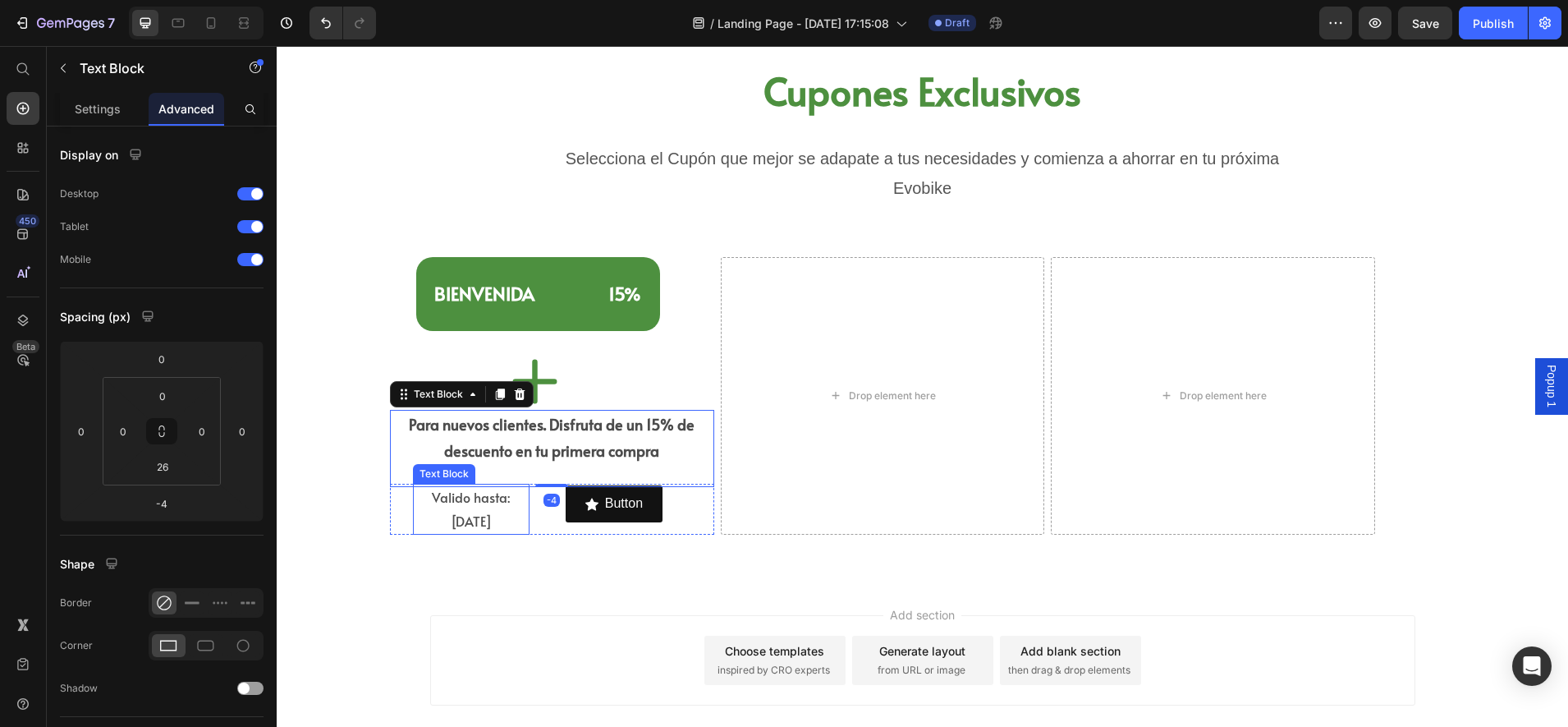 click on "Valido hasta:  [DATE]" at bounding box center (471, 509) 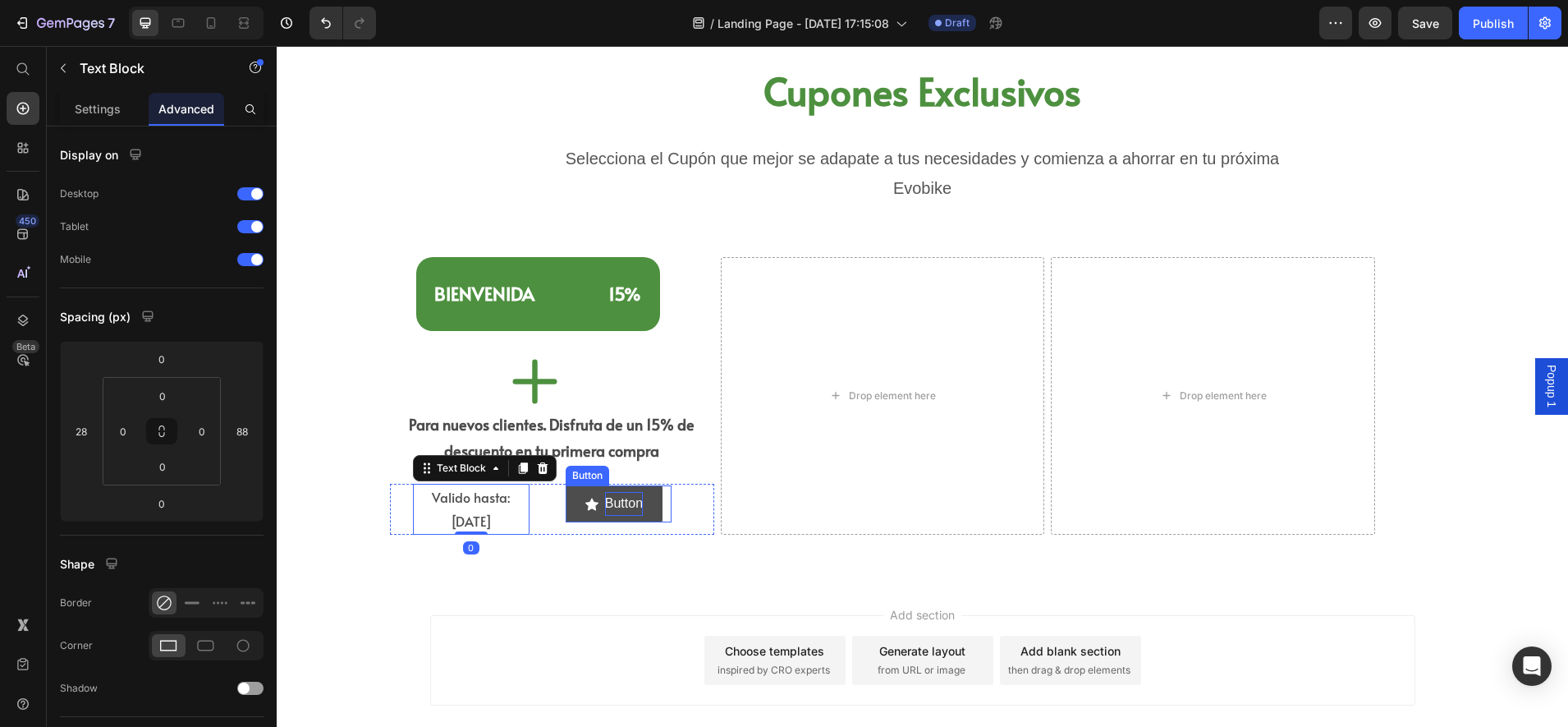 click on "Button" at bounding box center (624, 504) 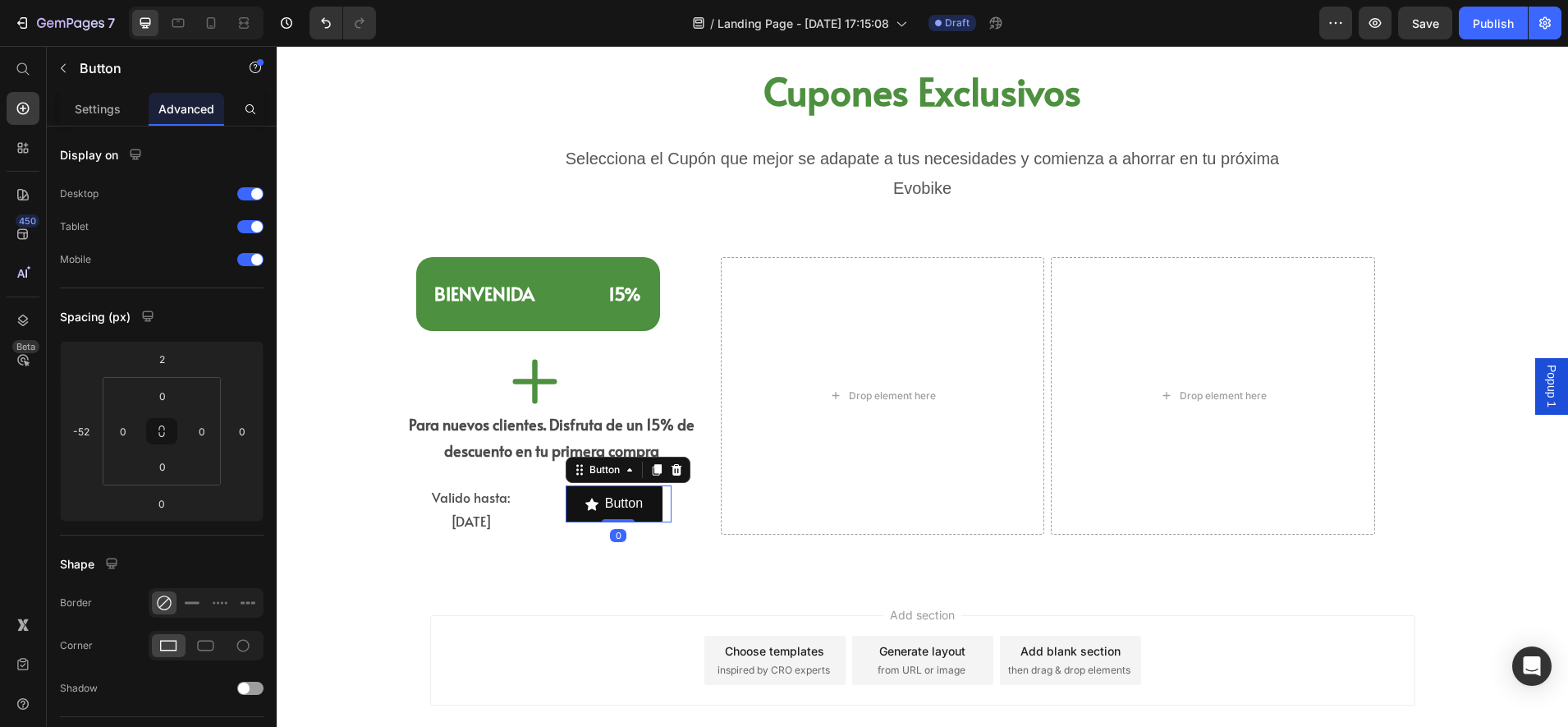 type 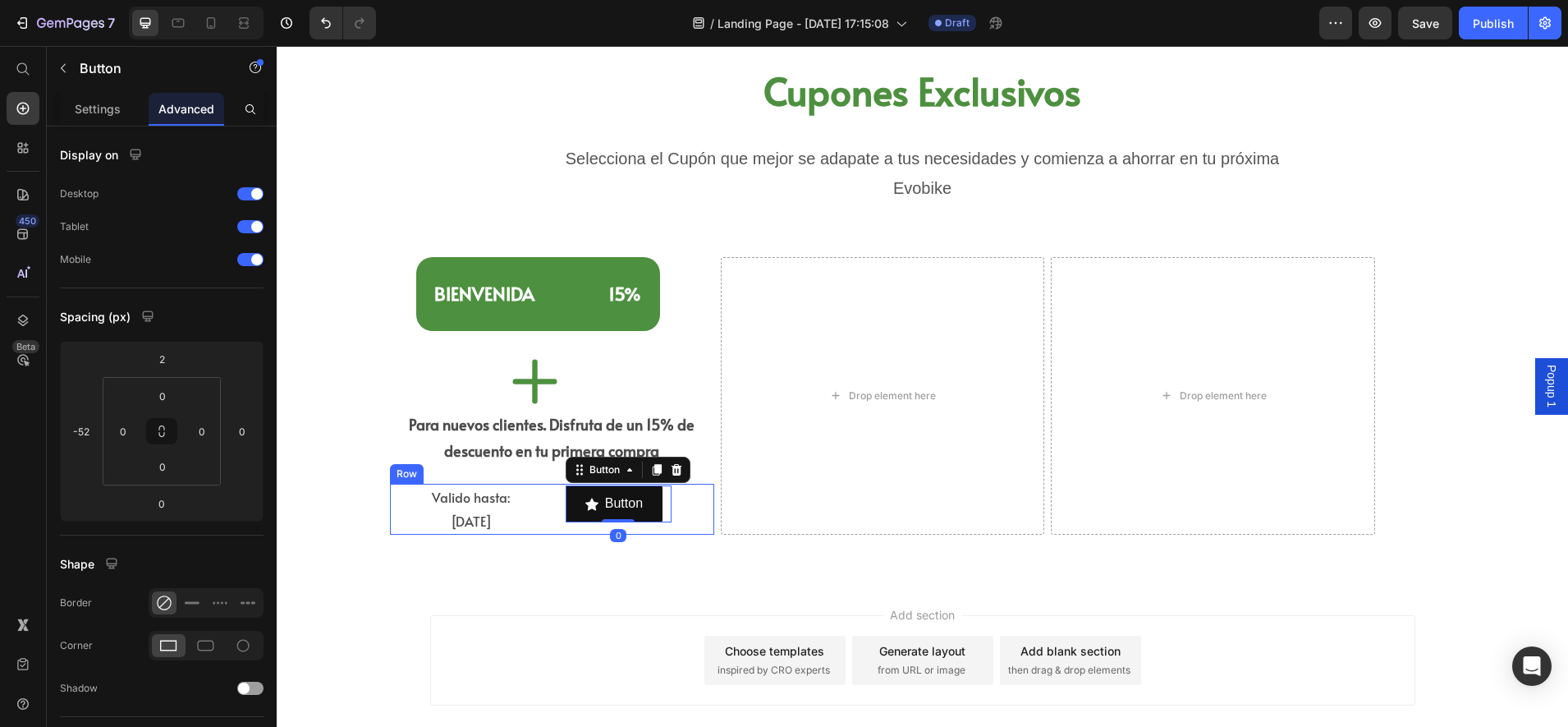 click on "Valido hasta:  [DATE] Text Block" at bounding box center (496, 509) 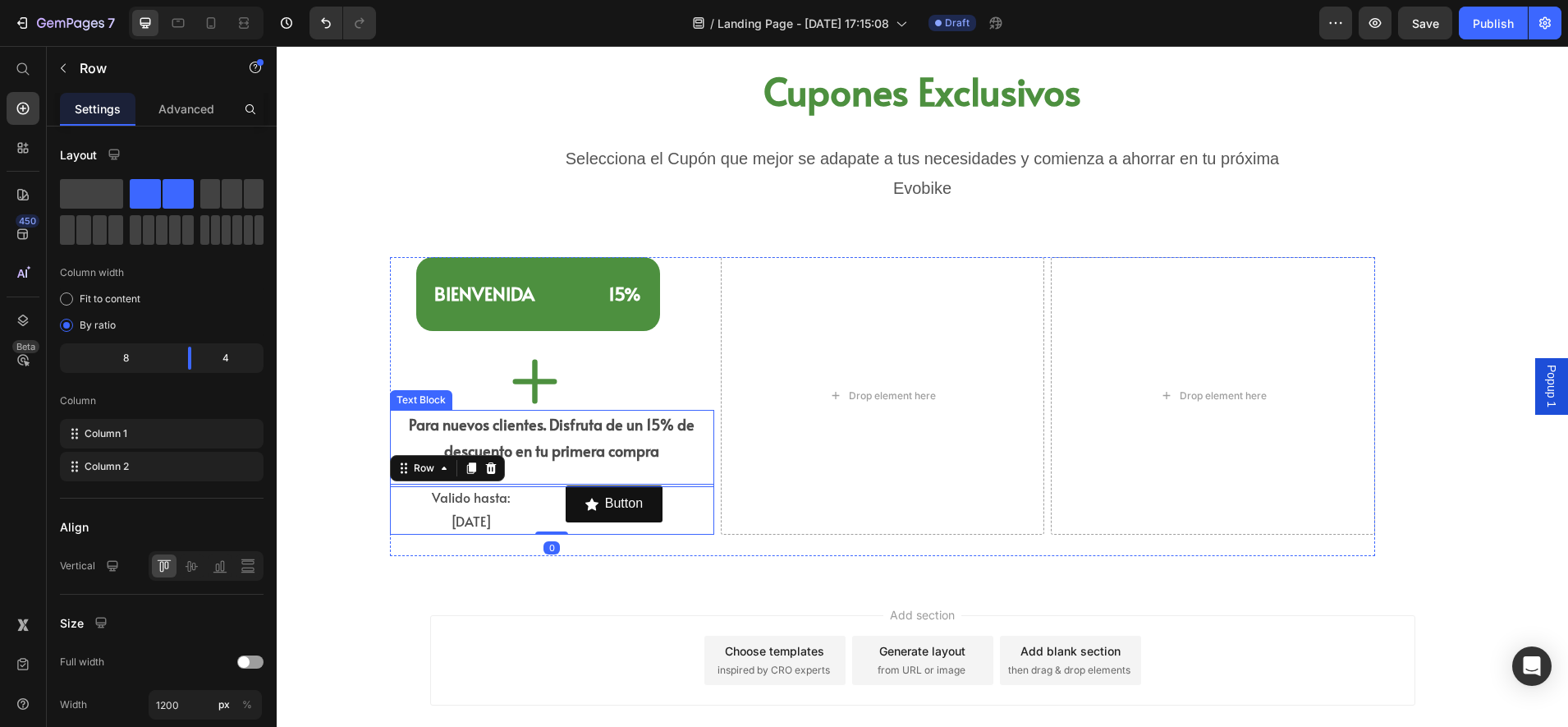 click on "Para nuevos clientes. Disfruta de un 15% de descuento en tu primera compra Text Block" at bounding box center [552, 449] 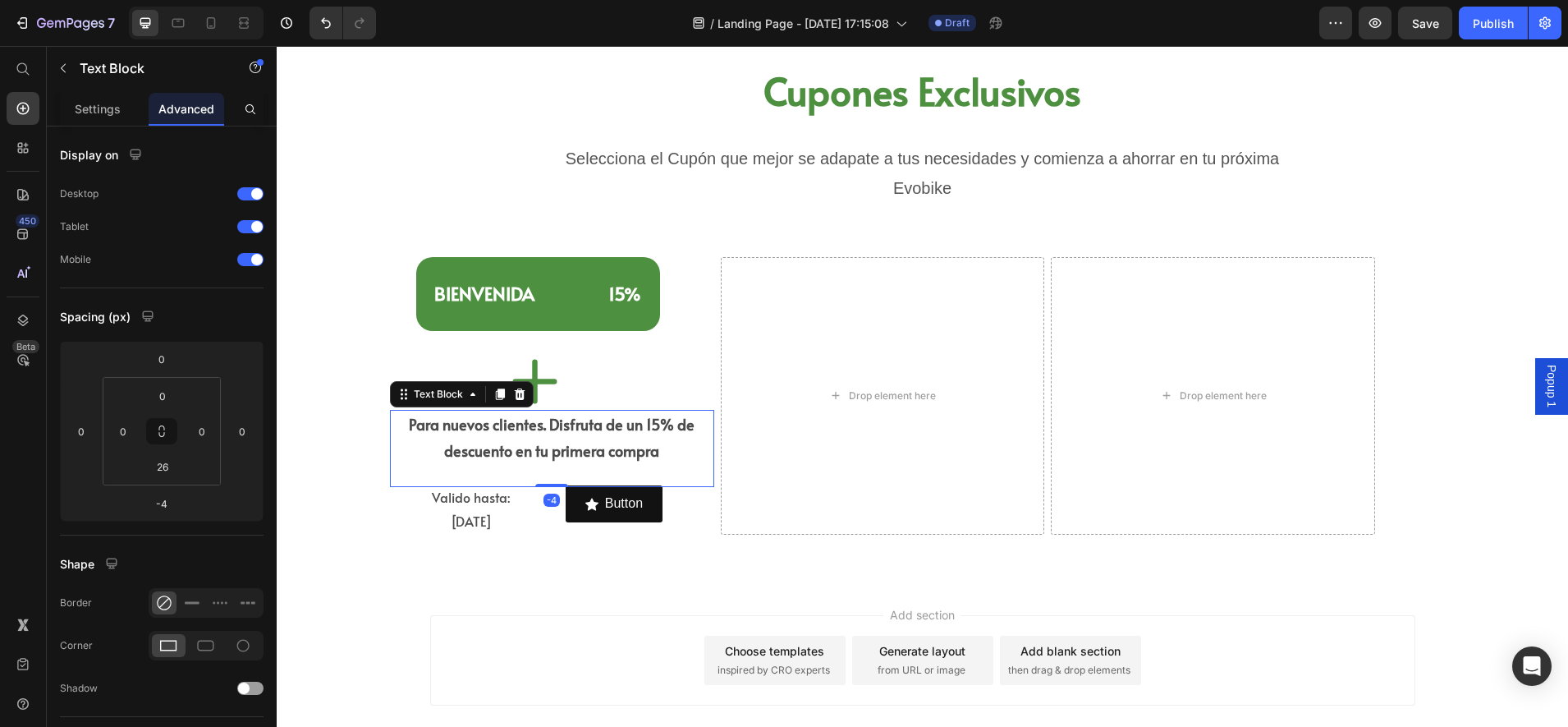 click on "⁠⁠⁠⁠⁠⁠⁠ [PERSON_NAME]                  15%   Heading
Icon Para nuevos clientes. Disfruta de un 15% de descuento en tu primera compra Text Block   -4 Valido hasta:  [DATE] Text Block   Button Button Row Row" at bounding box center (552, 396) 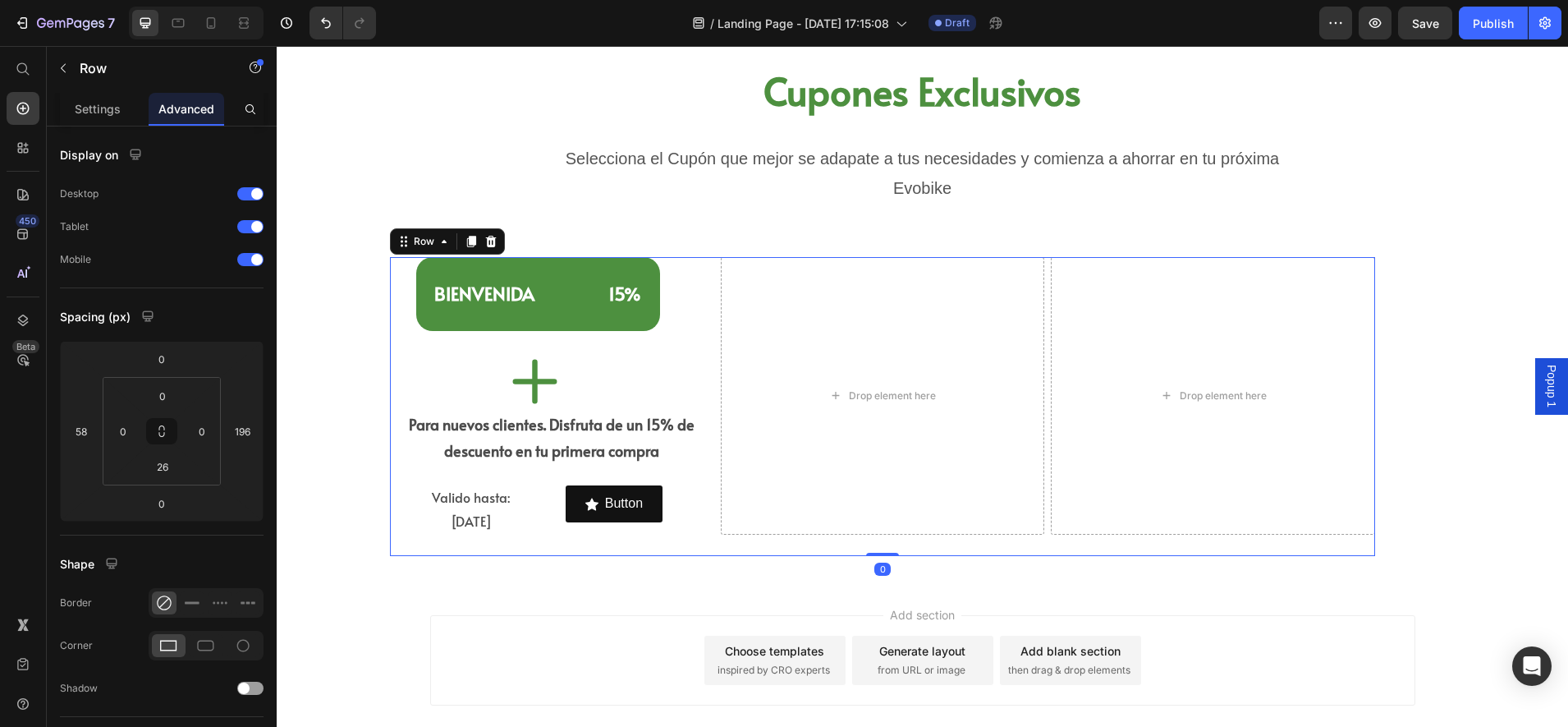 click on "Add section Choose templates inspired by CRO experts Generate layout from URL or image Add blank section then drag & drop elements" at bounding box center (922, 683) 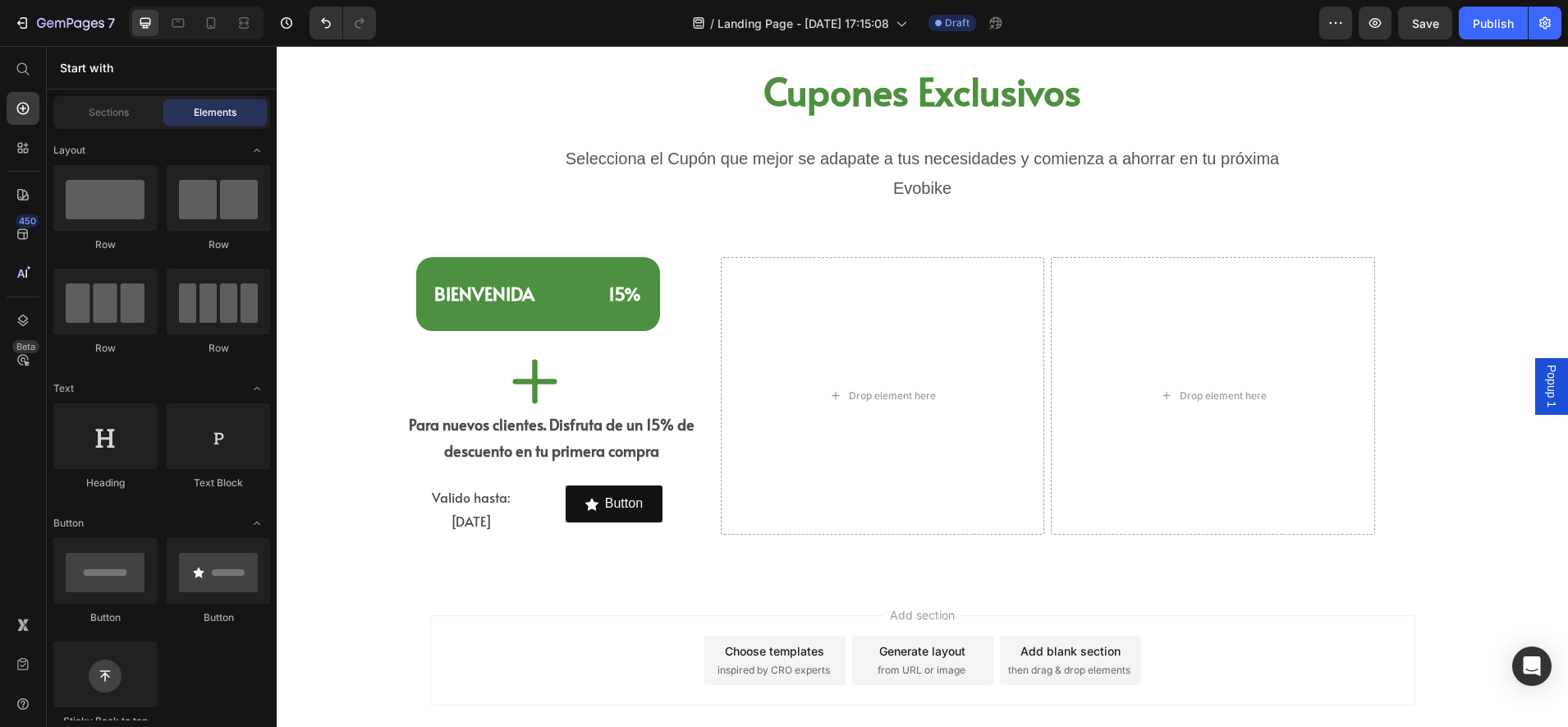 click on "Layout
Row
Row
Row
Row Text
Heading
Text Block Button
Button
Button
Sticky Back to top Media
Image
Image
Video
Video Banner" at bounding box center [162, 2666] 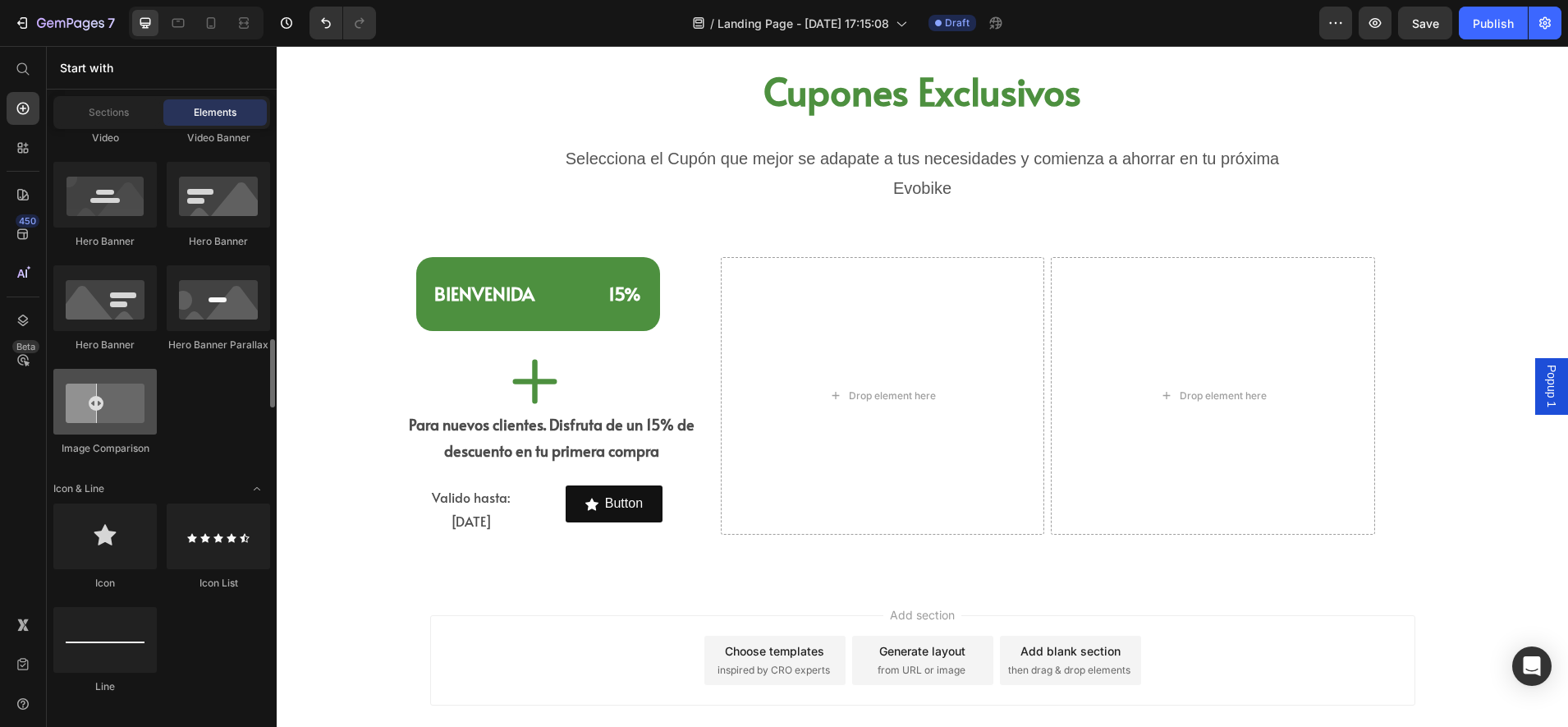 scroll, scrollTop: 1027, scrollLeft: 0, axis: vertical 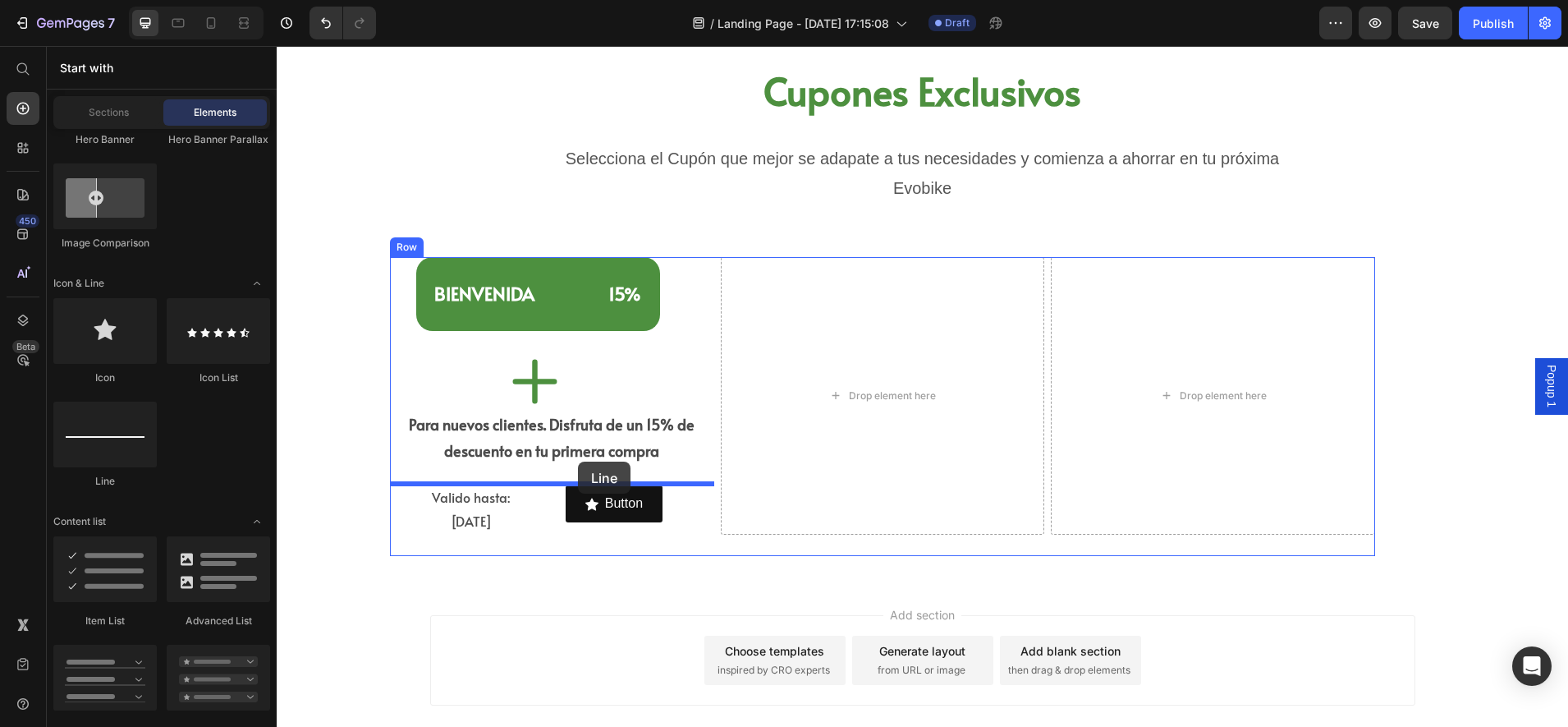 drag, startPoint x: 406, startPoint y: 481, endPoint x: 578, endPoint y: 462, distance: 173.04624 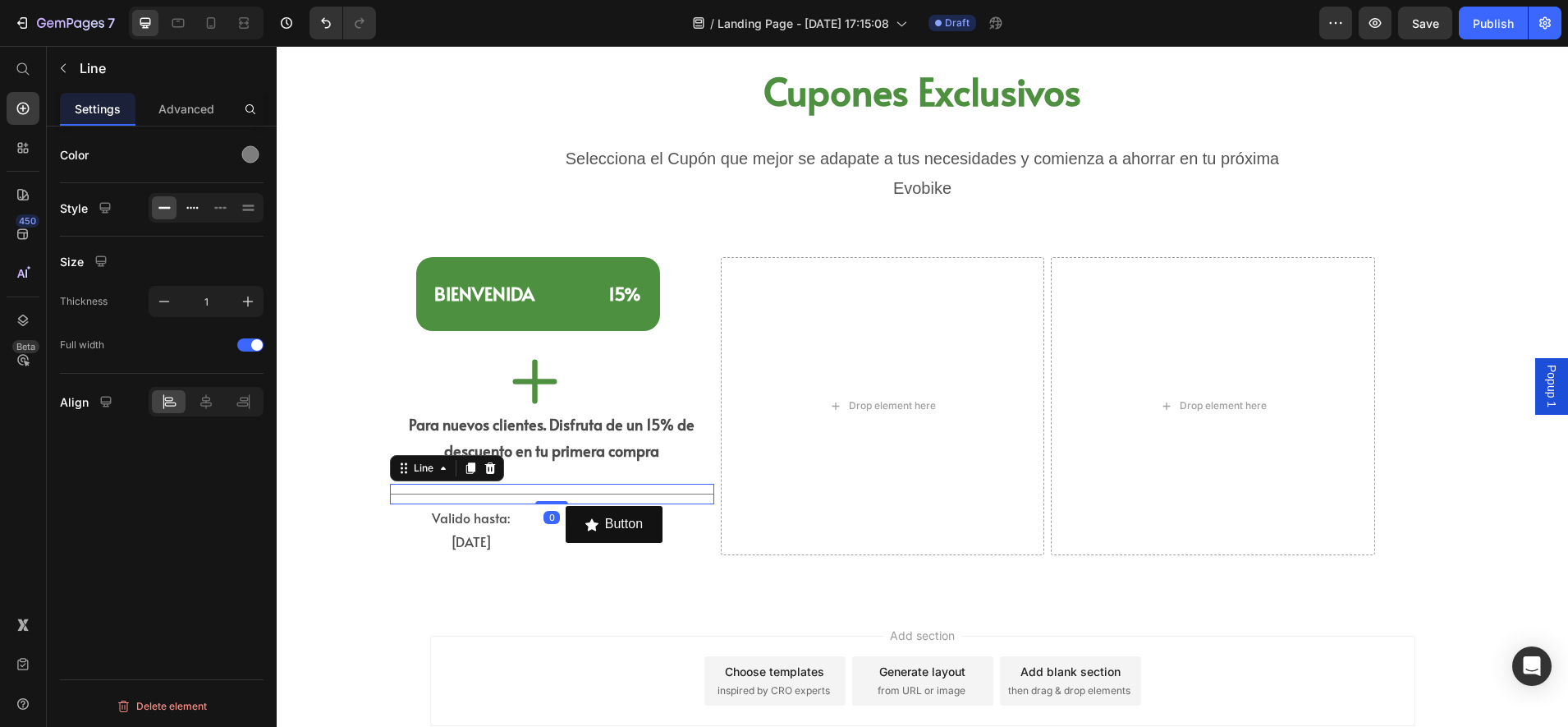 click 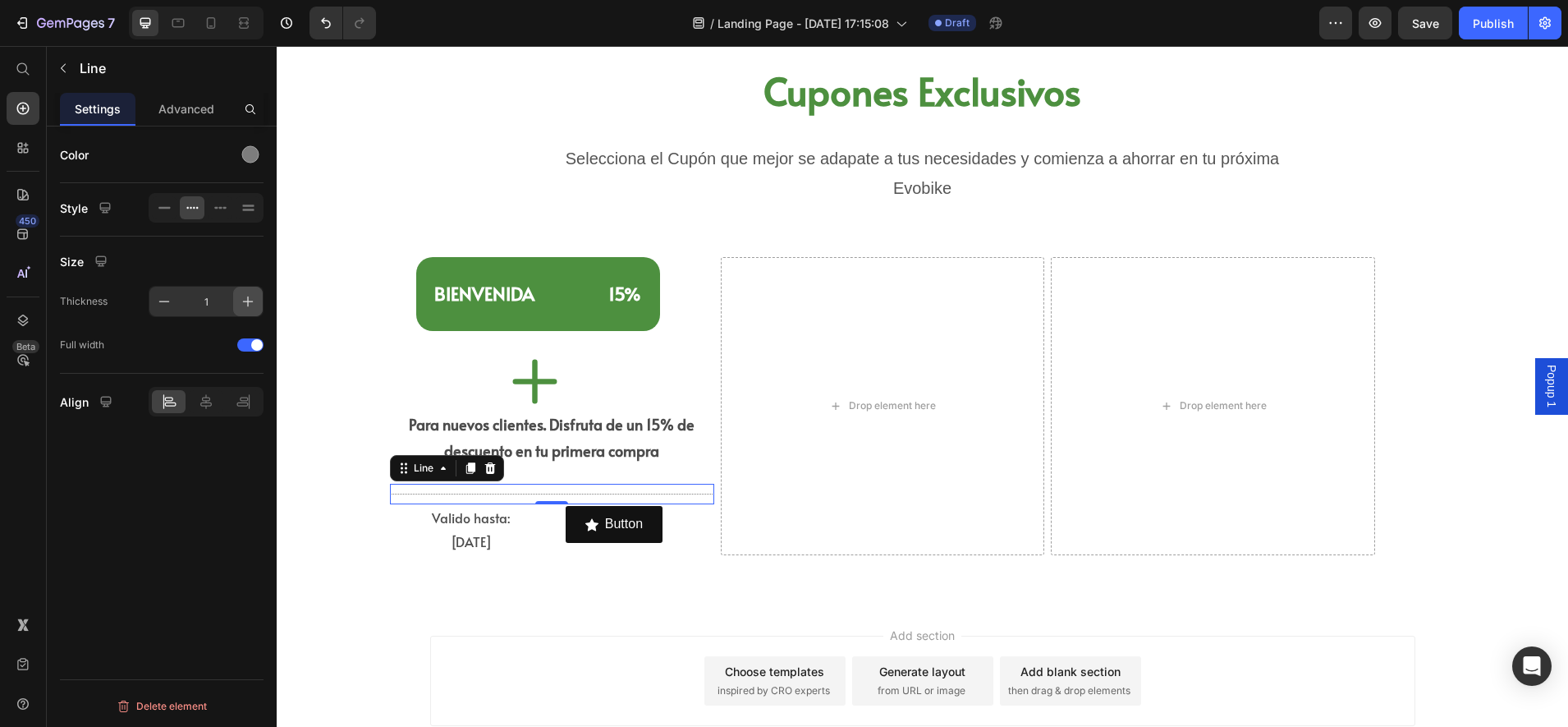 click 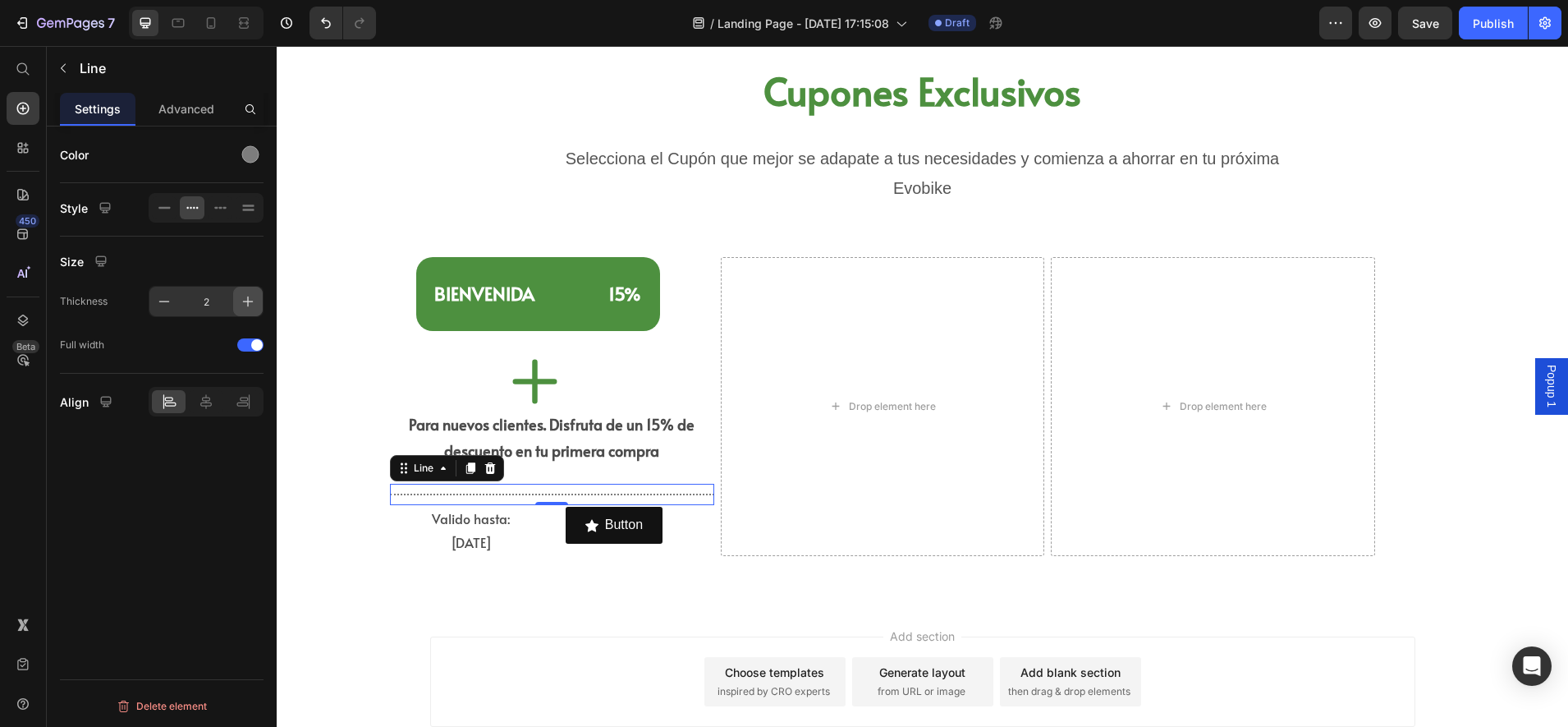 click 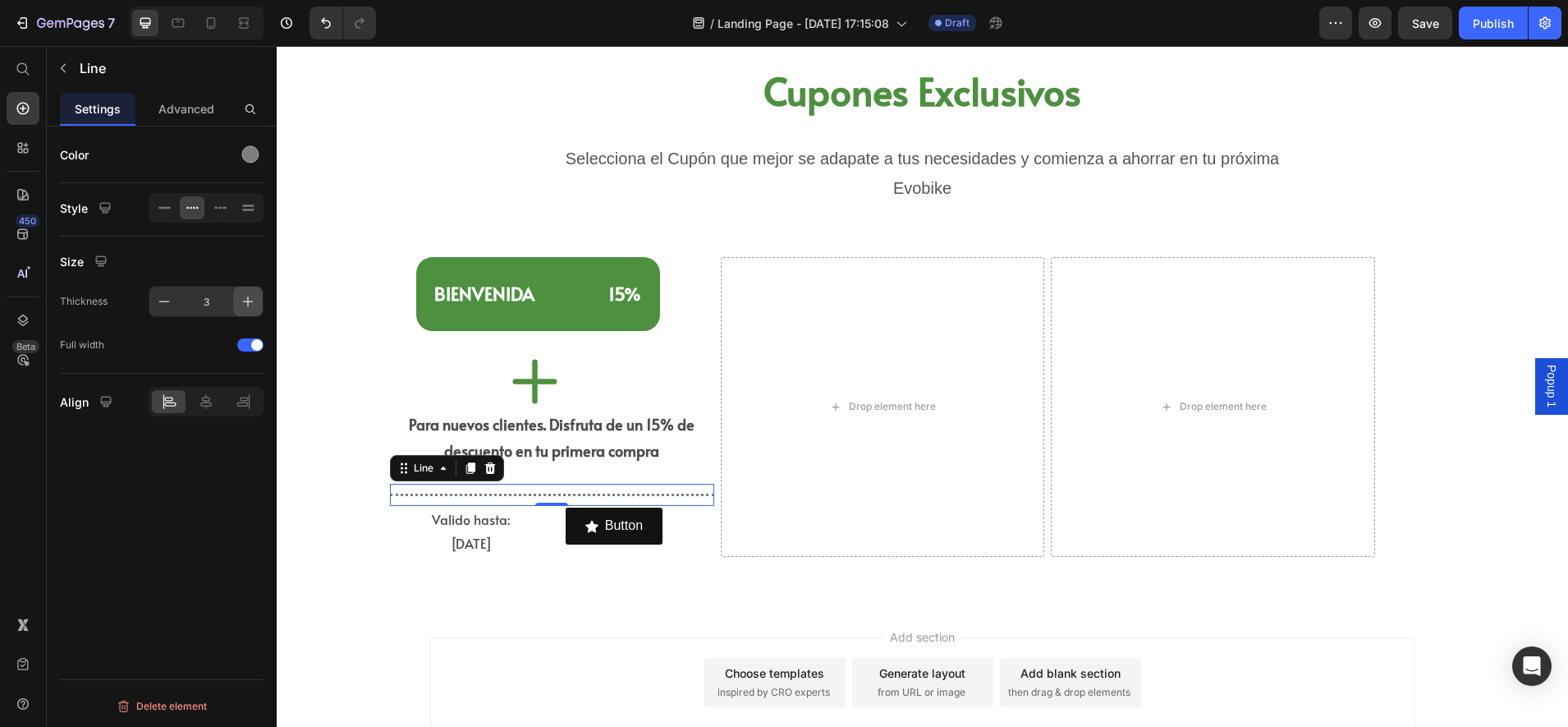 click 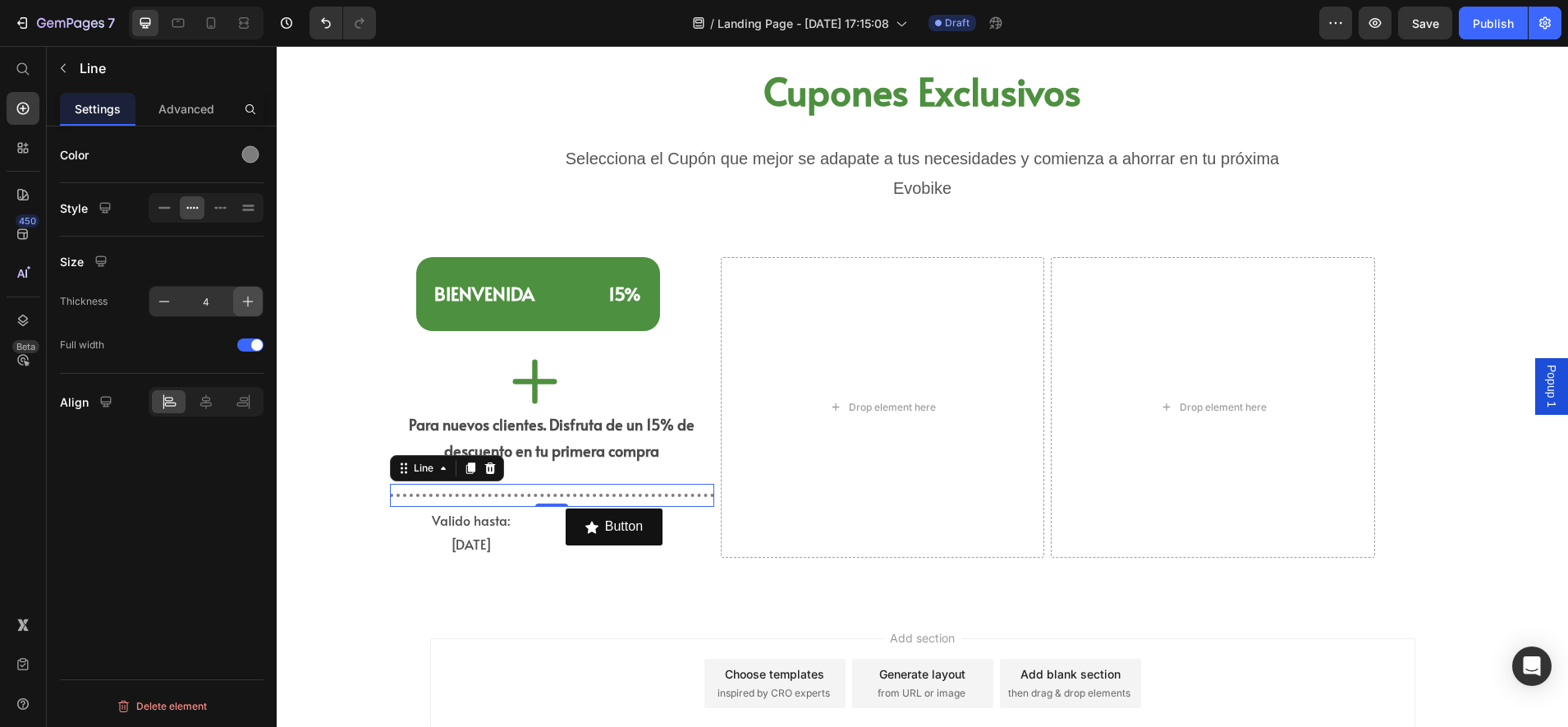 click 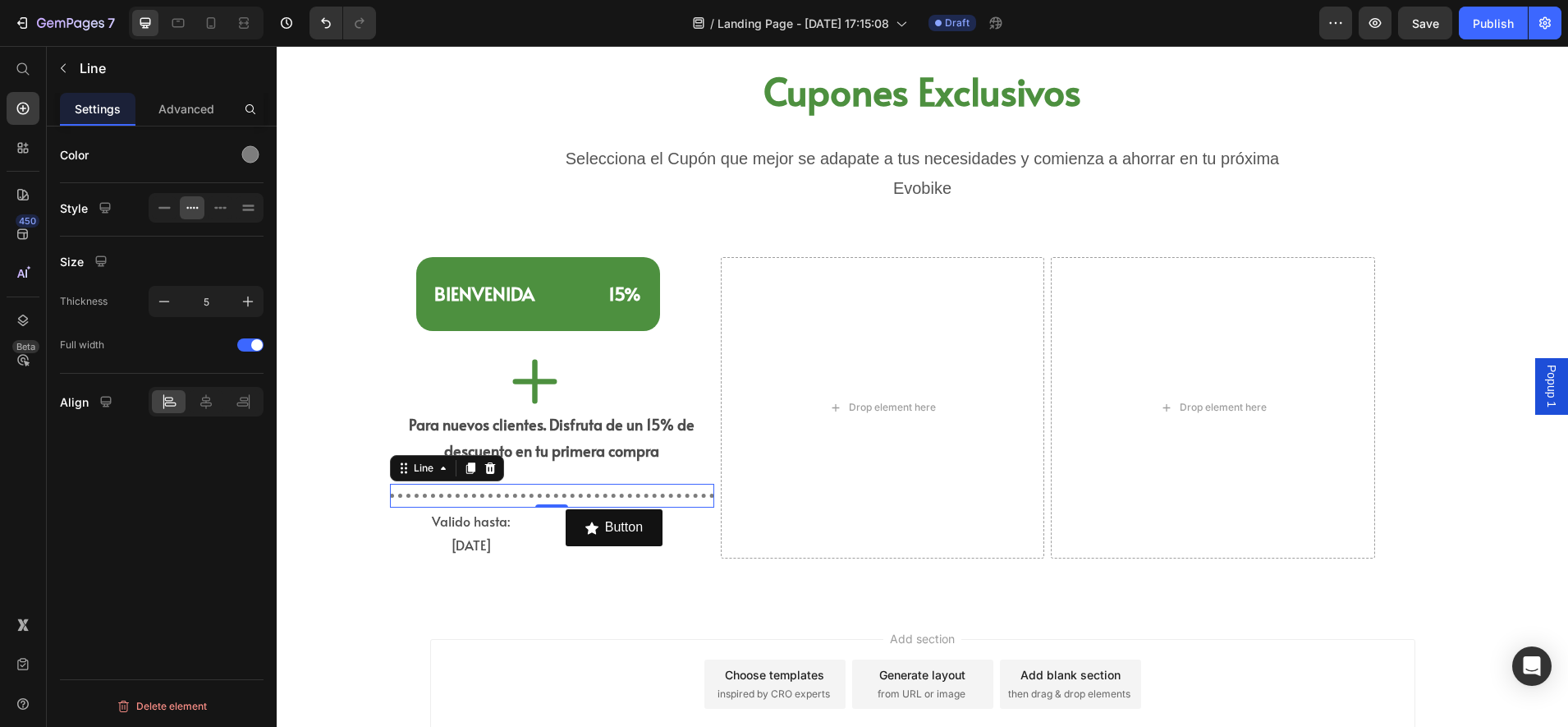 click on "Size Thickness 5 Full width" 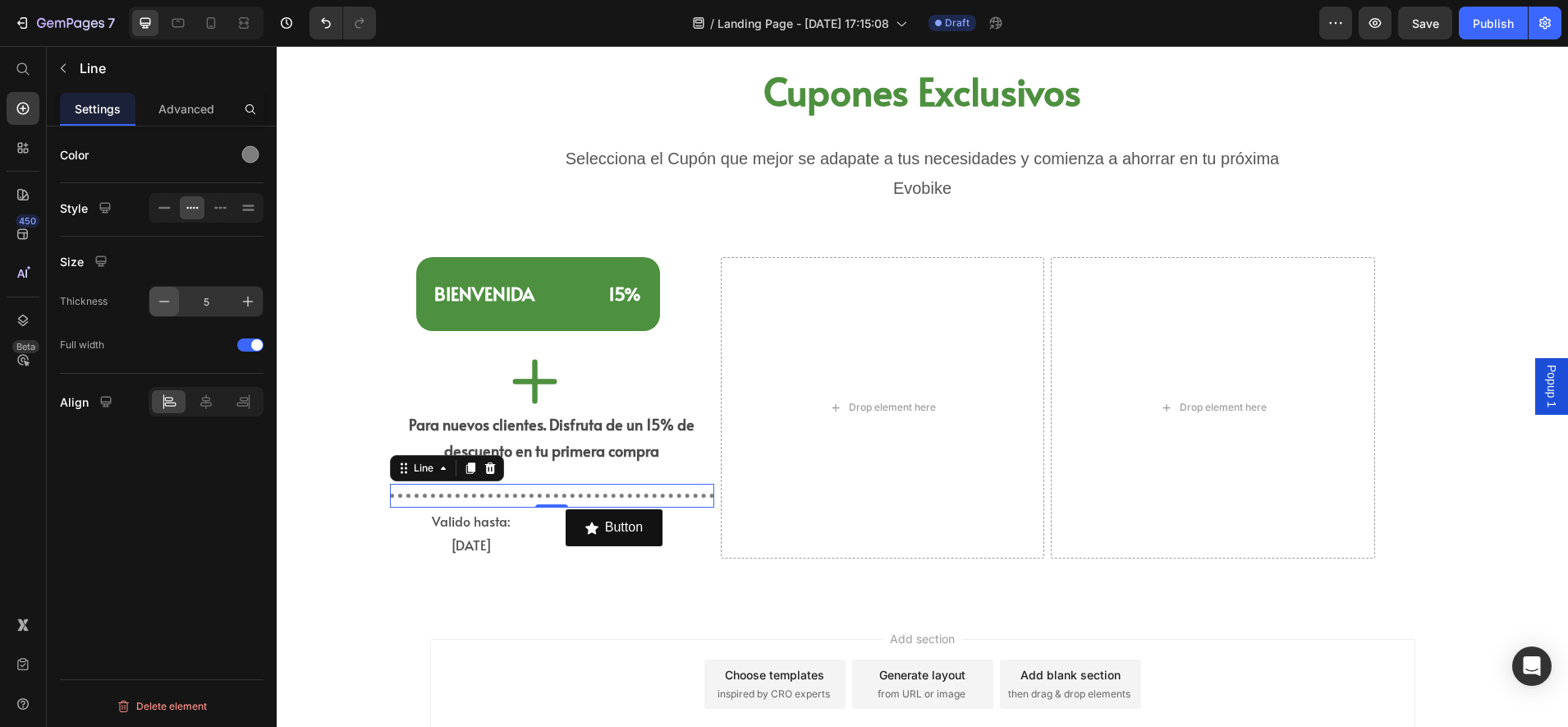 click at bounding box center (164, 301) 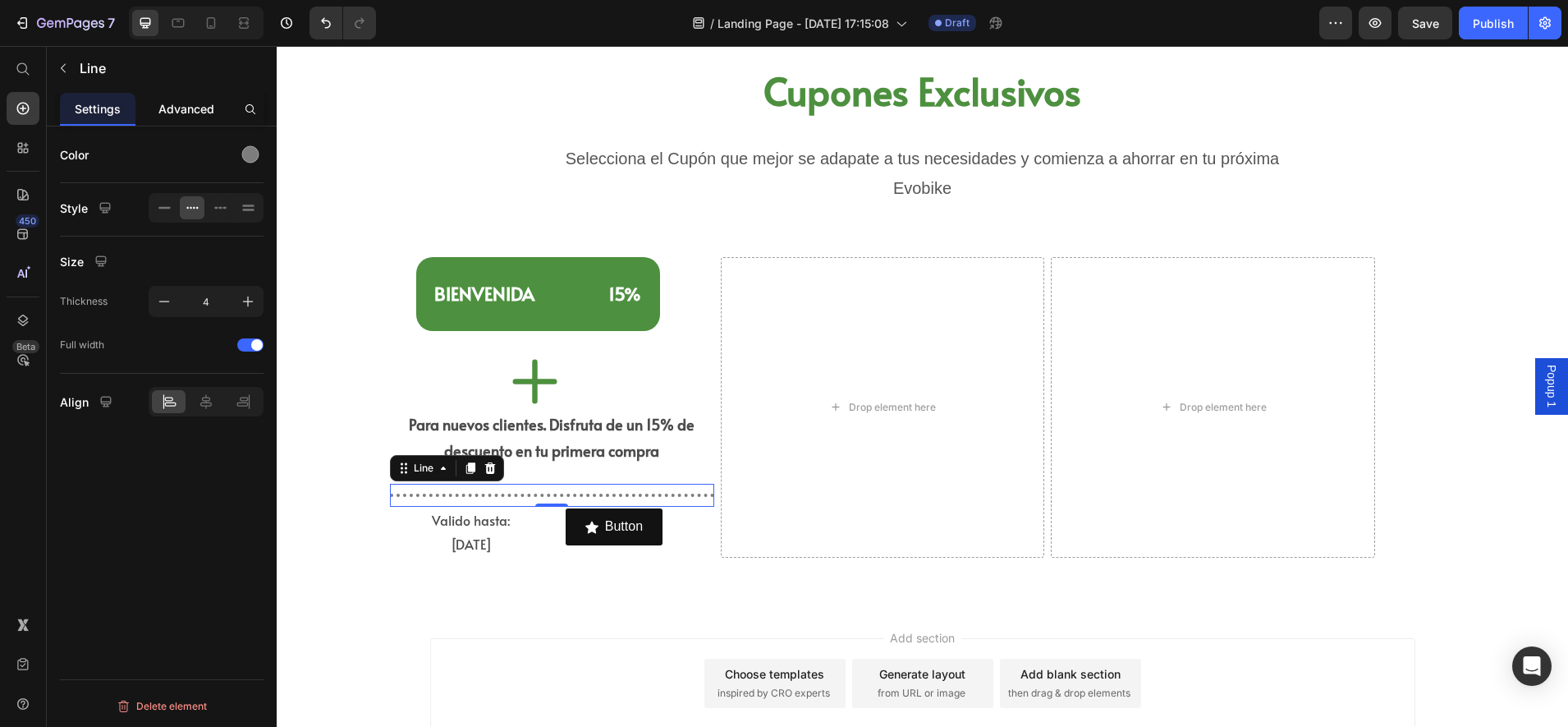 click on "Advanced" 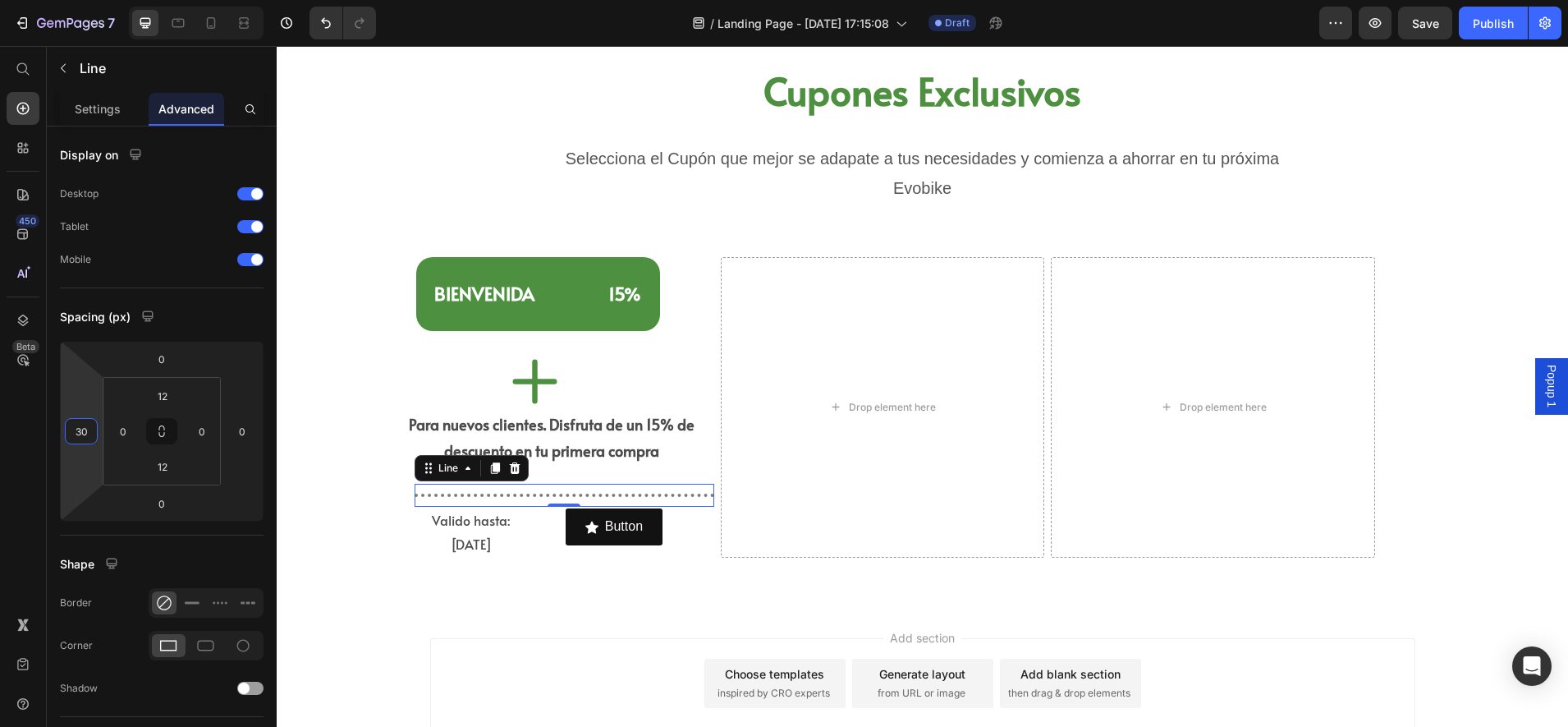 type on "34" 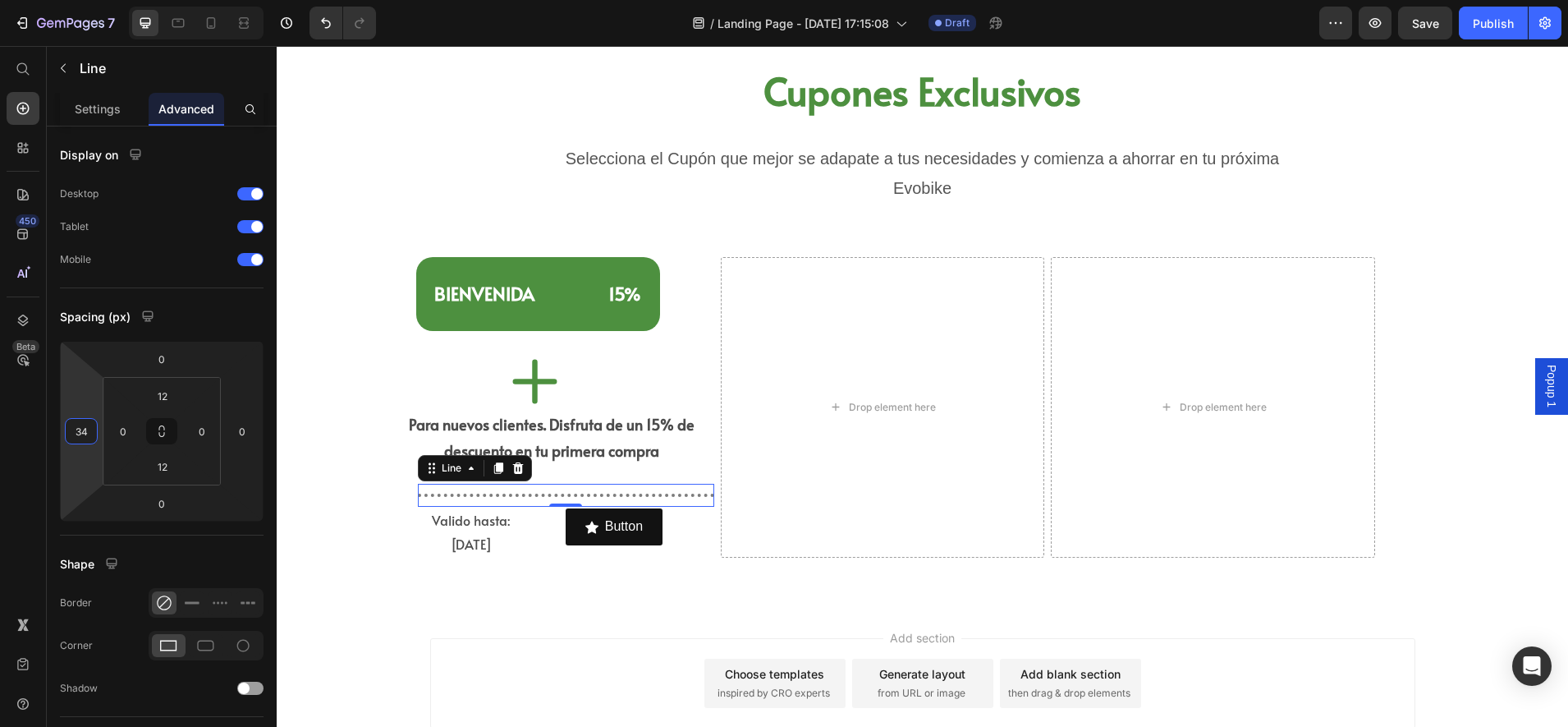 drag, startPoint x: 87, startPoint y: 486, endPoint x: 85, endPoint y: 469, distance: 17.117243 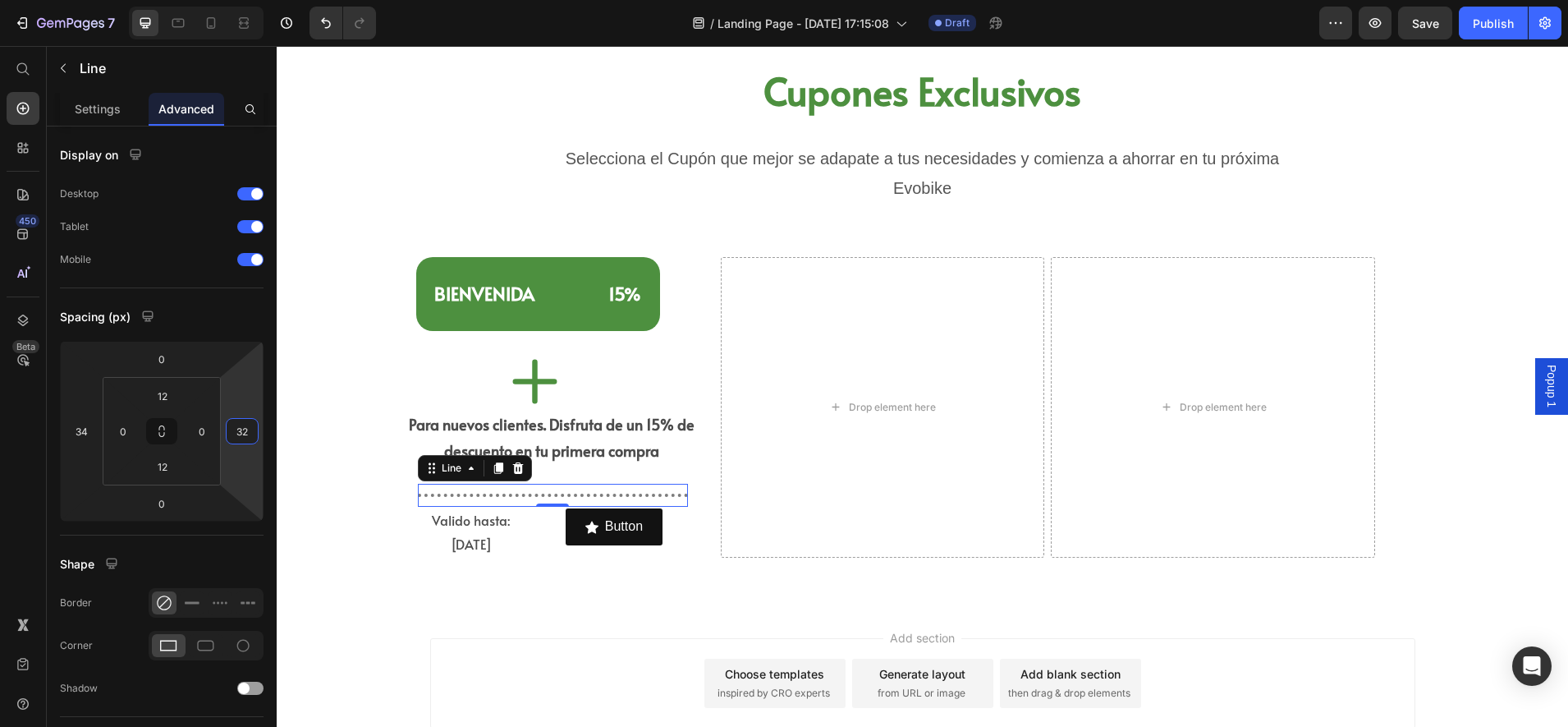 type on "24" 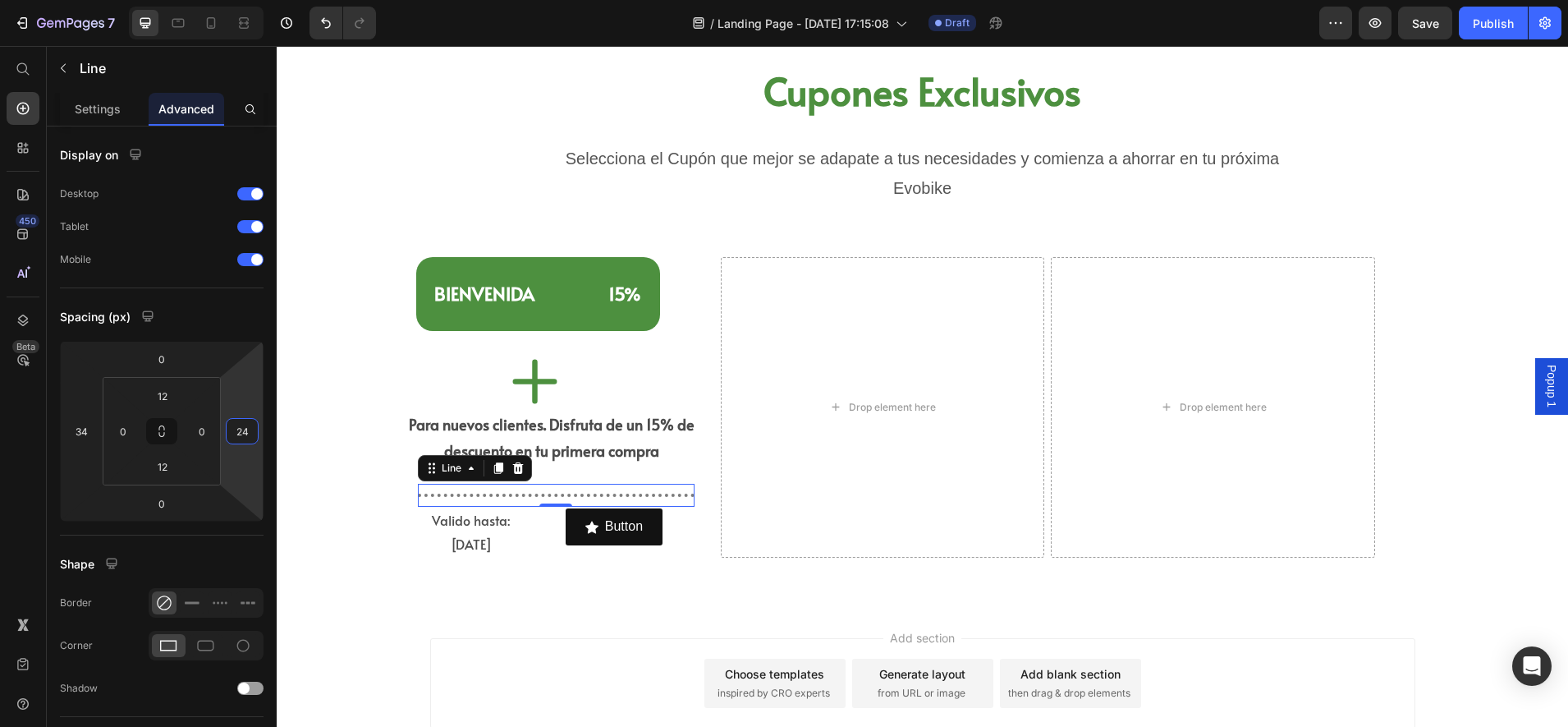 drag, startPoint x: 244, startPoint y: 481, endPoint x: 244, endPoint y: 469, distance: 12 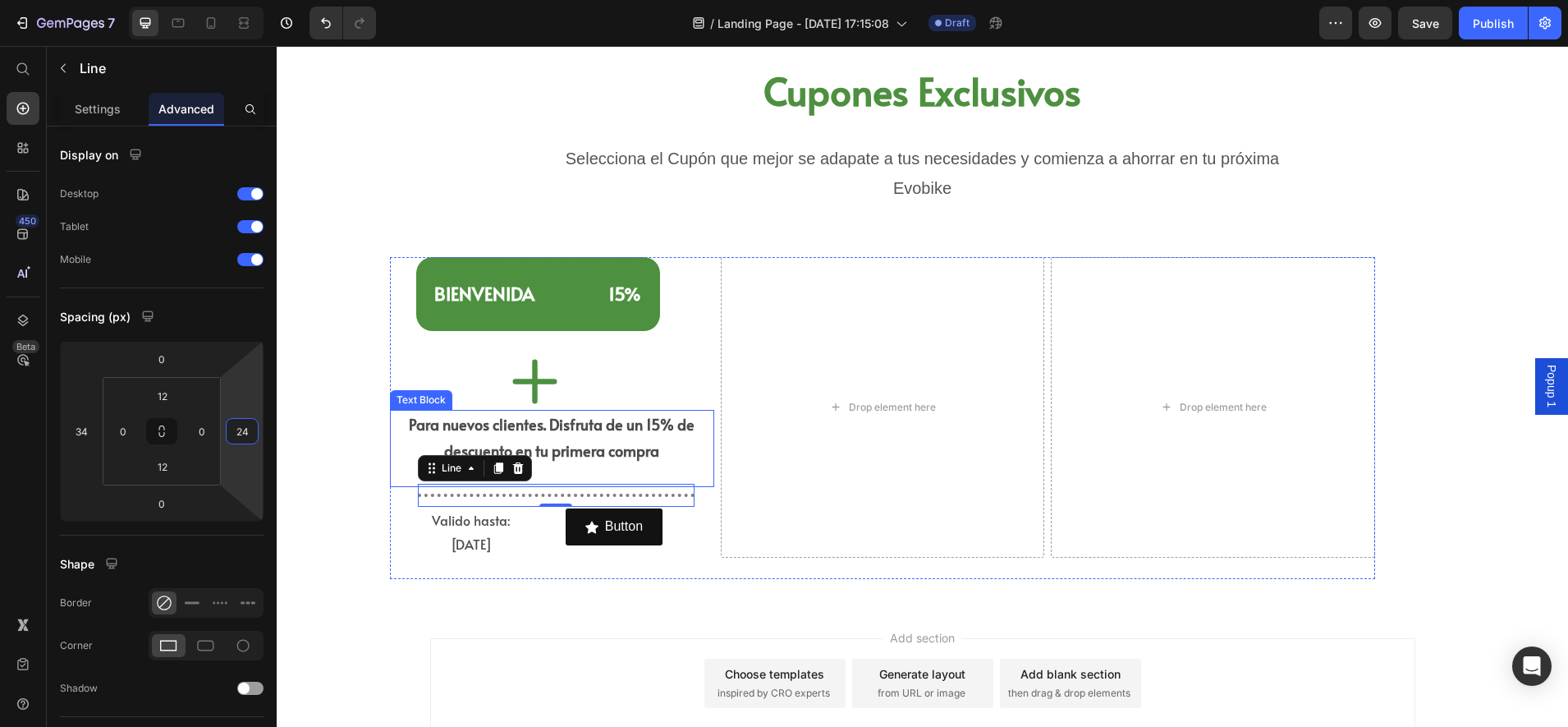 click on "Para nuevos clientes. Disfruta de un 15% de descuento en tu primera compra" at bounding box center [552, 438] 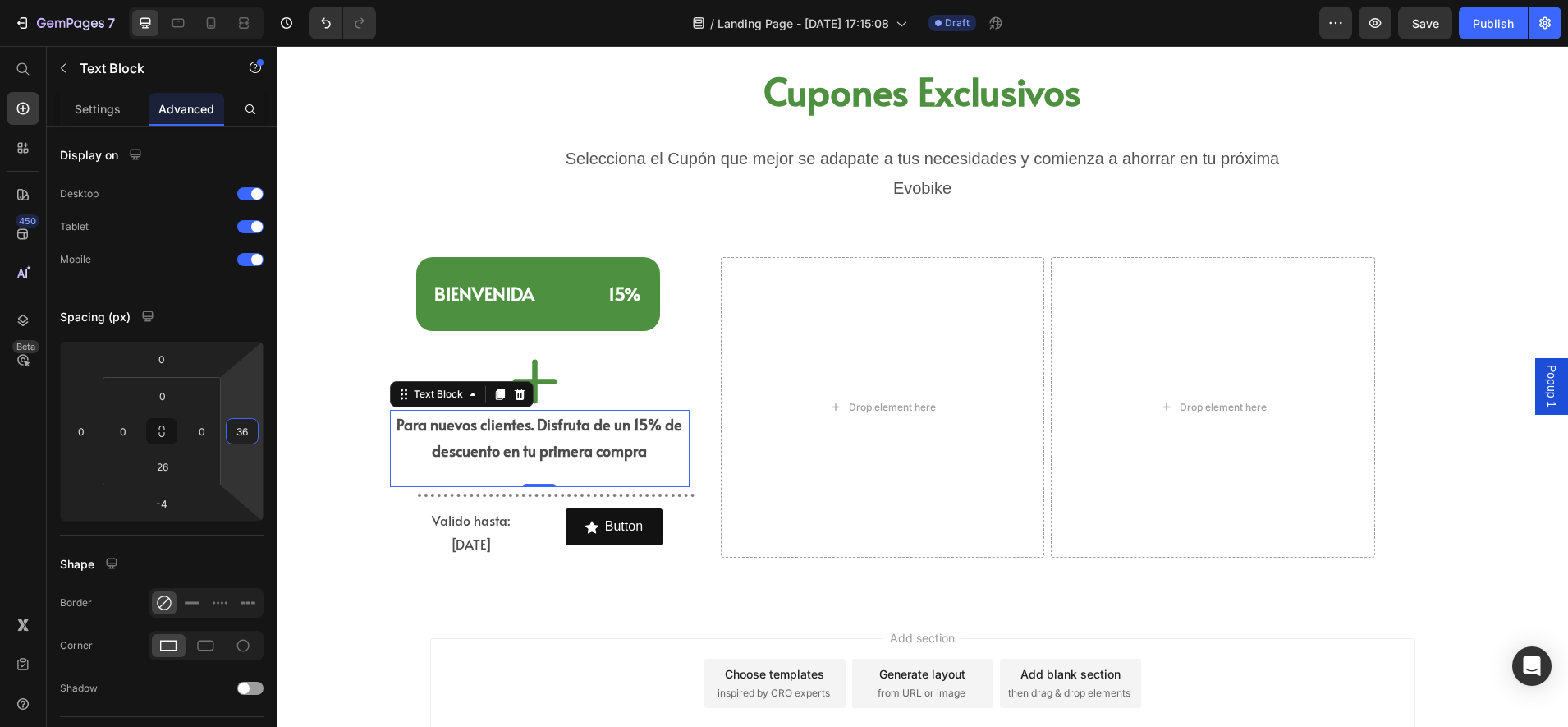 type on "38" 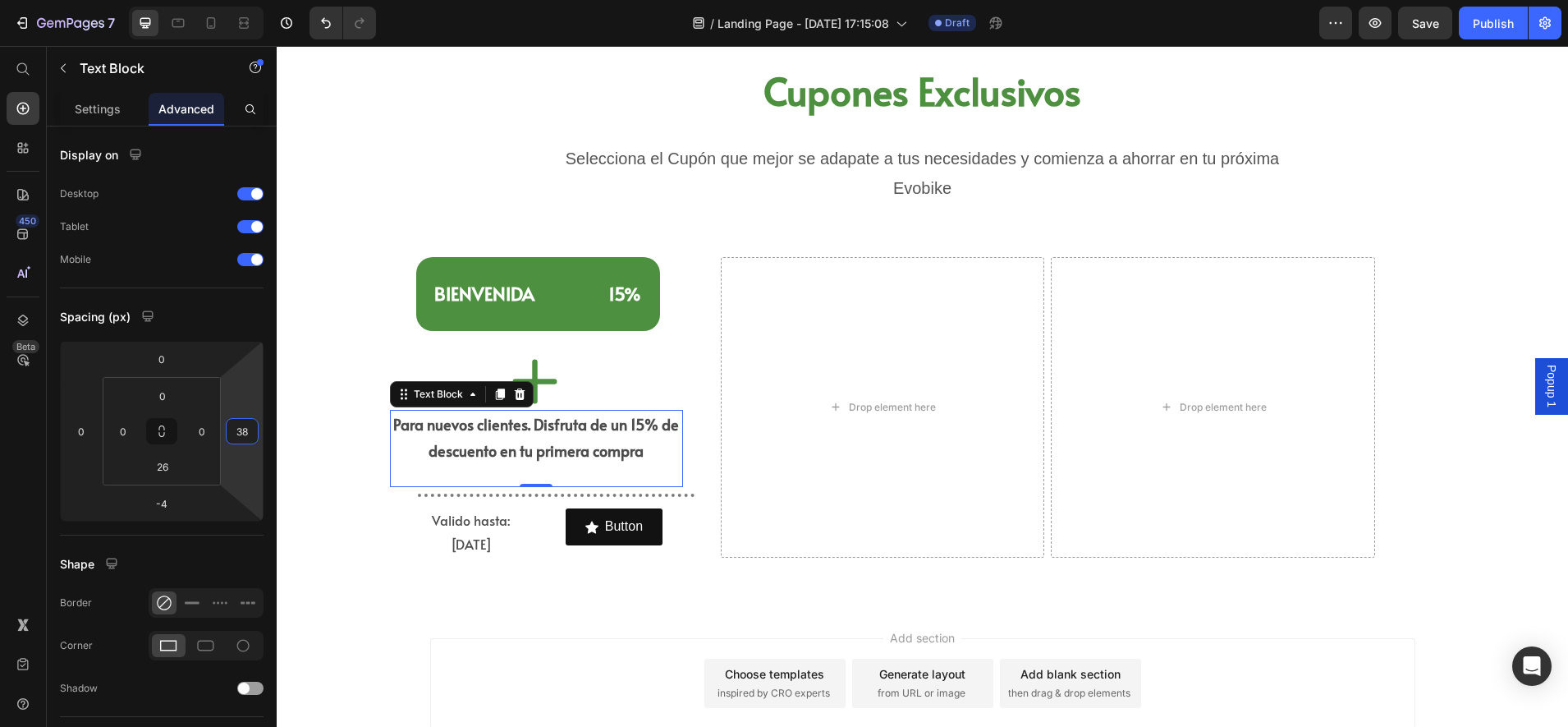 drag, startPoint x: 245, startPoint y: 458, endPoint x: 247, endPoint y: 439, distance: 19.104973 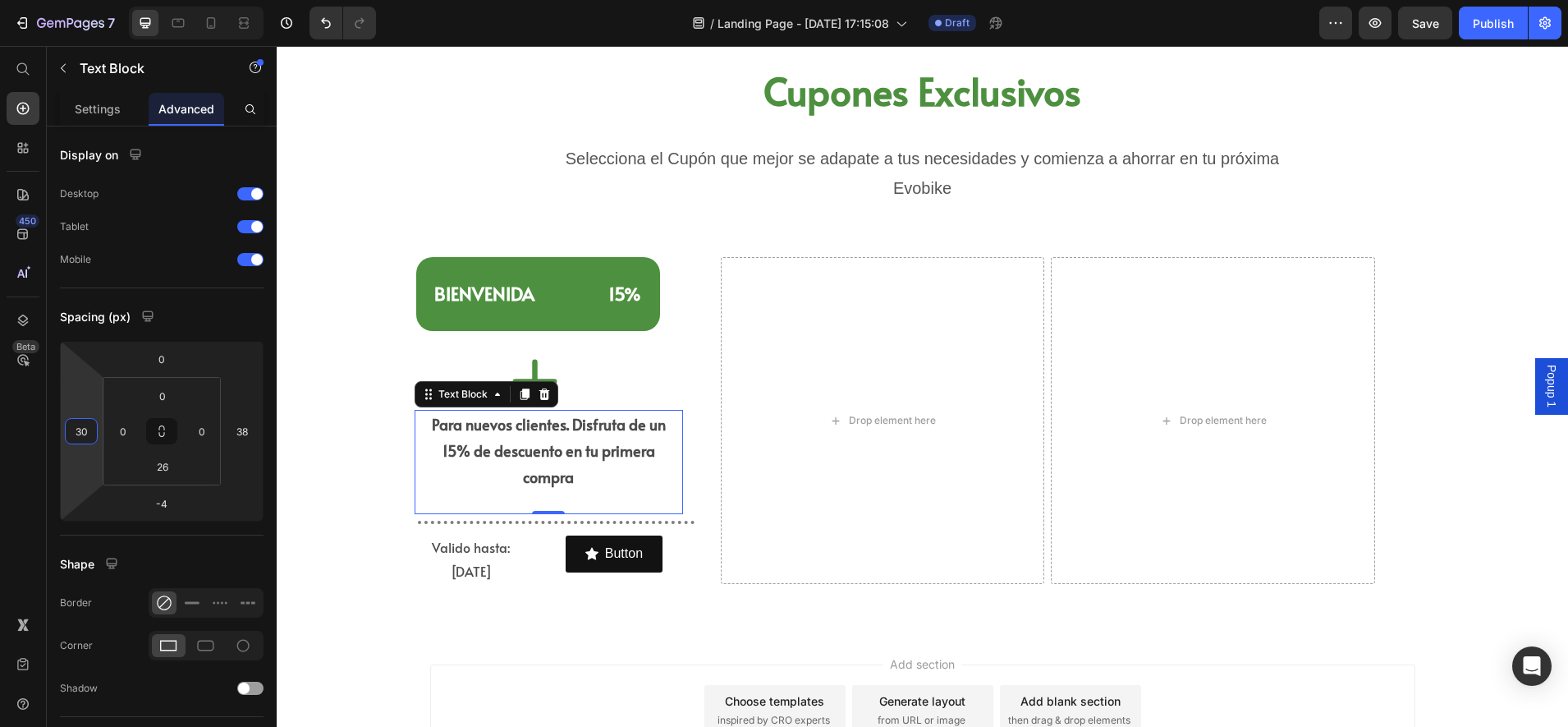 type on "32" 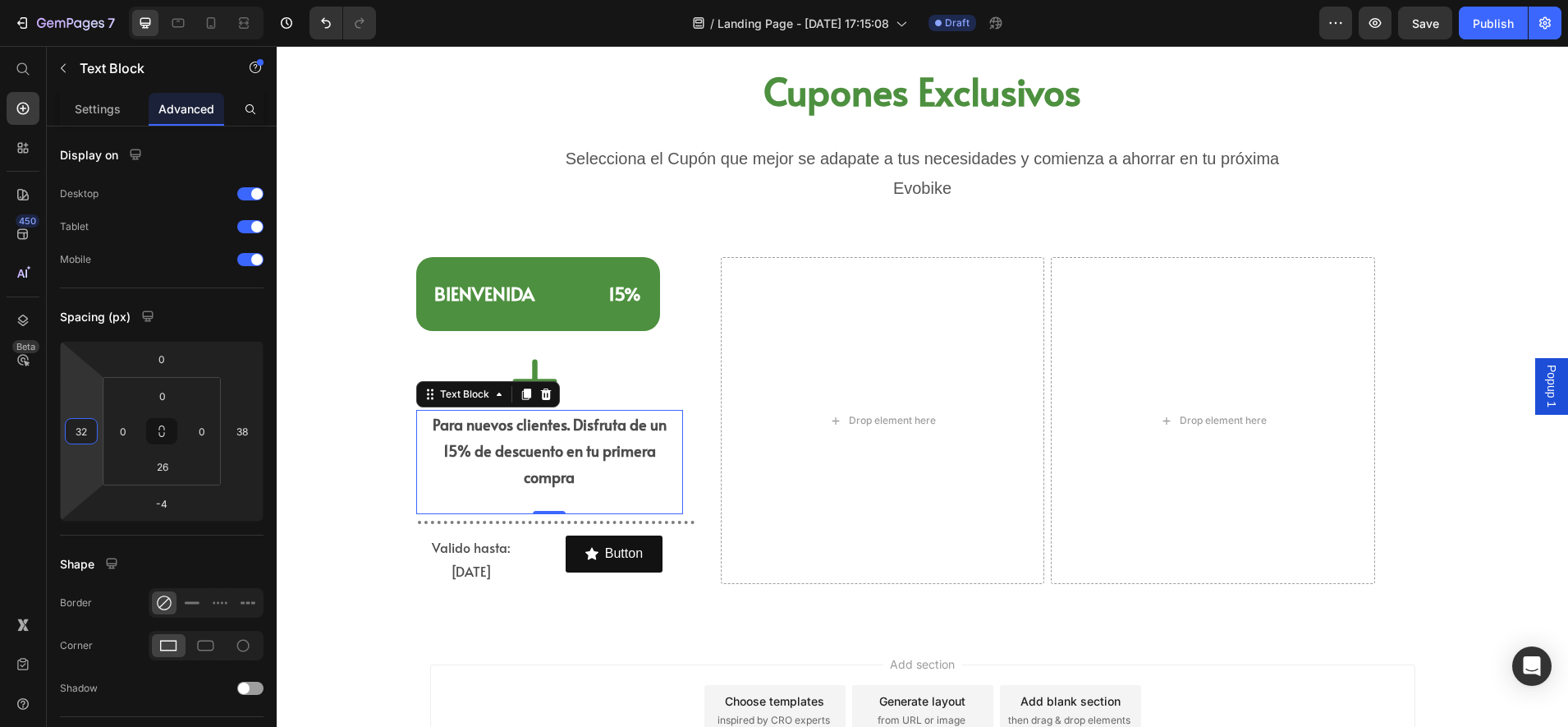 drag, startPoint x: 92, startPoint y: 472, endPoint x: 89, endPoint y: 456, distance: 16.27882 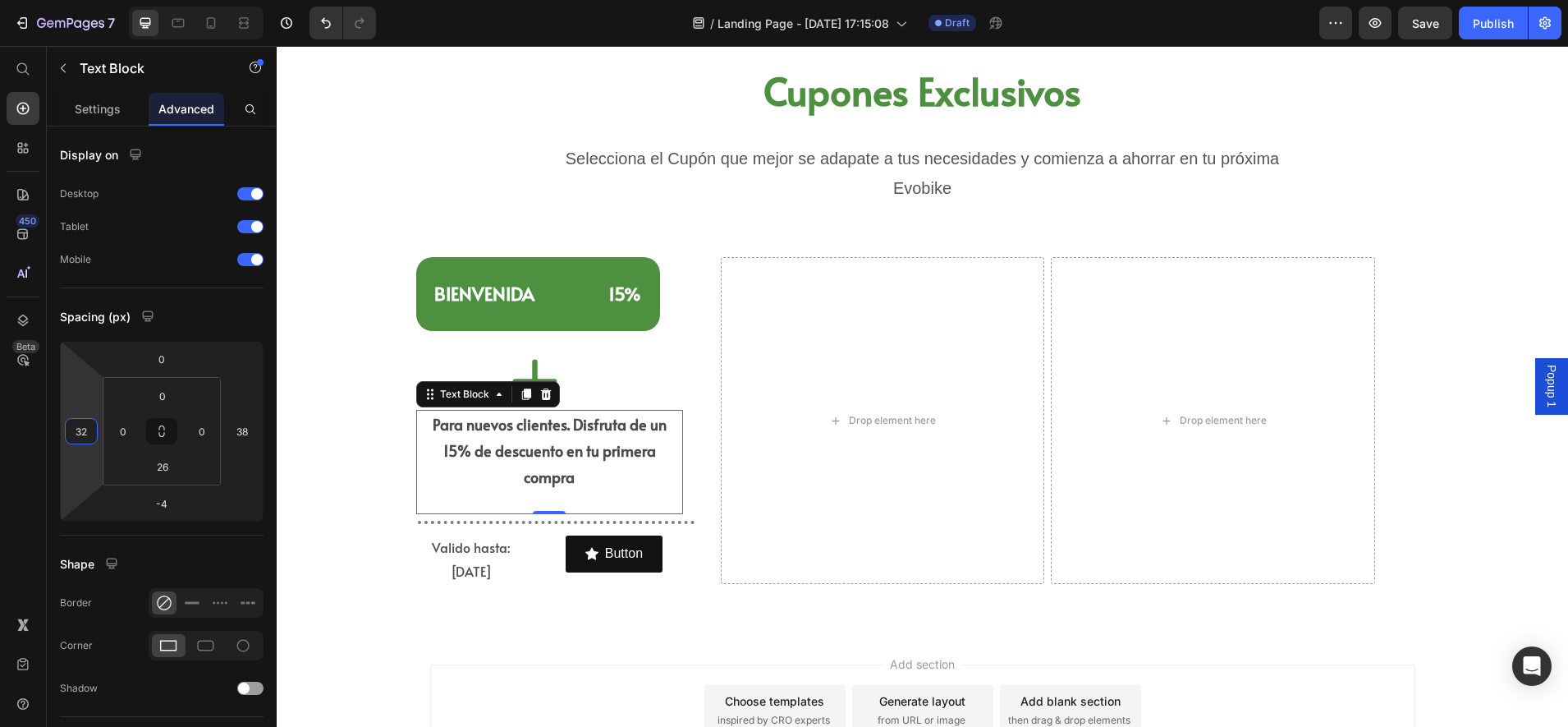 click on "7  Version history  /  Landing Page - [DATE] 17:15:08 Draft Preview  Save   Publish  450 Beta Start with Sections Elements Hero Section Product Detail Brands Trusted Badges Guarantee Product Breakdown How to use Testimonials Compare Bundle FAQs Social Proof Brand Story Product List Collection Blog List Contact Sticky Add to Cart Custom Footer Browse Library 450 Layout
Row
Row
Row
Row Text
Heading
Text Block Button
Button
Button
Sticky Back to top Media
Image Image" at bounding box center (784, 0) 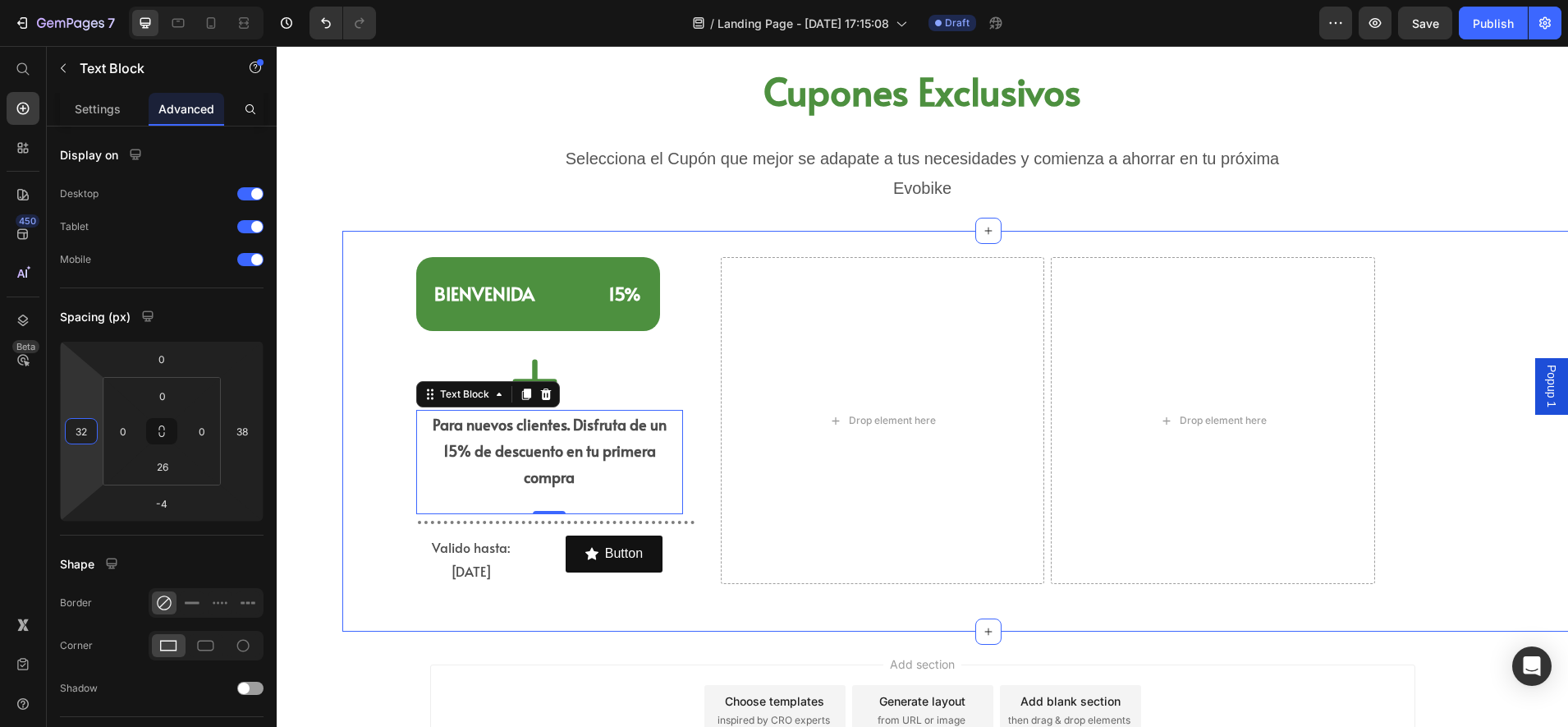 click on "Add section Choose templates inspired by CRO experts Generate layout from URL or image Add blank section then drag & drop elements" at bounding box center (922, 733) 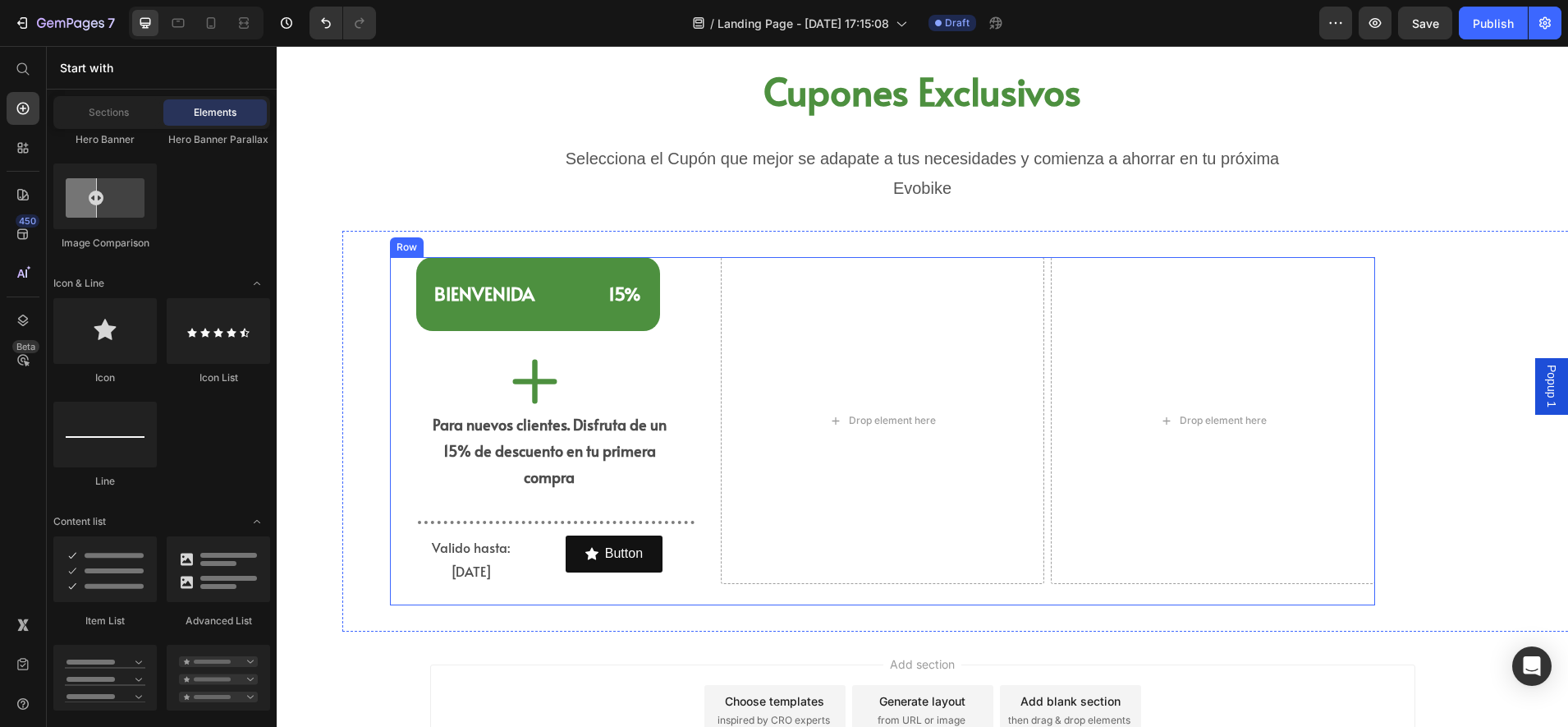 click on "⁠⁠⁠⁠⁠⁠⁠ [PERSON_NAME]                  15%   Heading
Icon Para nuevos clientes. Disfruta de un 15% de descuento en tu primera compra Text Block                Title Line Valido hasta:  [DATE] Text Block   Button Button Row Row" at bounding box center (552, 421) 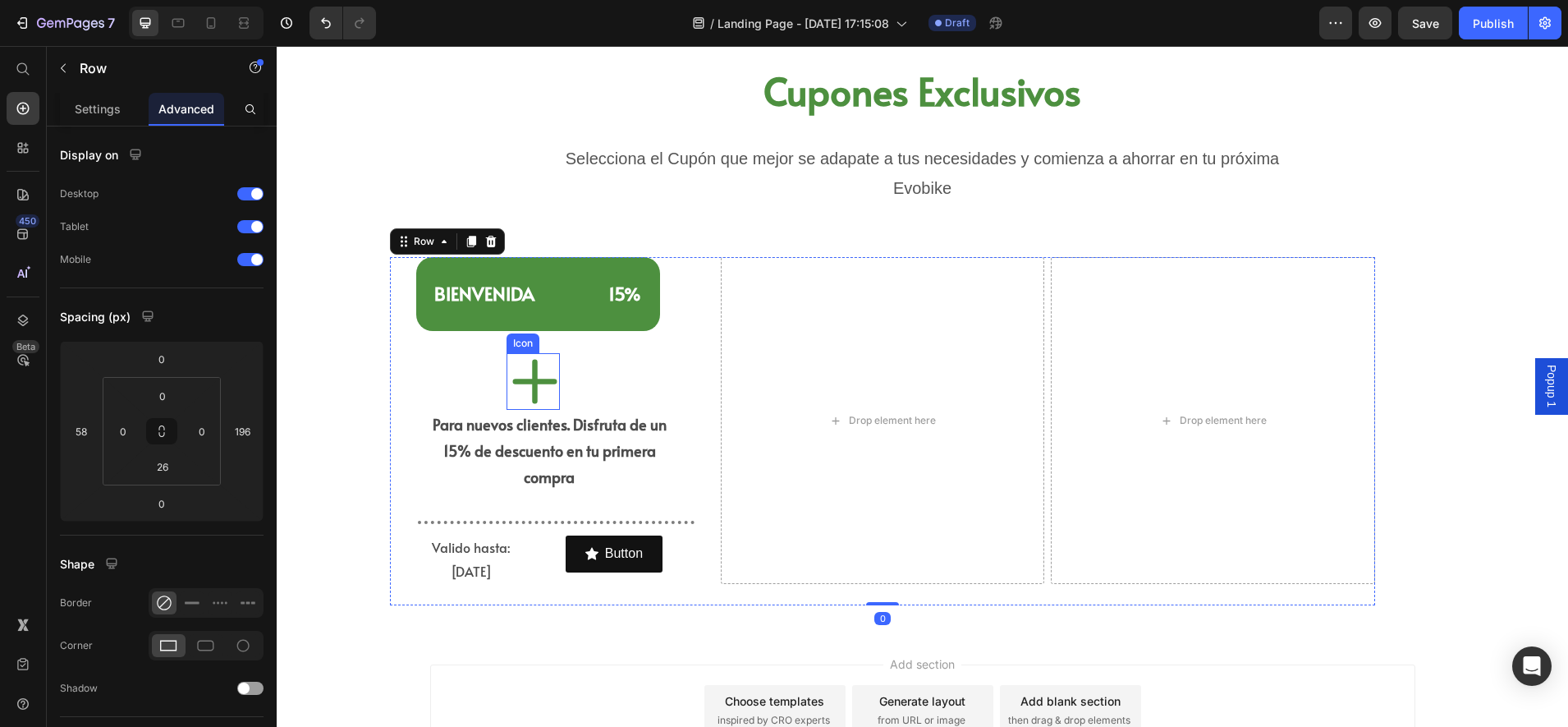 click 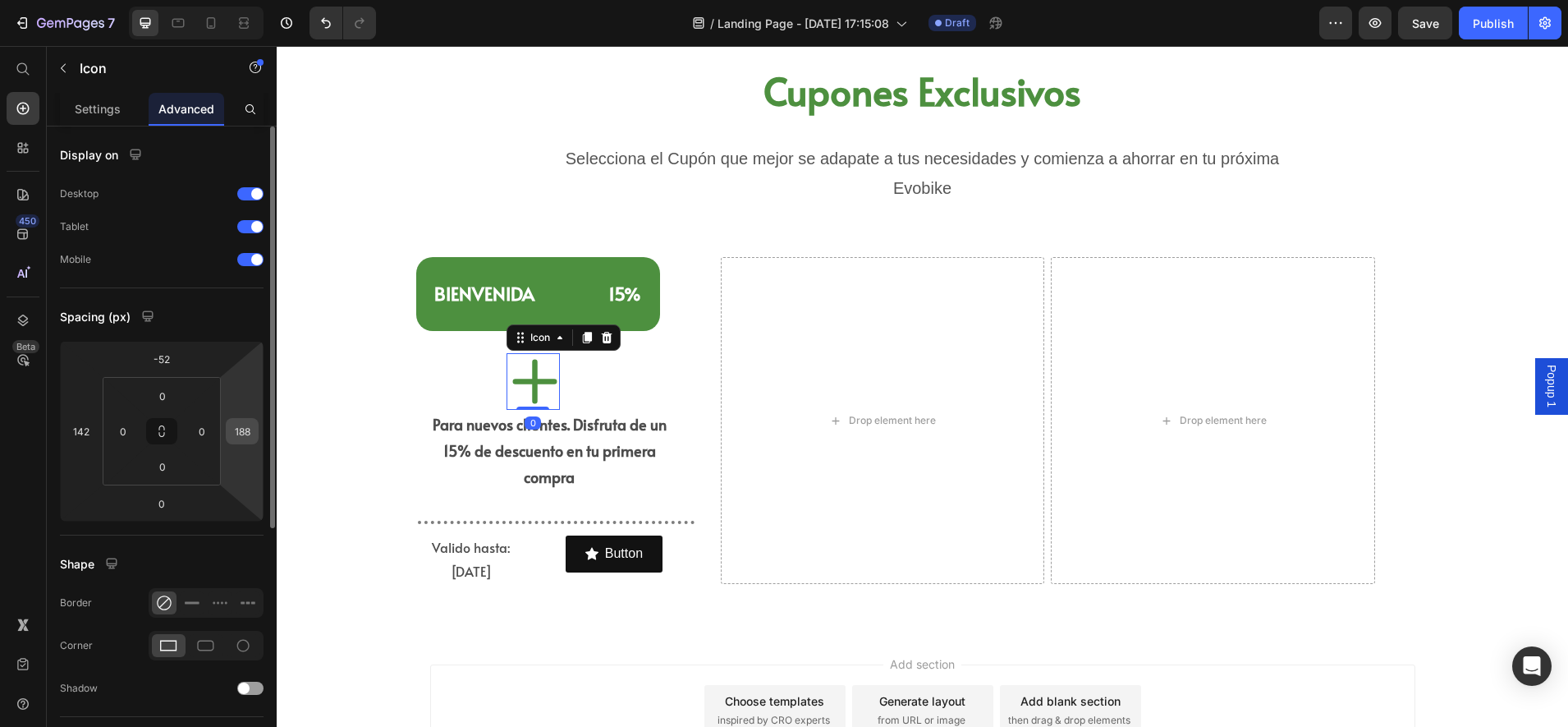 click on "188" at bounding box center (242, 431) 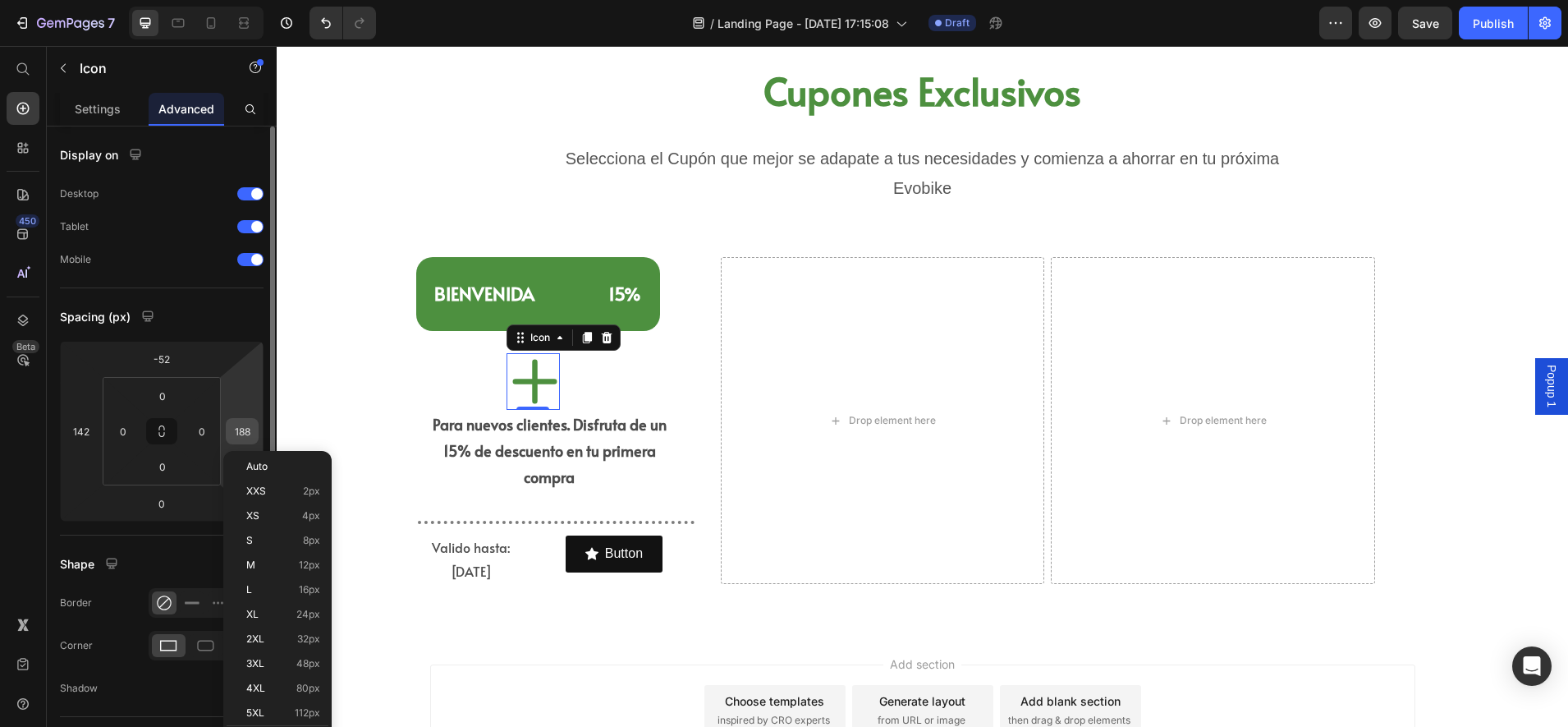 click on "188" at bounding box center [242, 431] 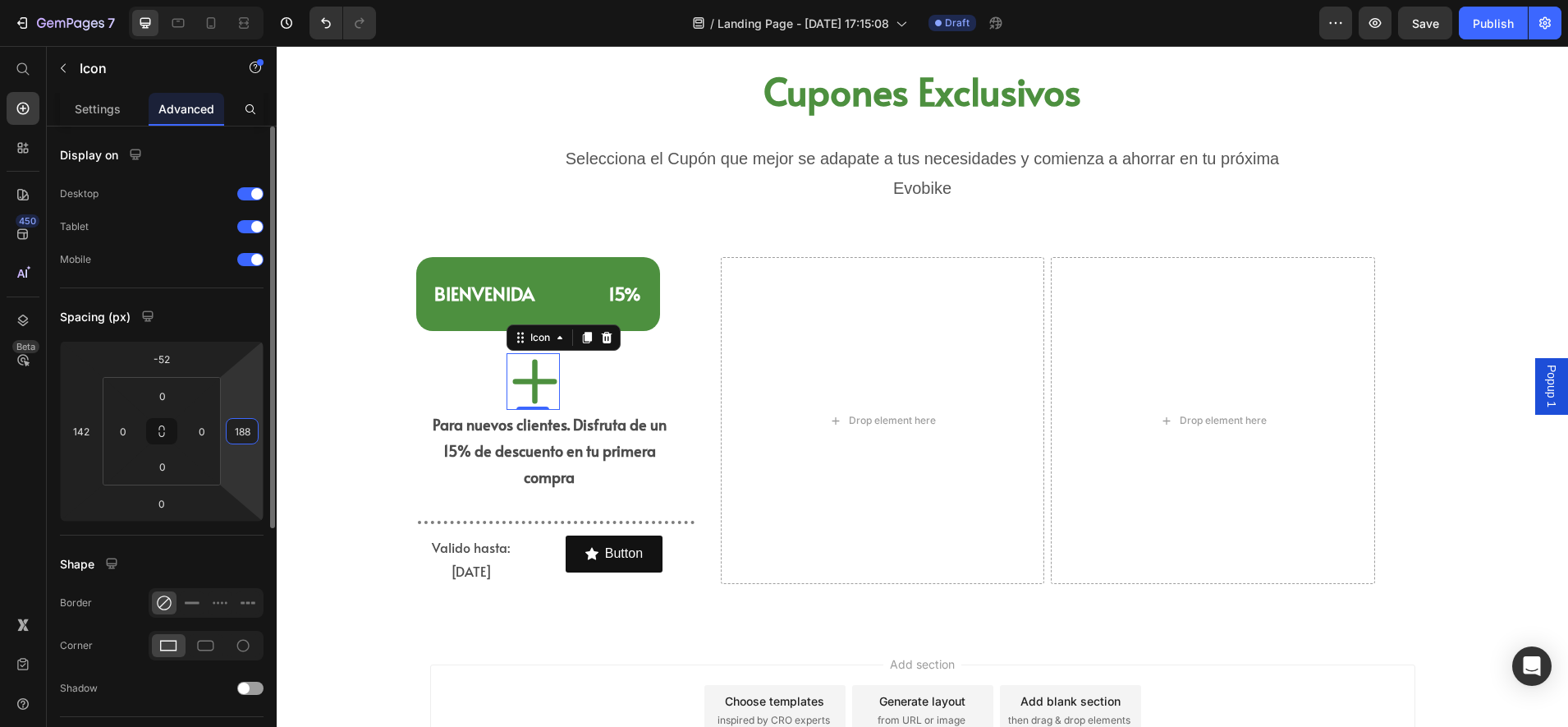 click on "188" at bounding box center (242, 431) 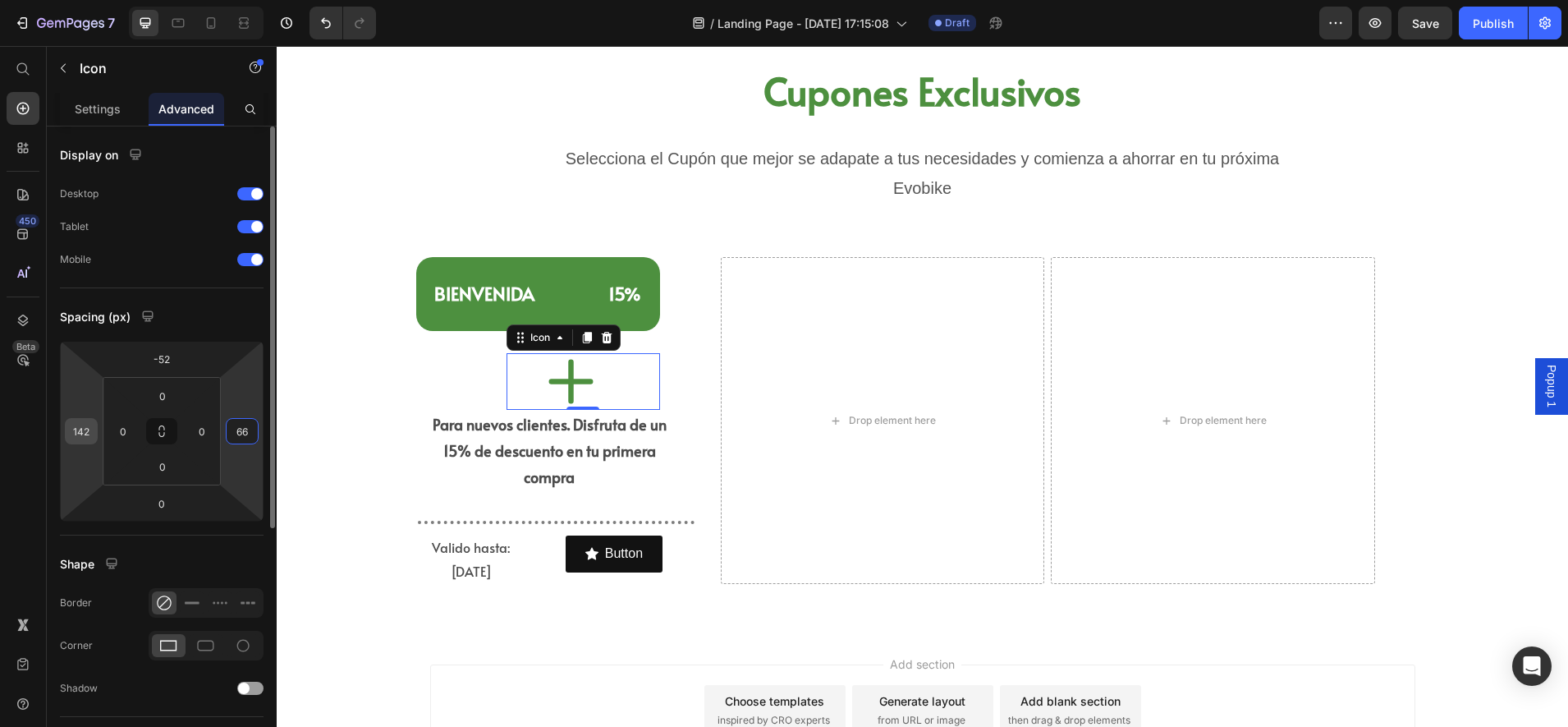 type on "66" 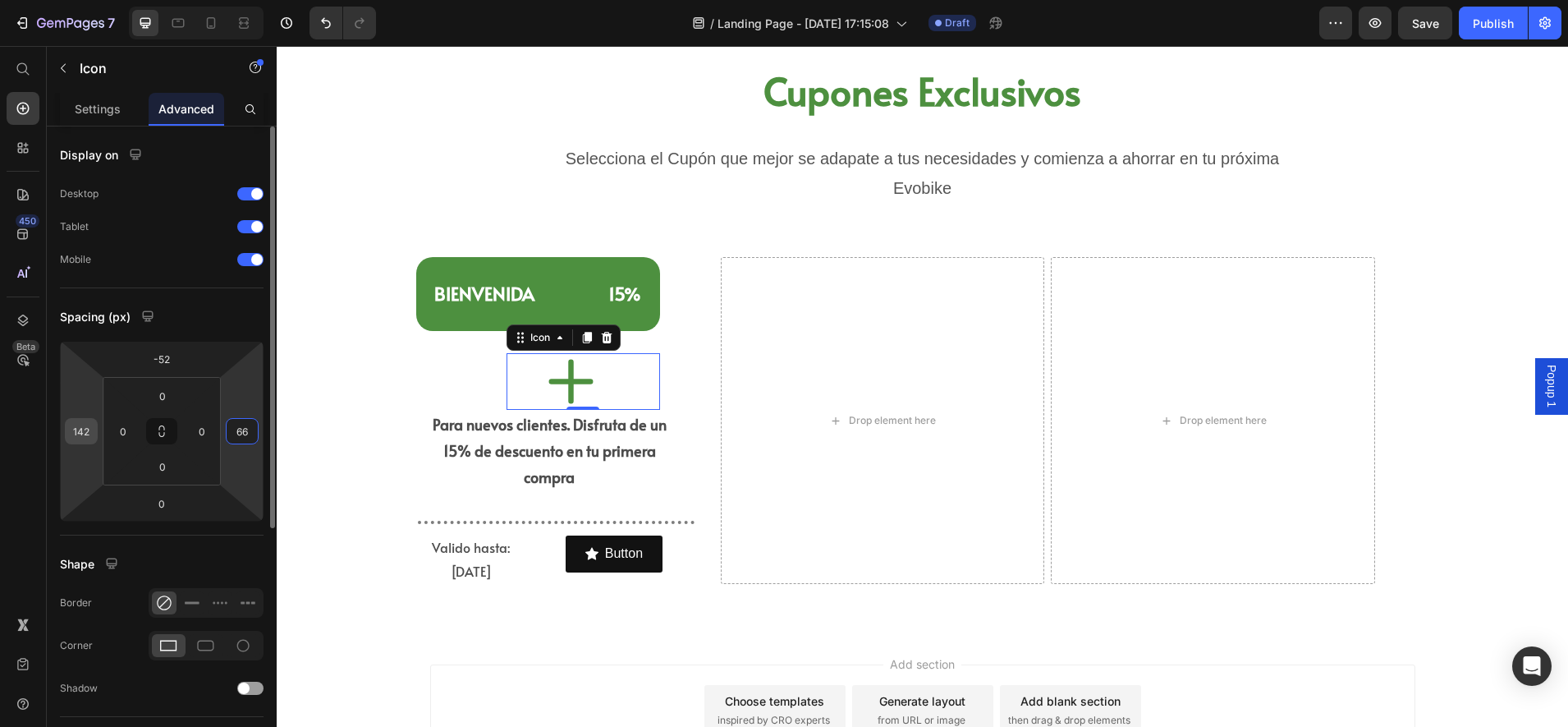 click on "142" at bounding box center [81, 431] 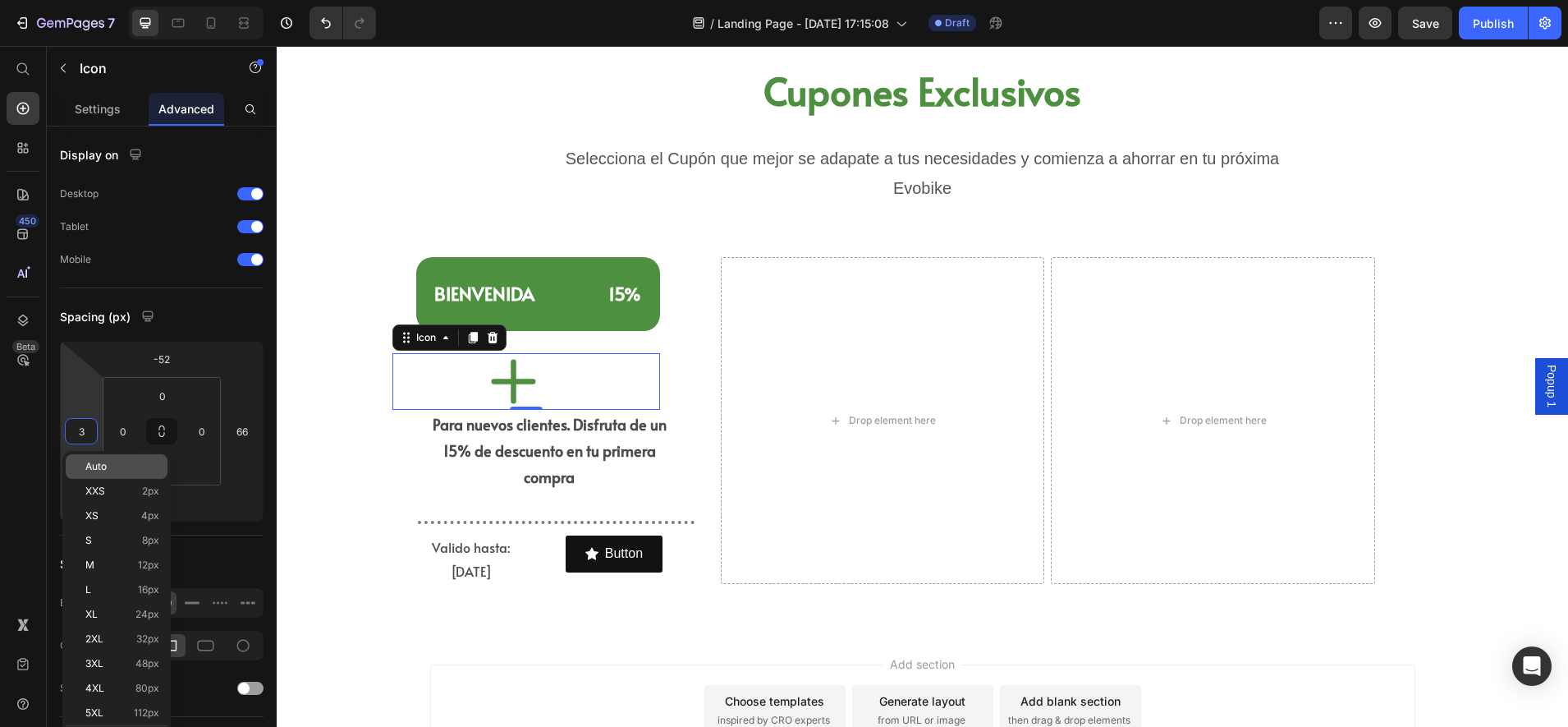 type on "32" 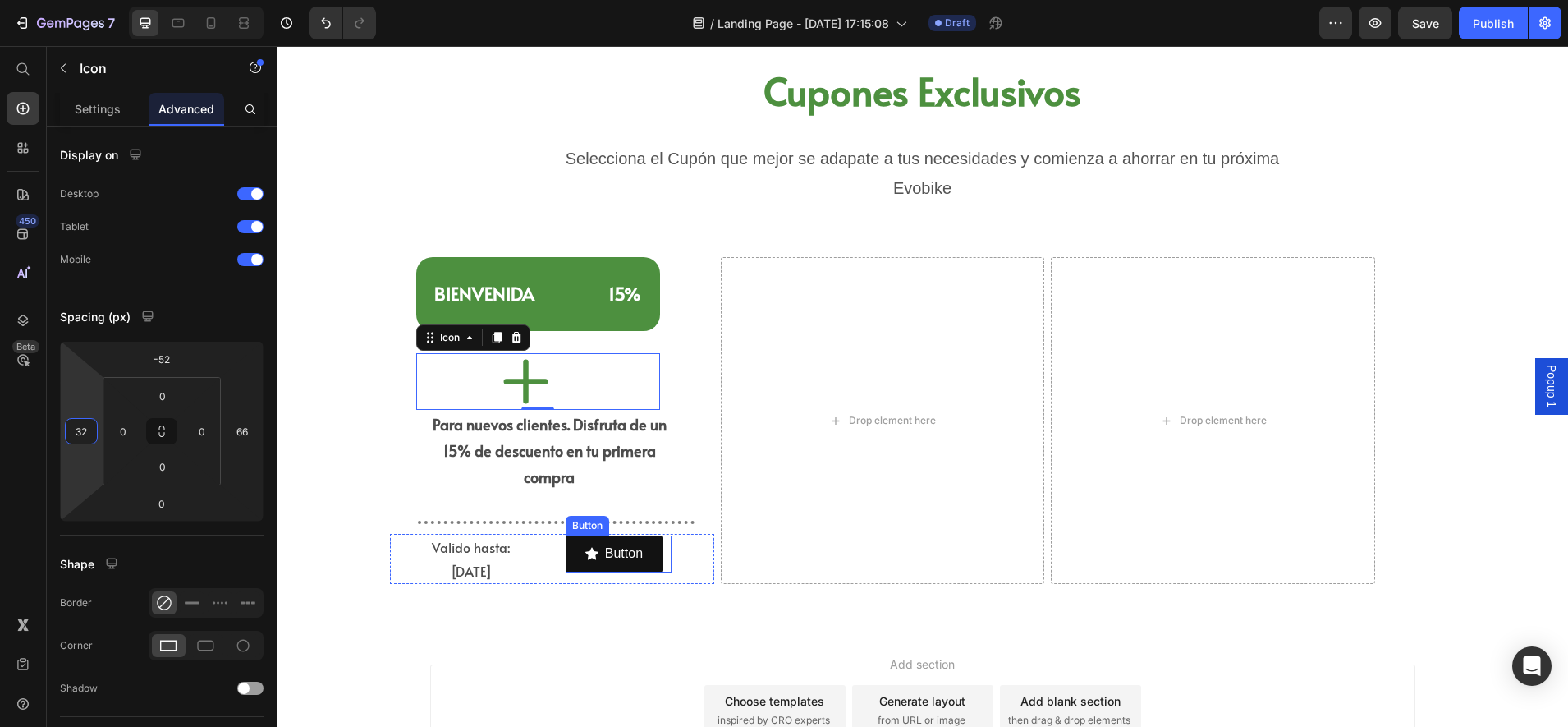 click on "Para nuevos clientes. Disfruta de un 15% de descuento en tu primera compra" at bounding box center [549, 451] 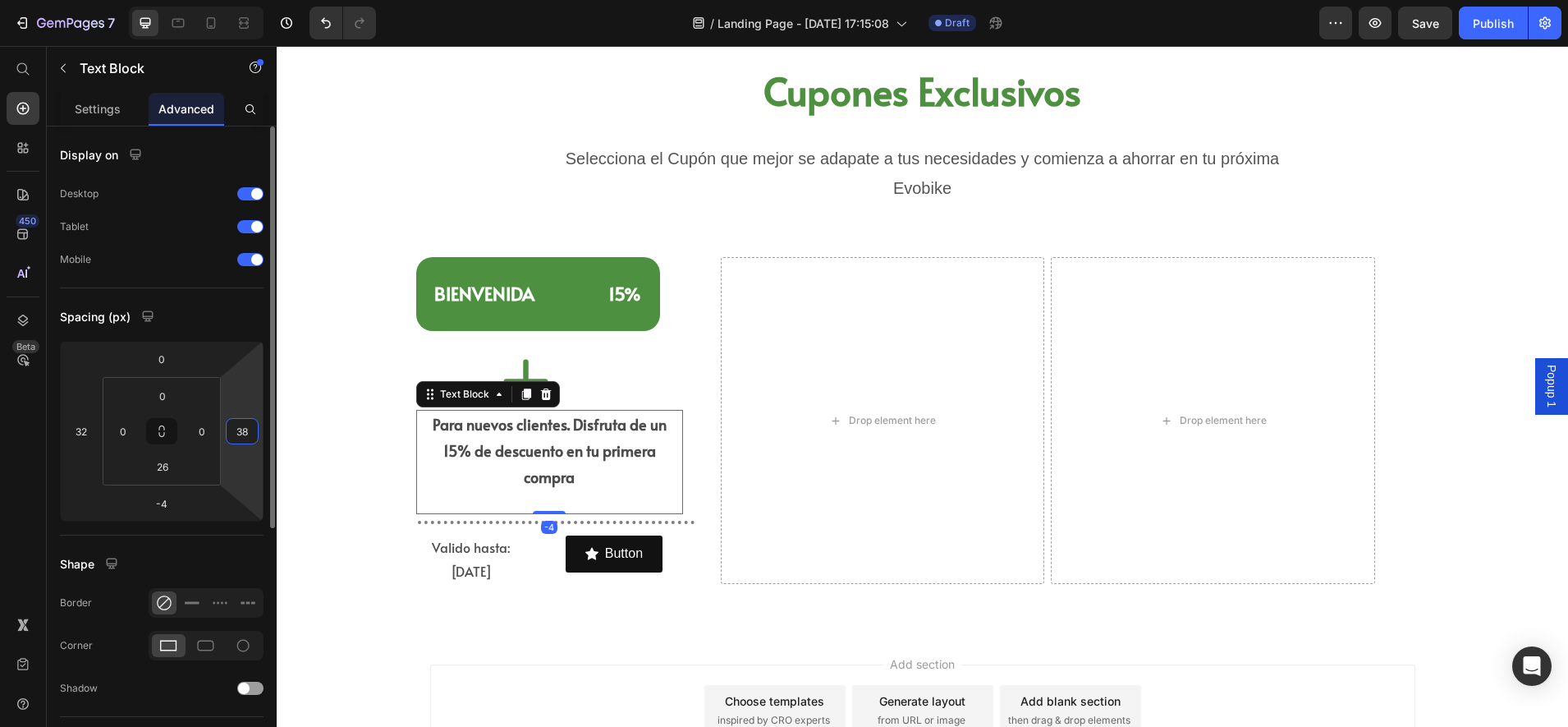 click on "38" at bounding box center [242, 431] 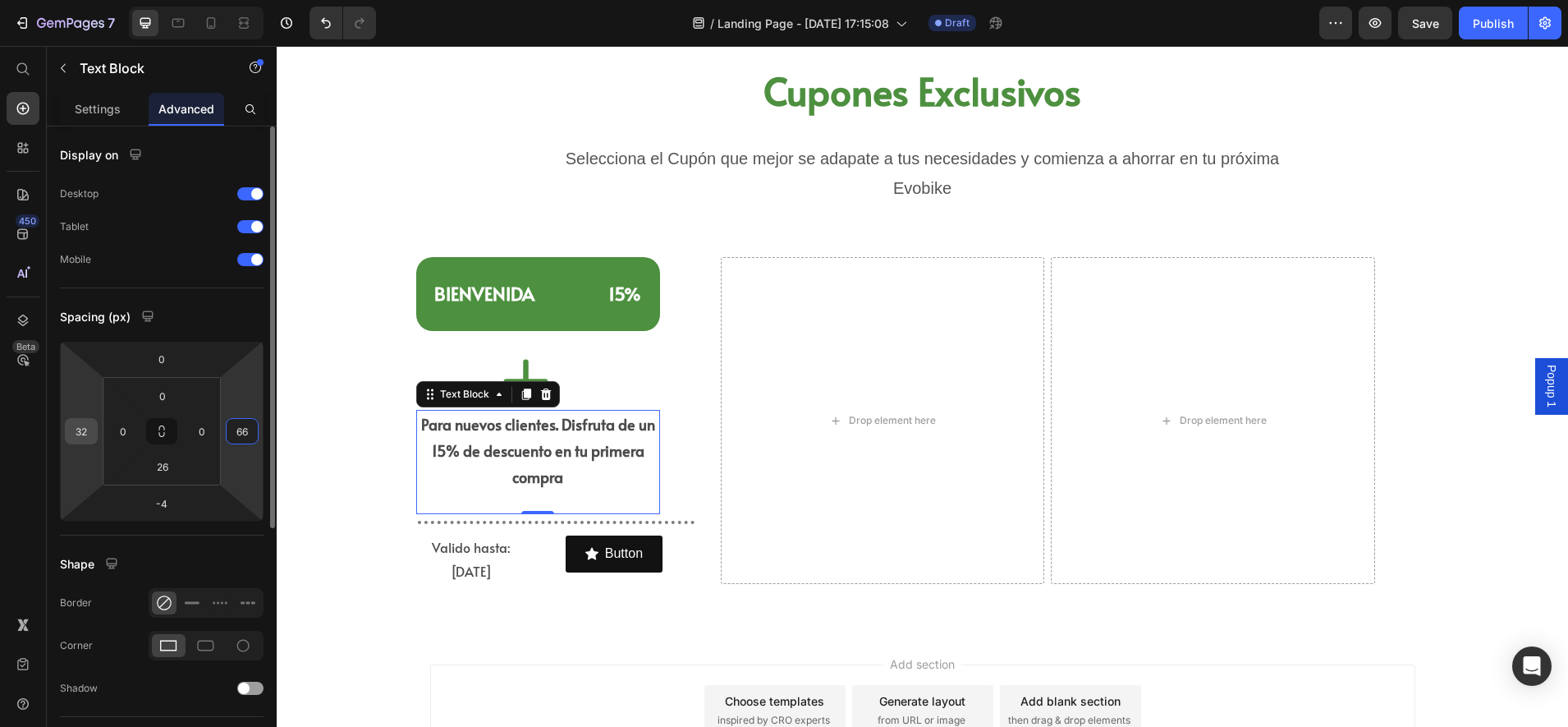 type on "66" 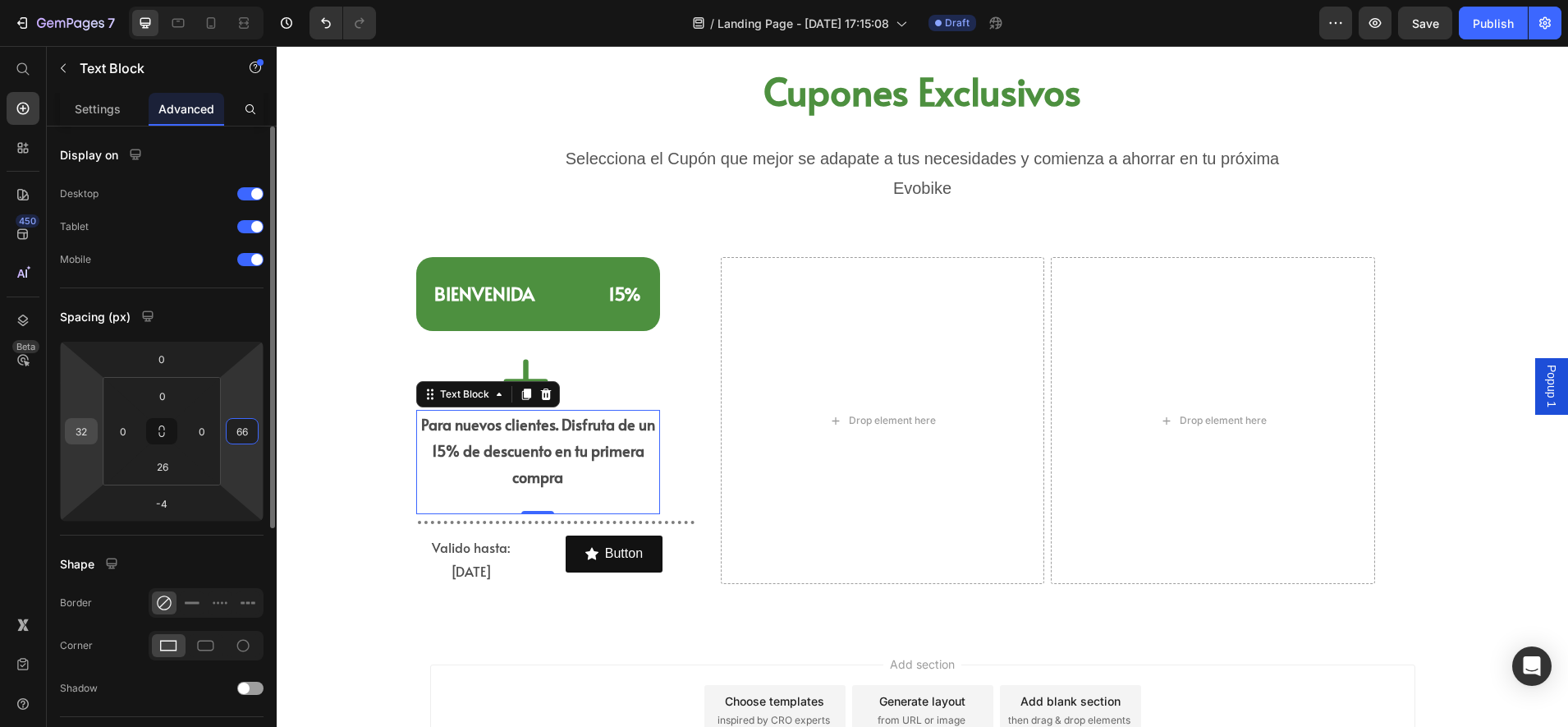 click on "32" at bounding box center [81, 431] 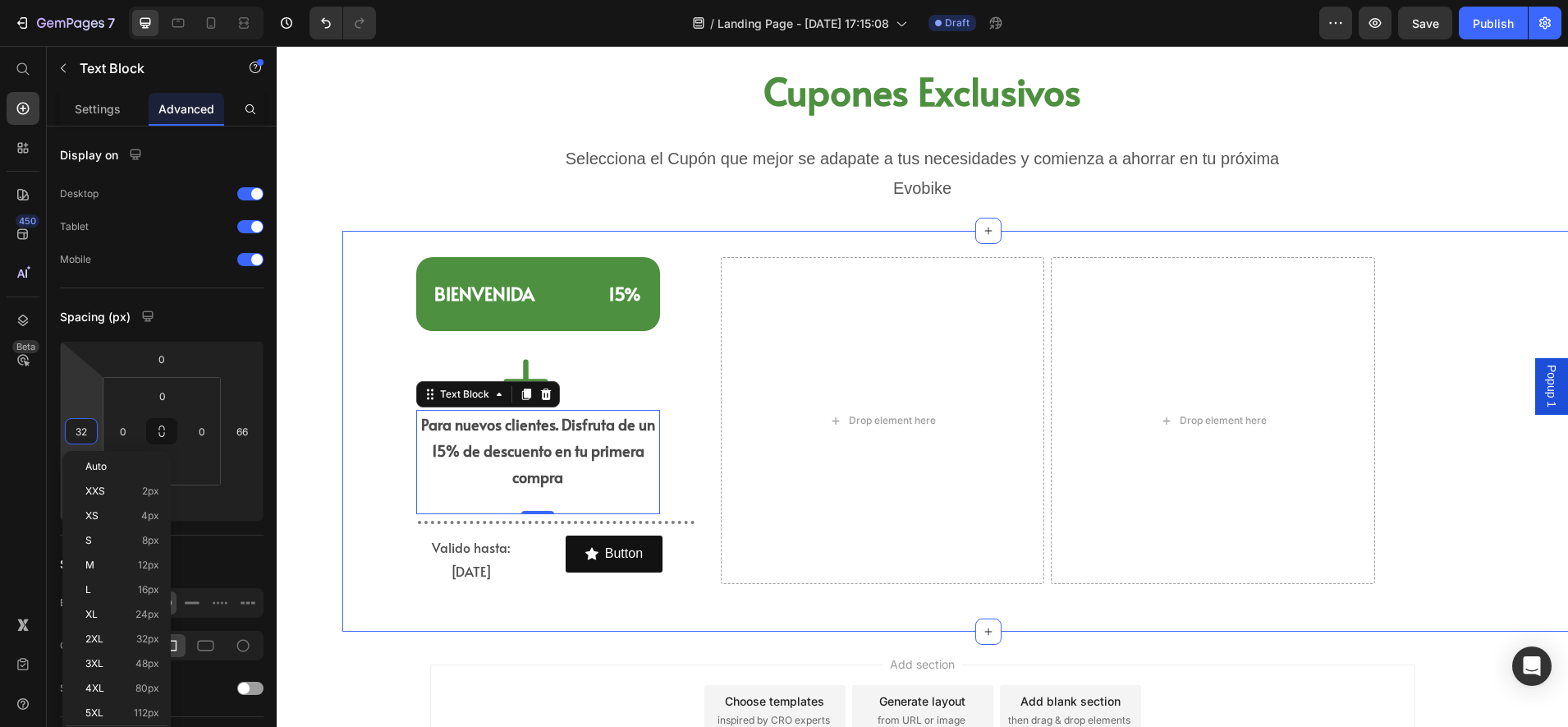 click on "⁠⁠⁠⁠⁠⁠⁠ [PERSON_NAME]                  15%   Heading
Icon Para nuevos clientes. Disfruta de un 15% de descuento en tu primera compra Text Block   -4                Title Line Valido hasta:  [DATE] Text Block   Button Button Row Row
Drop element here
Drop element here Row Section 8" at bounding box center (988, 431) 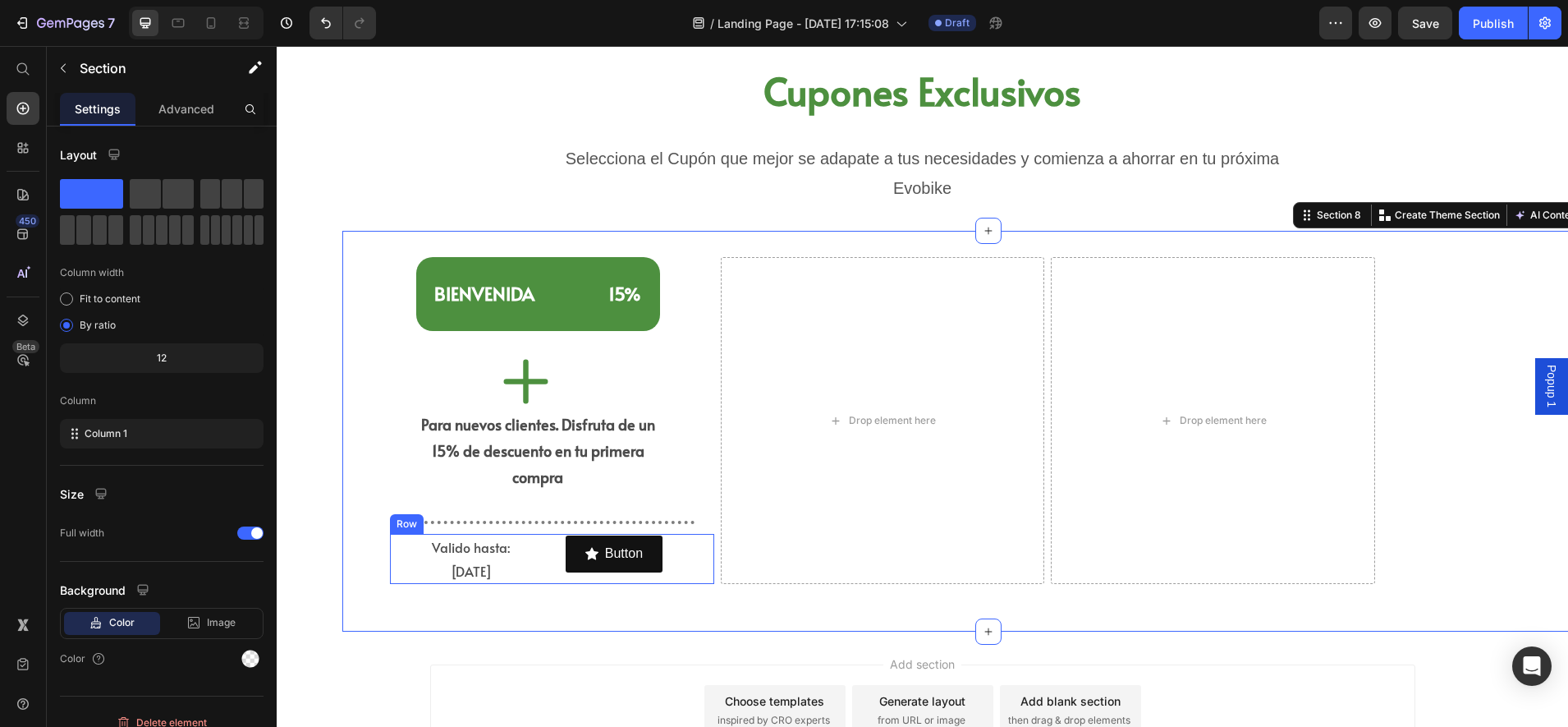 click on "Para nuevos clientes. Disfruta de un 15% de descuento en tu primera compra" at bounding box center (538, 451) 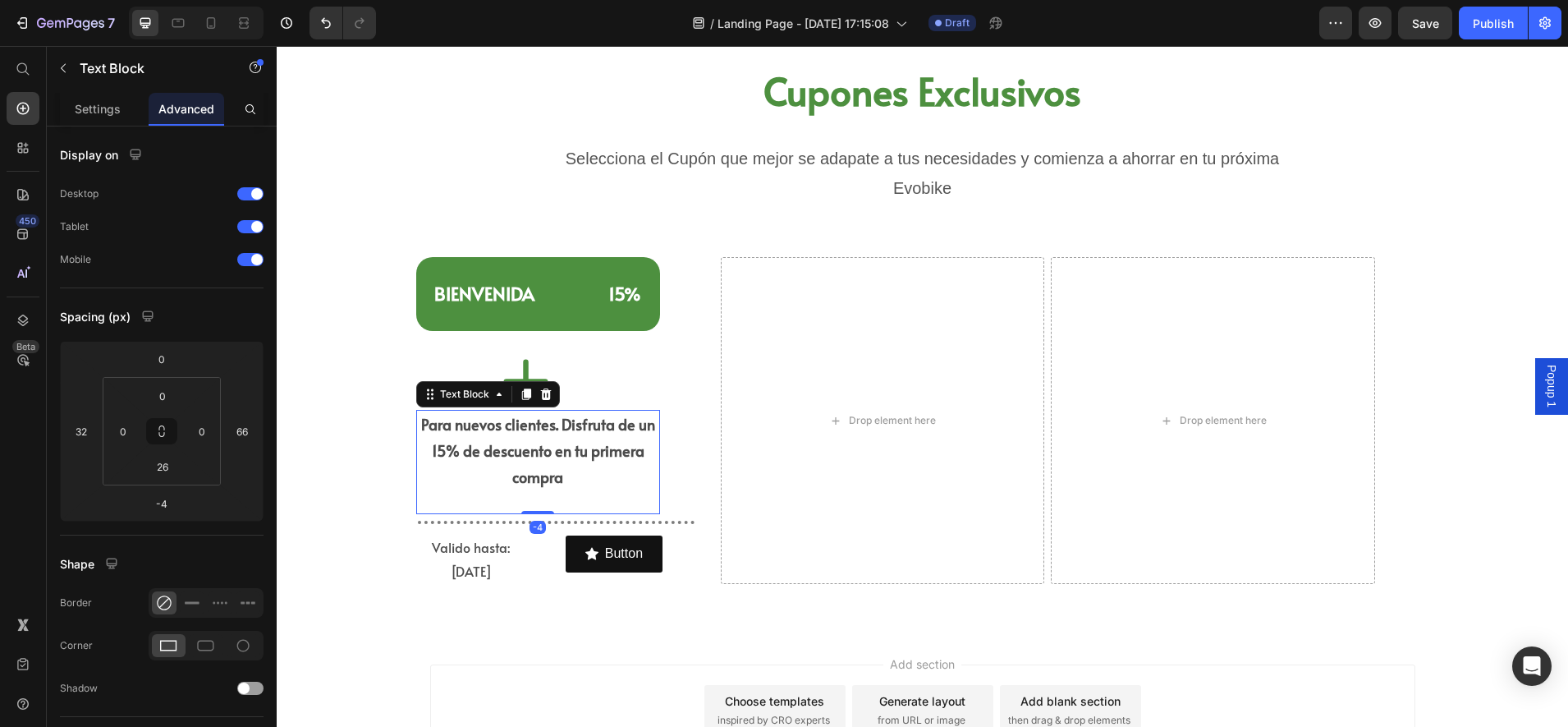 click on "Icon" at bounding box center [538, 381] 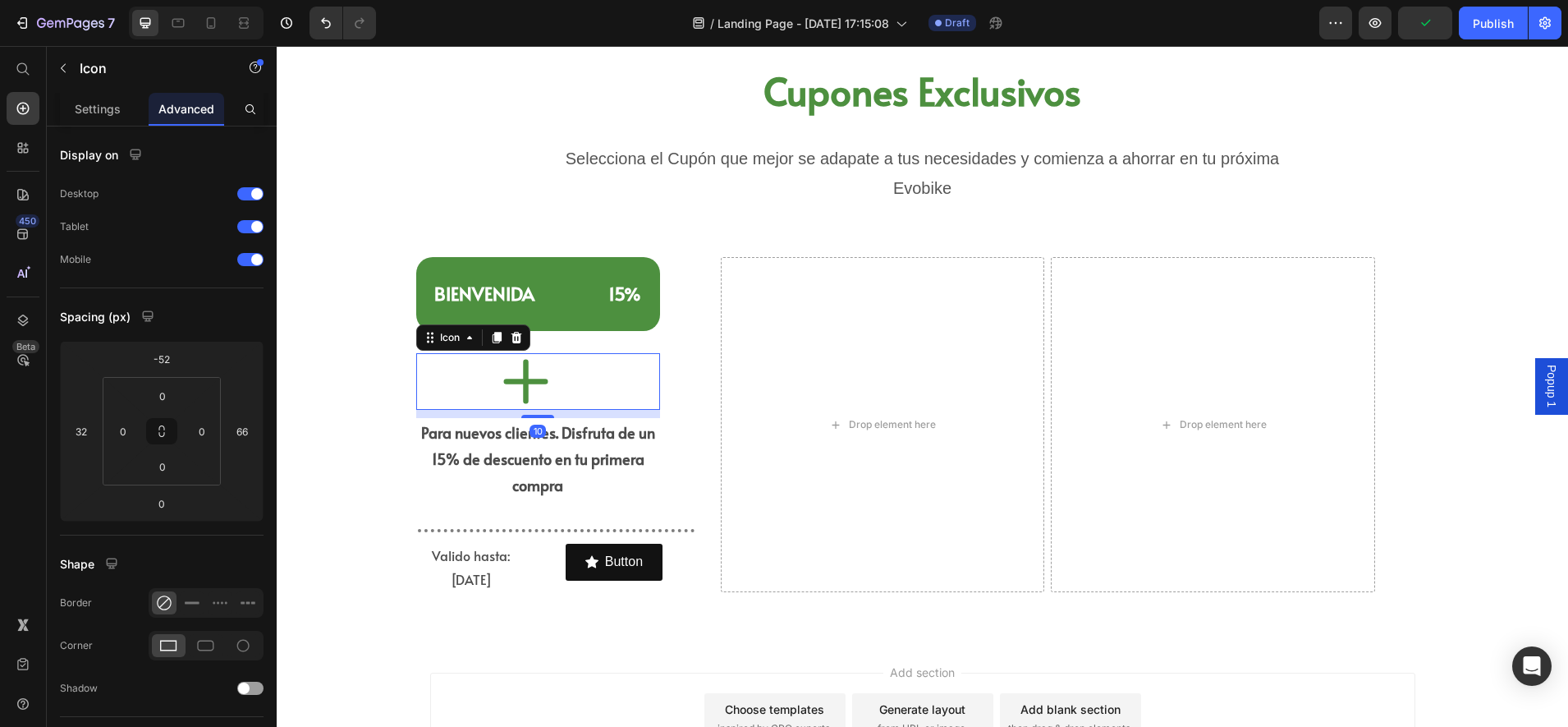 drag, startPoint x: 539, startPoint y: 409, endPoint x: 543, endPoint y: 417, distance: 8.944272 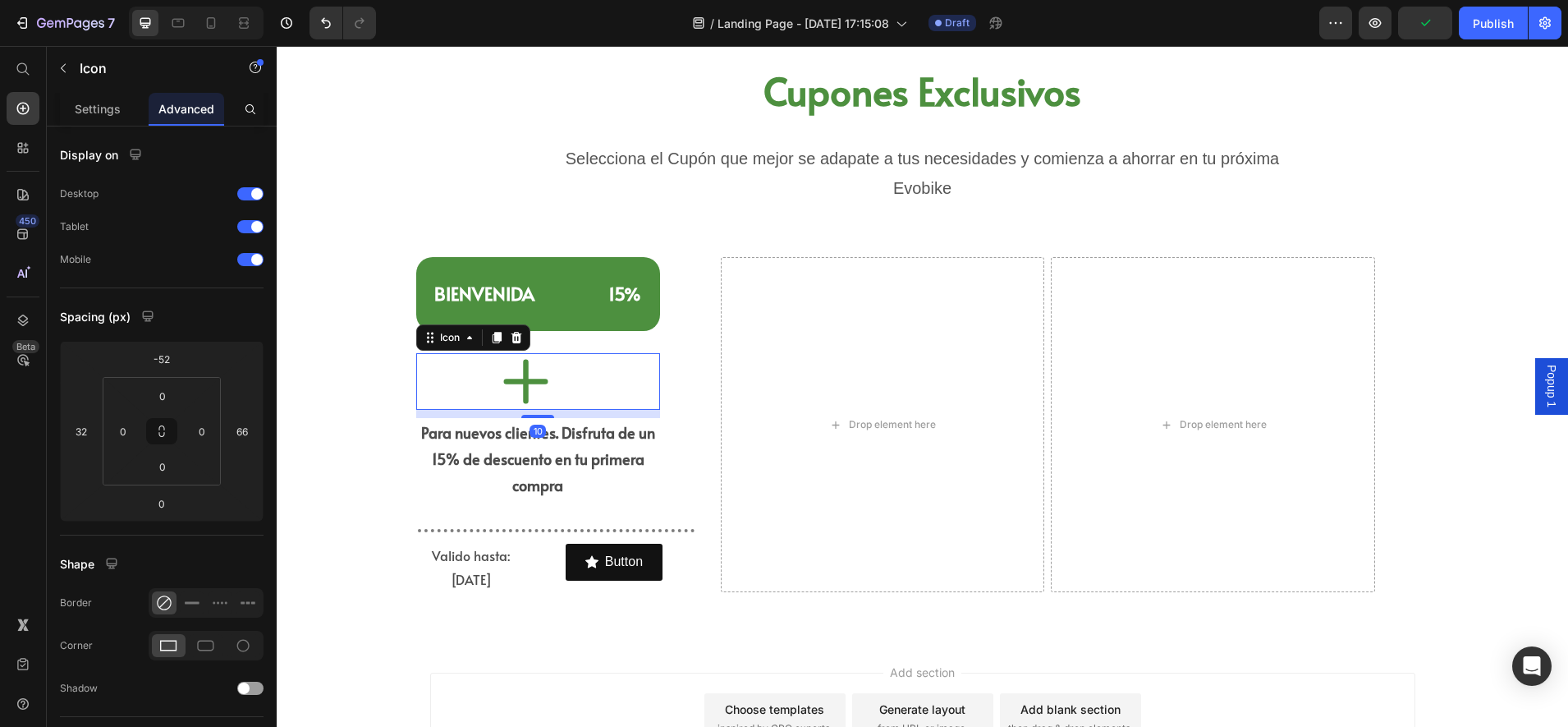 click at bounding box center [538, 416] 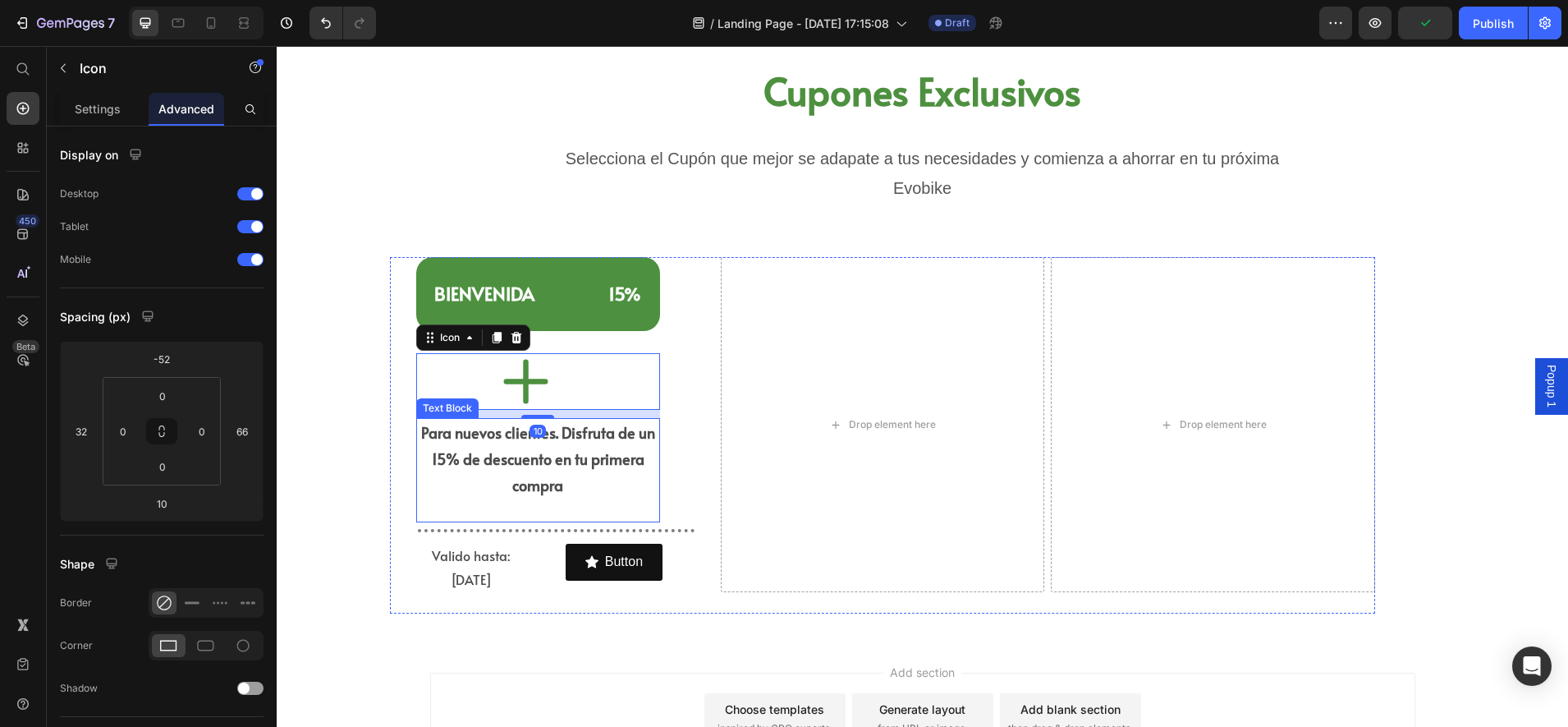 click on "⁠⁠⁠⁠⁠⁠⁠ [PERSON_NAME]                  15%   Heading
Icon   10 Para nuevos clientes. Disfruta de un 15% de descuento en tu primera compra Text Block                Title Line Valido hasta:  [DATE] Text Block   Button Button Row Row
Drop element here
Drop element here Row" at bounding box center (883, 435) 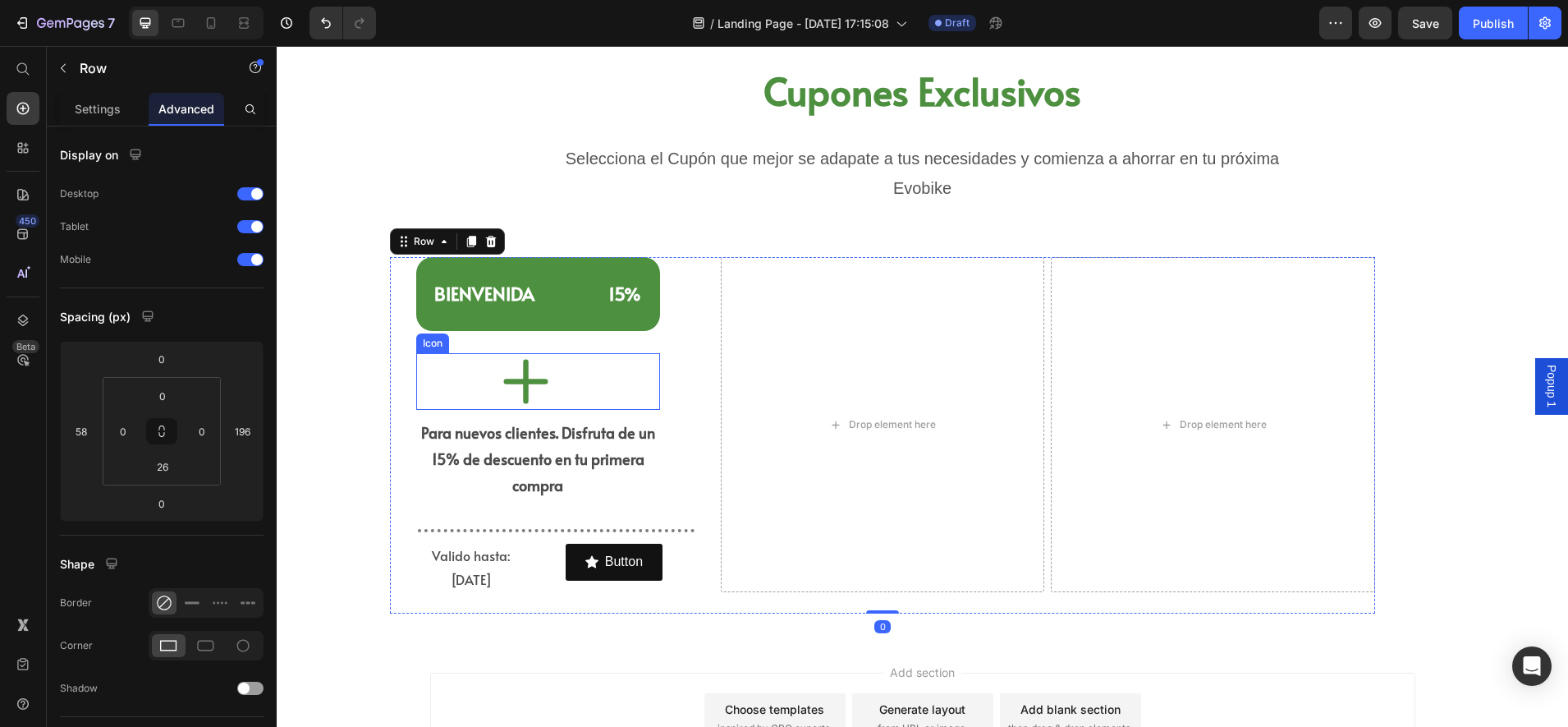click on "Icon" at bounding box center (538, 381) 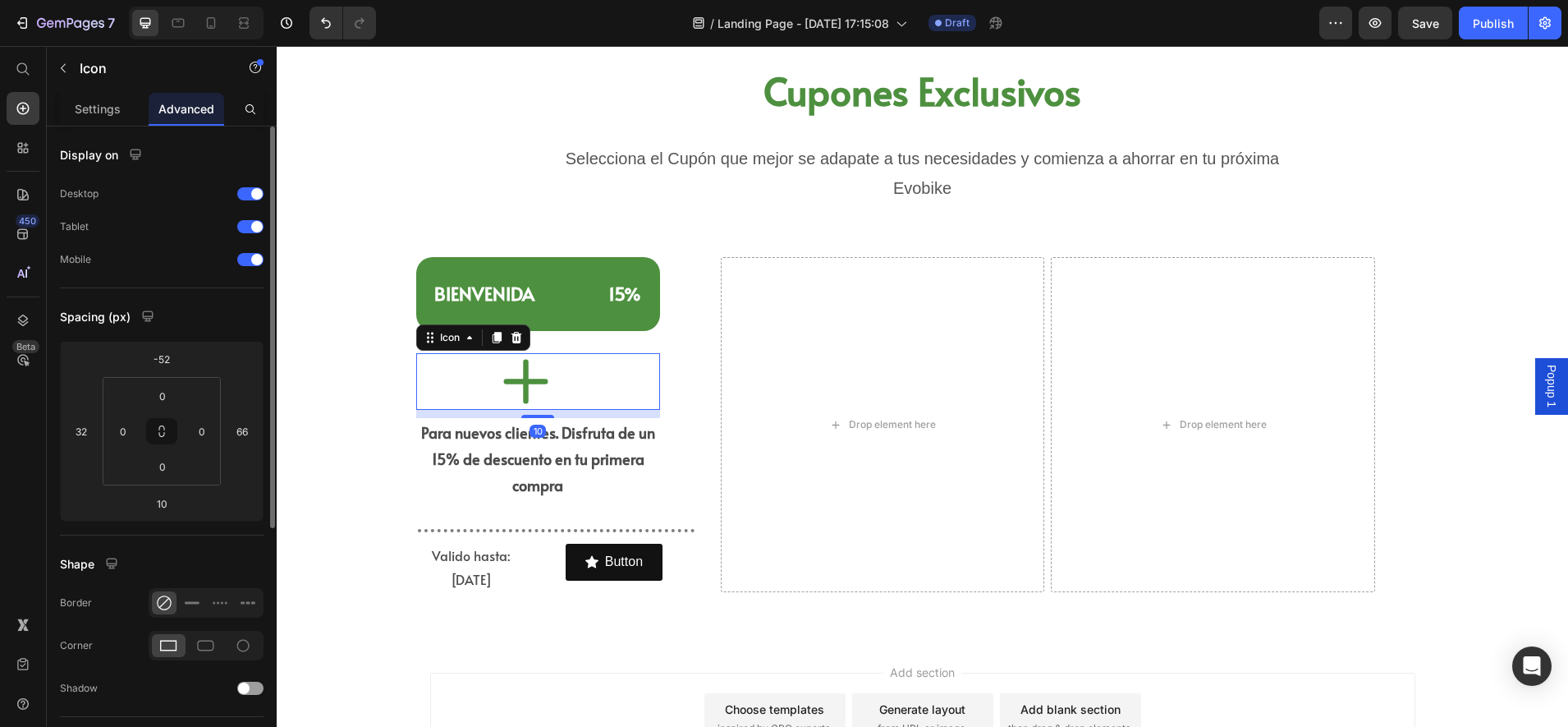 click on "0 0 0 0" at bounding box center [162, 431] 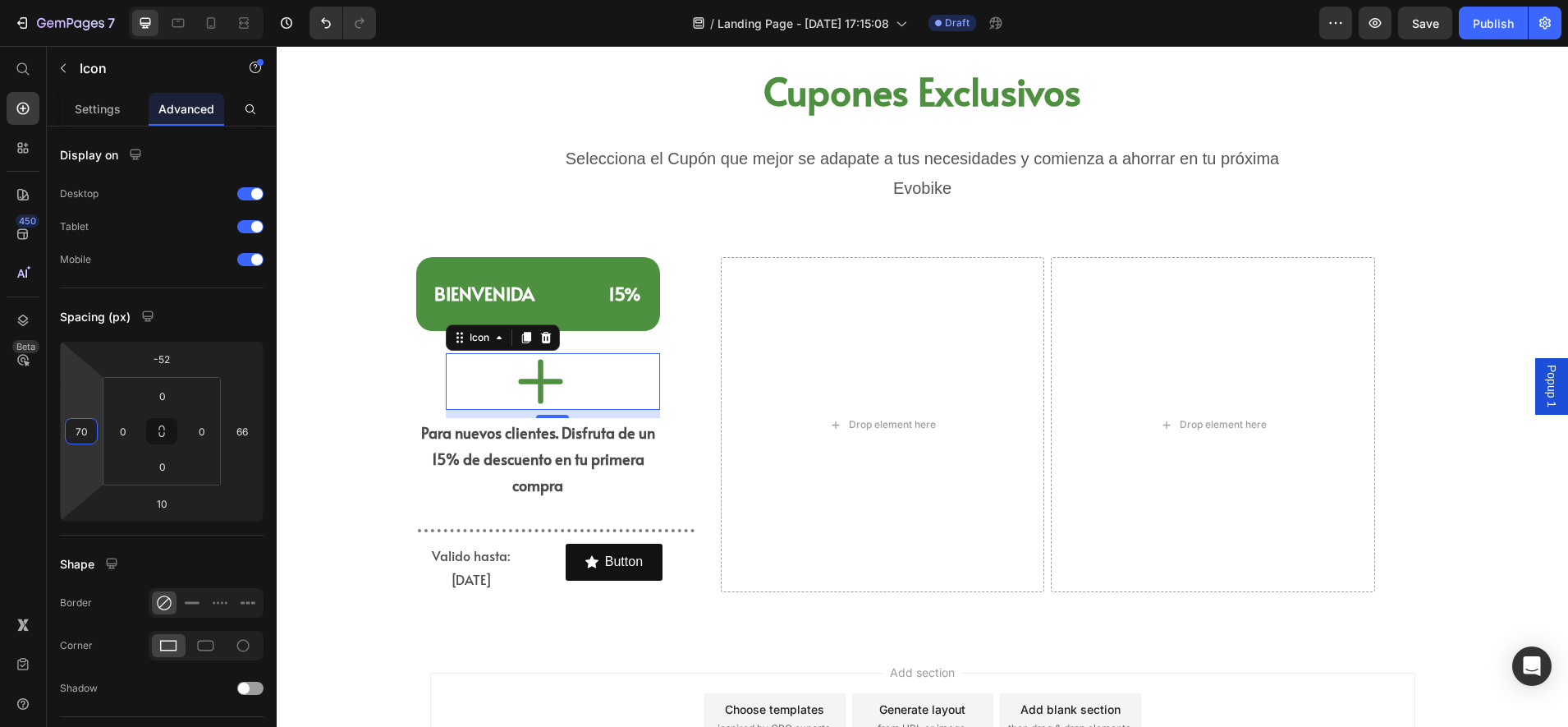 type on "74" 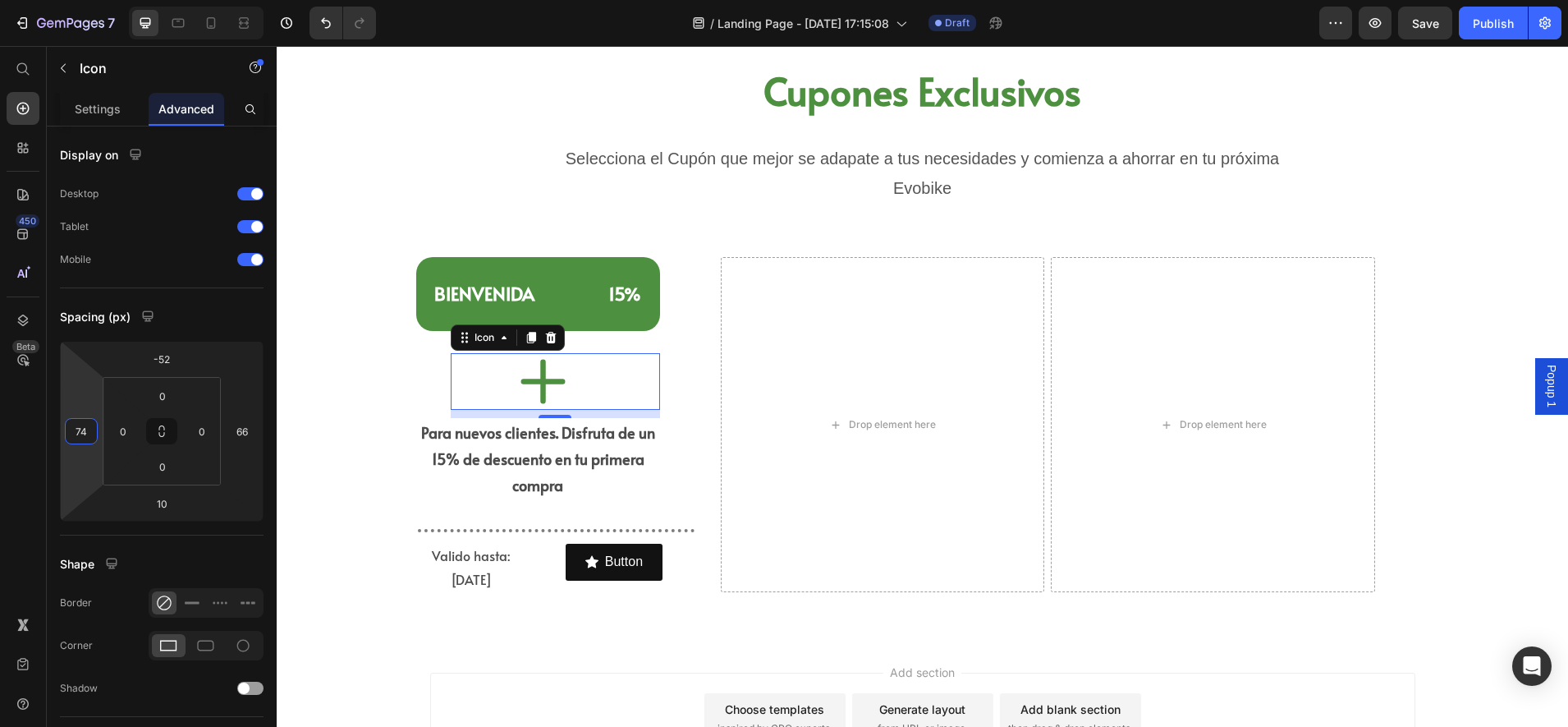 drag, startPoint x: 99, startPoint y: 471, endPoint x: 95, endPoint y: 449, distance: 22.36068 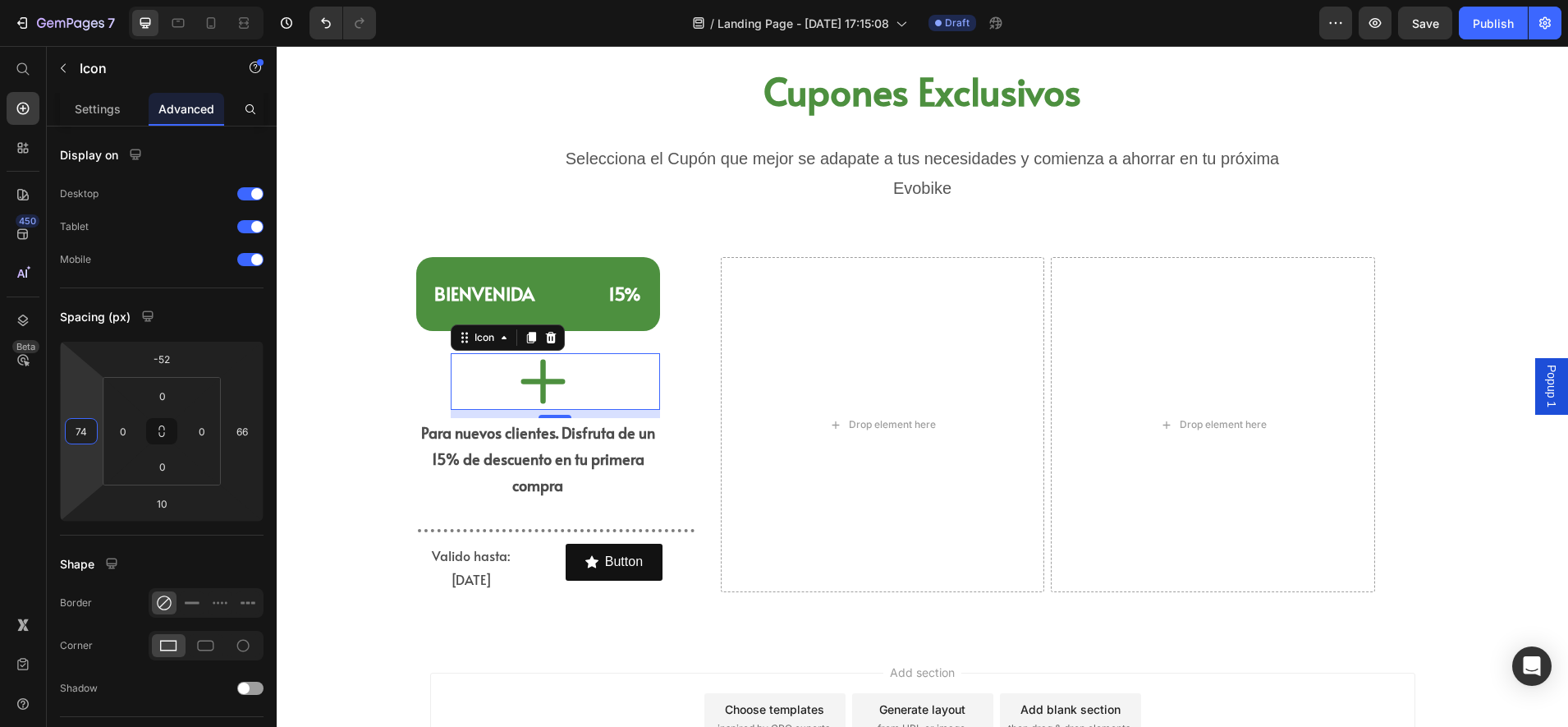 click on "7  Version history  /  Landing Page - [DATE] 17:15:08 Draft Preview  Save   Publish  450 Beta Start with Sections Elements Hero Section Product Detail Brands Trusted Badges Guarantee Product Breakdown How to use Testimonials Compare Bundle FAQs Social Proof Brand Story Product List Collection Blog List Contact Sticky Add to Cart Custom Footer Browse Library 450 Layout
Row
Row
Row
Row Text
Heading
Text Block Button
Button
Button
Sticky Back to top Media
Image Image" at bounding box center [784, 0] 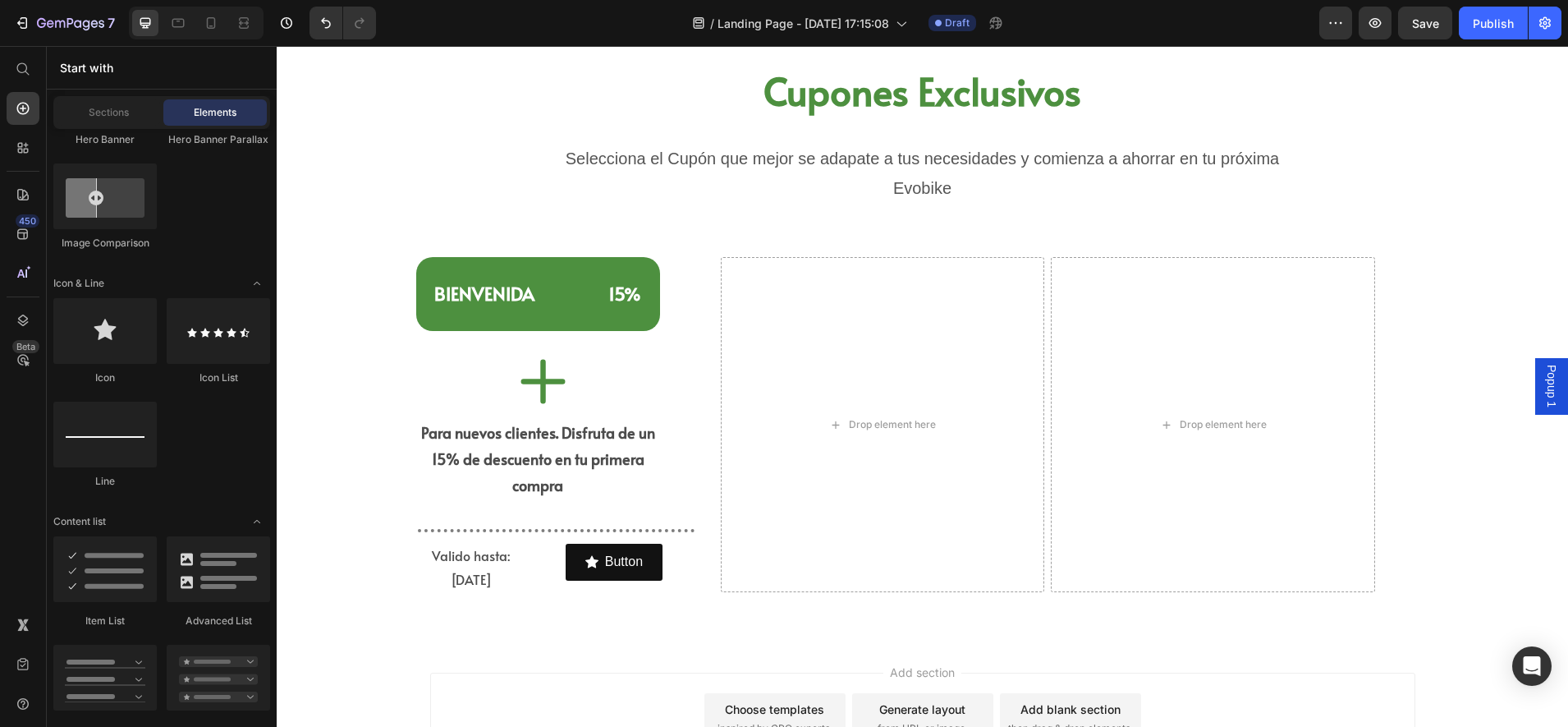 click on "Add section Choose templates inspired by CRO experts Generate layout from URL or image Add blank section then drag & drop elements" at bounding box center (922, 741) 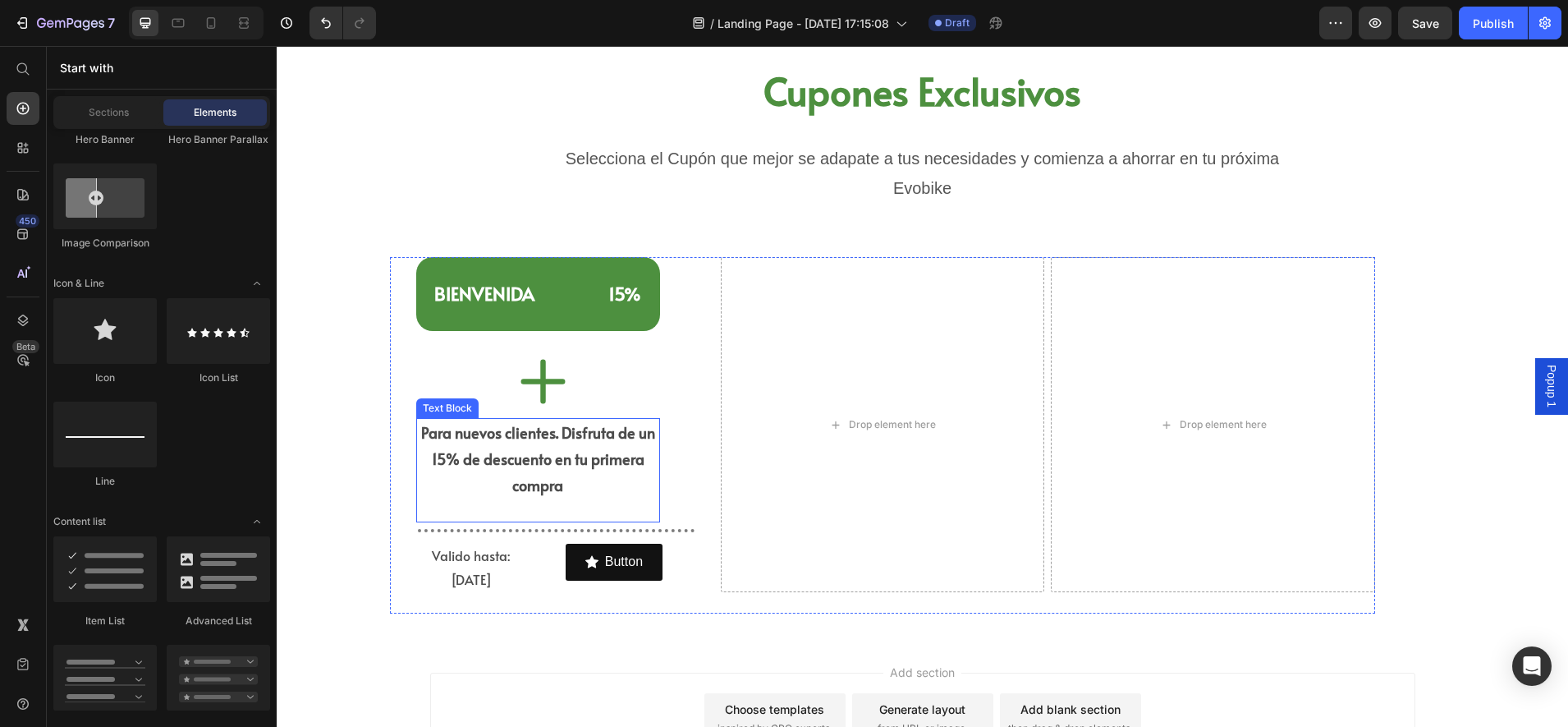 click on "Icon" at bounding box center [555, 381] 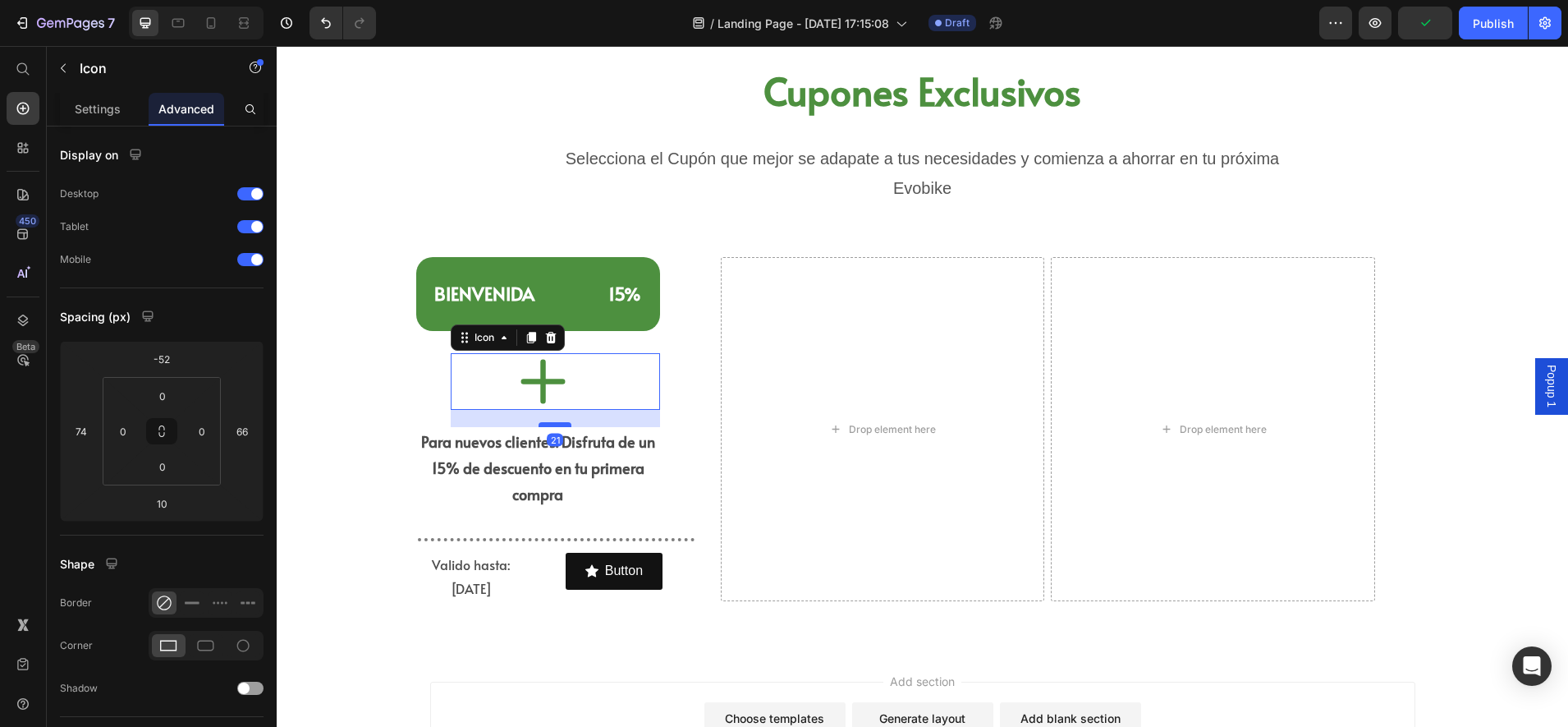drag, startPoint x: 554, startPoint y: 416, endPoint x: 556, endPoint y: 425, distance: 9.21954 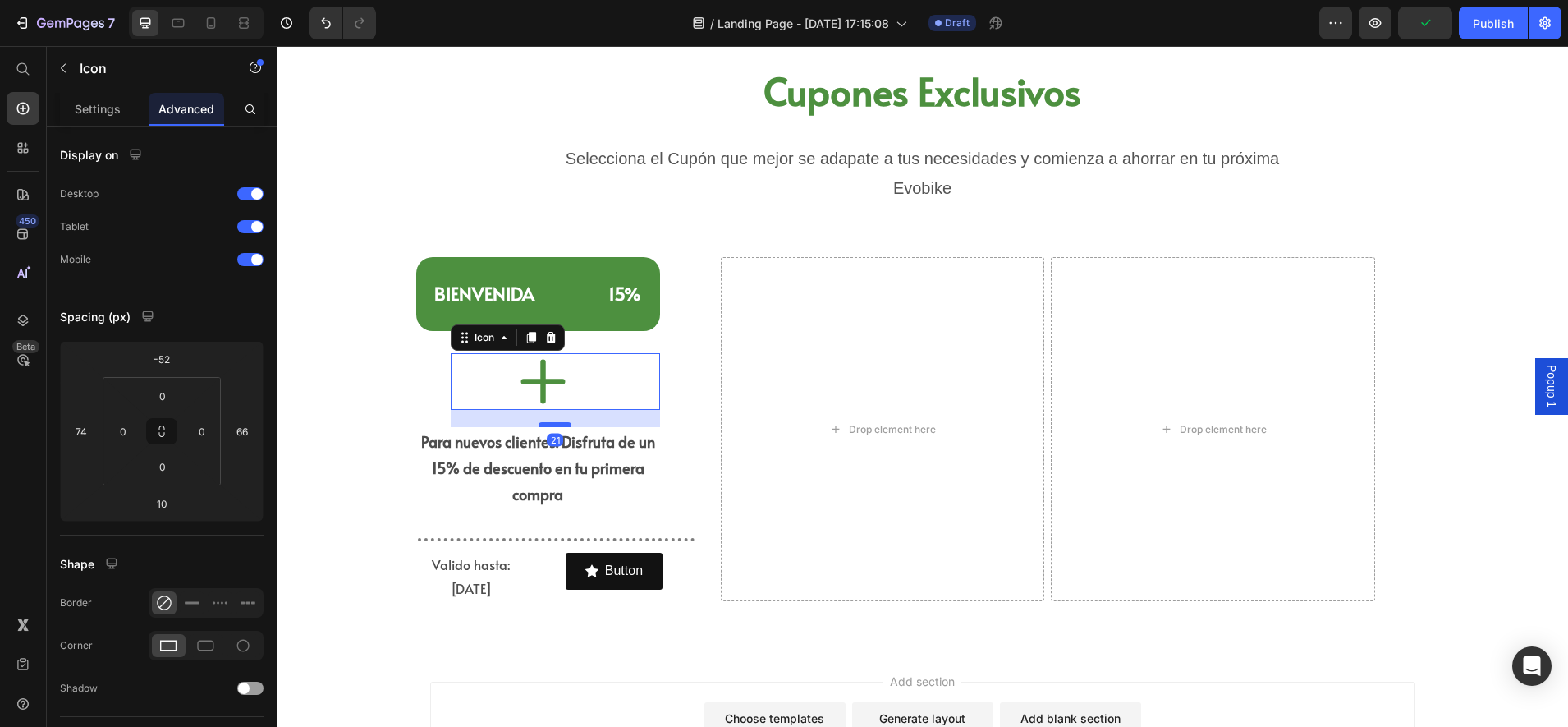 click at bounding box center (555, 425) 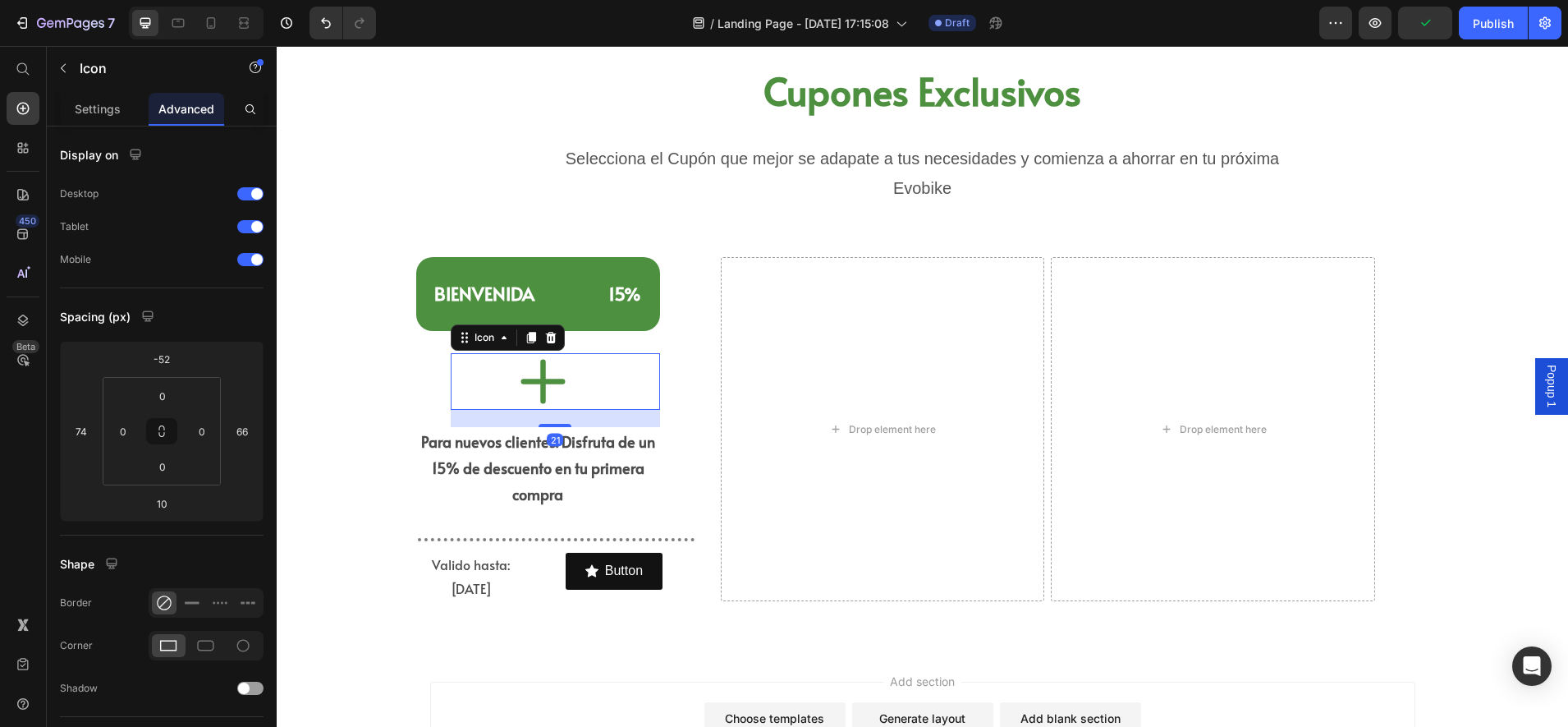 type on "21" 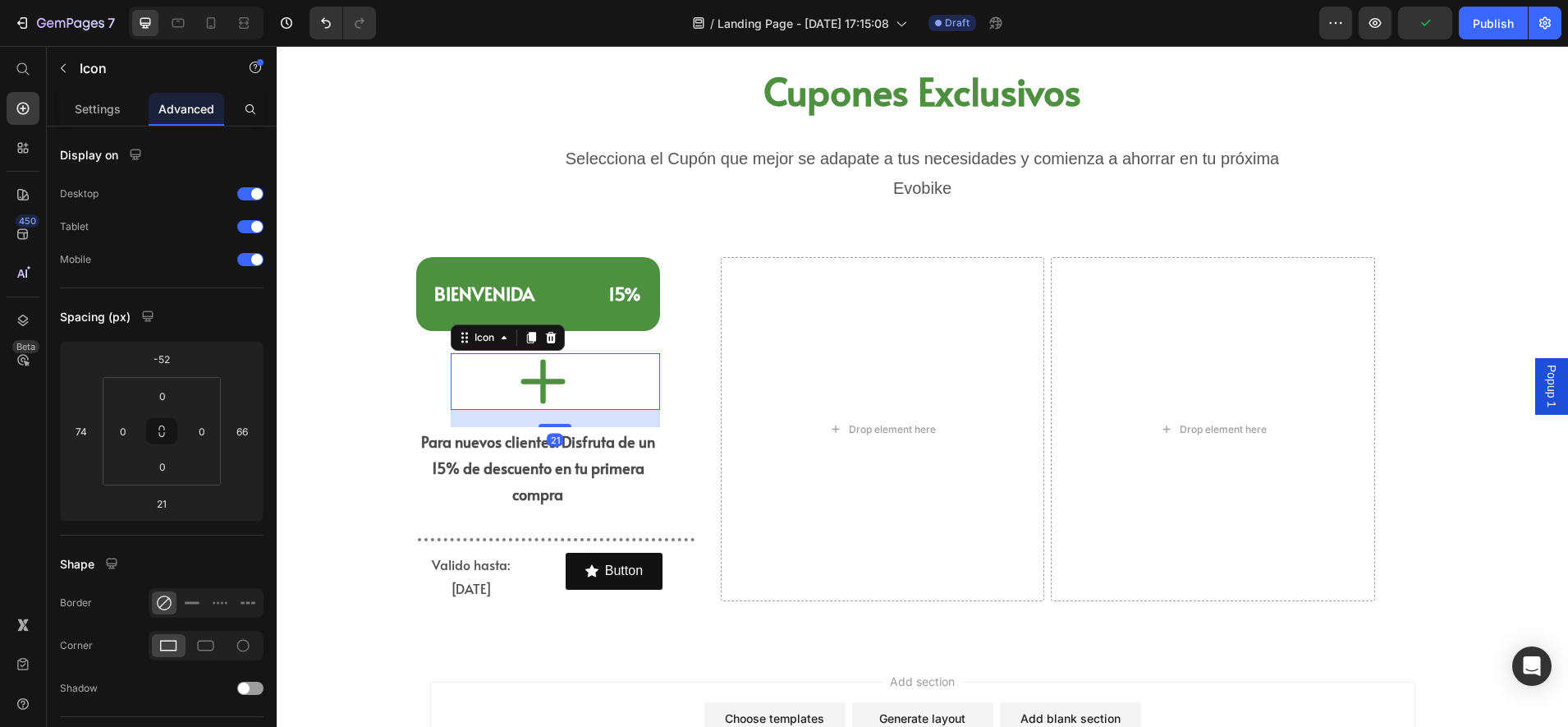 click on "Add section Choose templates inspired by CRO experts Generate layout from URL or image Add blank section then drag & drop elements" at bounding box center [922, 750] 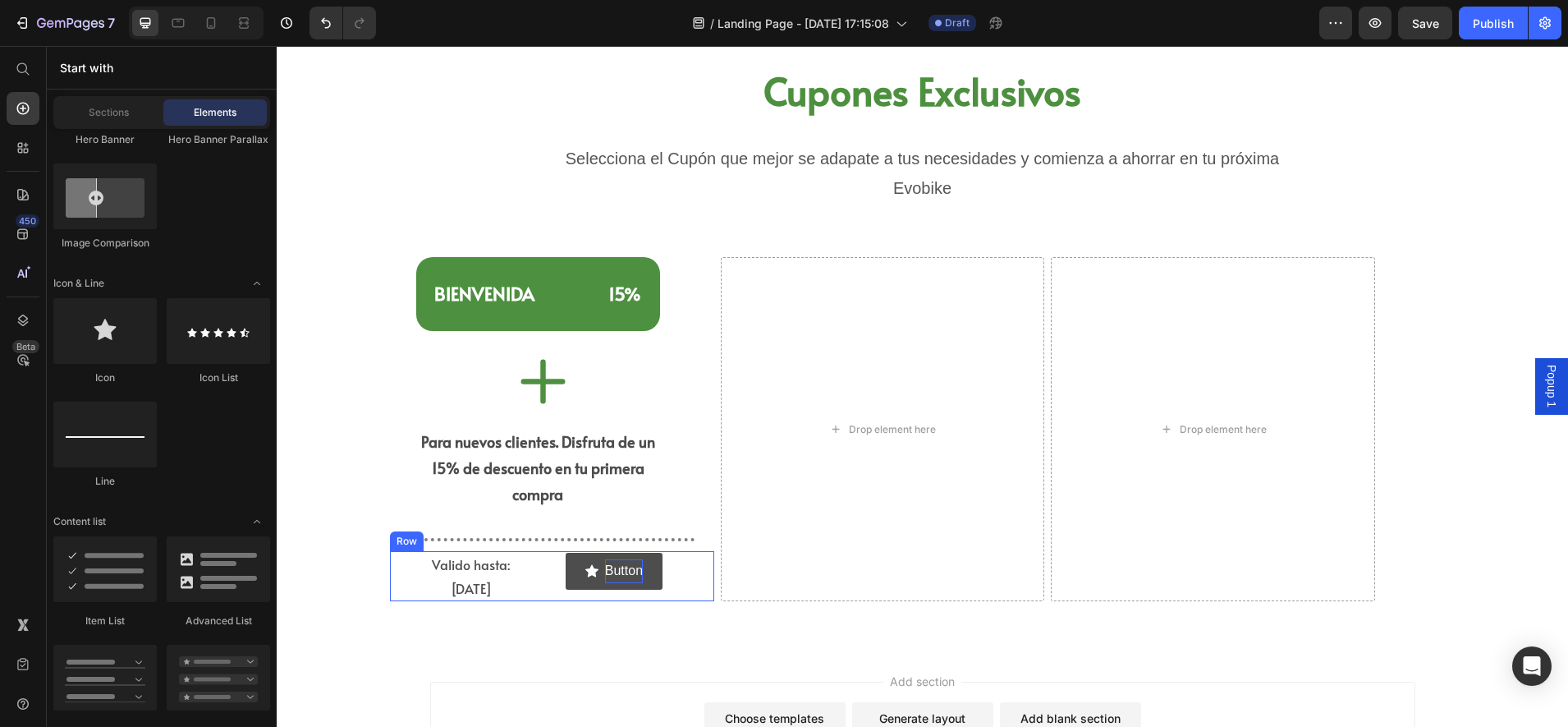 click on "Button" at bounding box center [624, 571] 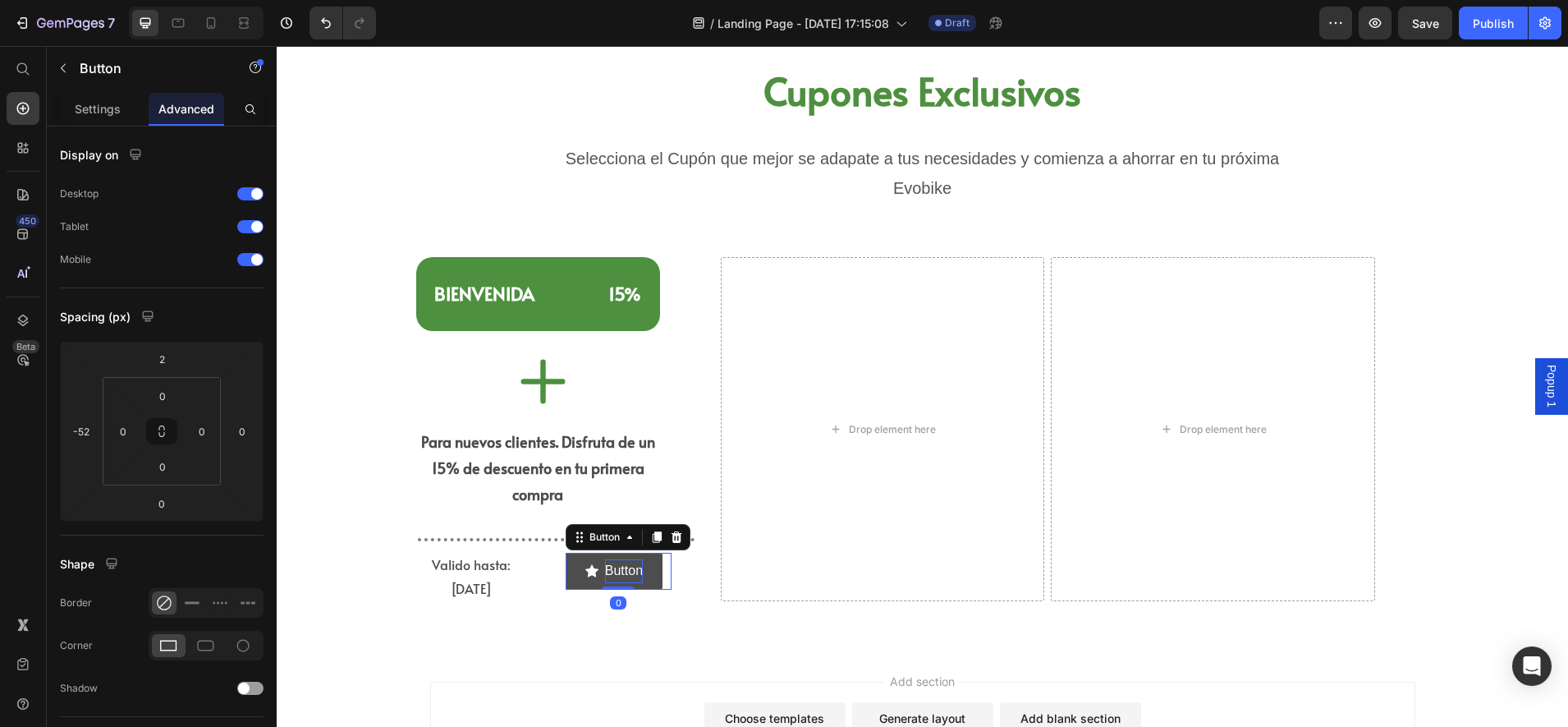 click on "Button" at bounding box center [624, 571] 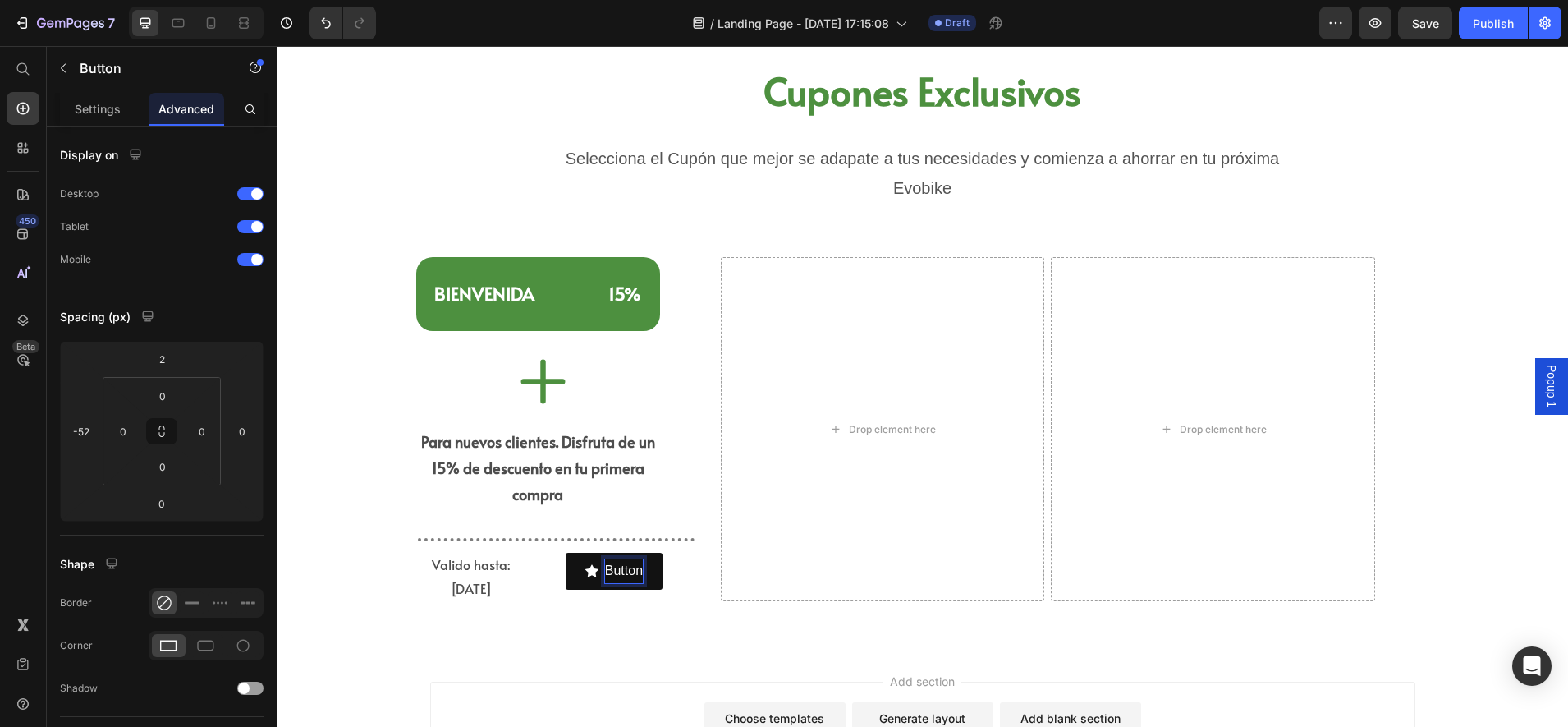 click on "Button Button   0" at bounding box center (618, 571) 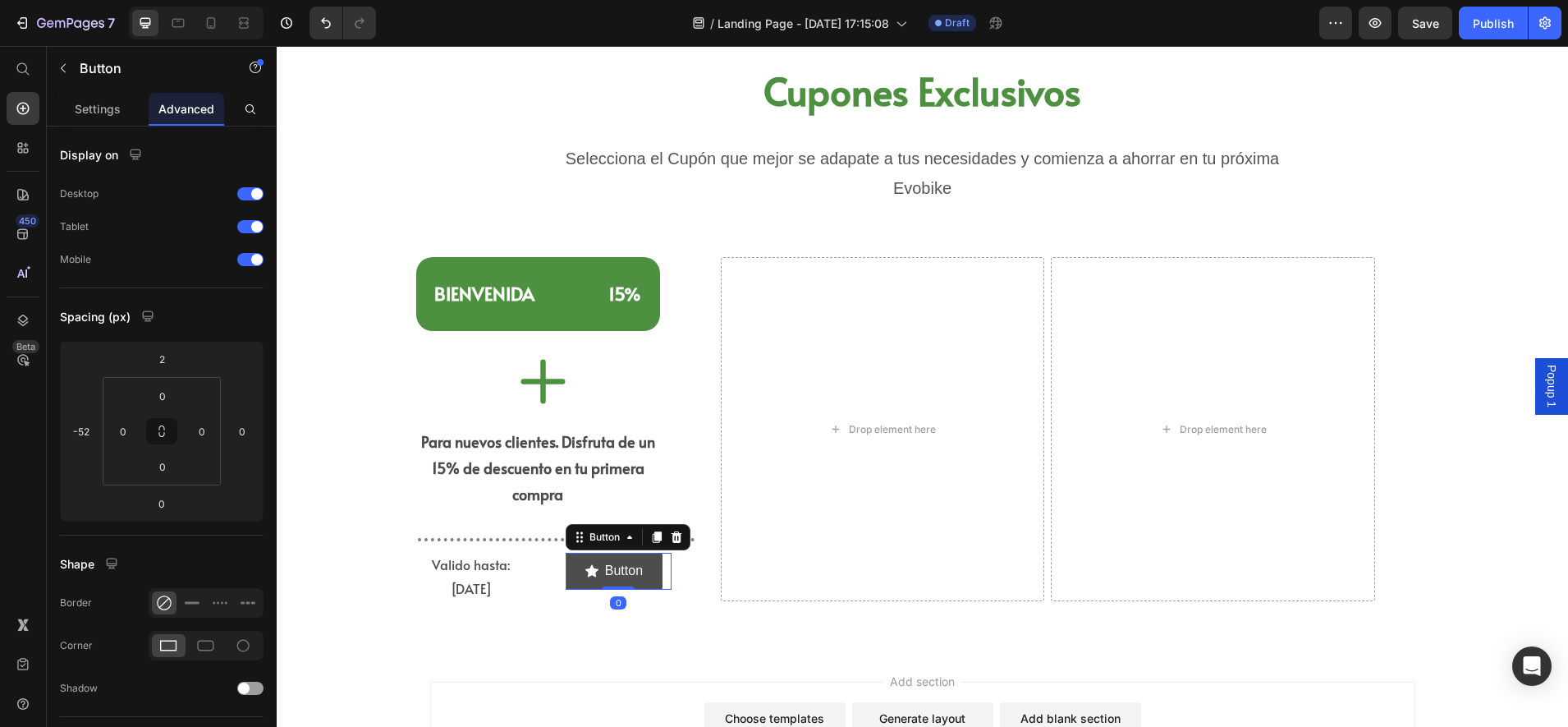 click on "Button" at bounding box center [614, 571] 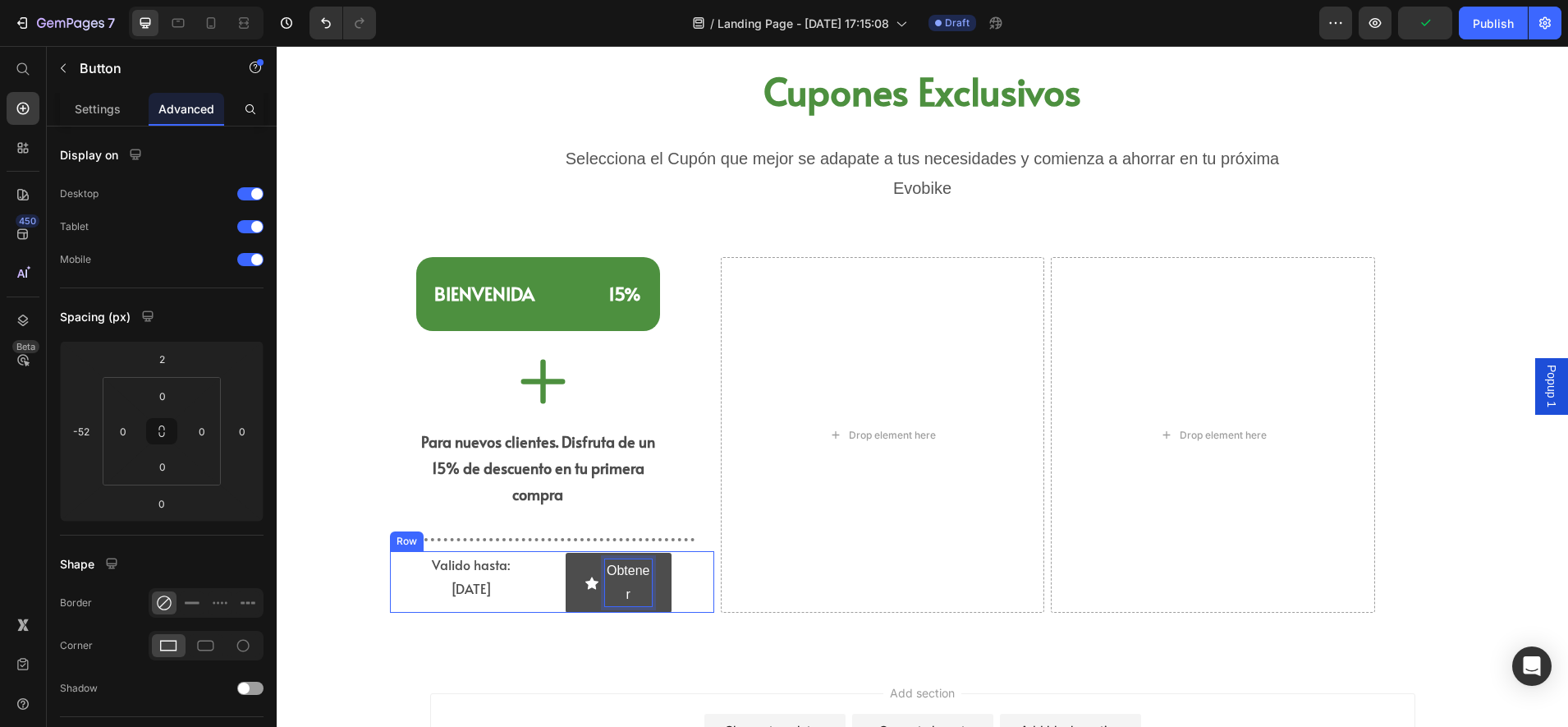 click on "Obtener" at bounding box center (618, 583) 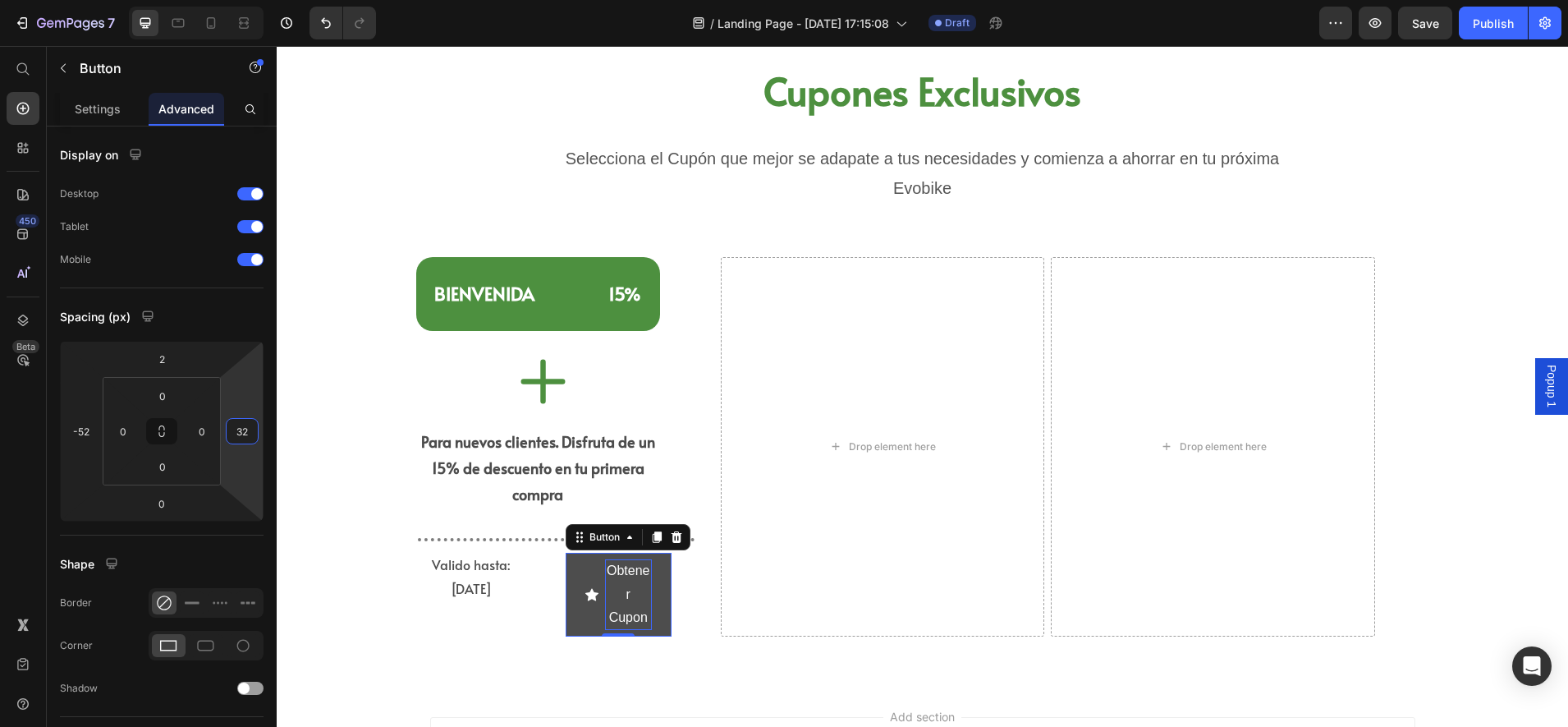type on "22" 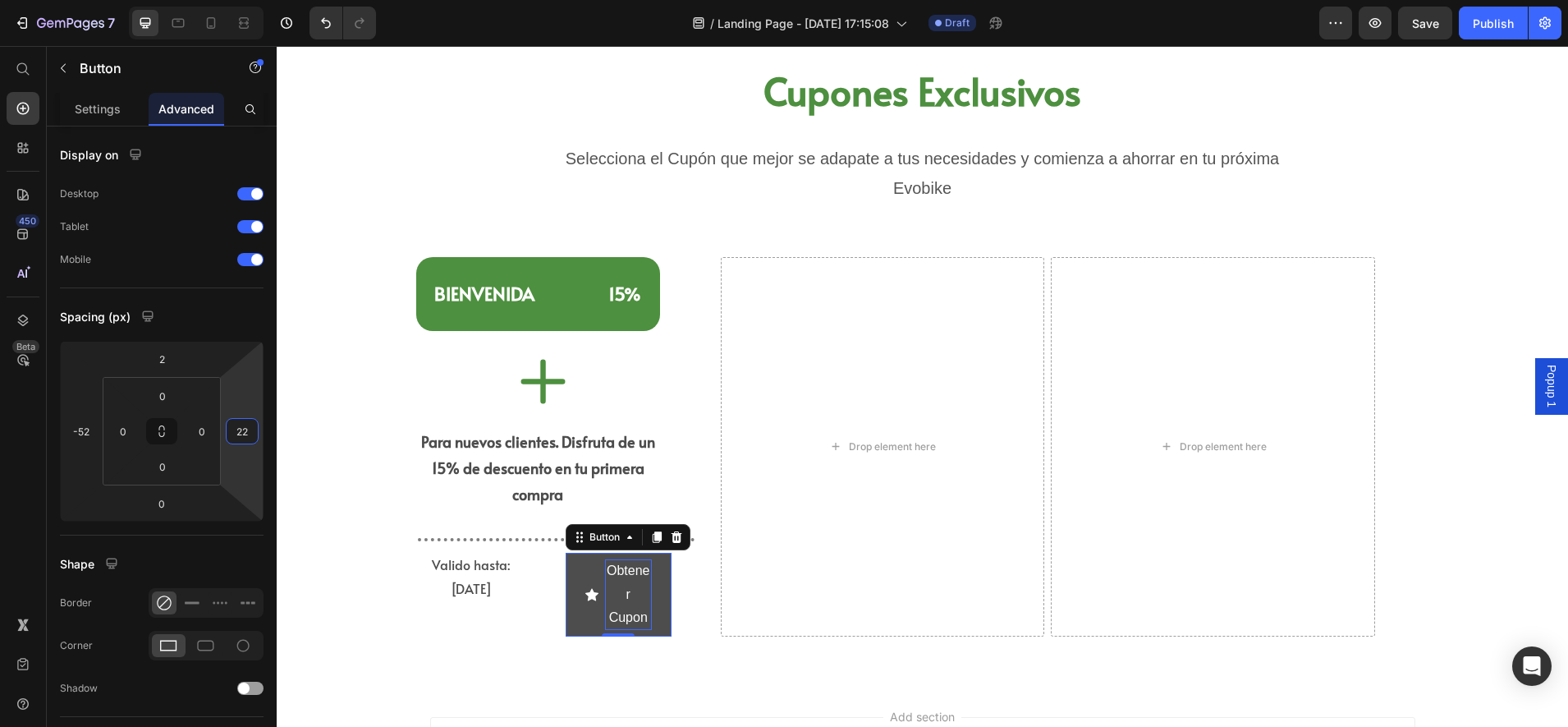drag, startPoint x: 245, startPoint y: 472, endPoint x: 255, endPoint y: 460, distance: 15.620499 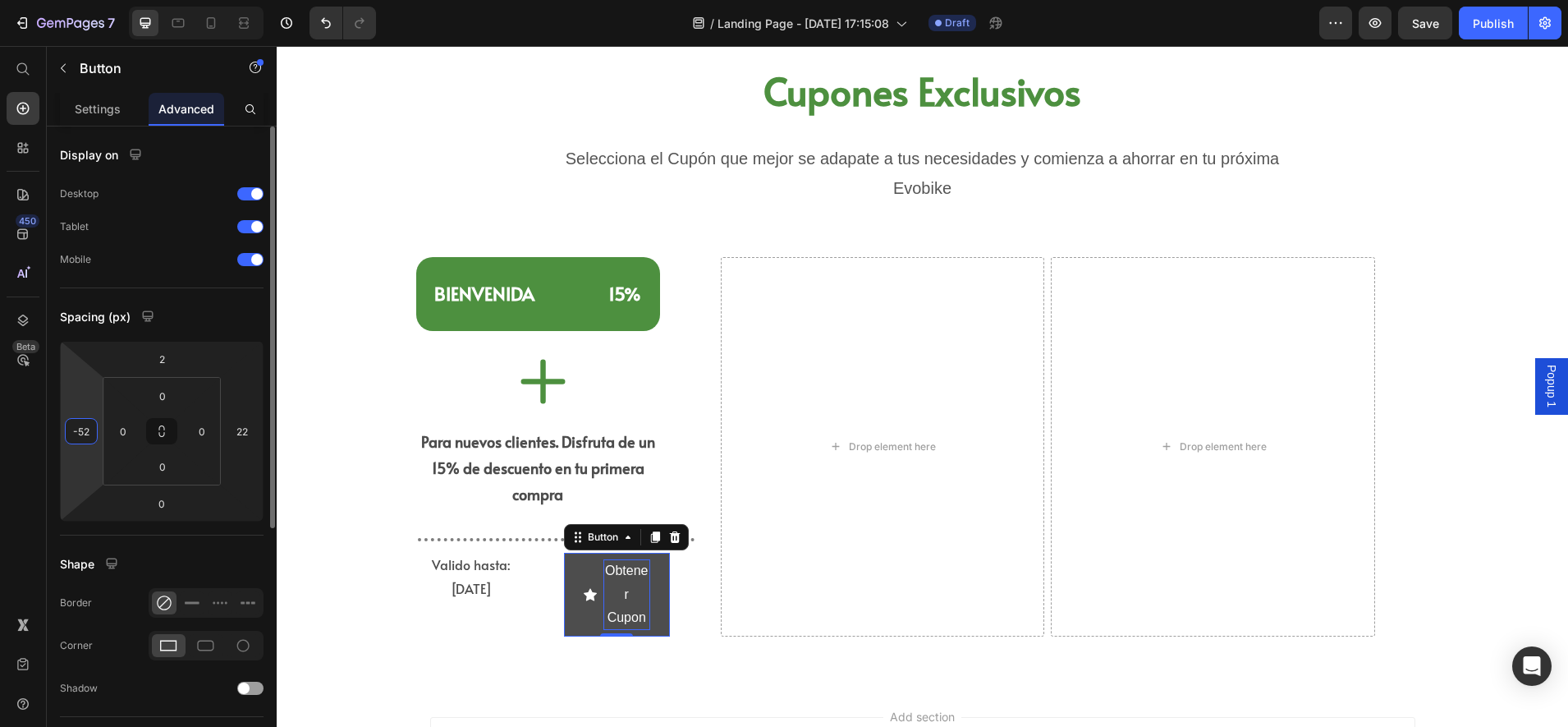 click on "7  Version history  /  Landing Page - [DATE] 17:15:08 Draft Preview  Save   Publish  450 Beta Start with Sections Elements Hero Section Product Detail Brands Trusted Badges Guarantee Product Breakdown How to use Testimonials Compare Bundle FAQs Social Proof Brand Story Product List Collection Blog List Contact Sticky Add to Cart Custom Footer Browse Library 450 Layout
Row
Row
Row
Row Text
Heading
Text Block Button
Button
Button
Sticky Back to top Media
Image Image" at bounding box center [784, 0] 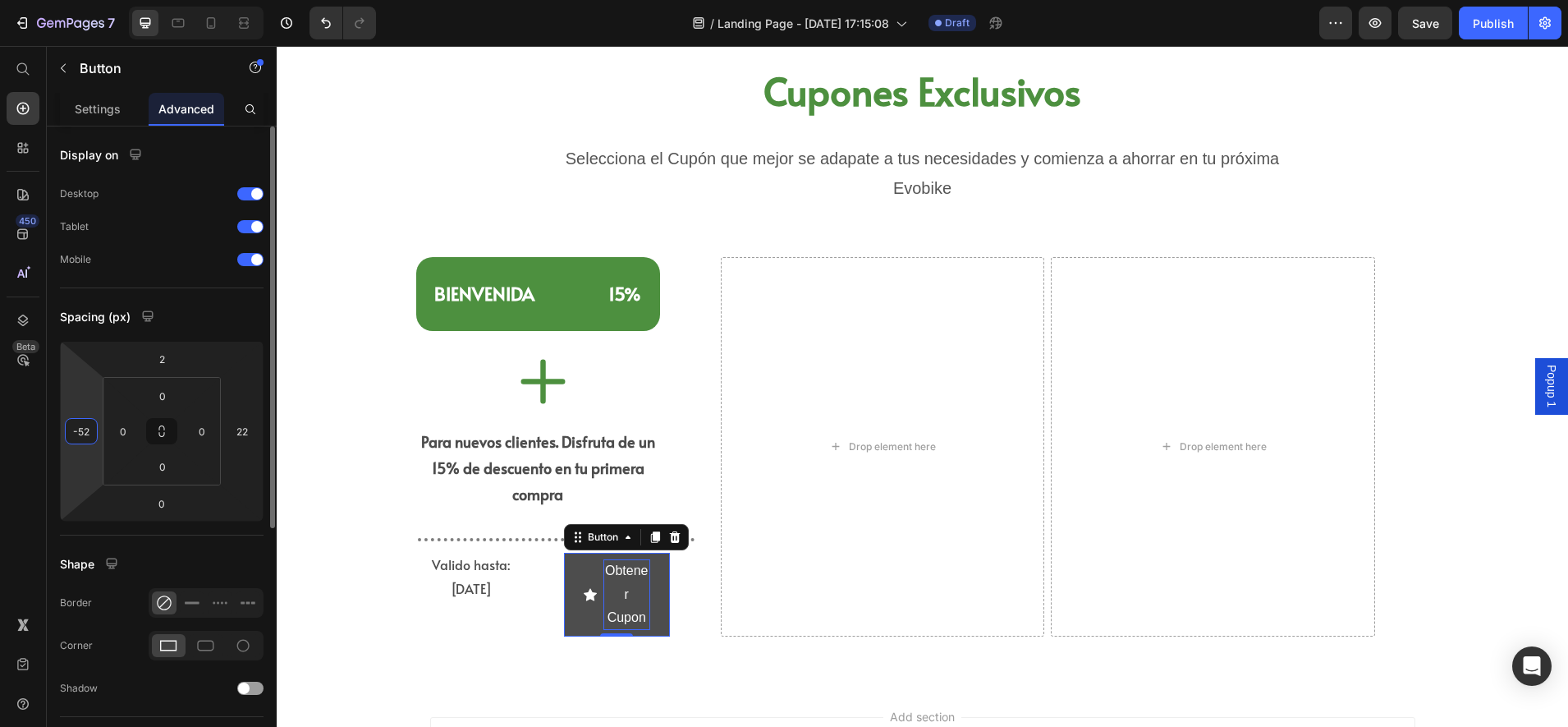 type on "-50" 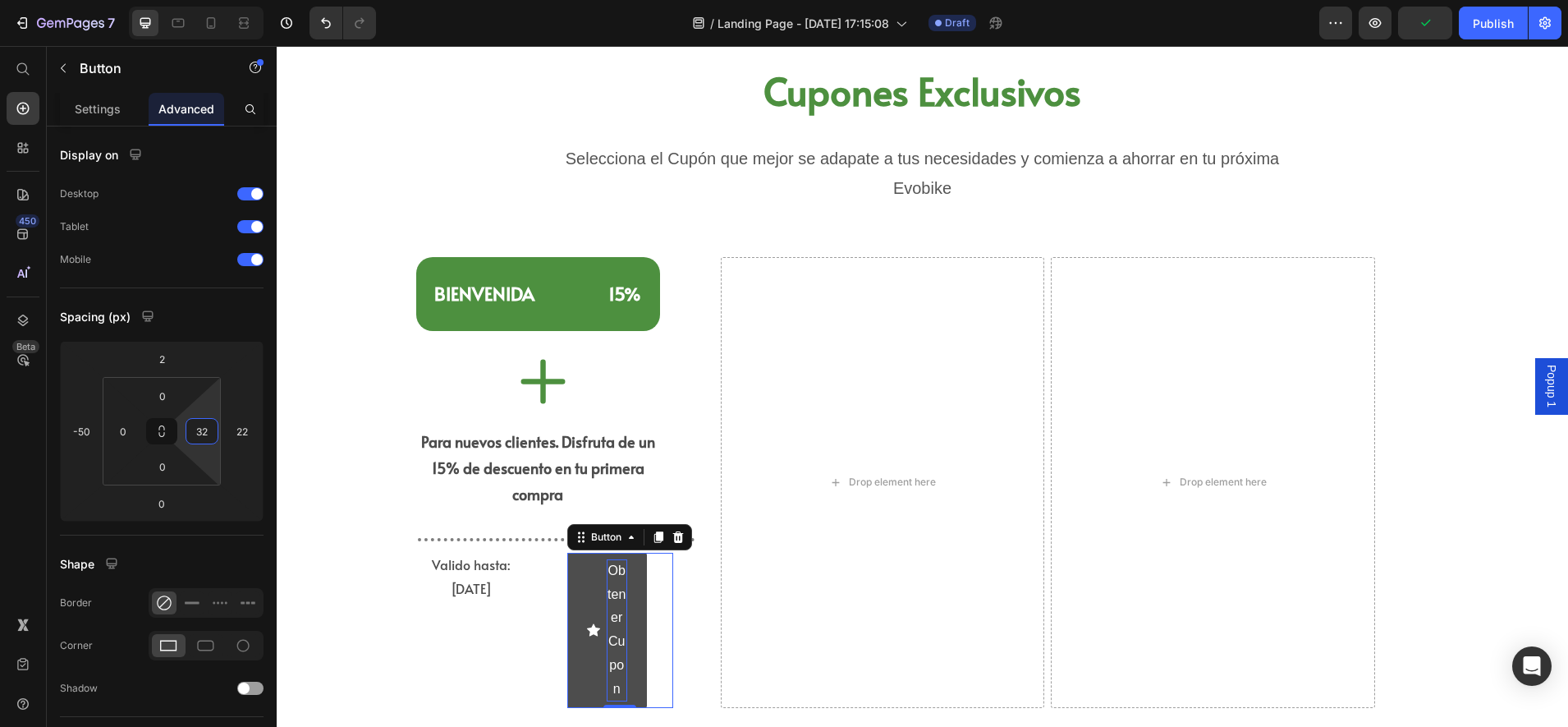 type on "0" 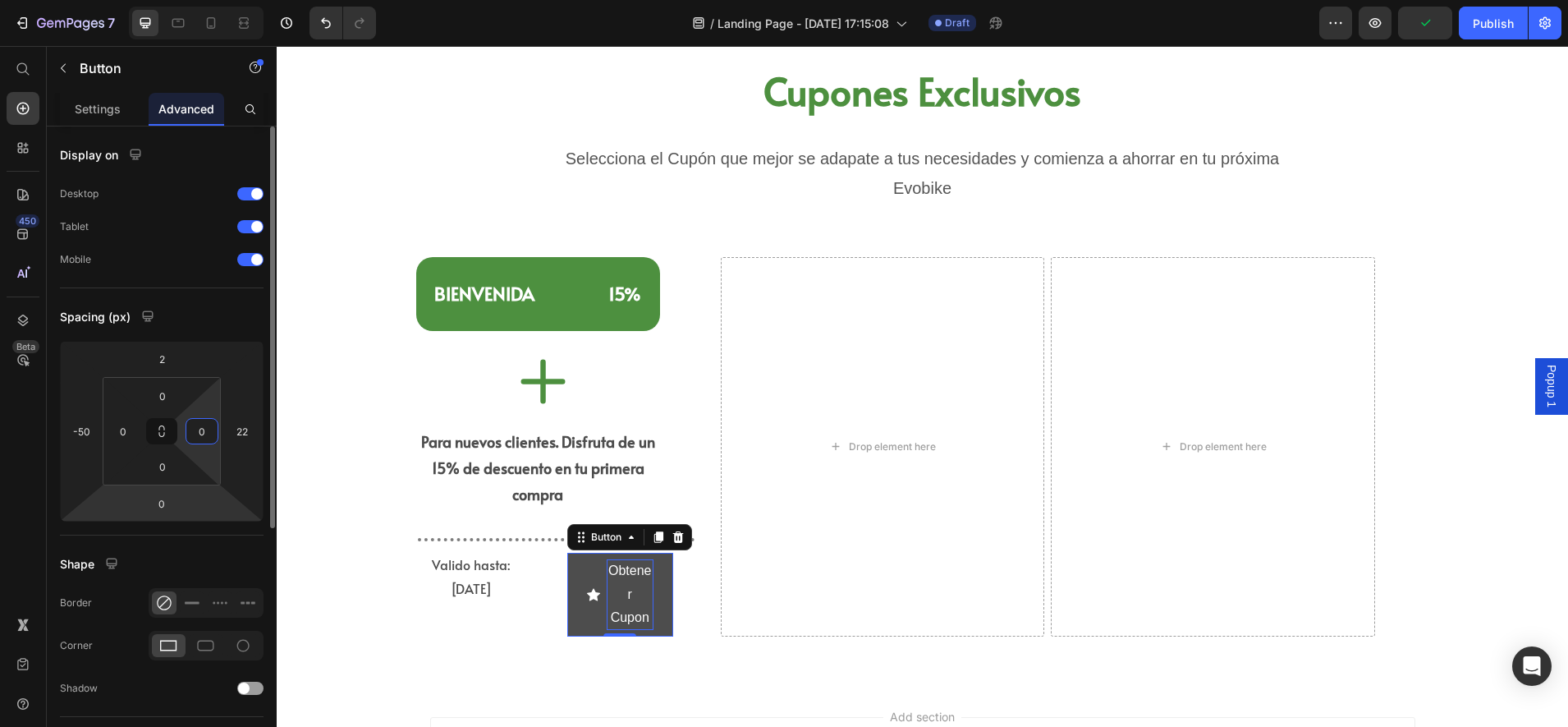 drag, startPoint x: 205, startPoint y: 457, endPoint x: 209, endPoint y: 499, distance: 42.190046 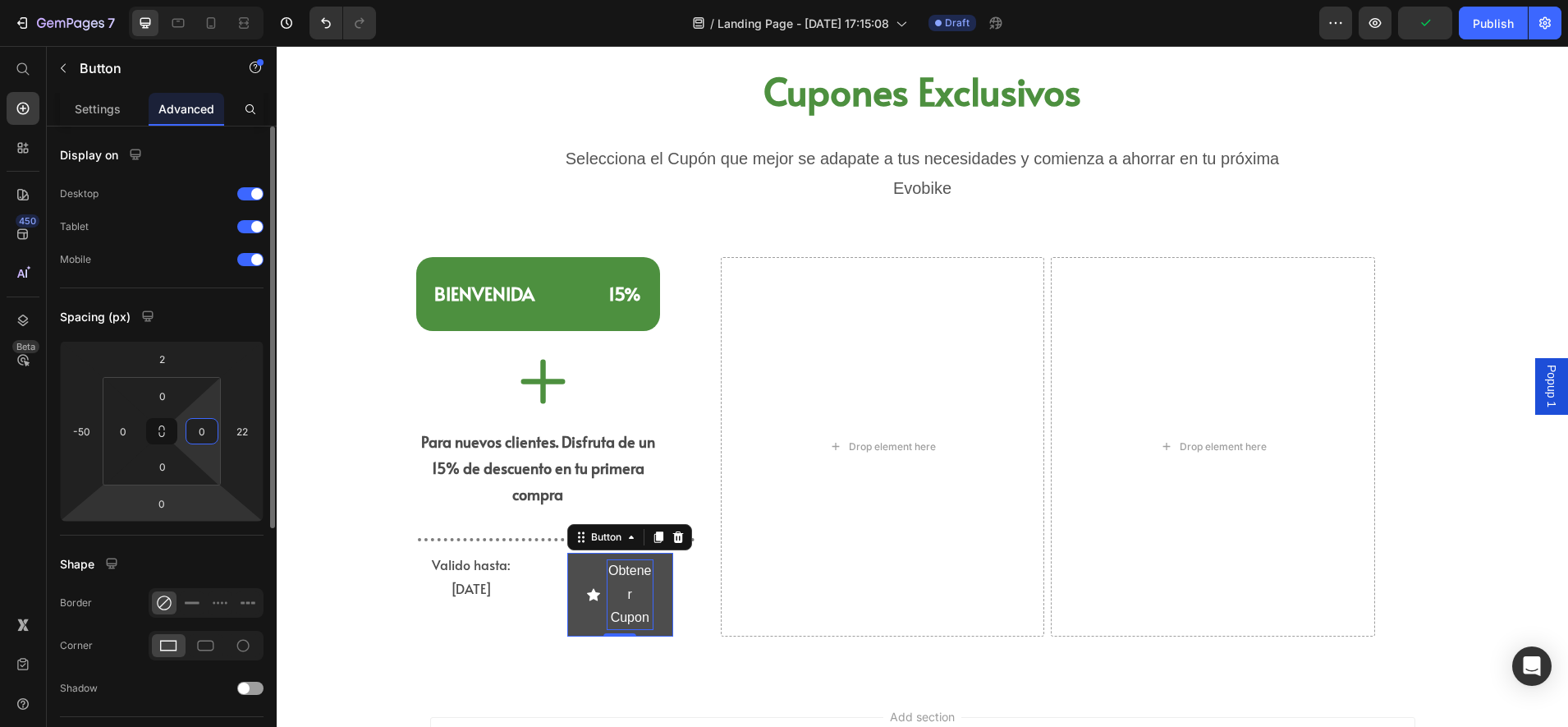 click on "7  Version history  /  Landing Page - [DATE] 17:15:08 Draft Preview  Publish  450 Beta Start with Sections Elements Hero Section Product Detail Brands Trusted Badges Guarantee Product Breakdown How to use Testimonials Compare Bundle FAQs Social Proof Brand Story Product List Collection Blog List Contact Sticky Add to Cart Custom Footer Browse Library 450 Layout
Row
Row
Row
Row Text
Heading
Text Block Button
Button
Button
Sticky Back to top Media
Image" at bounding box center (784, 0) 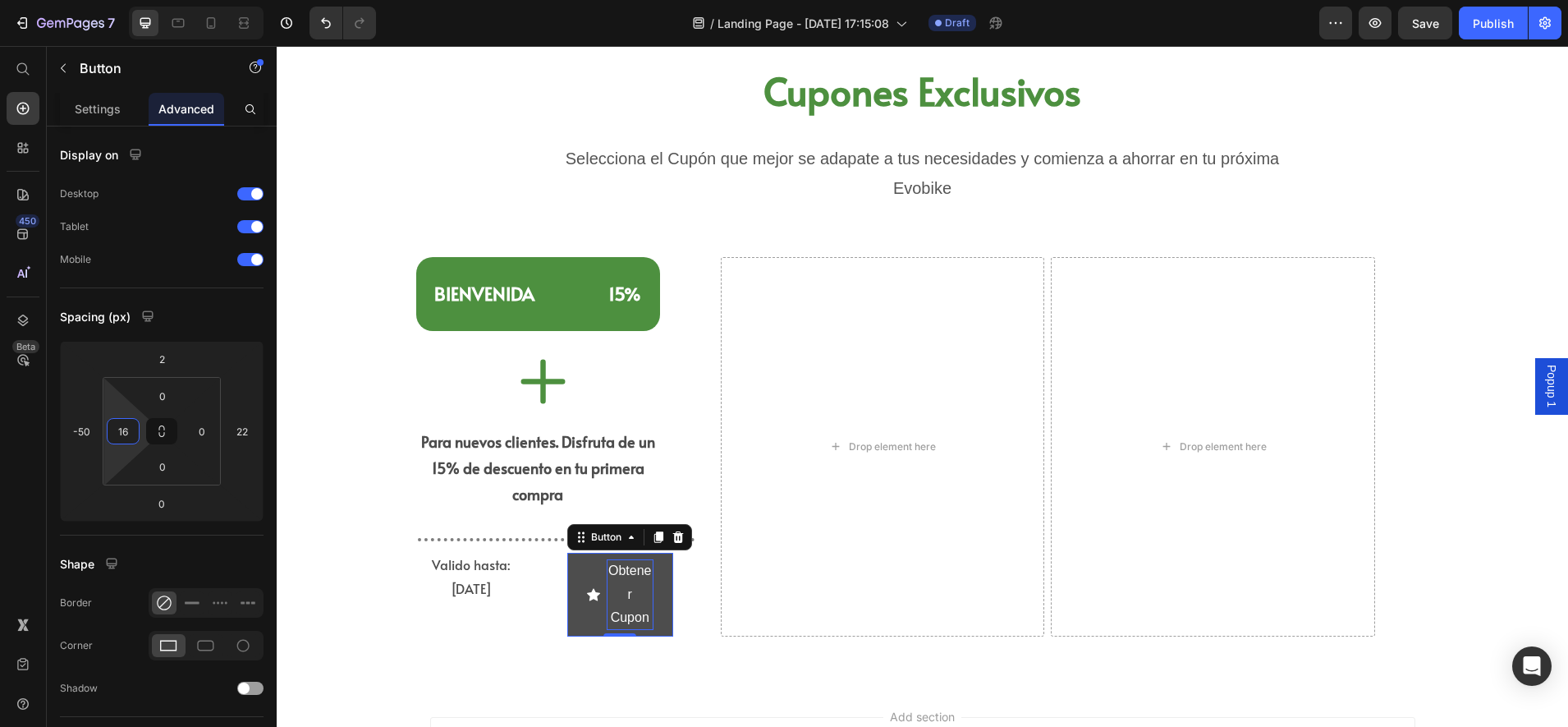 type on "0" 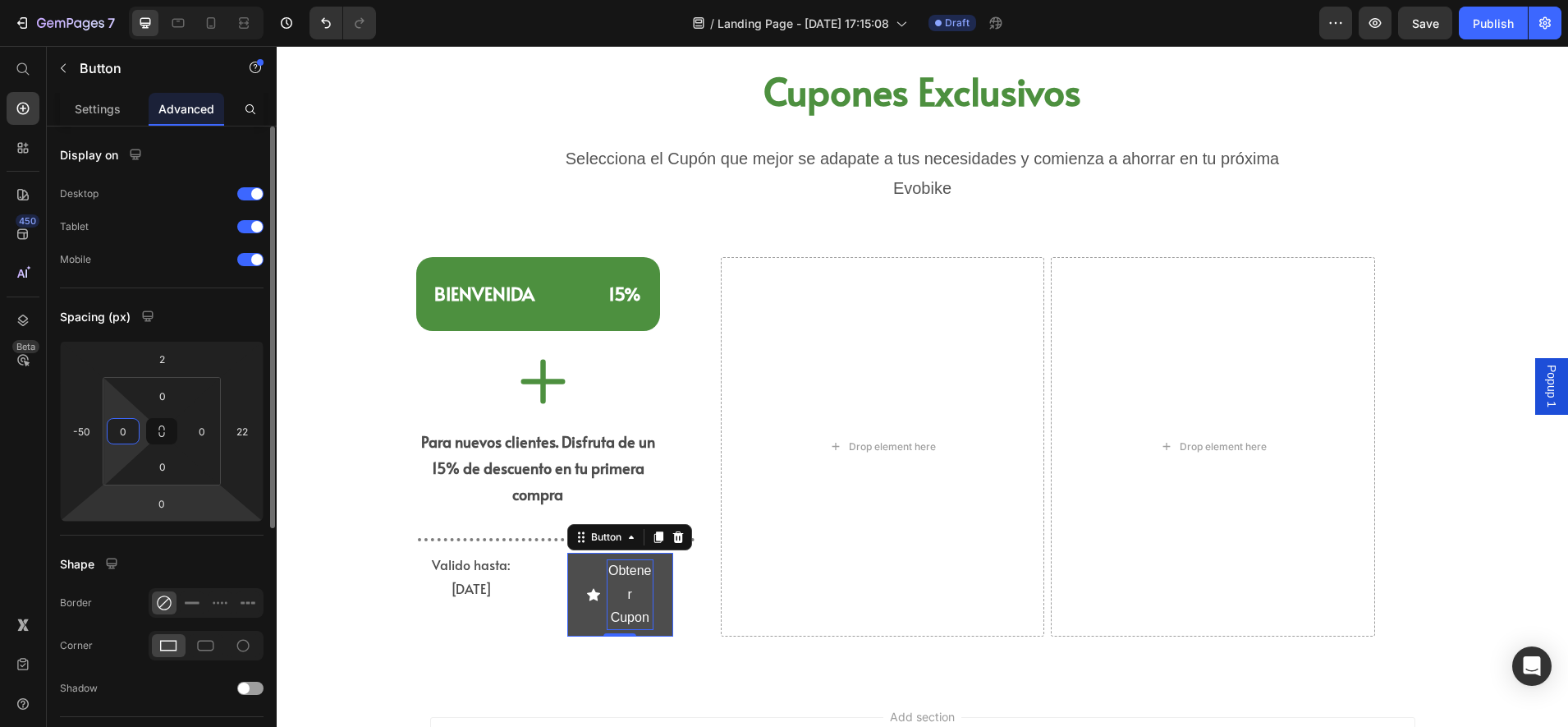 drag, startPoint x: 136, startPoint y: 446, endPoint x: 122, endPoint y: 518, distance: 73.34848 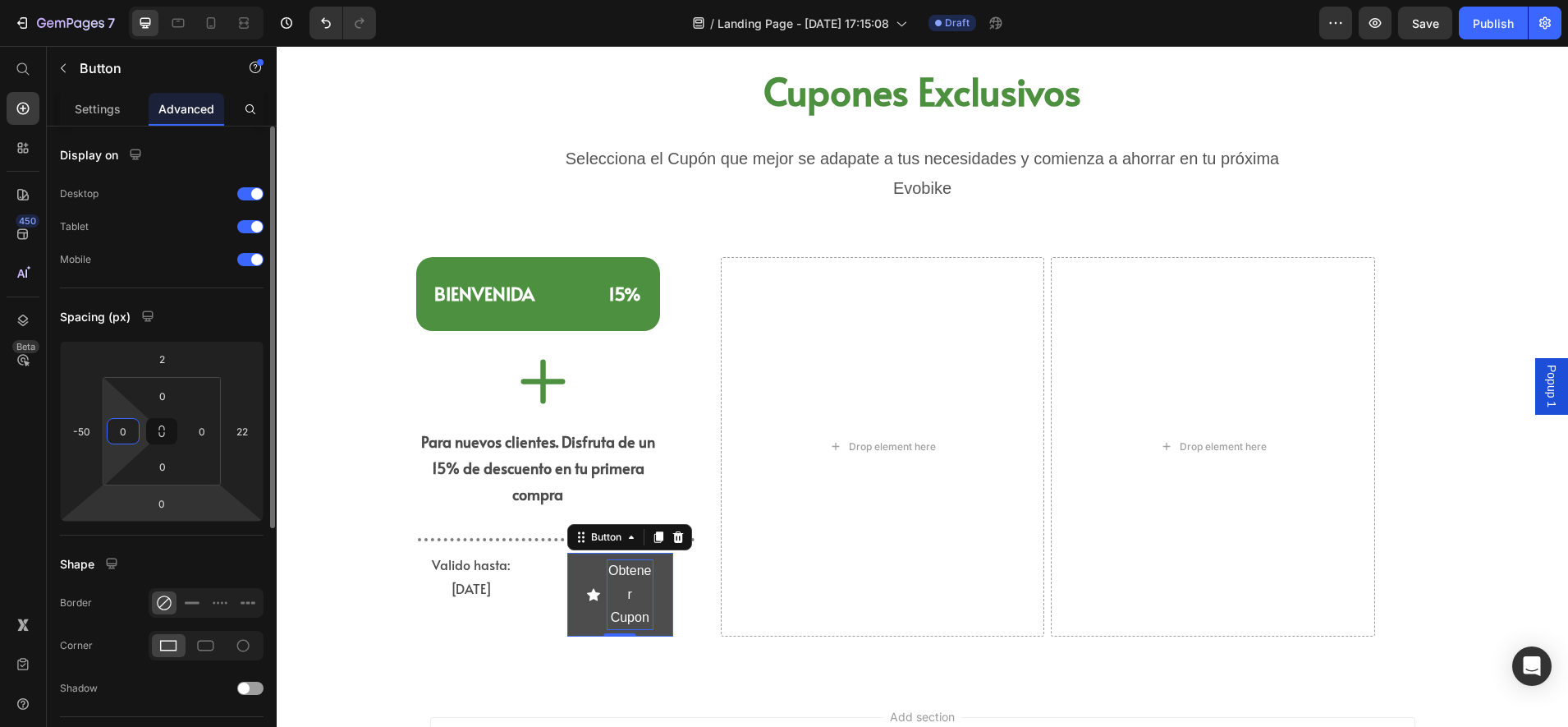 click on "7  Version history  /  Landing Page - [DATE] 17:15:08 Draft Preview  Save   Publish  450 Beta Start with Sections Elements Hero Section Product Detail Brands Trusted Badges Guarantee Product Breakdown How to use Testimonials Compare Bundle FAQs Social Proof Brand Story Product List Collection Blog List Contact Sticky Add to Cart Custom Footer Browse Library 450 Layout
Row
Row
Row
Row Text
Heading
Text Block Button
Button
Button
Sticky Back to top Media
Image Image" at bounding box center (784, 0) 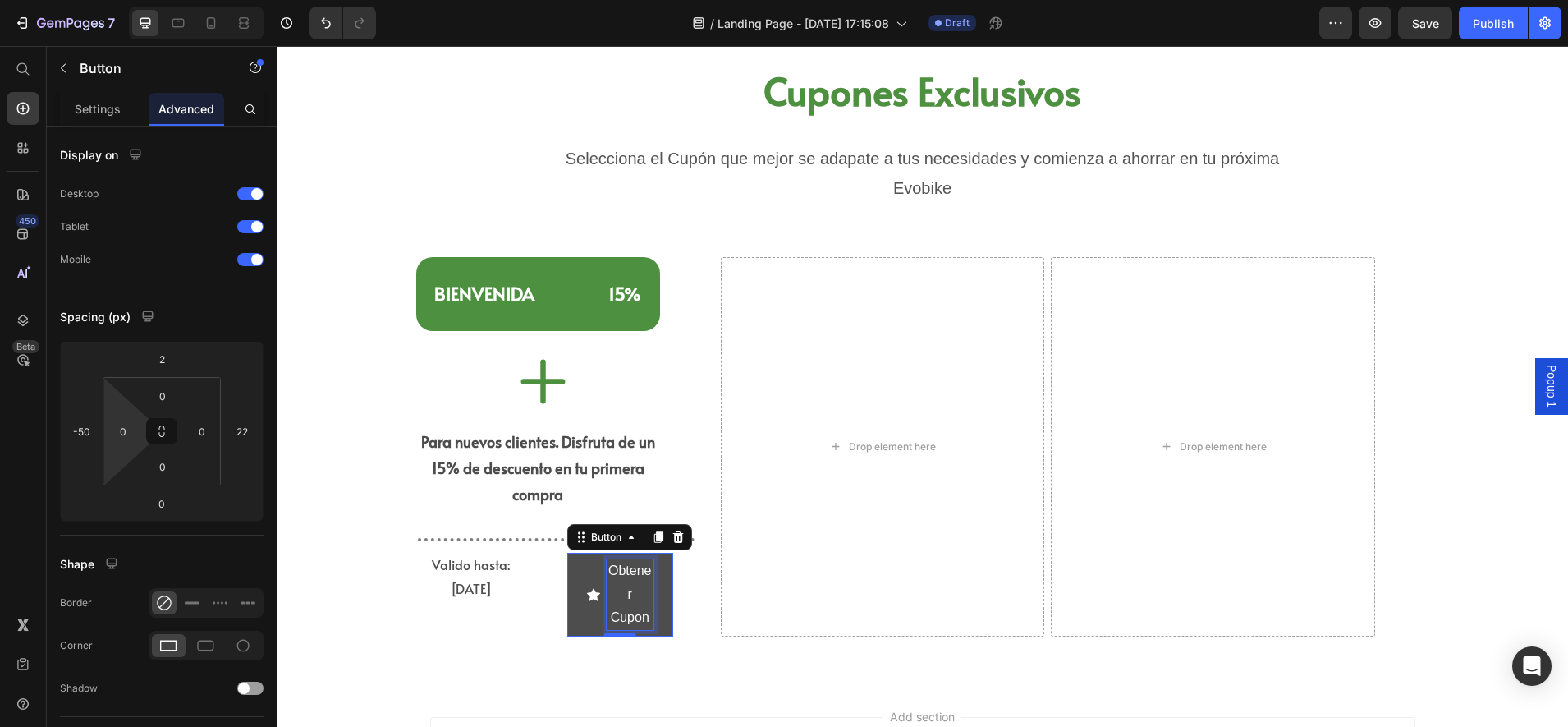 click on "Obtener Cupon" at bounding box center [630, 595] 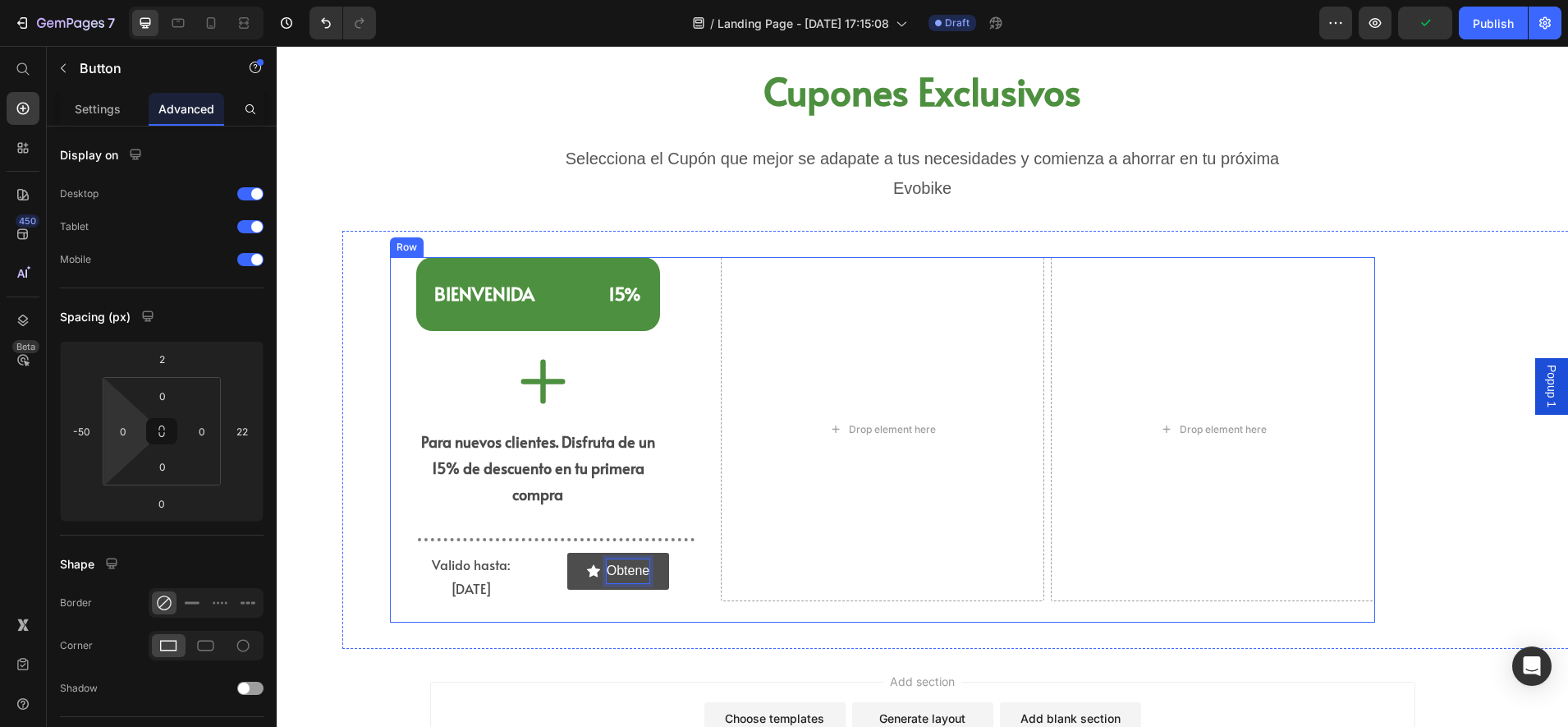 click on "Valido hasta:  [DATE] Text Block" at bounding box center [496, 577] 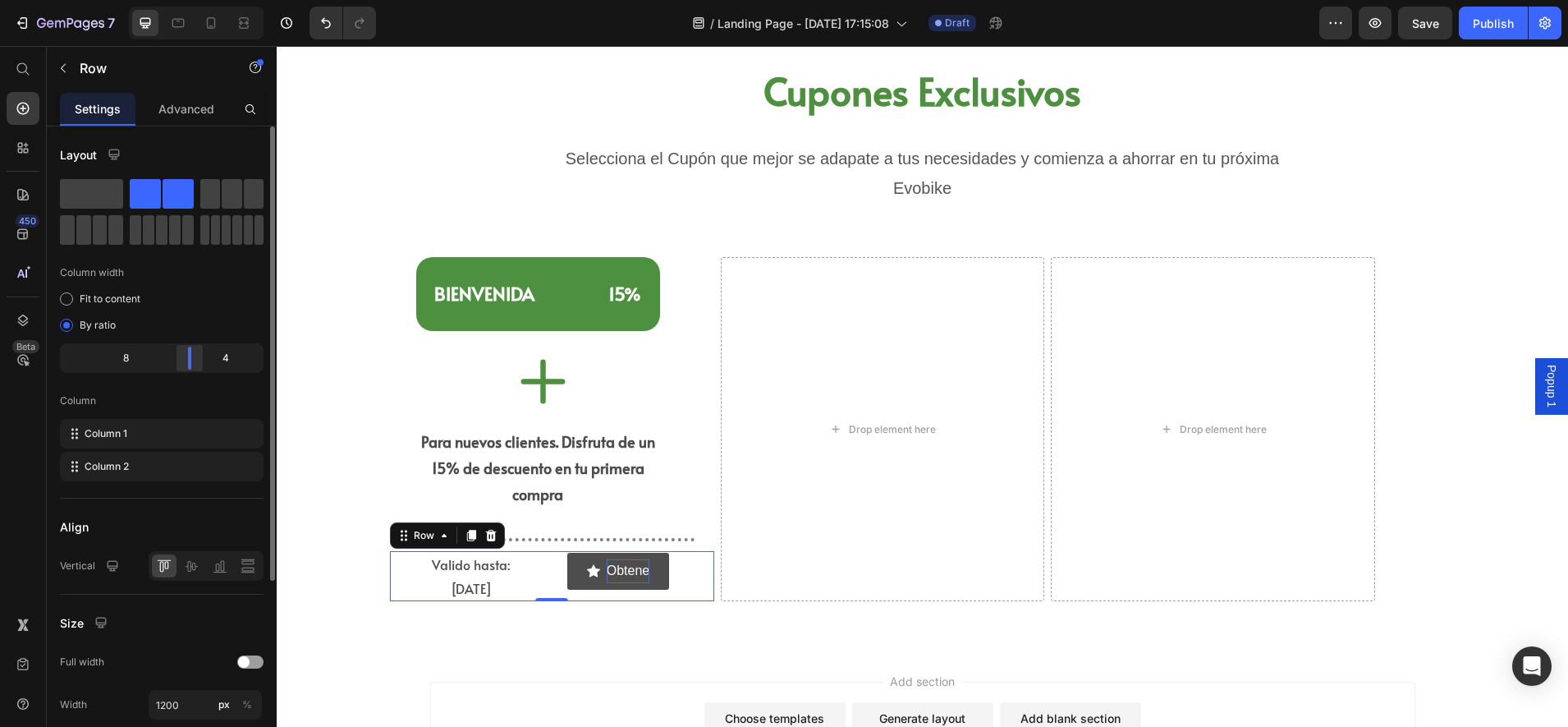 click 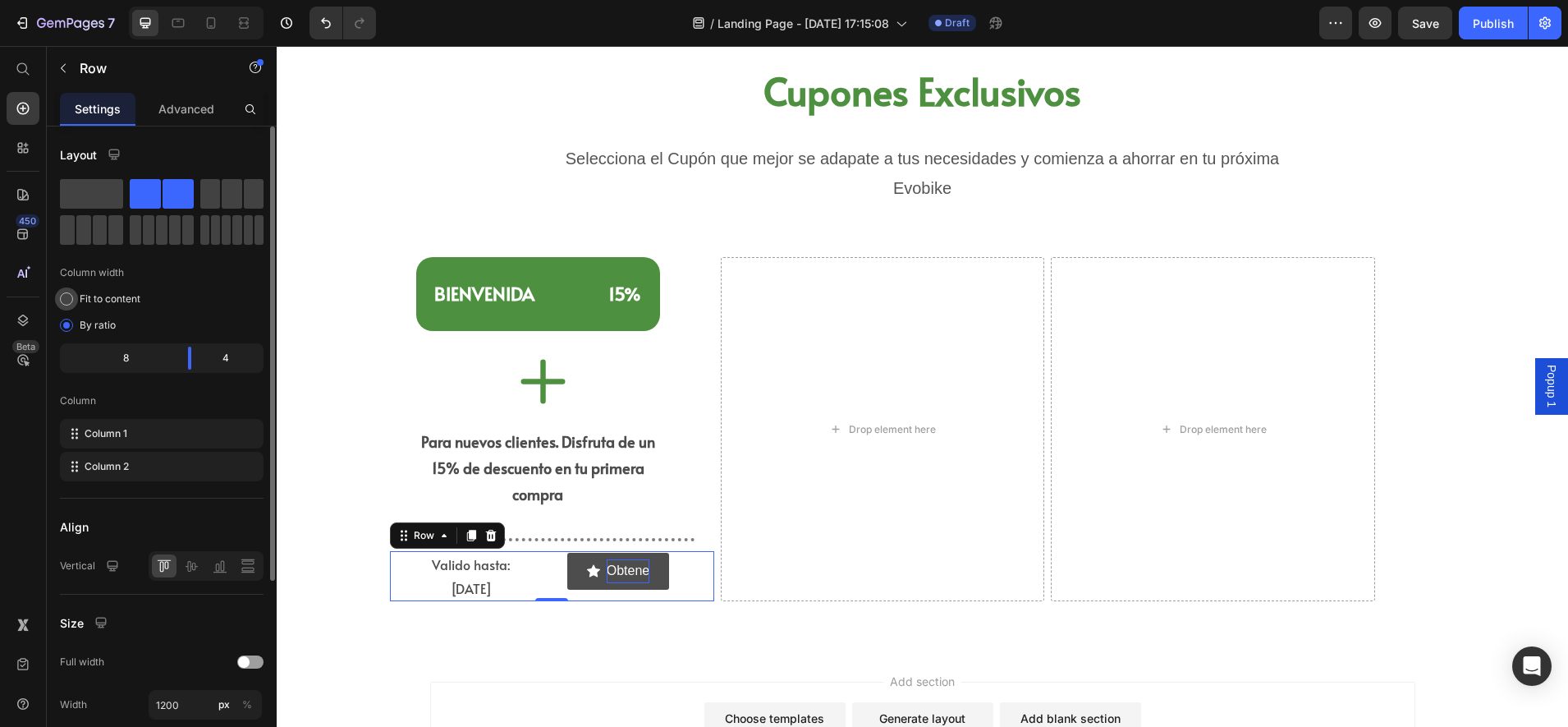 click on "Fit to content" at bounding box center (110, 299) 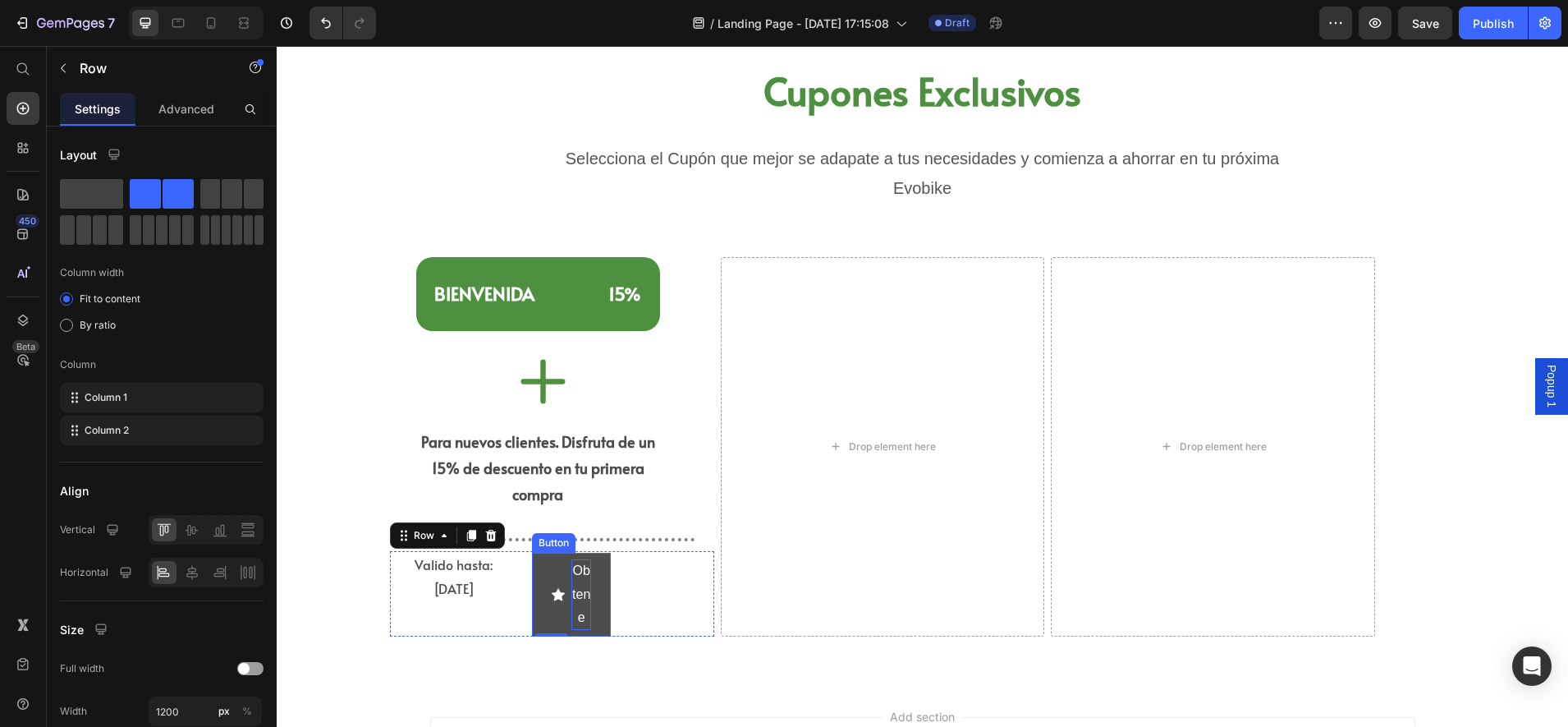 click on "Obtene" at bounding box center (581, 595) 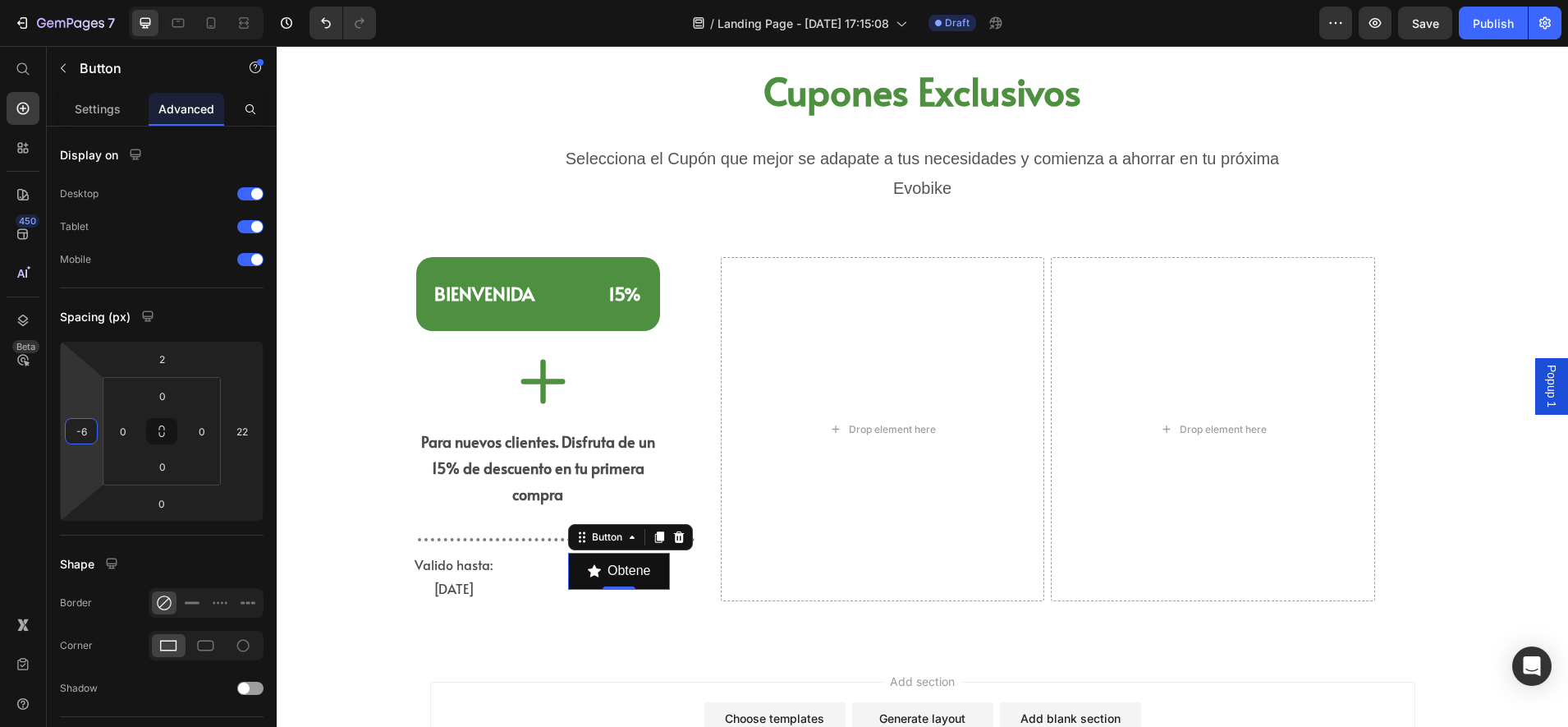type on "-8" 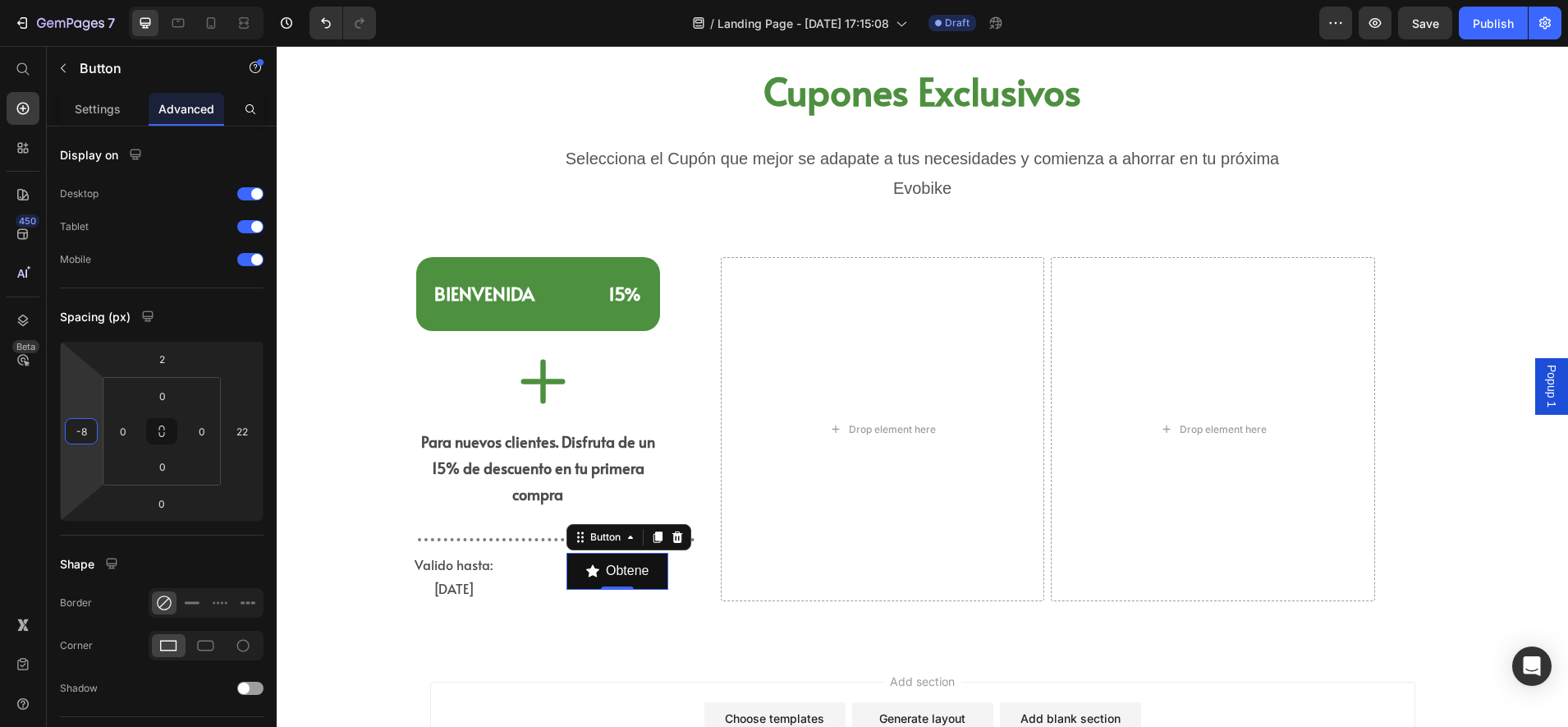 drag, startPoint x: 88, startPoint y: 475, endPoint x: 79, endPoint y: 453, distance: 23.769729 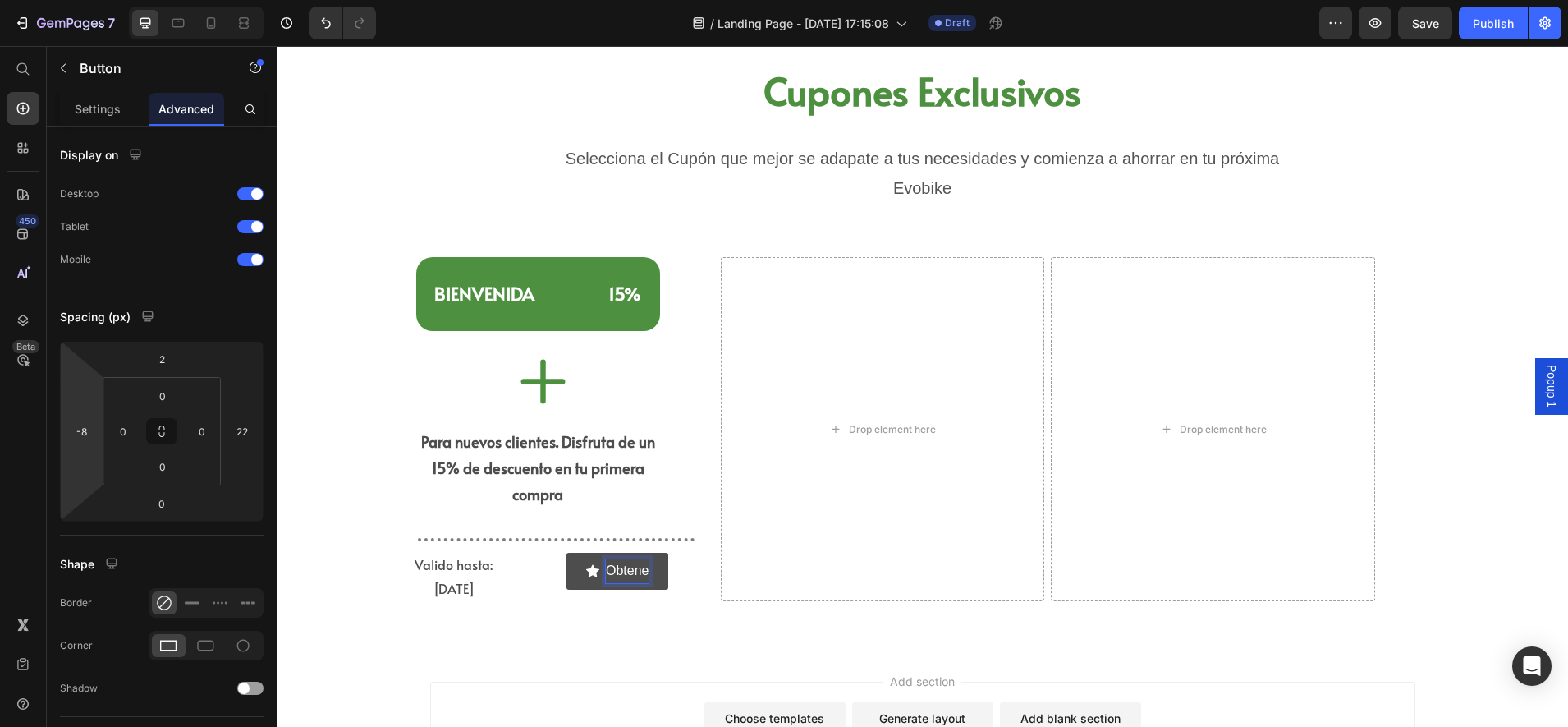 click on "Obtene" at bounding box center (617, 571) 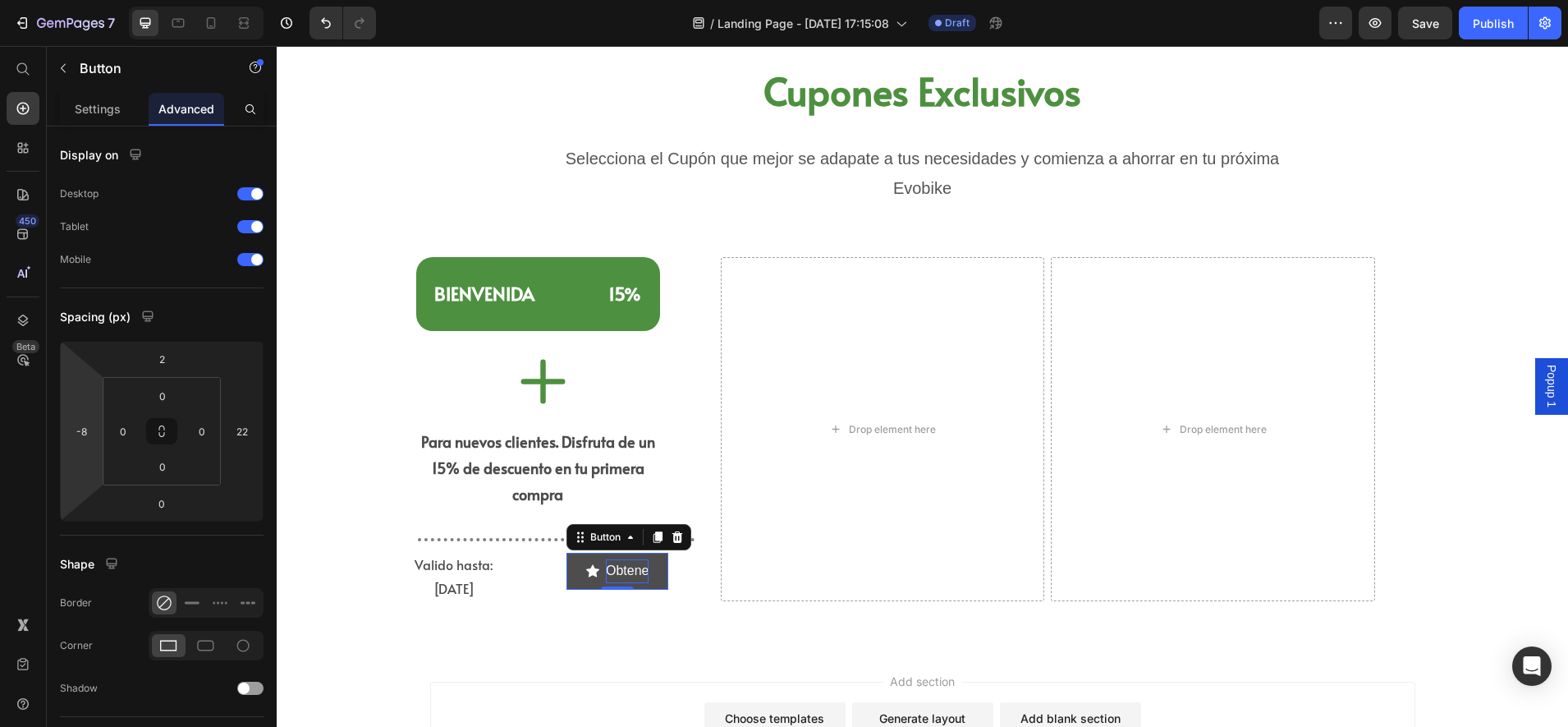 click on "Obtene" at bounding box center (617, 571) 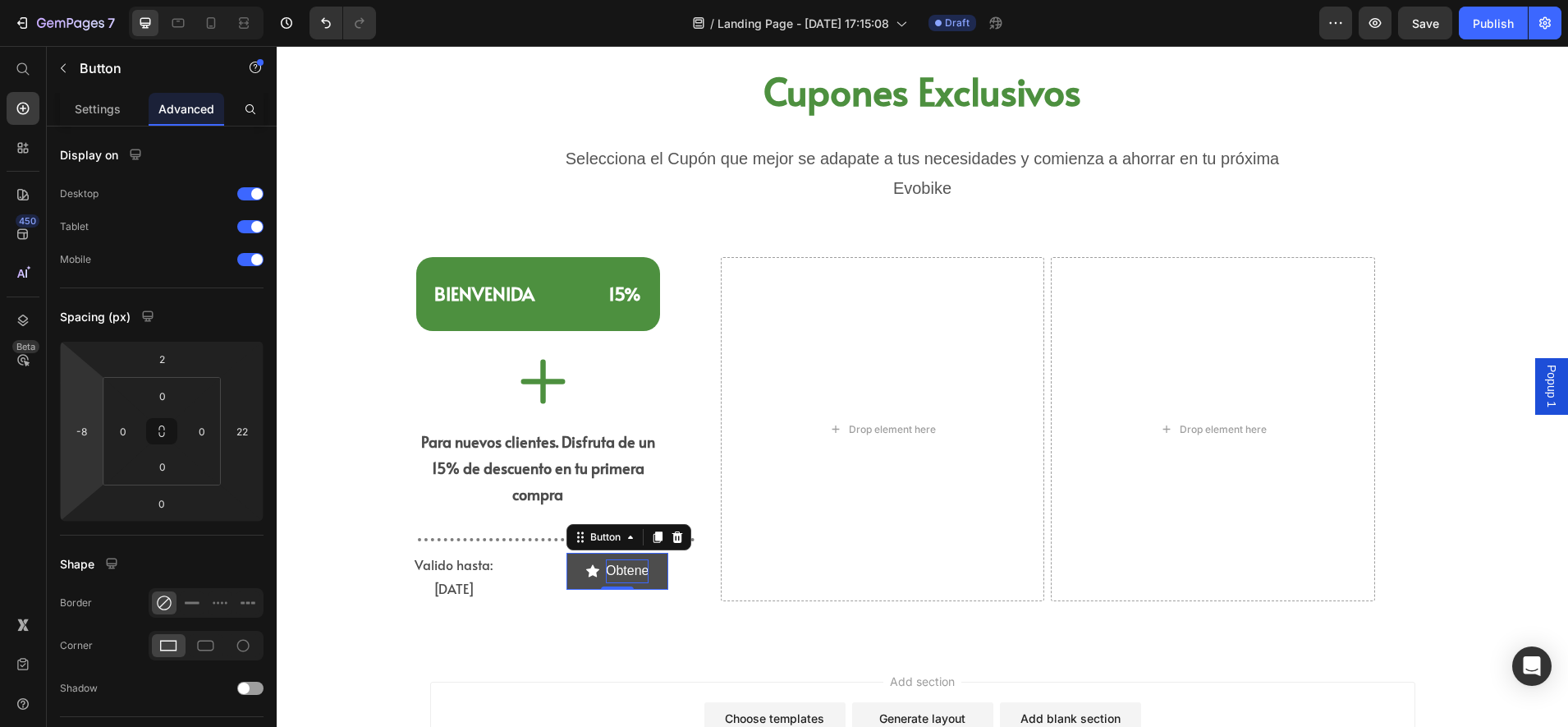 click on "Obtene" at bounding box center (617, 571) 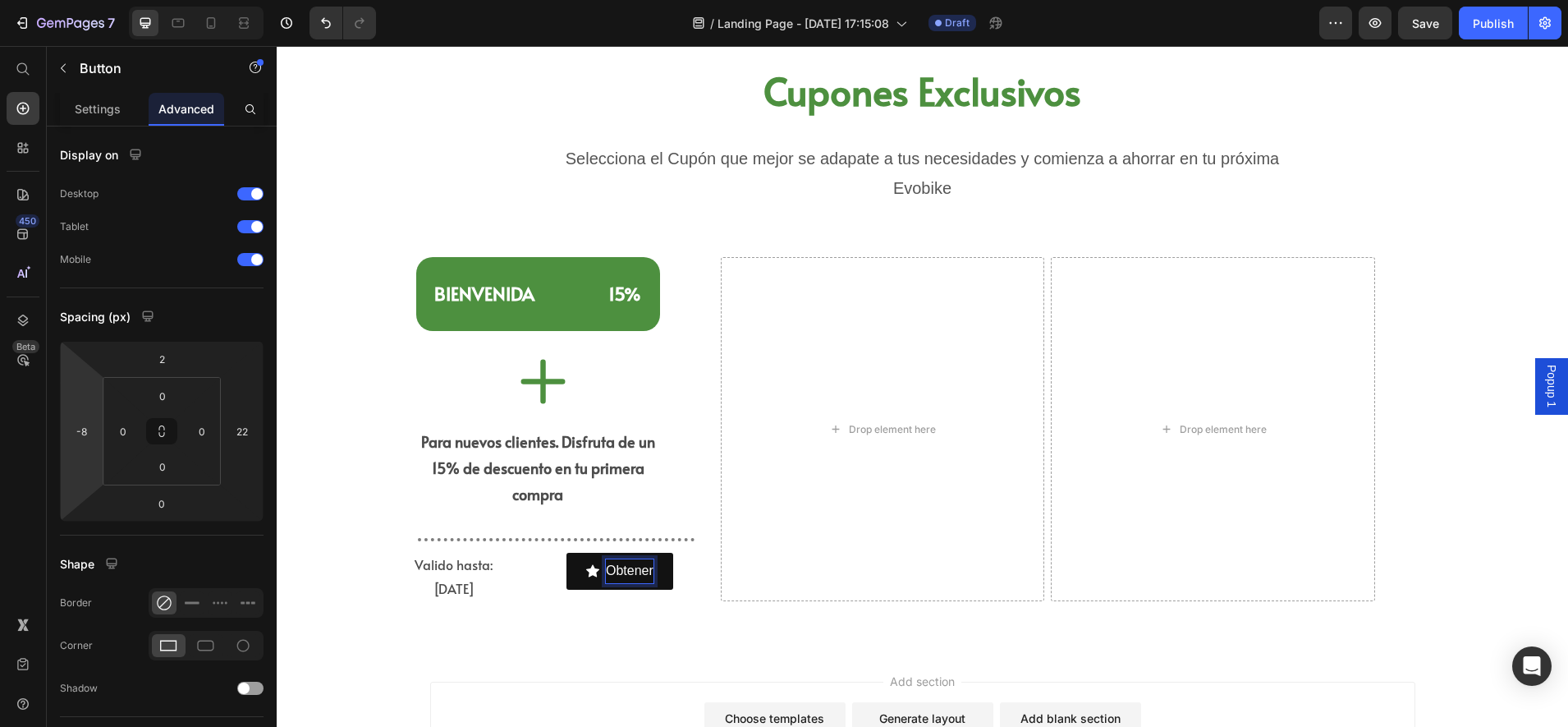 click 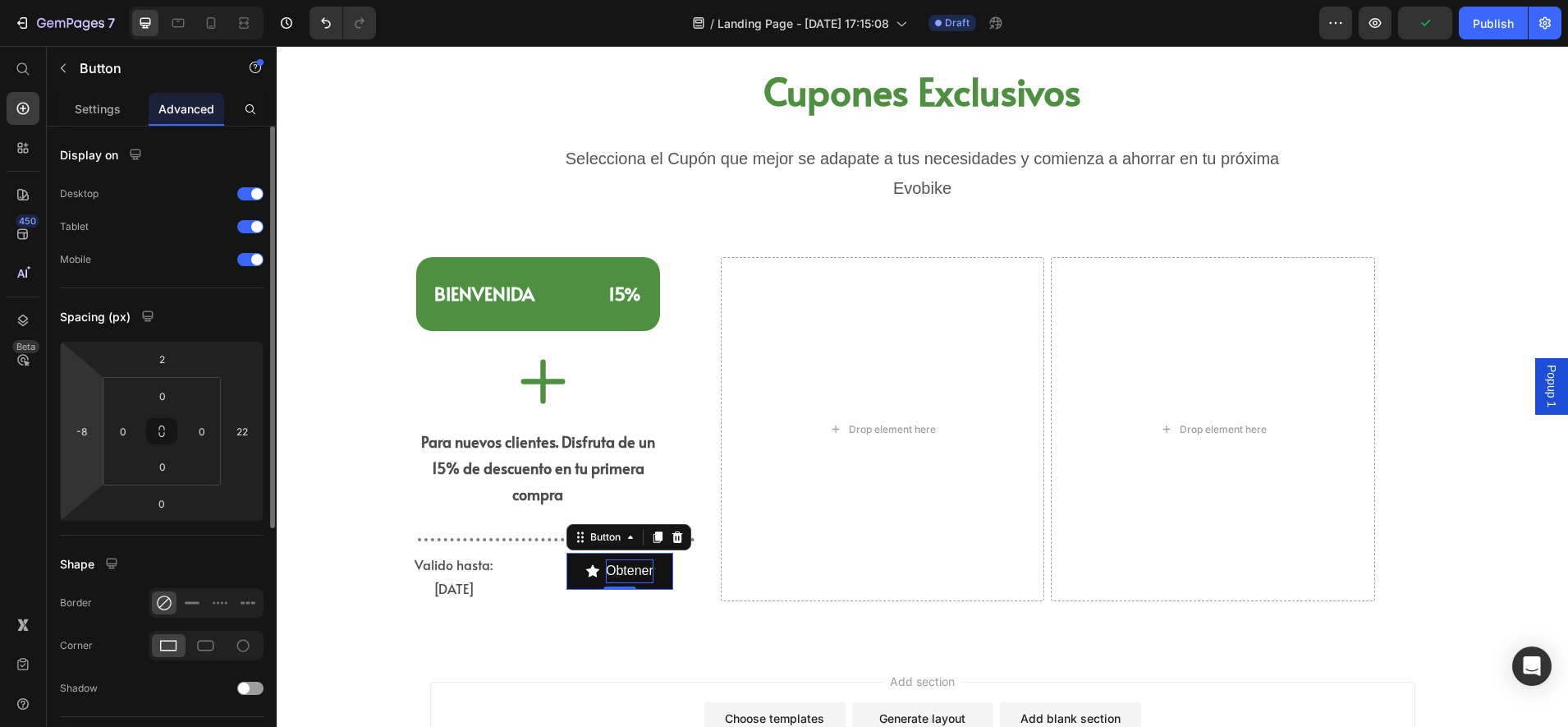 drag, startPoint x: 126, startPoint y: 108, endPoint x: 133, endPoint y: 130, distance: 23.086793 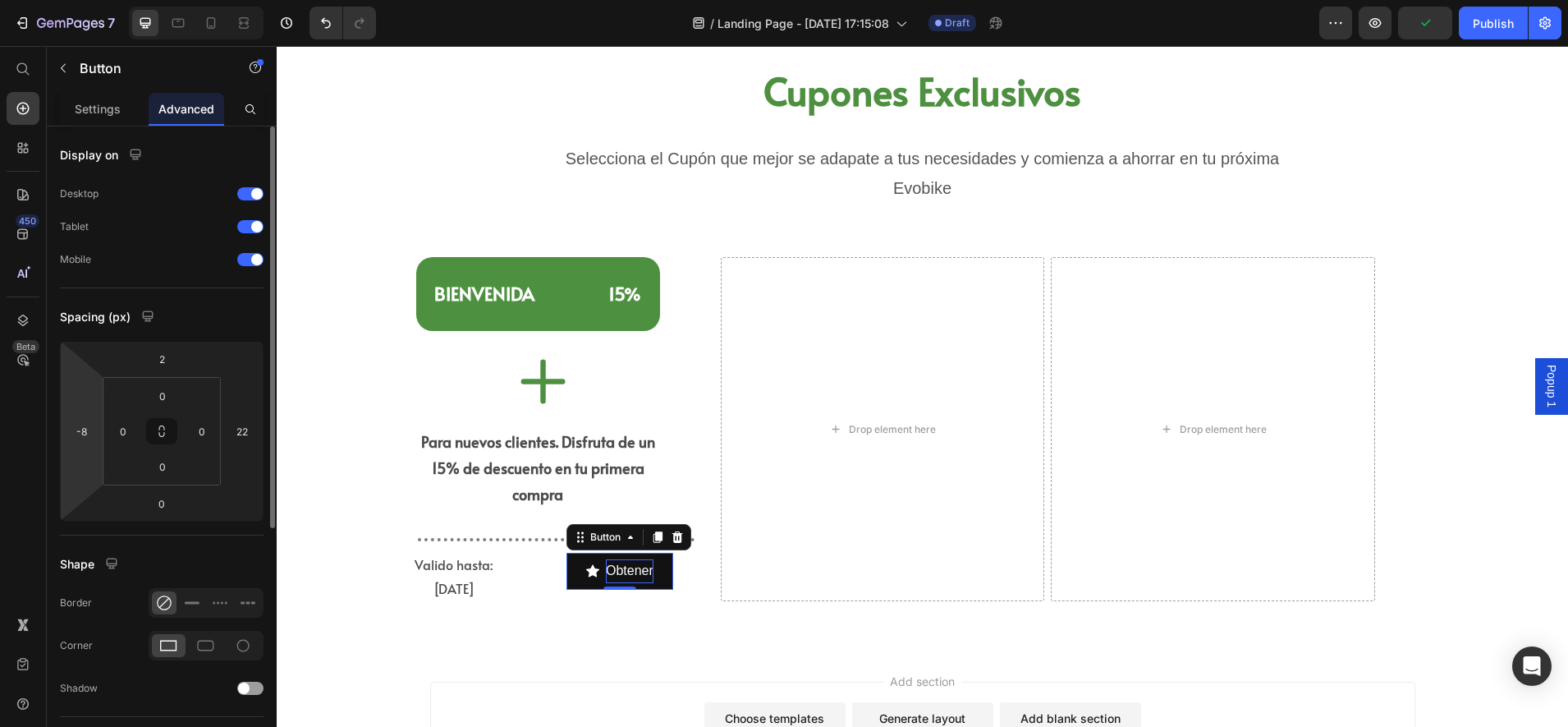 click on "Settings" 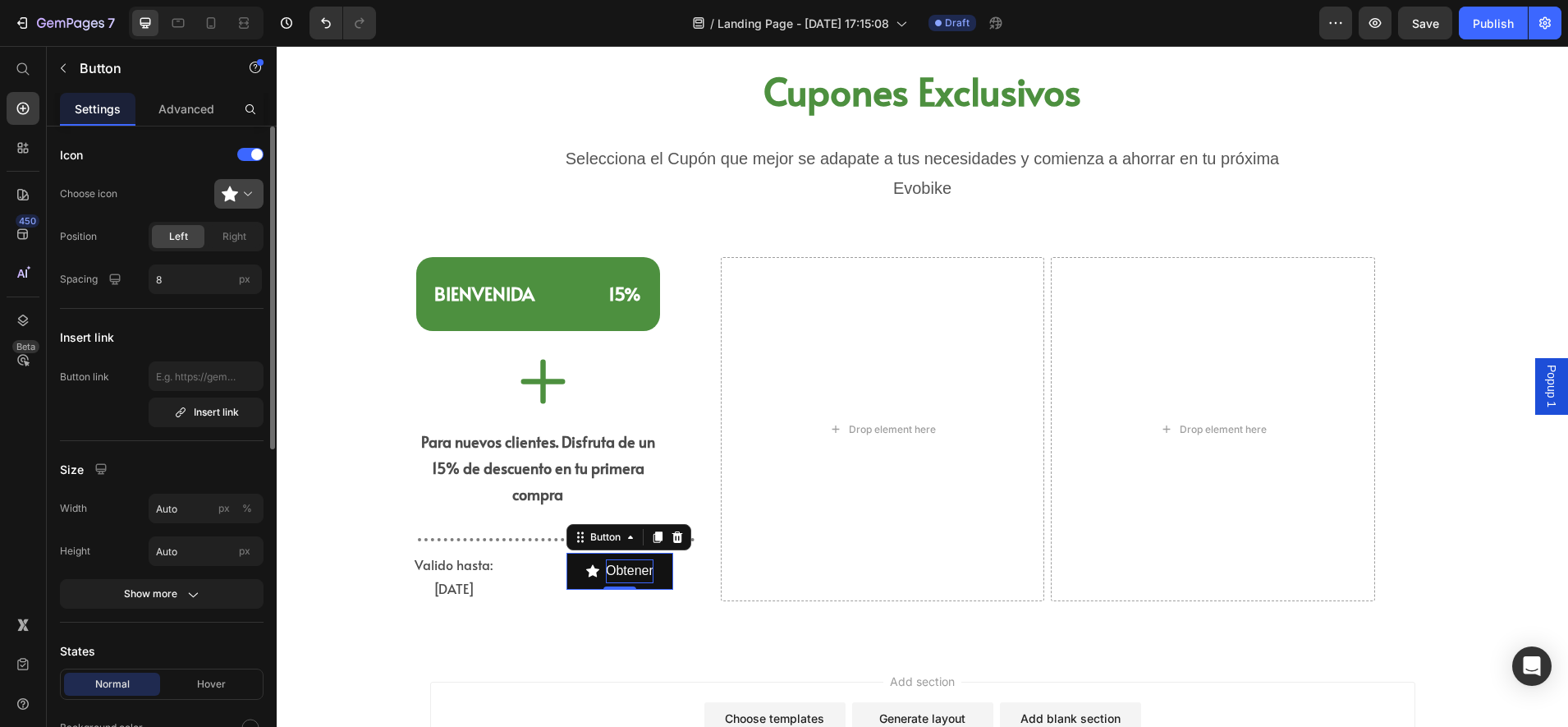 click at bounding box center (245, 194) 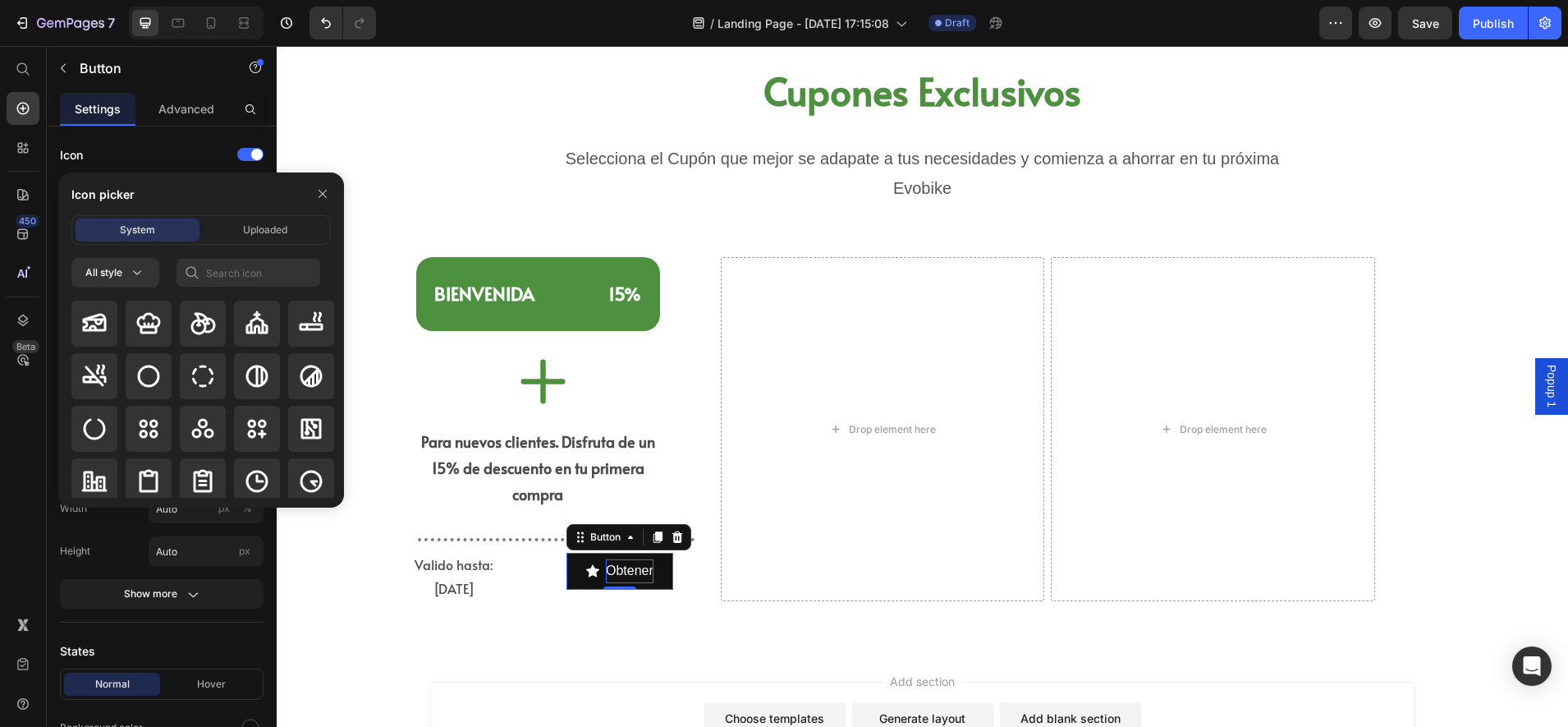 scroll, scrollTop: 3384, scrollLeft: 0, axis: vertical 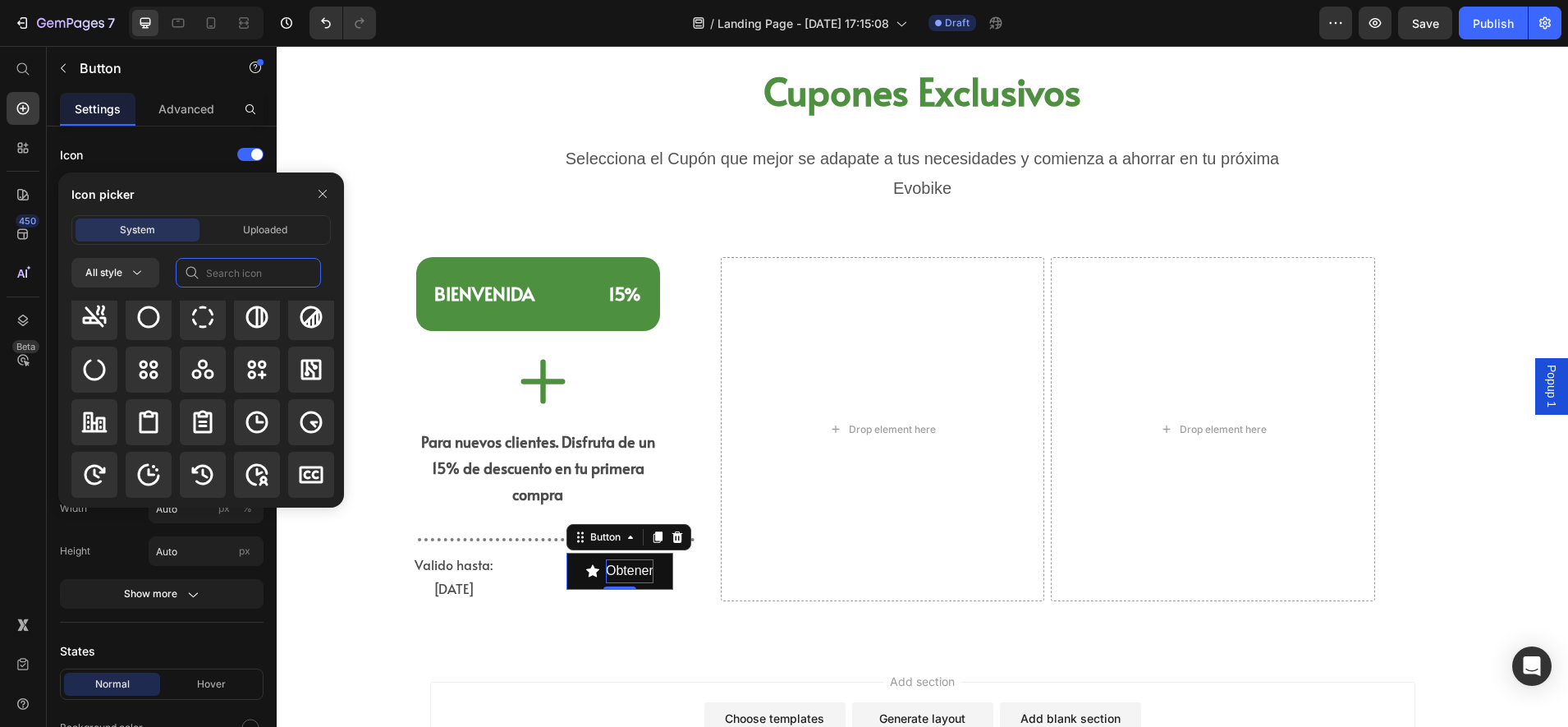 click 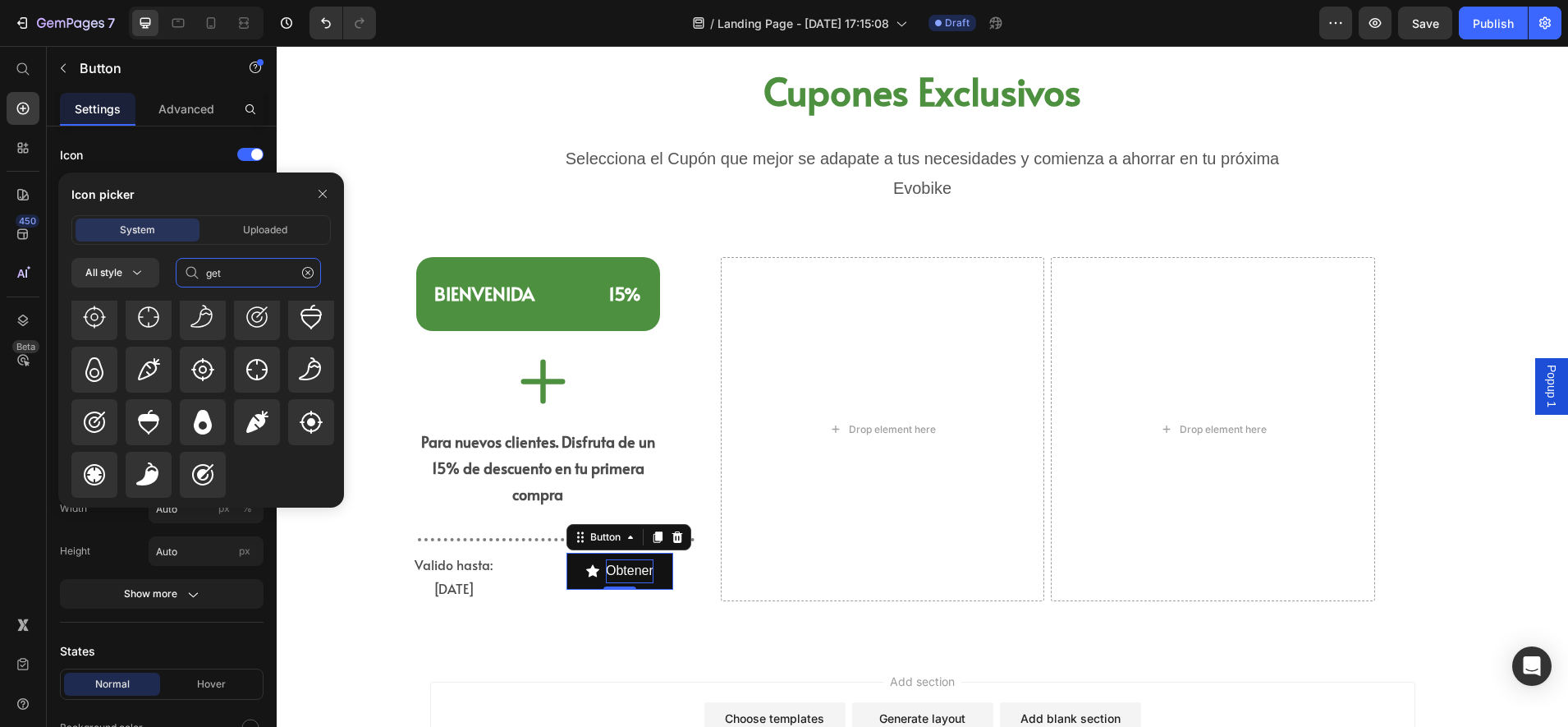 scroll, scrollTop: 0, scrollLeft: 0, axis: both 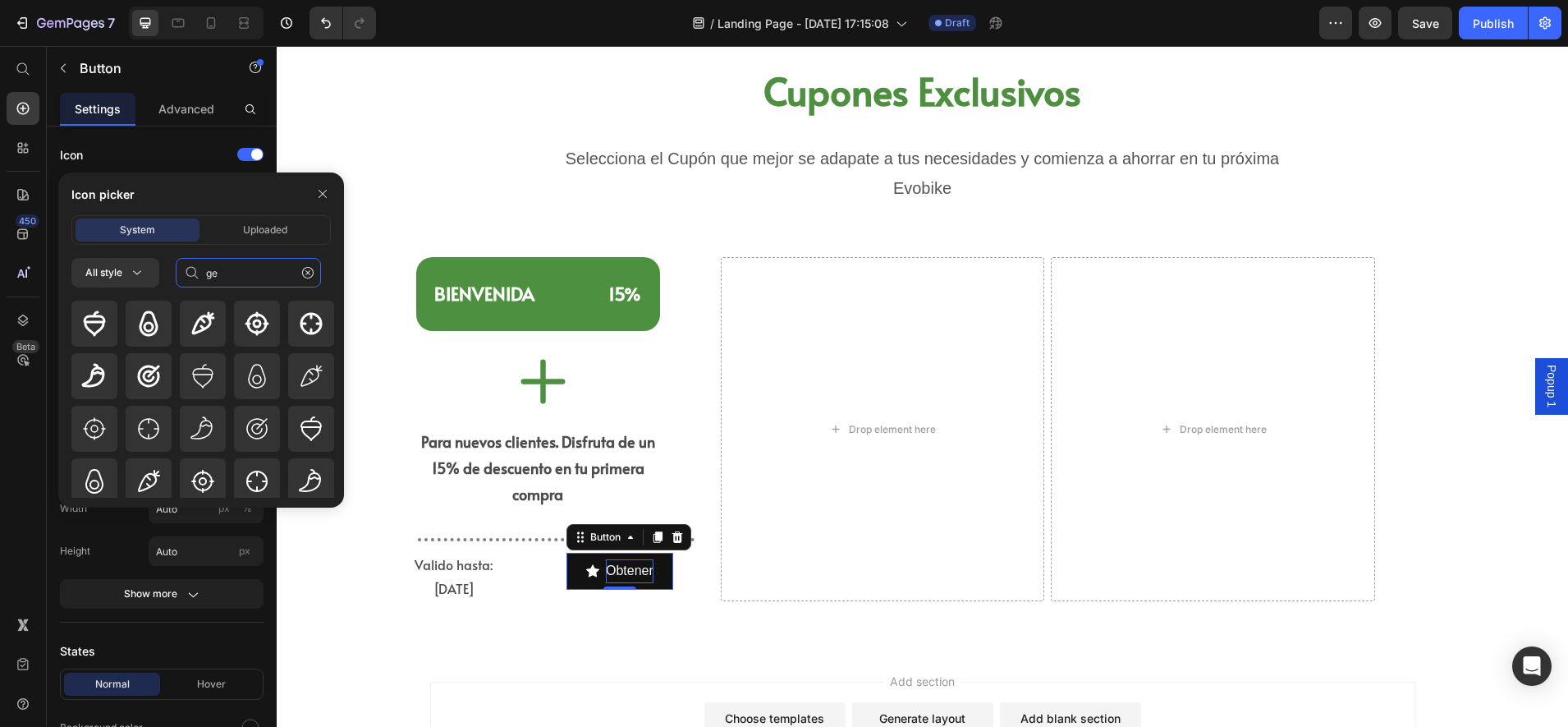 type on "g" 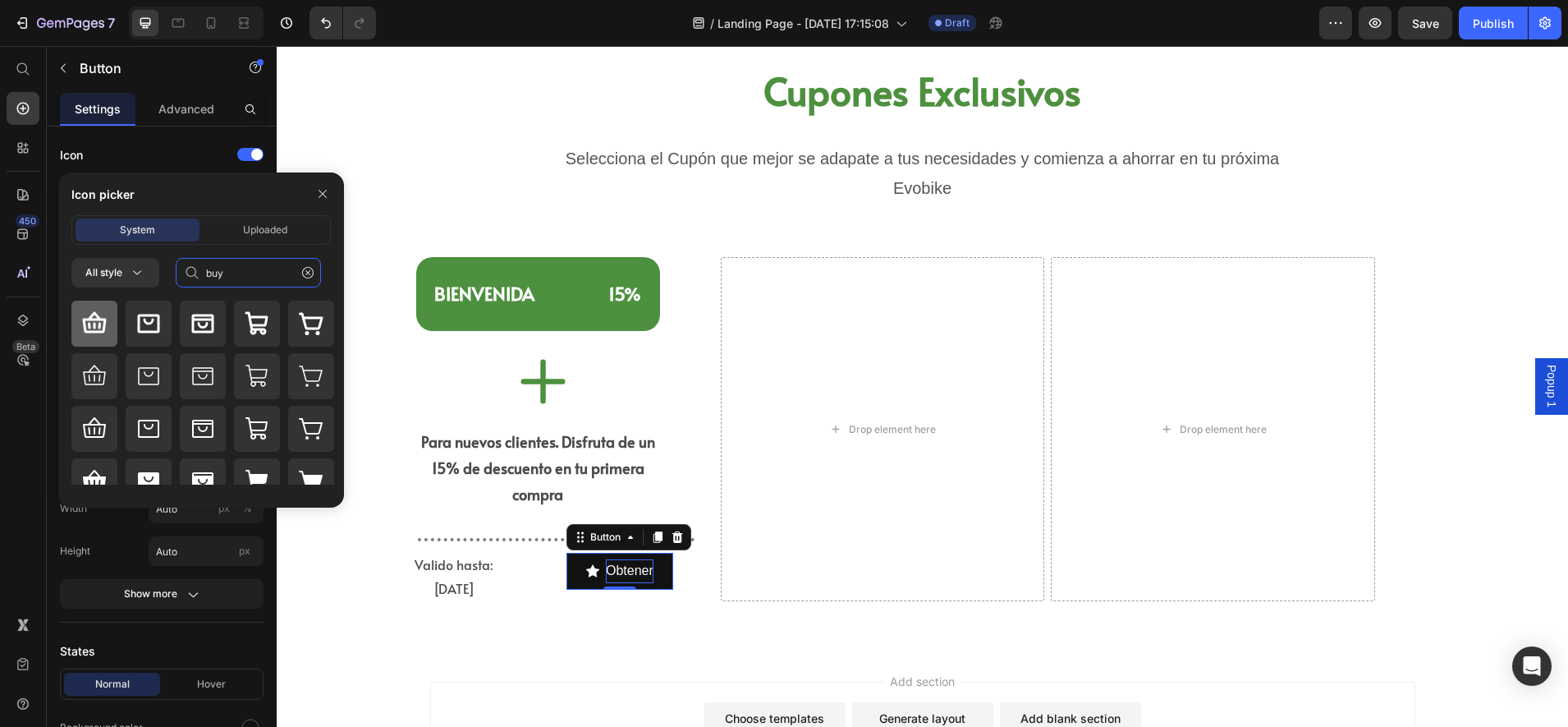 type on "buy" 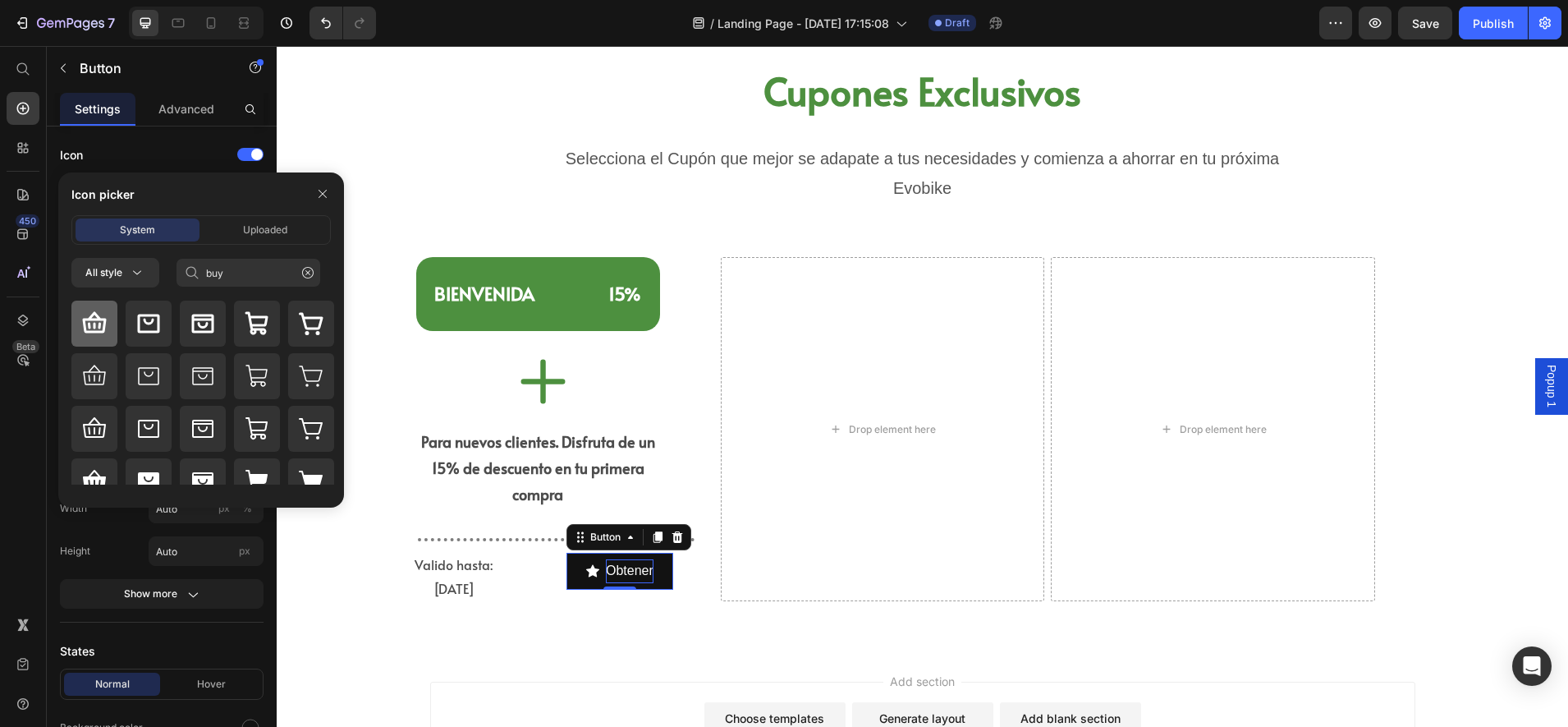 click 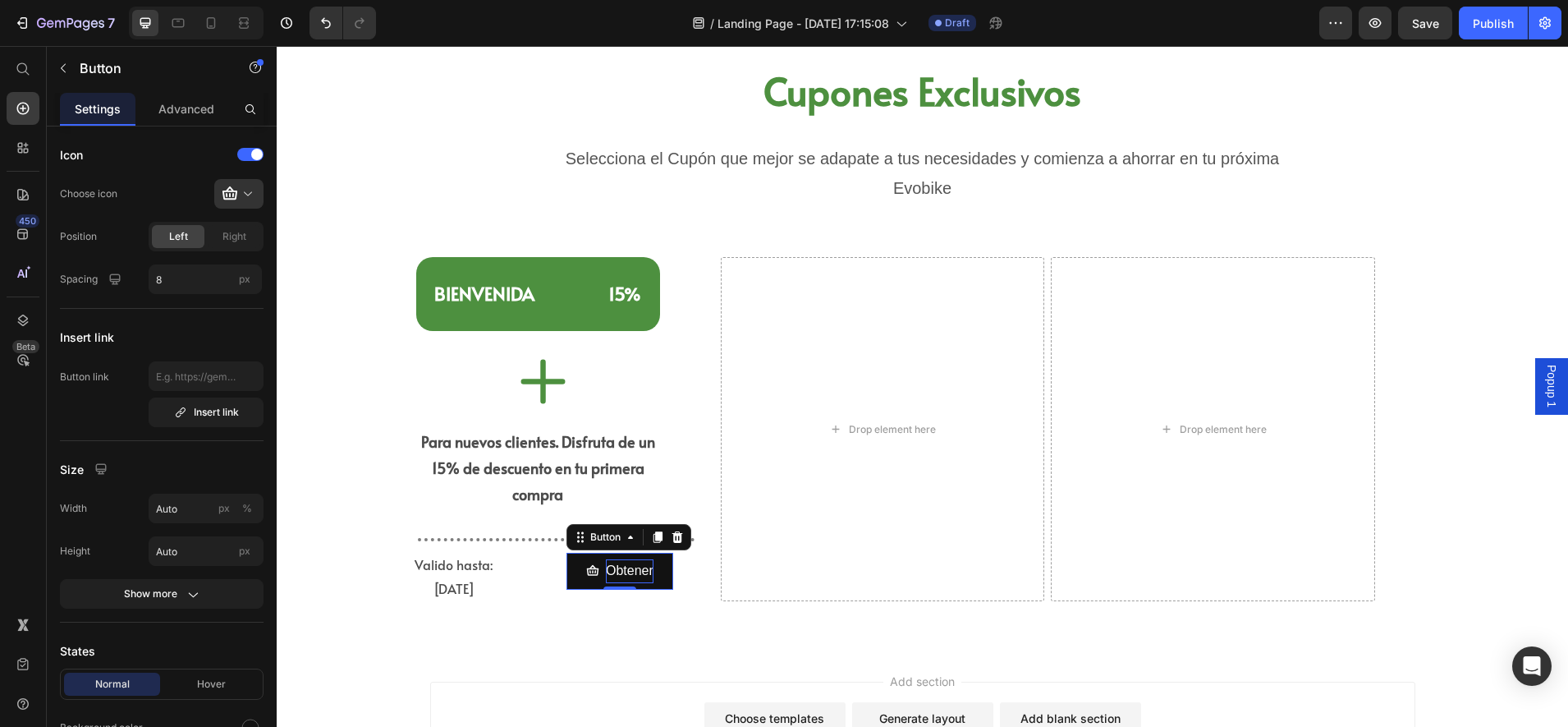 click on "Add section Choose templates inspired by CRO experts Generate layout from URL or image Add blank section then drag & drop elements" at bounding box center [922, 750] 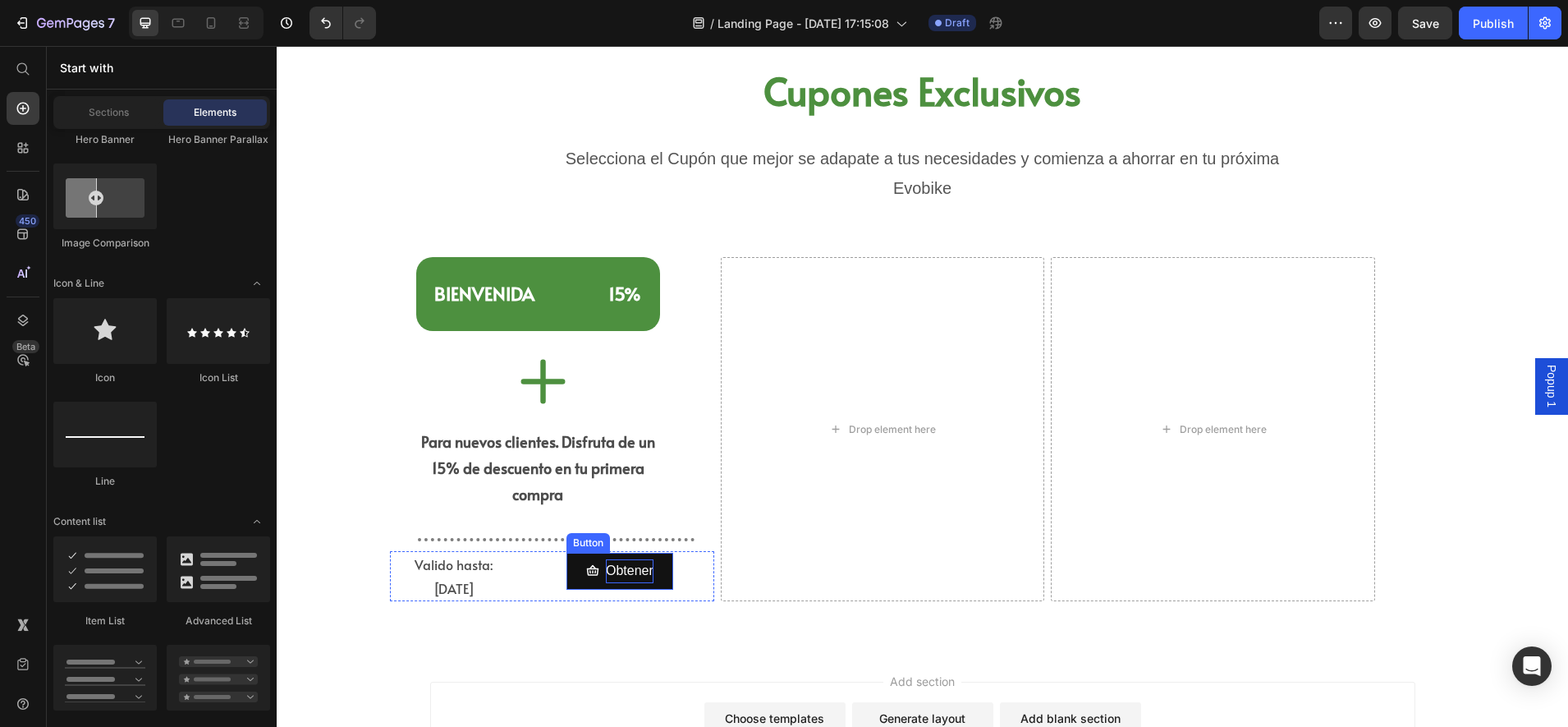 click on "Obtener" at bounding box center [630, 571] 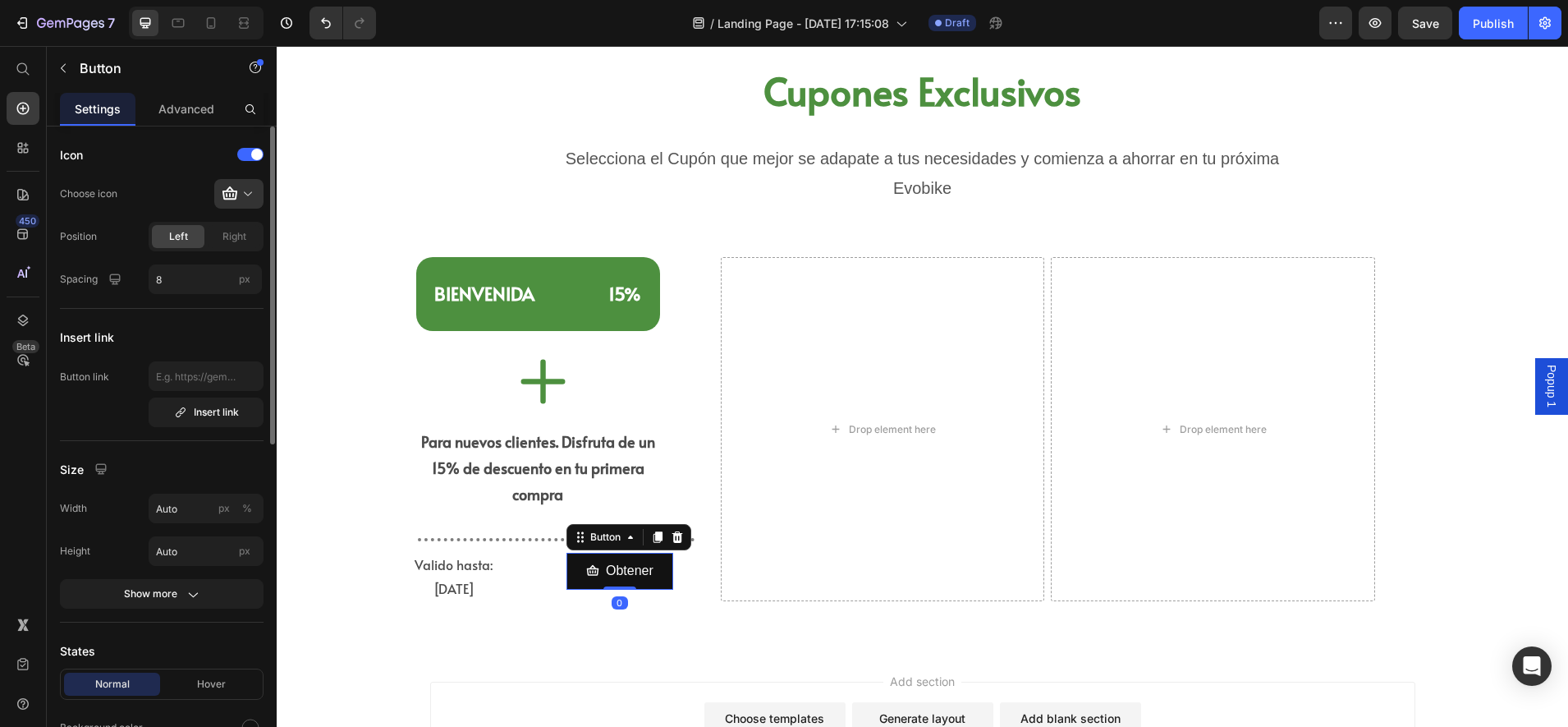 scroll, scrollTop: 103, scrollLeft: 0, axis: vertical 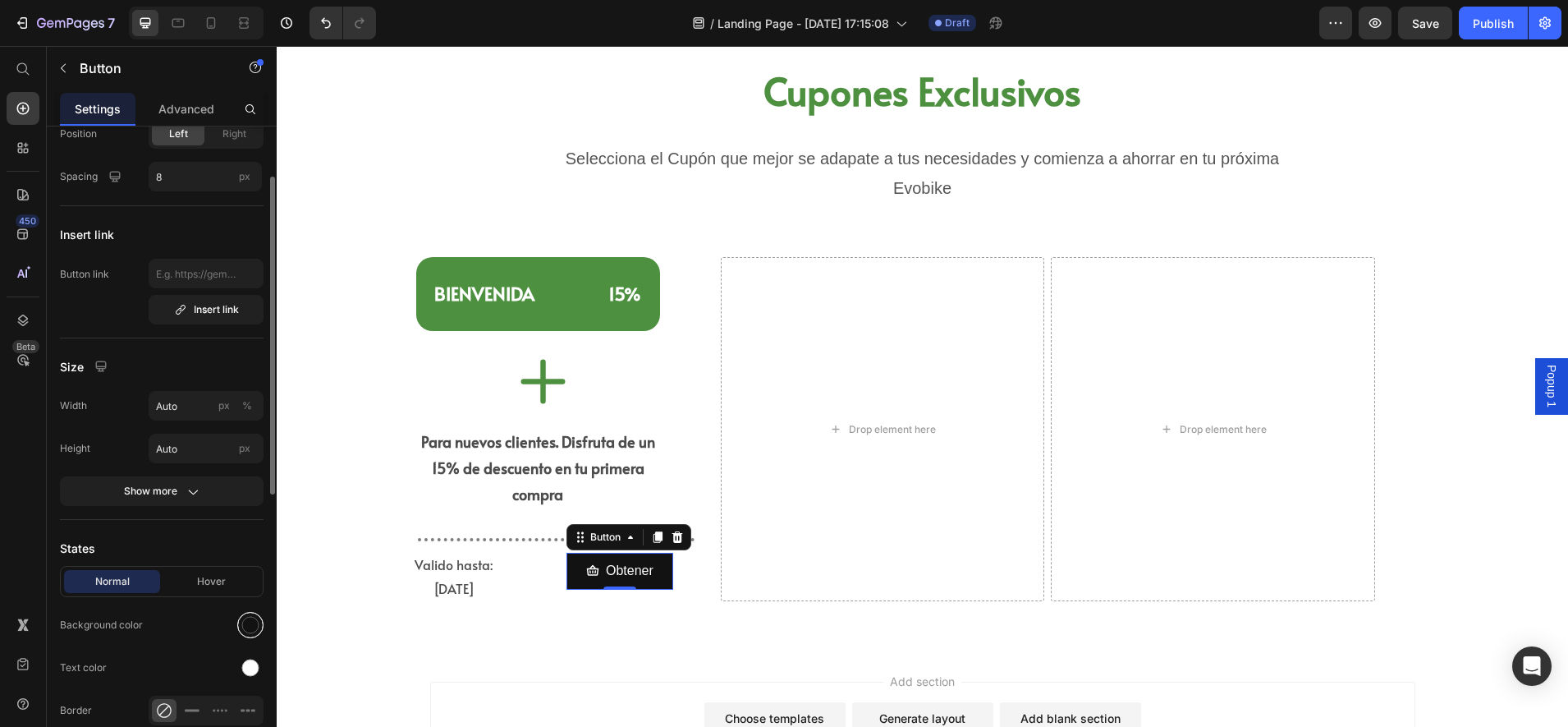 click at bounding box center [250, 625] 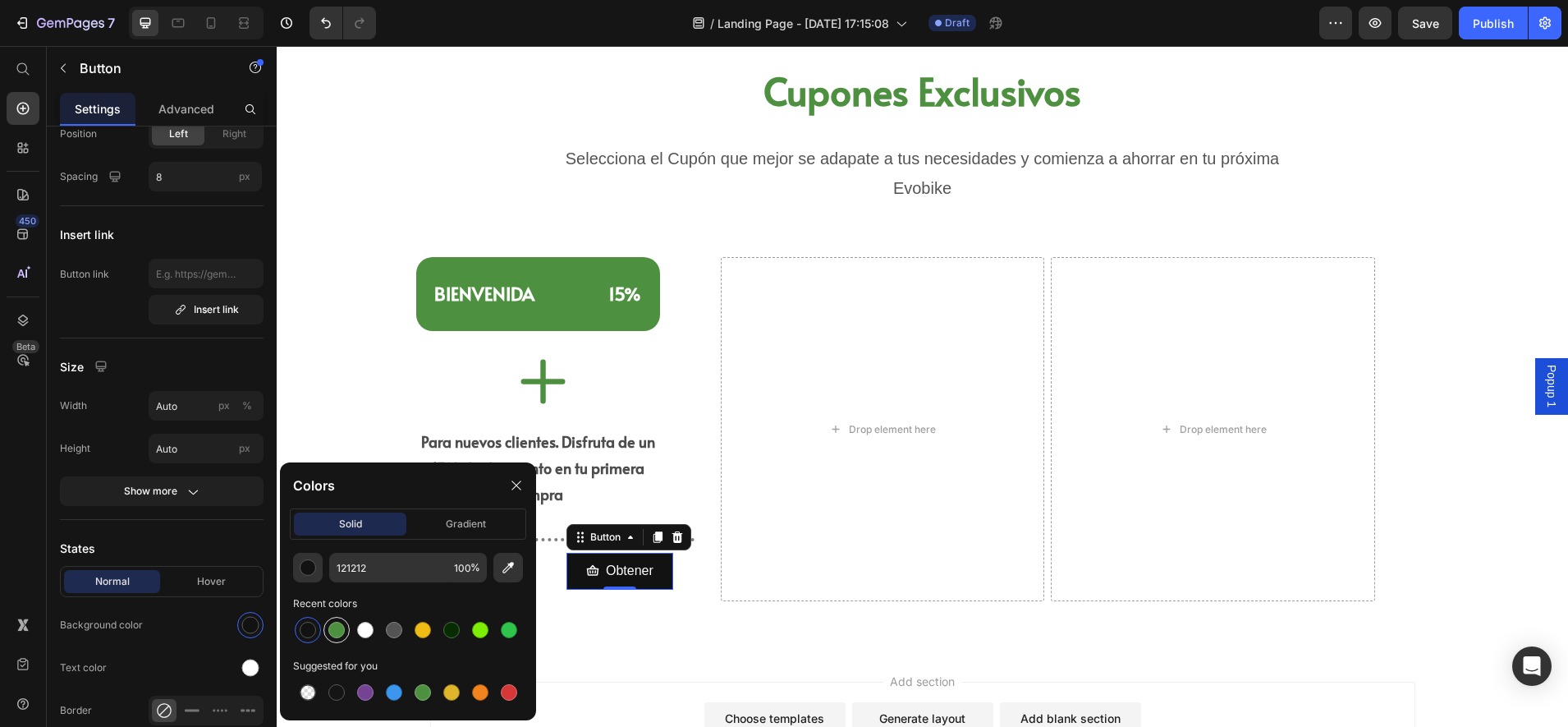 click at bounding box center [337, 630] 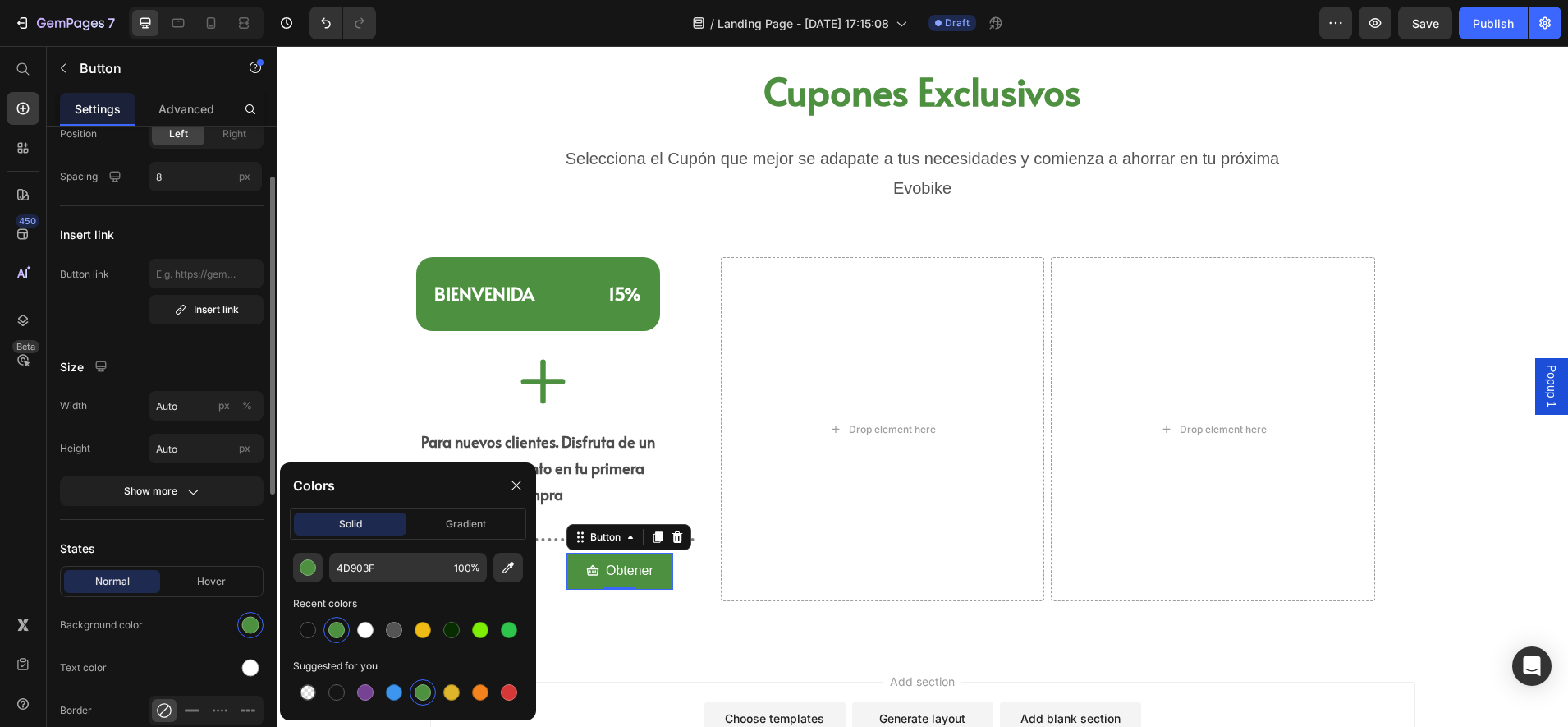 click on "Text color" 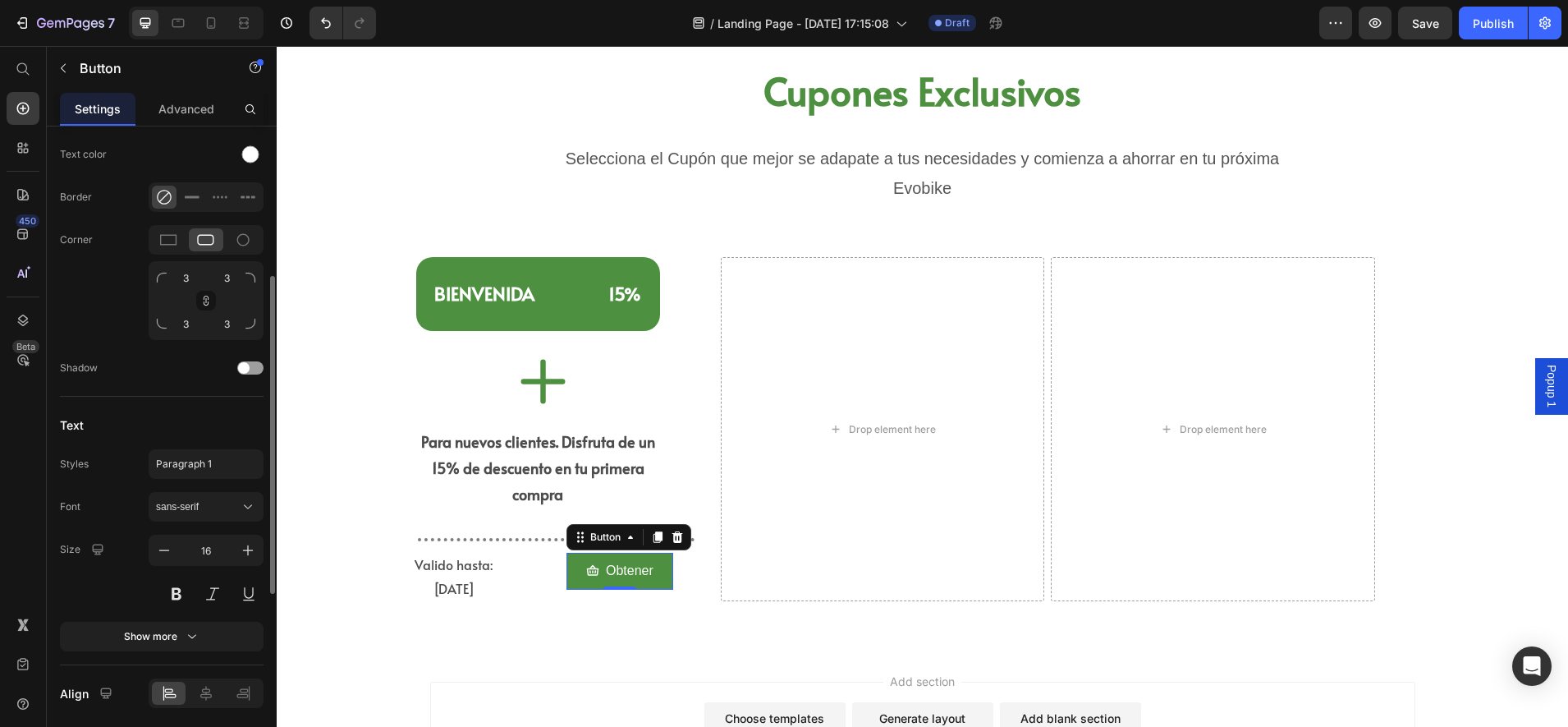 scroll, scrollTop: 513, scrollLeft: 0, axis: vertical 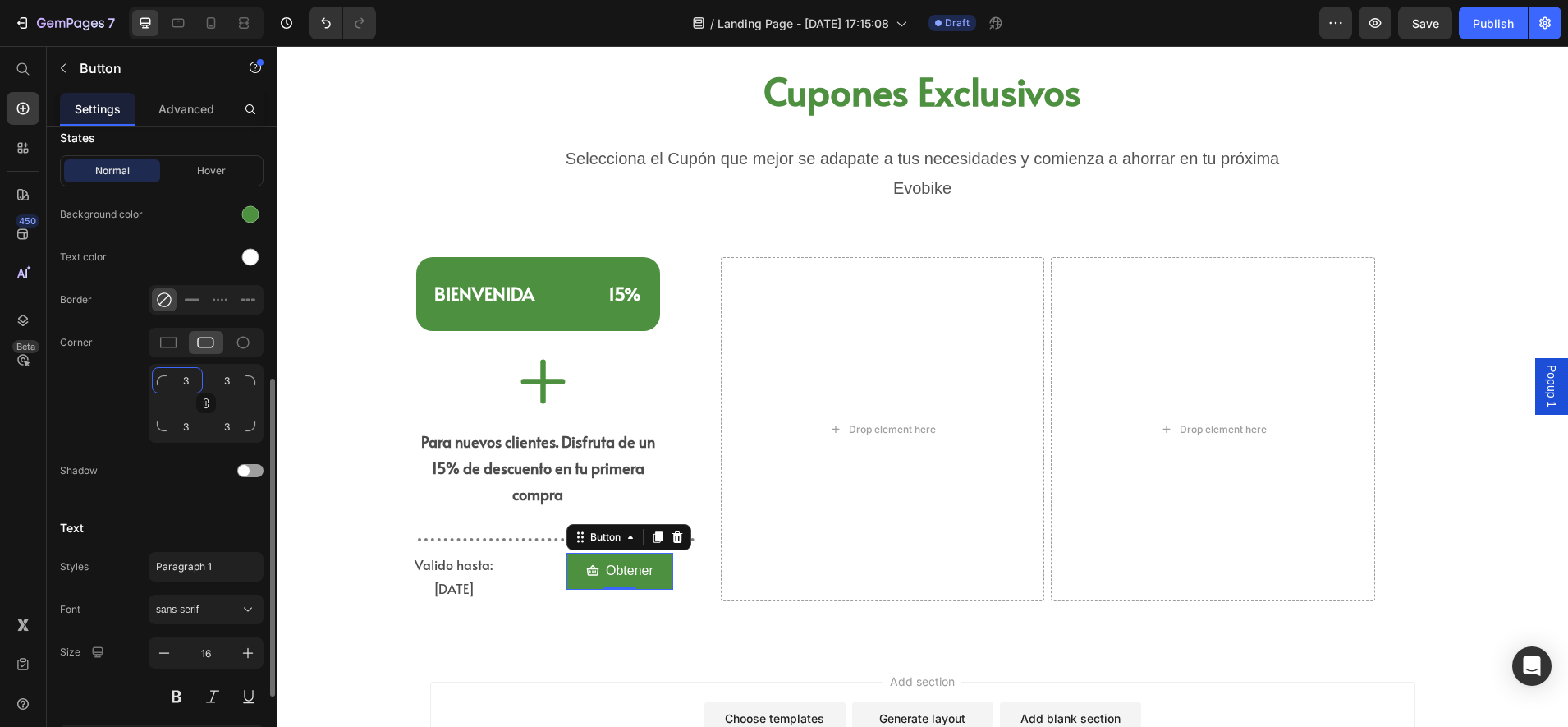 click on "3" 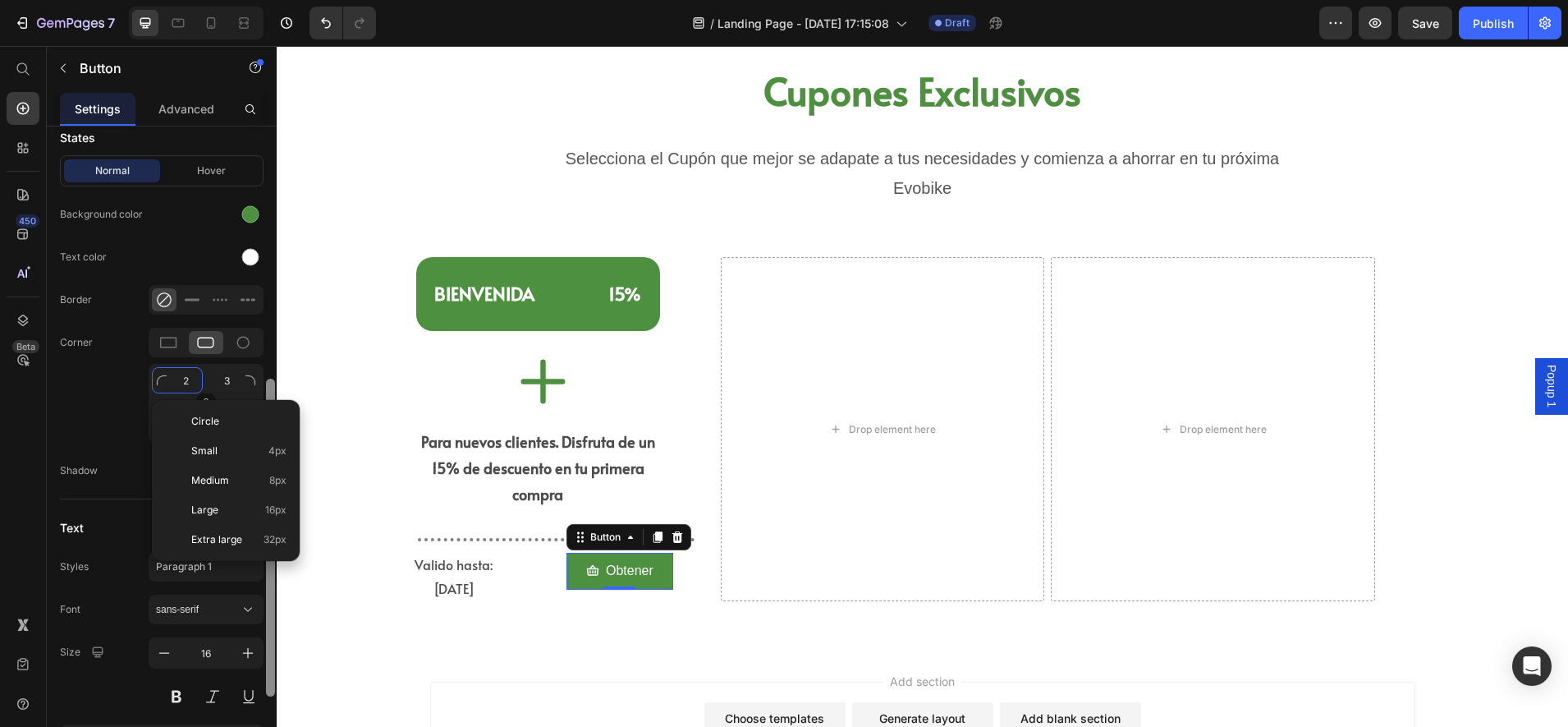 type on "20" 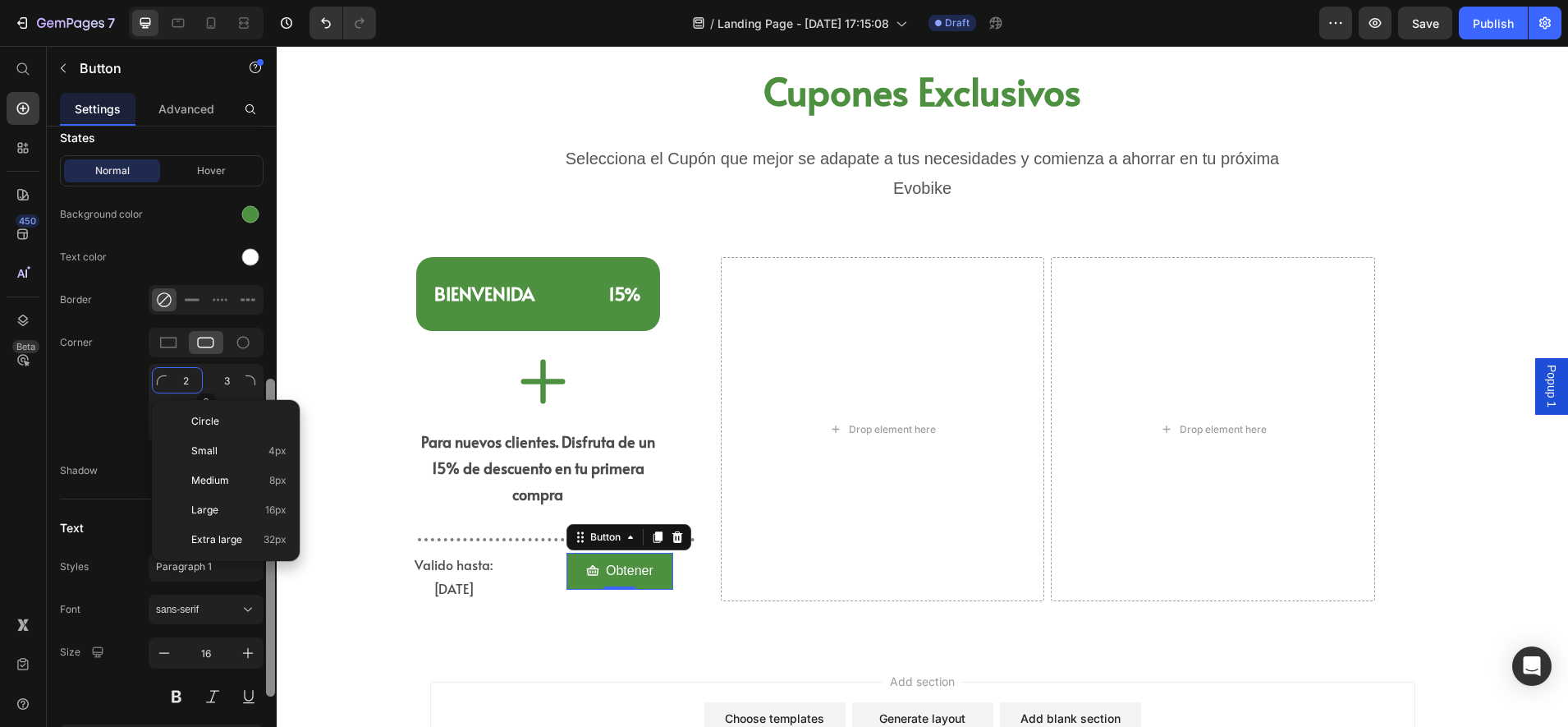 type on "20" 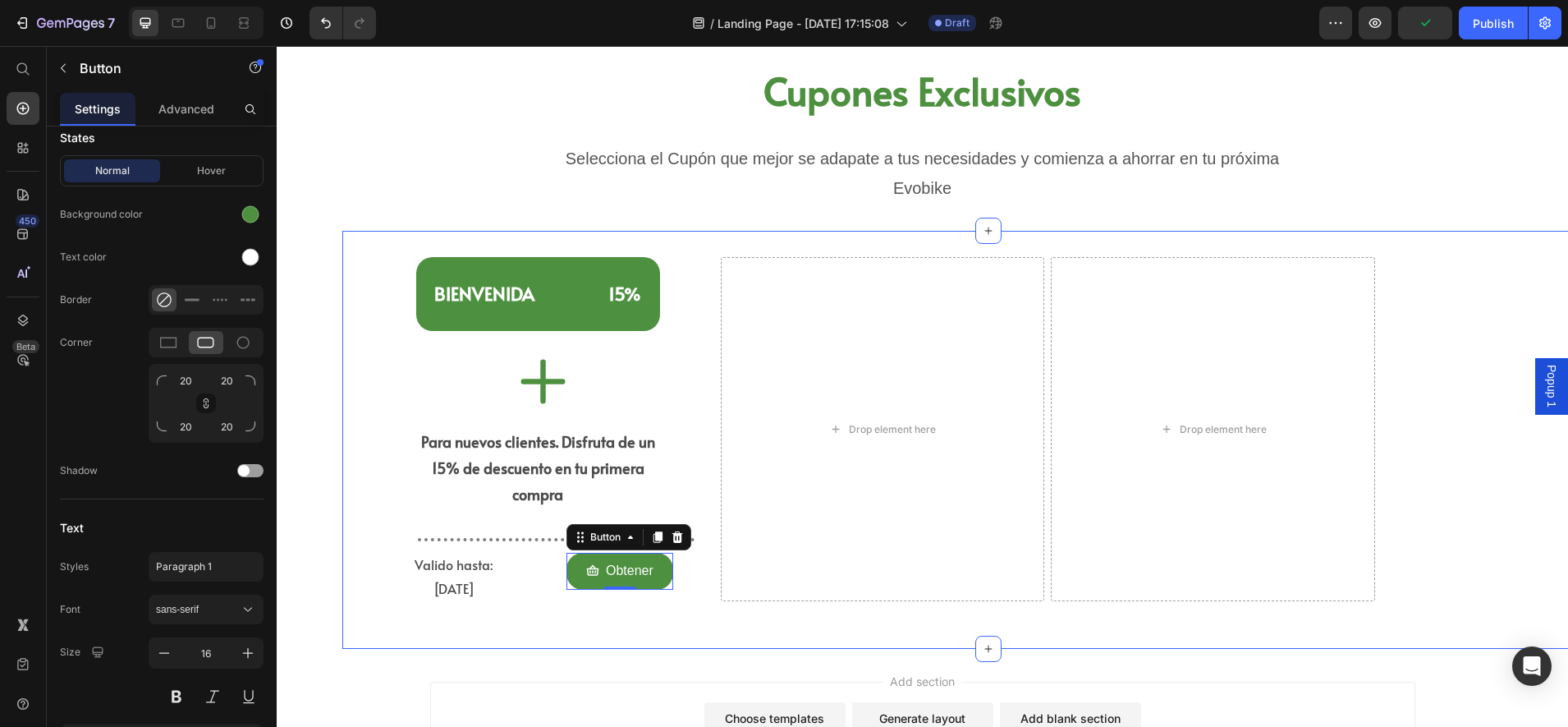 click on "⁠⁠⁠⁠⁠⁠⁠ [PERSON_NAME]                  15%   Heading
Icon Para nuevos clientes. Disfruta de un 15% de descuento en tu primera compra Text Block                Title Line Valido hasta:  [DATE] Text Block
Obtener Button   0 Row Row
Drop element here
Drop element here Row Section 8" at bounding box center [988, 440] 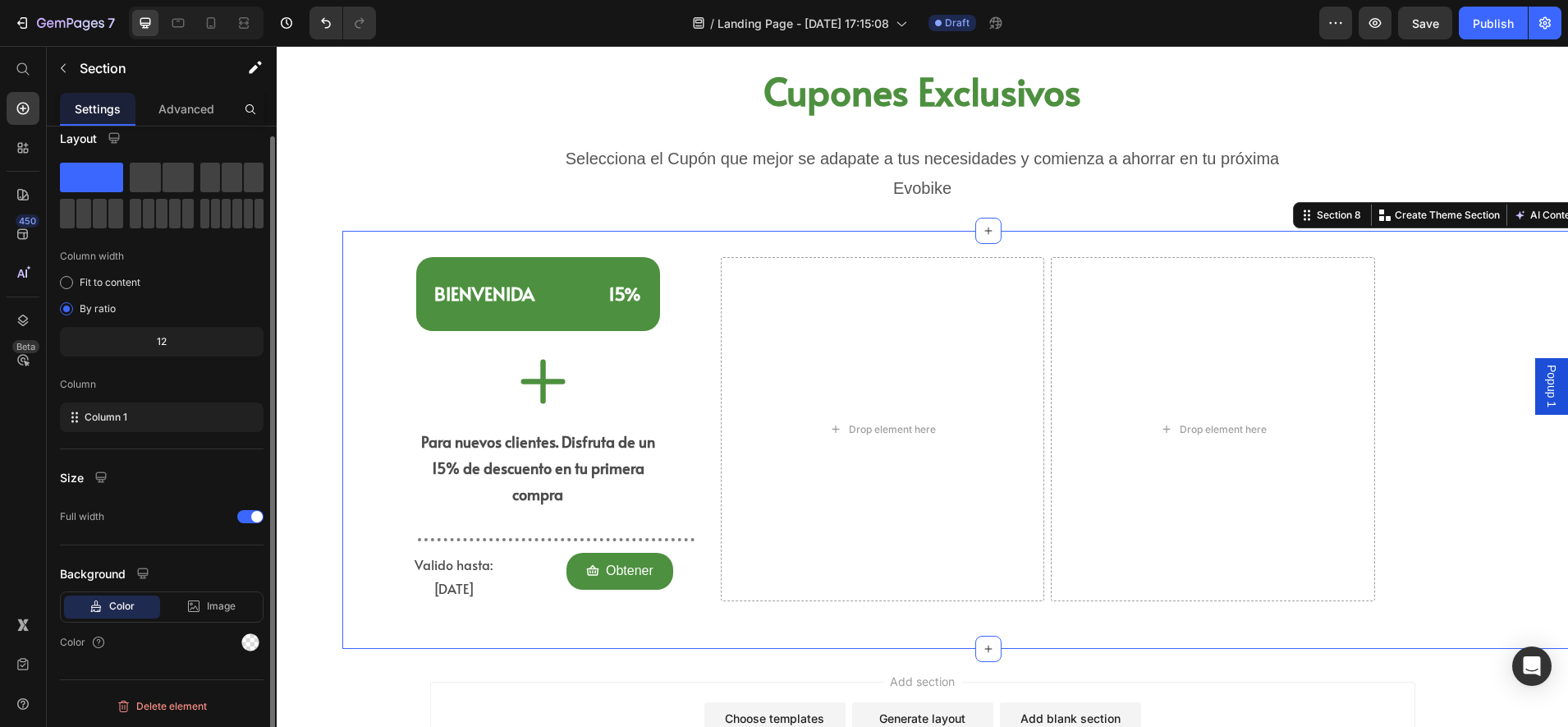 scroll, scrollTop: 0, scrollLeft: 0, axis: both 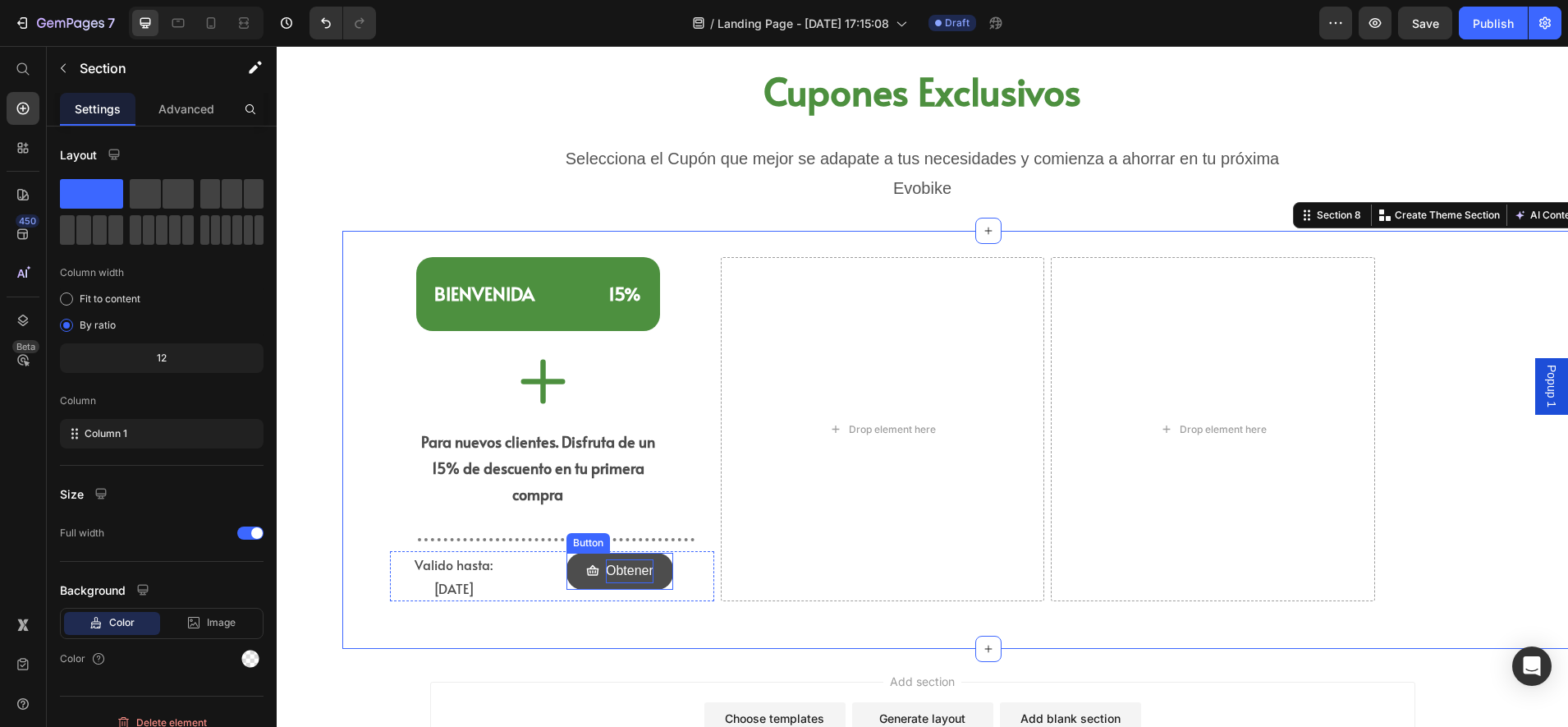 click on "Obtener" at bounding box center (630, 571) 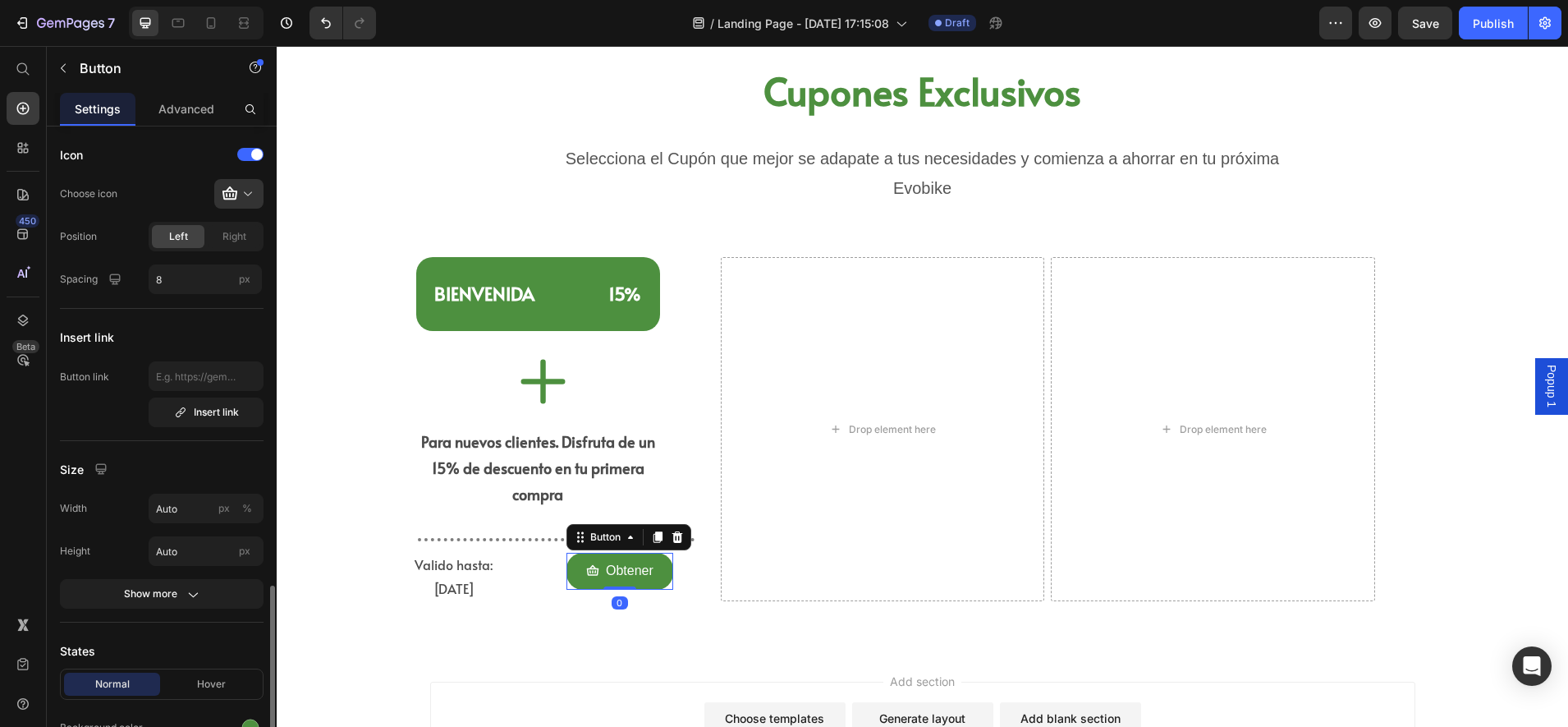 scroll, scrollTop: 411, scrollLeft: 0, axis: vertical 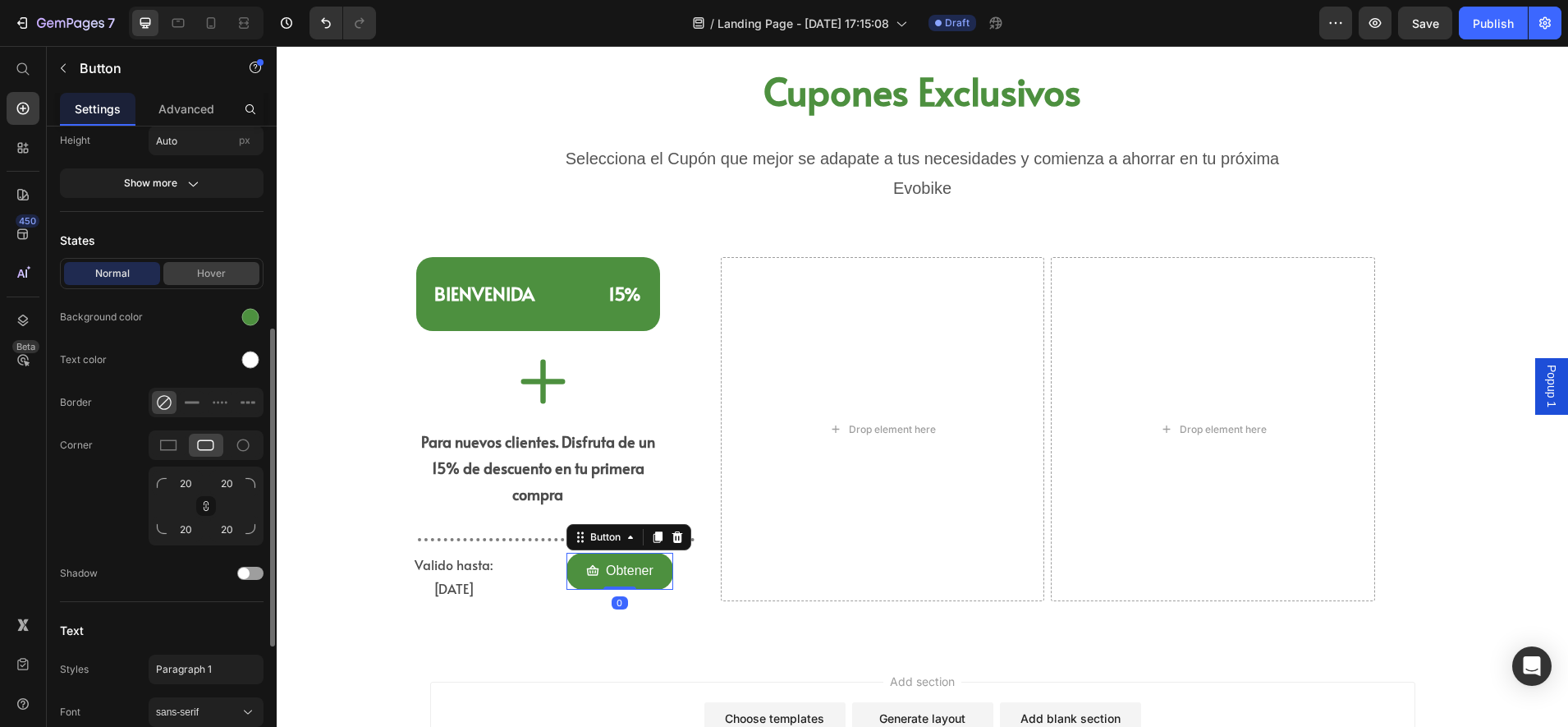 click on "Hover" at bounding box center (211, 274) 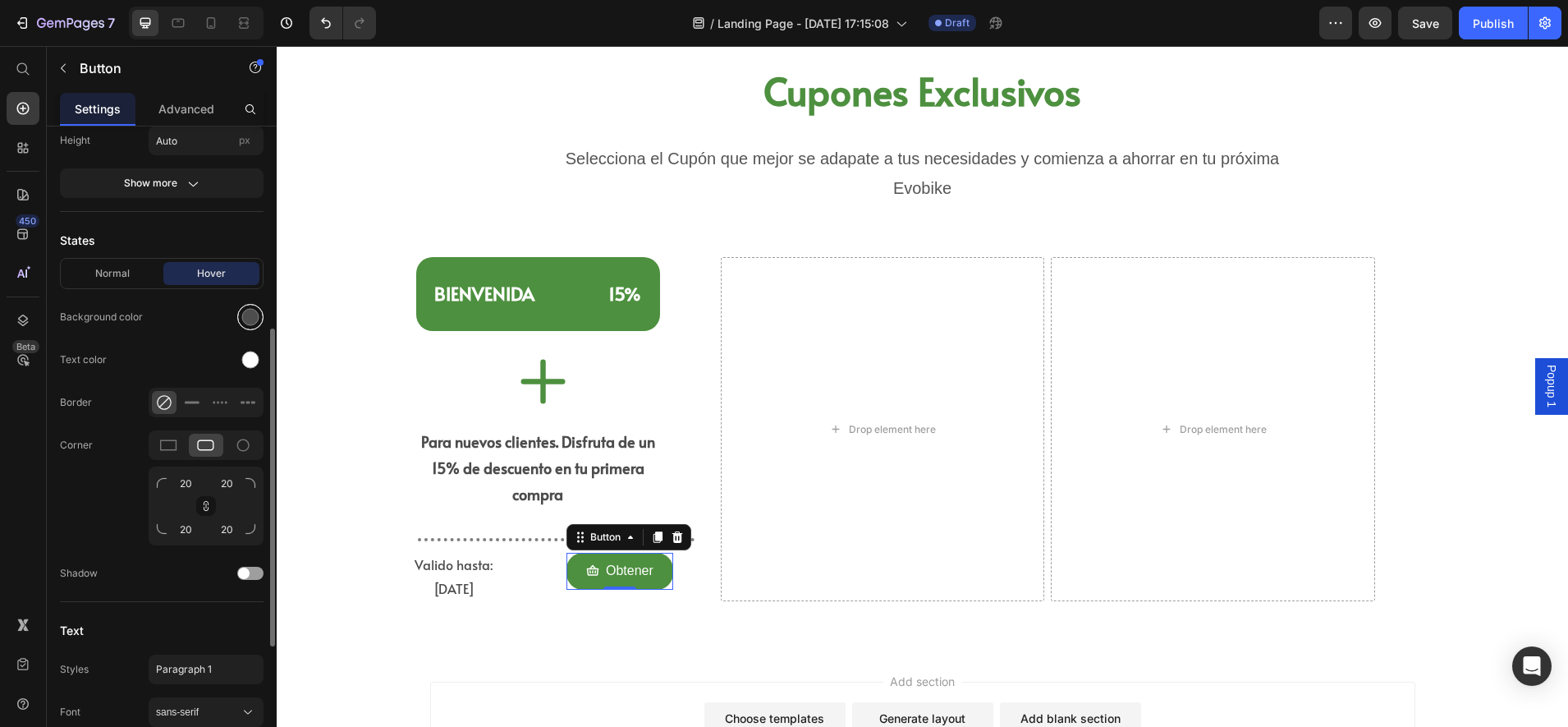 click at bounding box center [250, 317] 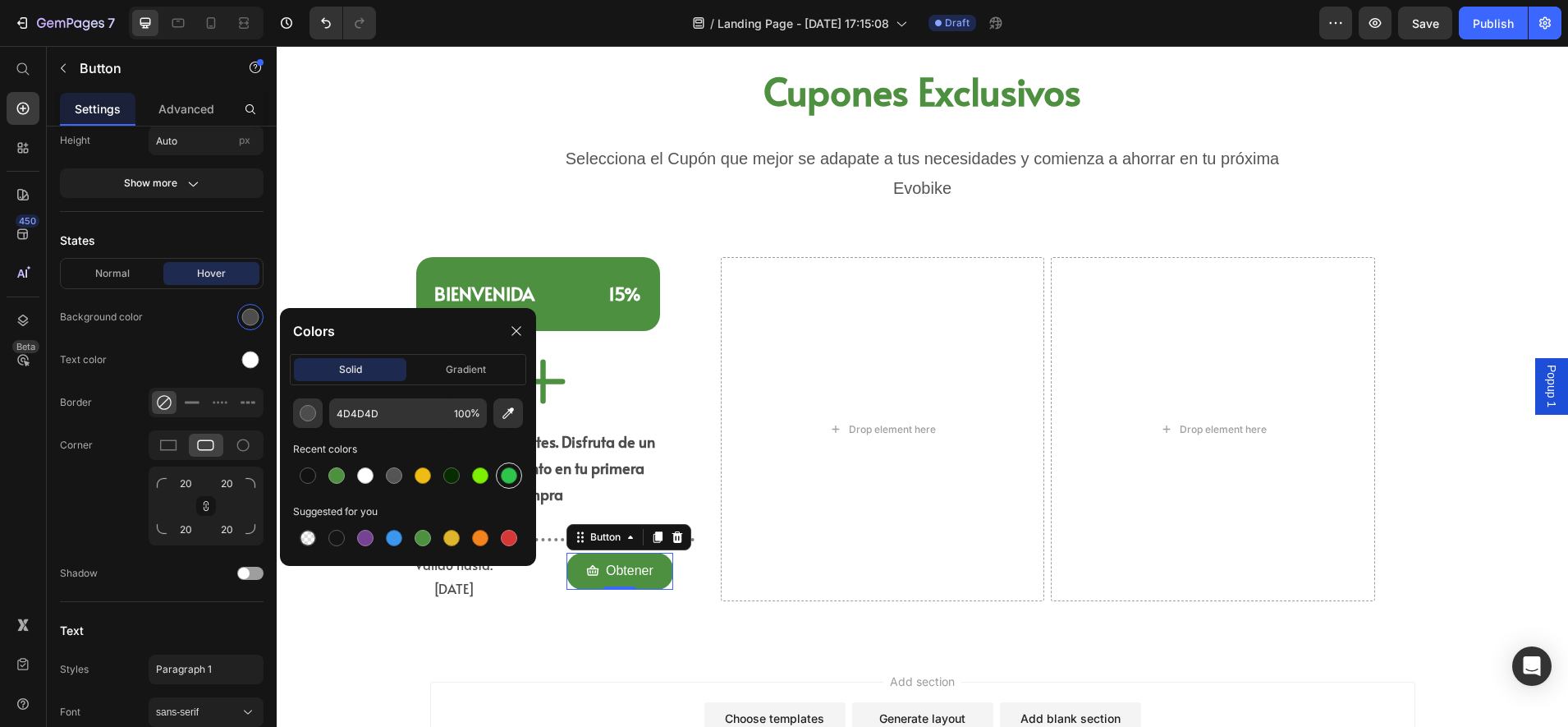 click at bounding box center [509, 476] 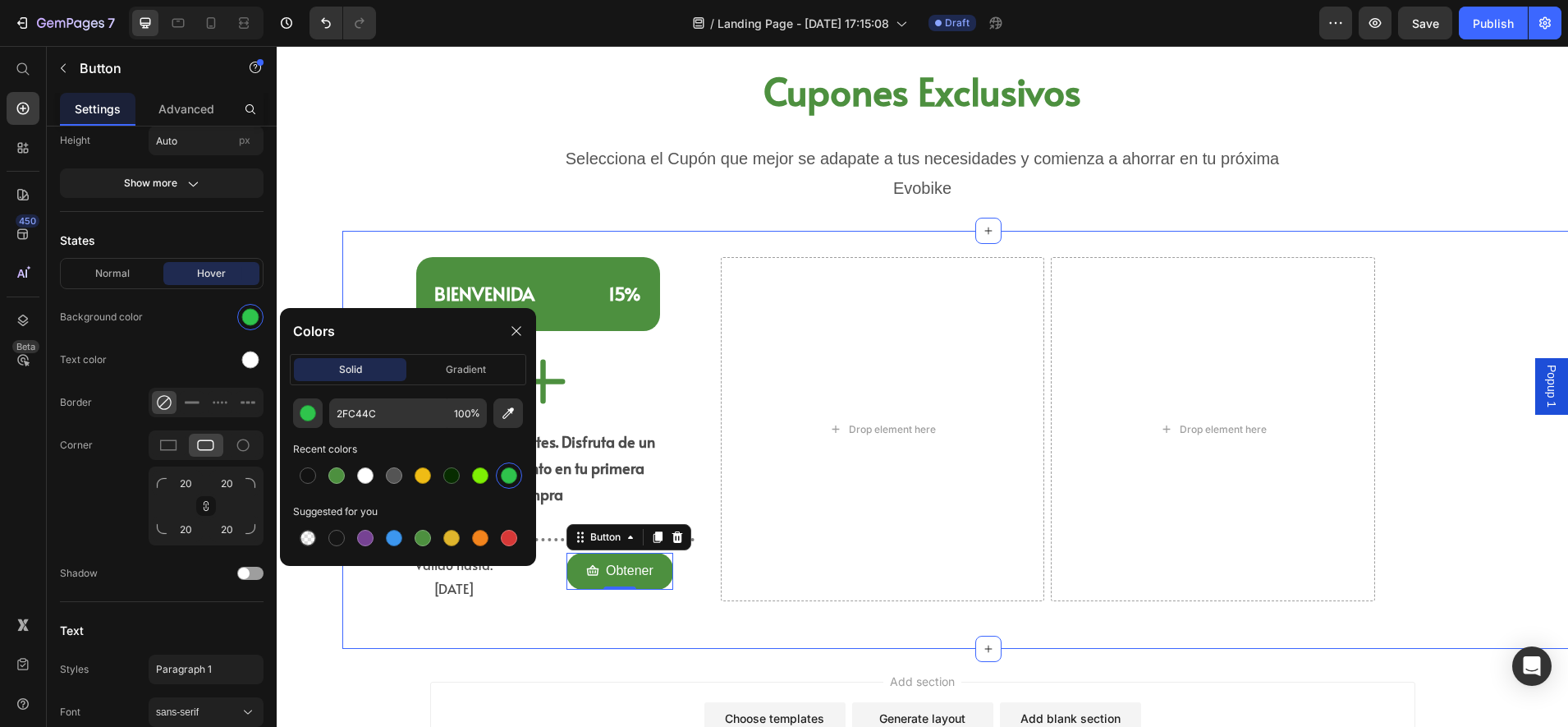 click on "⁠⁠⁠⁠⁠⁠⁠ [PERSON_NAME]                  15%   Heading
Icon Para nuevos clientes. Disfruta de un 15% de descuento en tu primera compra Text Block                Title Line Valido hasta:  [DATE] Text Block
Obtener Button   0 Row Row
Drop element here
Drop element here Row Section 8" at bounding box center [988, 440] 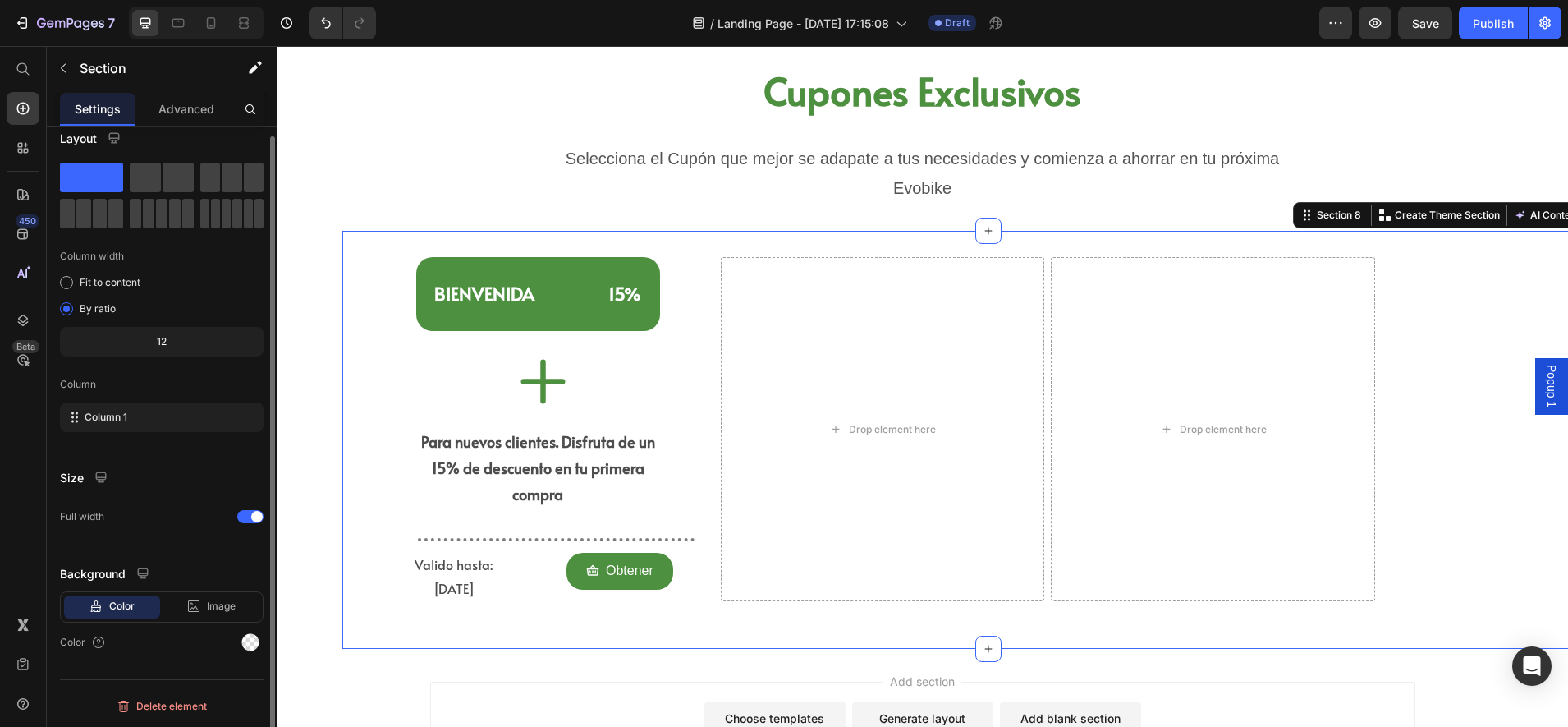 scroll, scrollTop: 0, scrollLeft: 0, axis: both 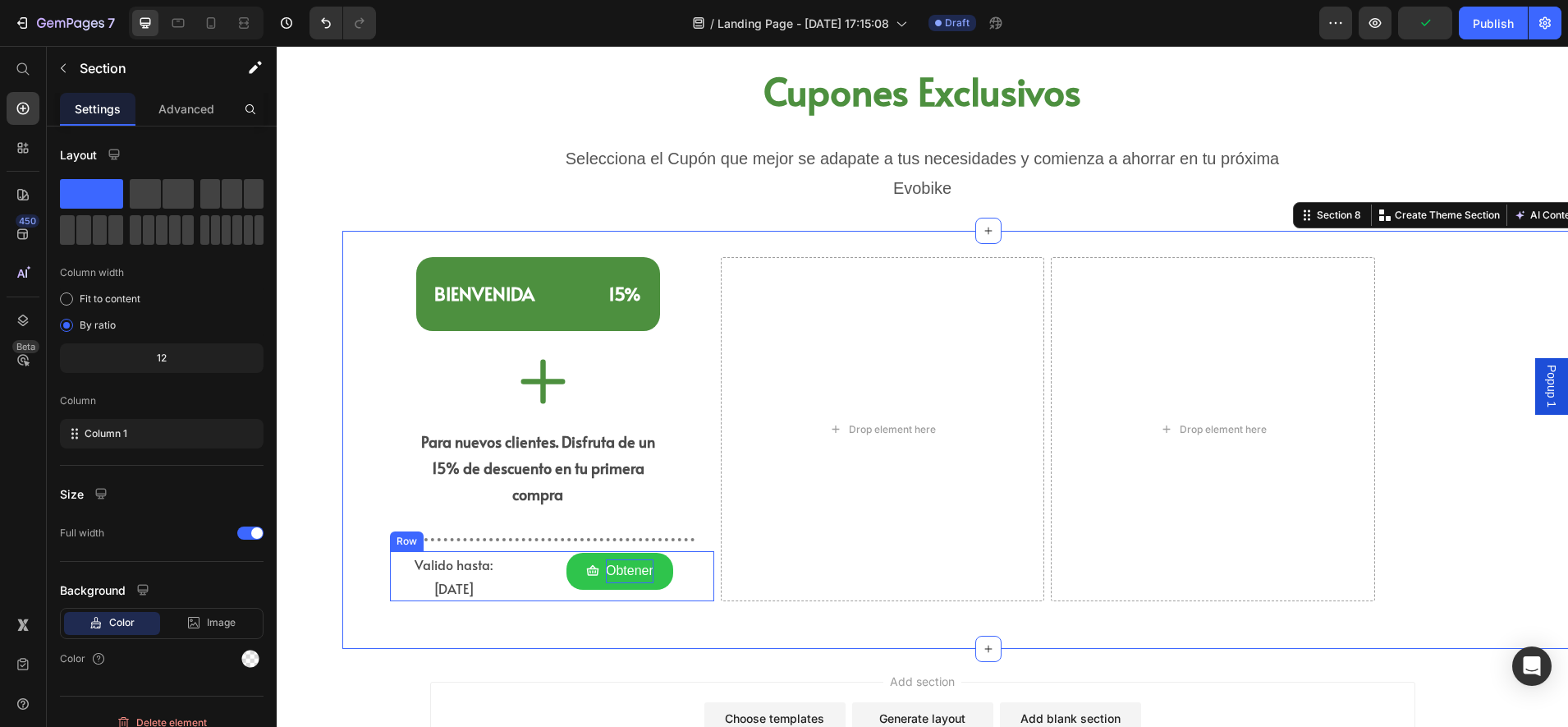 click on "Obtener" at bounding box center (630, 571) 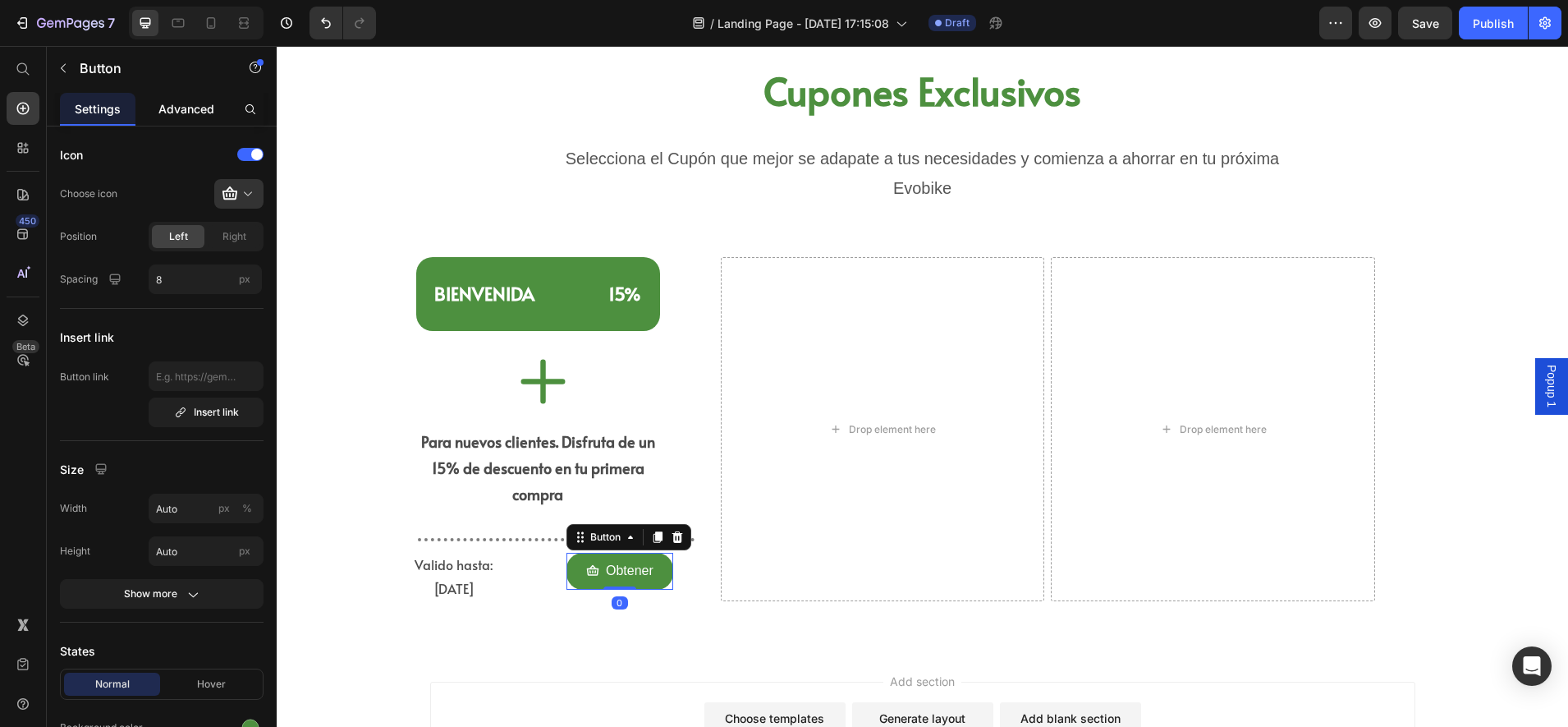 click on "Advanced" at bounding box center (186, 108) 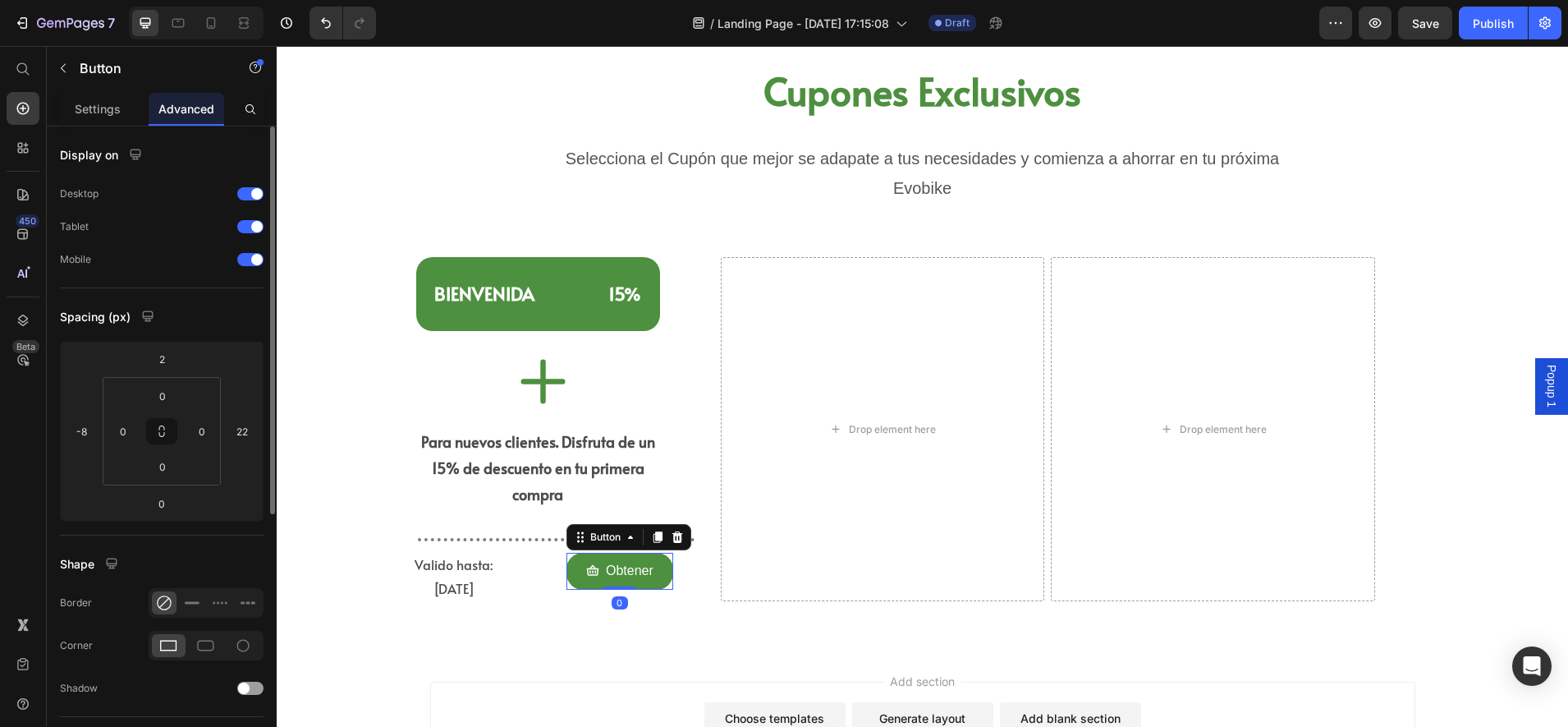 click on "Settings" at bounding box center [98, 108] 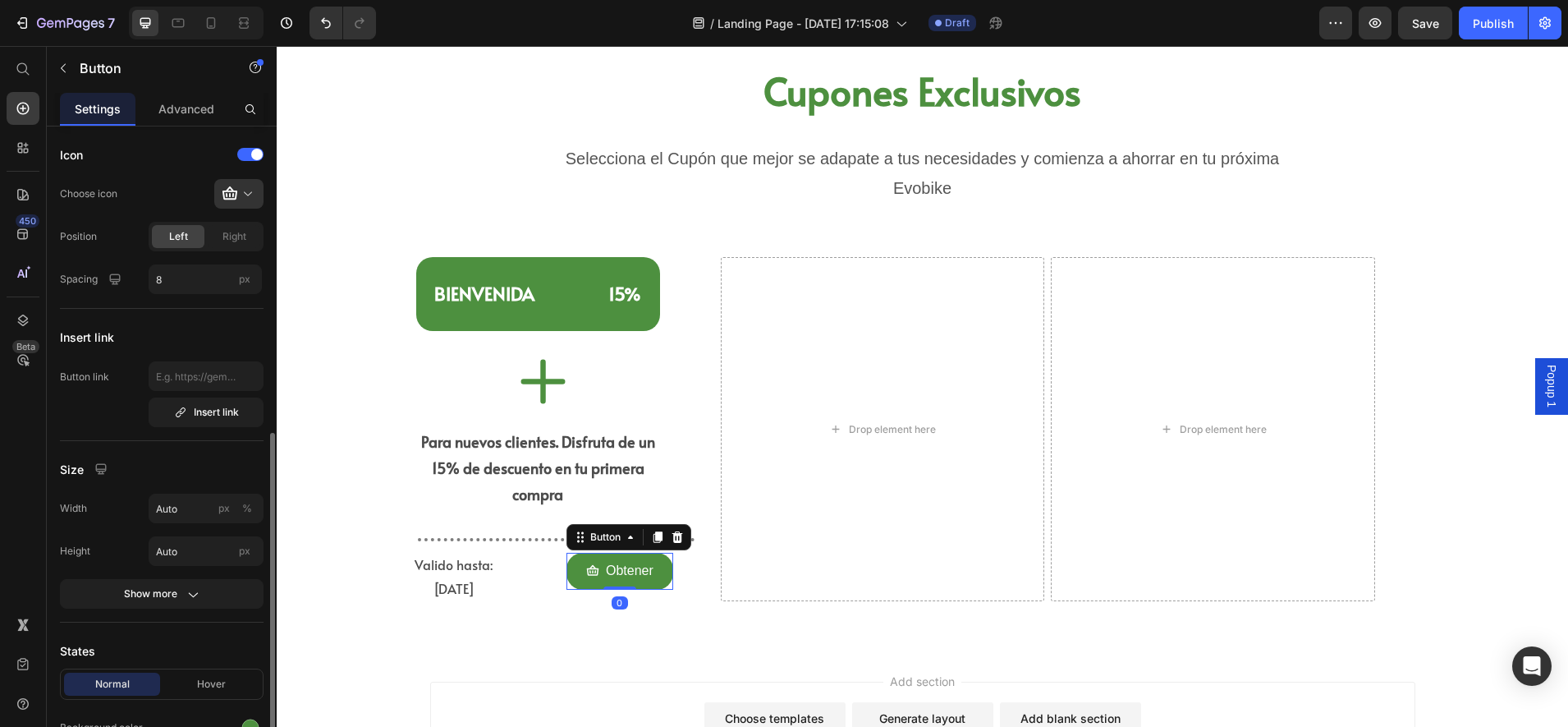 scroll, scrollTop: 513, scrollLeft: 0, axis: vertical 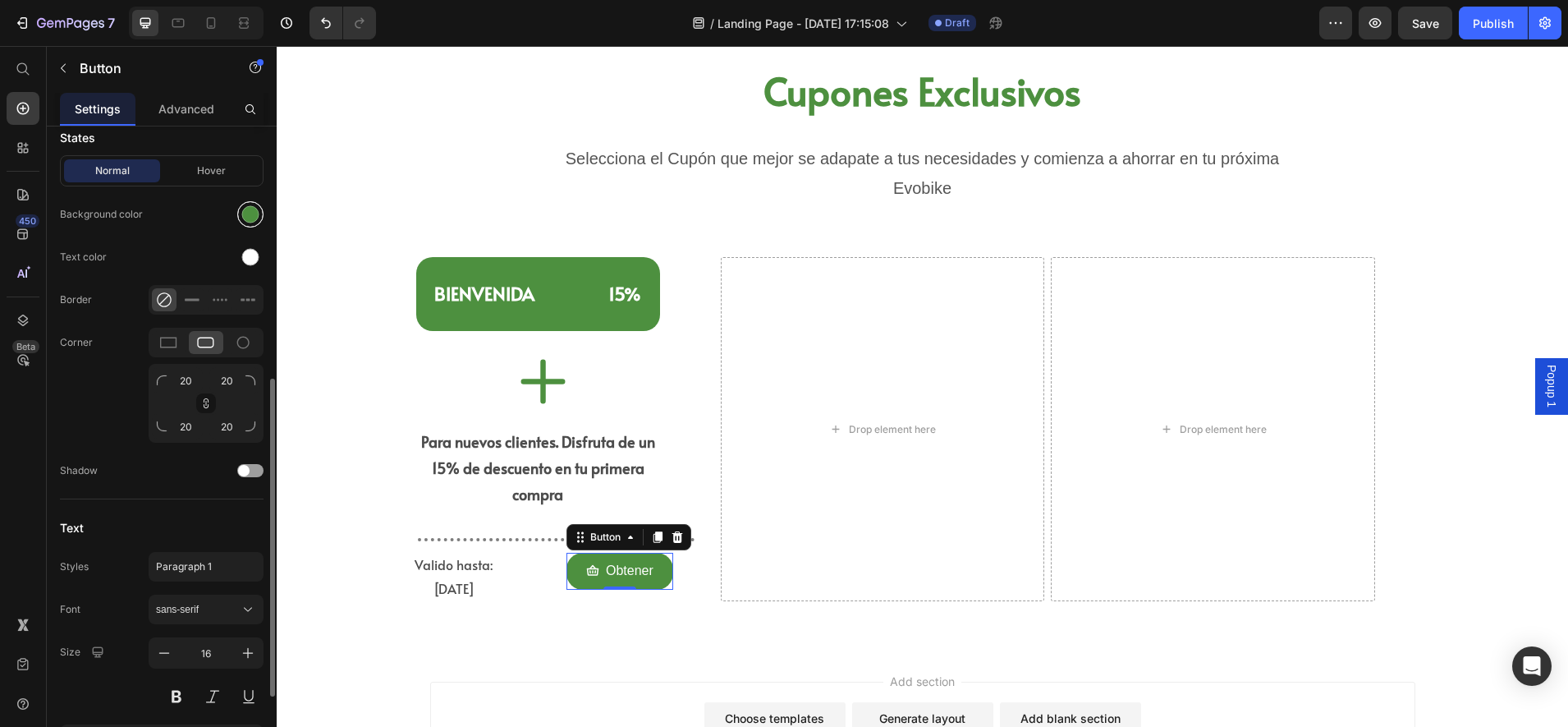 click at bounding box center [250, 214] 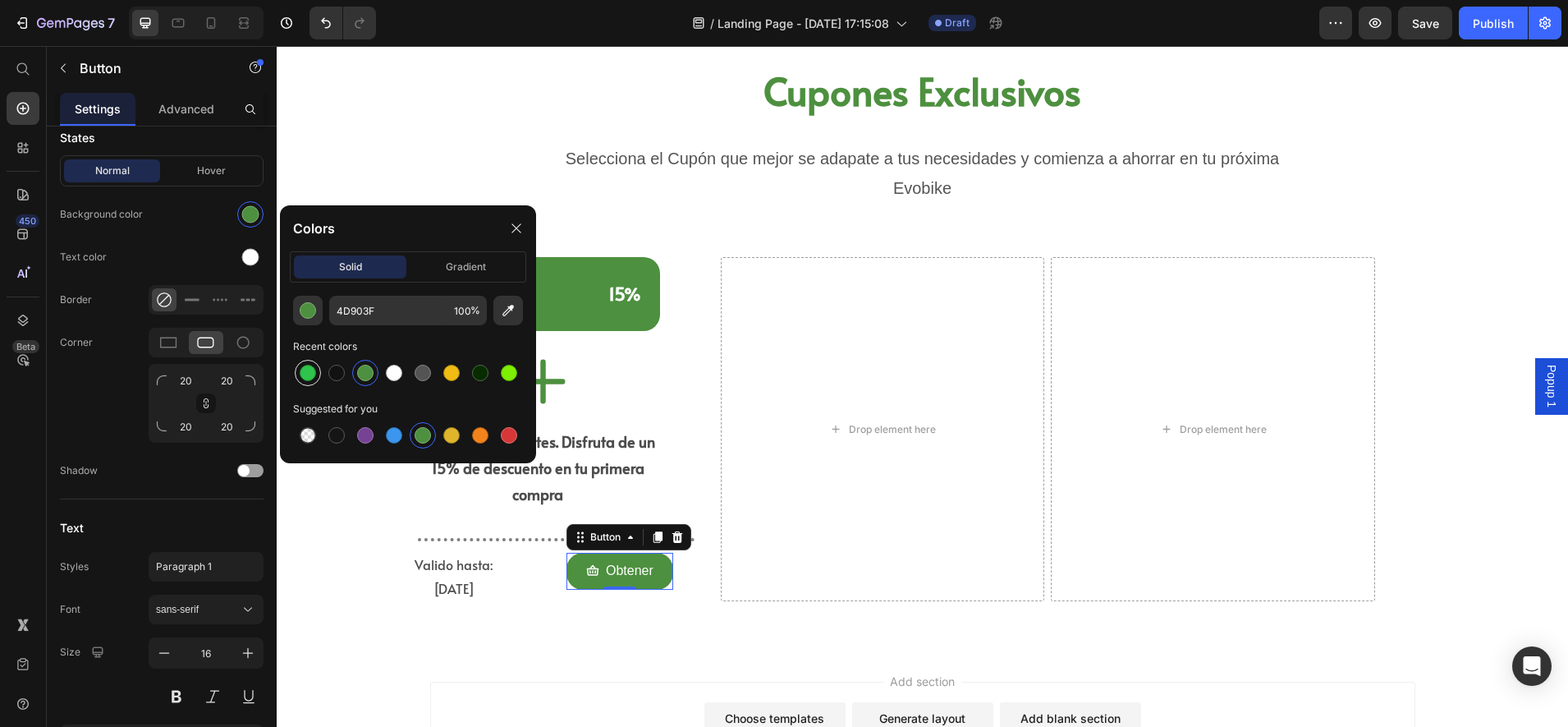 click at bounding box center (308, 373) 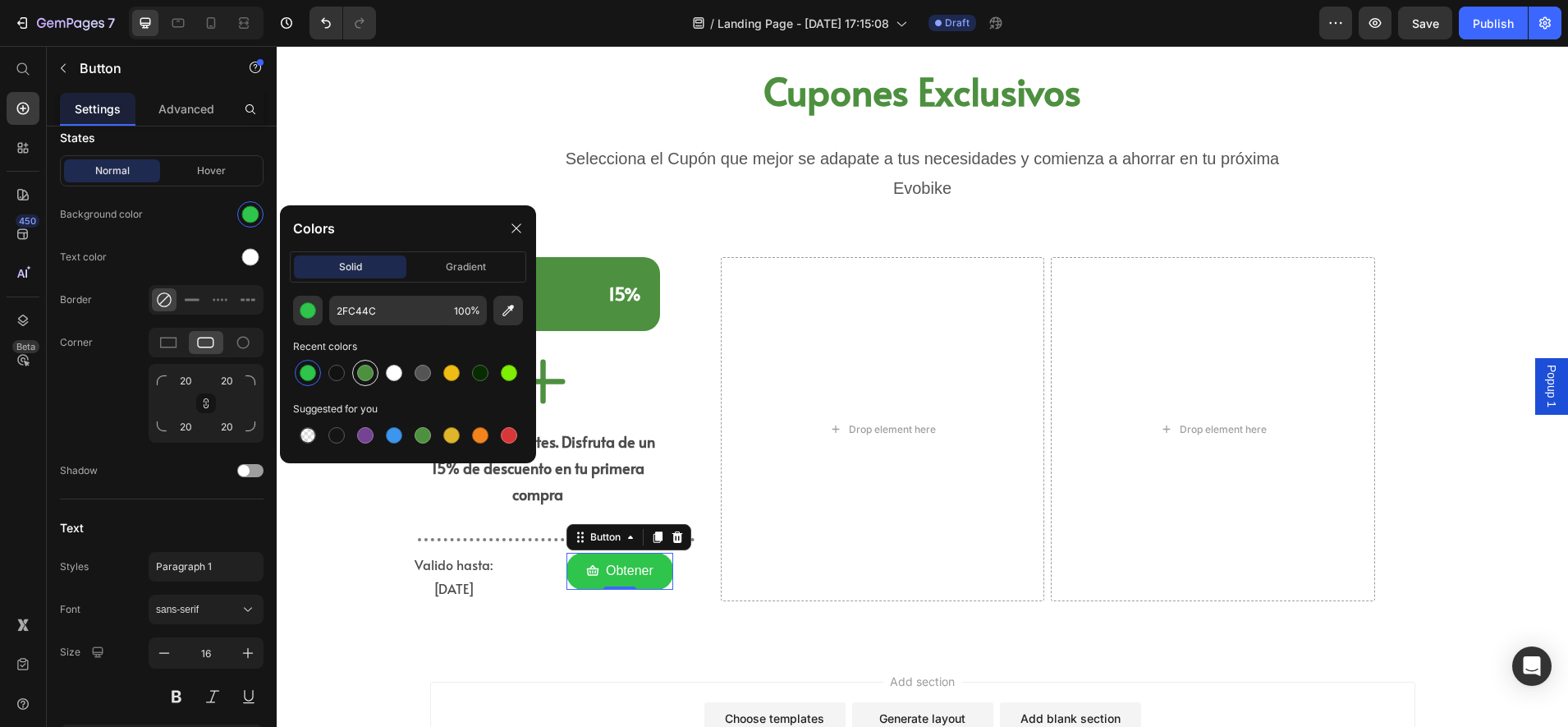 click at bounding box center [365, 373] 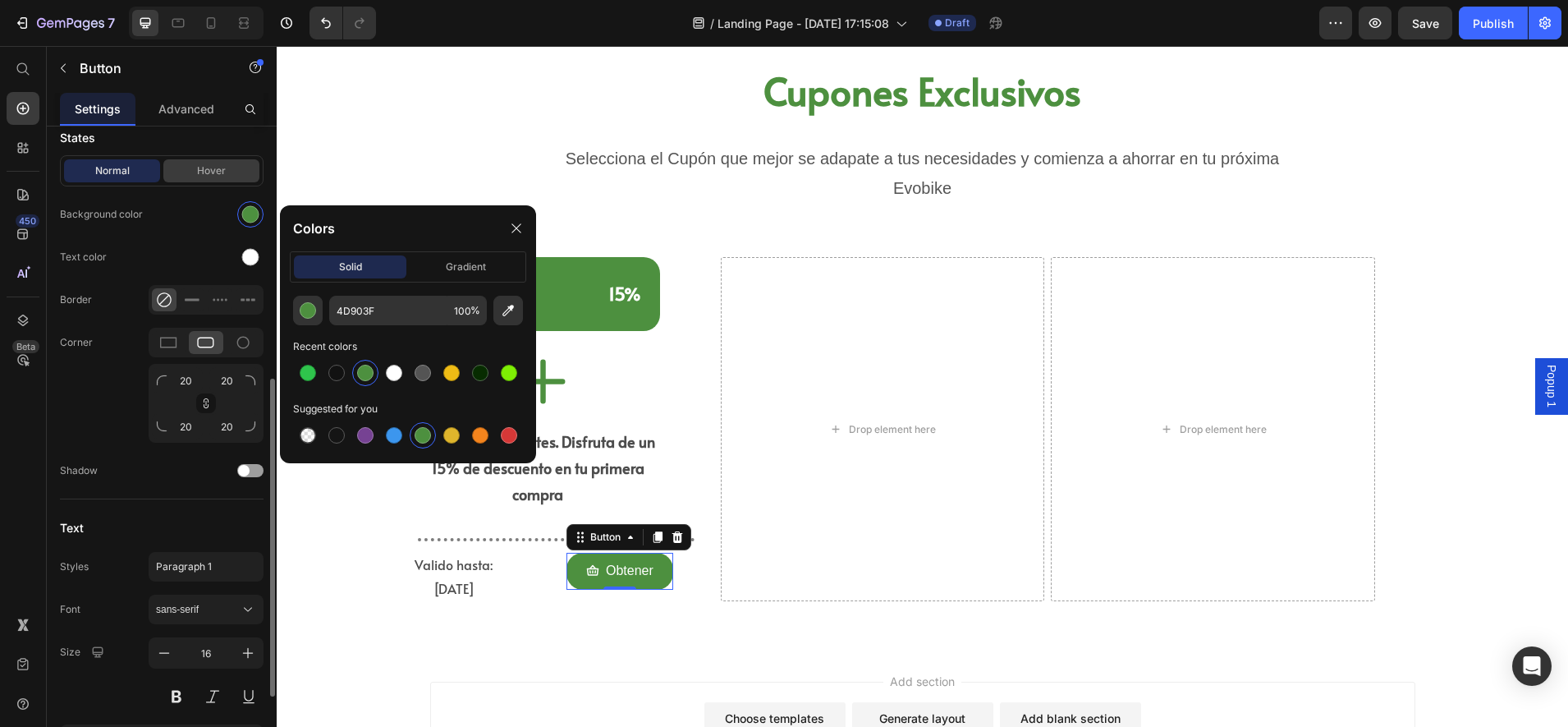 click on "Hover" at bounding box center [211, 171] 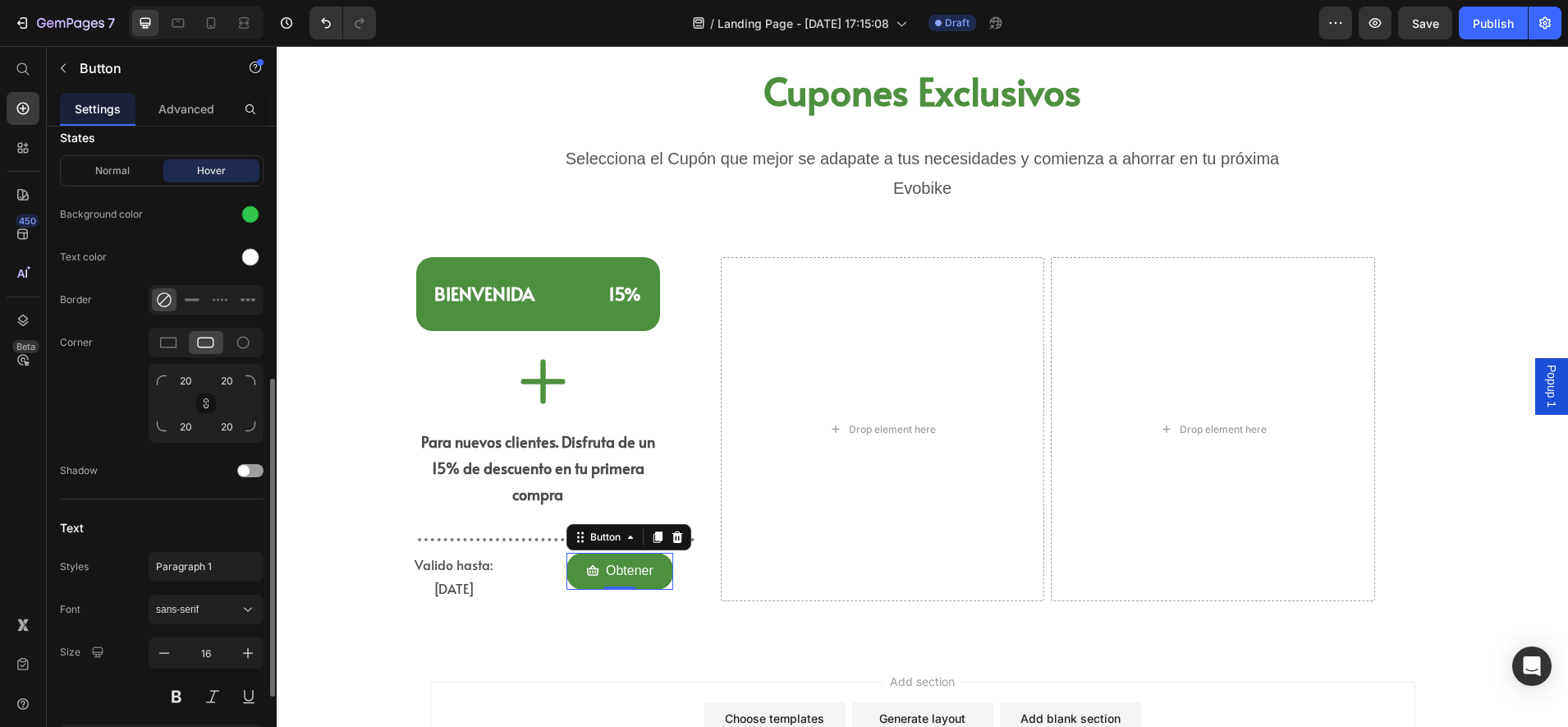 click on "Normal Hover Background color Text color Border Corner 20 20 20 20 Shadow" 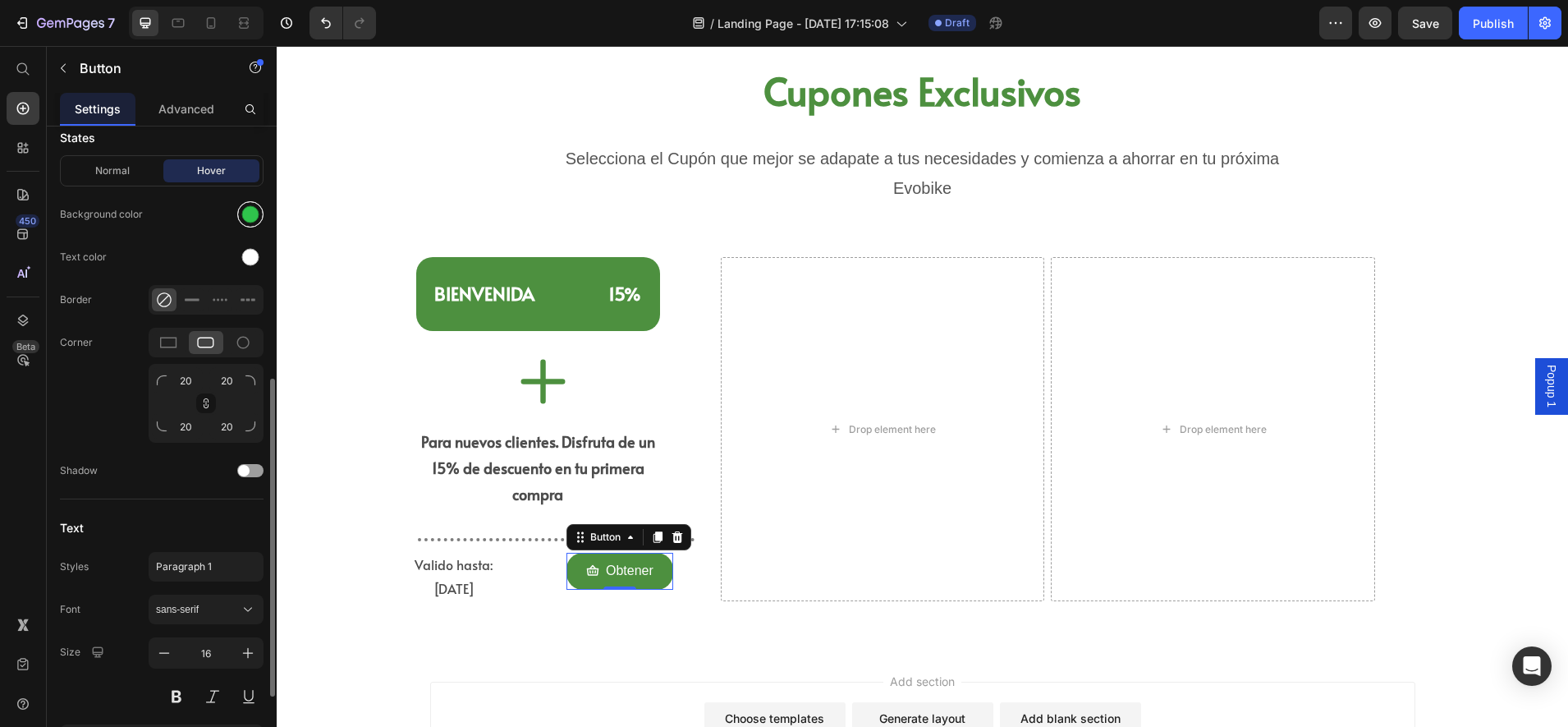 click at bounding box center [250, 214] 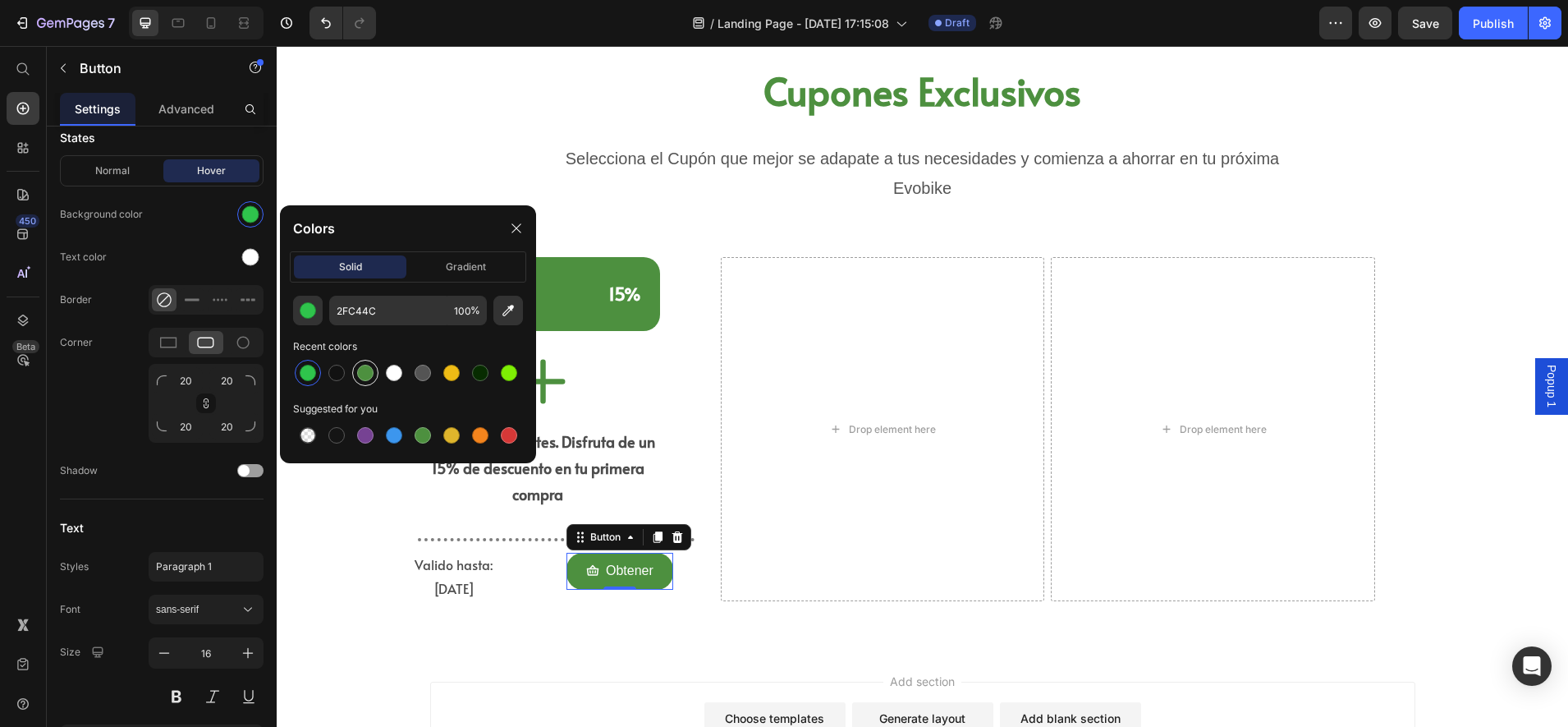 click at bounding box center (365, 373) 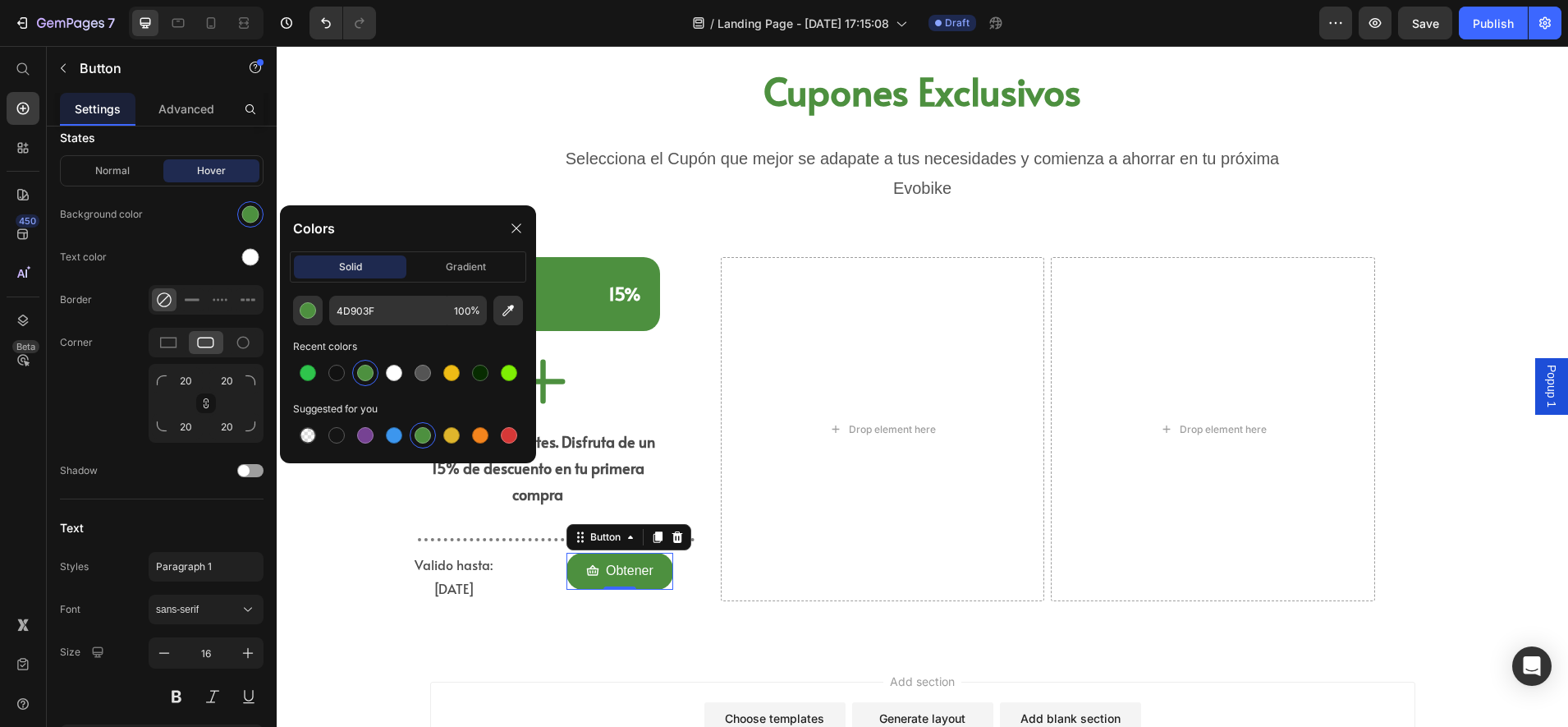 click on "Add section Choose templates inspired by CRO experts Generate layout from URL or image Add blank section then drag & drop elements" at bounding box center (922, 750) 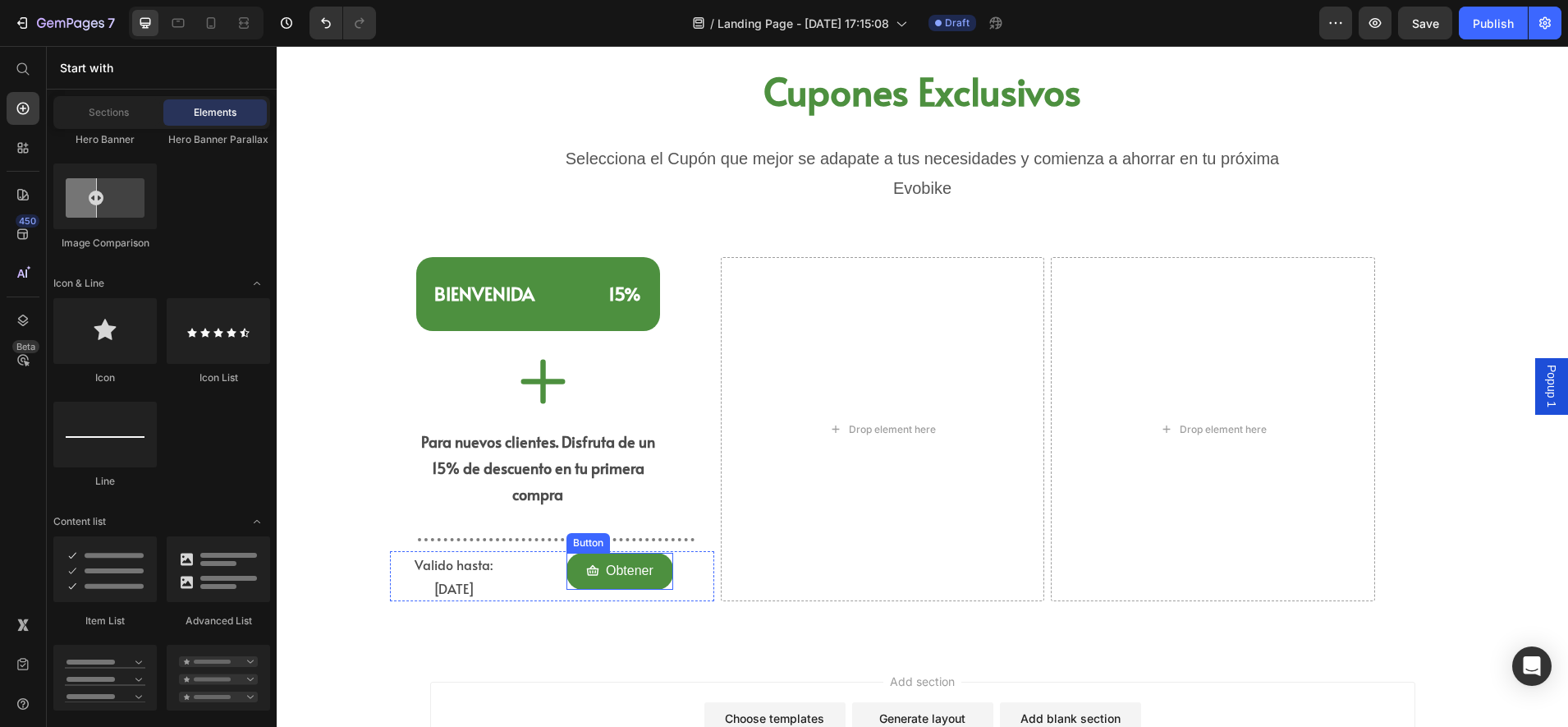 click on "Obtener" at bounding box center (630, 571) 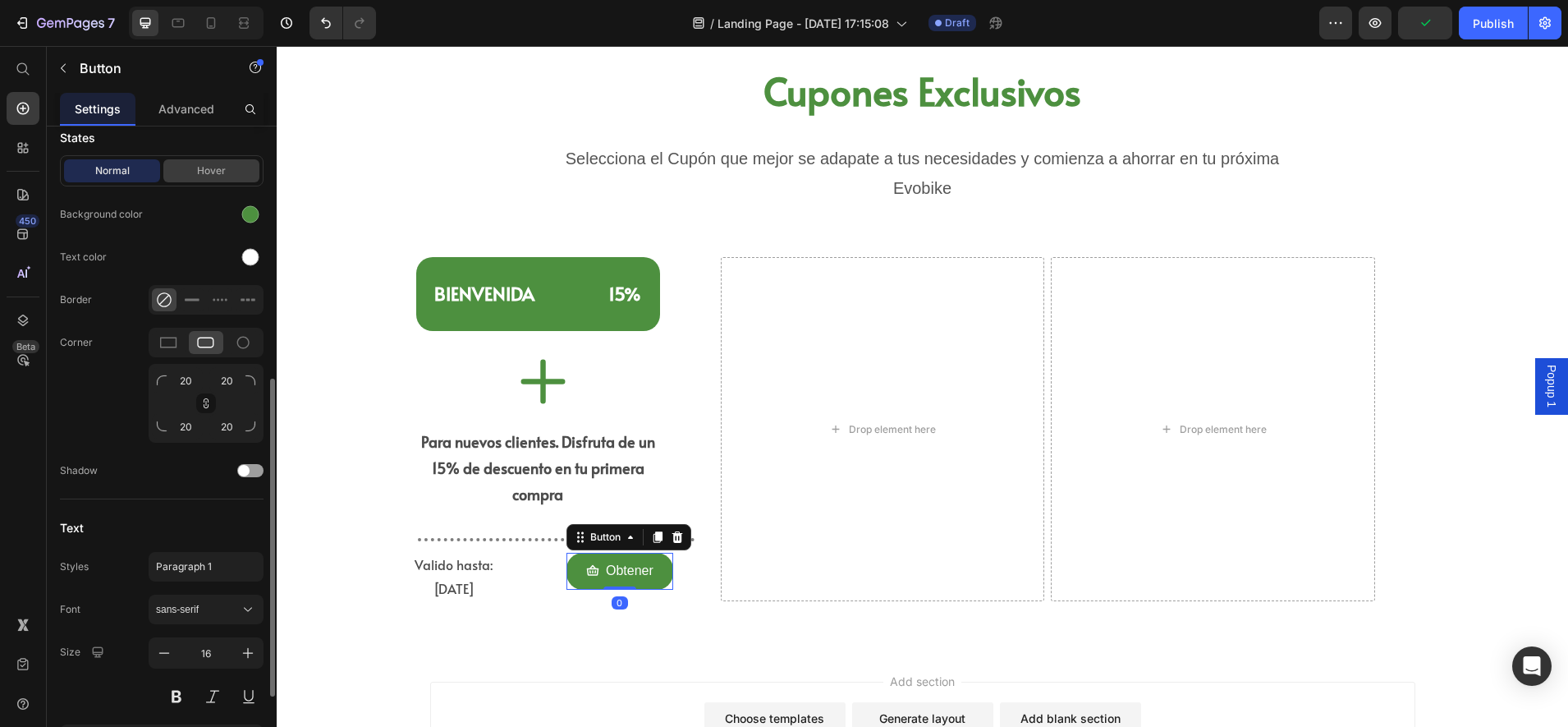 click on "Hover" at bounding box center [211, 171] 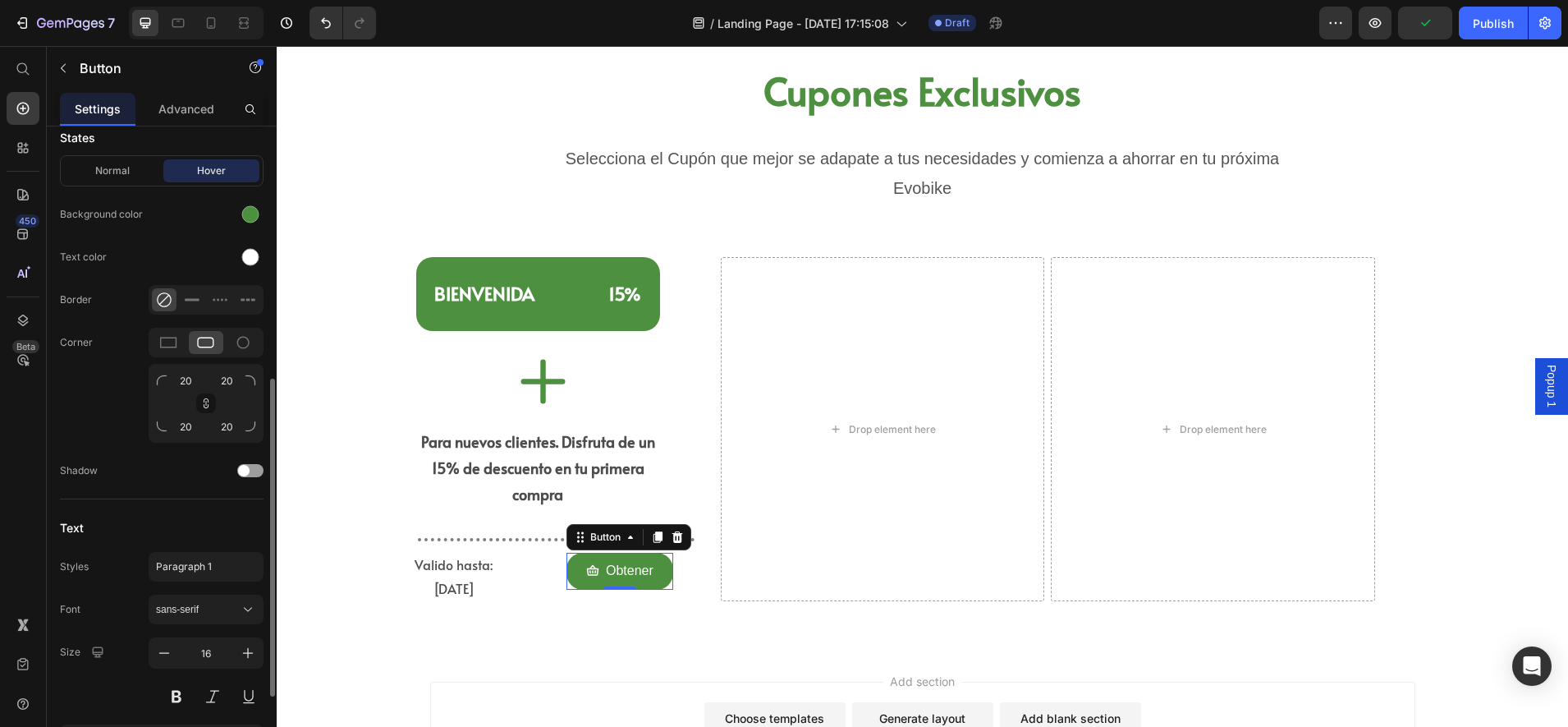 scroll, scrollTop: 669, scrollLeft: 0, axis: vertical 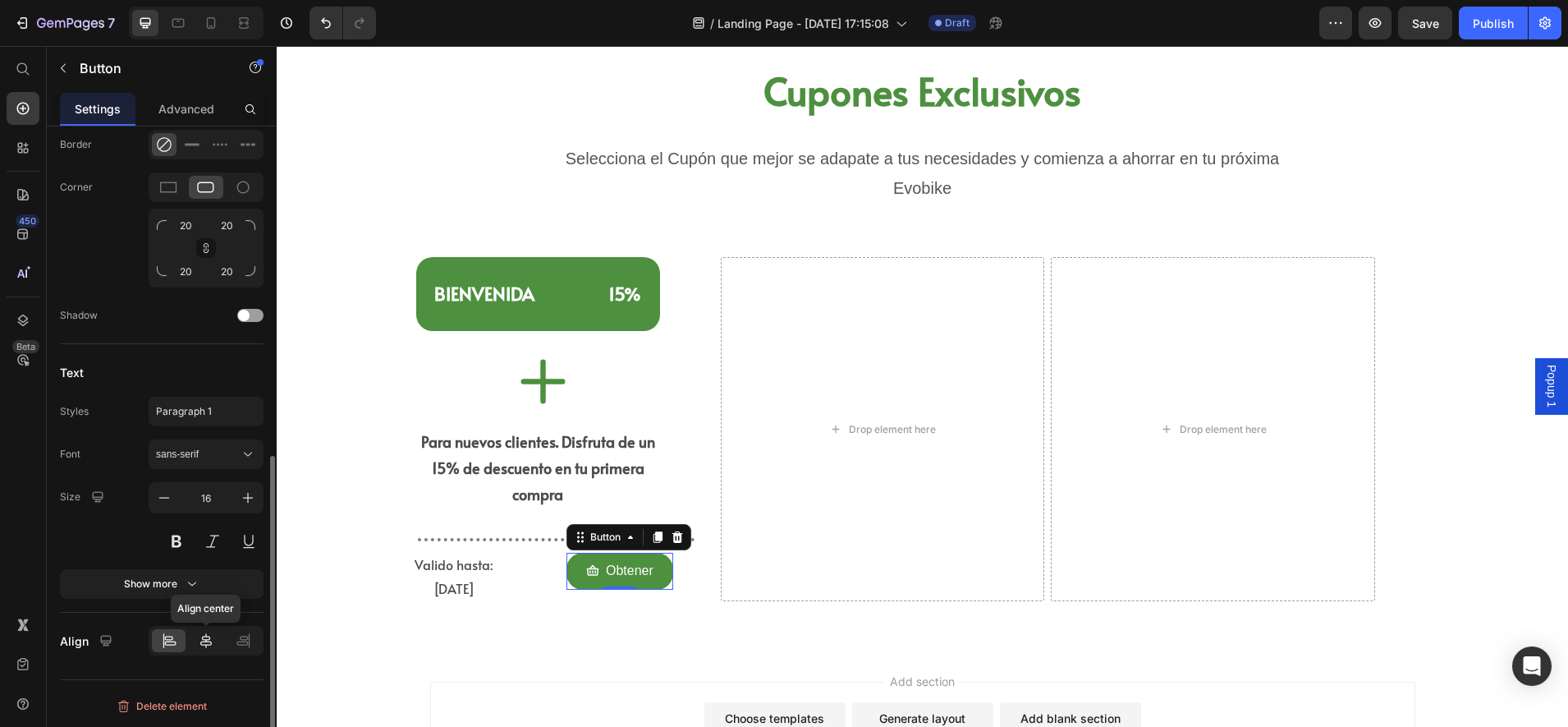 click 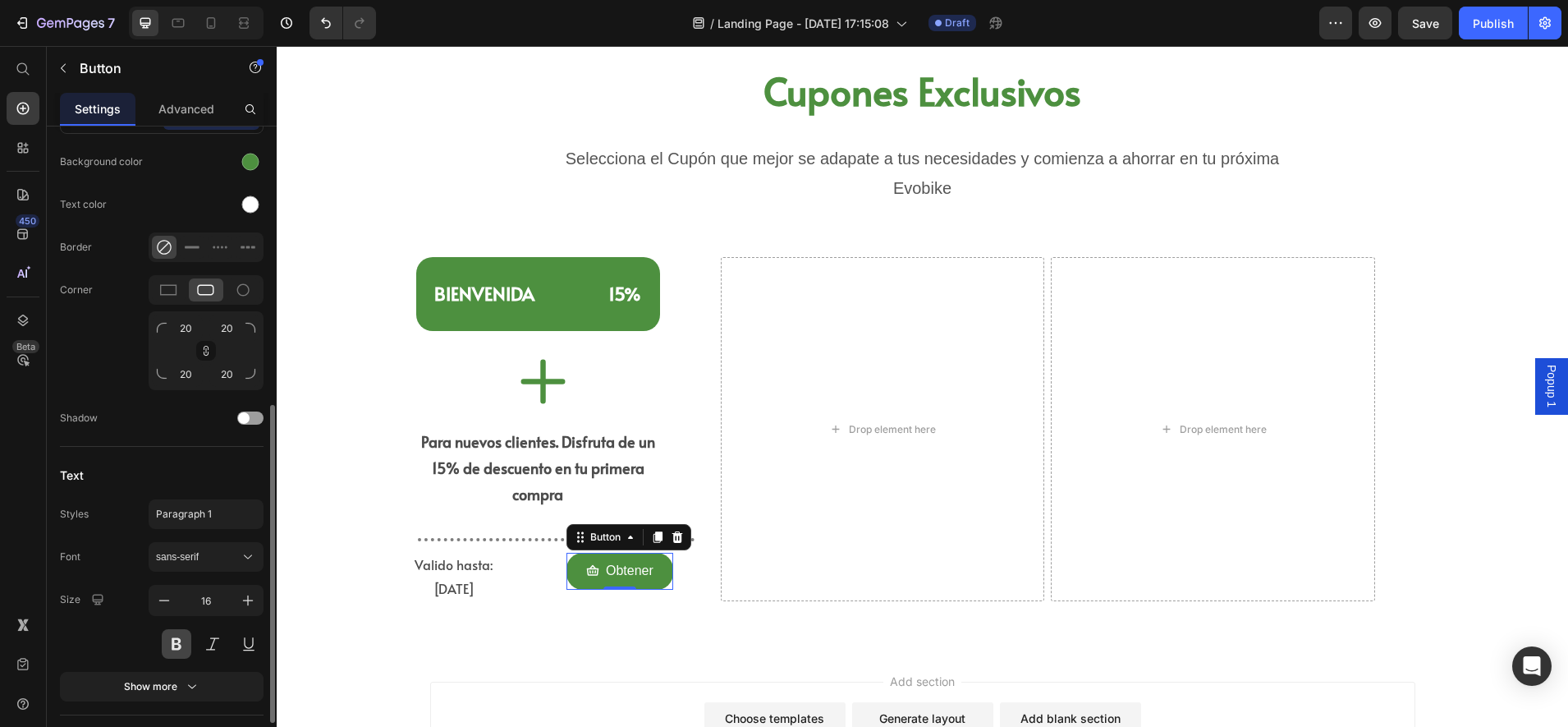 scroll, scrollTop: 463, scrollLeft: 0, axis: vertical 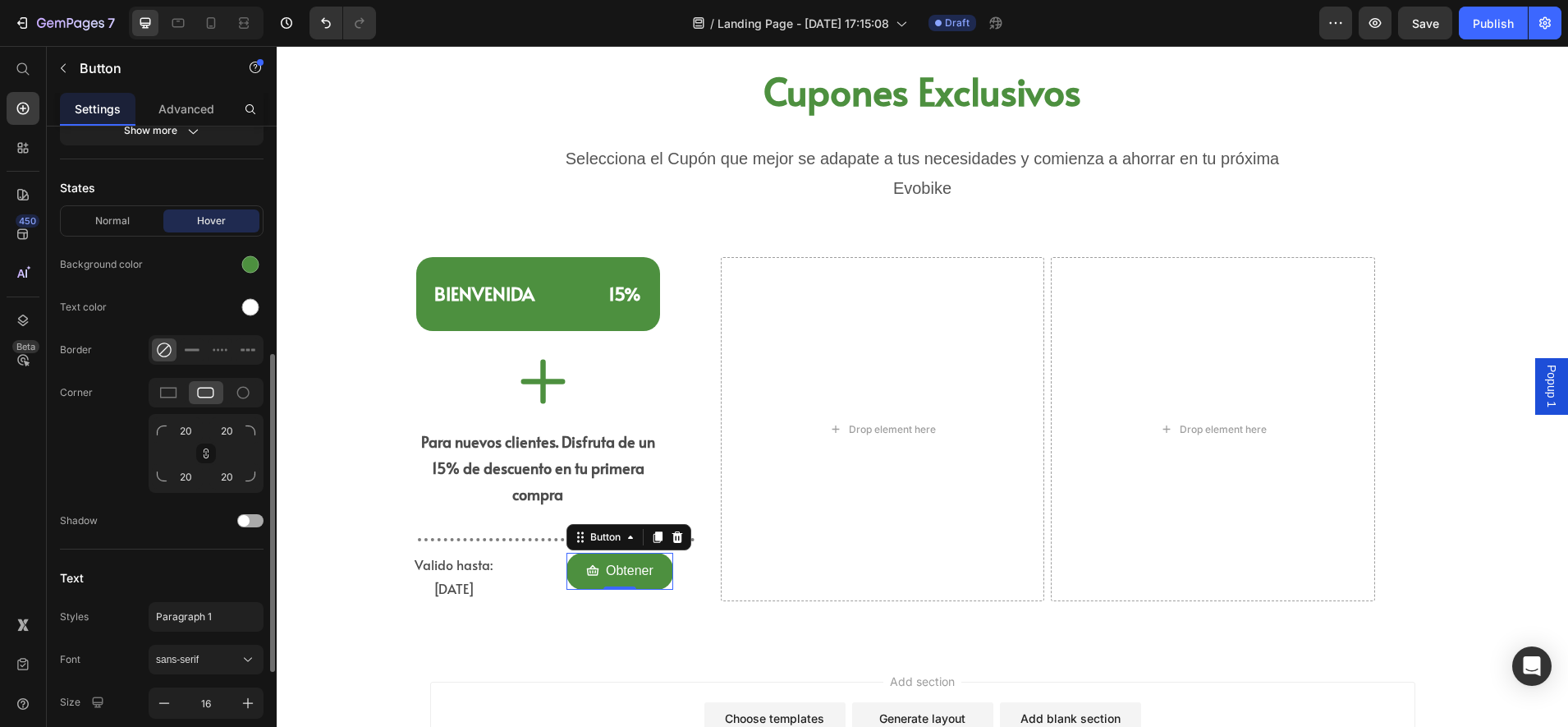 click at bounding box center (244, 521) 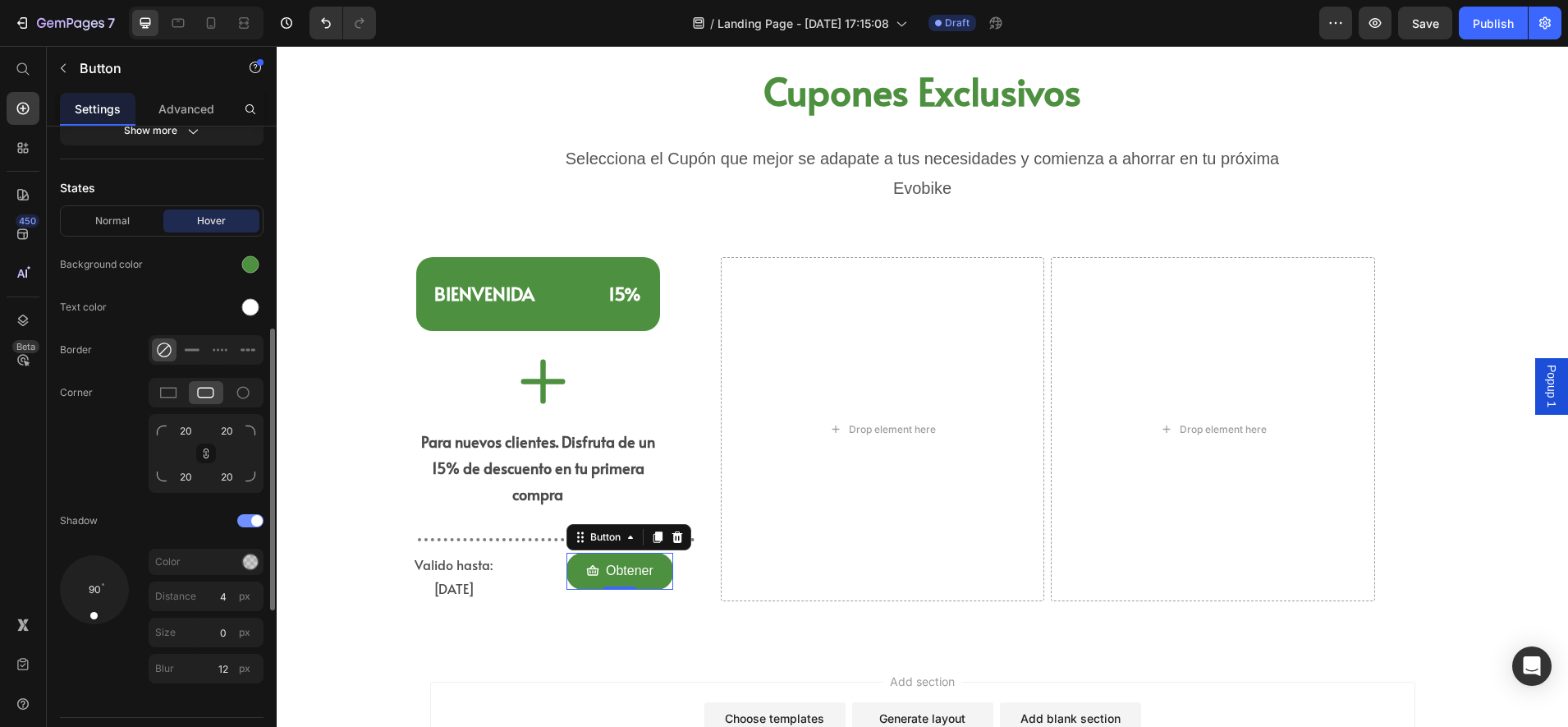 click at bounding box center (250, 521) 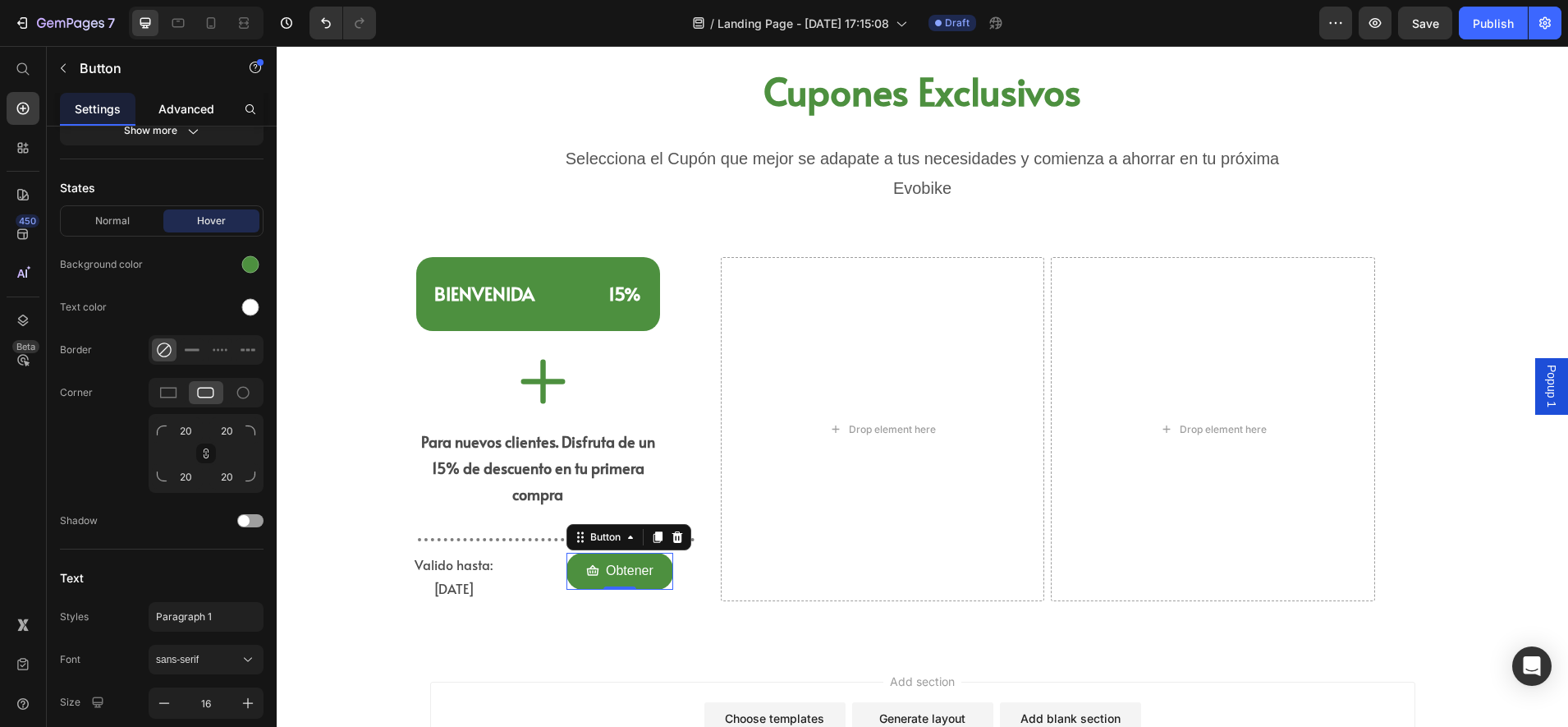 click on "Advanced" at bounding box center (186, 108) 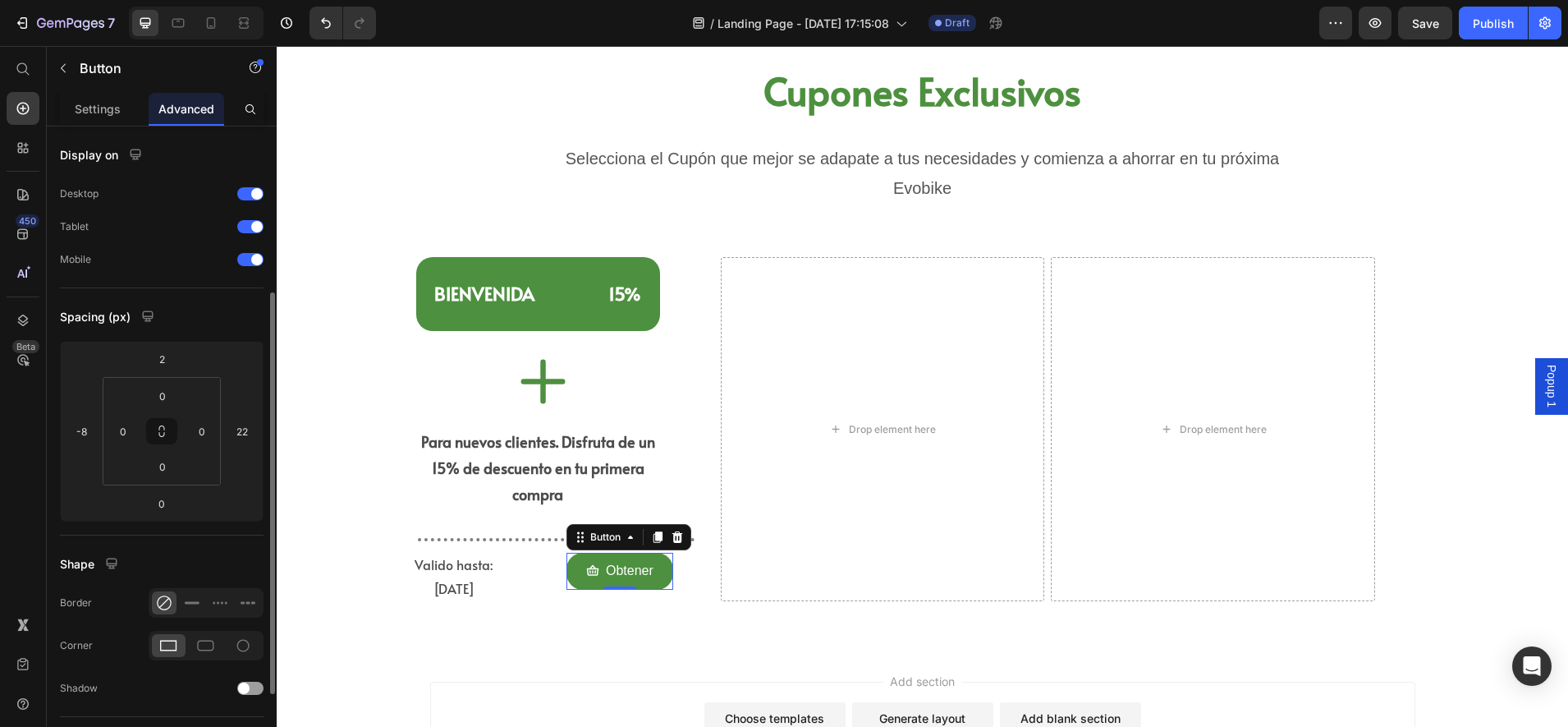 scroll, scrollTop: 395, scrollLeft: 0, axis: vertical 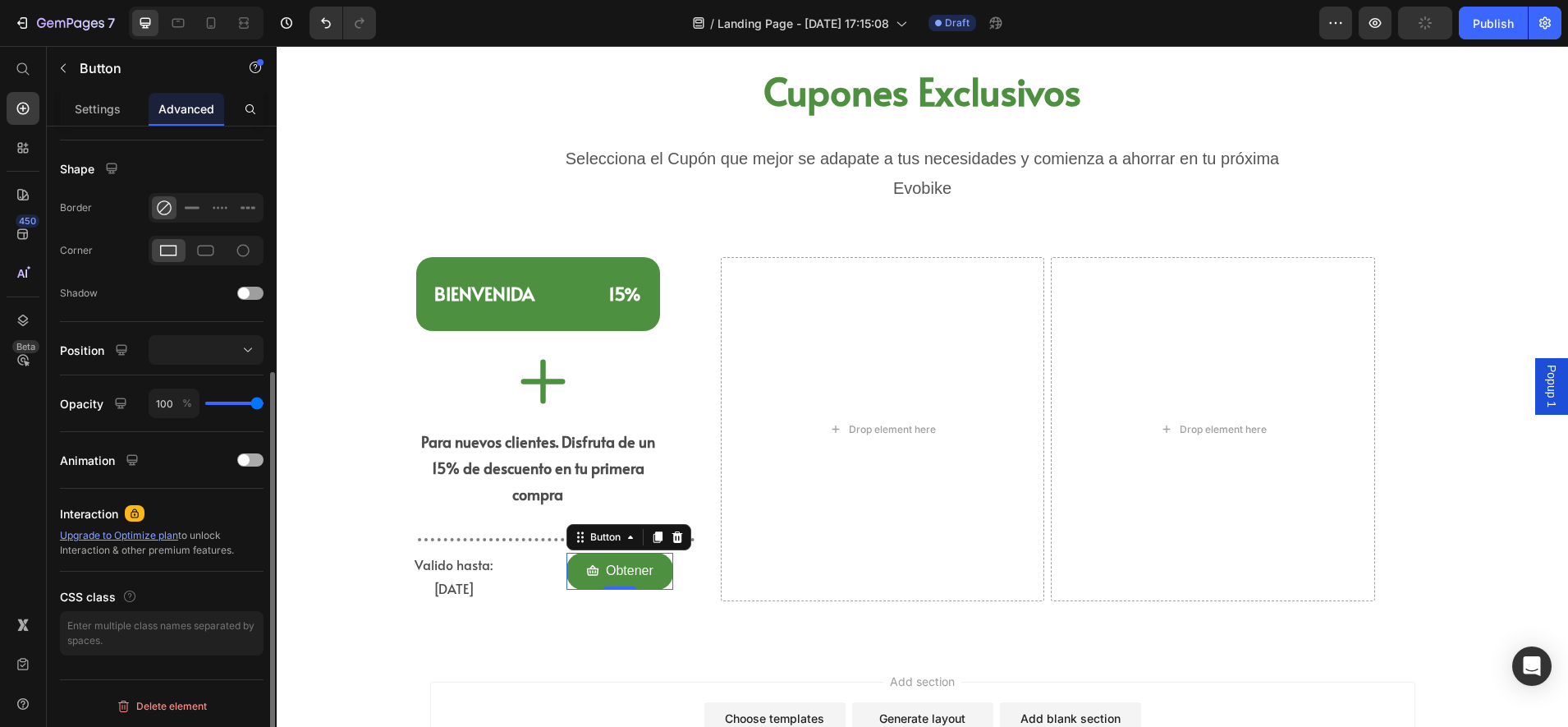 click at bounding box center (244, 460) 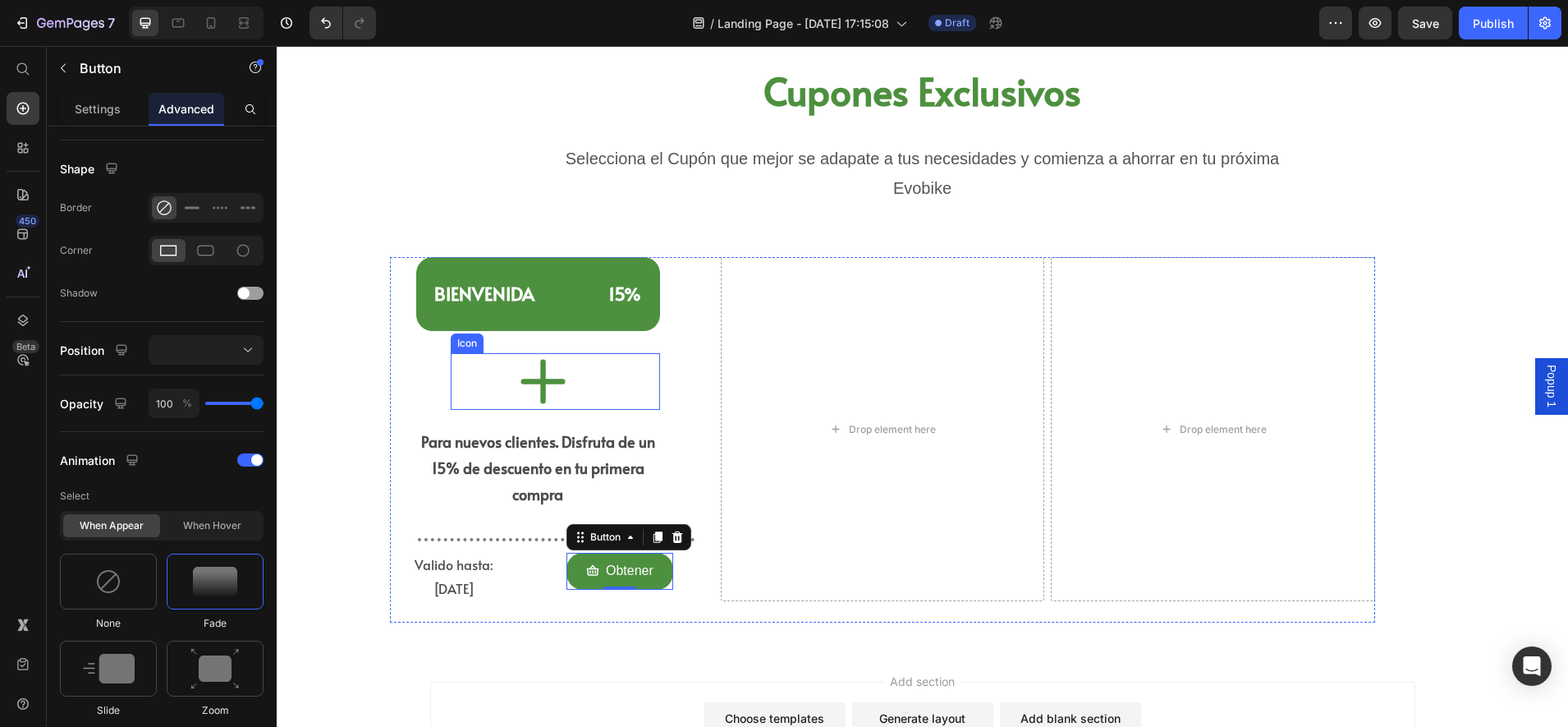 click on "Icon" at bounding box center (555, 381) 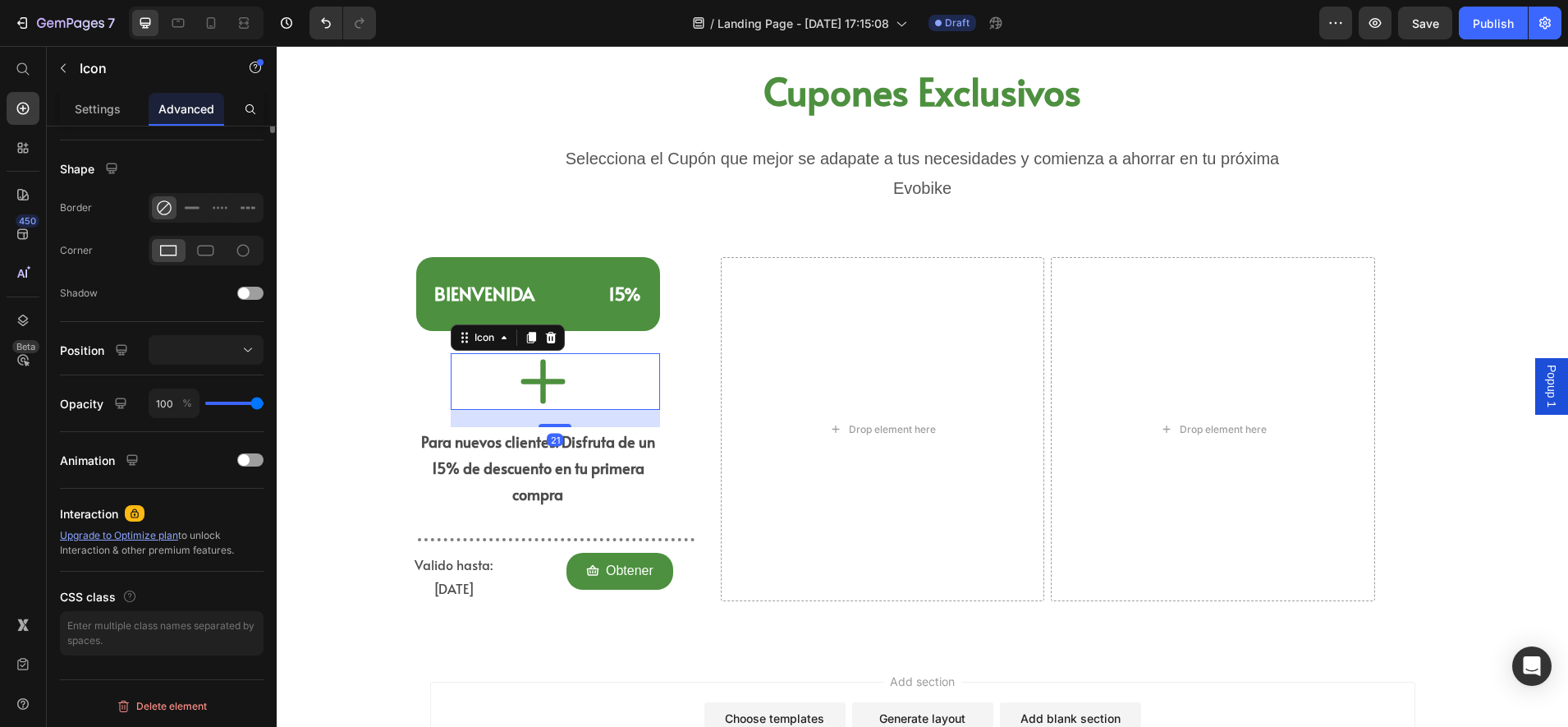 scroll, scrollTop: 0, scrollLeft: 0, axis: both 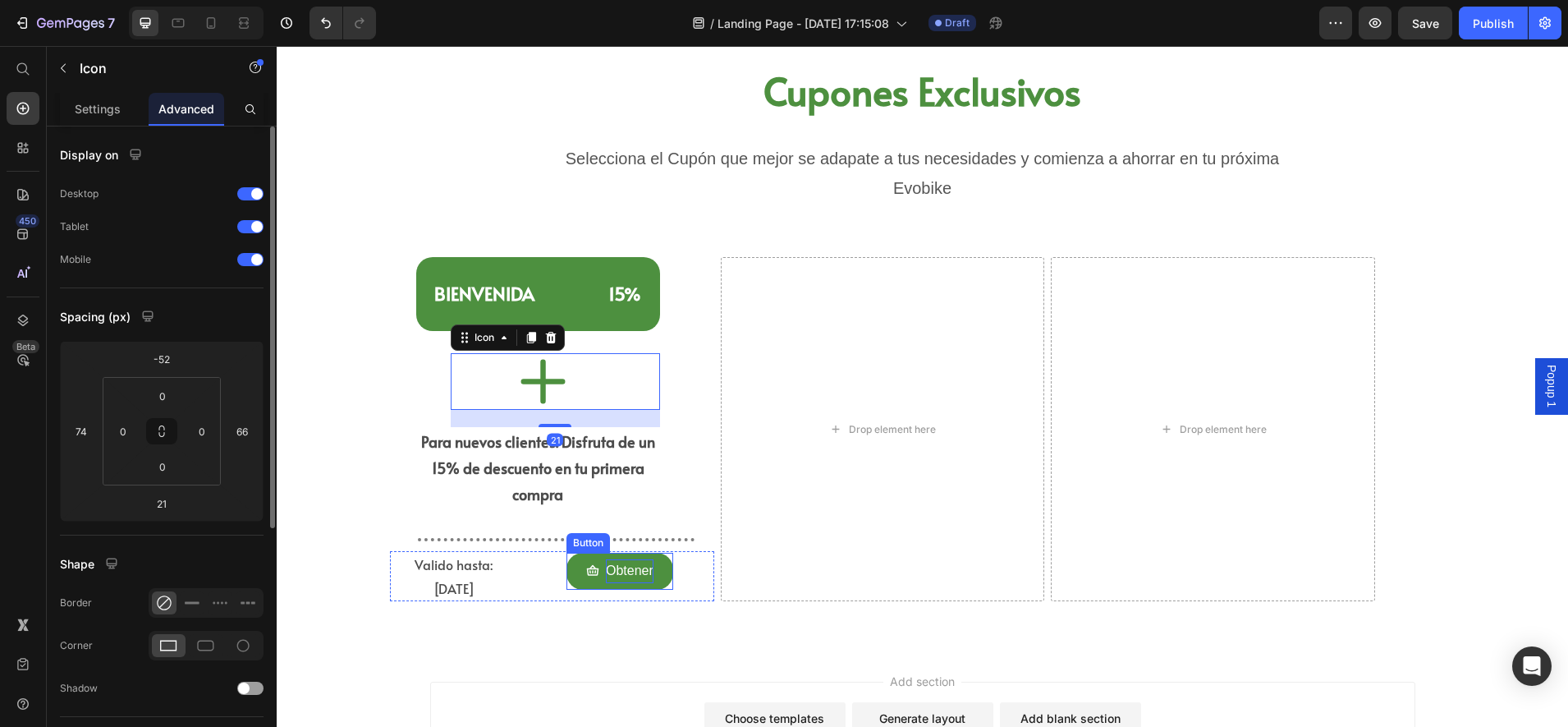 click on "Obtener" at bounding box center [630, 571] 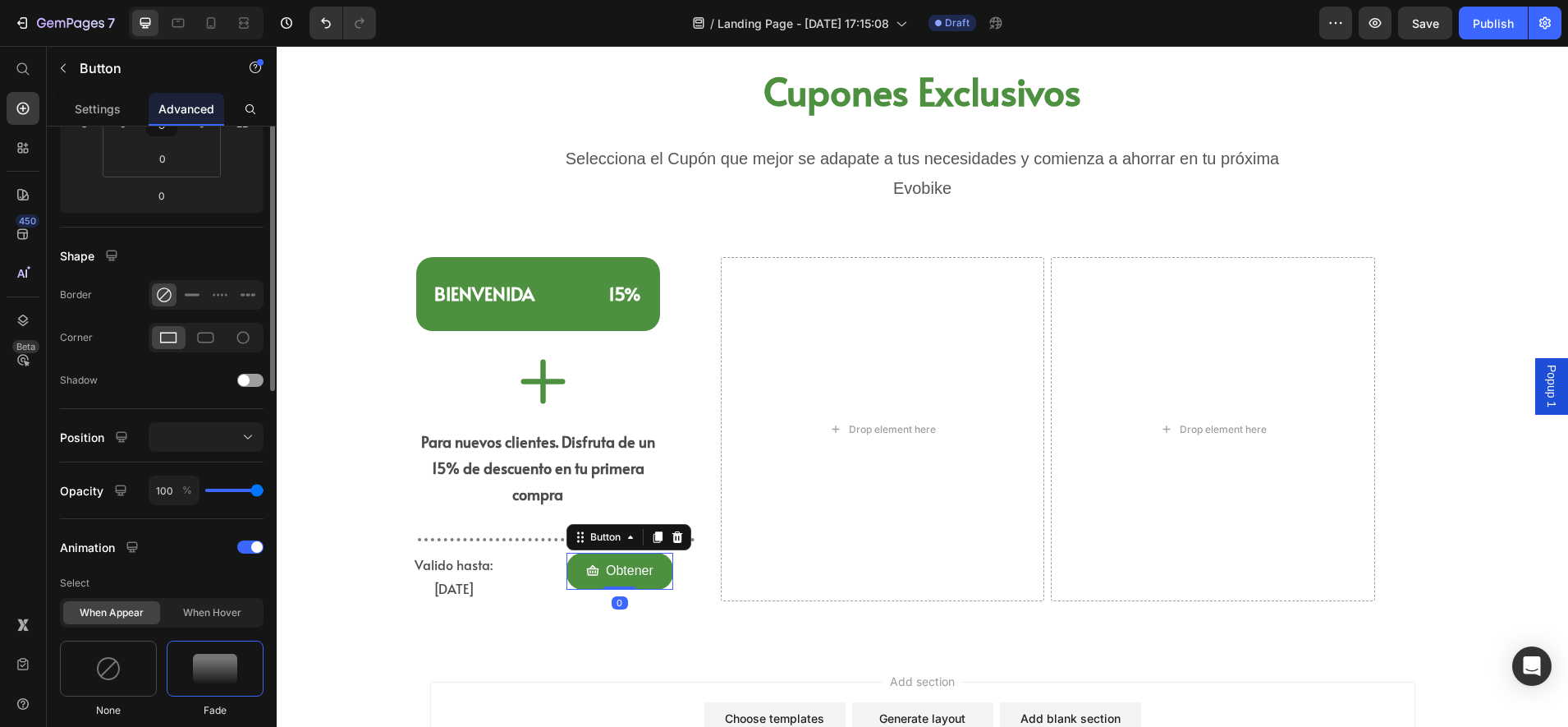 scroll, scrollTop: 411, scrollLeft: 0, axis: vertical 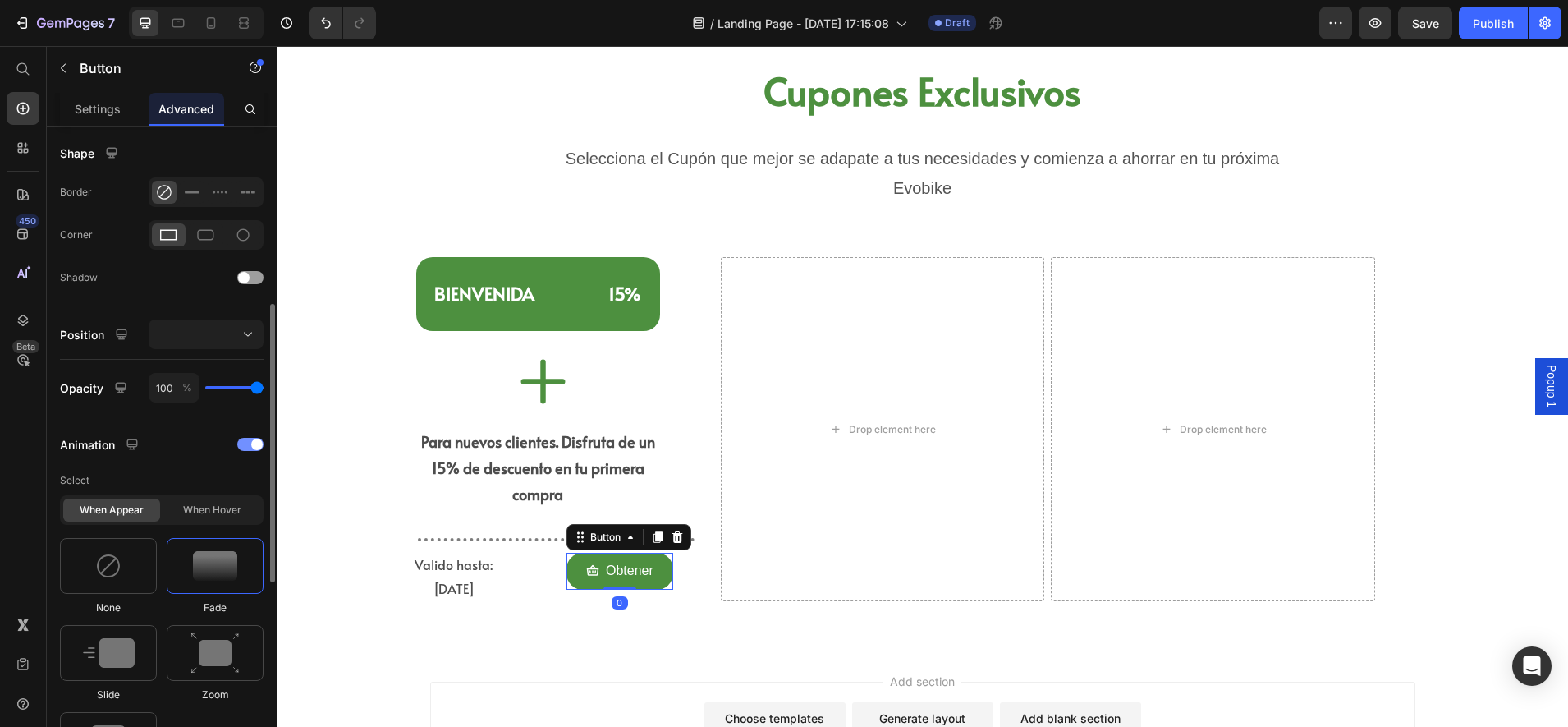 click on "Animation" at bounding box center (162, 444) 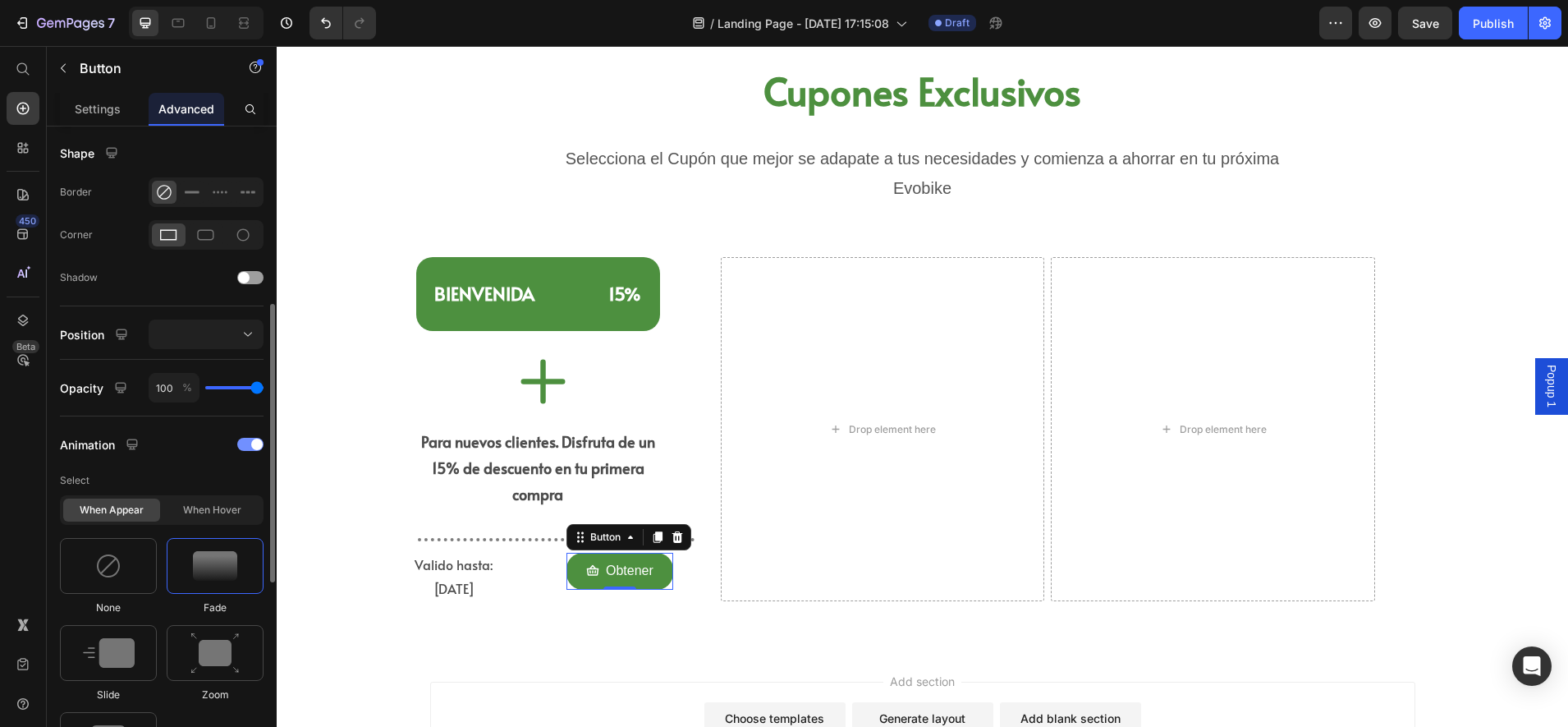 click at bounding box center (257, 444) 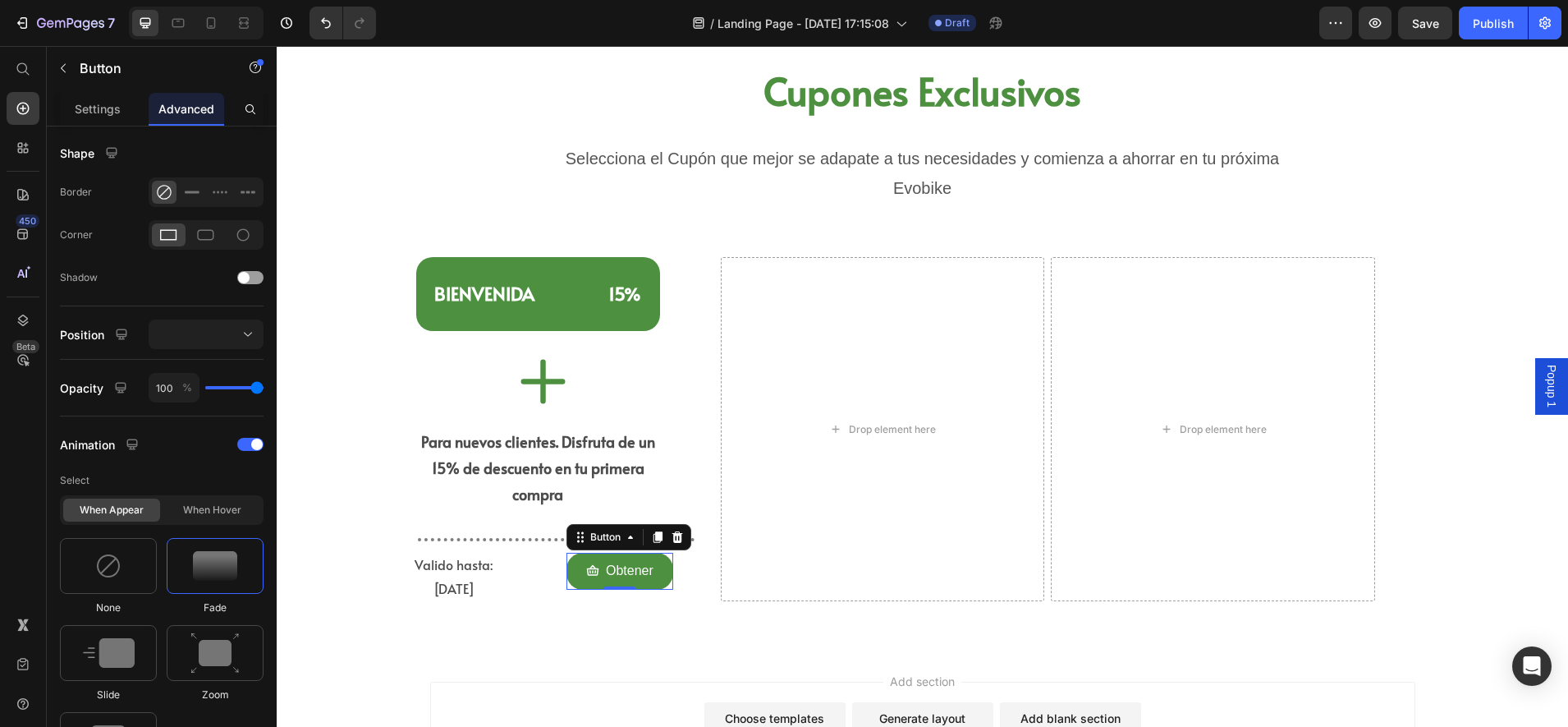 scroll, scrollTop: 395, scrollLeft: 0, axis: vertical 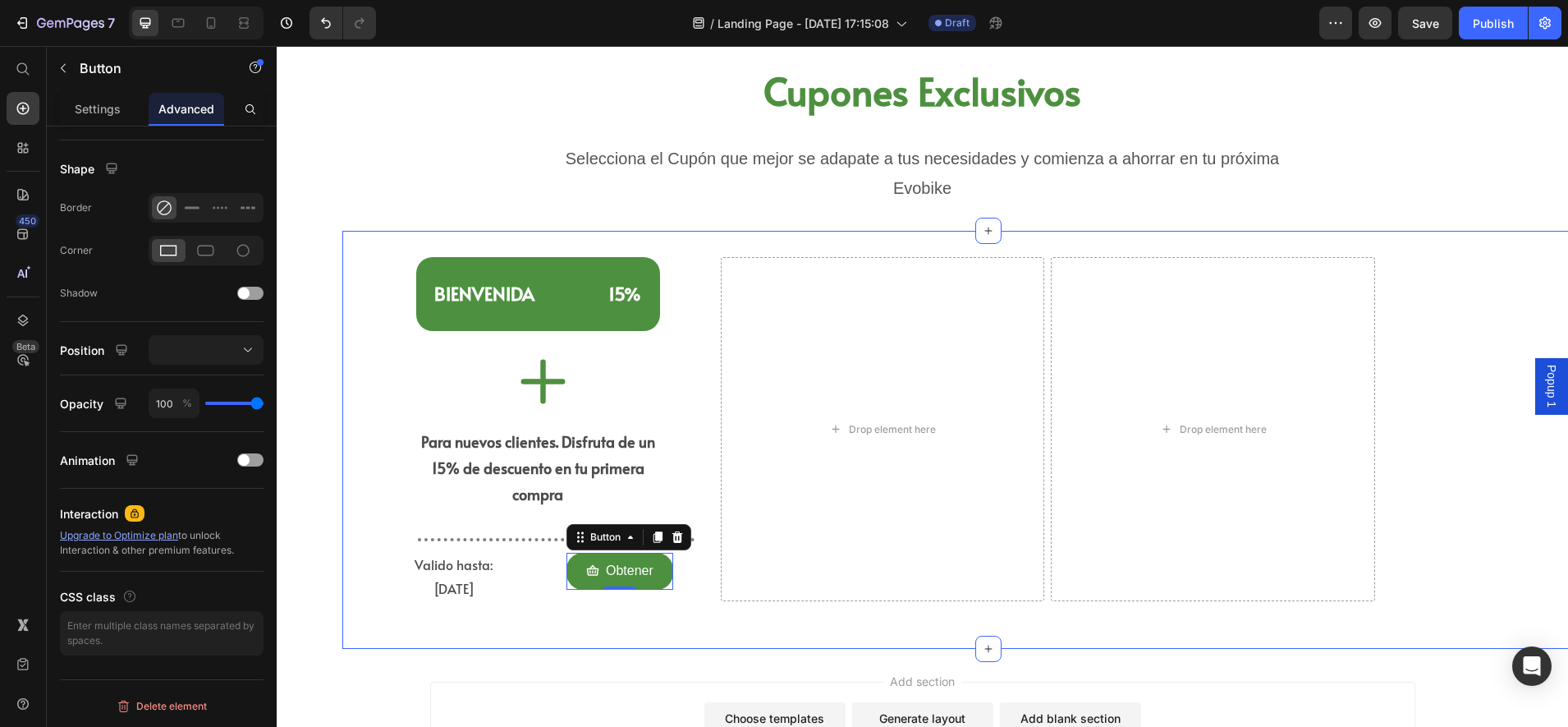 click on "⁠⁠⁠⁠⁠⁠⁠ [PERSON_NAME]                  15%   Heading
Icon Para nuevos clientes. Disfruta de un 15% de descuento en tu primera compra Text Block                Title Line Valido hasta:  [DATE] Text Block
Obtener Button   0 Row Row
Drop element here
Drop element here Row" at bounding box center (988, 440) 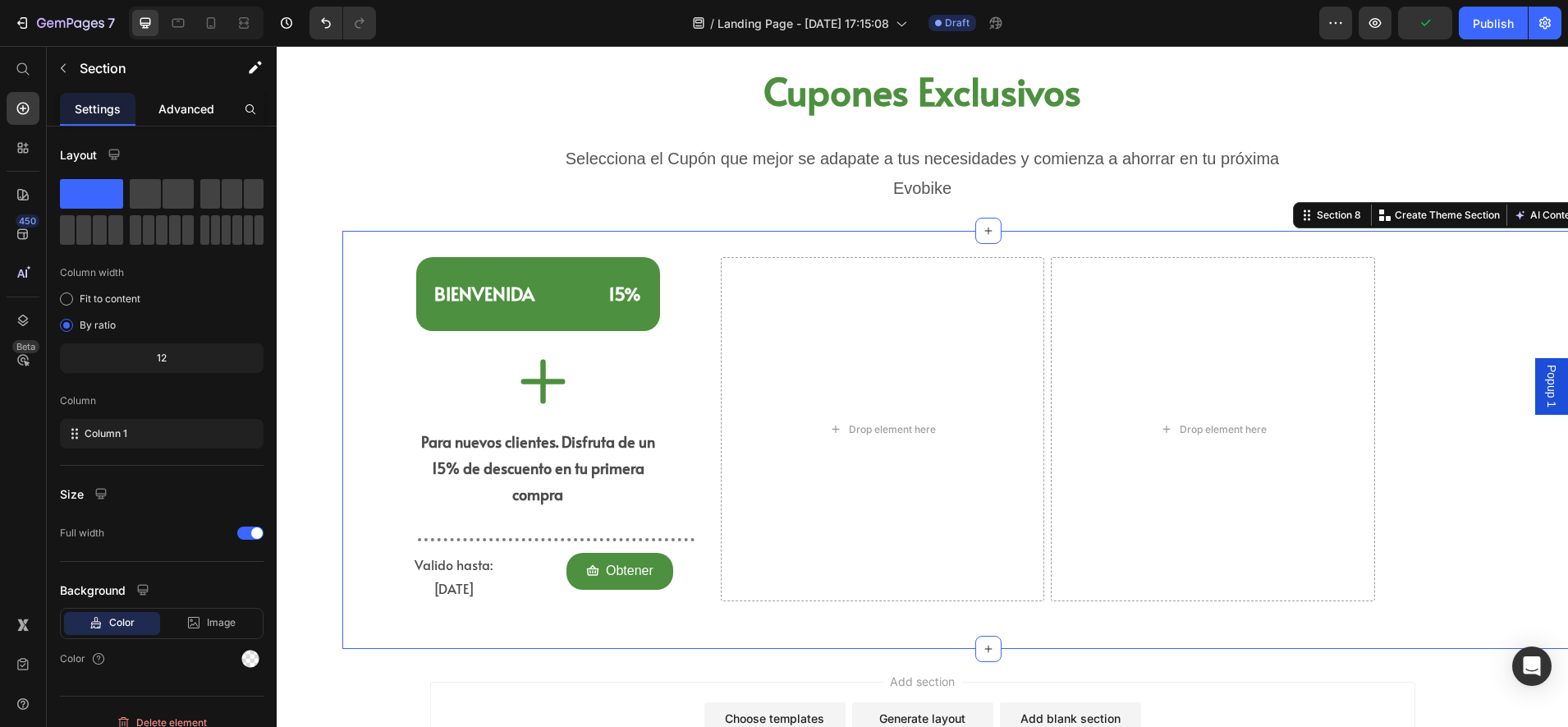 click on "Advanced" at bounding box center (186, 108) 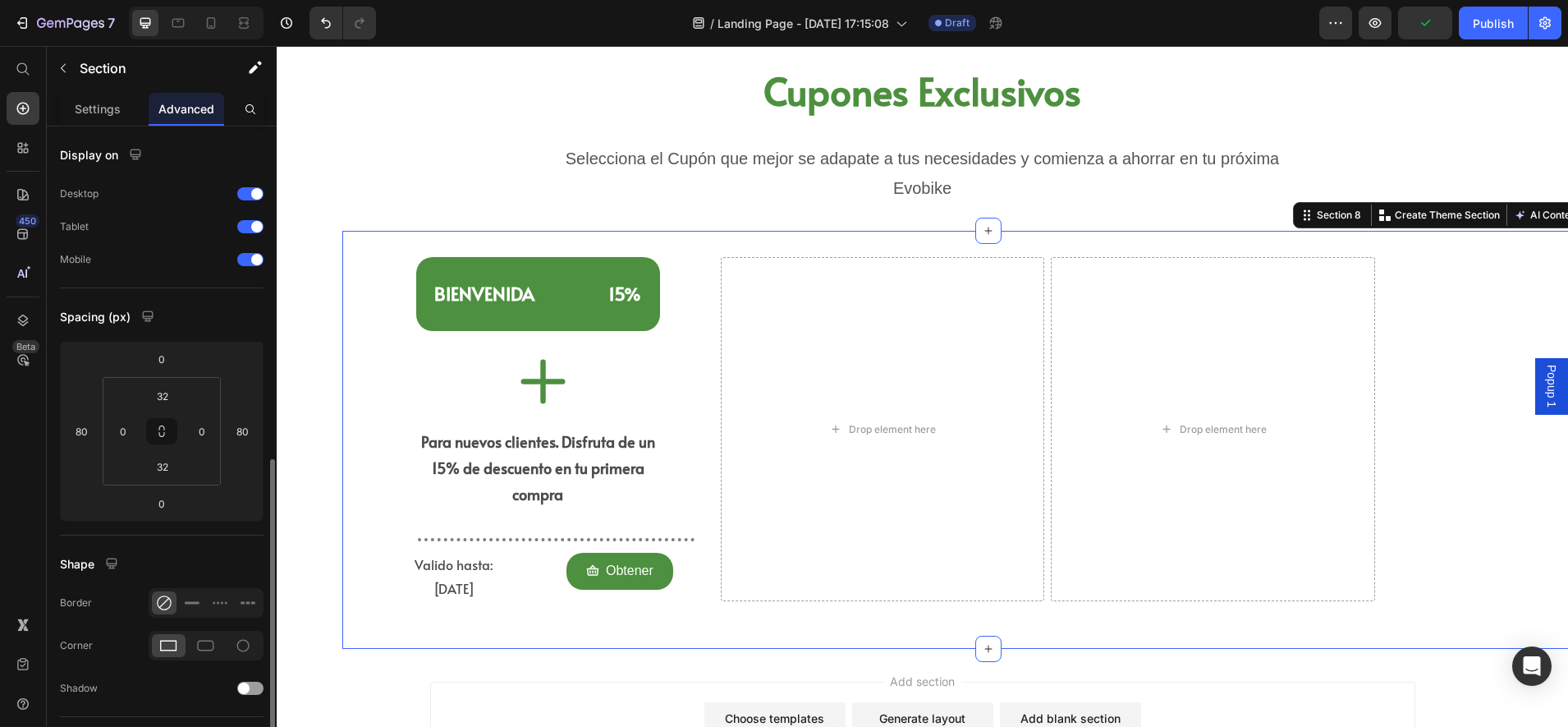 scroll, scrollTop: 395, scrollLeft: 0, axis: vertical 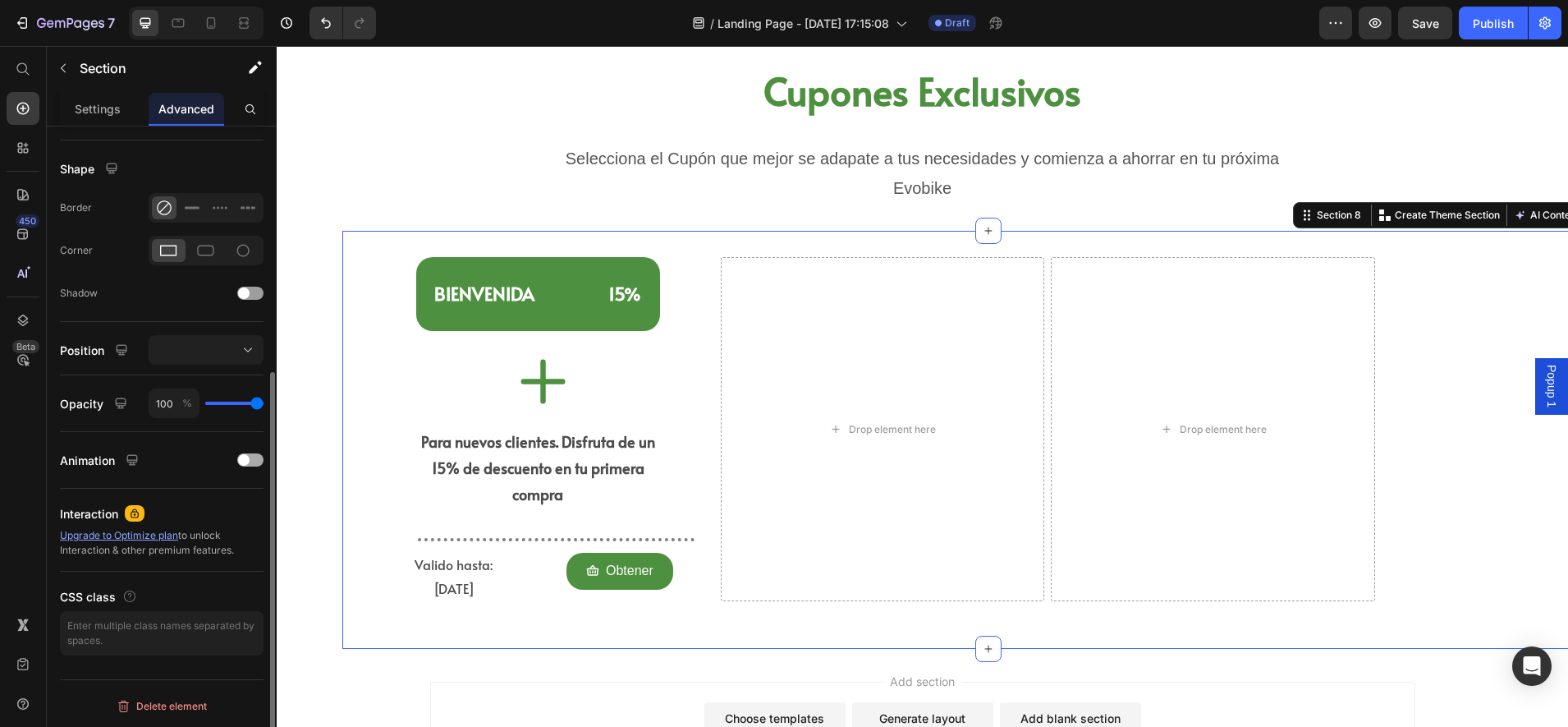 click at bounding box center [244, 460] 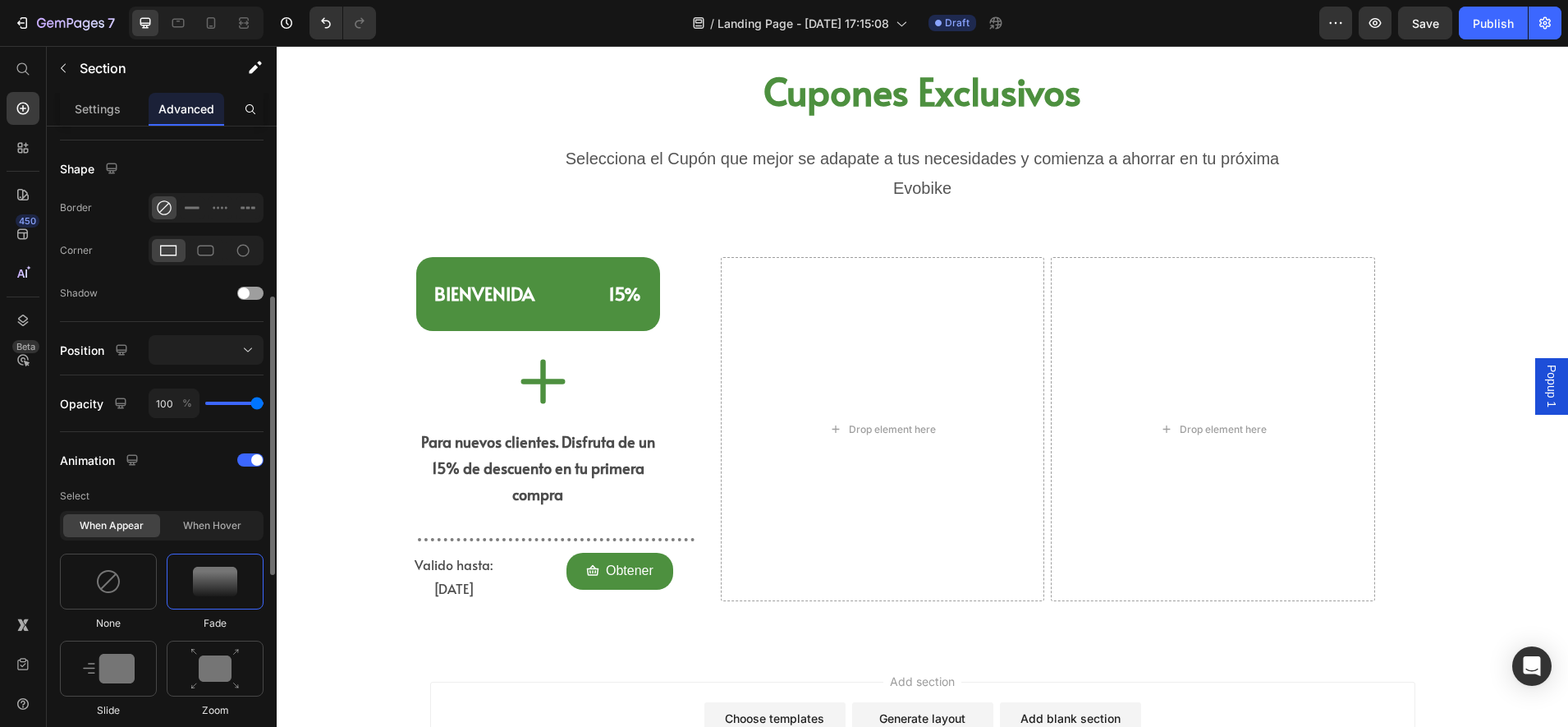 scroll, scrollTop: 703, scrollLeft: 0, axis: vertical 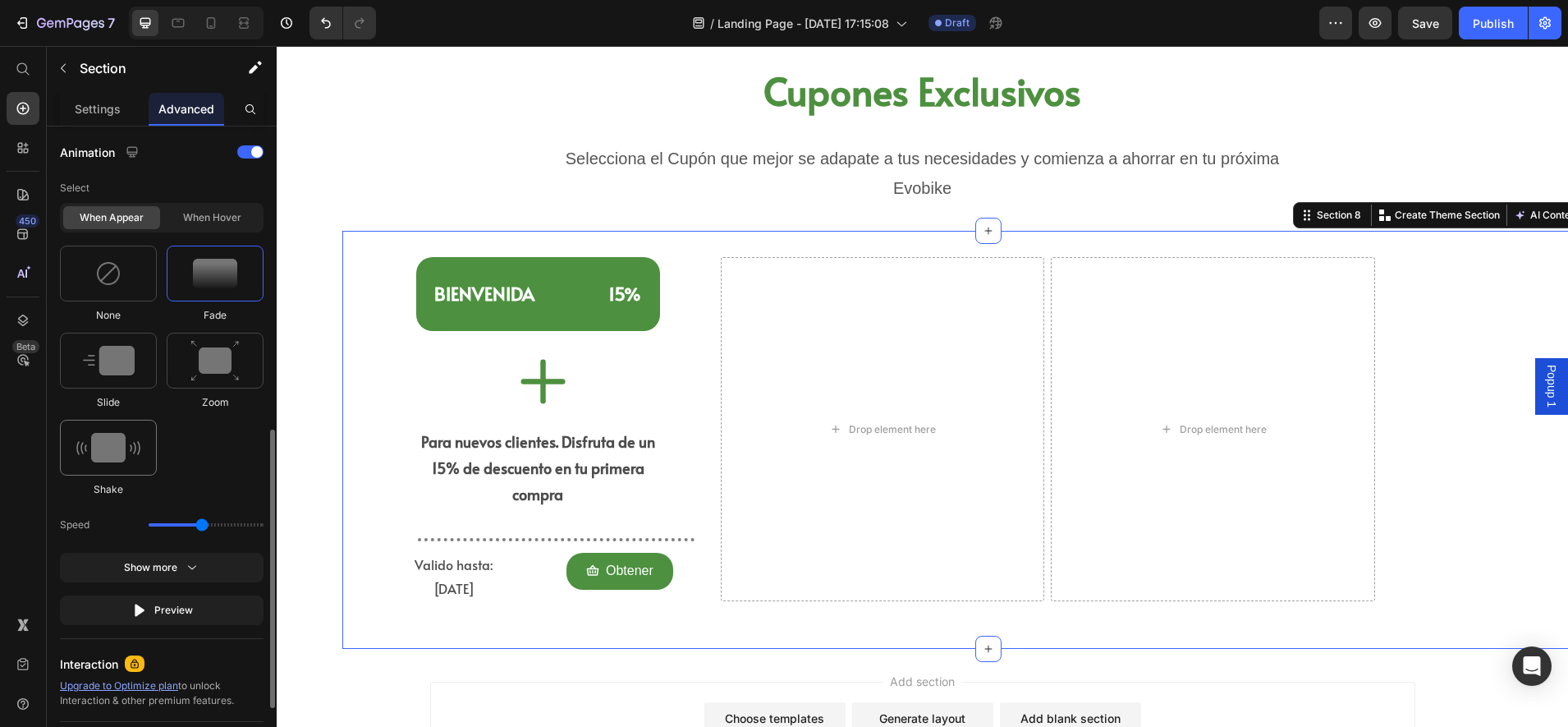 click at bounding box center [108, 448] 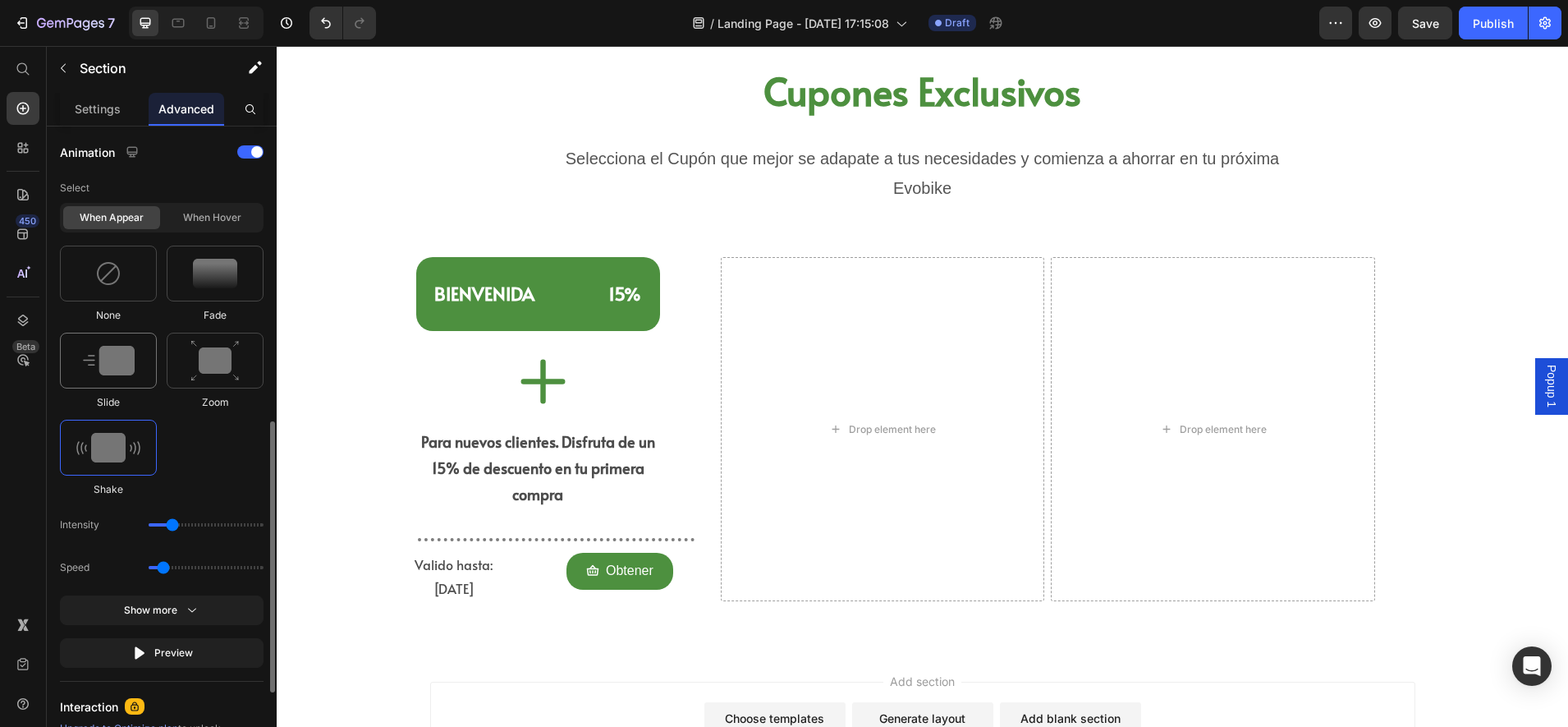 click at bounding box center (108, 361) 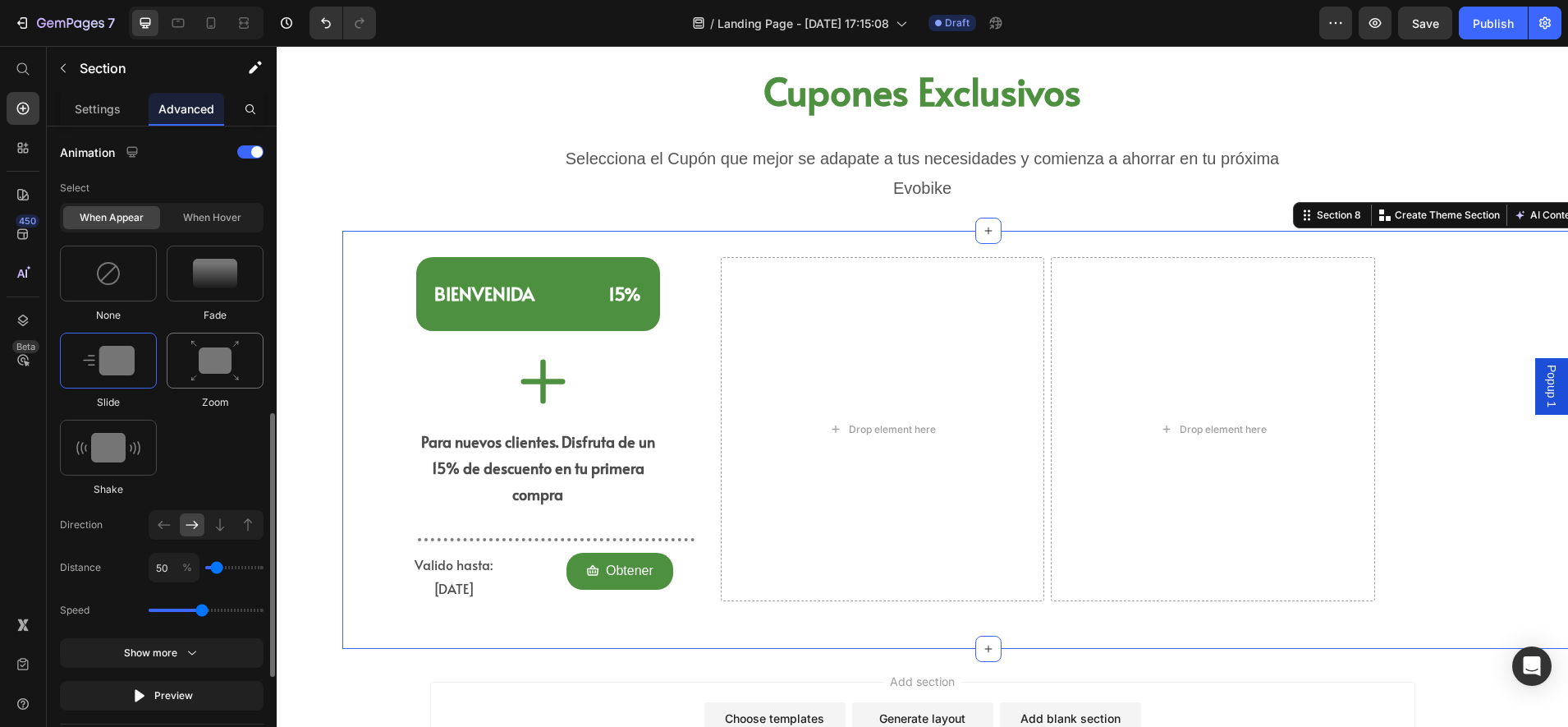 click at bounding box center (215, 361) 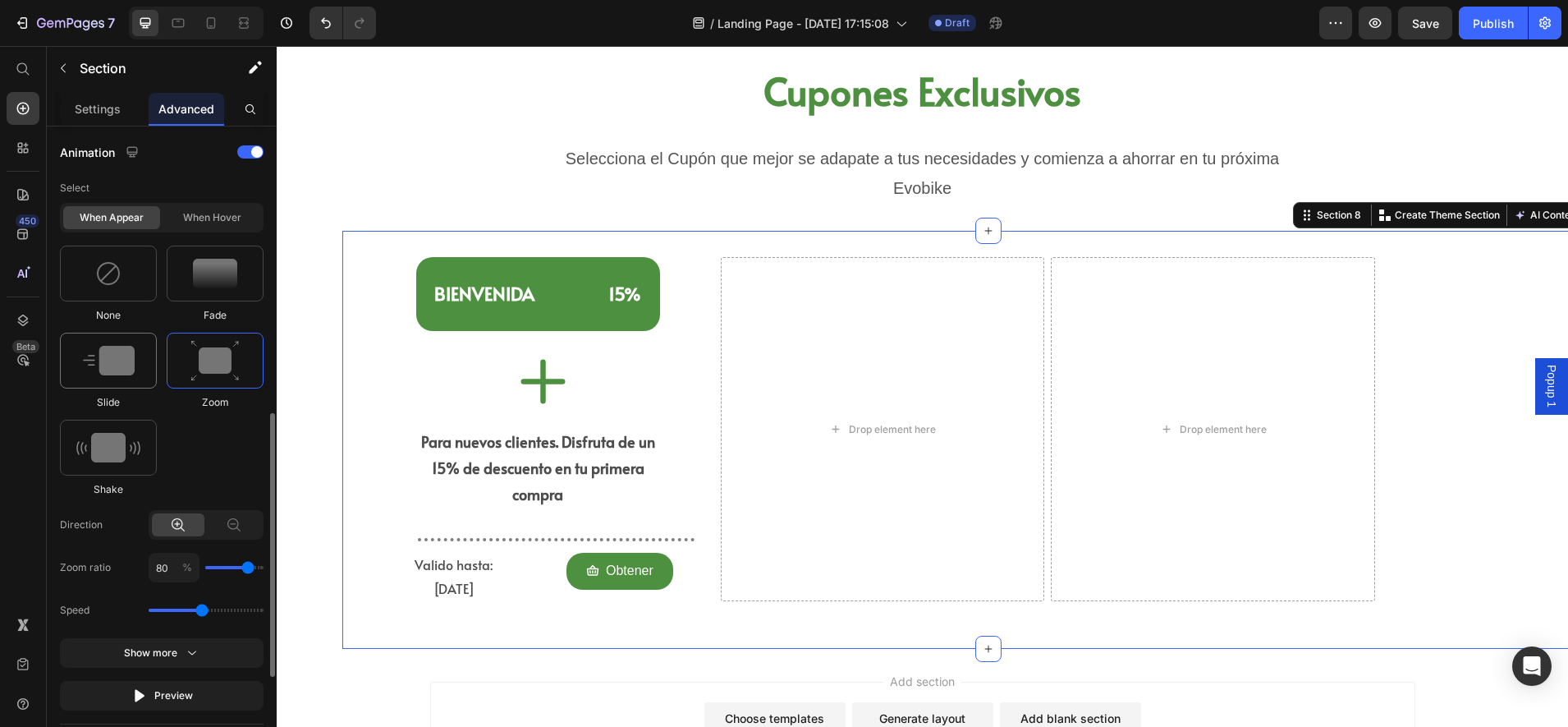 click at bounding box center (108, 361) 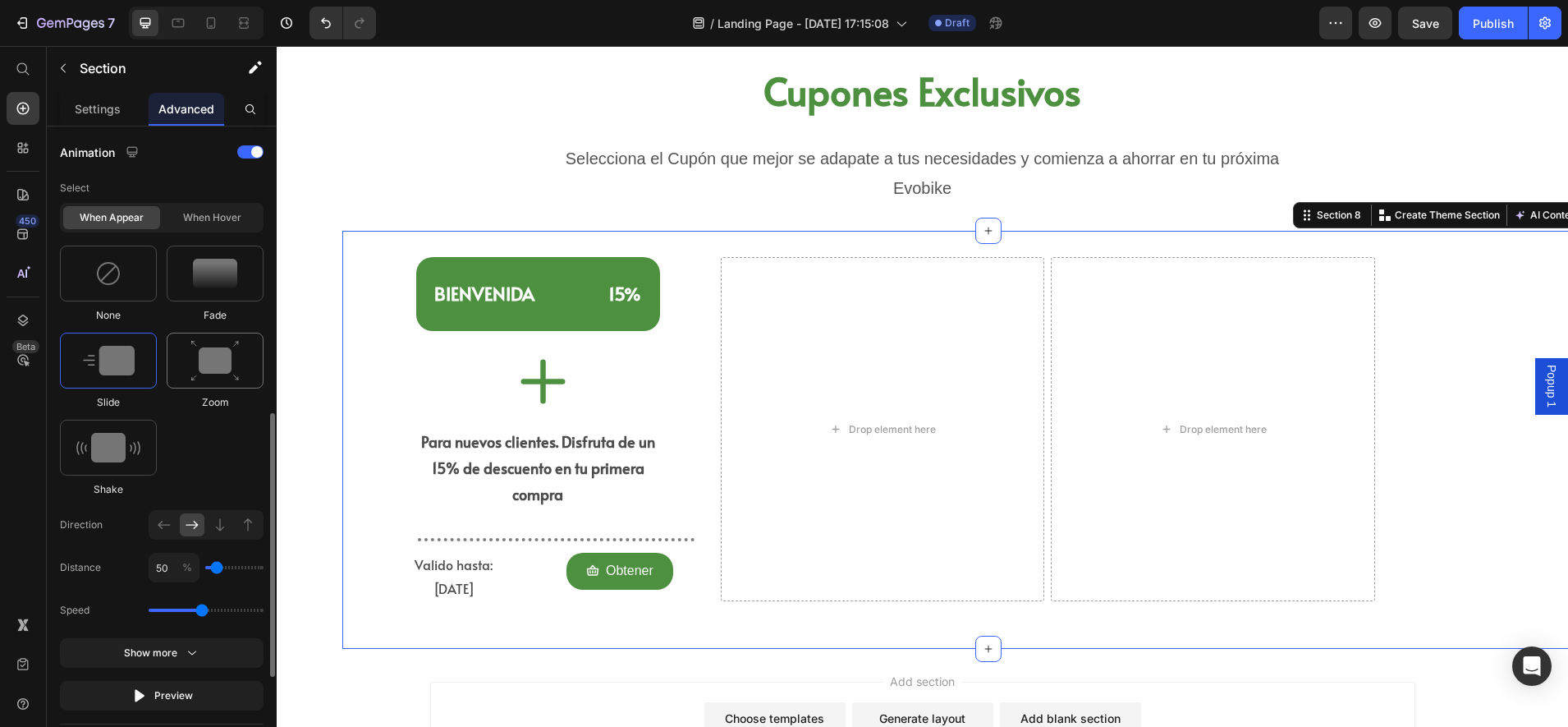 click at bounding box center (215, 361) 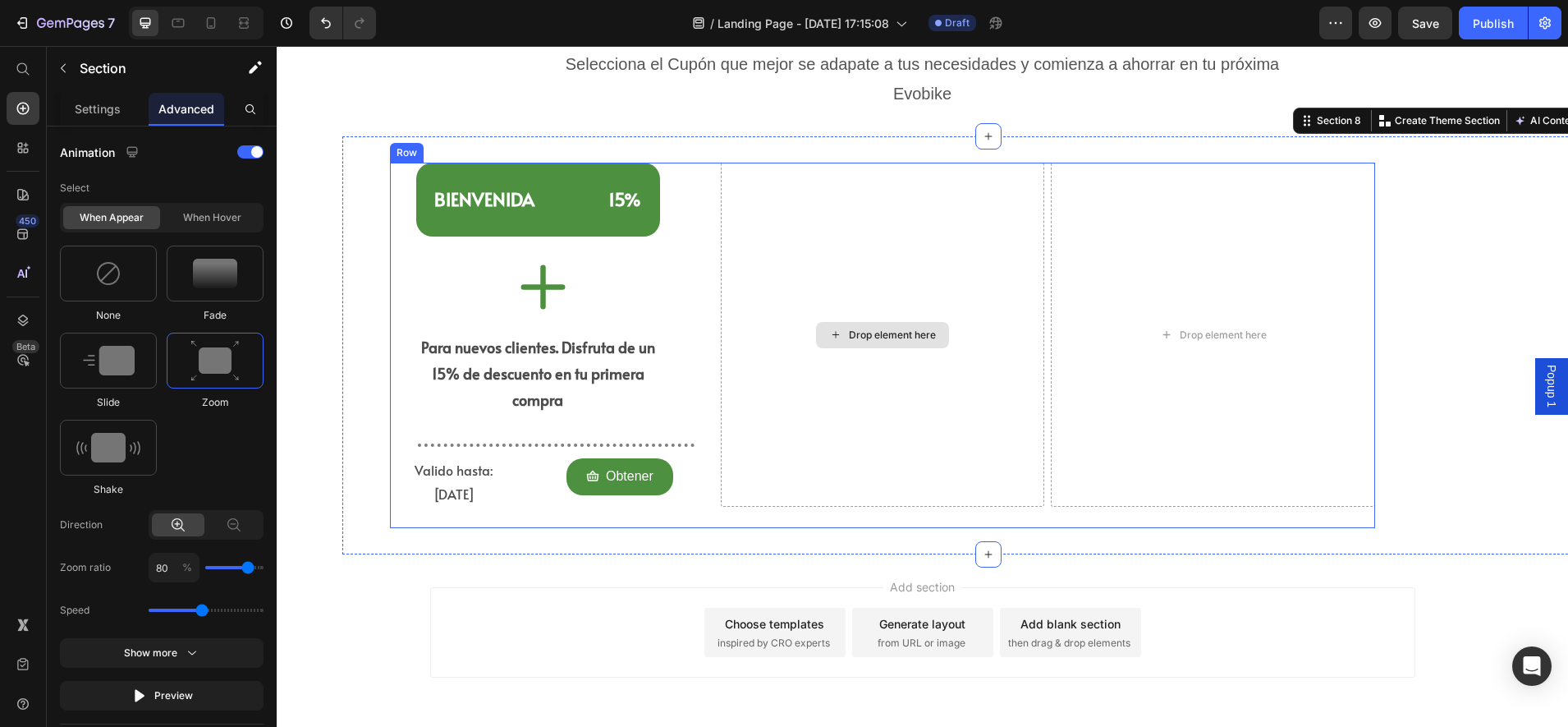 scroll, scrollTop: 1844, scrollLeft: 0, axis: vertical 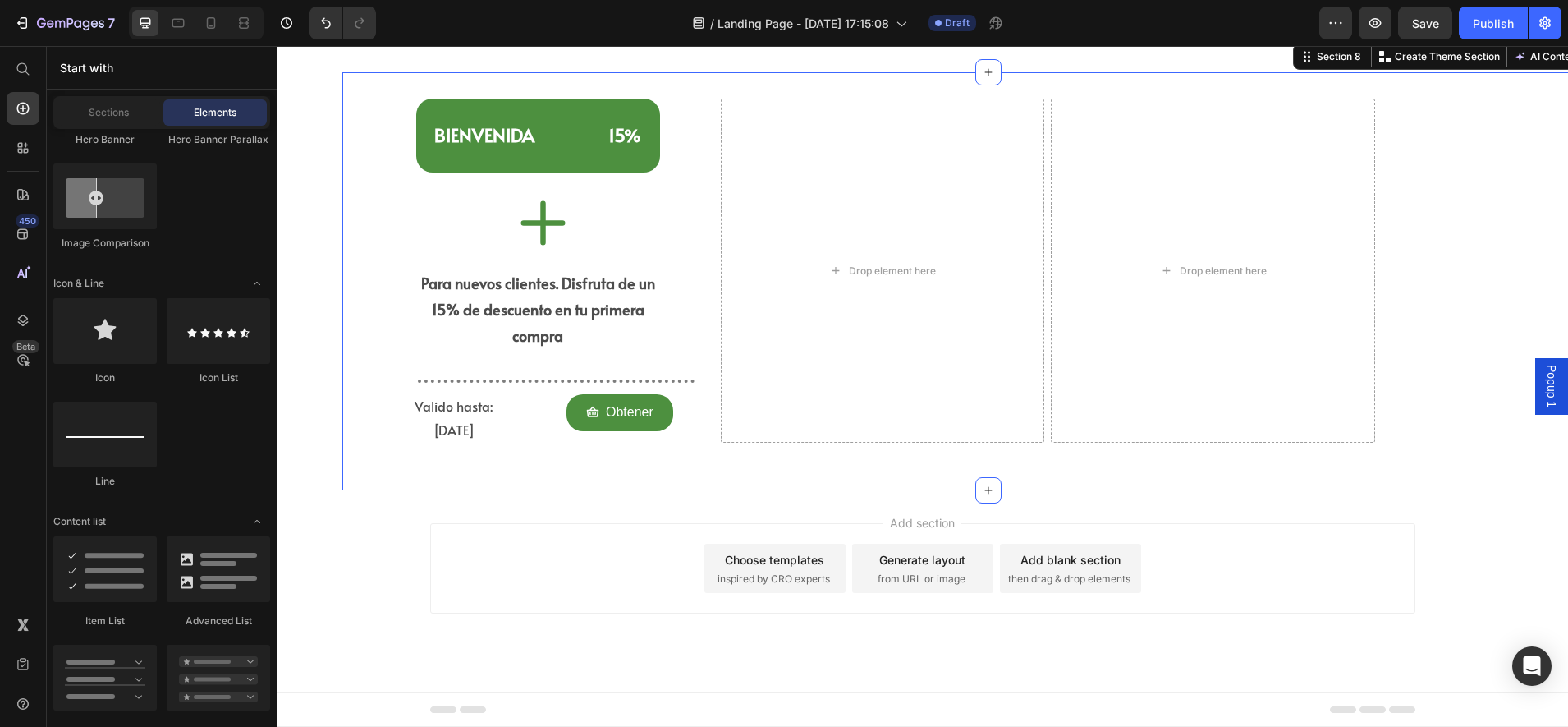 click on "Add section Choose templates inspired by CRO experts Generate layout from URL or image Add blank section then drag & drop elements" at bounding box center (922, 591) 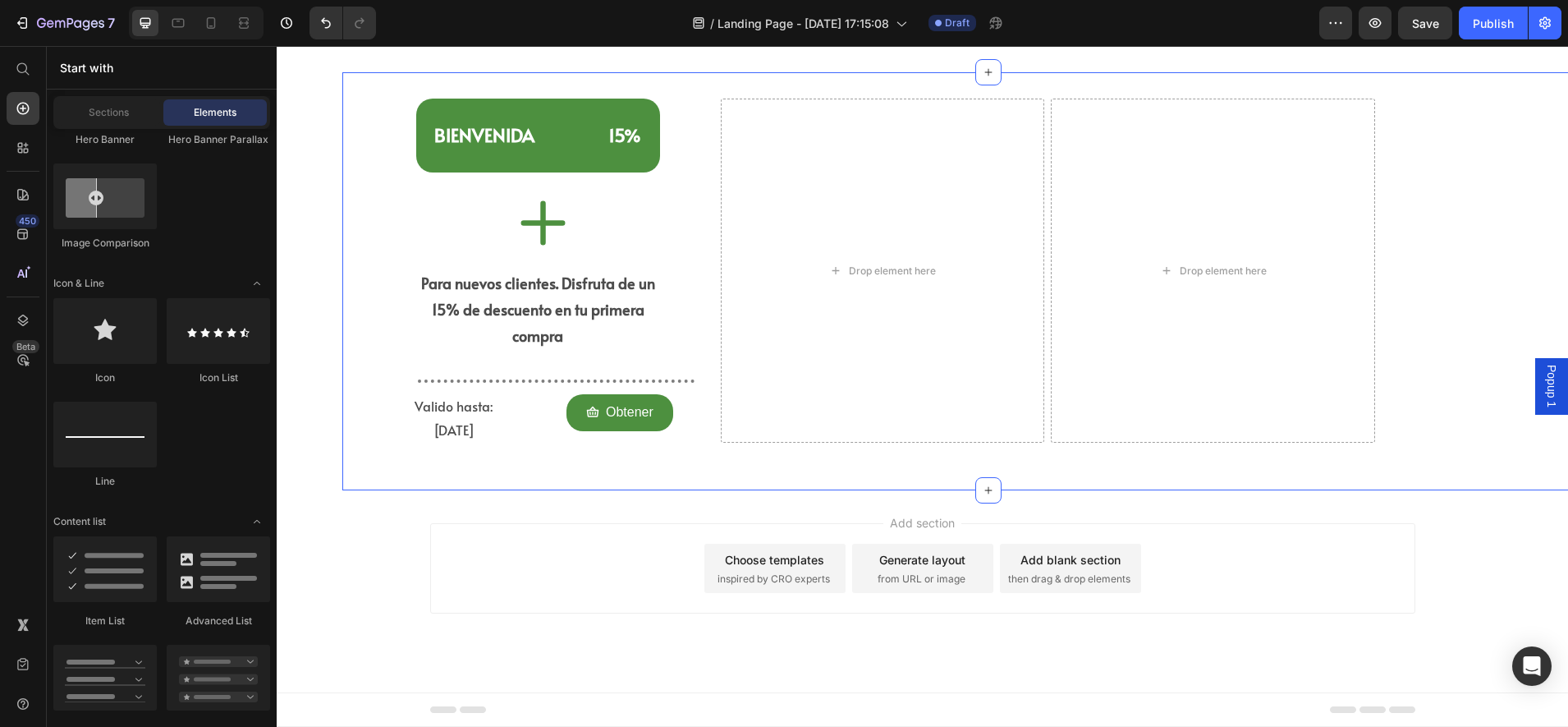 click on "Add section Choose templates inspired by CRO experts Generate layout from URL or image Add blank section then drag & drop elements" at bounding box center [922, 591] 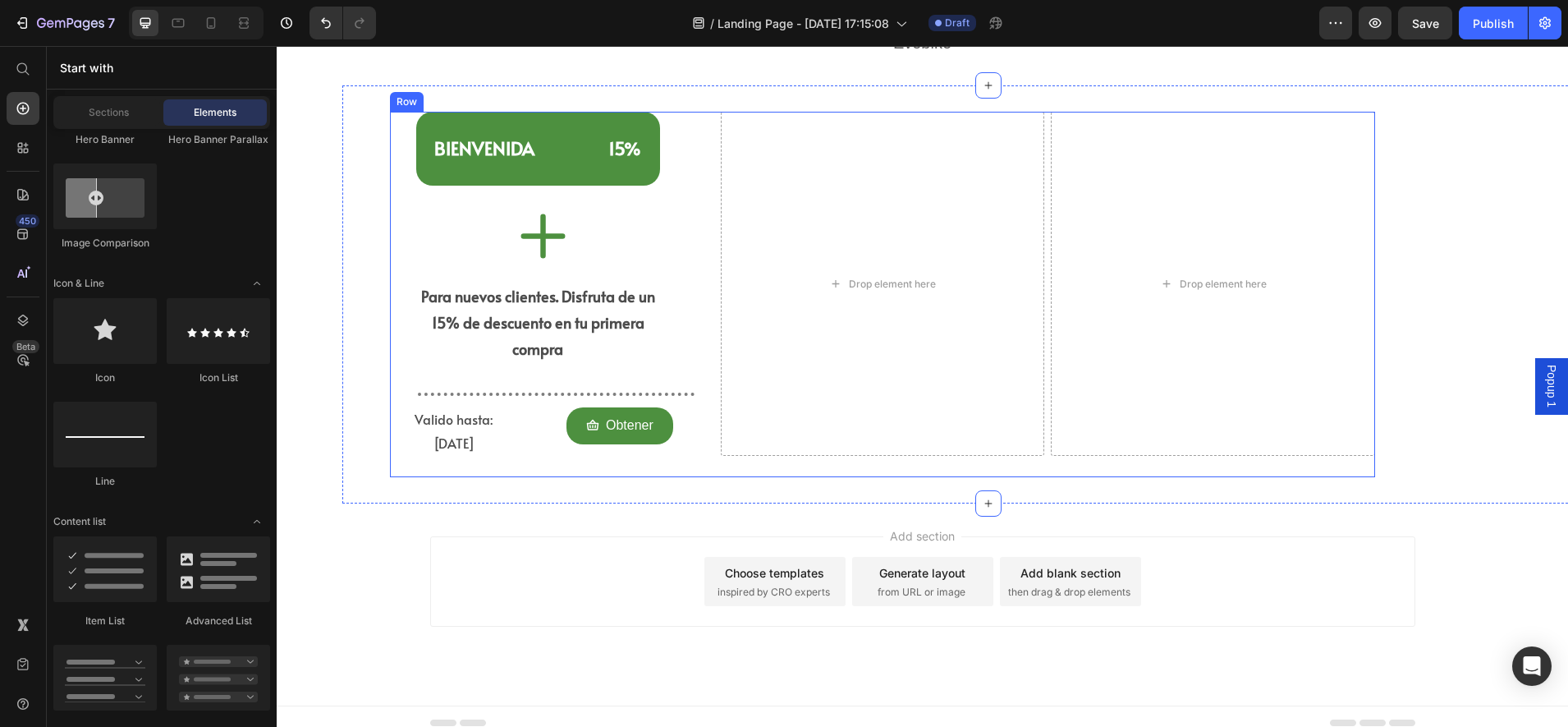 scroll, scrollTop: 1844, scrollLeft: 0, axis: vertical 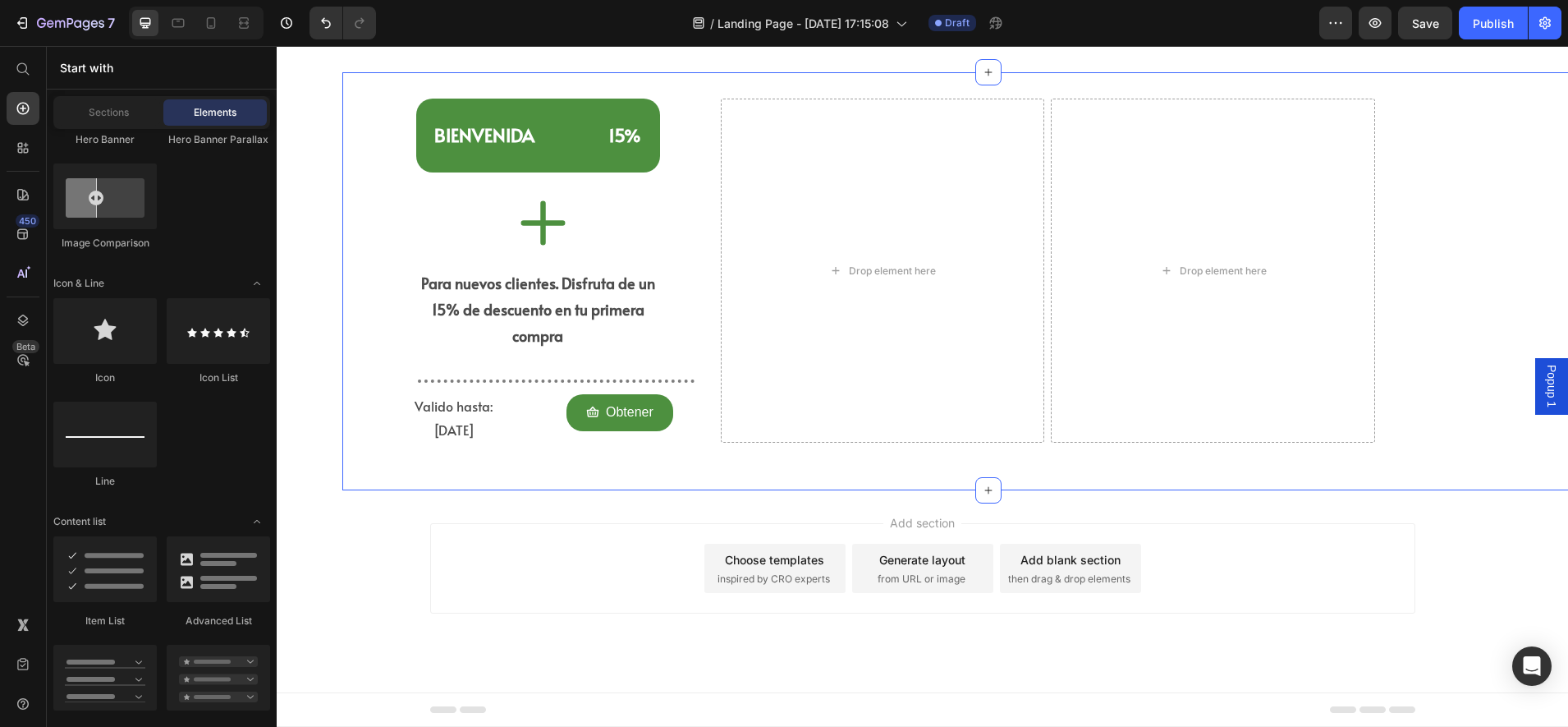 click on "⁠⁠⁠⁠⁠⁠⁠ [PERSON_NAME]                  15%   Heading
Icon Para nuevos clientes. Disfruta de un 15% de descuento en tu primera compra Text Block                Title Line Valido hasta:  [DATE] Text Block
Obtener Button Row Row
Drop element here
Drop element here Row Section 8" at bounding box center [988, 282] 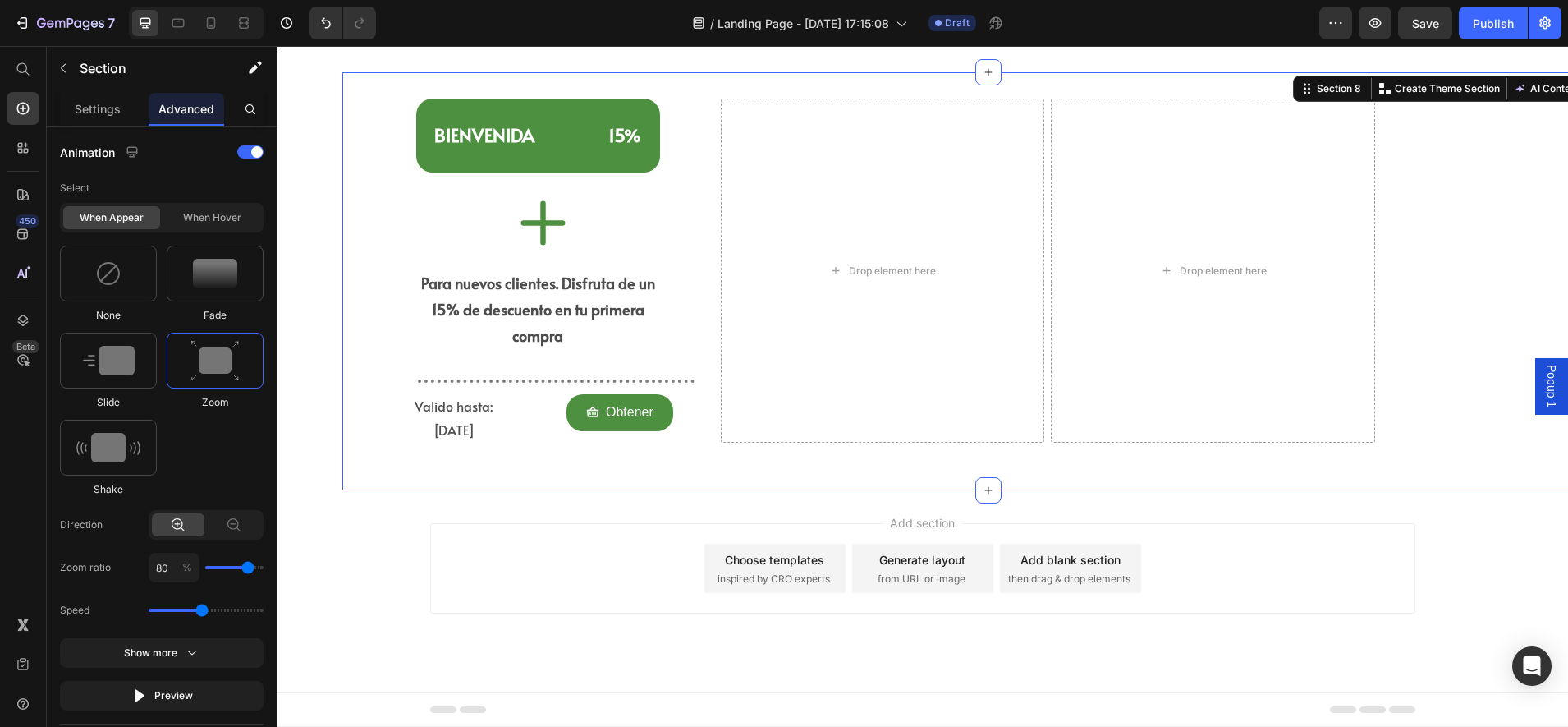 scroll, scrollTop: 1639, scrollLeft: 0, axis: vertical 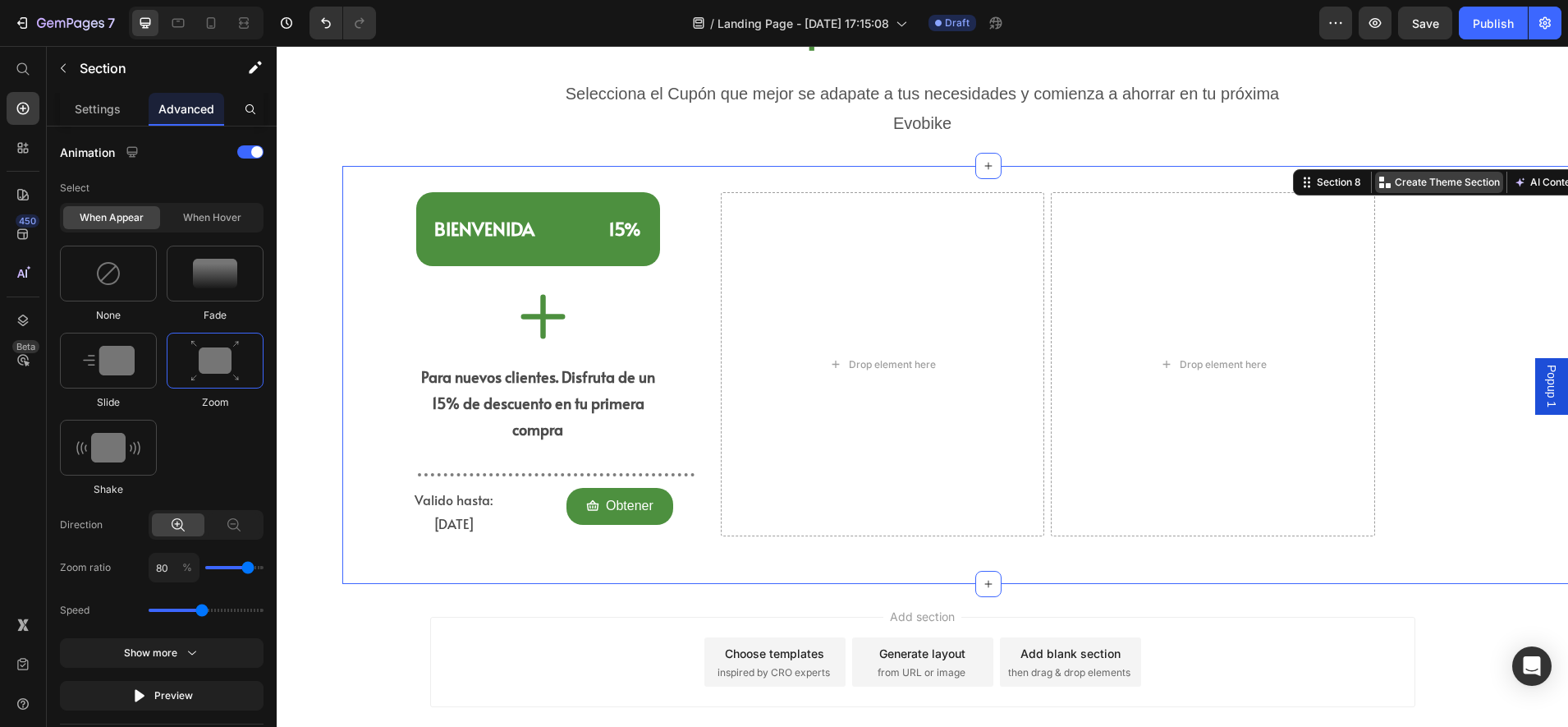 click on "Create Theme Section" at bounding box center [1447, 182] 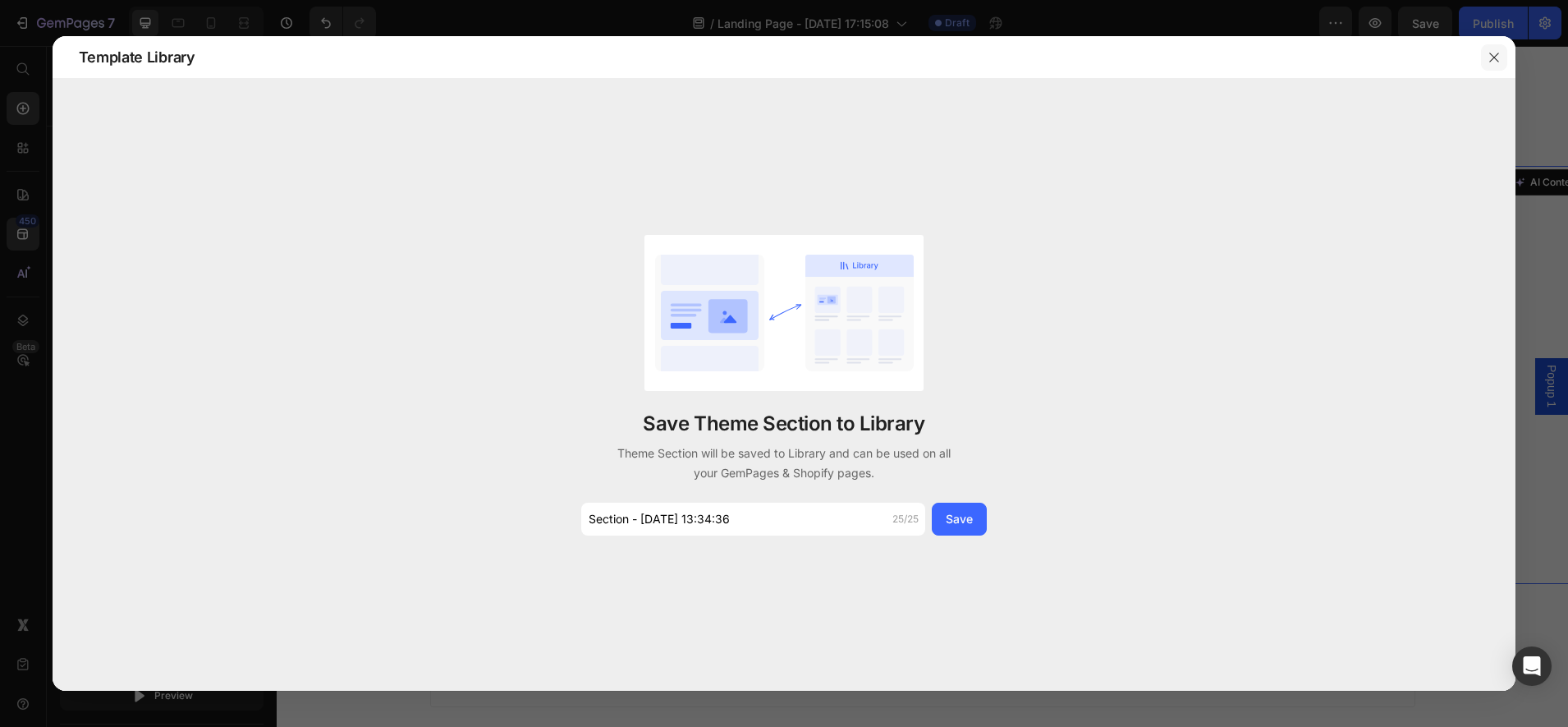 click at bounding box center [1494, 58] 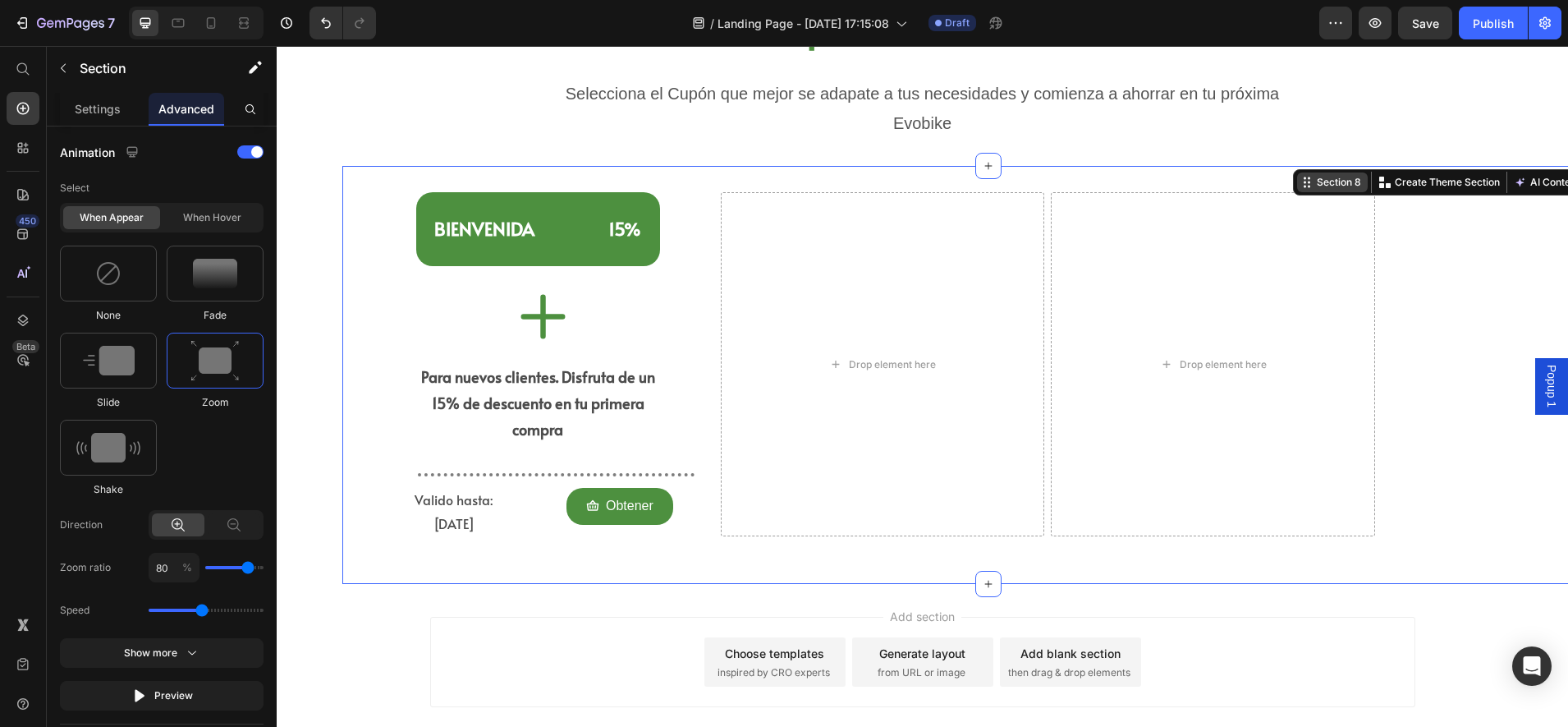 click on "Section 8" at bounding box center [1339, 182] 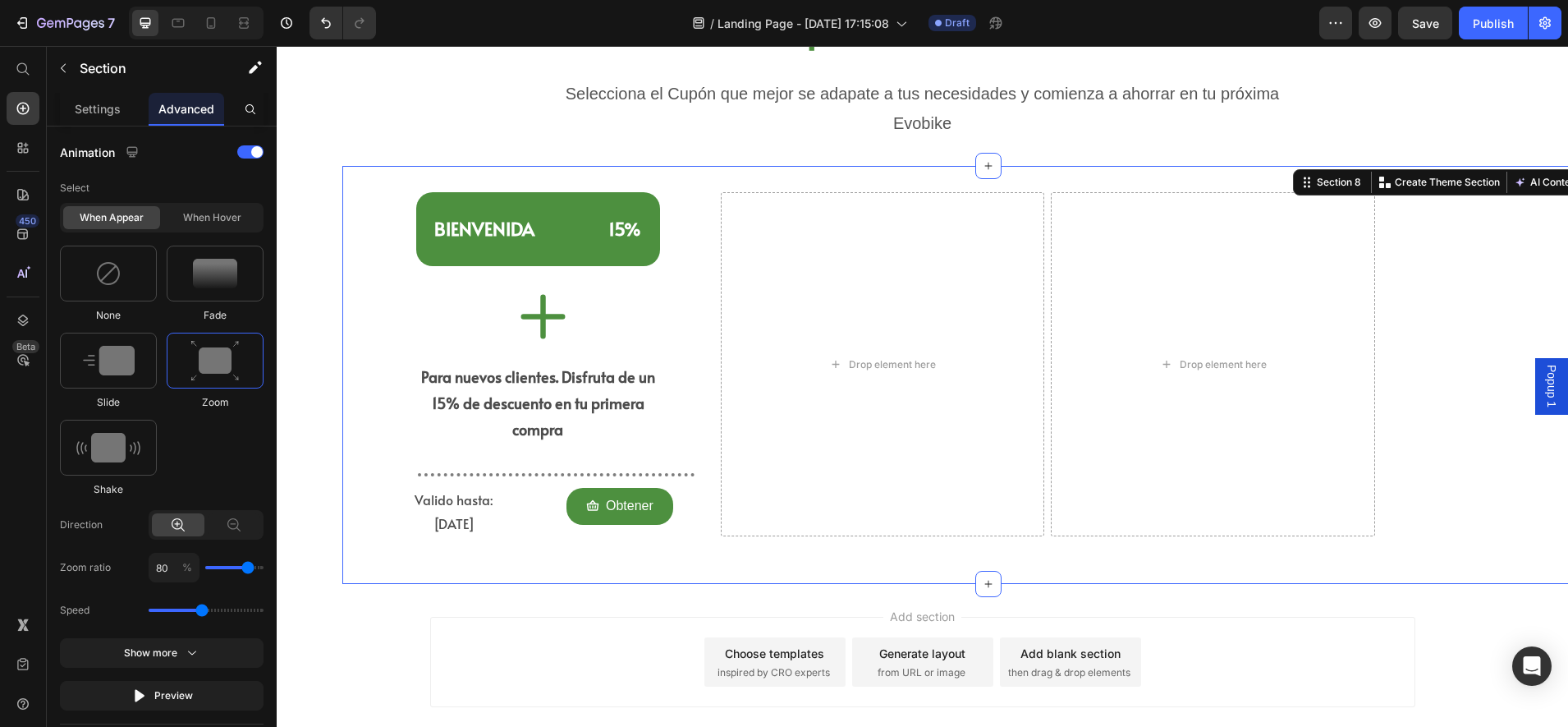 click on "⁠⁠⁠⁠⁠⁠⁠ [PERSON_NAME]                  15%   Heading
Icon Para nuevos clientes. Disfruta de un 15% de descuento en tu primera compra Text Block                Title Line Valido hasta:  [DATE] Text Block
Obtener Button Row Row
Drop element here
Drop element here Row" at bounding box center [988, 375] 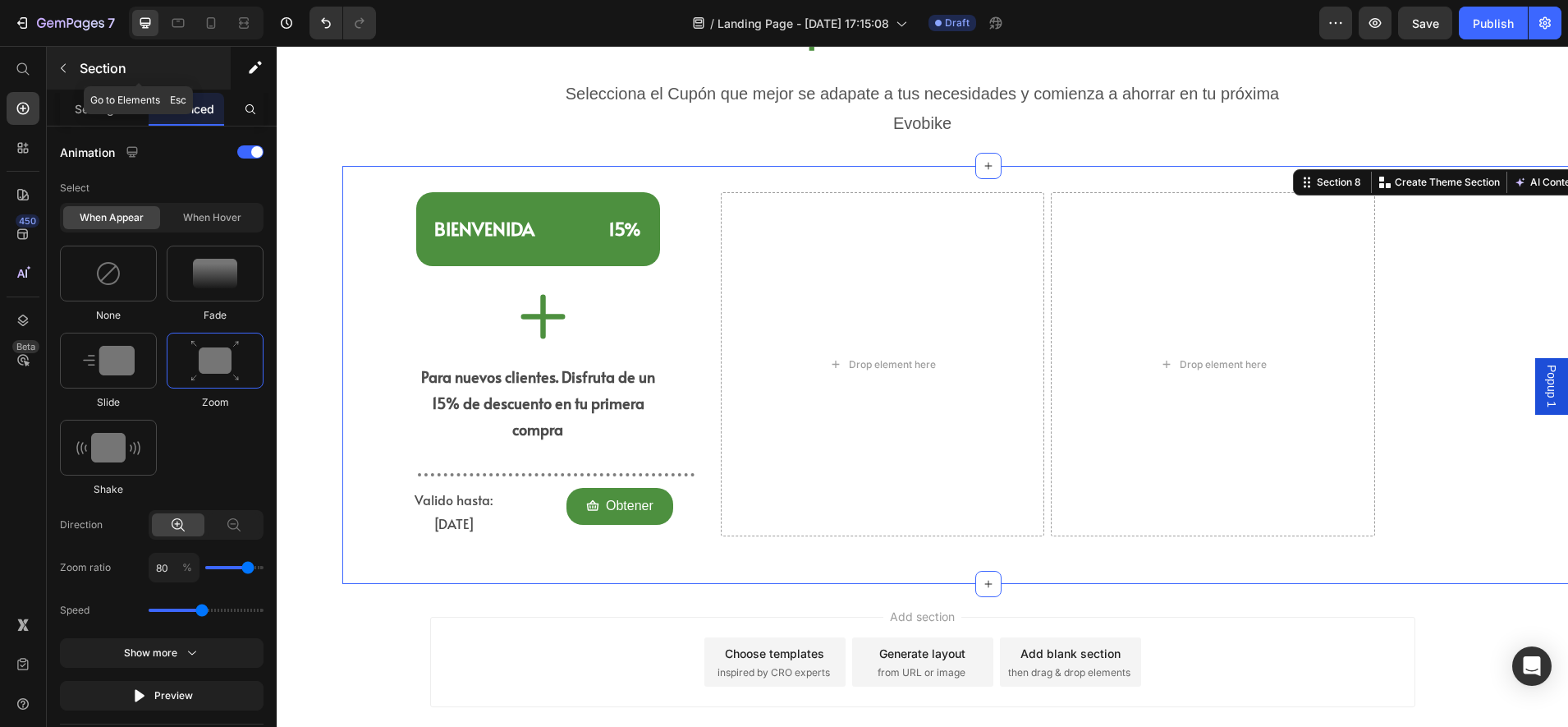 click on "Section" at bounding box center (139, 68) 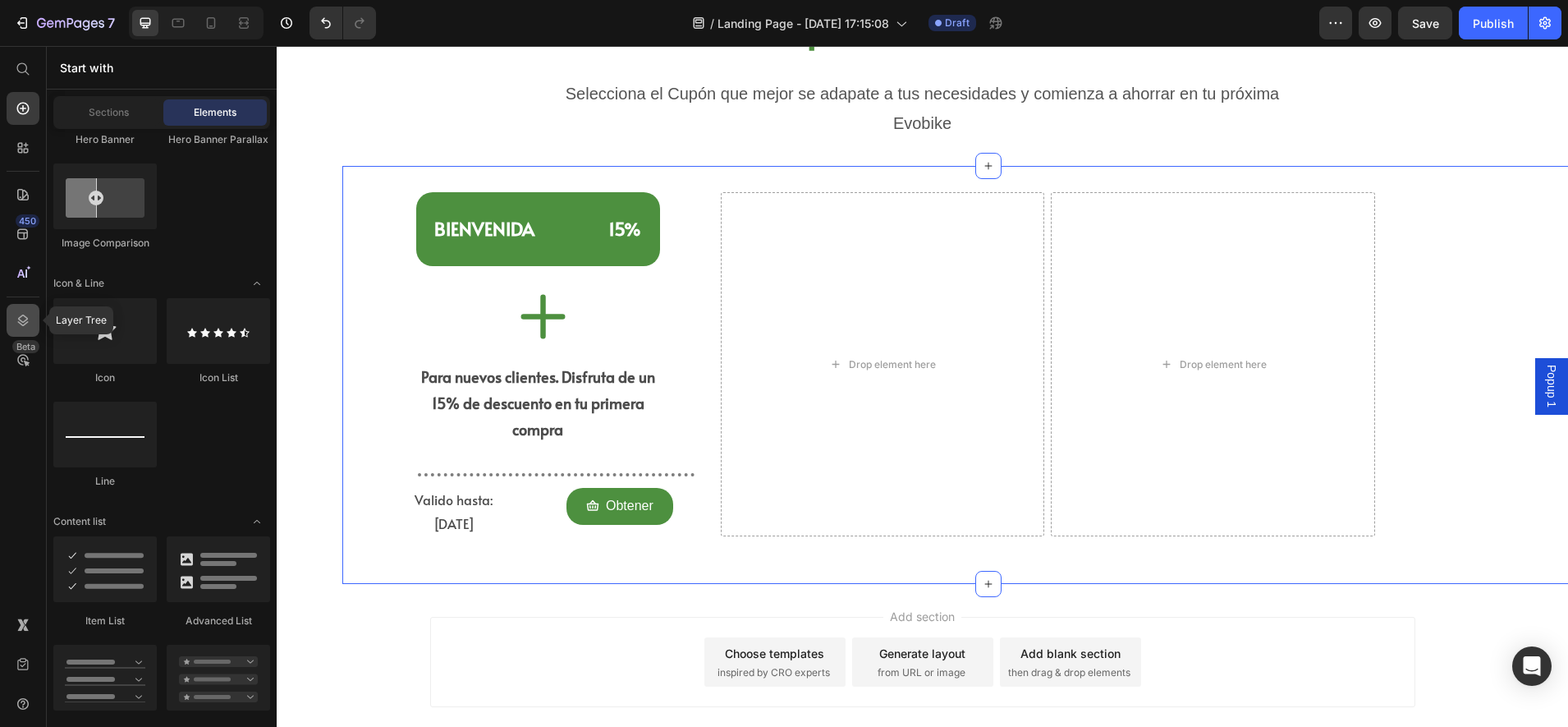 click 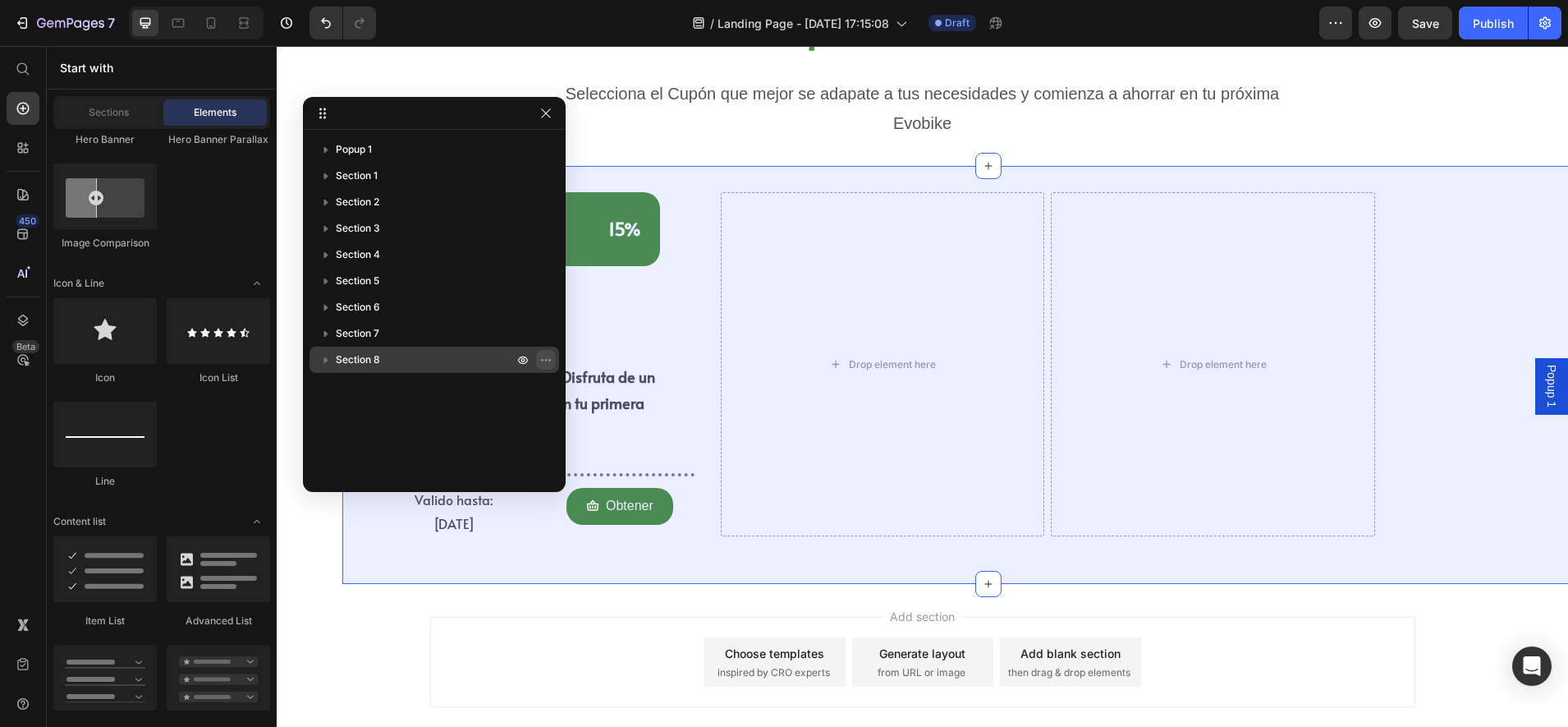 click 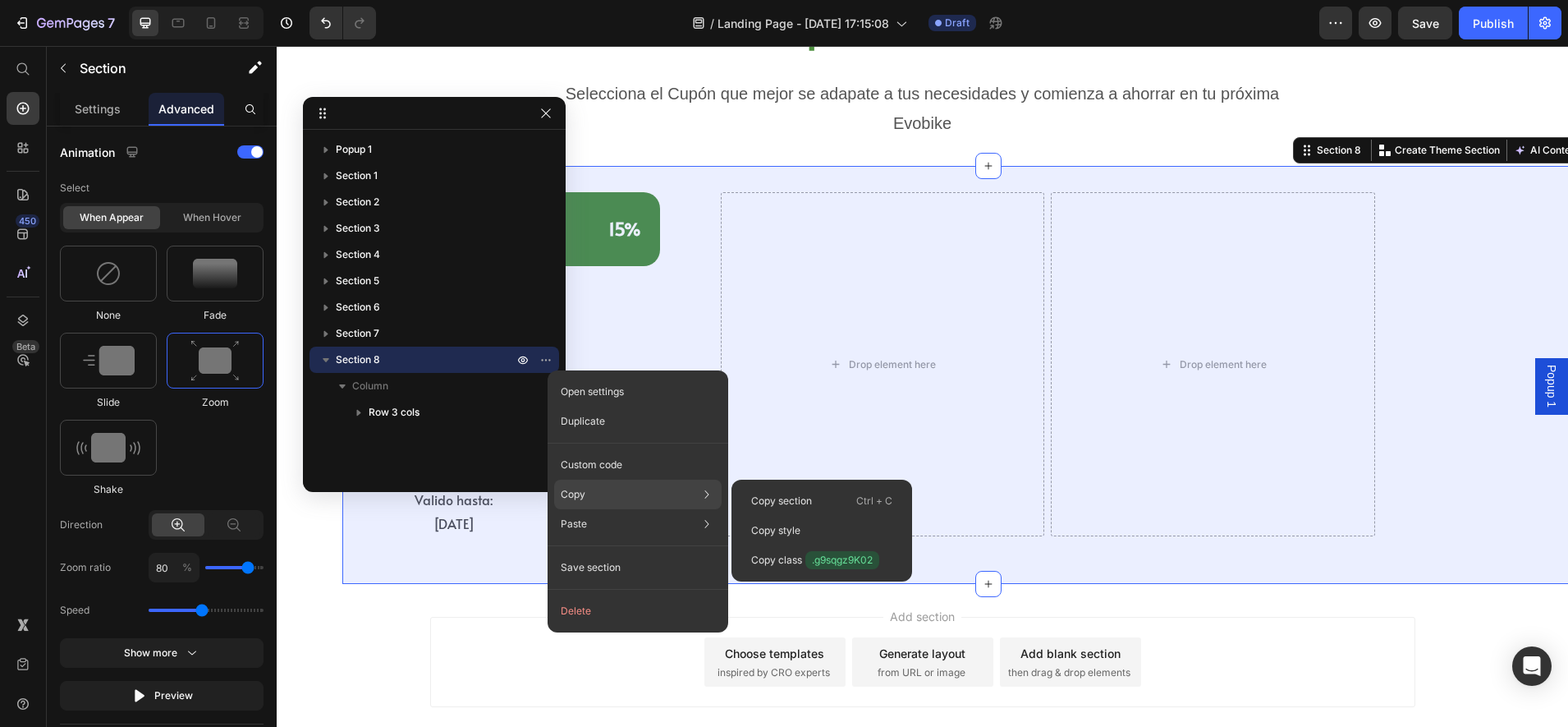 click on "Copy Copy section  Ctrl + C Copy style  Copy class  .g9sqgz9K02" 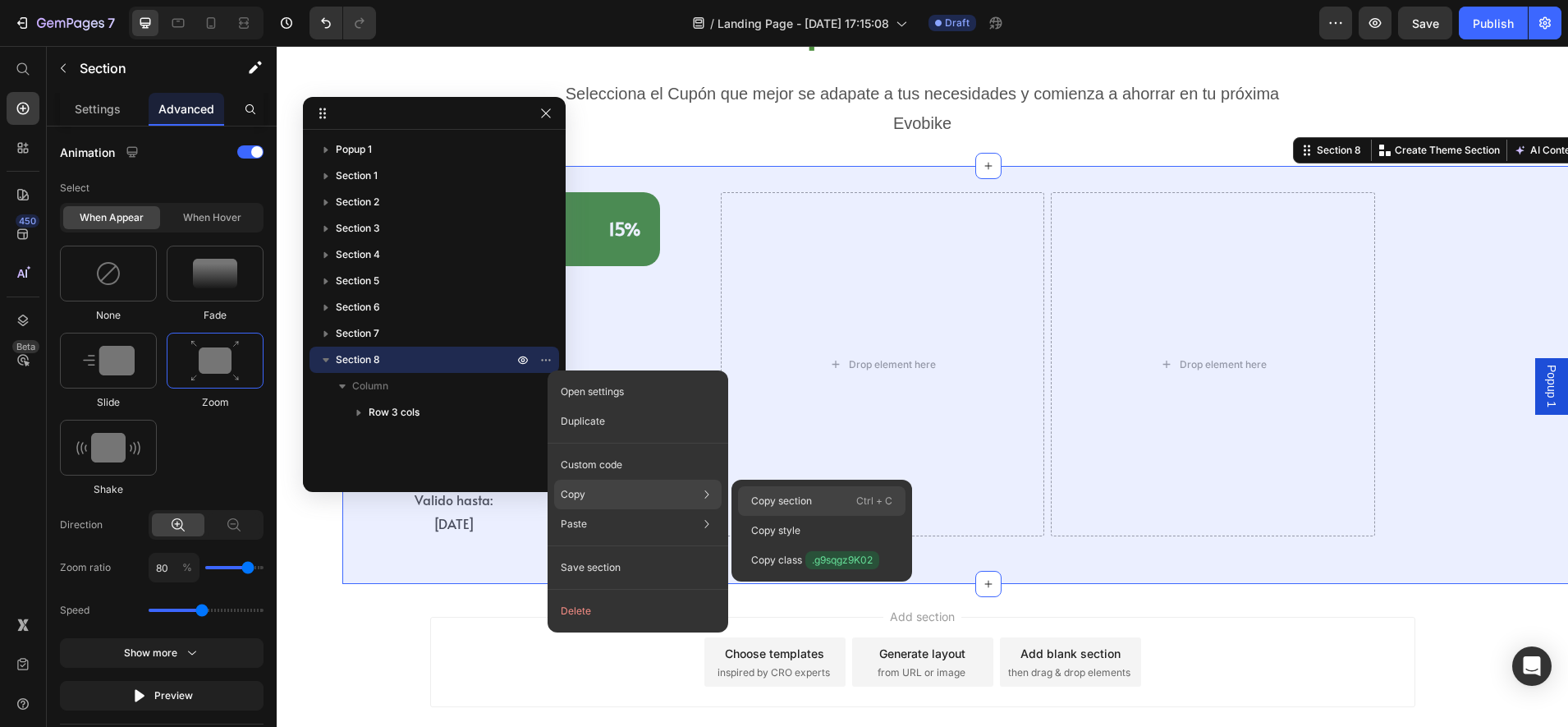 click on "Copy section  Ctrl + C" 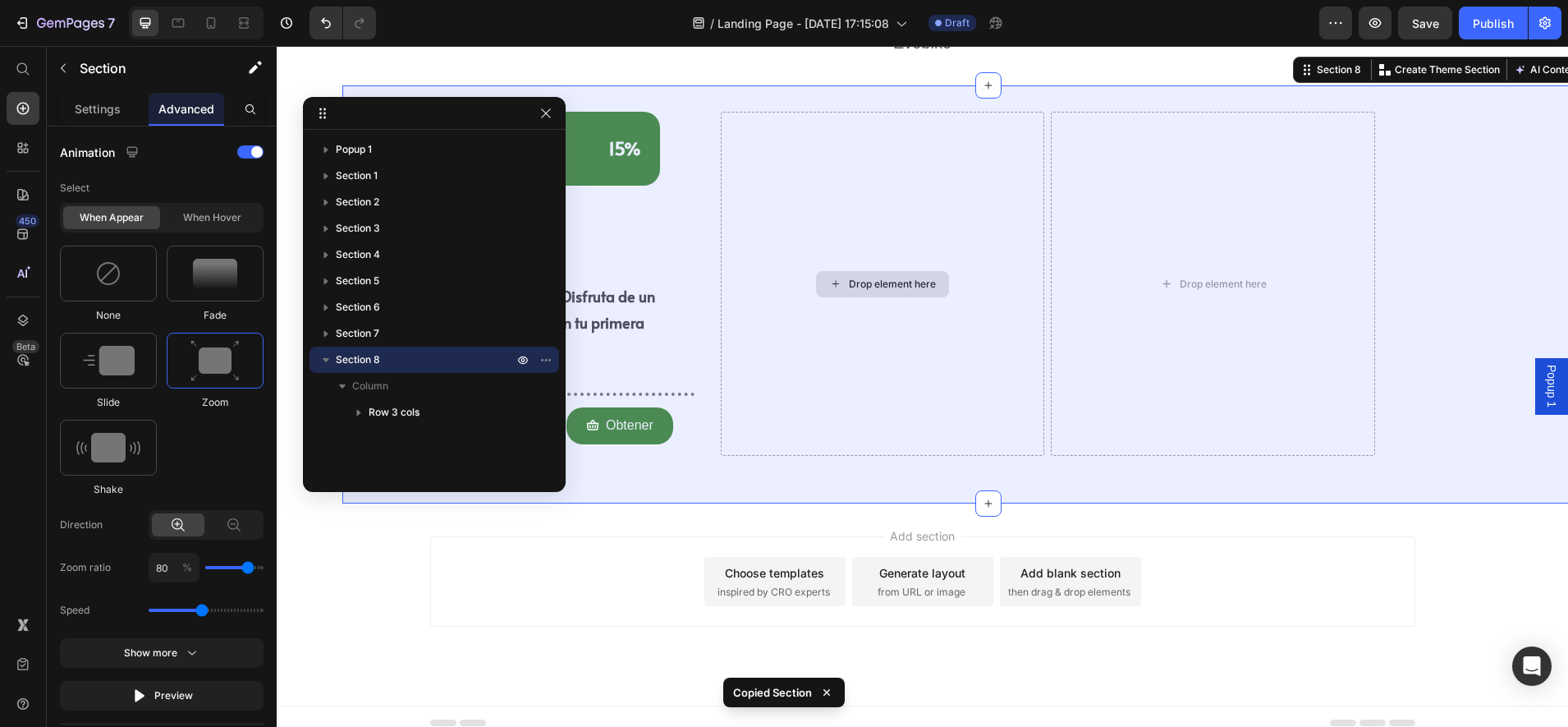 scroll, scrollTop: 1844, scrollLeft: 0, axis: vertical 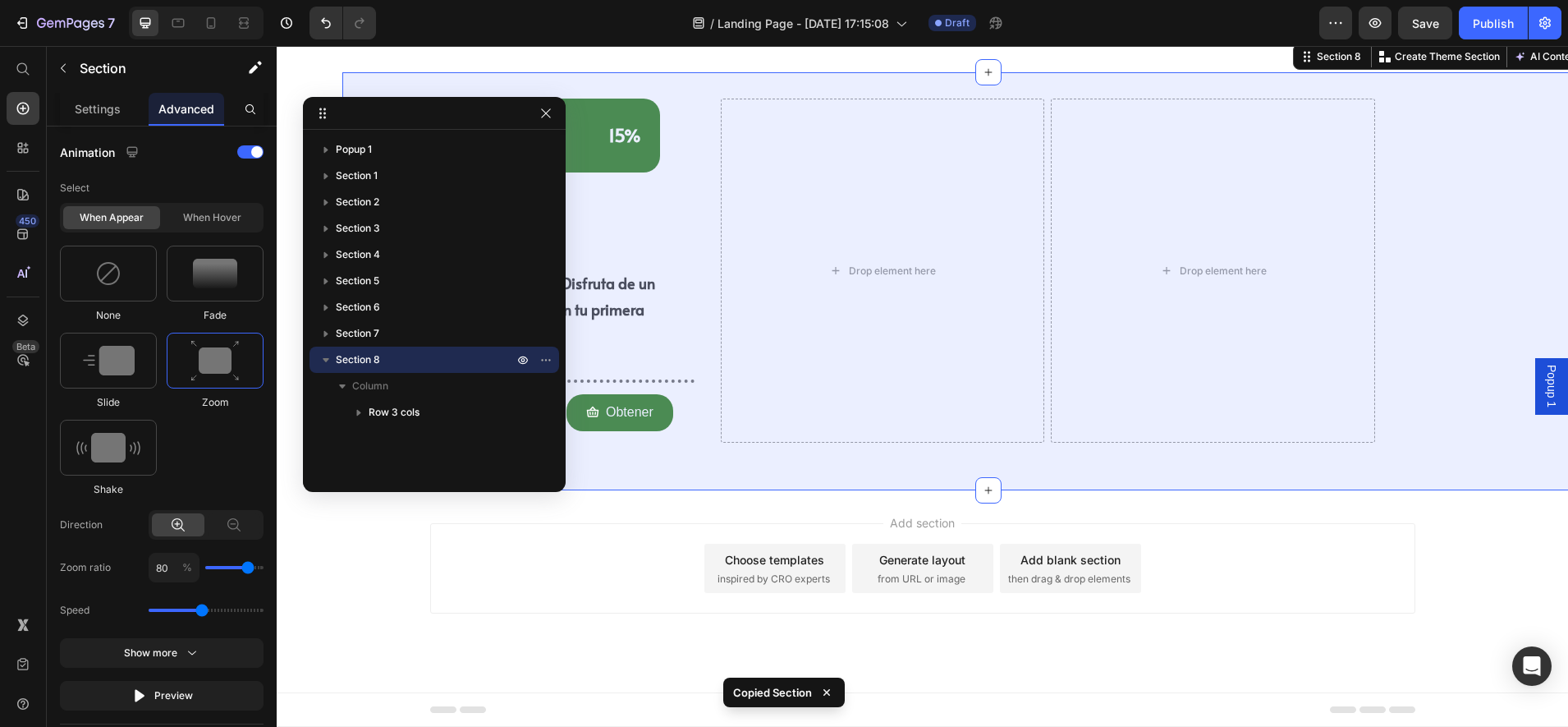 click on "Popup 1 Section 1 Section 2 Section 3 Section 4 Section 5 Section 6 Section 7 Section 8 Column  Row 3 cols" at bounding box center [434, 305] 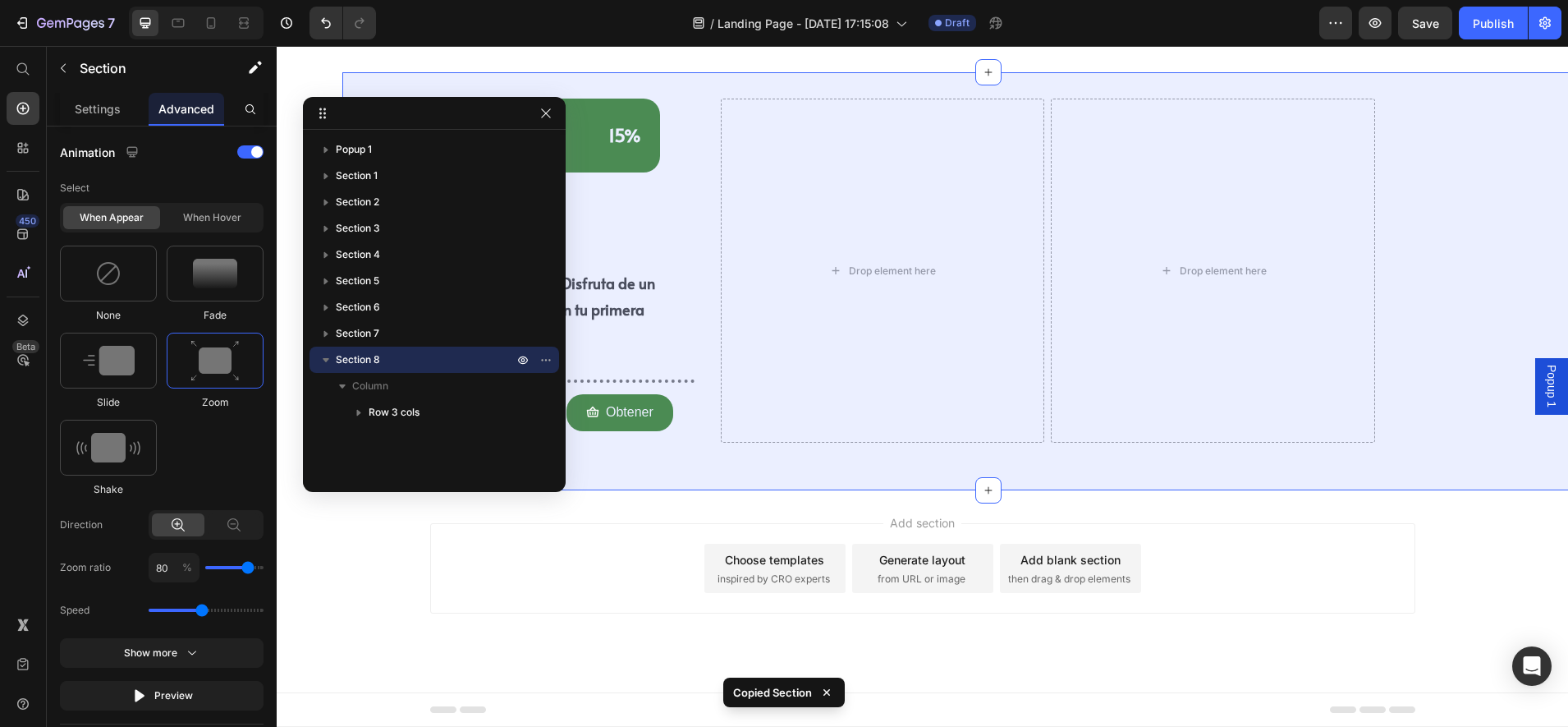 drag, startPoint x: 645, startPoint y: 494, endPoint x: 557, endPoint y: 590, distance: 130.23056 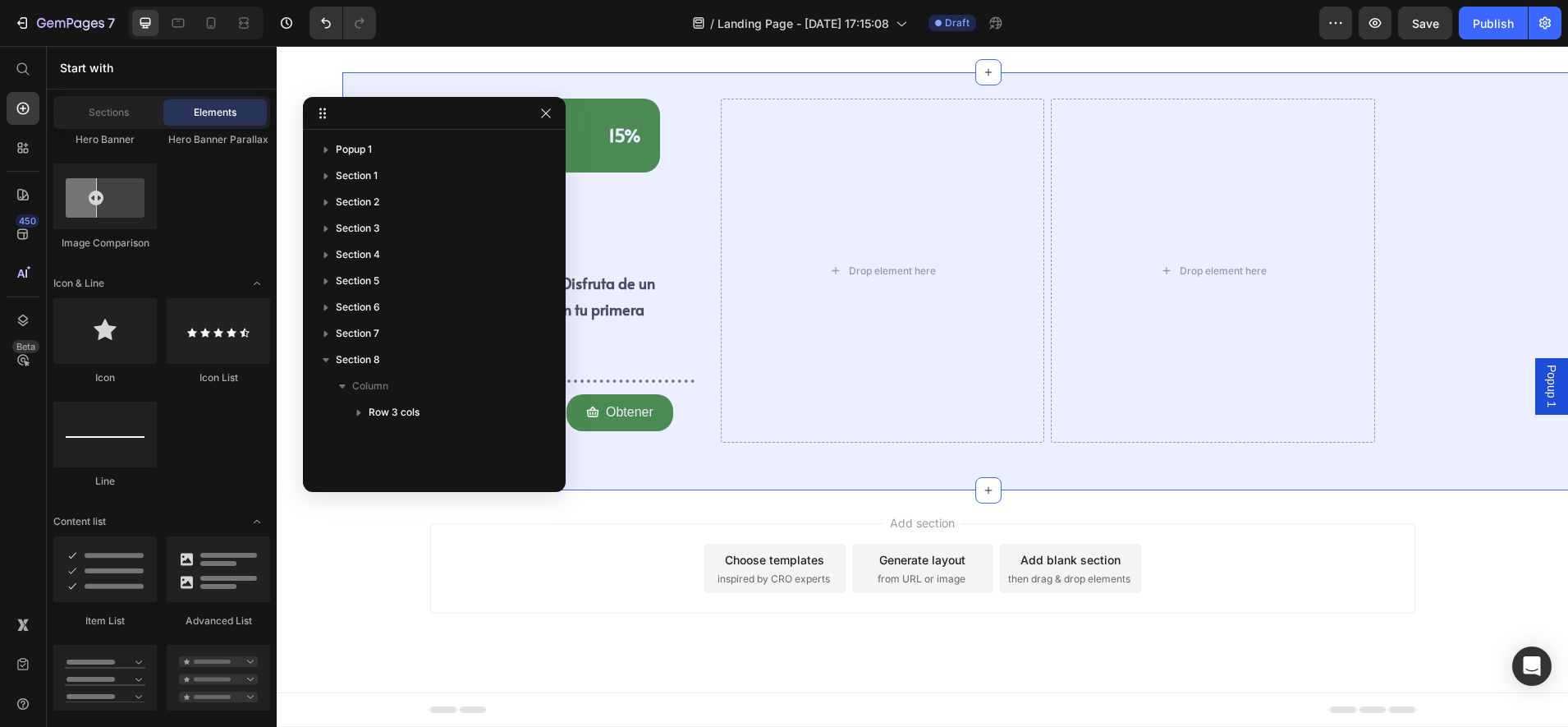 drag, startPoint x: 539, startPoint y: 580, endPoint x: 503, endPoint y: 591, distance: 37.64306 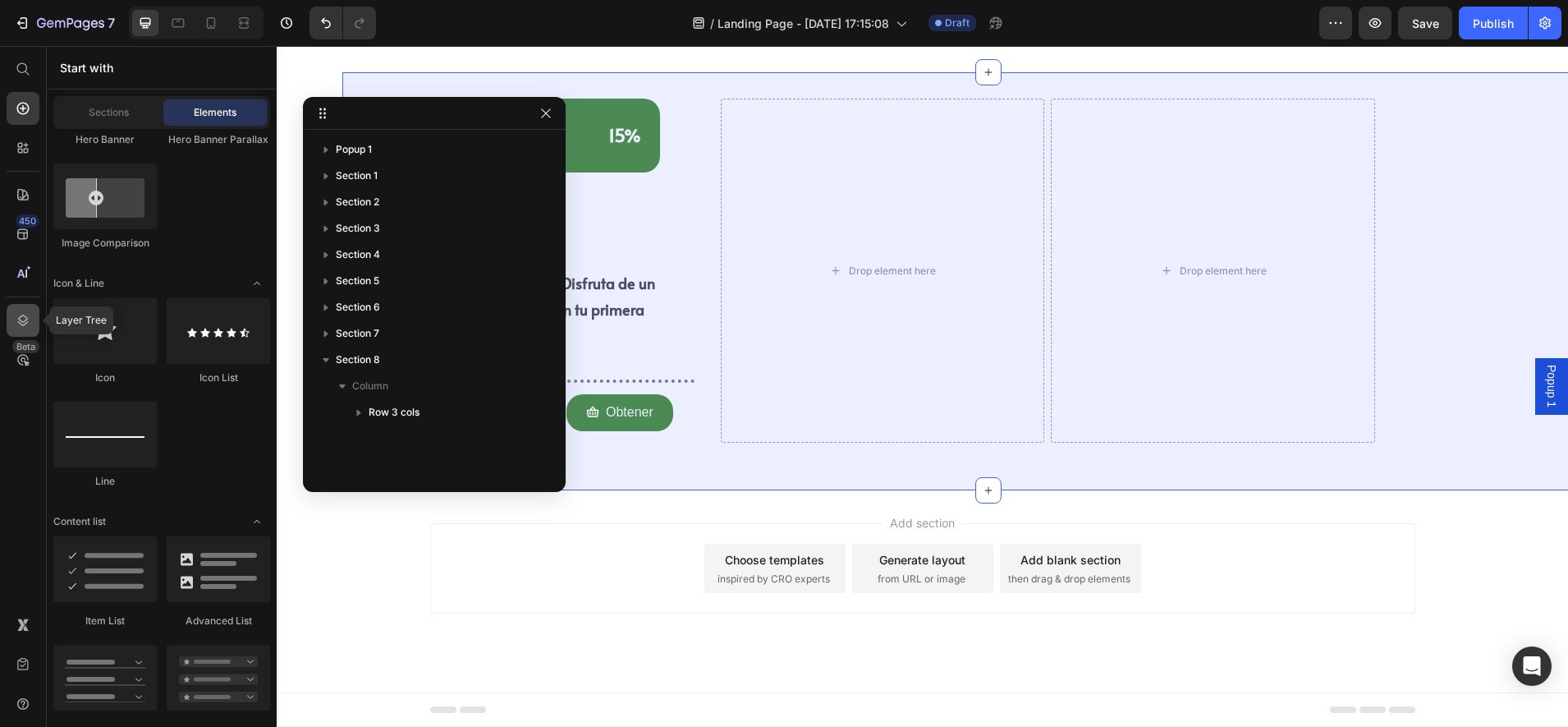 click 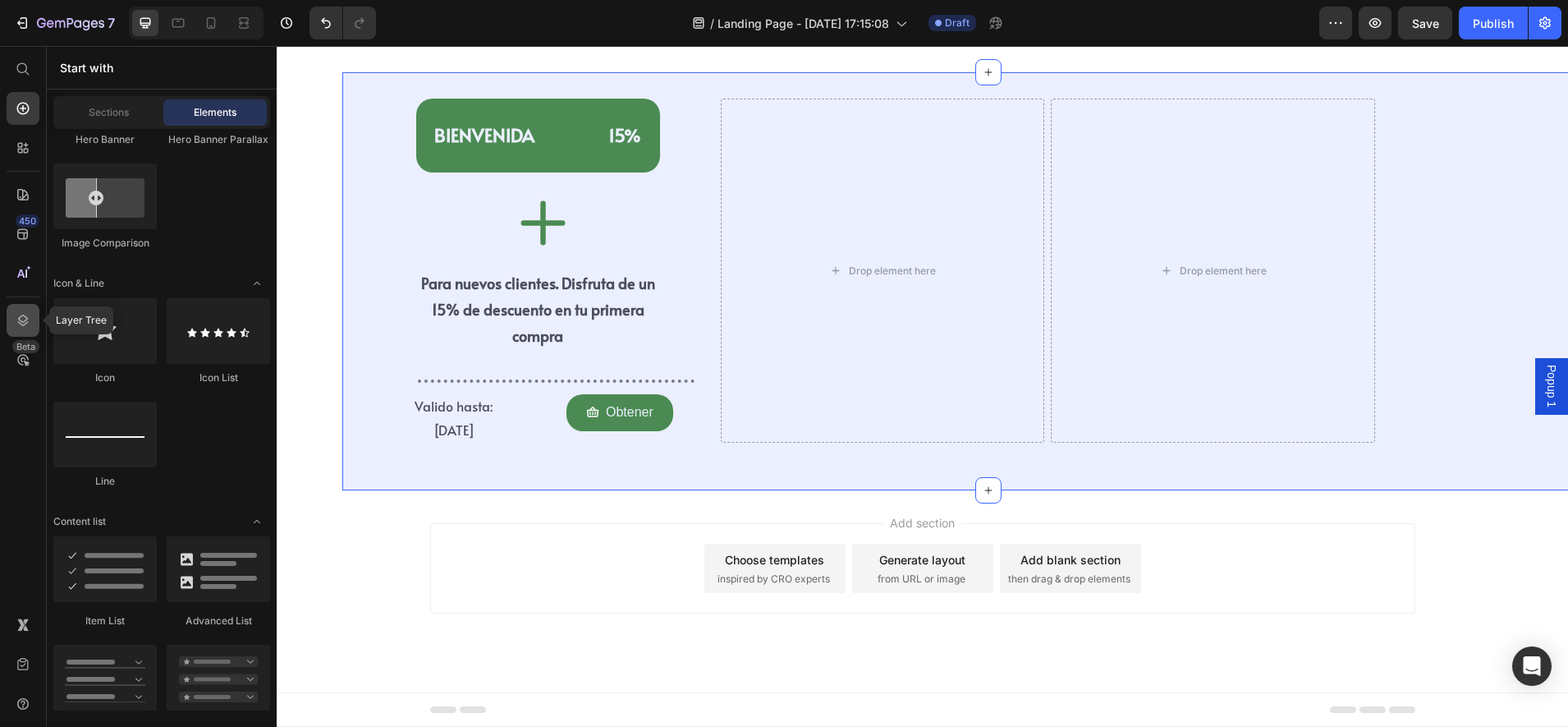 click 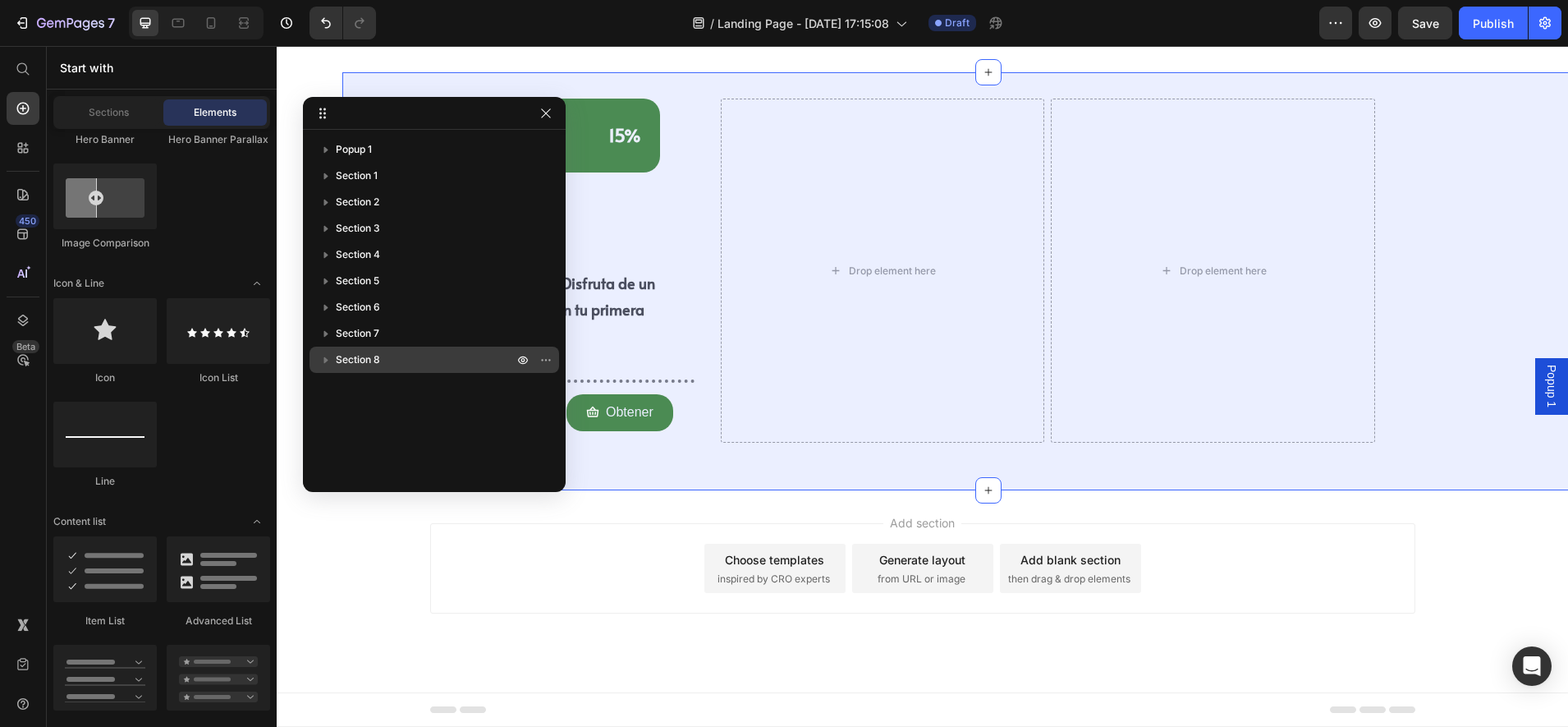 click on "Section 8" at bounding box center [434, 360] 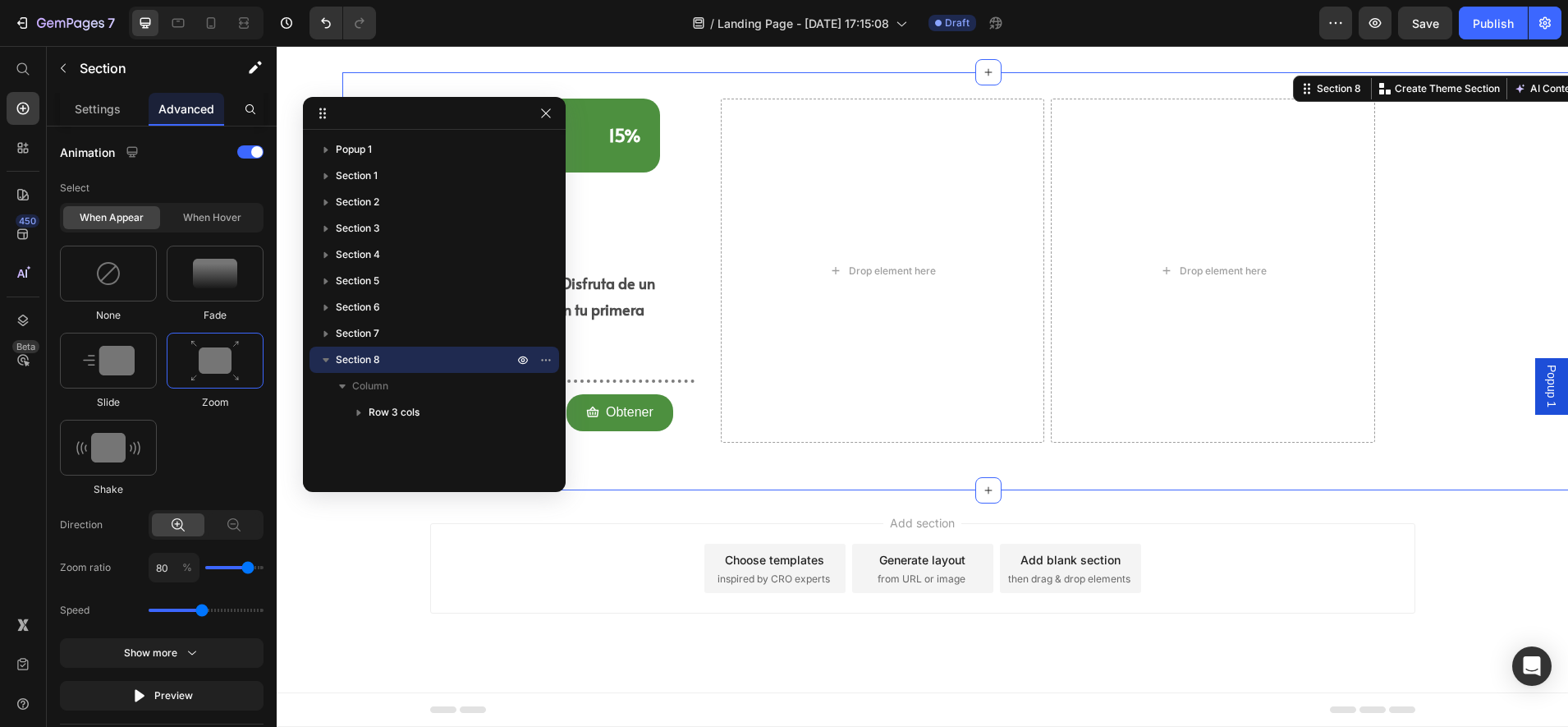 click on "Section 8" at bounding box center [358, 360] 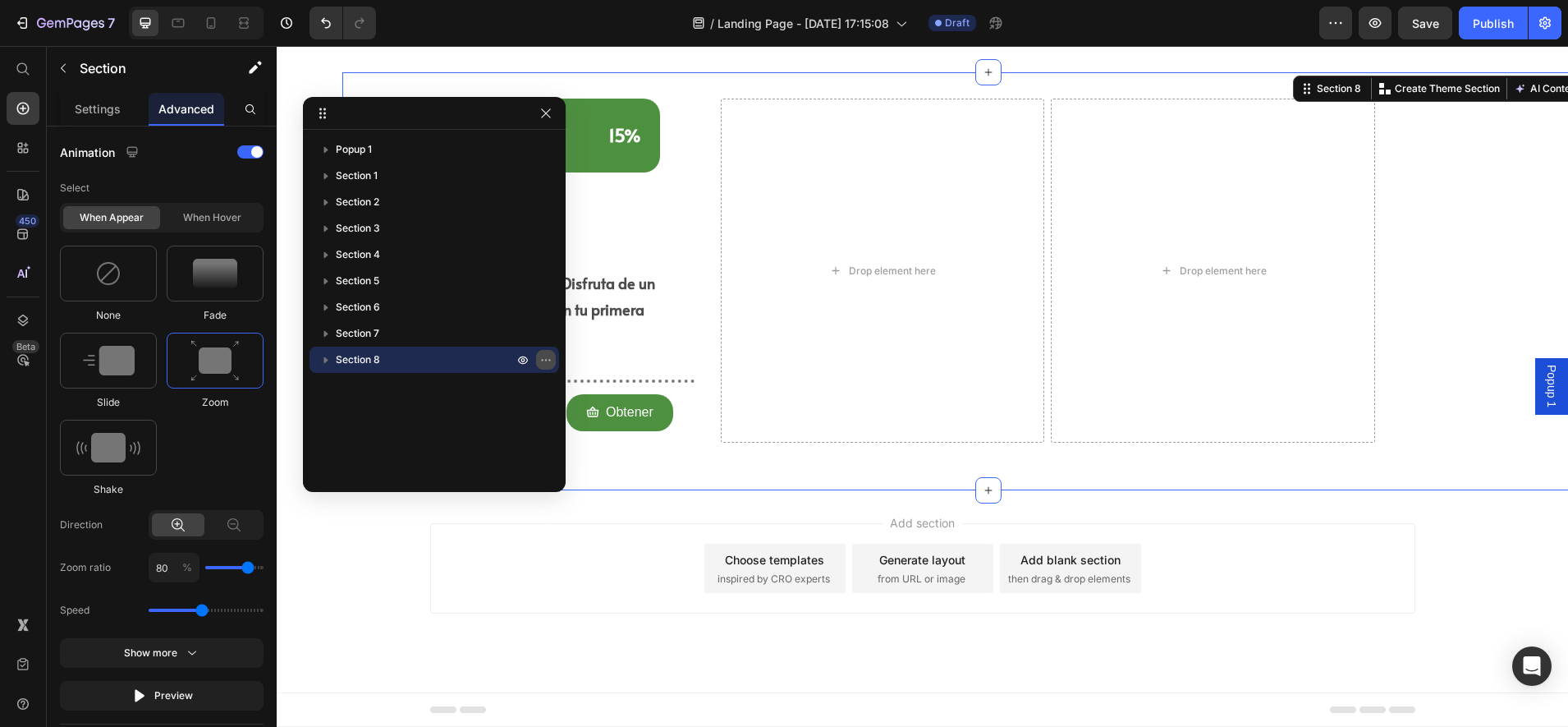 click 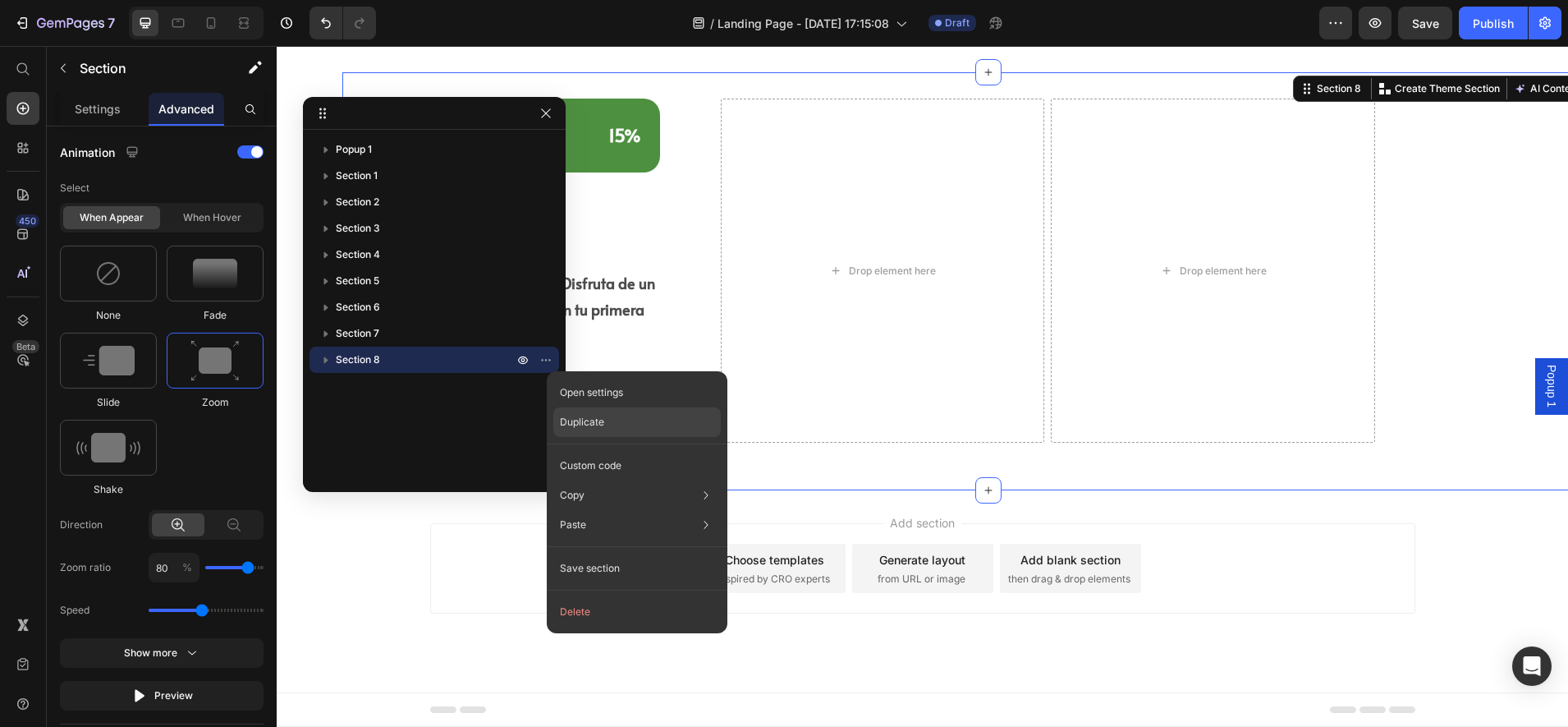 click on "Duplicate" at bounding box center [582, 422] 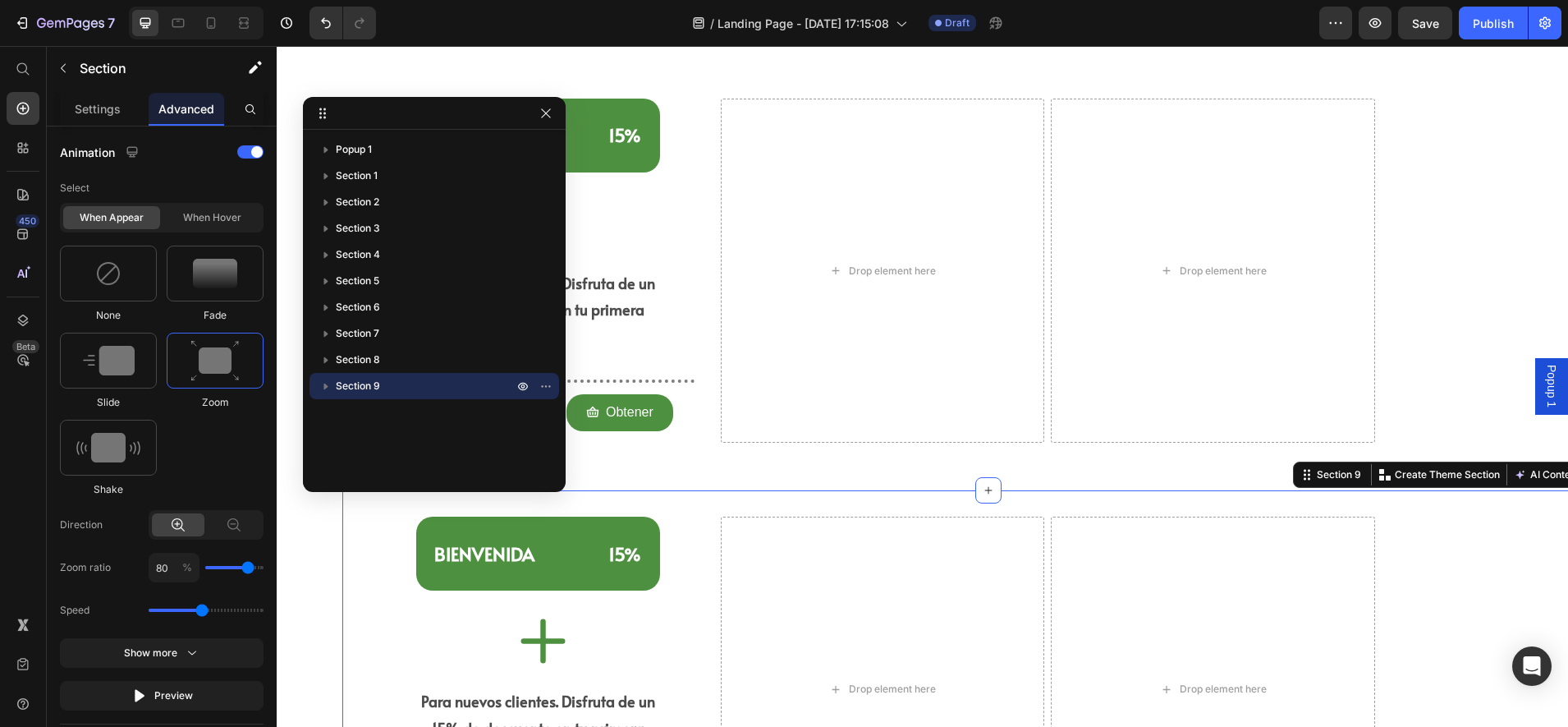 scroll, scrollTop: 2231, scrollLeft: 0, axis: vertical 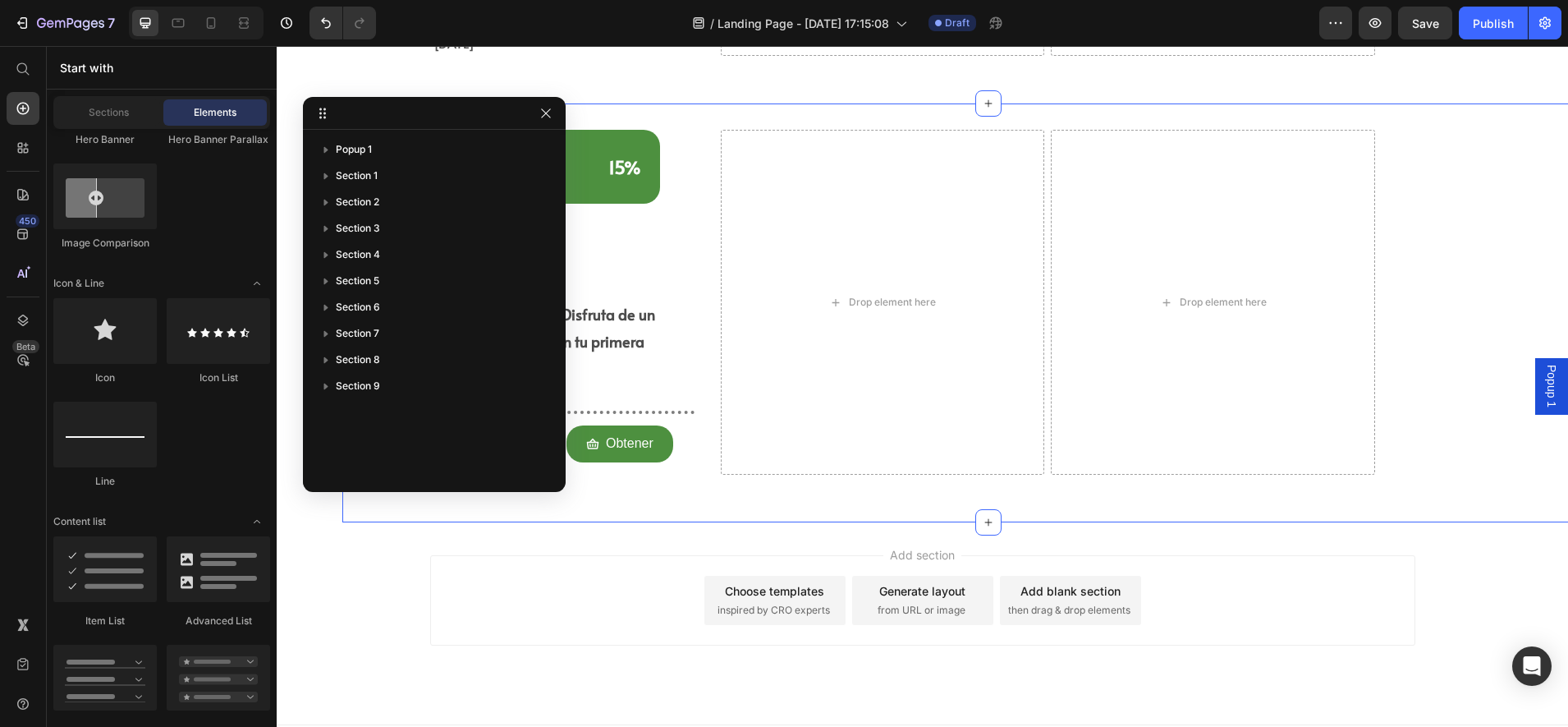 click on "Add section Choose templates inspired by CRO experts Generate layout from URL or image Add blank section then drag & drop elements" at bounding box center [923, 600] 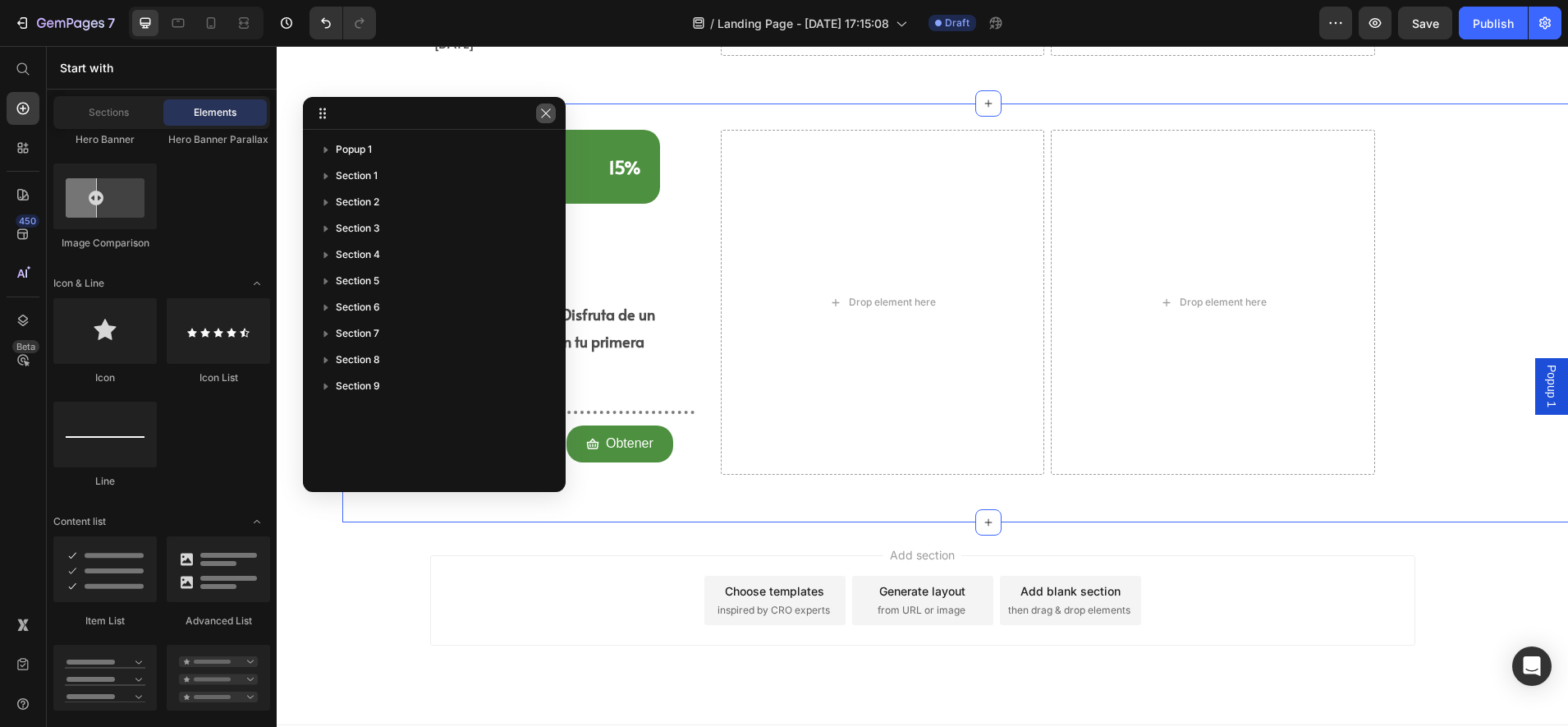 click 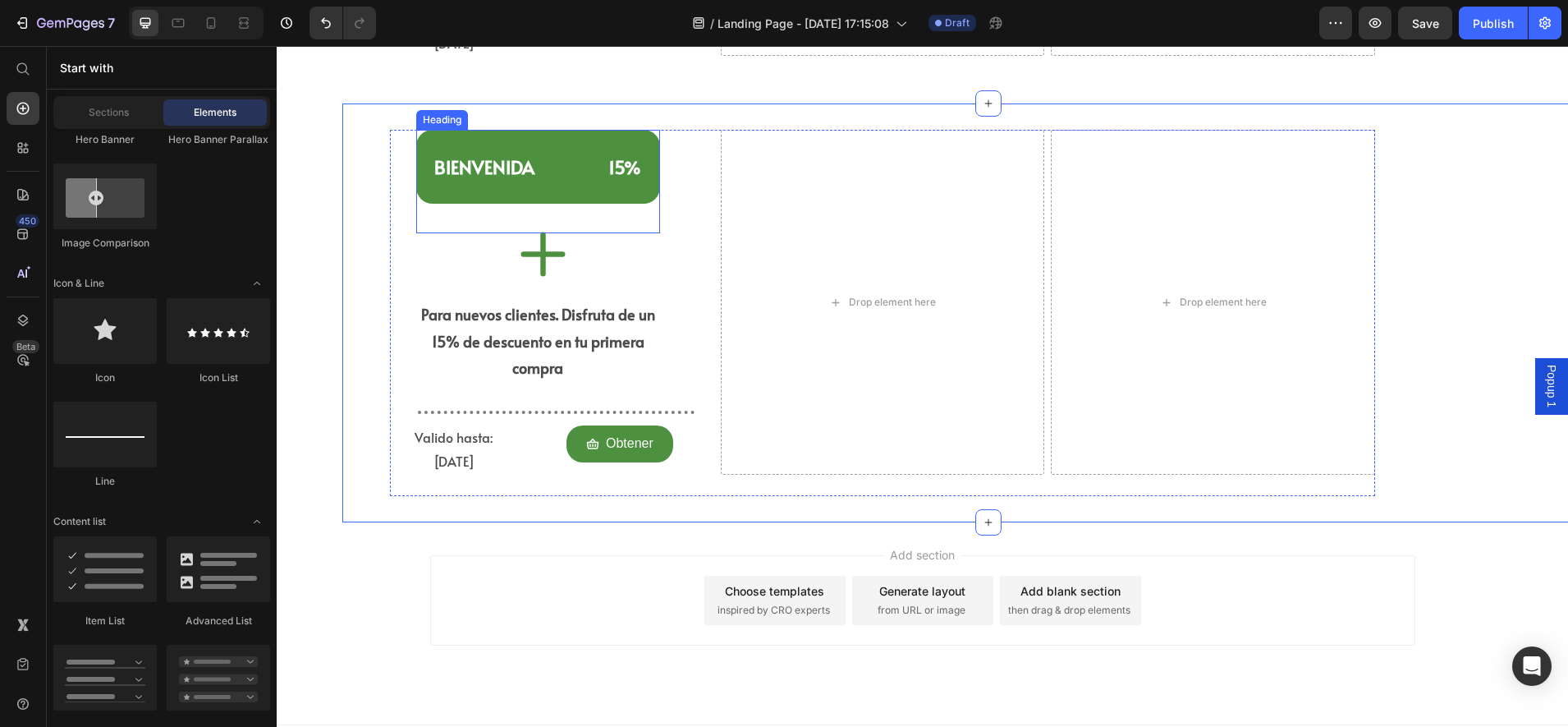 click on "BIENVENIDA                  15%" at bounding box center (538, 167) 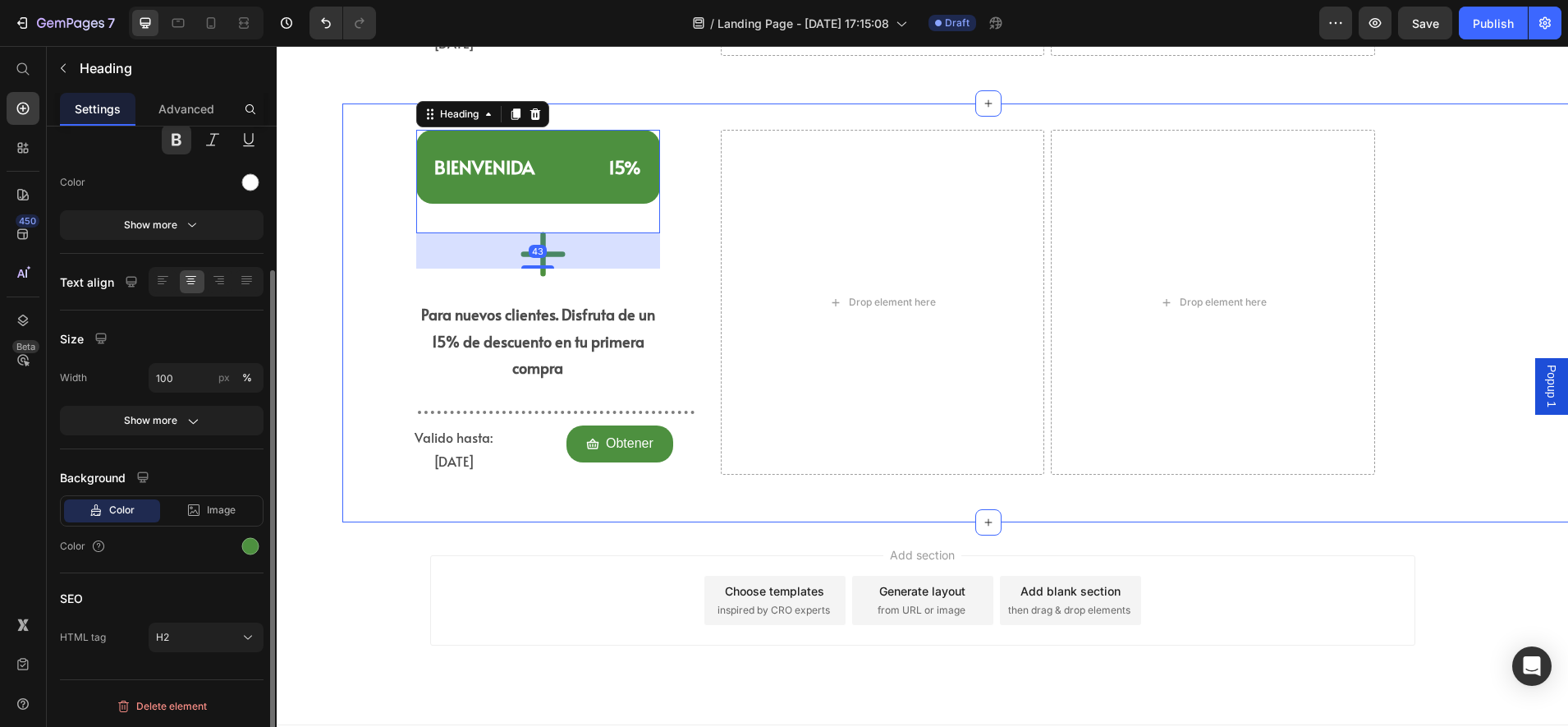scroll, scrollTop: 0, scrollLeft: 0, axis: both 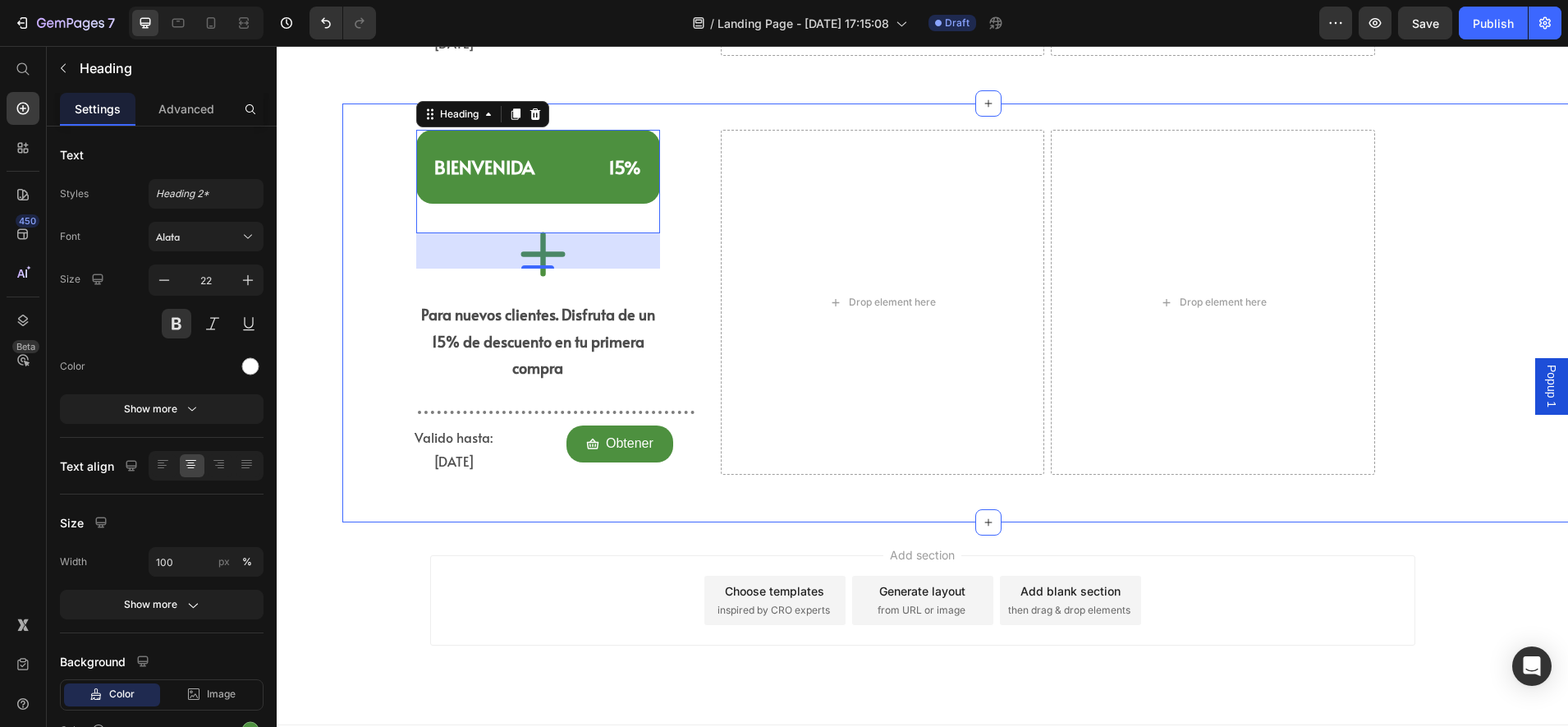 click on "BIENVENIDA                  15%" at bounding box center (538, 167) 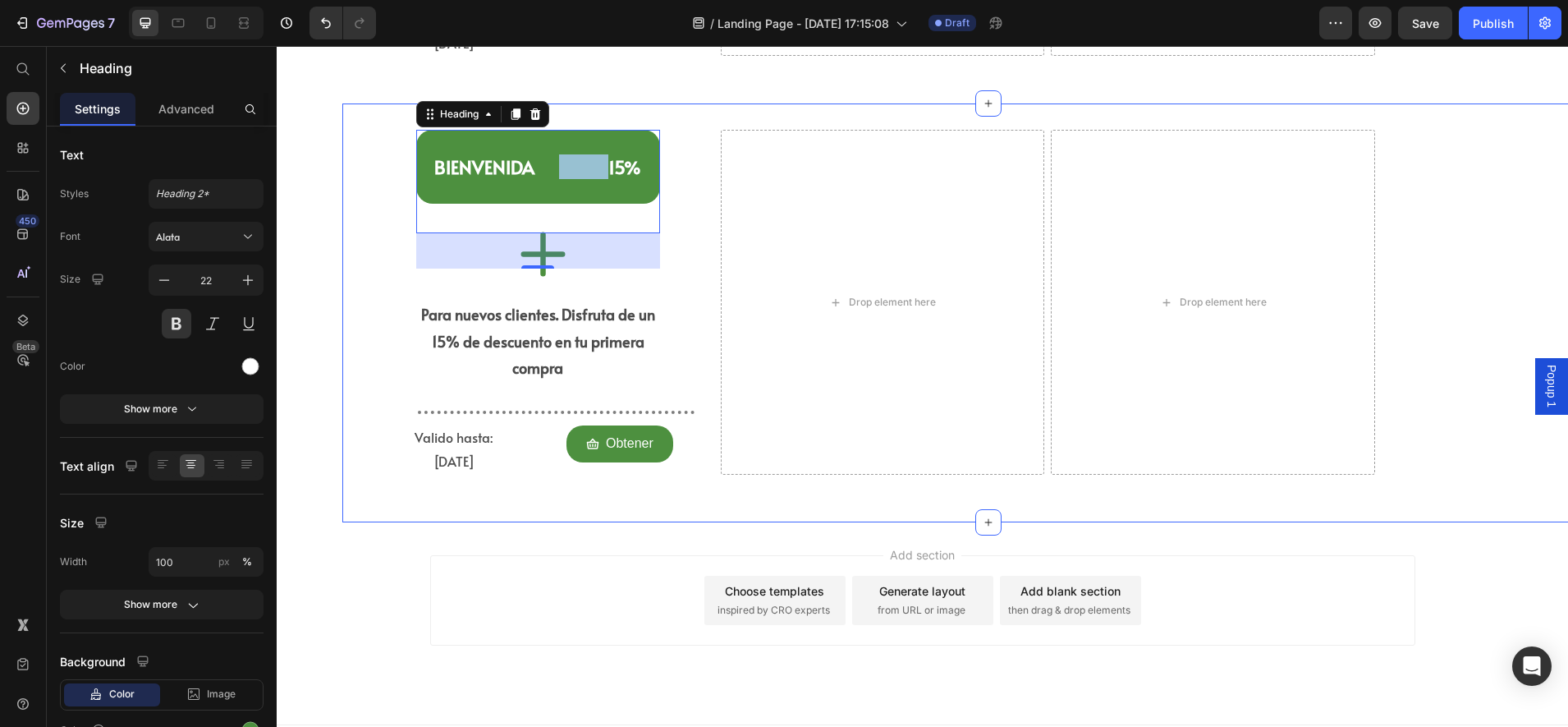 click on "BIENVENIDA                  15%" at bounding box center [538, 167] 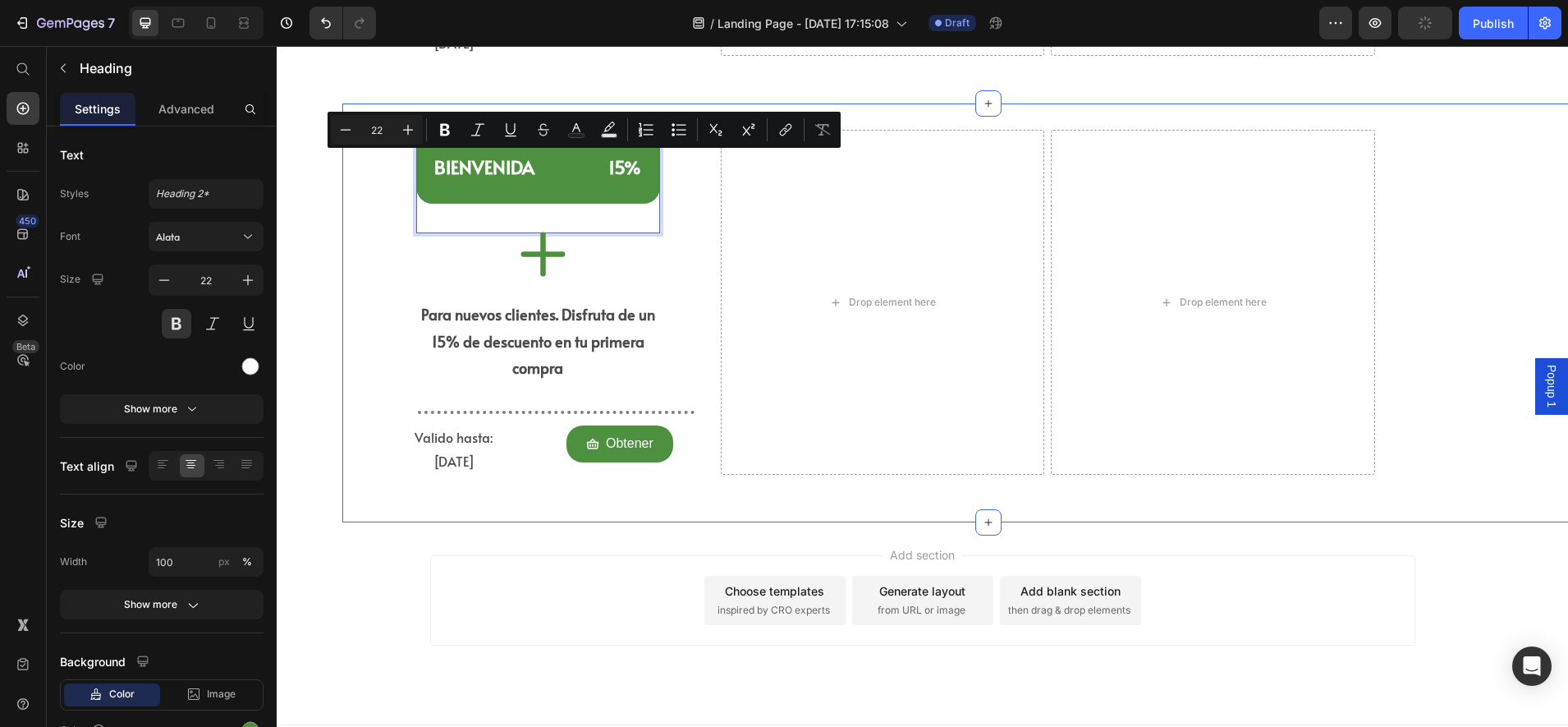 click on "BIENVENIDA                  15%" at bounding box center (538, 167) 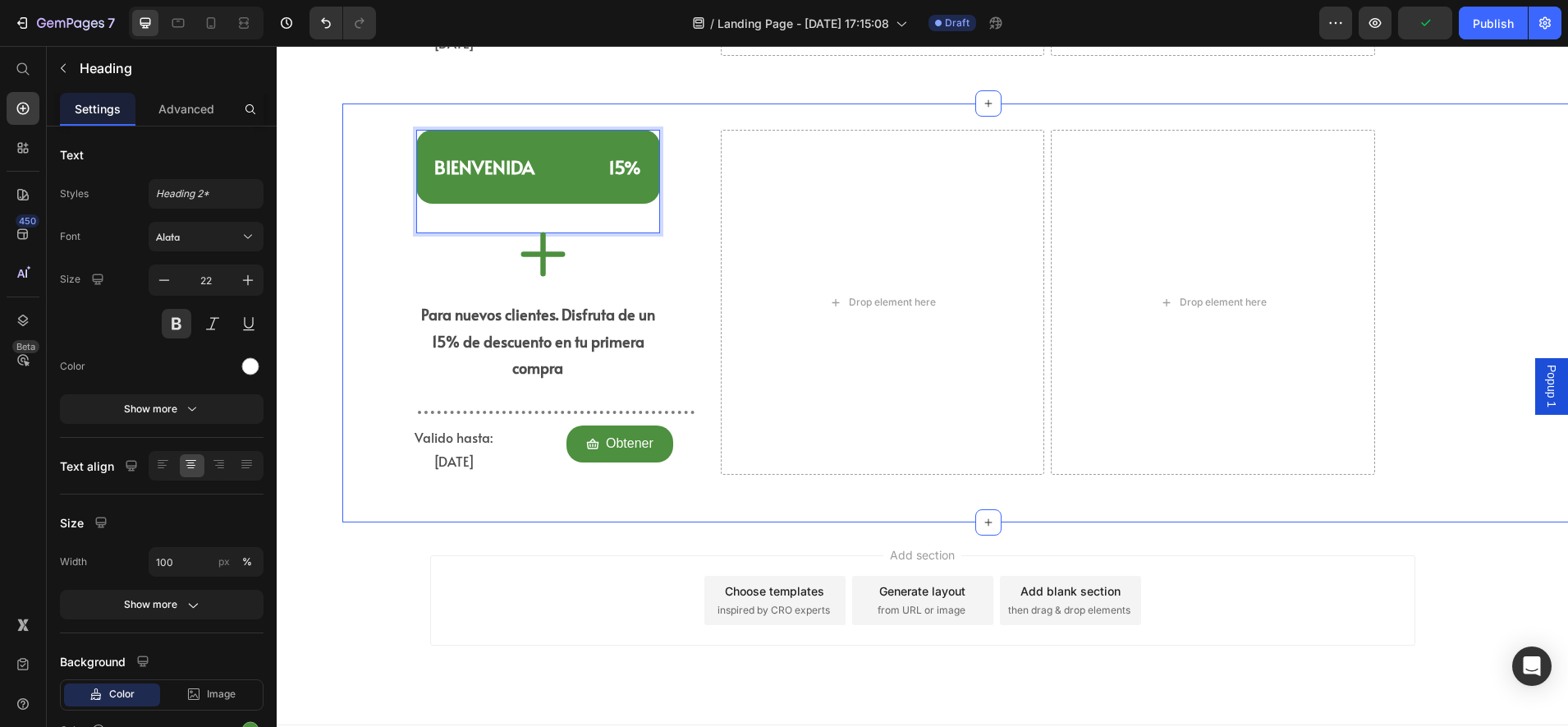 click on "BIENVENIDA                  15%" at bounding box center (538, 167) 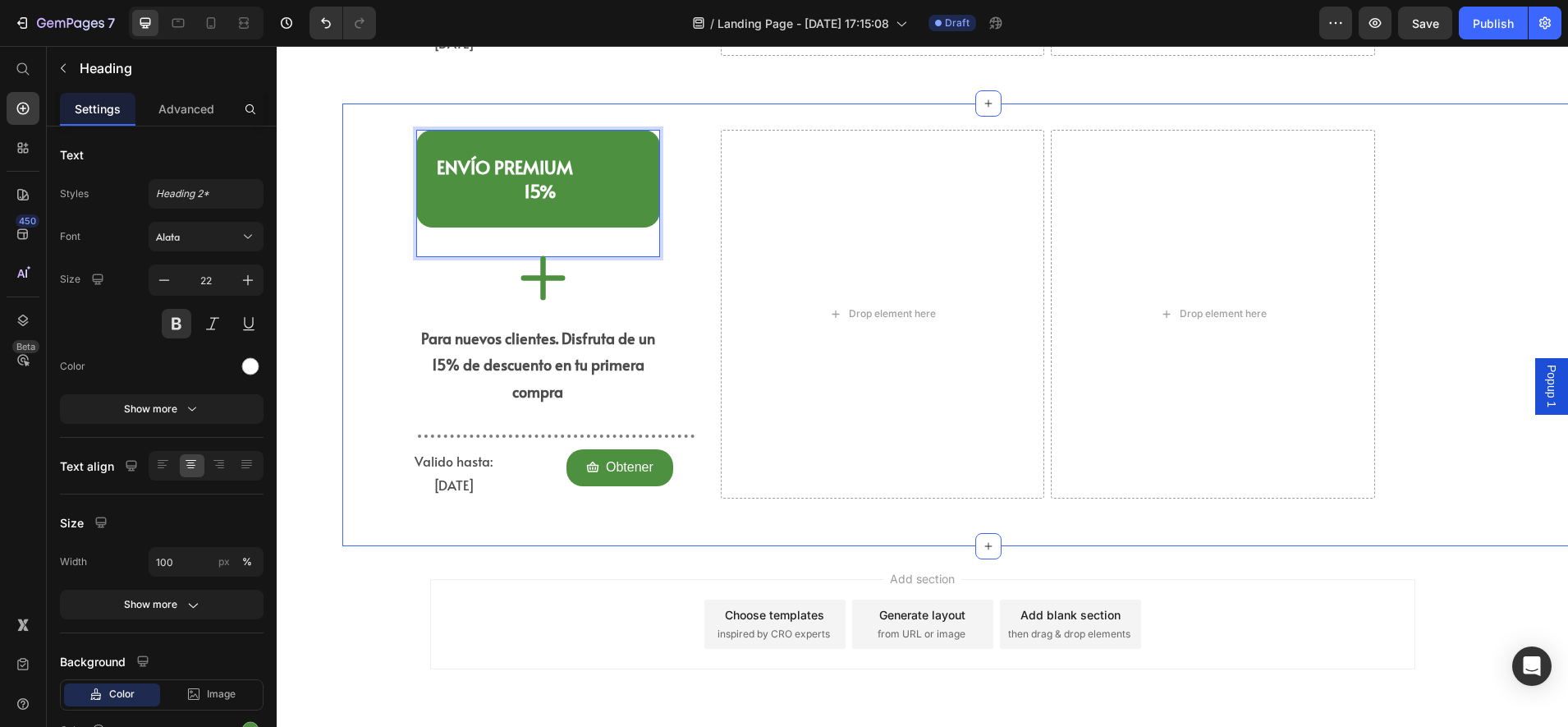 drag, startPoint x: 516, startPoint y: 180, endPoint x: 515, endPoint y: 195, distance: 15.033296 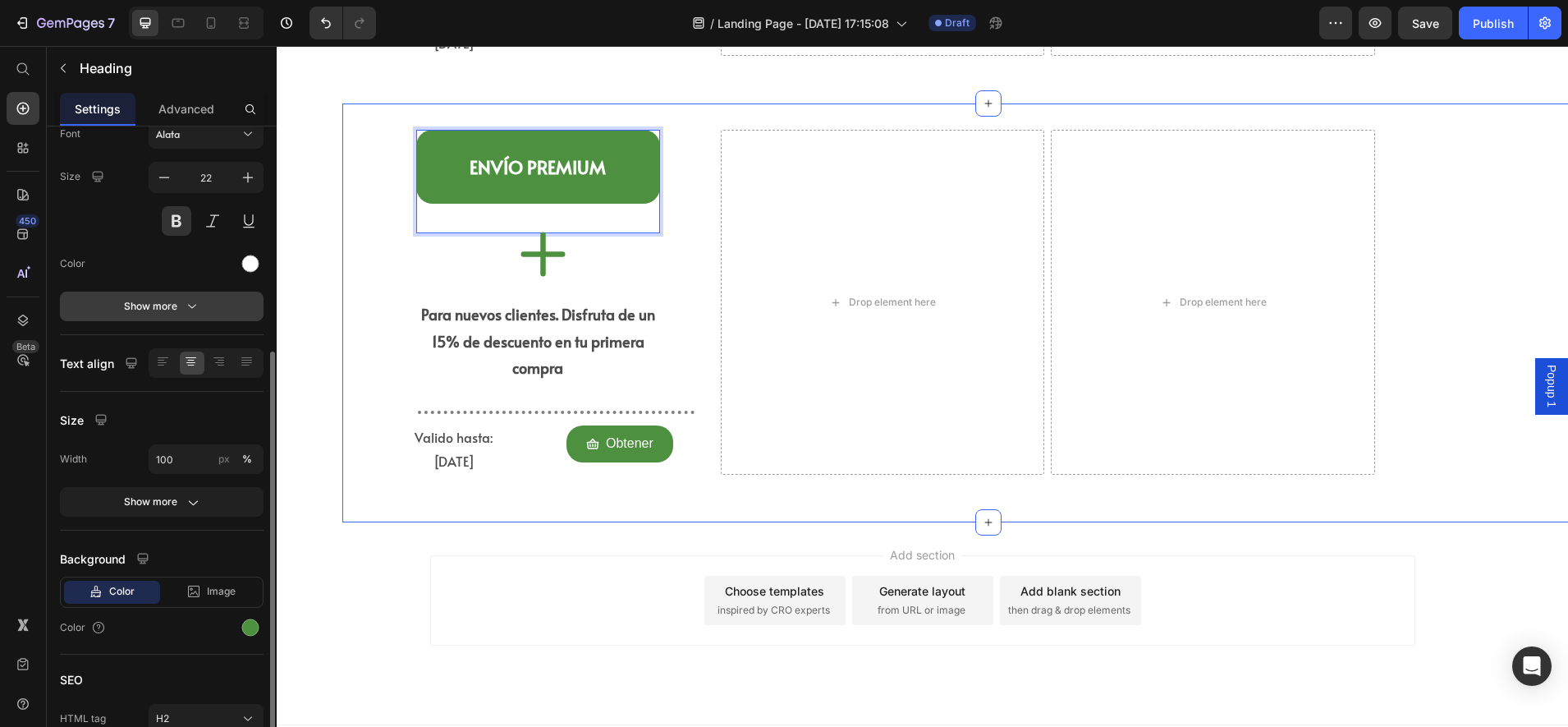 scroll, scrollTop: 184, scrollLeft: 0, axis: vertical 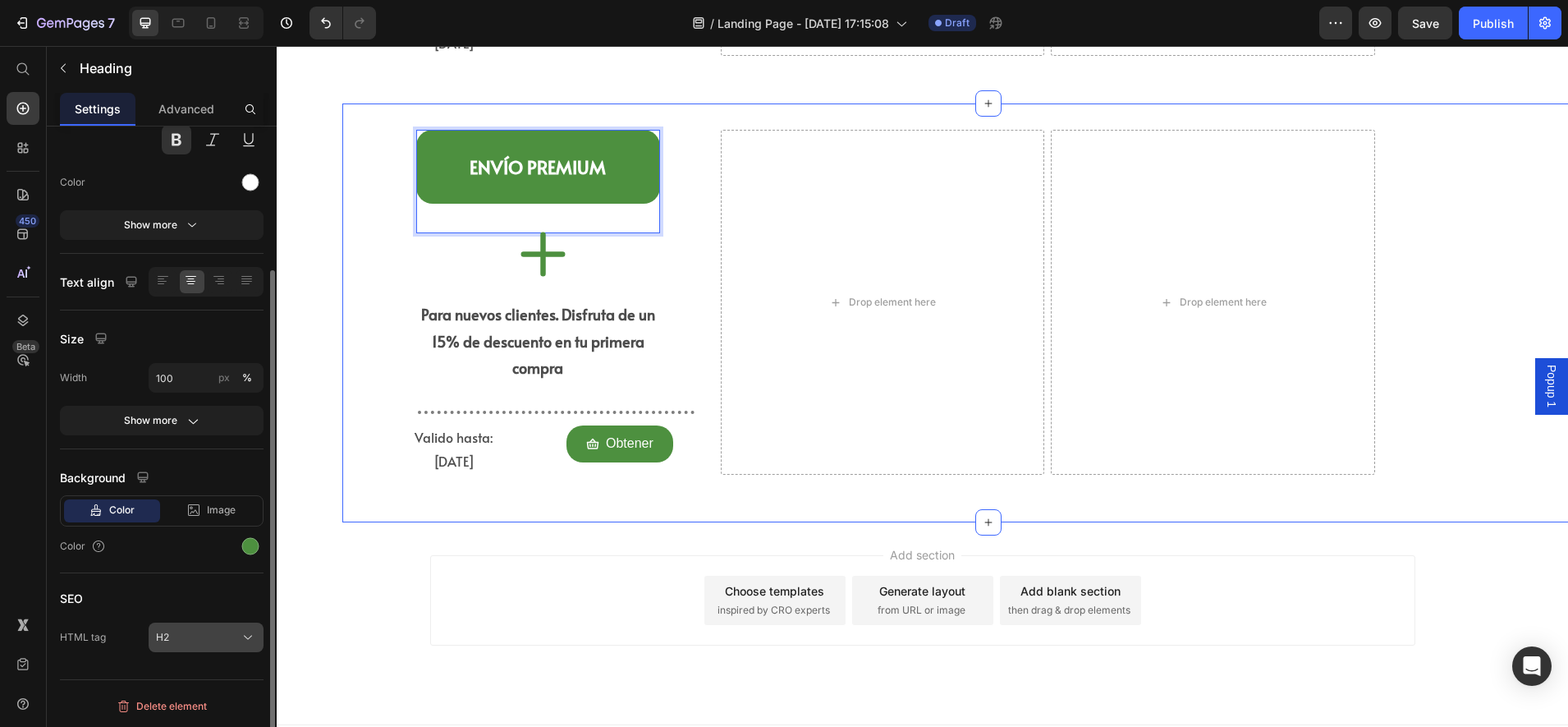 click on "H2" 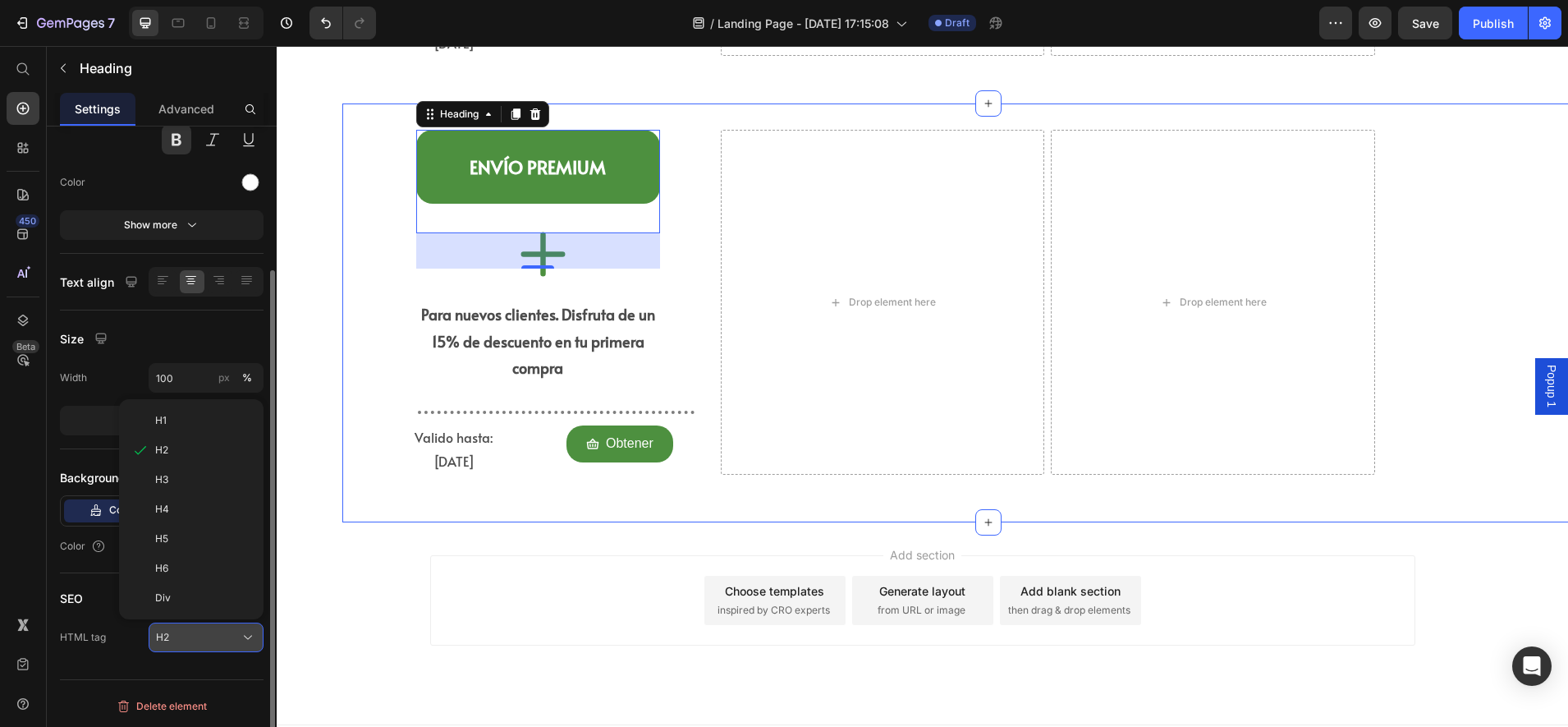 click on "H2" 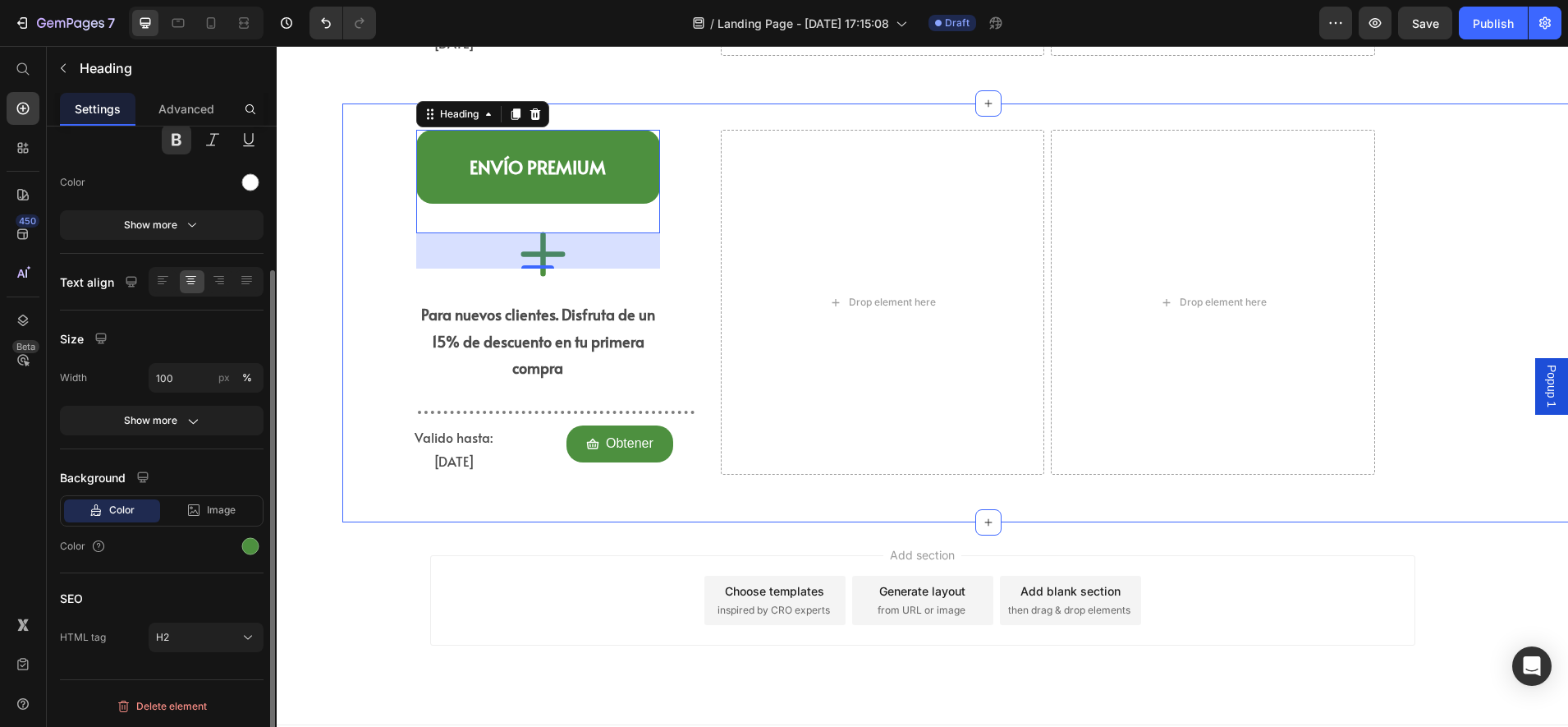scroll, scrollTop: 0, scrollLeft: 0, axis: both 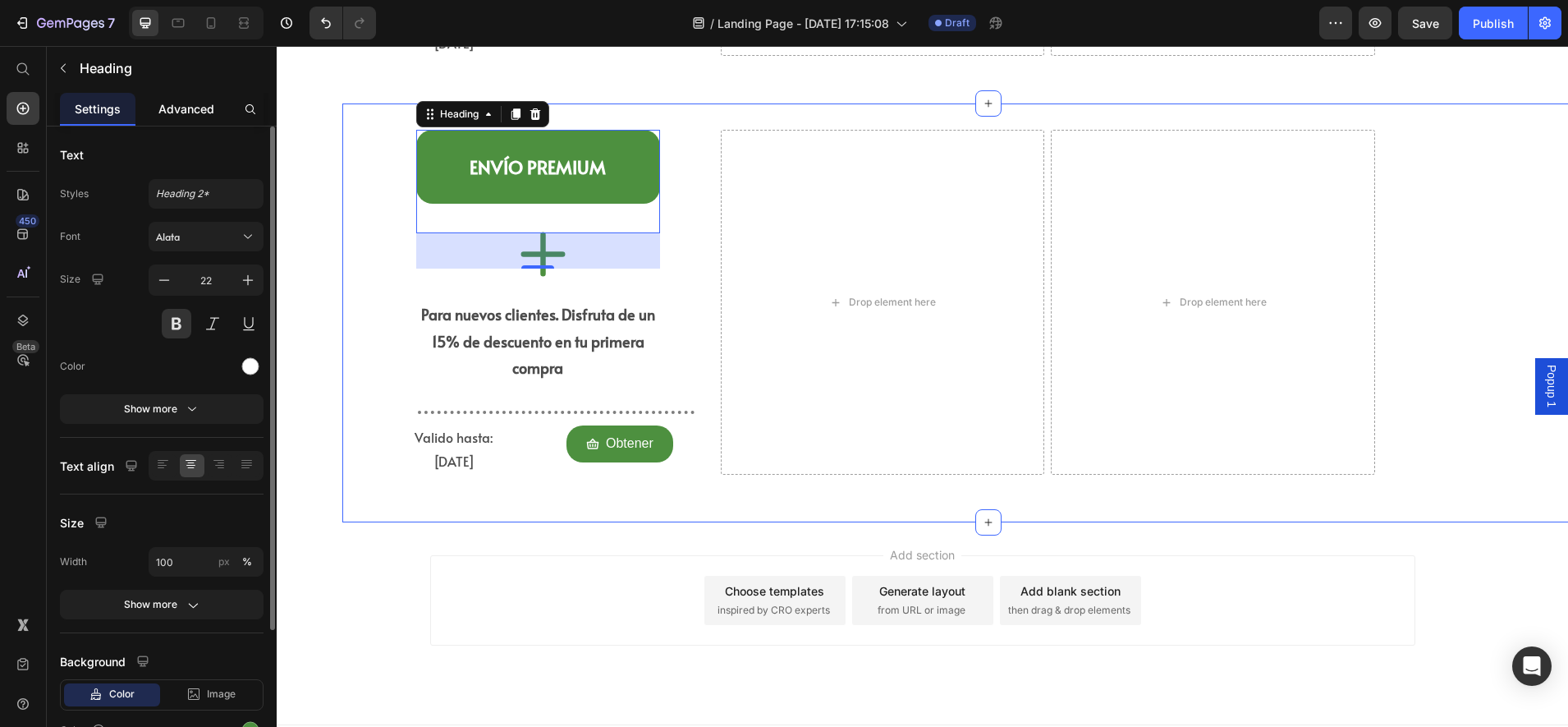 click on "Advanced" at bounding box center [186, 108] 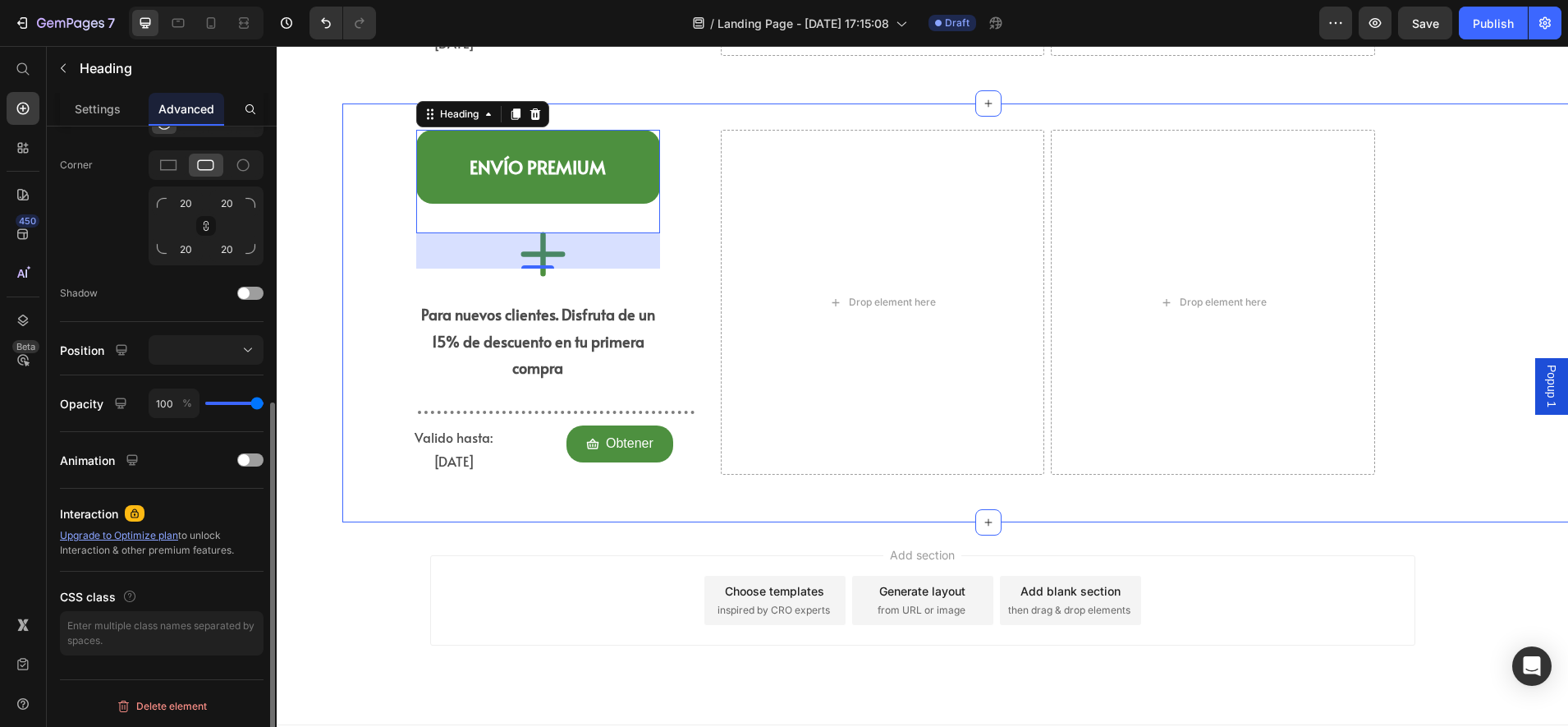 scroll, scrollTop: 70, scrollLeft: 0, axis: vertical 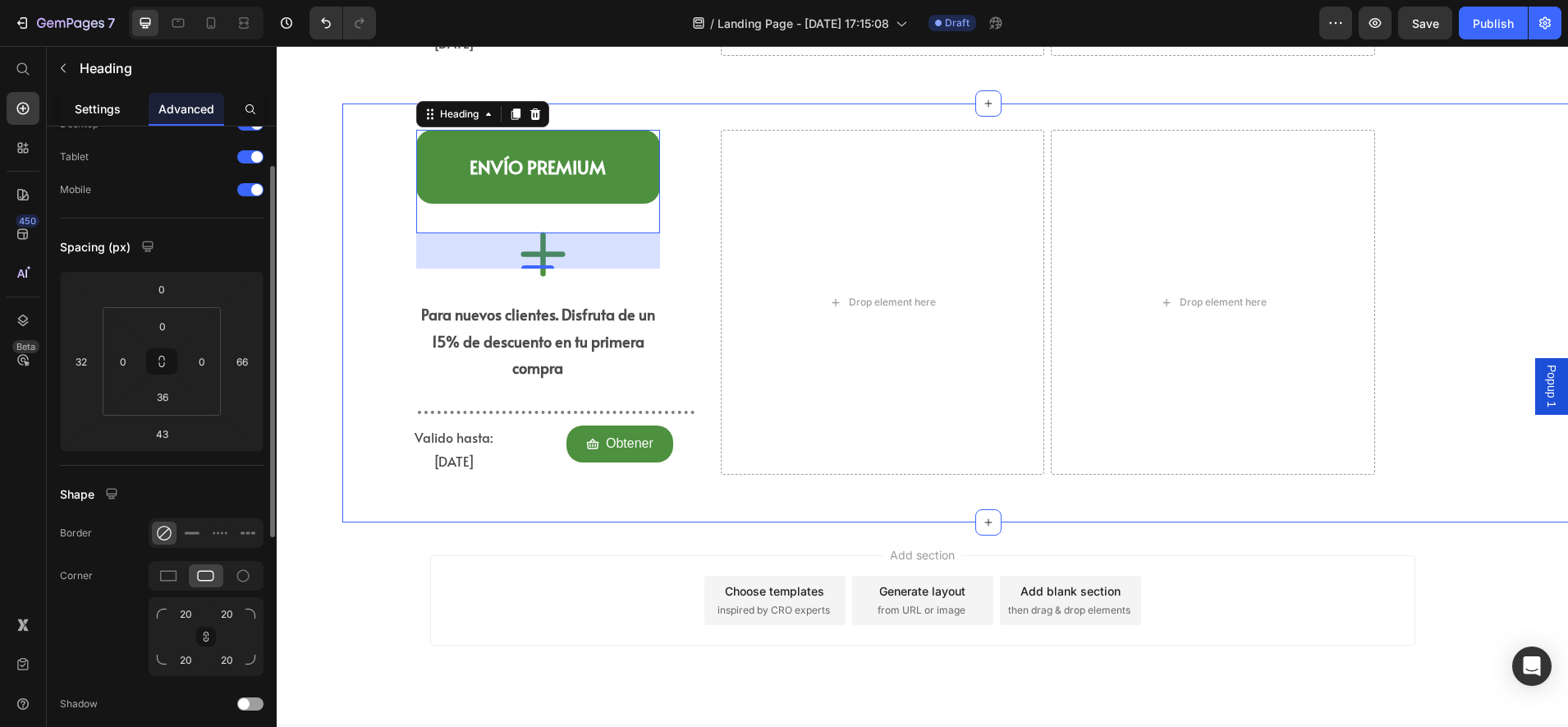 click on "Settings" at bounding box center [98, 108] 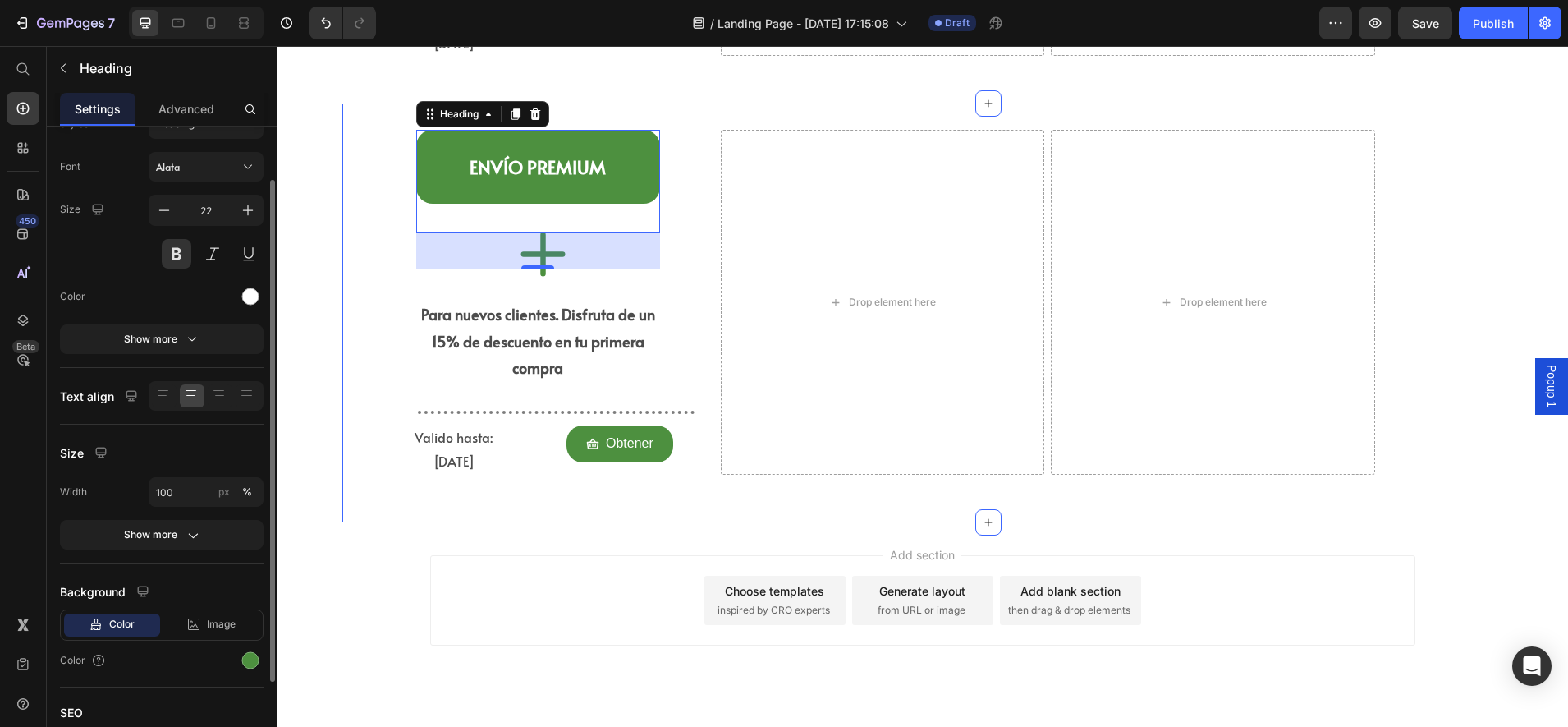 scroll, scrollTop: 0, scrollLeft: 0, axis: both 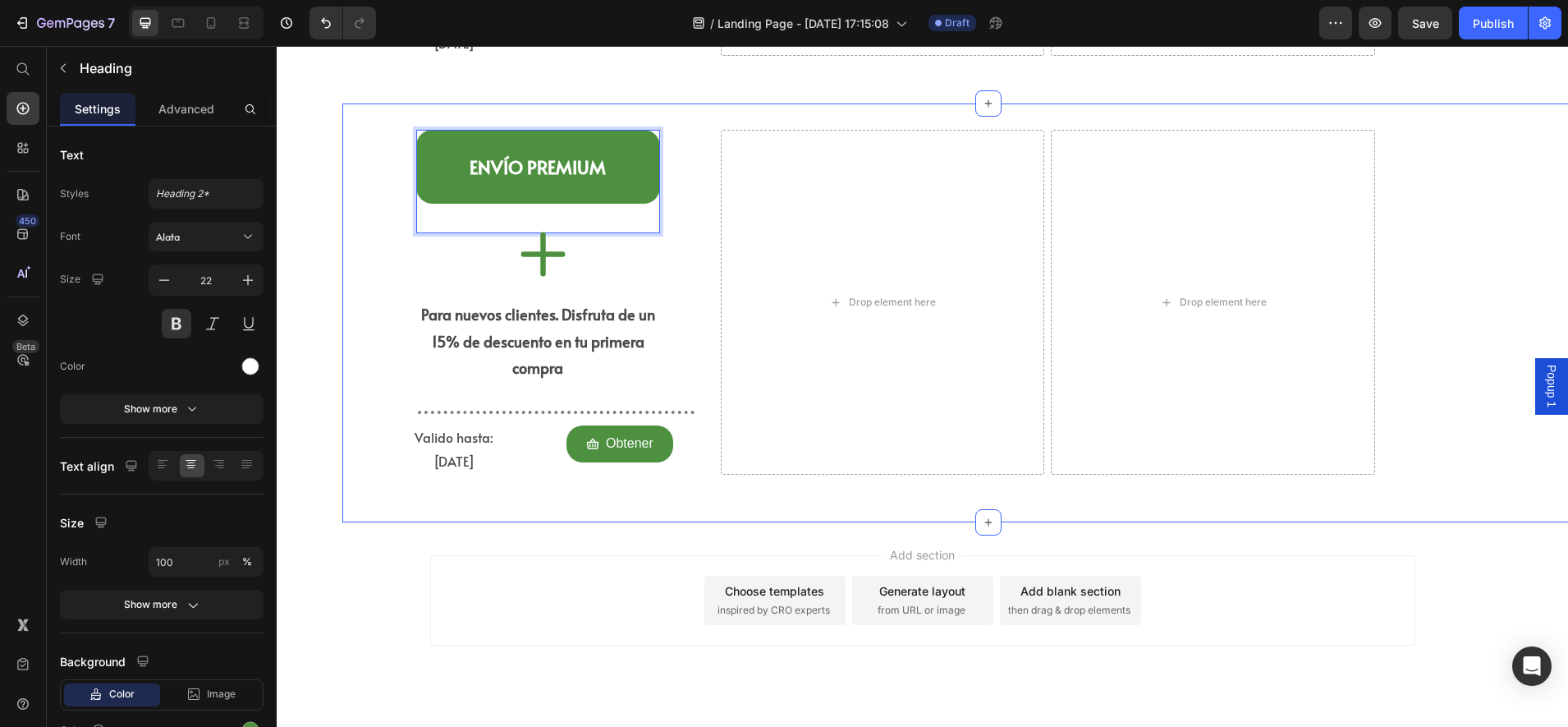 click on "⁠⁠⁠⁠⁠⁠⁠ Envío PREMIUM" at bounding box center [538, 167] 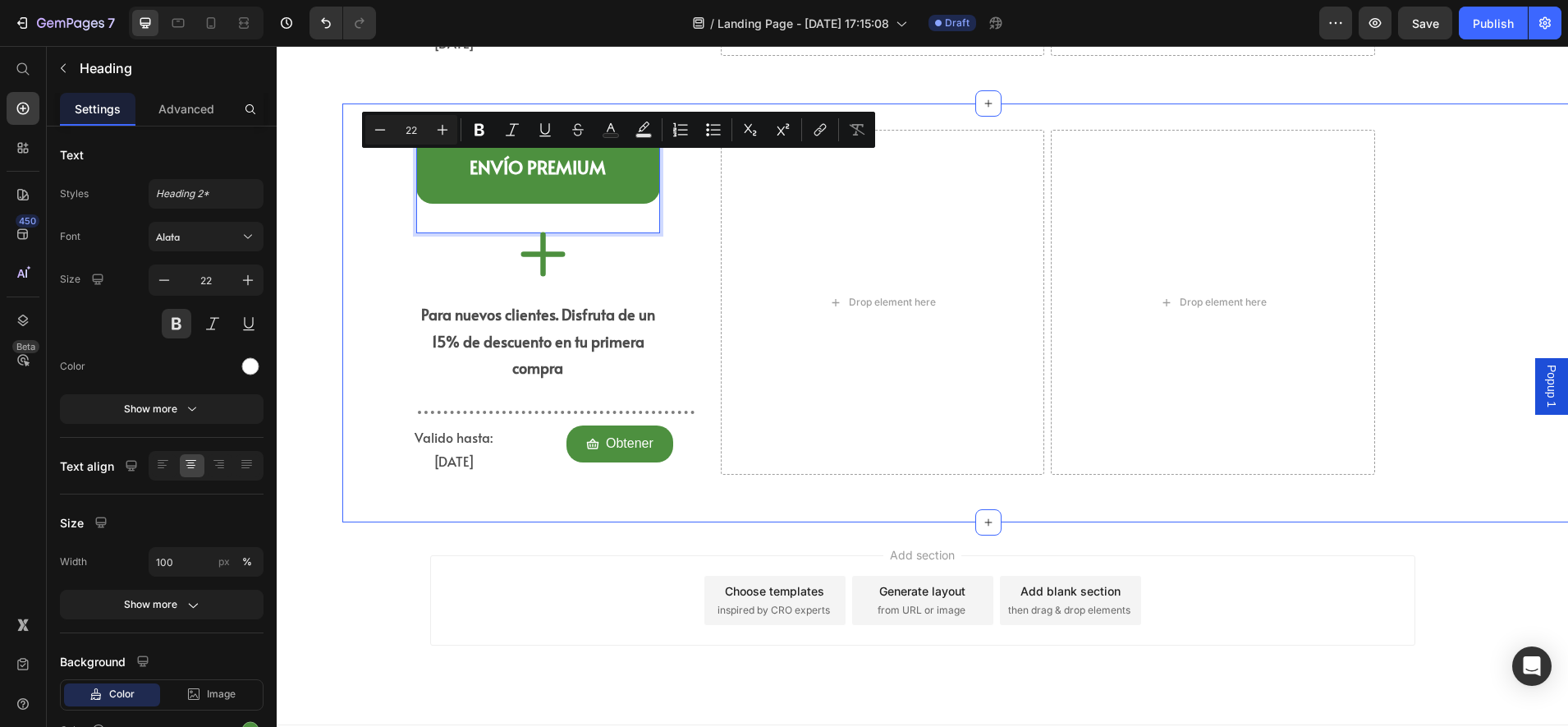 click on "Envío PREMIUM" at bounding box center [538, 167] 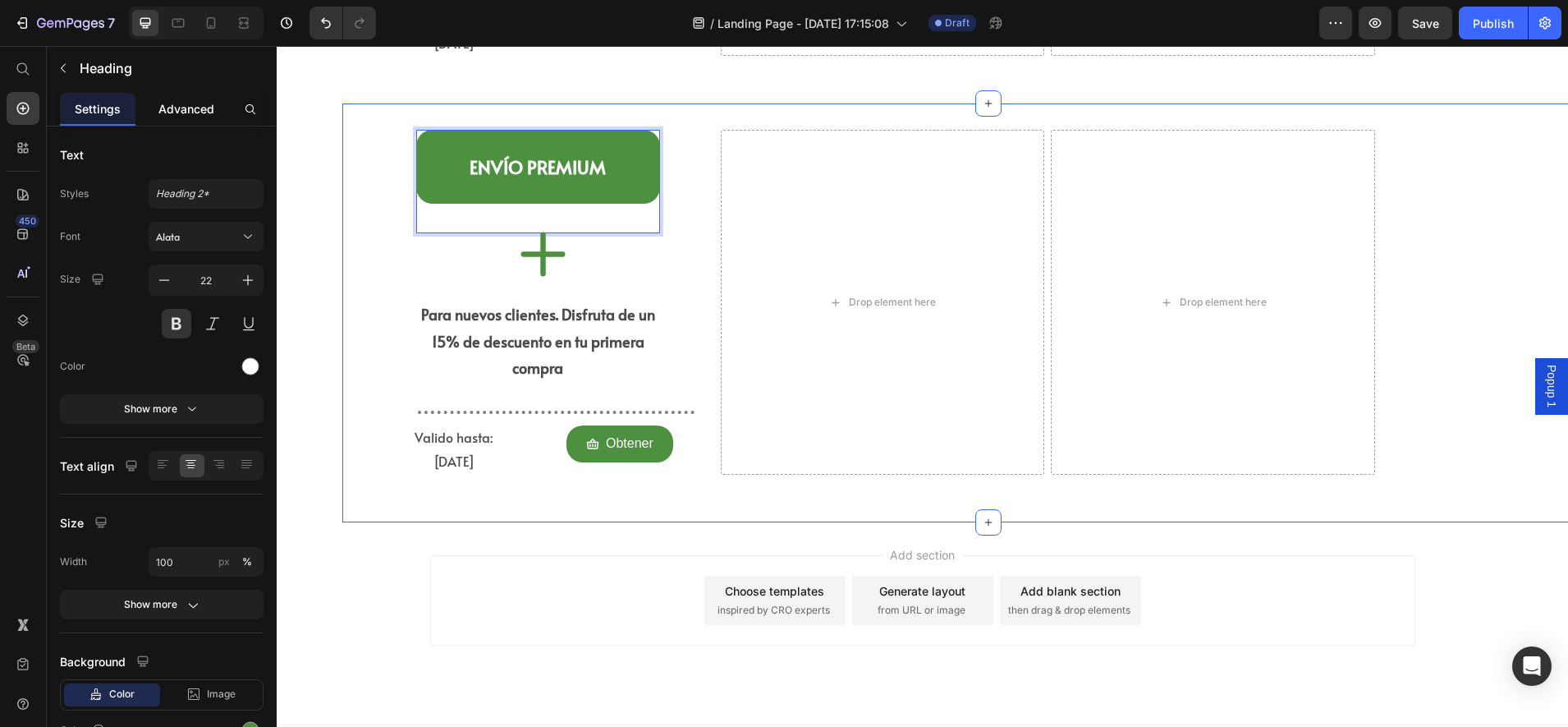click on "Advanced" 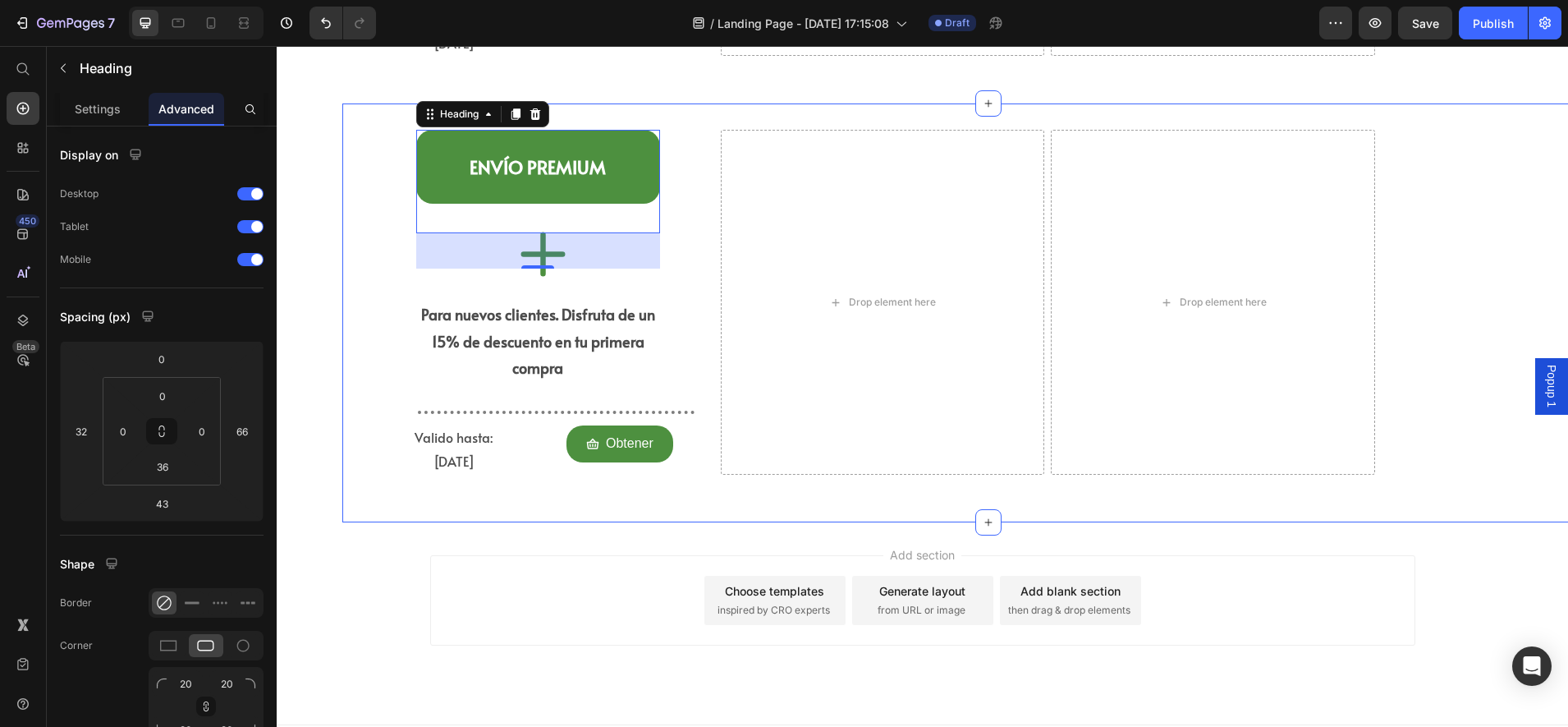 scroll, scrollTop: 481, scrollLeft: 0, axis: vertical 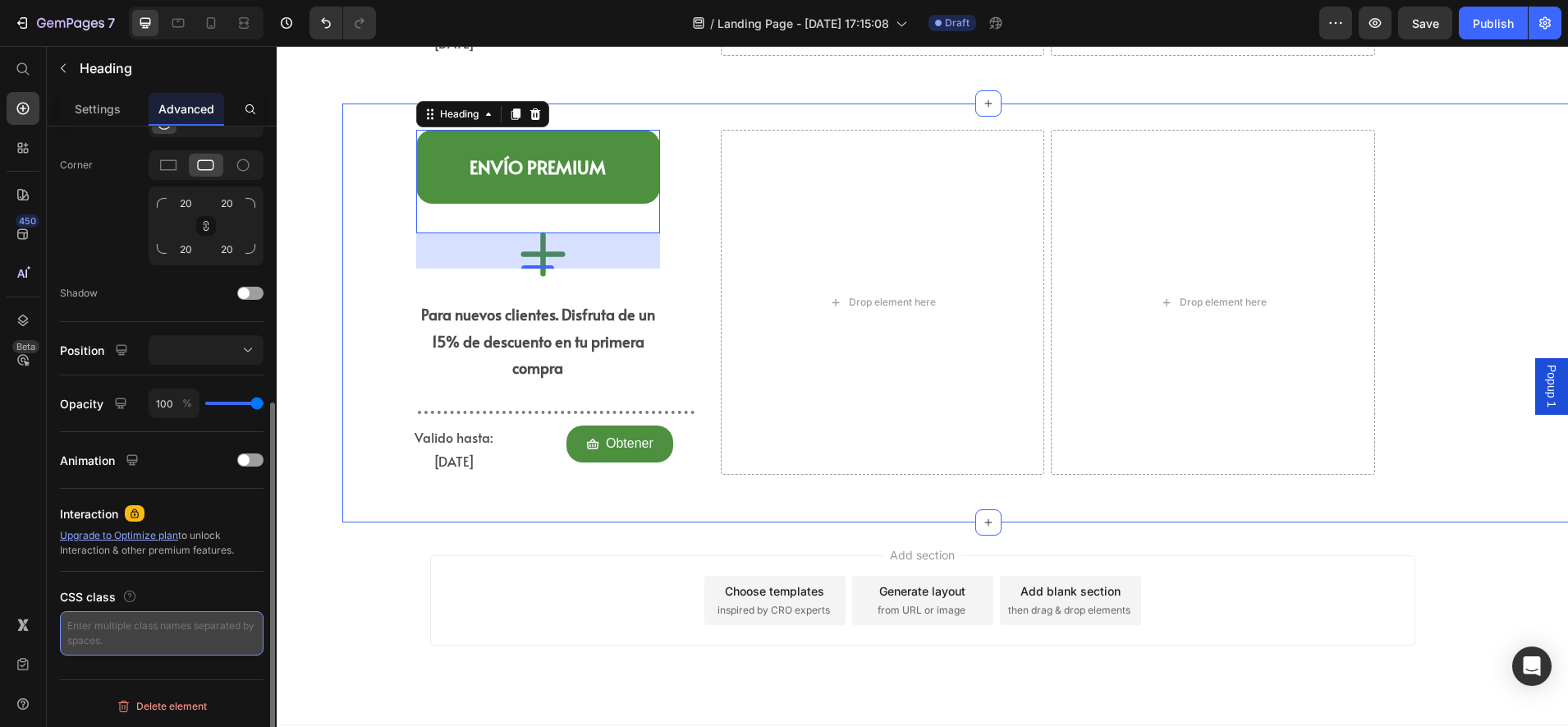 click at bounding box center (162, 633) 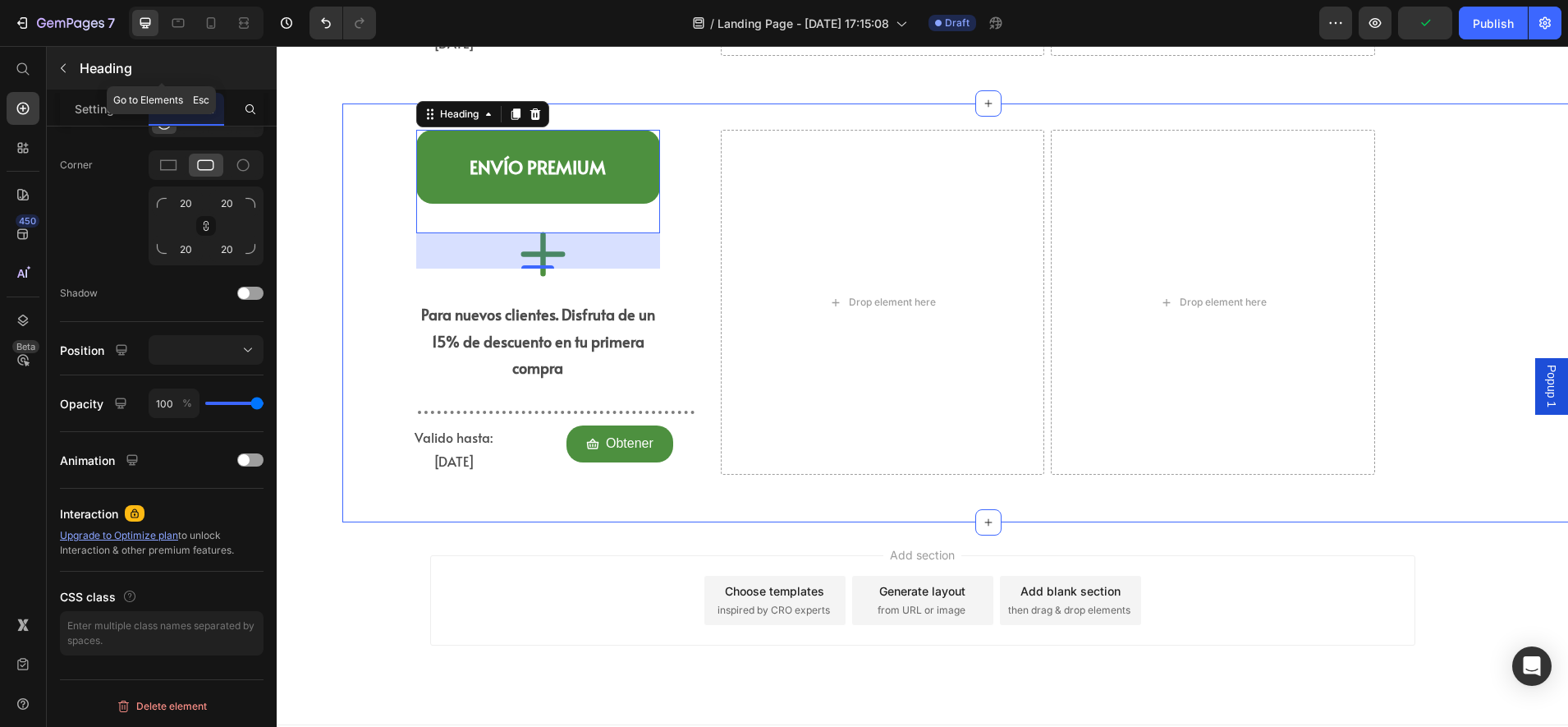 click on "Heading" at bounding box center (162, 68) 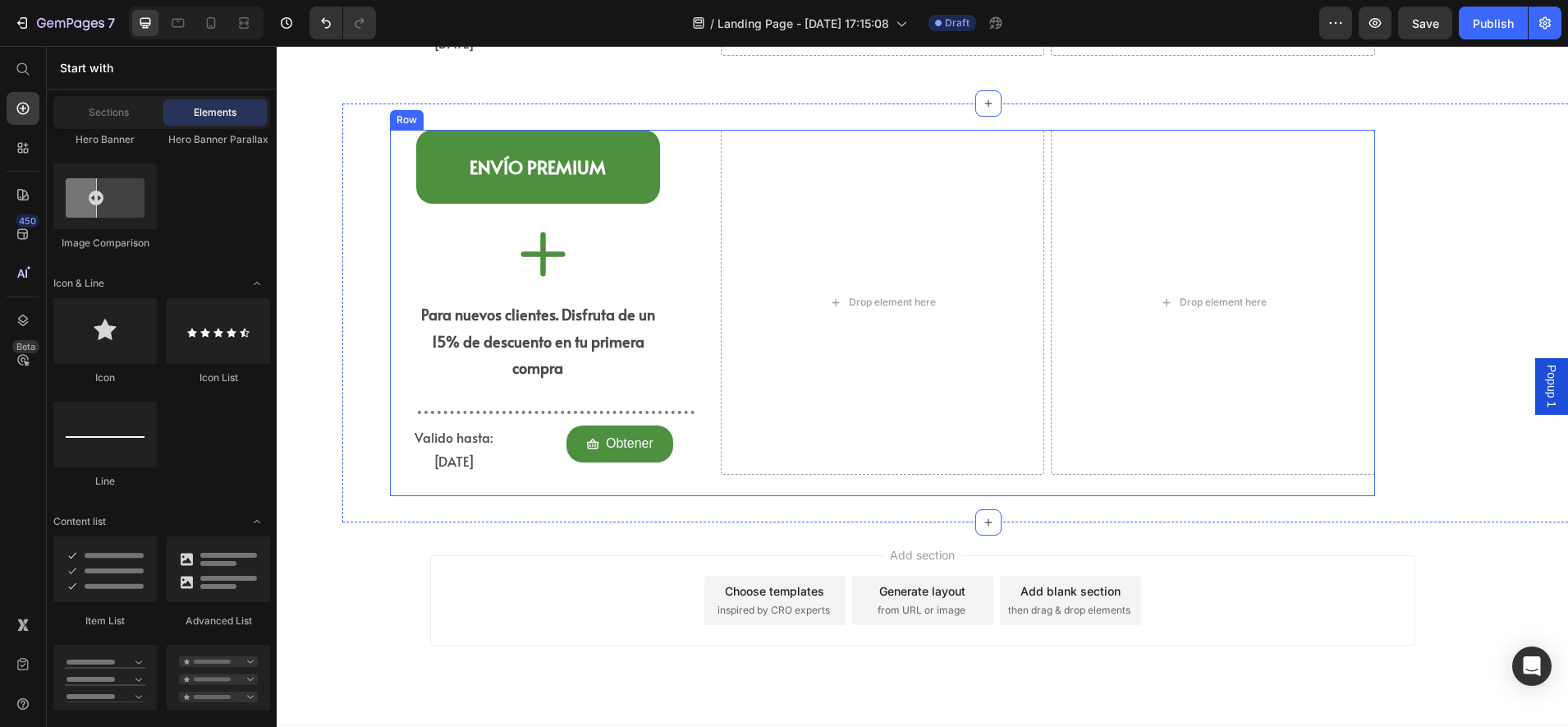 click on "⁠⁠⁠⁠⁠⁠⁠ Envío PREMIUM" at bounding box center [538, 167] 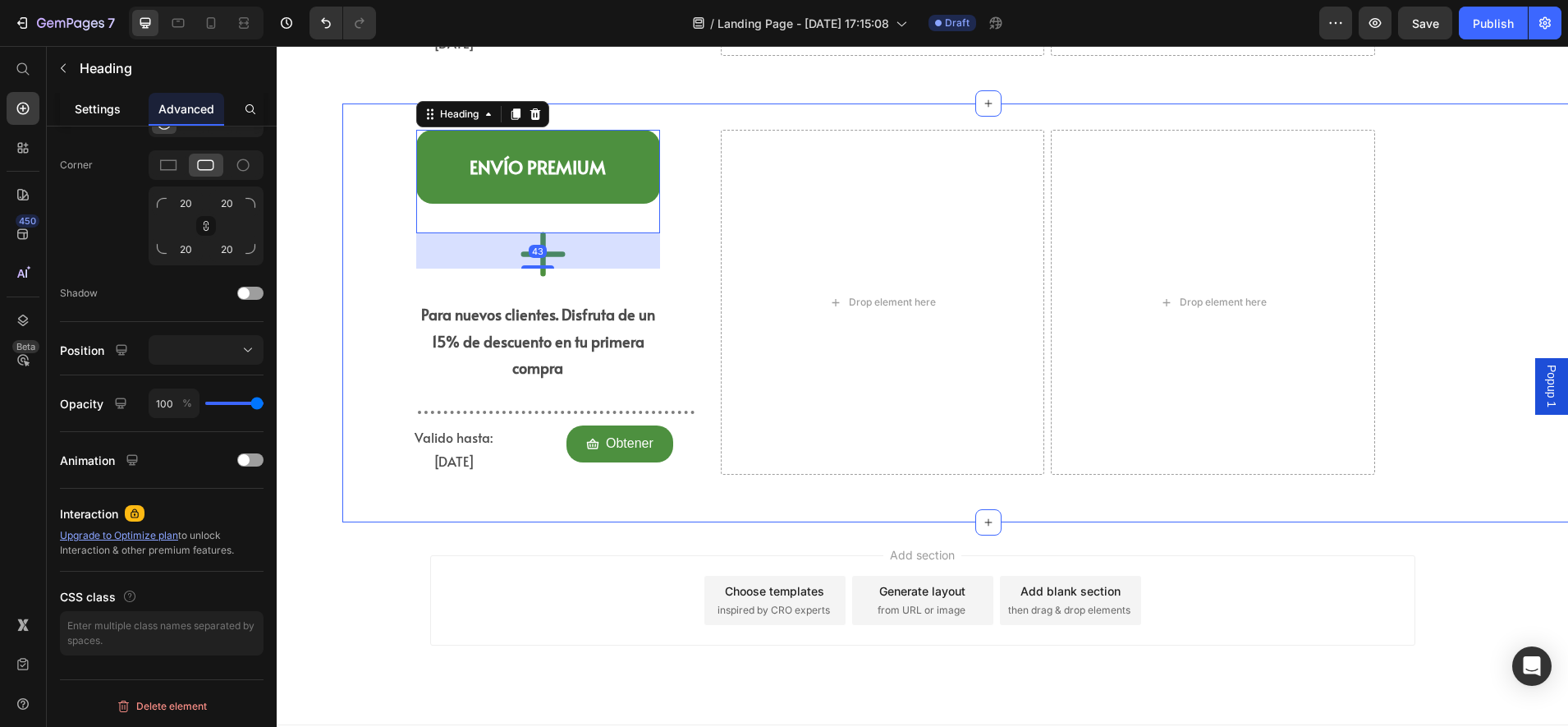 click on "Settings" at bounding box center [98, 108] 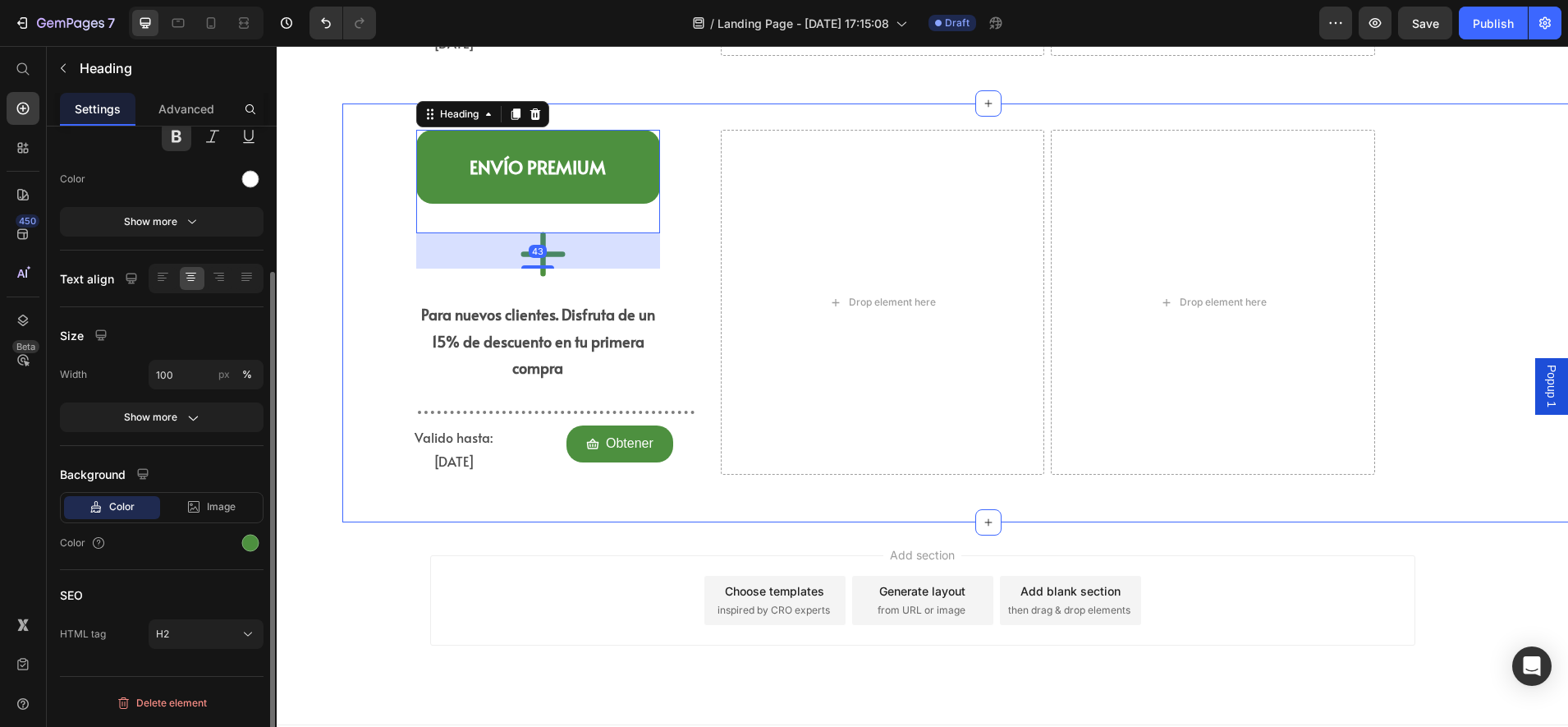 scroll, scrollTop: 0, scrollLeft: 0, axis: both 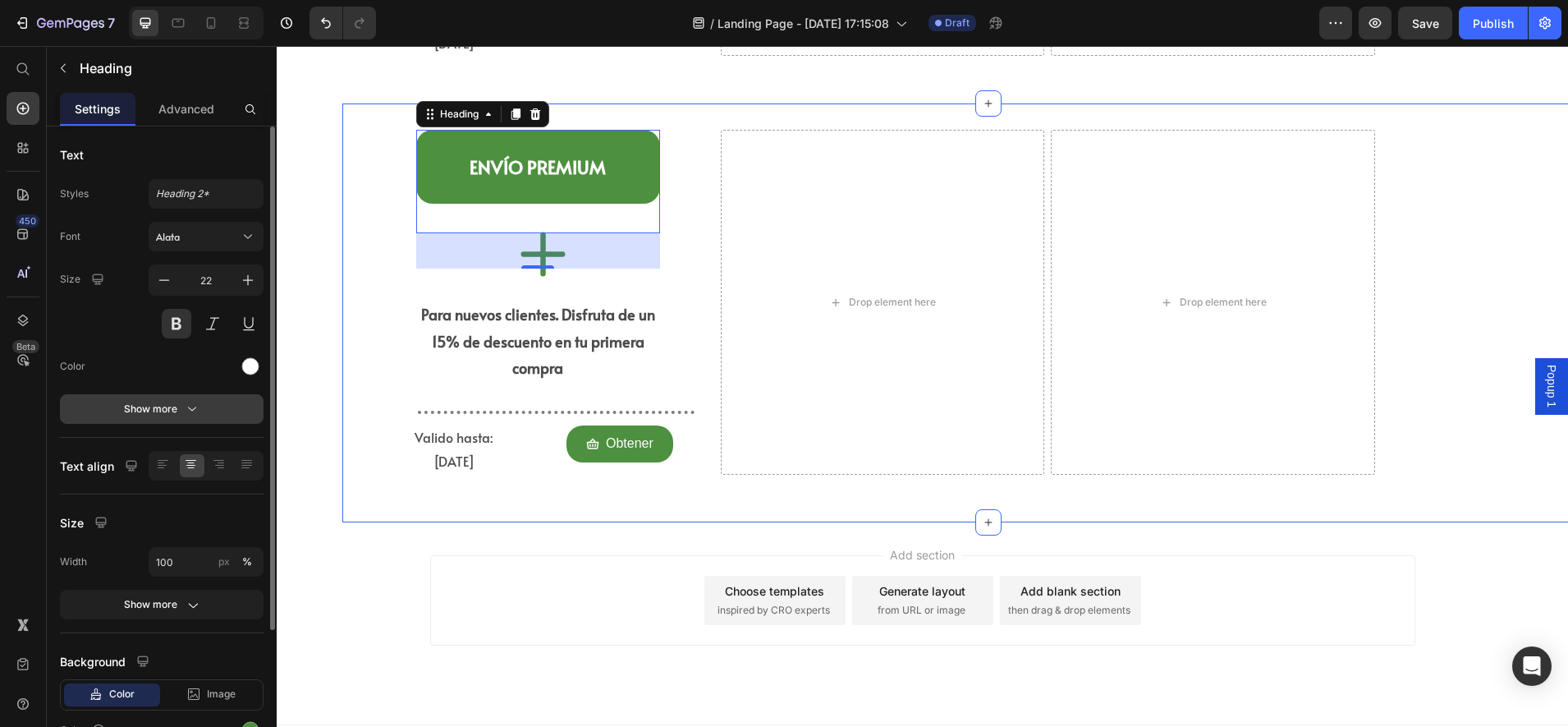 click on "Show more" at bounding box center (162, 409) 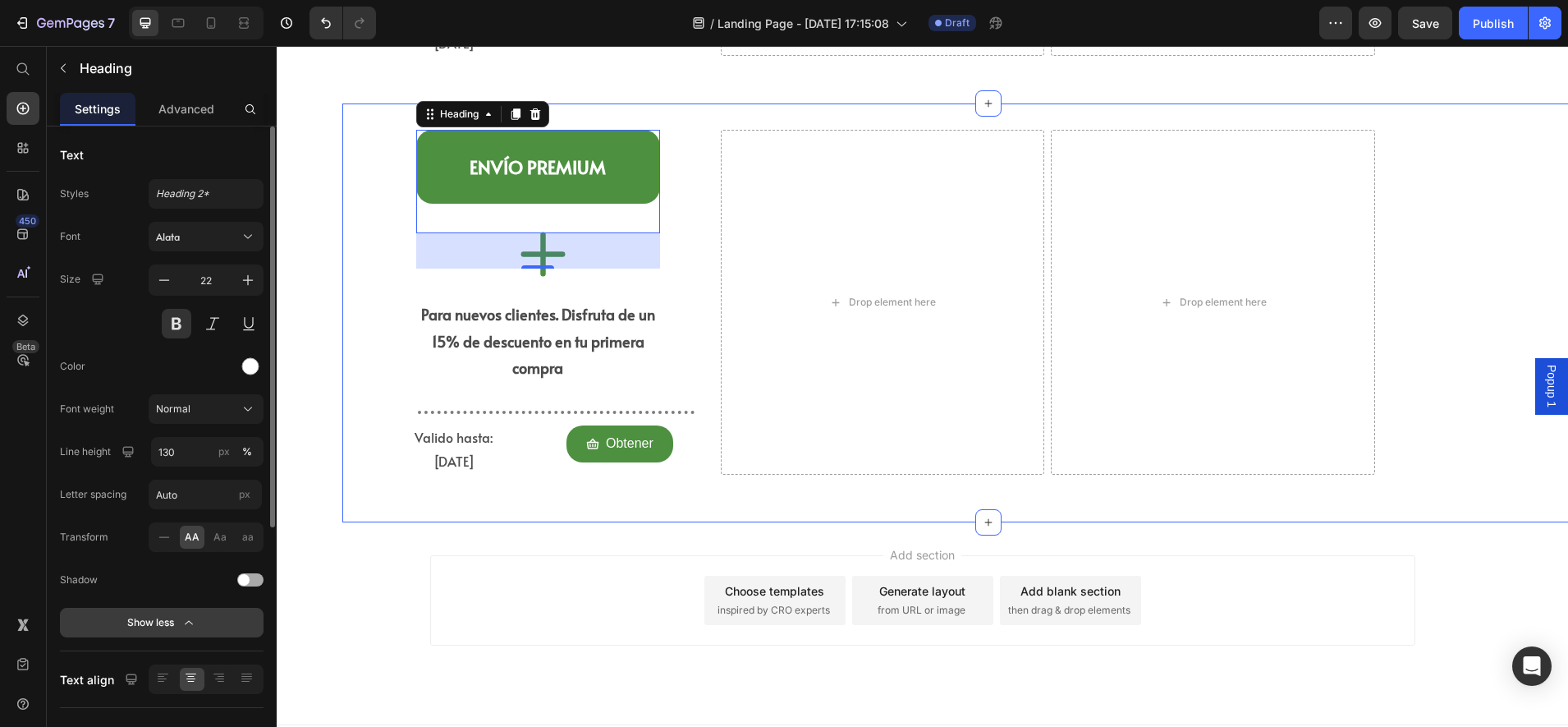 scroll, scrollTop: 308, scrollLeft: 0, axis: vertical 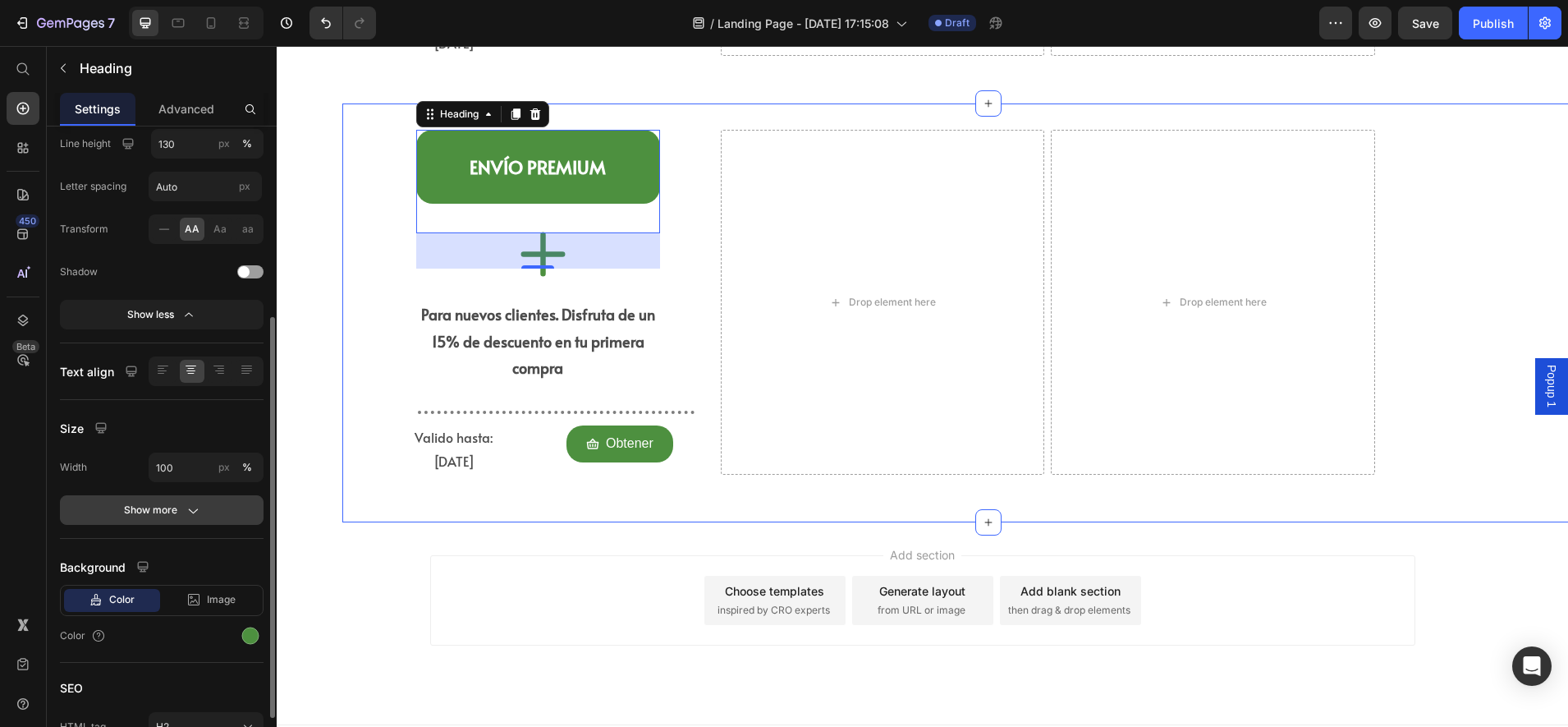 click on "Show more" at bounding box center (162, 510) 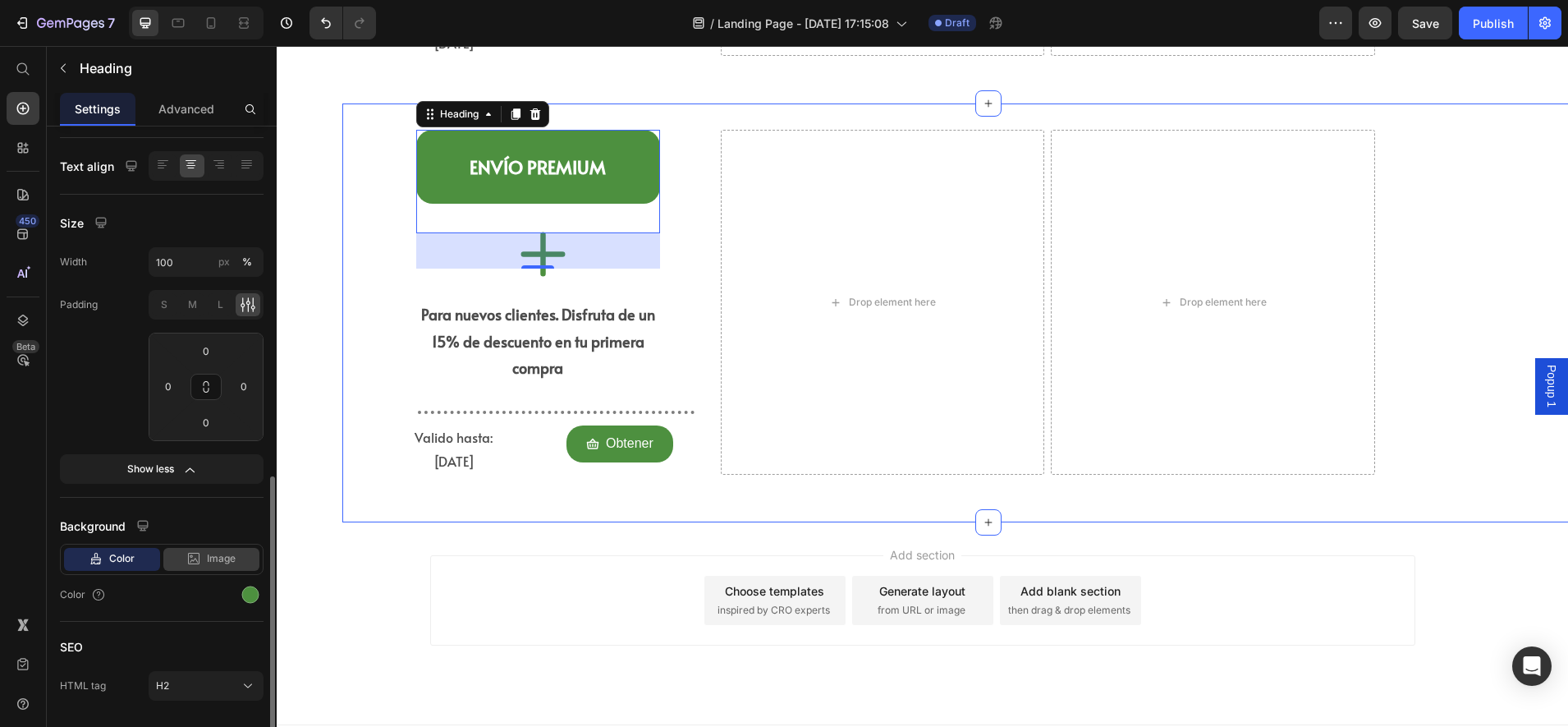 scroll, scrollTop: 562, scrollLeft: 0, axis: vertical 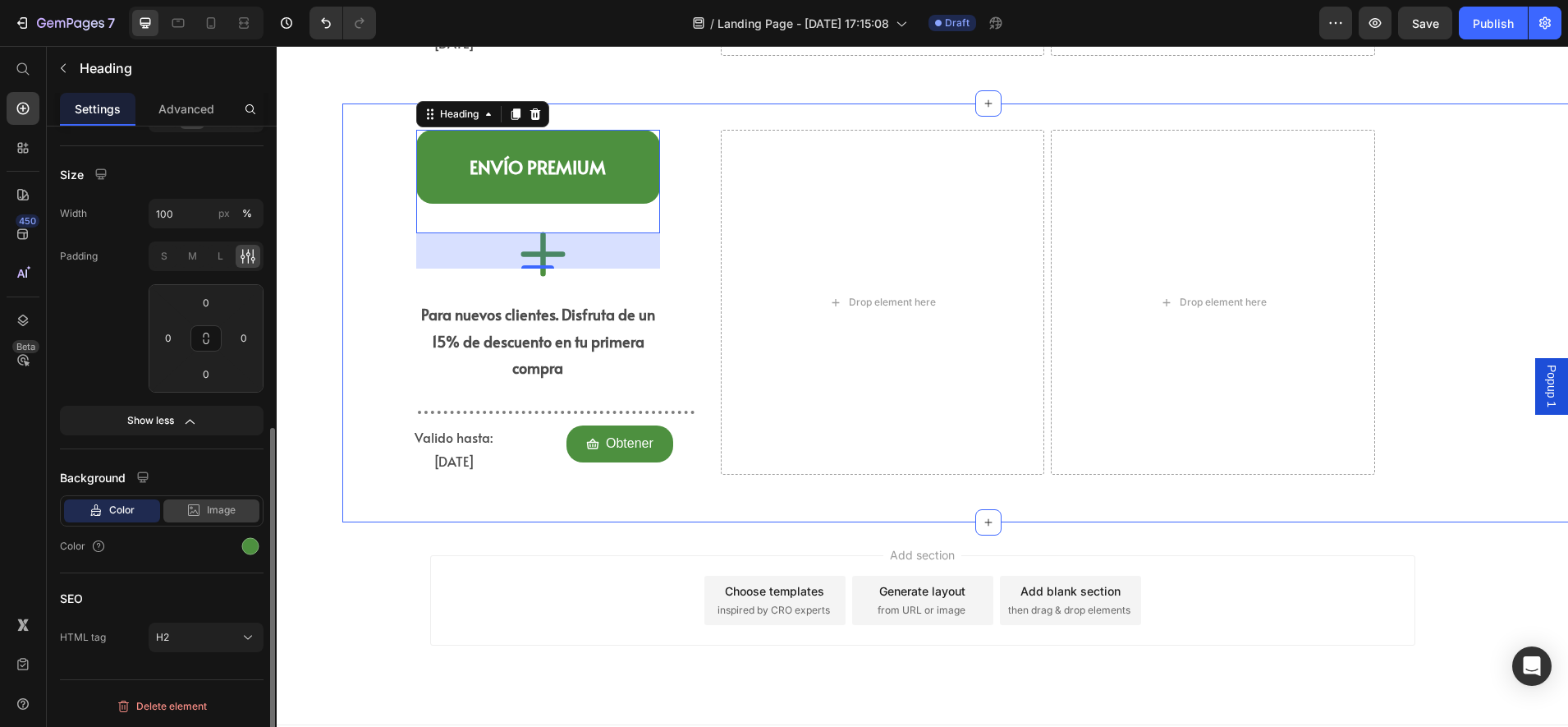 click on "Image" 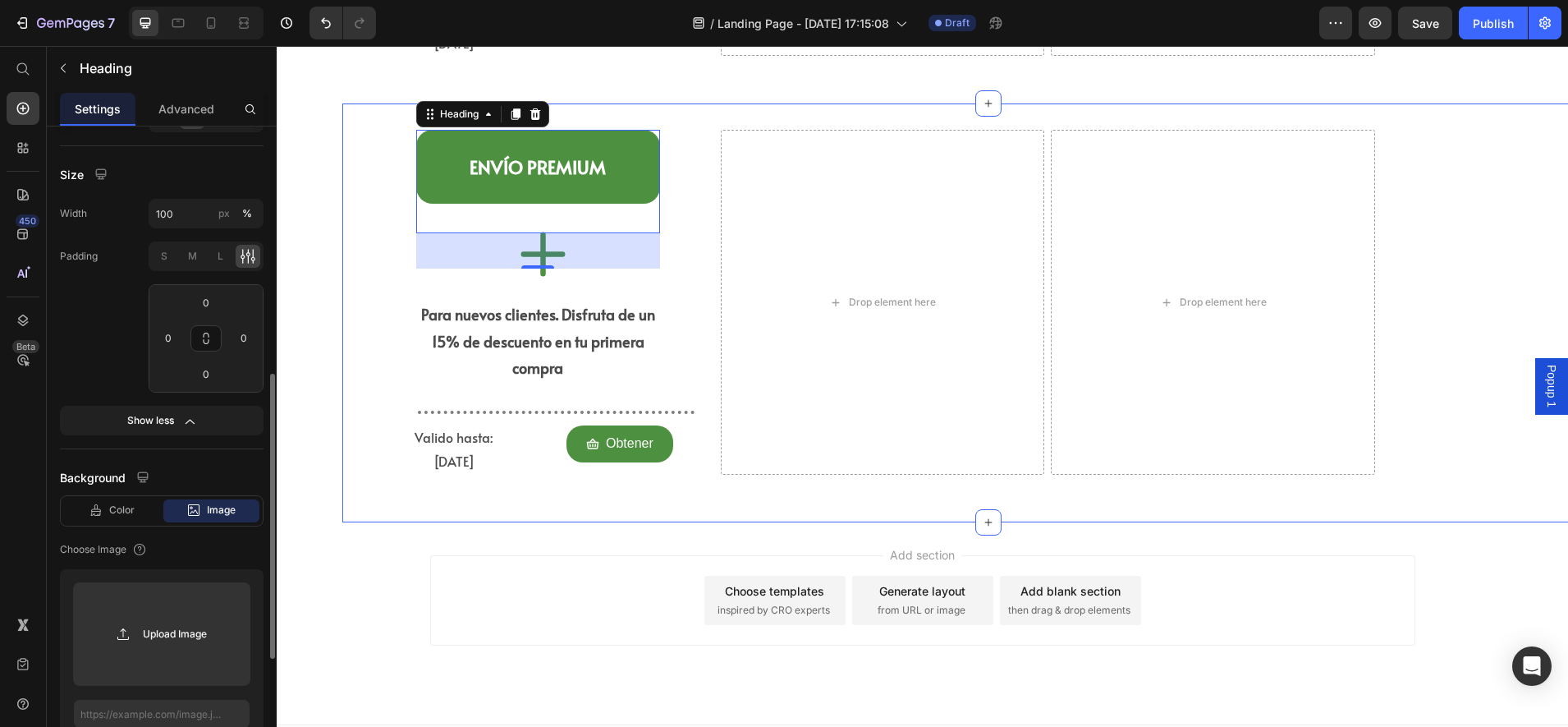 scroll, scrollTop: 821, scrollLeft: 0, axis: vertical 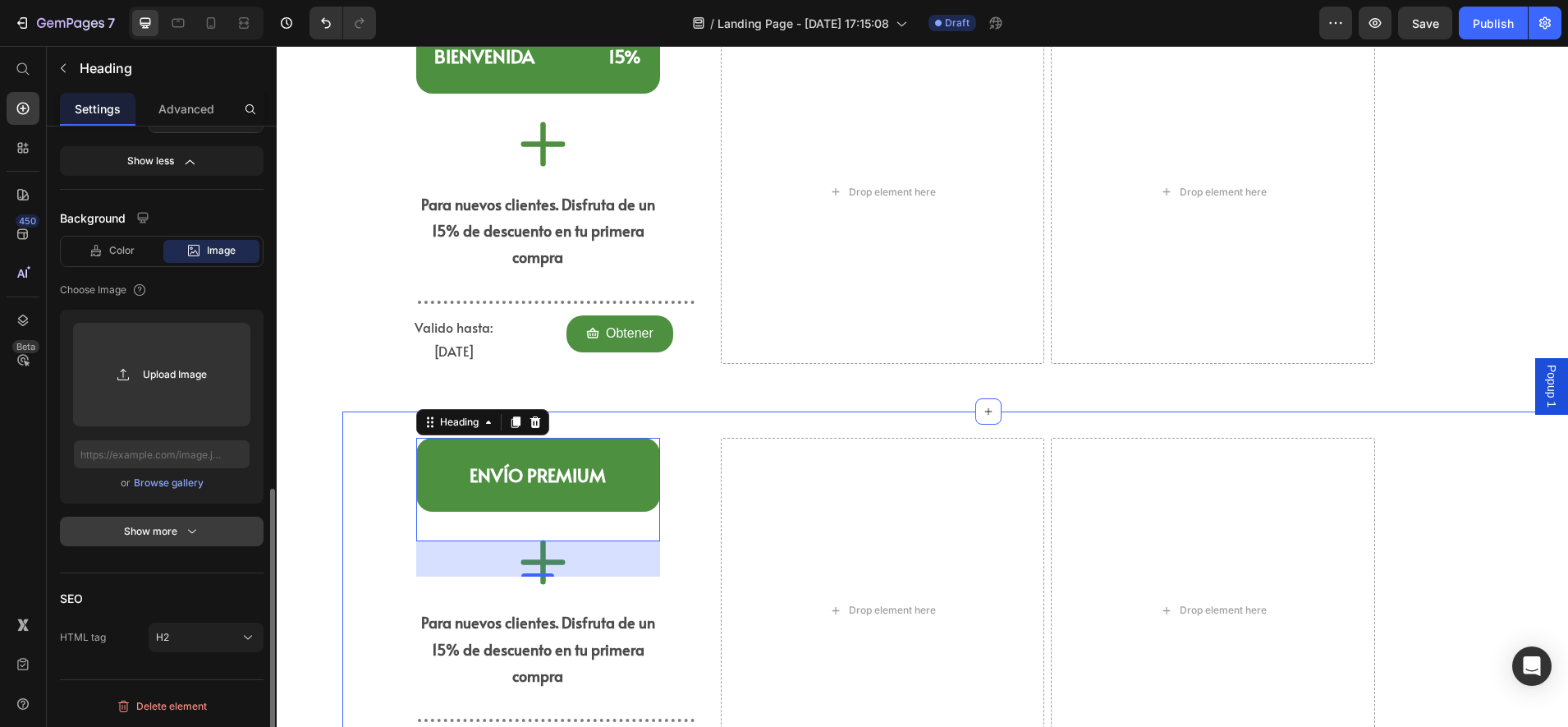 click on "Show more" at bounding box center [162, 531] 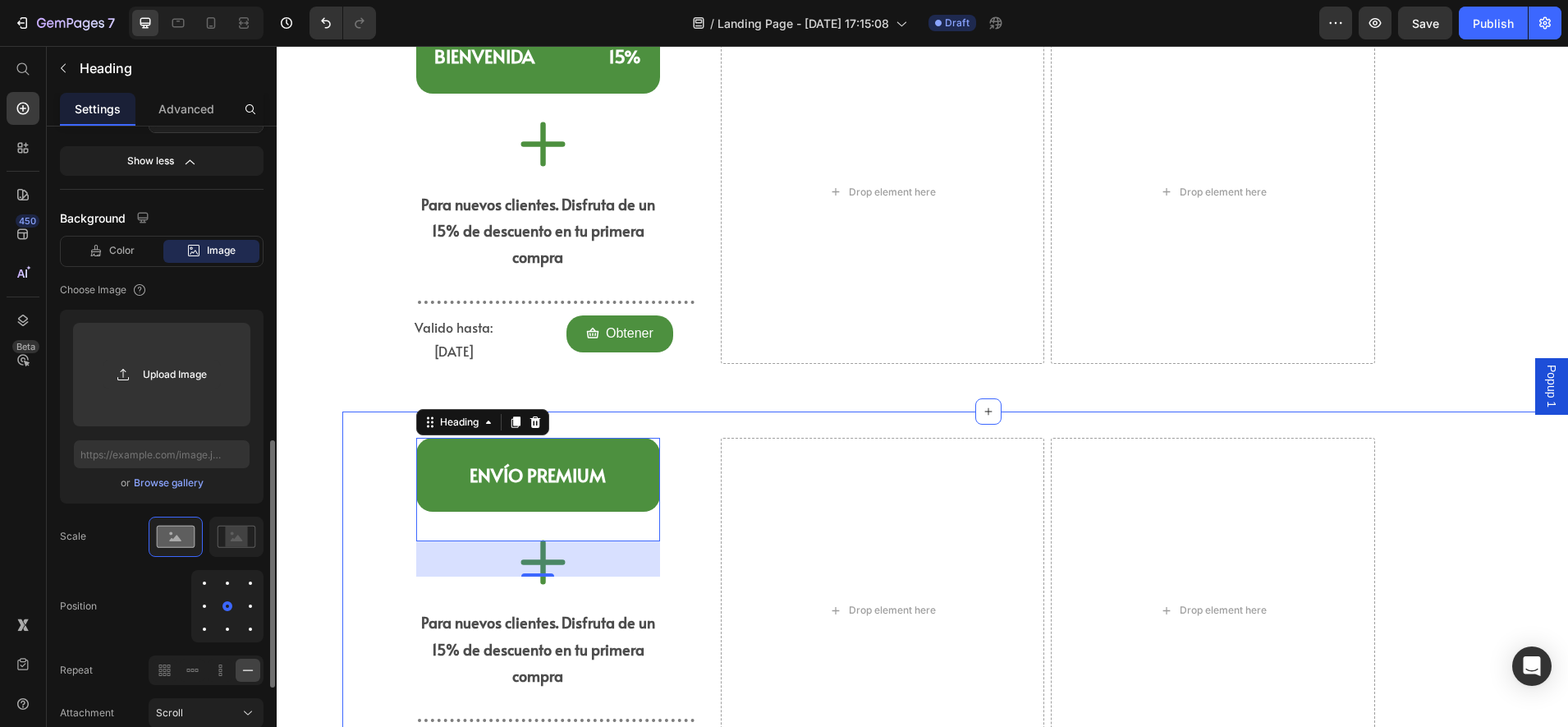 scroll, scrollTop: 1027, scrollLeft: 0, axis: vertical 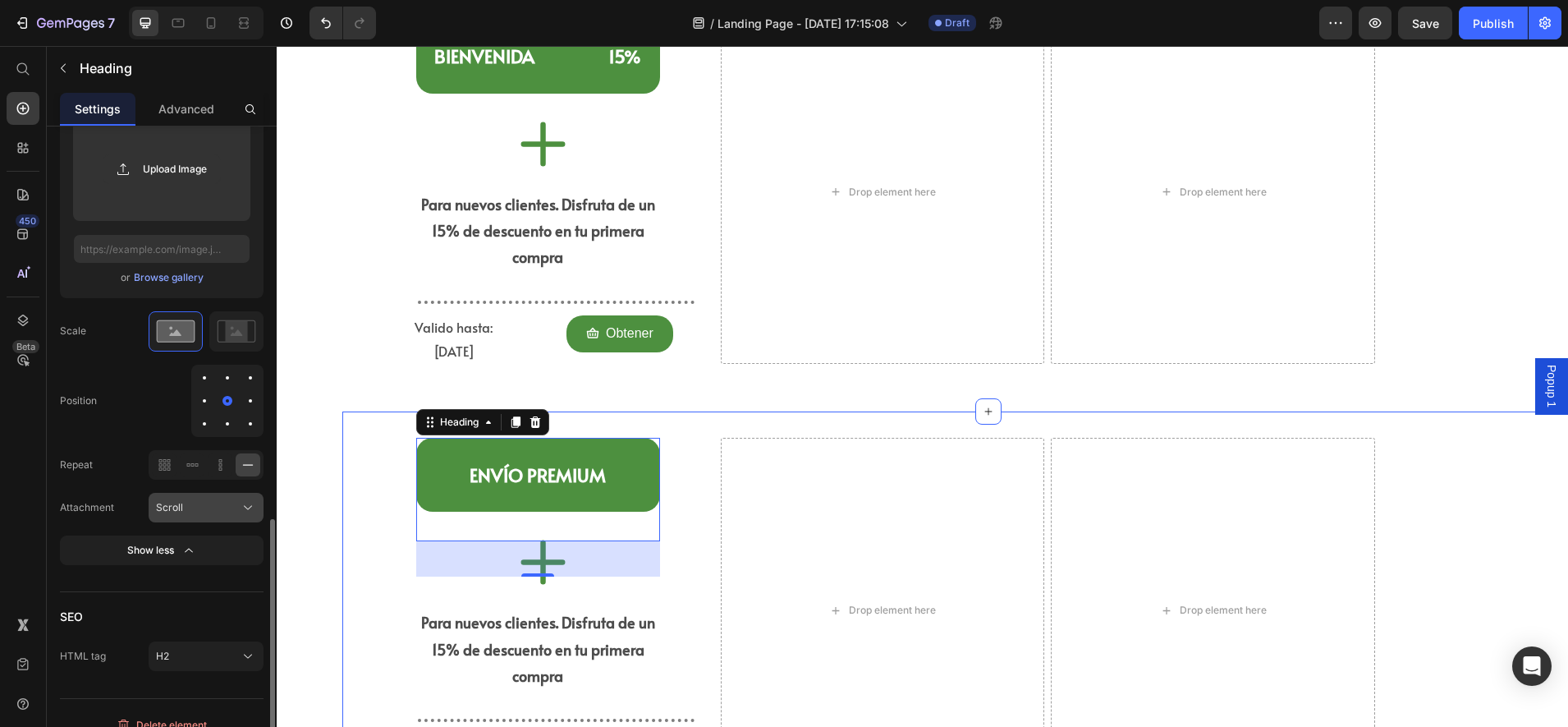 click on "Scroll" at bounding box center (206, 508) 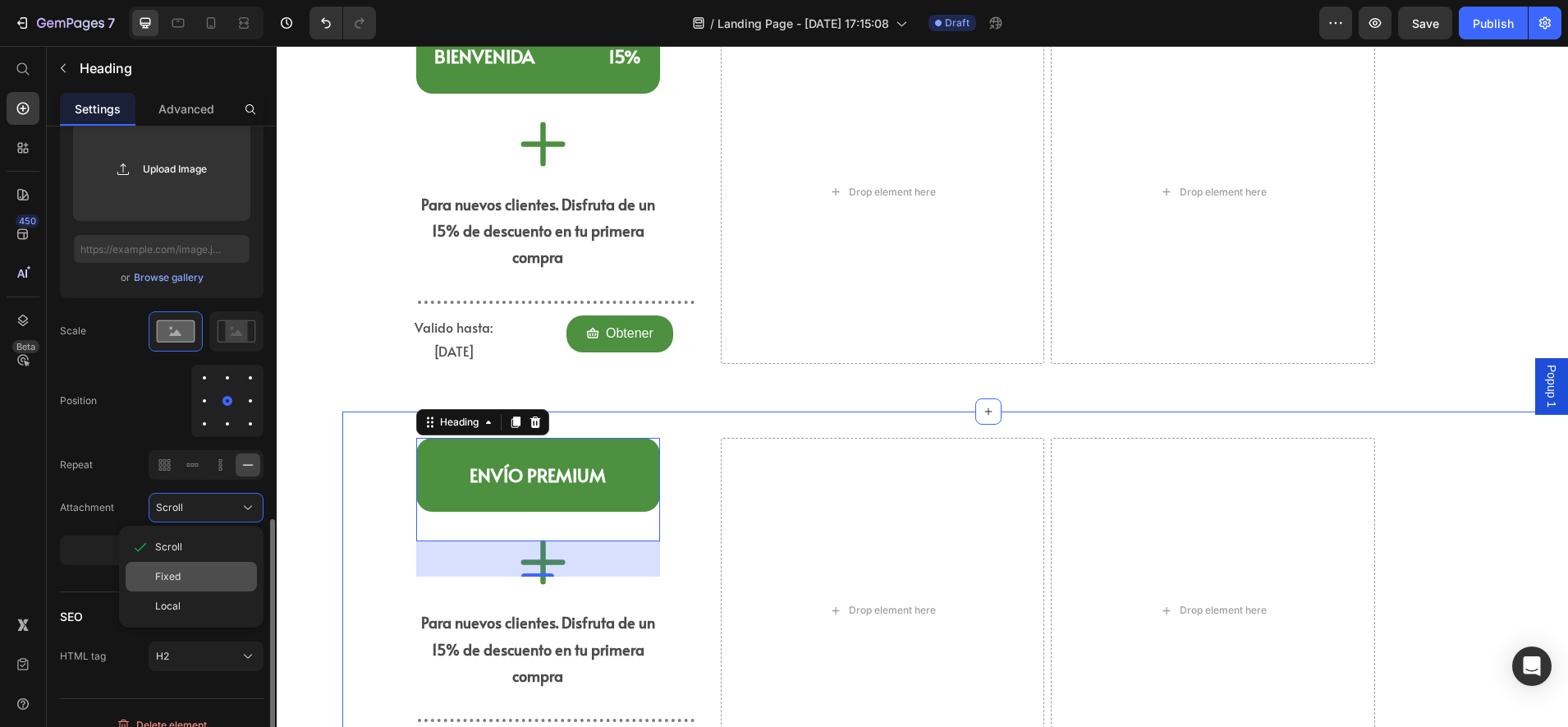 click on "Fixed" at bounding box center (167, 577) 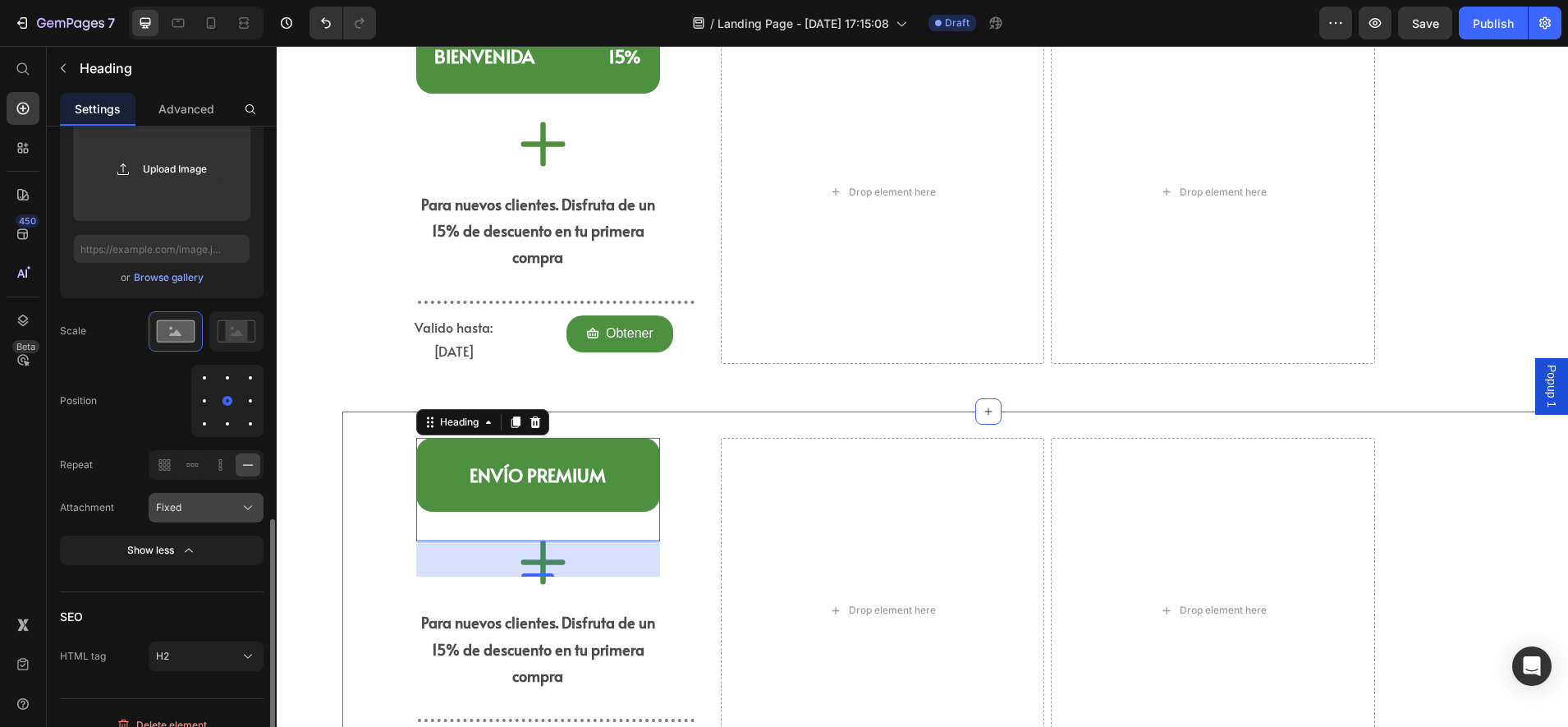 click on "Fixed" at bounding box center [206, 508] 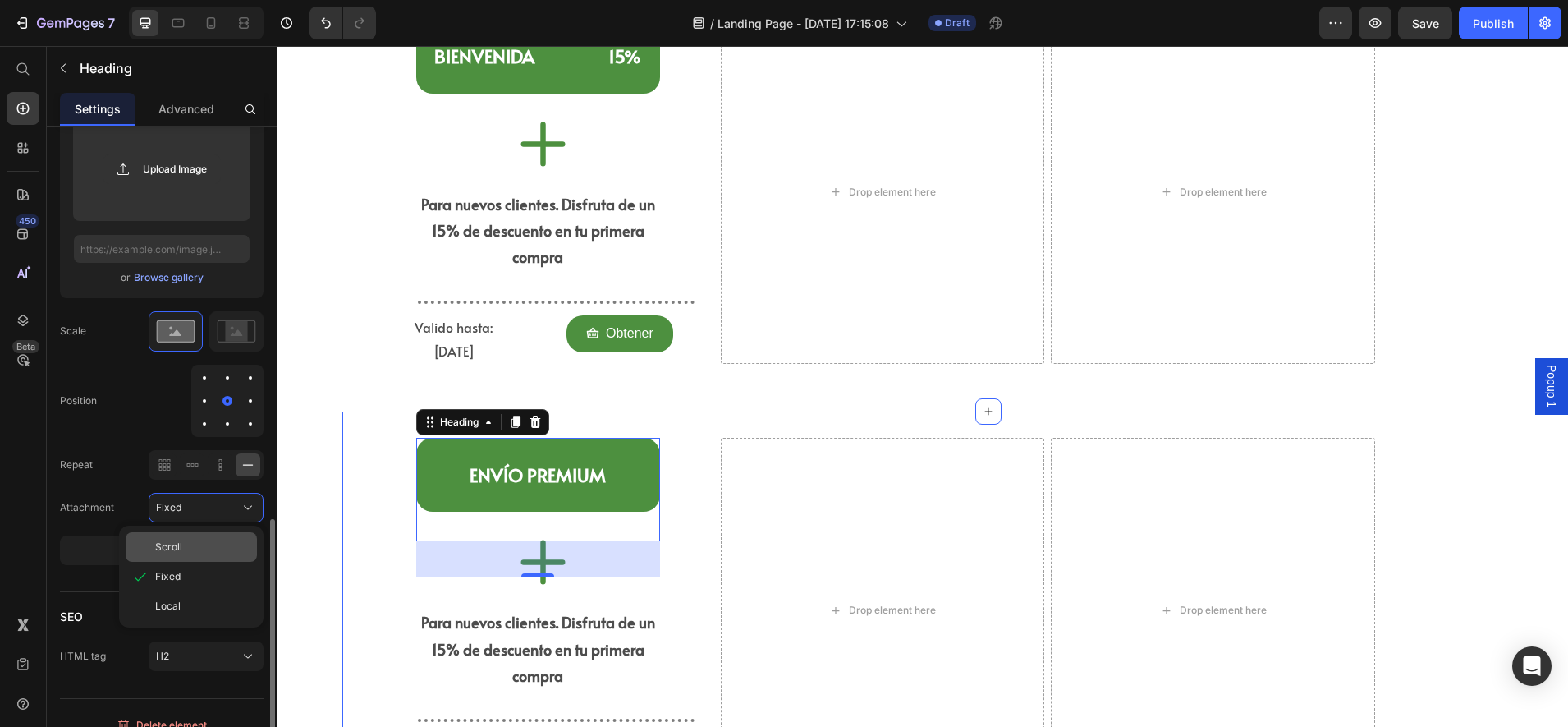 click on "Scroll" 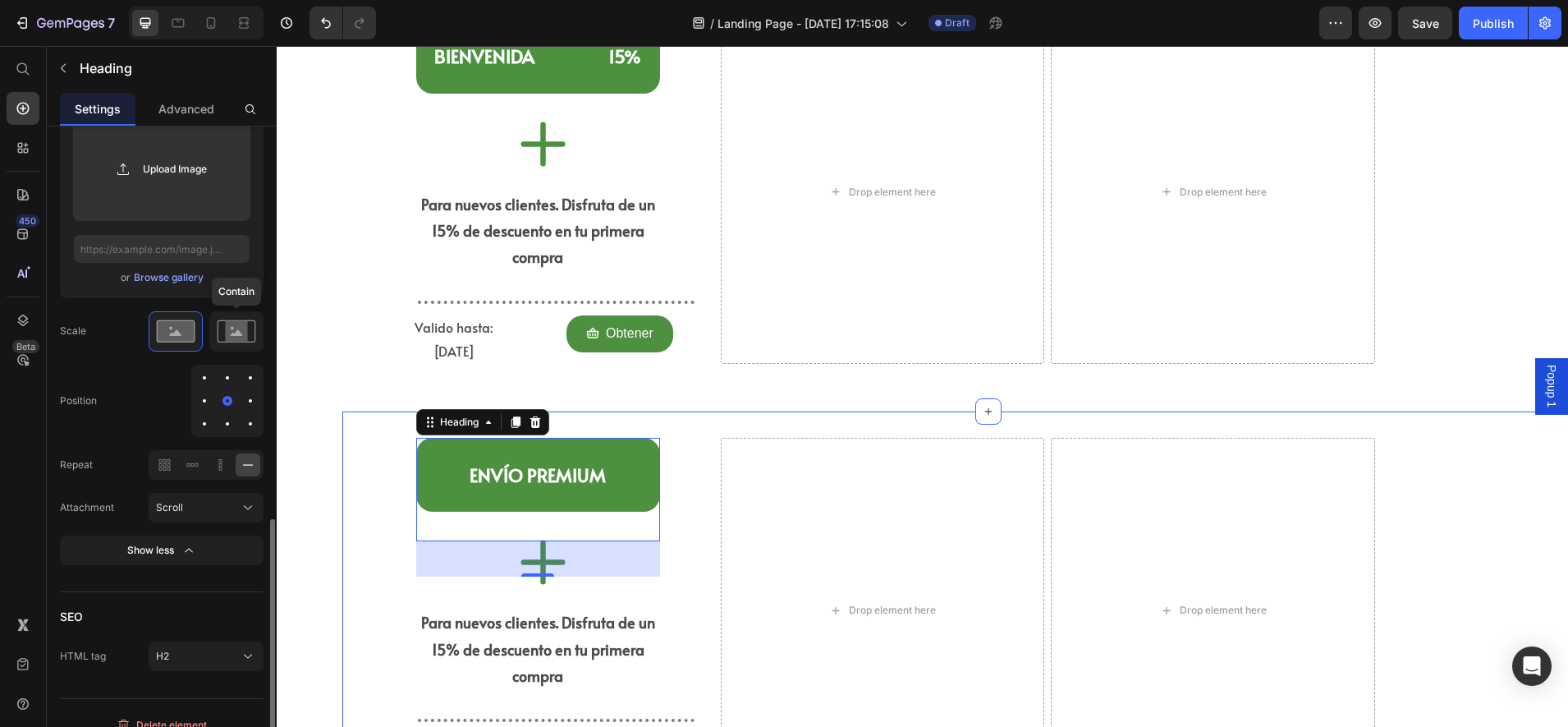 click 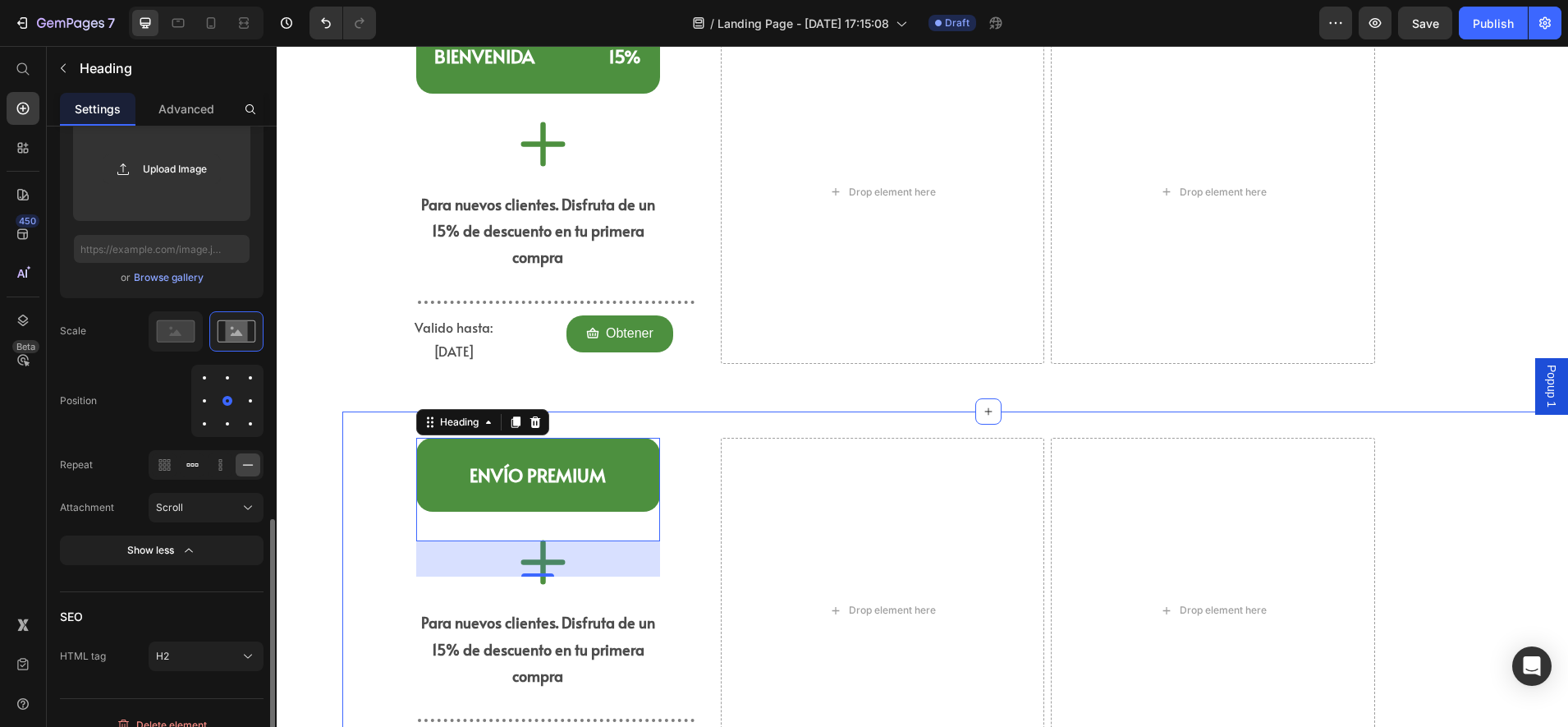 click 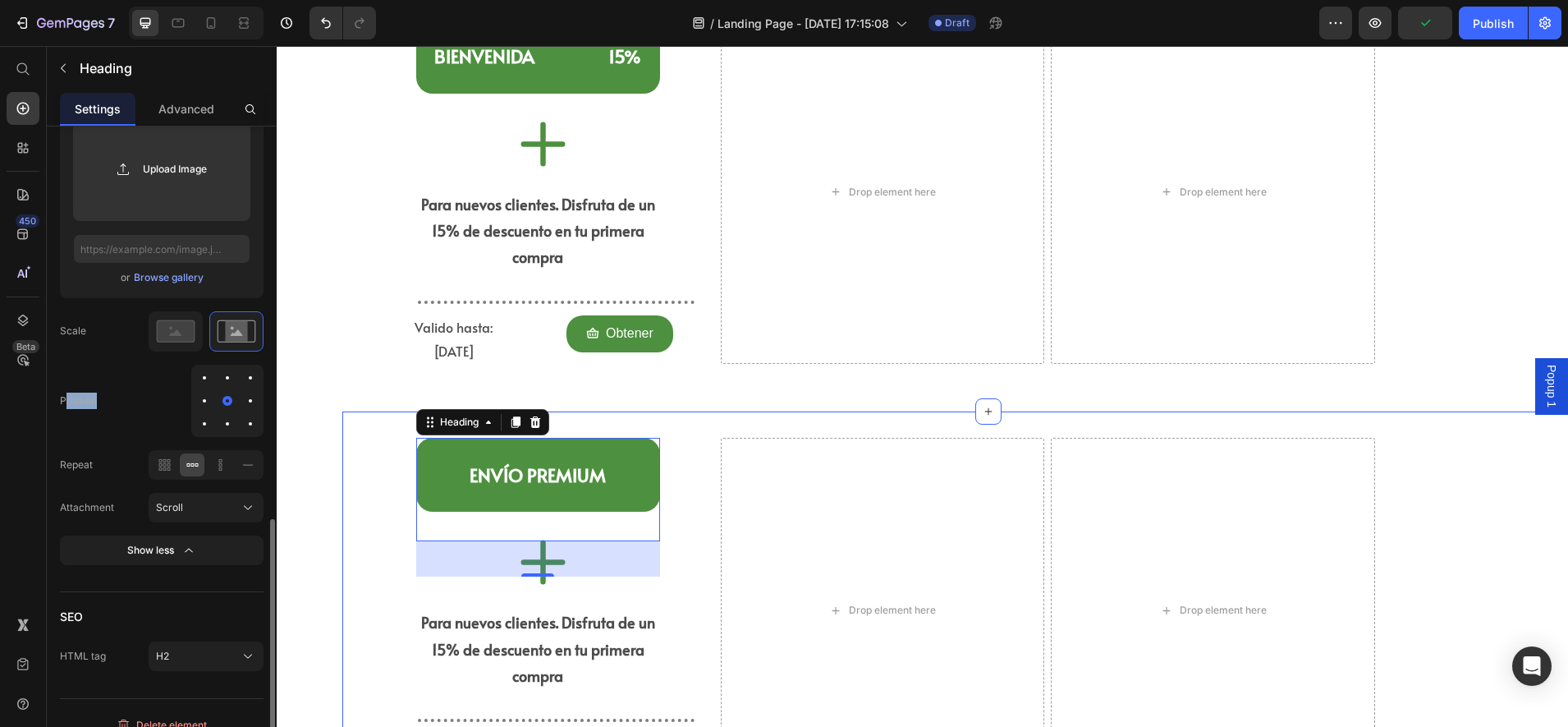 drag, startPoint x: 222, startPoint y: 393, endPoint x: 236, endPoint y: 357, distance: 38.626416 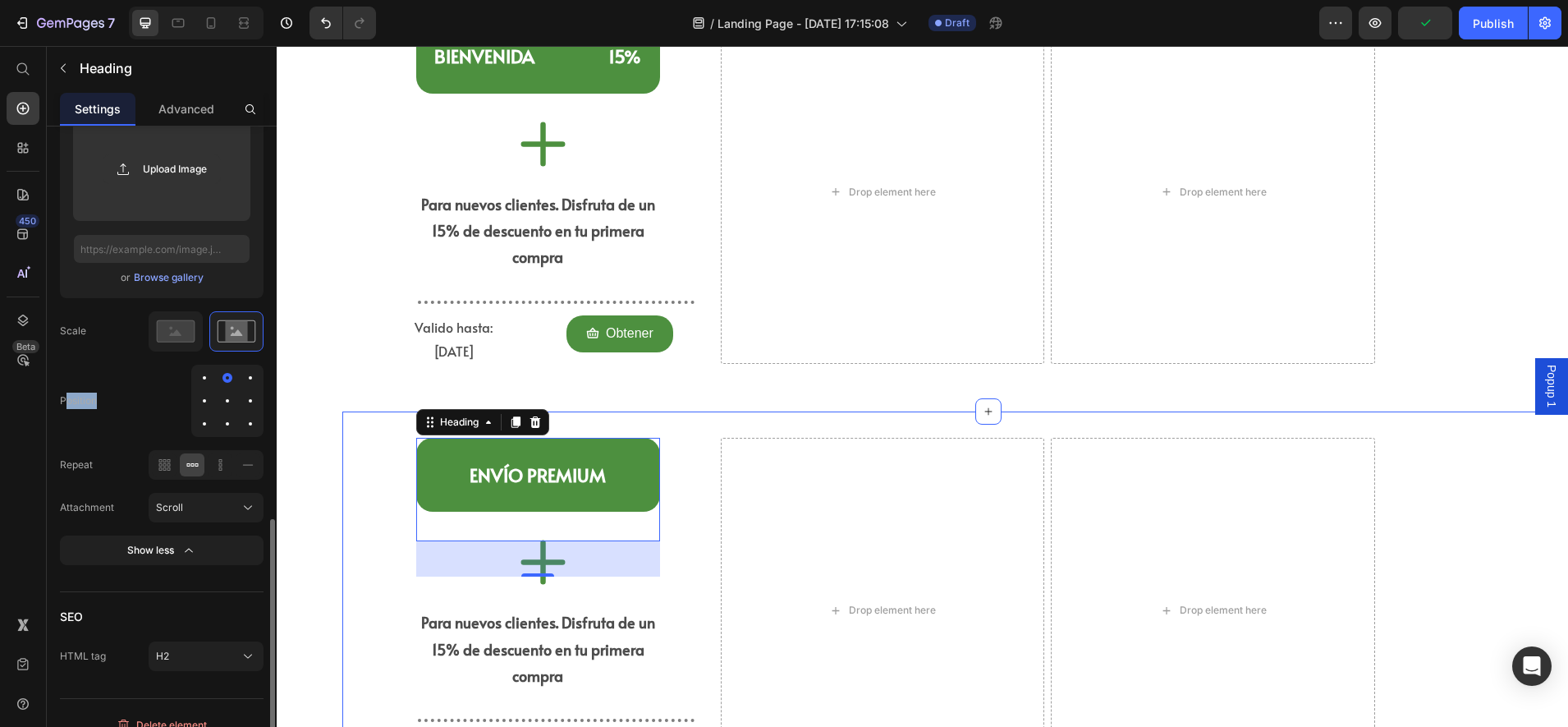 click at bounding box center (250, 378) 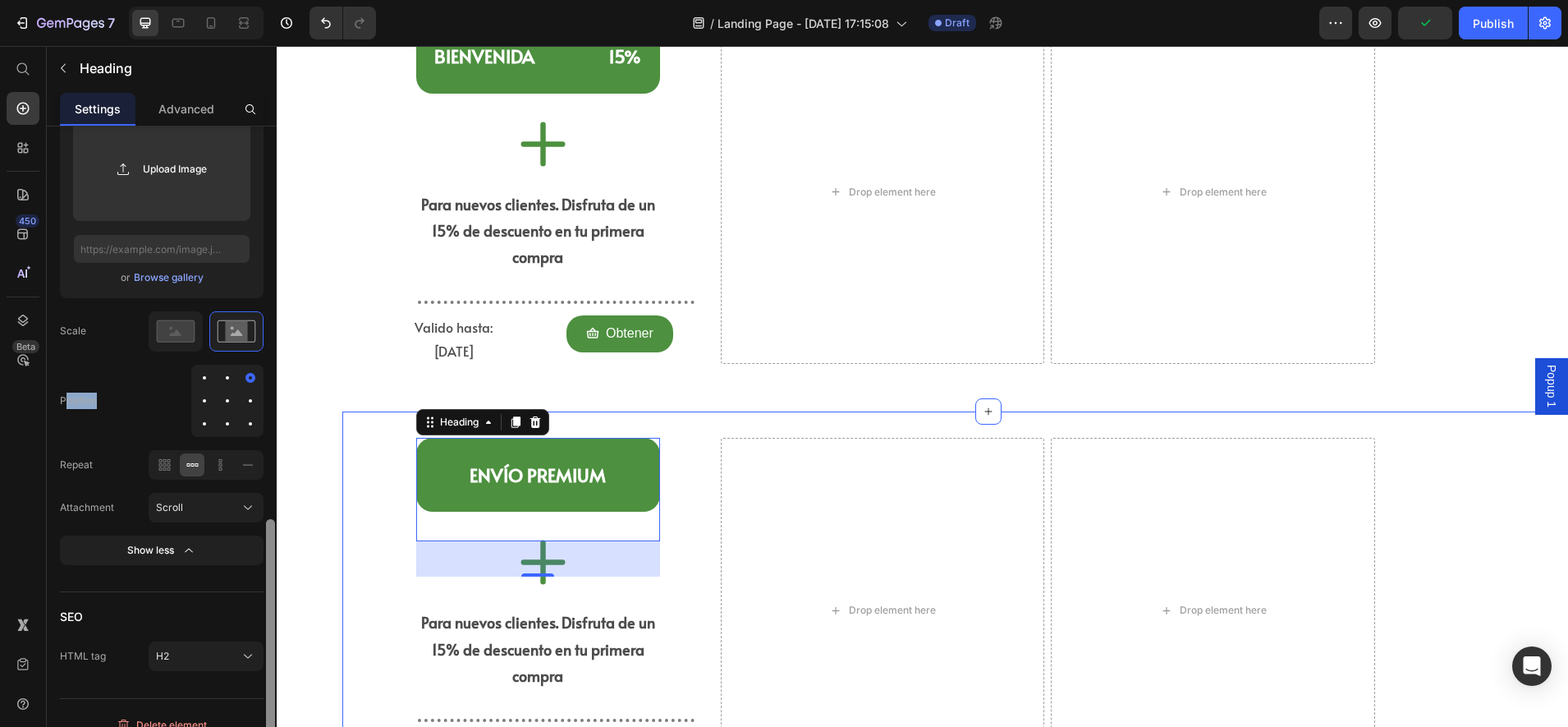 click at bounding box center [270, 642] 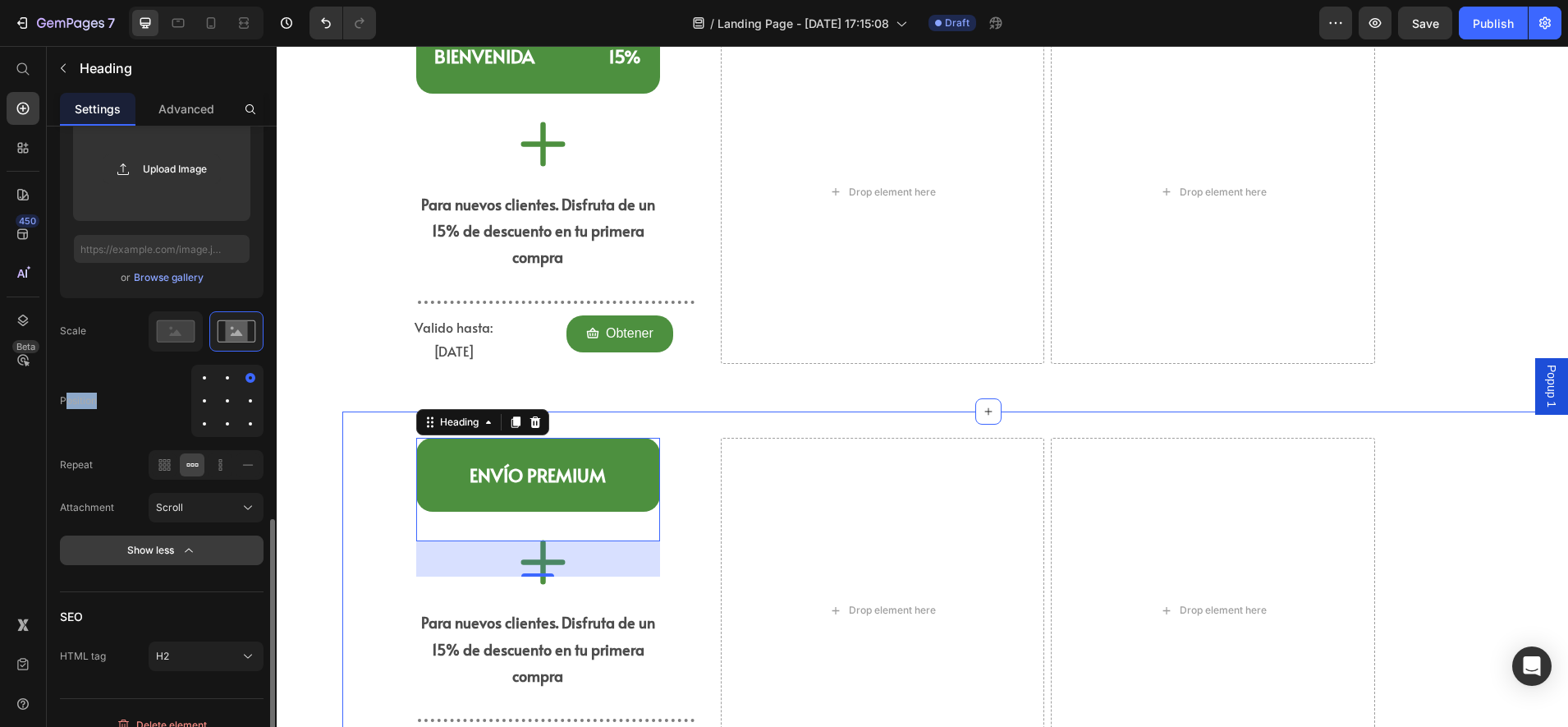 click on "Show less" at bounding box center [162, 550] 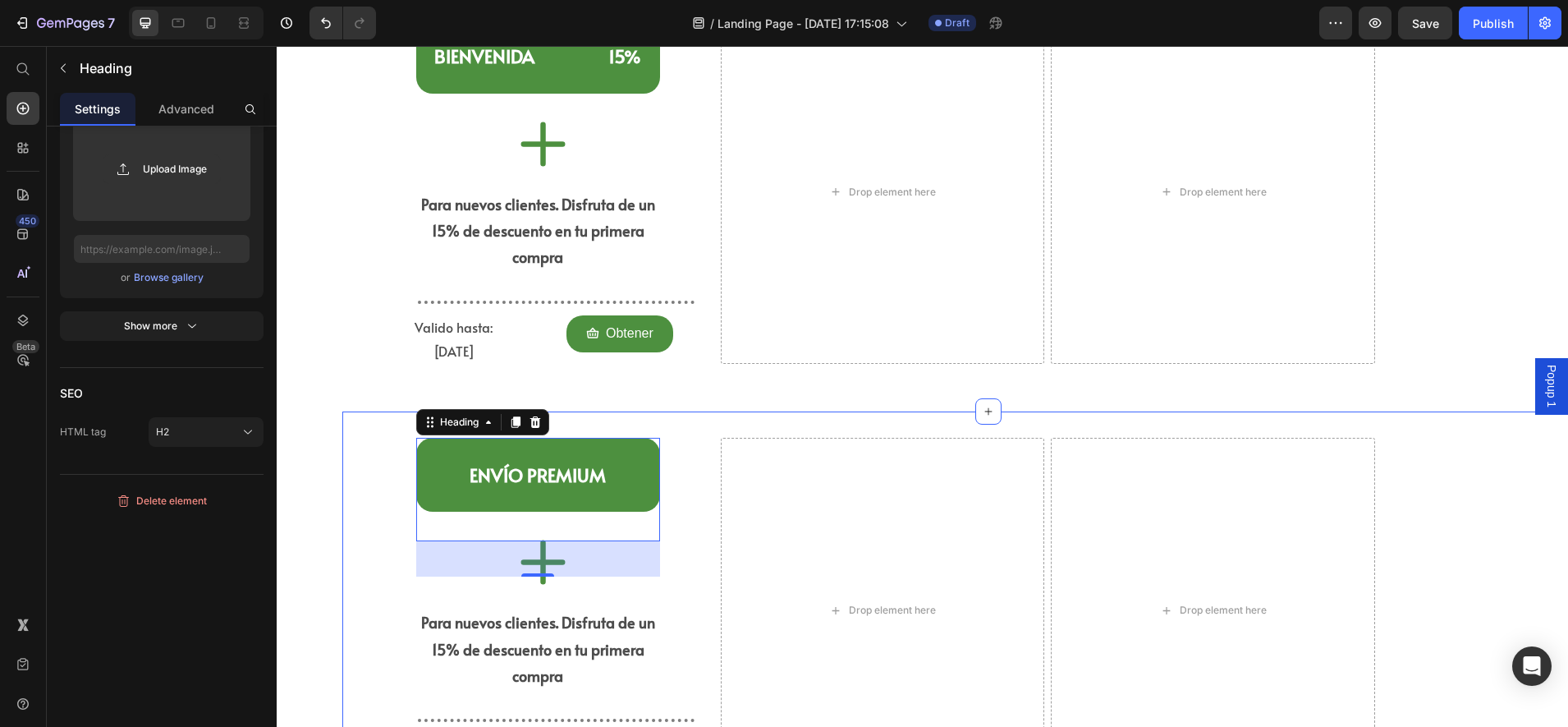 scroll, scrollTop: 821, scrollLeft: 0, axis: vertical 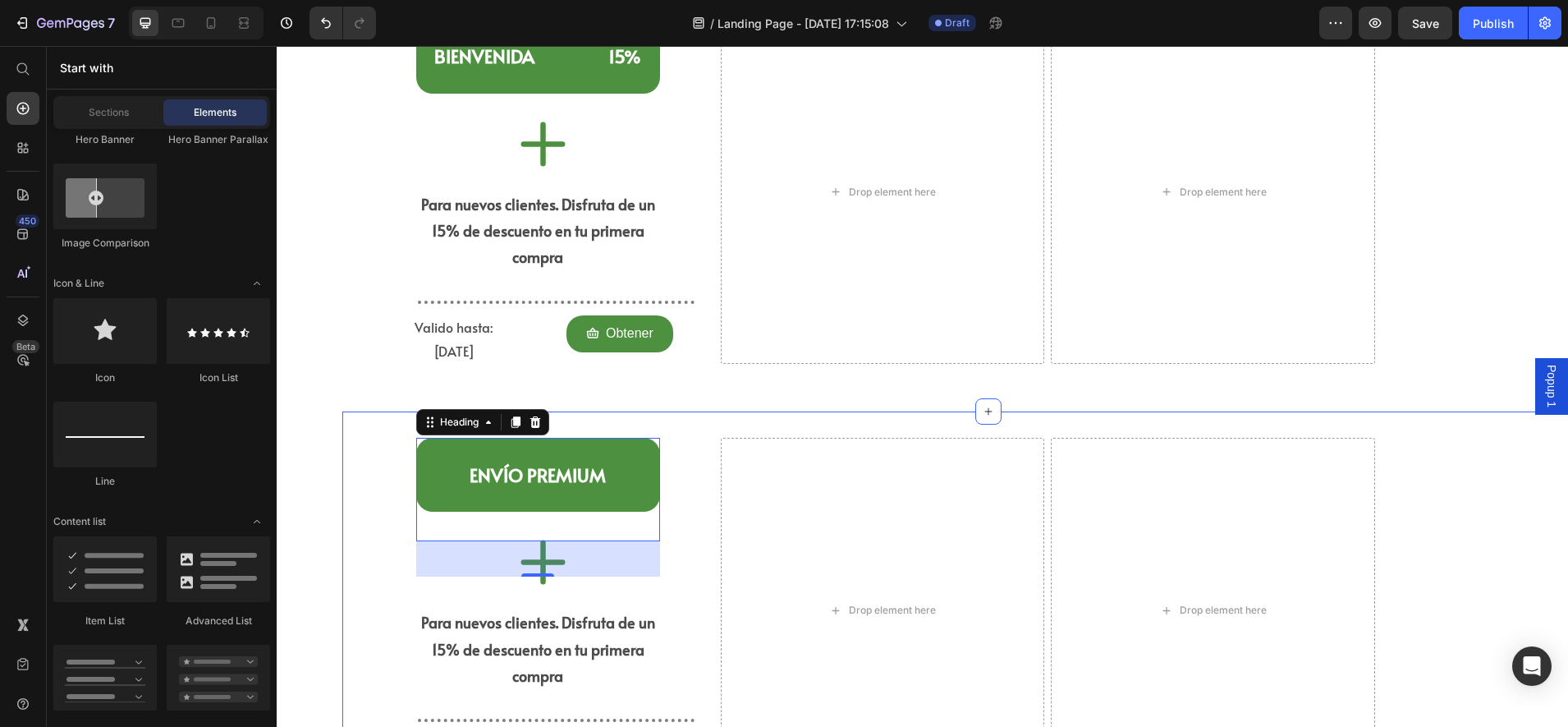 click on "⁠⁠⁠⁠⁠⁠⁠ Envío PREMIUM   Heading   43
Icon Para nuevos clientes. Disfruta de un 15% de descuento en tu primera compra Text Block                Title Line Valido hasta:  [DATE] Text Block
Obtener Button Row Row
Drop element here
Drop element here Row Section 9" at bounding box center [922, 621] 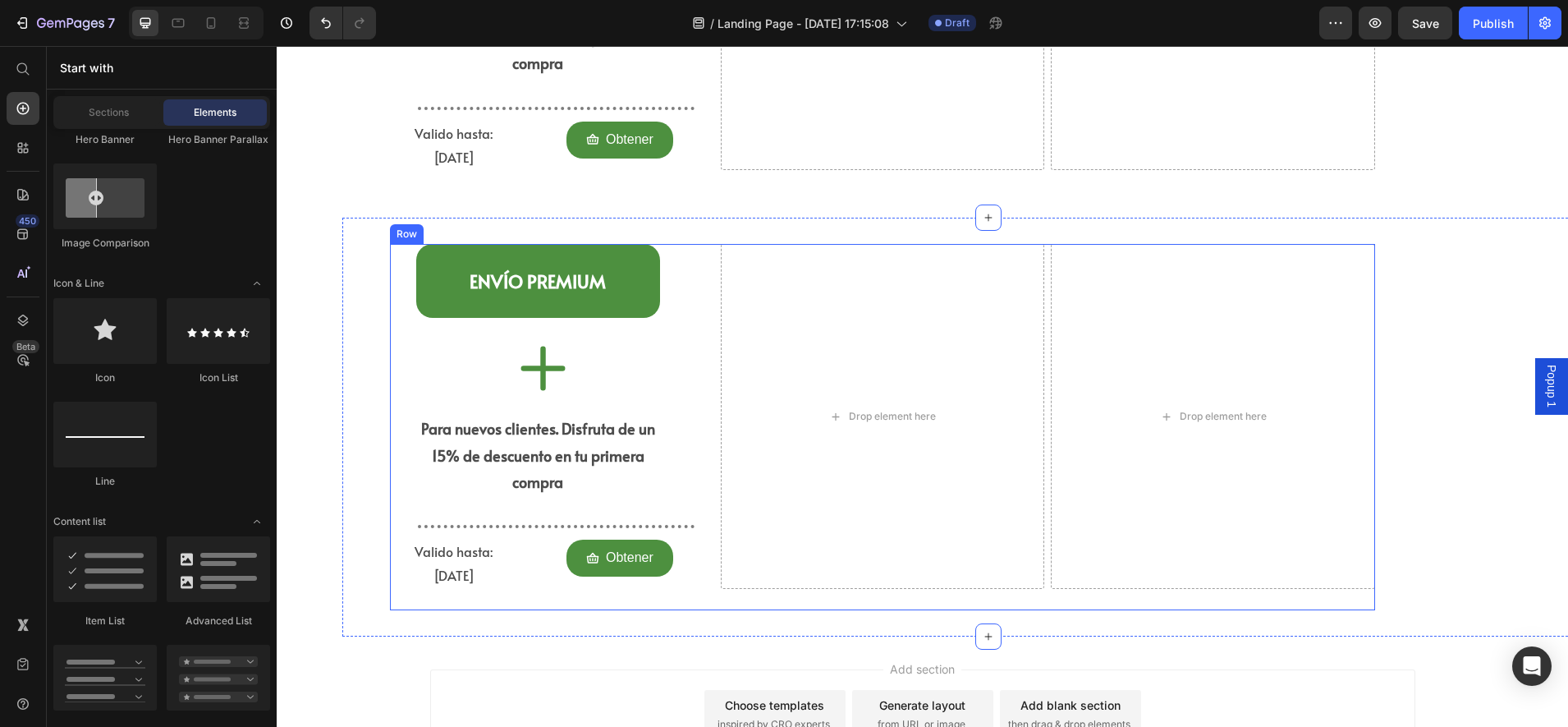 scroll, scrollTop: 2128, scrollLeft: 0, axis: vertical 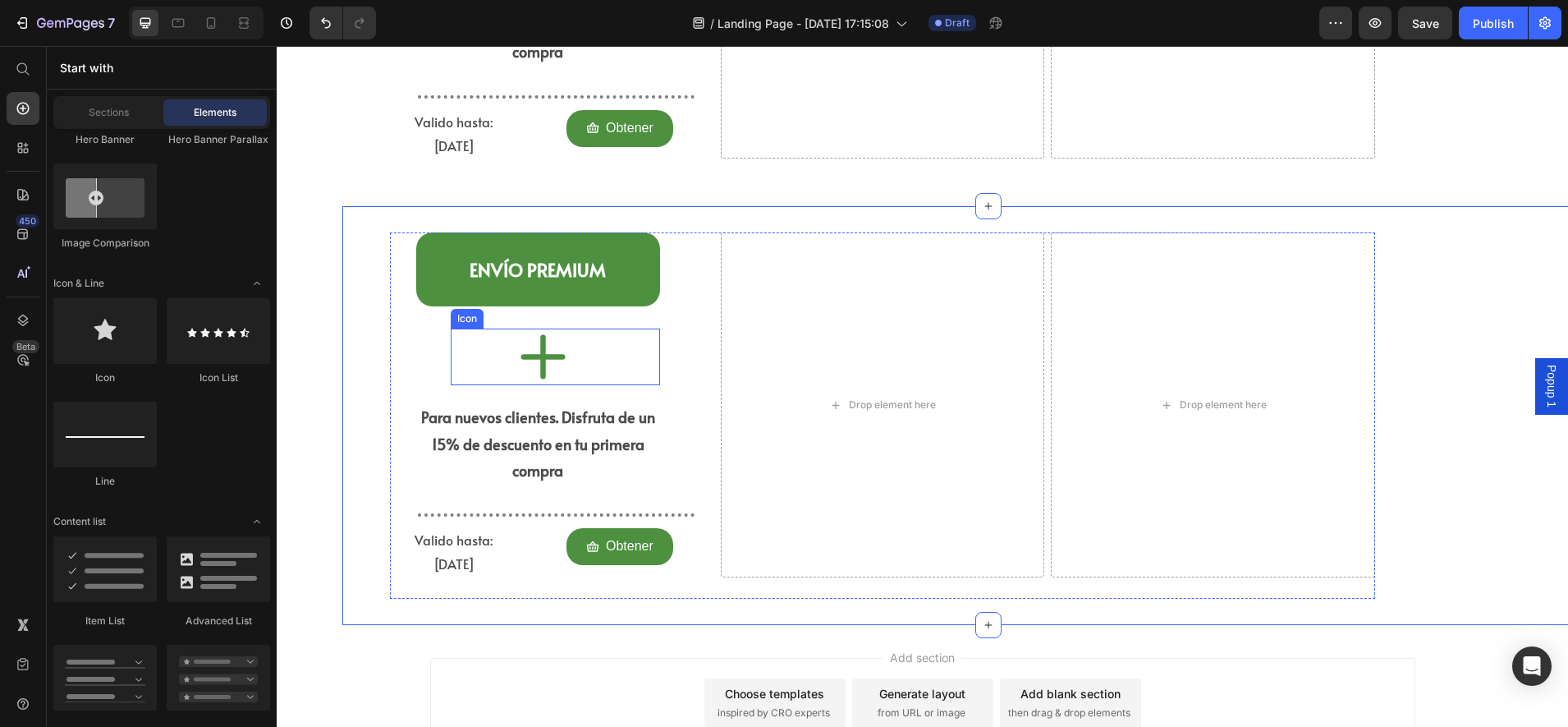 click 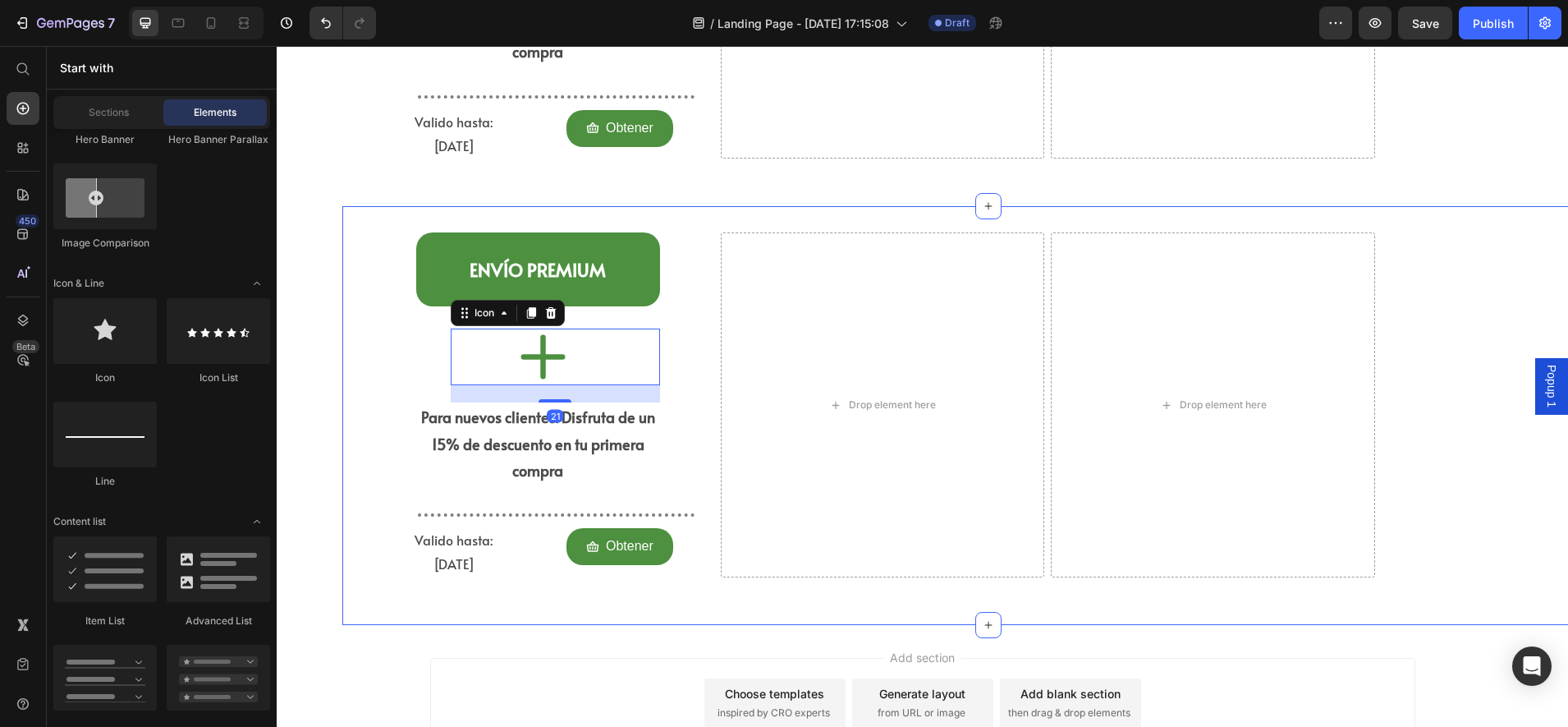 scroll, scrollTop: 0, scrollLeft: 0, axis: both 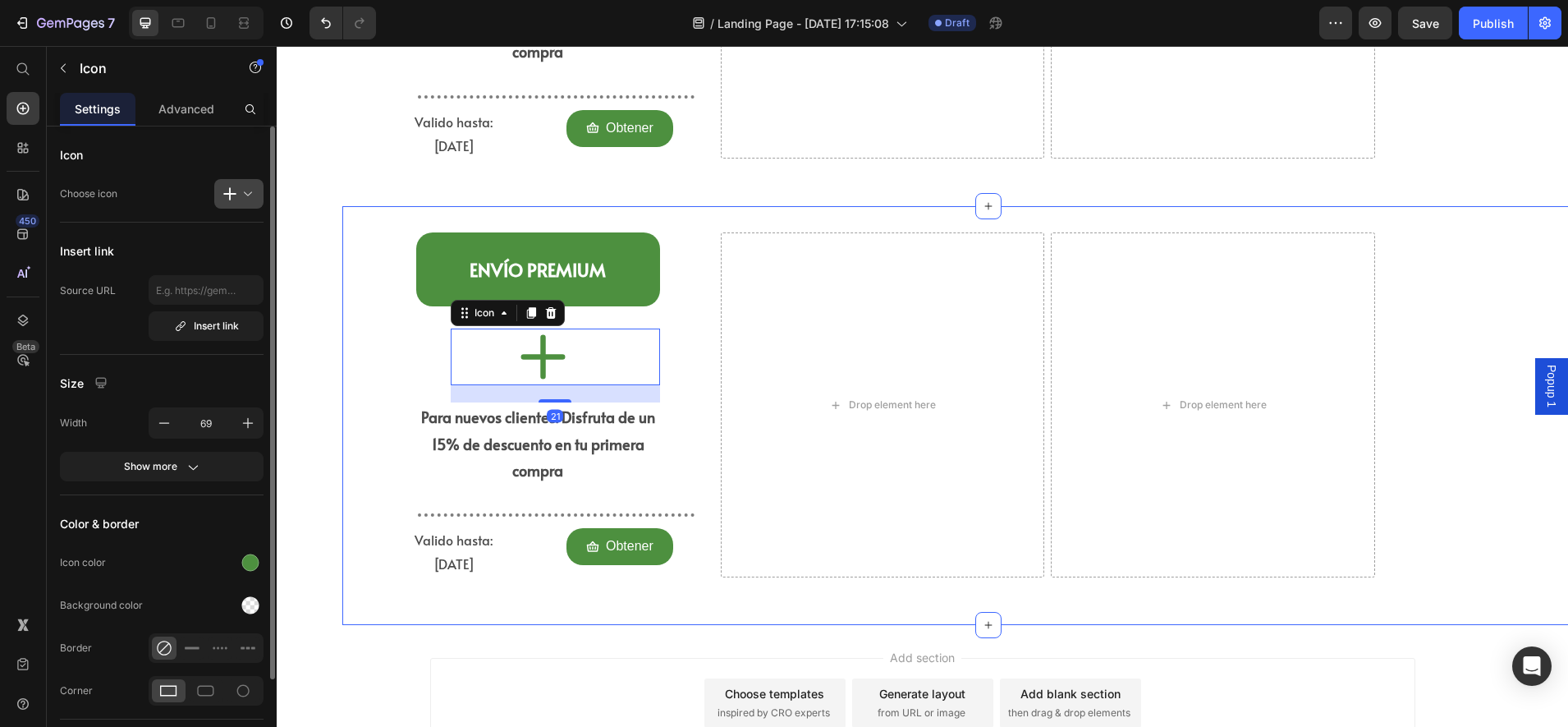 click at bounding box center (245, 194) 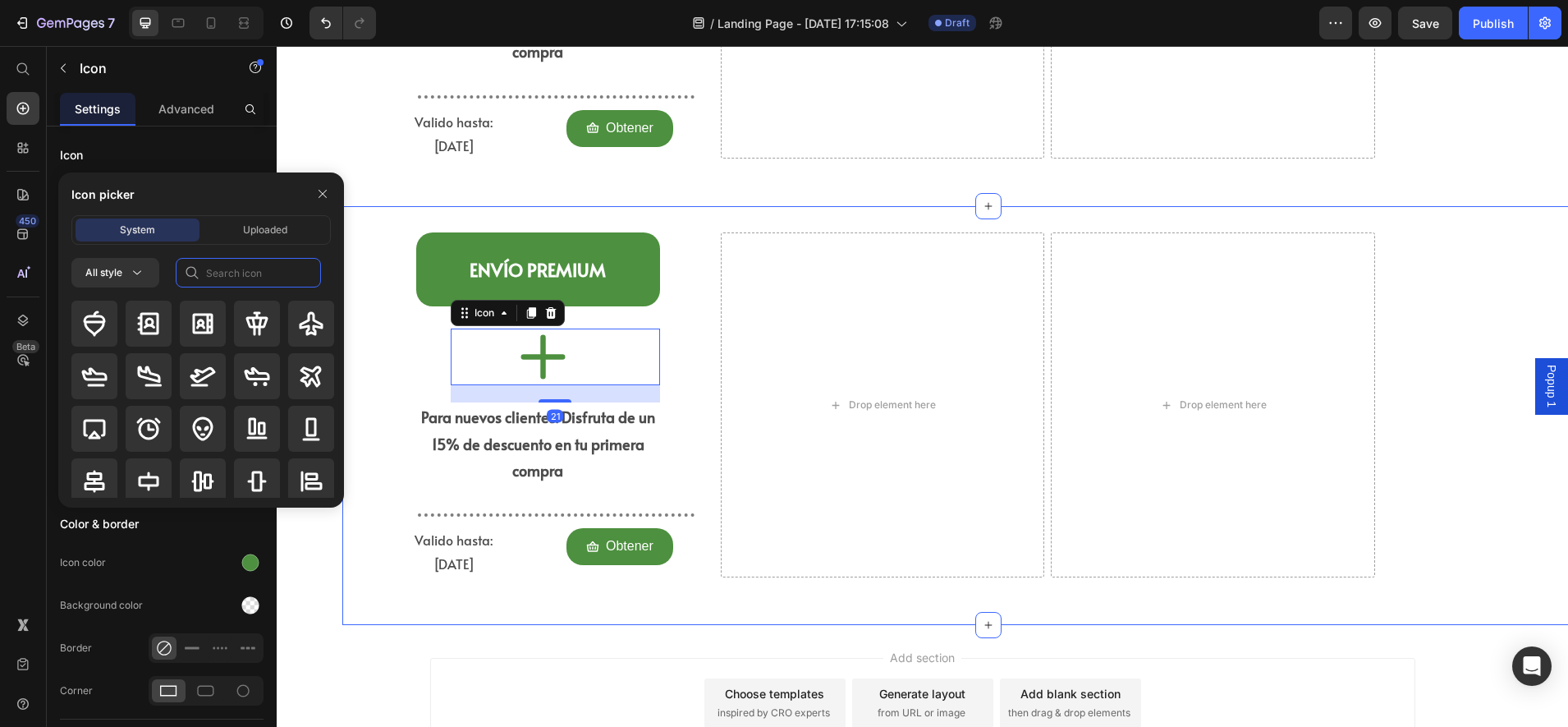 click 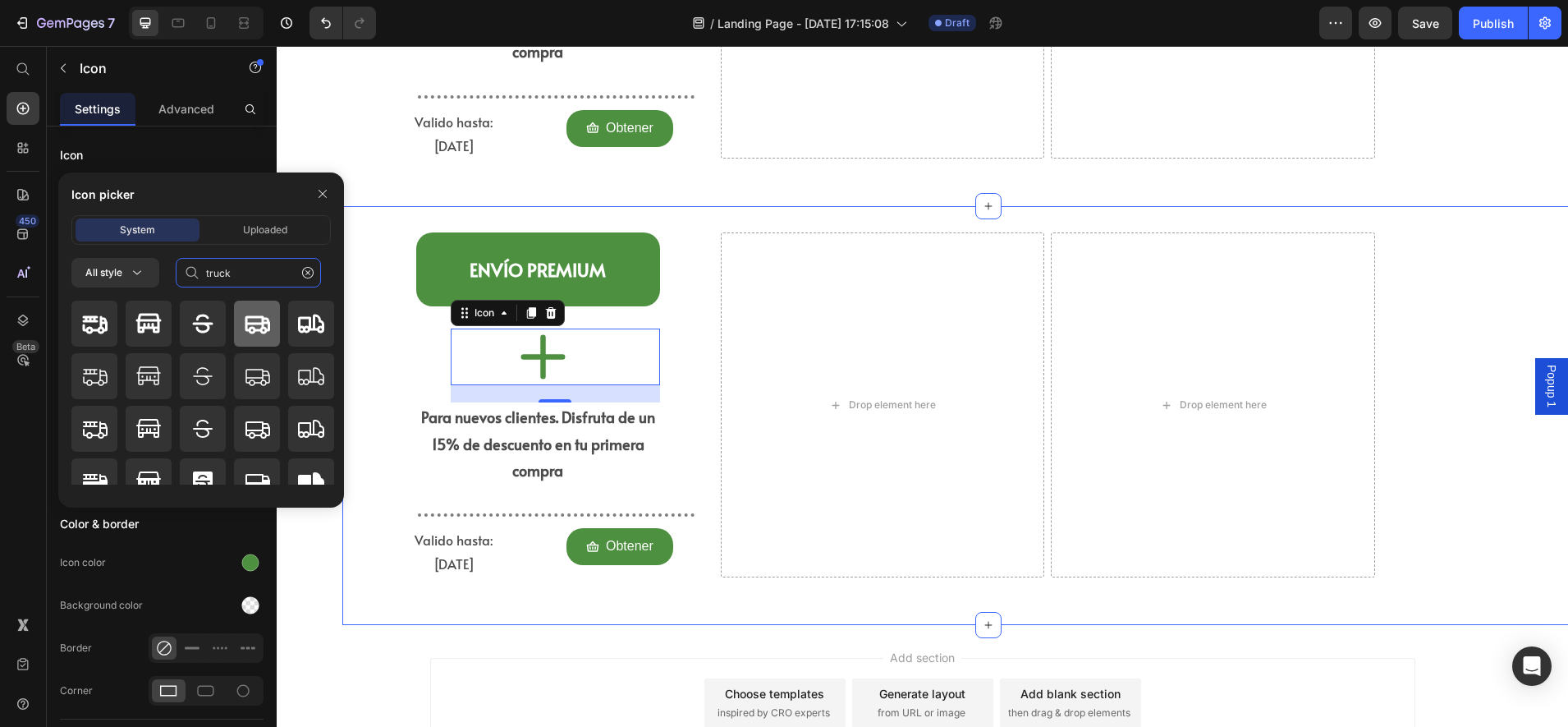 type on "truck" 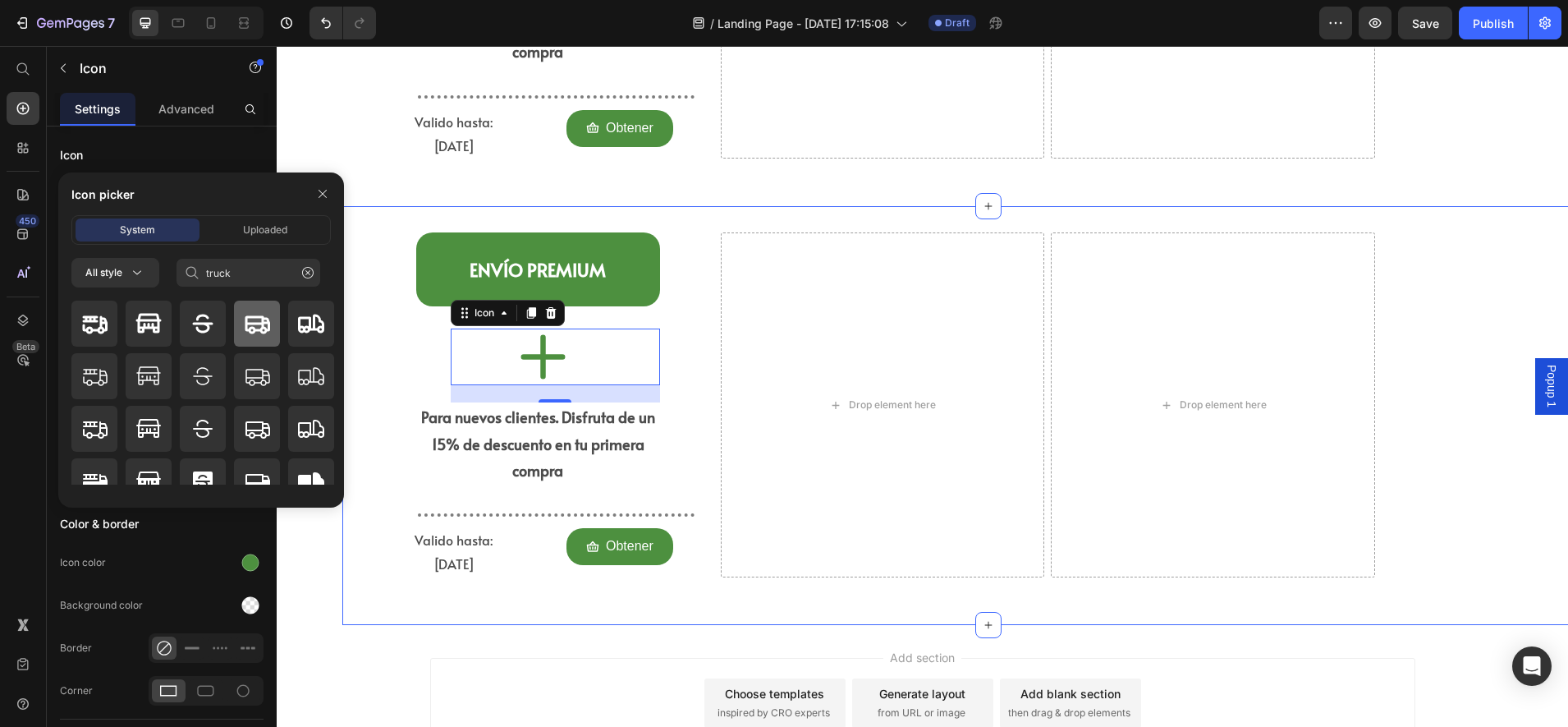 click 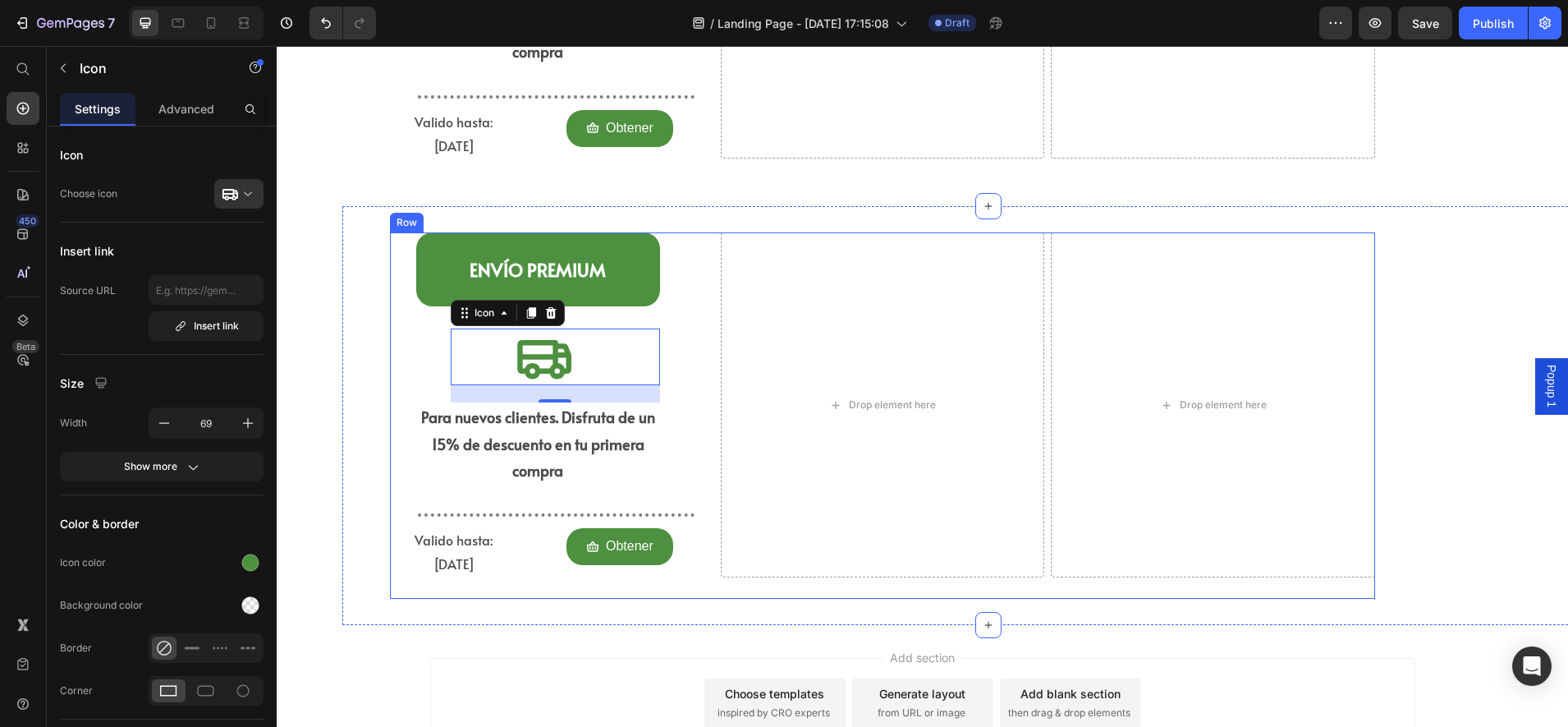 click on "⁠⁠⁠⁠⁠⁠⁠ Envío PREMIUM   Heading
Icon   21 Para nuevos clientes. Disfruta de un 15% de descuento en tu primera compra Text Block                Title Line Valido hasta:  [DATE] Text Block
Obtener Button Row Row
Drop element here
Drop element here Row Section 9" at bounding box center (988, 416) 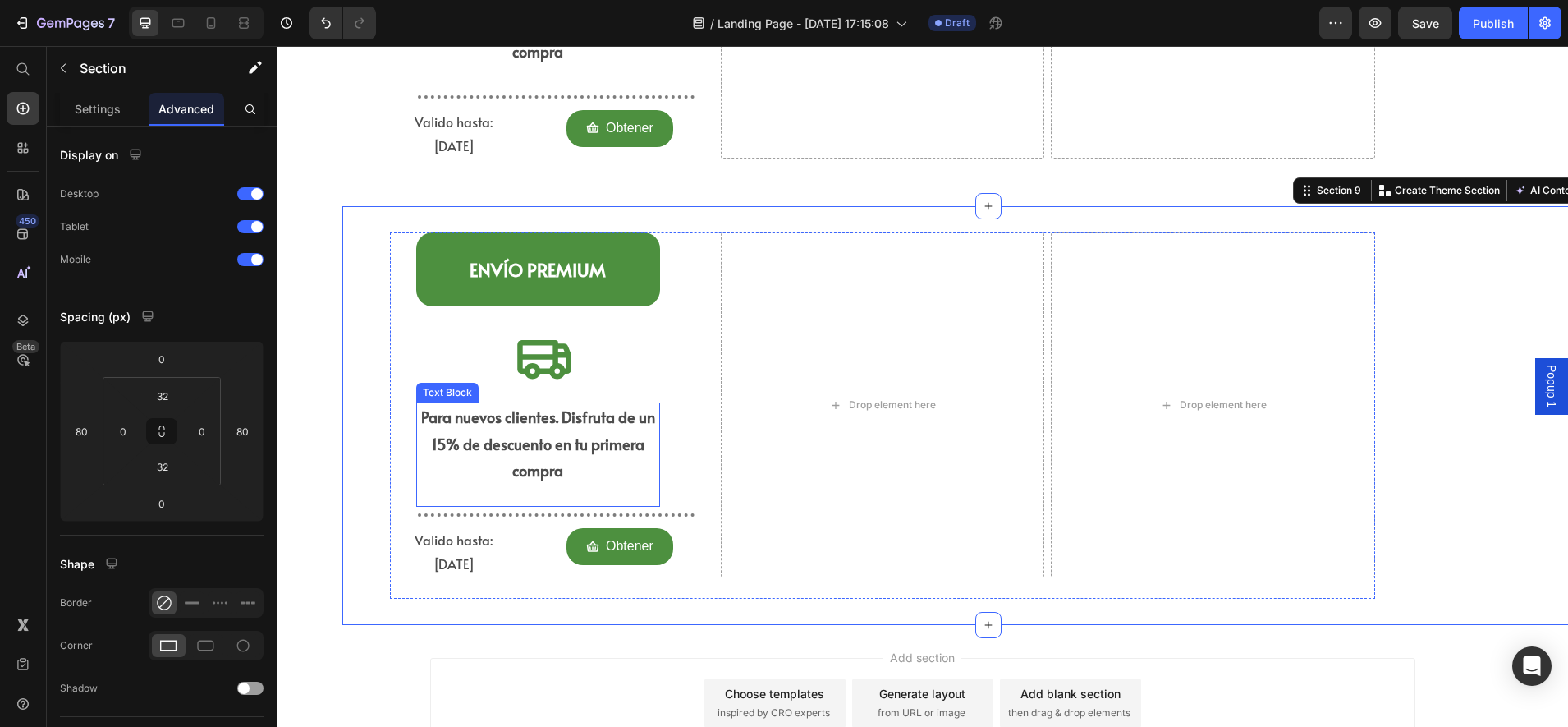 click on "Para nuevos clientes. Disfruta de un 15% de descuento en tu primera compra" at bounding box center [538, 444] 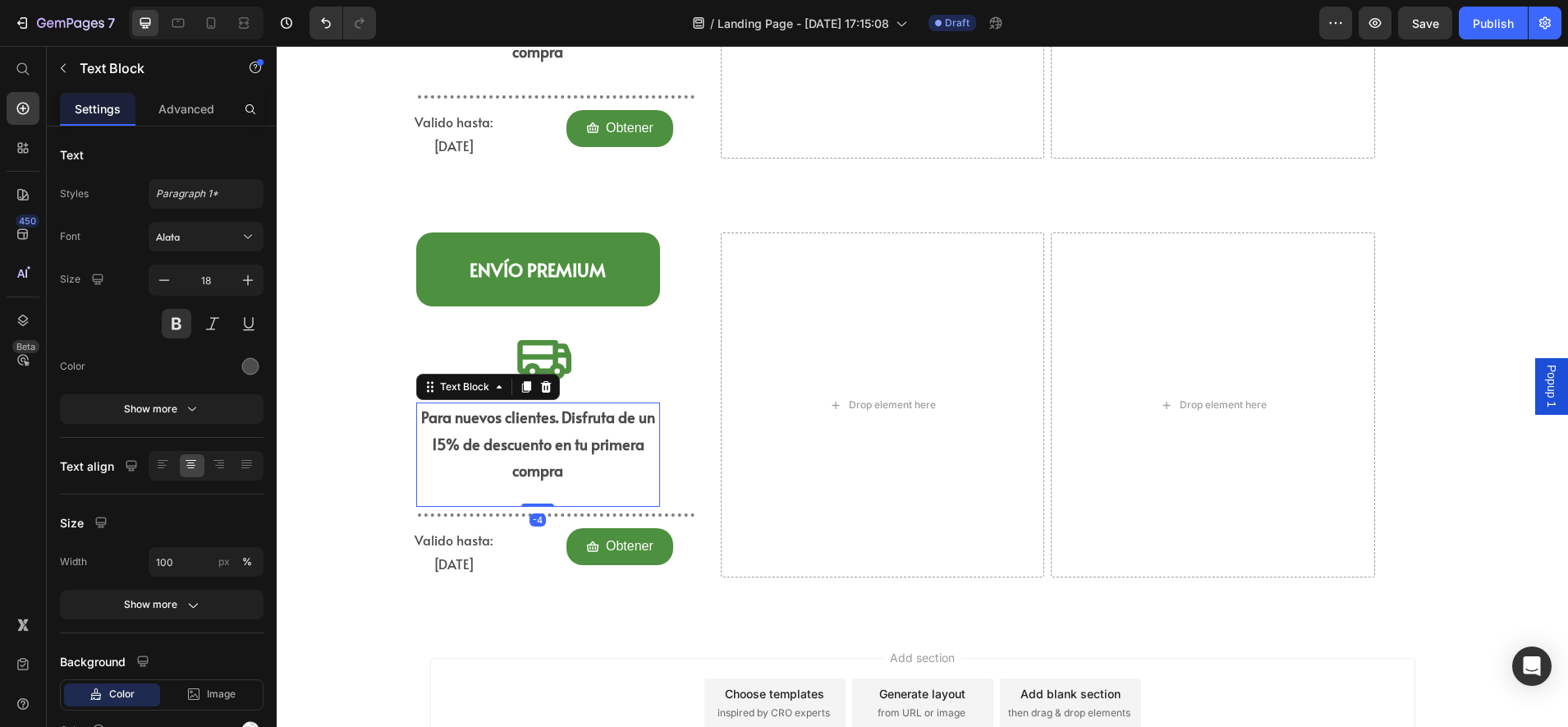 click on "Para nuevos clientes. Disfruta de un 15% de descuento en tu primera compra" at bounding box center [538, 444] 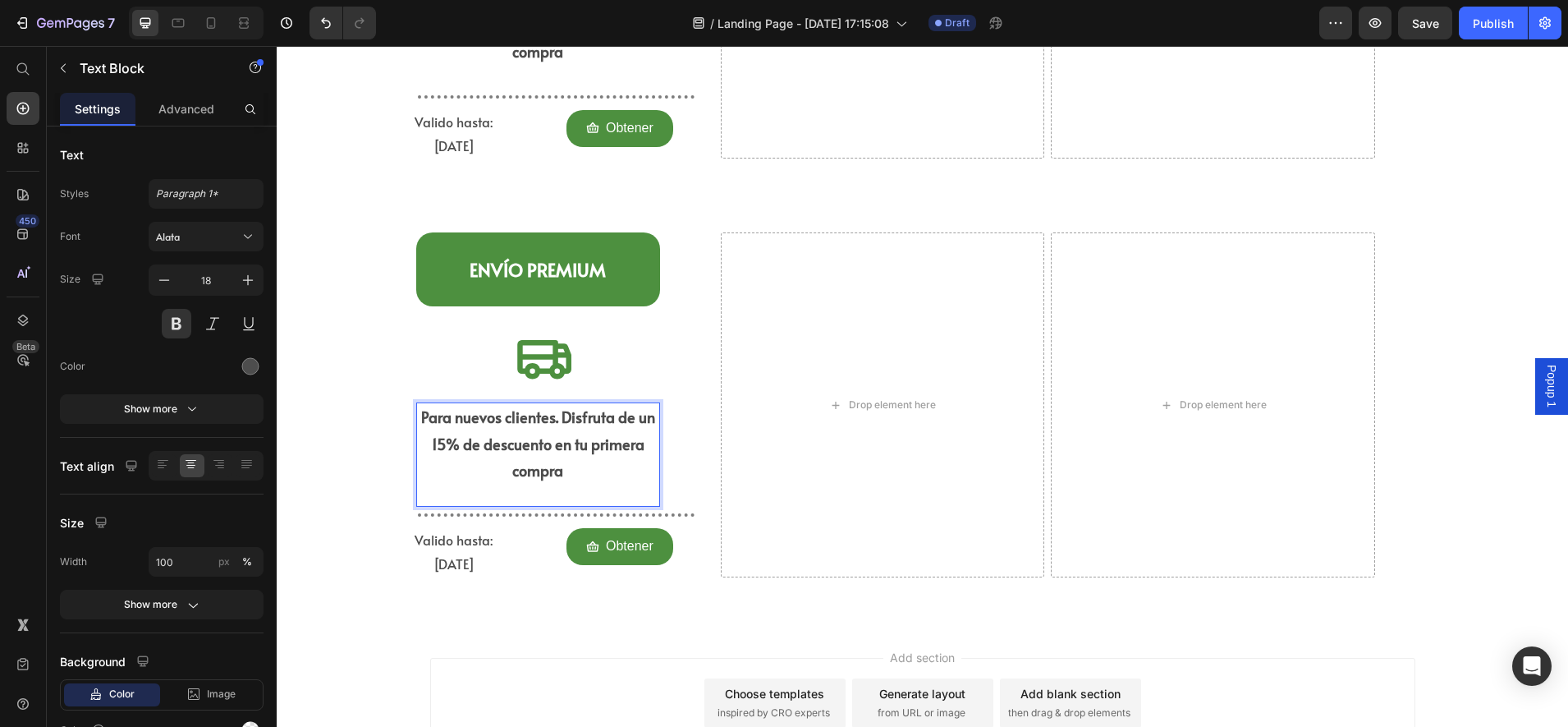 click on "Para nuevos clientes. Disfruta de un 15% de descuento en tu primera compra" at bounding box center (538, 444) 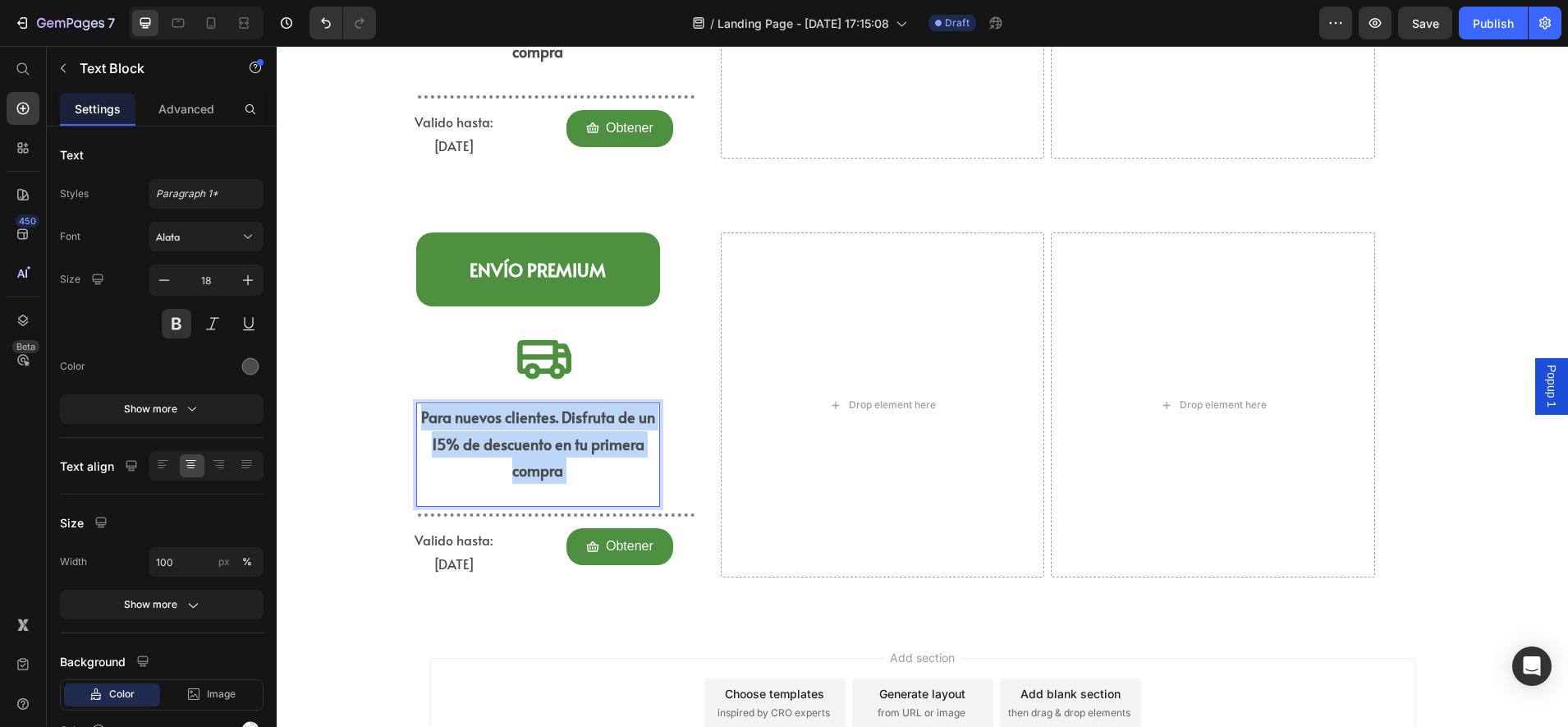 drag, startPoint x: 581, startPoint y: 481, endPoint x: 436, endPoint y: 424, distance: 155.80116 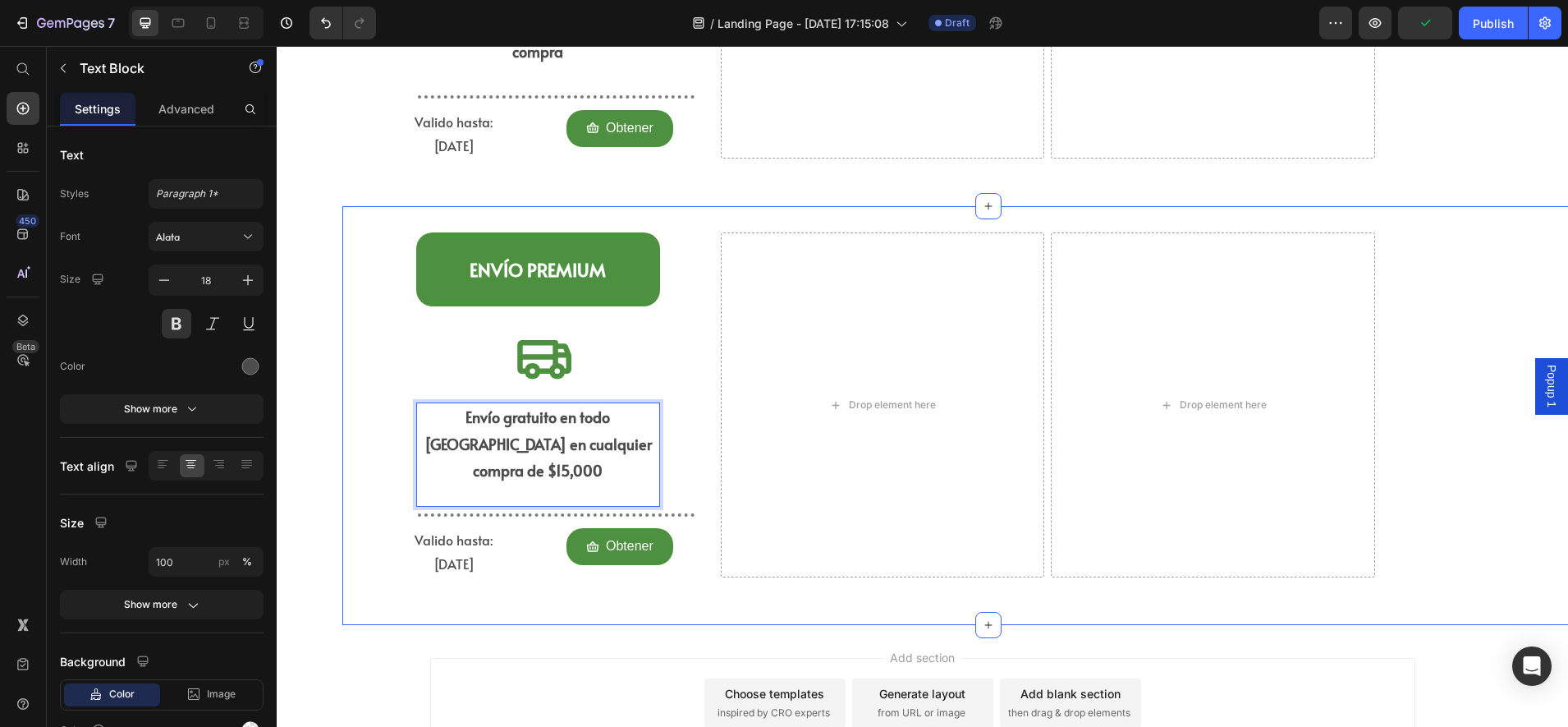 click on "⁠⁠⁠⁠⁠⁠⁠ Envío PREMIUM   Heading
Icon Envío gratuito en todo [GEOGRAPHIC_DATA] en cualquier compra de $15,000 Text Block   -4                Title Line Valido hasta:  [DATE] Text Block
Obtener Button Row Row
Drop element here
Drop element here Row Section 9" at bounding box center (988, 416) 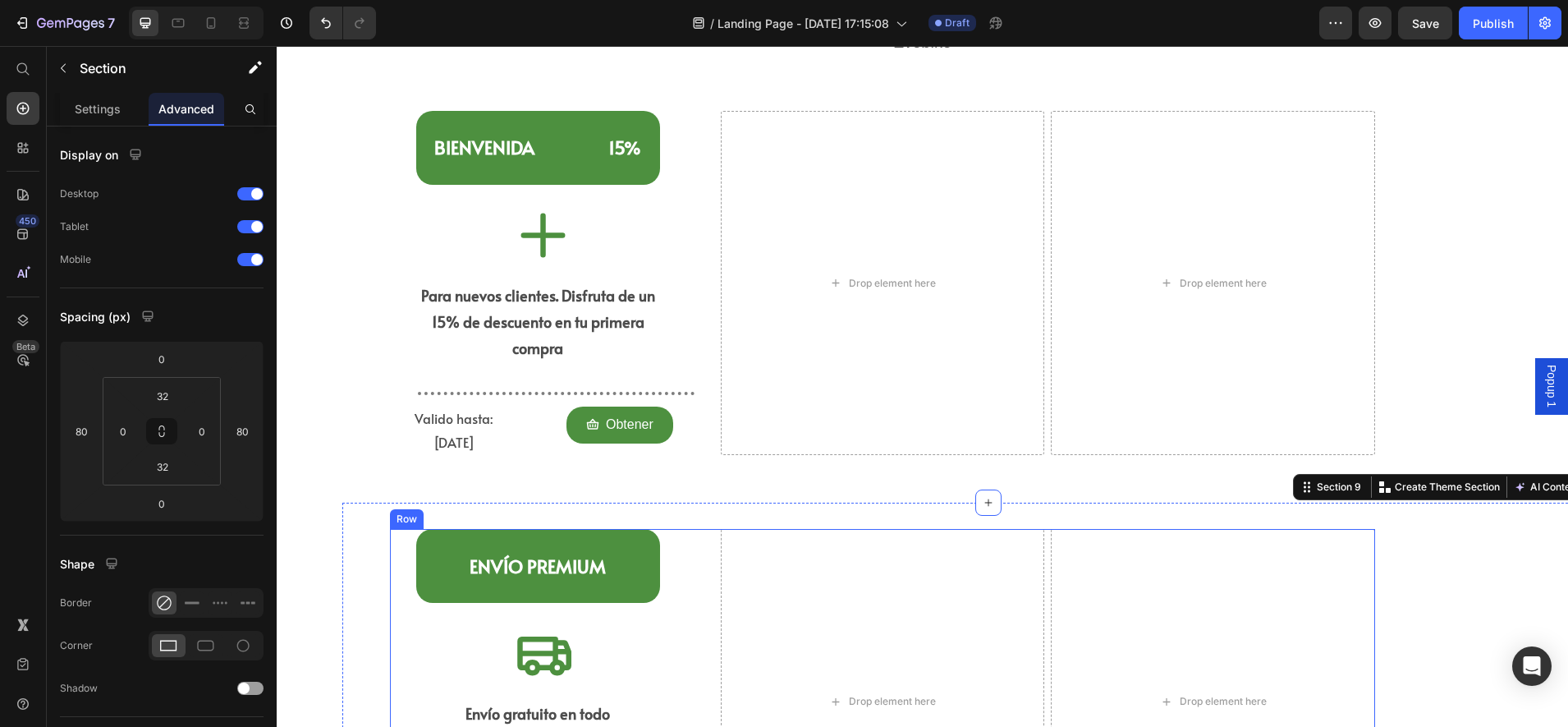 scroll, scrollTop: 1820, scrollLeft: 0, axis: vertical 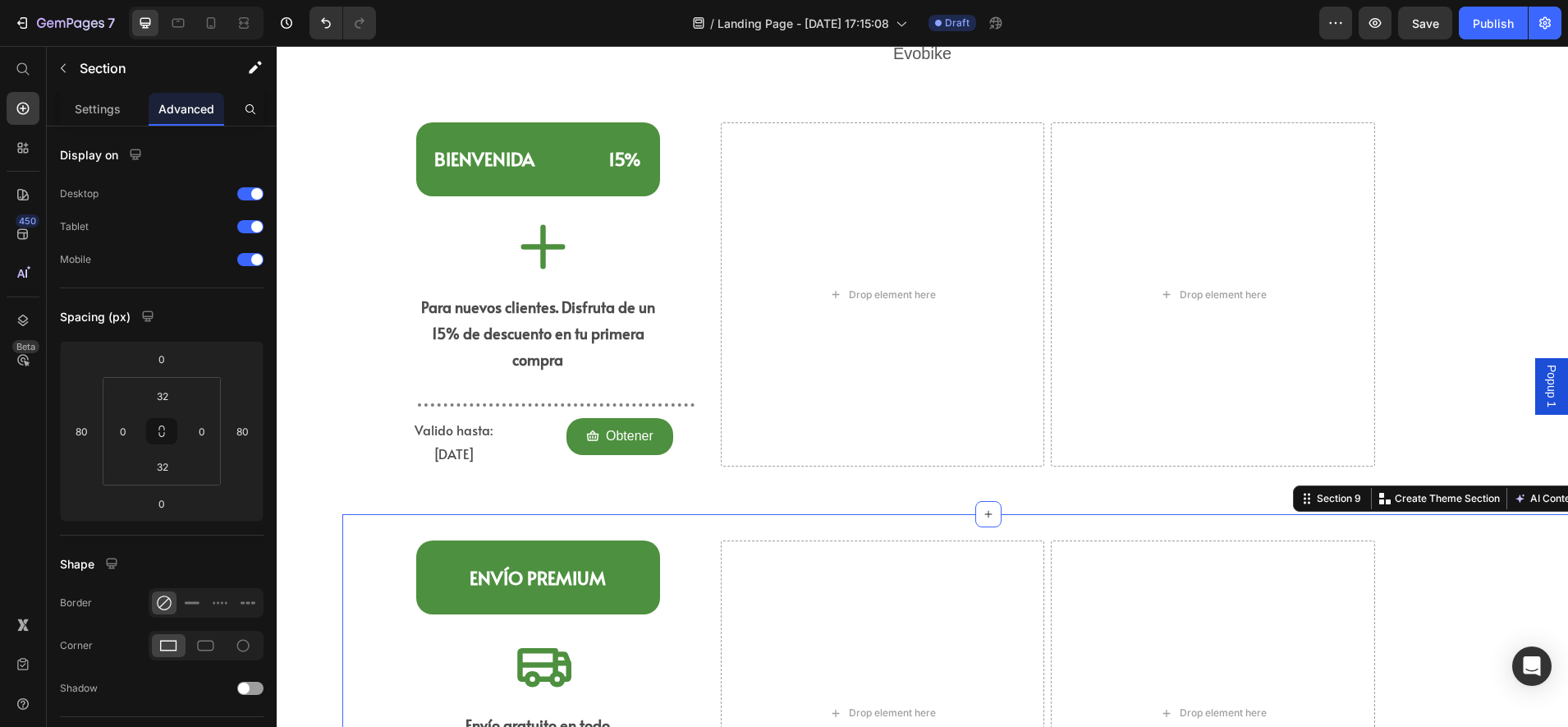 click on "⁠⁠⁠⁠⁠⁠⁠ Envío PREMIUM   Heading
Icon Envío gratuito en todo [GEOGRAPHIC_DATA] en cualquier compra de $15,000 Text Block                Title Line Valido hasta:  [DATE] Text Block
Obtener Button Row Row
Drop element here
Drop element here Row" at bounding box center (988, 724) 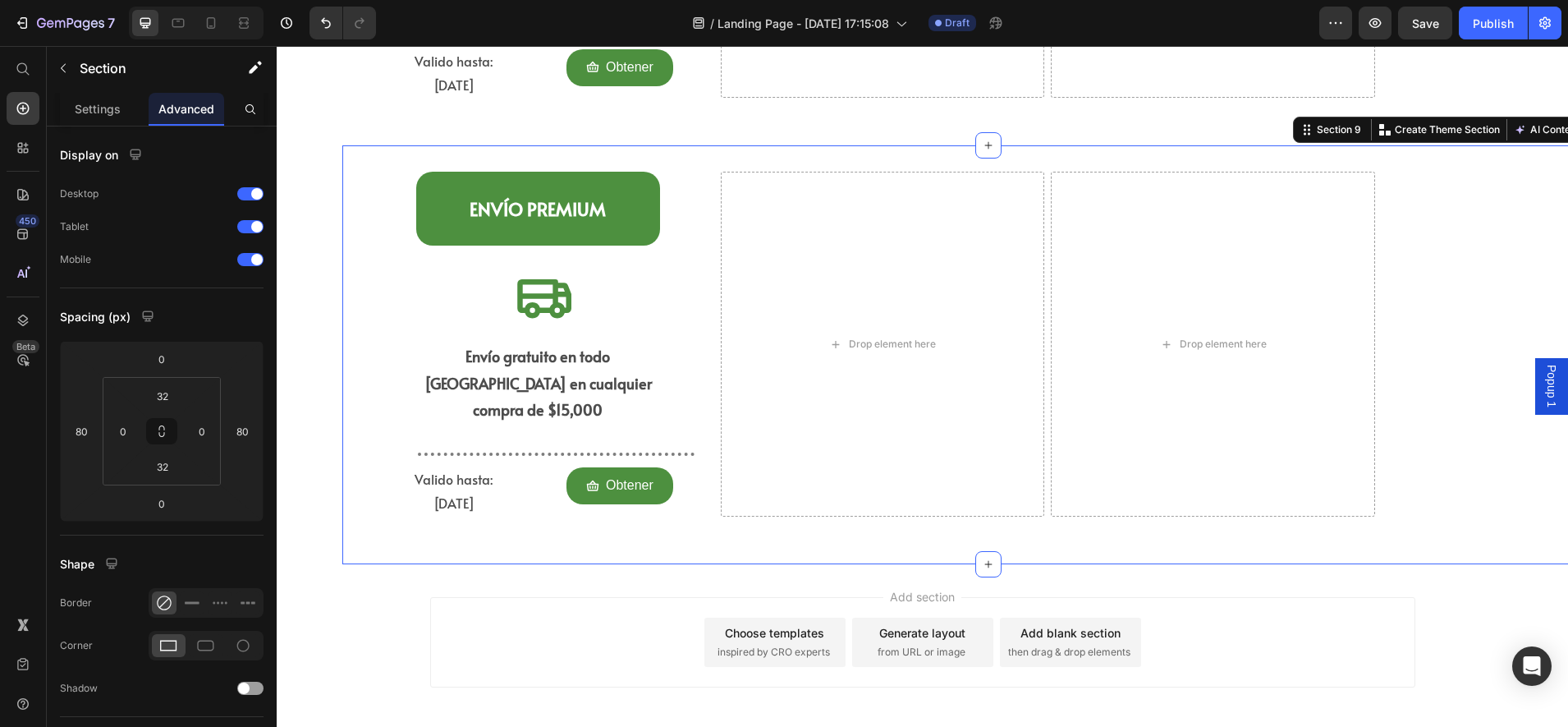 scroll, scrollTop: 2237, scrollLeft: 0, axis: vertical 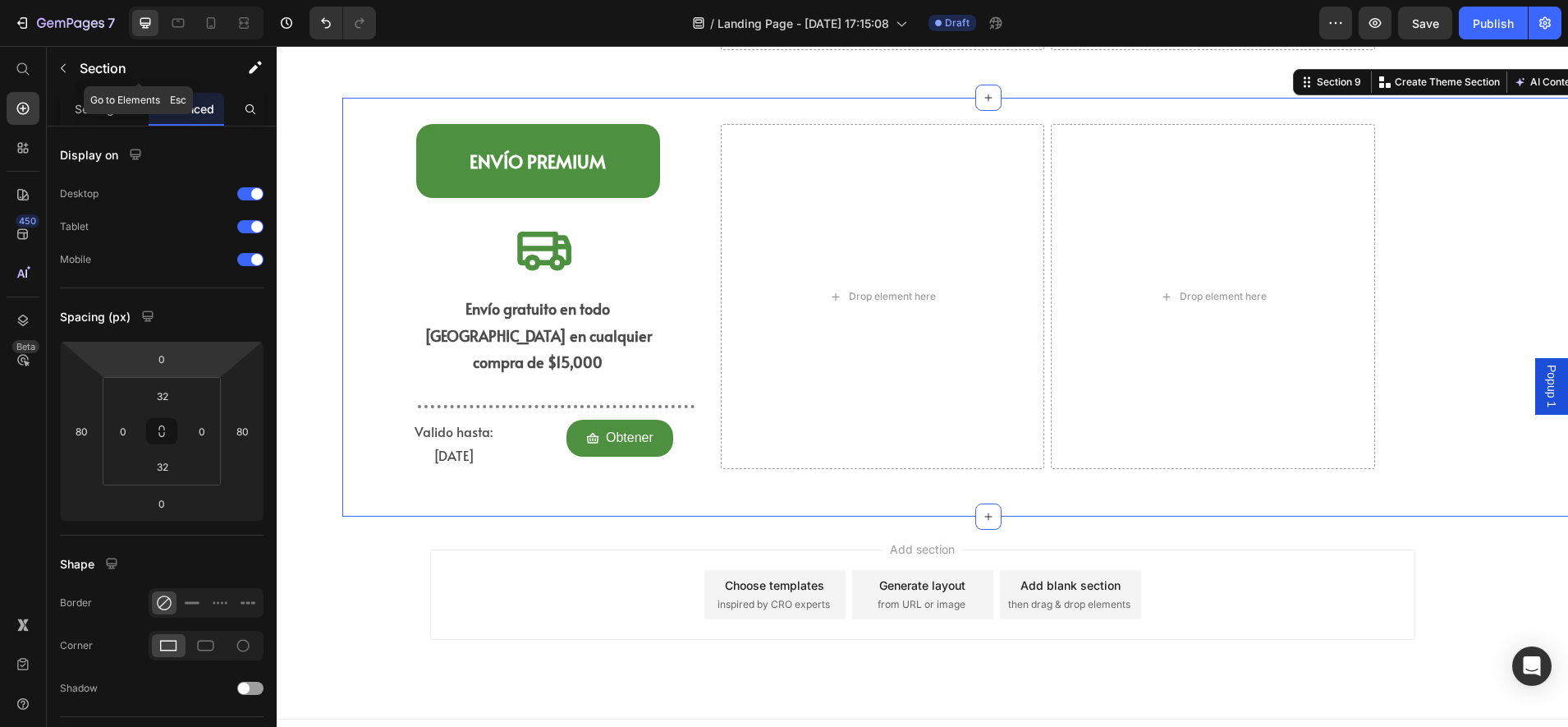 click on "Section" 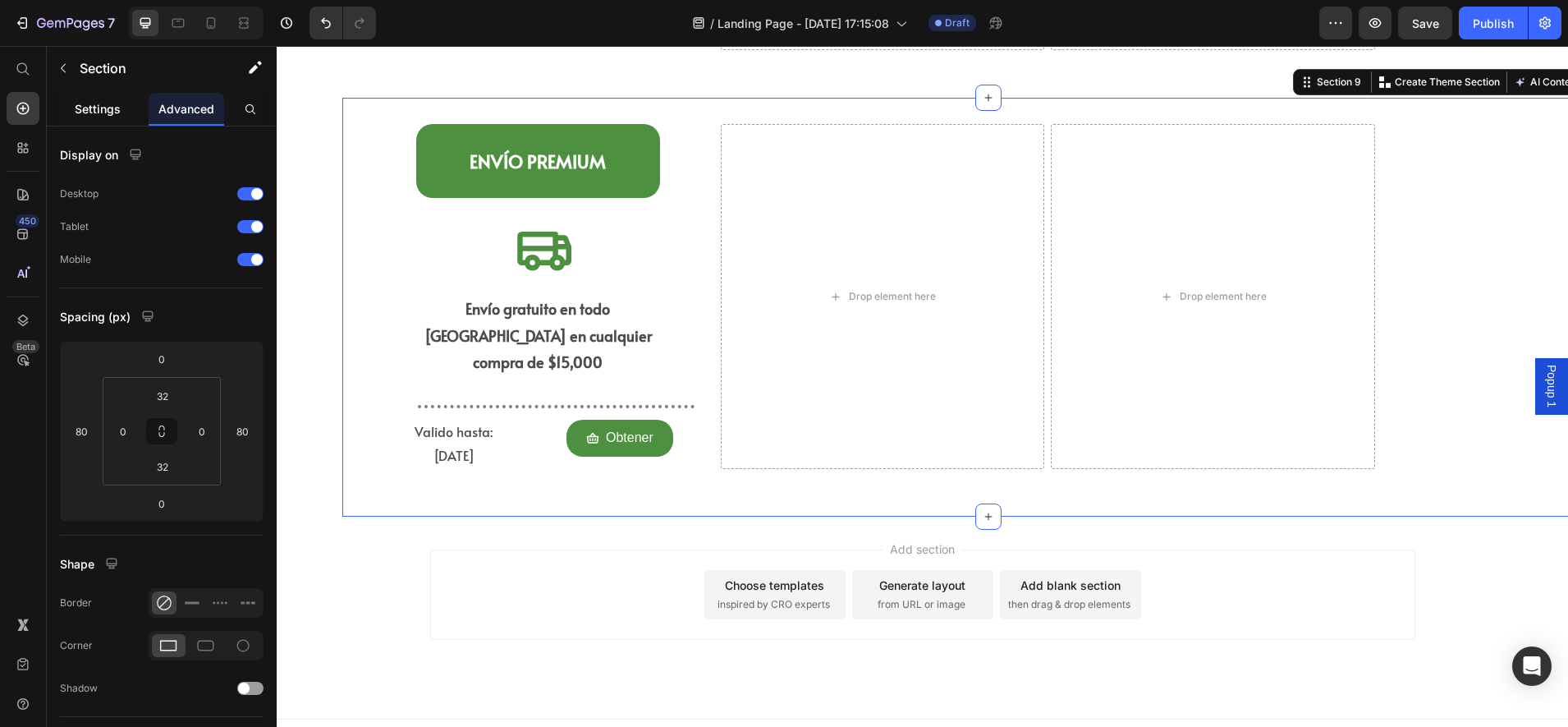 click on "Settings" at bounding box center [98, 108] 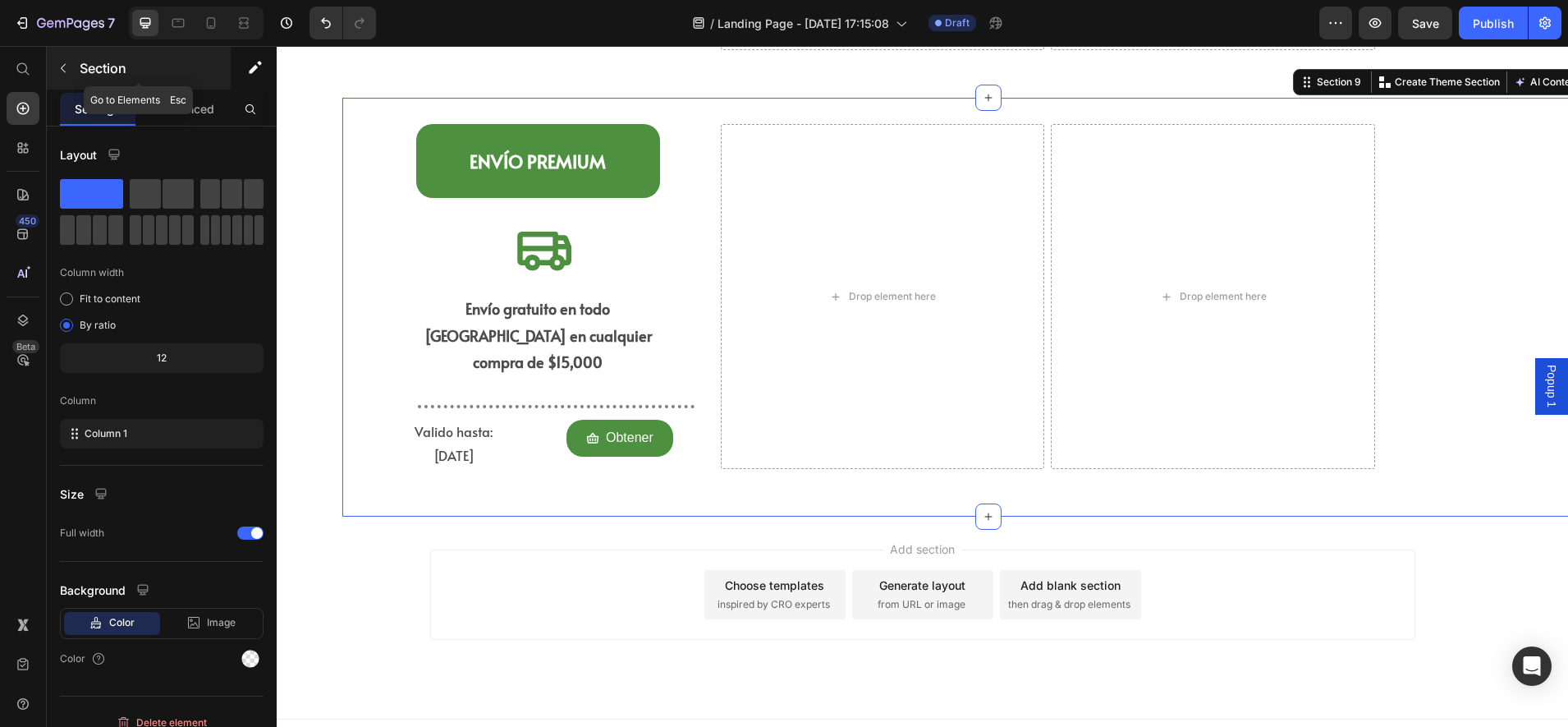 click on "Section" at bounding box center [154, 68] 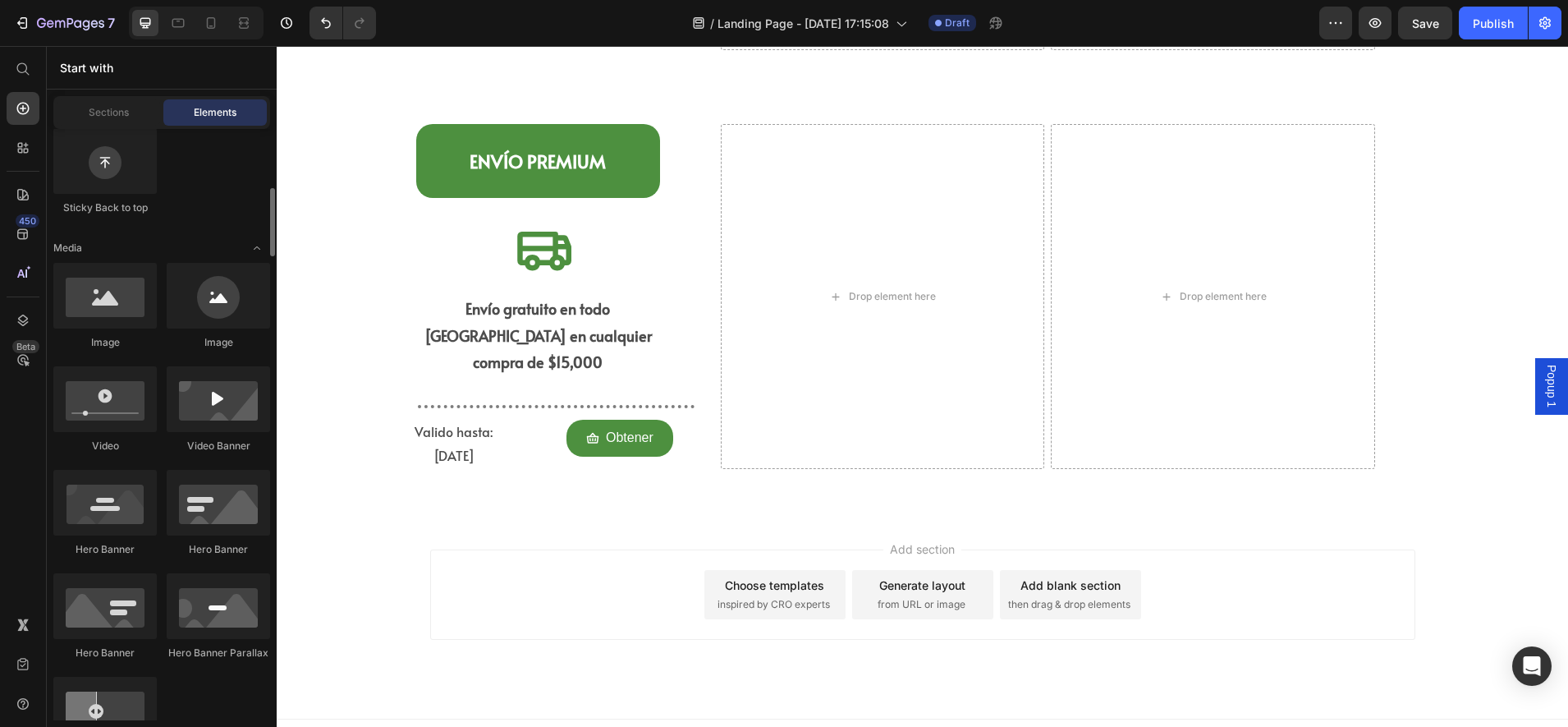 scroll, scrollTop: 0, scrollLeft: 0, axis: both 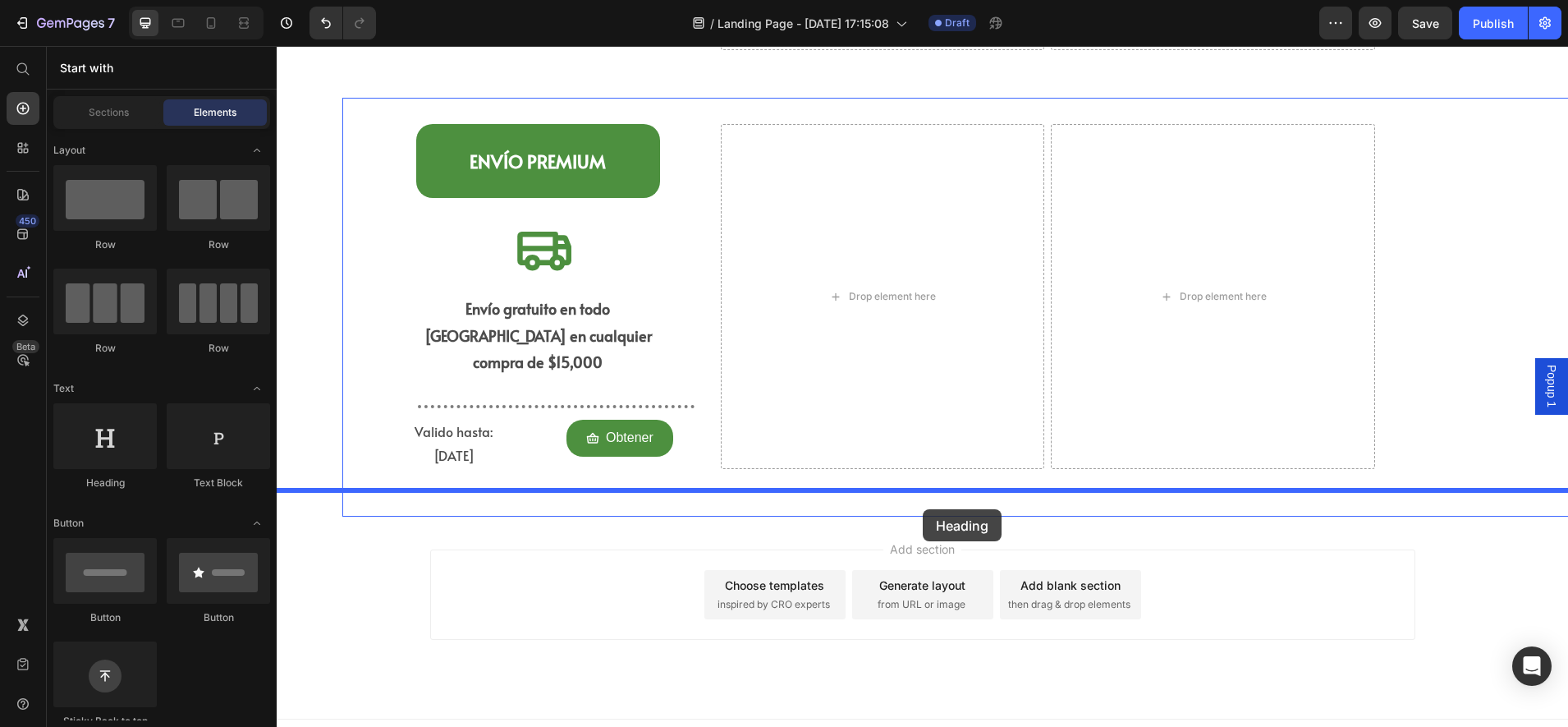 drag, startPoint x: 399, startPoint y: 496, endPoint x: 923, endPoint y: 509, distance: 524.1612 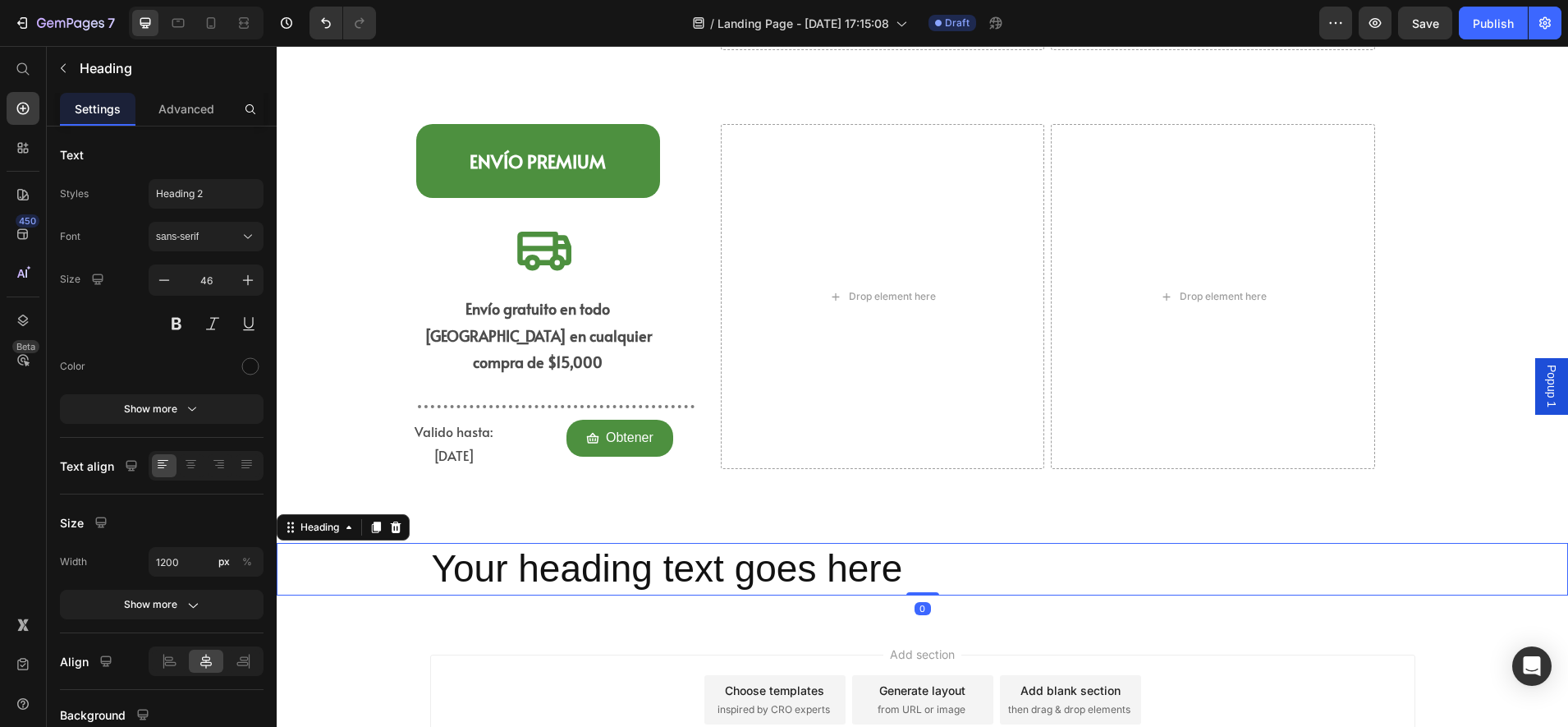 click on "Your heading text goes here" at bounding box center (923, 569) 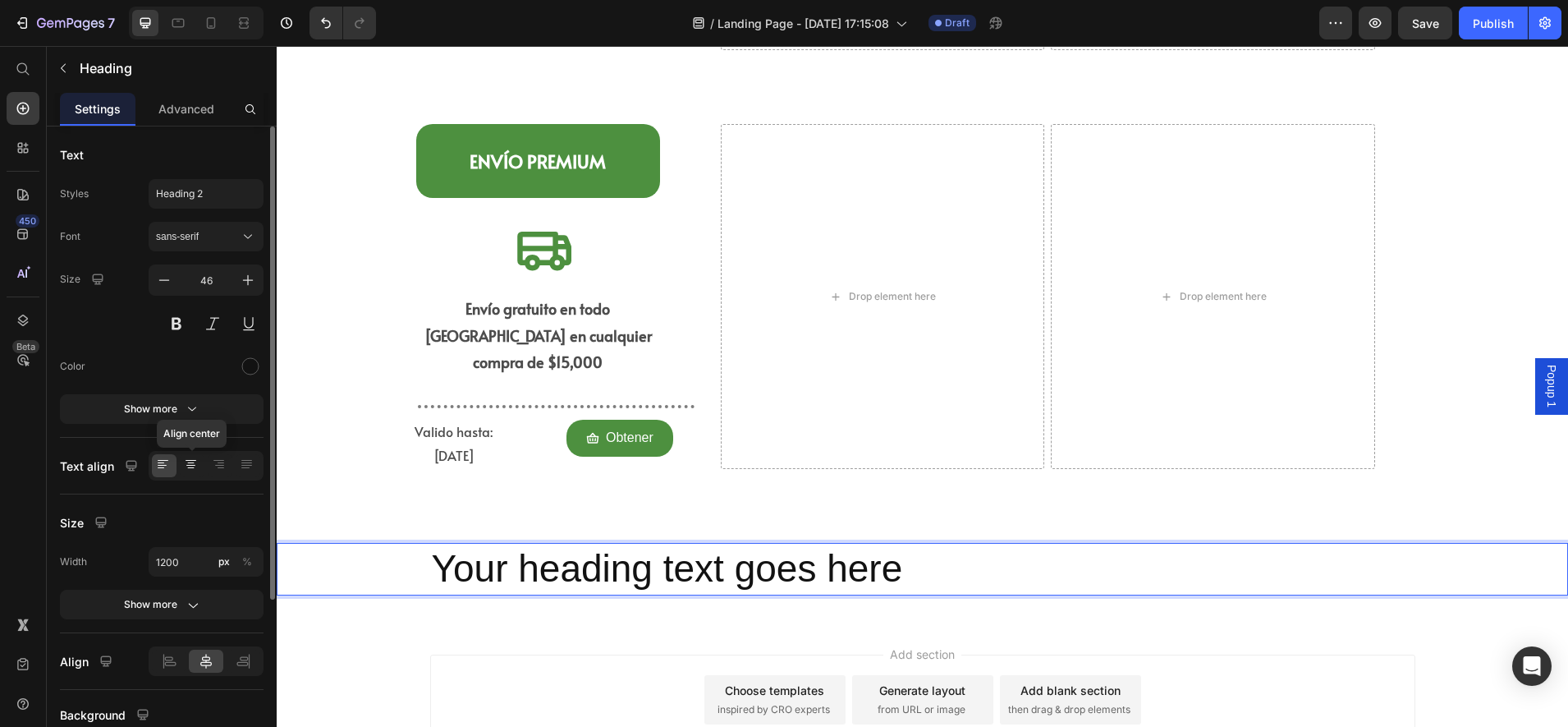 click 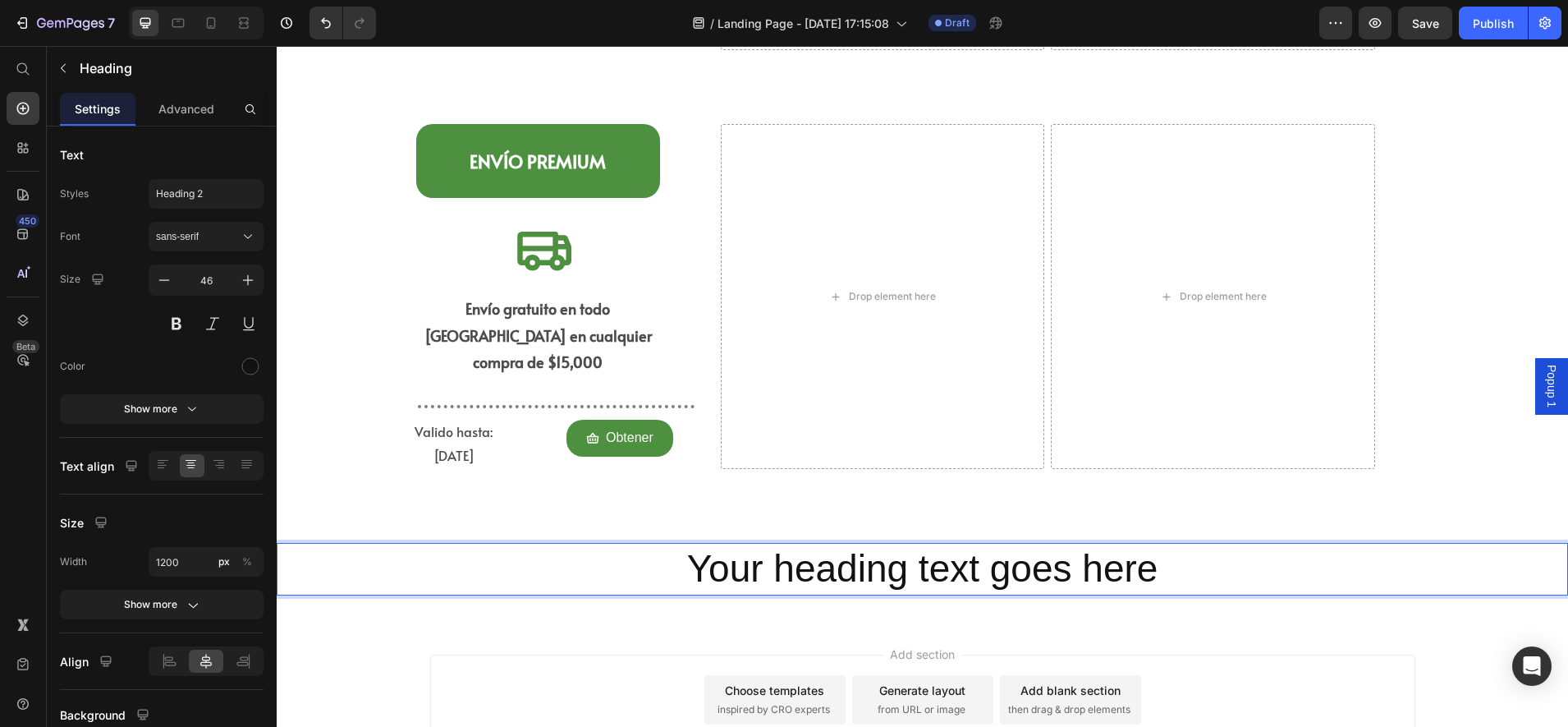 click on "Your heading text goes here" at bounding box center (923, 569) 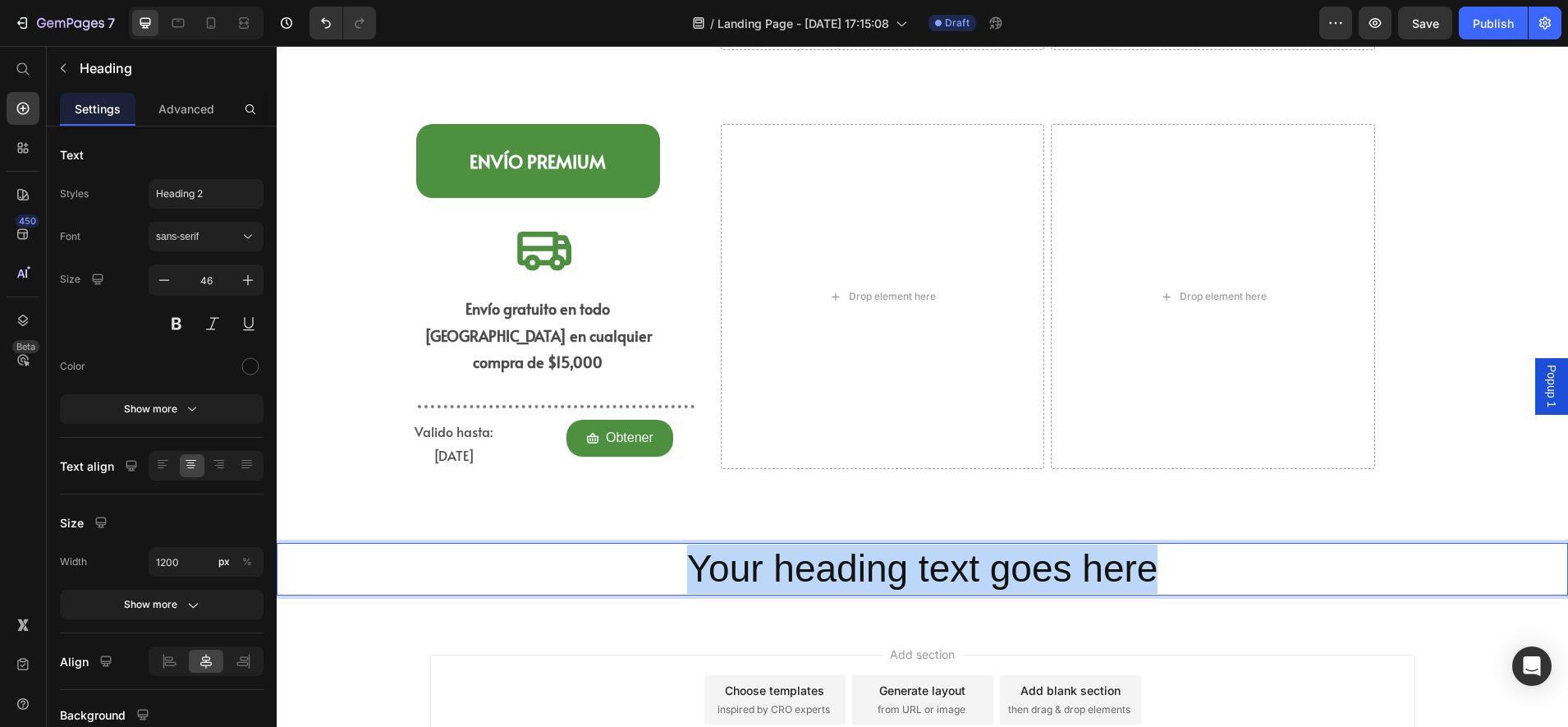 click on "Your heading text goes here" at bounding box center [923, 569] 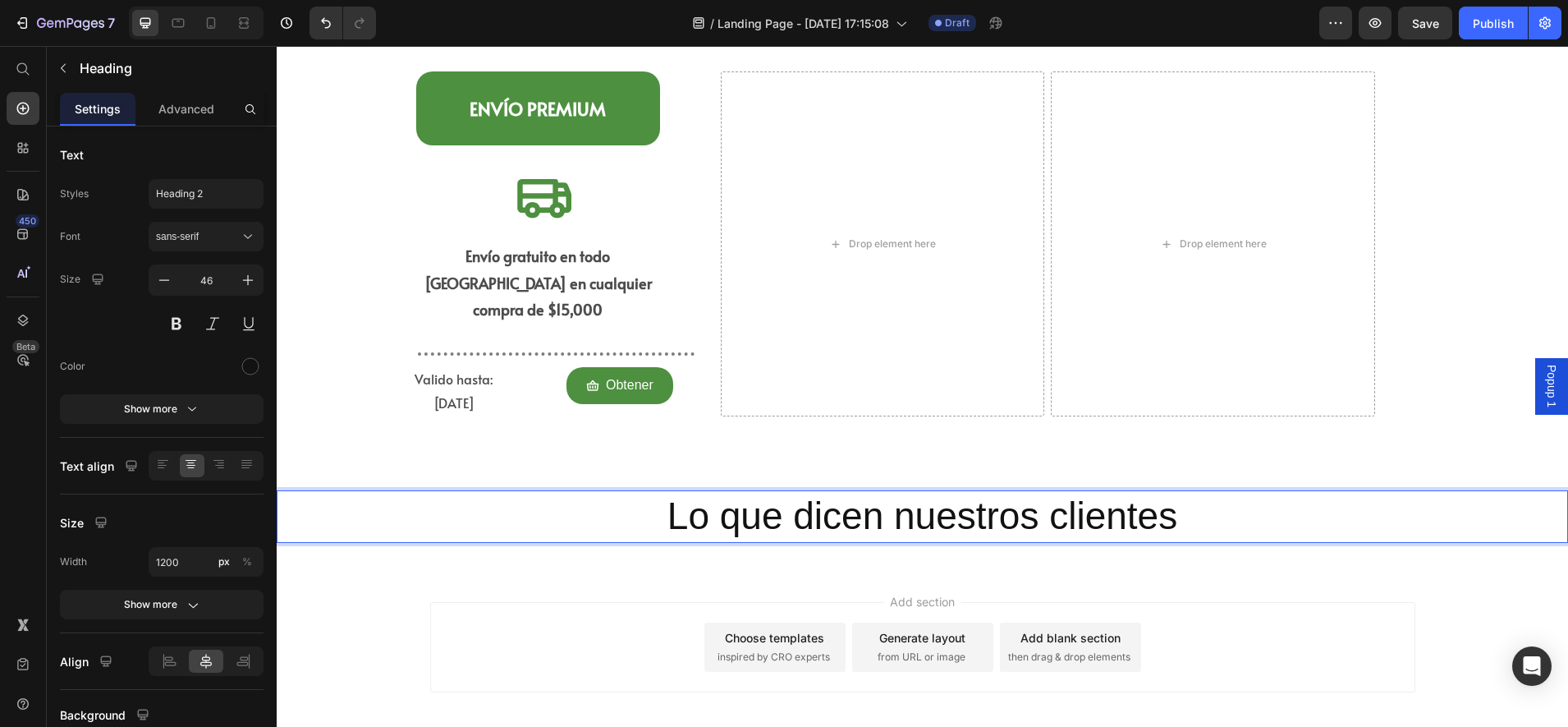 scroll, scrollTop: 2340, scrollLeft: 0, axis: vertical 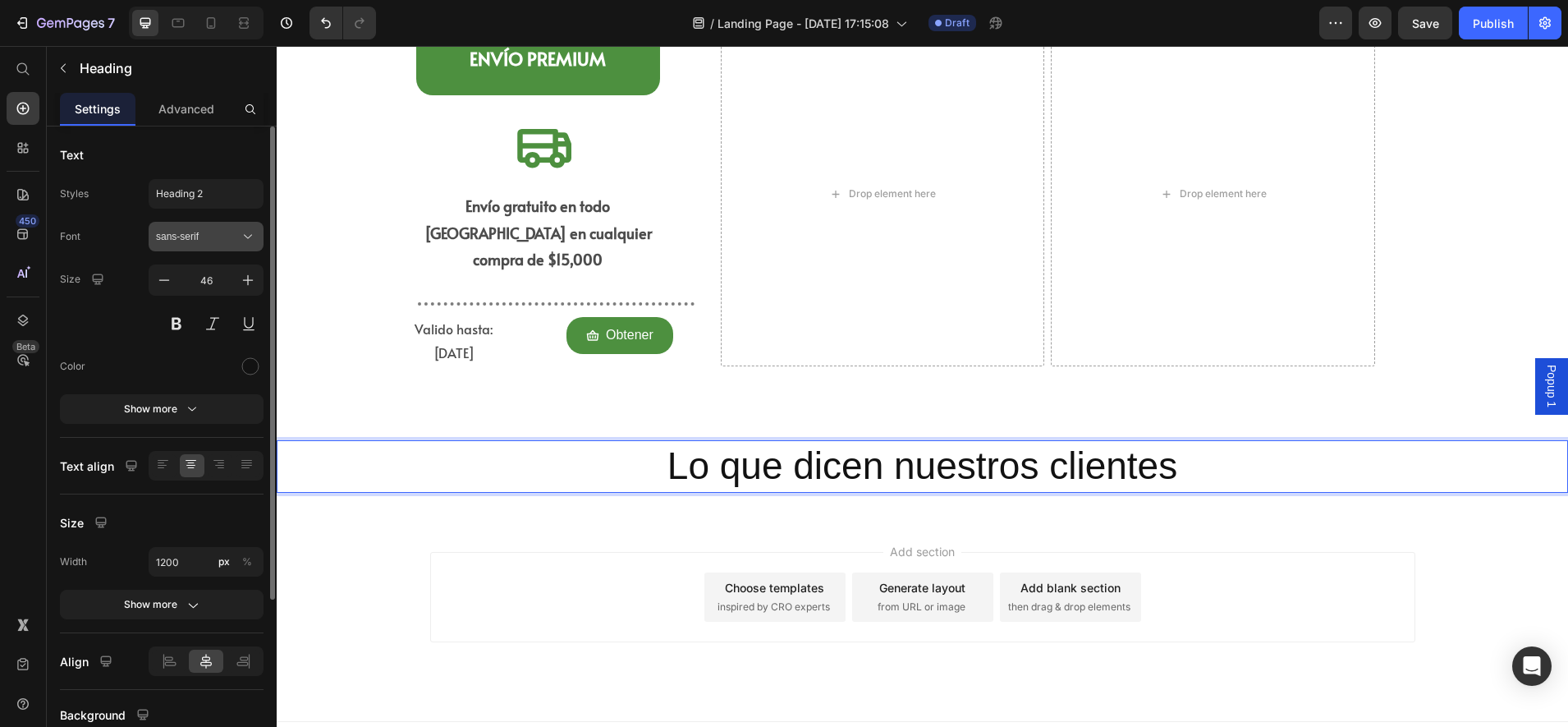 click on "sans-serif" at bounding box center (198, 237) 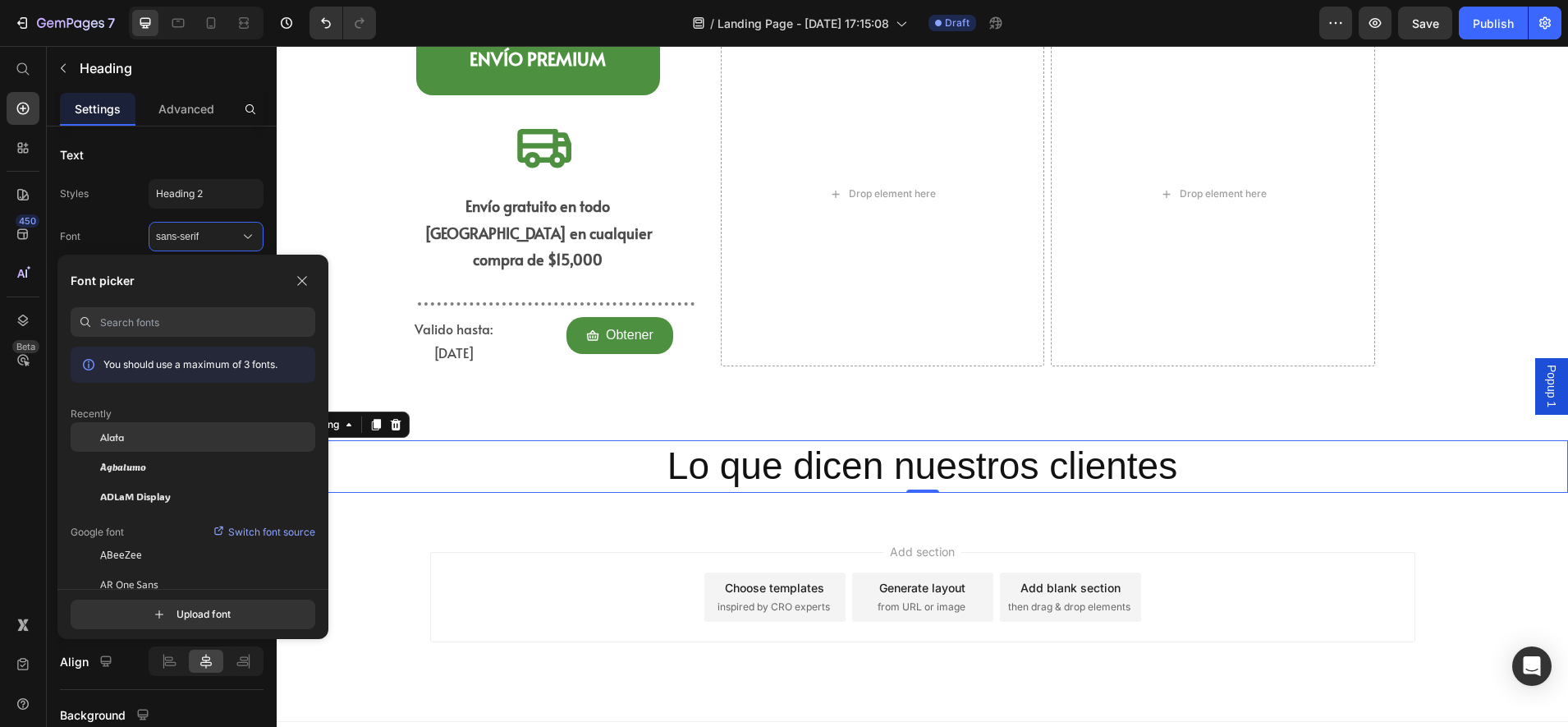 click on "Alata" 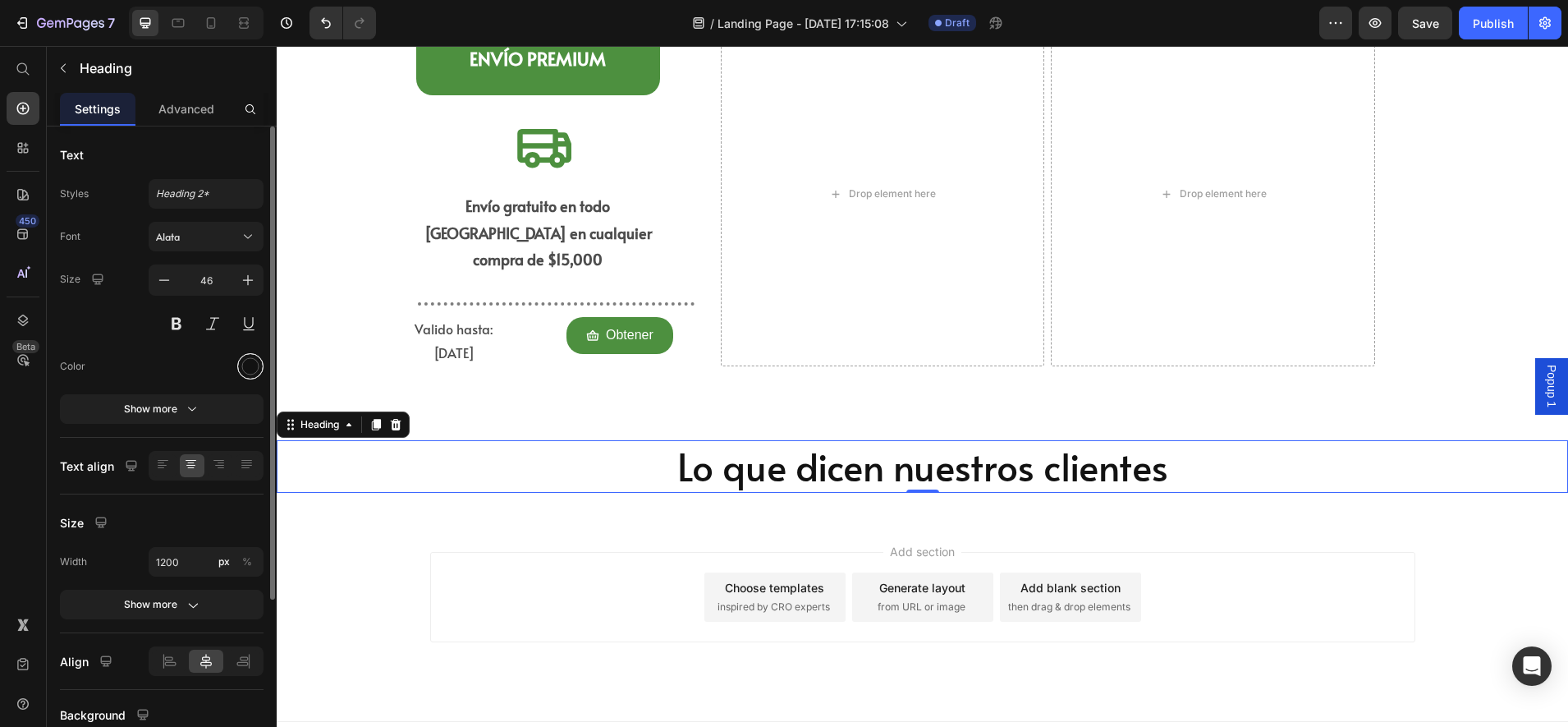 click at bounding box center (250, 366) 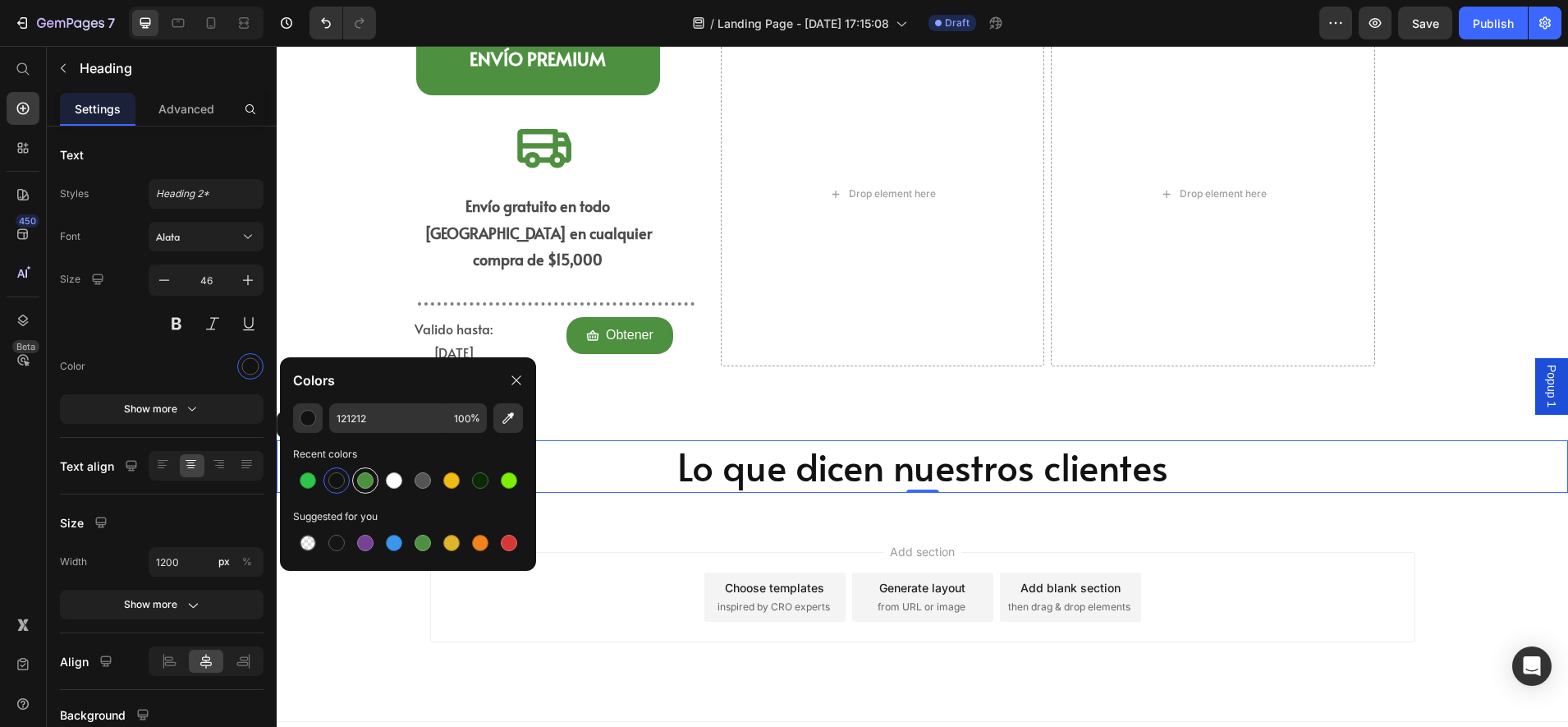 click at bounding box center [365, 481] 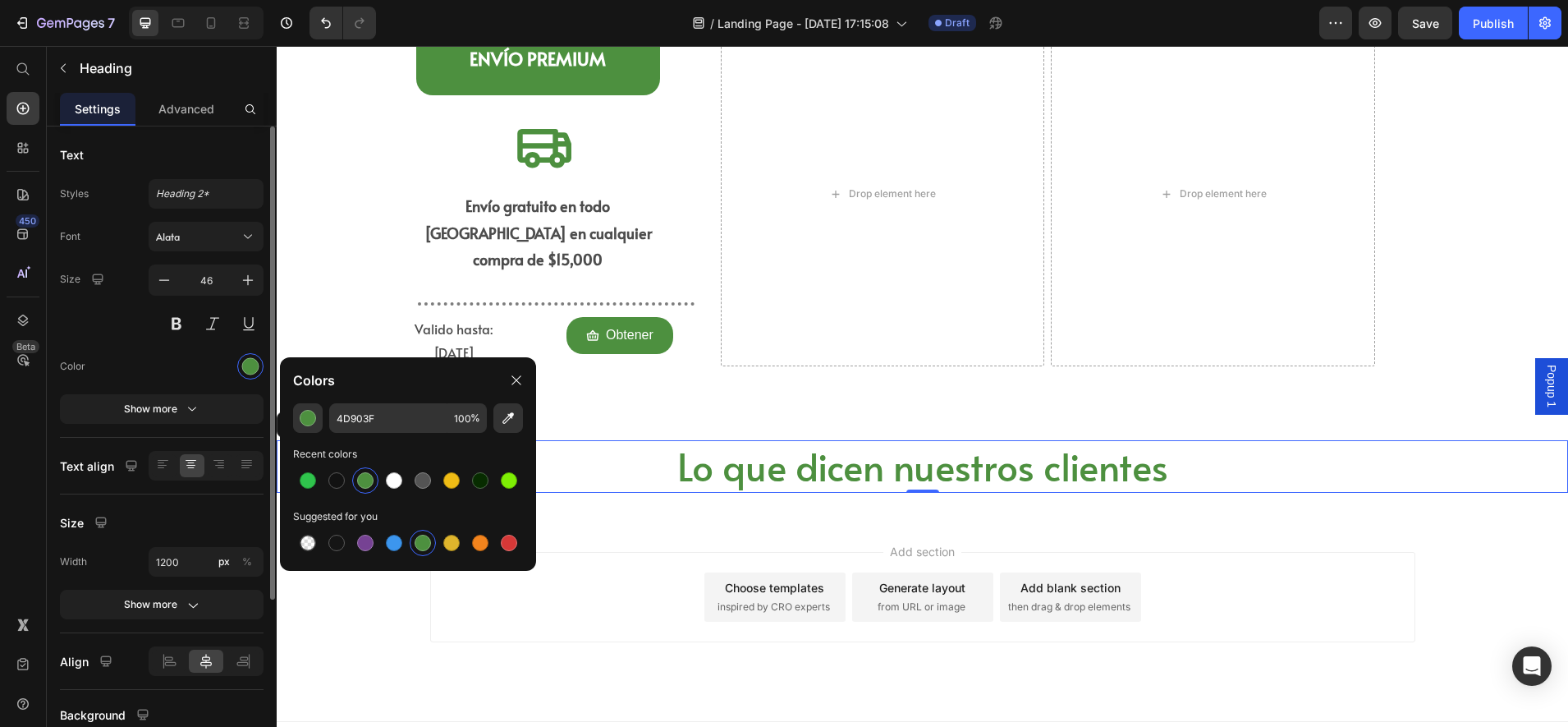 click at bounding box center (206, 324) 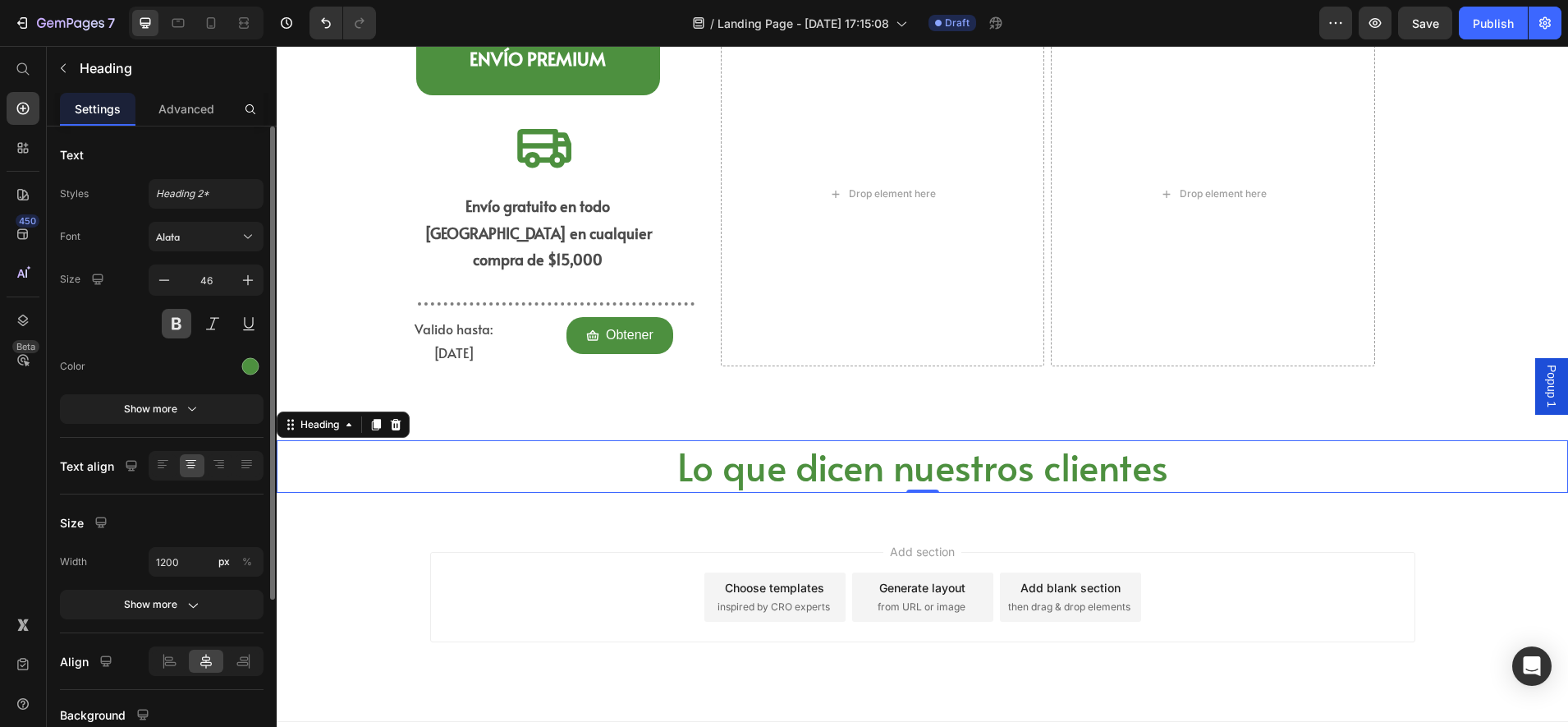 click at bounding box center (177, 324) 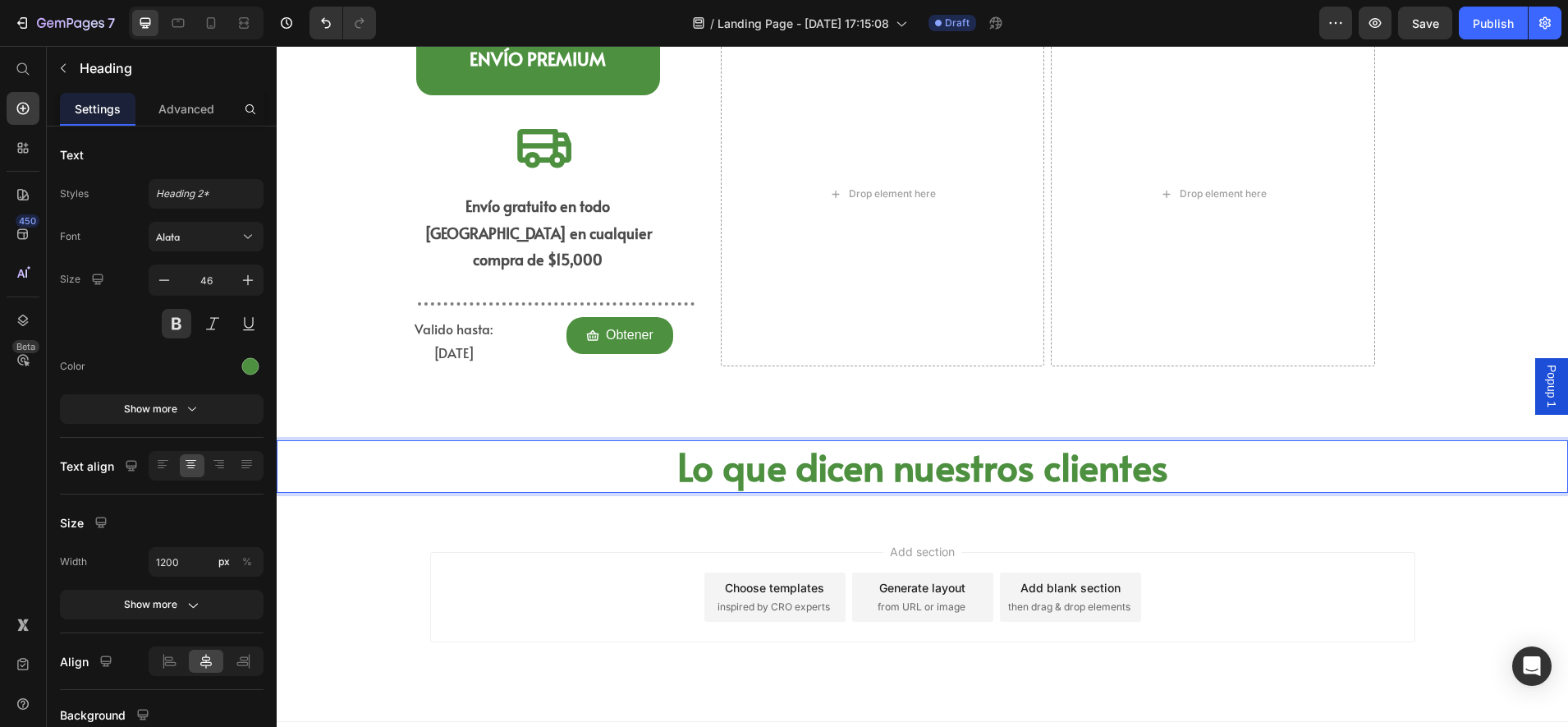 click on "Lo que dicen nuestros clientes" at bounding box center [923, 467] 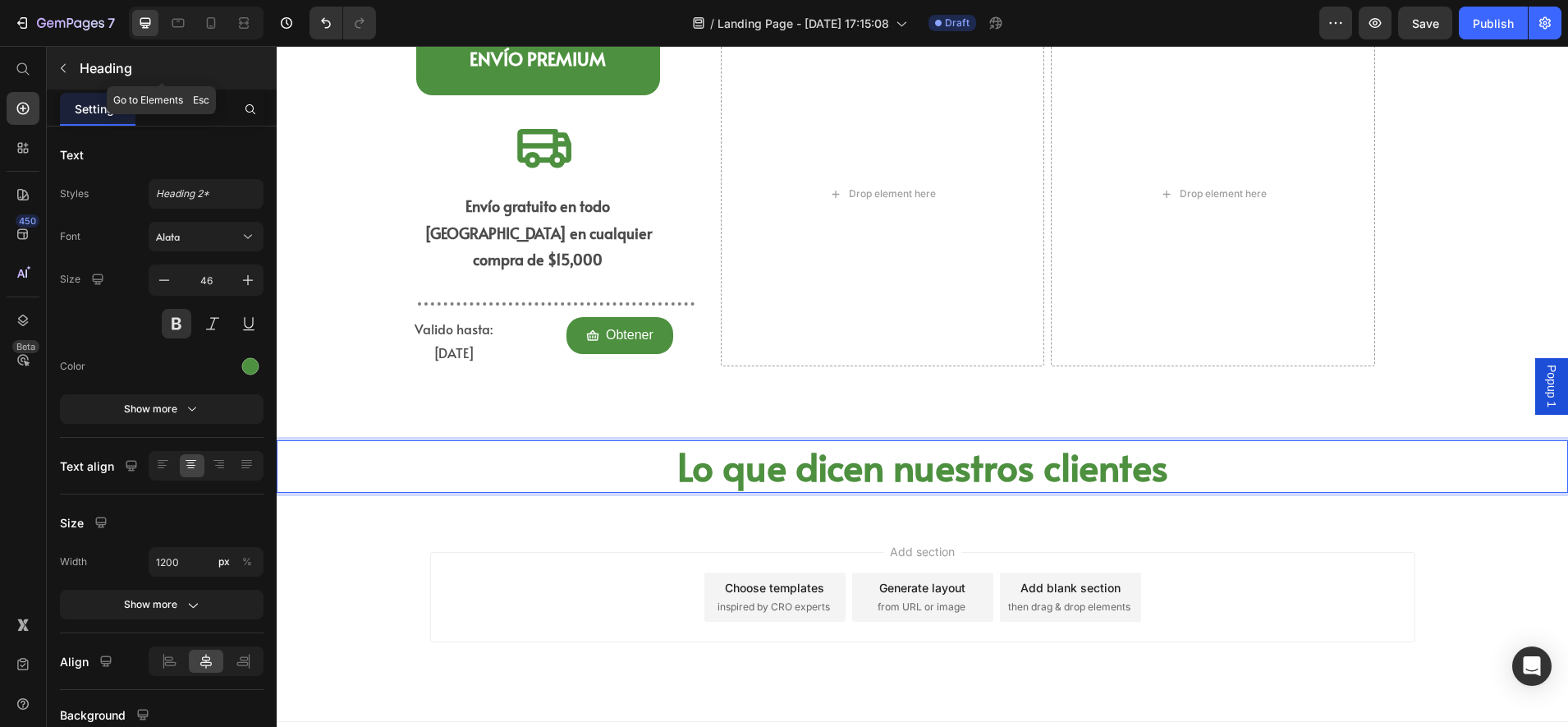 click at bounding box center [63, 68] 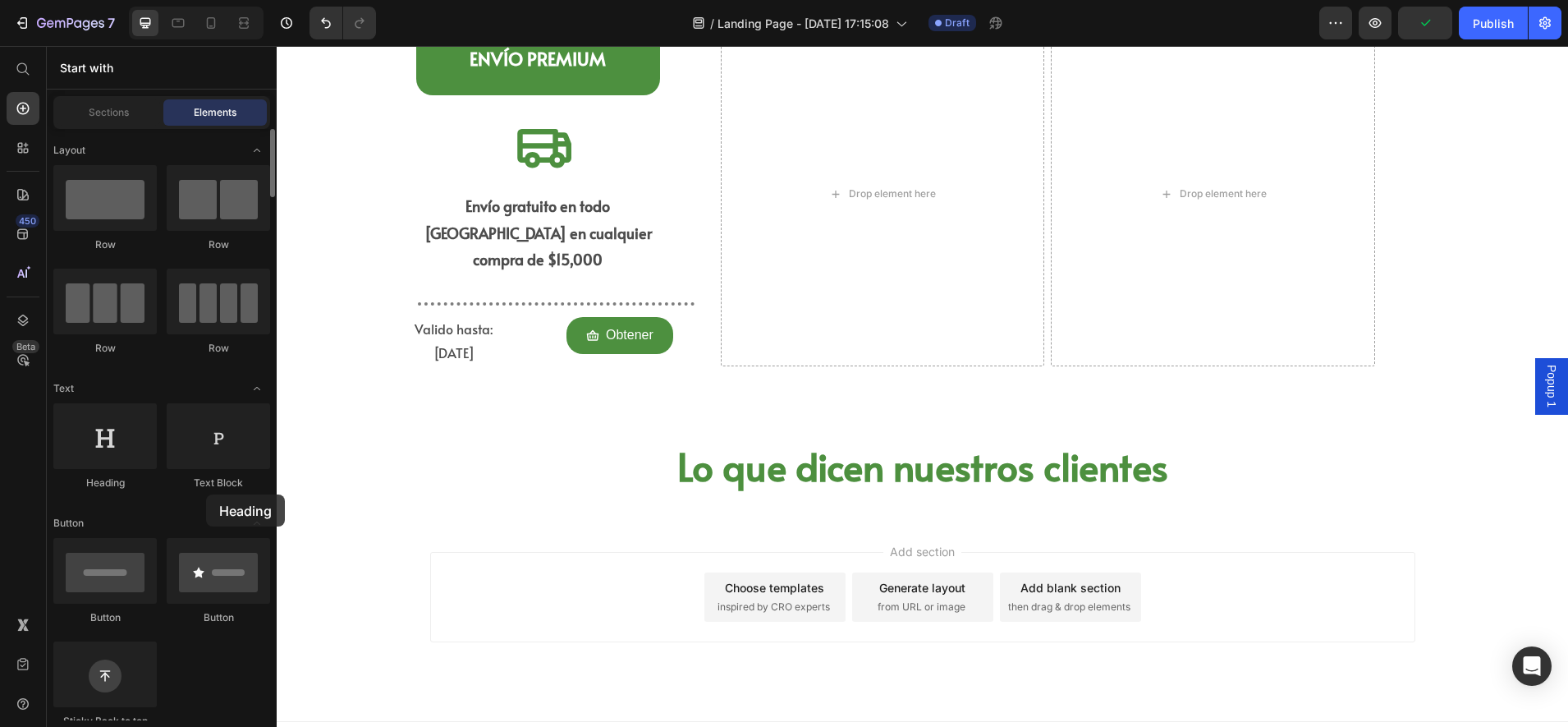 drag, startPoint x: 121, startPoint y: 457, endPoint x: 208, endPoint y: 496, distance: 95.3415 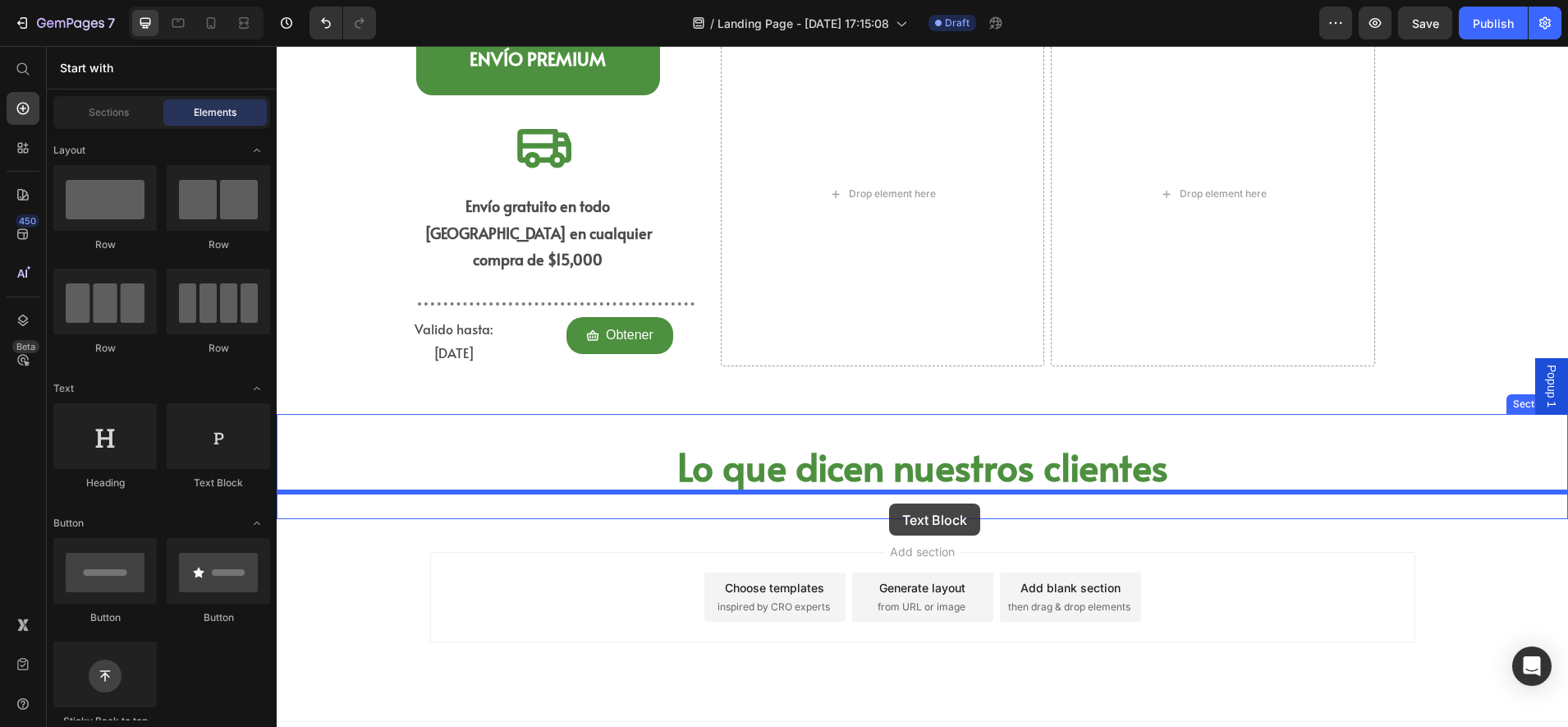 drag, startPoint x: 515, startPoint y: 468, endPoint x: 889, endPoint y: 504, distance: 375.72863 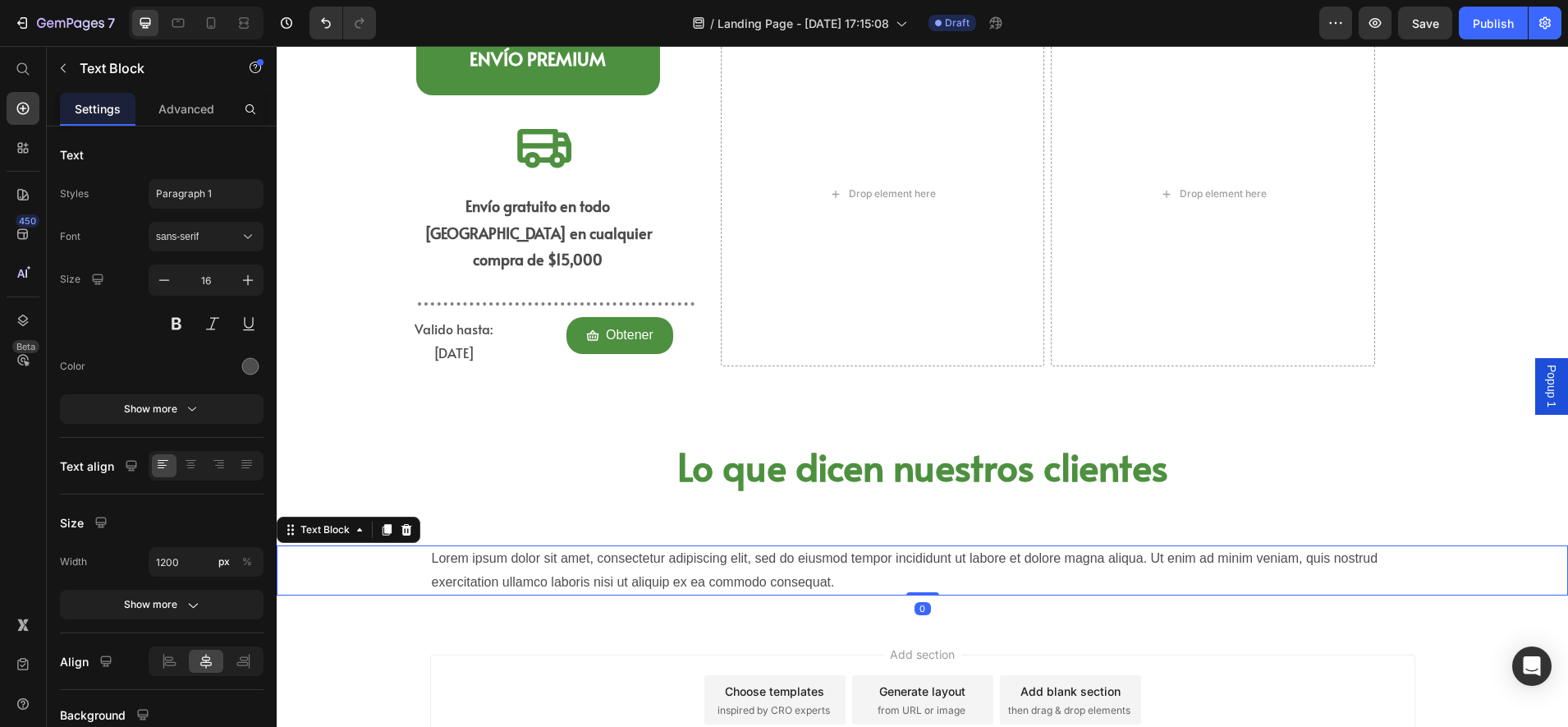click on "Lorem ipsum dolor sit amet, consectetur adipiscing elit, sed do eiusmod tempor incididunt ut labore et dolore magna aliqua. Ut enim ad minim veniam, quis nostrud exercitation ullamco laboris nisi ut aliquip ex ea commodo consequat." at bounding box center (923, 571) 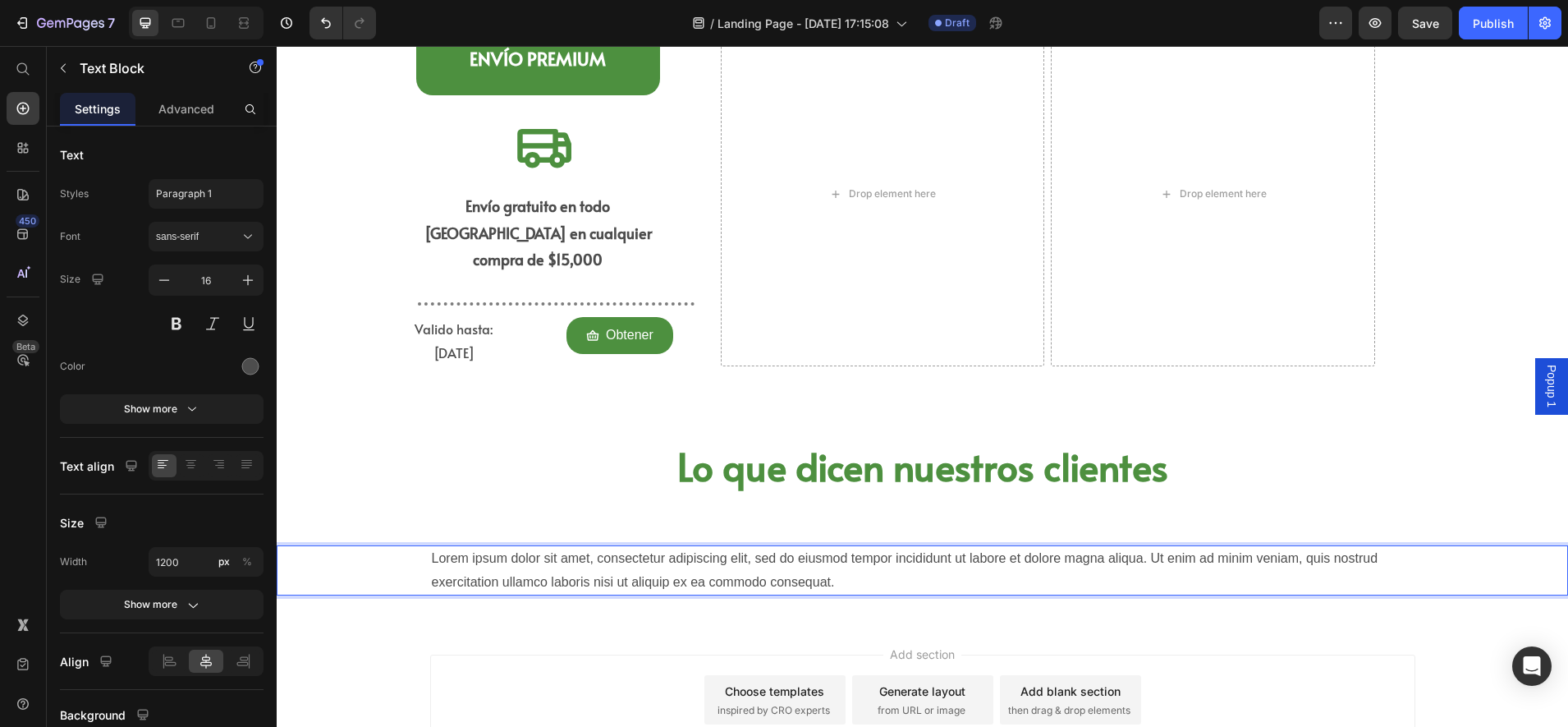 click on "Lorem ipsum dolor sit amet, consectetur adipiscing elit, sed do eiusmod tempor incididunt ut labore et dolore magna aliqua. Ut enim ad minim veniam, quis nostrud exercitation ullamco laboris nisi ut aliquip ex ea commodo consequat." at bounding box center (923, 571) 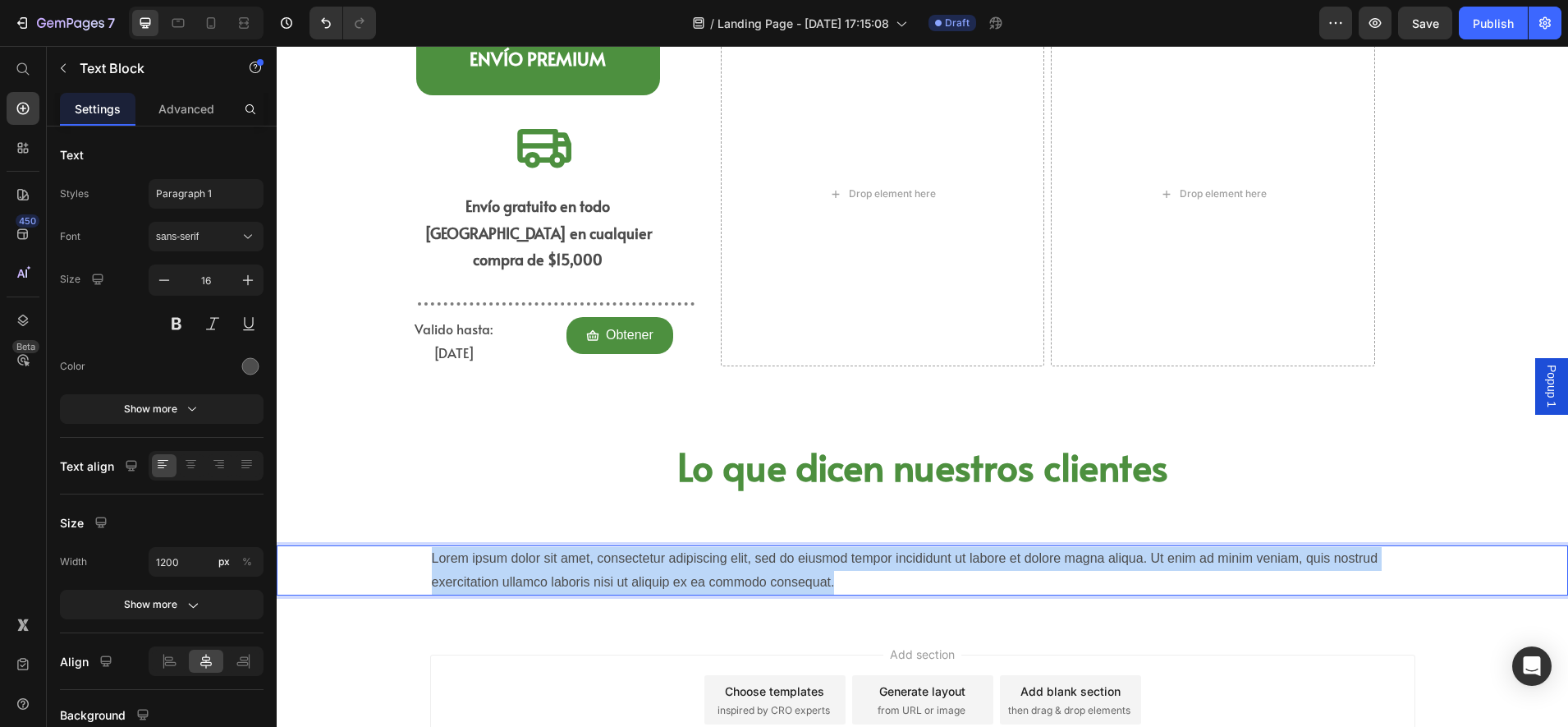 drag, startPoint x: 860, startPoint y: 553, endPoint x: 396, endPoint y: 528, distance: 464.673 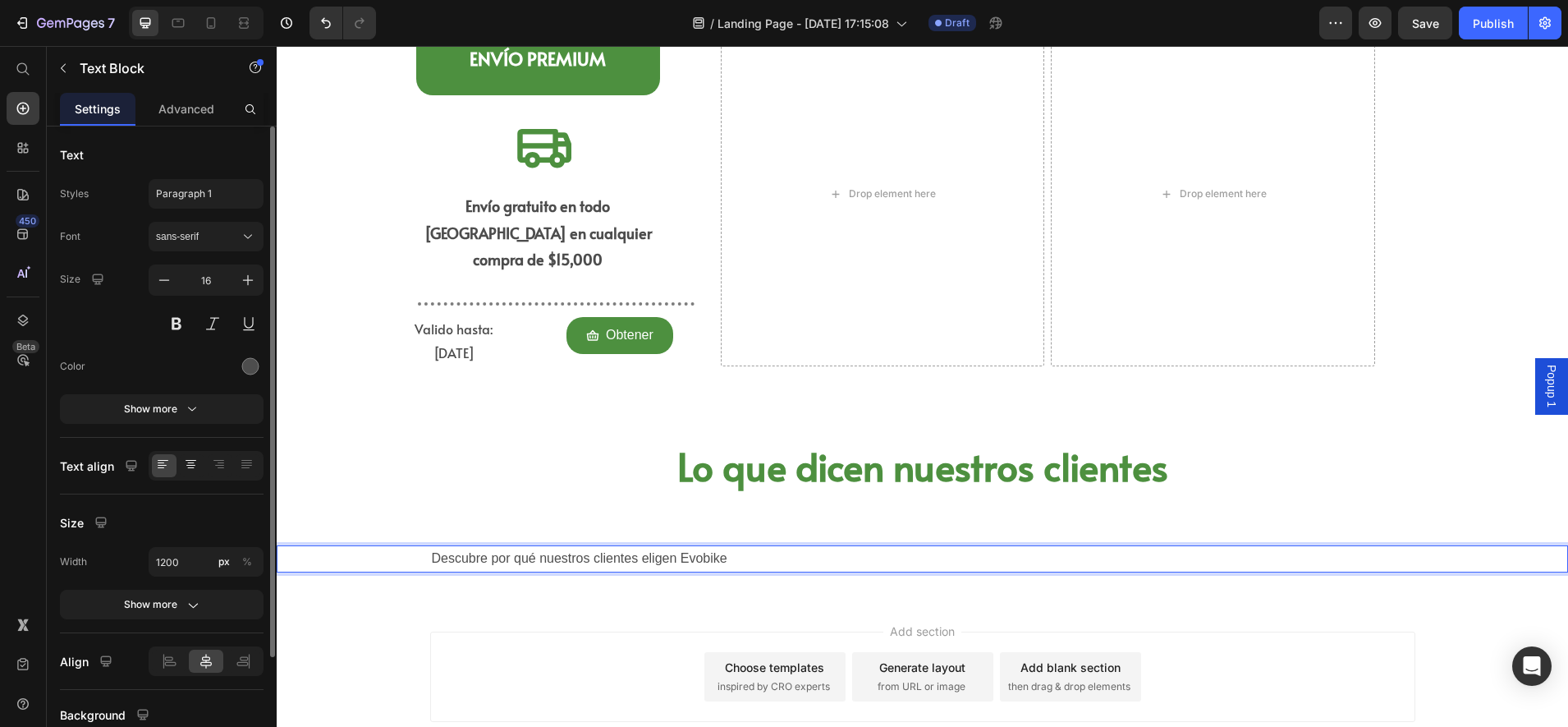 click 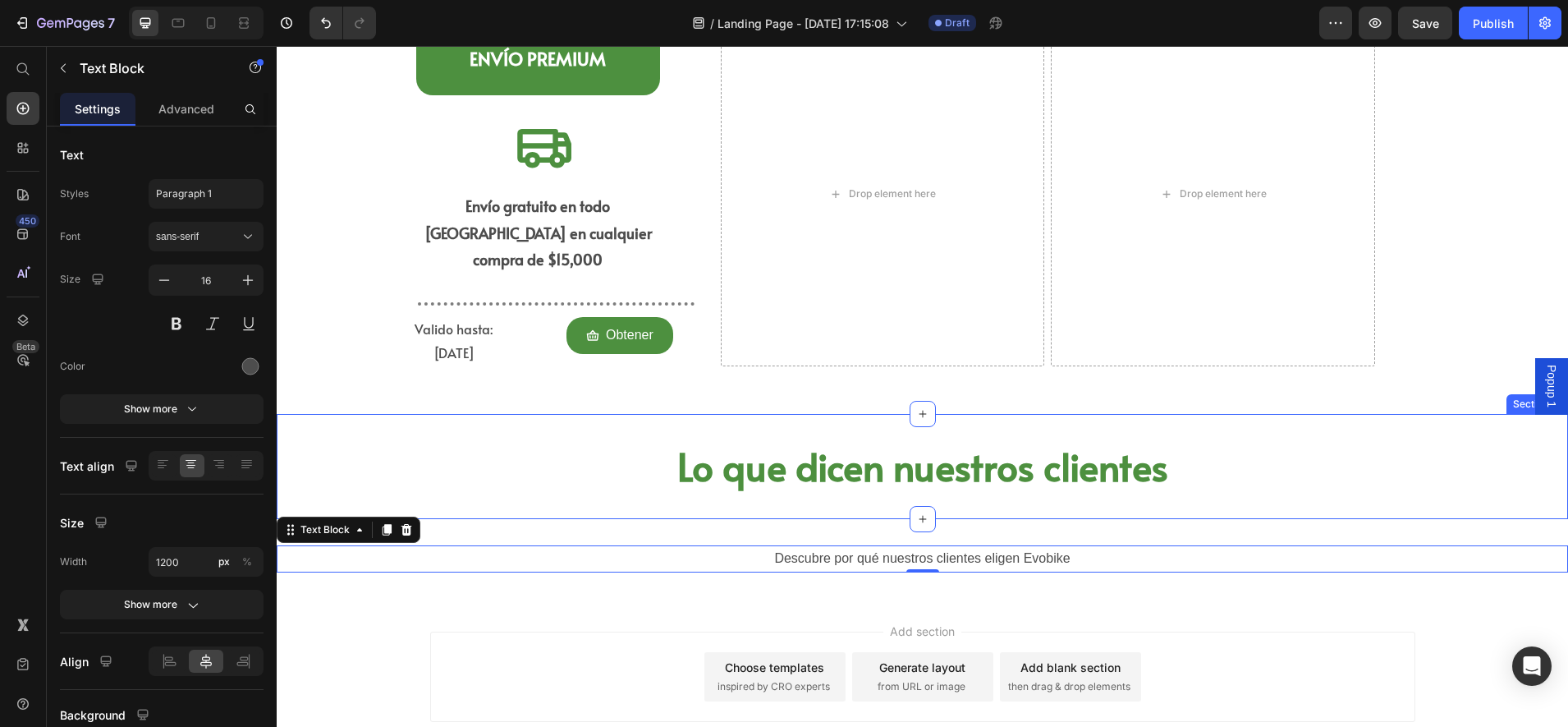 click on "Lo que dicen nuestros clientes Heading Section 10" at bounding box center (922, 467) 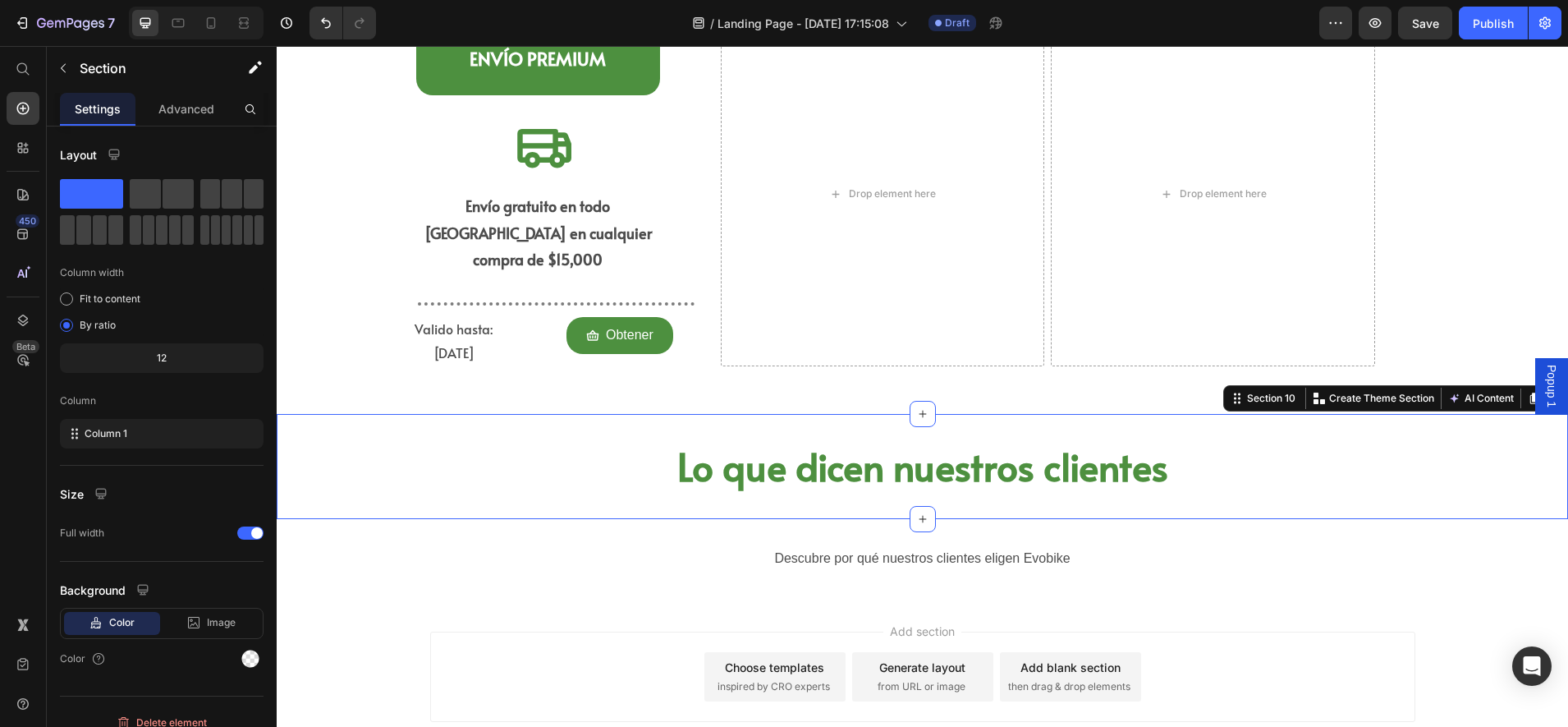 click on "Descubre por qué nuestros clientes eligen Evobike" at bounding box center (923, 559) 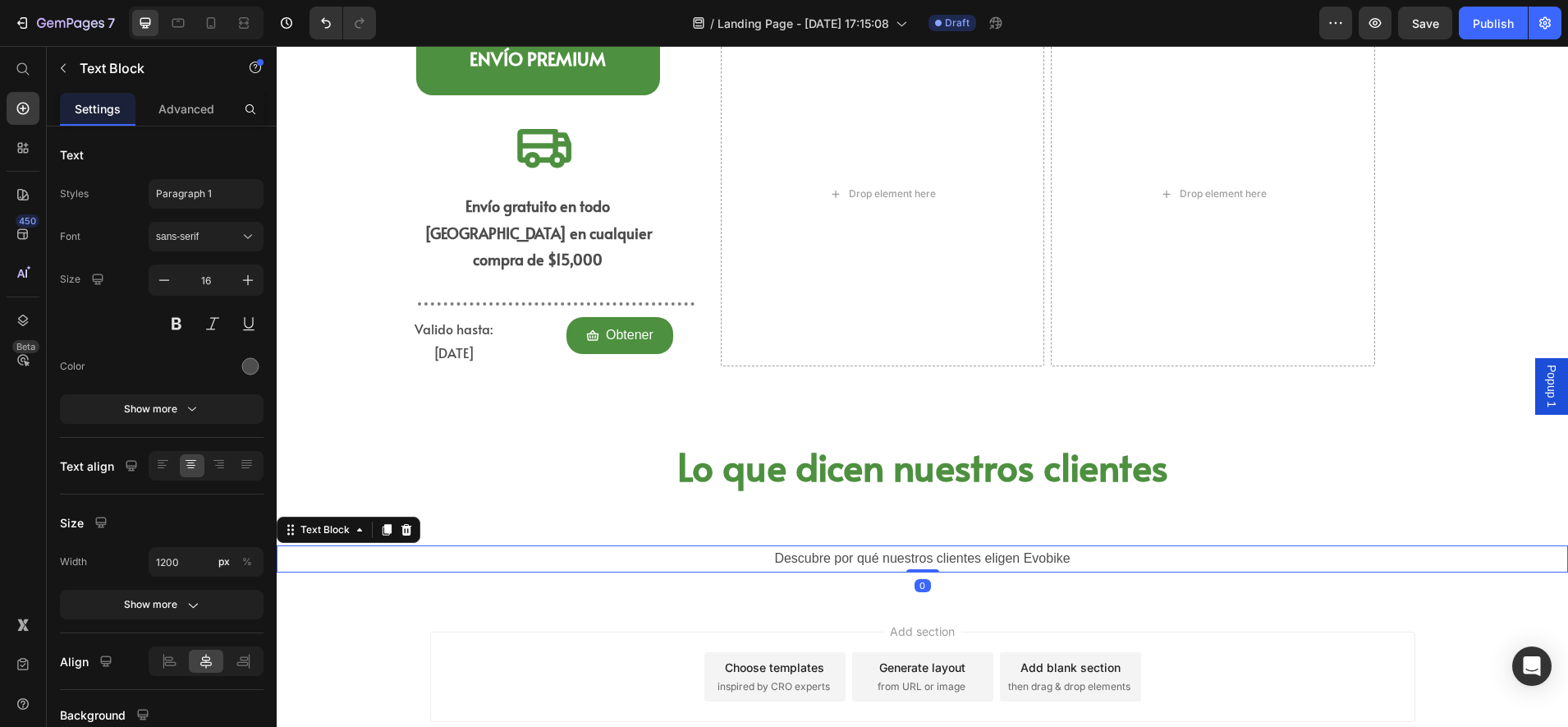 click on "Settings Advanced" at bounding box center (162, 109) 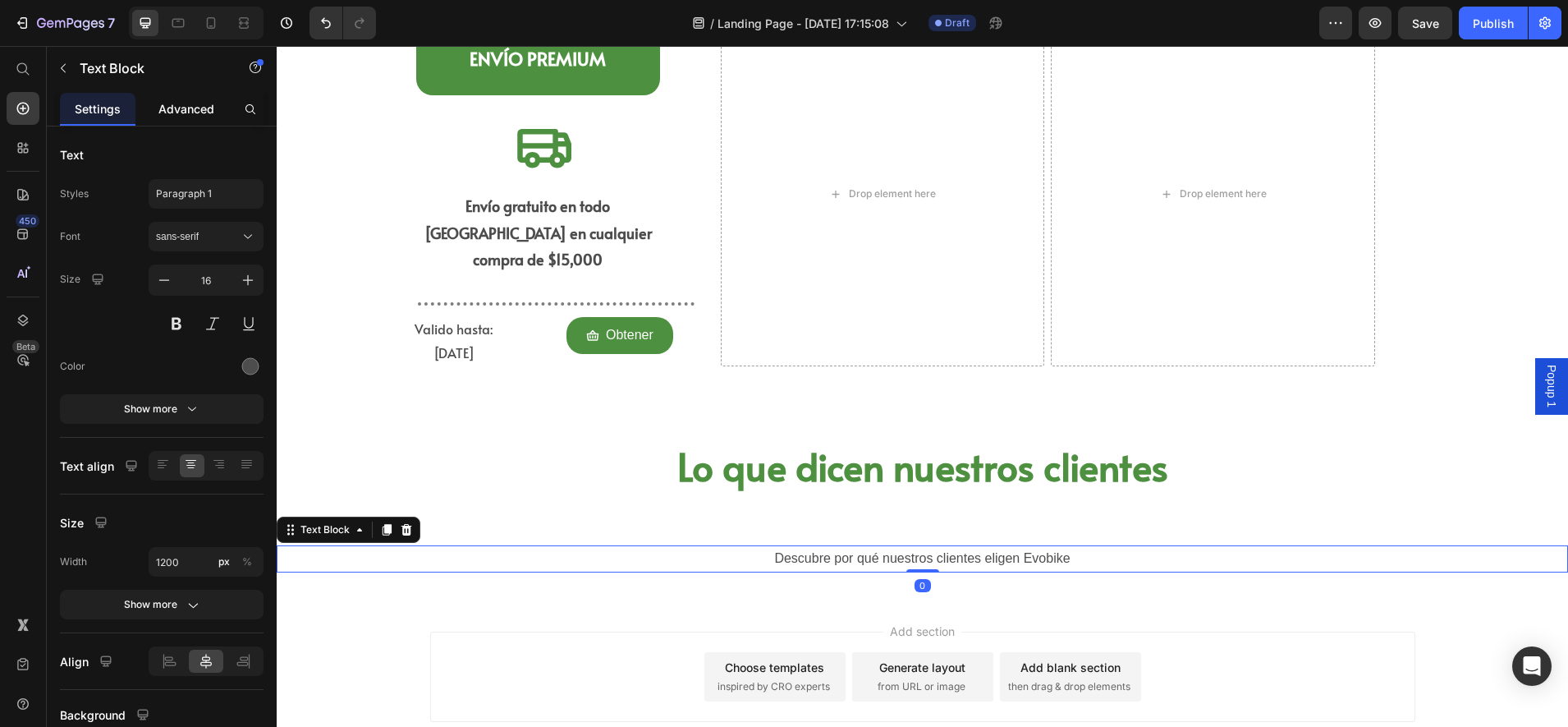 click on "Advanced" 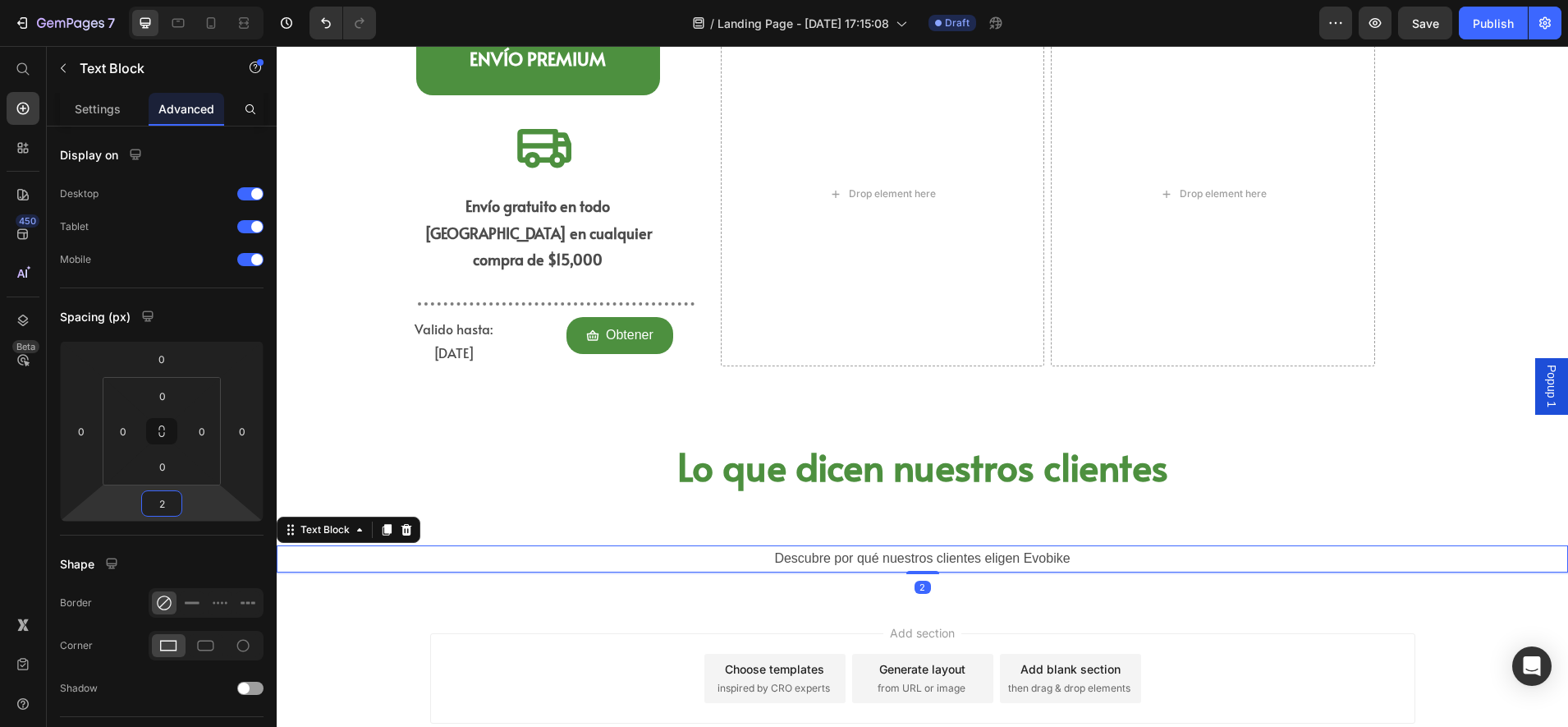 type on "-4" 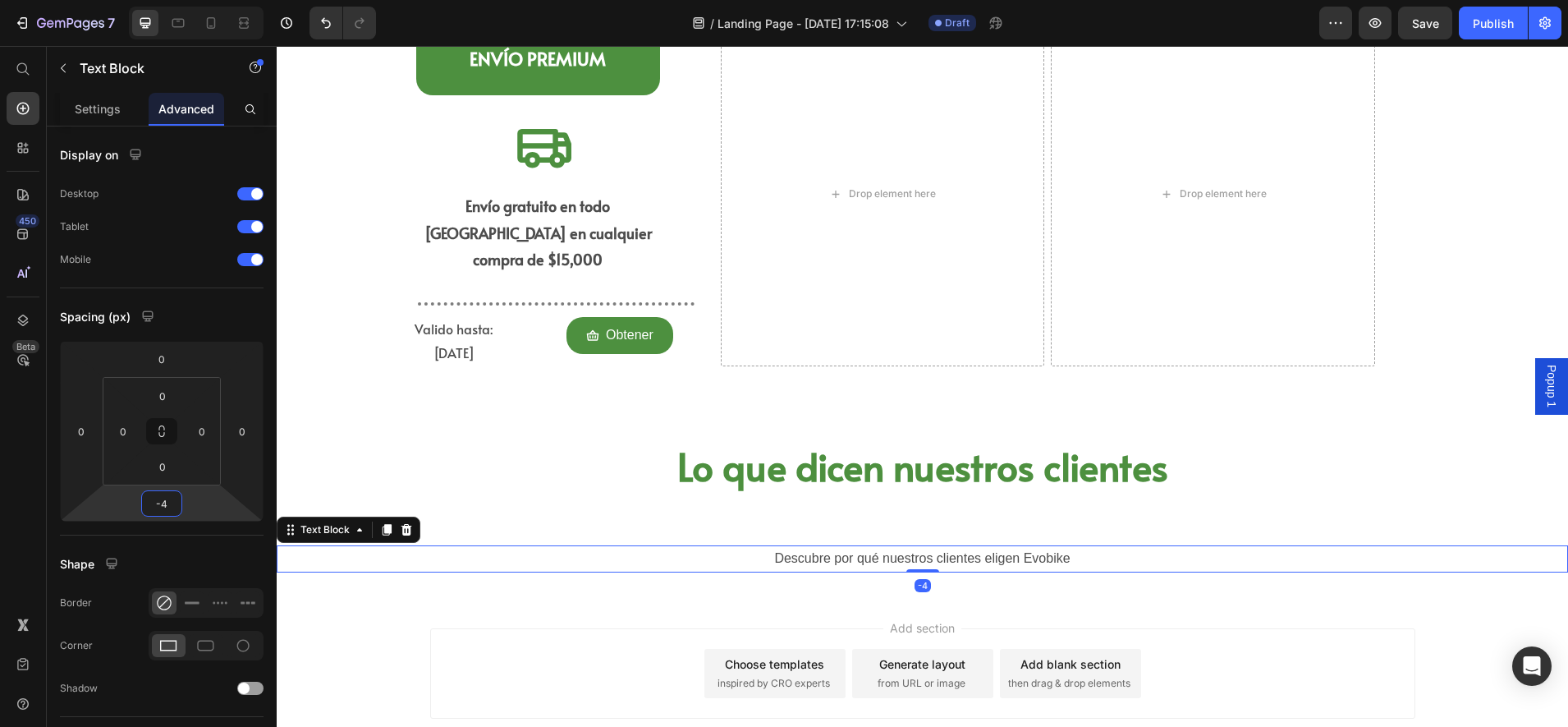 drag, startPoint x: 195, startPoint y: 510, endPoint x: 204, endPoint y: 512, distance: 9.219544 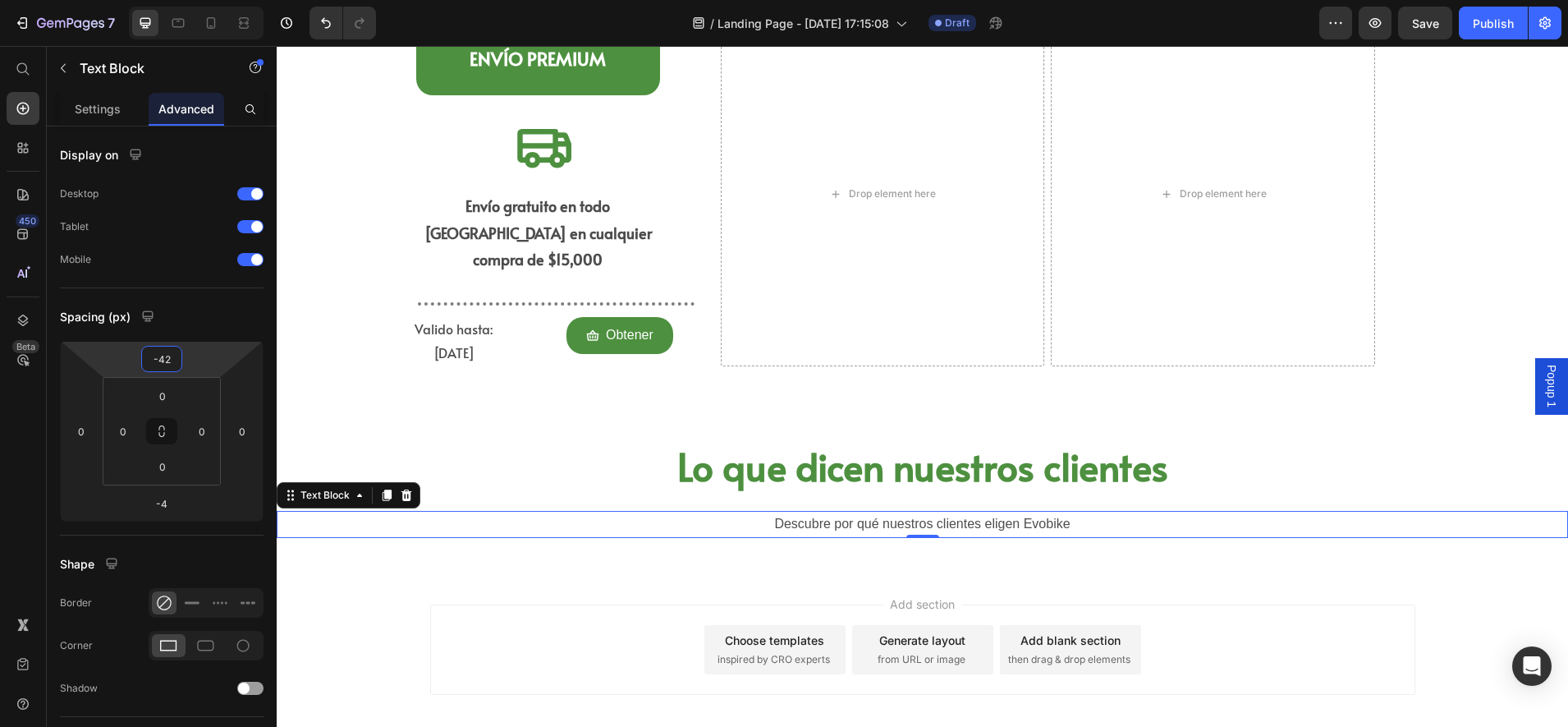 type on "-32" 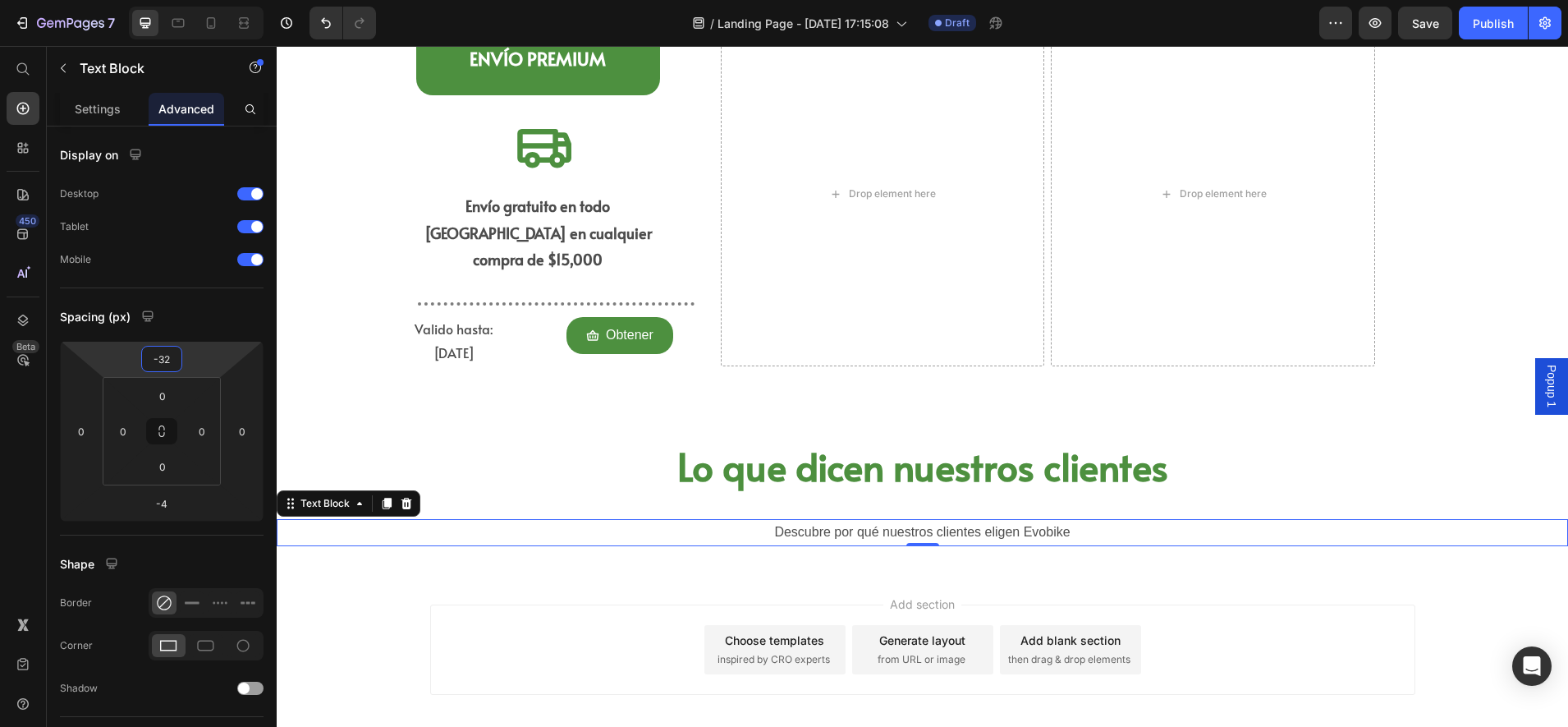 drag, startPoint x: 204, startPoint y: 374, endPoint x: 209, endPoint y: 391, distance: 17.720045 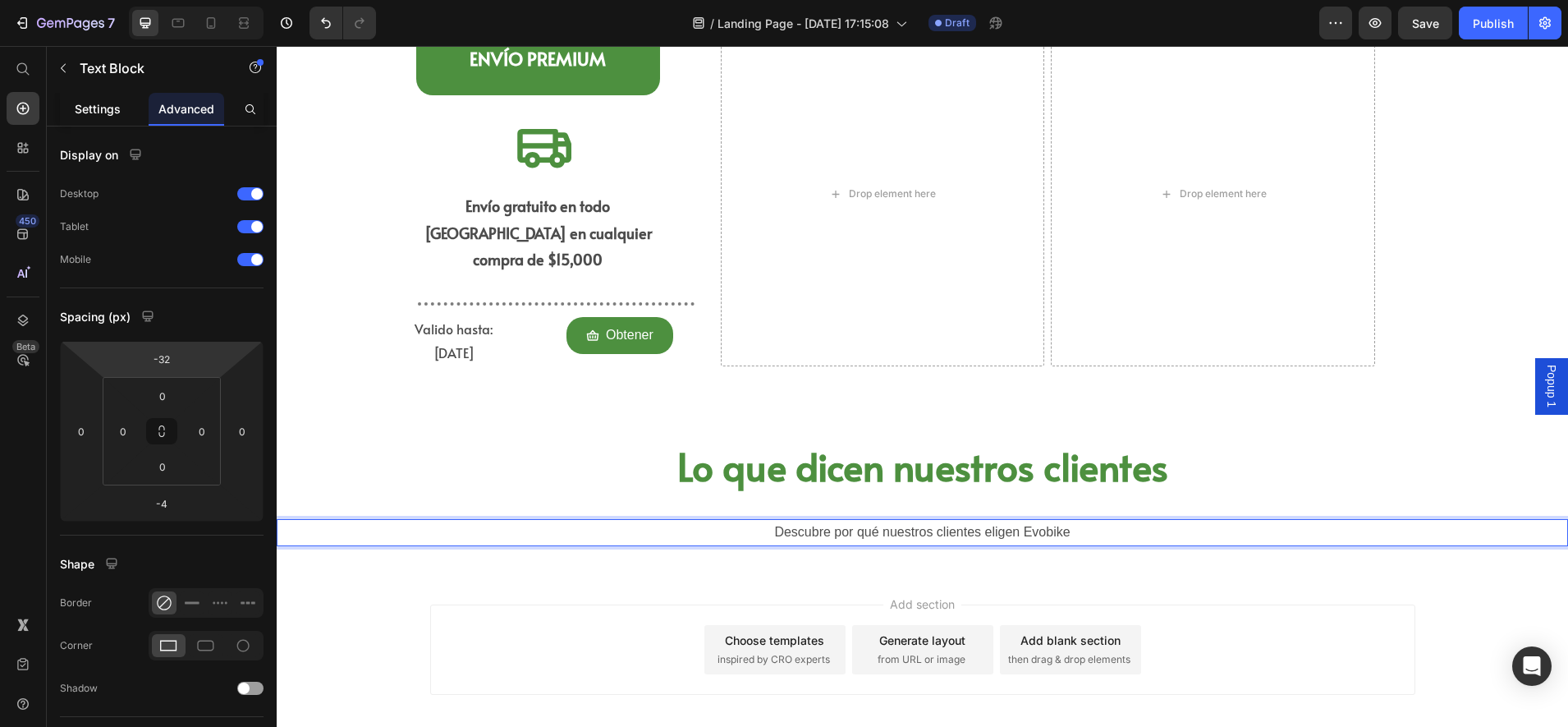 click on "Settings" 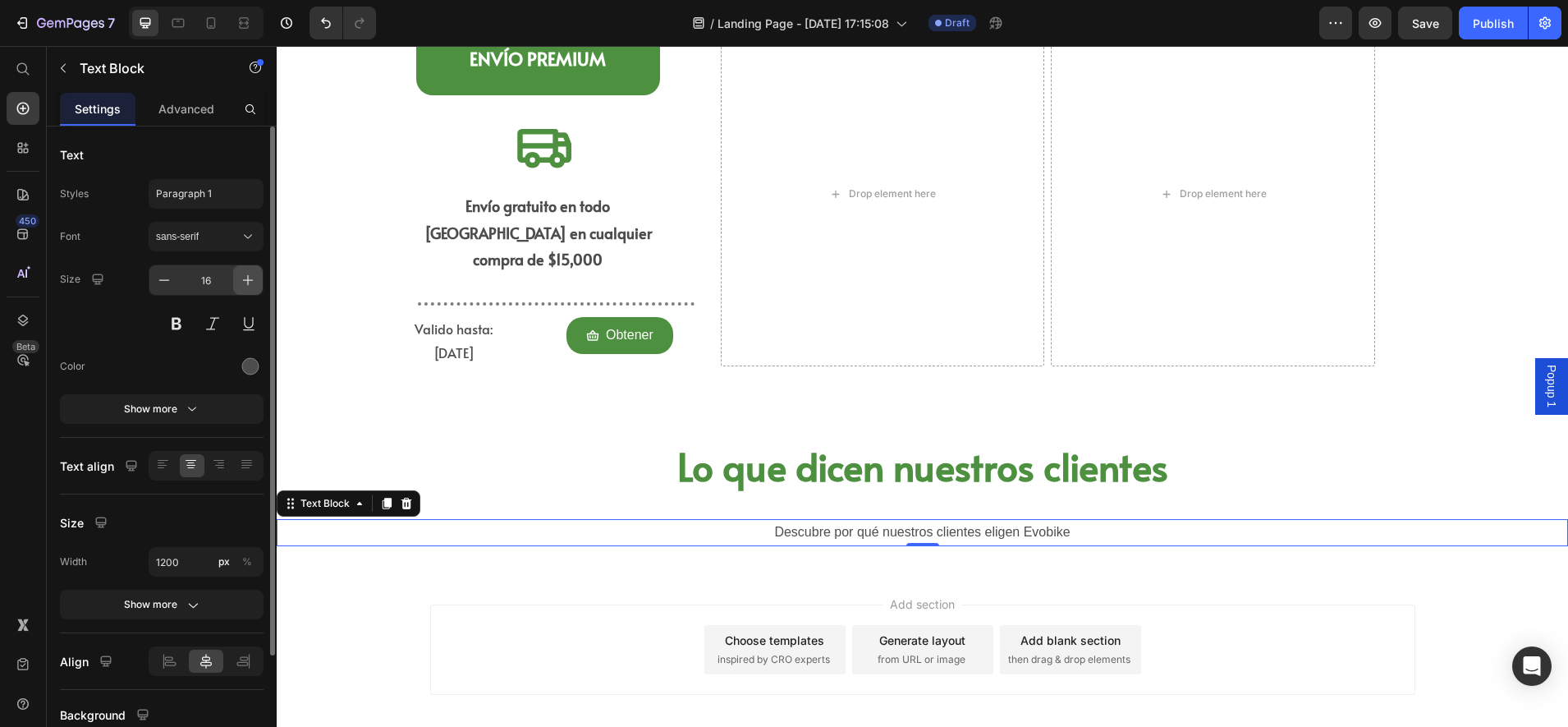 click 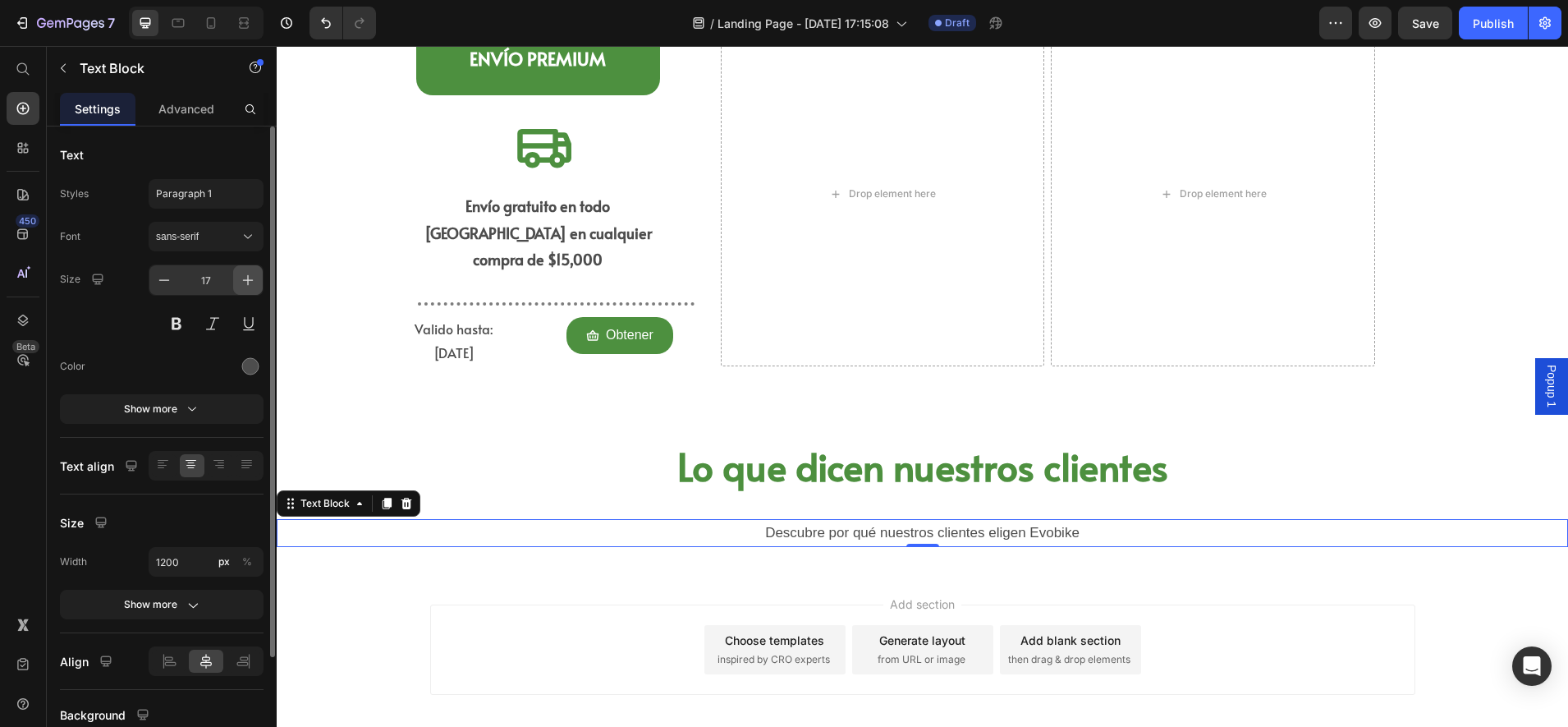 click 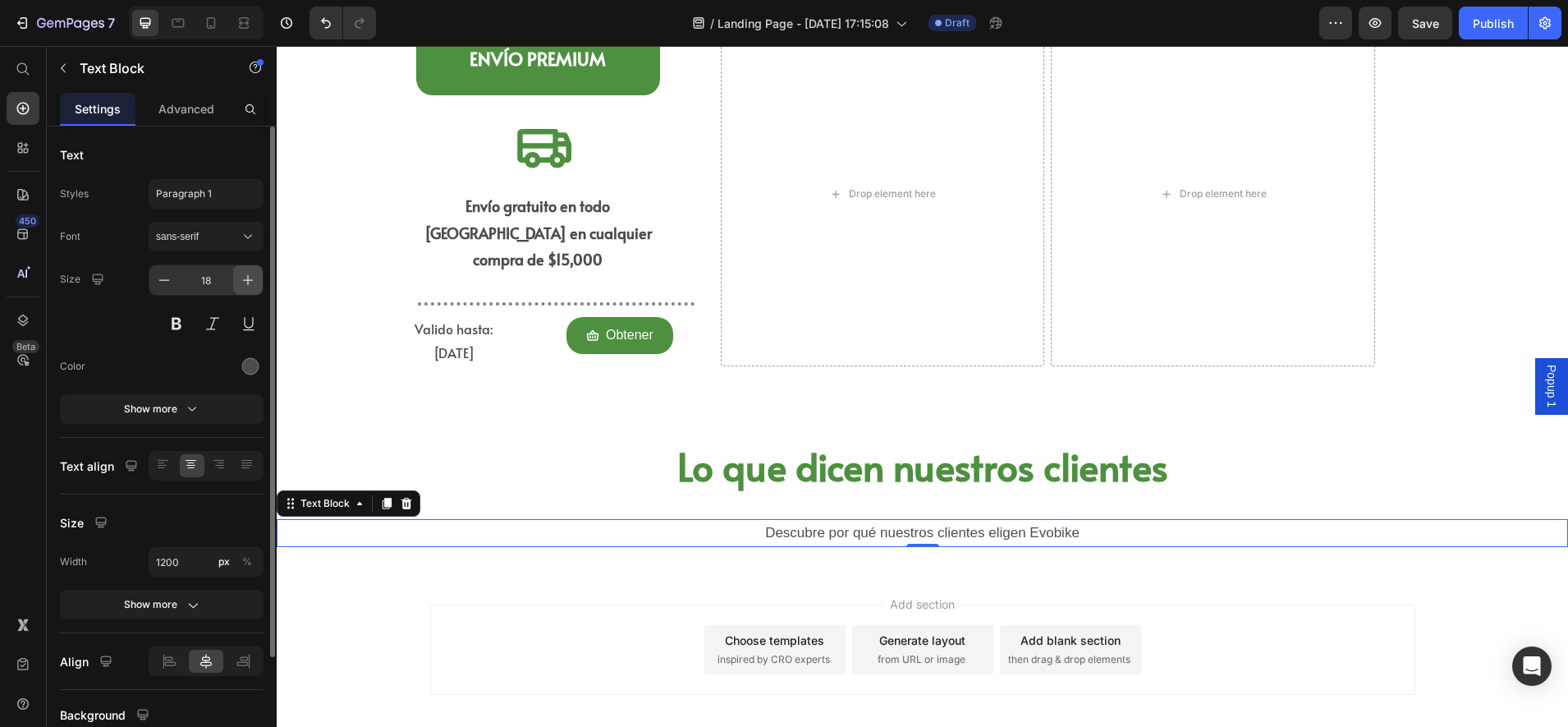 click 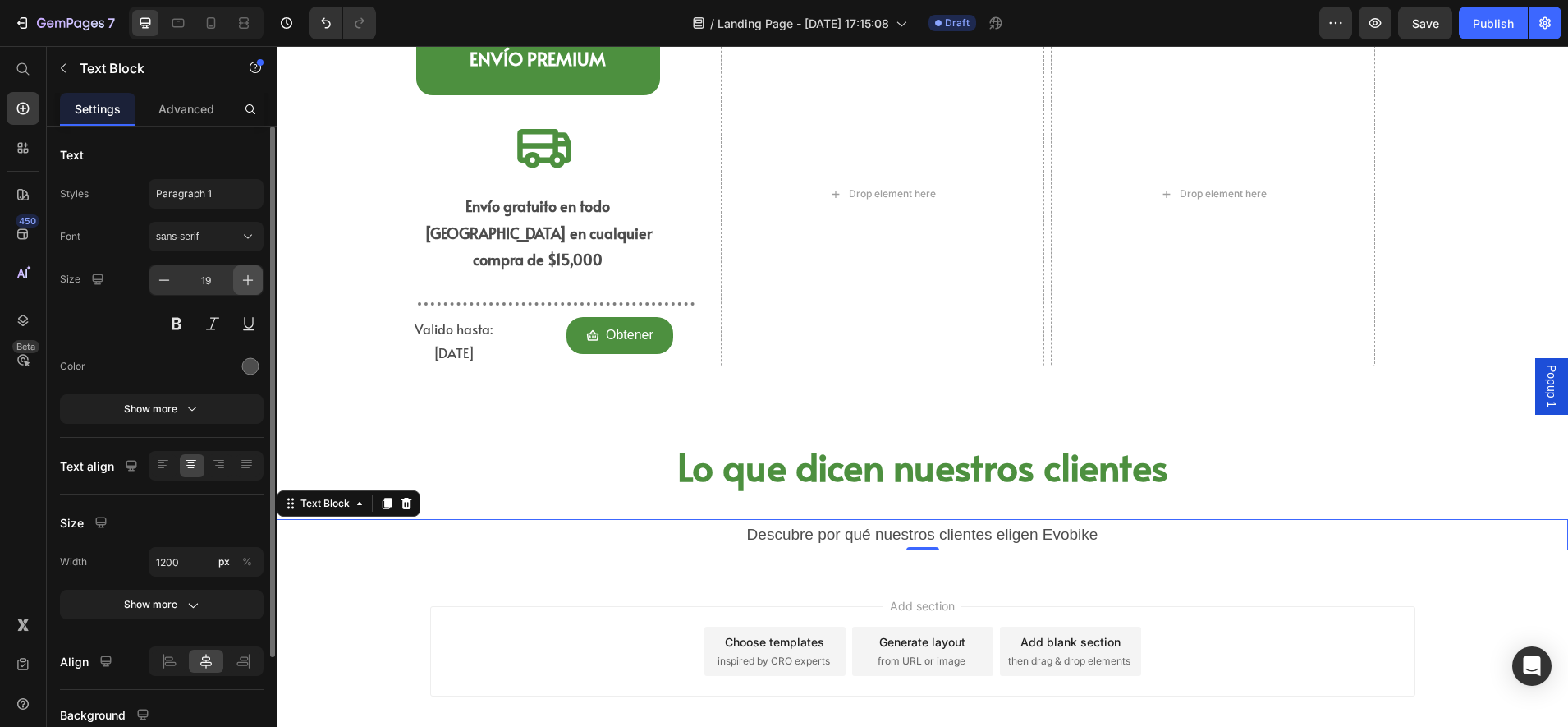 click 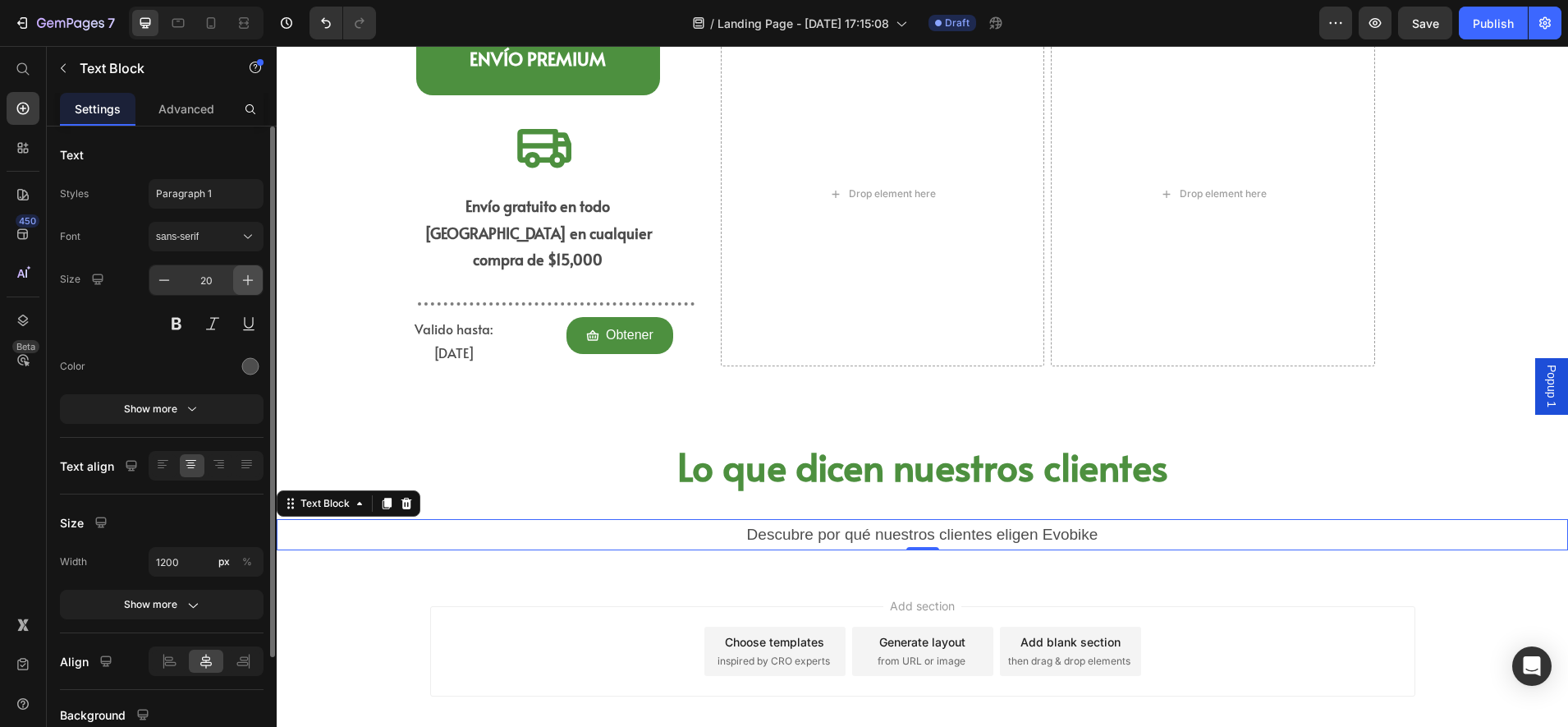 click 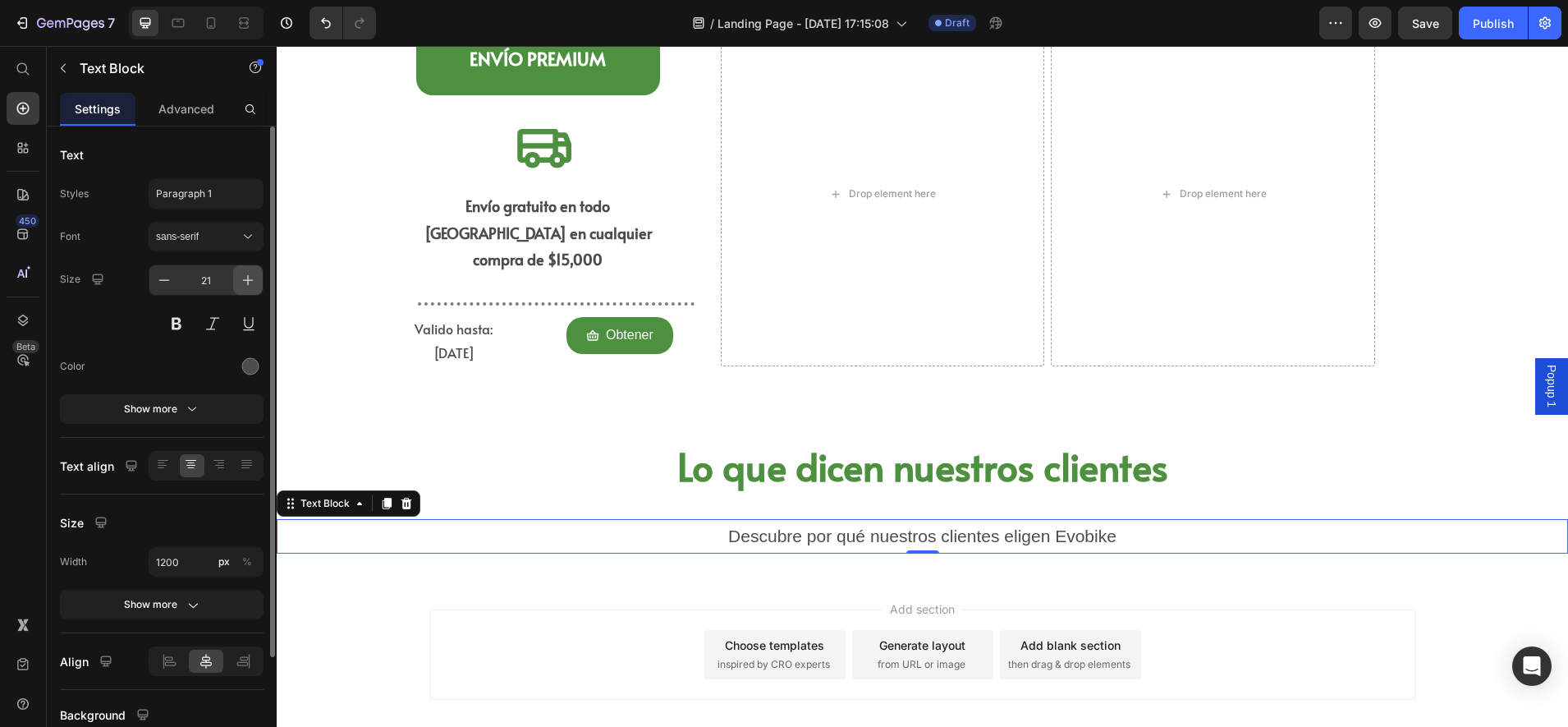 click 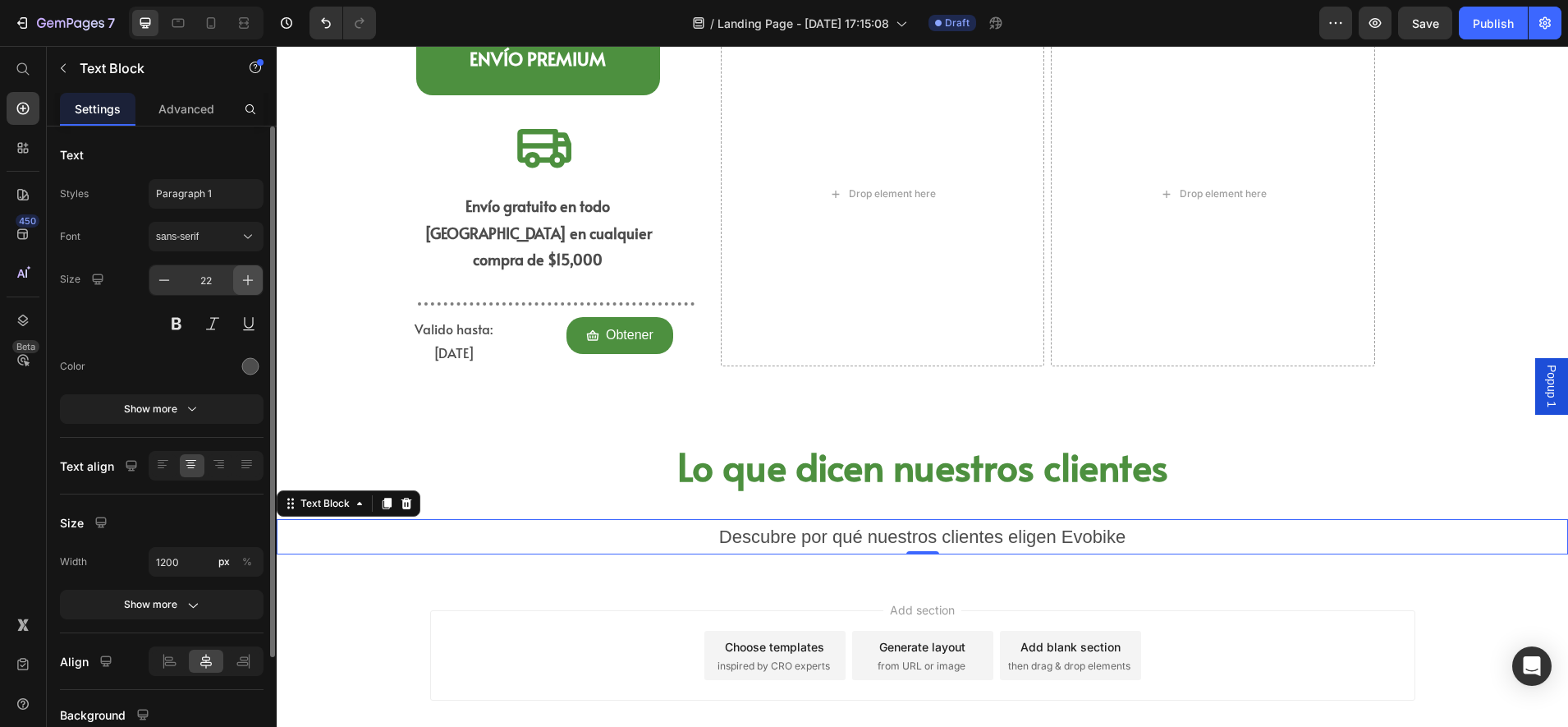 click 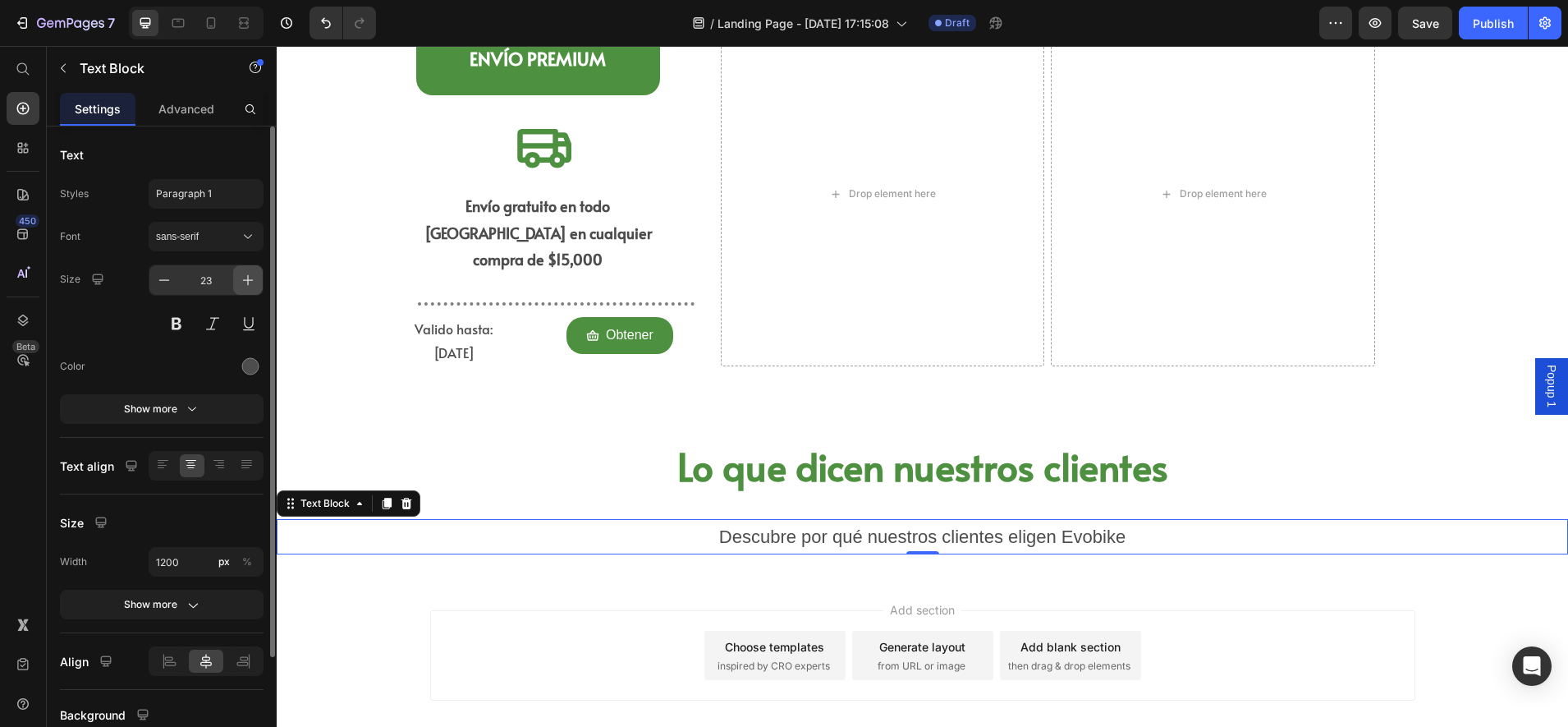 click 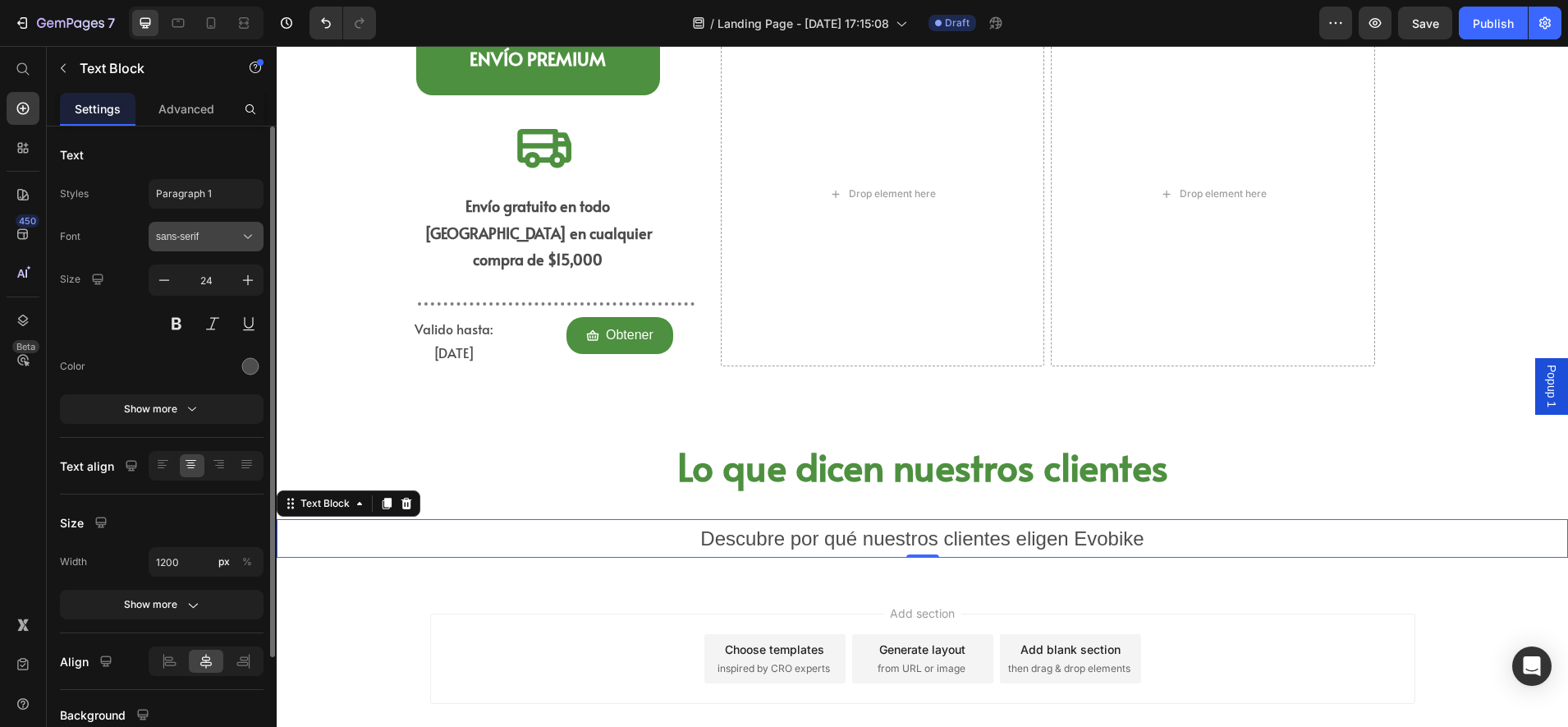 click on "sans-serif" at bounding box center [198, 237] 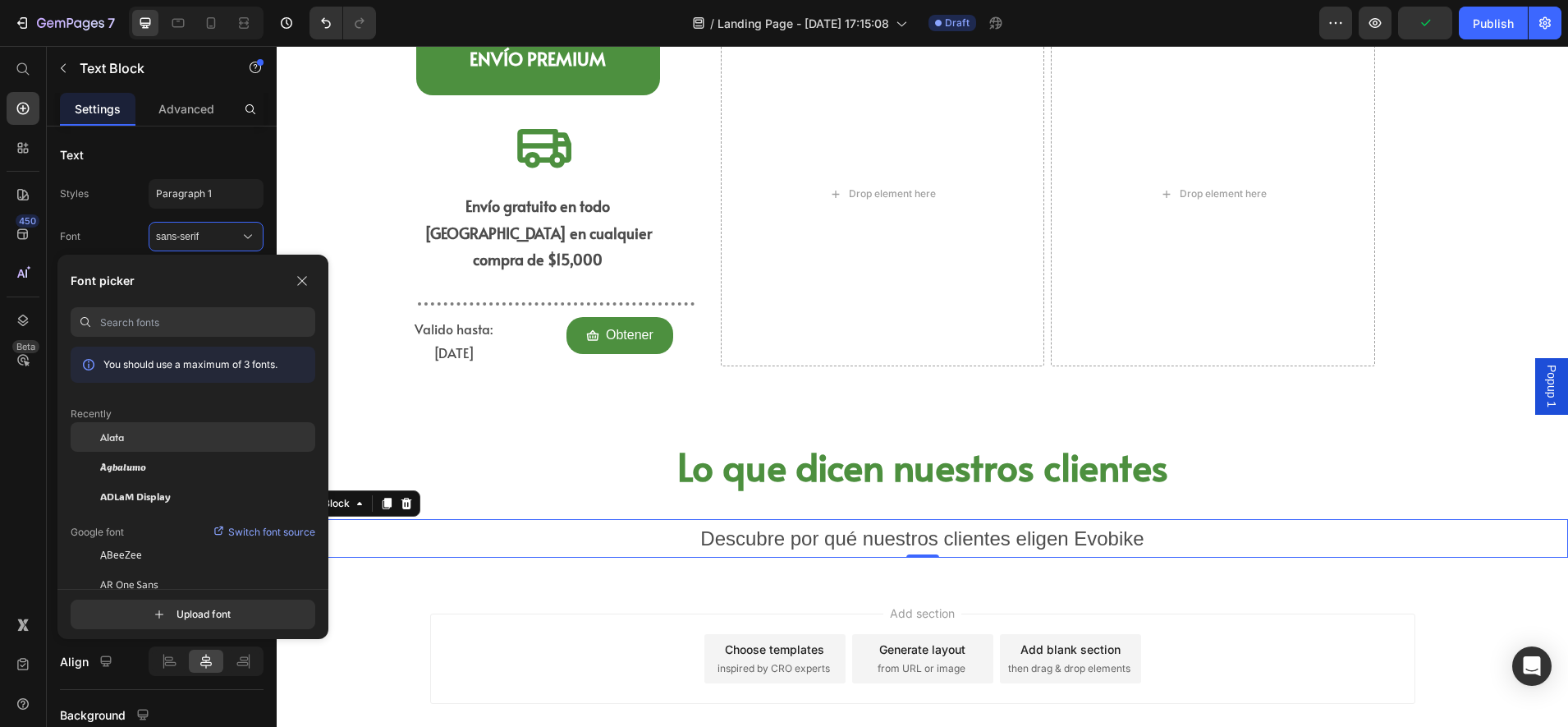 click on "Alata" 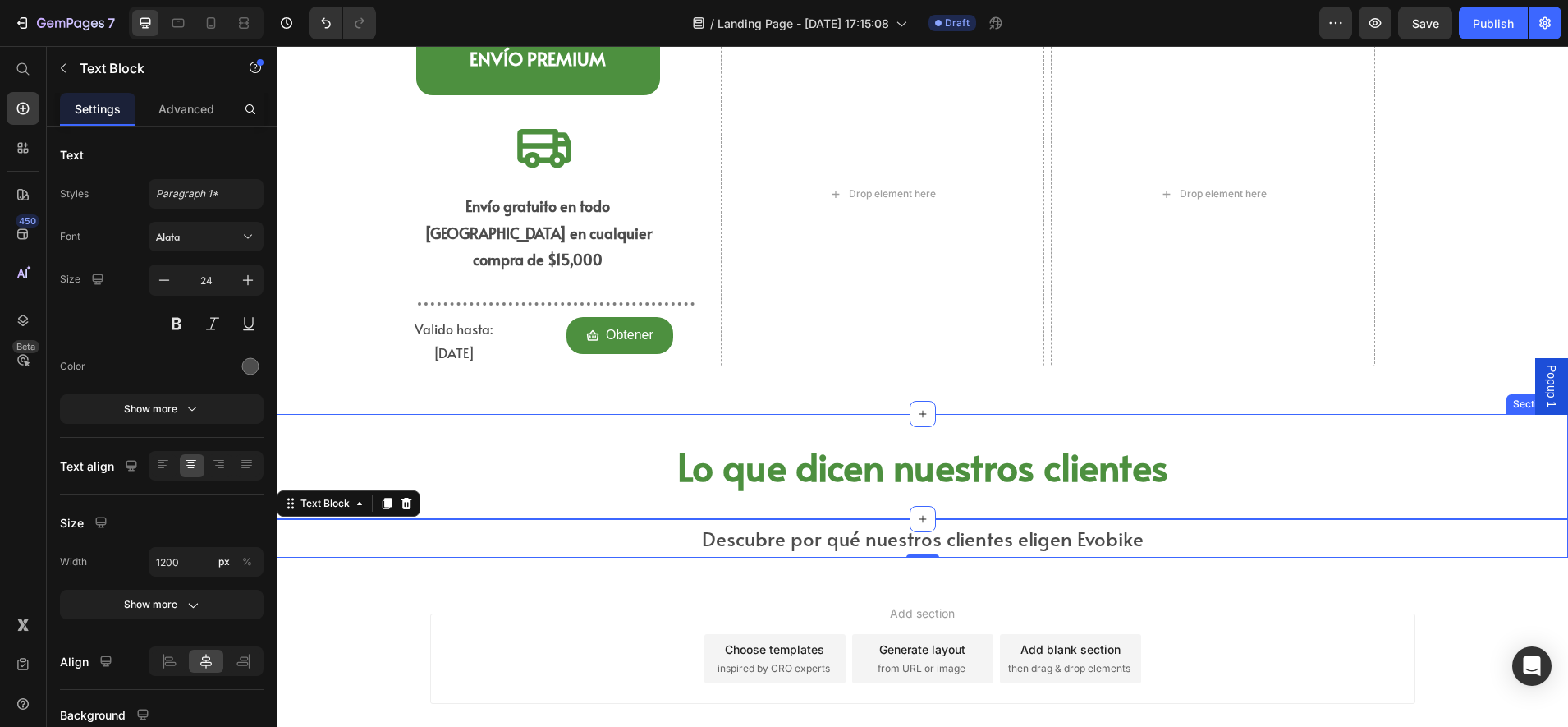 click on "Lo que dicen nuestros clientes" at bounding box center [923, 467] 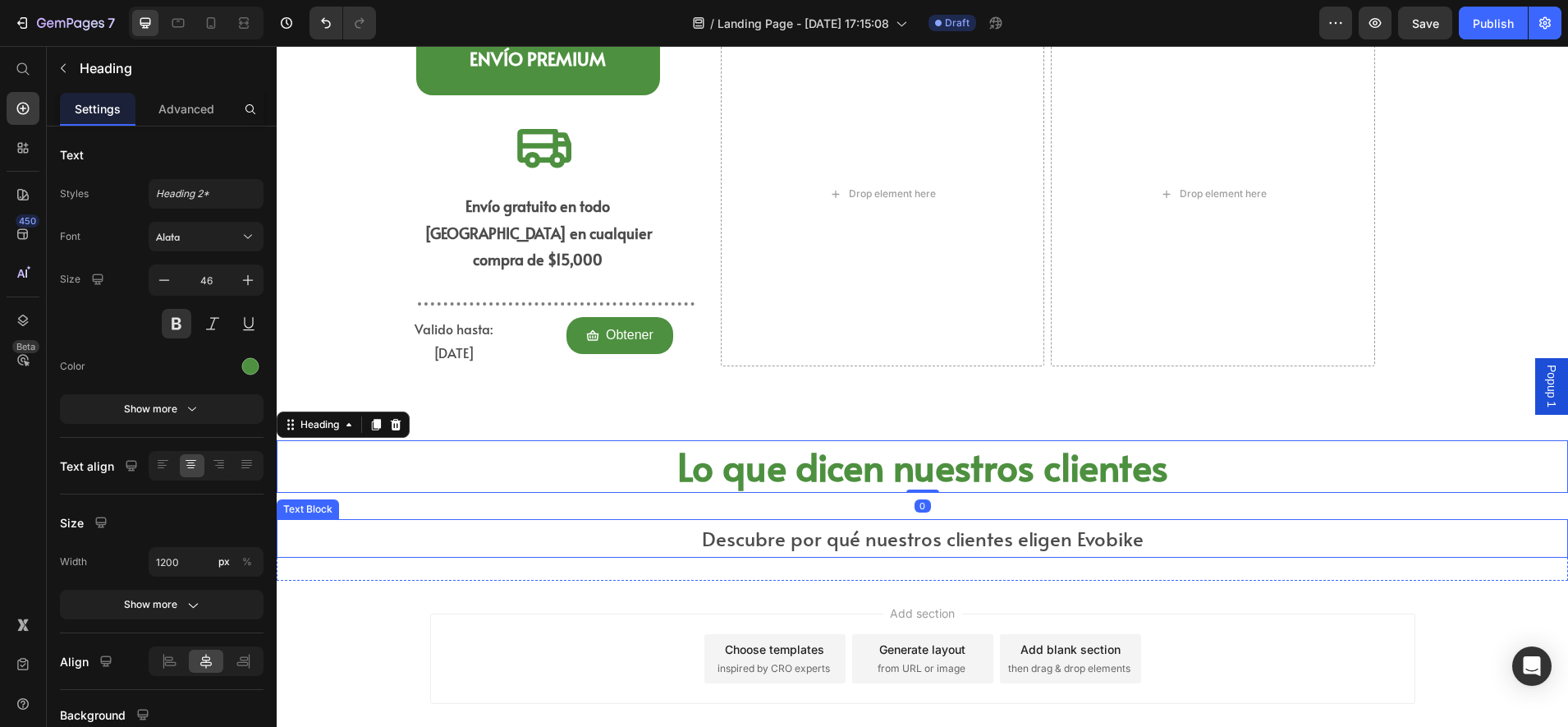 click on "Descubre por qué nuestros clientes eligen Evobike" at bounding box center (923, 538) 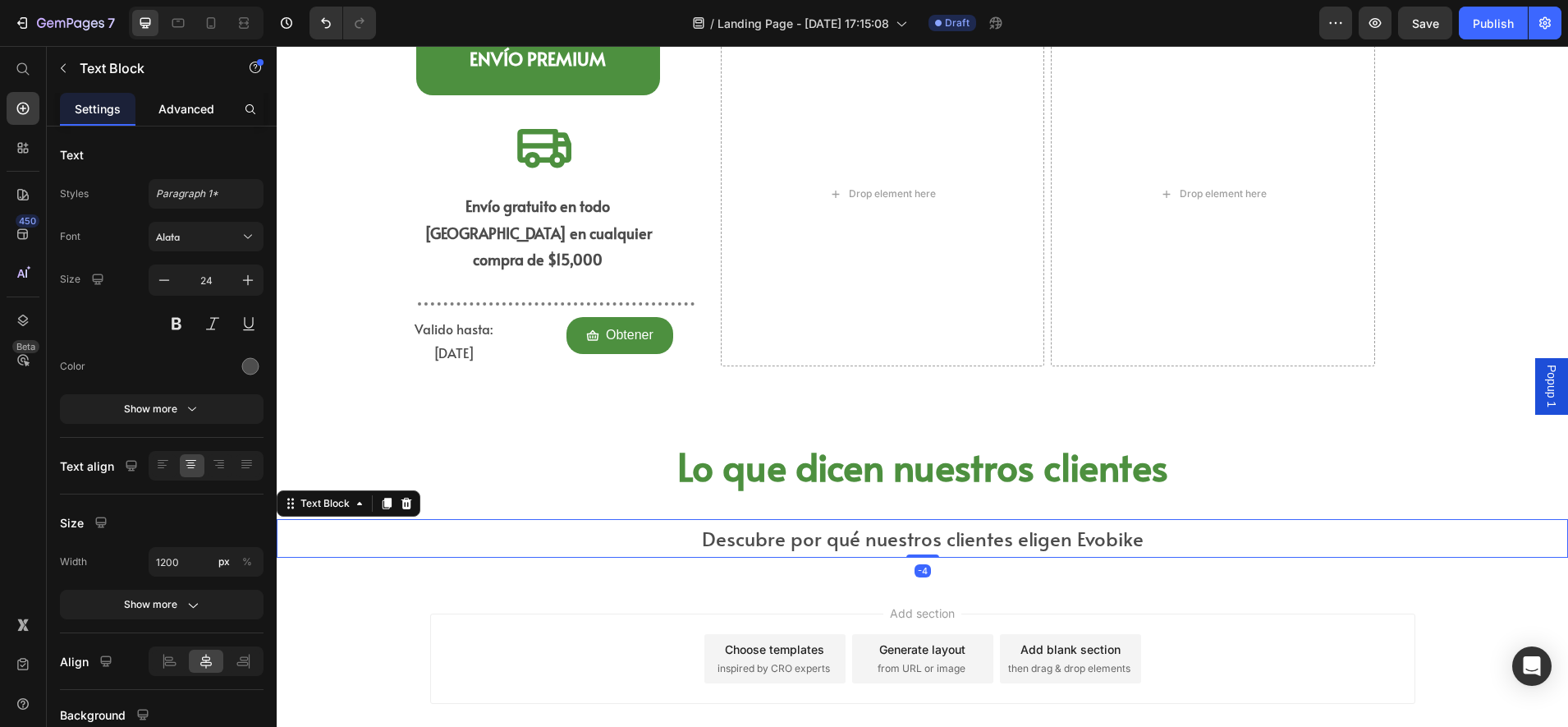 click on "Advanced" 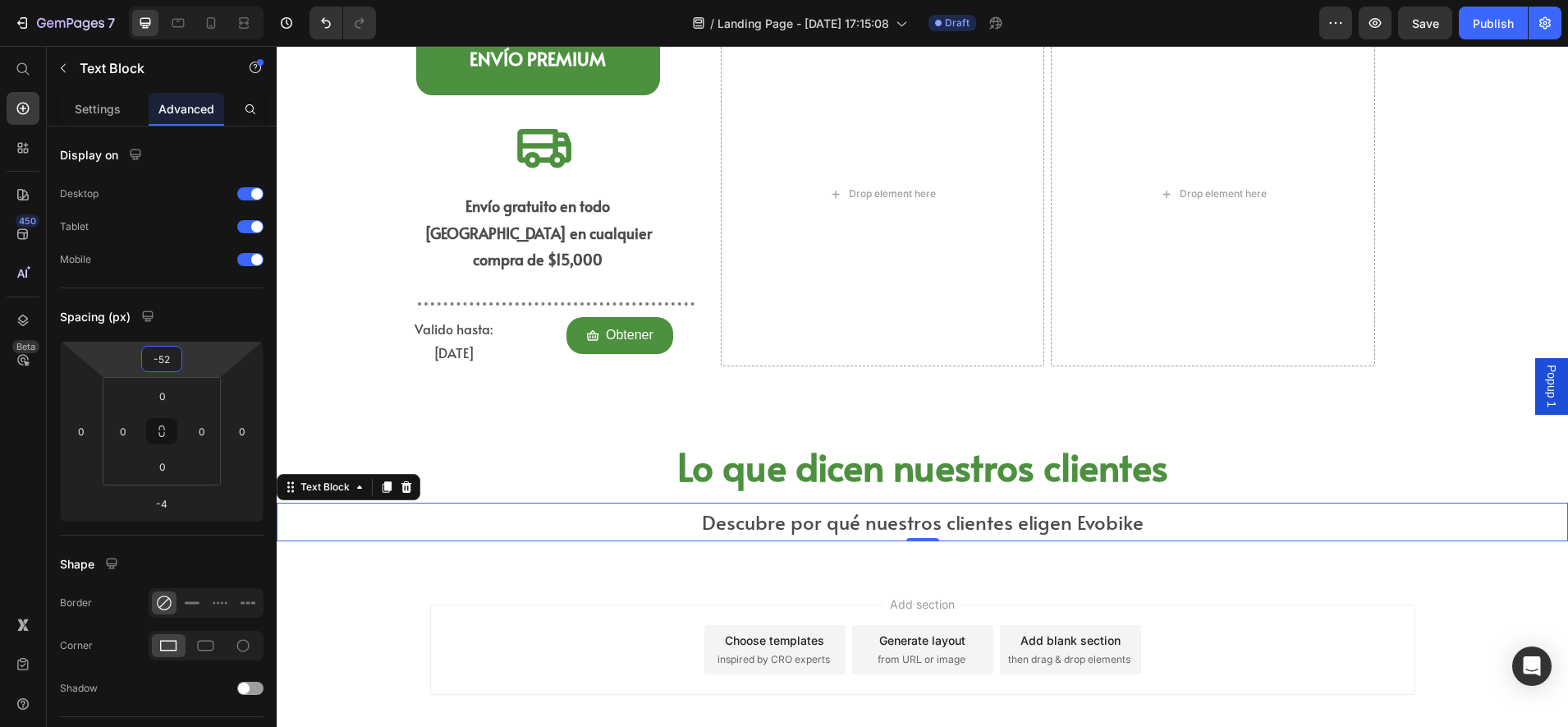 type on "-38" 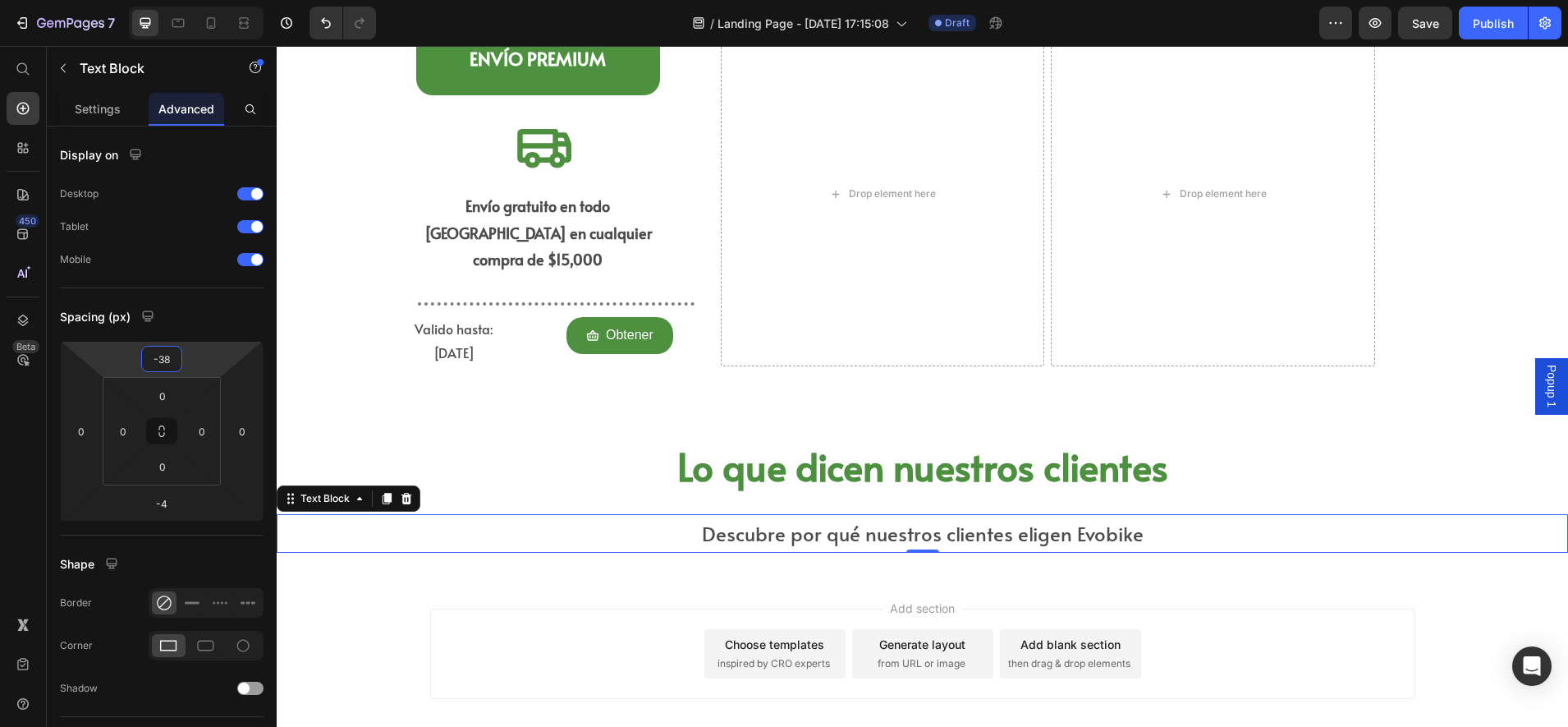 drag, startPoint x: 195, startPoint y: 367, endPoint x: 204, endPoint y: 371, distance: 9.848858 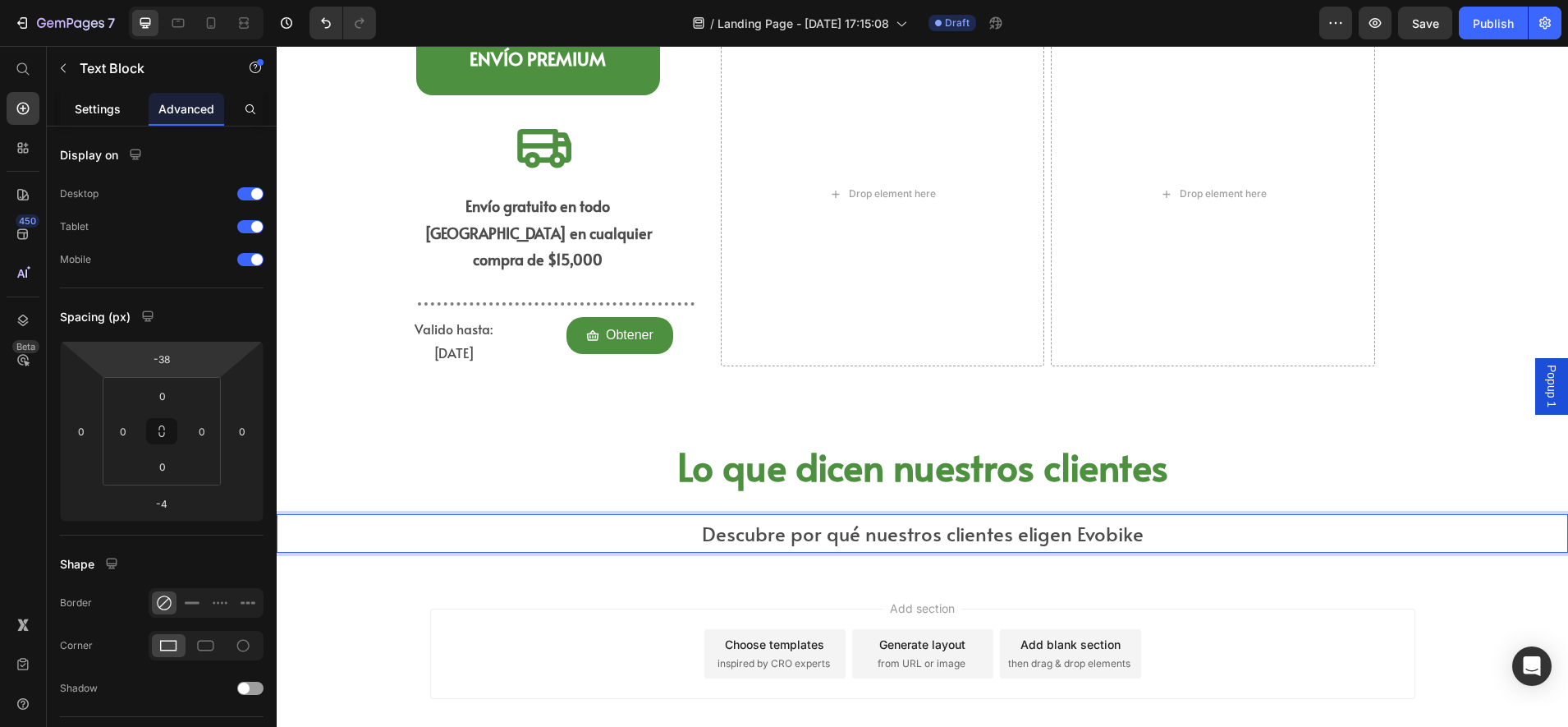 click on "Settings" at bounding box center (98, 108) 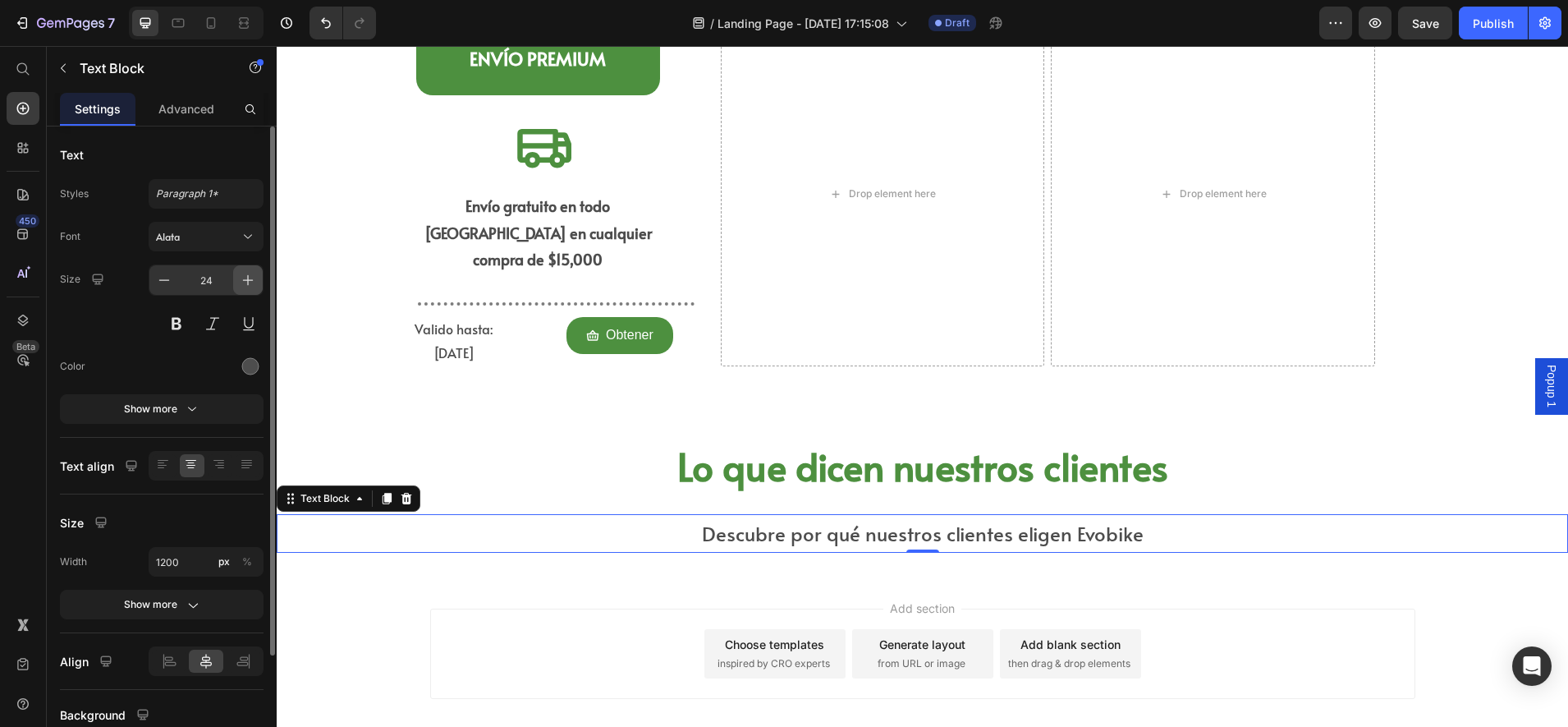 click 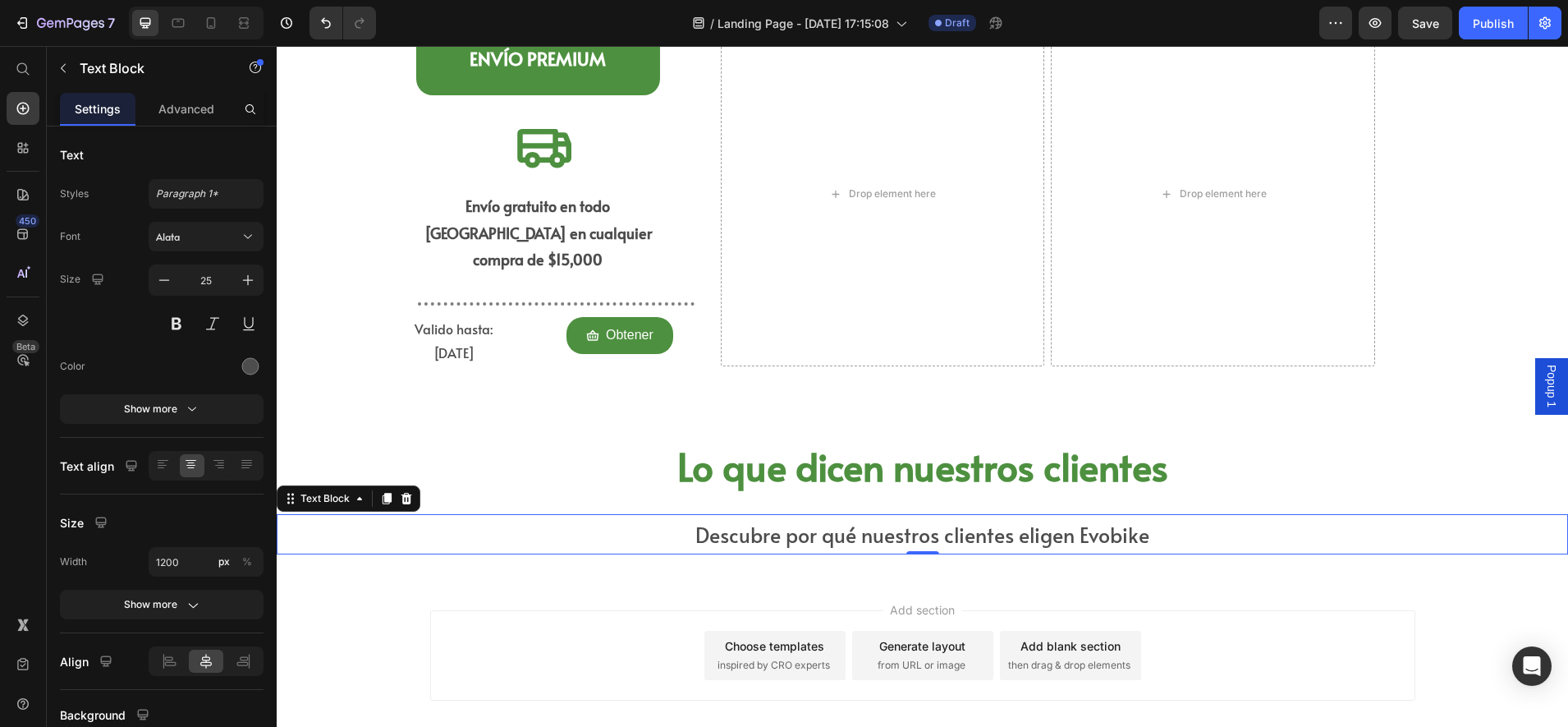 click on "Add section Choose templates inspired by CRO experts Generate layout from URL or image Add blank section then drag & drop elements" at bounding box center [922, 679] 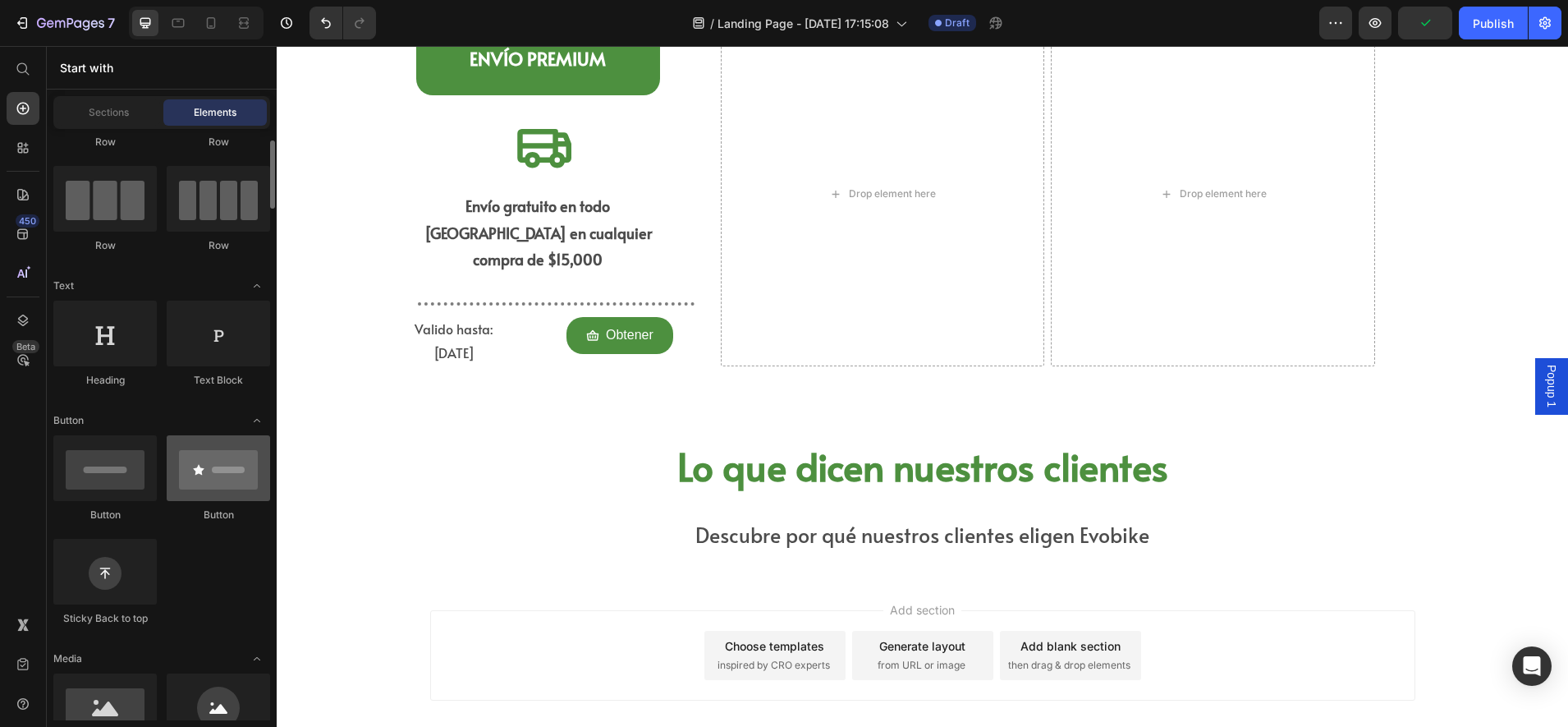 scroll, scrollTop: 205, scrollLeft: 0, axis: vertical 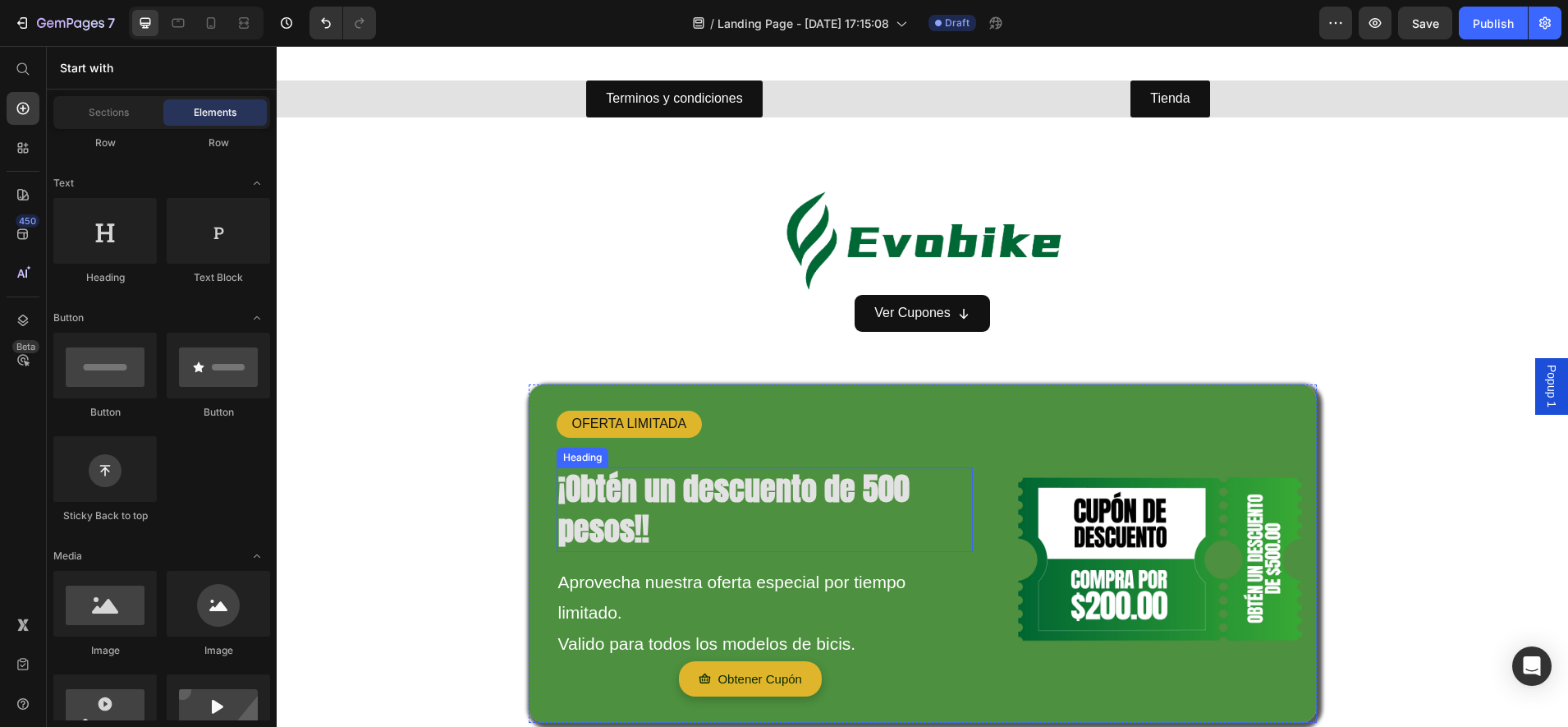 click on "¡Obtén un descuento de 500 pesos!!" at bounding box center (734, 508) 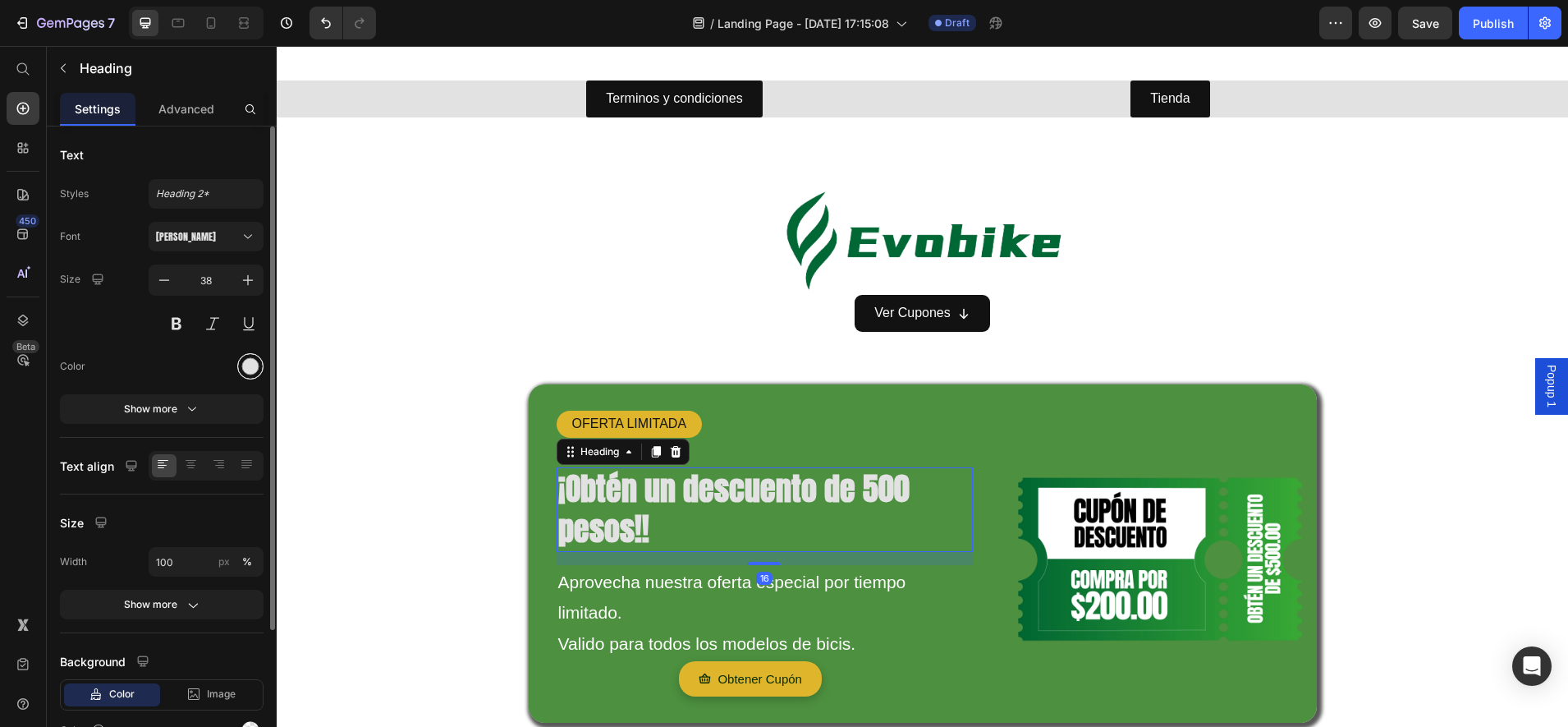 click at bounding box center (250, 366) 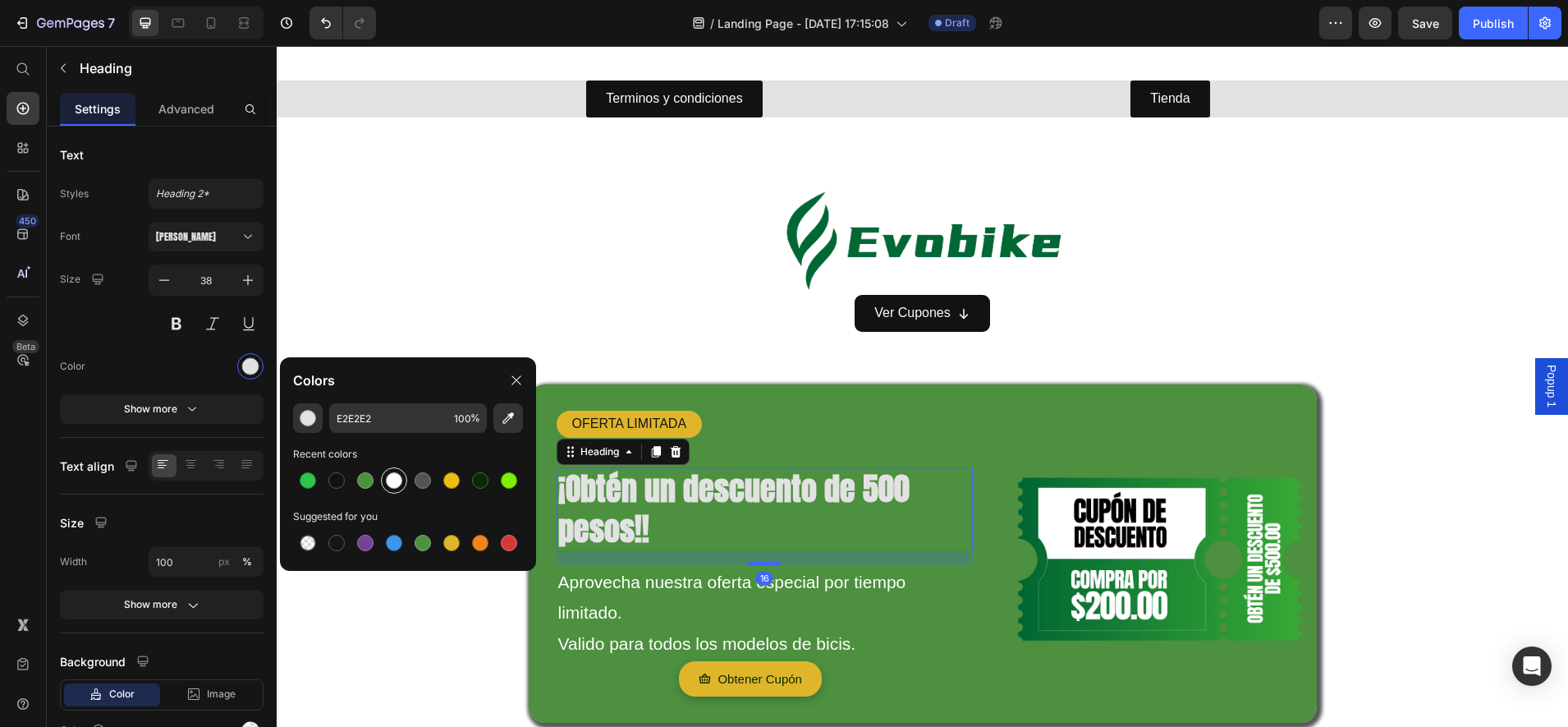 click at bounding box center (394, 481) 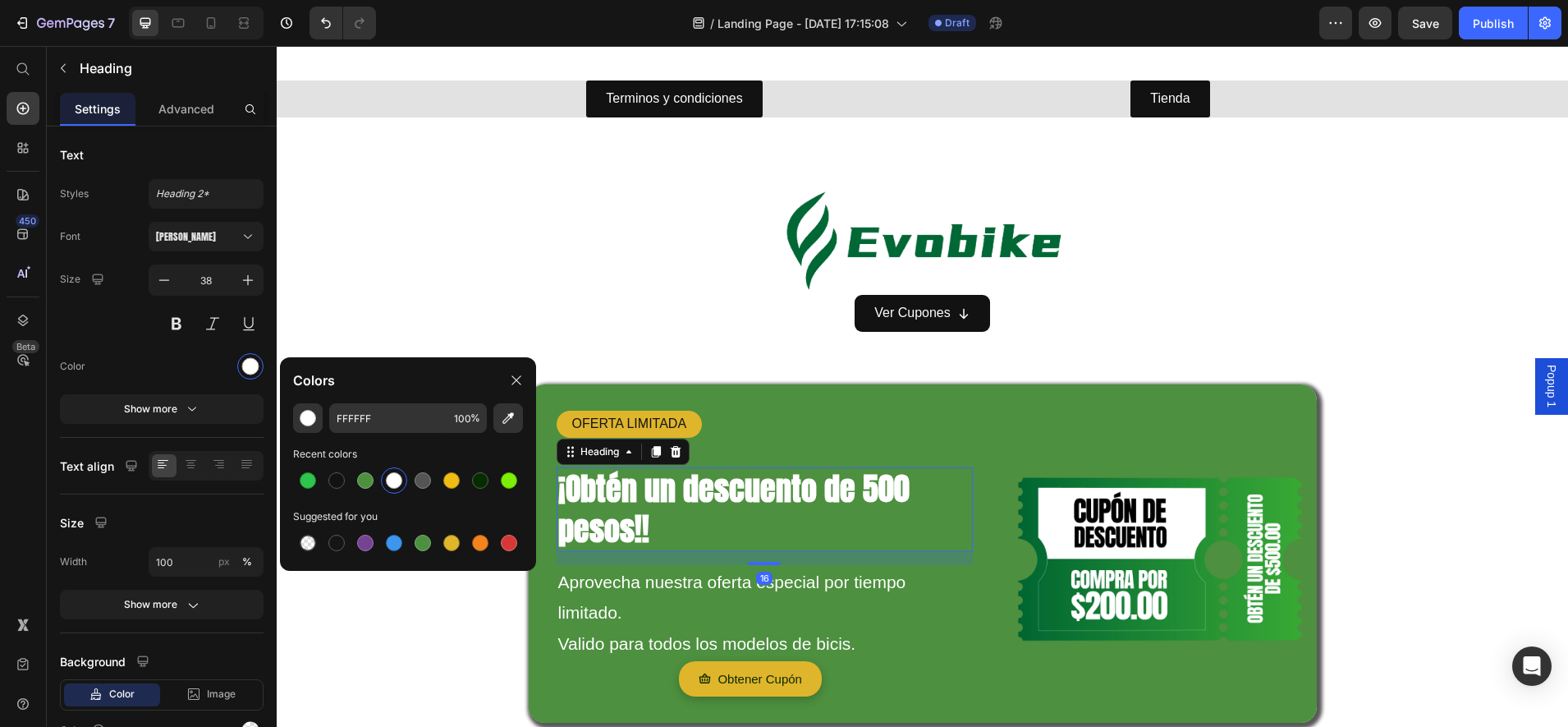 click on "Ver Cupones Button" at bounding box center [922, 313] 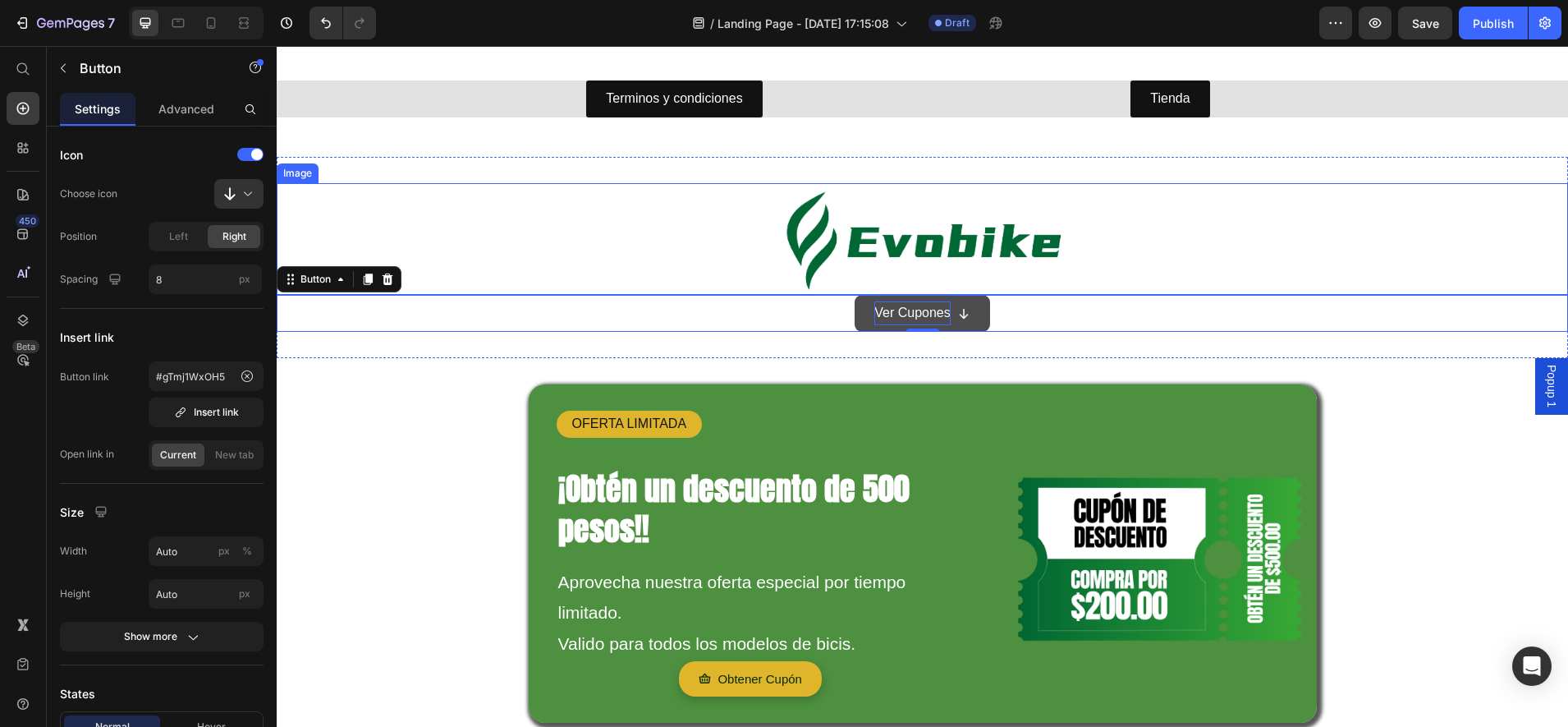 click on "Ver Cupones" at bounding box center [912, 313] 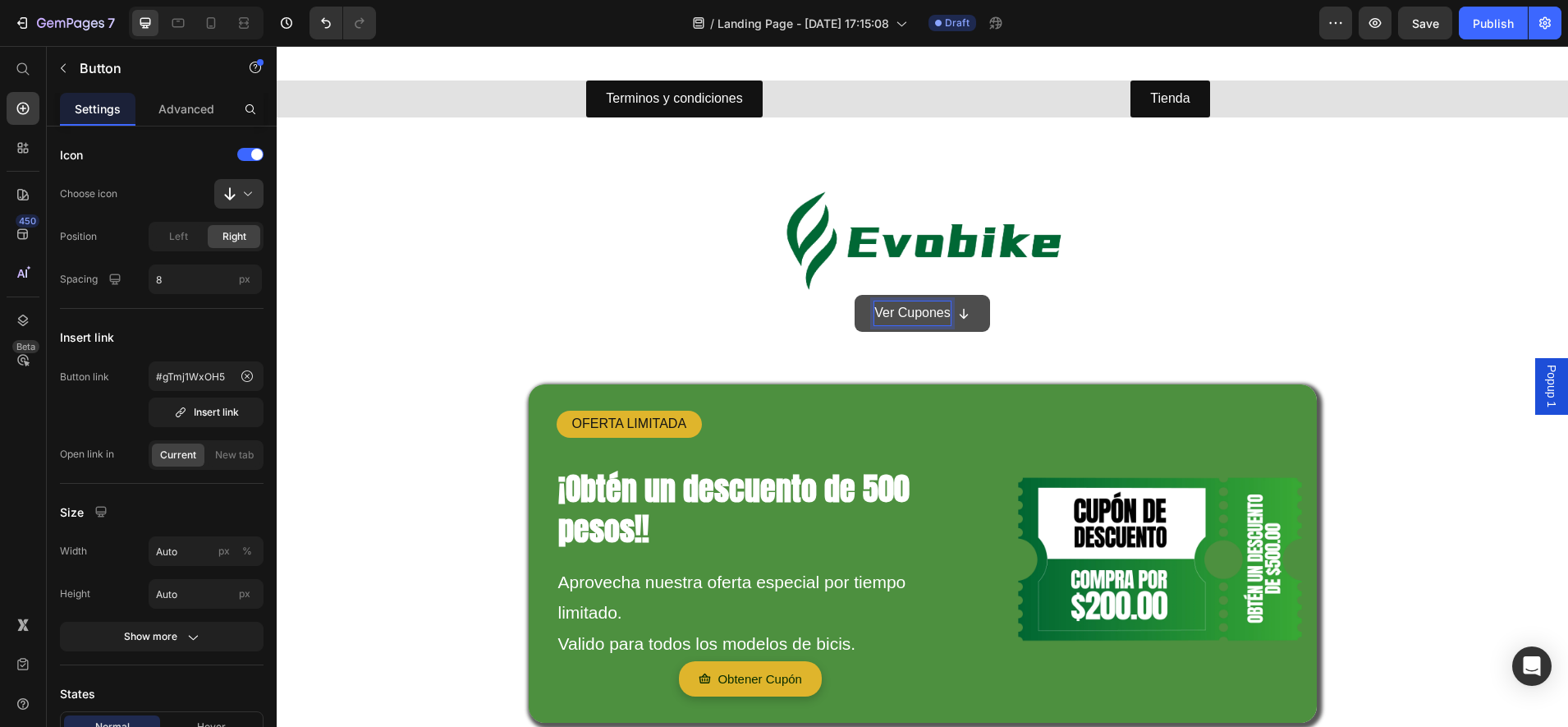 click at bounding box center (964, 313) 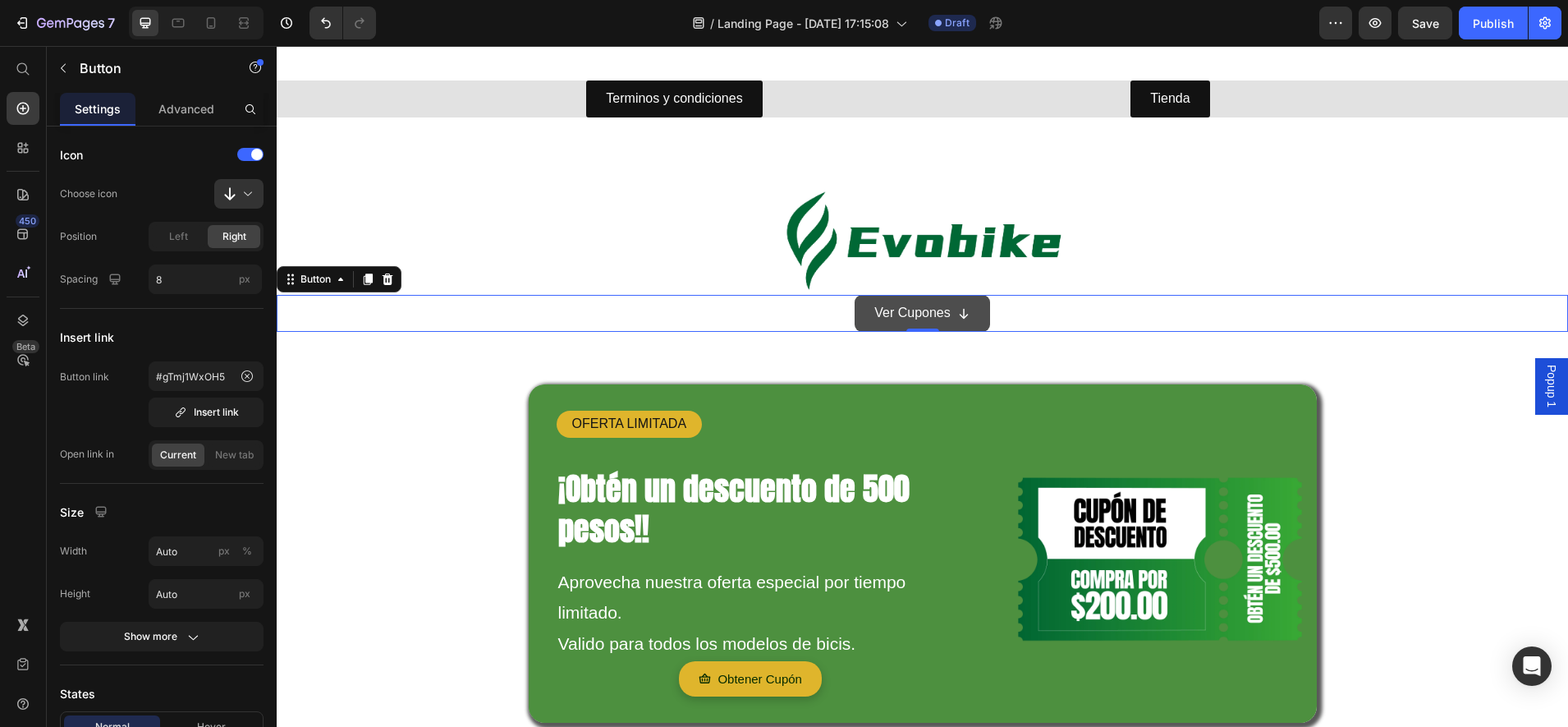 click on "Ver Cupones" at bounding box center [922, 313] 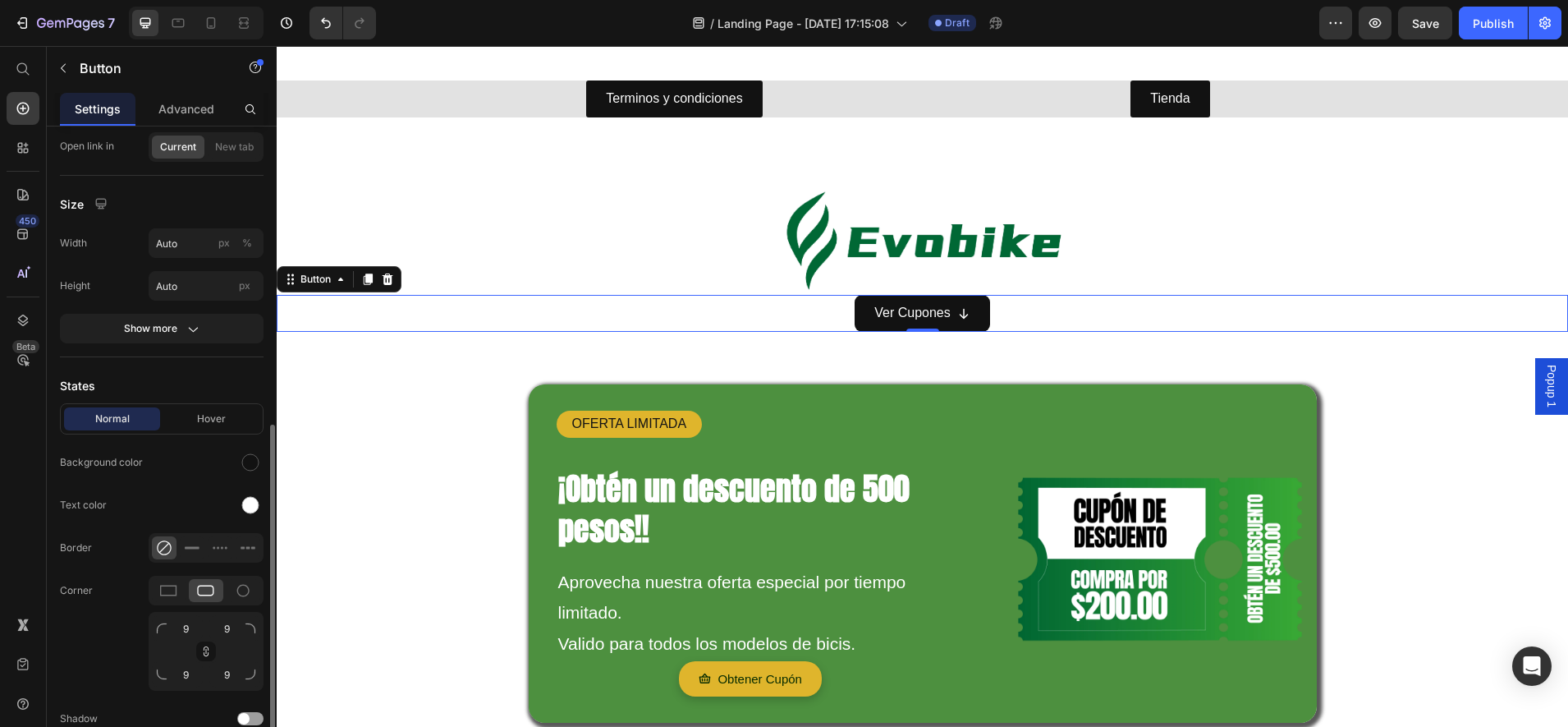 scroll, scrollTop: 411, scrollLeft: 0, axis: vertical 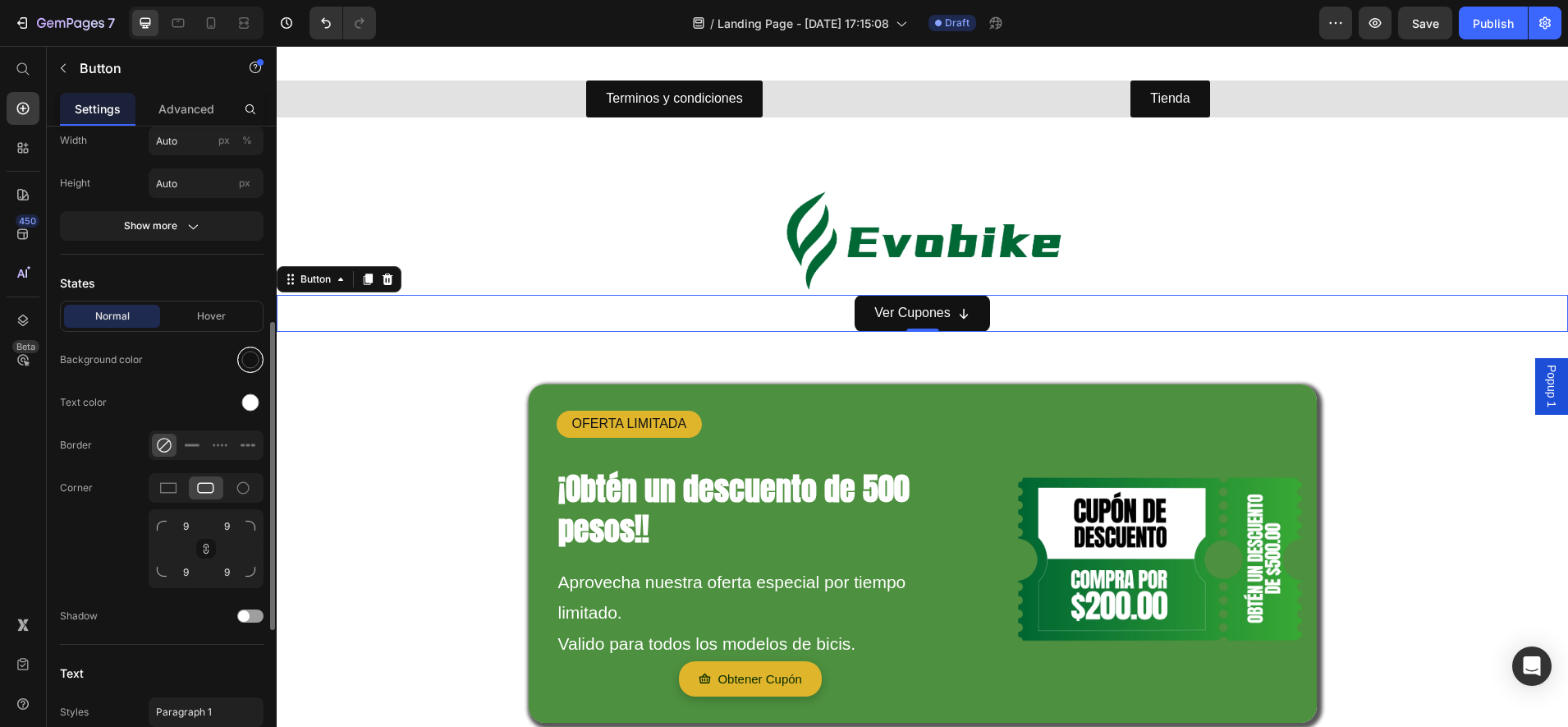 click at bounding box center (250, 360) 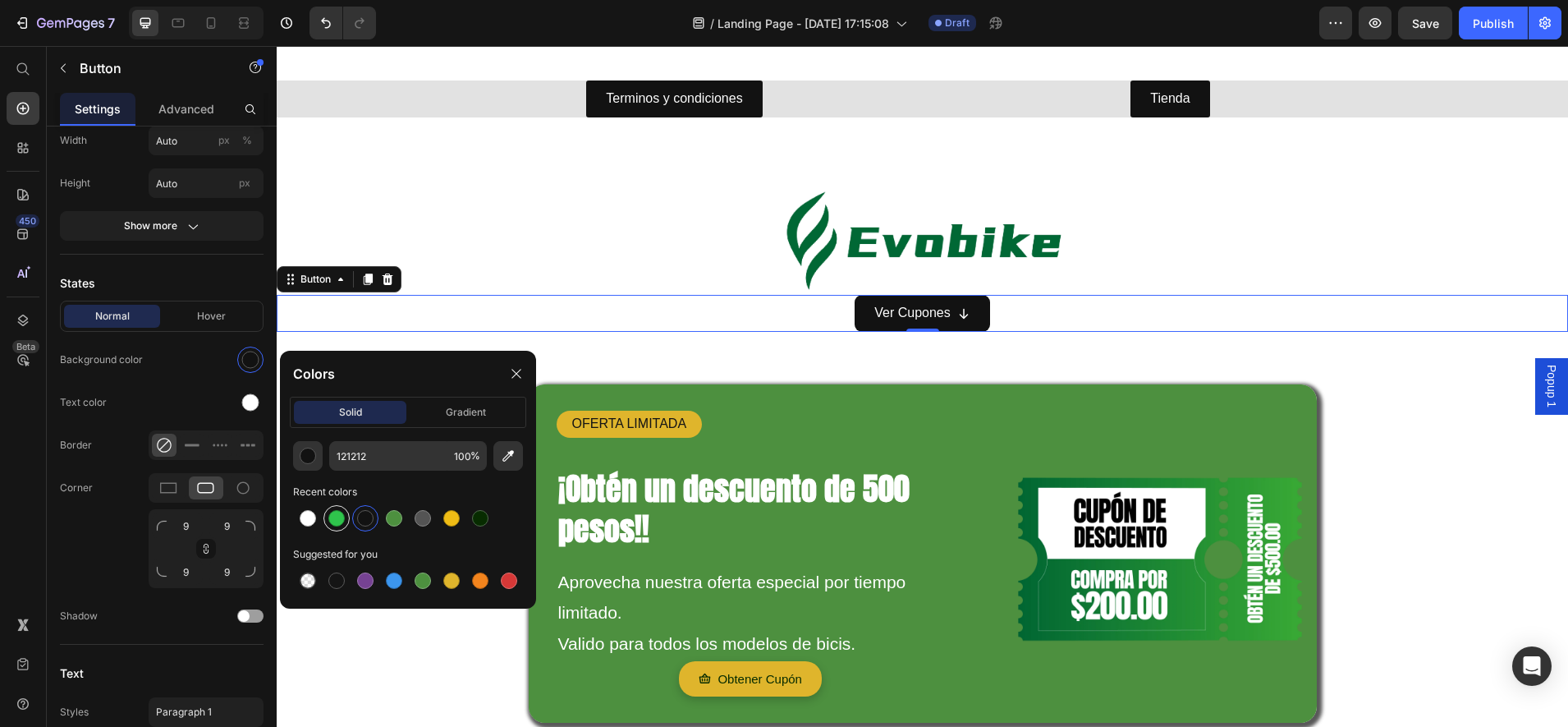 click at bounding box center (337, 518) 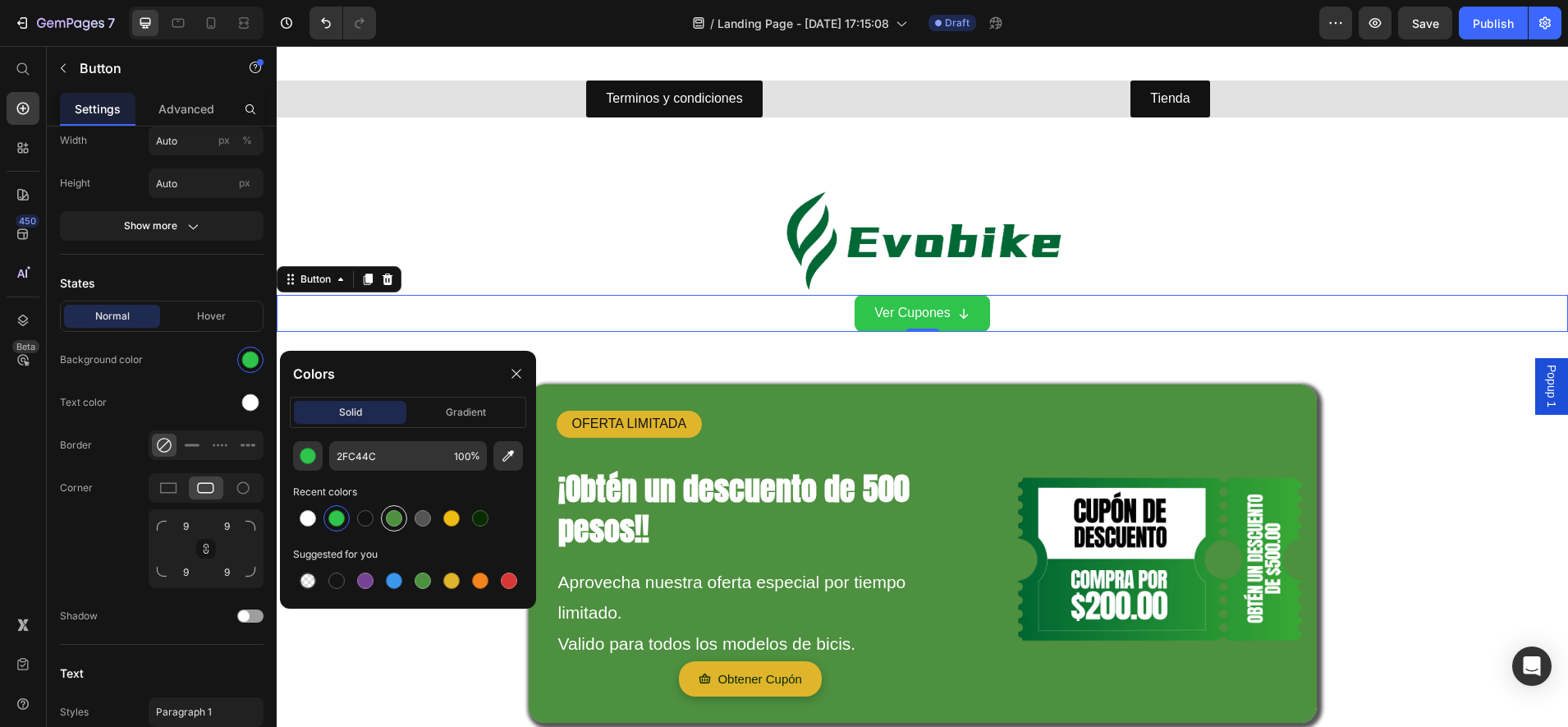 click at bounding box center (394, 518) 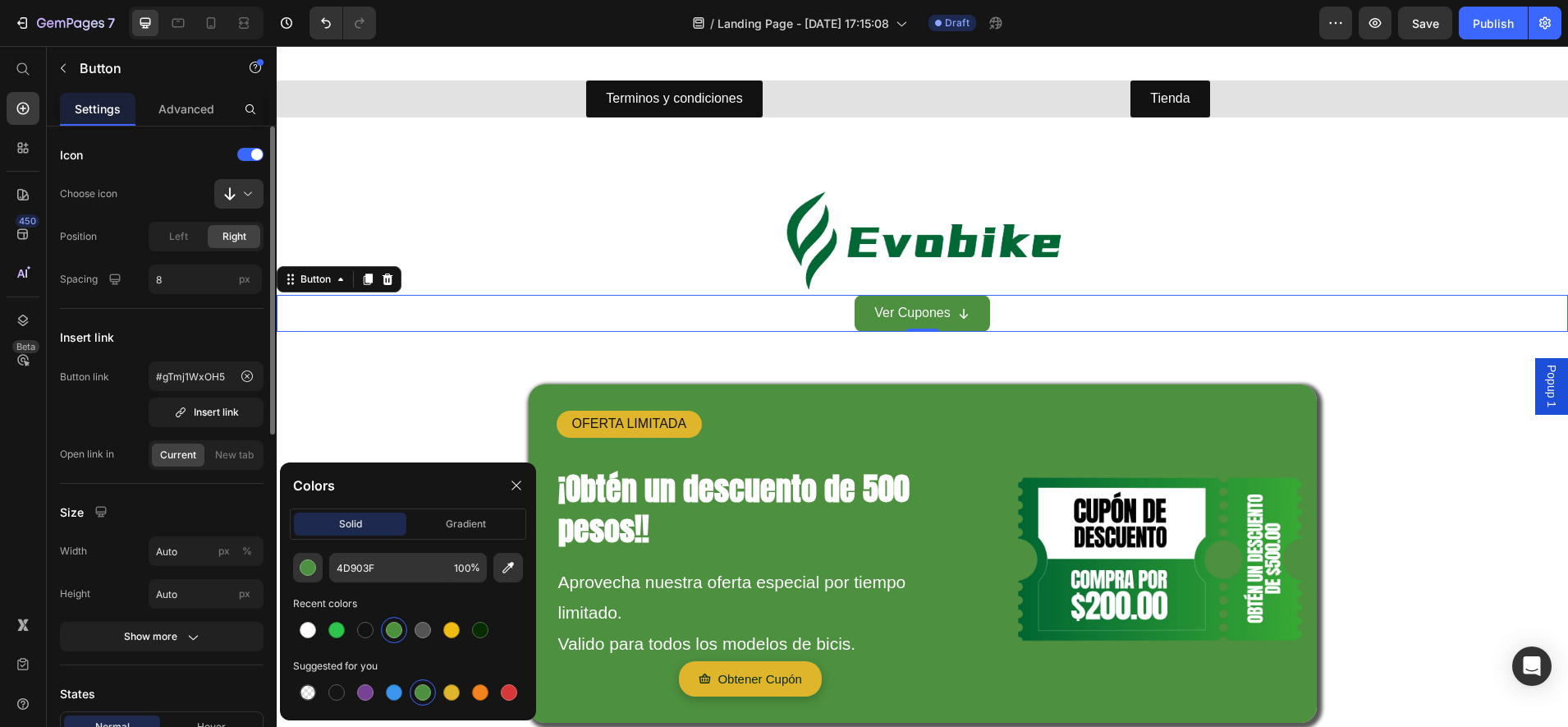 scroll, scrollTop: 205, scrollLeft: 0, axis: vertical 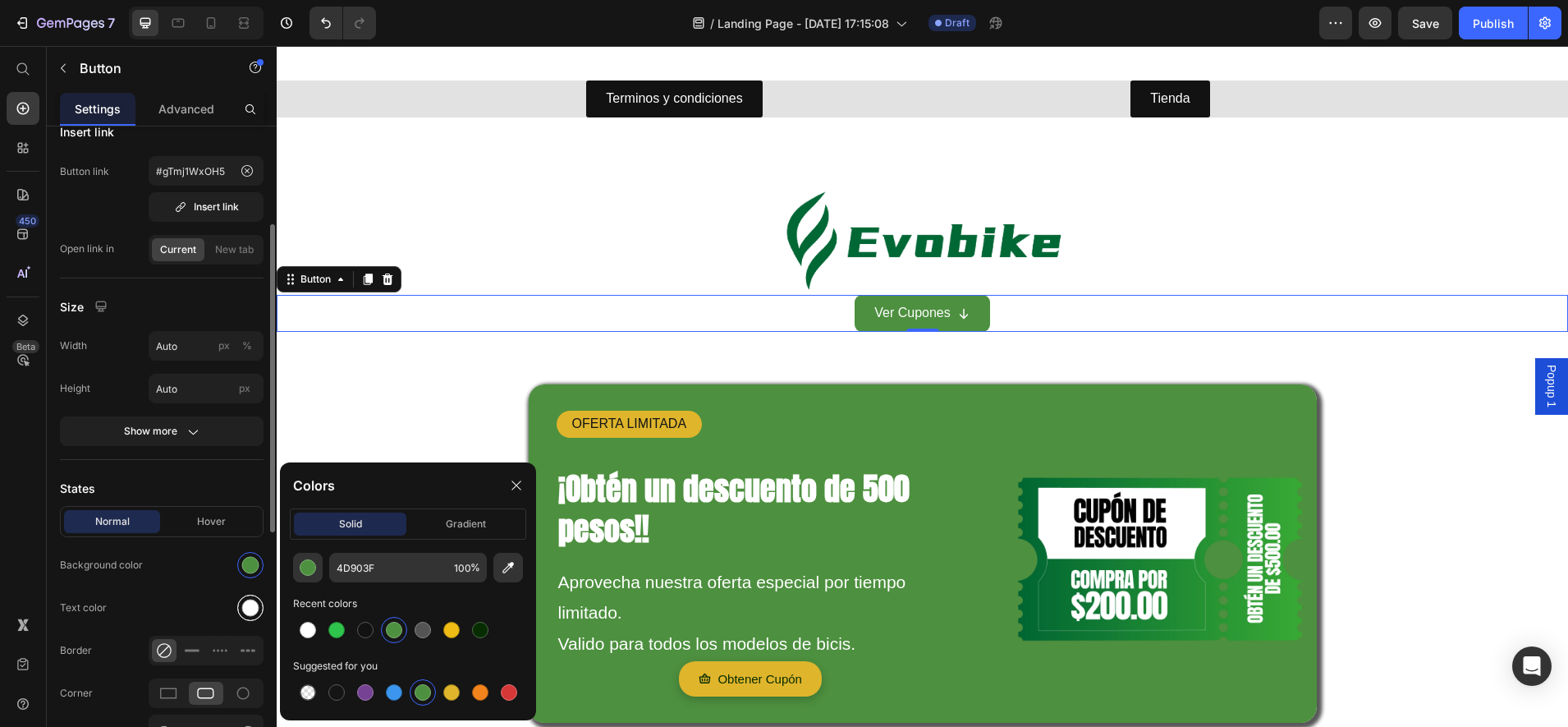 click at bounding box center (250, 608) 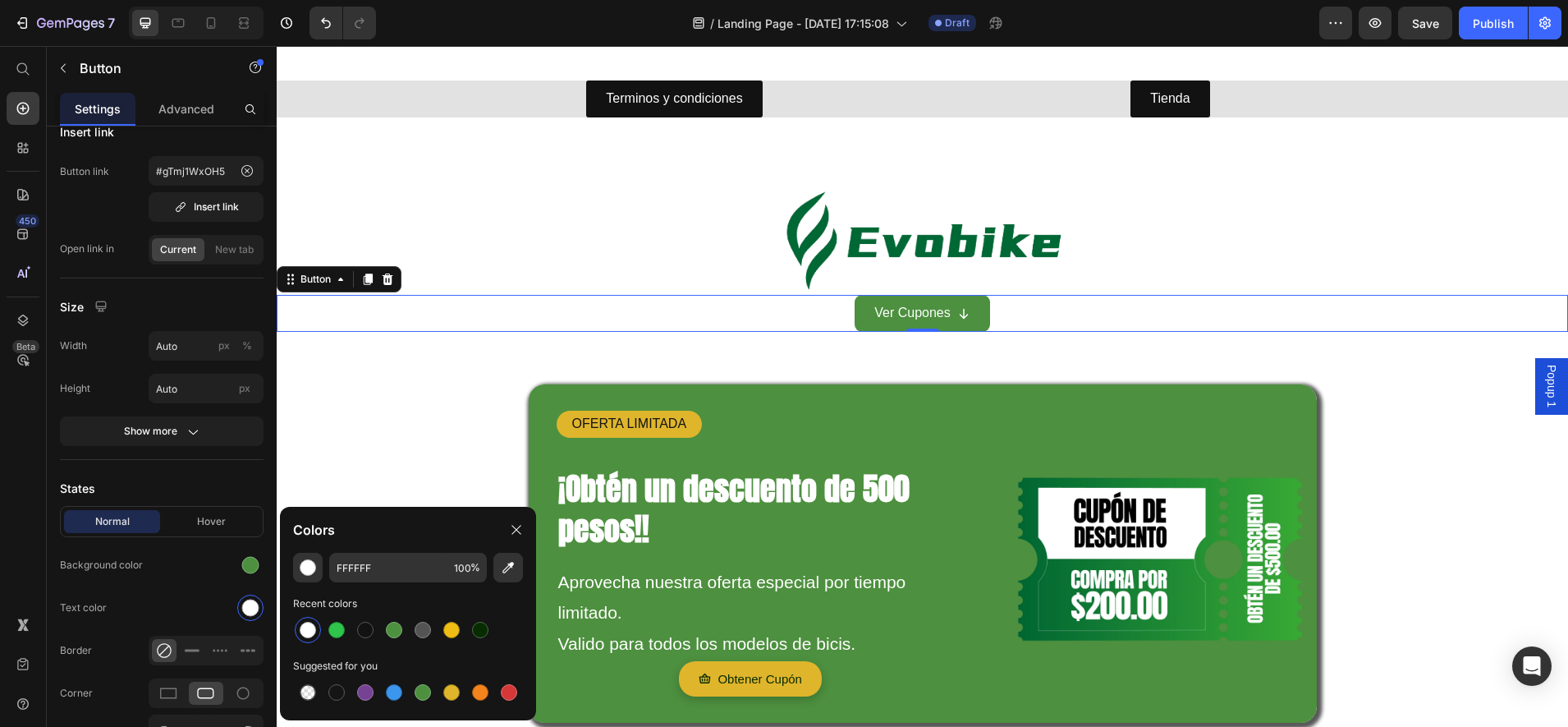 click at bounding box center (308, 630) 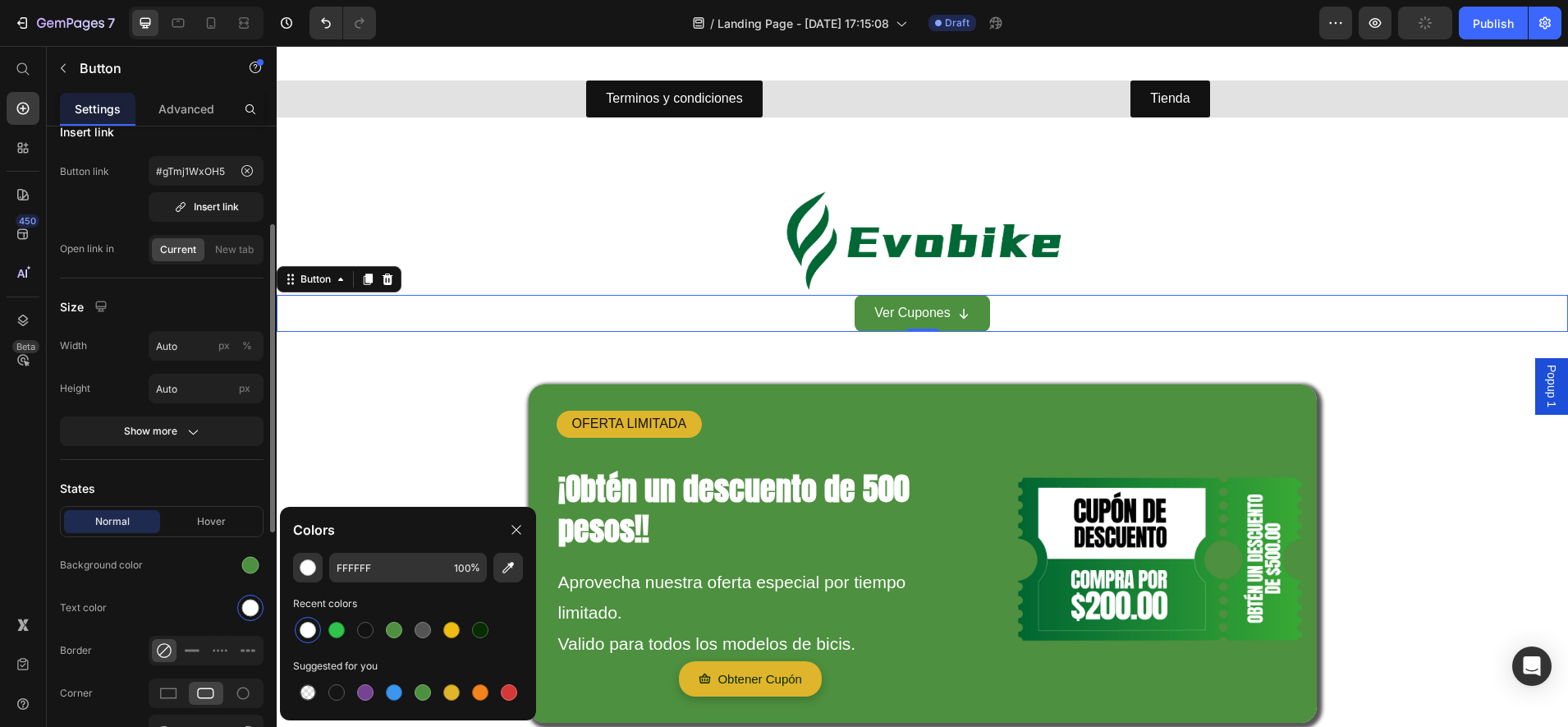 scroll, scrollTop: 0, scrollLeft: 0, axis: both 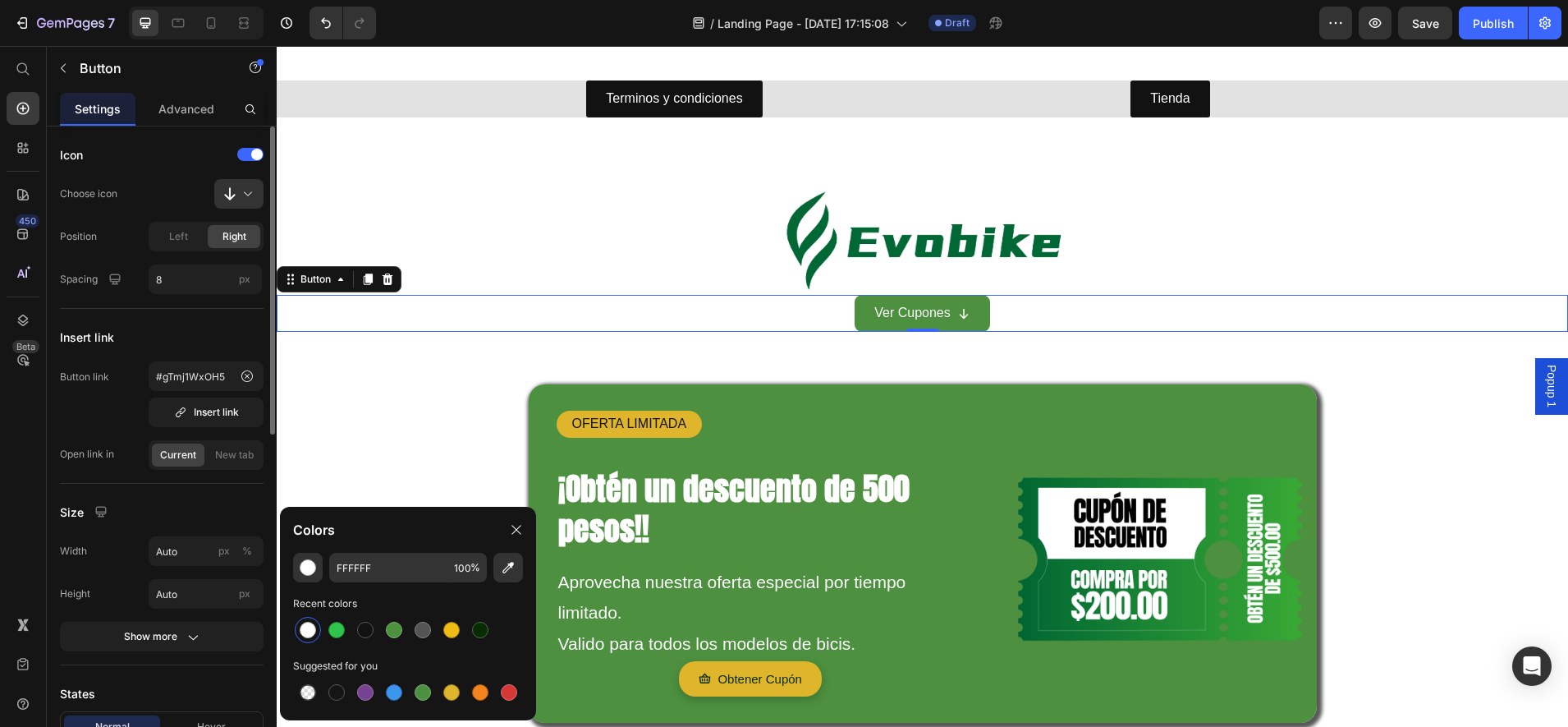 click on "Insert link" at bounding box center (162, 337) 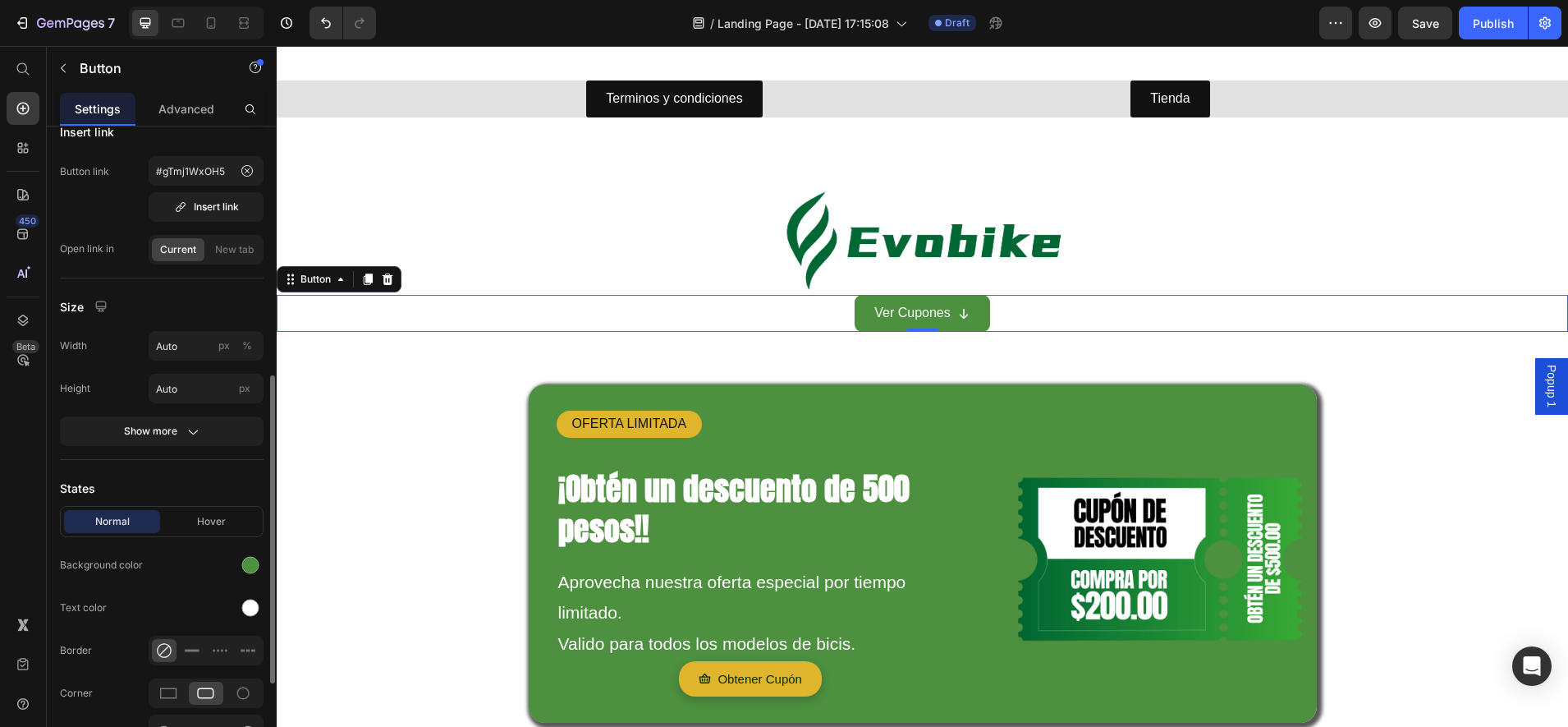 scroll, scrollTop: 411, scrollLeft: 0, axis: vertical 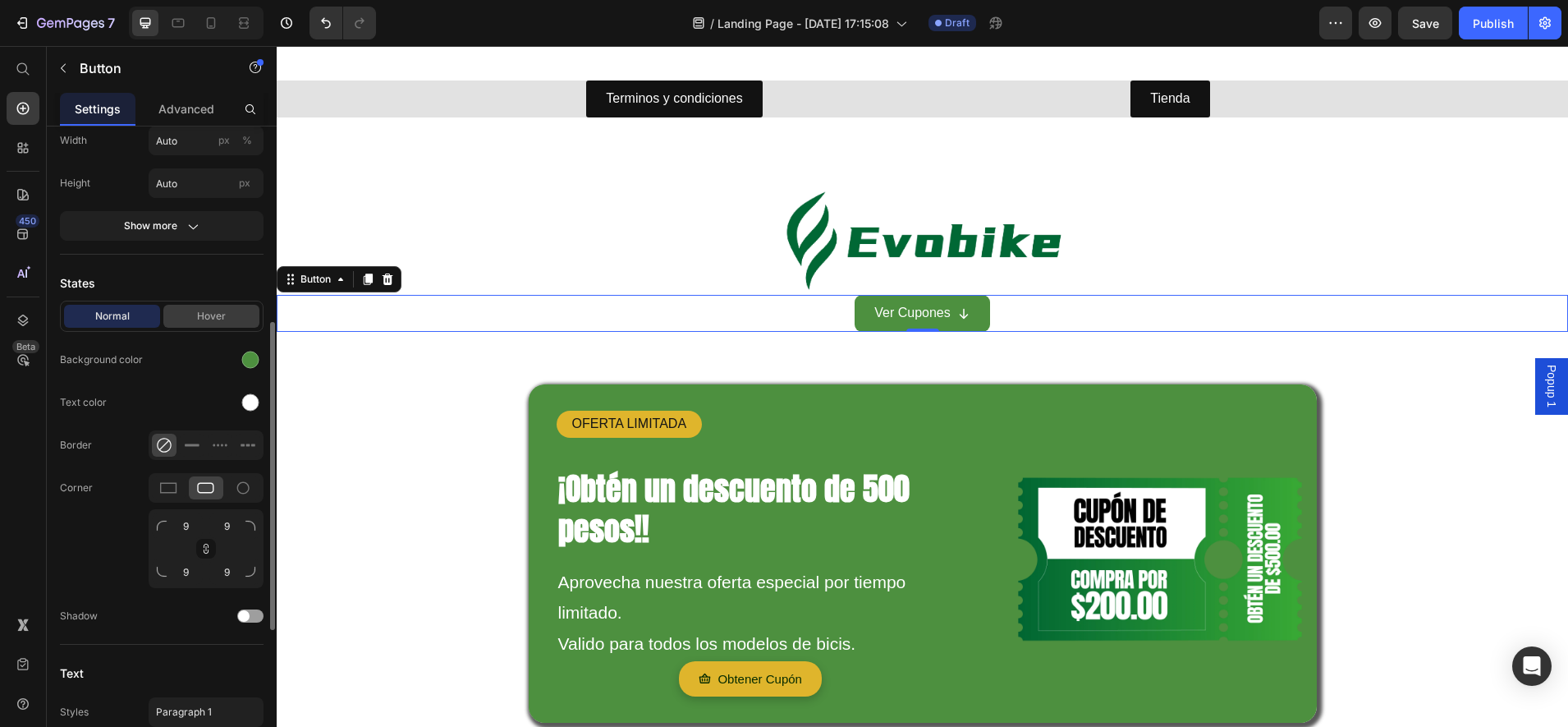 click on "Hover" at bounding box center (211, 316) 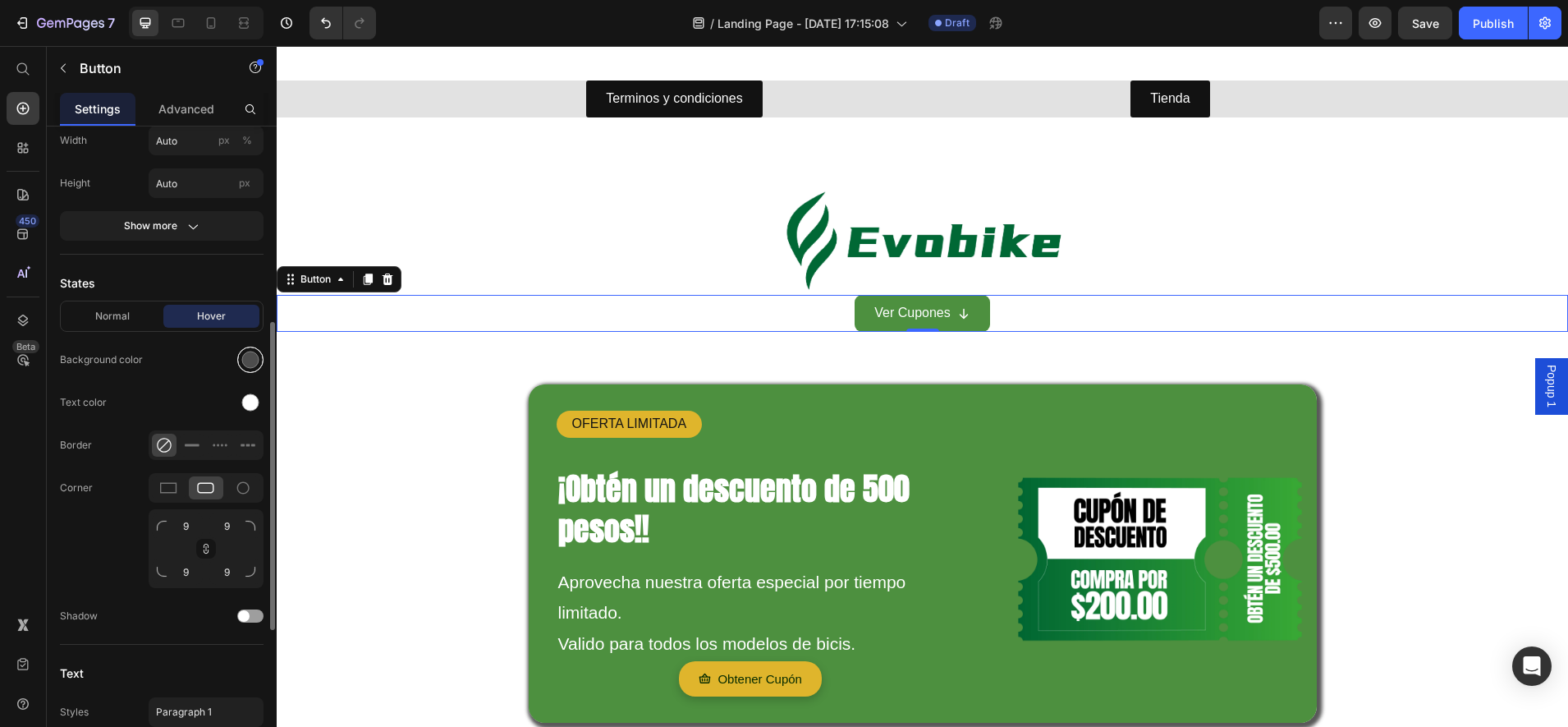 click at bounding box center [250, 360] 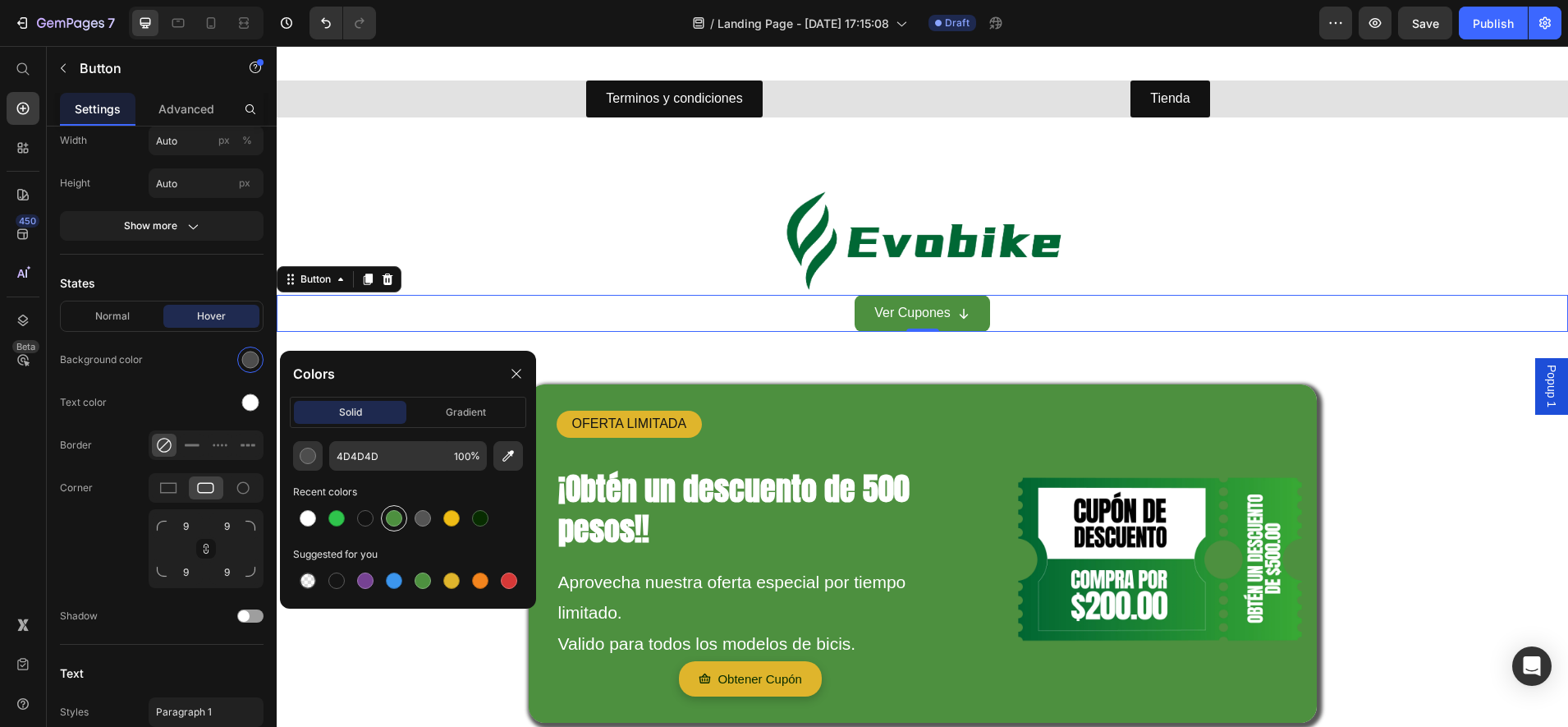 click at bounding box center [394, 518] 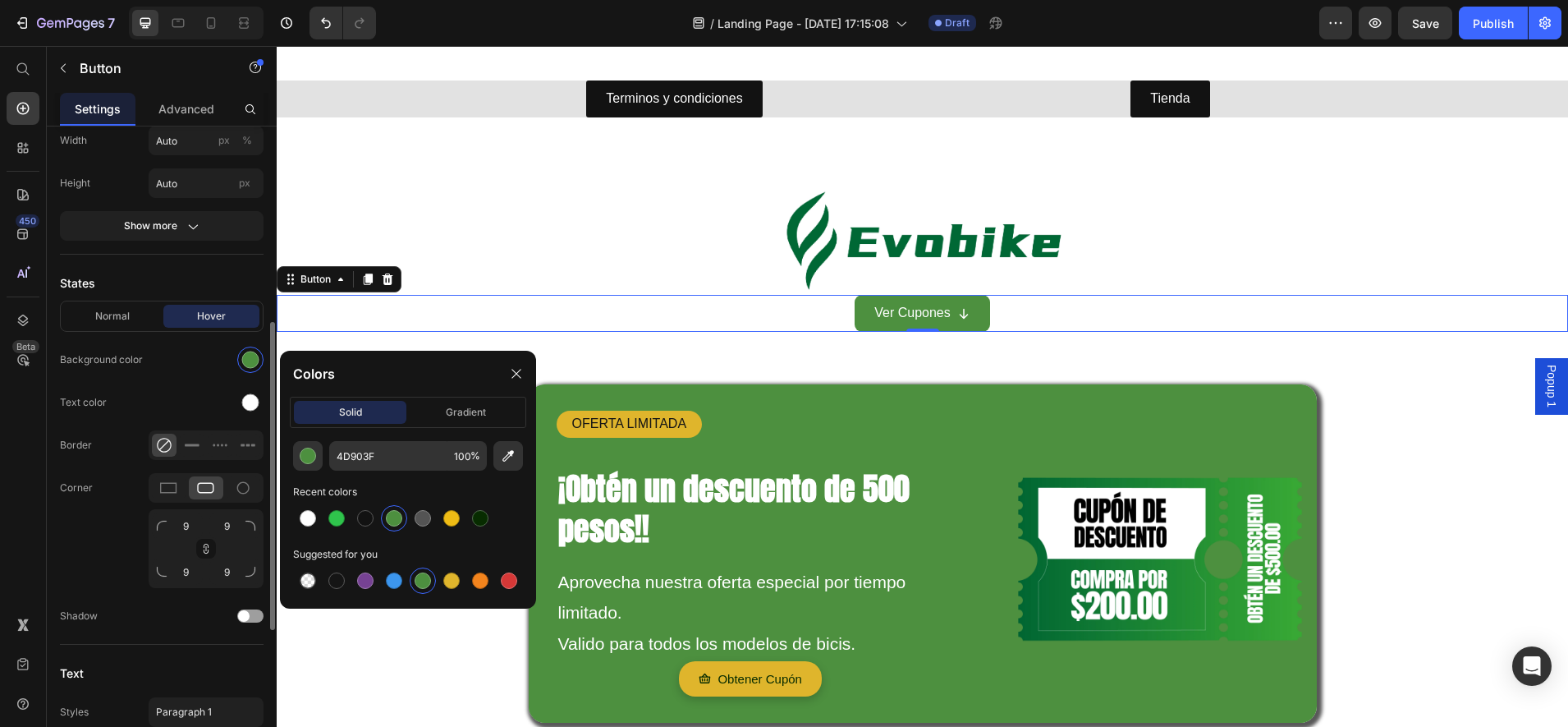 click on "Text color" 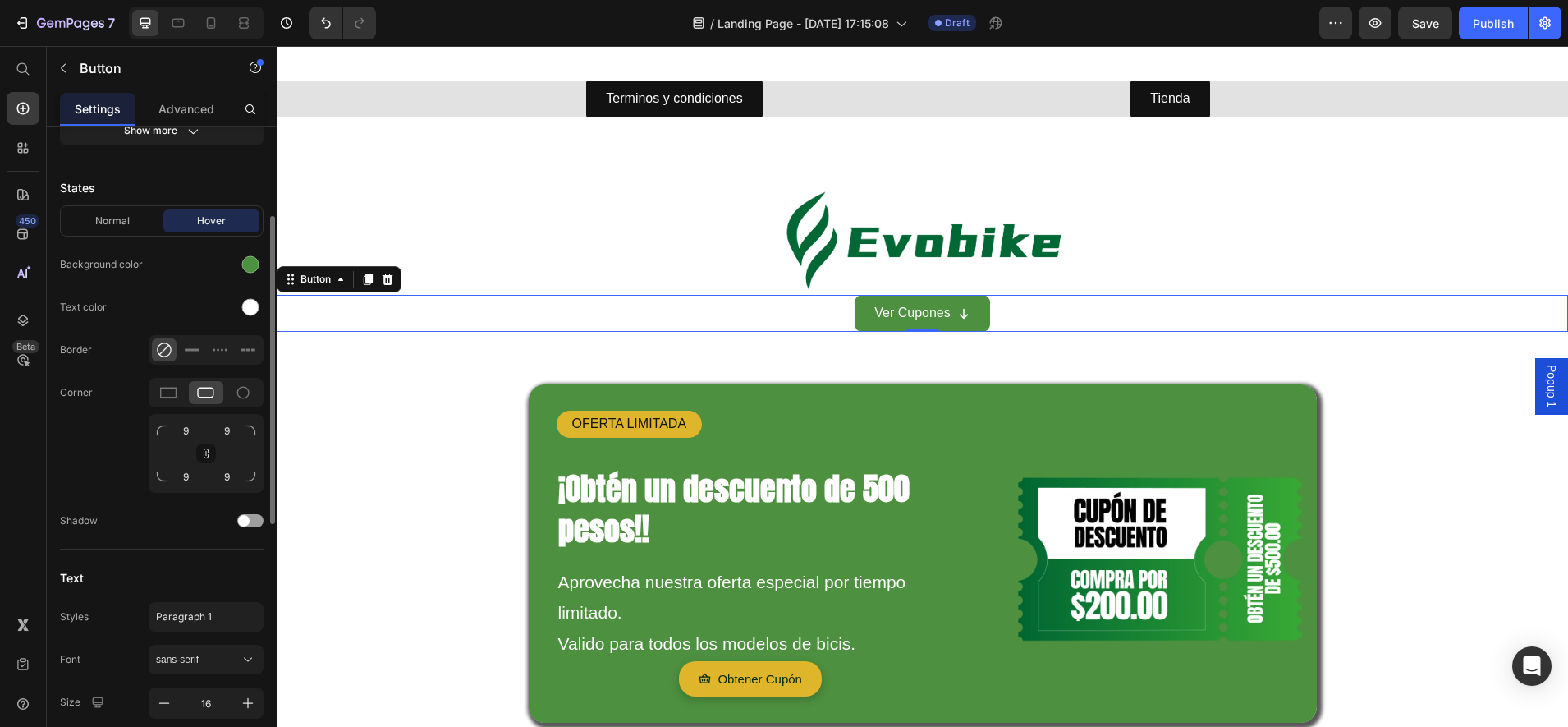 scroll, scrollTop: 198, scrollLeft: 0, axis: vertical 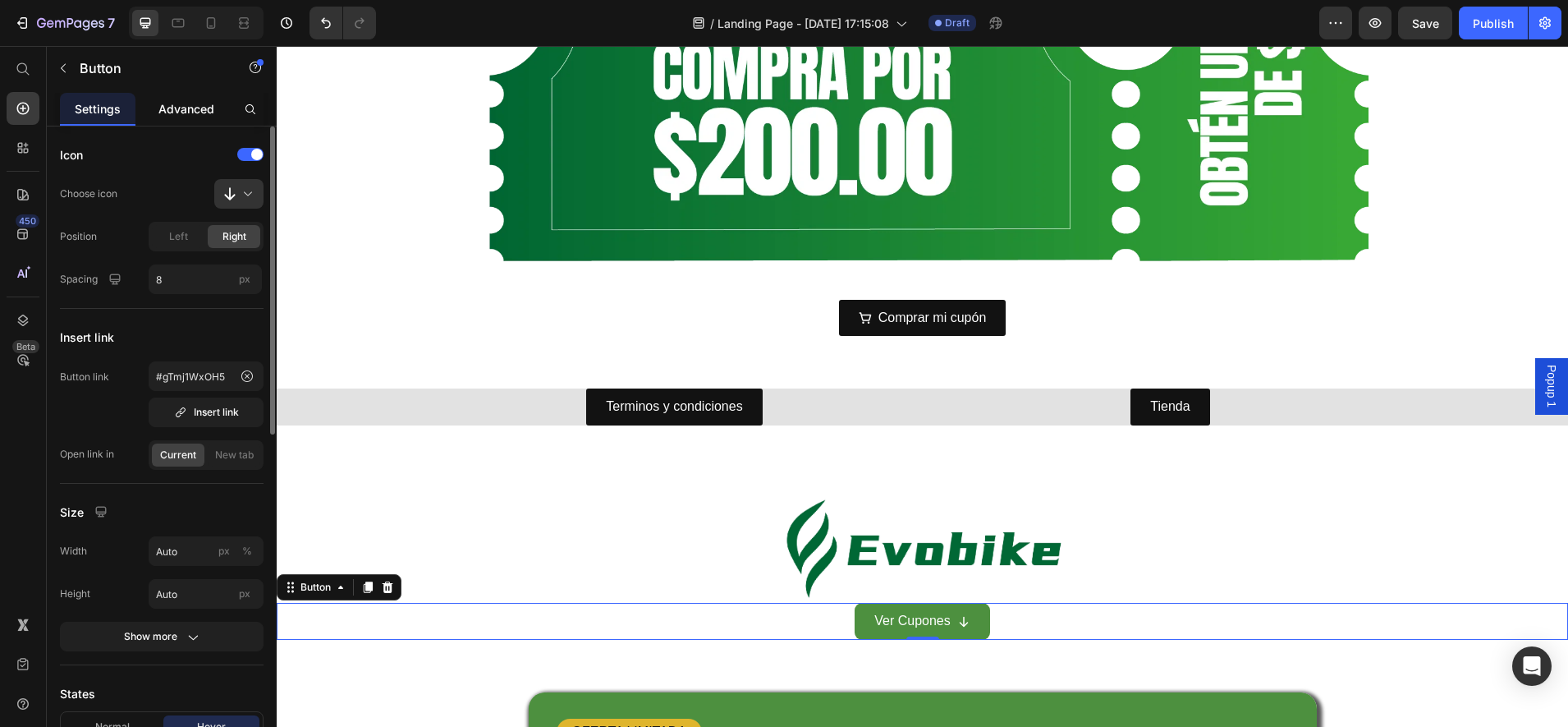 click on "Advanced" at bounding box center (186, 108) 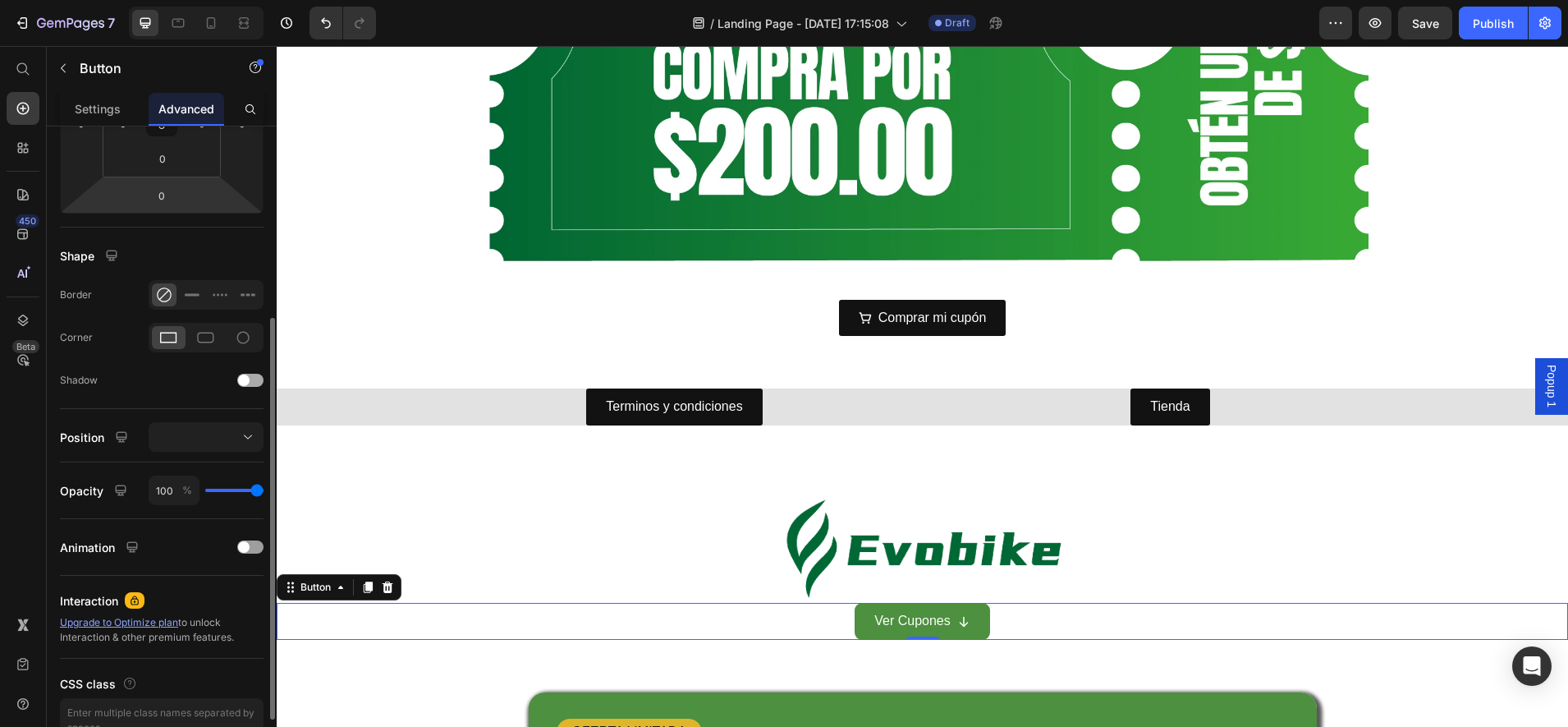 scroll, scrollTop: 395, scrollLeft: 0, axis: vertical 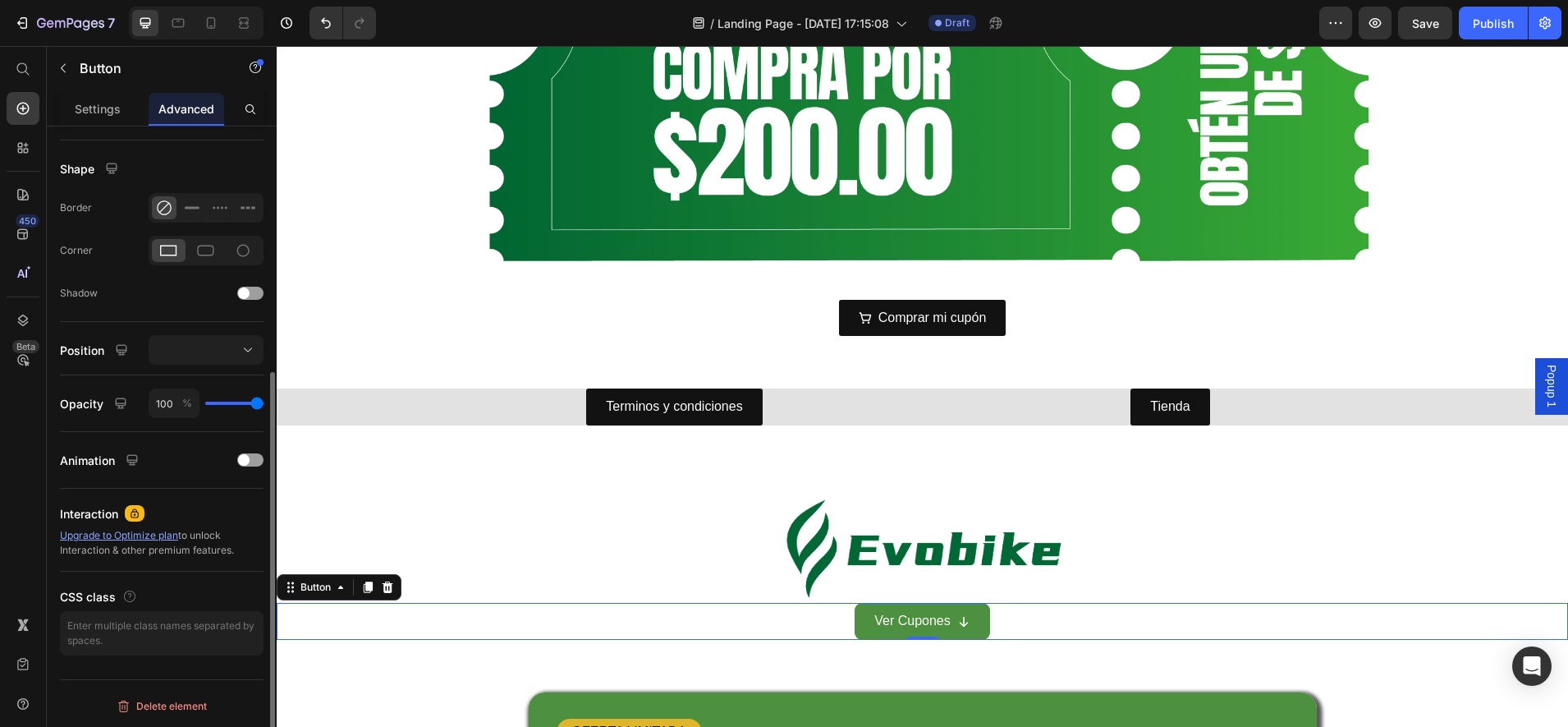 click on "Button" 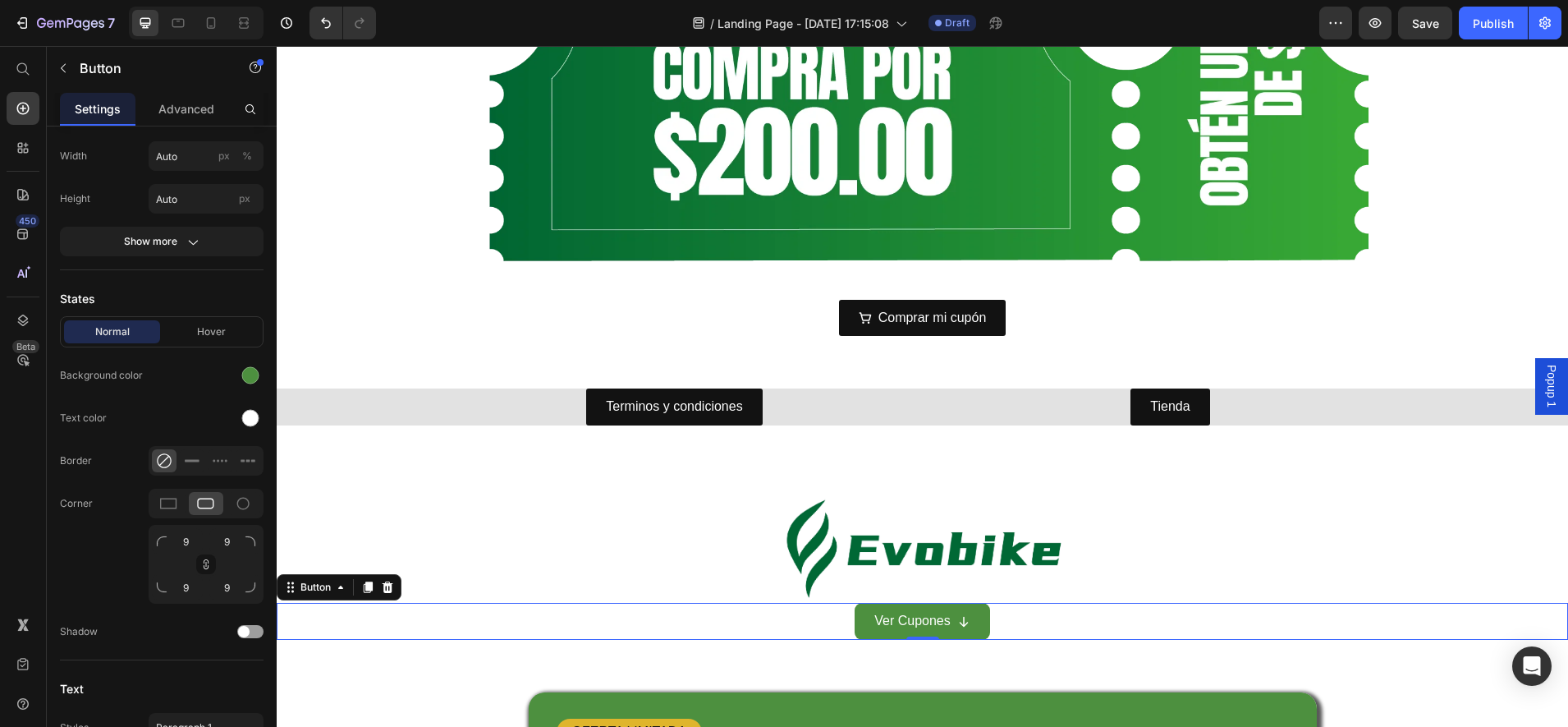 scroll, scrollTop: 0, scrollLeft: 0, axis: both 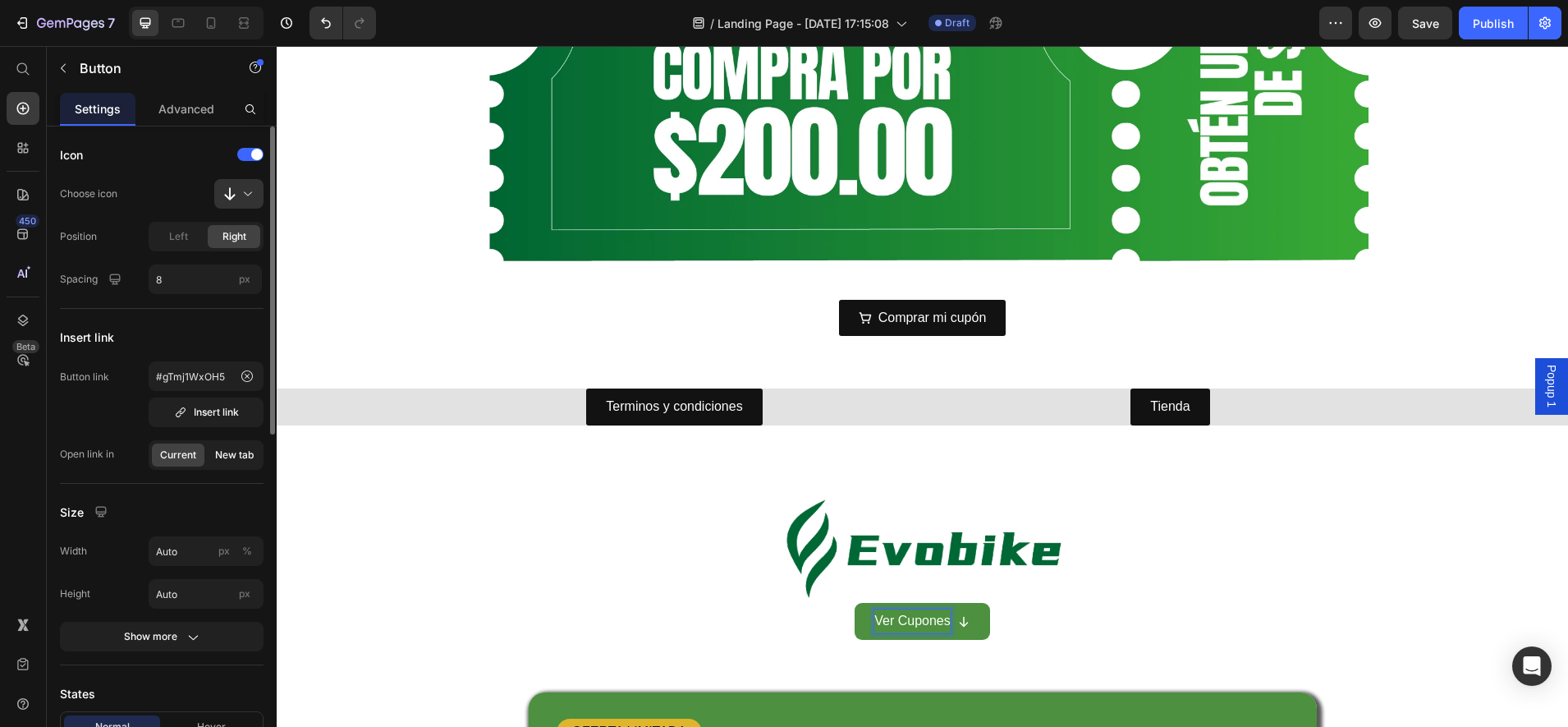 click on "New tab" 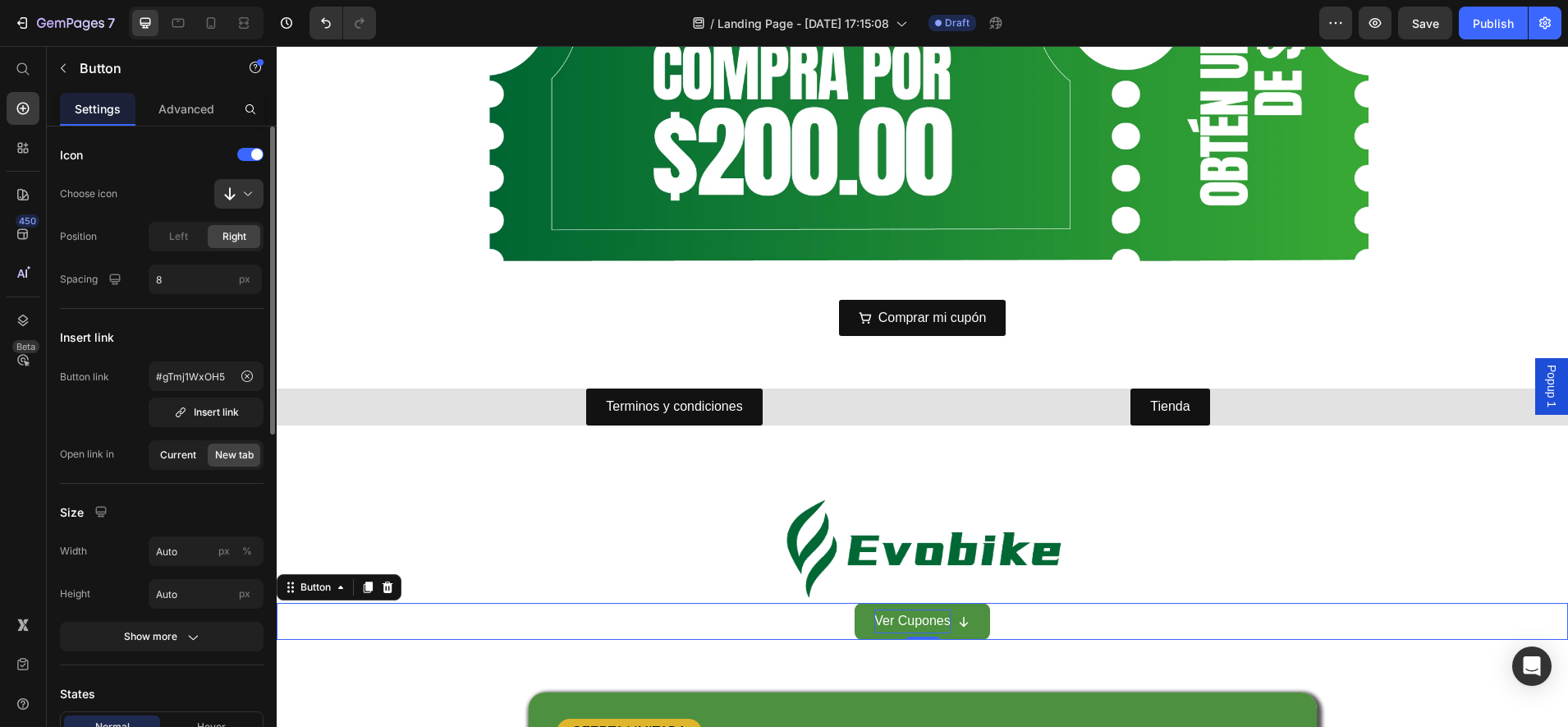 click on "Current" 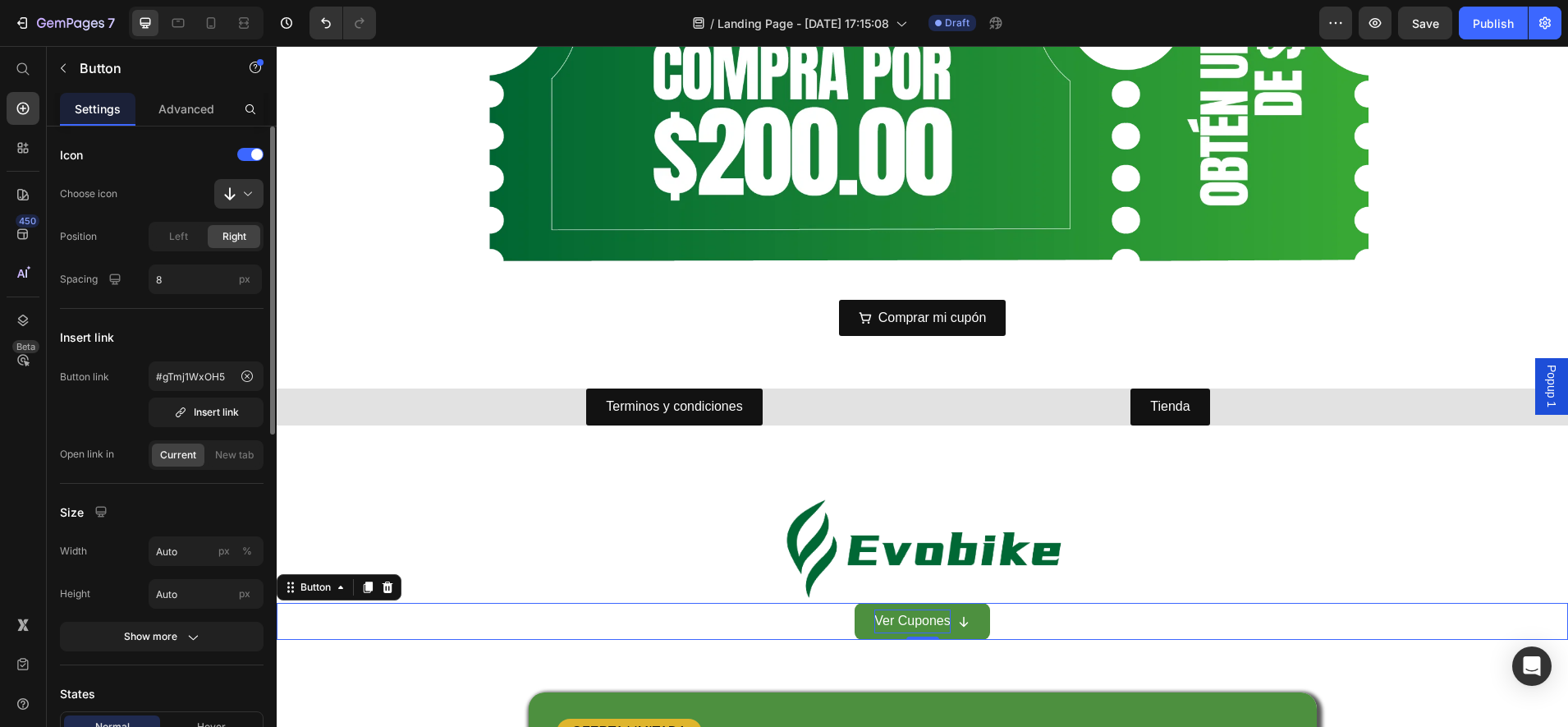 click on "Icon Choose icon
Position Left Right Spacing 8 px Insert link Button link #gTmj1WxOH5  Insert link   Open link in  Current New tab Size Width Auto px % Height Auto px Show more States Normal Hover Background color Text color Border Corner 9 9 9 9 Shadow Text Styles Paragraph 1 Font sans-serif Size 16 Show more Align" at bounding box center (162, 765) 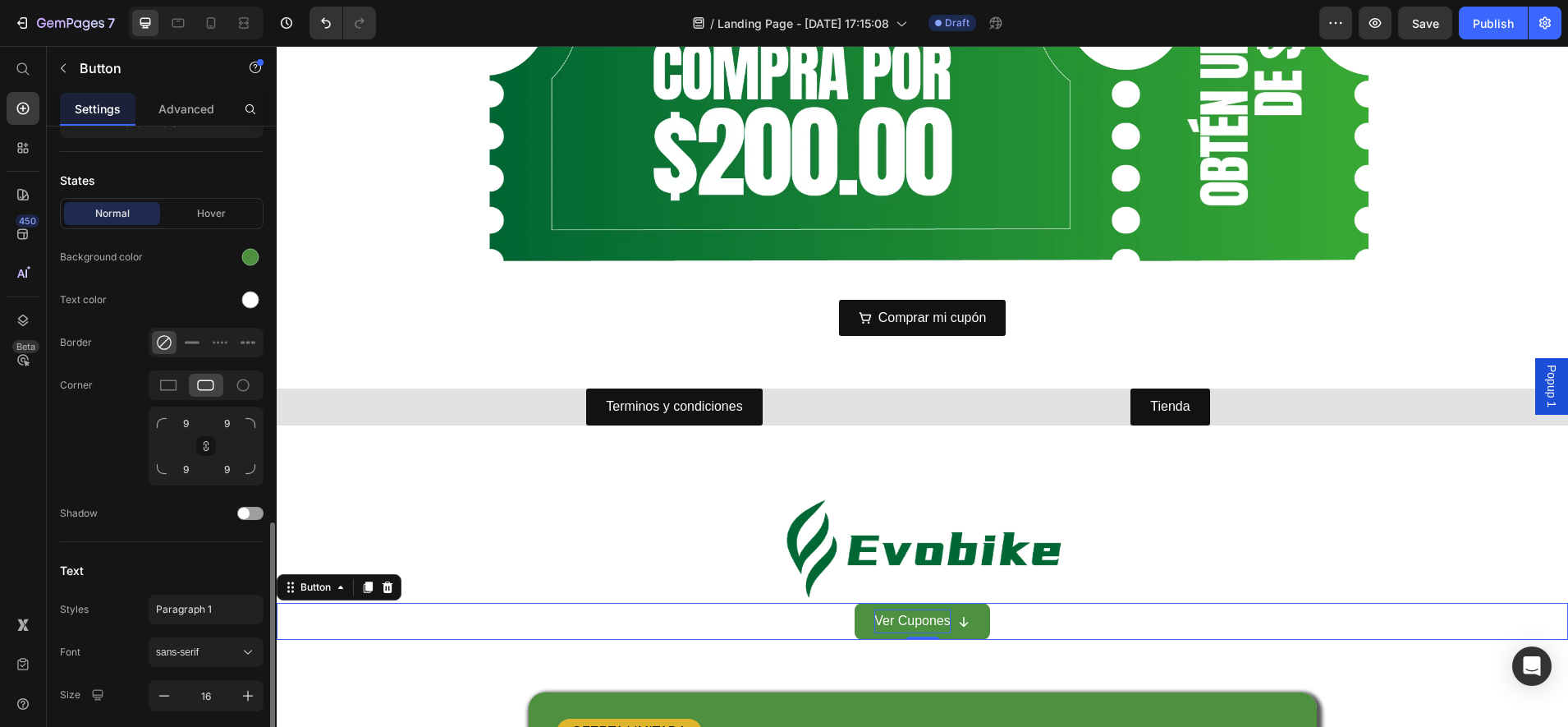 scroll, scrollTop: 711, scrollLeft: 0, axis: vertical 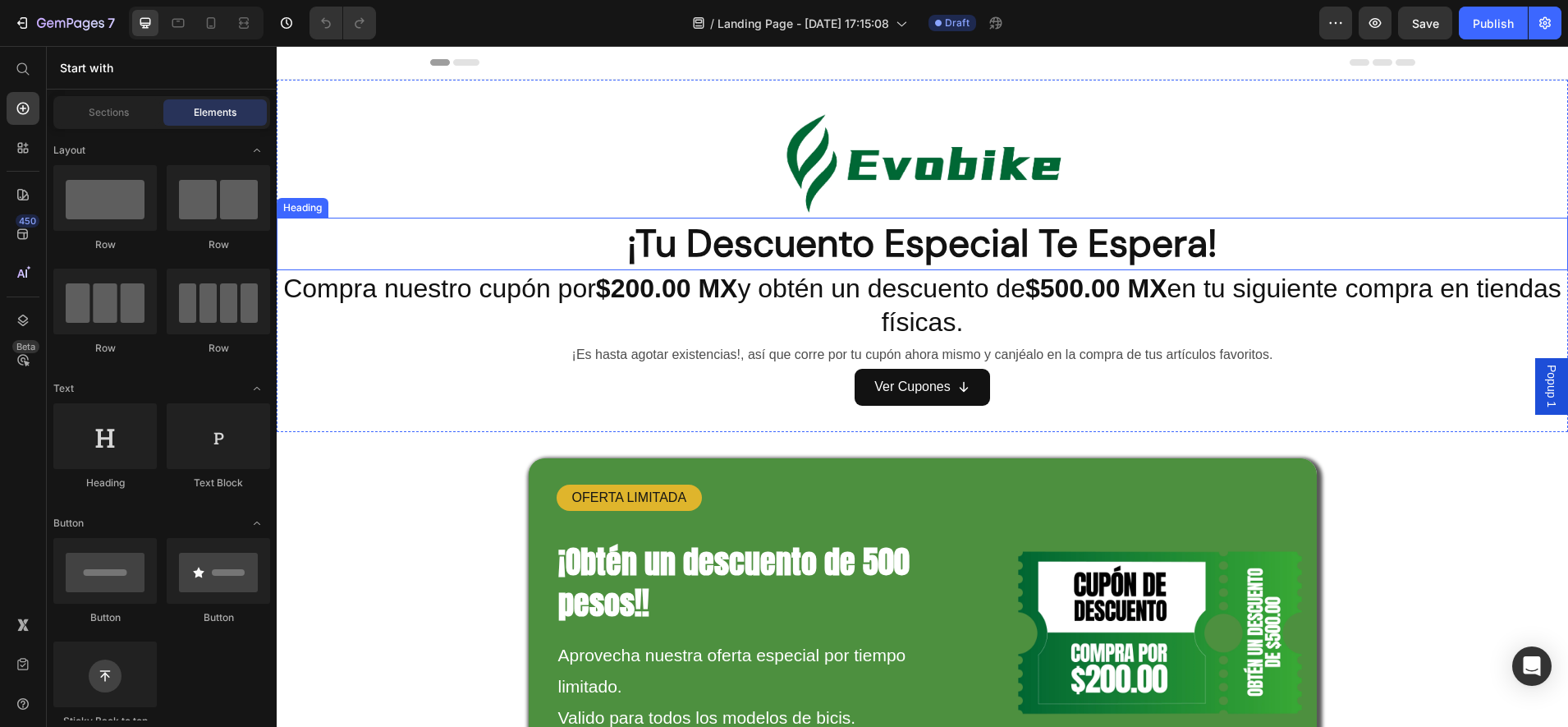 click at bounding box center (922, 162) 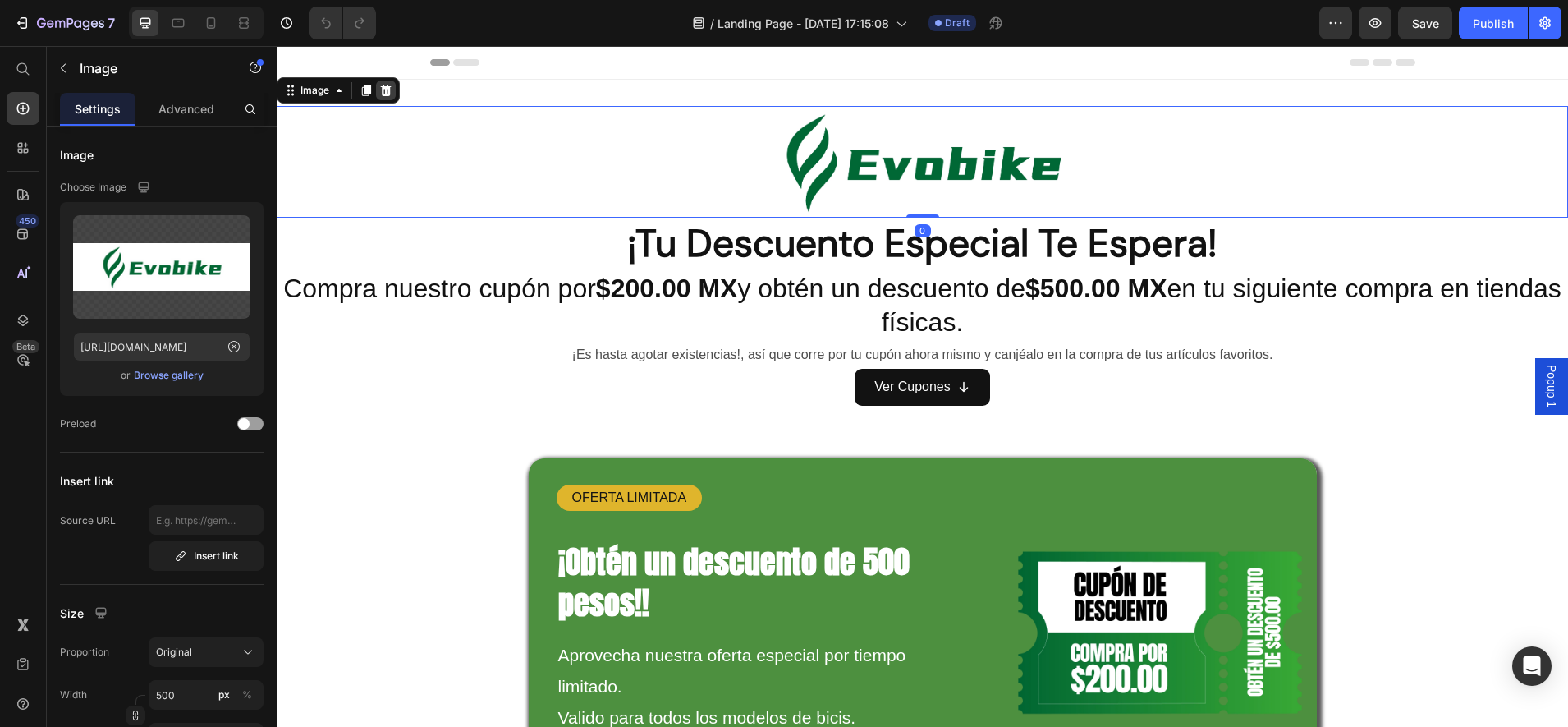 click at bounding box center [386, 90] 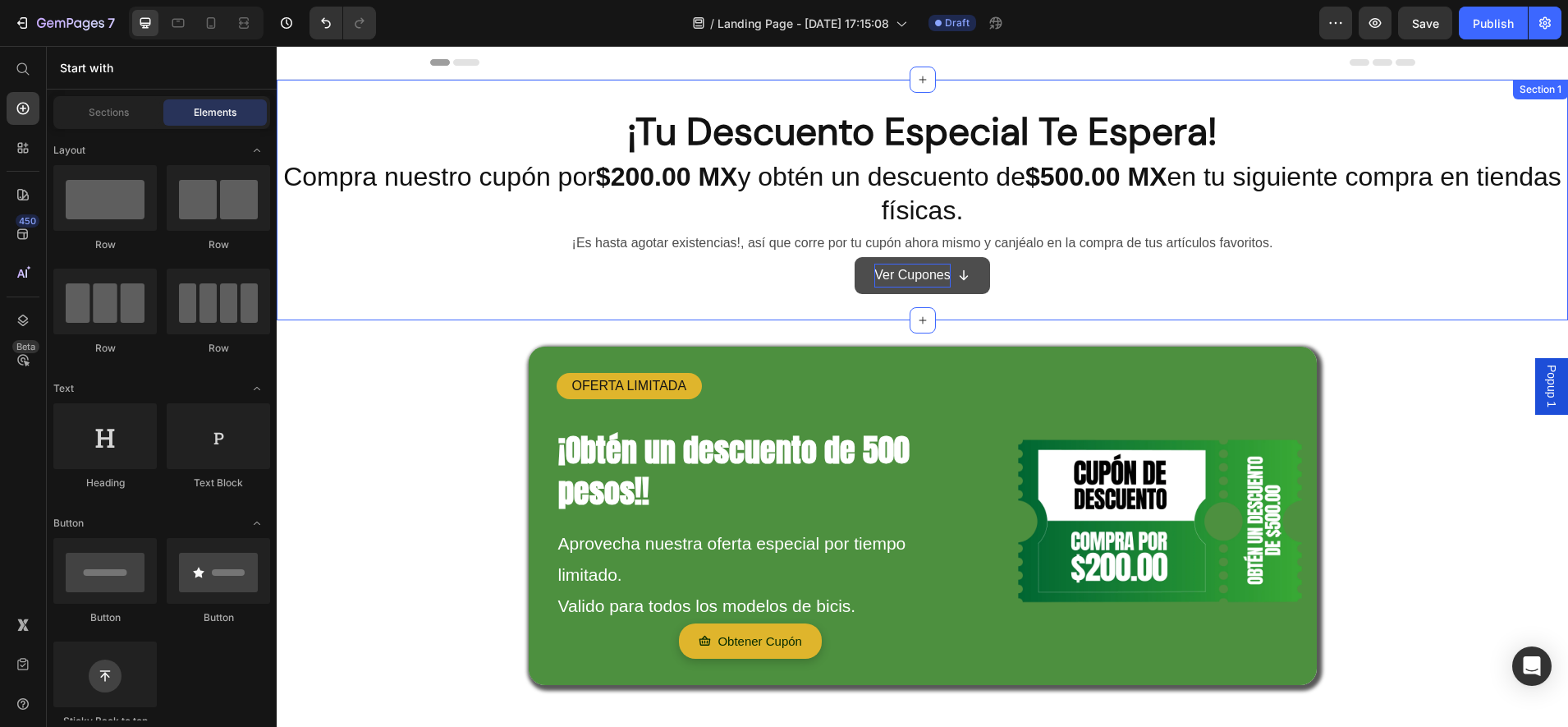 click on "Ver Cupones" at bounding box center [912, 275] 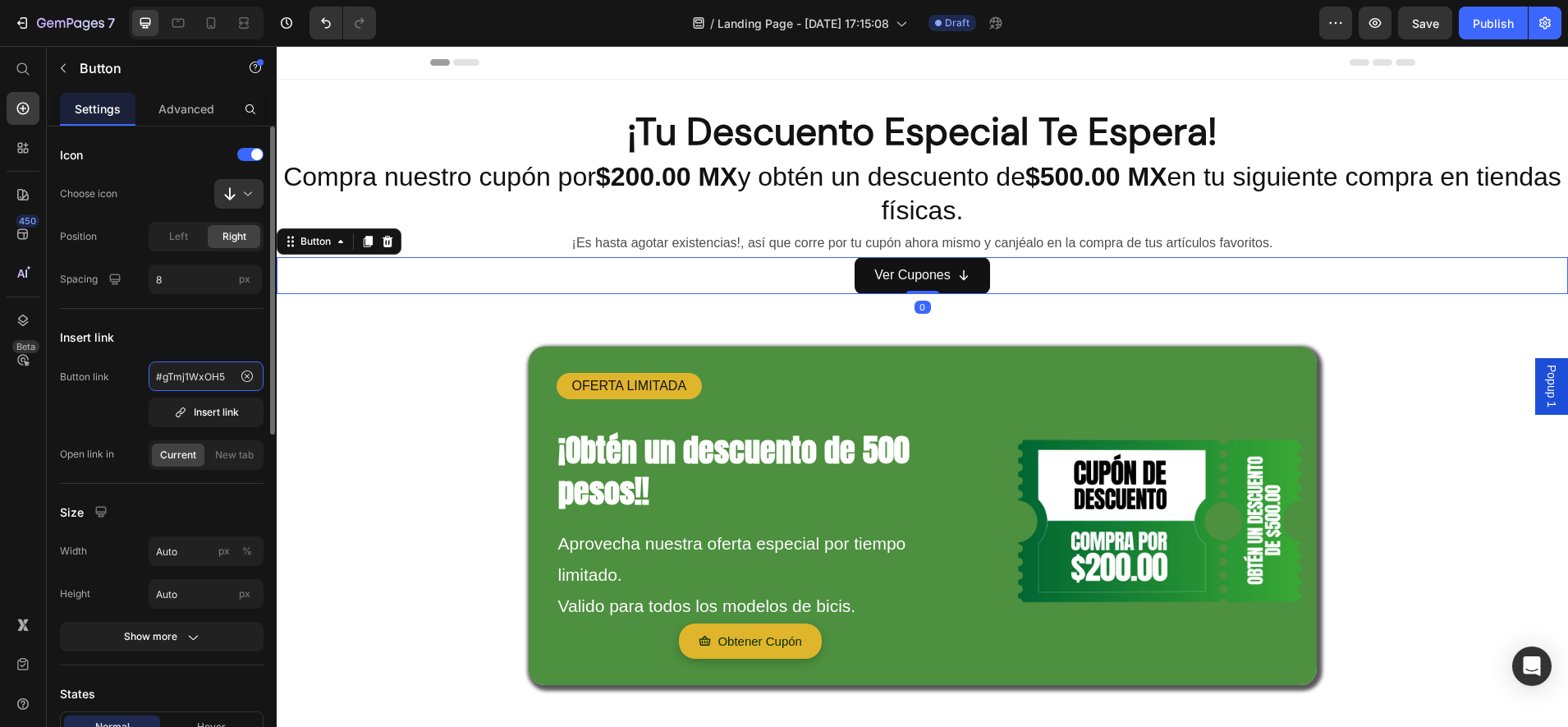 click on "#gTmj1WxOH5" 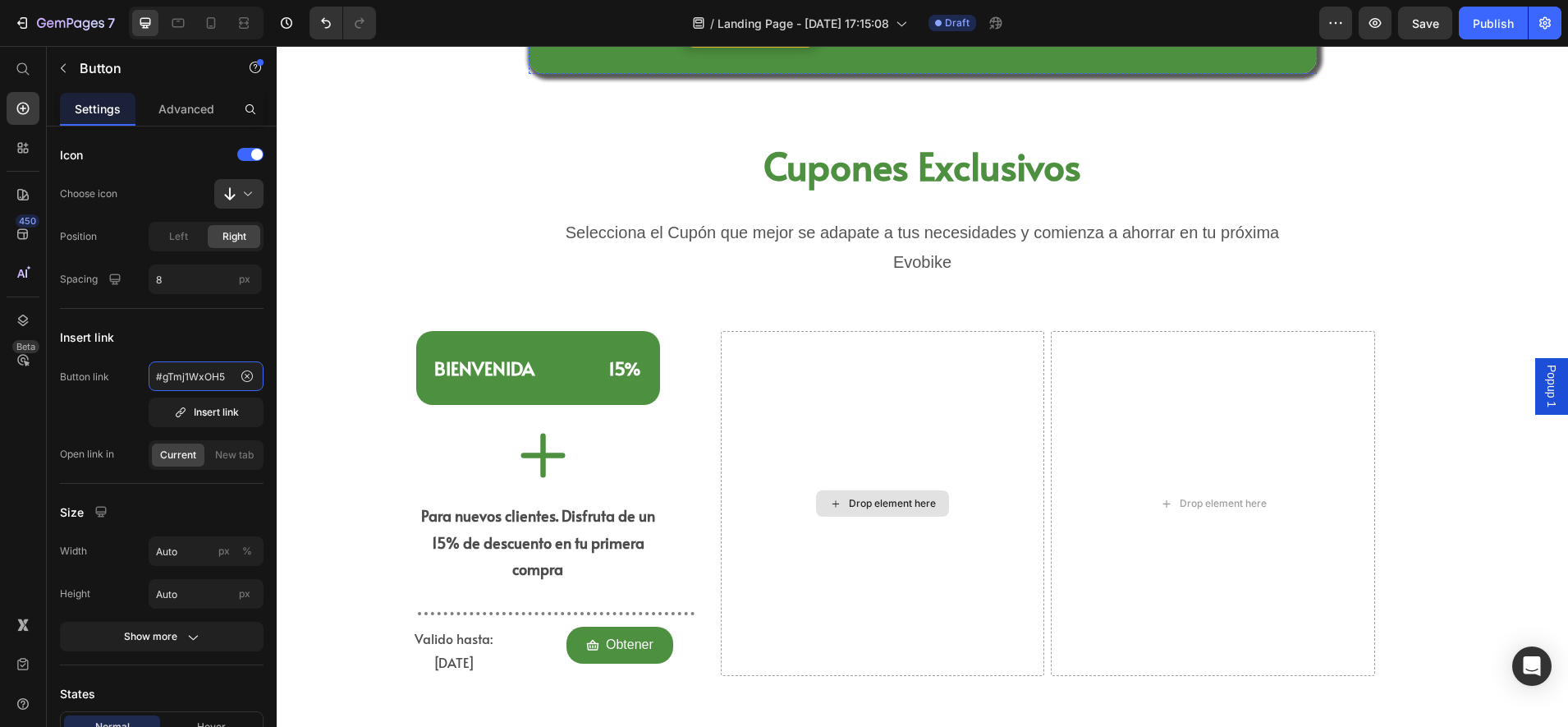 scroll, scrollTop: 616, scrollLeft: 0, axis: vertical 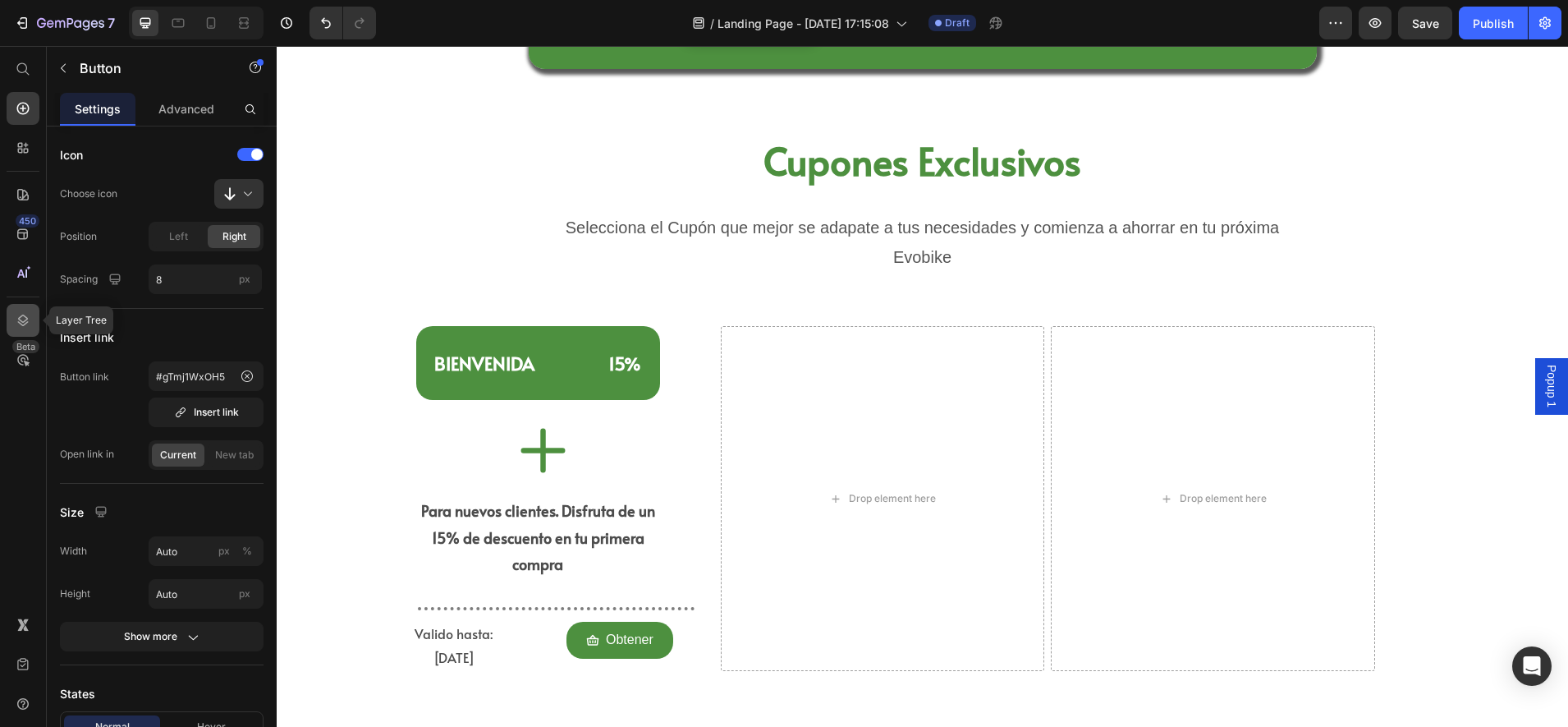 click 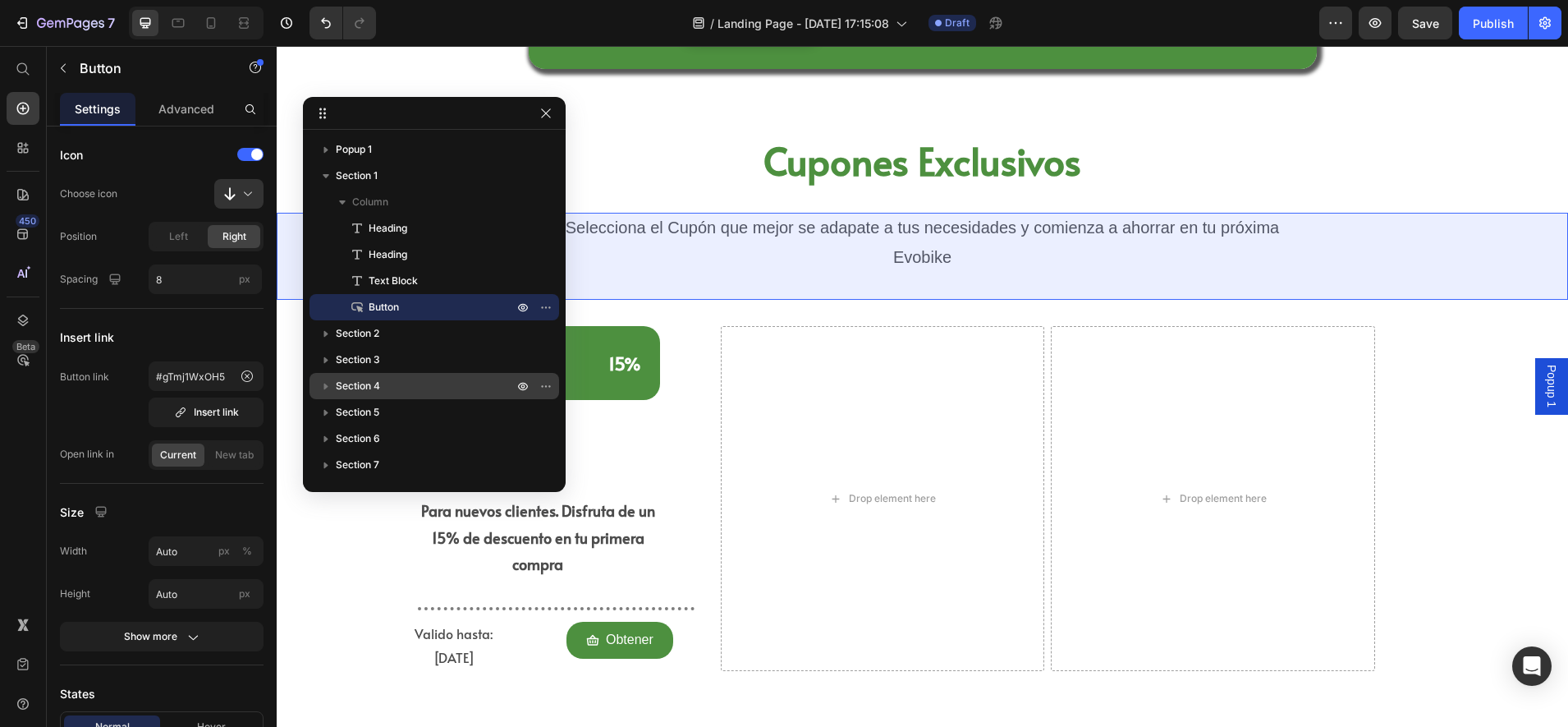 click on "Section 4" at bounding box center [426, 386] 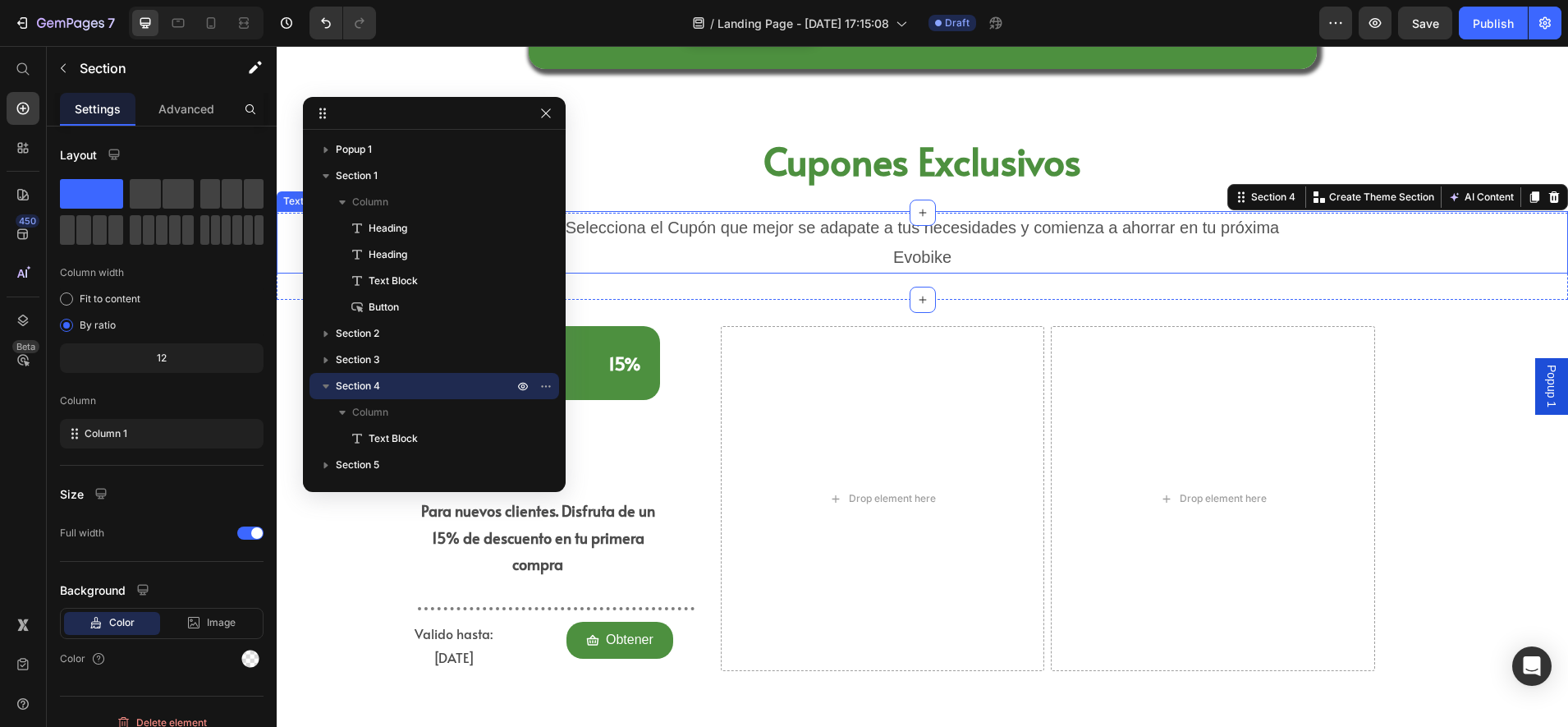 click on "Cupones Exclusivos" at bounding box center [922, 161] 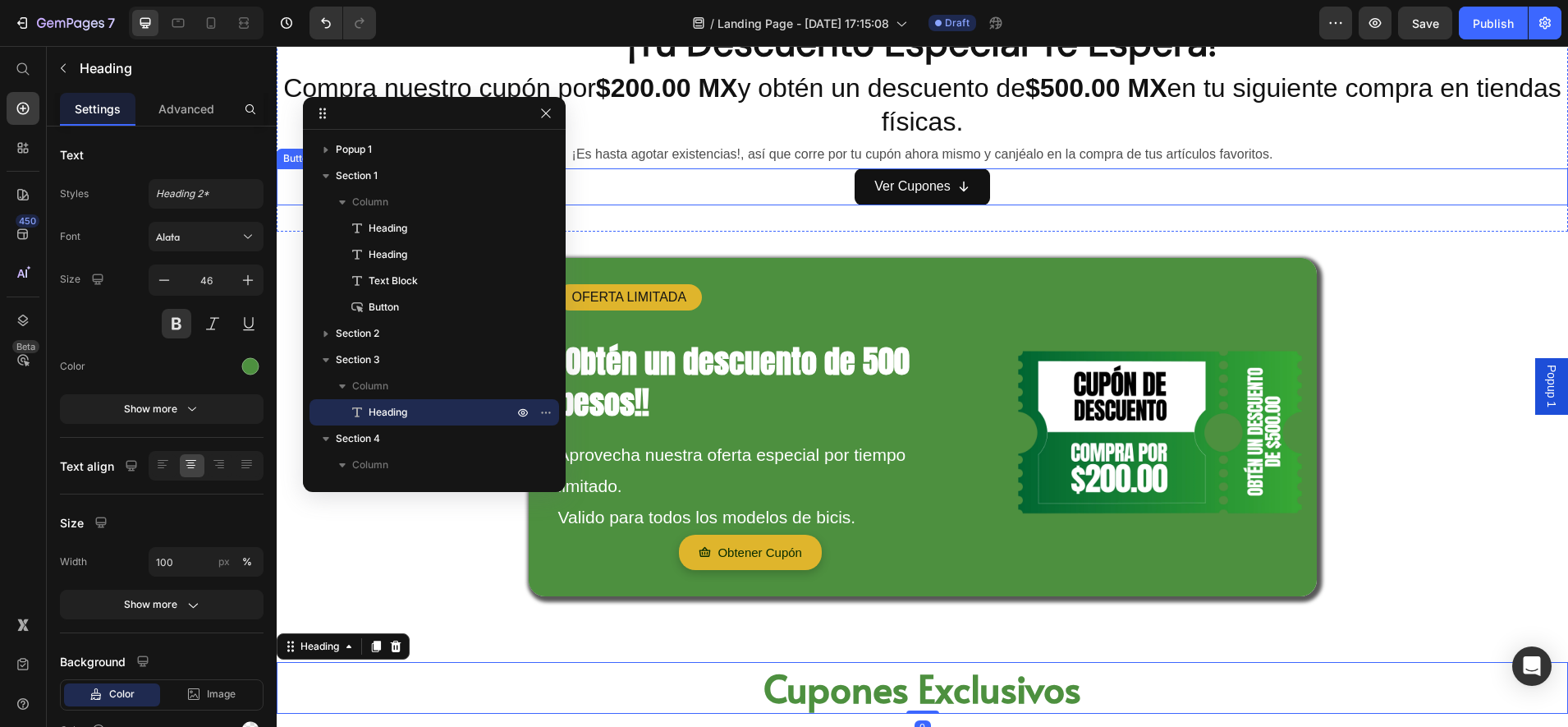 scroll, scrollTop: 0, scrollLeft: 0, axis: both 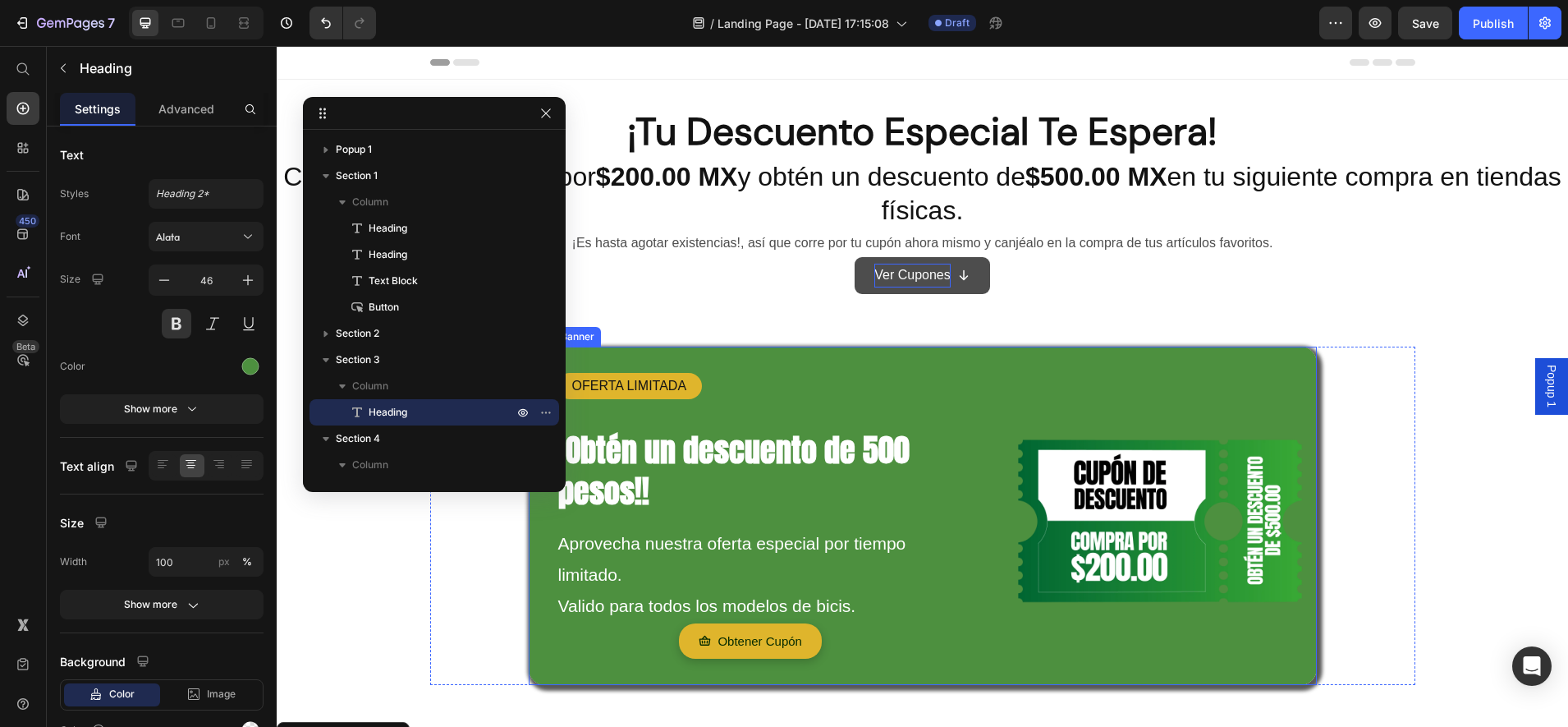 click on "Ver Cupones" at bounding box center (912, 275) 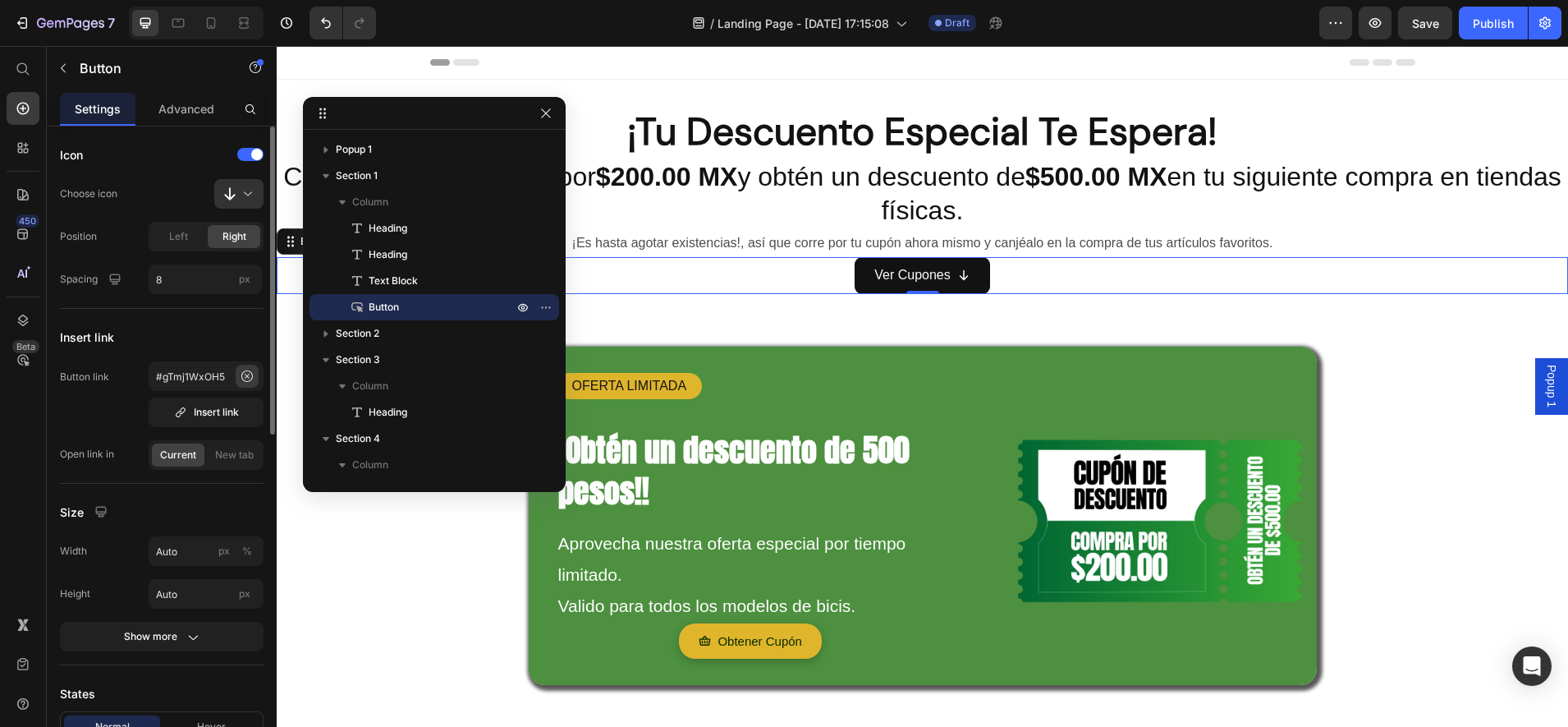 click 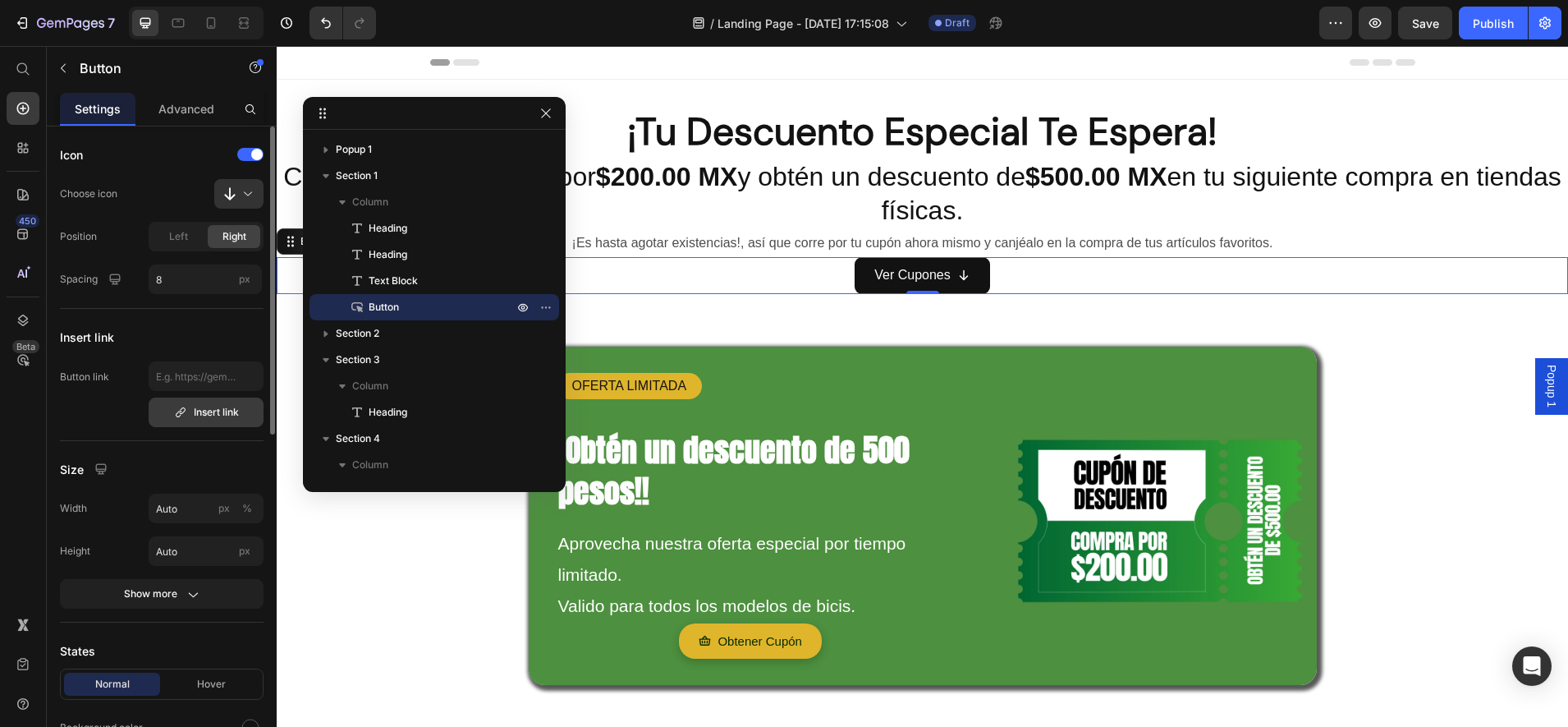 click on "Insert link" at bounding box center (206, 412) 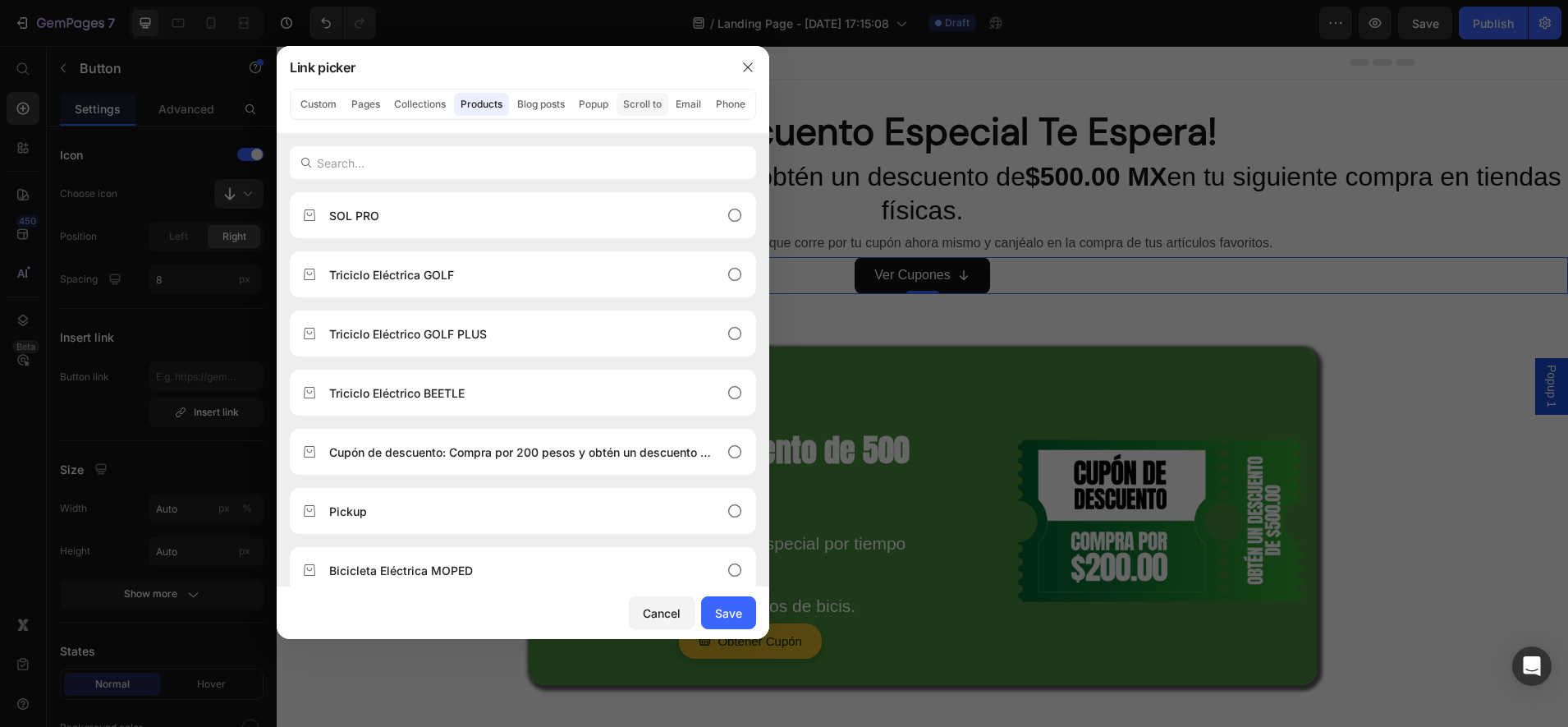 click on "Scroll to" 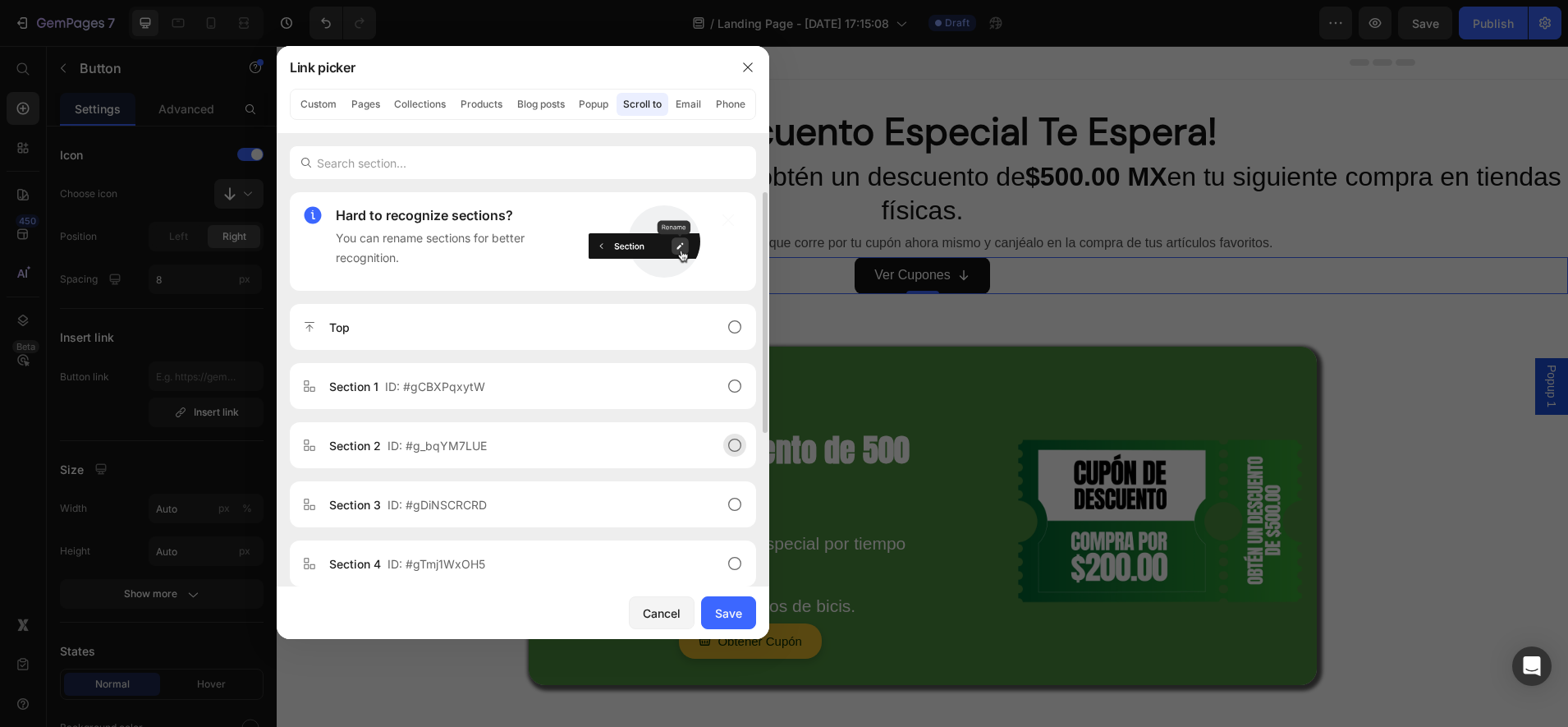 scroll, scrollTop: 103, scrollLeft: 0, axis: vertical 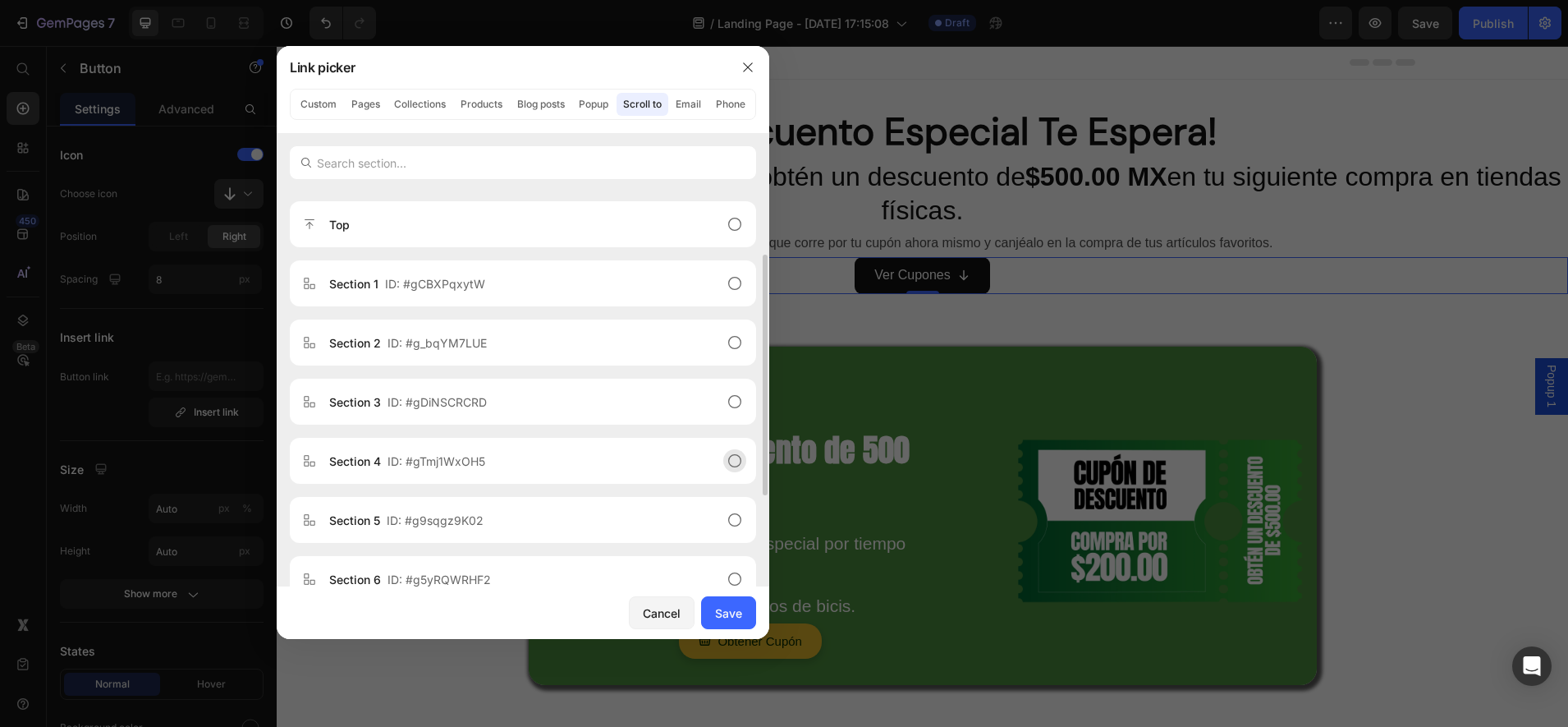 click on "Section 4  ID: #gTmj1WxOH5" 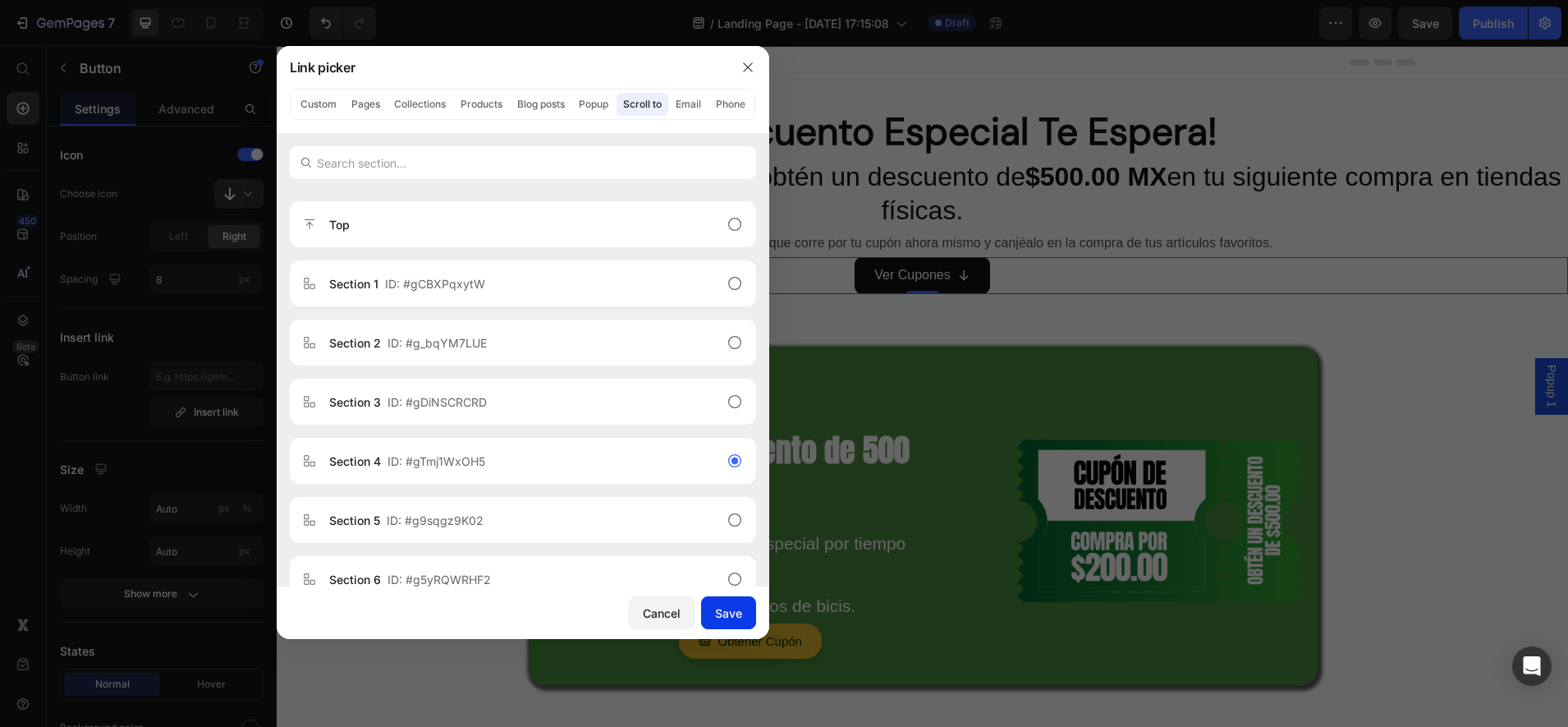 click on "Save" 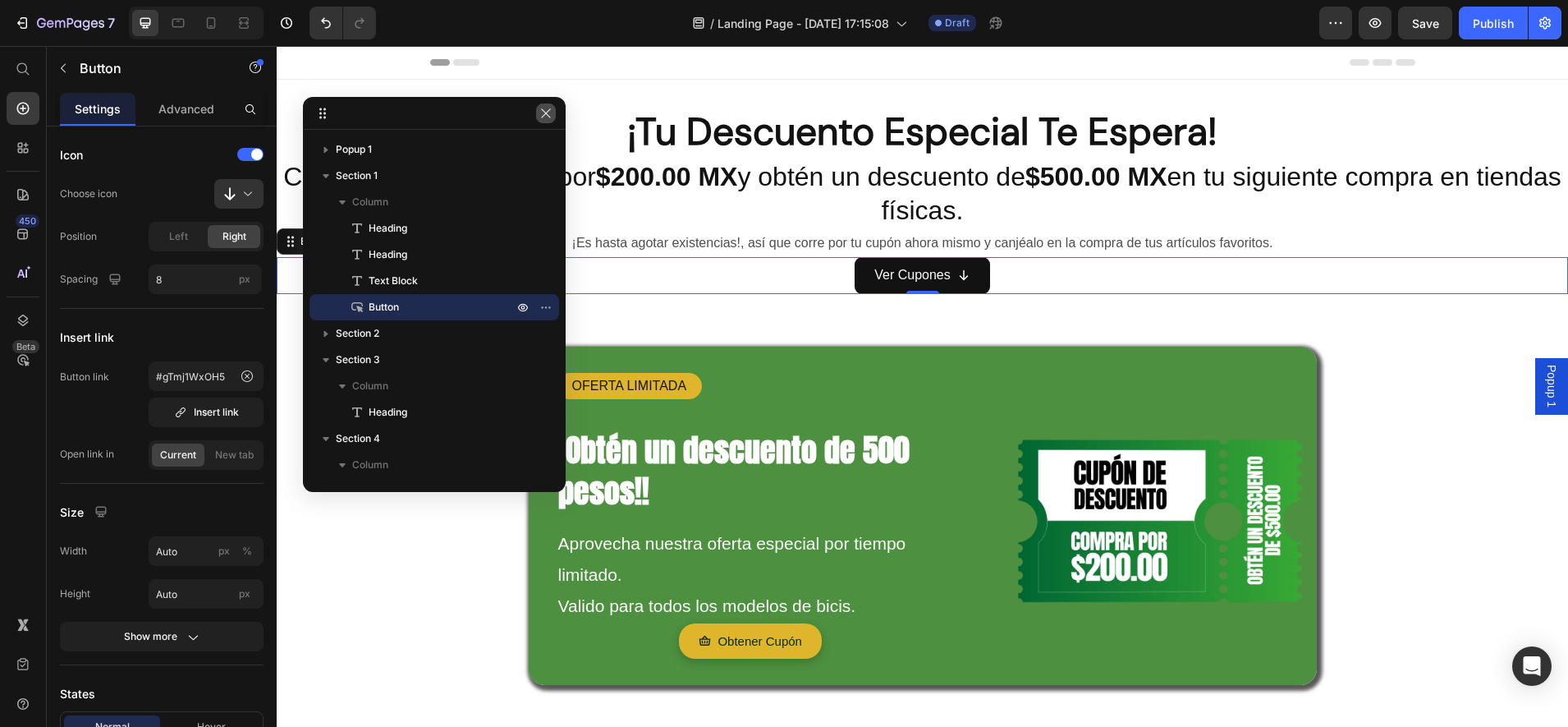 click at bounding box center (546, 113) 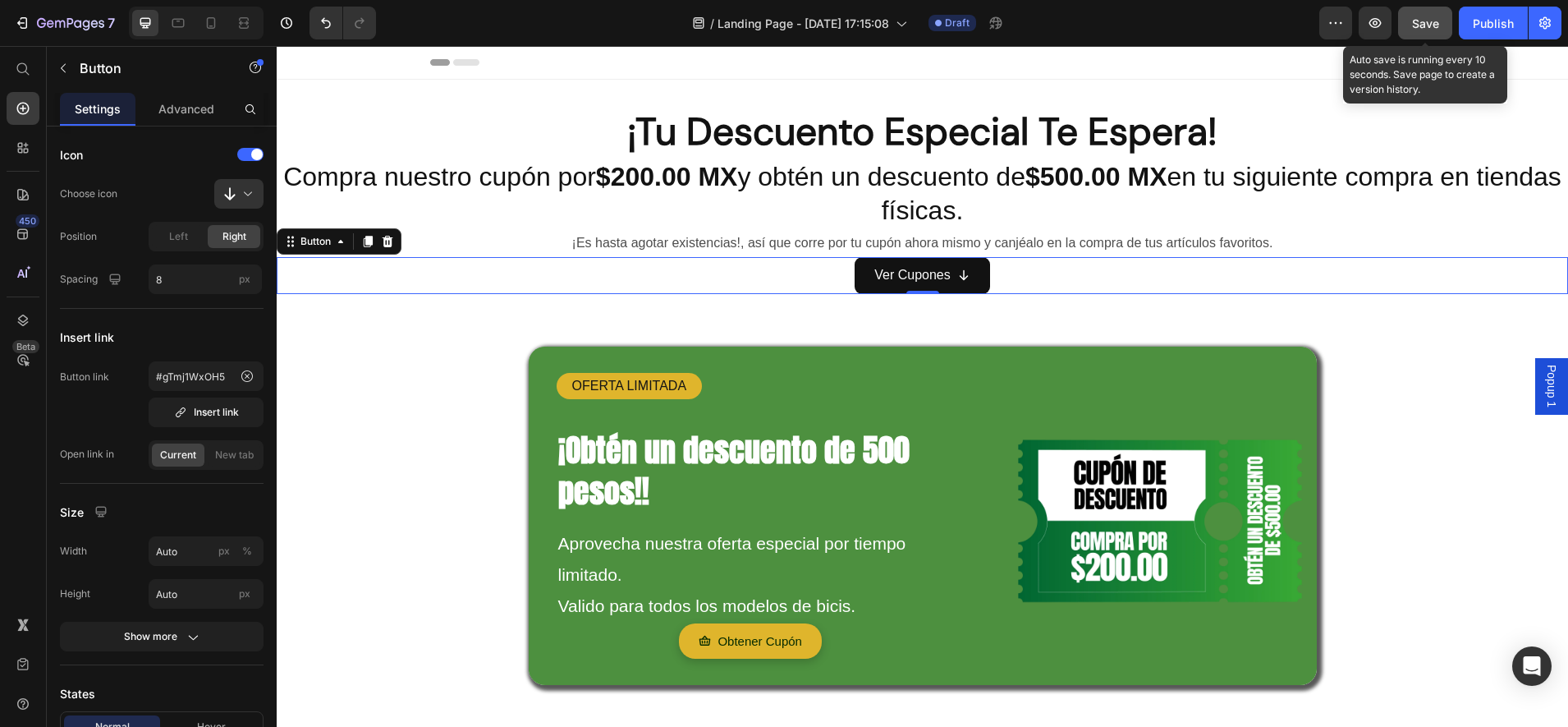 click on "Save" 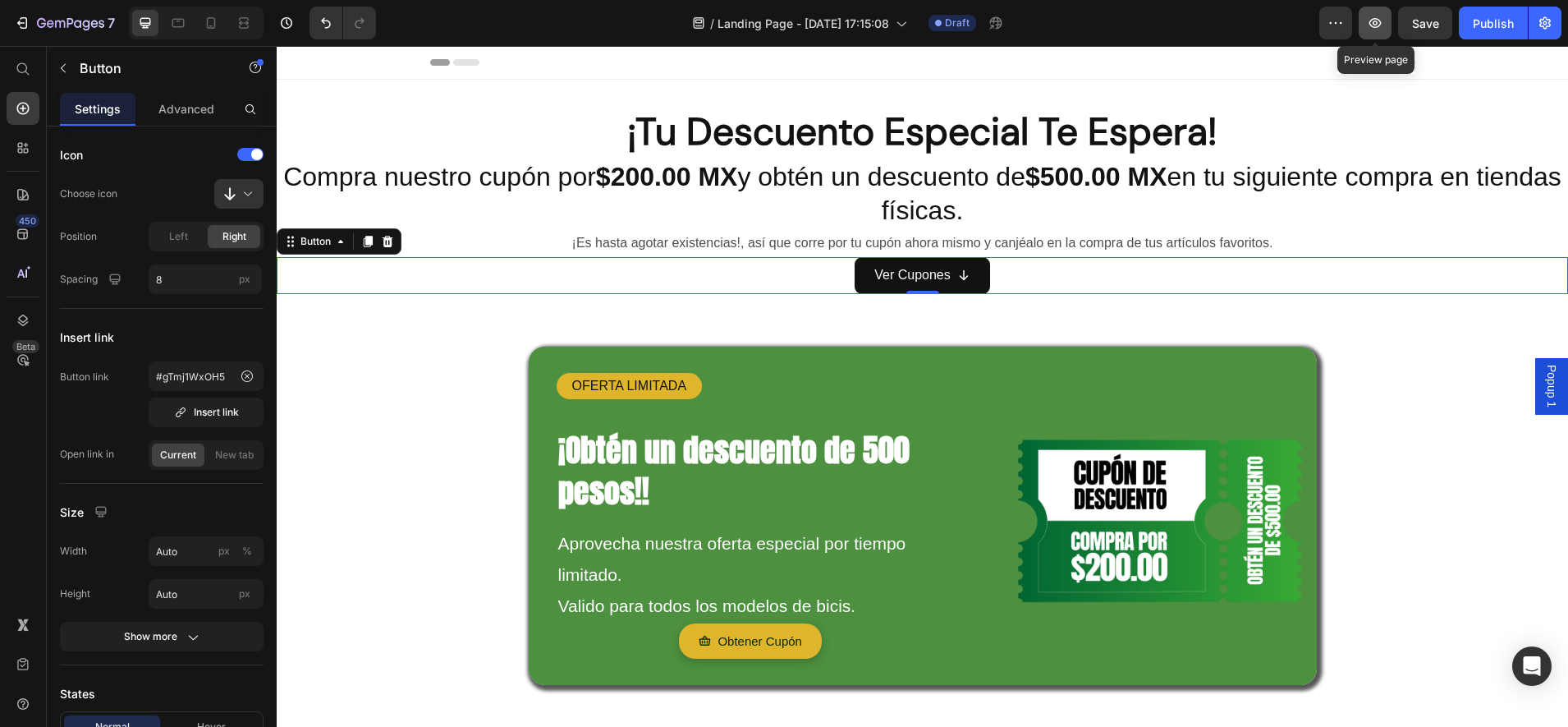 click 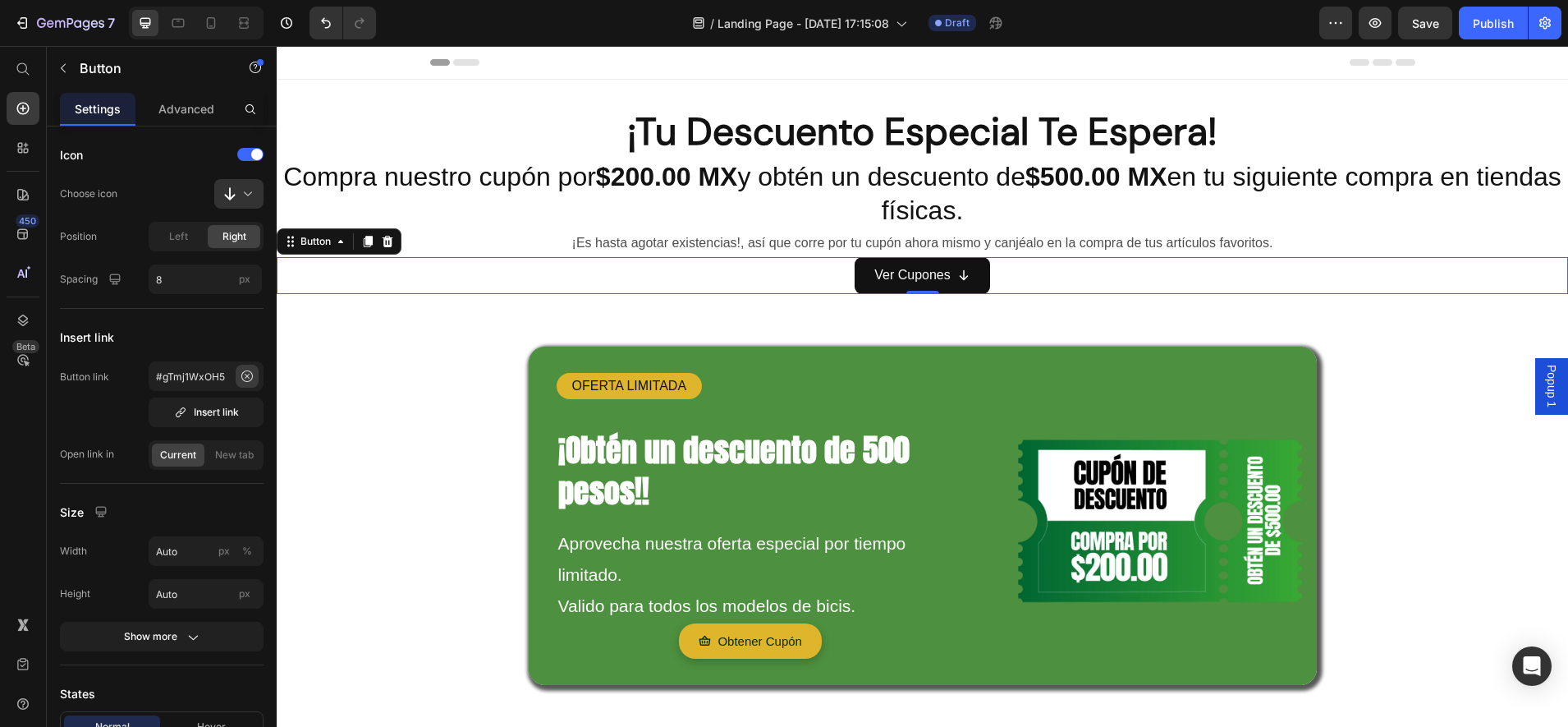 click 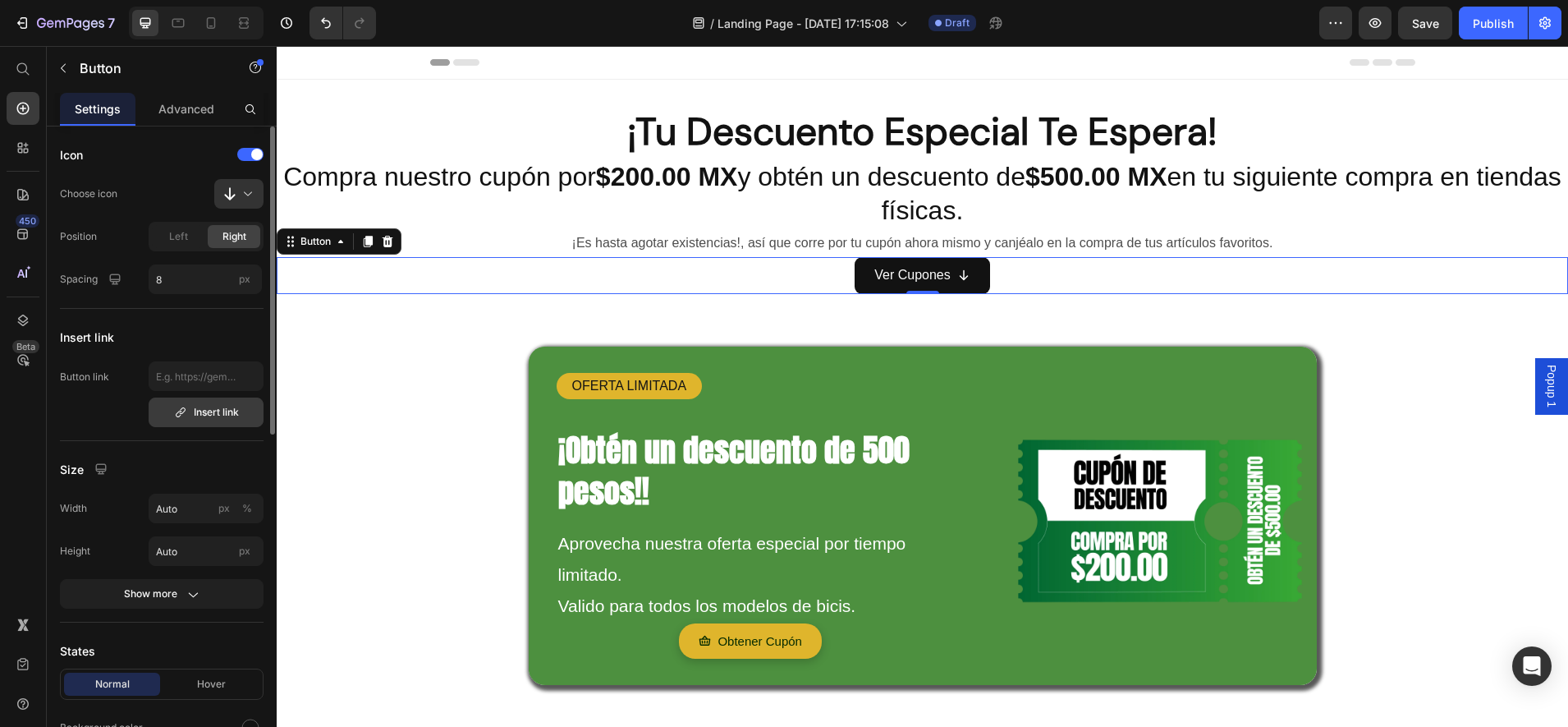 click on "Insert link" at bounding box center (206, 412) 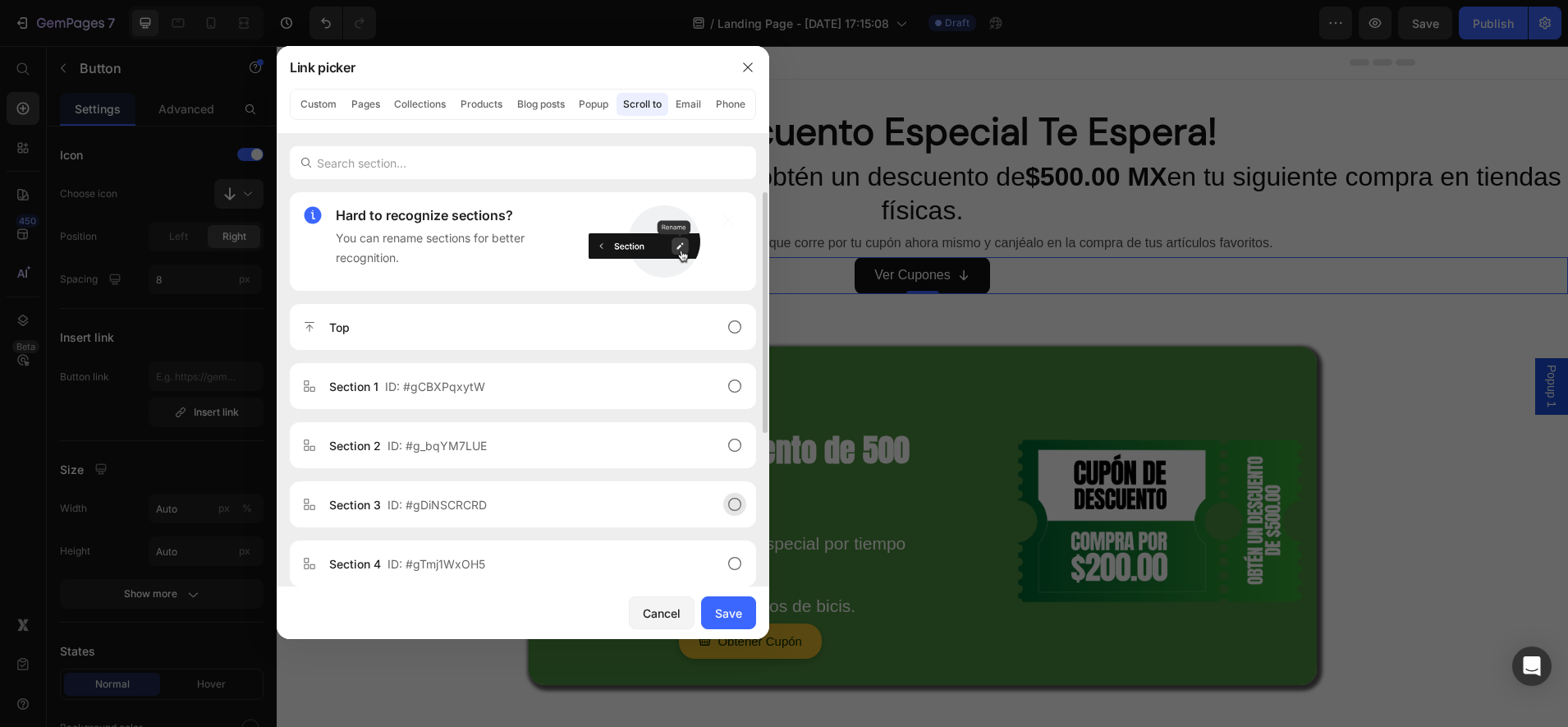 click on "ID: #gDiNSCRCRD" at bounding box center [437, 504] 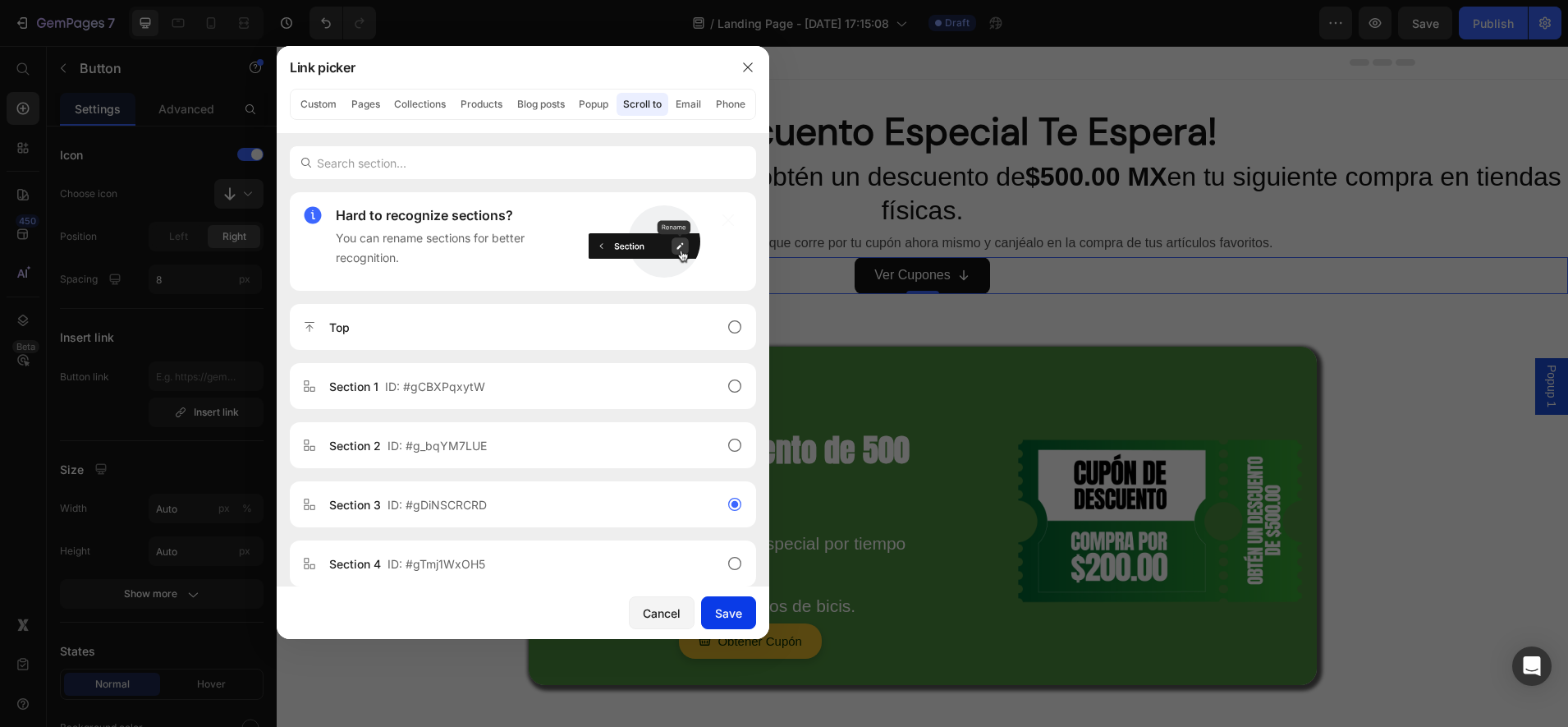 click on "Save" 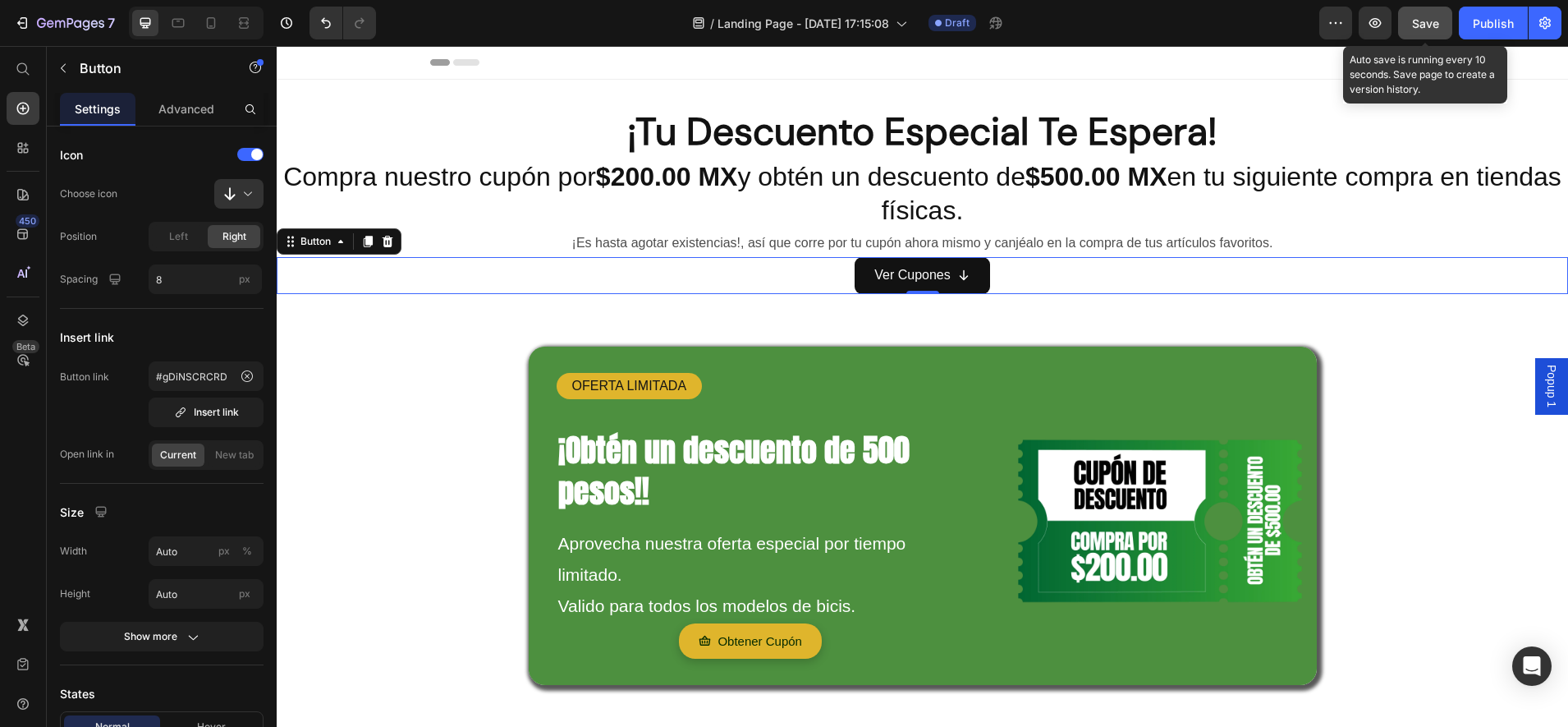 click on "Save" 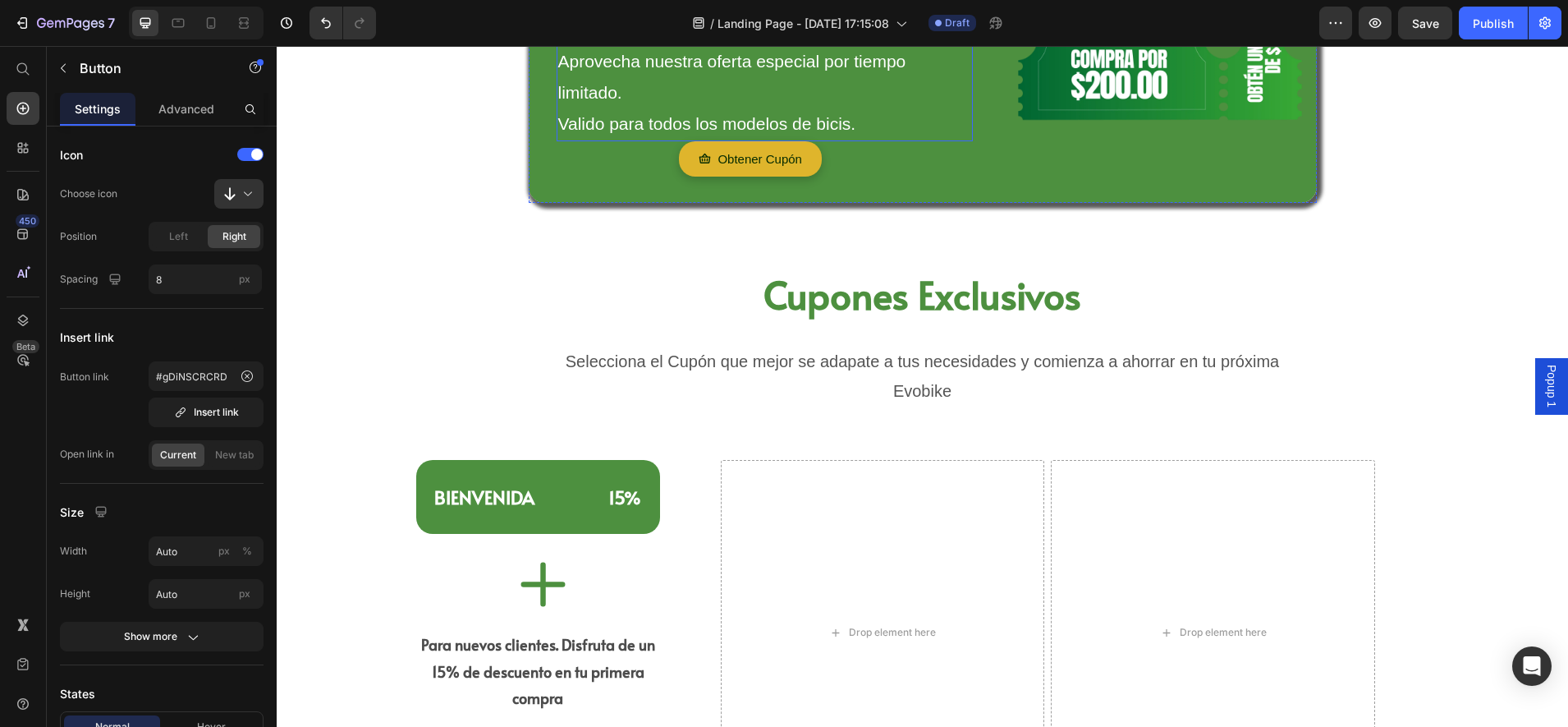 scroll, scrollTop: 719, scrollLeft: 0, axis: vertical 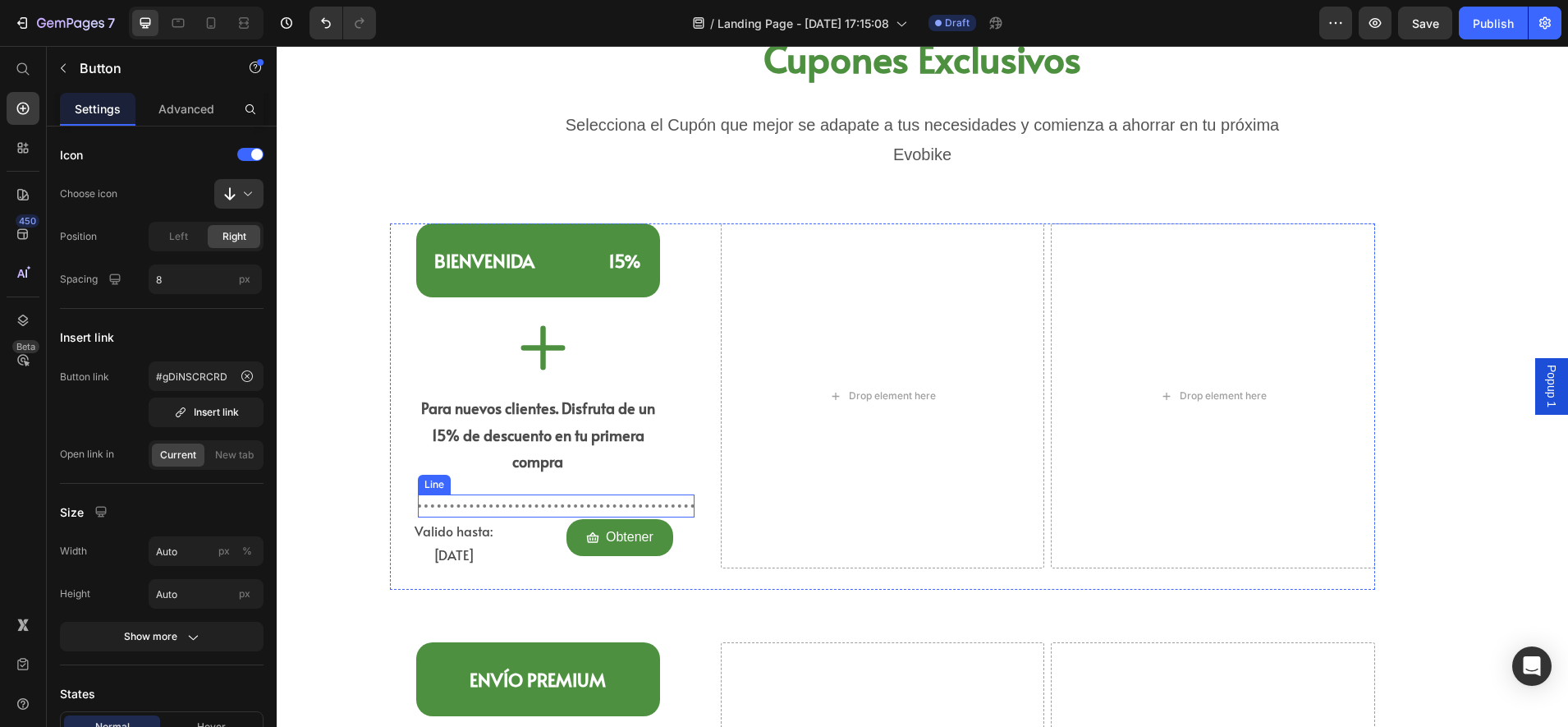 click on "Title Line" at bounding box center (556, 506) 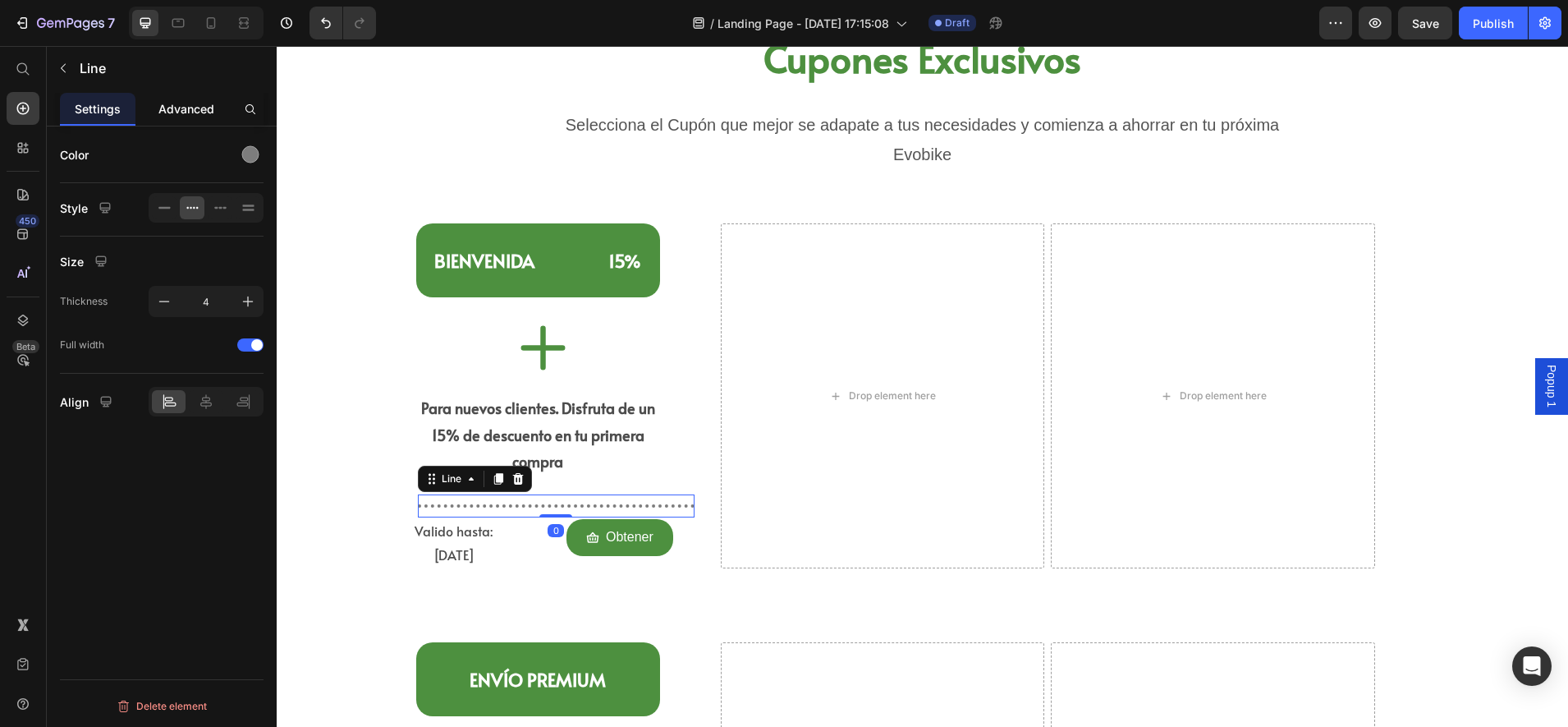 click on "Advanced" at bounding box center [186, 108] 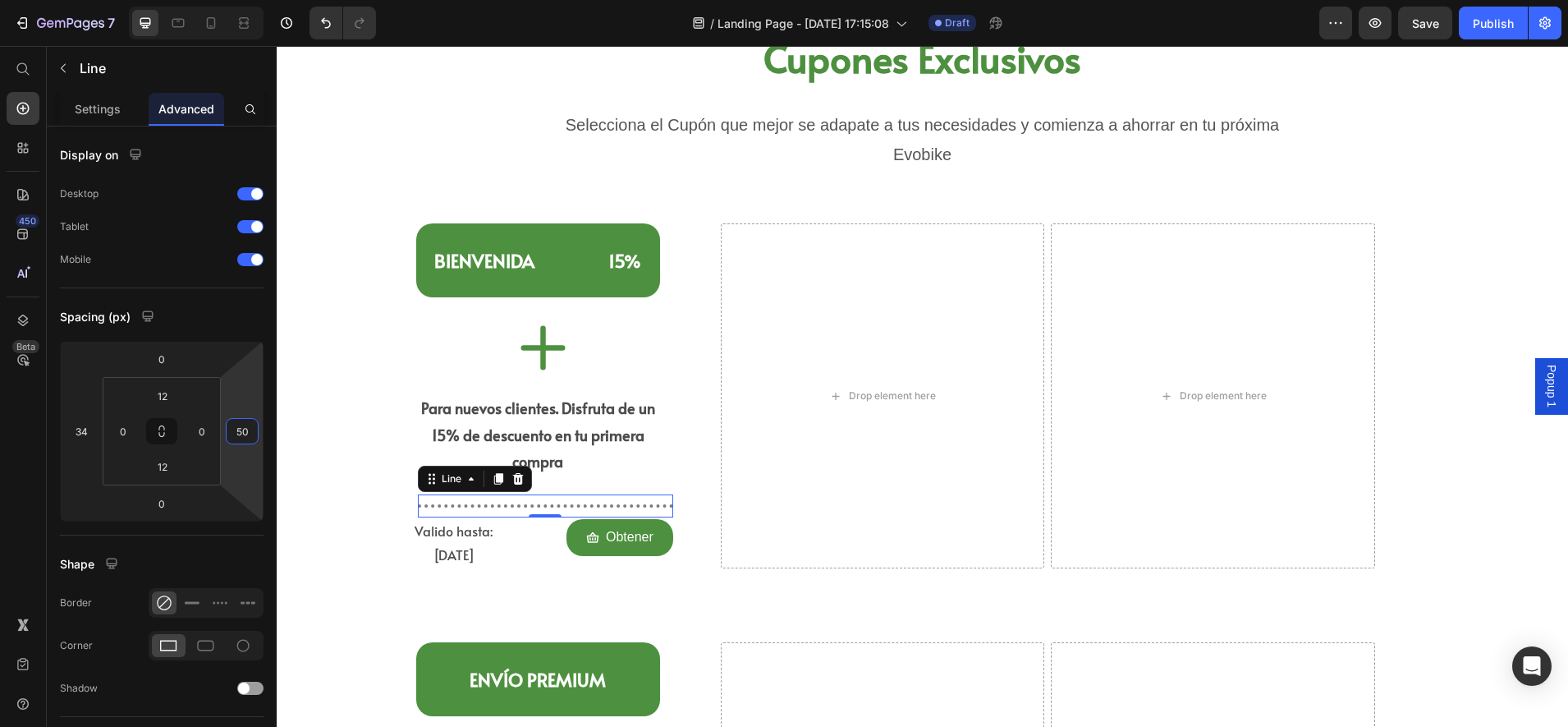 type on "46" 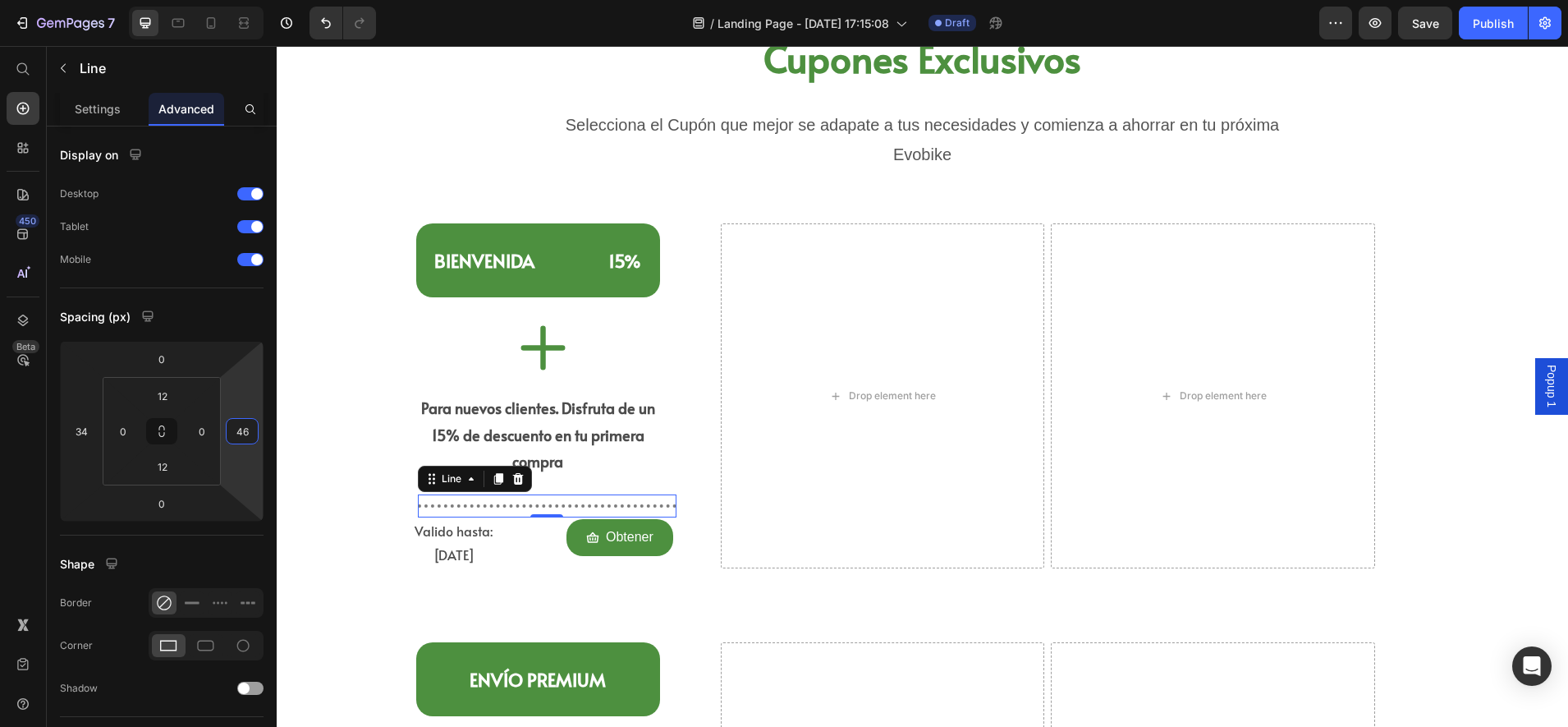 drag, startPoint x: 241, startPoint y: 491, endPoint x: 244, endPoint y: 480, distance: 11.40175 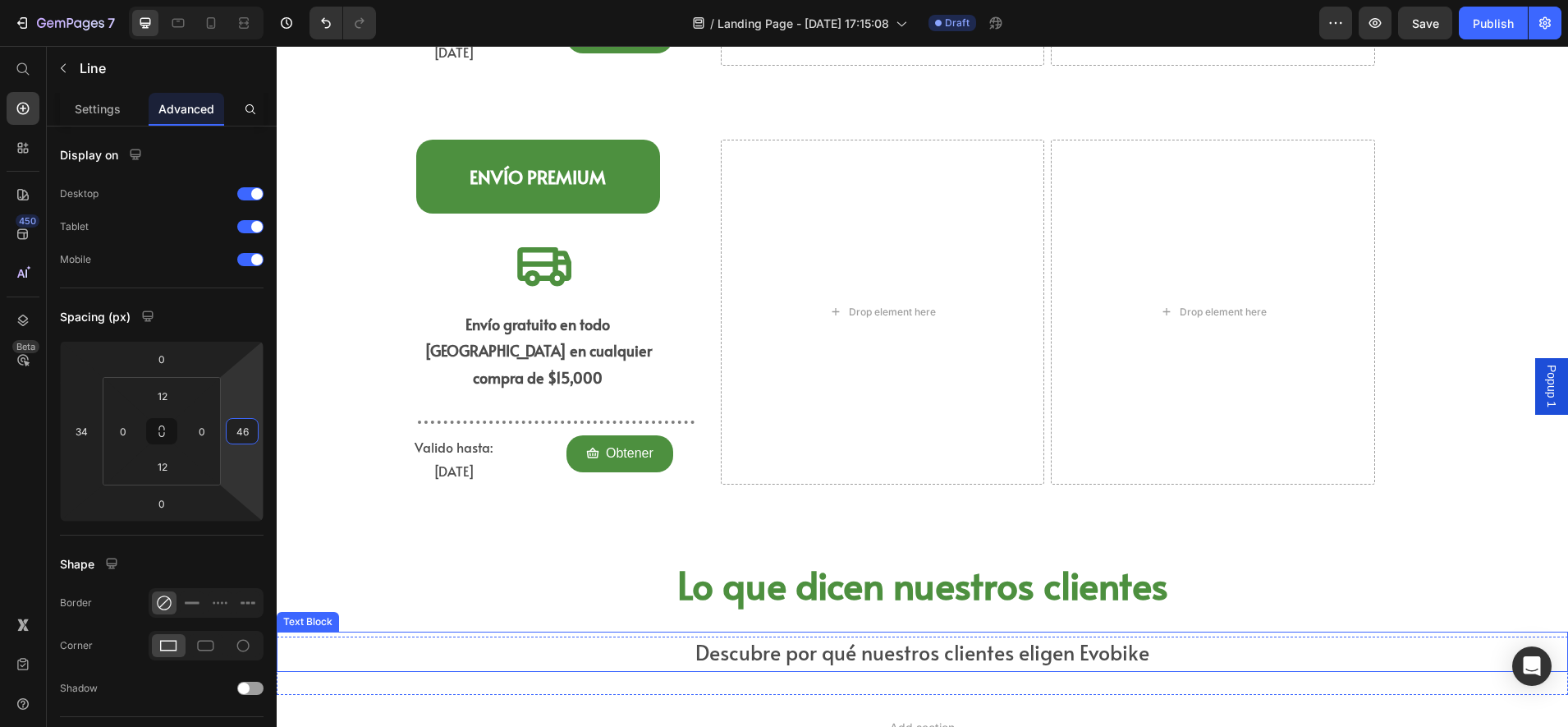 scroll, scrollTop: 1232, scrollLeft: 0, axis: vertical 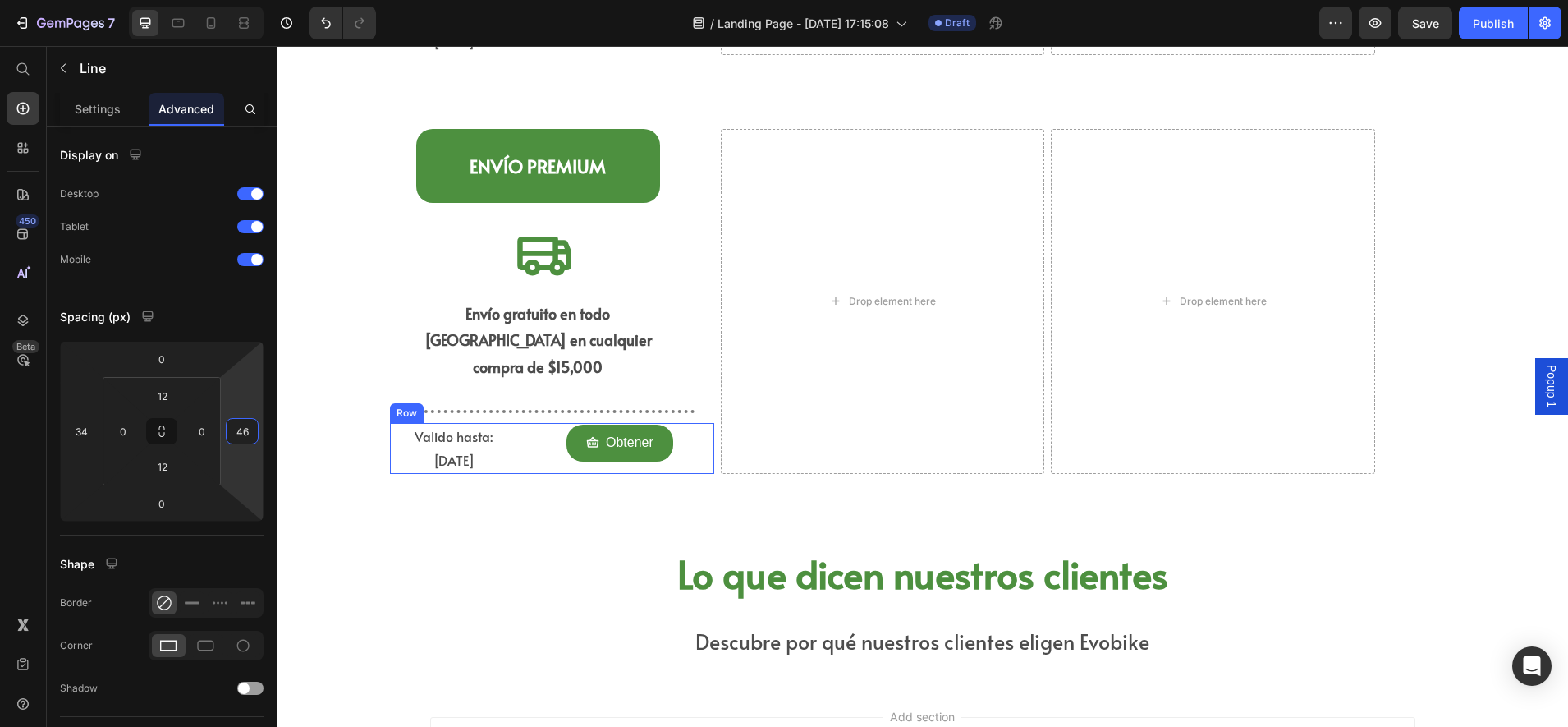 click on "Title Line" at bounding box center (556, 412) 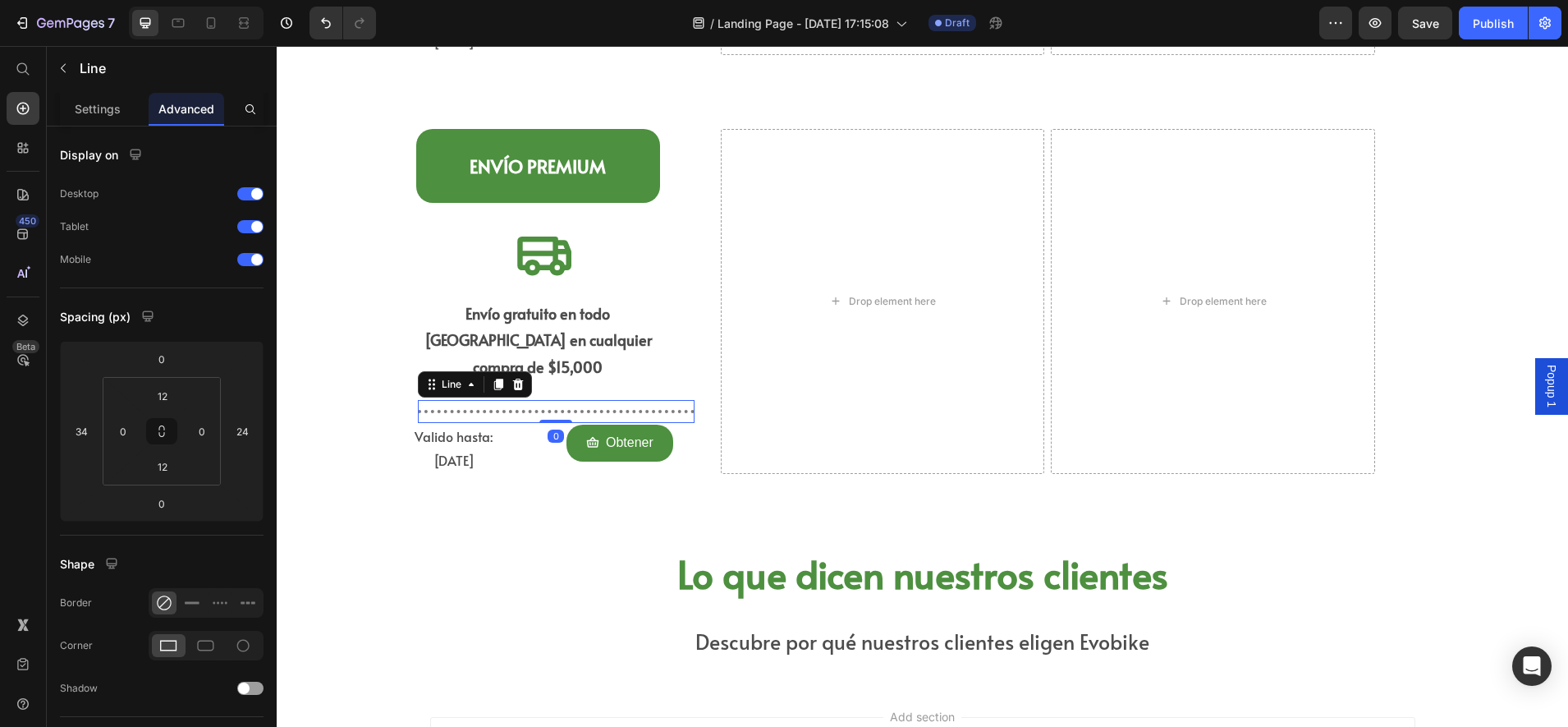 click at bounding box center [556, 412] 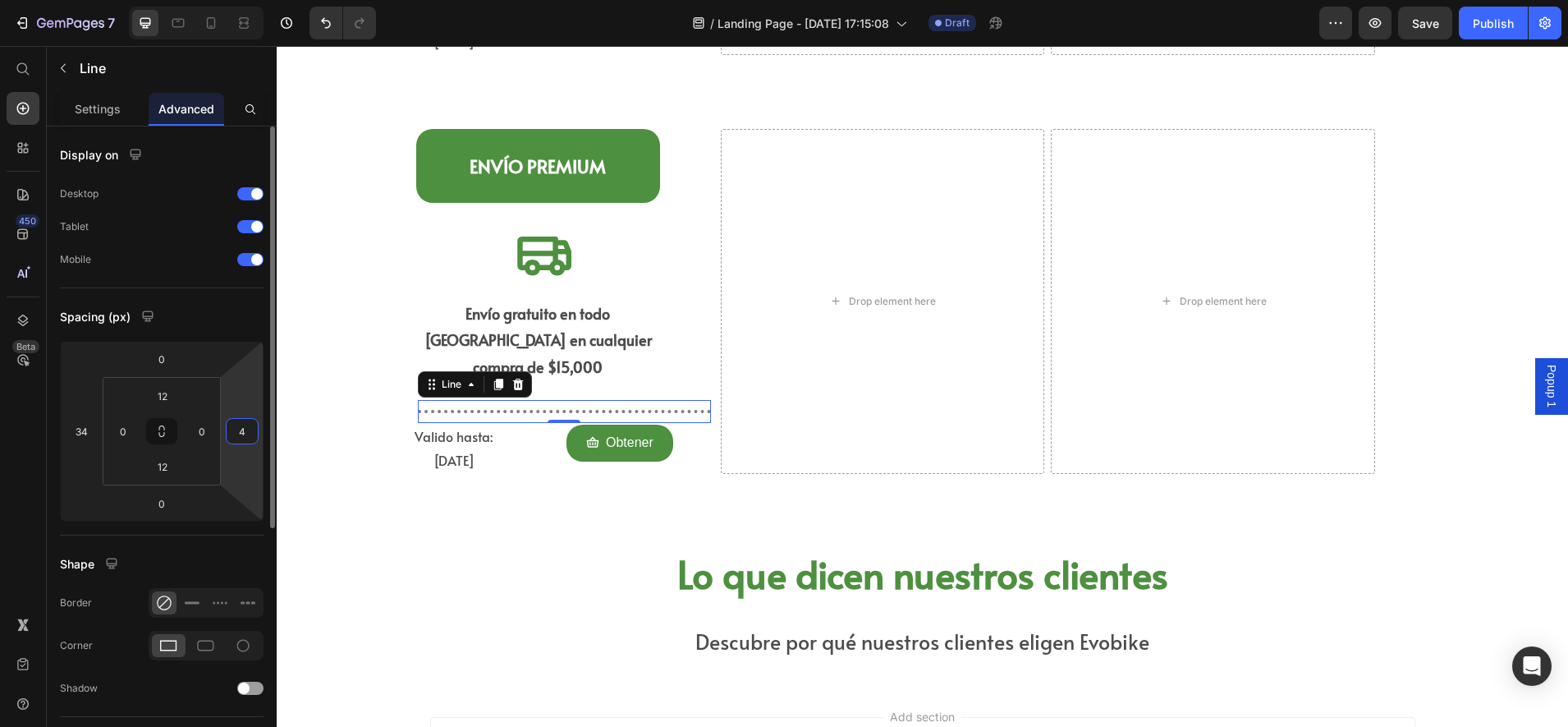 type on "46" 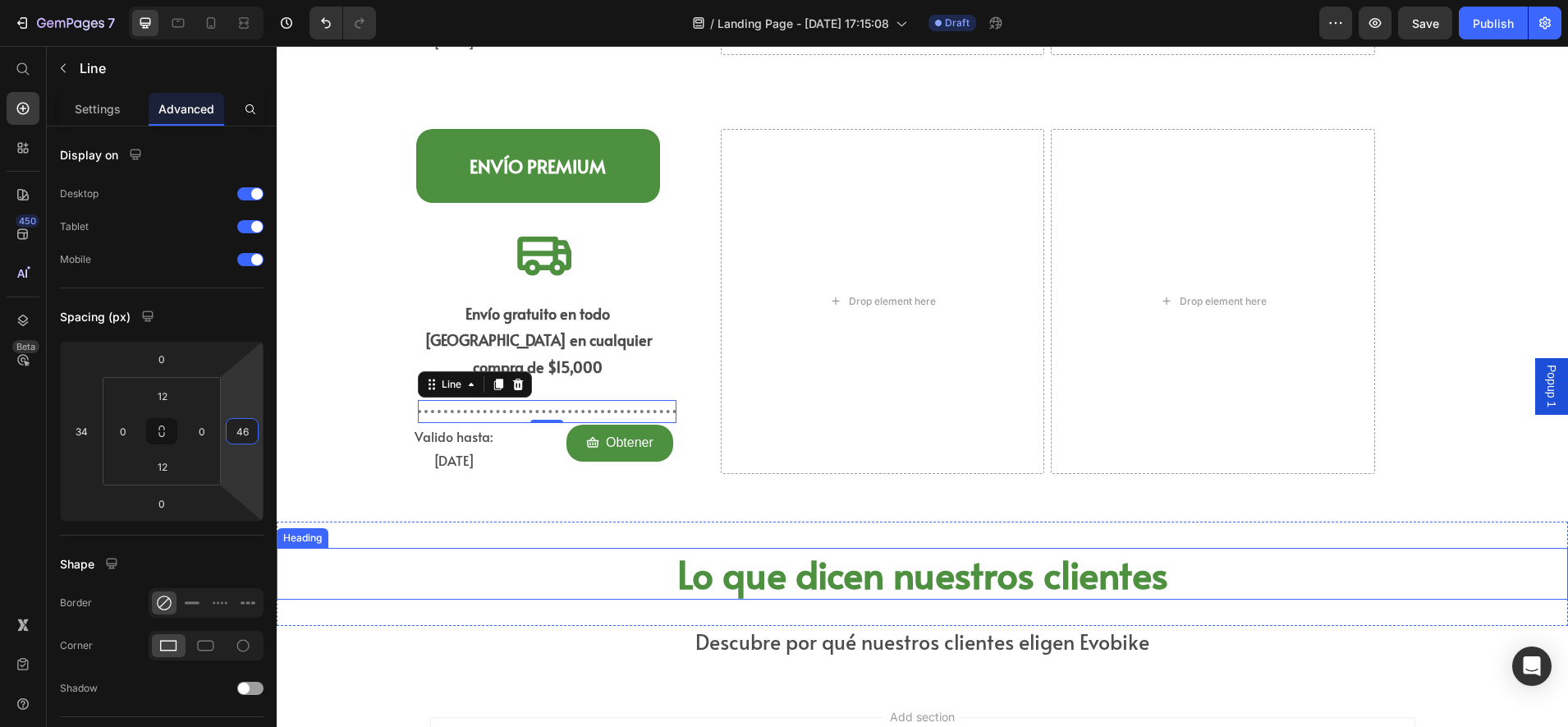 click on "Lo que dicen nuestros clientes" at bounding box center (922, 574) 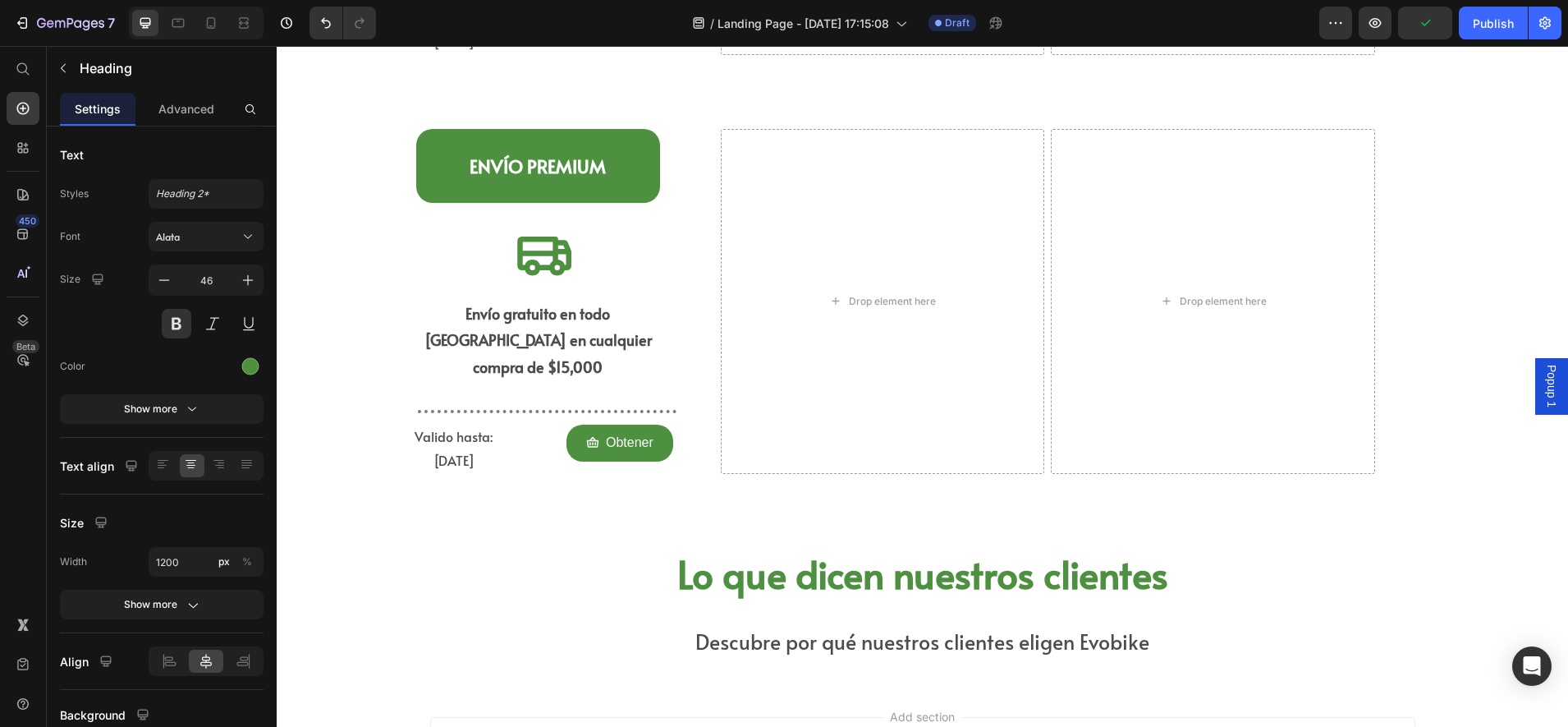 click on "Add section Choose templates inspired by CRO experts Generate layout from URL or image Add blank section then drag & drop elements" at bounding box center (923, 762) 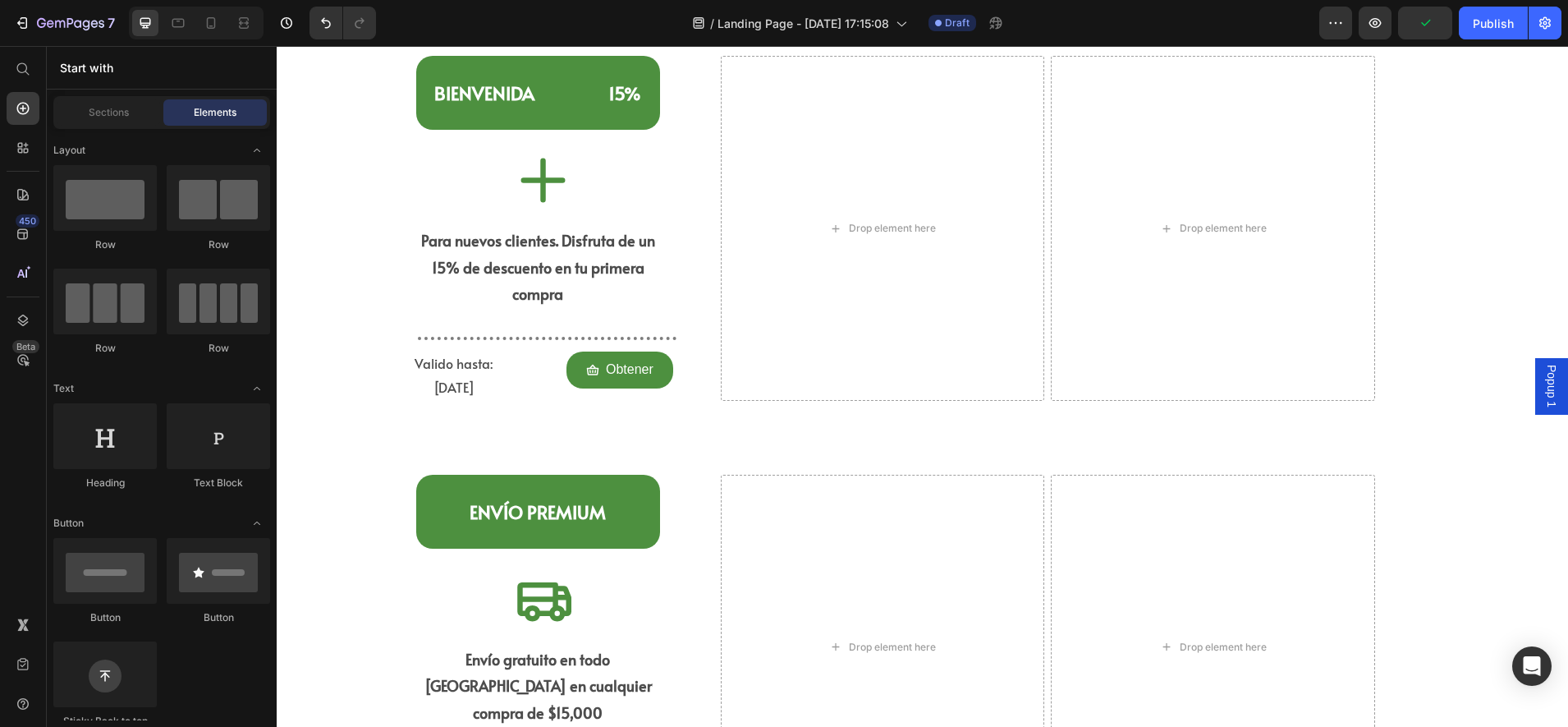 scroll, scrollTop: 1400, scrollLeft: 0, axis: vertical 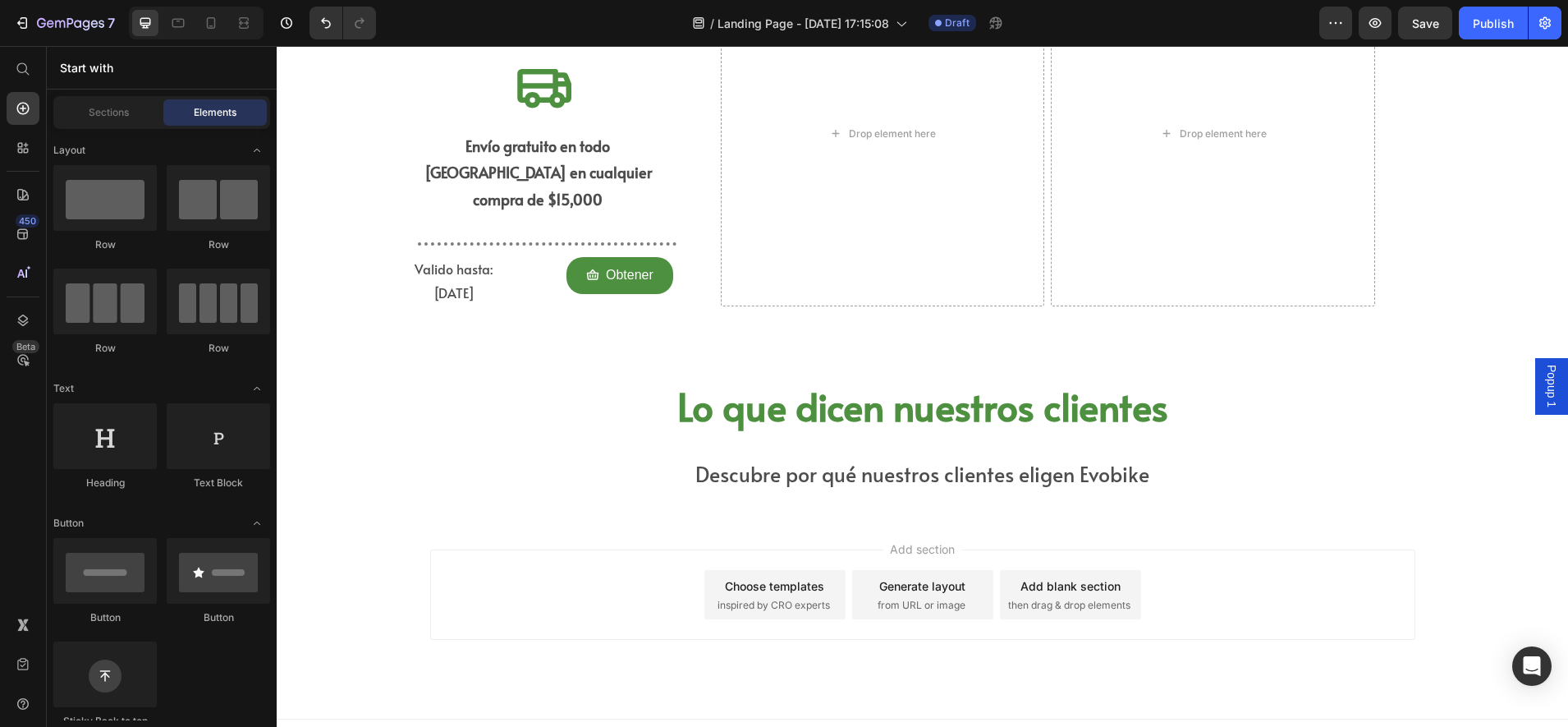 click on "Descubre por qué nuestros clientes eligen Evobike" at bounding box center (923, 473) 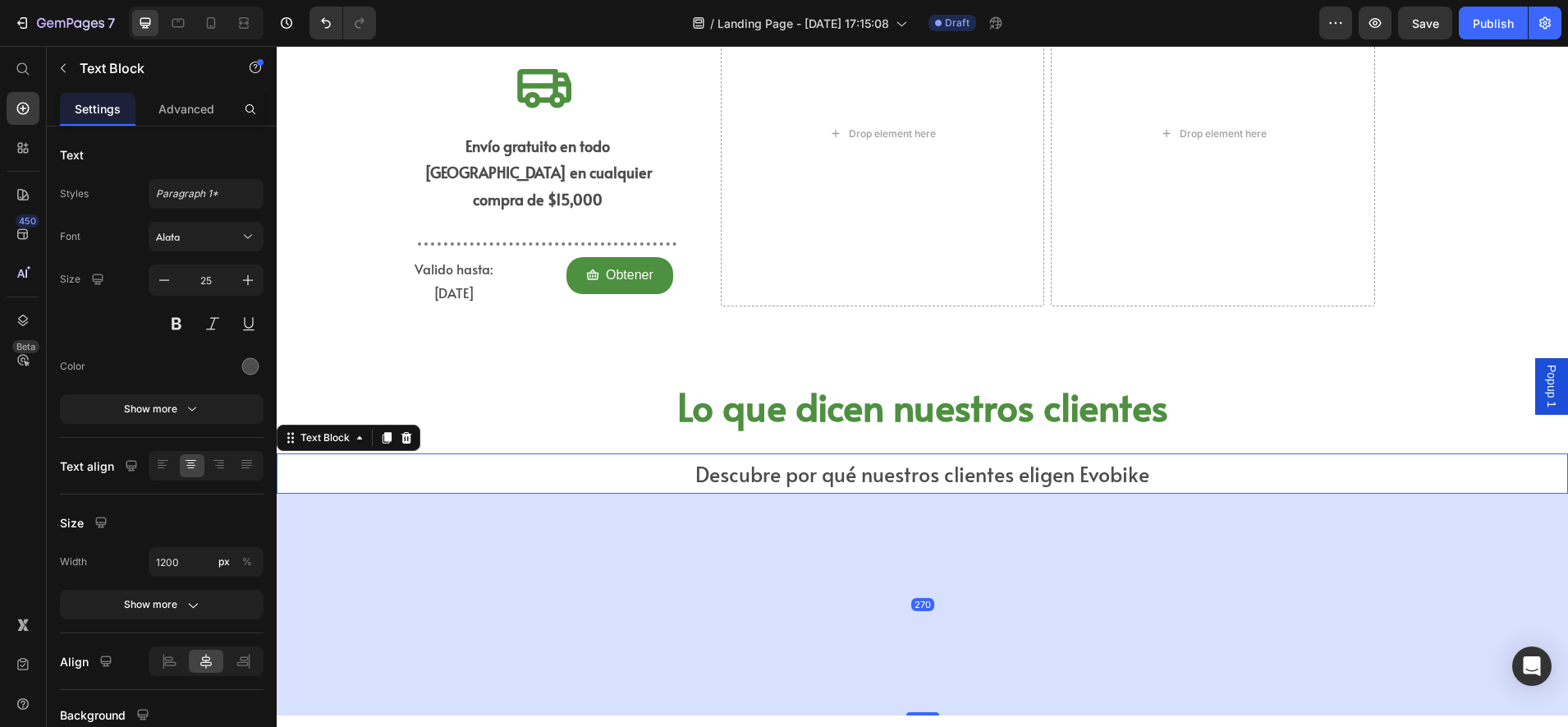 drag, startPoint x: 923, startPoint y: 462, endPoint x: 957, endPoint y: 686, distance: 226.56566 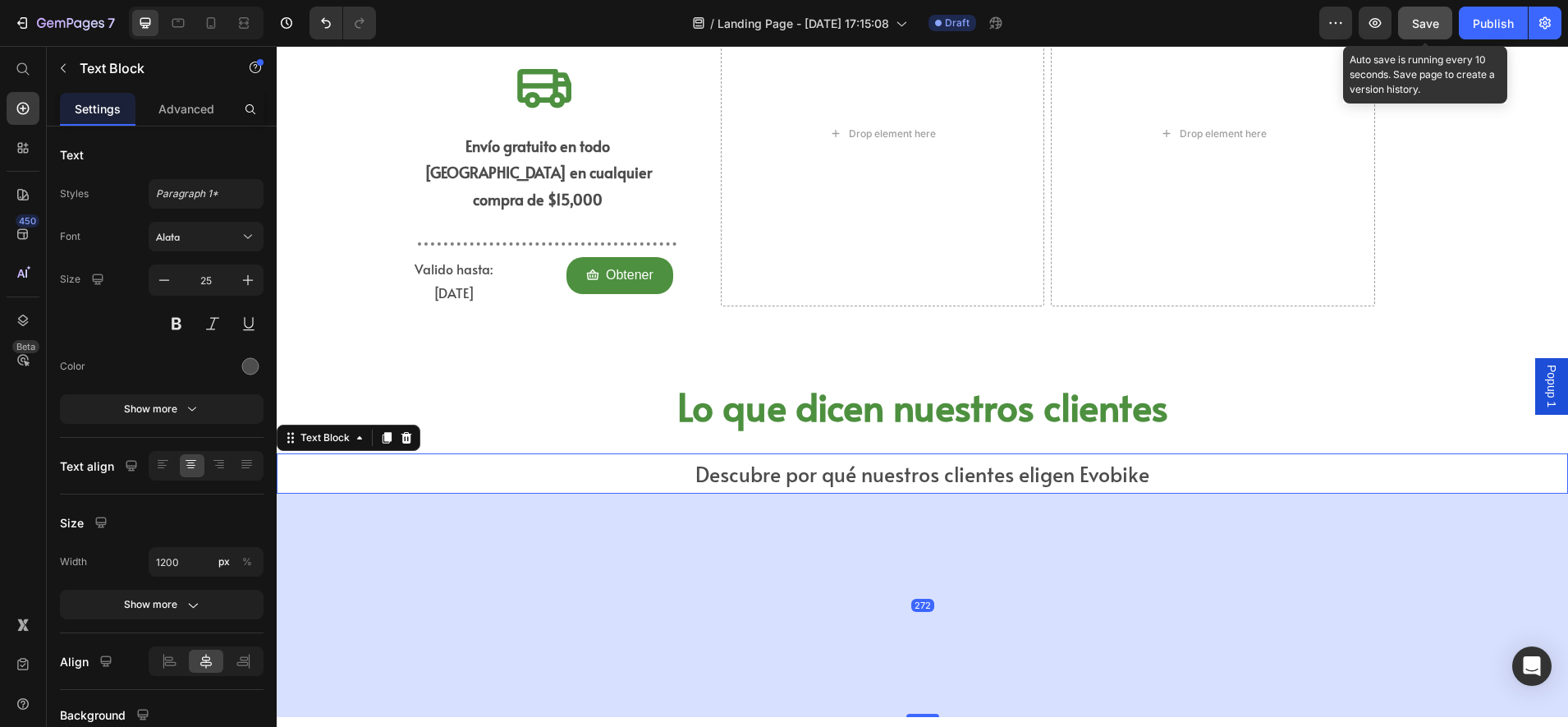 click on "Save" at bounding box center (1425, 23) 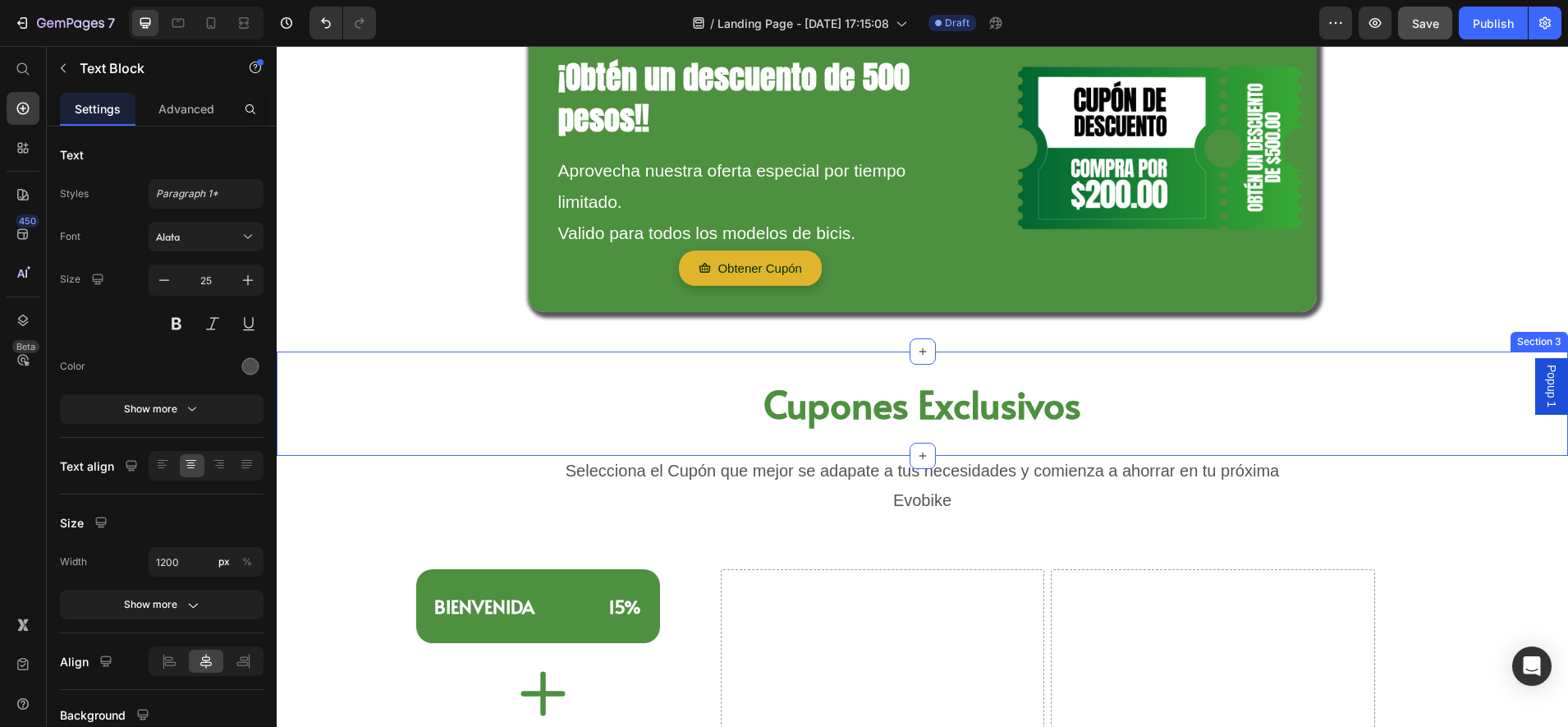 scroll, scrollTop: 0, scrollLeft: 0, axis: both 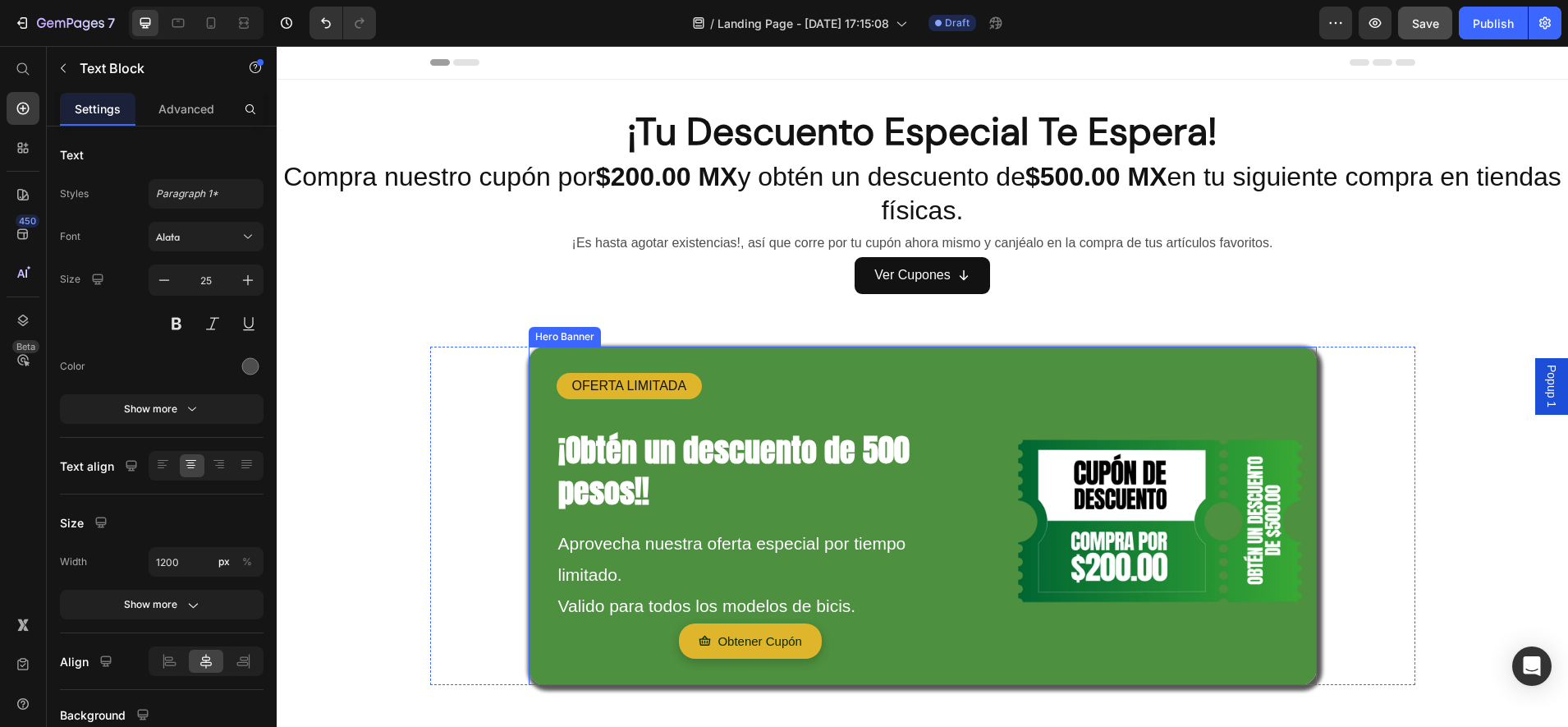 click on "OFERTA LIMITADA Text Block ¡Obtén un descuento de 500 pesos!! Heading Aprovecha nuestra oferta especial por tiempo limitado. Valido para todos los modelos de bicis. Text Block
Obtener Cupón Button Image" at bounding box center (923, 516) 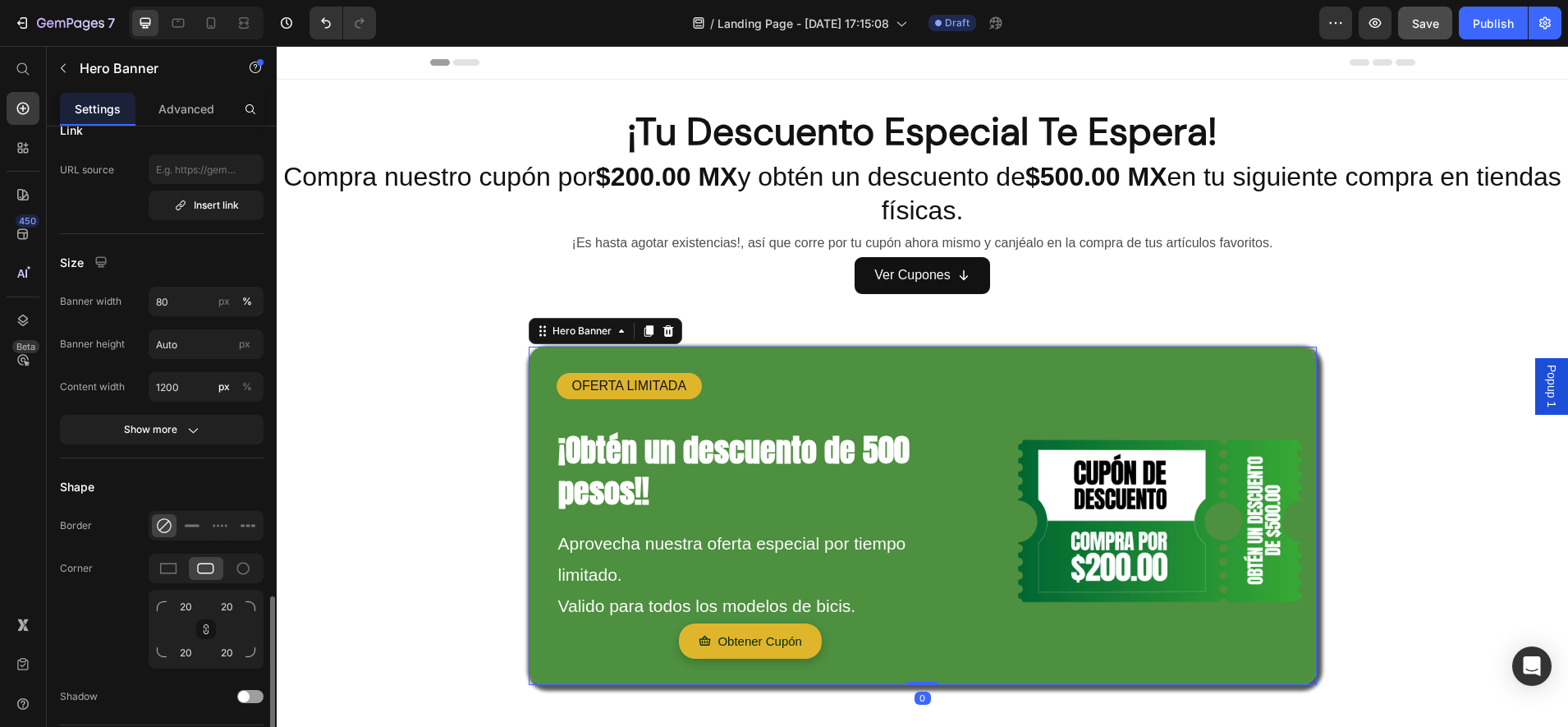 scroll, scrollTop: 616, scrollLeft: 0, axis: vertical 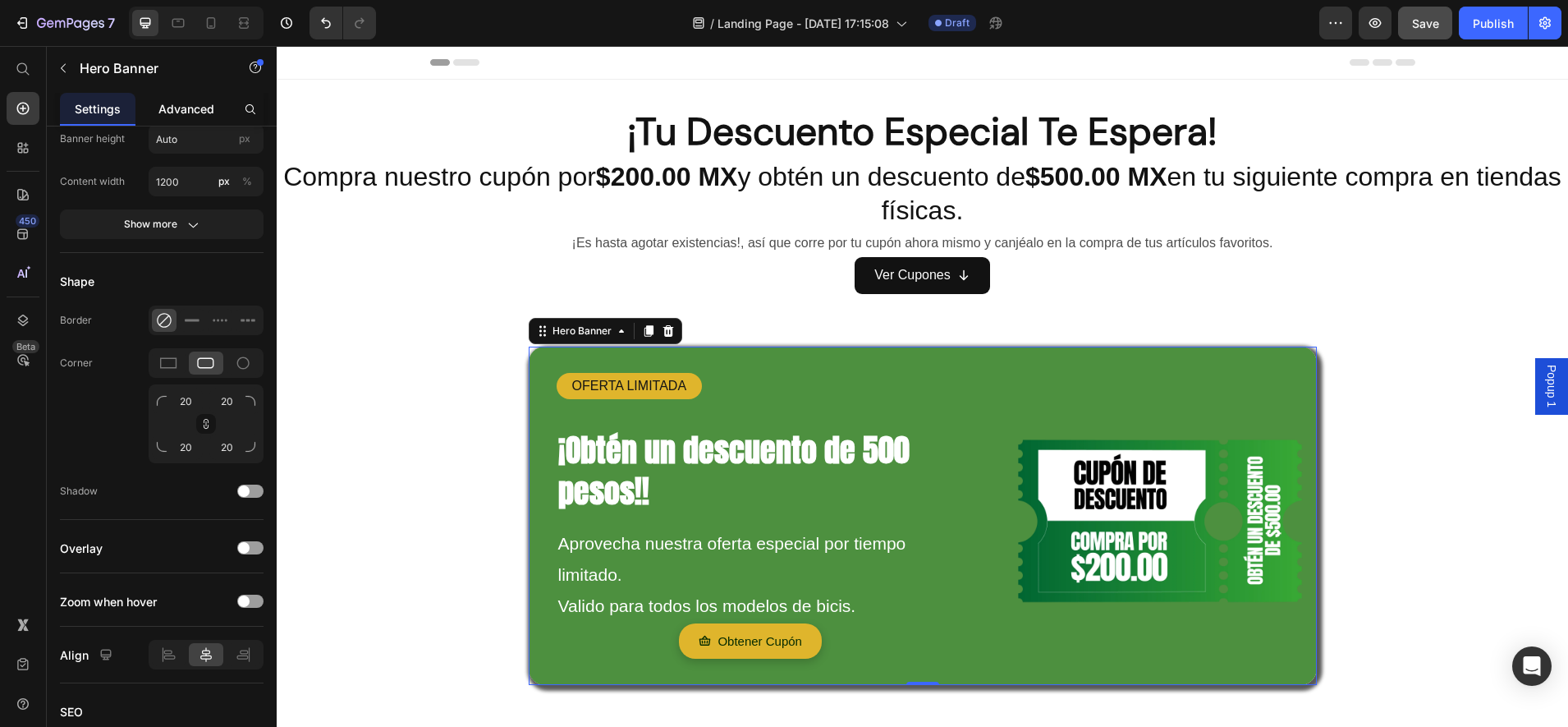 click on "Advanced" at bounding box center (186, 108) 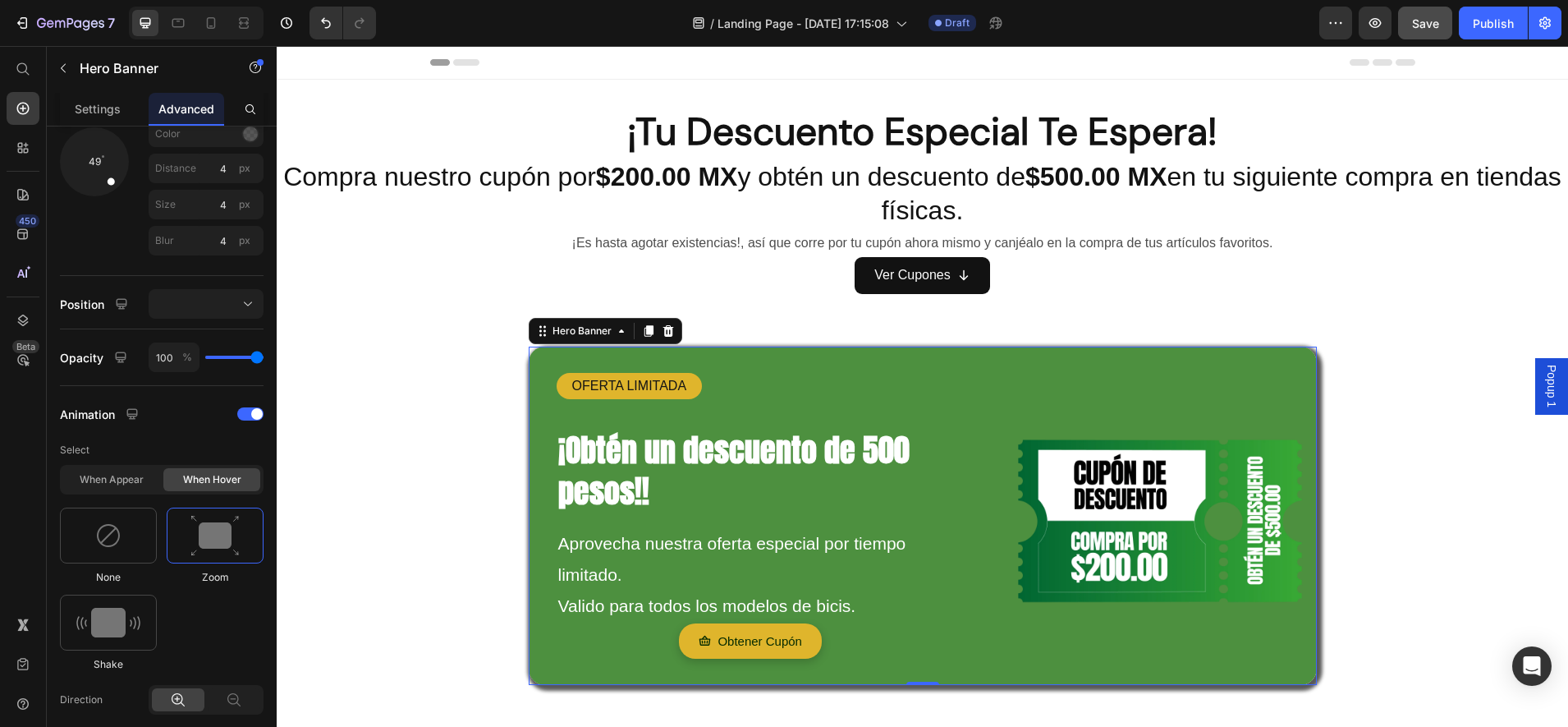 scroll, scrollTop: 1092, scrollLeft: 0, axis: vertical 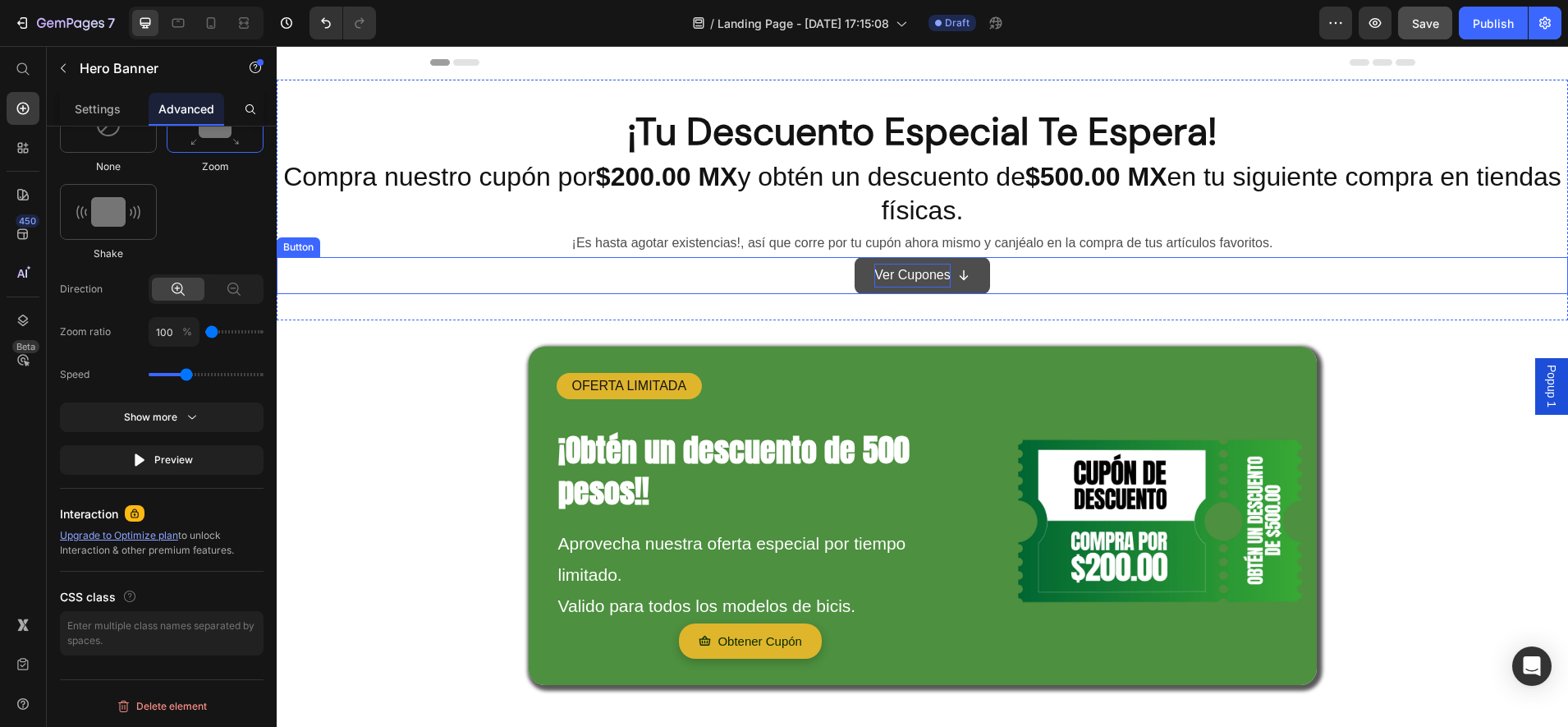 click on "Ver Cupones" at bounding box center (912, 275) 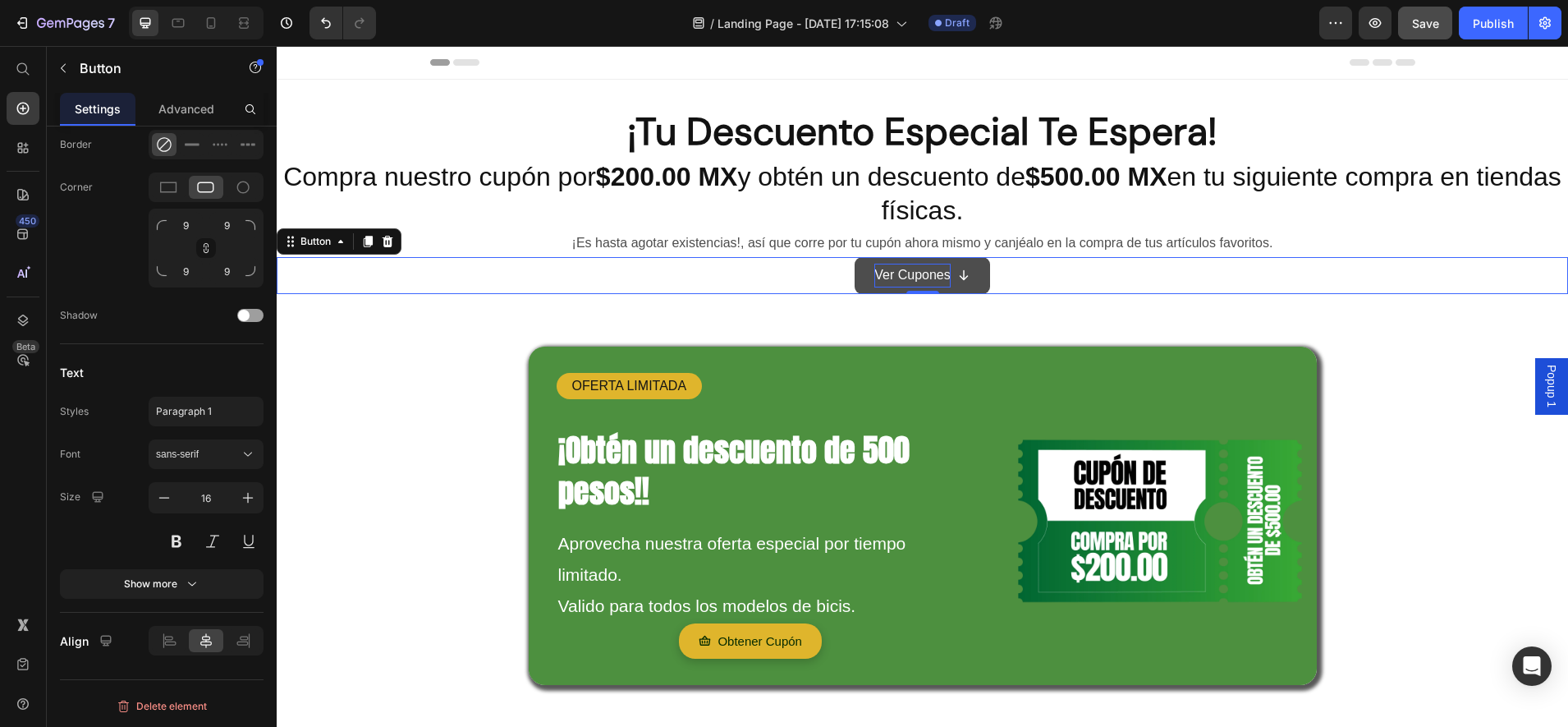 scroll, scrollTop: 0, scrollLeft: 0, axis: both 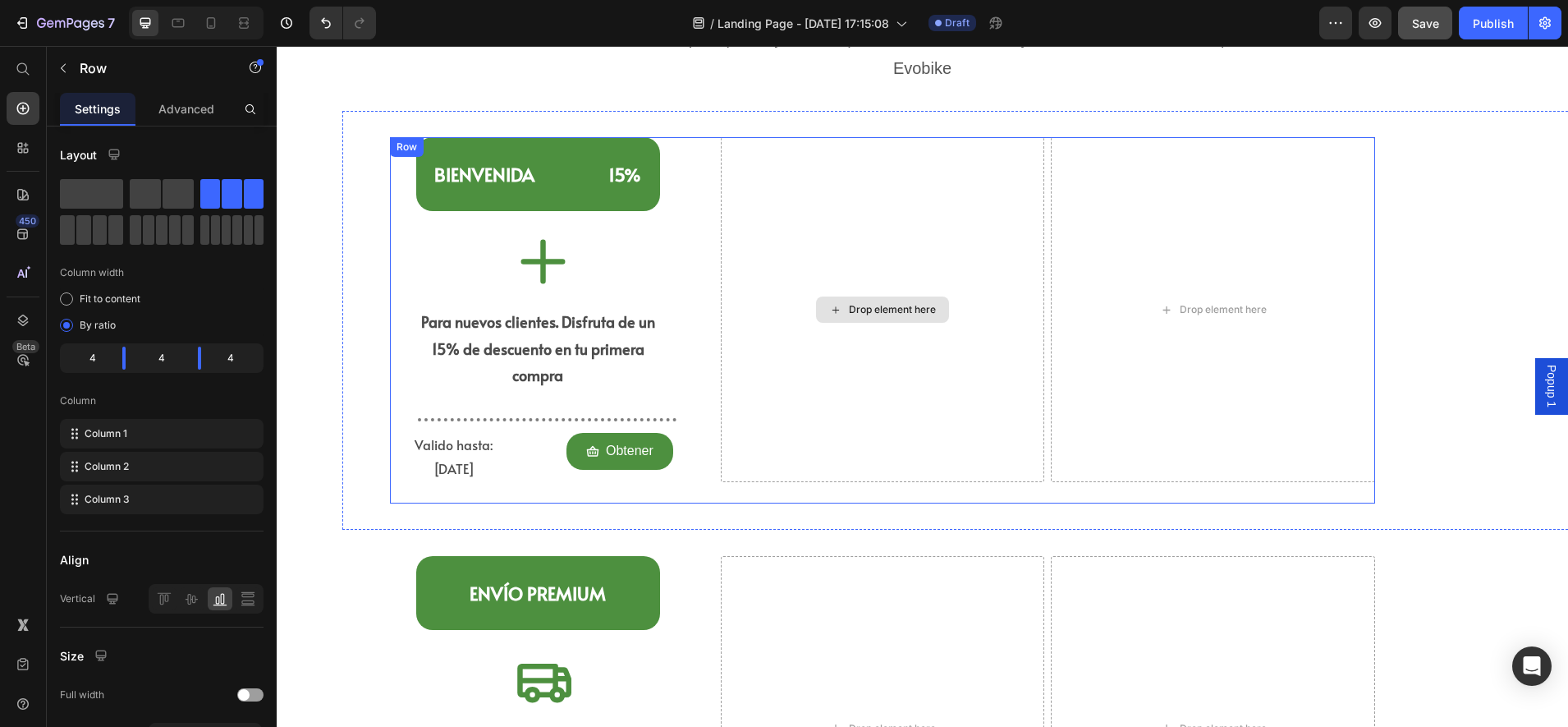 click on "Drop element here" at bounding box center (883, 310) 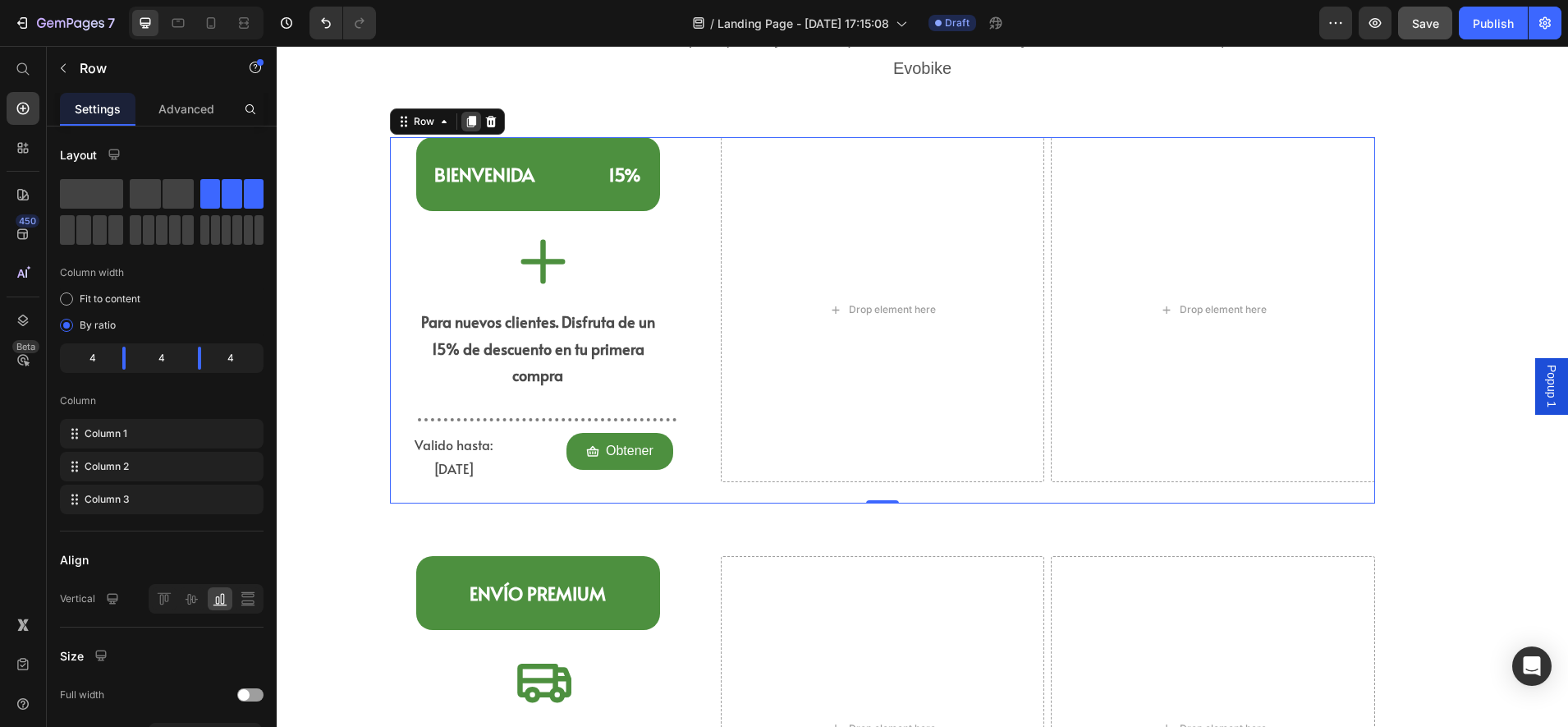 click 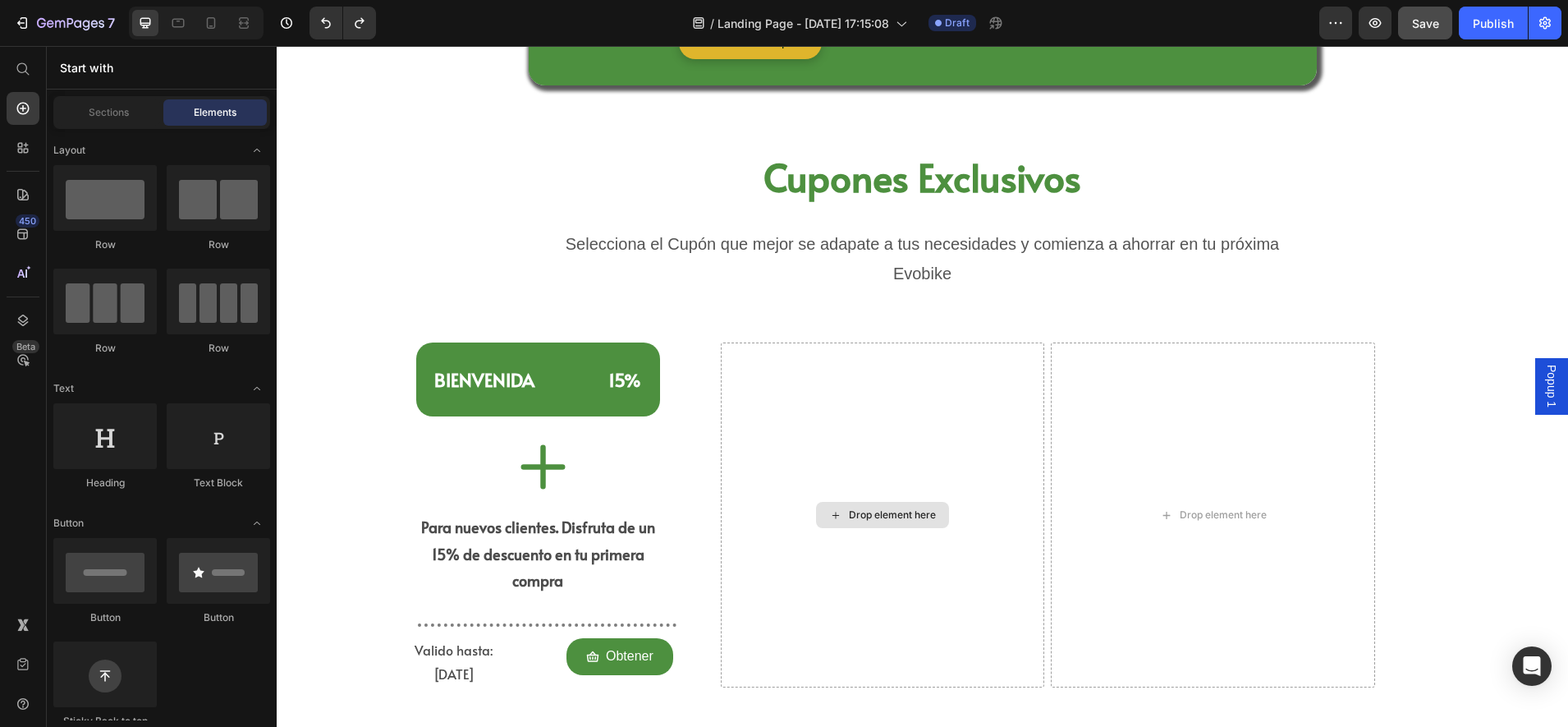 scroll, scrollTop: 589, scrollLeft: 0, axis: vertical 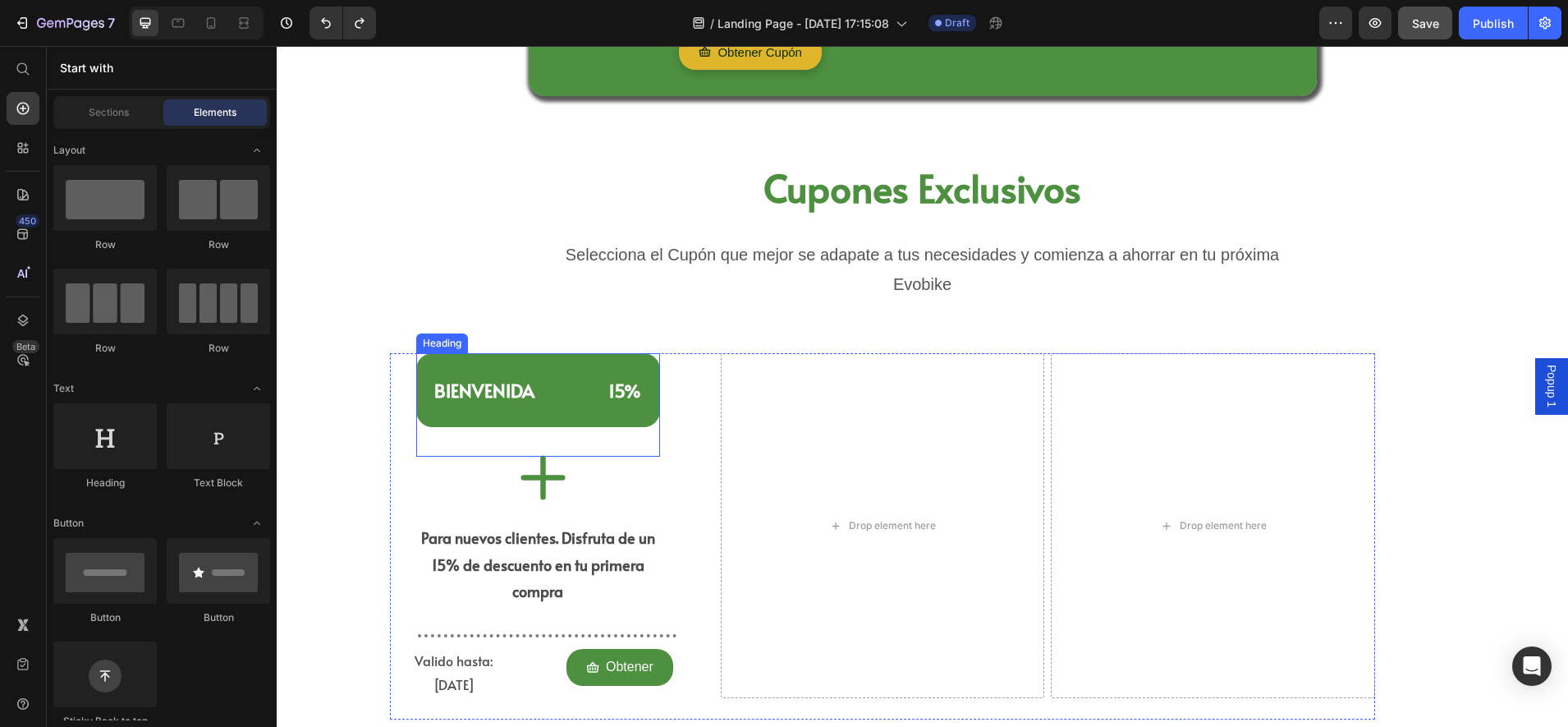 click on "BIENVENIDA                  15%" at bounding box center [538, 390] 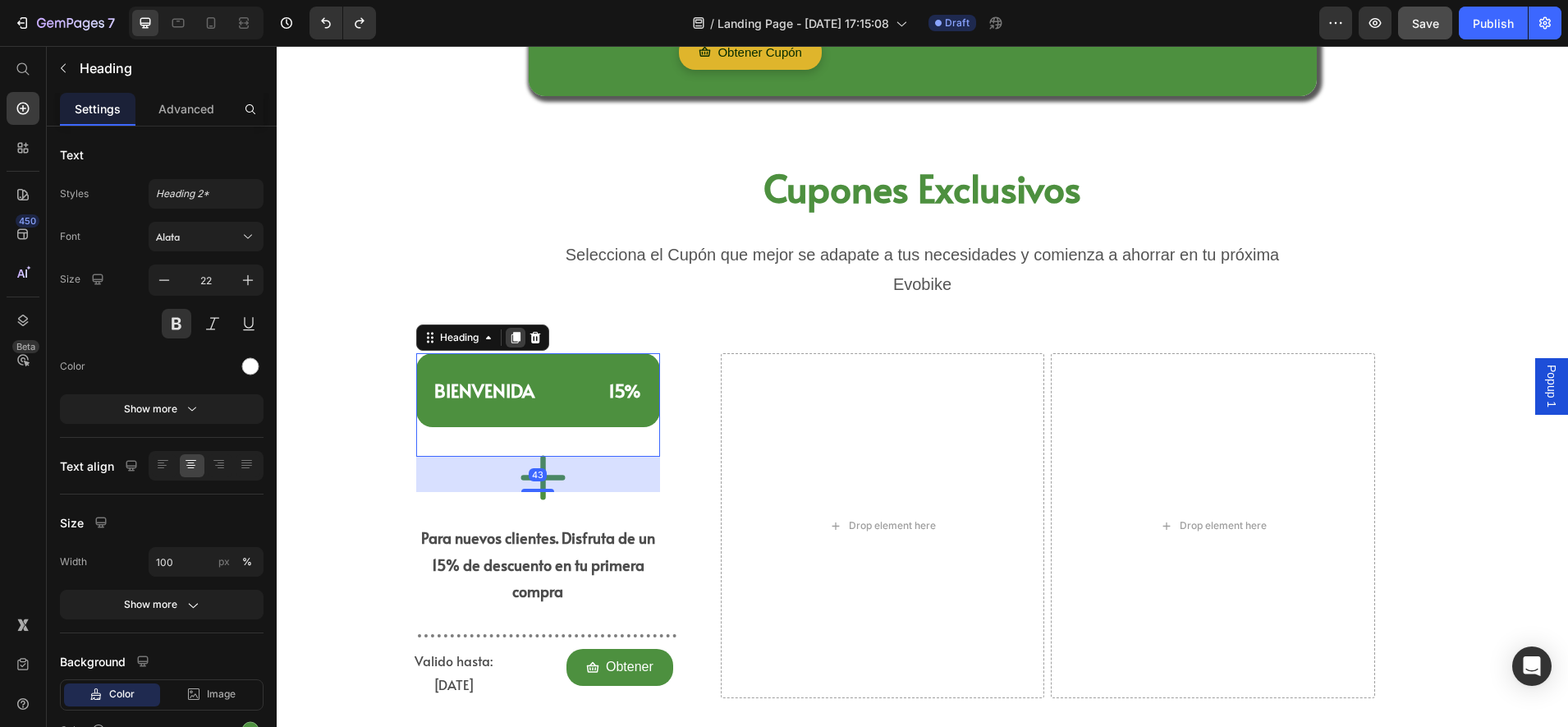 click 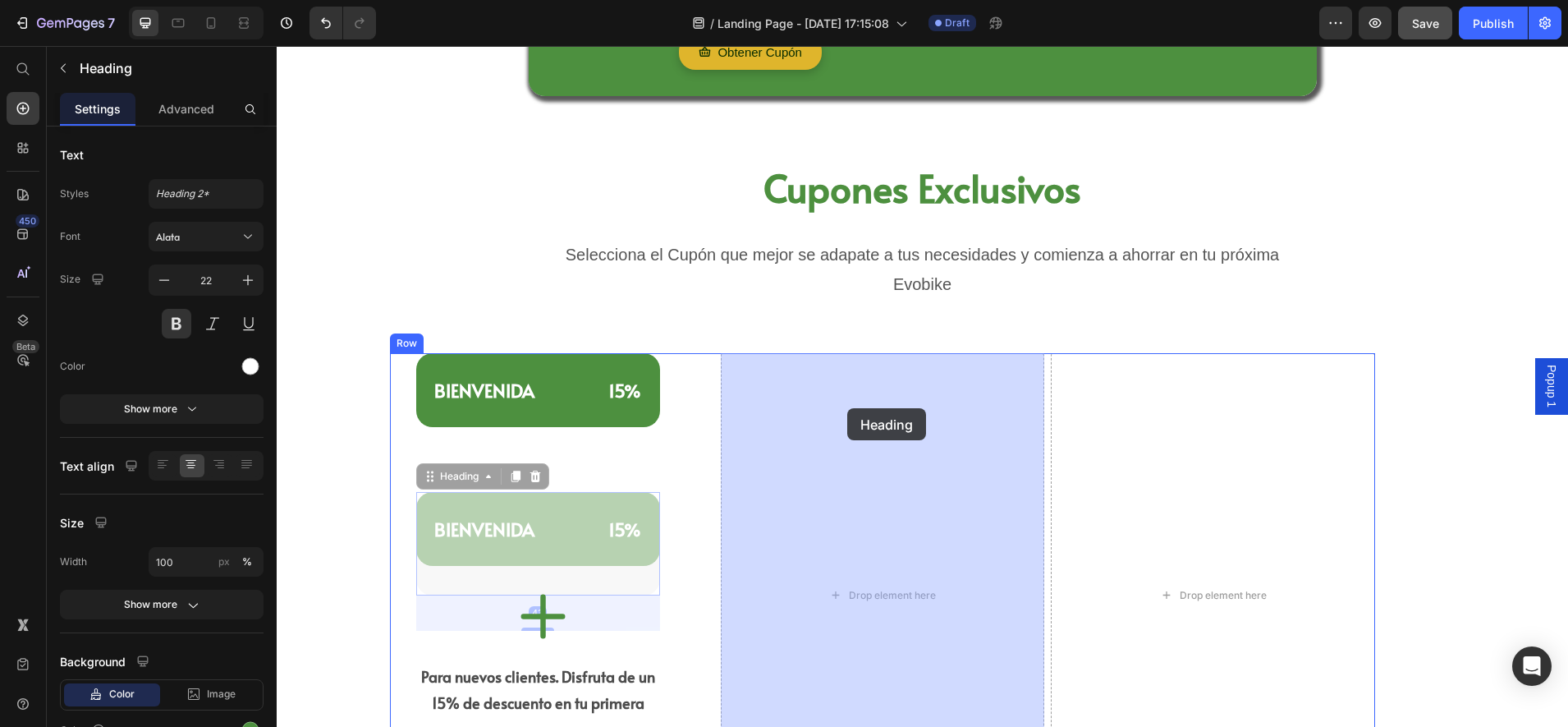 drag, startPoint x: 531, startPoint y: 528, endPoint x: 848, endPoint y: 408, distance: 338.9528 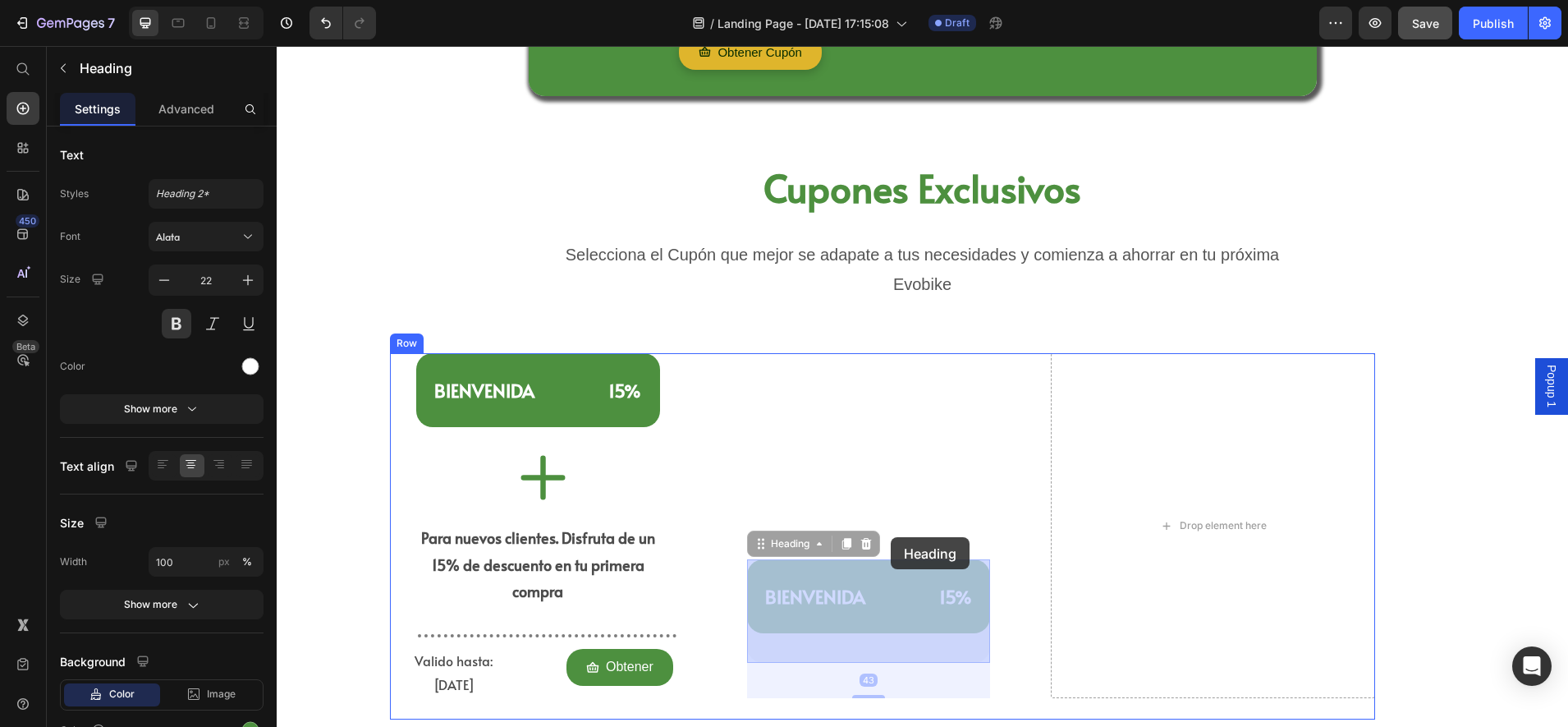 scroll, scrollTop: 450, scrollLeft: 0, axis: vertical 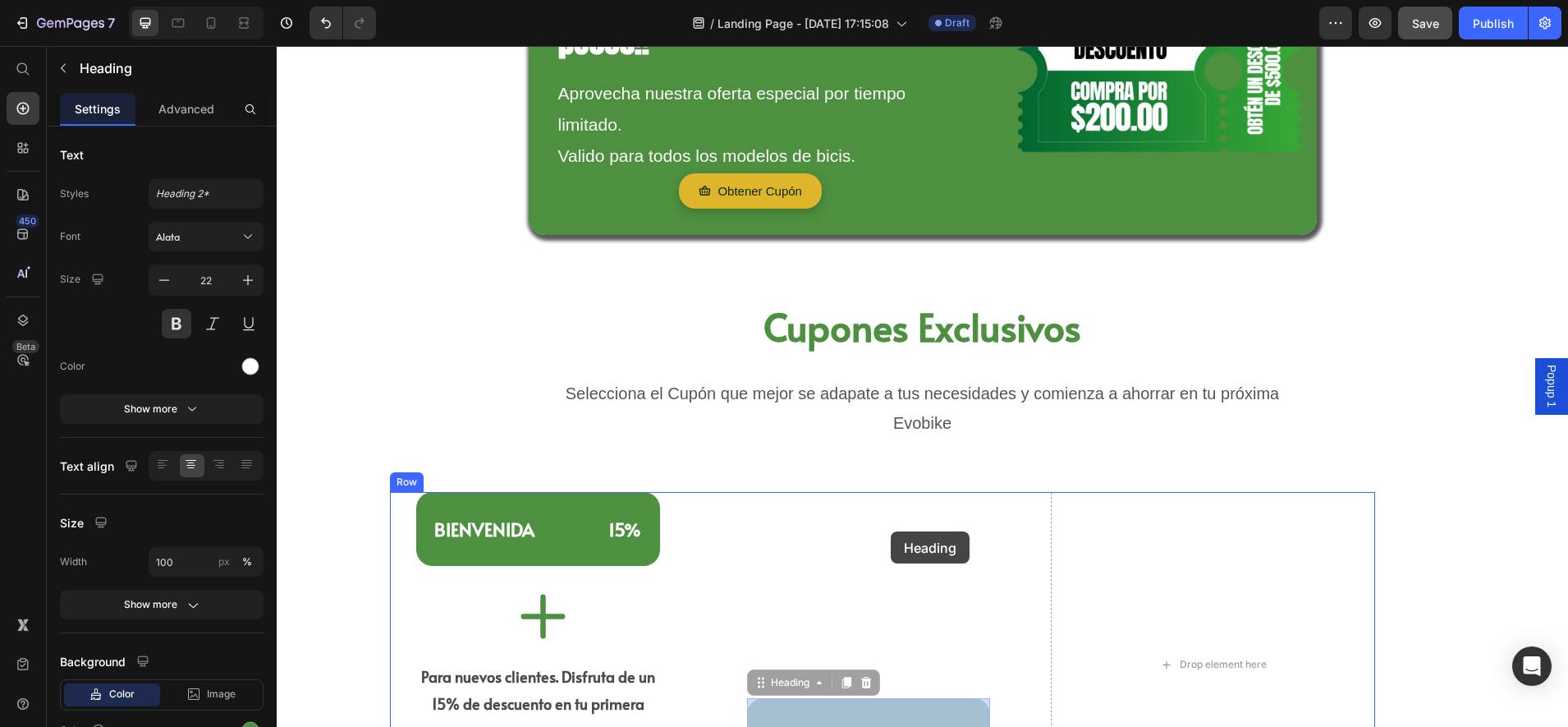 drag, startPoint x: 892, startPoint y: 601, endPoint x: 891, endPoint y: 535, distance: 66.00758 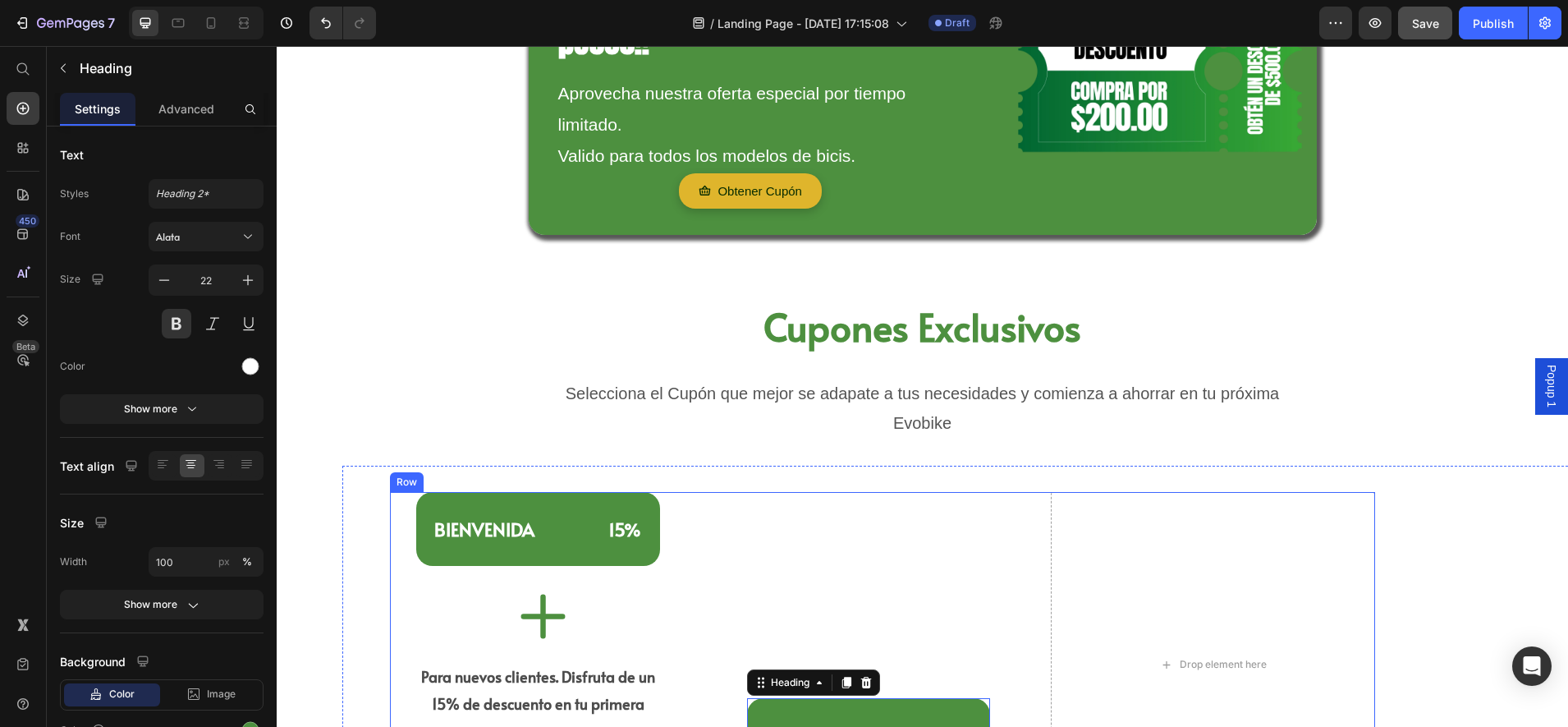 click on "BIENVENIDA                  15%   Heading   43" at bounding box center (883, 665) 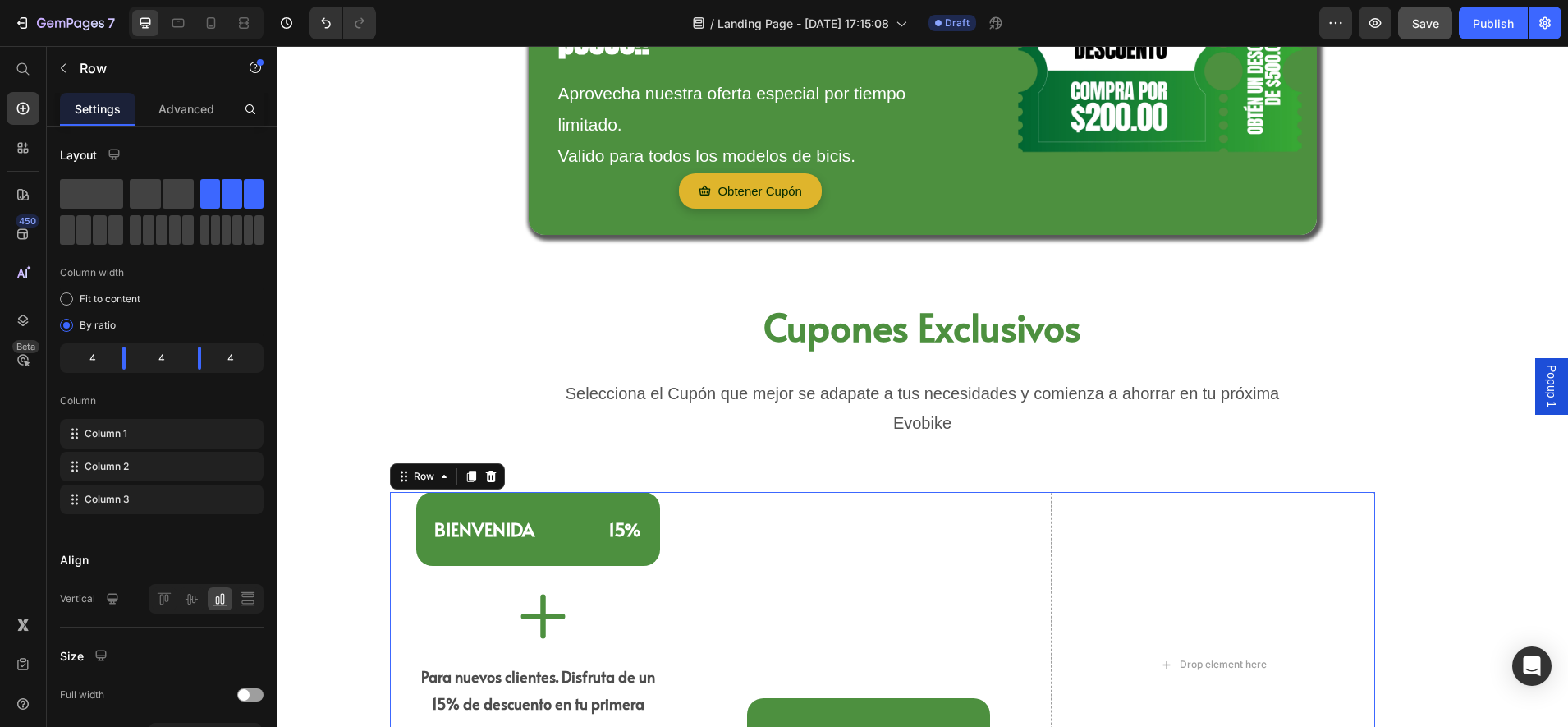 scroll, scrollTop: 656, scrollLeft: 0, axis: vertical 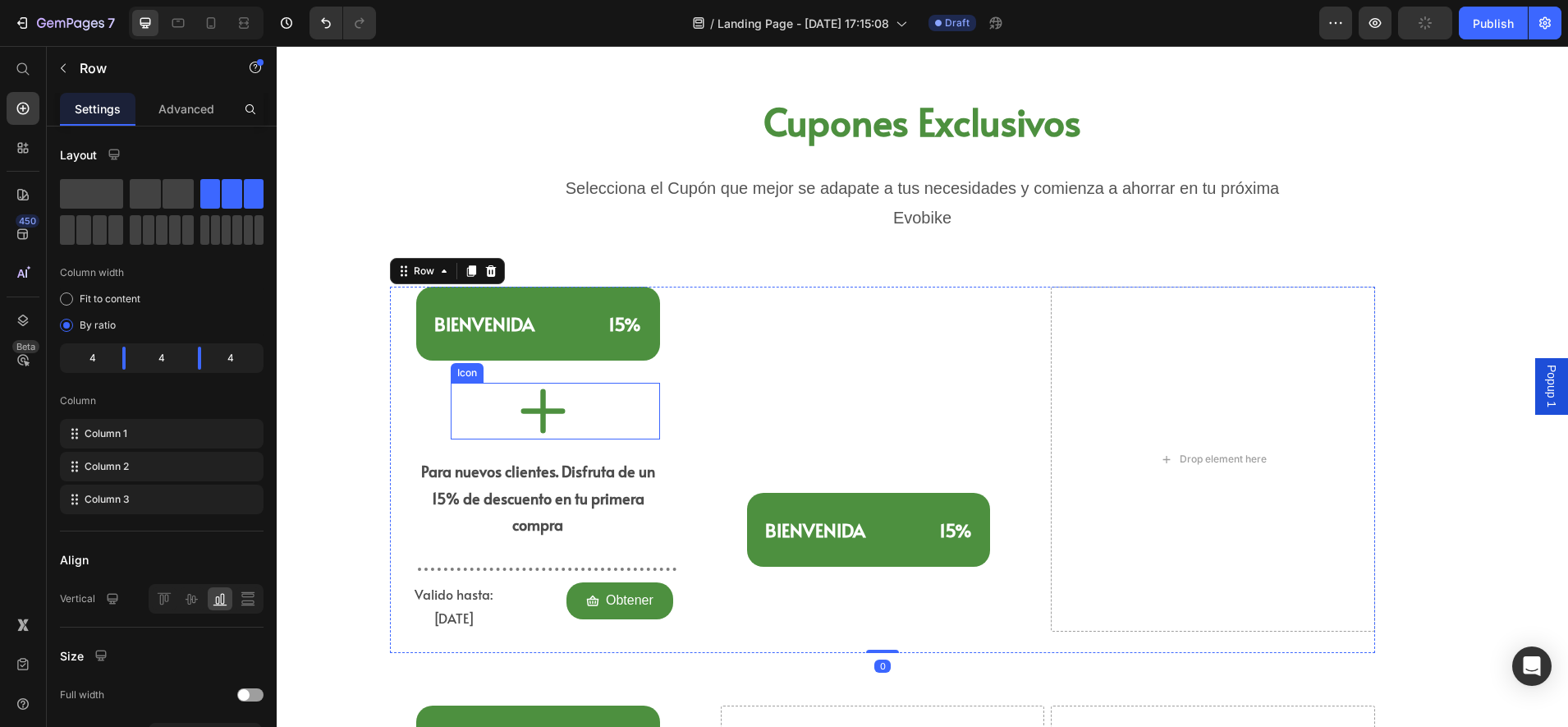 drag, startPoint x: 502, startPoint y: 397, endPoint x: 556, endPoint y: 398, distance: 54.0093 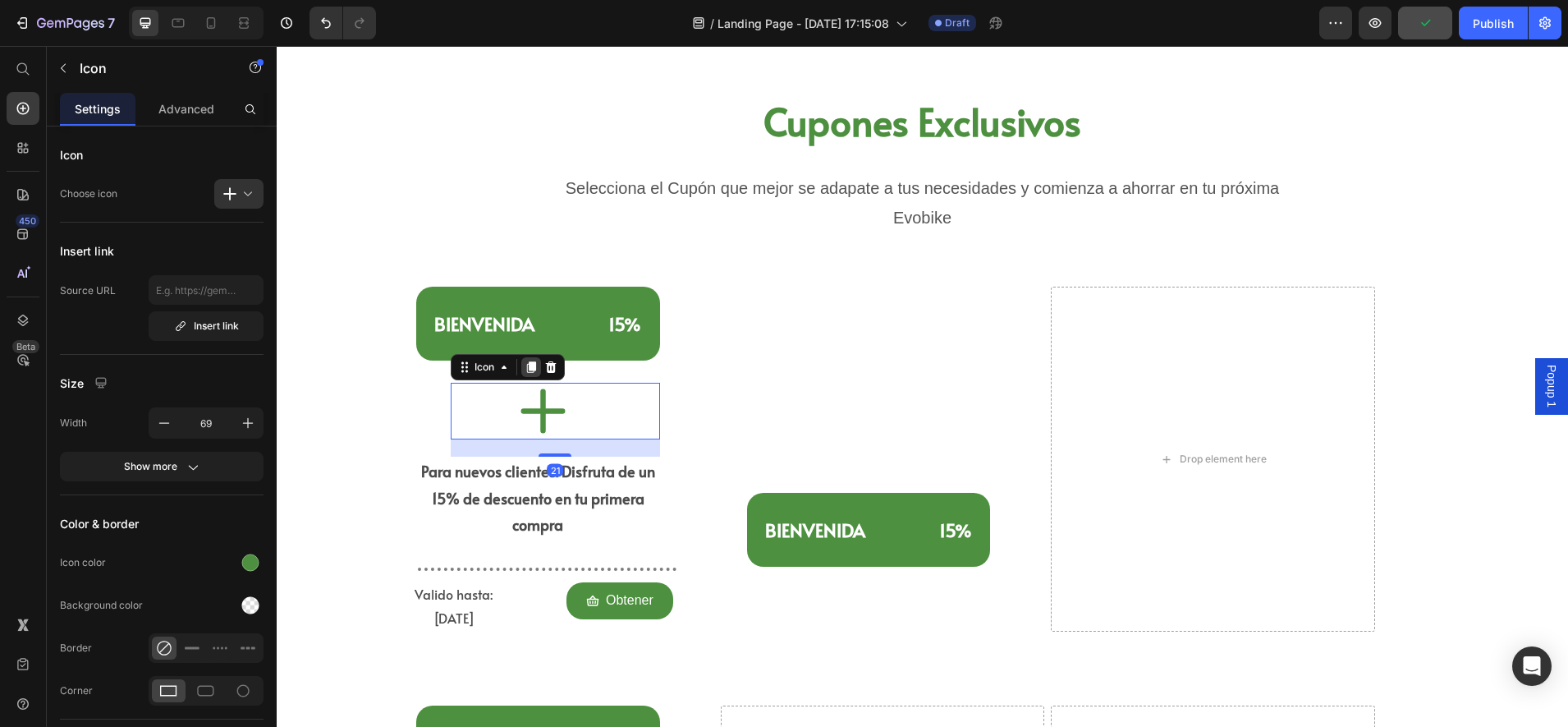 click 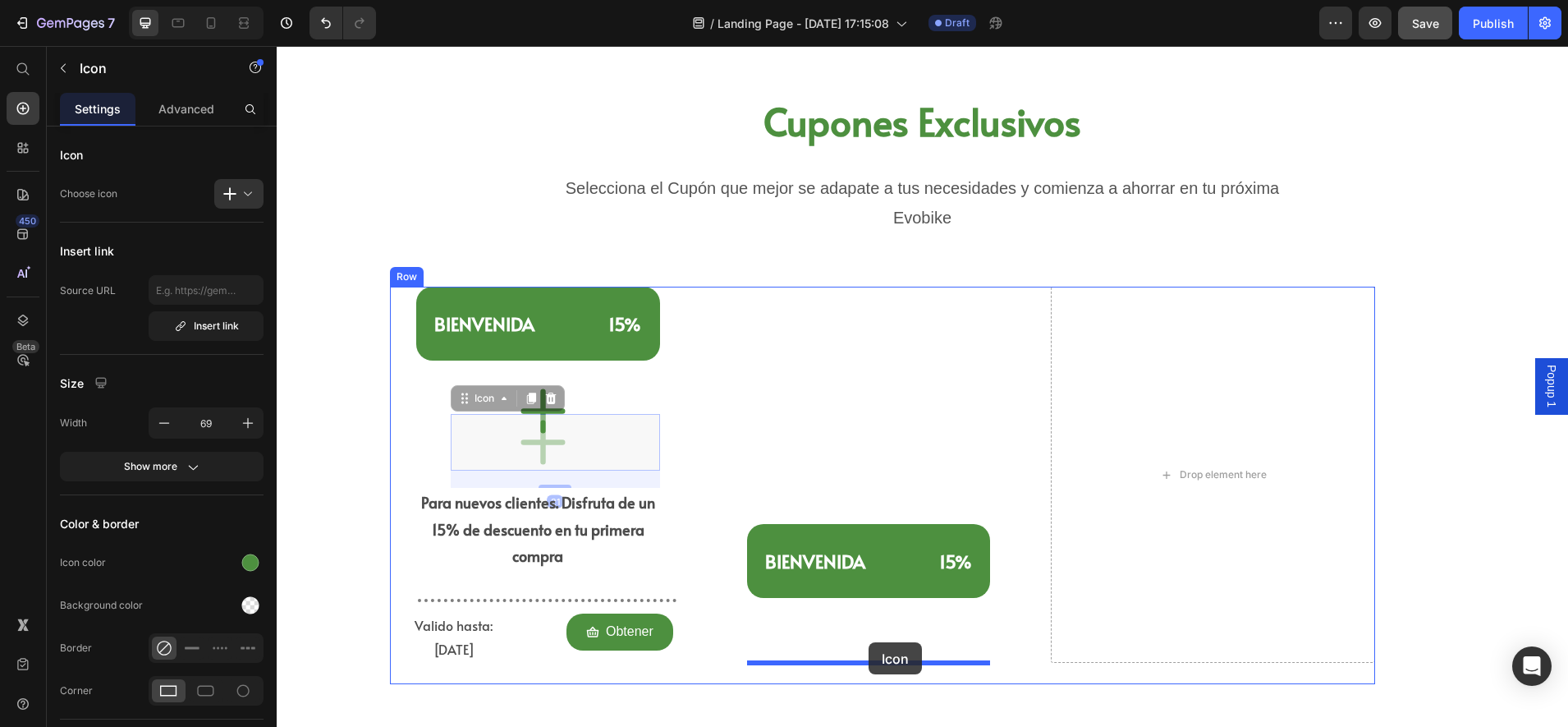 drag, startPoint x: 567, startPoint y: 449, endPoint x: 869, endPoint y: 642, distance: 358.4034 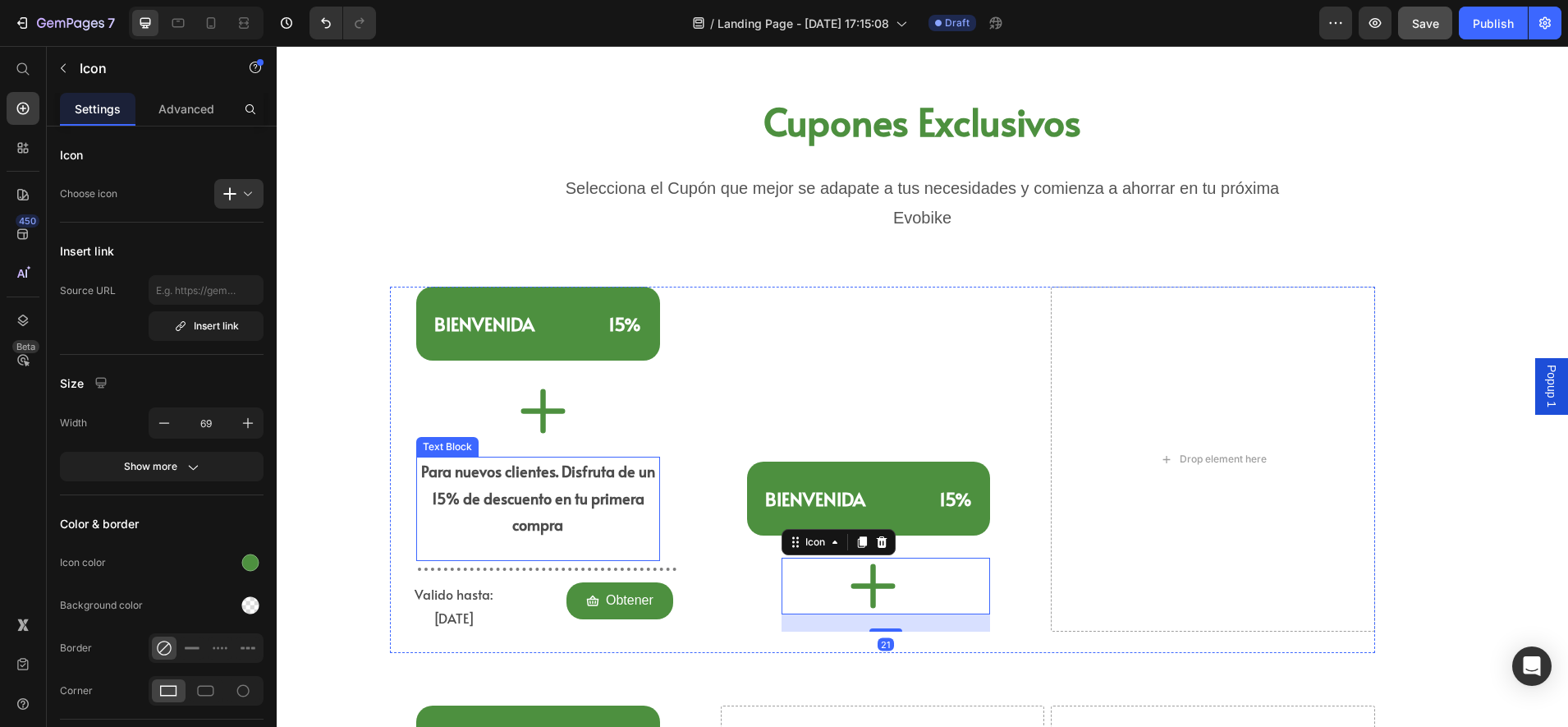 click on "Para nuevos clientes. Disfruta de un 15% de descuento en tu primera compra" at bounding box center [538, 498] 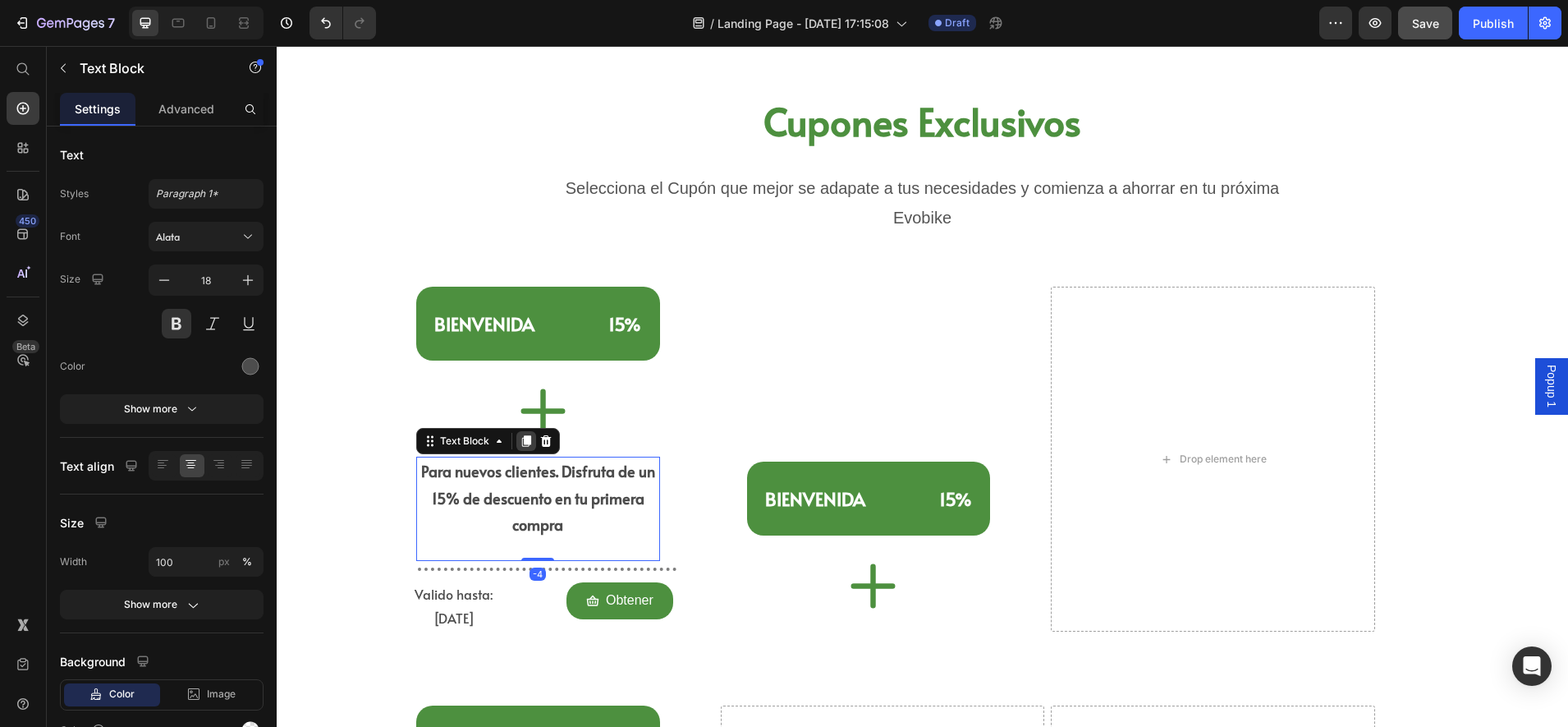 click 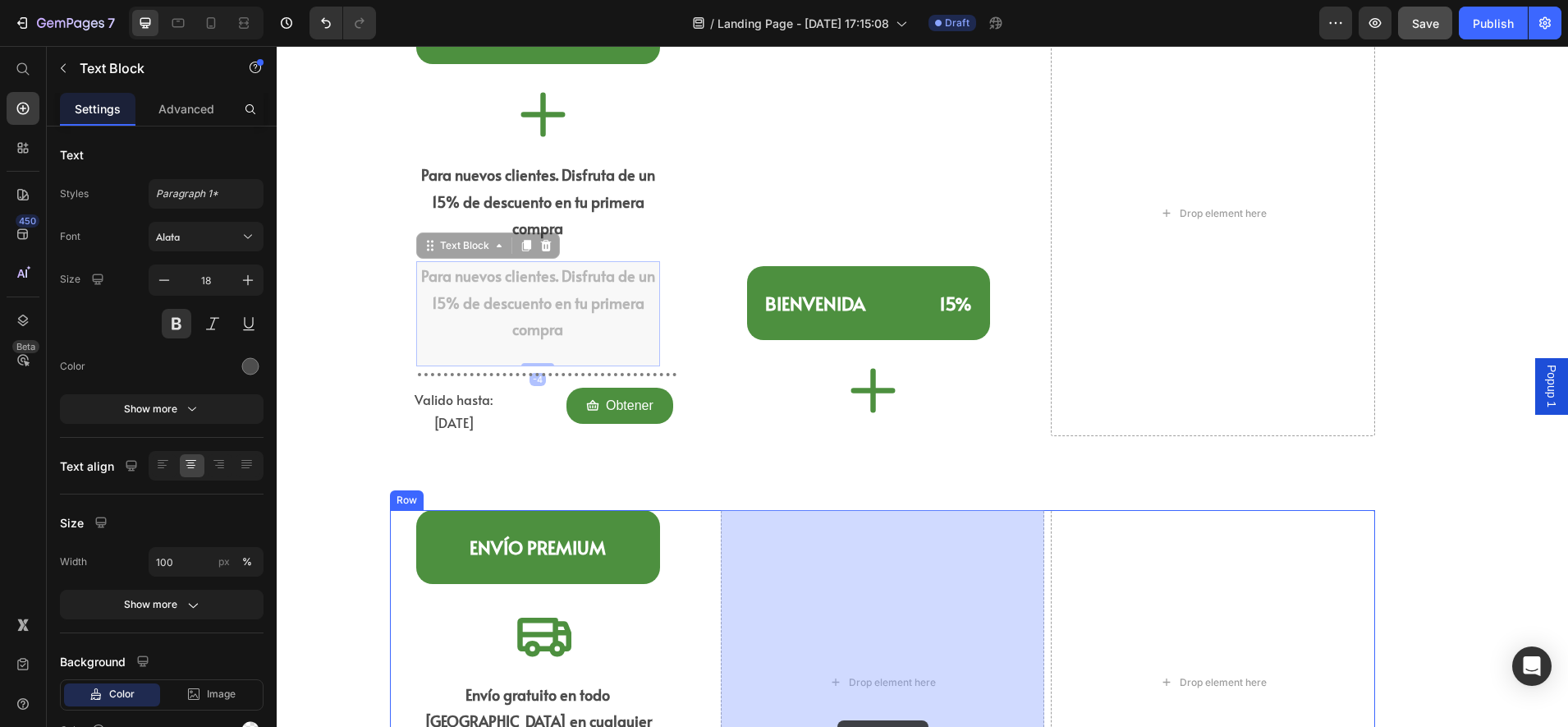 scroll, scrollTop: 971, scrollLeft: 0, axis: vertical 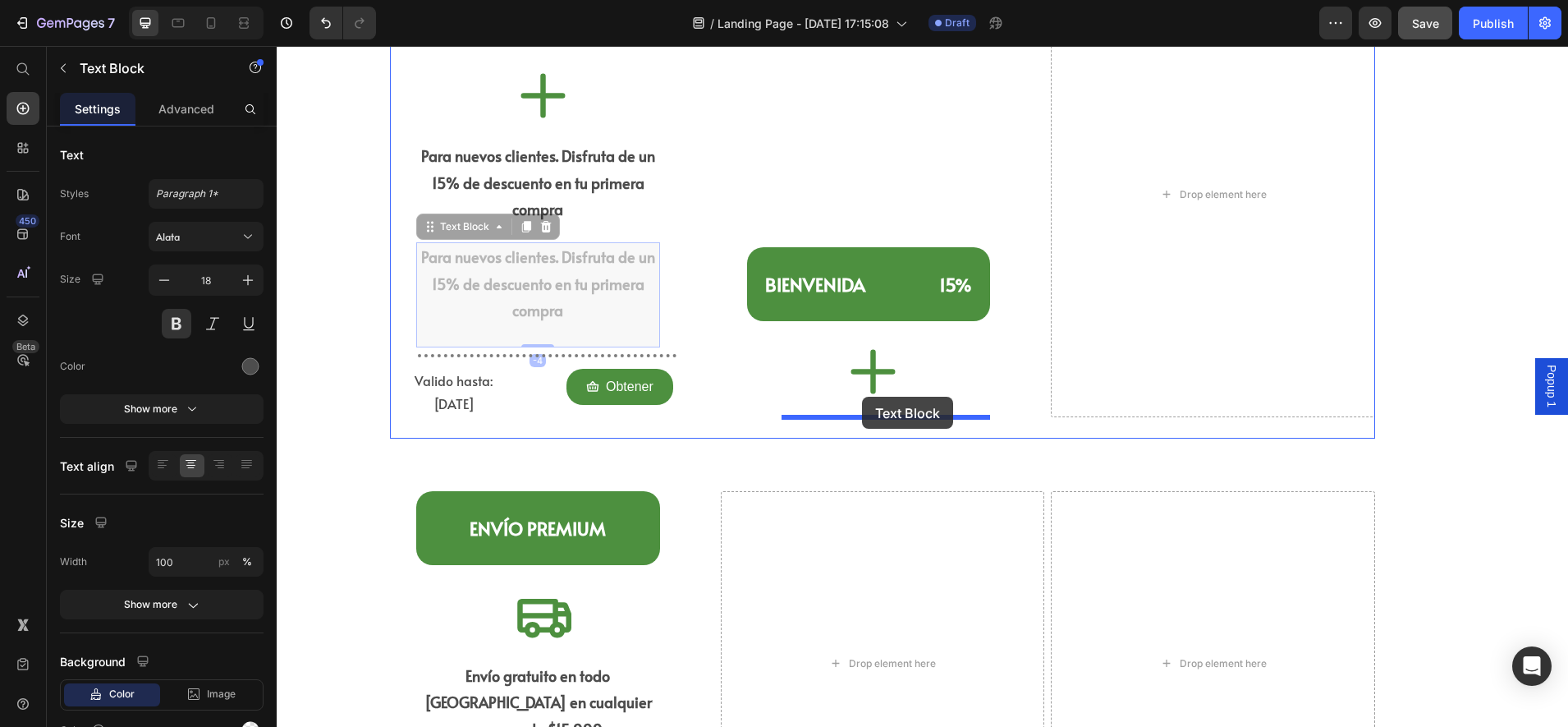 drag, startPoint x: 586, startPoint y: 623, endPoint x: 862, endPoint y: 397, distance: 356.724 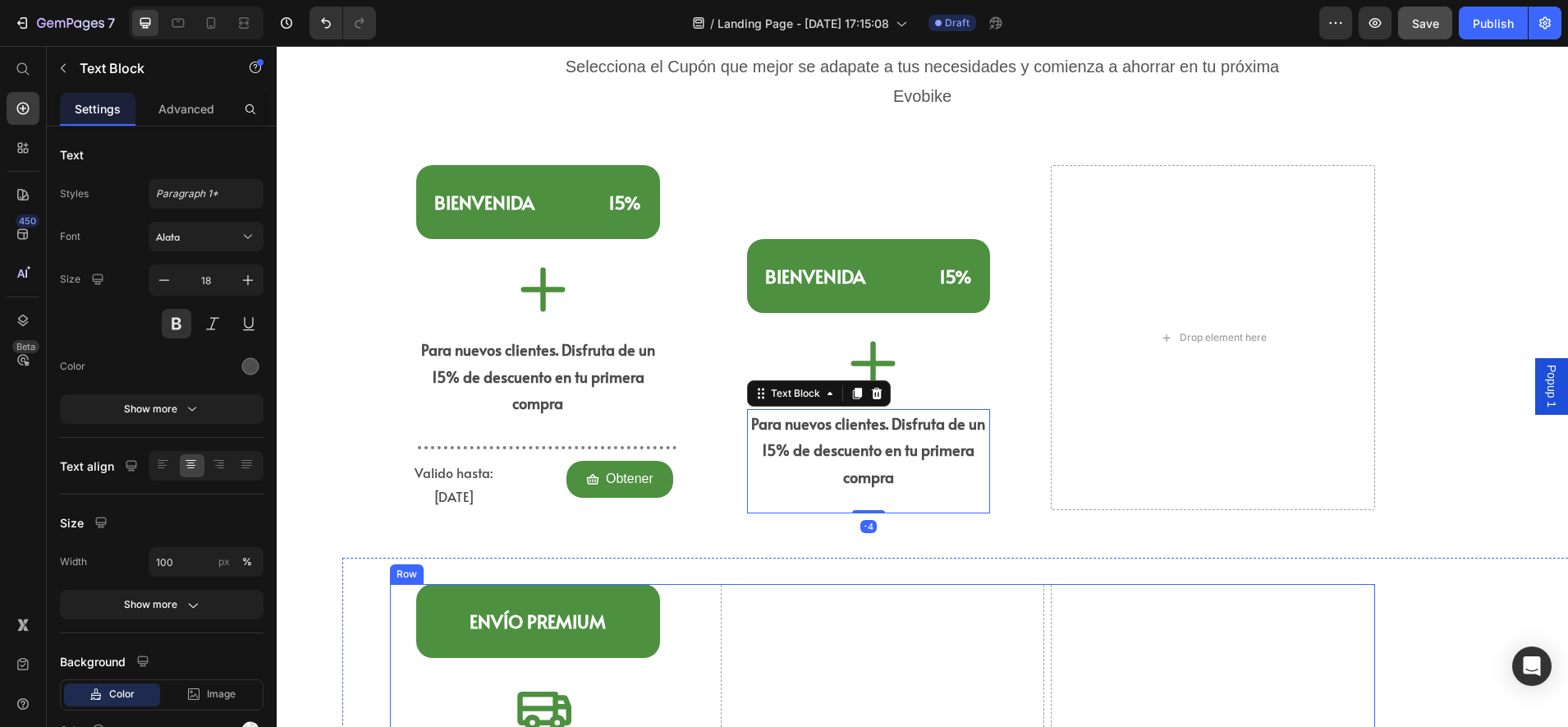 scroll, scrollTop: 766, scrollLeft: 0, axis: vertical 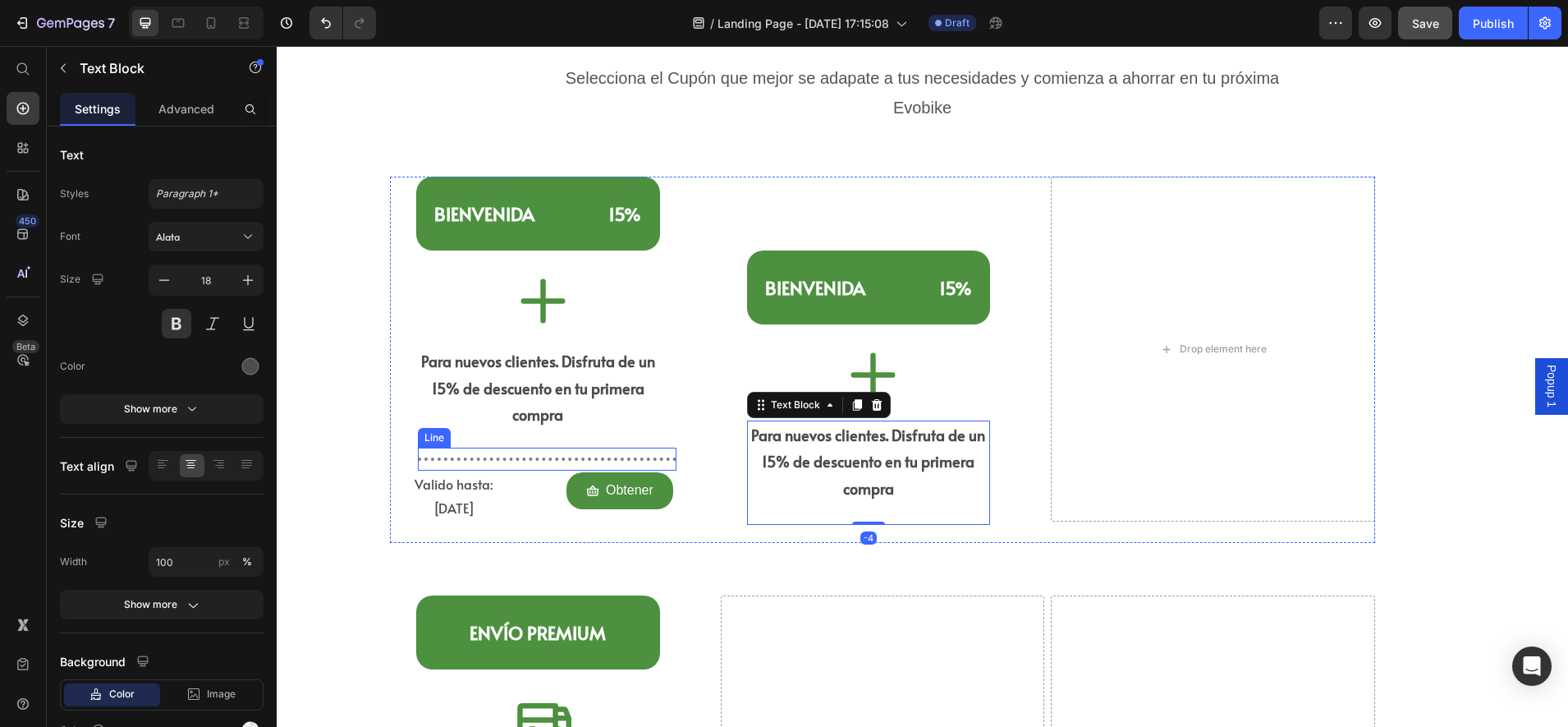 click on "Title Line" at bounding box center [547, 459] 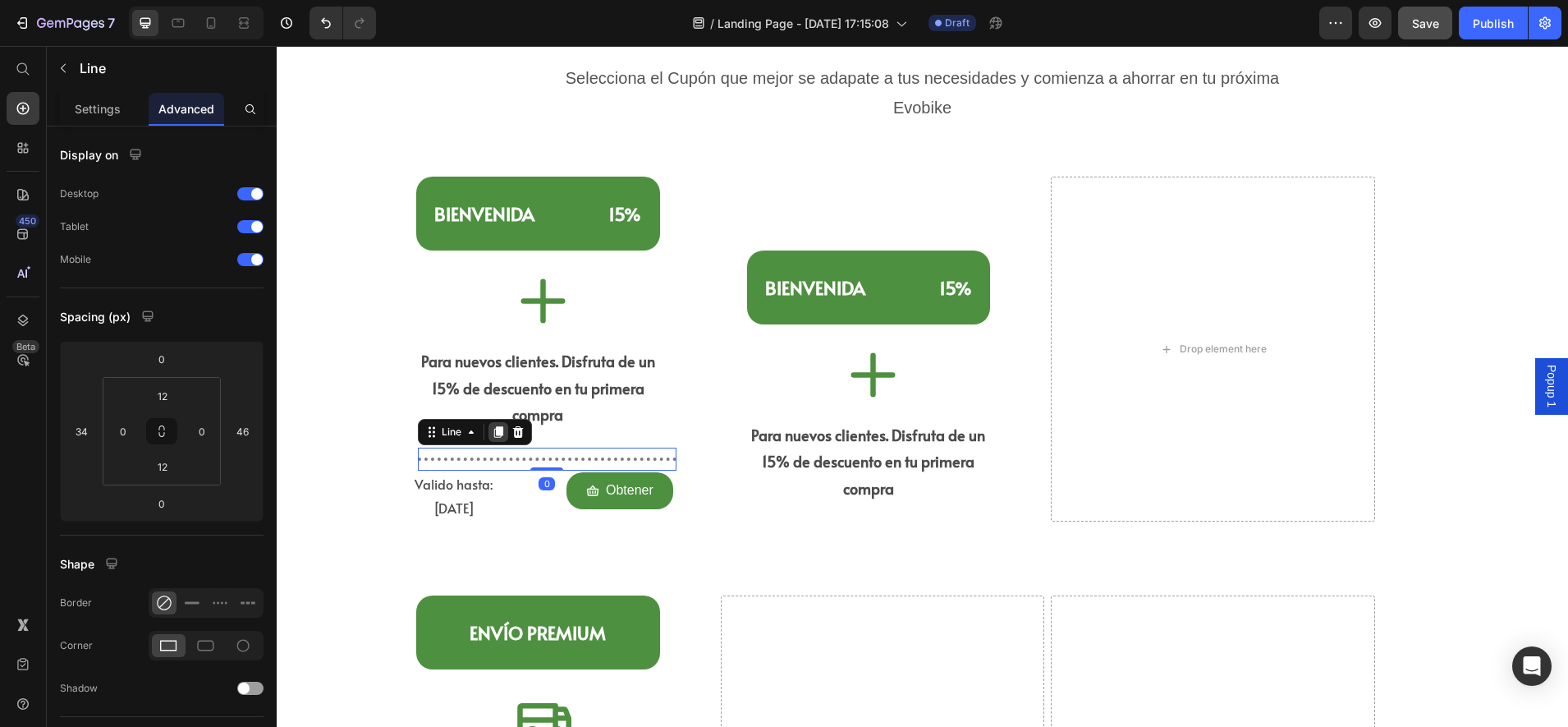 click 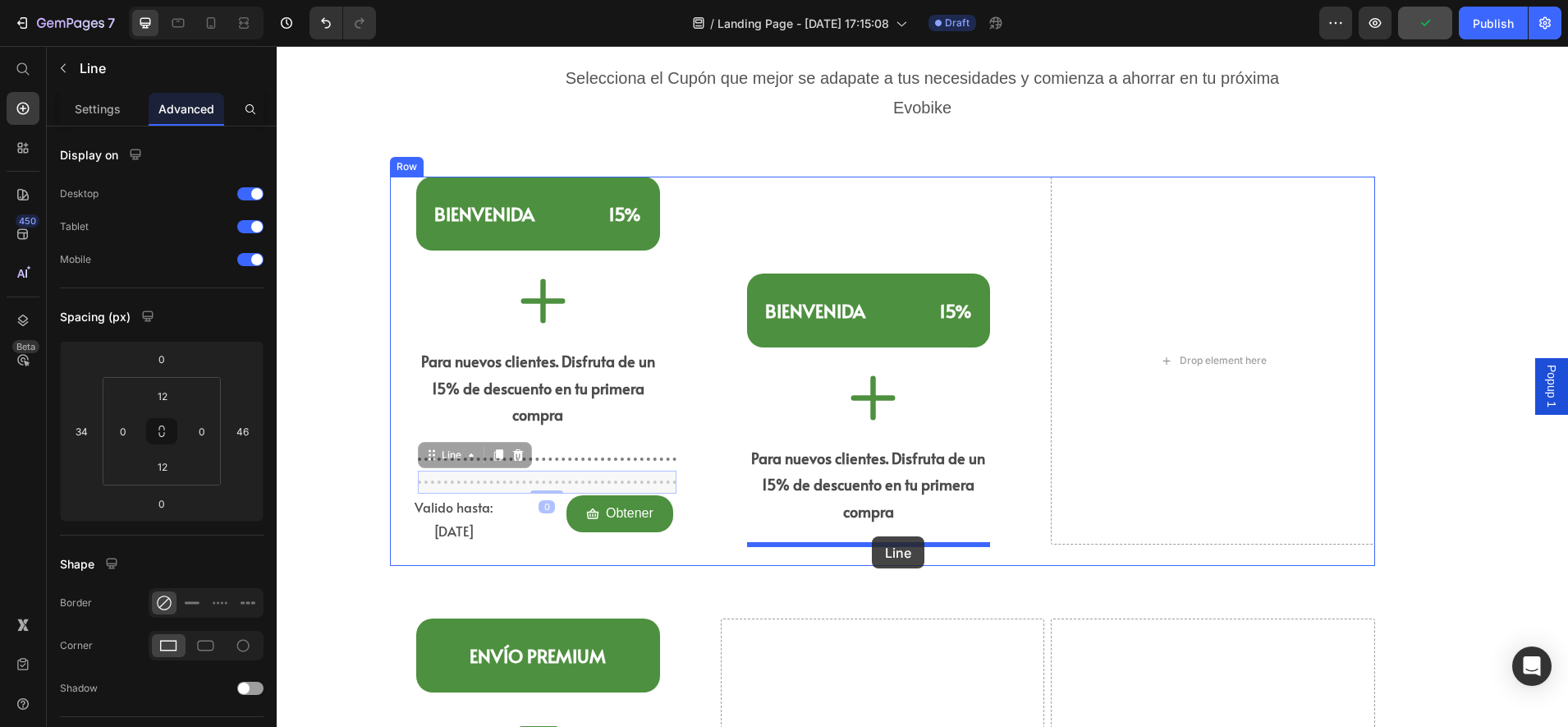 drag, startPoint x: 533, startPoint y: 484, endPoint x: 872, endPoint y: 536, distance: 342.965 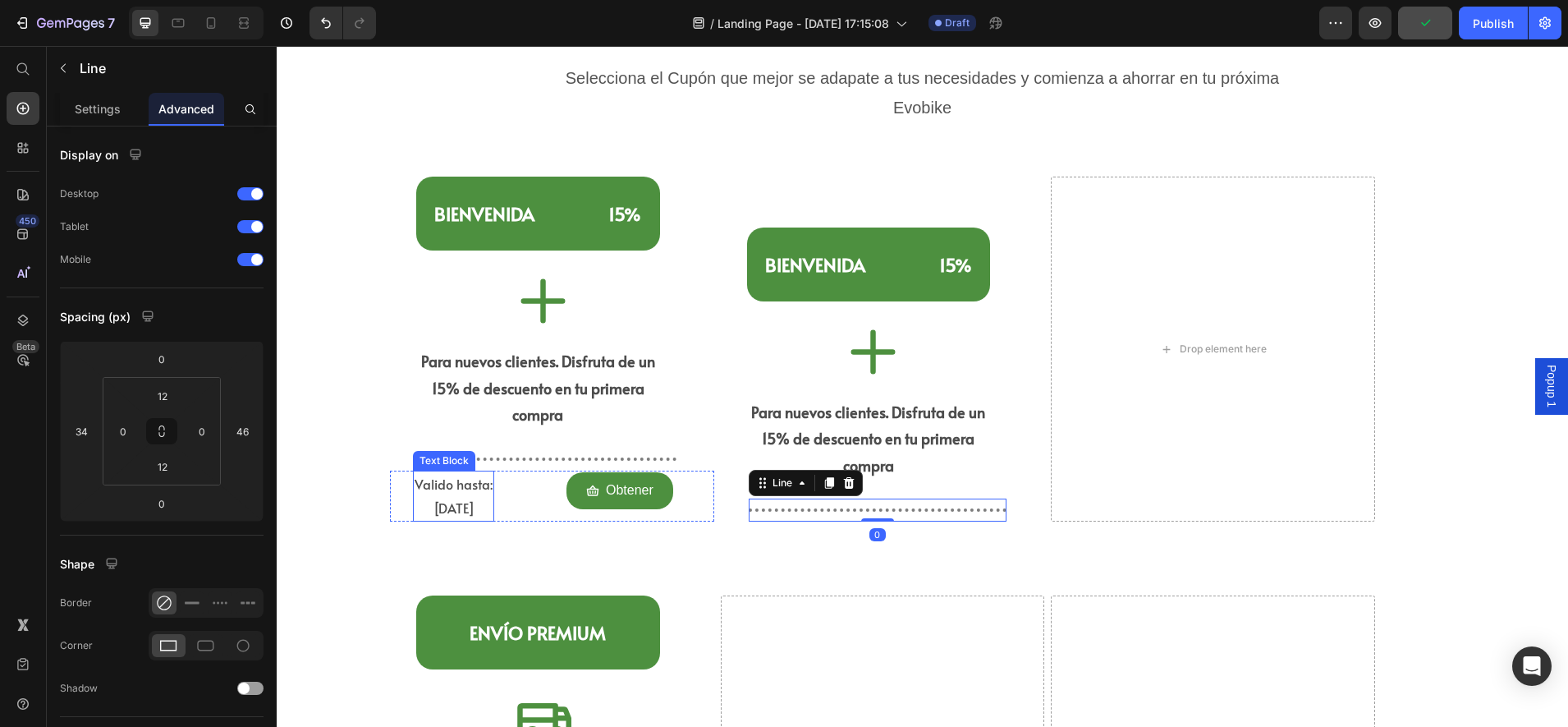 click on "Valido hasta:  [DATE]" at bounding box center (453, 496) 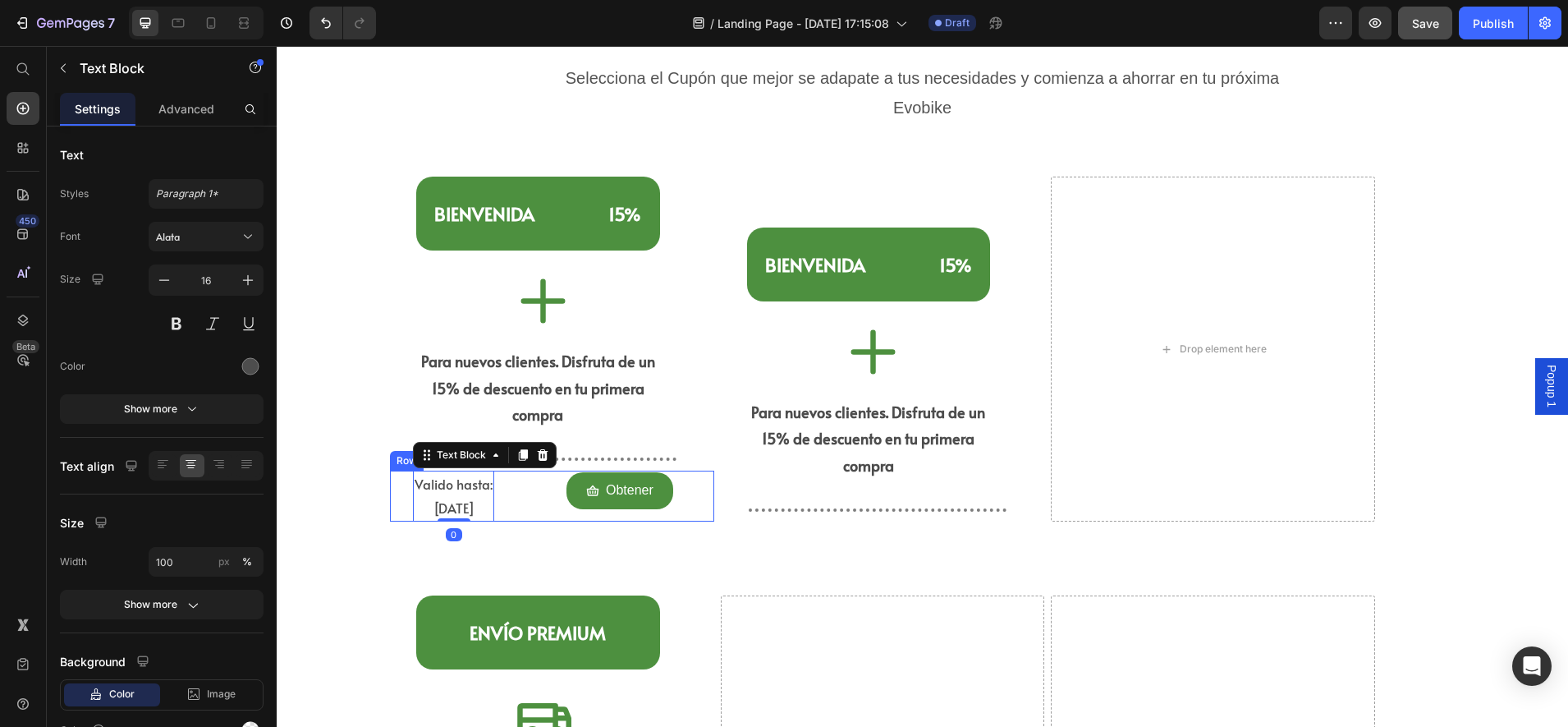 click on "Valido hasta:  [DATE] Text Block   0" at bounding box center (478, 496) 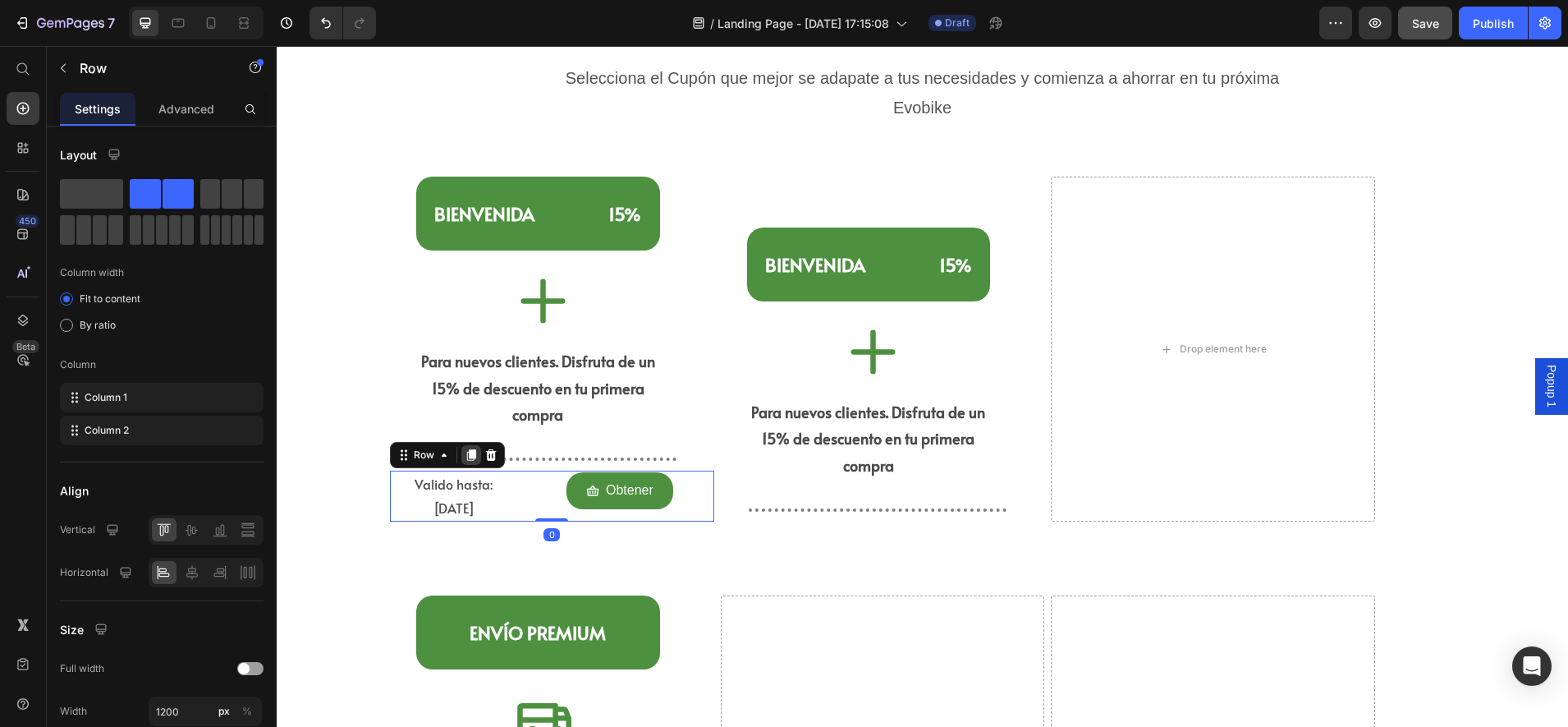 click at bounding box center (471, 455) 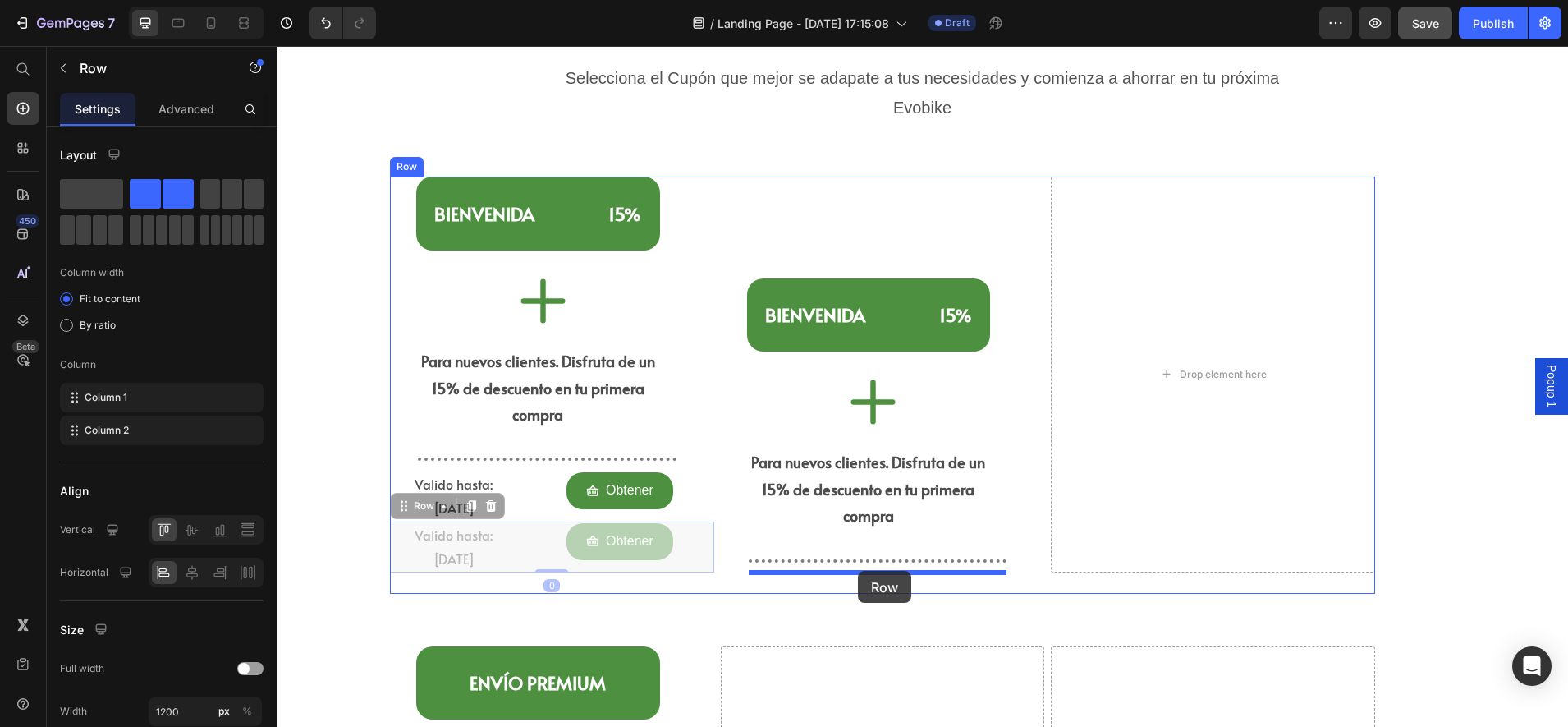 drag, startPoint x: 524, startPoint y: 537, endPoint x: 858, endPoint y: 571, distance: 335.7261 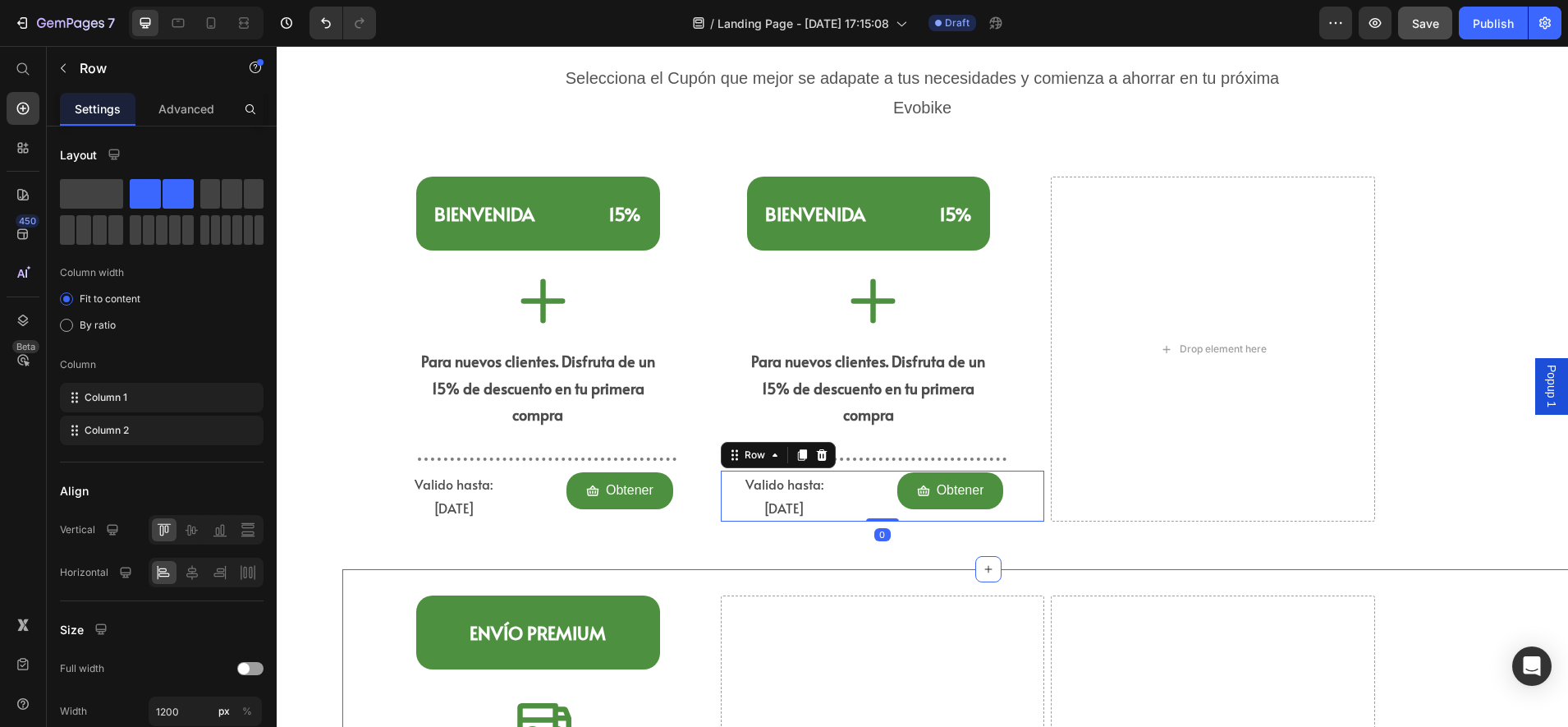 click on "Envío PREMIUM   Heading
Icon Envío gratuito en todo [GEOGRAPHIC_DATA] en cualquier compra de $15,000 Text Block                Title Line Valido hasta:  [DATE] Text Block
Obtener Button Row Row
Drop element here
Drop element here Row Section 6" at bounding box center (988, 779) 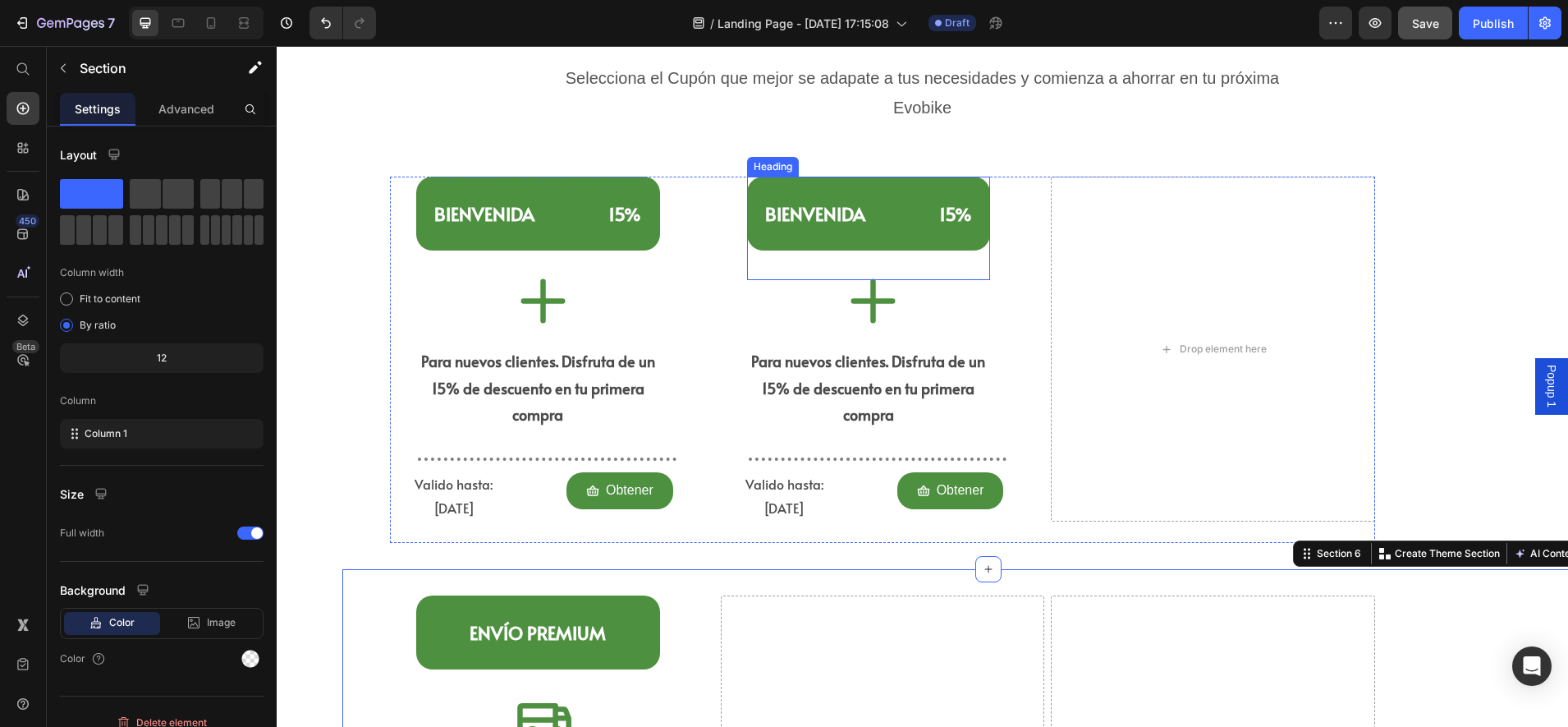 click on "⁠⁠⁠⁠⁠⁠⁠ BIENVENIDA                  15%" at bounding box center (869, 214) 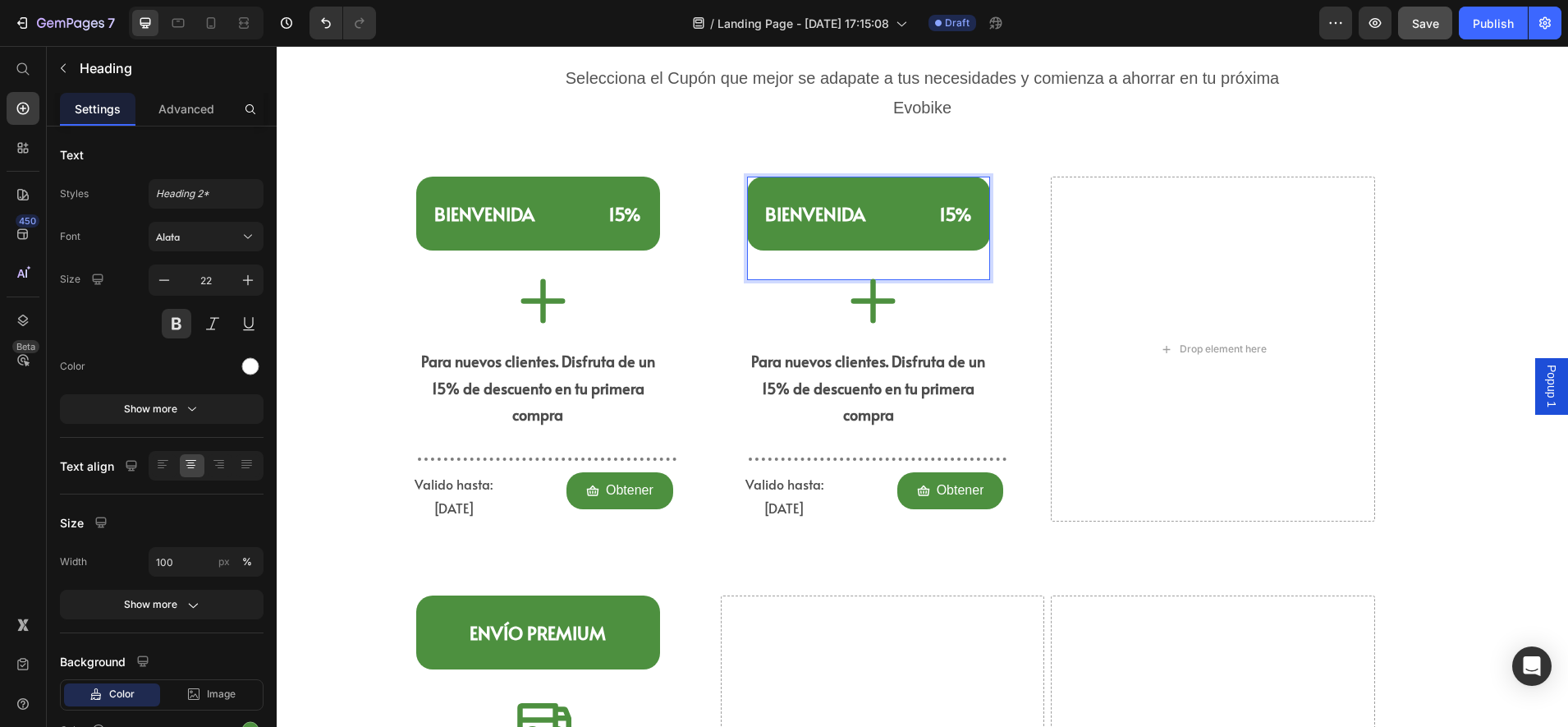 click on "⁠⁠⁠⁠⁠⁠⁠ BIENVENIDA                  15%" at bounding box center (869, 214) 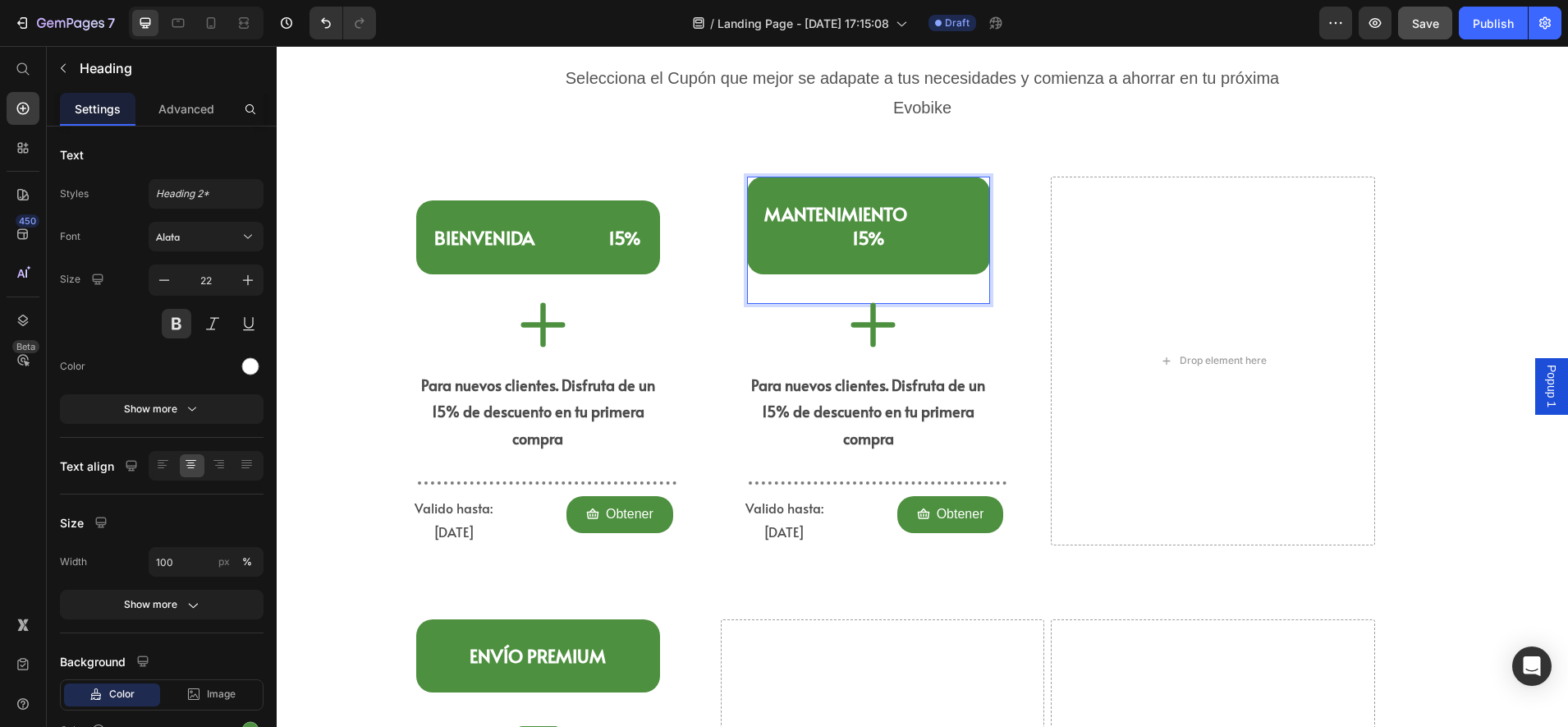 click on "Mantenimiento                 15%" at bounding box center [869, 225] 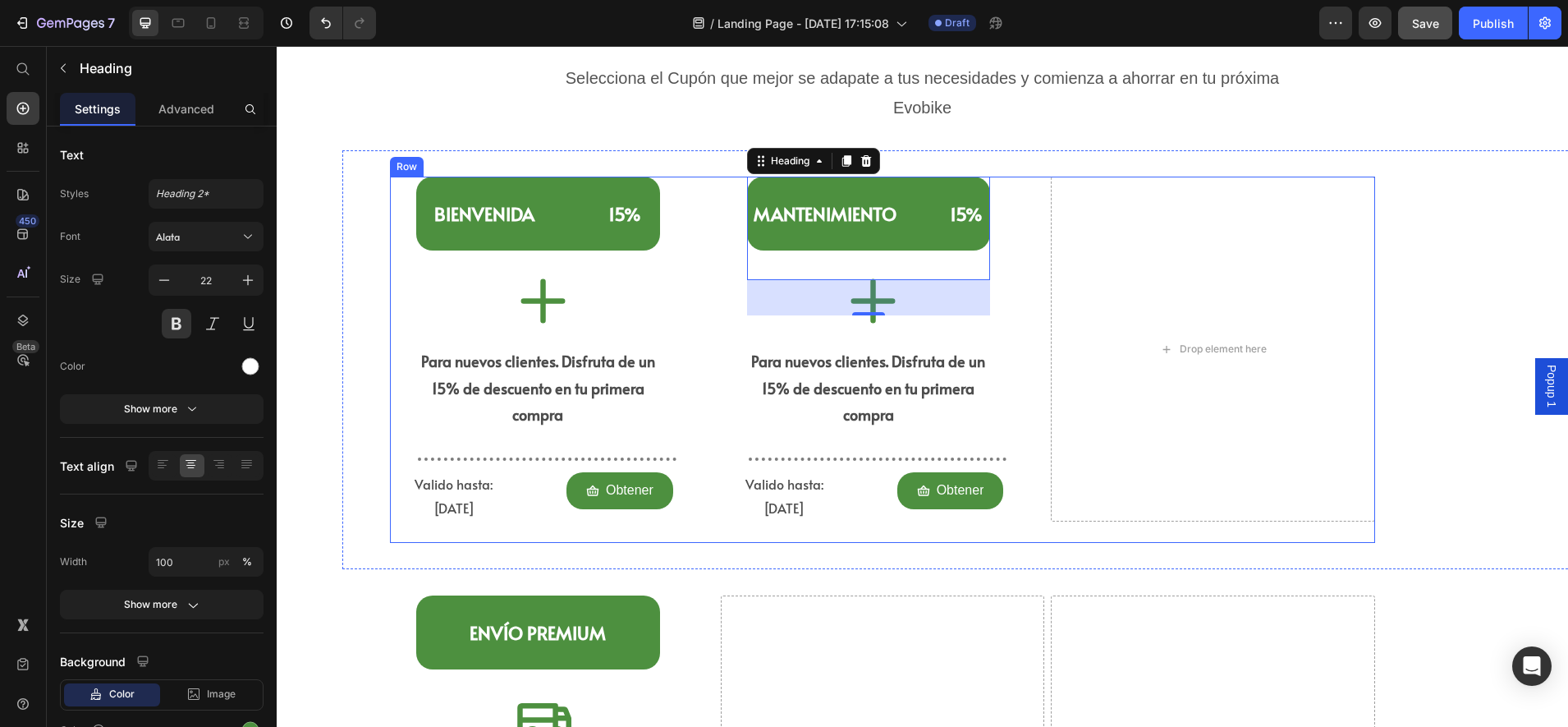 drag, startPoint x: 728, startPoint y: 269, endPoint x: 674, endPoint y: 288, distance: 57.24509 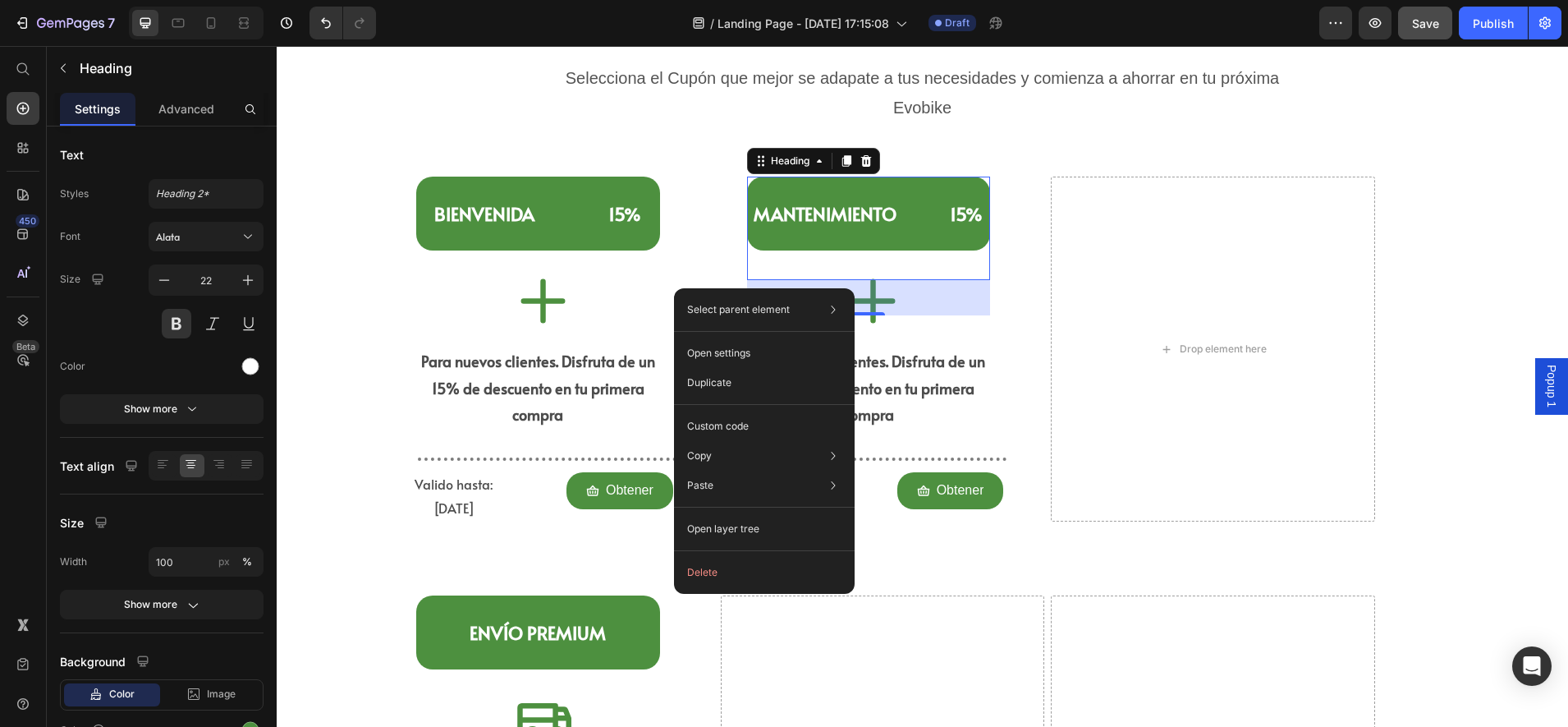 click on "Mantenimiento             15%" at bounding box center [869, 214] 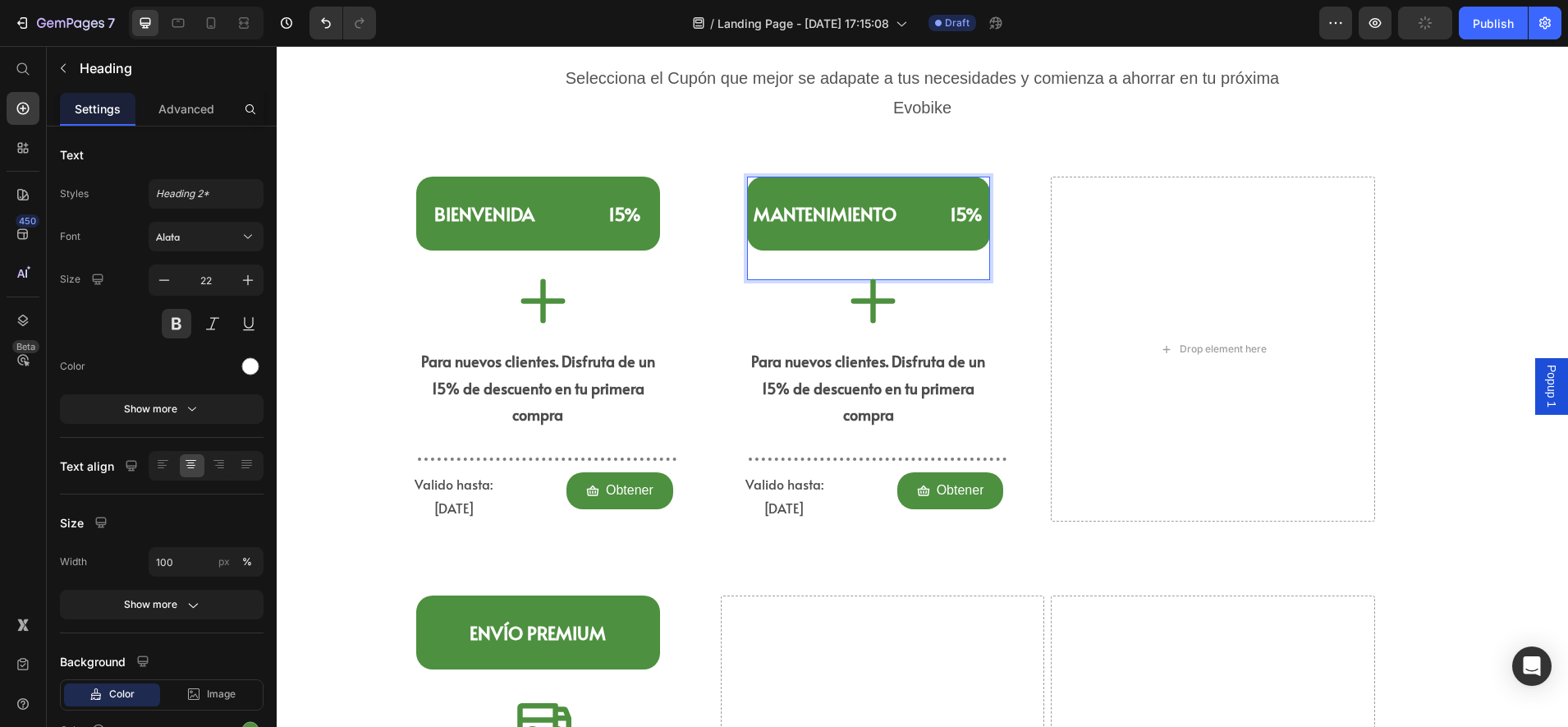 click on "Mantenimiento             15%" at bounding box center [869, 214] 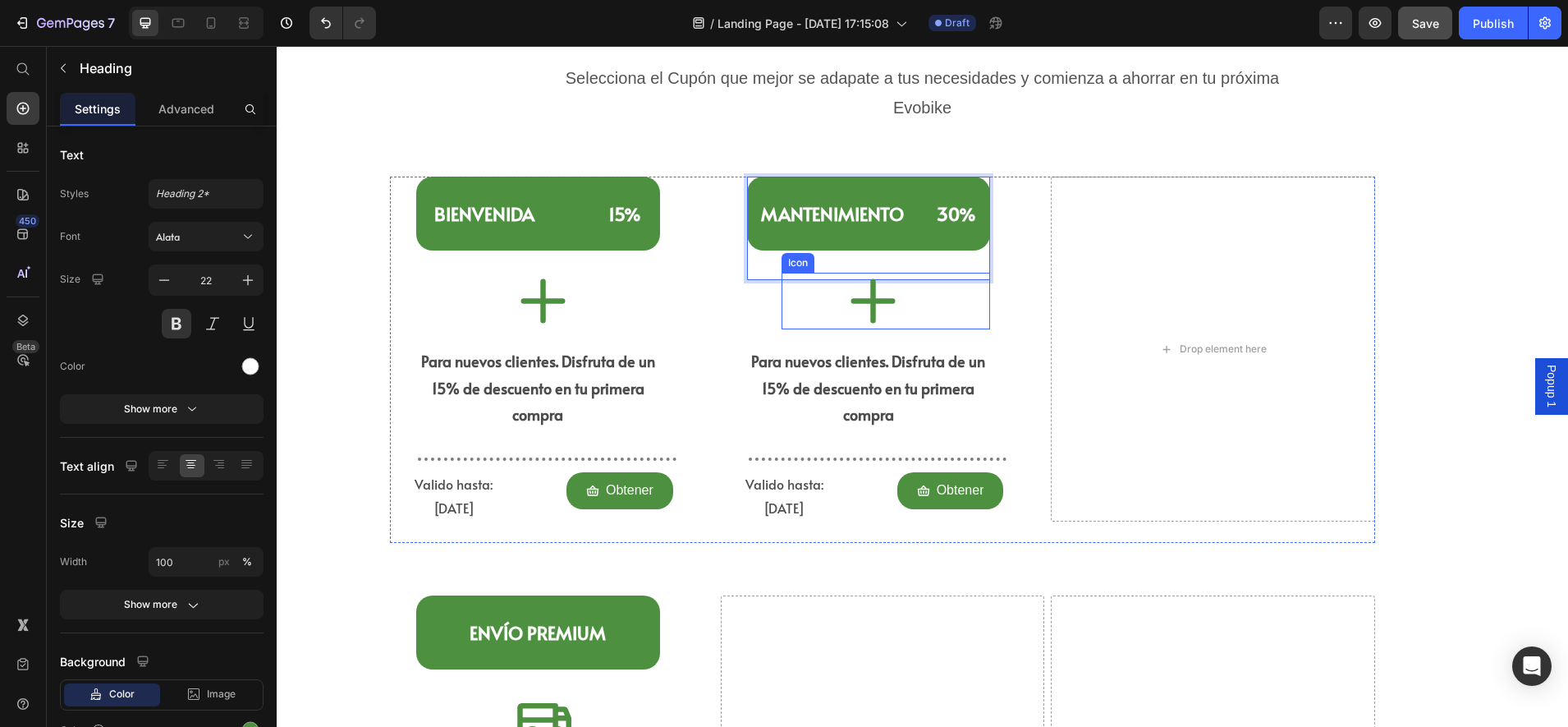 click 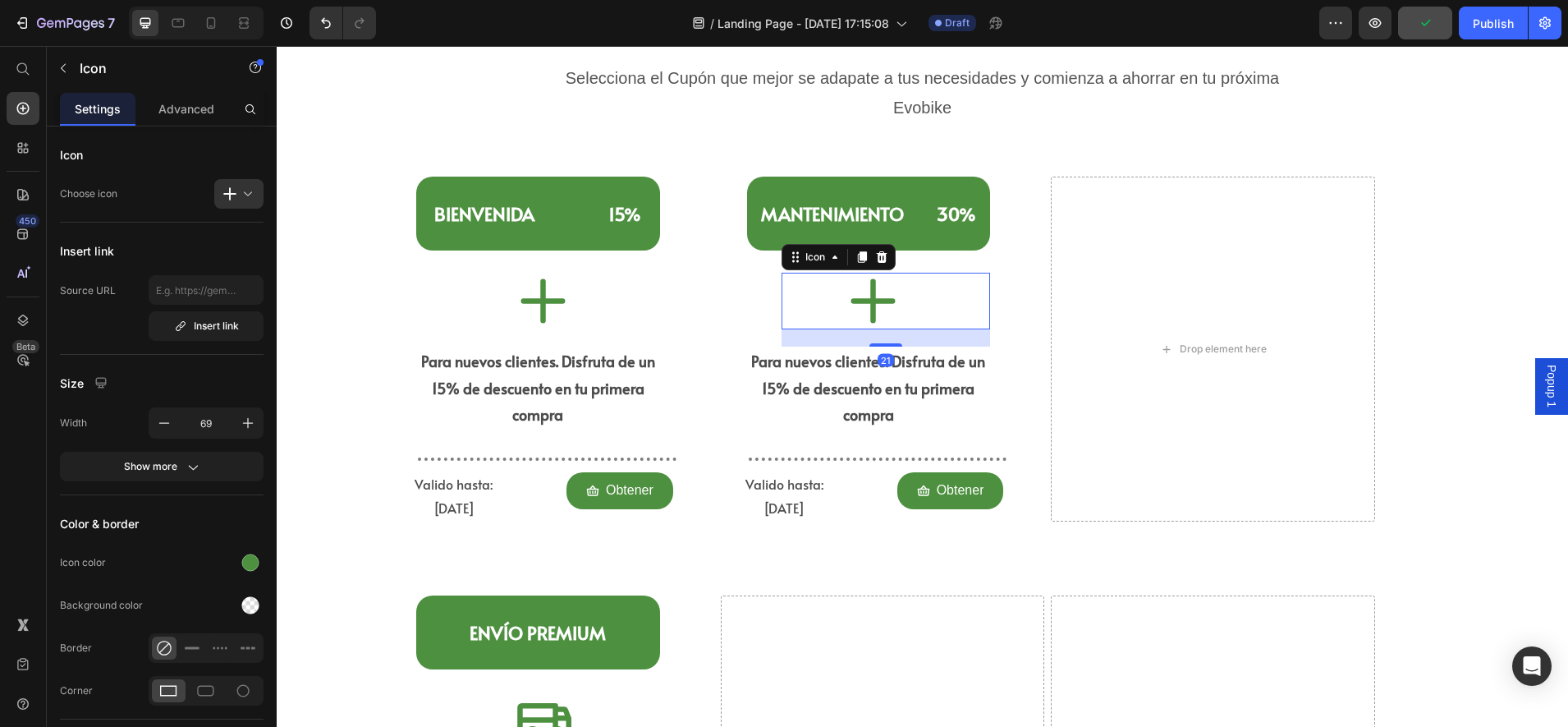 click at bounding box center [885, 301] 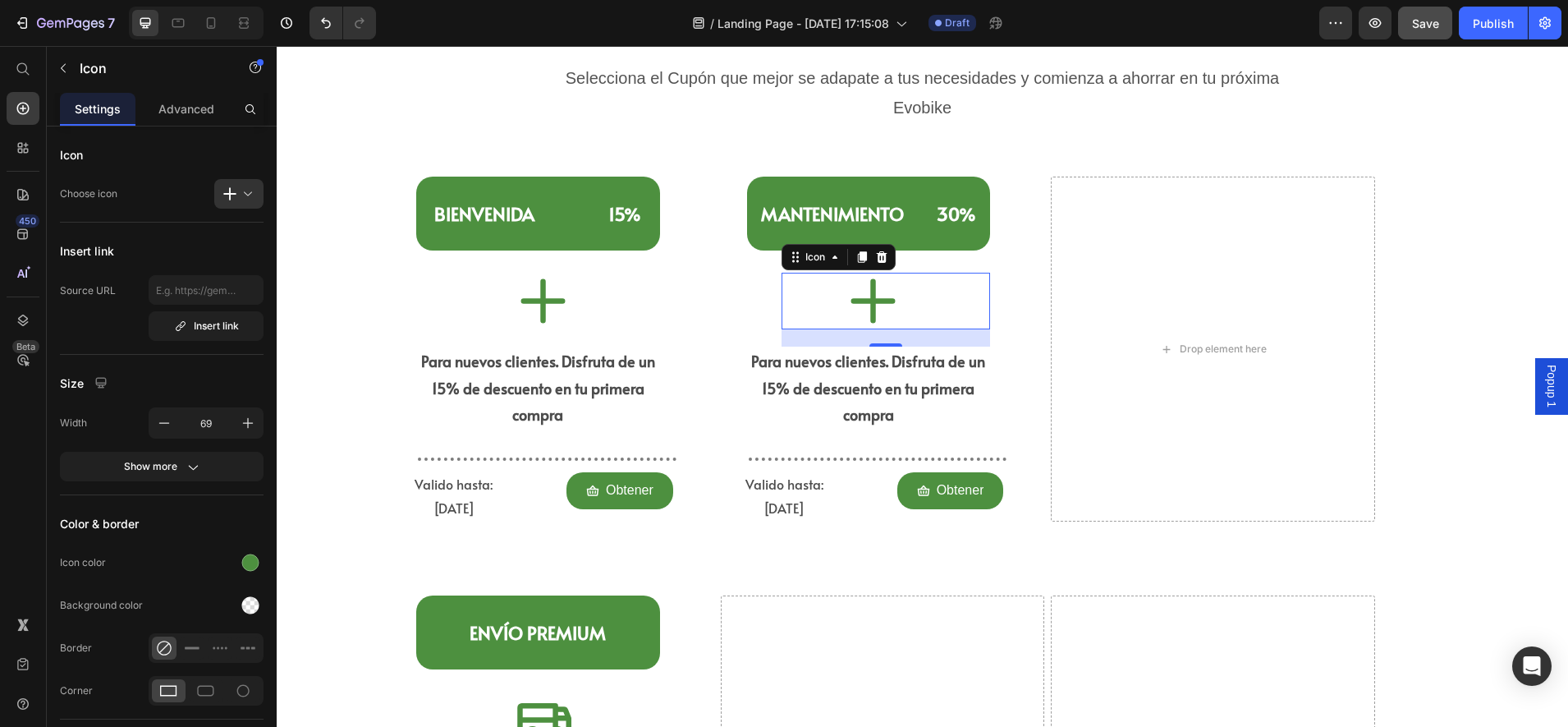 click at bounding box center (245, 194) 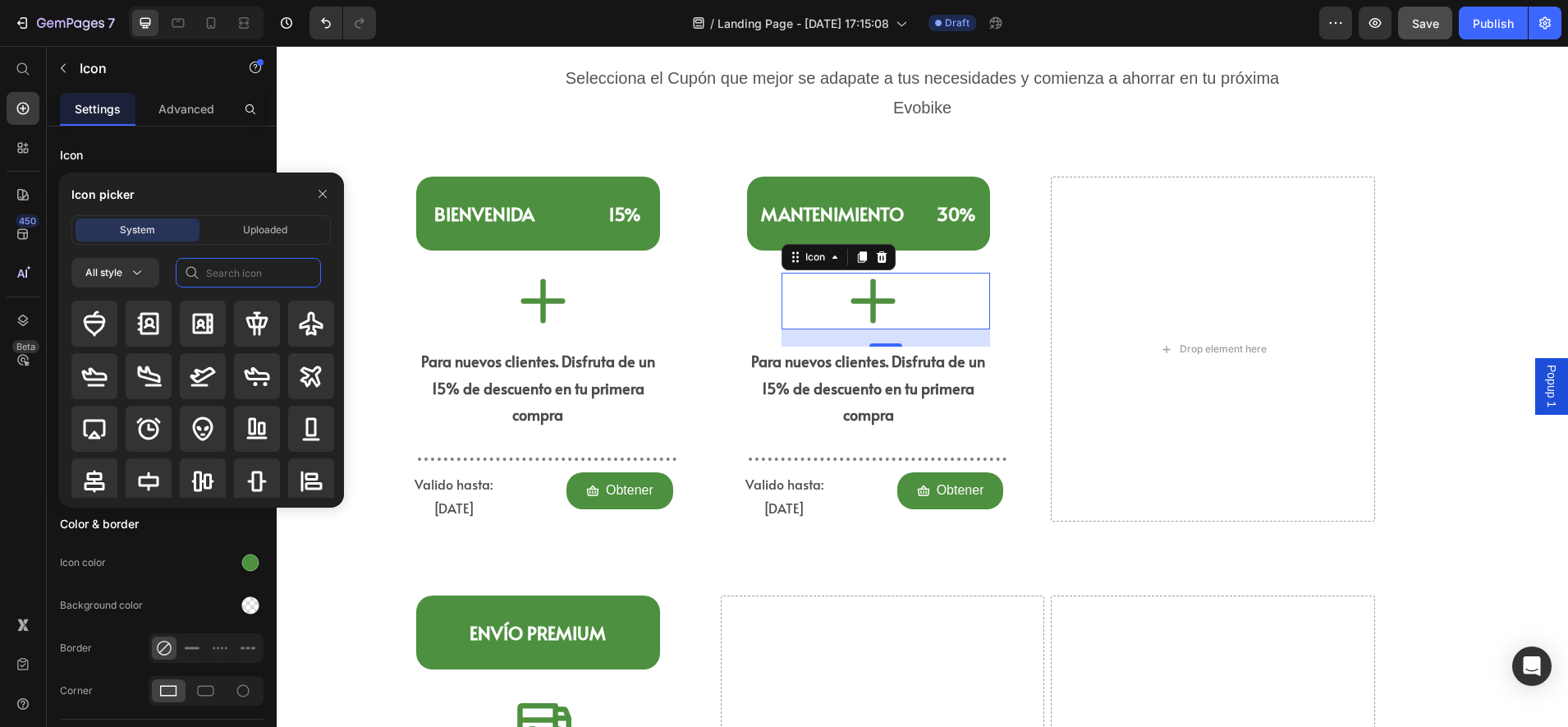 click 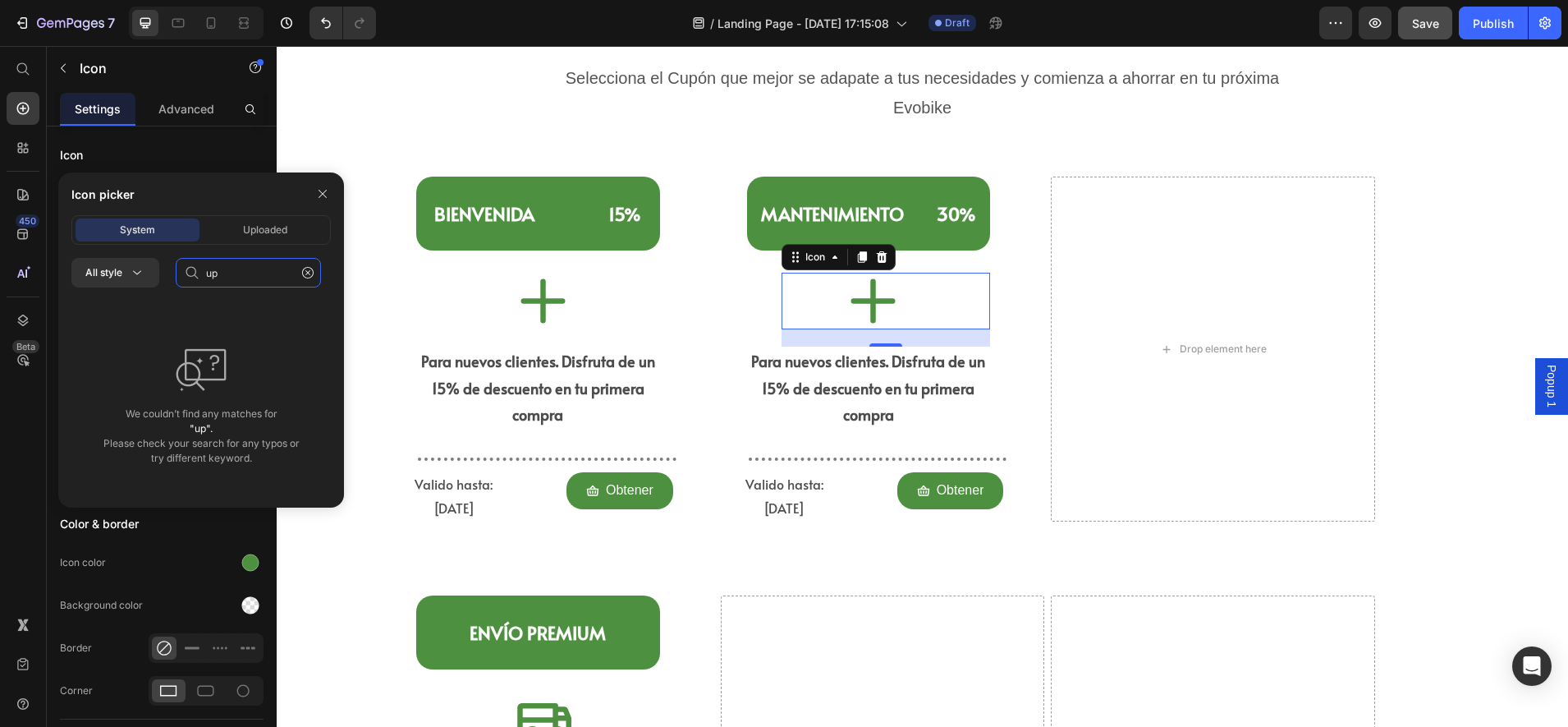 type on "u" 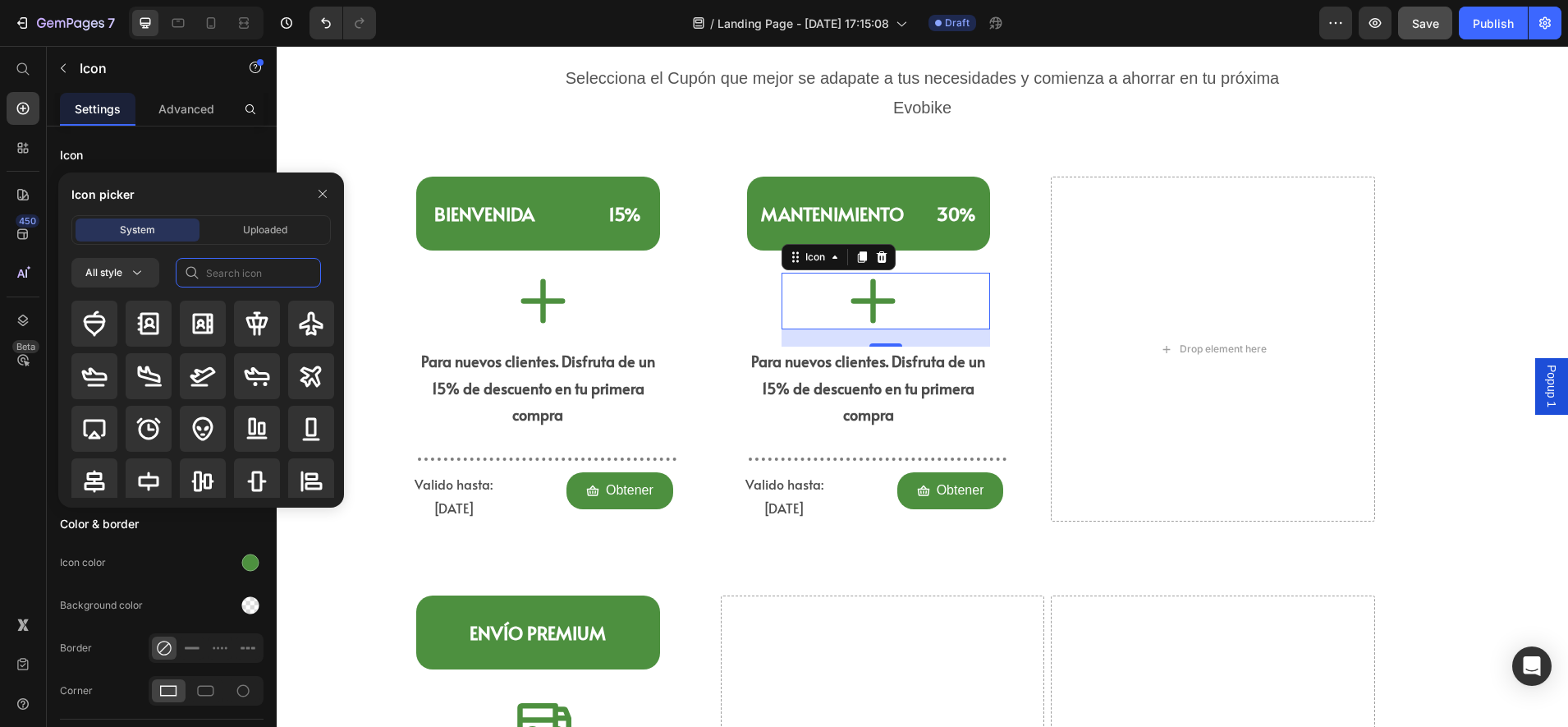 click 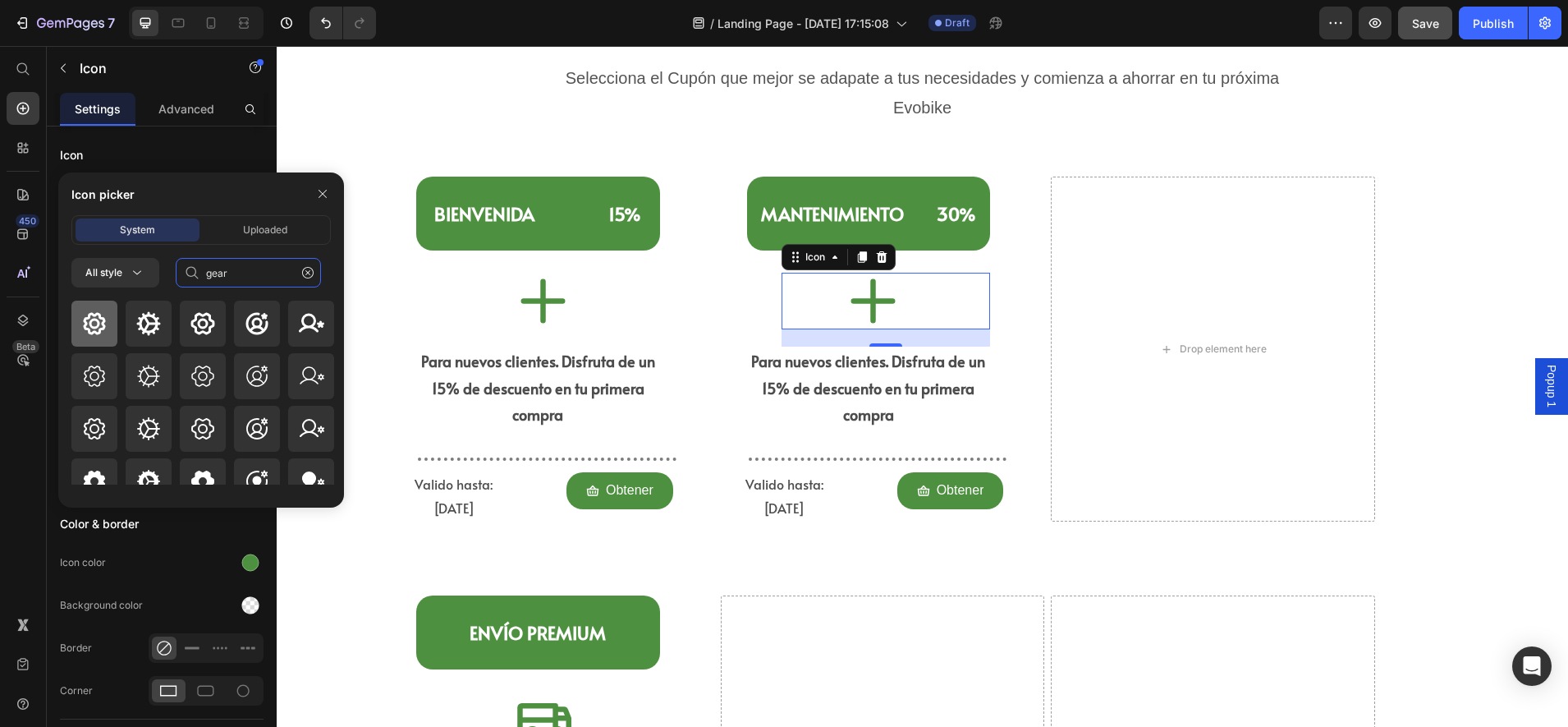 type on "gear" 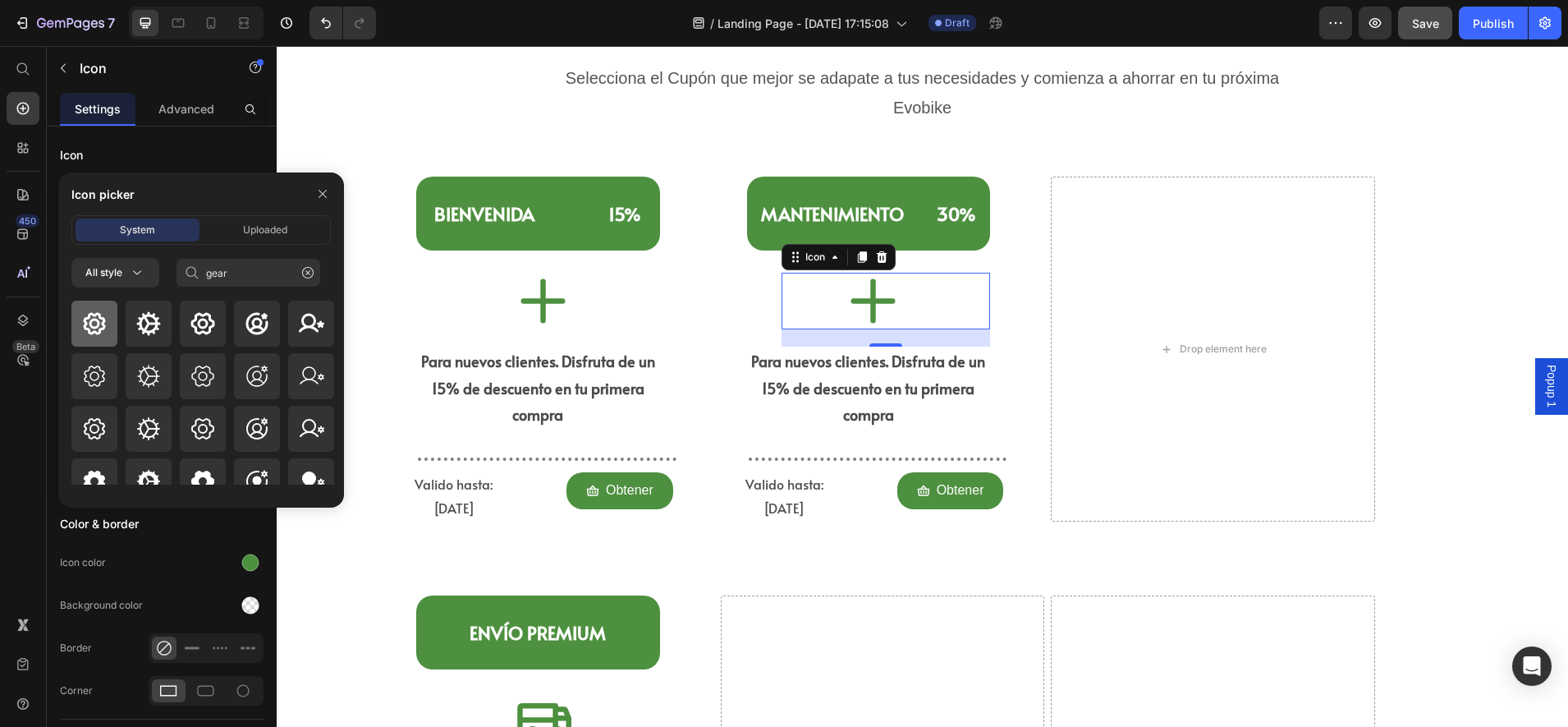 click 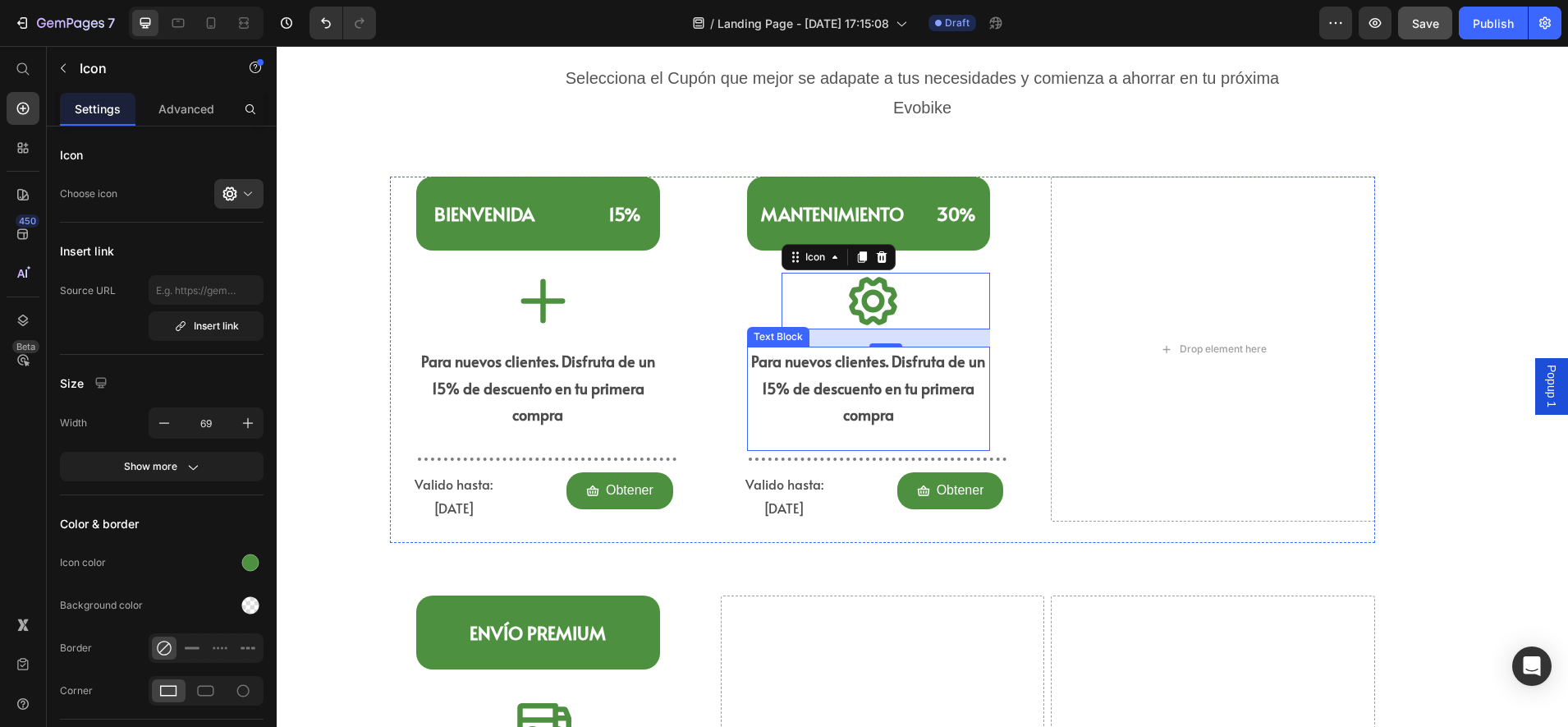 click on "Para nuevos clientes. Disfruta de un 15% de descuento en tu primera compra" at bounding box center (869, 388) 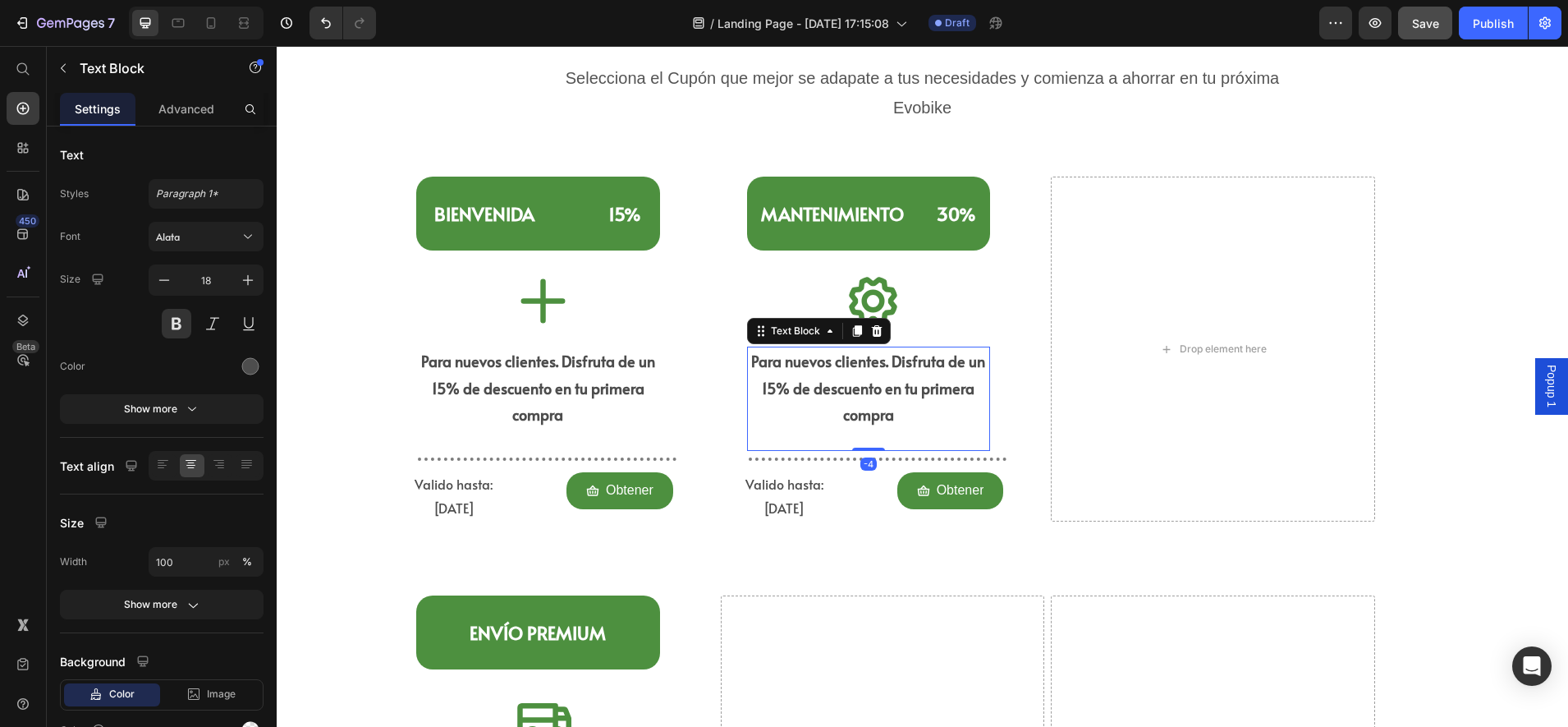 click on "Para nuevos clientes. Disfruta de un 15% de descuento en tu primera compra" at bounding box center (869, 388) 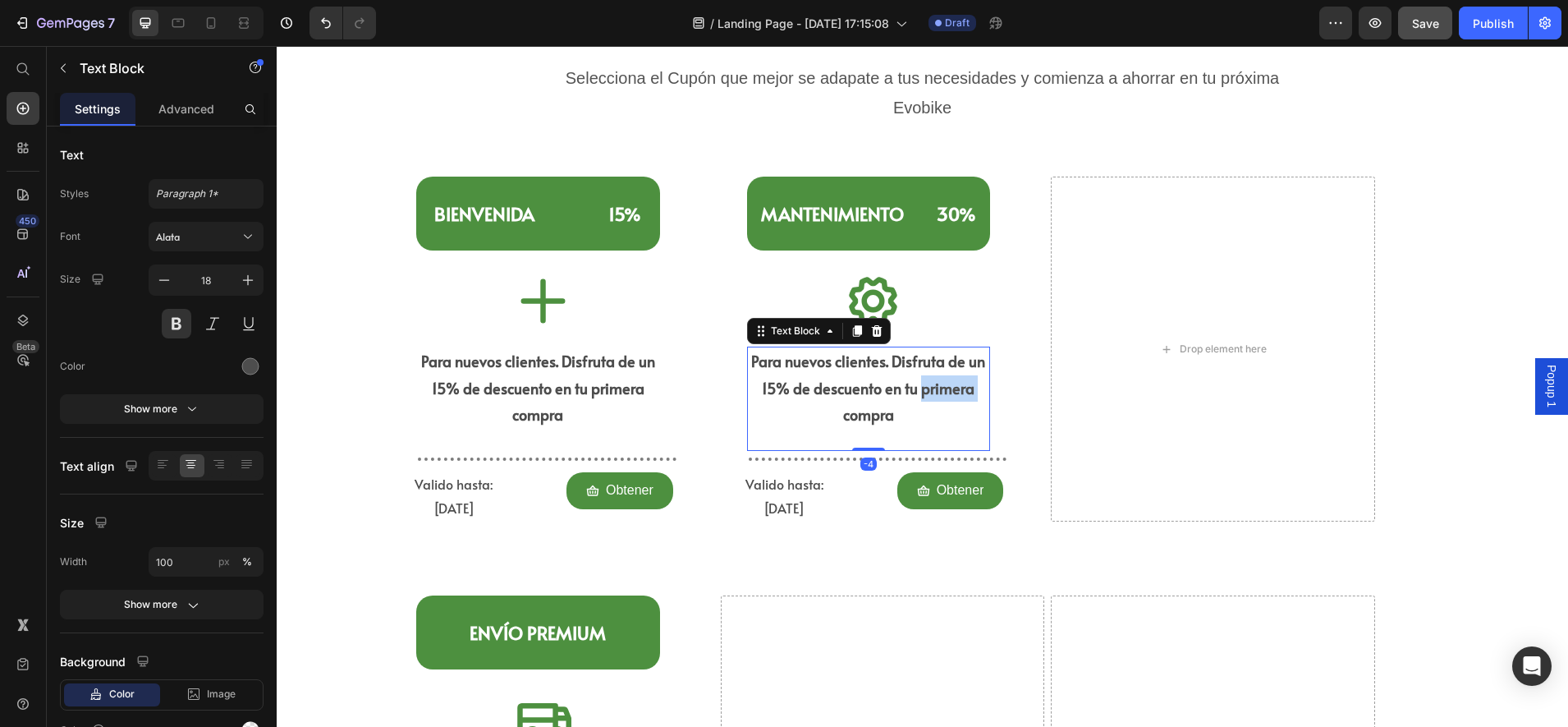 click on "Para nuevos clientes. Disfruta de un 15% de descuento en tu primera compra" at bounding box center [869, 388] 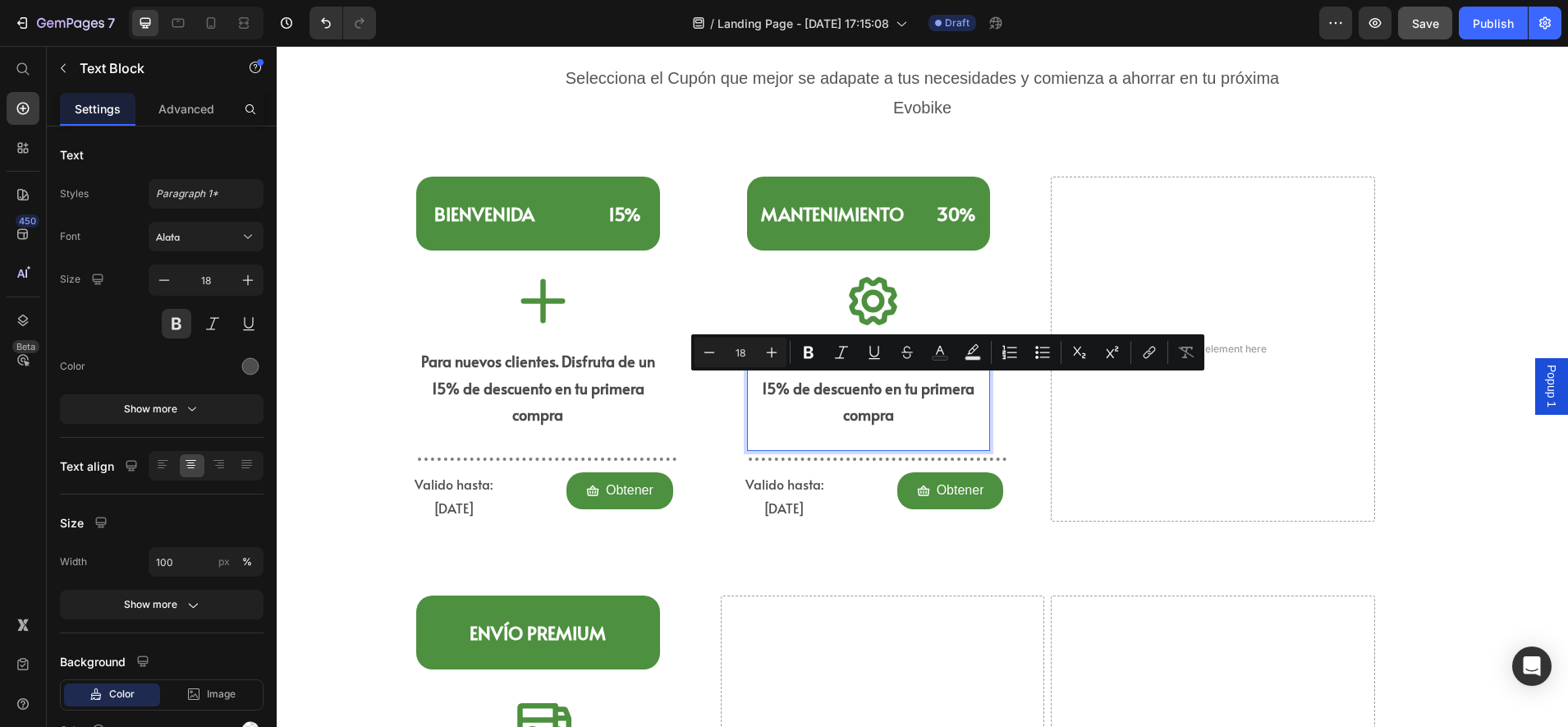 click on "Para nuevos clientes. Disfruta de un 15% de descuento en tu primera compra" at bounding box center (869, 388) 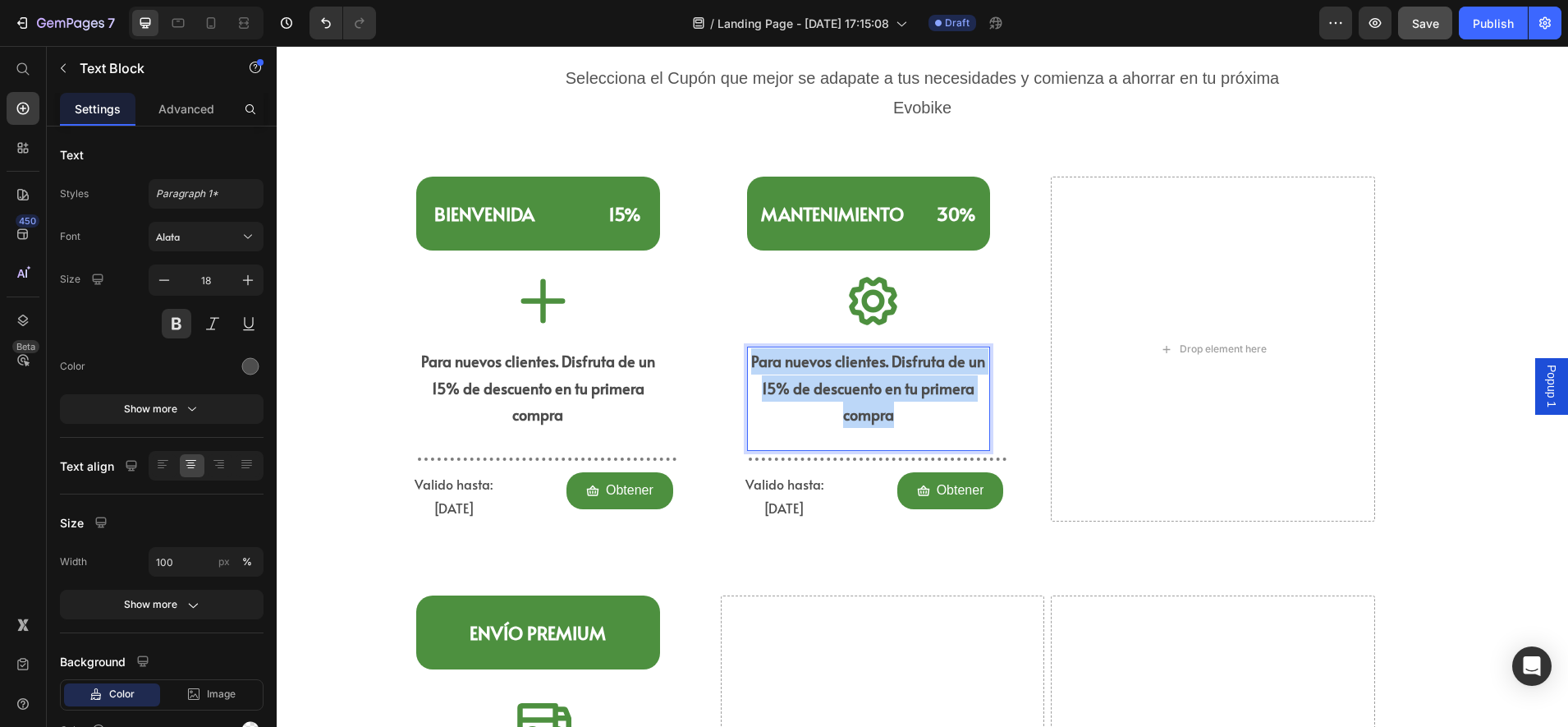 drag, startPoint x: 918, startPoint y: 416, endPoint x: 750, endPoint y: 368, distance: 174.72264 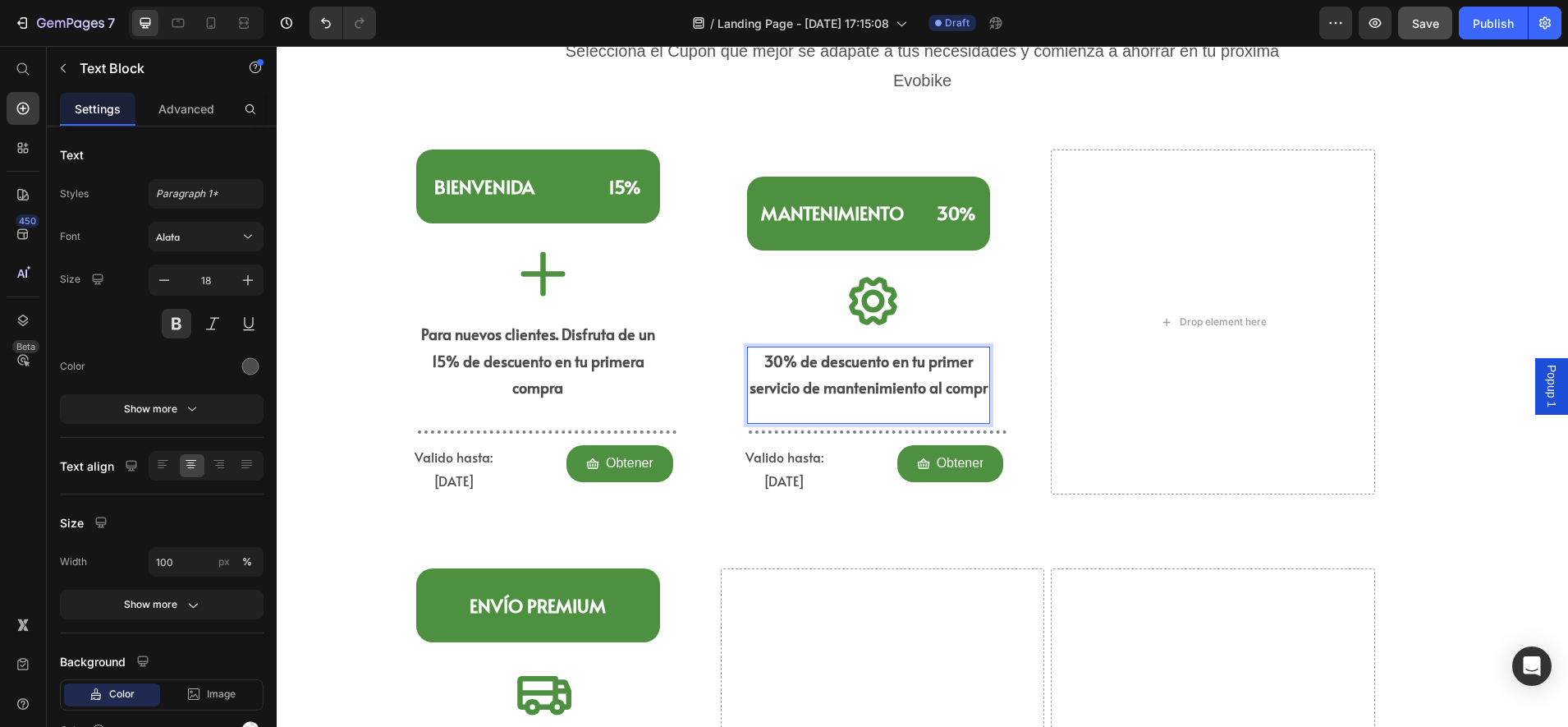 scroll, scrollTop: 766, scrollLeft: 0, axis: vertical 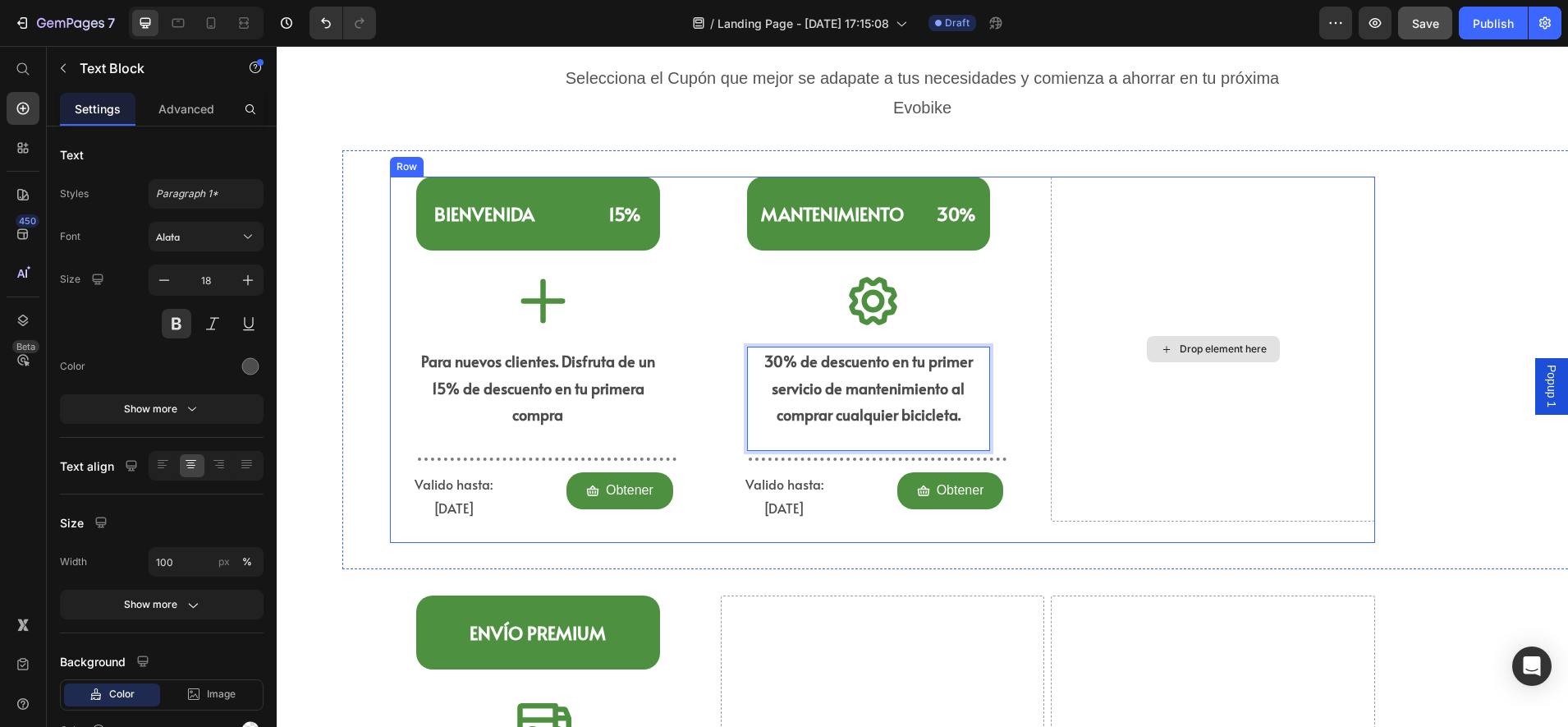 click on "Drop element here" at bounding box center [1213, 349] 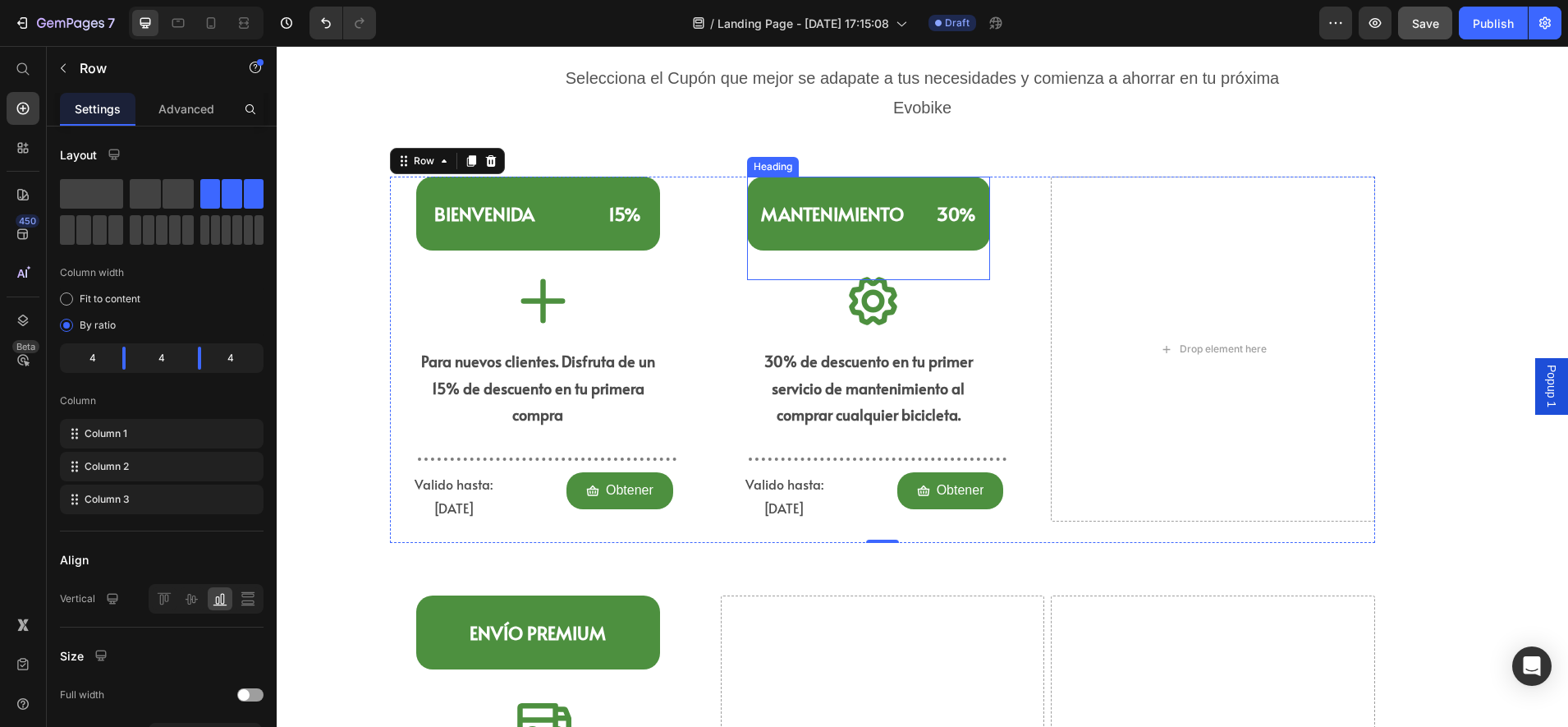 click on "⁠⁠⁠⁠⁠⁠⁠ Mantenimiento        30%" at bounding box center [869, 214] 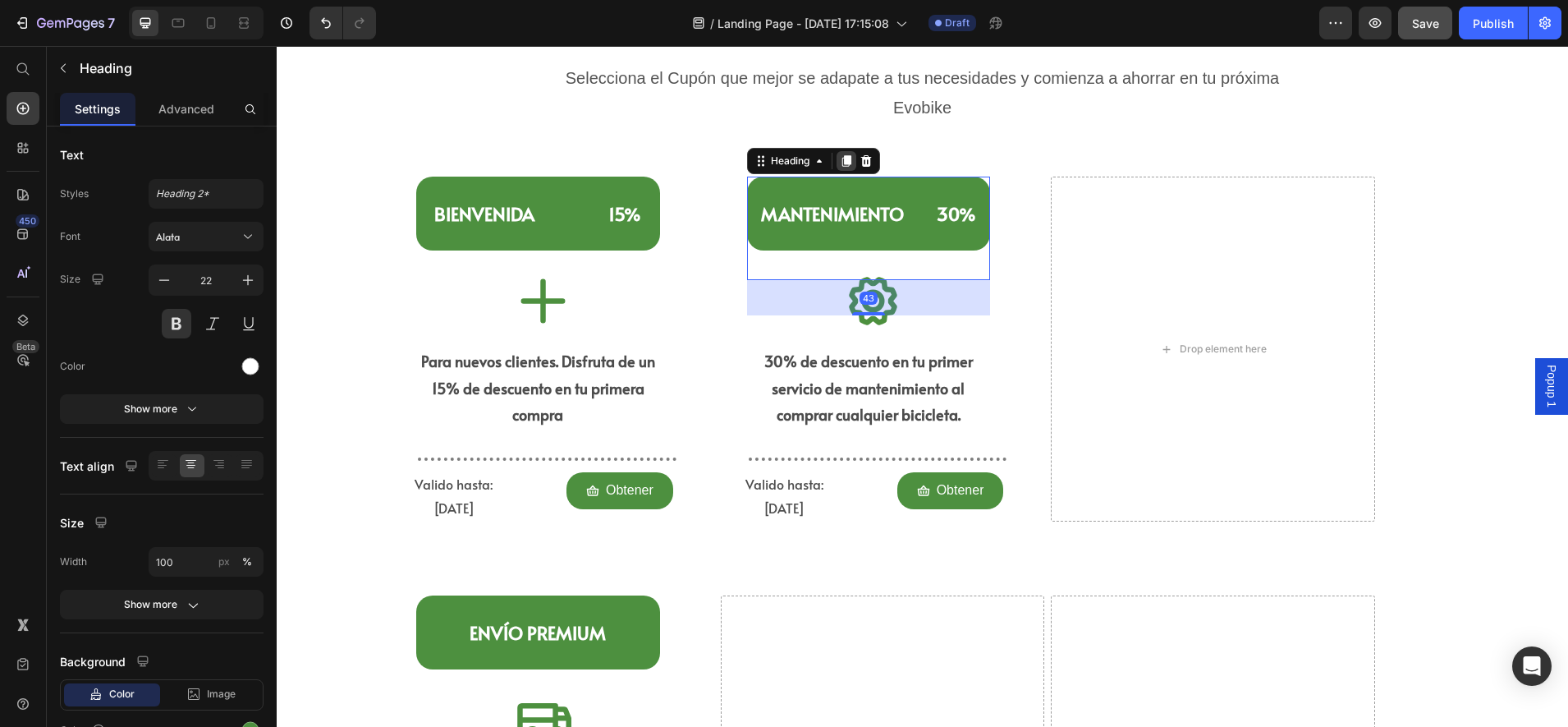 click 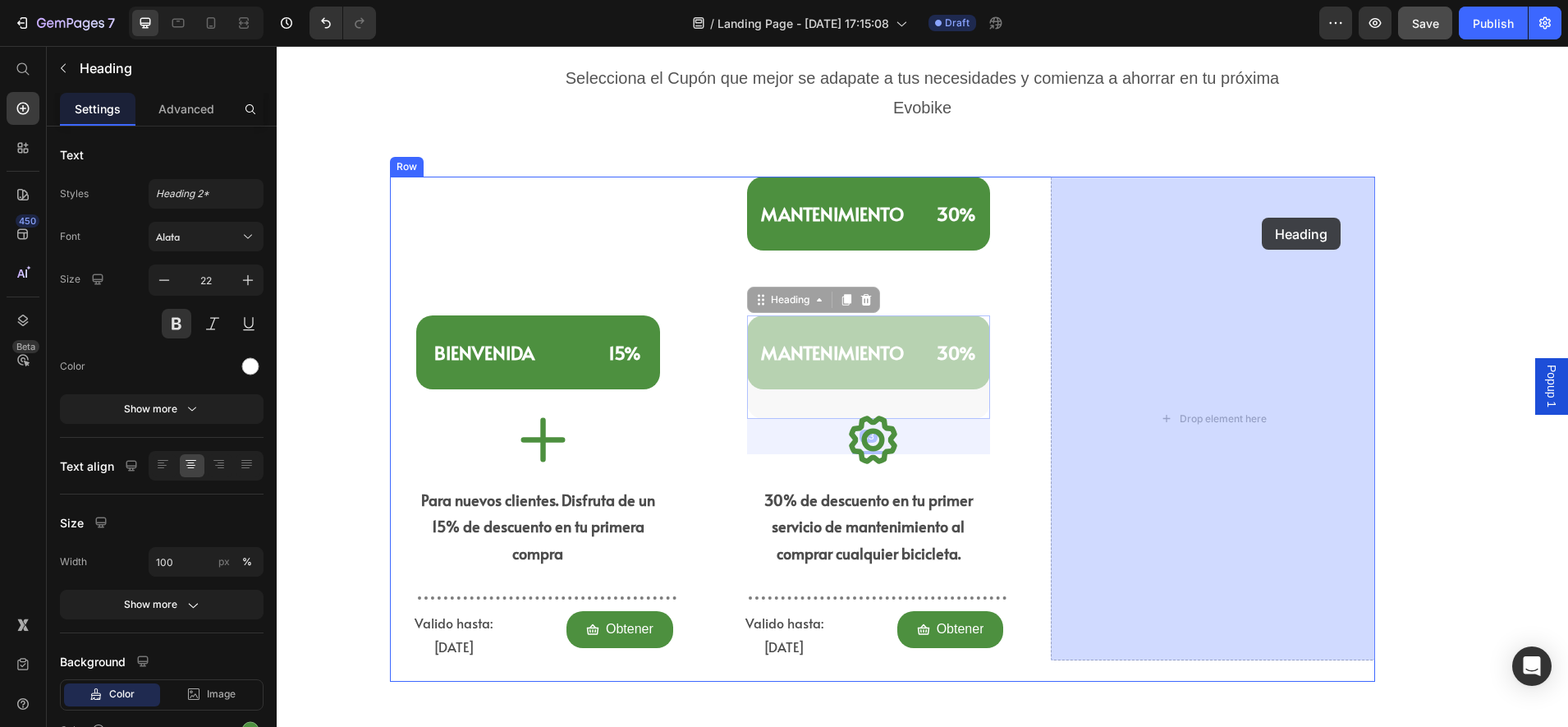 drag, startPoint x: 907, startPoint y: 361, endPoint x: 1245, endPoint y: 248, distance: 356.38883 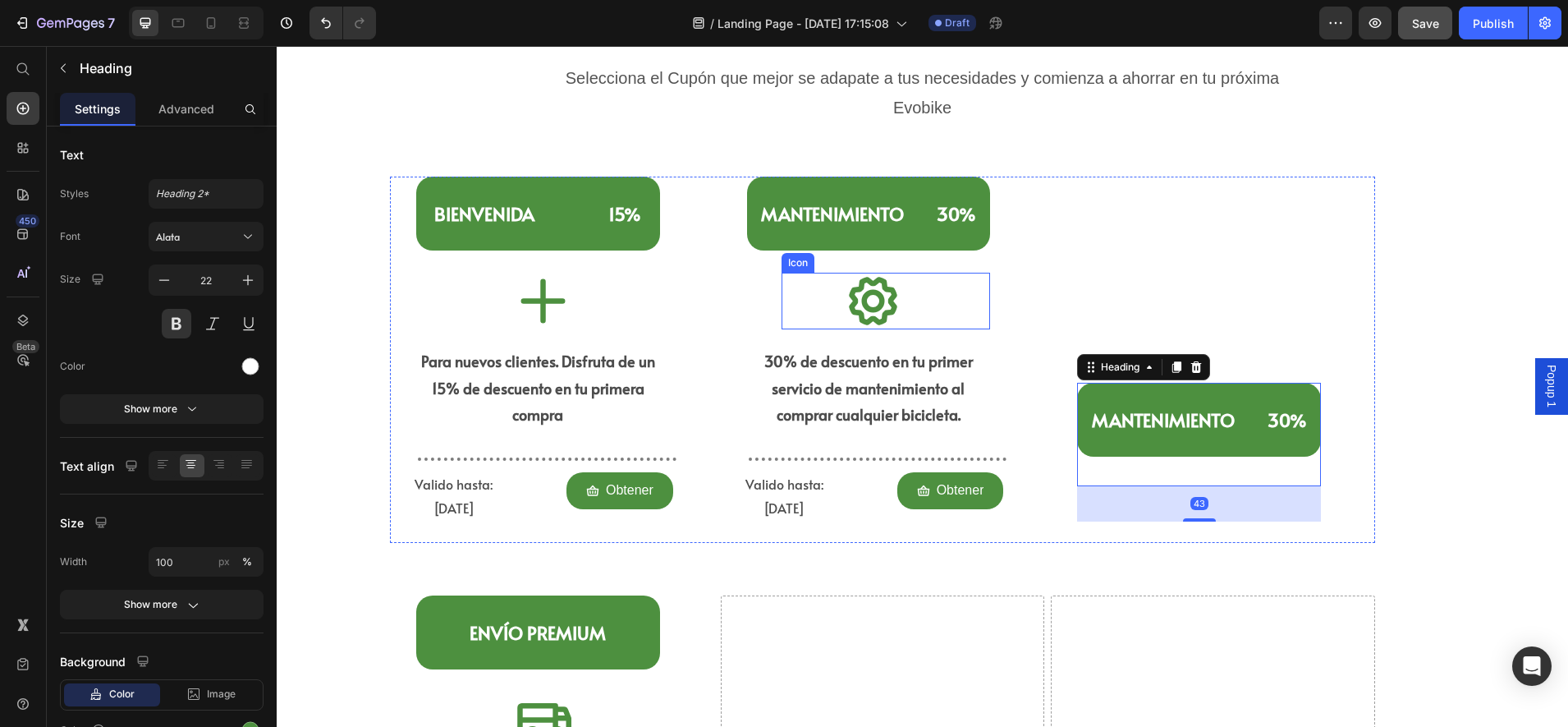 click 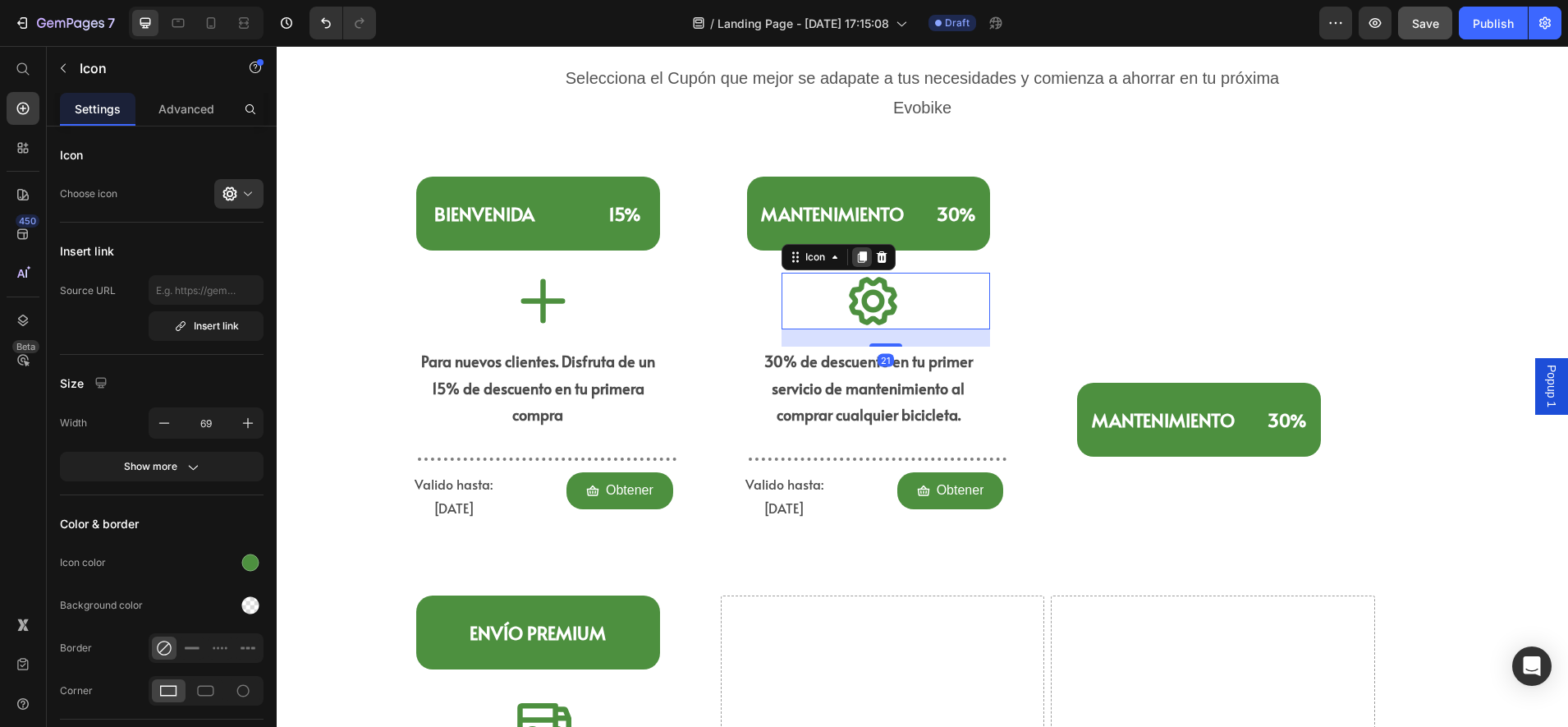 click 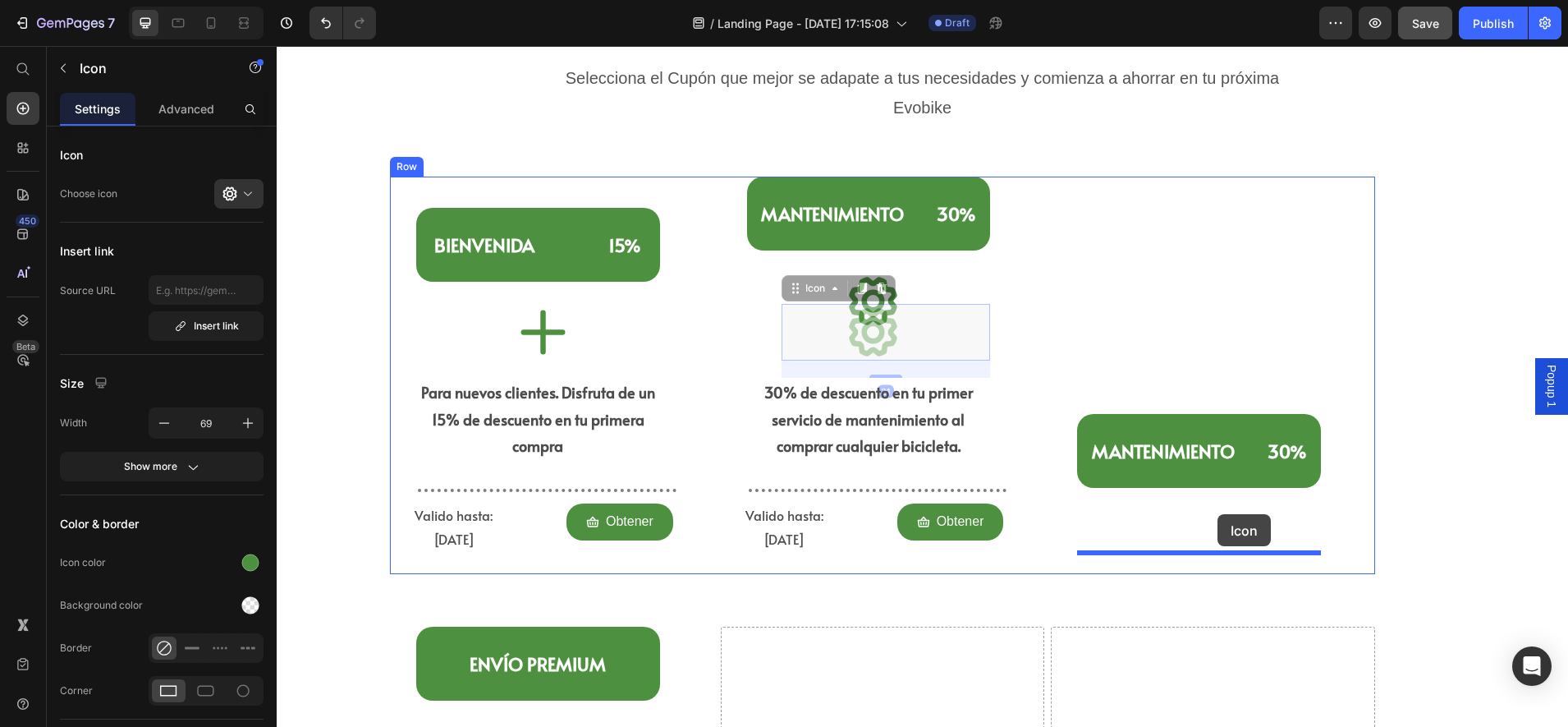 drag, startPoint x: 886, startPoint y: 322, endPoint x: 1217, endPoint y: 514, distance: 382.6552 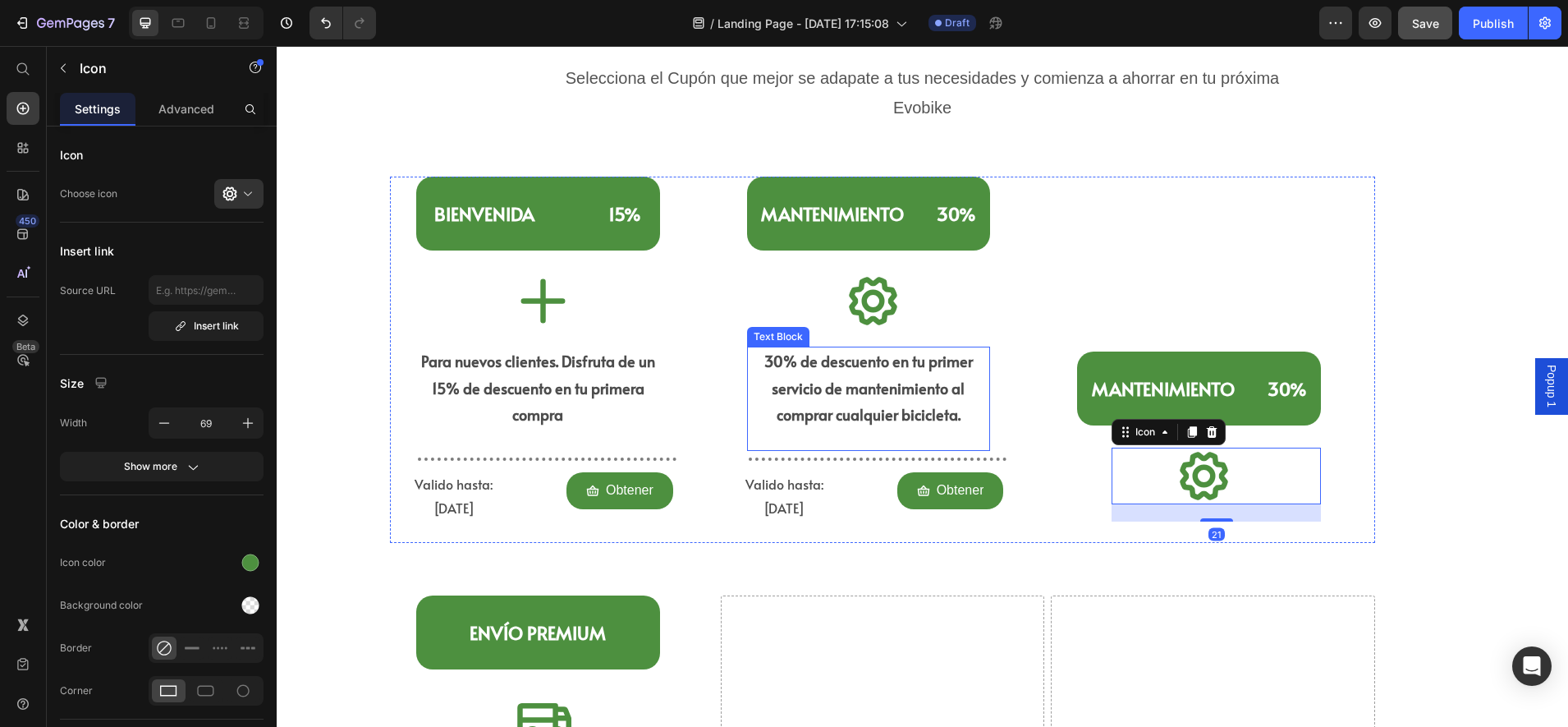 click on "30% de descuento en tu primer servicio de mantenimiento al comprar cualquier bicicleta." at bounding box center [869, 388] 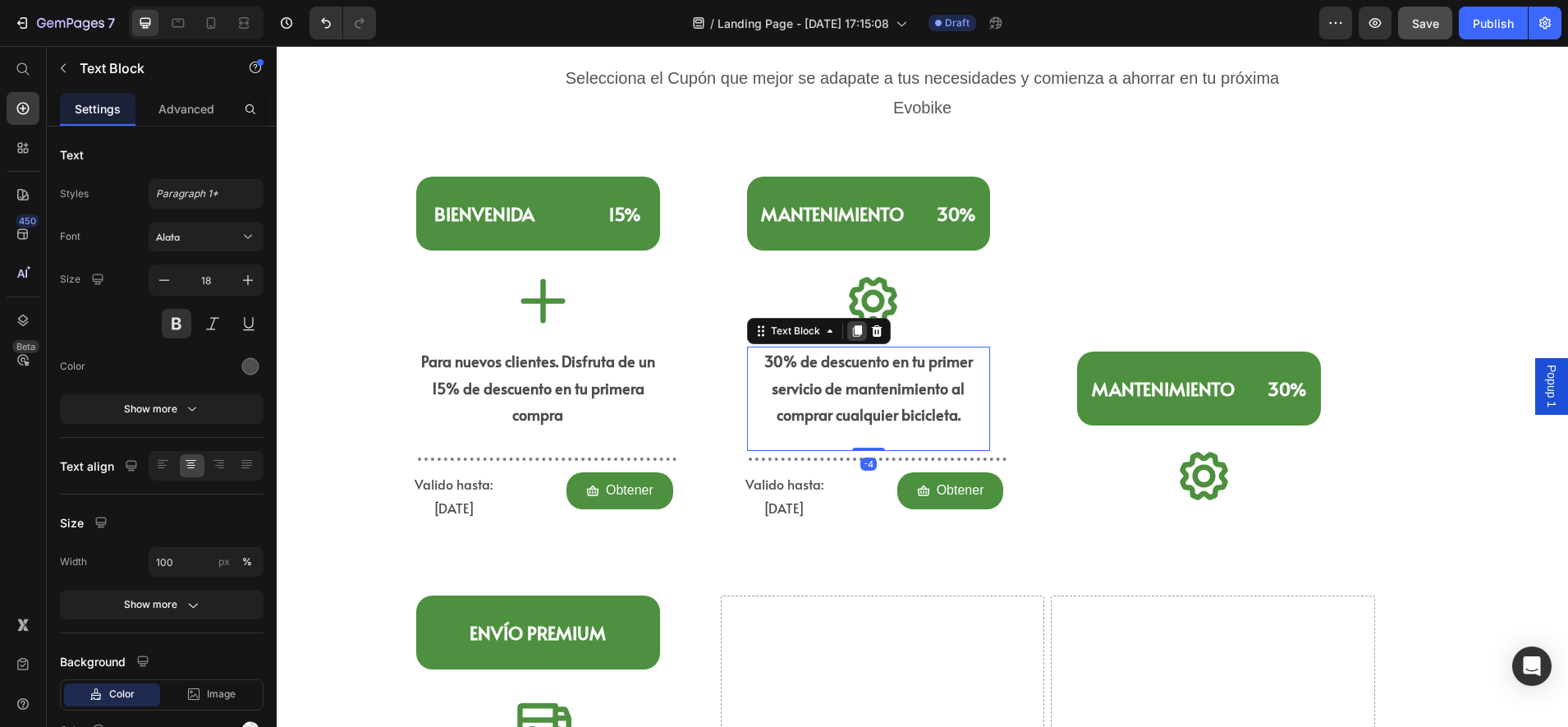 click 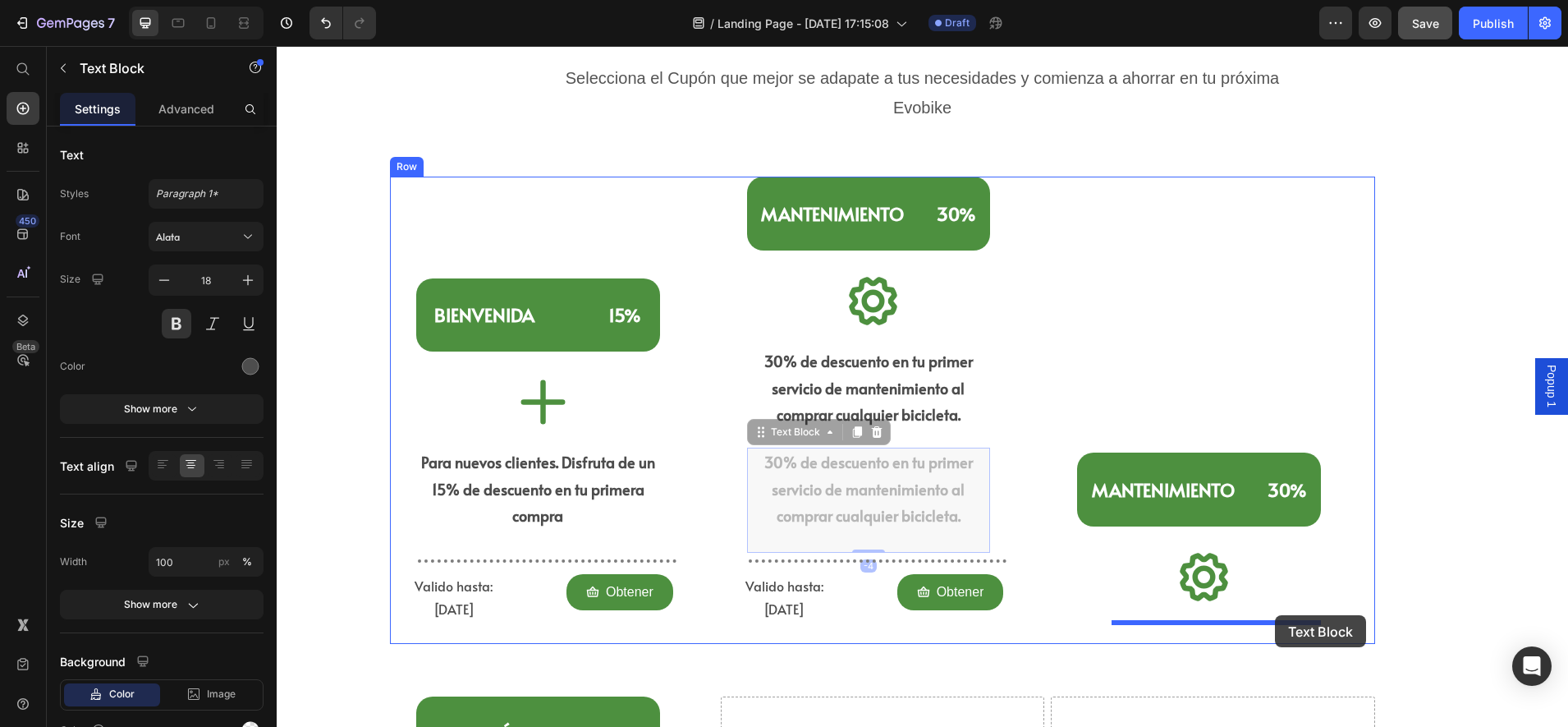 drag, startPoint x: 843, startPoint y: 505, endPoint x: 1275, endPoint y: 615, distance: 445.7847 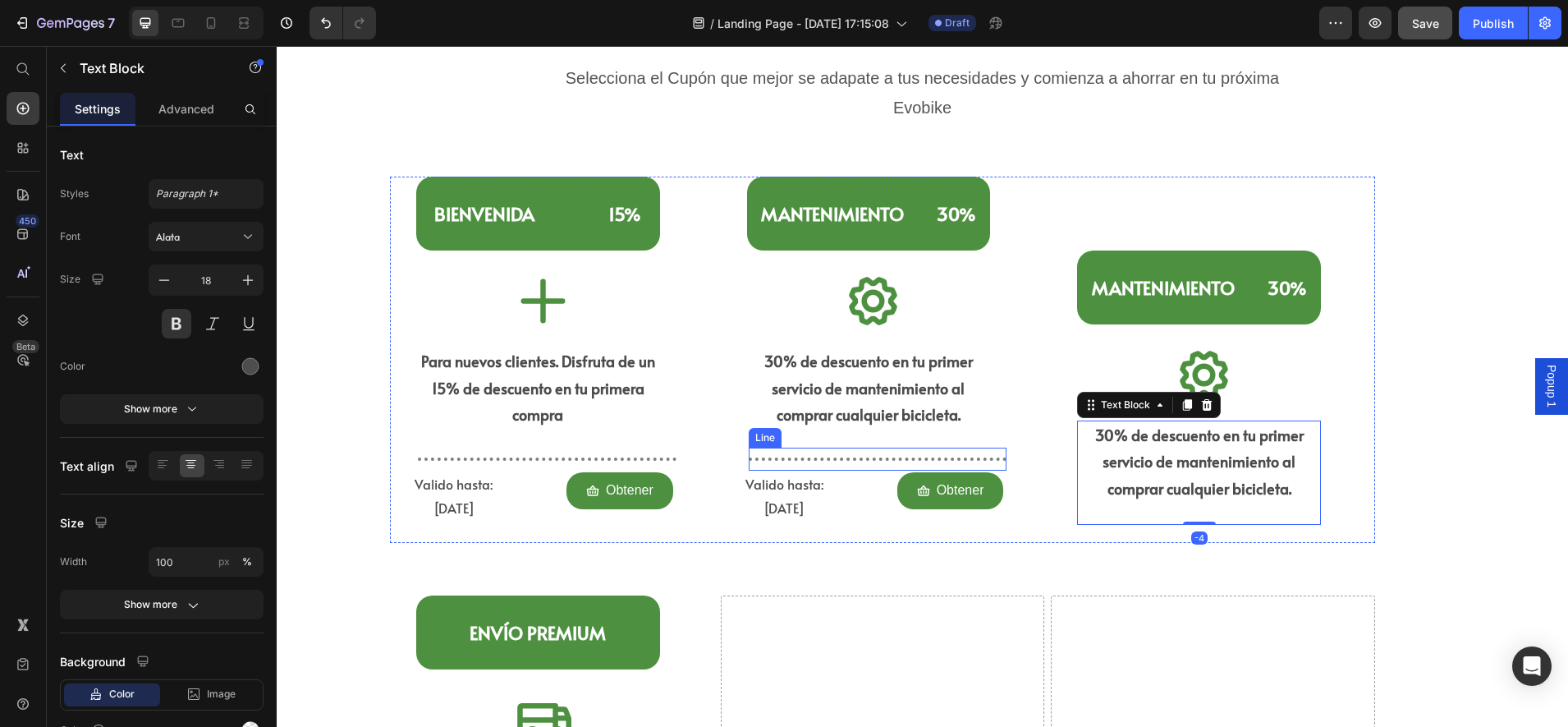 click at bounding box center [878, 459] 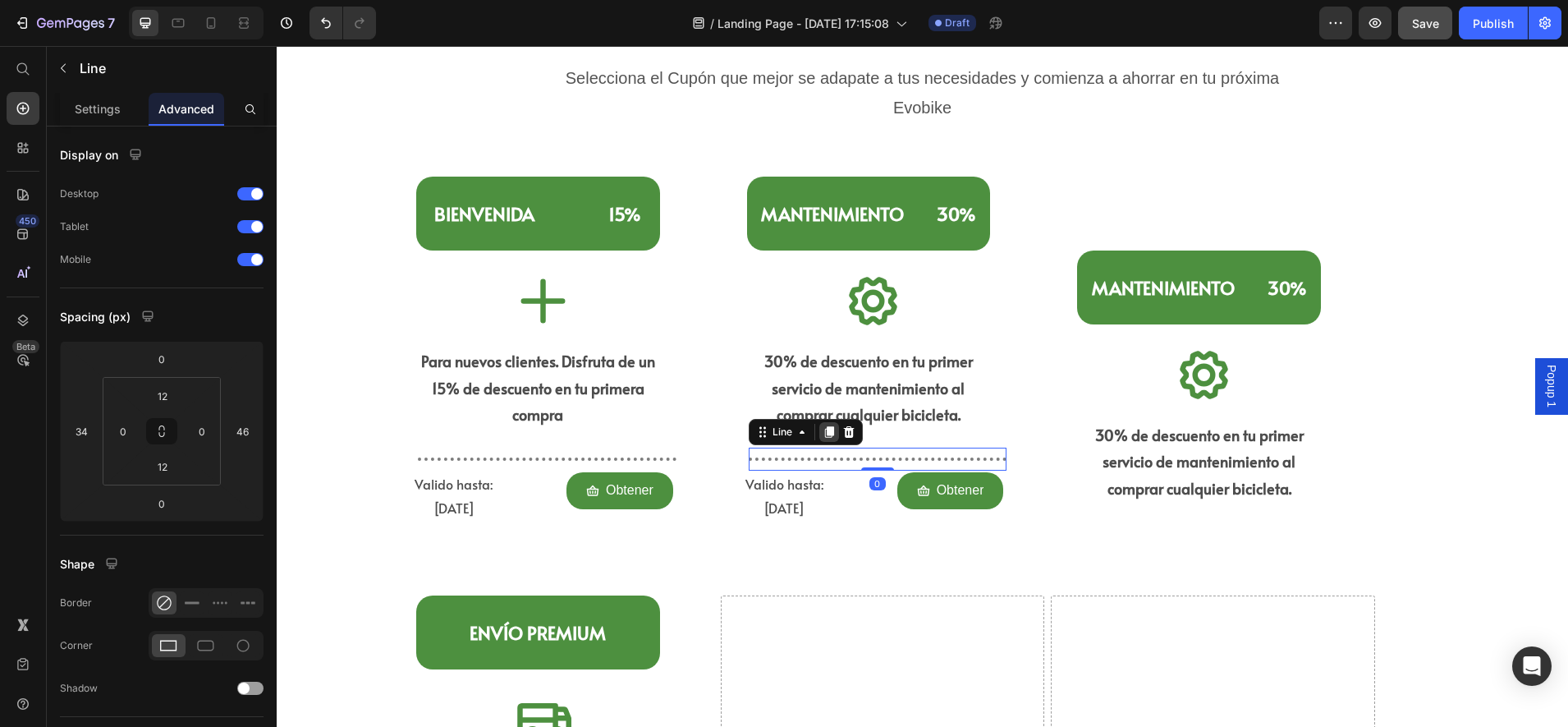 click at bounding box center [829, 432] 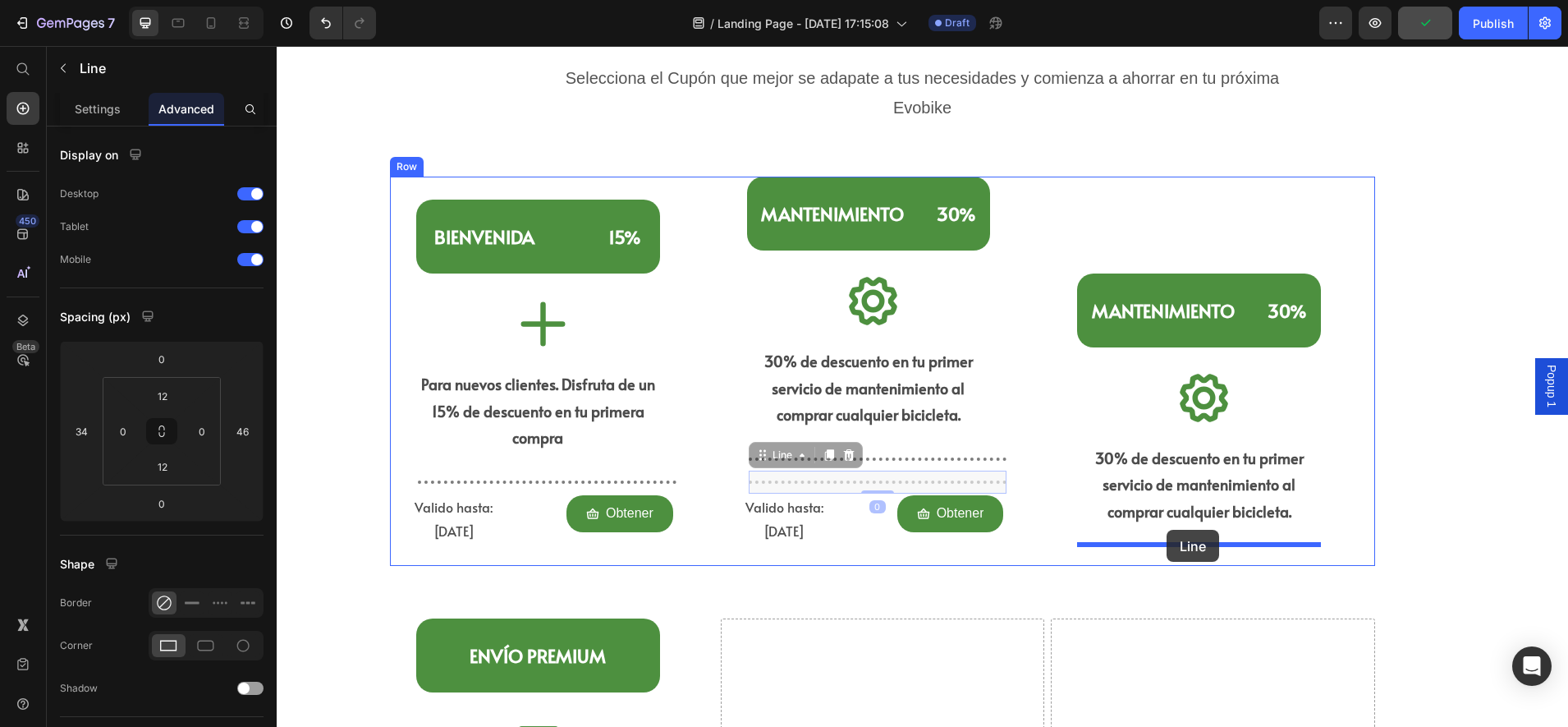 drag, startPoint x: 831, startPoint y: 482, endPoint x: 1167, endPoint y: 530, distance: 339.411 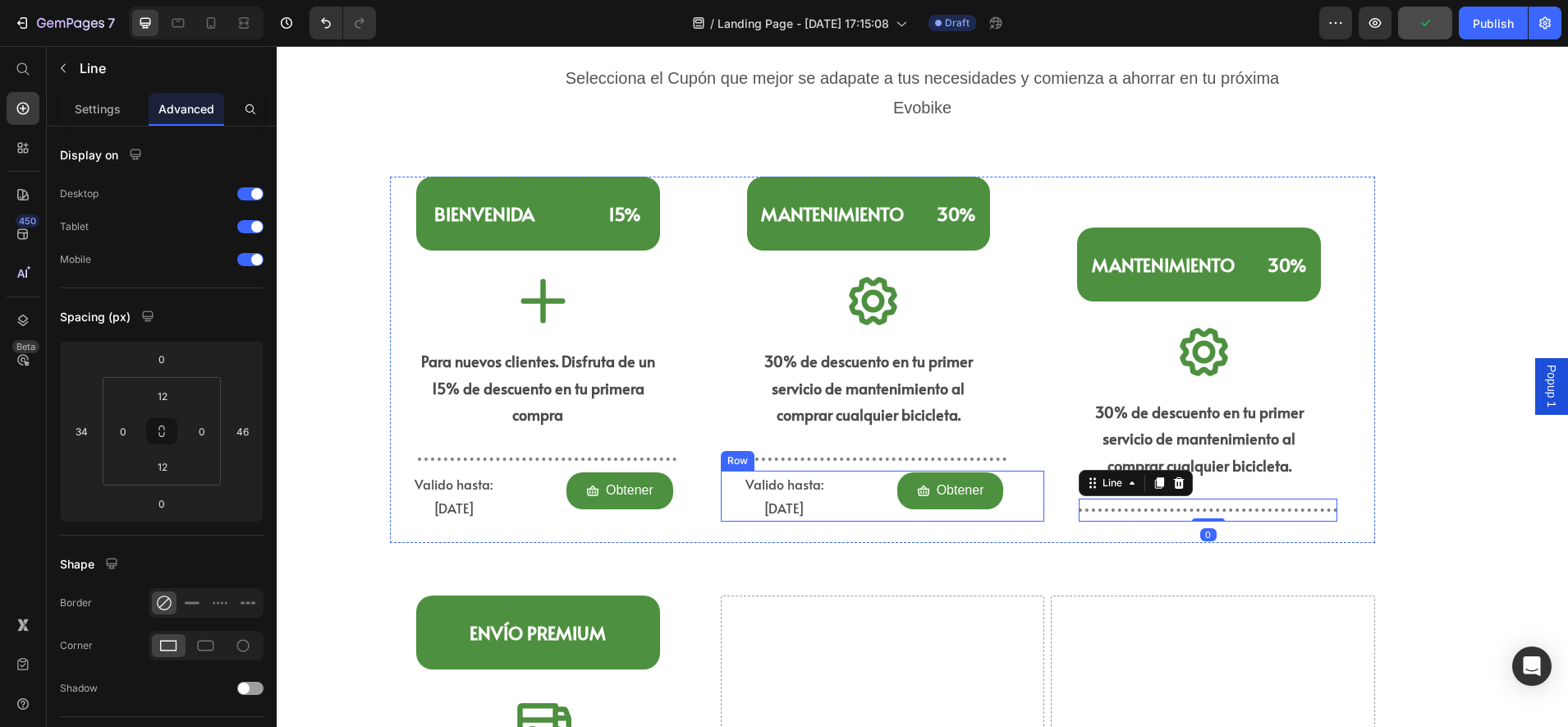click on "Valido hasta:  [DATE] Text Block" at bounding box center (809, 496) 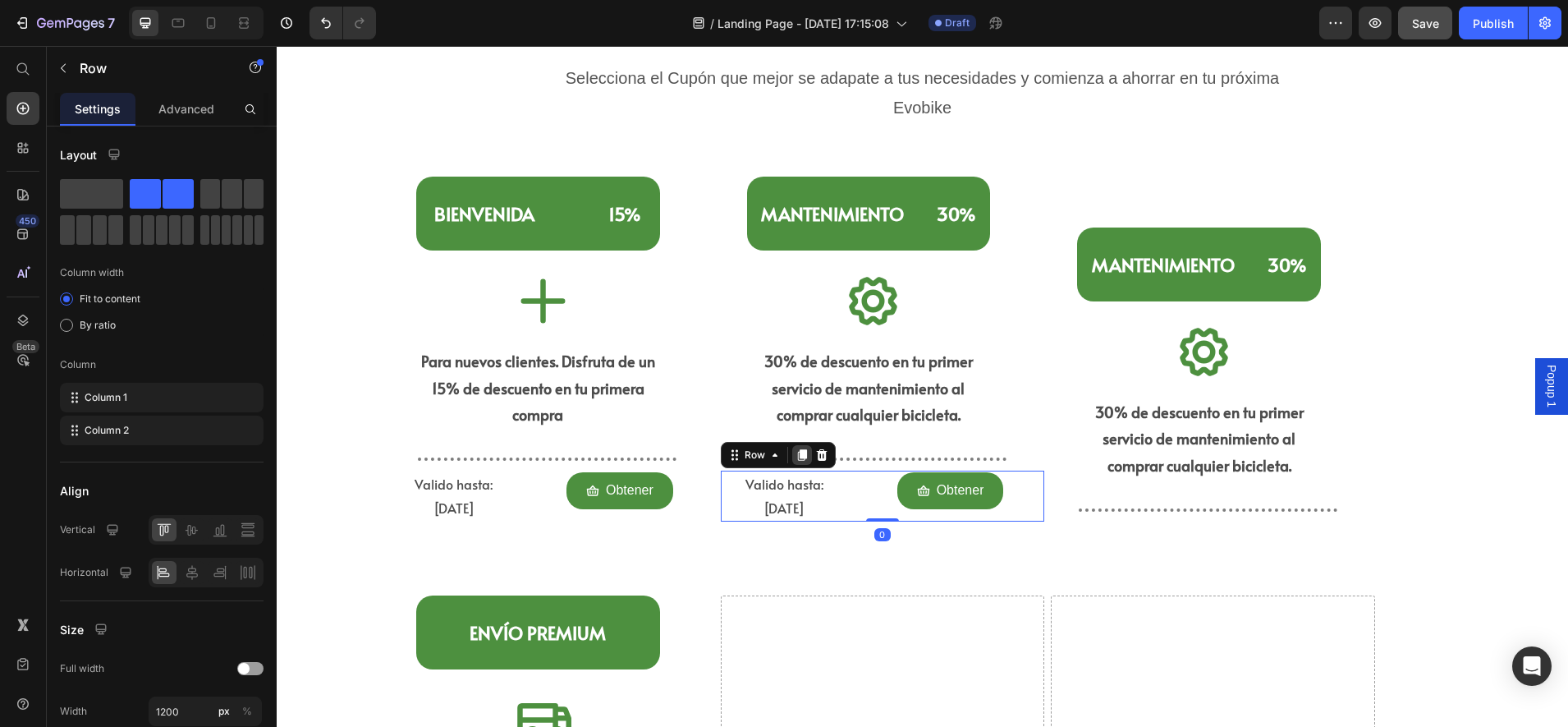 click 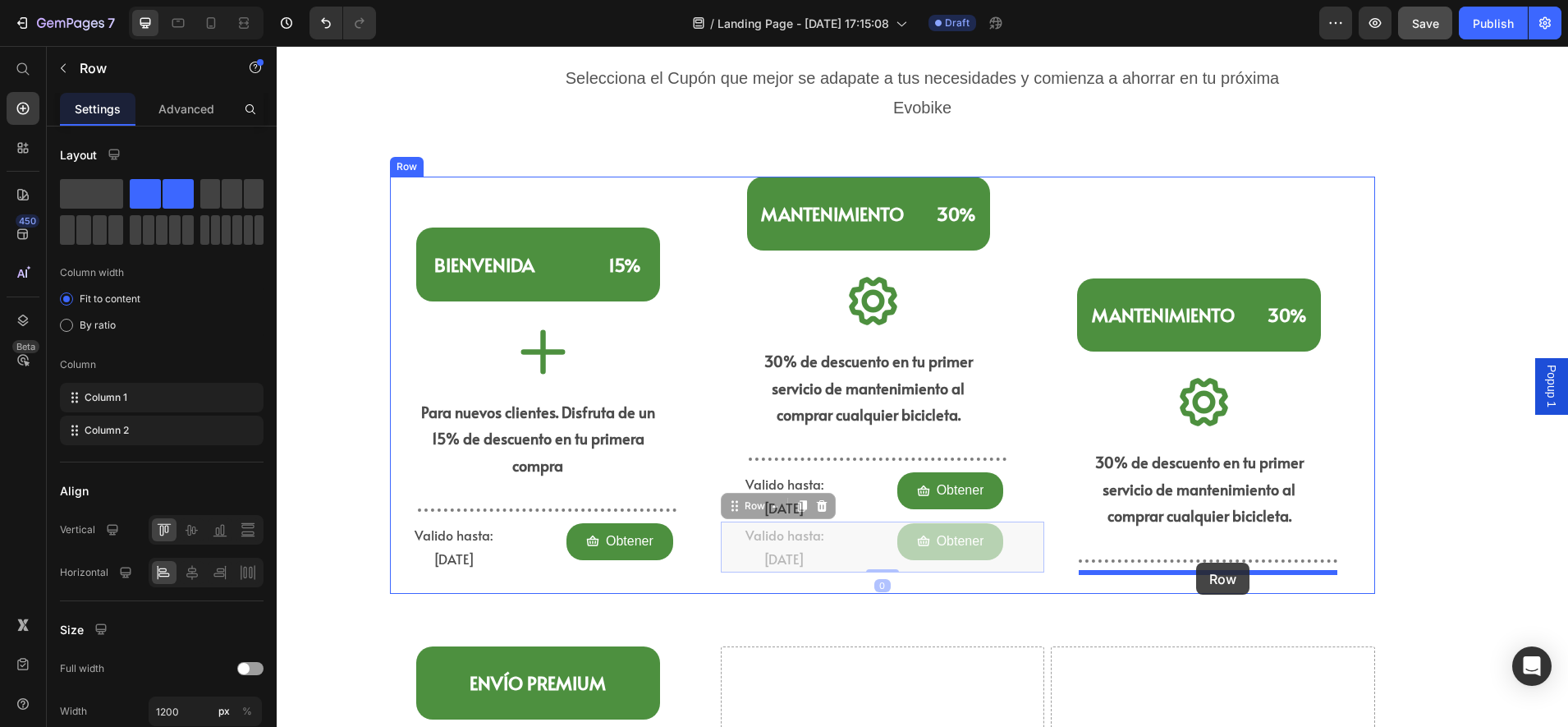 drag, startPoint x: 867, startPoint y: 546, endPoint x: 1196, endPoint y: 563, distance: 329.43892 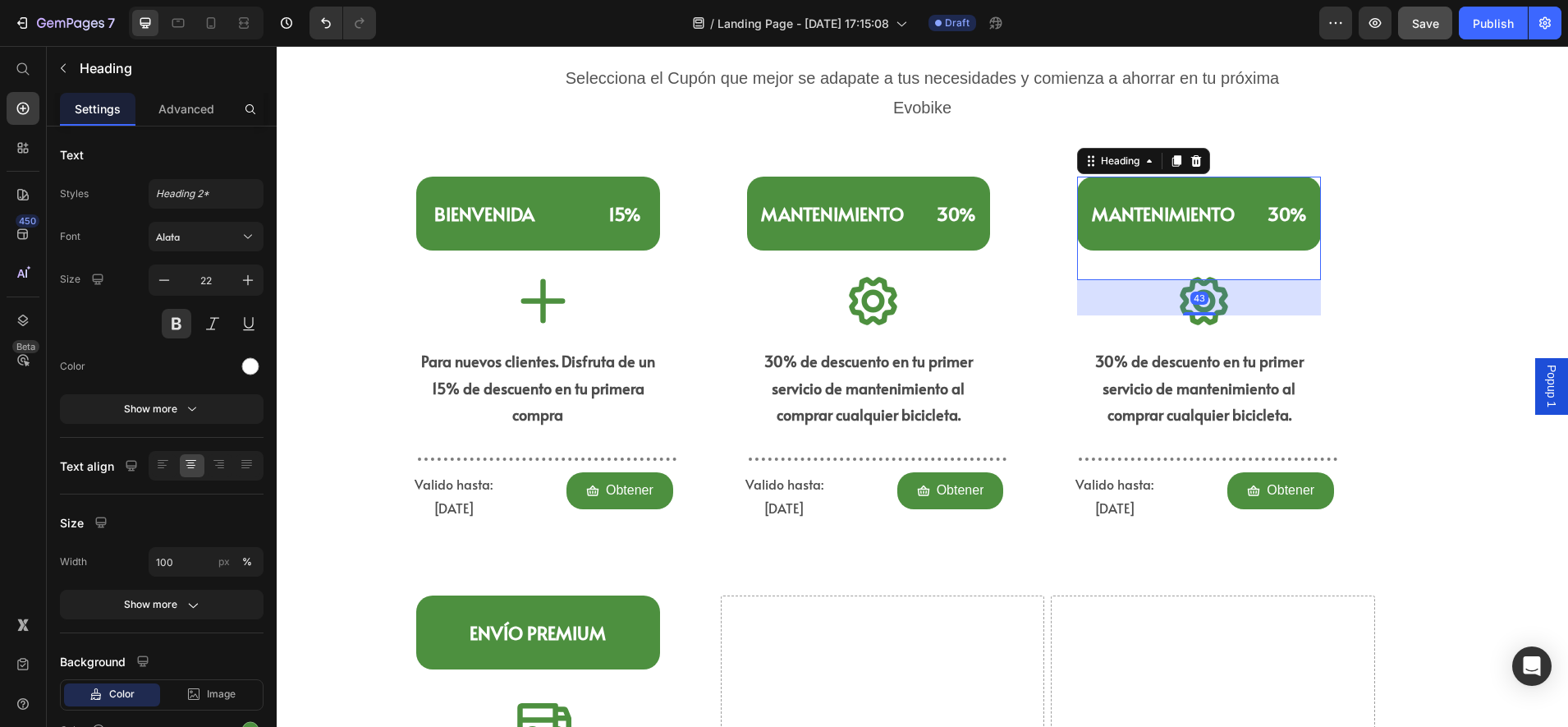 click on "⁠⁠⁠⁠⁠⁠⁠ Mantenimiento        30%" at bounding box center (1199, 214) 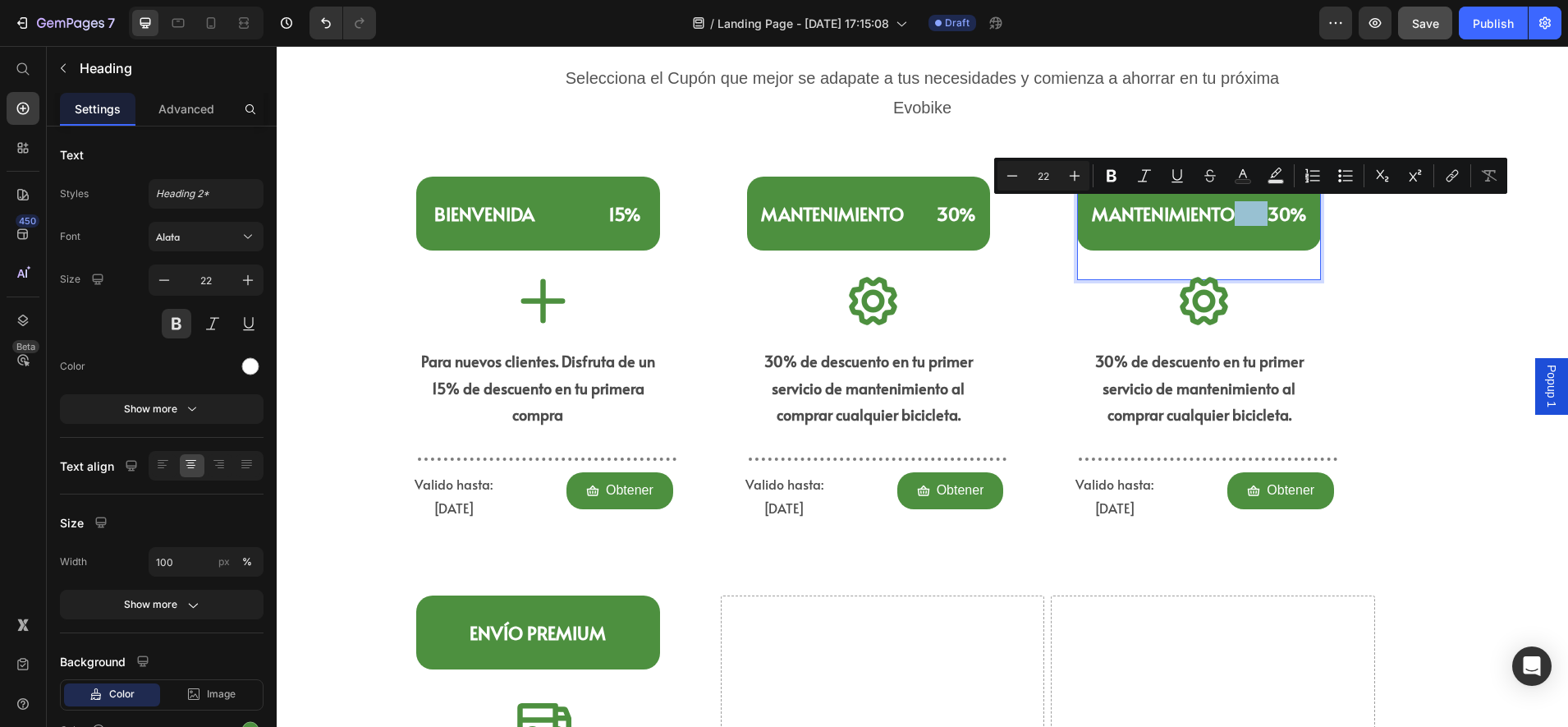 click on "Mantenimiento        30%" at bounding box center [1199, 214] 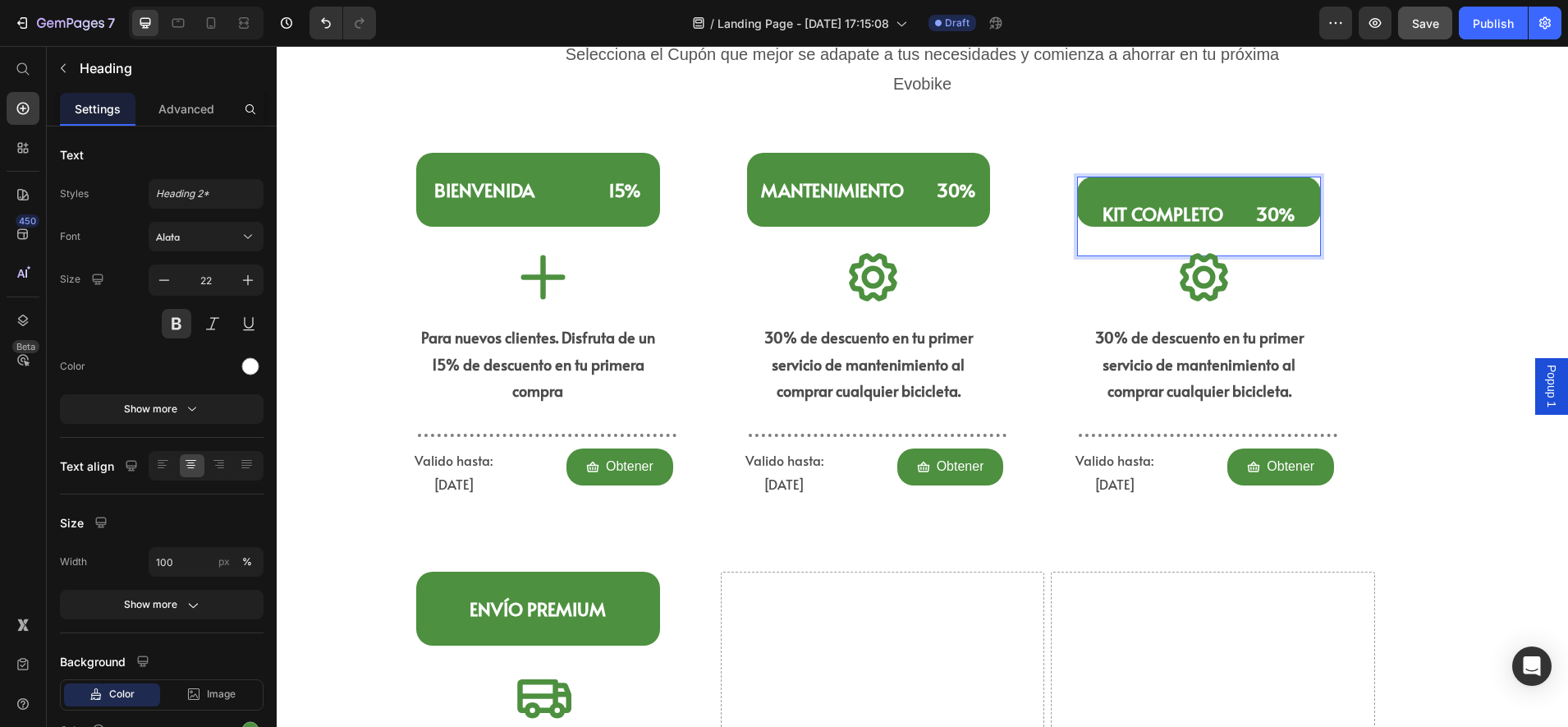 scroll, scrollTop: 766, scrollLeft: 0, axis: vertical 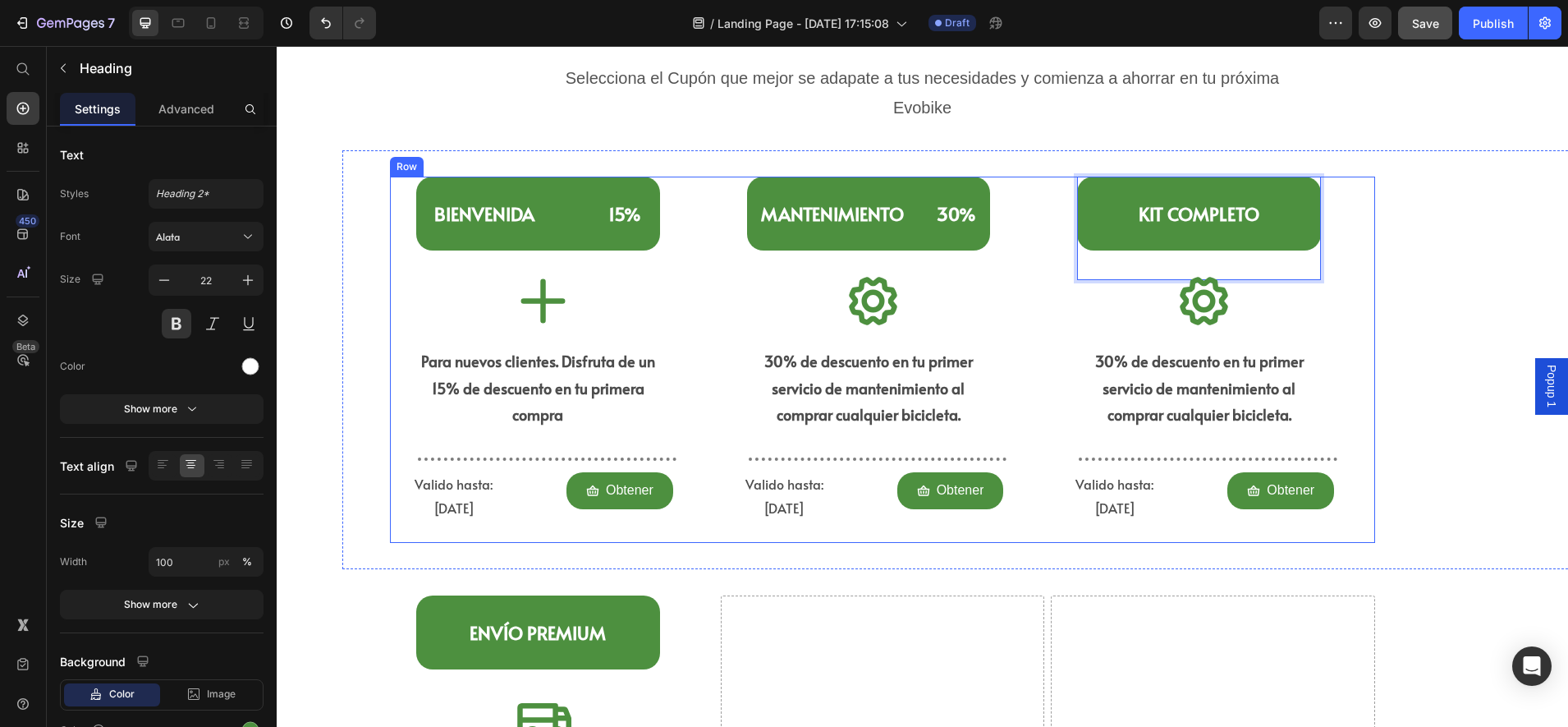 click on "Kit completo   Heading   43
Icon 30% de descuento en tu primer servicio de mantenimiento al comprar cualquier bicicleta. Text Block                Title Line Valido hasta:  [DATE] Text Block
Obtener Button Row" at bounding box center [1213, 349] 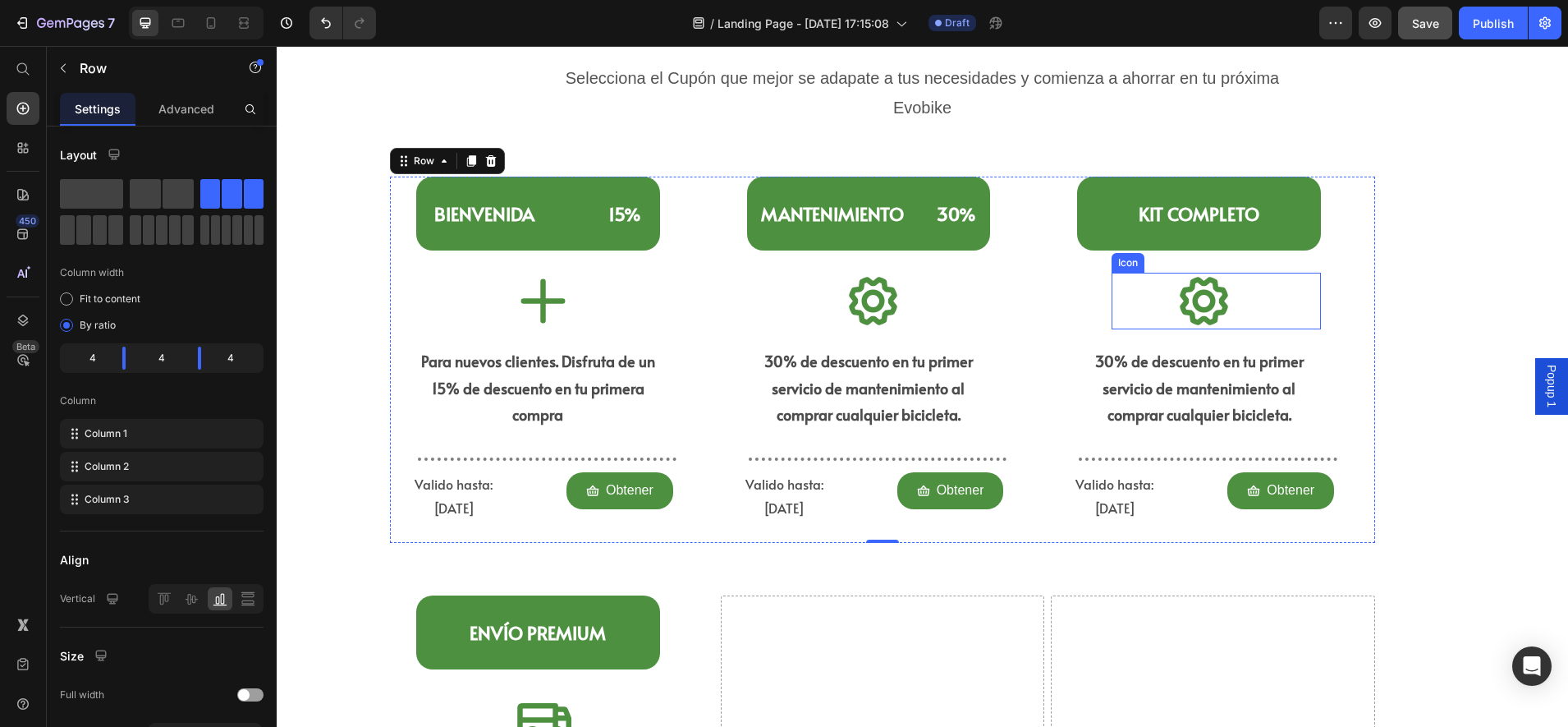 click 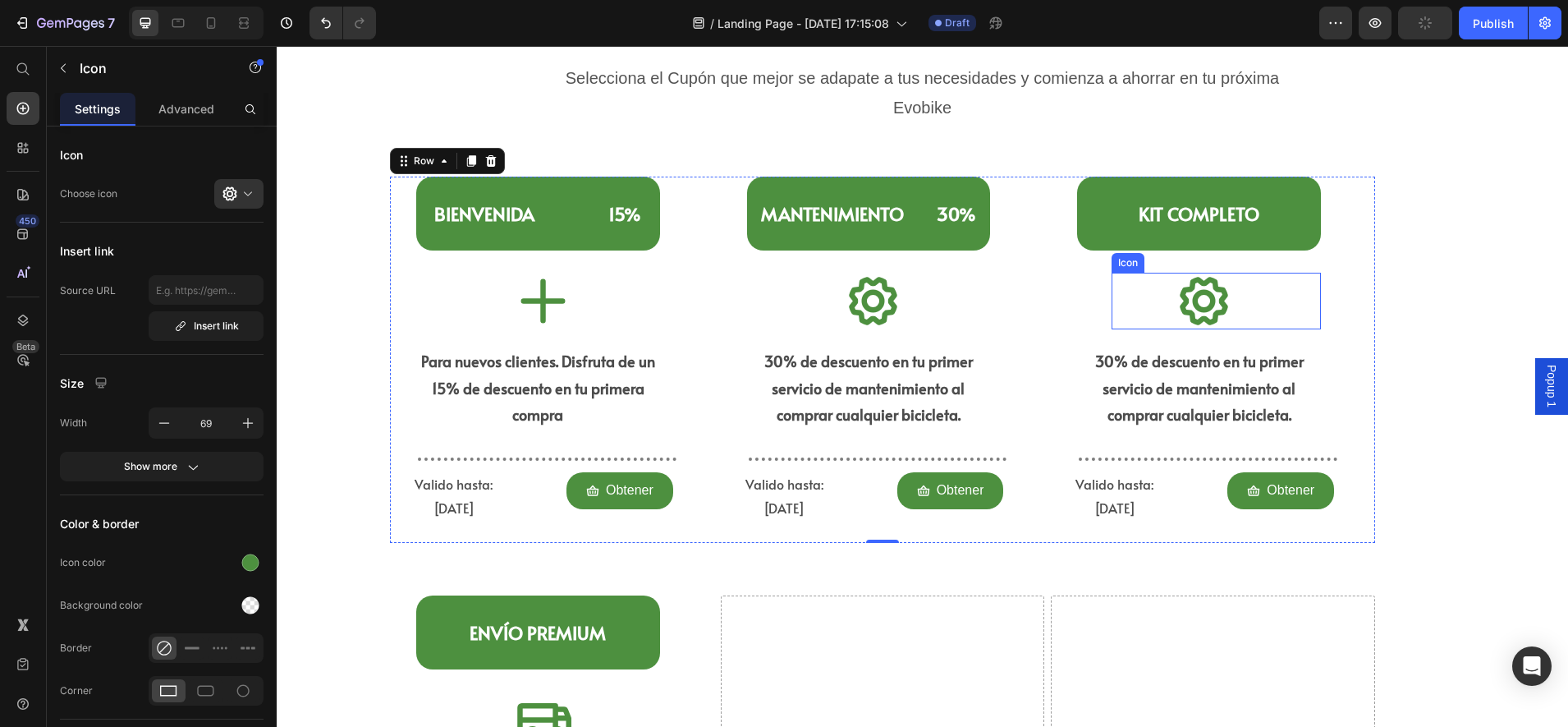 click 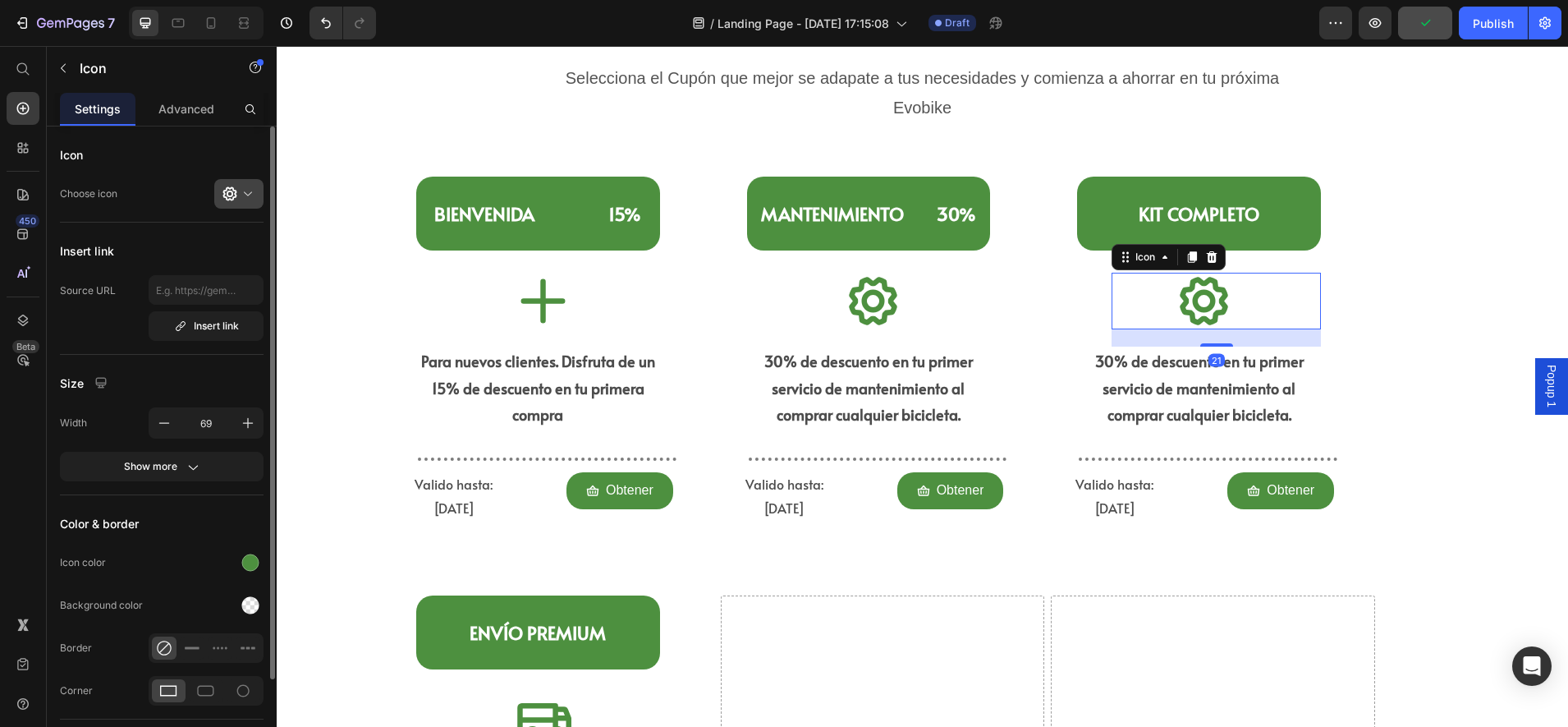 click at bounding box center (245, 194) 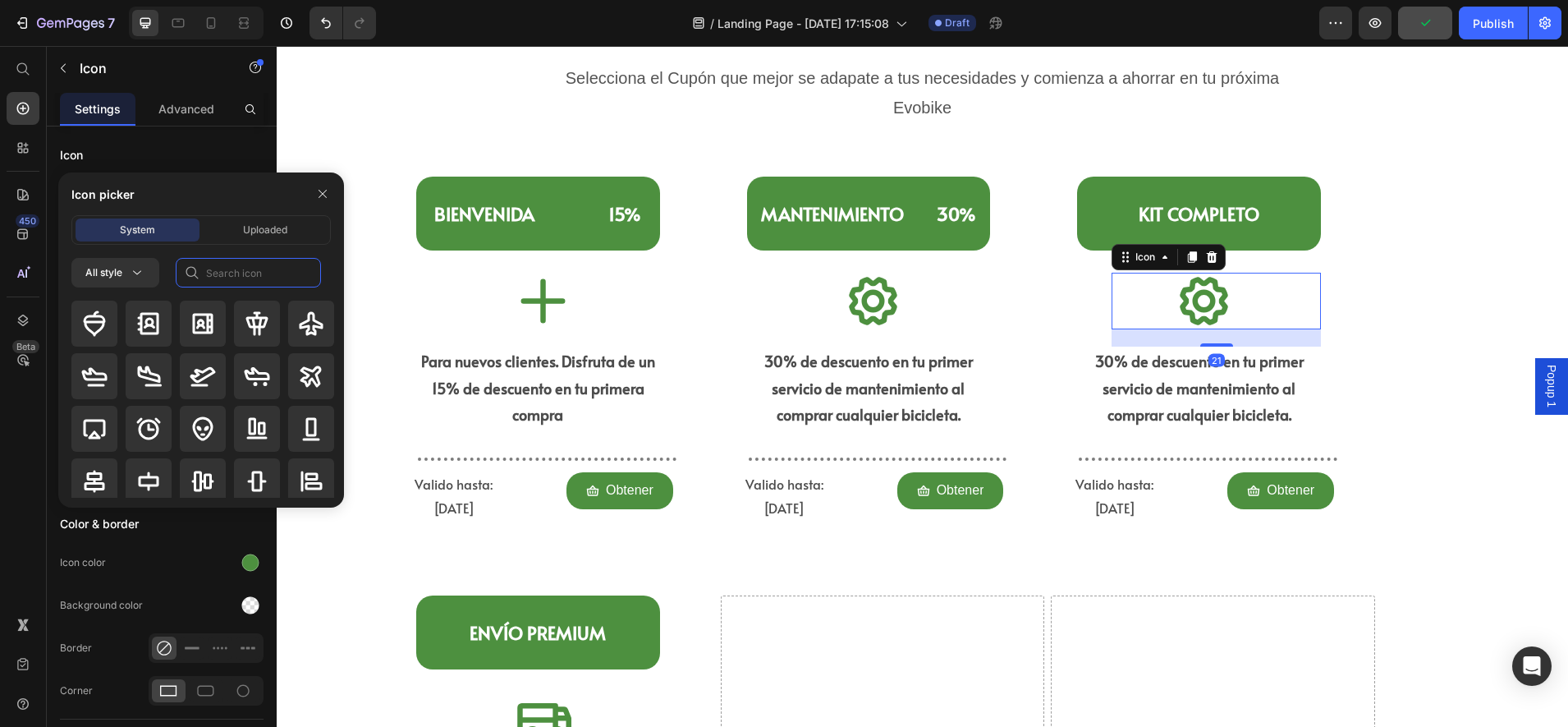 click 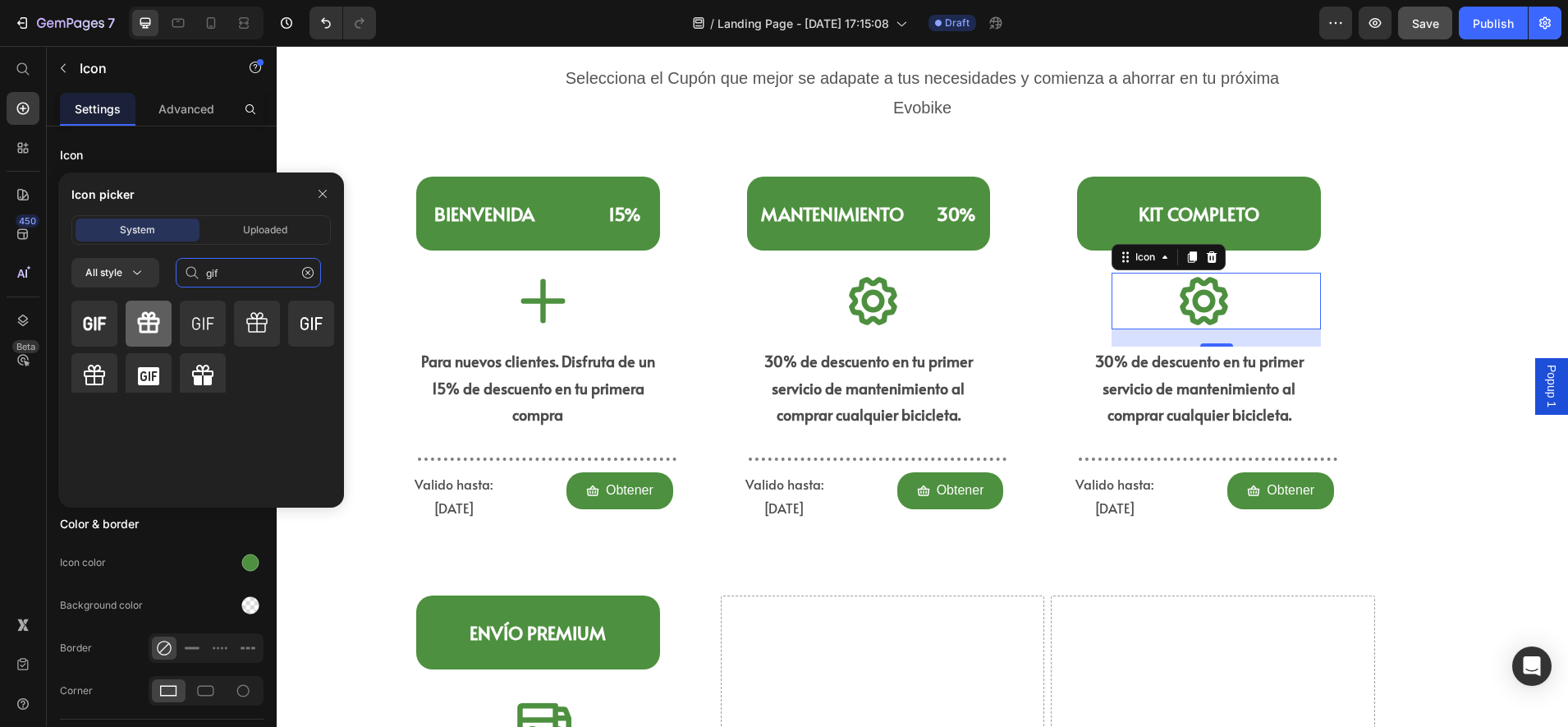 type on "gif" 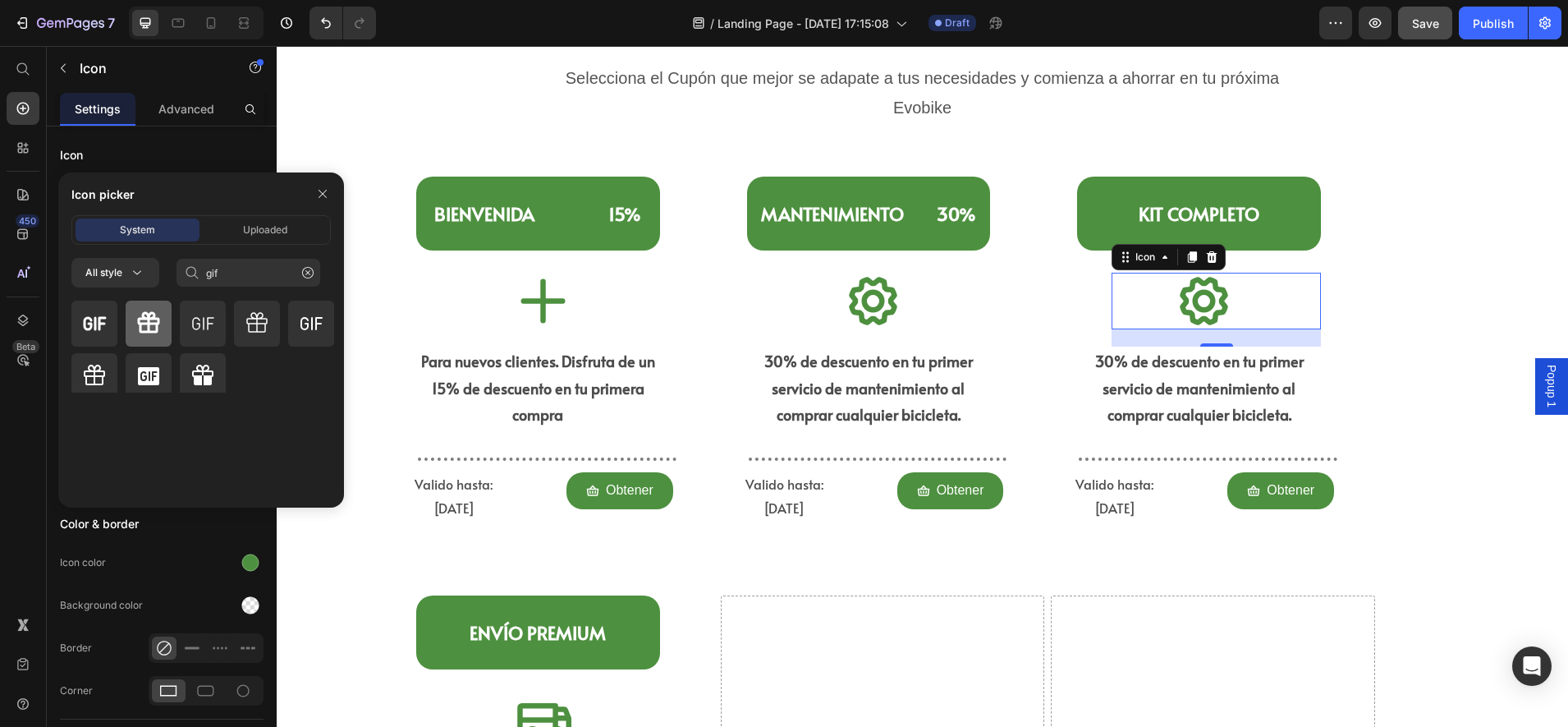 click 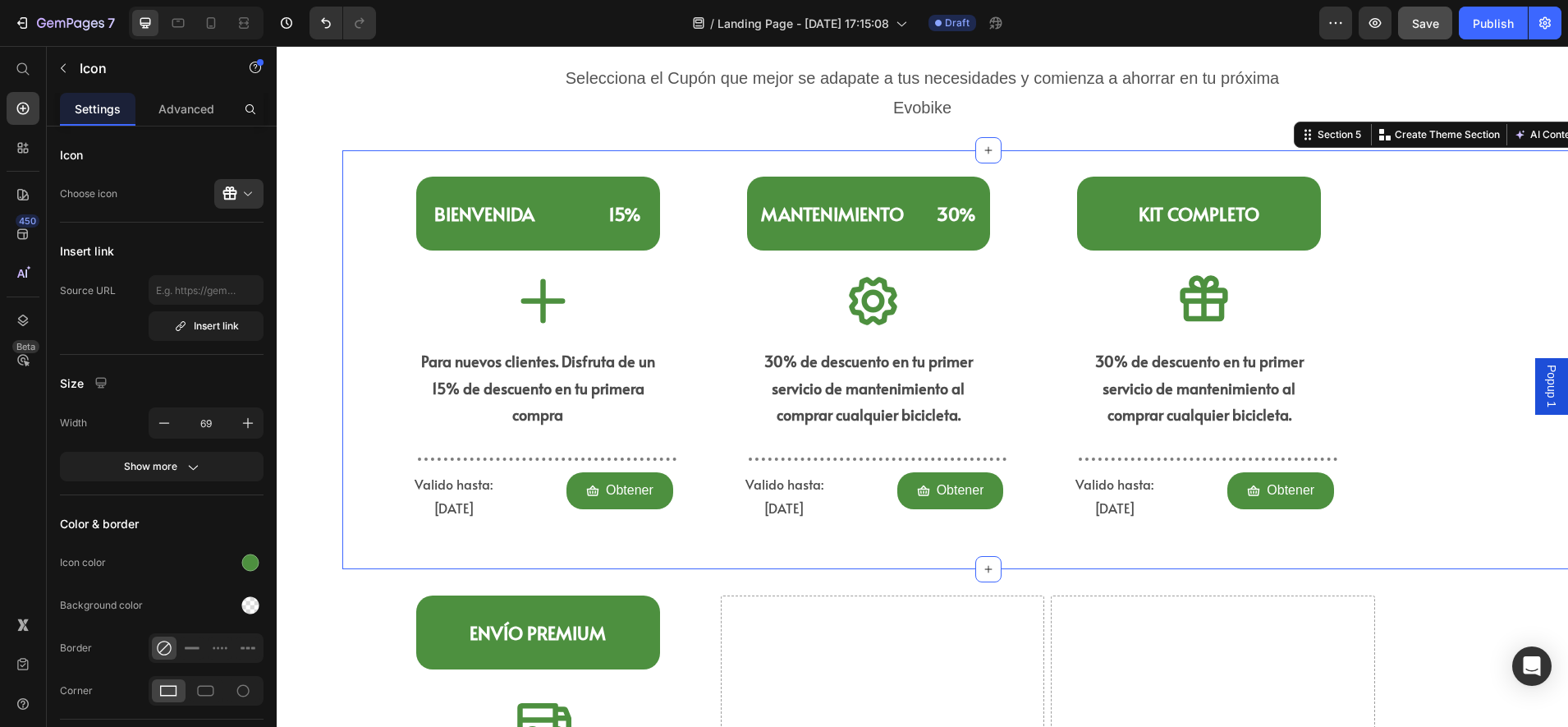 click on "BIENVENIDA                  15%   Heading
Icon Para nuevos clientes. Disfruta de un 15% de descuento en tu primera compra Text Block                Title Line Valido hasta:  [DATE] Text Block
Obtener Button Row Row ⁠⁠⁠⁠⁠⁠⁠ Mantenimiento        30%   Heading
Icon 30% de descuento en tu primer servicio de mantenimiento al comprar cualquier bicicleta. Text Block                Title Line Valido hasta:  [DATE] Text Block
Obtener Button Row ⁠⁠⁠⁠⁠⁠⁠ Kit completo   Heading
Icon 30% de descuento en tu primer servicio de mantenimiento al comprar cualquier bicicleta. Text Block                Title Line Valido hasta:  [DATE] Text Block
Obtener Button Row Row" at bounding box center (988, 360) 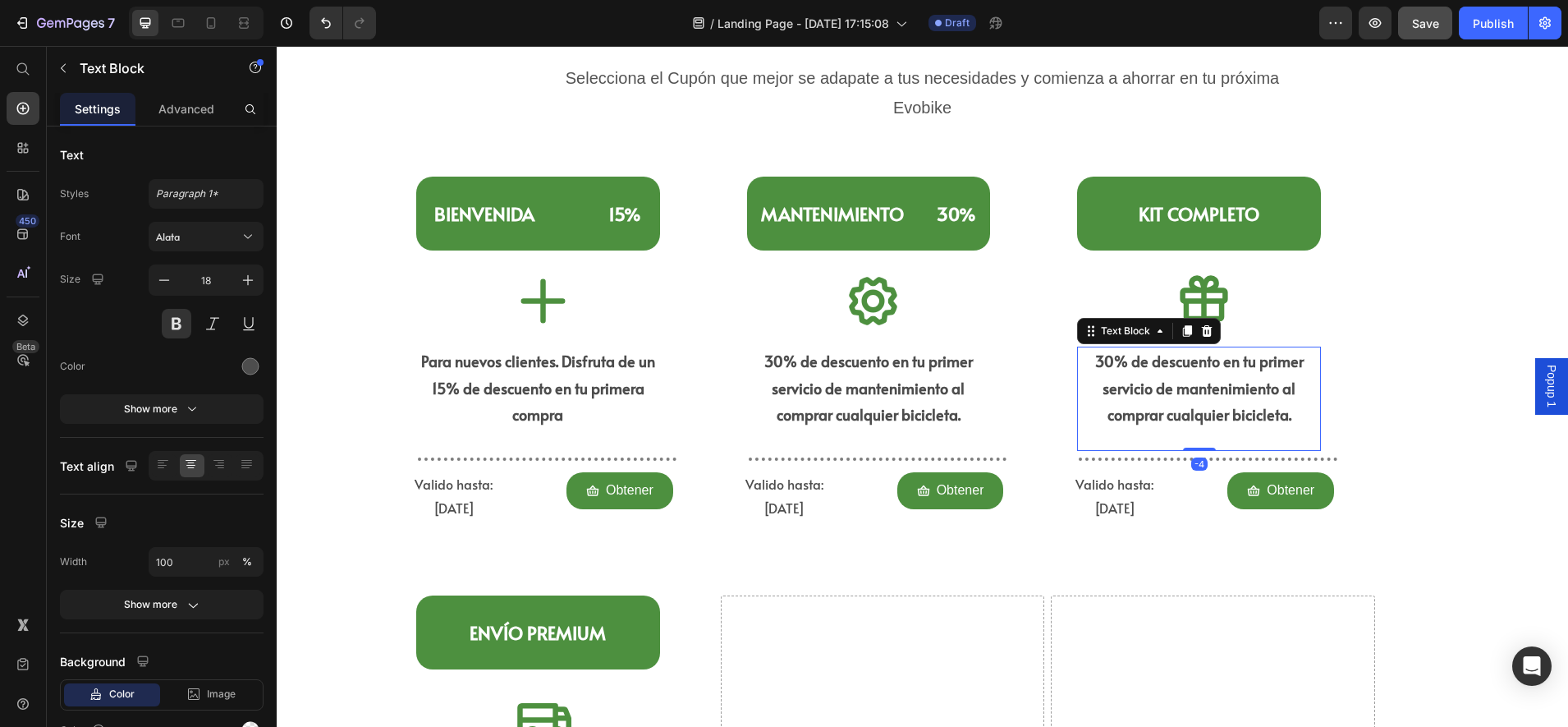 click on "30% de descuento en tu primer servicio de mantenimiento al comprar cualquier bicicleta." at bounding box center [1199, 388] 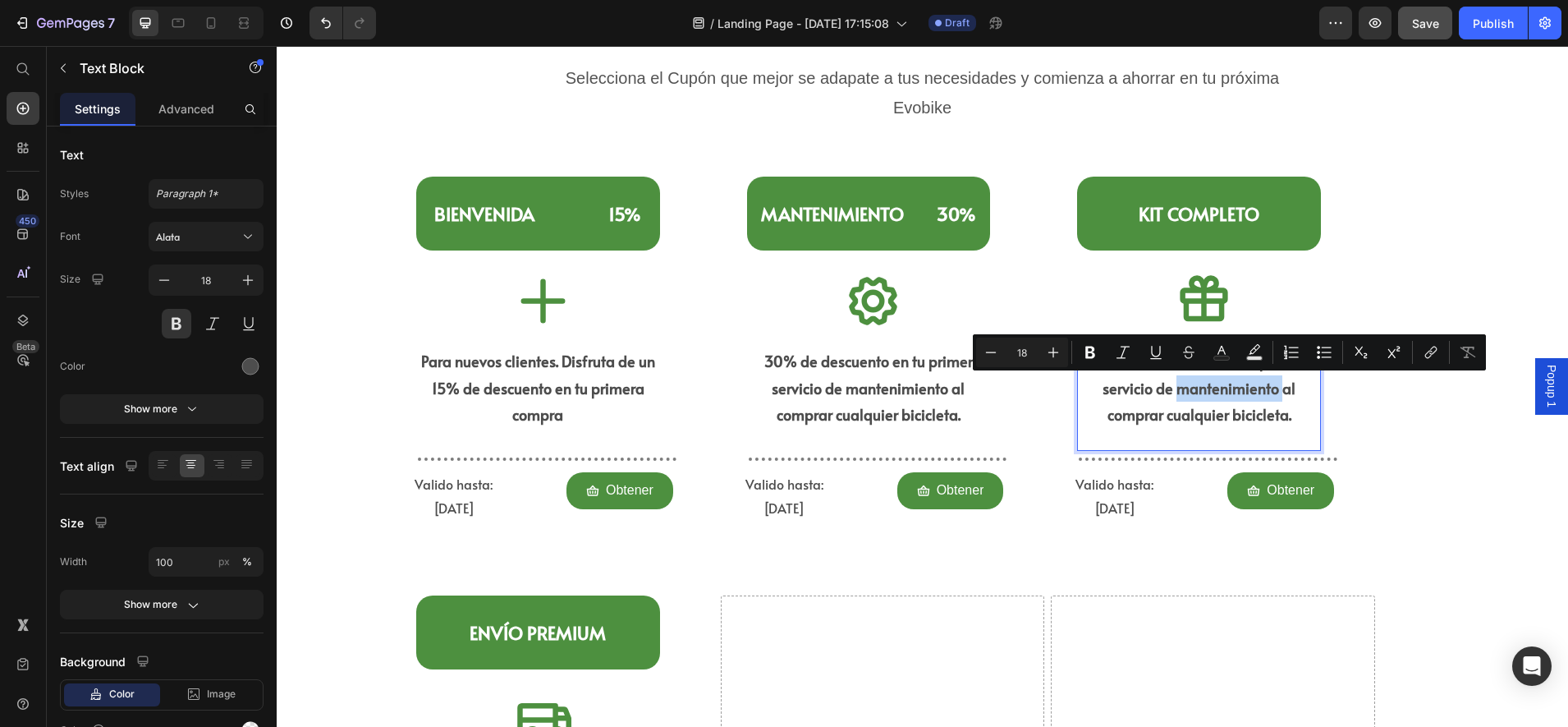 click on "30% de descuento en tu primer servicio de mantenimiento al comprar cualquier bicicleta. Text Block   -4" at bounding box center [1199, 398] 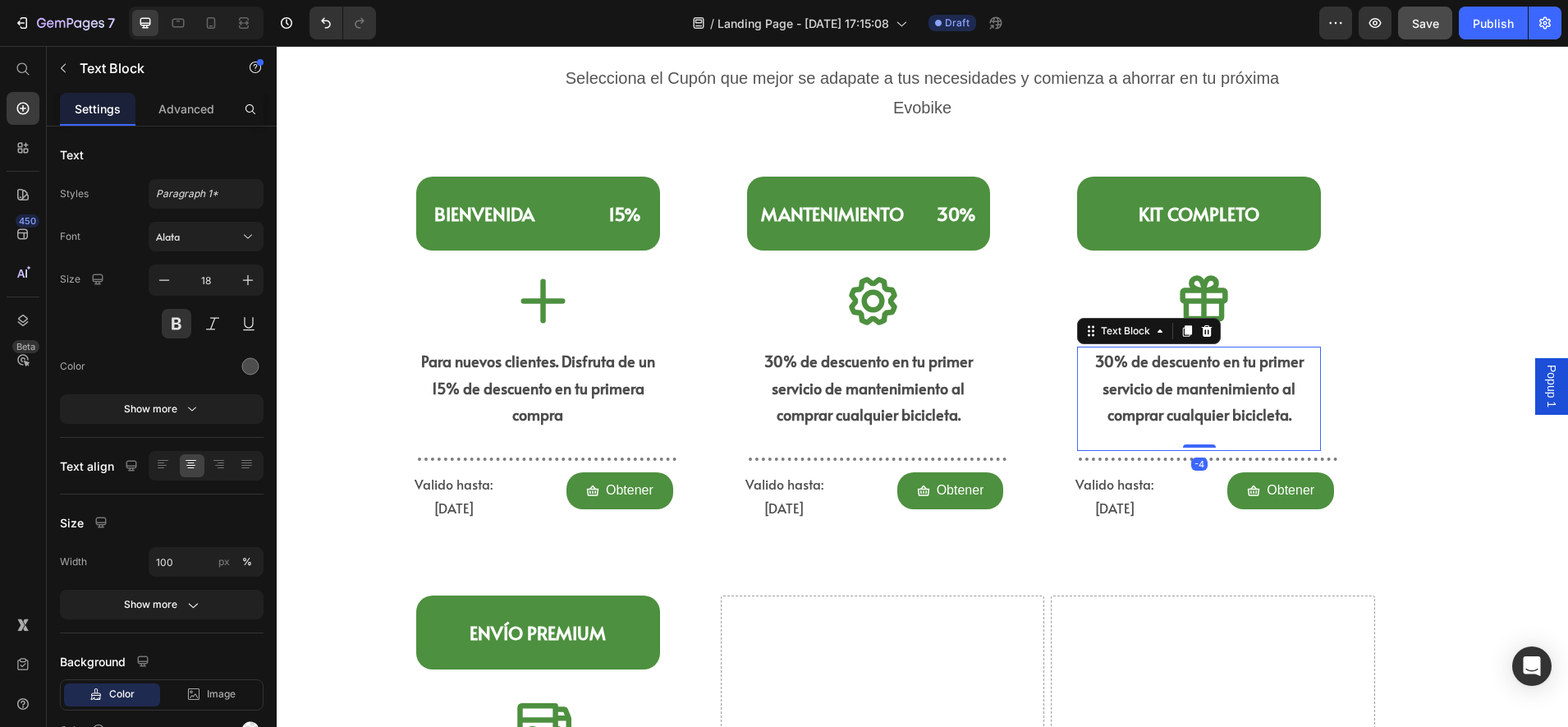 click on "30% de descuento en tu primer servicio de mantenimiento al comprar cualquier bicicleta." at bounding box center [1199, 388] 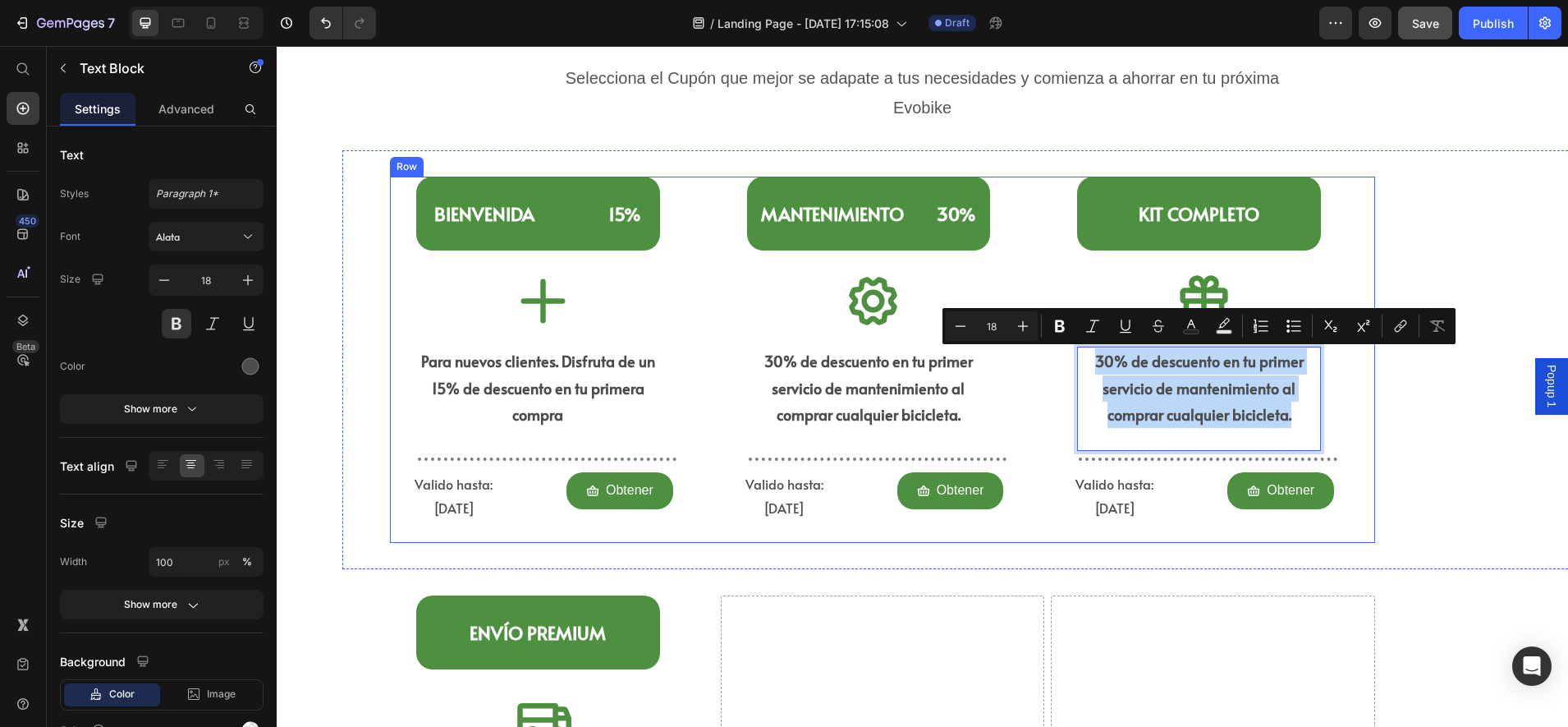 drag, startPoint x: 1295, startPoint y: 423, endPoint x: 996, endPoint y: 345, distance: 309.00647 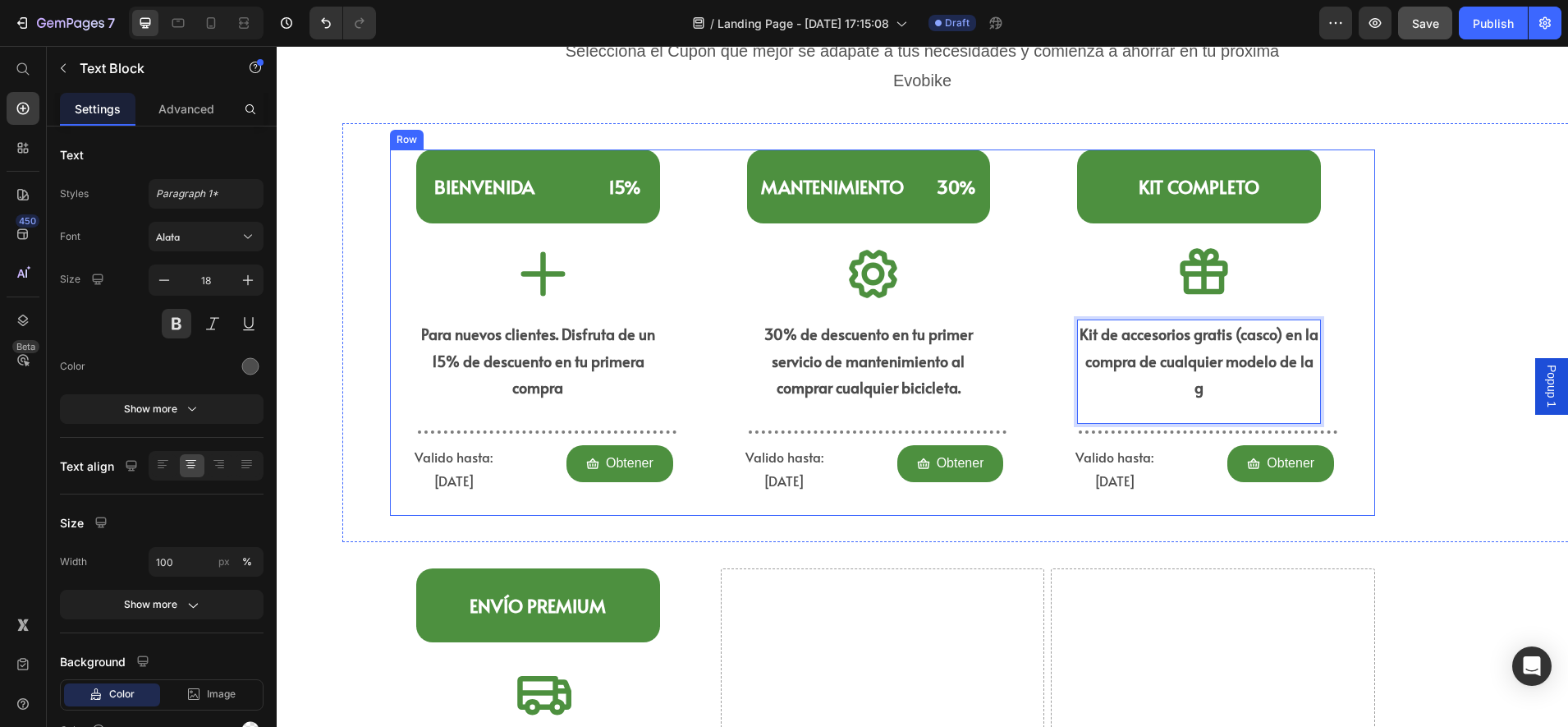 scroll, scrollTop: 766, scrollLeft: 0, axis: vertical 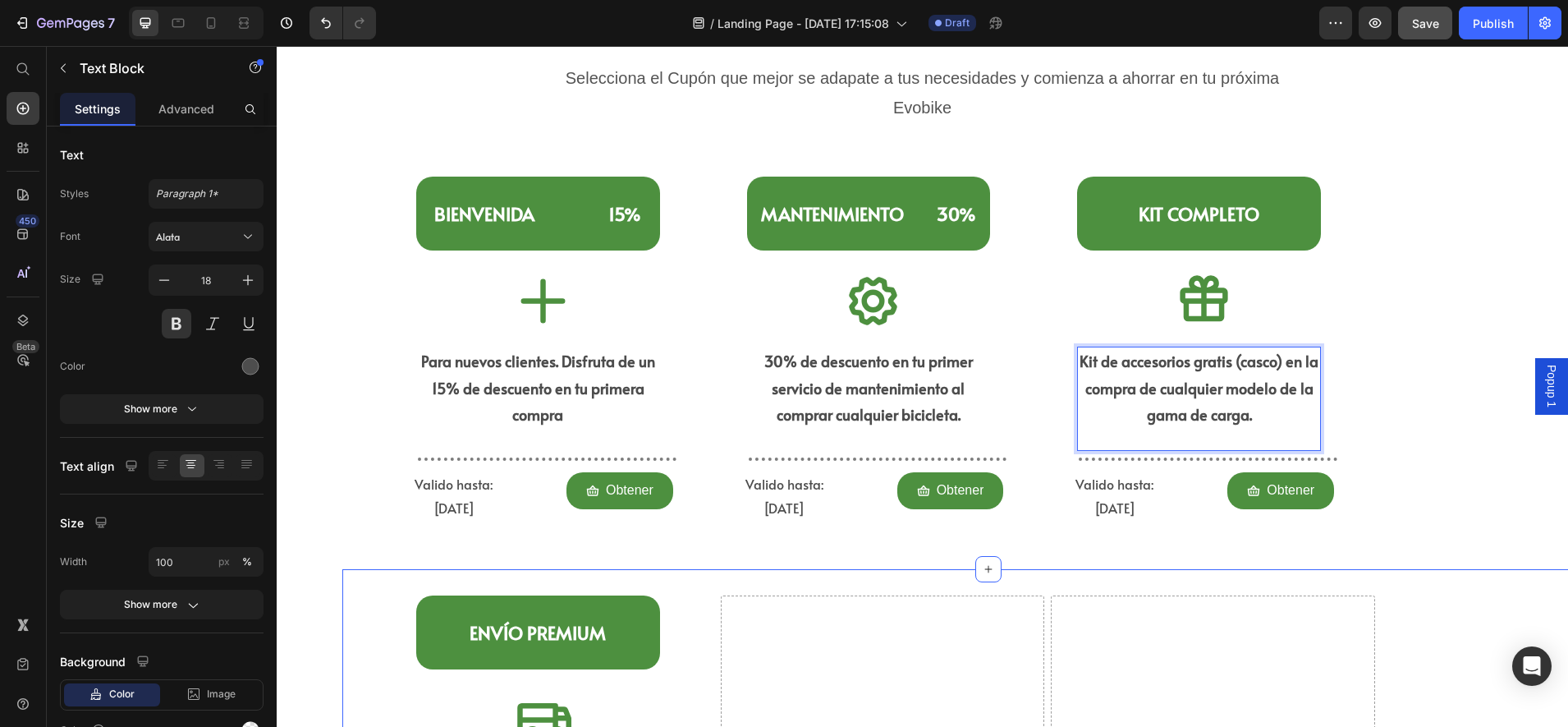 click on "Envío PREMIUM   Heading
Icon Envío gratuito en todo [GEOGRAPHIC_DATA] en cualquier compra de $15,000 Text Block                Title Line Valido hasta:  [DATE] Text Block
Obtener Button Row Row
Drop element here
Drop element here Row Section 6" at bounding box center [988, 779] 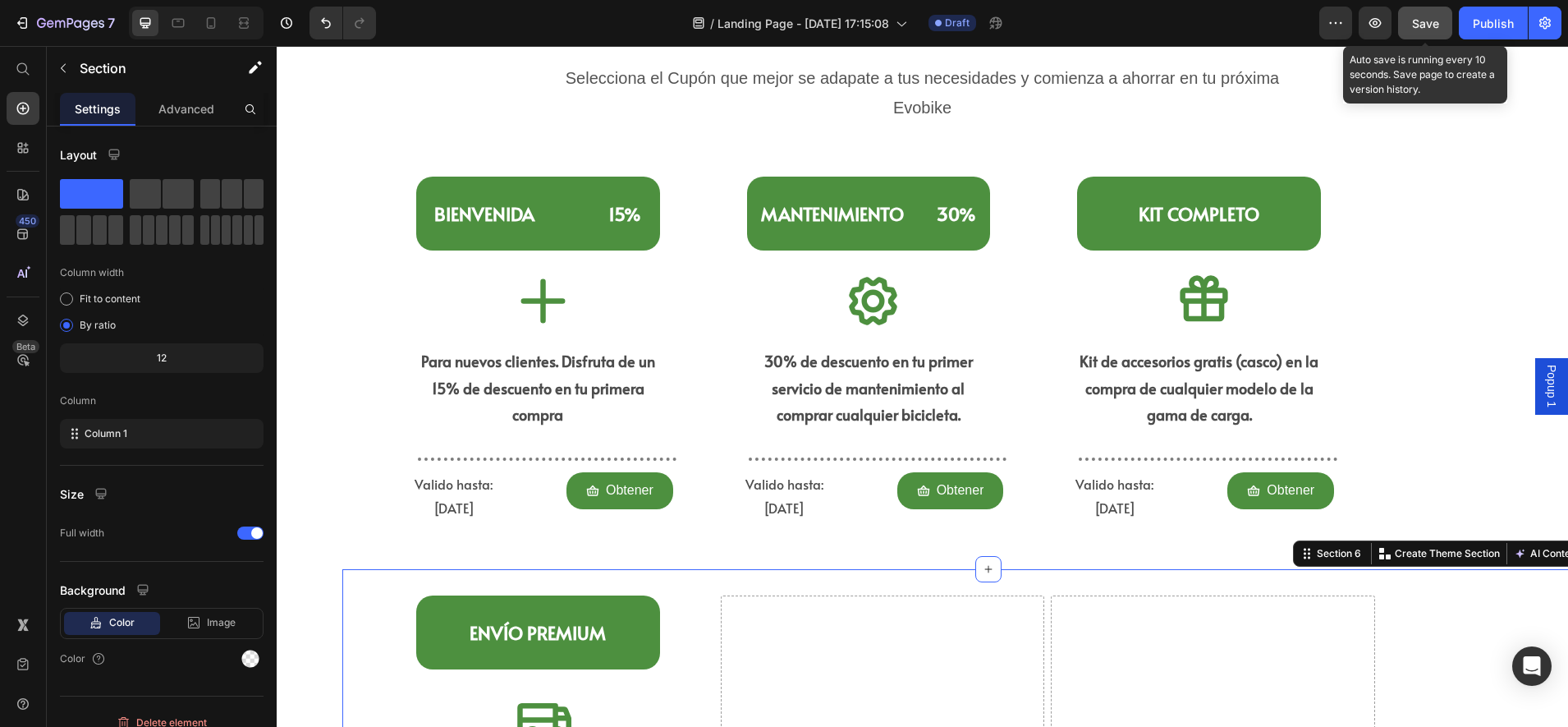 click on "Save" 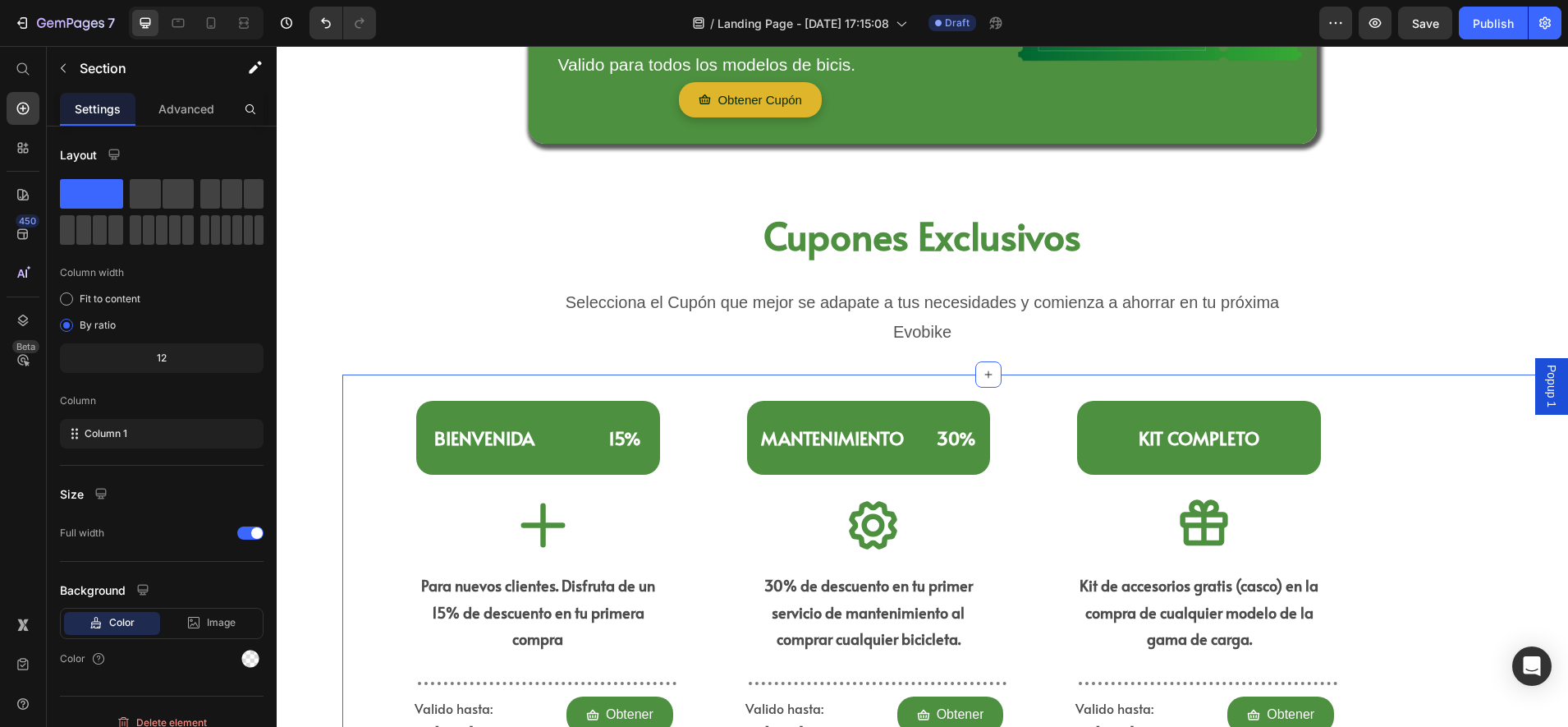 scroll, scrollTop: 205, scrollLeft: 0, axis: vertical 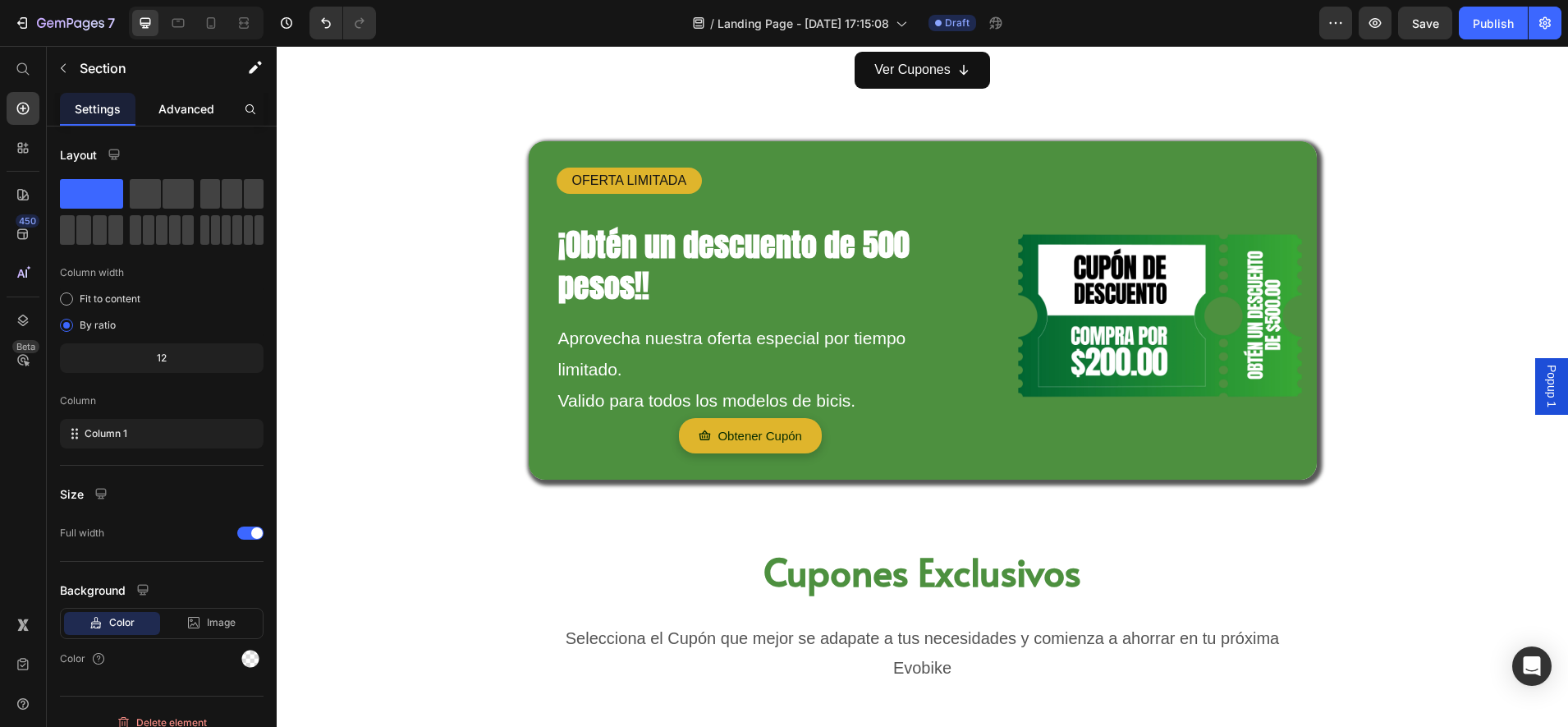 click on "Advanced" at bounding box center (186, 108) 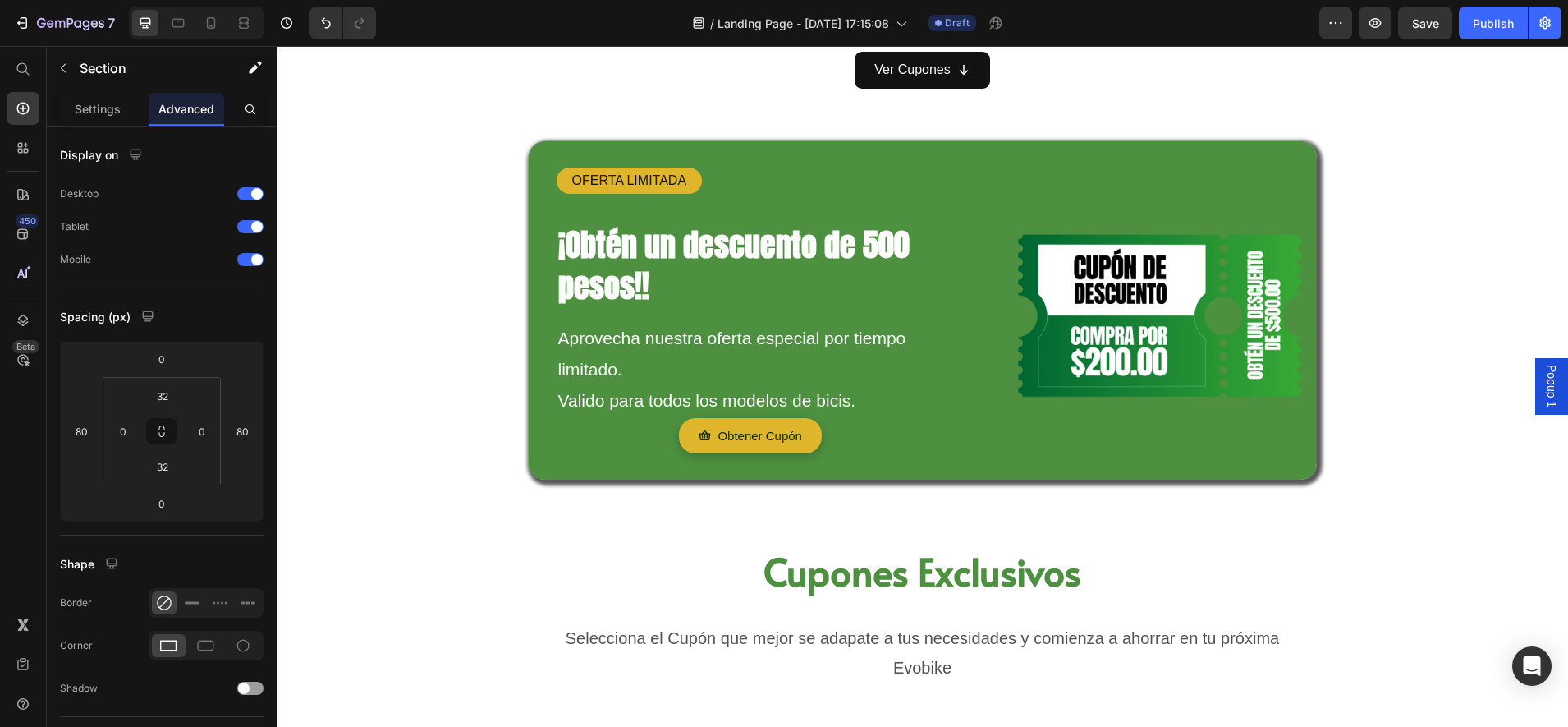 click on "450 Beta" at bounding box center [23, 386] 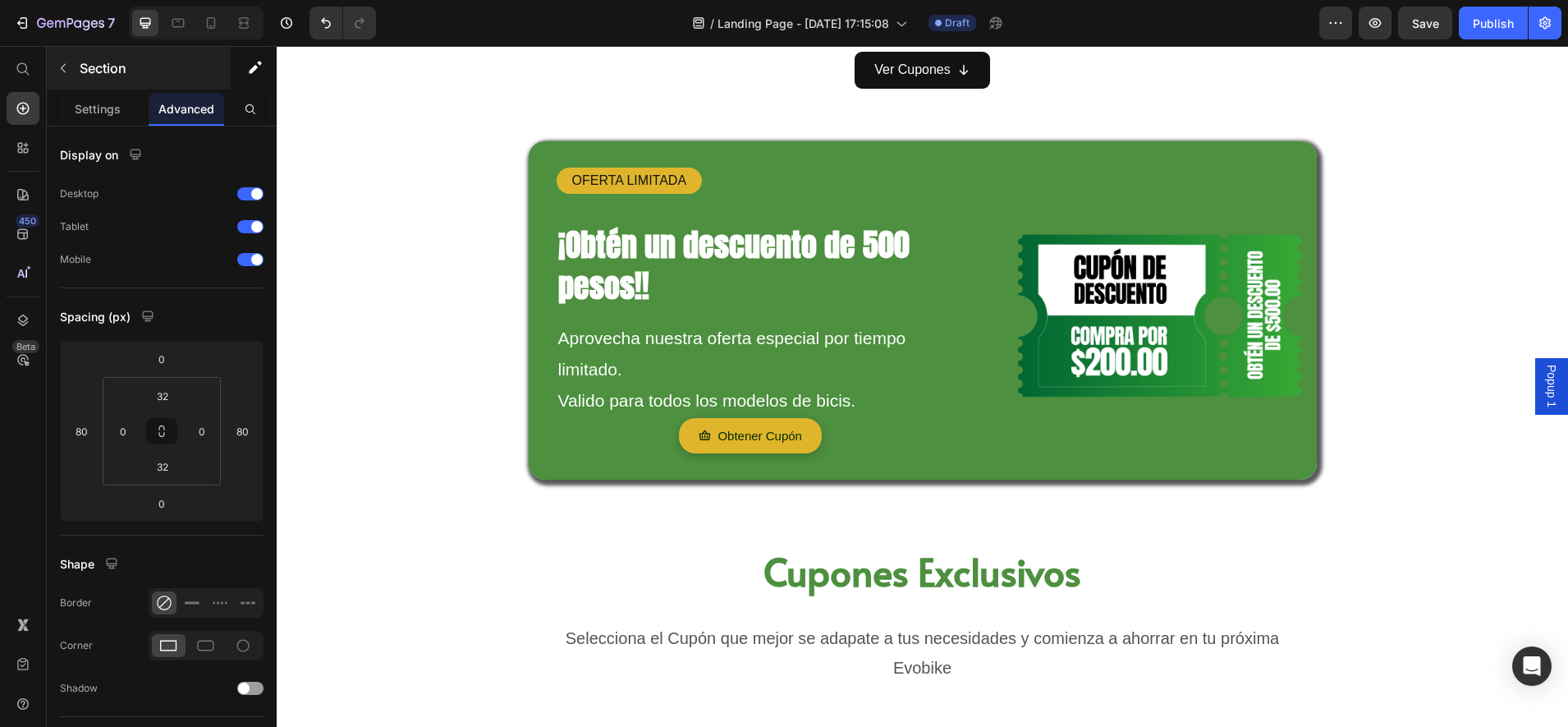 click 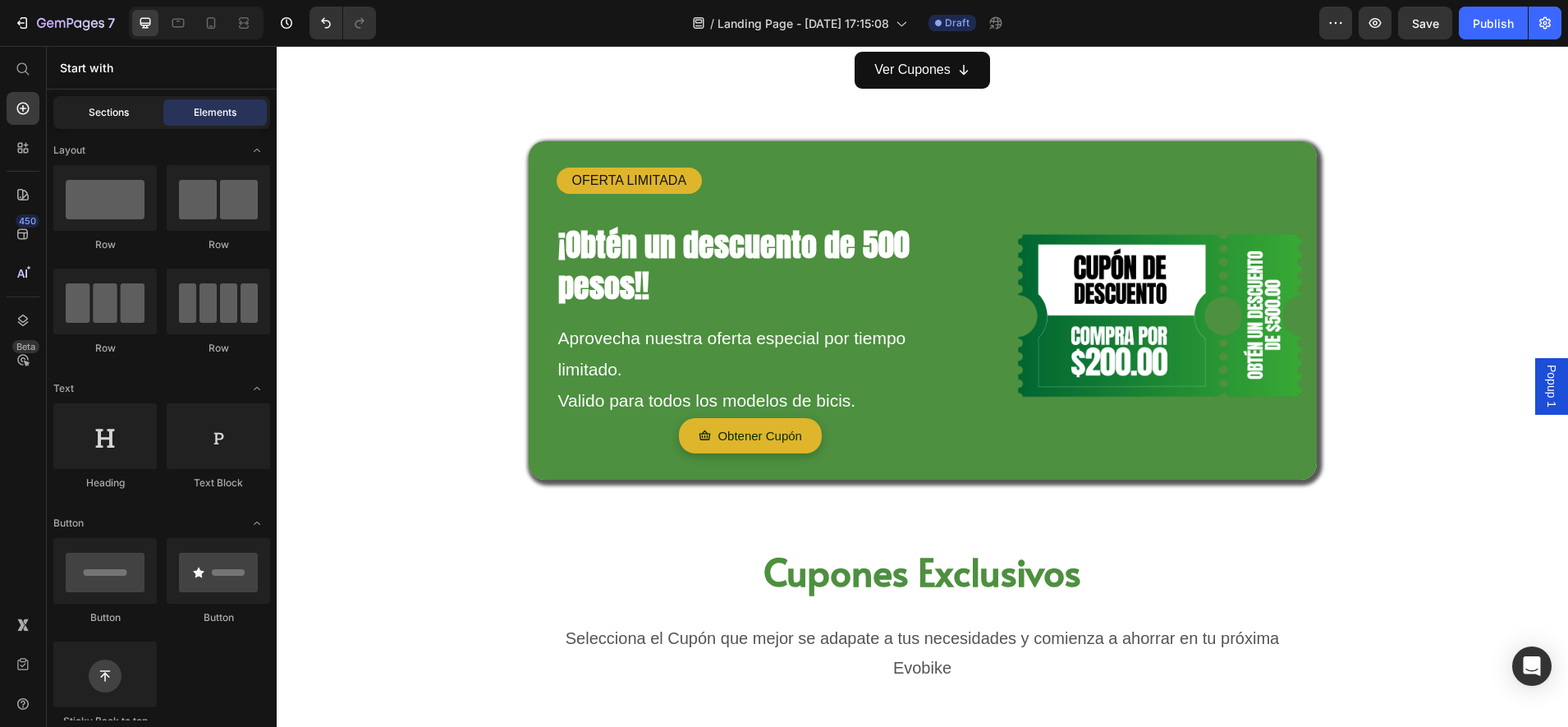 click on "Sections" 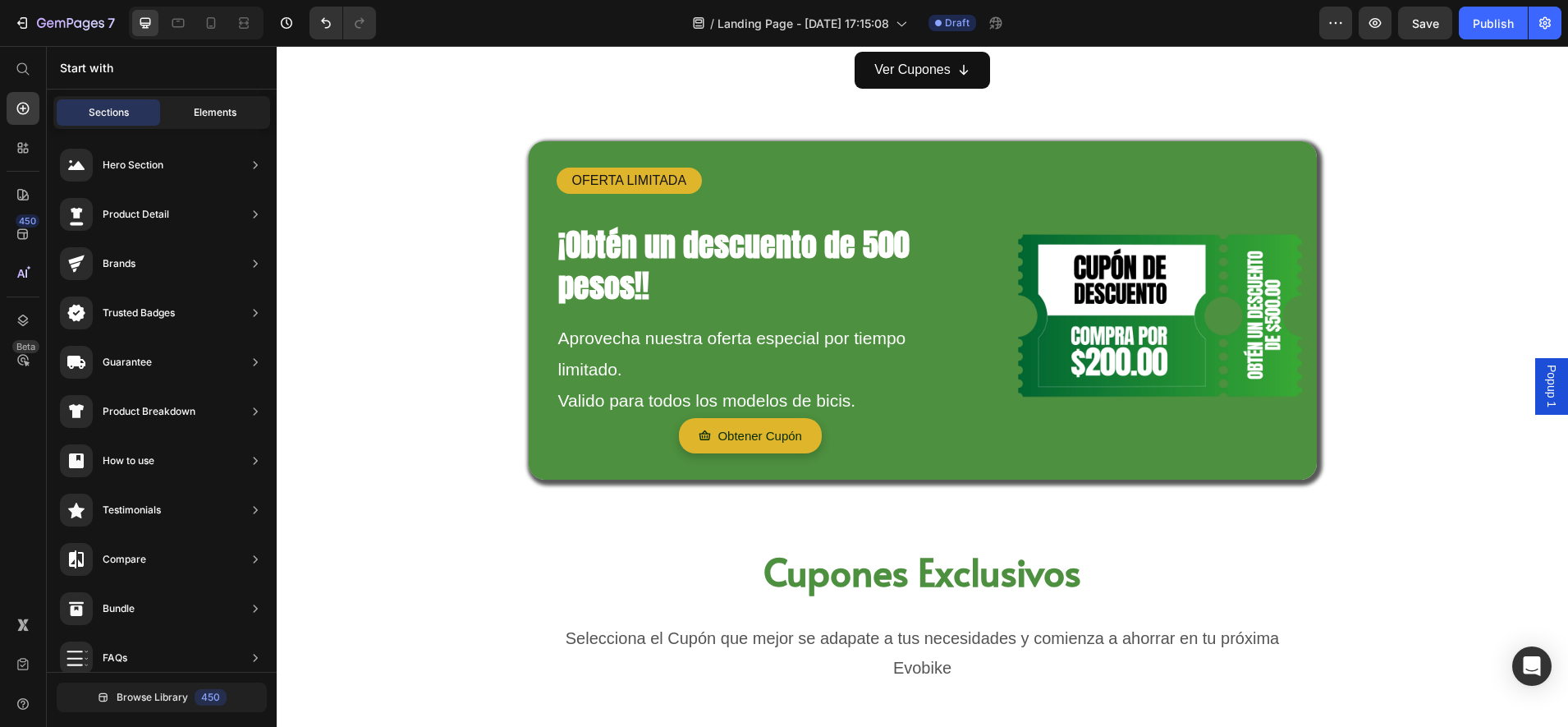 click on "Elements" at bounding box center (215, 113) 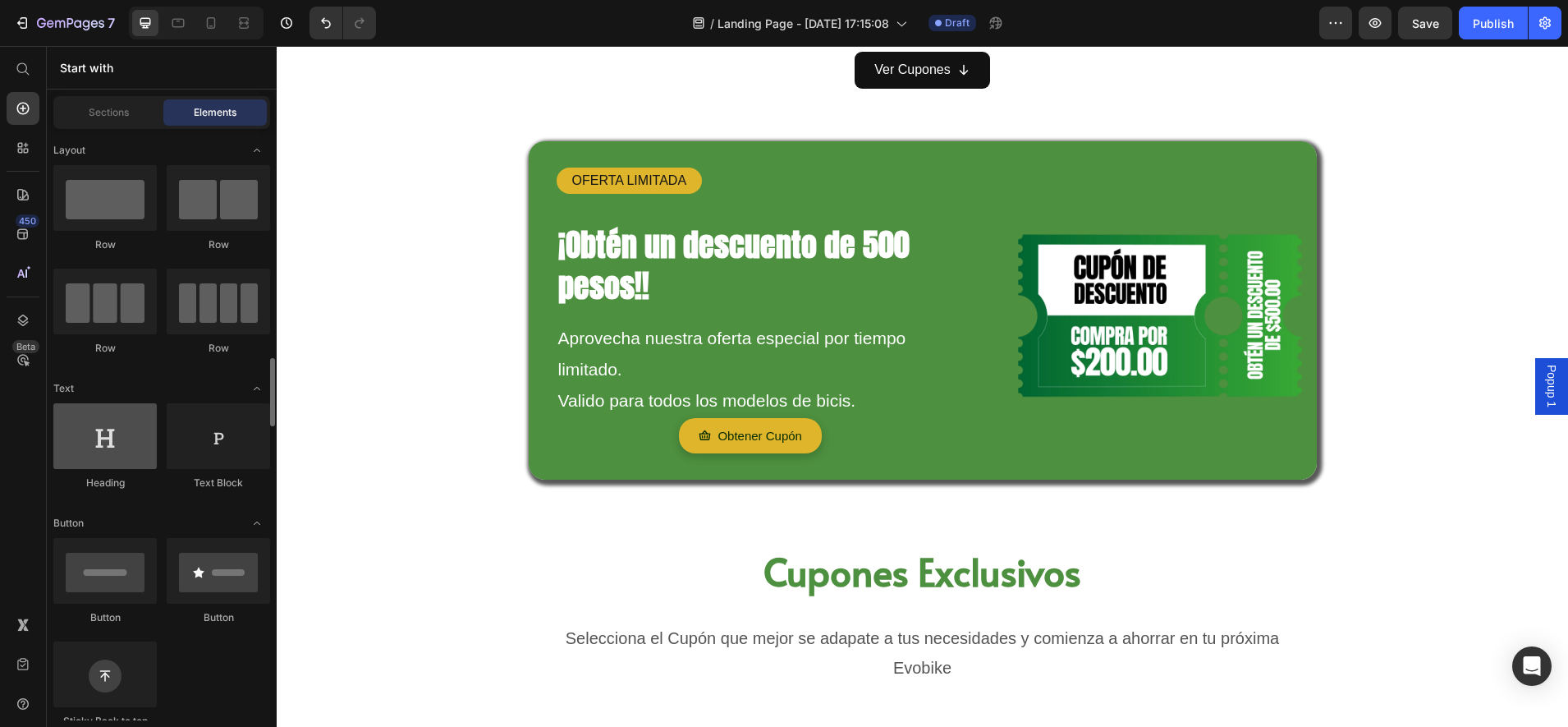 scroll, scrollTop: 308, scrollLeft: 0, axis: vertical 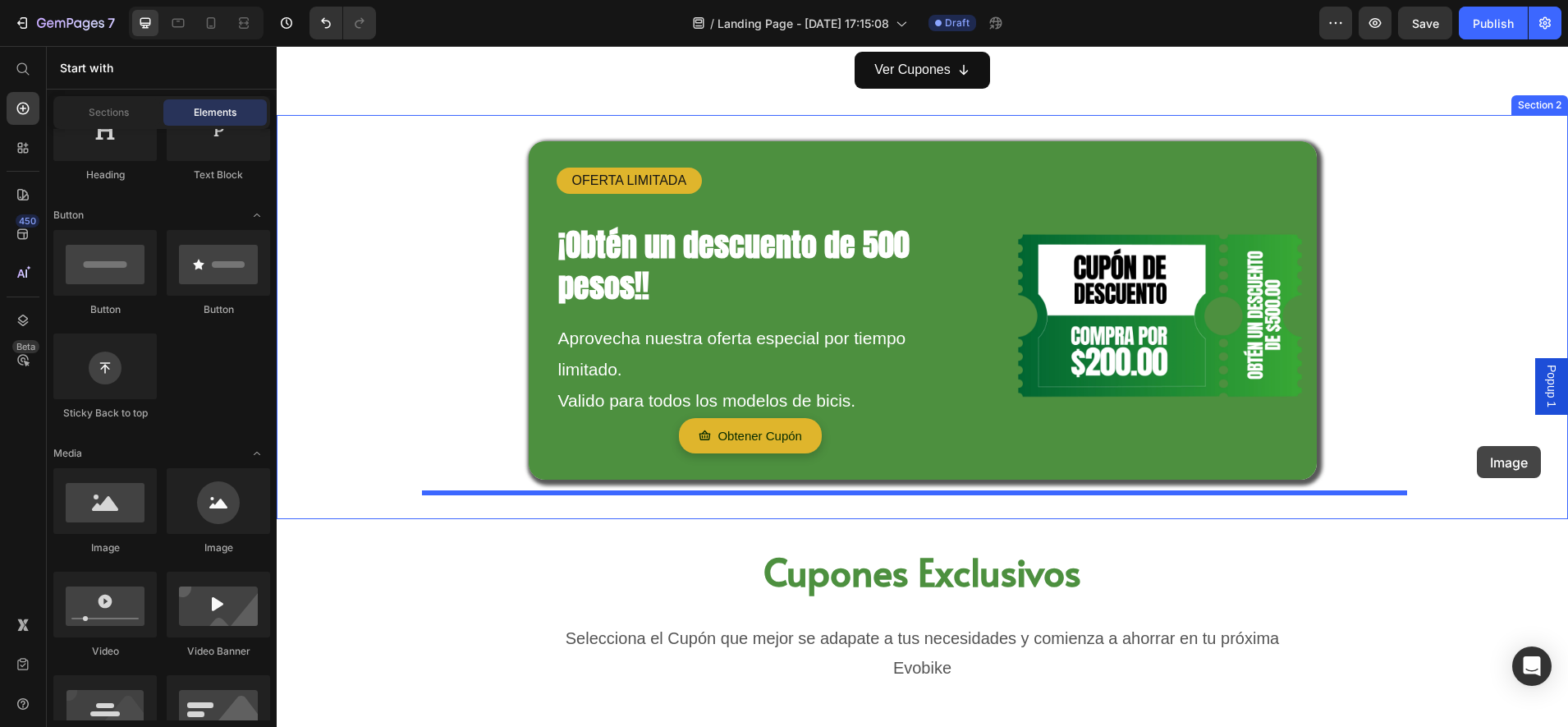drag, startPoint x: 488, startPoint y: 554, endPoint x: 1477, endPoint y: 446, distance: 994.8794 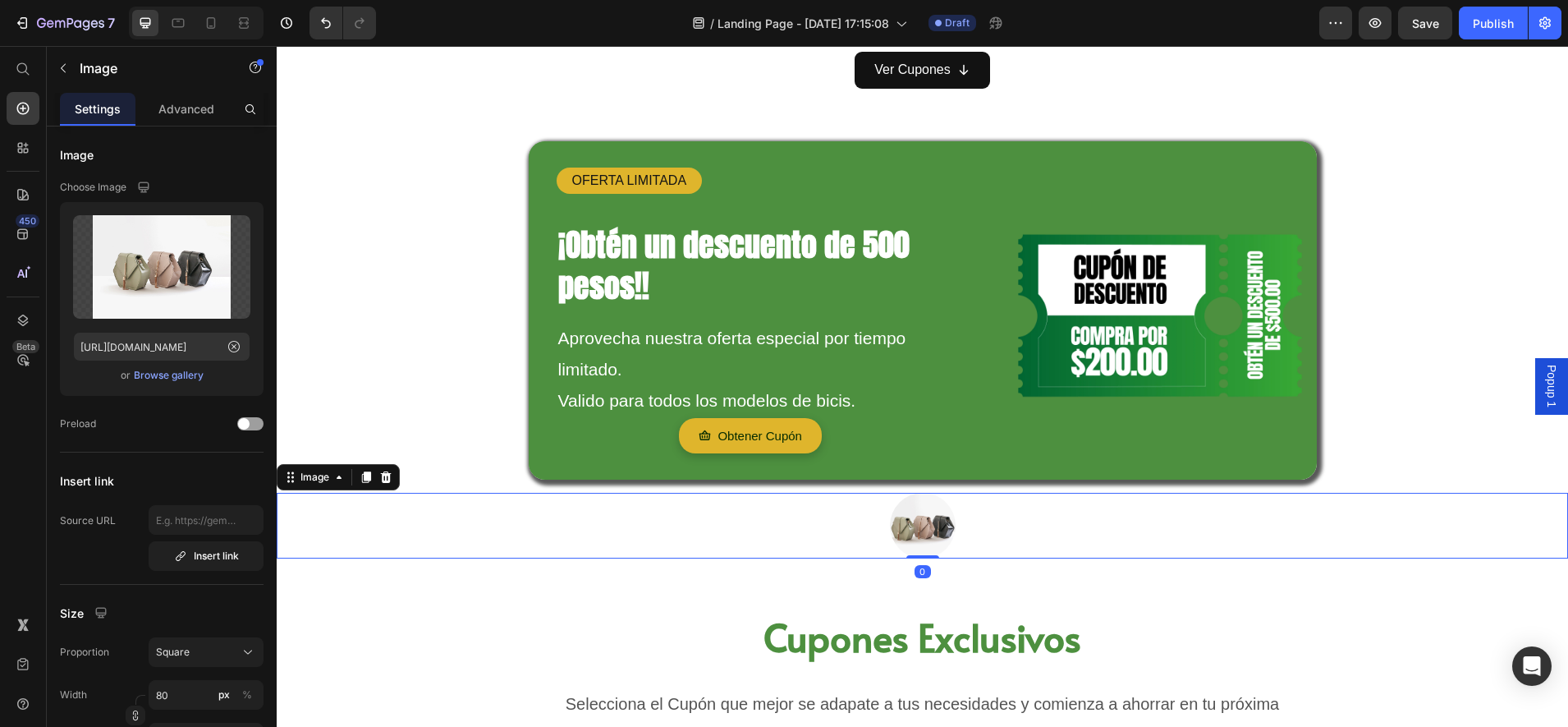 click at bounding box center (922, 526) 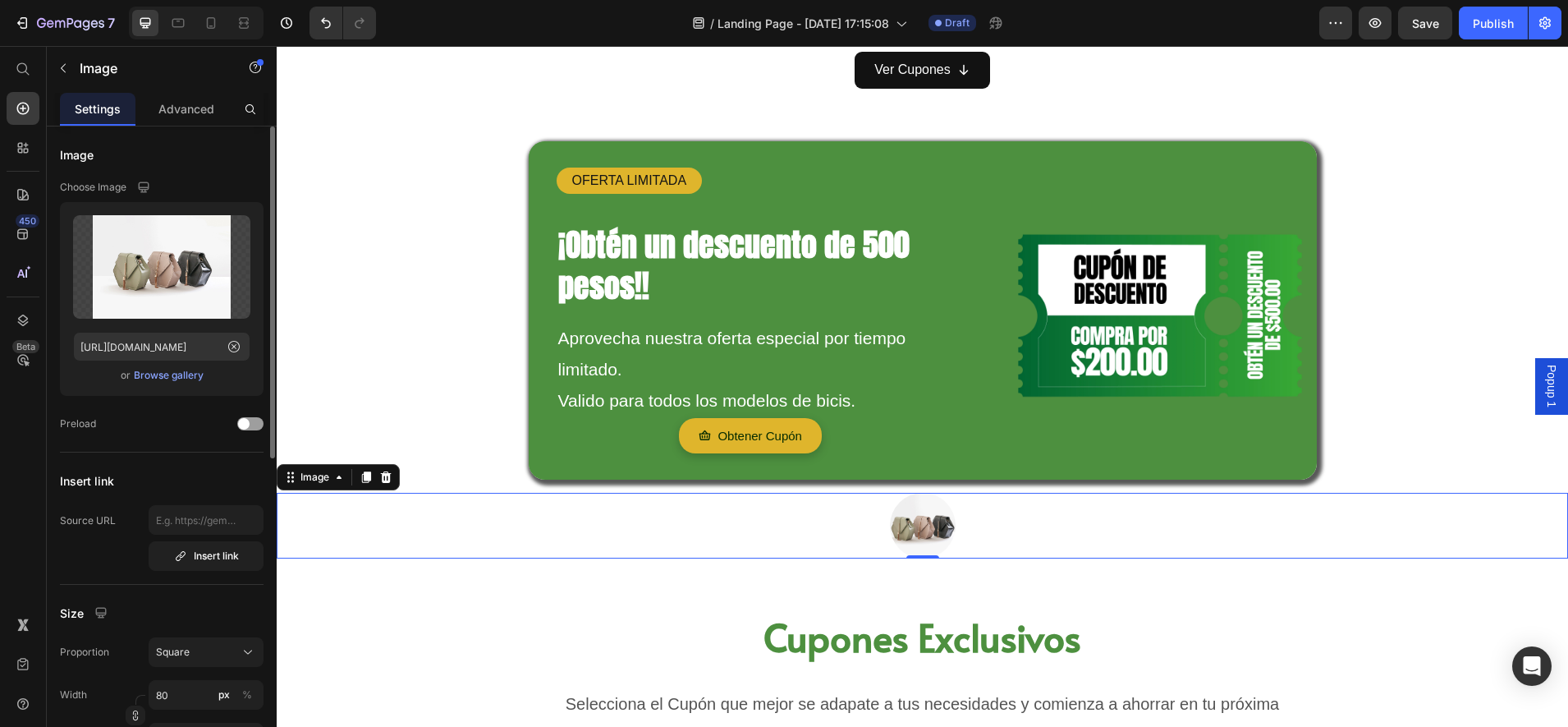 click on "Browse gallery" at bounding box center (168, 375) 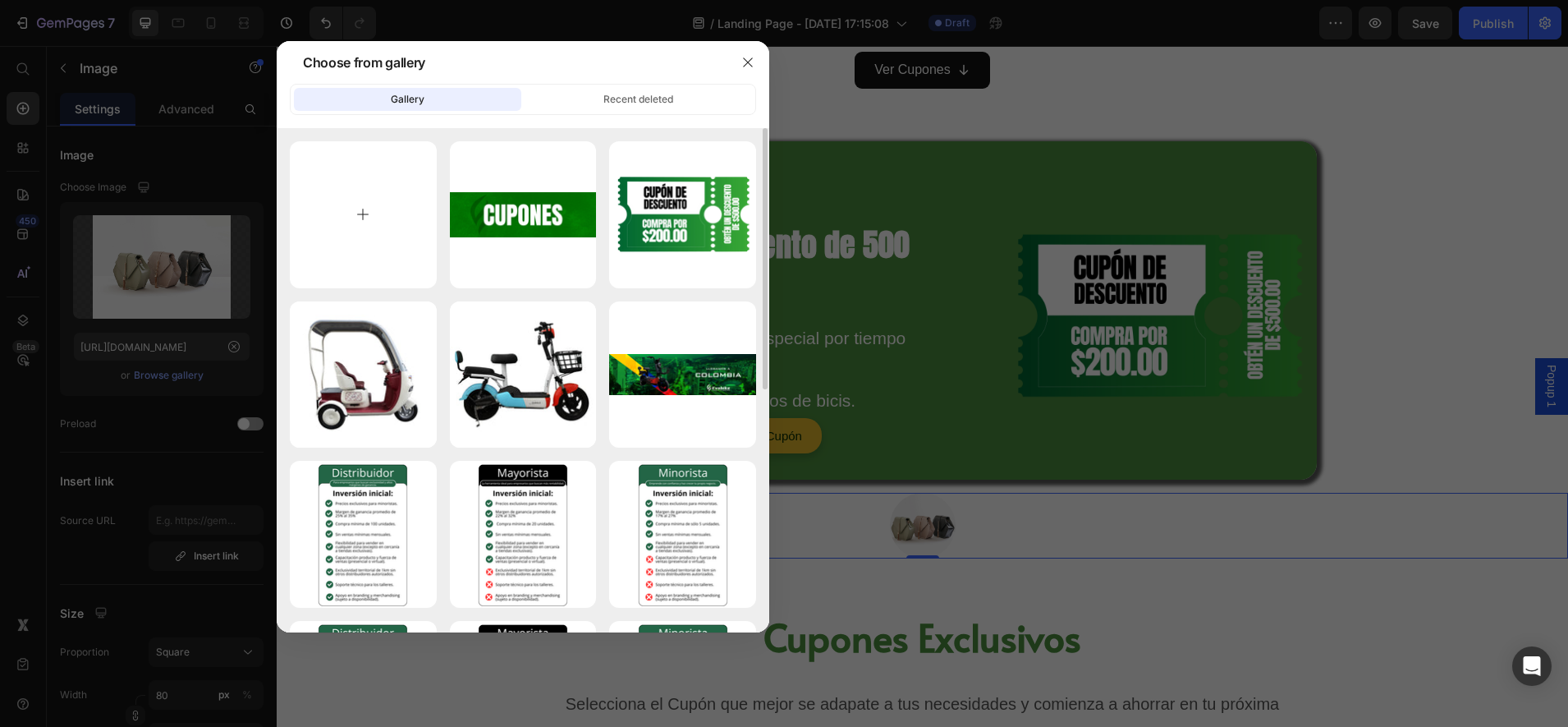 click at bounding box center [363, 214] 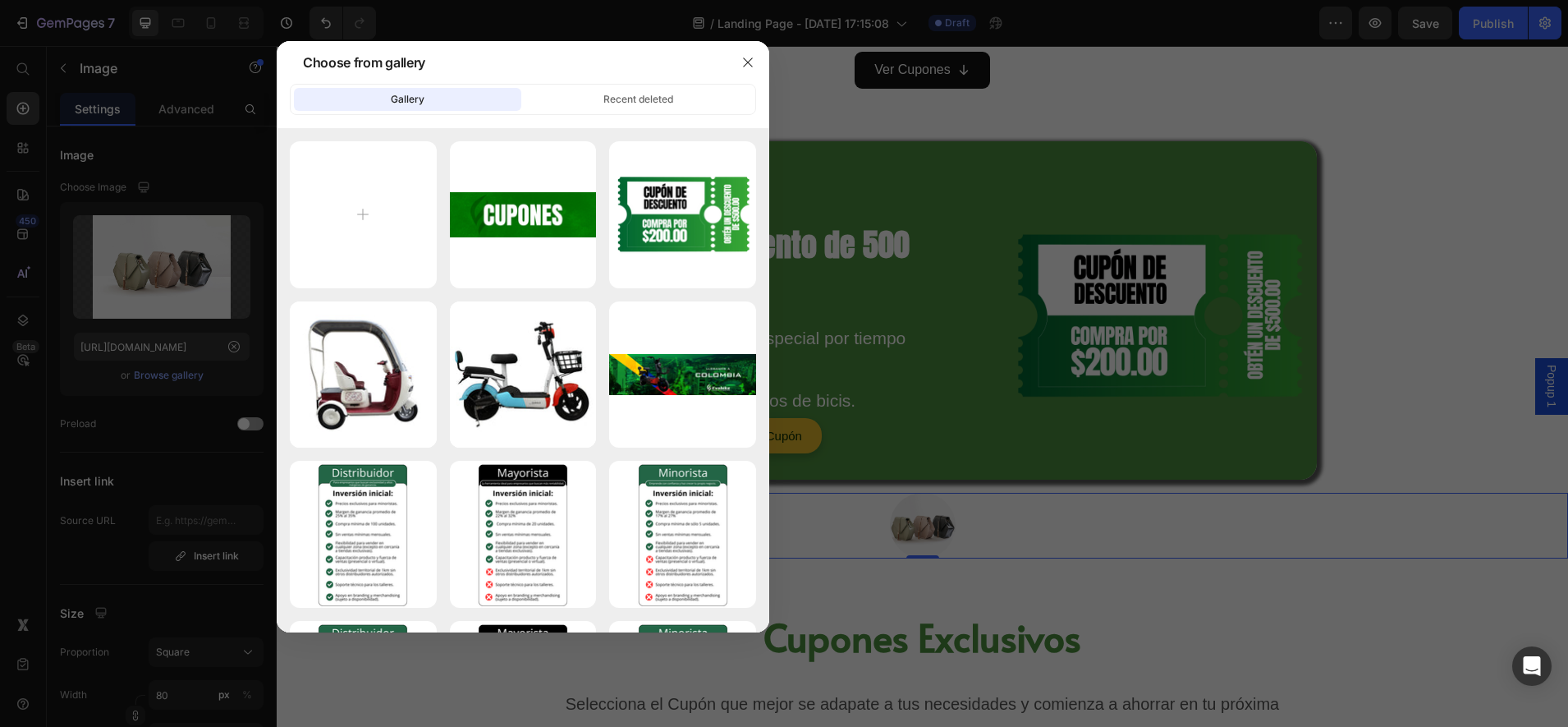 click at bounding box center (784, 363) 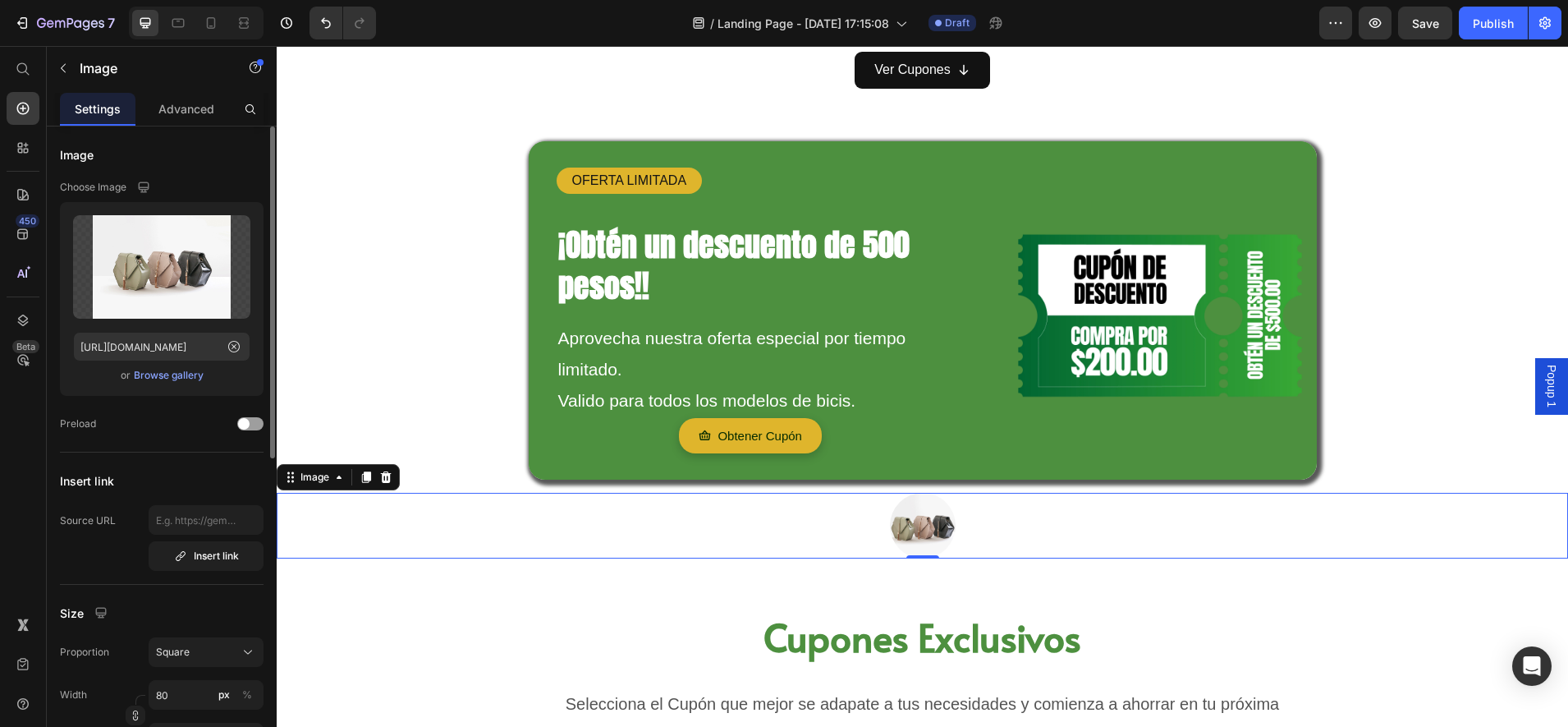 click on "Browse gallery" at bounding box center [168, 375] 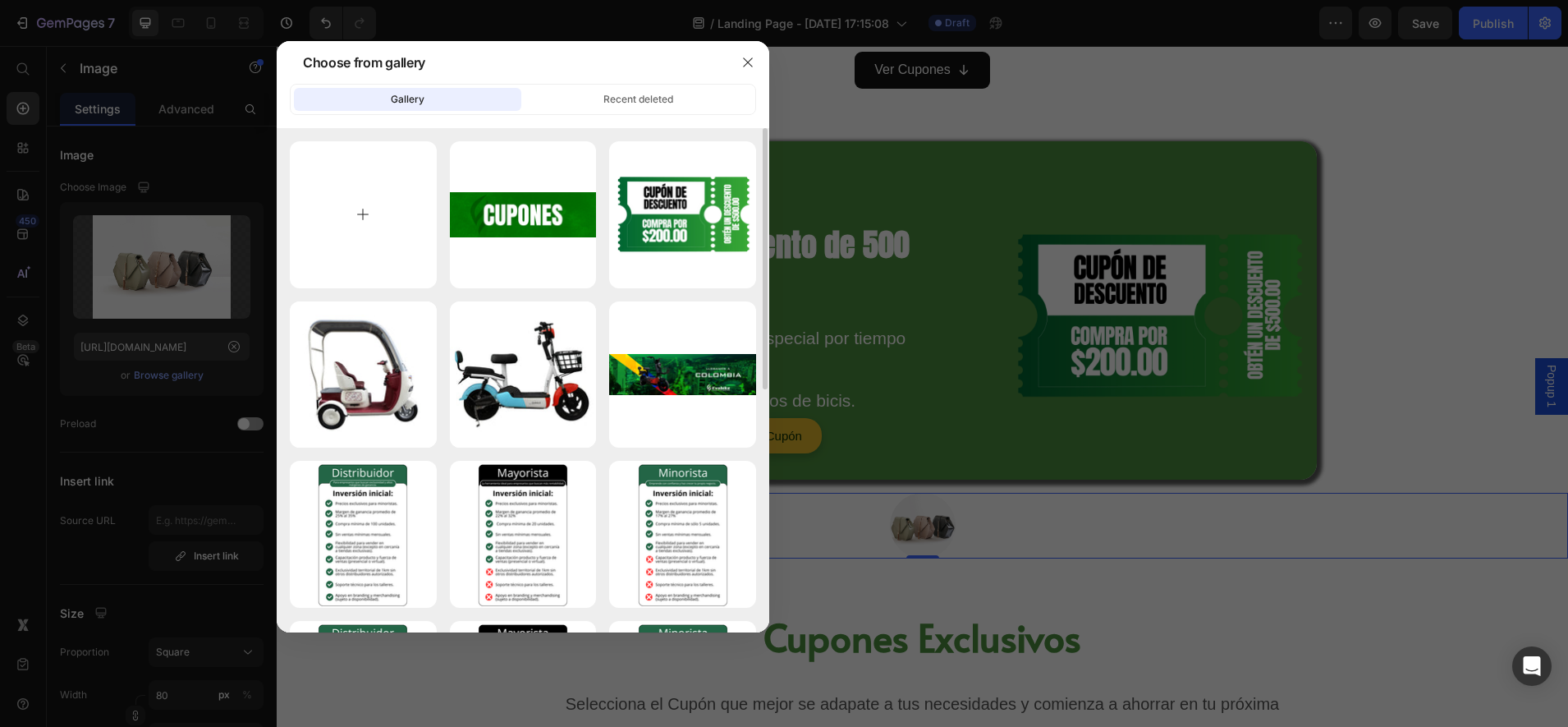 click at bounding box center (363, 214) 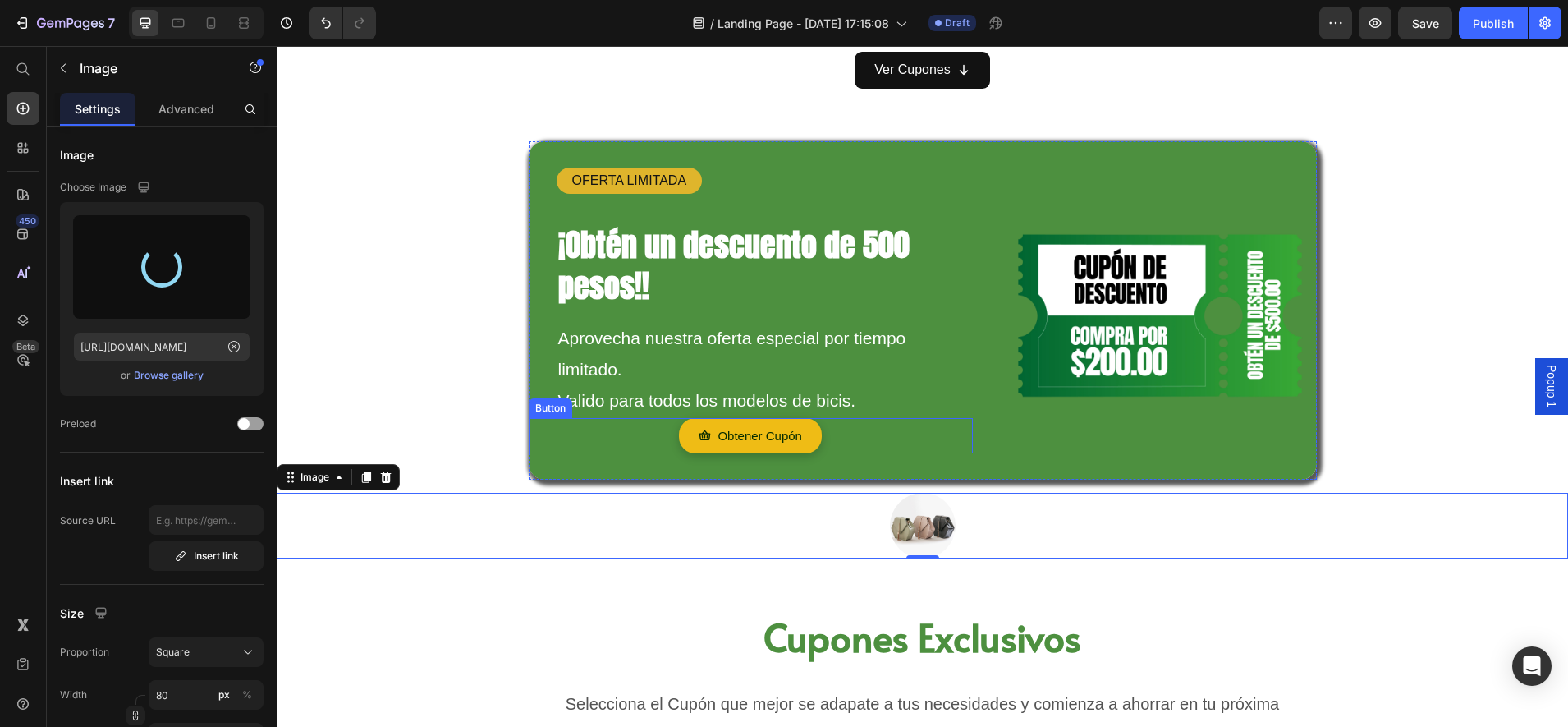 type on "[URL][DOMAIN_NAME]" 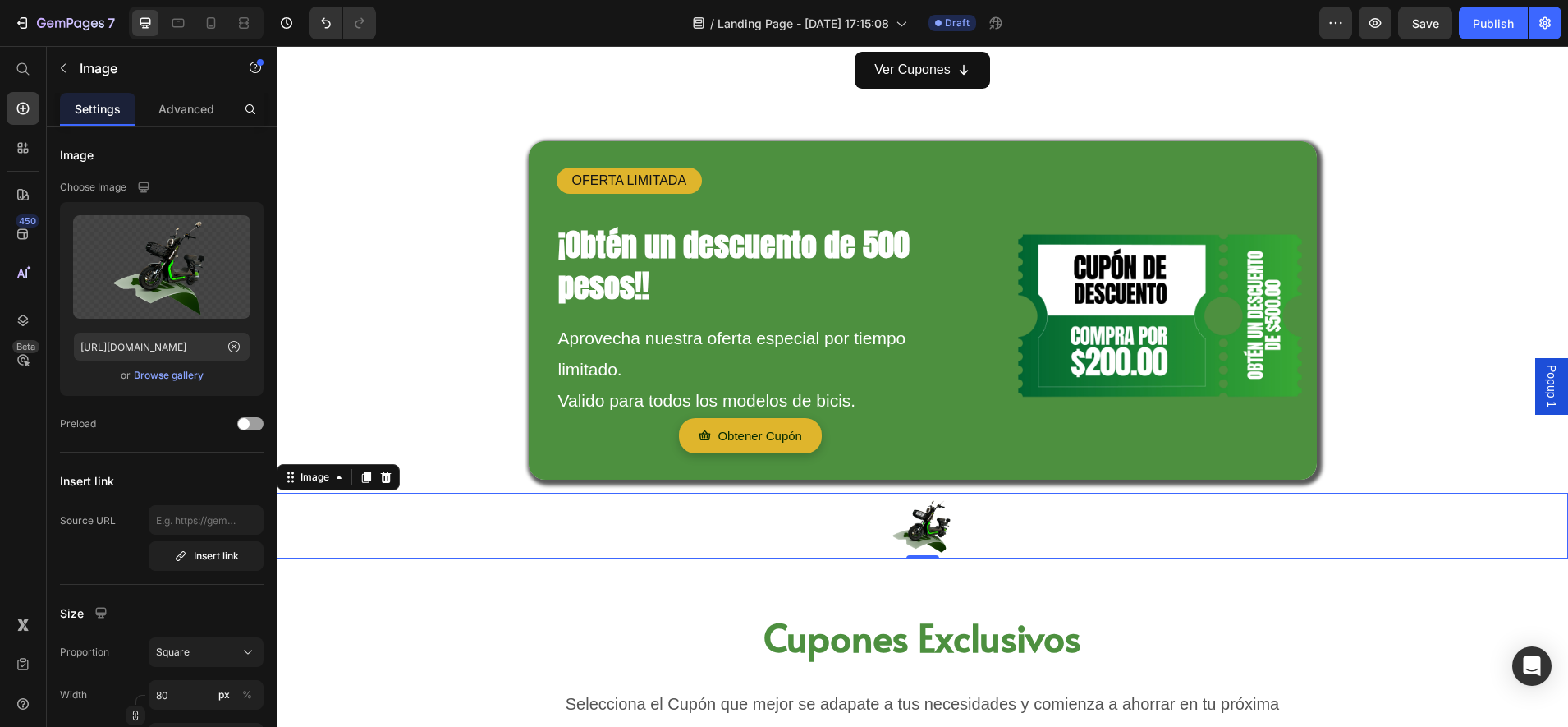 click at bounding box center [922, 526] 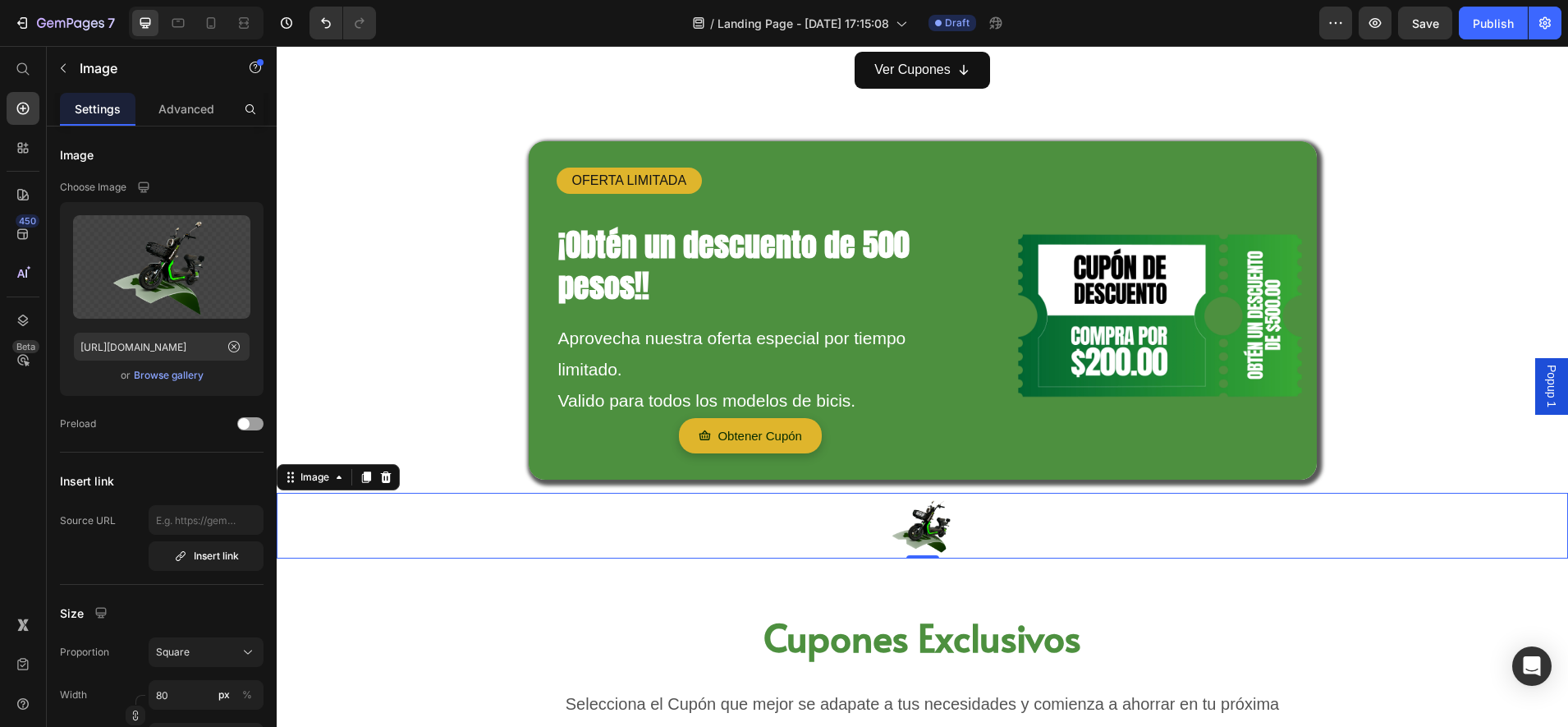 click at bounding box center [922, 526] 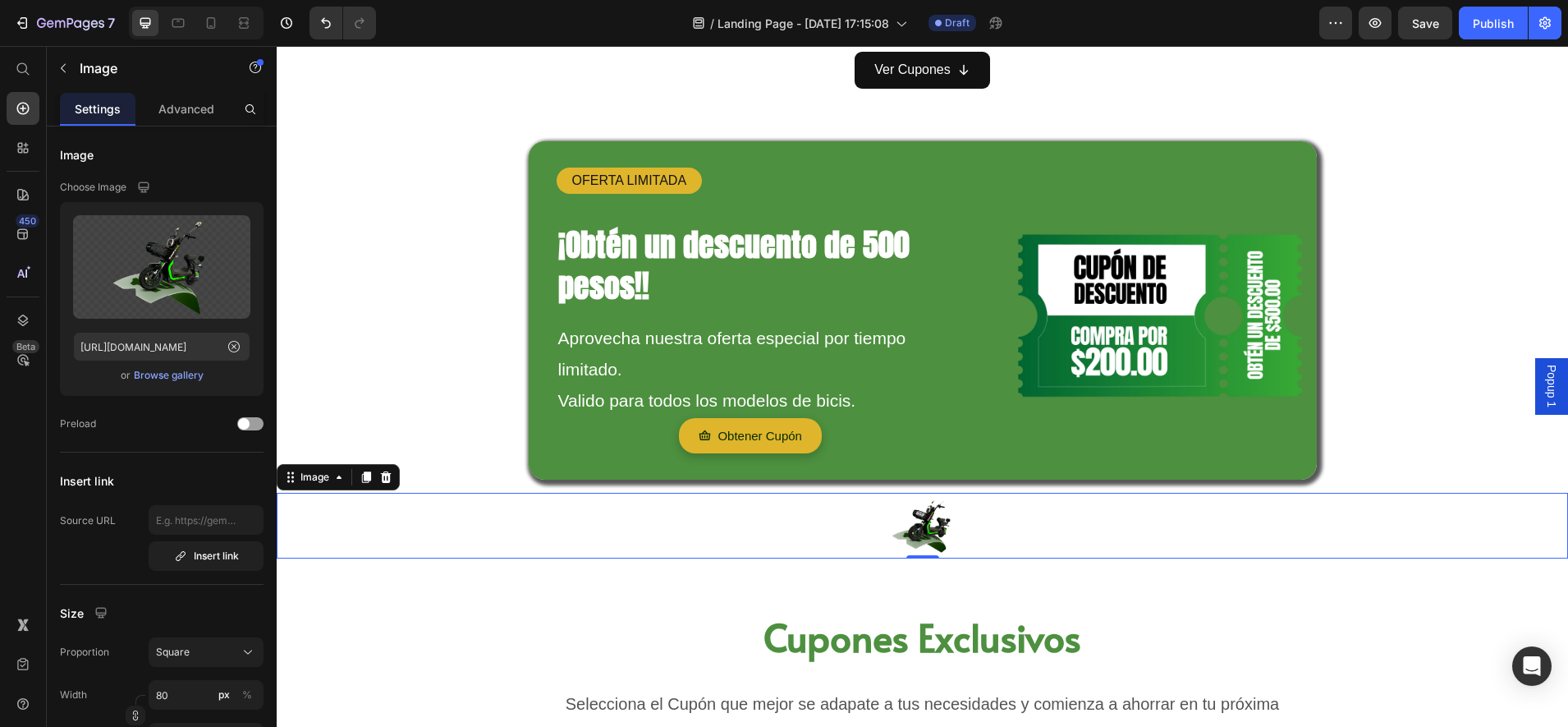 click at bounding box center [922, 526] 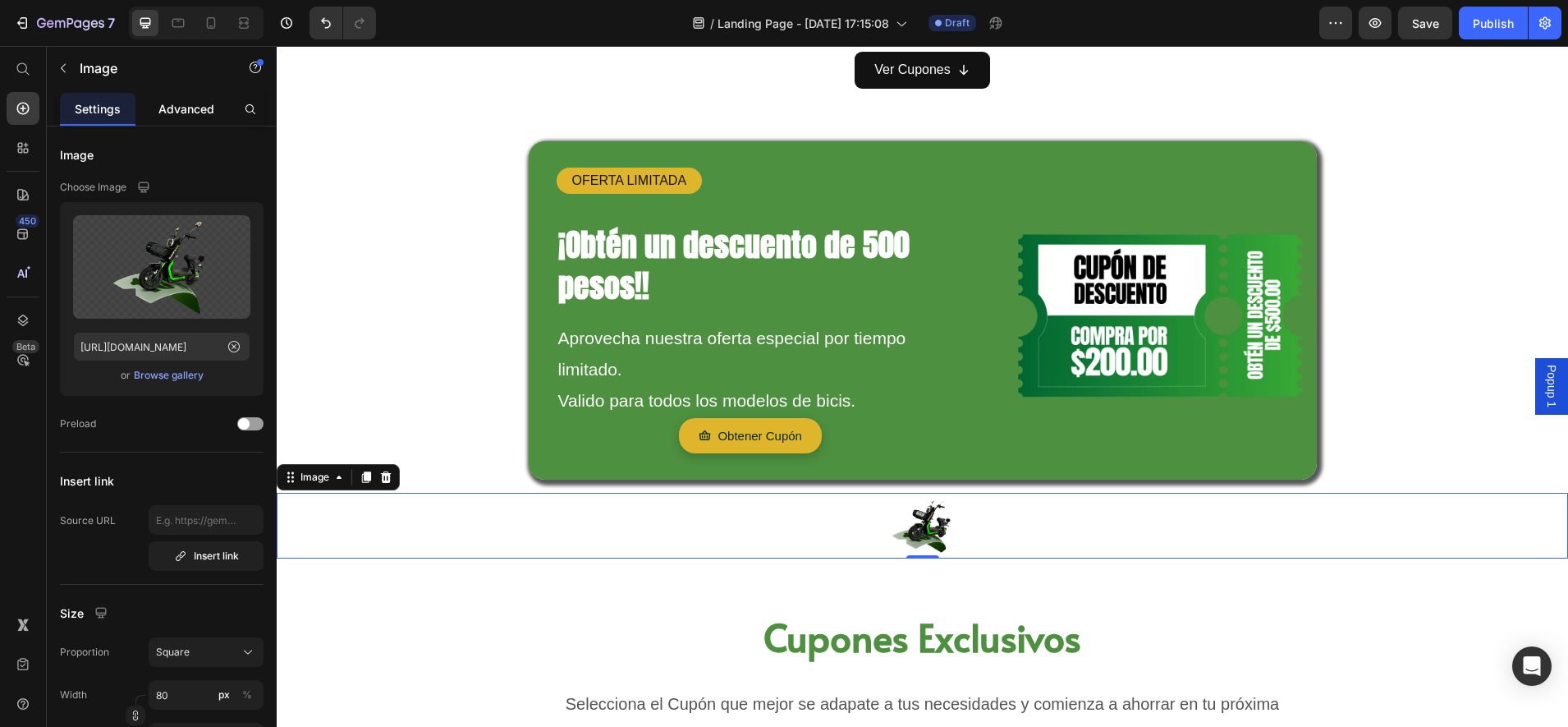click on "Advanced" 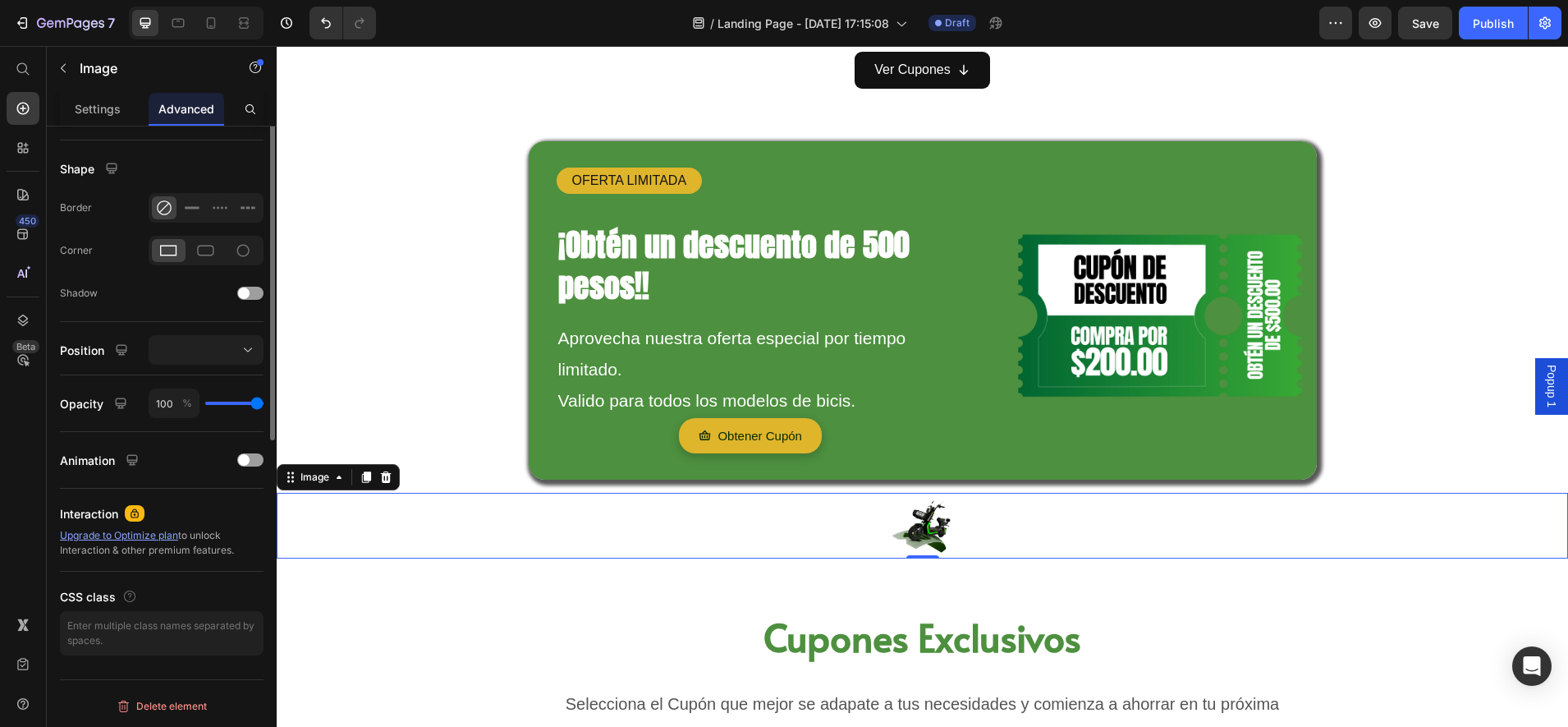 scroll, scrollTop: 0, scrollLeft: 0, axis: both 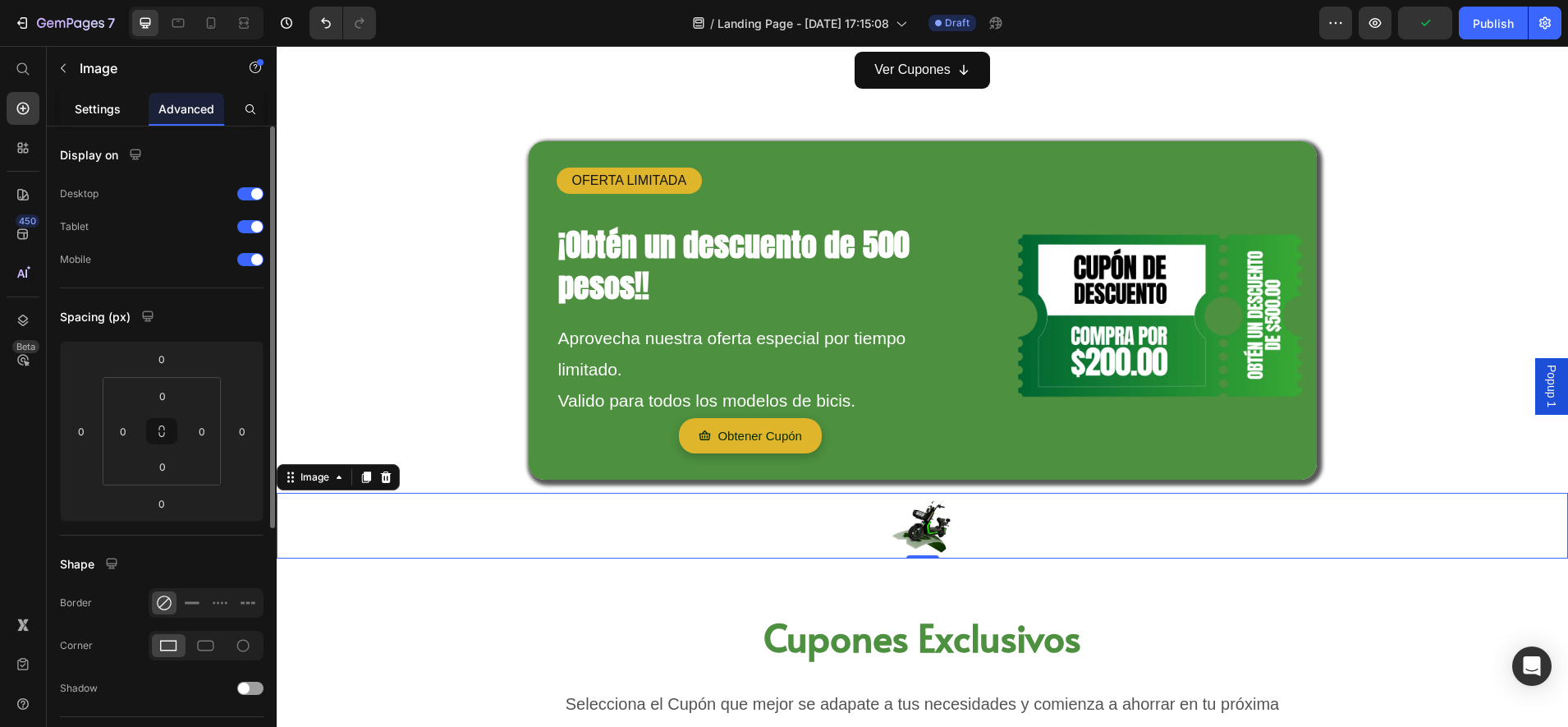 click on "Settings" at bounding box center (98, 108) 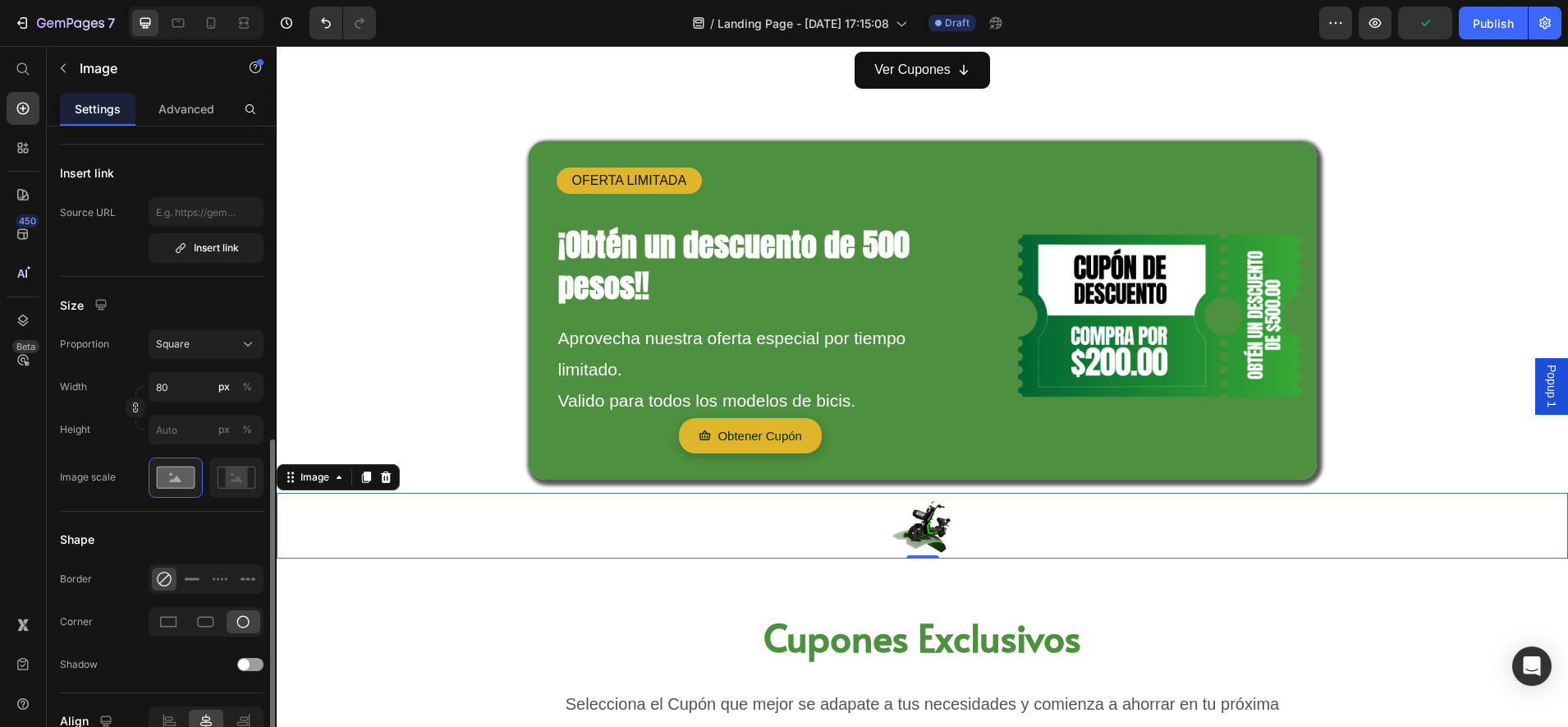 scroll, scrollTop: 411, scrollLeft: 0, axis: vertical 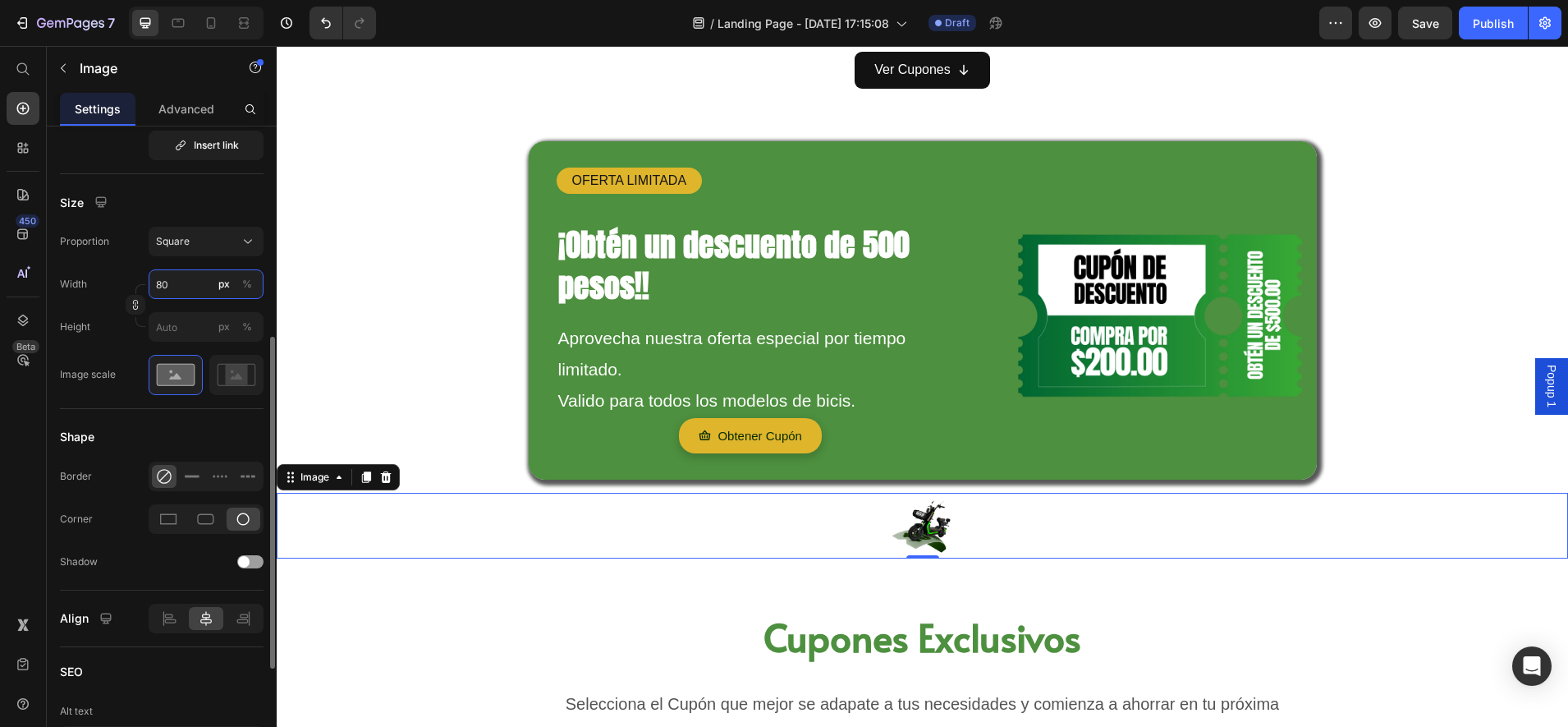 click on "80" at bounding box center (206, 284) 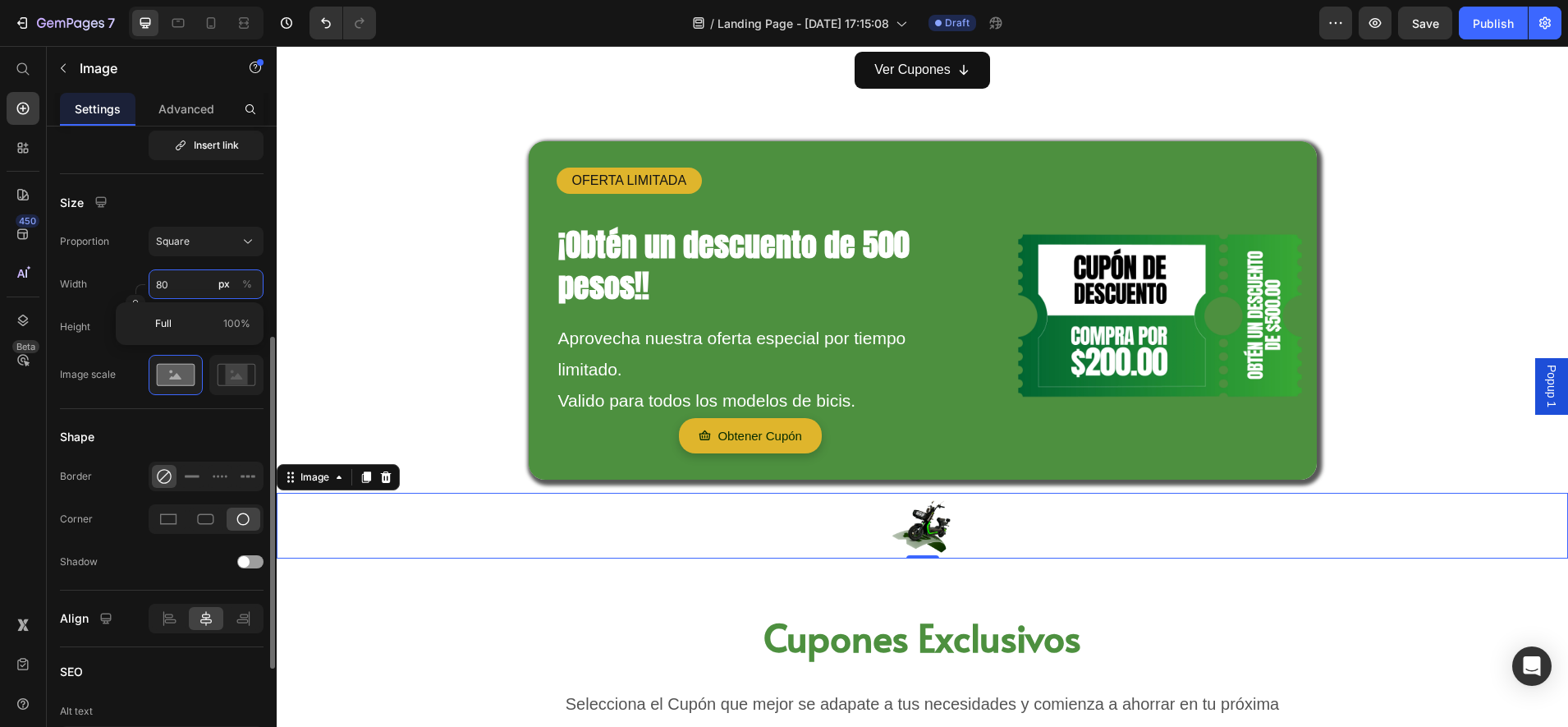 type on "1" 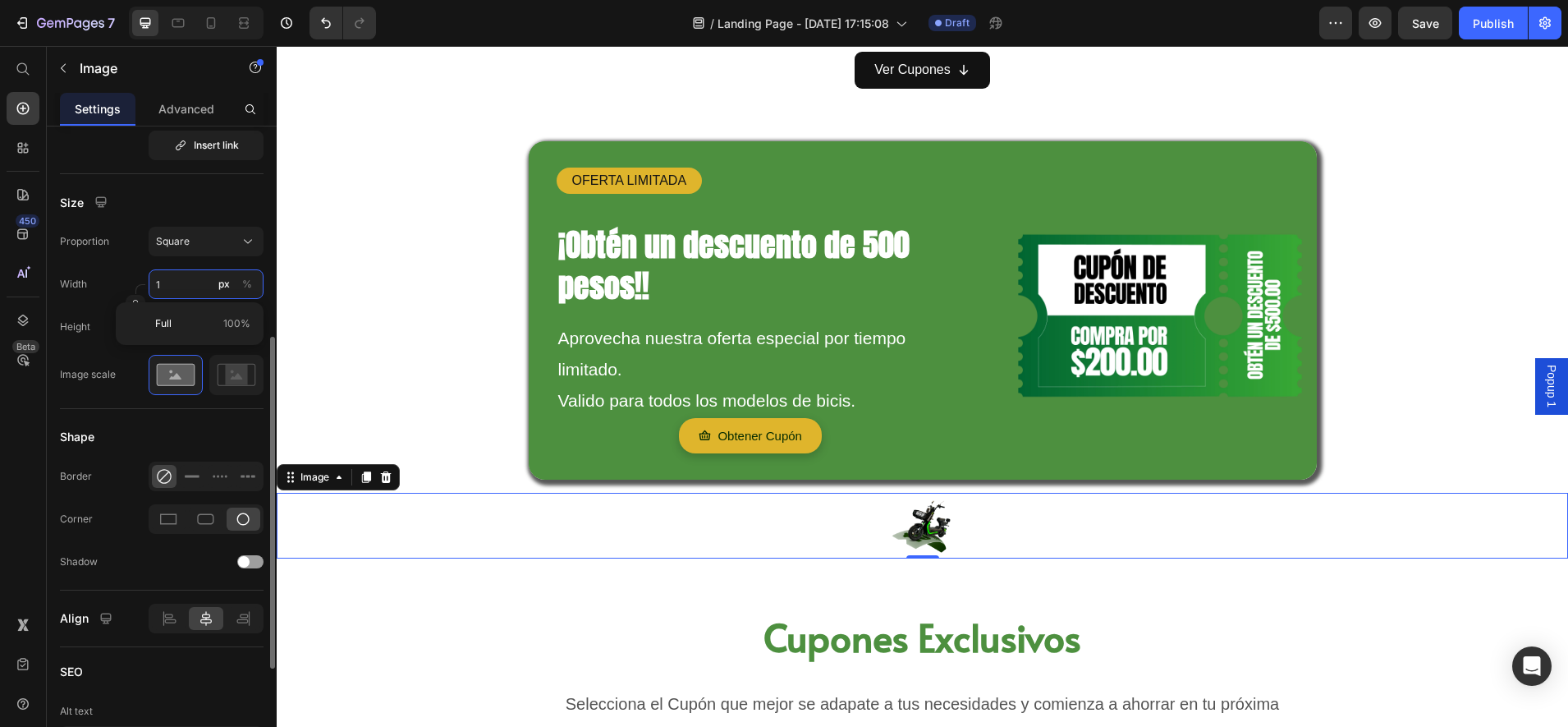 type on "10" 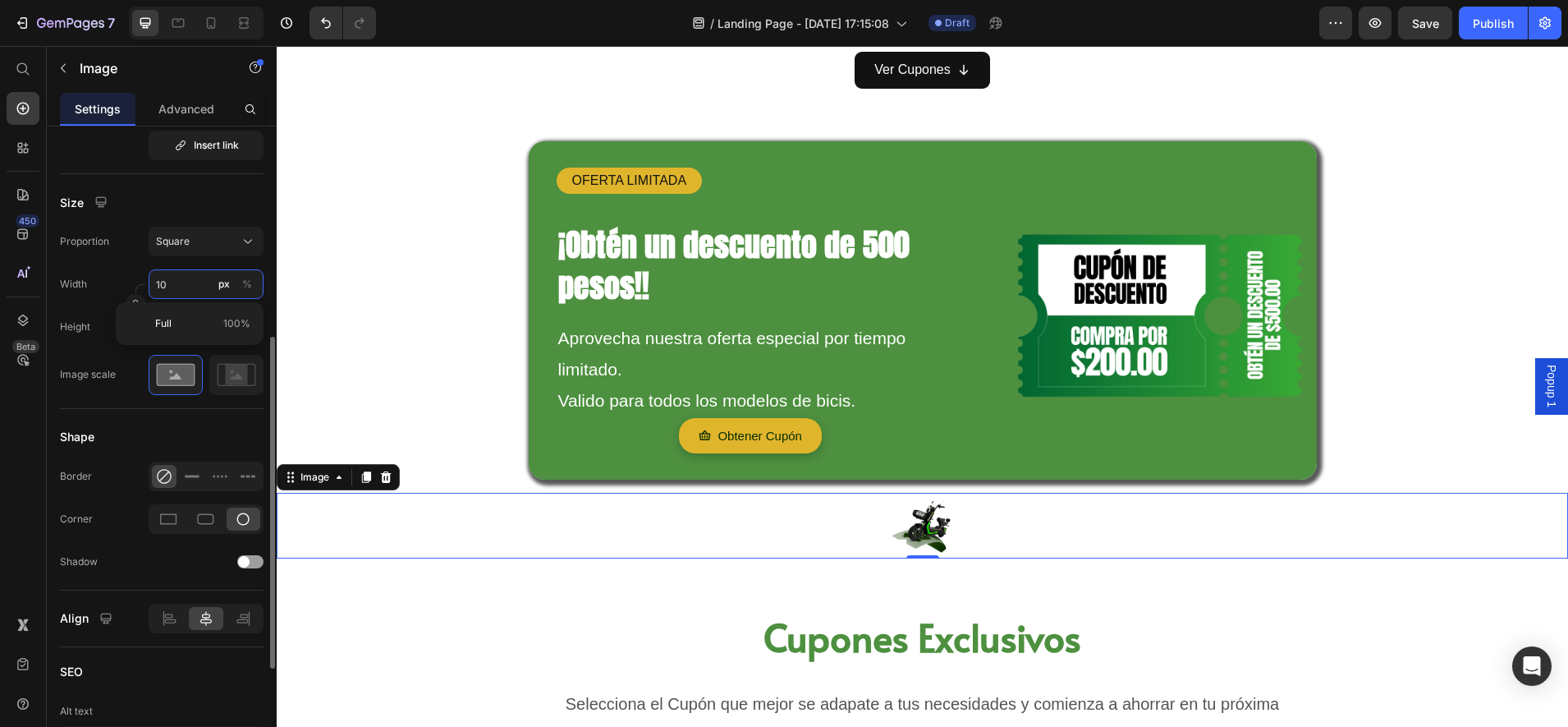 type on "10" 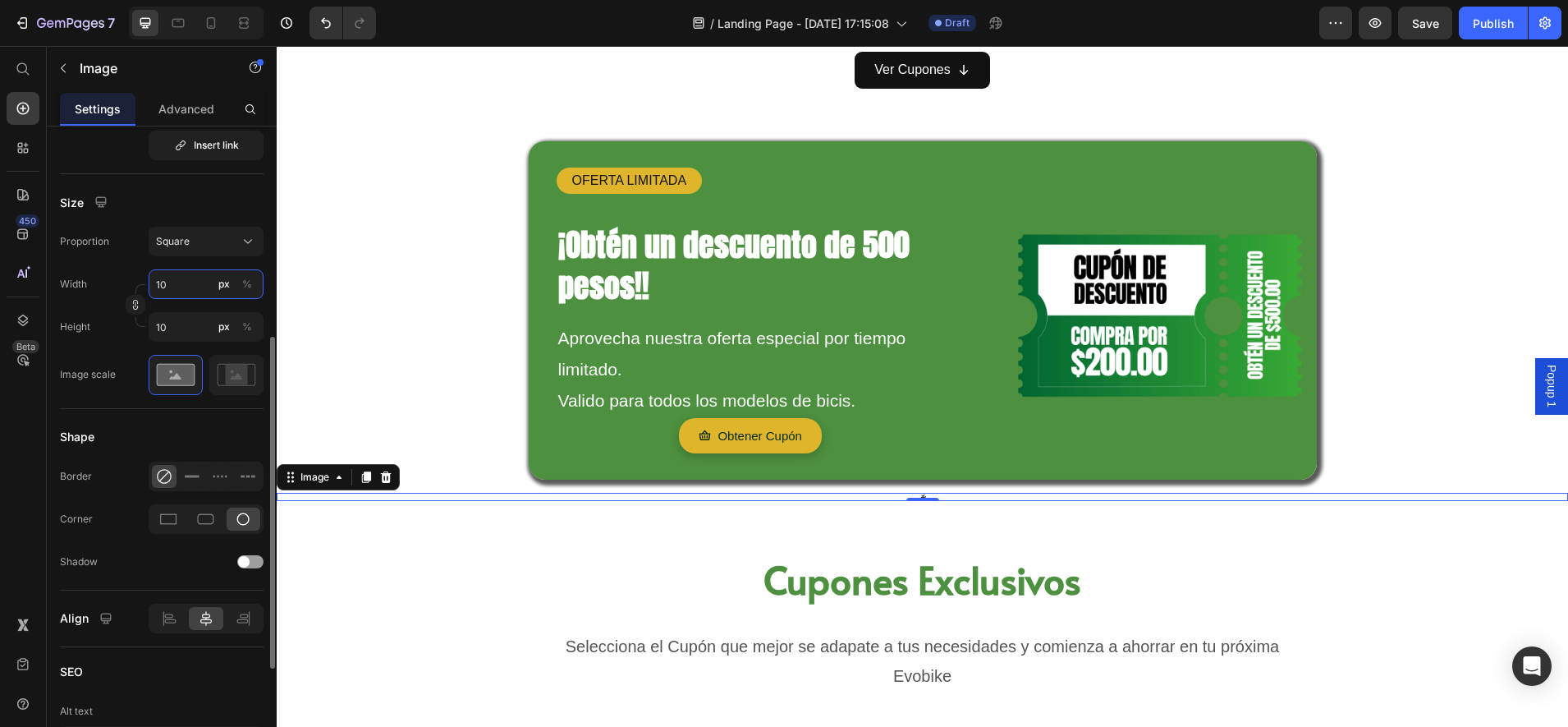 type on "100" 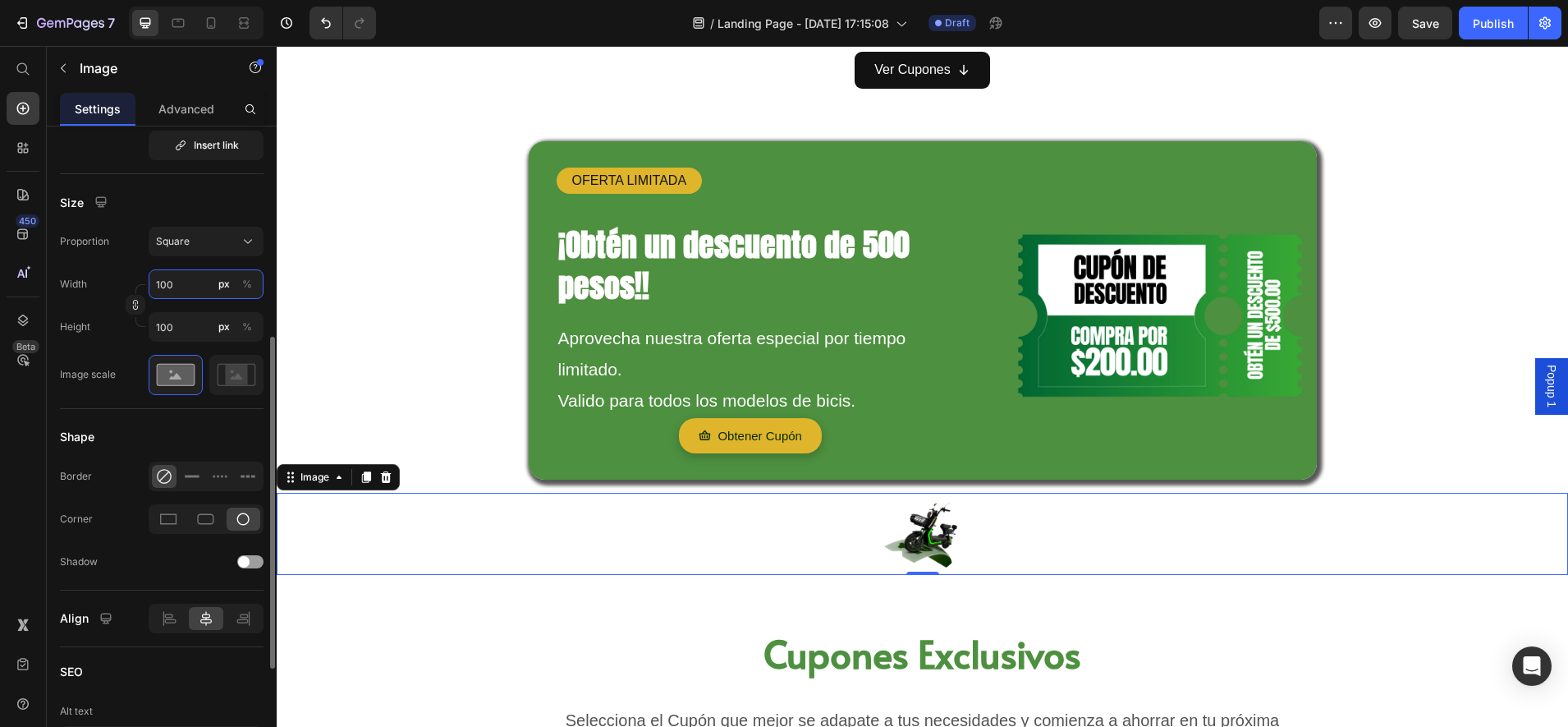 type on "1000" 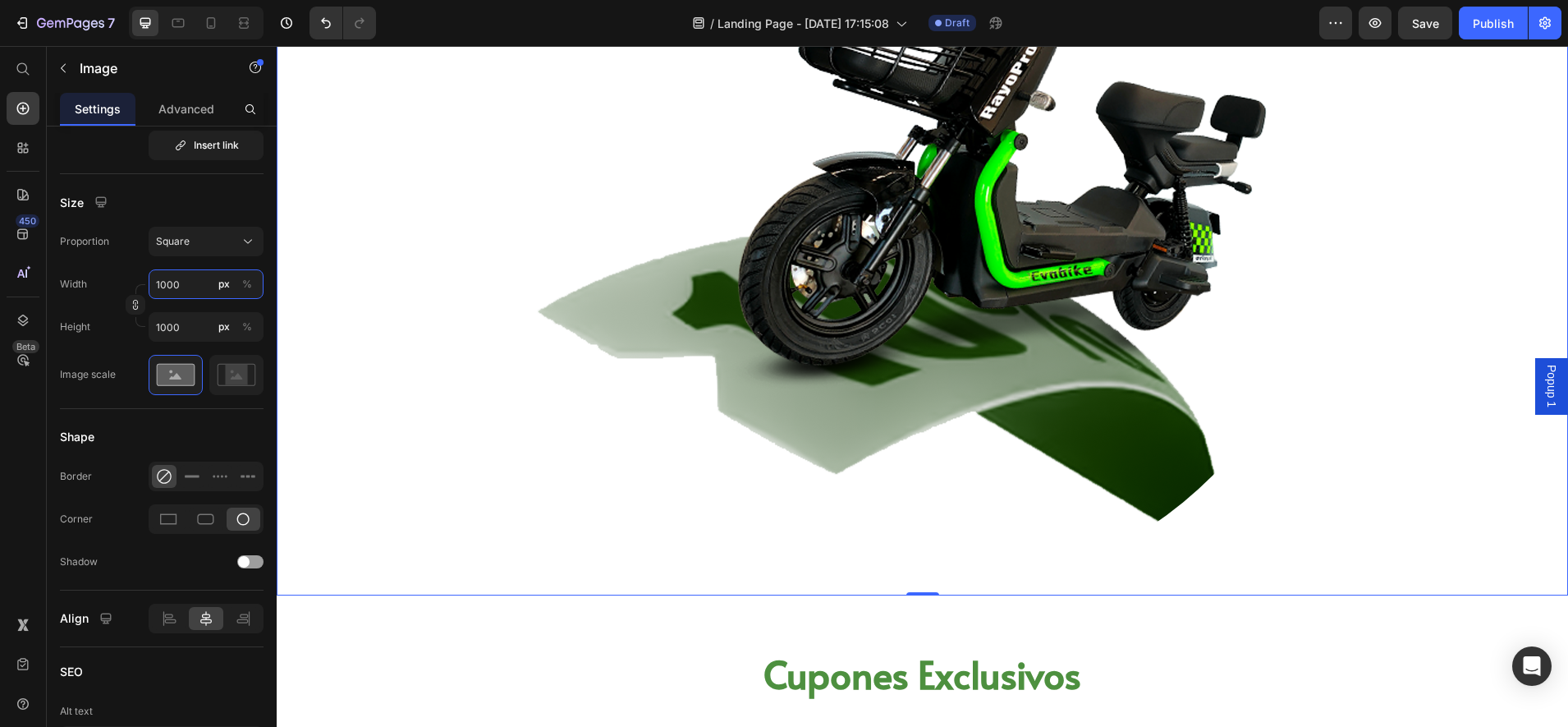 scroll, scrollTop: 719, scrollLeft: 0, axis: vertical 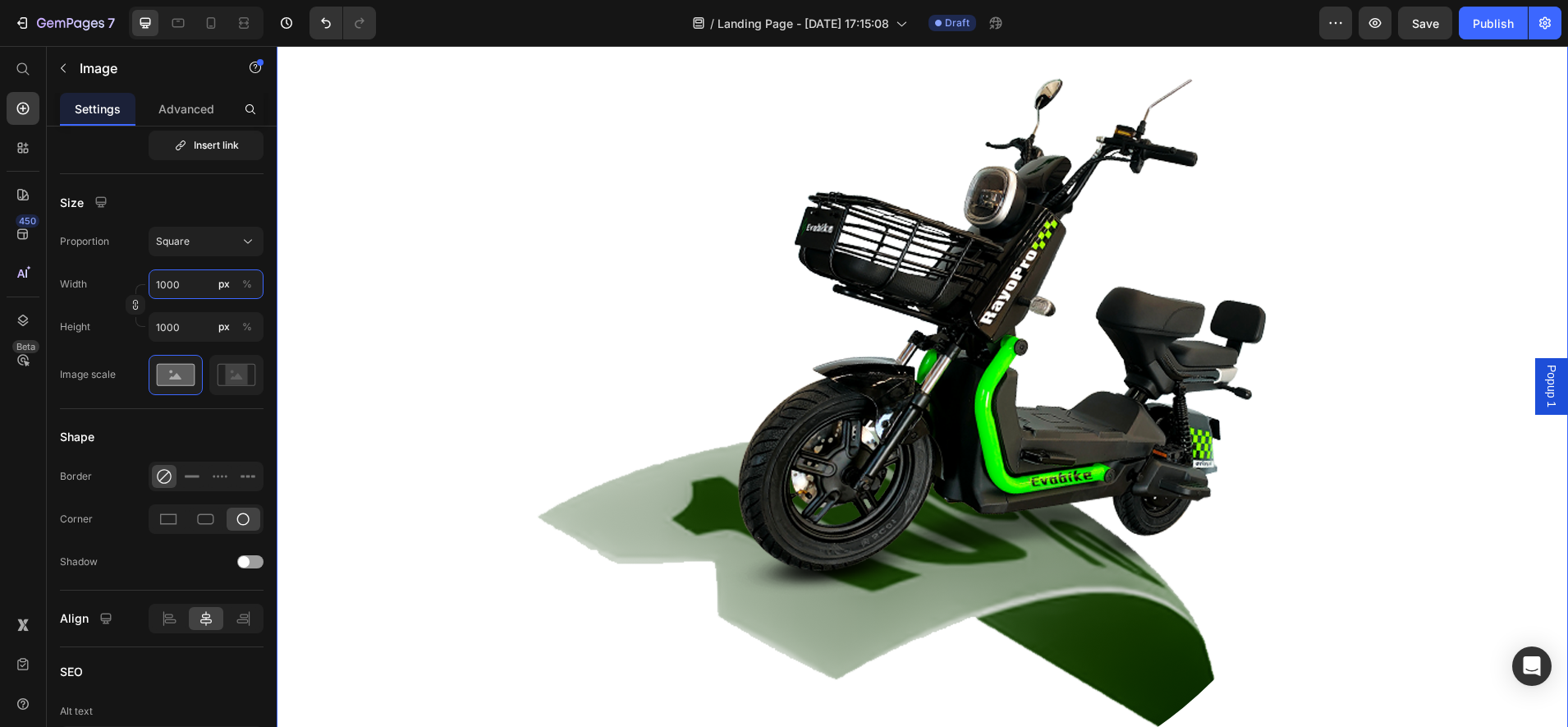 type on "100" 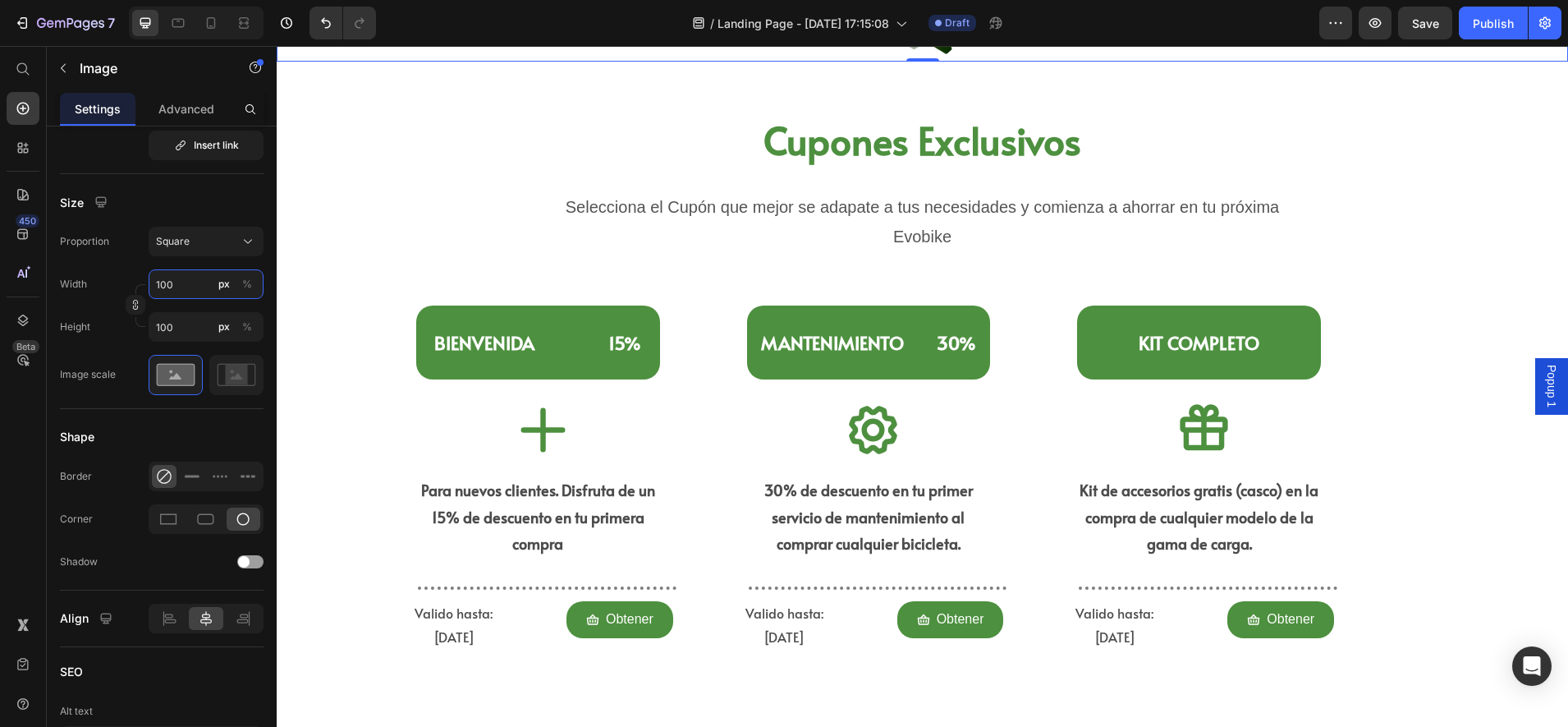 type on "10" 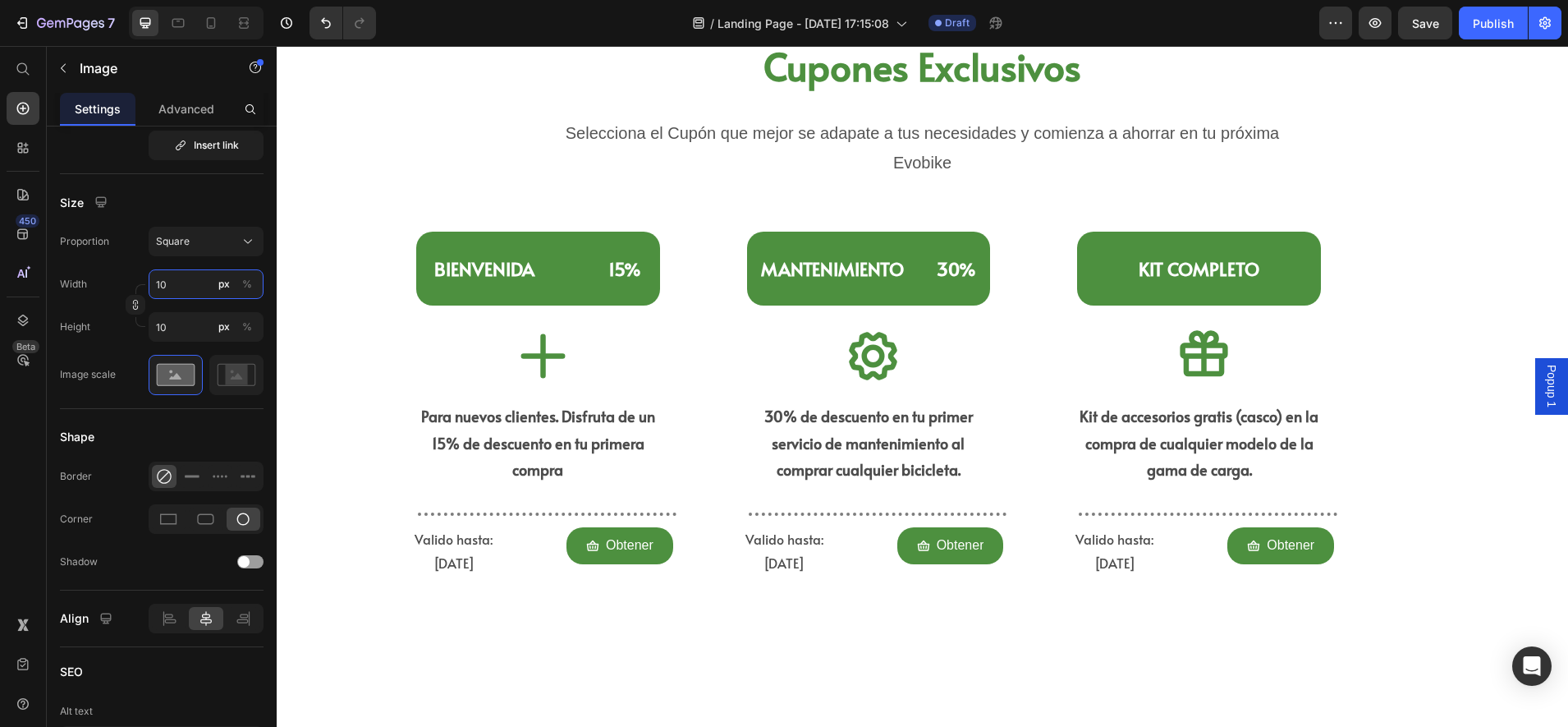 type on "1" 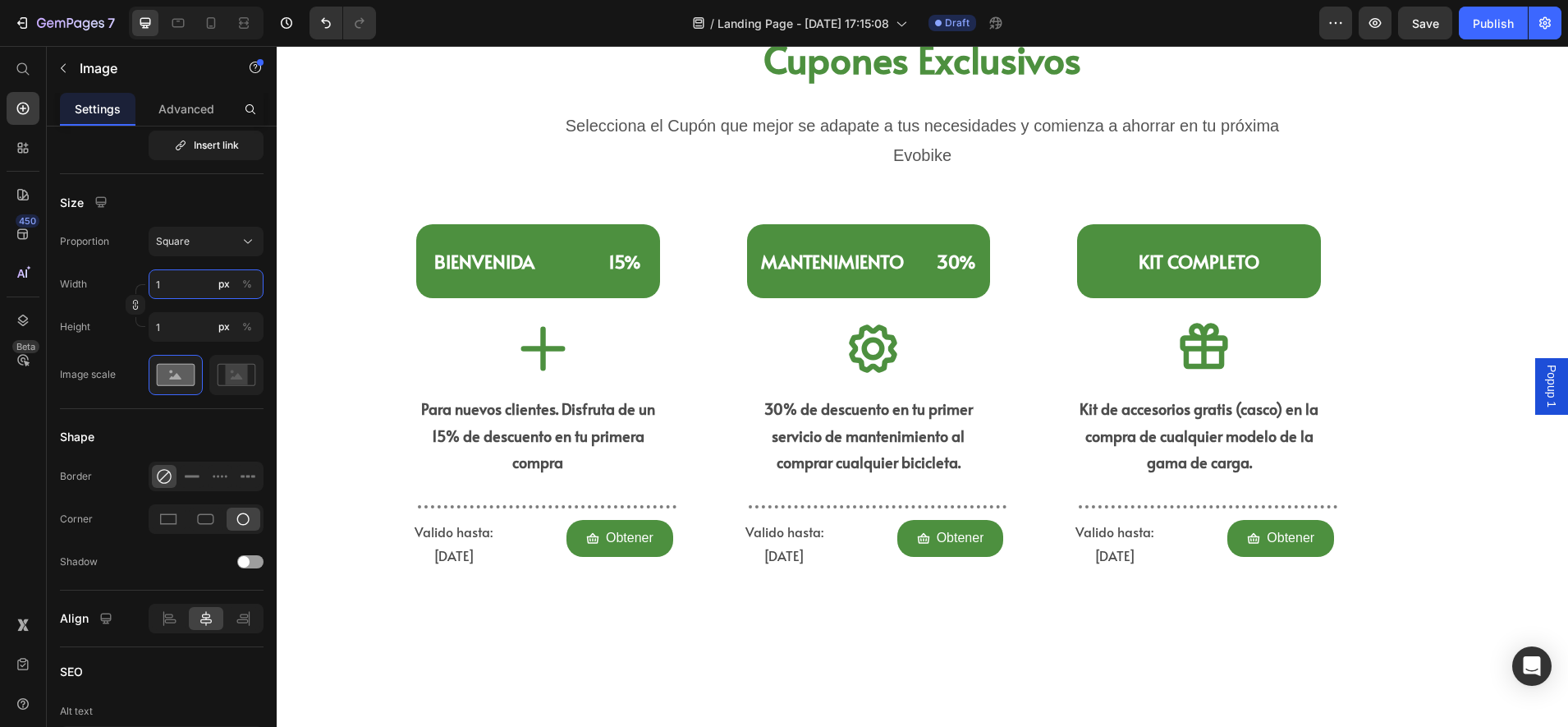 type 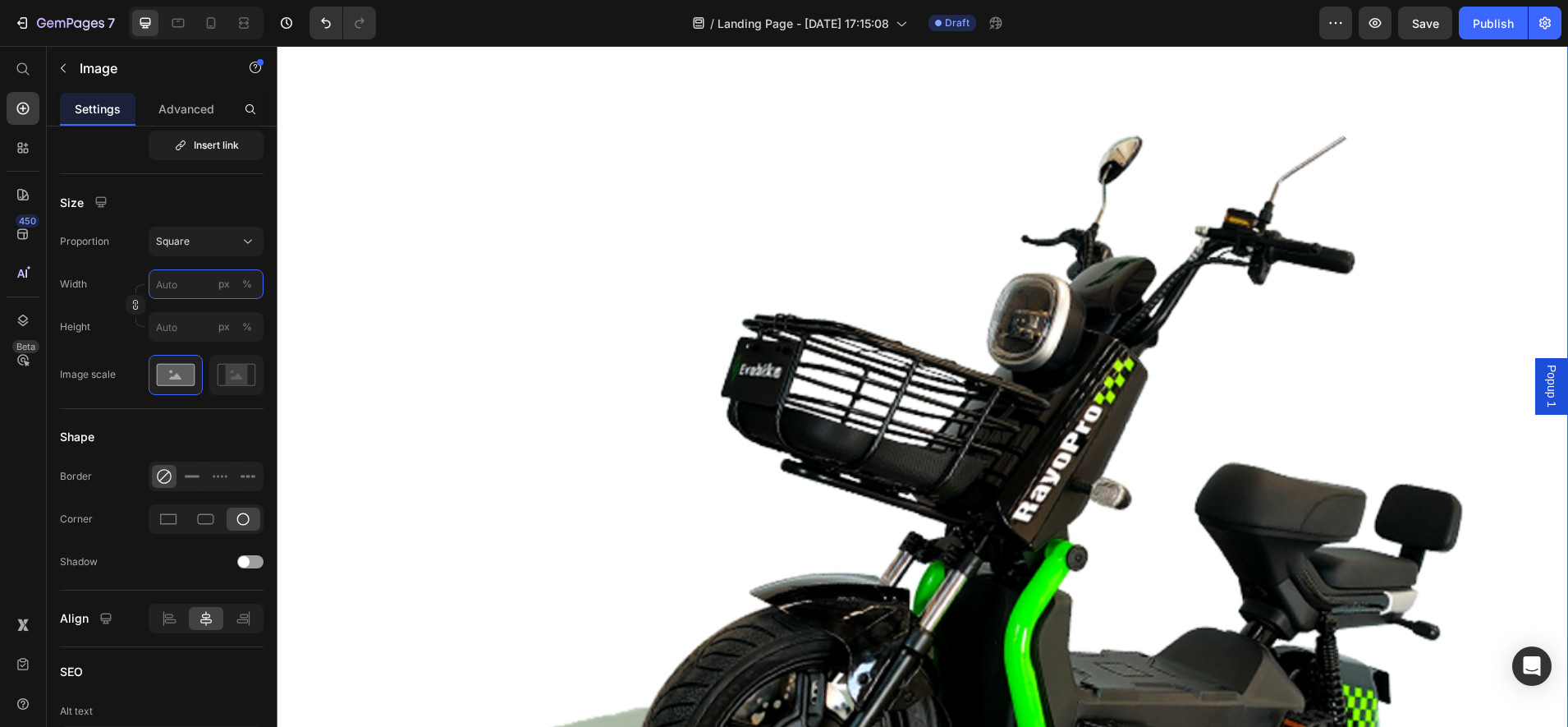 type on "1" 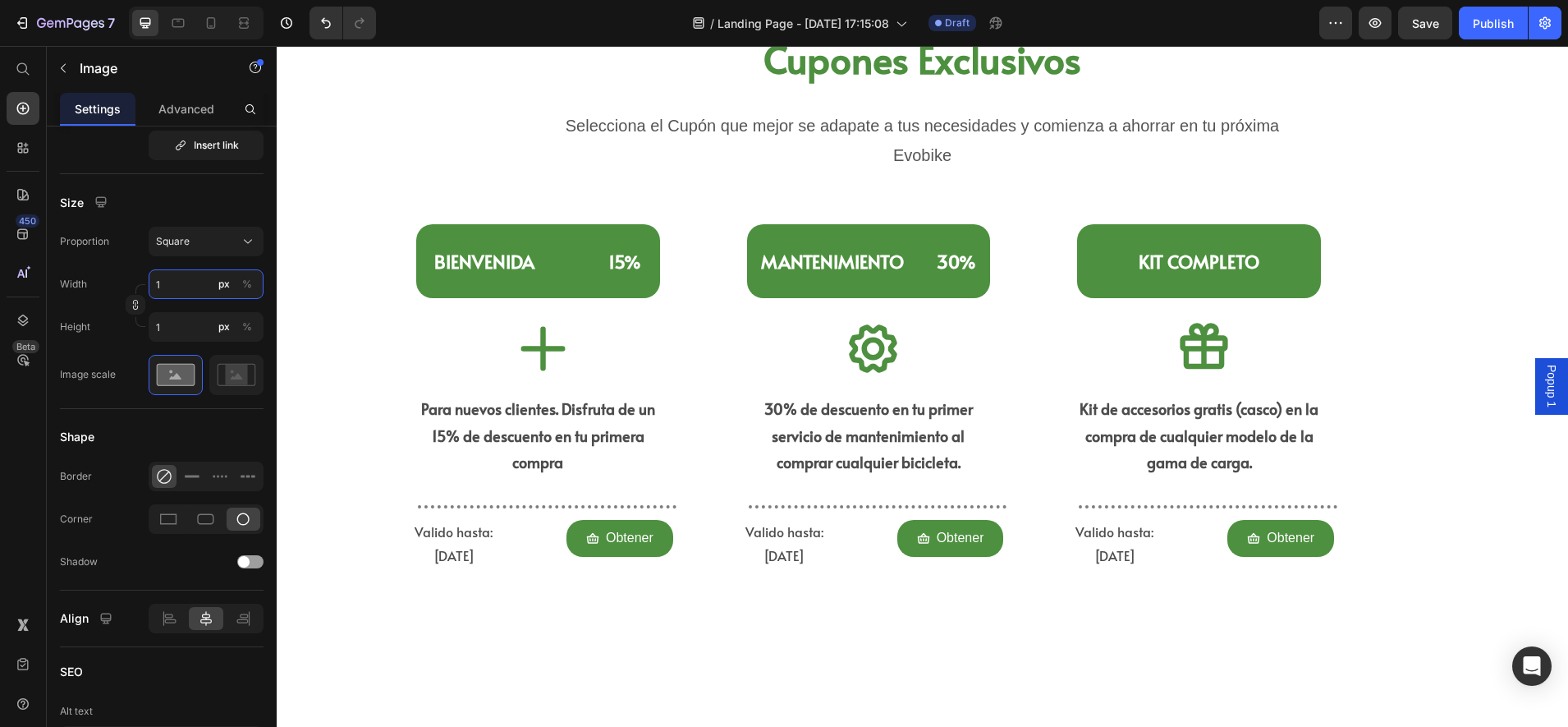 type on "15" 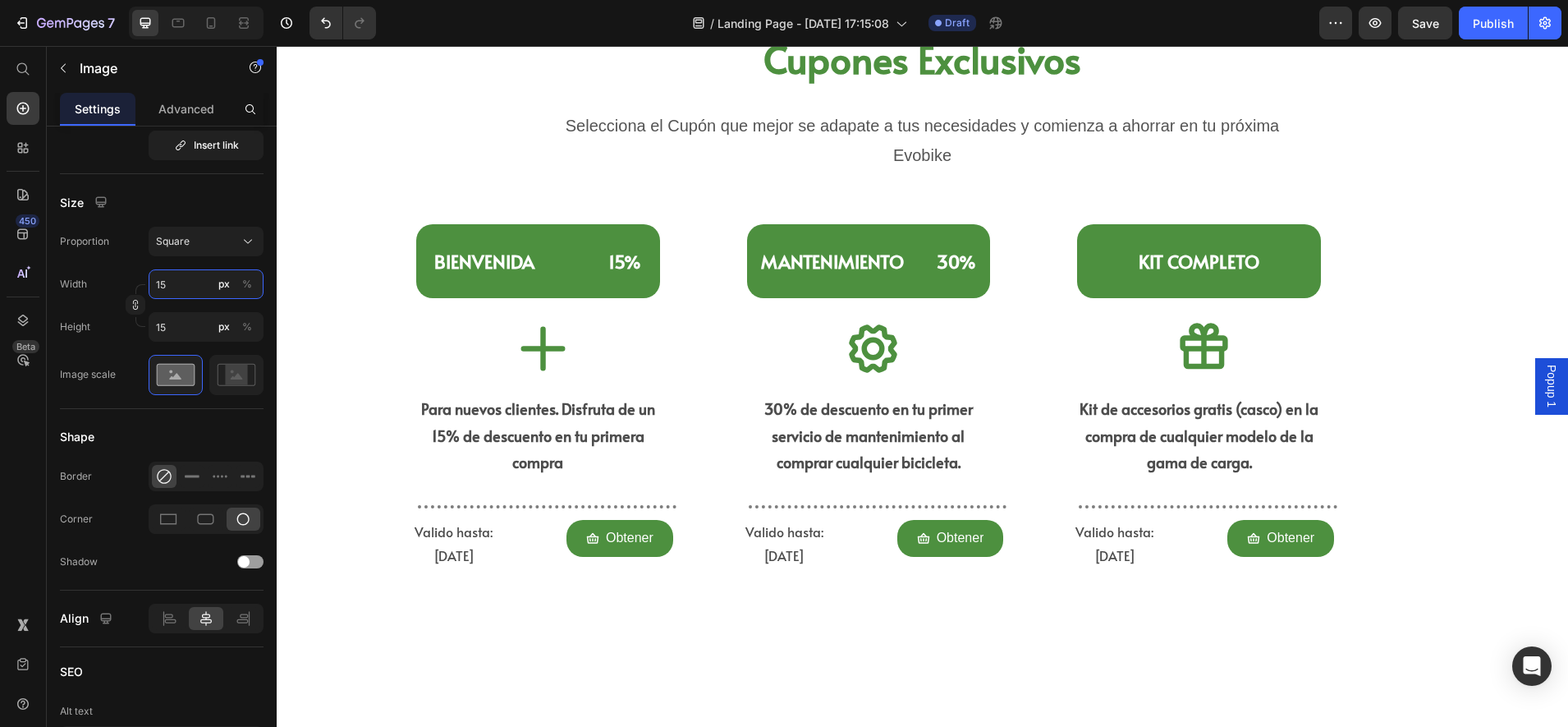 type on "150" 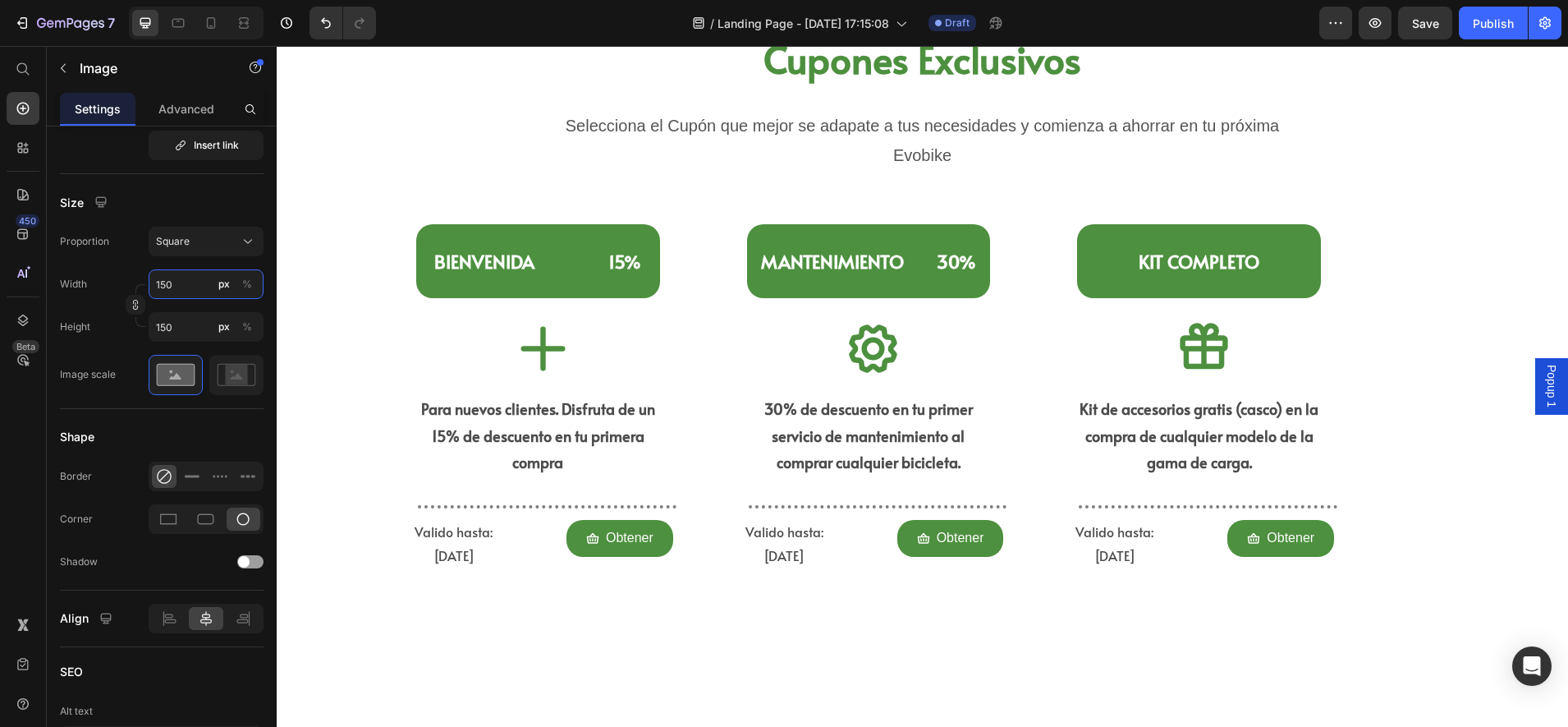 type on "1500" 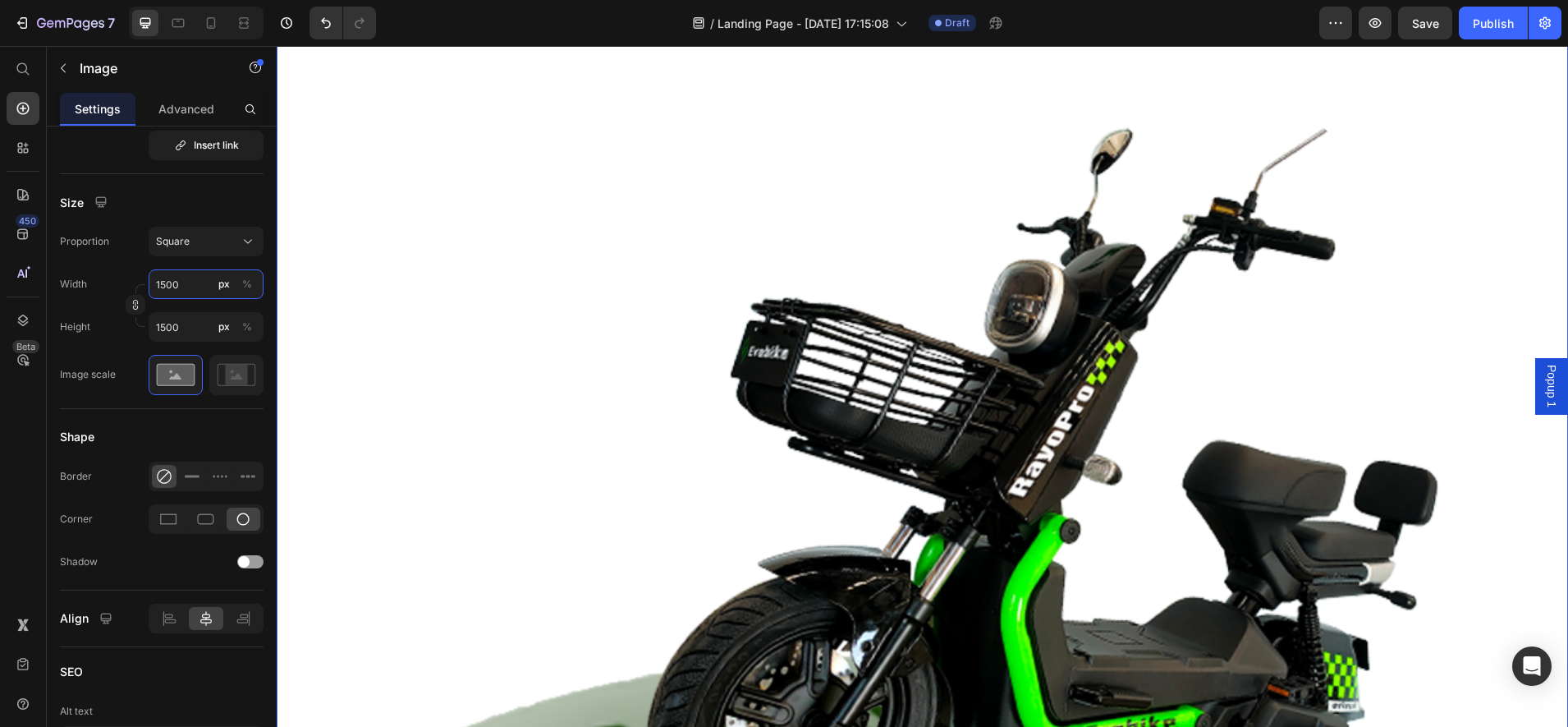 type on "150" 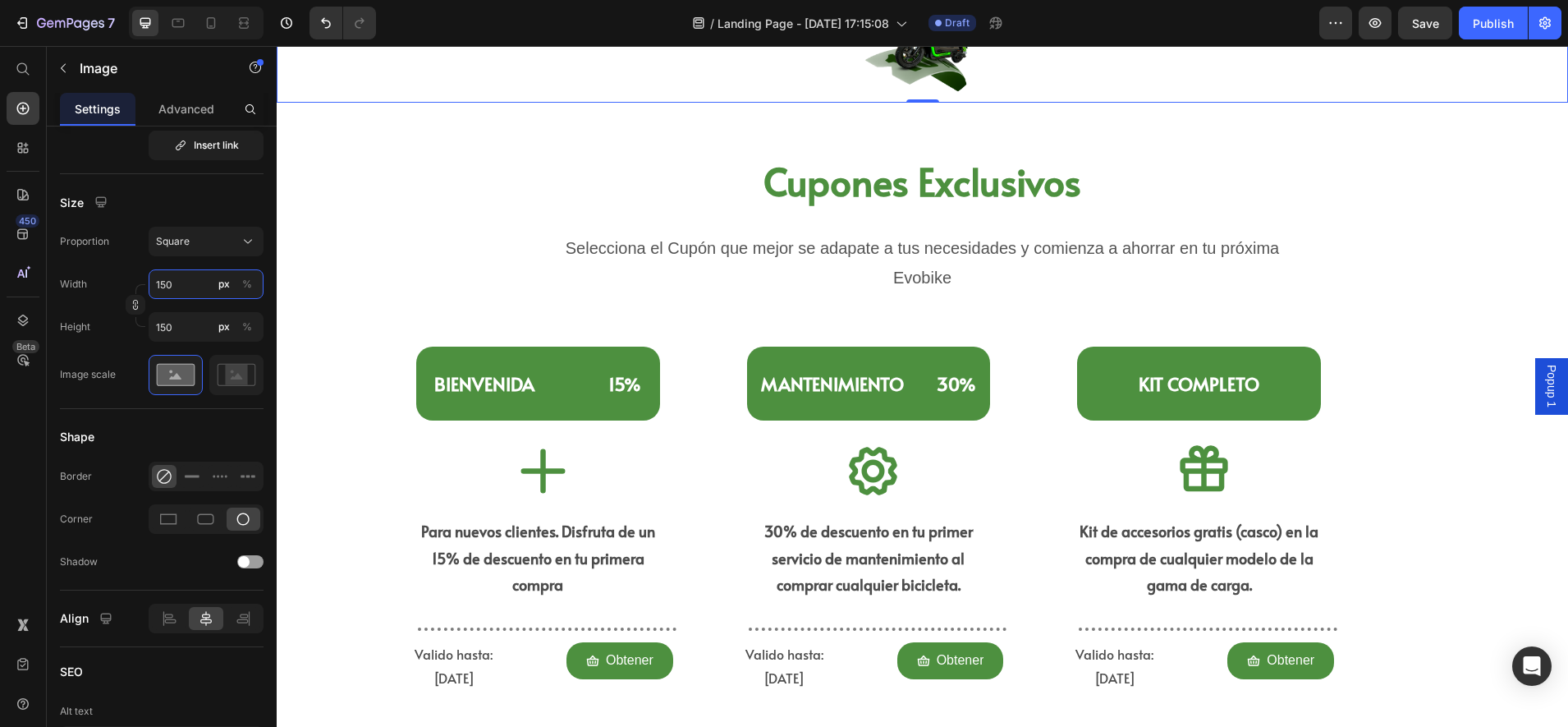 type on "15" 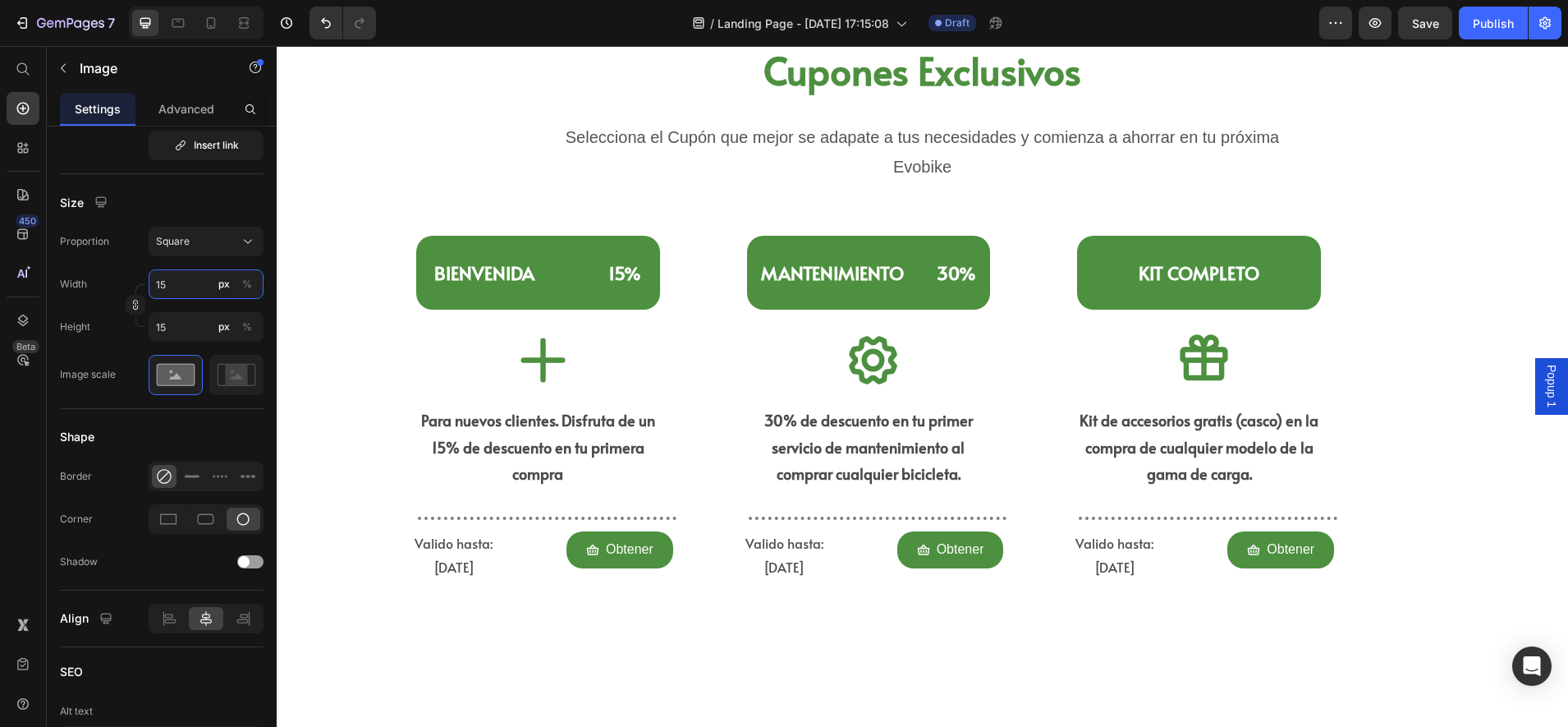 type on "1" 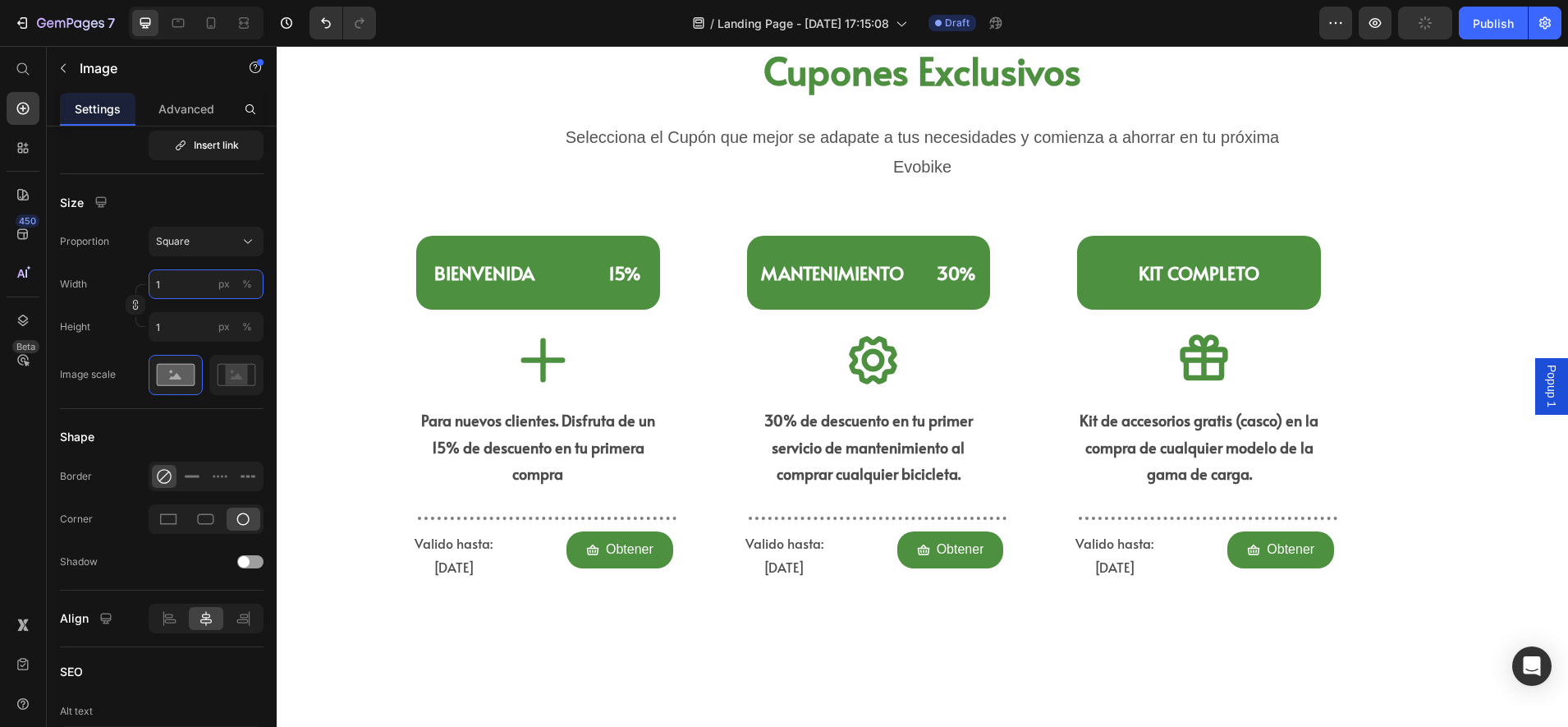 type 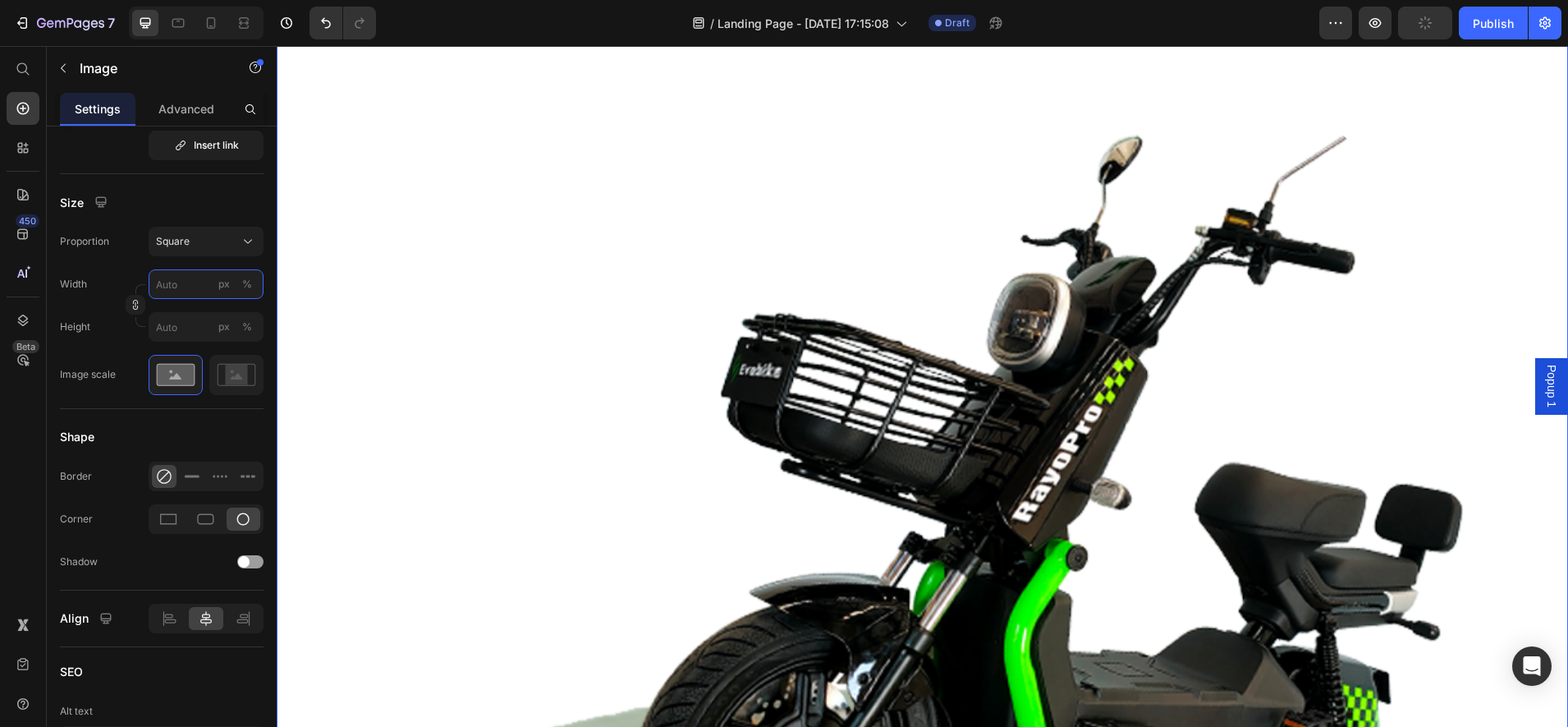 type on "1500" 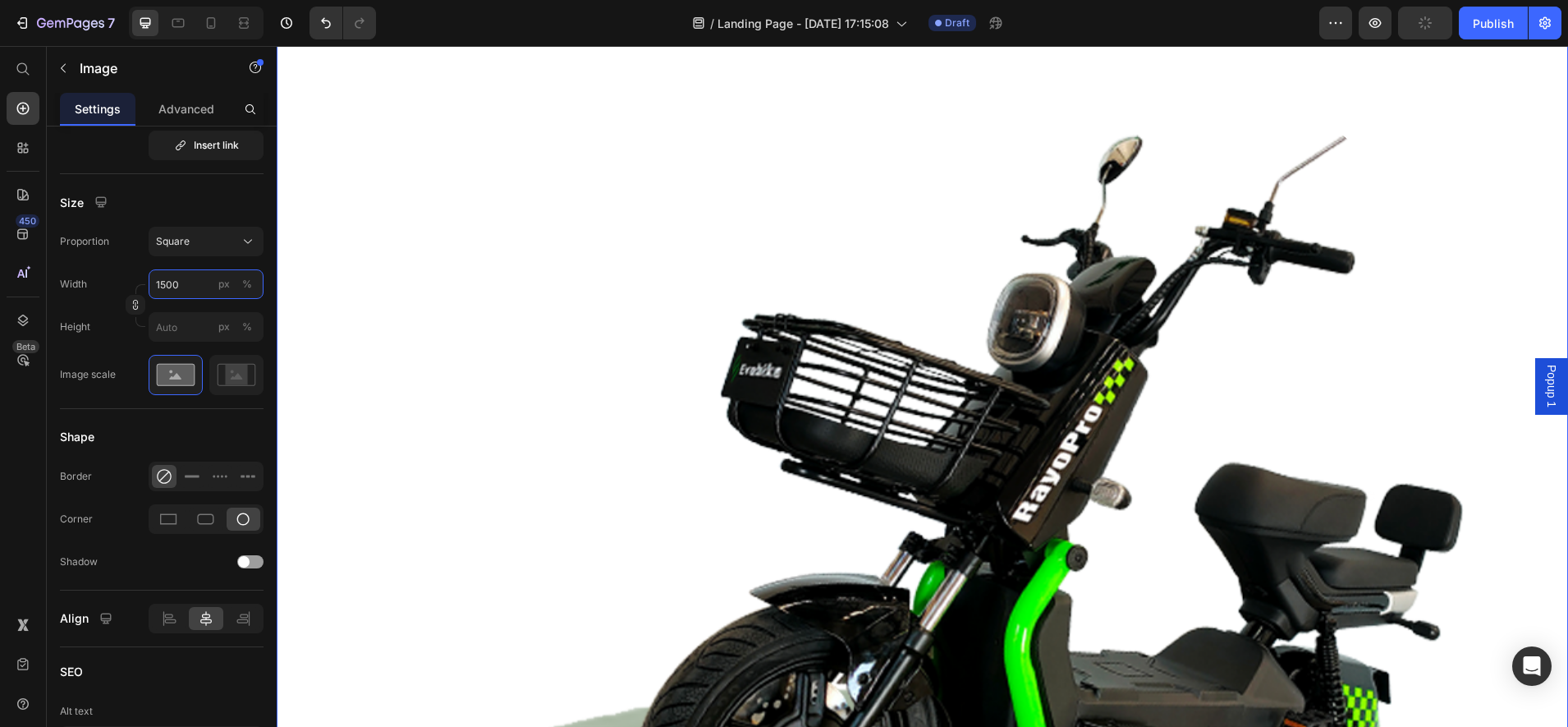 type on "1500" 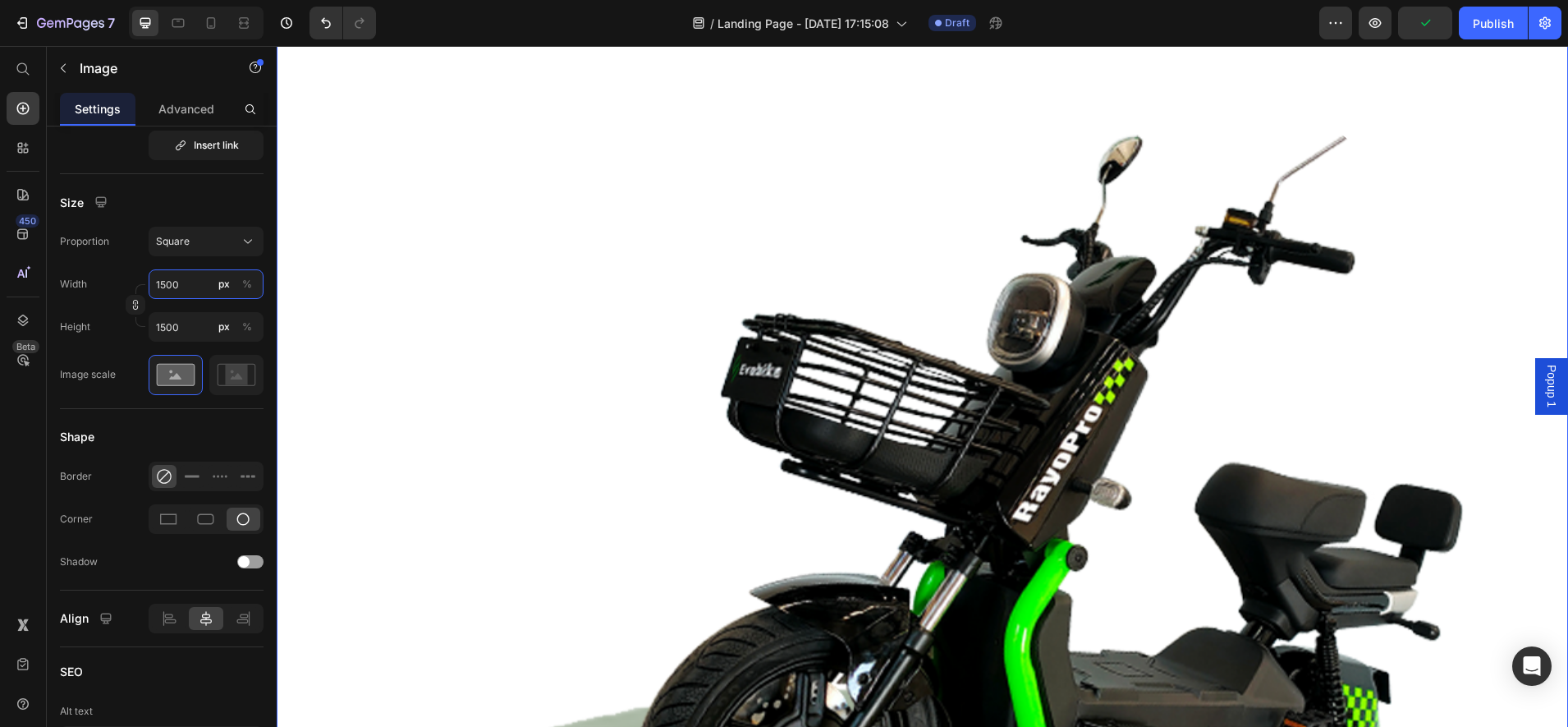 type on "150" 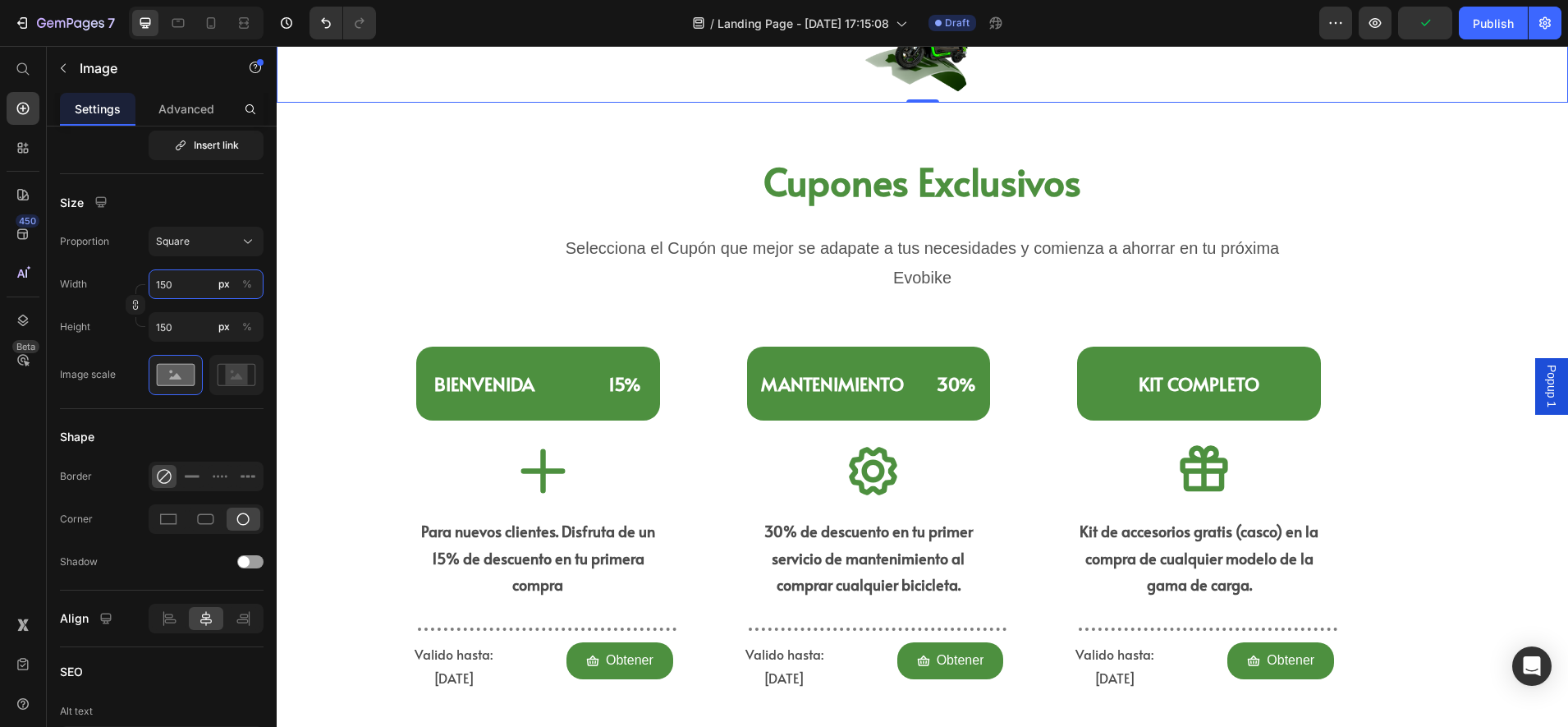 type on "15" 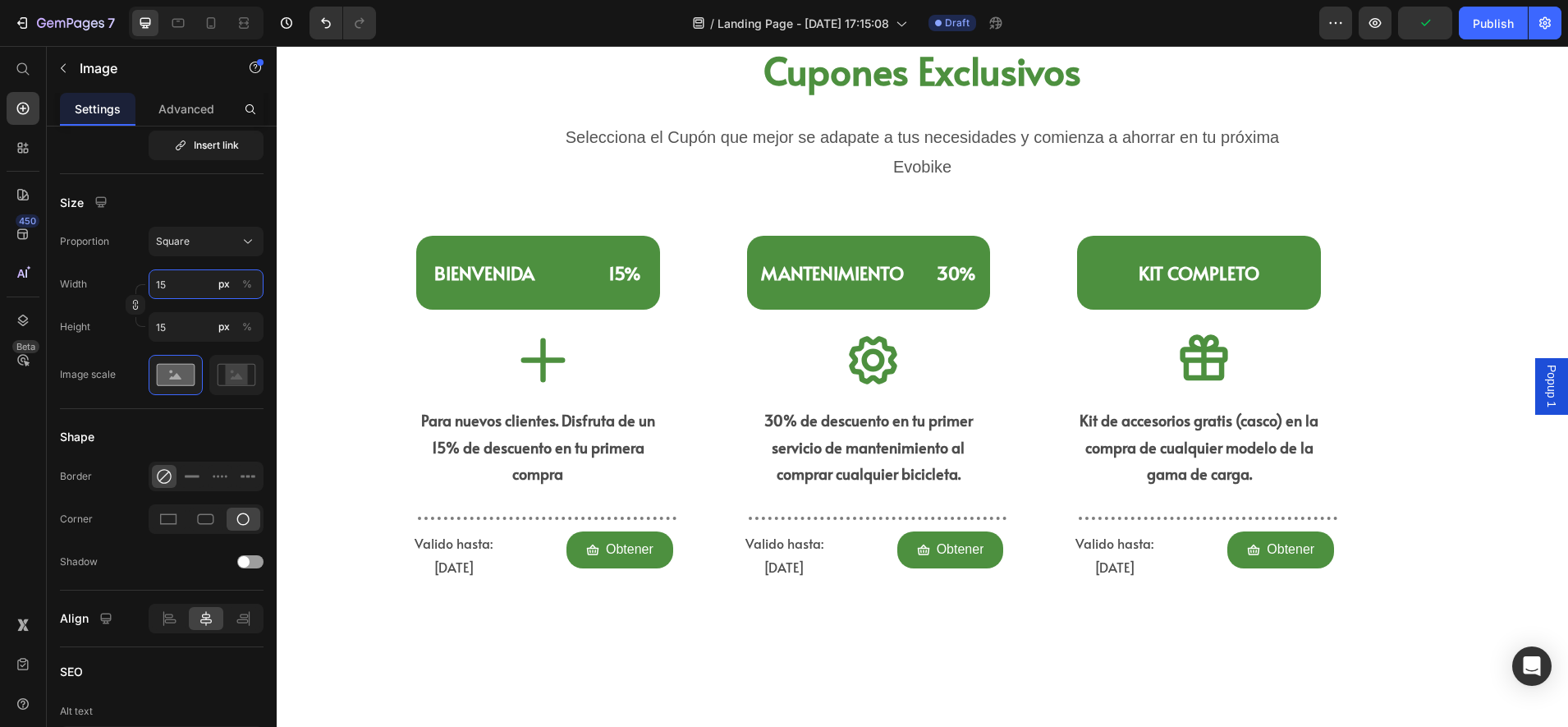 type on "1" 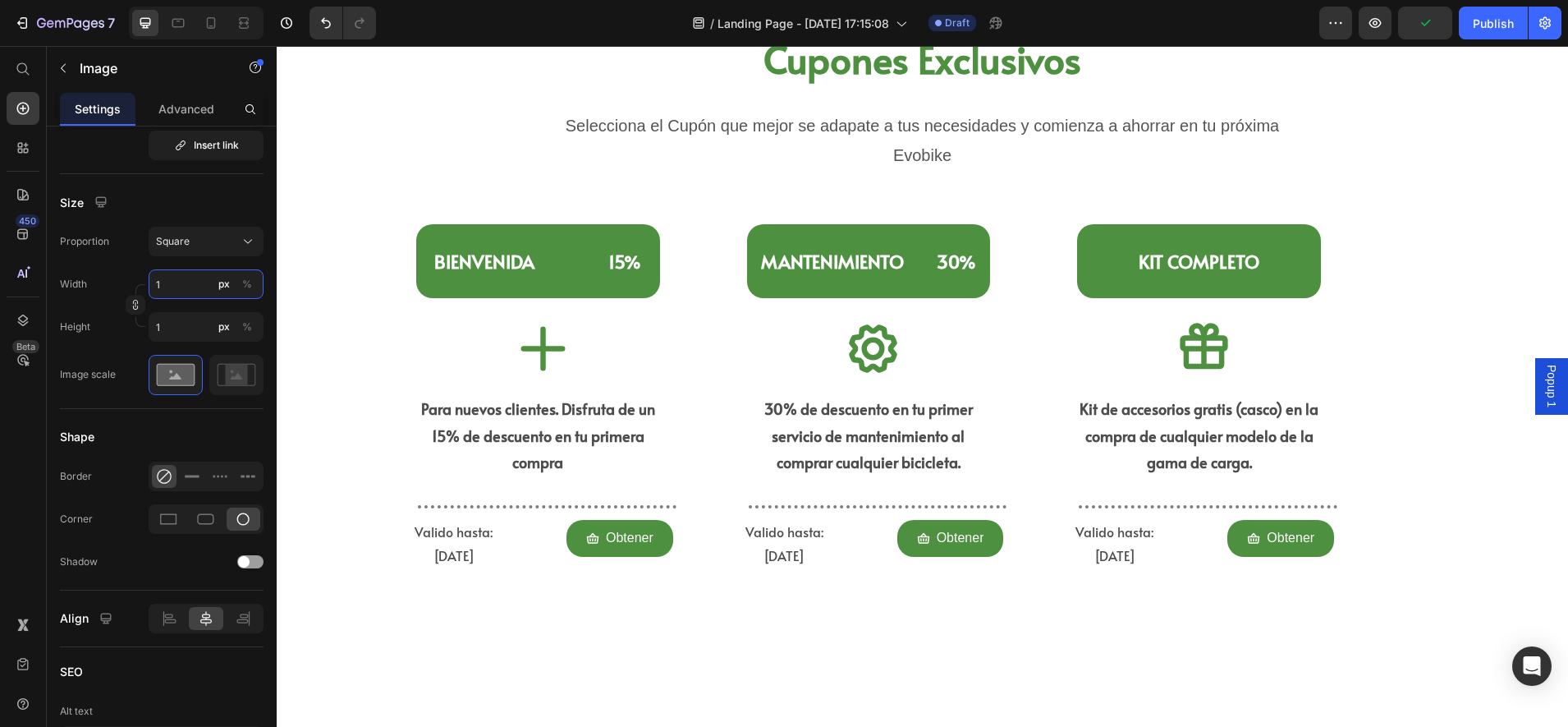 type on "18" 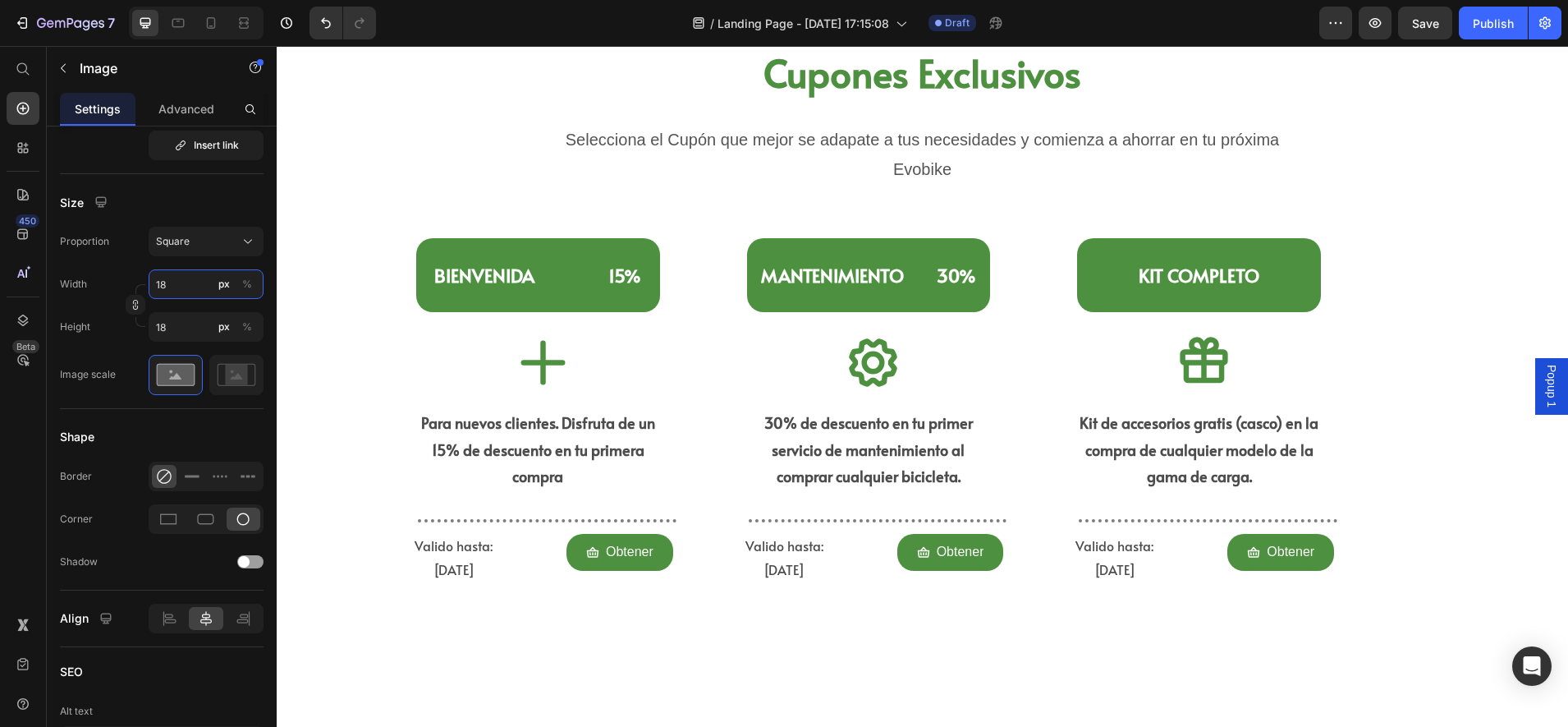 type on "8" 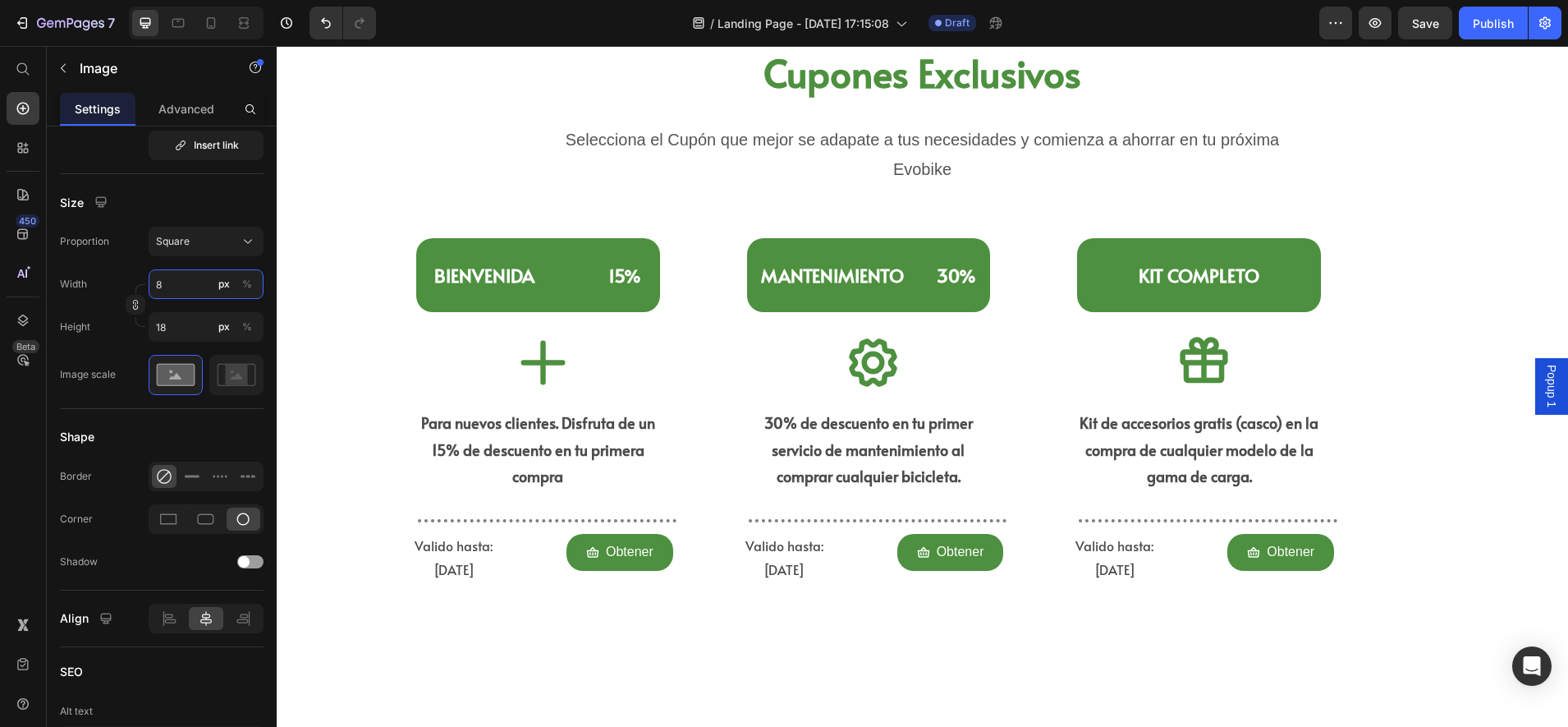type on "8" 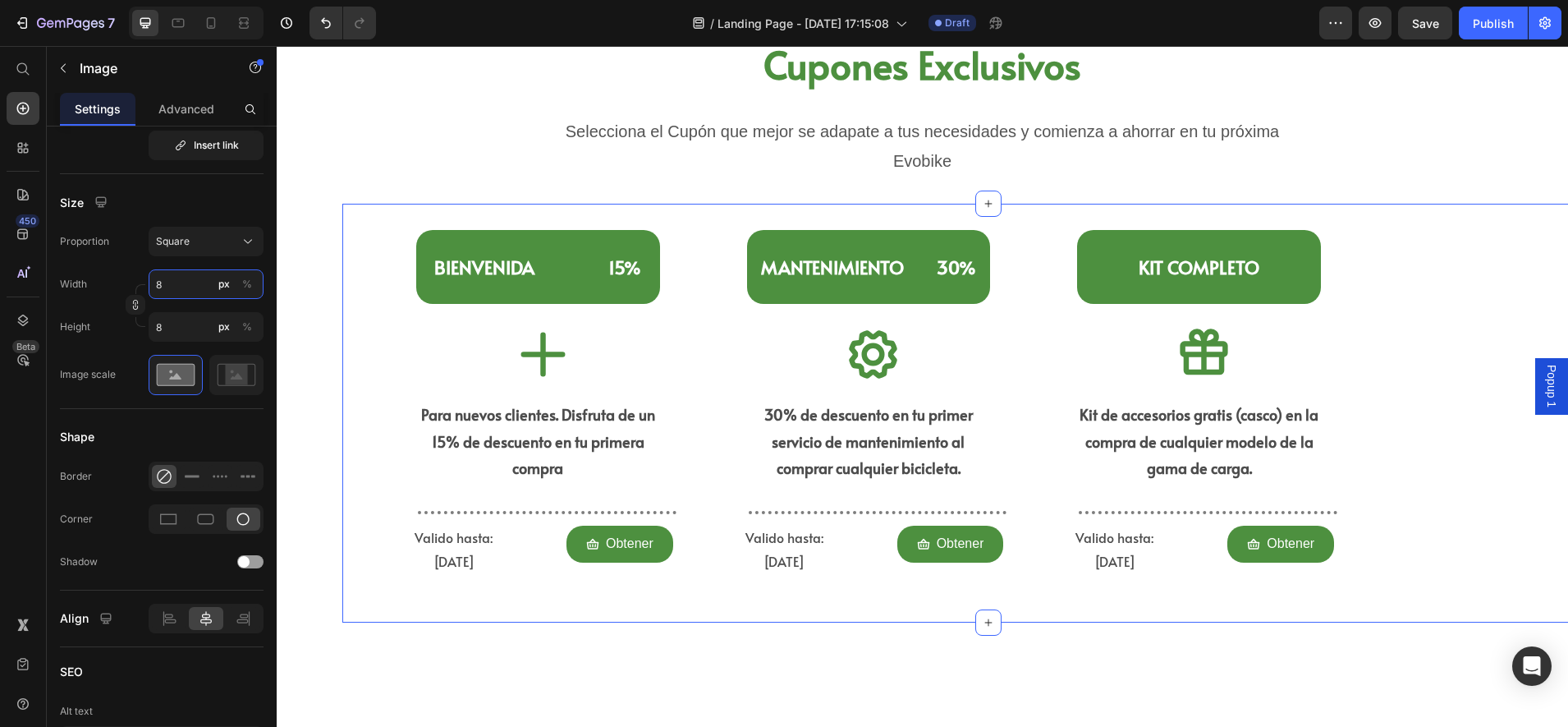 type on "80" 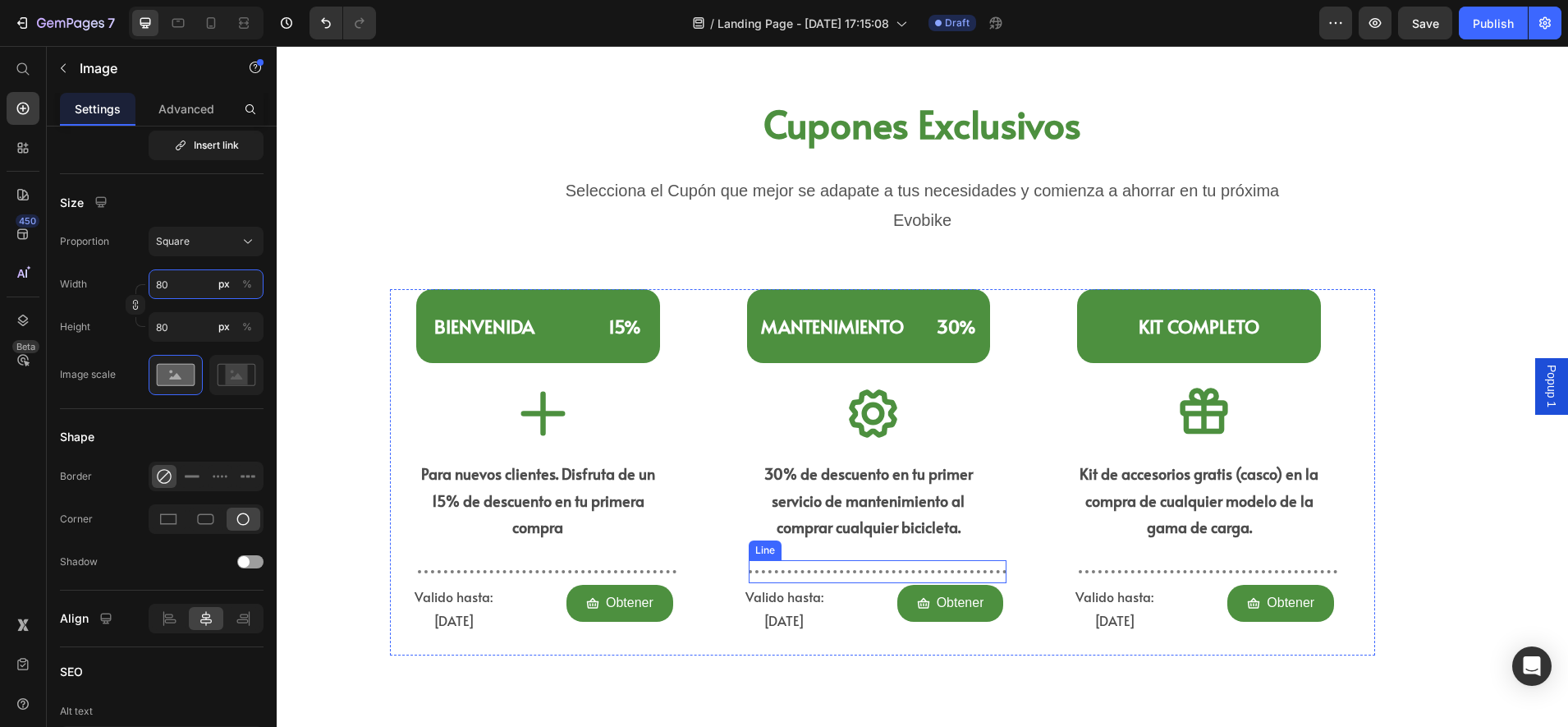 type on "800" 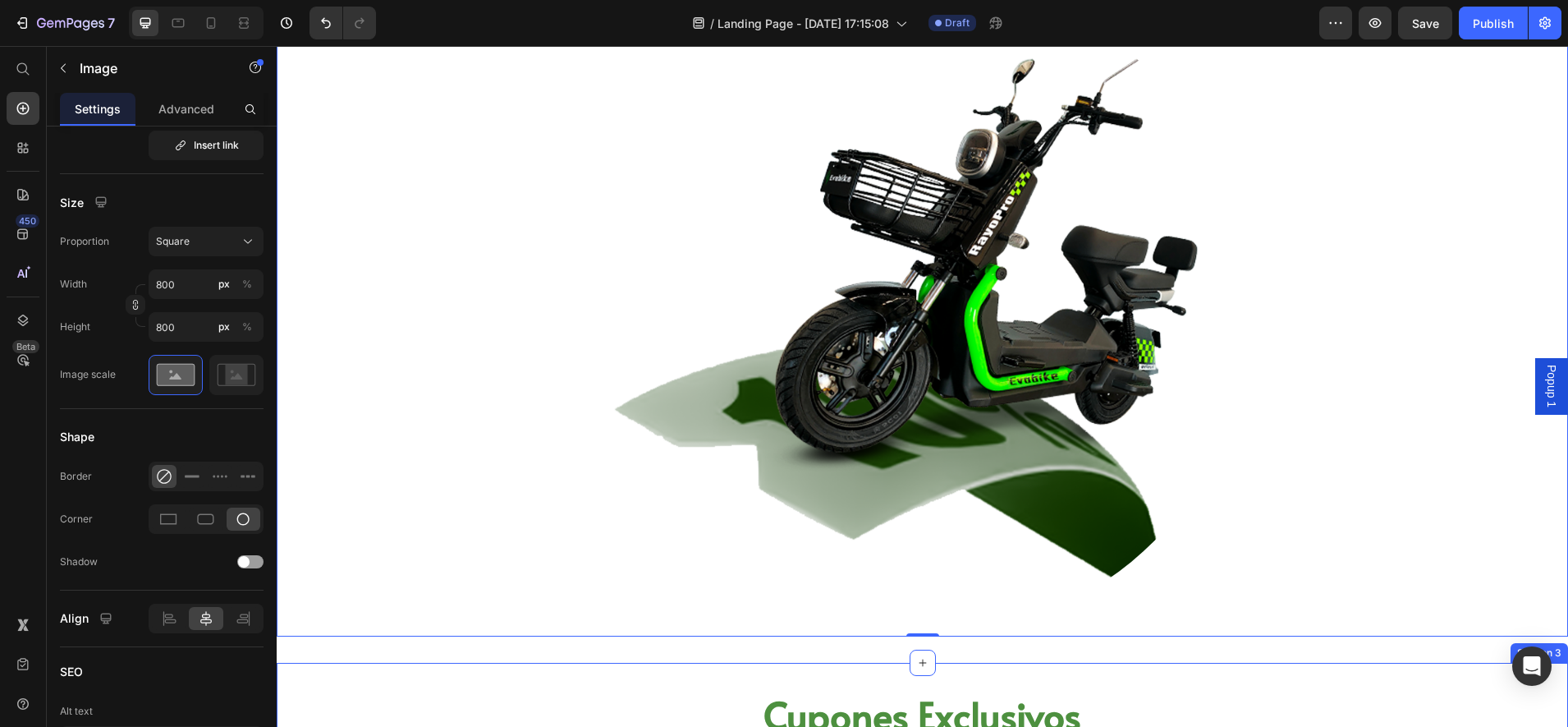 click on "Cupones Exclusivos Heading Section 3" at bounding box center [922, 715] 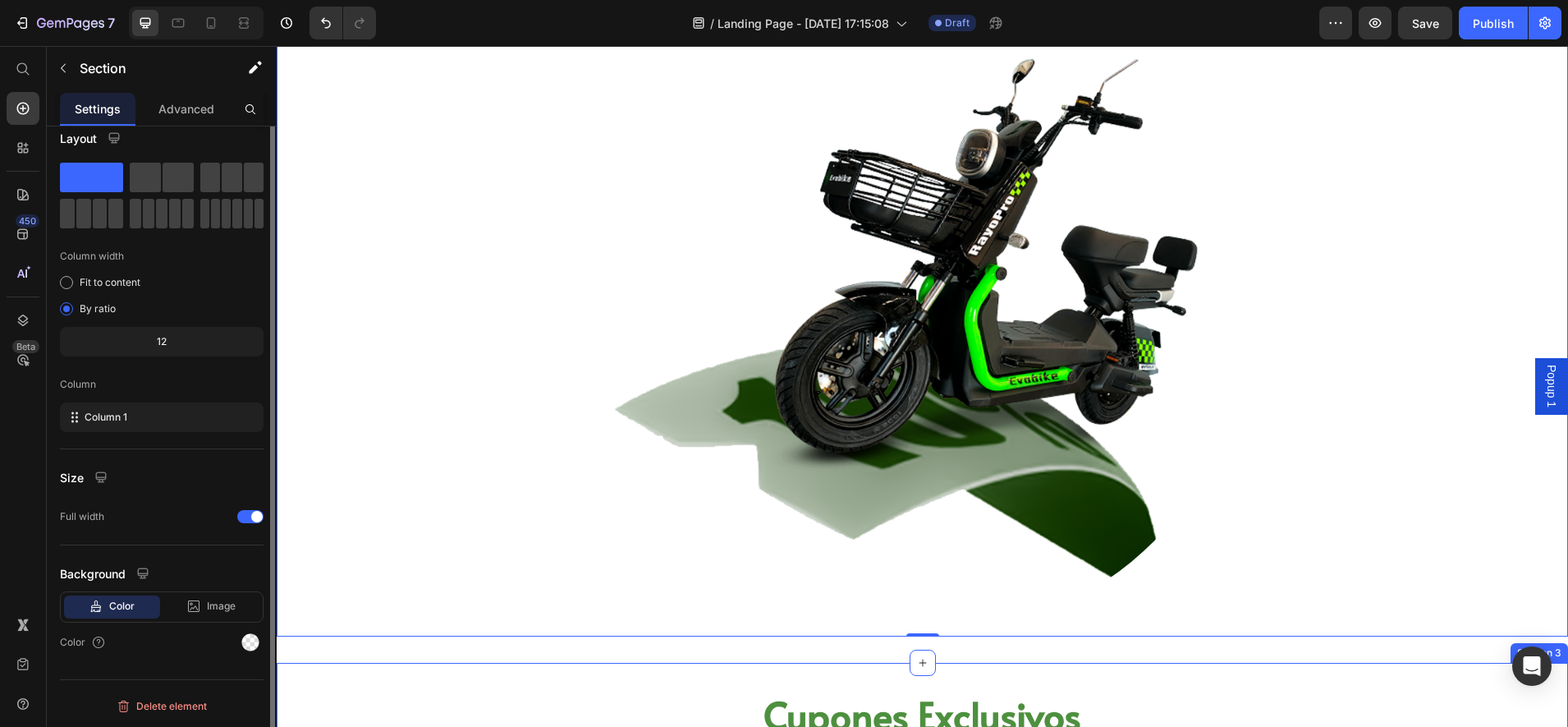 scroll, scrollTop: 0, scrollLeft: 0, axis: both 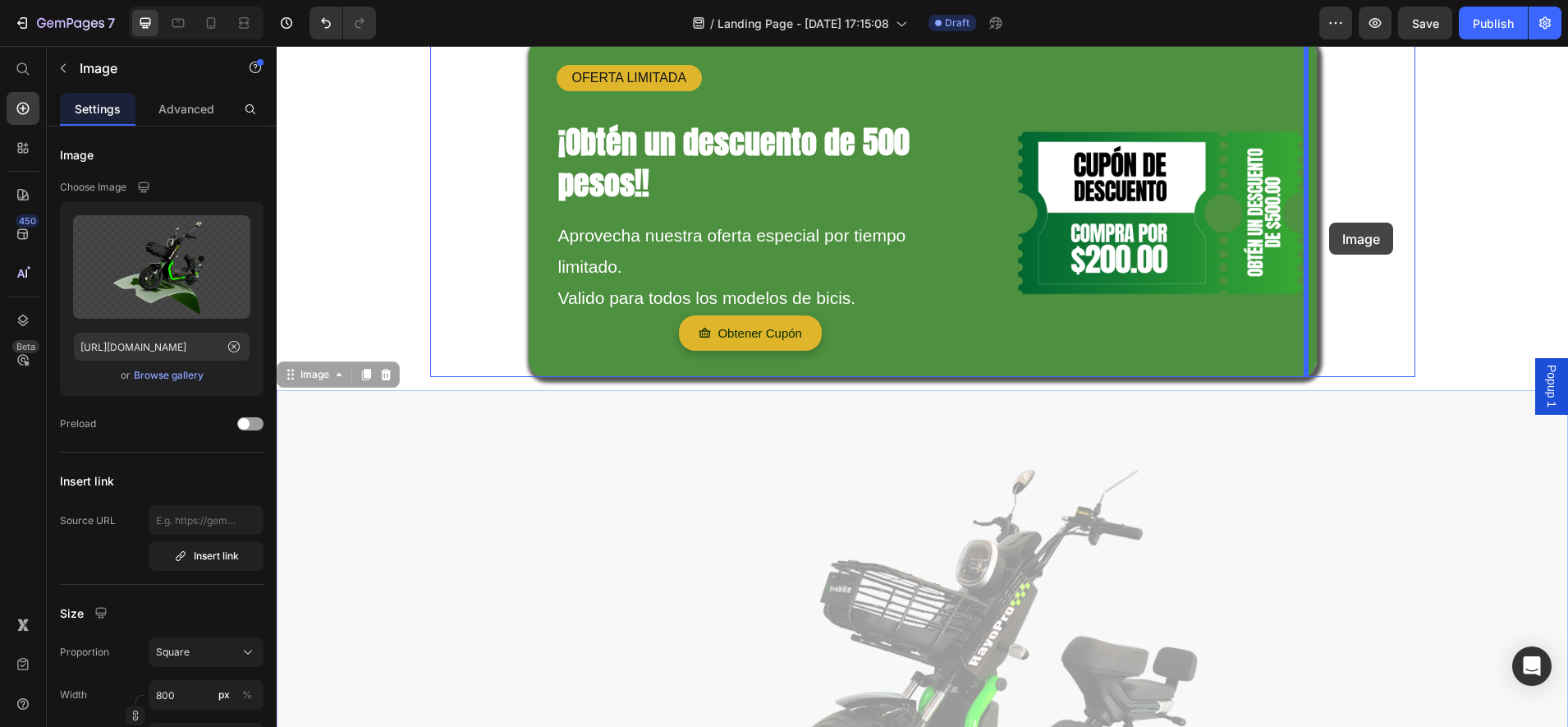 drag, startPoint x: 1213, startPoint y: 536, endPoint x: 1329, endPoint y: 223, distance: 333.8038 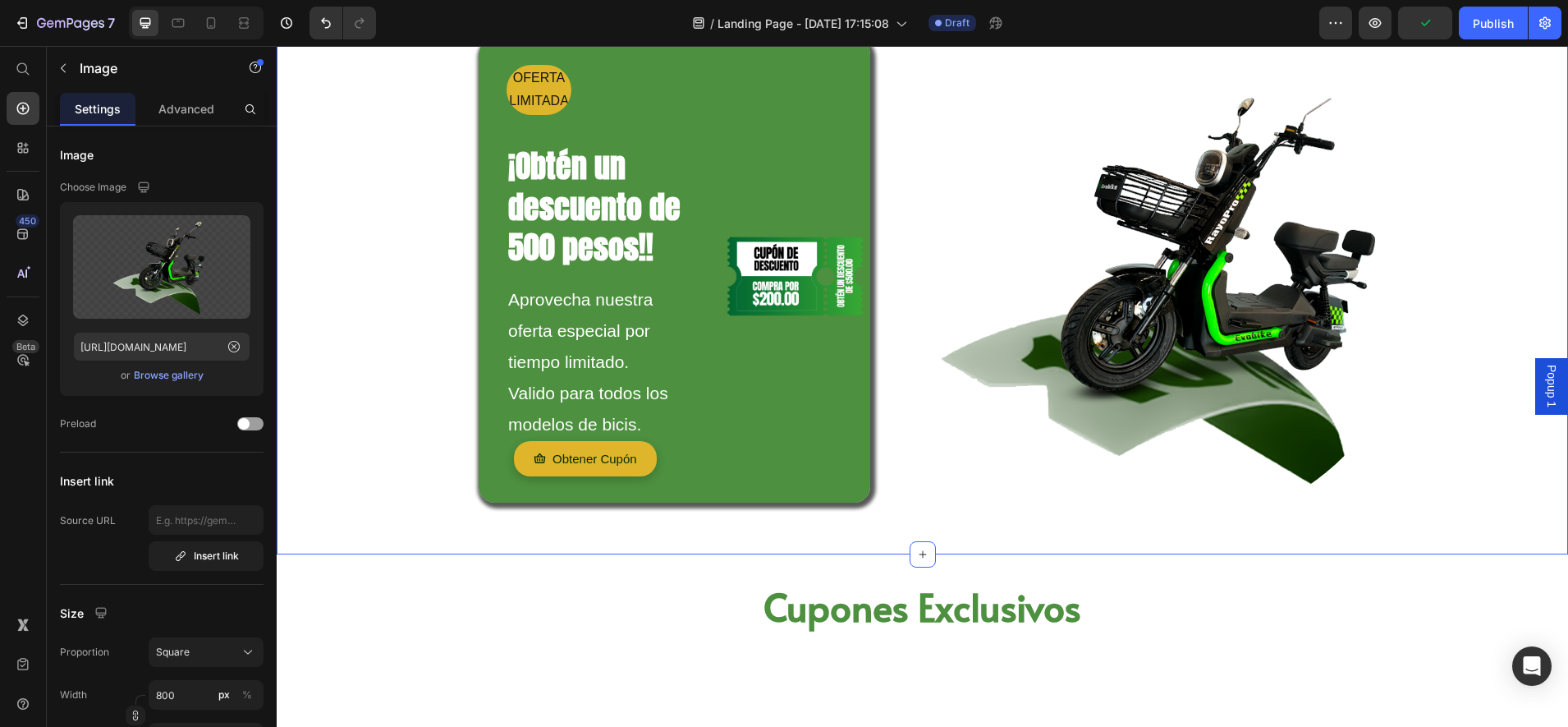 click on "OFERTA LIMITADA Text Block ¡Obtén un descuento de 500 pesos!! Heading Aprovecha nuestra oferta especial por tiempo limitado. Valido para todos los modelos de bicis. Text Block
Obtener Cupón Button Image Hero Banner Image Row Section 2   Create Theme Section AI Content Write with [PERSON_NAME] What would you like to describe here? Tone and Voice Persuasive Product SOL PRO Show more Generate" at bounding box center (922, 283) 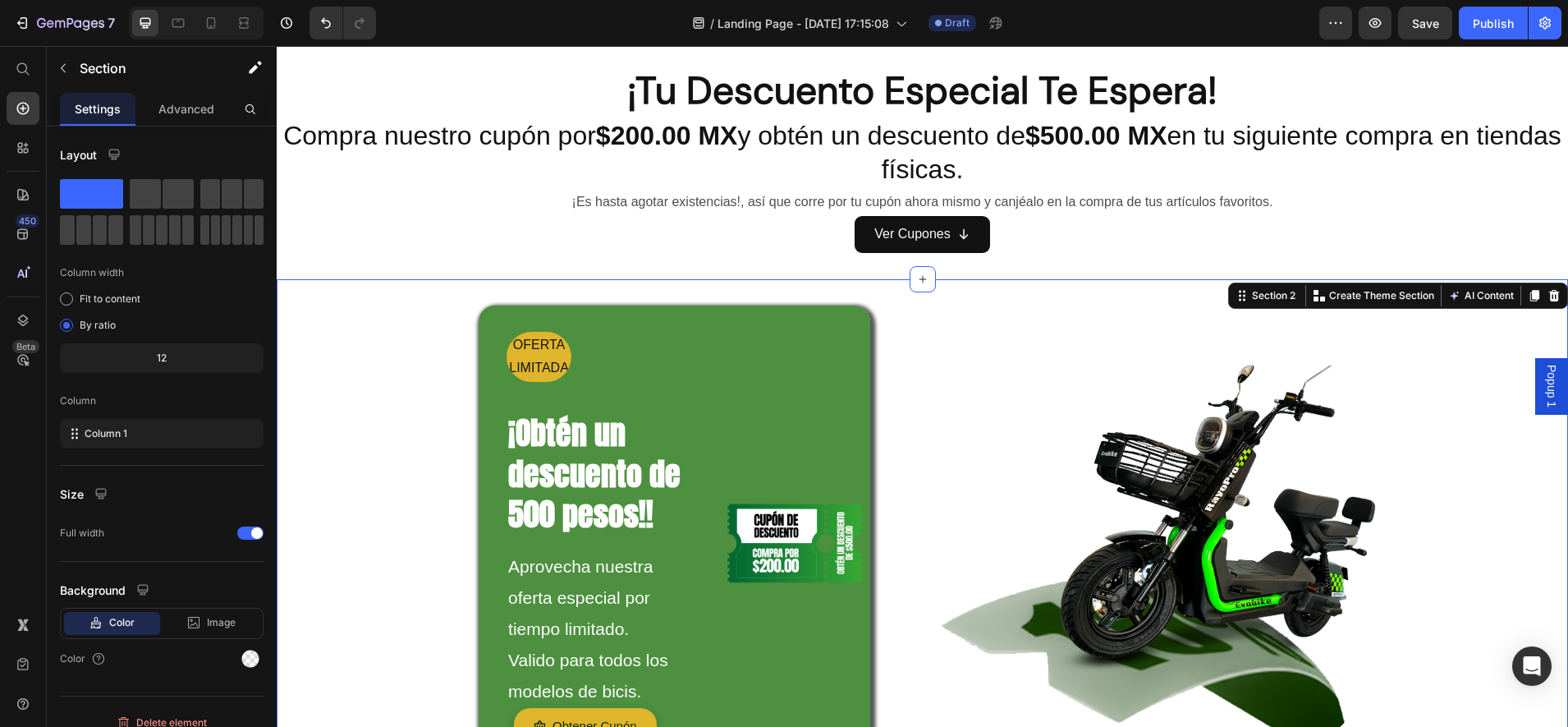 scroll, scrollTop: 0, scrollLeft: 0, axis: both 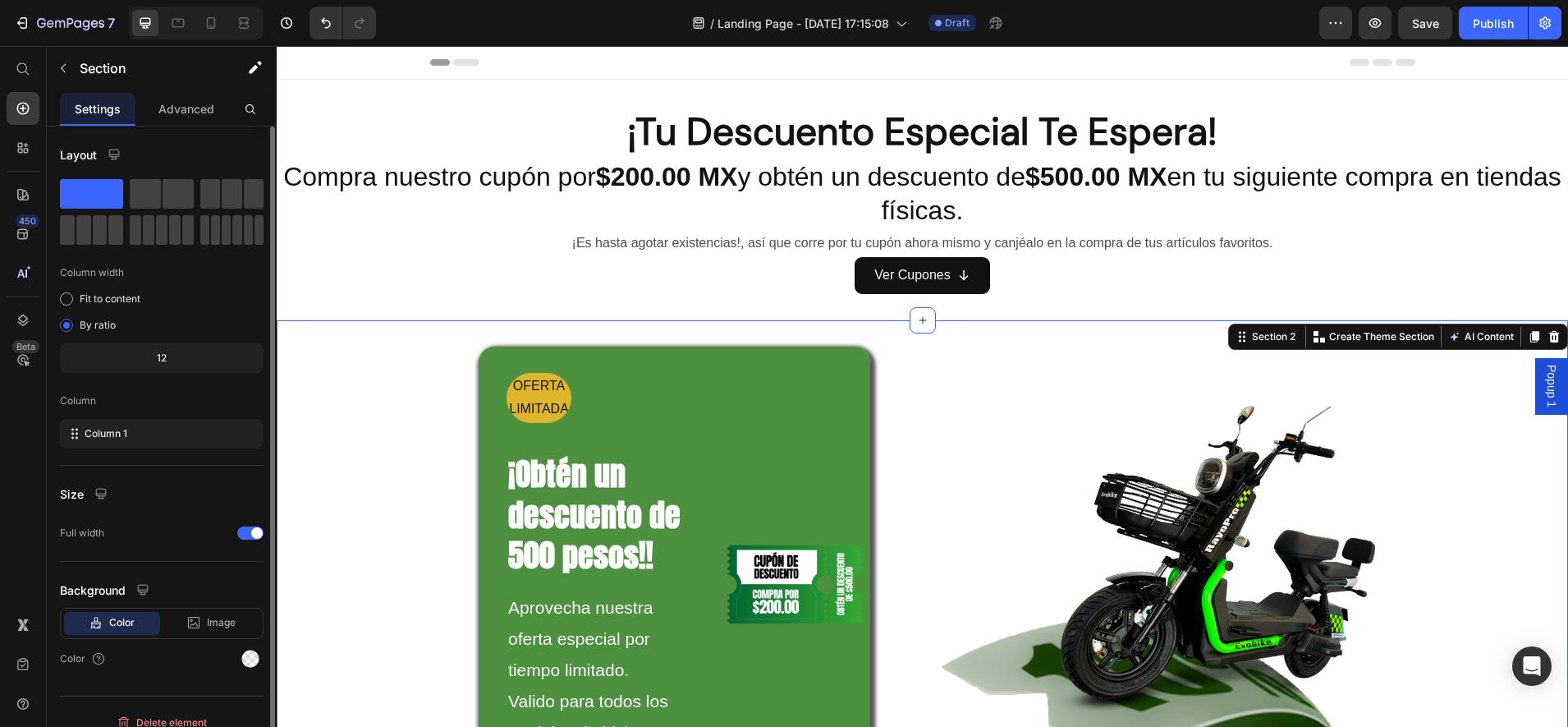 drag, startPoint x: 121, startPoint y: 354, endPoint x: 189, endPoint y: 354, distance: 68 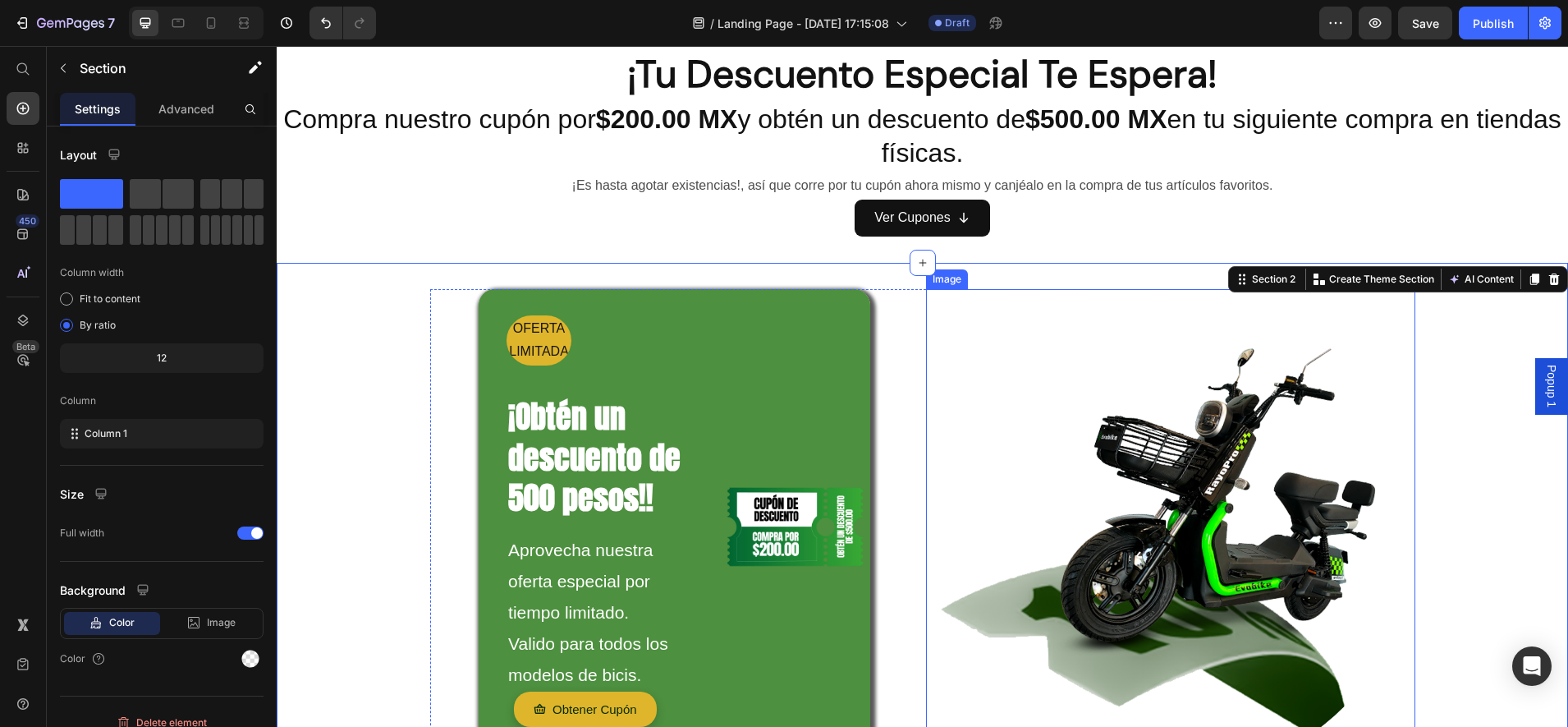 scroll, scrollTop: 103, scrollLeft: 0, axis: vertical 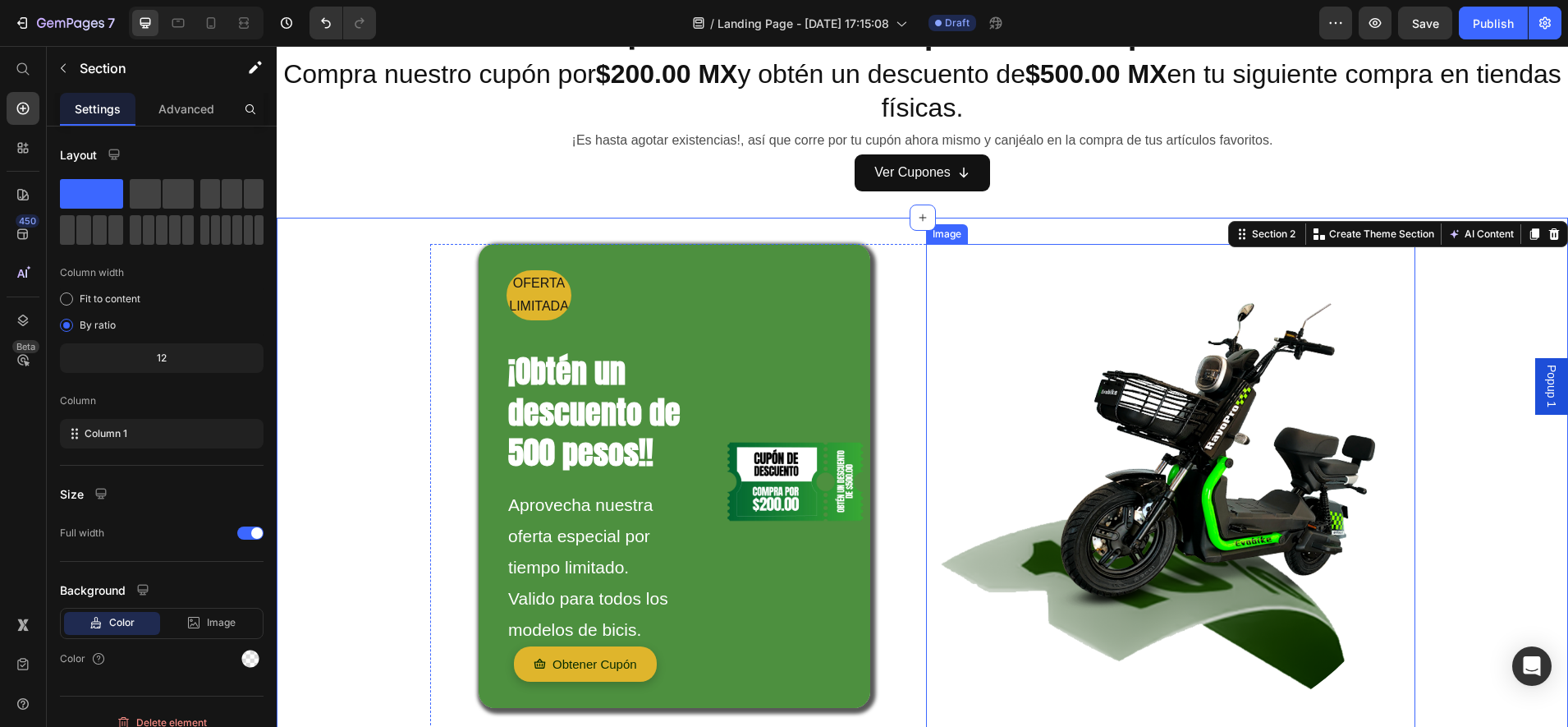 click at bounding box center (1171, 489) 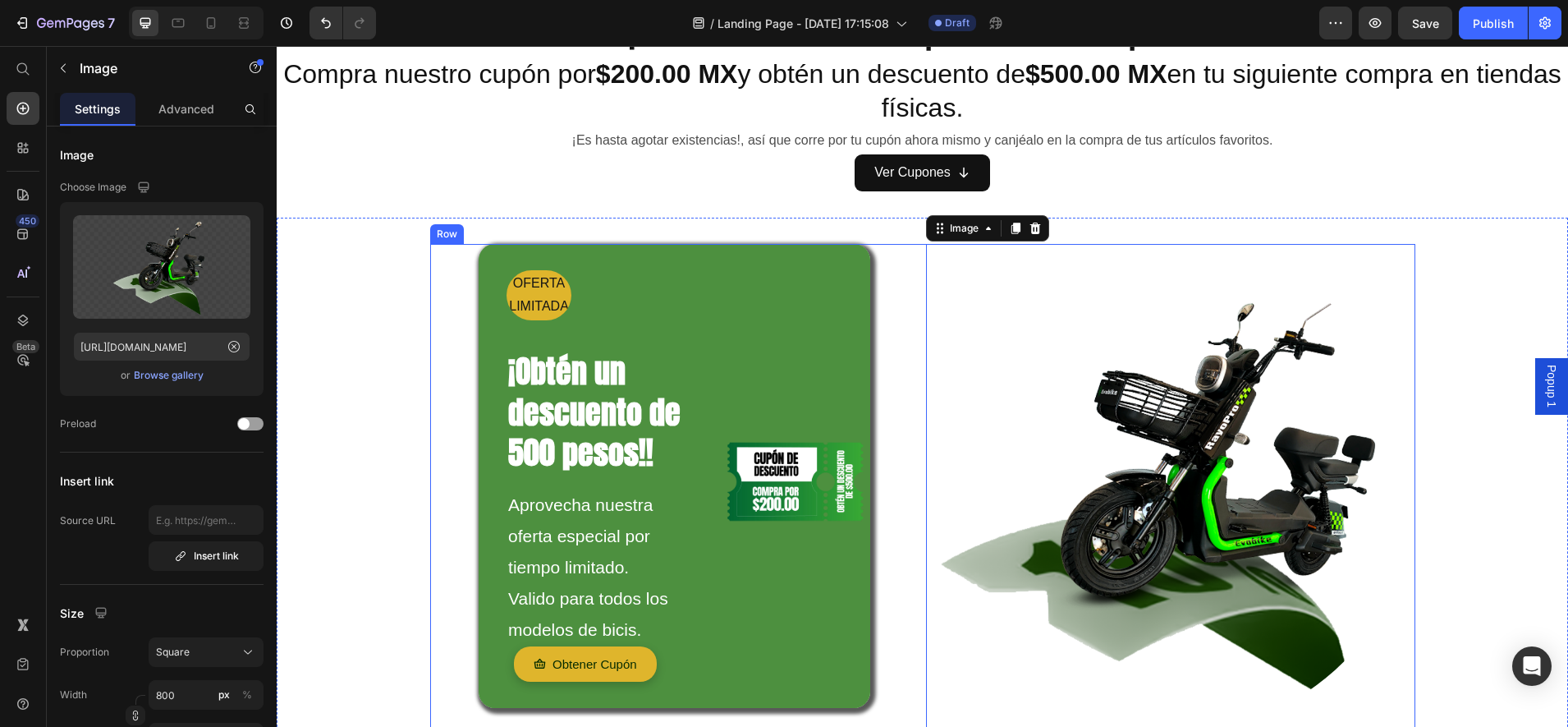 click on "OFERTA LIMITADA Text Block ¡Obtén un descuento de 500 pesos!! Heading Aprovecha nuestra oferta especial por tiempo limitado. Valido para todos los modelos de bicis. Text Block
Obtener Cupón Button Image Hero Banner" at bounding box center (675, 489) 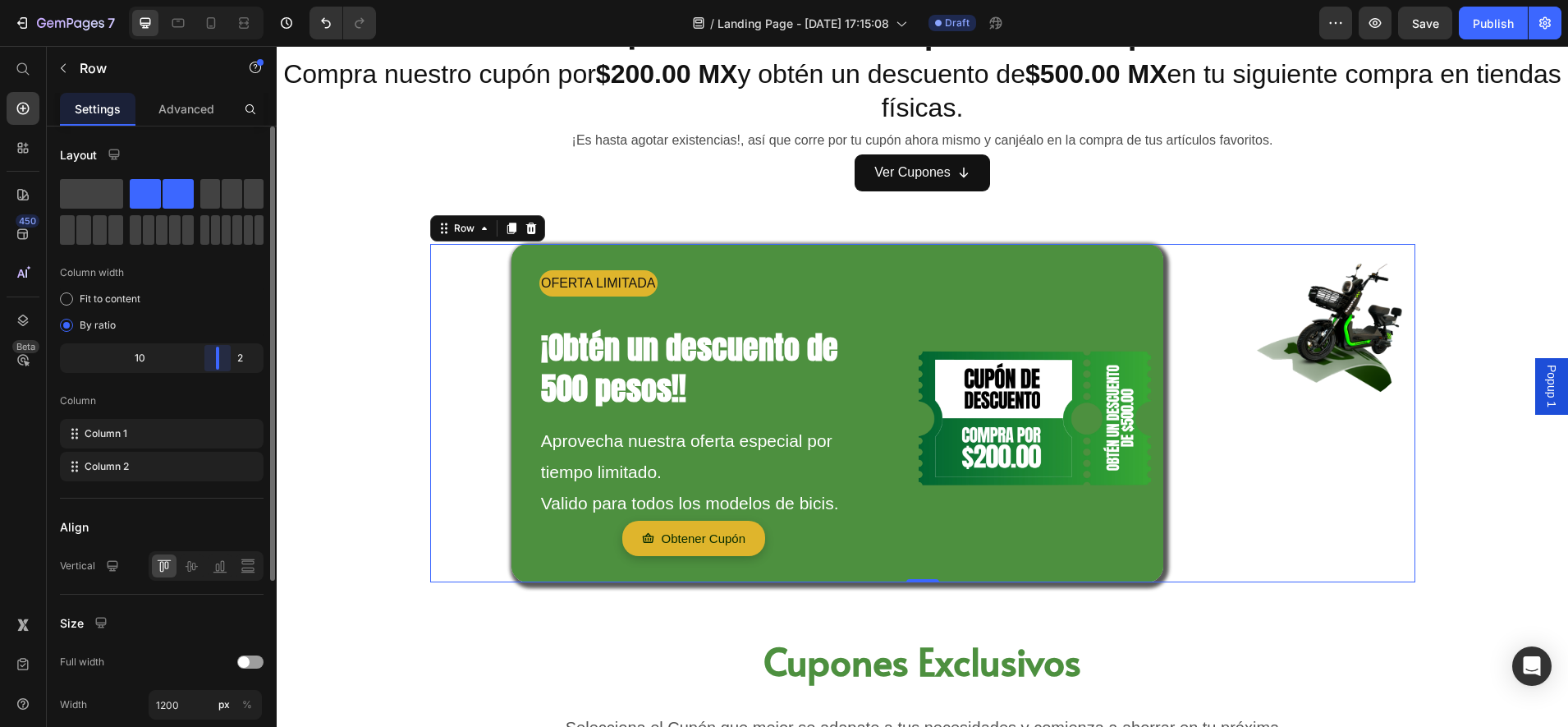 drag, startPoint x: 161, startPoint y: 356, endPoint x: 241, endPoint y: 371, distance: 81.3941 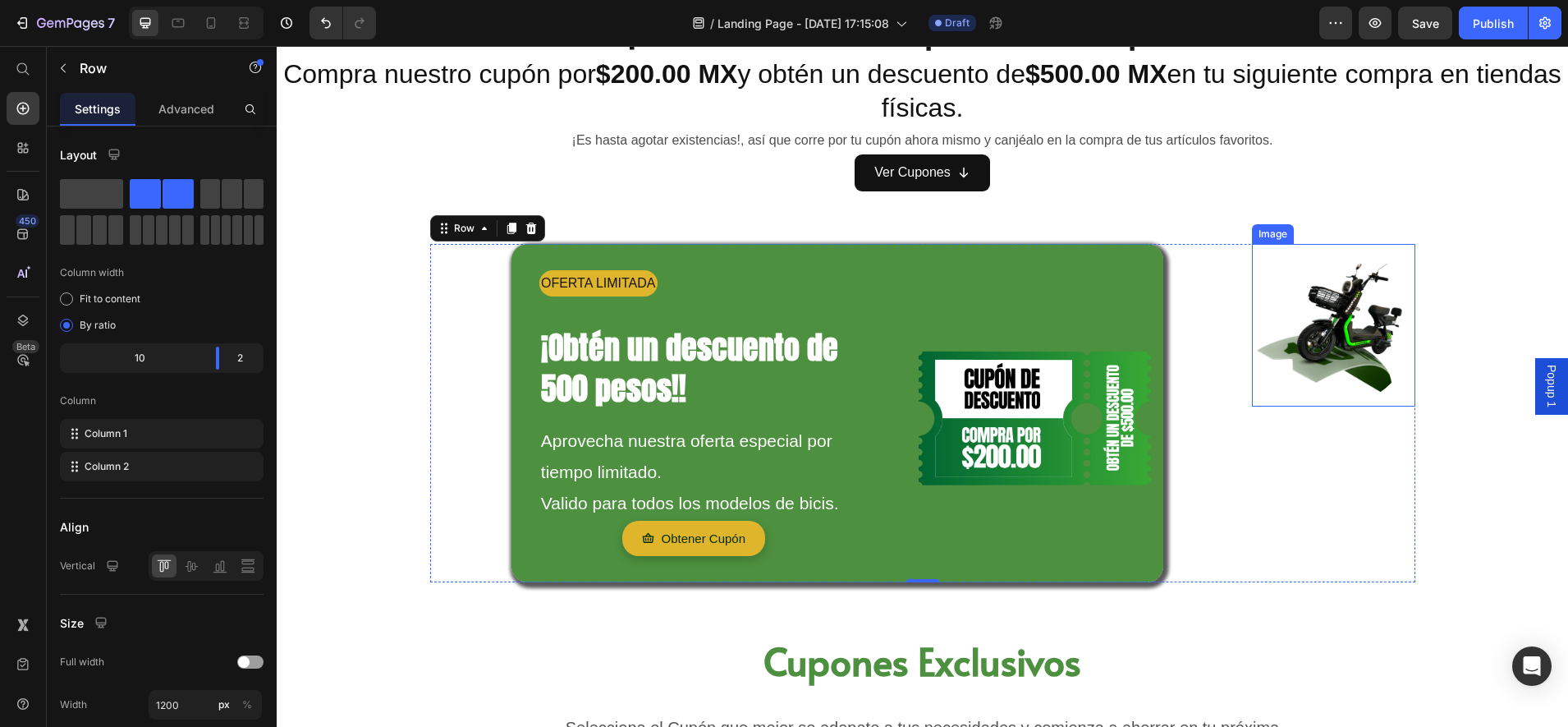 click at bounding box center [1333, 325] 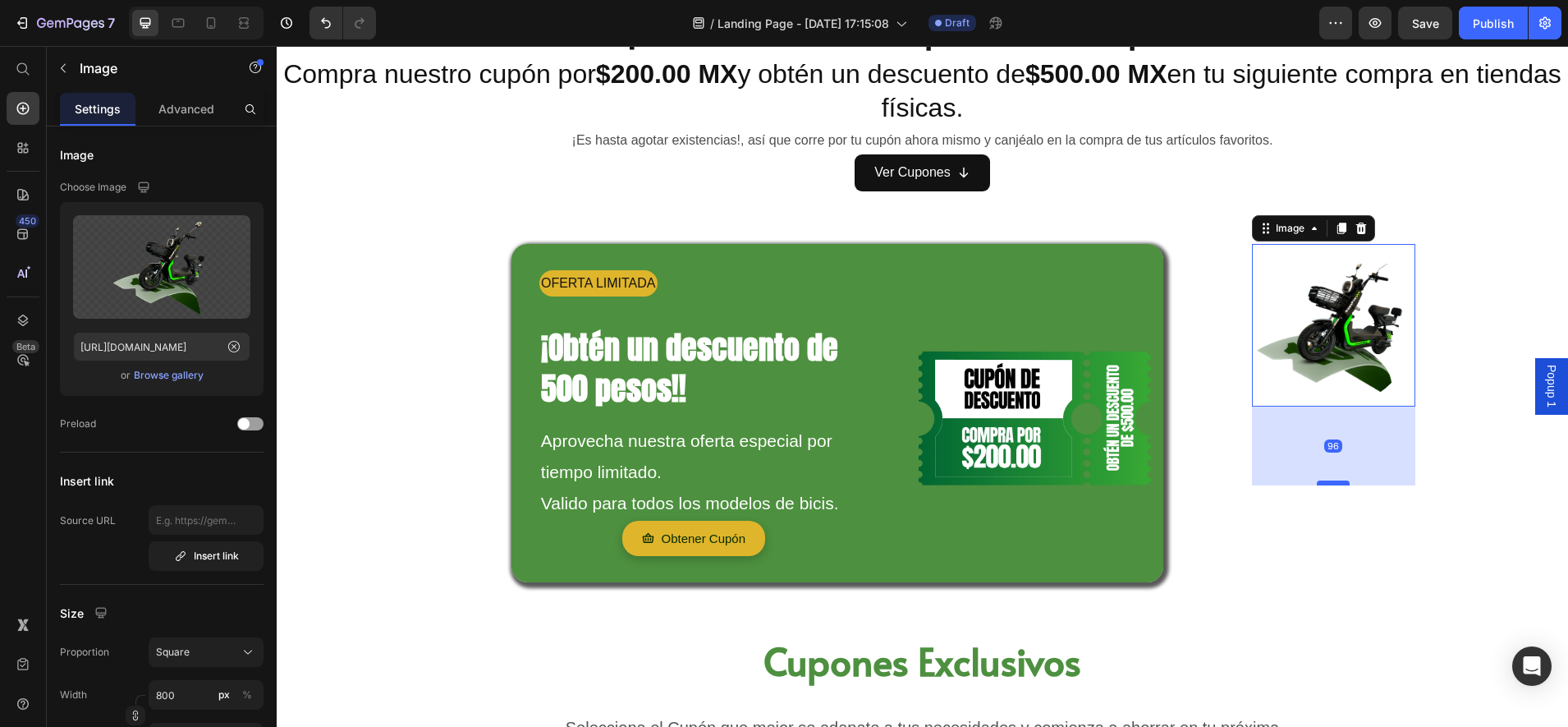 drag, startPoint x: 1328, startPoint y: 406, endPoint x: 1340, endPoint y: 452, distance: 47.53946 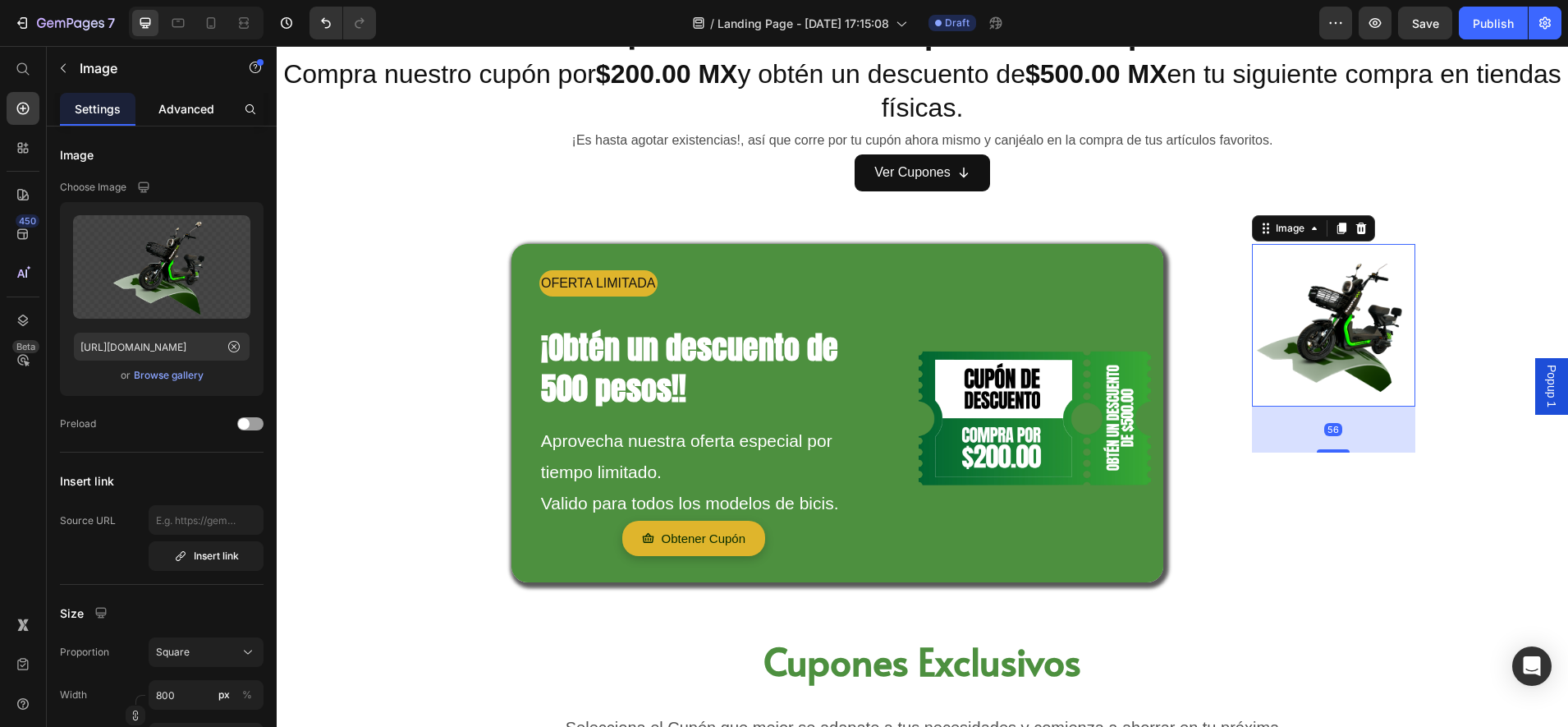click on "Advanced" 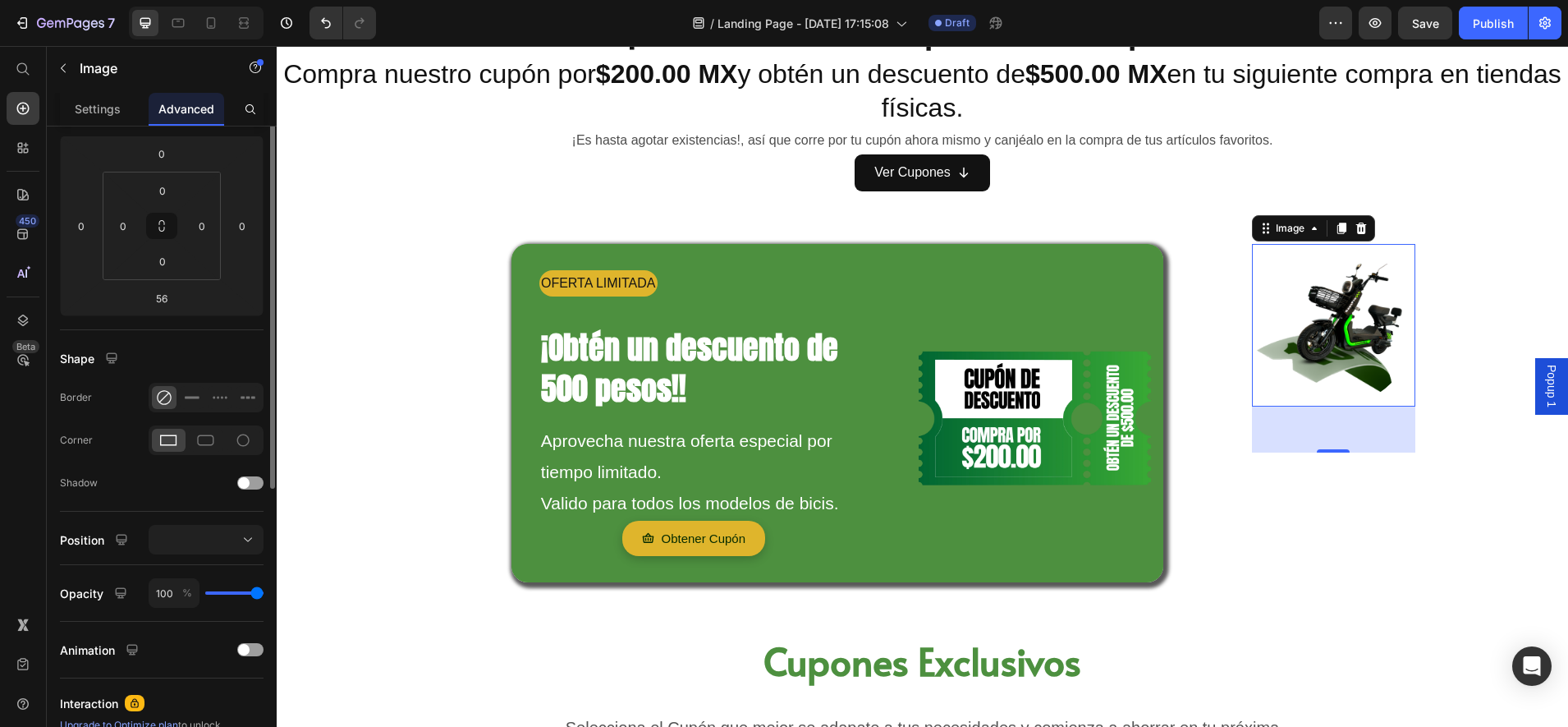 scroll, scrollTop: 0, scrollLeft: 0, axis: both 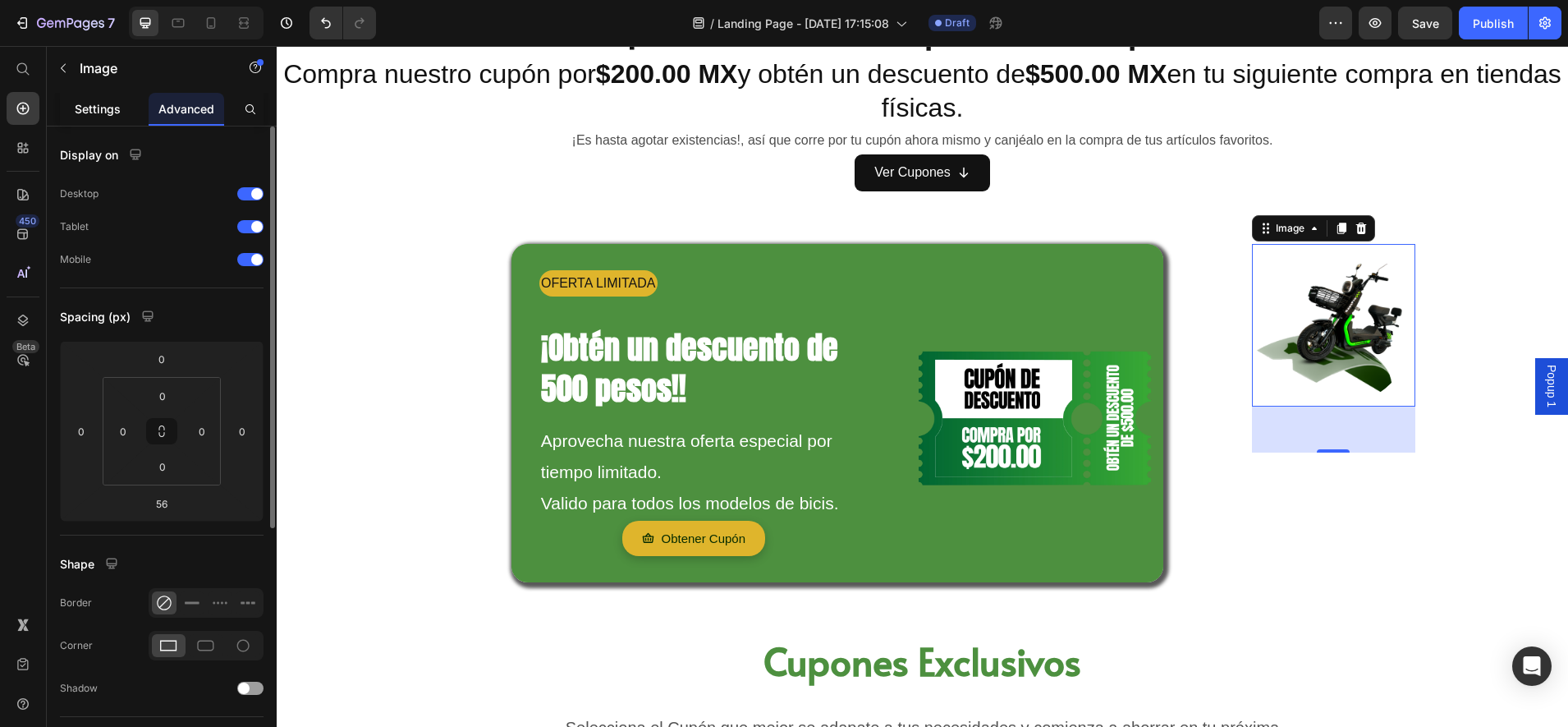 click on "Settings" 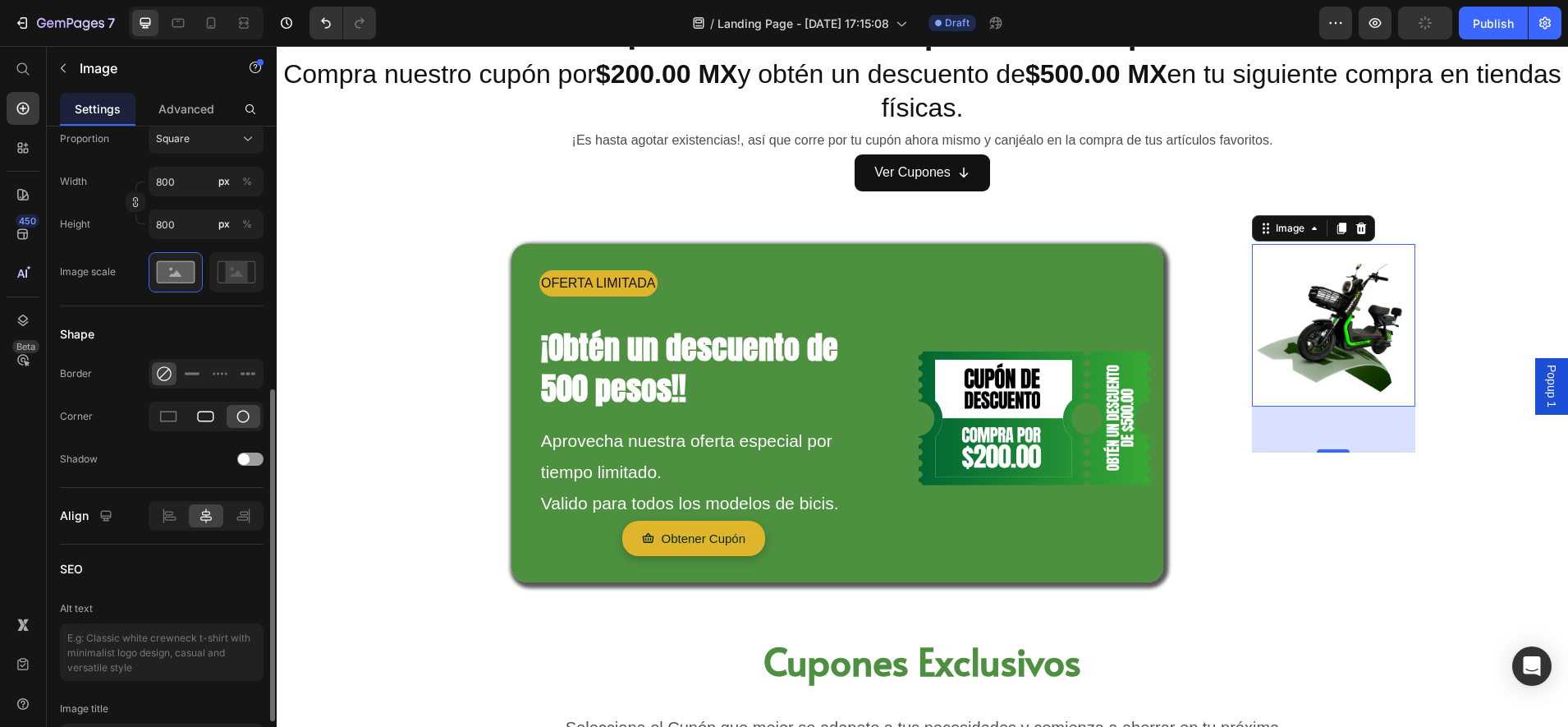scroll, scrollTop: 411, scrollLeft: 0, axis: vertical 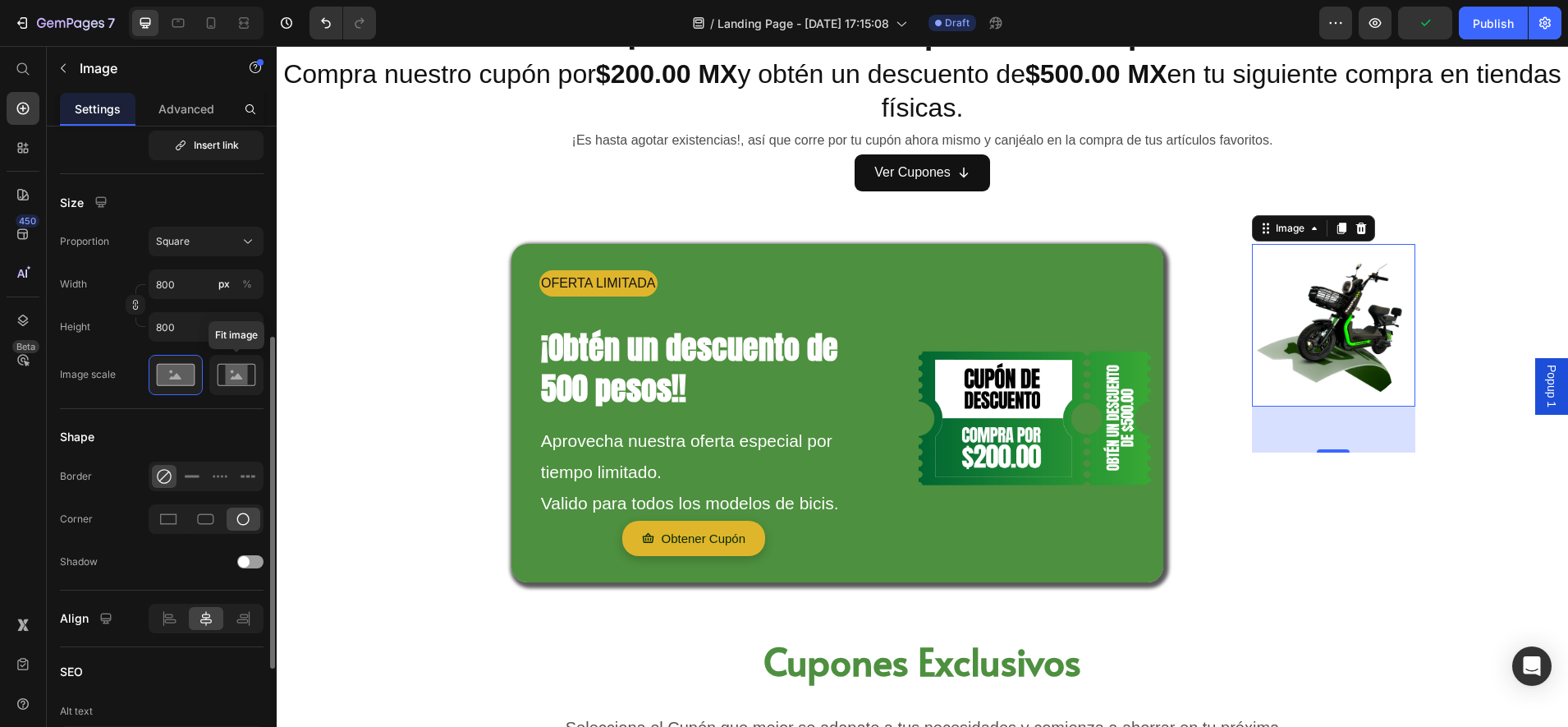 click 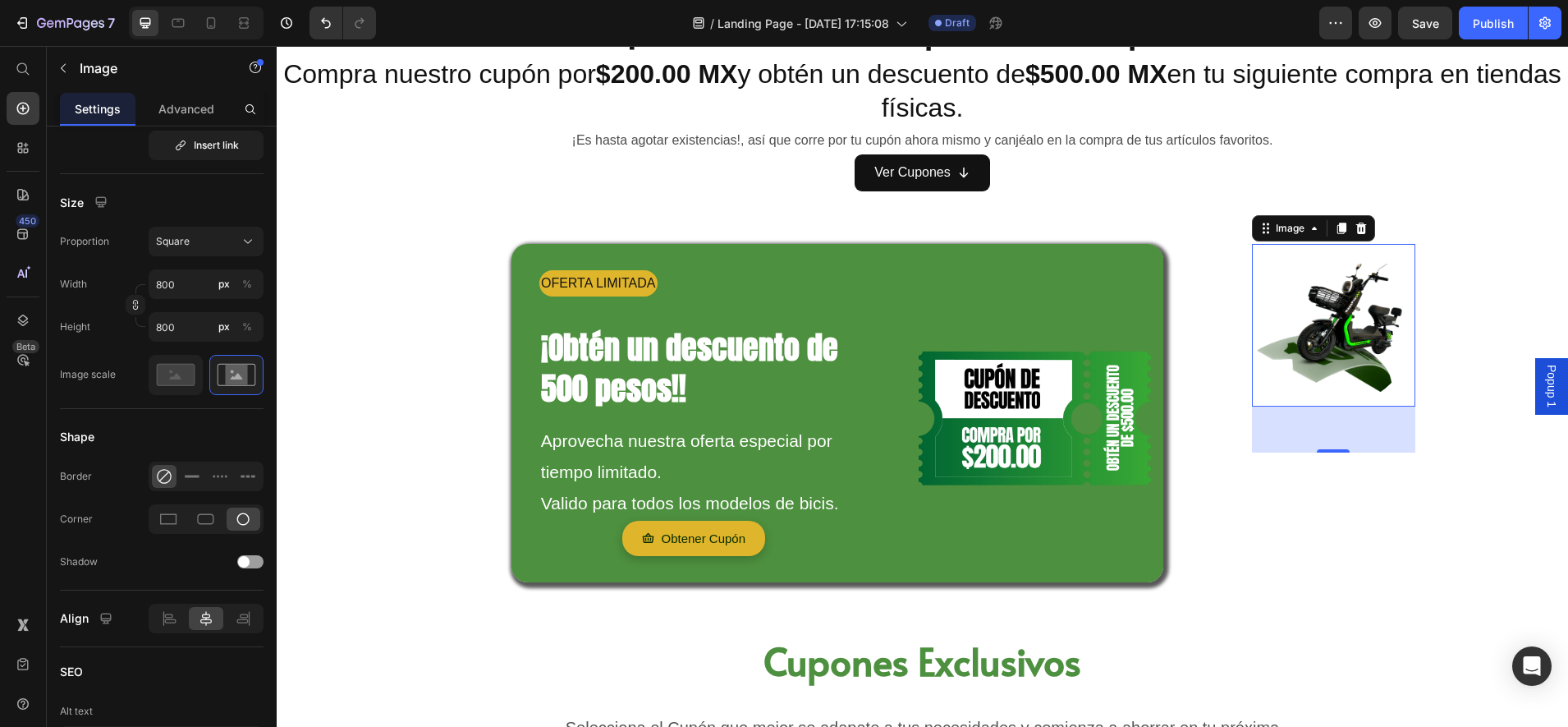 drag, startPoint x: 1328, startPoint y: 449, endPoint x: 1334, endPoint y: 442, distance: 9.219544 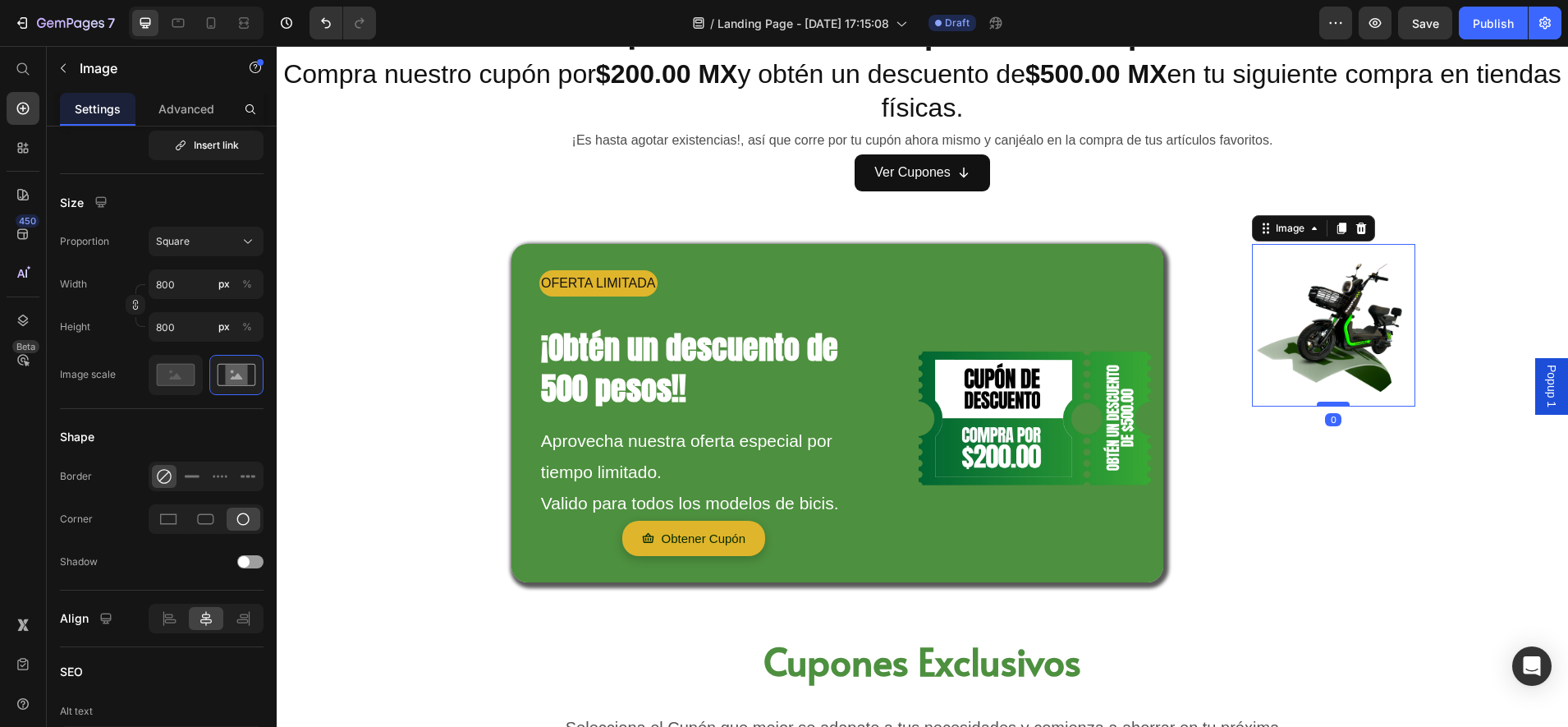 drag, startPoint x: 1332, startPoint y: 450, endPoint x: 1327, endPoint y: 403, distance: 47.26521 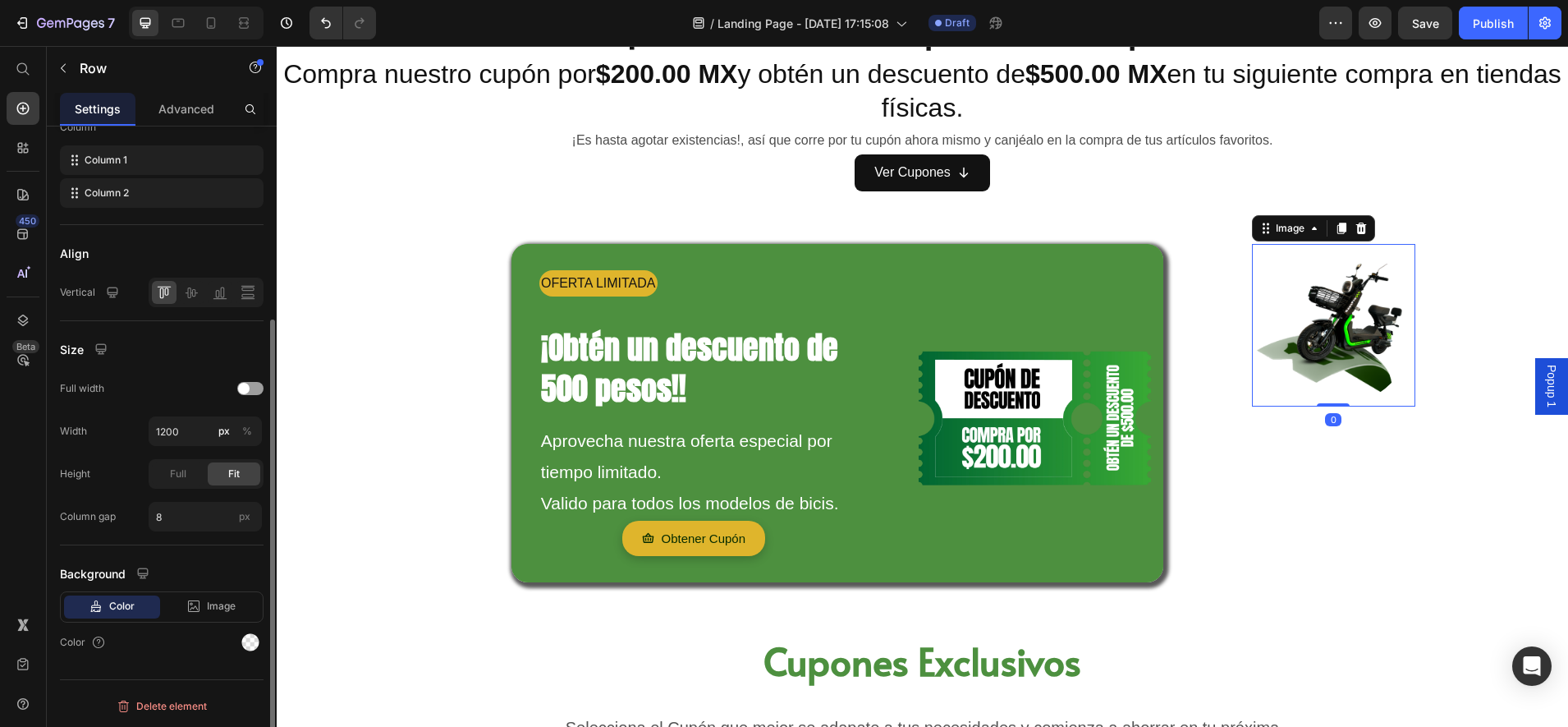 click on "Image   0" at bounding box center (1333, 413) 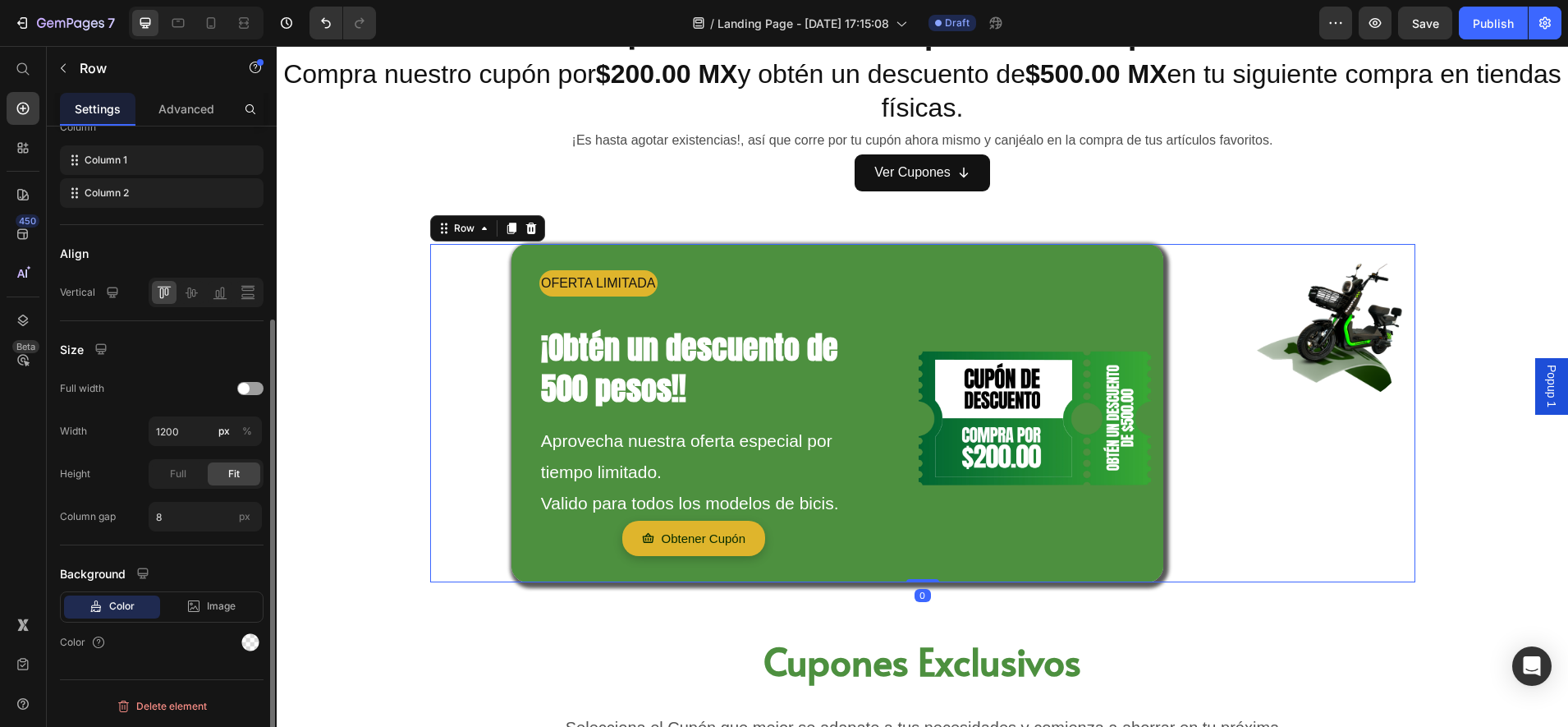 scroll, scrollTop: 0, scrollLeft: 0, axis: both 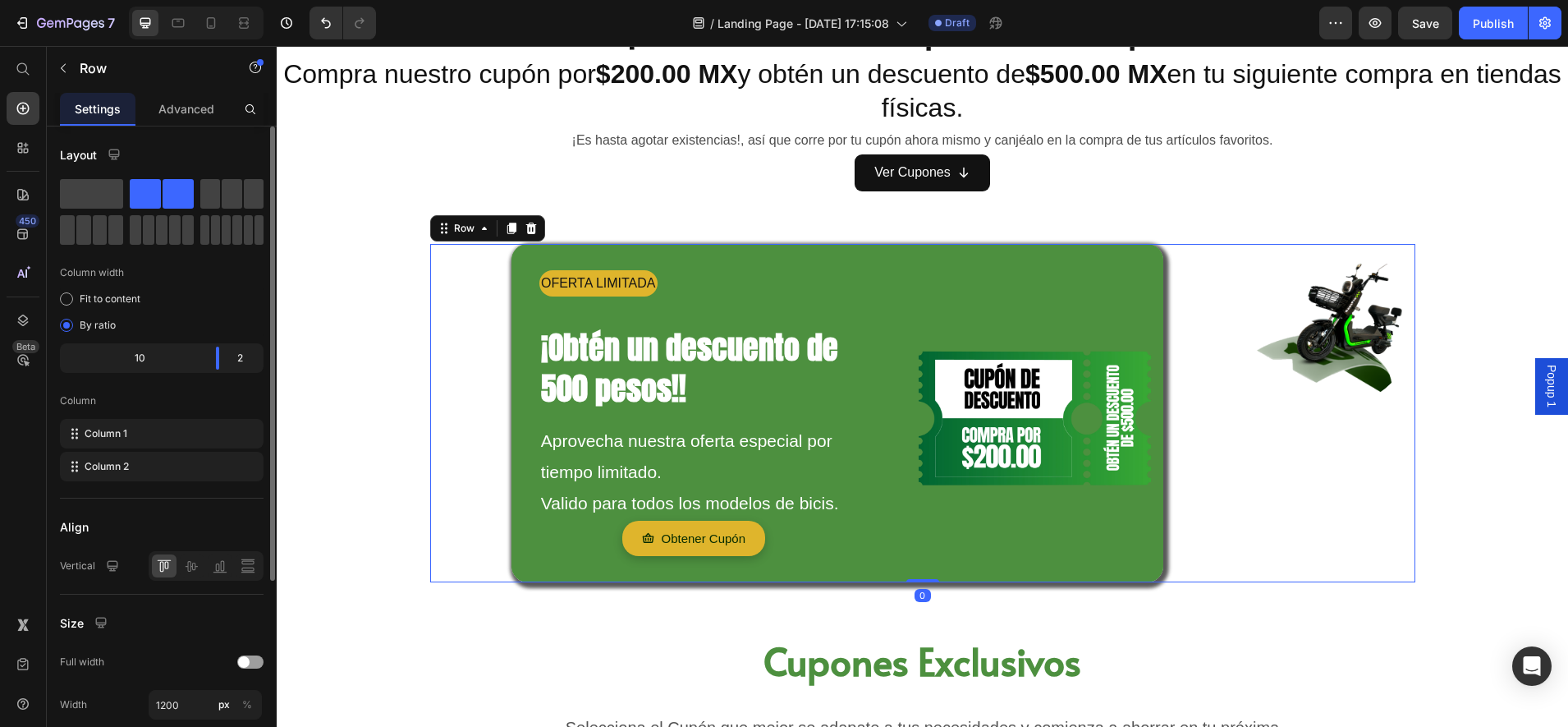 click at bounding box center (1333, 325) 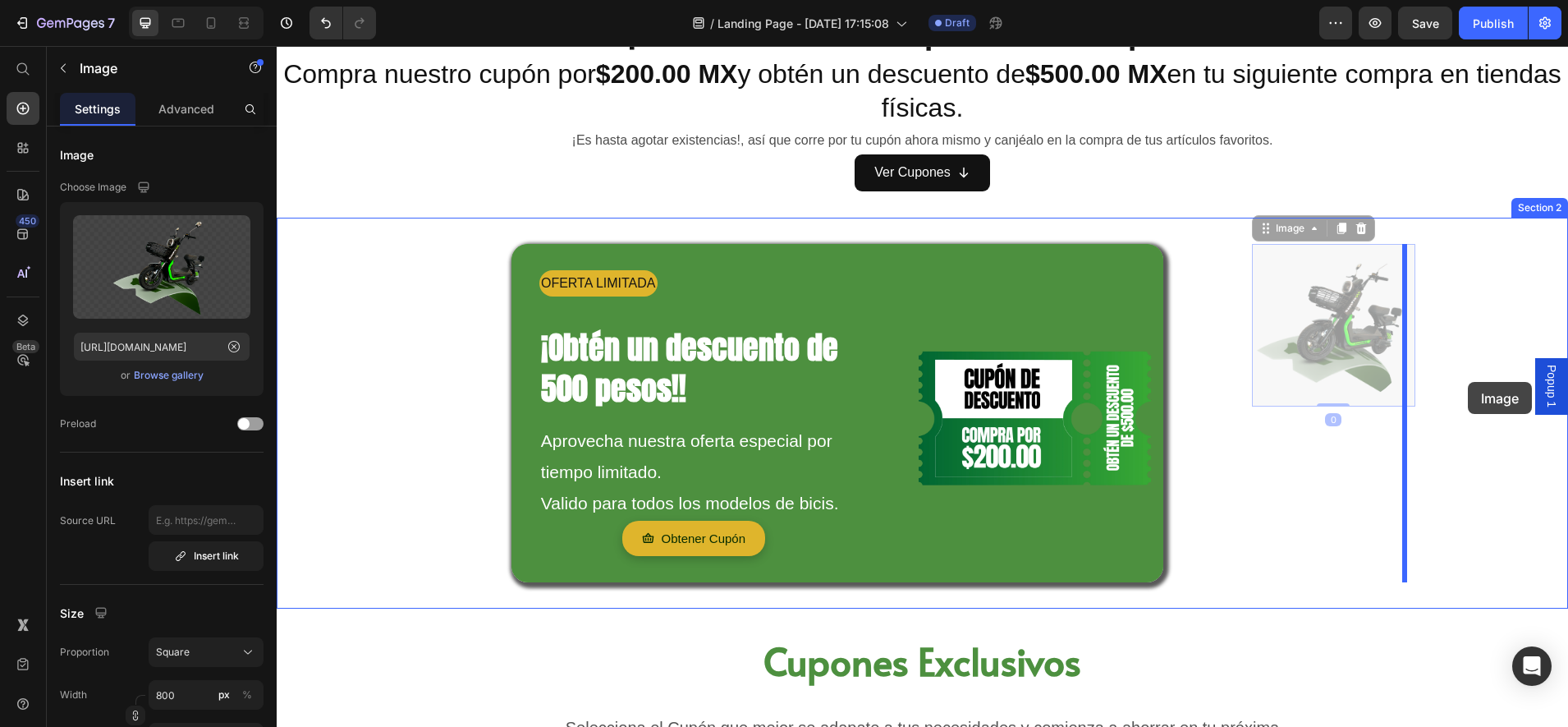 drag, startPoint x: 1350, startPoint y: 319, endPoint x: 1468, endPoint y: 382, distance: 133.76472 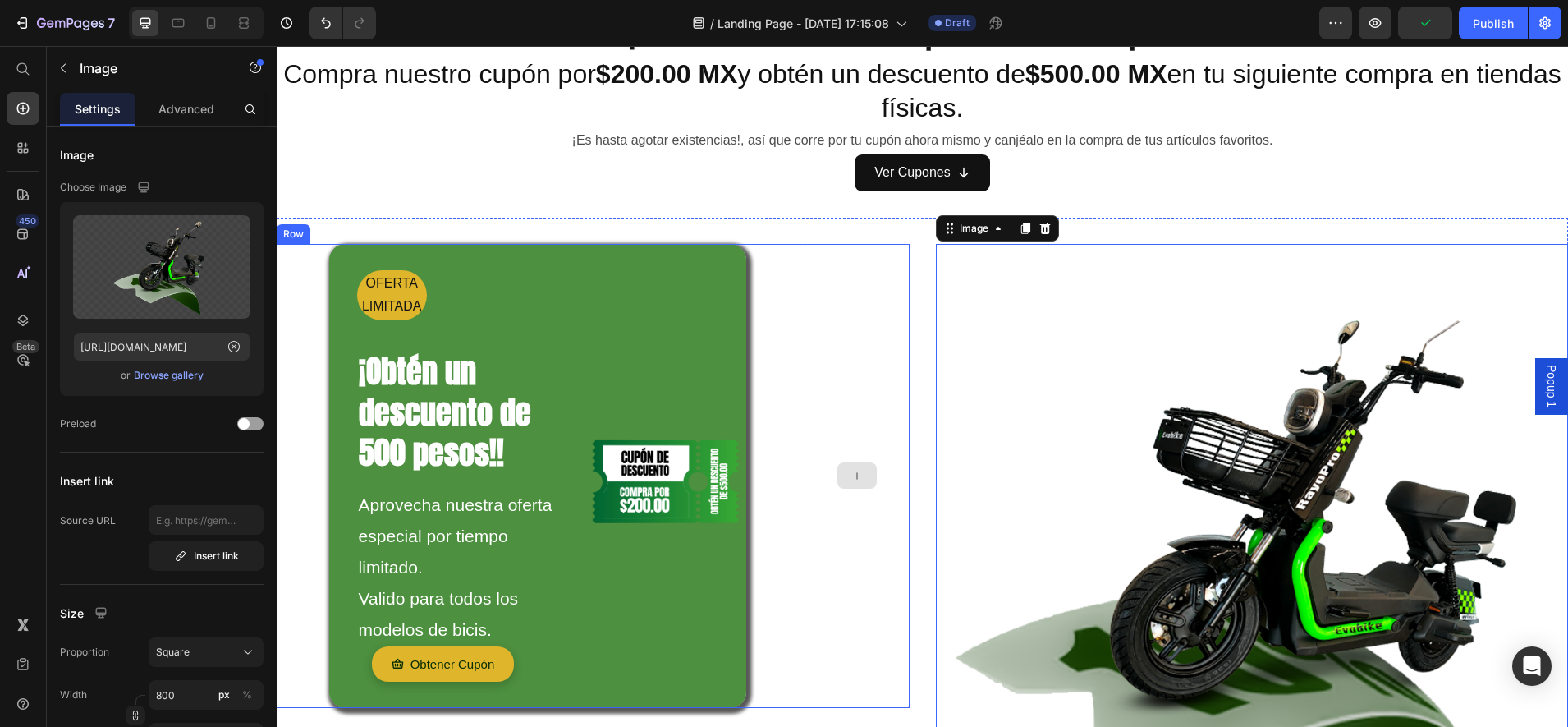 click at bounding box center (856, 476) 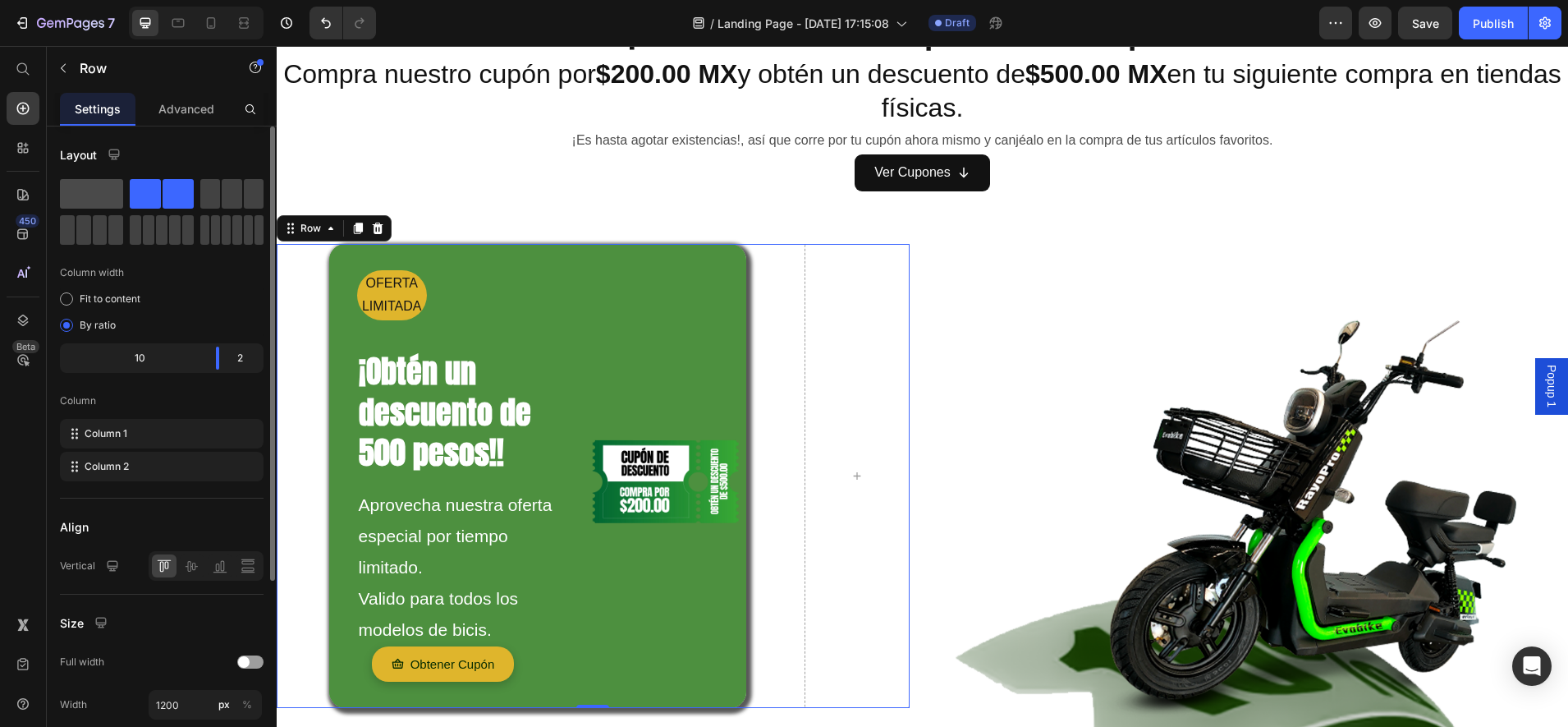 click 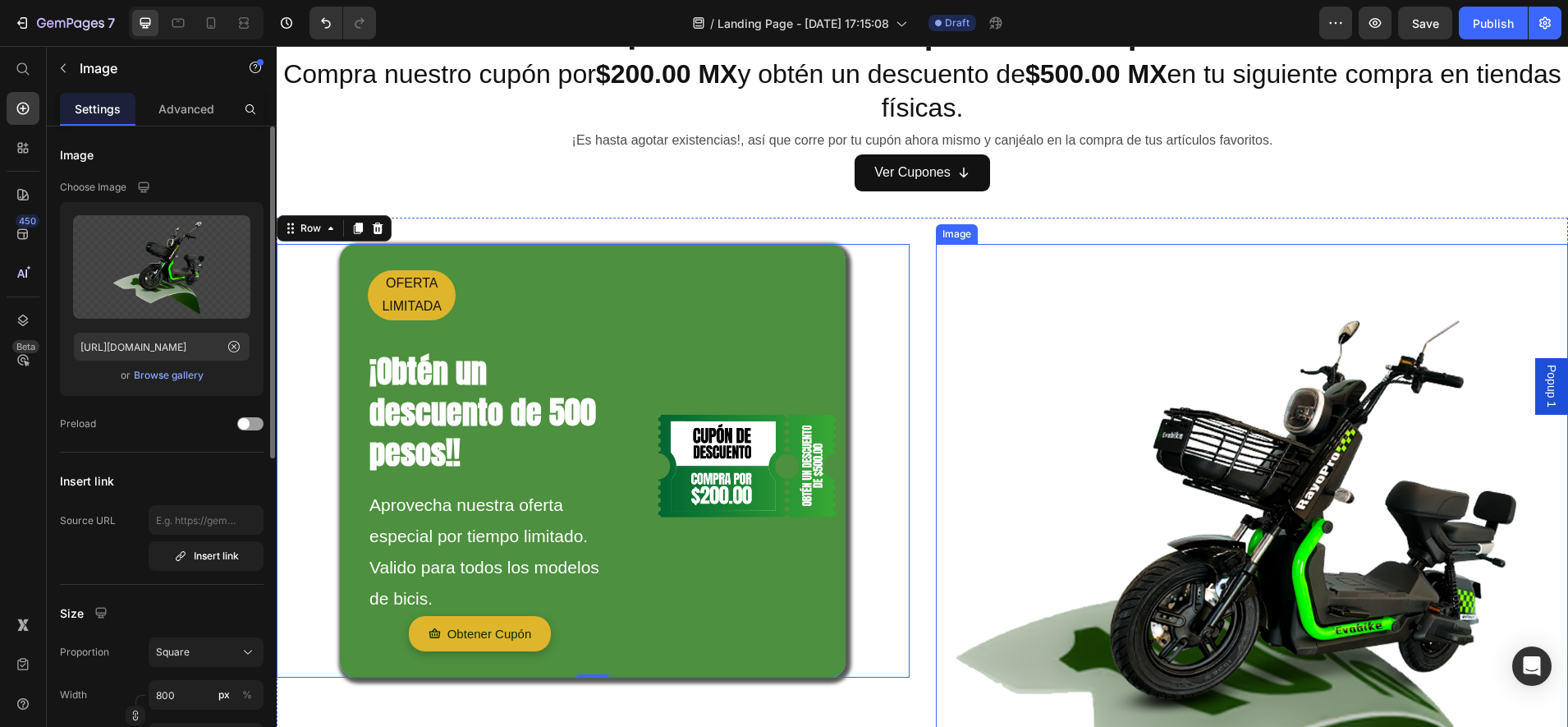 click at bounding box center [1252, 560] 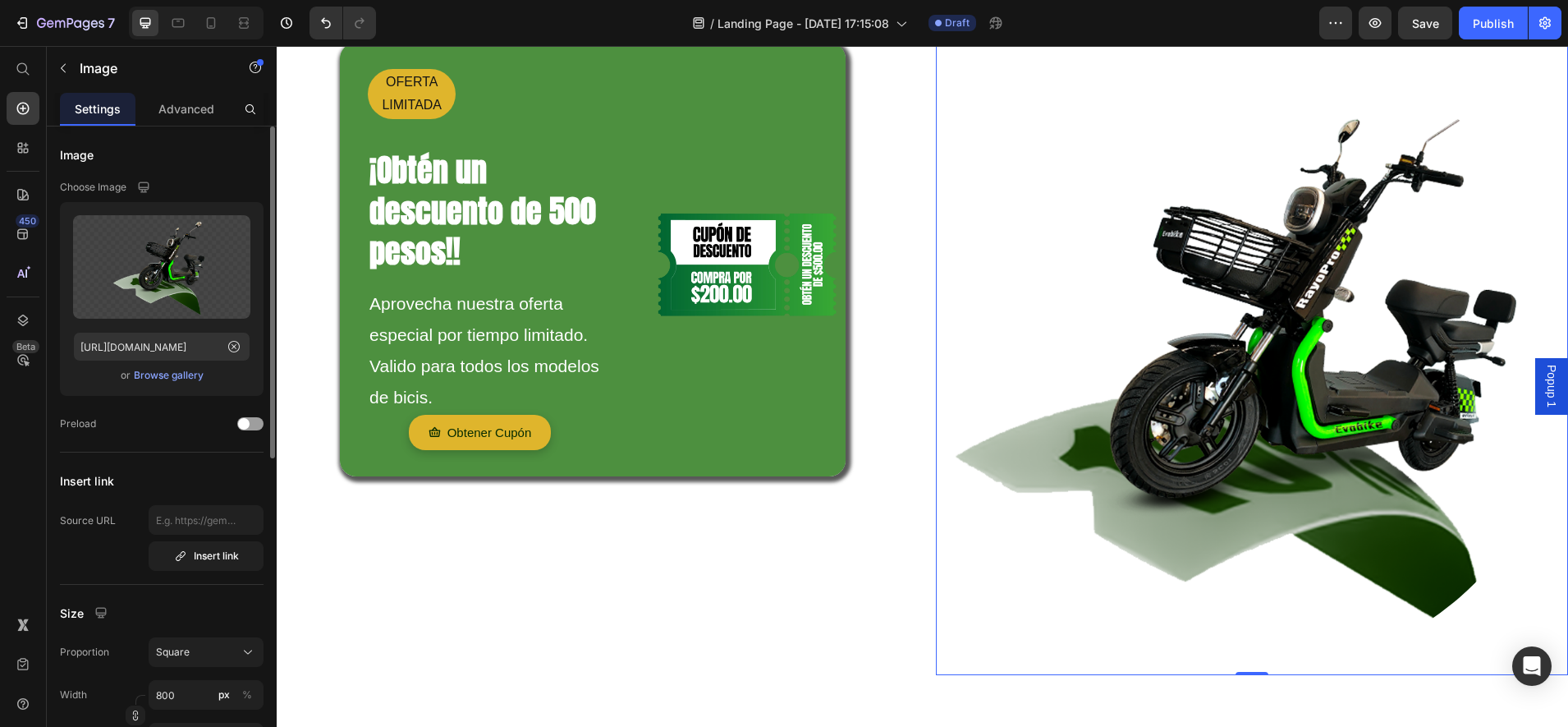 scroll, scrollTop: 308, scrollLeft: 0, axis: vertical 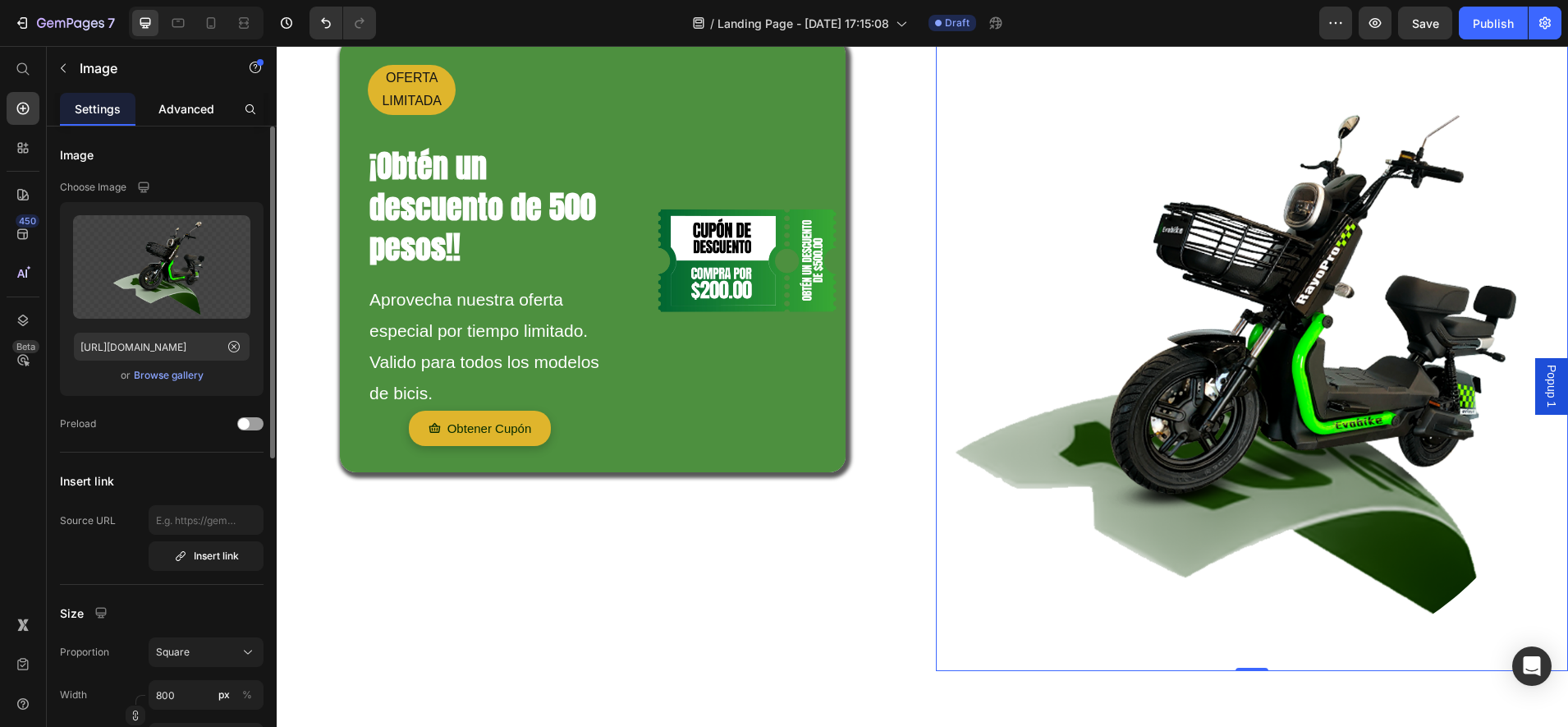 click on "Advanced" 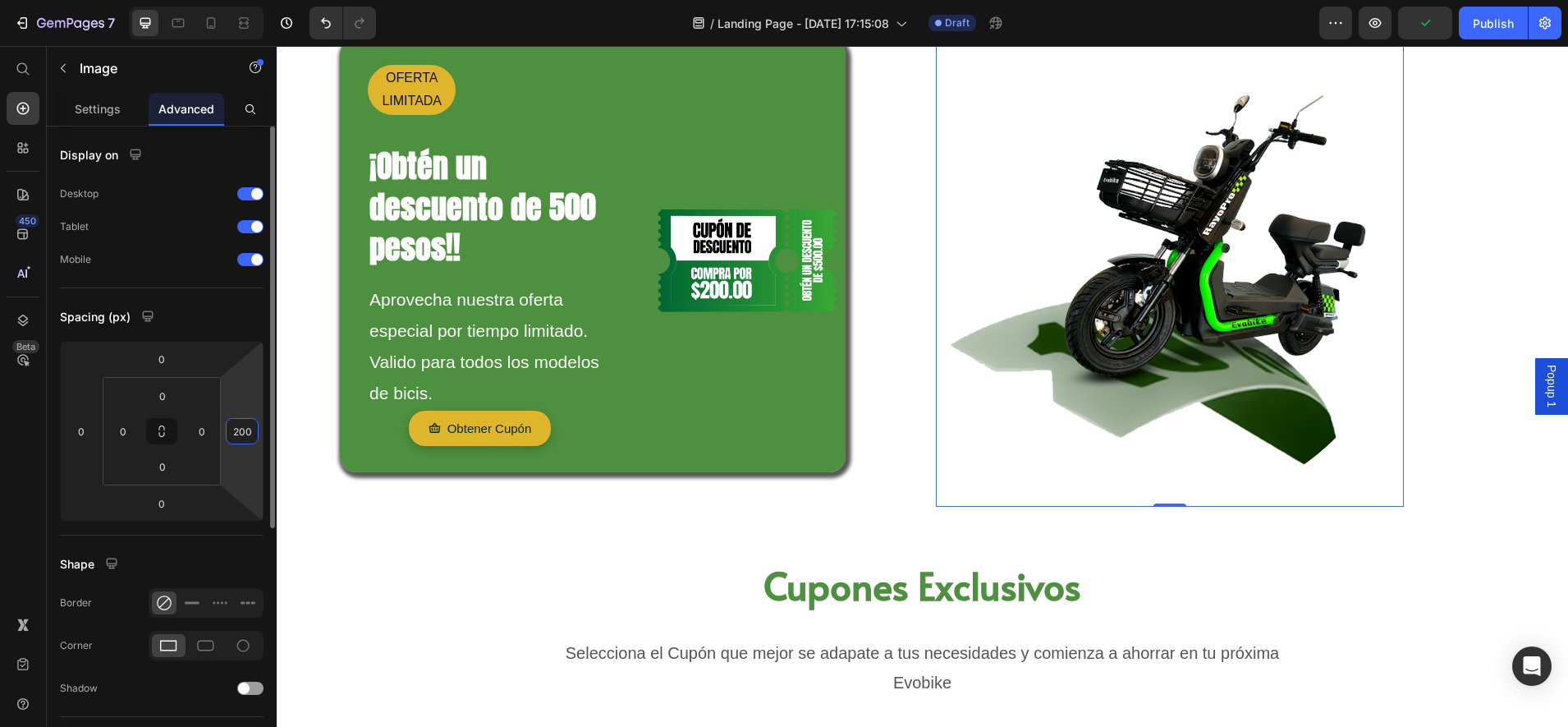 drag, startPoint x: 229, startPoint y: 462, endPoint x: 241, endPoint y: 360, distance: 102.70346 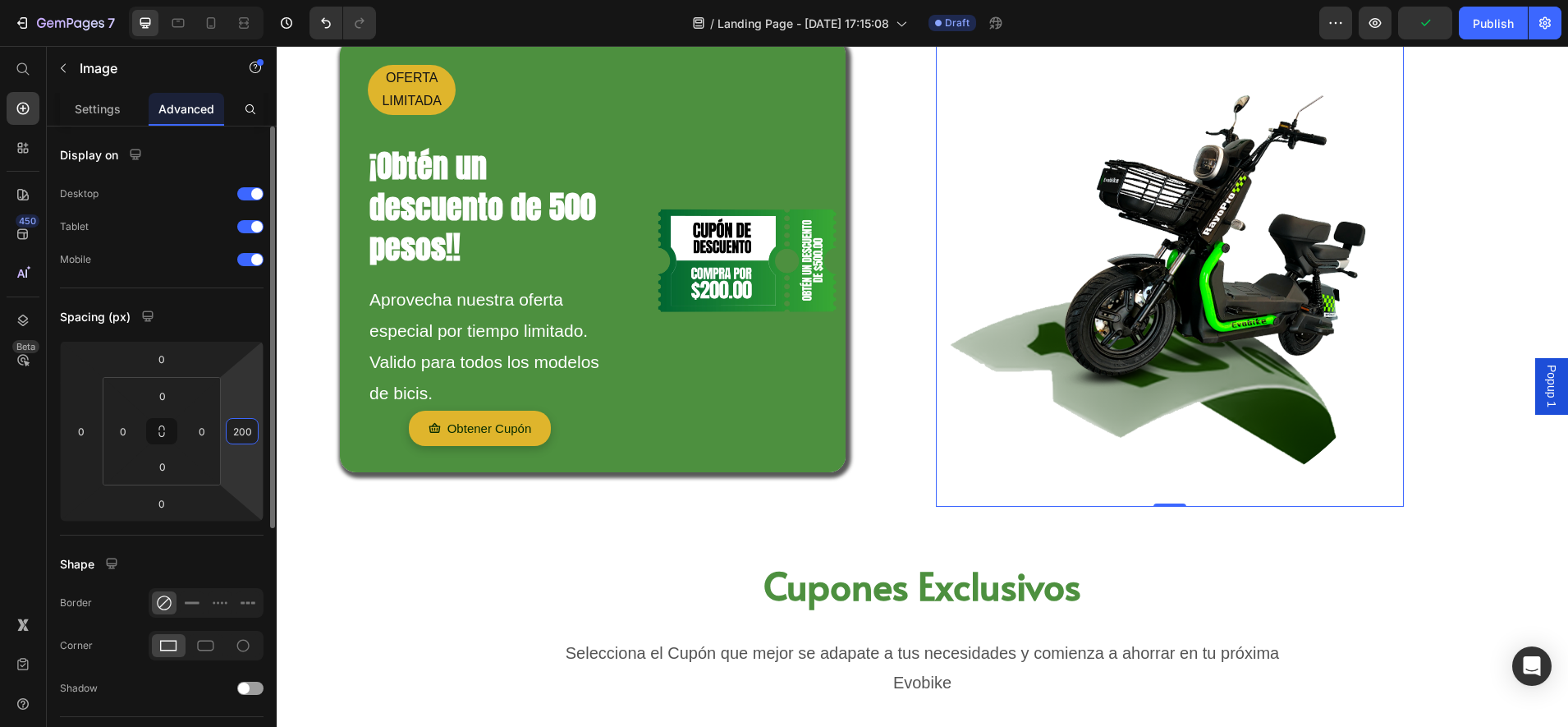 click on "7  Version history  /  Landing Page - [DATE] 17:15:08 Draft Preview  Publish  450 Beta Start with Sections Elements Hero Section Product Detail Brands Trusted Badges Guarantee Product Breakdown How to use Testimonials Compare Bundle FAQs Social Proof Brand Story Product List Collection Blog List Contact Sticky Add to Cart Custom Footer Browse Library 450 Layout
Row
Row
Row
Row Text
Heading
Text Block Button
Button
Button
Sticky Back to top Media
Image" at bounding box center (784, 0) 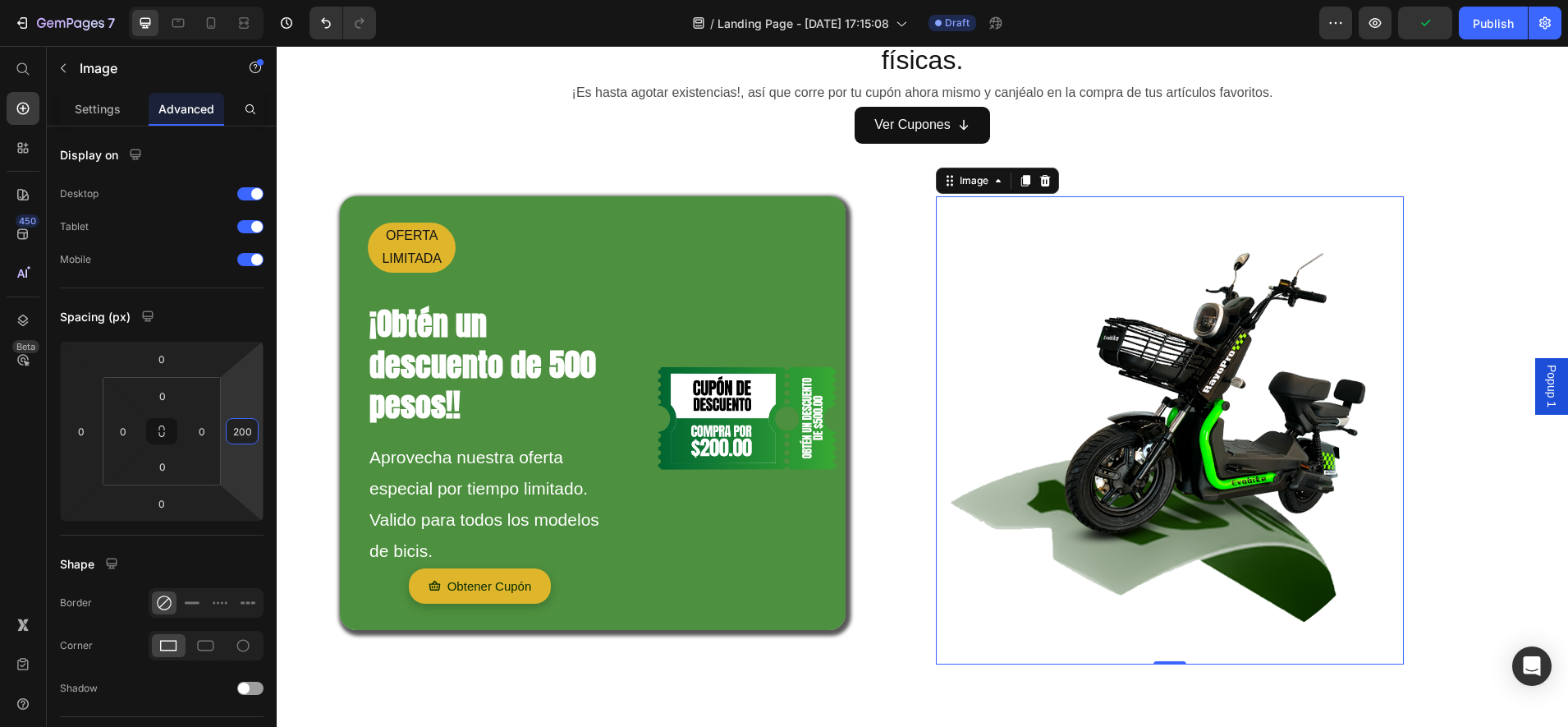 scroll, scrollTop: 103, scrollLeft: 0, axis: vertical 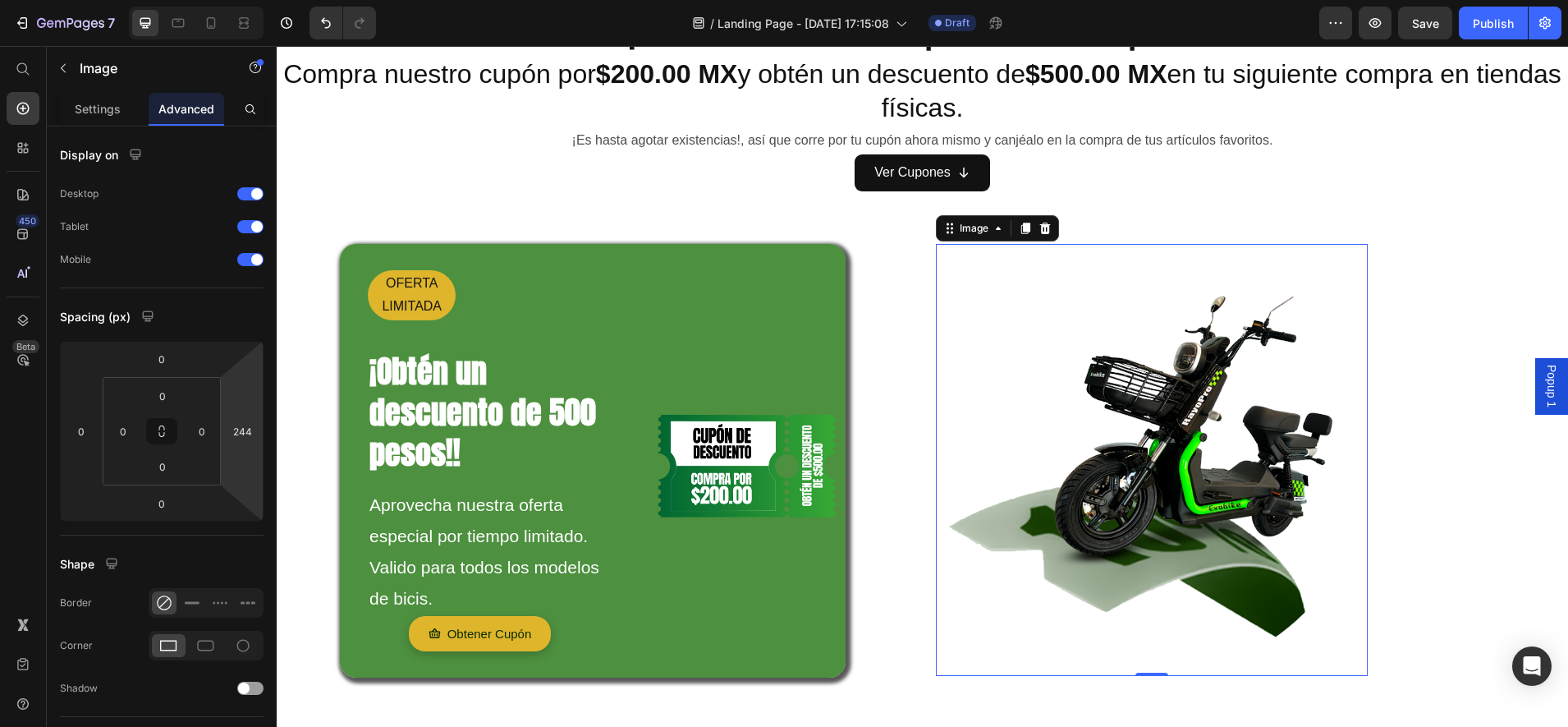 type on "242" 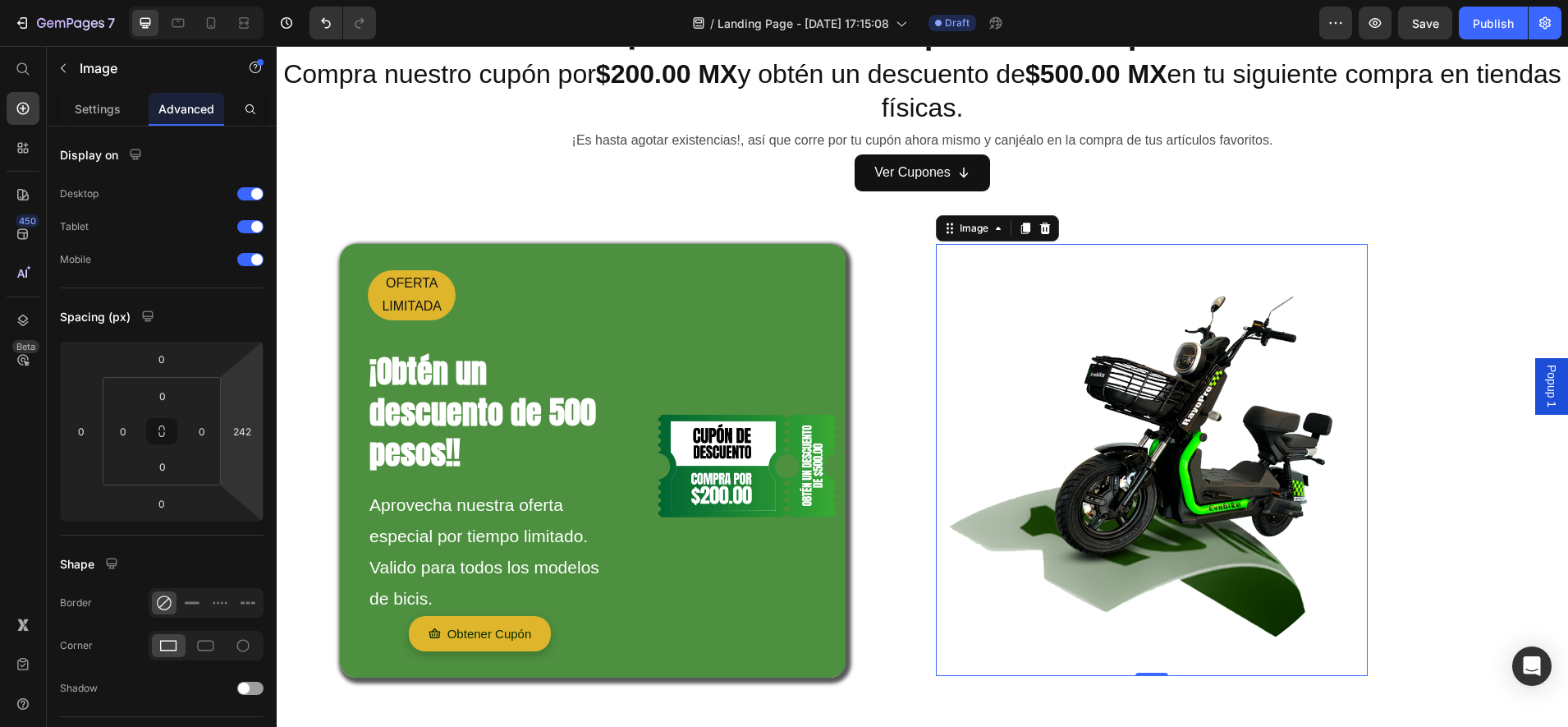 drag, startPoint x: 250, startPoint y: 491, endPoint x: 259, endPoint y: 470, distance: 22.847319 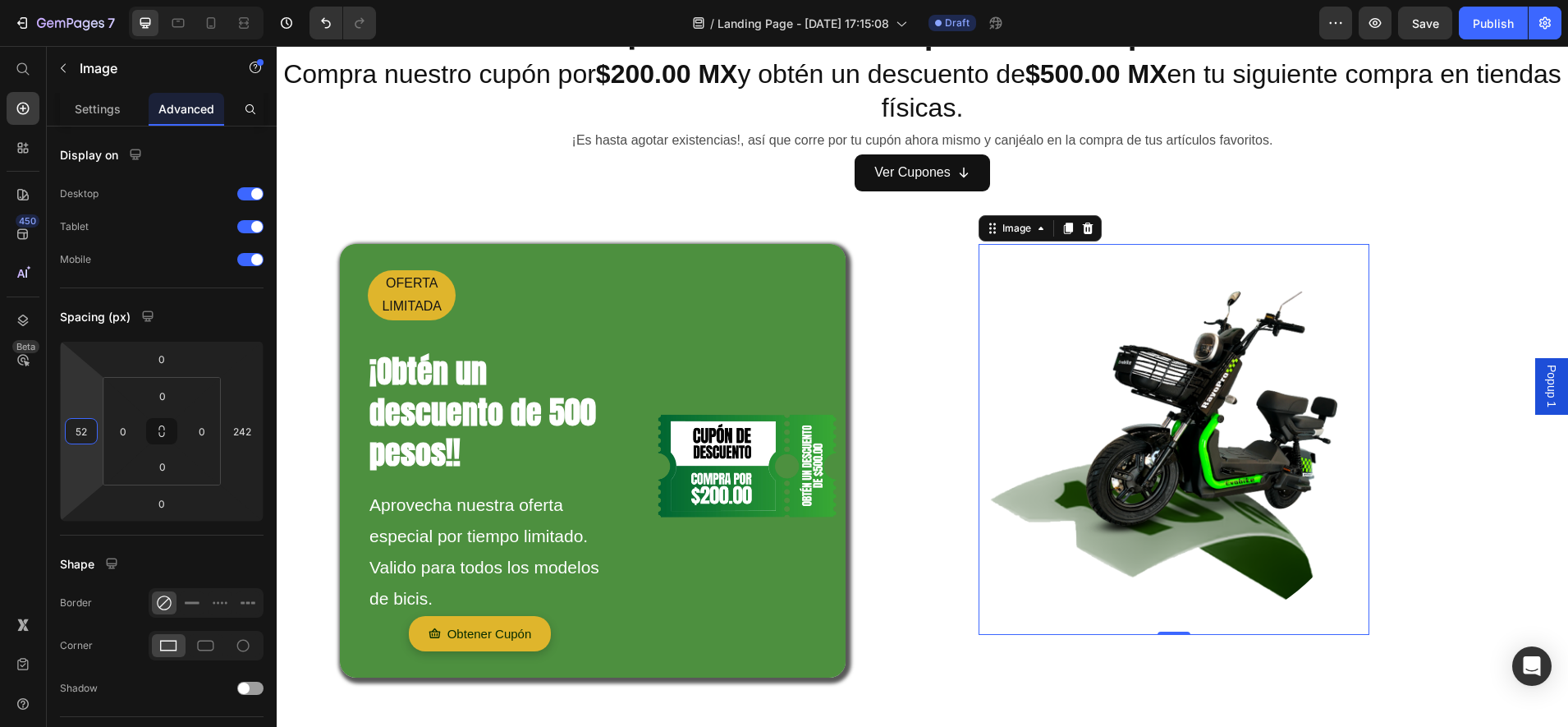 type on "54" 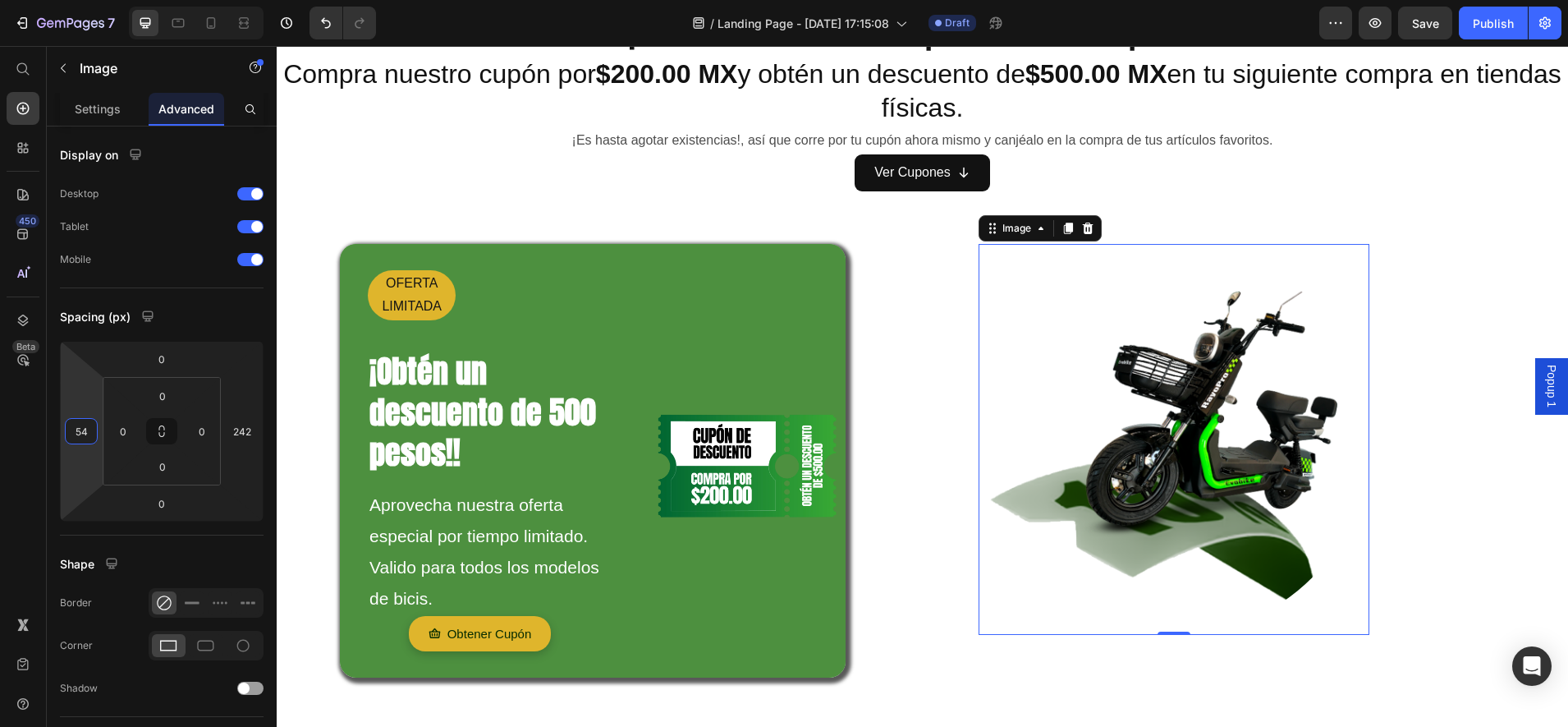 drag, startPoint x: 81, startPoint y: 481, endPoint x: 91, endPoint y: 453, distance: 29.73214 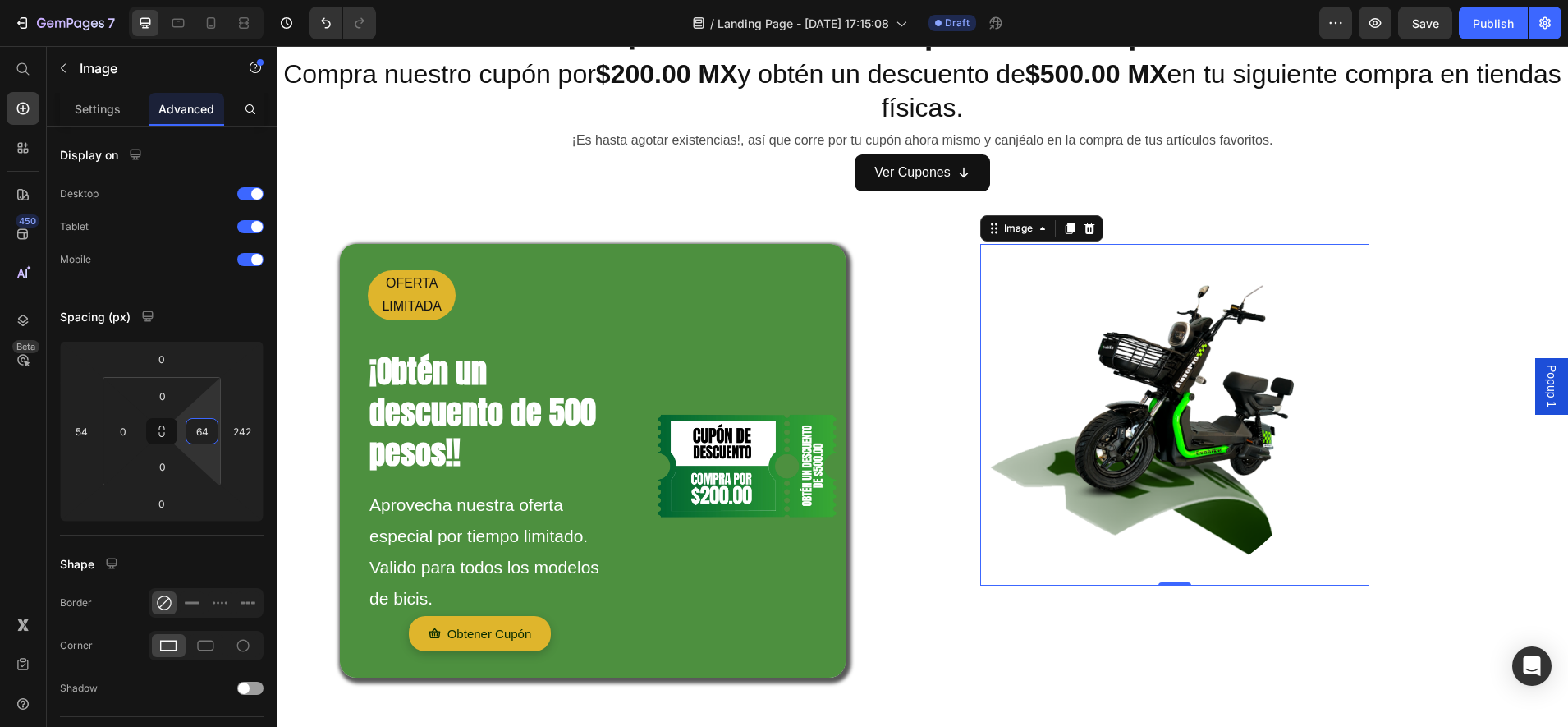 type on "70" 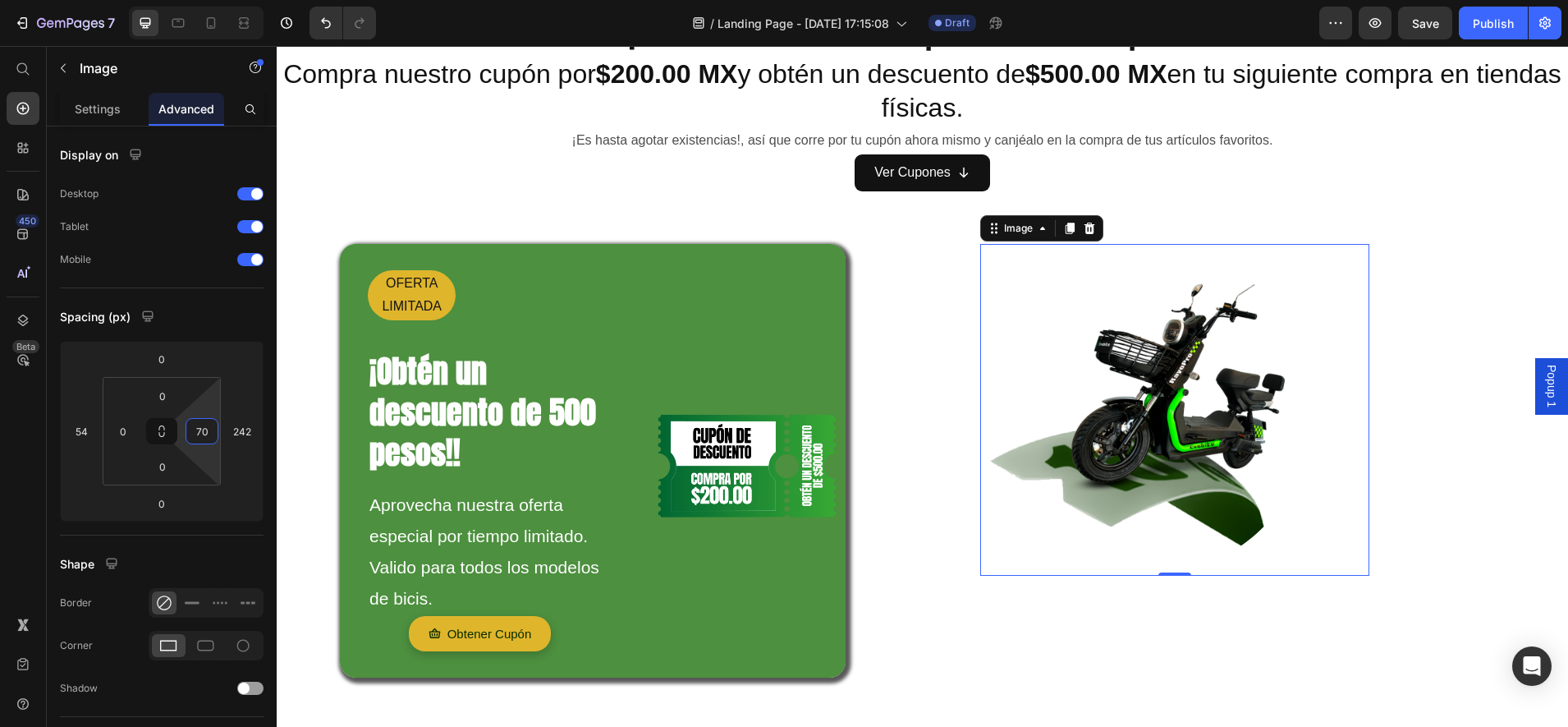 drag, startPoint x: 206, startPoint y: 451, endPoint x: 207, endPoint y: 416, distance: 35.014283 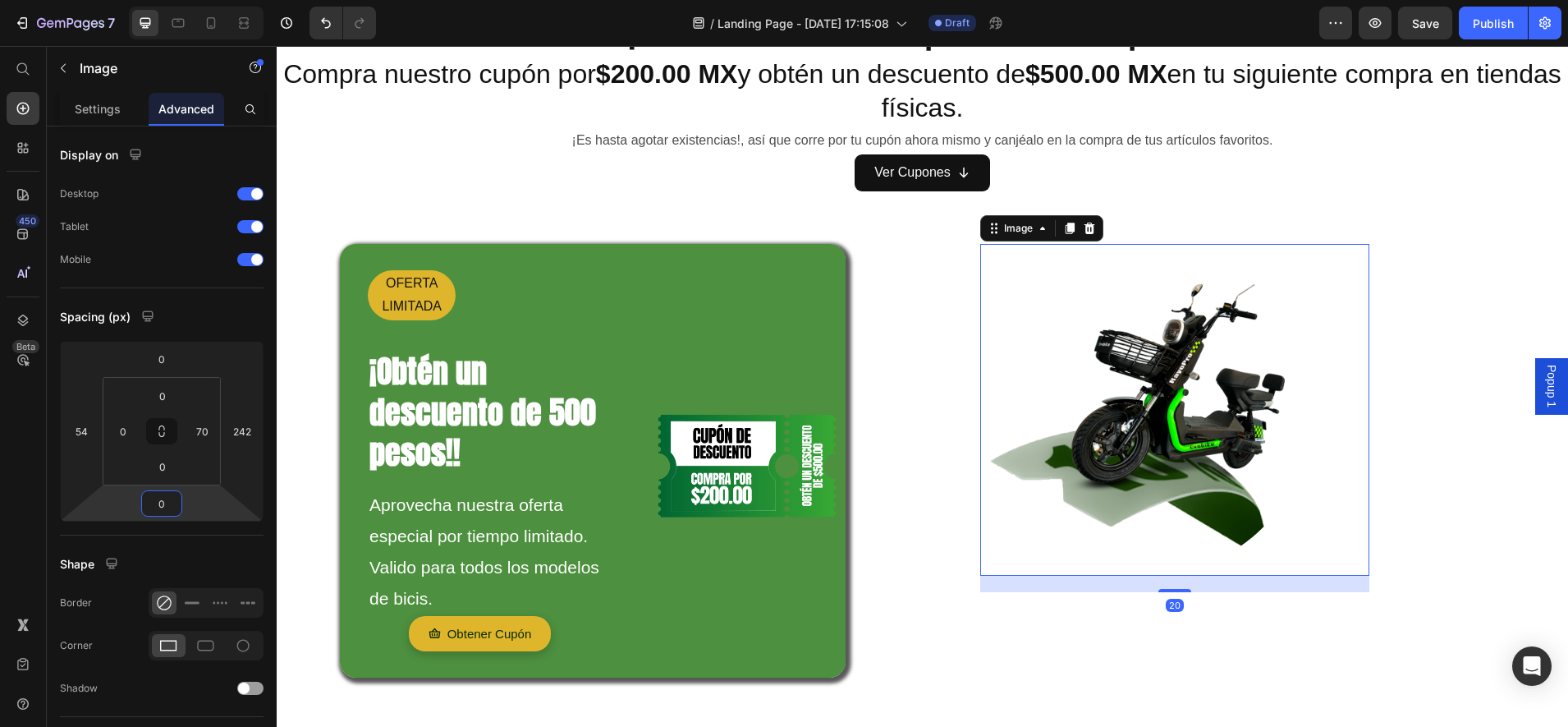 type on "-2" 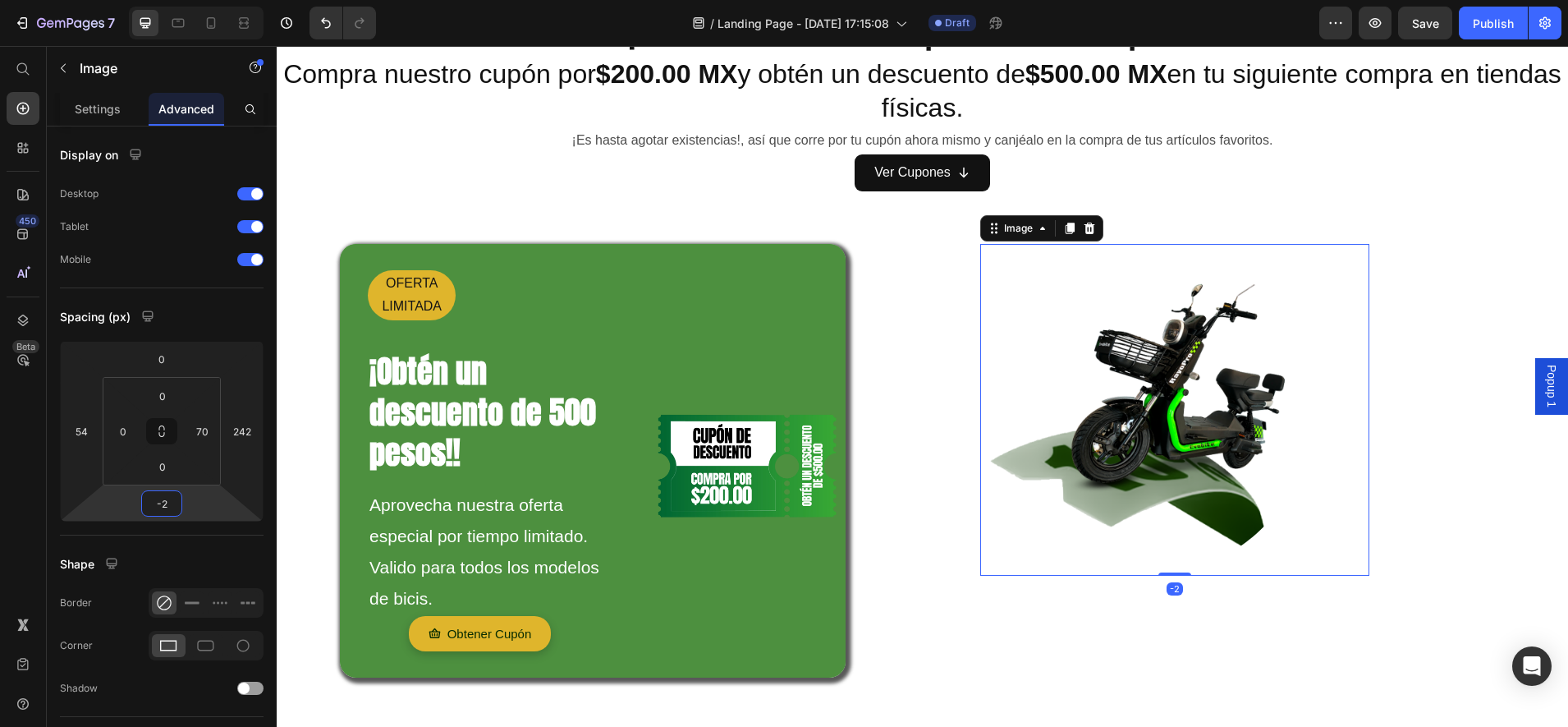 drag, startPoint x: 196, startPoint y: 508, endPoint x: 208, endPoint y: 508, distance: 12 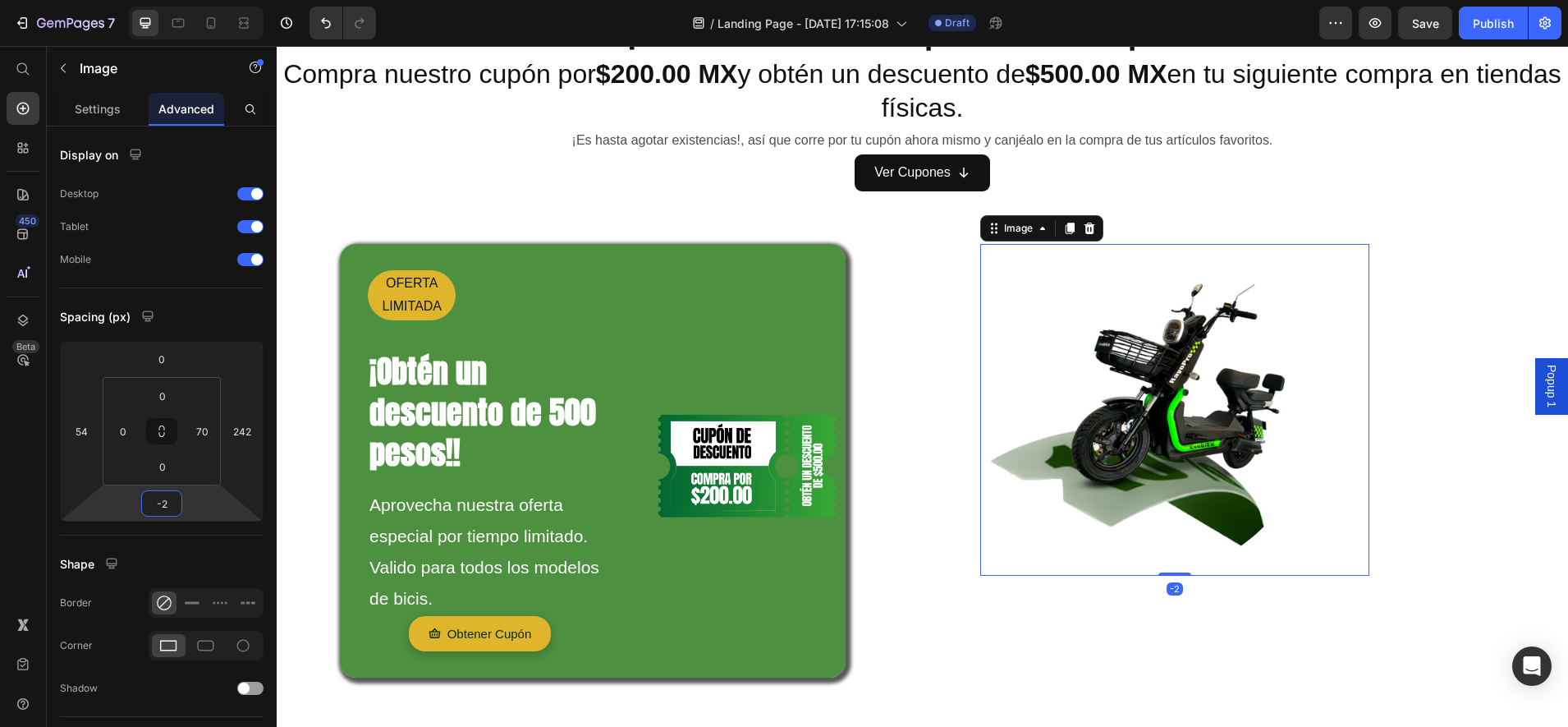 click on "7  Version history  /  Landing Page - [DATE] 17:15:08 Draft Preview  Save   Publish  450 Beta Start with Sections Elements Hero Section Product Detail Brands Trusted Badges Guarantee Product Breakdown How to use Testimonials Compare Bundle FAQs Social Proof Brand Story Product List Collection Blog List Contact Sticky Add to Cart Custom Footer Browse Library 450 Layout
Row
Row
Row
Row Text
Heading
Text Block Button
Button
Button
Sticky Back to top Media
Image Image" at bounding box center (784, 0) 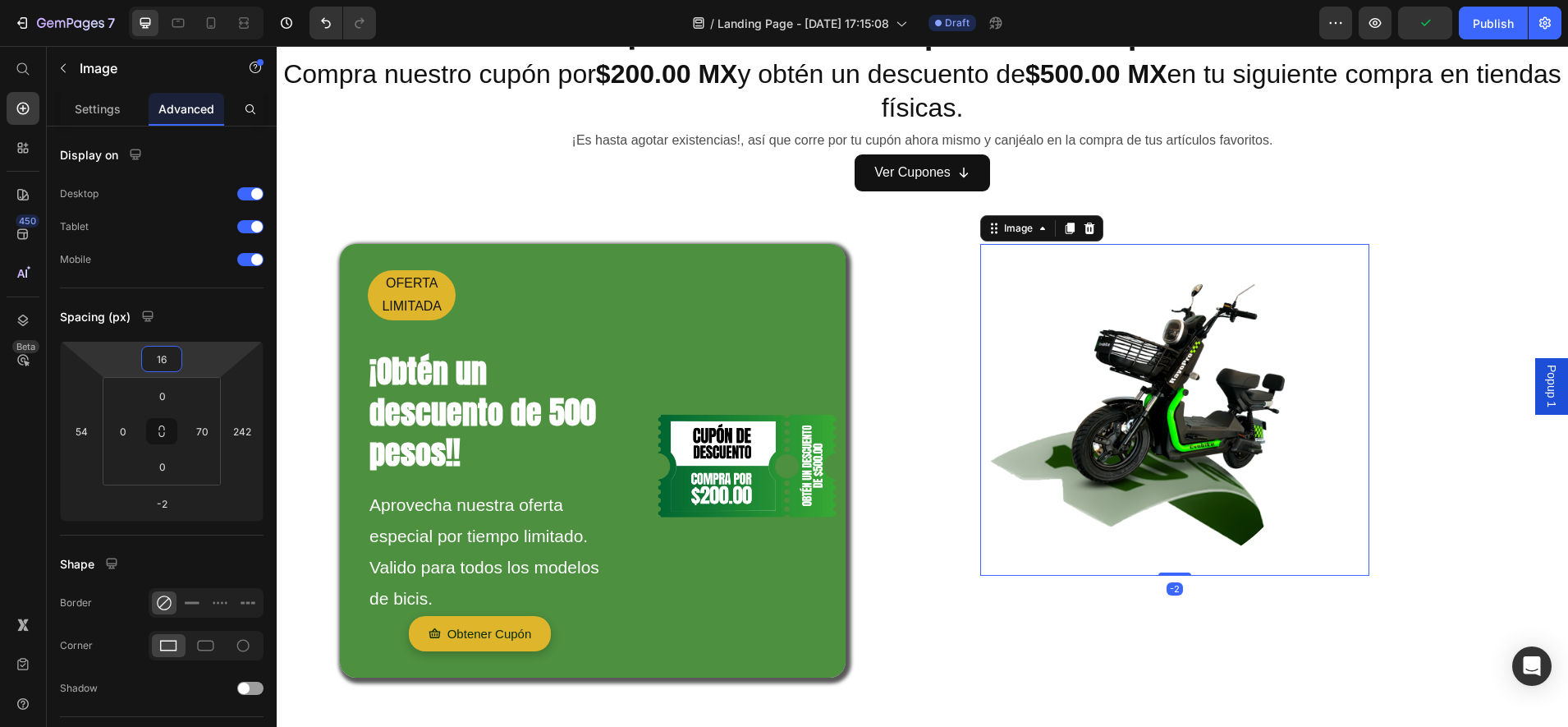 type on "20" 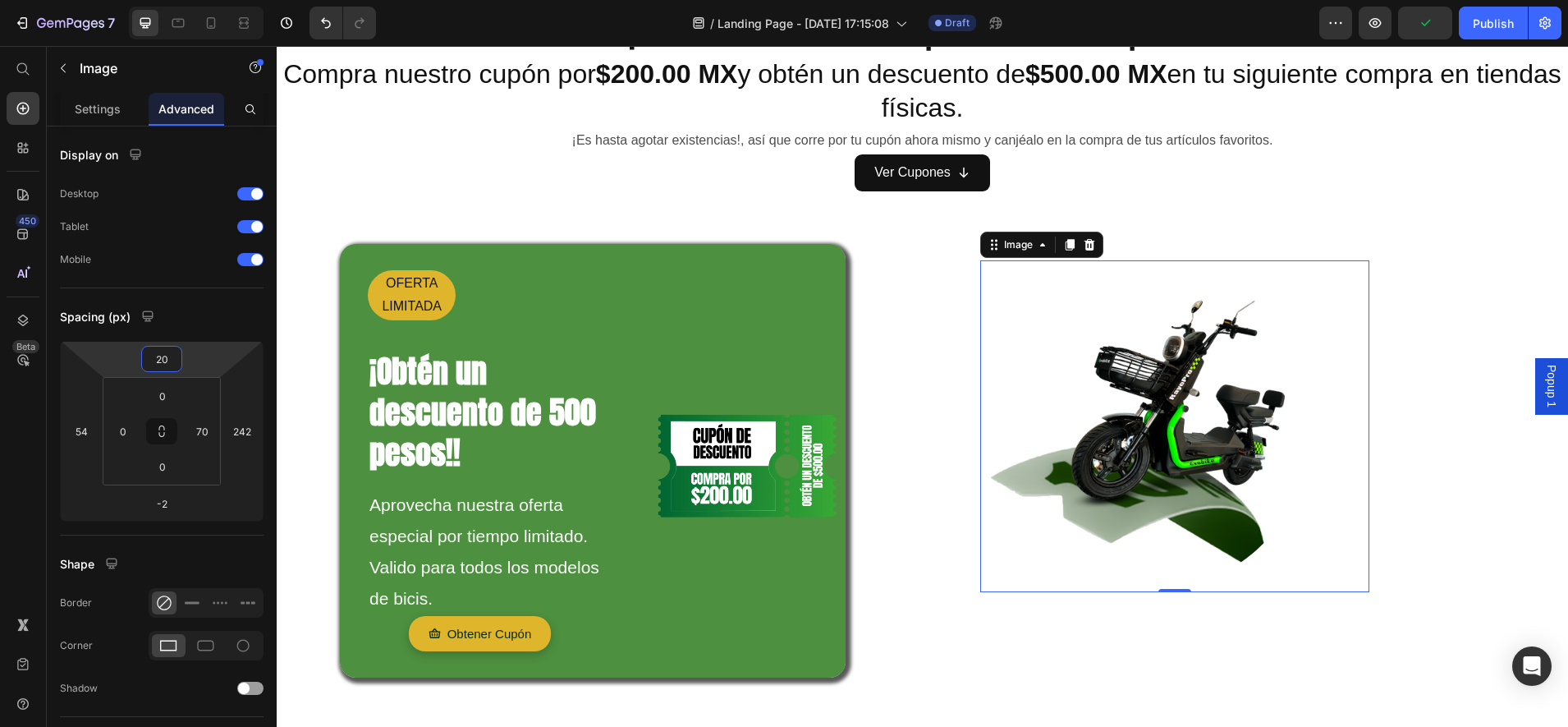 drag, startPoint x: 188, startPoint y: 370, endPoint x: 191, endPoint y: 360, distance: 10.440307 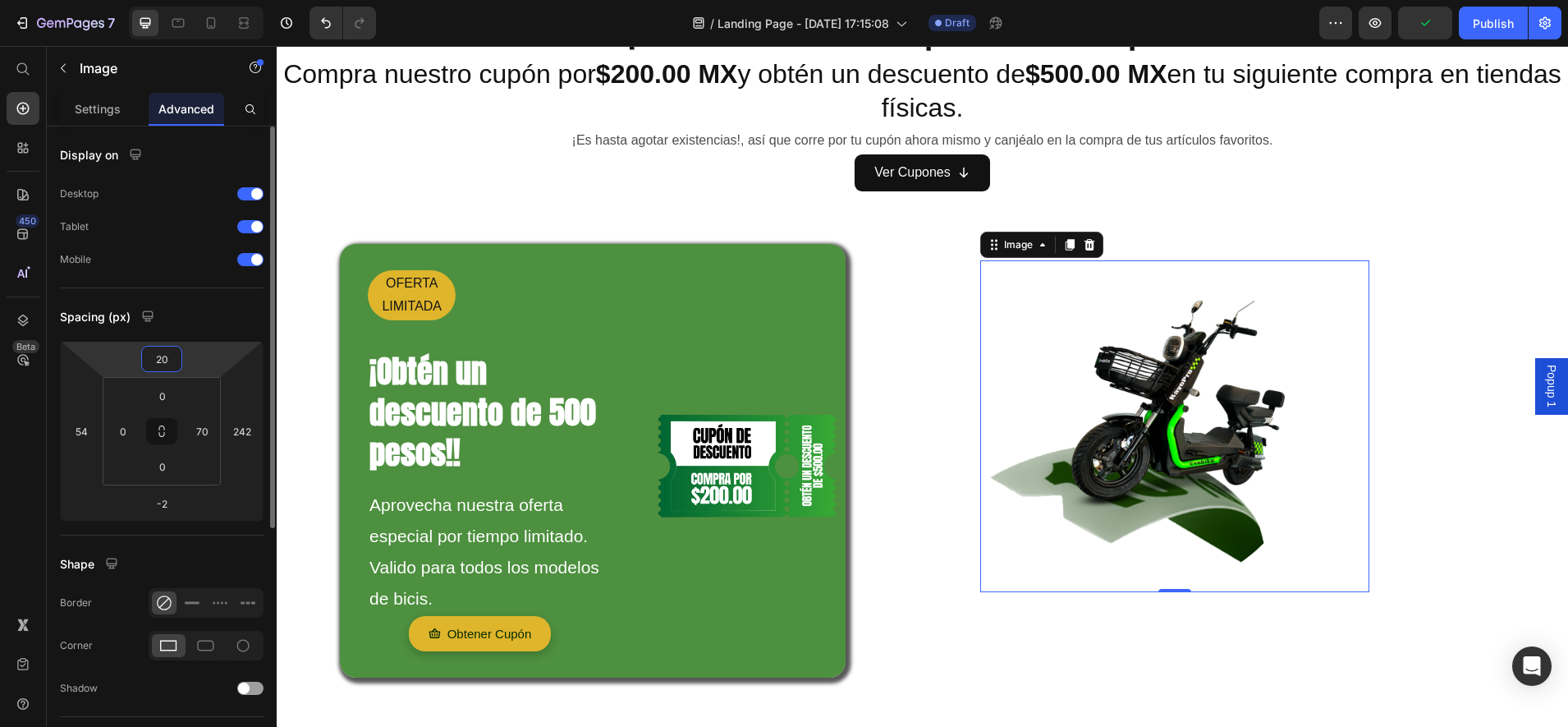 scroll, scrollTop: 308, scrollLeft: 0, axis: vertical 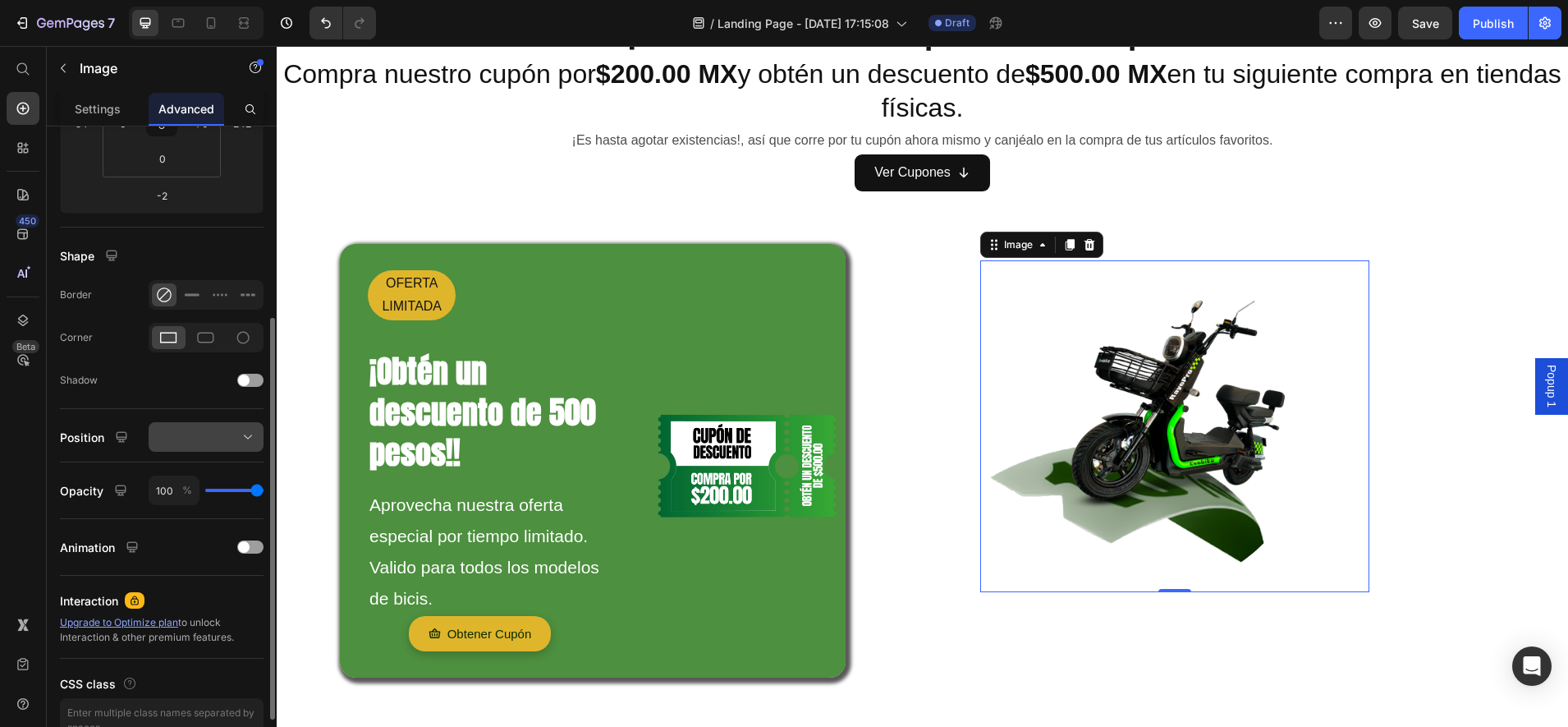 click at bounding box center (206, 437) 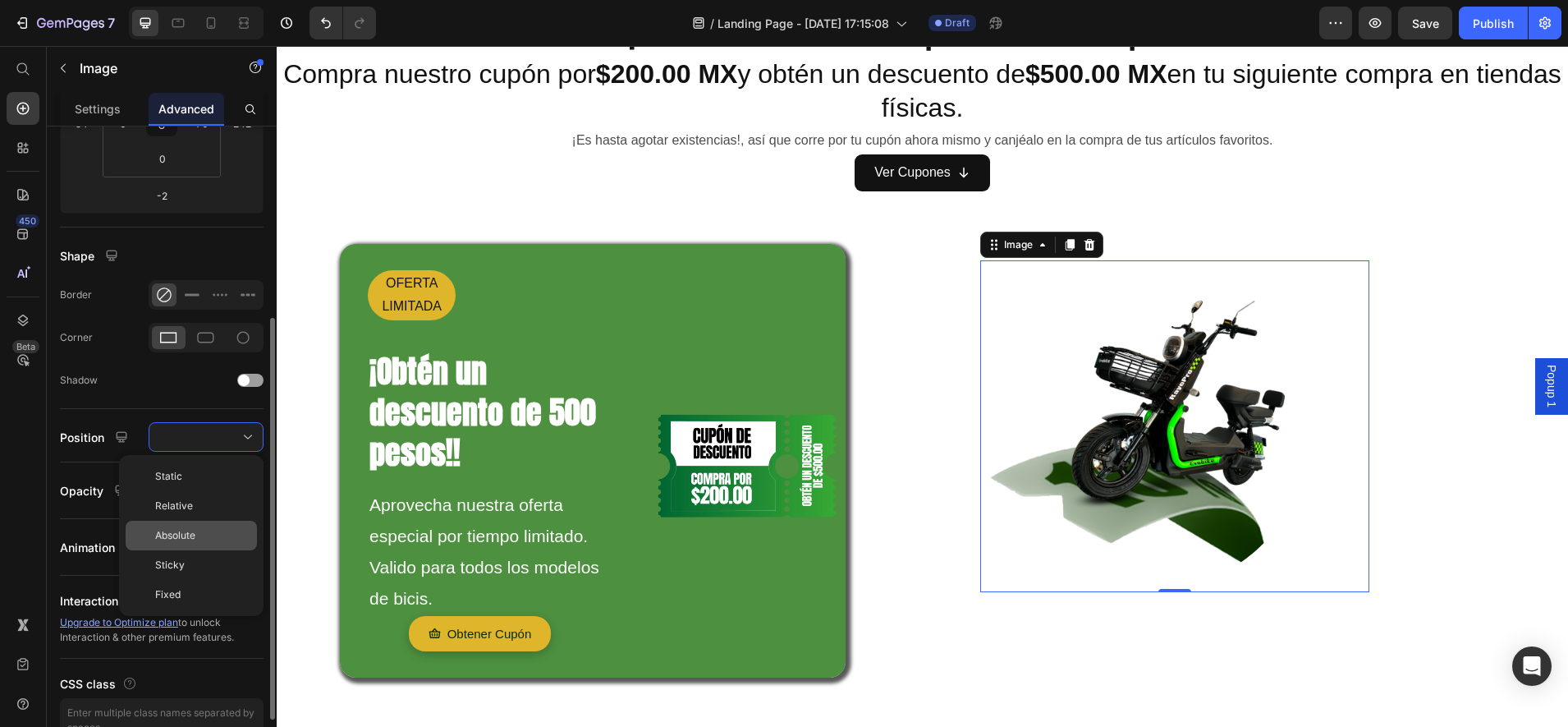 click on "Absolute" 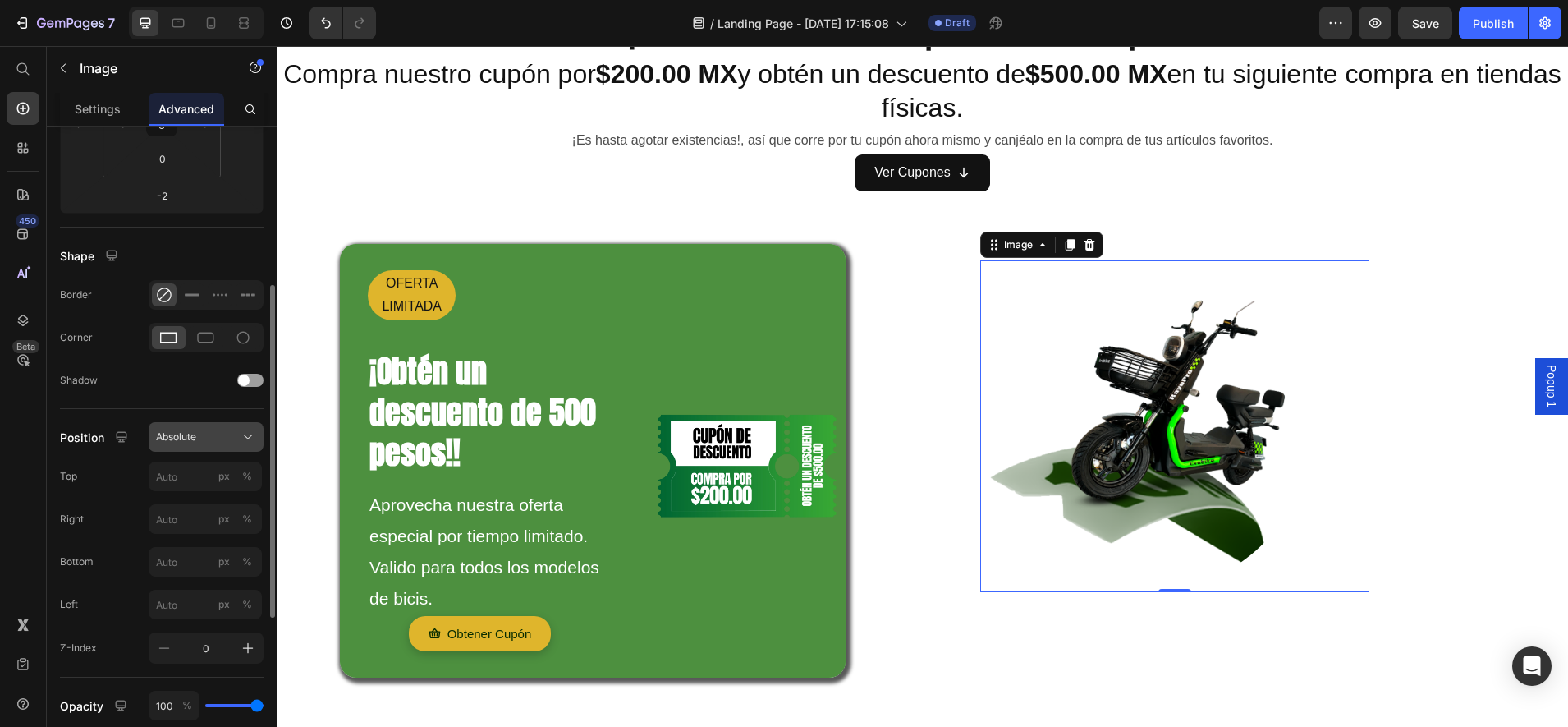 click on "Absolute" at bounding box center [206, 437] 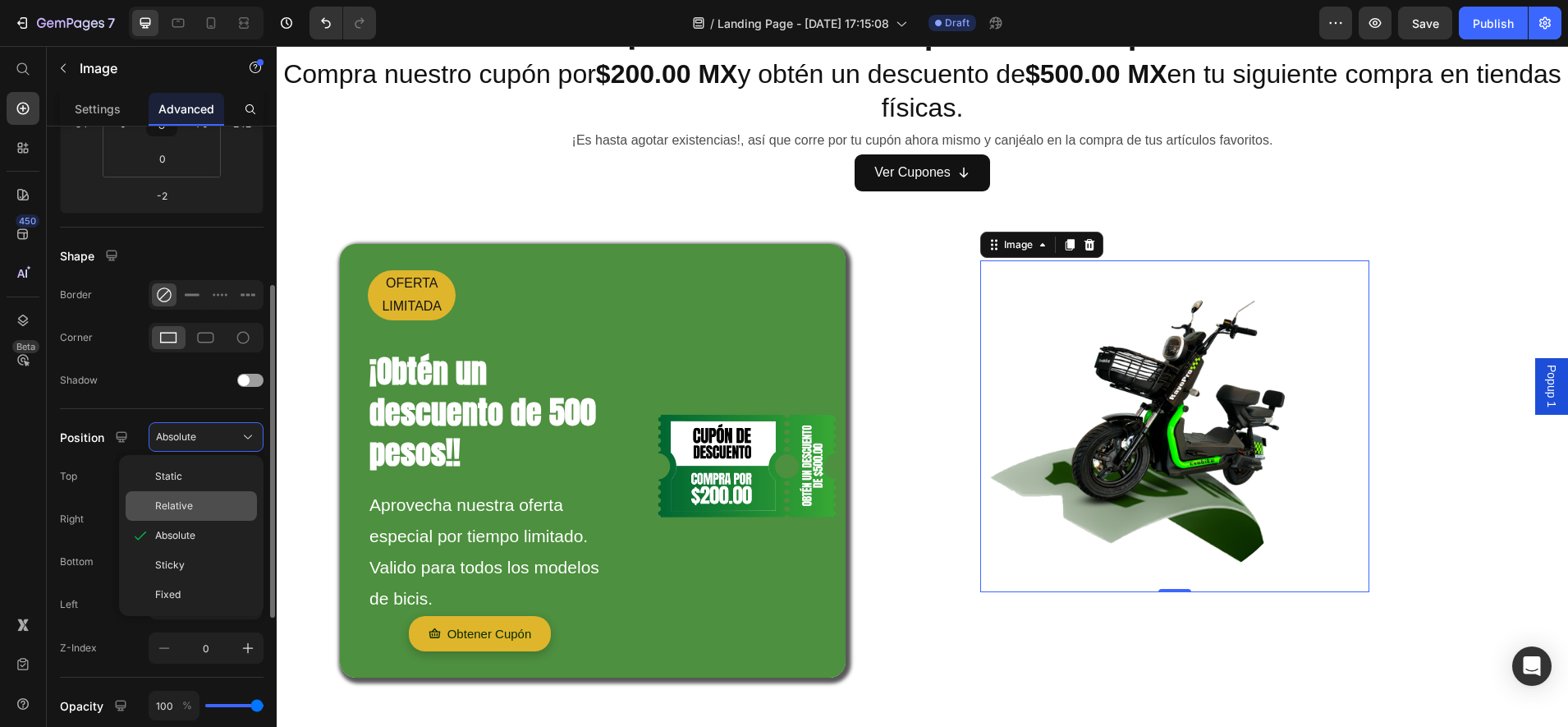 click on "Relative" 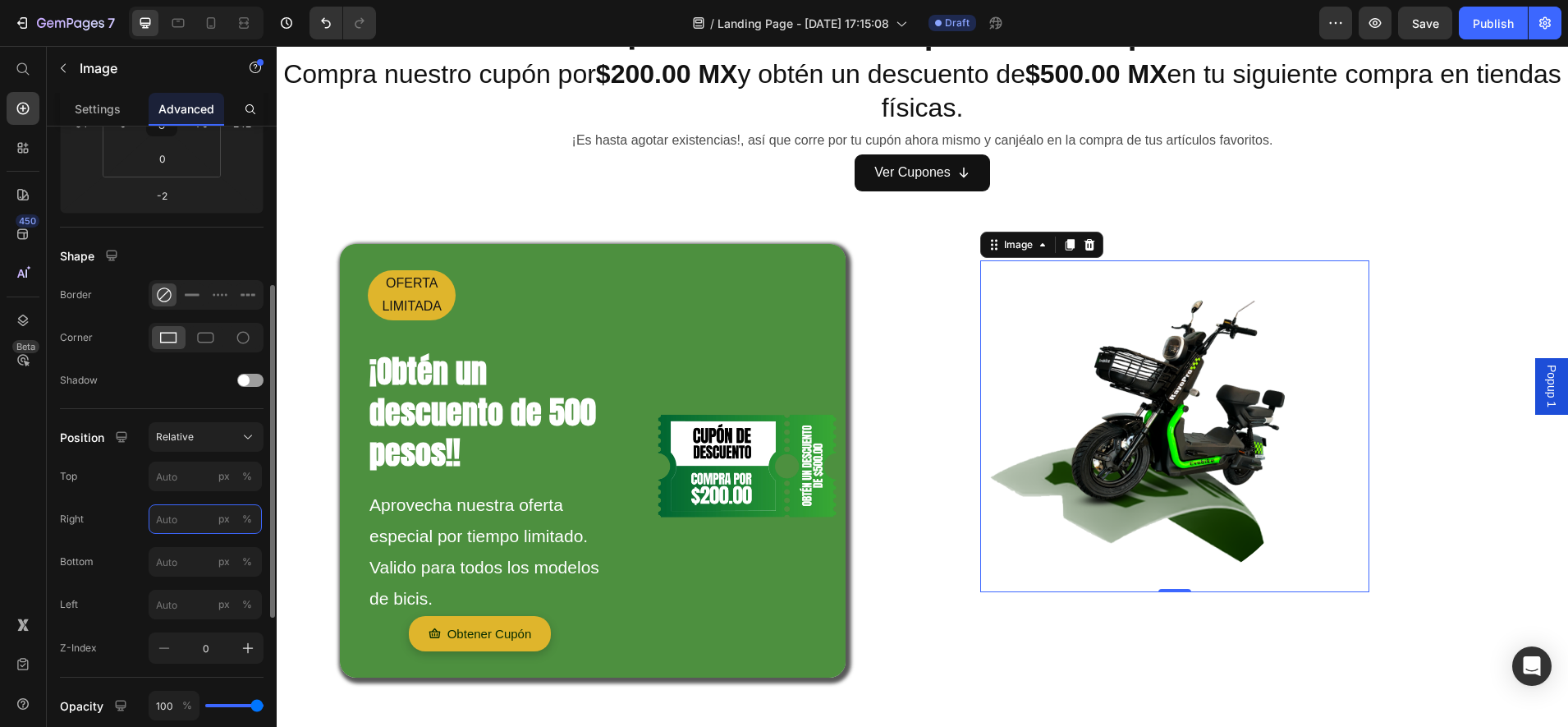 click on "px %" at bounding box center (205, 519) 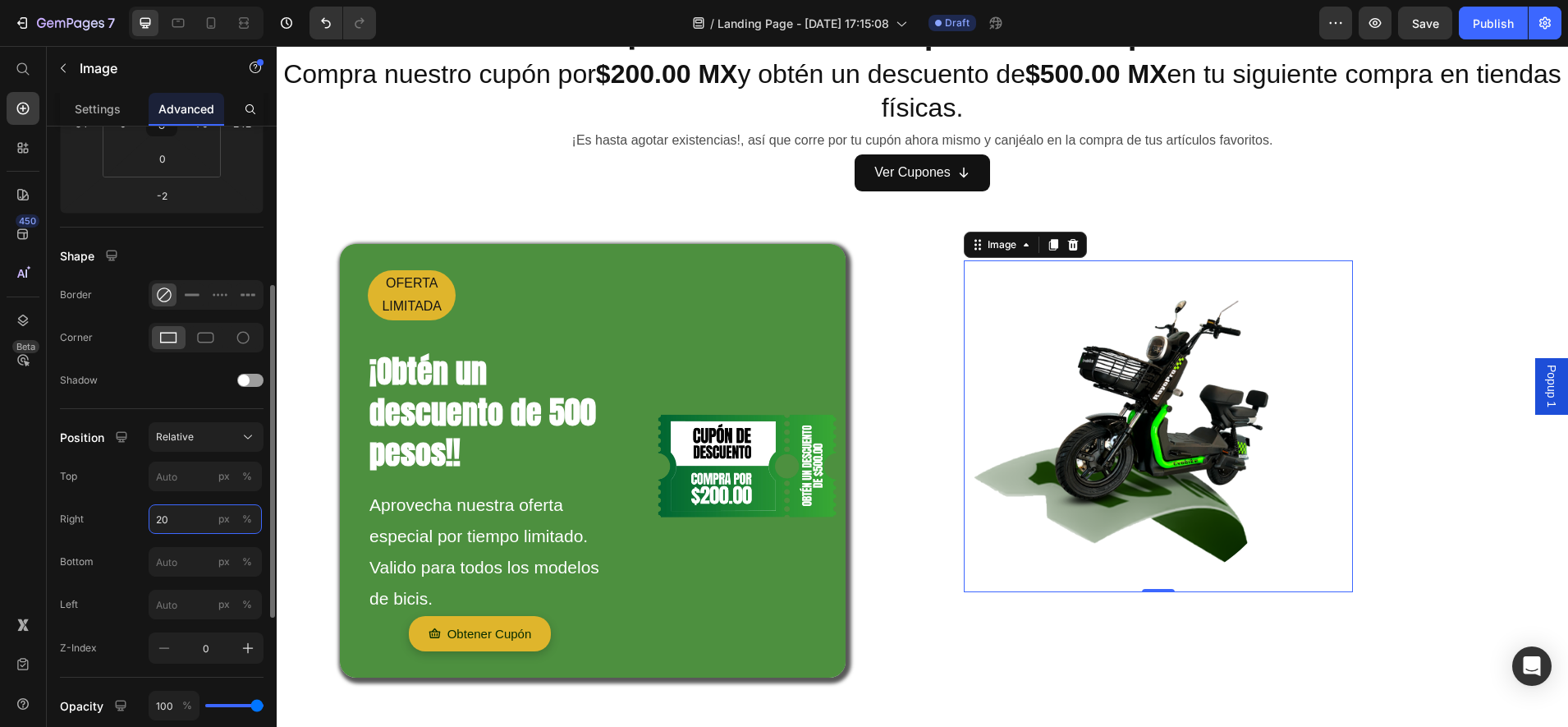 type on "200" 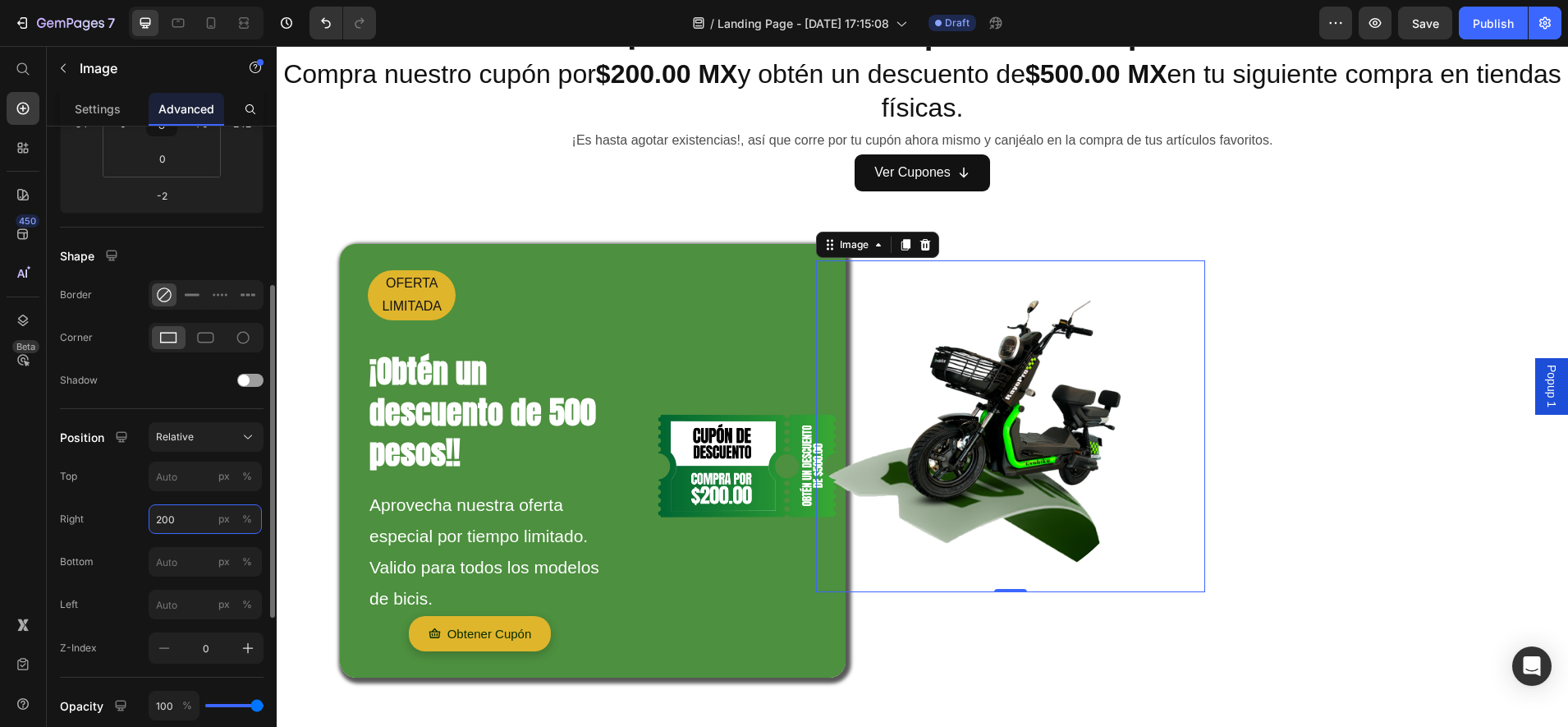 type 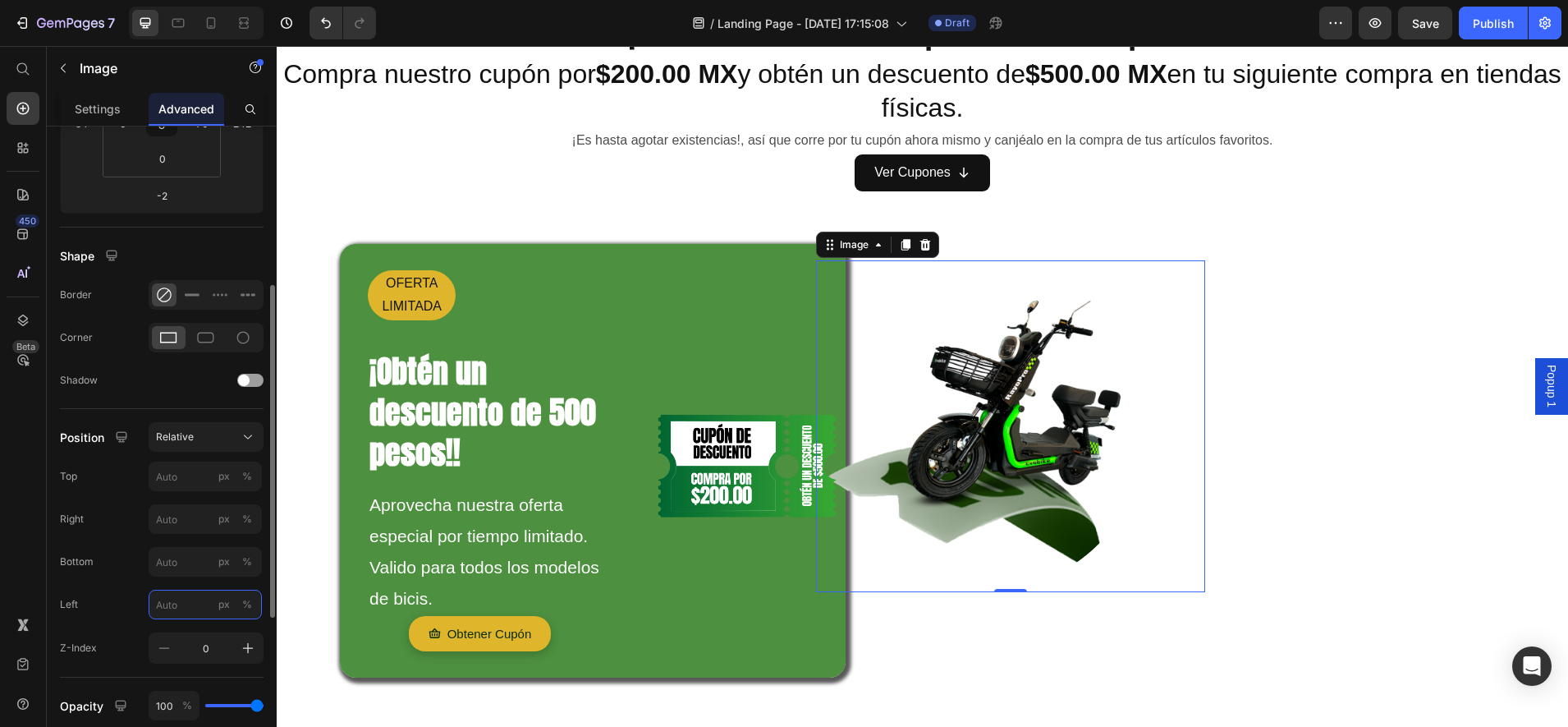 click on "px %" at bounding box center (205, 605) 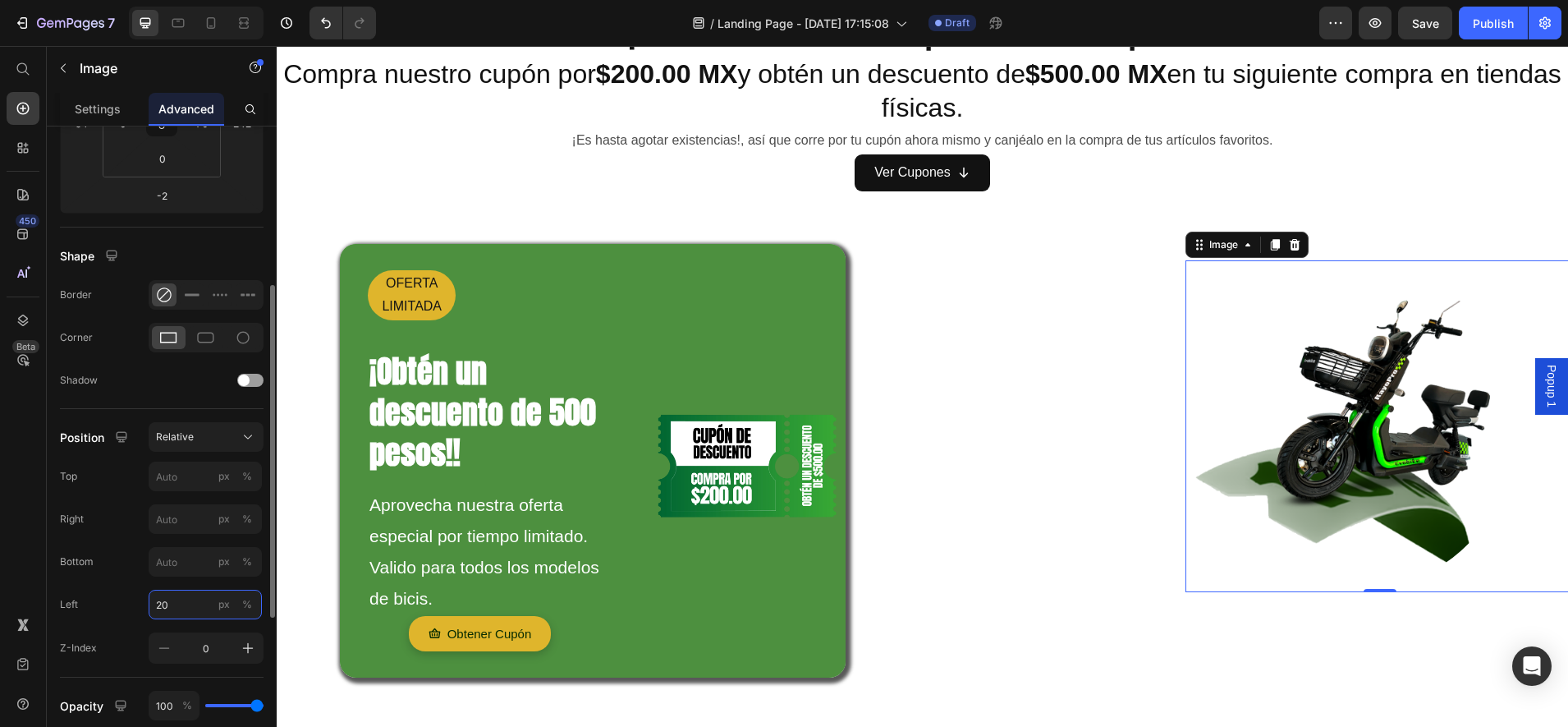 type on "280" 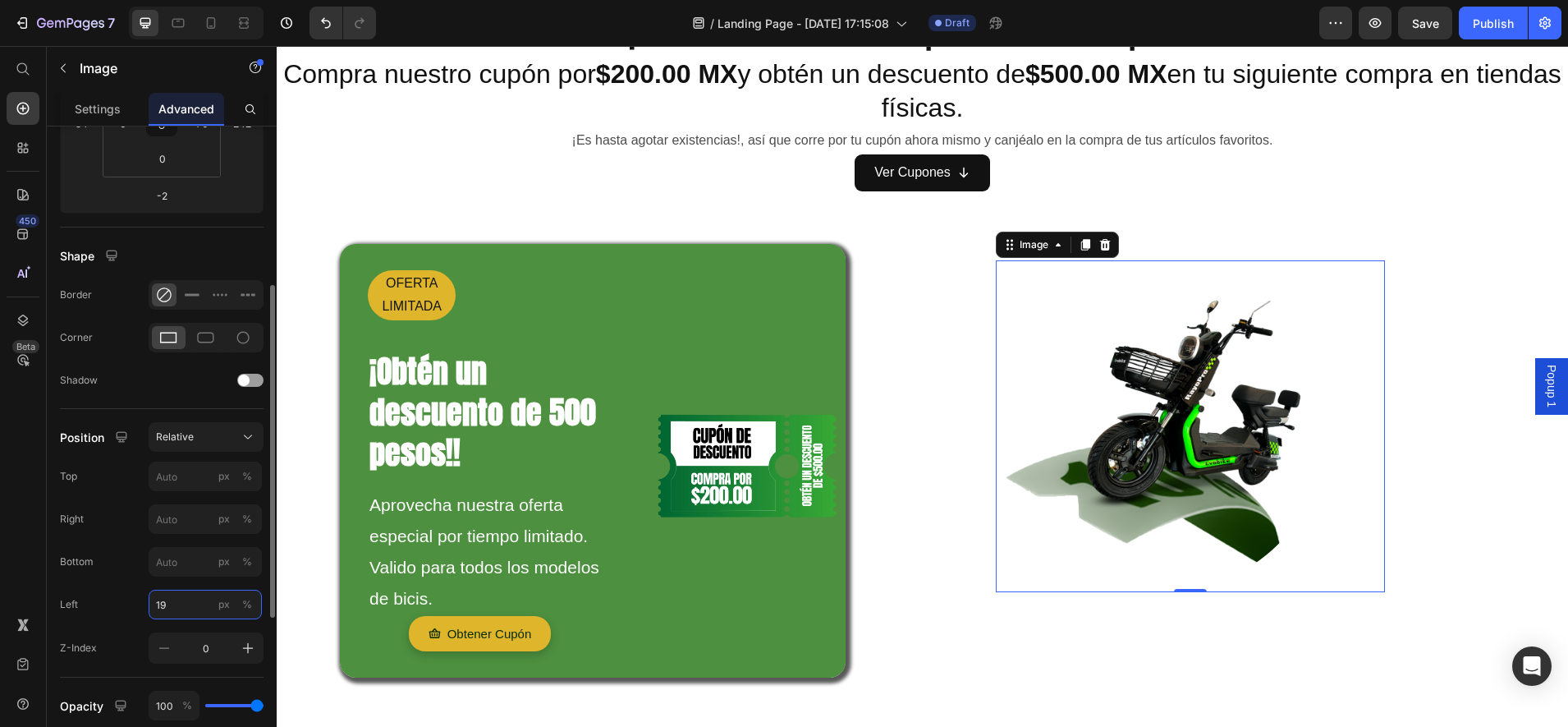 type on "1" 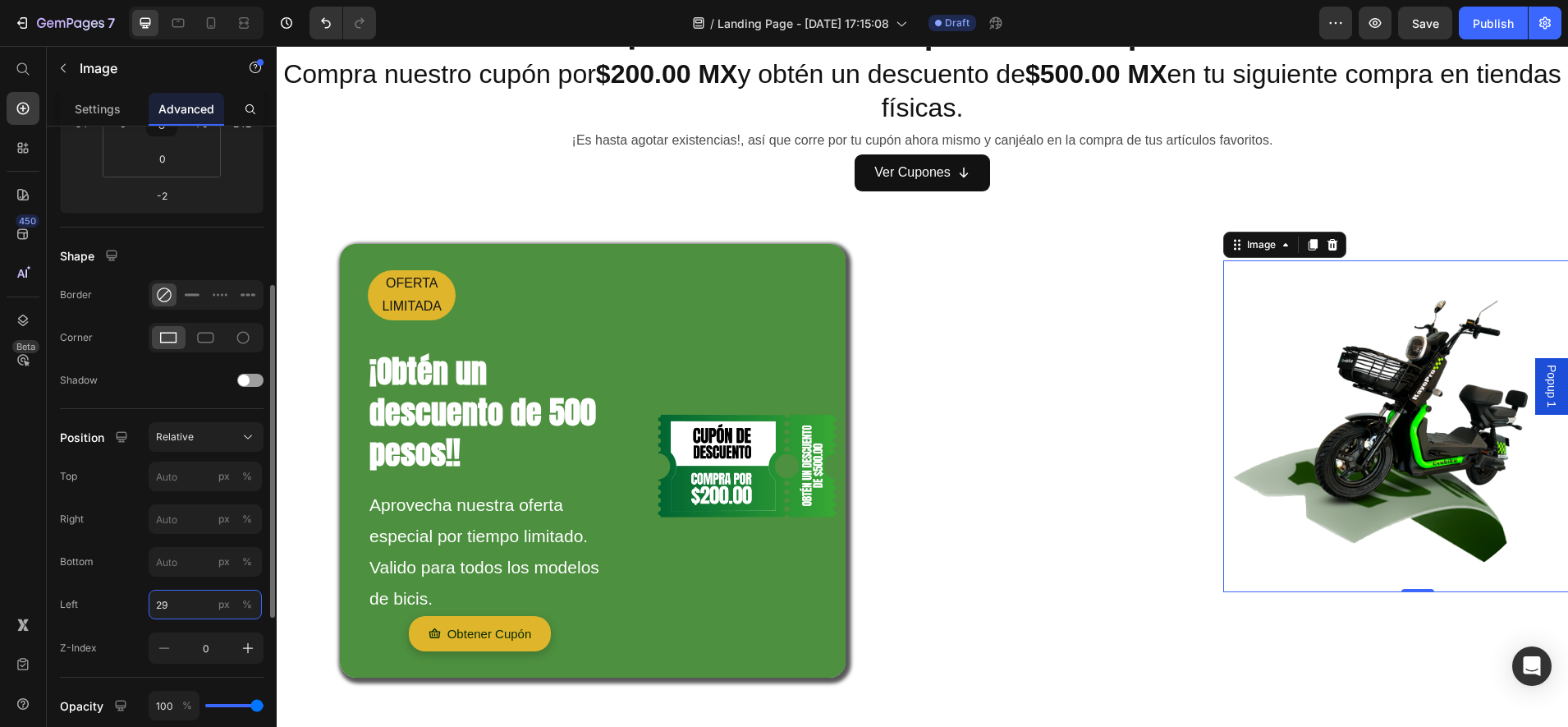type on "299" 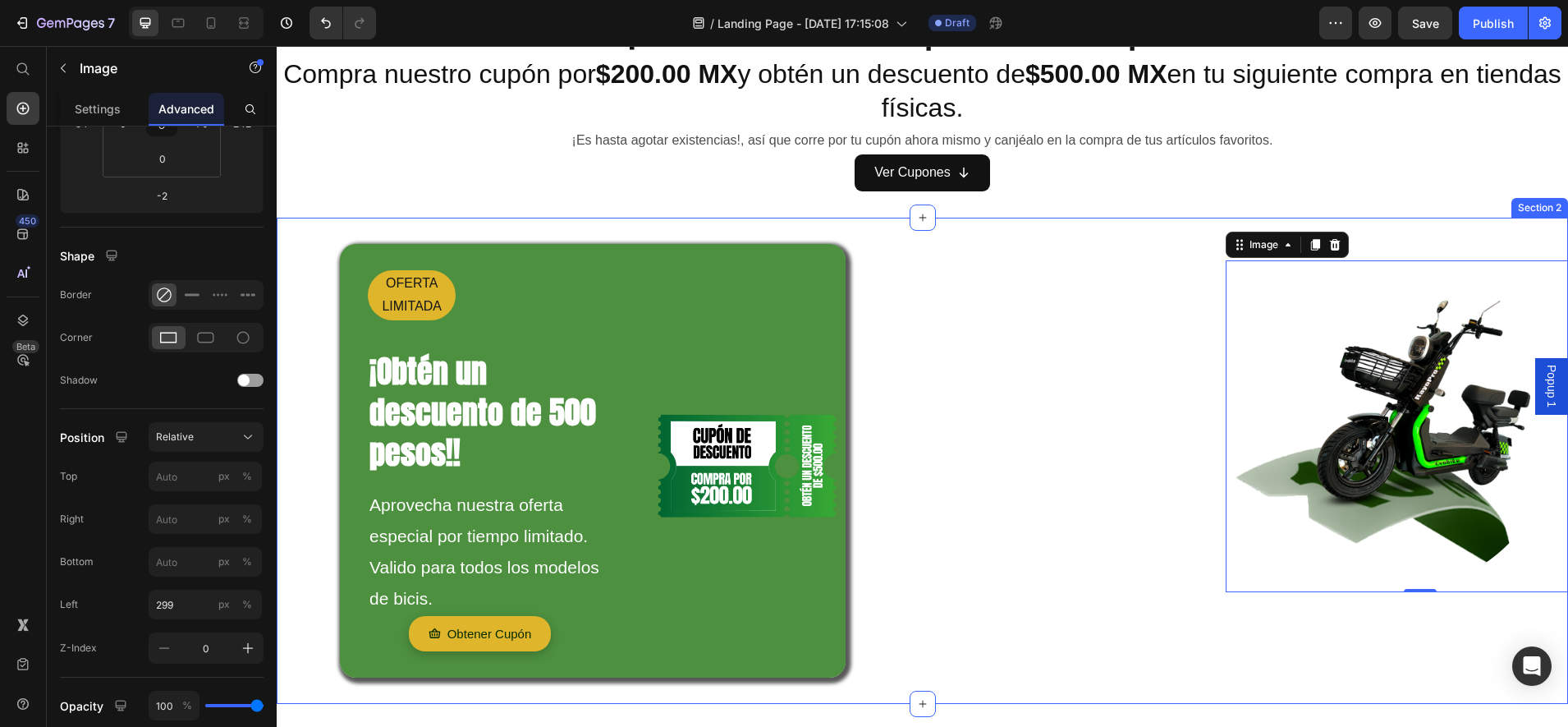 click on "Image   -2" at bounding box center (1252, 461) 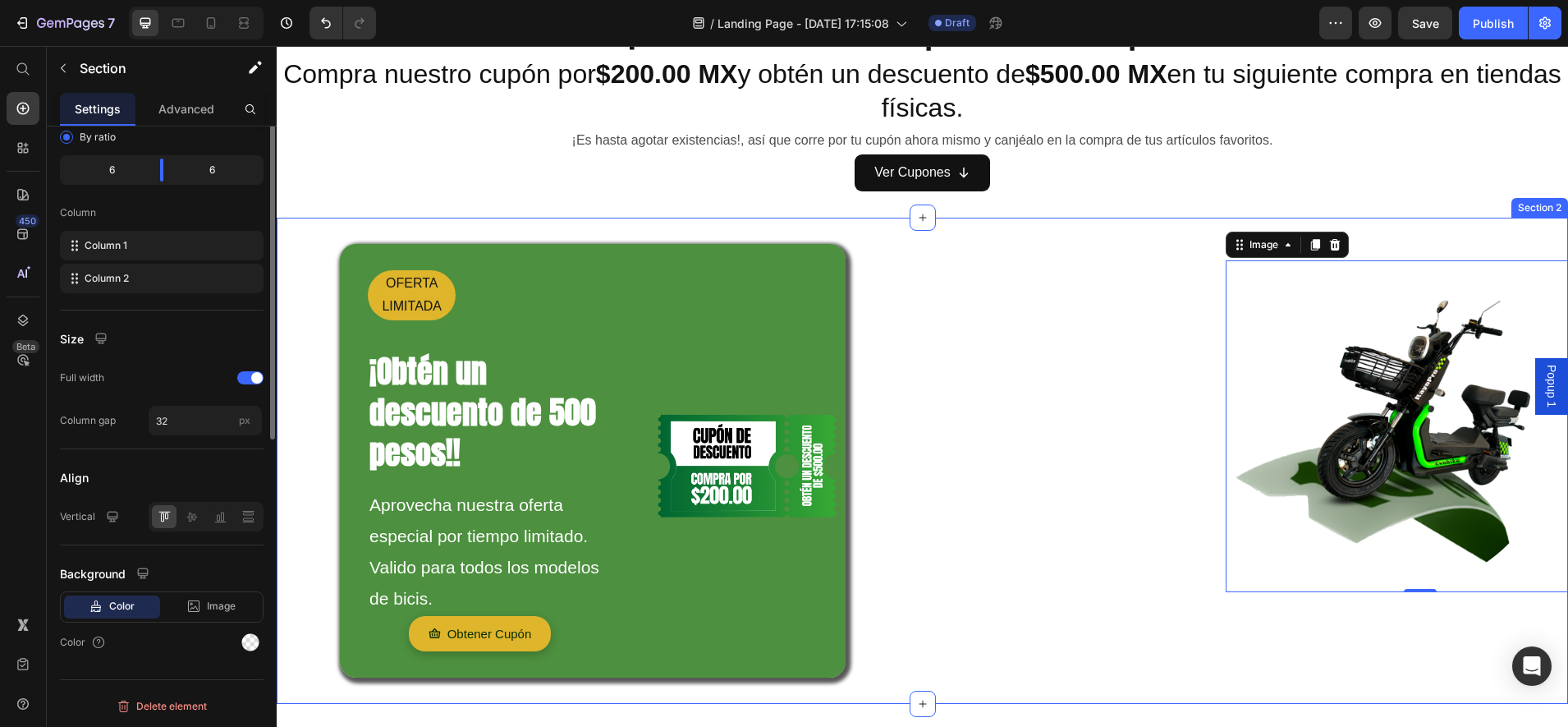 scroll, scrollTop: 0, scrollLeft: 0, axis: both 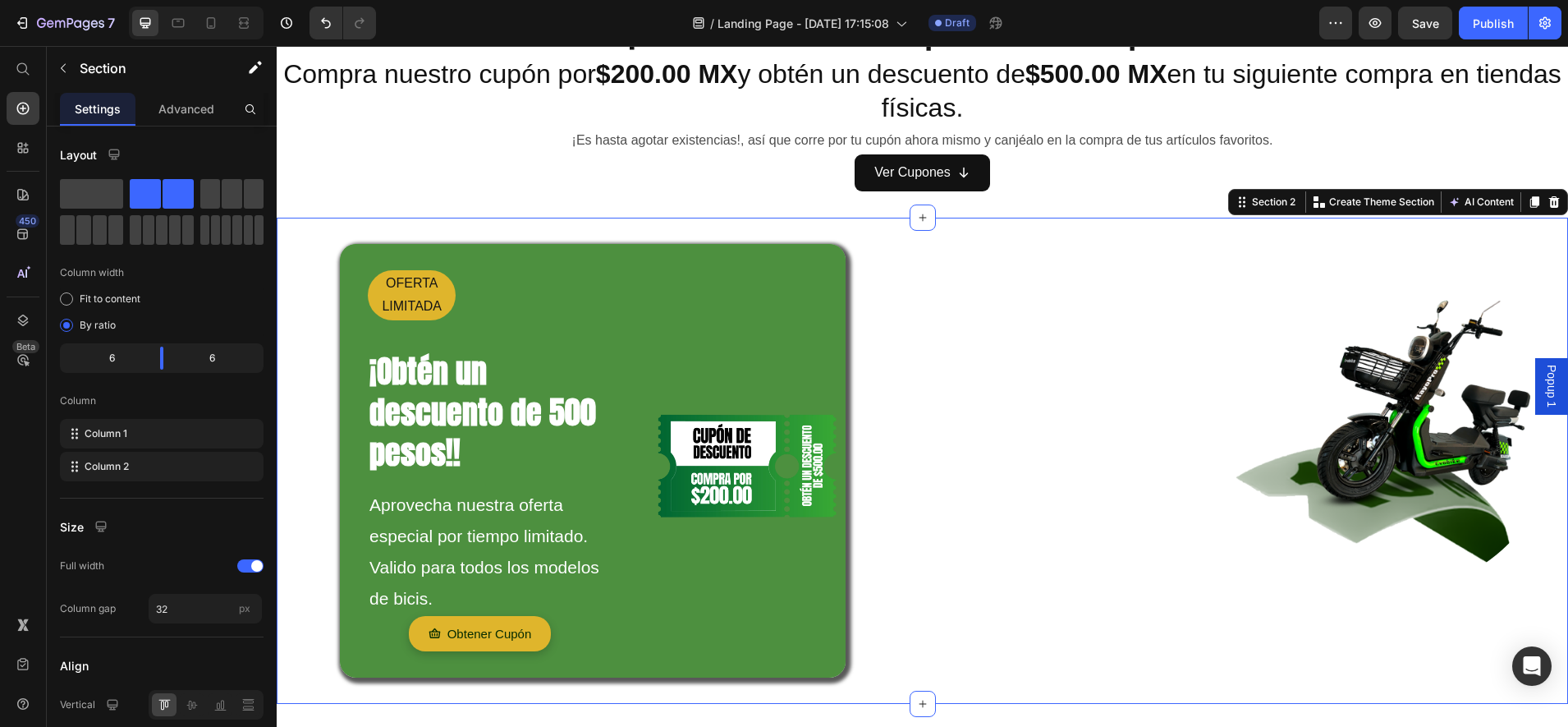 click on "Image" at bounding box center [1252, 461] 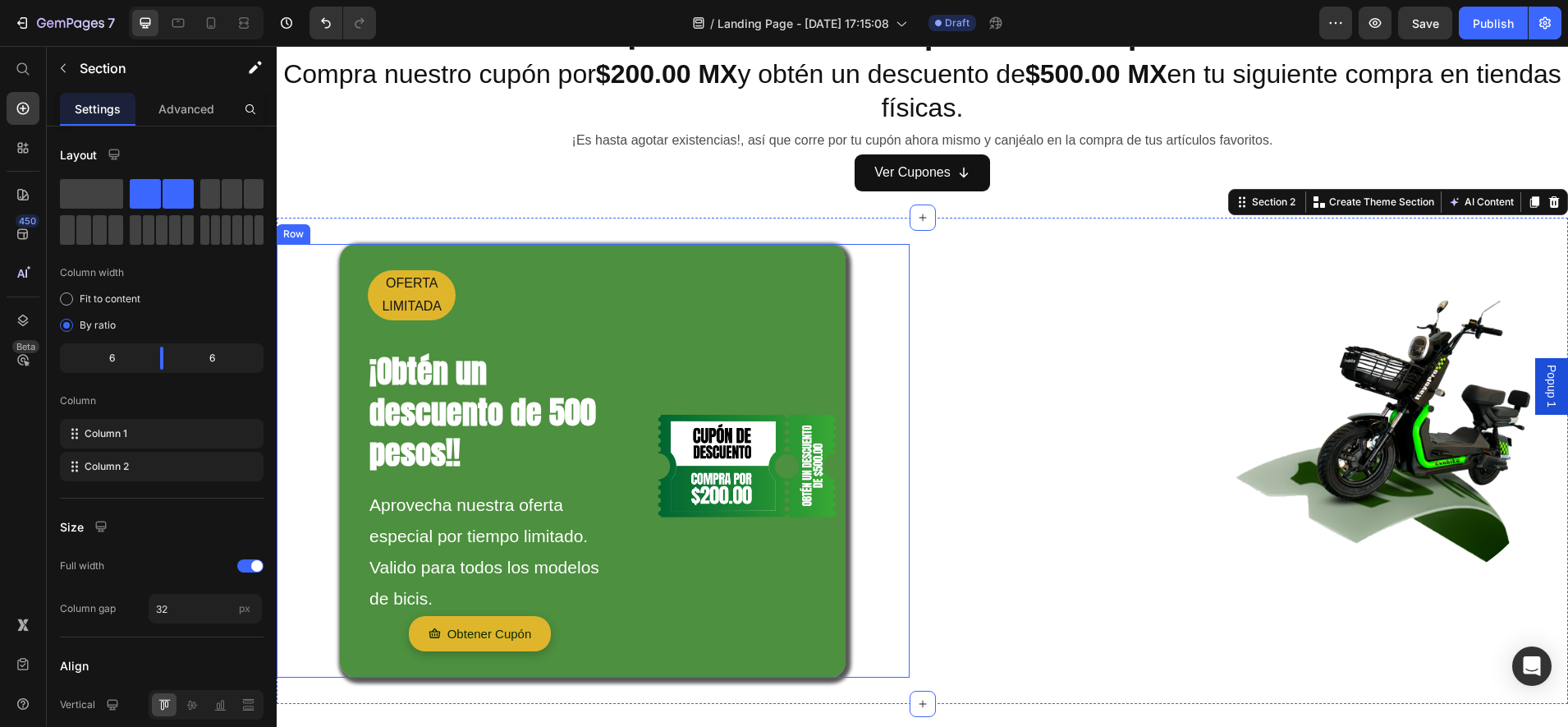 click on "OFERTA LIMITADA Text Block ¡Obtén un descuento de 500 pesos!! Heading Aprovecha nuestra oferta especial por tiempo limitado. Valido para todos los modelos de bicis. Text Block
Obtener Cupón Button Image Hero Banner" at bounding box center (593, 461) 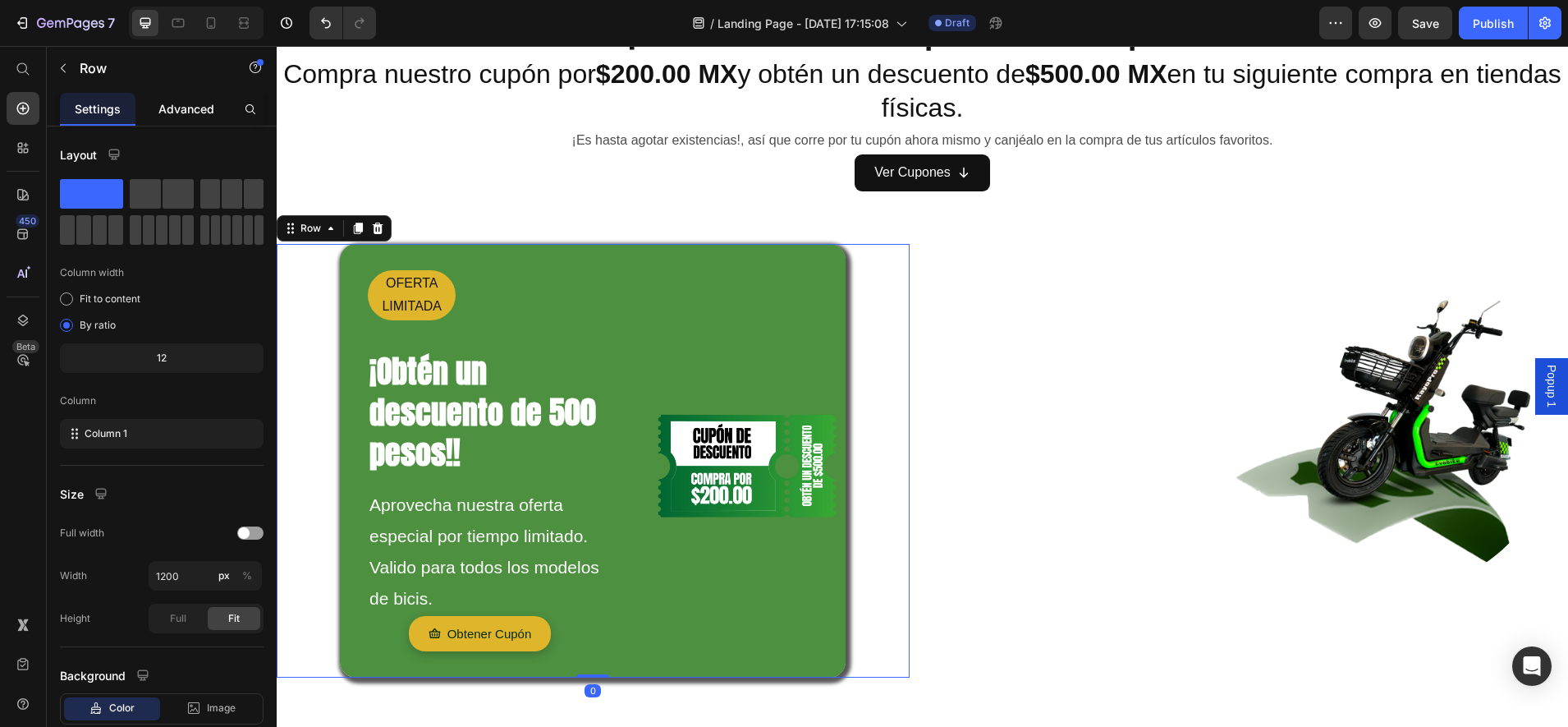 click on "Advanced" 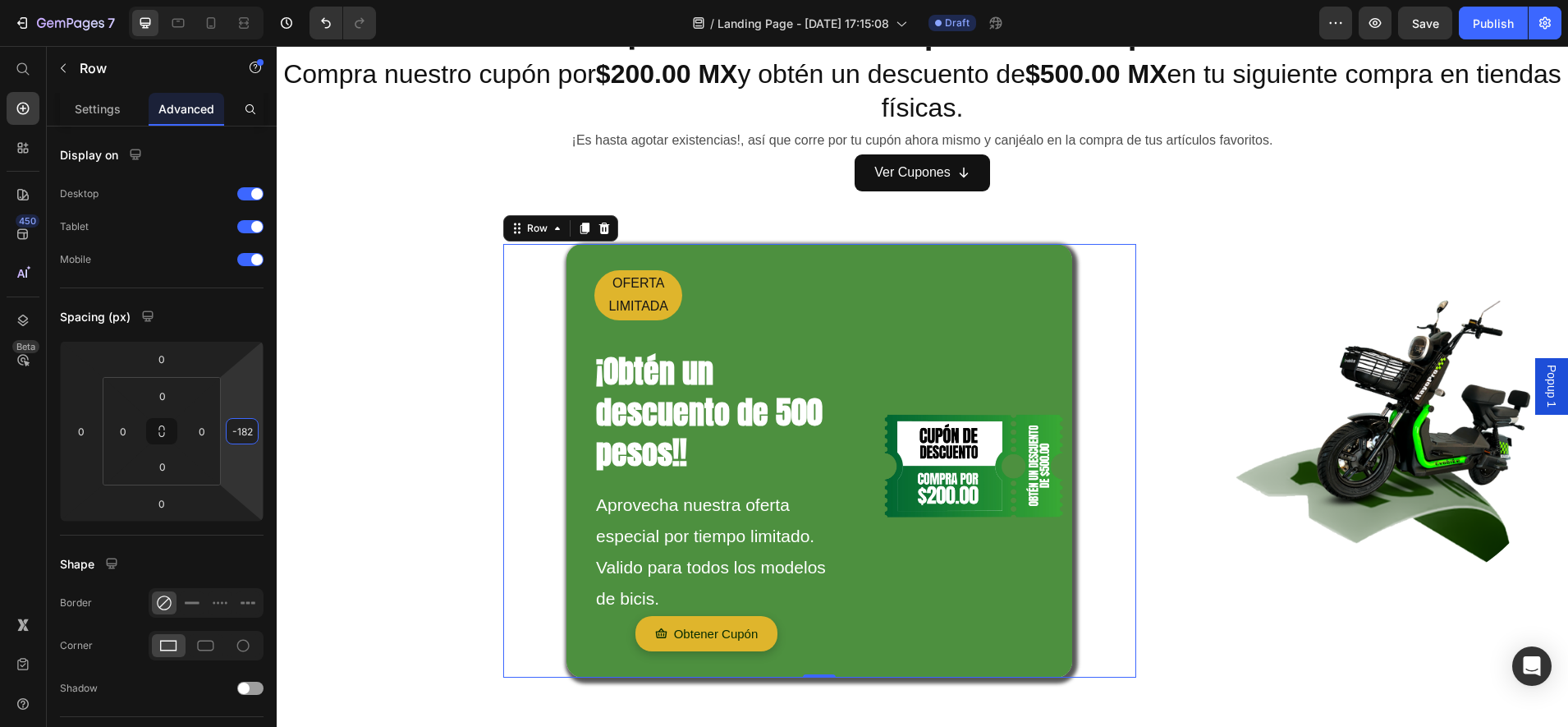 type on "-176" 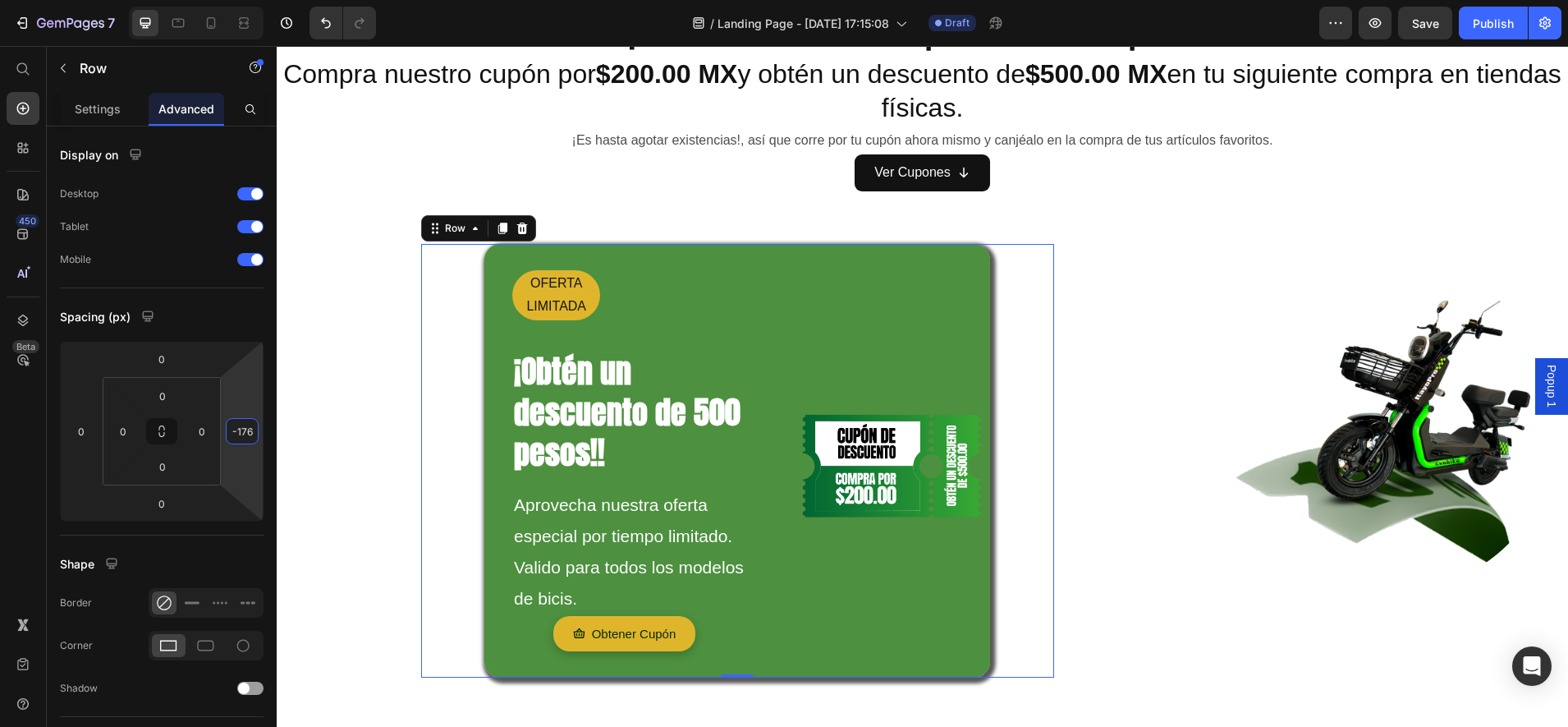 drag, startPoint x: 260, startPoint y: 472, endPoint x: 259, endPoint y: 562, distance: 90.00556 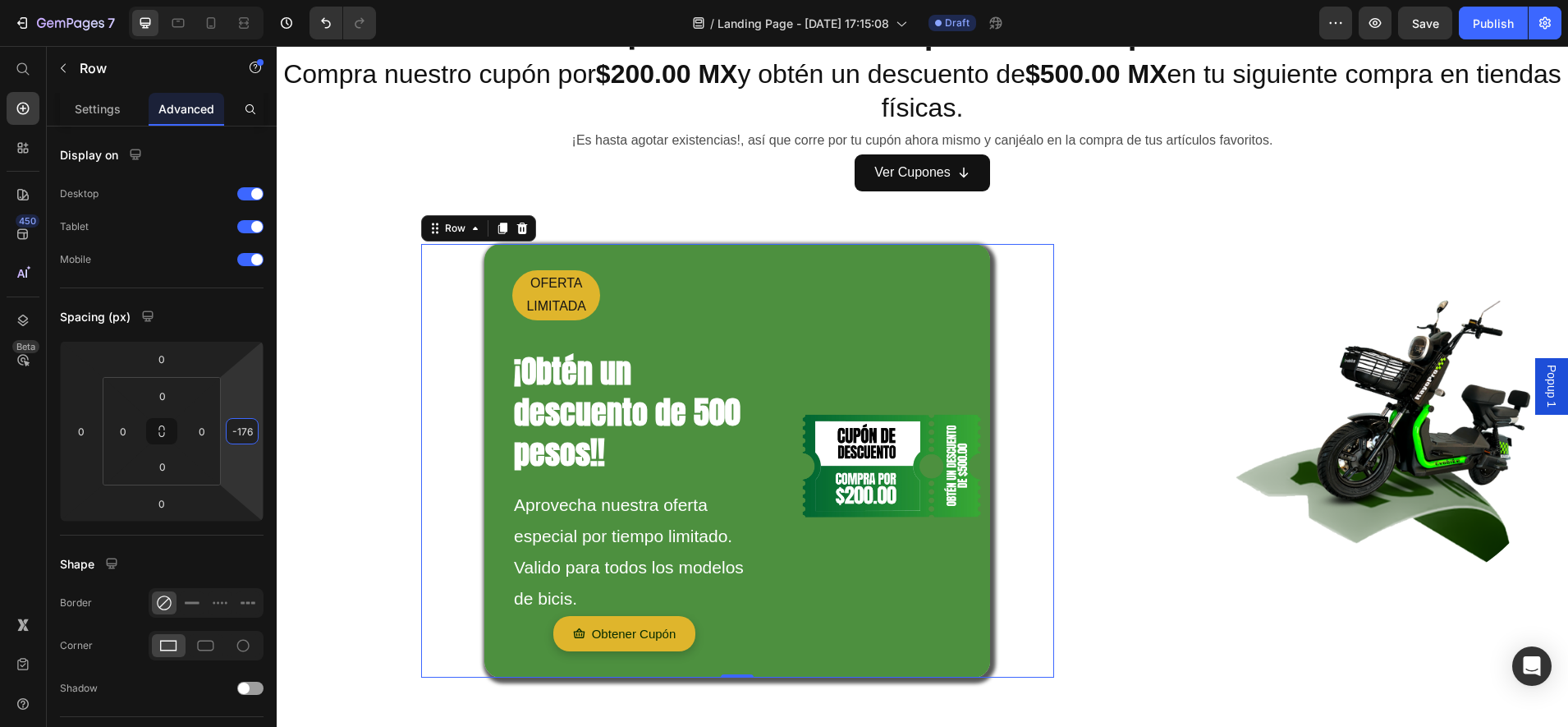 click on "7  Version history  /  Landing Page - [DATE] 17:15:08 Draft Preview  Save   Publish  450 Beta Start with Sections Elements Hero Section Product Detail Brands Trusted Badges Guarantee Product Breakdown How to use Testimonials Compare Bundle FAQs Social Proof Brand Story Product List Collection Blog List Contact Sticky Add to Cart Custom Footer Browse Library 450 Layout
Row
Row
Row
Row Text
Heading
Text Block Button
Button
Button
Sticky Back to top Media
Image Image" at bounding box center (784, 0) 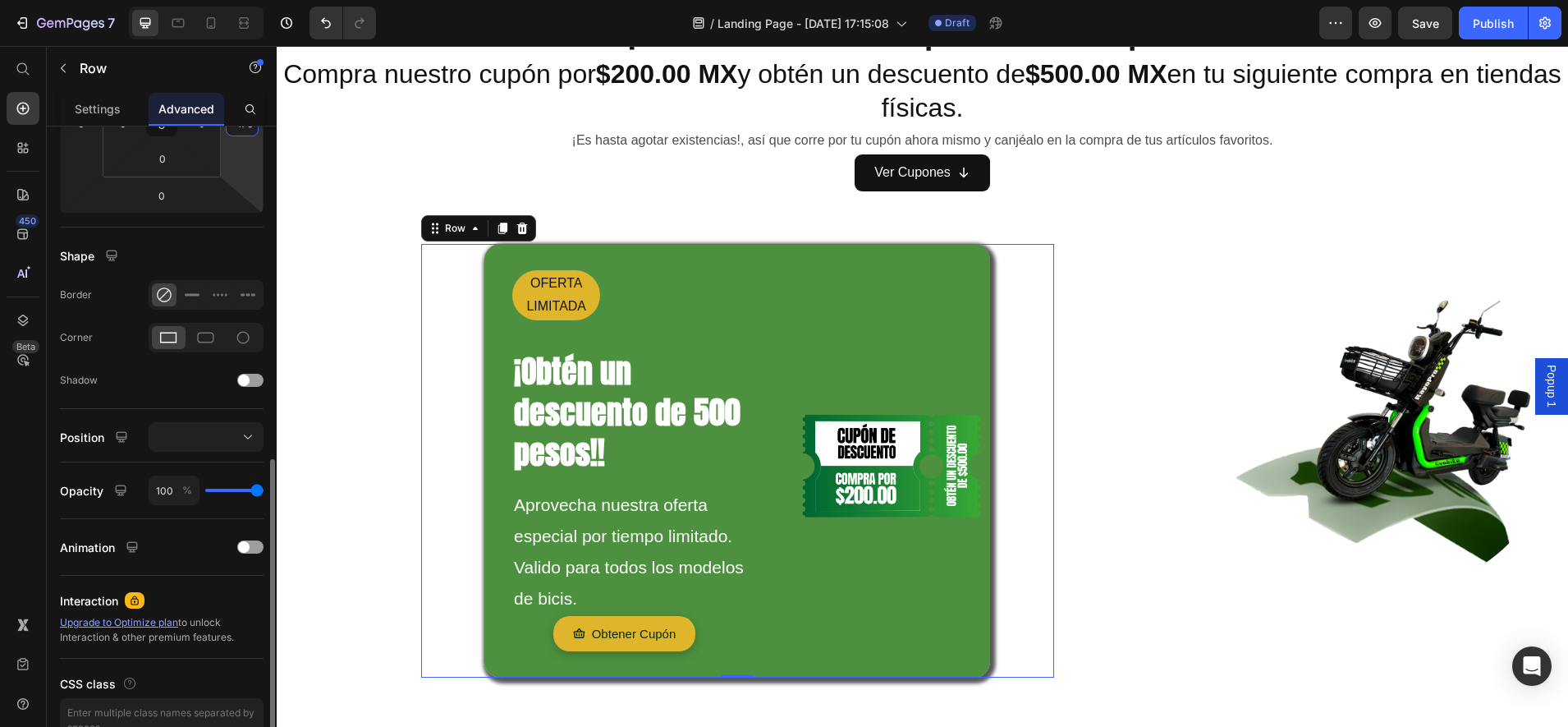 scroll, scrollTop: 395, scrollLeft: 0, axis: vertical 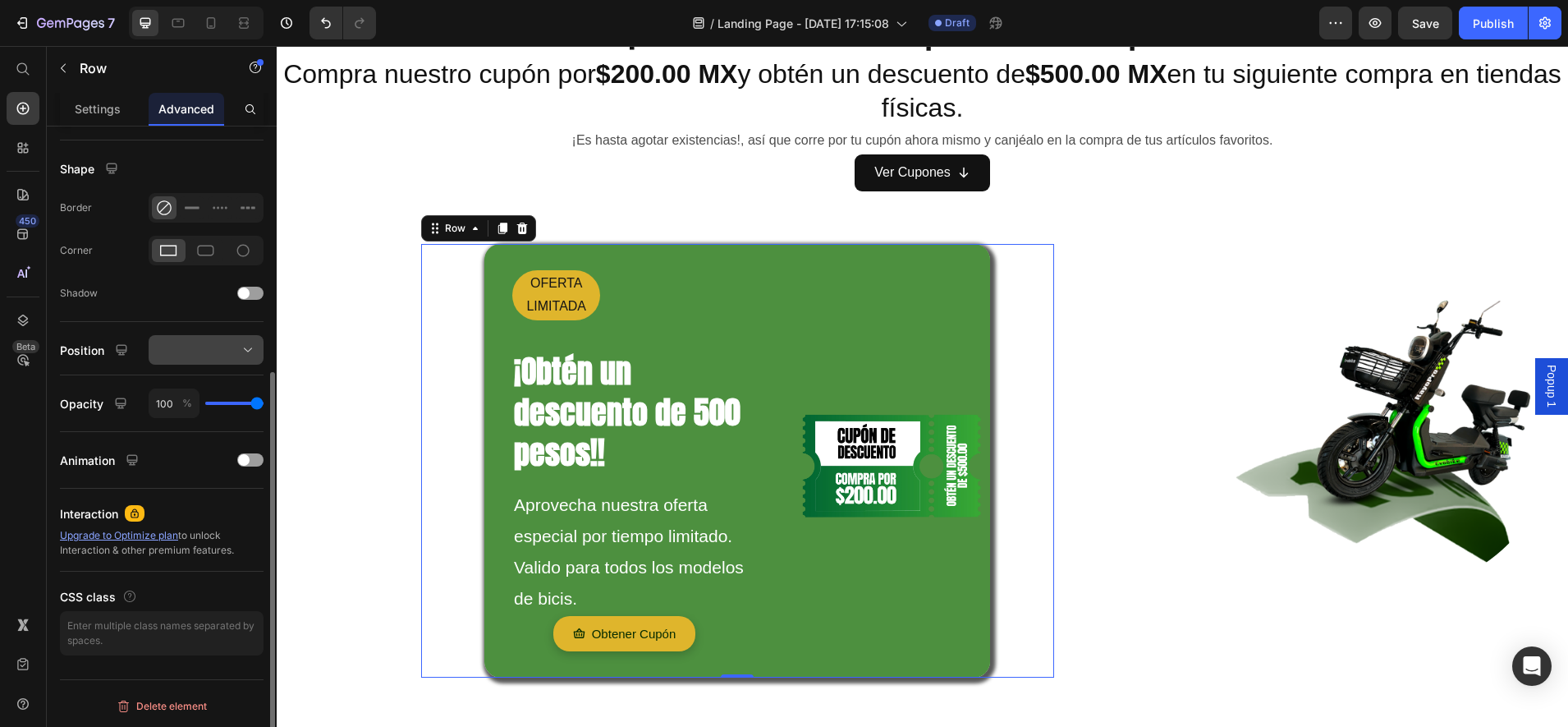 click at bounding box center [206, 350] 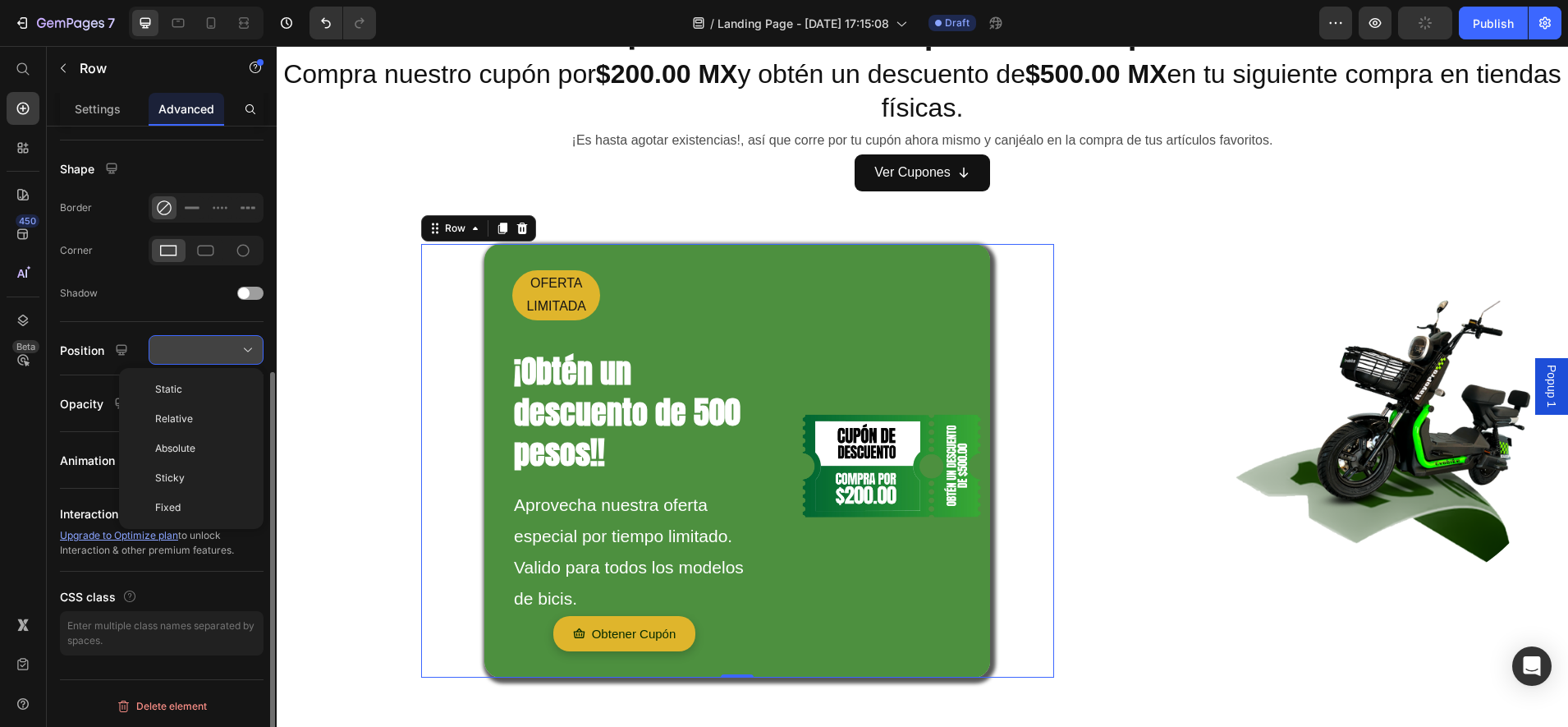 click at bounding box center (206, 350) 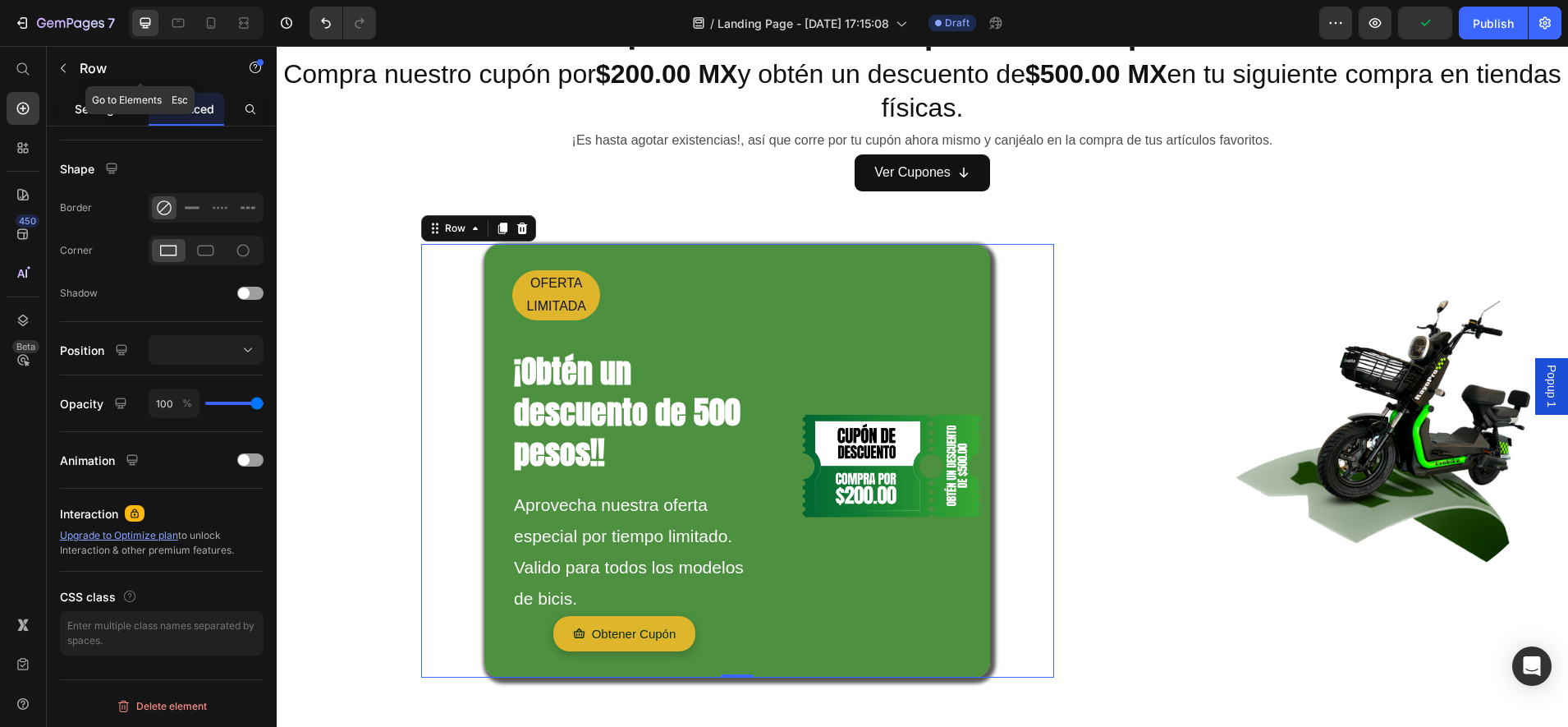 click on "Settings" 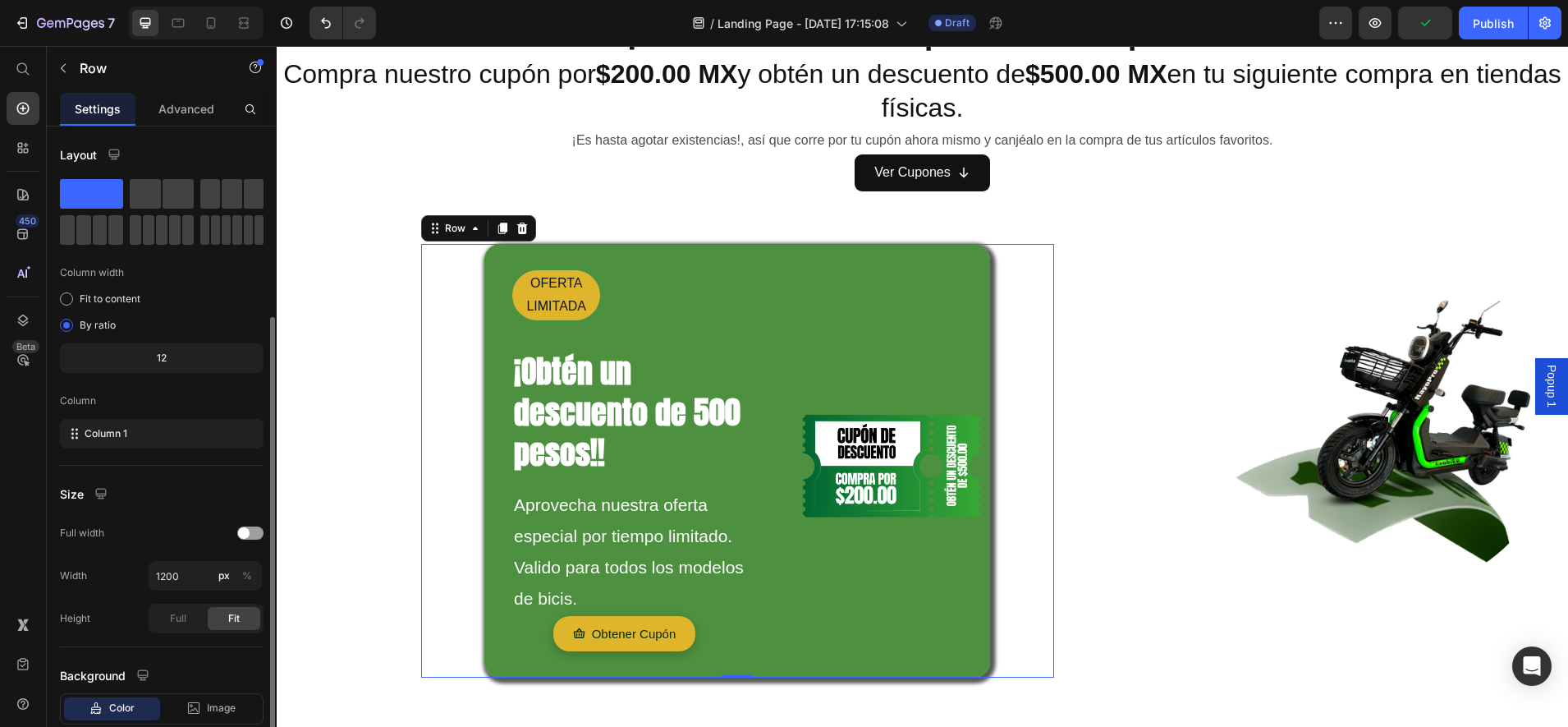 scroll, scrollTop: 102, scrollLeft: 0, axis: vertical 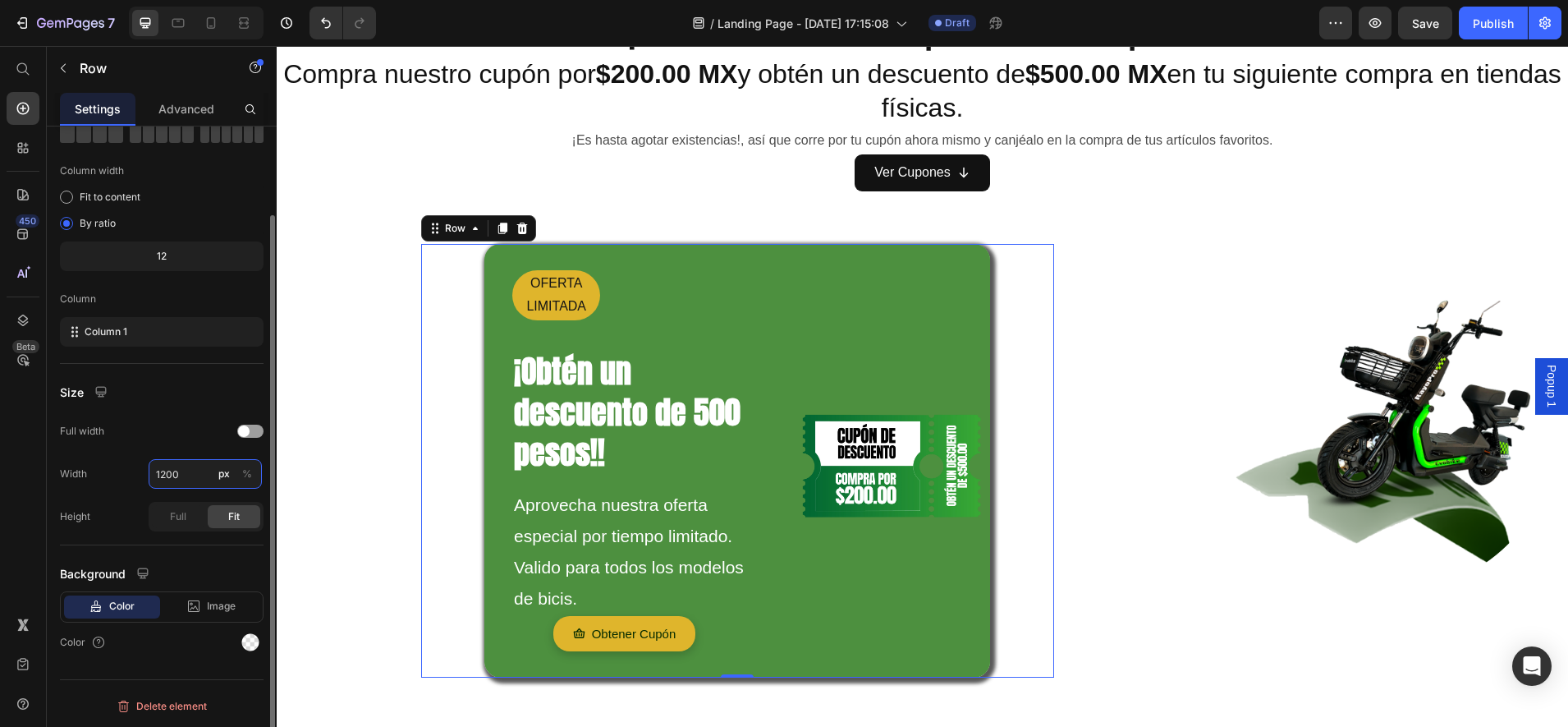 click on "1200" at bounding box center [205, 474] 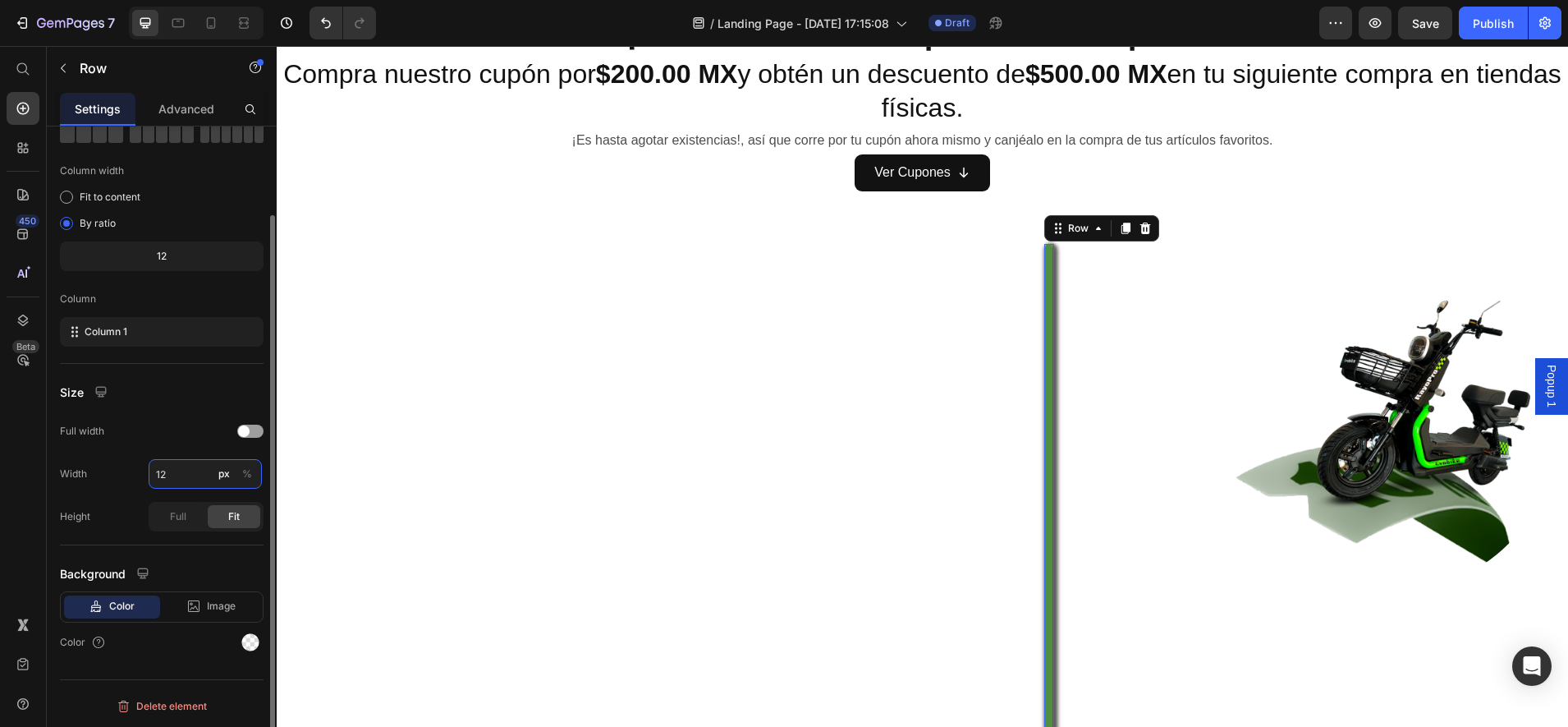 type on "1" 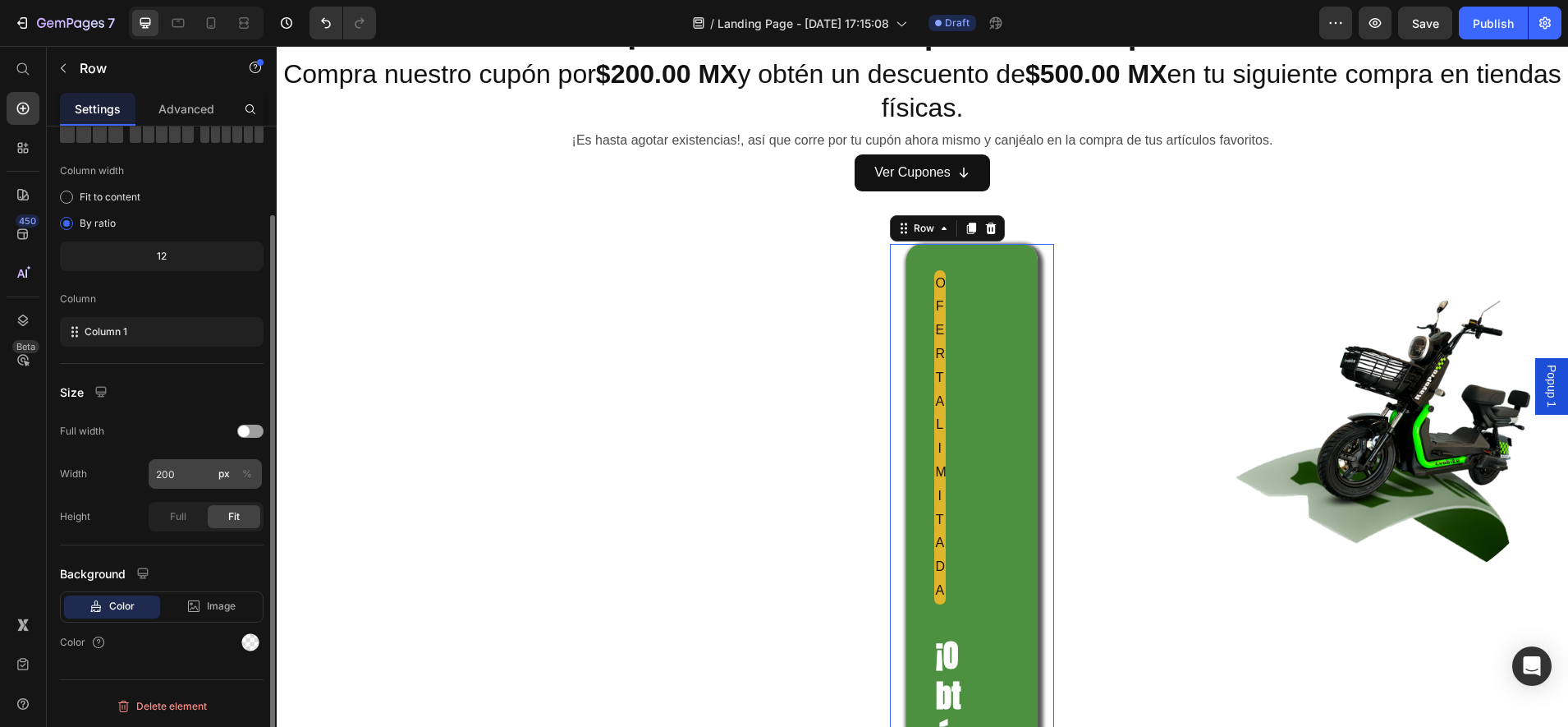click on "%" 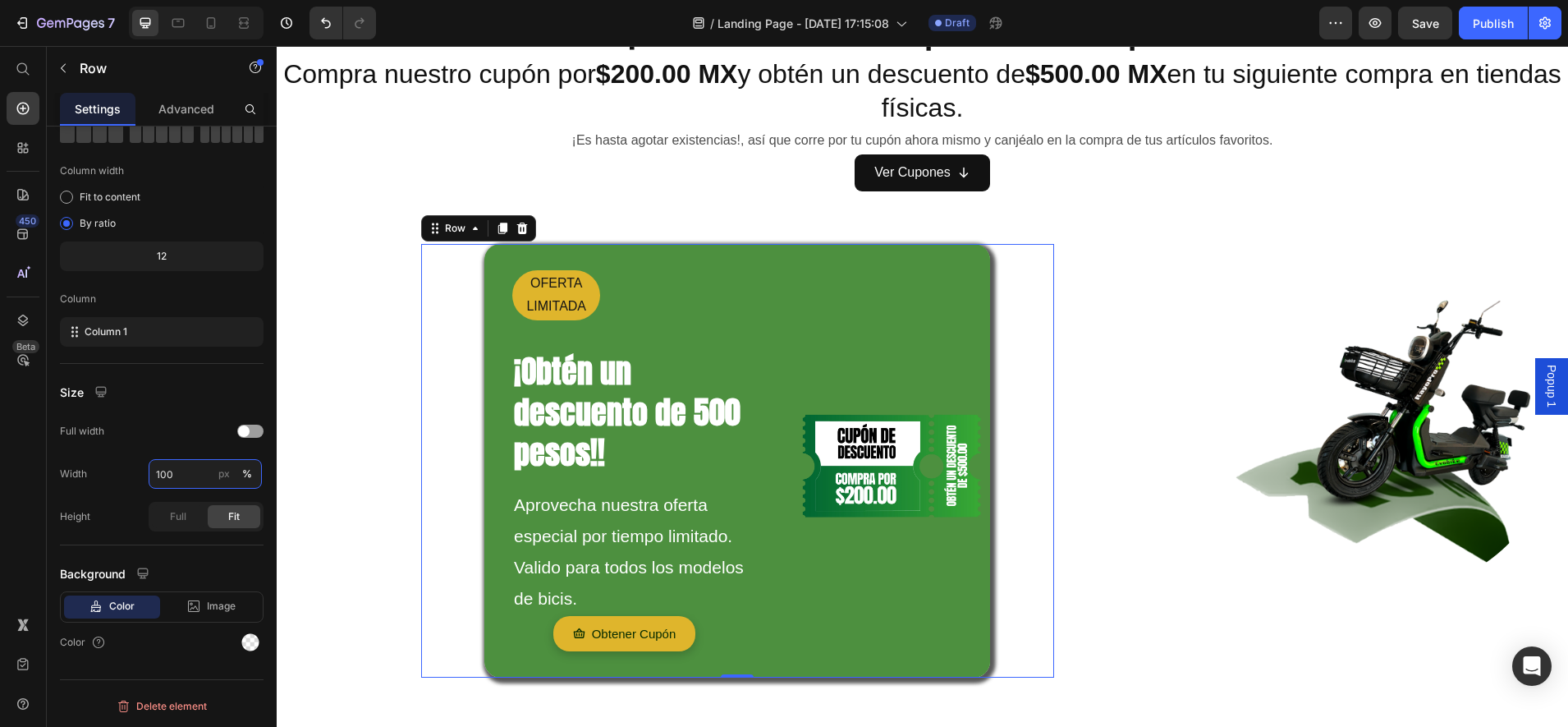 type on "100" 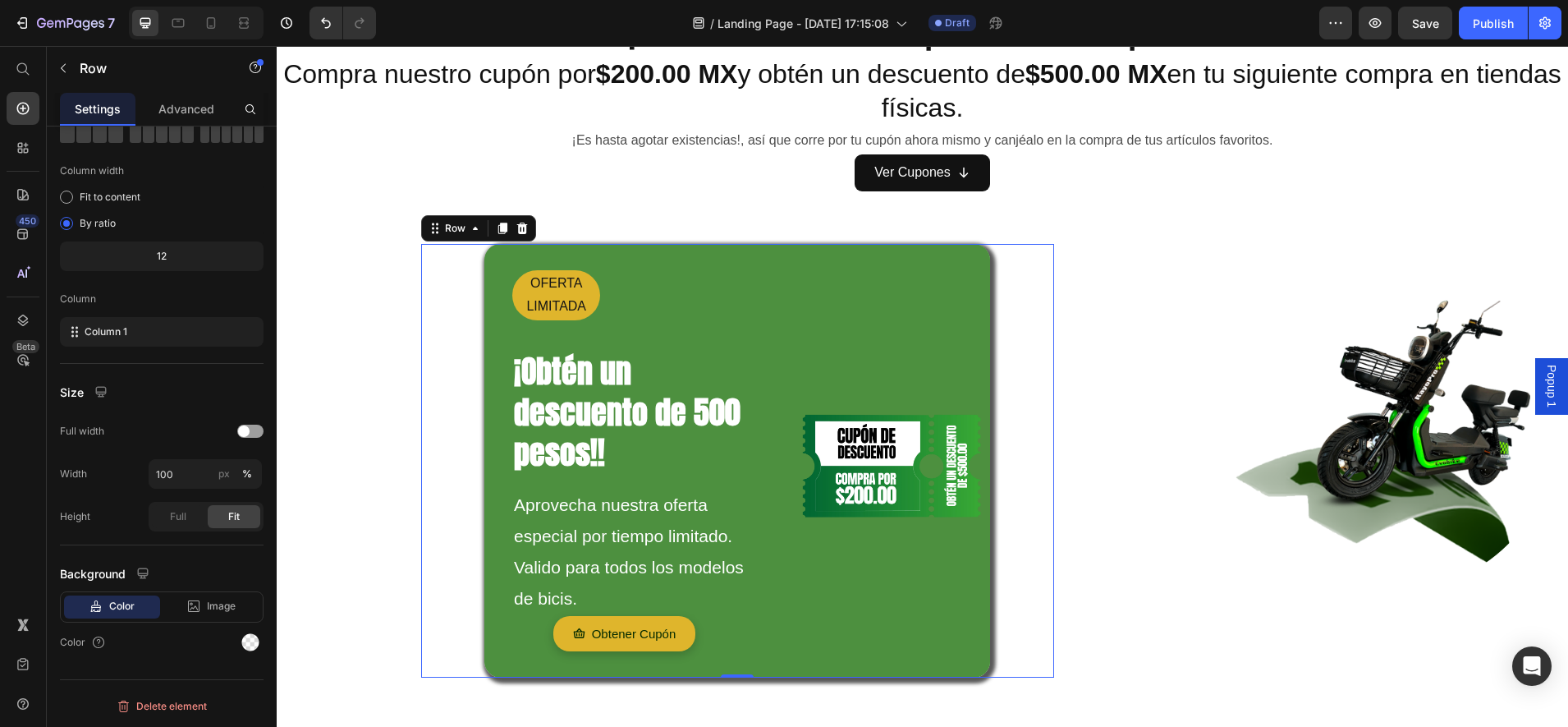 click on "12" 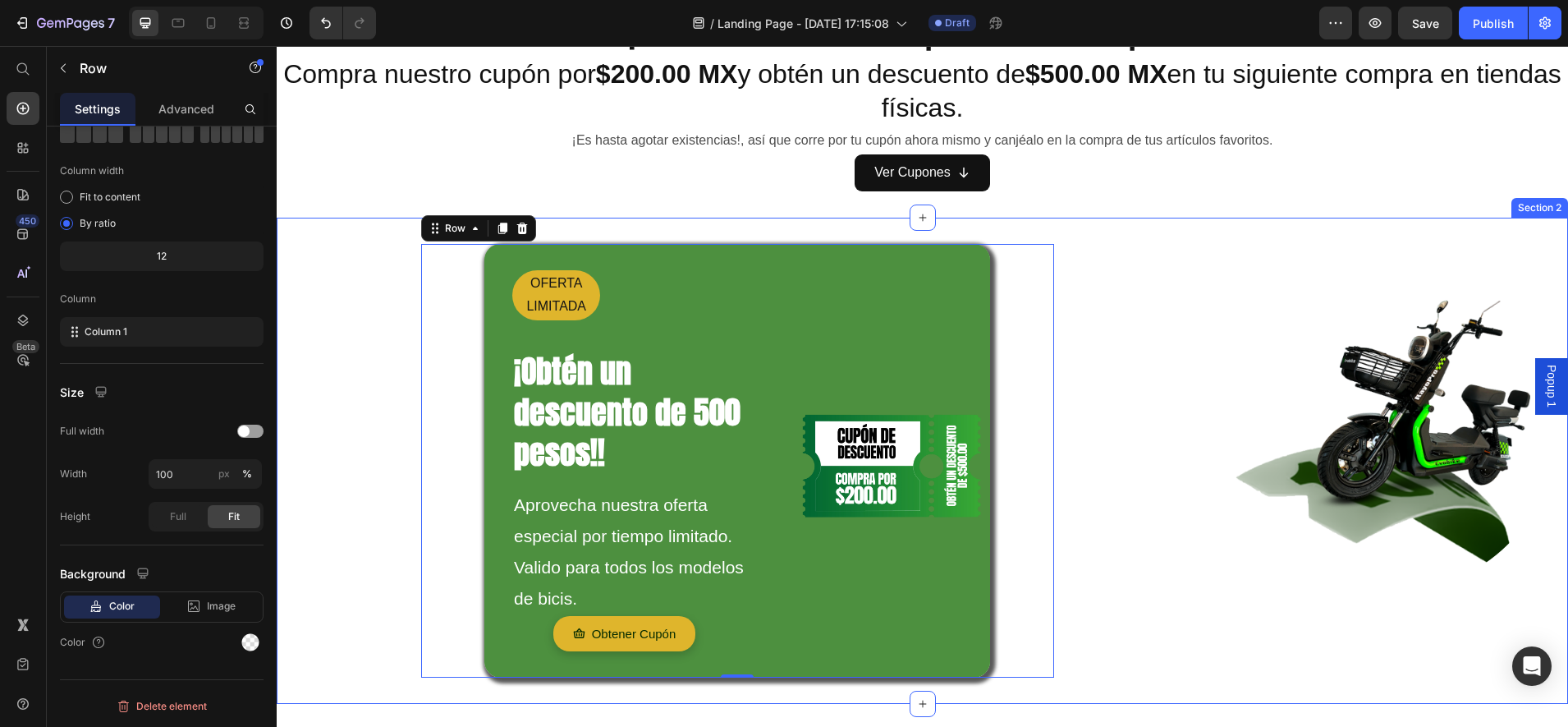 click on "Image" at bounding box center (1252, 461) 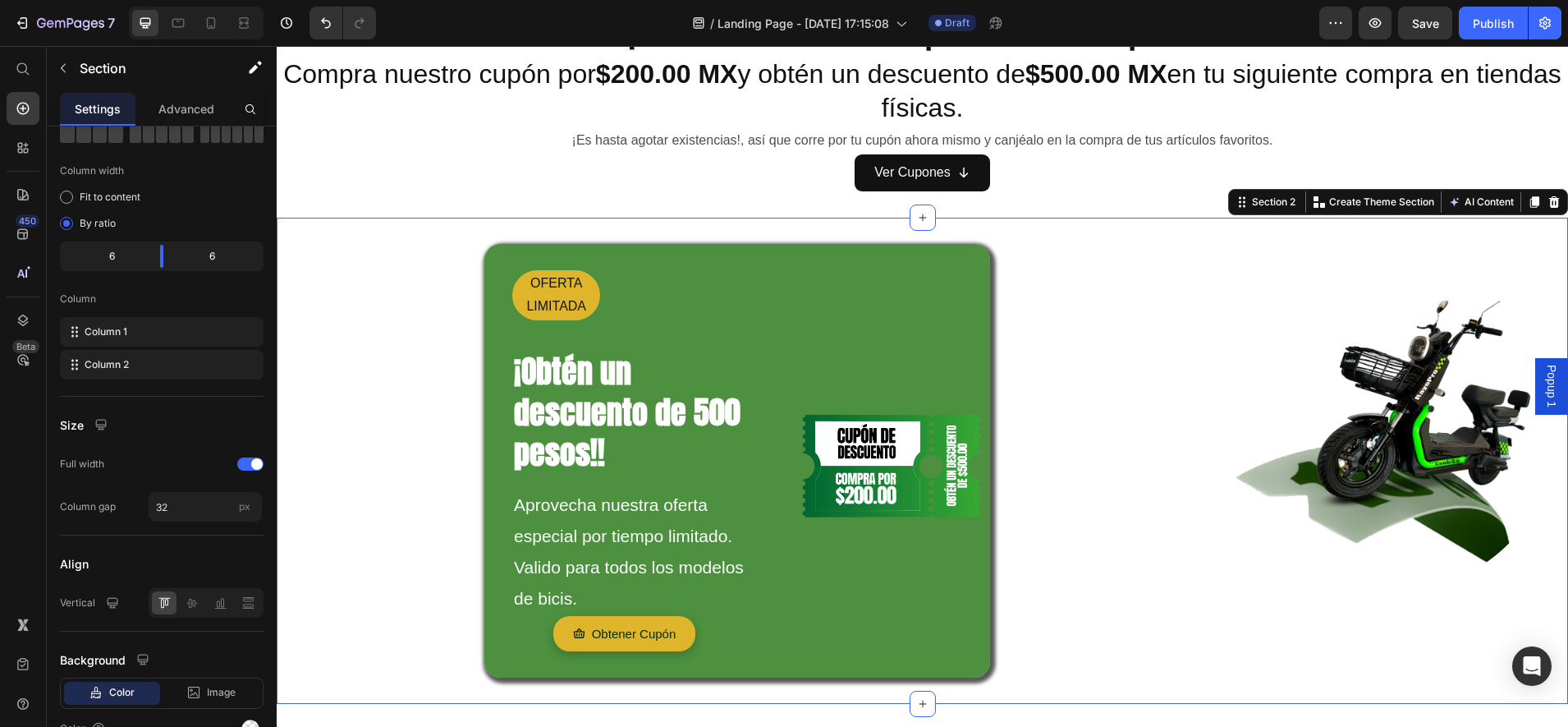scroll, scrollTop: 0, scrollLeft: 0, axis: both 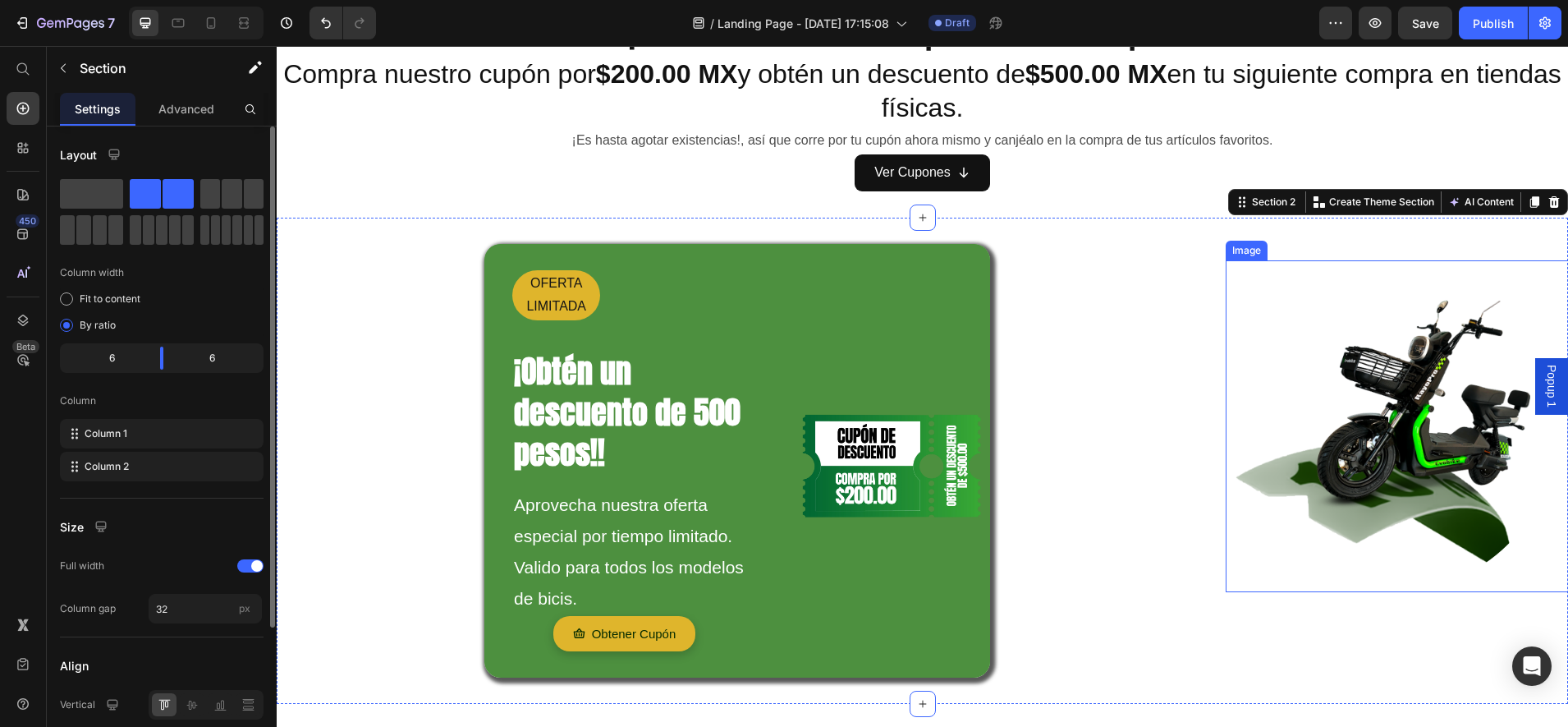 click at bounding box center [1420, 426] 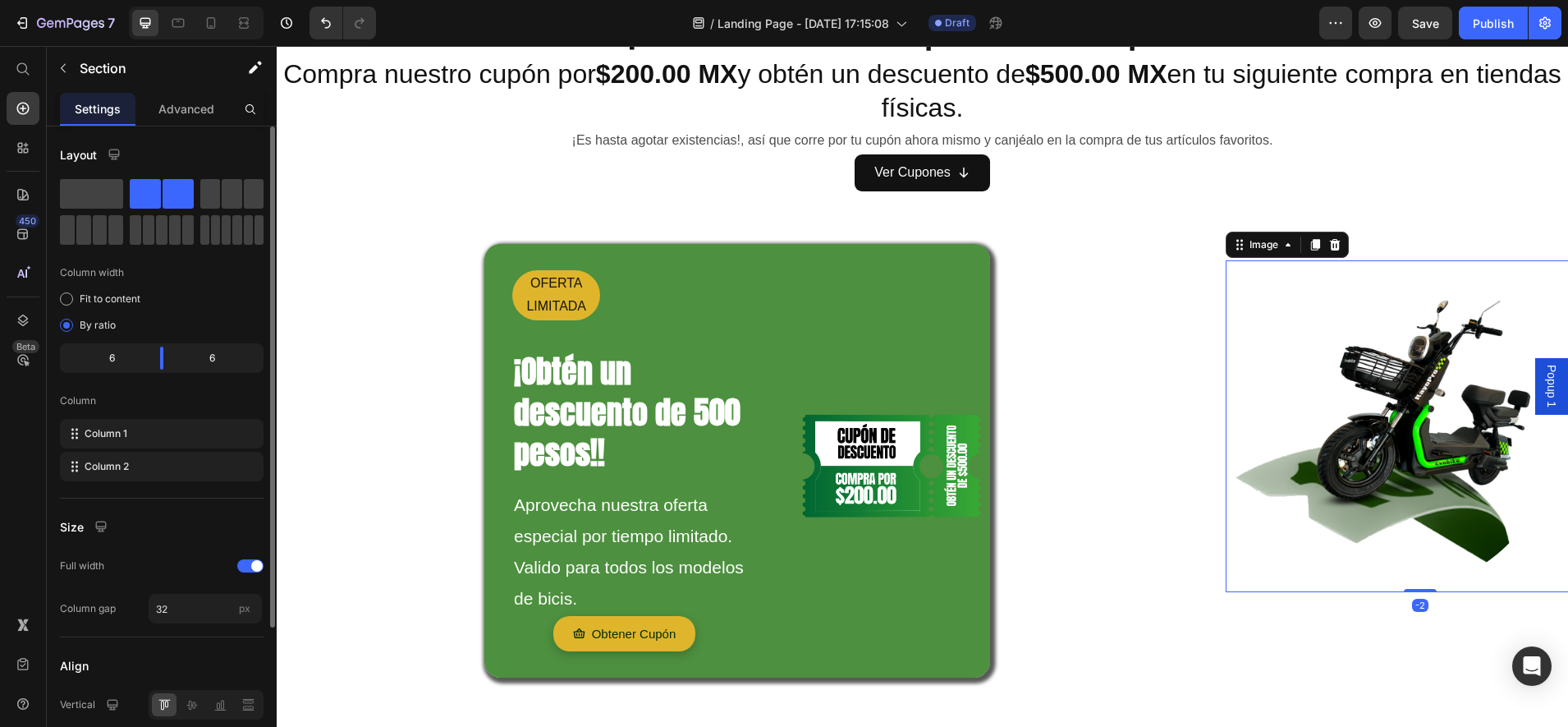 click on "Image   -2" at bounding box center [1252, 461] 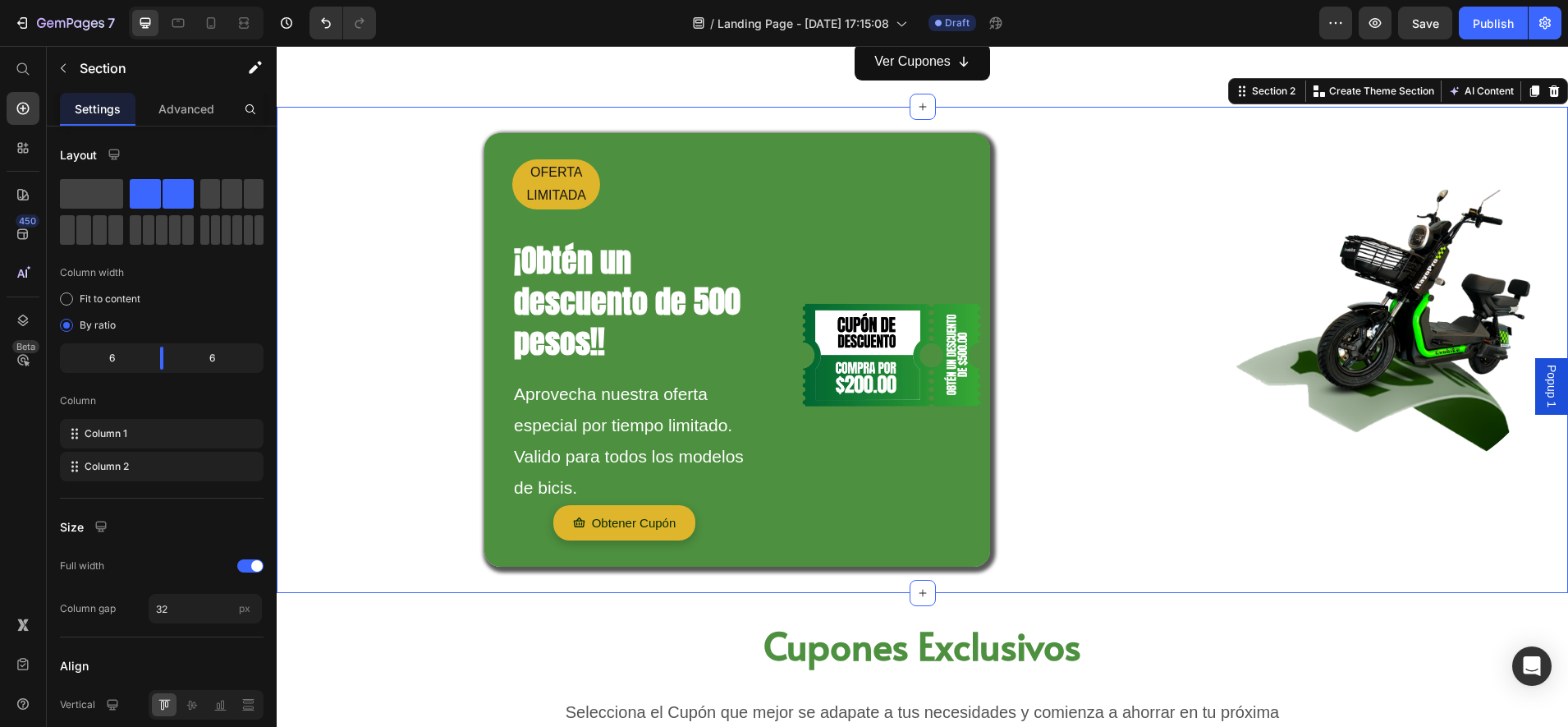 scroll, scrollTop: 205, scrollLeft: 0, axis: vertical 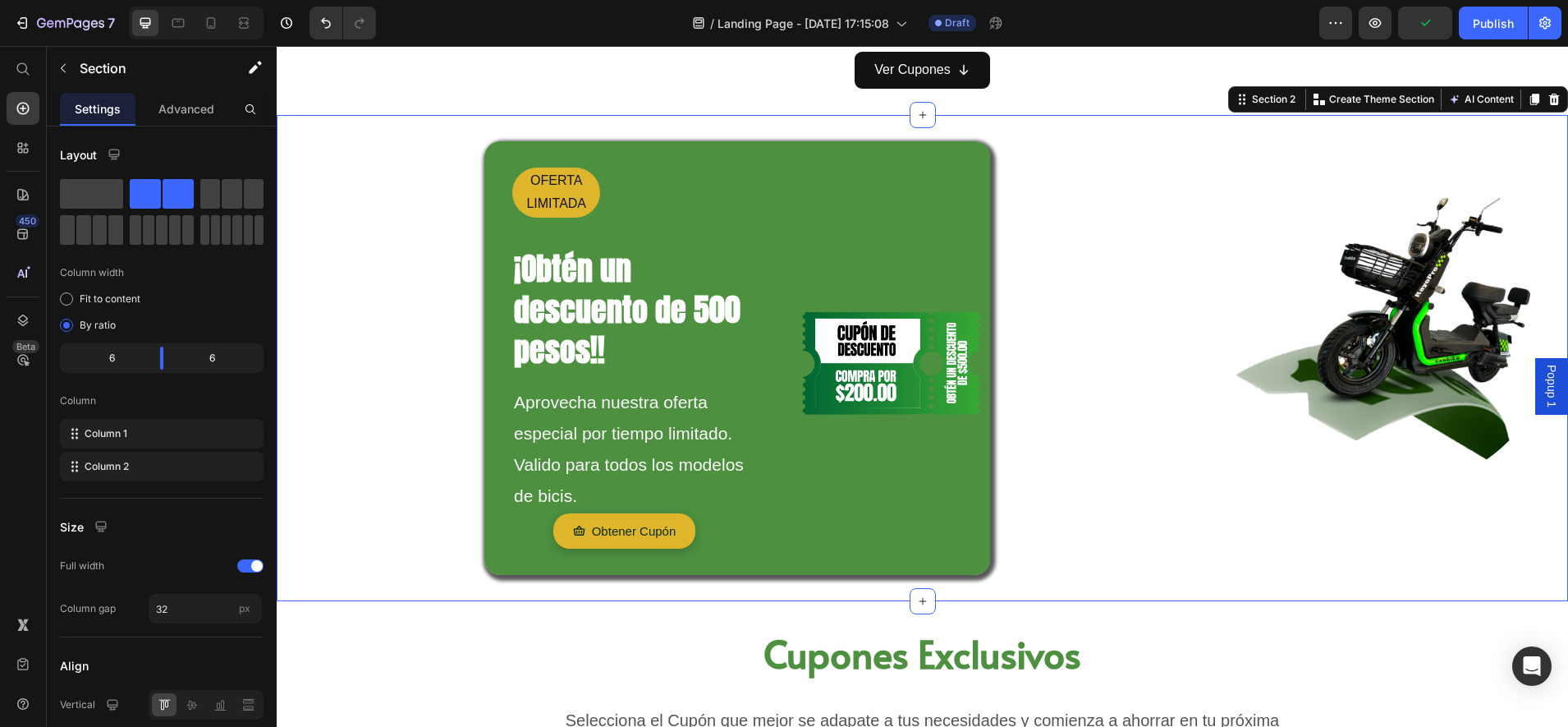 click at bounding box center [1420, 324] 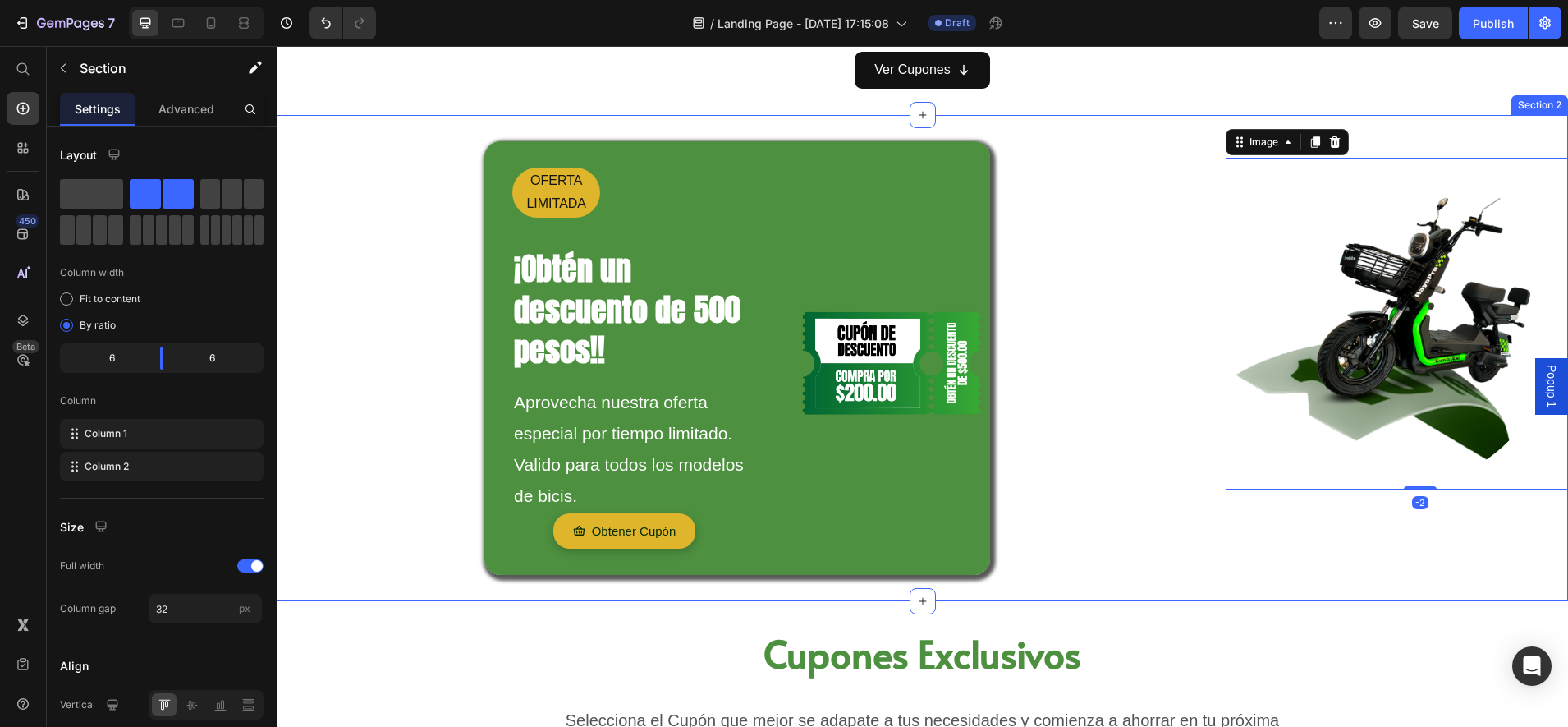 click on "Image   -2" at bounding box center [1252, 358] 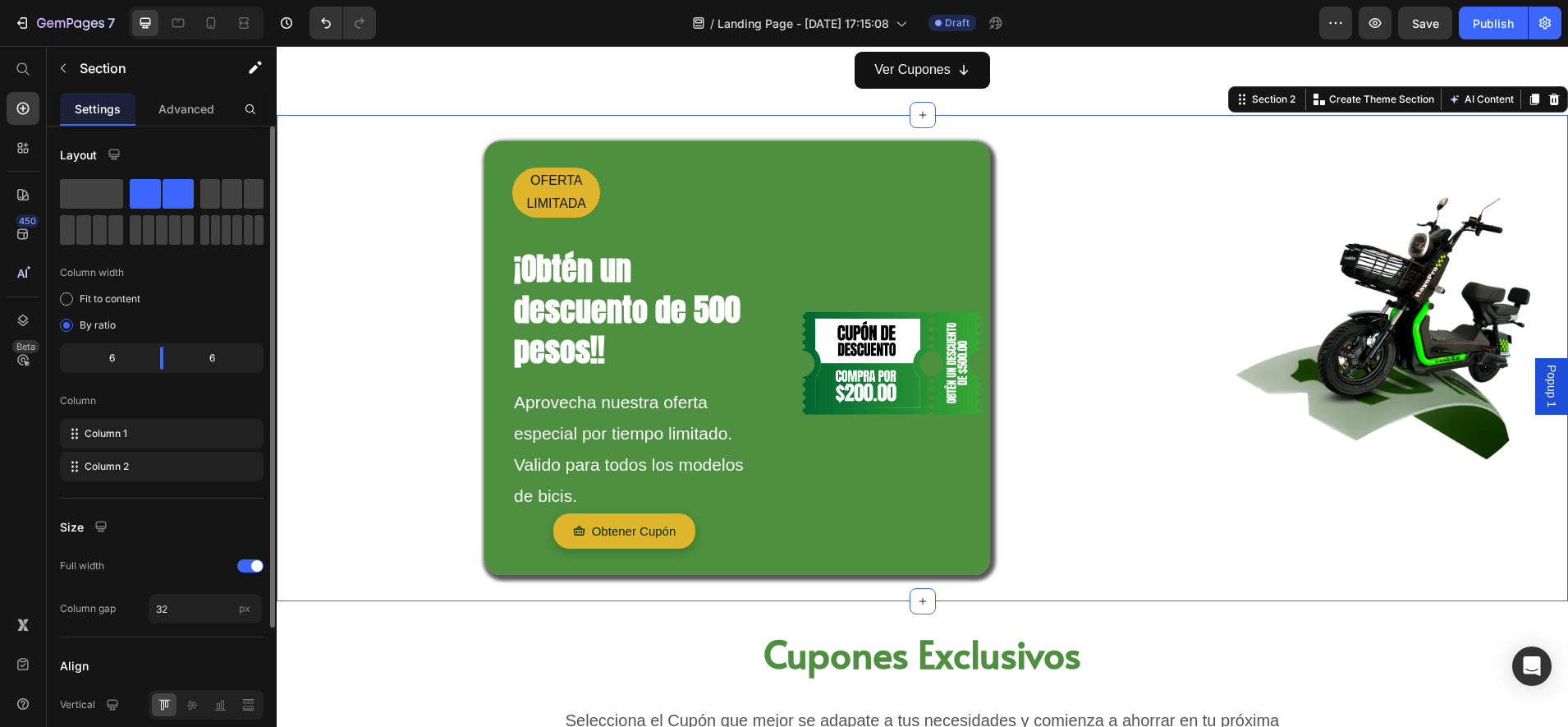 drag, startPoint x: 159, startPoint y: 370, endPoint x: 195, endPoint y: 366, distance: 36.221541 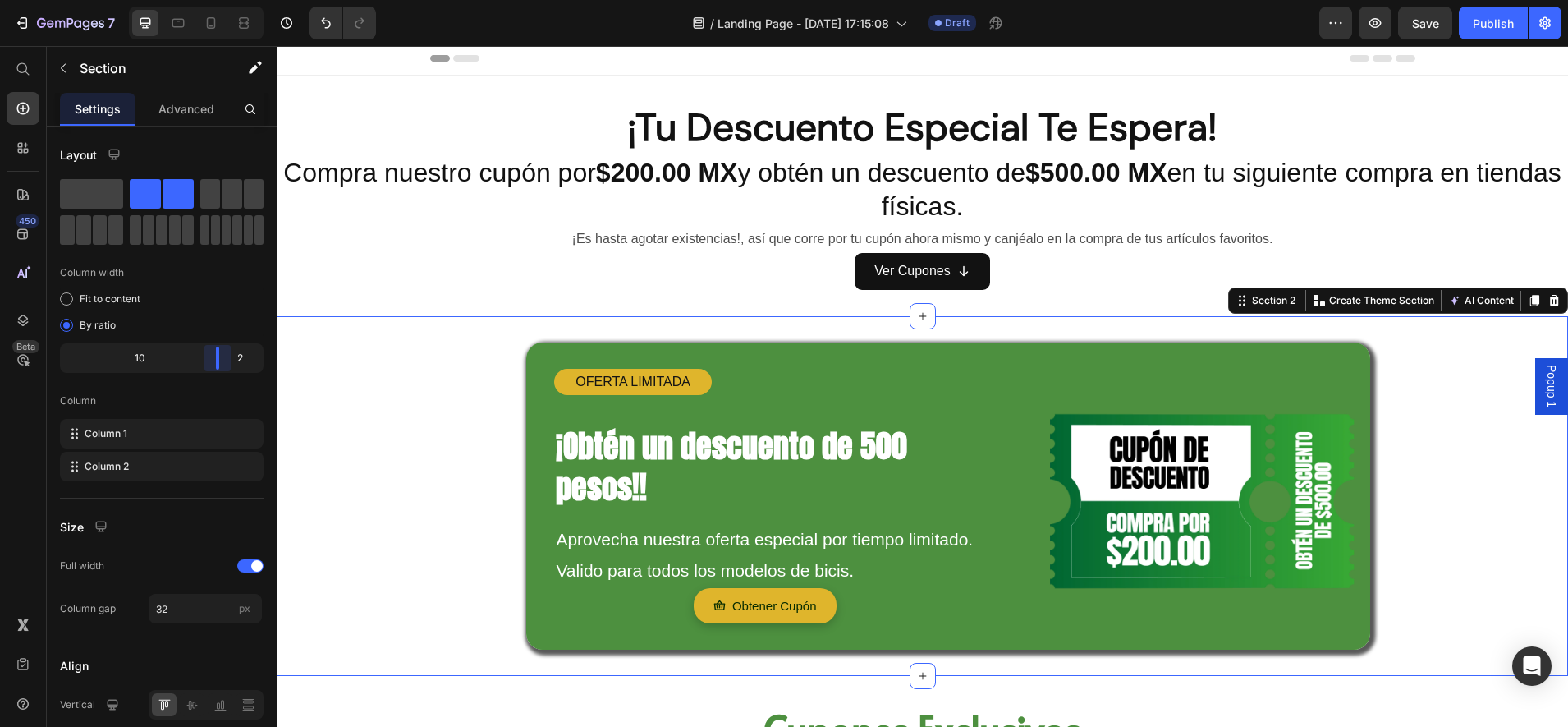 scroll, scrollTop: 0, scrollLeft: 0, axis: both 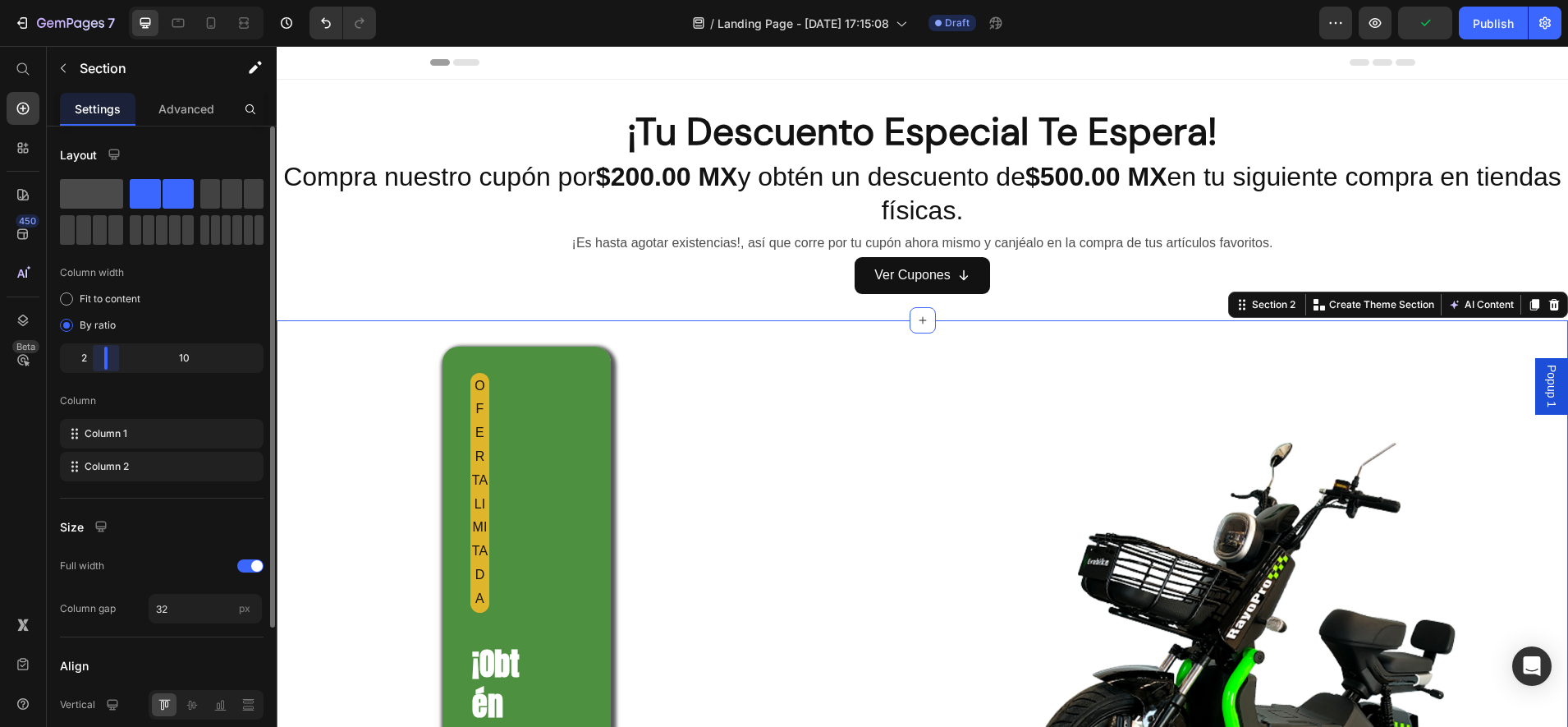 click 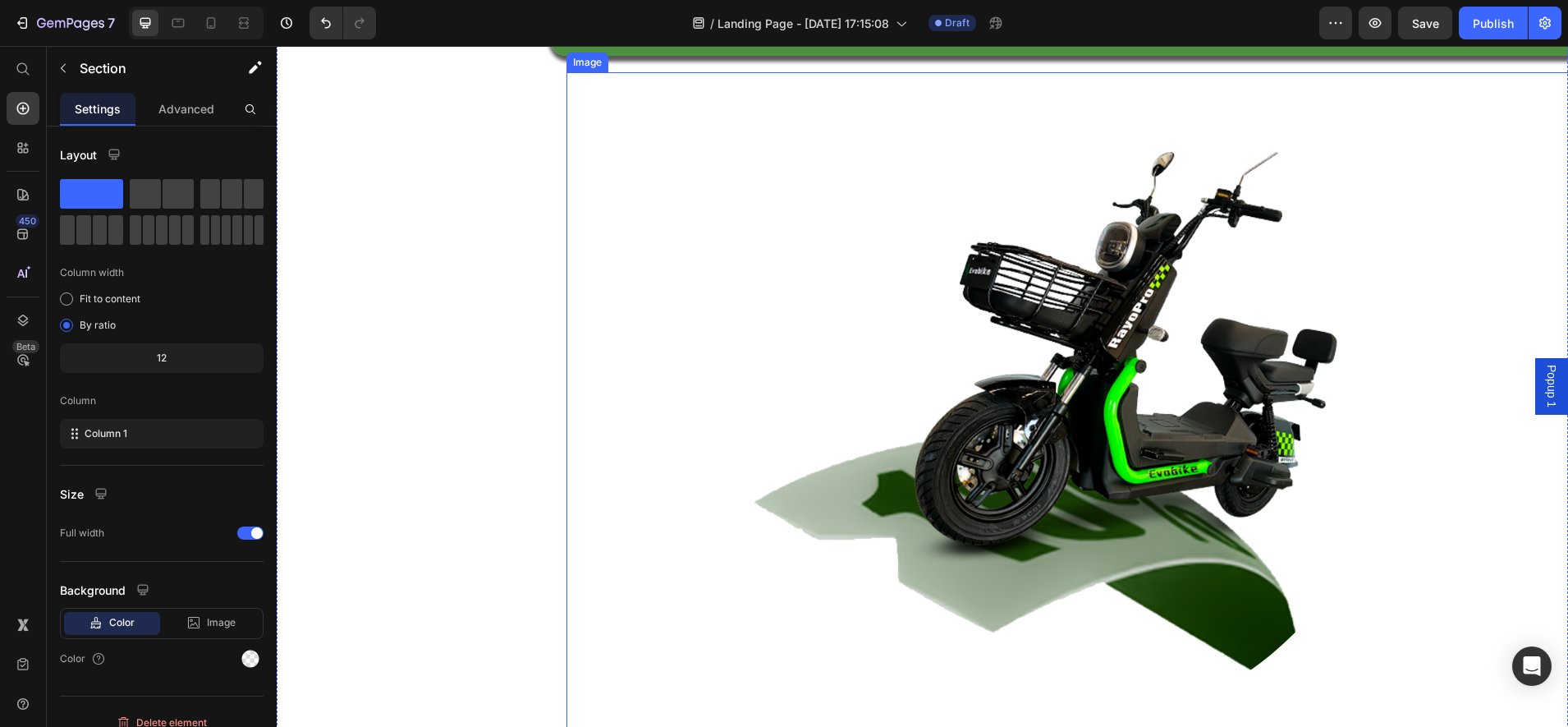 scroll, scrollTop: 616, scrollLeft: 0, axis: vertical 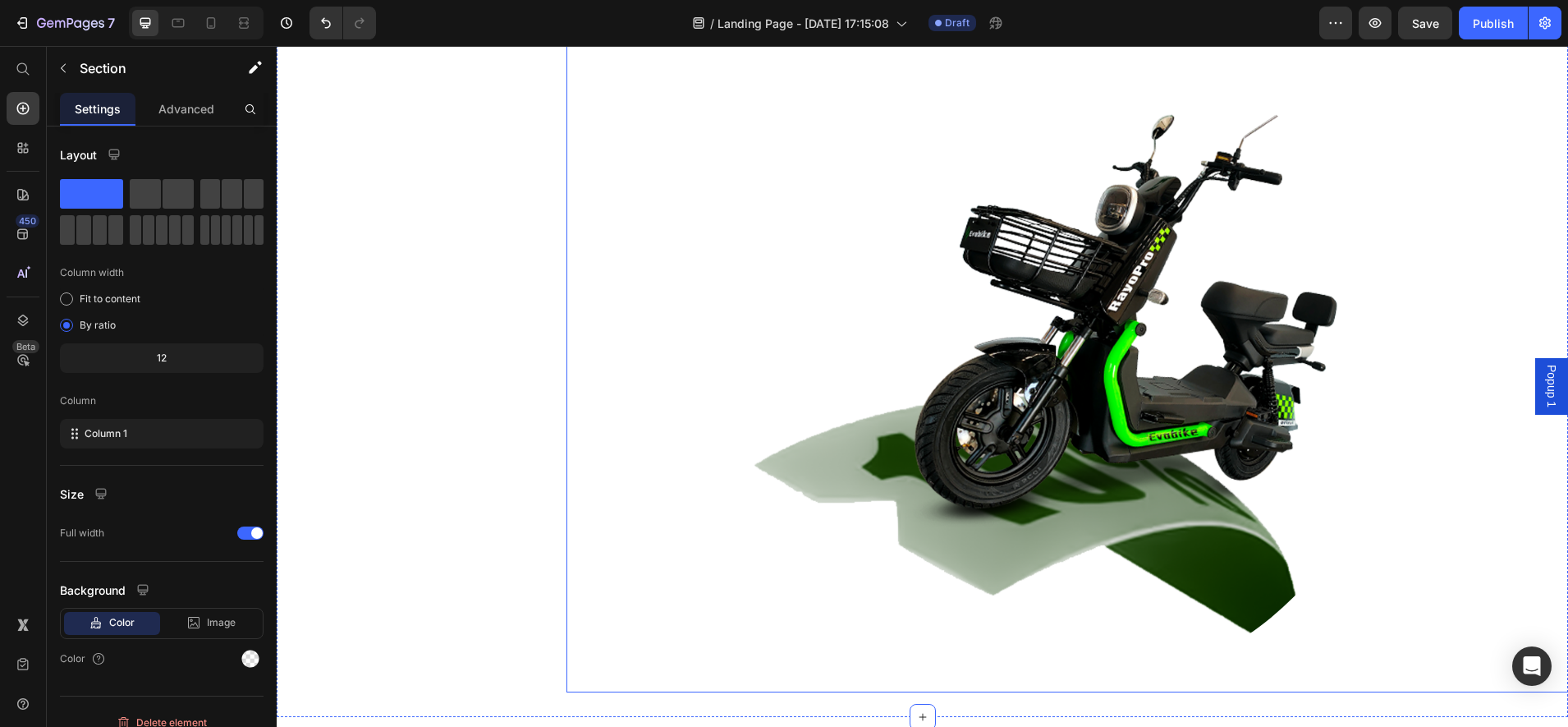 click at bounding box center [1090, 364] 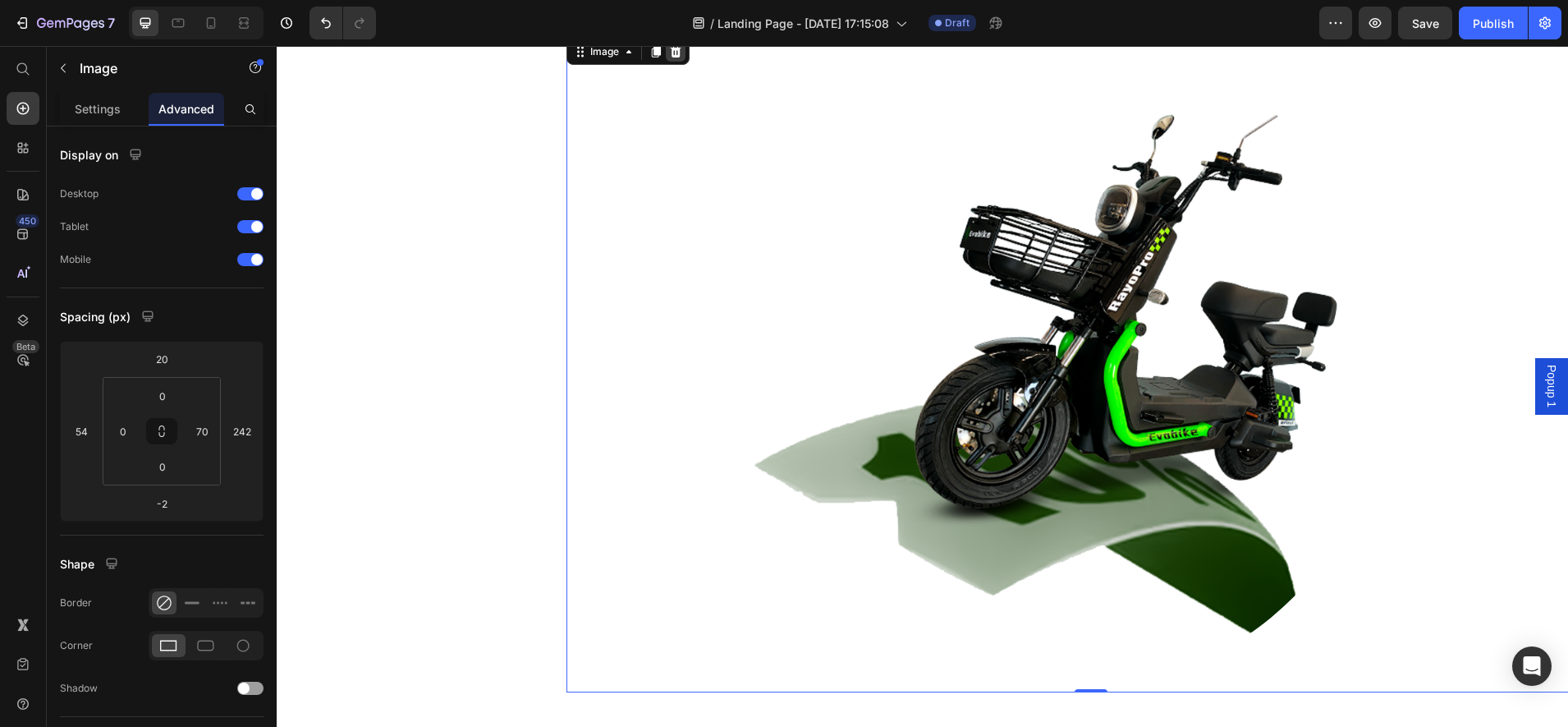click 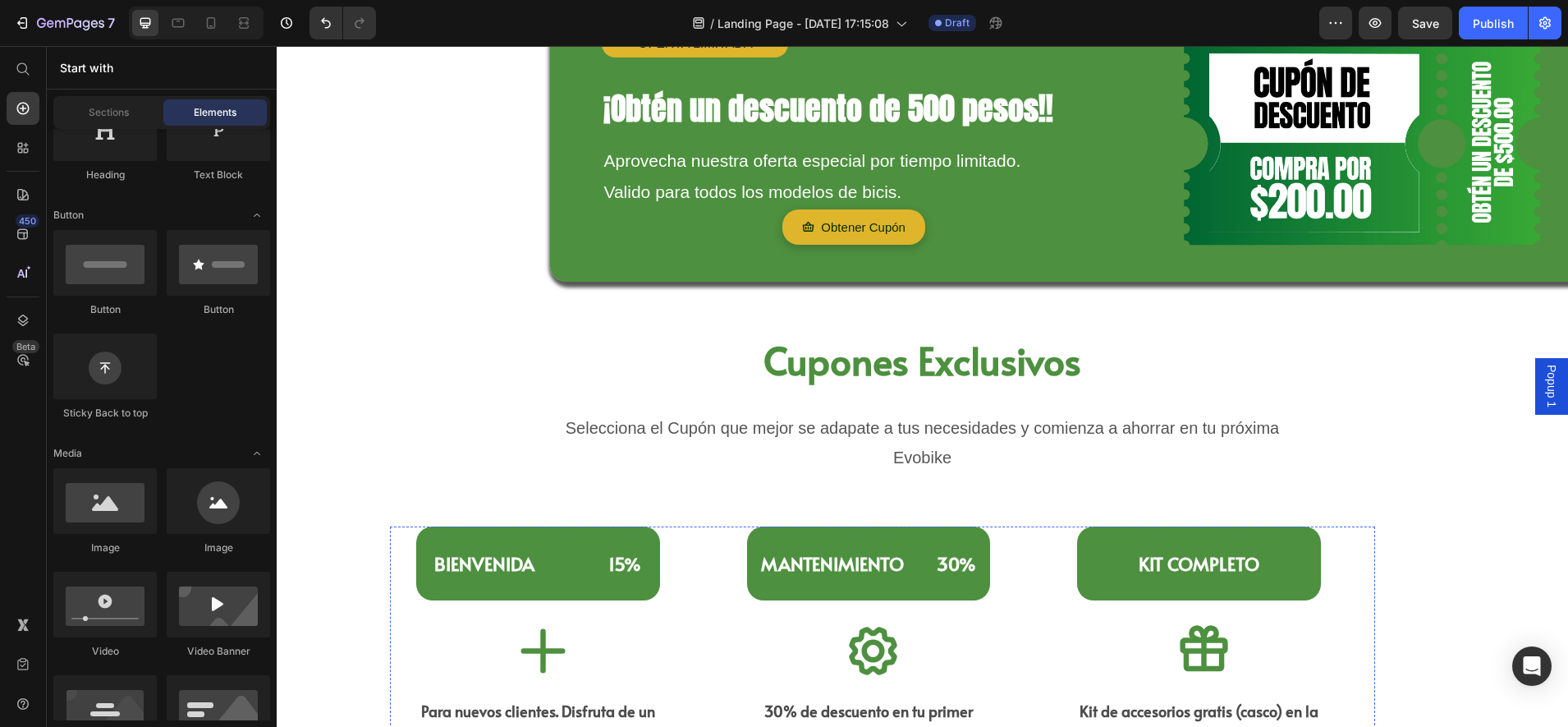 scroll, scrollTop: 205, scrollLeft: 0, axis: vertical 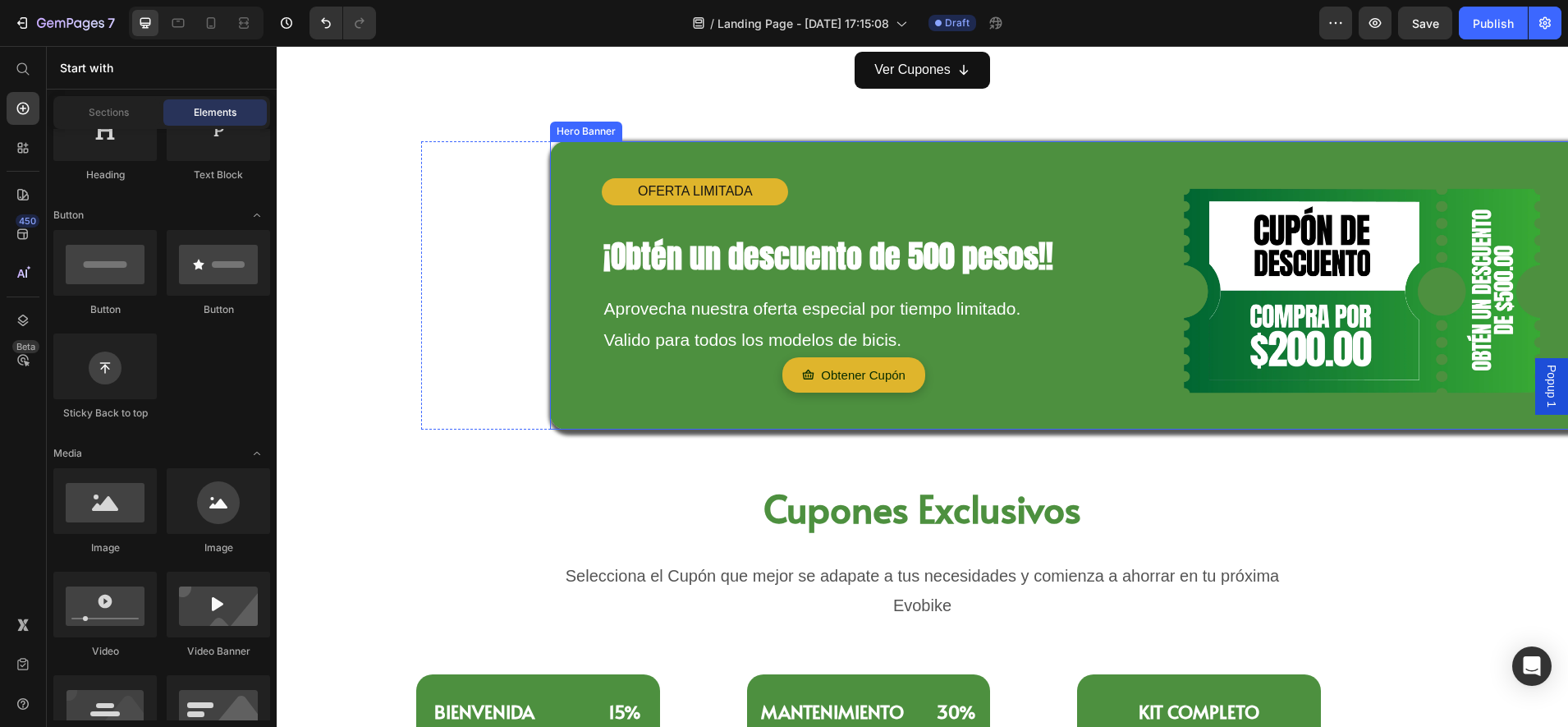 click at bounding box center [1359, 292] 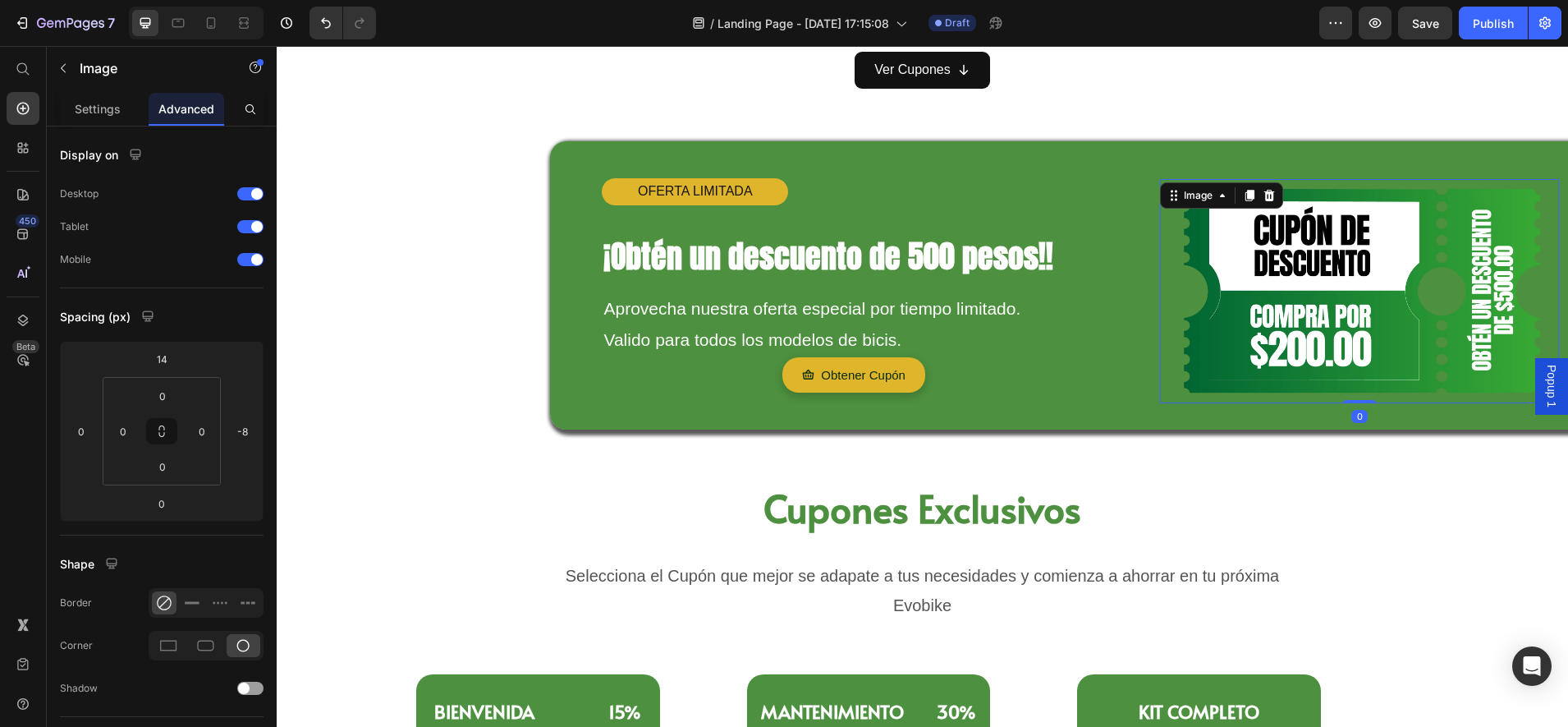 click on "OFERTA LIMITADA Text Block ¡Obtén un descuento de 500 pesos!! Heading Aprovecha nuestra oferta especial por tiempo limitado. Valido para todos los modelos de bicis. Text Block
Obtener Cupón Button" at bounding box center [853, 286] 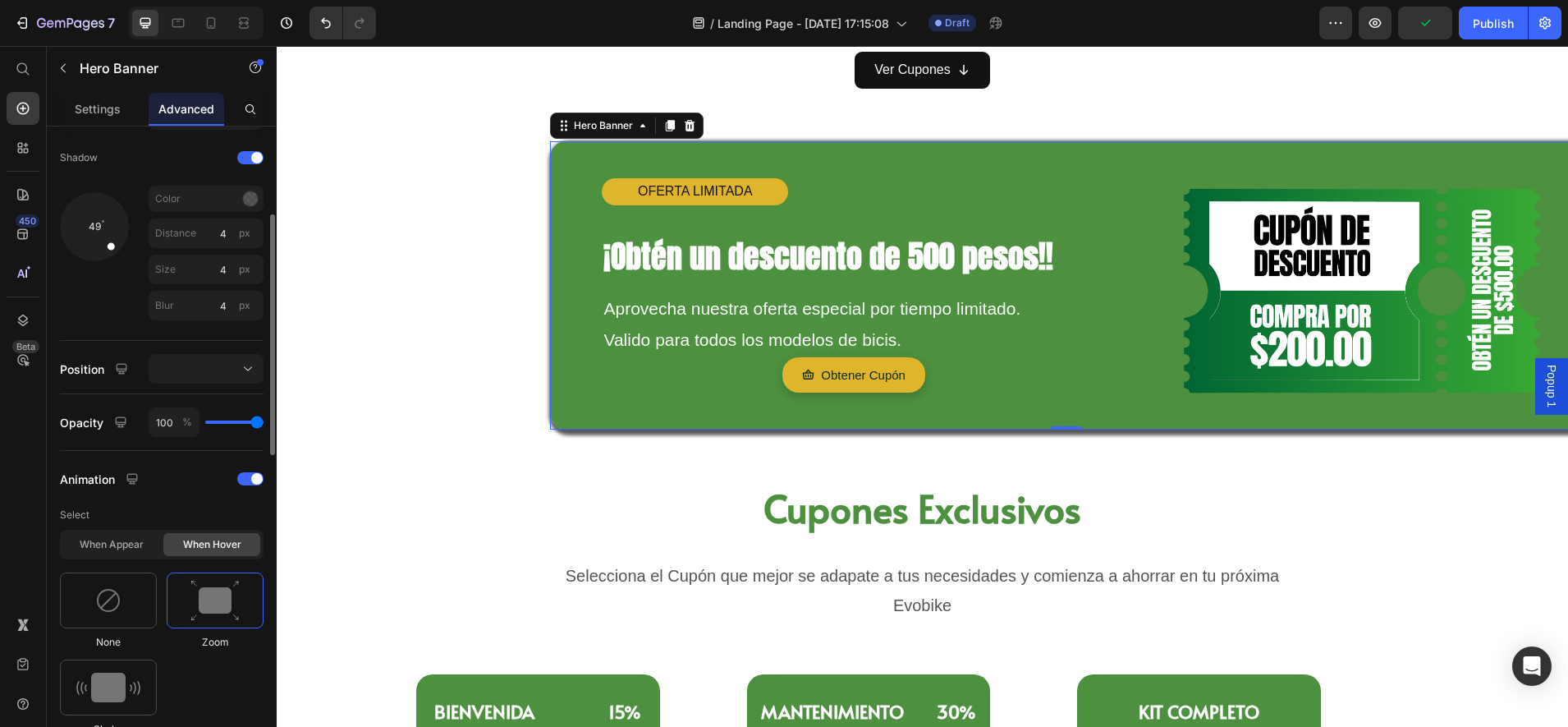 scroll, scrollTop: 719, scrollLeft: 0, axis: vertical 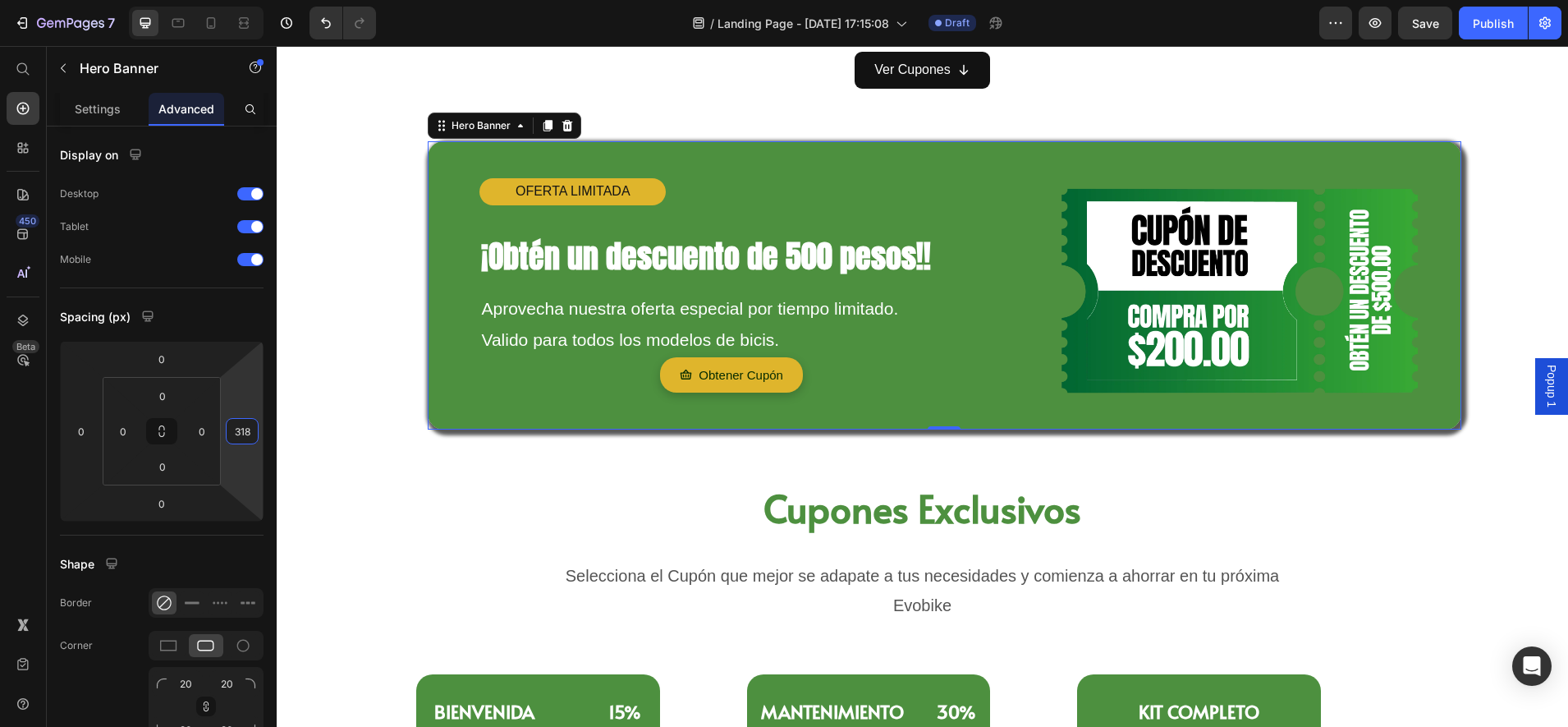 type on "320" 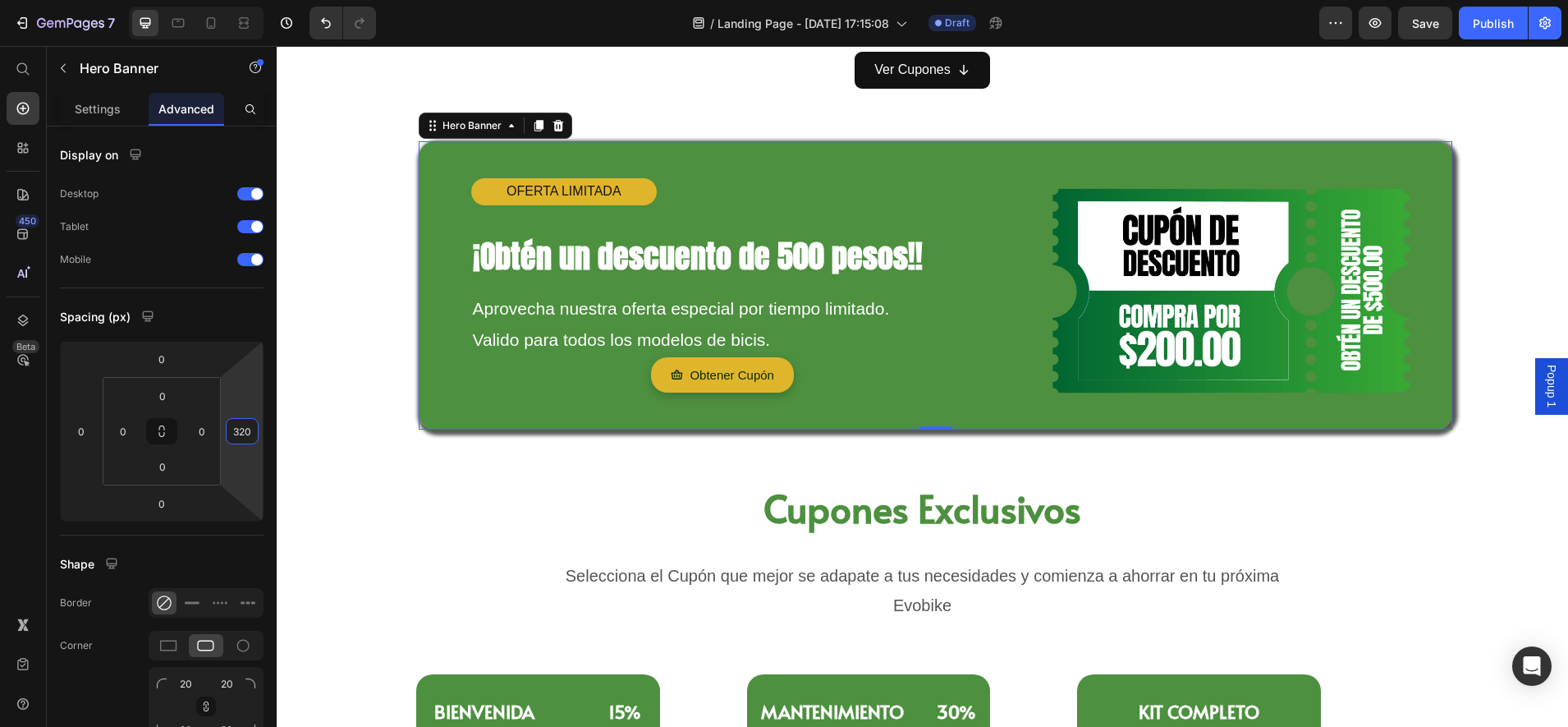 drag, startPoint x: 242, startPoint y: 484, endPoint x: 216, endPoint y: 320, distance: 166.04819 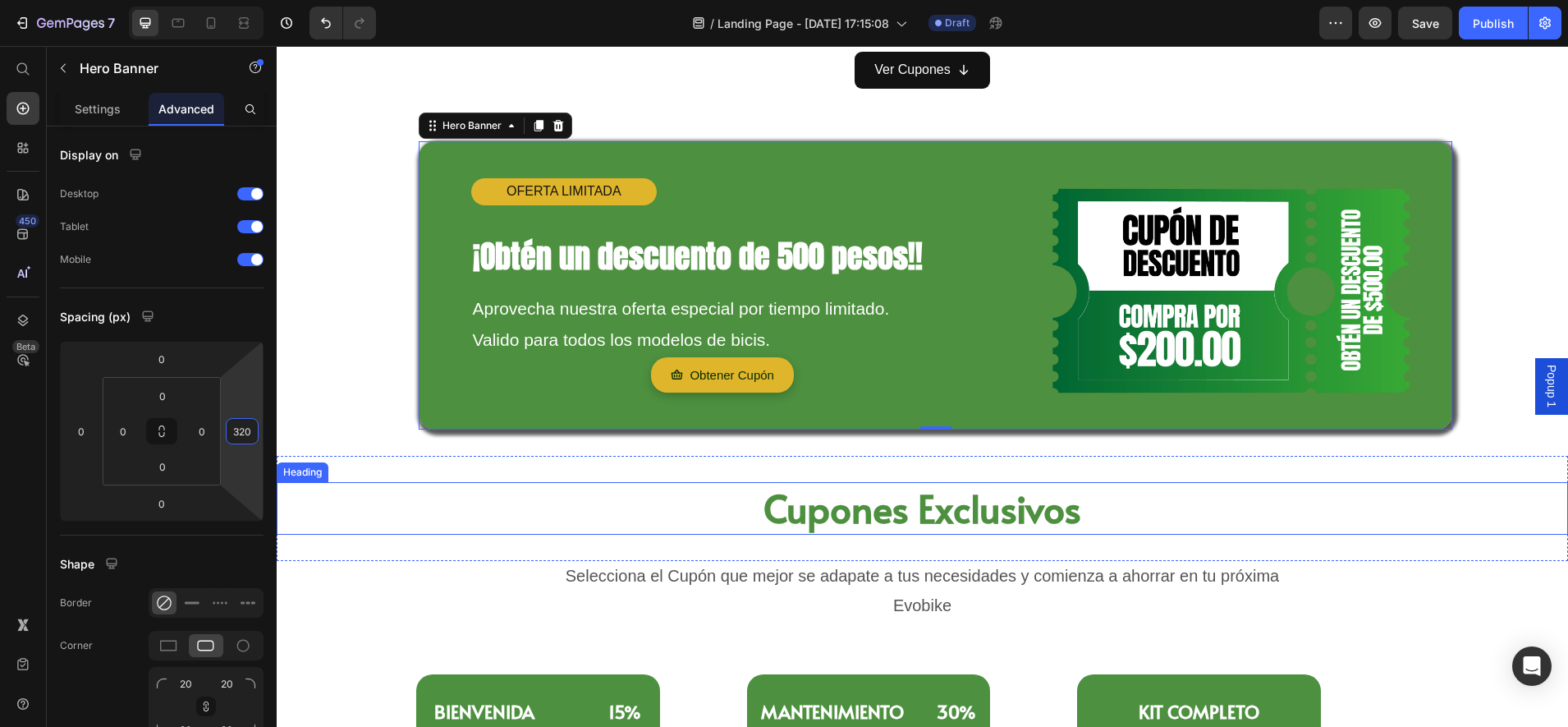 click on "Cupones Exclusivos" at bounding box center (922, 508) 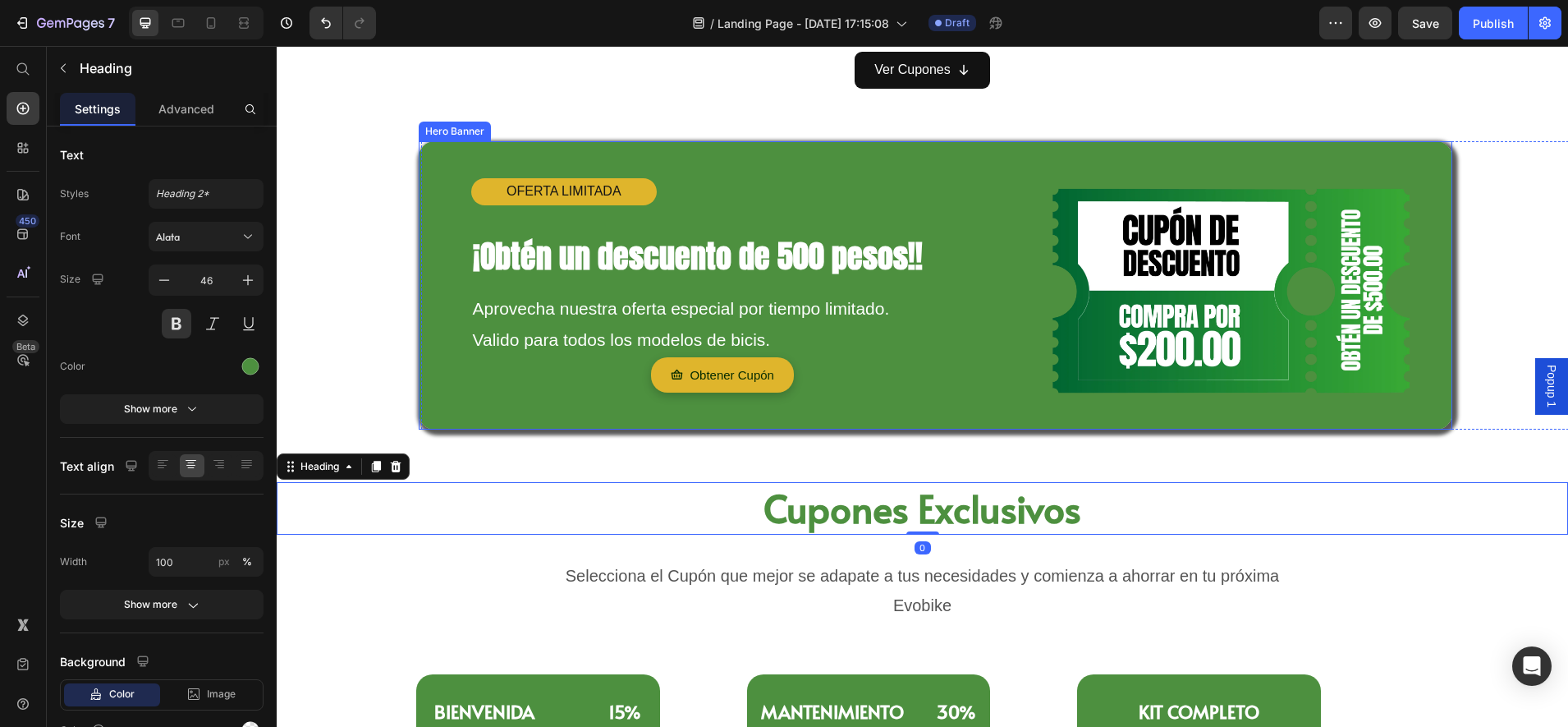 click on "OFERTA LIMITADA Text Block ¡Obtén un descuento de 500 pesos!! Heading Aprovecha nuestra oferta especial por tiempo limitado. Valido para todos los modelos de bicis. Text Block
Obtener Cupón Button Image" at bounding box center (936, 286) 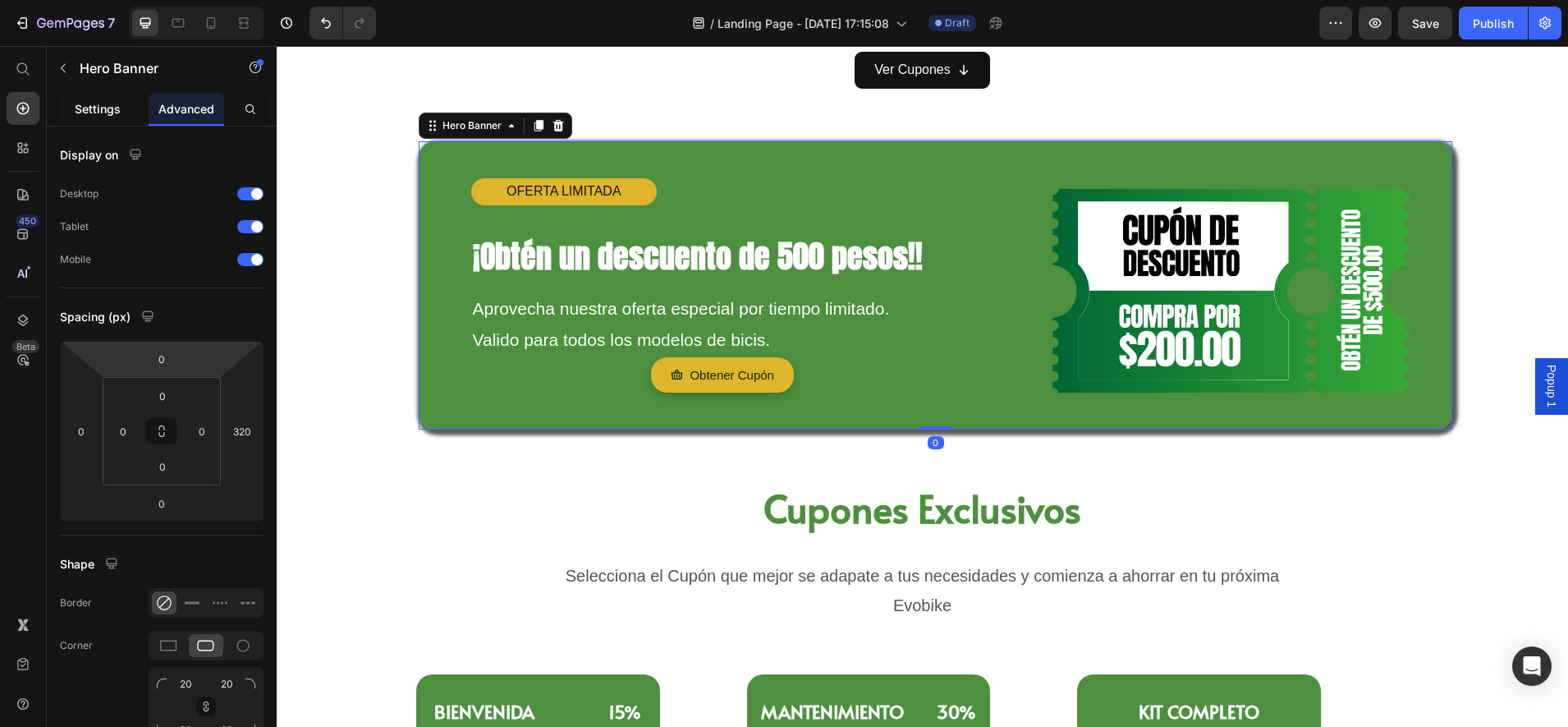 click on "Settings" 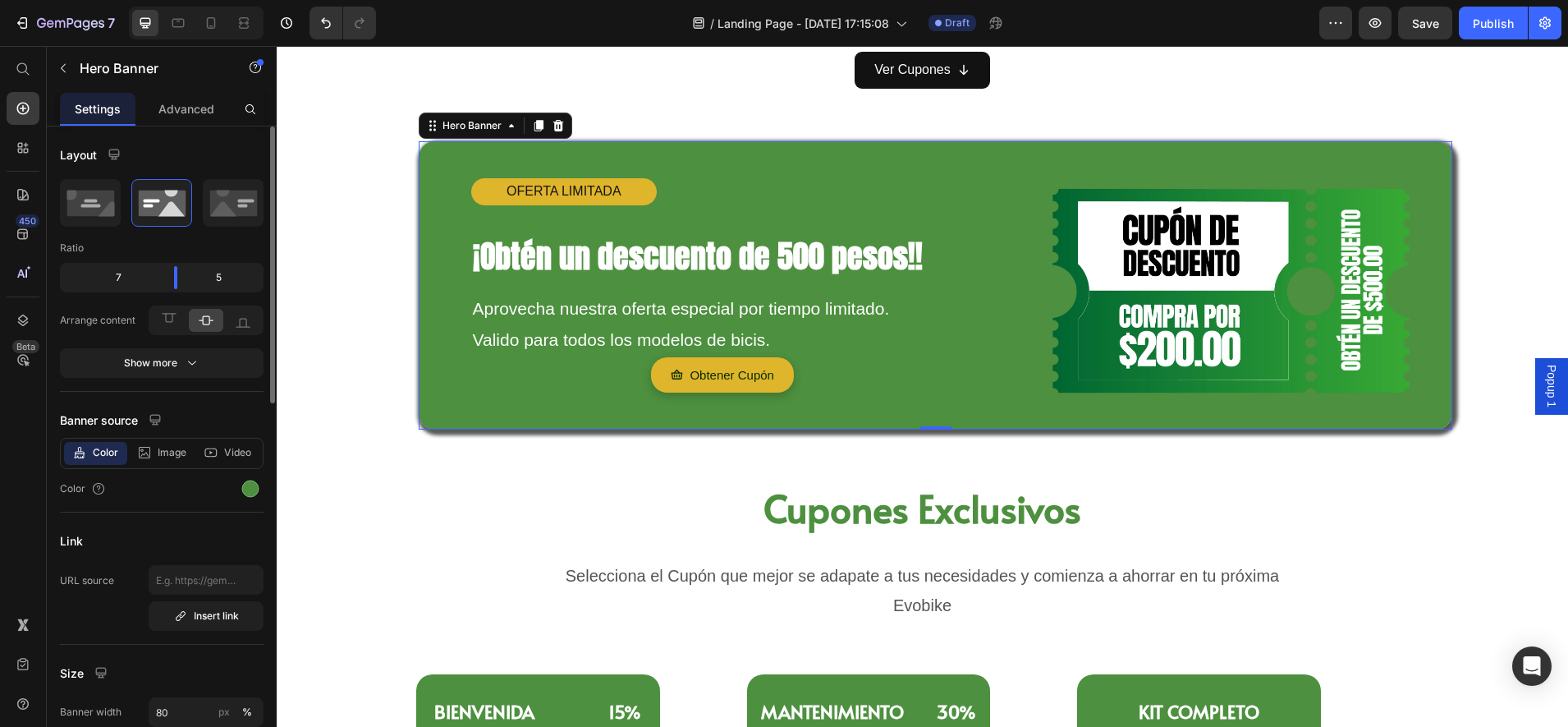 click 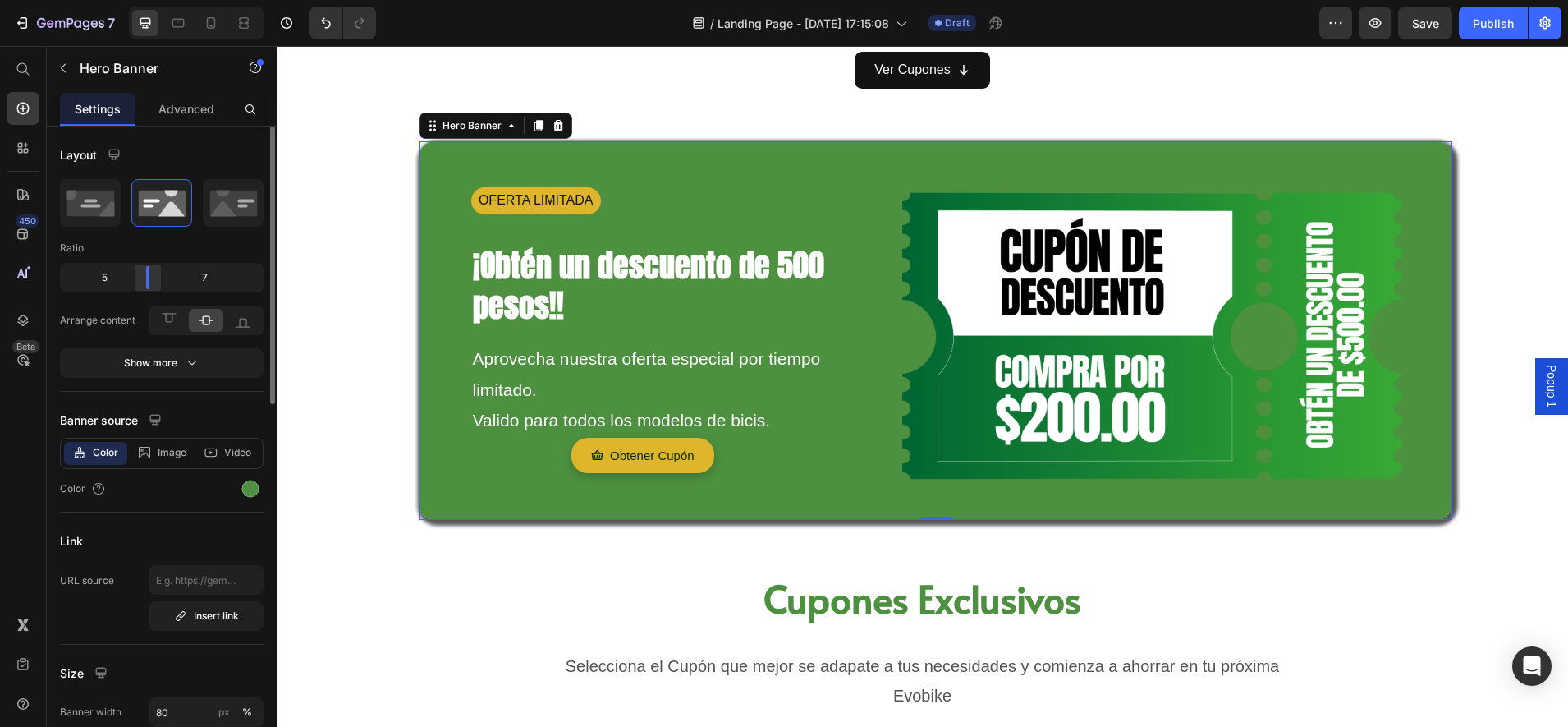 drag, startPoint x: 175, startPoint y: 284, endPoint x: 144, endPoint y: 285, distance: 31.016125 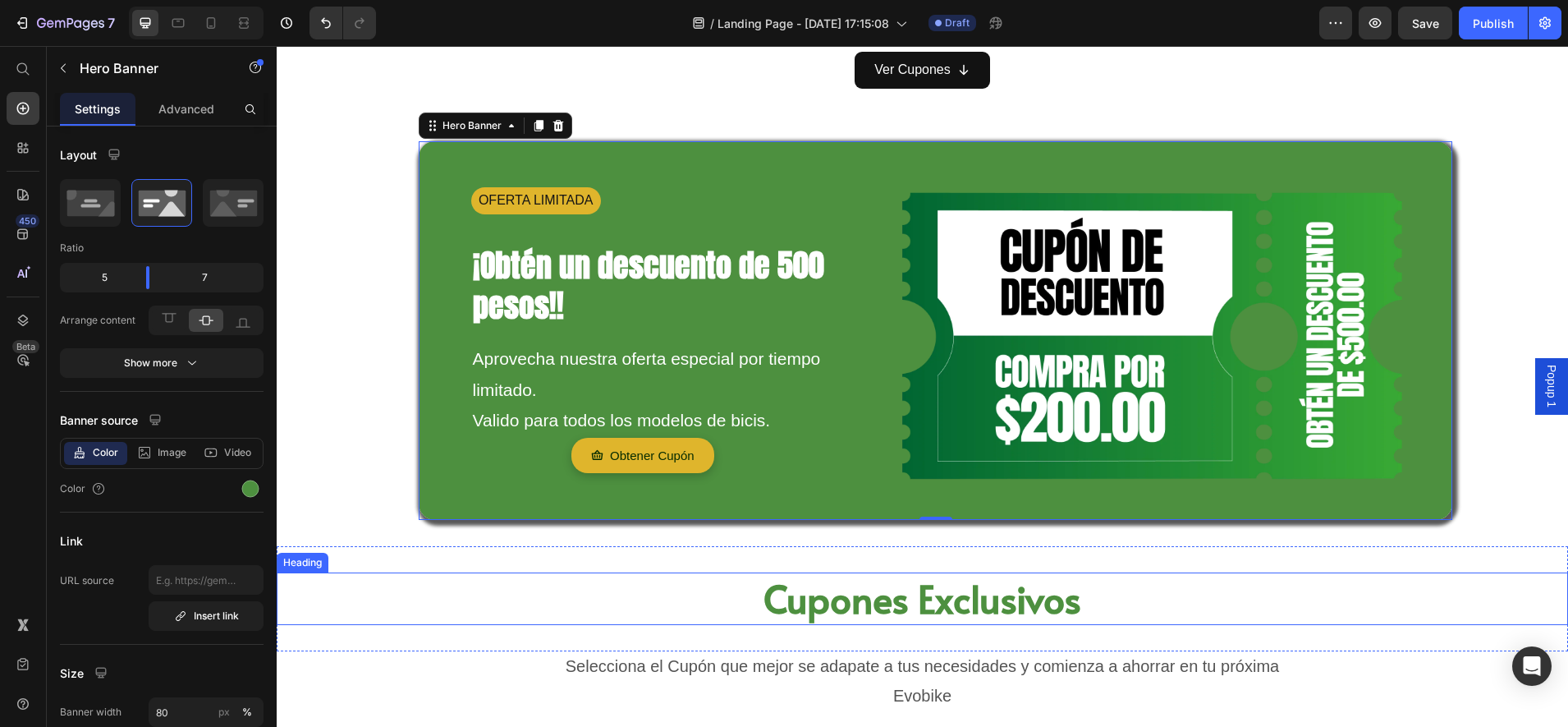 click on "Cupones Exclusivos" at bounding box center [922, 599] 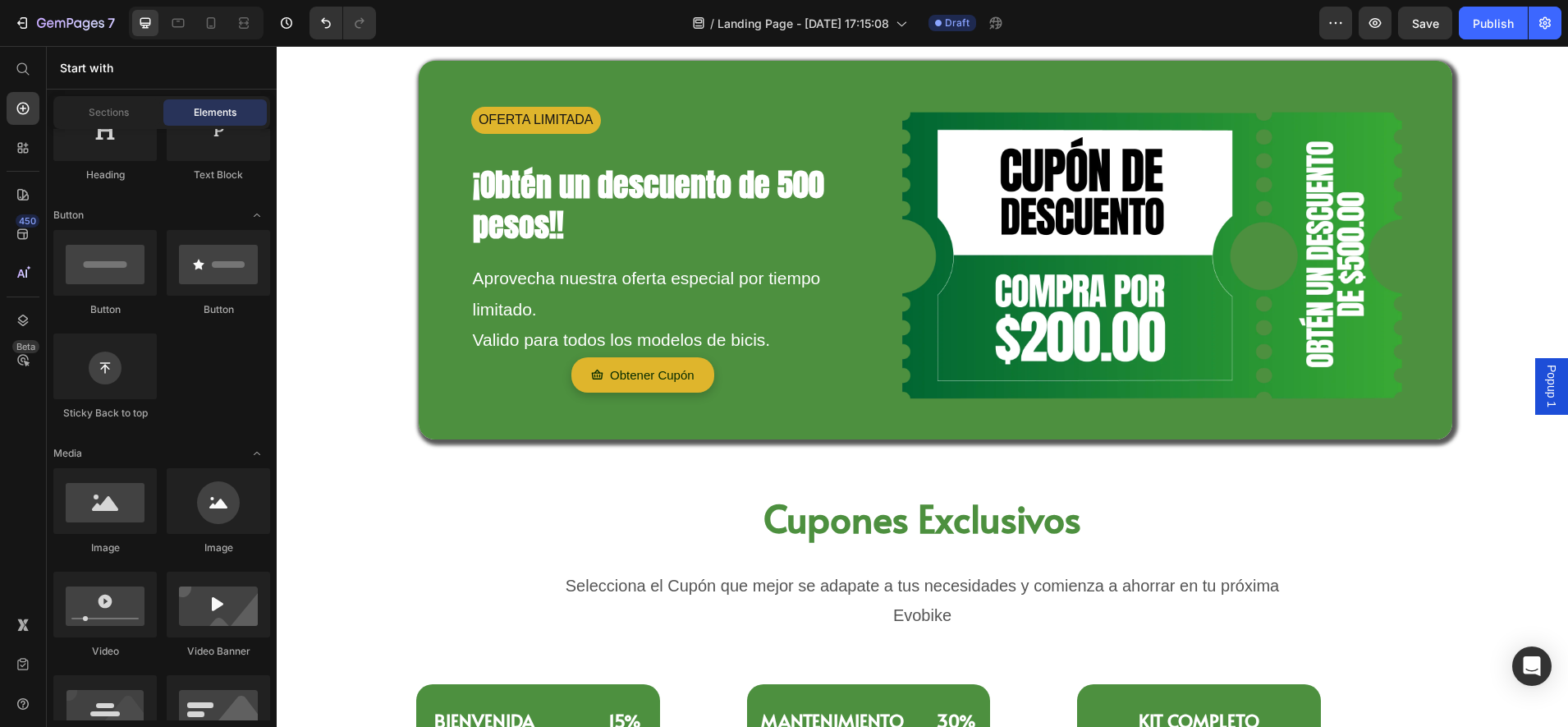 scroll, scrollTop: 0, scrollLeft: 0, axis: both 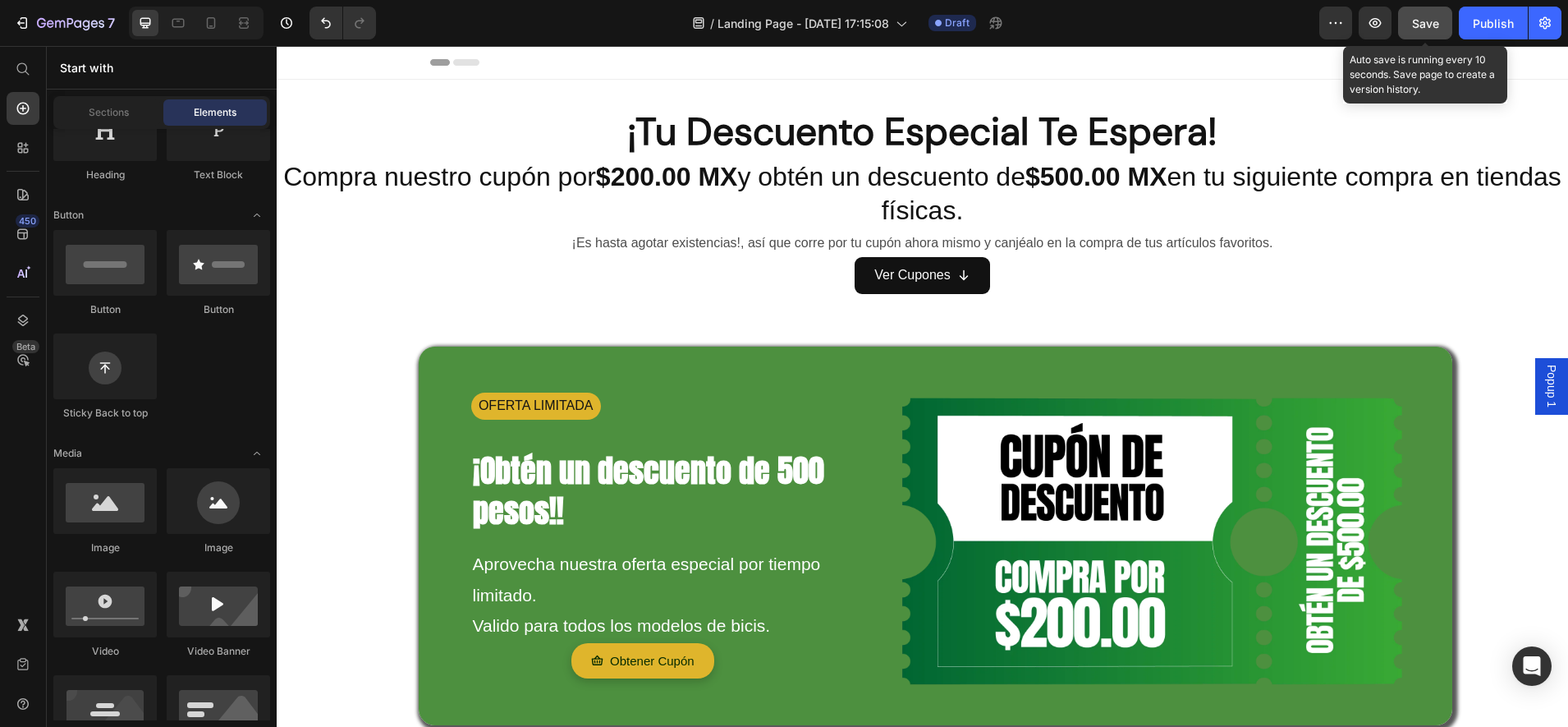 click on "Save" 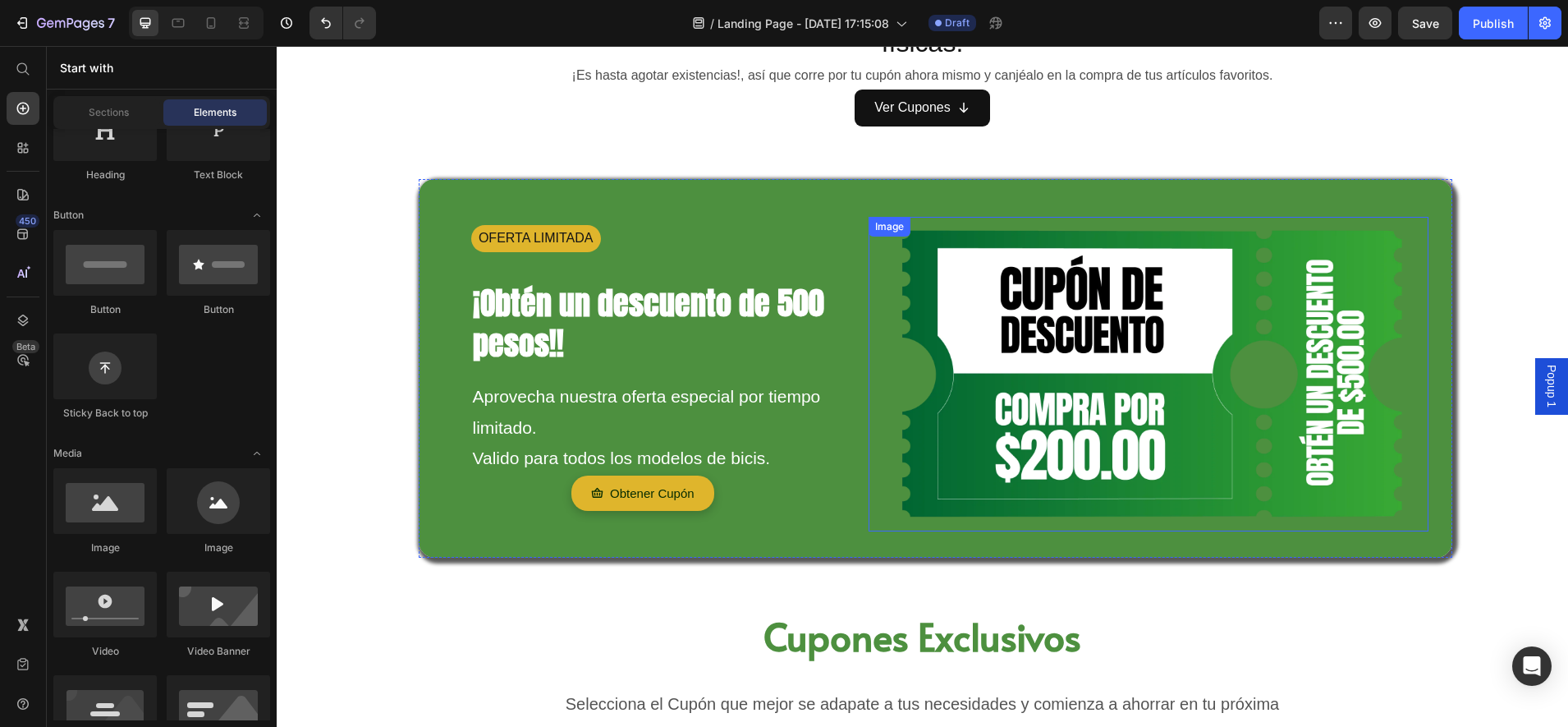 scroll, scrollTop: 308, scrollLeft: 0, axis: vertical 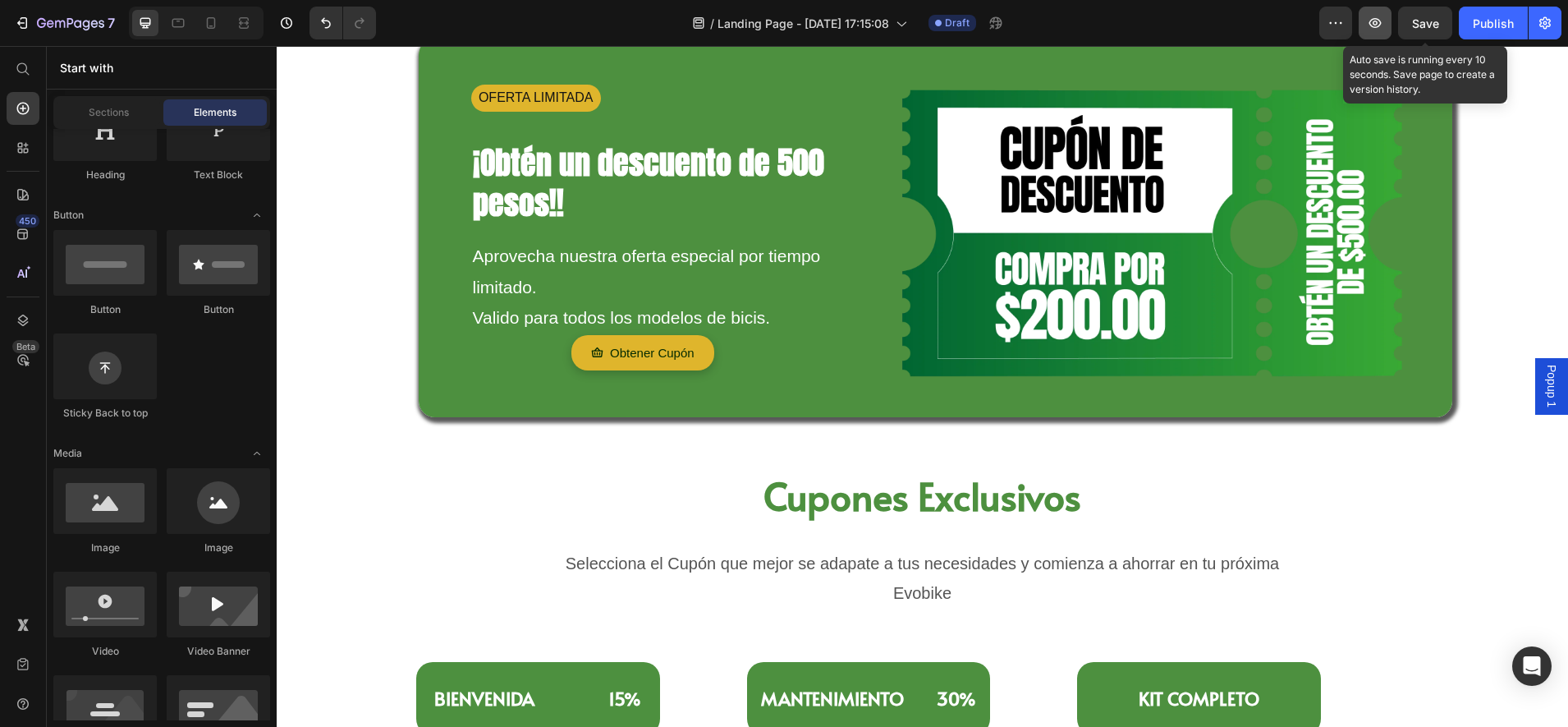 click 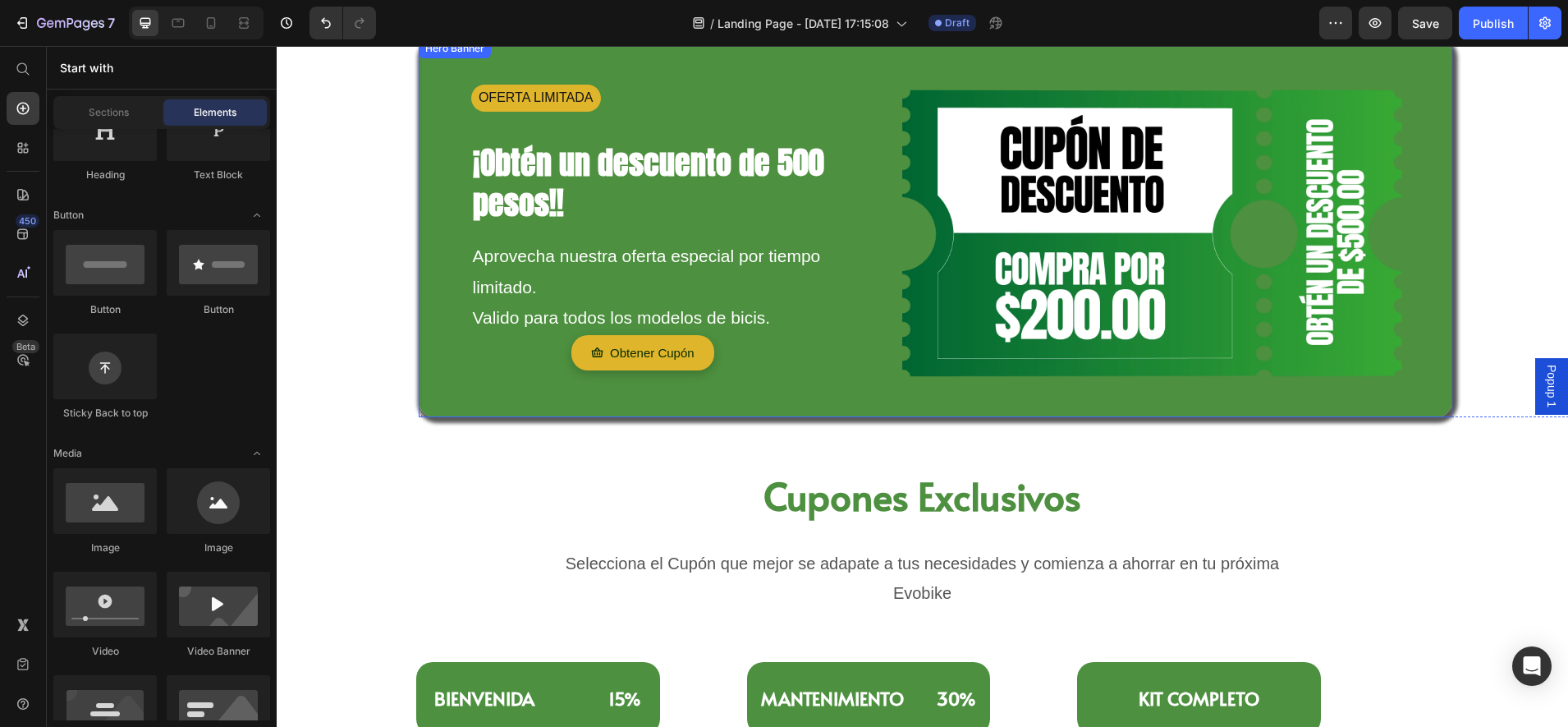 click on "OFERTA LIMITADA Text Block ¡Obtén un descuento de 500 pesos!! Heading Aprovecha nuestra oferta especial por tiempo limitado. Valido para todos los modelos de bicis. Text Block
Obtener Cupón Button Image" at bounding box center [936, 228] 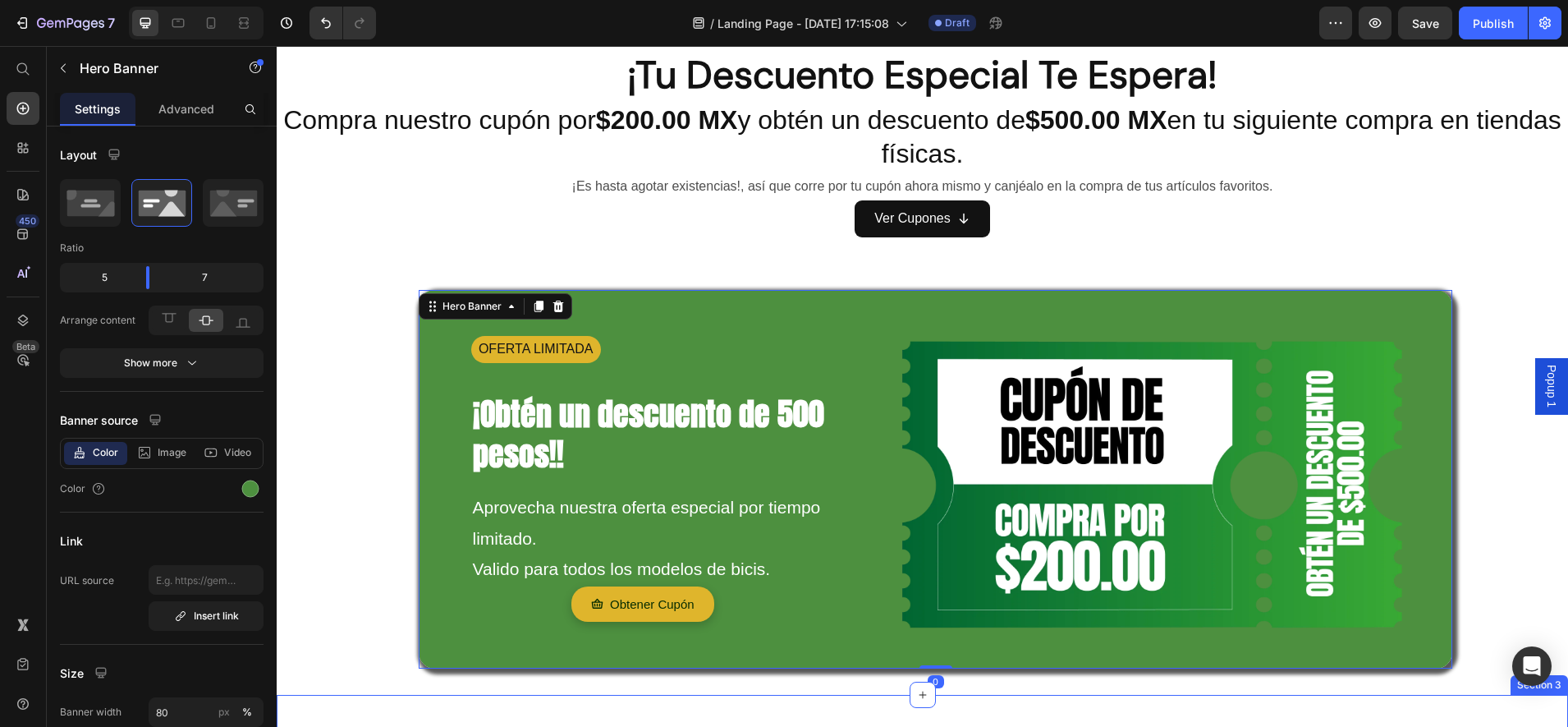 scroll, scrollTop: 0, scrollLeft: 0, axis: both 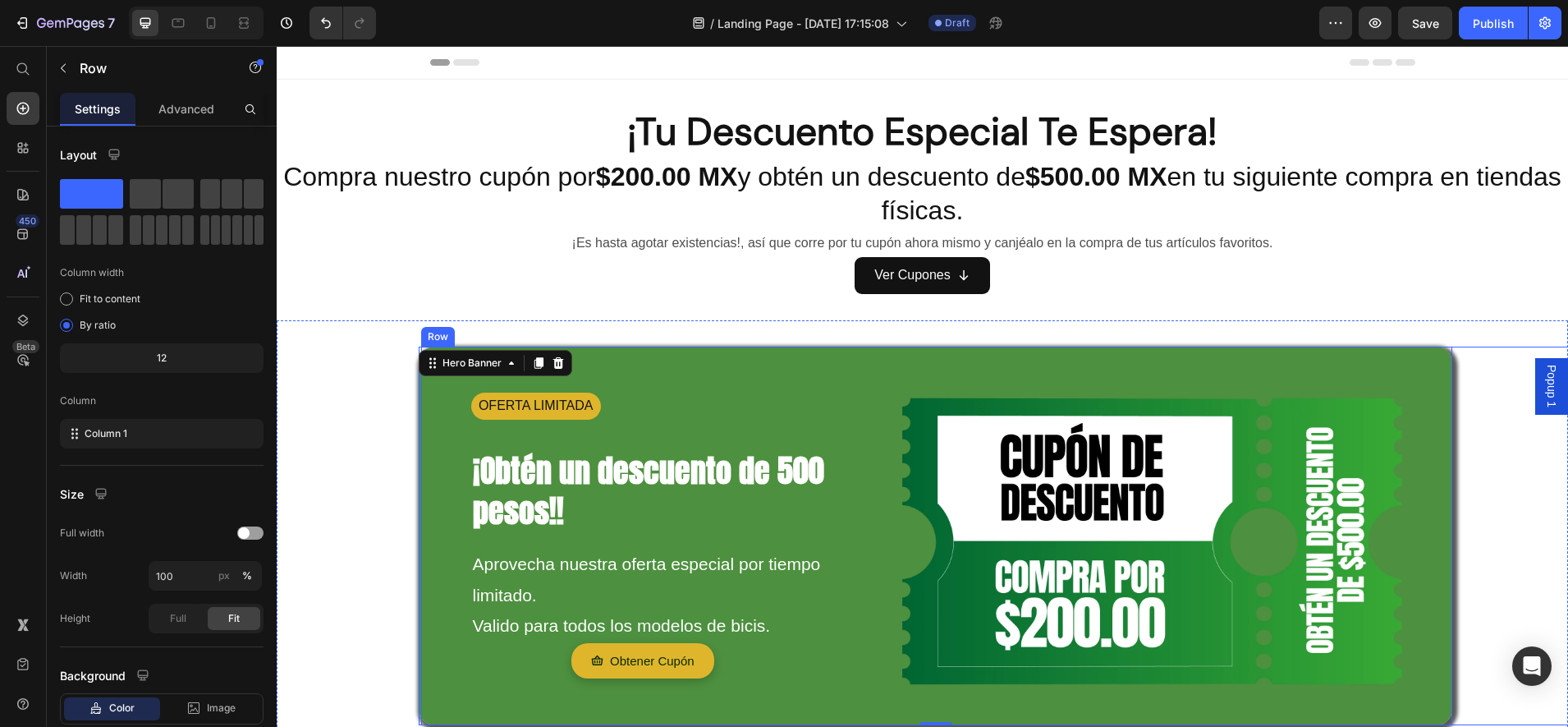click on "OFERTA LIMITADA Text Block ¡Obtén un descuento de 500 pesos!! Heading Aprovecha nuestra oferta especial por tiempo limitado. Valido para todos los modelos de bicis. Text Block
Obtener Cupón Button Image Hero Banner   0" at bounding box center (1066, 536) 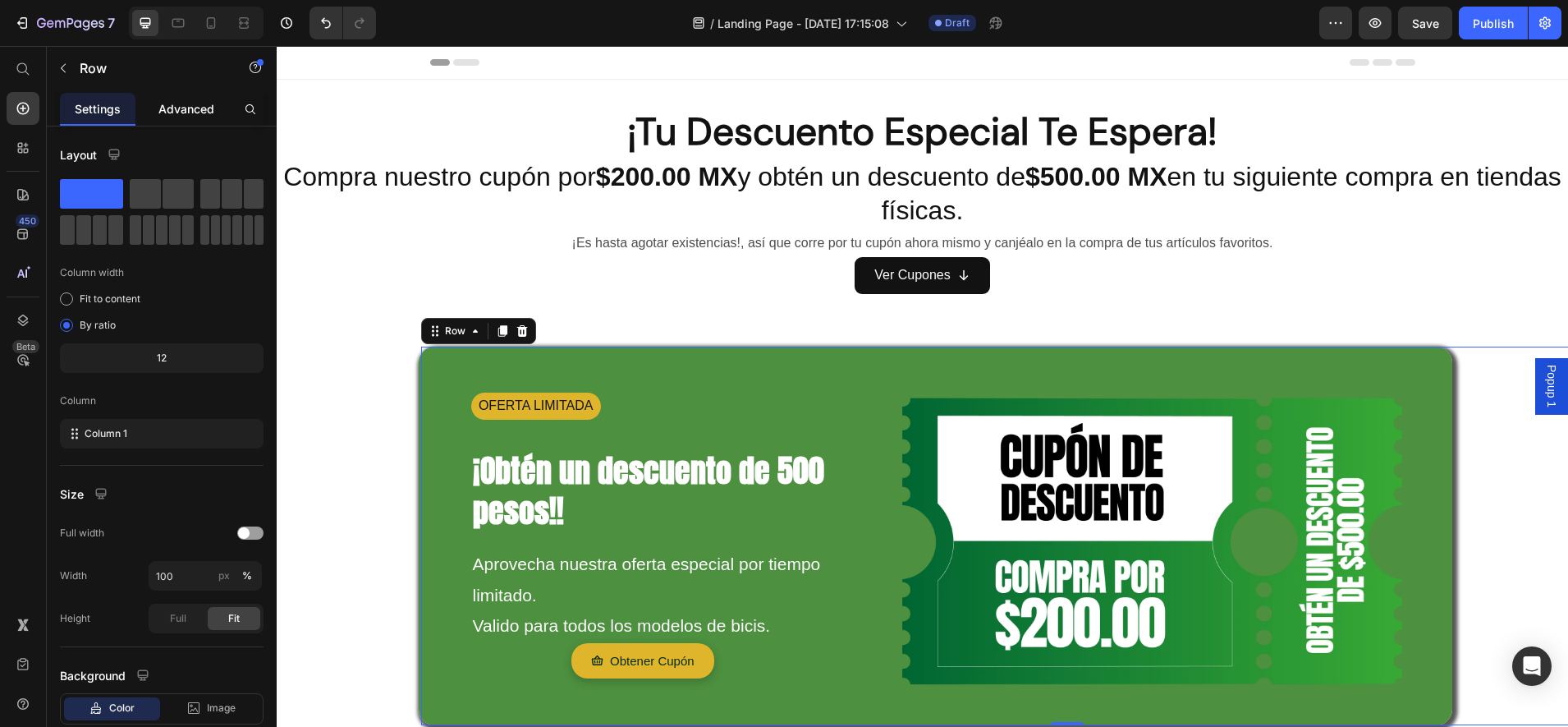click on "Advanced" 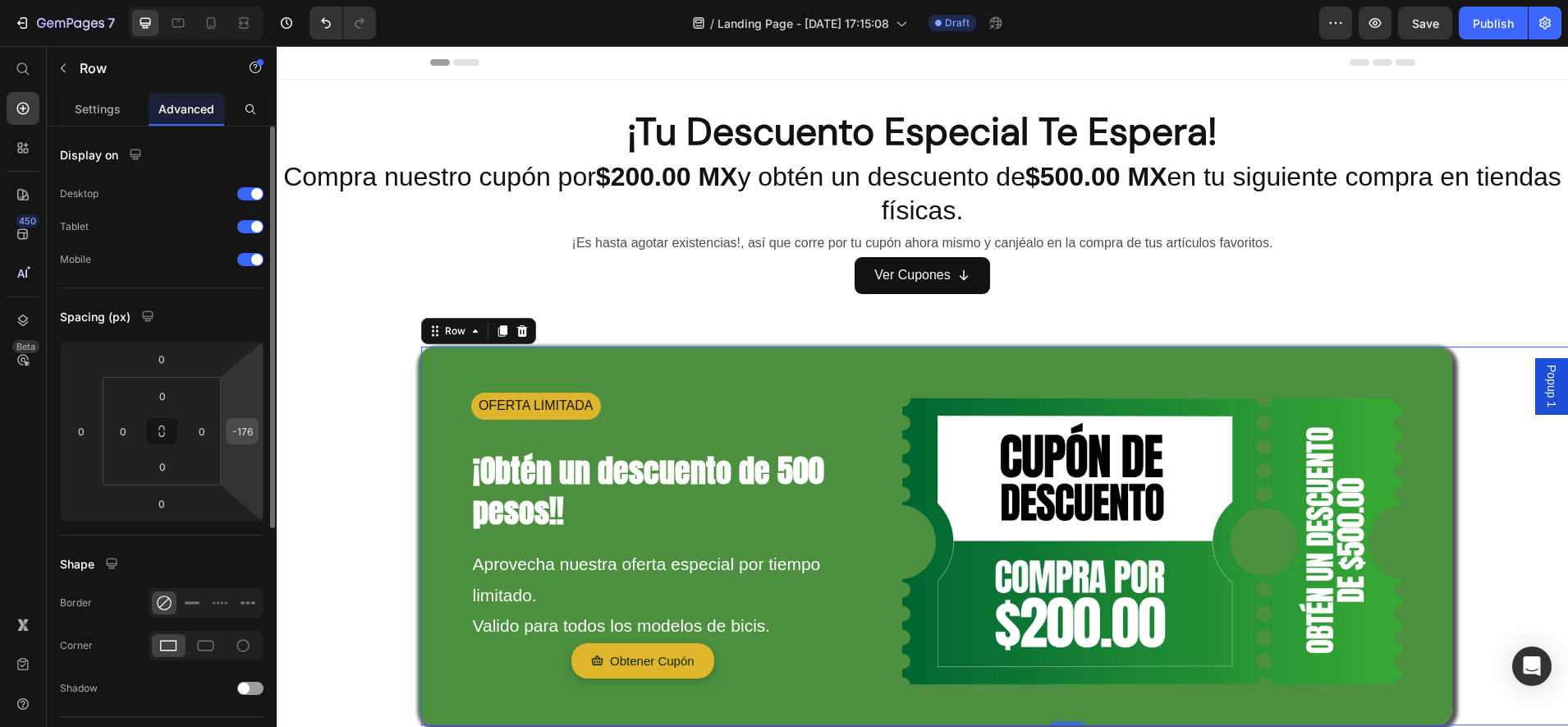 click on "-176" at bounding box center [242, 431] 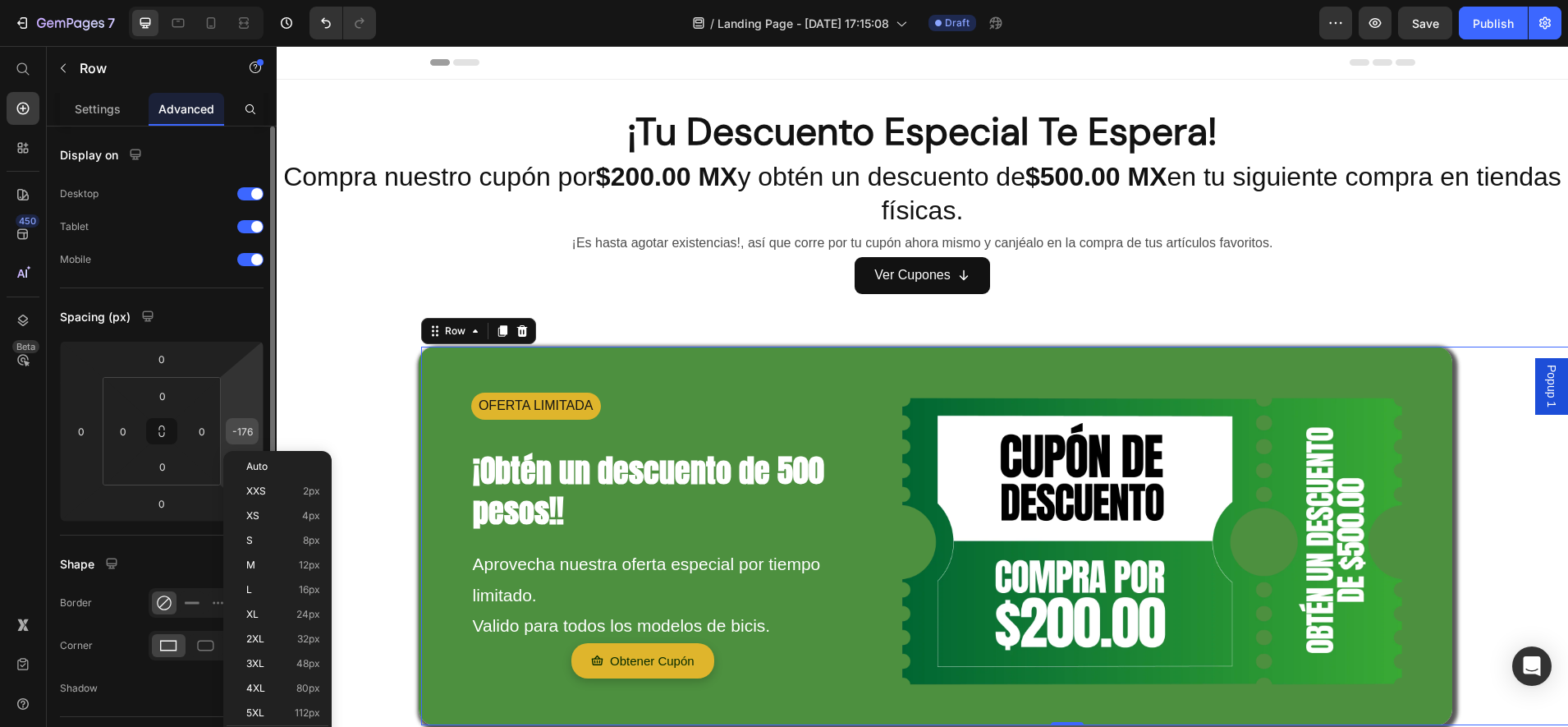 click on "-176" at bounding box center (242, 431) 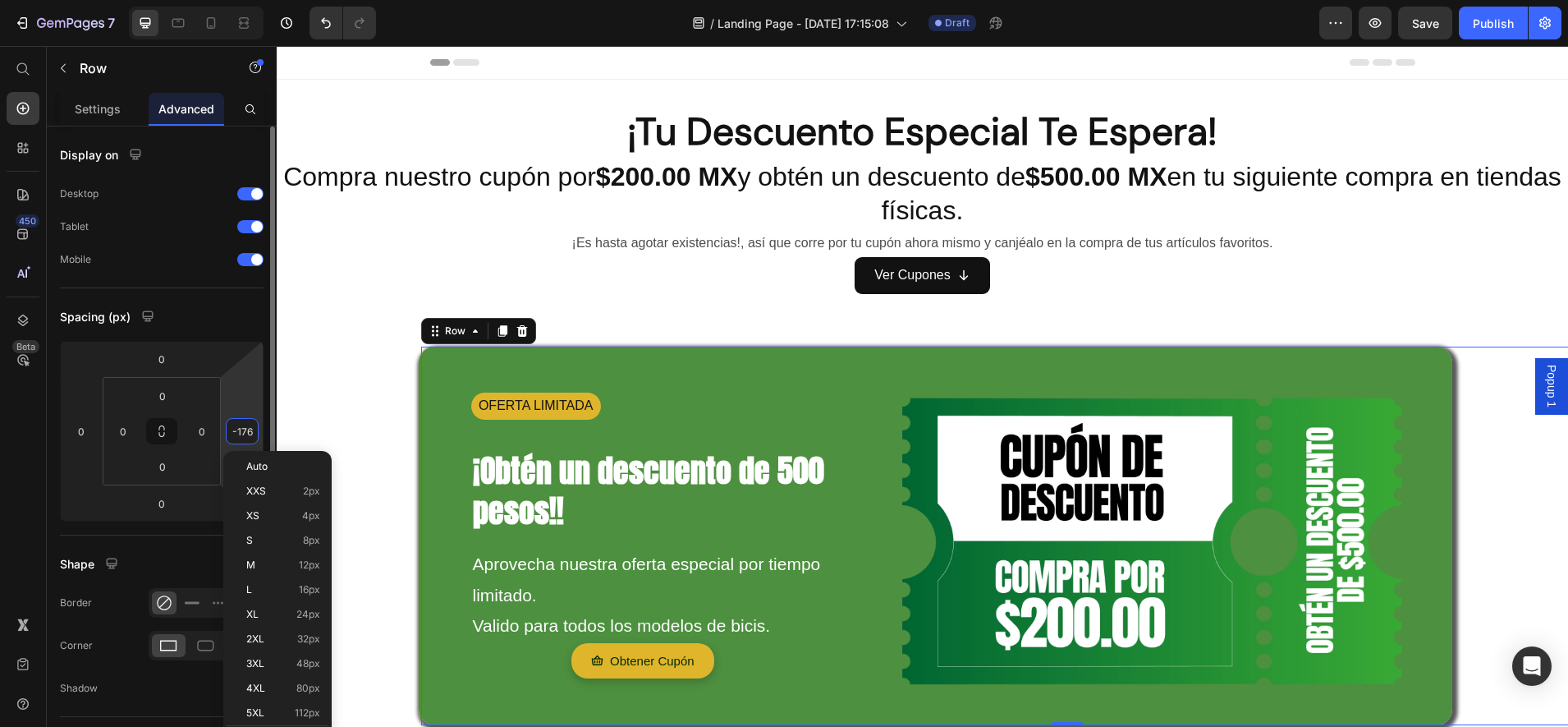 type on "0" 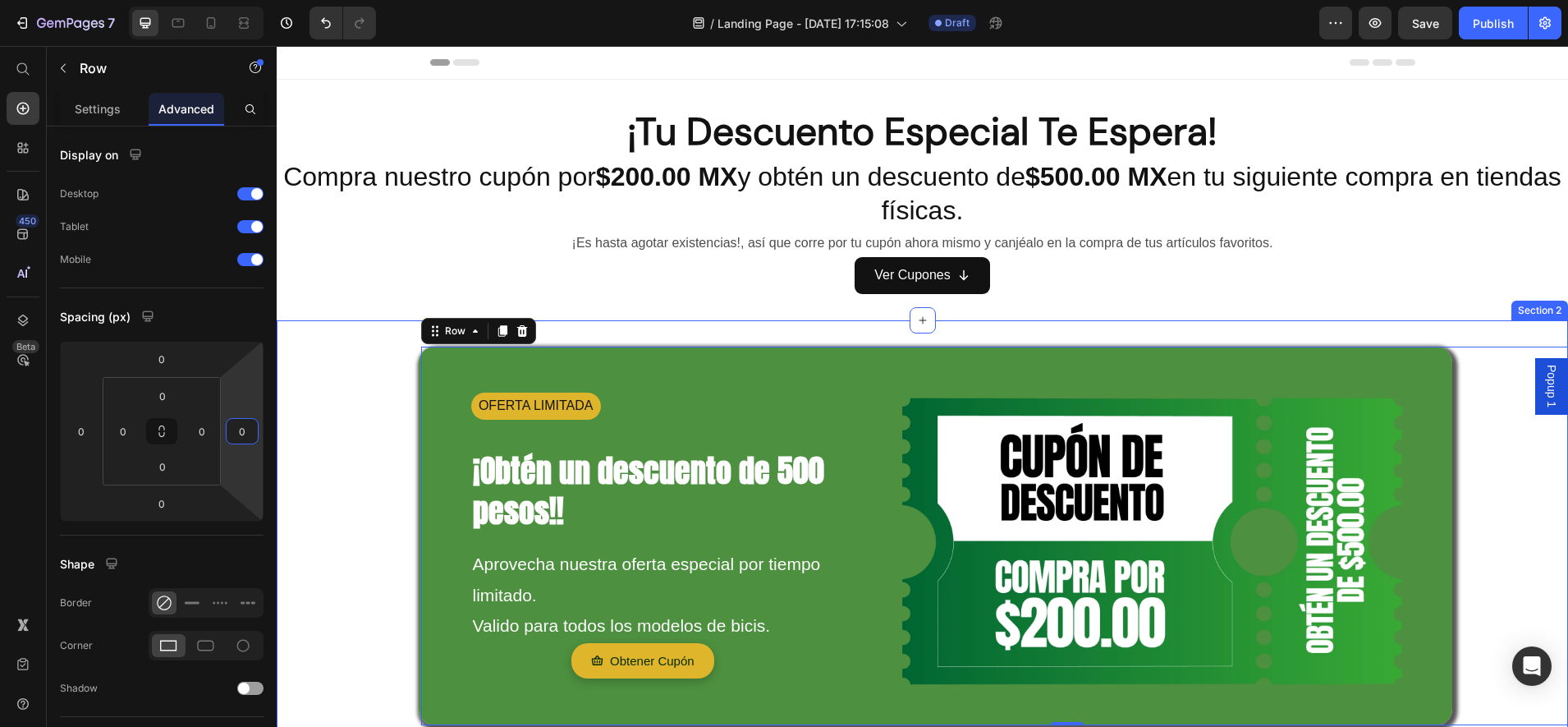 click on "OFERTA LIMITADA Text Block ¡Obtén un descuento de 500 pesos!! Heading Aprovecha nuestra oferta especial por tiempo limitado. Valido para todos los modelos de bicis. Text Block
Obtener Cupón Button Image Hero Banner Row   0" at bounding box center [922, 536] 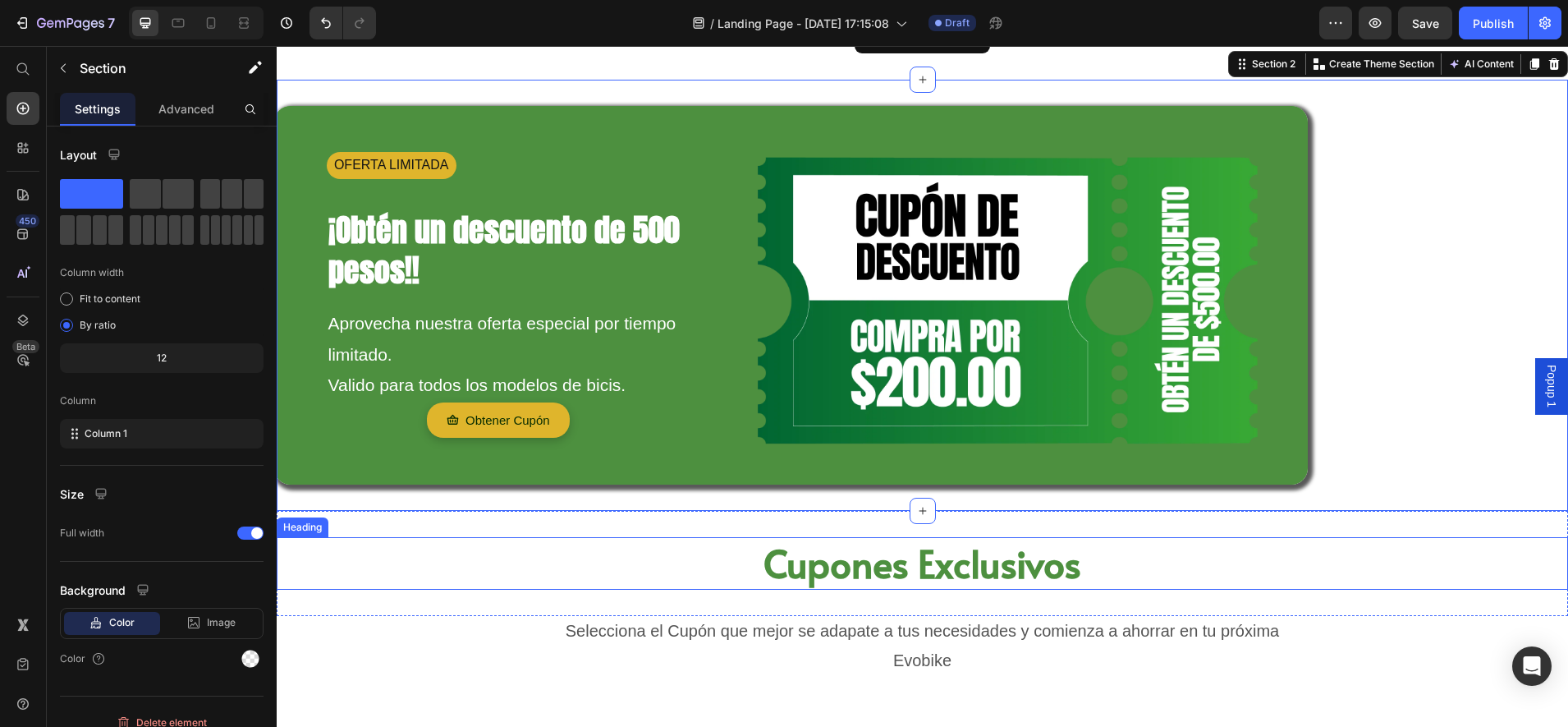 scroll, scrollTop: 205, scrollLeft: 0, axis: vertical 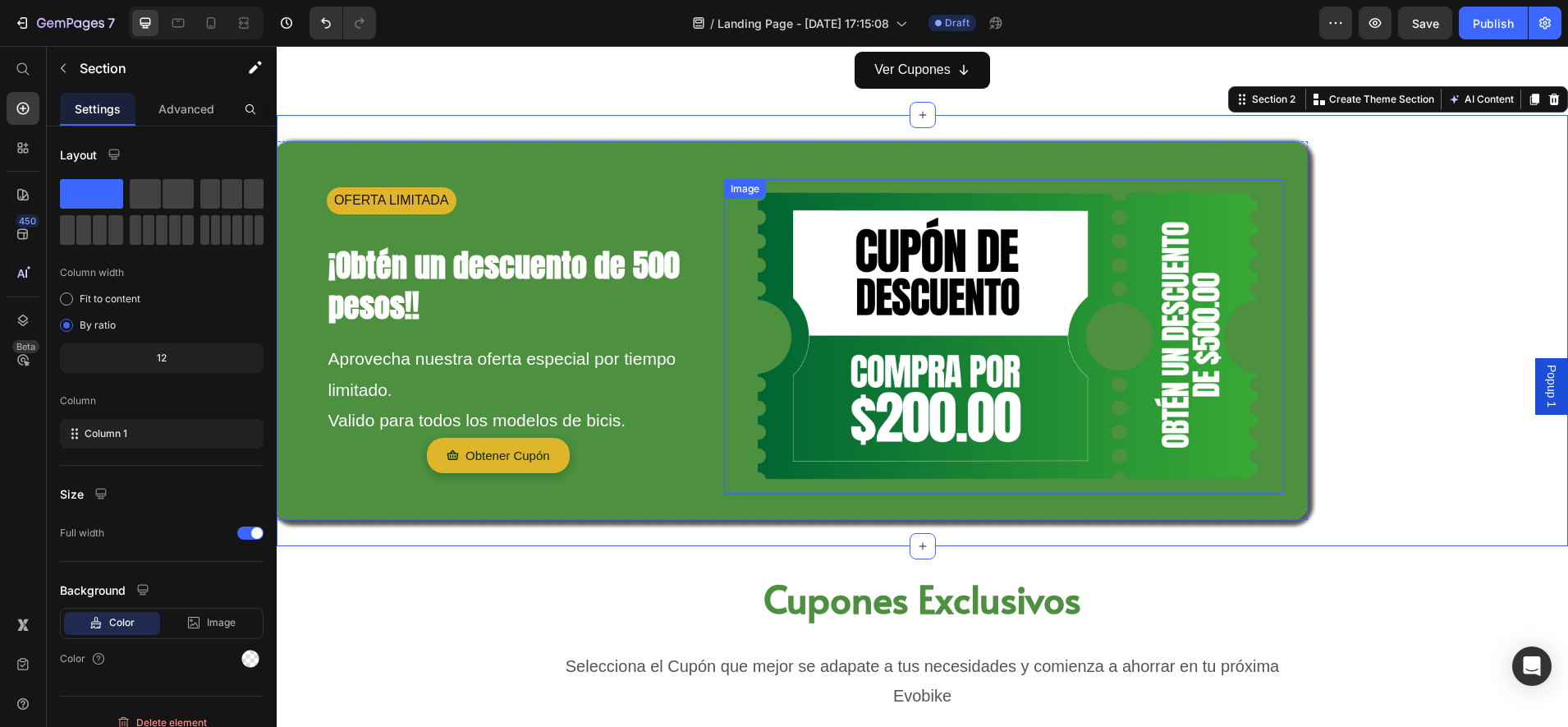 click at bounding box center [1003, 336] 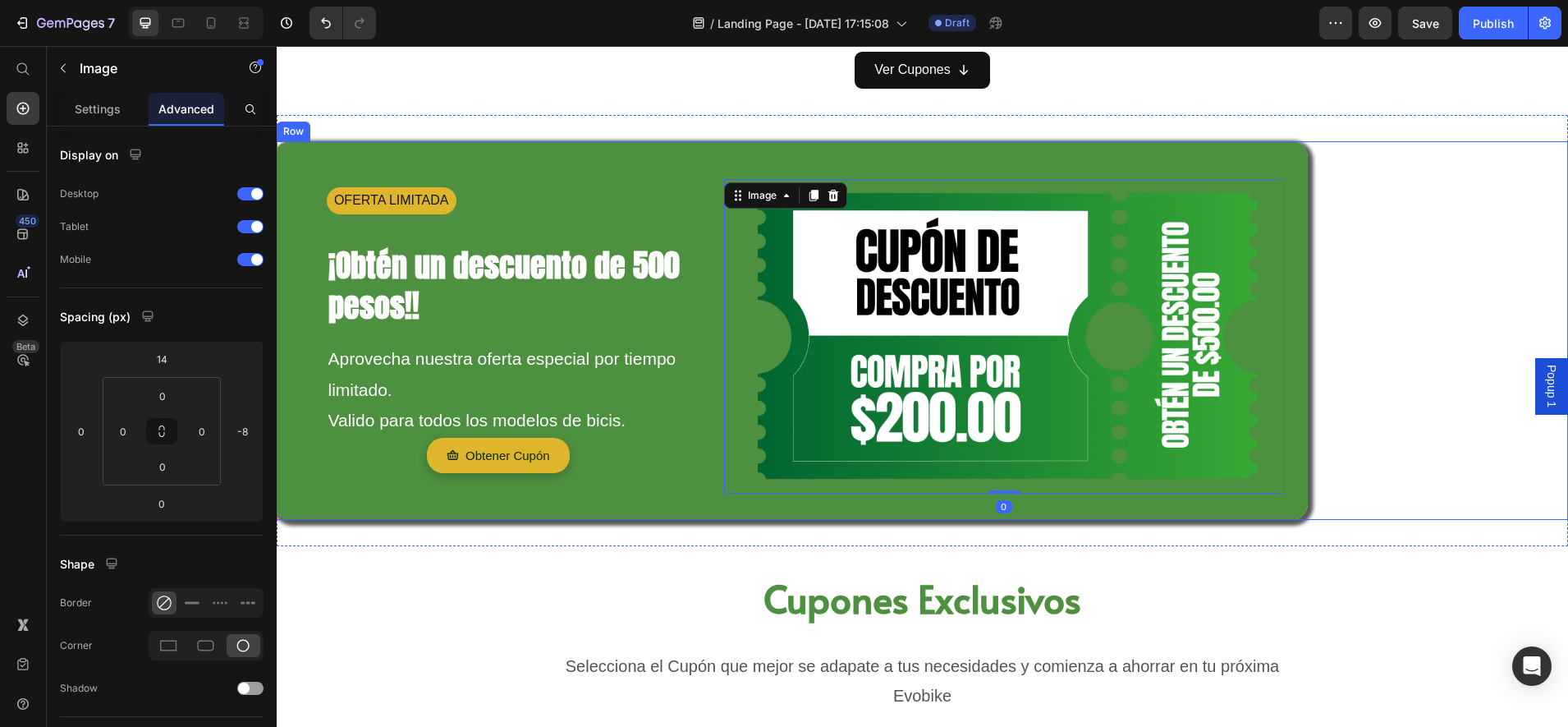click on "OFERTA LIMITADA Text Block ¡Obtén un descuento de 500 pesos!! Heading Aprovecha nuestra oferta especial por tiempo limitado. Valido para todos los modelos de bicis. Text Block
Obtener Cupón Button Image   0 Hero Banner" at bounding box center (922, 330) 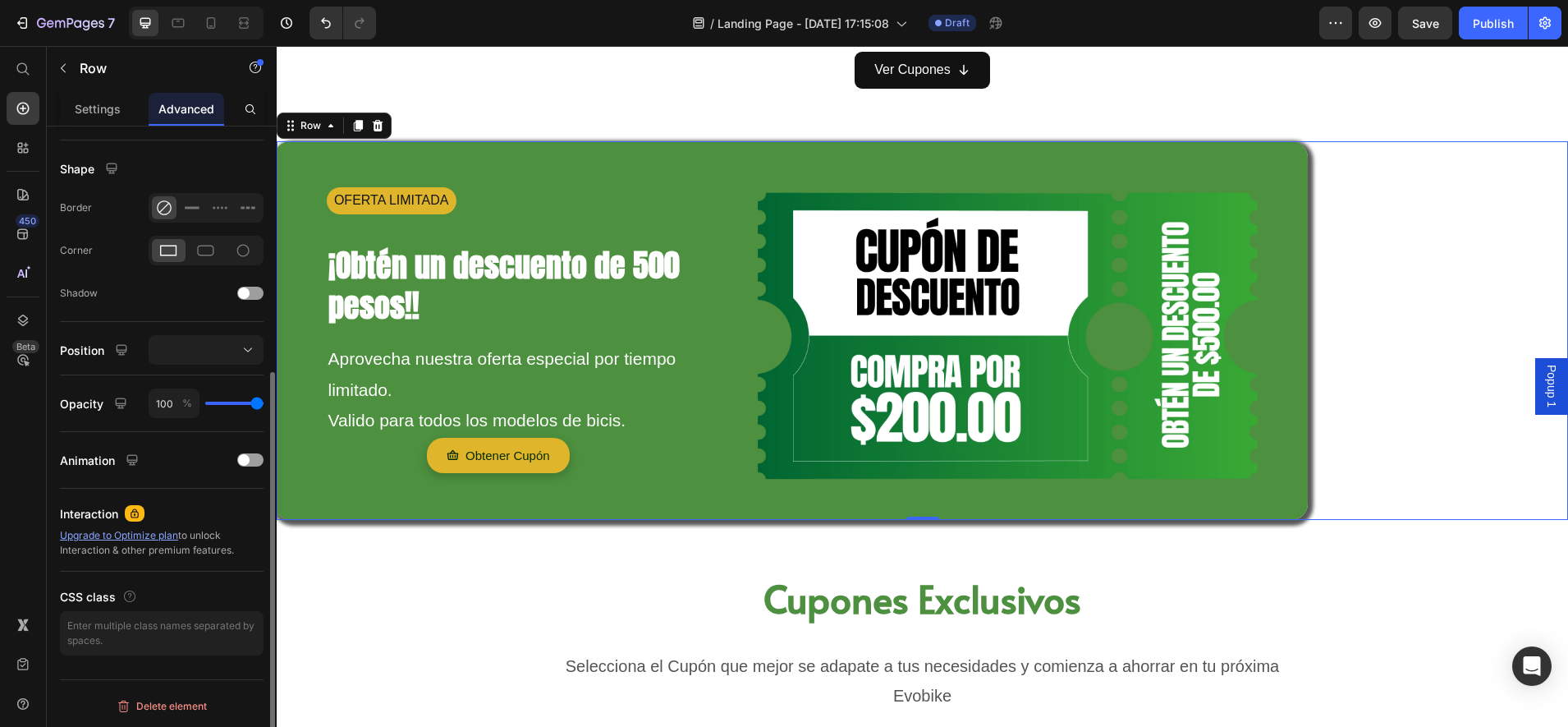 scroll, scrollTop: 0, scrollLeft: 0, axis: both 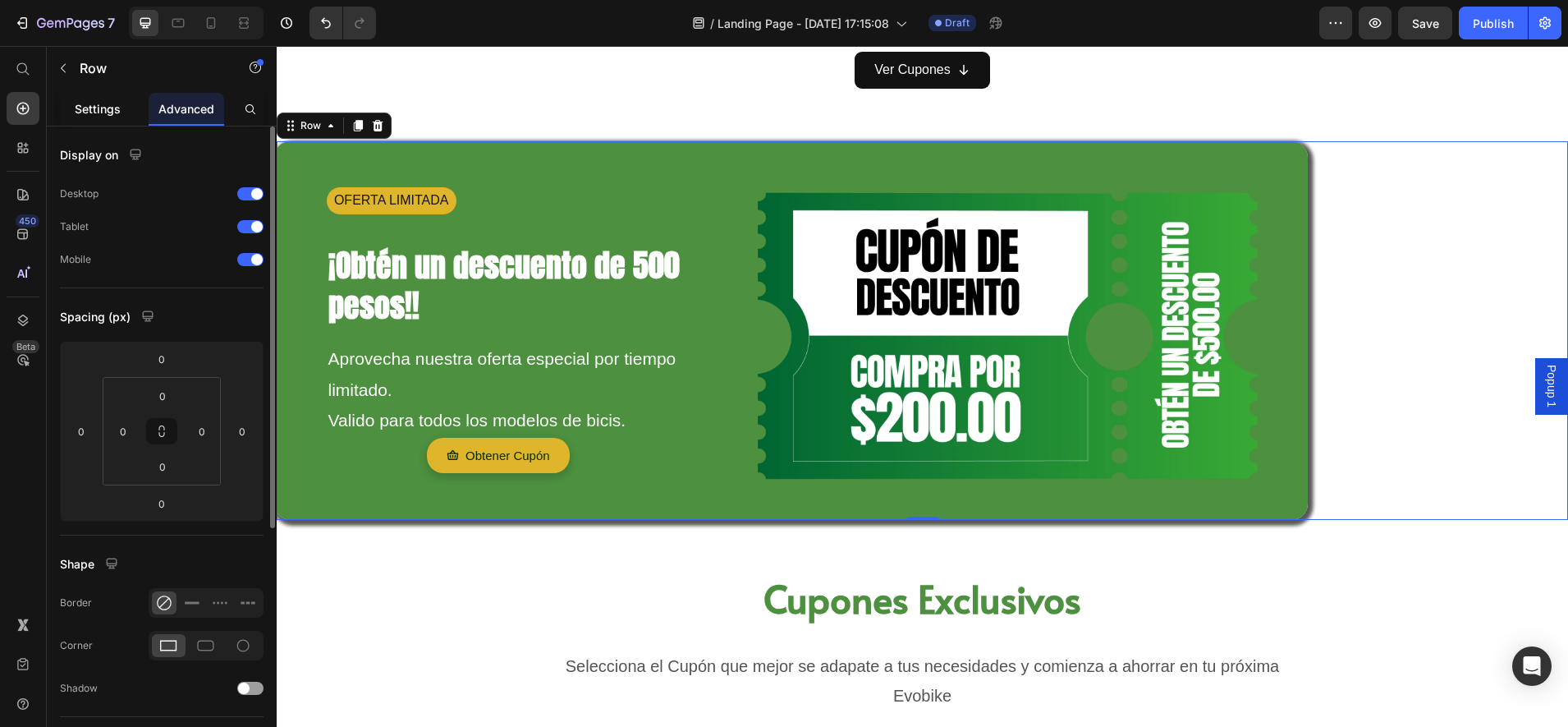 click on "Settings" at bounding box center [98, 108] 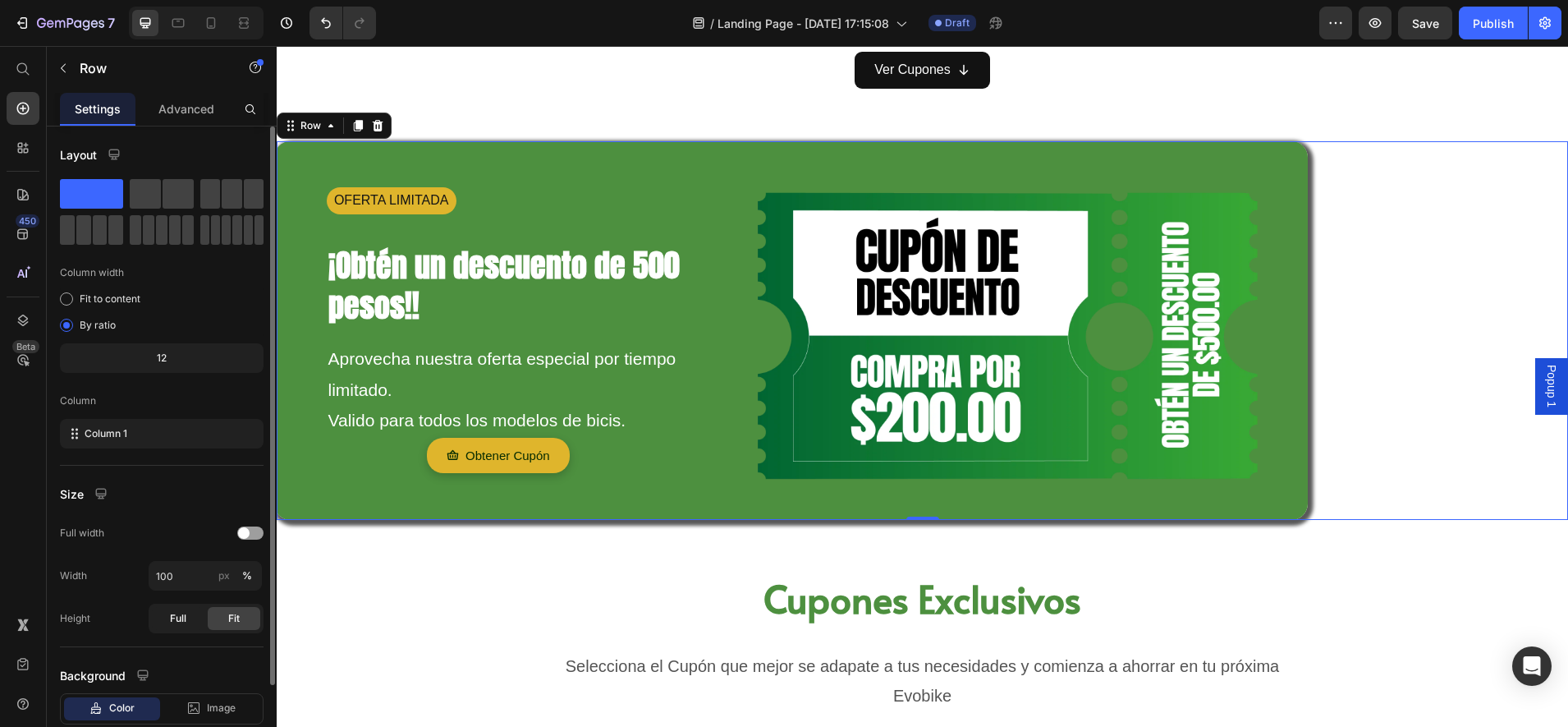 scroll, scrollTop: 102, scrollLeft: 0, axis: vertical 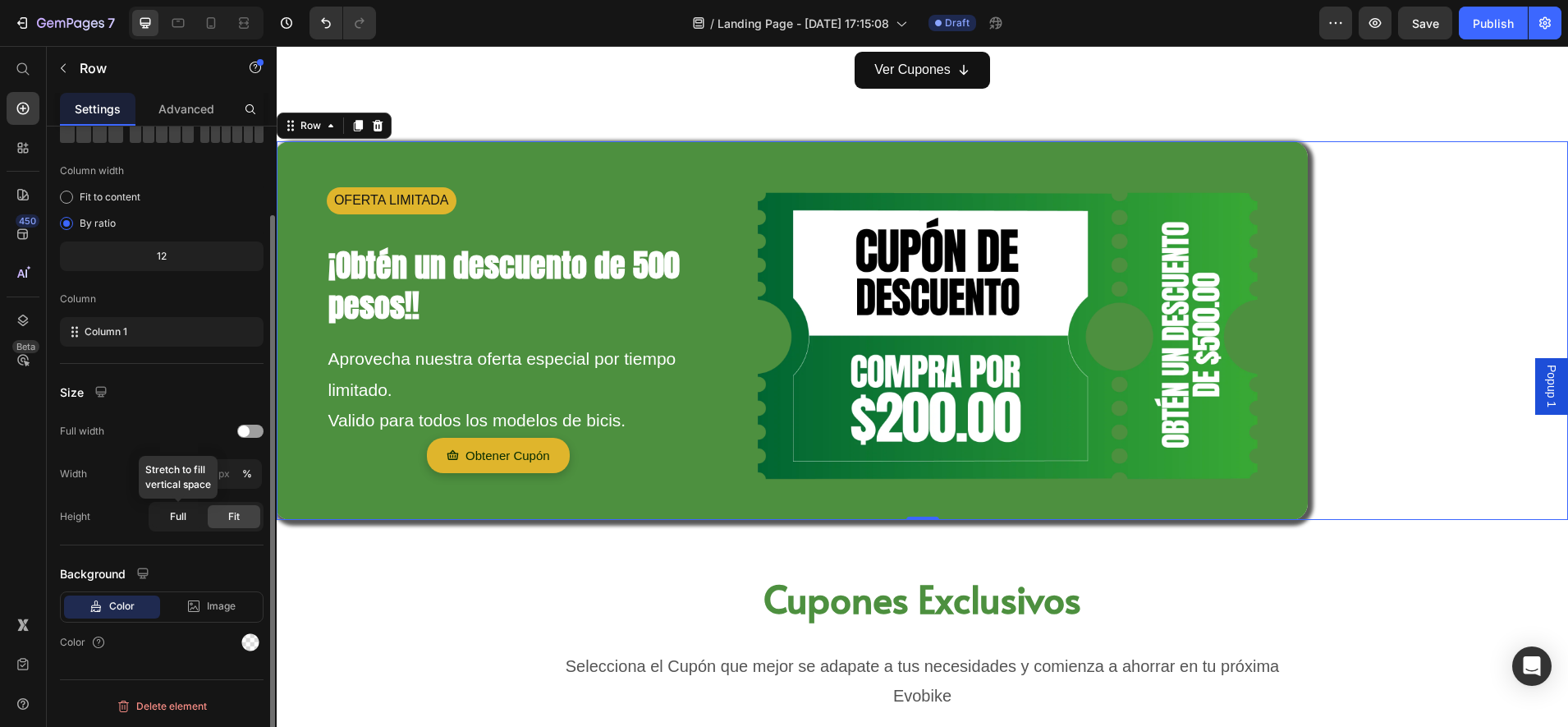 click on "Full" 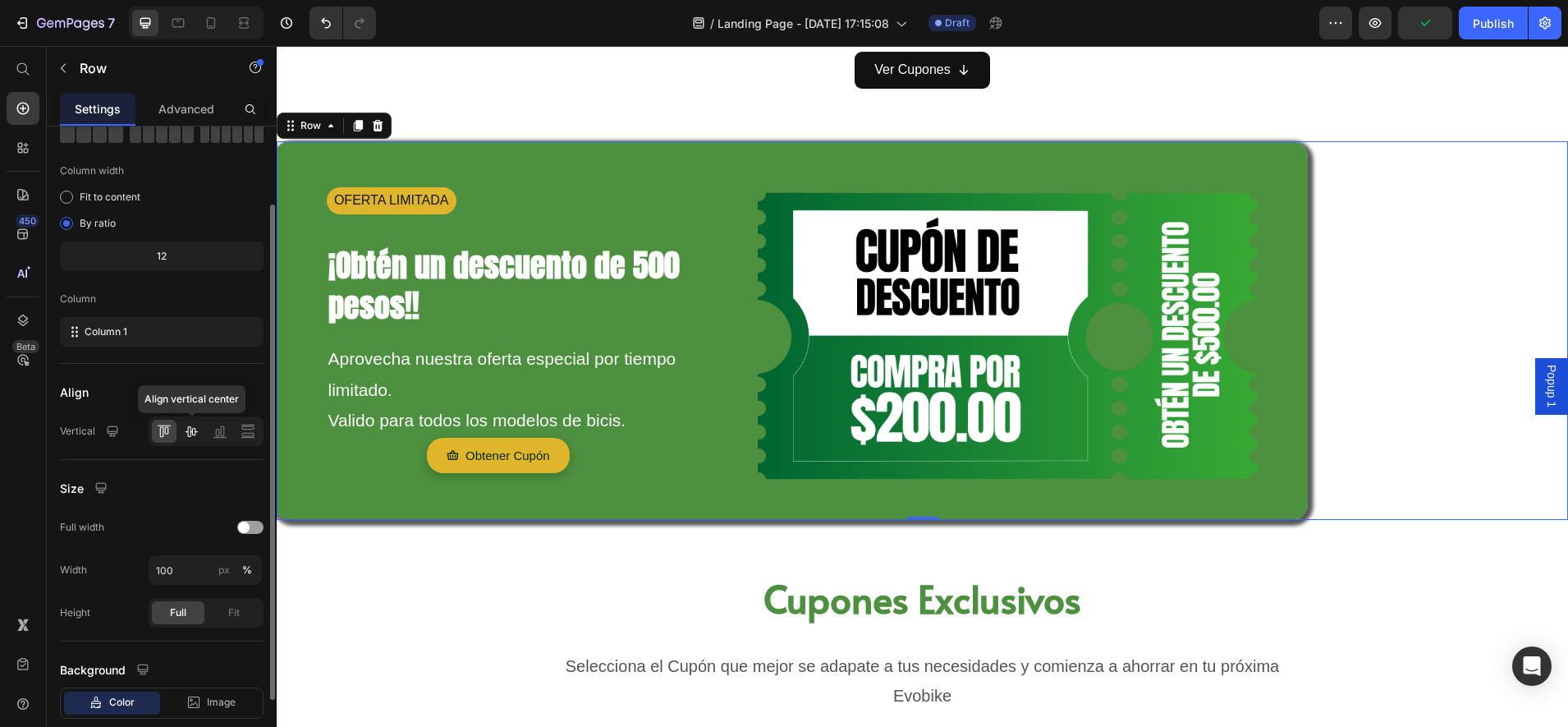 click 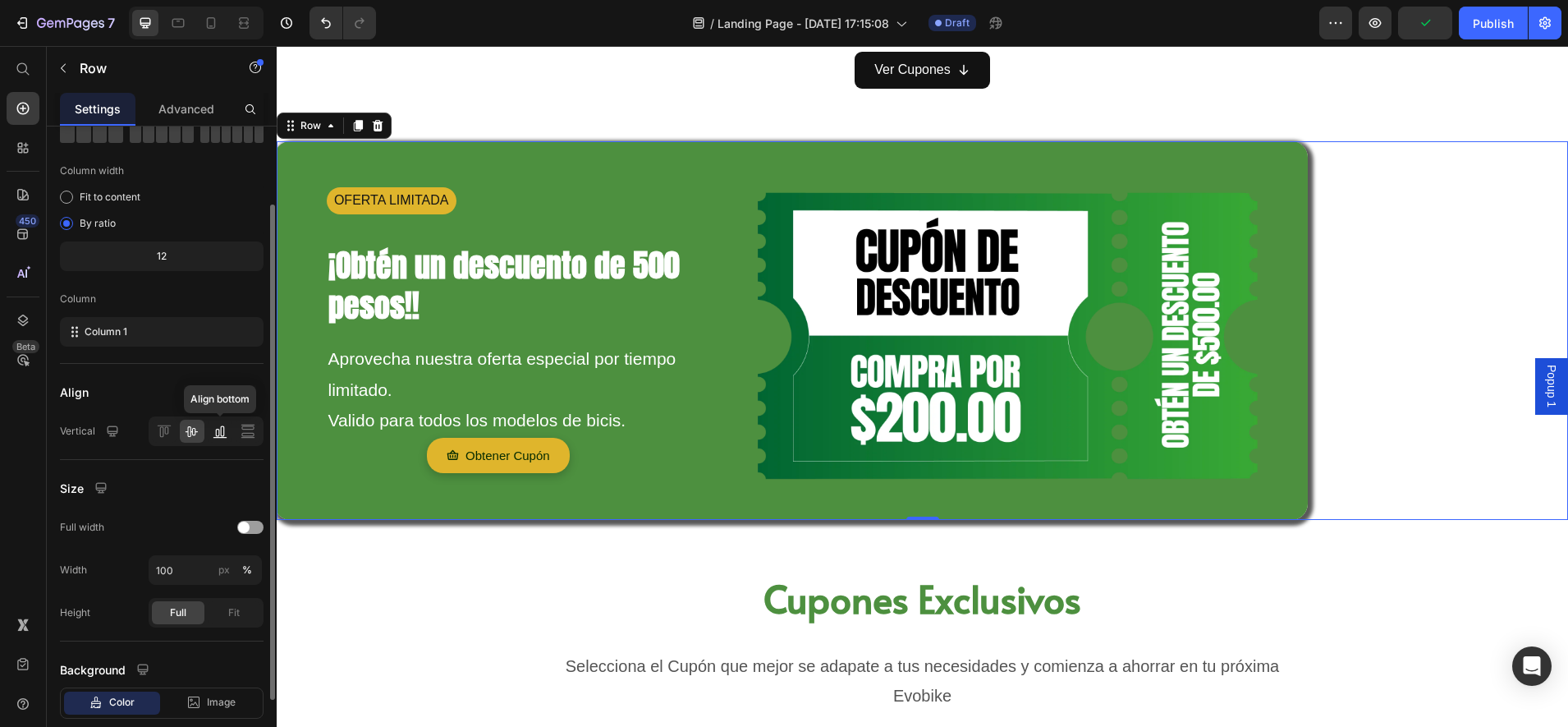 click 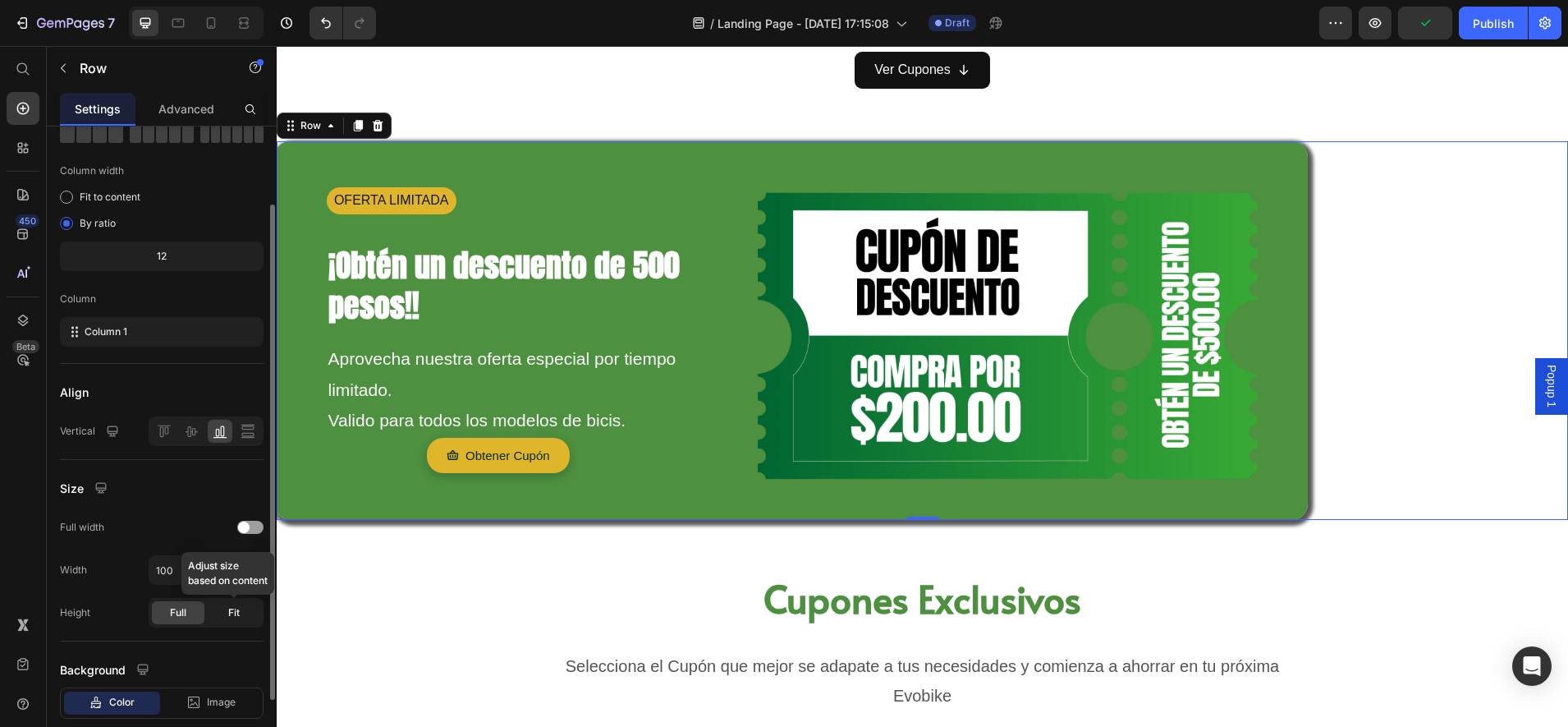 click on "Fit" 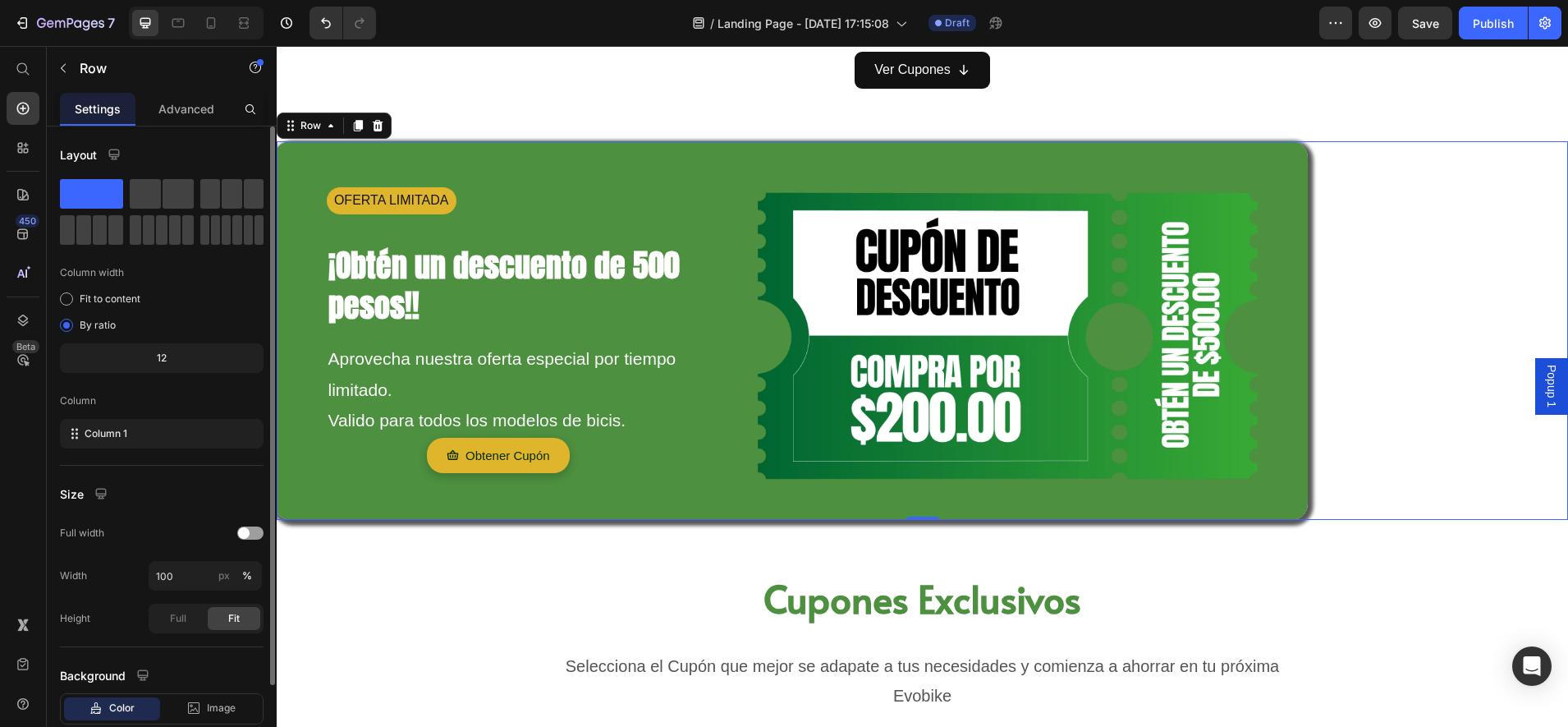 scroll, scrollTop: 102, scrollLeft: 0, axis: vertical 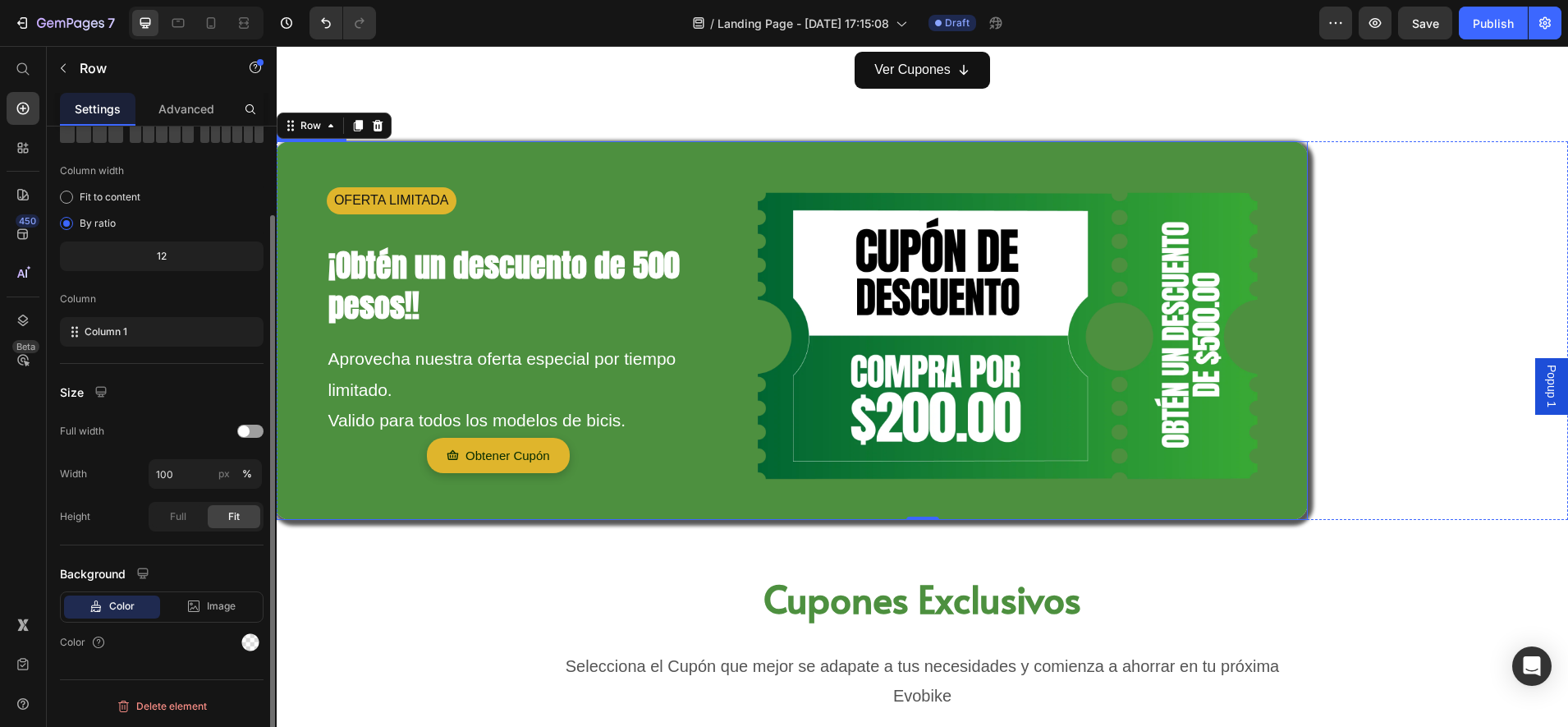 click on "OFERTA LIMITADA Text Block ¡Obtén un descuento de 500 pesos!! Heading Aprovecha nuestra oferta especial por tiempo limitado. Valido para todos los modelos de bicis. Text Block
Obtener Cupón Button" at bounding box center (498, 330) 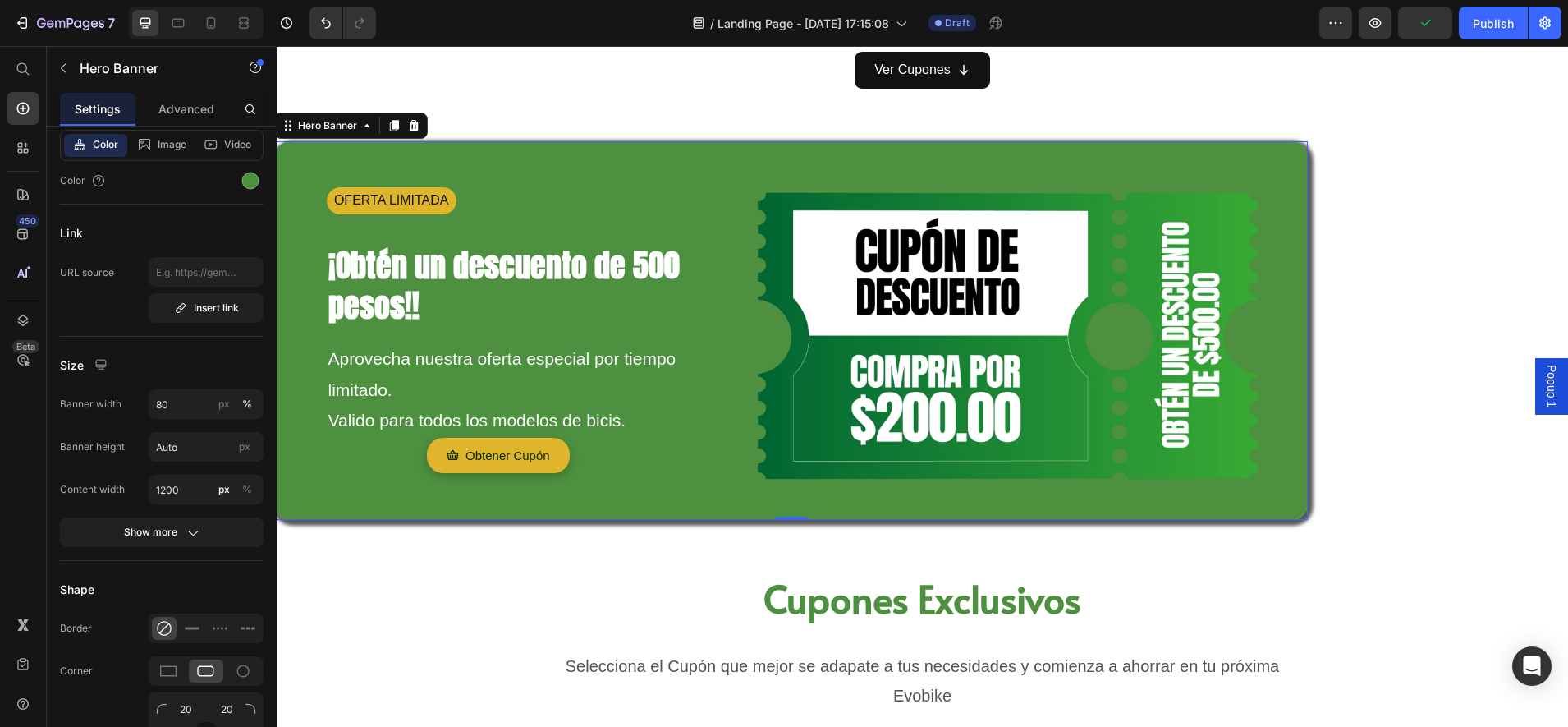 scroll, scrollTop: 821, scrollLeft: 0, axis: vertical 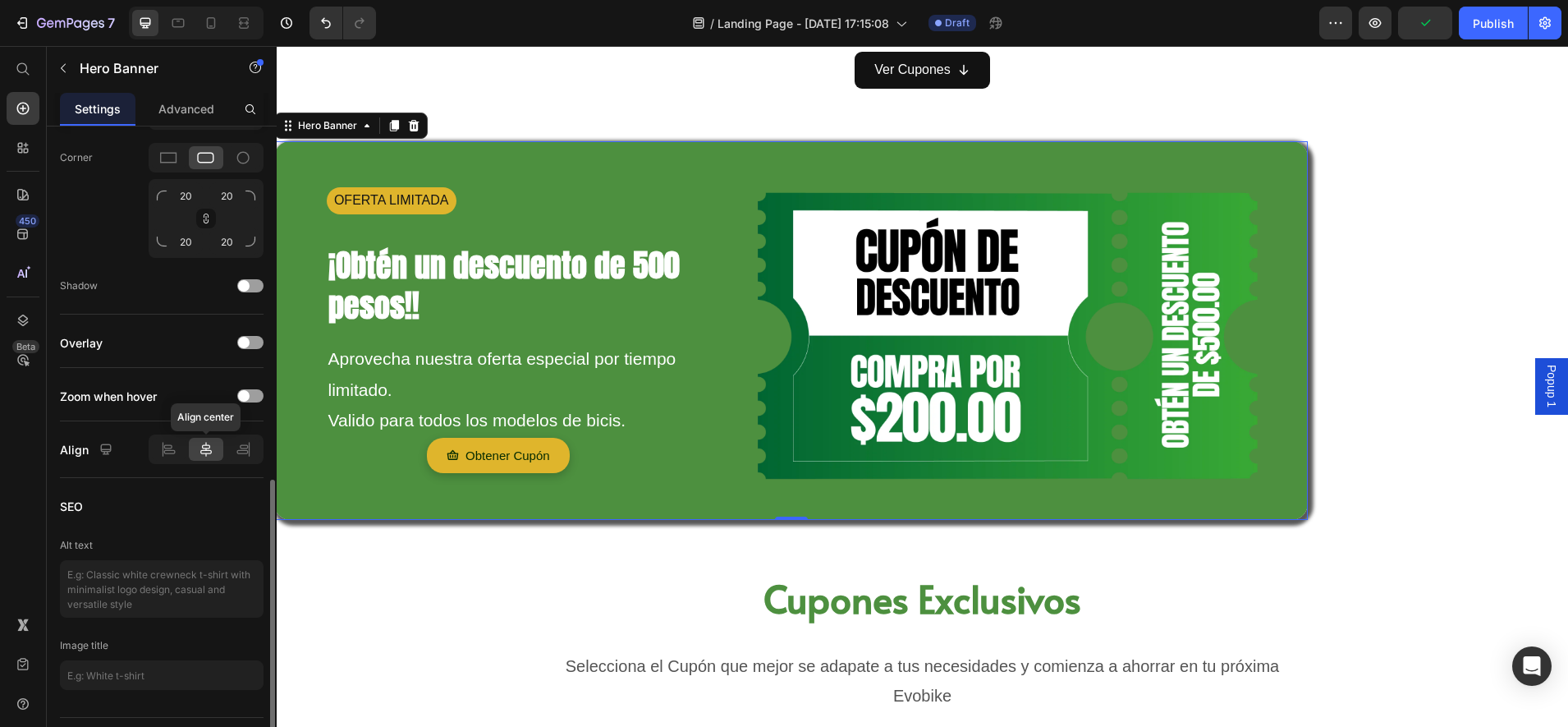 click 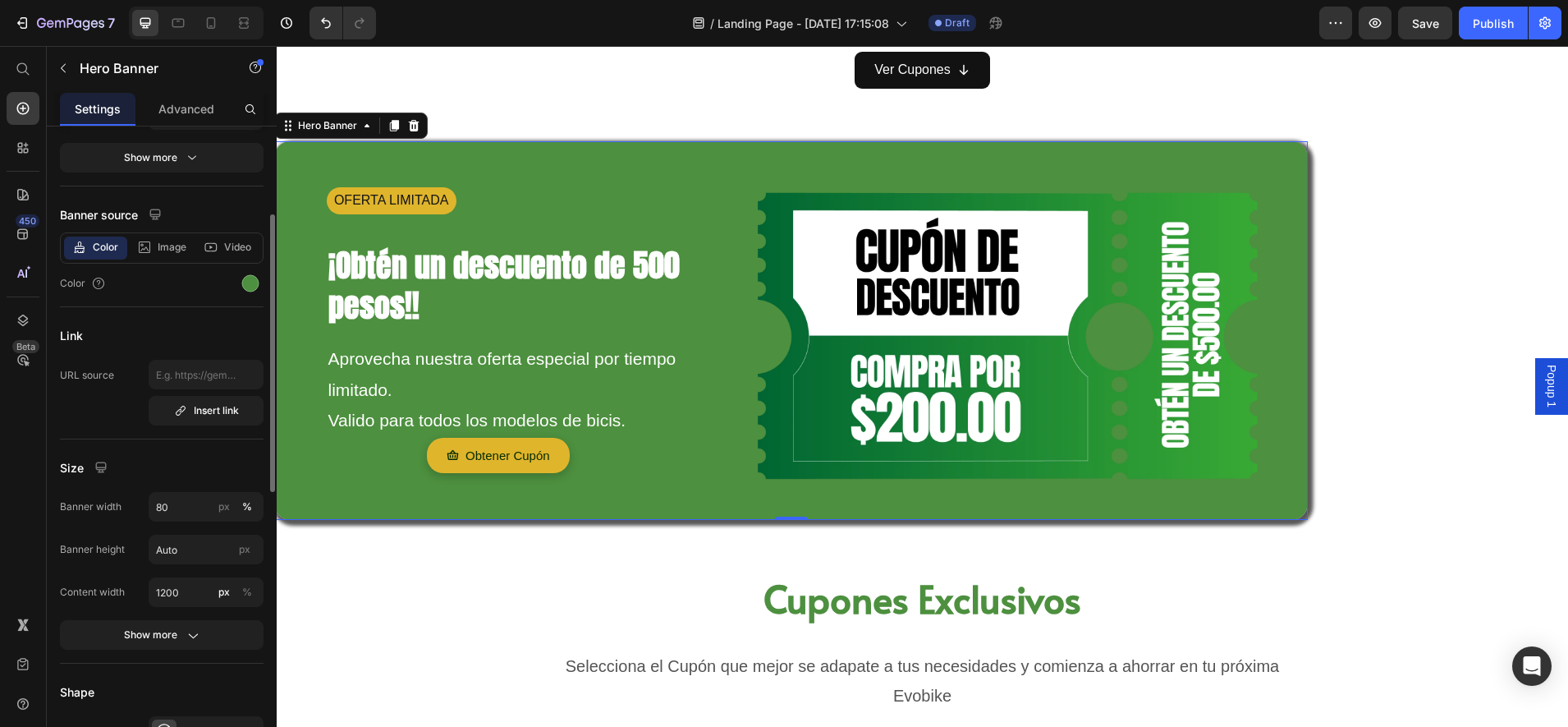 scroll, scrollTop: 0, scrollLeft: 0, axis: both 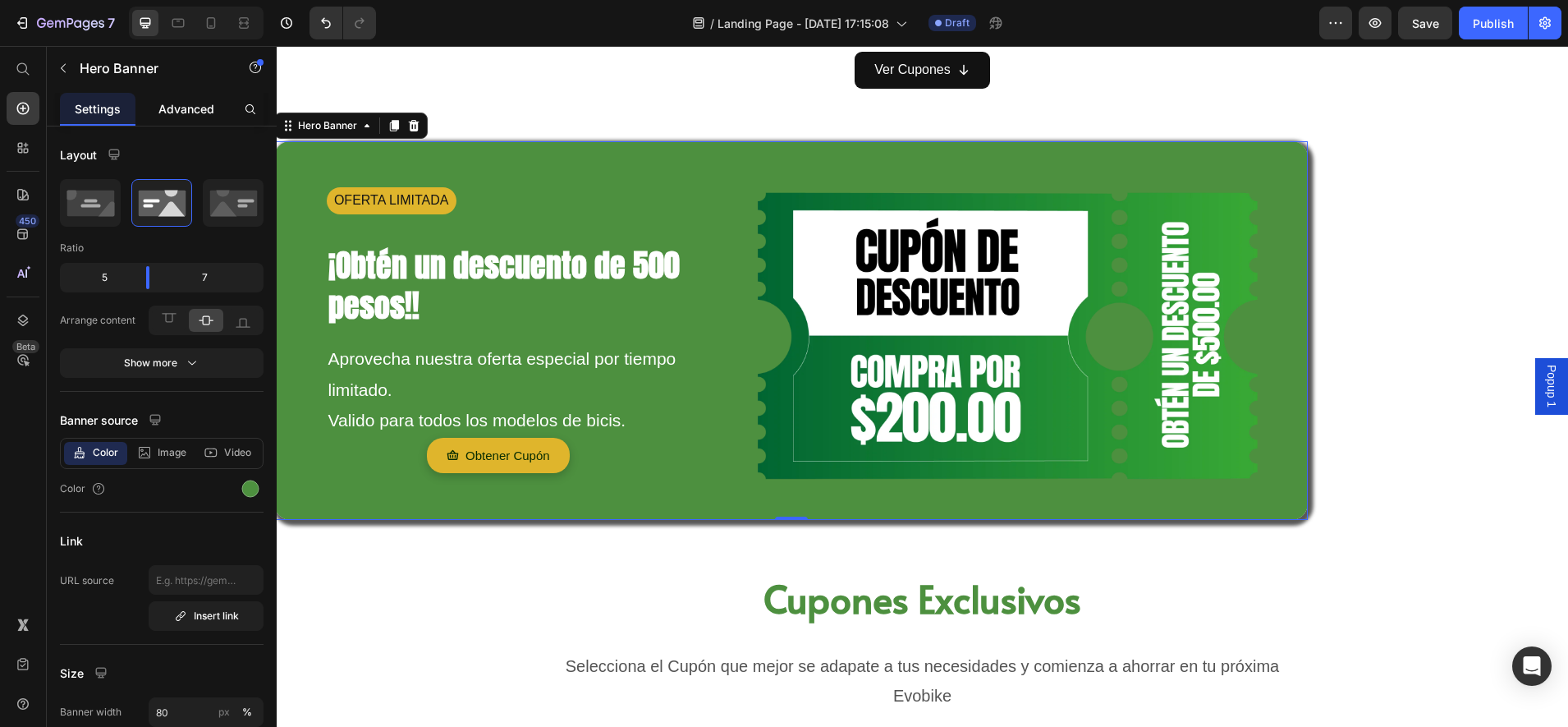 click on "Advanced" at bounding box center (186, 108) 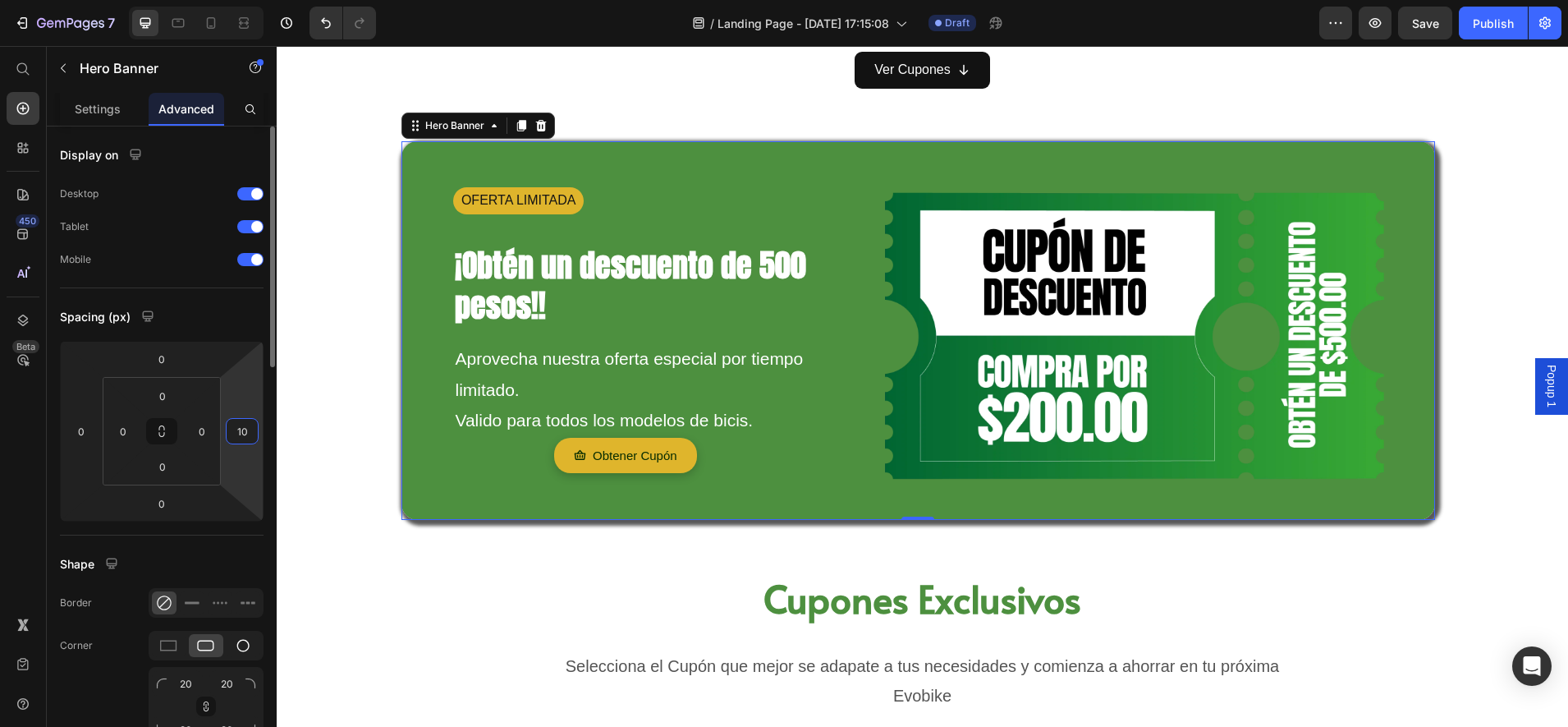 drag, startPoint x: 241, startPoint y: 482, endPoint x: 254, endPoint y: 637, distance: 155.54421 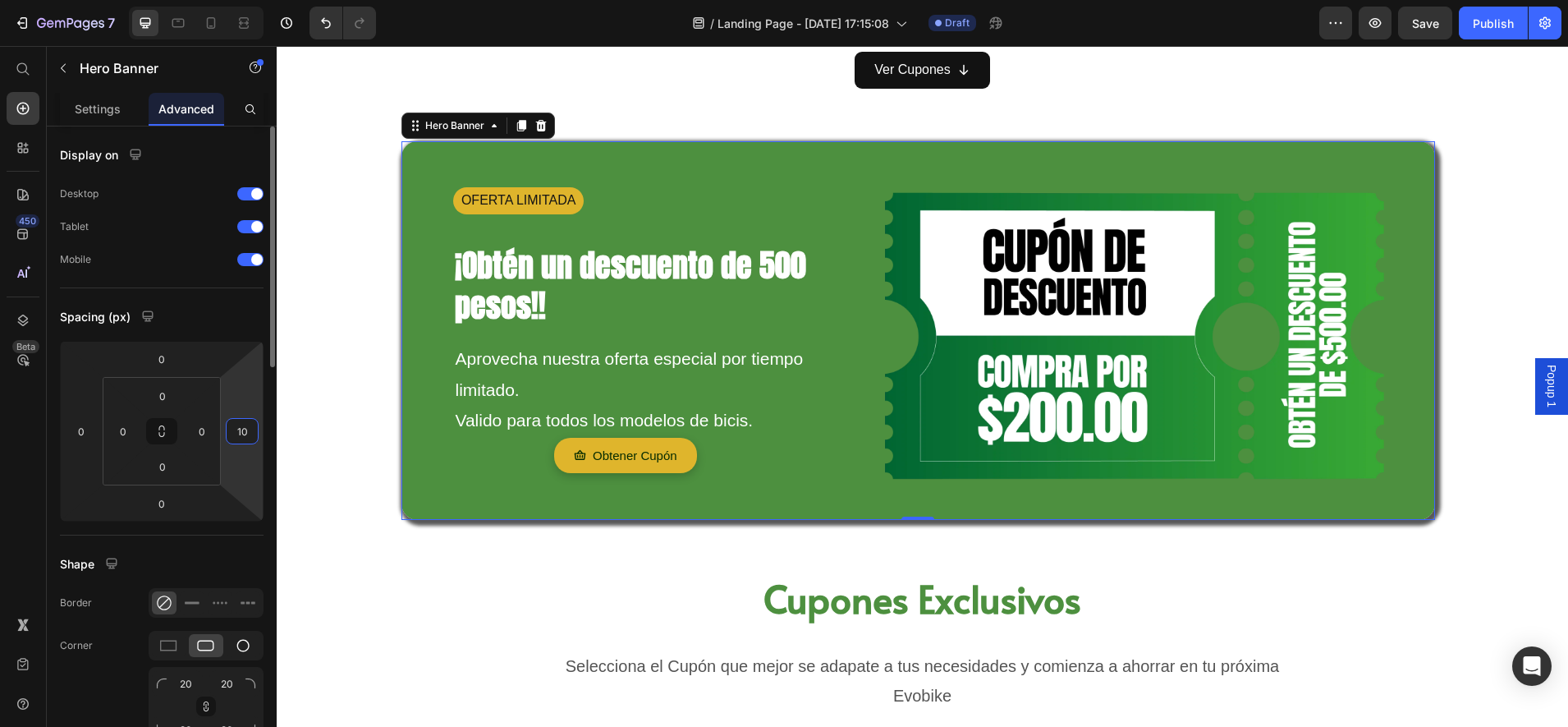 click on "7  Version history  /  Landing Page - [DATE] 17:15:08 Draft Preview  Save   Publish  450 Beta Start with Sections Elements Hero Section Product Detail Brands Trusted Badges Guarantee Product Breakdown How to use Testimonials Compare Bundle FAQs Social Proof Brand Story Product List Collection Blog List Contact Sticky Add to Cart Custom Footer Browse Library 450 Layout
Row
Row
Row
Row Text
Heading
Text Block Button
Button
Button
Sticky Back to top Media
Image Image" at bounding box center (784, 0) 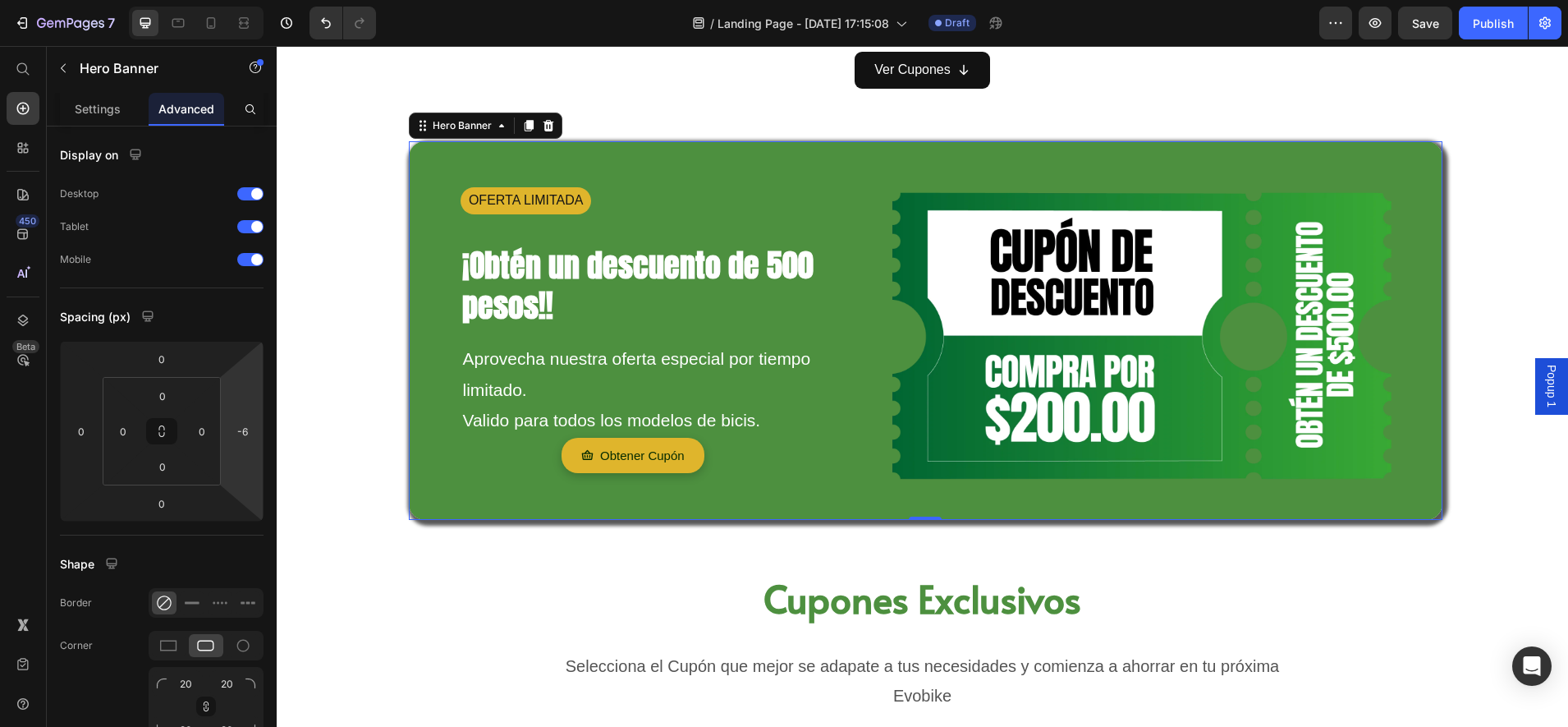 type on "-4" 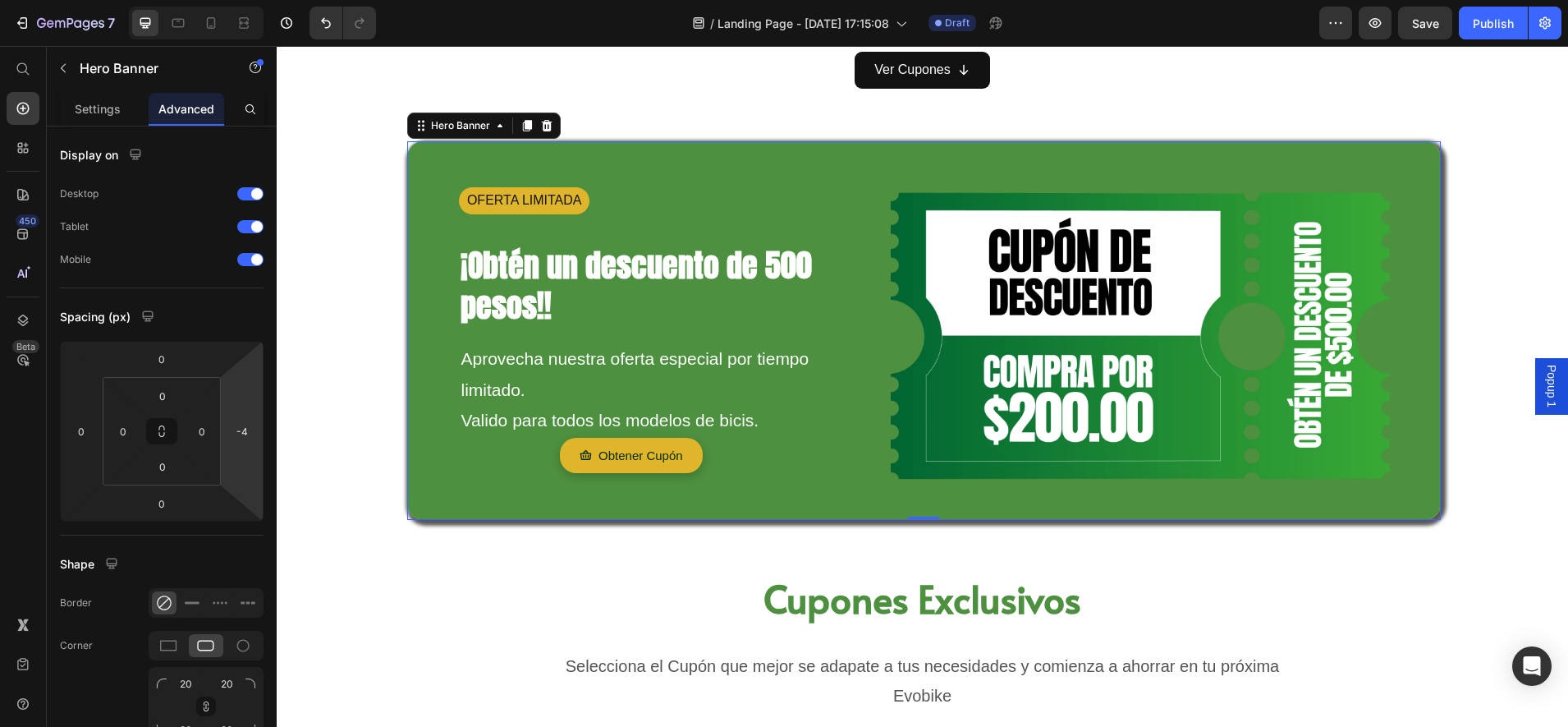 click on "7  Version history  /  Landing Page - [DATE] 17:15:08 Draft Preview  Save   Publish  450 Beta Start with Sections Elements Hero Section Product Detail Brands Trusted Badges Guarantee Product Breakdown How to use Testimonials Compare Bundle FAQs Social Proof Brand Story Product List Collection Blog List Contact Sticky Add to Cart Custom Footer Browse Library 450 Layout
Row
Row
Row
Row Text
Heading
Text Block Button
Button
Button
Sticky Back to top Media
Image Image" at bounding box center (784, 0) 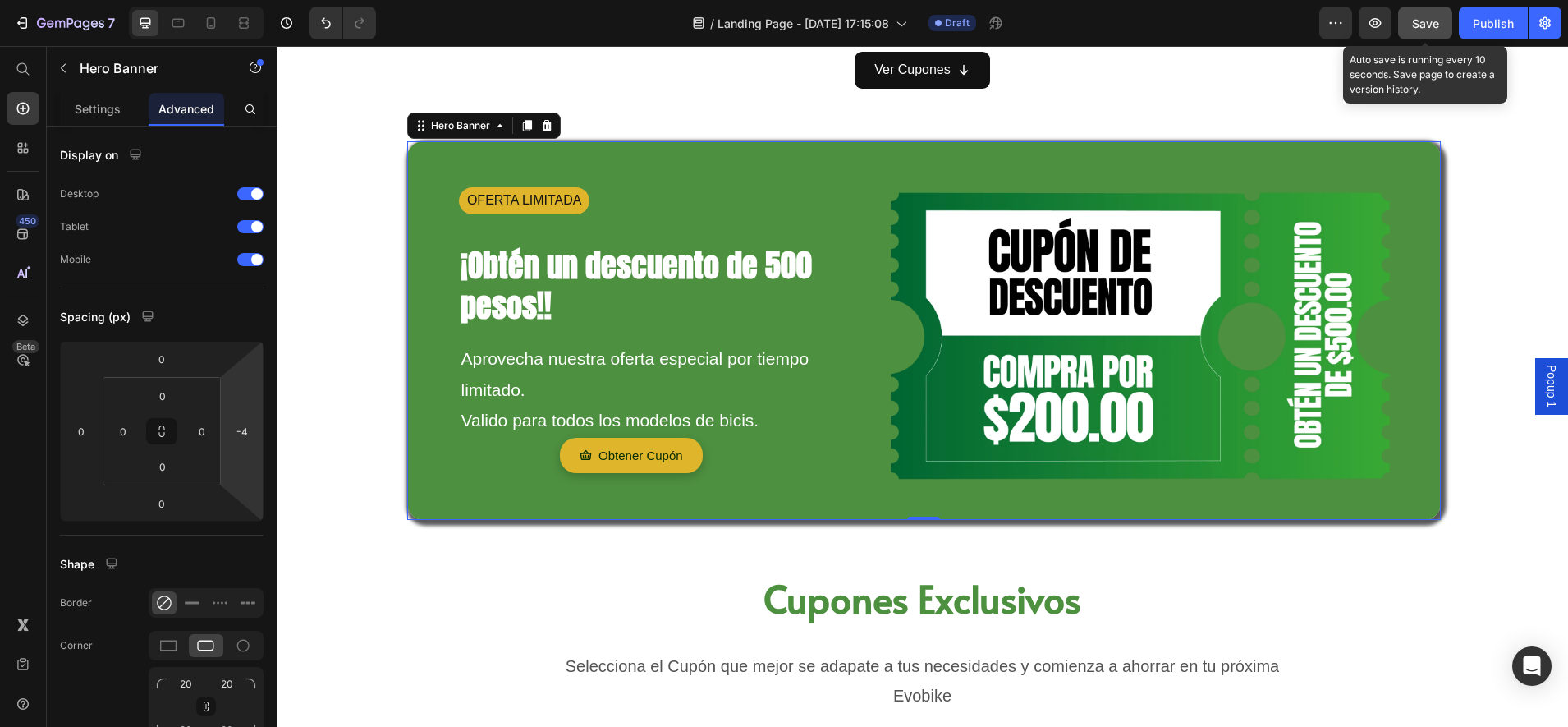 click on "Save" 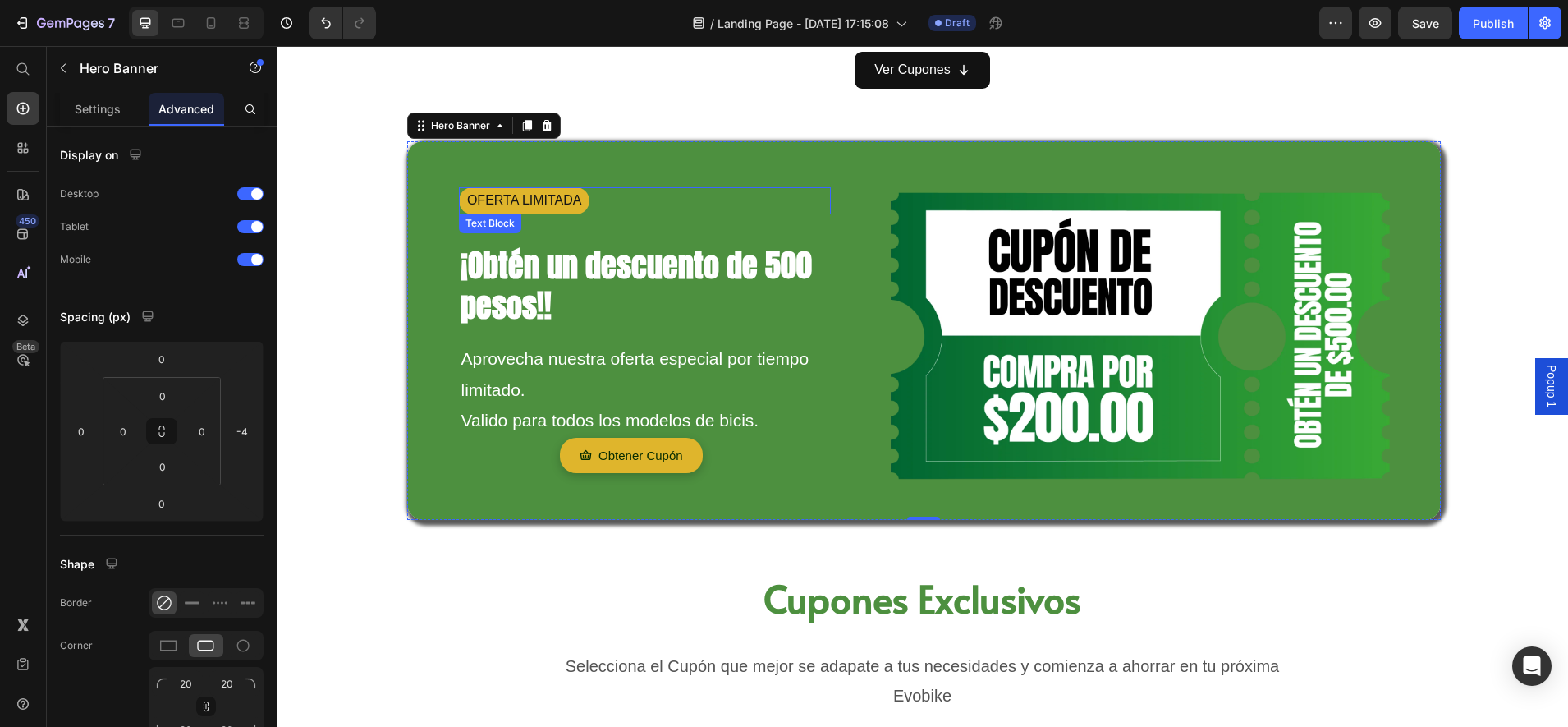 click on "OFERTA LIMITADA" at bounding box center [524, 200] 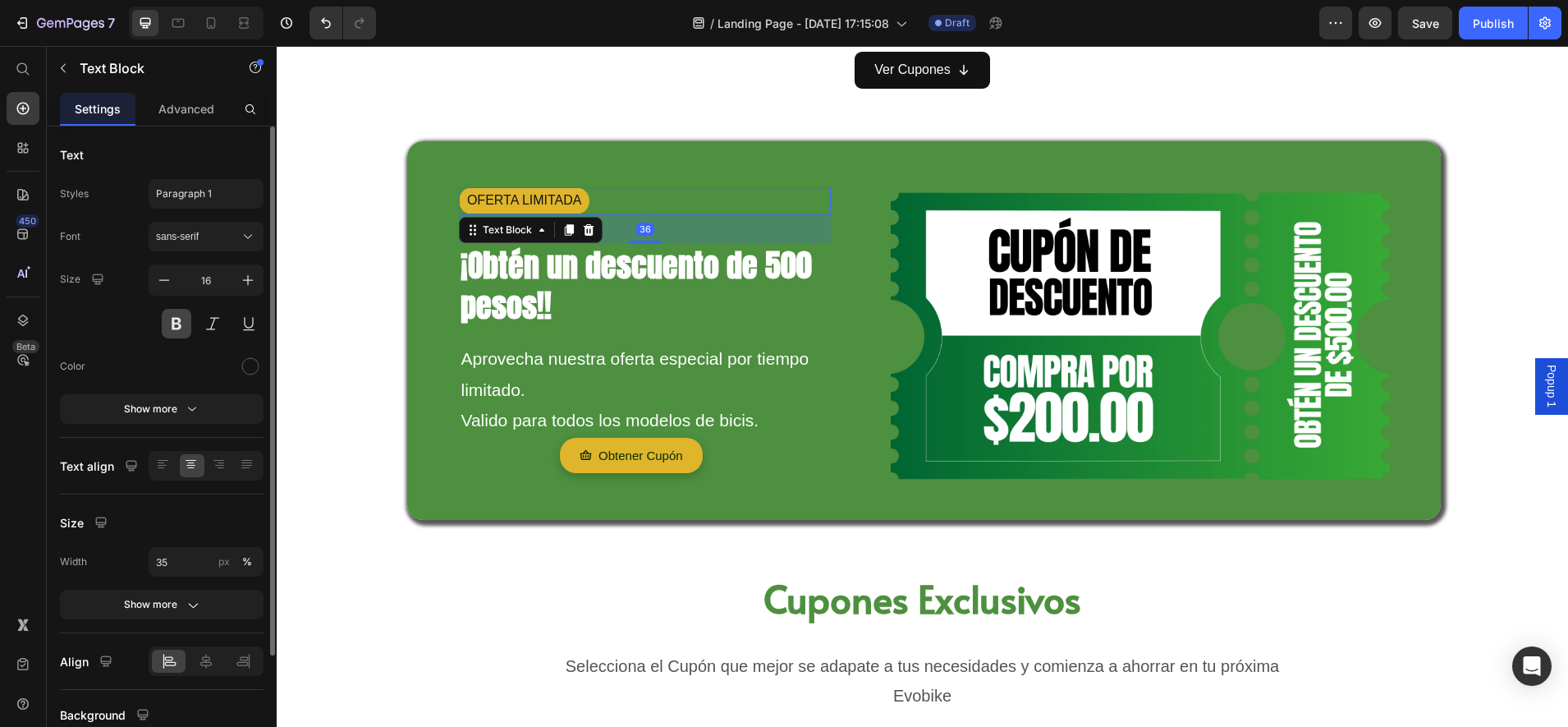click at bounding box center (177, 324) 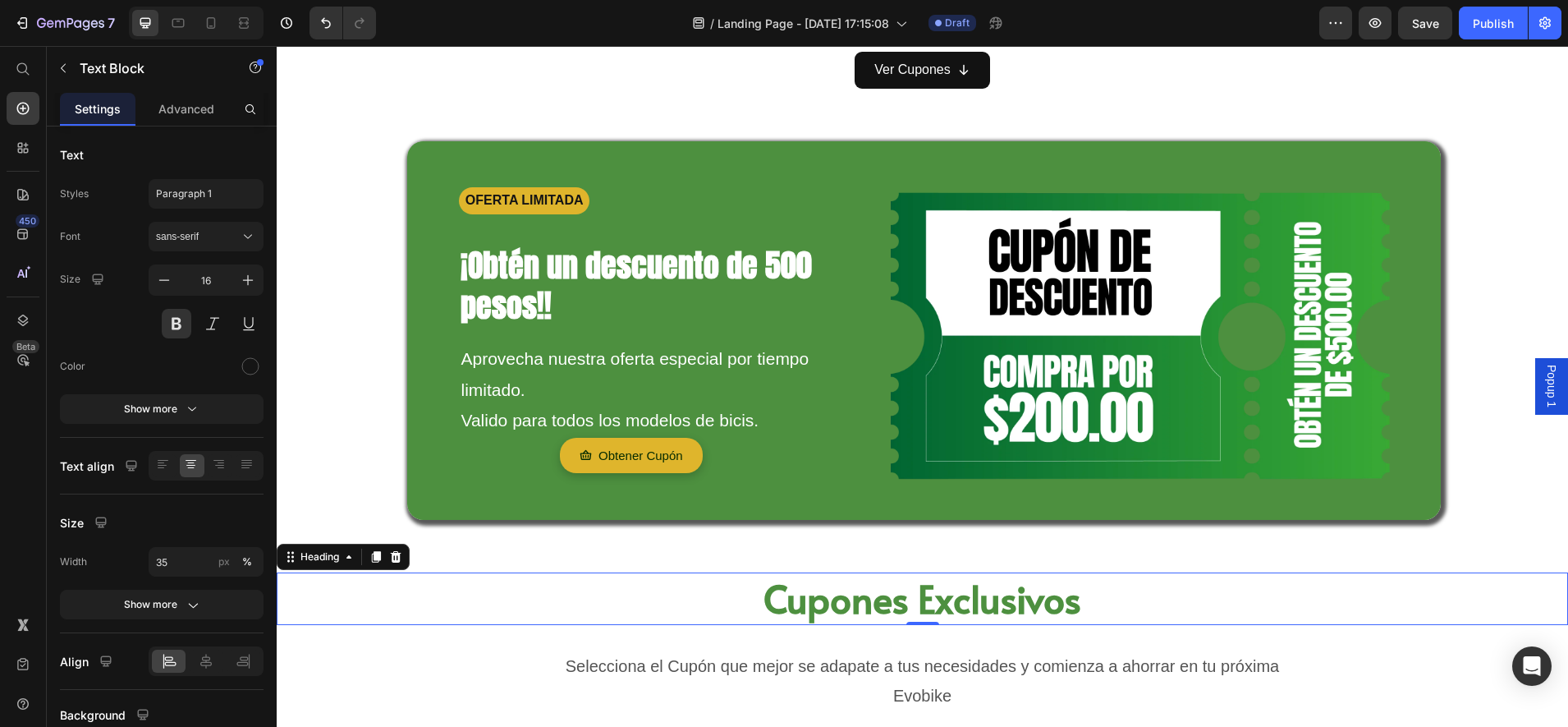 click on "Cupones Exclusivos" at bounding box center (922, 599) 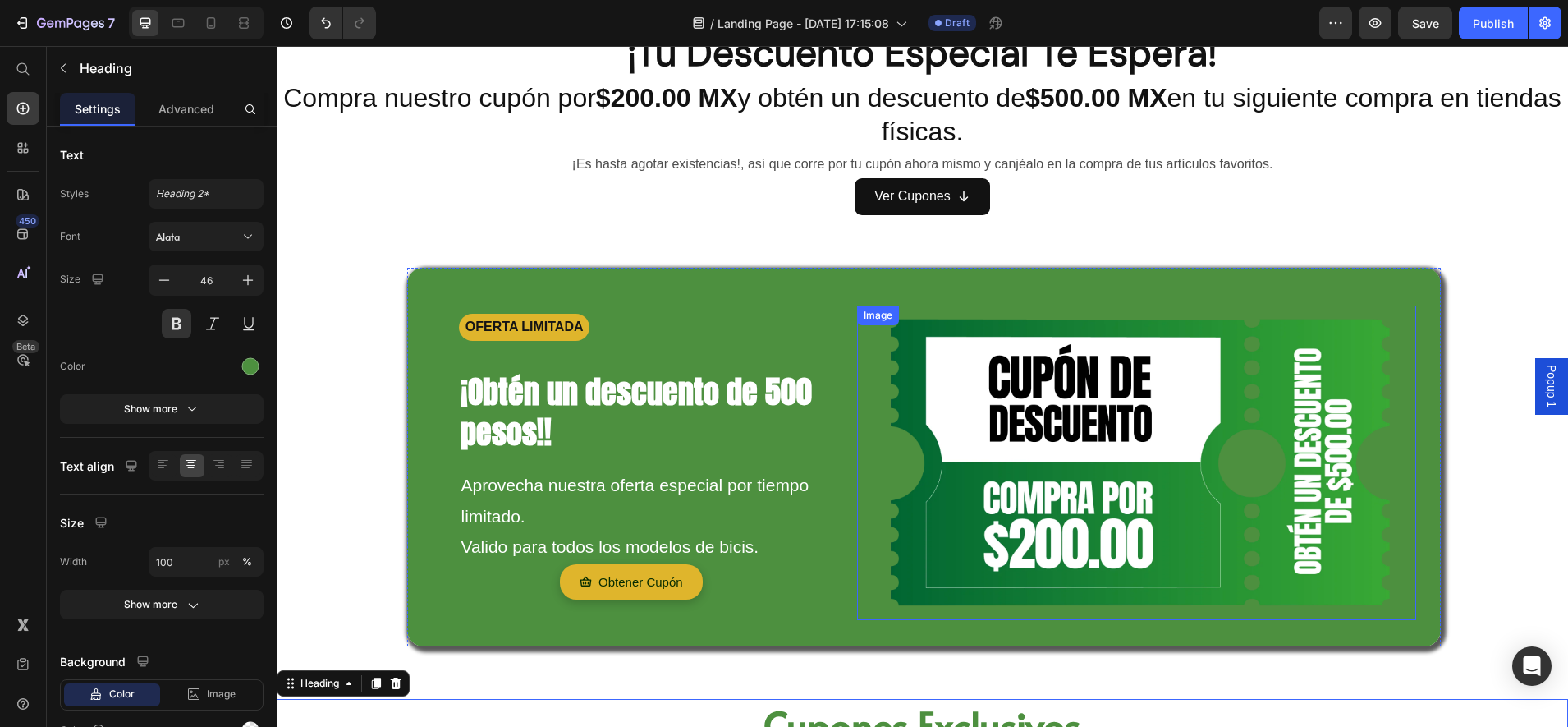 scroll, scrollTop: 0, scrollLeft: 0, axis: both 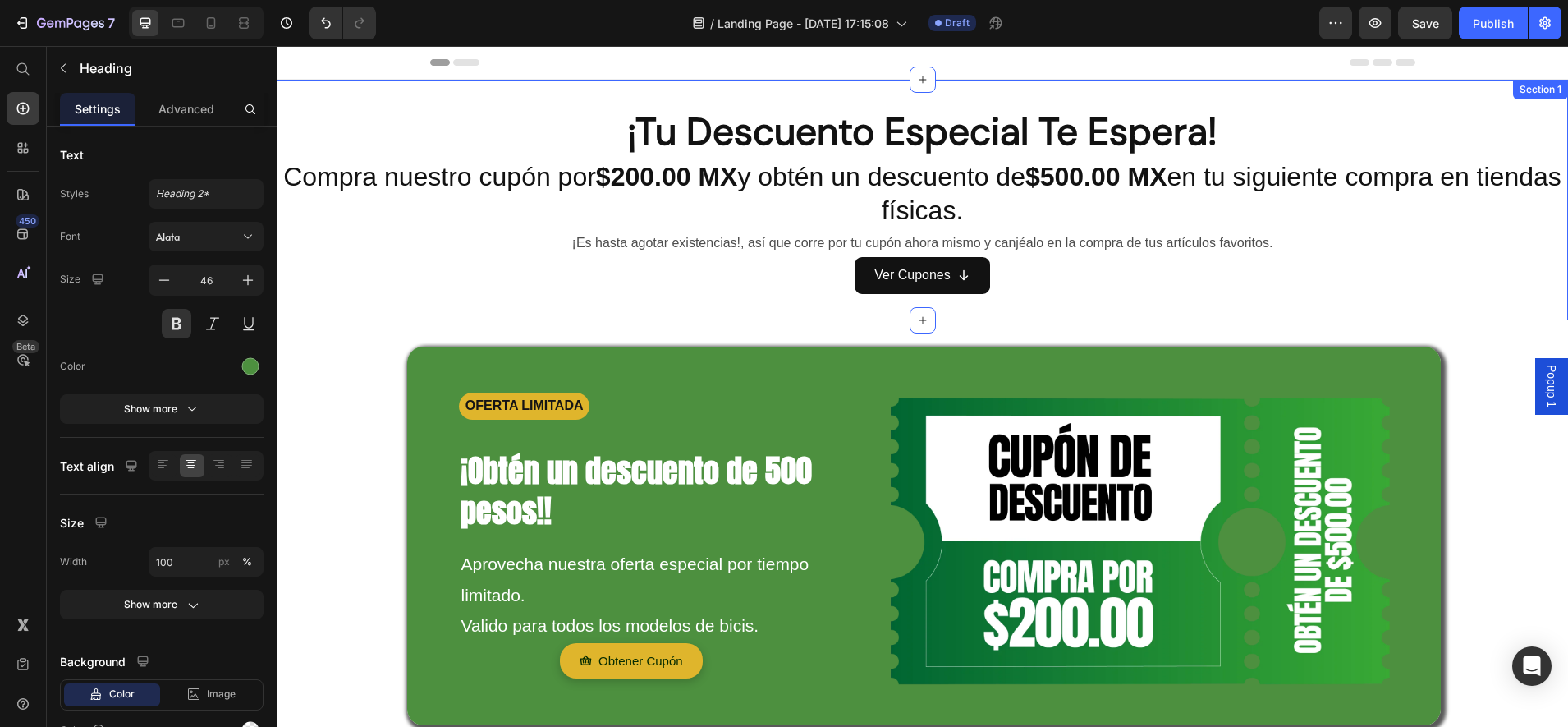 click on "¡Tu Descuento Especial Te Espera! Heading Compra nuestro cupón por  $200.00 MX  y obtén un descuento de  $500.00 MX  en tu siguiente compra en tiendas físicas. Heading ¡Es hasta agotar existencias!, así que corre por tu cupón ahora mismo y canjéalo en la compra de tus artículos favoritos. Text Block
Ver Cupones Button Section 1" at bounding box center [922, 200] 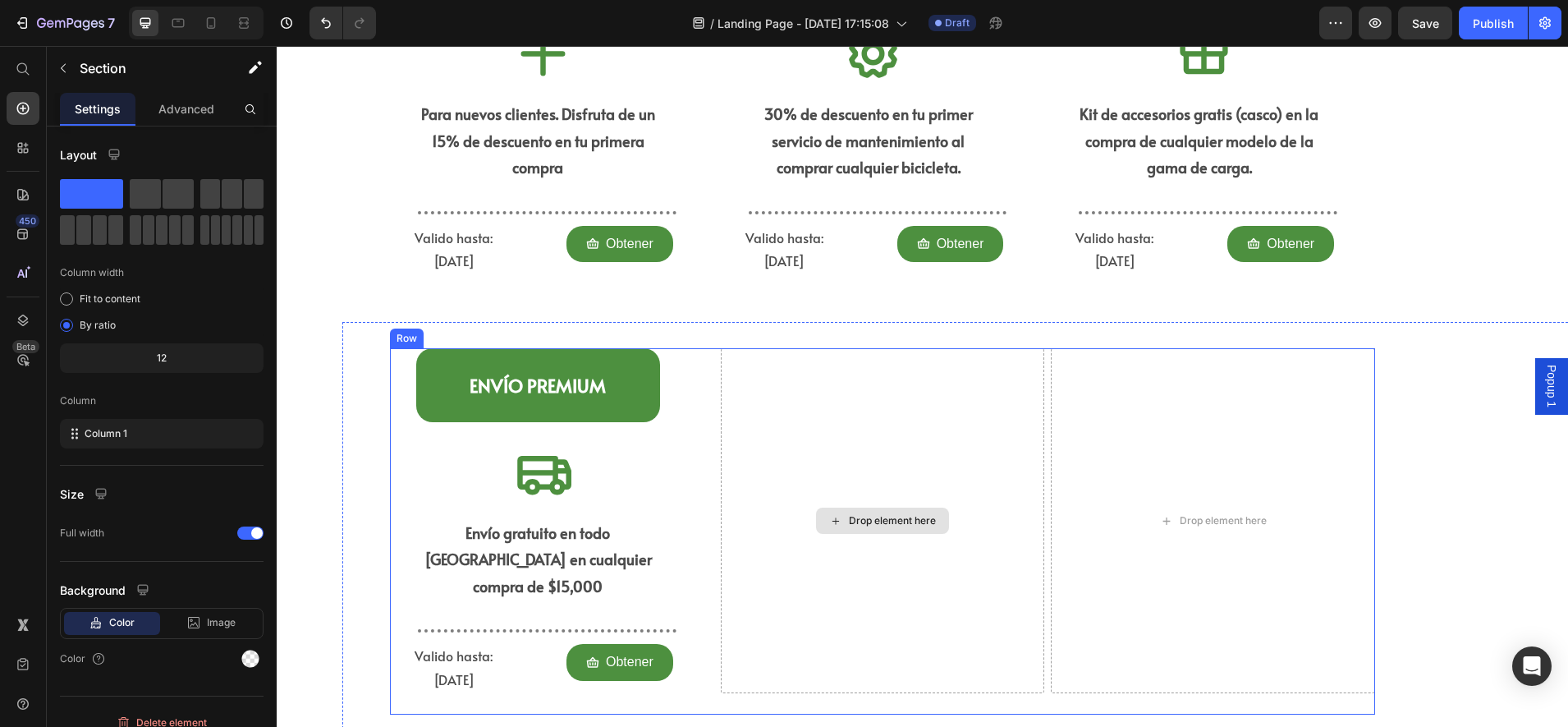 scroll, scrollTop: 924, scrollLeft: 0, axis: vertical 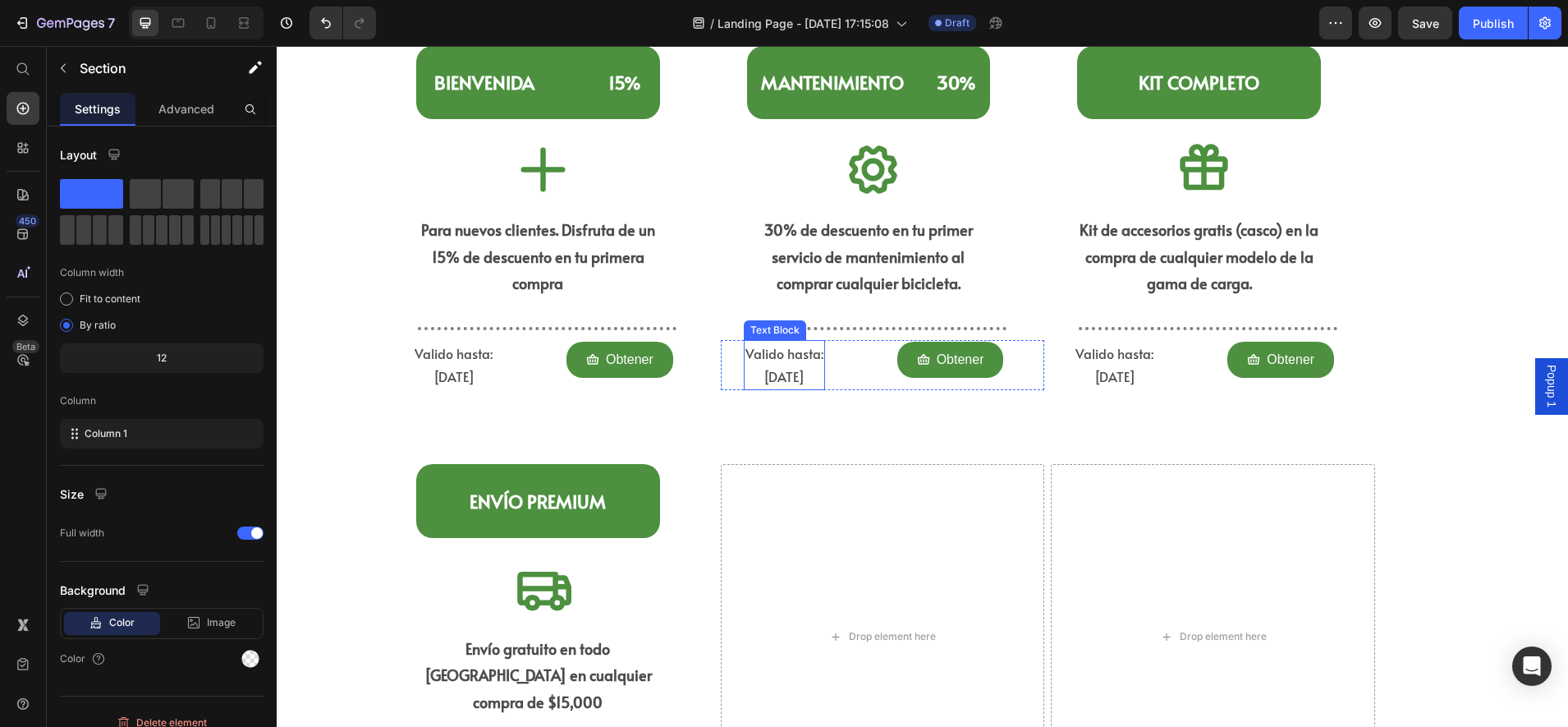 click on "Valido hasta:  [DATE]" at bounding box center (784, 366) 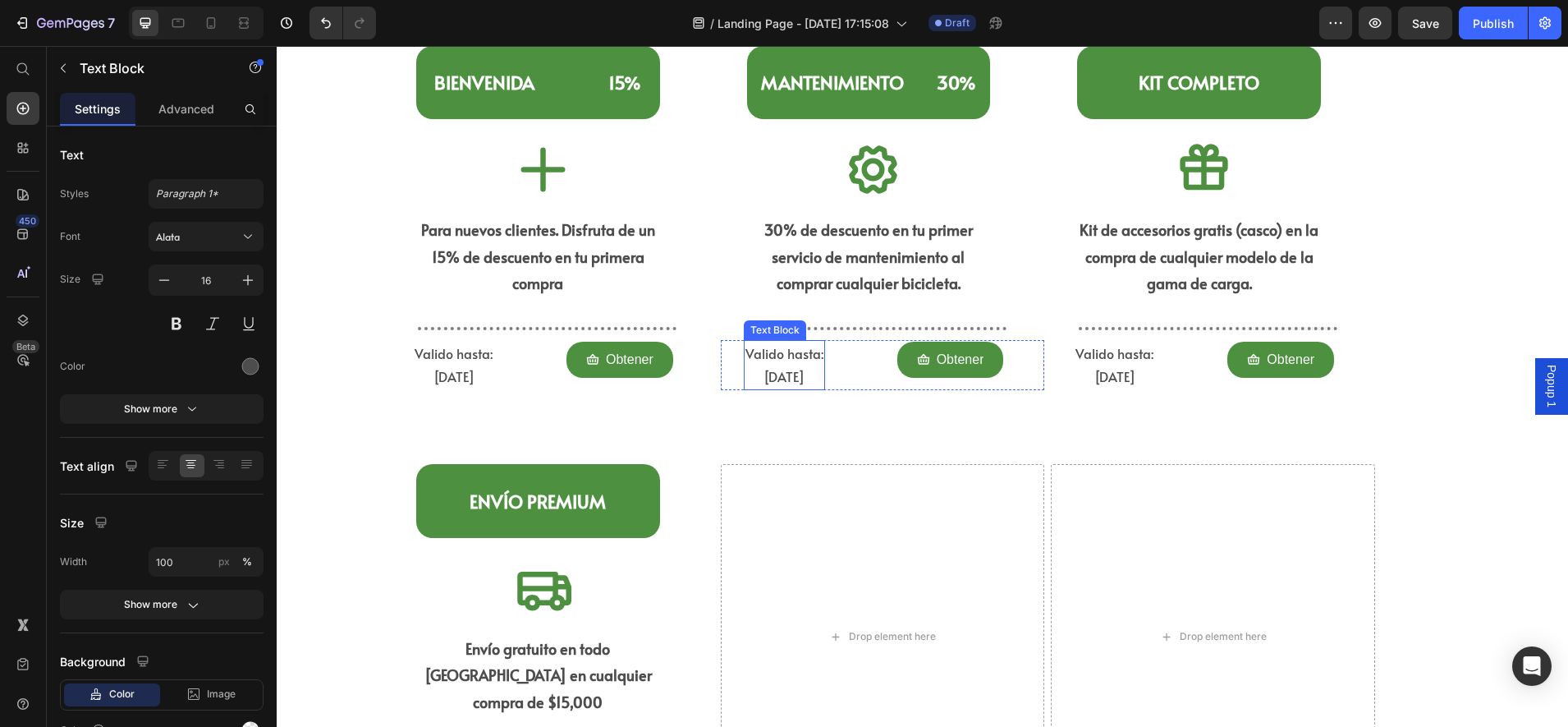 click on "Valido hasta:  [DATE]" at bounding box center (784, 366) 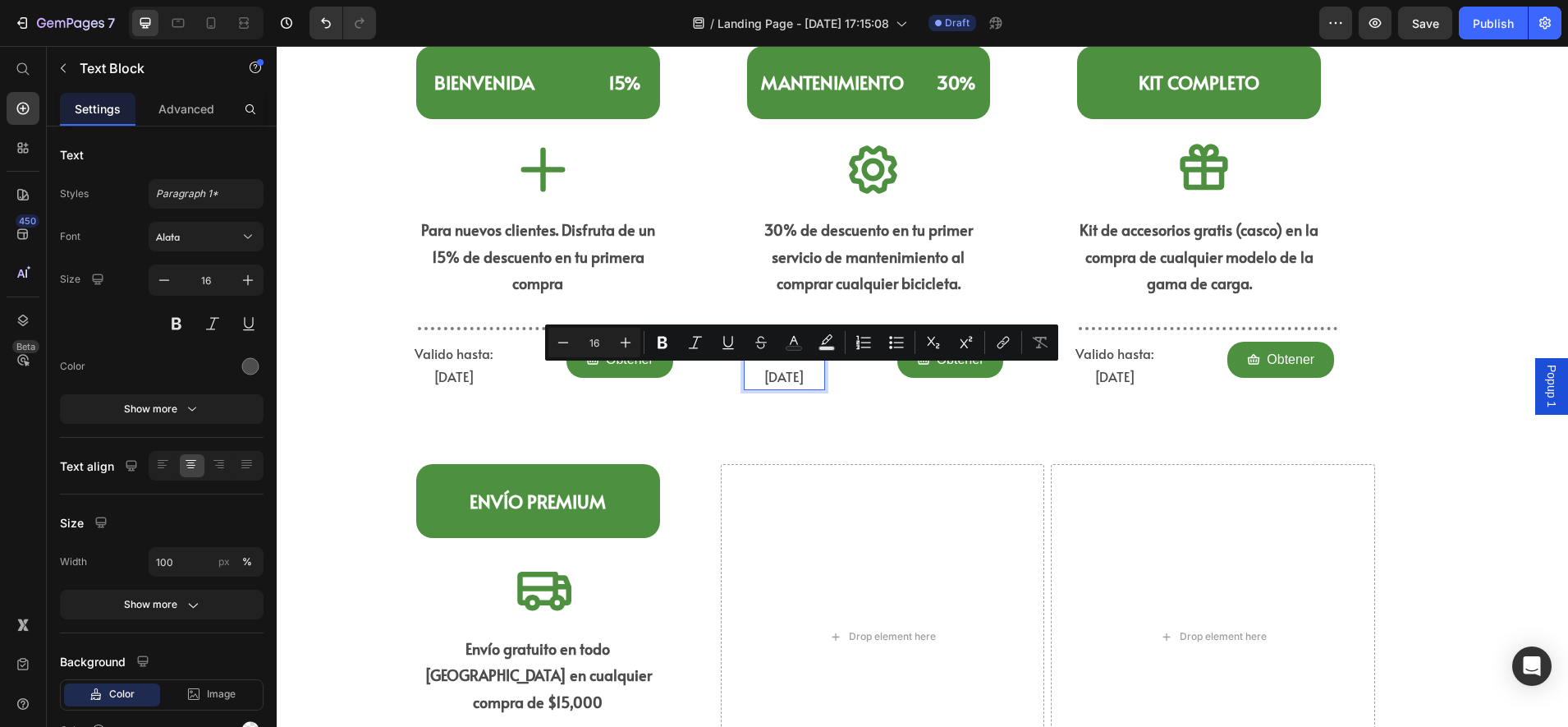 click on "Minus 16 Plus Bold Italic Underline       Strikethrough
Text Color
Text Background Color Numbered List Bulleted List Subscript Superscript       link Remove Format" at bounding box center [801, 343] 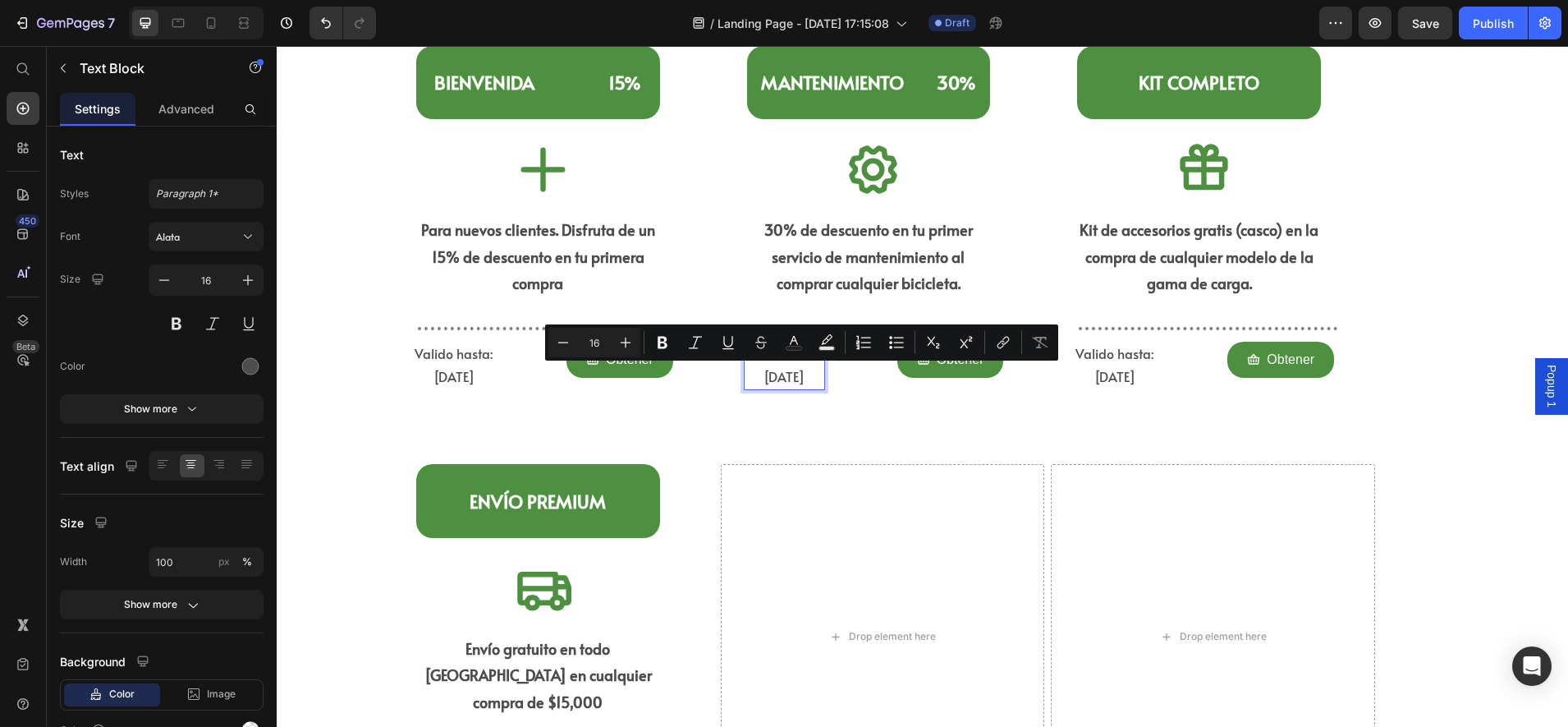 click on "Valido hasta:  [DATE]" at bounding box center [784, 366] 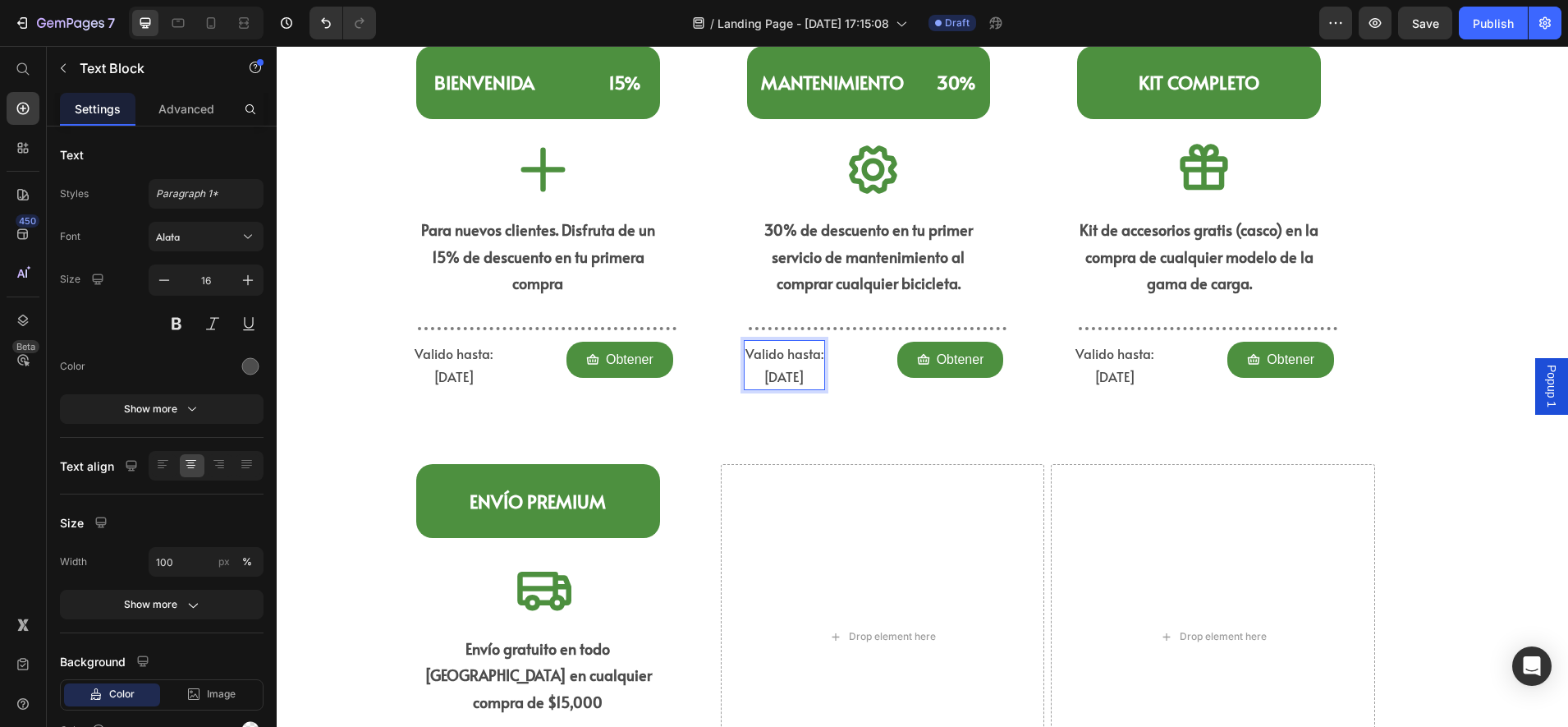click on "Valido hasta:  [DATE]" at bounding box center [784, 366] 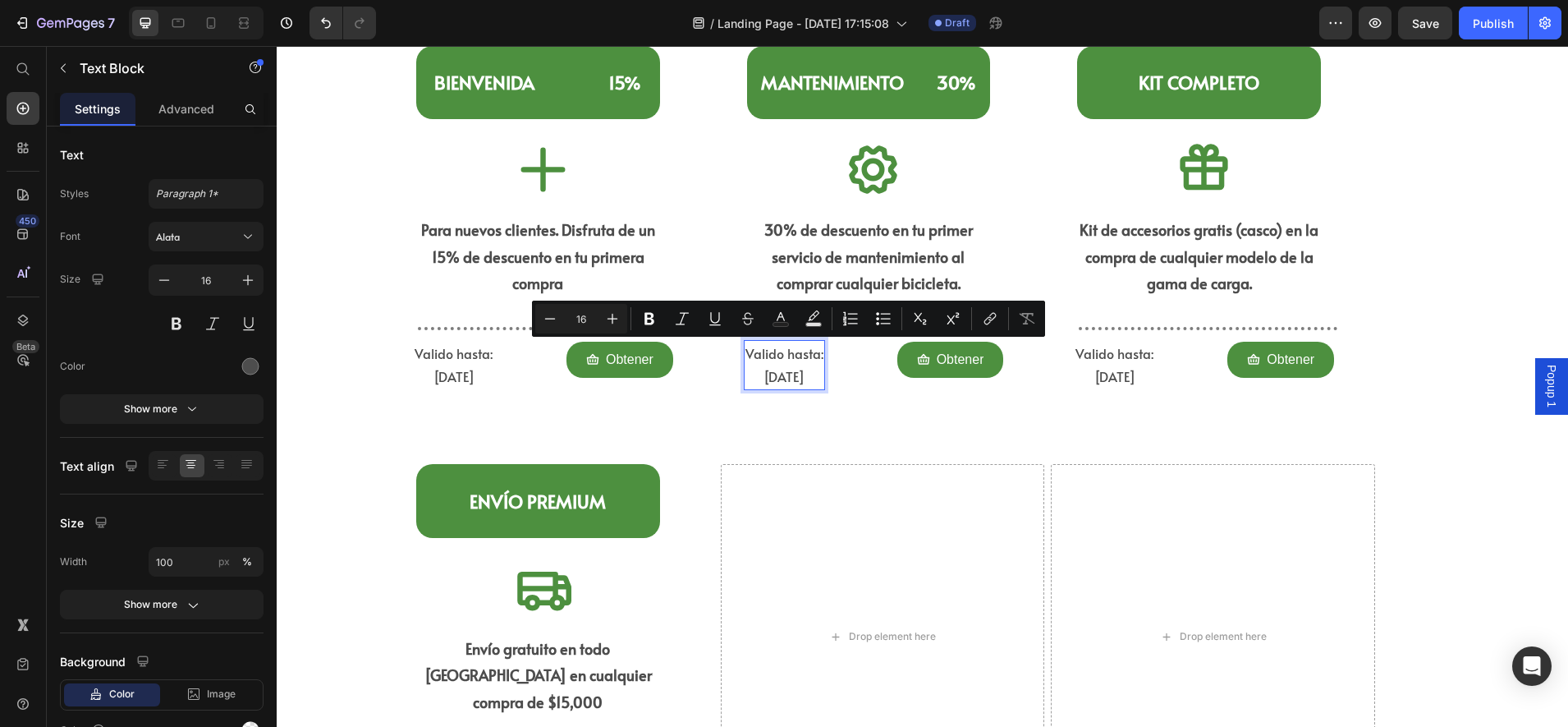 drag, startPoint x: 786, startPoint y: 357, endPoint x: 824, endPoint y: 381, distance: 44.94441 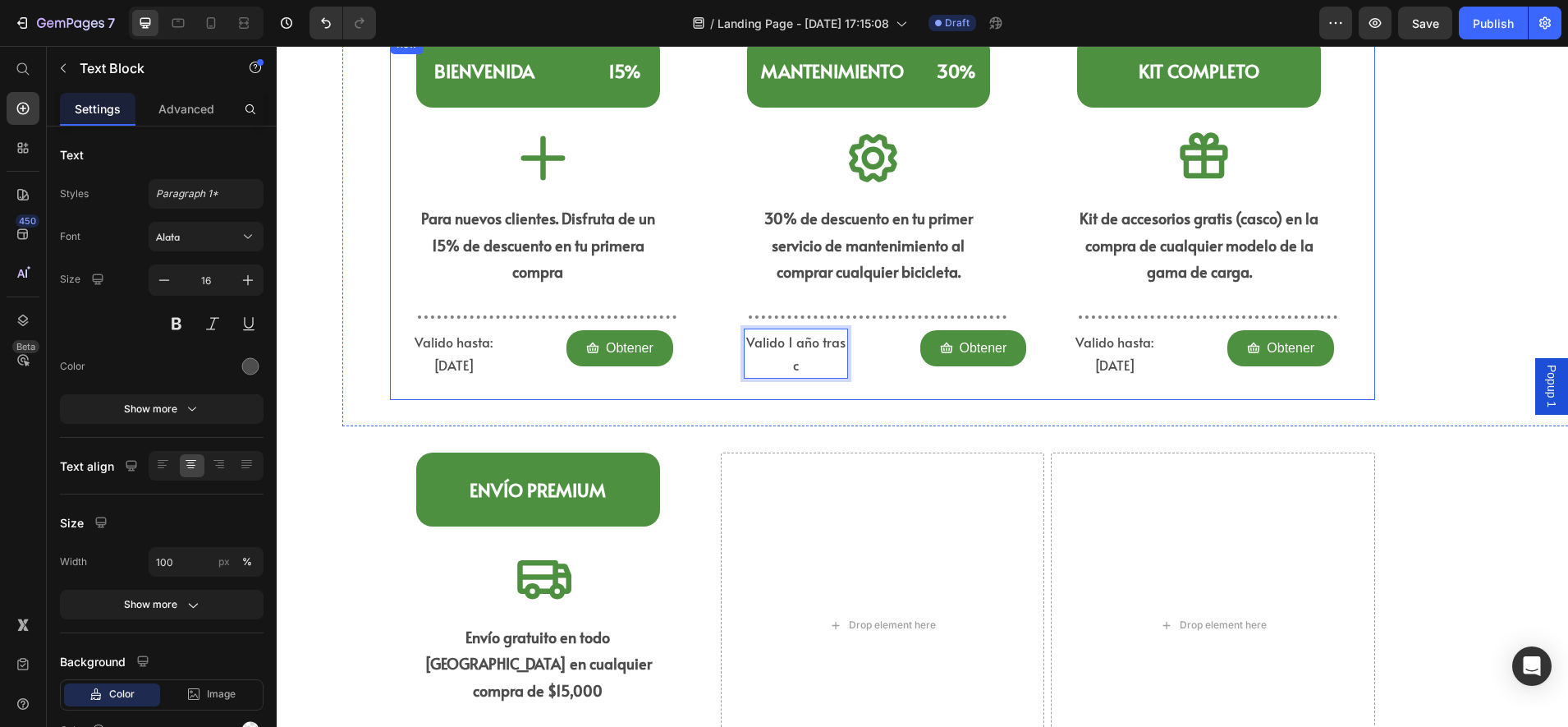 scroll, scrollTop: 924, scrollLeft: 0, axis: vertical 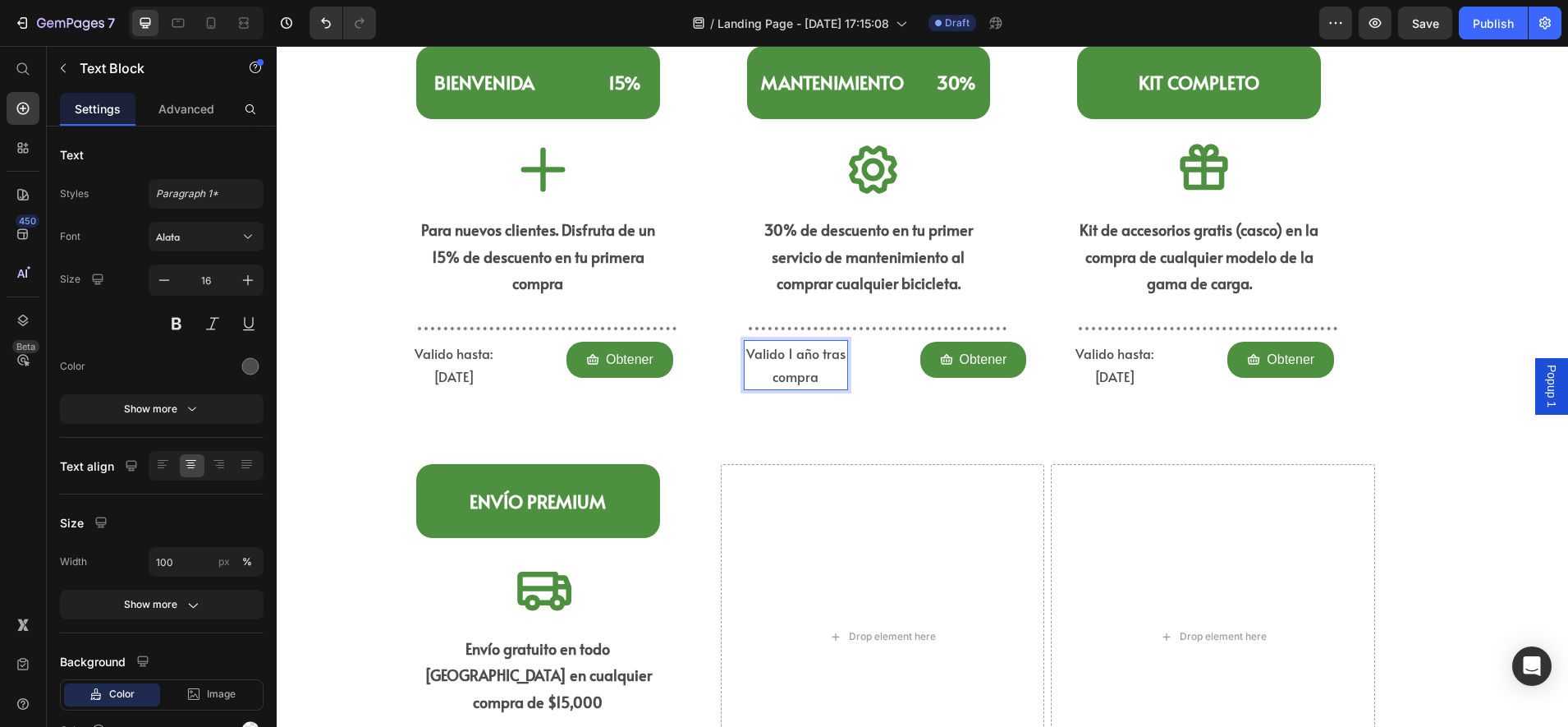 click on "Valido 1 año tras compra" at bounding box center (795, 366) 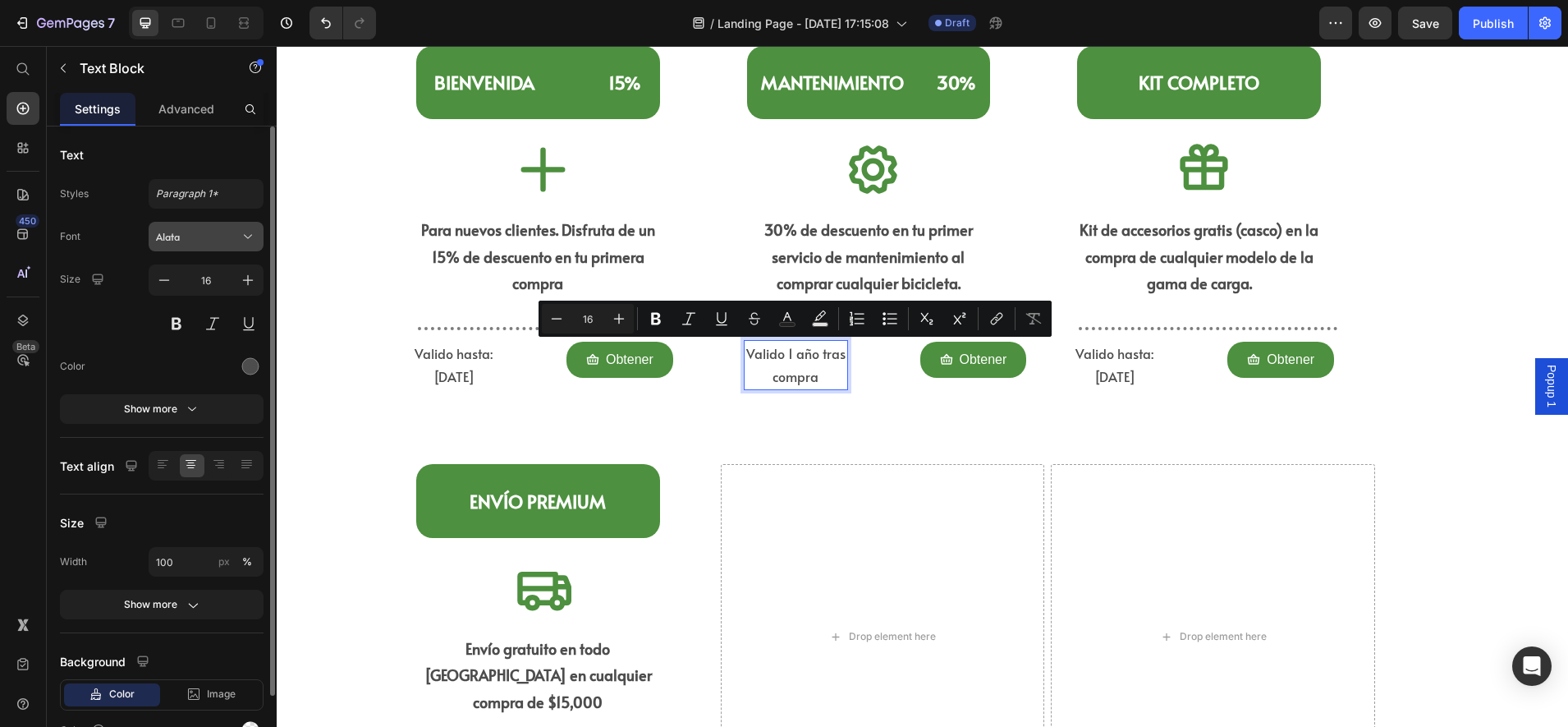 click on "Alata" at bounding box center (206, 237) 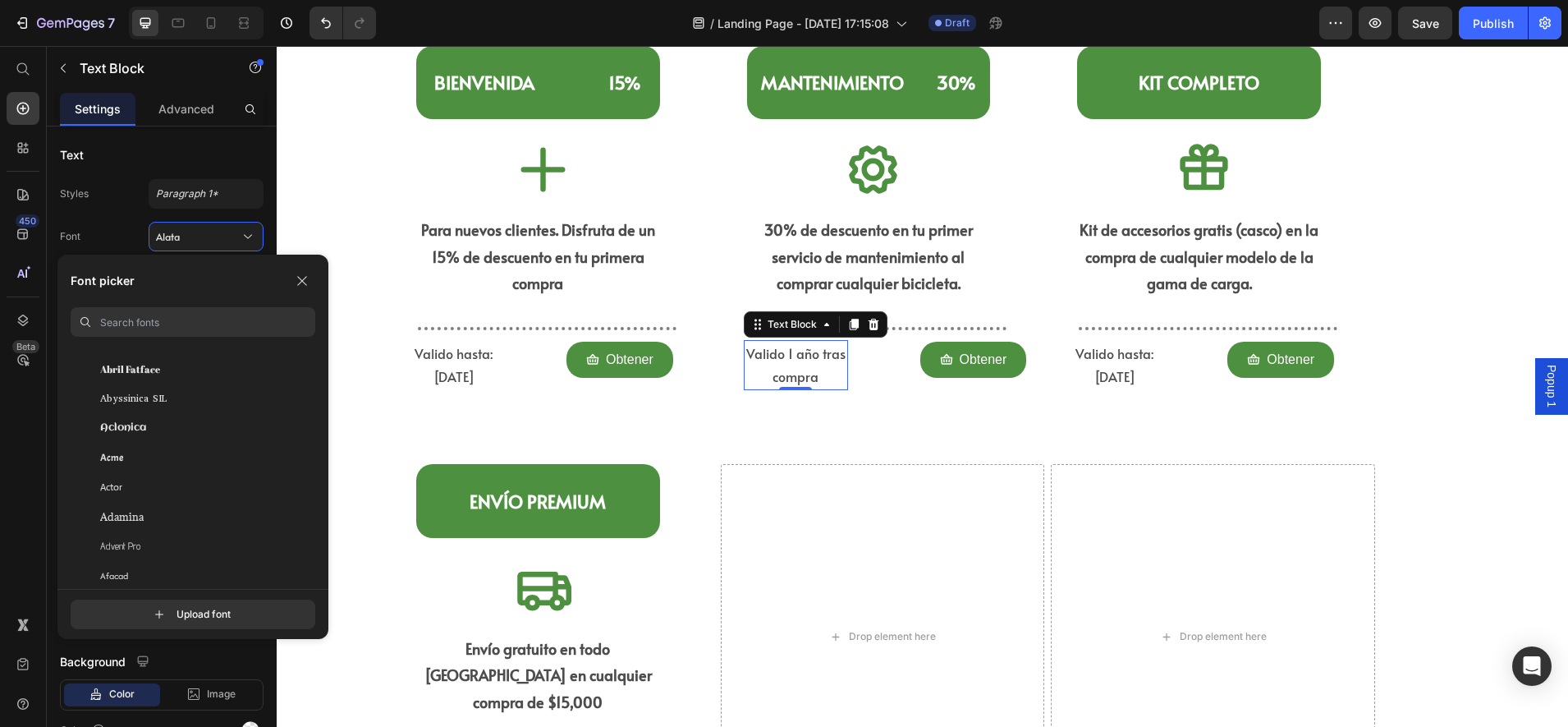 scroll, scrollTop: 411, scrollLeft: 0, axis: vertical 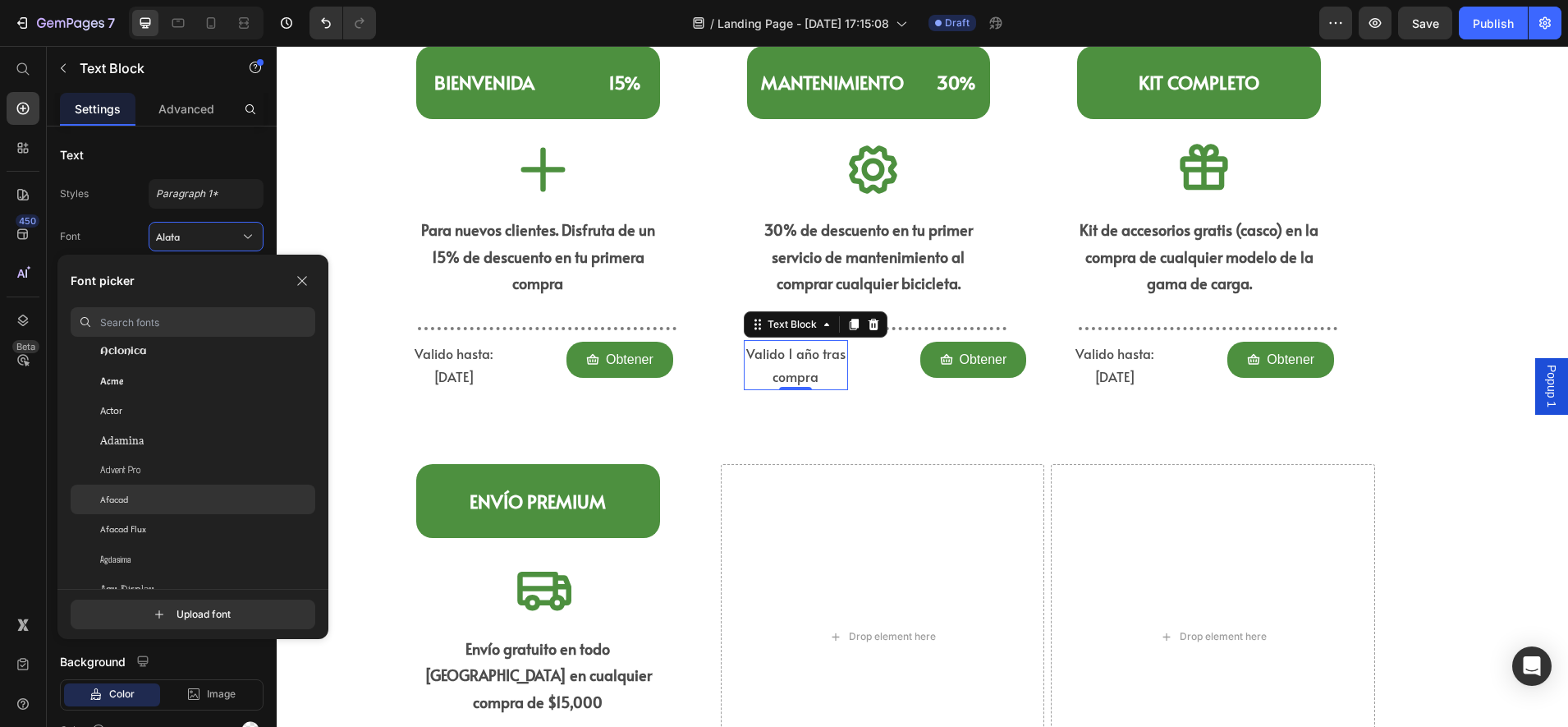 click on "Afacad" 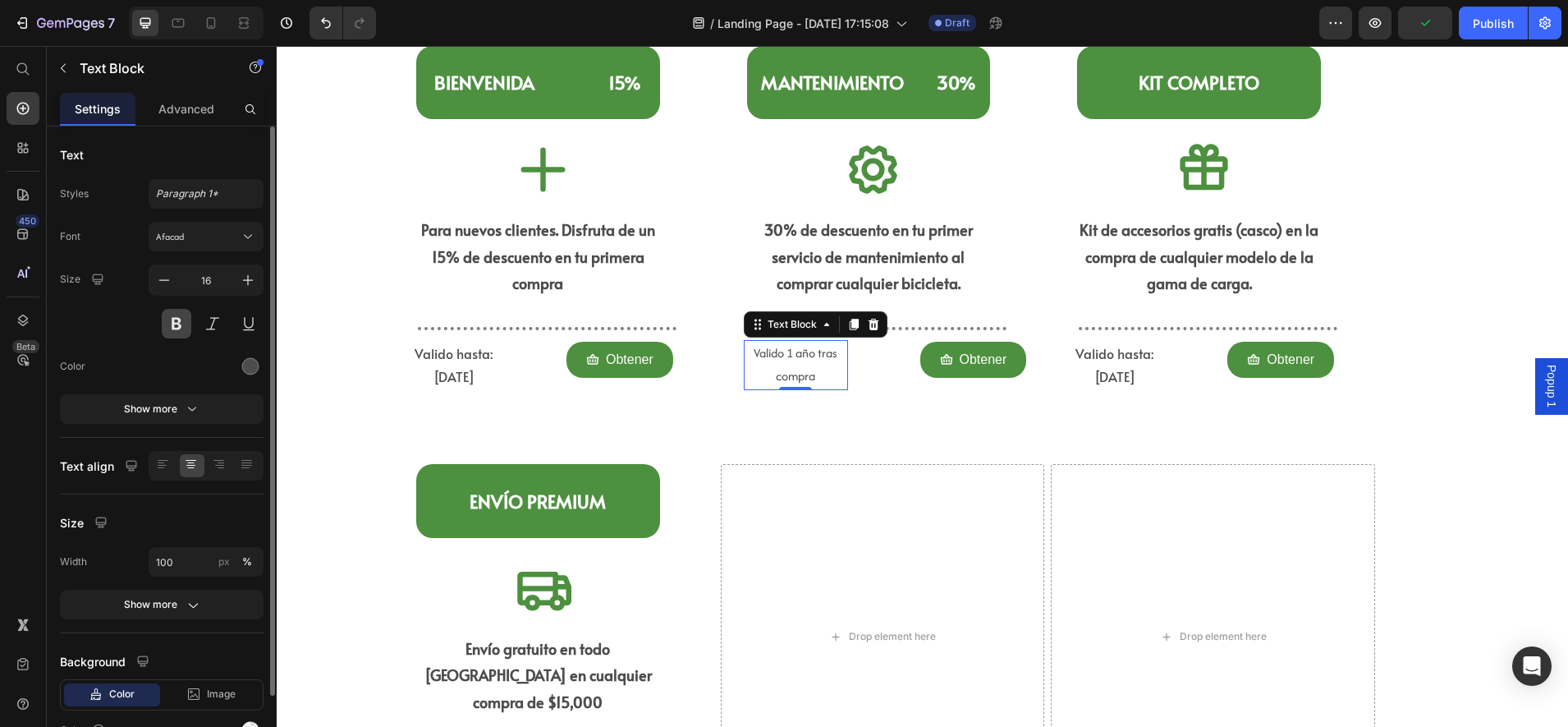click at bounding box center (177, 324) 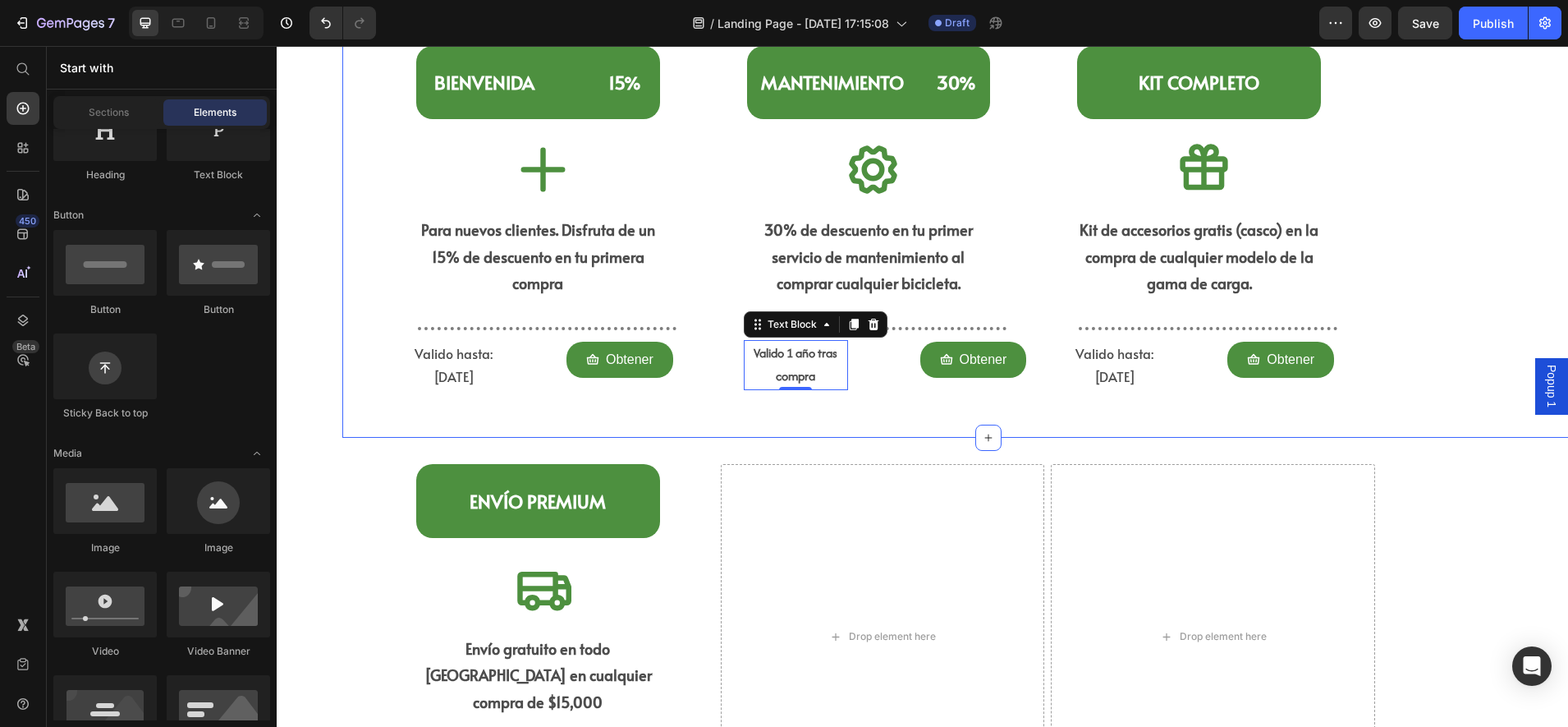 click on "BIENVENIDA                  15%   Heading
Icon Para nuevos clientes. Disfruta de un 15% de descuento en tu primera compra Text Block                Title Line Valido hasta:  [DATE] Text Block
Obtener Button Row Row Mantenimiento        30%   Heading
Icon 30% de descuento en tu primer servicio de mantenimiento al comprar cualquier bicicleta. Text Block                Title Line Valido 1 año tras compra  Text Block   0
Obtener Button Row Kit completo   Heading
Icon Kit de accesorios gratis (casco) en la compra de cualquier modelo de la gama de carga. Text Block                Title Line Valido hasta:  [DATE] Text Block
Obtener Button Row Row Section 5" at bounding box center [922, 229] 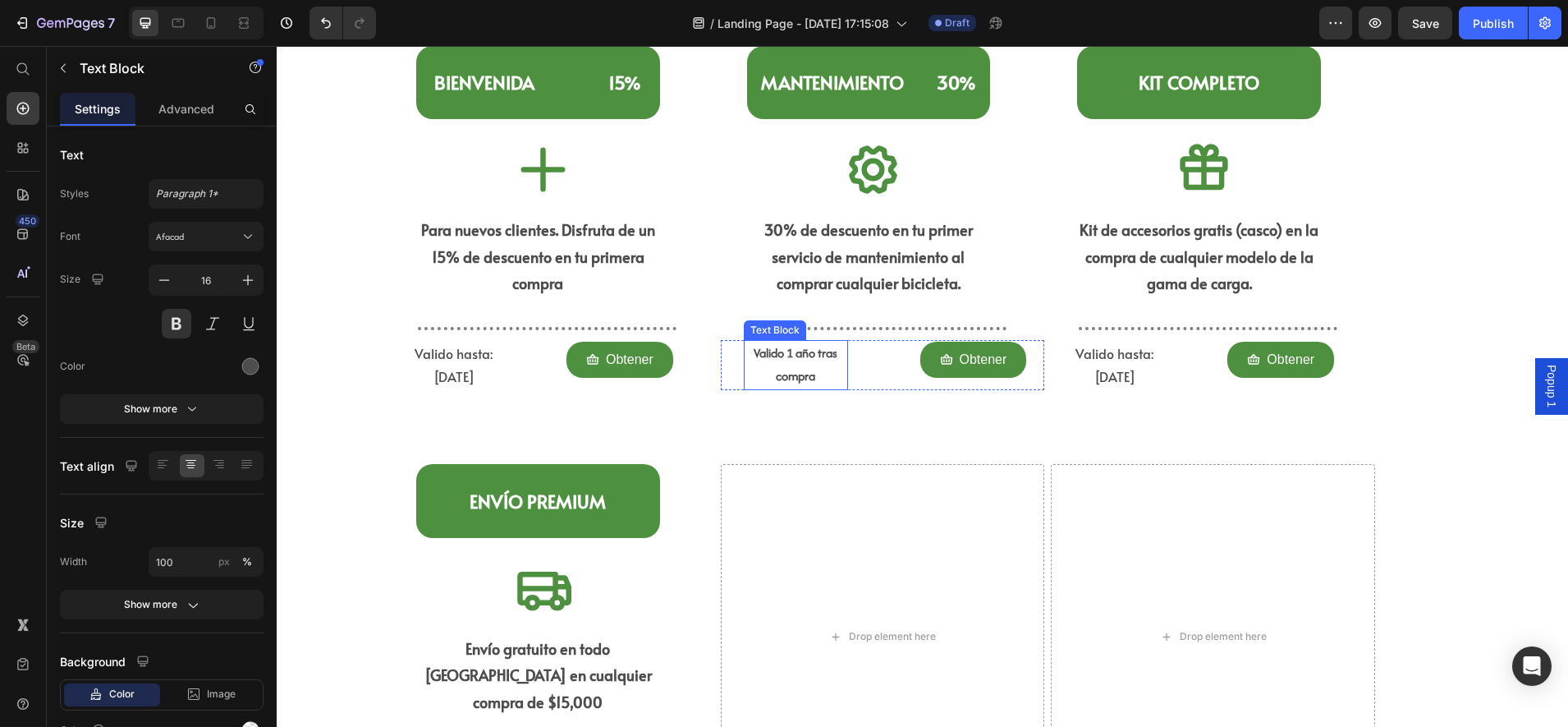click on "Valido 1 año tras compra" at bounding box center (795, 366) 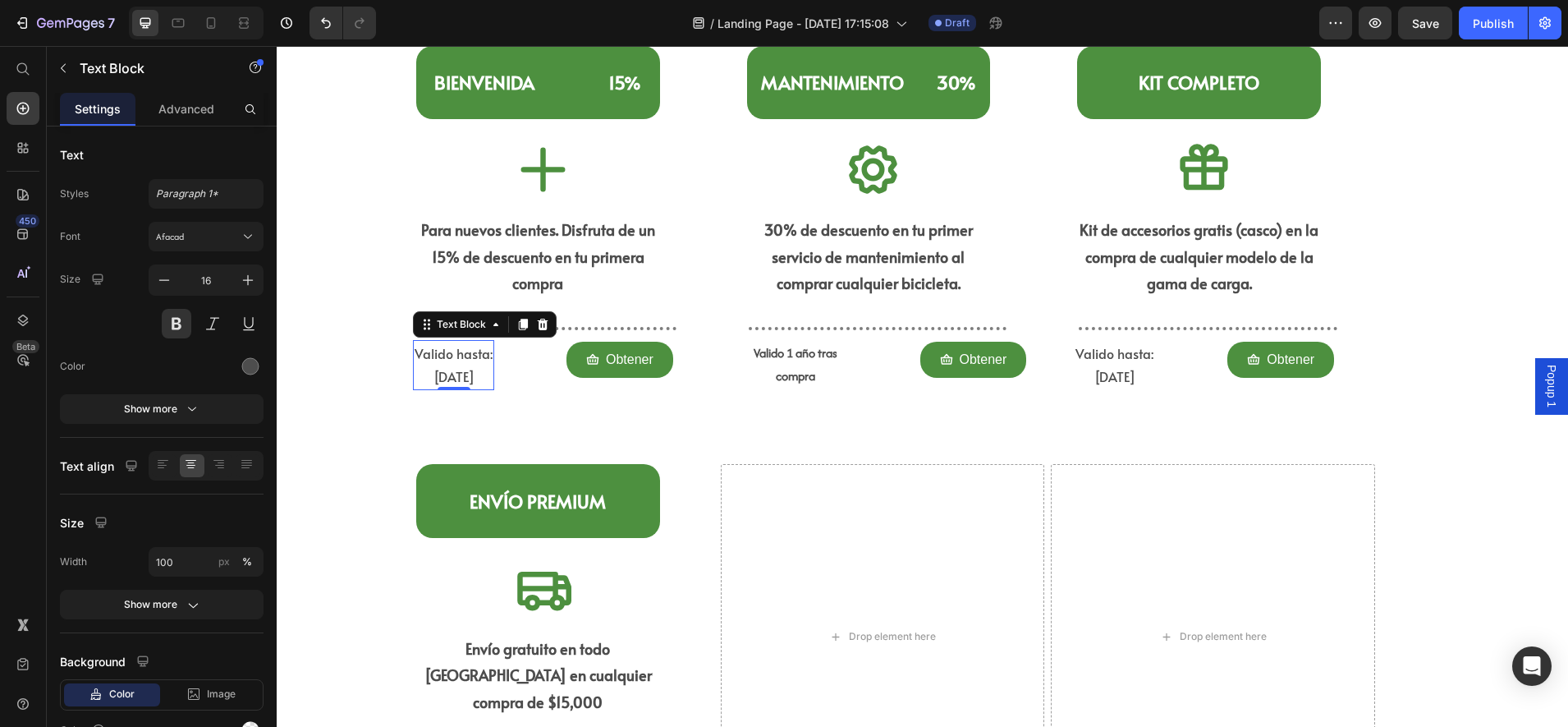 click on "Valido hasta:  [DATE]" at bounding box center [453, 366] 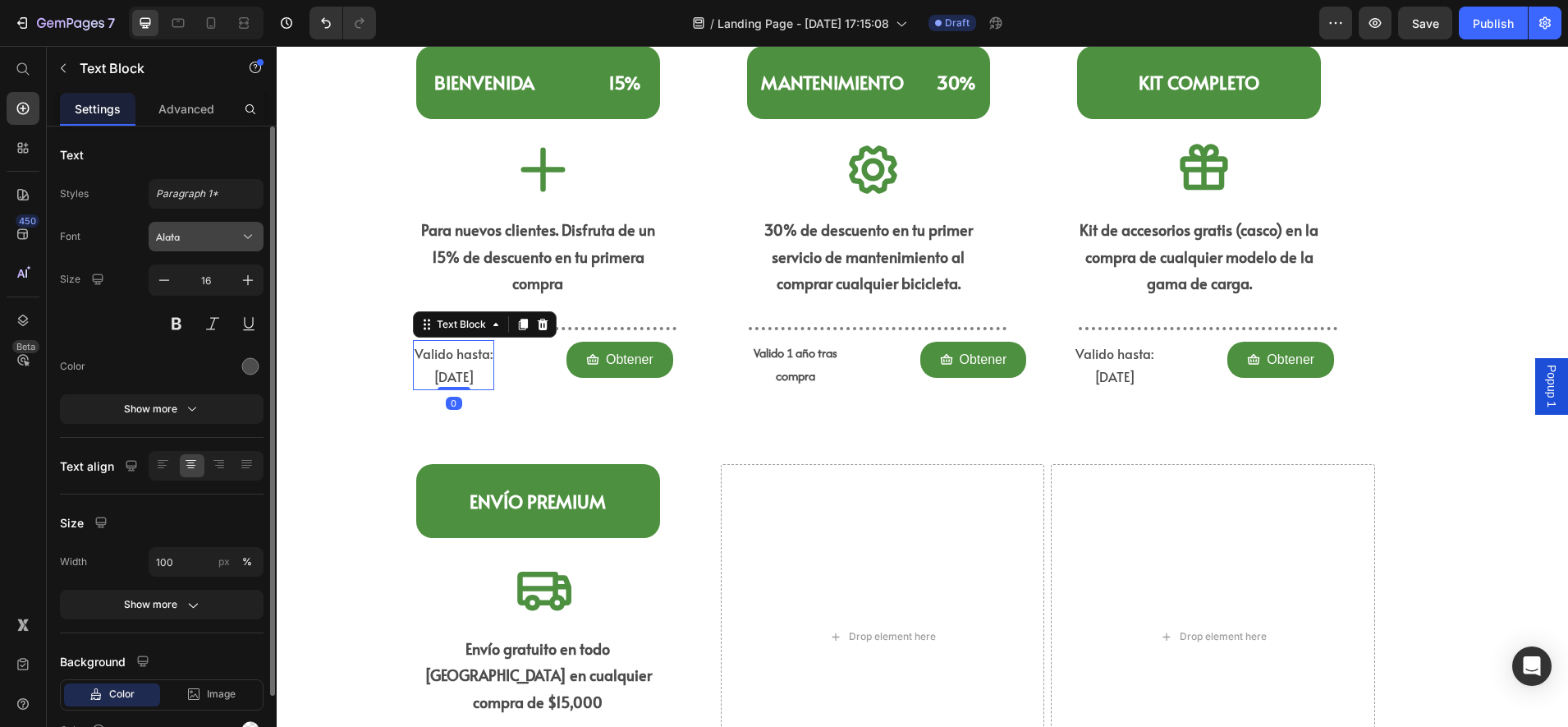 click on "Alata" at bounding box center [198, 237] 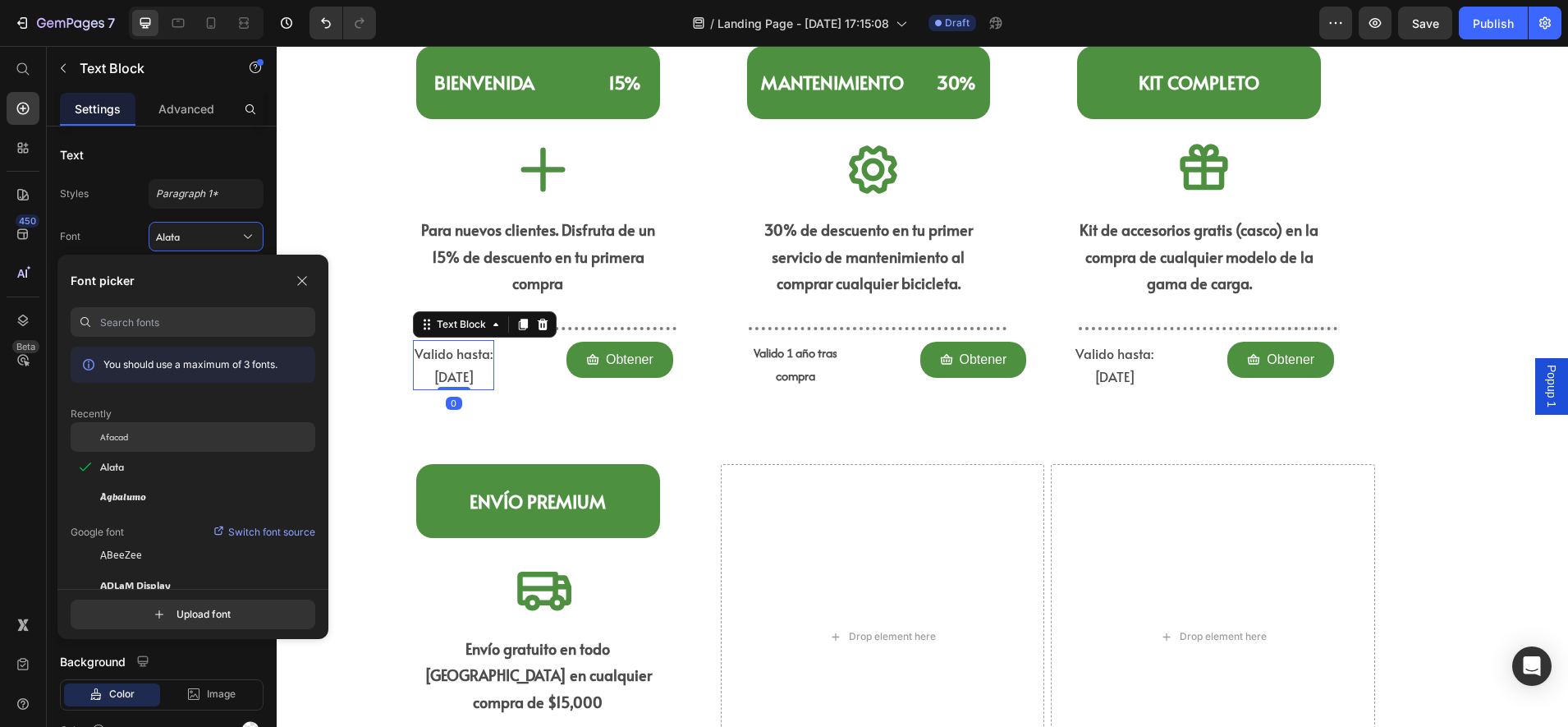 click on "Afacad" 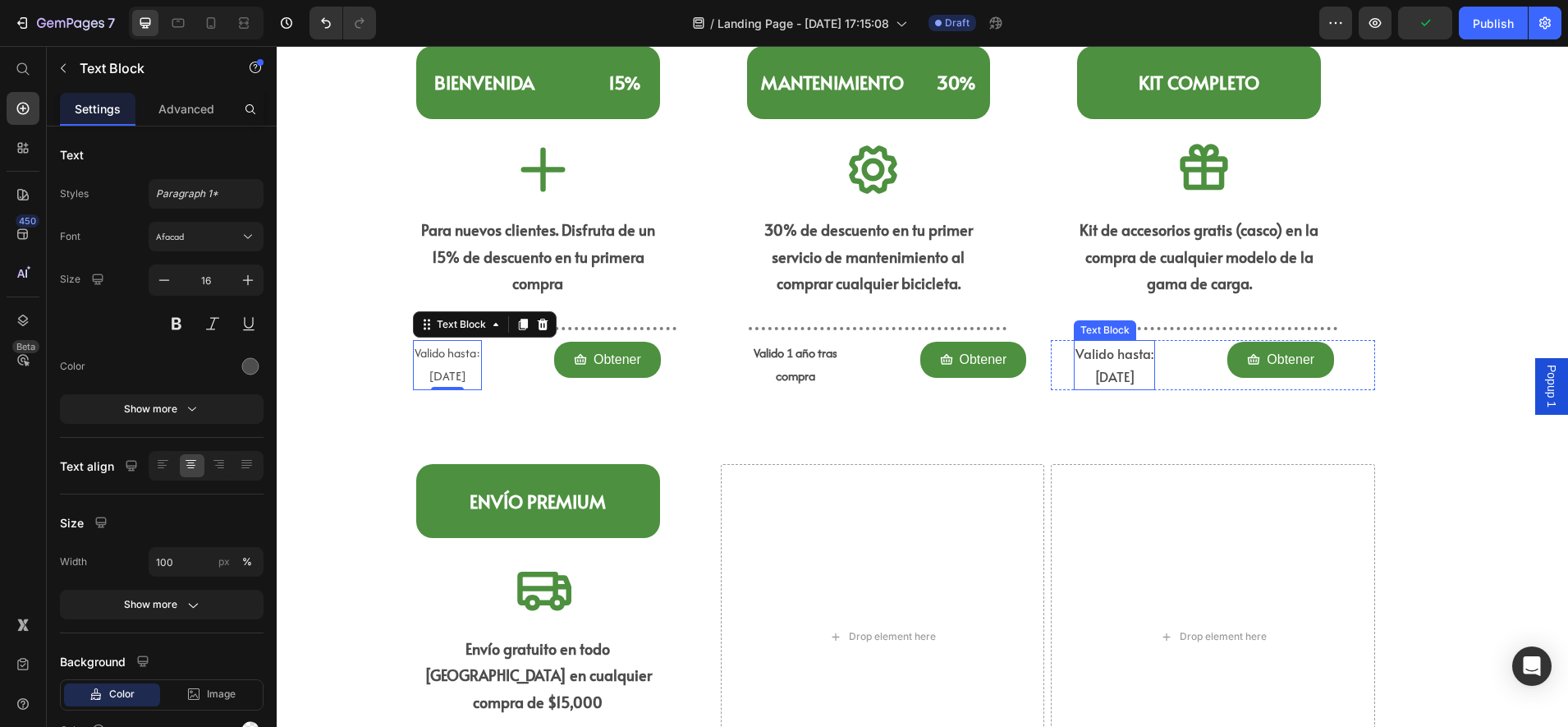 click on "Valido hasta:  [DATE]" at bounding box center [1114, 366] 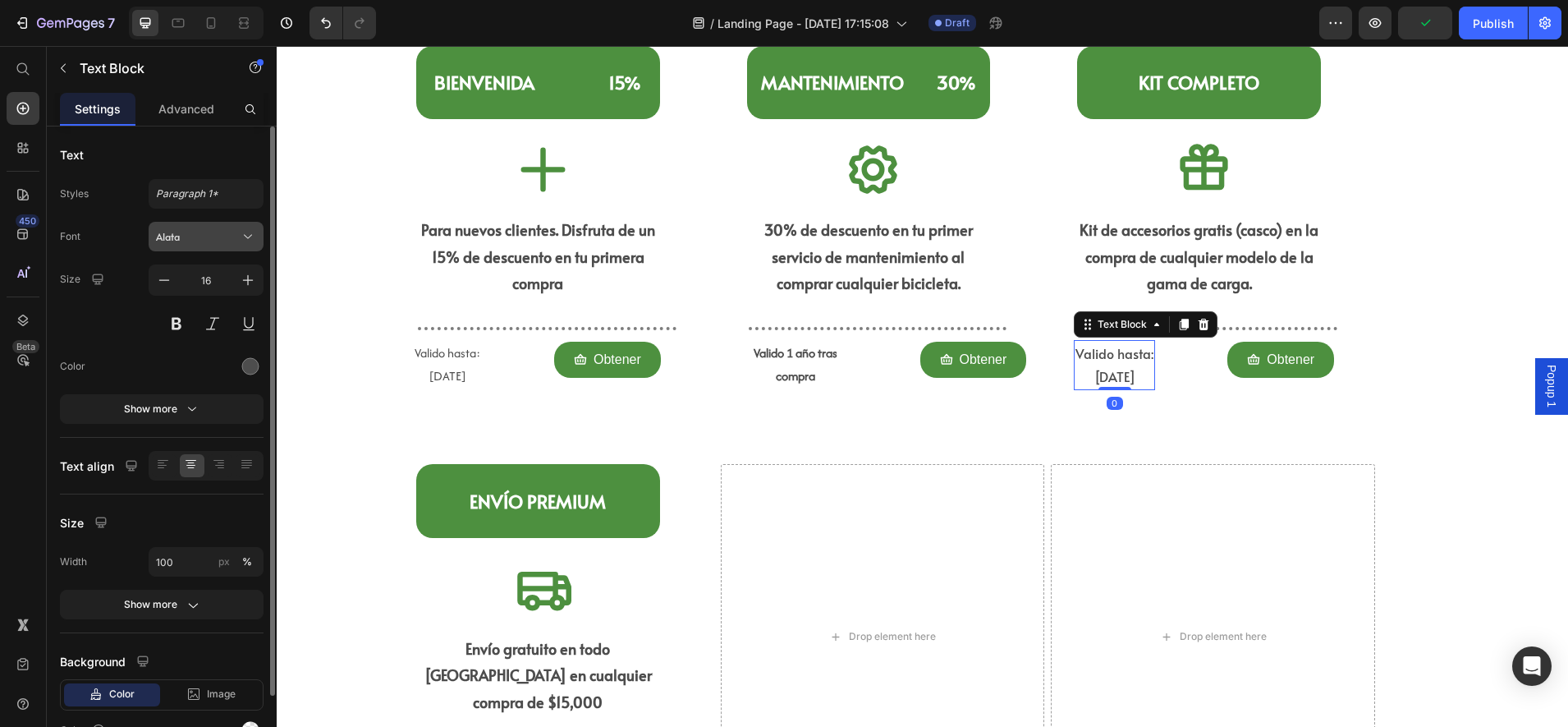 click on "Alata" at bounding box center [206, 237] 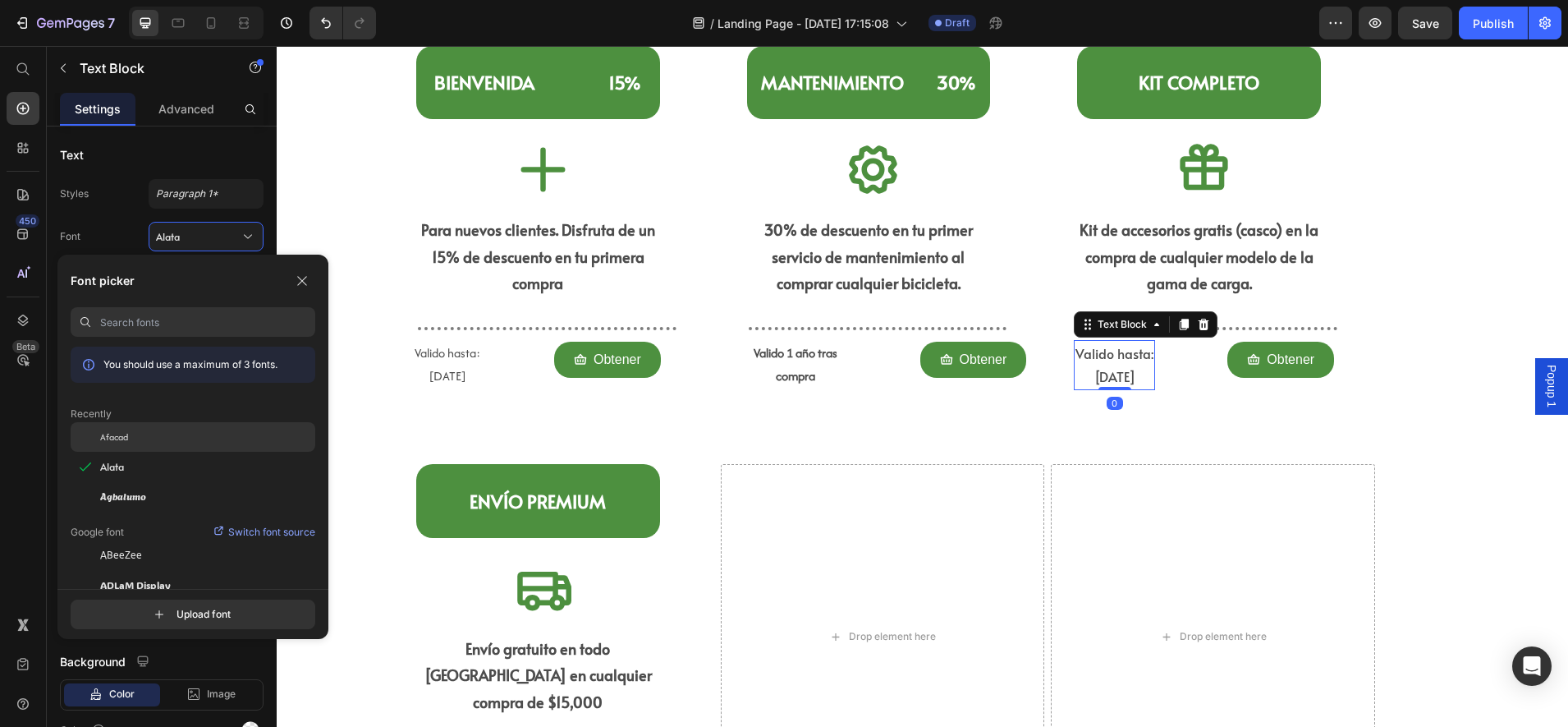 click 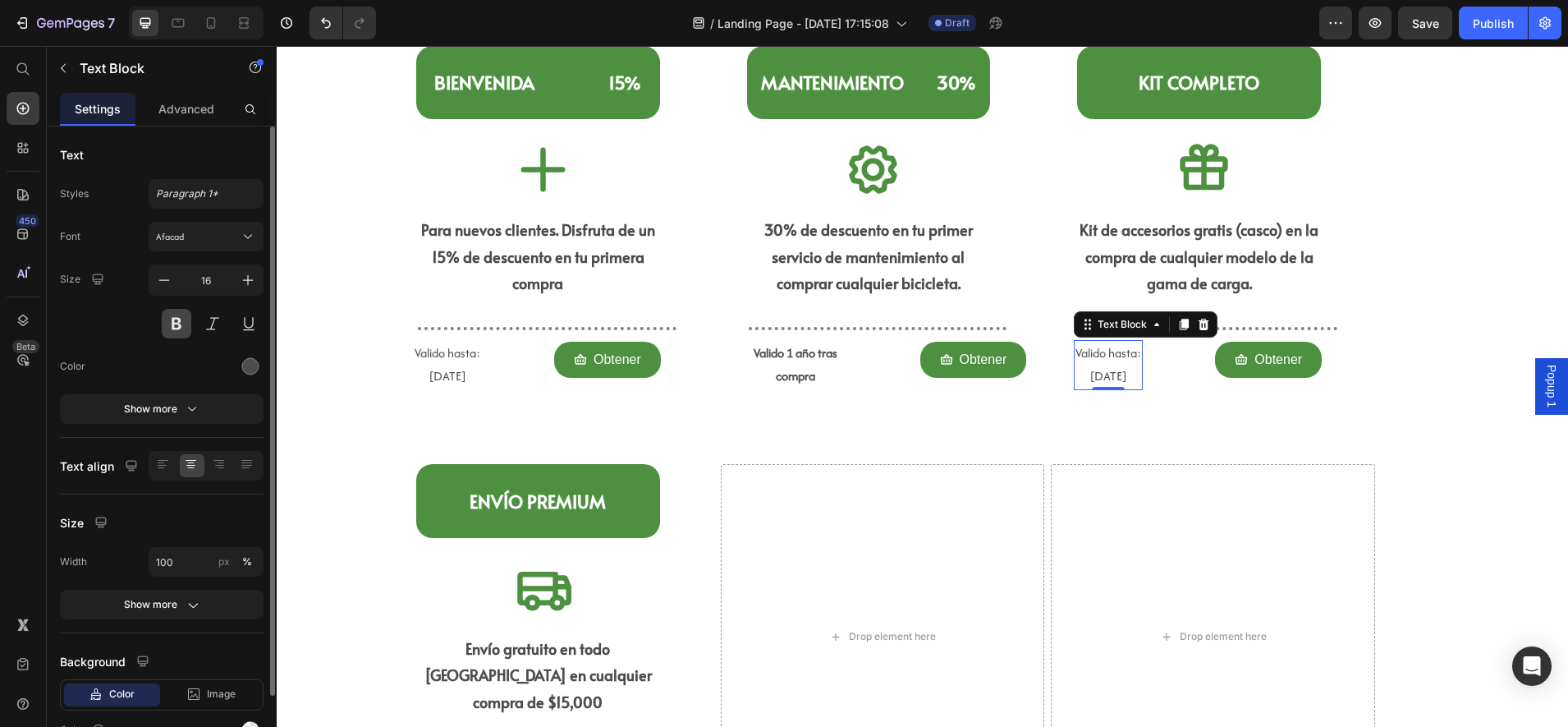 click at bounding box center (177, 324) 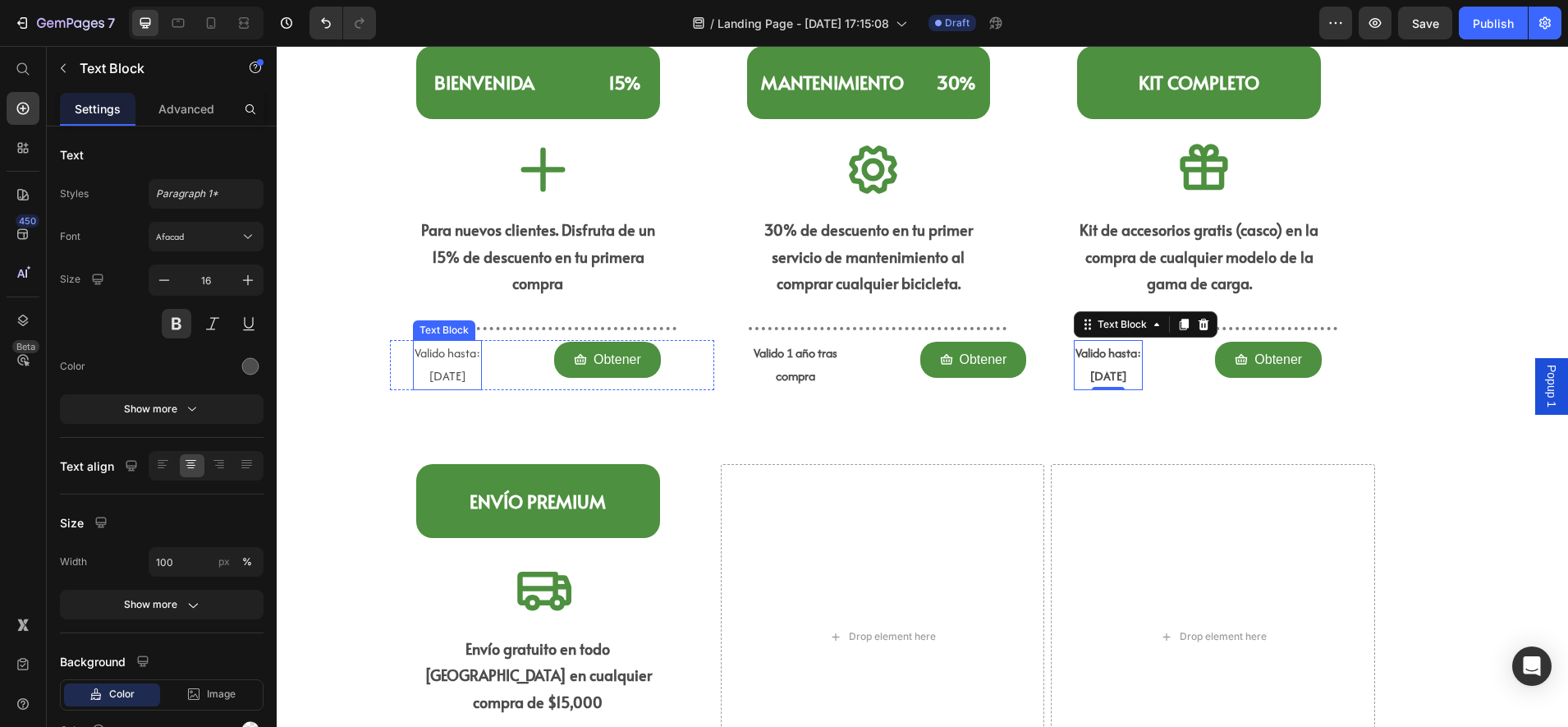 click on "Valido hasta:  [DATE]" at bounding box center (447, 366) 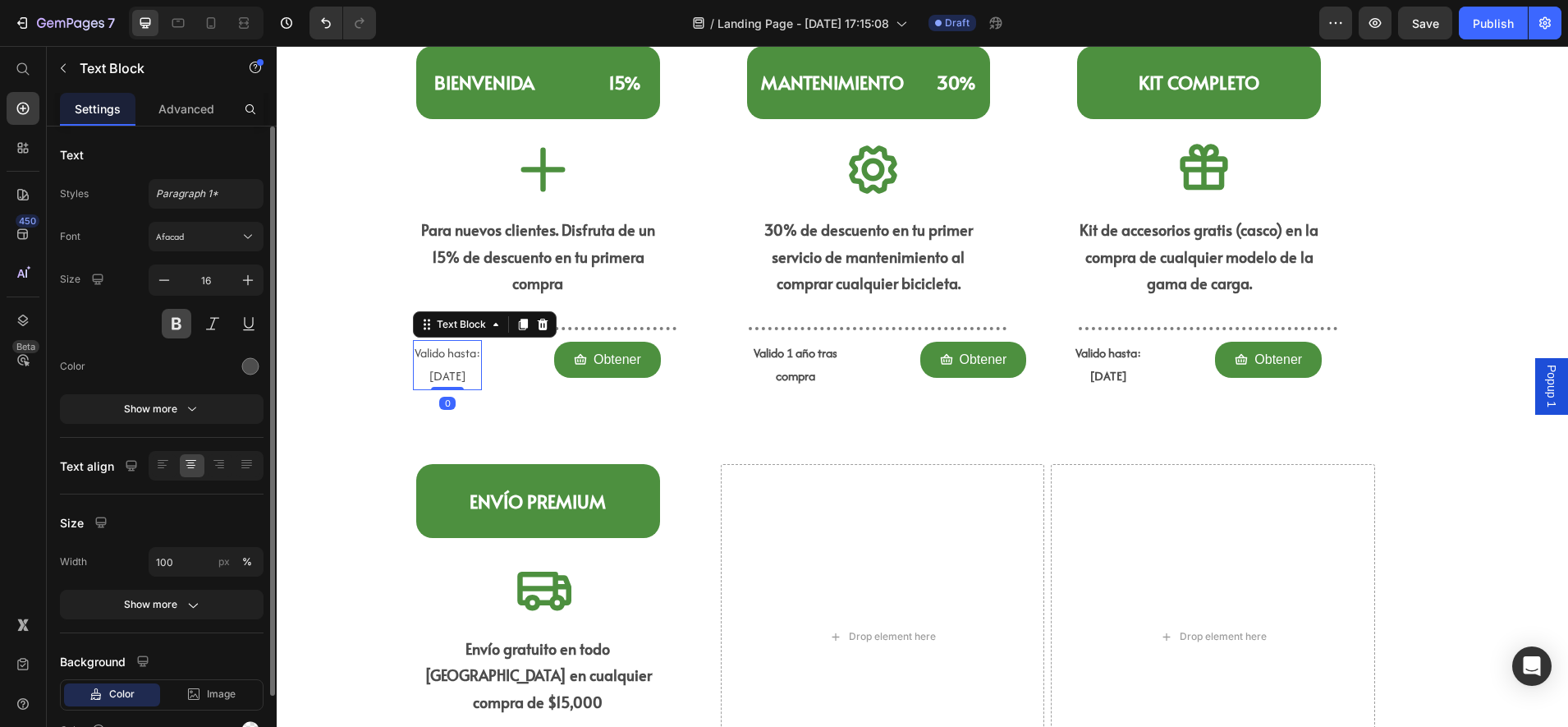 click at bounding box center [177, 324] 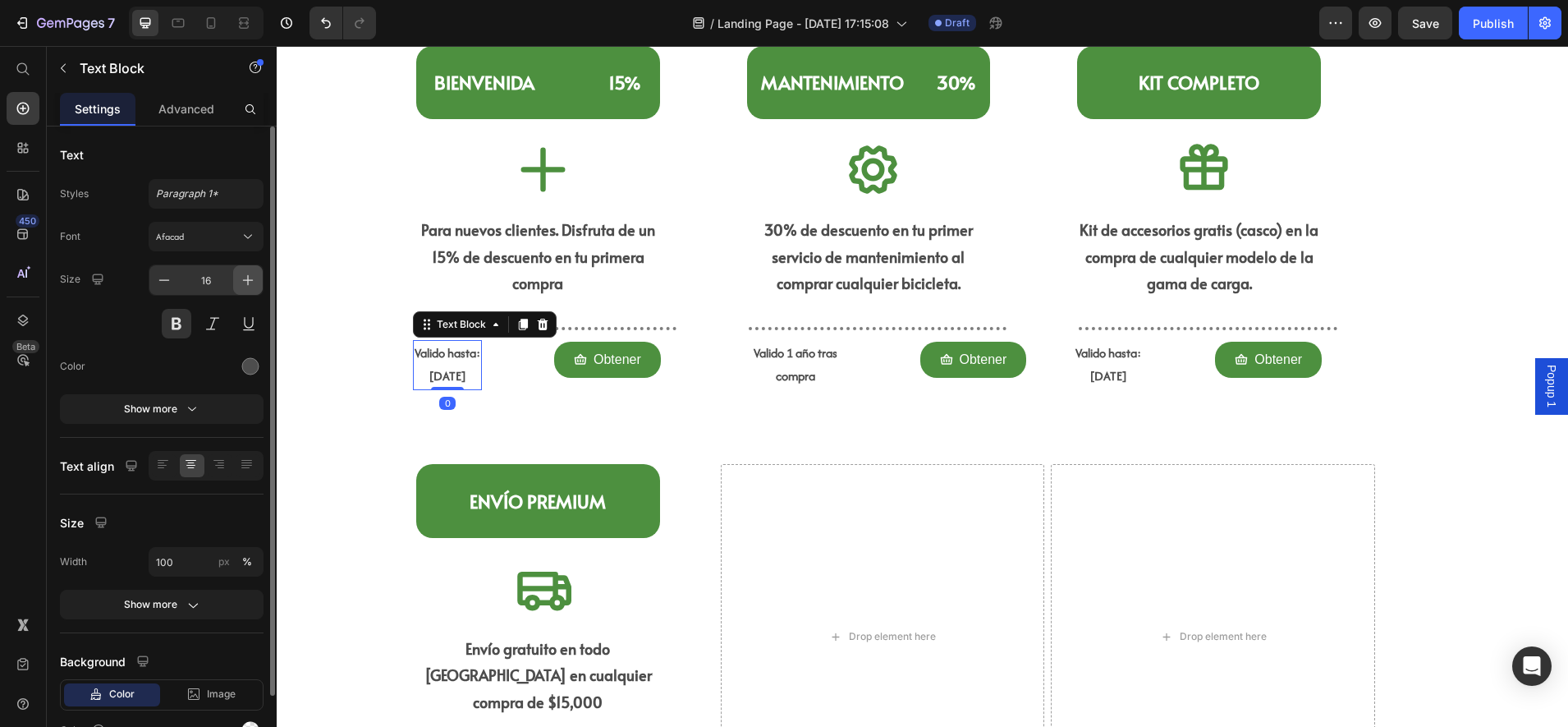 click 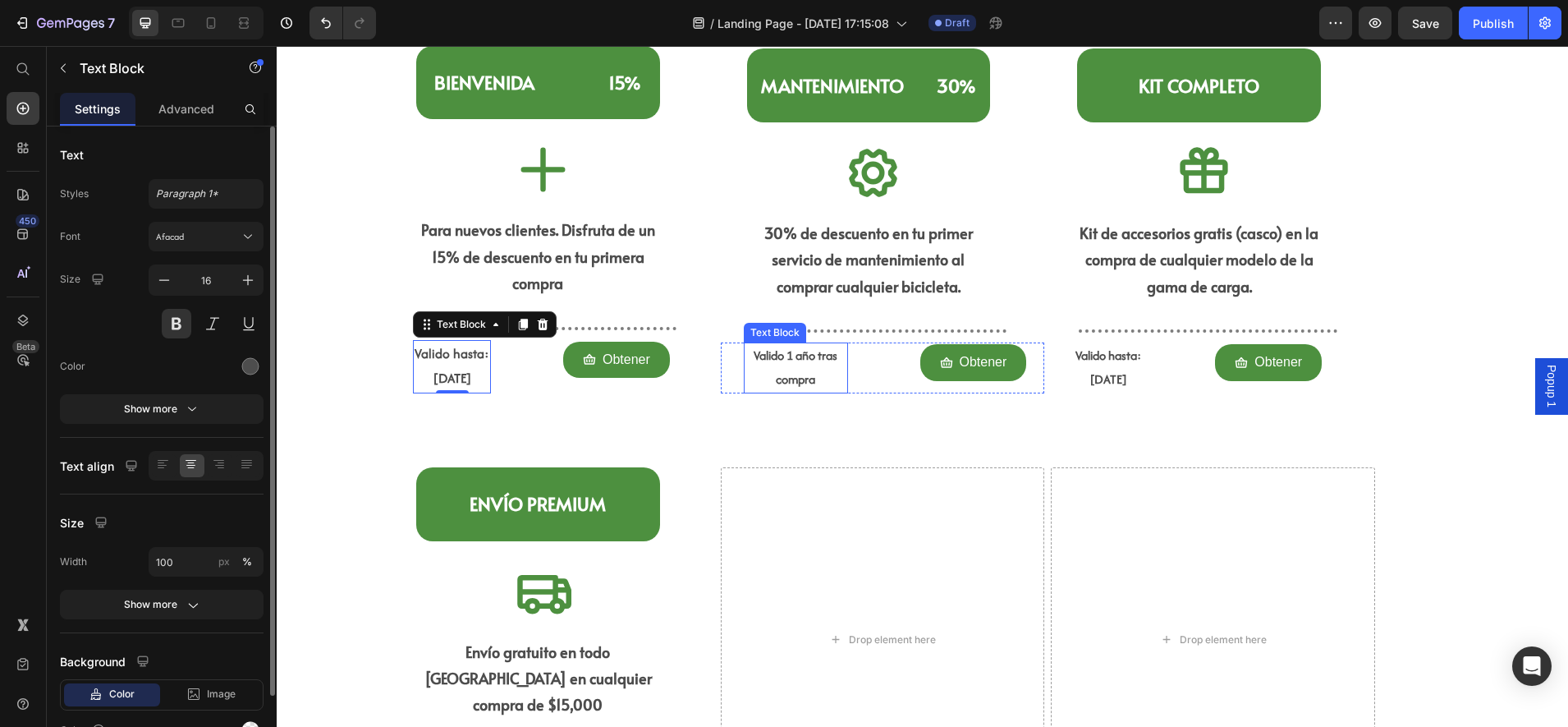 click on "Valido 1 año tras compra" at bounding box center [795, 368] 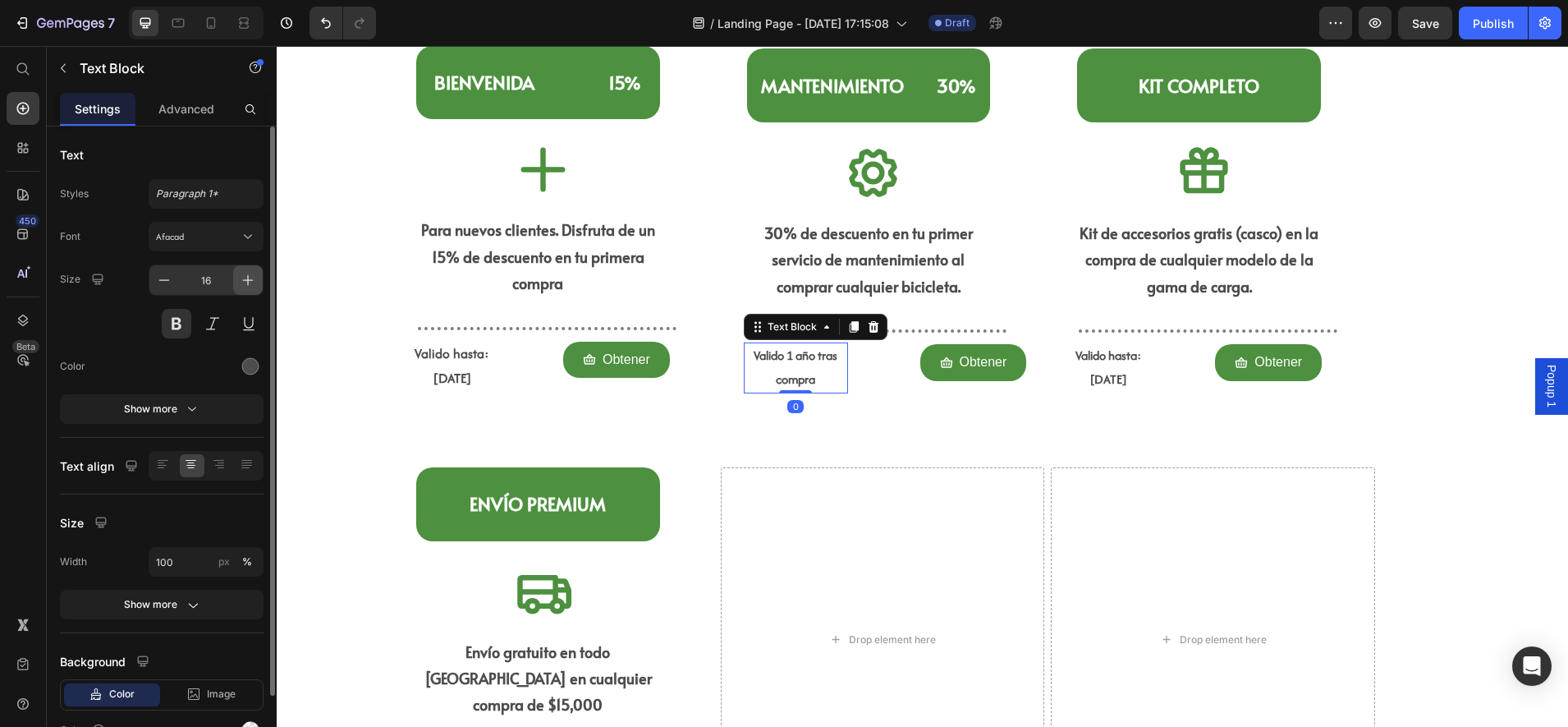 click 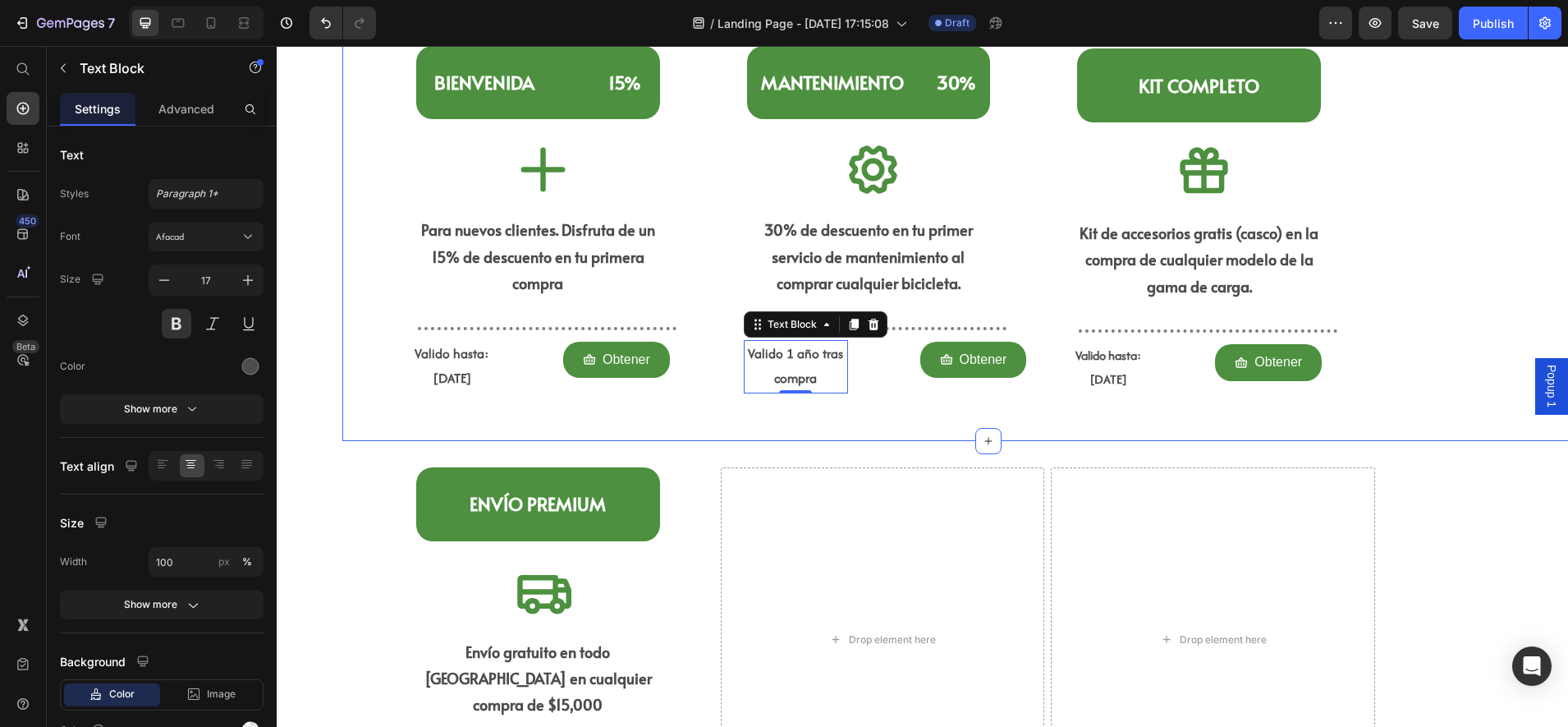 click on "Valido hasta:  [DATE]" at bounding box center (1108, 368) 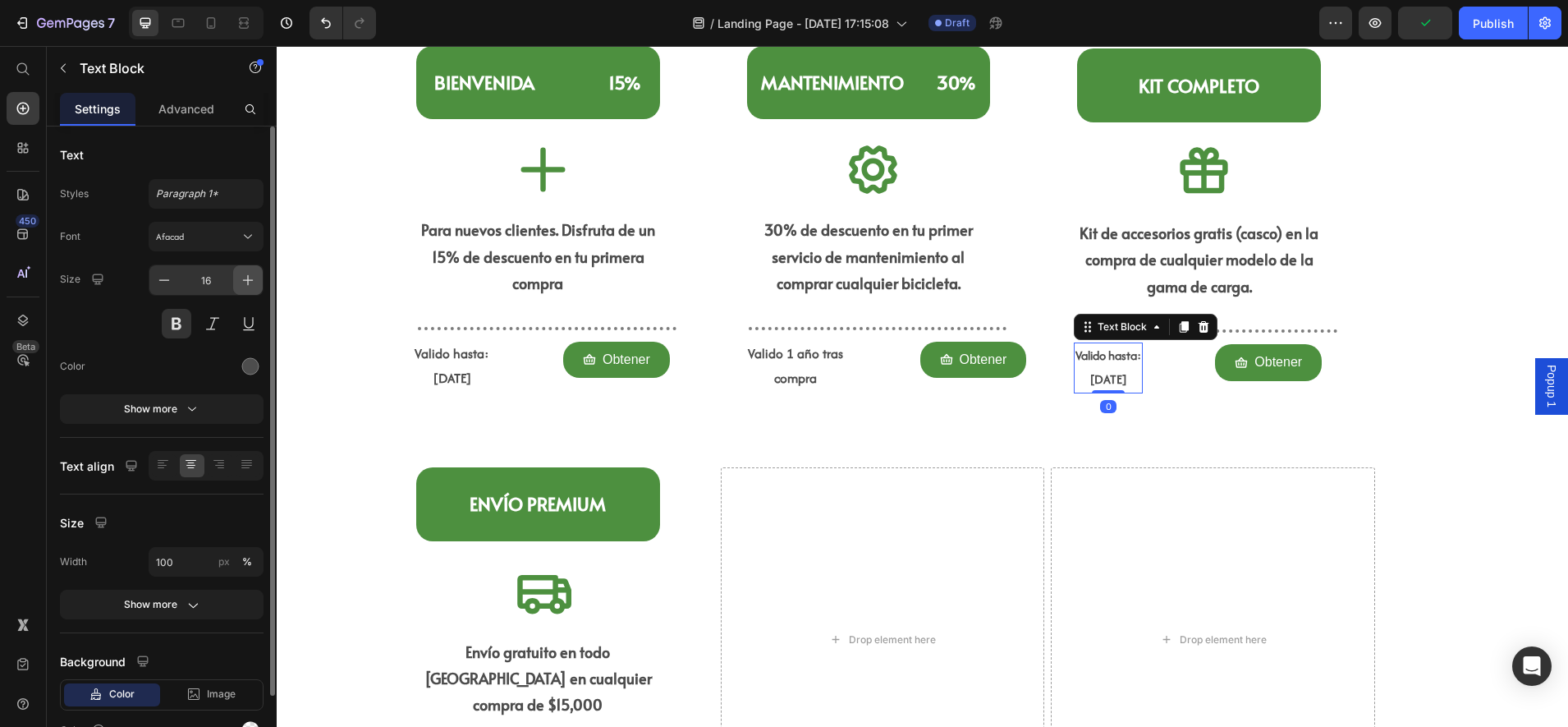click at bounding box center [248, 280] 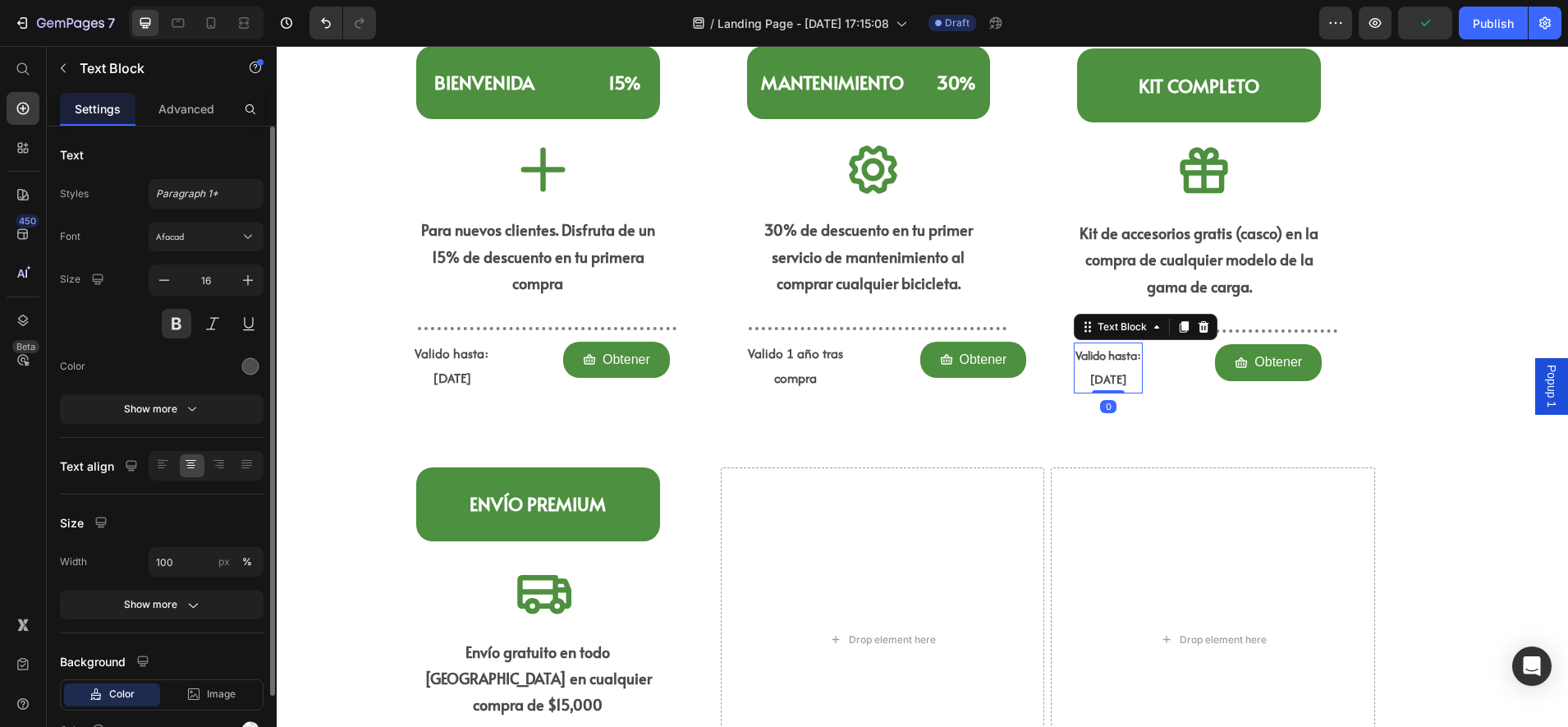 type on "17" 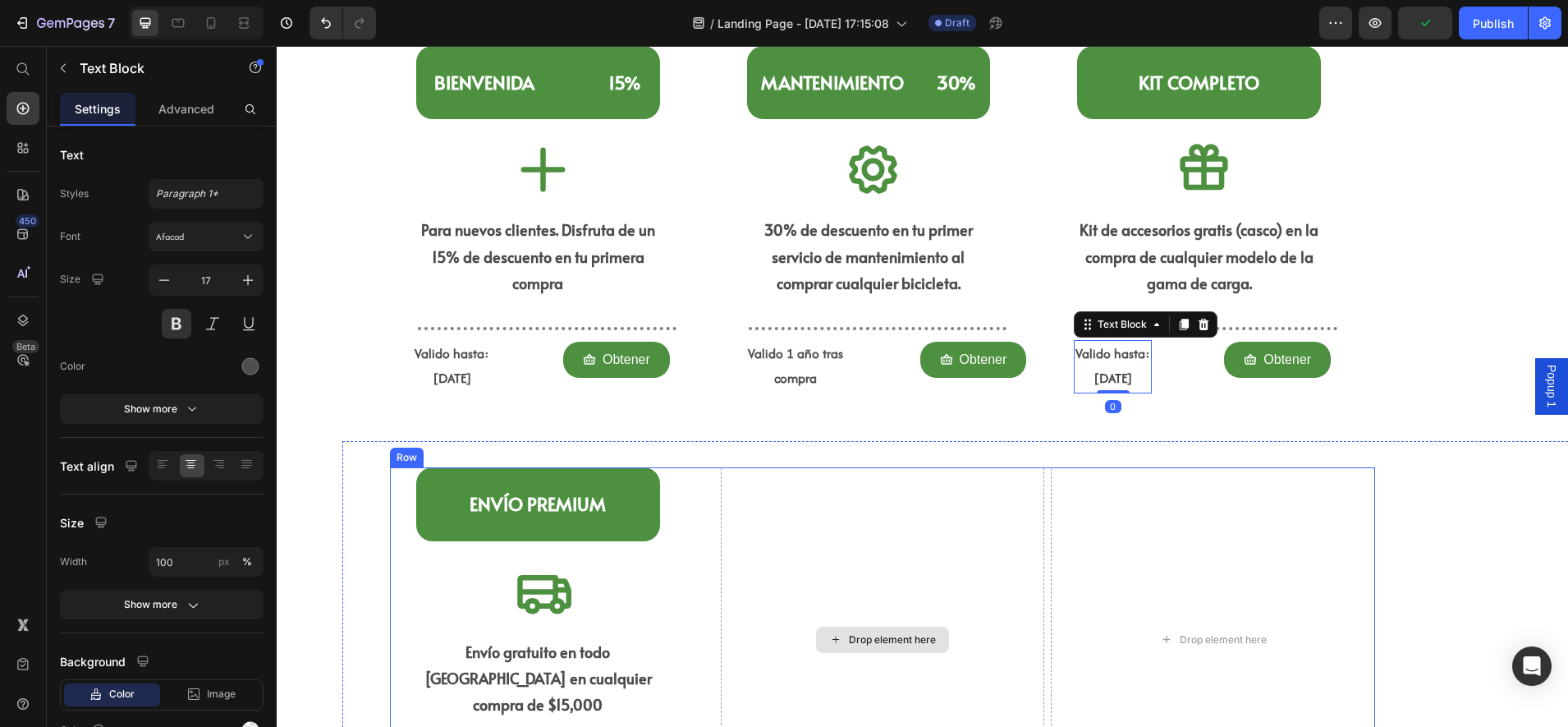 scroll, scrollTop: 1438, scrollLeft: 0, axis: vertical 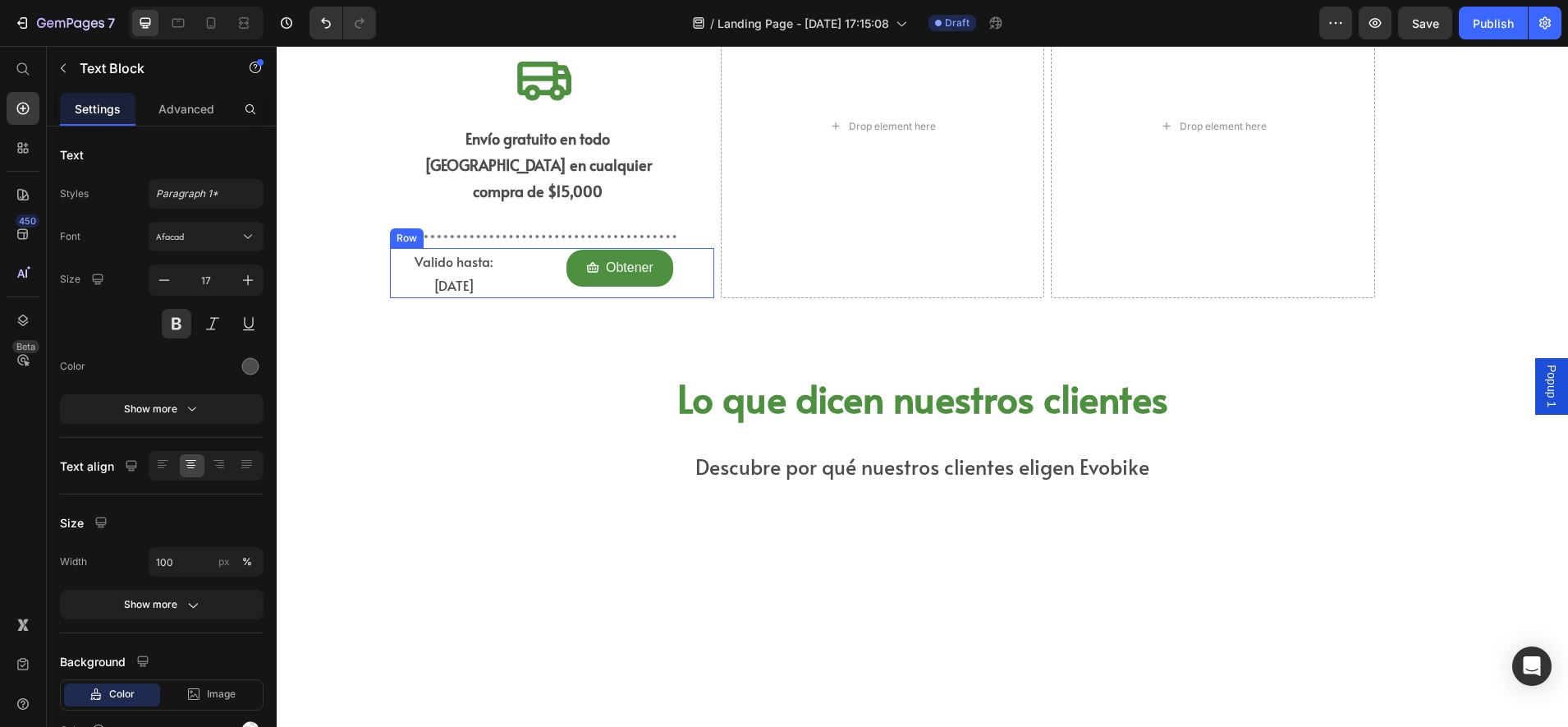 click on "Valido hasta:  [DATE] Text Block" at bounding box center [478, 274] 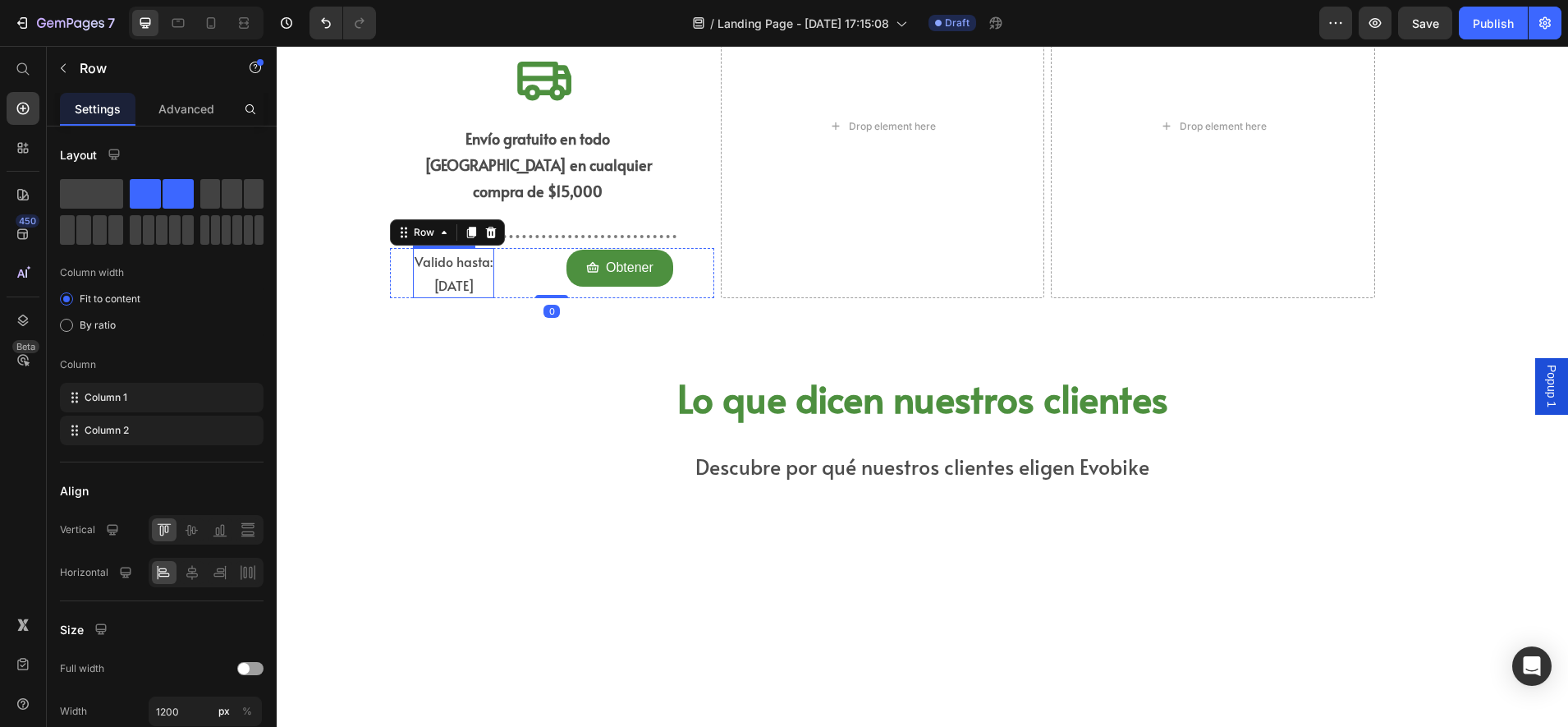 click on "Valido hasta:  [DATE]" at bounding box center (453, 274) 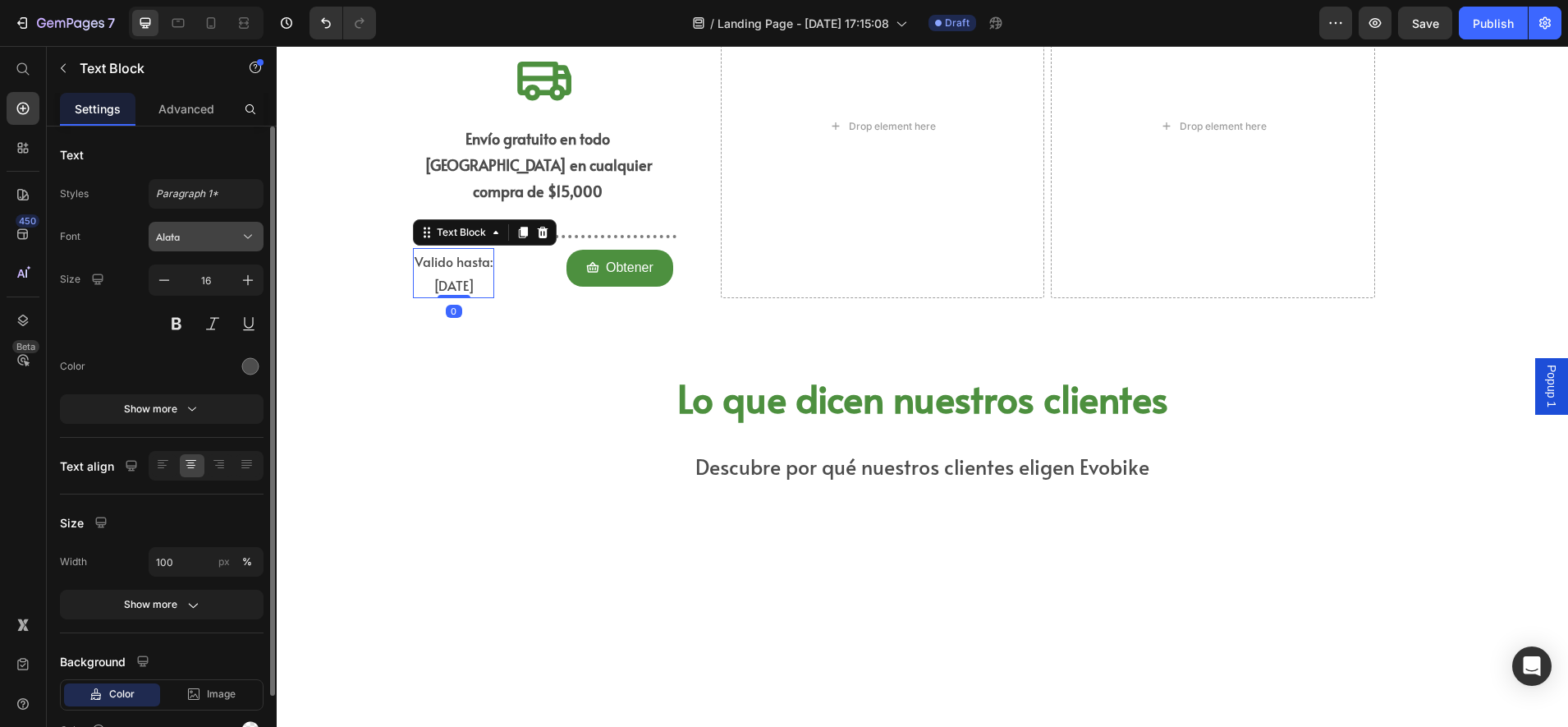 click on "Alata" at bounding box center (198, 237) 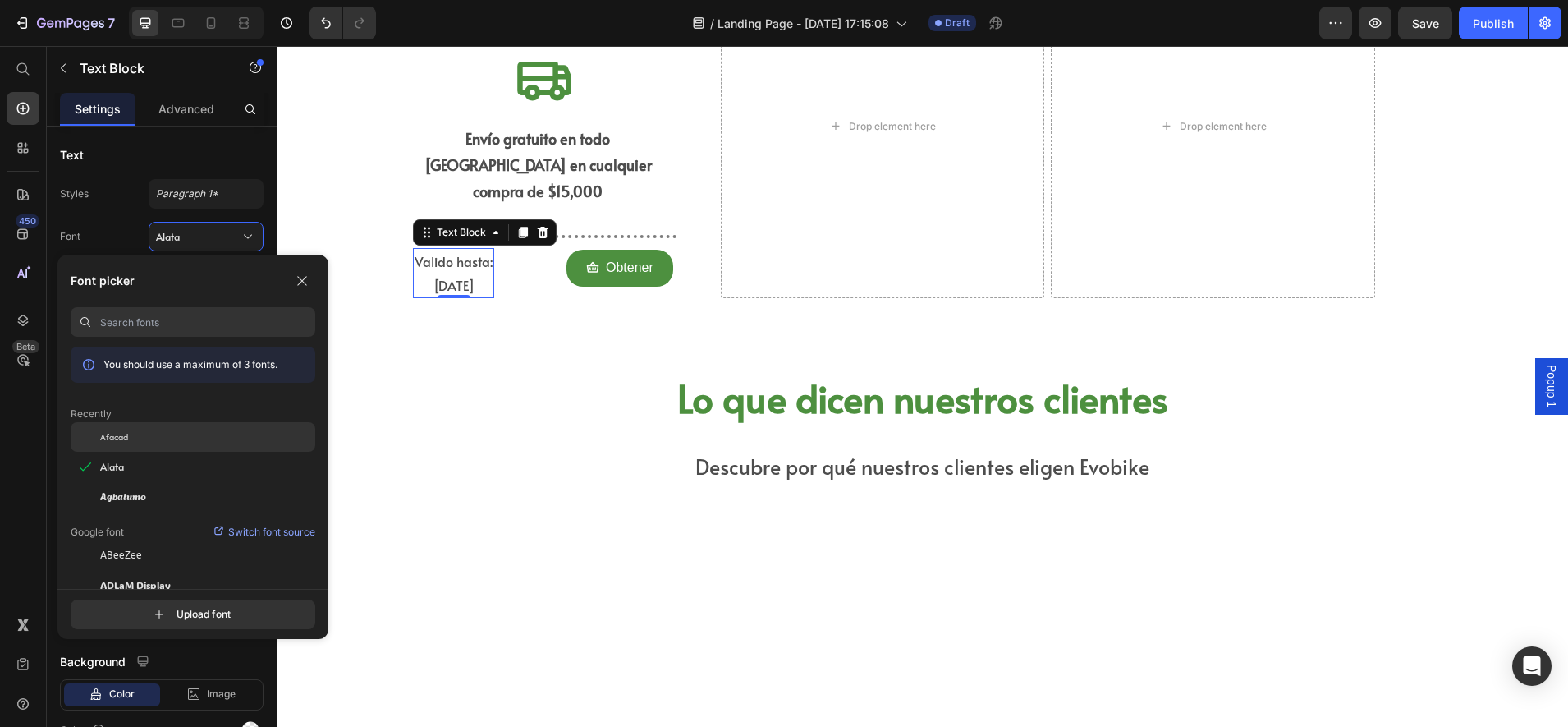click on "Afacad" 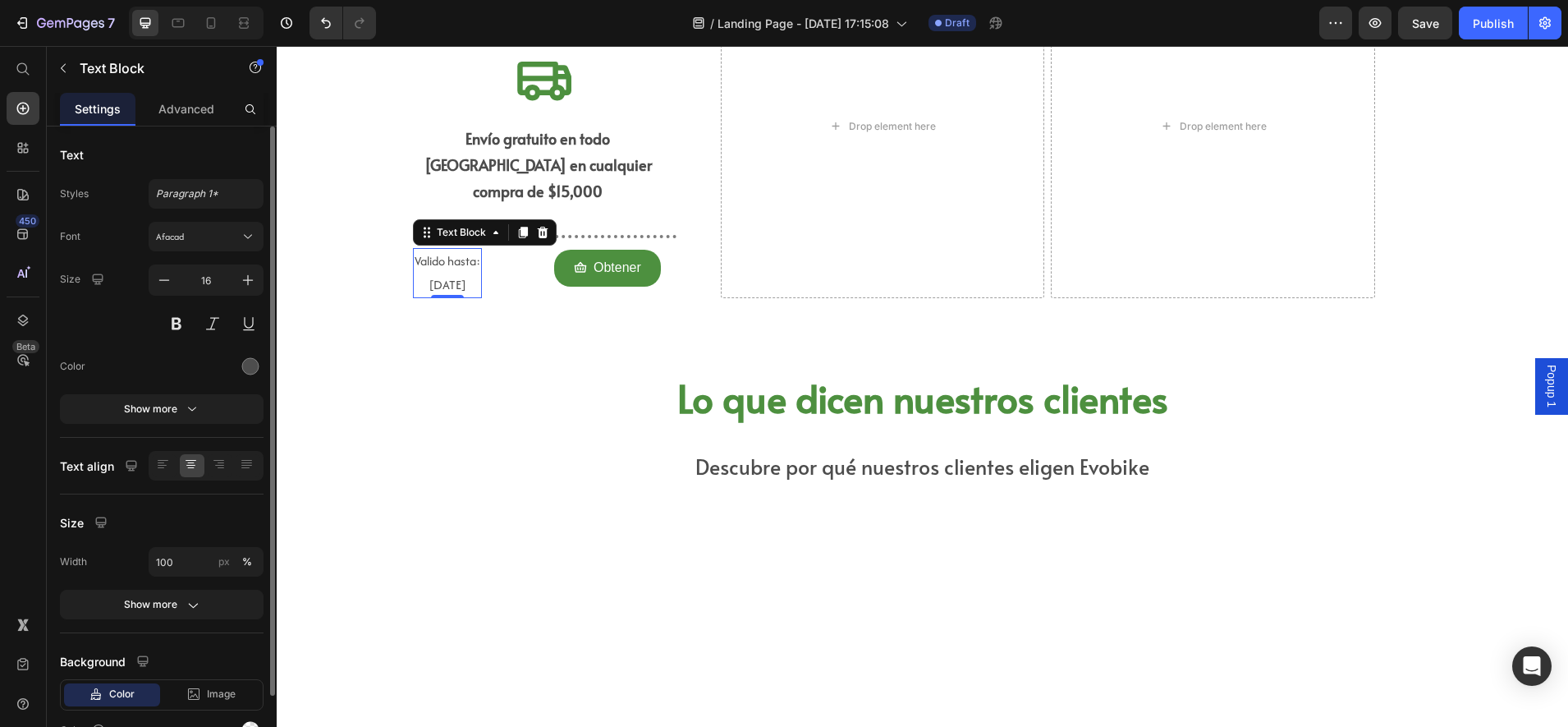 drag, startPoint x: 247, startPoint y: 276, endPoint x: 218, endPoint y: 301, distance: 38.2884 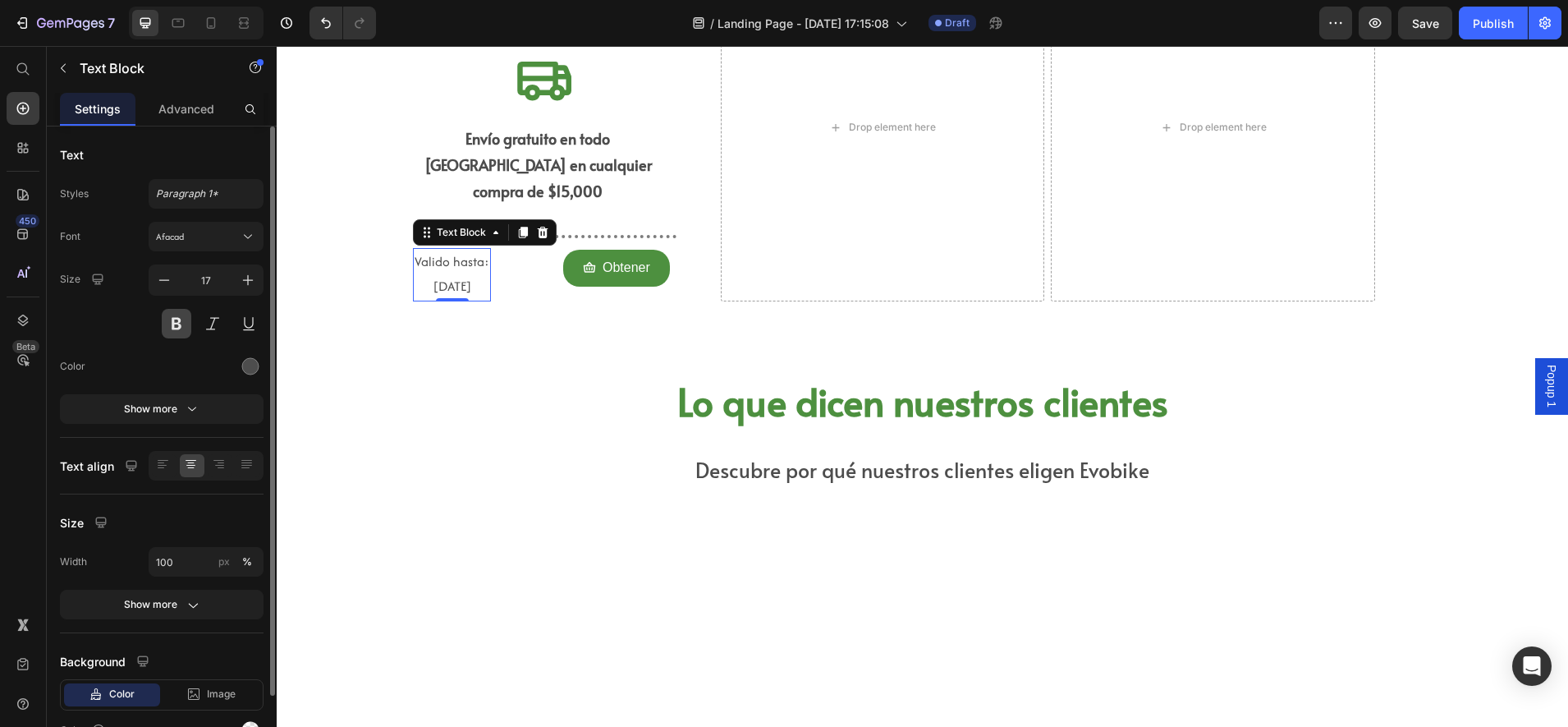 click at bounding box center [177, 324] 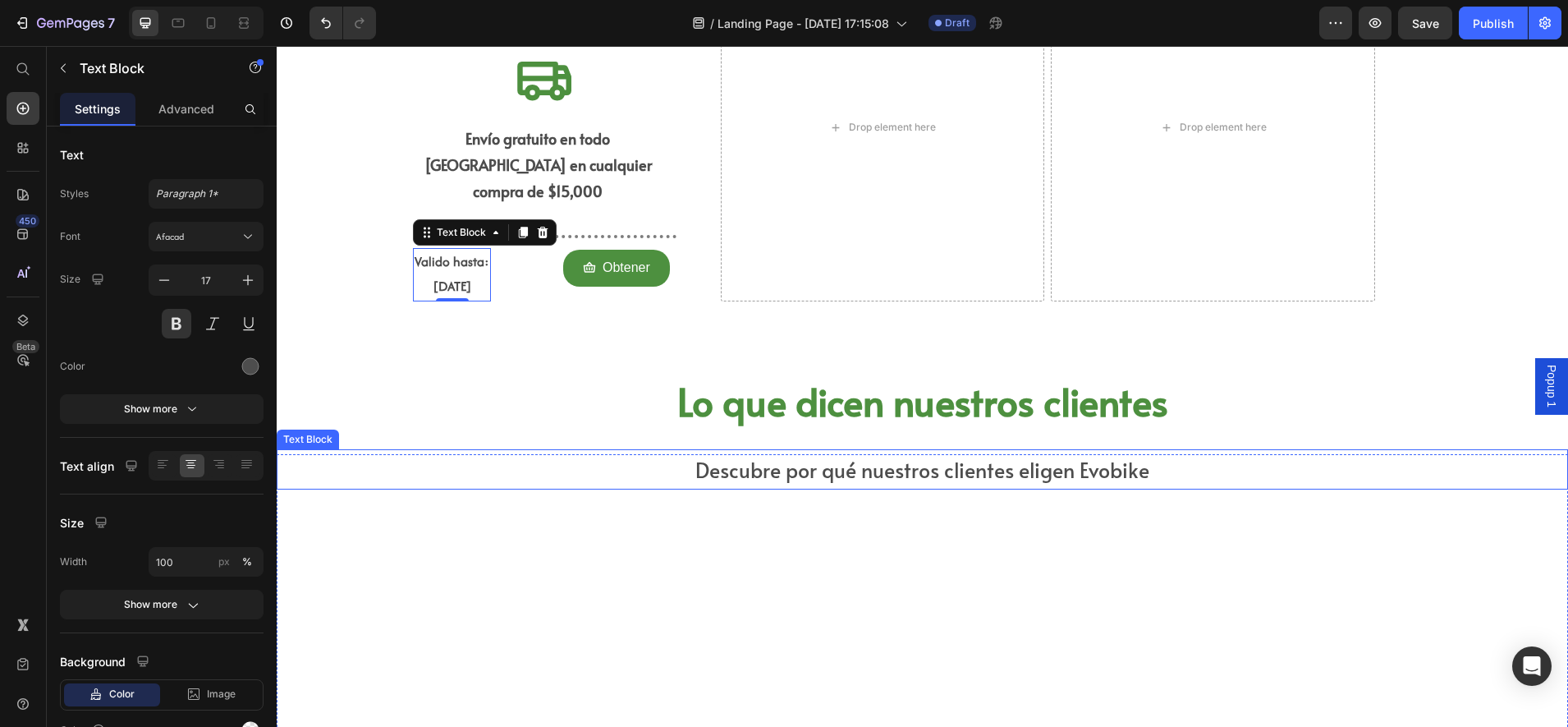 click on "Descubre por qué nuestros clientes eligen Evobike Text Block" at bounding box center [922, 596] 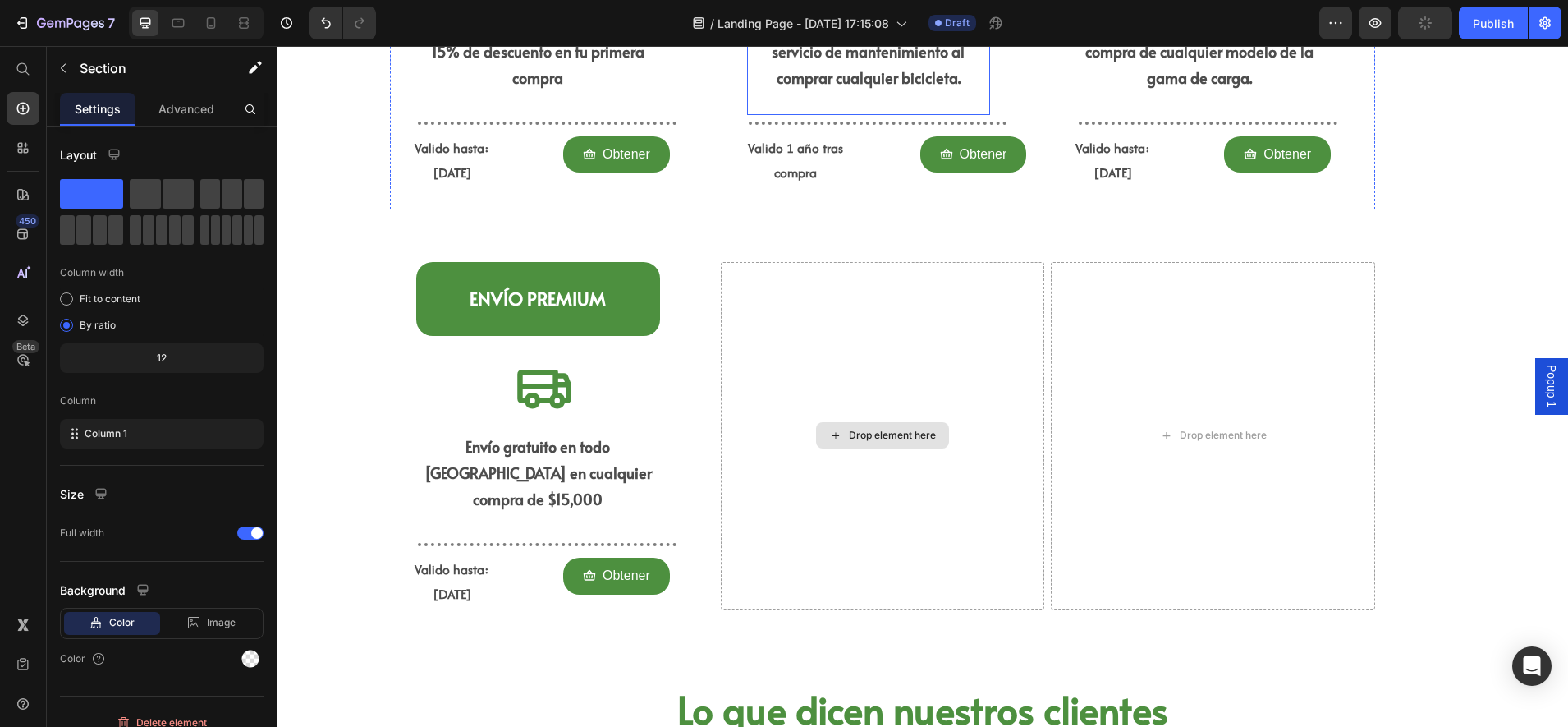 scroll, scrollTop: 1232, scrollLeft: 0, axis: vertical 